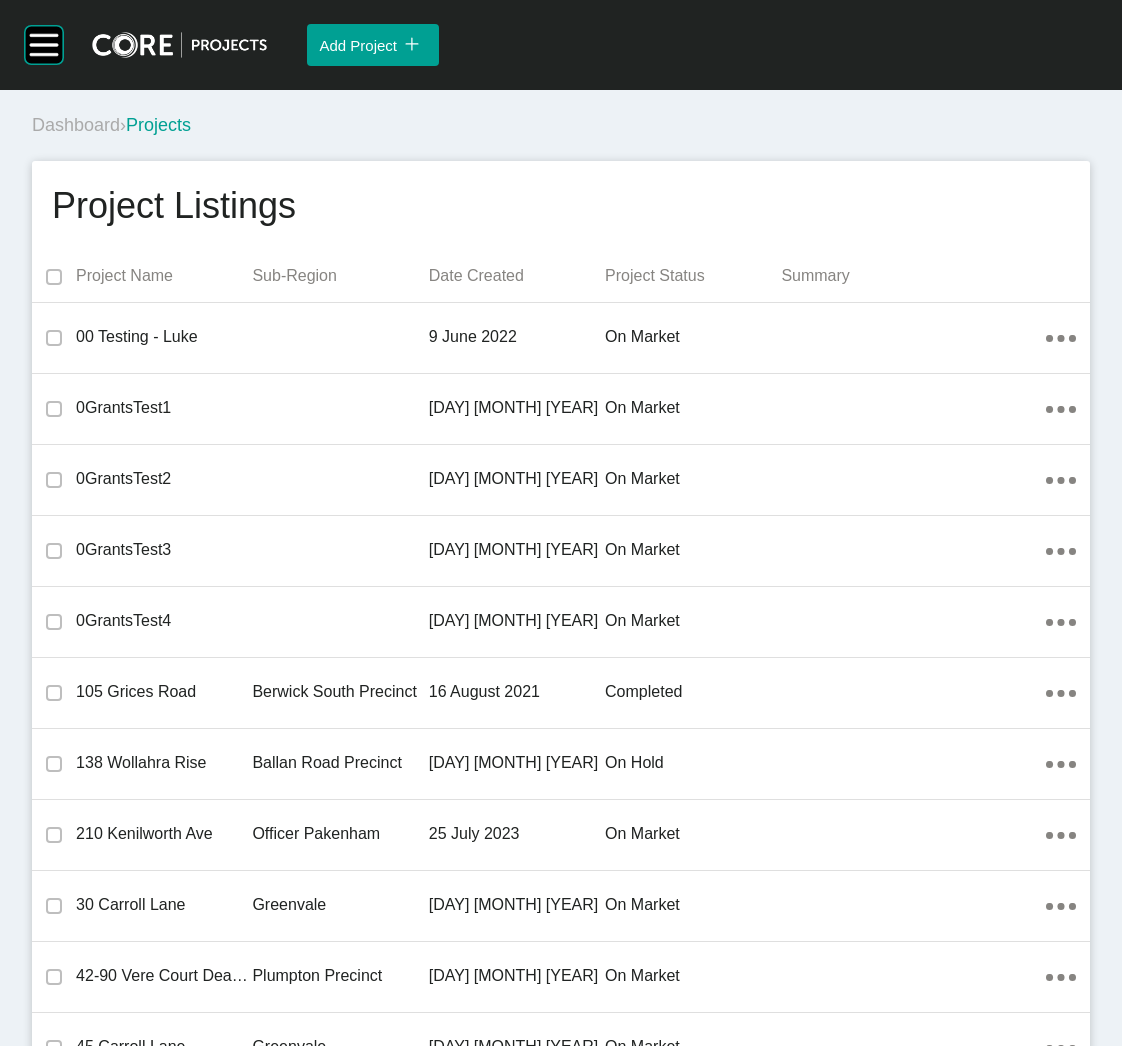 scroll, scrollTop: 0, scrollLeft: 0, axis: both 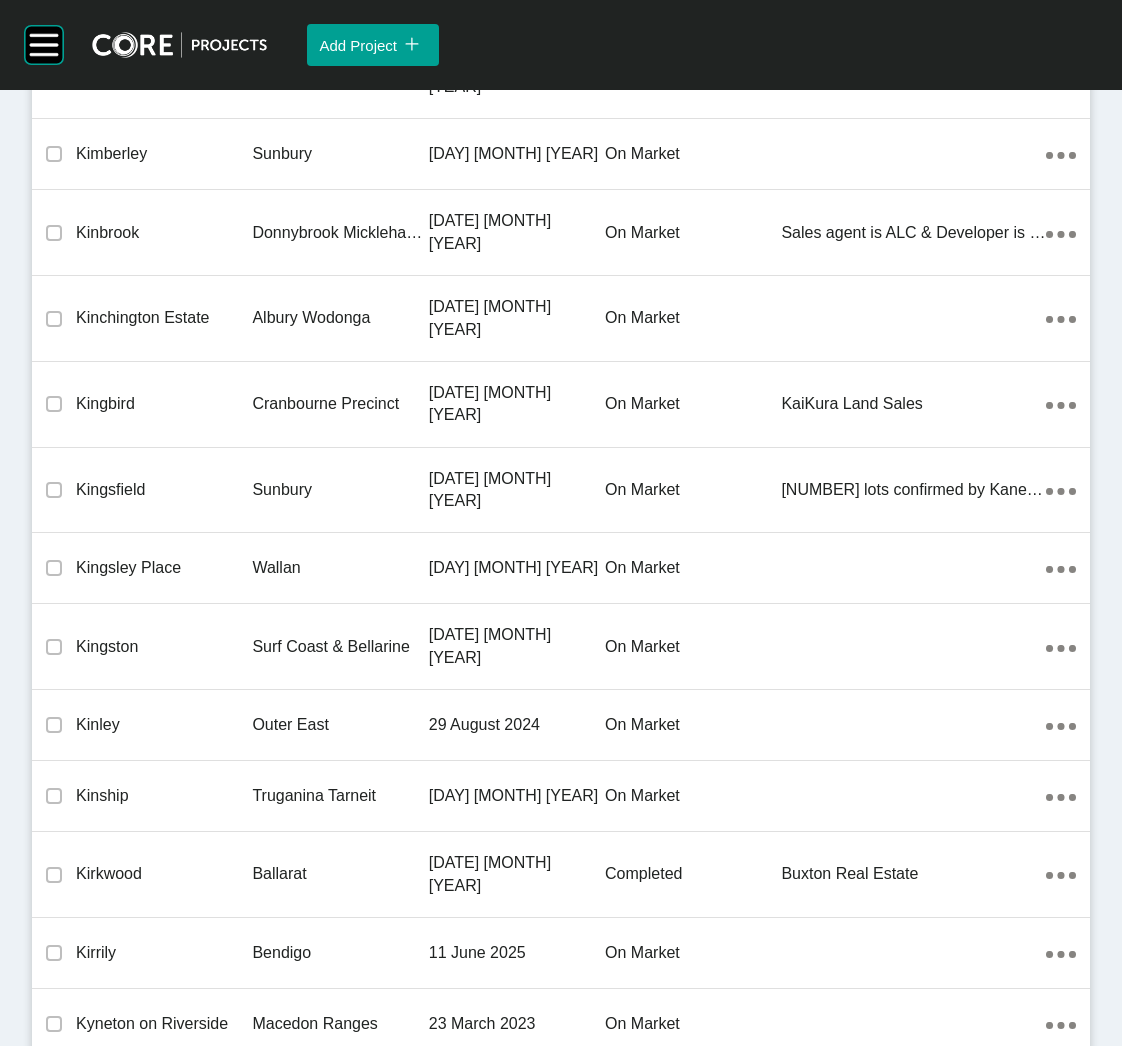 click on "Ballan Road Precinct" at bounding box center (340, 3469) 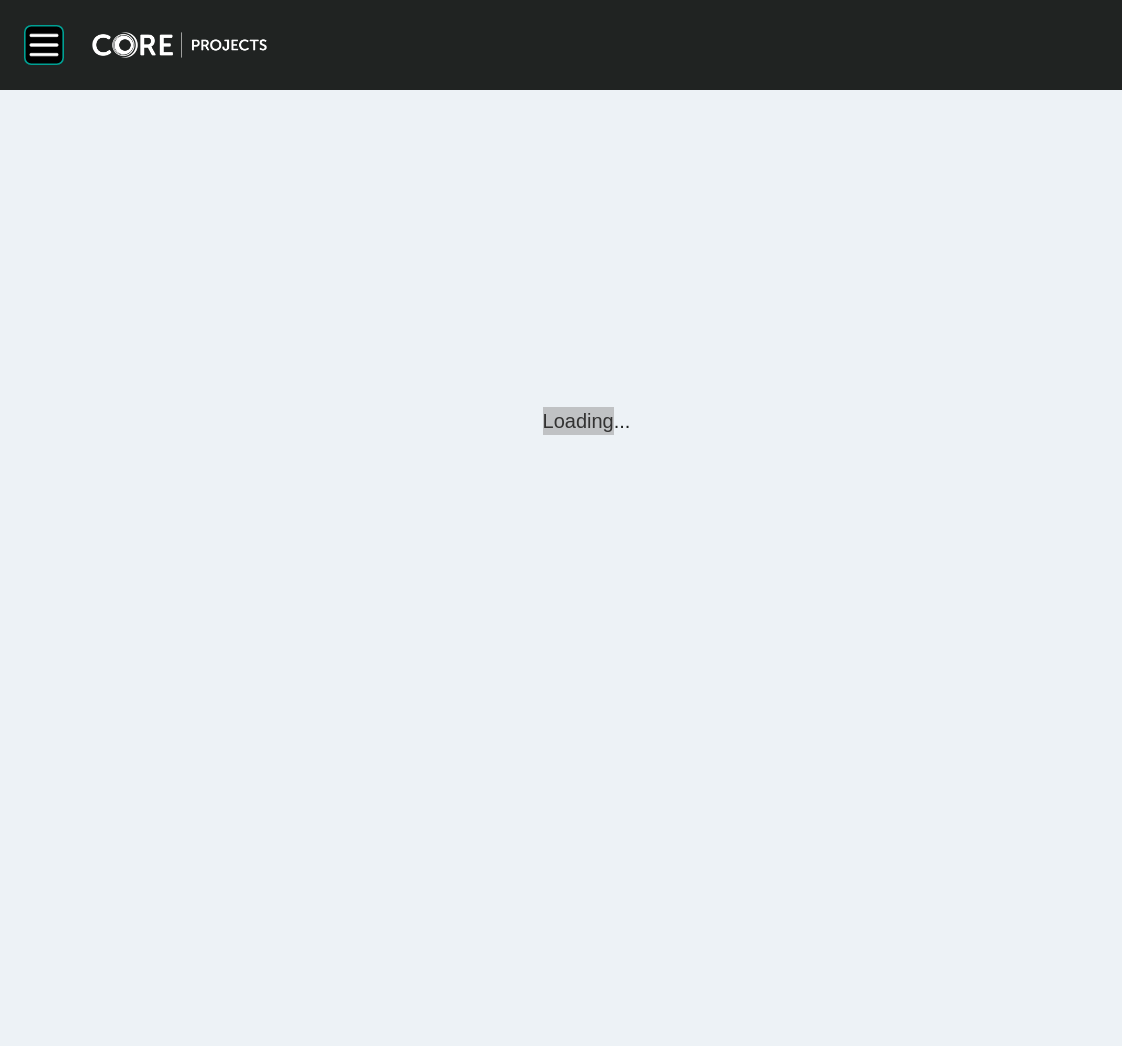 scroll, scrollTop: 0, scrollLeft: 0, axis: both 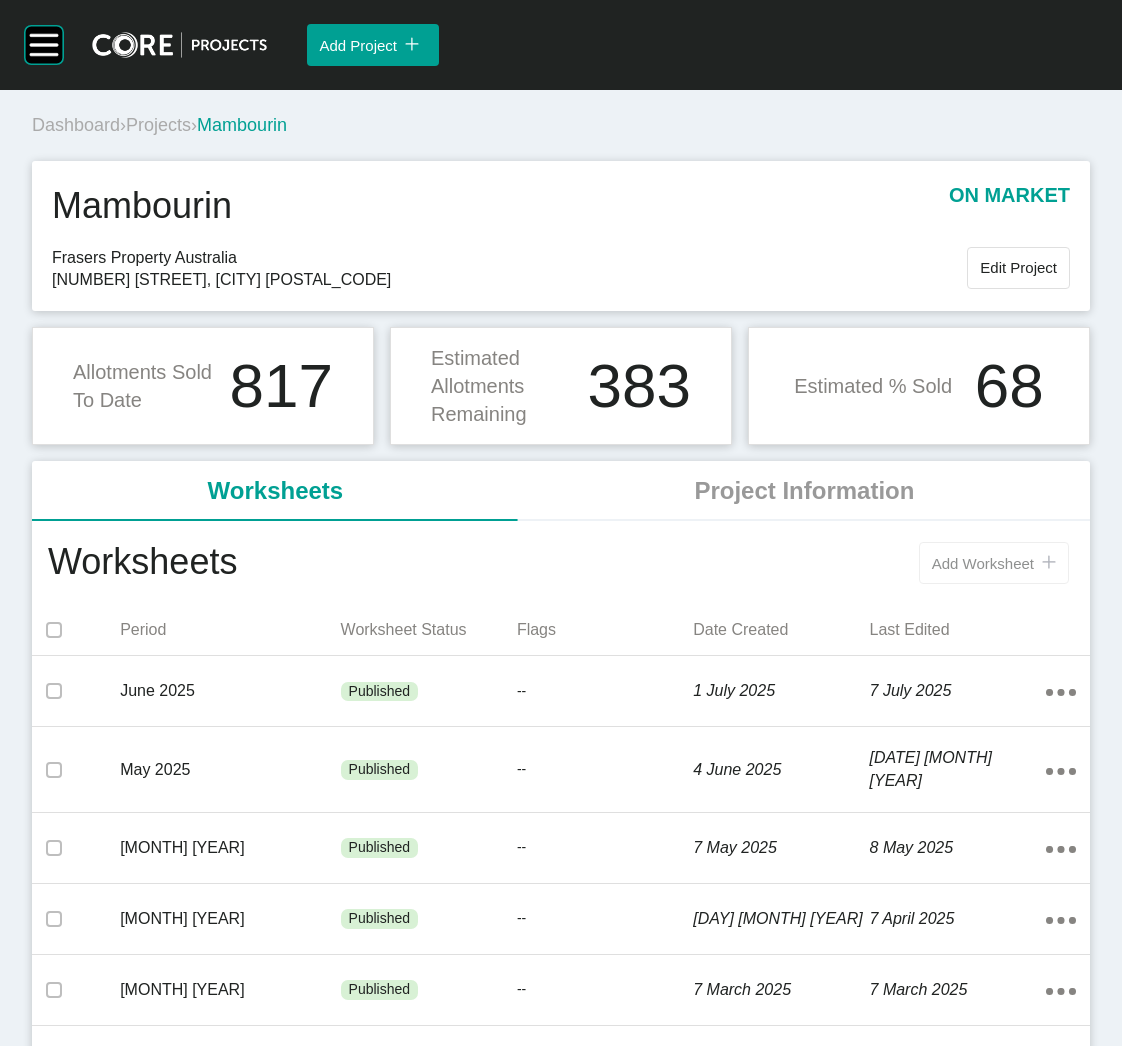 click on "Add Worksheet" at bounding box center [983, 563] 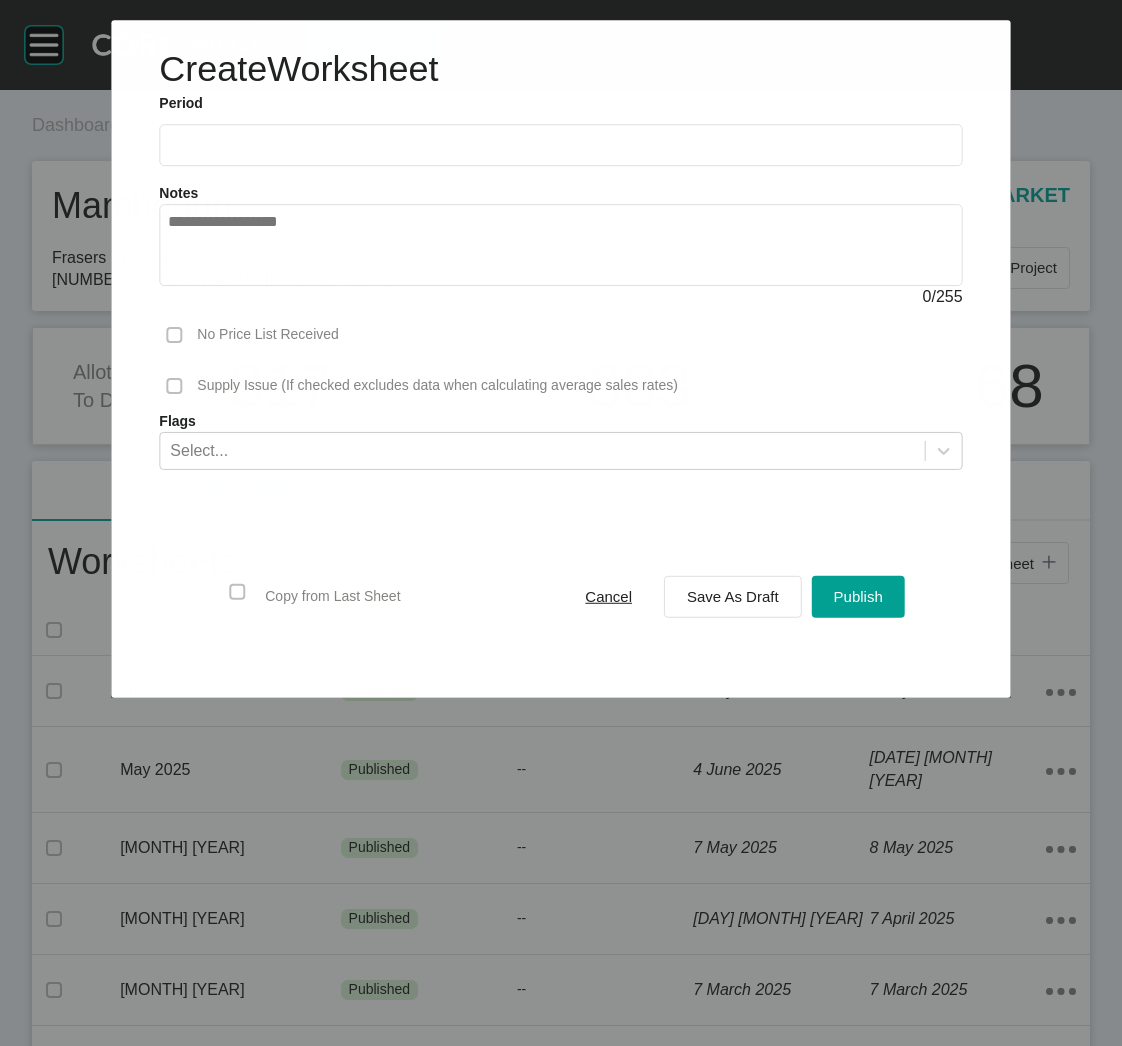 click at bounding box center [560, 145] 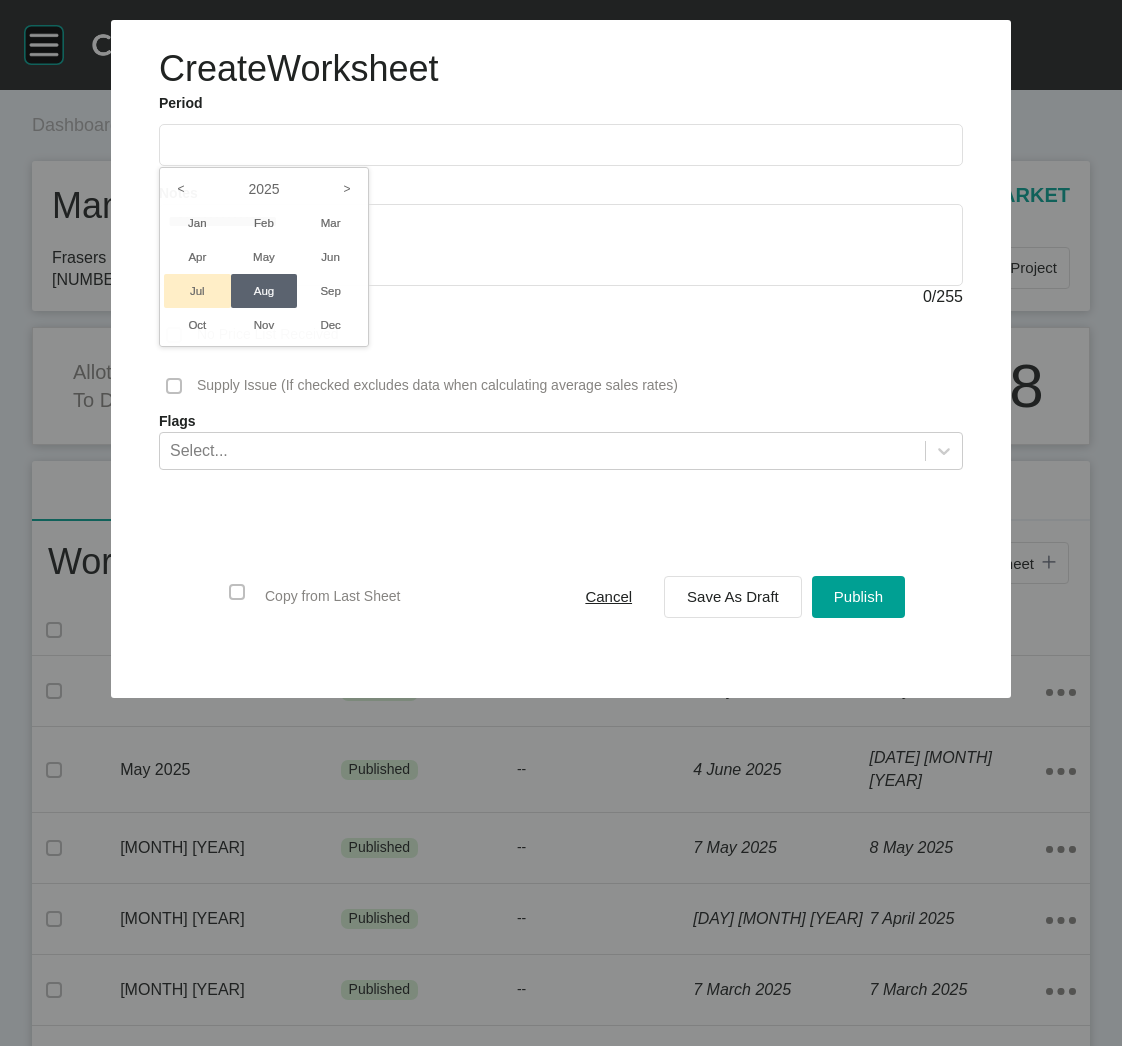 click on "Jul" at bounding box center [197, 291] 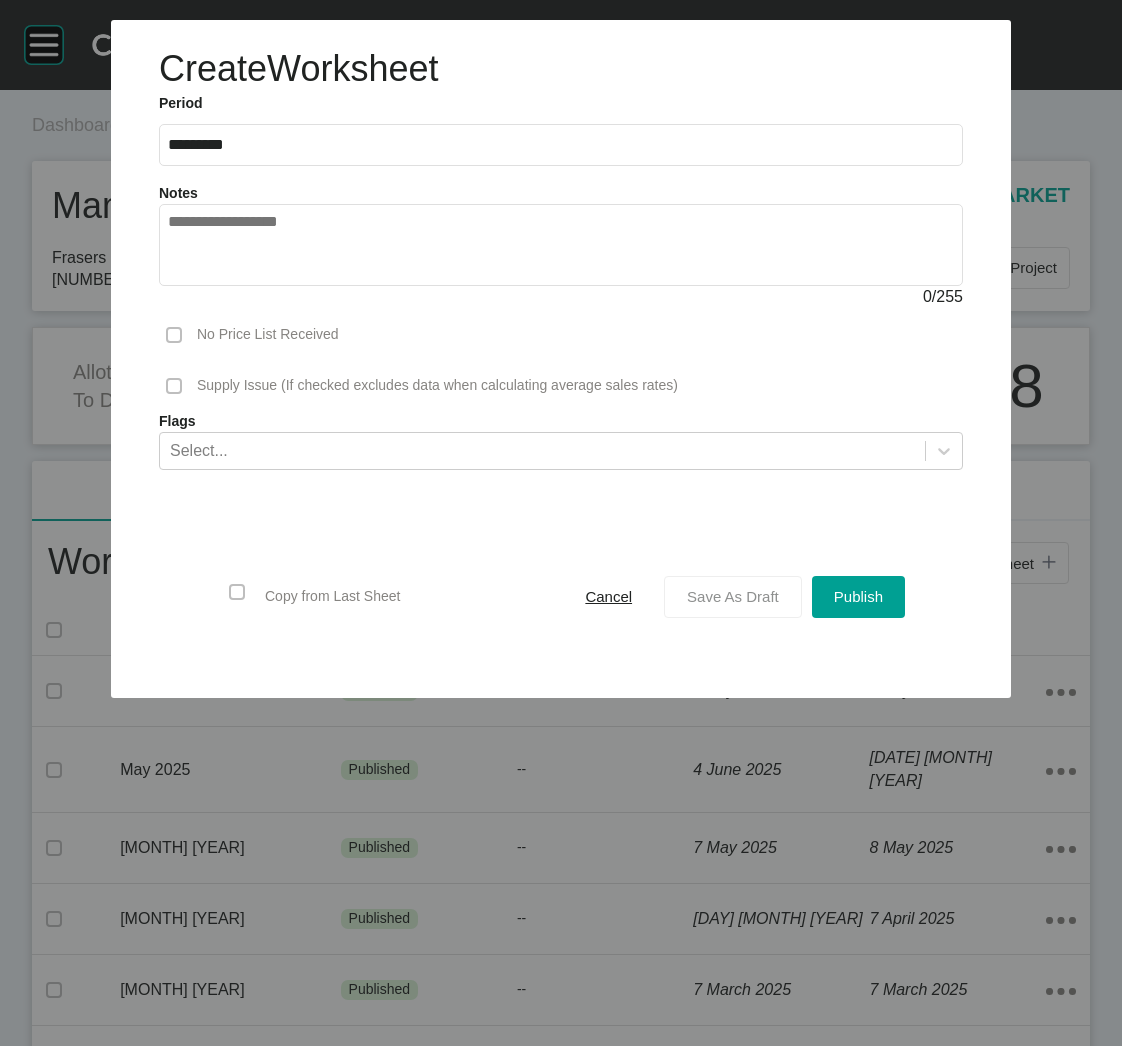 click on "Save As Draft" at bounding box center [733, 596] 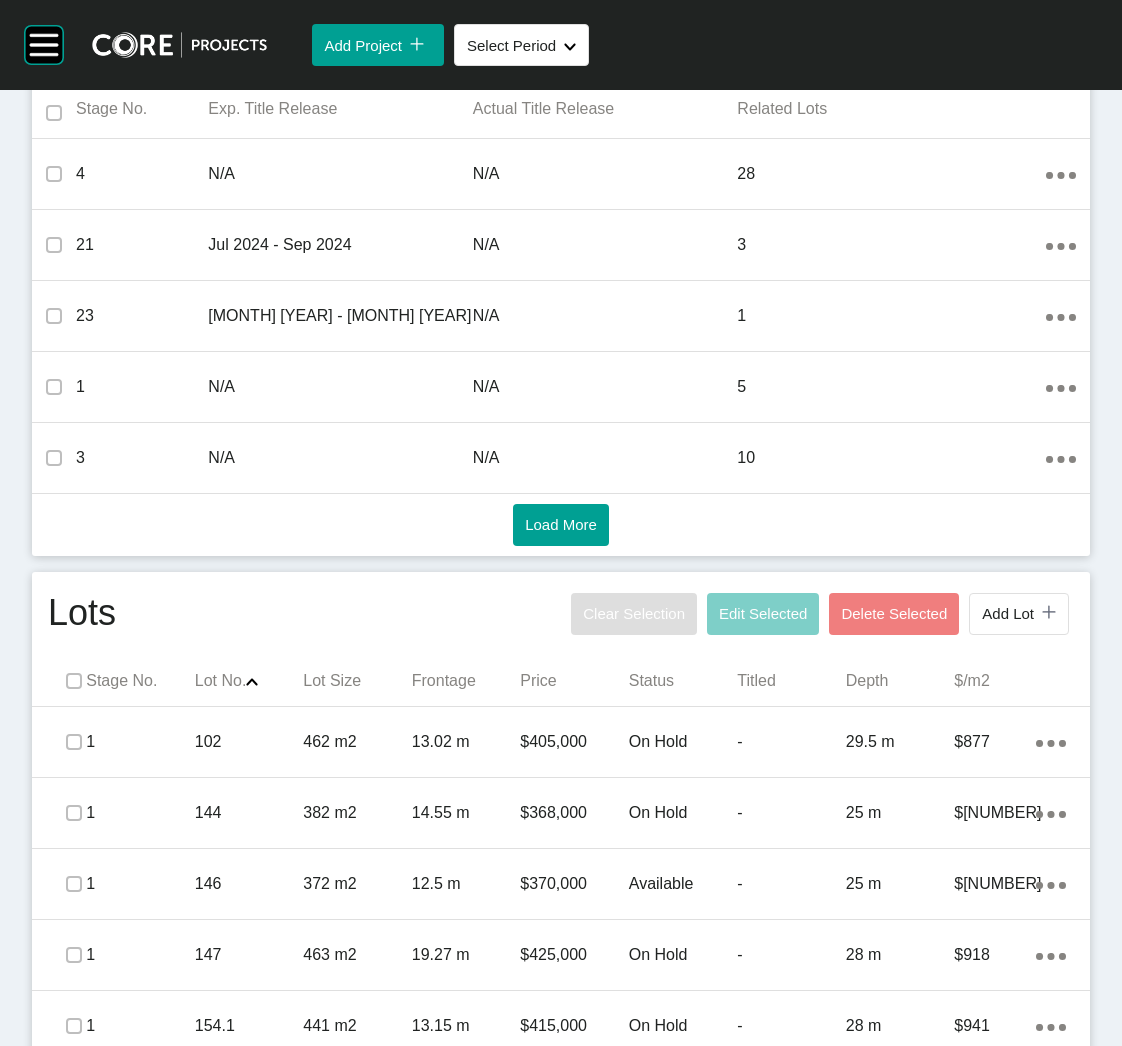 scroll, scrollTop: 899, scrollLeft: 0, axis: vertical 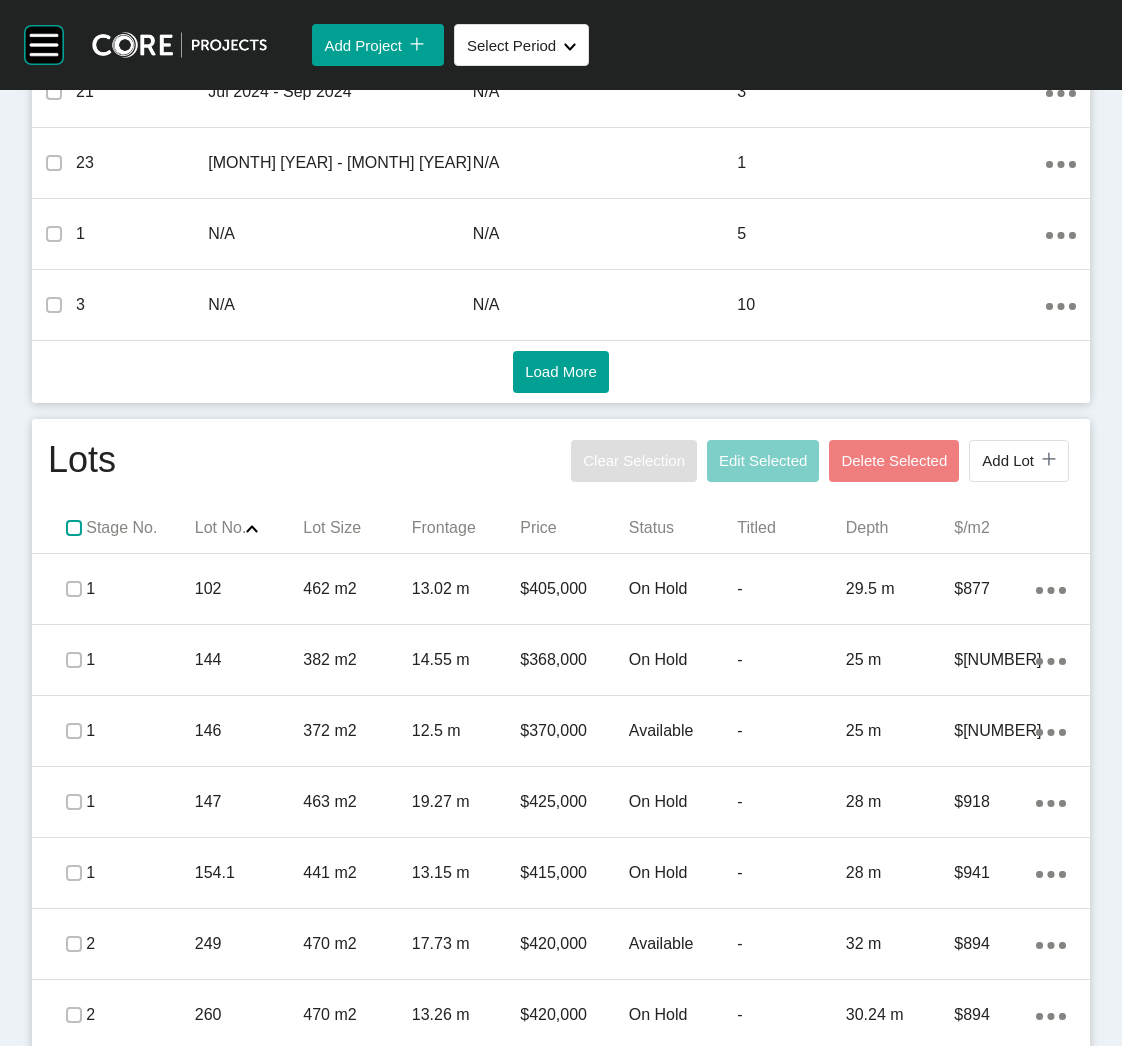drag, startPoint x: 67, startPoint y: 527, endPoint x: 110, endPoint y: 539, distance: 44.64303 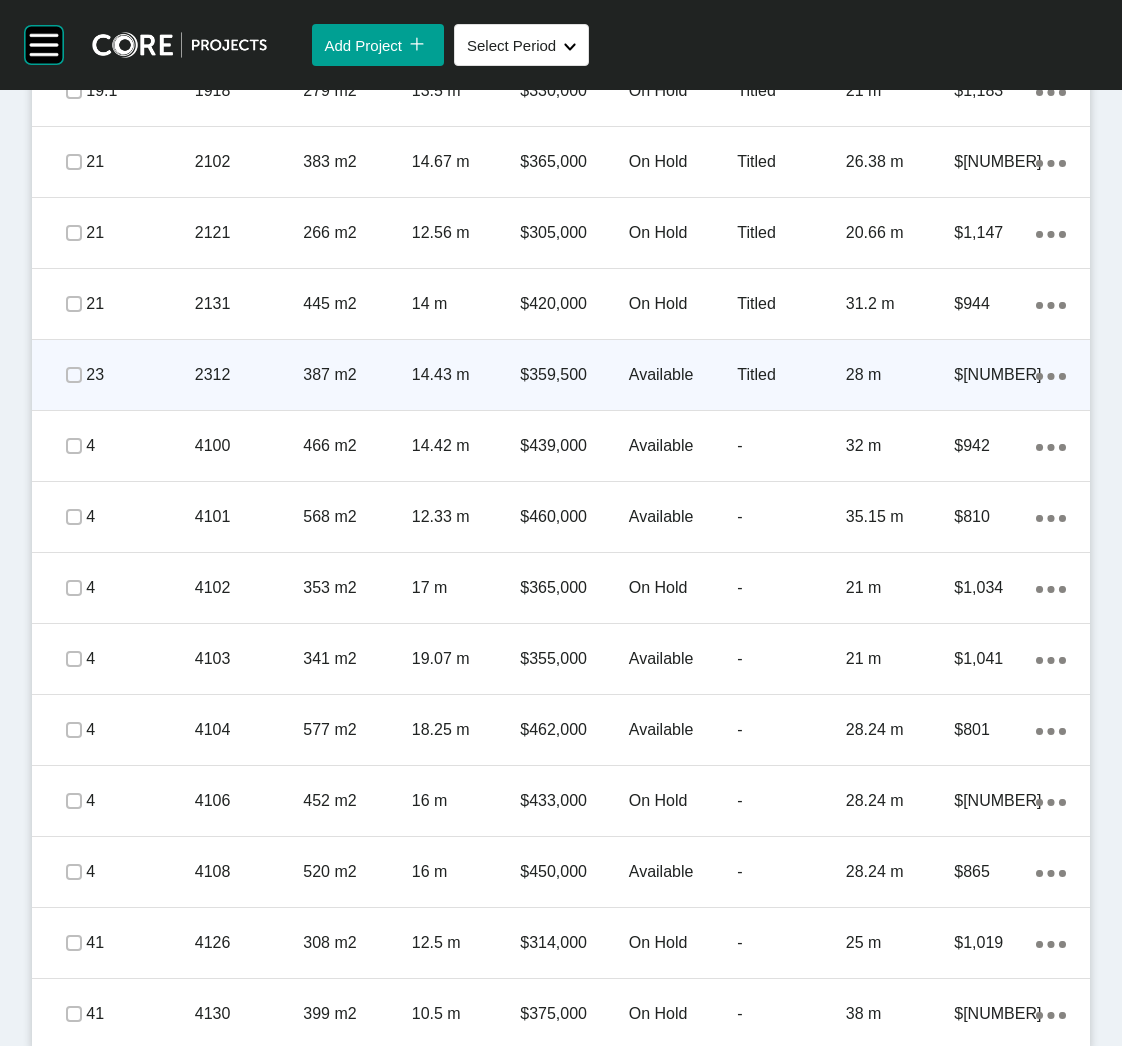 scroll, scrollTop: 4246, scrollLeft: 0, axis: vertical 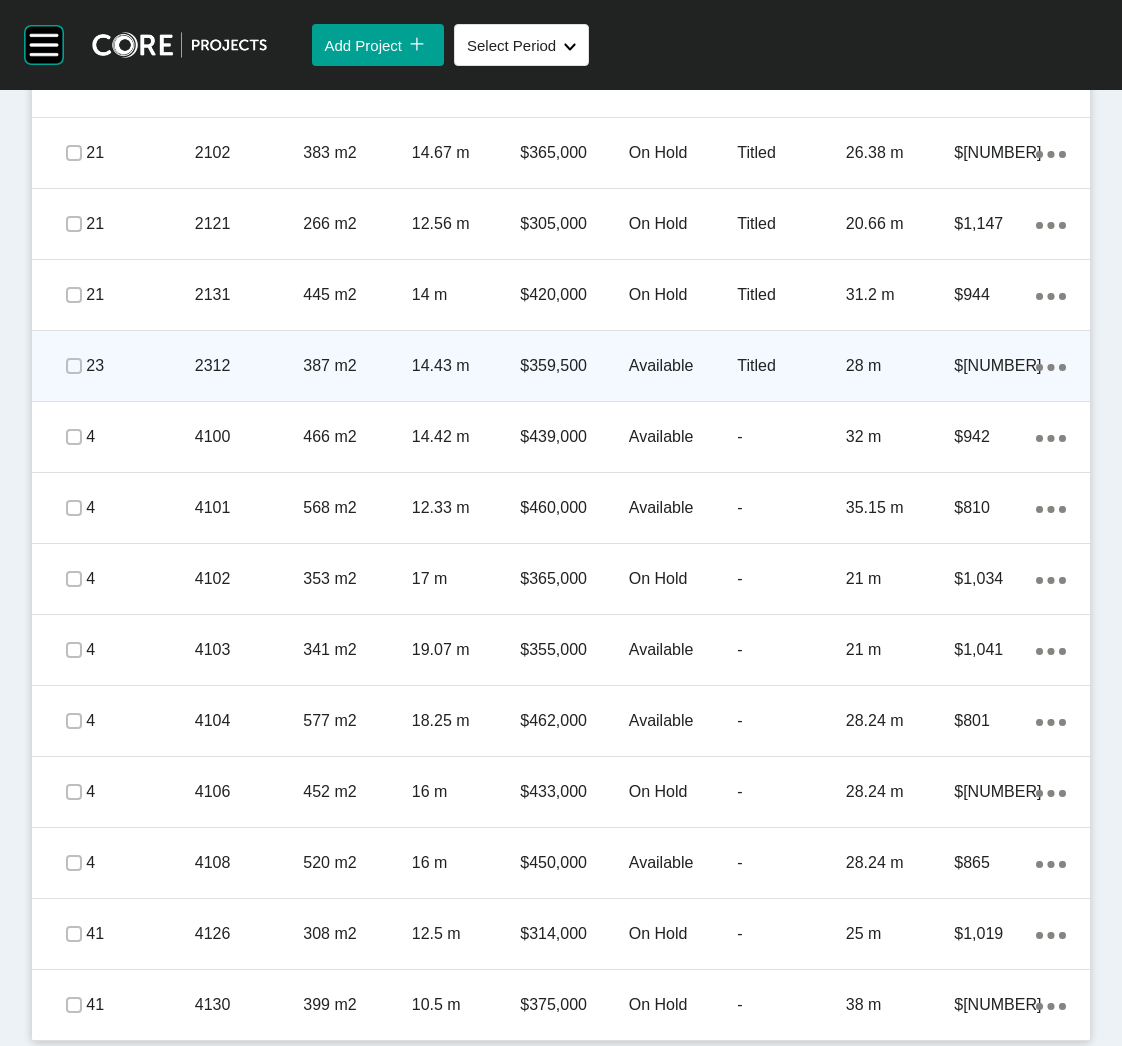 click on "2312" at bounding box center [249, 366] 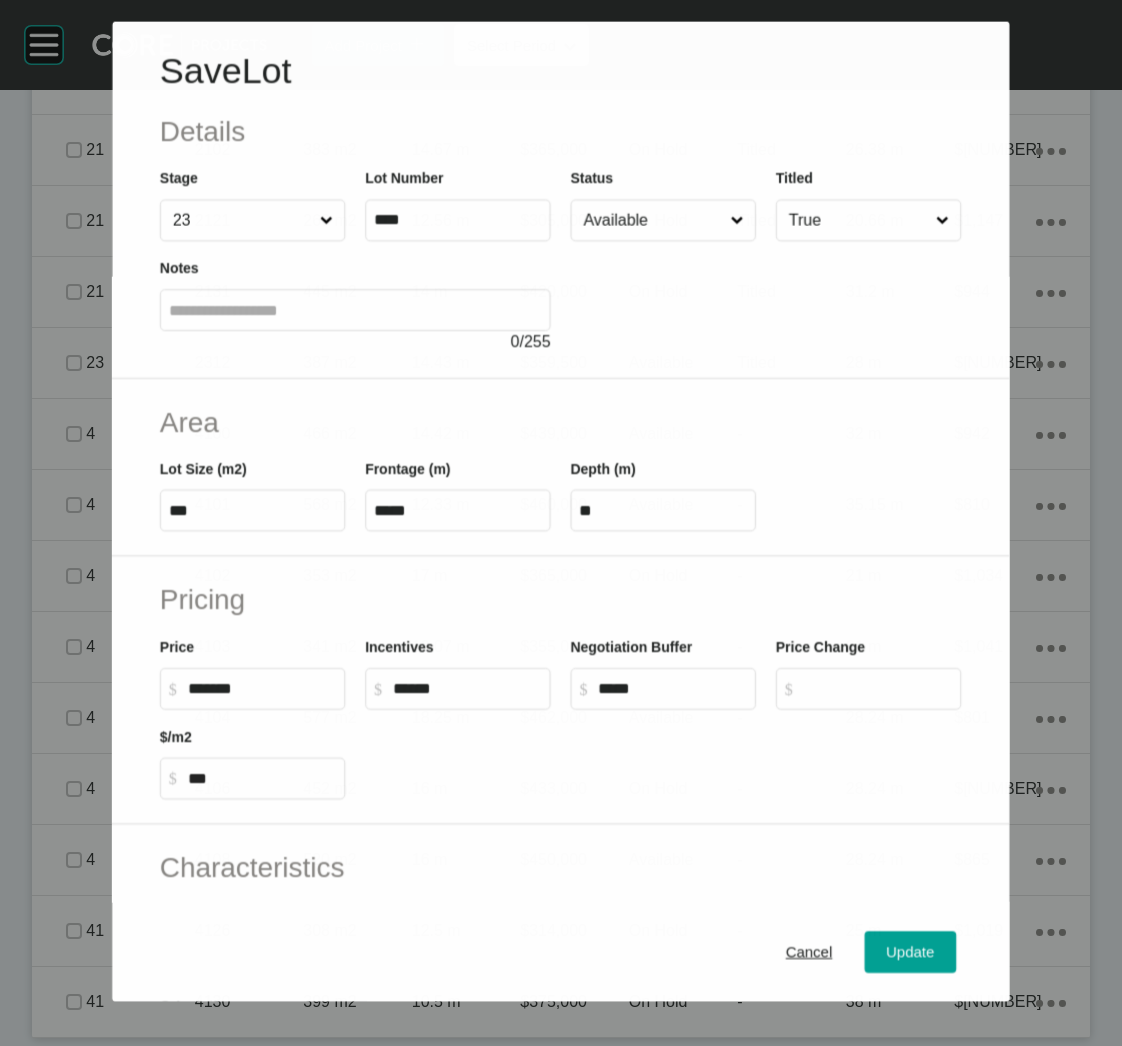 scroll, scrollTop: 4184, scrollLeft: 0, axis: vertical 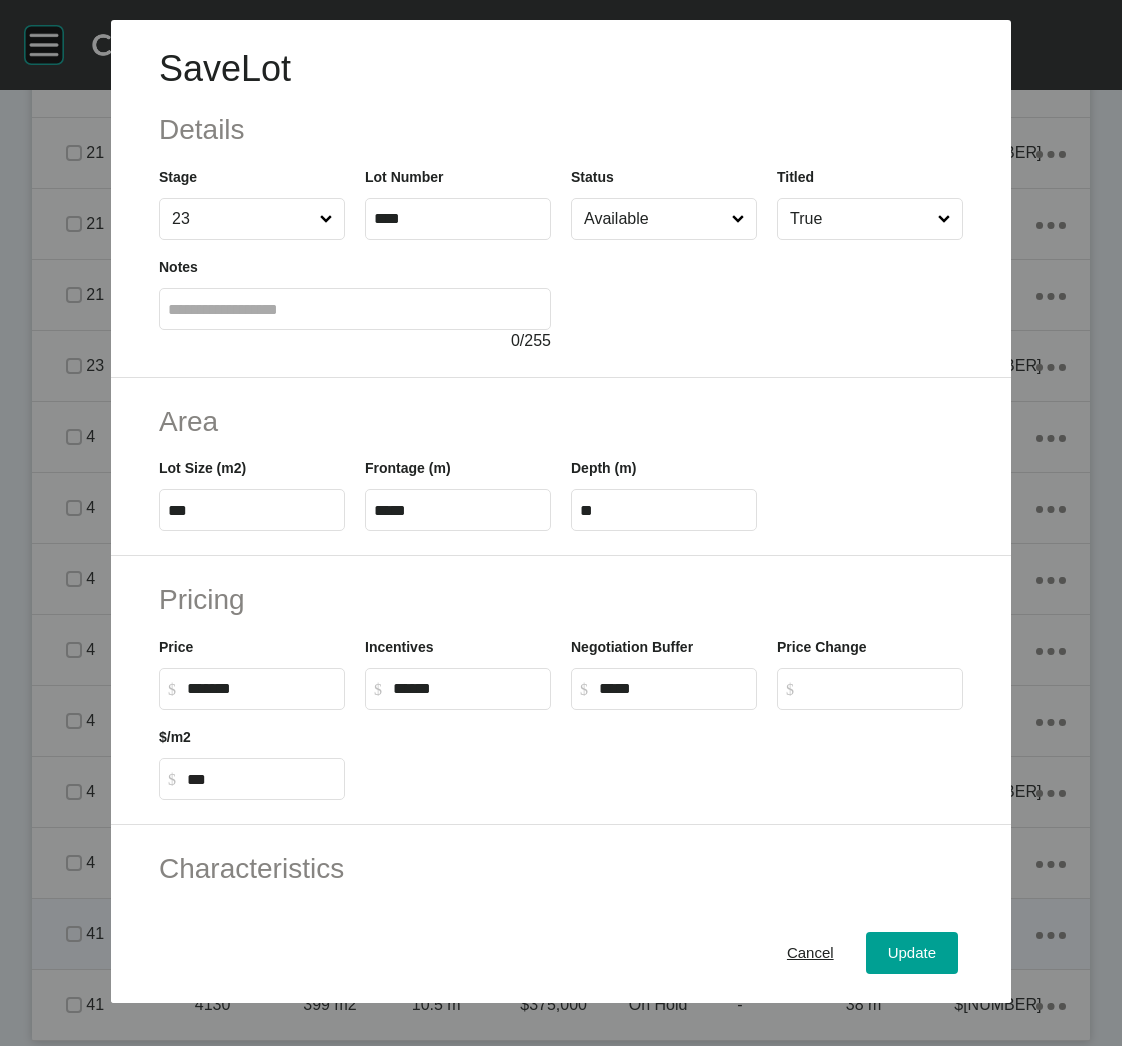 click on "Cancel" at bounding box center [810, 953] 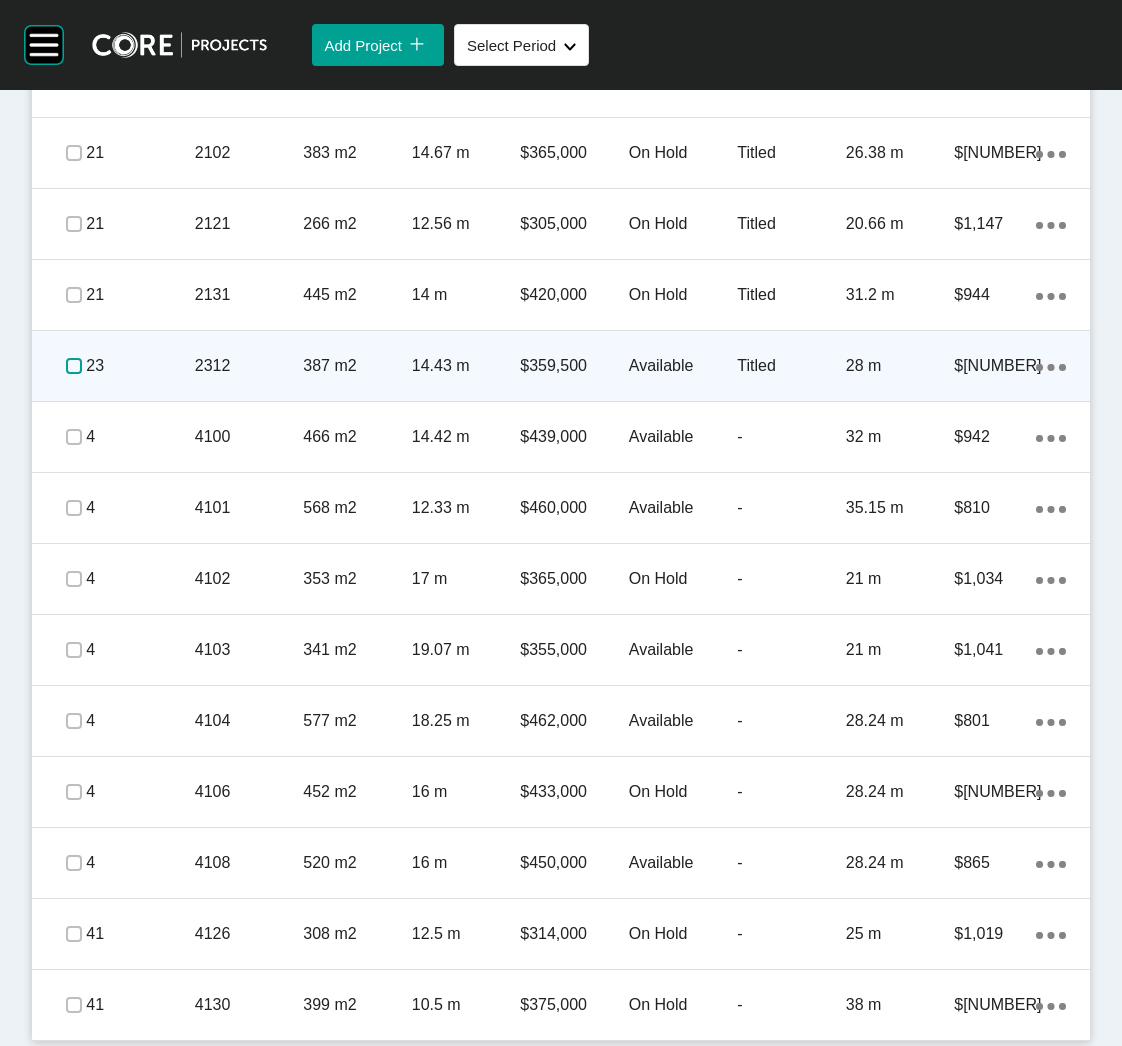 click at bounding box center [74, 366] 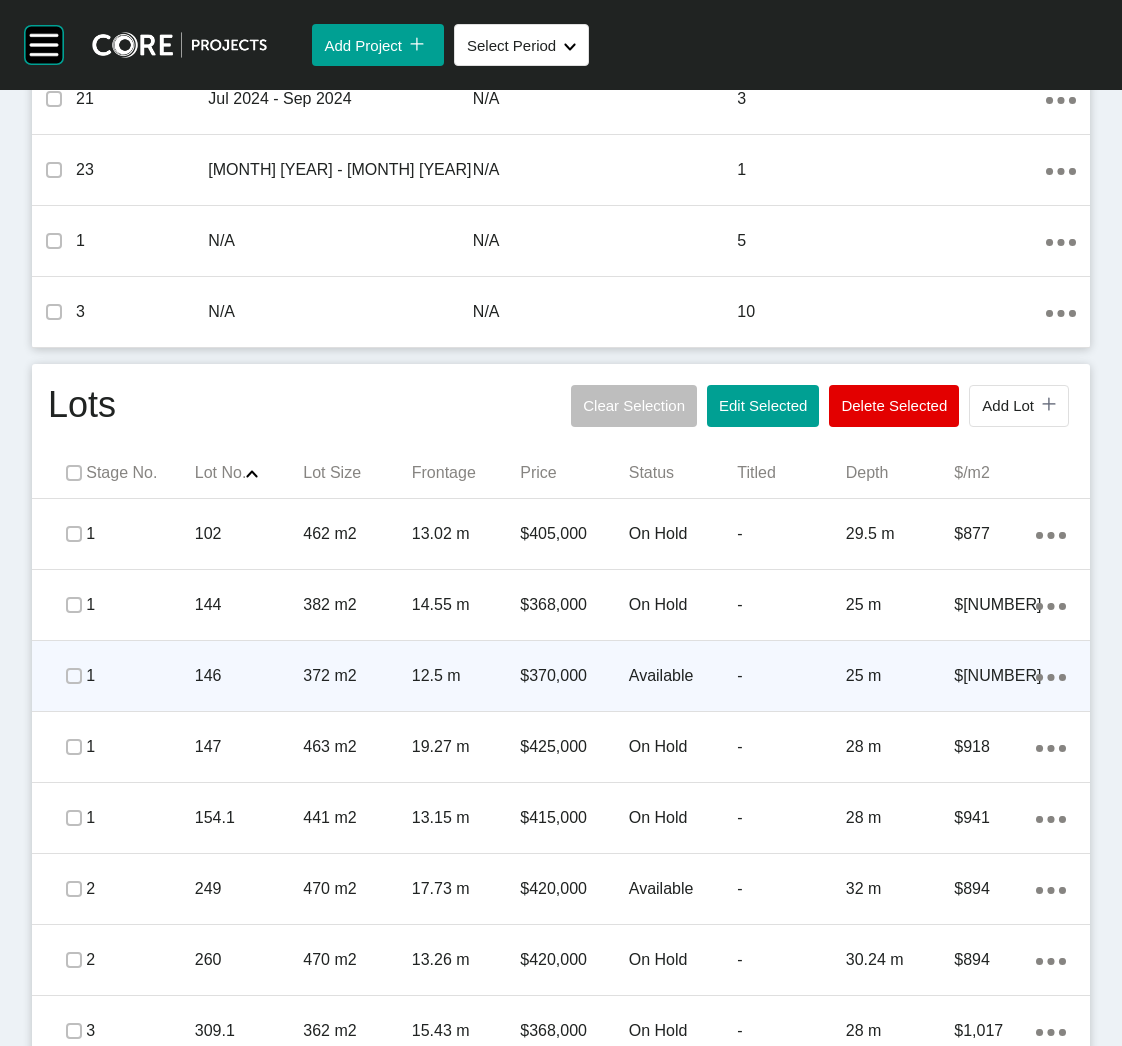 scroll, scrollTop: 884, scrollLeft: 0, axis: vertical 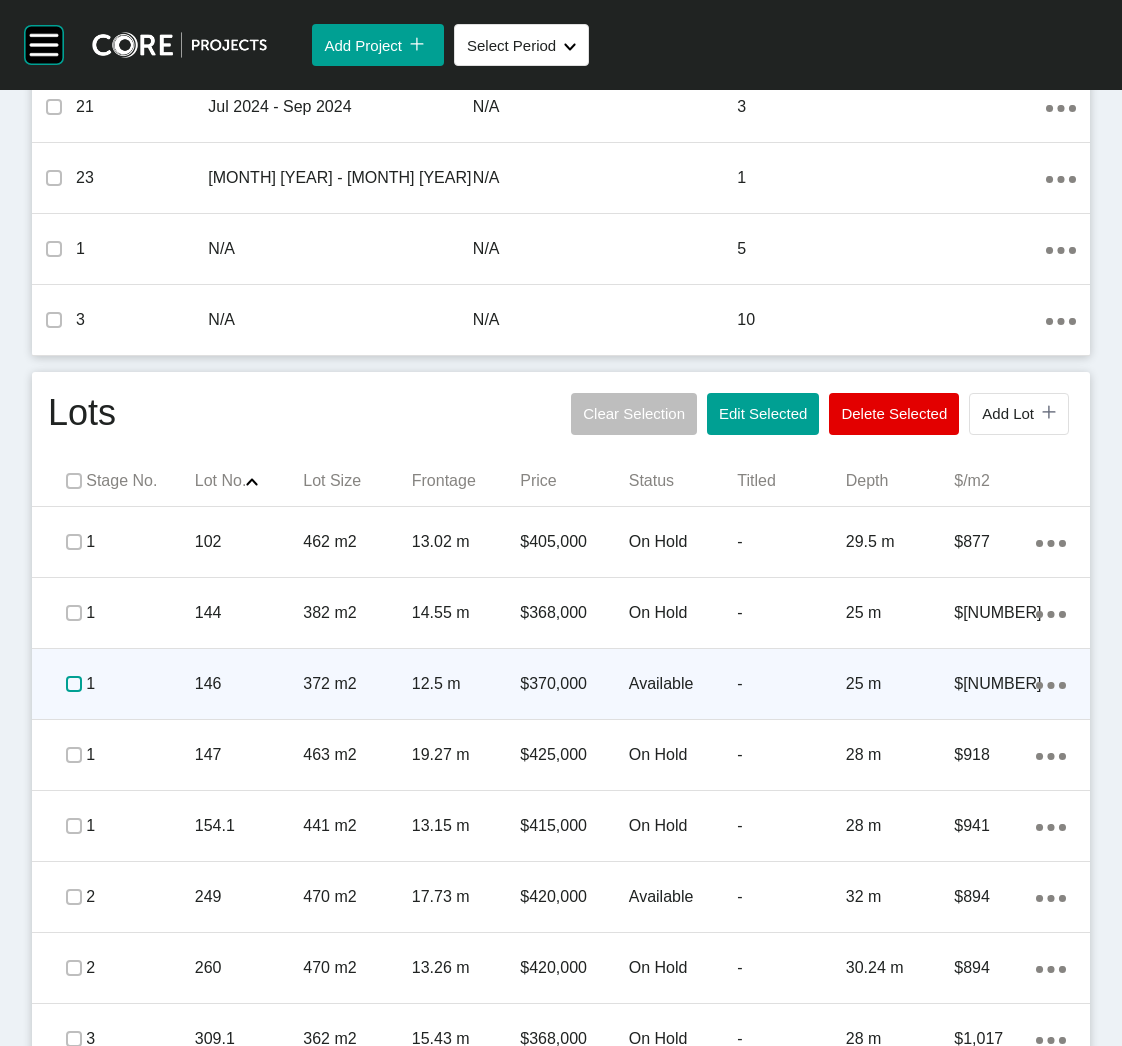 click at bounding box center [74, 684] 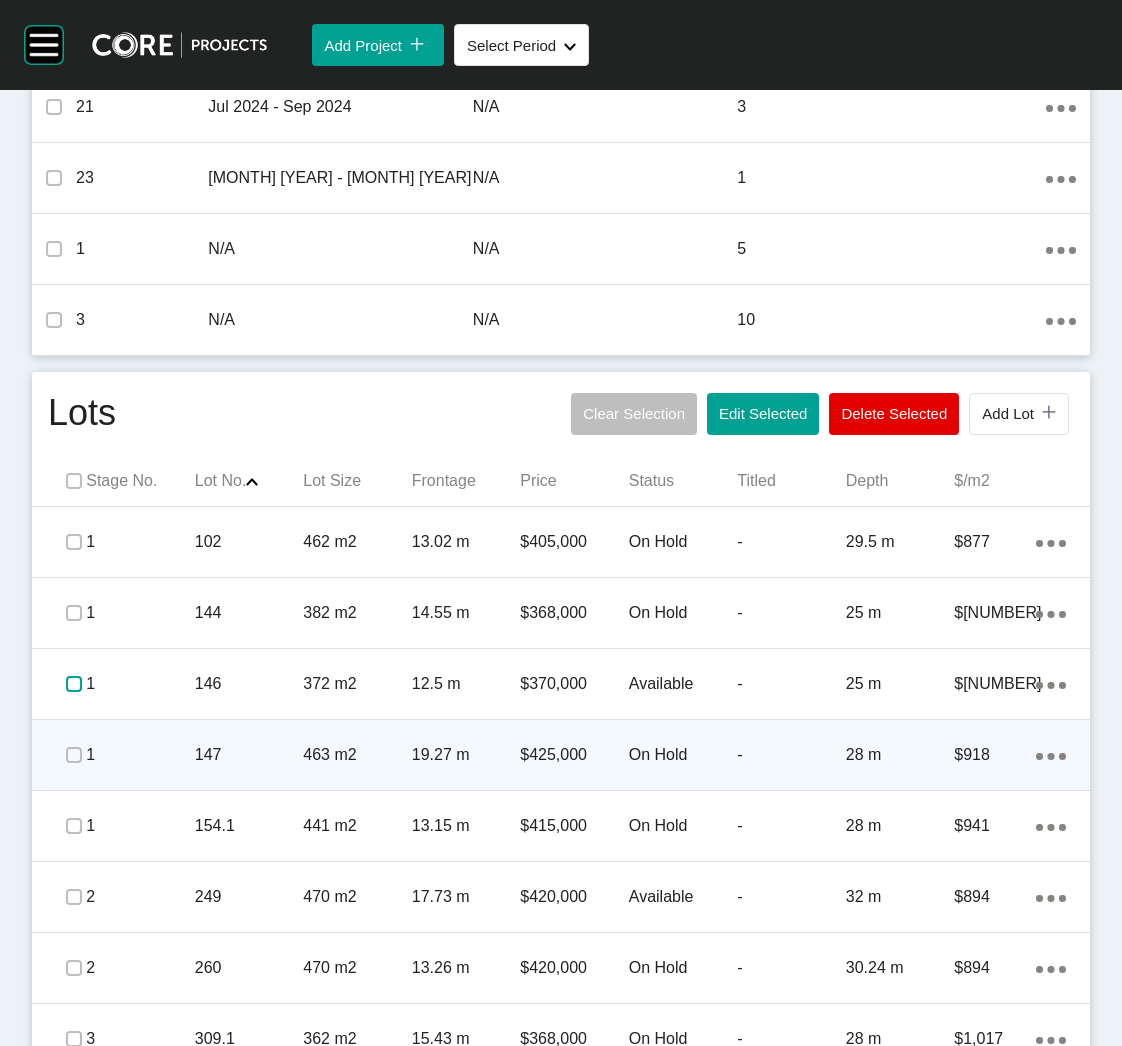 scroll, scrollTop: 1034, scrollLeft: 0, axis: vertical 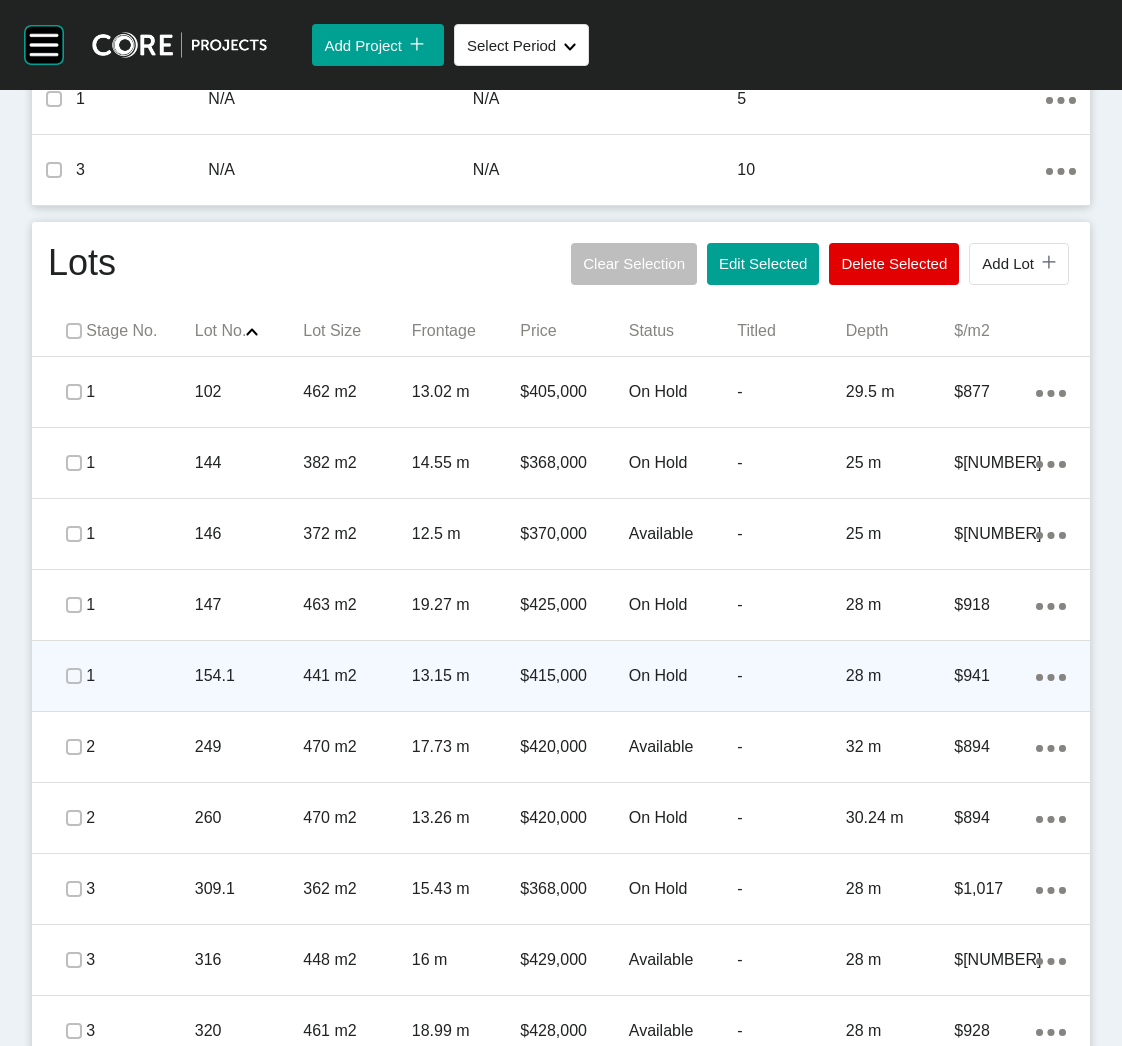 click on "154.1" at bounding box center [249, 676] 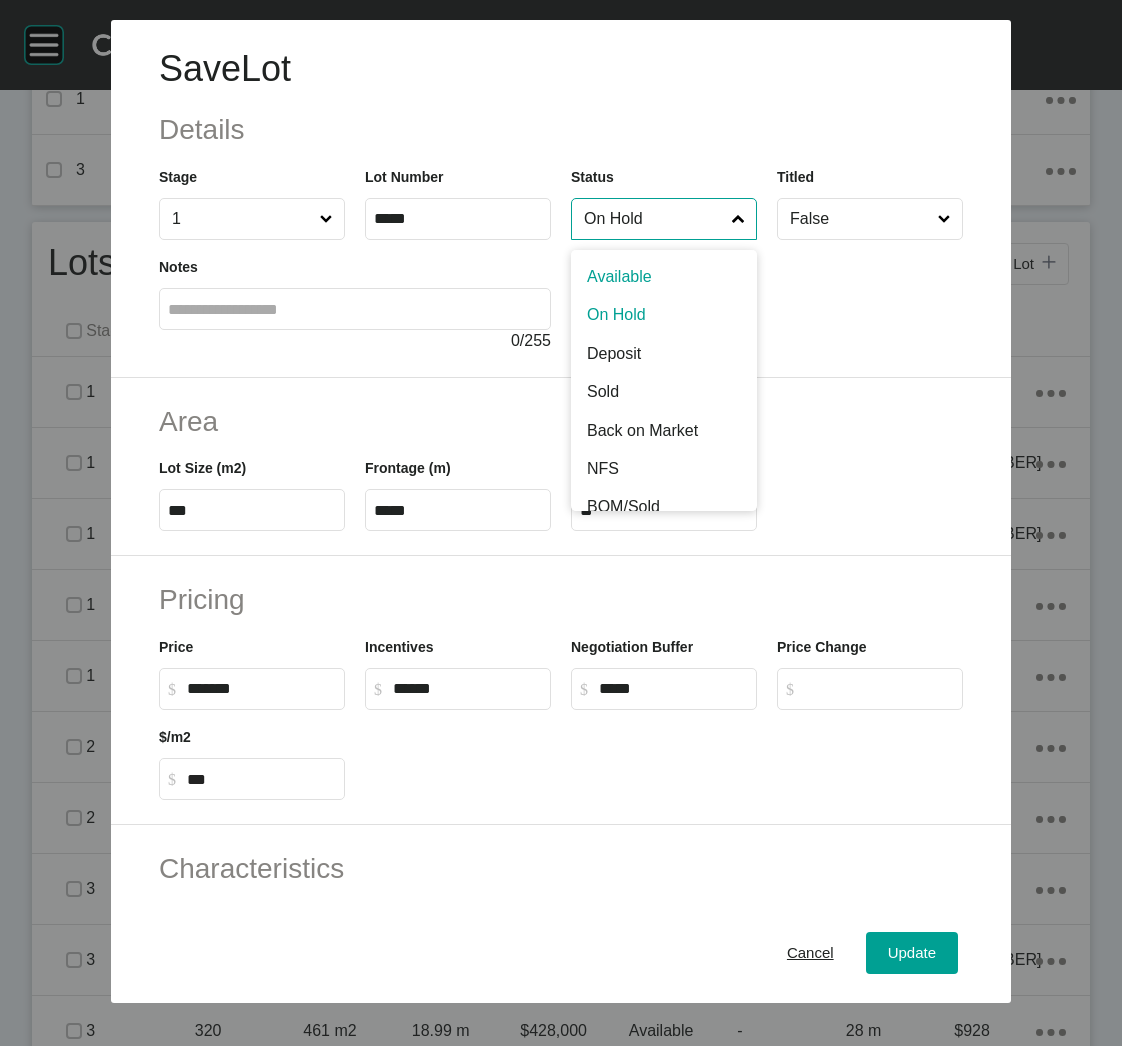 click on "On Hold" at bounding box center (654, 219) 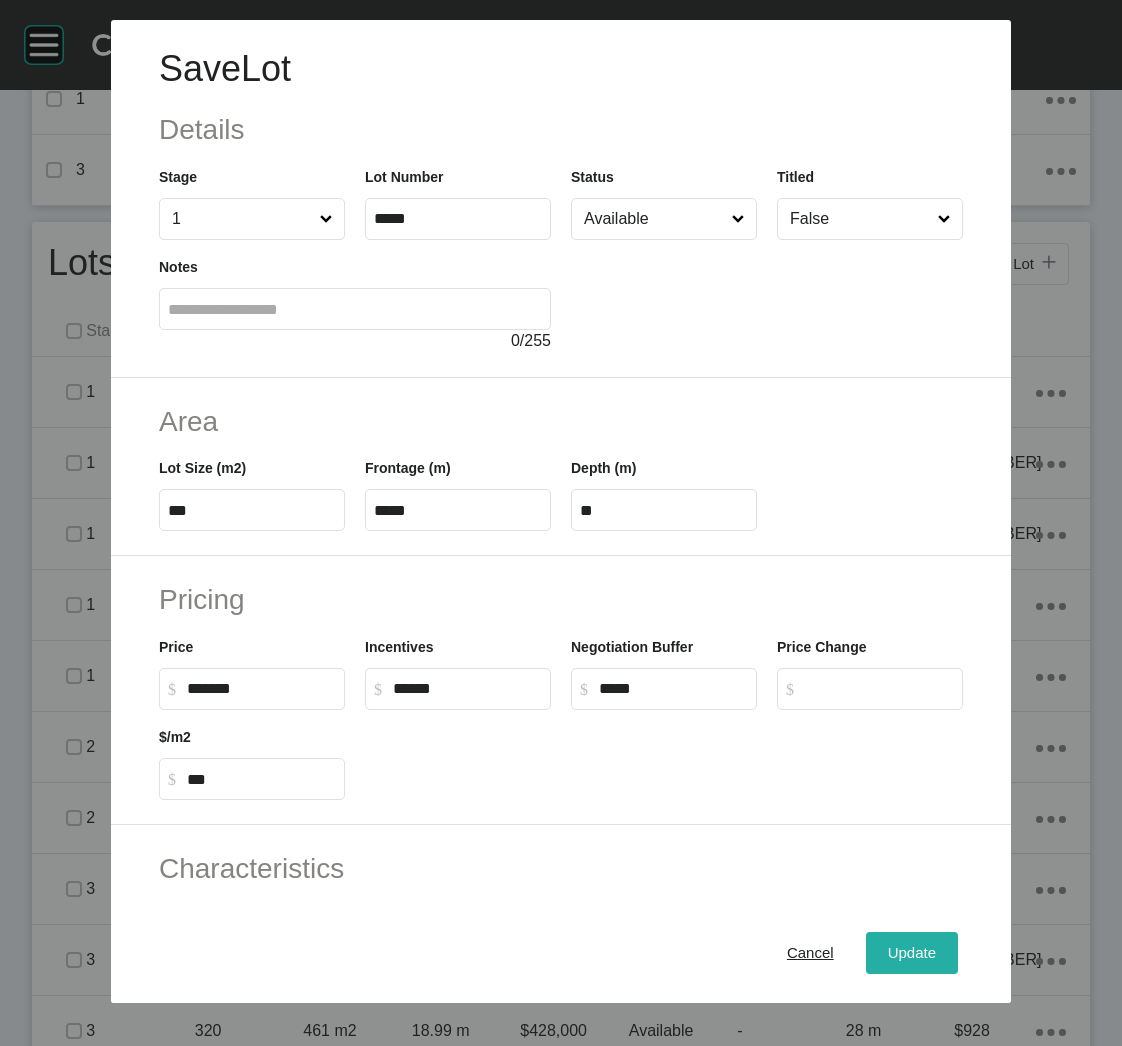 click on "Update" at bounding box center [912, 953] 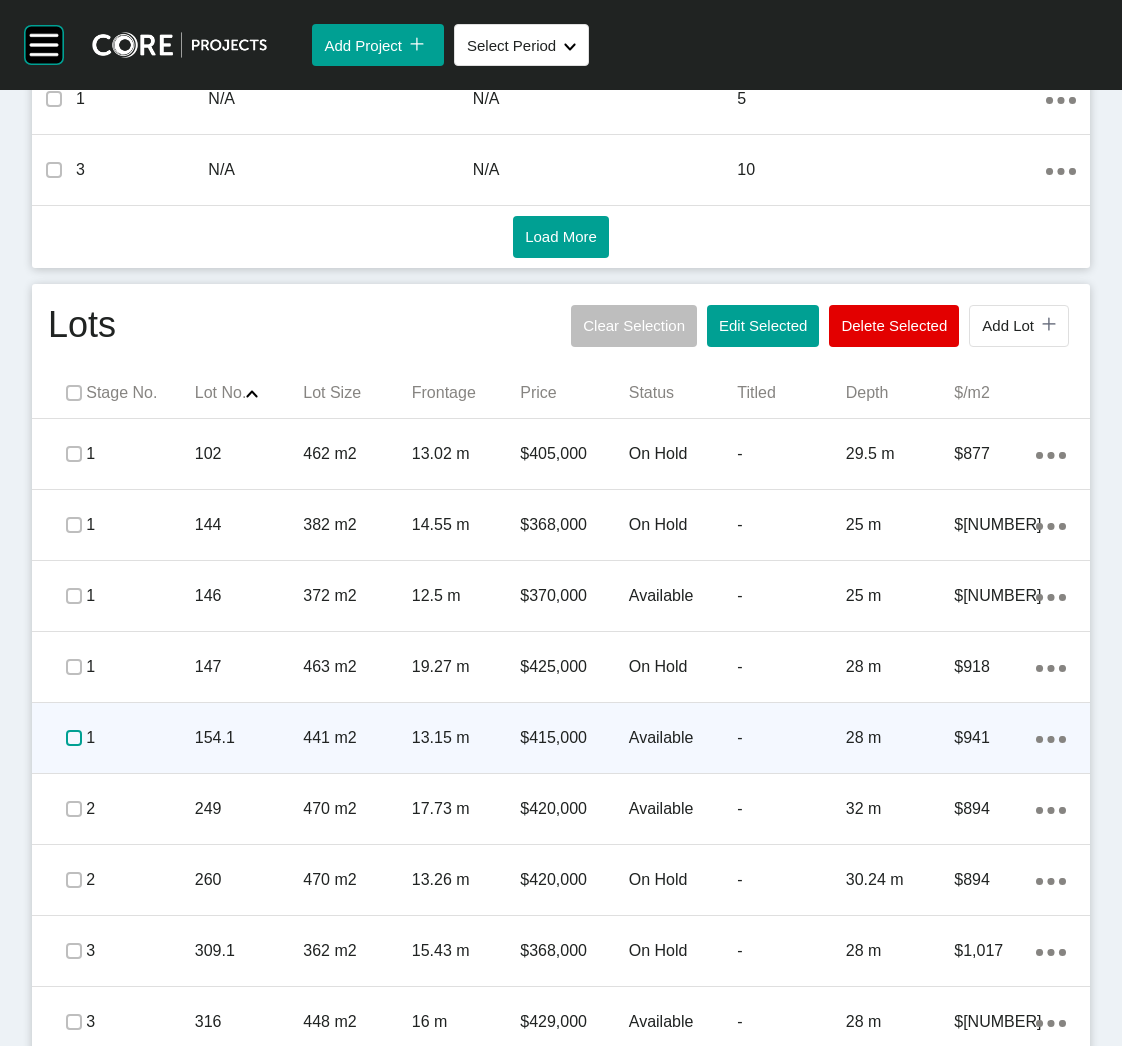 click at bounding box center [74, 738] 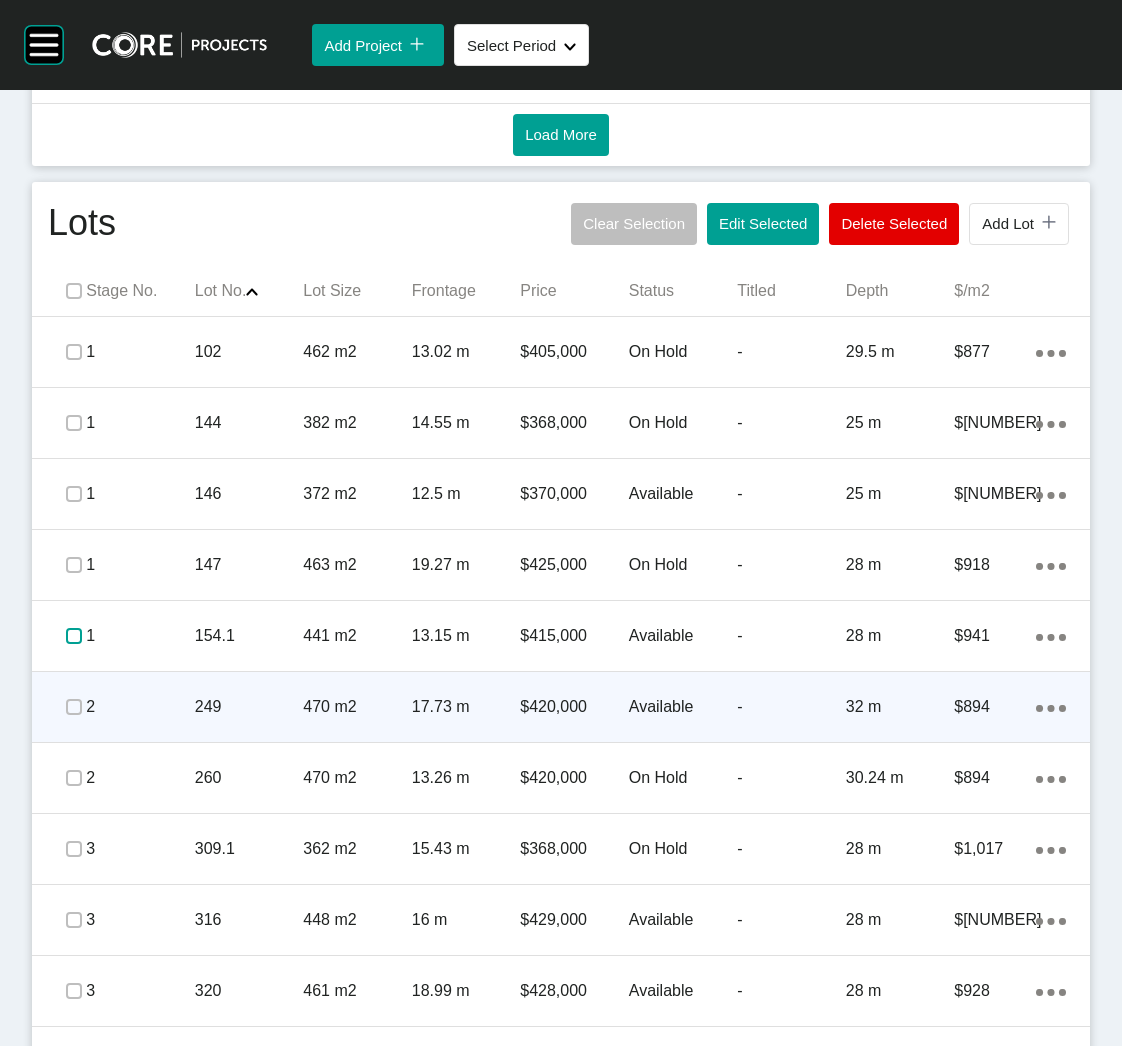 scroll, scrollTop: 1184, scrollLeft: 0, axis: vertical 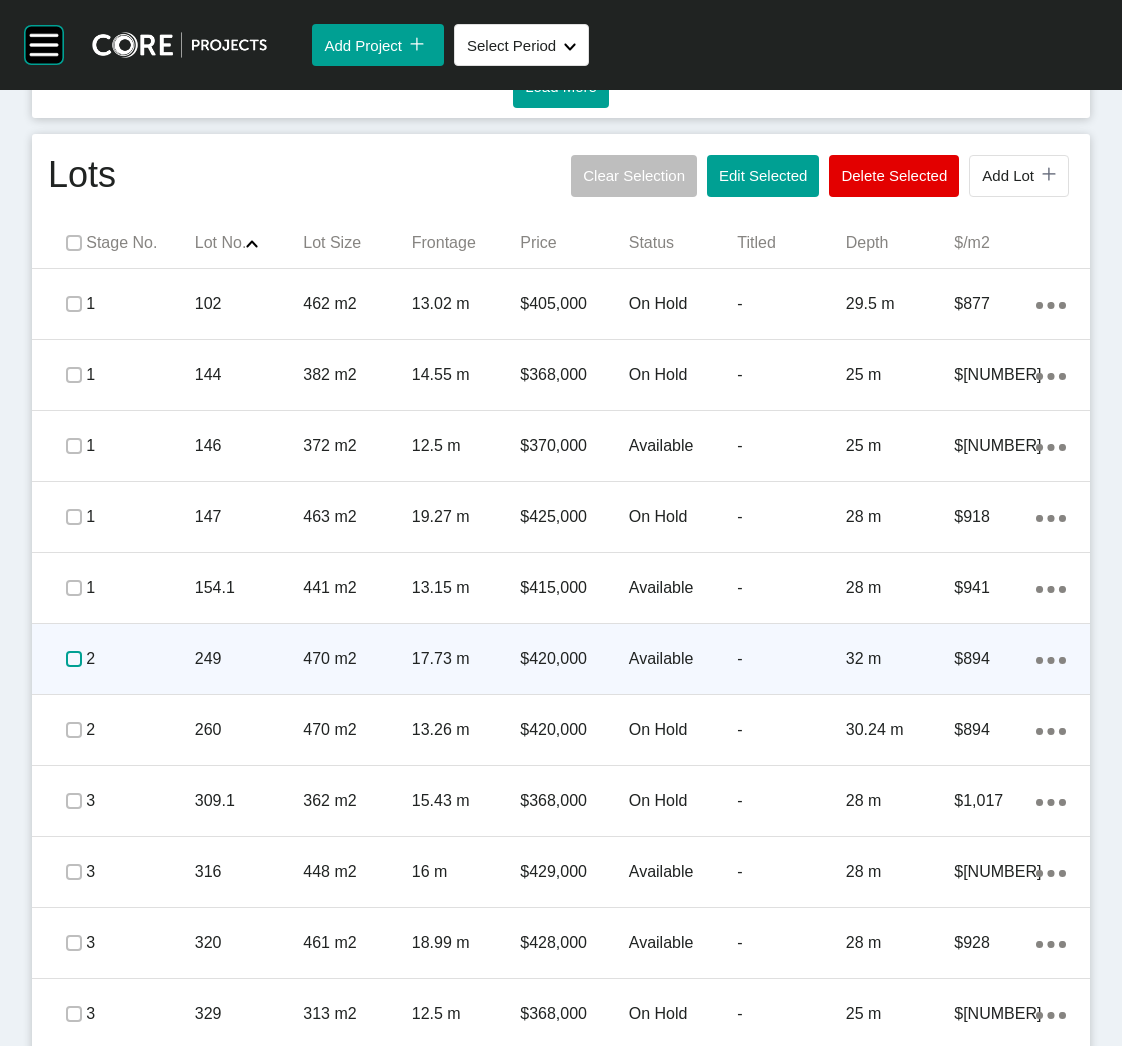 click at bounding box center (74, 659) 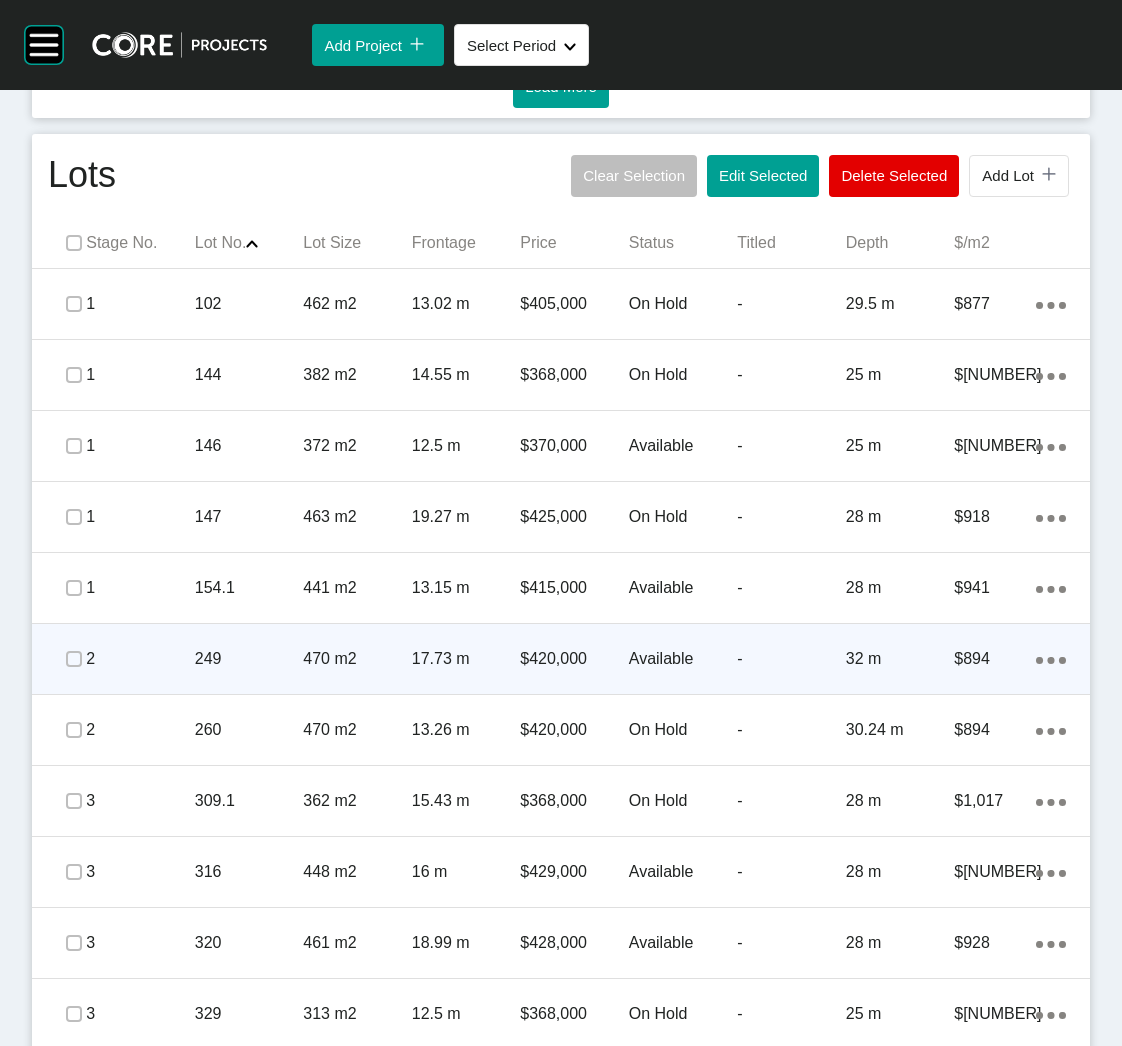 click on "249" at bounding box center (249, 659) 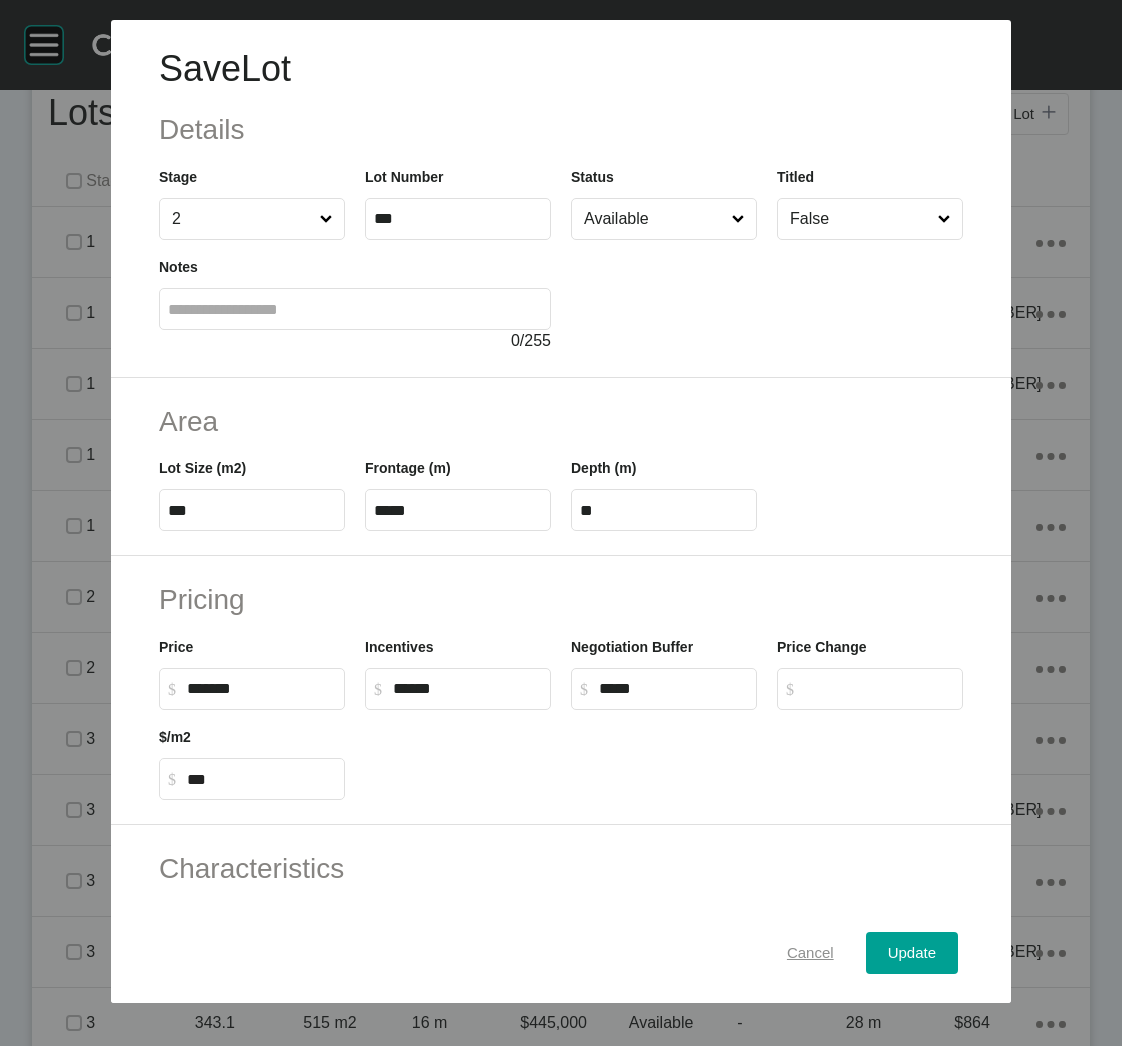 click on "Cancel" at bounding box center (810, 953) 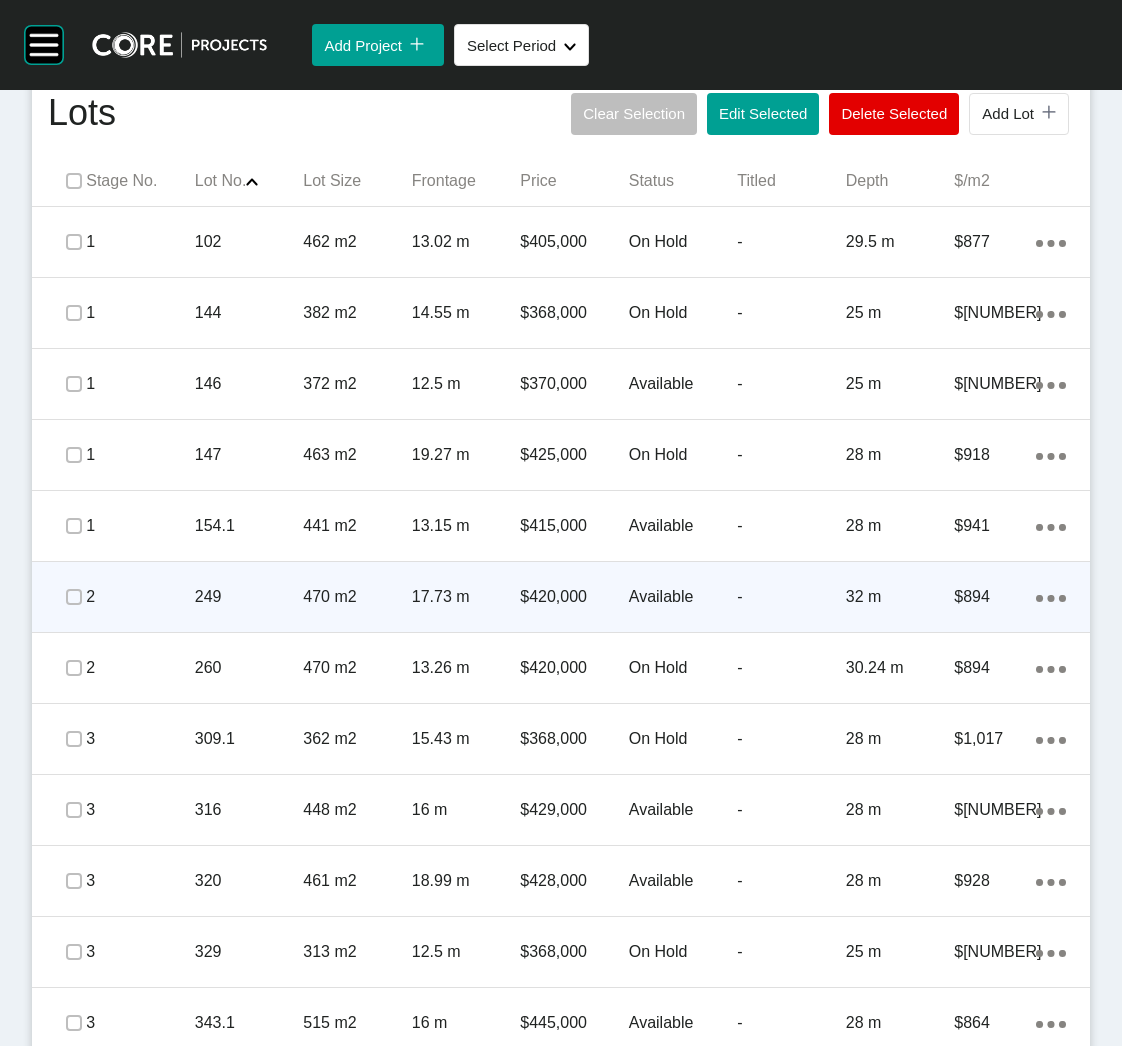 click on "249" at bounding box center [249, 597] 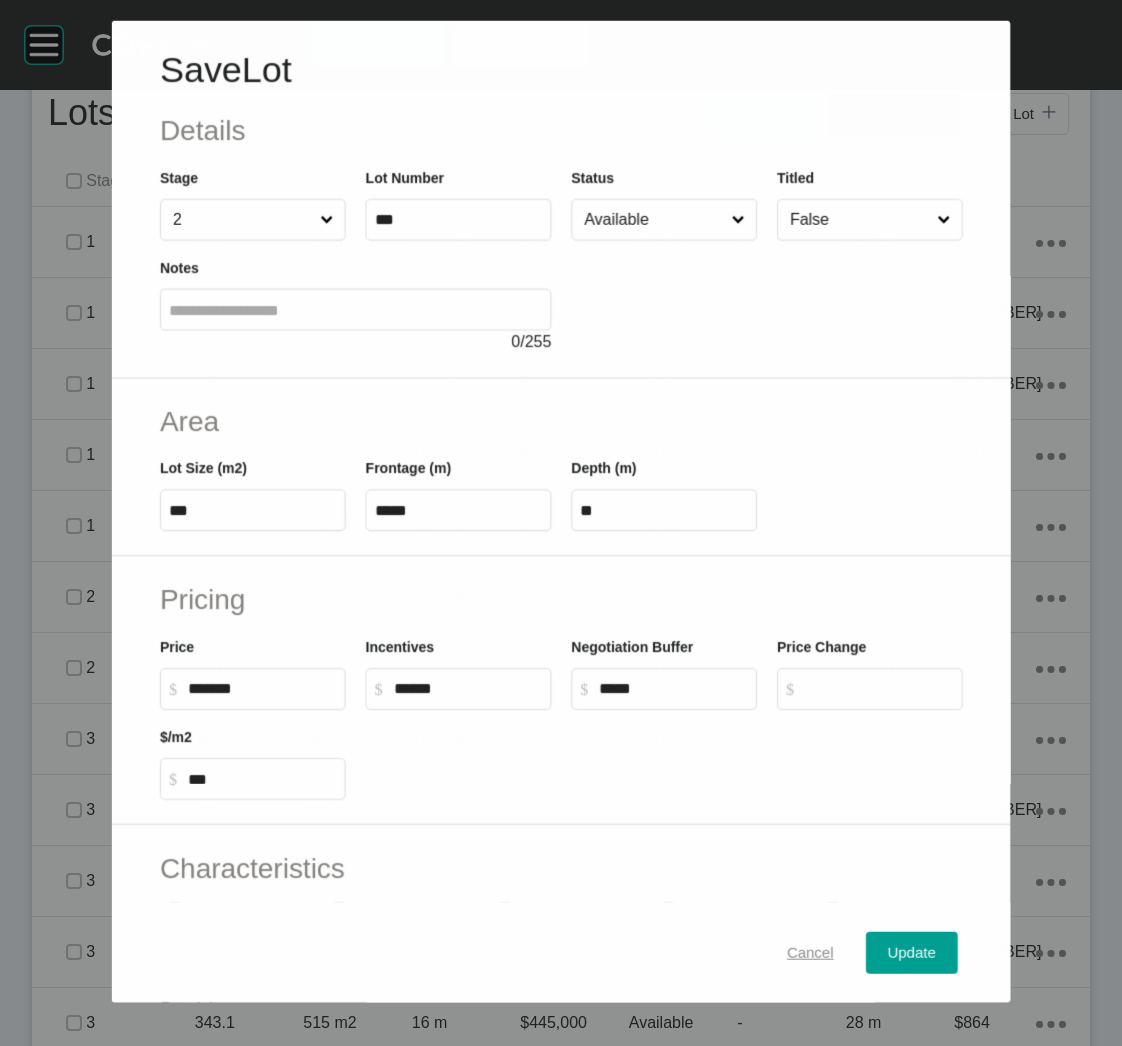 click on "Cancel" at bounding box center [810, 952] 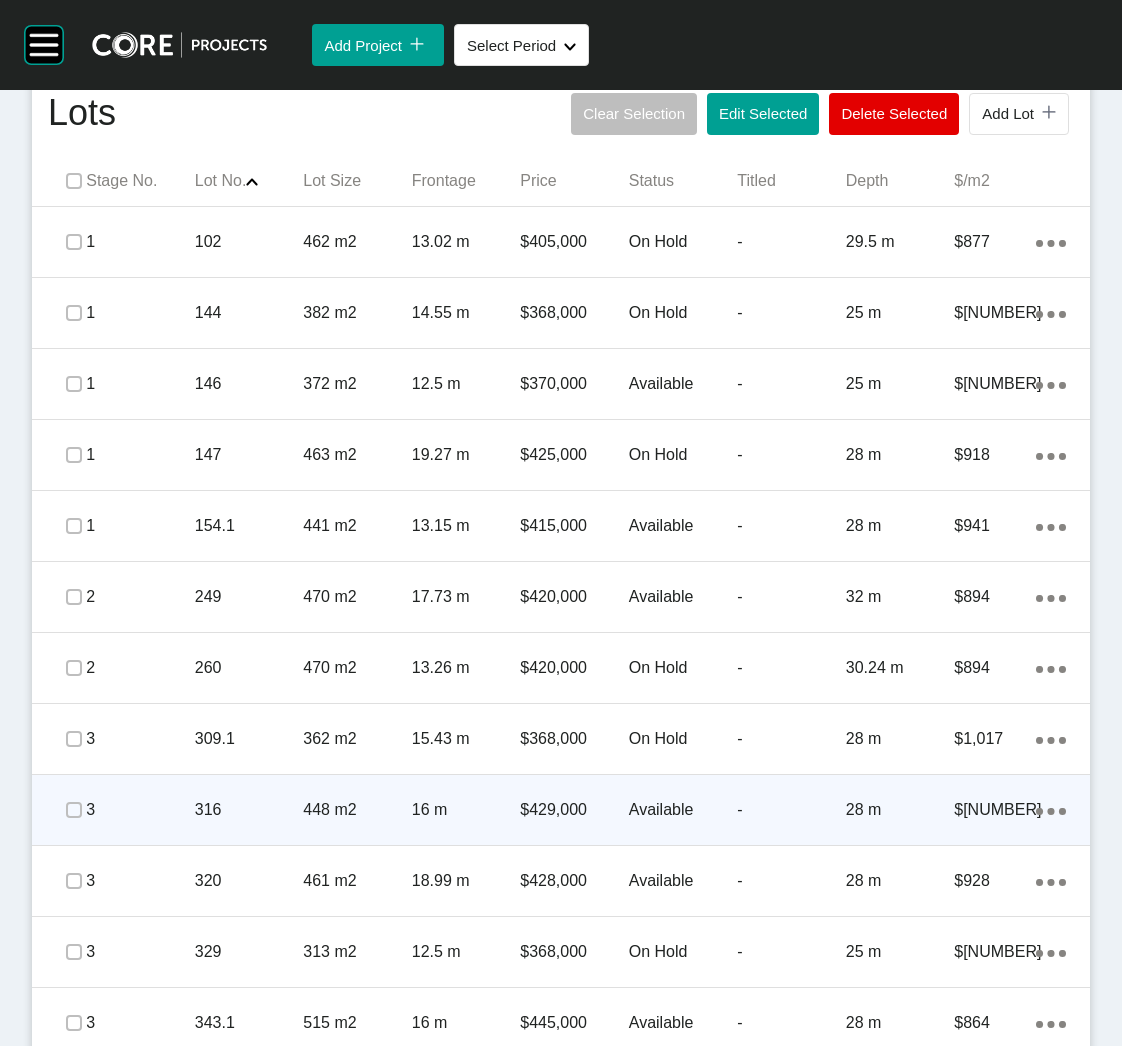 click on "316" at bounding box center (249, 810) 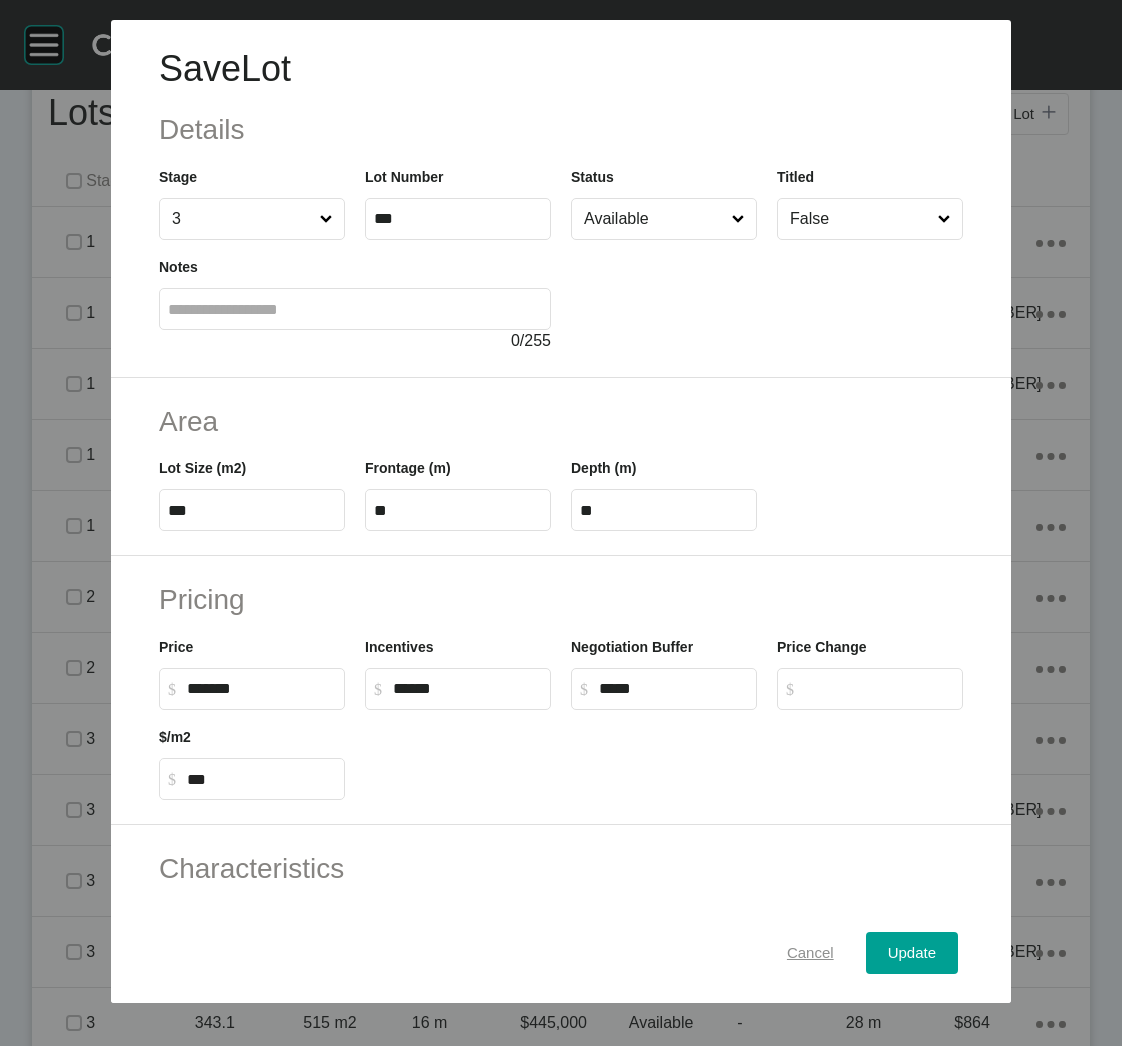 click on "Cancel" at bounding box center (810, 953) 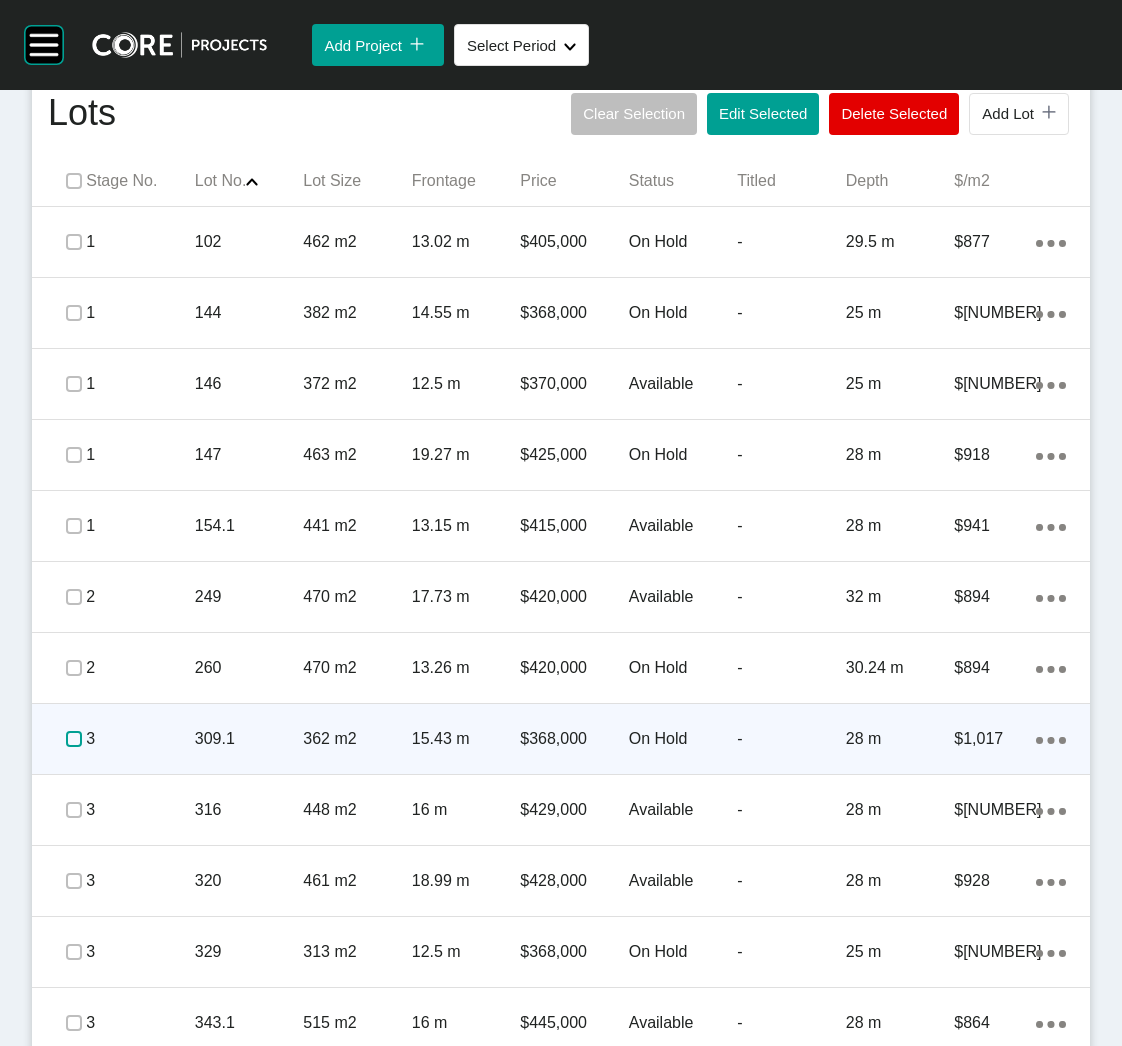 click at bounding box center (74, 739) 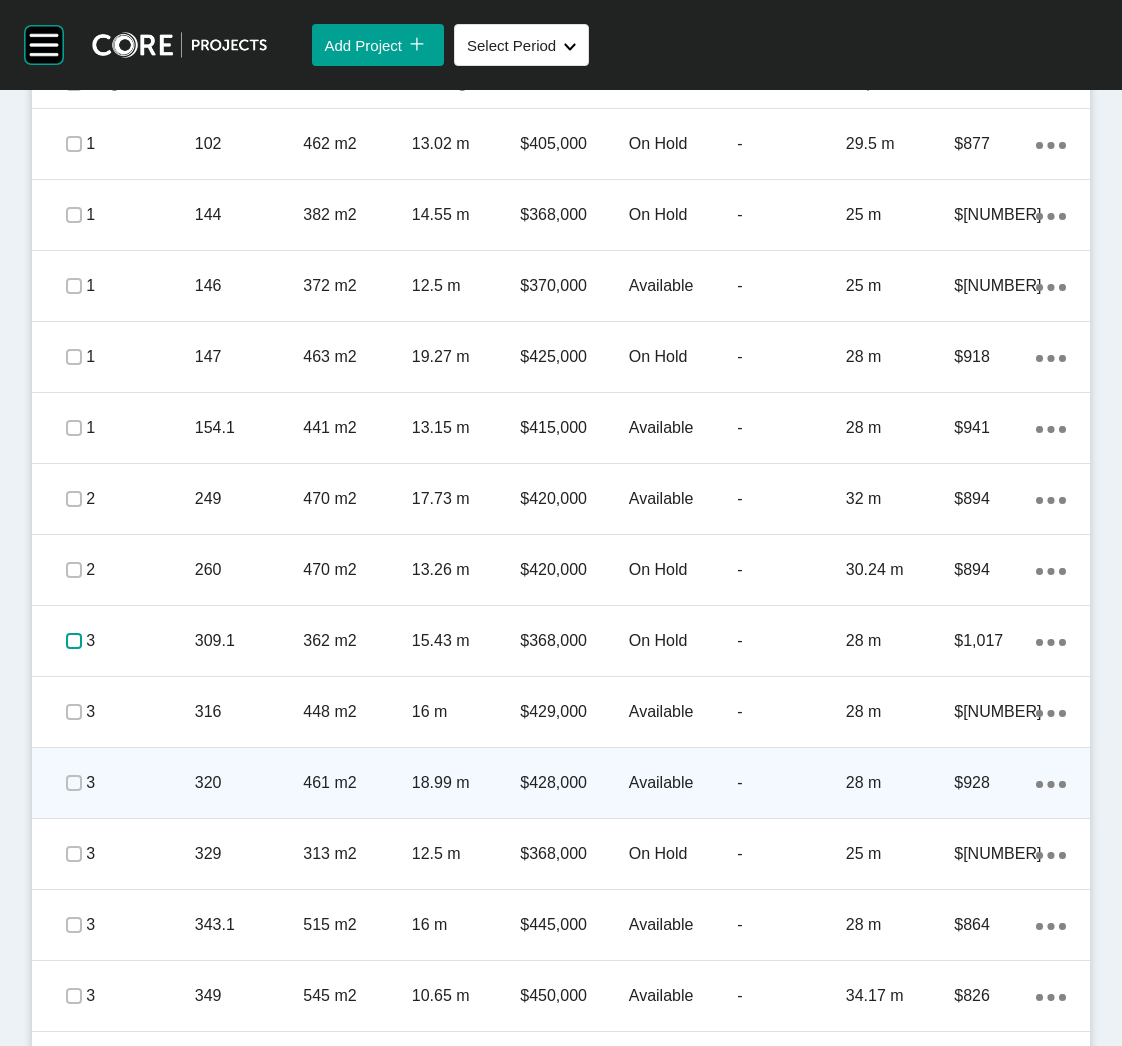 scroll, scrollTop: 1334, scrollLeft: 0, axis: vertical 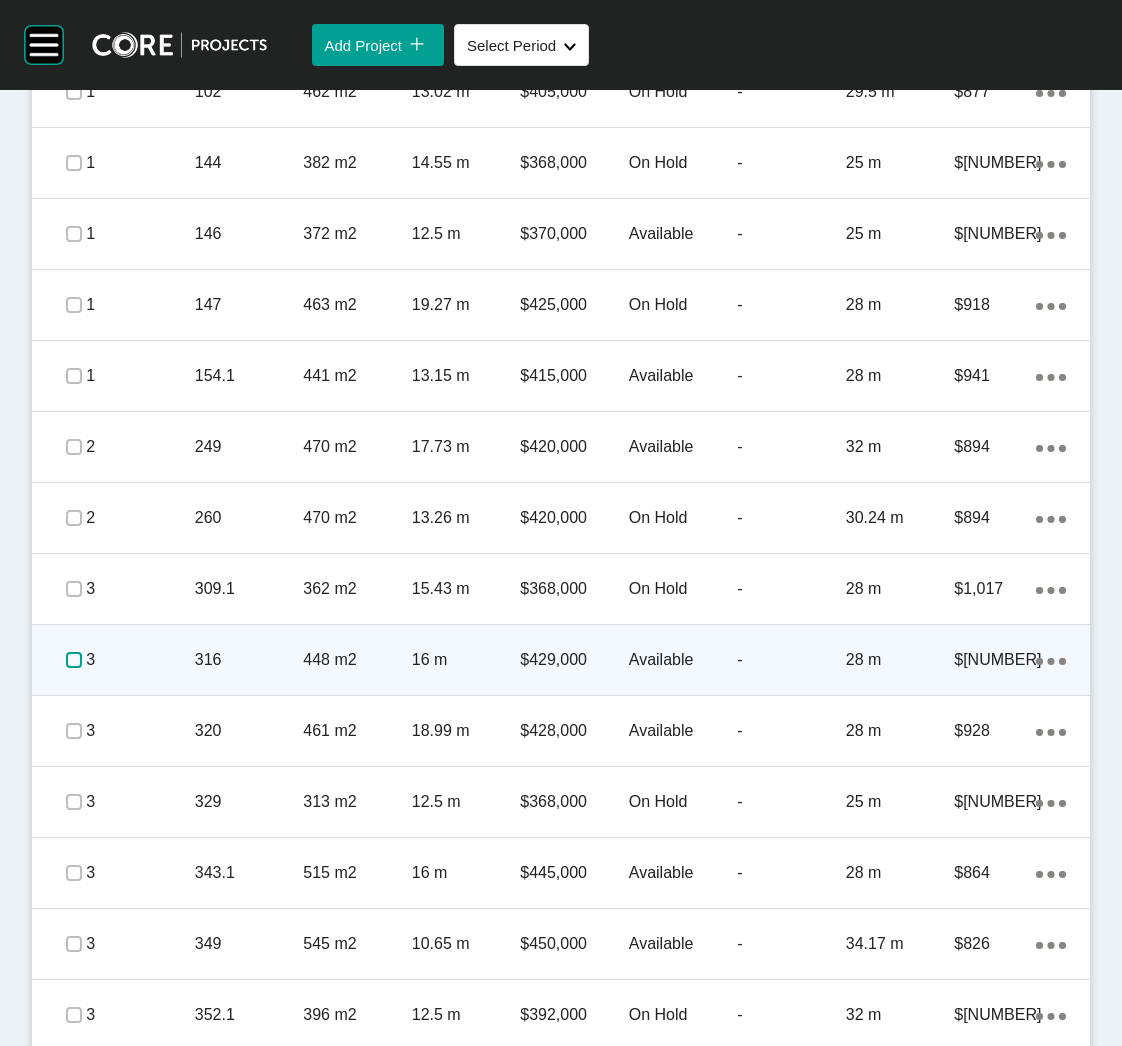 click at bounding box center (74, 660) 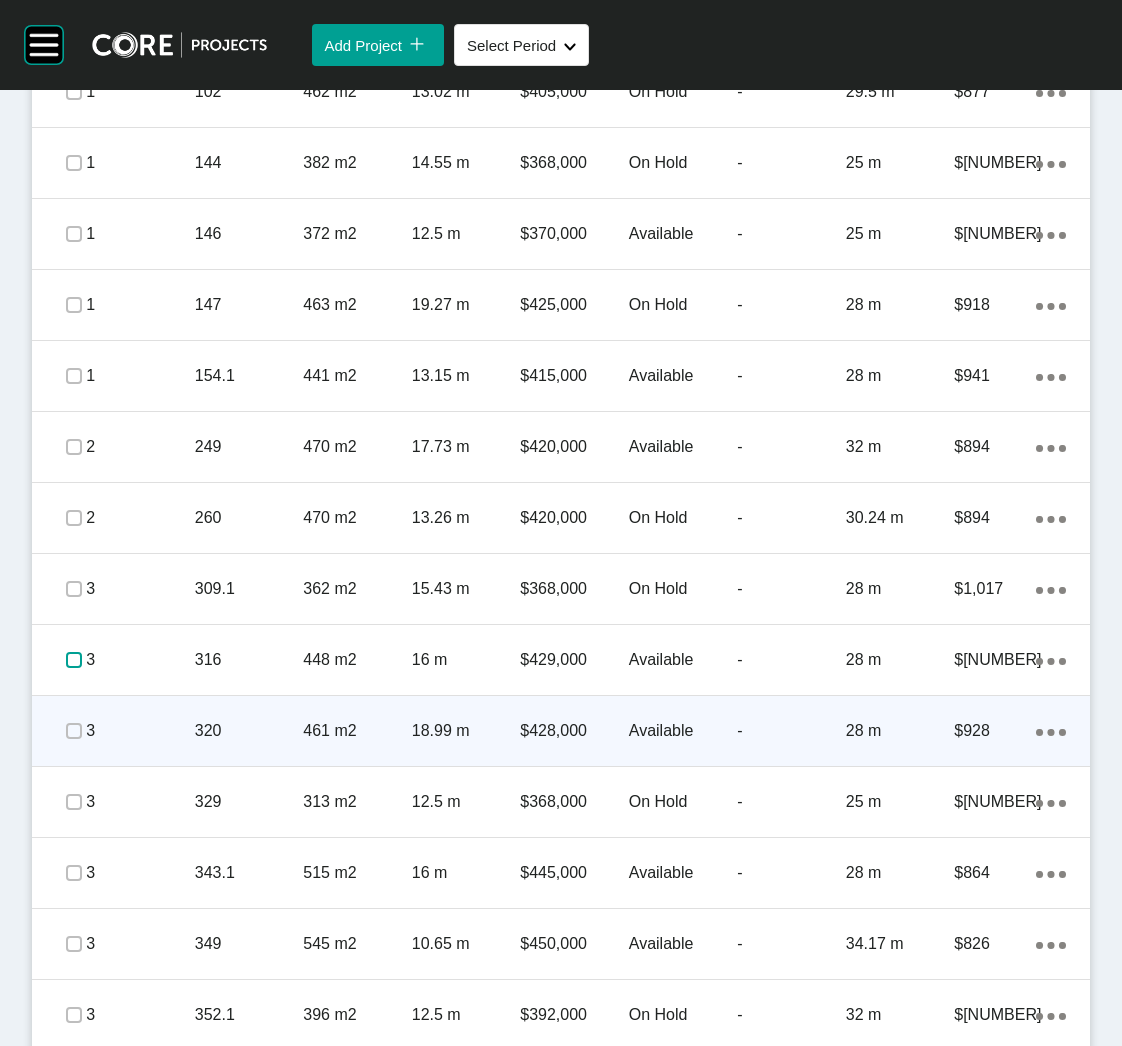 scroll, scrollTop: 1484, scrollLeft: 0, axis: vertical 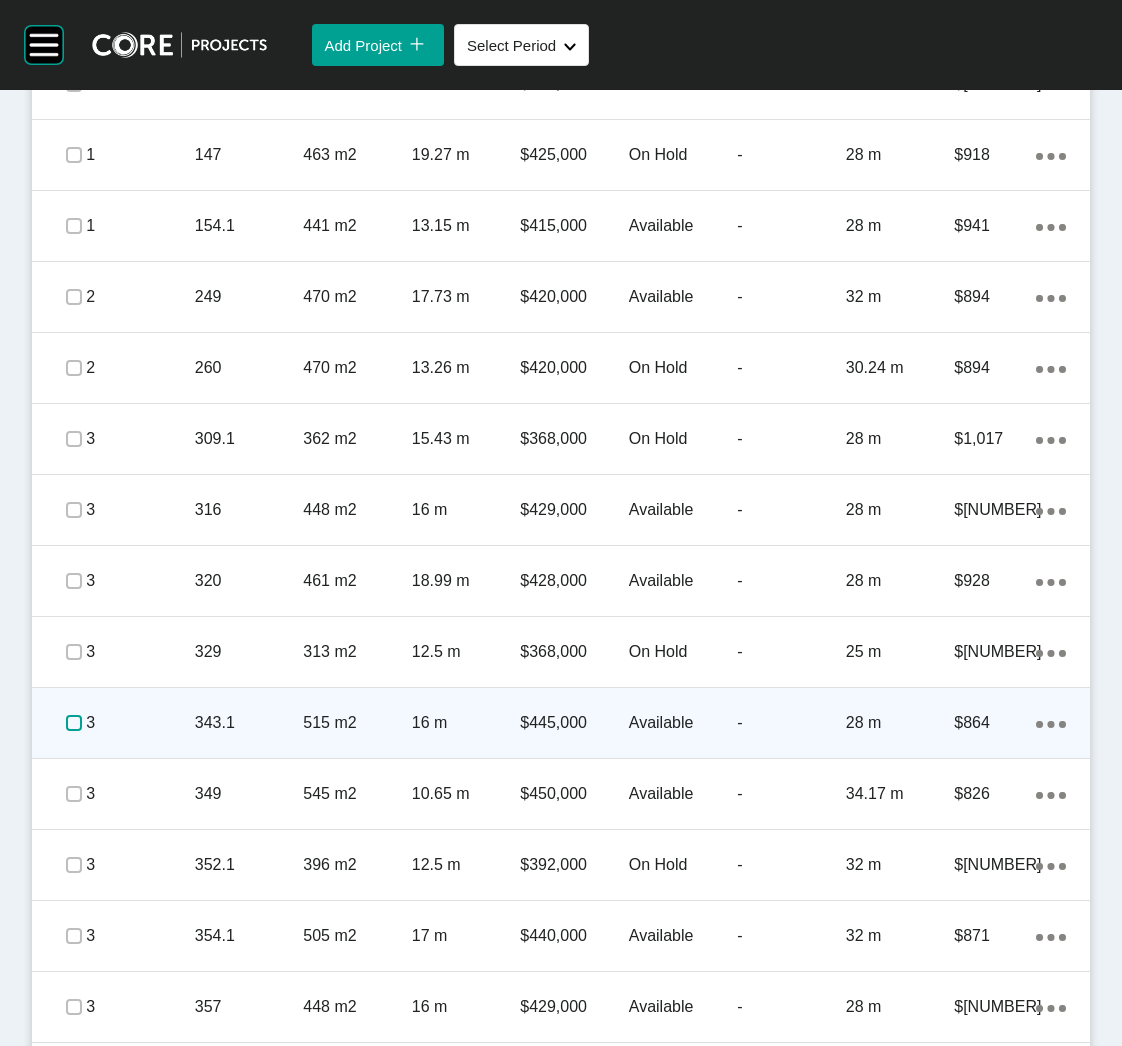 click at bounding box center (74, 723) 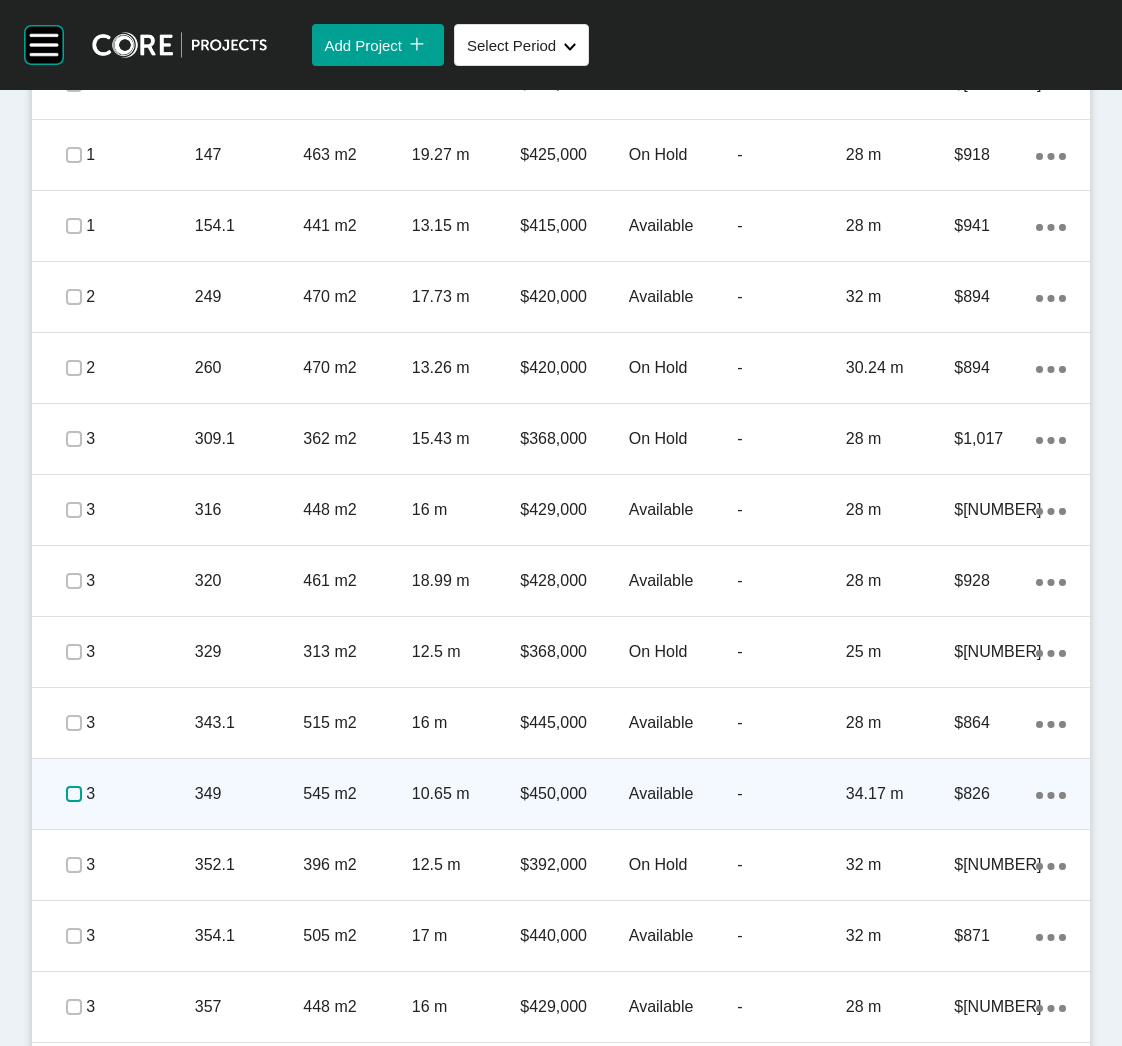 click at bounding box center [74, 794] 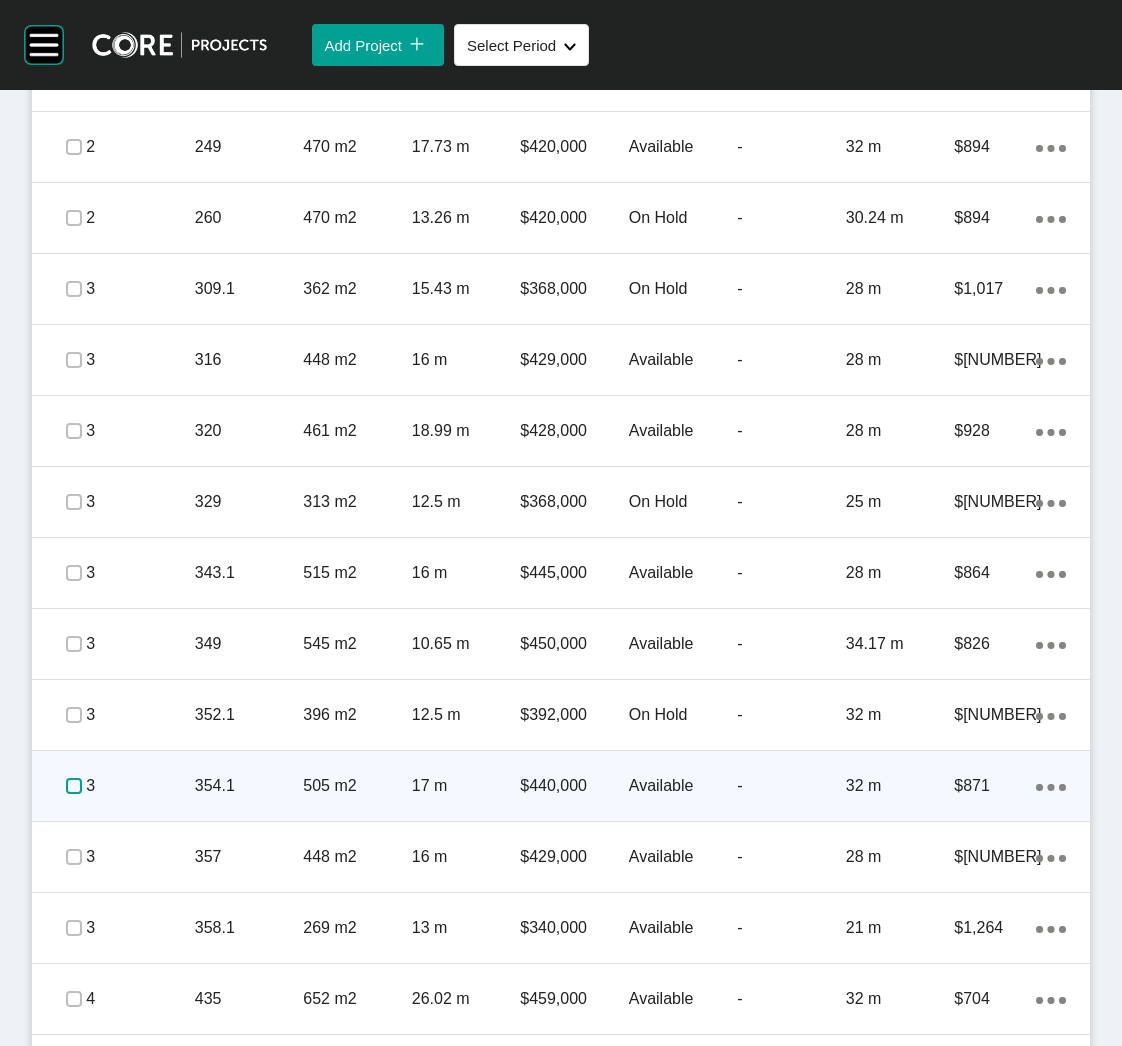 click at bounding box center [74, 786] 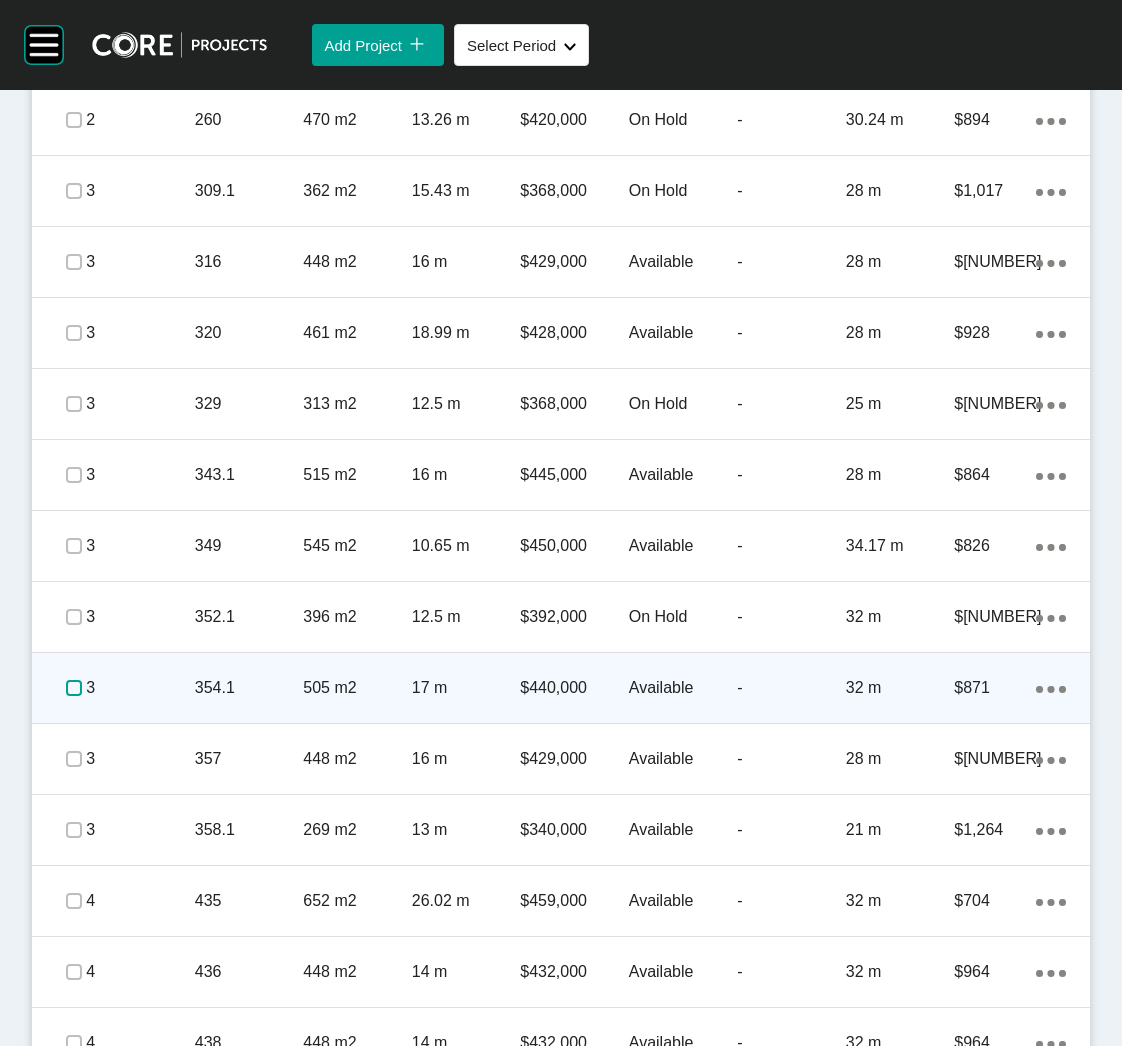 scroll, scrollTop: 1784, scrollLeft: 0, axis: vertical 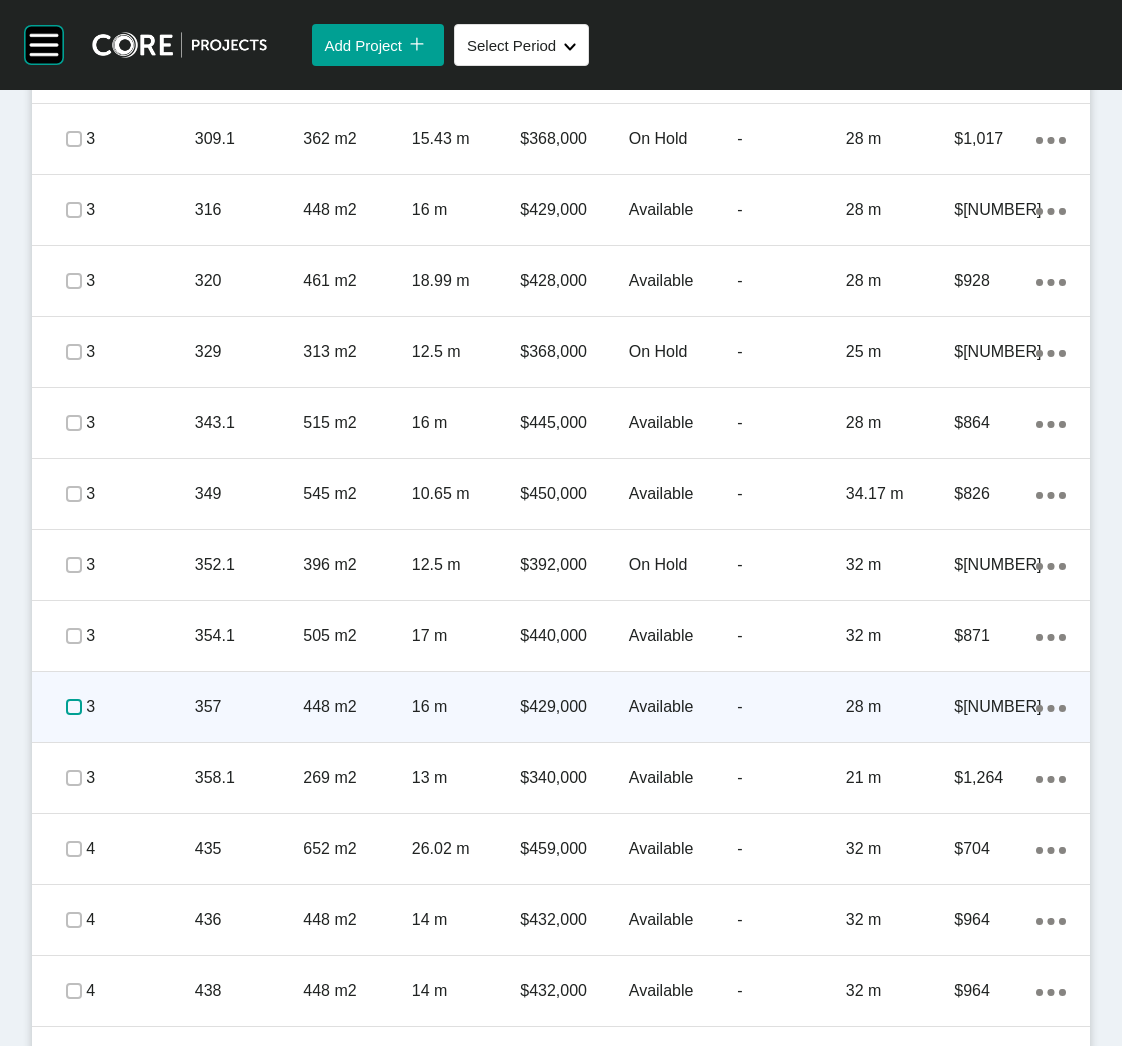 click at bounding box center (74, 707) 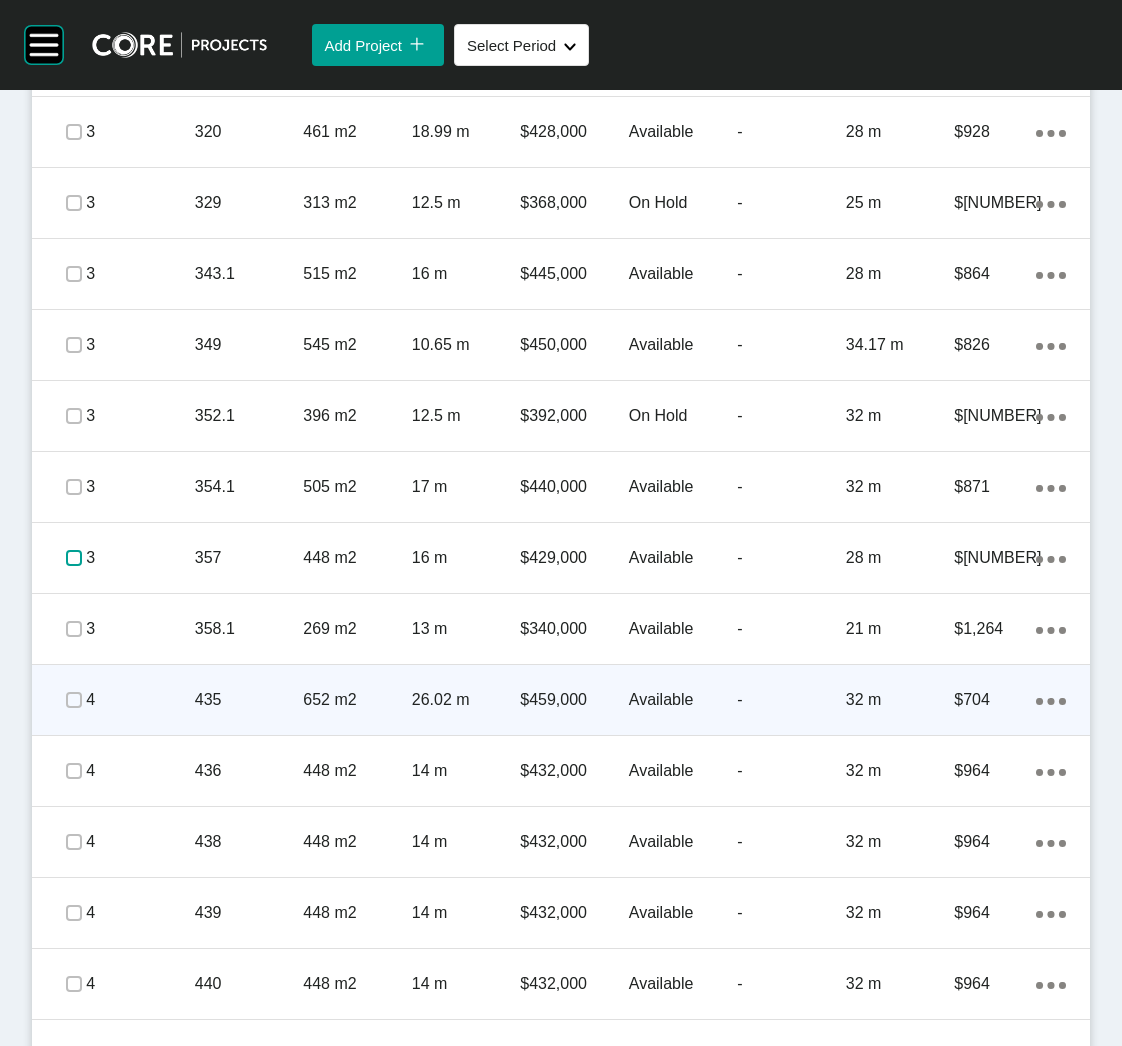 scroll, scrollTop: 1934, scrollLeft: 0, axis: vertical 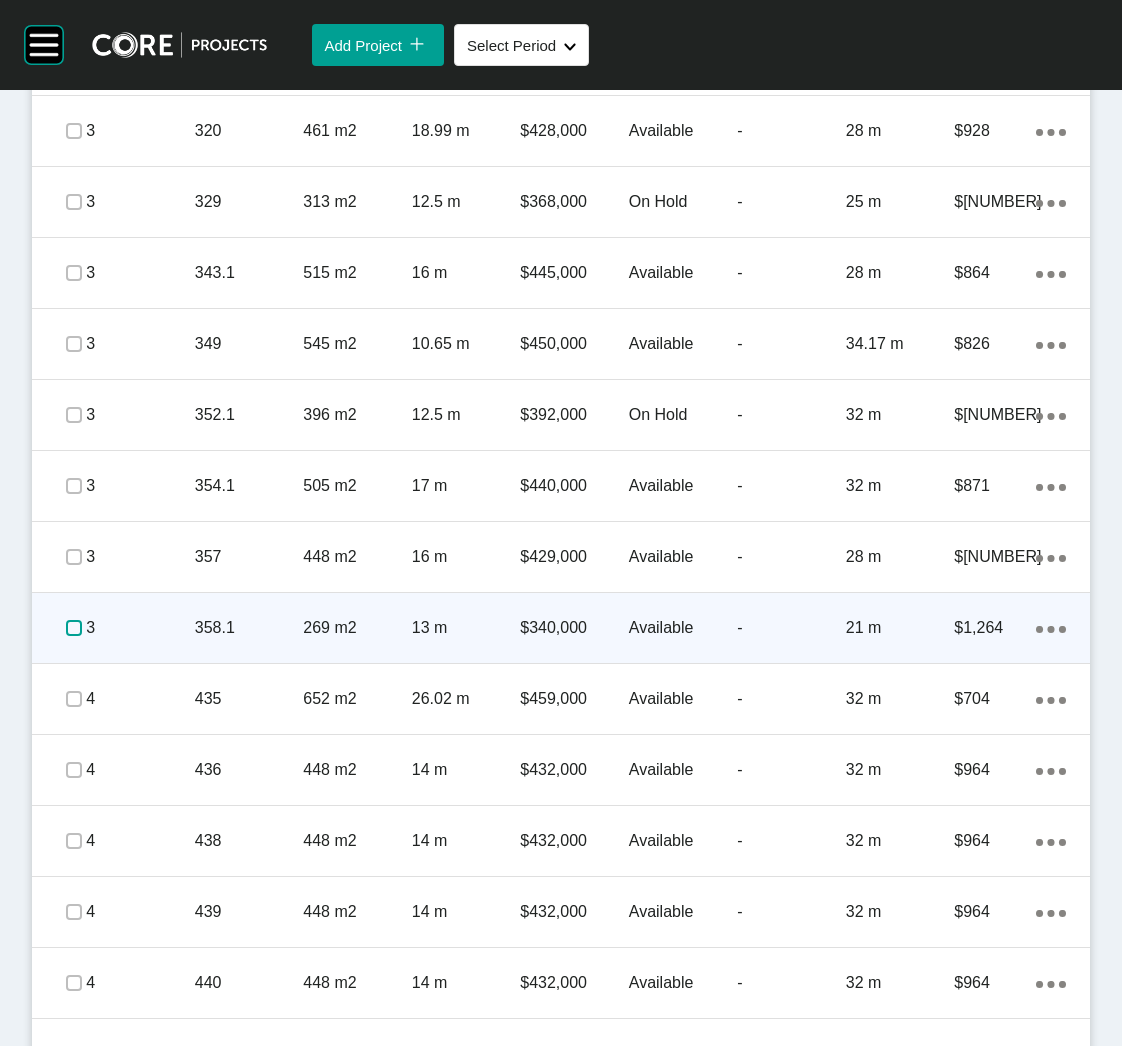click at bounding box center [74, 628] 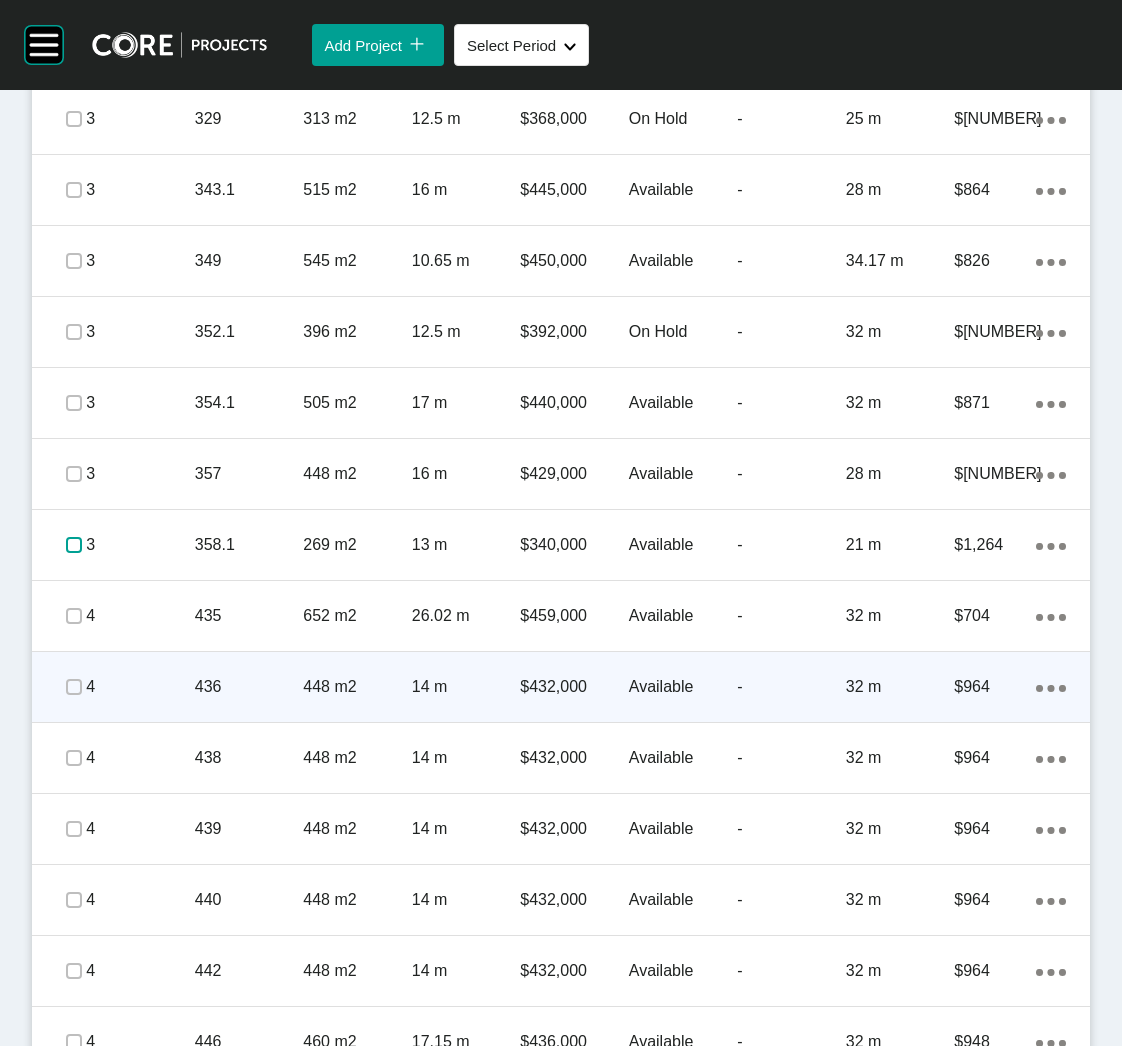 scroll, scrollTop: 2084, scrollLeft: 0, axis: vertical 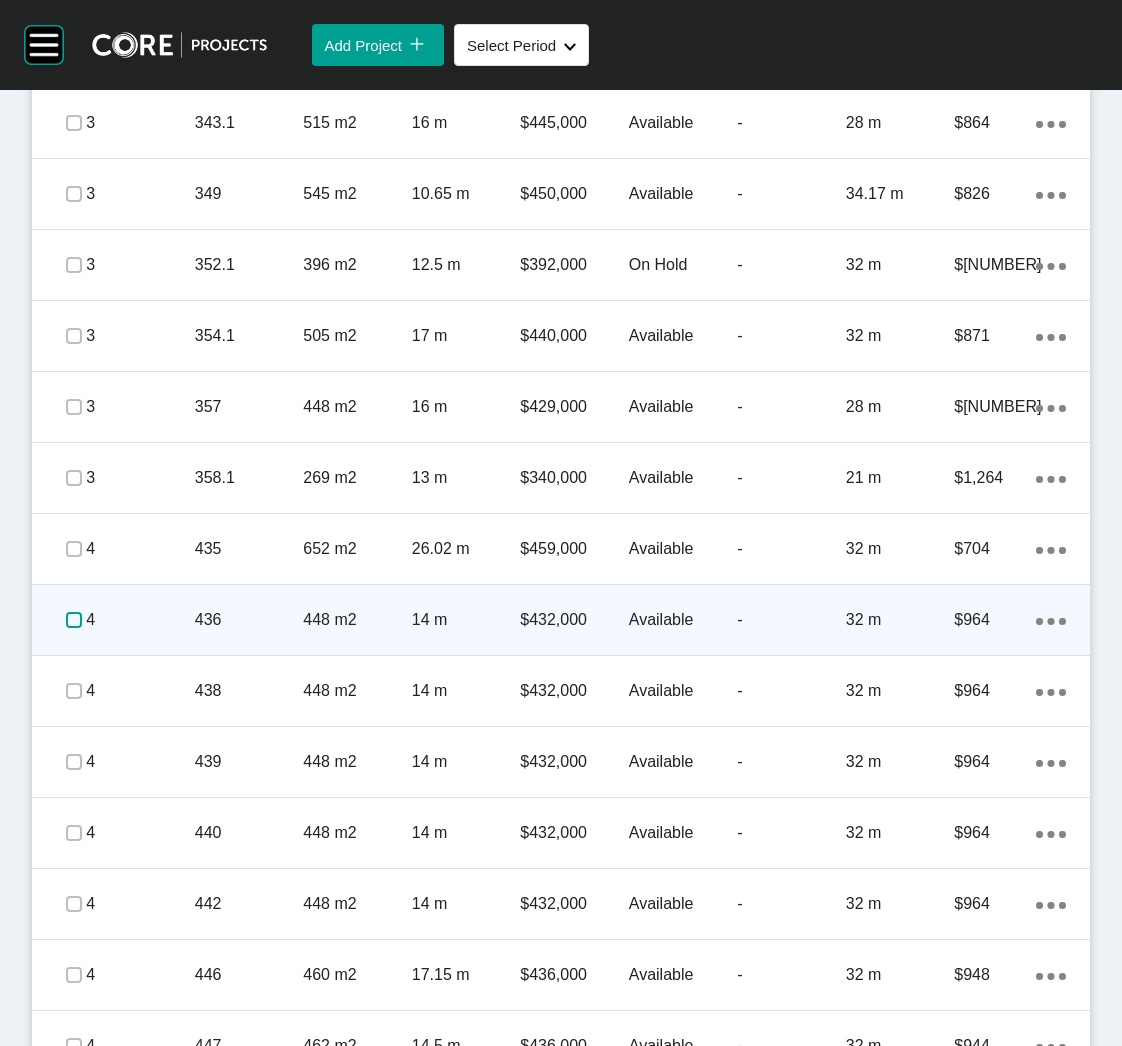 click at bounding box center [74, 620] 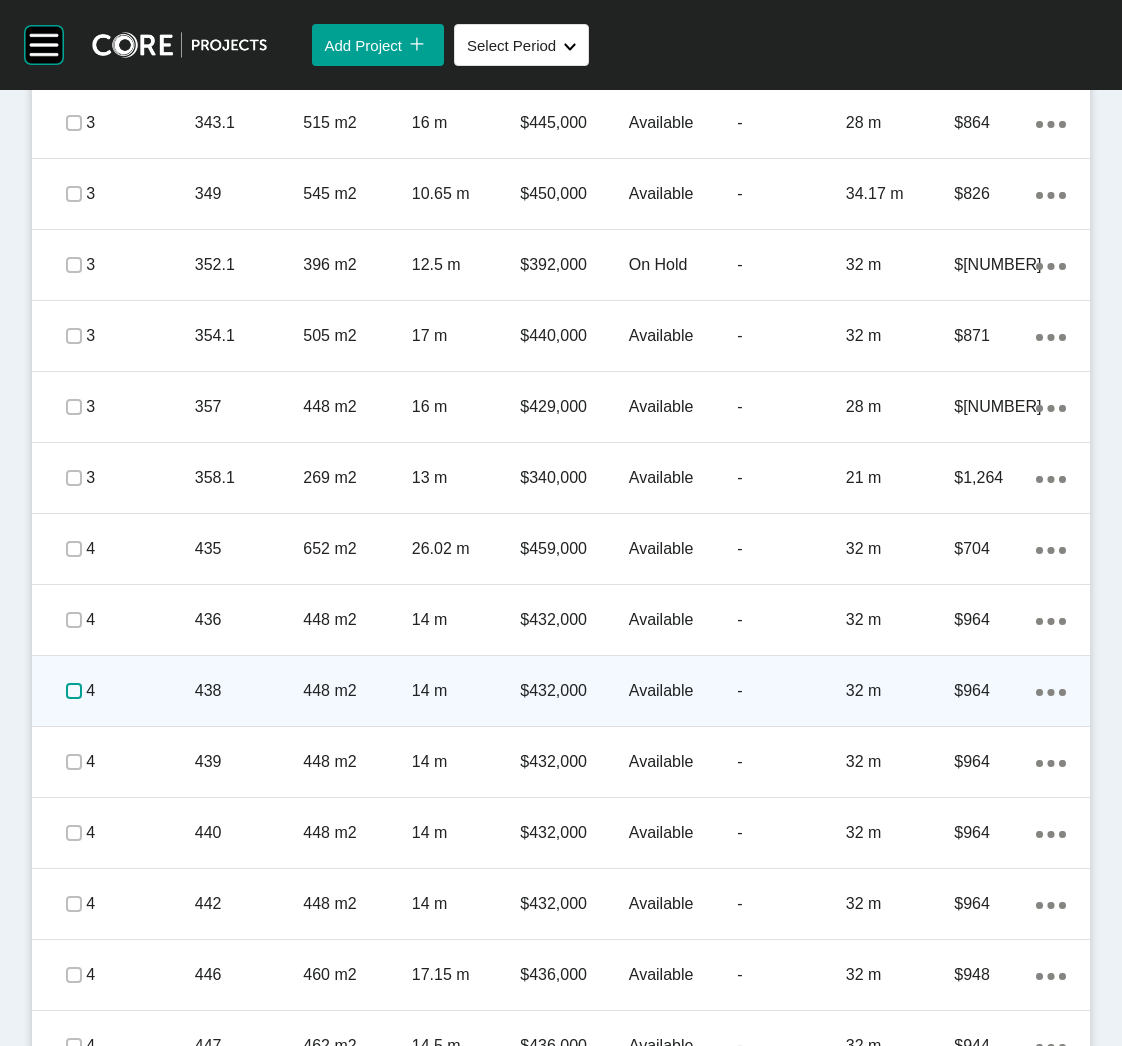 click at bounding box center [74, 691] 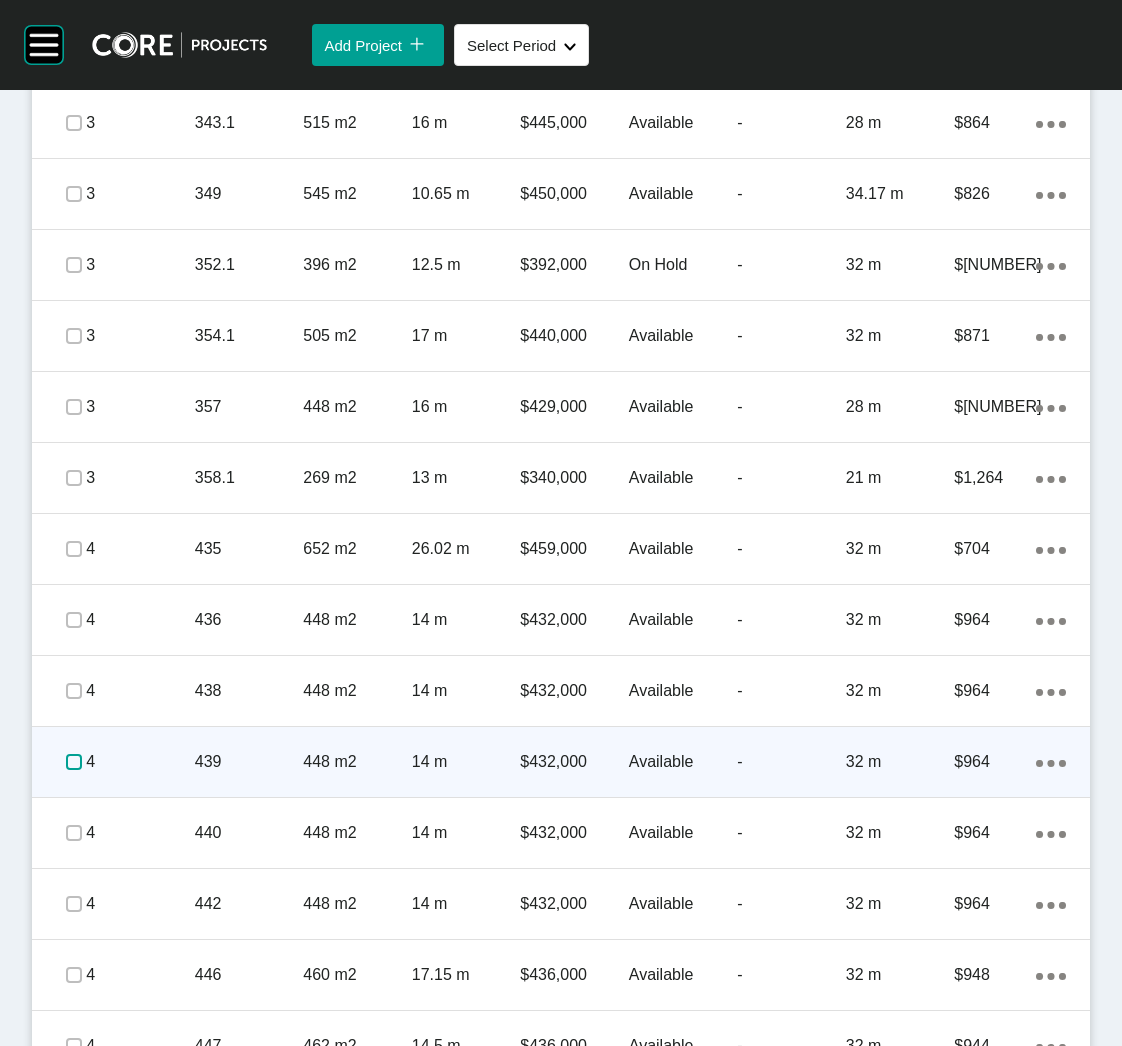 click at bounding box center [74, 762] 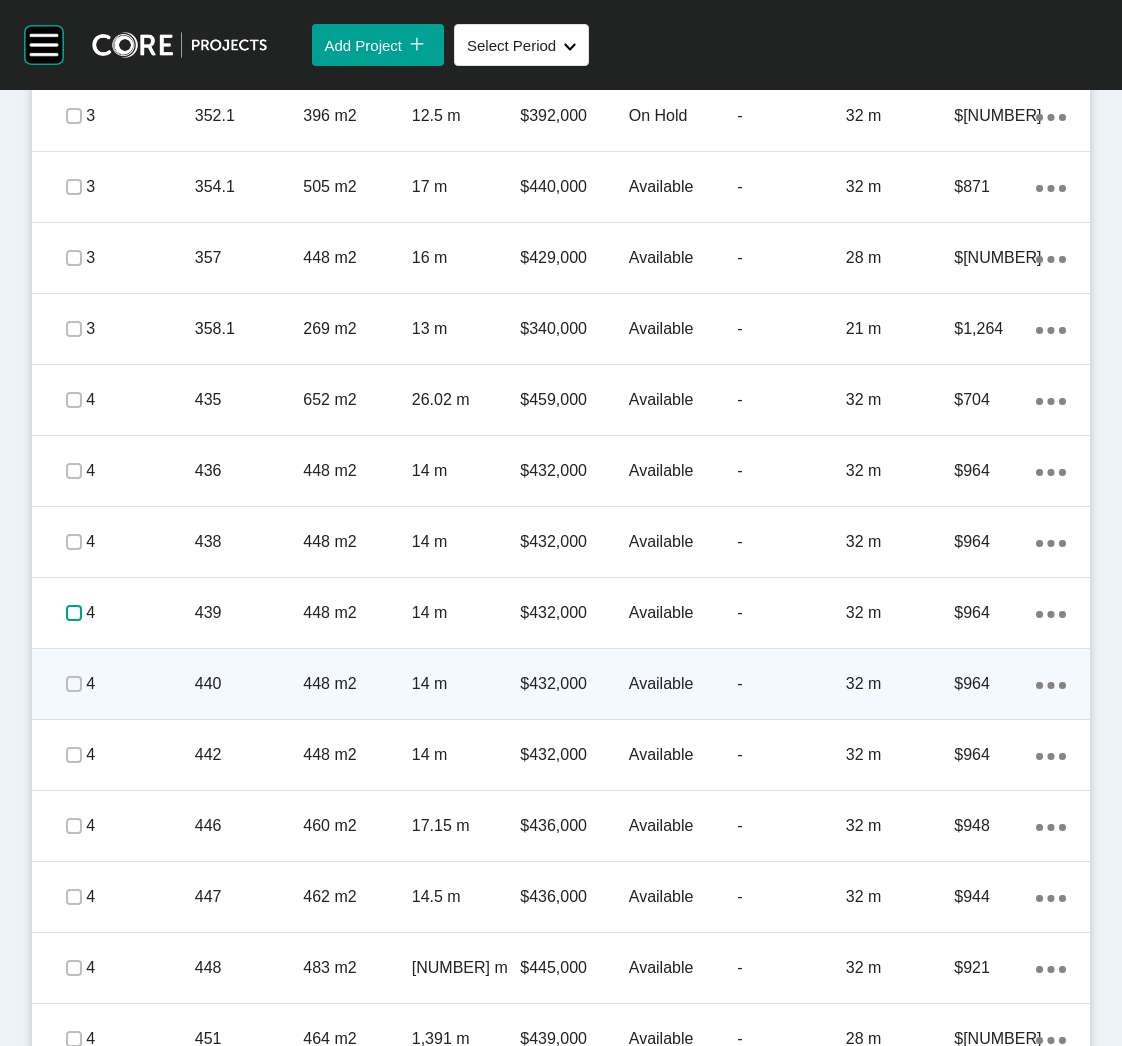 scroll, scrollTop: 2234, scrollLeft: 0, axis: vertical 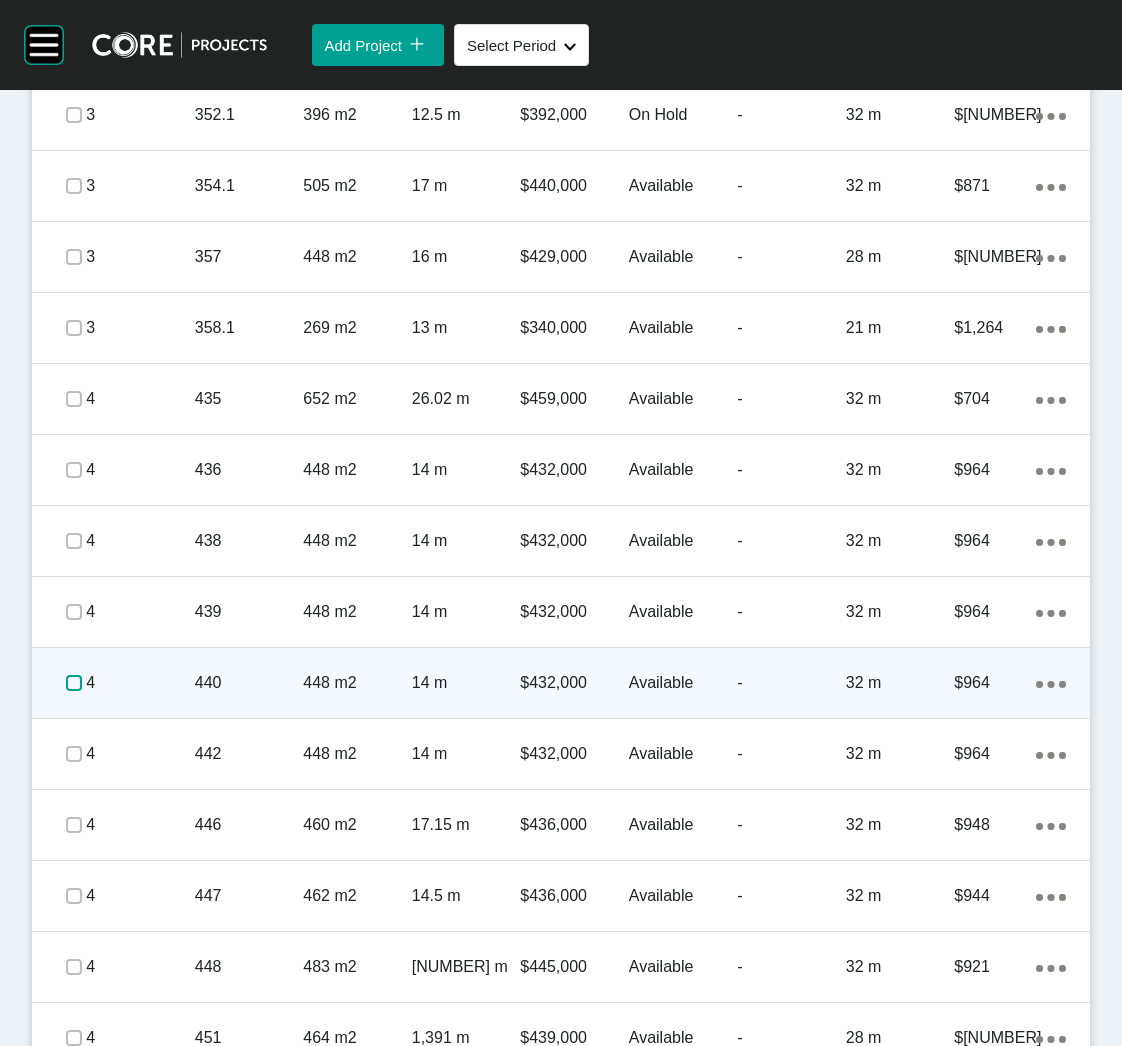 click at bounding box center (74, 683) 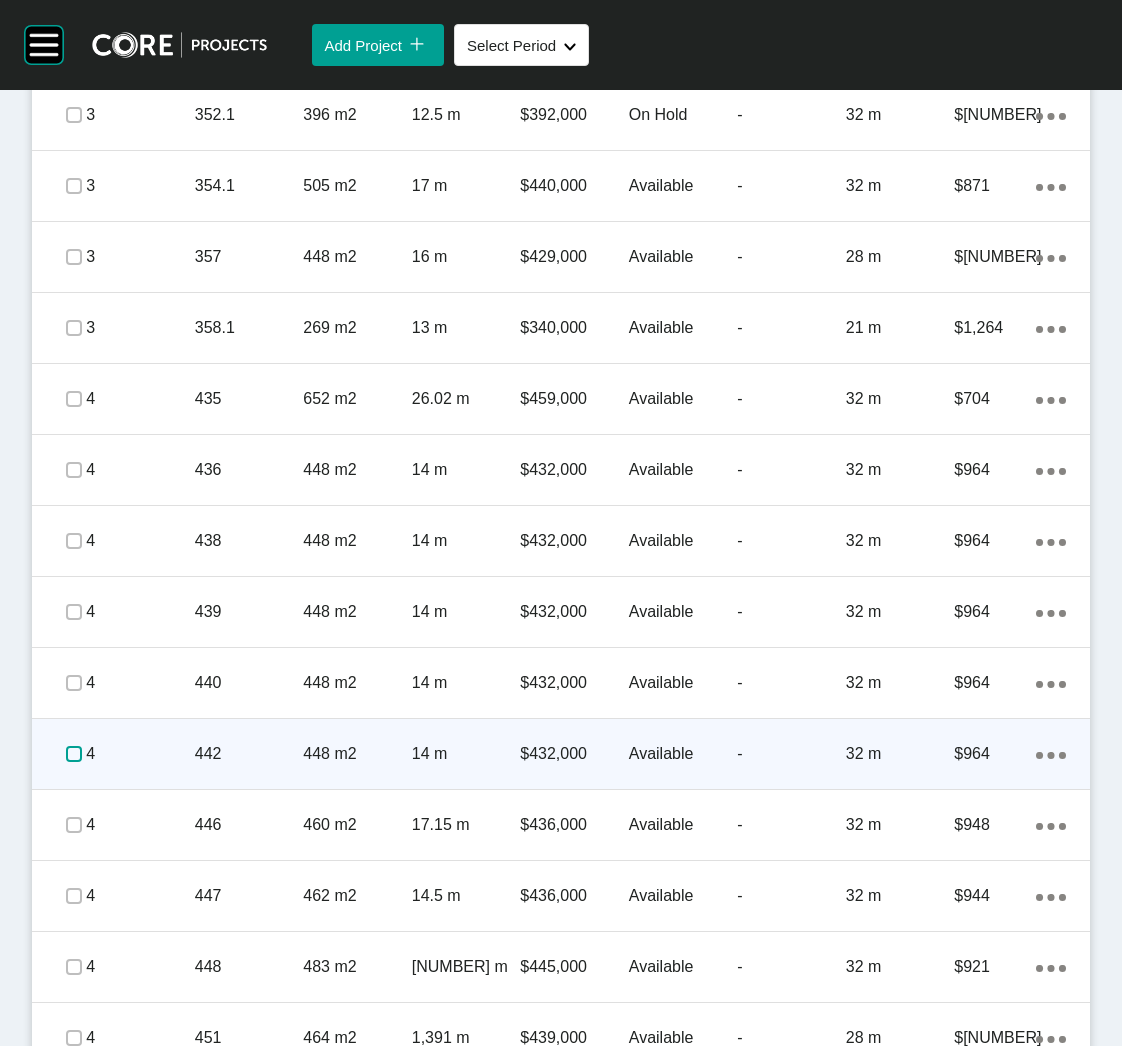 click at bounding box center (74, 754) 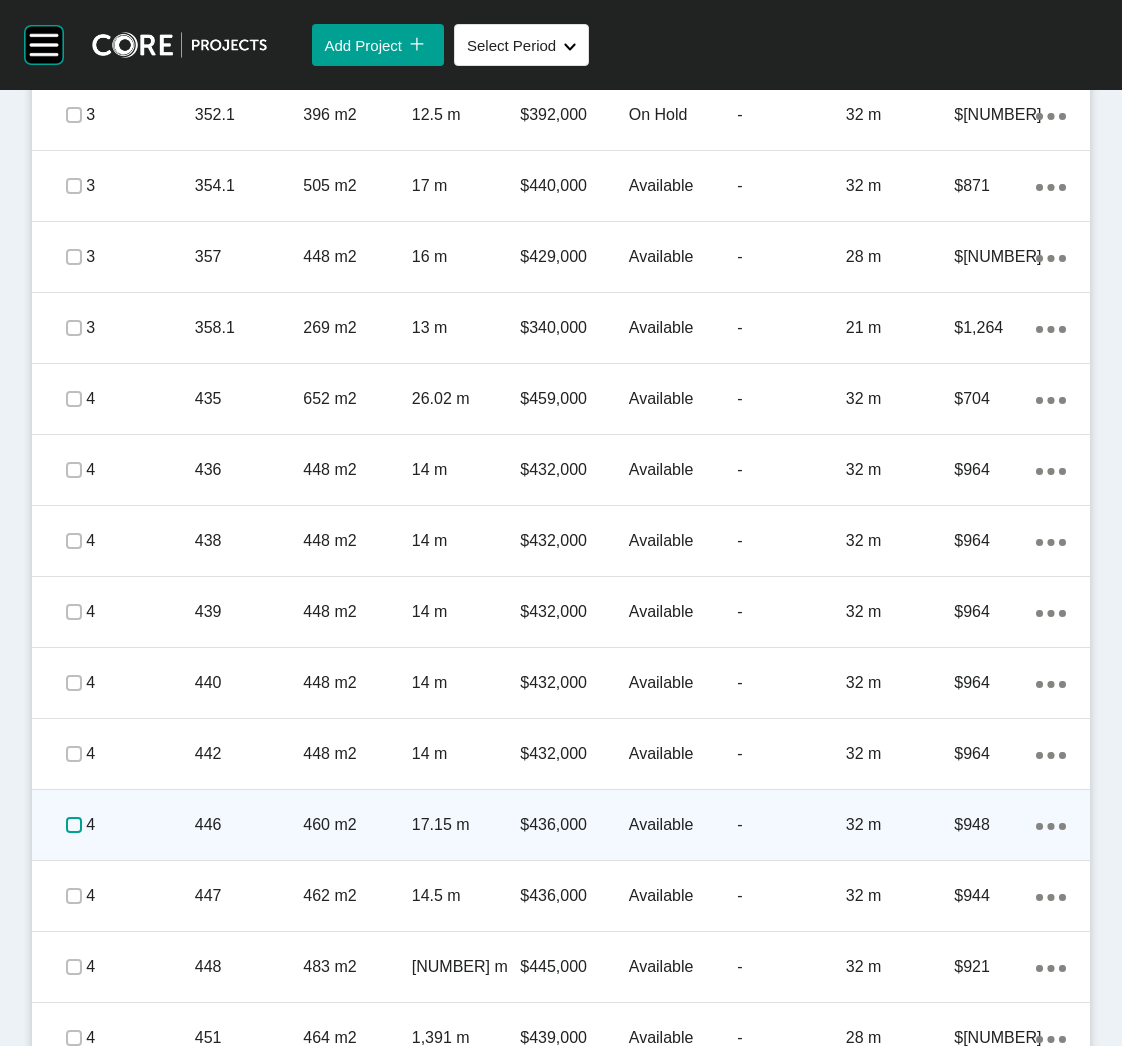 click at bounding box center (74, 825) 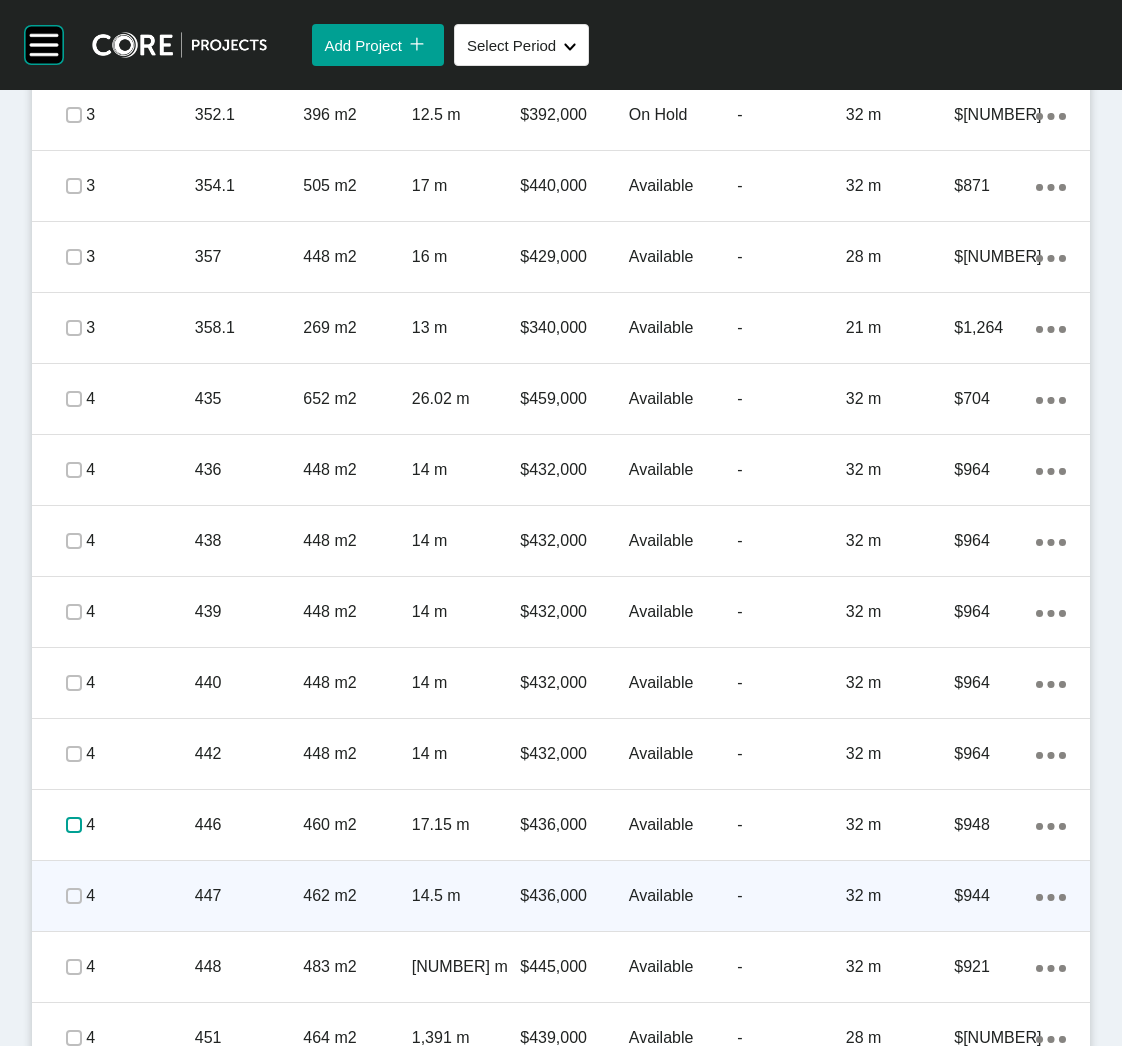 scroll, scrollTop: 2384, scrollLeft: 0, axis: vertical 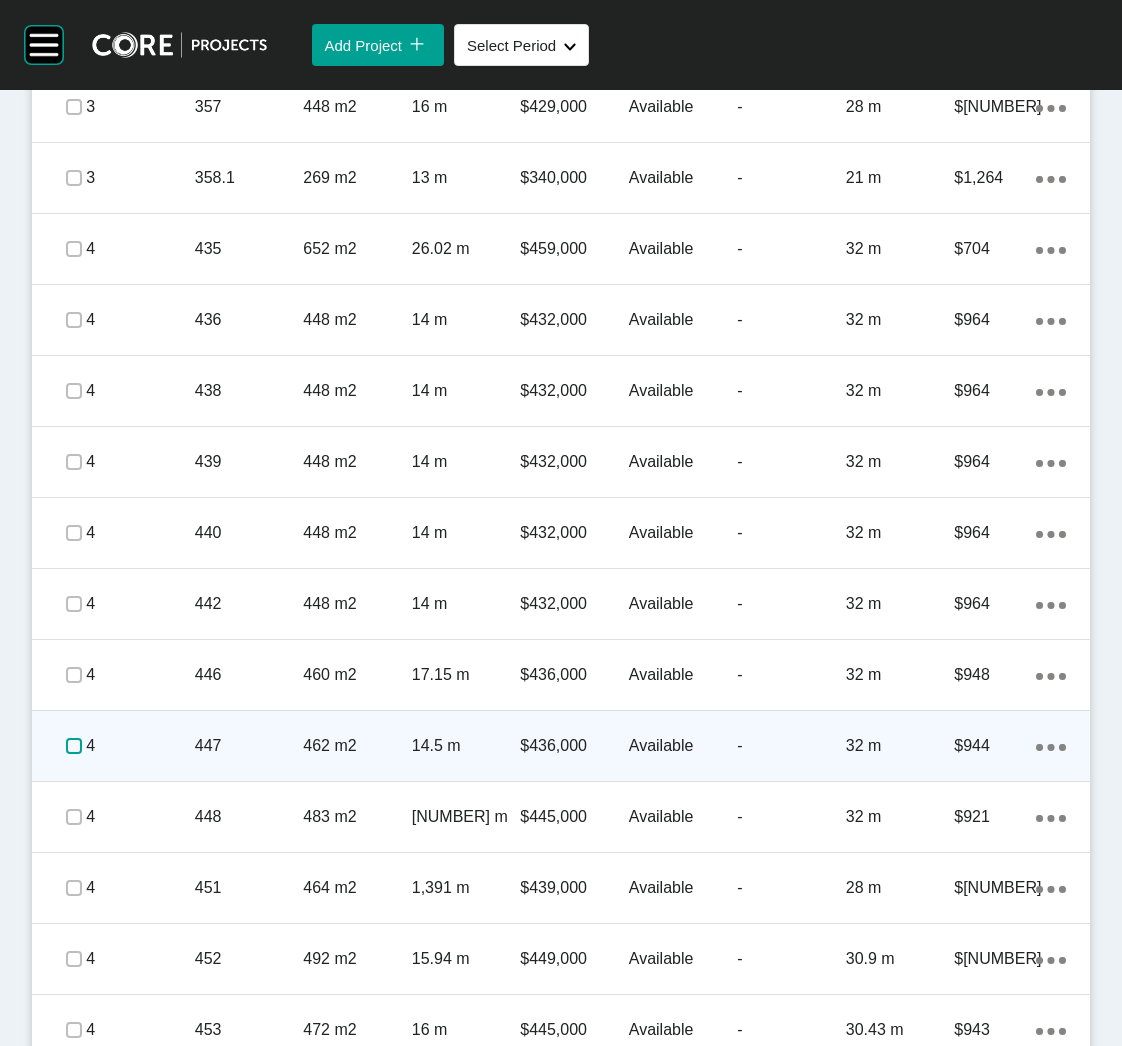 click at bounding box center (74, 746) 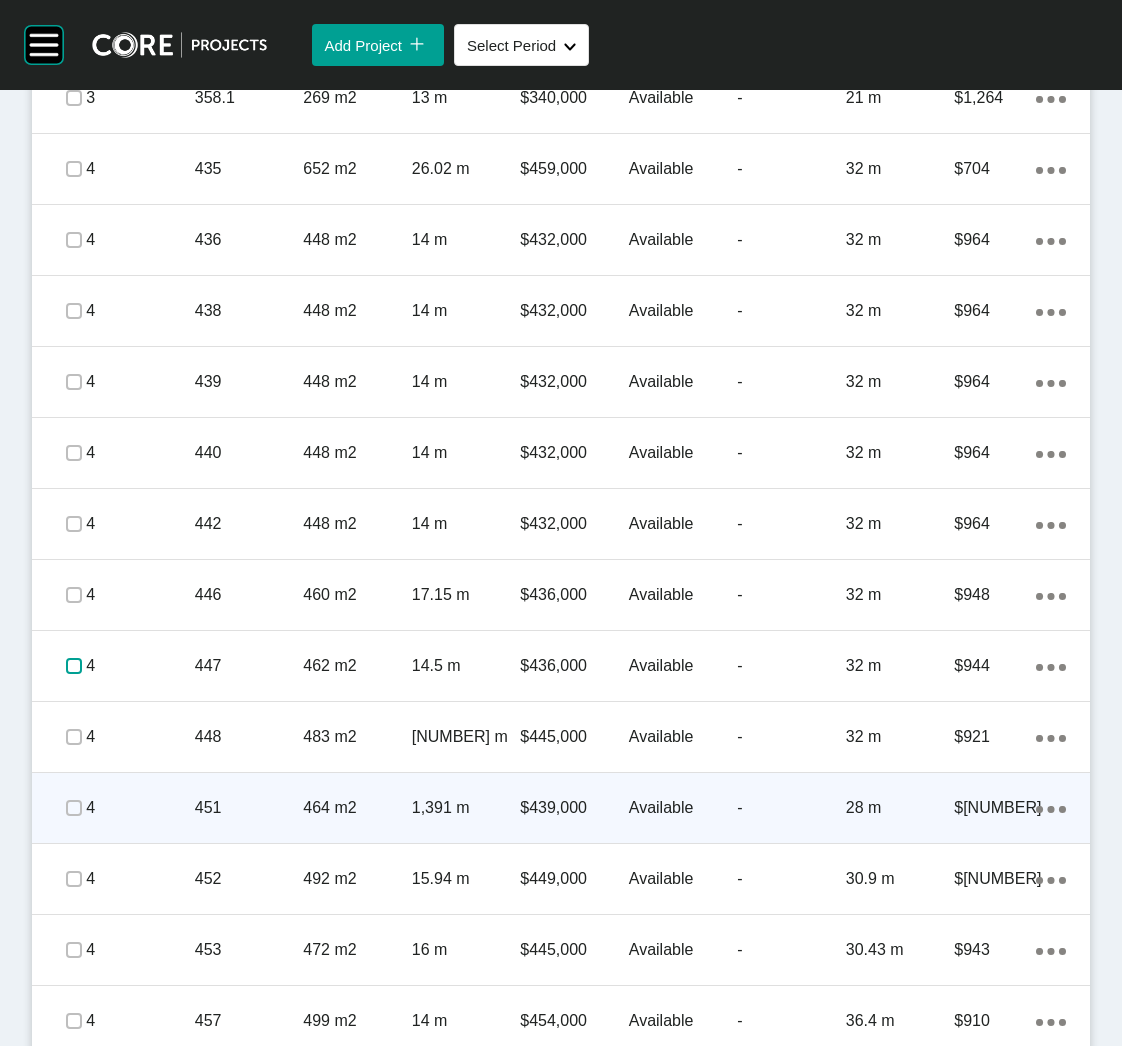 scroll, scrollTop: 2534, scrollLeft: 0, axis: vertical 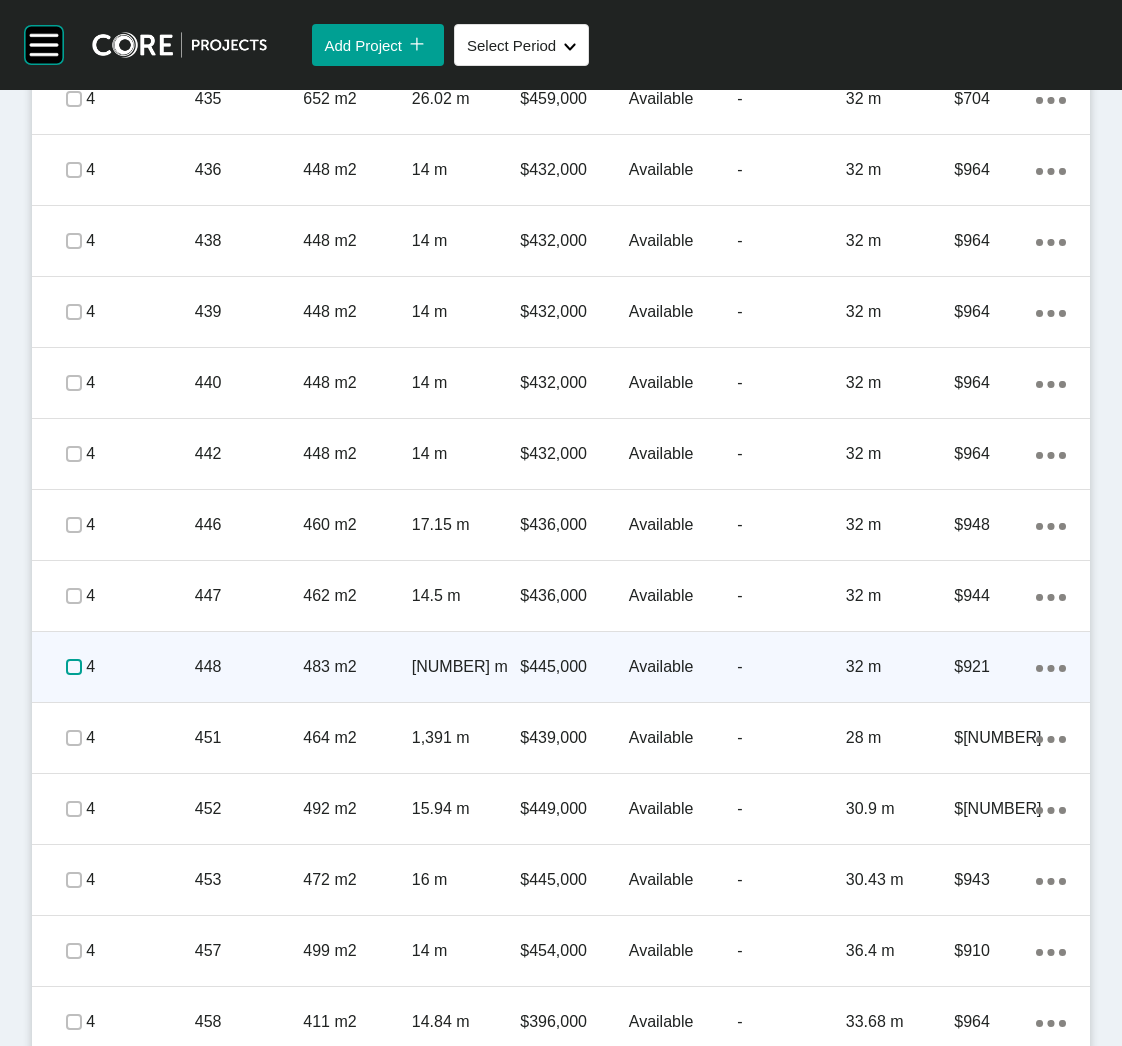 click at bounding box center [74, 667] 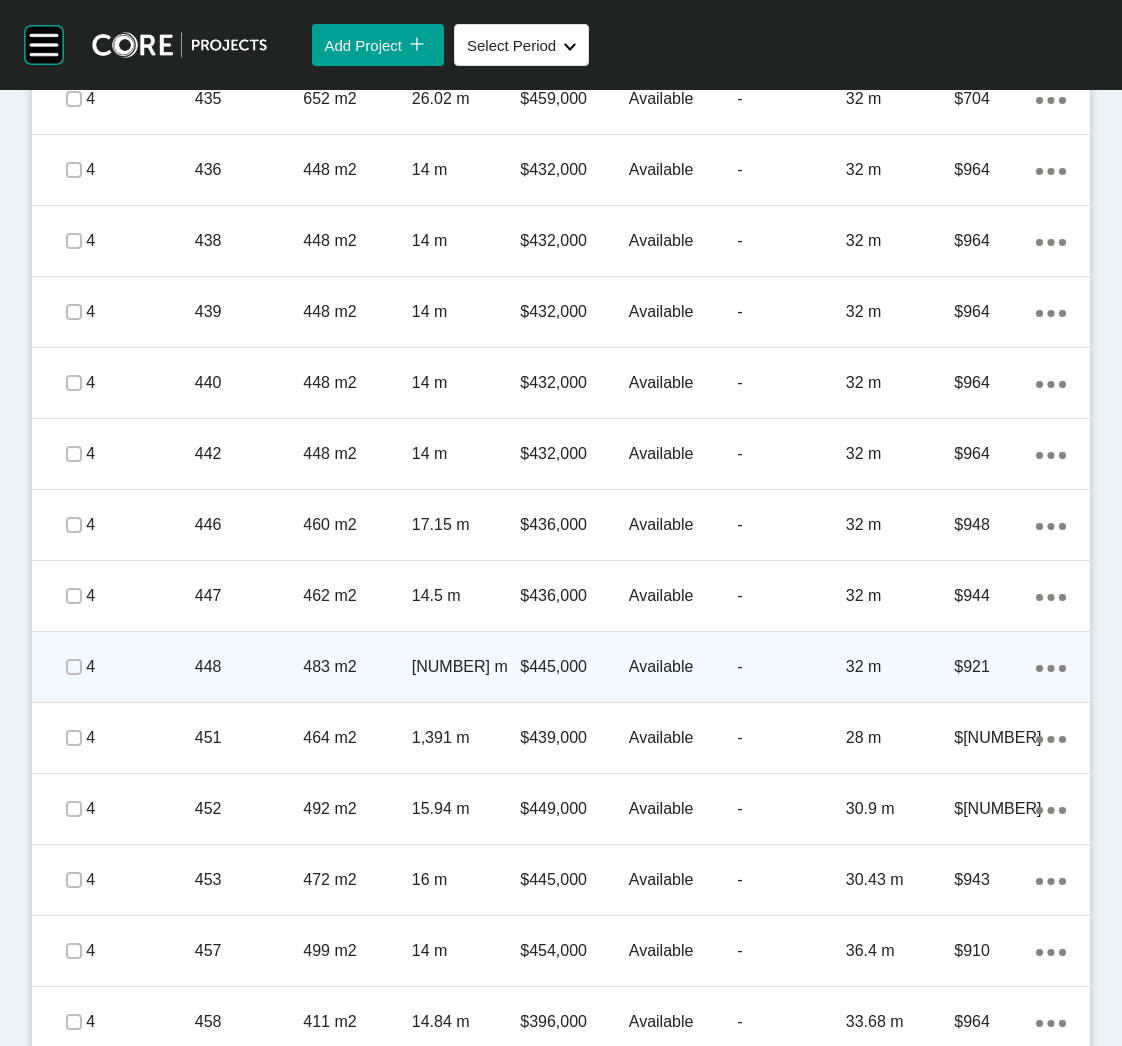 click on "448" at bounding box center [249, 667] 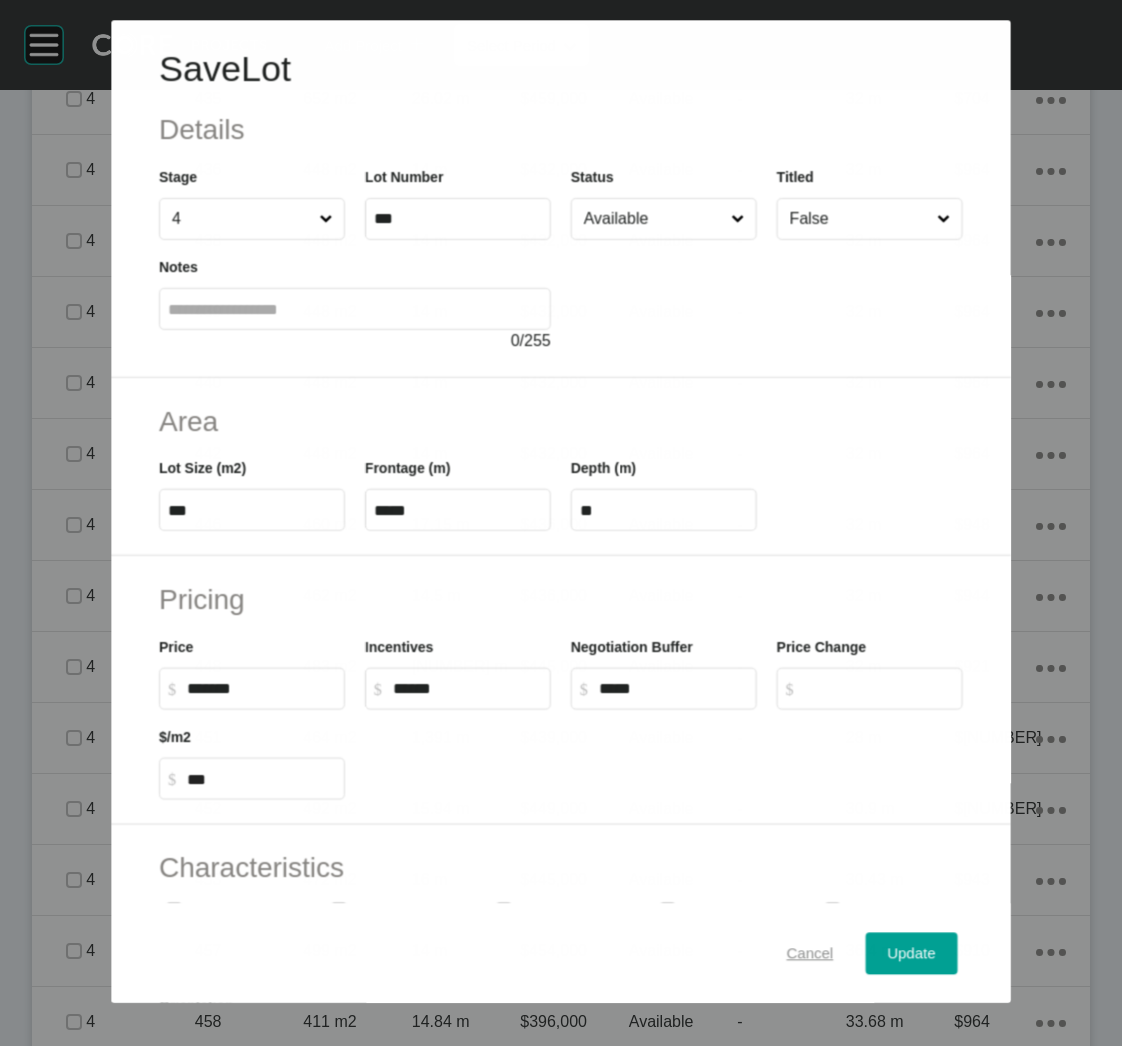click on "Cancel" at bounding box center [810, 952] 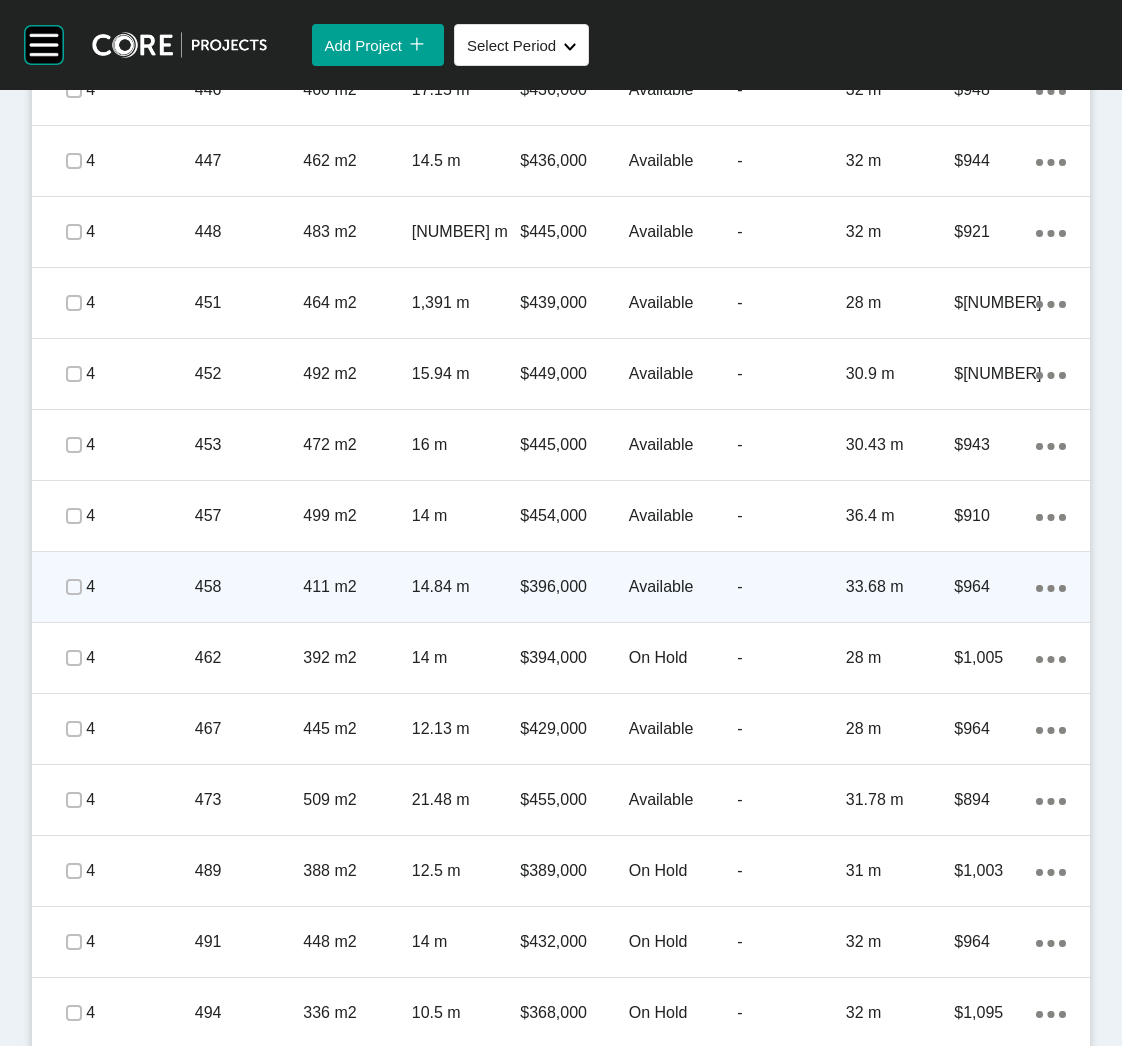 scroll, scrollTop: 2984, scrollLeft: 0, axis: vertical 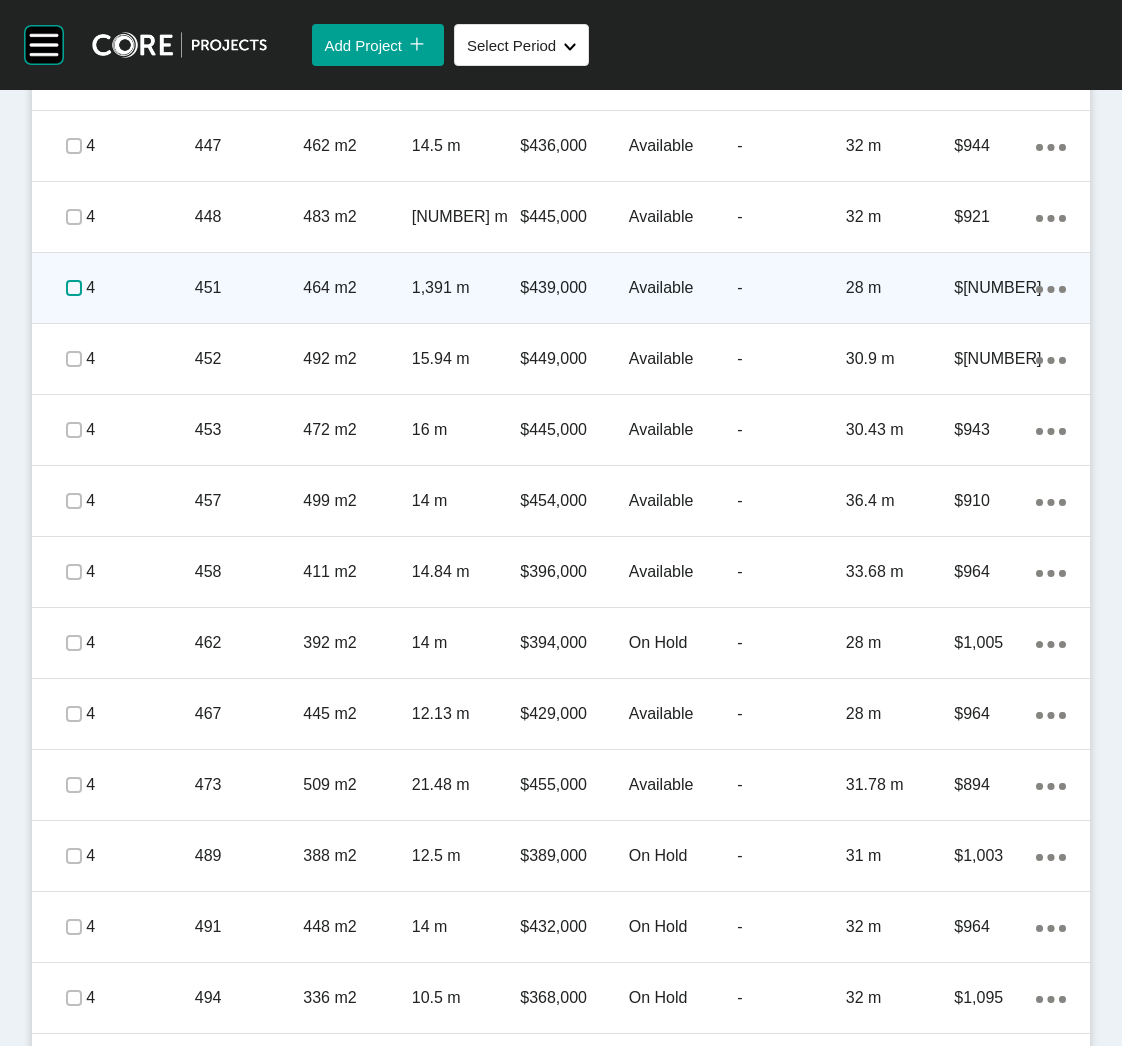click at bounding box center (74, 288) 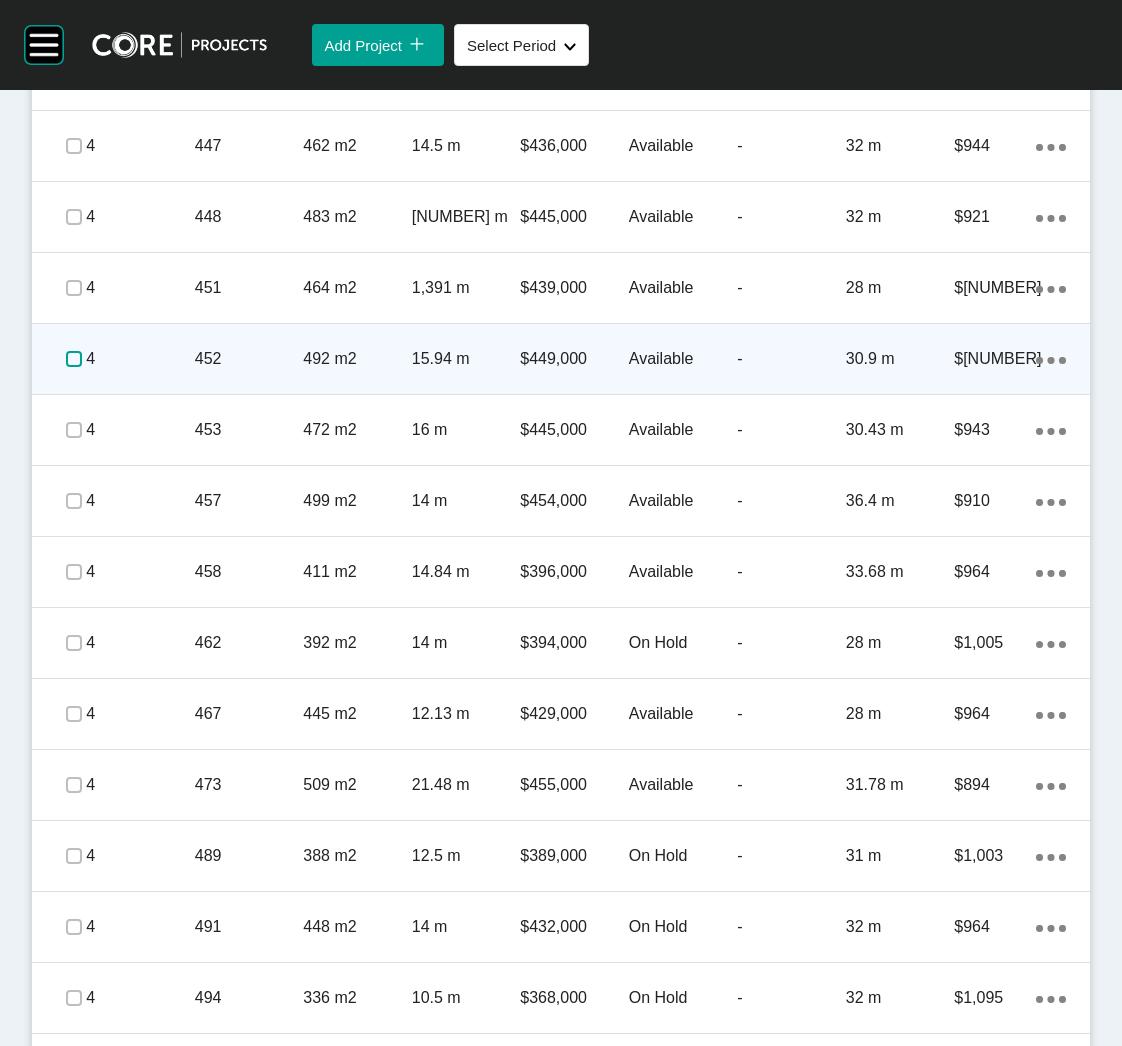 click at bounding box center (74, 359) 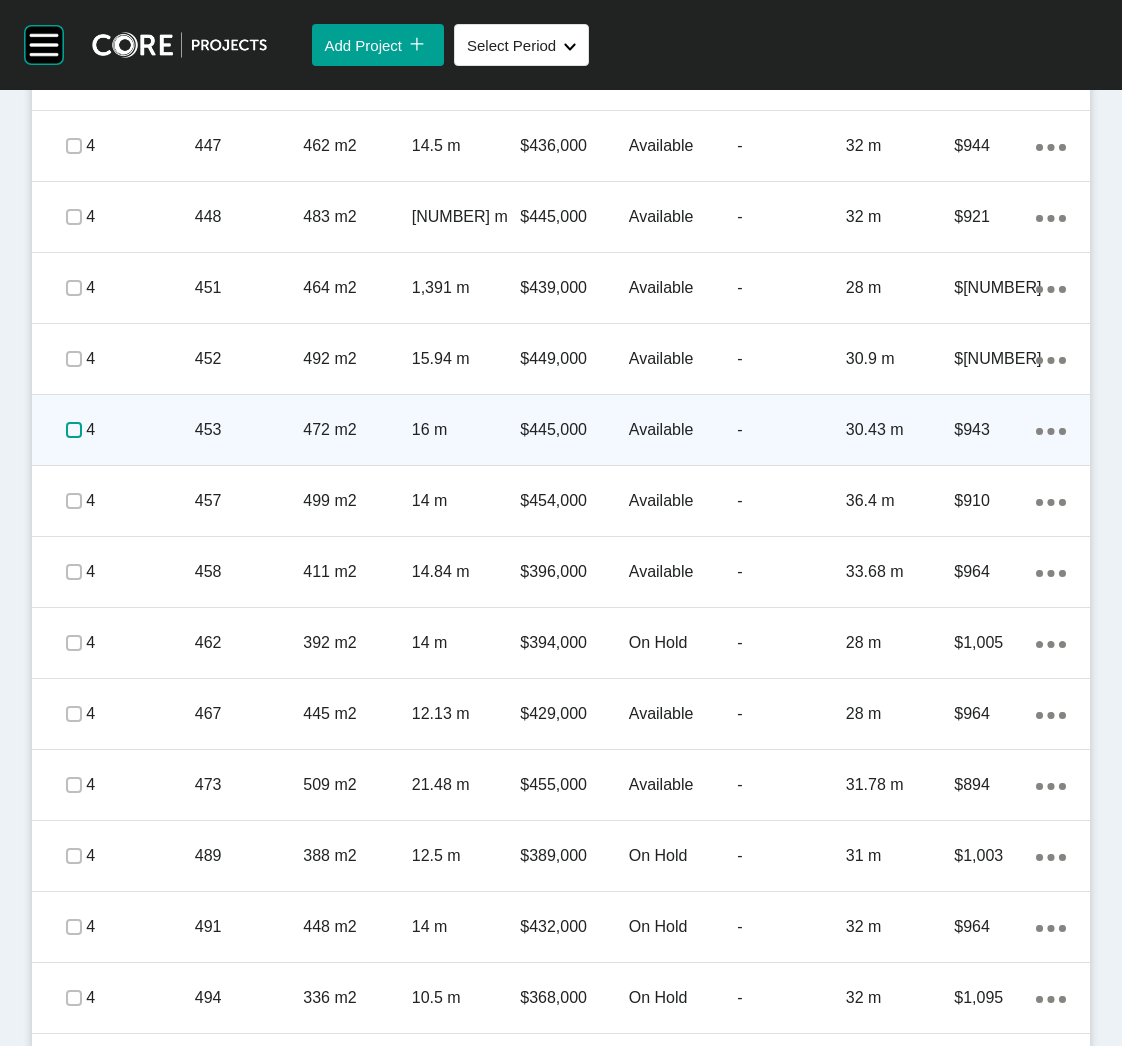 click at bounding box center (74, 430) 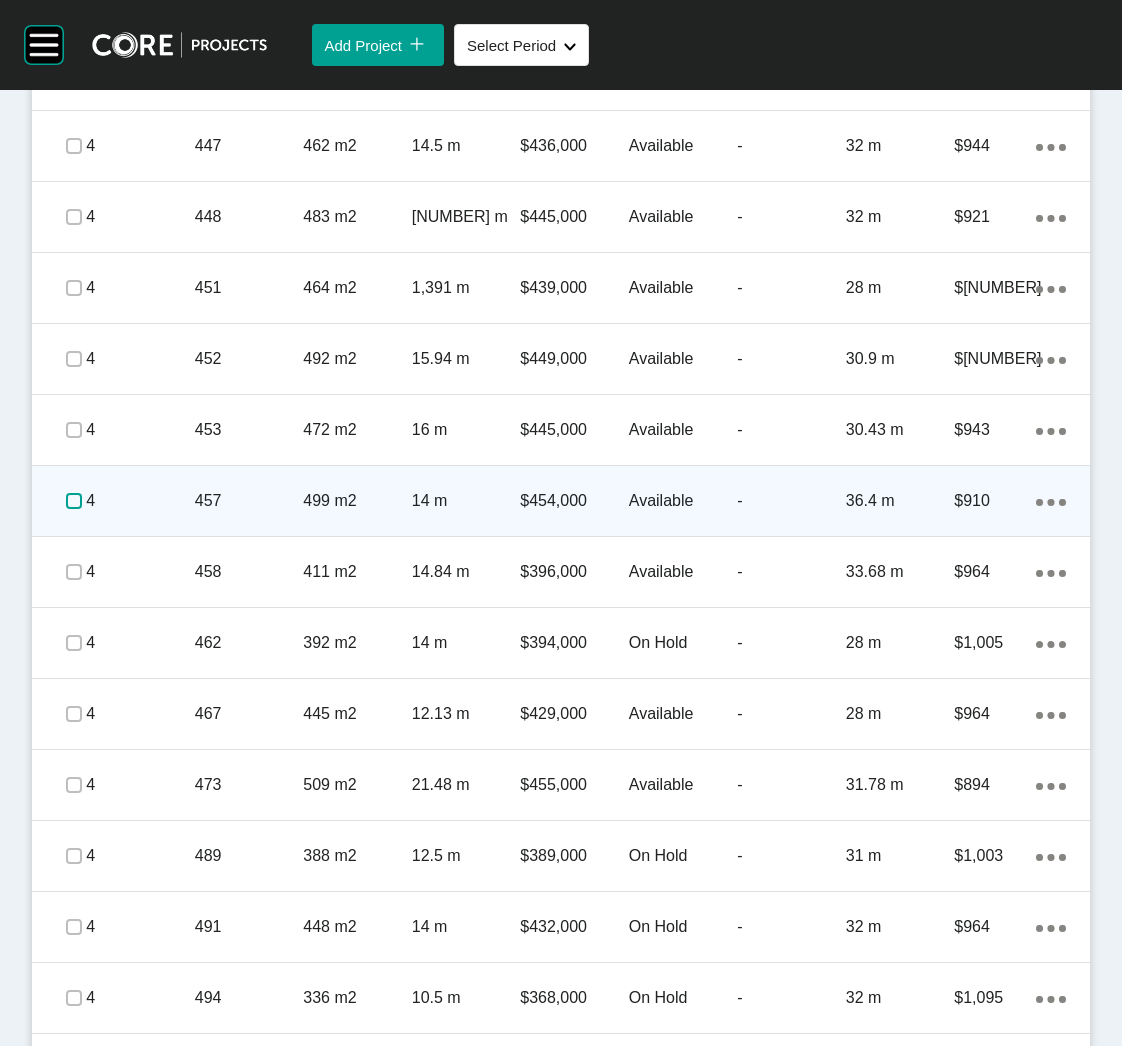 click at bounding box center (74, 501) 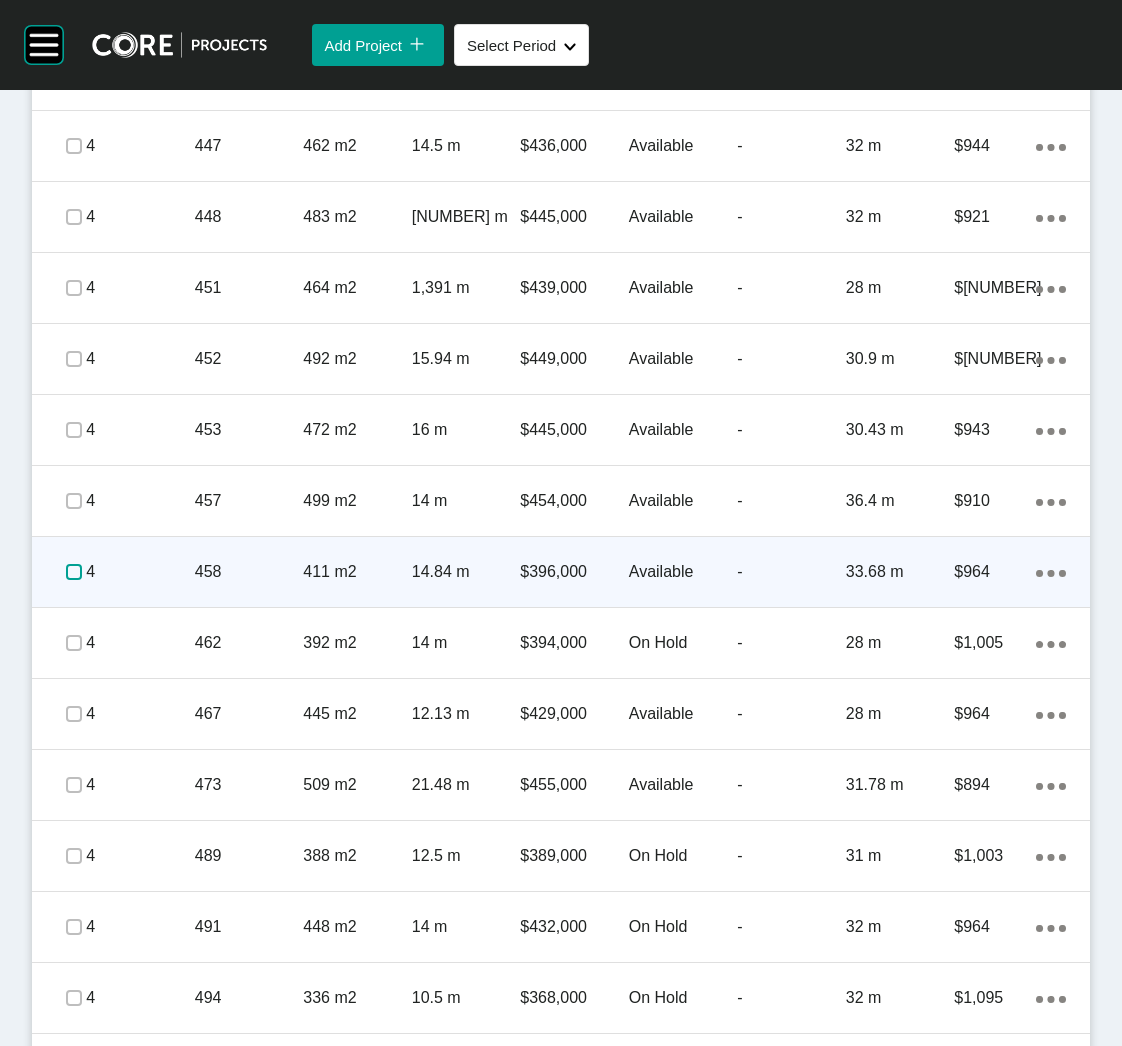 click at bounding box center [74, 572] 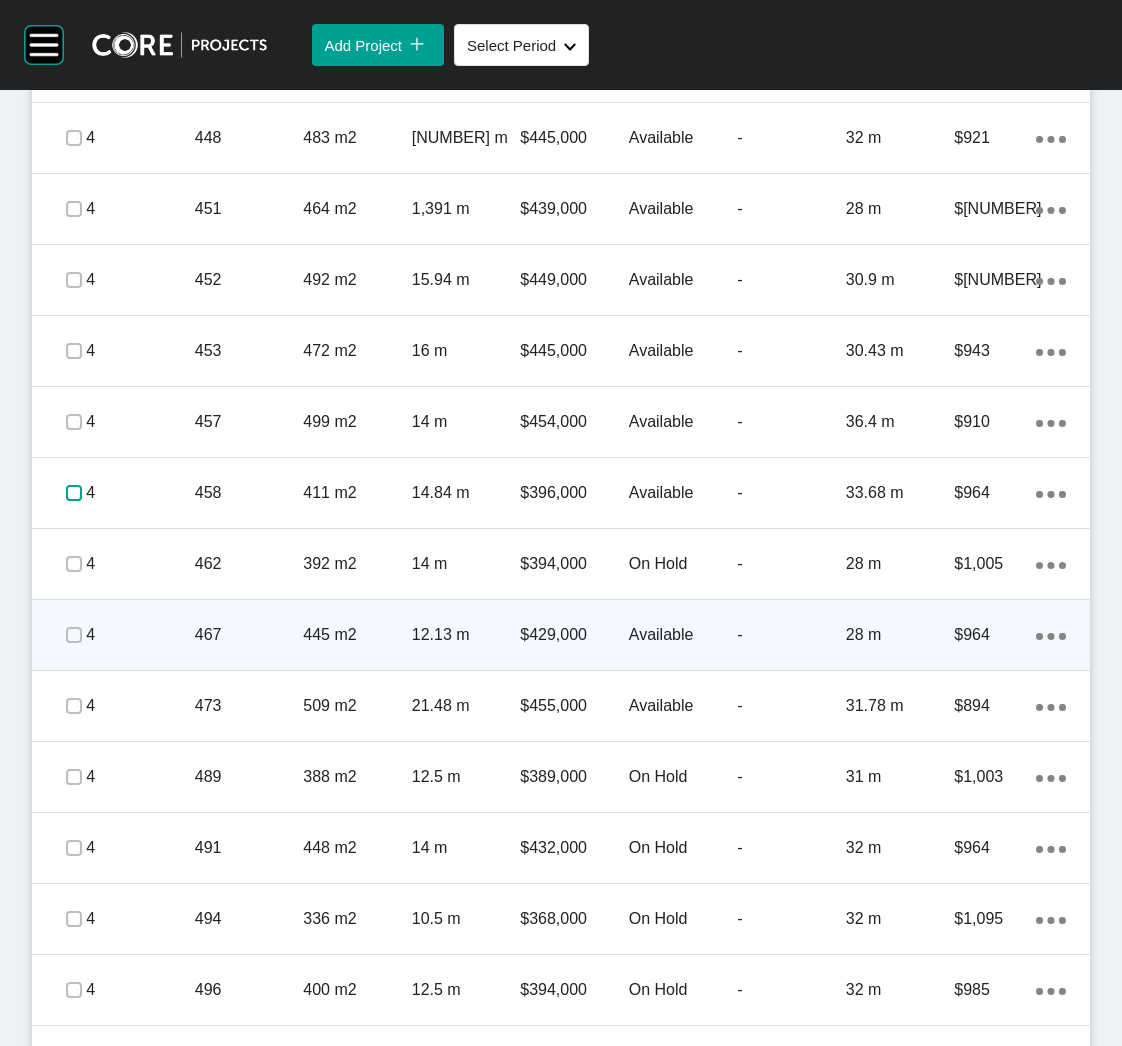 scroll, scrollTop: 3134, scrollLeft: 0, axis: vertical 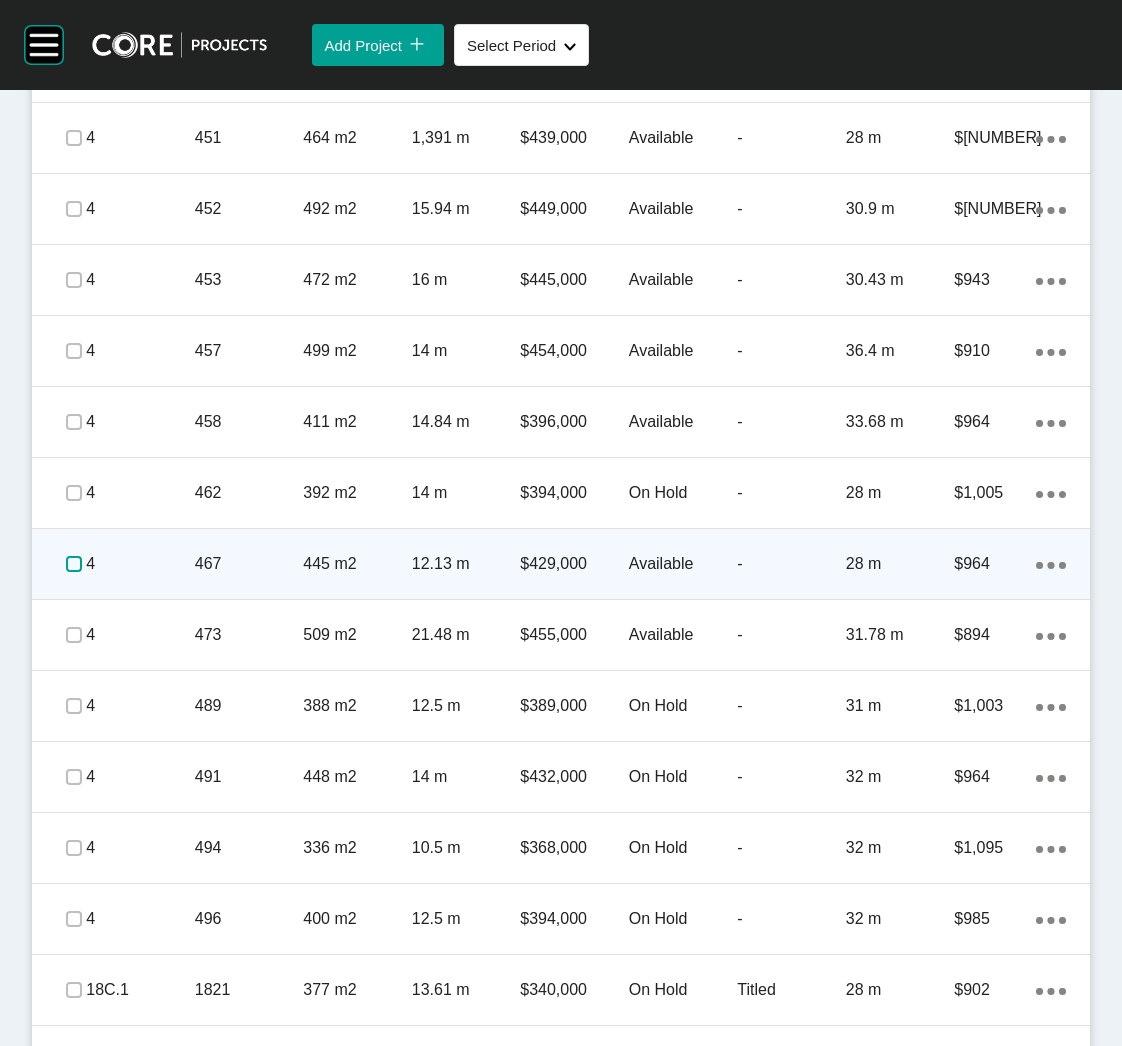 click at bounding box center [74, 564] 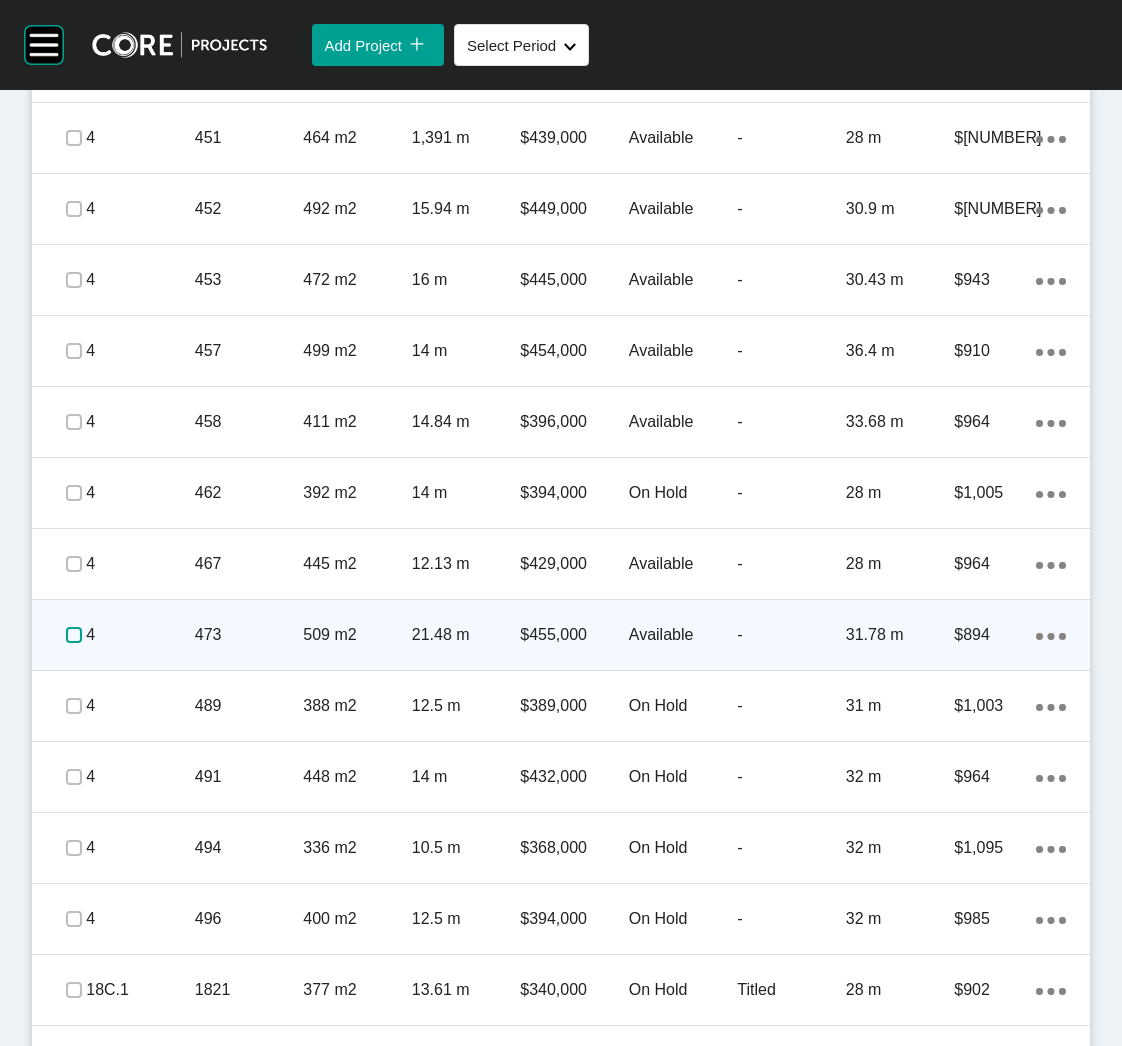 click at bounding box center [74, 635] 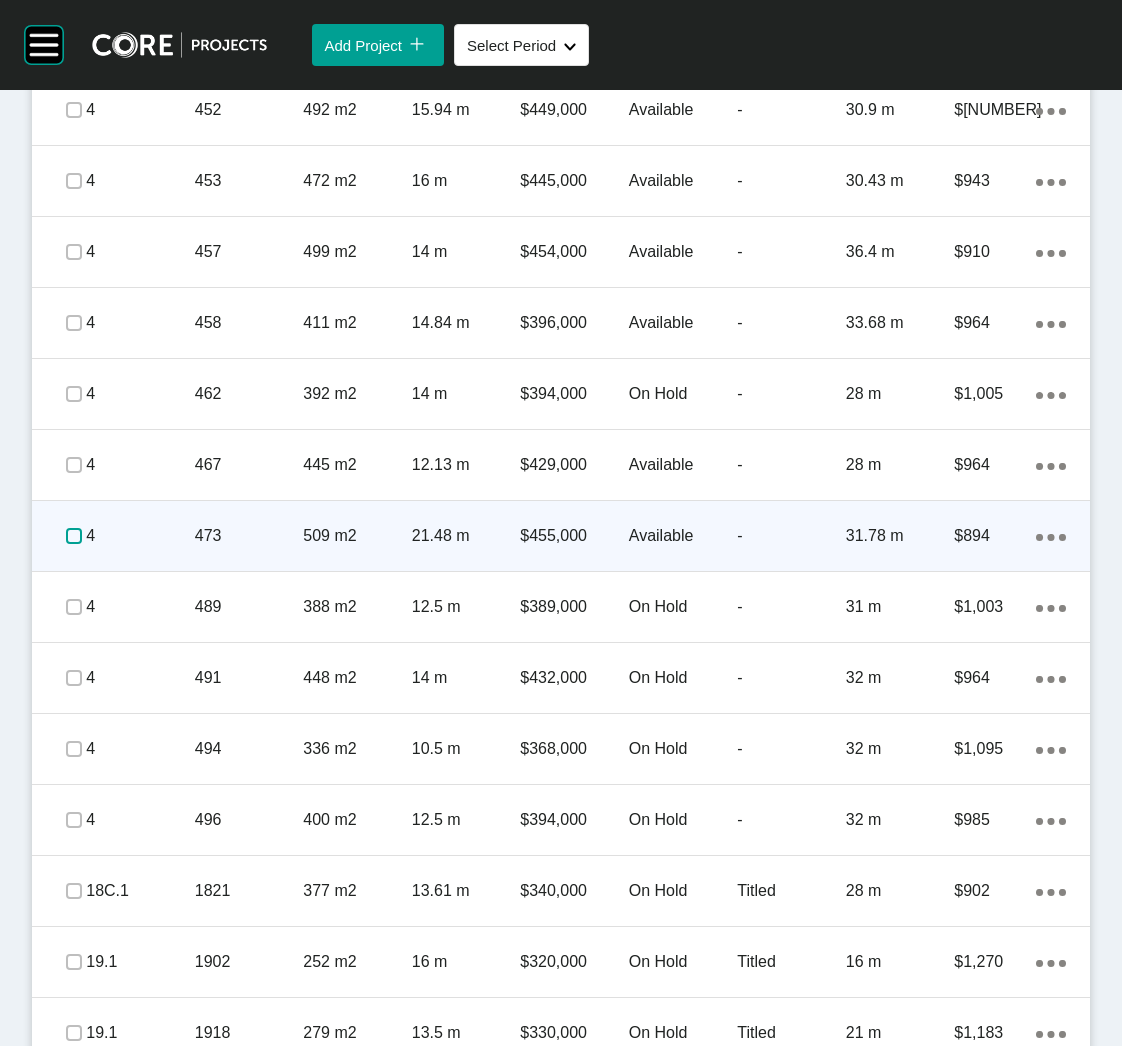 scroll, scrollTop: 3284, scrollLeft: 0, axis: vertical 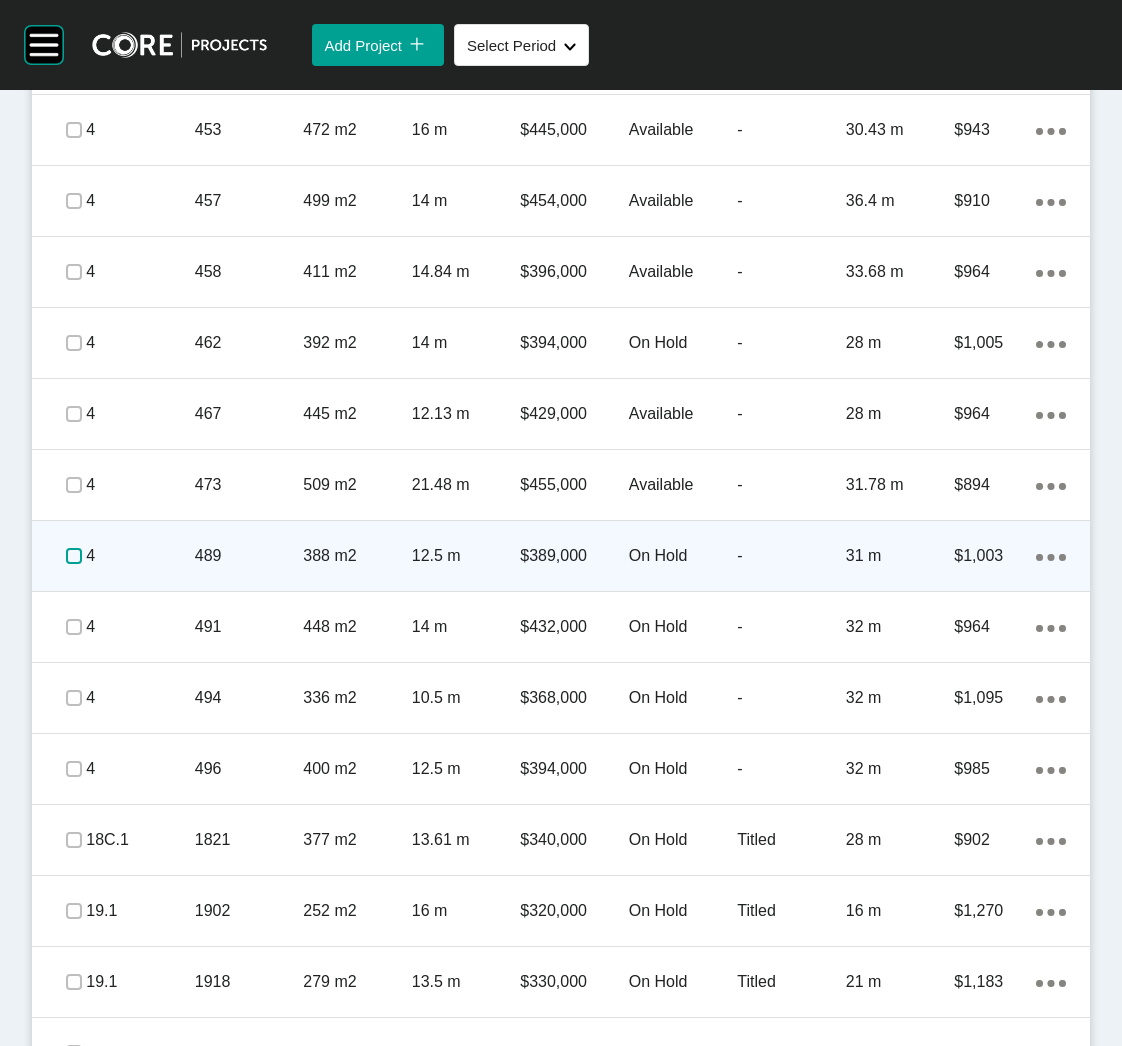 click at bounding box center (74, 556) 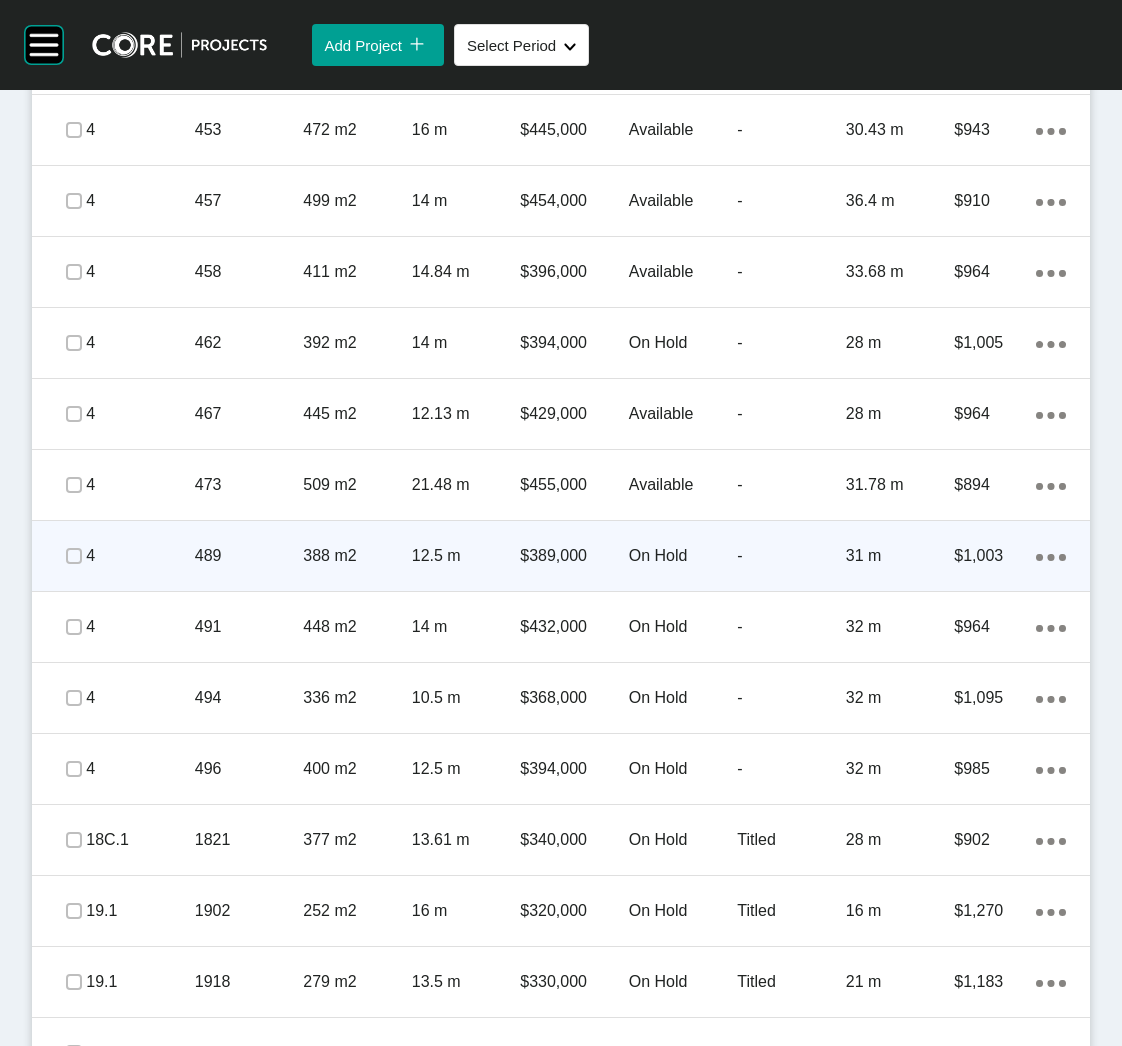 click on "4" at bounding box center (140, 556) 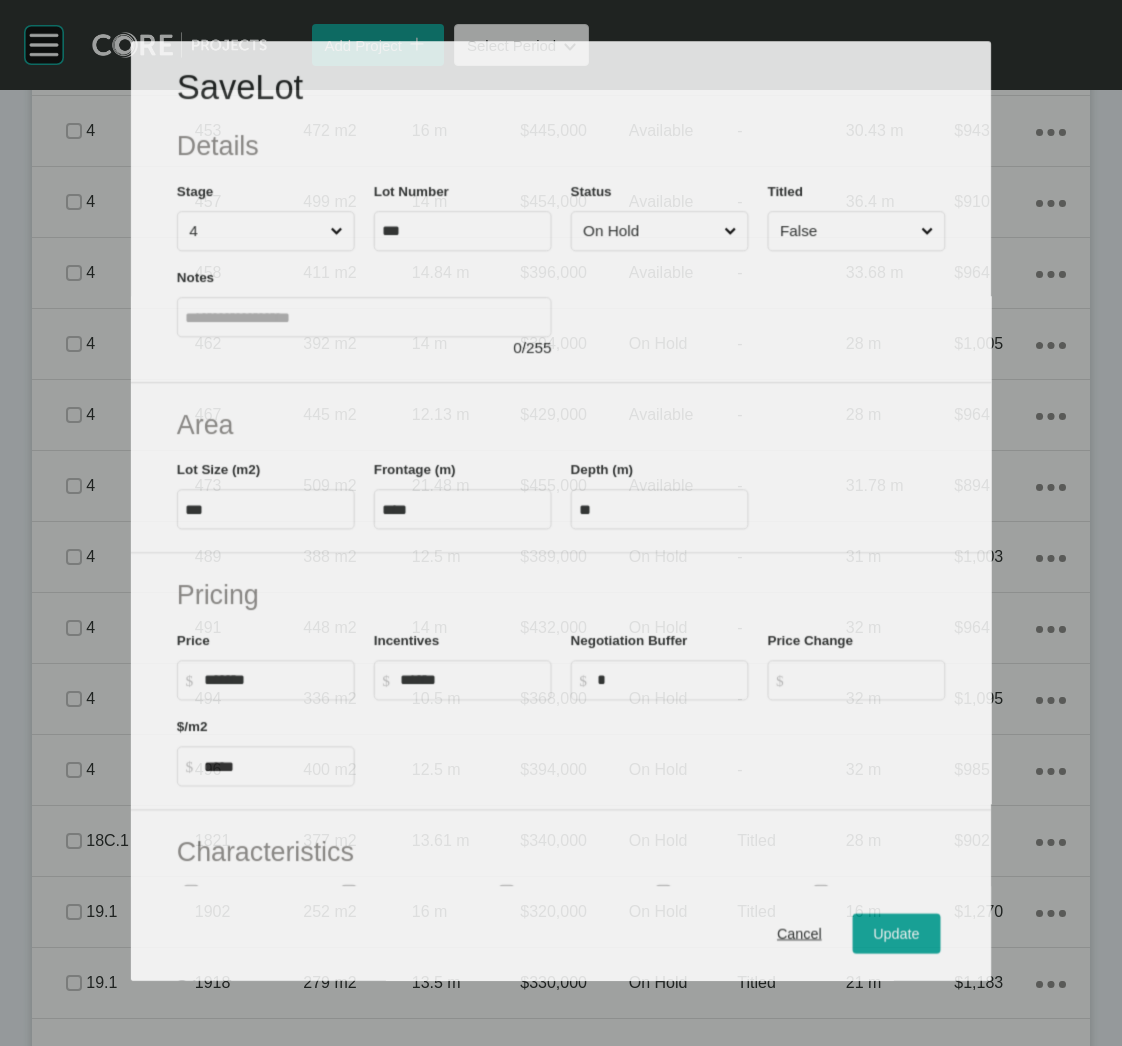 scroll, scrollTop: 3284, scrollLeft: 0, axis: vertical 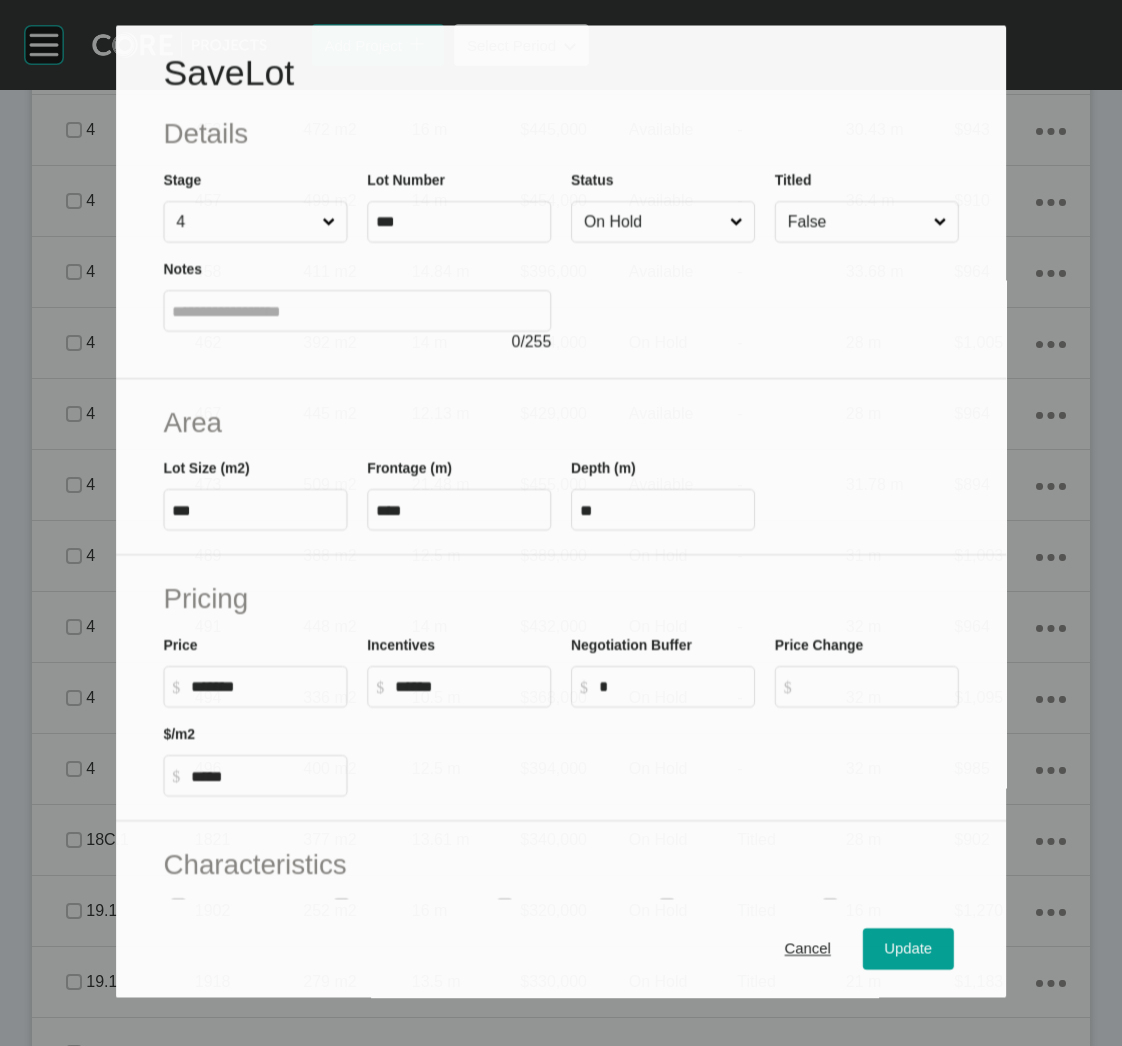 click at bounding box center (765, 299) 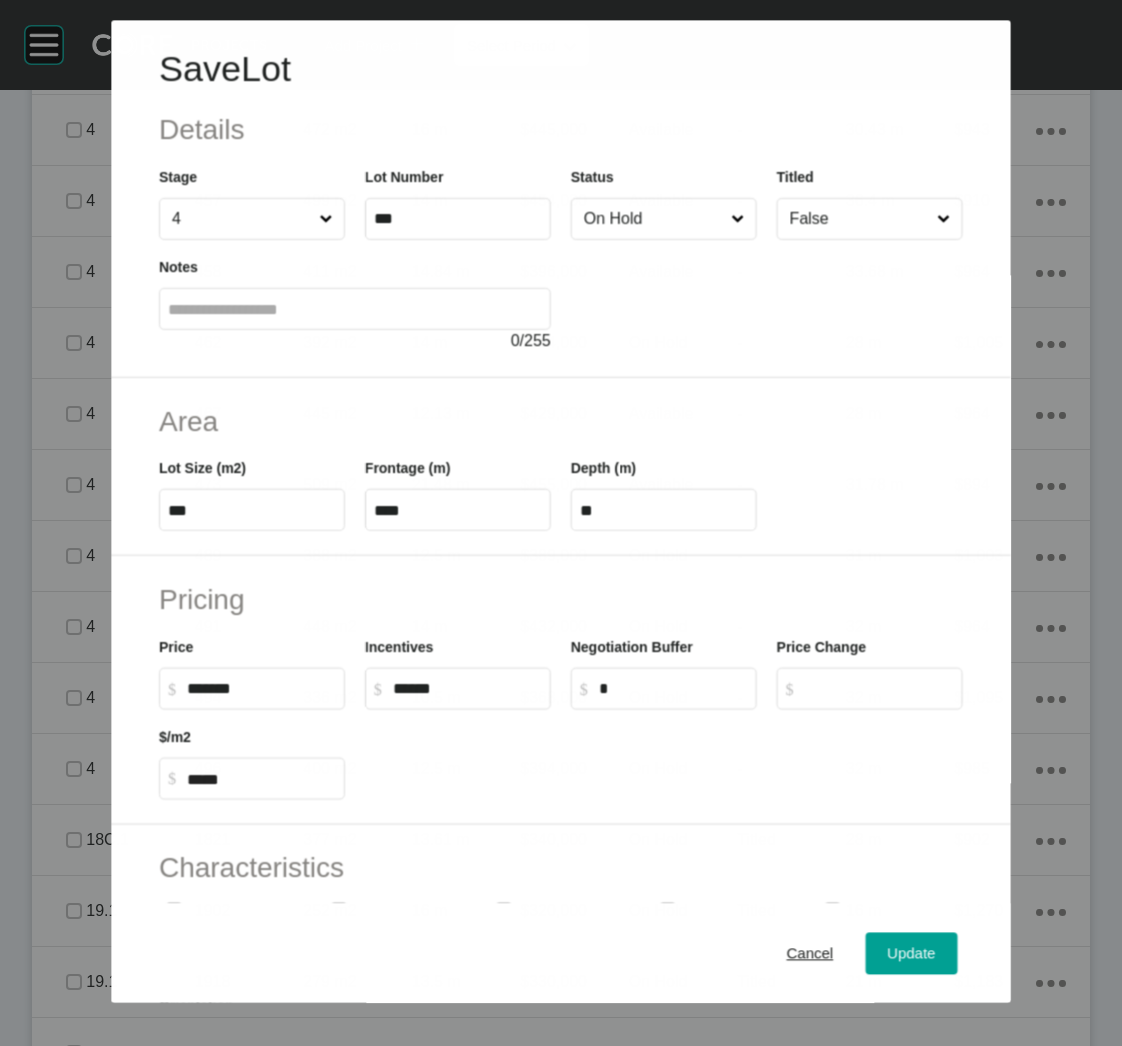 click on "On Hold" at bounding box center [653, 219] 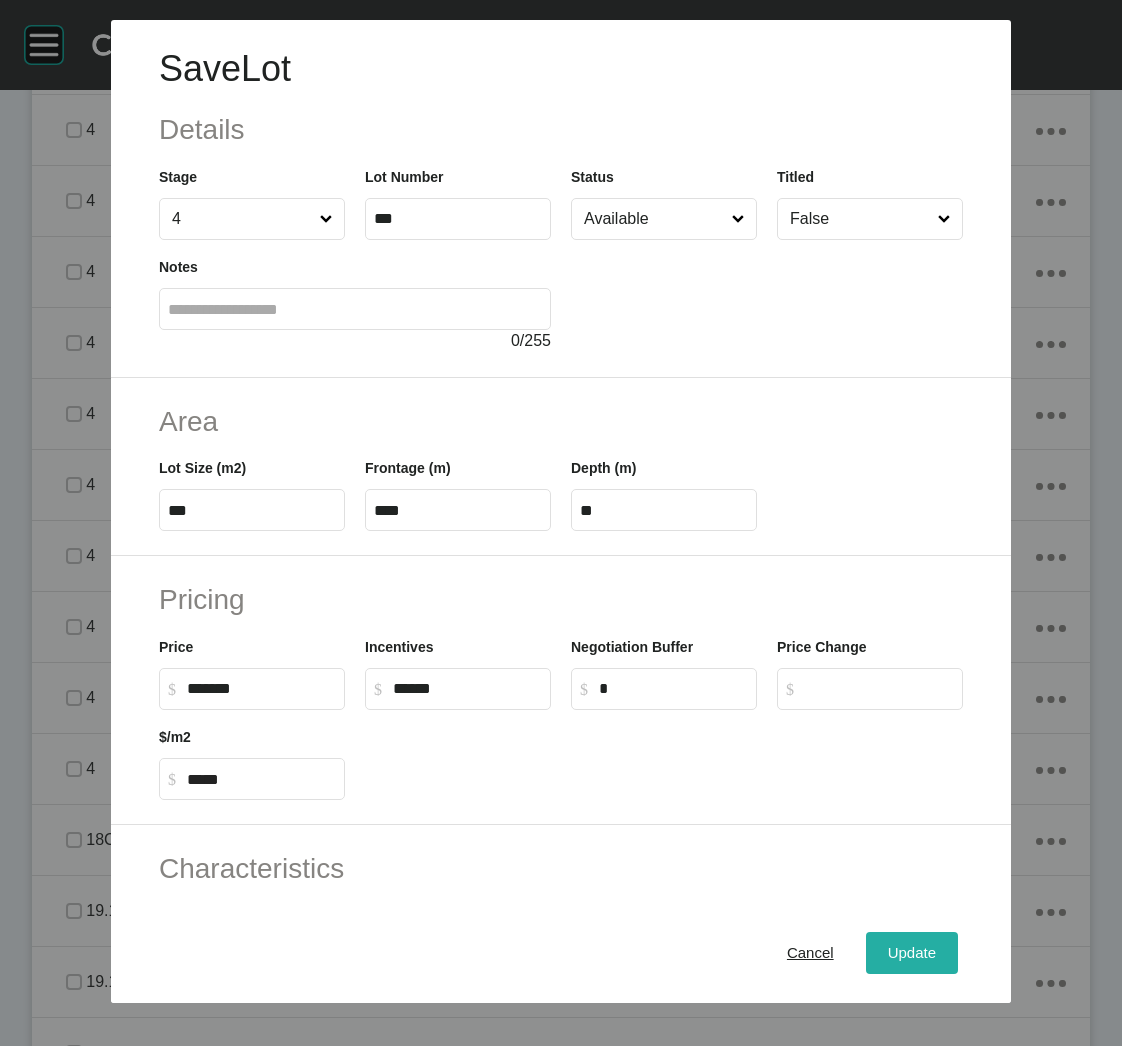 click on "Update" at bounding box center (912, 953) 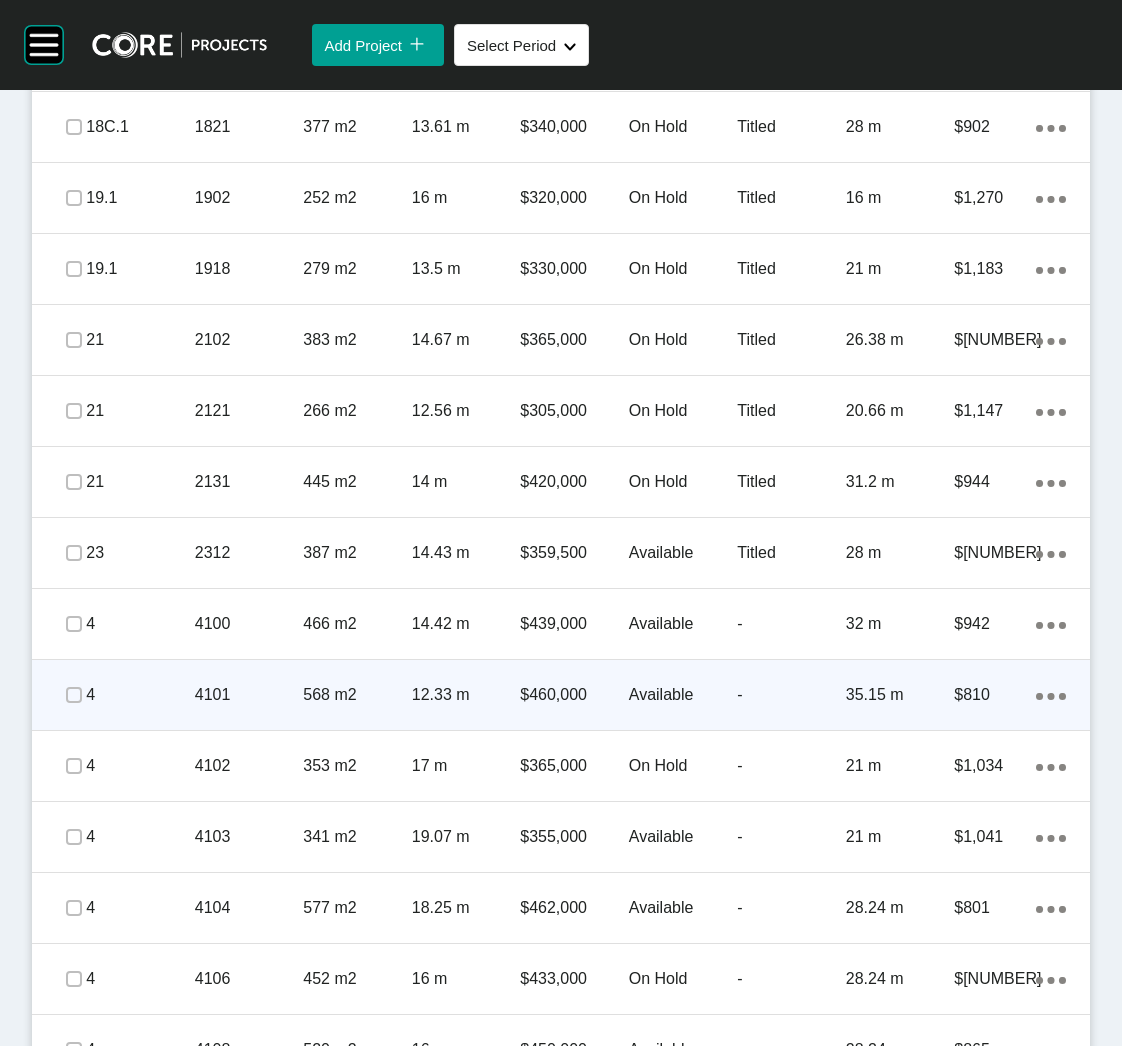 scroll, scrollTop: 4095, scrollLeft: 0, axis: vertical 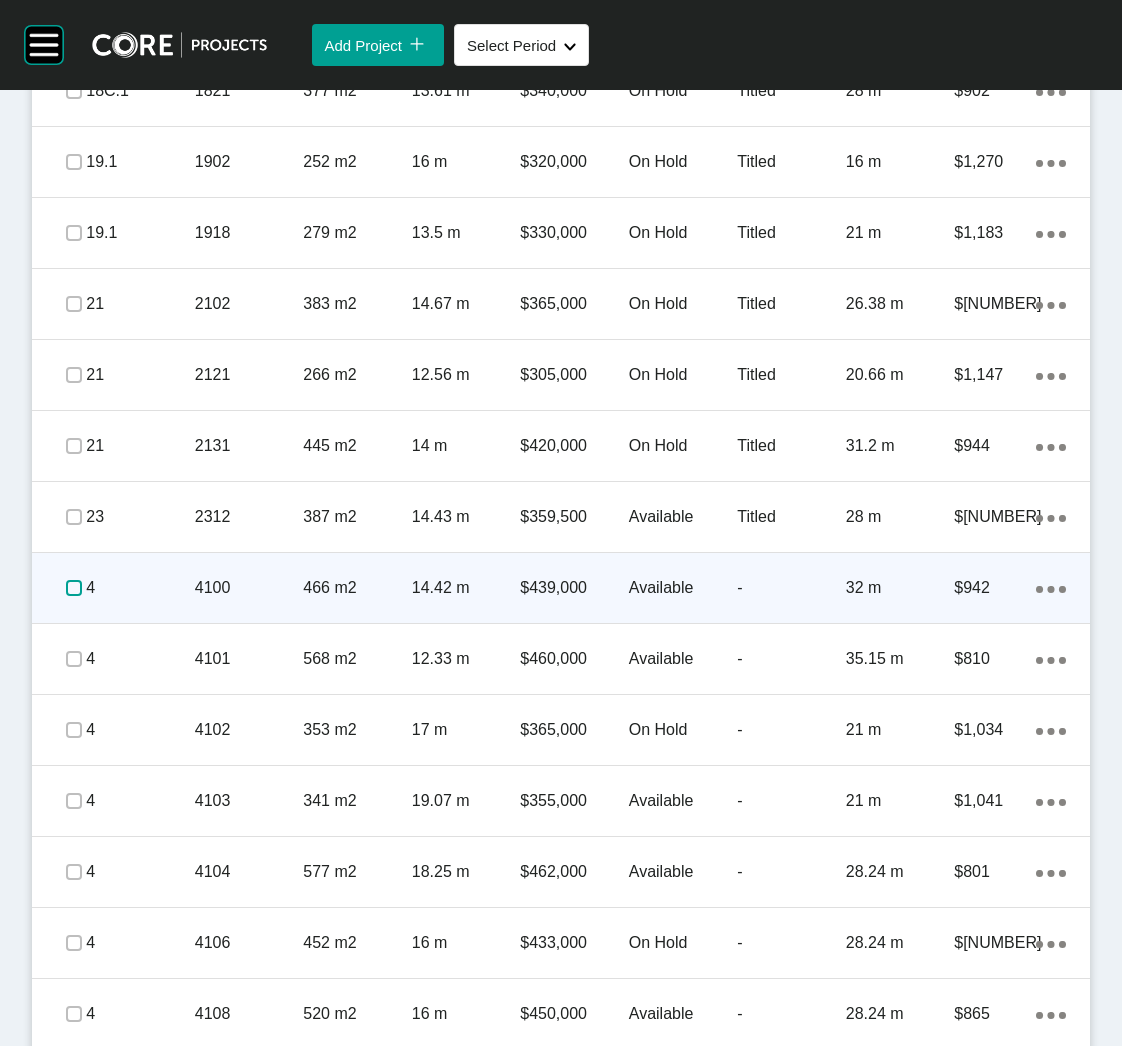 click at bounding box center (74, 588) 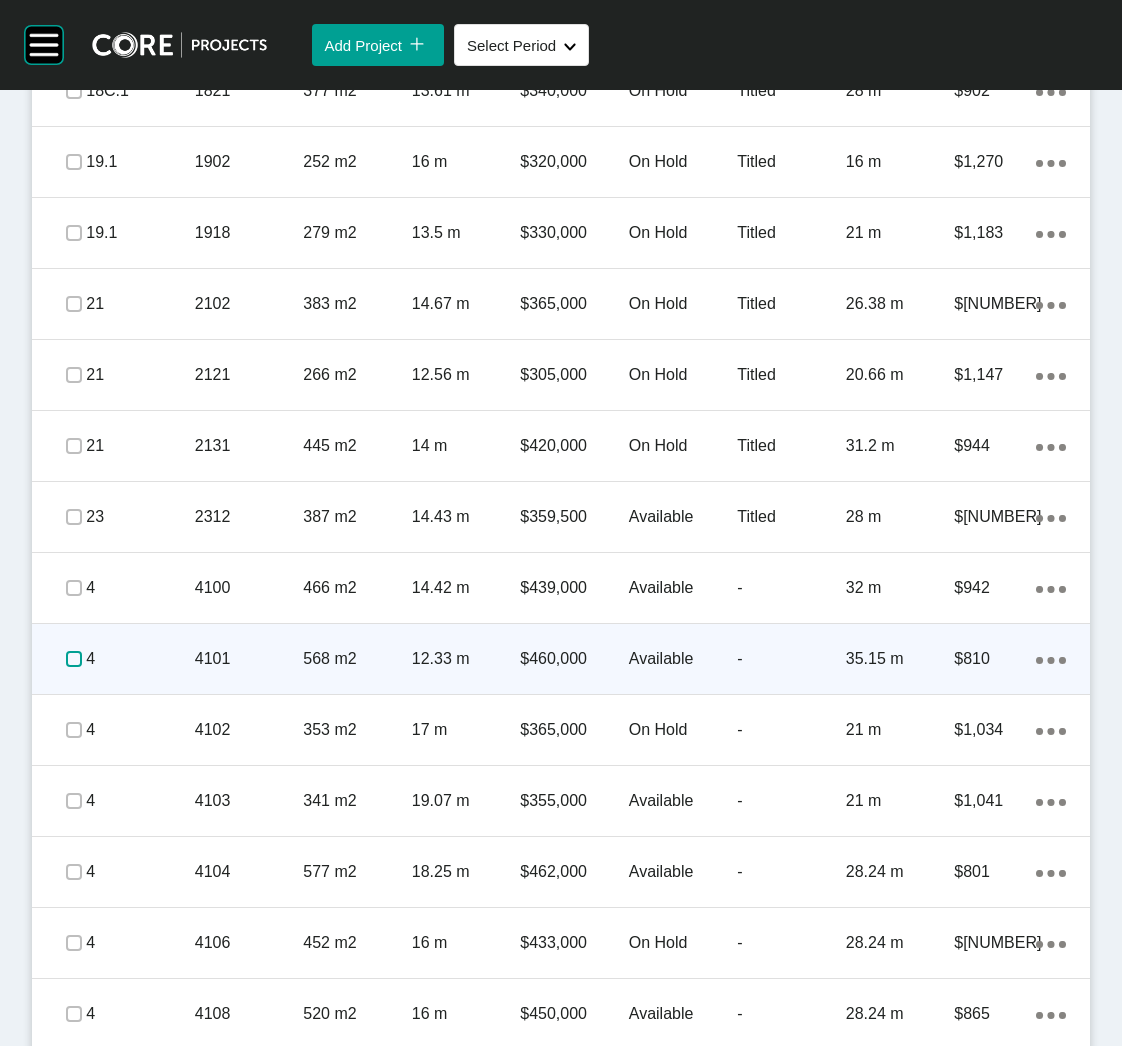 click at bounding box center [74, 659] 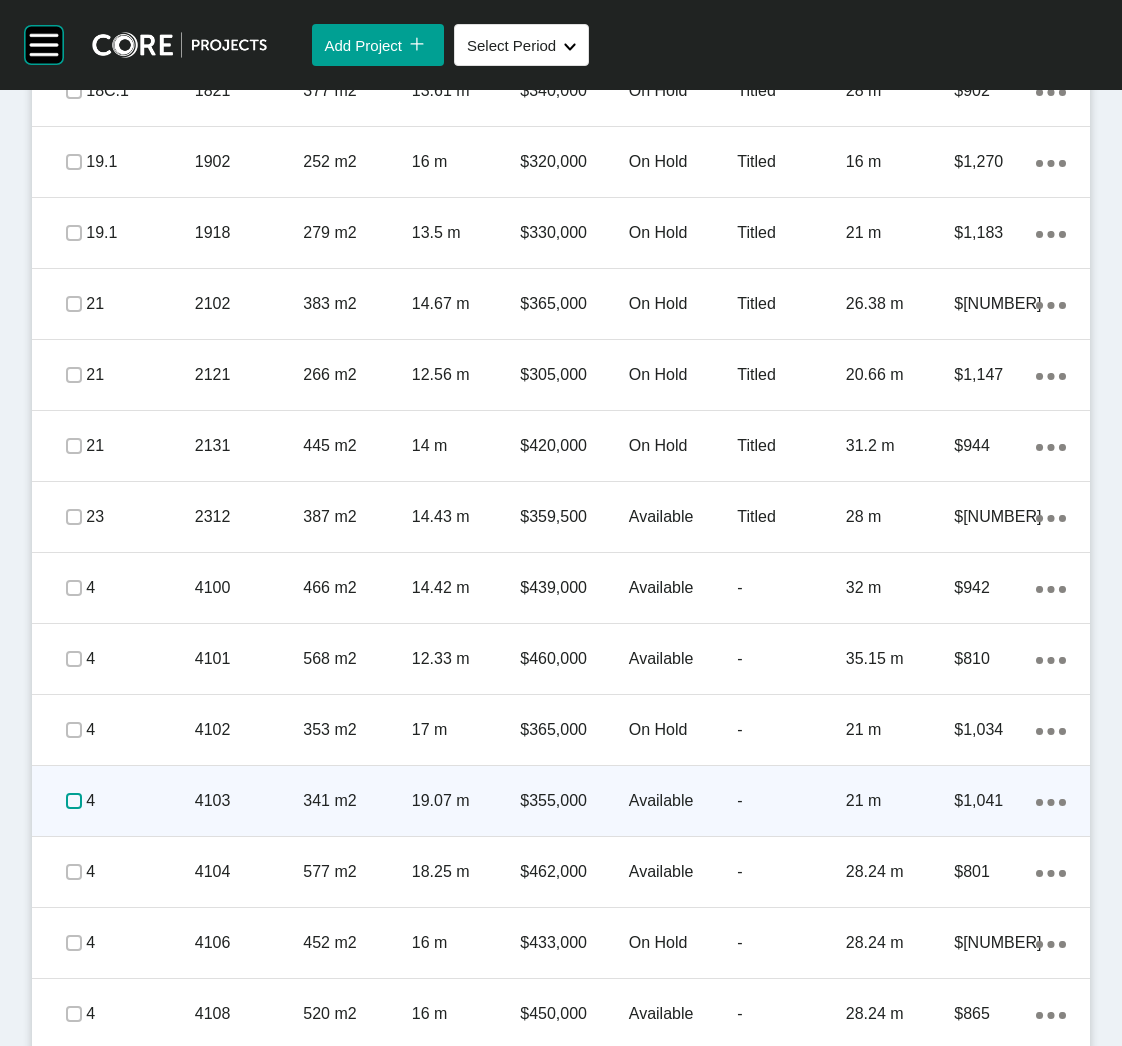 click at bounding box center [74, 801] 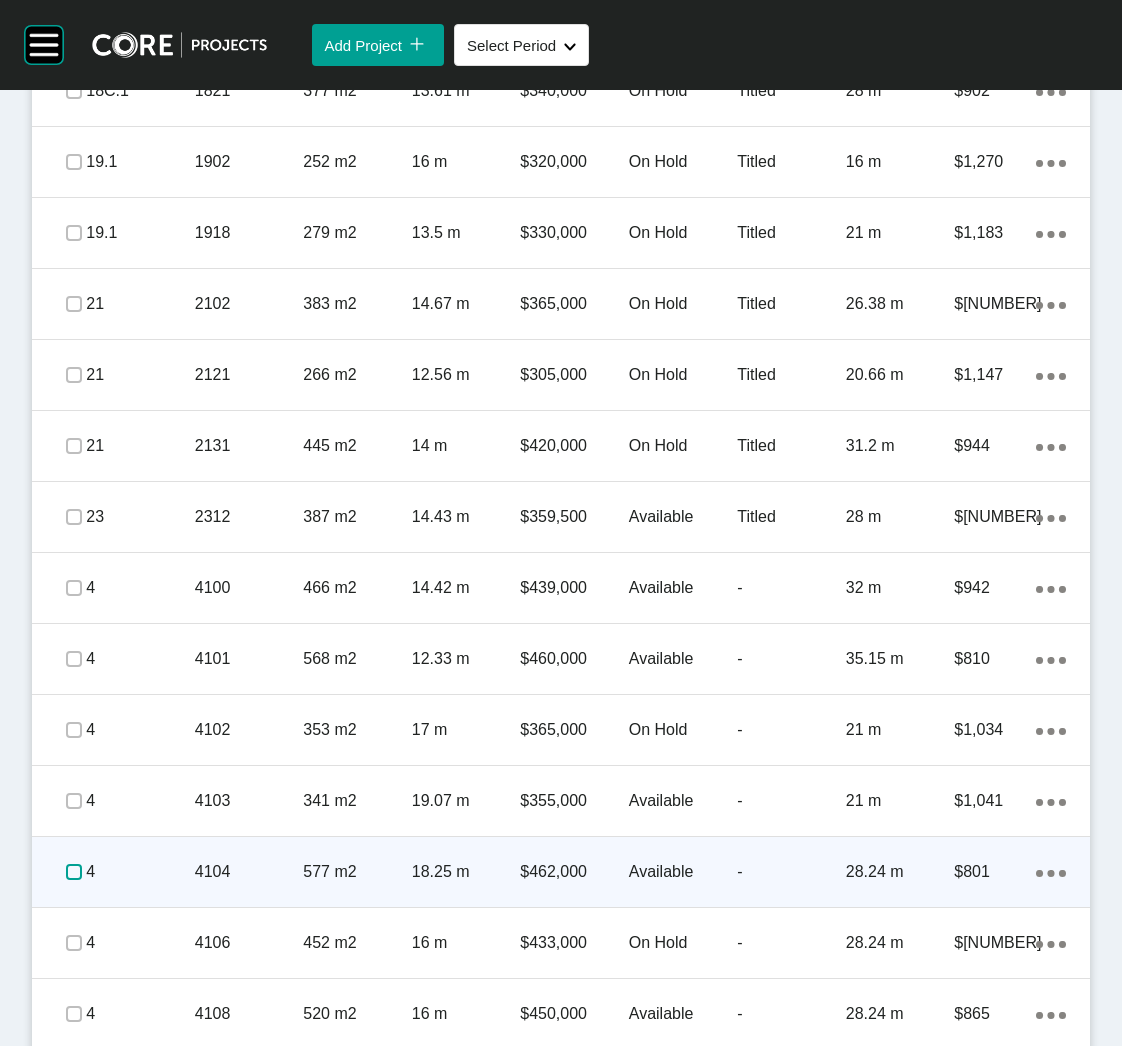 click at bounding box center [74, 872] 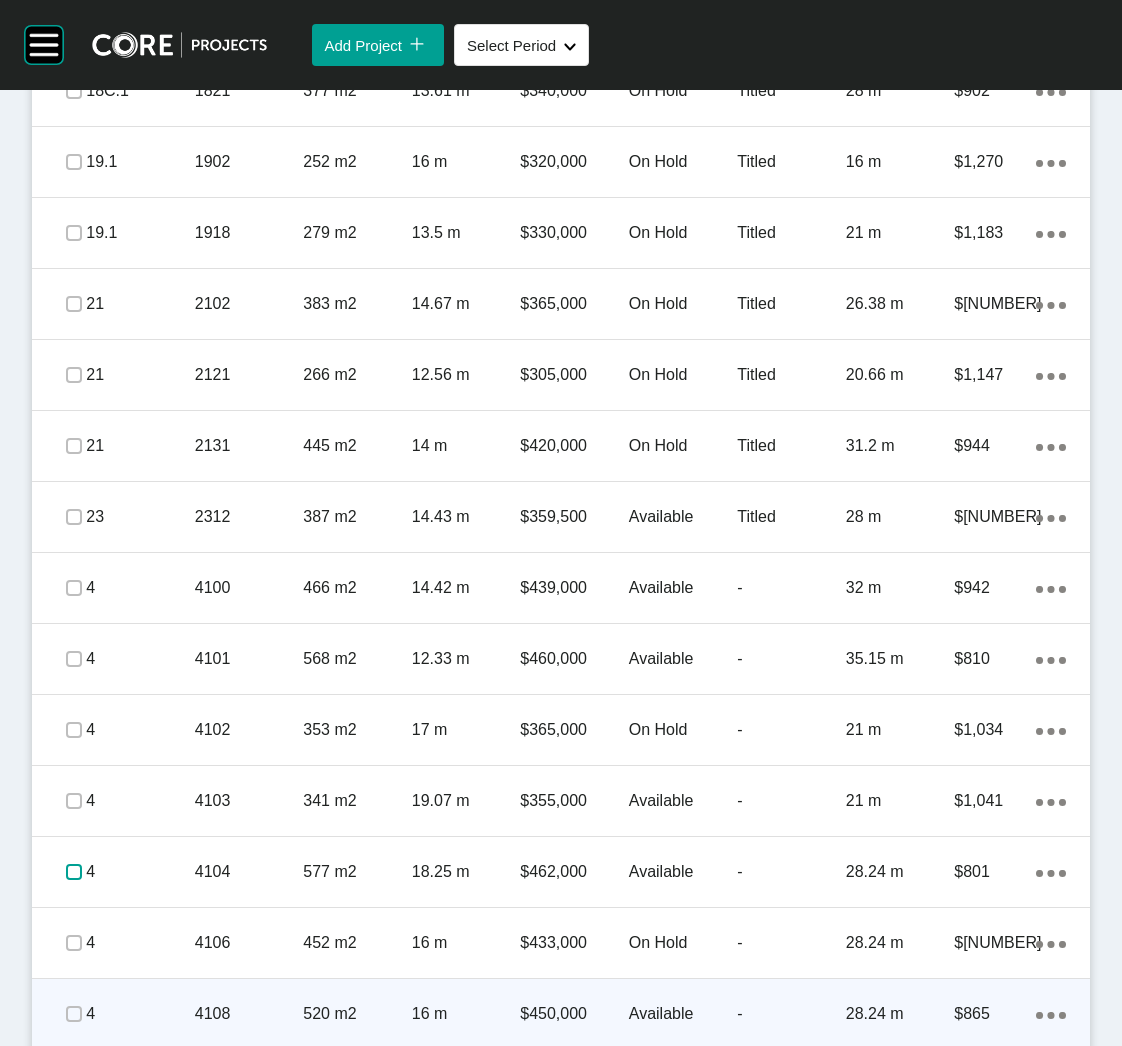scroll, scrollTop: 4245, scrollLeft: 0, axis: vertical 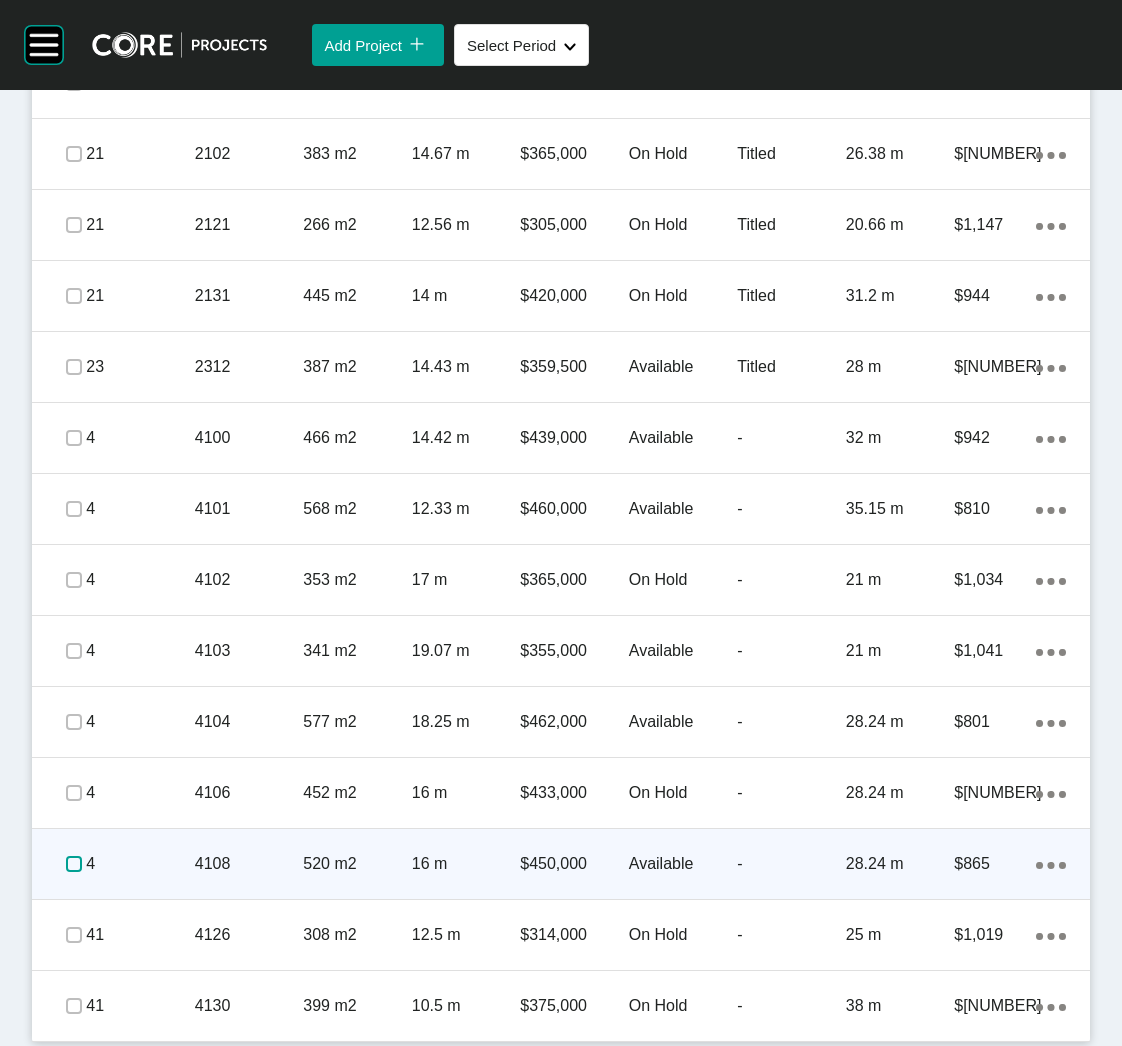 click at bounding box center (74, 864) 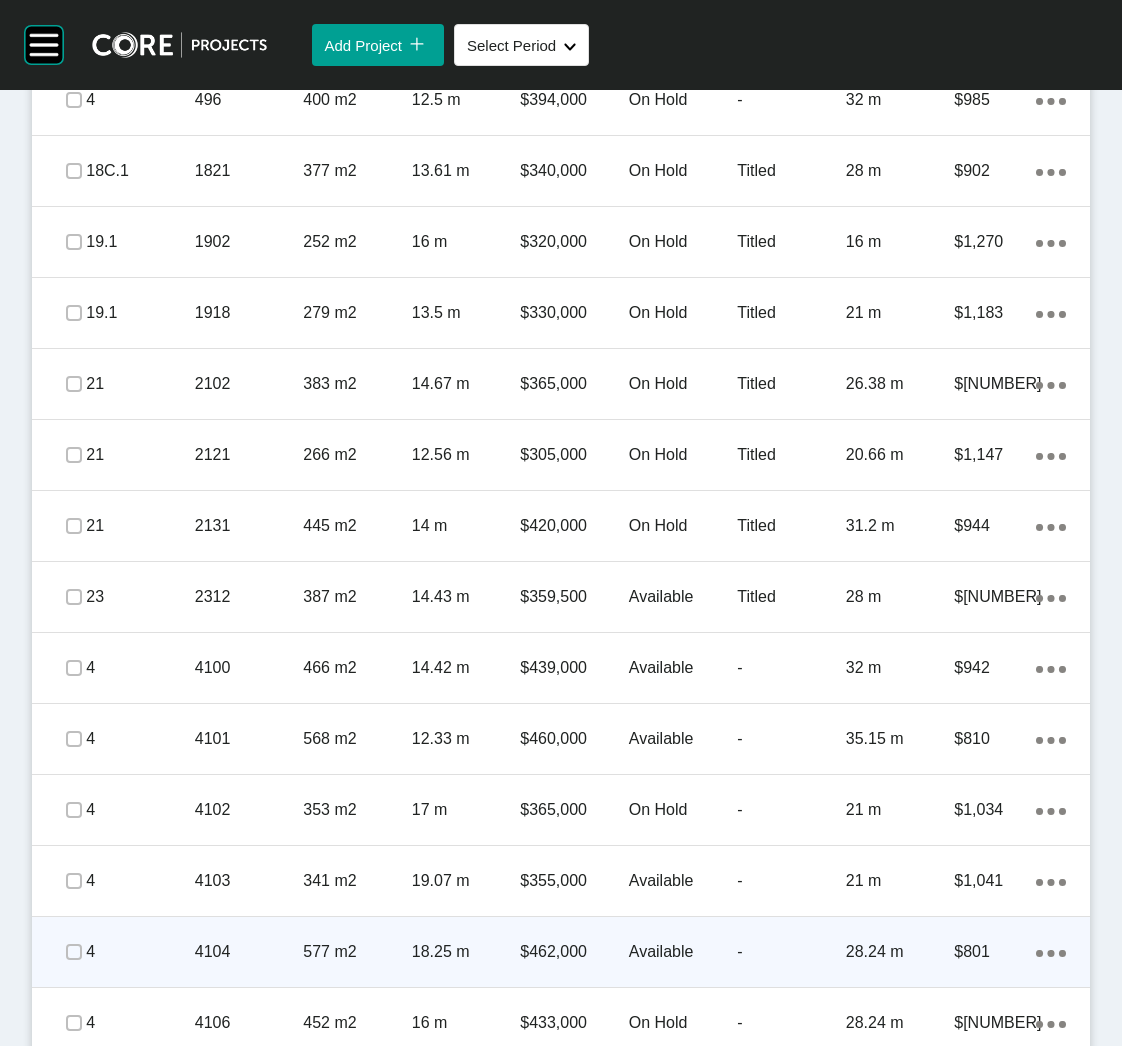 scroll, scrollTop: 3946, scrollLeft: 0, axis: vertical 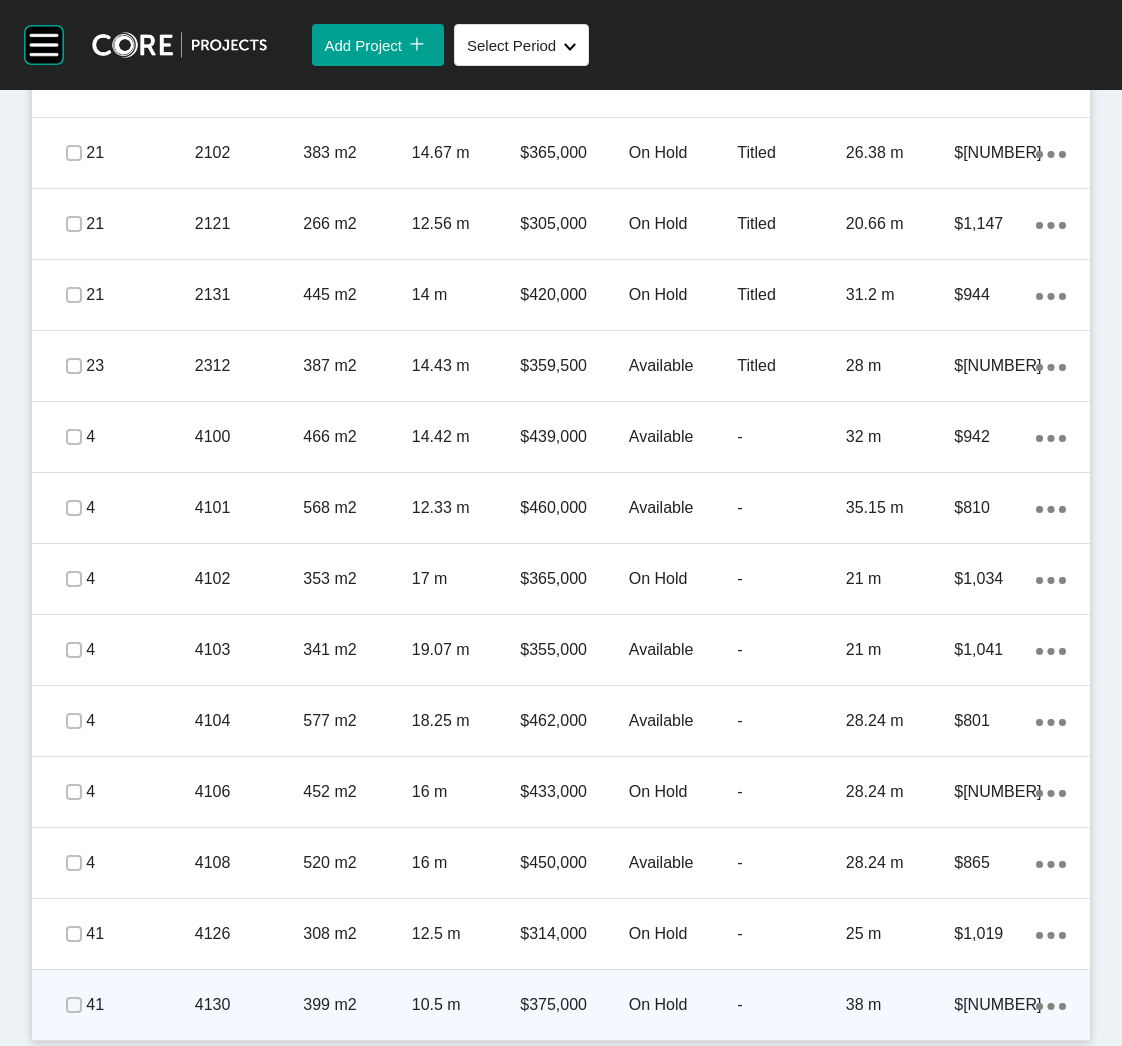 click on "4130" at bounding box center [249, 1005] 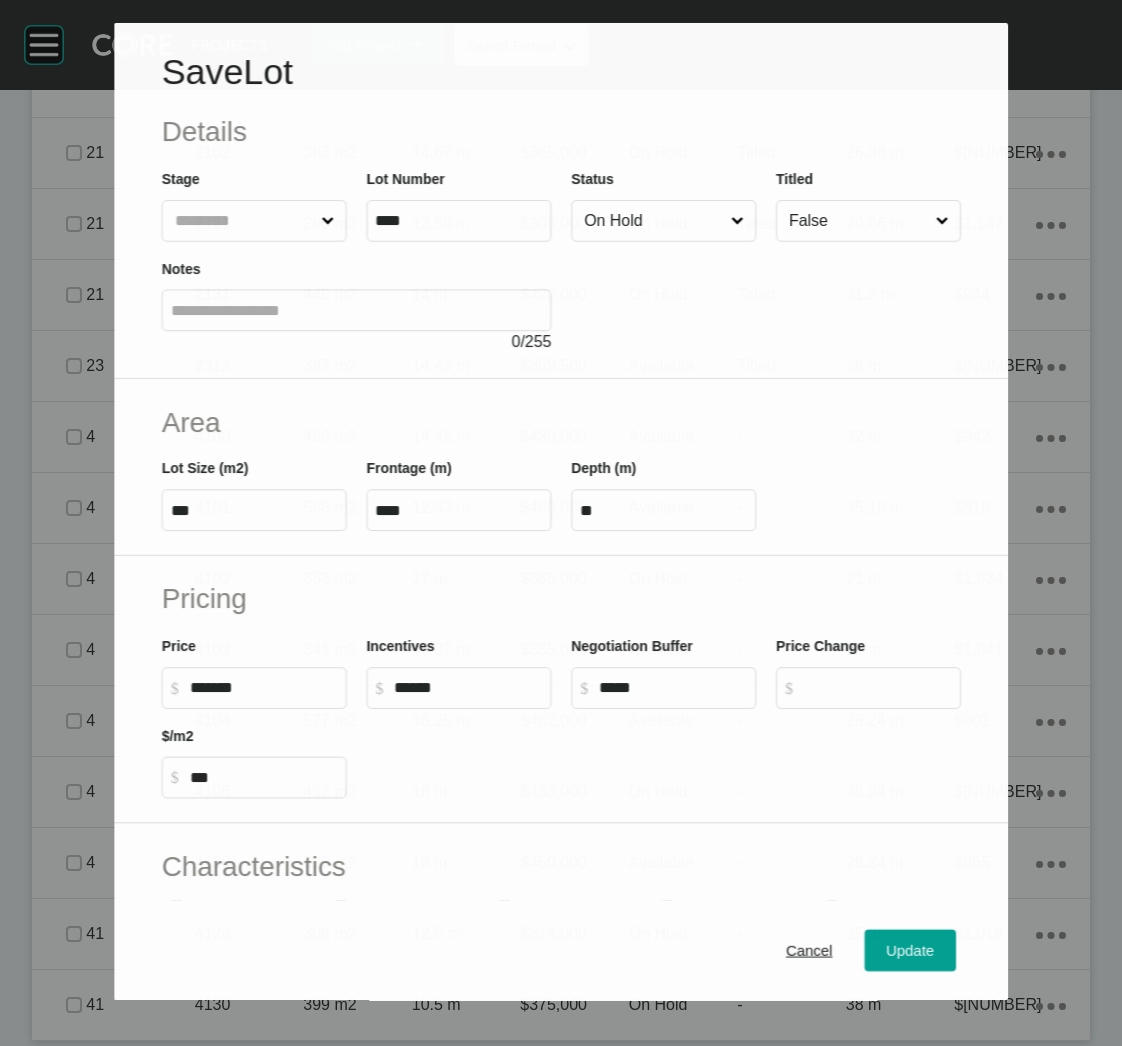 click on "On Hold" at bounding box center [653, 221] 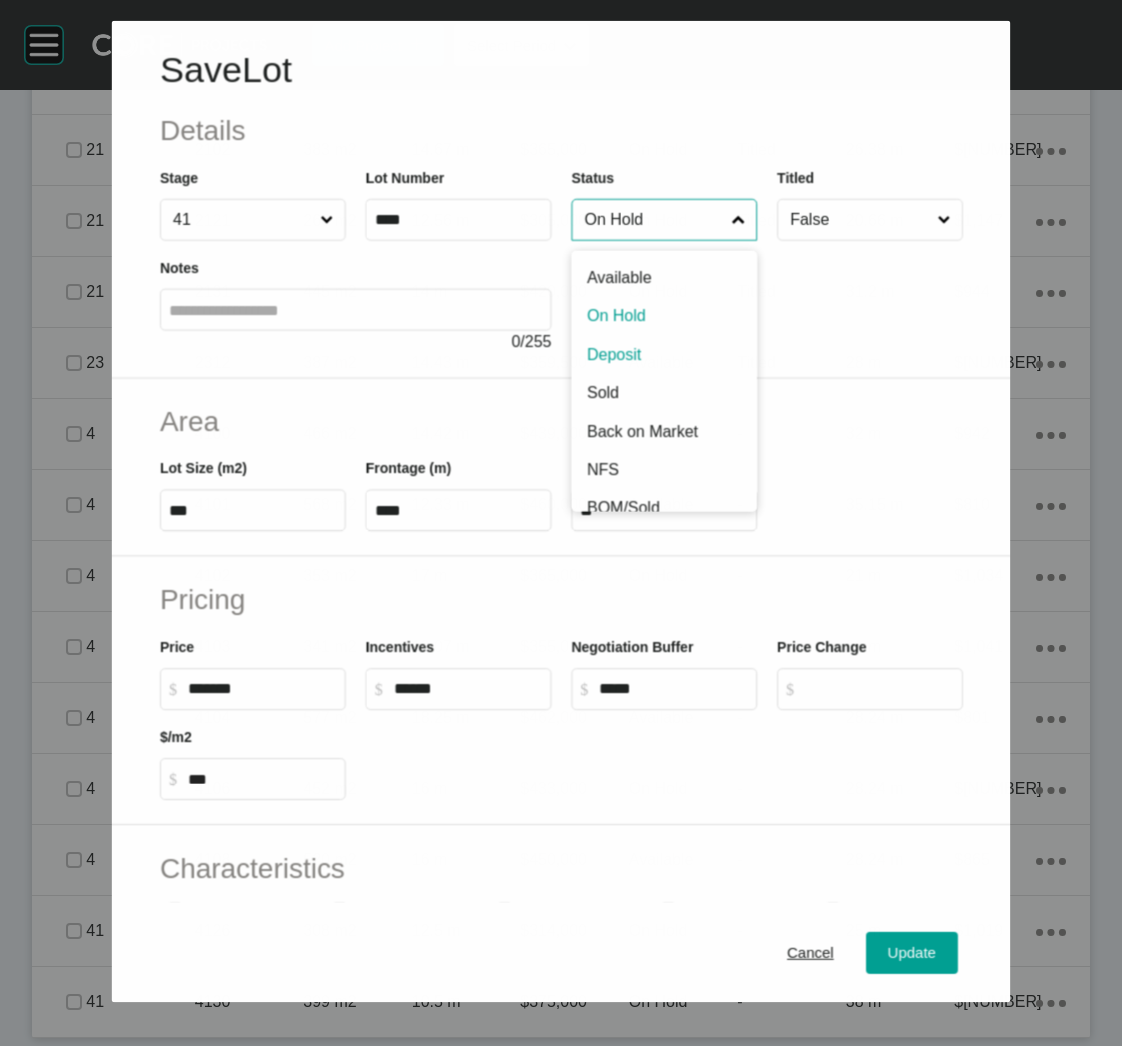 scroll, scrollTop: 4184, scrollLeft: 0, axis: vertical 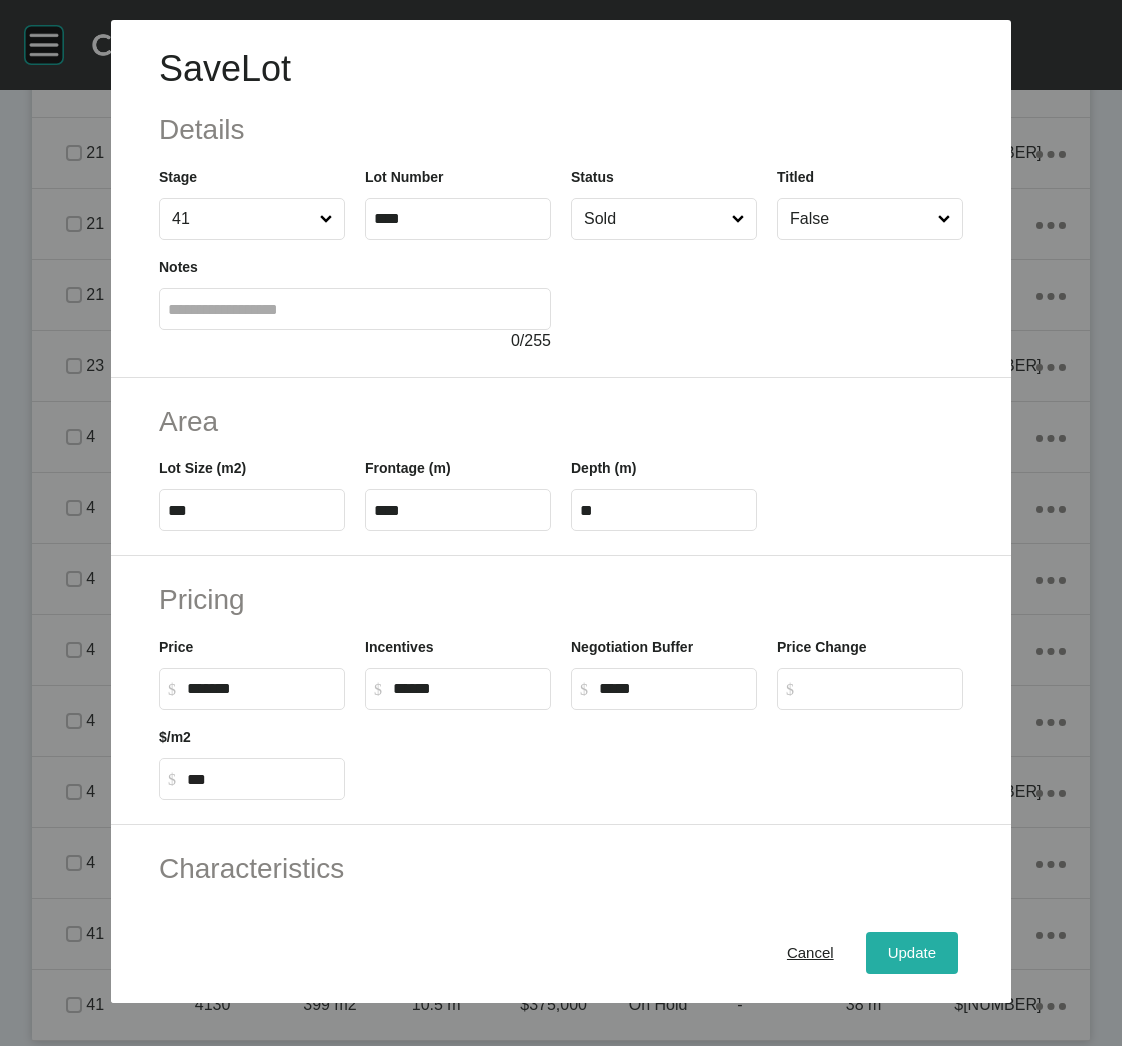click on "Update" at bounding box center [912, 953] 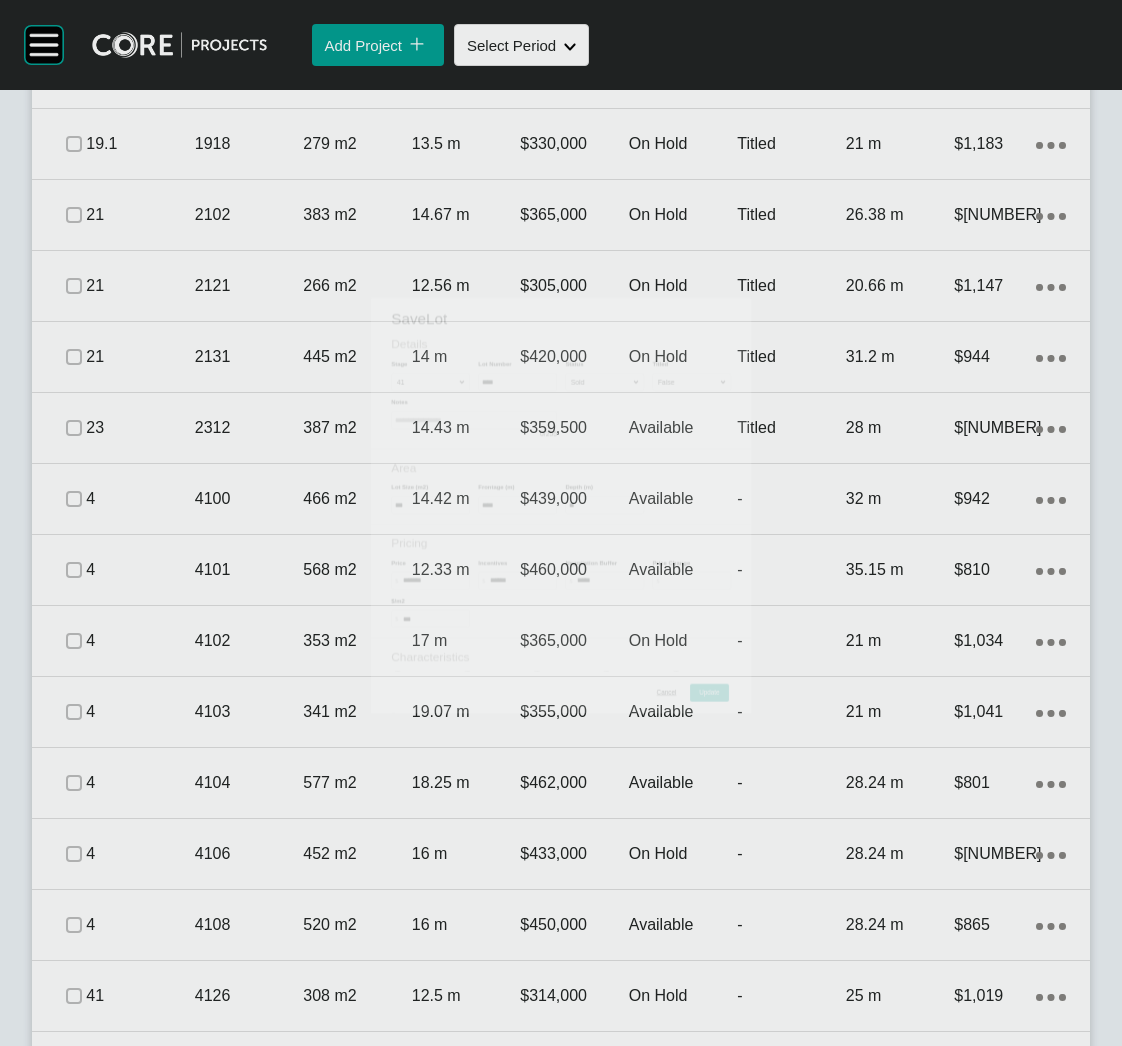 scroll, scrollTop: 4246, scrollLeft: 0, axis: vertical 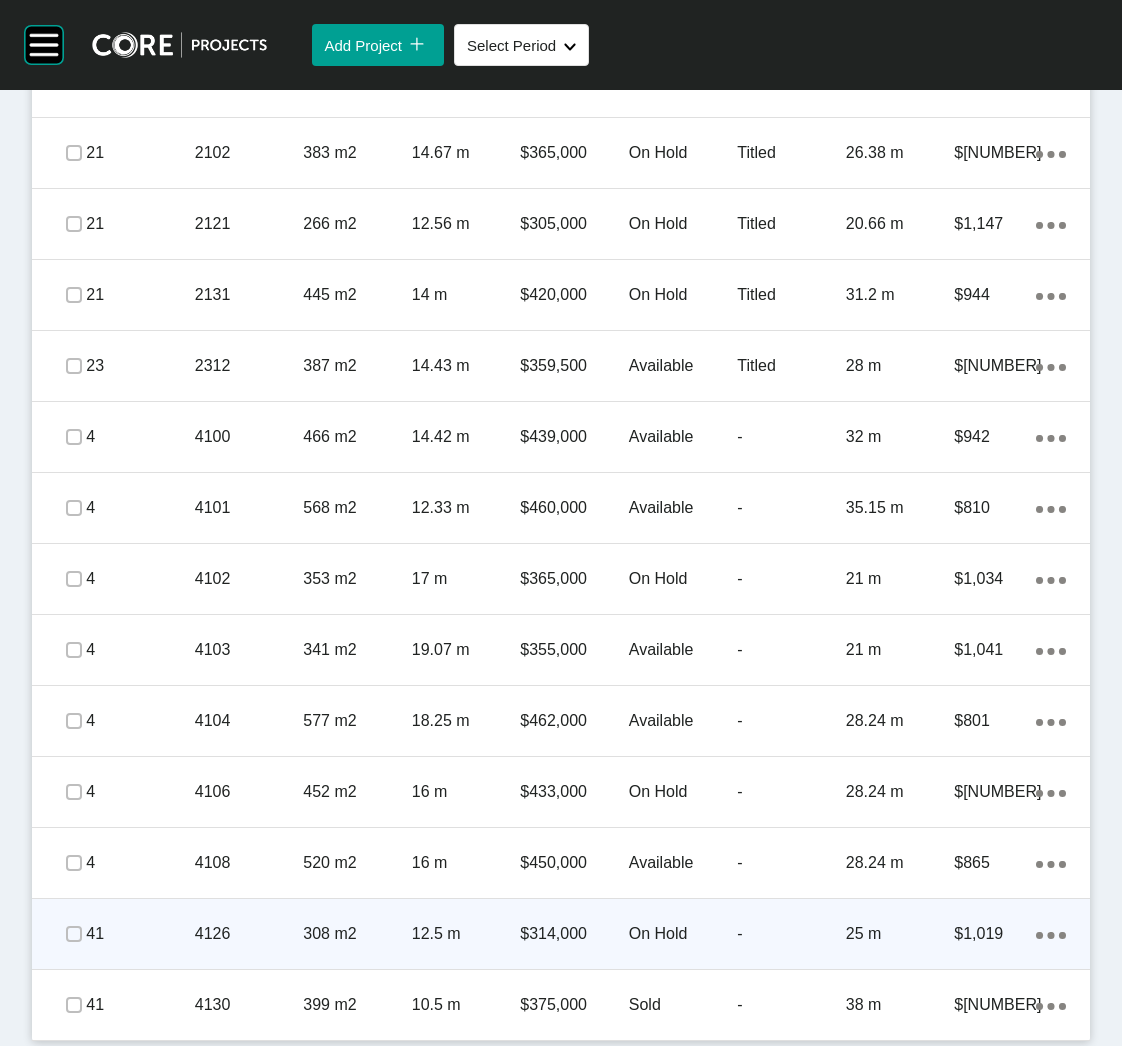 click on "4126" at bounding box center [249, 934] 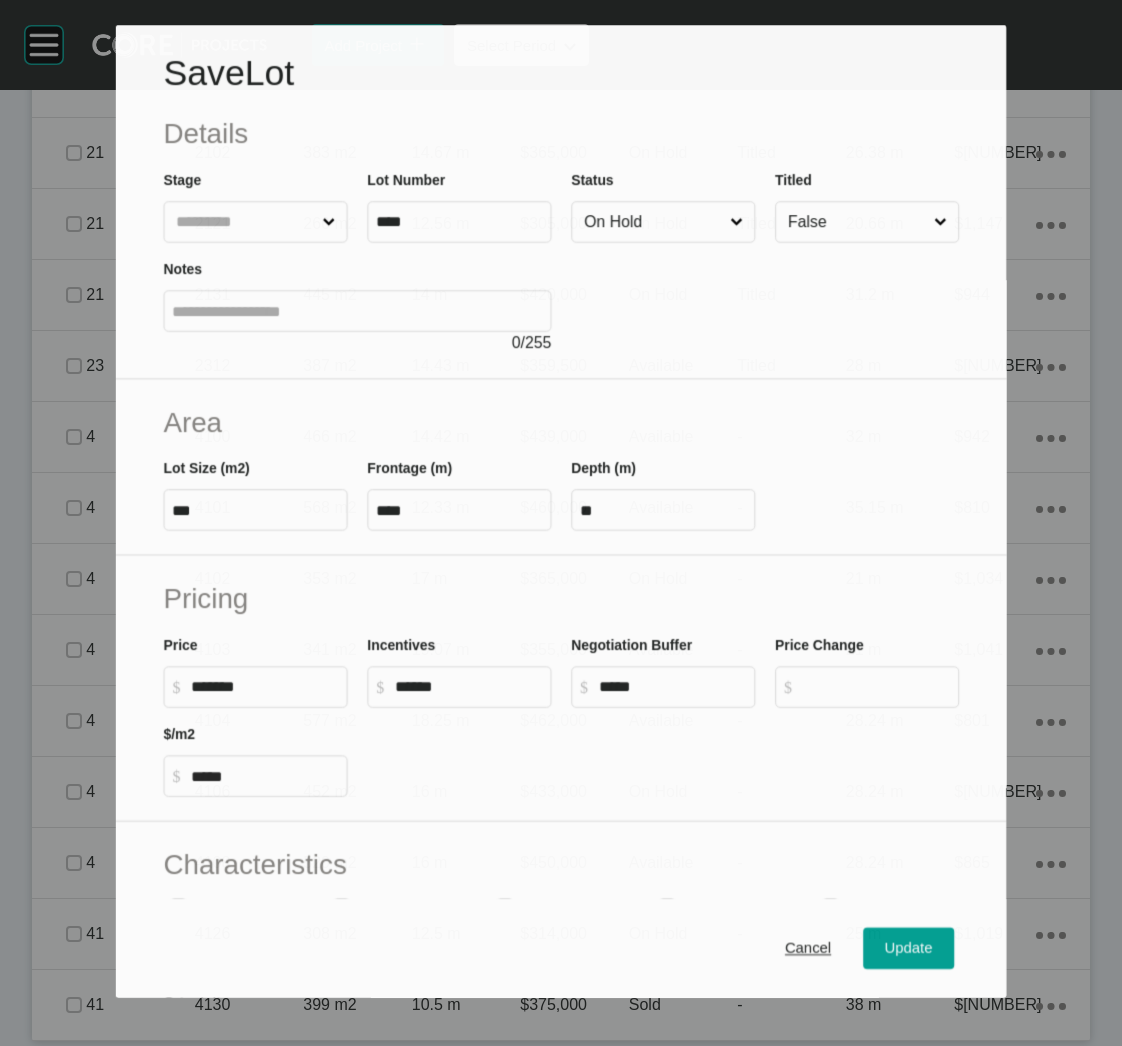 click on "On Hold" at bounding box center [653, 222] 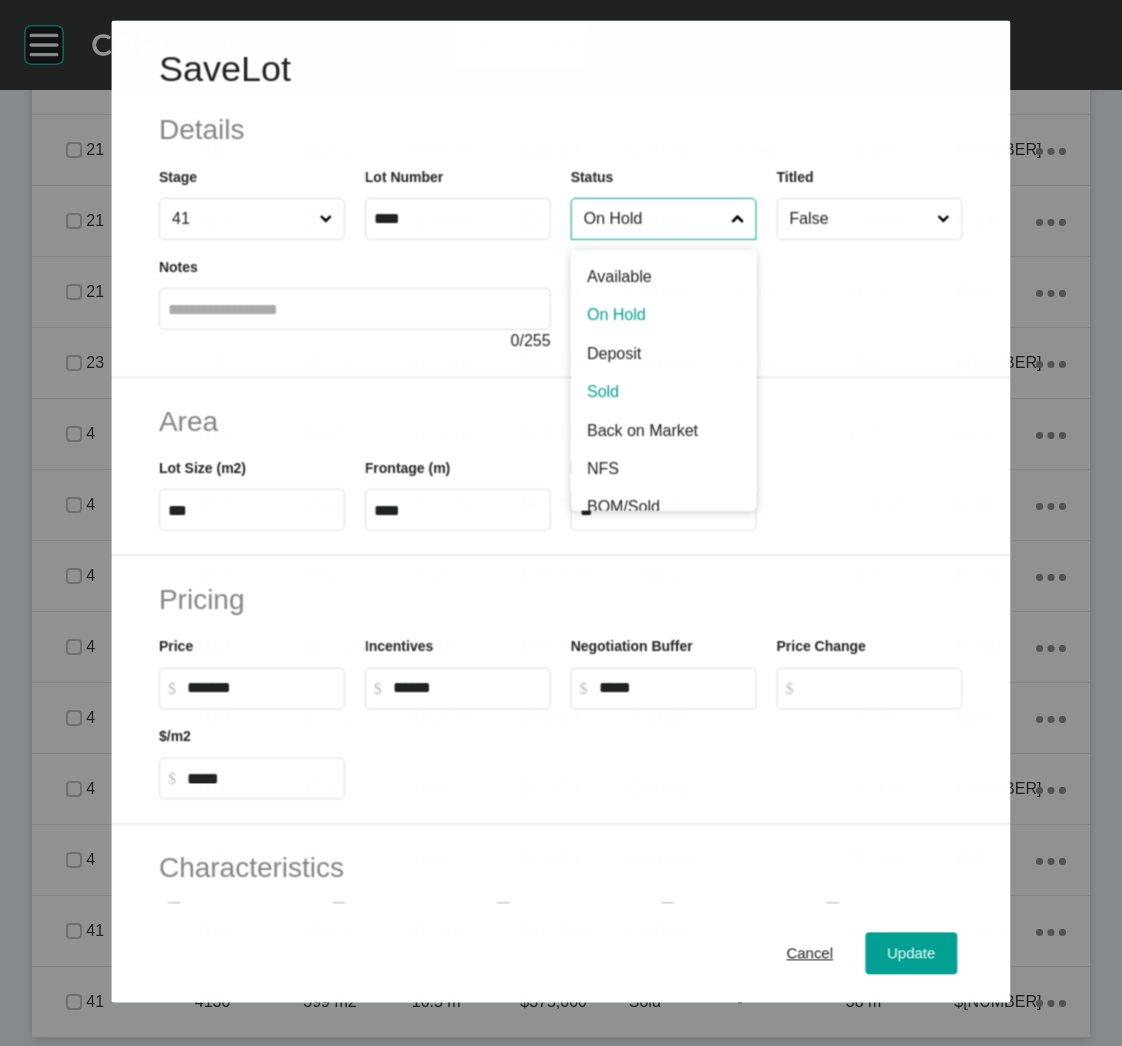 scroll, scrollTop: 4184, scrollLeft: 0, axis: vertical 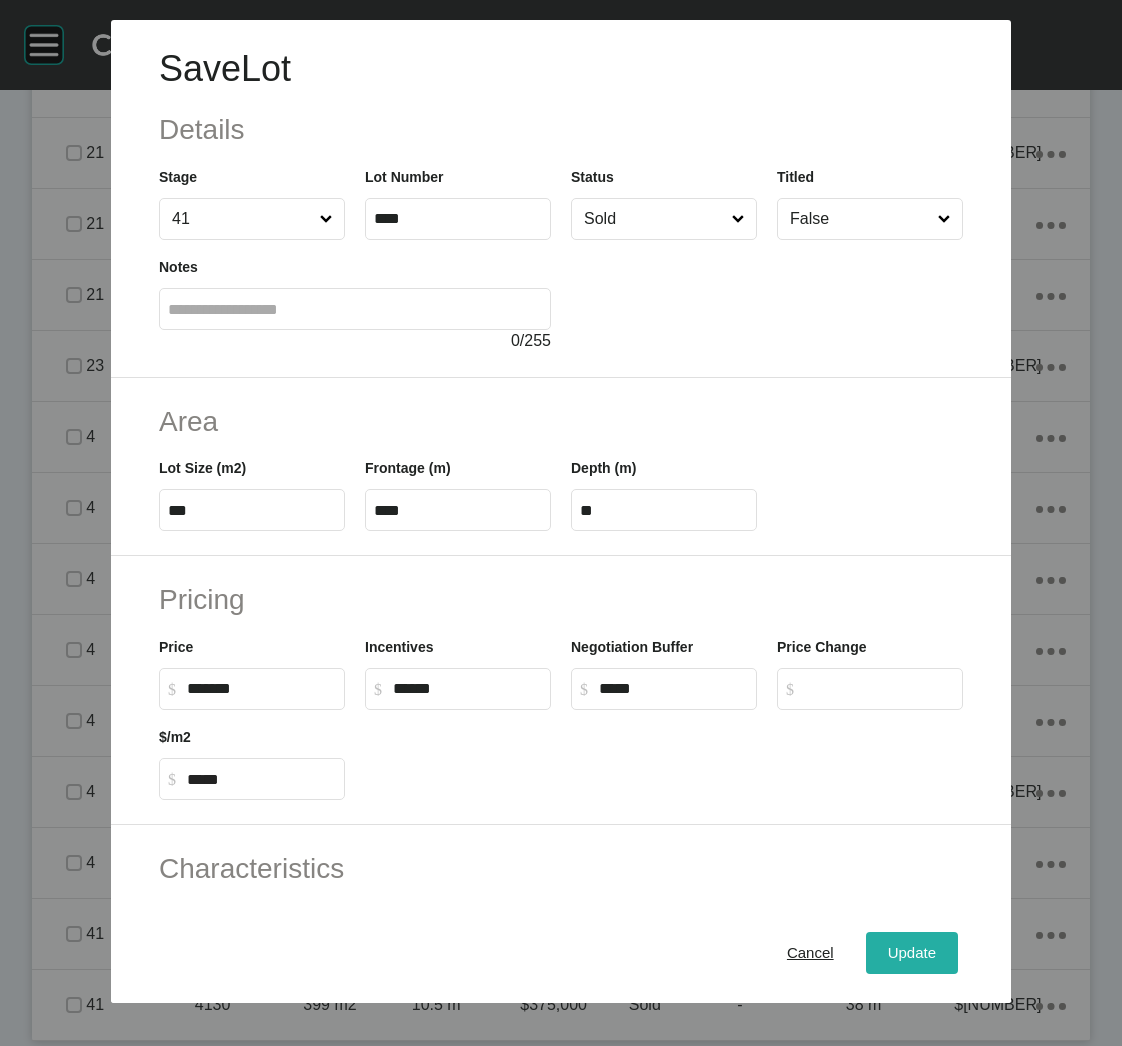 click on "Update" at bounding box center (912, 953) 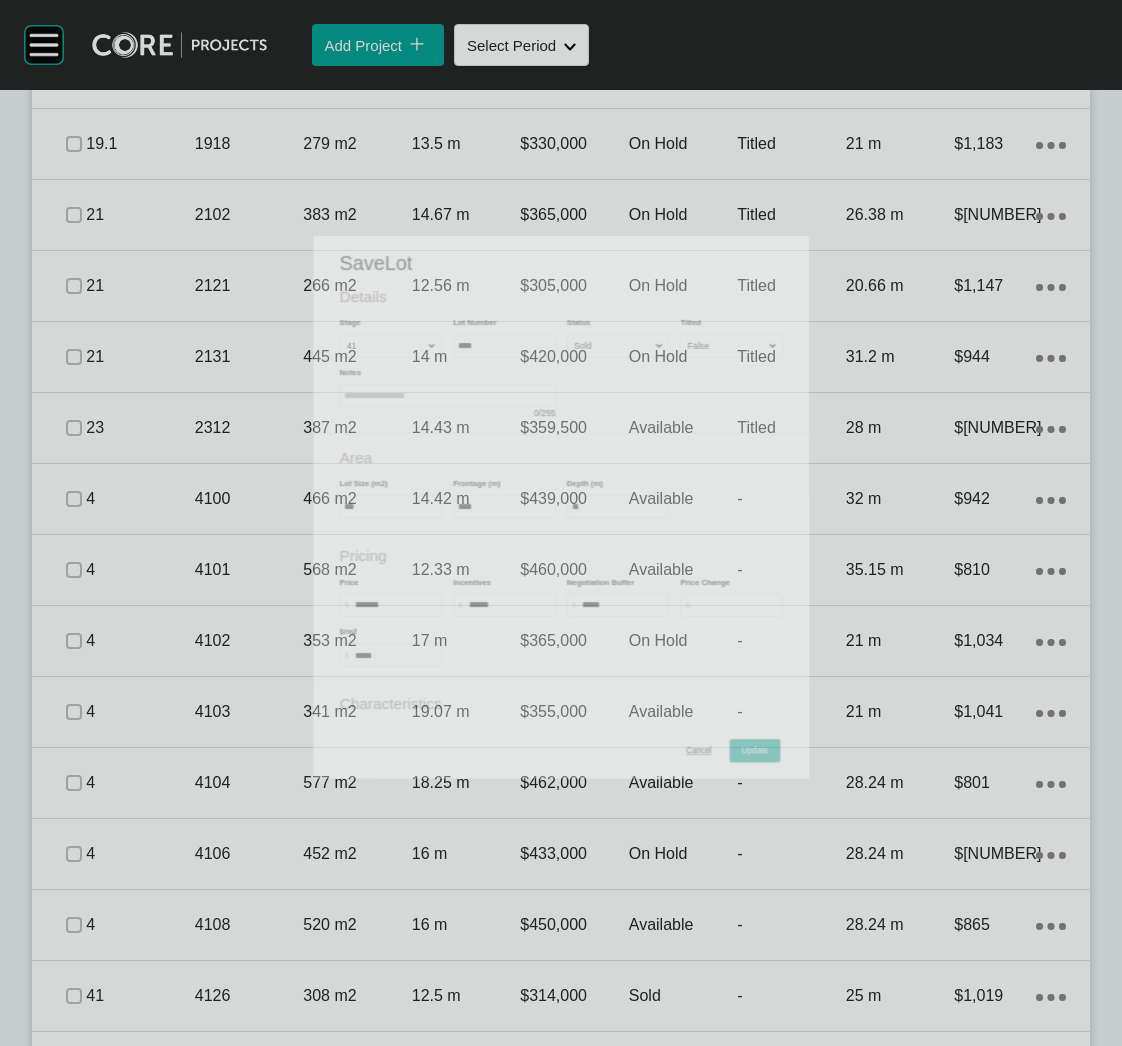scroll, scrollTop: 4246, scrollLeft: 0, axis: vertical 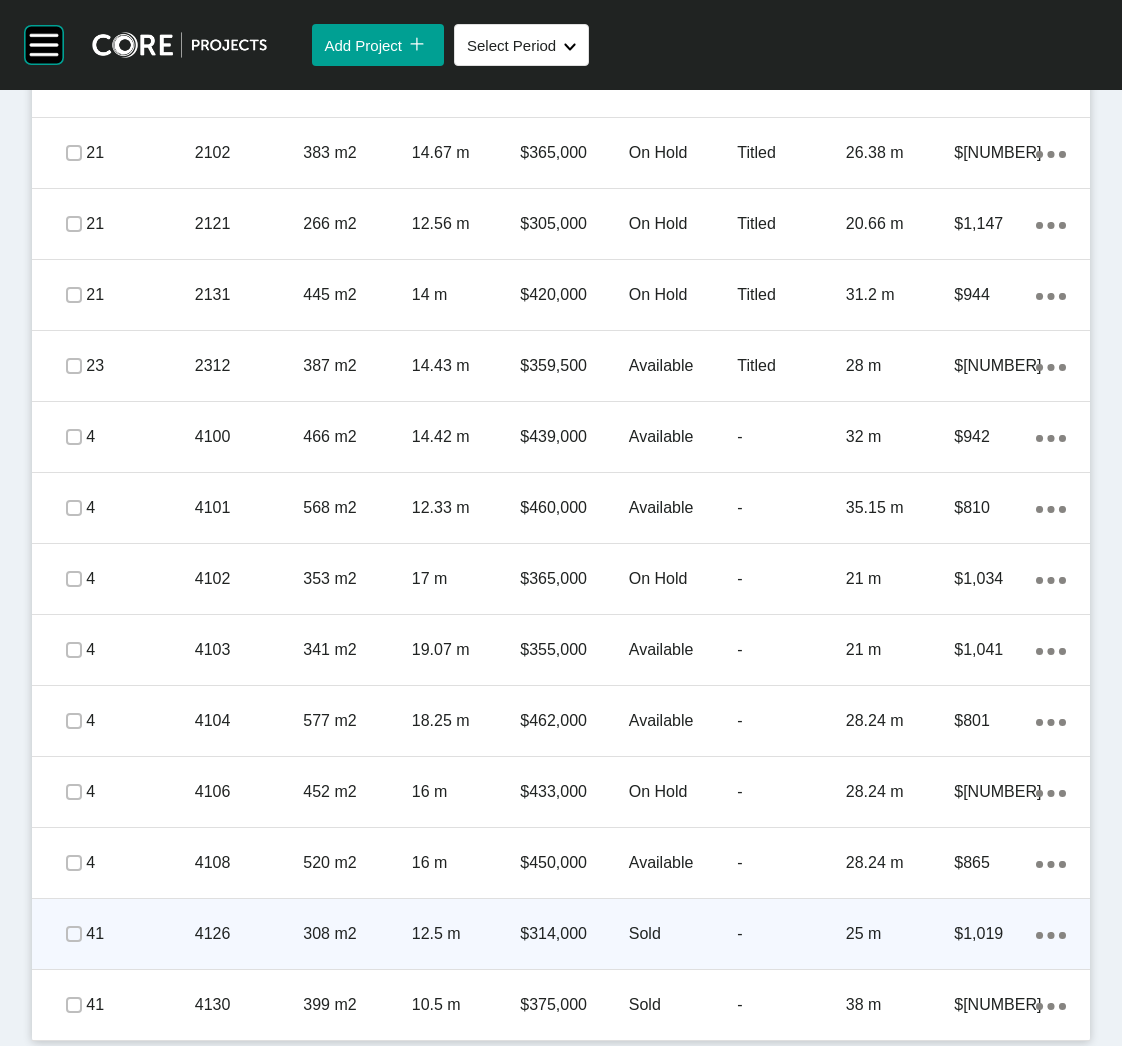 click on "41" at bounding box center (140, 934) 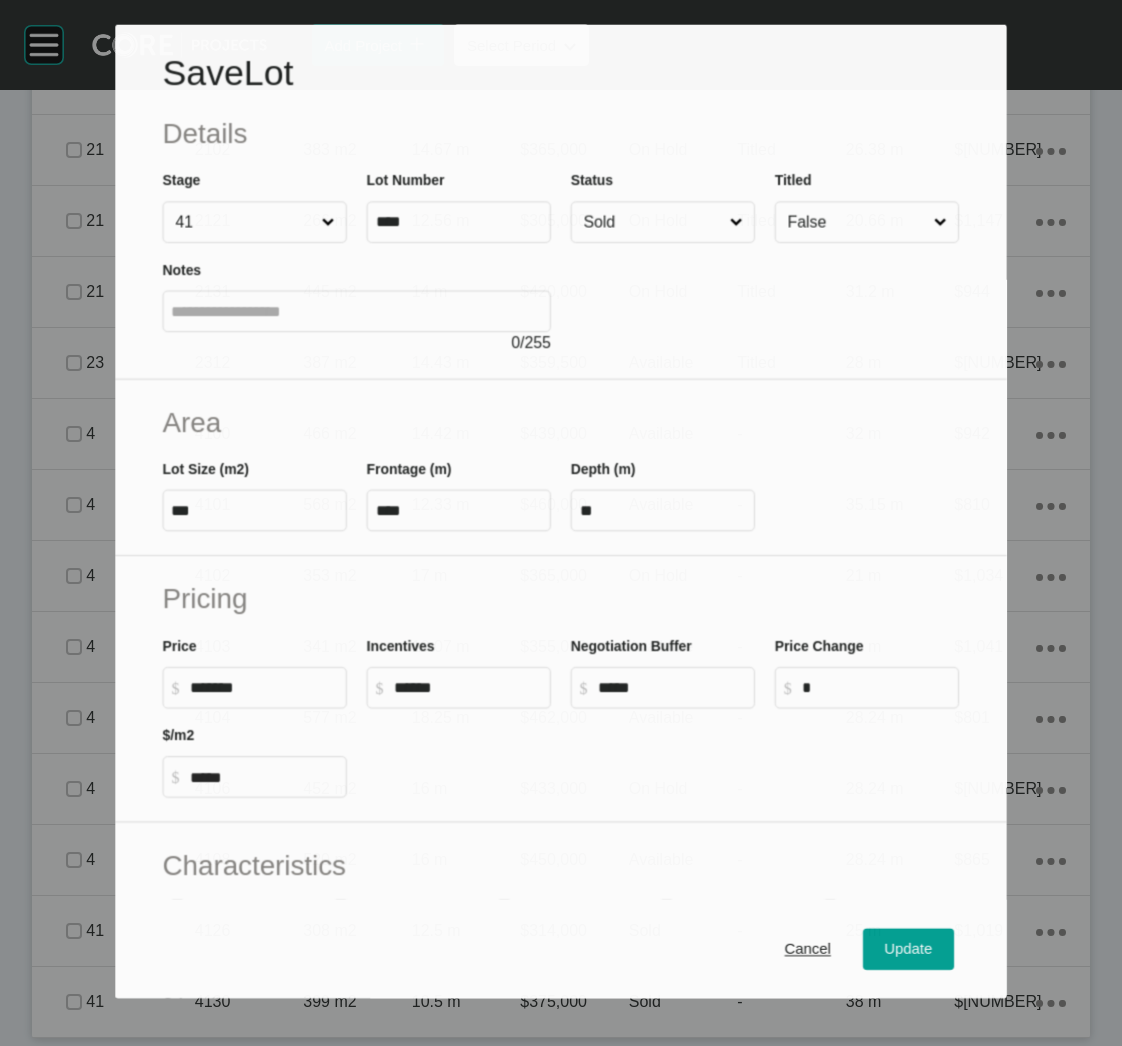 scroll, scrollTop: 4184, scrollLeft: 0, axis: vertical 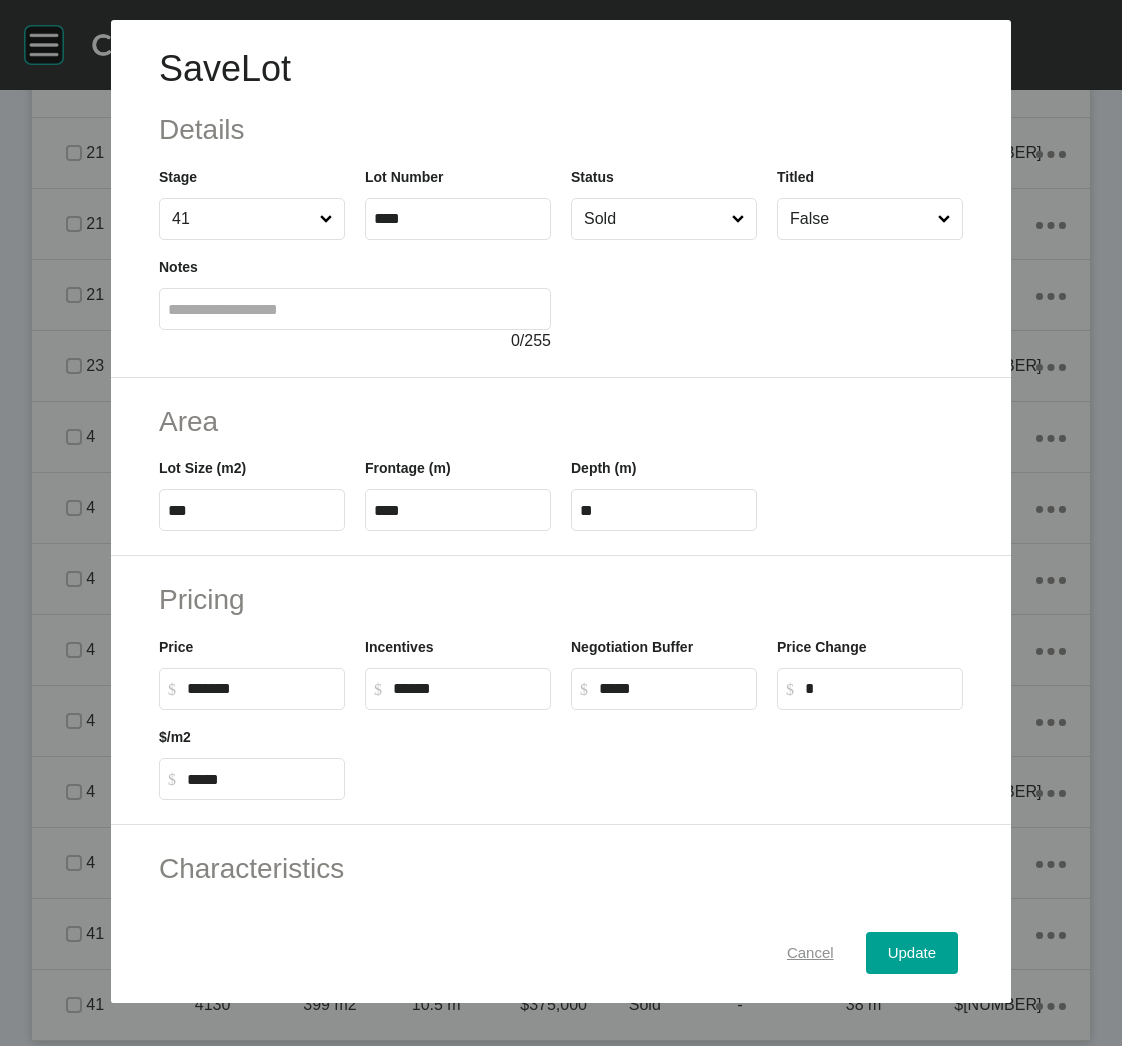 click on "Cancel" at bounding box center [810, 953] 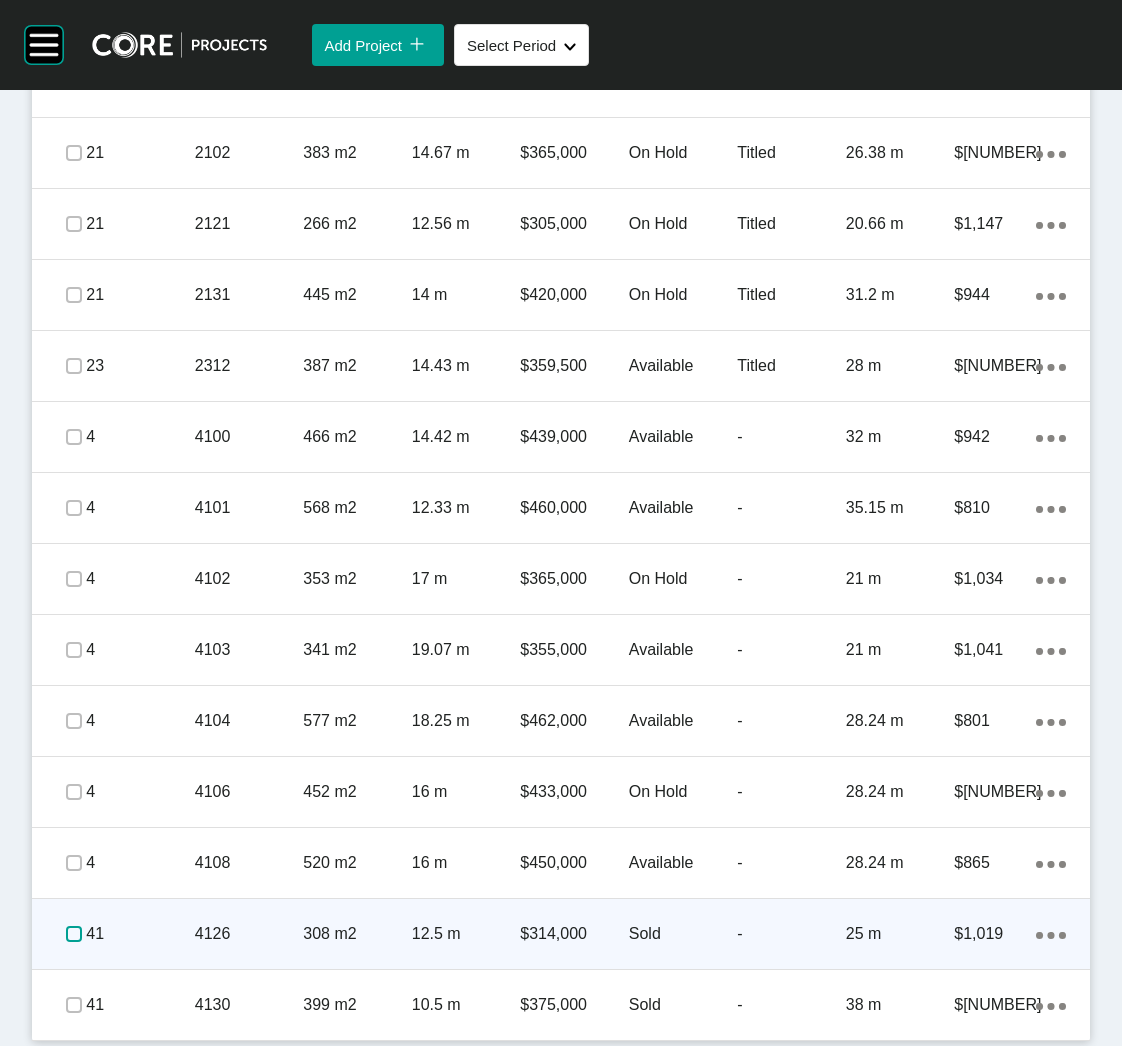 click at bounding box center [74, 934] 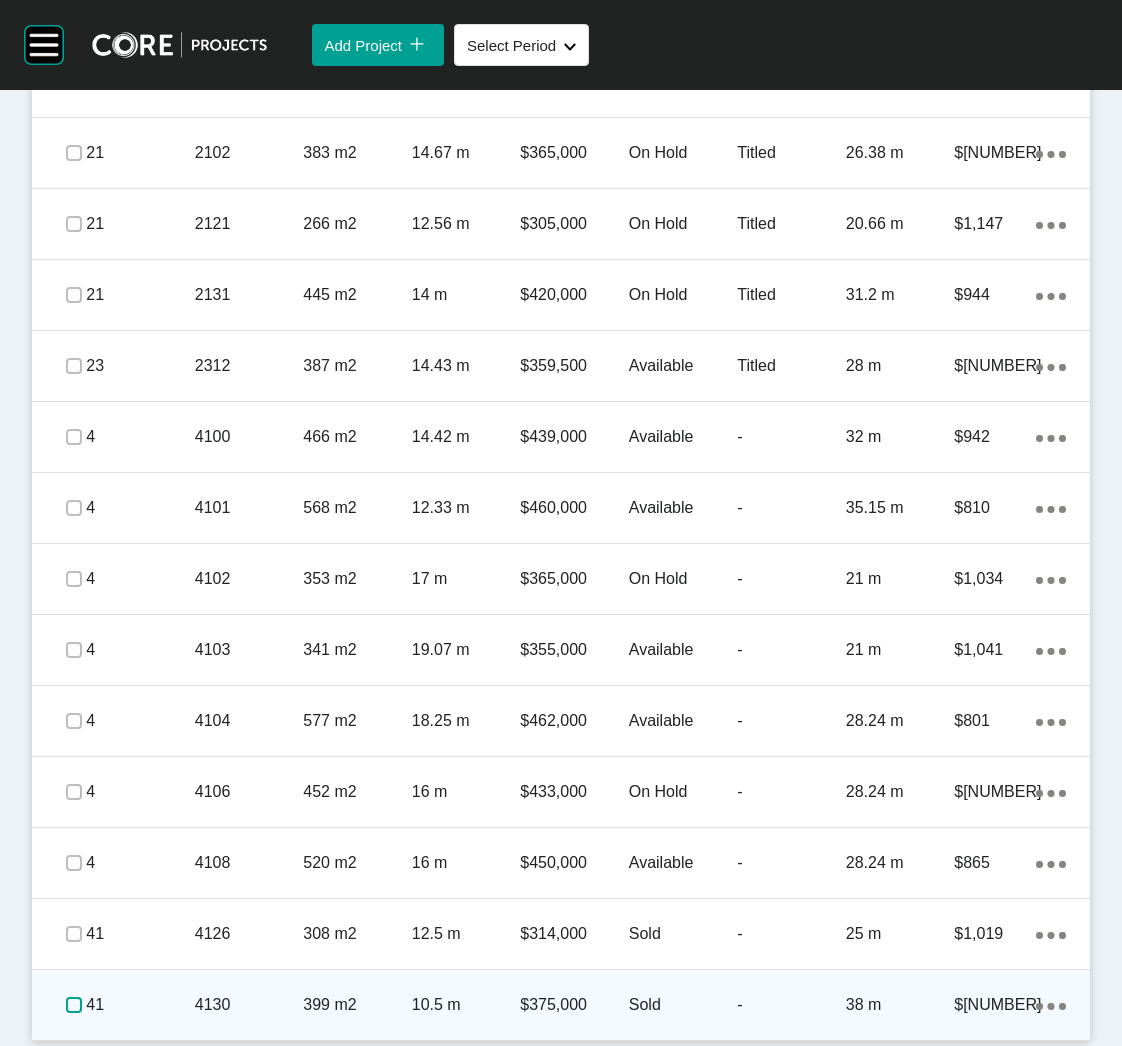 click at bounding box center (74, 1005) 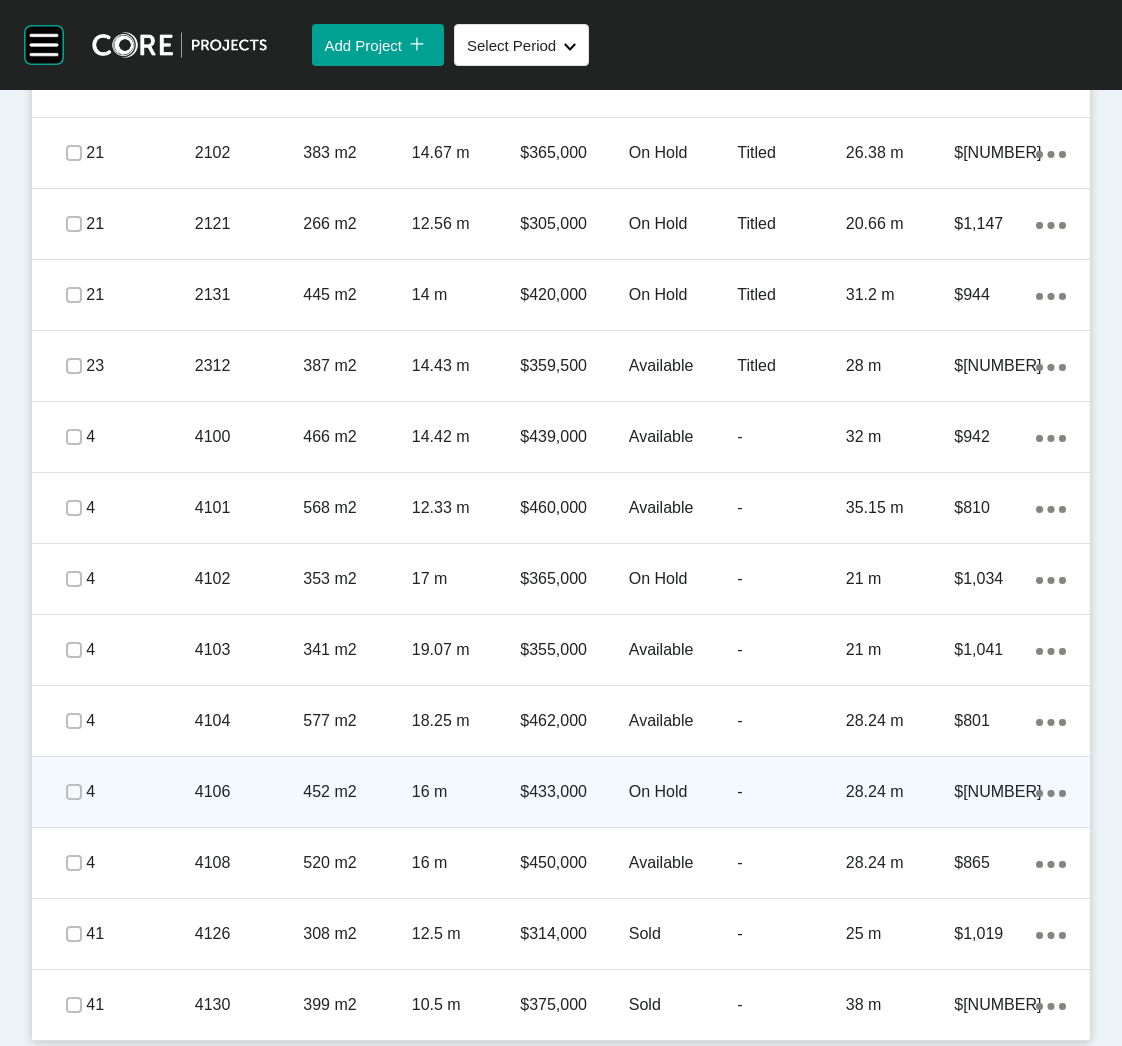 click on "4106" at bounding box center (249, 792) 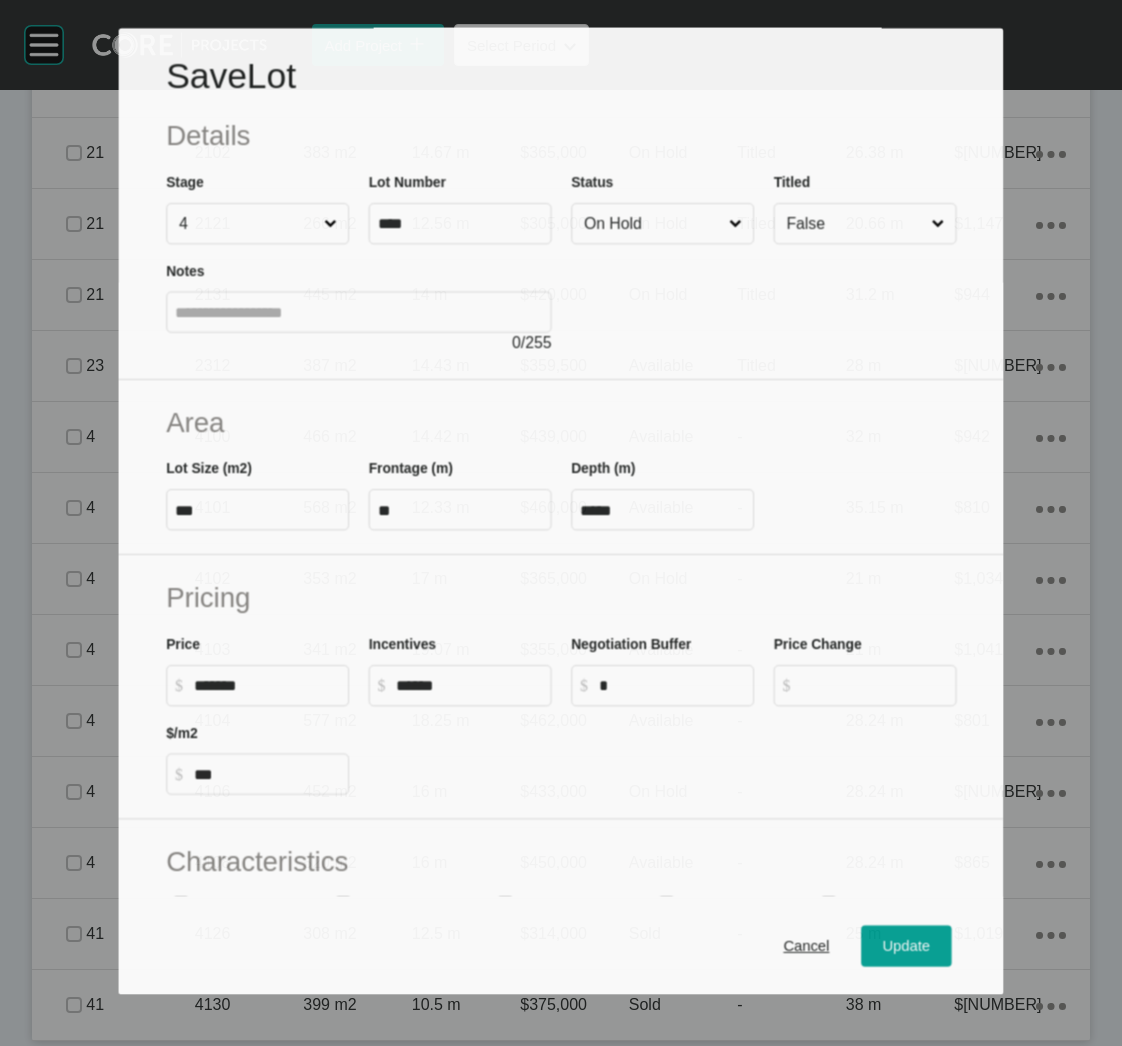 click on "On Hold" at bounding box center [652, 223] 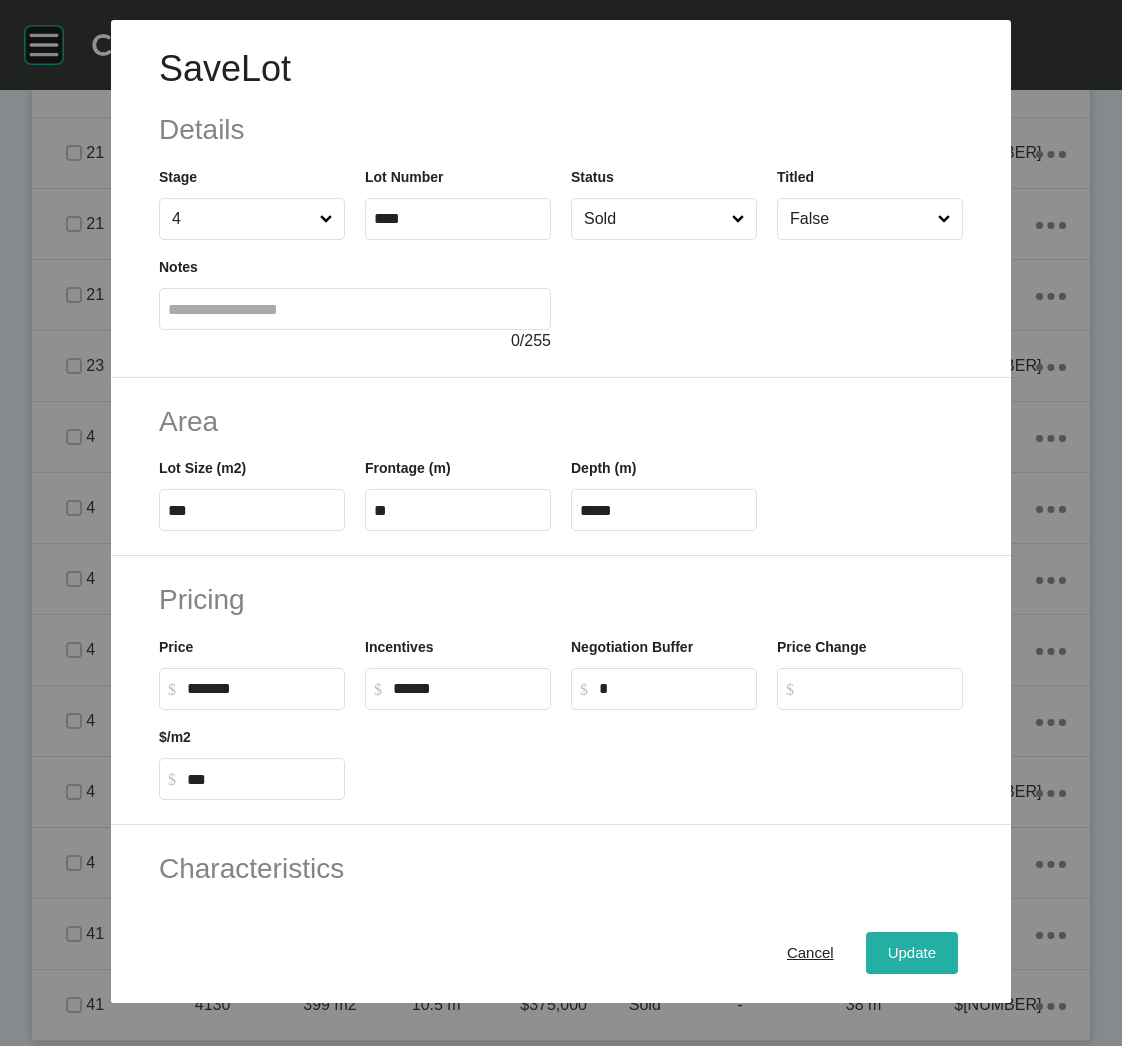 click on "Update" at bounding box center [912, 953] 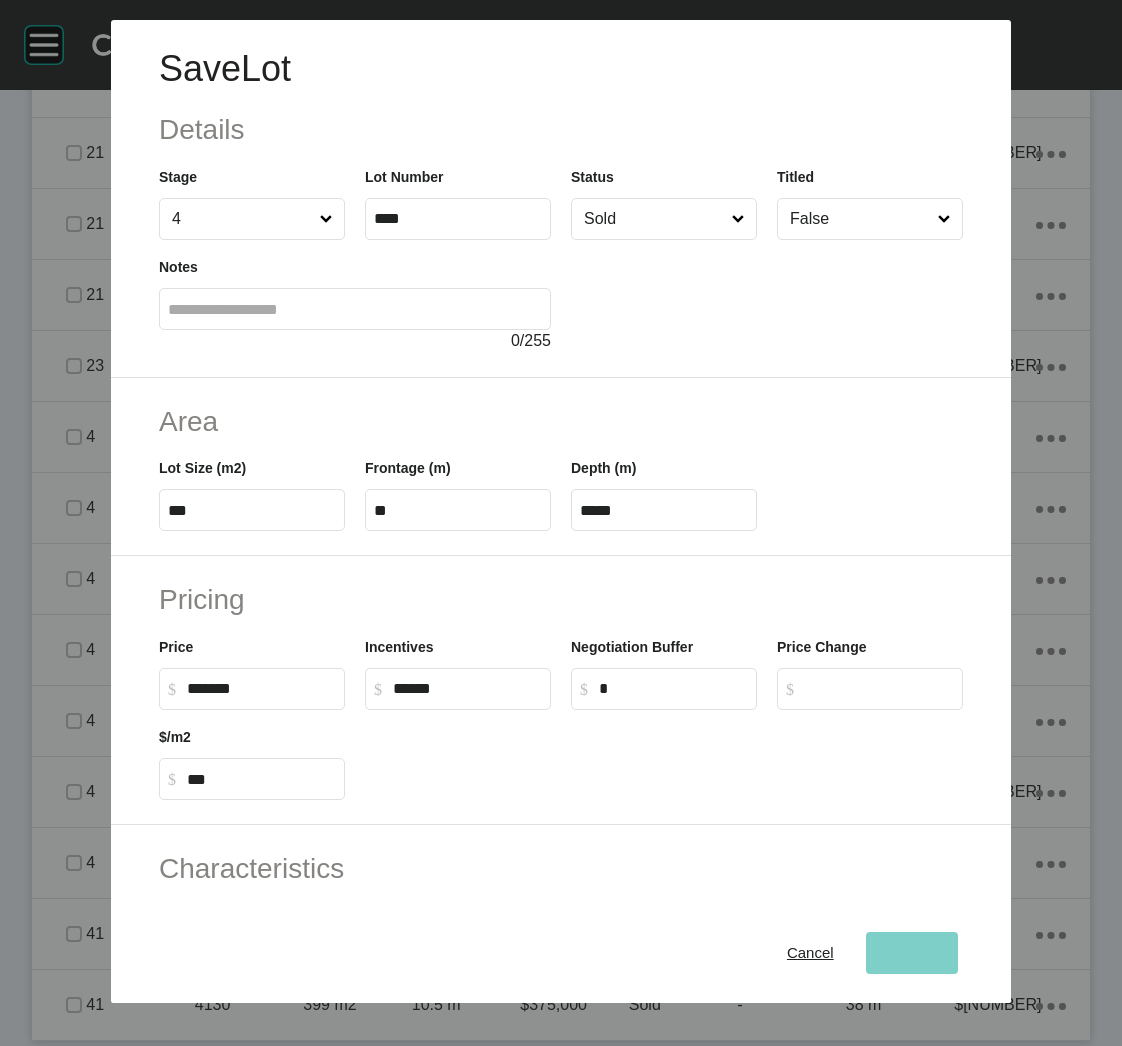 type 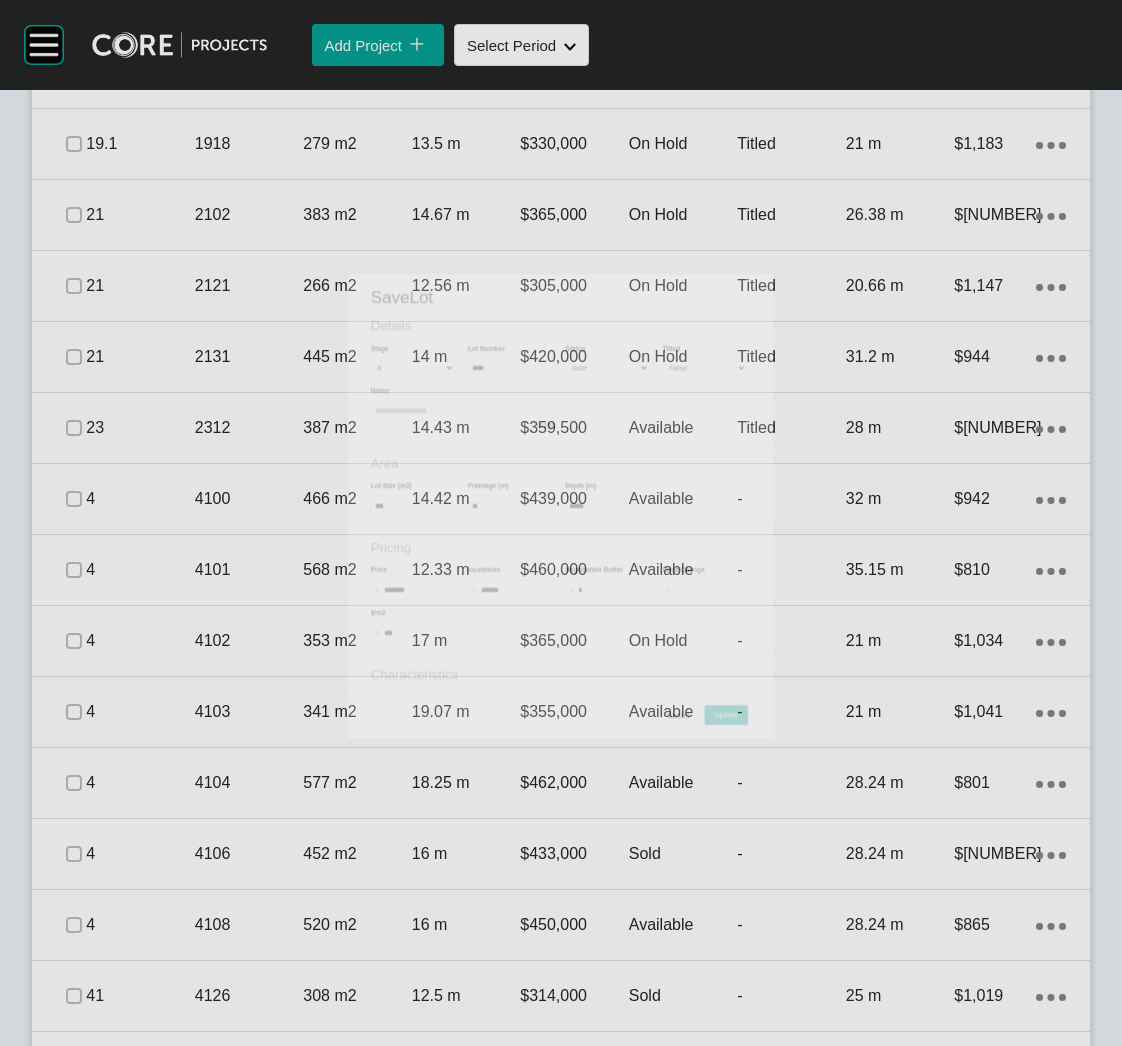scroll, scrollTop: 4246, scrollLeft: 0, axis: vertical 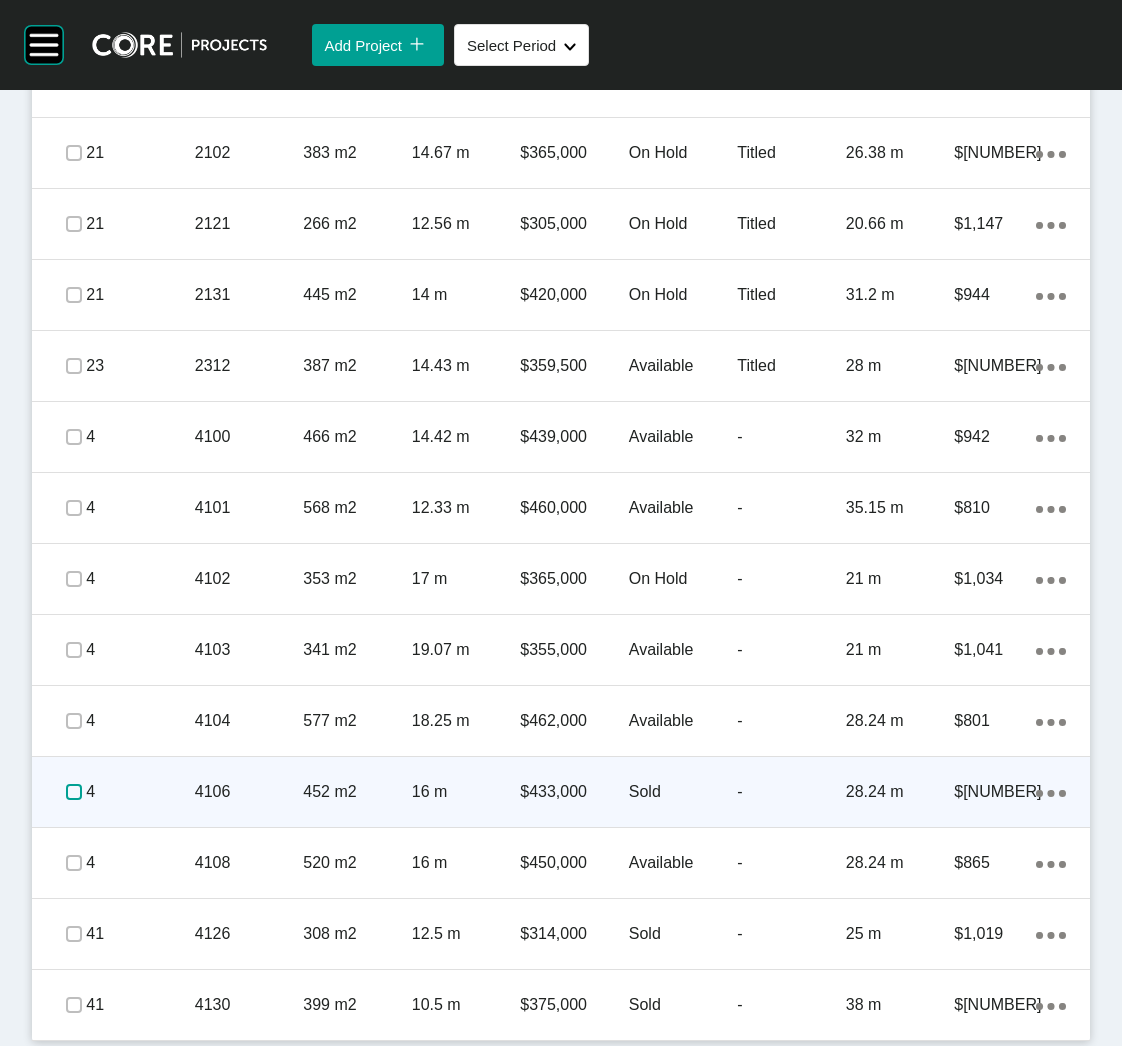 click at bounding box center (74, 792) 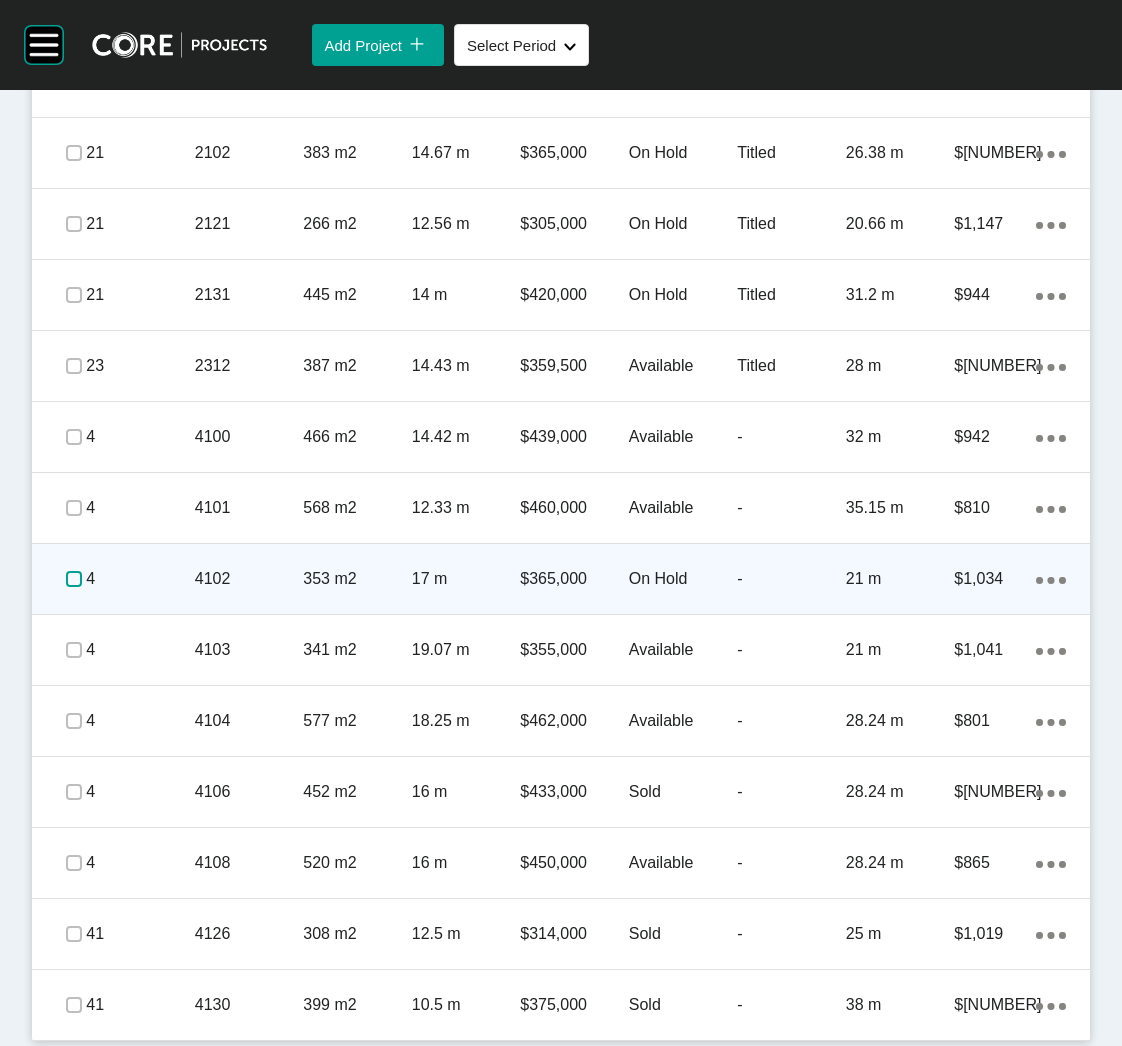 click at bounding box center [74, 579] 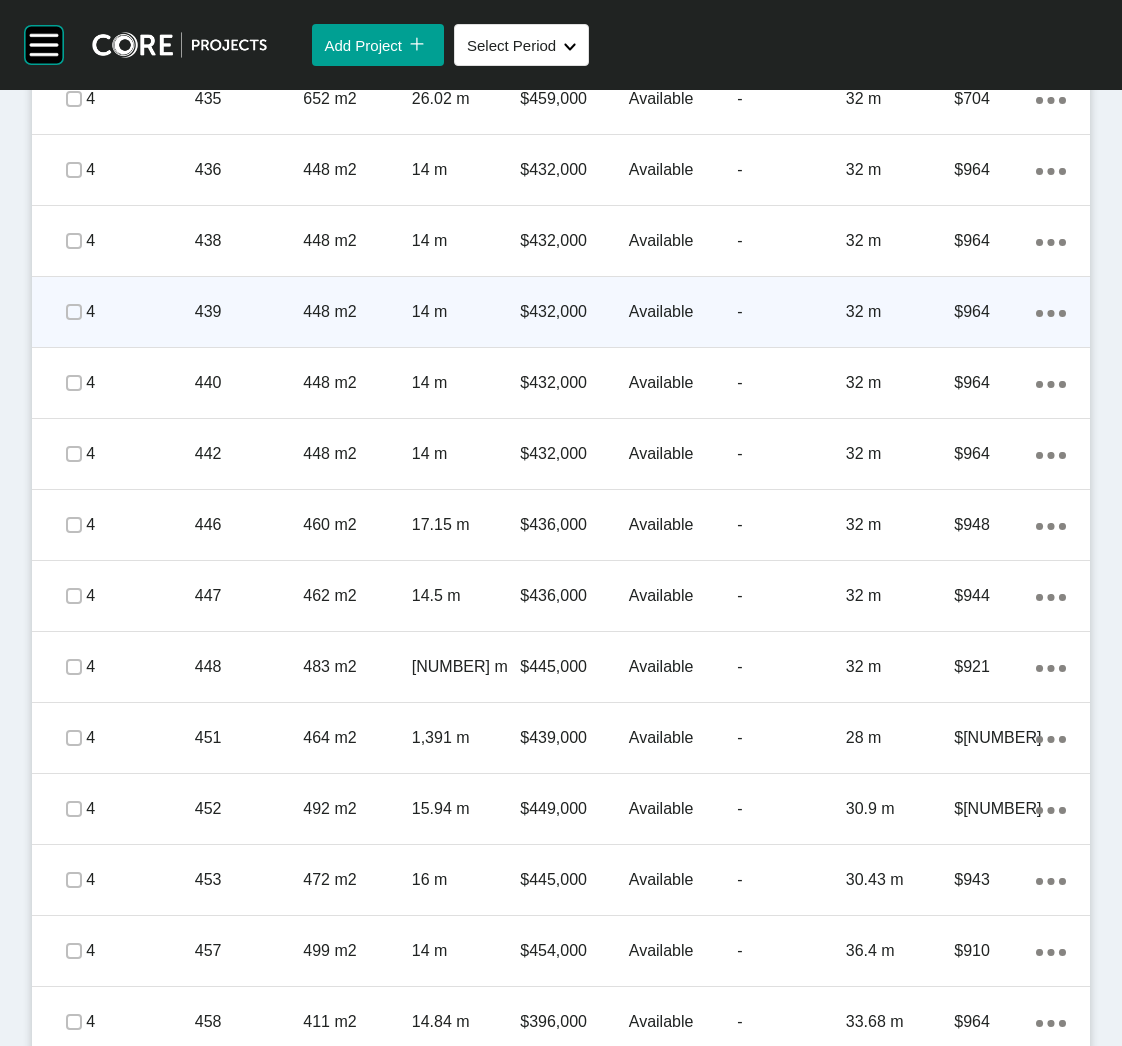 scroll, scrollTop: 2296, scrollLeft: 0, axis: vertical 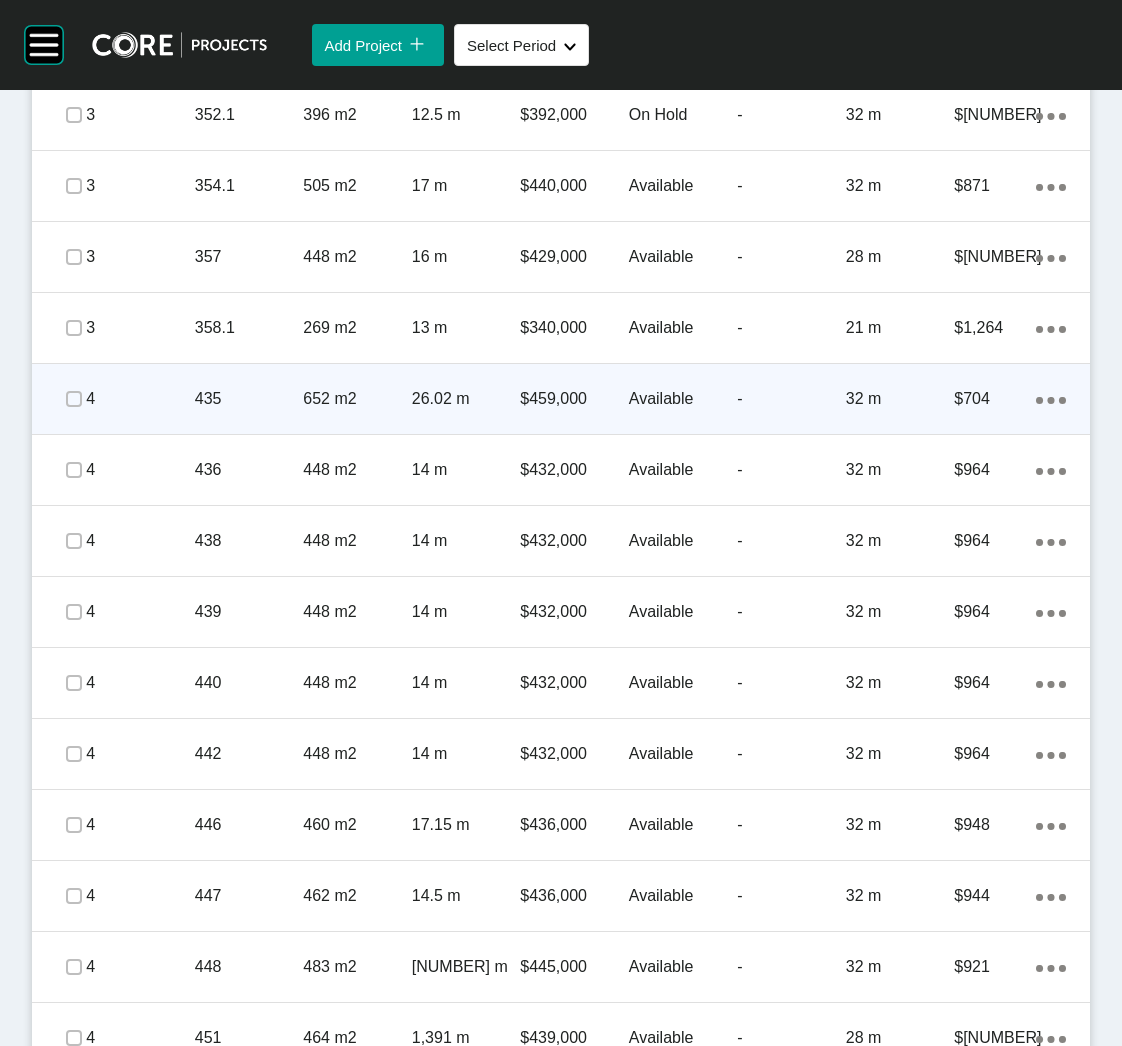 click on "435" at bounding box center (249, 399) 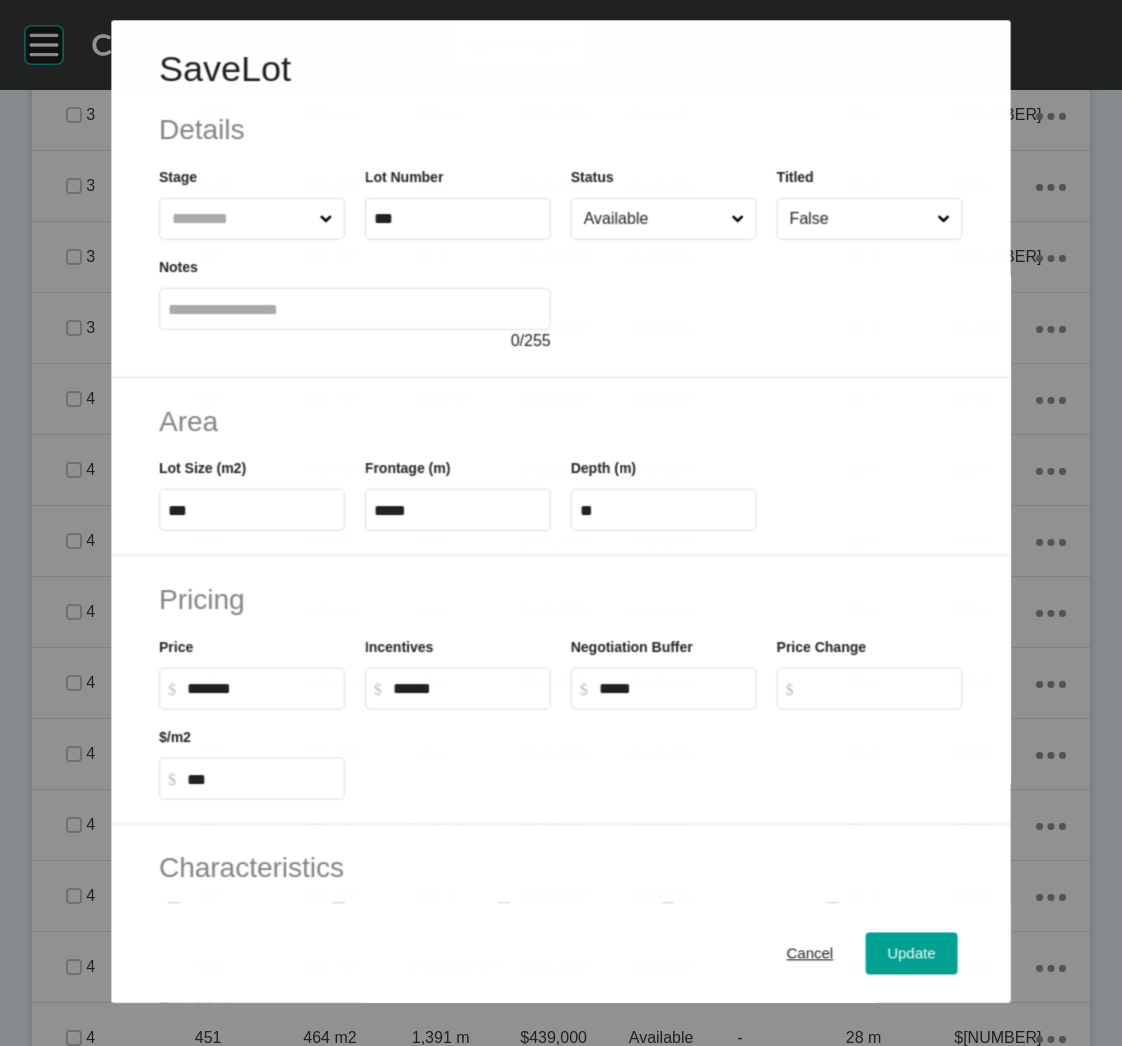 click on "Available" at bounding box center (653, 219) 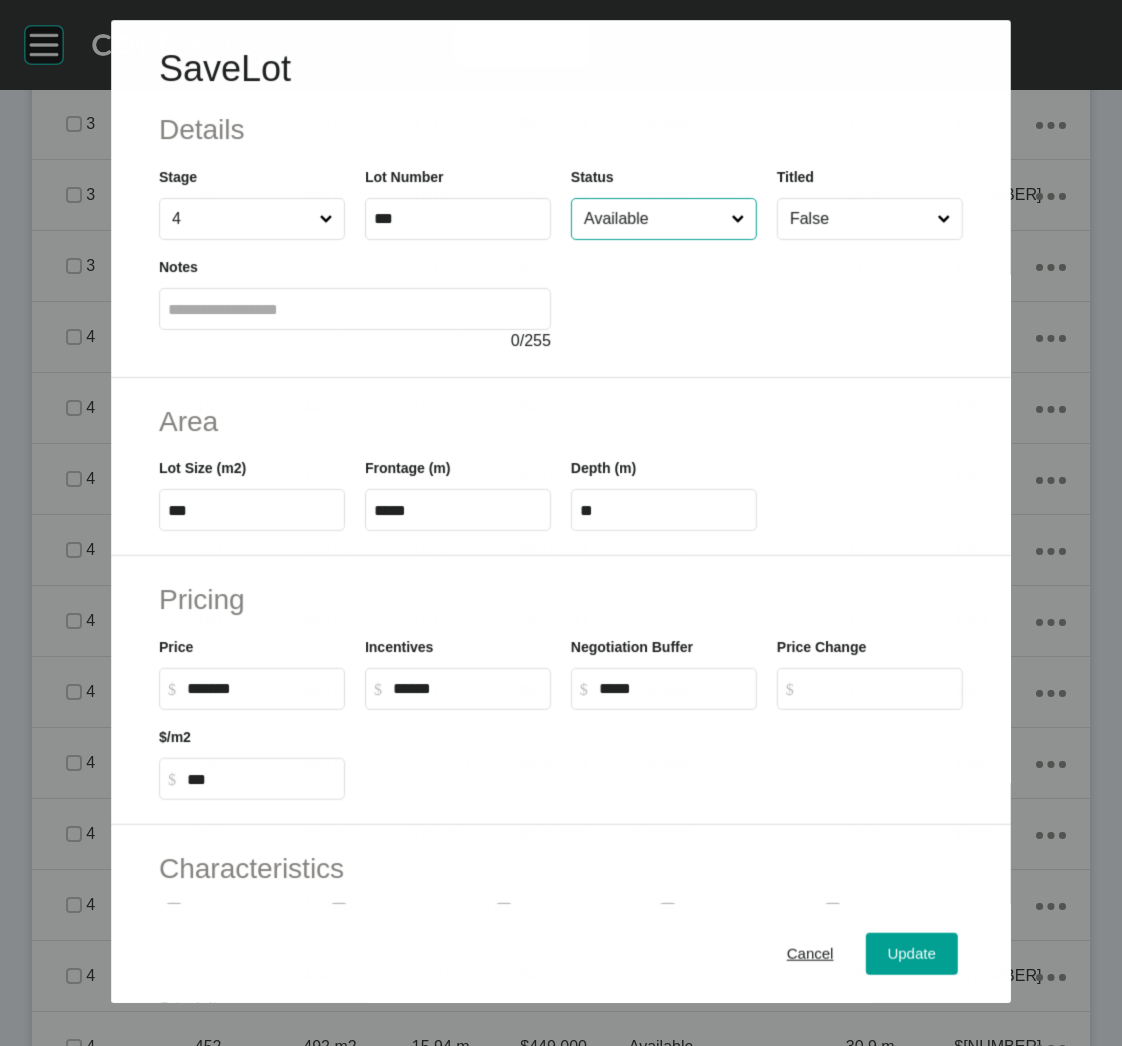 scroll, scrollTop: 2234, scrollLeft: 0, axis: vertical 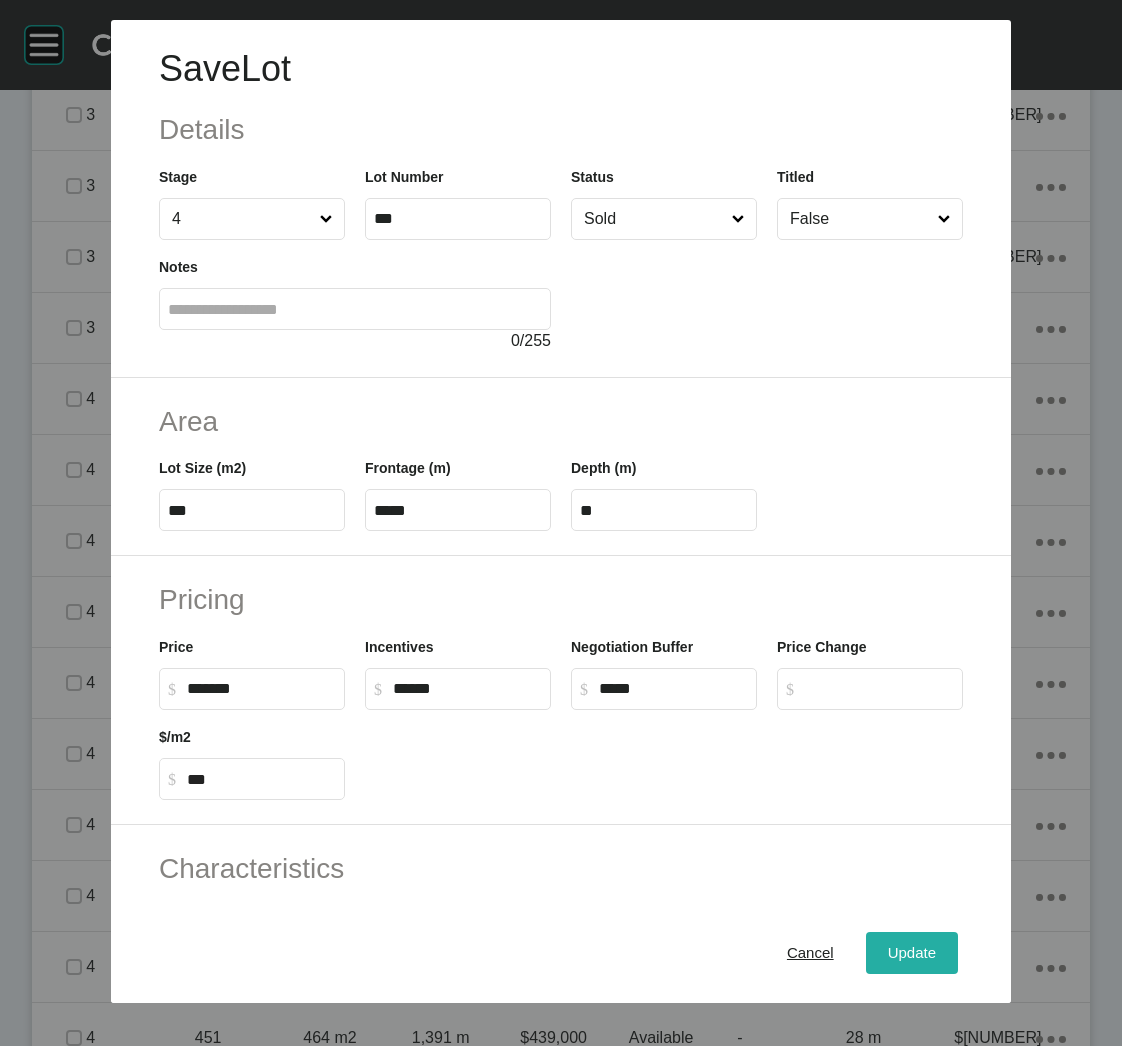 click on "Update" at bounding box center (912, 953) 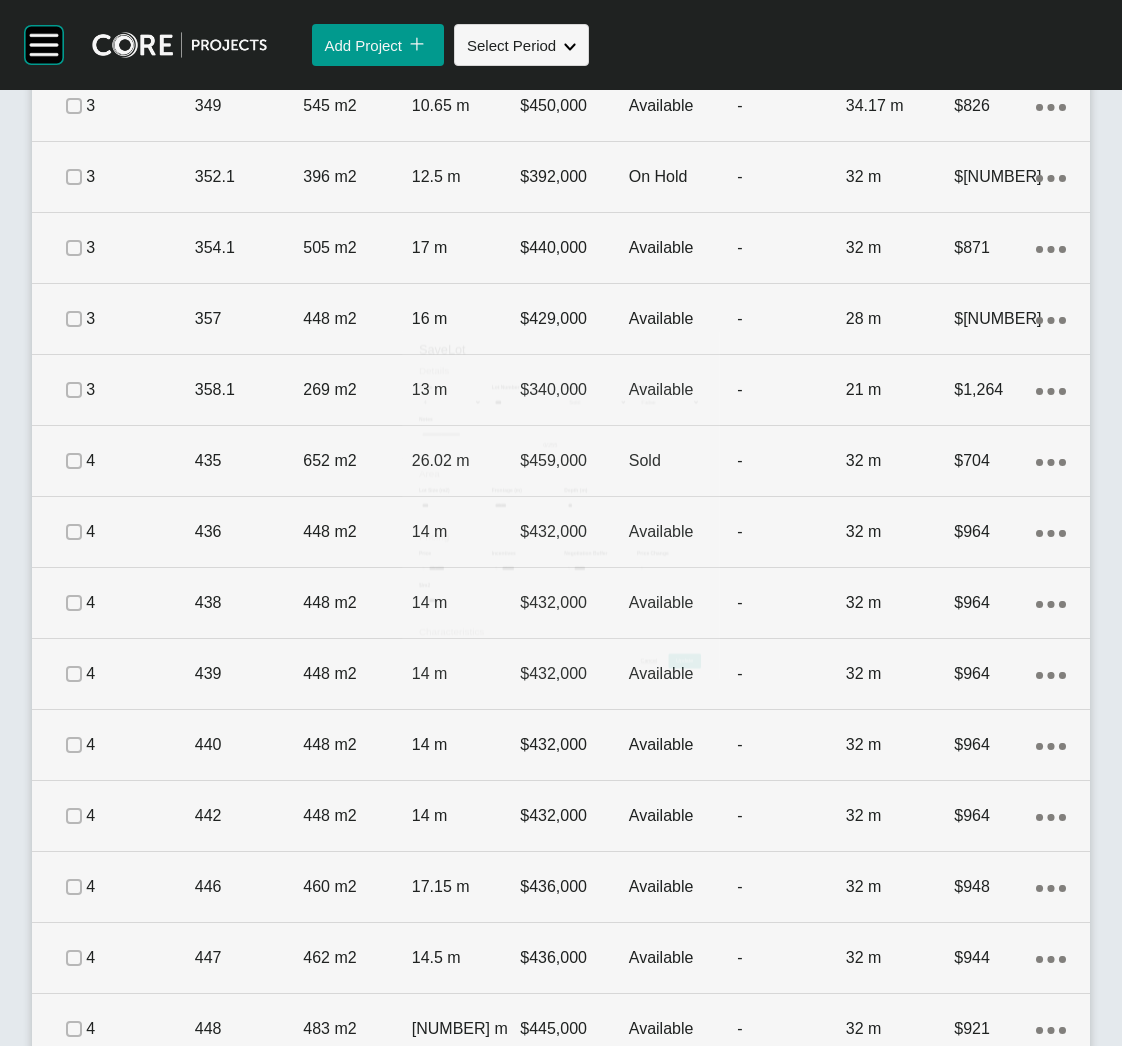 scroll, scrollTop: 2296, scrollLeft: 0, axis: vertical 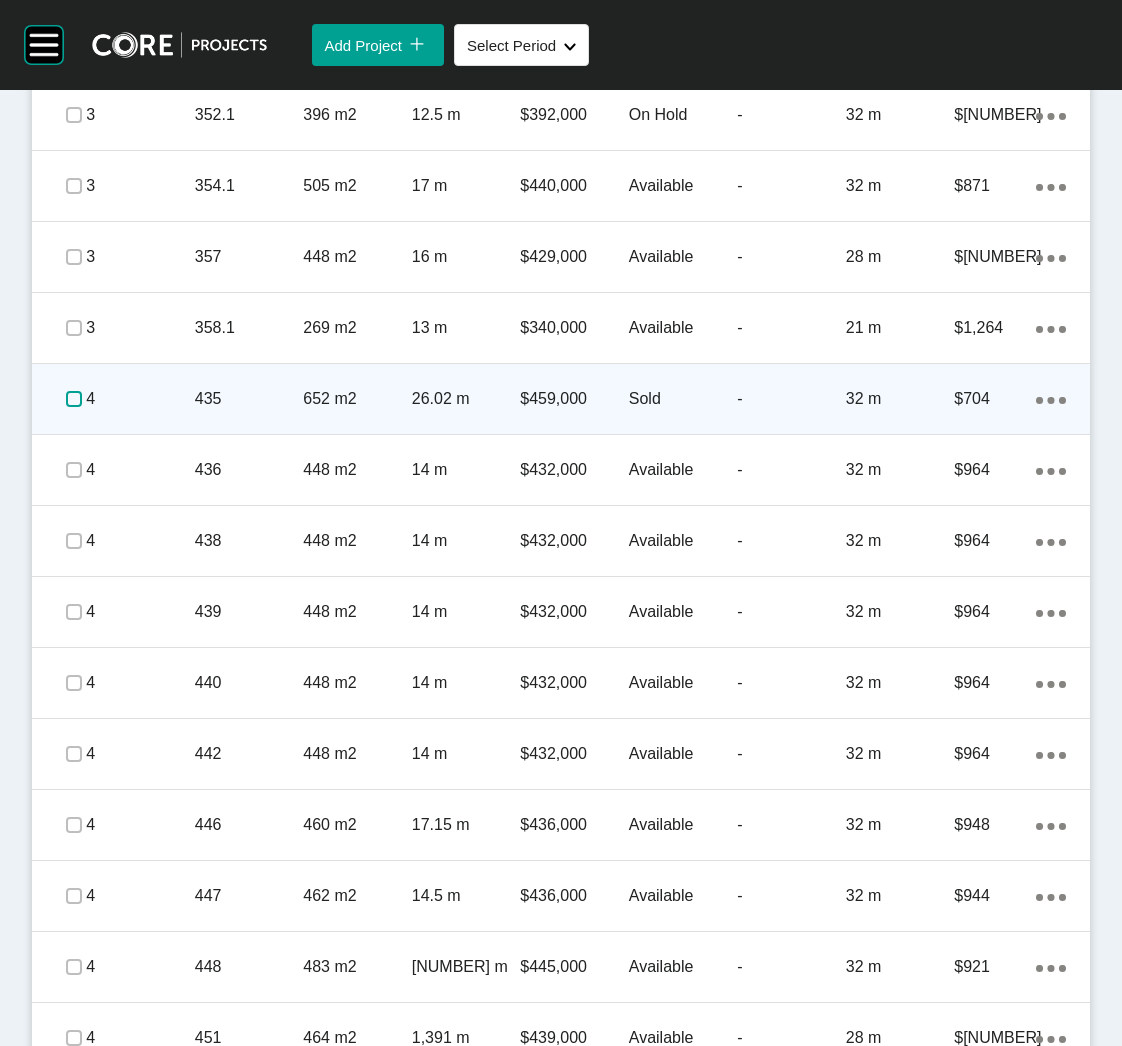click at bounding box center [74, 399] 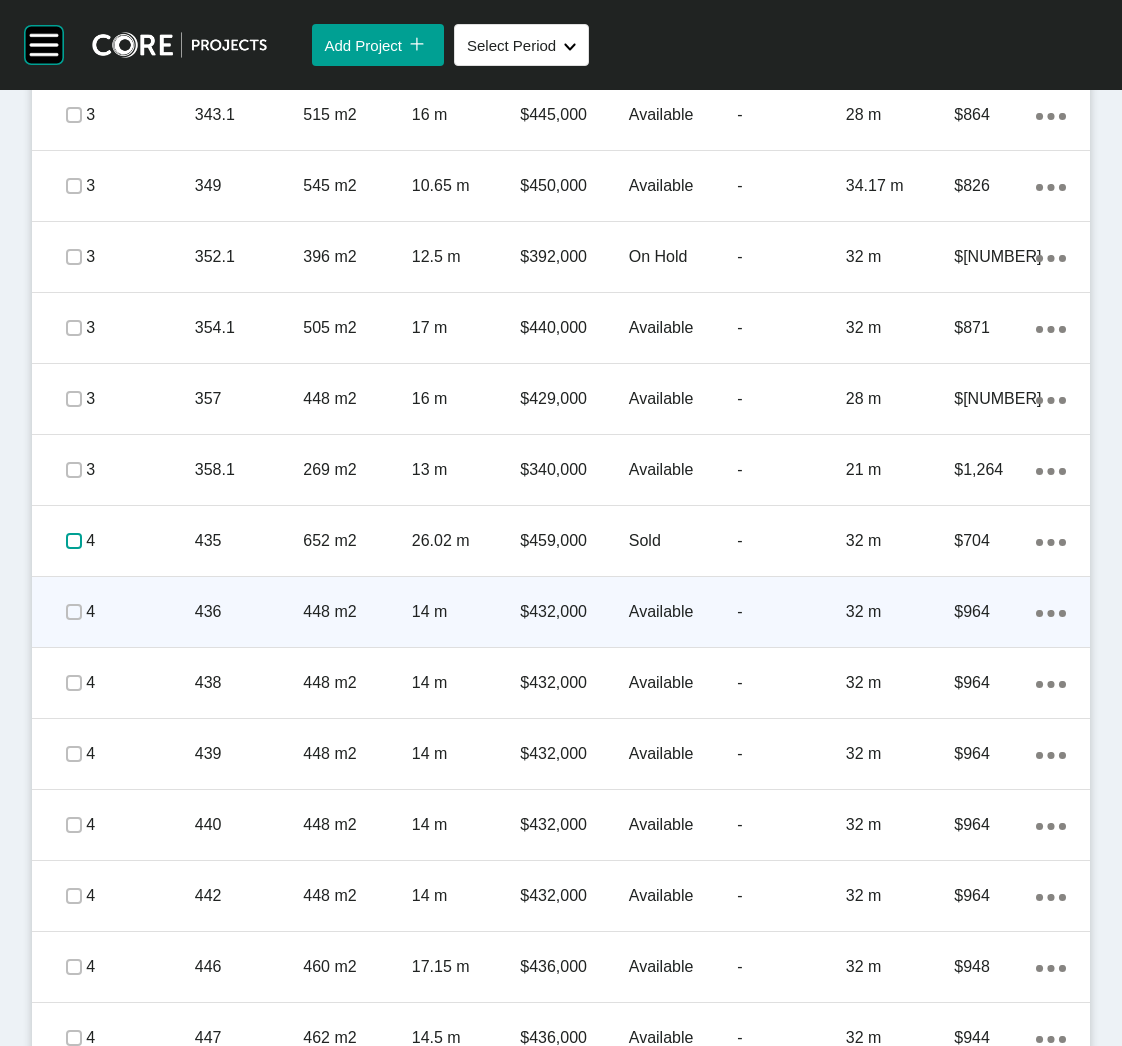 scroll, scrollTop: 2146, scrollLeft: 0, axis: vertical 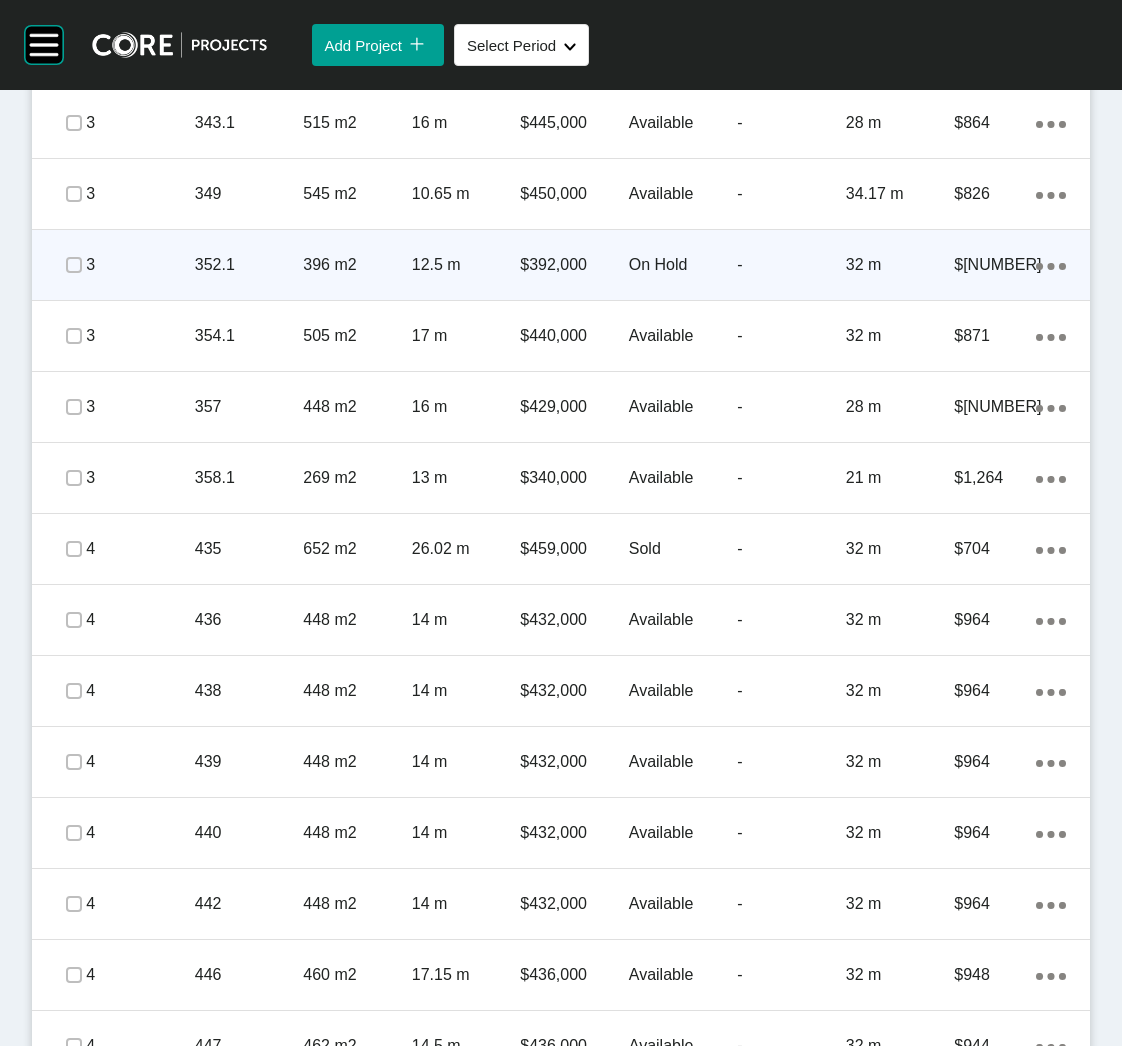 click on "352.1" at bounding box center (249, 265) 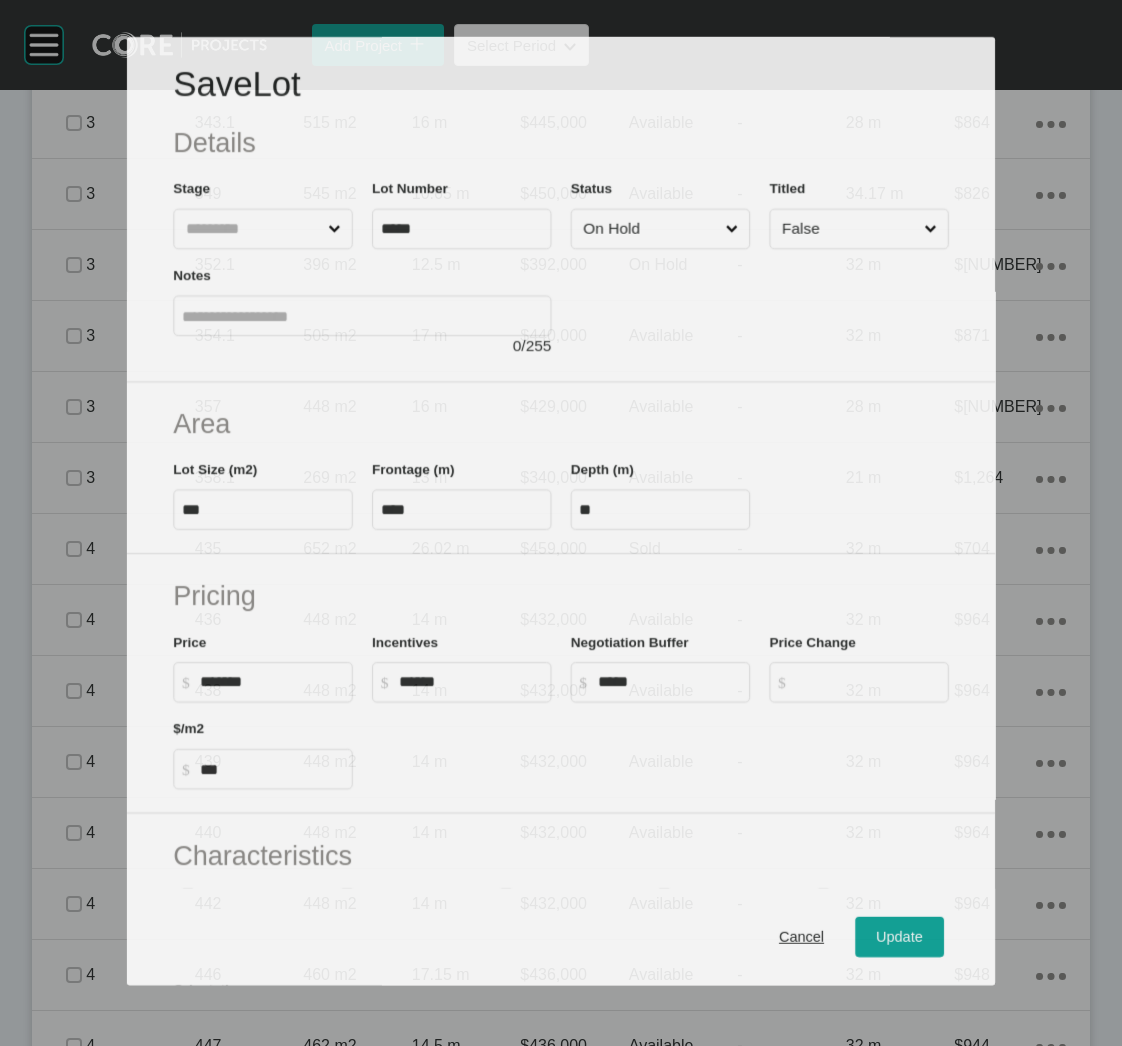 click on "On Hold" at bounding box center [650, 229] 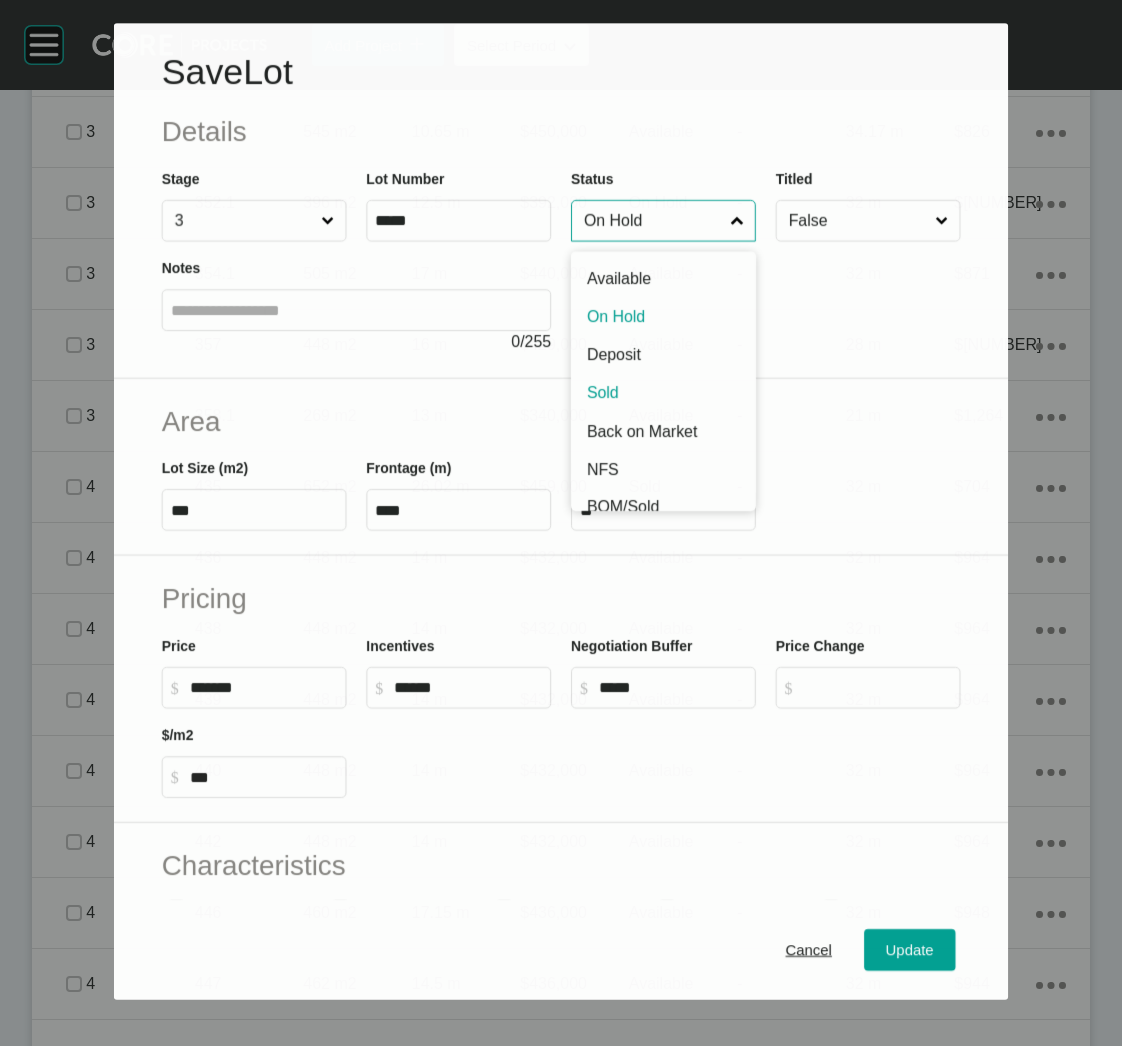 scroll, scrollTop: 2084, scrollLeft: 0, axis: vertical 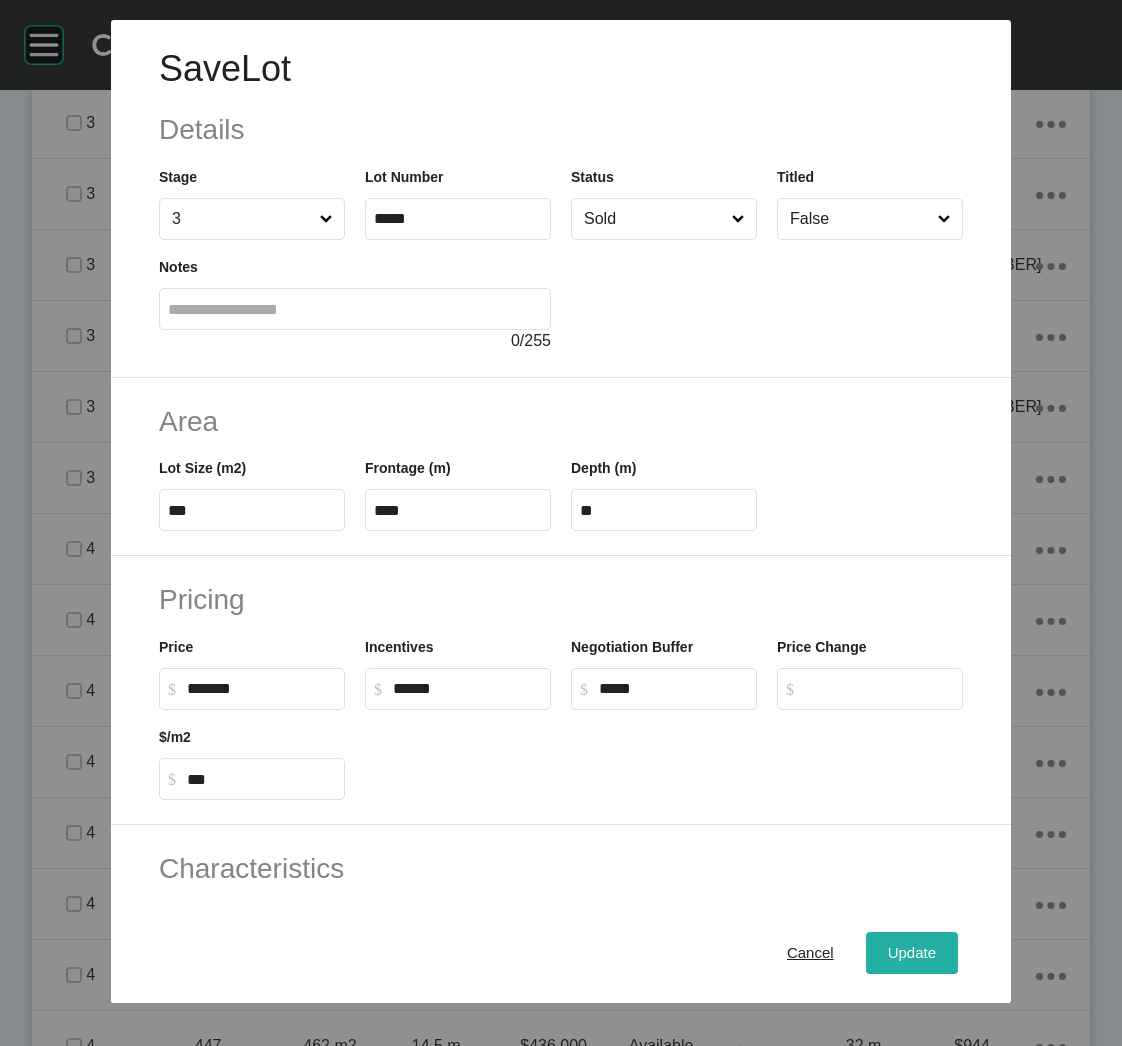 click on "Update" at bounding box center [912, 953] 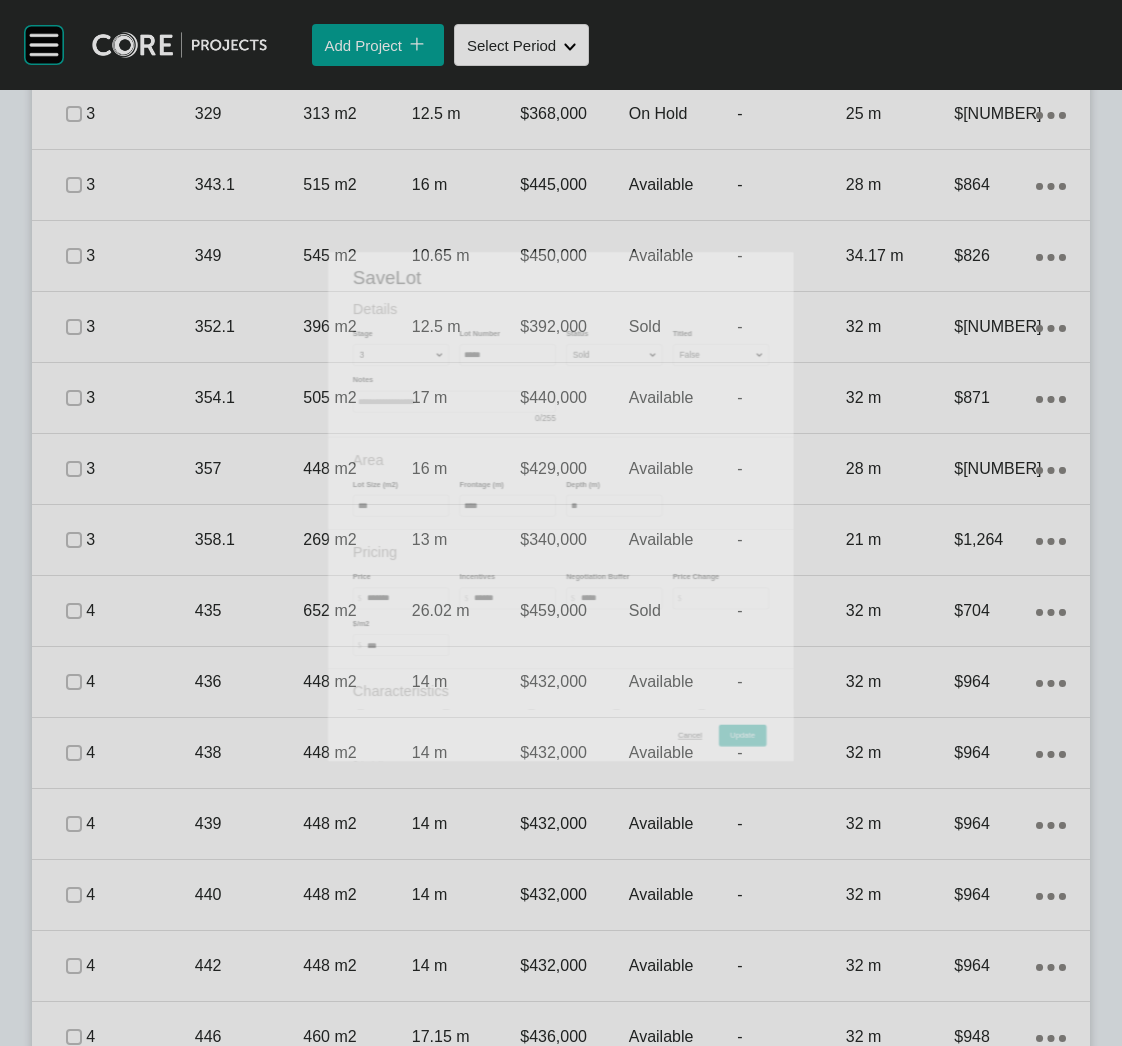 scroll, scrollTop: 2146, scrollLeft: 0, axis: vertical 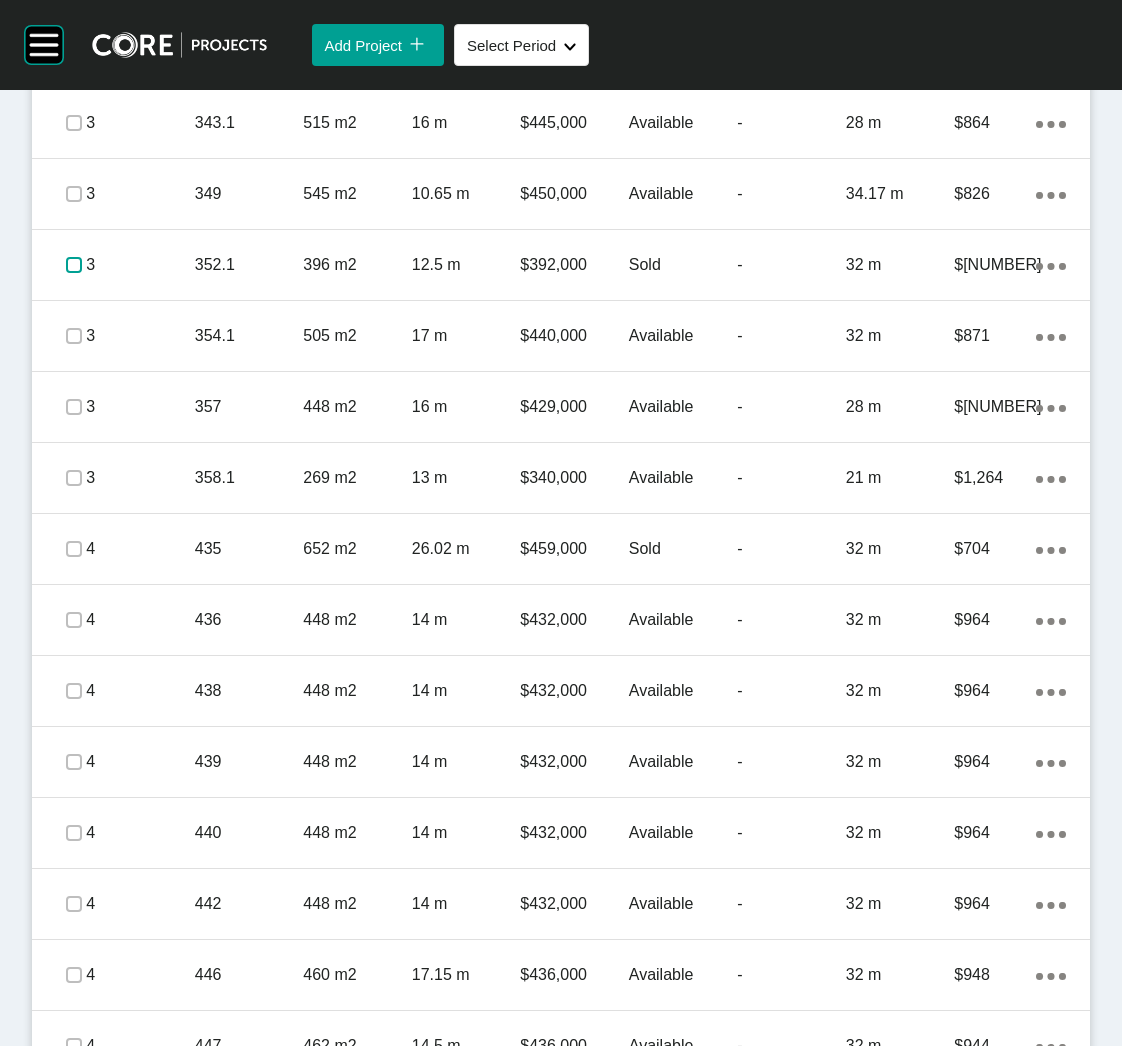drag, startPoint x: 70, startPoint y: 265, endPoint x: 8, endPoint y: 270, distance: 62.201286 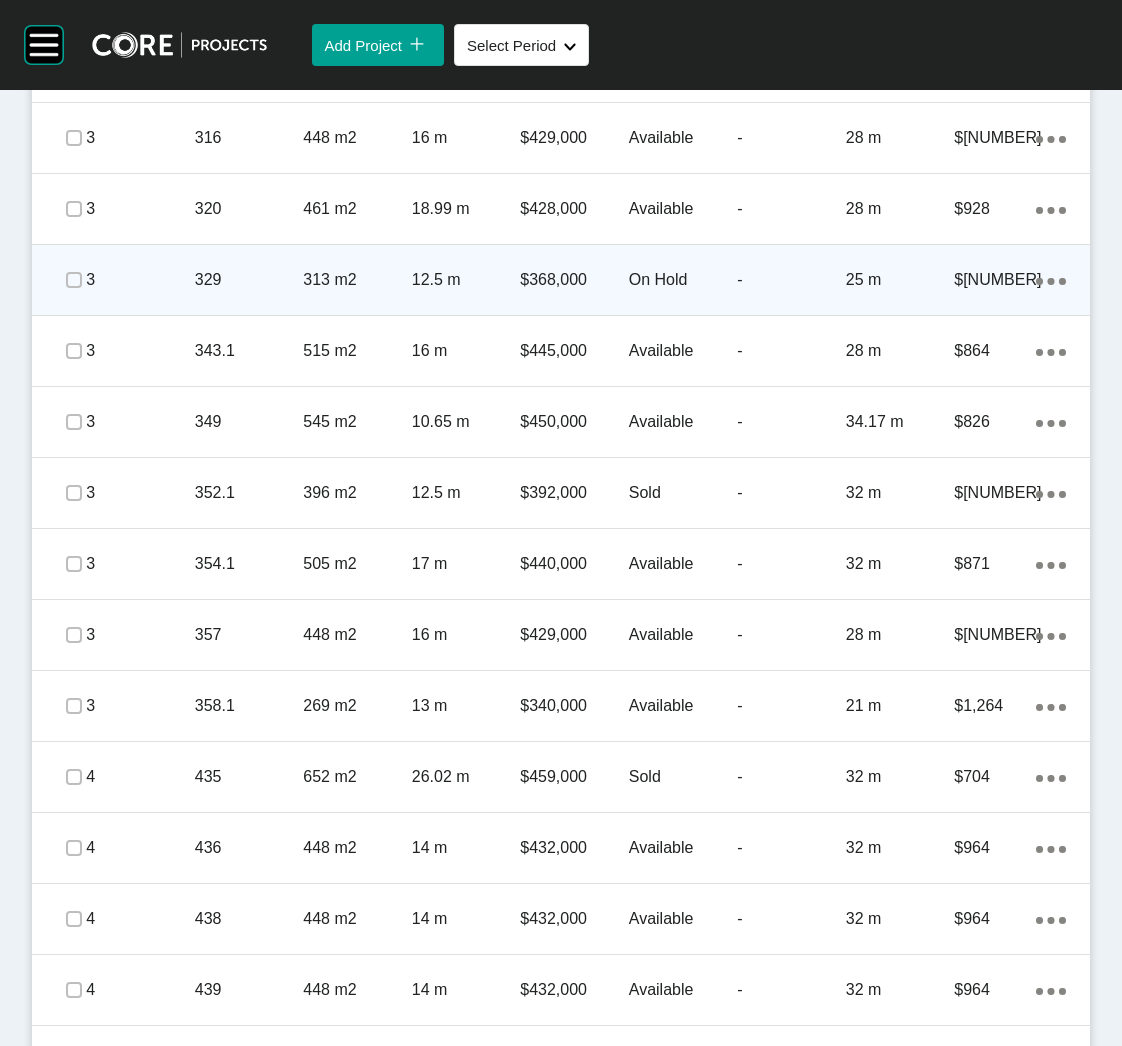 scroll, scrollTop: 1846, scrollLeft: 0, axis: vertical 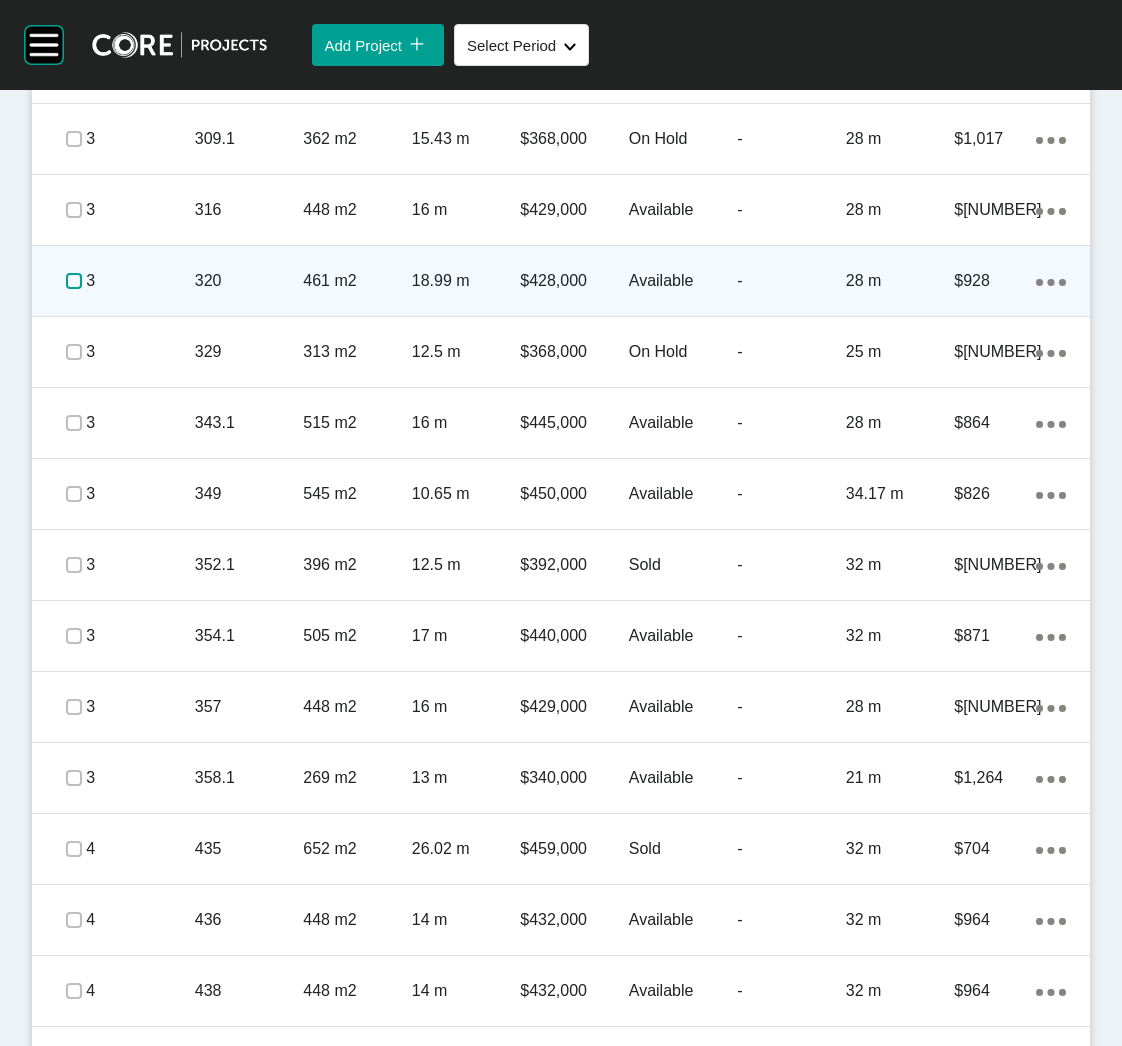 click at bounding box center [74, 281] 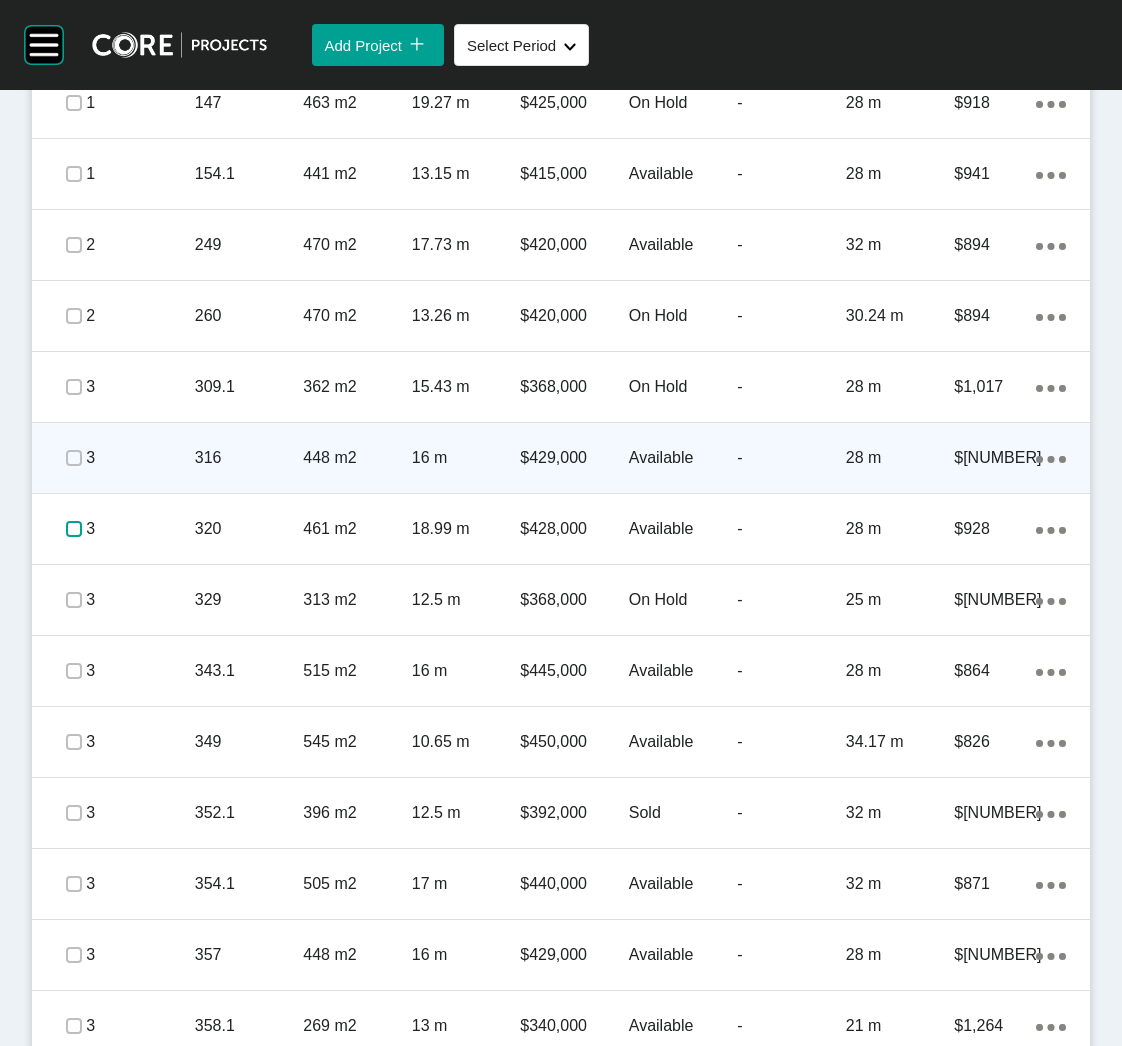 scroll, scrollTop: 1546, scrollLeft: 0, axis: vertical 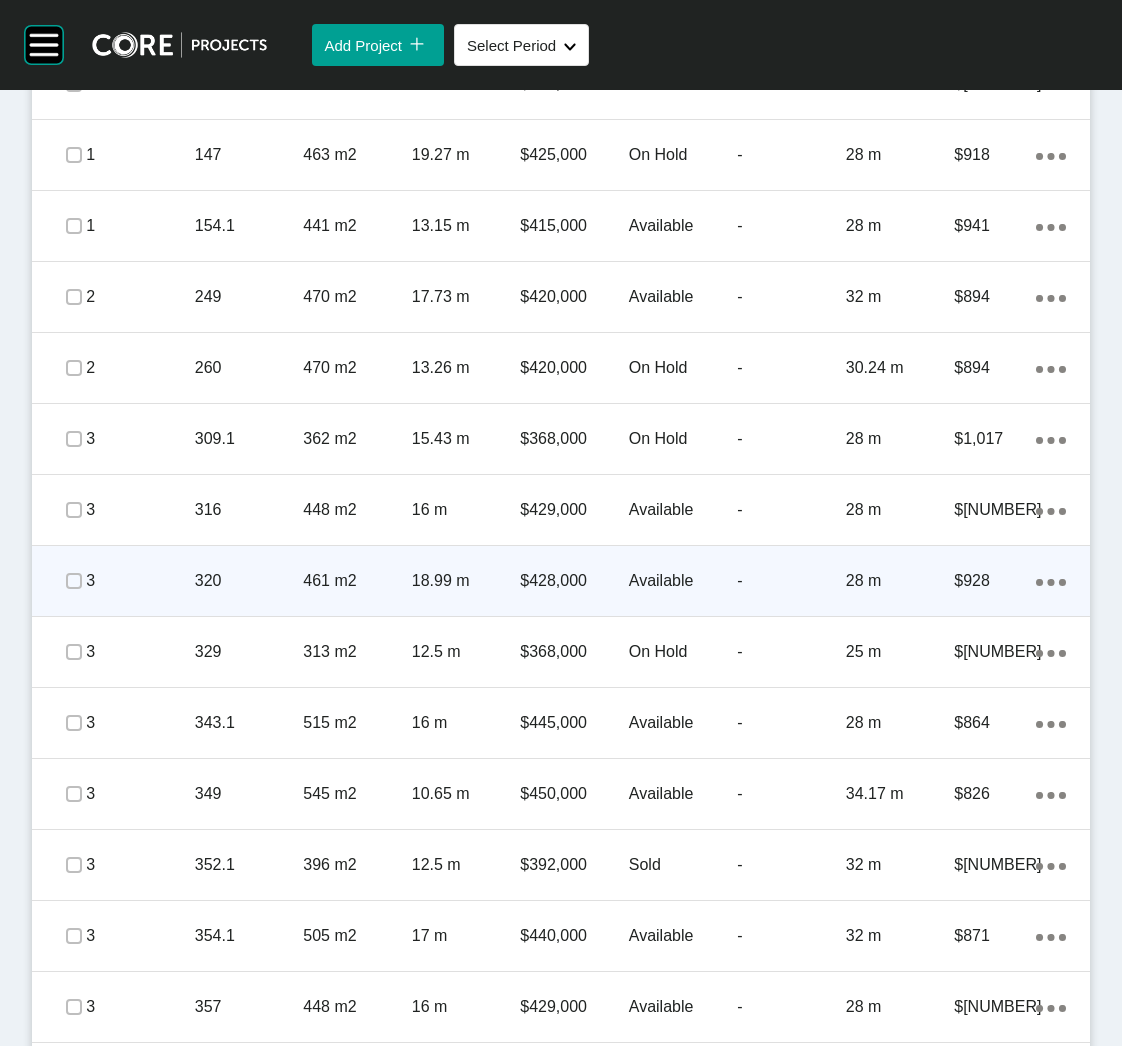 click on "320" at bounding box center (249, 581) 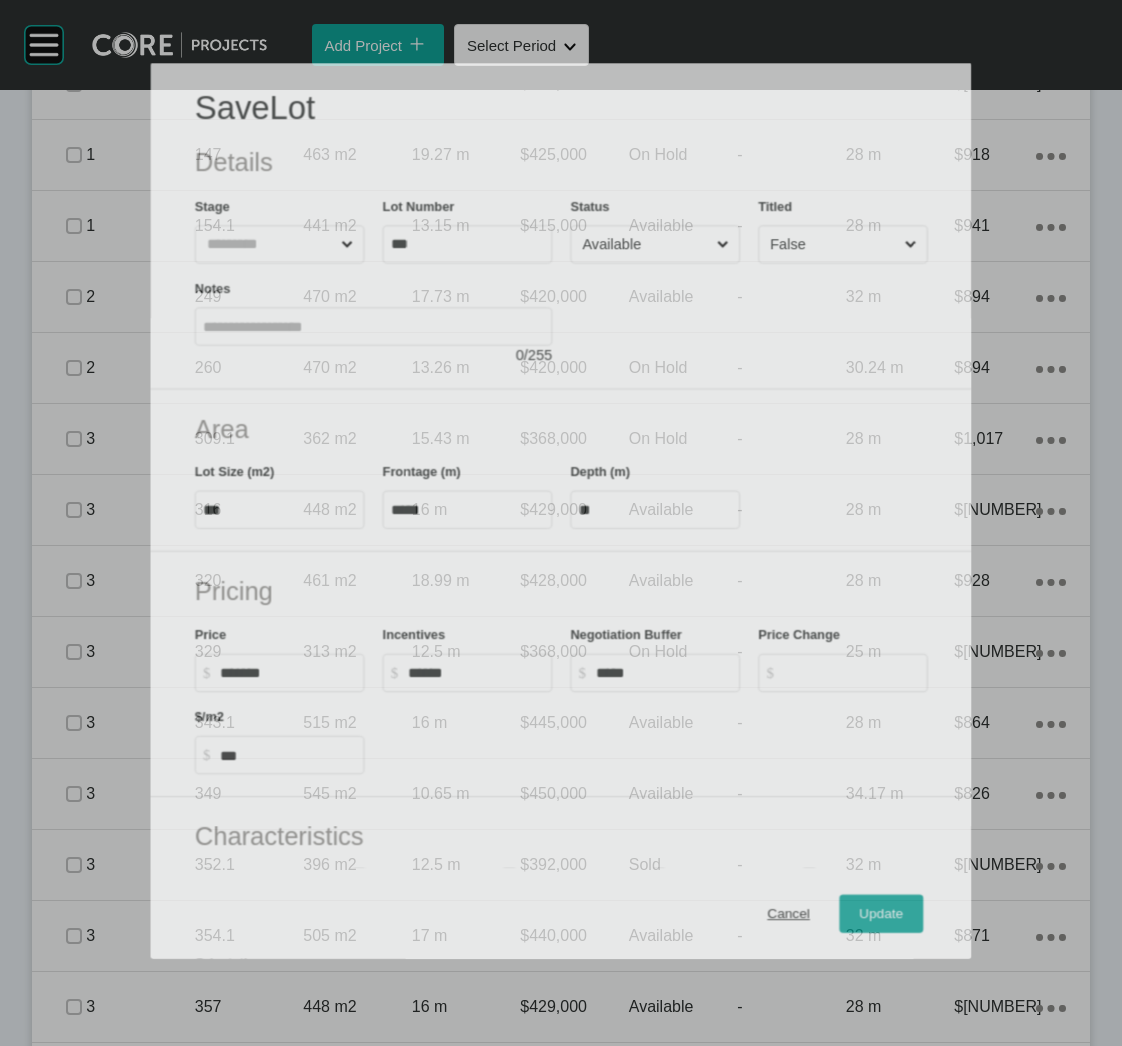 click on "Available" at bounding box center (645, 244) 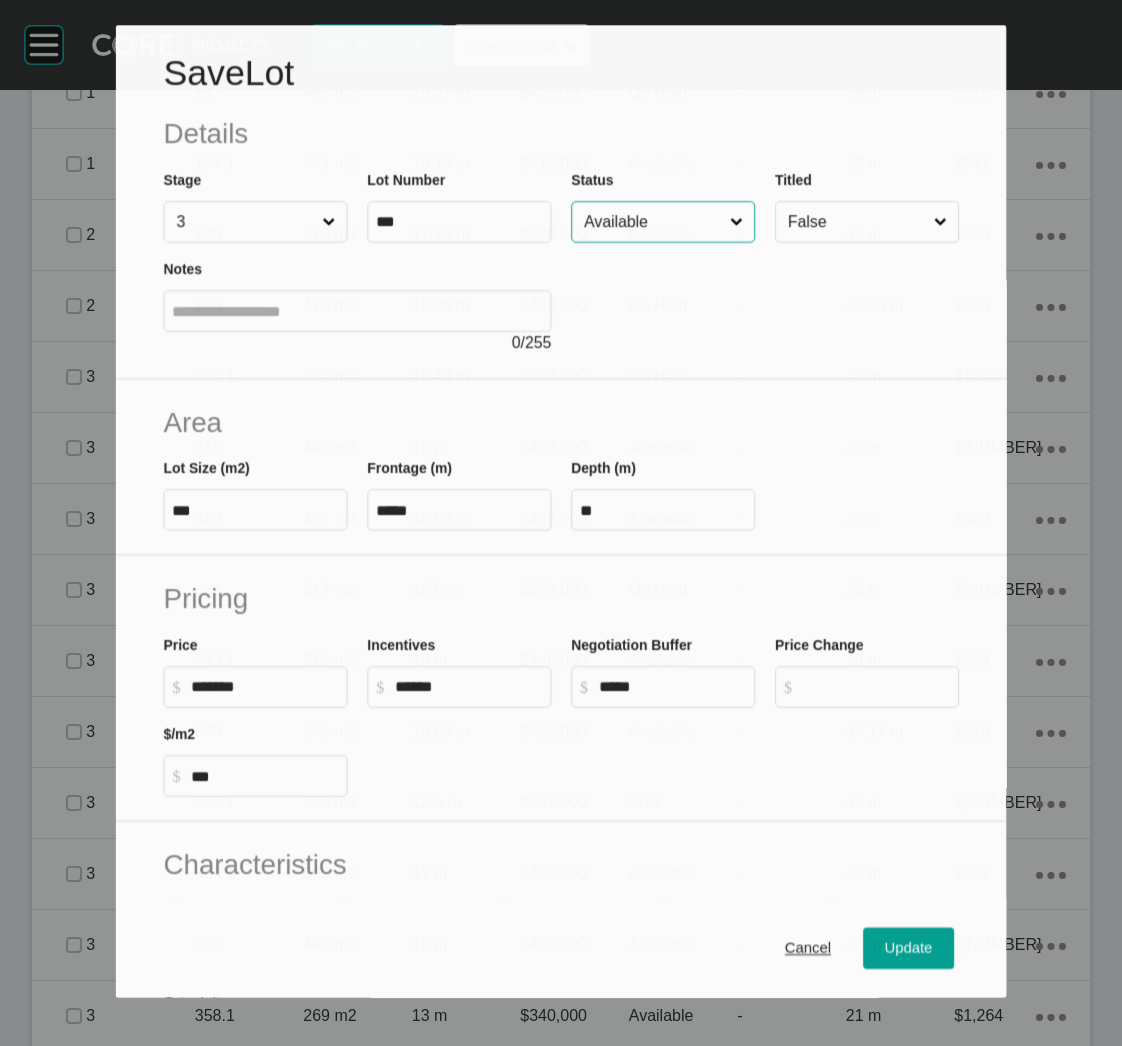 scroll, scrollTop: 1484, scrollLeft: 0, axis: vertical 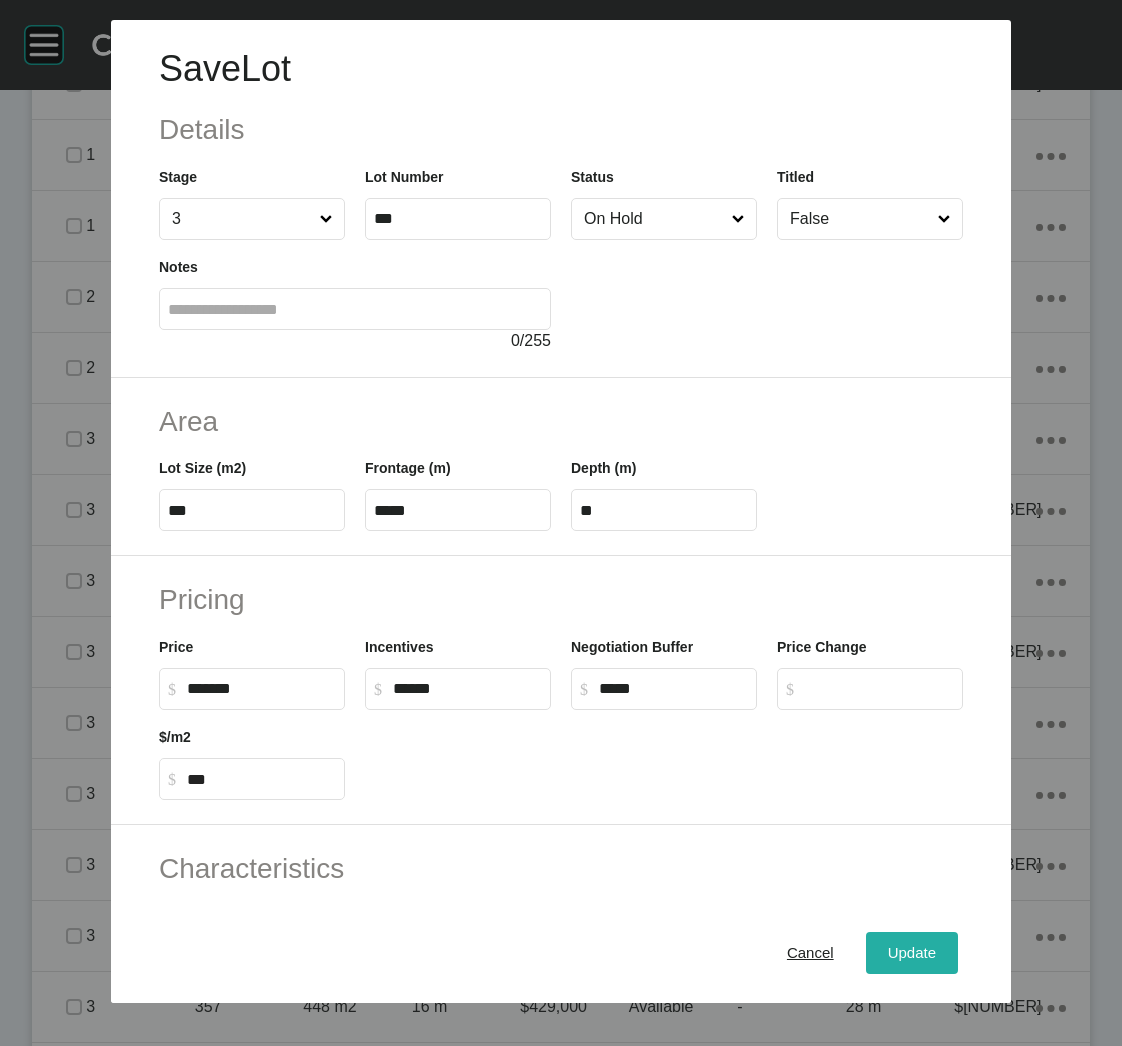 click on "Update" at bounding box center (912, 953) 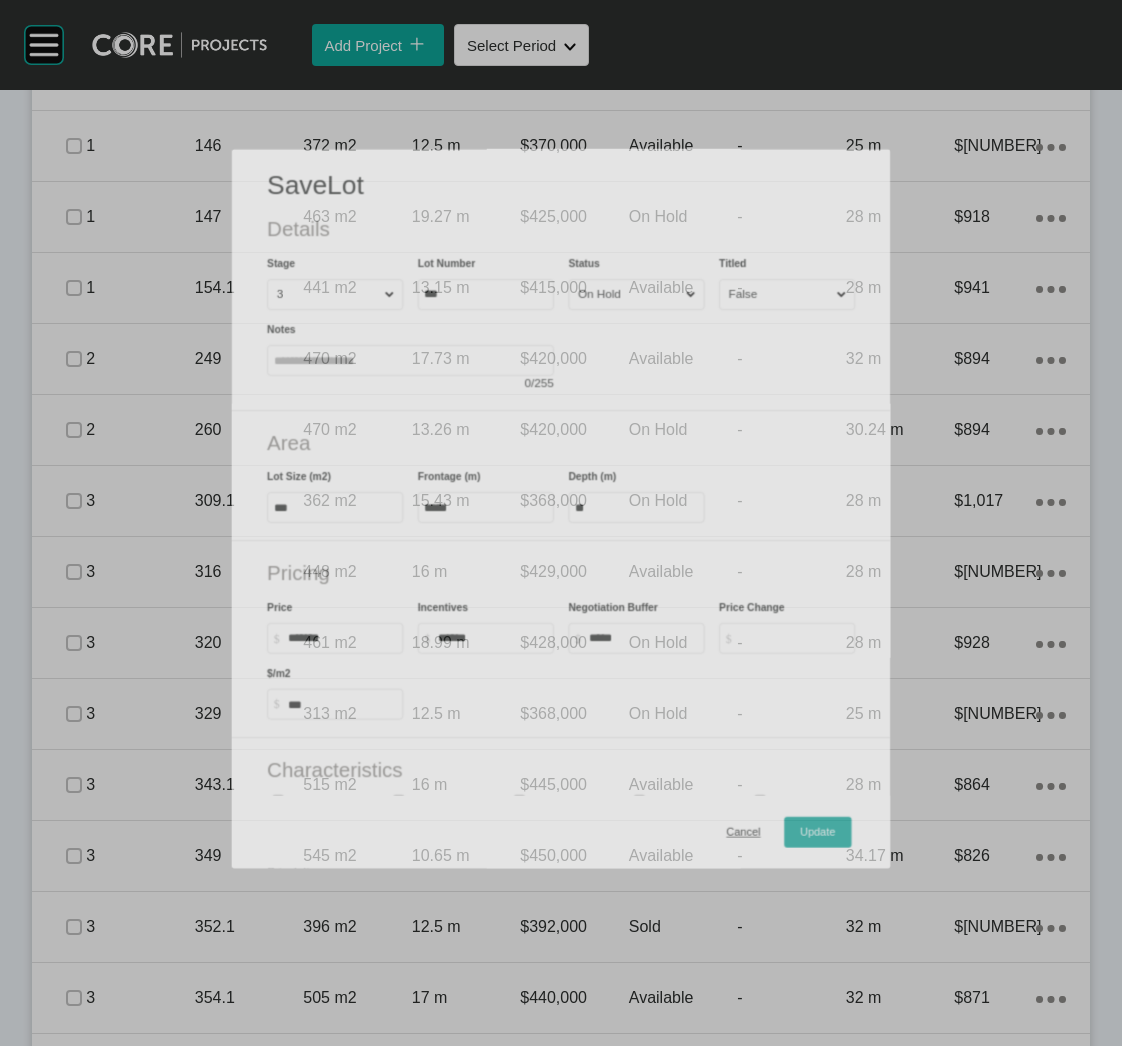 scroll, scrollTop: 1546, scrollLeft: 0, axis: vertical 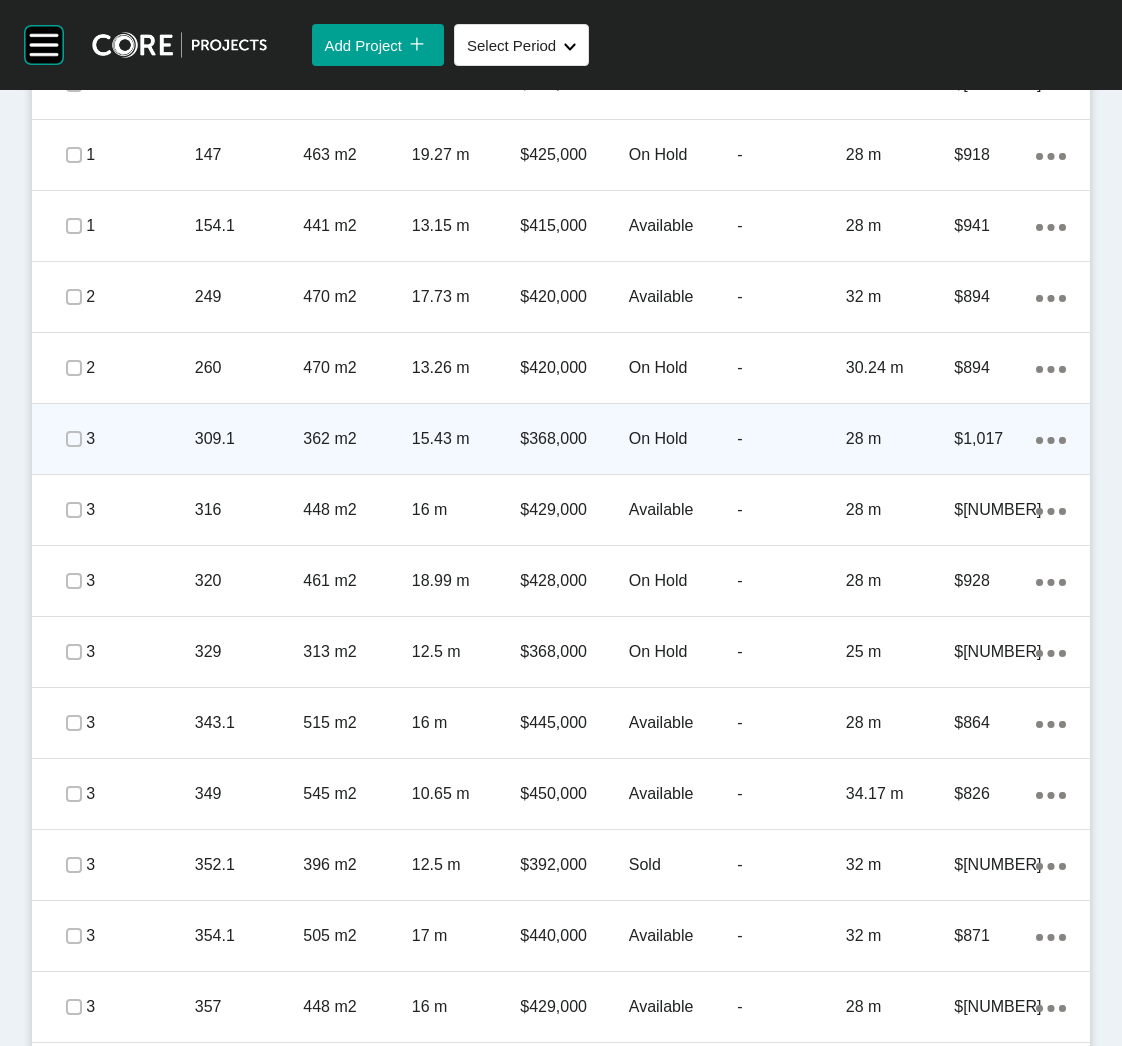 click on "362 m2" at bounding box center (357, 439) 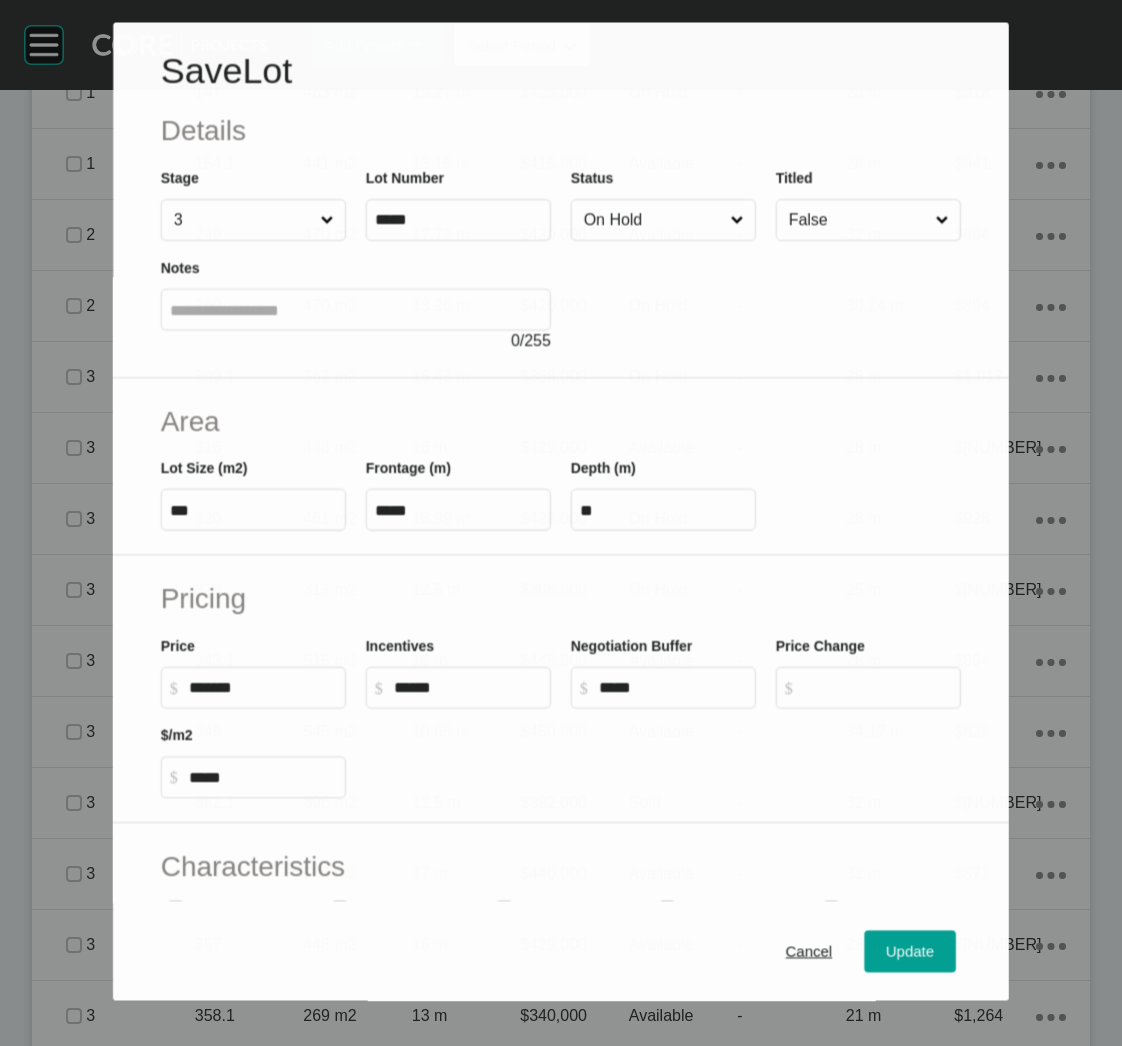 scroll, scrollTop: 1484, scrollLeft: 0, axis: vertical 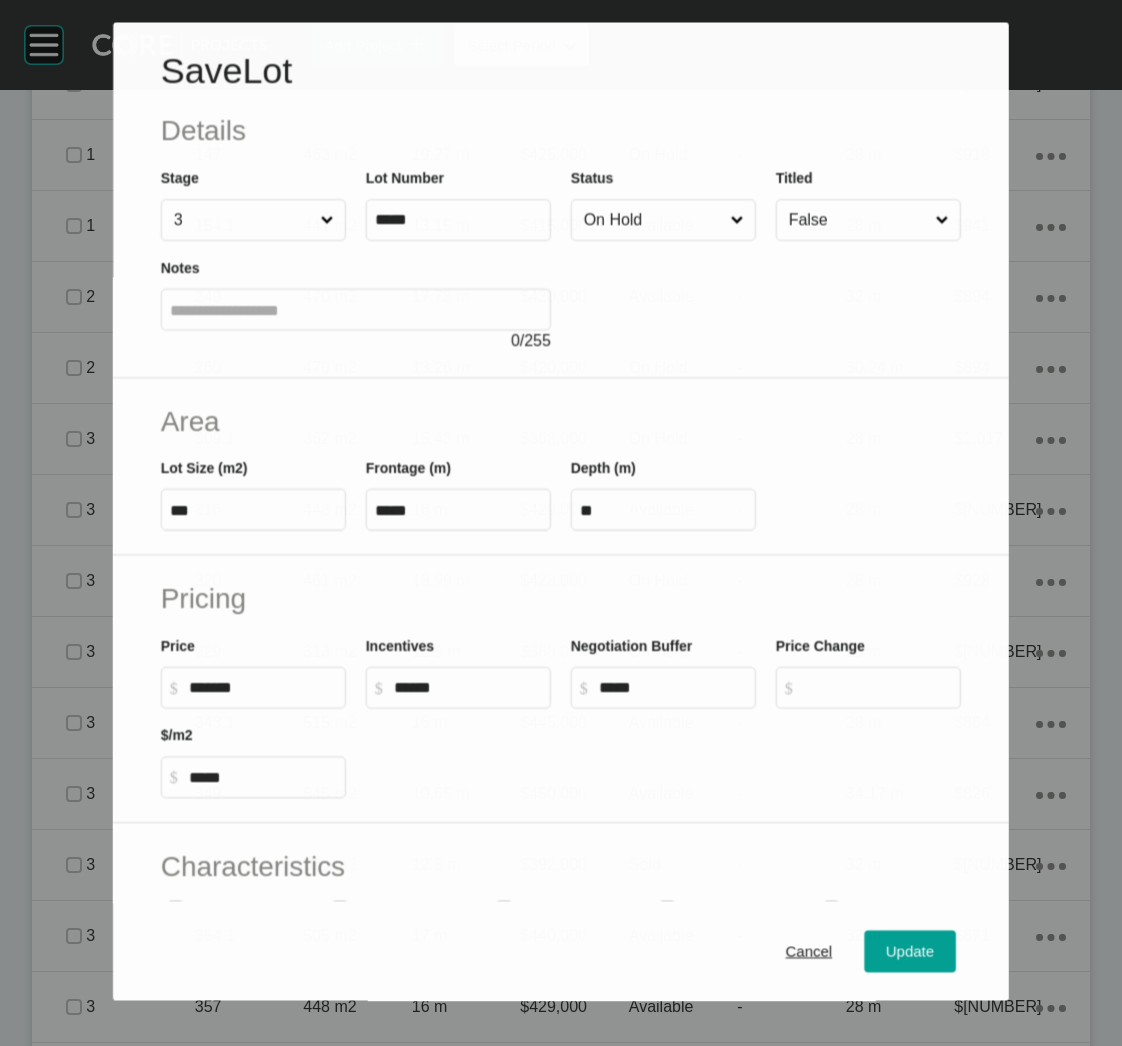 click on "On Hold" at bounding box center [653, 220] 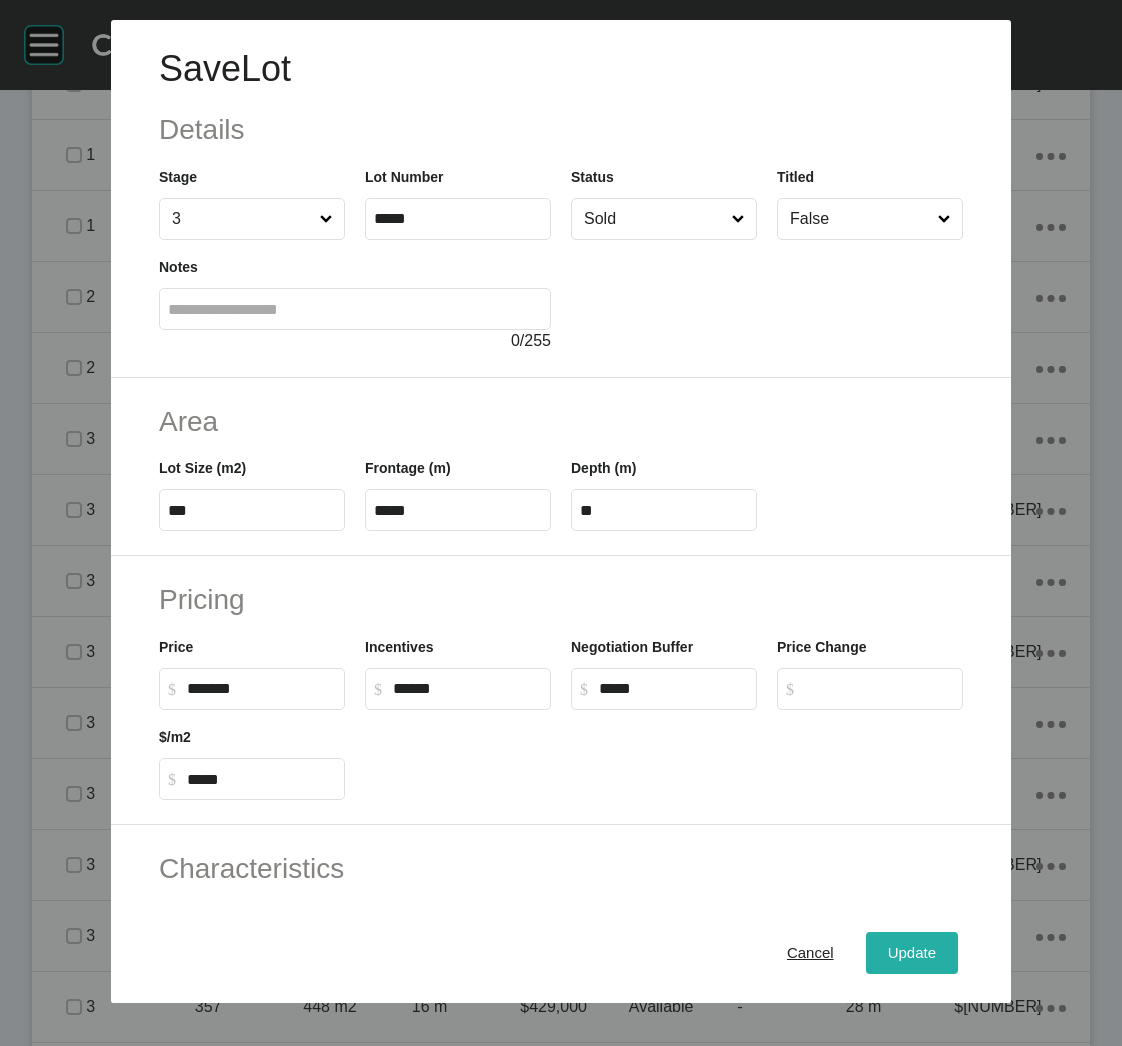 click on "Update" at bounding box center [912, 953] 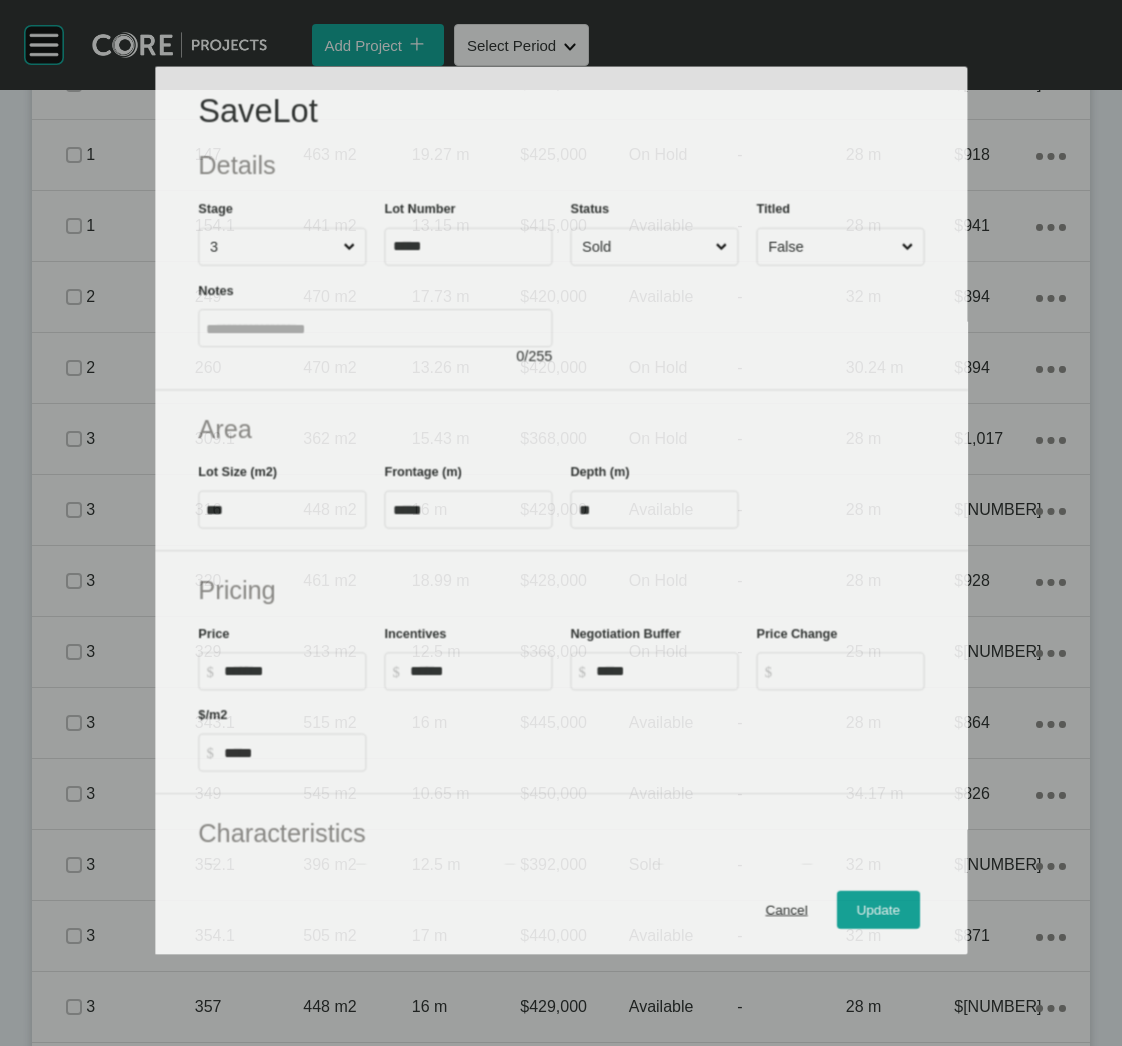 type 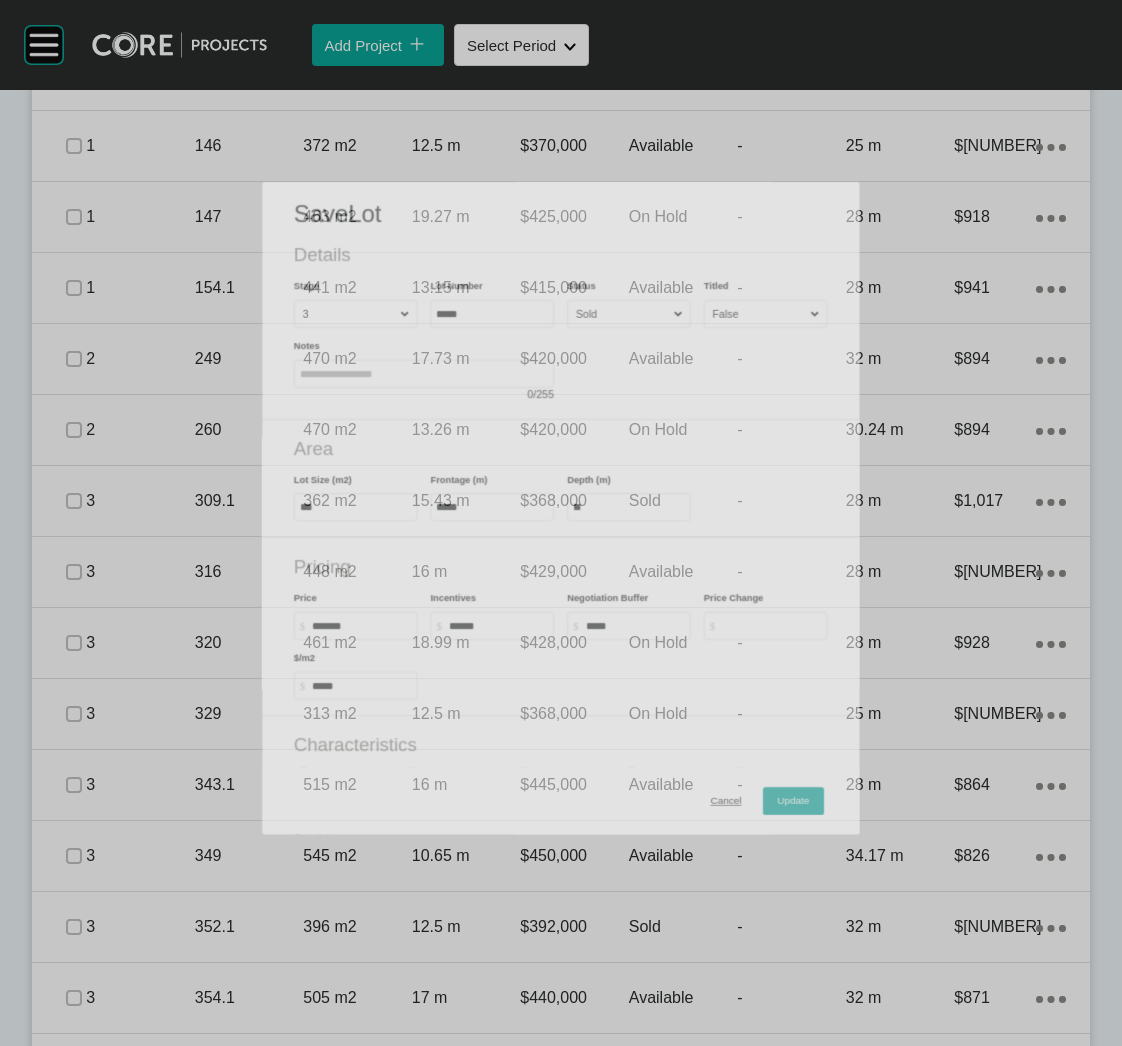 scroll, scrollTop: 1546, scrollLeft: 0, axis: vertical 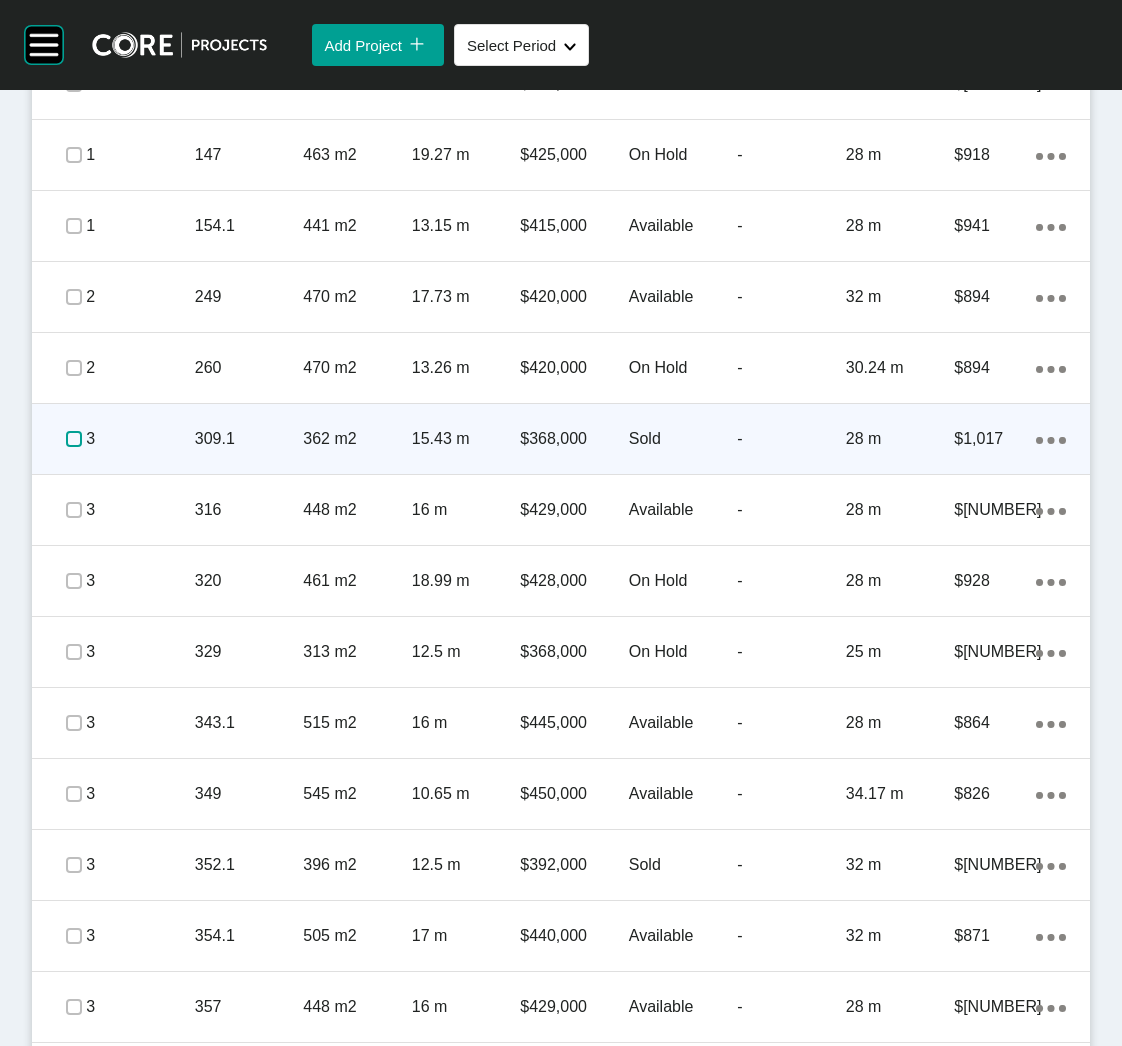 click at bounding box center (74, 439) 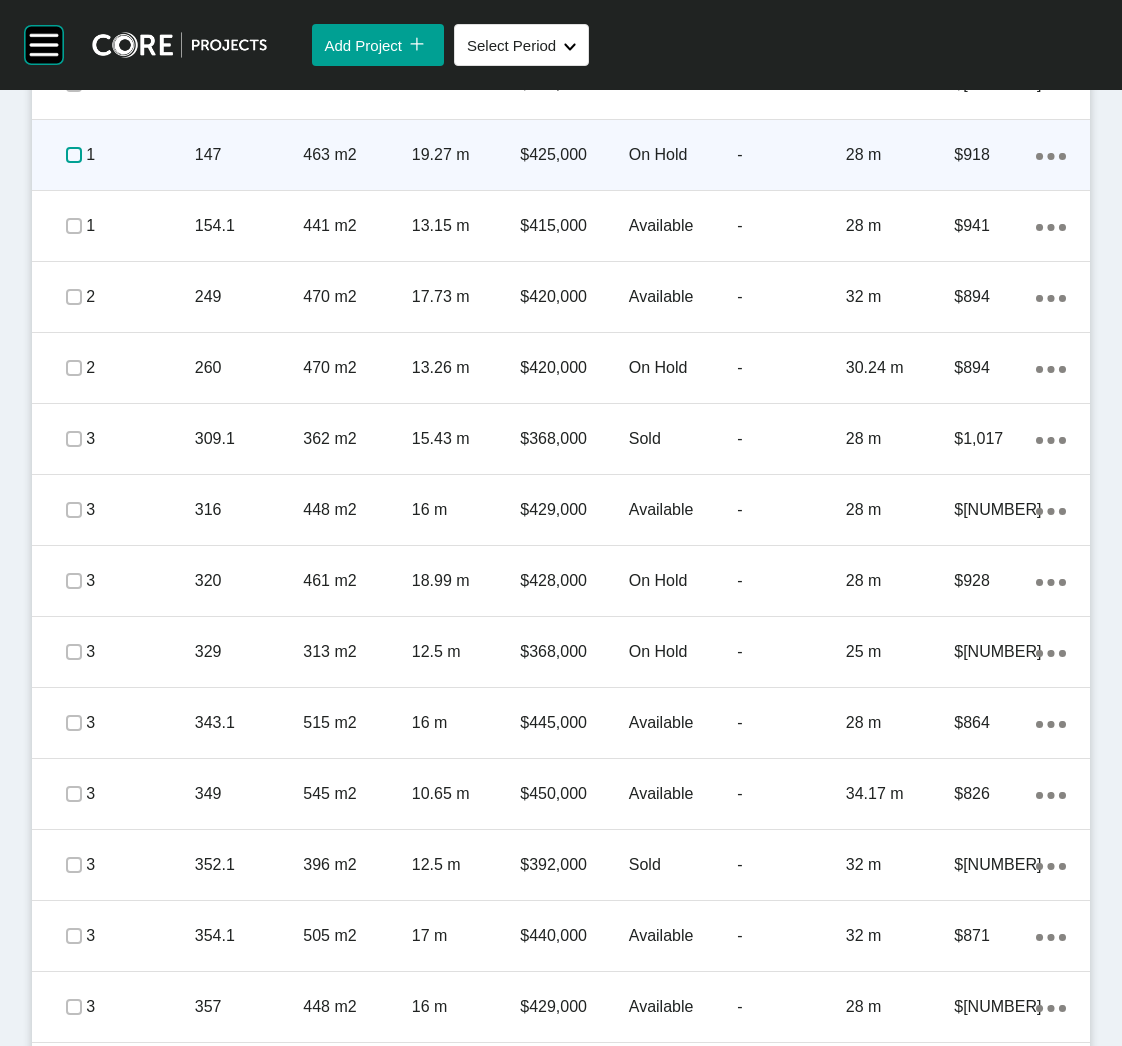 click at bounding box center (74, 155) 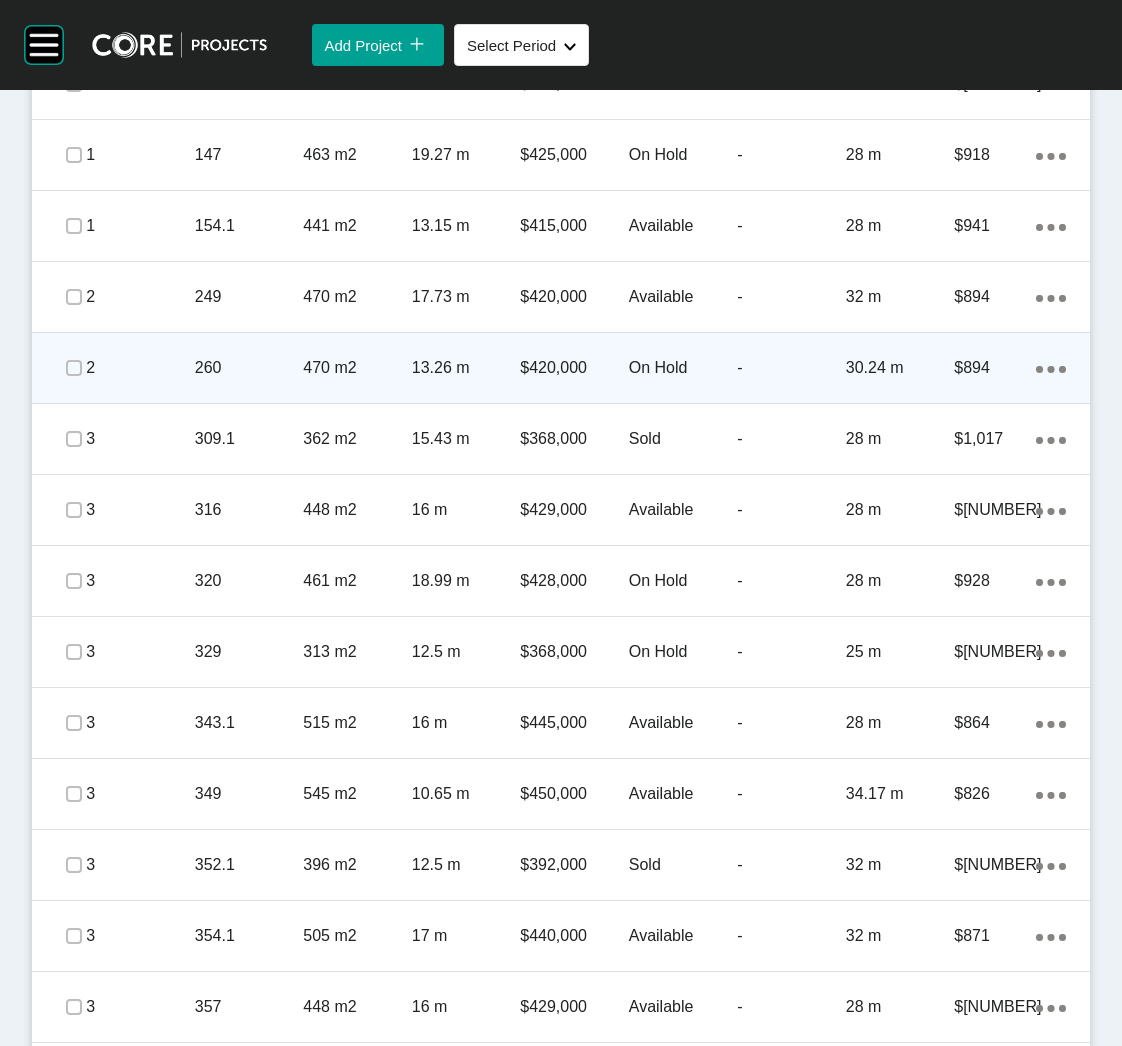 click on "260" at bounding box center (249, 368) 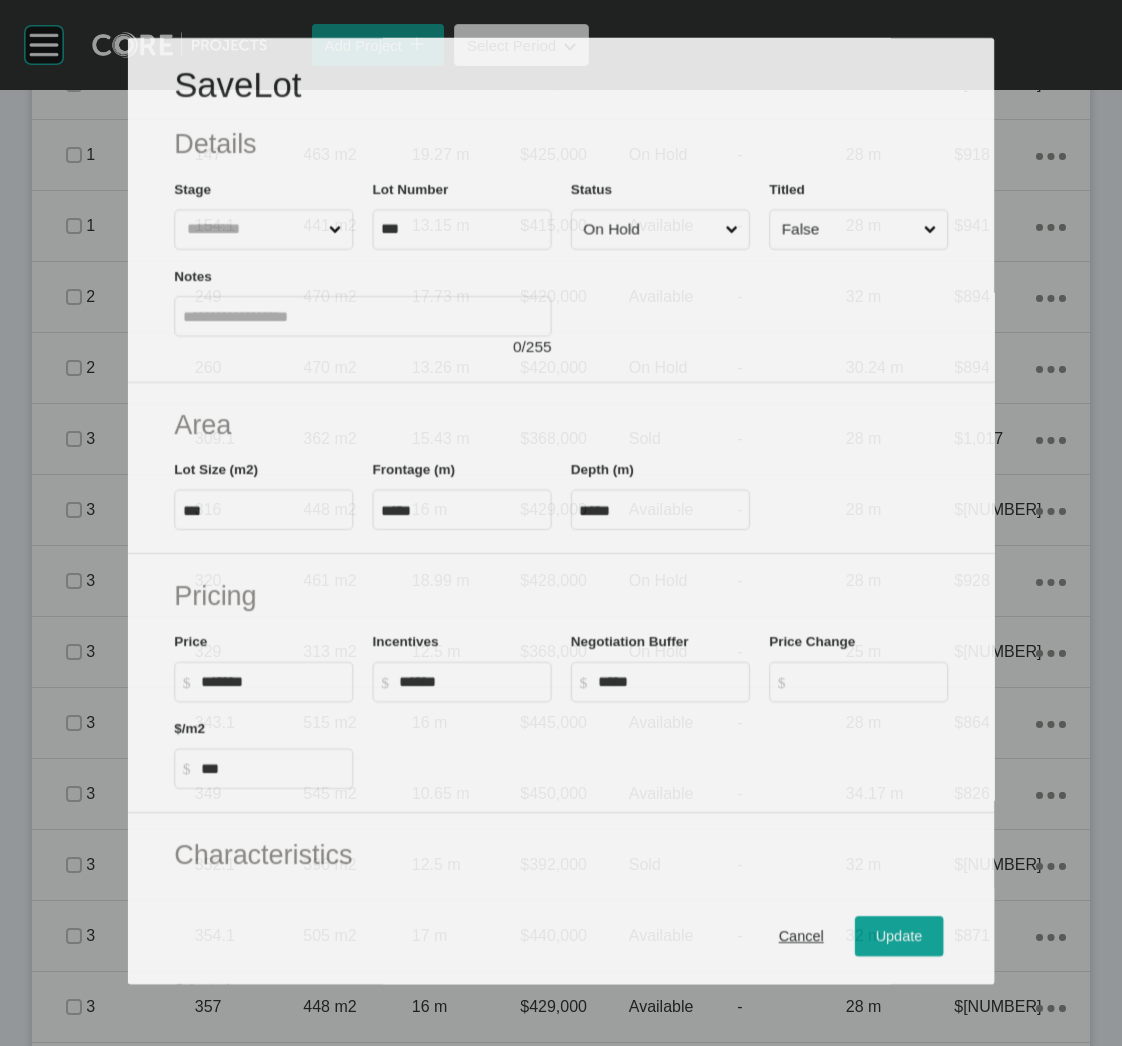 click on "On Hold" at bounding box center (650, 229) 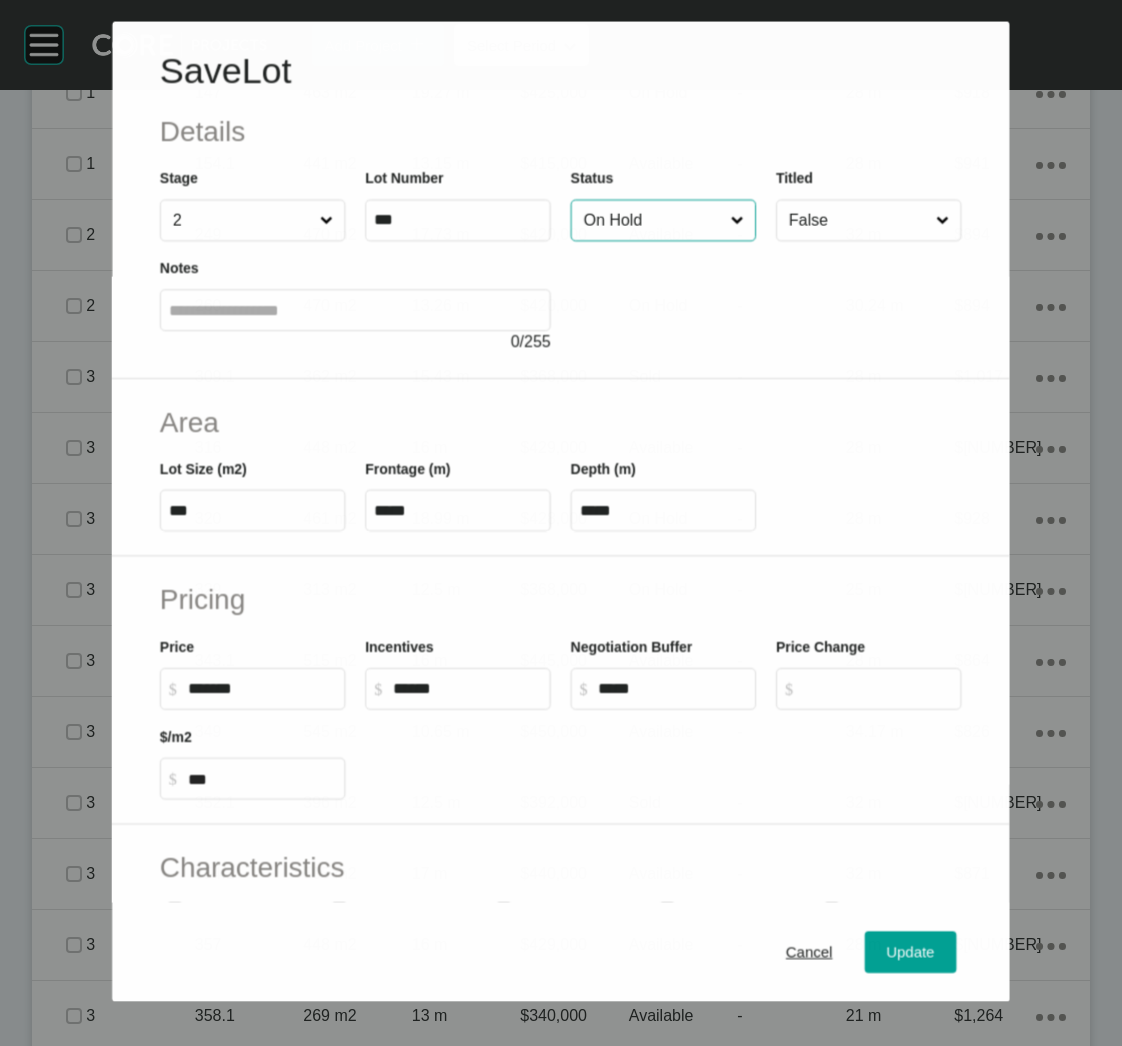 scroll, scrollTop: 1484, scrollLeft: 0, axis: vertical 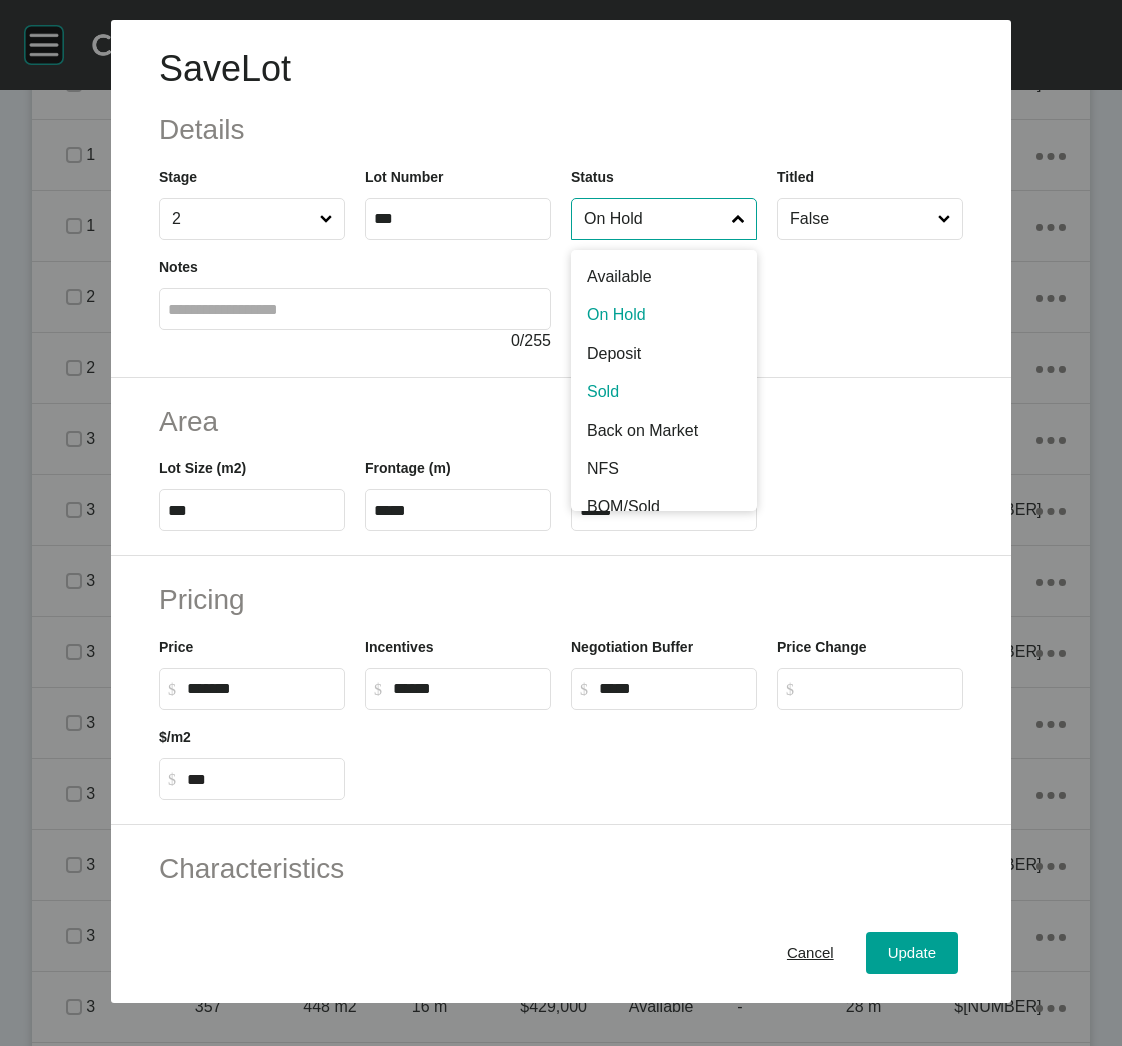 drag, startPoint x: 637, startPoint y: 391, endPoint x: 640, endPoint y: 407, distance: 16.27882 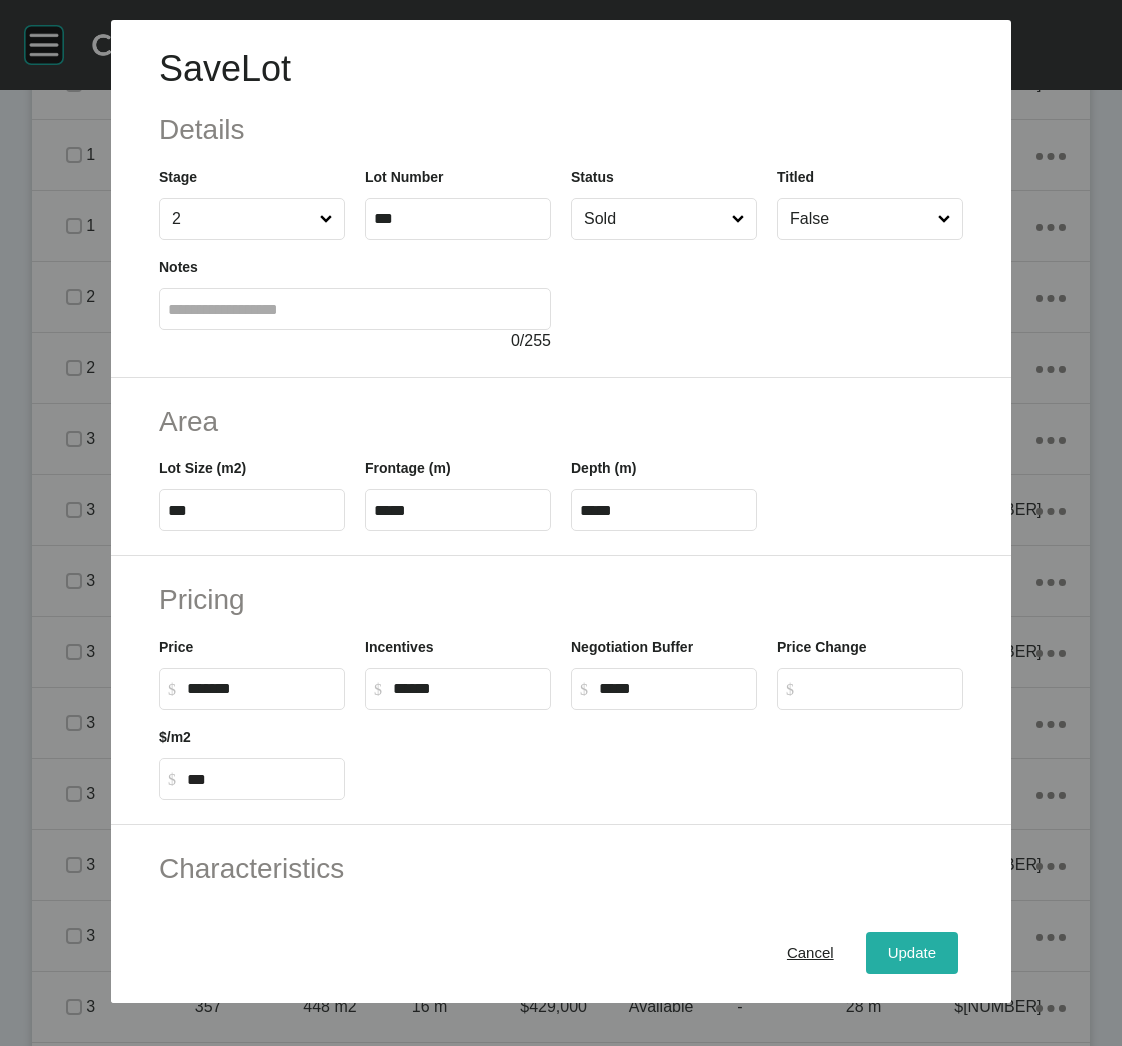 click on "Update" at bounding box center [912, 953] 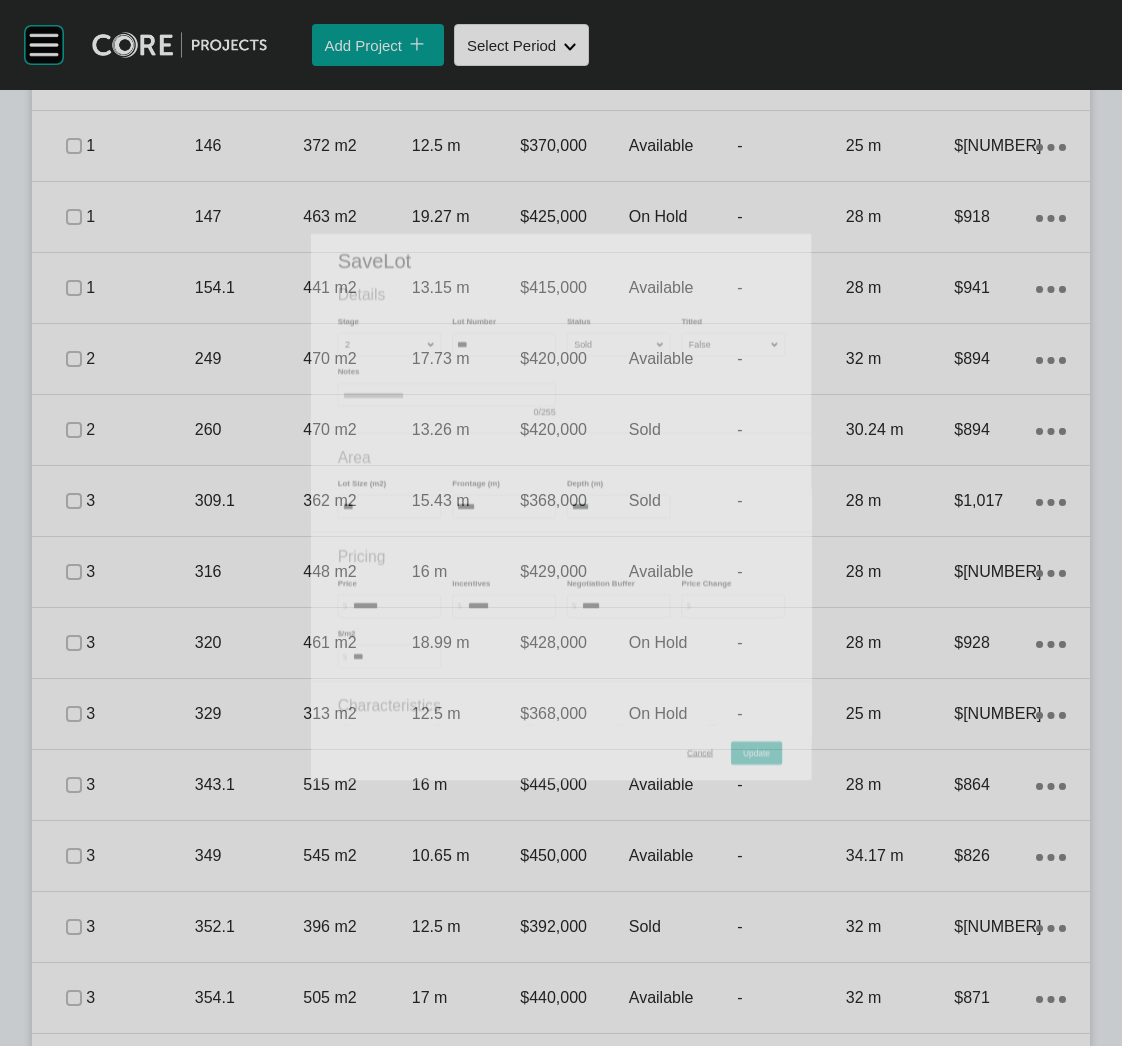 scroll, scrollTop: 1546, scrollLeft: 0, axis: vertical 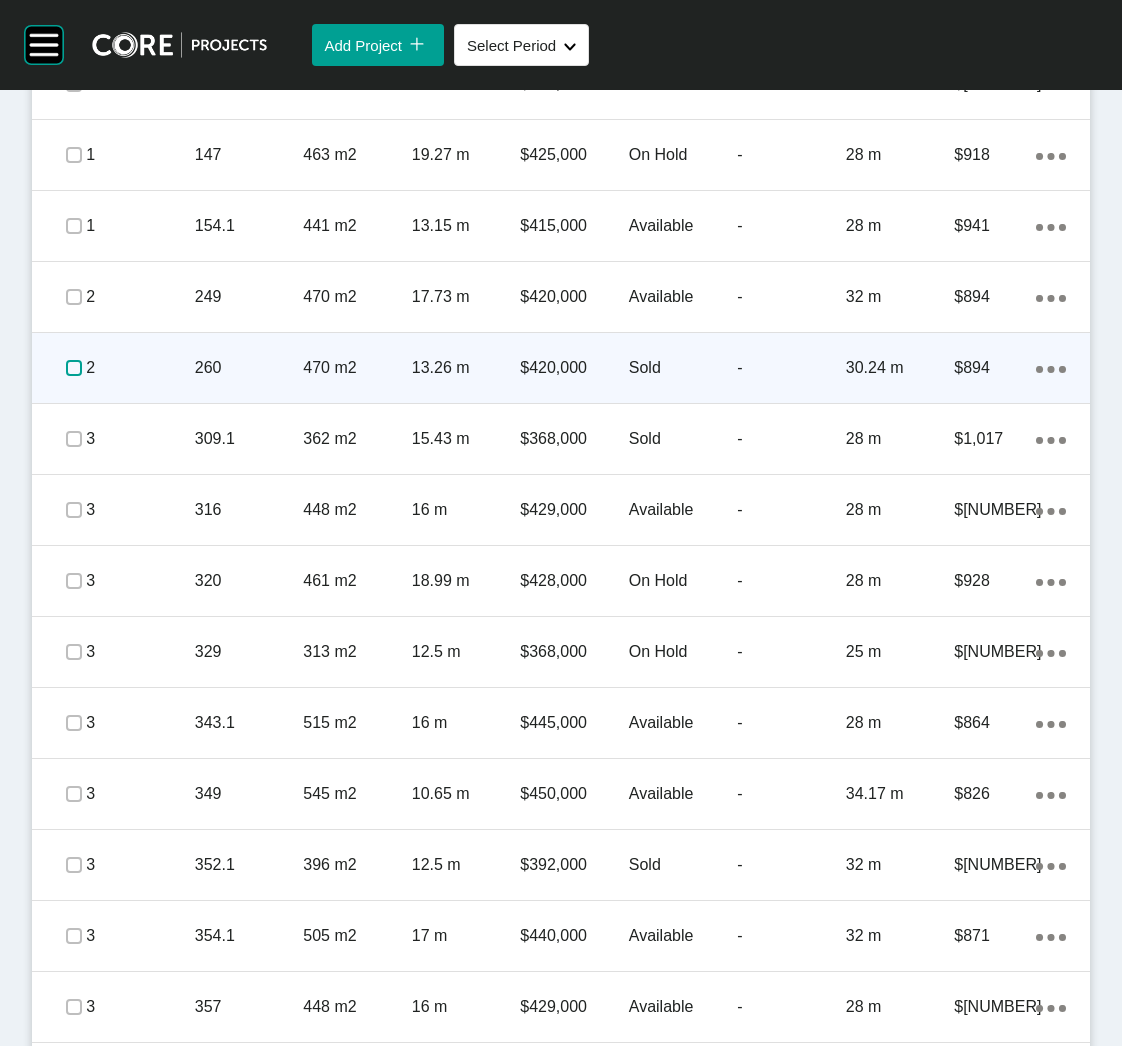 click at bounding box center (74, 368) 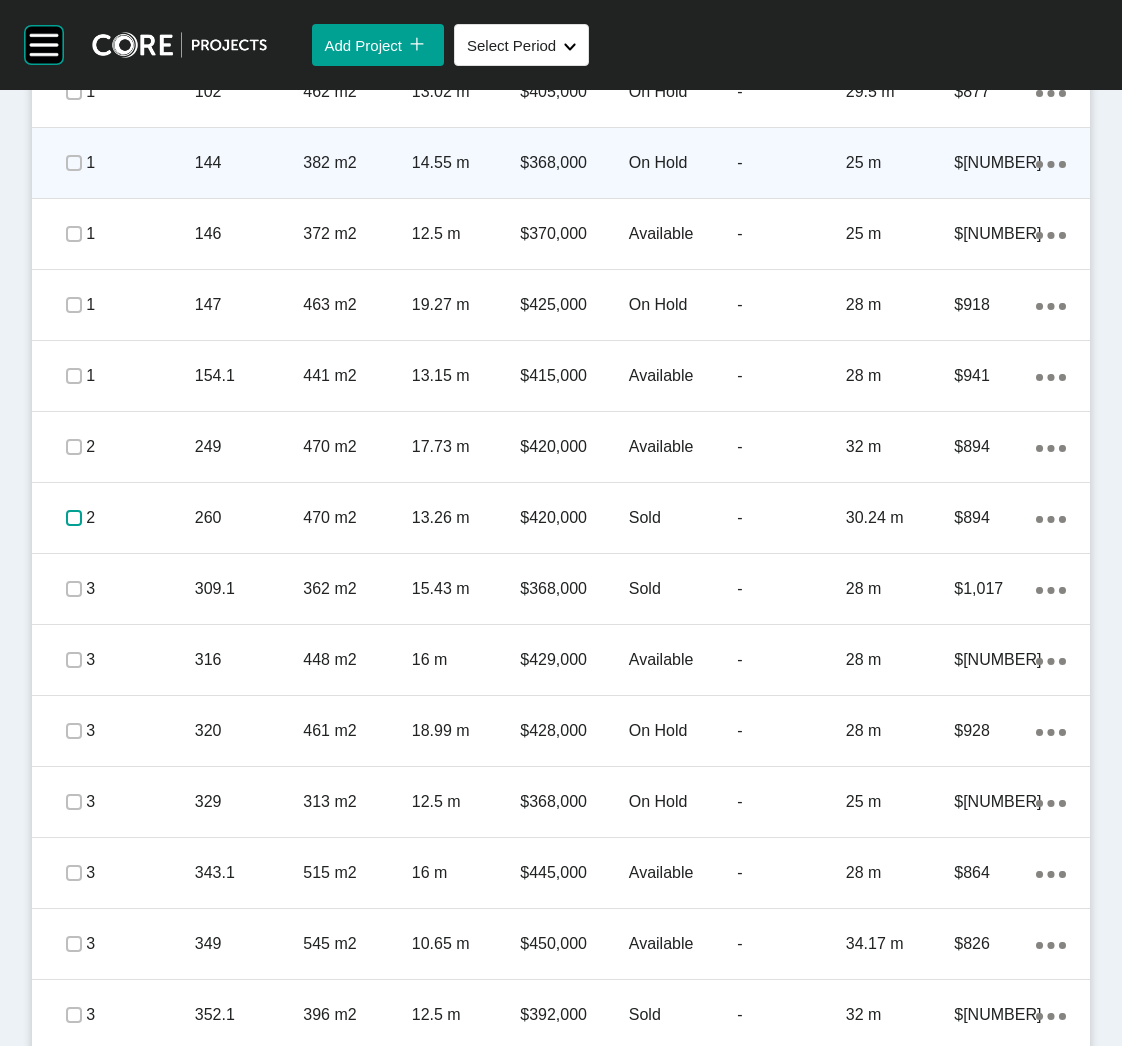 scroll, scrollTop: 1246, scrollLeft: 0, axis: vertical 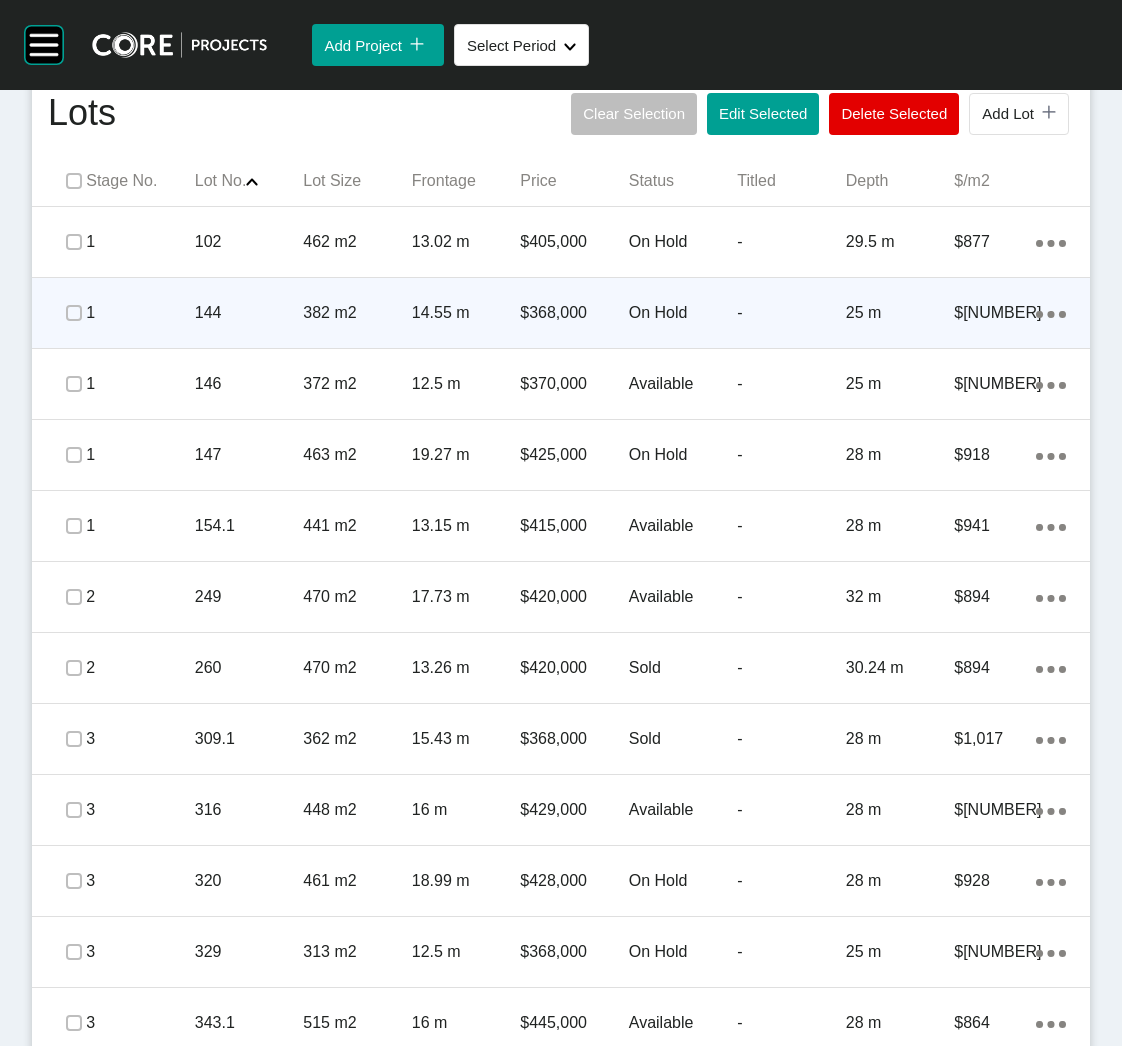 click on "144" at bounding box center [249, 313] 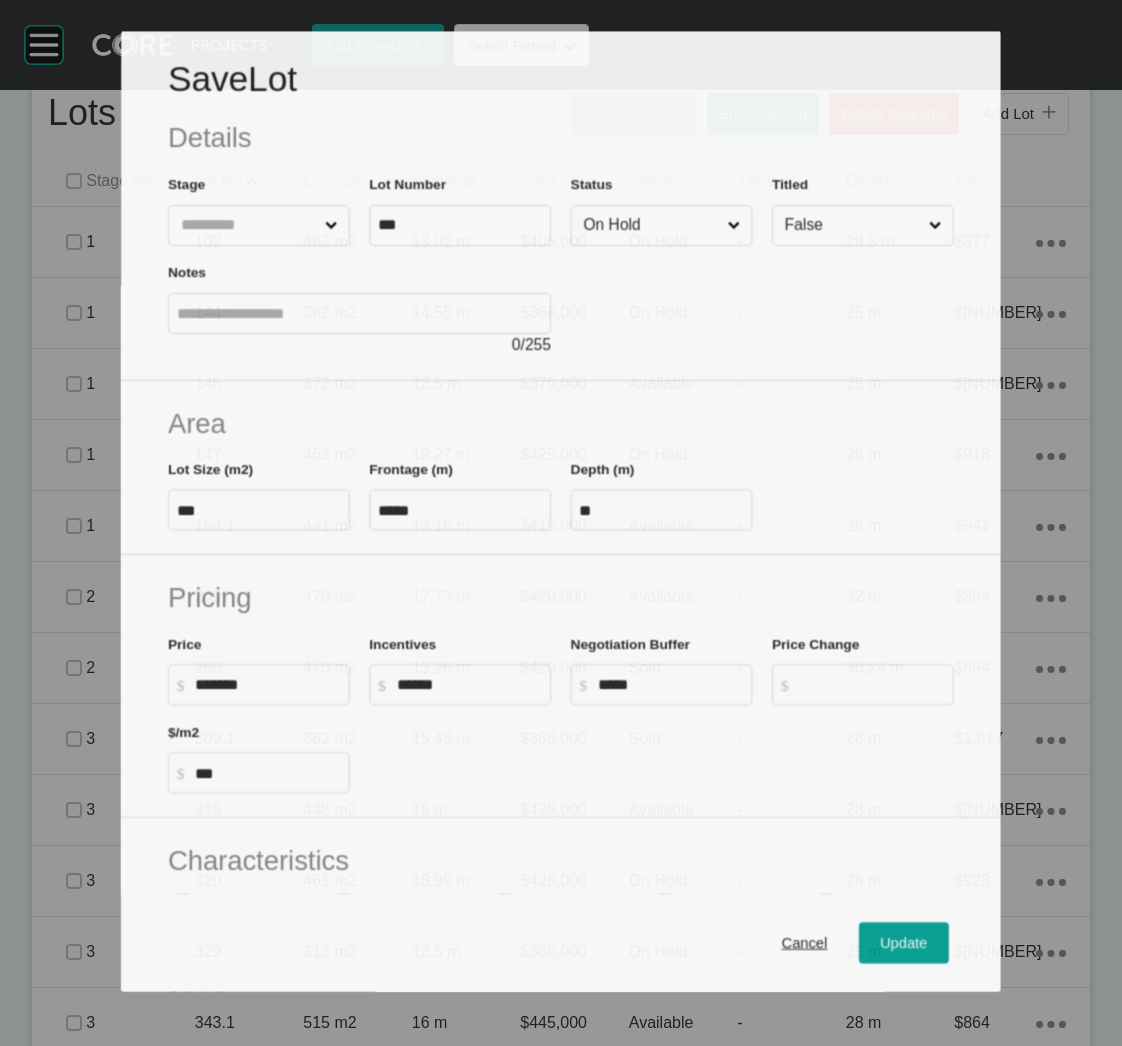 click on "On Hold" at bounding box center (652, 225) 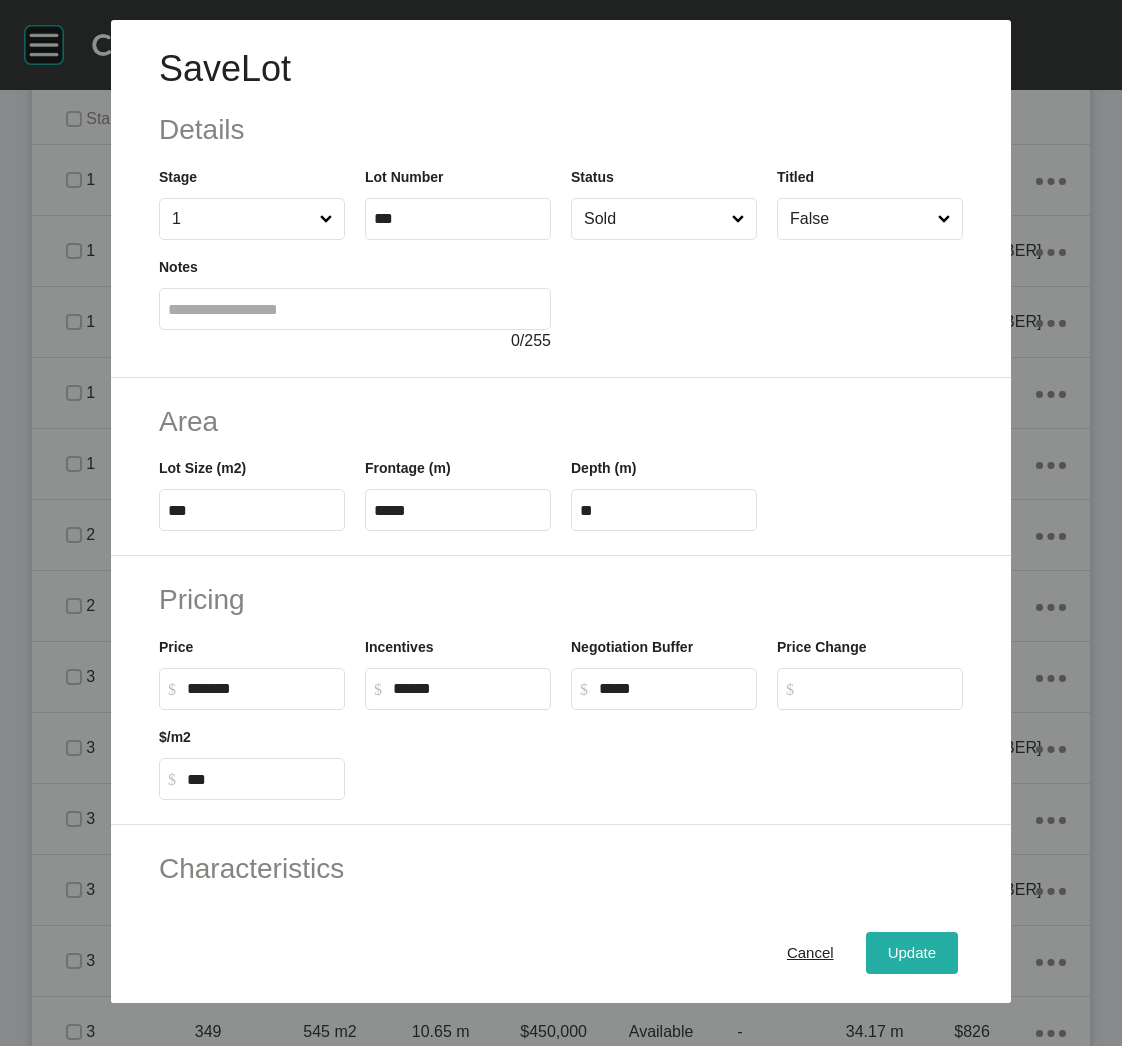 click on "Update" at bounding box center [912, 953] 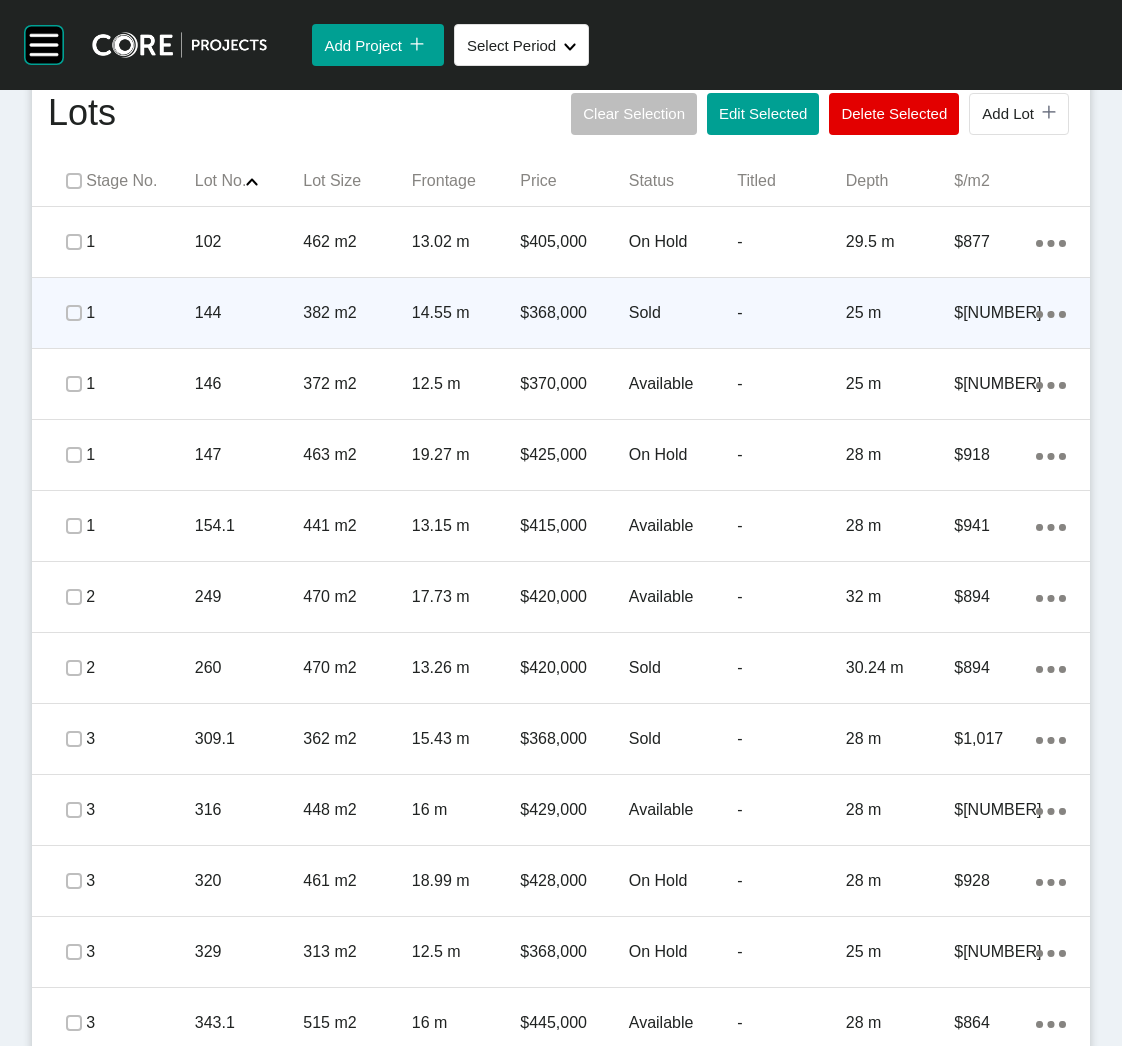 click at bounding box center (74, 313) 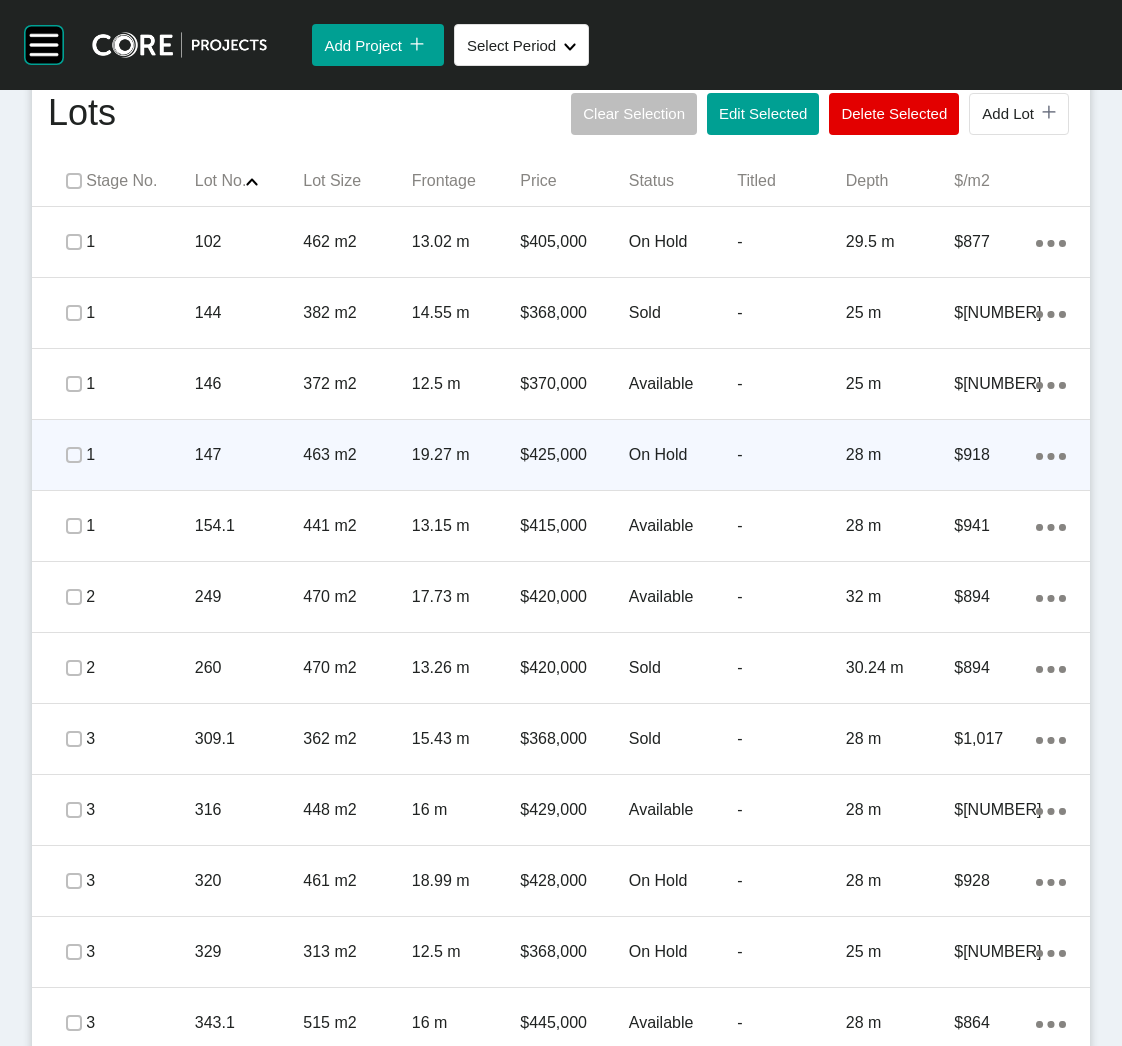 click on "463 m2" at bounding box center (357, 455) 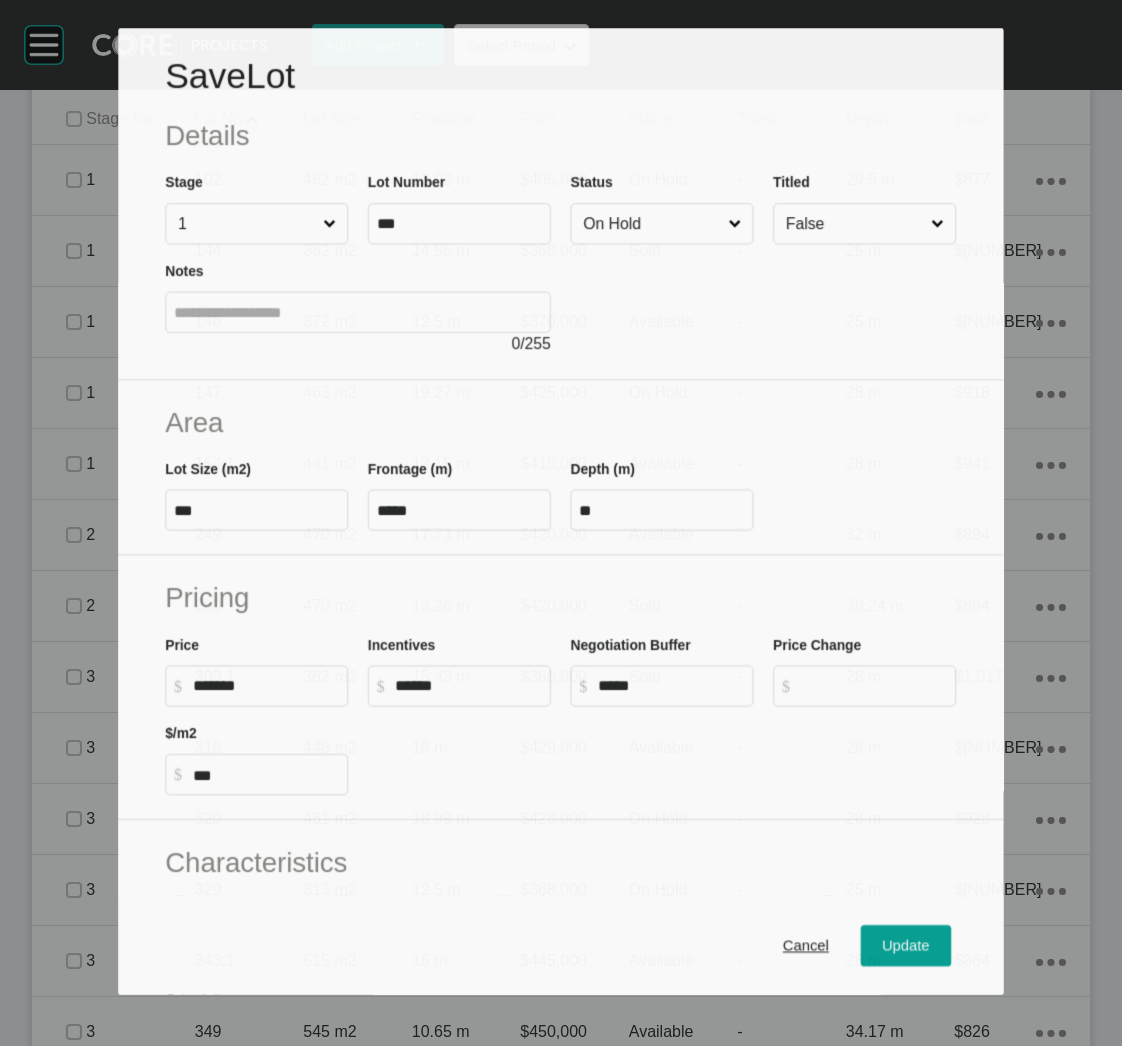 click on "On Hold" at bounding box center (652, 223) 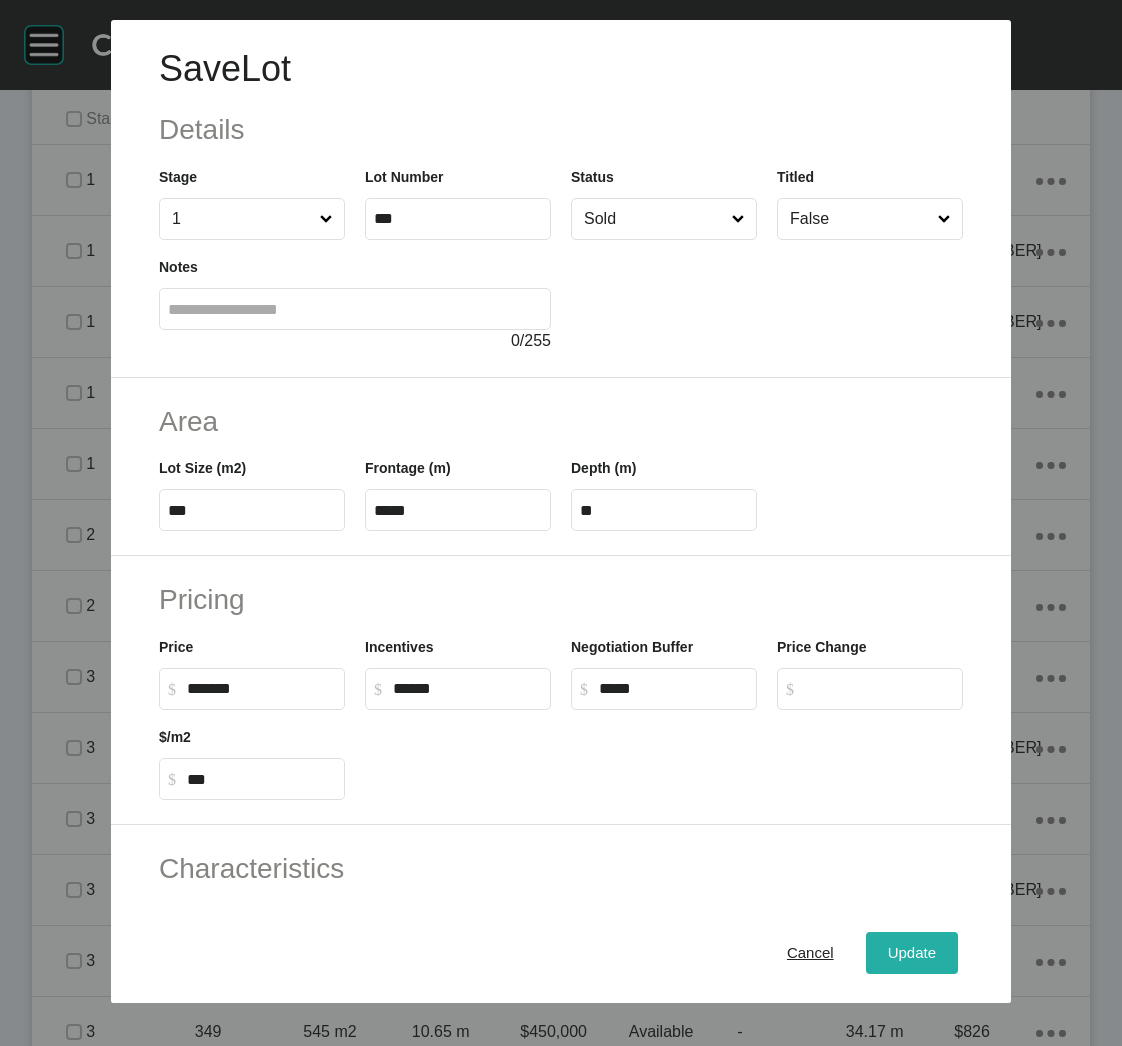 click on "Update" at bounding box center (912, 953) 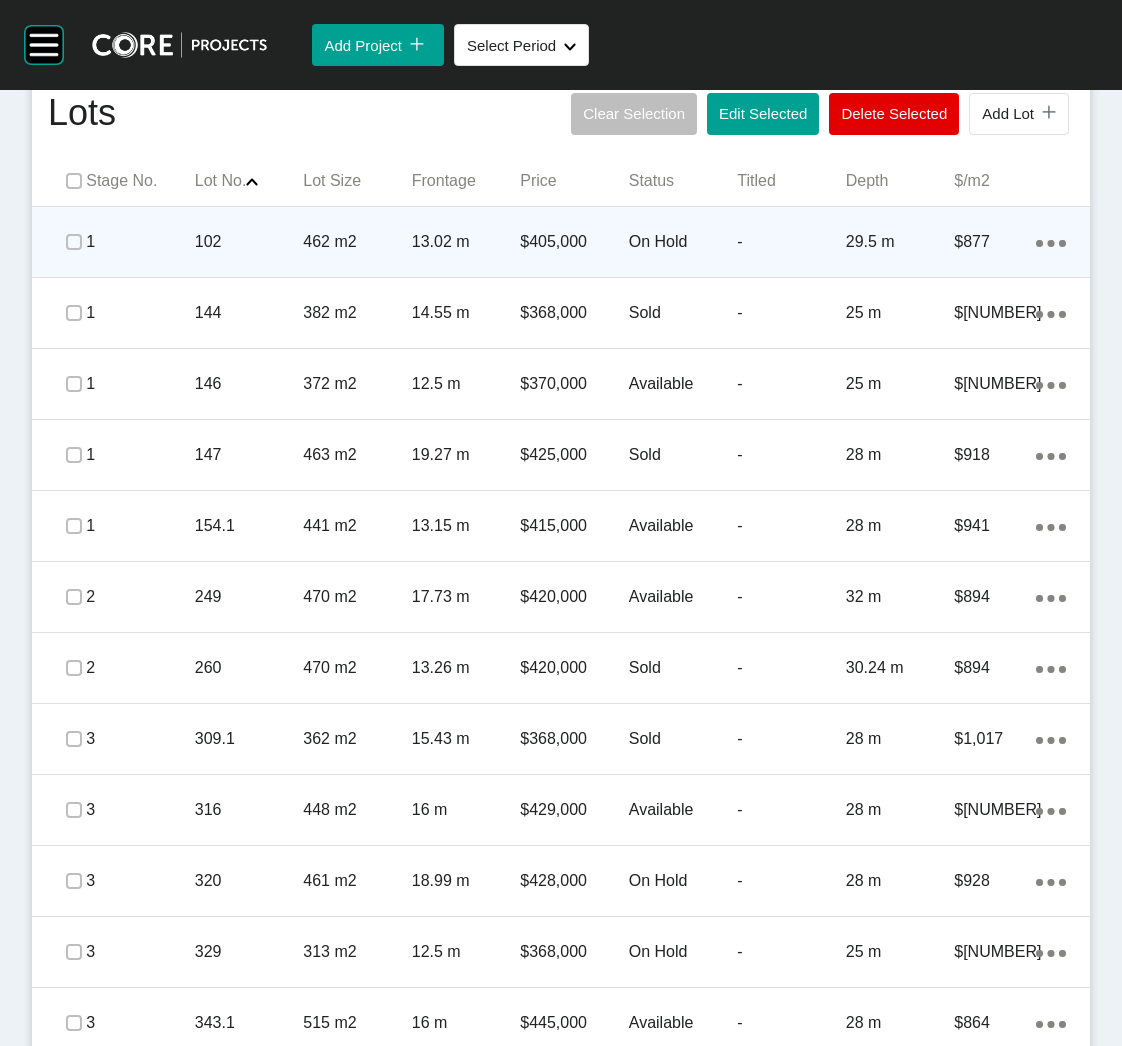 click on "13.02 m" at bounding box center [466, 242] 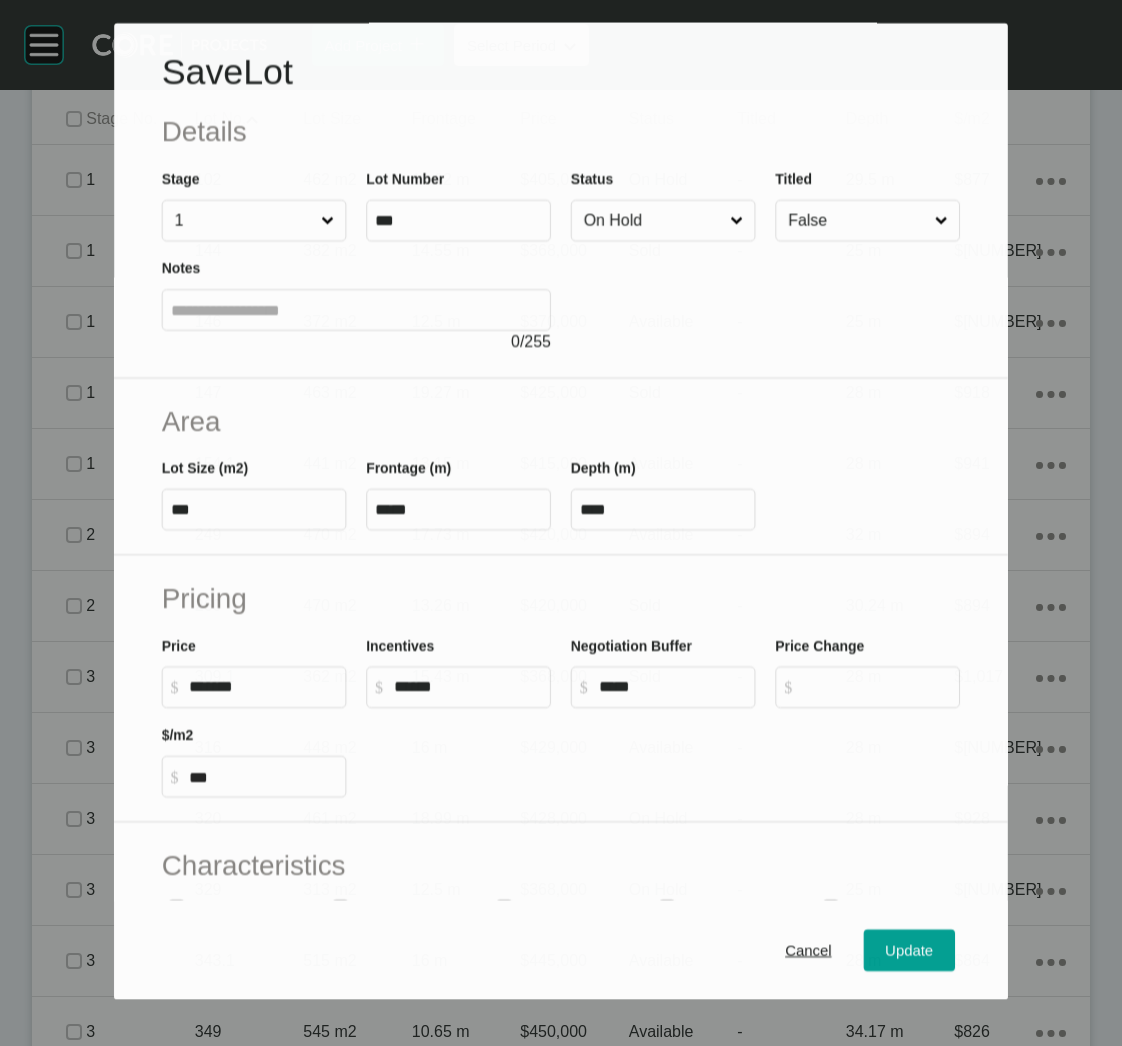 click on "On Hold" at bounding box center [653, 221] 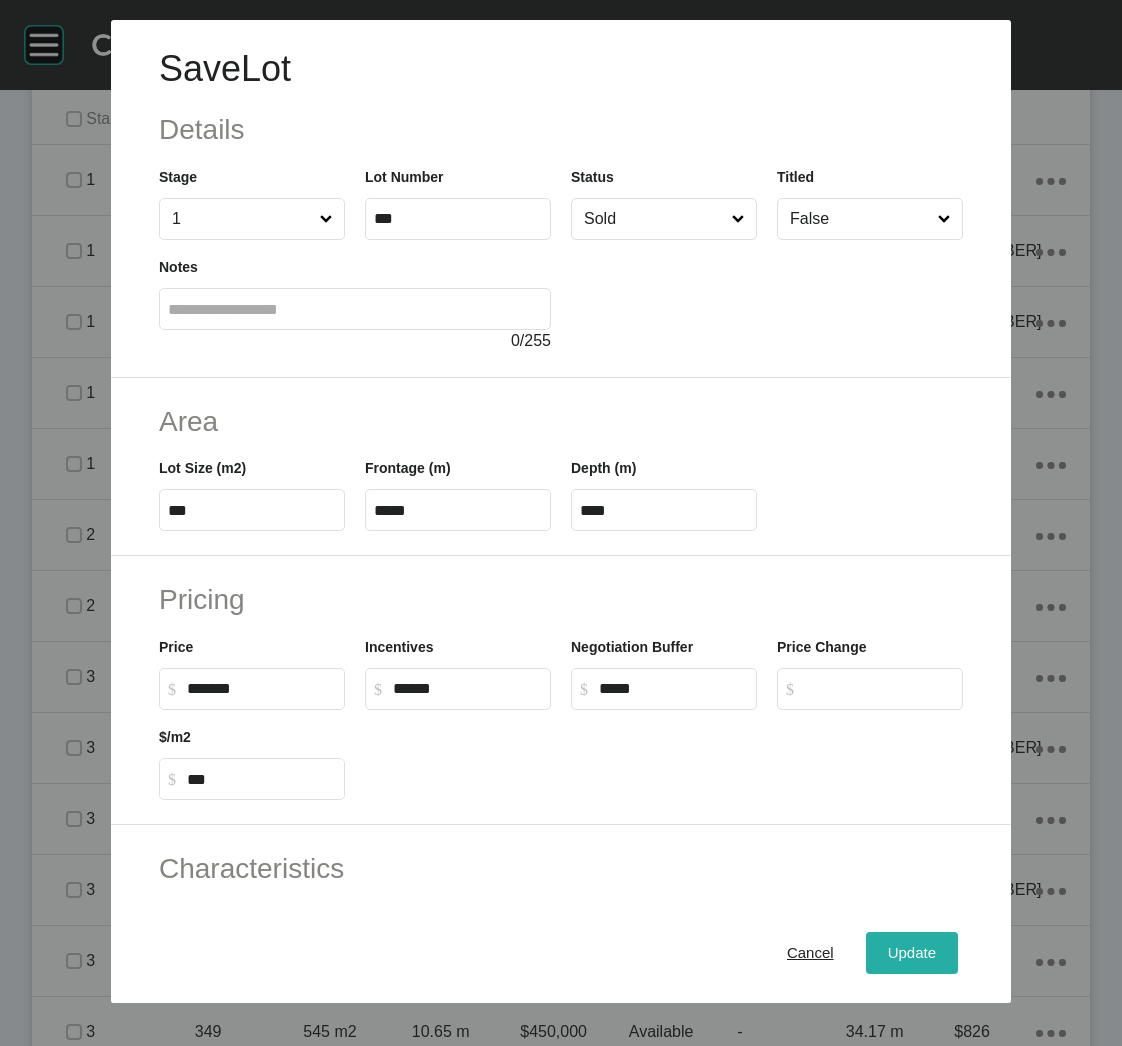 click on "Update" at bounding box center (912, 953) 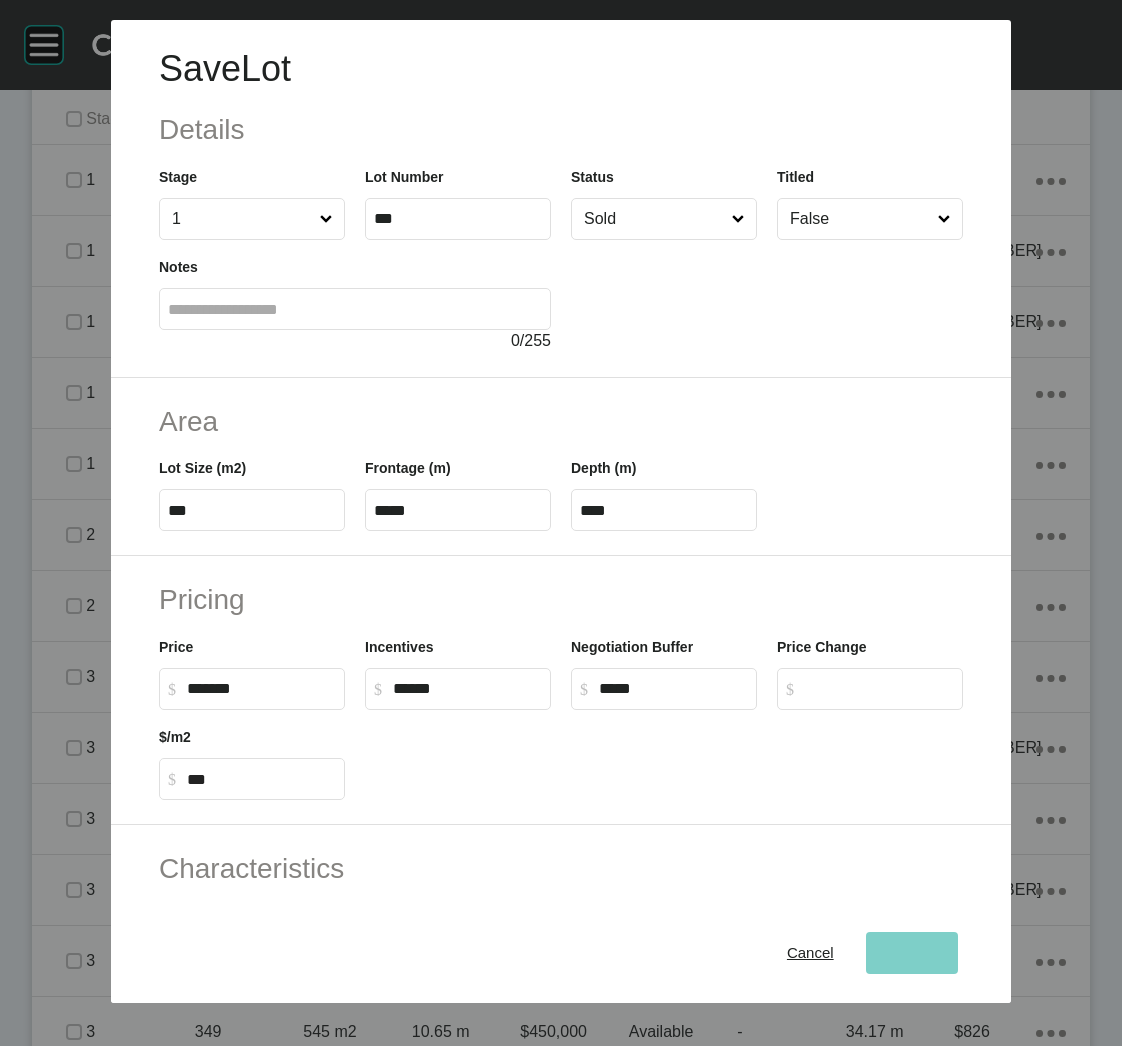 type 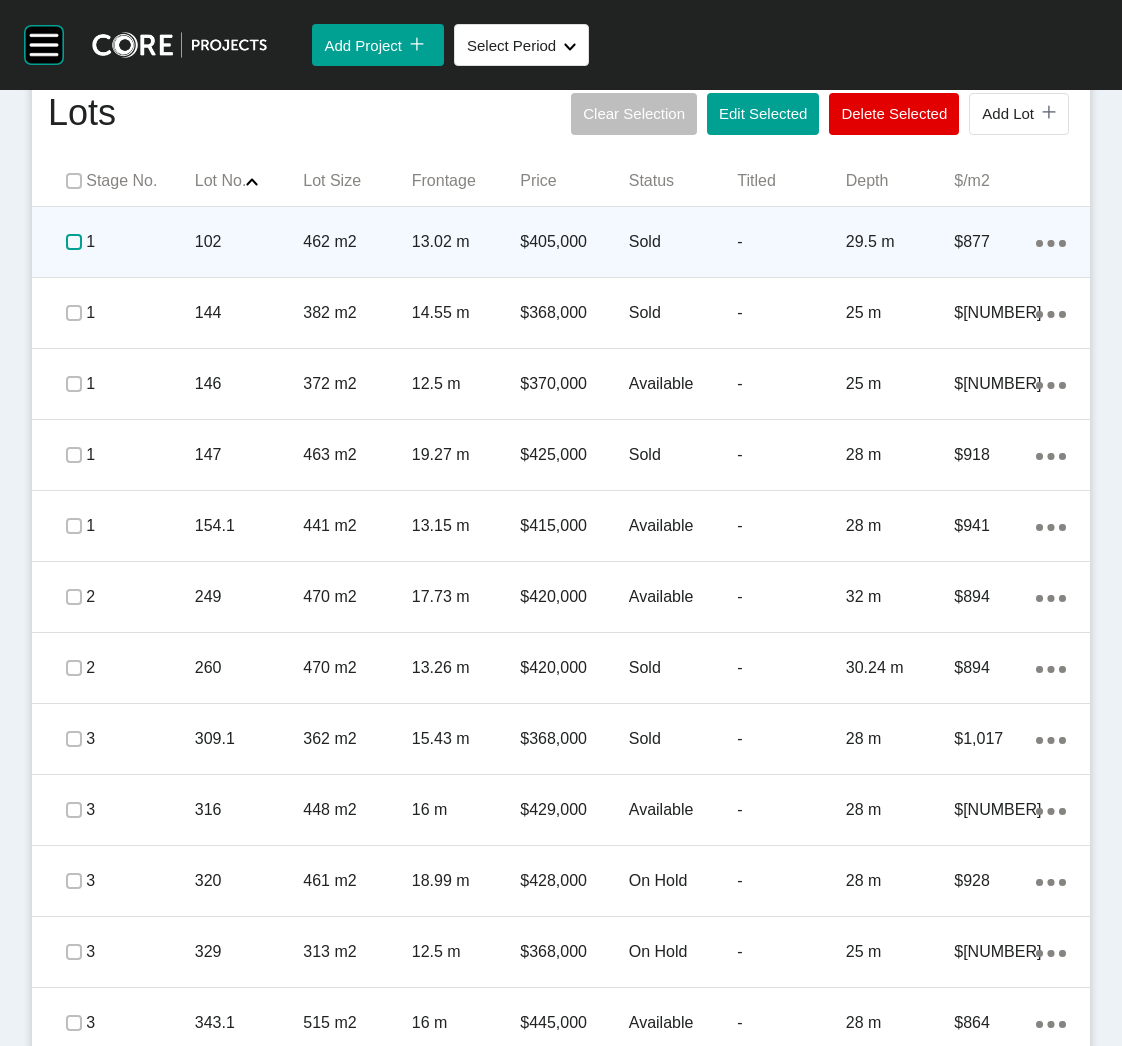 click at bounding box center (74, 242) 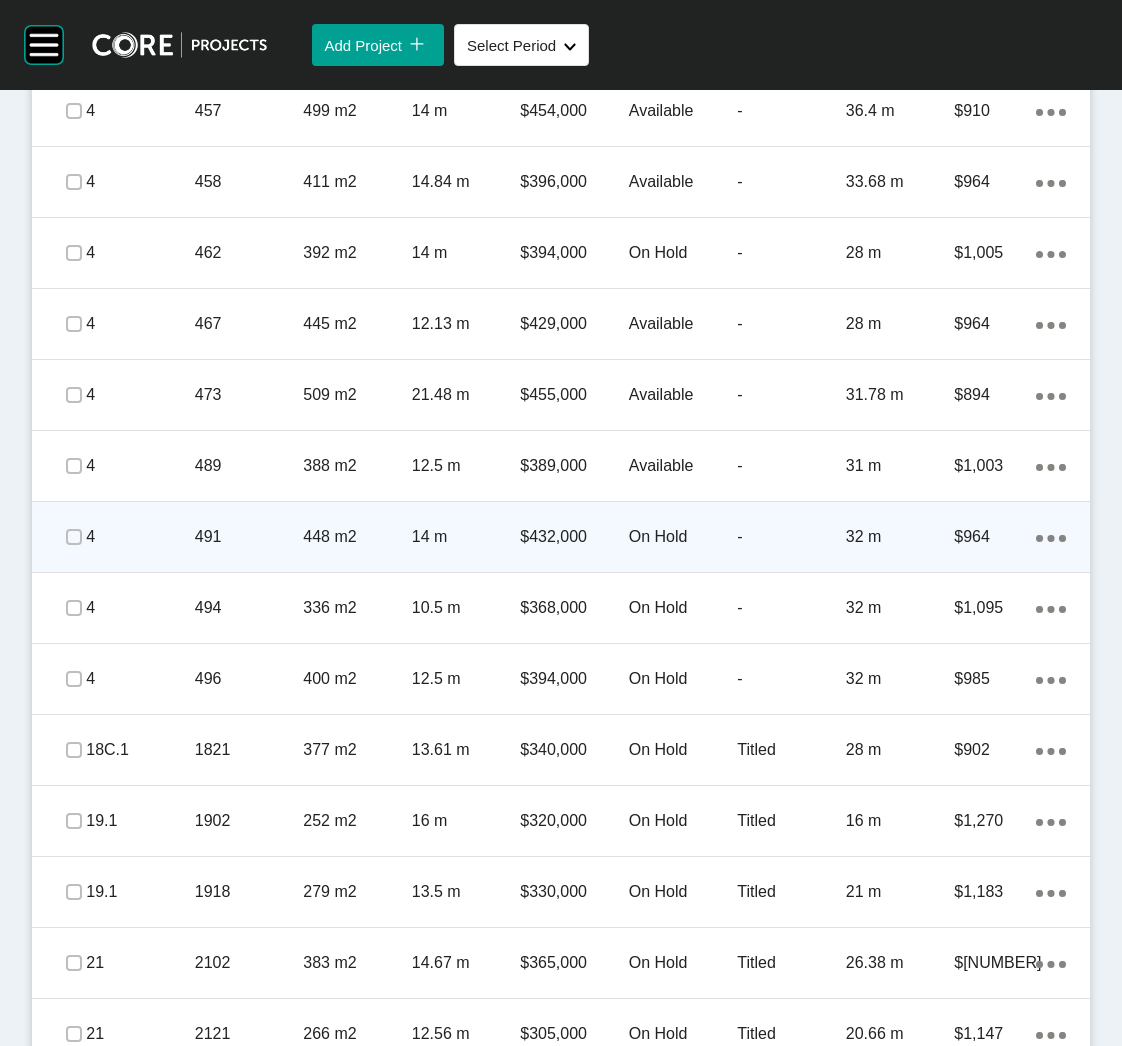 scroll, scrollTop: 3346, scrollLeft: 0, axis: vertical 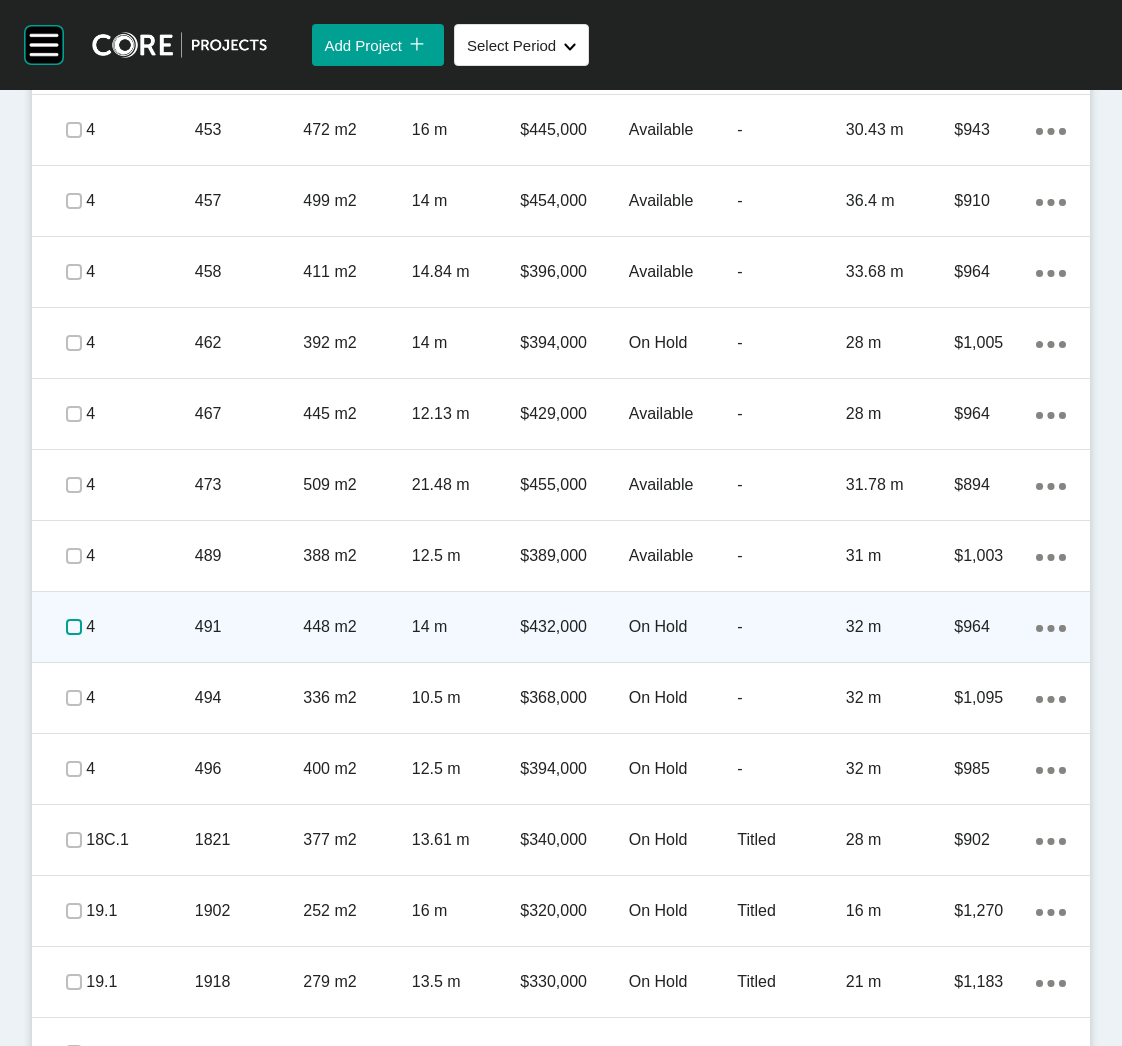 click at bounding box center (74, 627) 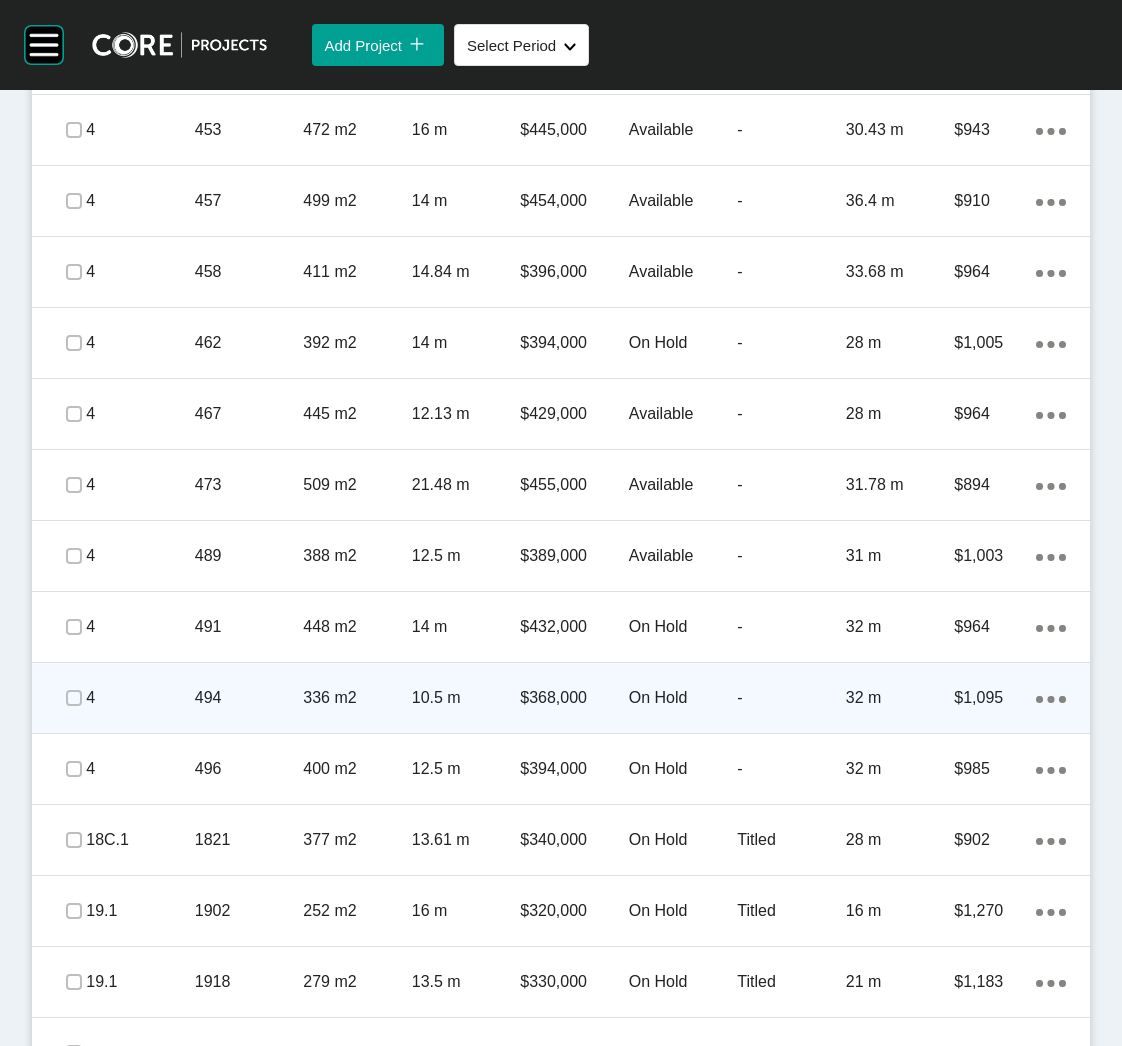 click on "494" at bounding box center (249, 698) 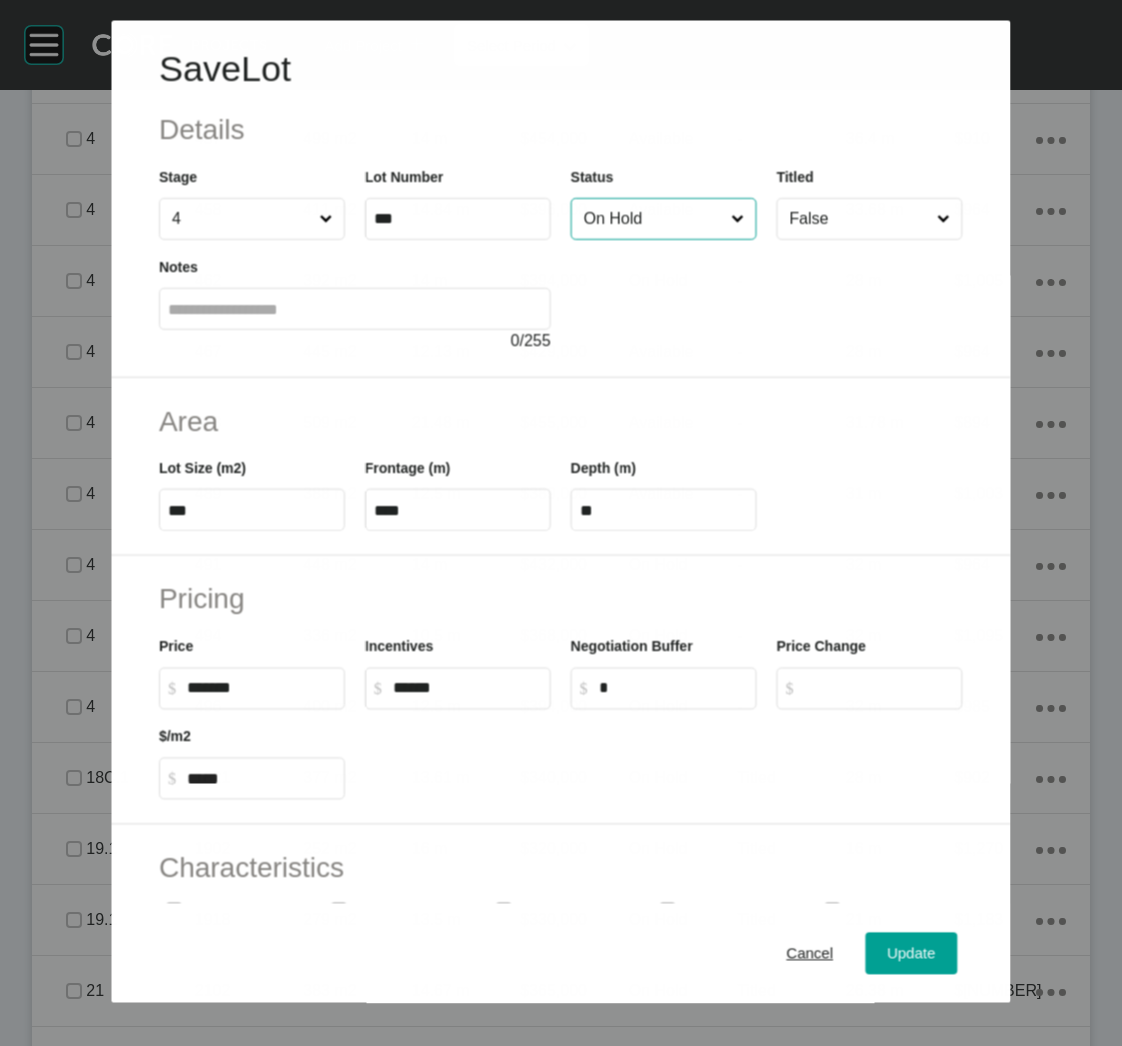 click on "On Hold" at bounding box center (653, 219) 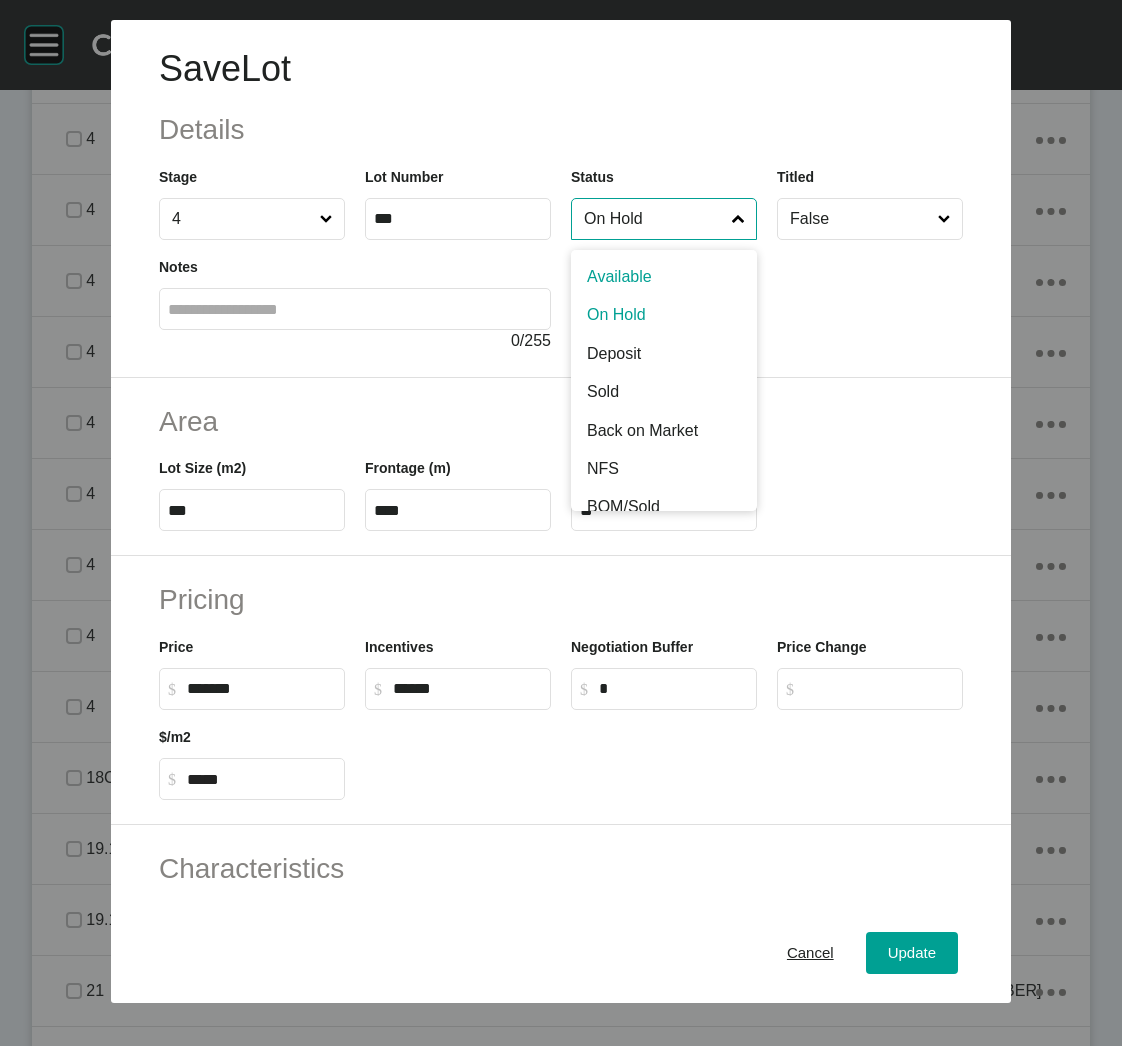 scroll, scrollTop: 3285, scrollLeft: 0, axis: vertical 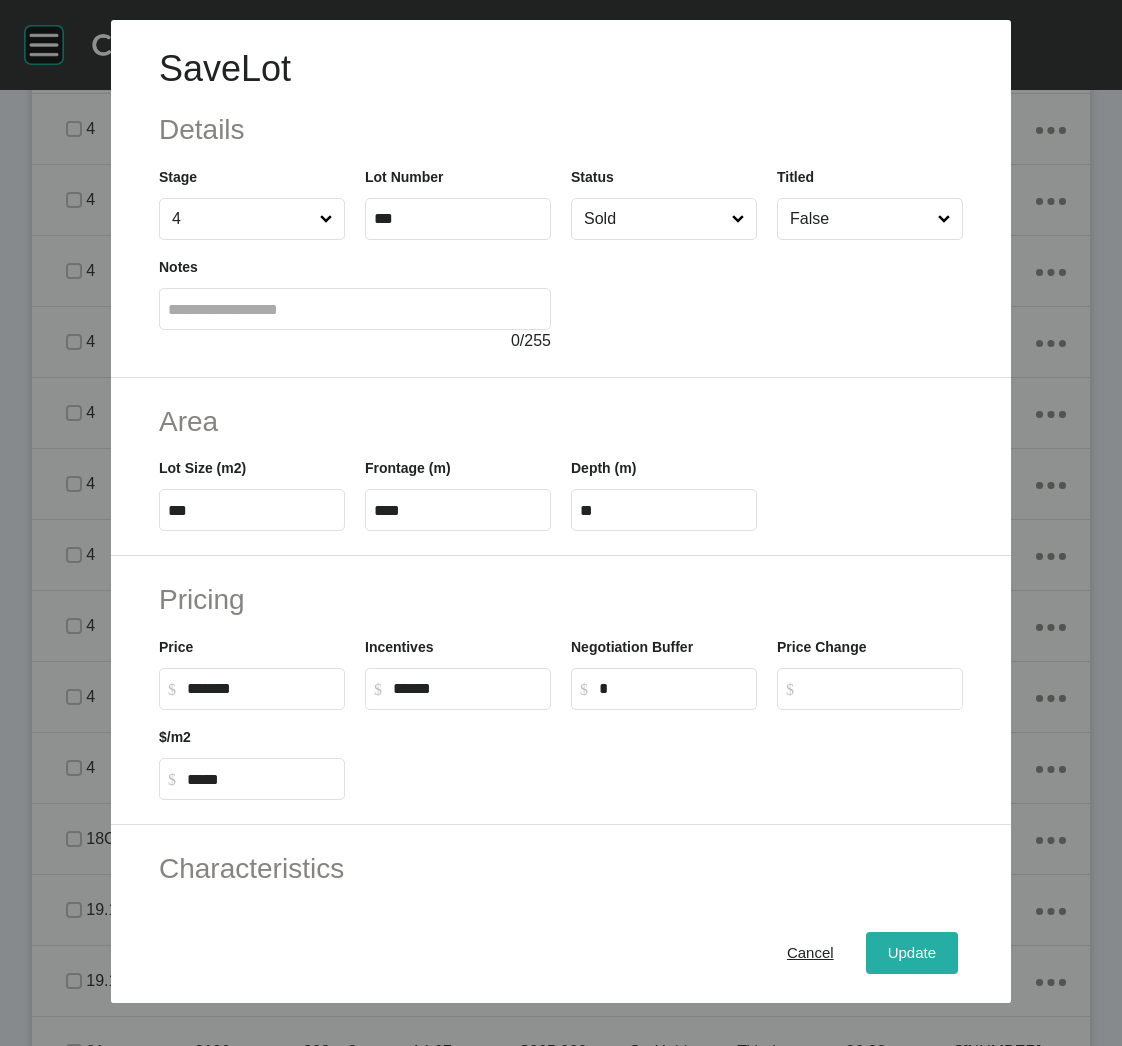 click on "Update" at bounding box center (912, 953) 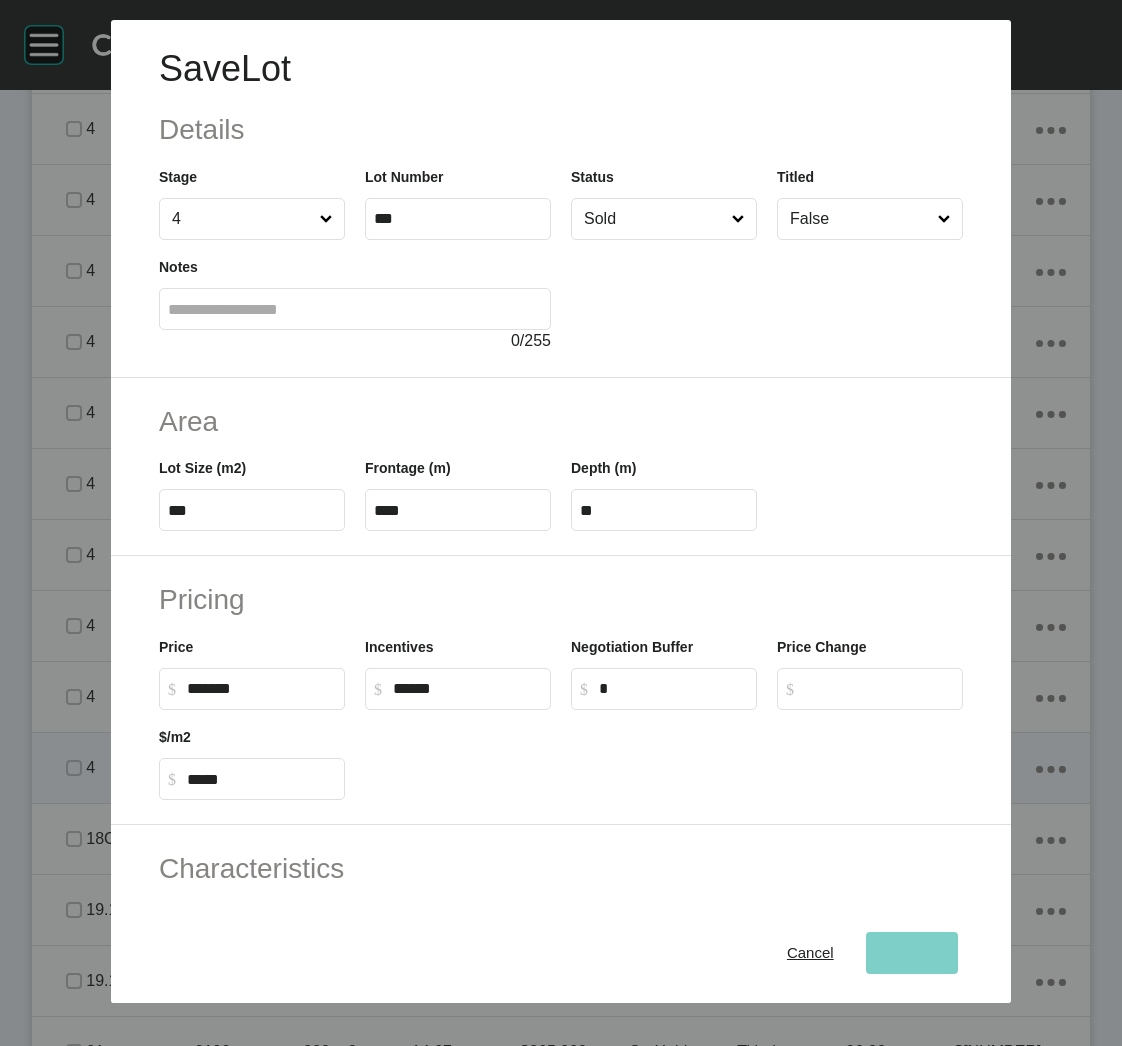 scroll, scrollTop: 3284, scrollLeft: 0, axis: vertical 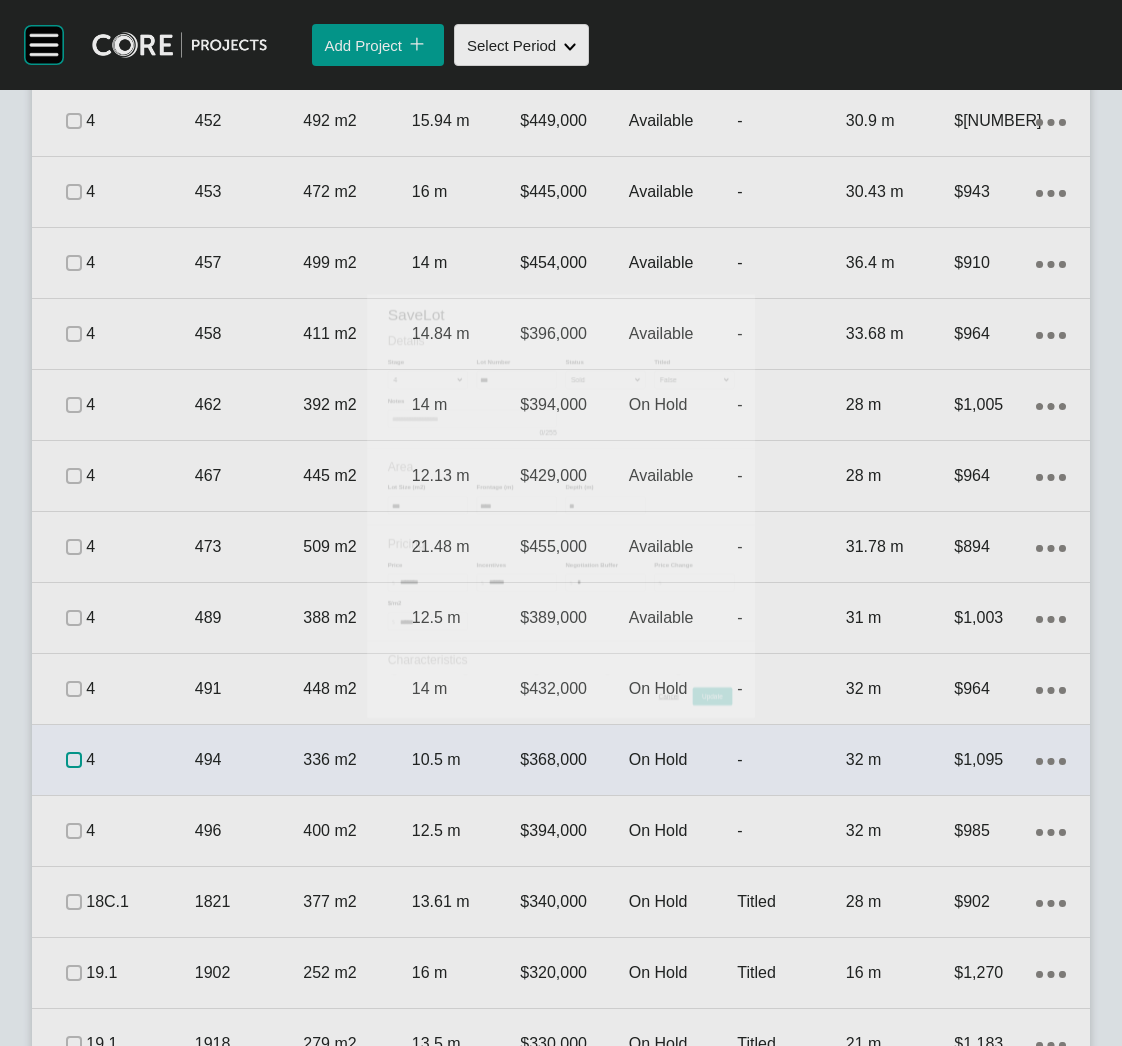 click at bounding box center (74, 760) 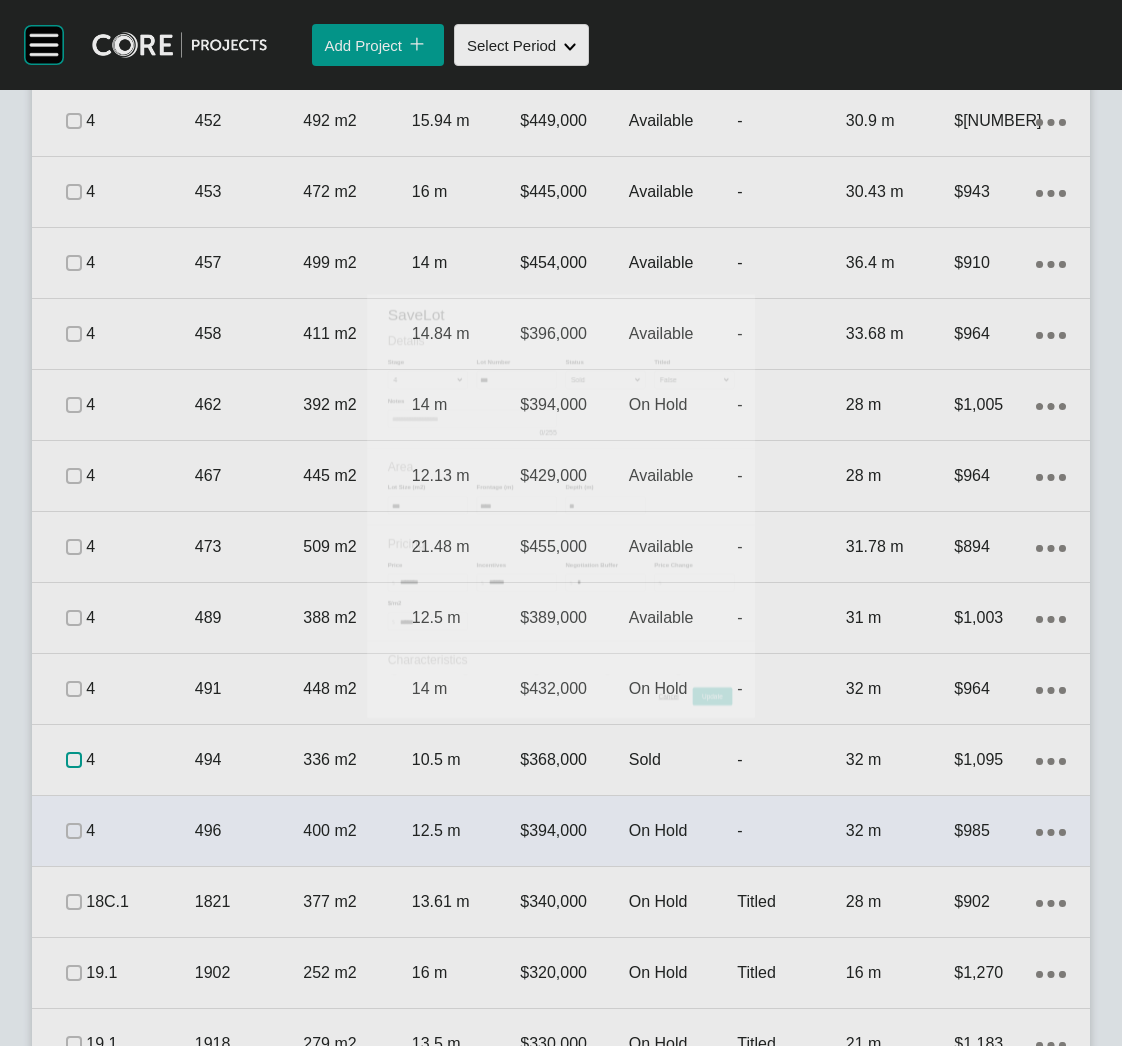 scroll, scrollTop: 3346, scrollLeft: 0, axis: vertical 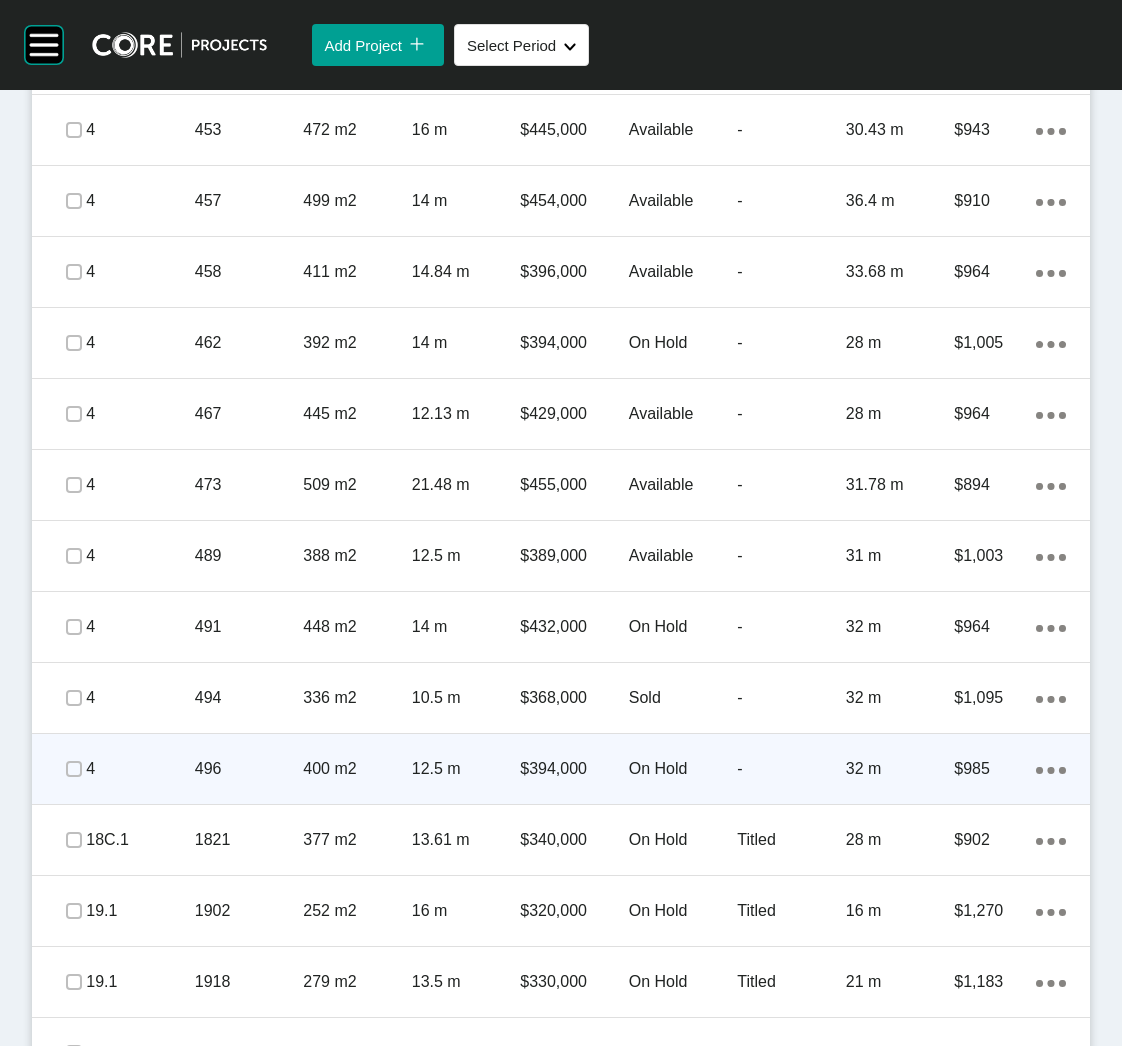 click on "400 m2" at bounding box center [357, 769] 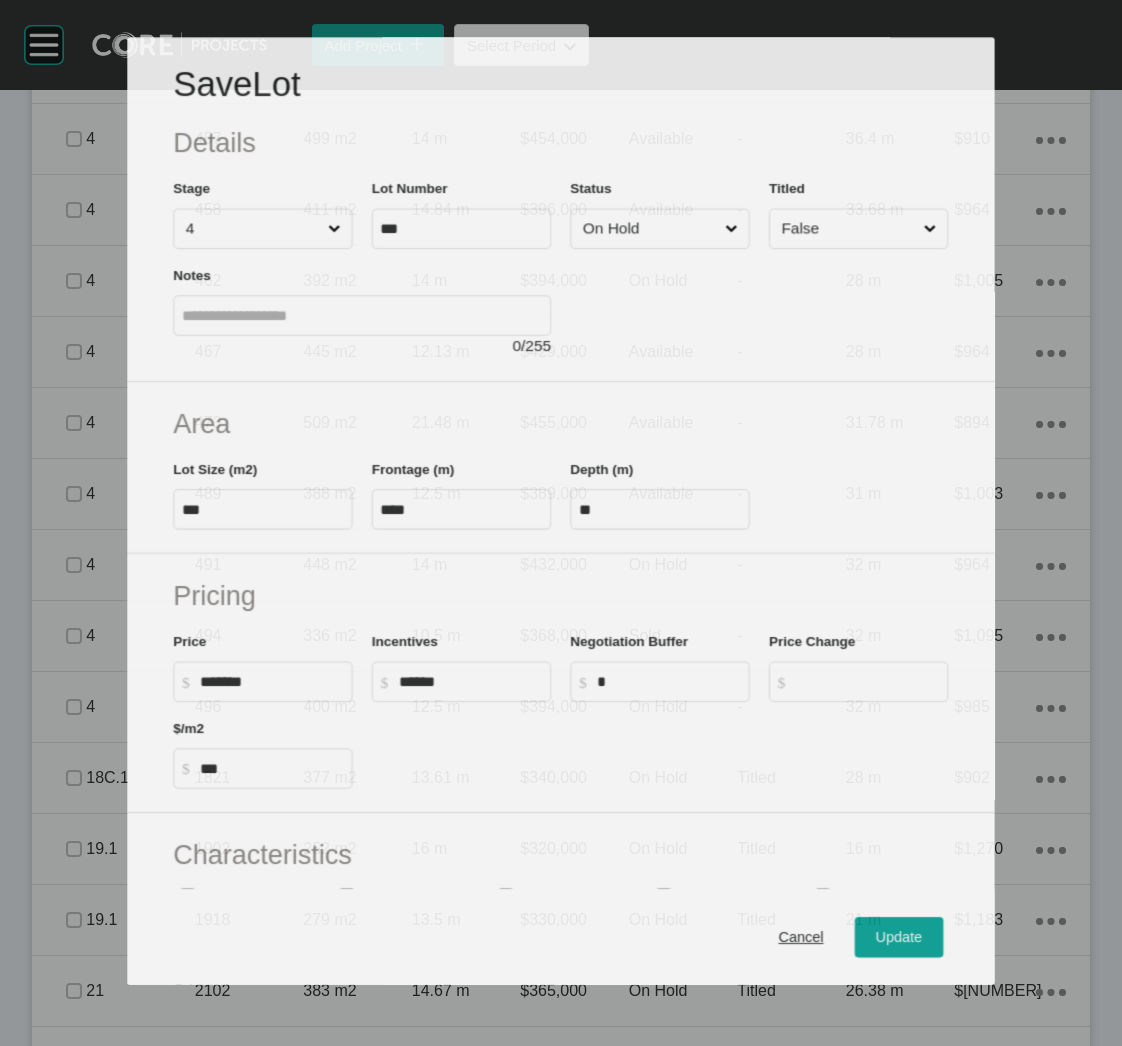 scroll, scrollTop: 3285, scrollLeft: 0, axis: vertical 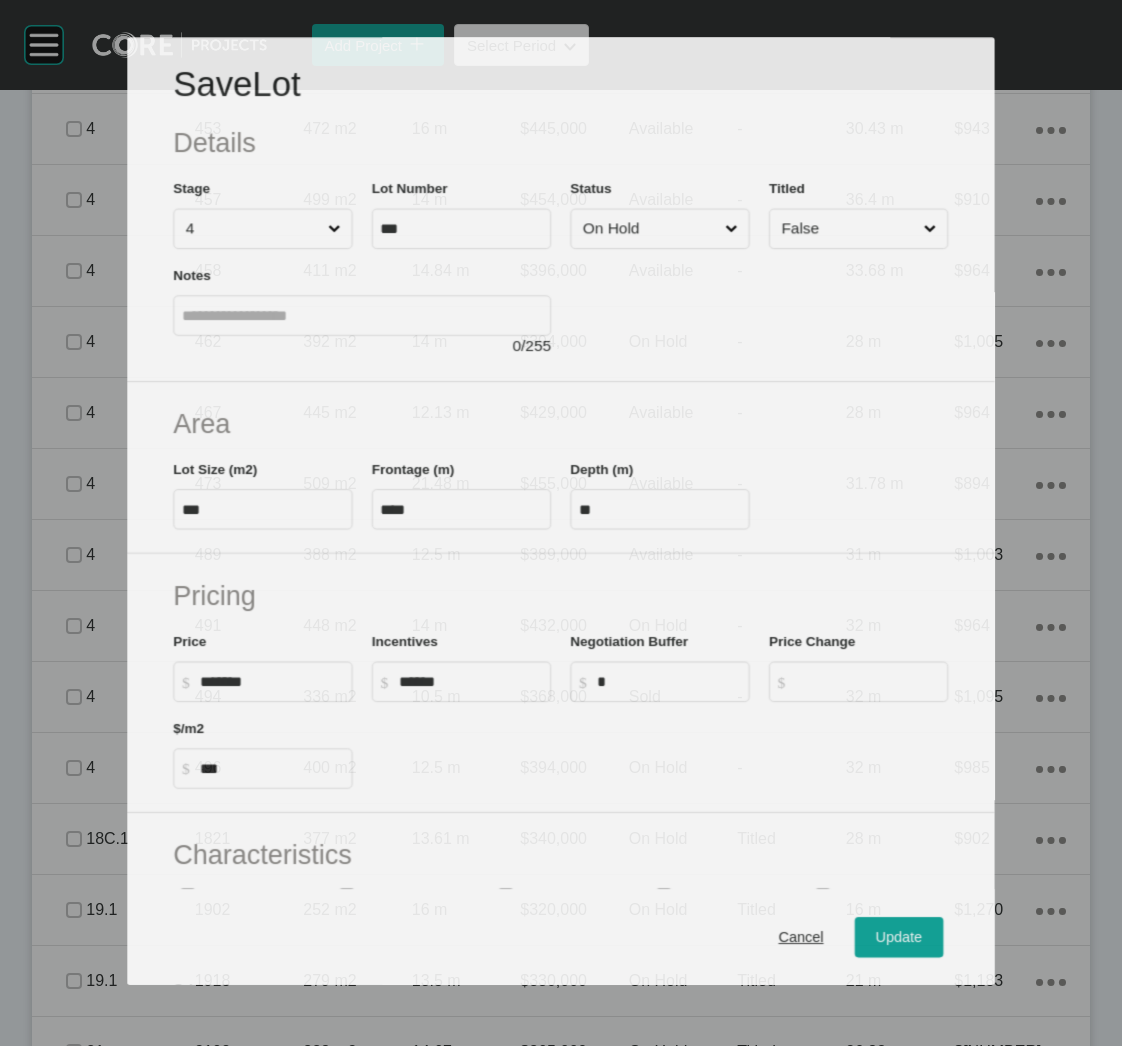 click on "On Hold" at bounding box center [650, 229] 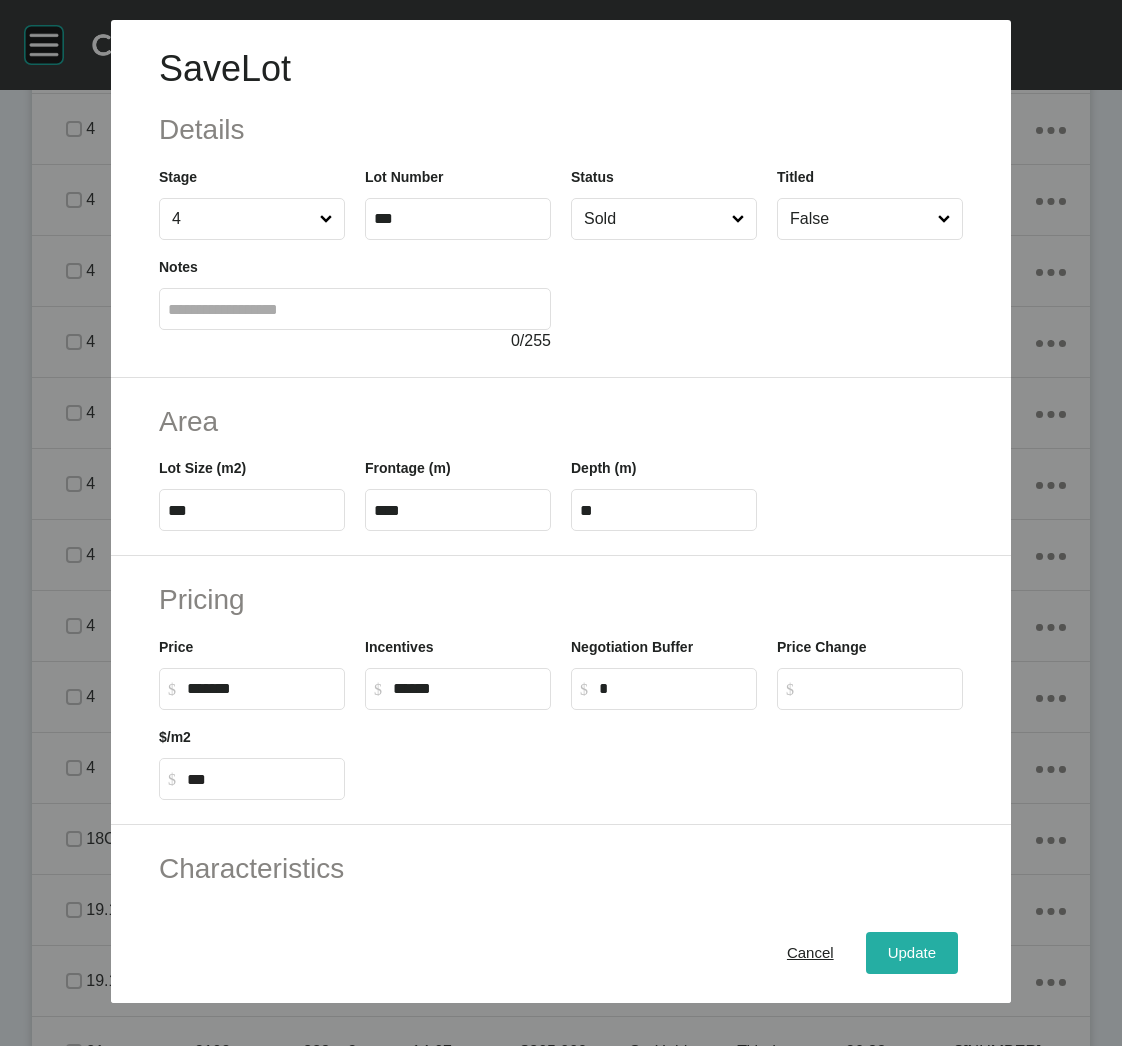 click on "Update" at bounding box center [912, 953] 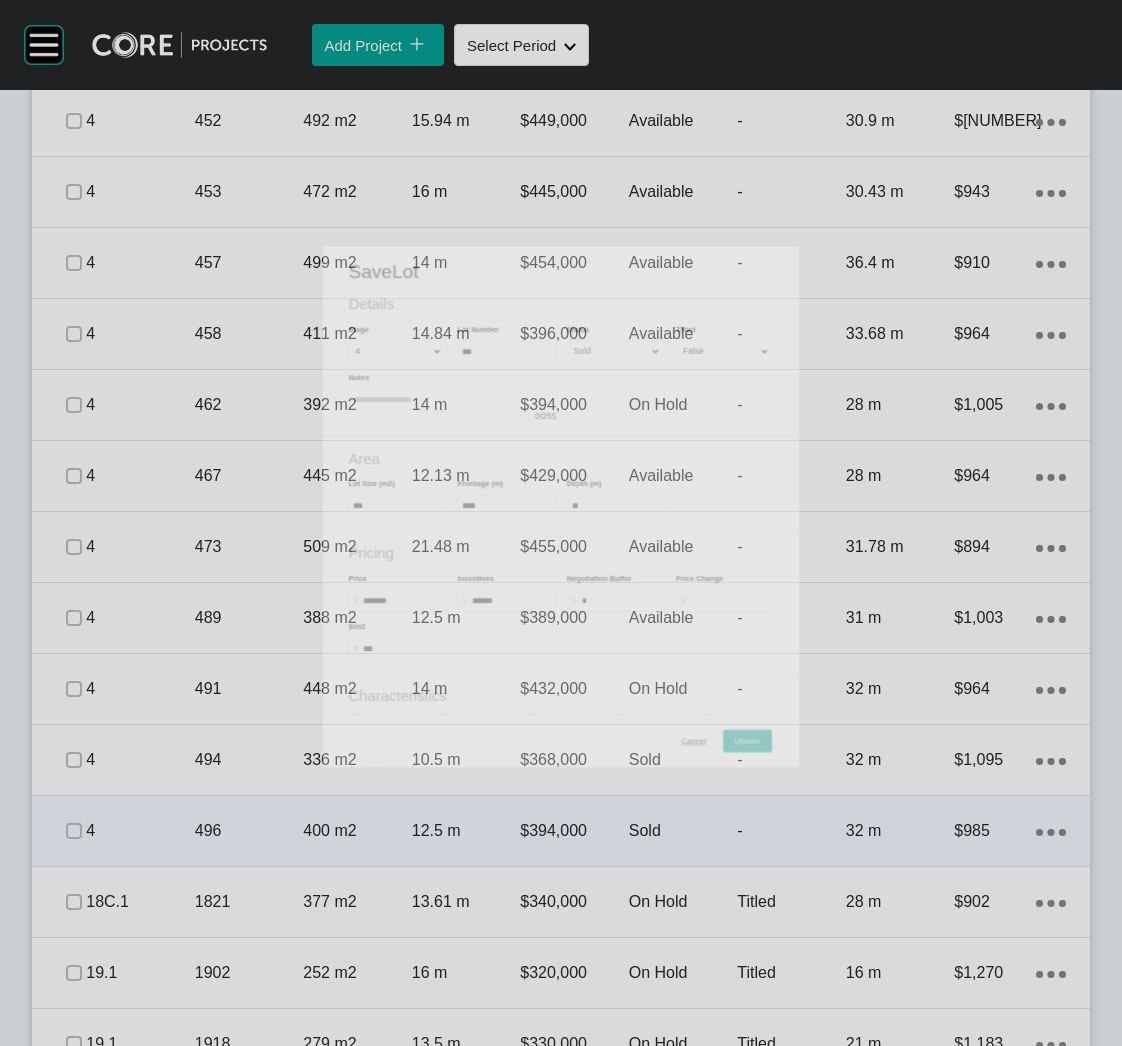 scroll, scrollTop: 3346, scrollLeft: 0, axis: vertical 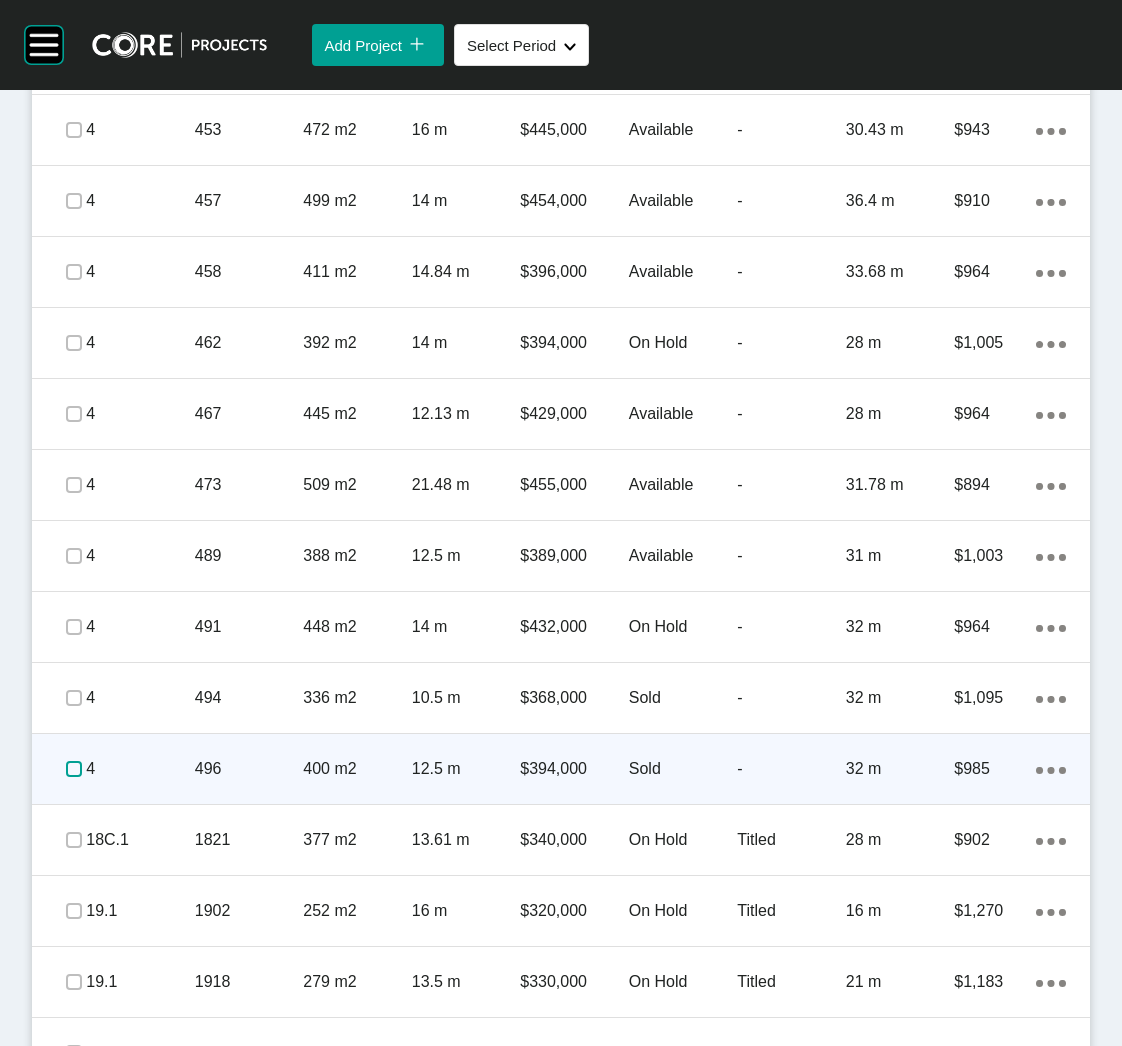 click at bounding box center (74, 769) 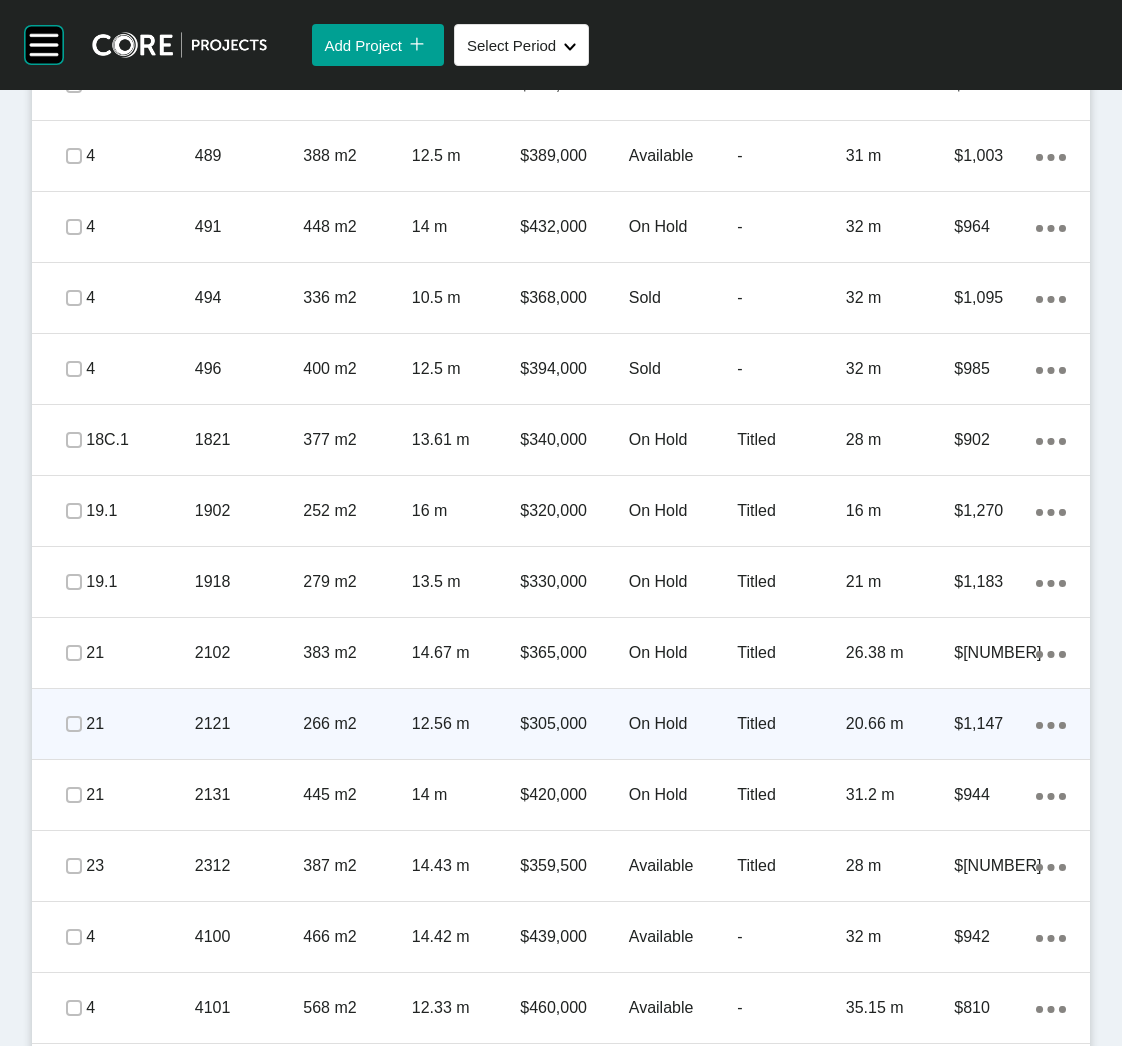 scroll, scrollTop: 3796, scrollLeft: 0, axis: vertical 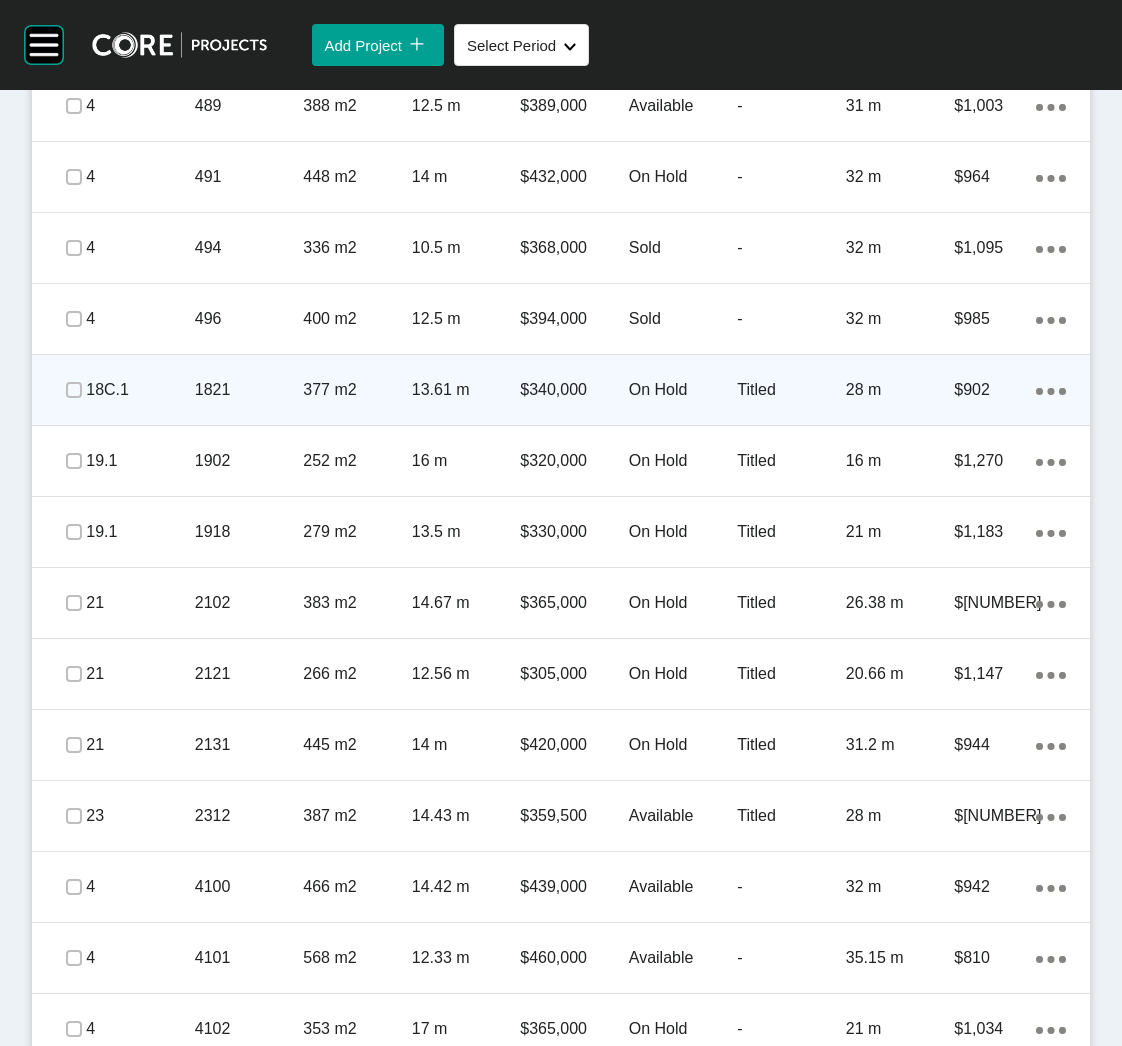 click on "1821" at bounding box center [249, 390] 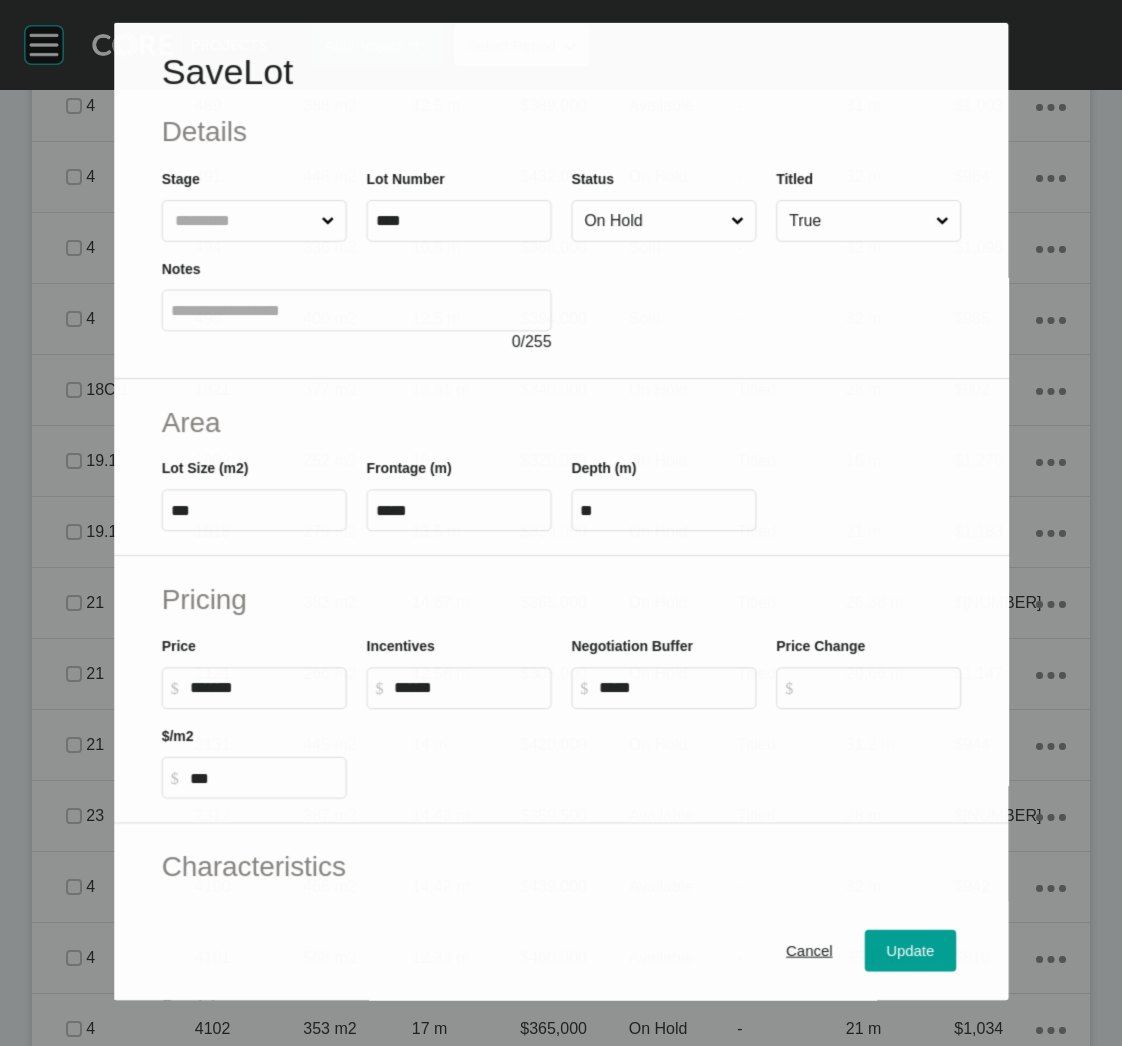 click on "On Hold" at bounding box center [653, 221] 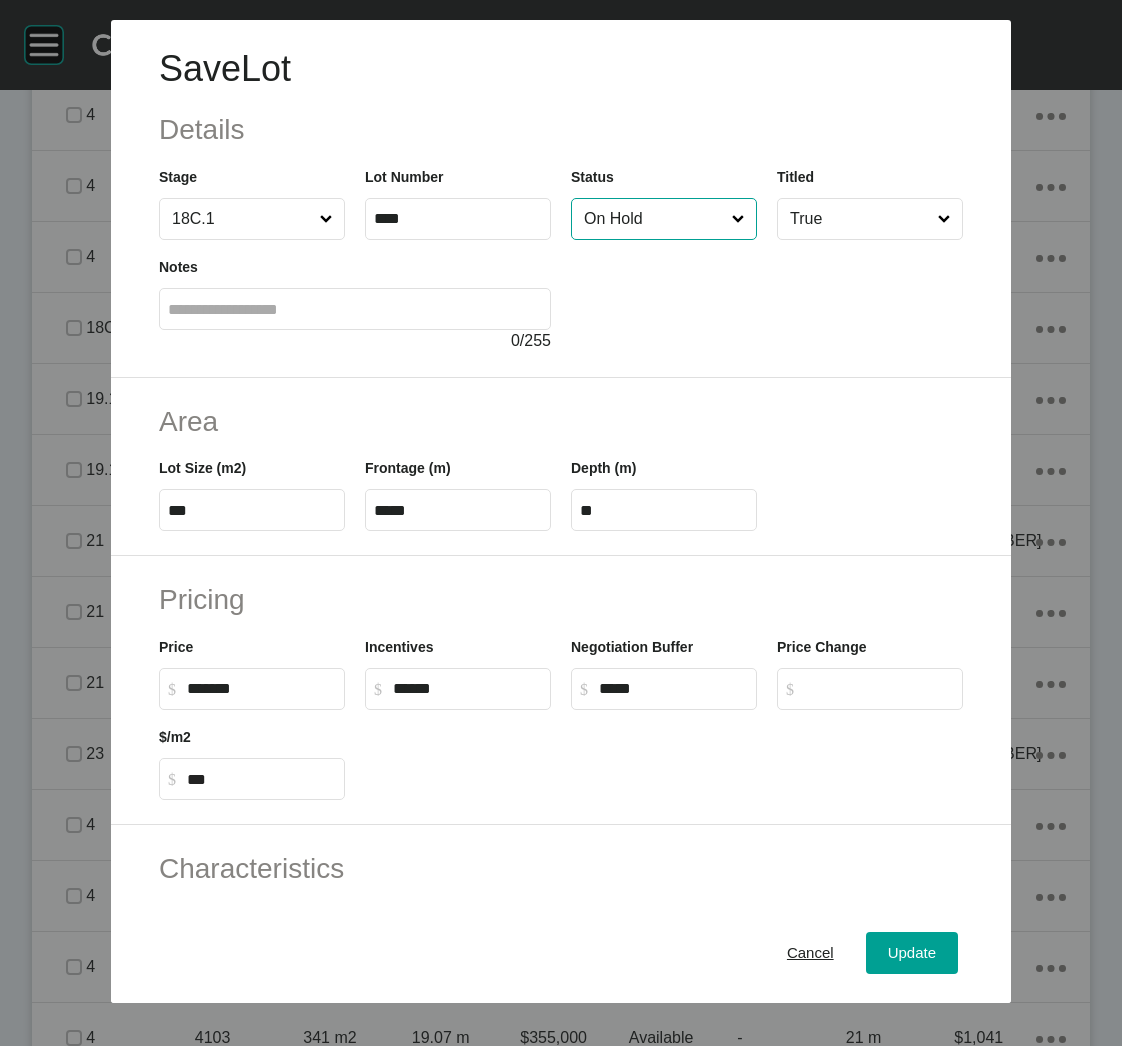 scroll, scrollTop: 3734, scrollLeft: 0, axis: vertical 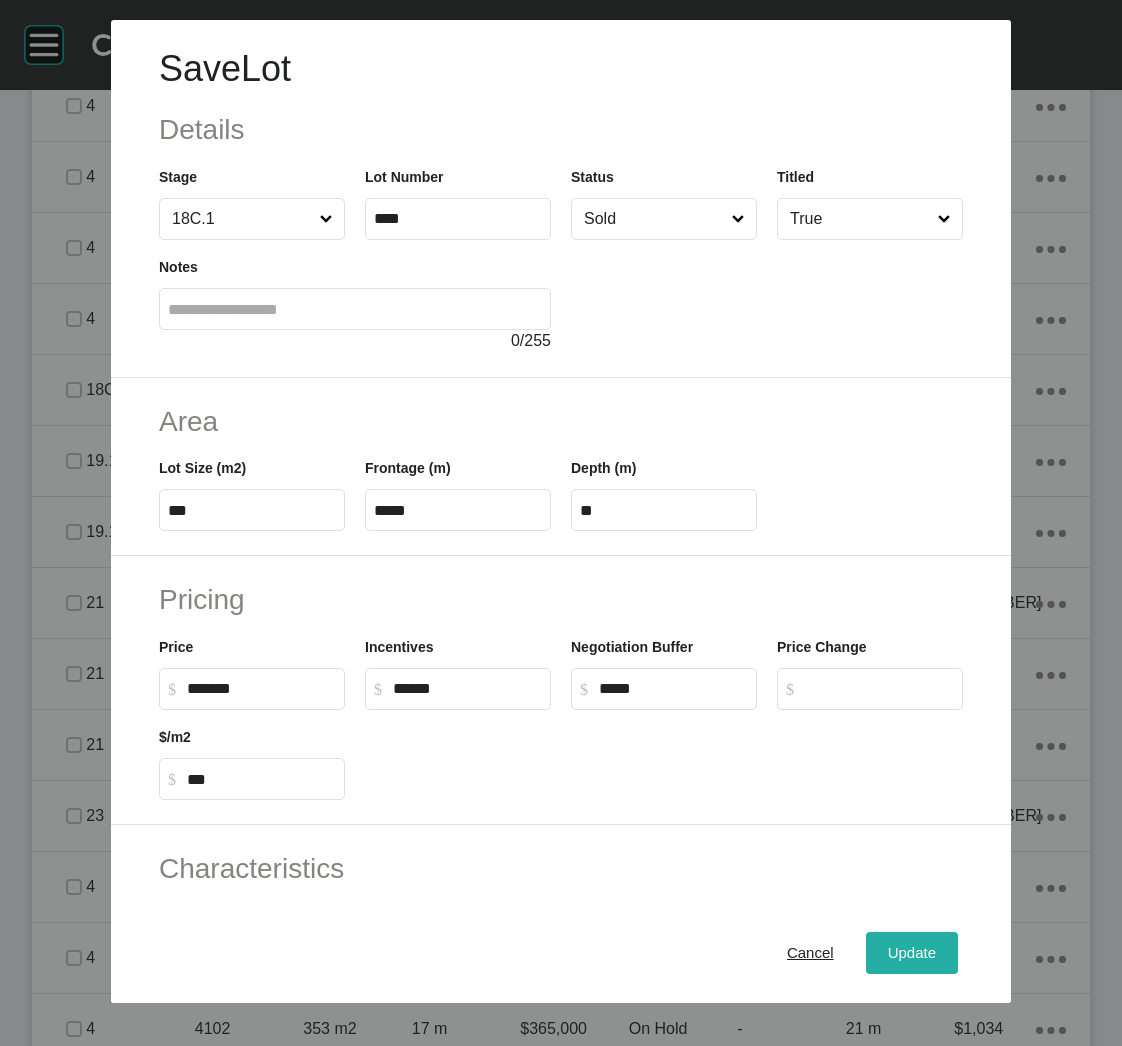 click on "Update" at bounding box center (912, 953) 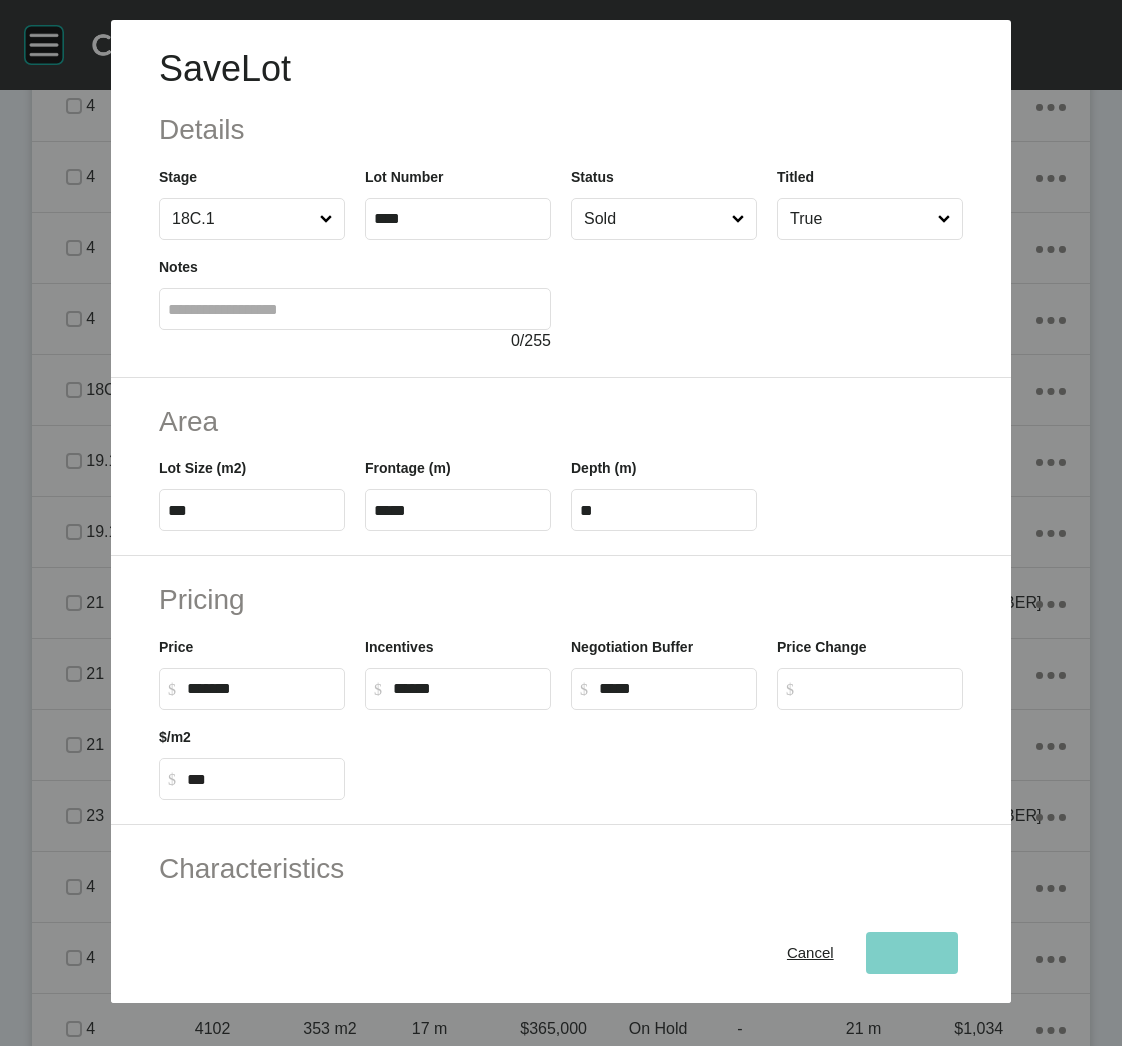 type 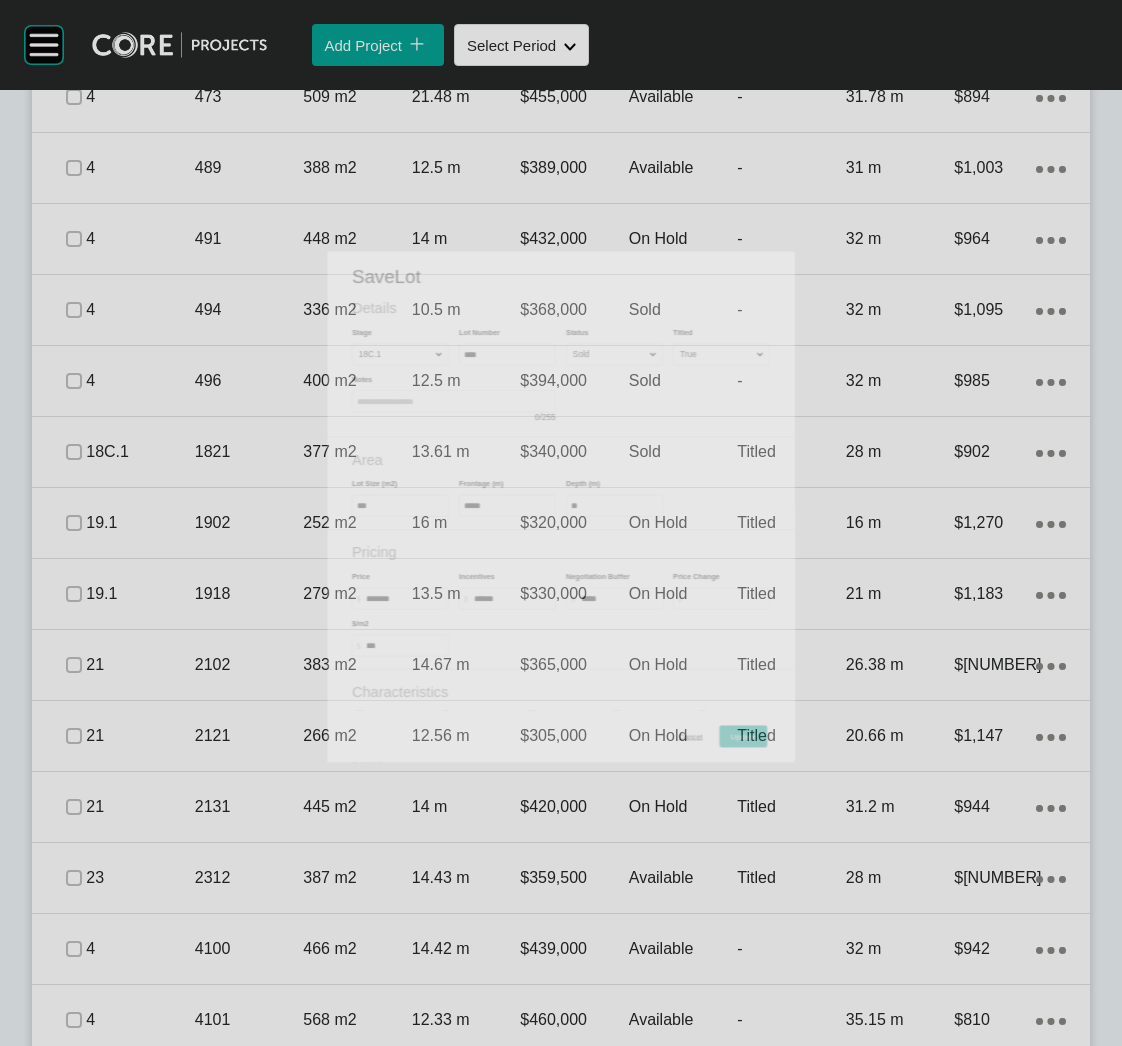 scroll, scrollTop: 3796, scrollLeft: 0, axis: vertical 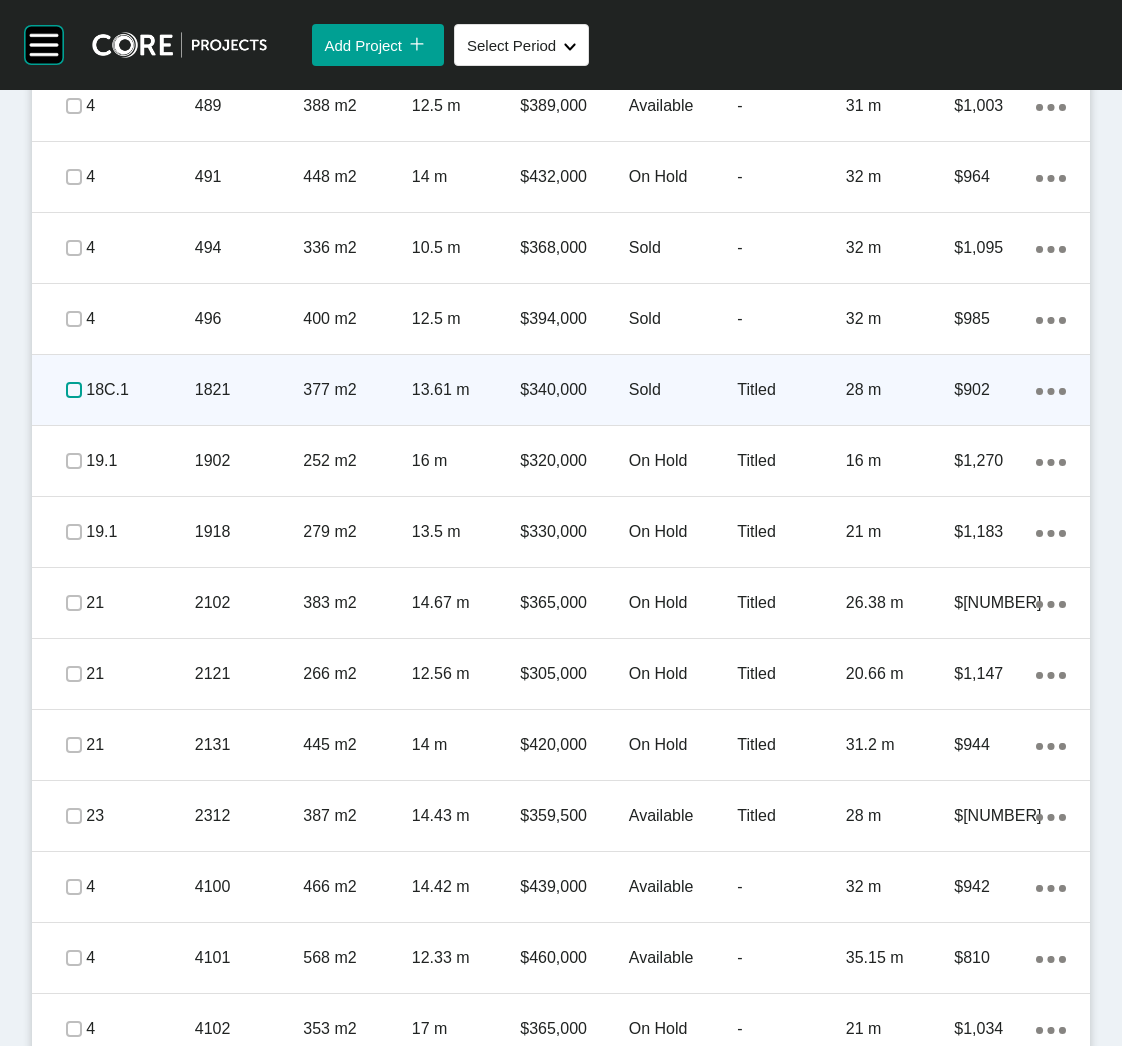 click at bounding box center (74, 390) 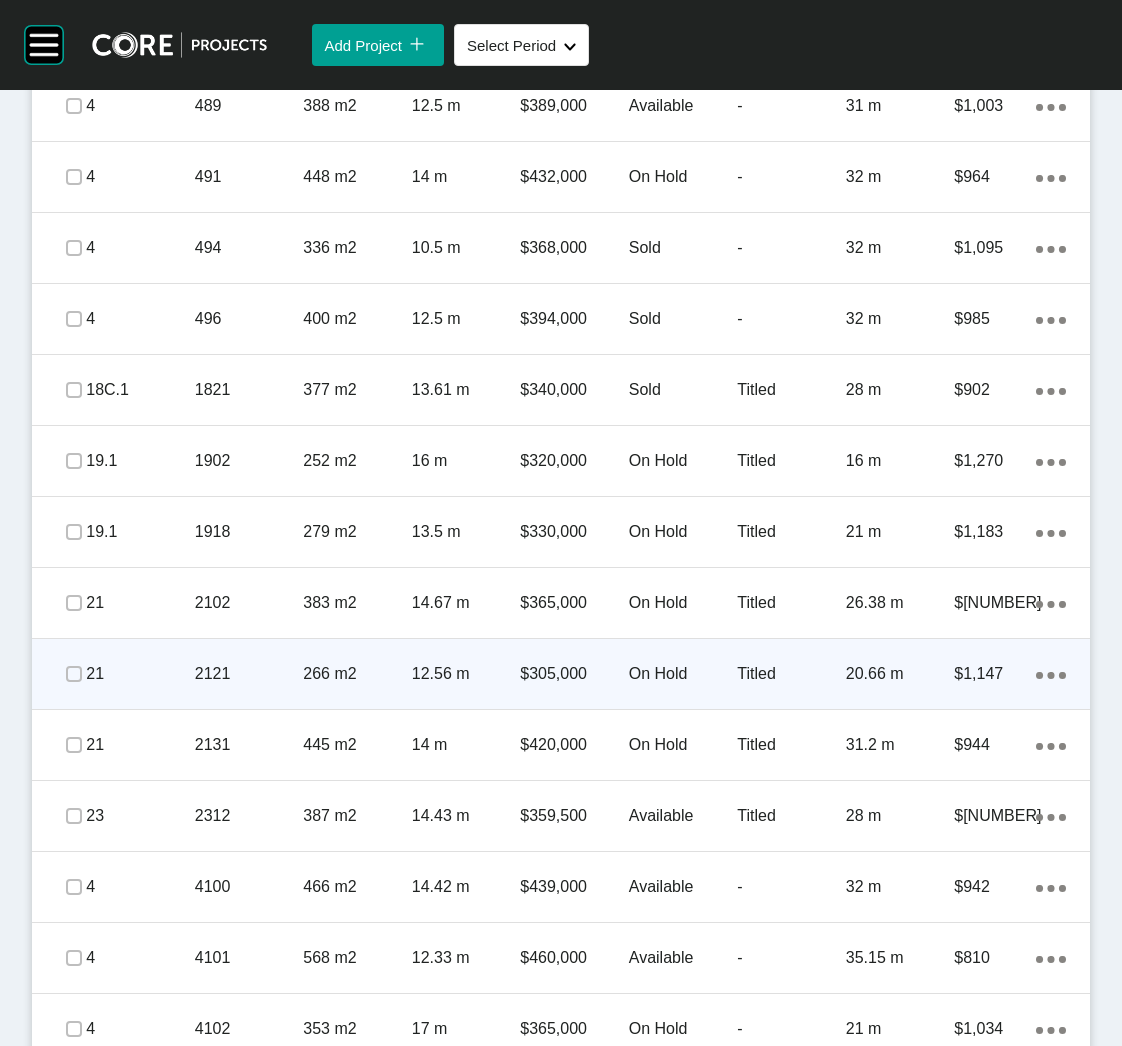 click on "2121" at bounding box center [249, 674] 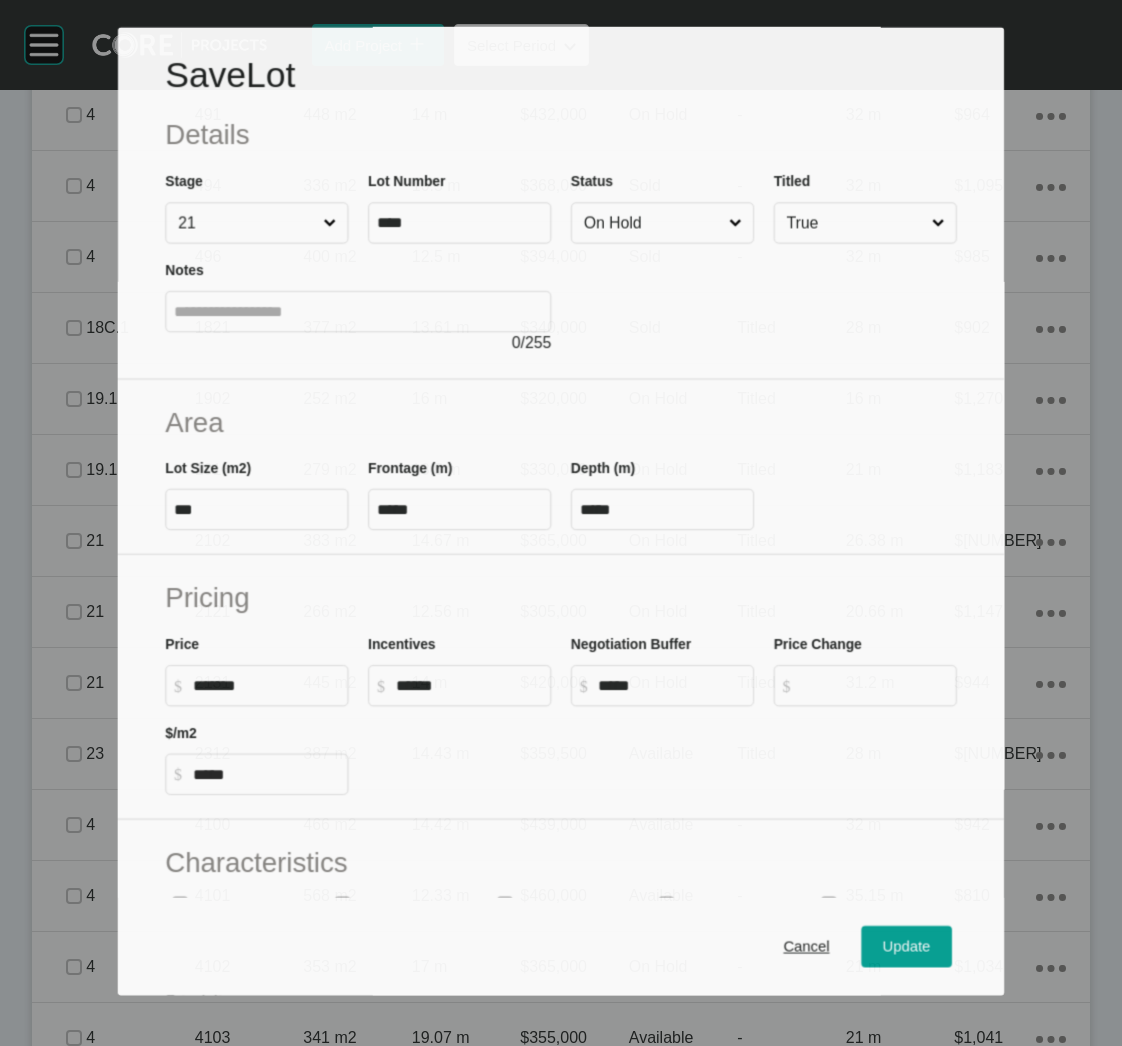 scroll, scrollTop: 3734, scrollLeft: 0, axis: vertical 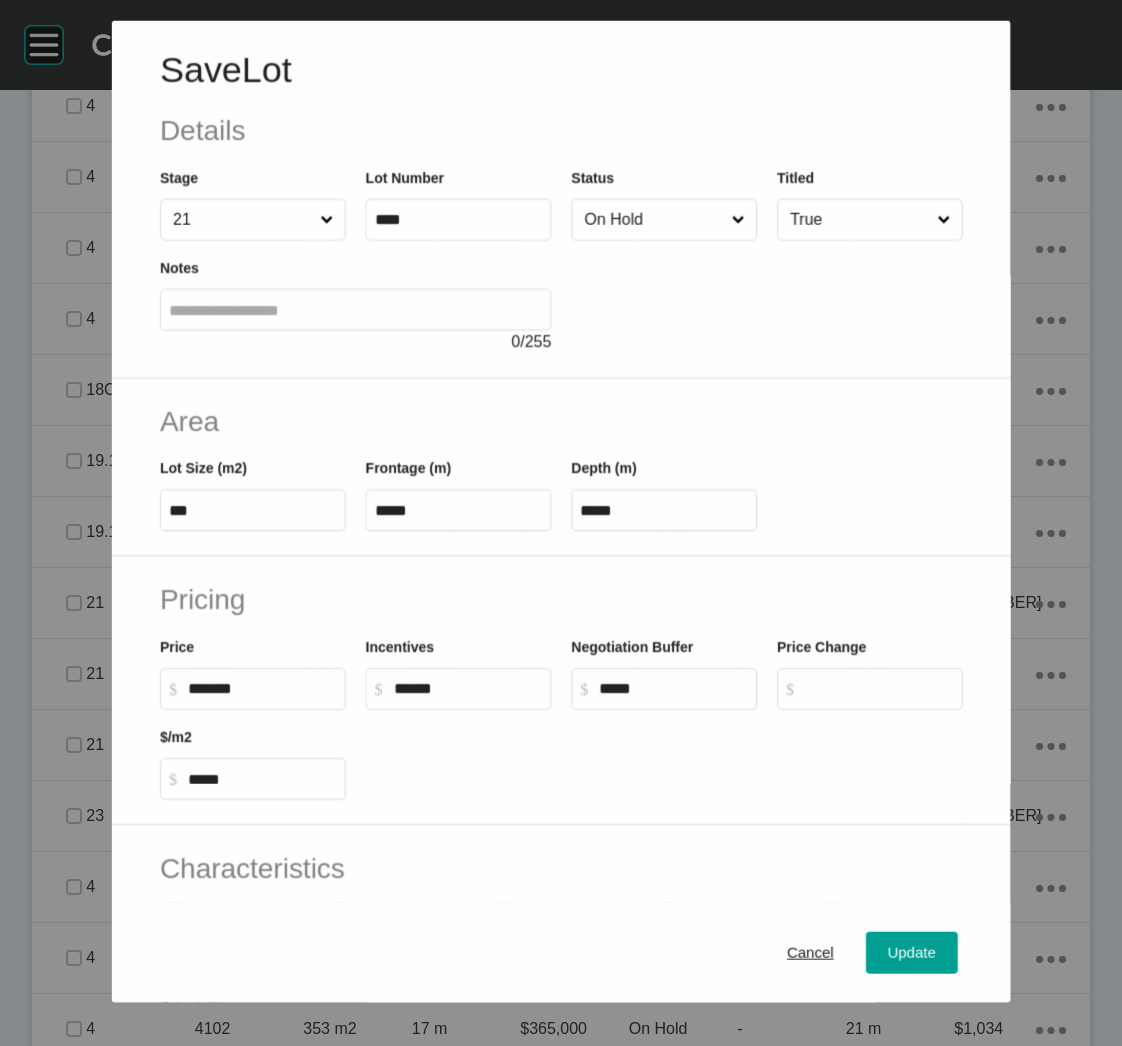 click on "On Hold" at bounding box center (653, 219) 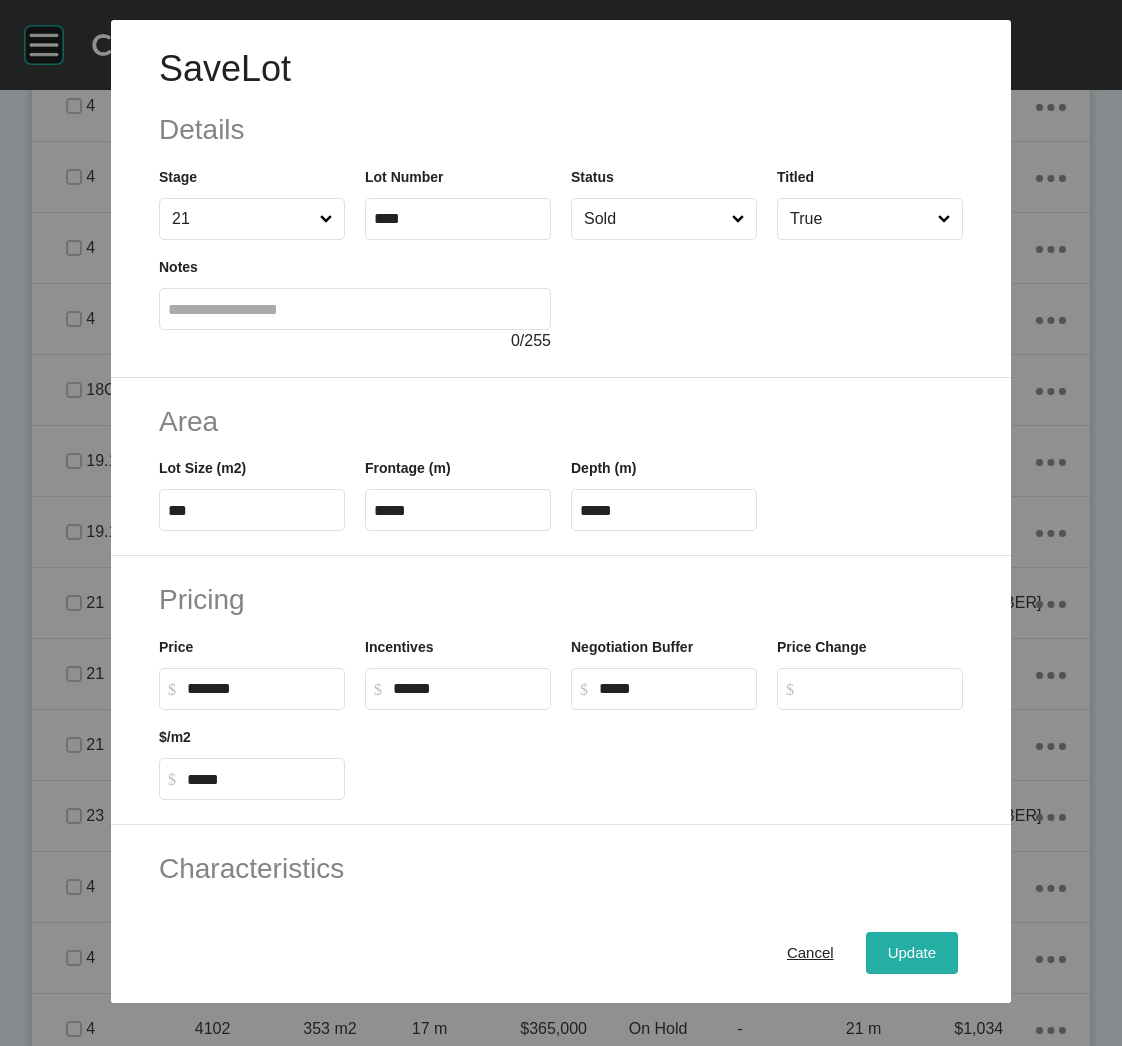 click on "Update" at bounding box center (912, 953) 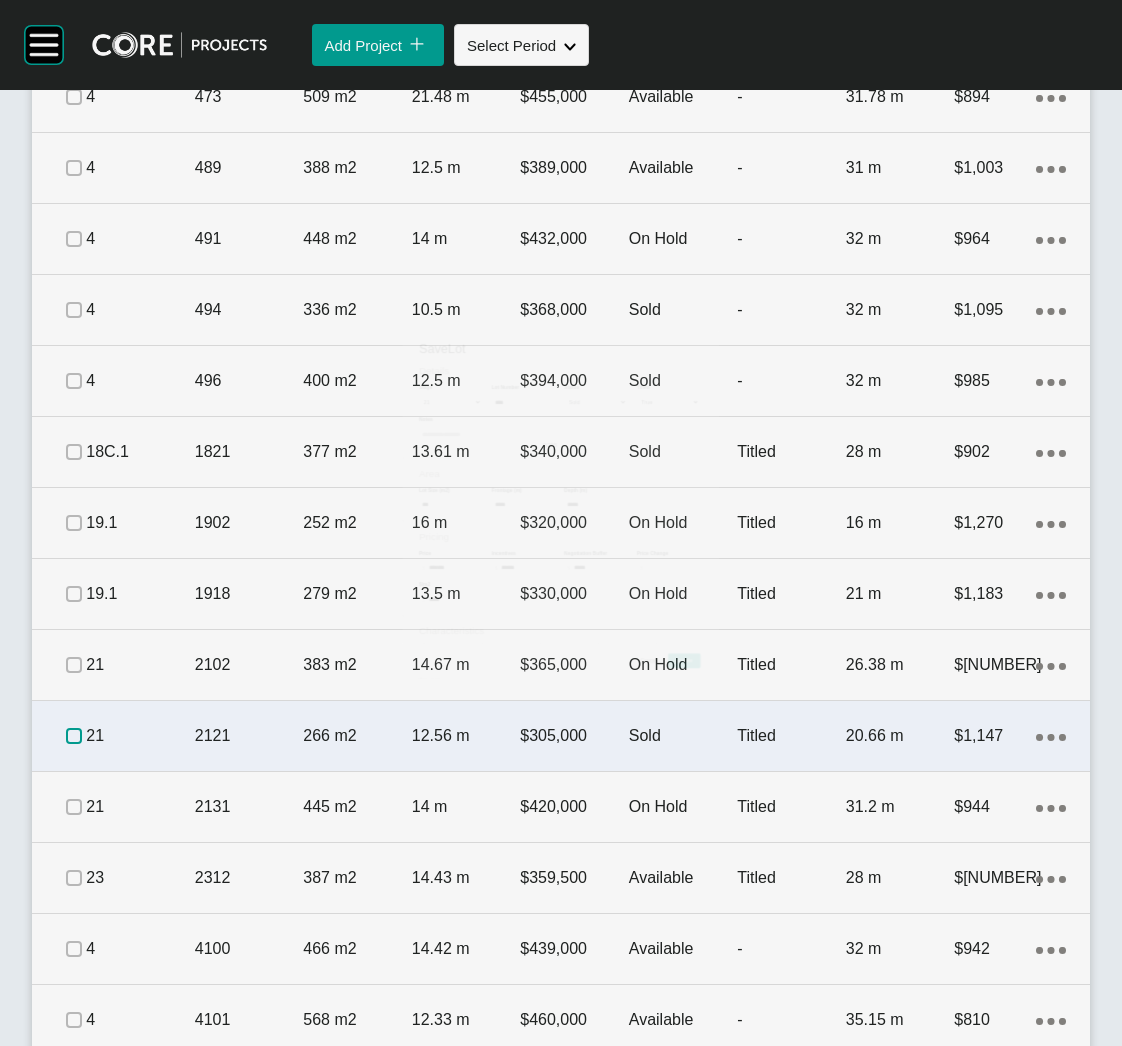 scroll, scrollTop: 3796, scrollLeft: 0, axis: vertical 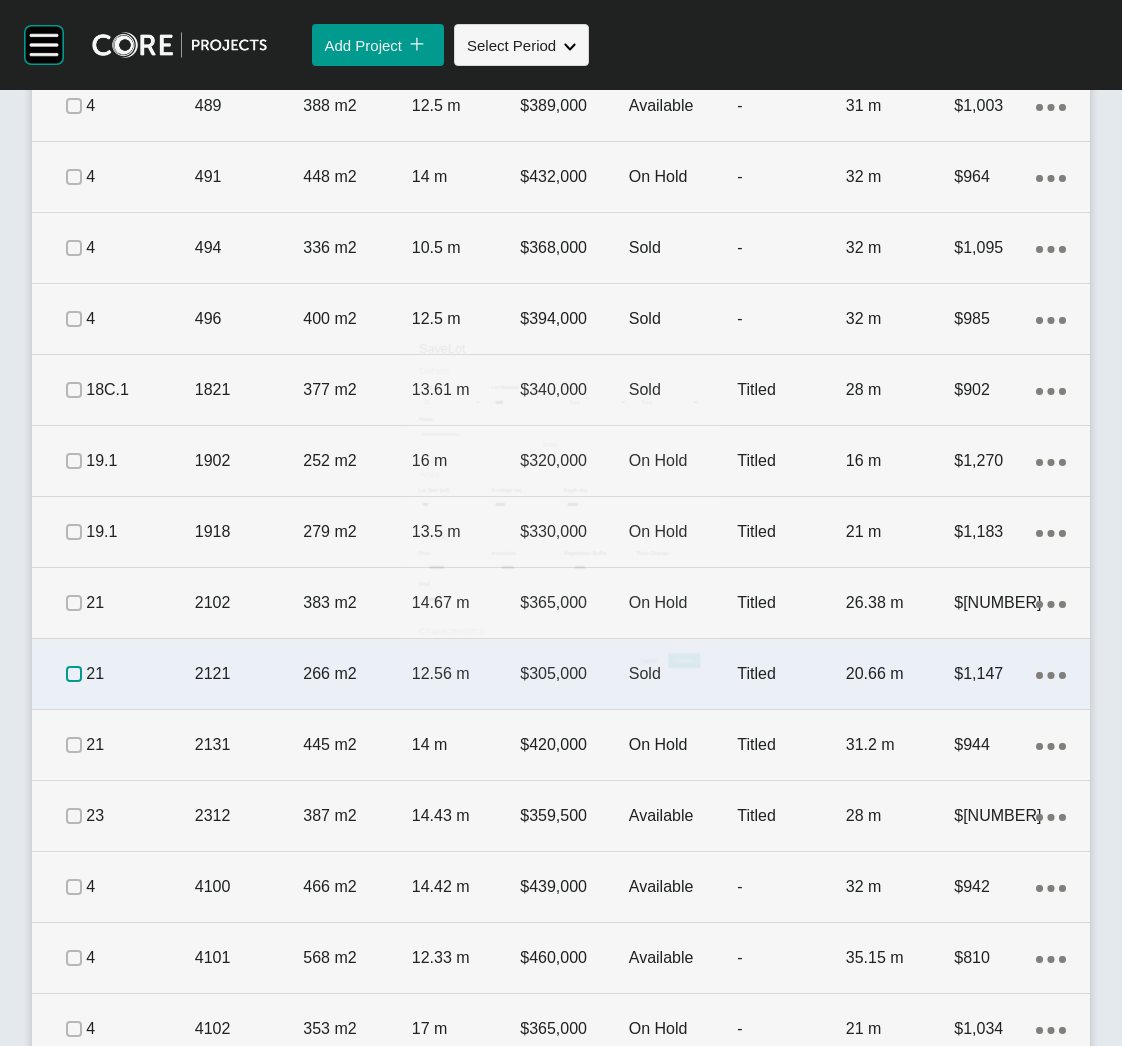 click at bounding box center (74, 674) 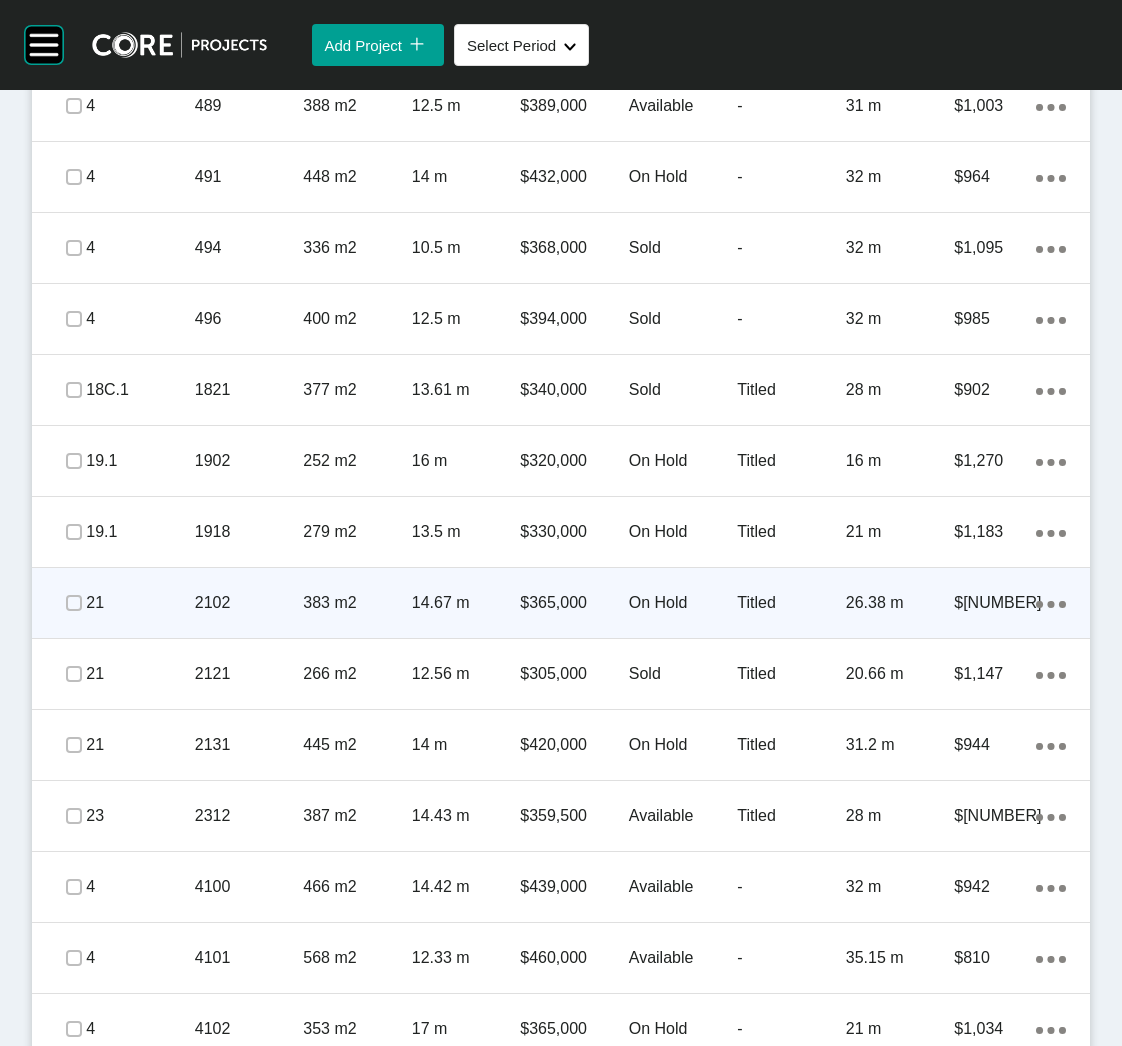 click on "383 m2" at bounding box center (357, 603) 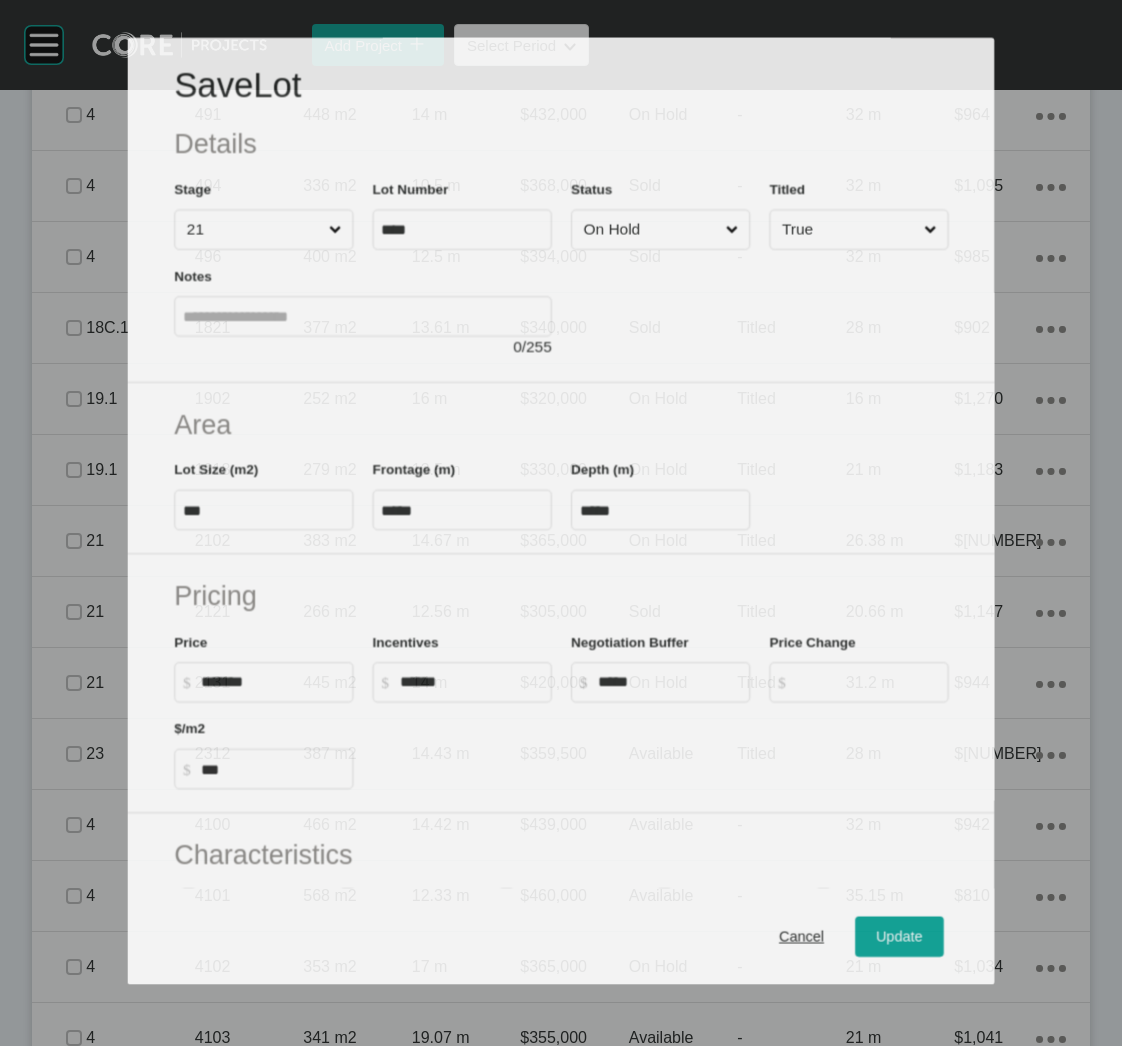 scroll, scrollTop: 3734, scrollLeft: 0, axis: vertical 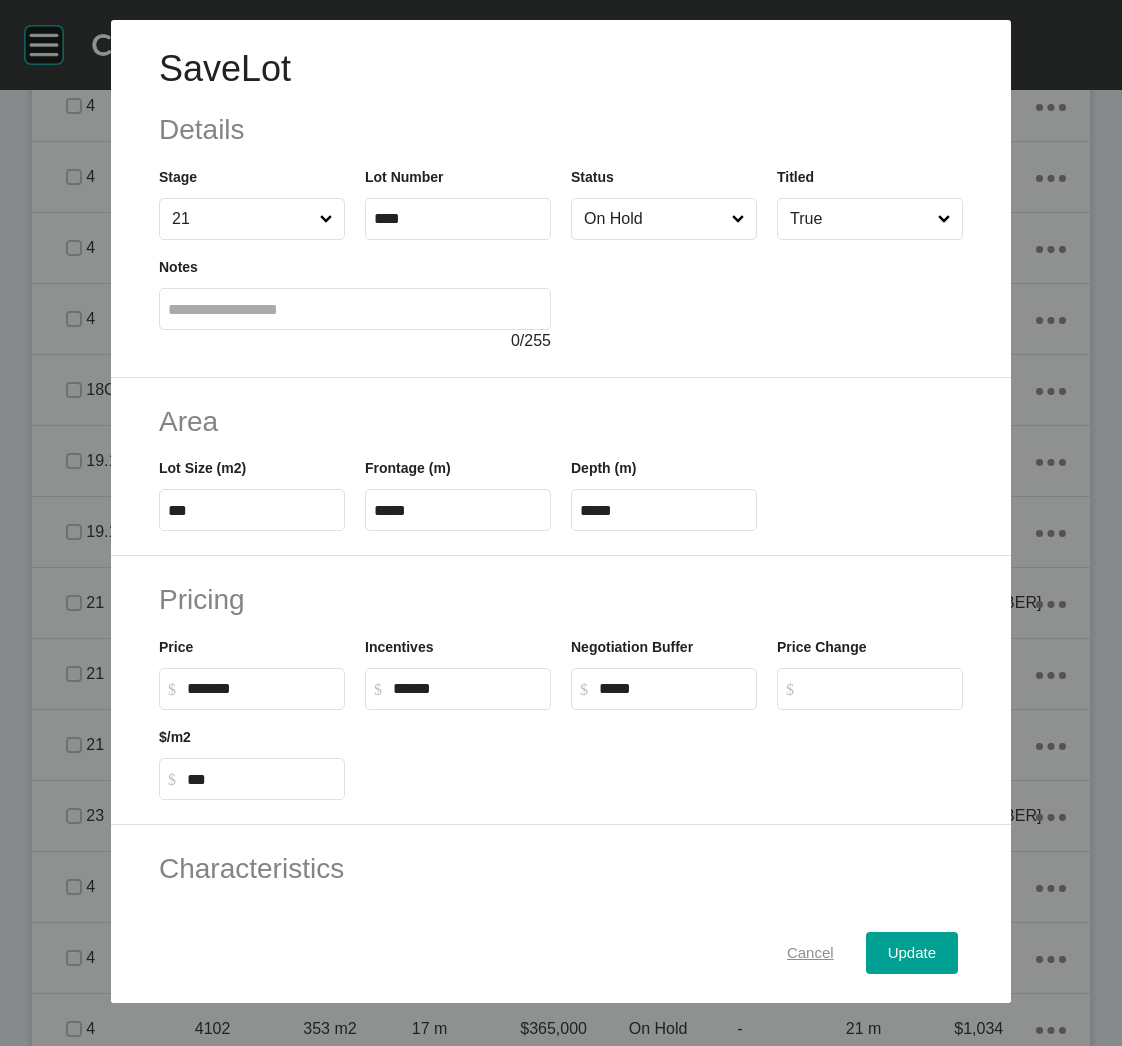 drag, startPoint x: 796, startPoint y: 955, endPoint x: 753, endPoint y: 925, distance: 52.43091 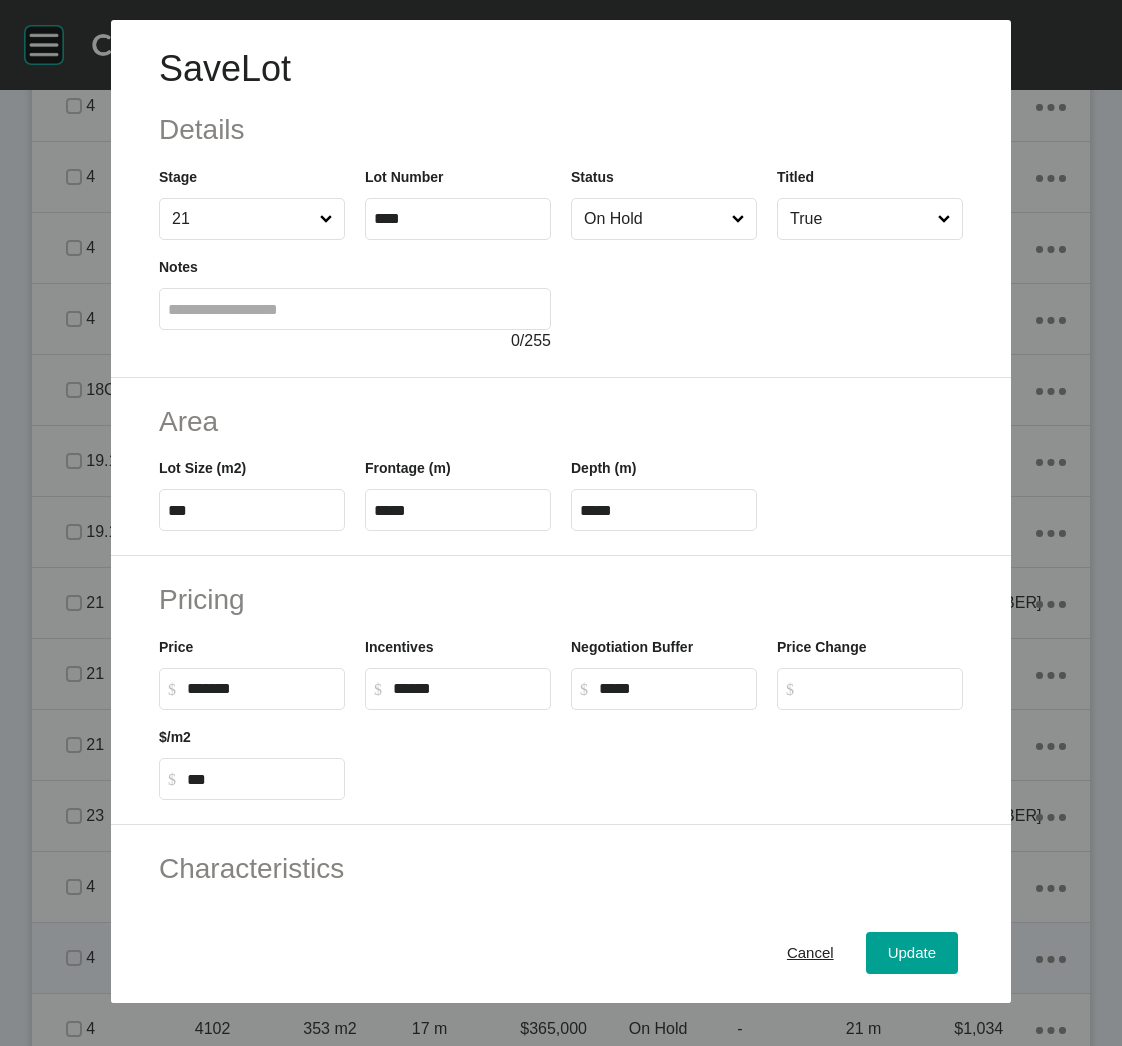 click on "Cancel" at bounding box center (810, 953) 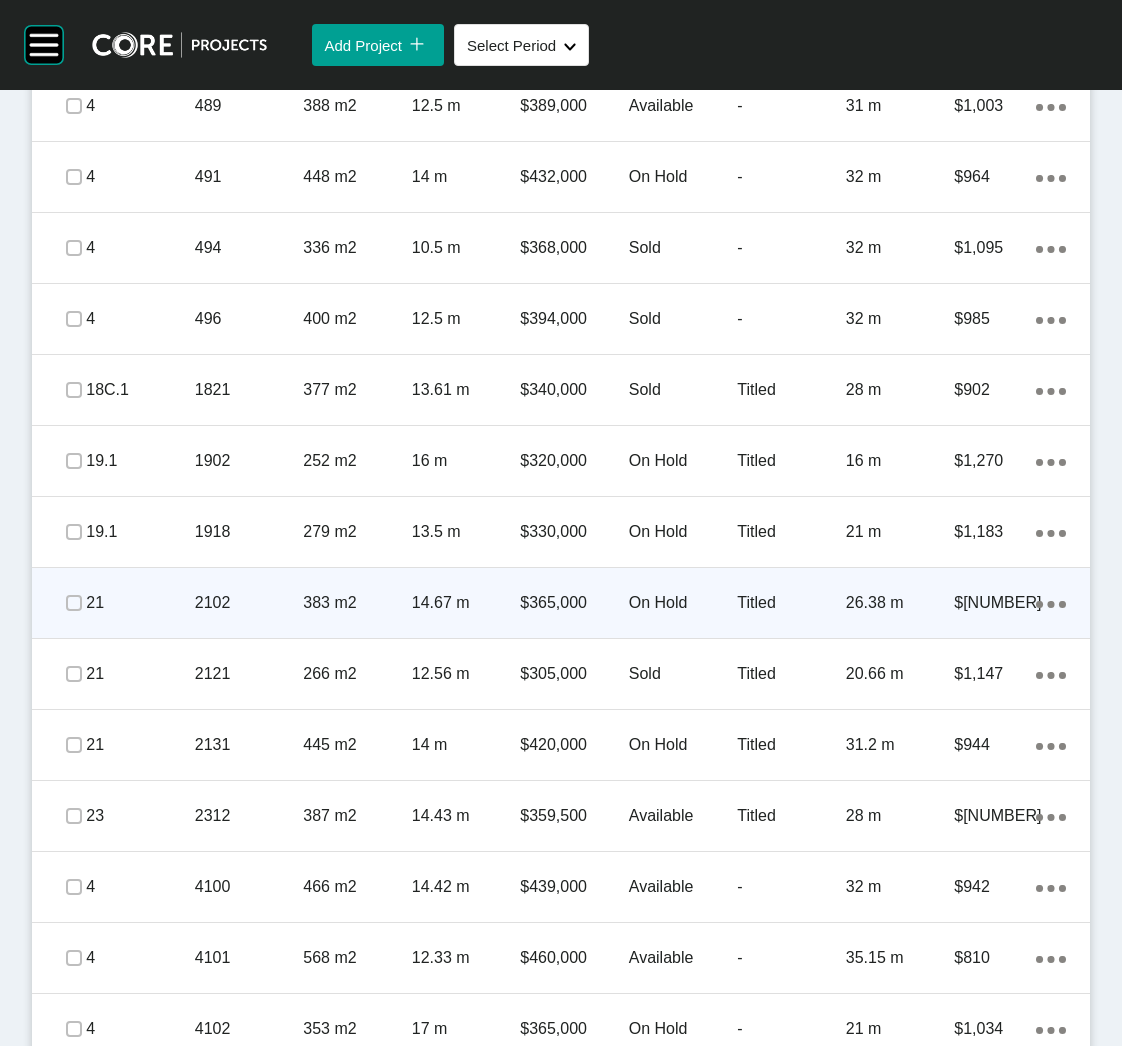 click on "2102" at bounding box center [249, 603] 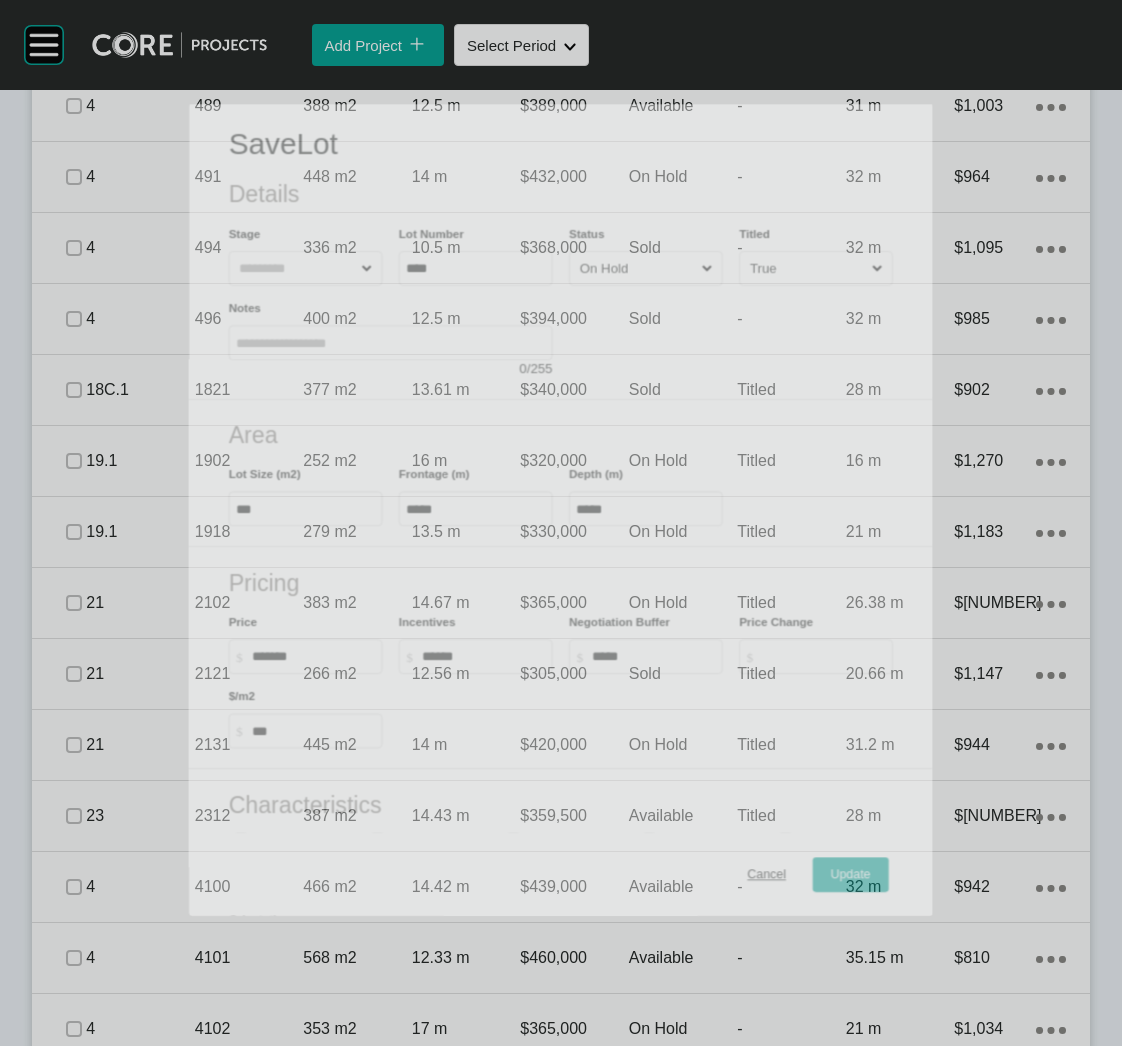 click on "On Hold" at bounding box center [638, 268] 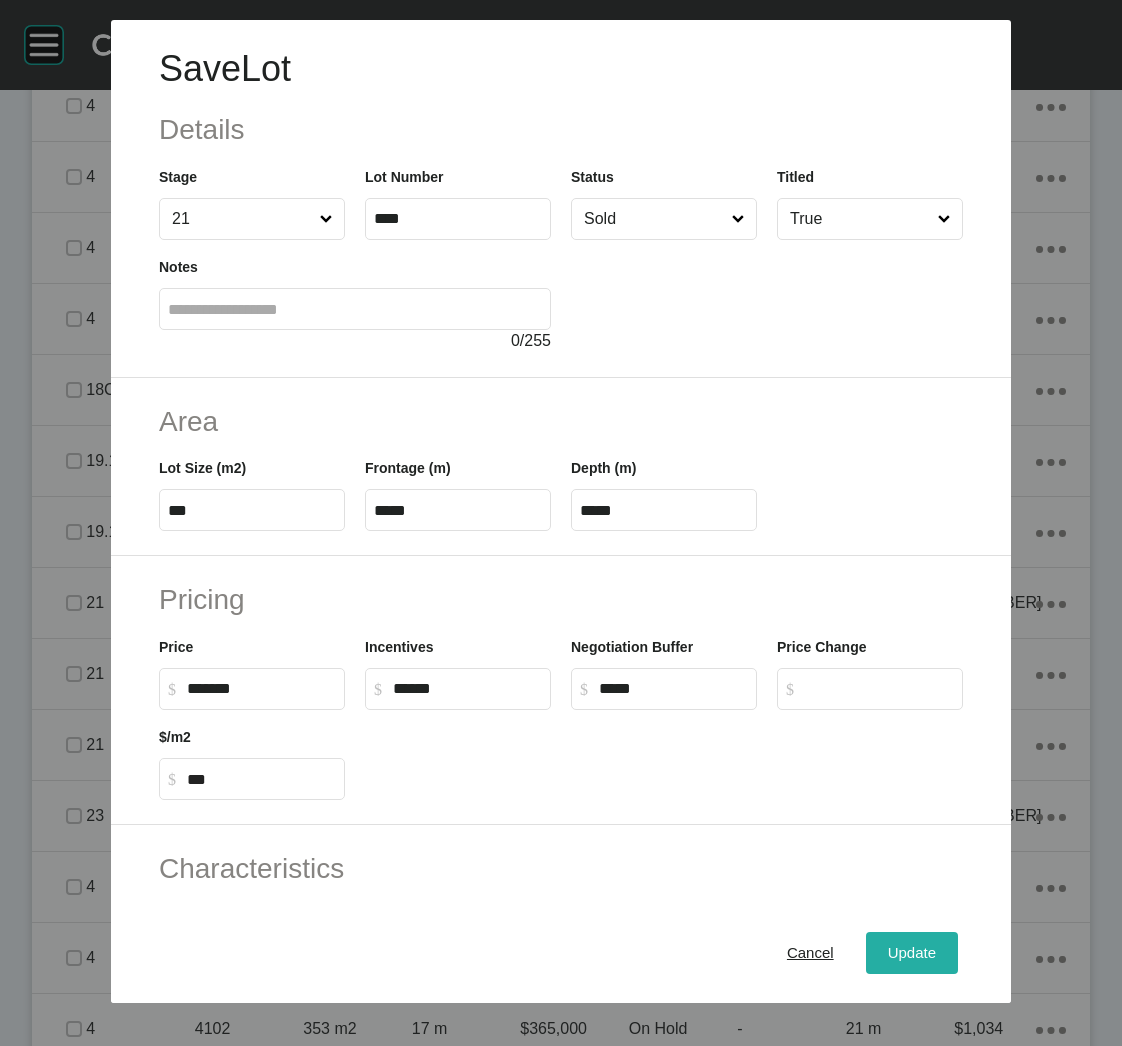 click on "Update" at bounding box center (912, 953) 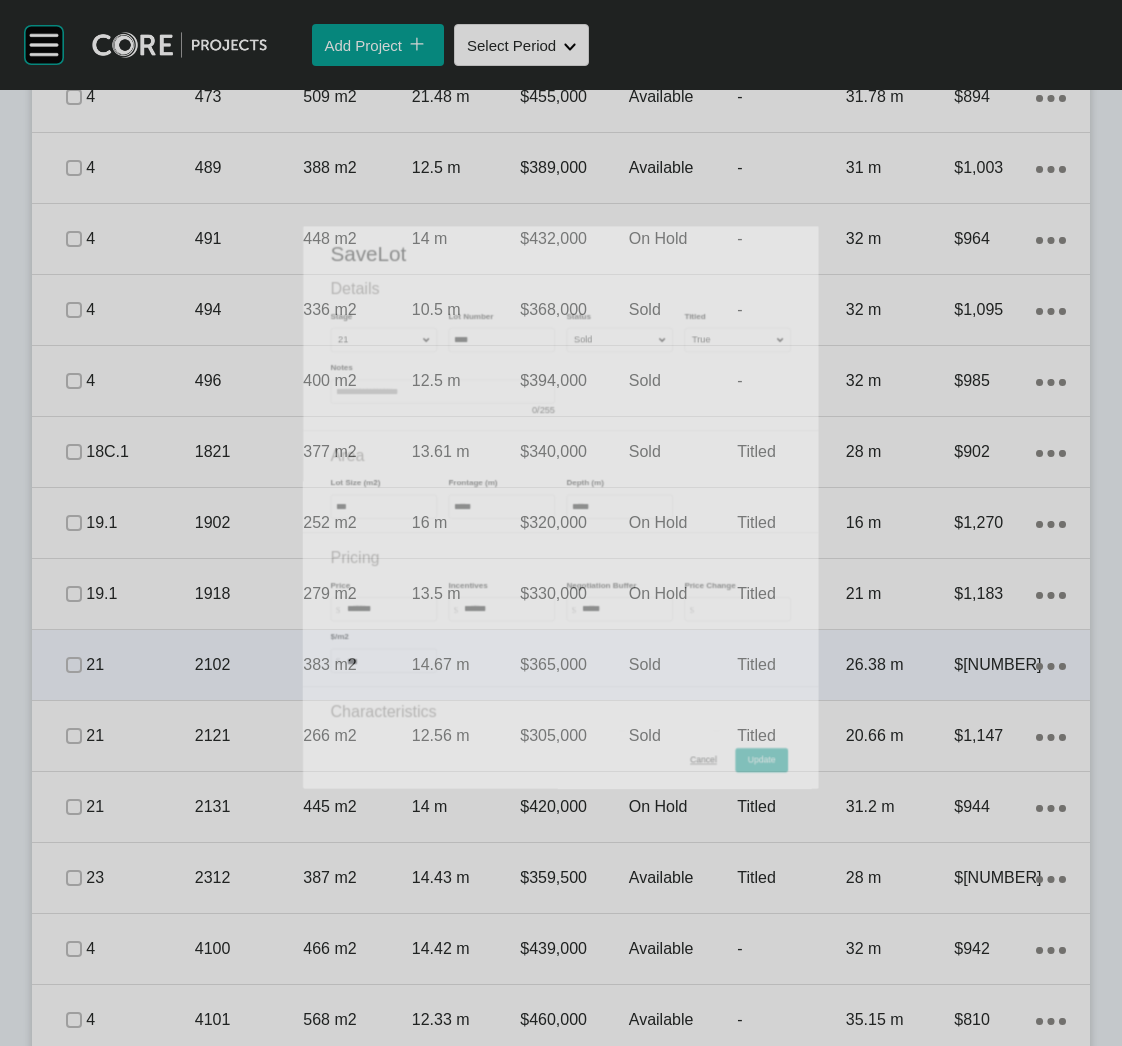 scroll, scrollTop: 3796, scrollLeft: 0, axis: vertical 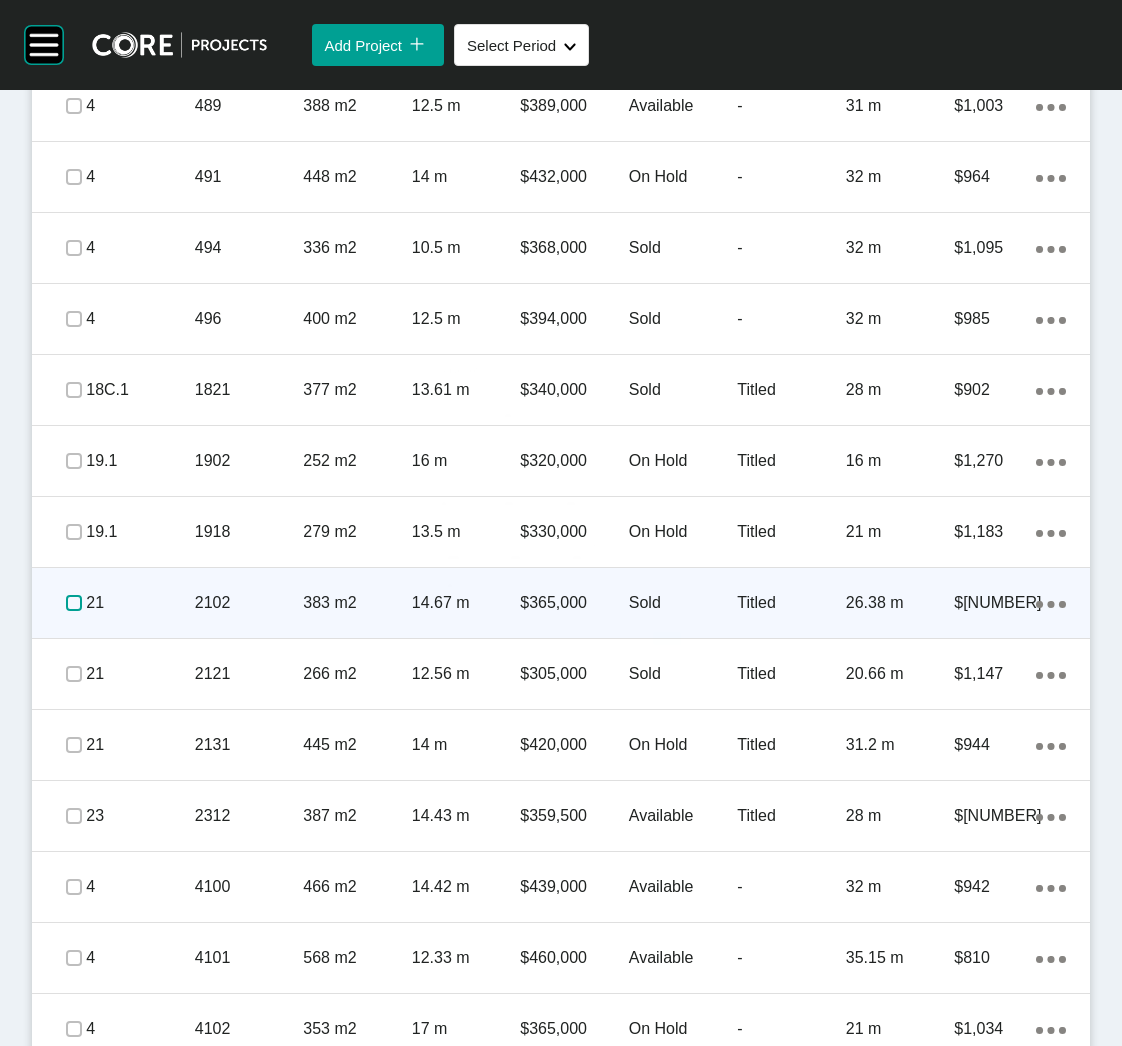 click at bounding box center (74, 603) 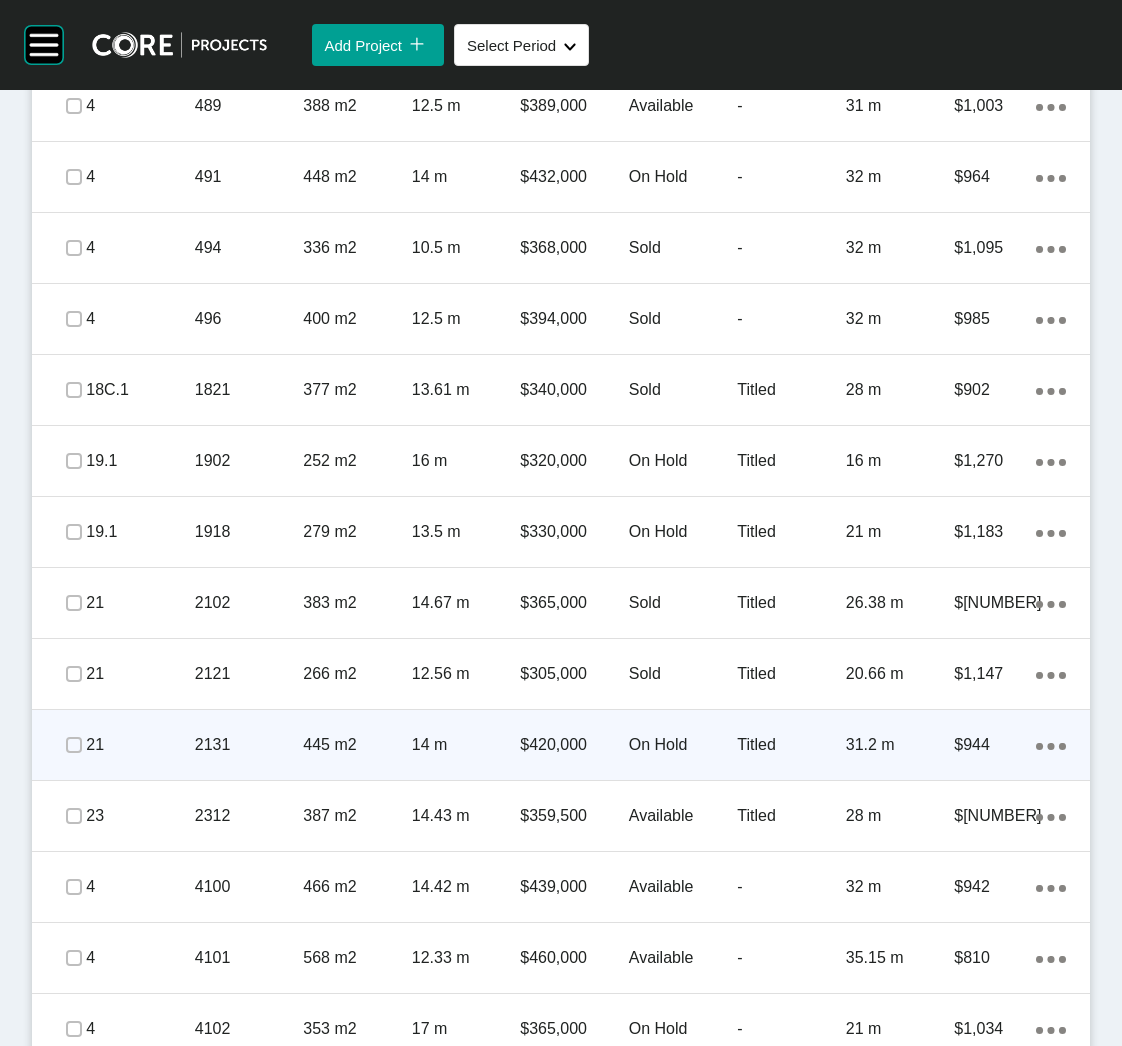 click on "2131" at bounding box center [249, 745] 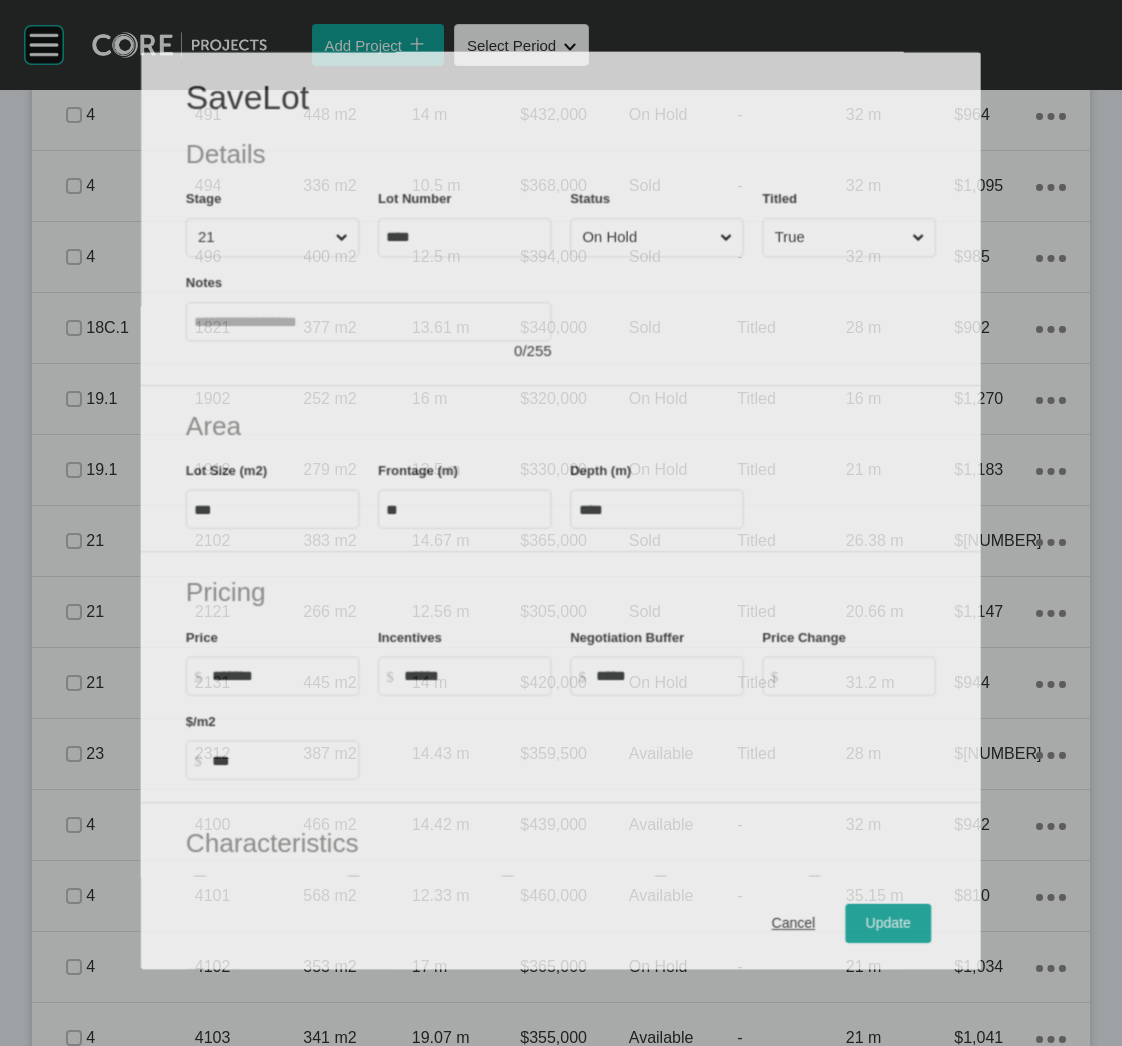 scroll, scrollTop: 3734, scrollLeft: 0, axis: vertical 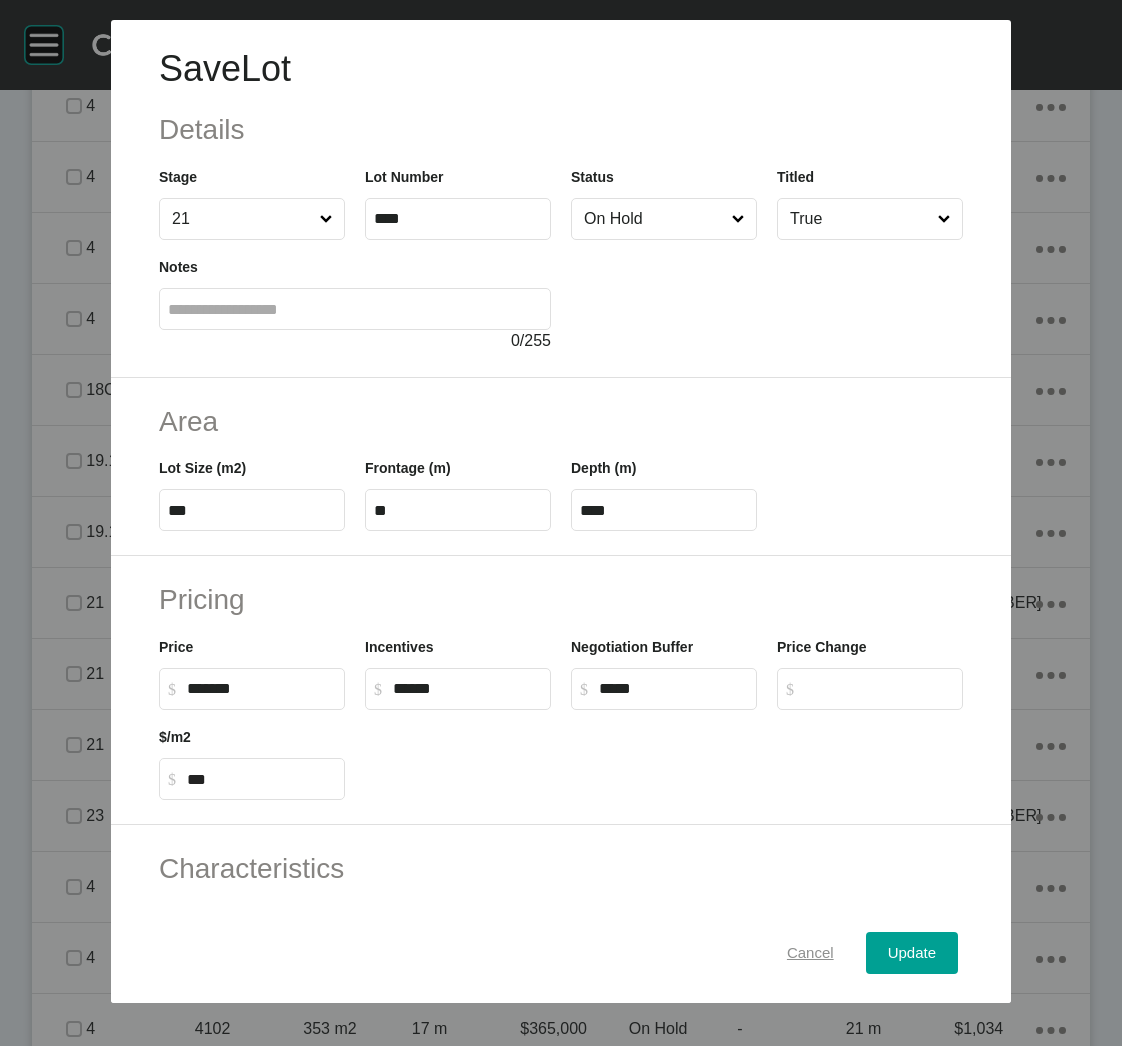 click on "Cancel" at bounding box center [810, 953] 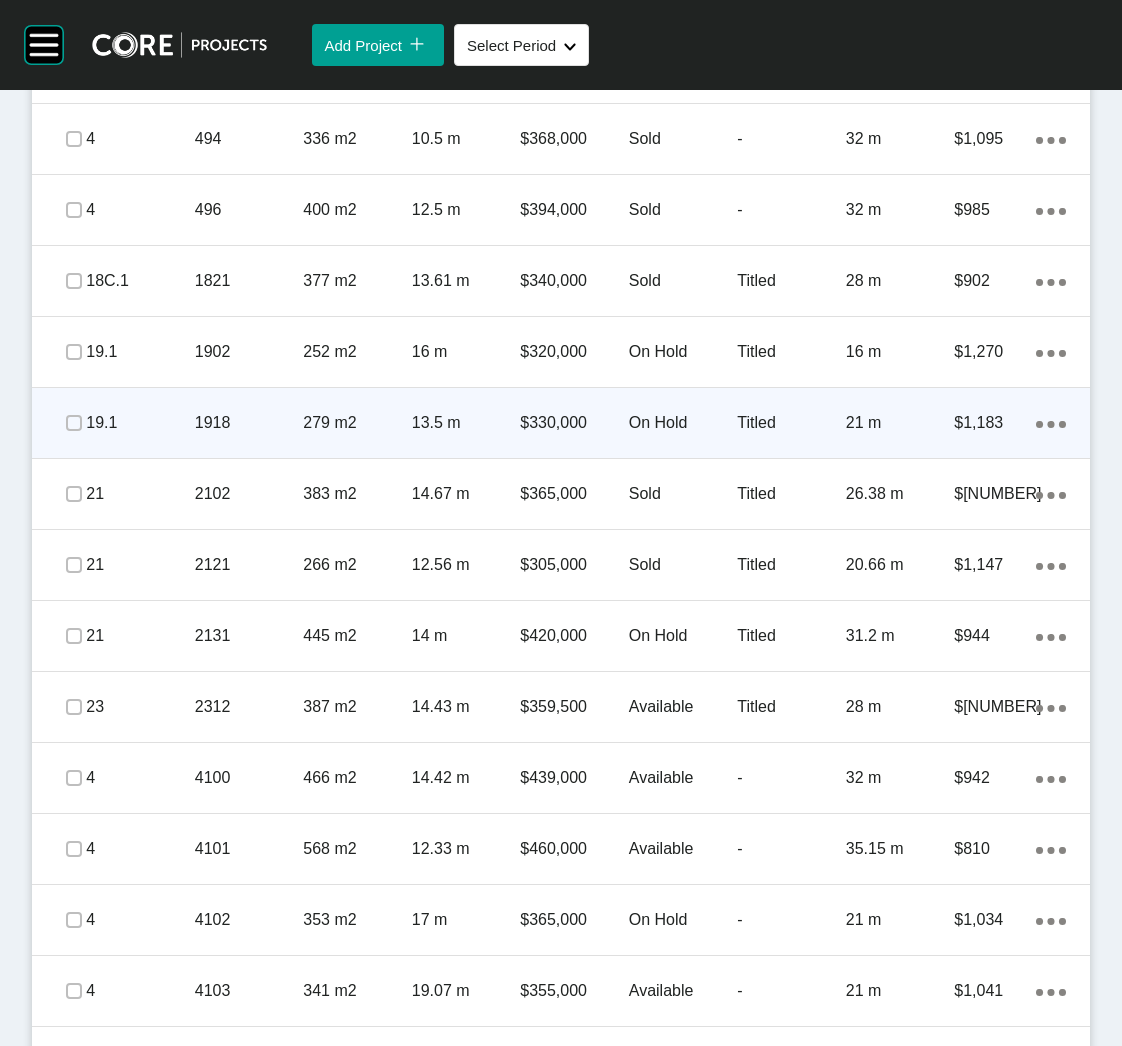 scroll, scrollTop: 3884, scrollLeft: 0, axis: vertical 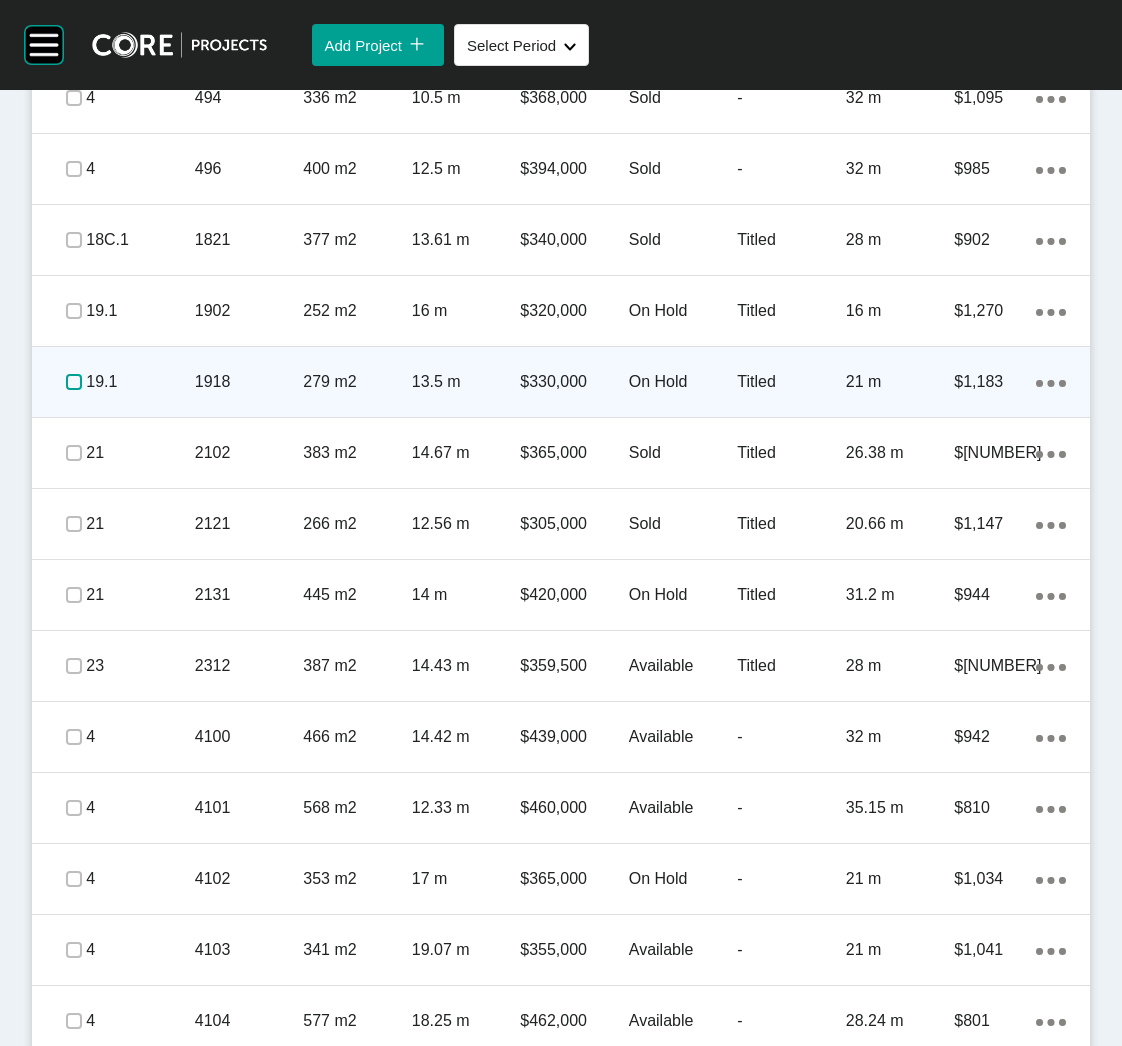 click at bounding box center (74, 382) 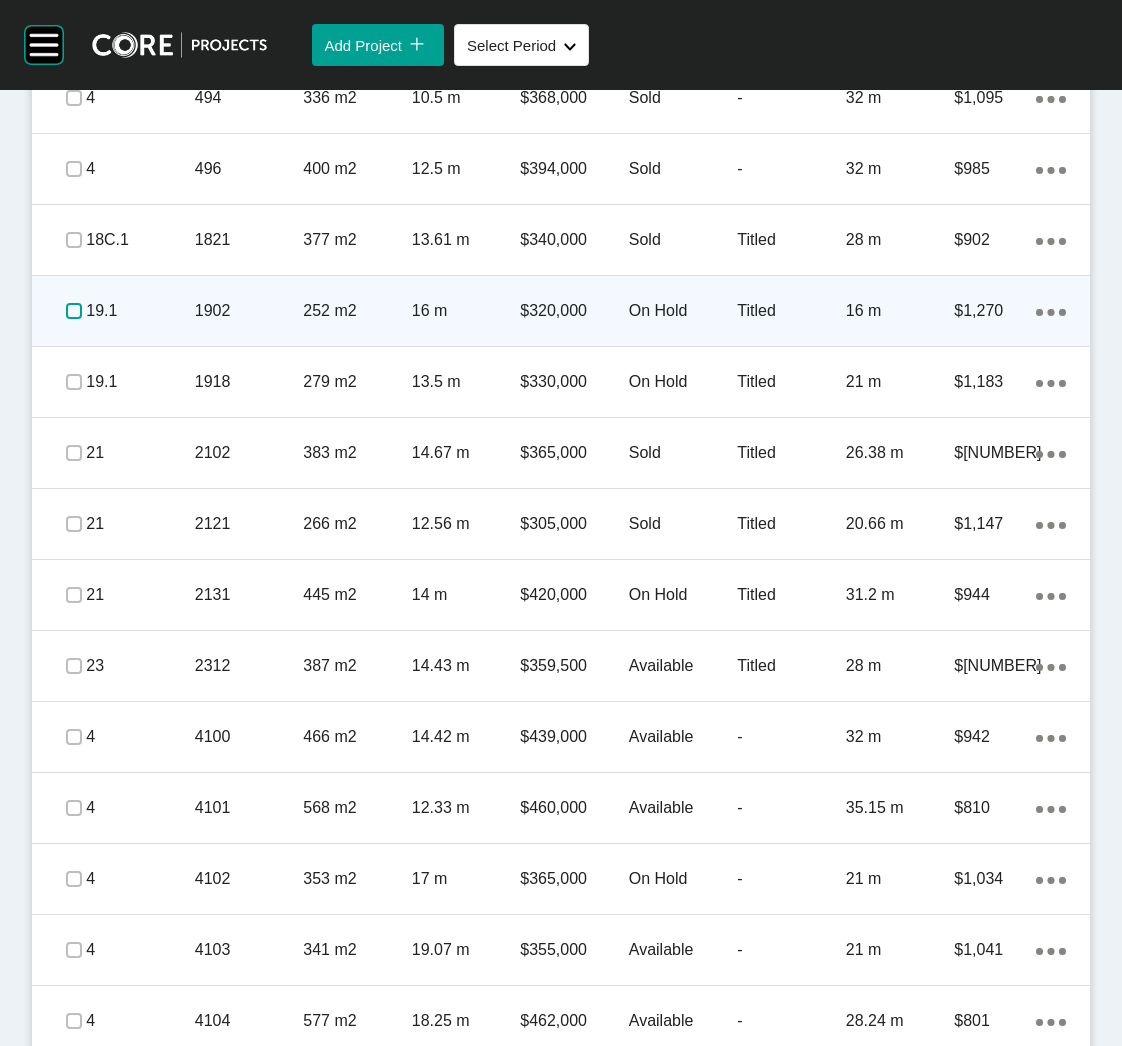 click at bounding box center (74, 311) 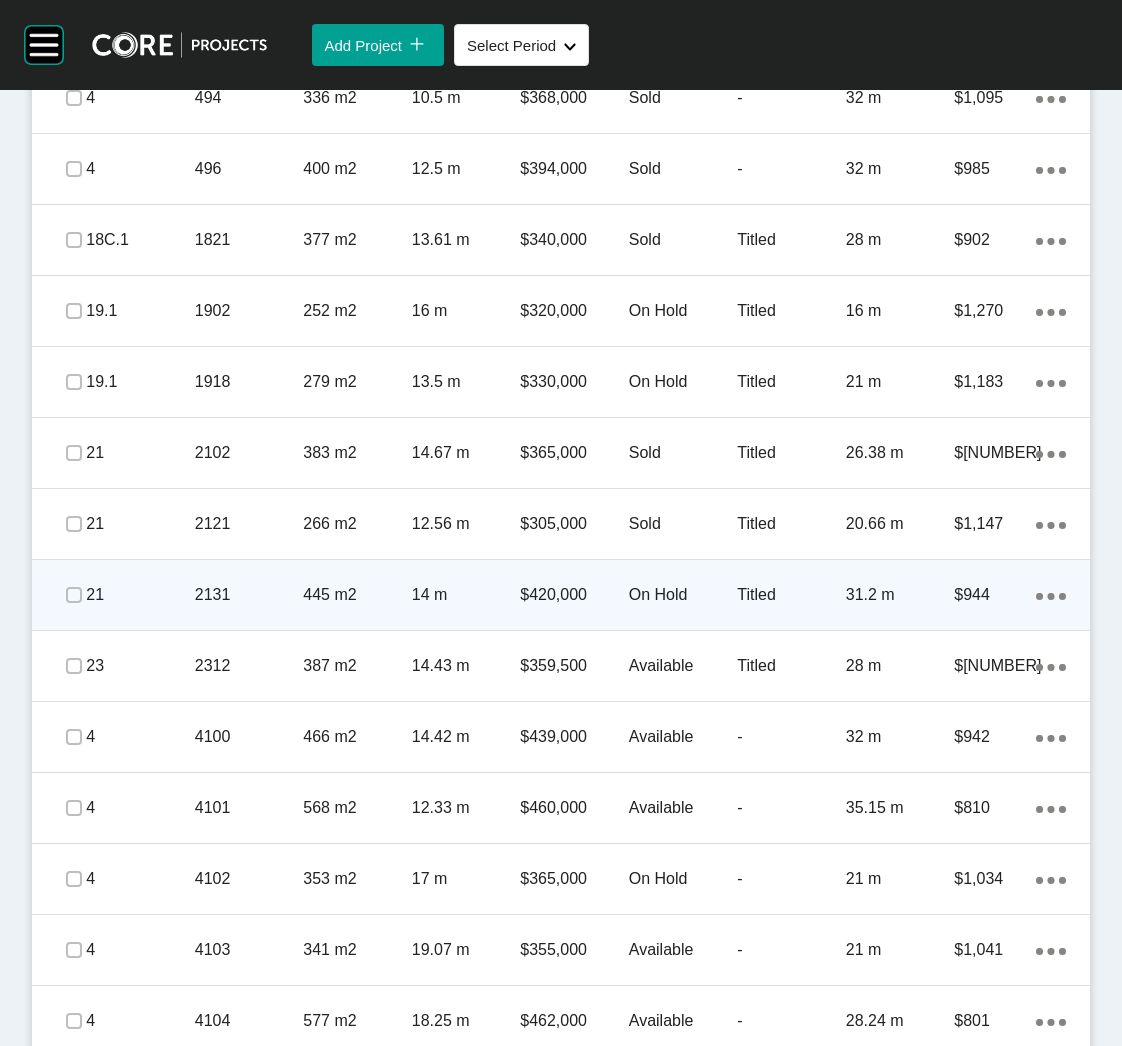 click at bounding box center [74, 595] 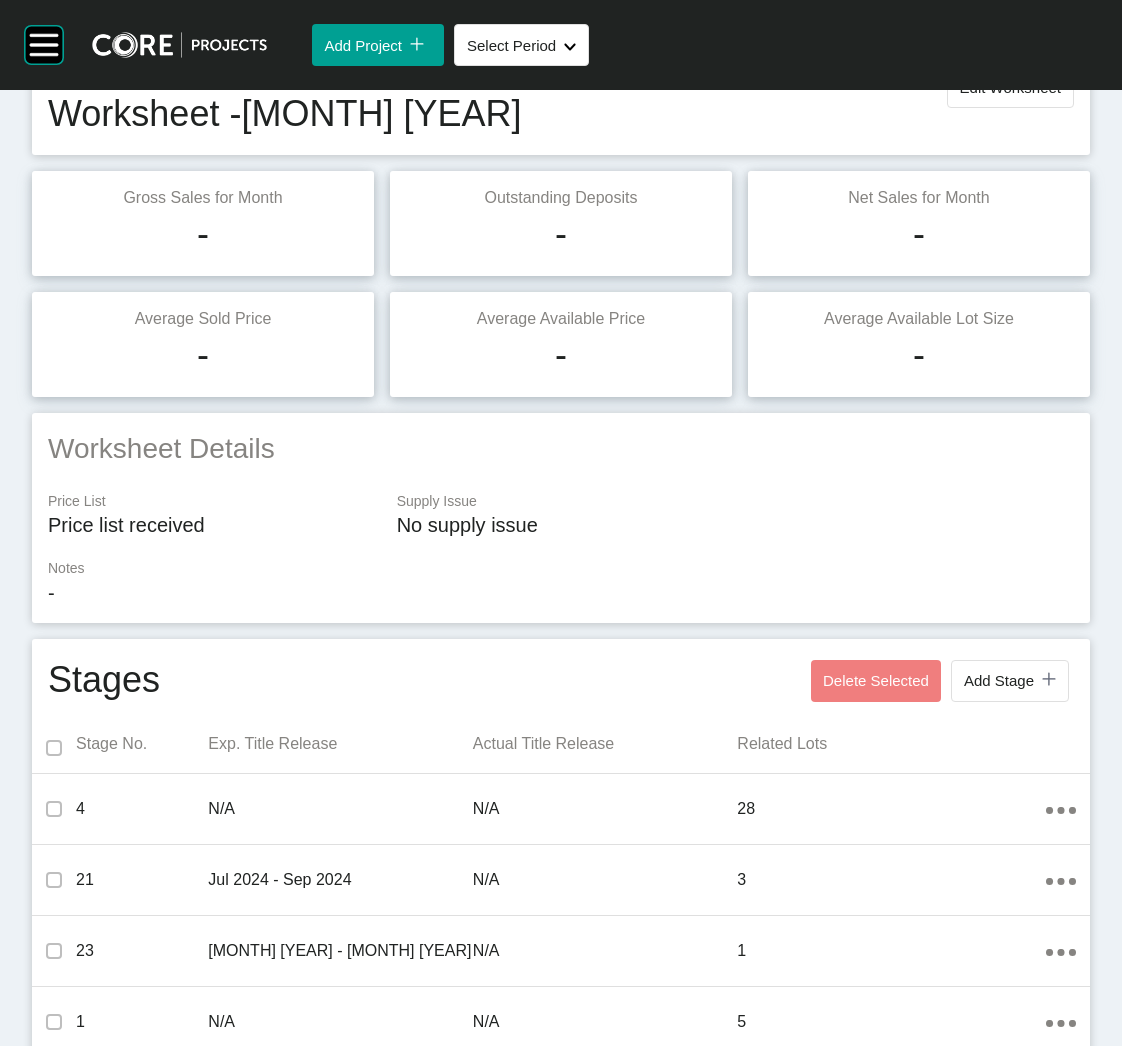 scroll, scrollTop: 0, scrollLeft: 0, axis: both 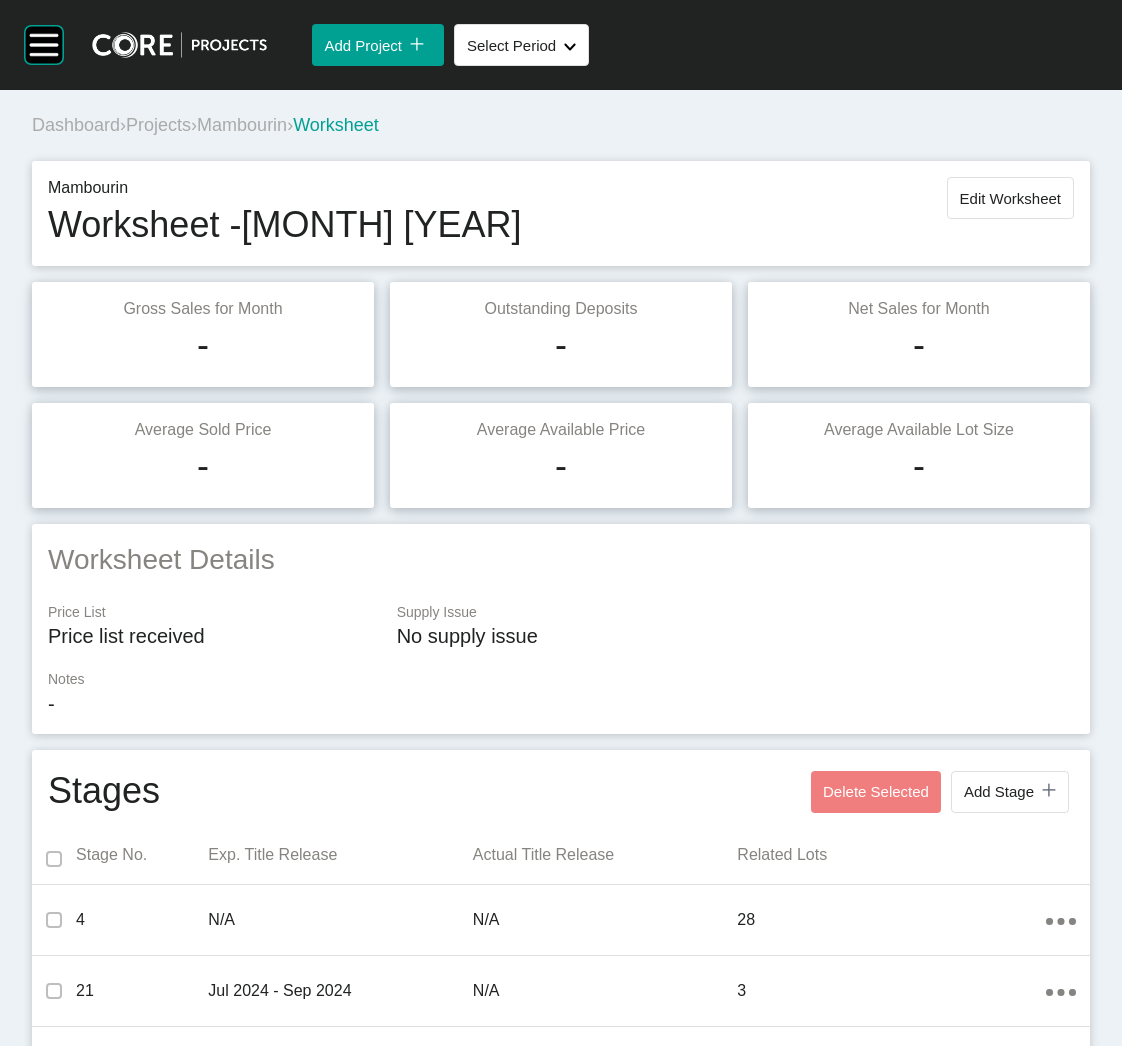 click on "Projects" at bounding box center [158, 125] 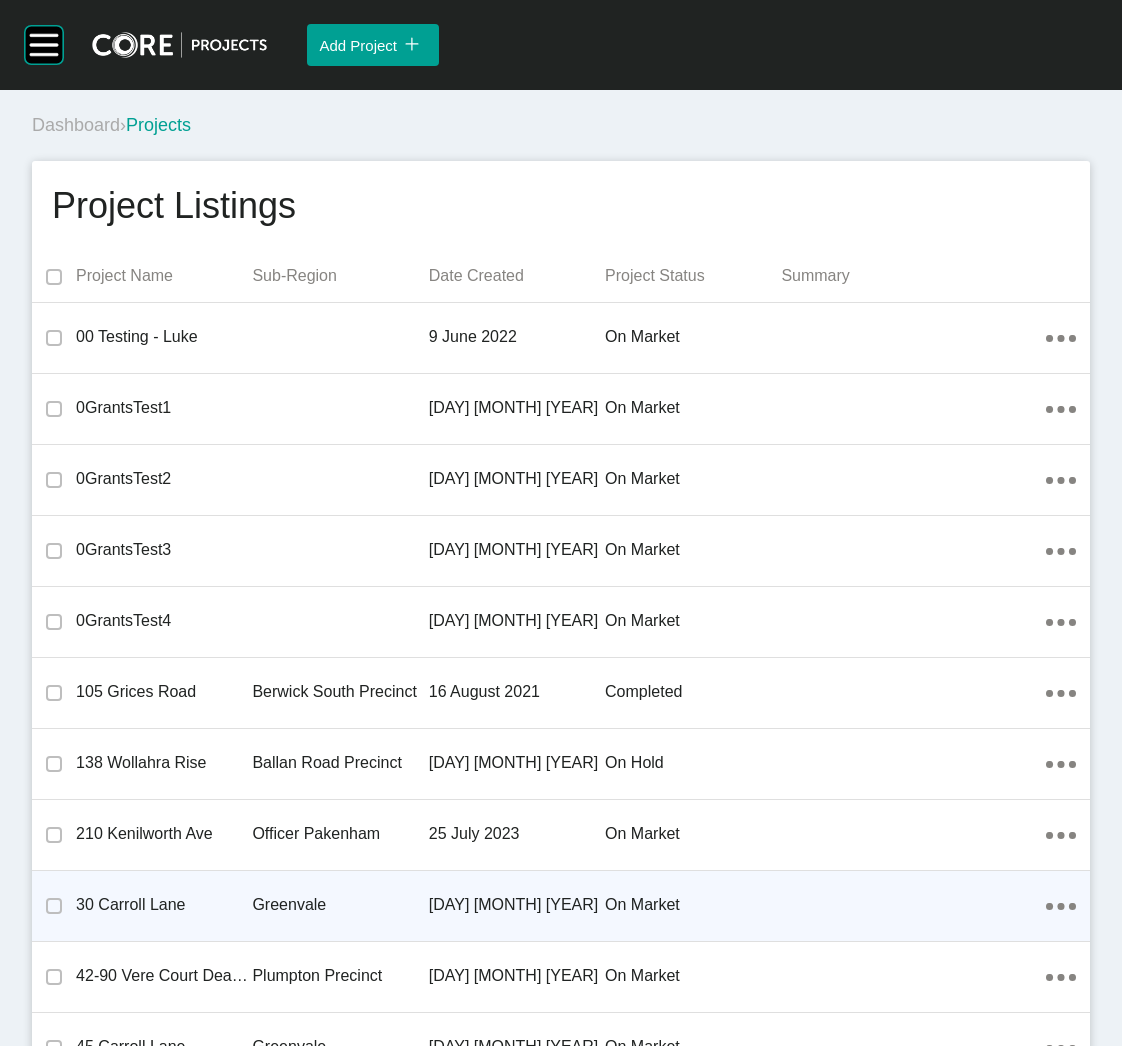 scroll, scrollTop: 25072, scrollLeft: 0, axis: vertical 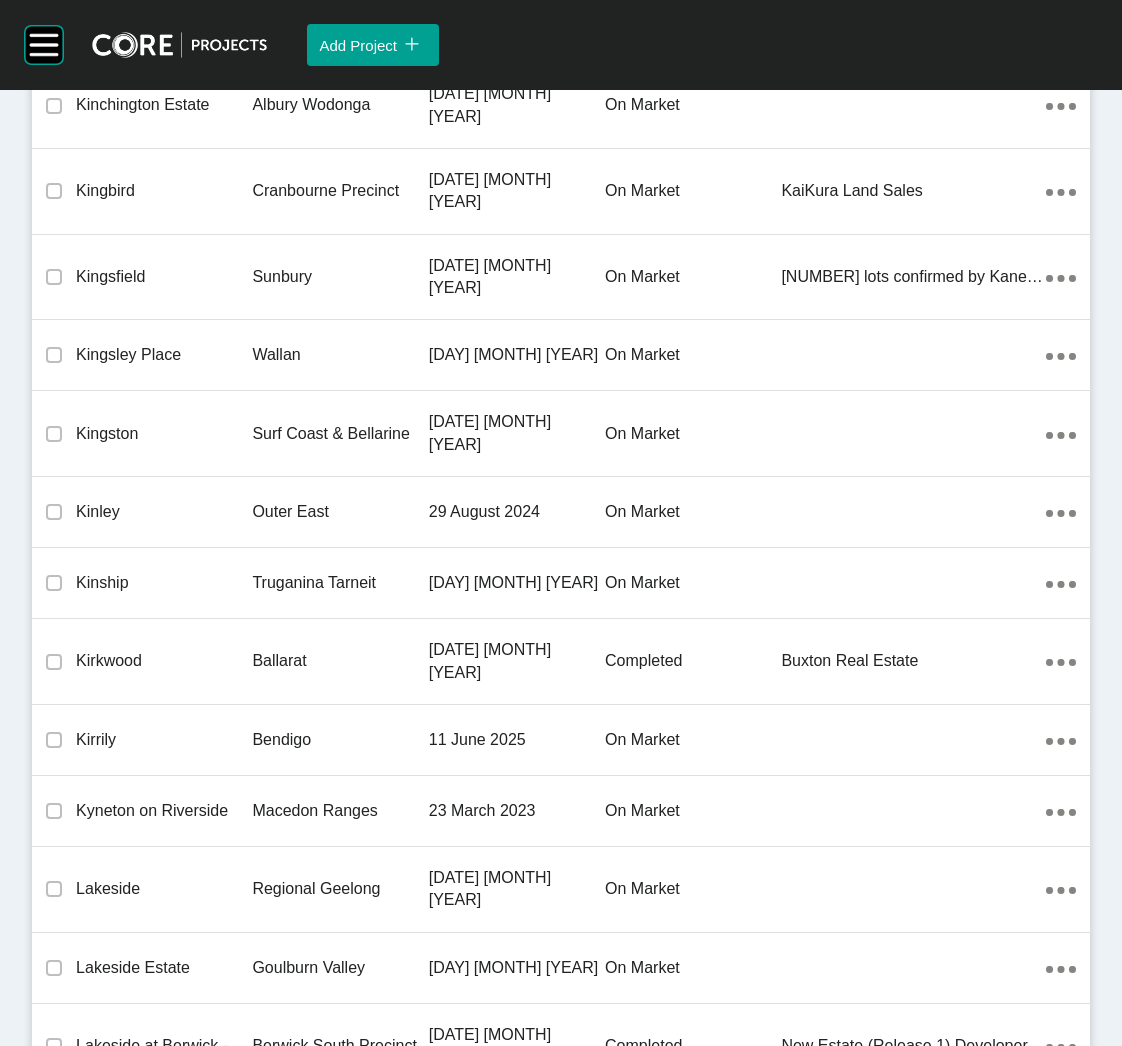 click on "Ballan Road Precinct" at bounding box center (340, 3498) 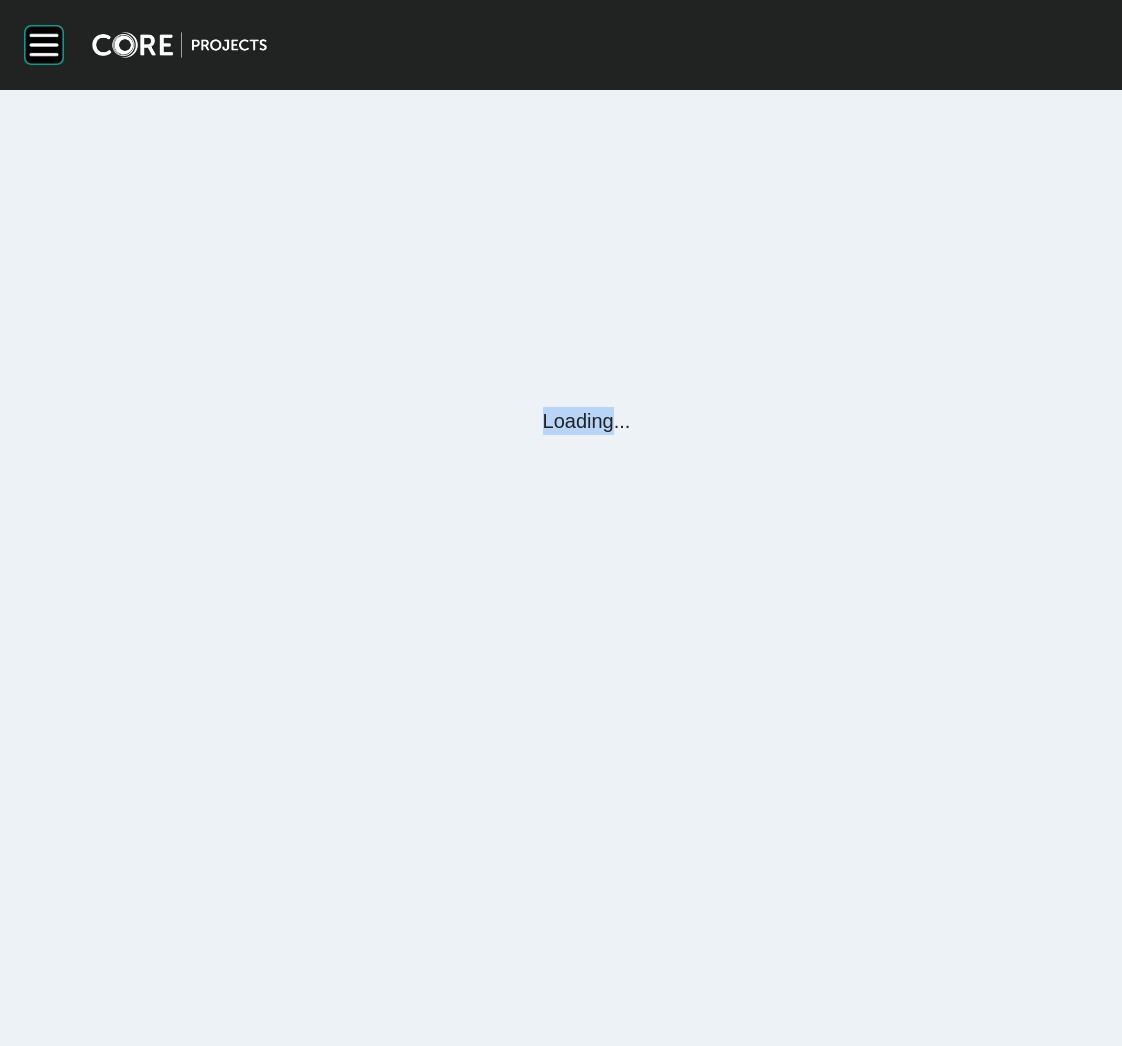 scroll, scrollTop: 0, scrollLeft: 0, axis: both 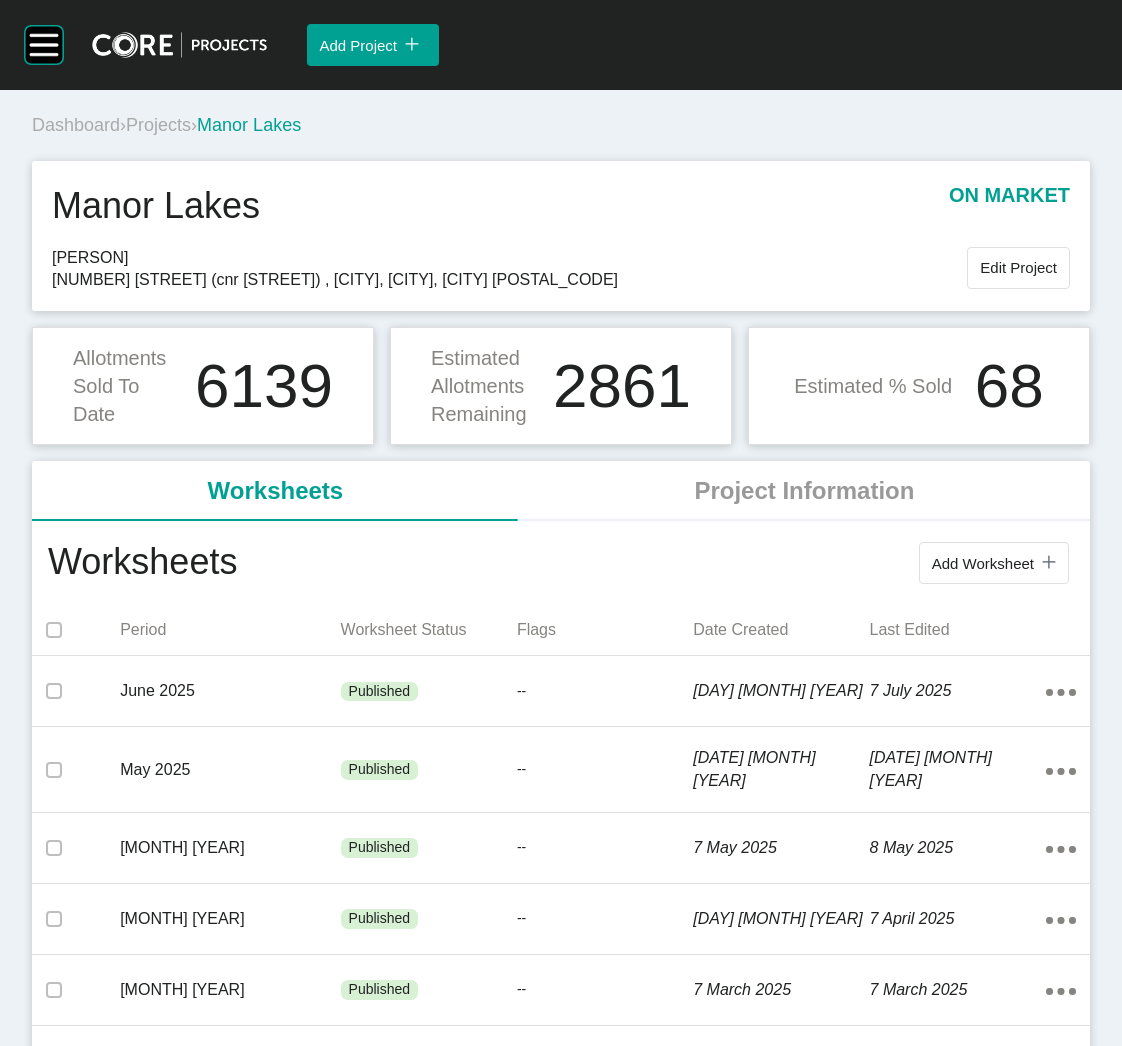 drag, startPoint x: 1017, startPoint y: 575, endPoint x: 999, endPoint y: 579, distance: 18.439089 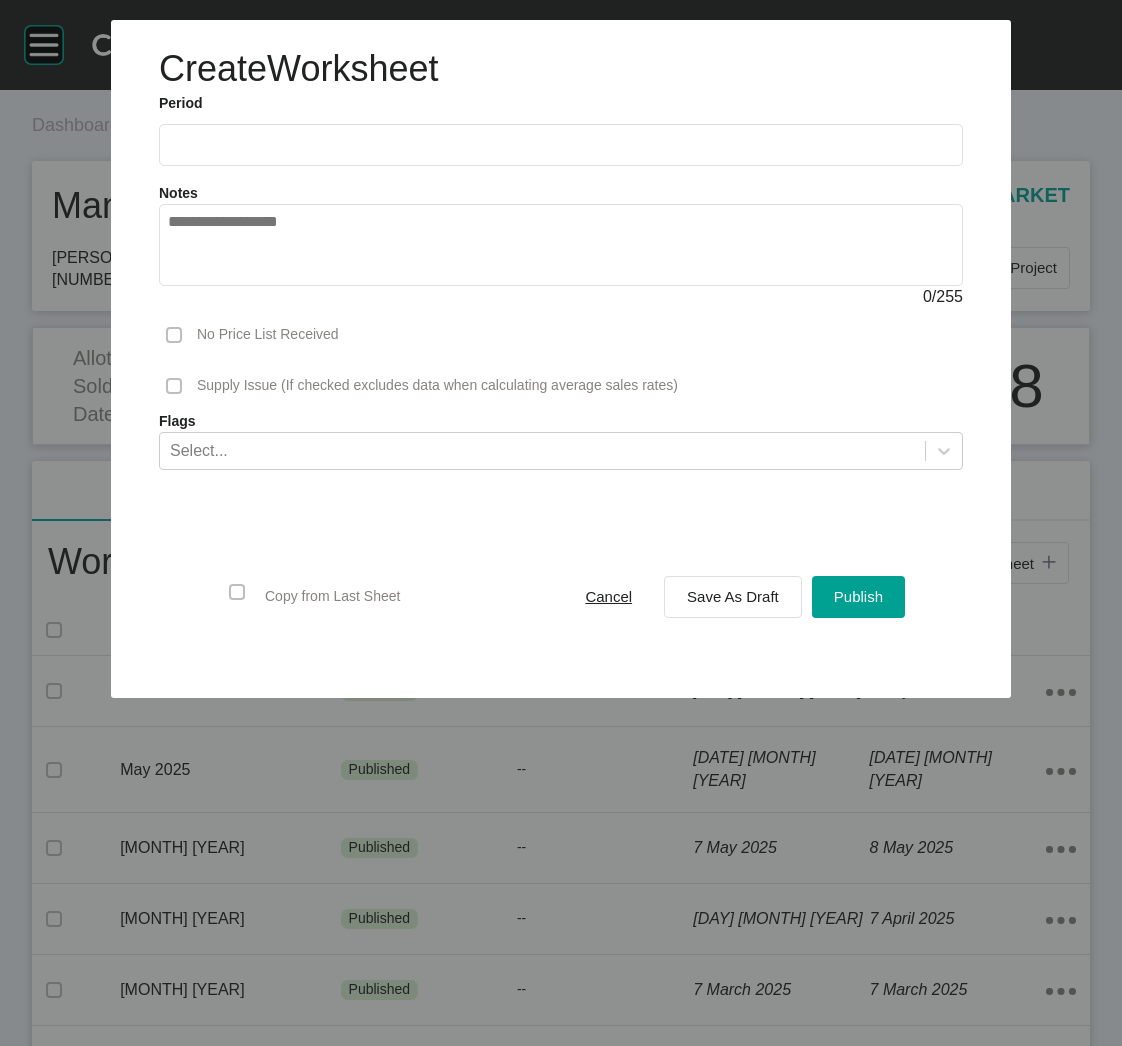 click at bounding box center [561, 145] 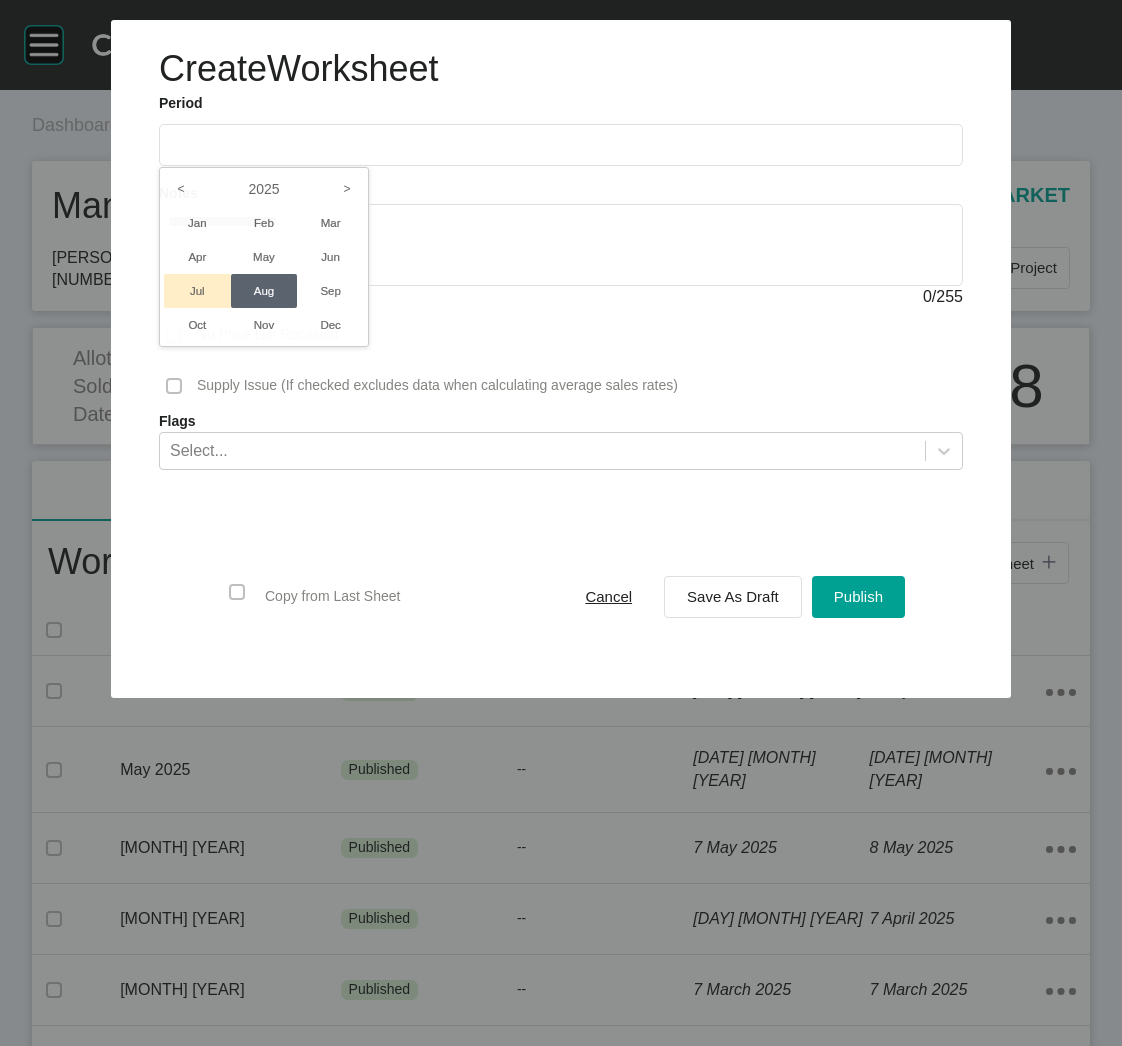 click on "Jul" at bounding box center (197, 291) 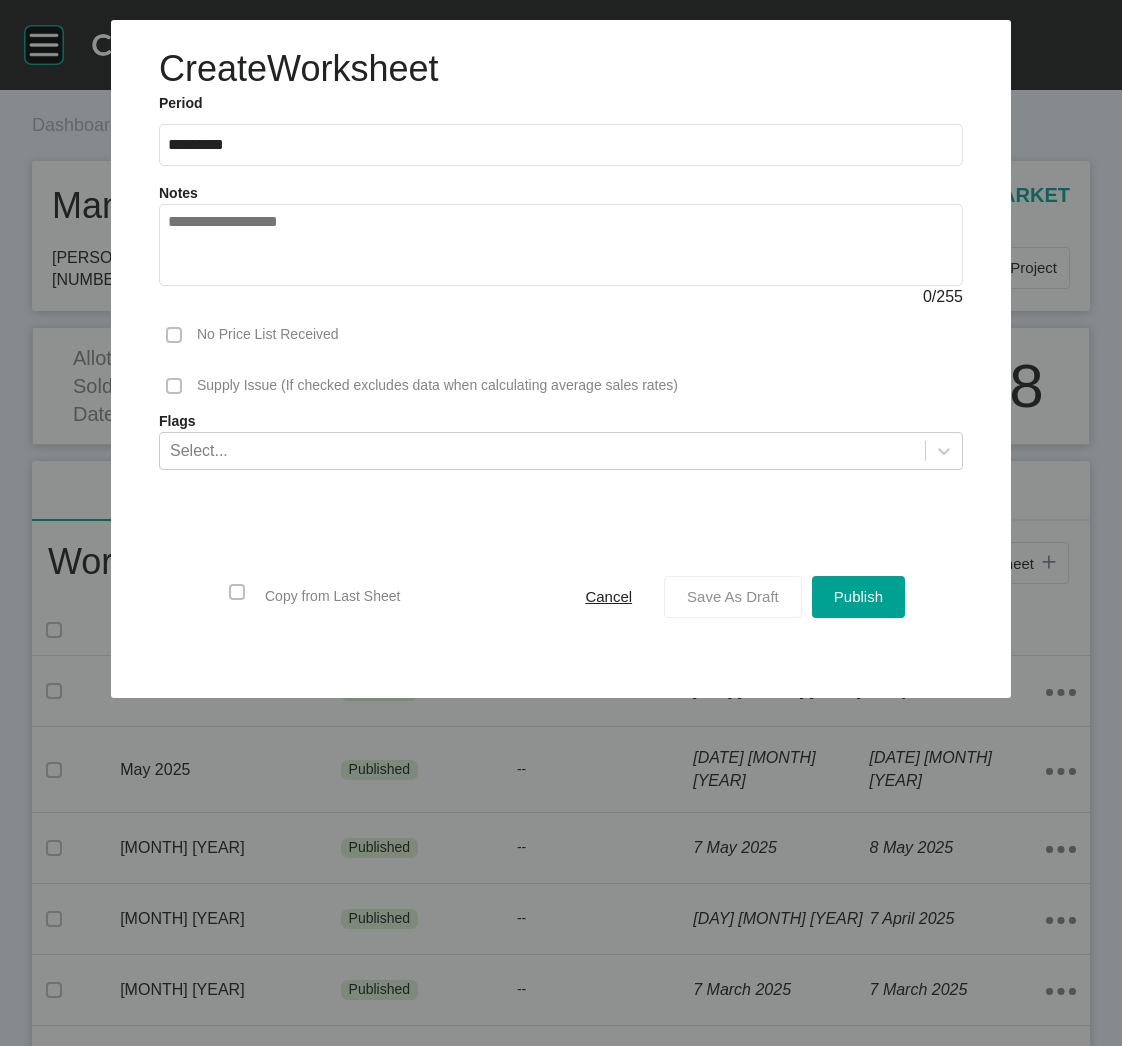 click on "Save As Draft" at bounding box center (733, 596) 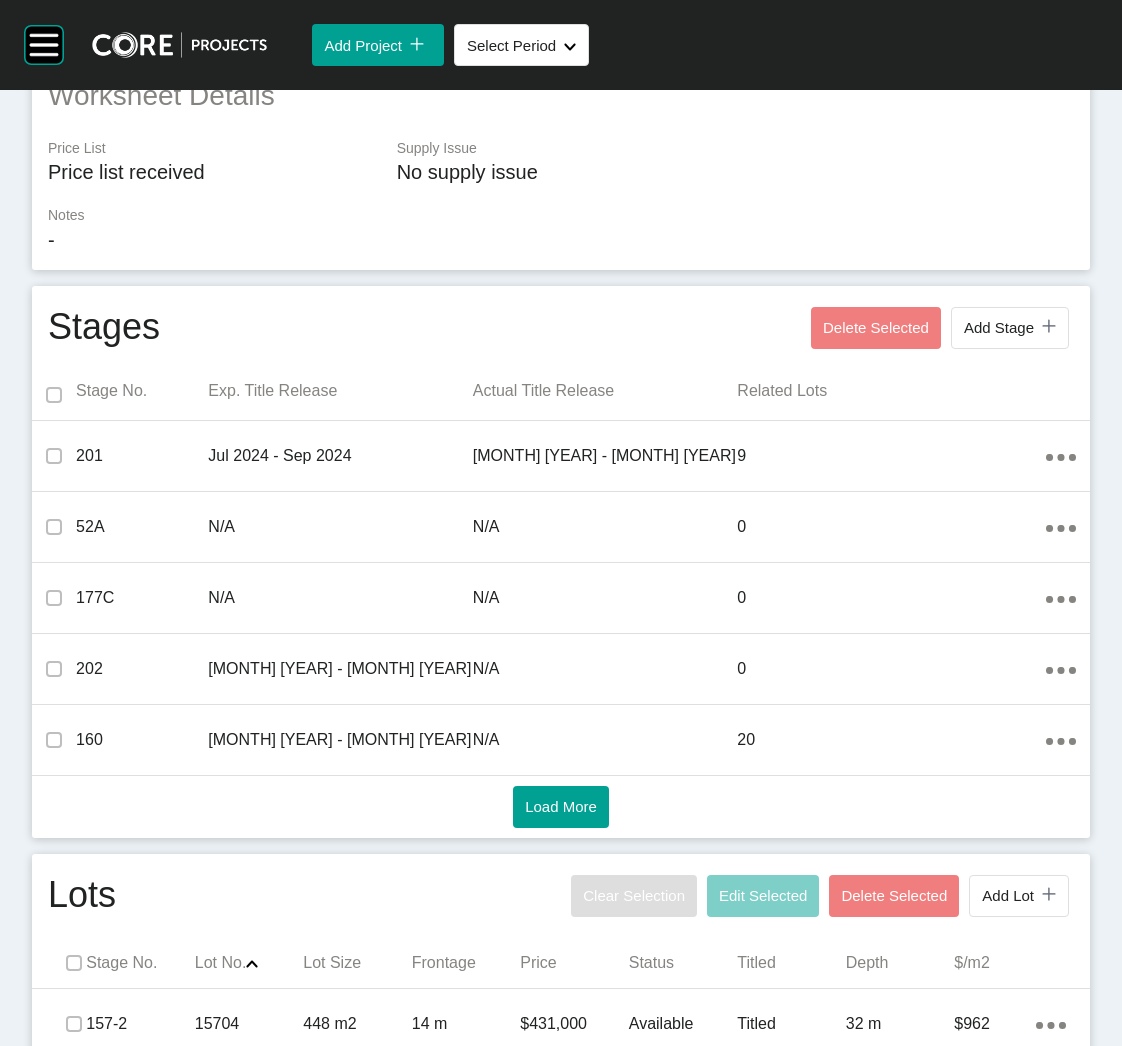 scroll, scrollTop: 749, scrollLeft: 0, axis: vertical 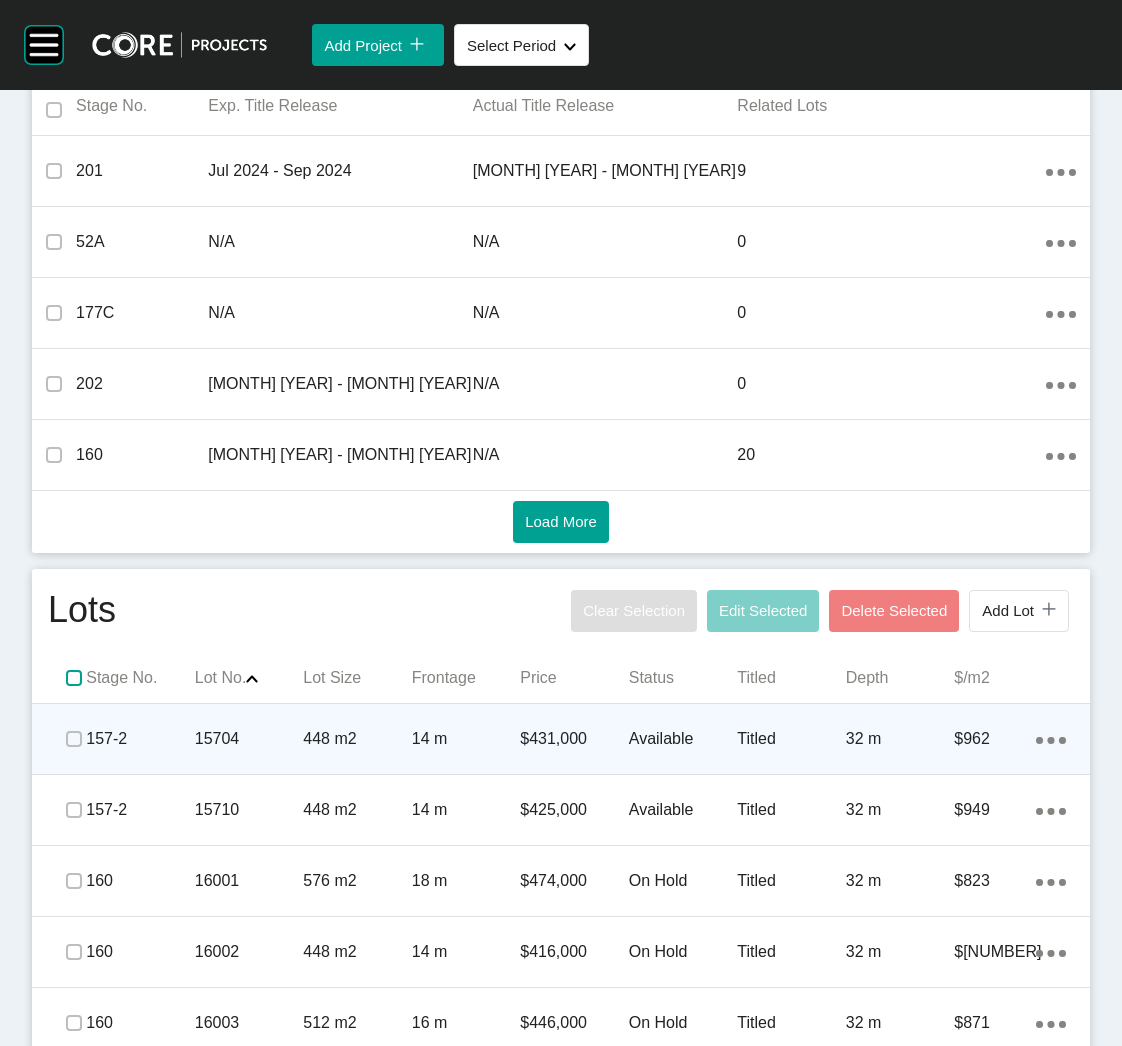 click at bounding box center (74, 678) 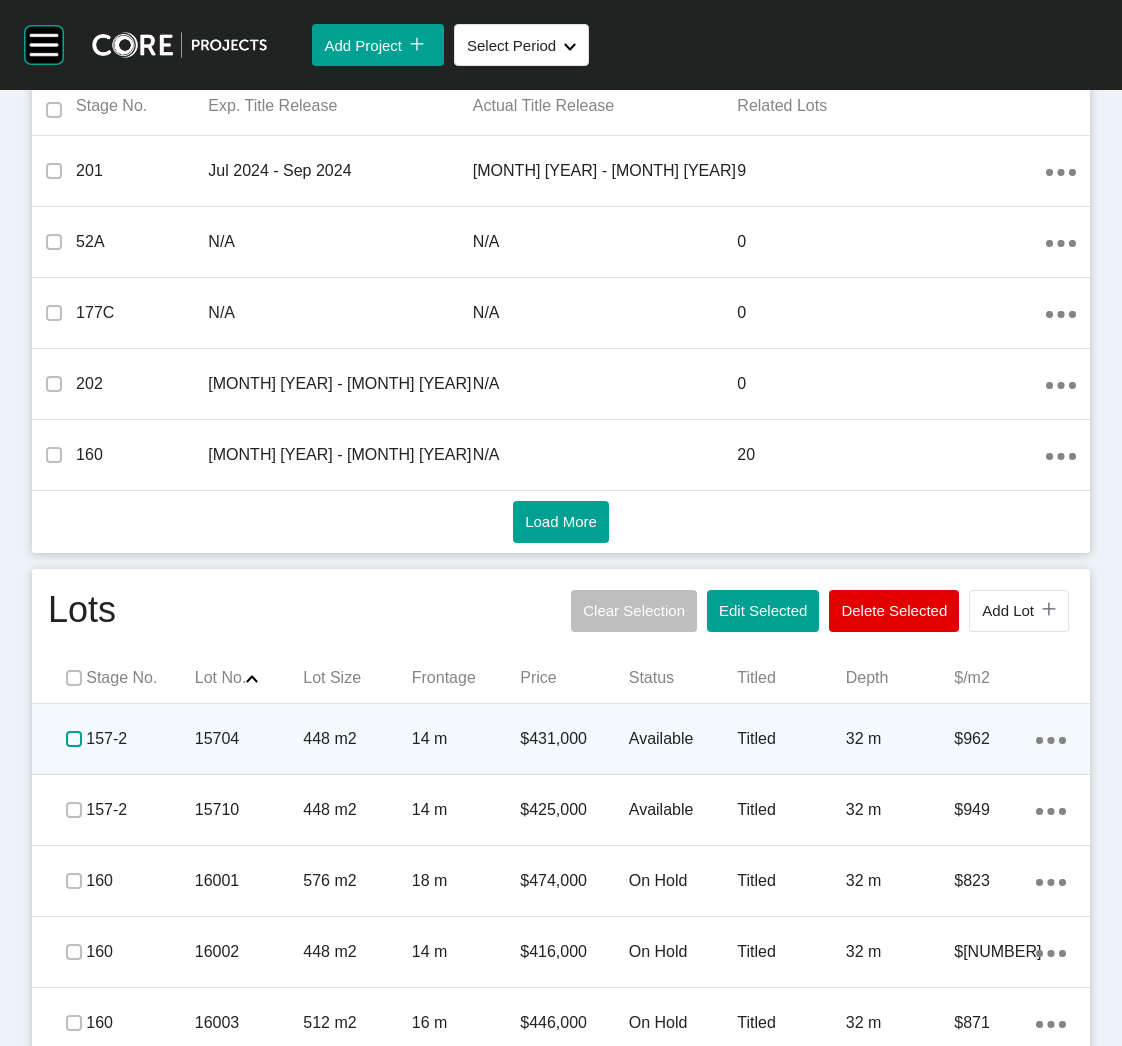 click at bounding box center [74, 739] 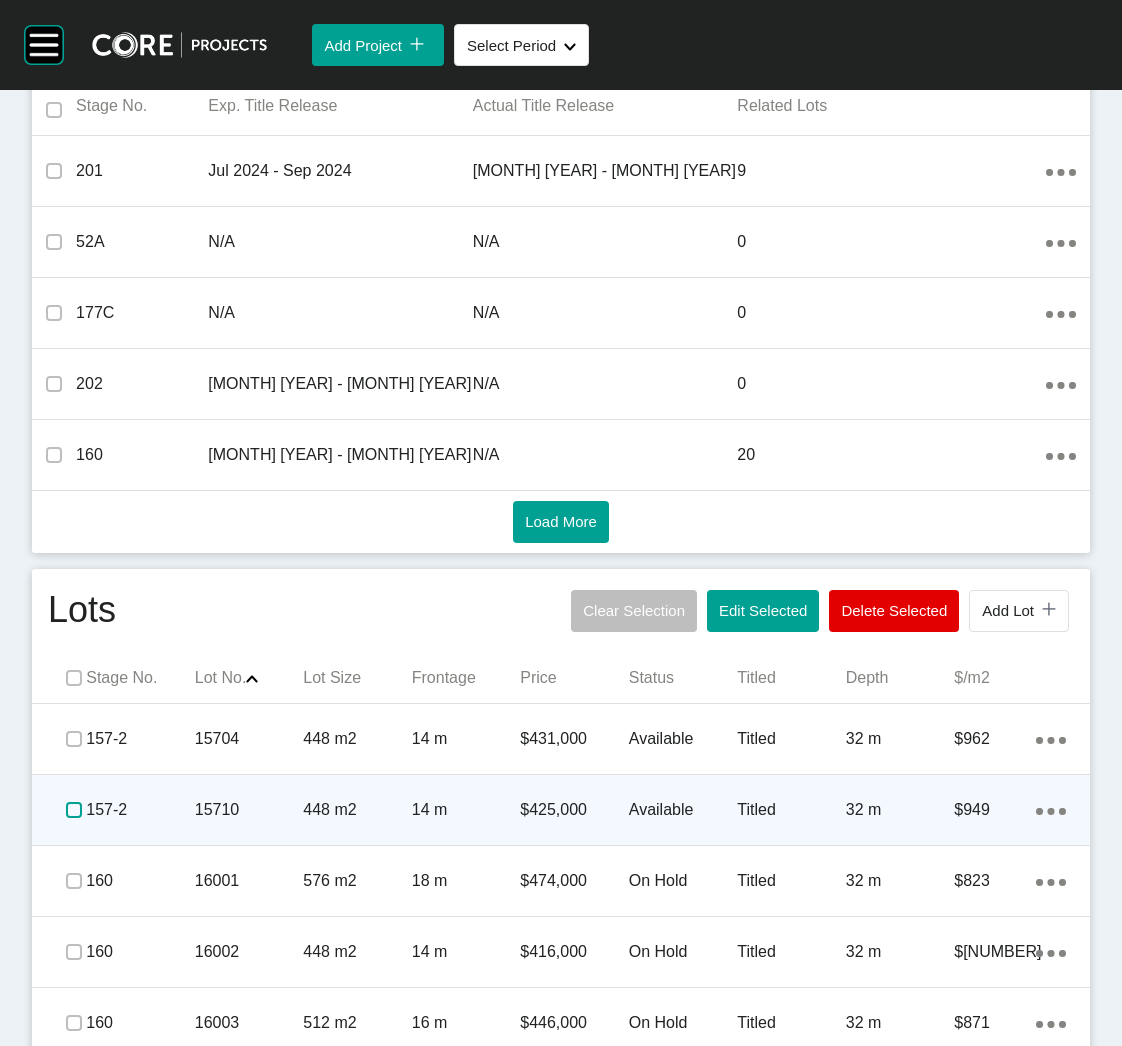 click at bounding box center [74, 810] 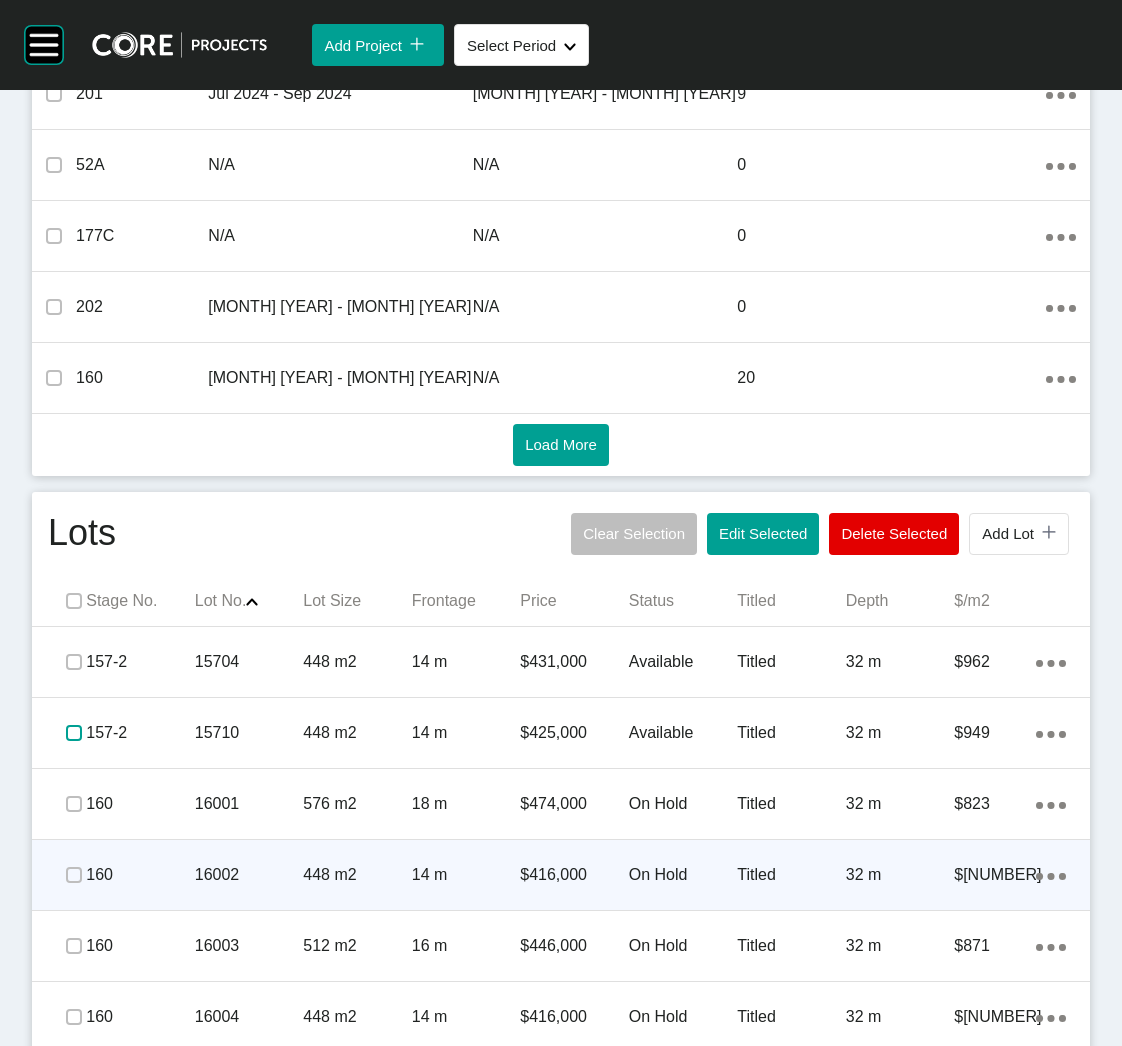 scroll, scrollTop: 899, scrollLeft: 0, axis: vertical 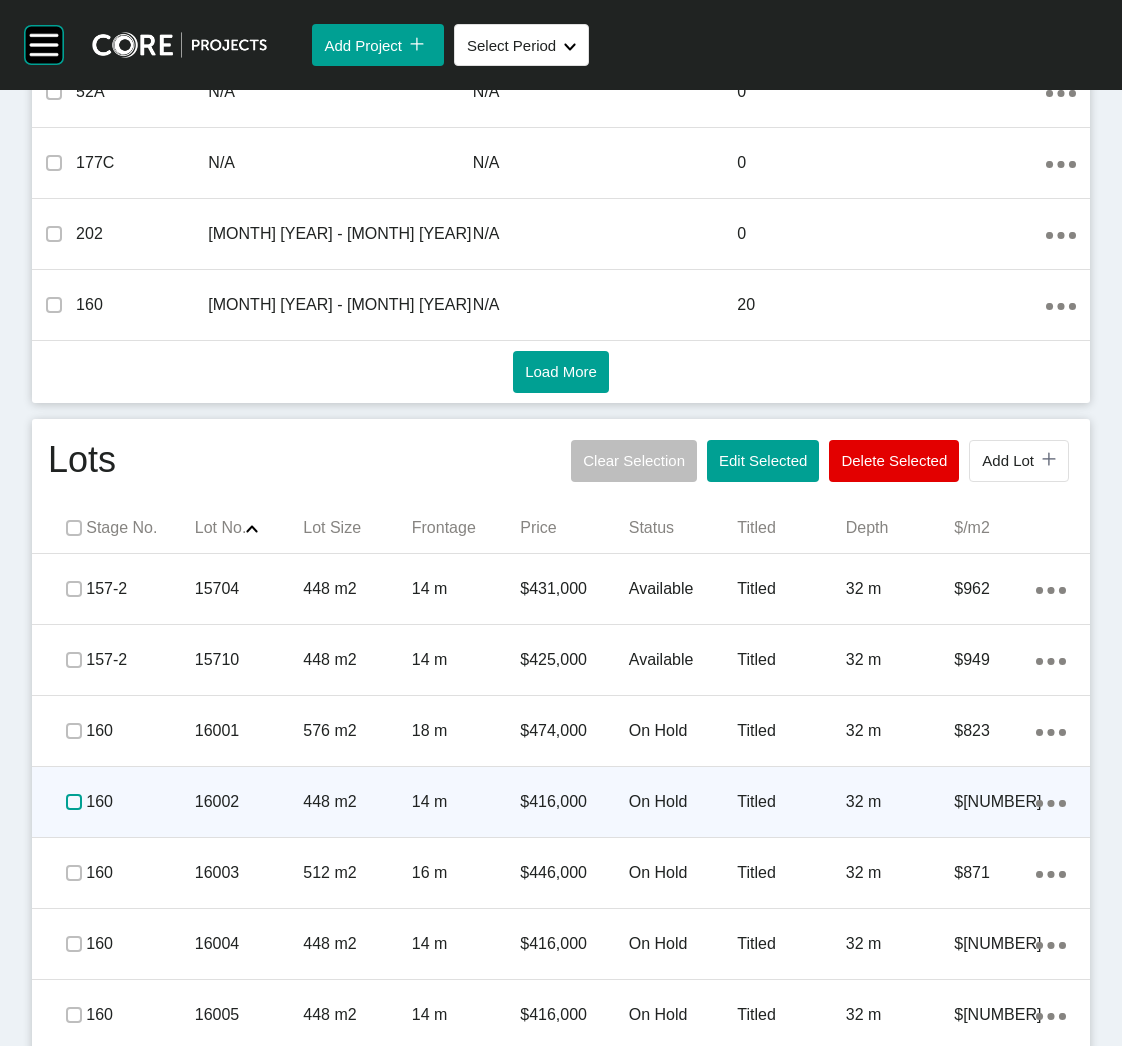 click at bounding box center [74, 802] 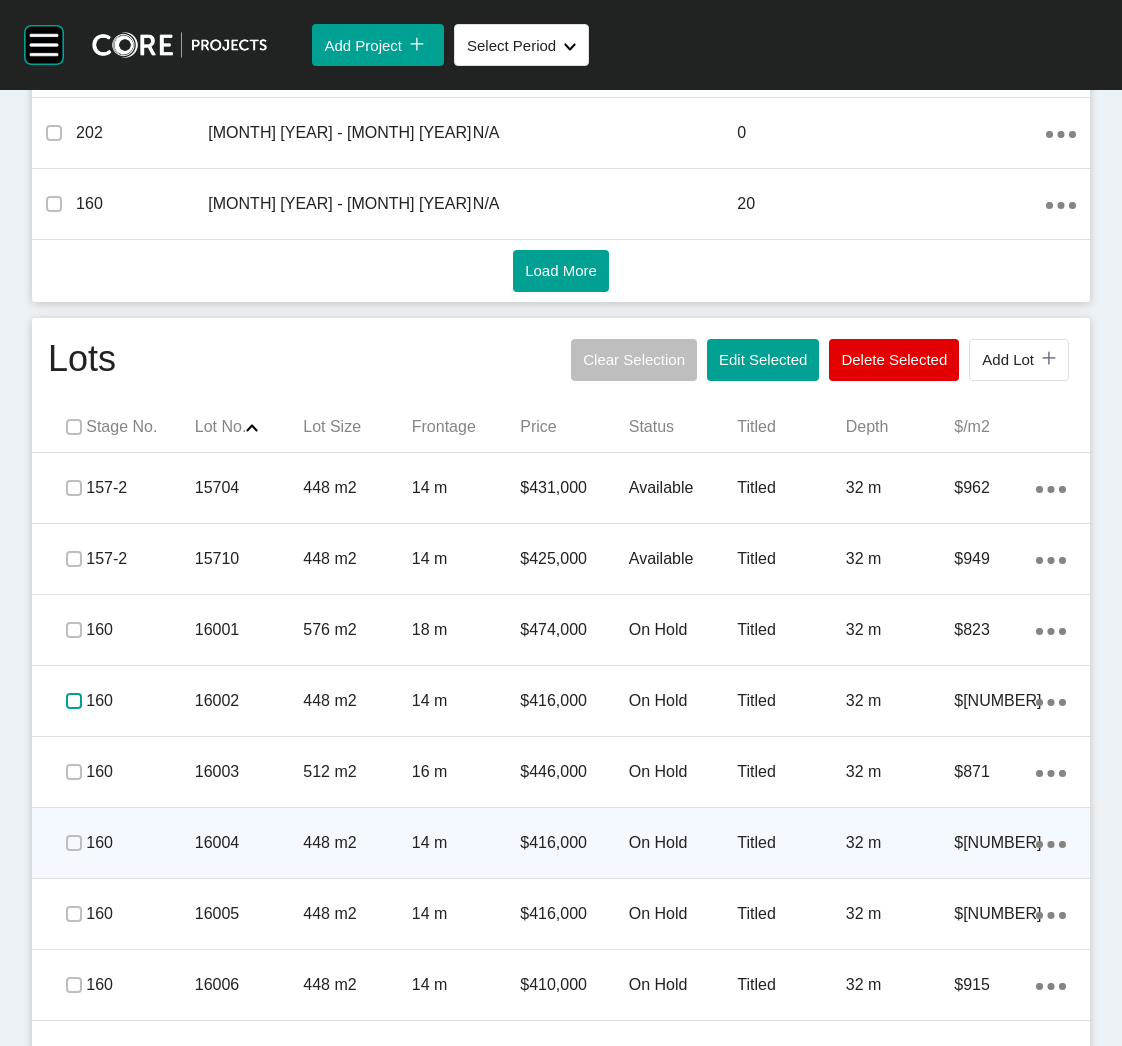 scroll, scrollTop: 1050, scrollLeft: 0, axis: vertical 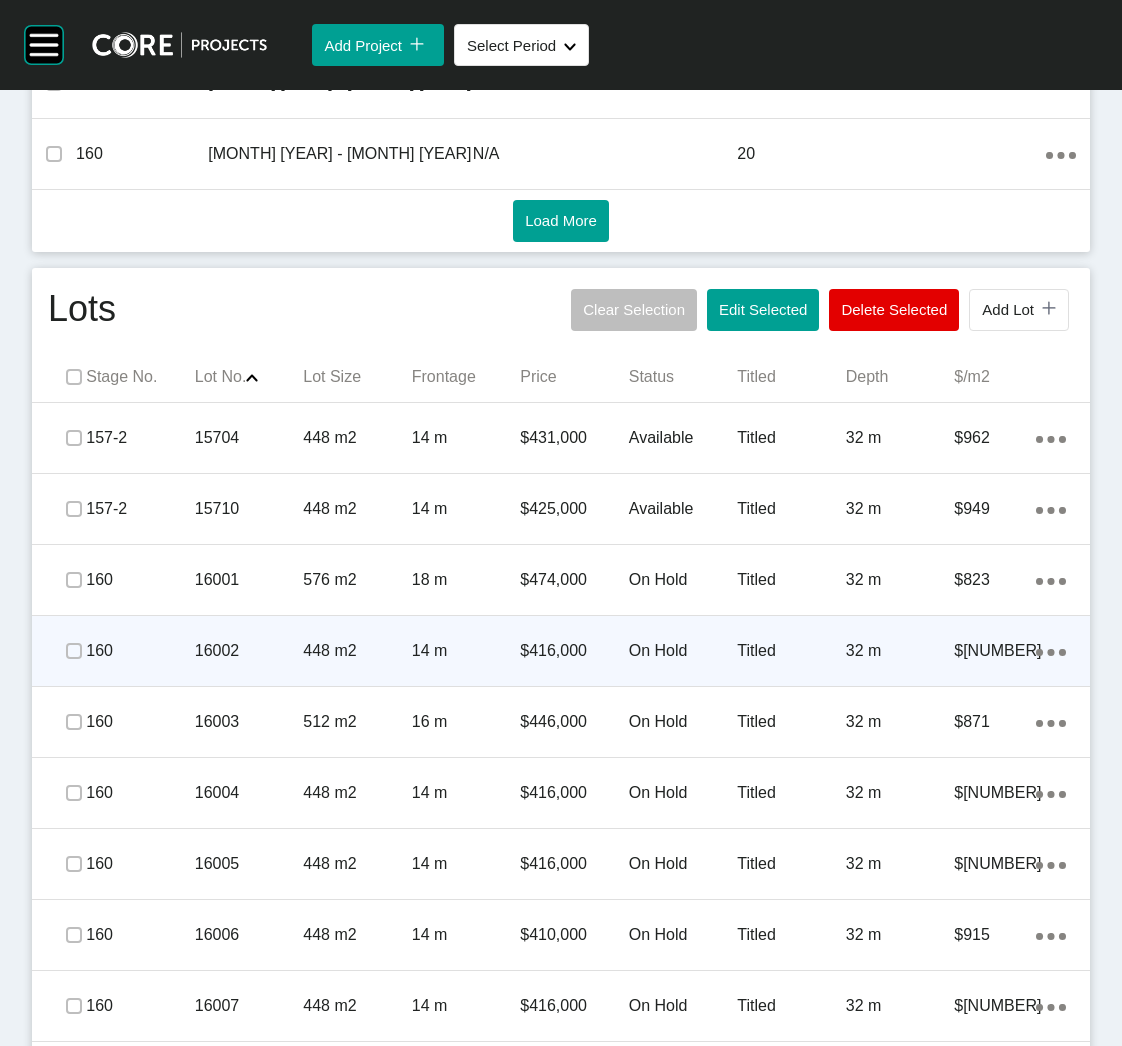 click on "448 m2" at bounding box center [357, 651] 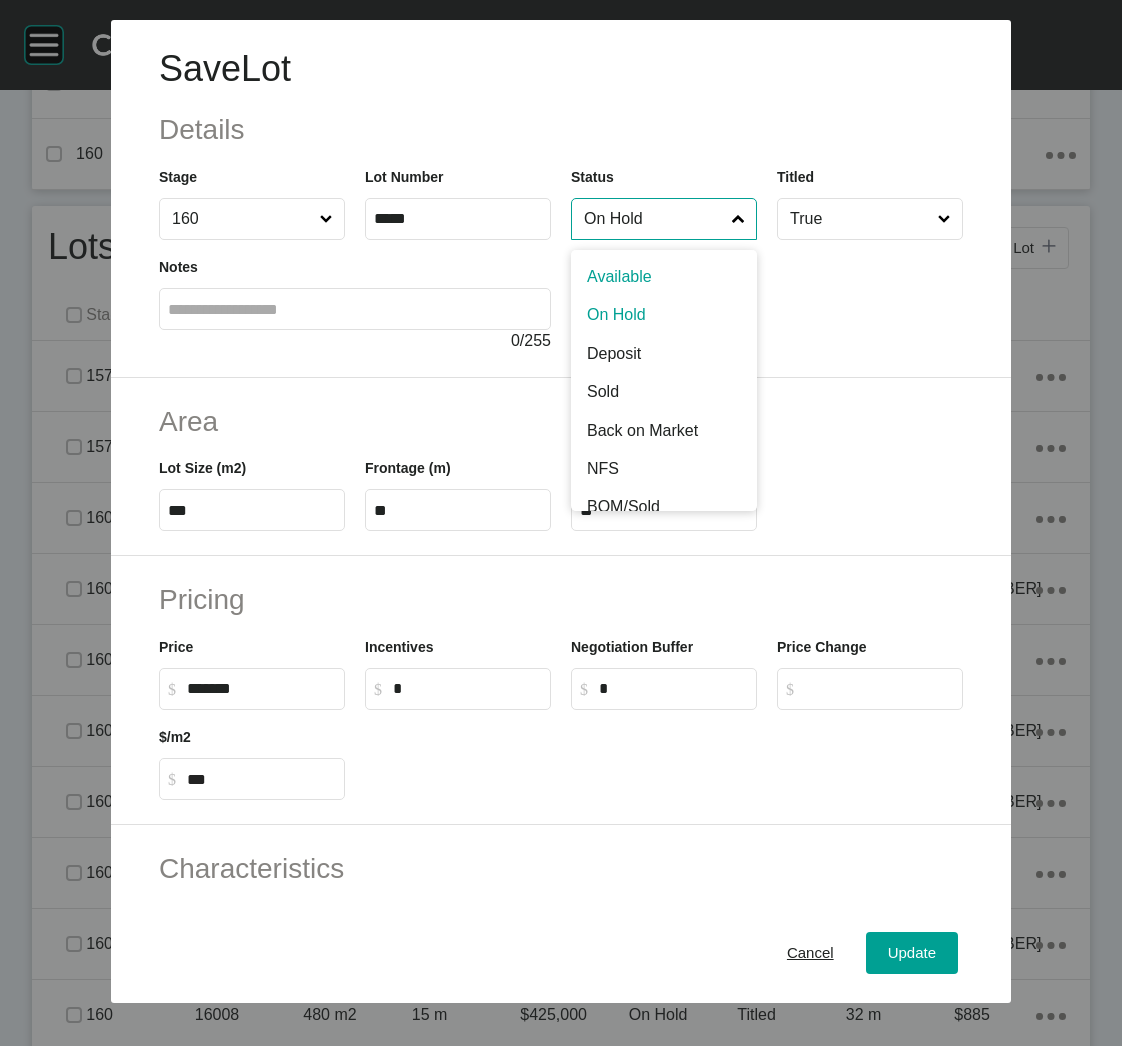 click on "On Hold" at bounding box center (654, 219) 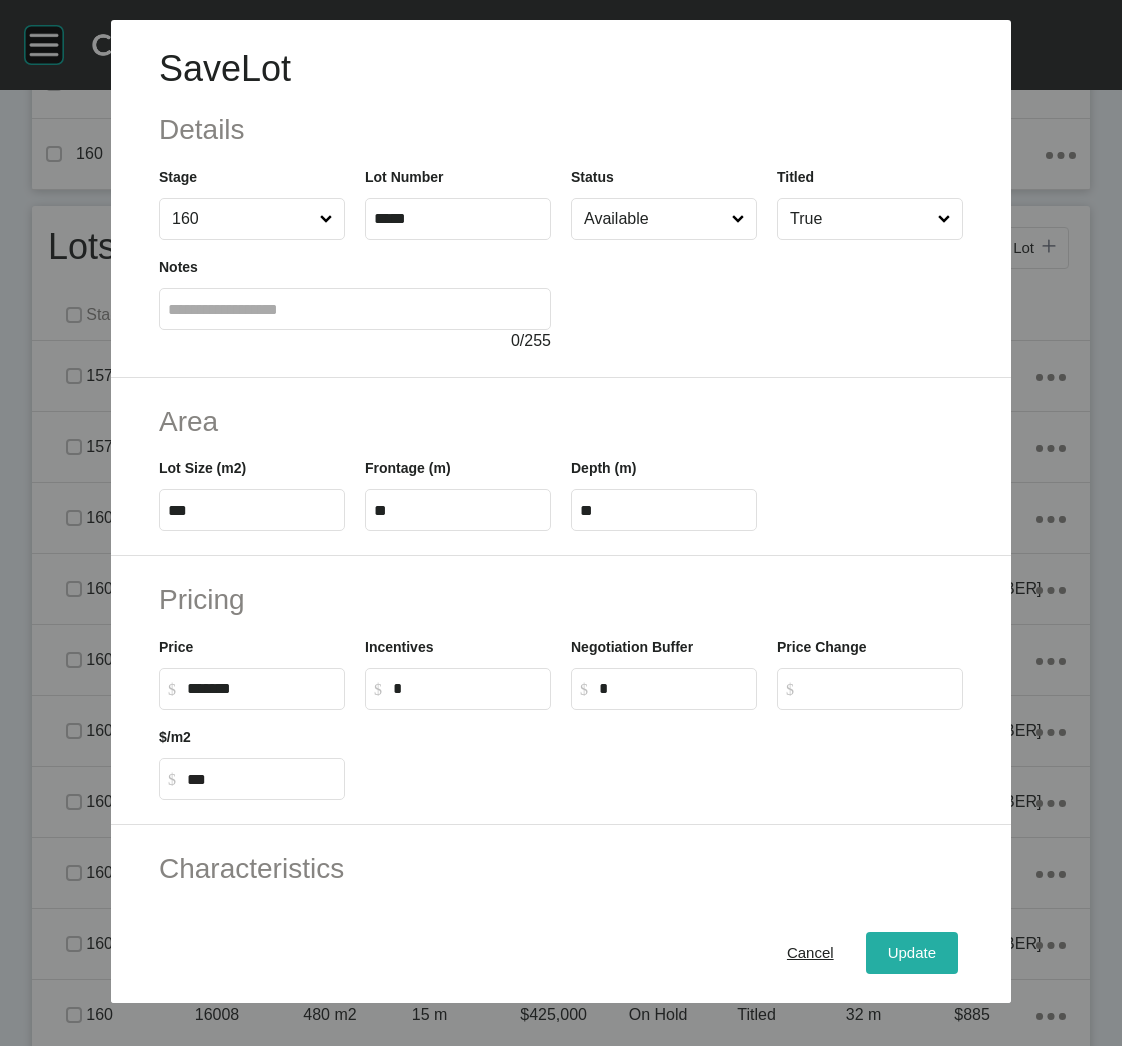 click on "Update" at bounding box center [912, 953] 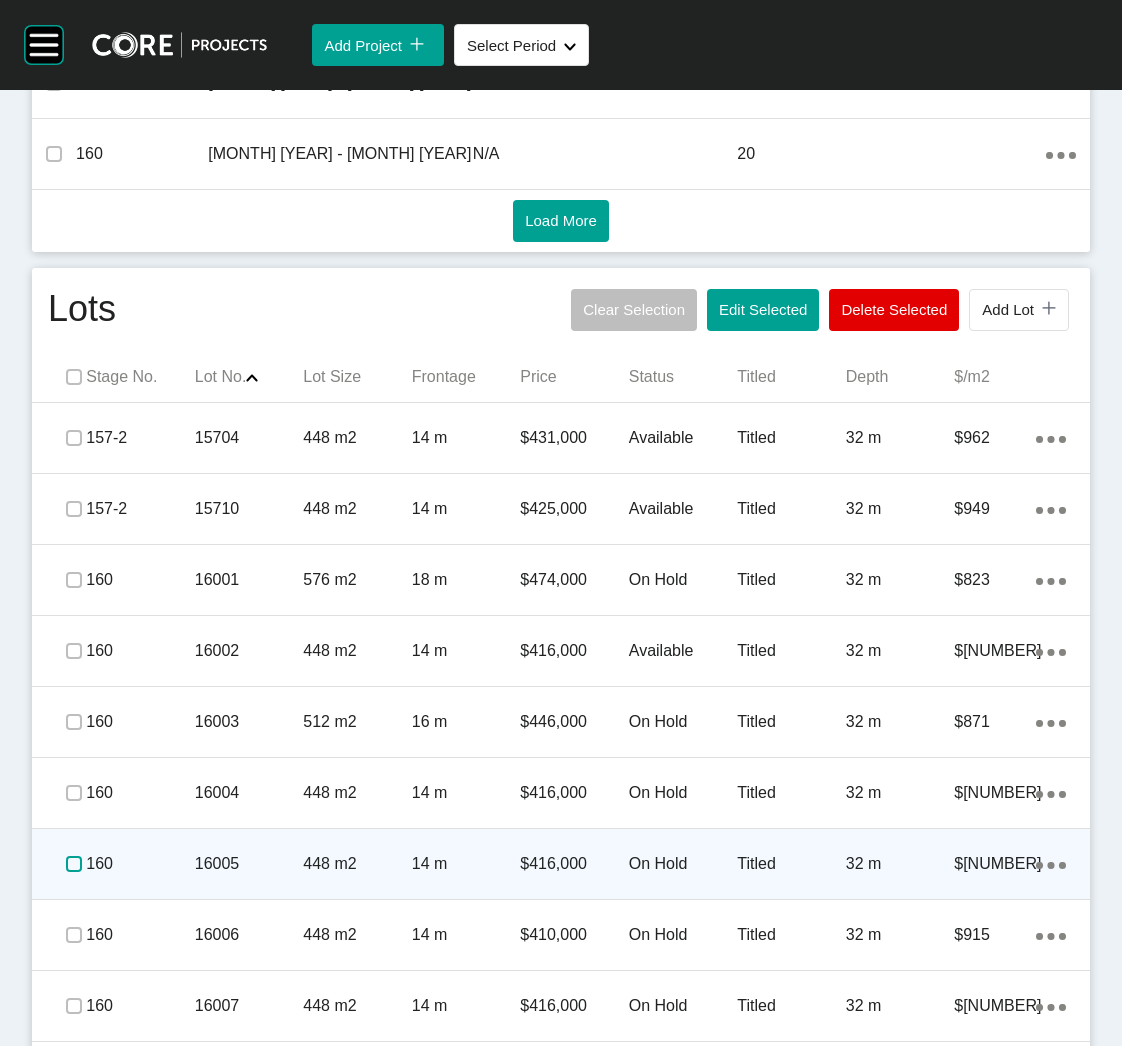 click at bounding box center [74, 864] 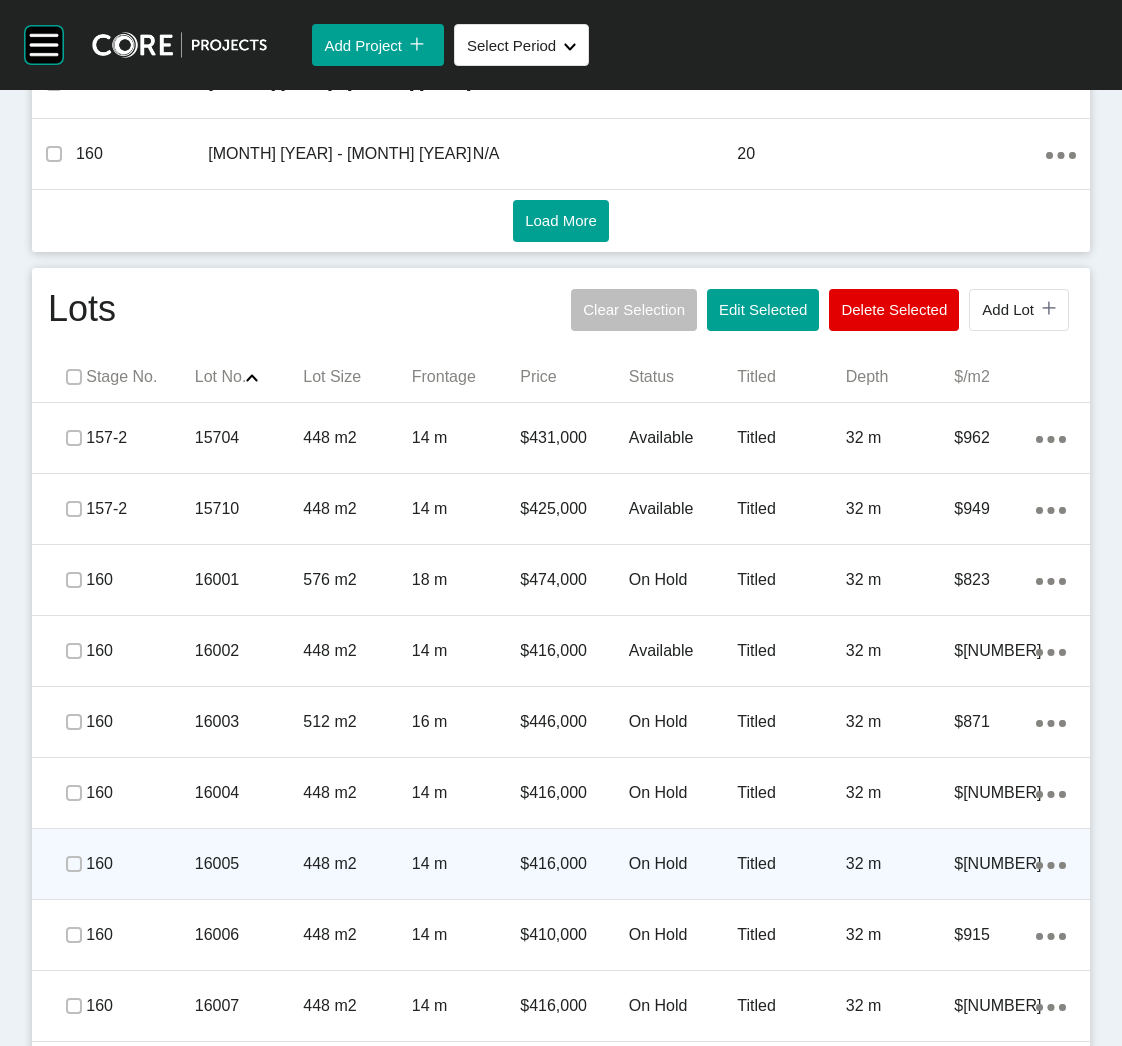 click on "16005" at bounding box center [249, 864] 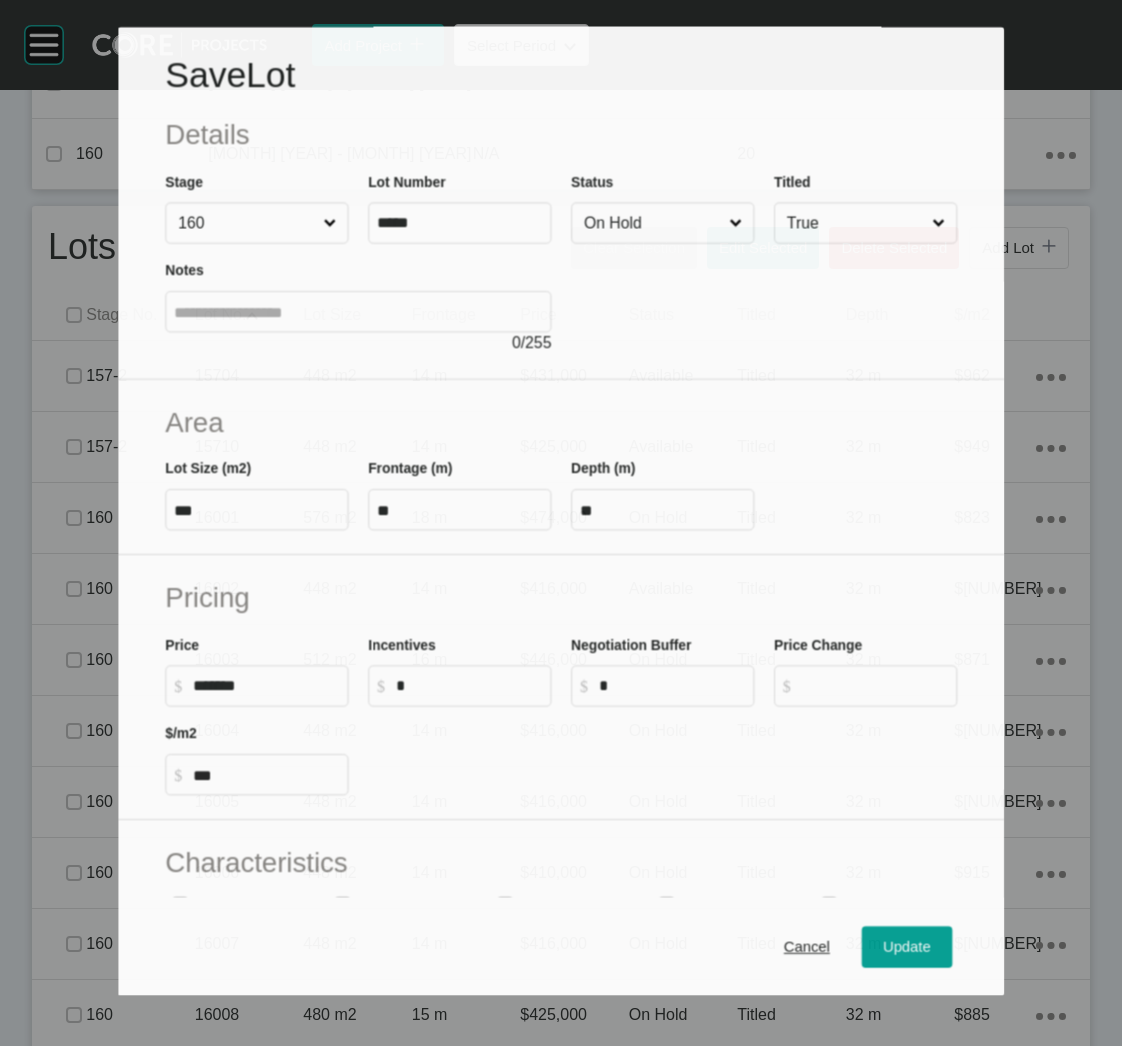 click on "On Hold" at bounding box center [652, 223] 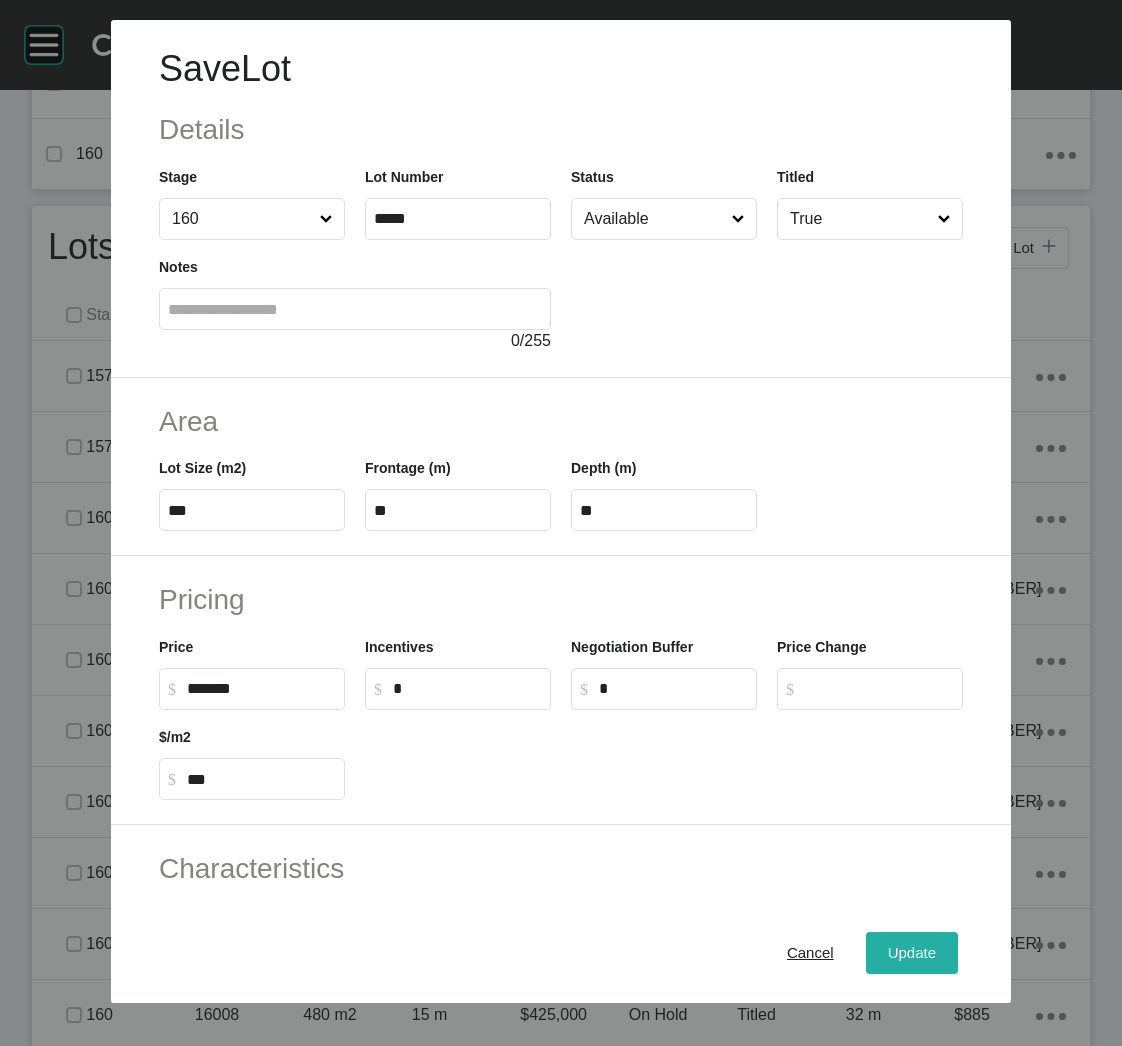 click on "Update" at bounding box center (912, 953) 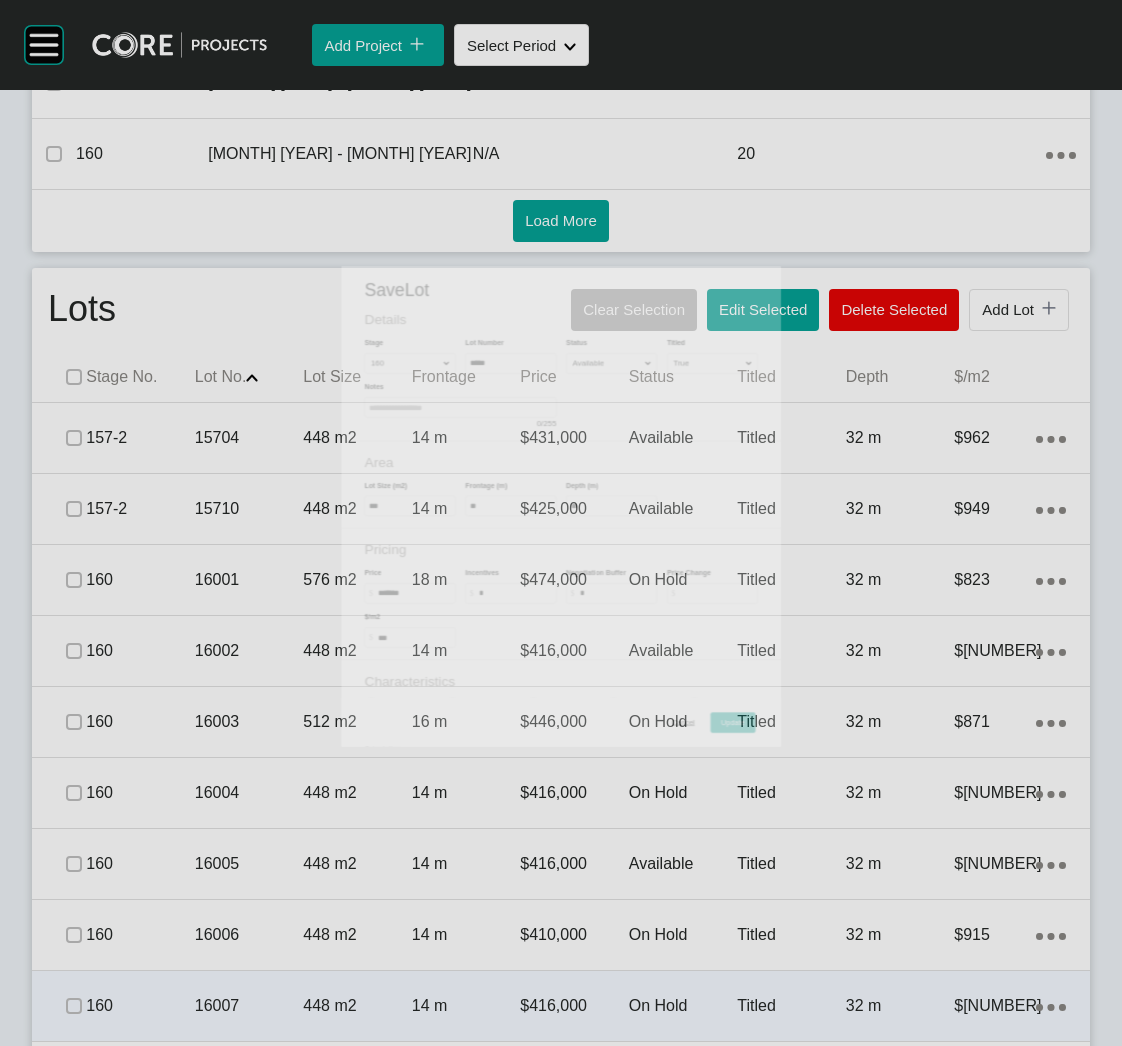 scroll, scrollTop: 1349, scrollLeft: 0, axis: vertical 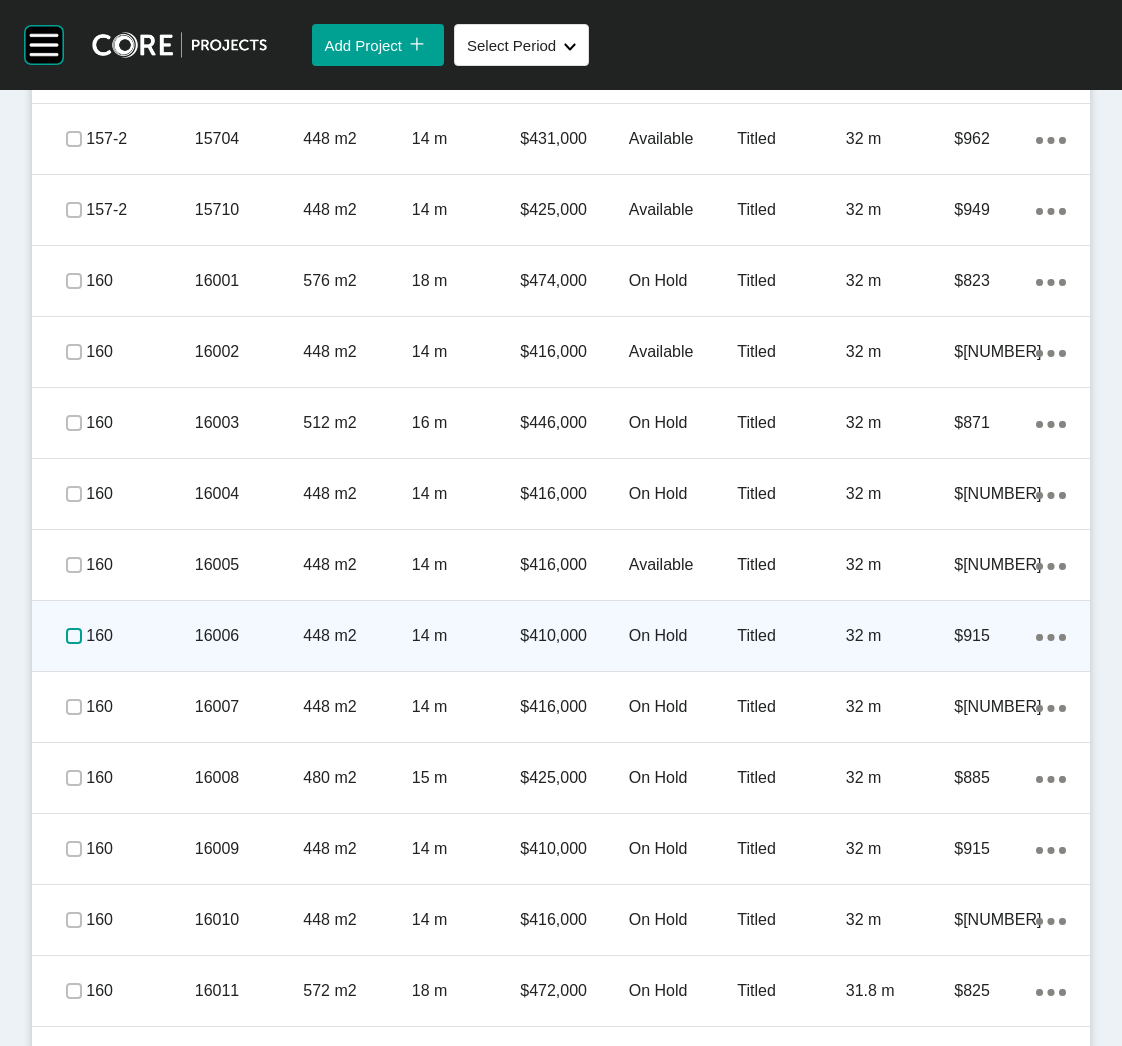 click at bounding box center [74, 636] 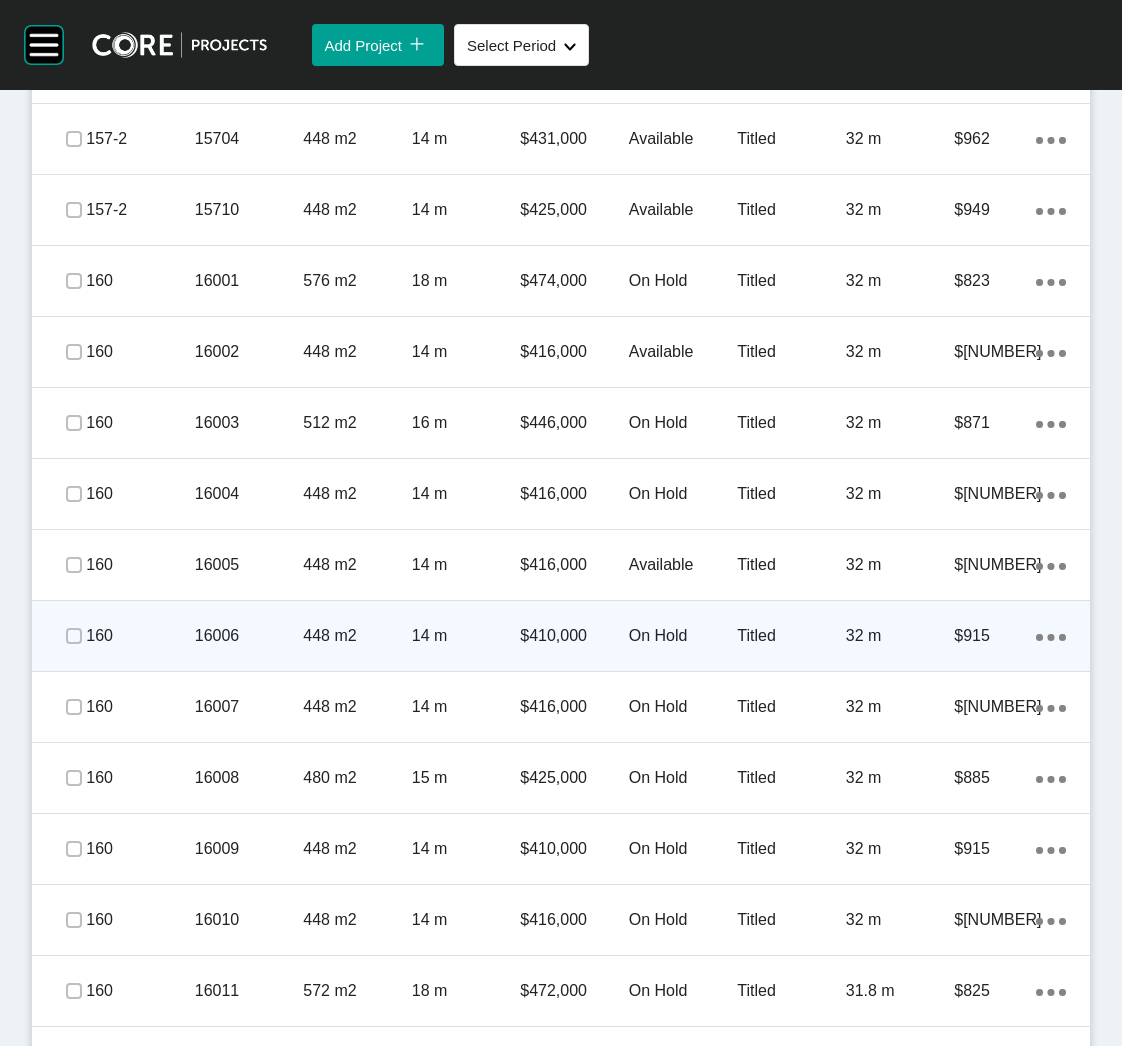 click on "16006" at bounding box center (249, 636) 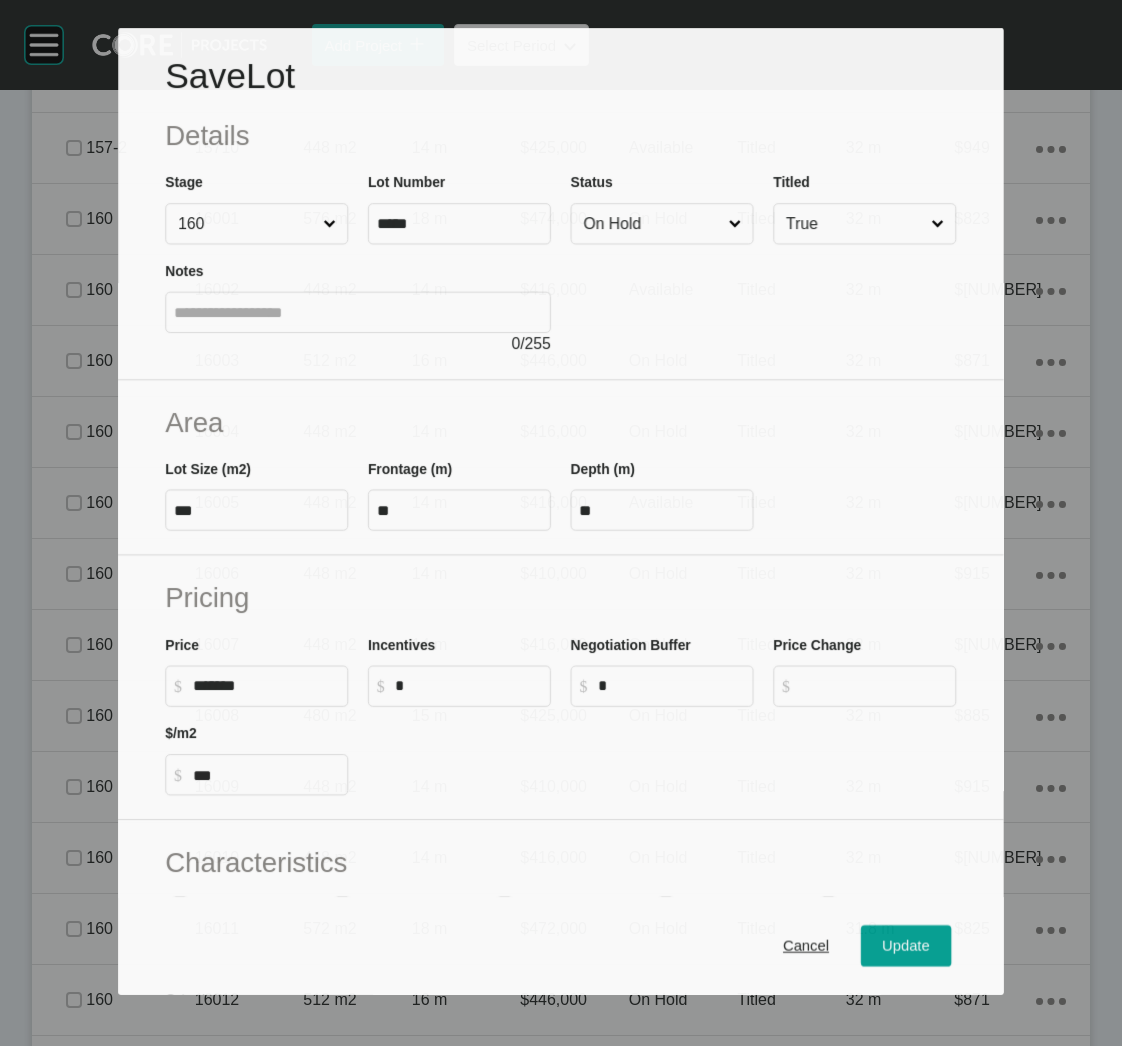 scroll, scrollTop: 1287, scrollLeft: 0, axis: vertical 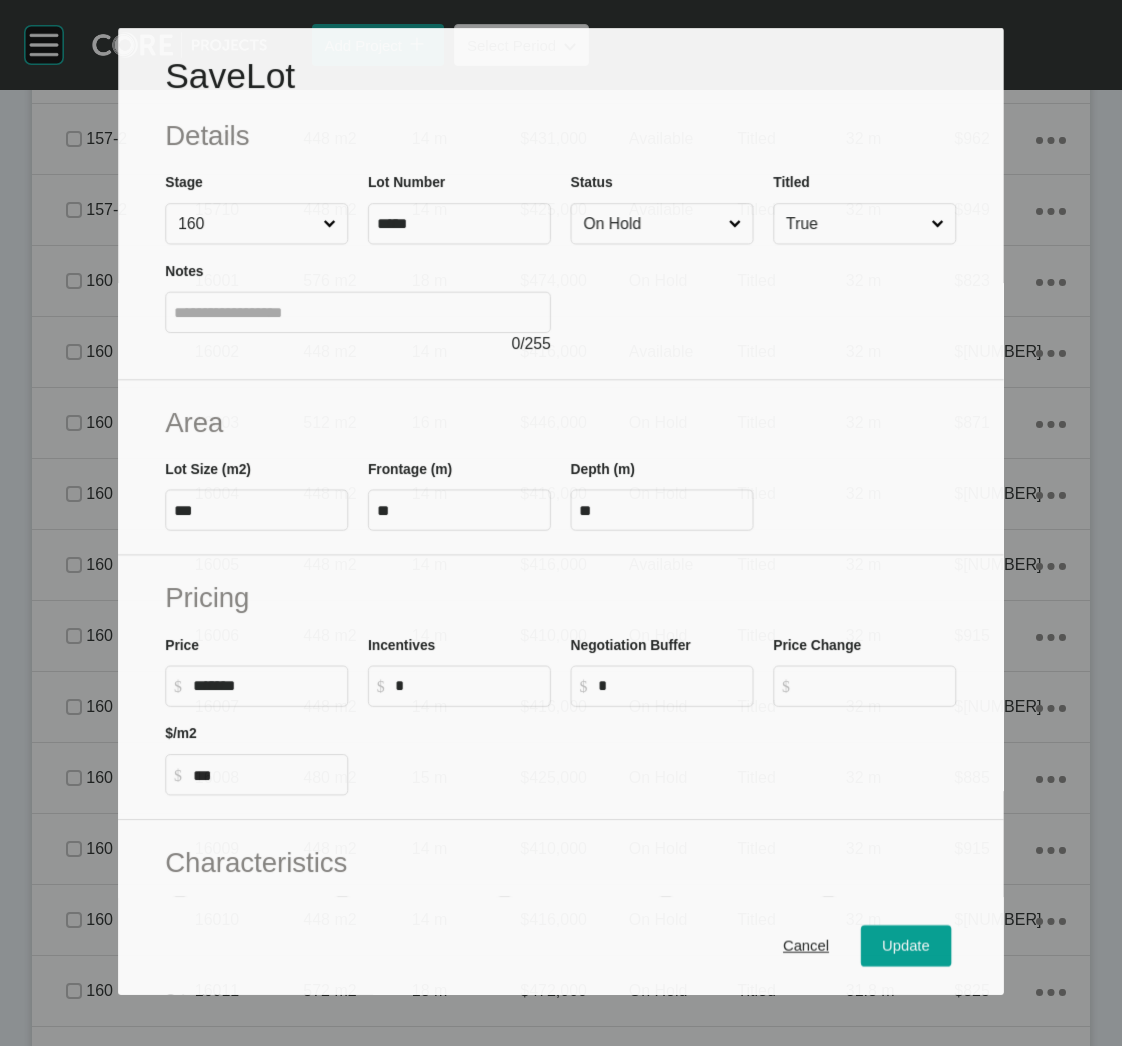 click on "On Hold" at bounding box center (652, 223) 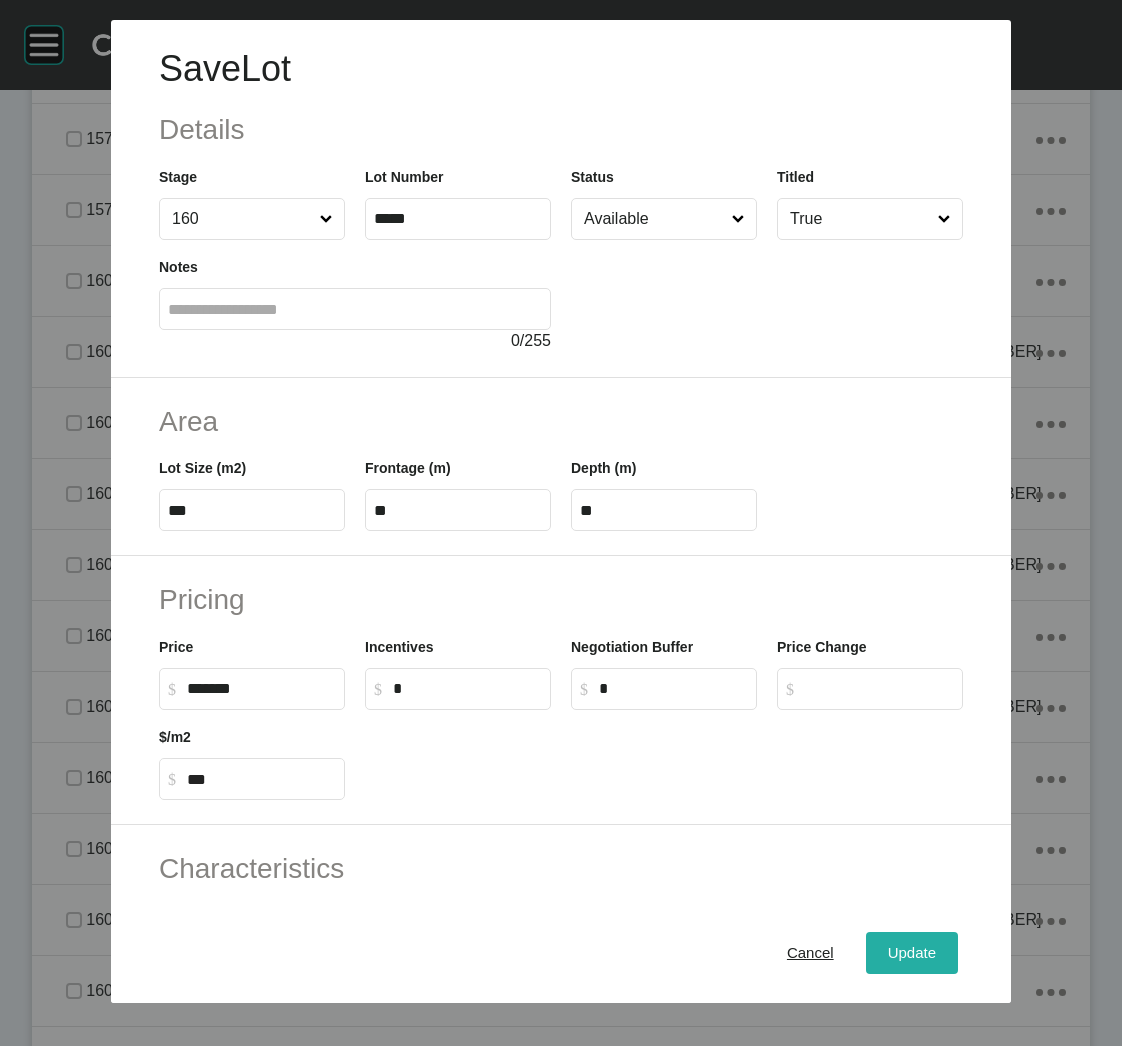 click on "Update" at bounding box center (912, 953) 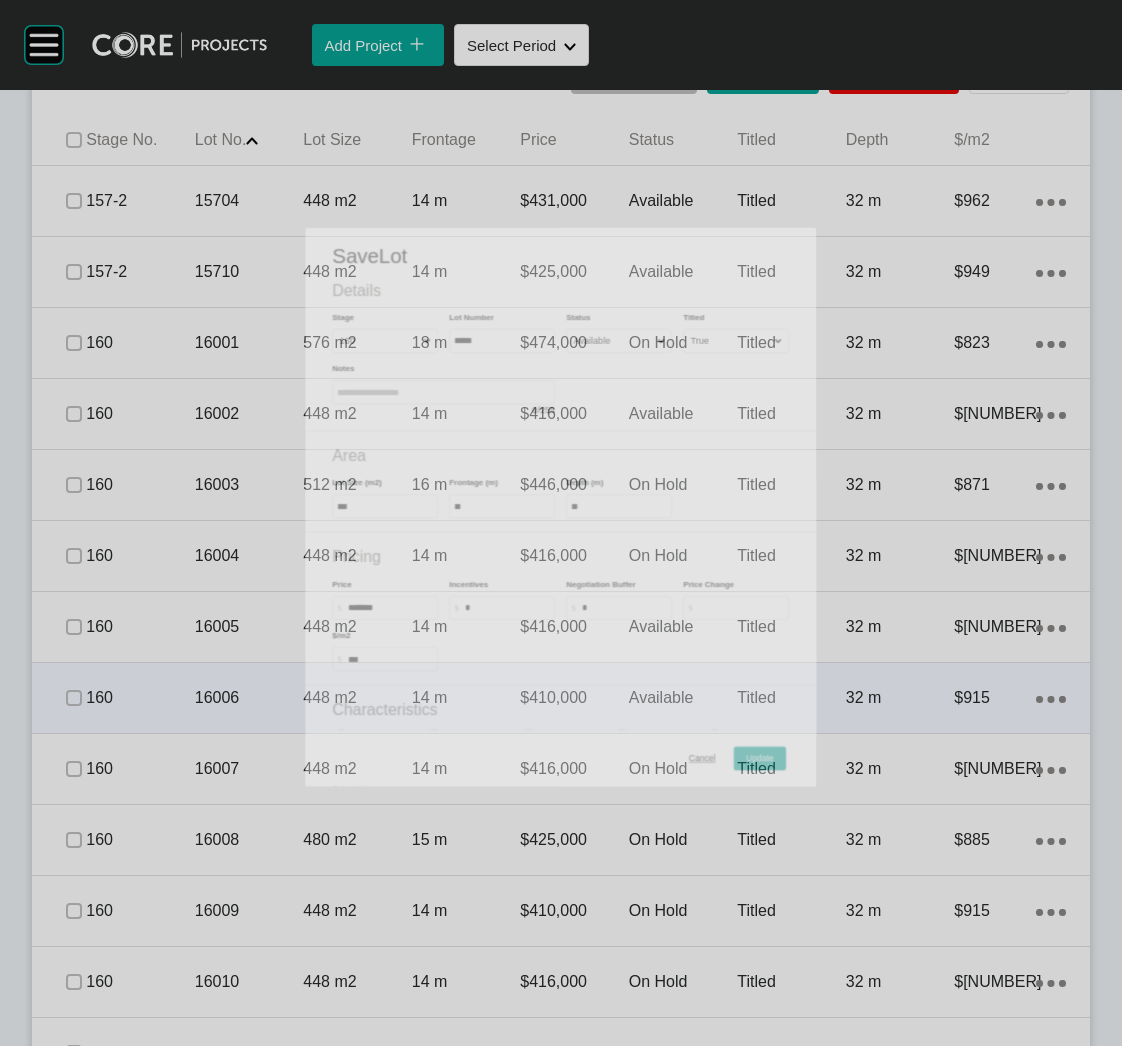 scroll, scrollTop: 1349, scrollLeft: 0, axis: vertical 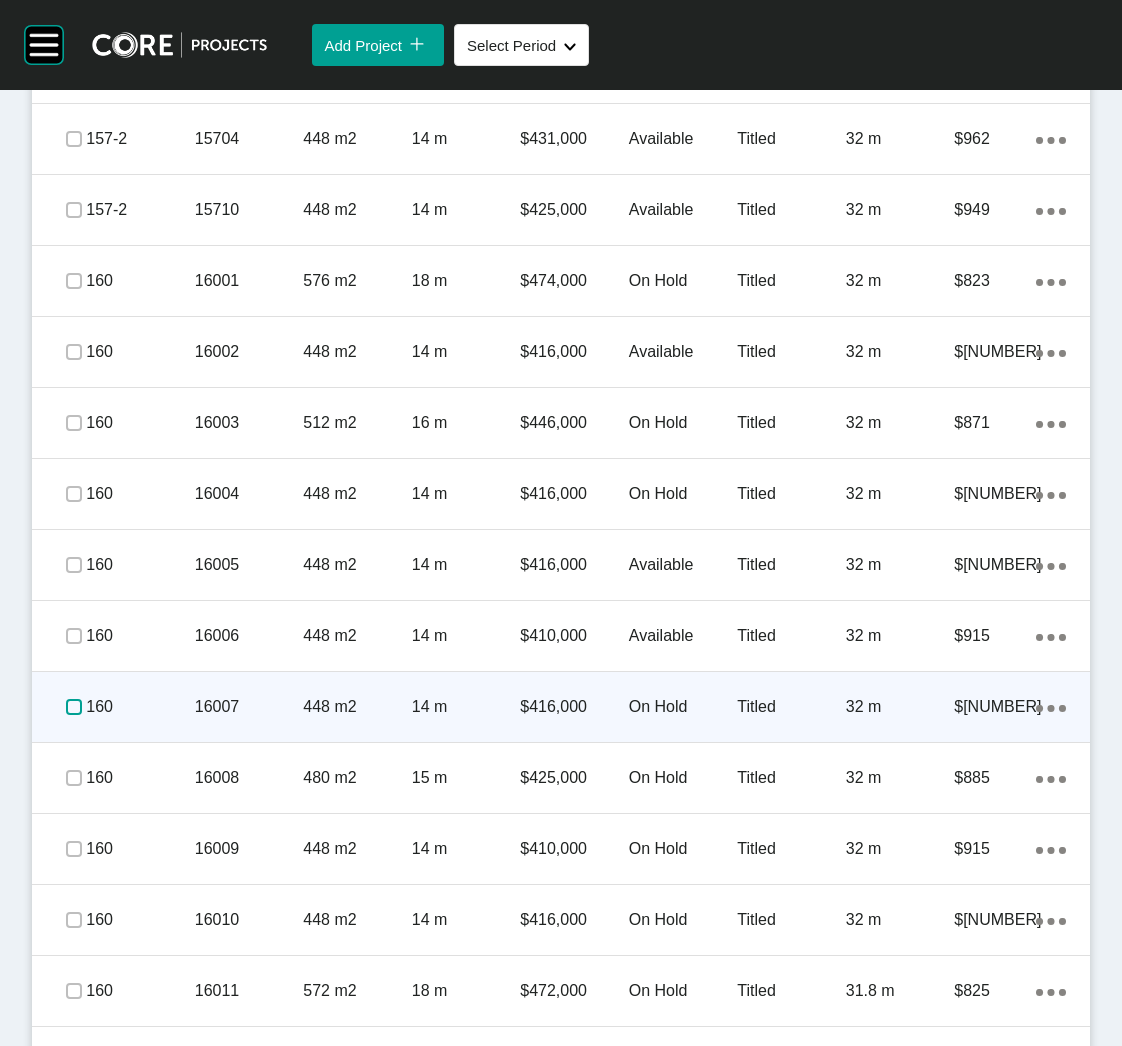 click at bounding box center [74, 707] 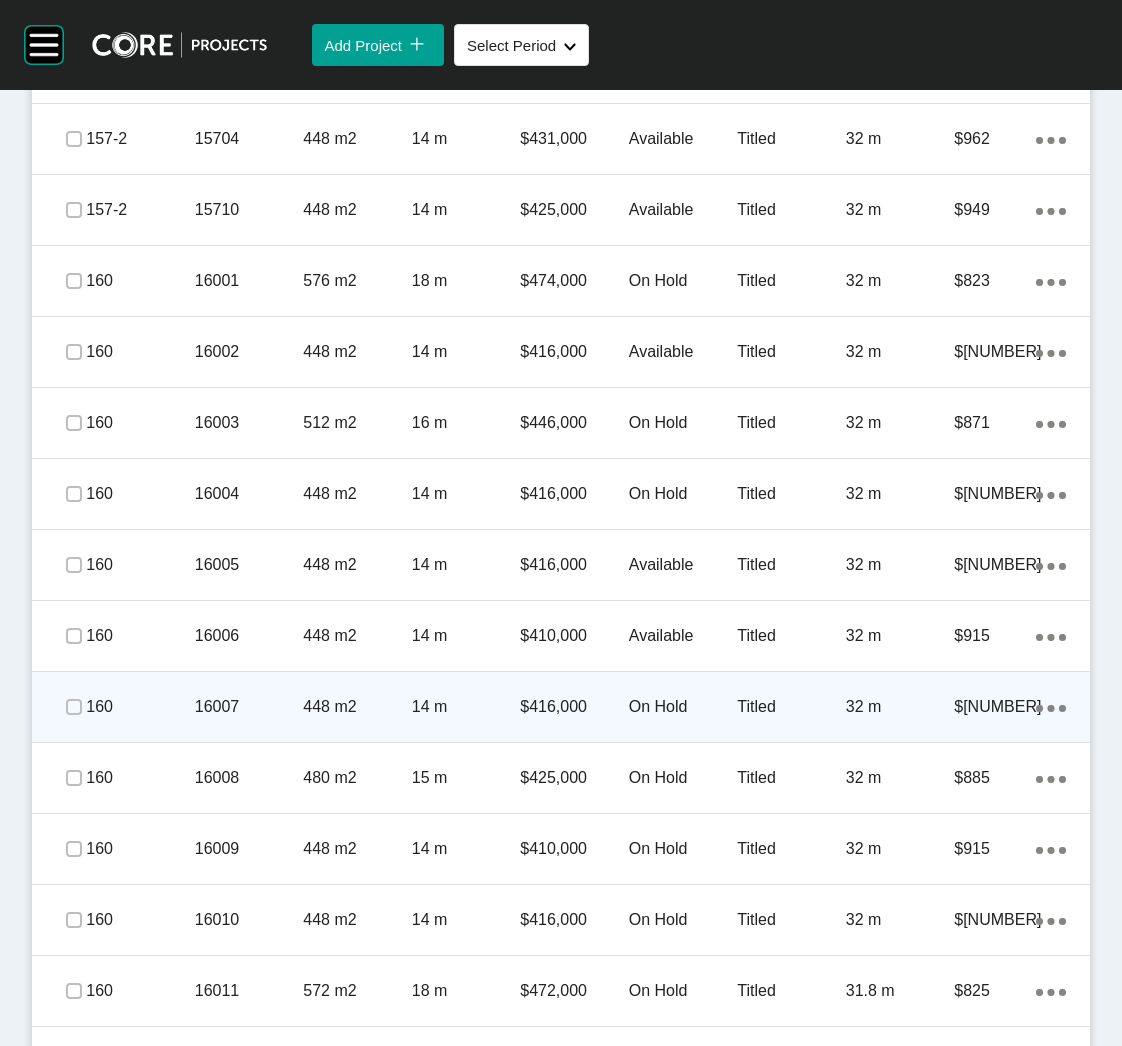 click on "16007" at bounding box center [249, 707] 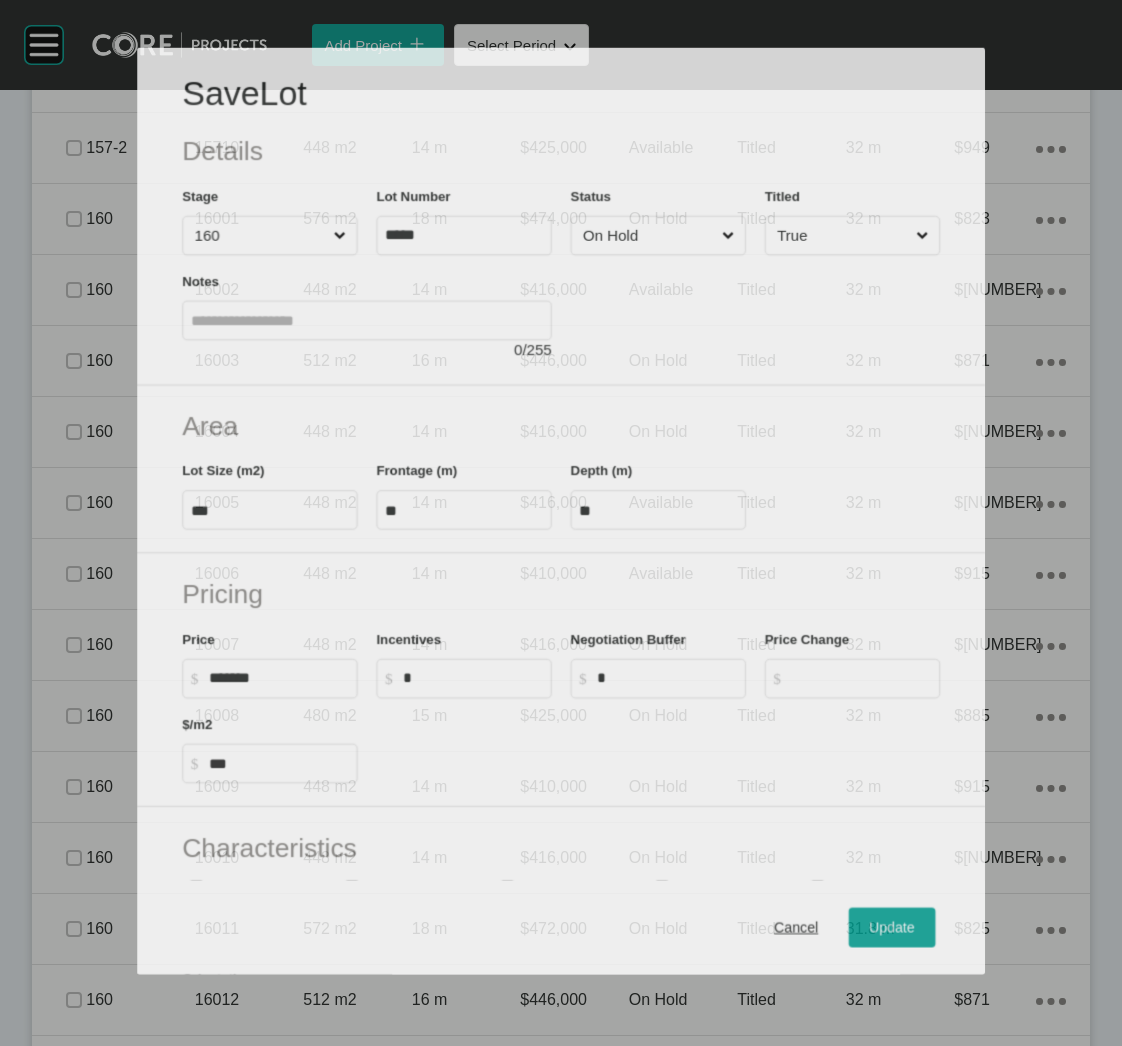 scroll, scrollTop: 1287, scrollLeft: 0, axis: vertical 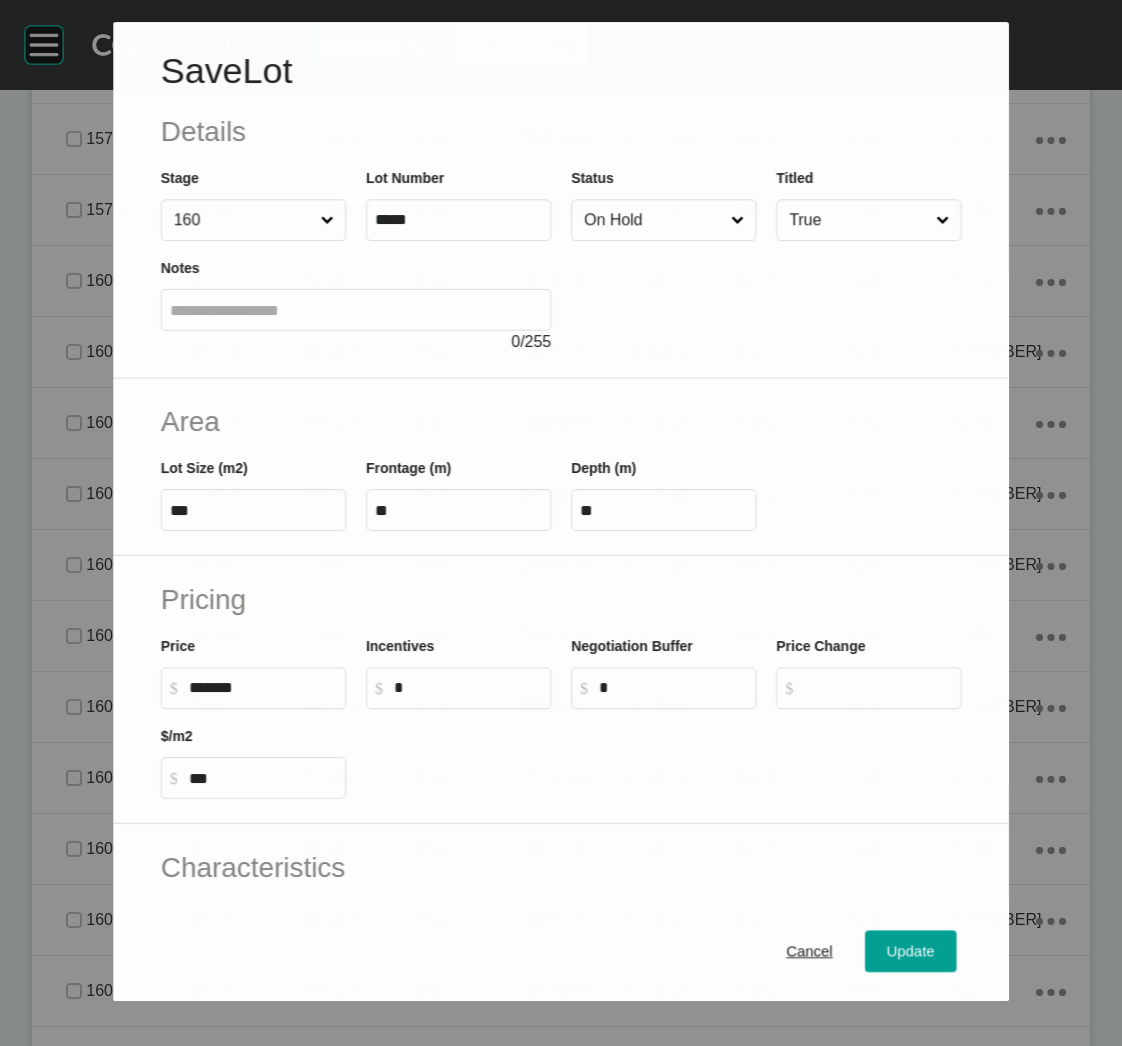 click on "On Hold" at bounding box center [653, 220] 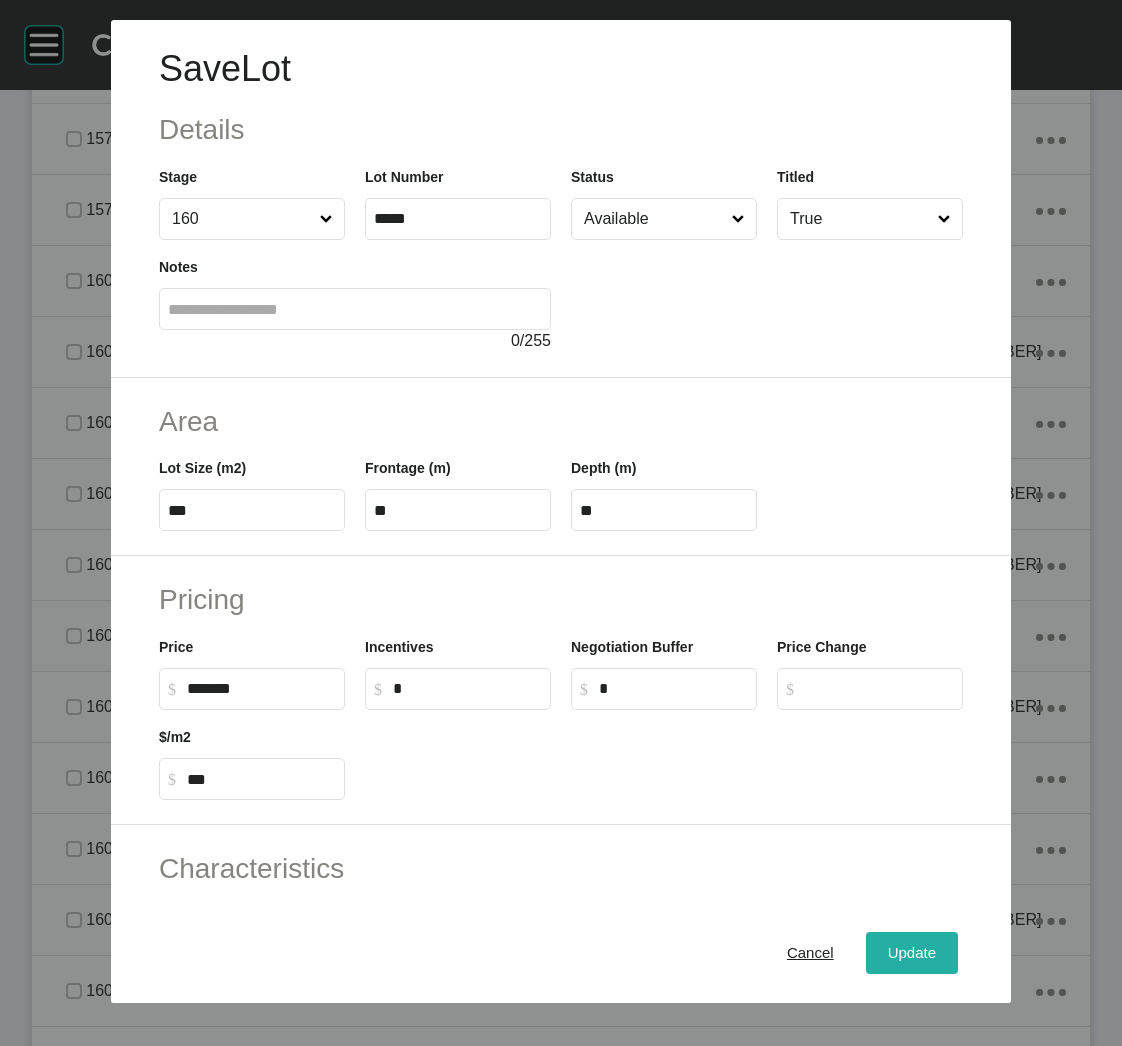 click on "Update" at bounding box center (912, 953) 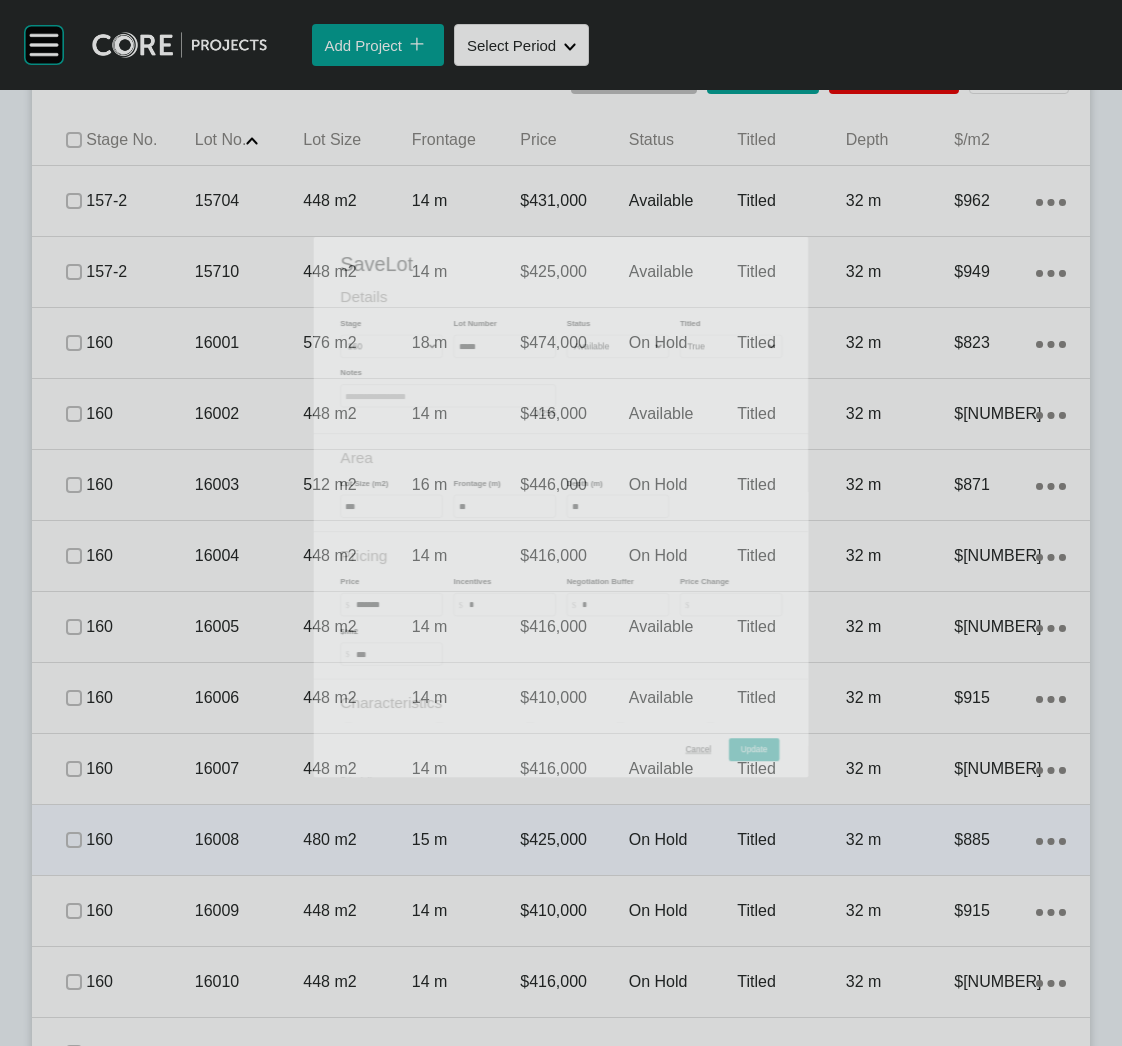 scroll, scrollTop: 1499, scrollLeft: 0, axis: vertical 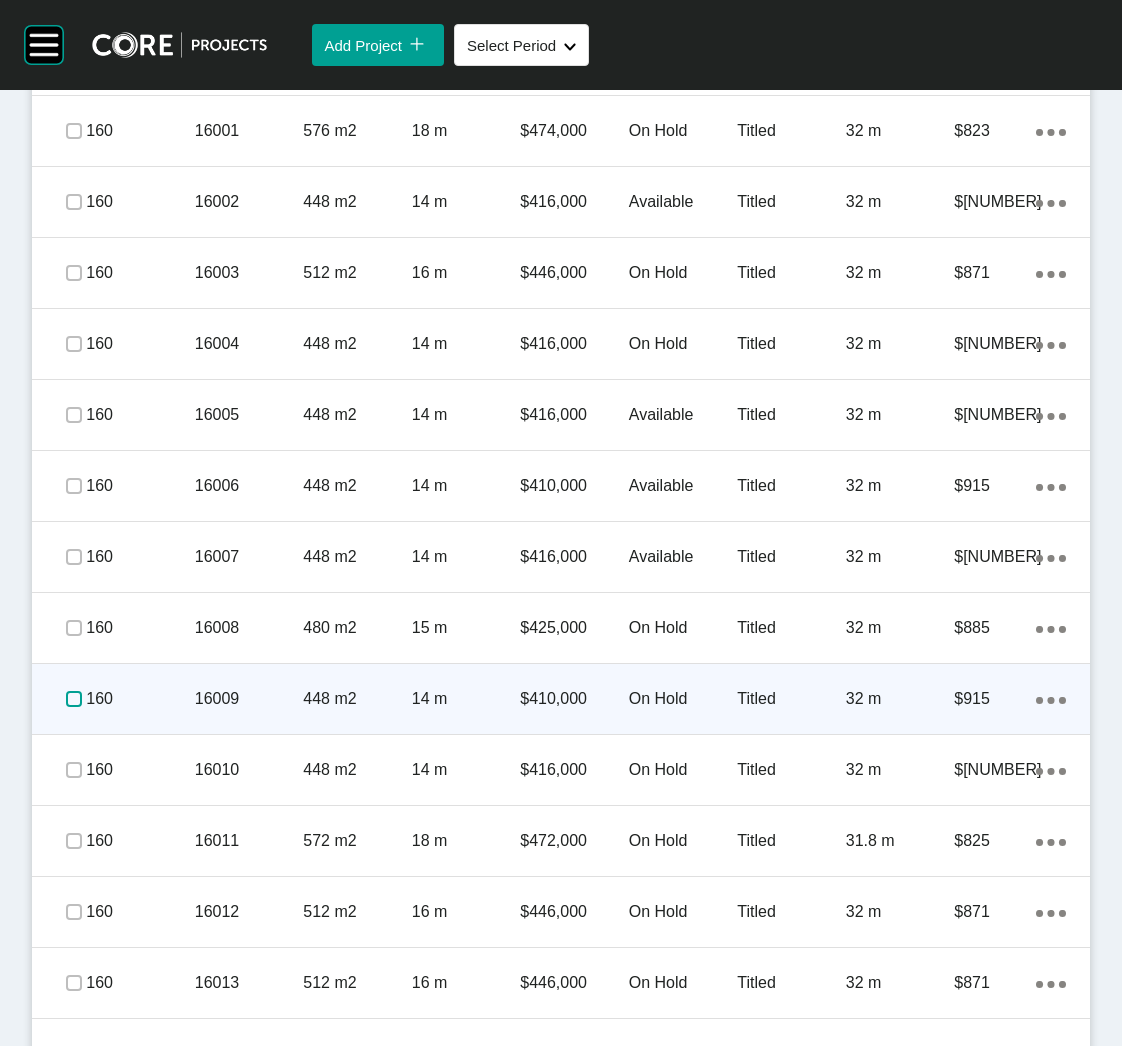 click at bounding box center (74, 699) 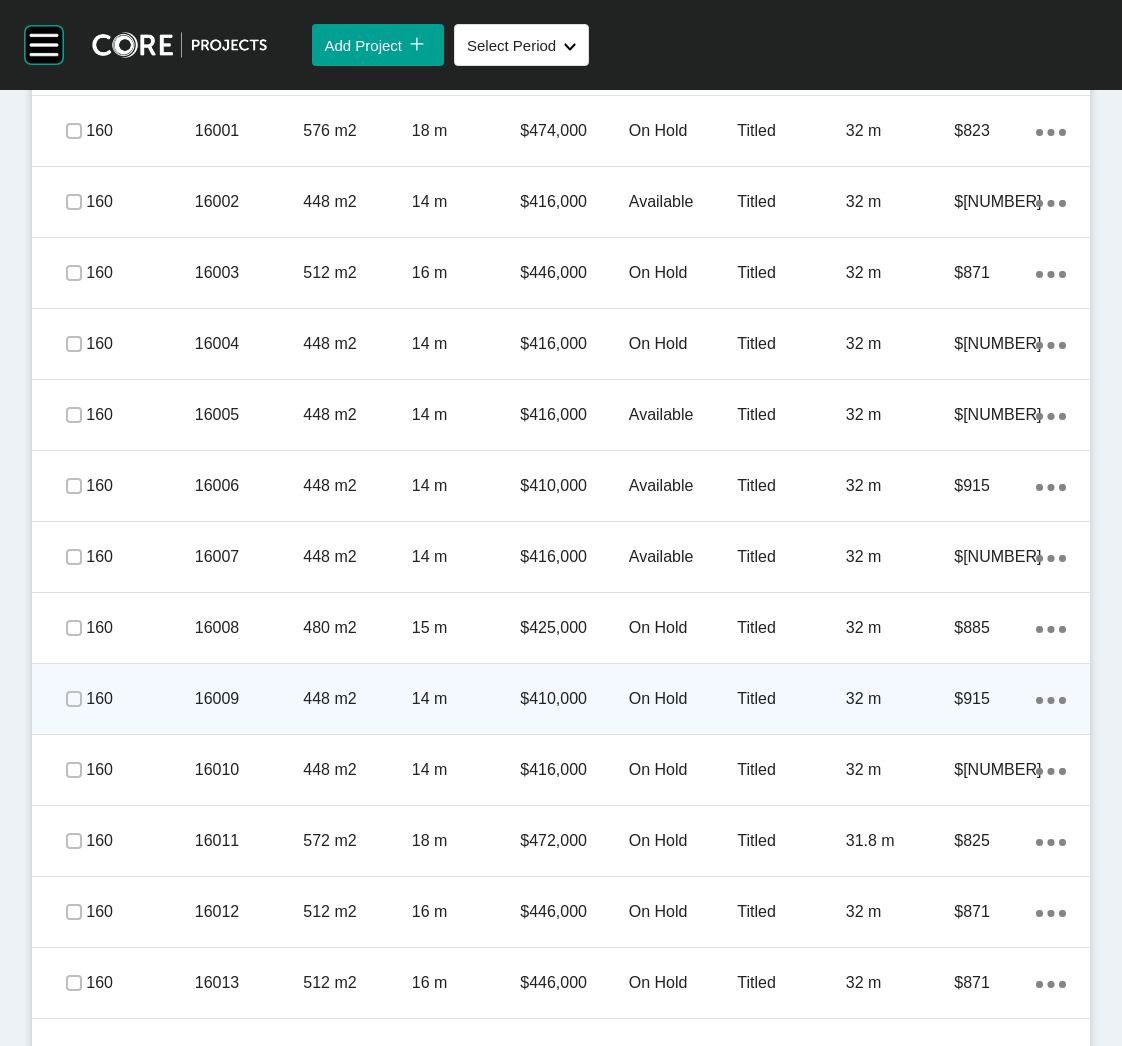 click on "16009" at bounding box center (249, 699) 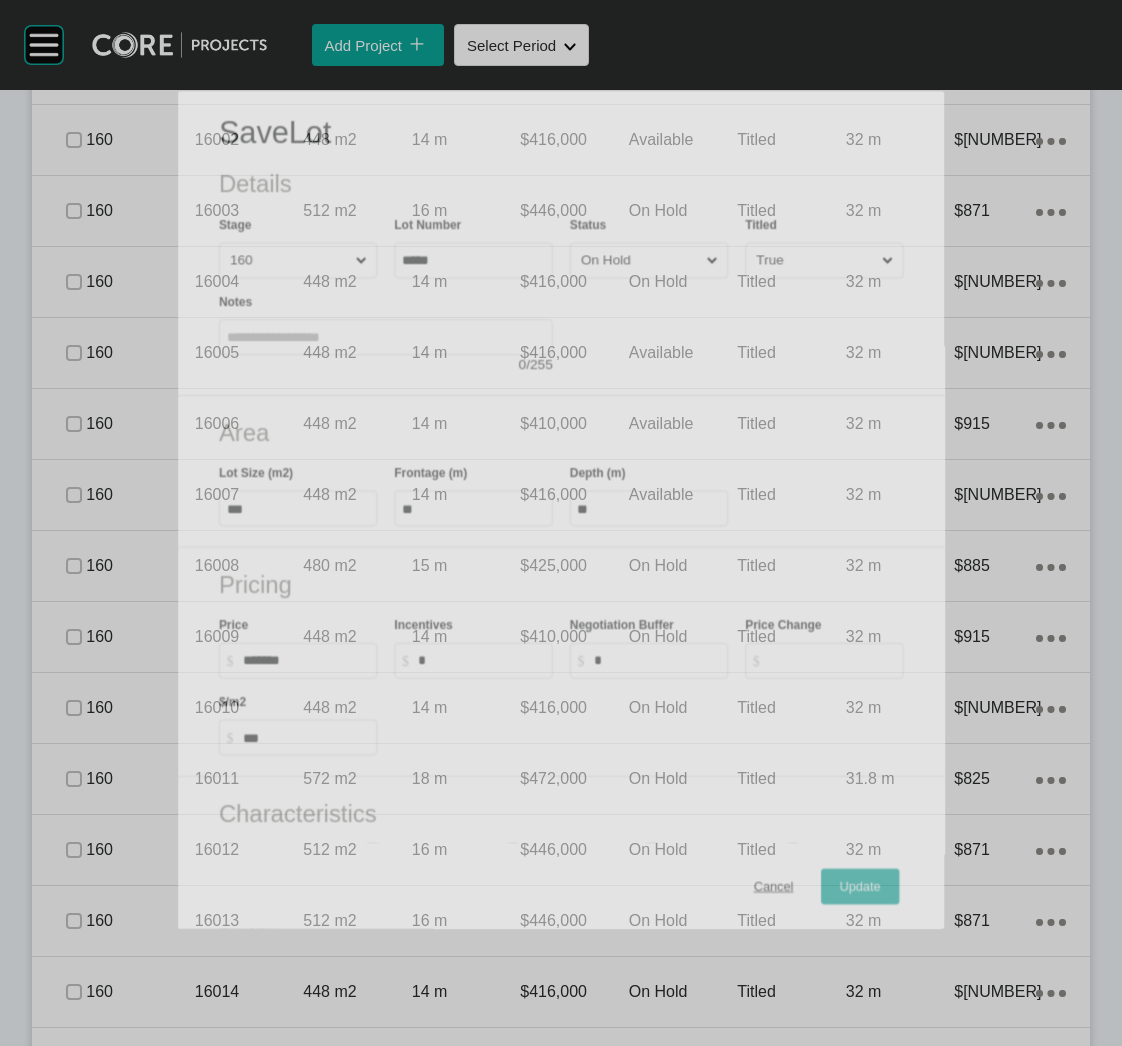 scroll, scrollTop: 1437, scrollLeft: 0, axis: vertical 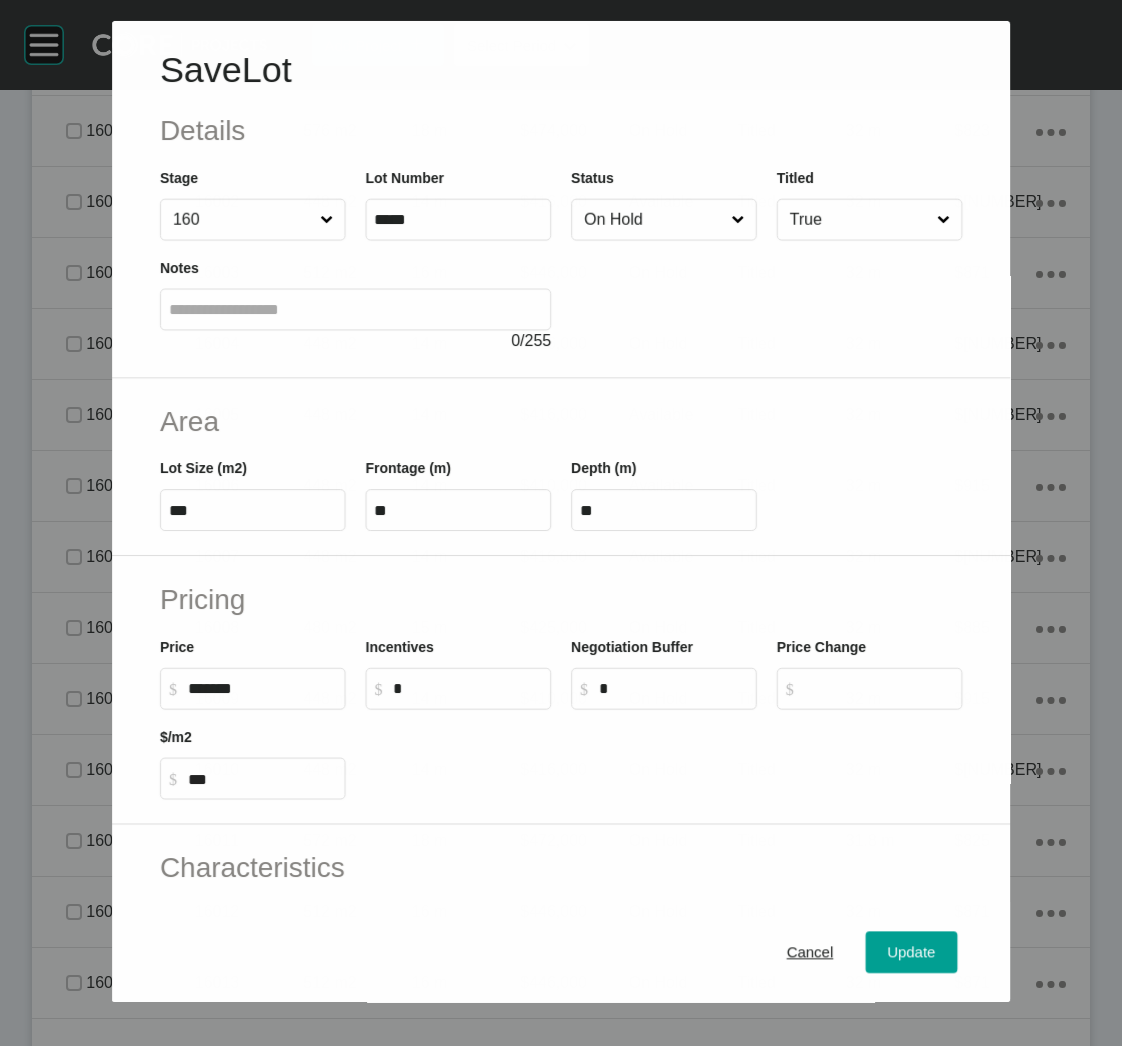 click on "On Hold" at bounding box center (653, 220) 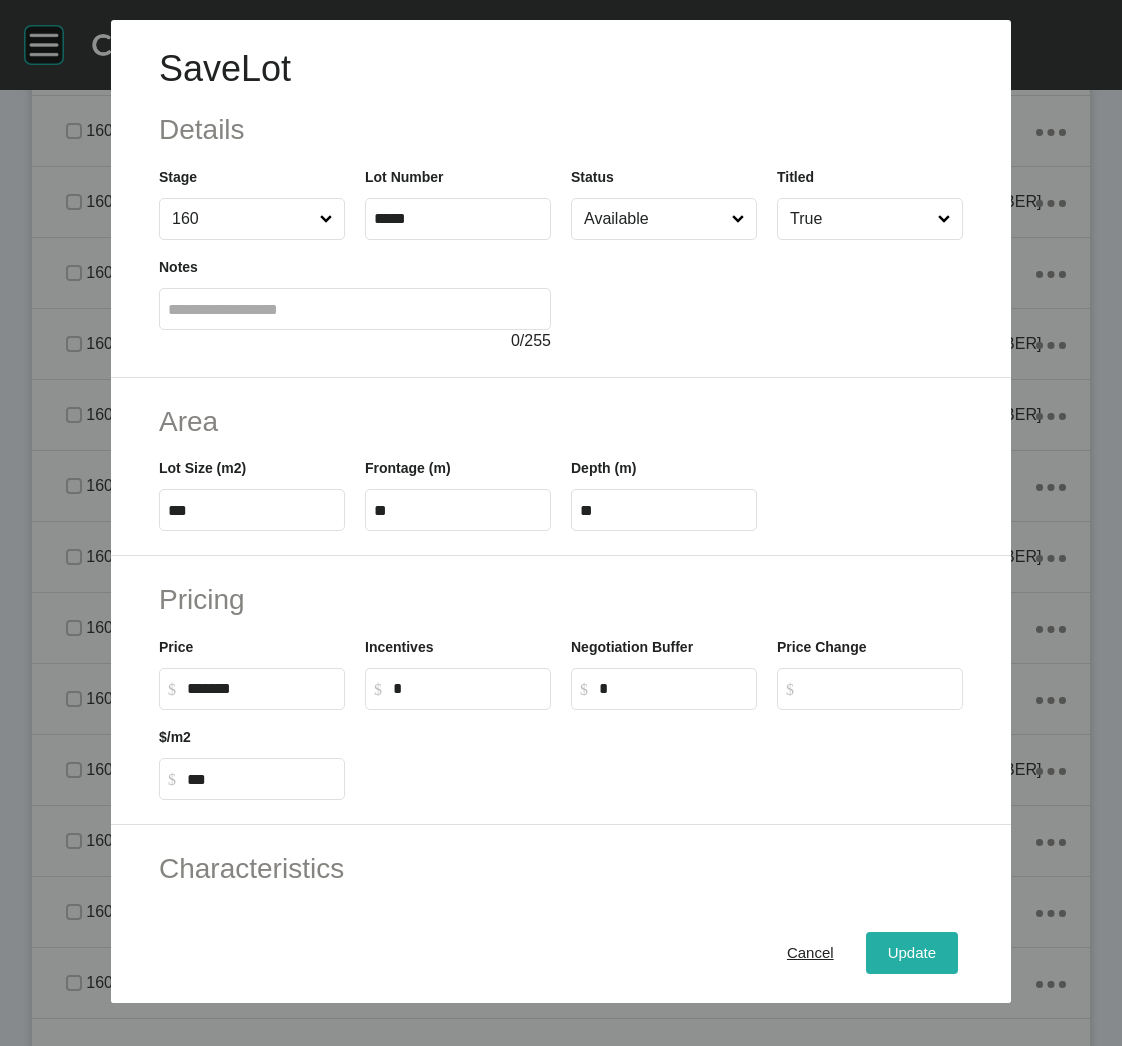 click on "Update" at bounding box center (912, 953) 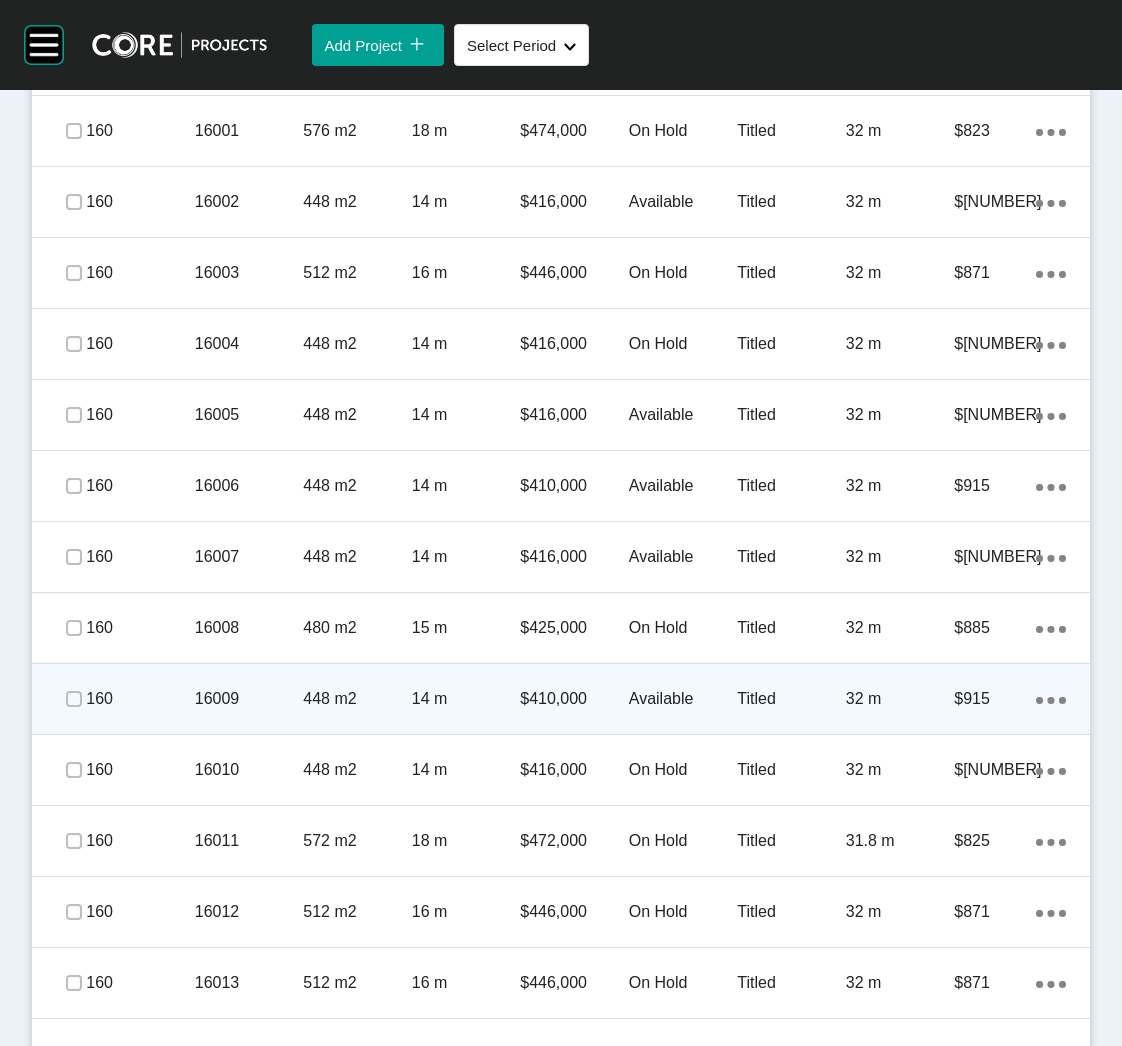 scroll, scrollTop: 1649, scrollLeft: 0, axis: vertical 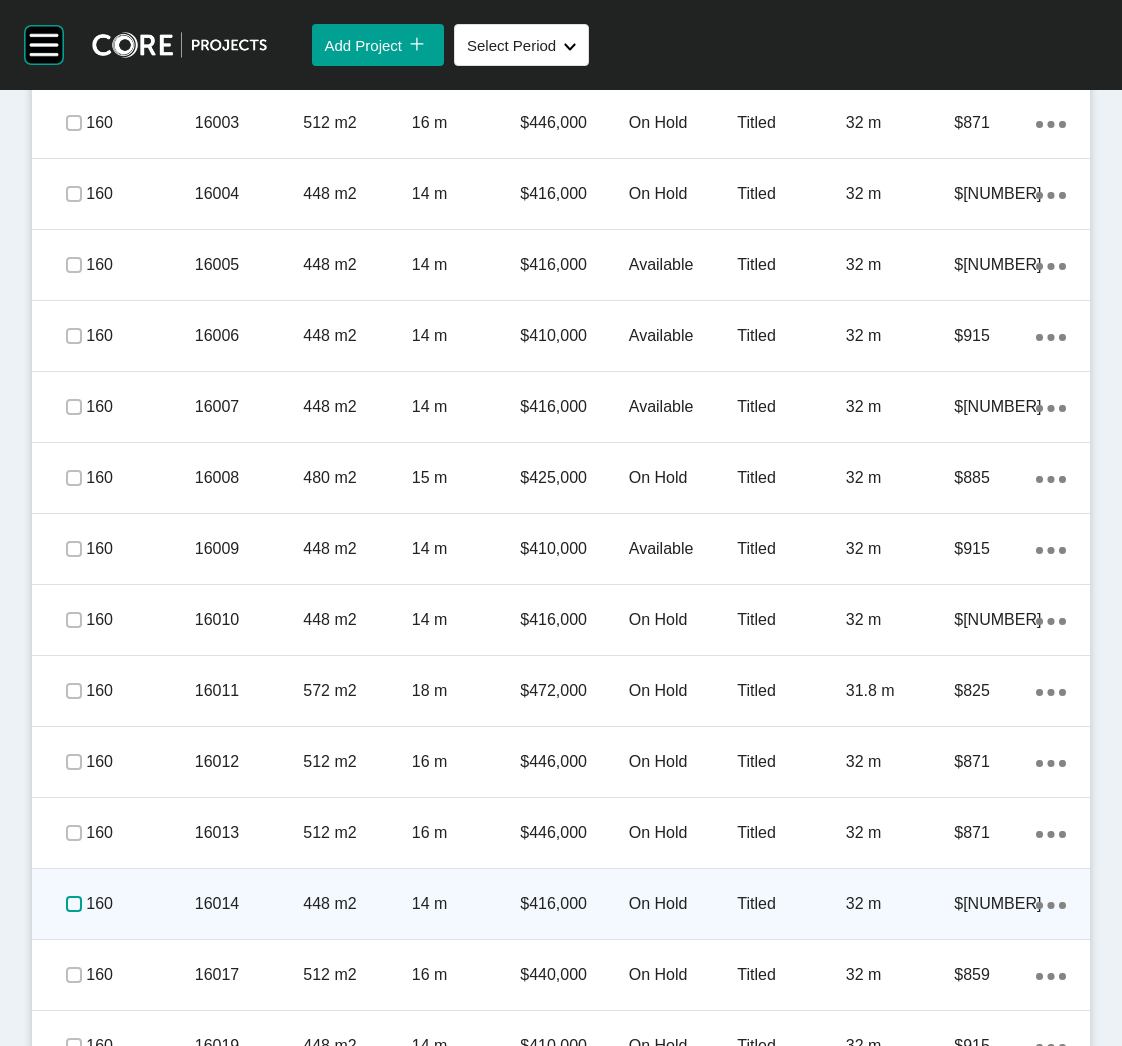 click at bounding box center [74, 904] 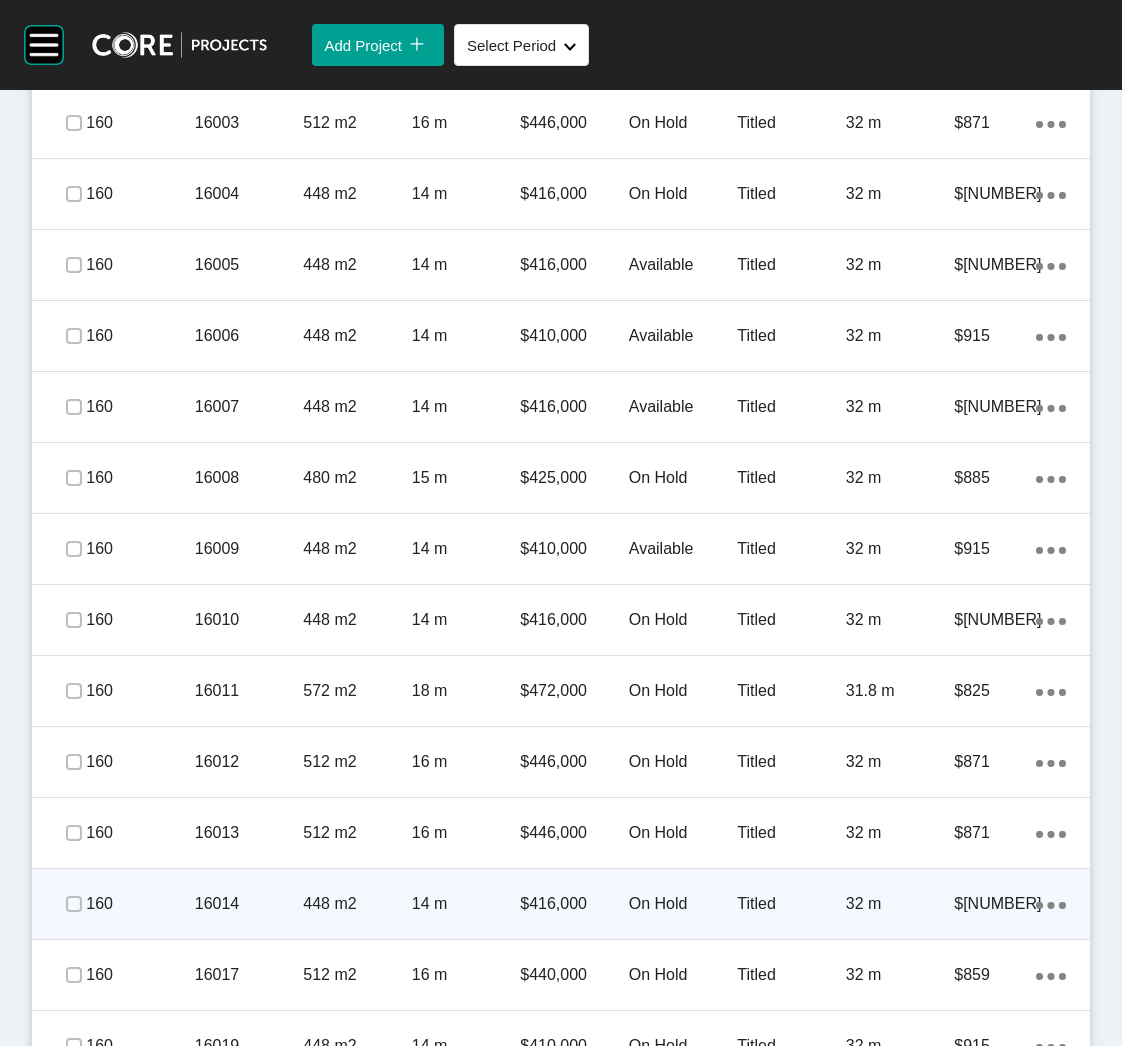 click on "16014" at bounding box center [249, 904] 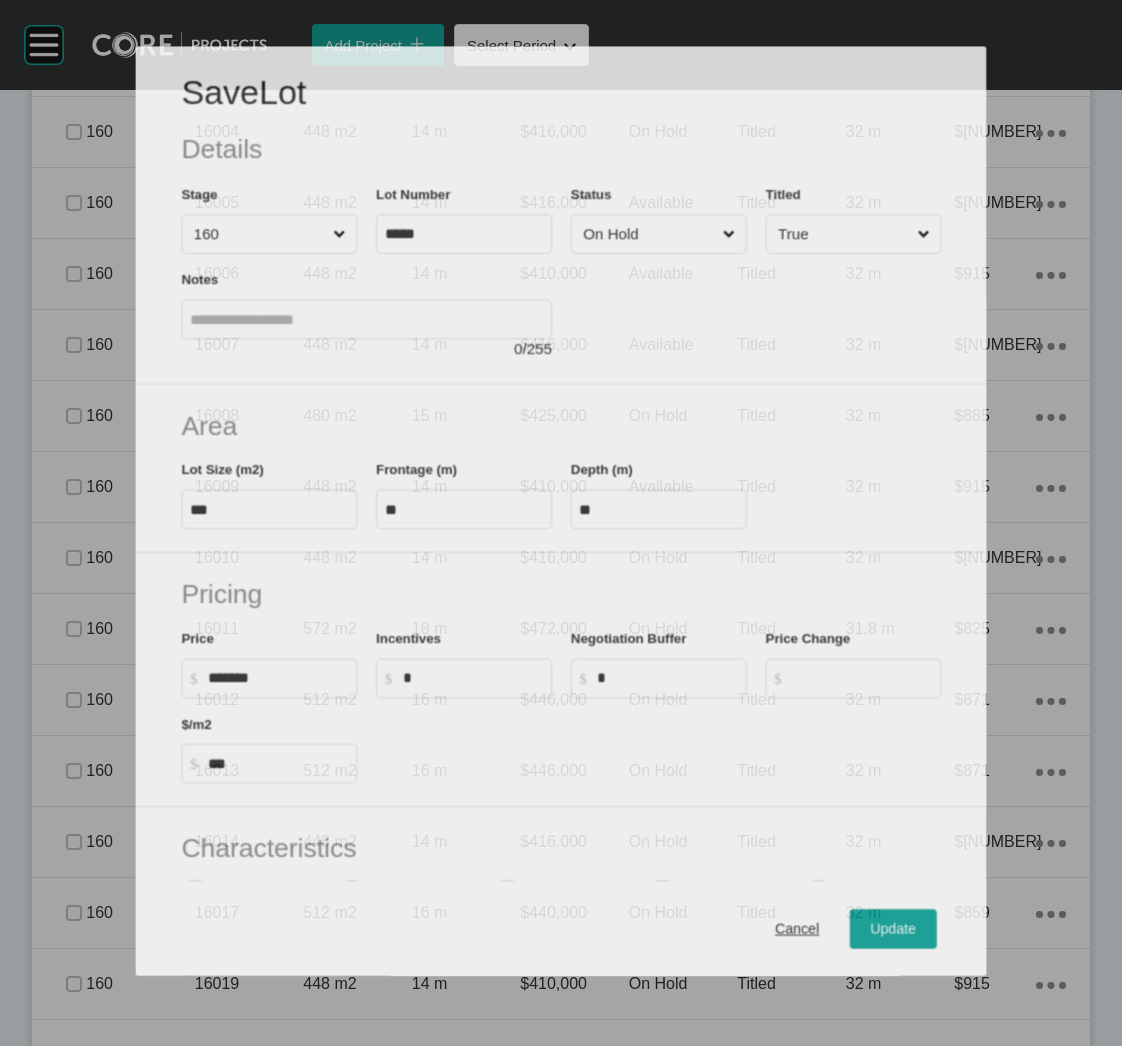 click on "On Hold" at bounding box center (648, 235) 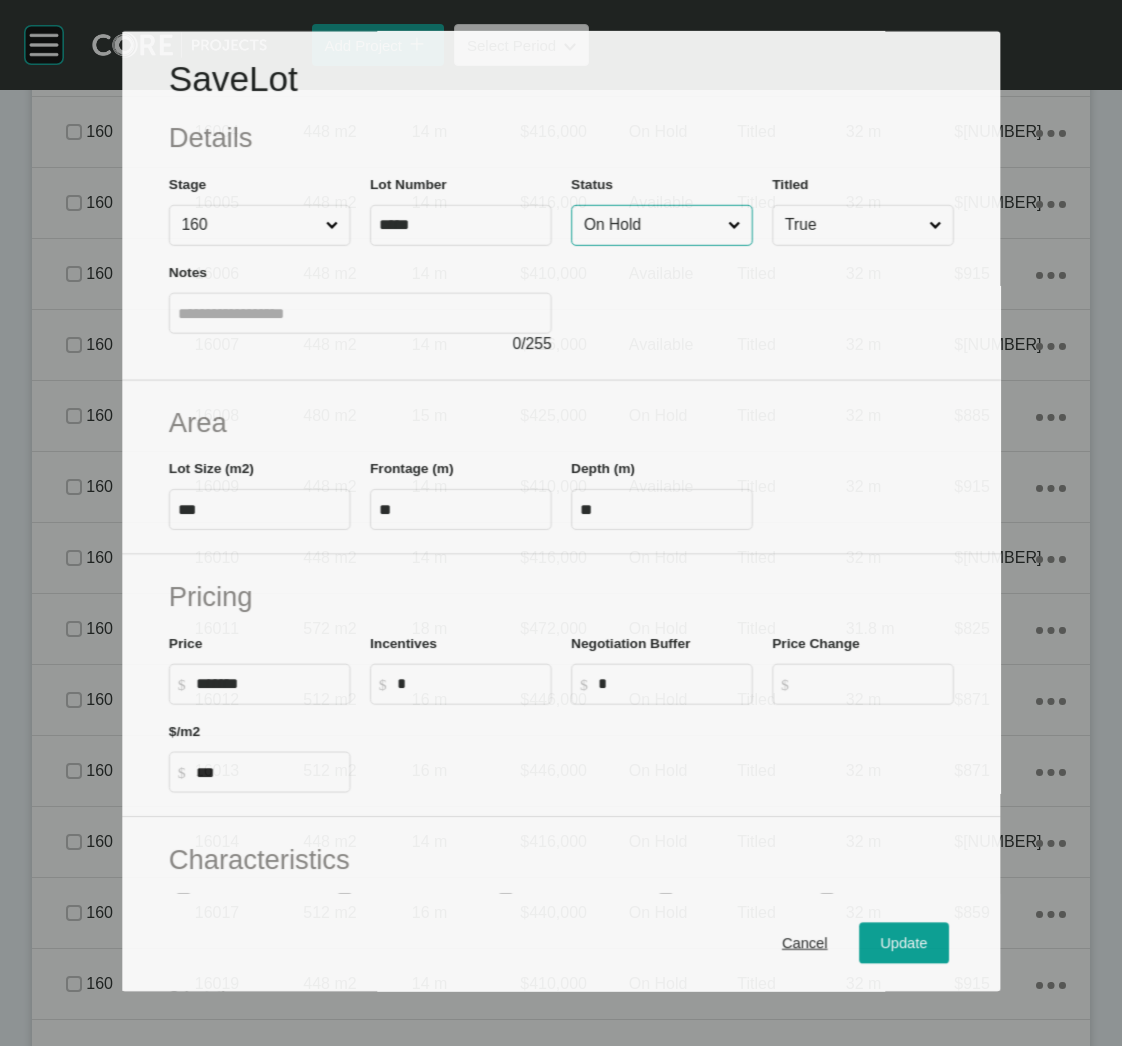 scroll, scrollTop: 1588, scrollLeft: 0, axis: vertical 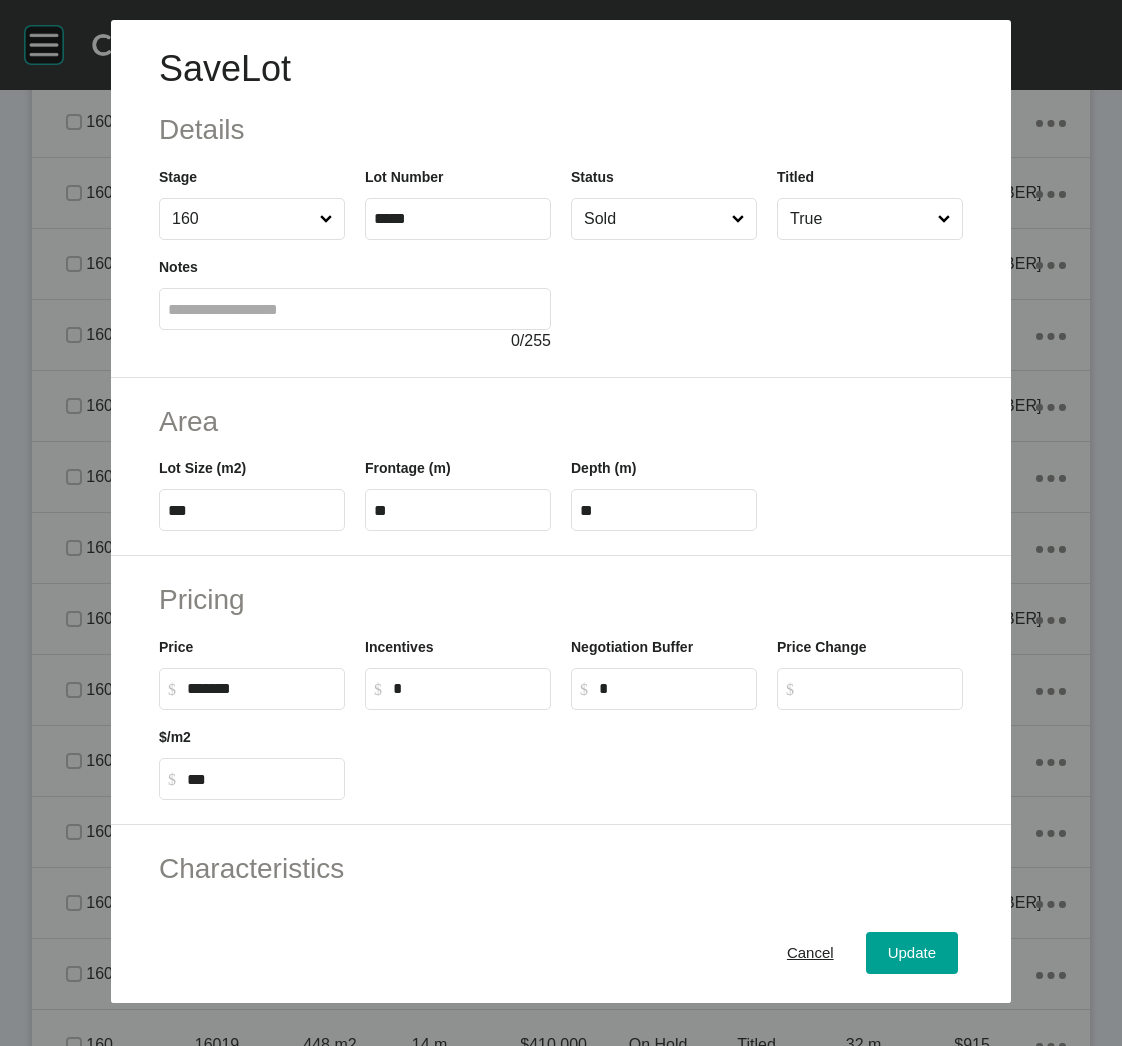 click on "Sold" at bounding box center (654, 219) 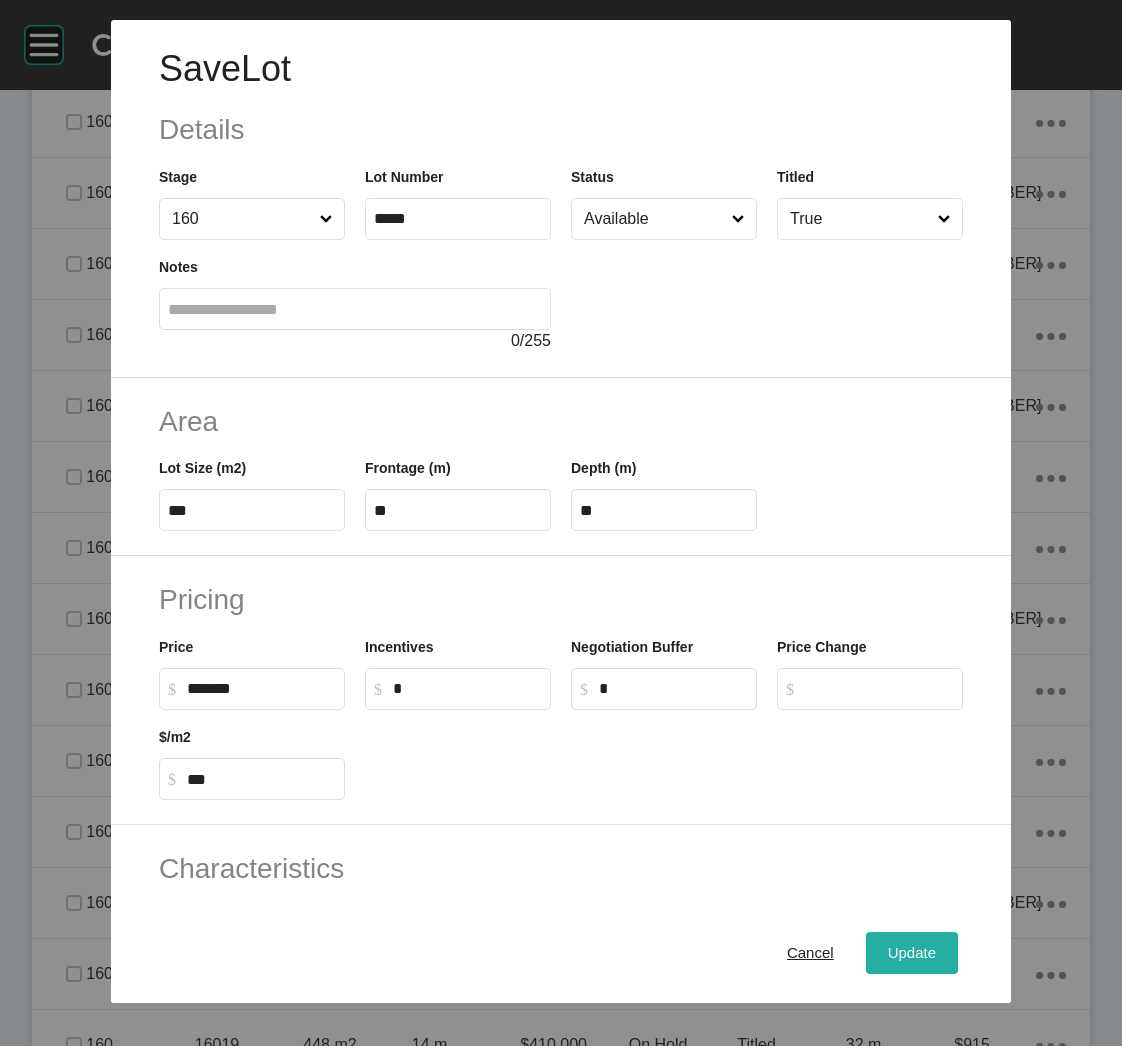 click on "Update" at bounding box center (912, 953) 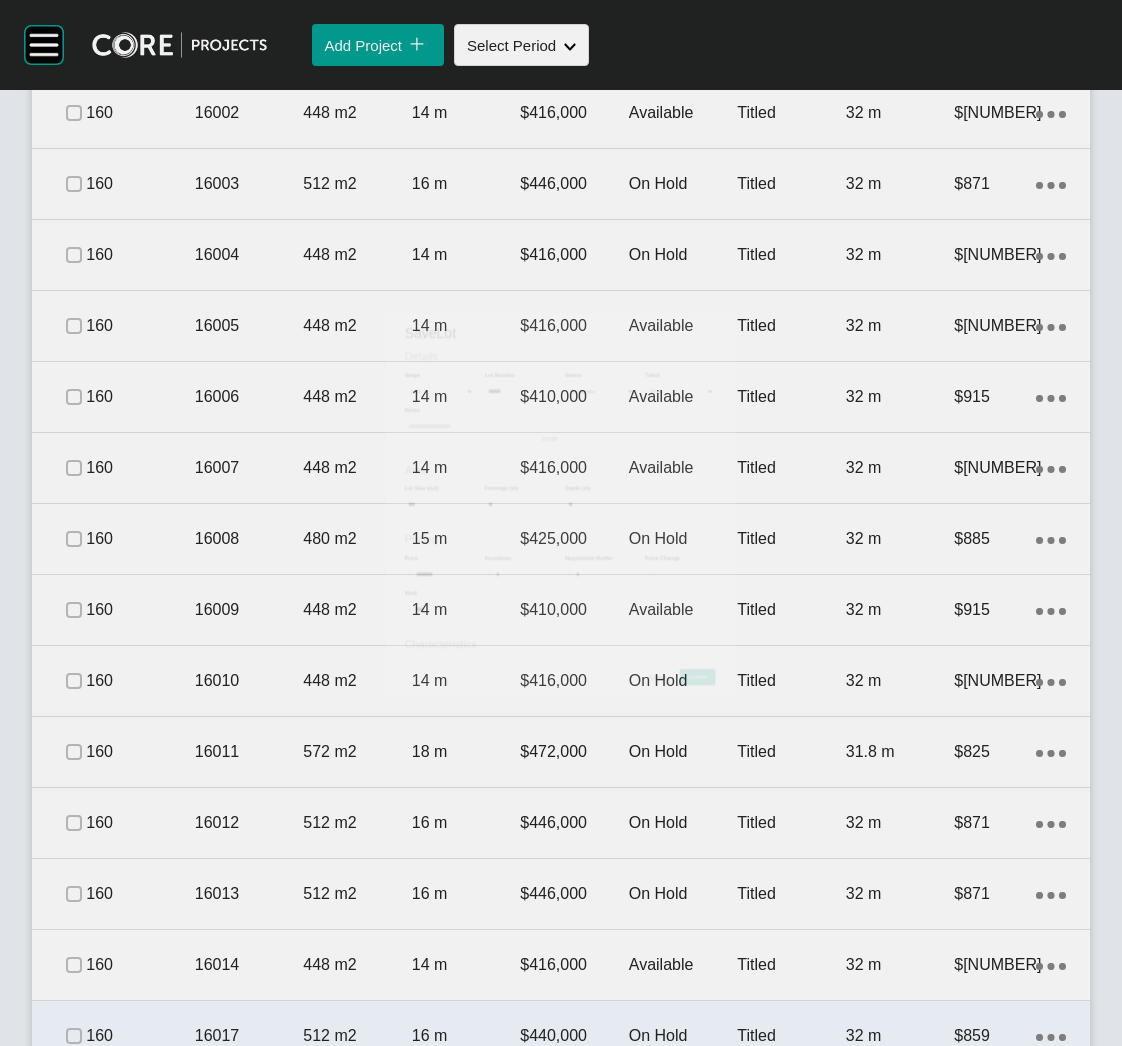 scroll, scrollTop: 1801, scrollLeft: 0, axis: vertical 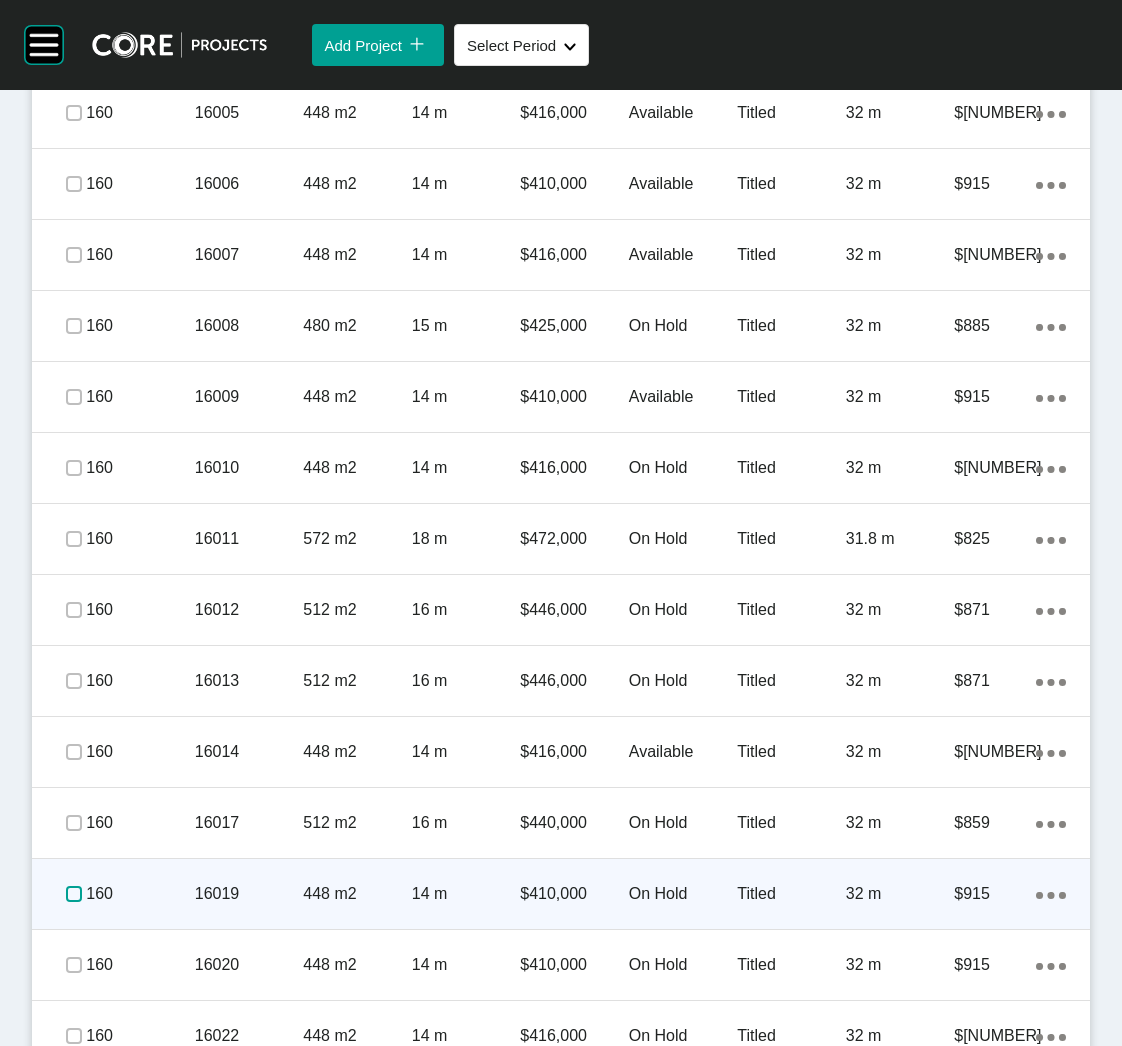 click at bounding box center [74, 894] 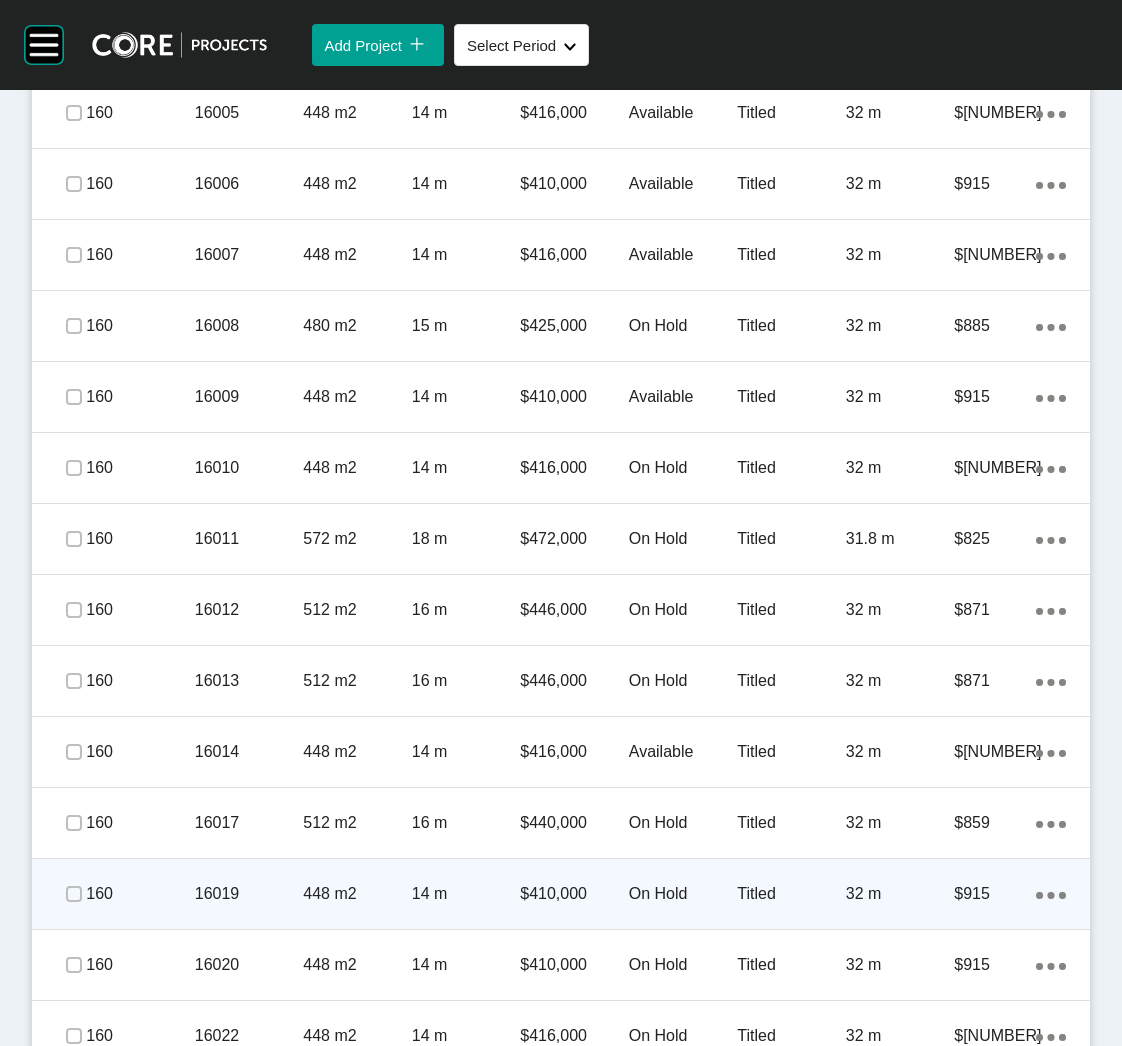click on "16019" at bounding box center [249, 894] 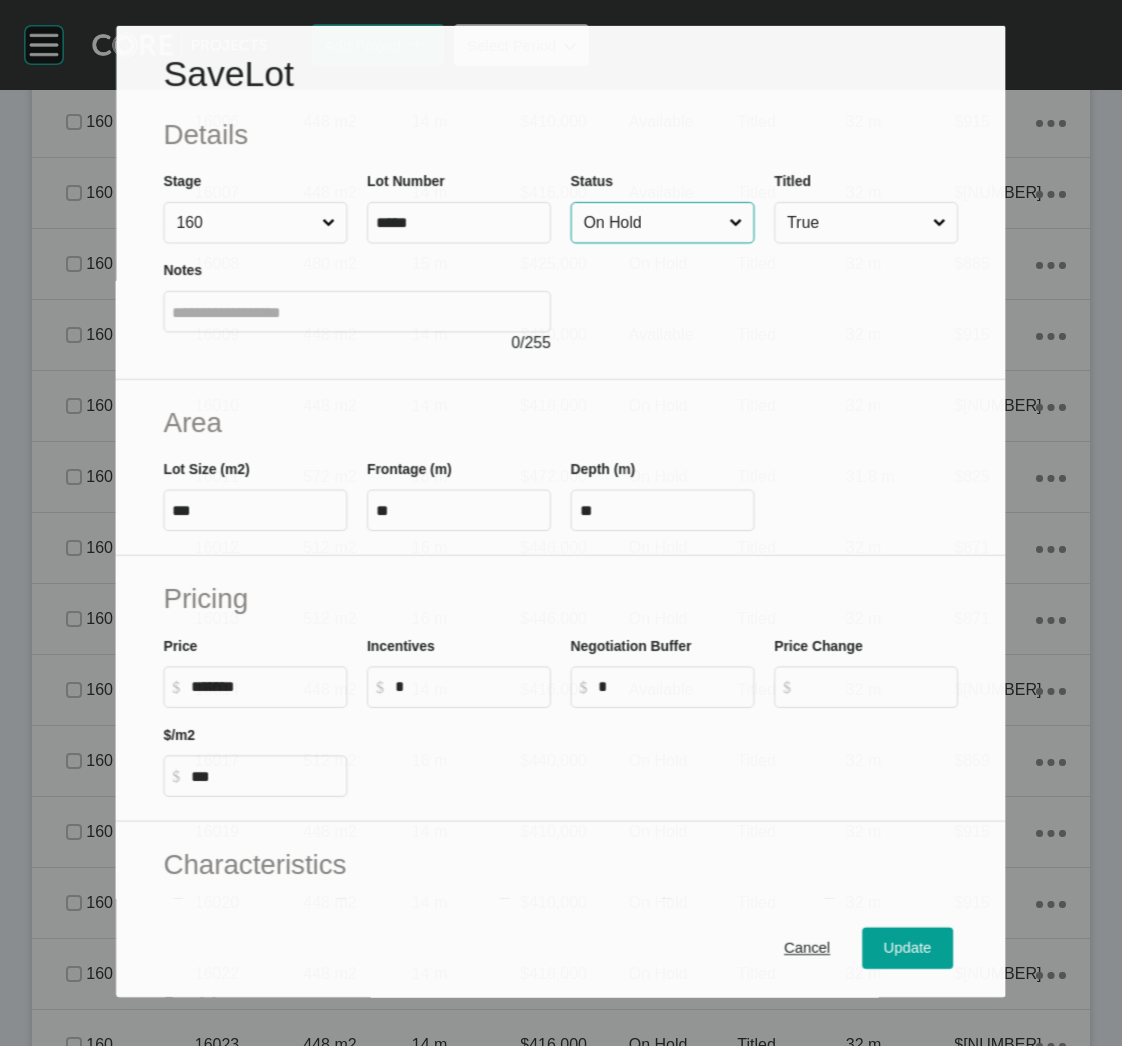 scroll, scrollTop: 1738, scrollLeft: 0, axis: vertical 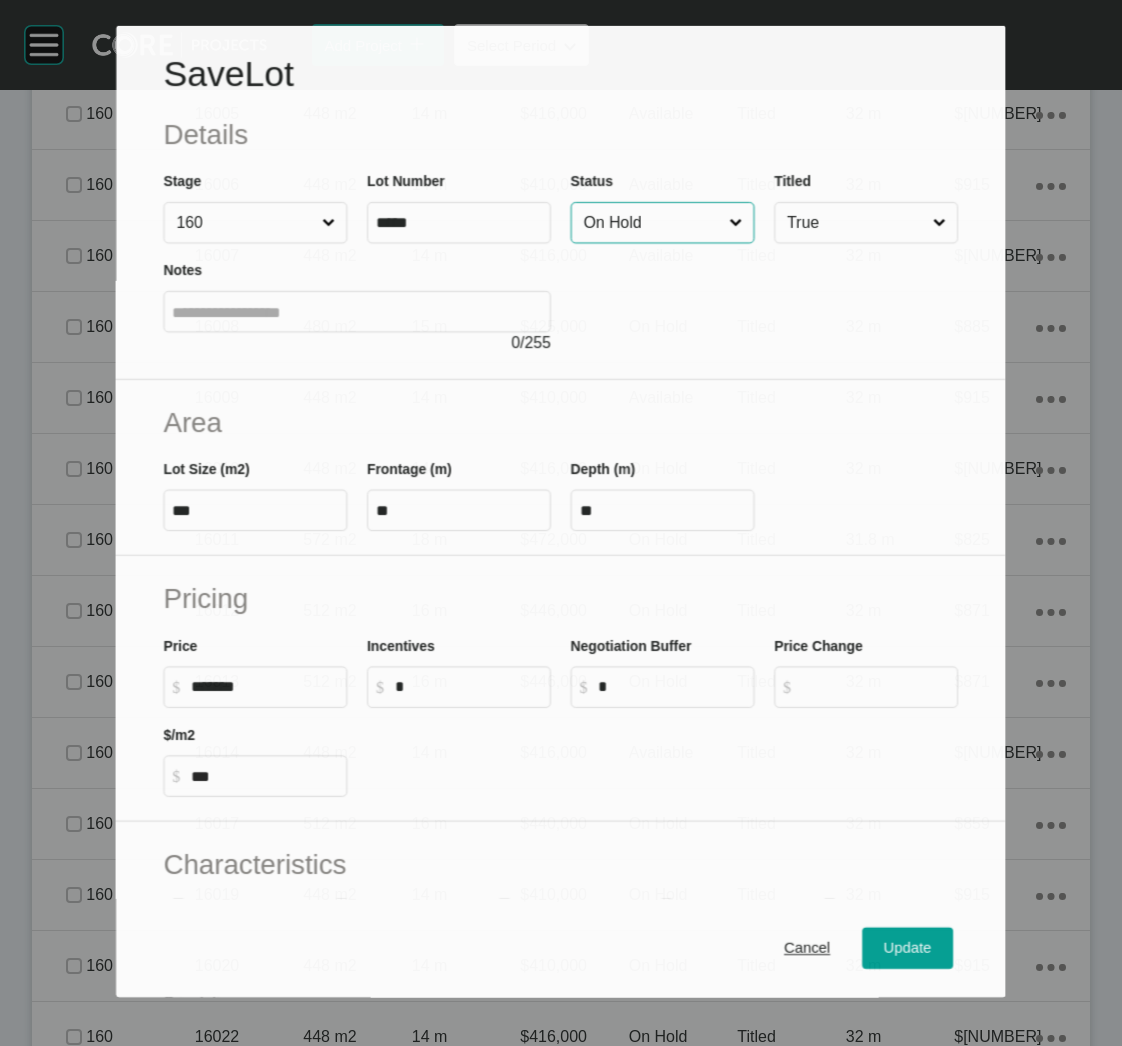 click on "On Hold" at bounding box center (653, 223) 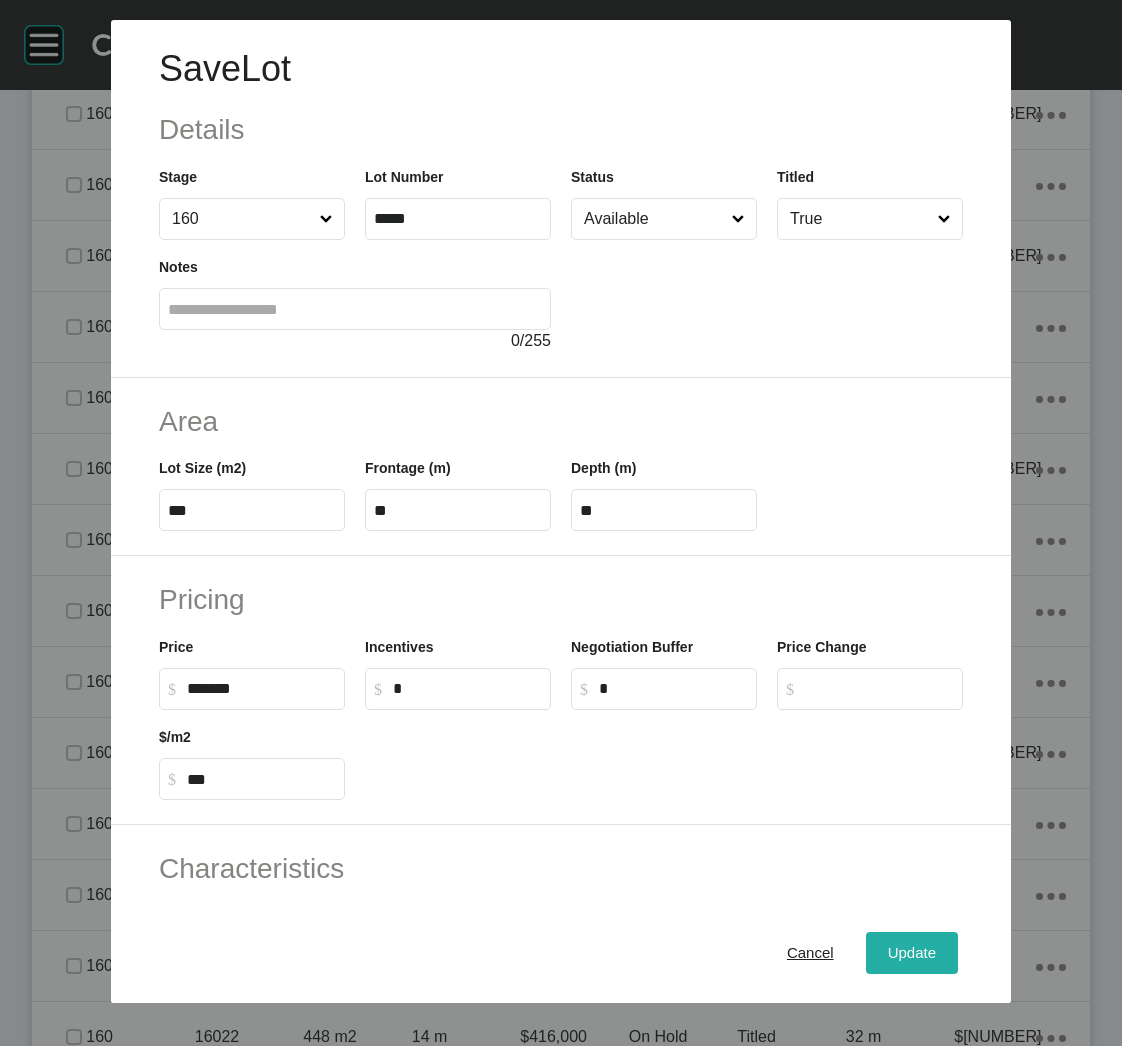 click on "Update" at bounding box center [912, 953] 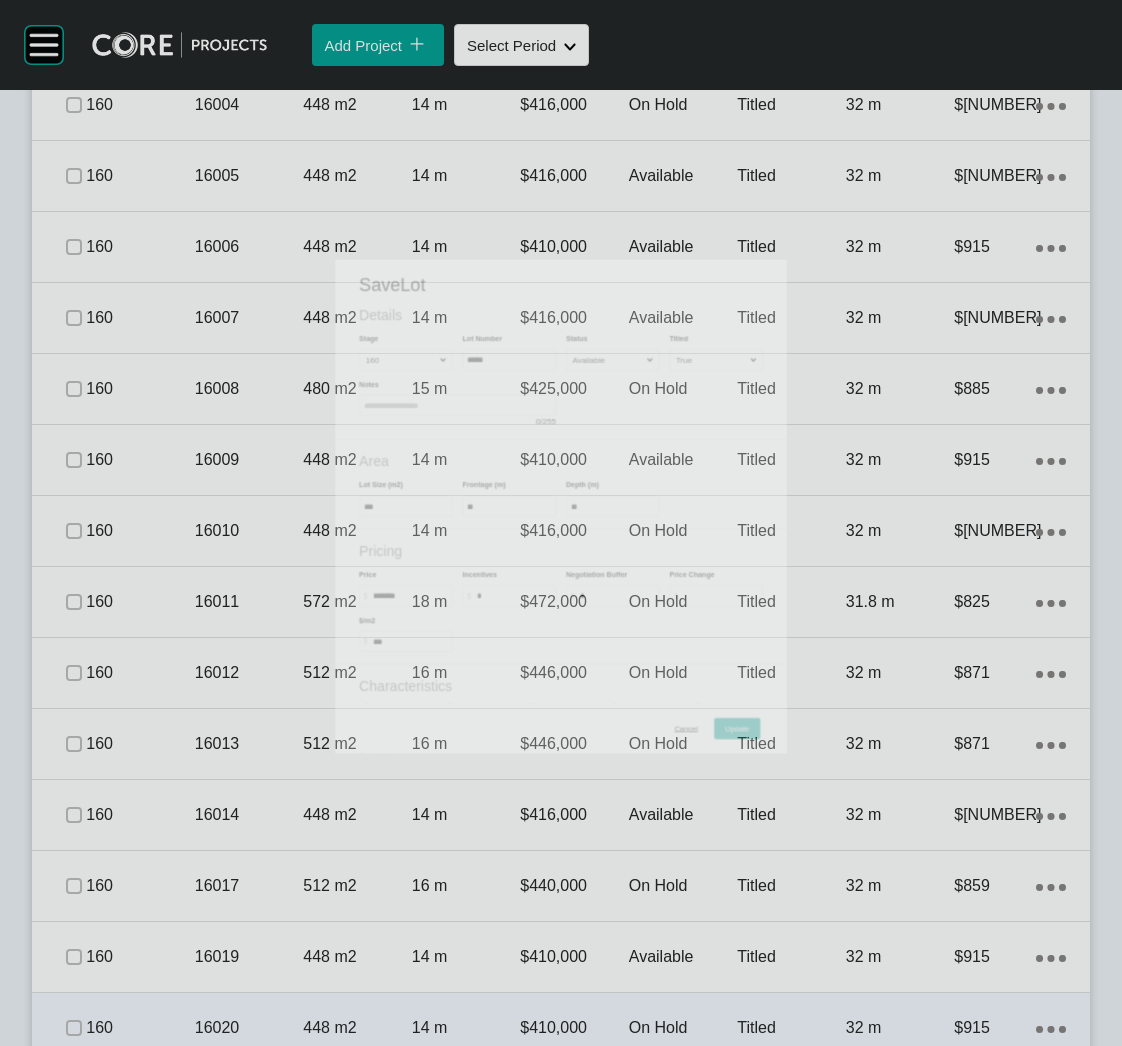 scroll, scrollTop: 1951, scrollLeft: 0, axis: vertical 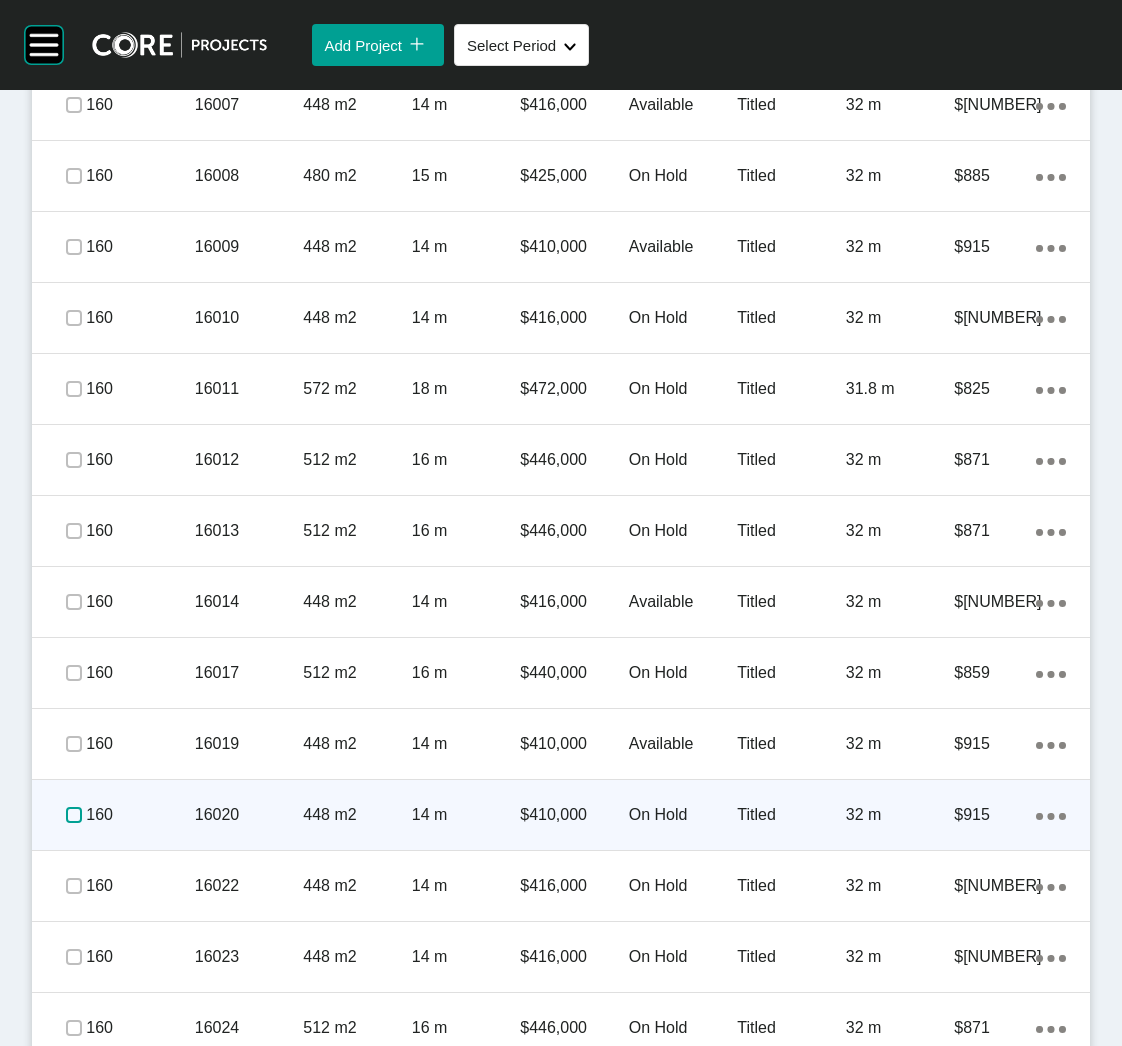 drag, startPoint x: 76, startPoint y: 813, endPoint x: 89, endPoint y: 812, distance: 13.038404 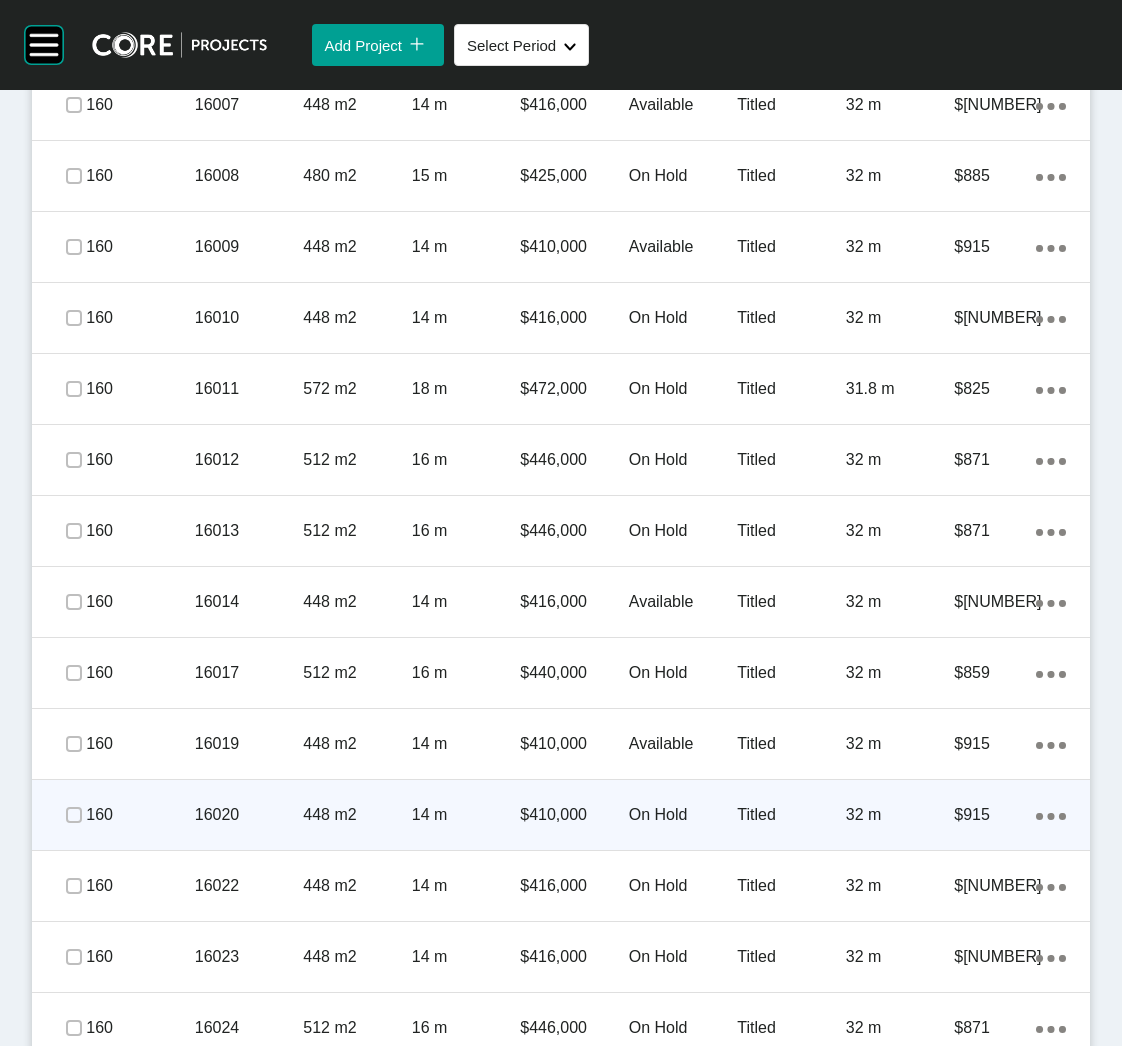 click on "16020" at bounding box center (249, 815) 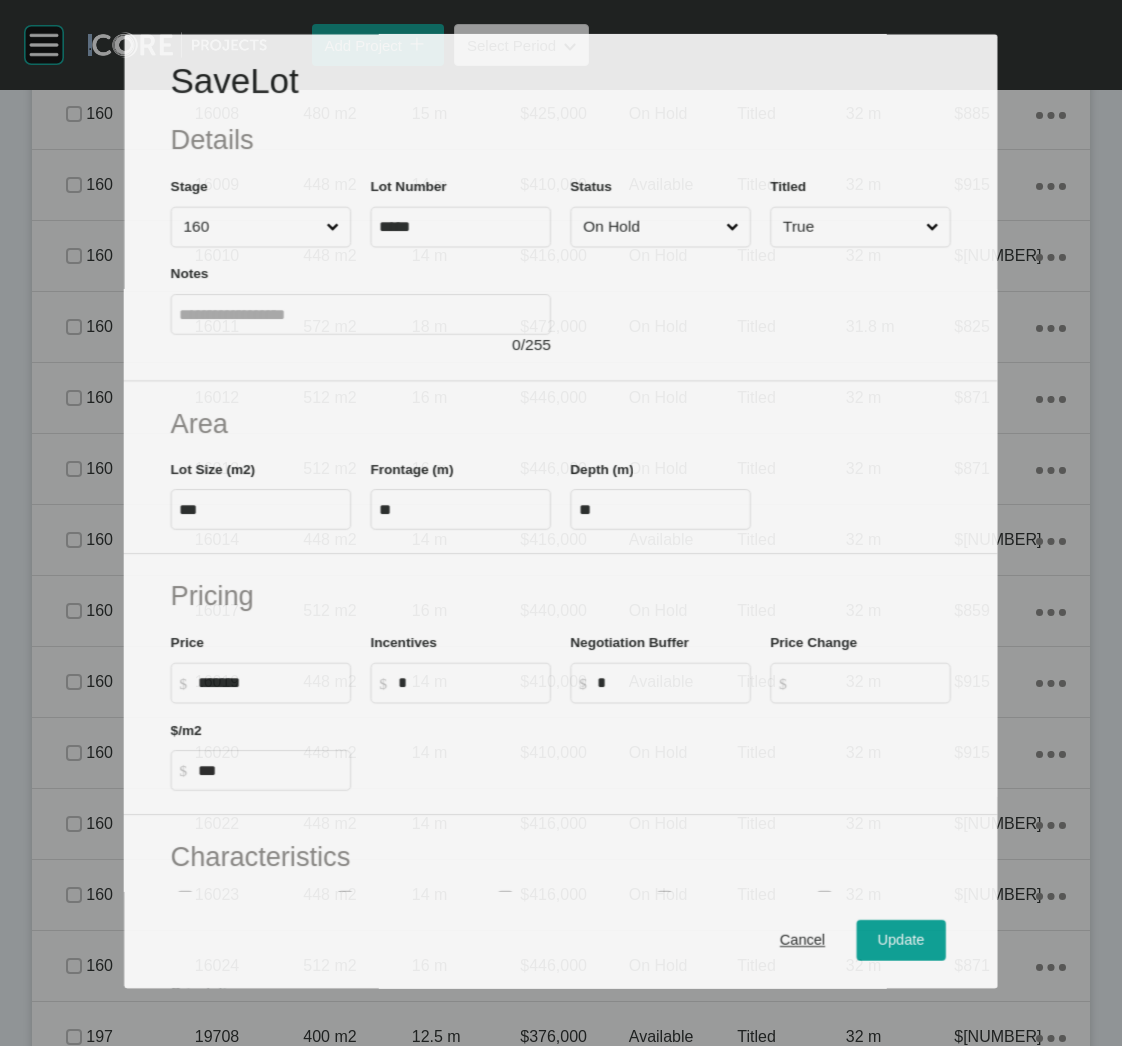 scroll, scrollTop: 1888, scrollLeft: 0, axis: vertical 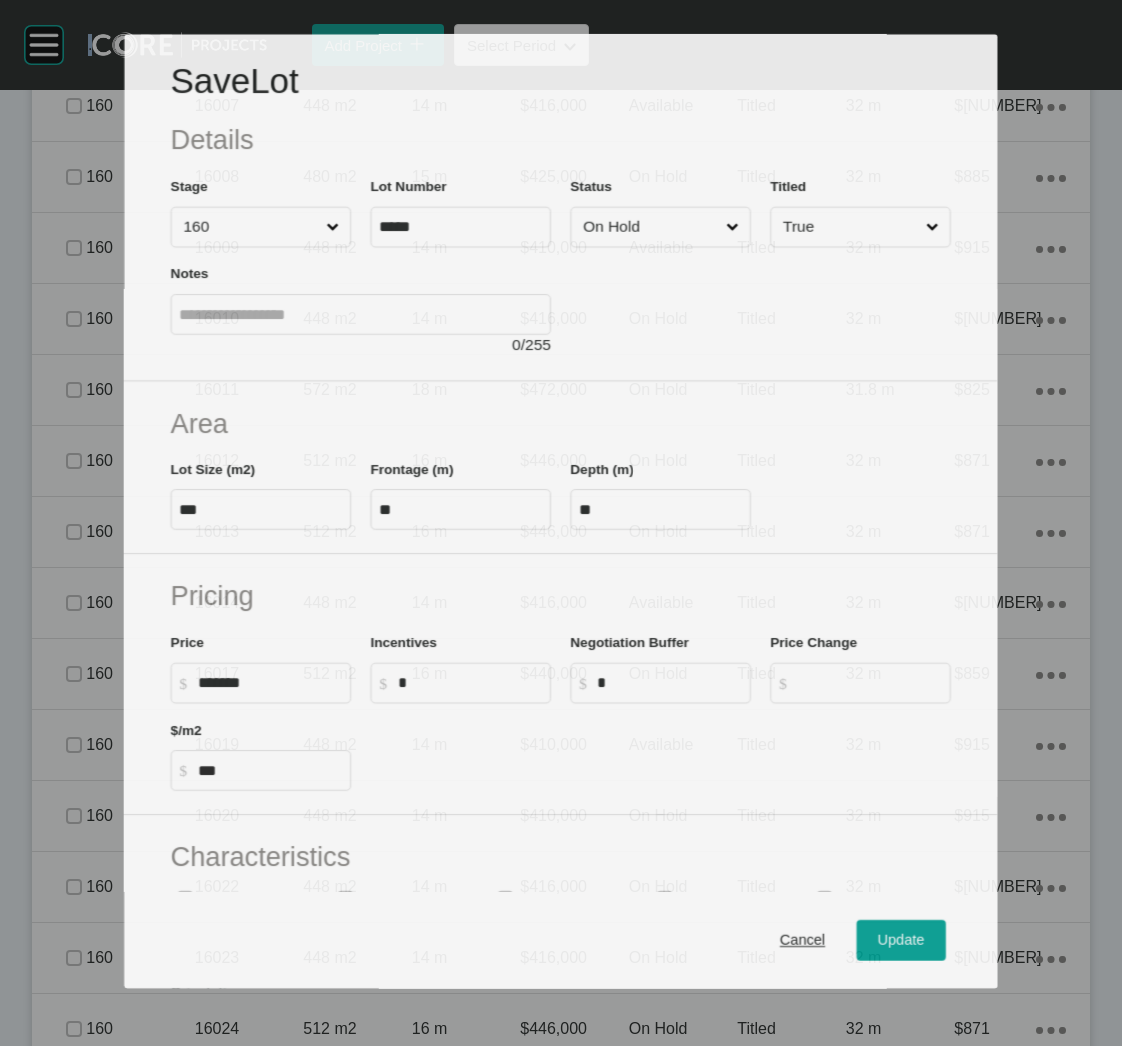 click on "On Hold" at bounding box center (650, 227) 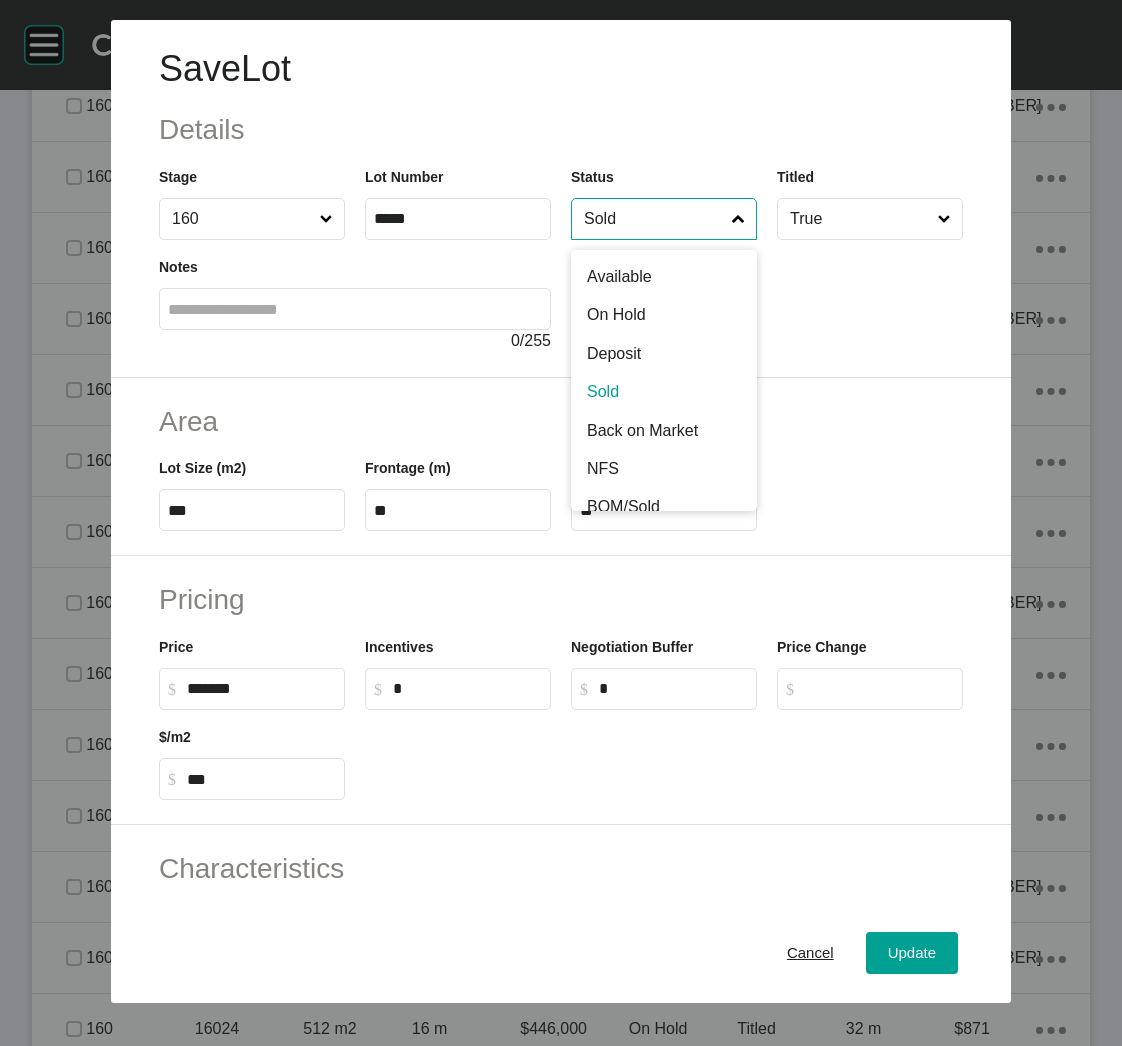 click on "Sold" at bounding box center (654, 219) 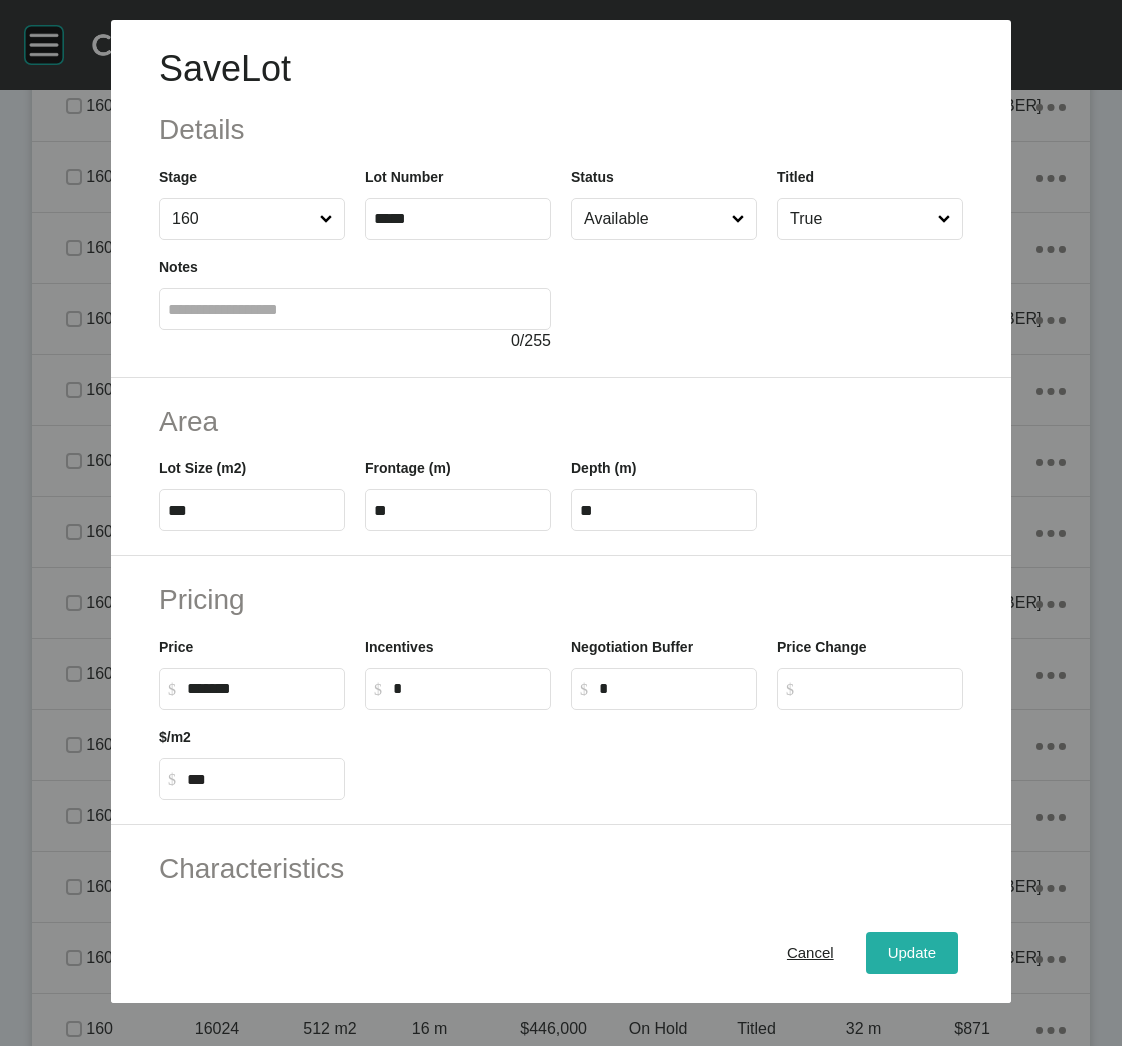 click on "Update" at bounding box center (912, 953) 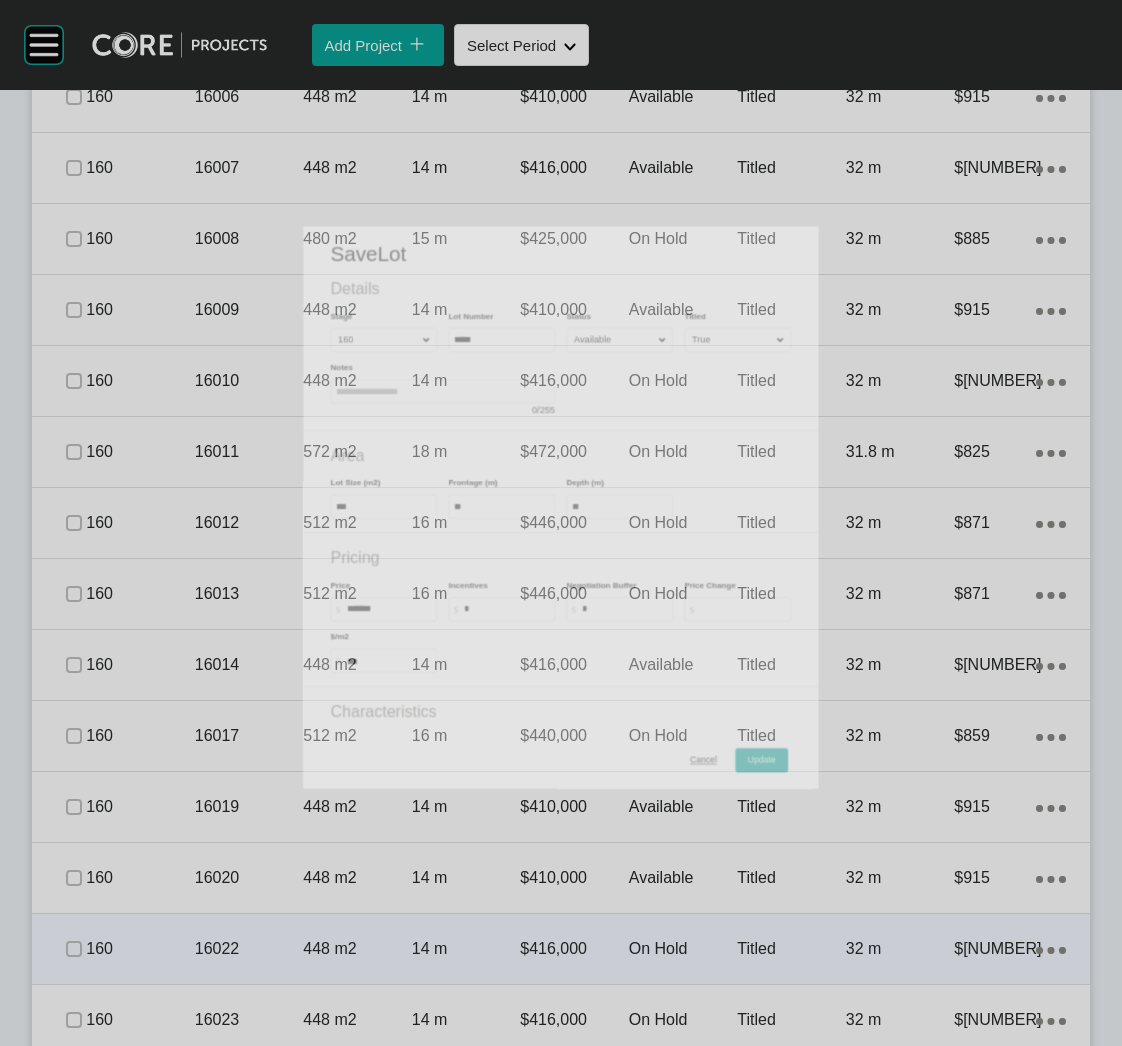 scroll, scrollTop: 2101, scrollLeft: 0, axis: vertical 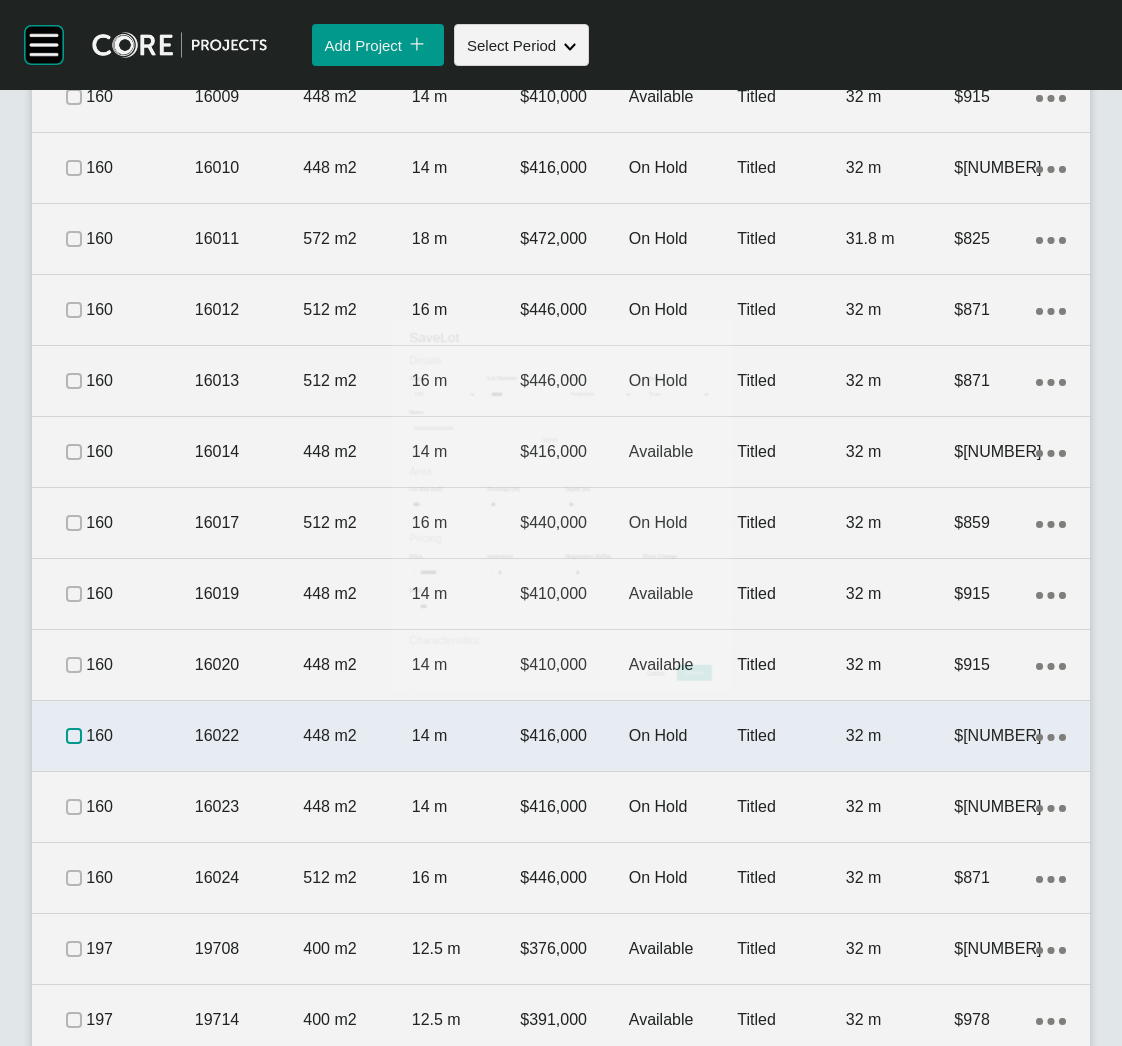 click at bounding box center [74, 736] 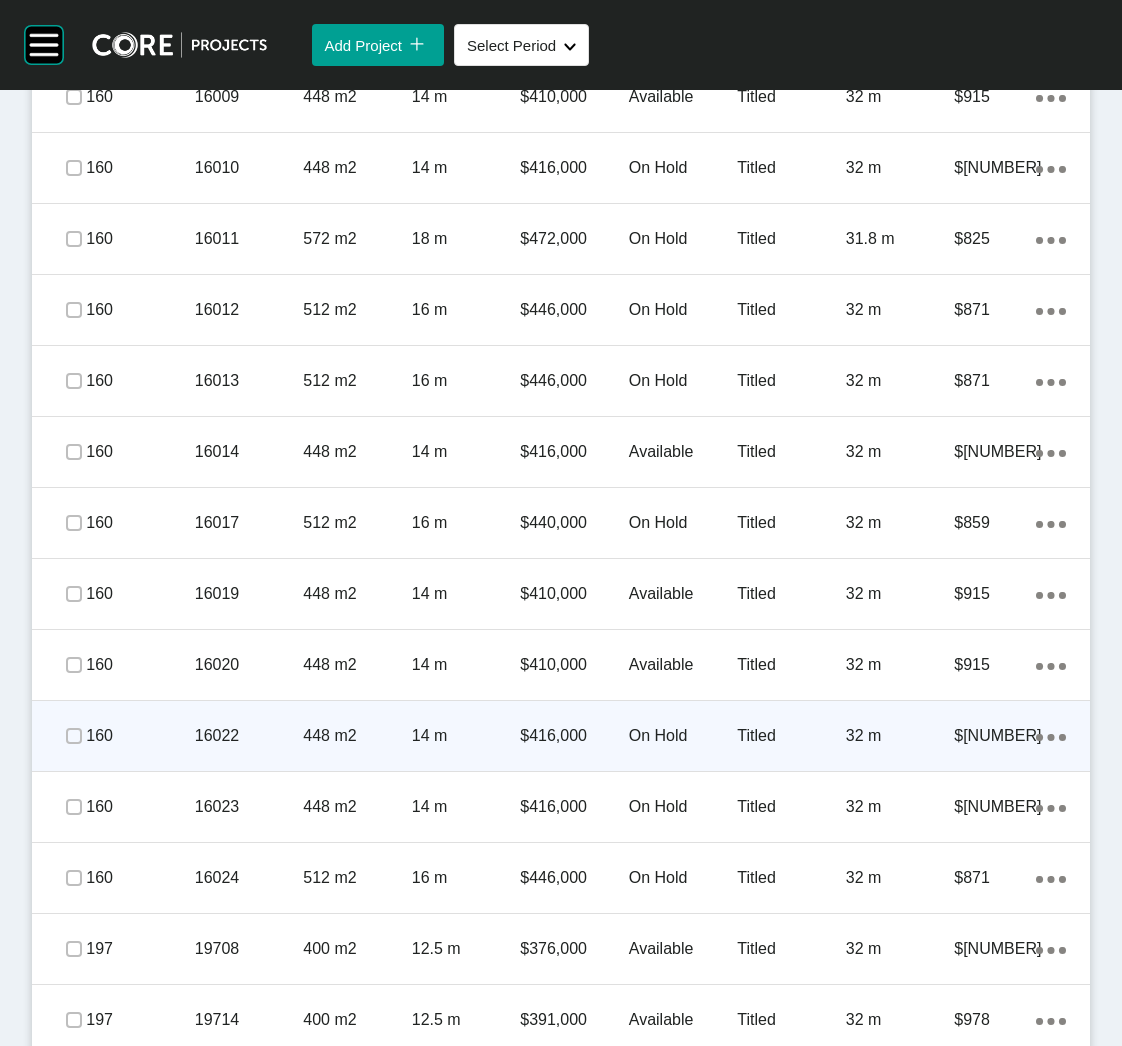 click on "16022" at bounding box center [249, 736] 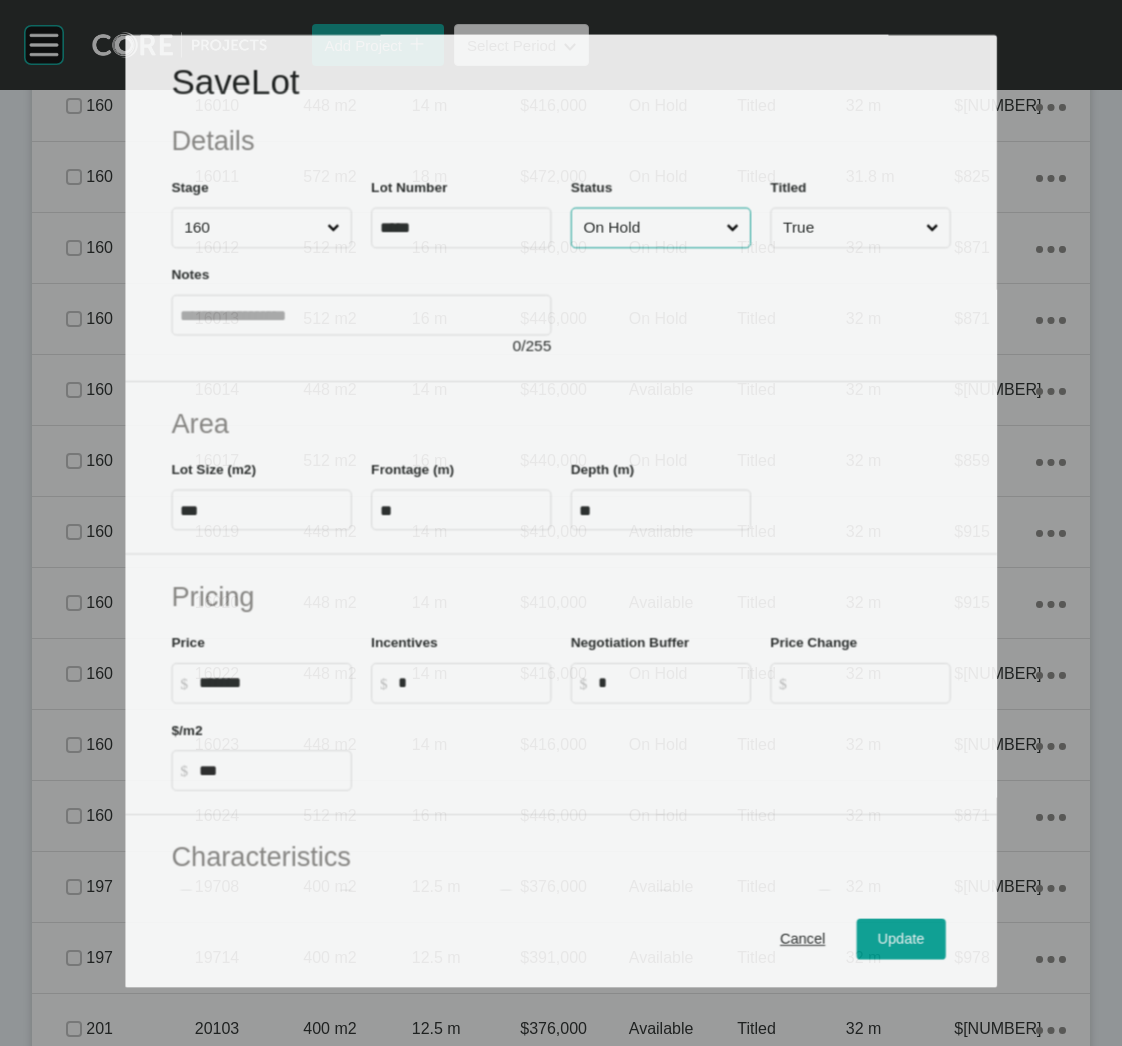 click on "On Hold" at bounding box center [650, 227] 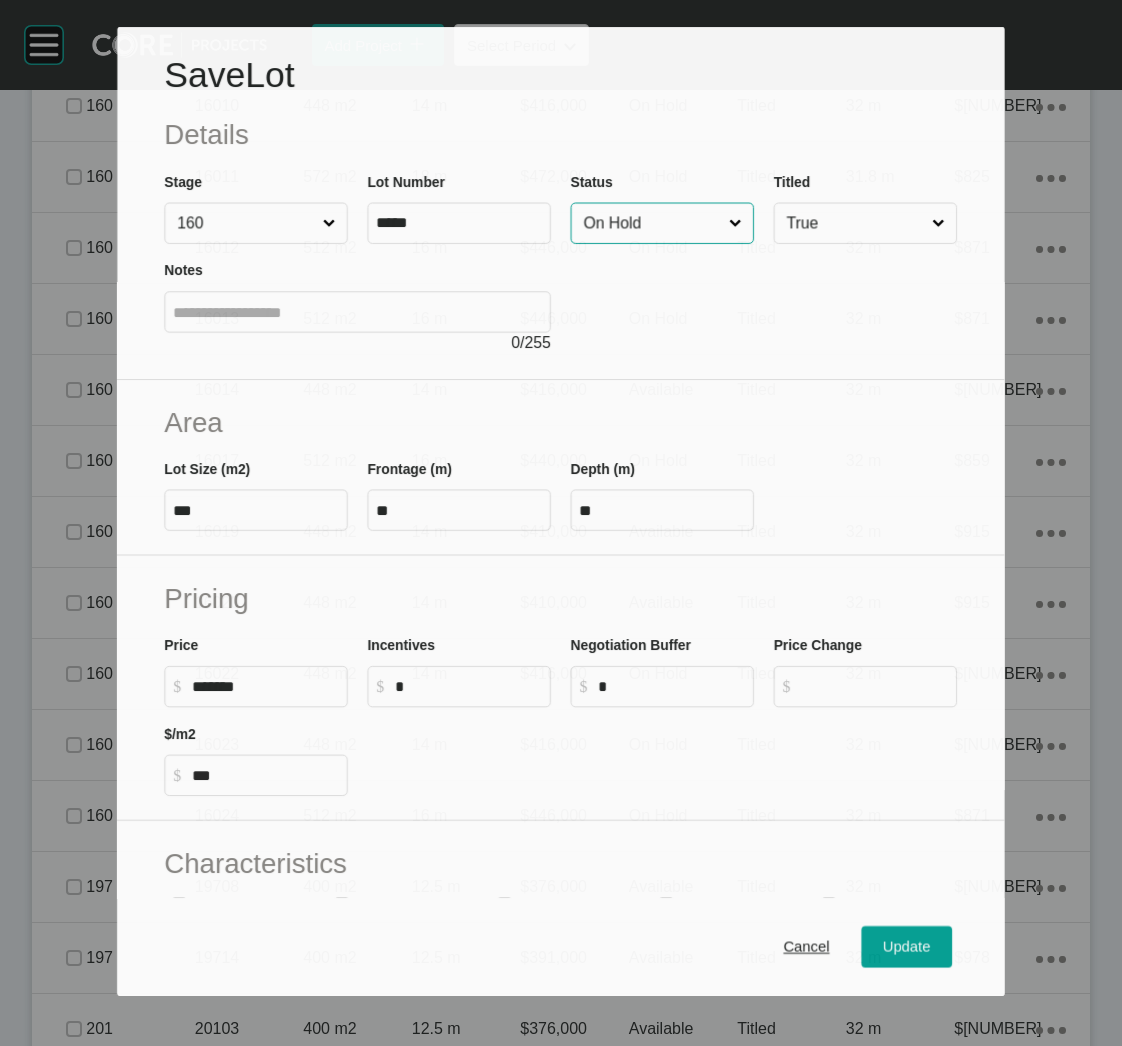 scroll, scrollTop: 2038, scrollLeft: 0, axis: vertical 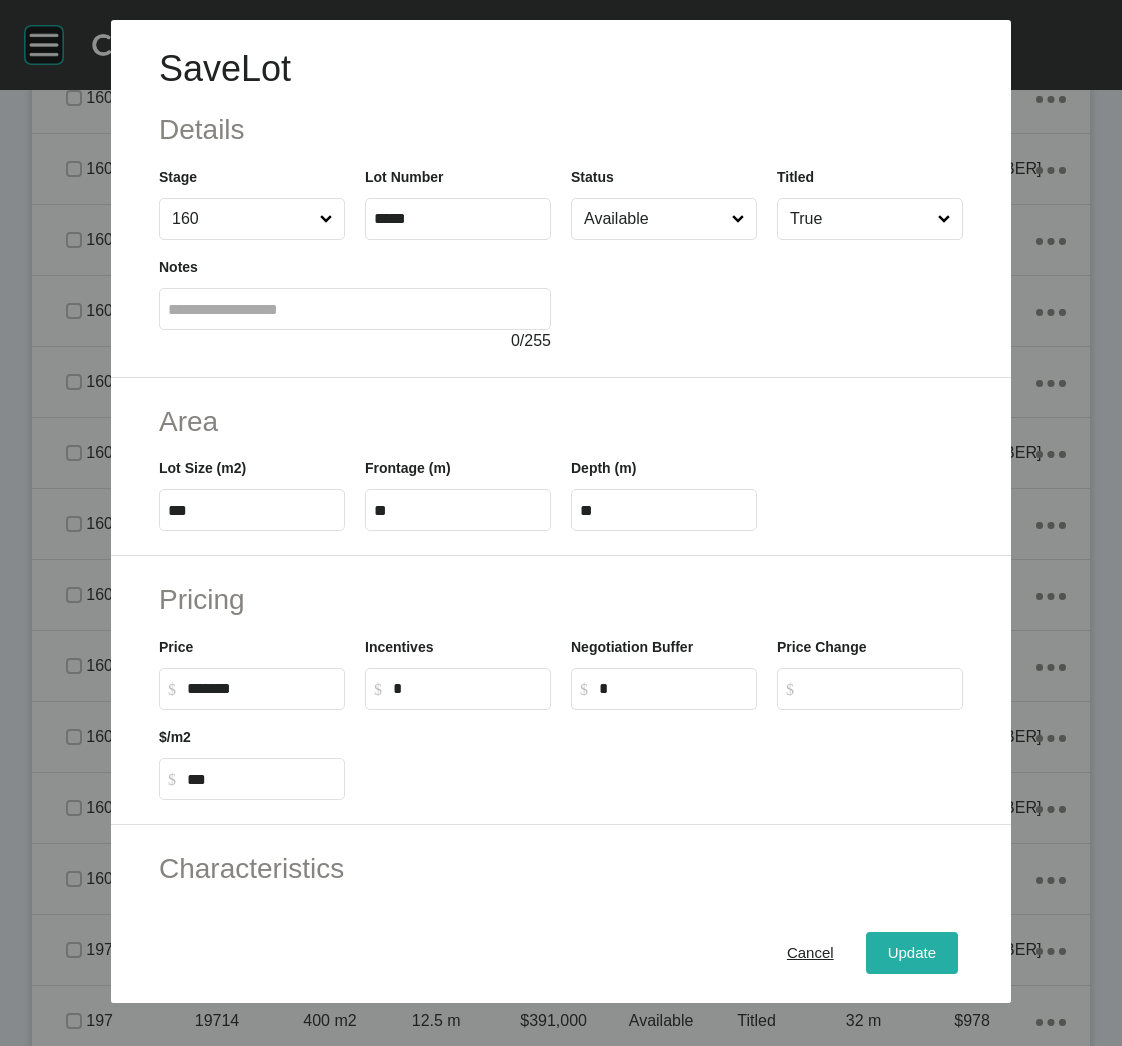 click on "Update" at bounding box center (912, 953) 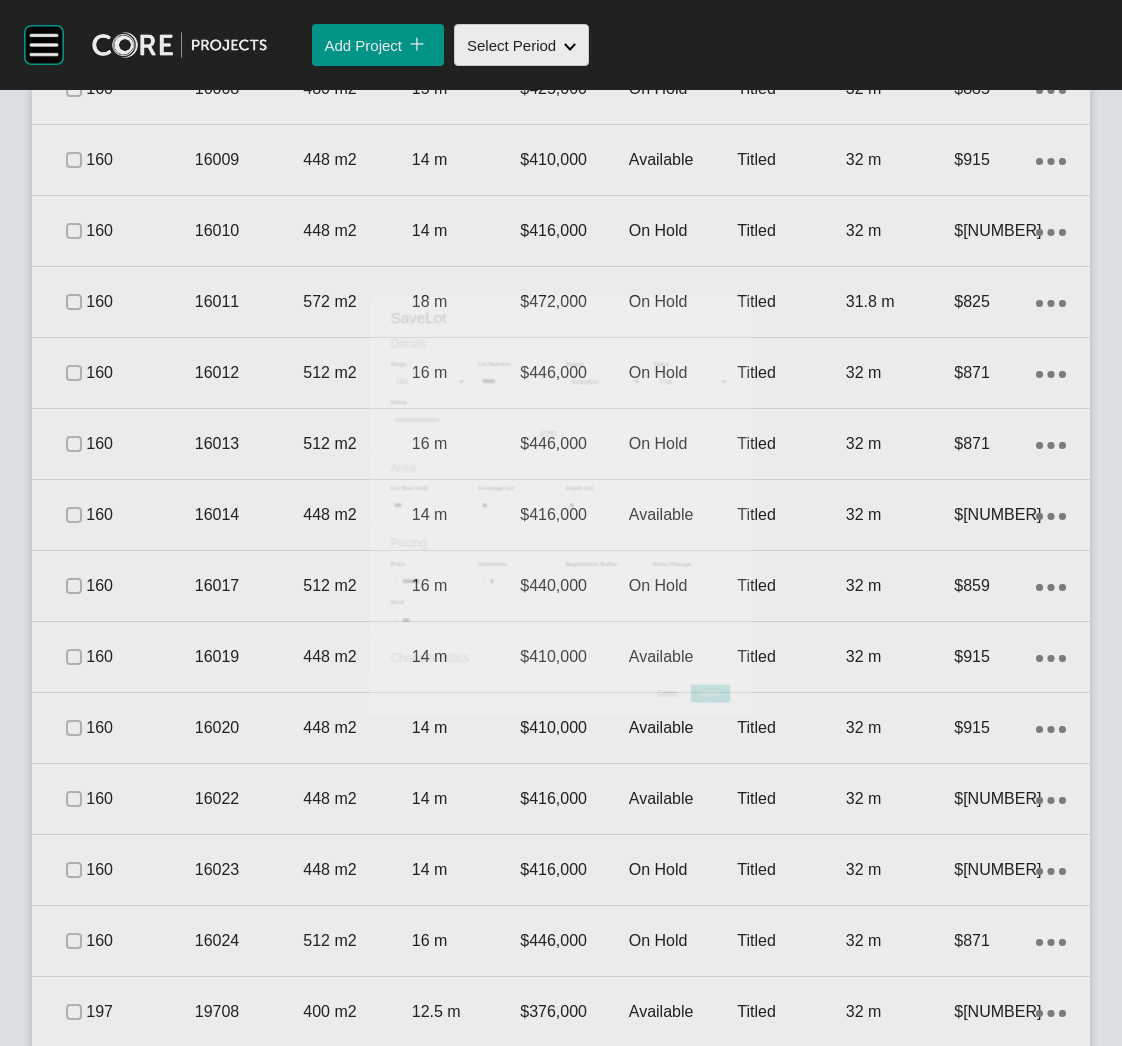 scroll, scrollTop: 2101, scrollLeft: 0, axis: vertical 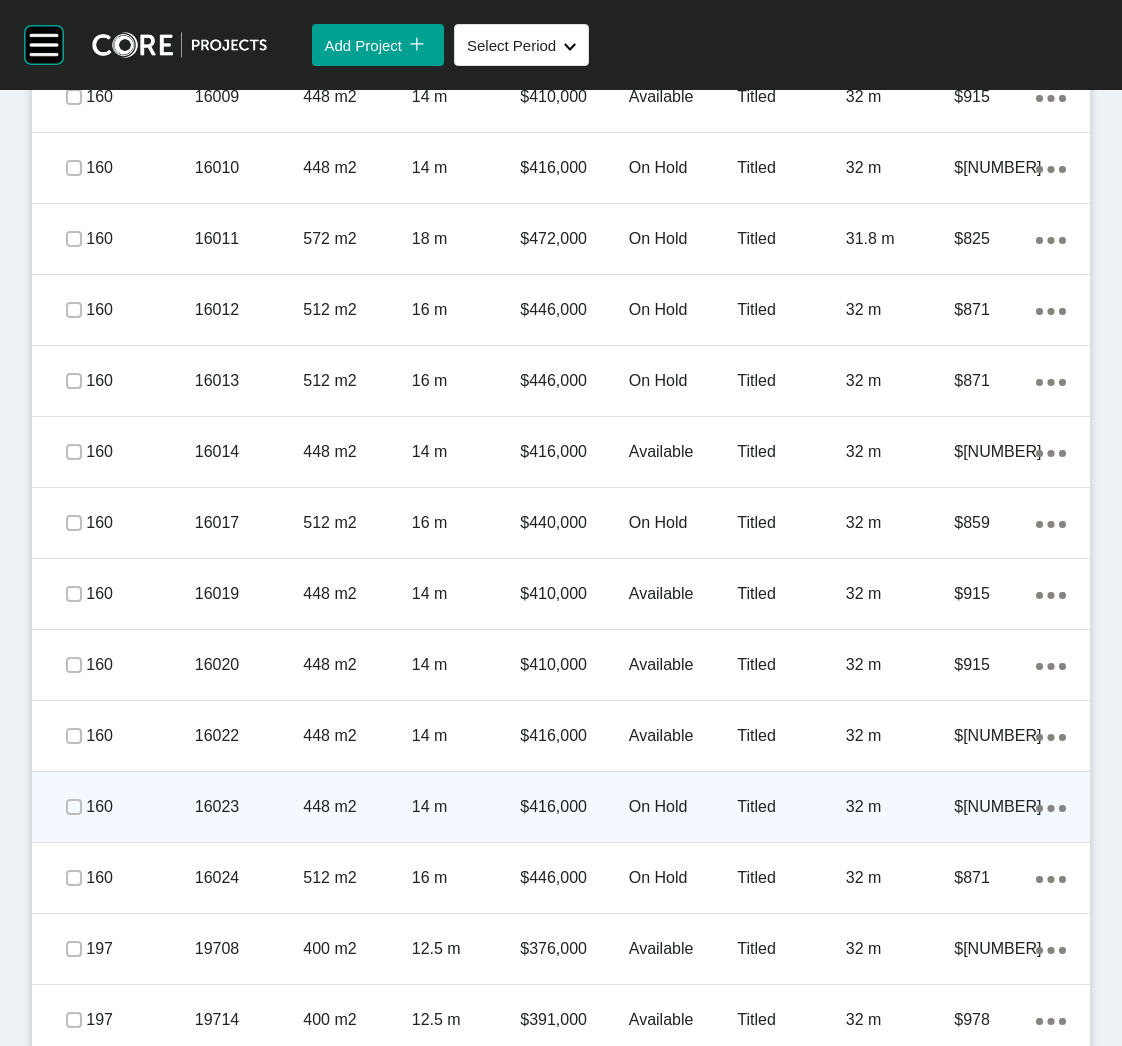 click on "16023" at bounding box center [249, 807] 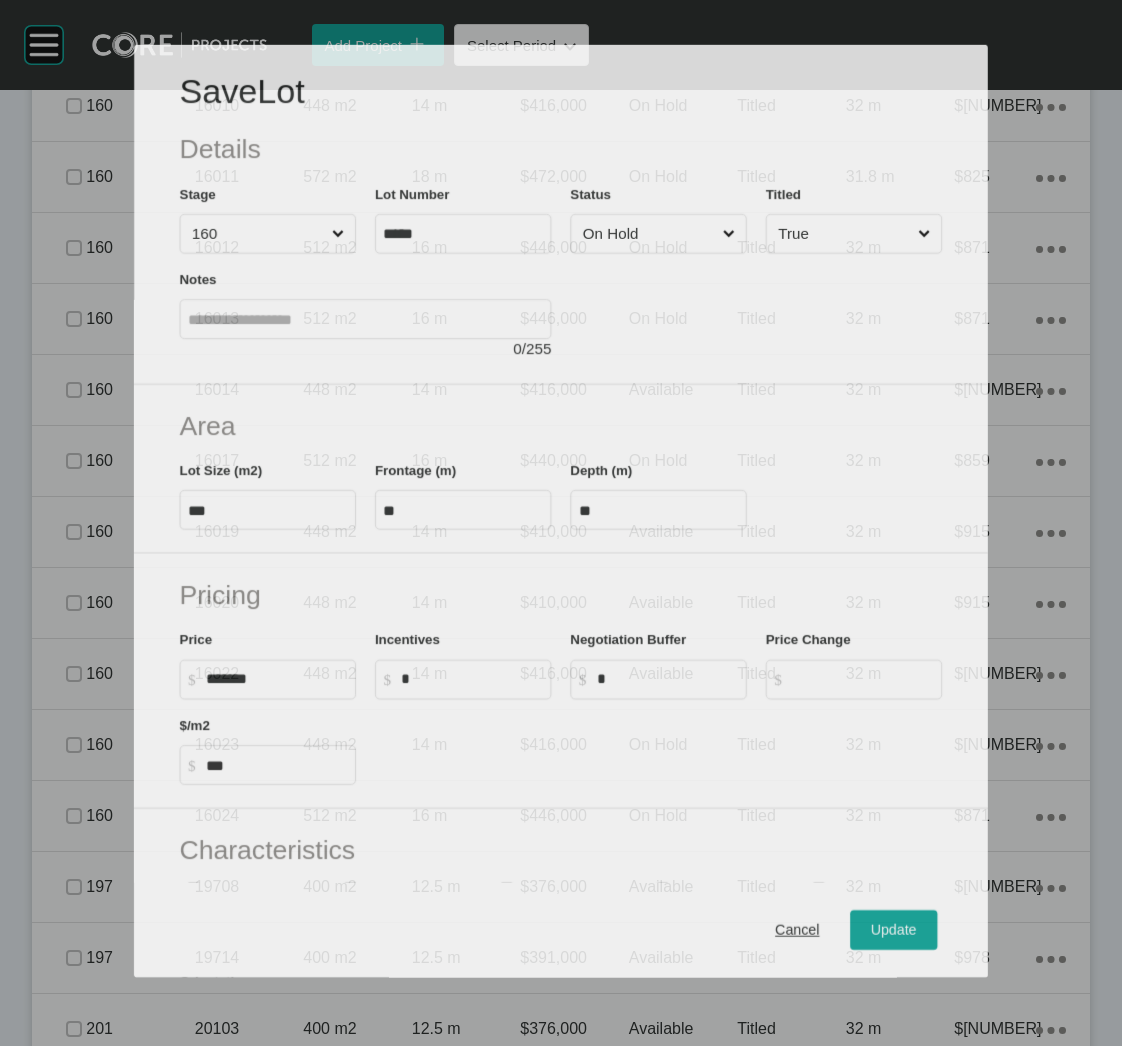 scroll, scrollTop: 2038, scrollLeft: 0, axis: vertical 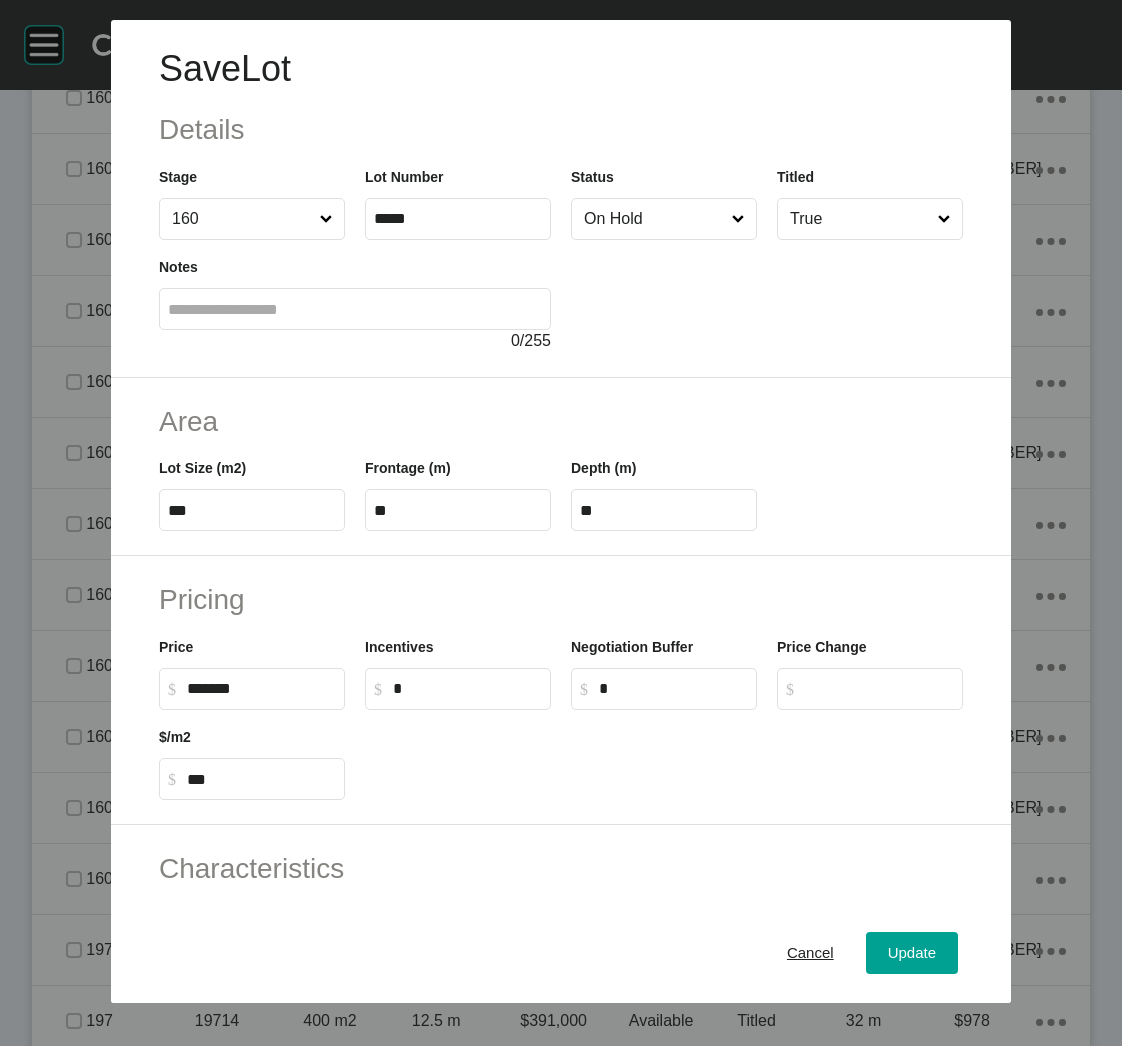 click on "On Hold" at bounding box center (654, 219) 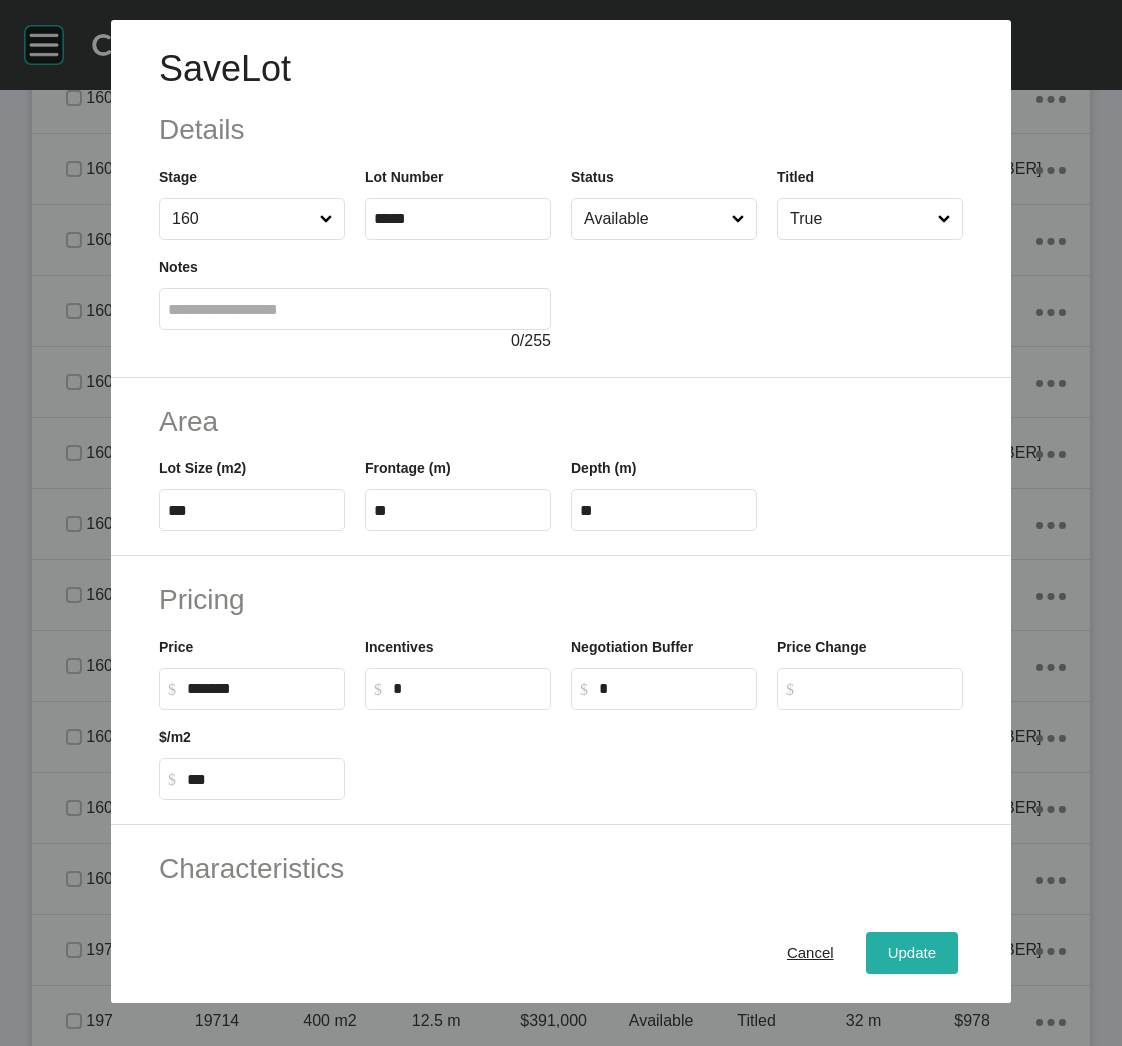 click on "Update" at bounding box center (912, 953) 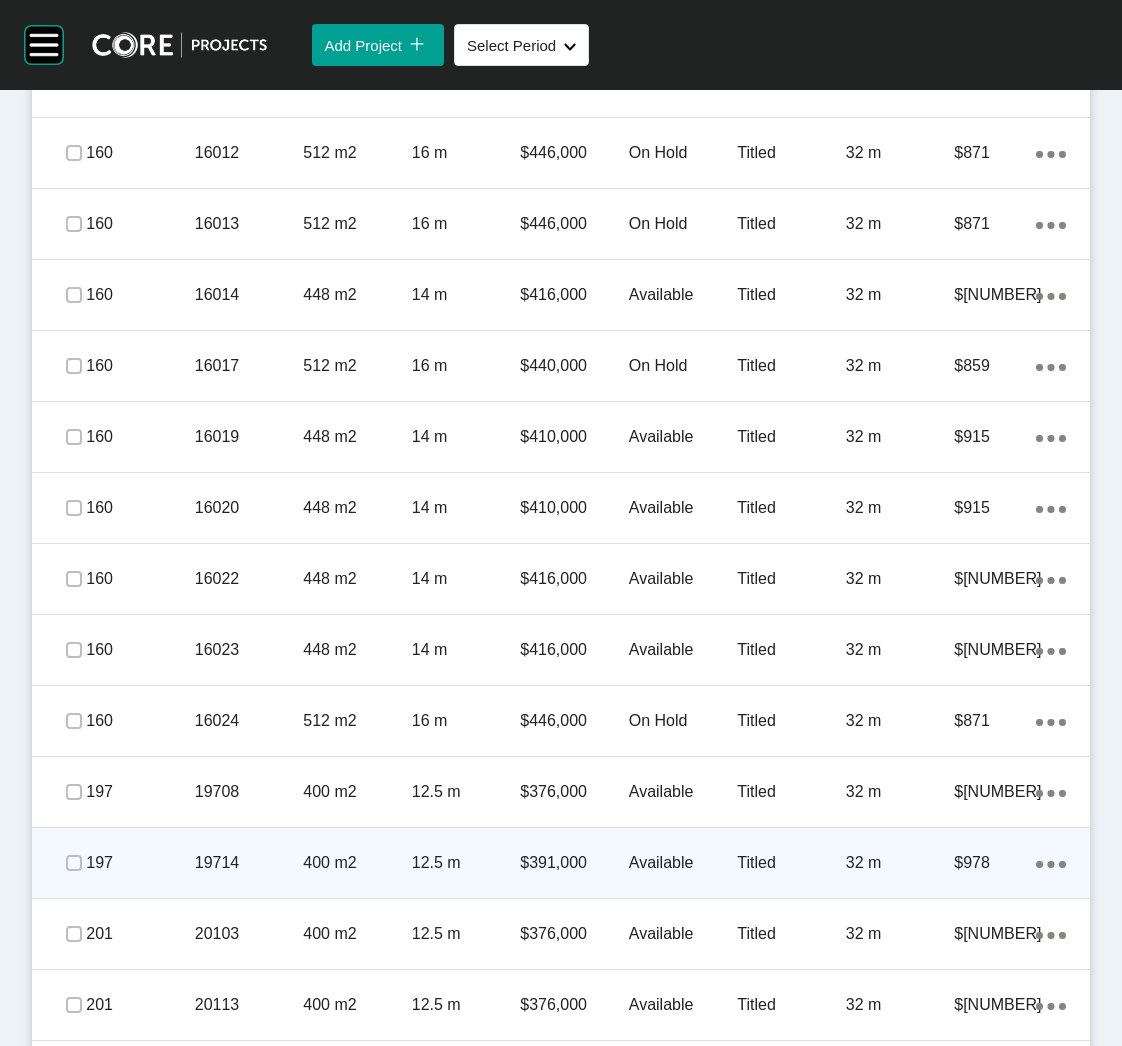 scroll, scrollTop: 2401, scrollLeft: 0, axis: vertical 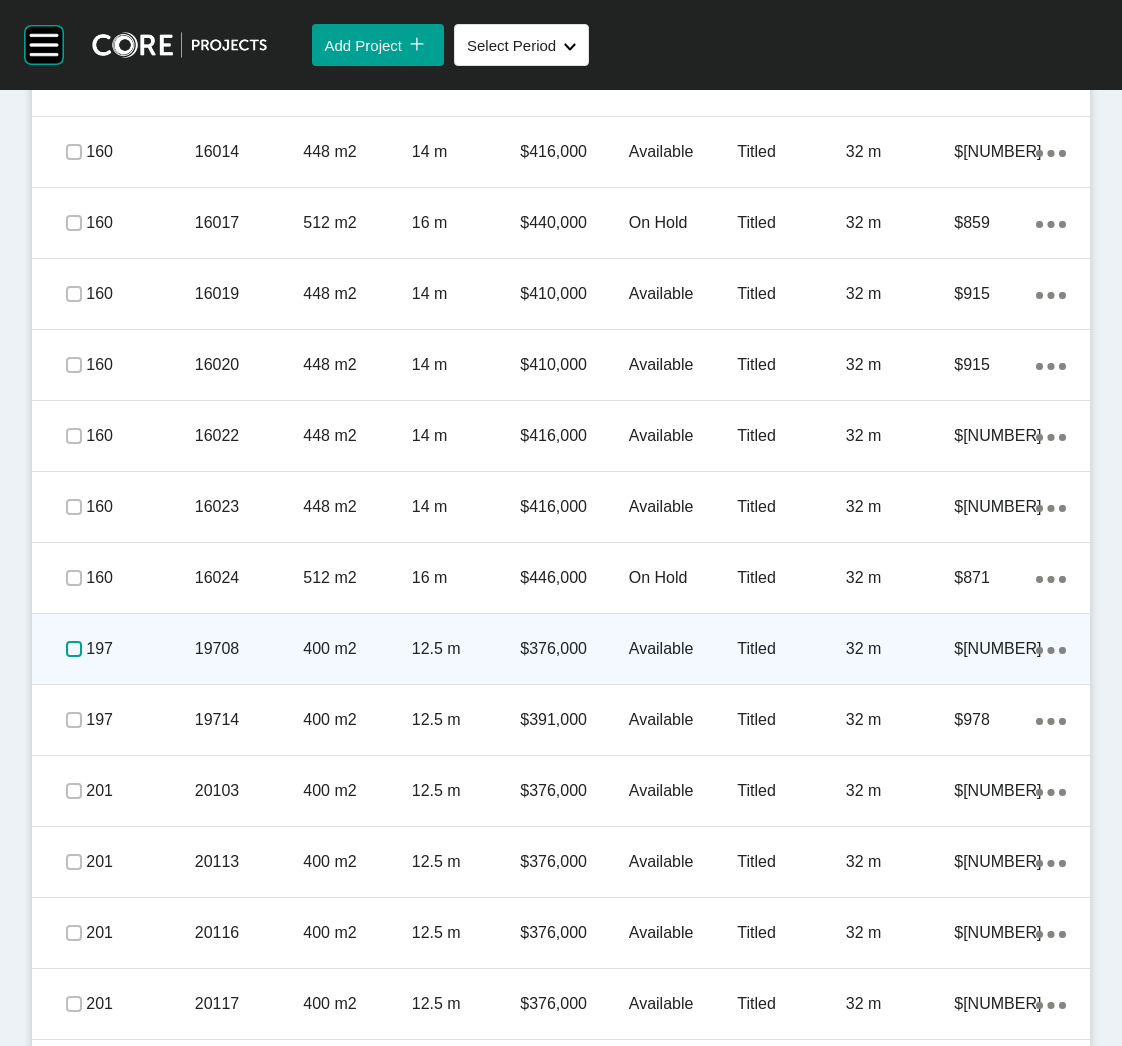 click at bounding box center [74, 649] 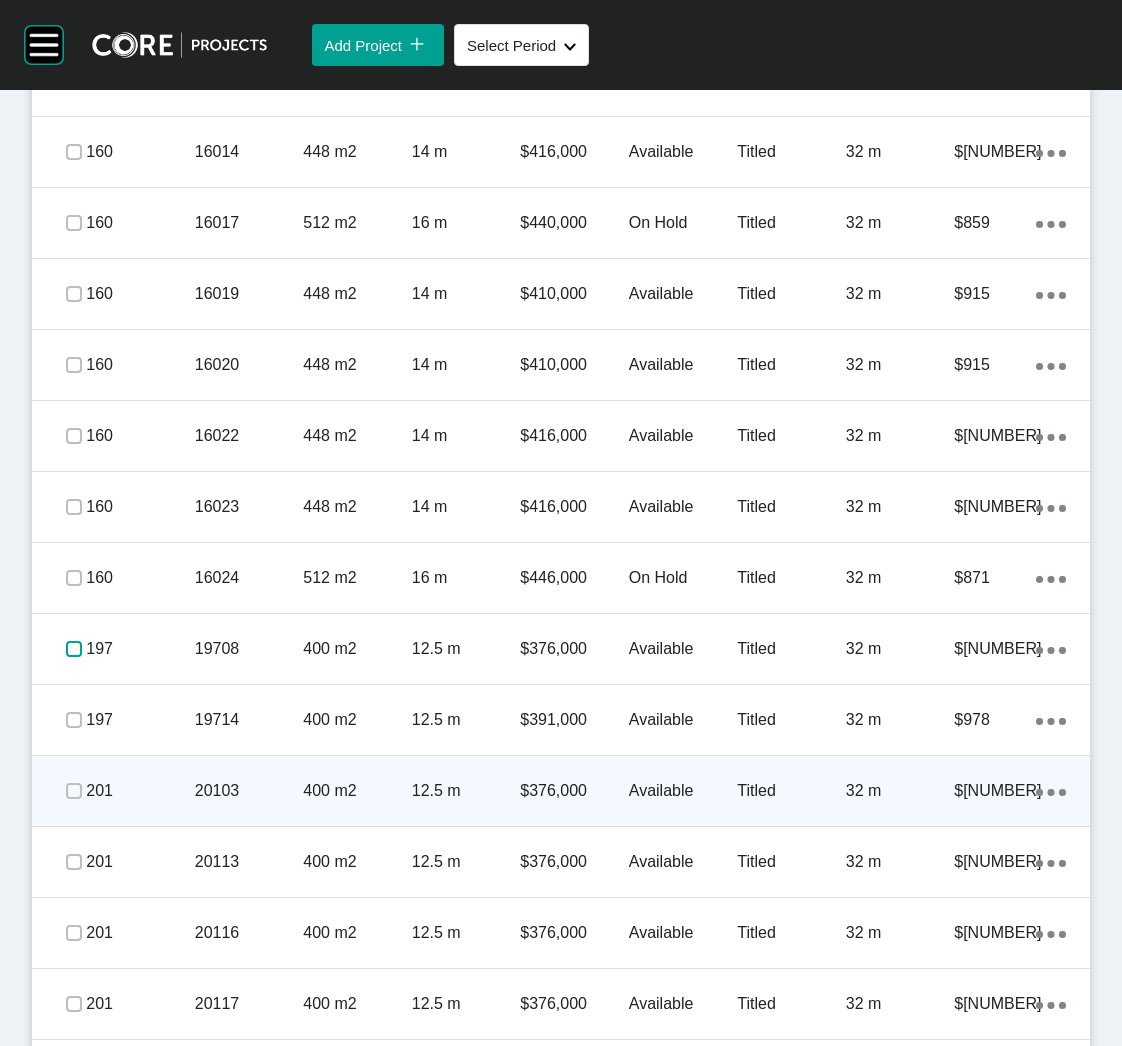 scroll, scrollTop: 2551, scrollLeft: 0, axis: vertical 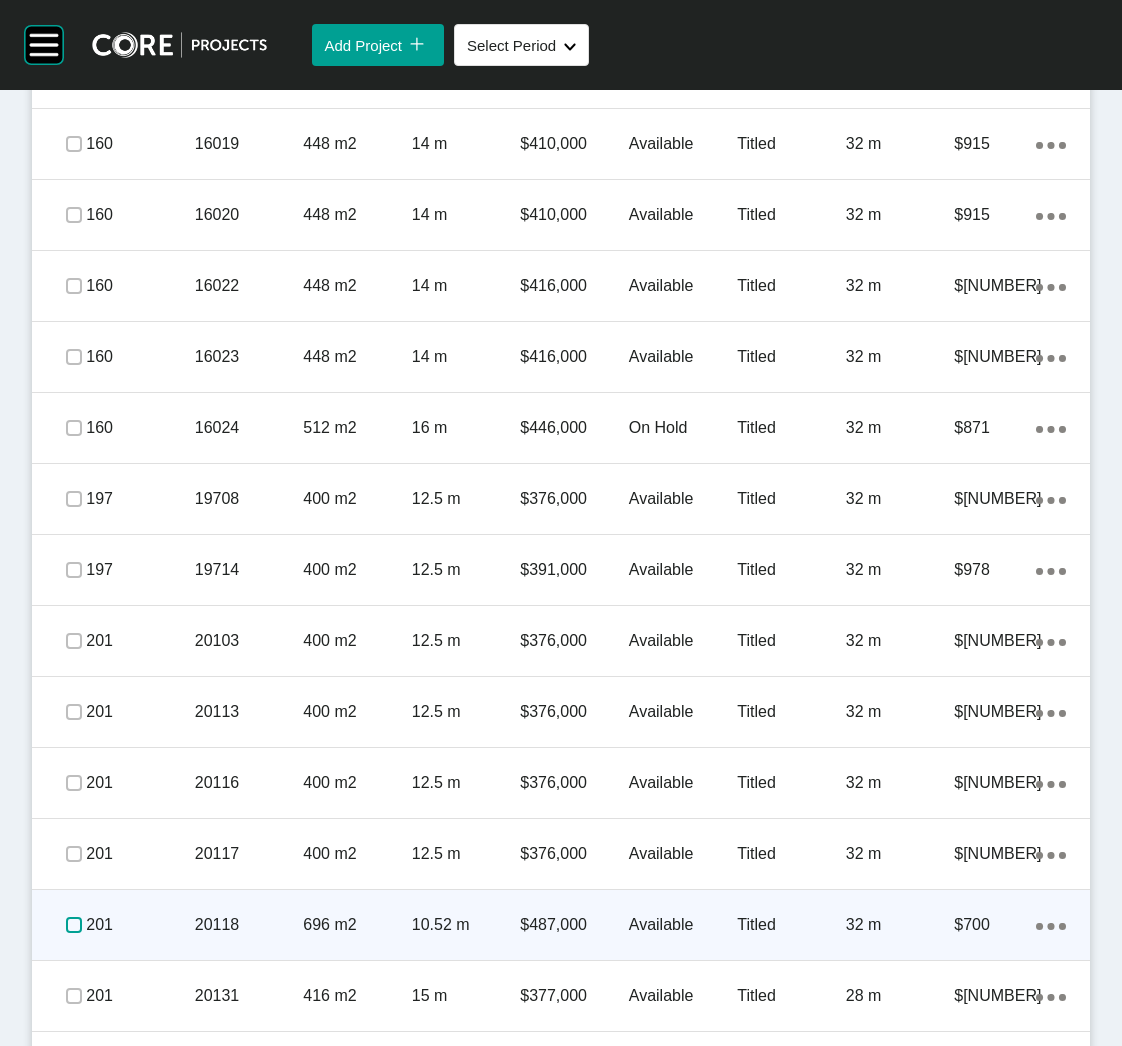 click at bounding box center [74, 925] 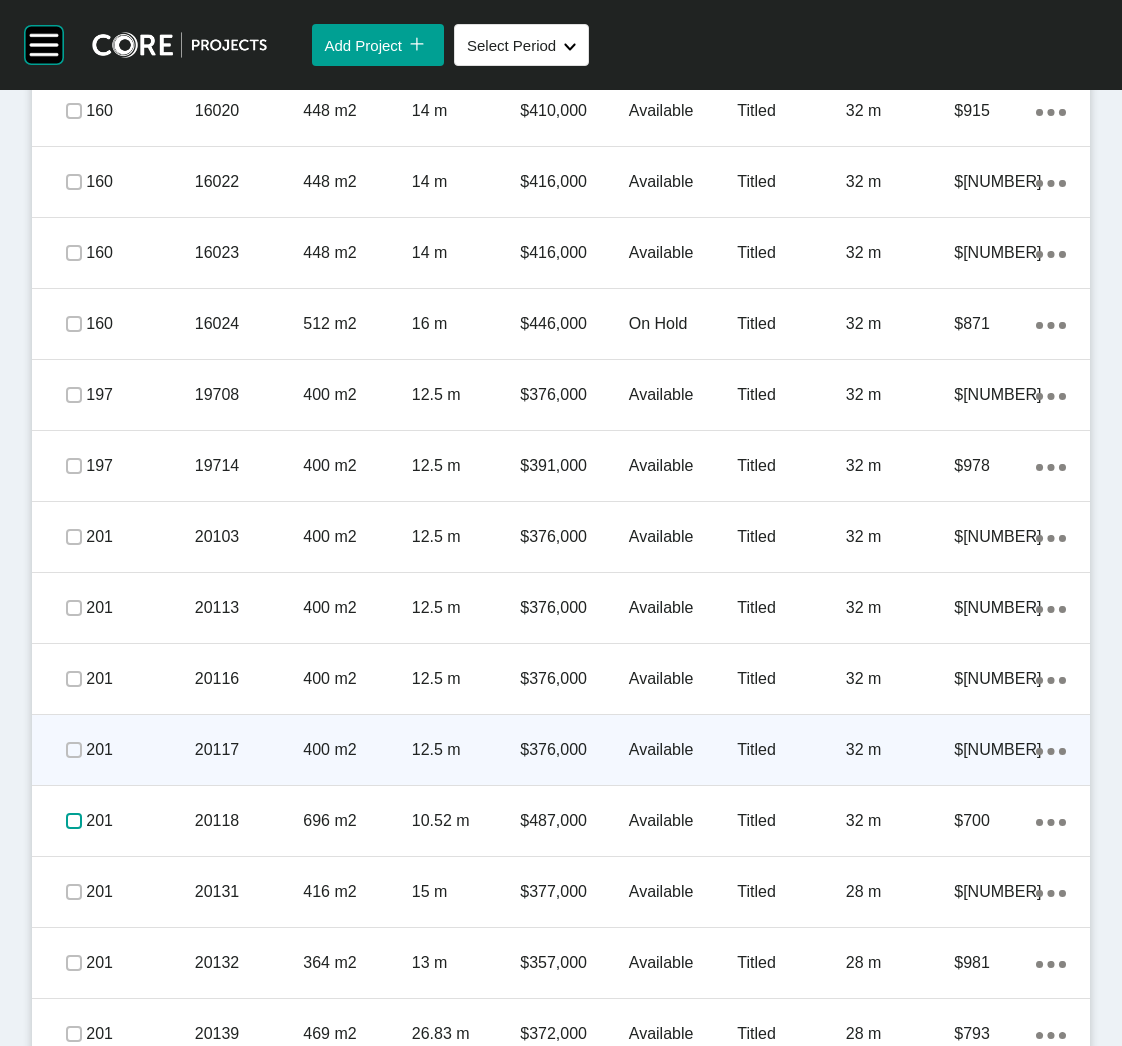 scroll, scrollTop: 2701, scrollLeft: 0, axis: vertical 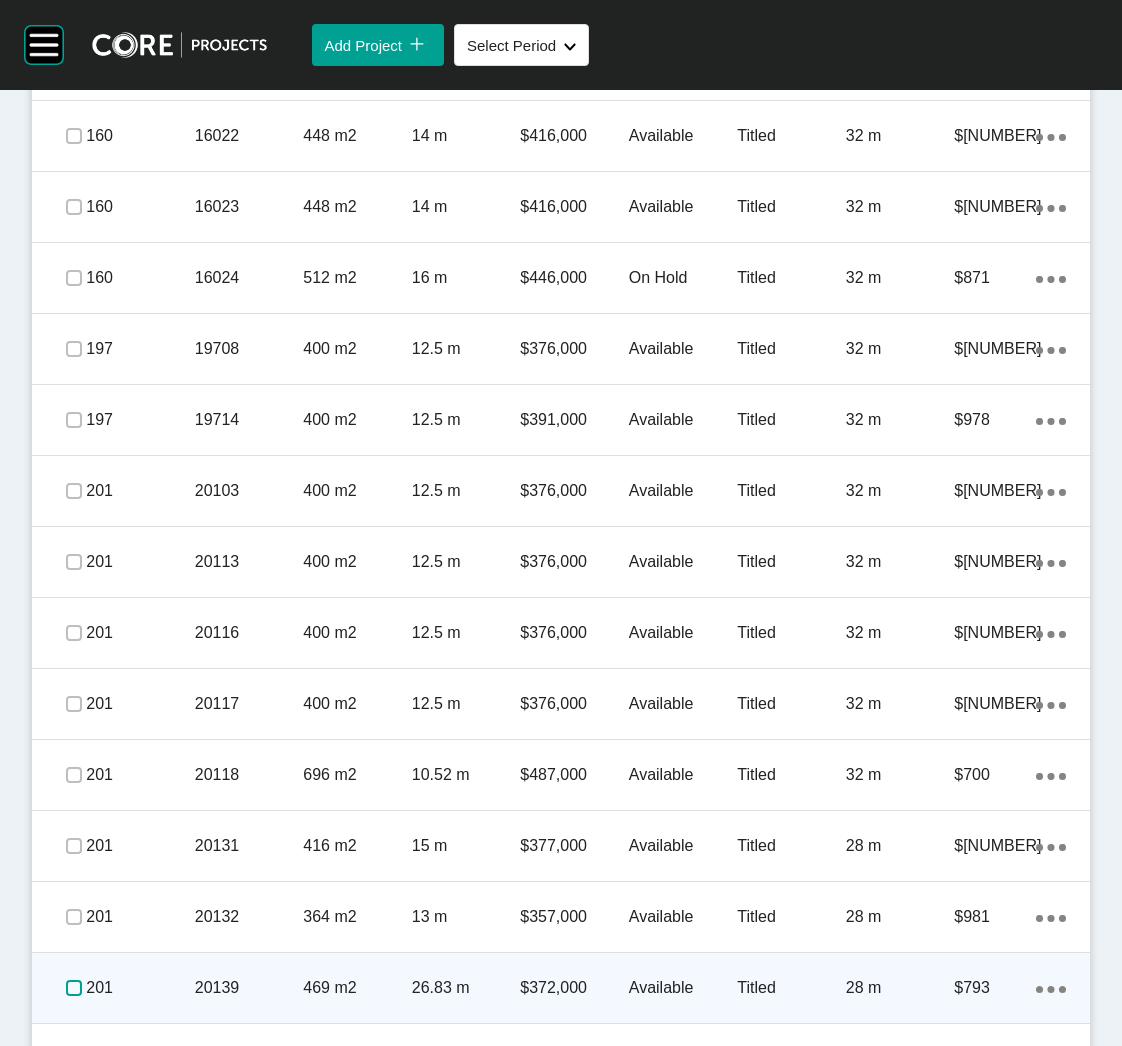 click at bounding box center (74, 988) 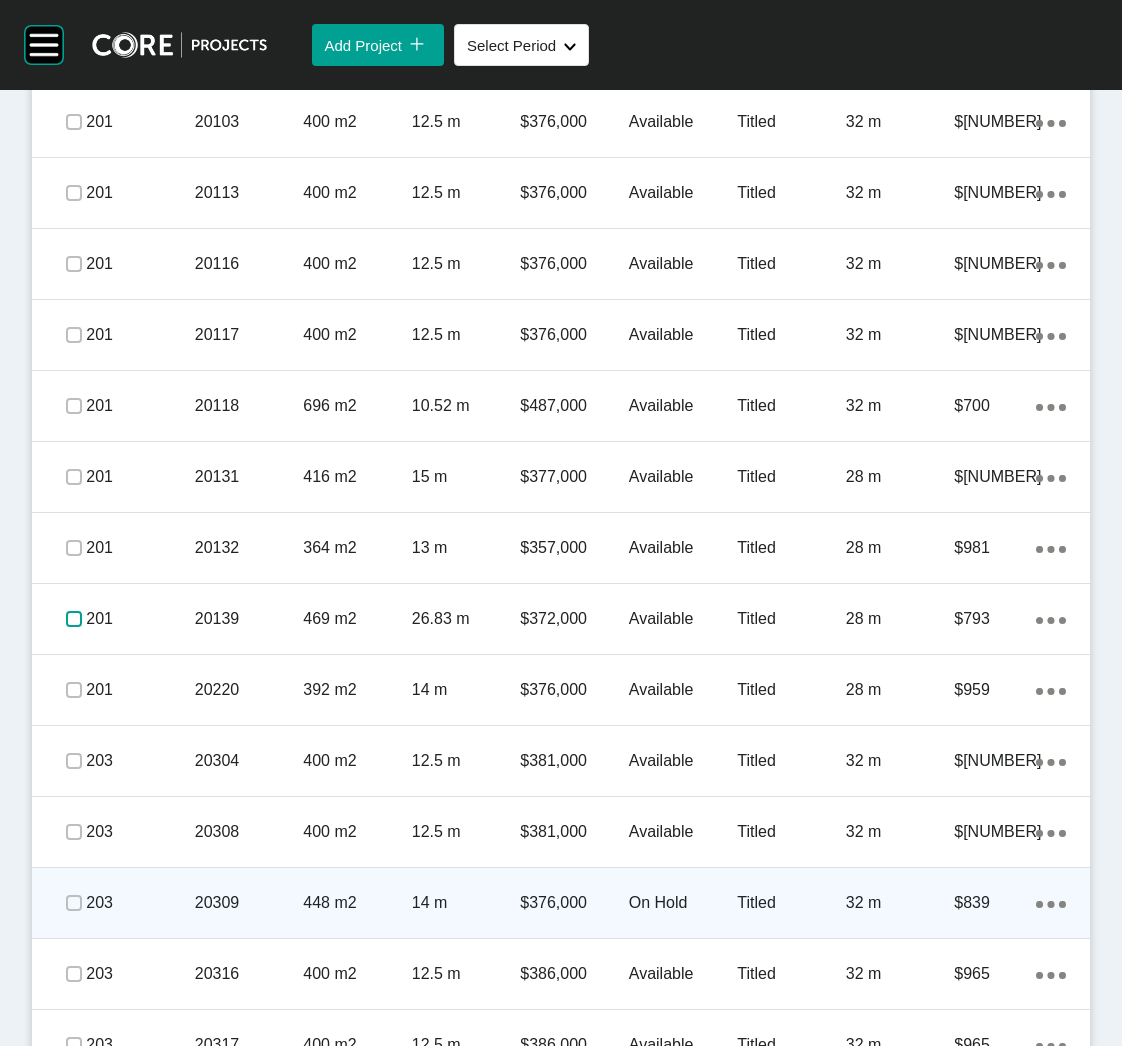 scroll, scrollTop: 3151, scrollLeft: 0, axis: vertical 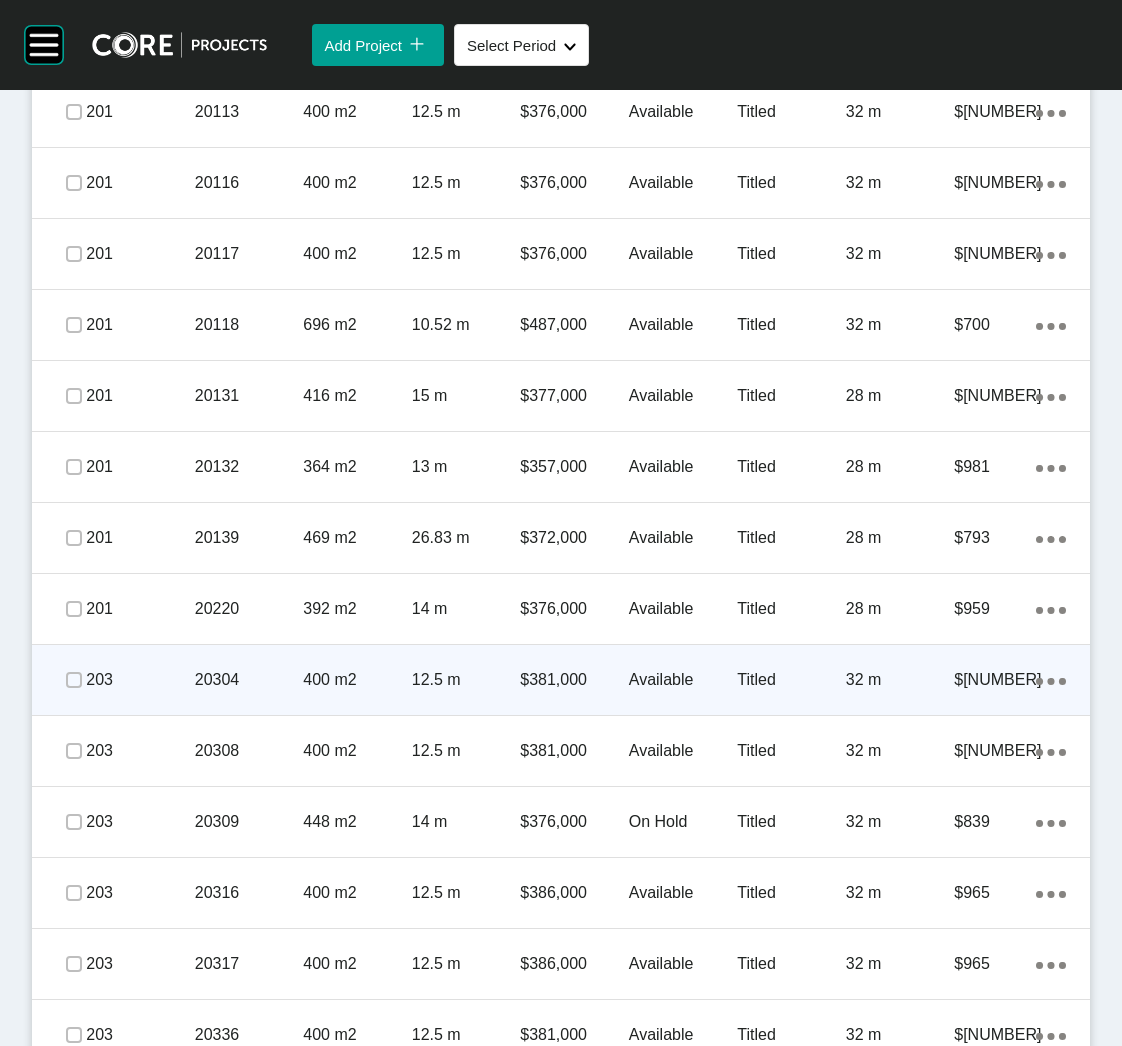 click 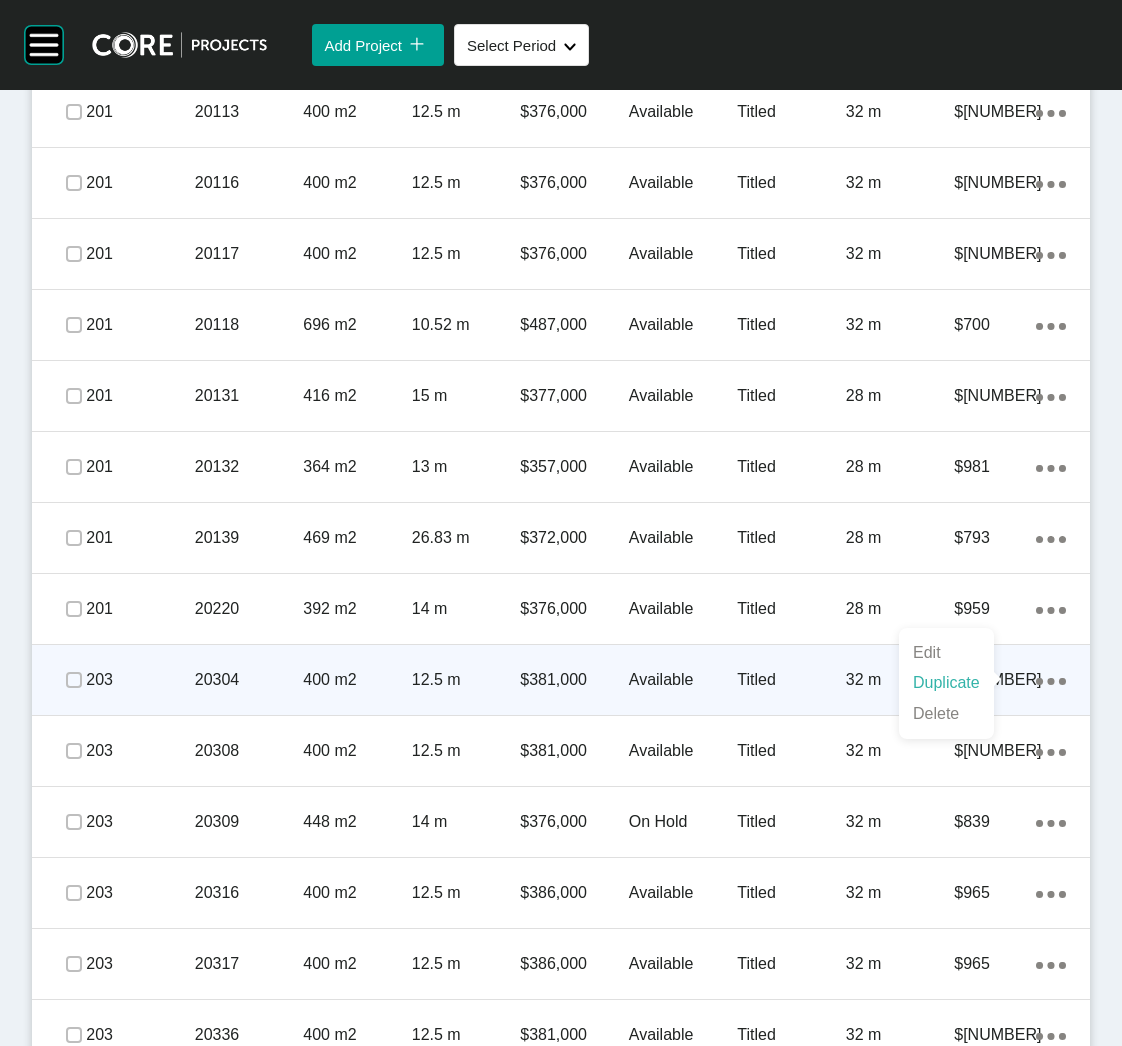 click on "Duplicate" at bounding box center (946, 683) 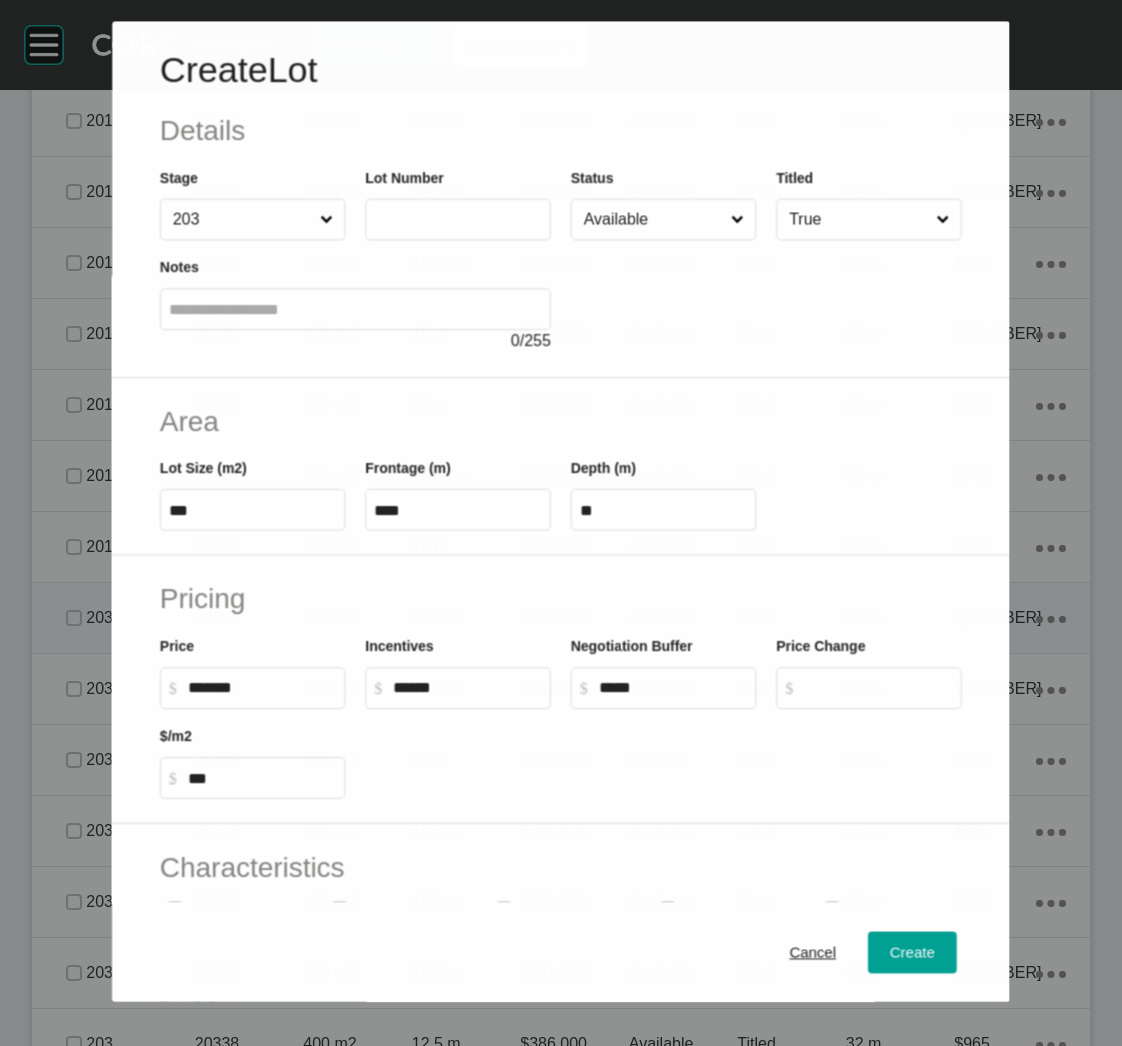 scroll, scrollTop: 3089, scrollLeft: 0, axis: vertical 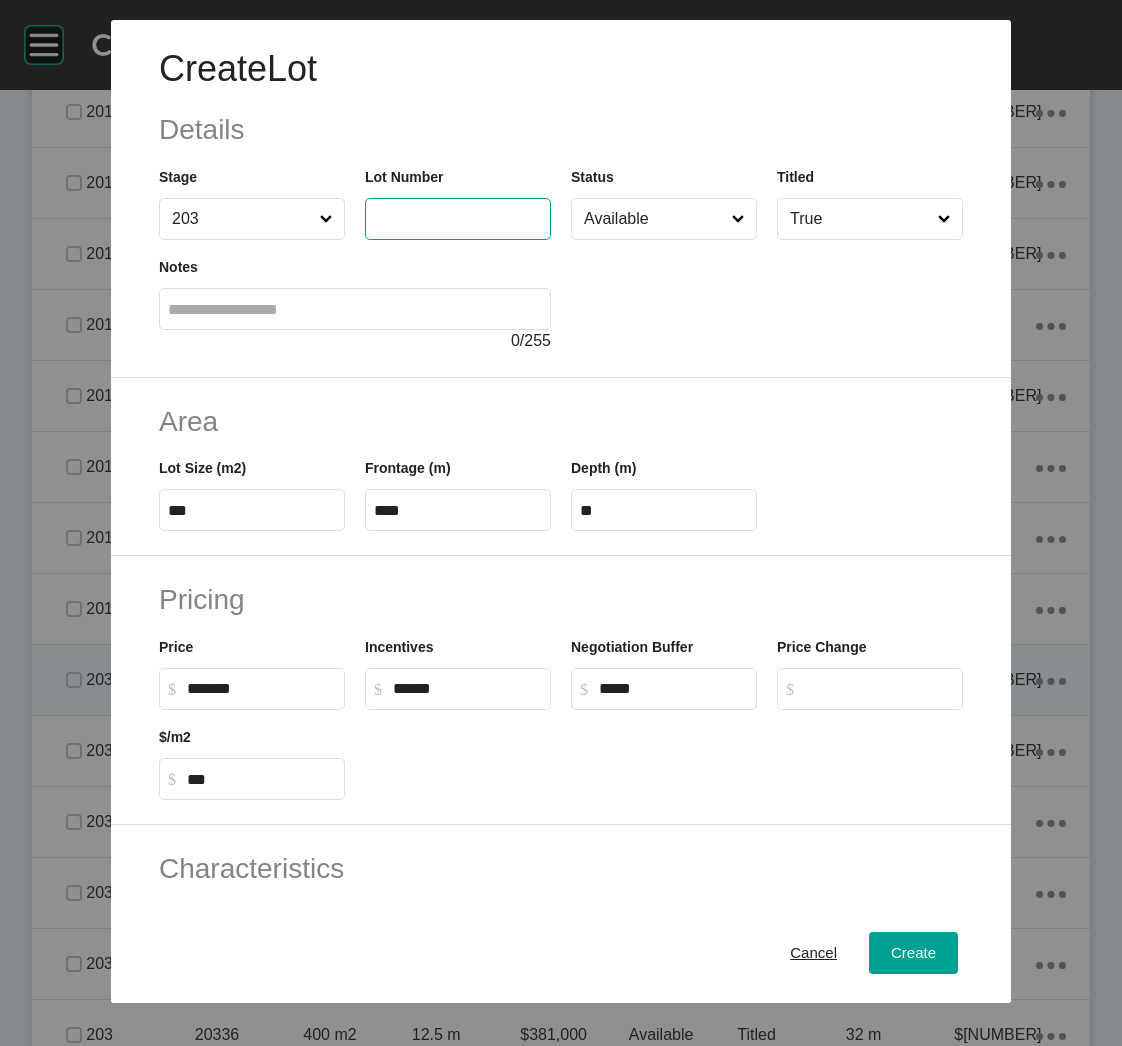 click at bounding box center [458, 218] 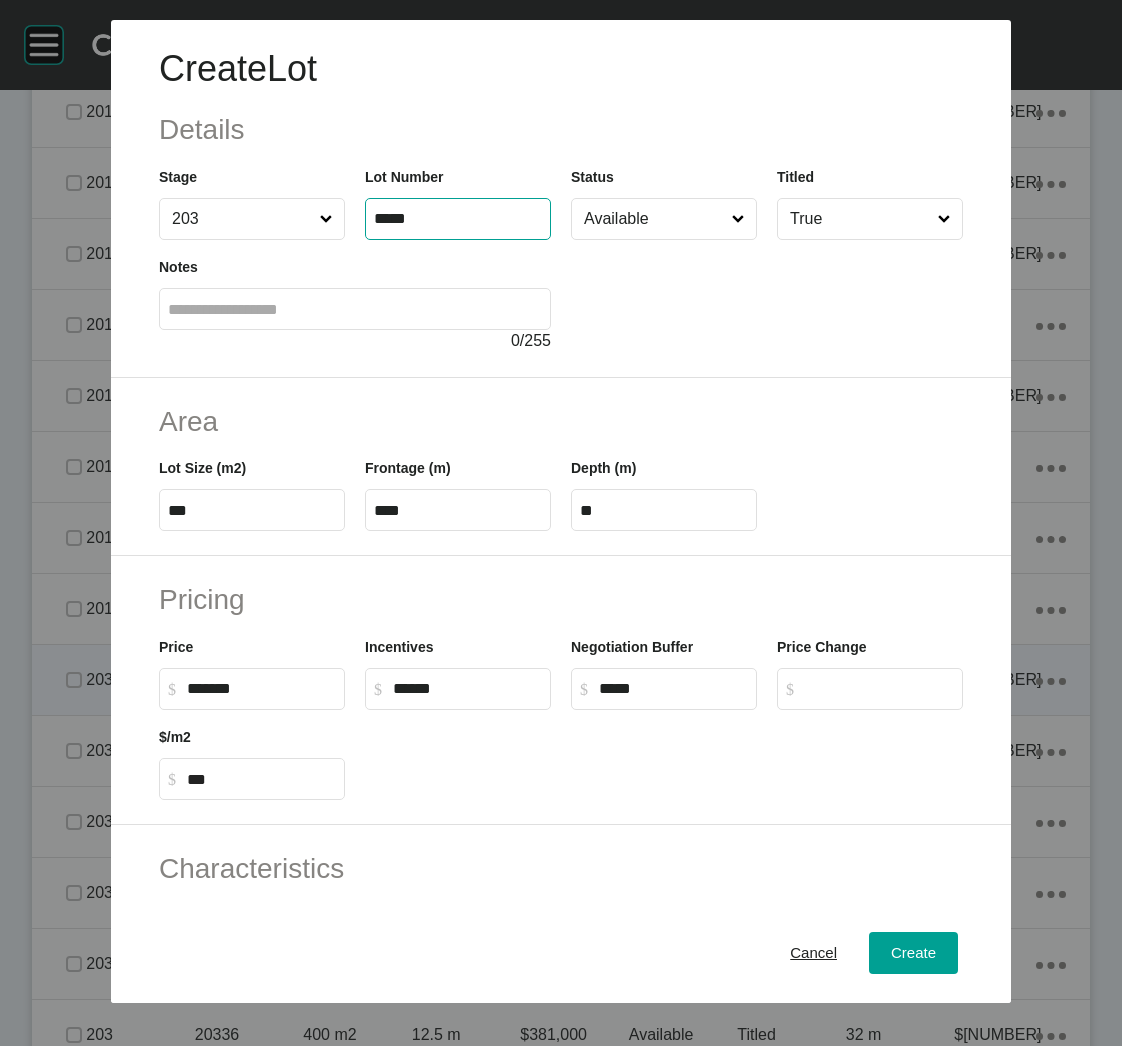 type on "*****" 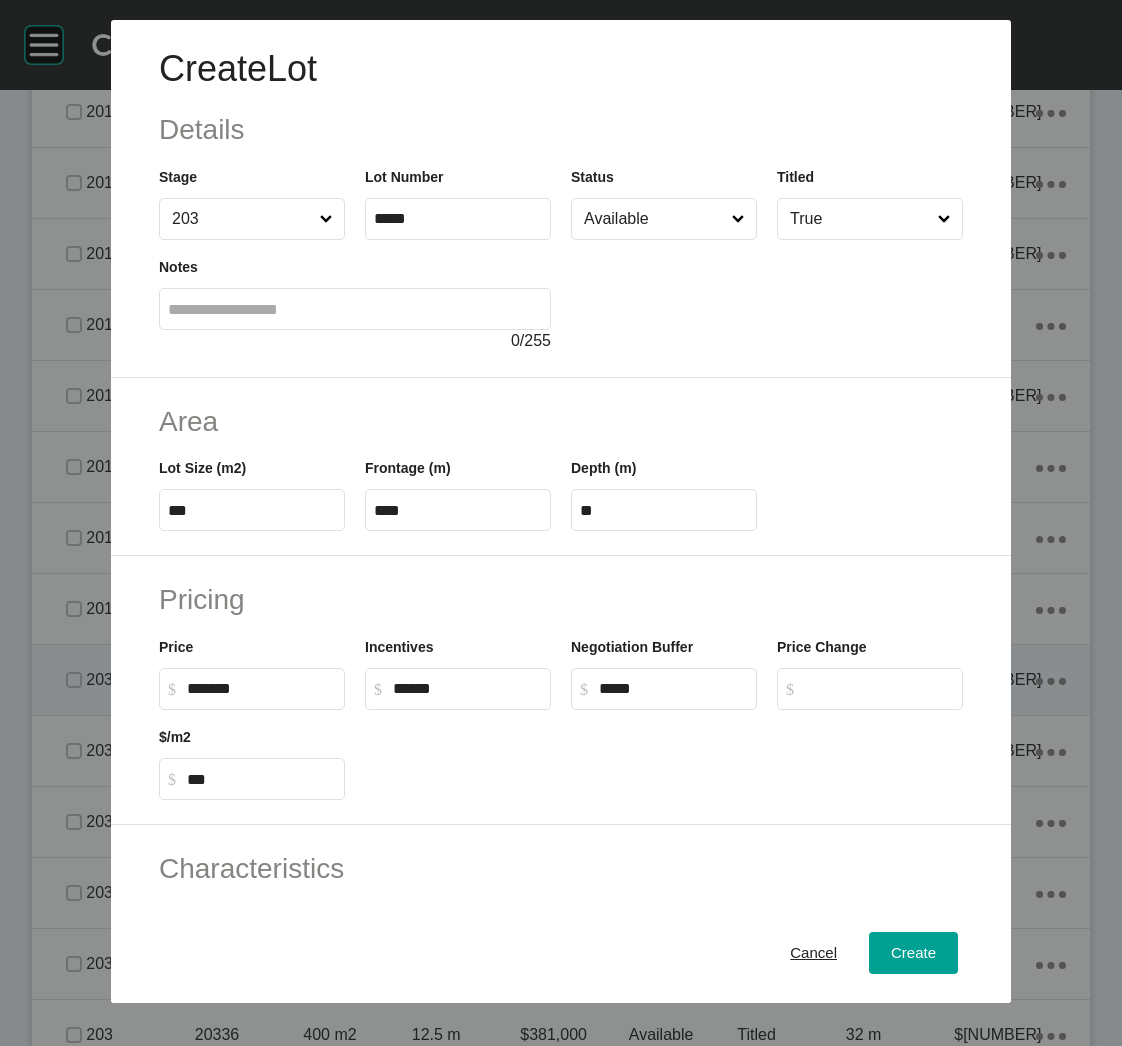 click on "Area" at bounding box center (561, 421) 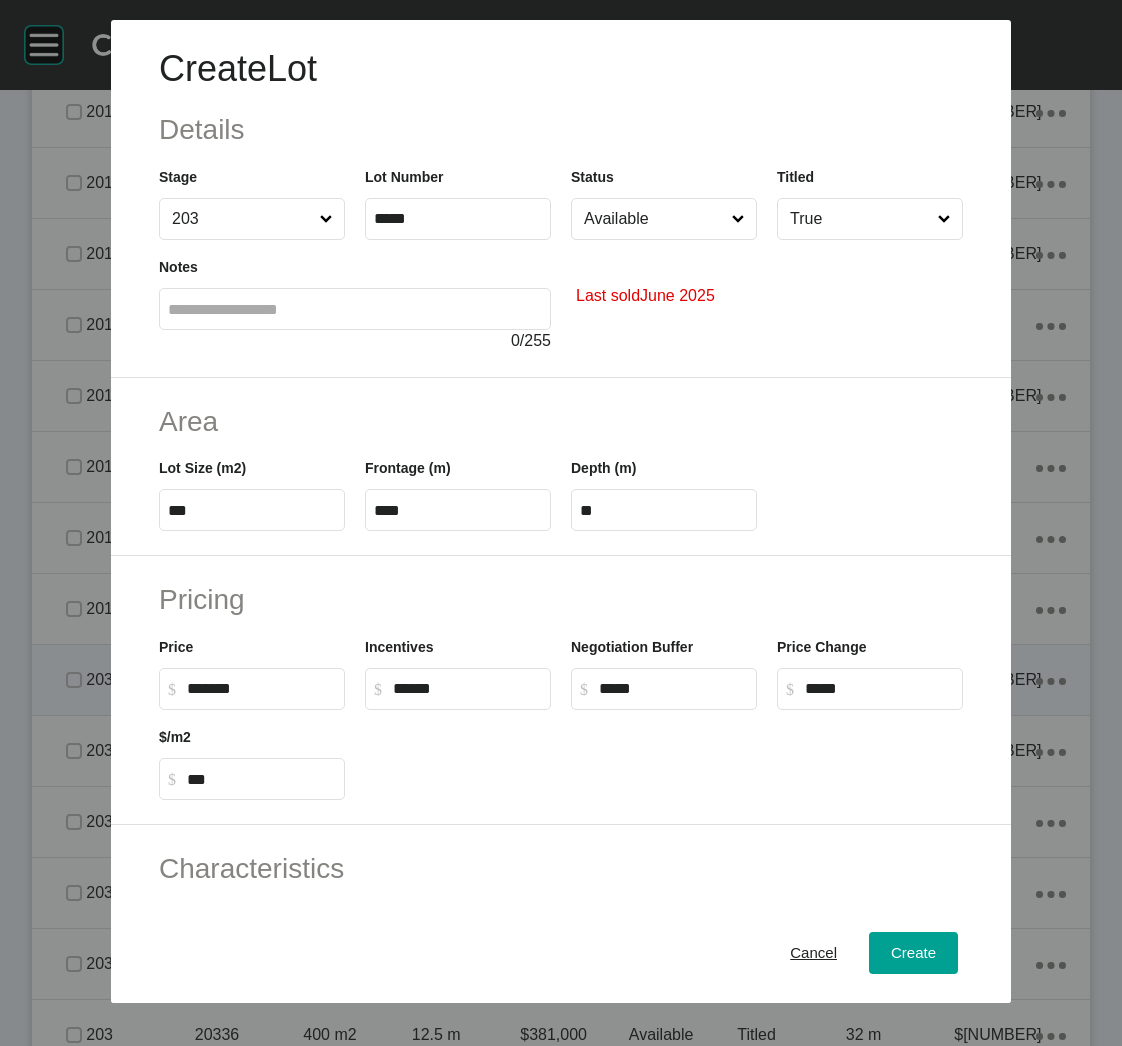 click on "Available" at bounding box center (654, 219) 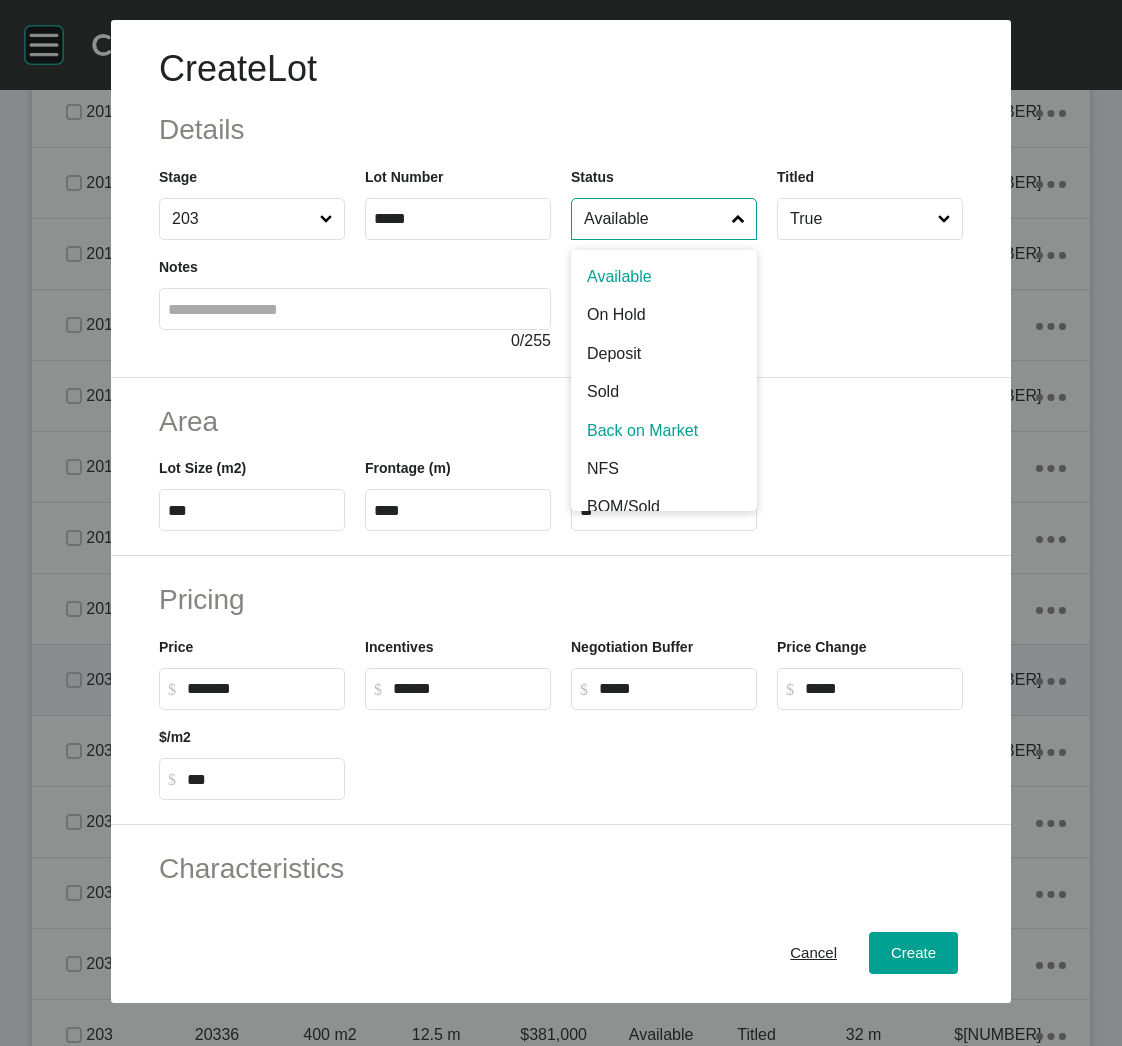 drag, startPoint x: 639, startPoint y: 423, endPoint x: 637, endPoint y: 413, distance: 10.198039 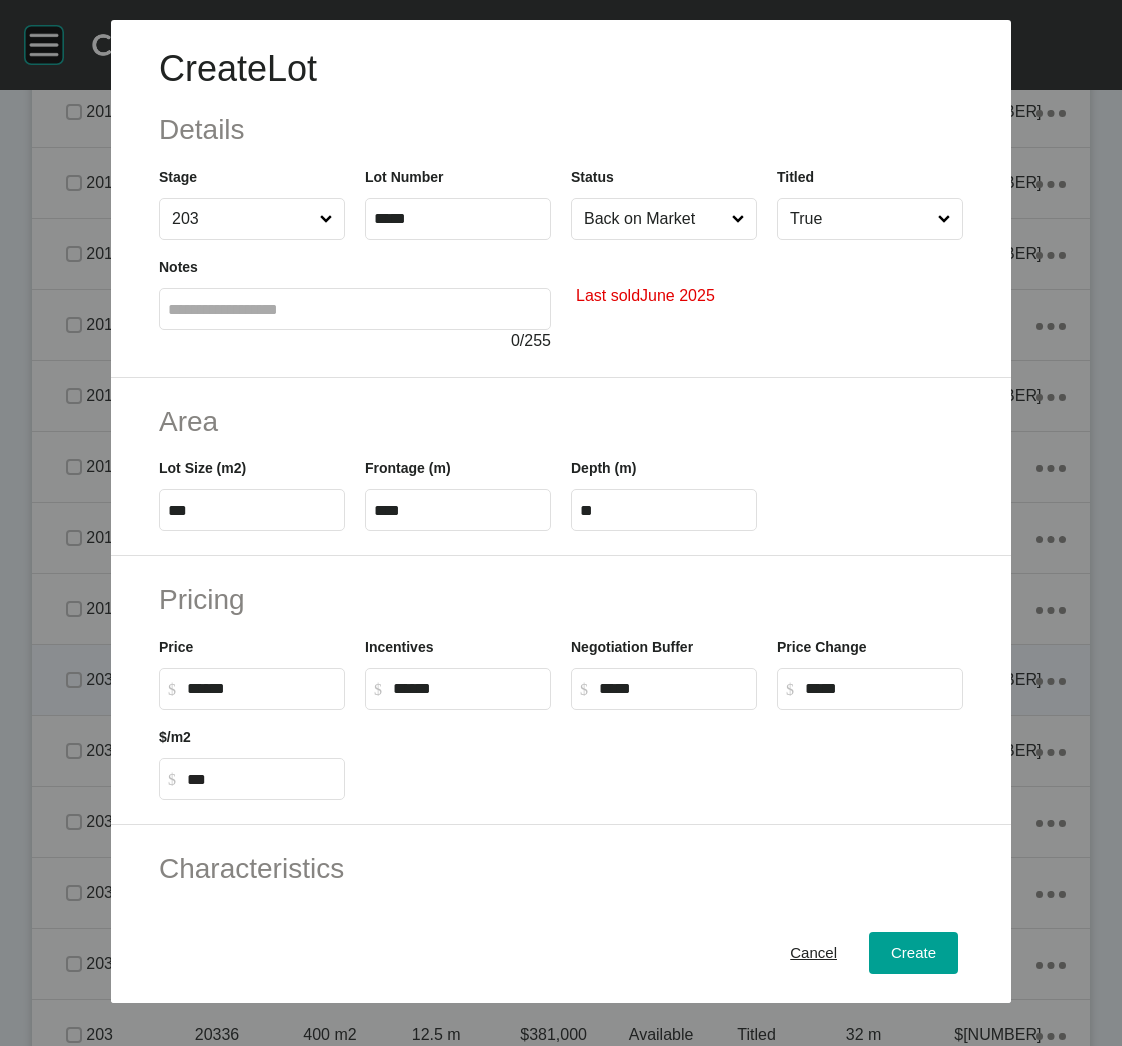 click on "******" at bounding box center (261, 688) 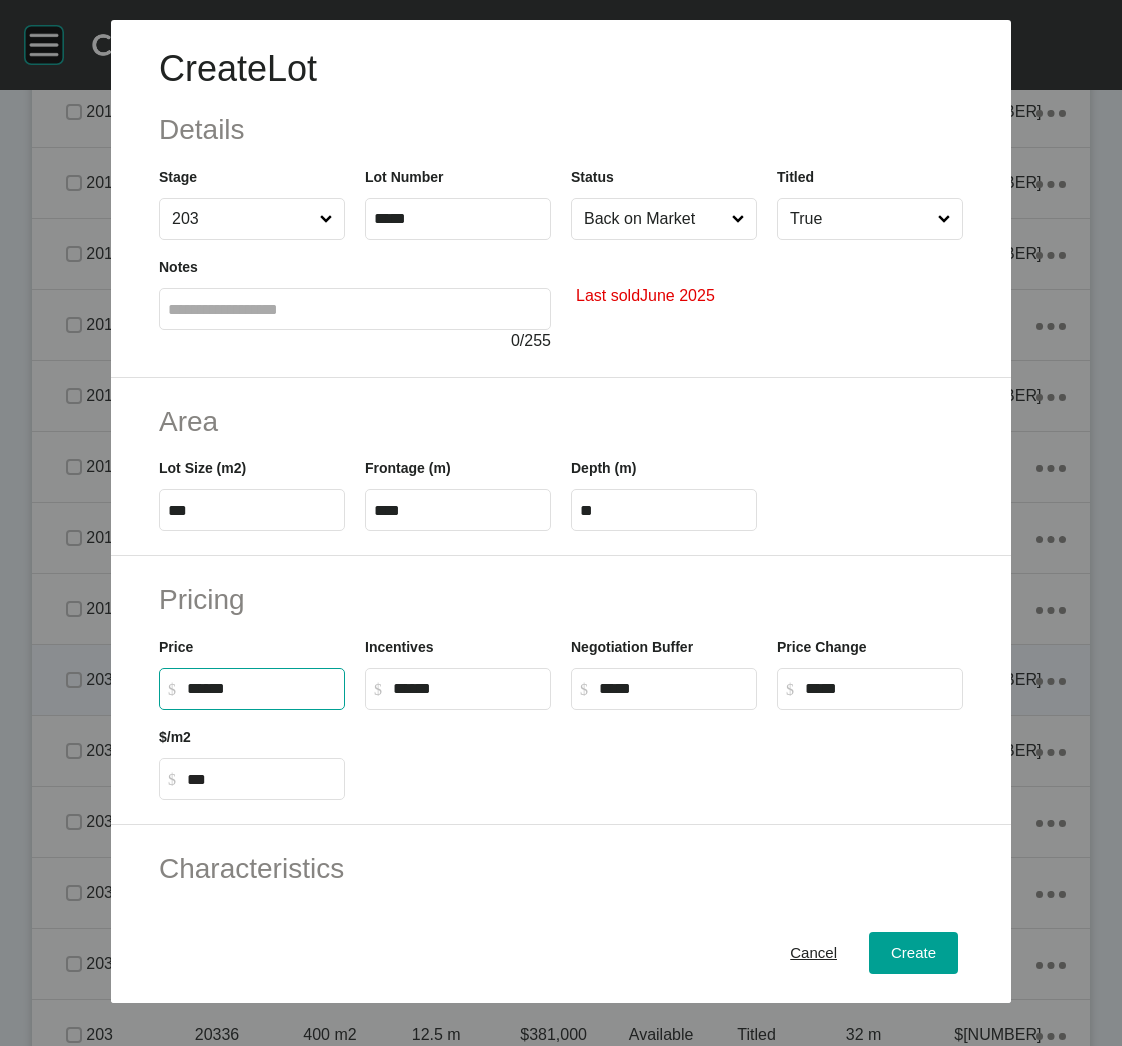 type on "*******" 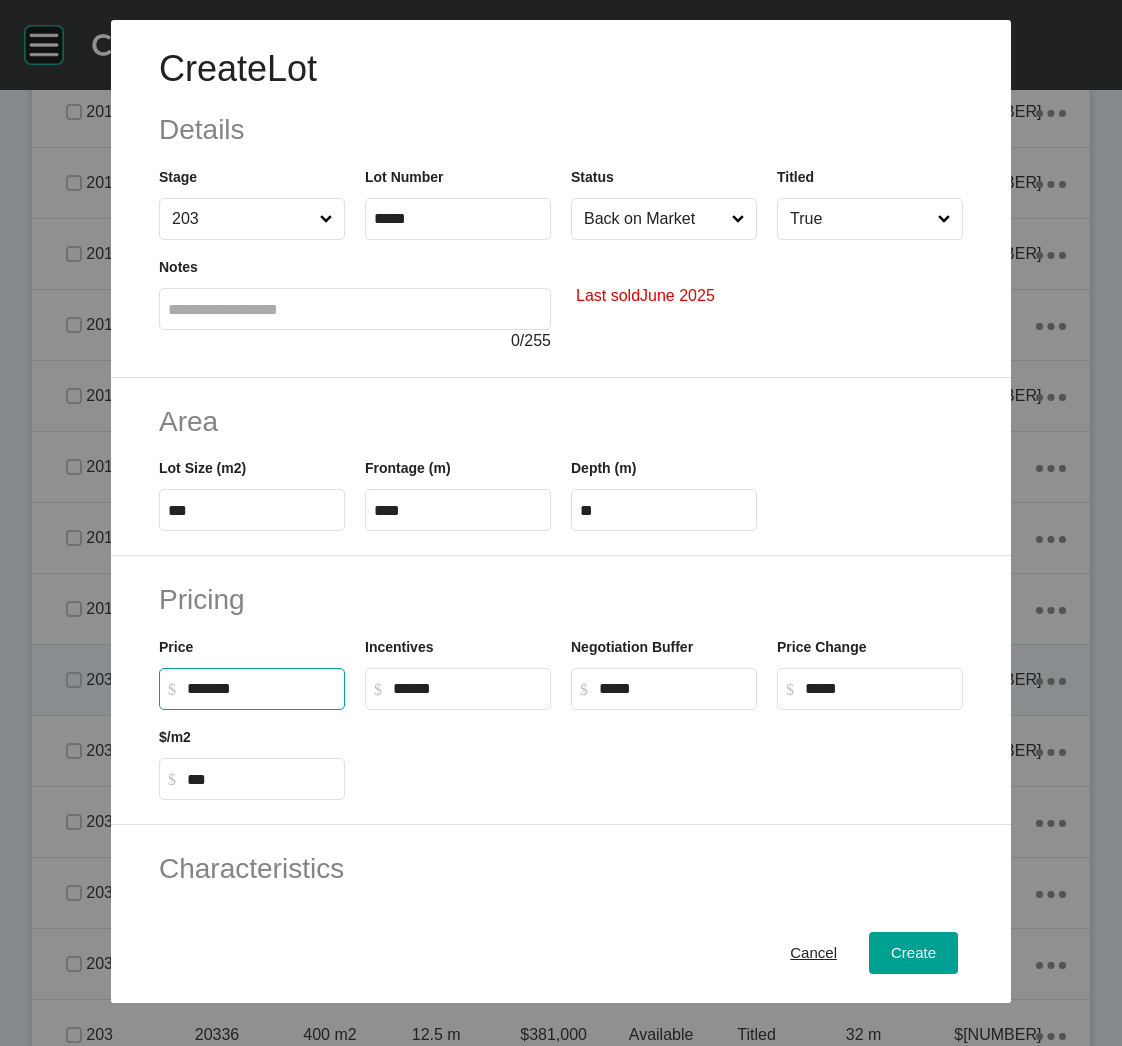 type on "*" 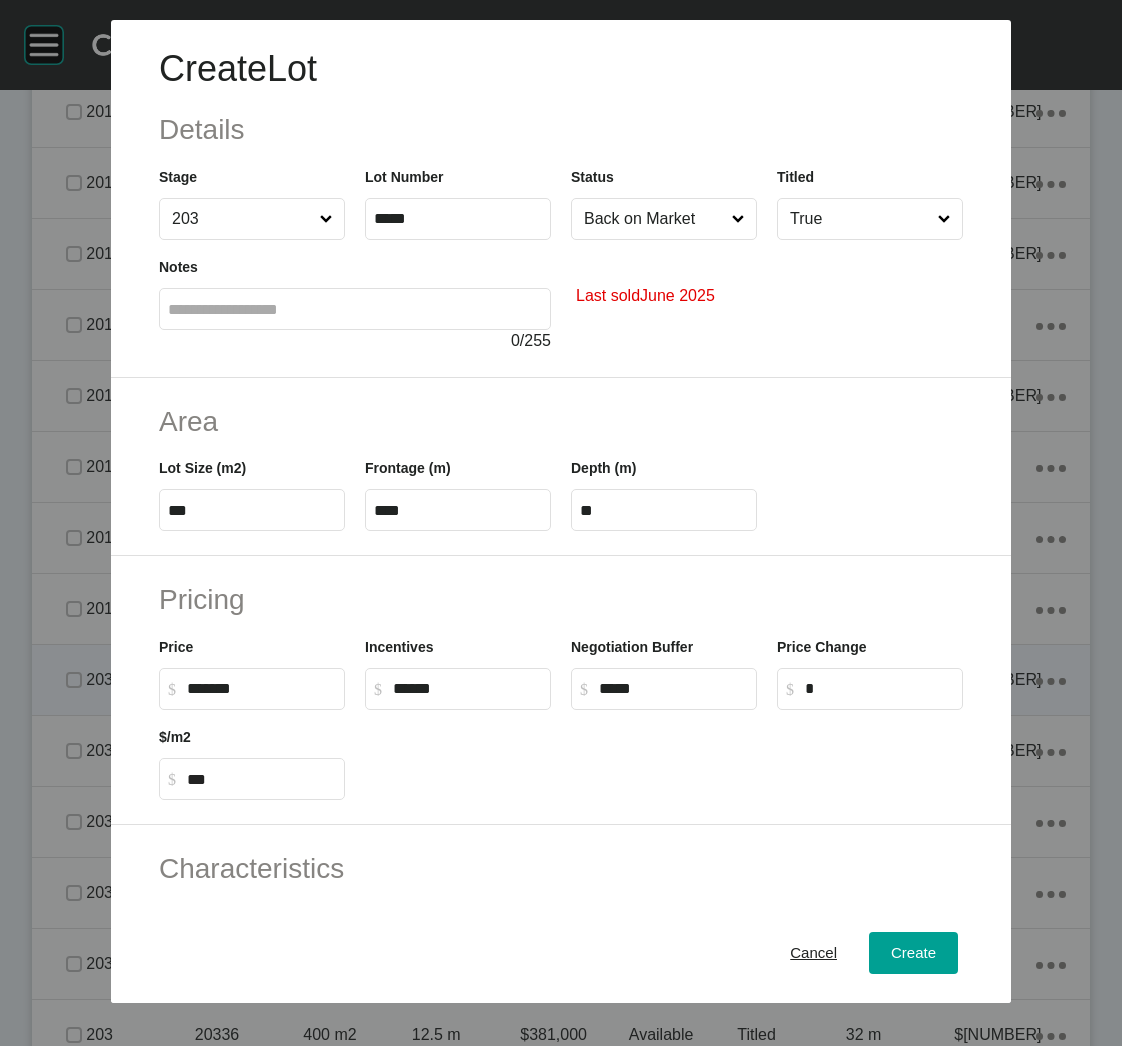 click on "Depth (m) **" at bounding box center [664, 494] 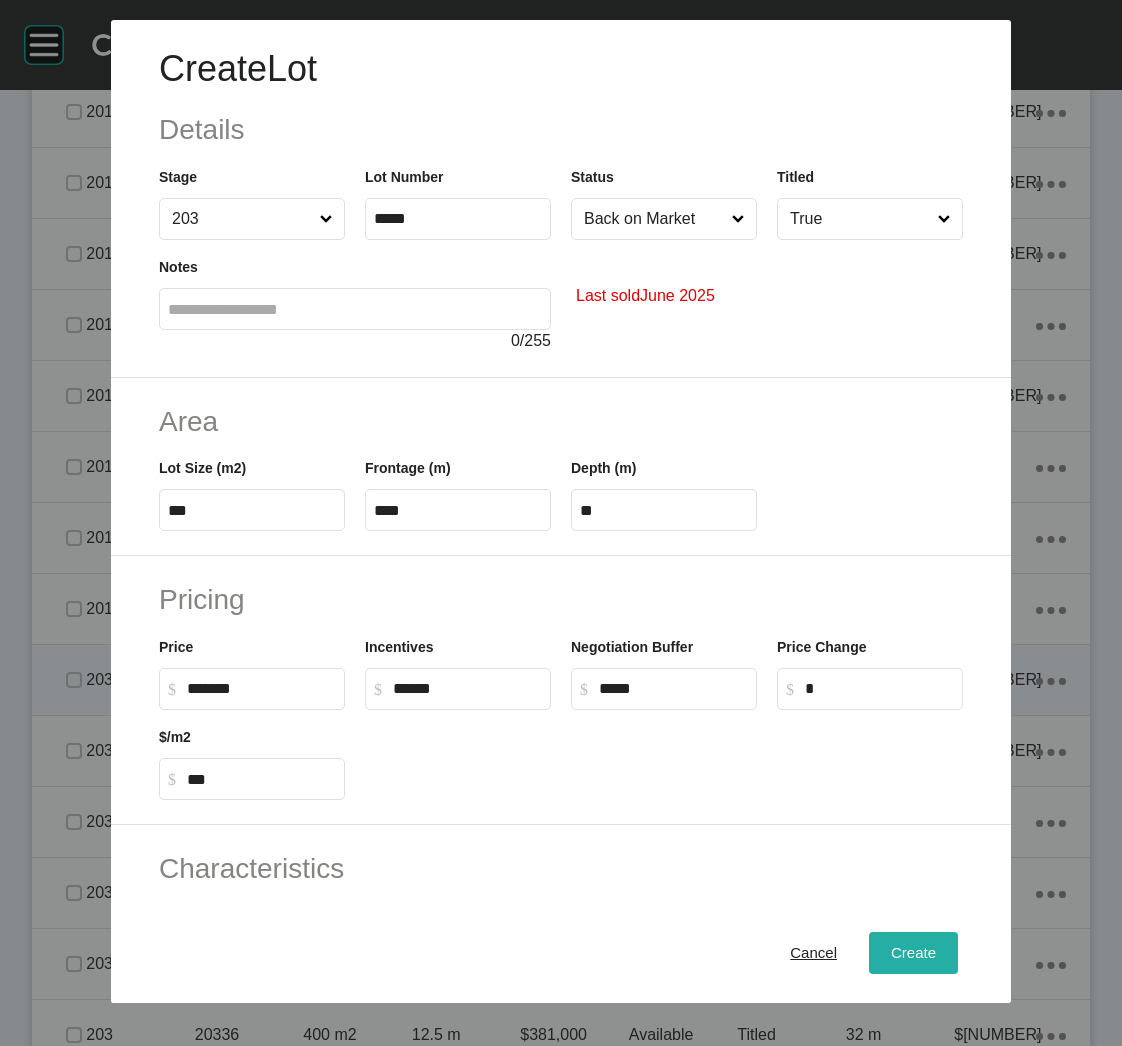 click on "Create" at bounding box center [913, 953] 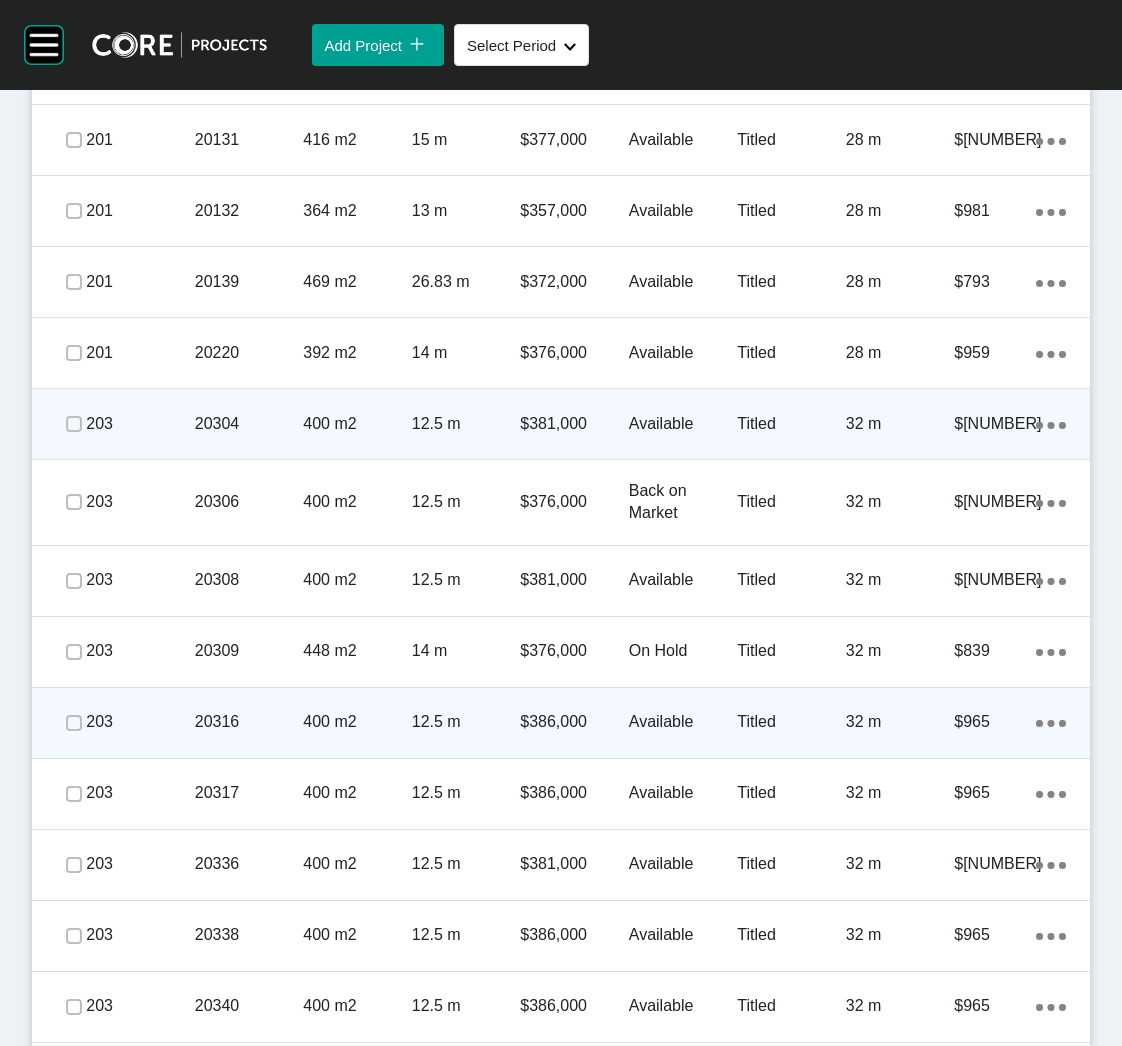 scroll, scrollTop: 3451, scrollLeft: 0, axis: vertical 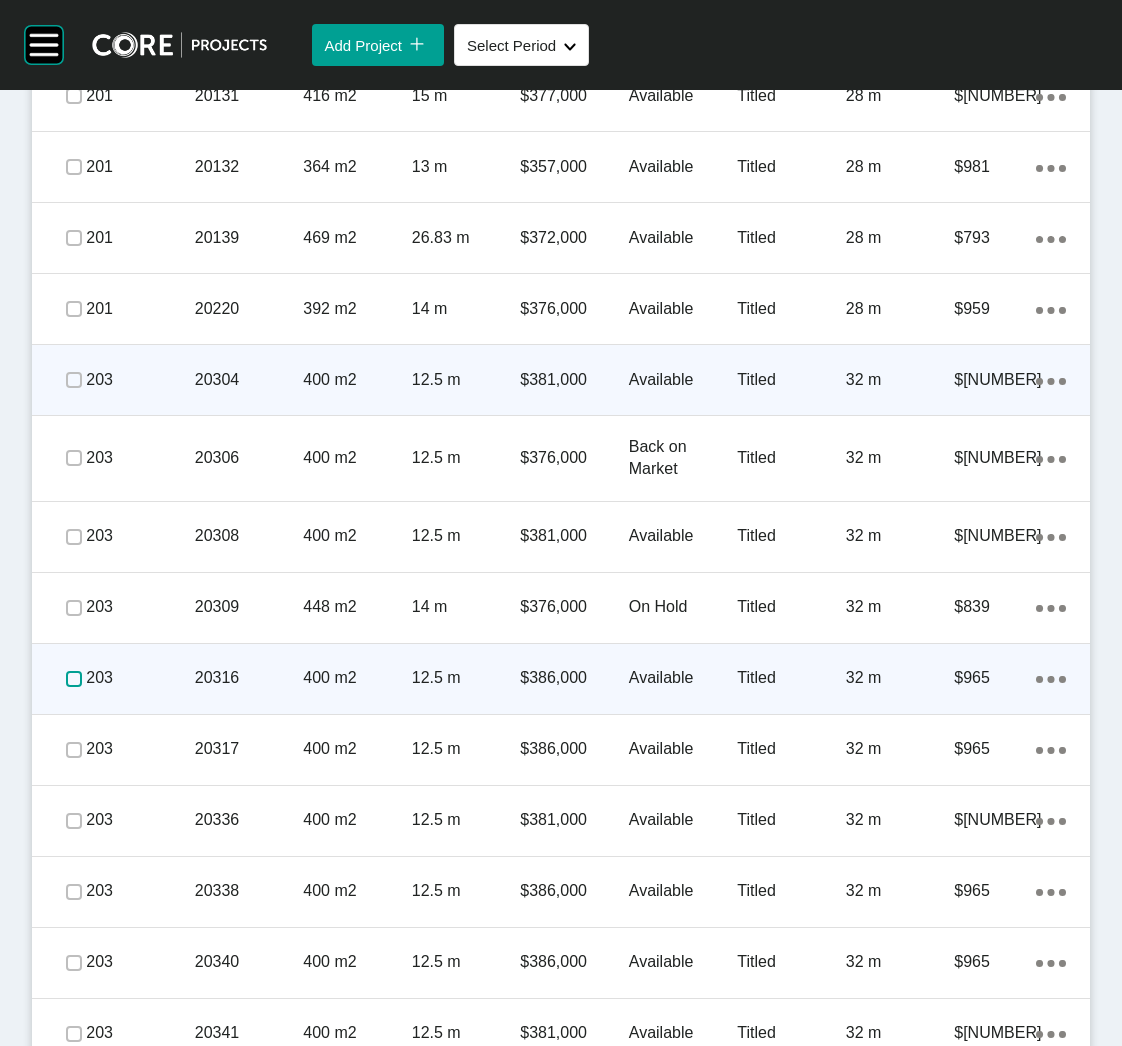 click at bounding box center (74, 679) 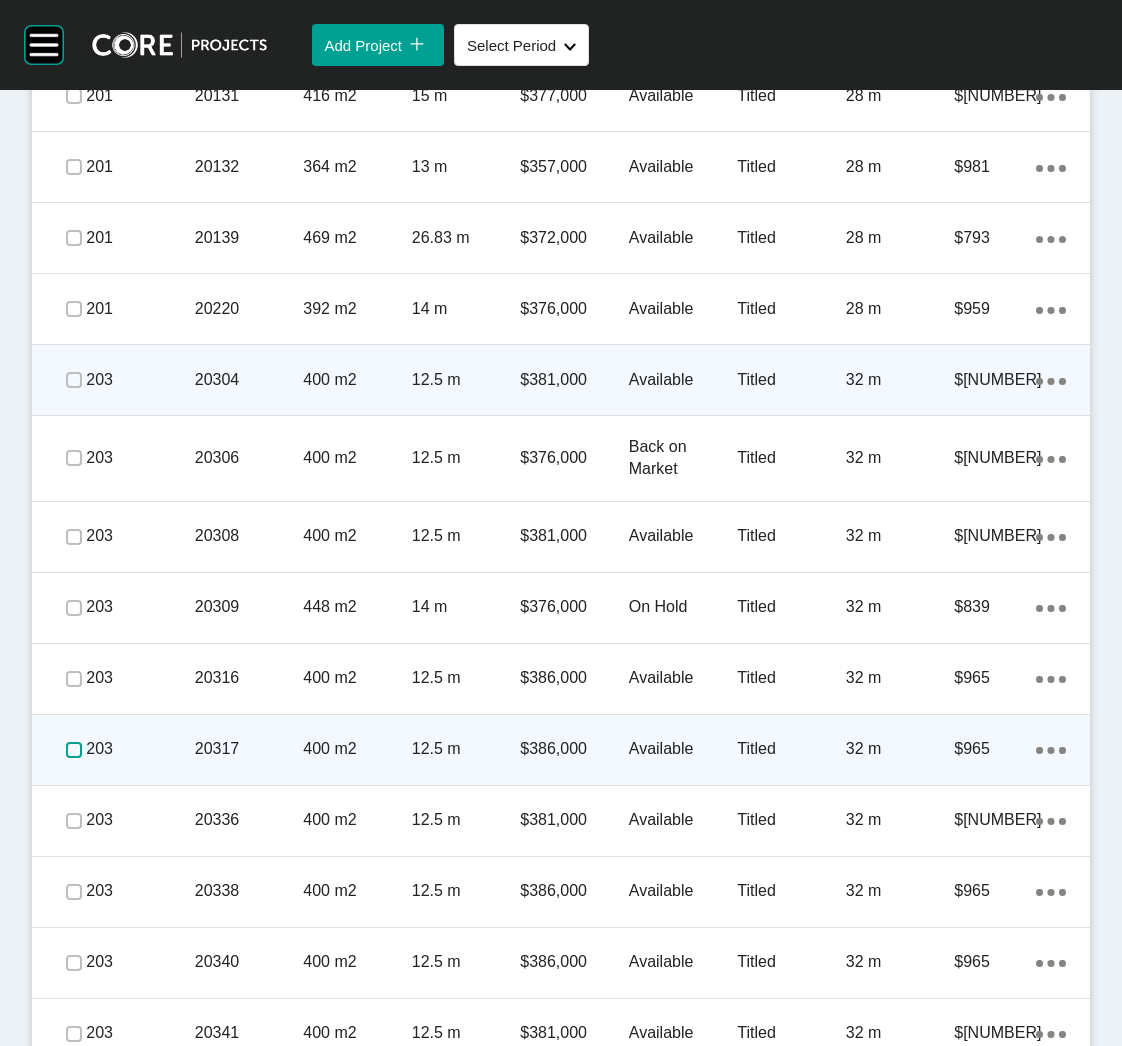 click at bounding box center (74, 750) 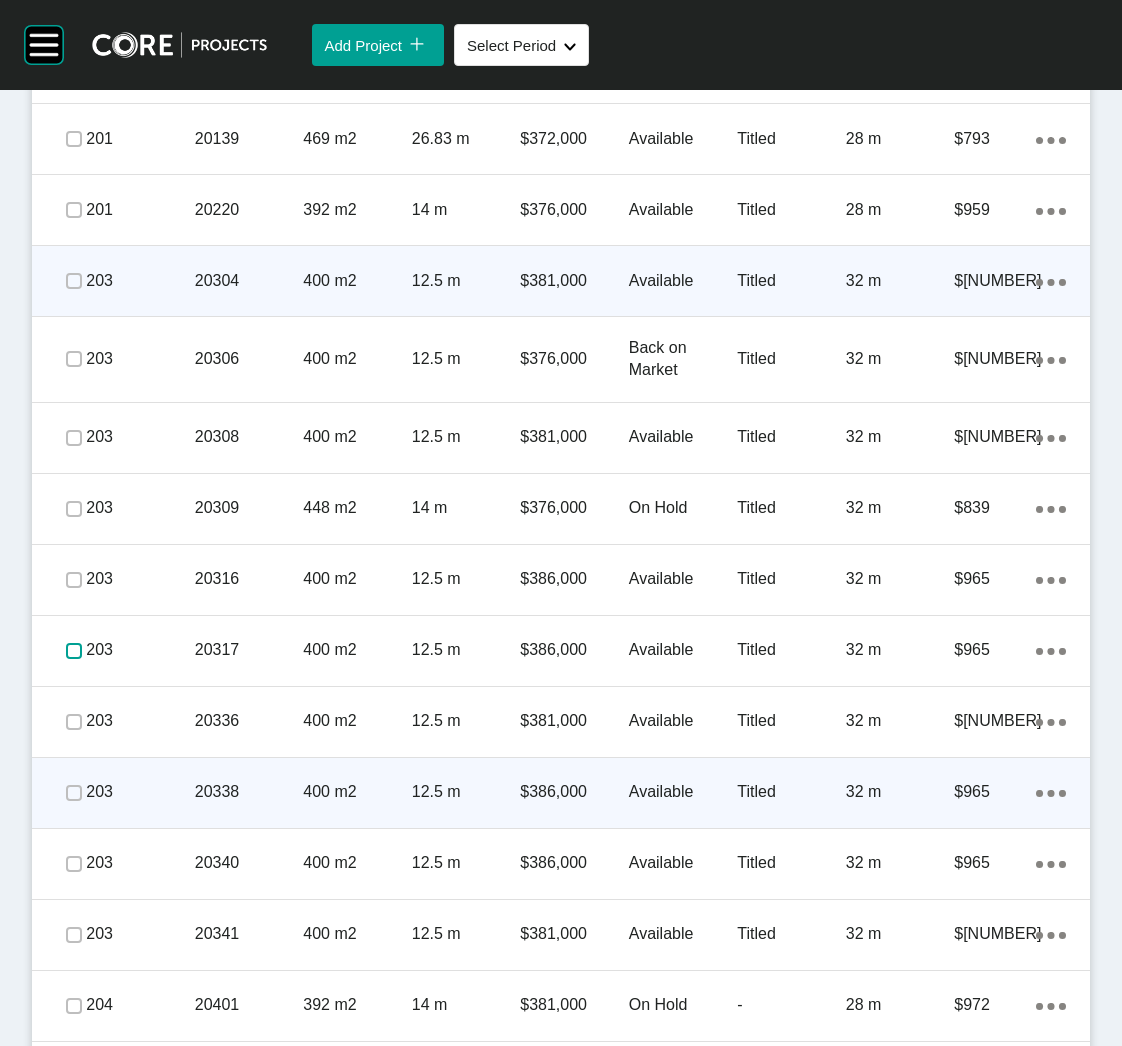 scroll, scrollTop: 3601, scrollLeft: 0, axis: vertical 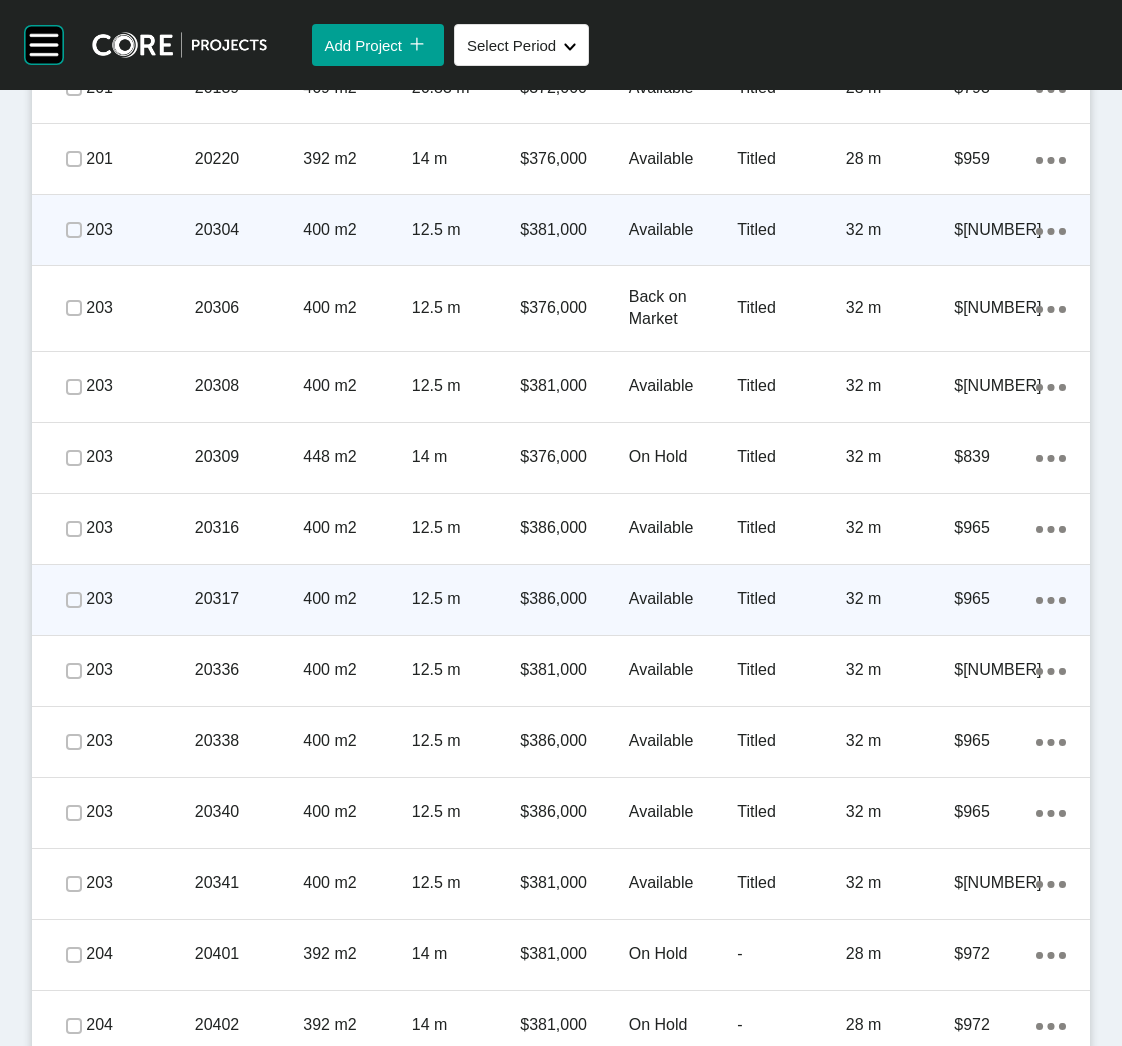 click on "Action Menu Dots Copy 6 Created with Sketch." 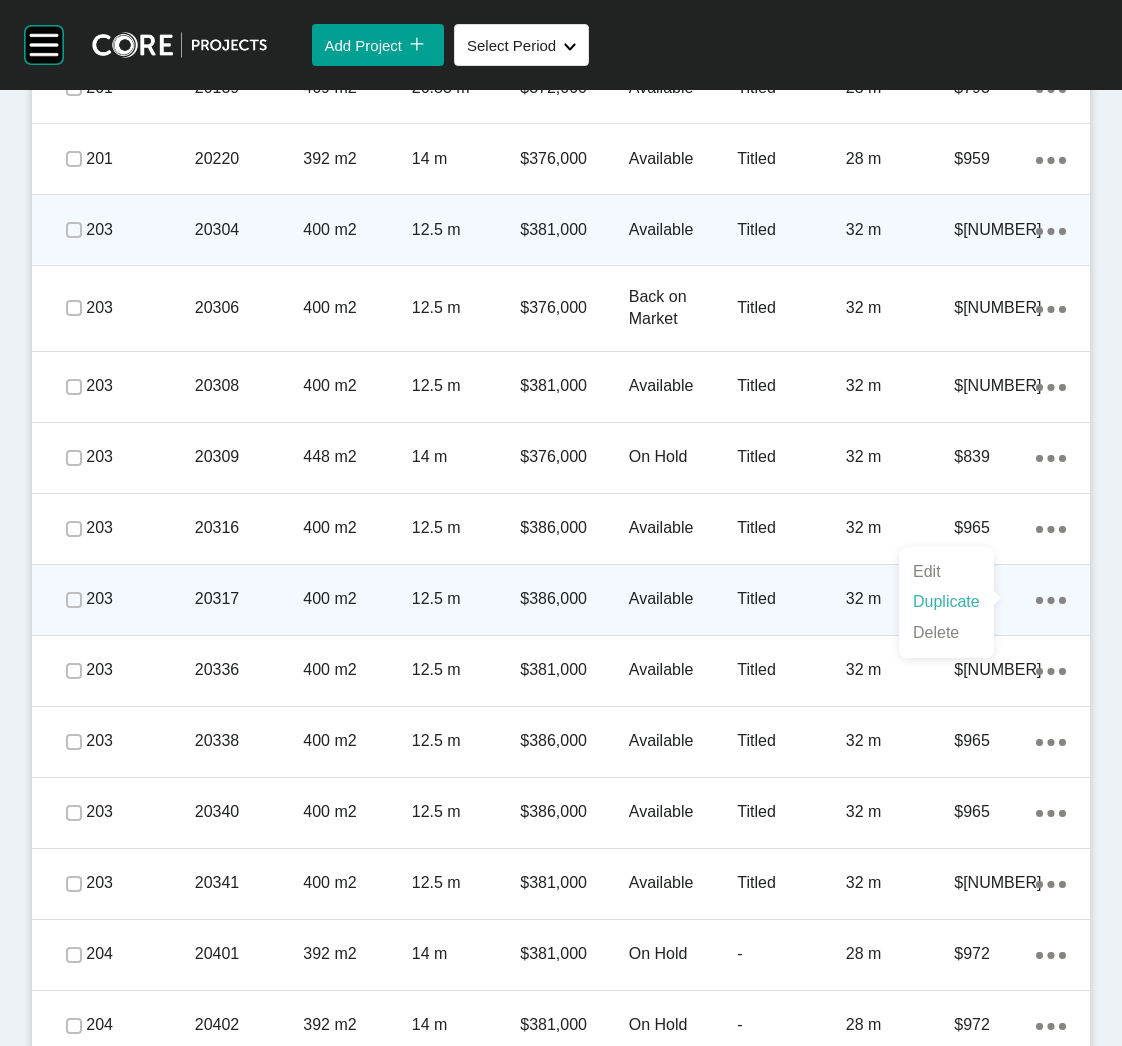 click on "Duplicate" at bounding box center [946, 602] 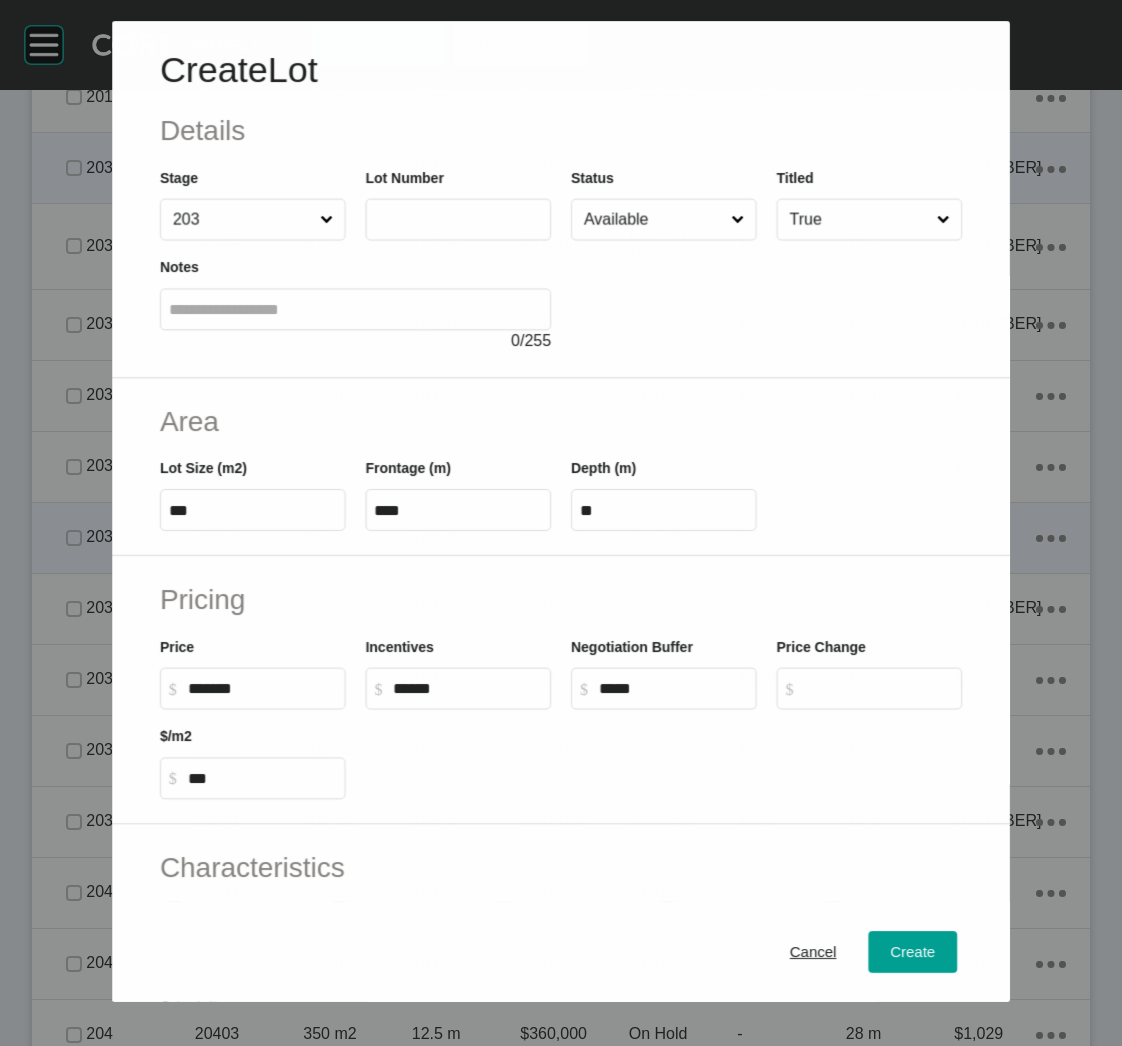 scroll, scrollTop: 3538, scrollLeft: 0, axis: vertical 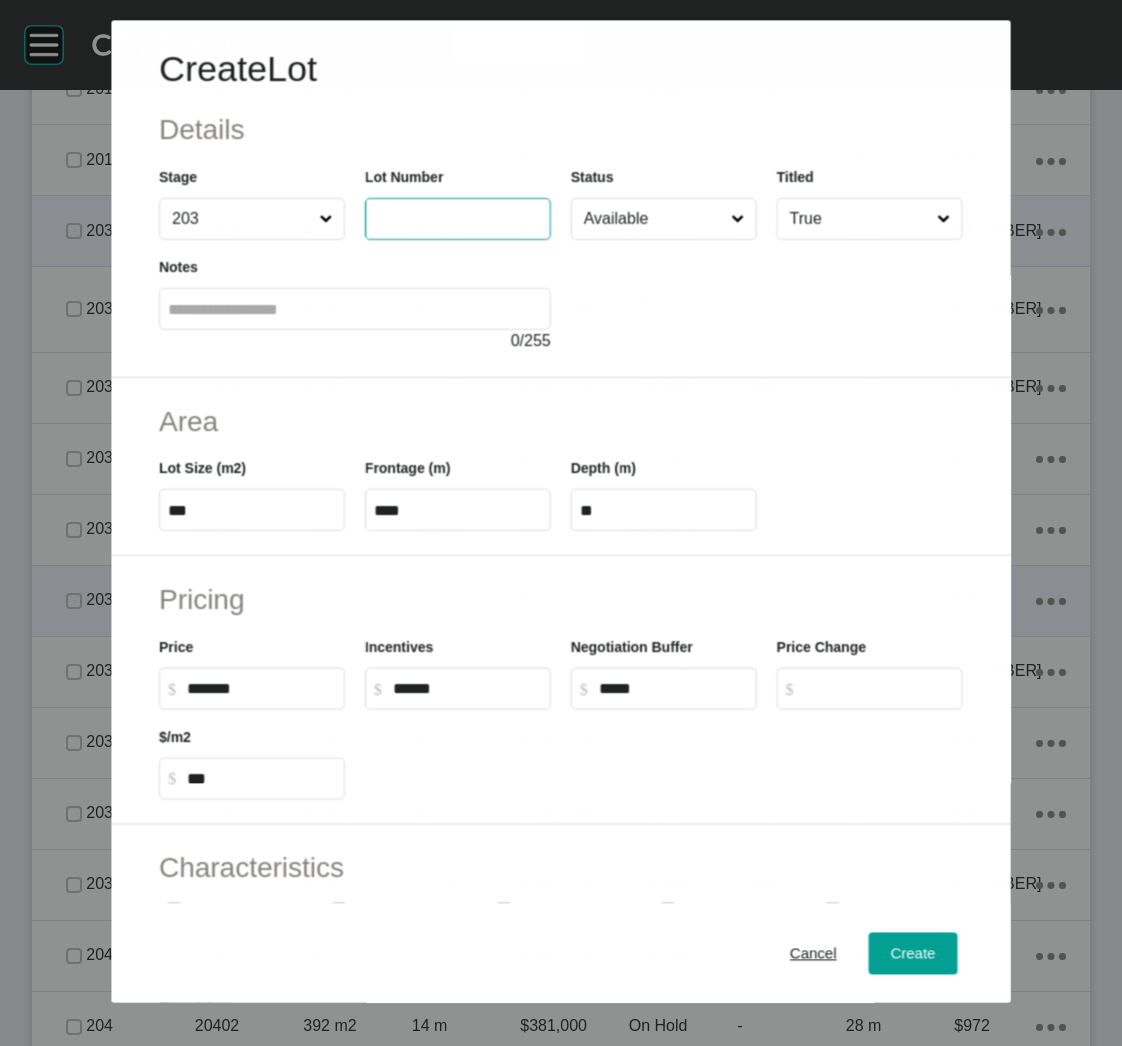 click at bounding box center (458, 219) 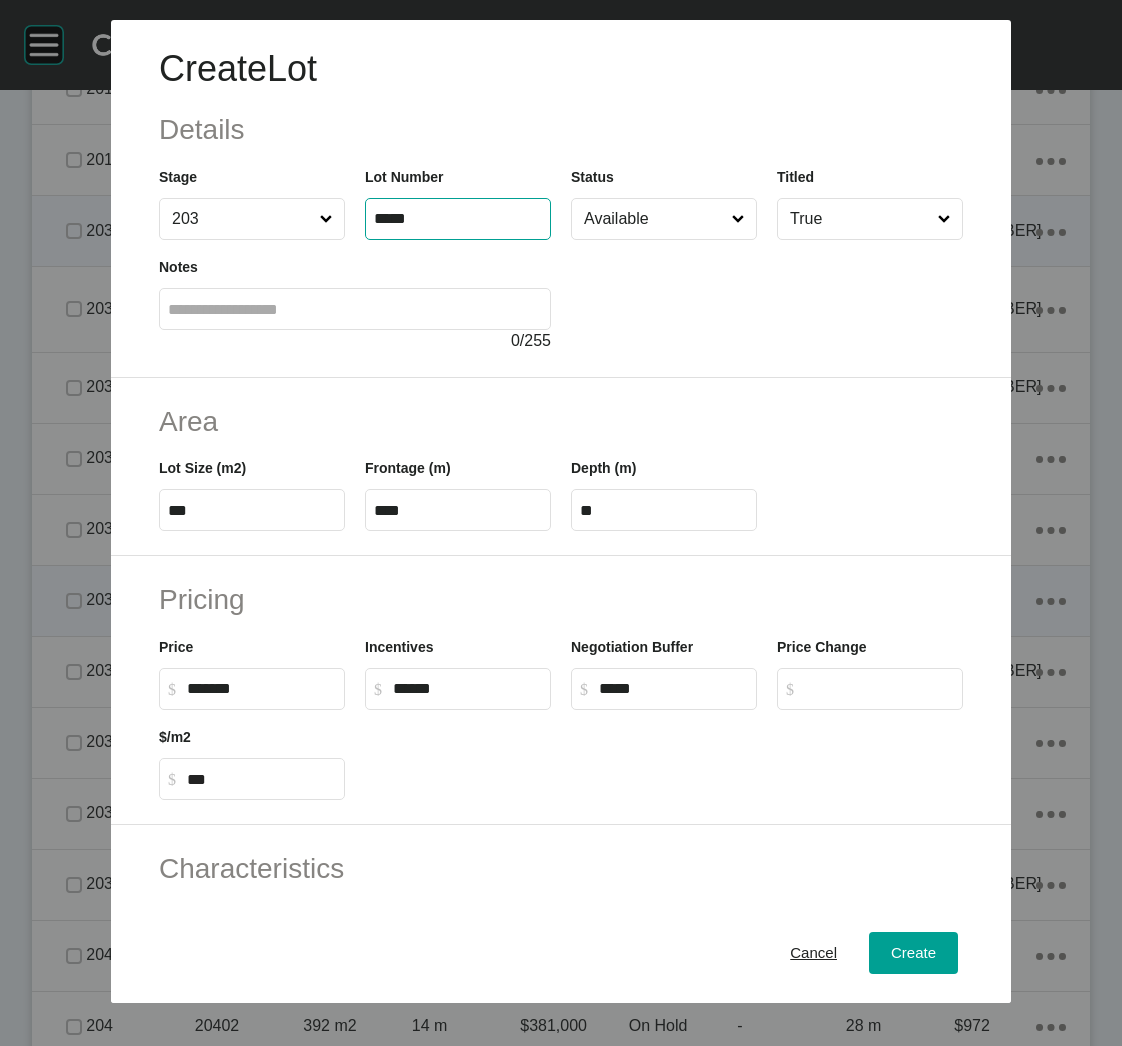 type on "*****" 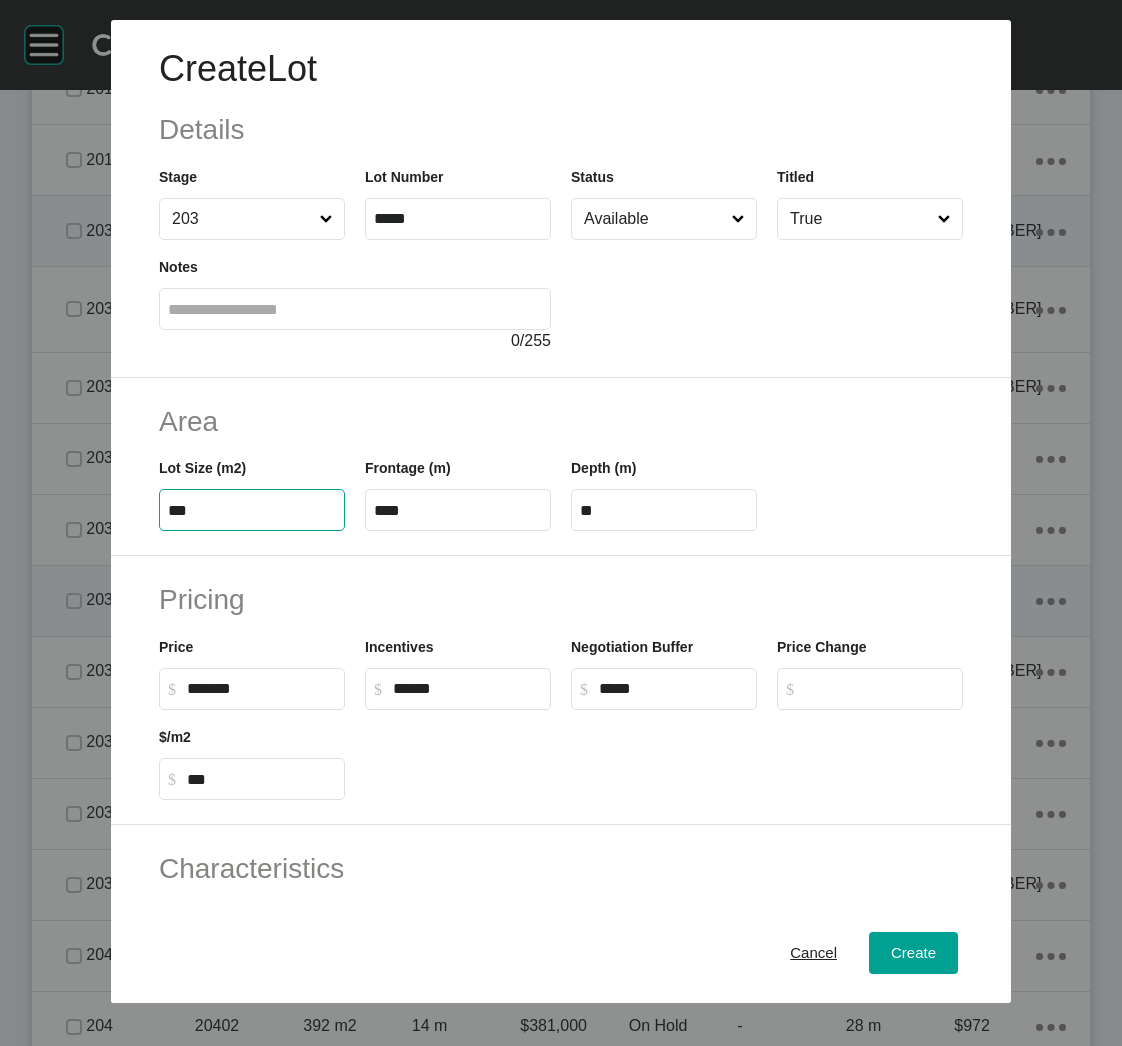 click on "***" at bounding box center [252, 510] 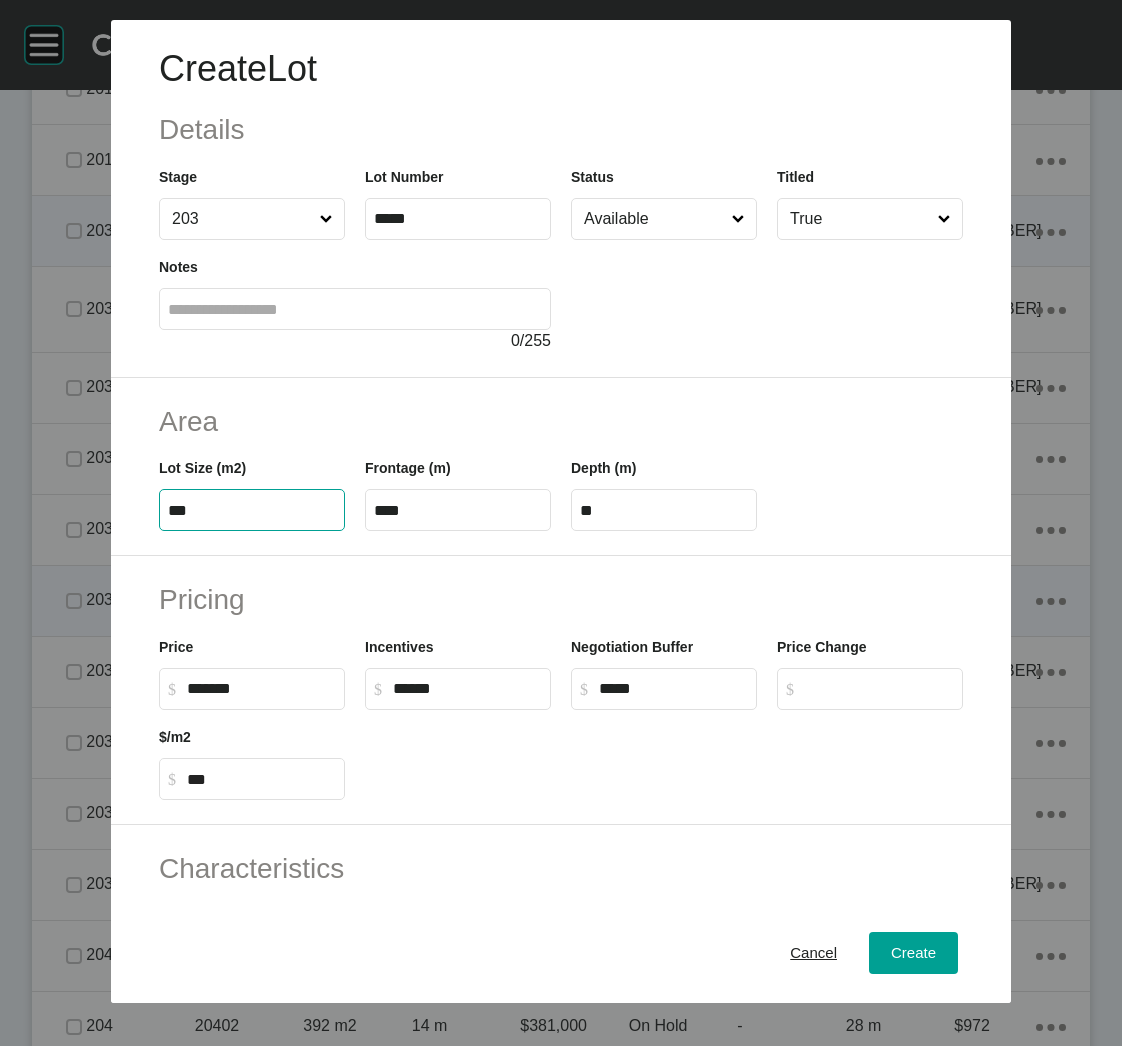 type on "***" 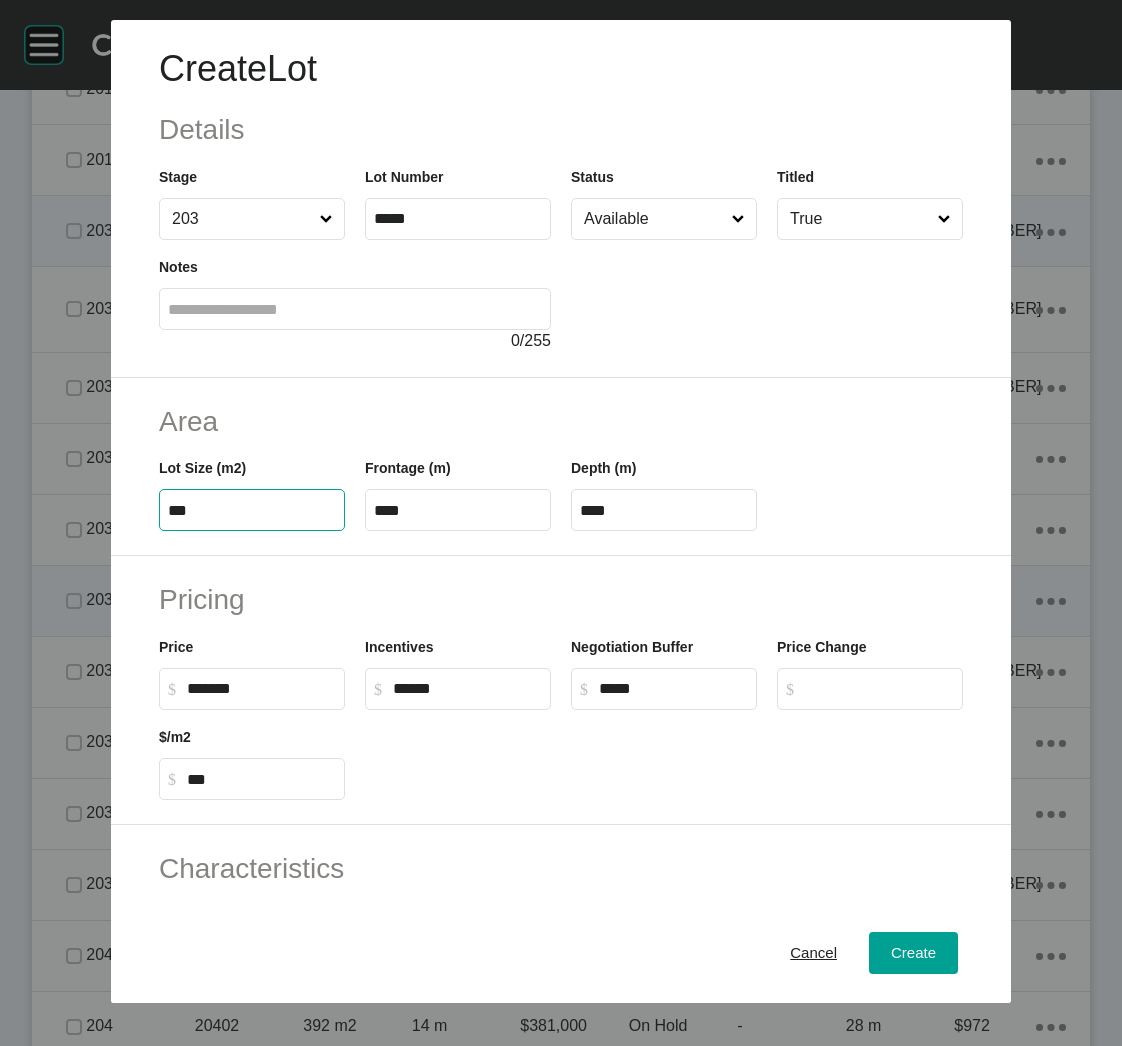 type on "***" 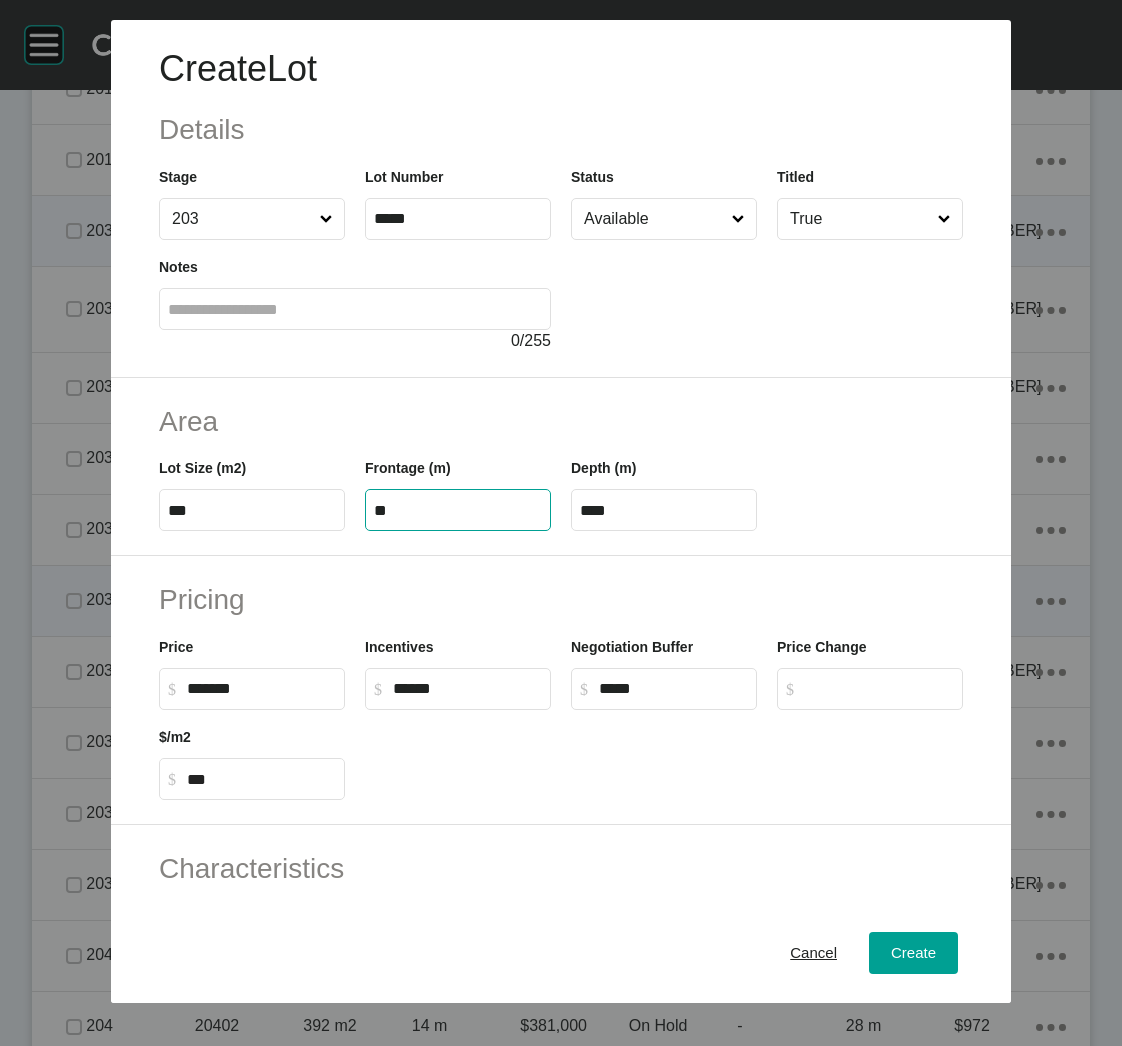 type on "**" 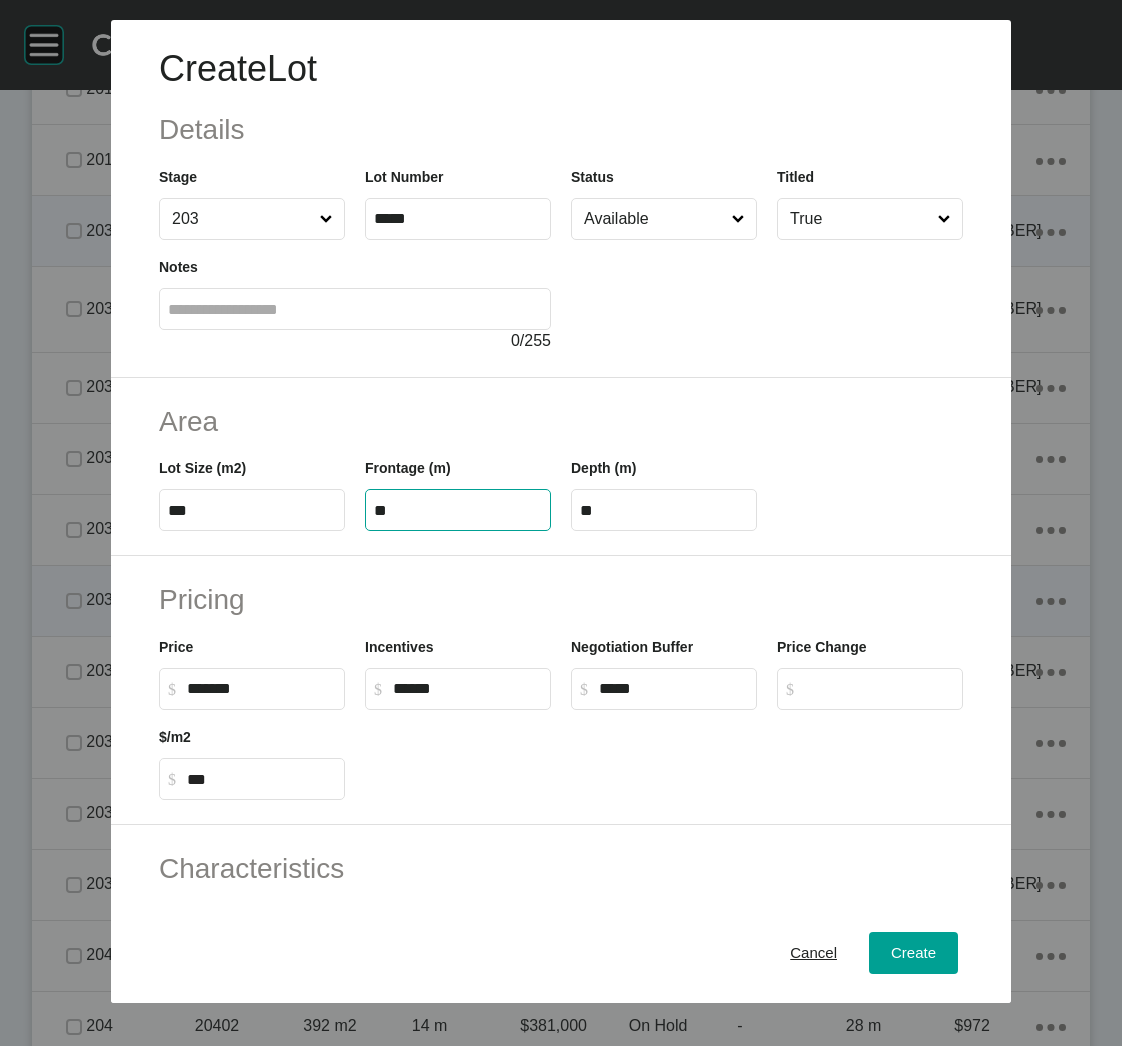 click on "Area" at bounding box center [561, 421] 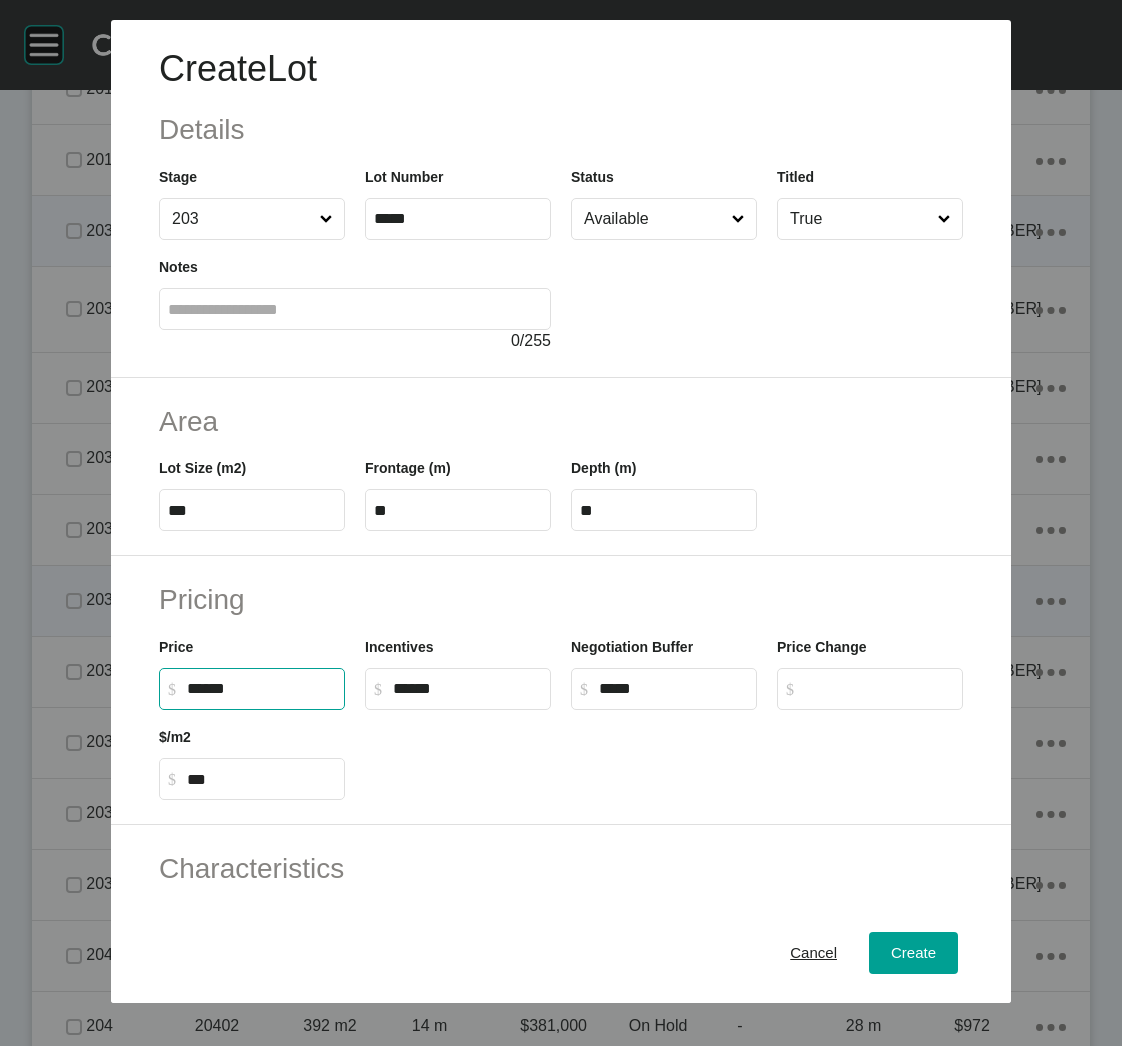 drag, startPoint x: 211, startPoint y: 685, endPoint x: 164, endPoint y: 678, distance: 47.518417 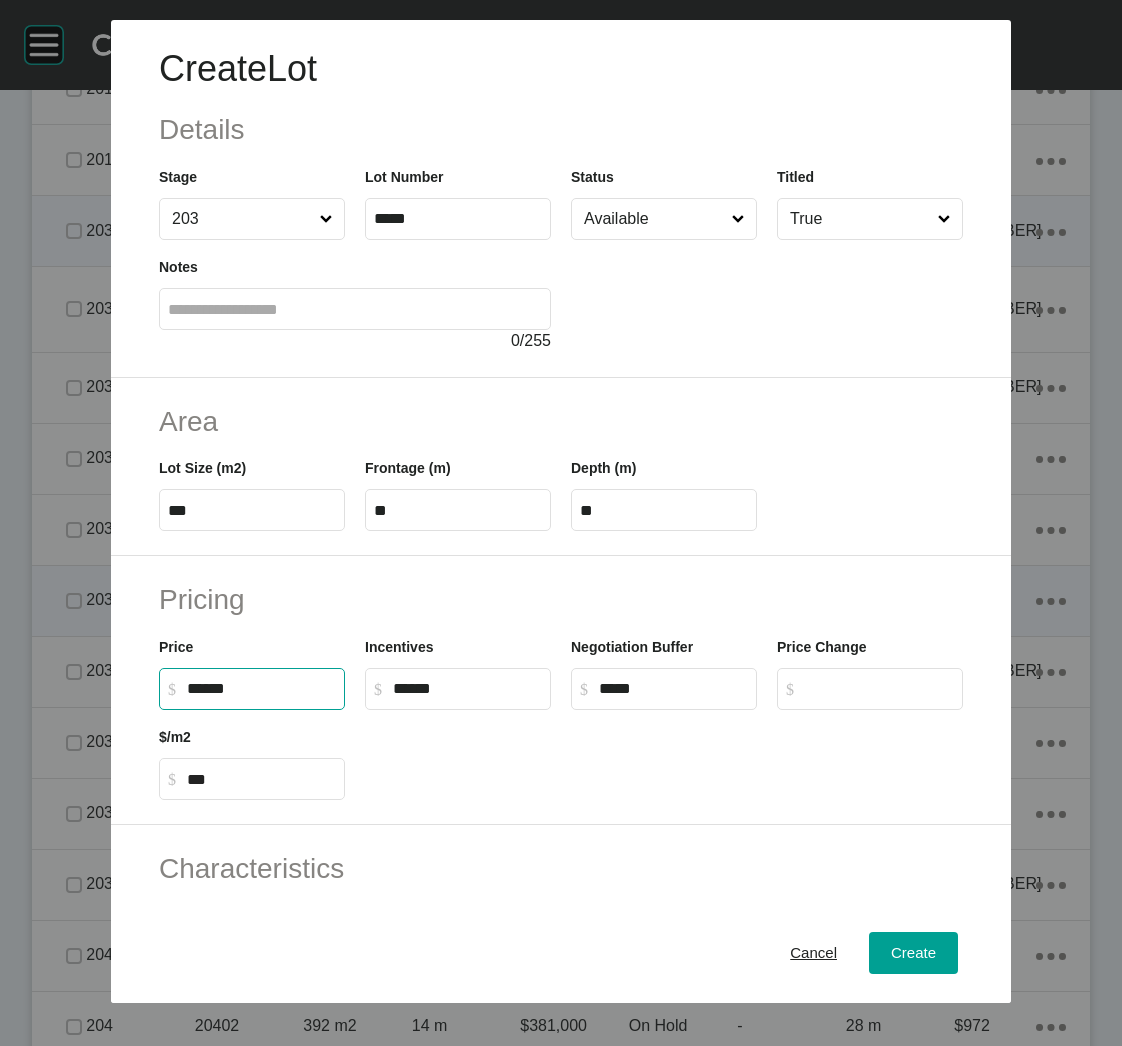 type on "*******" 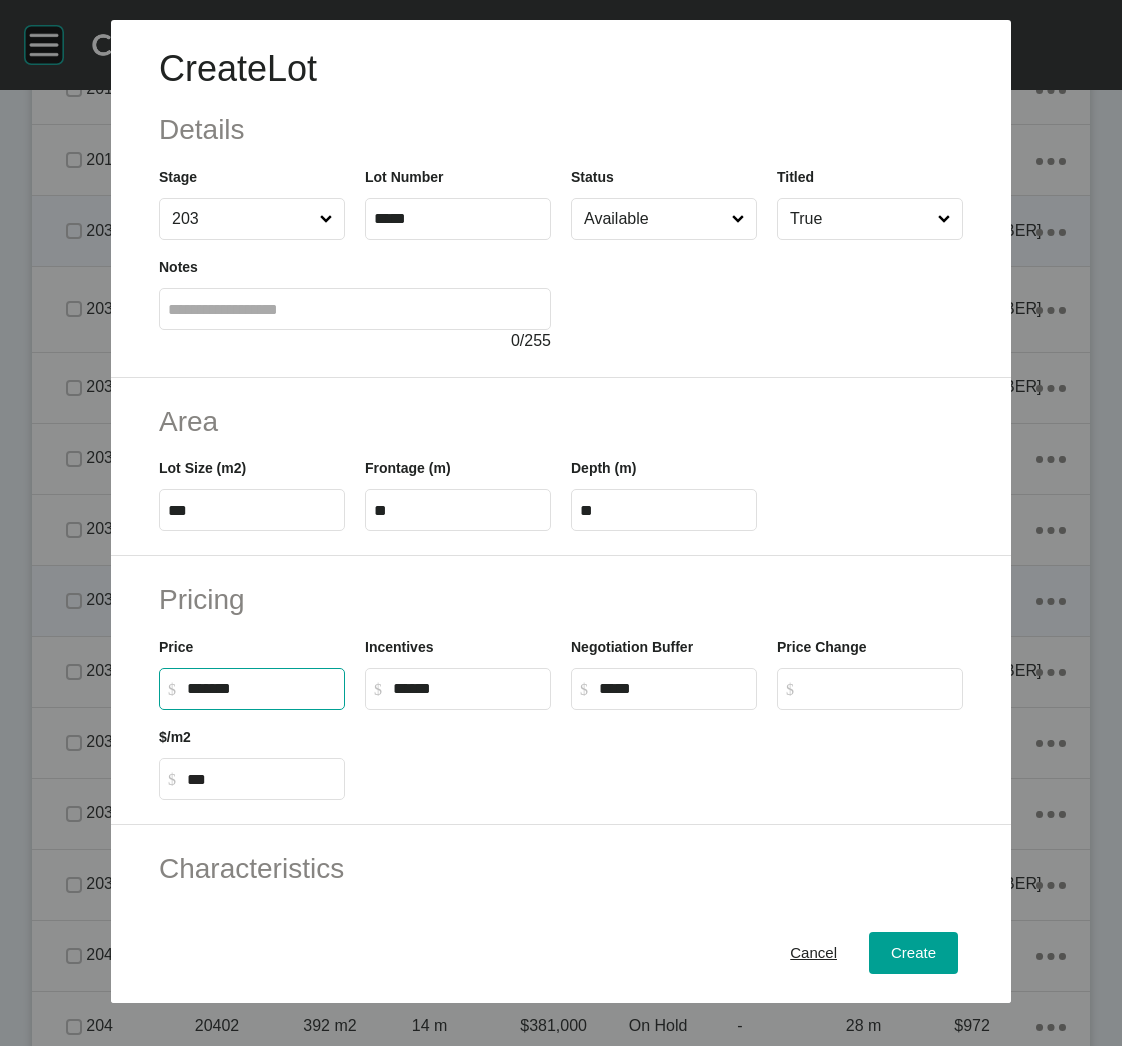 click at bounding box center (664, 755) 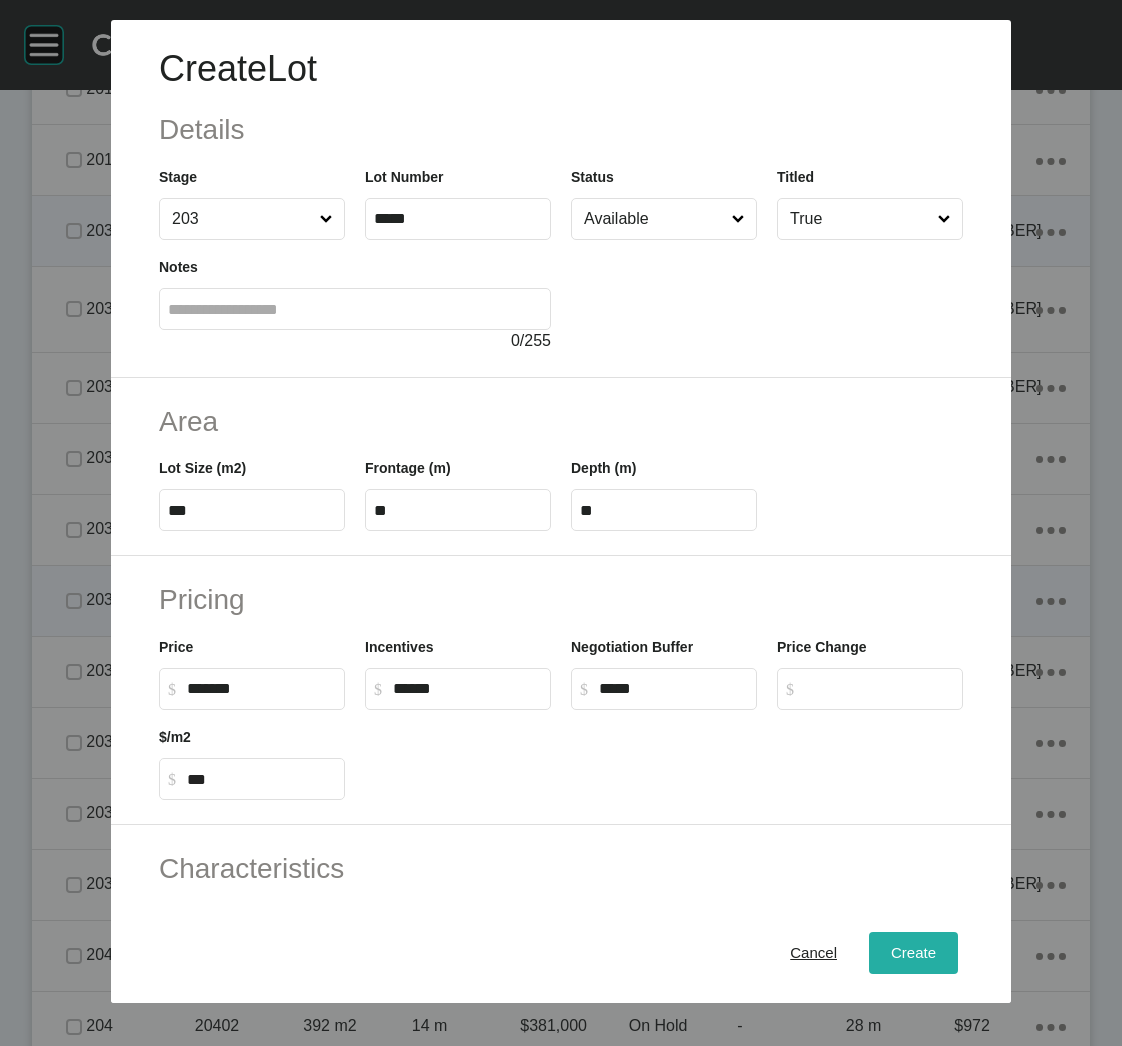 click on "Create" at bounding box center (913, 953) 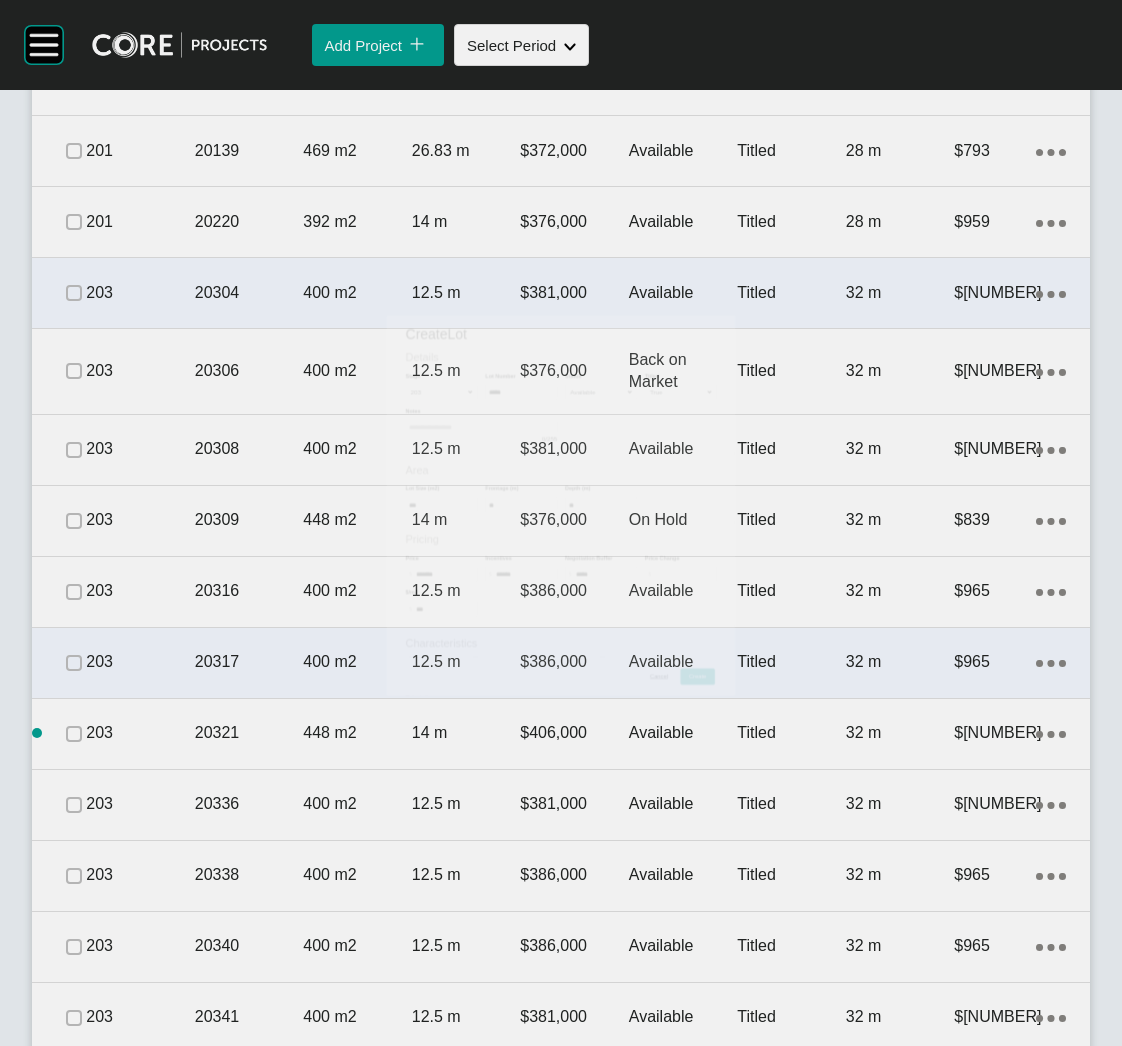 scroll, scrollTop: 3601, scrollLeft: 0, axis: vertical 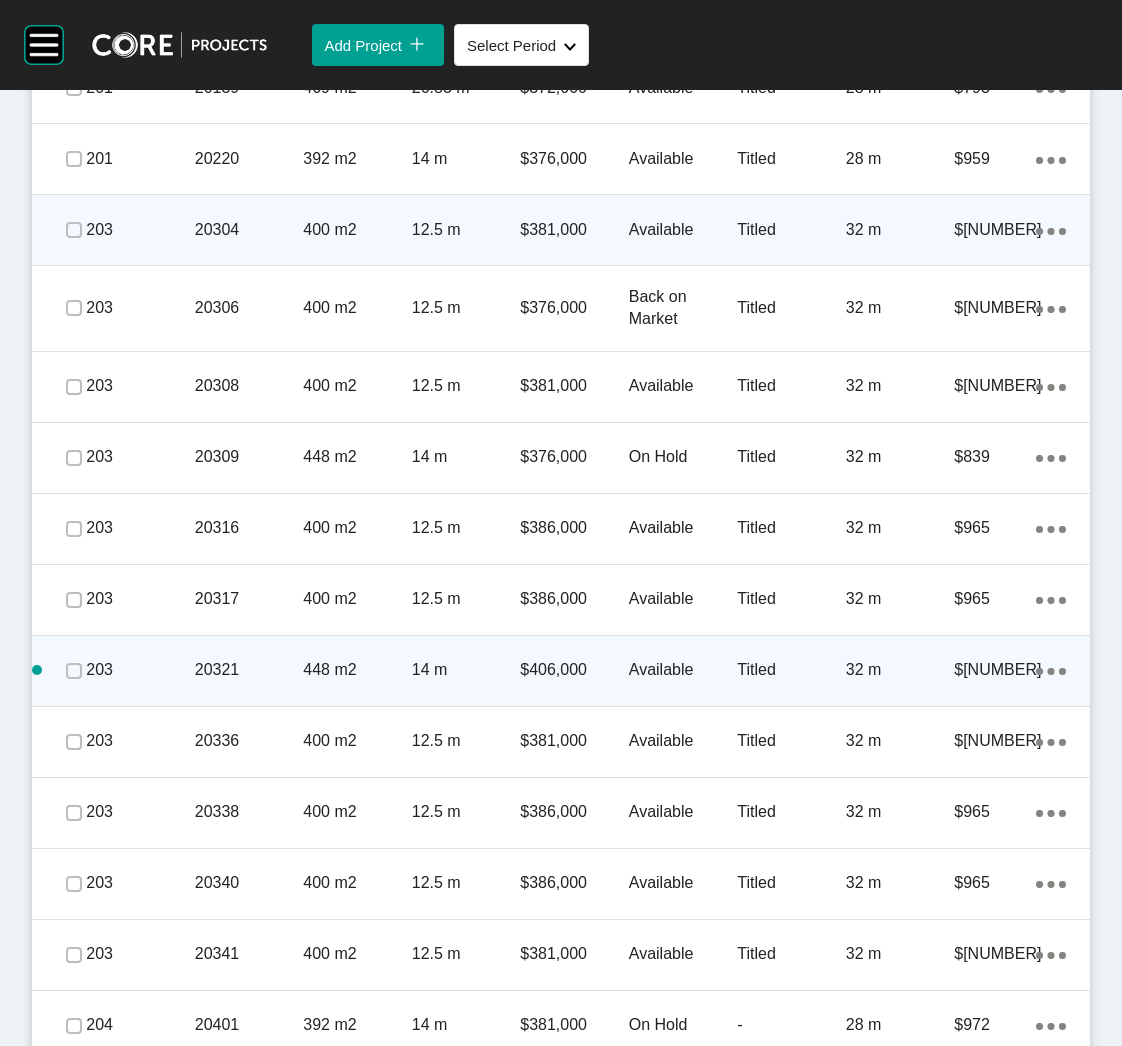 click on "Action Menu Dots Copy 6 Created with Sketch." at bounding box center [1051, 670] 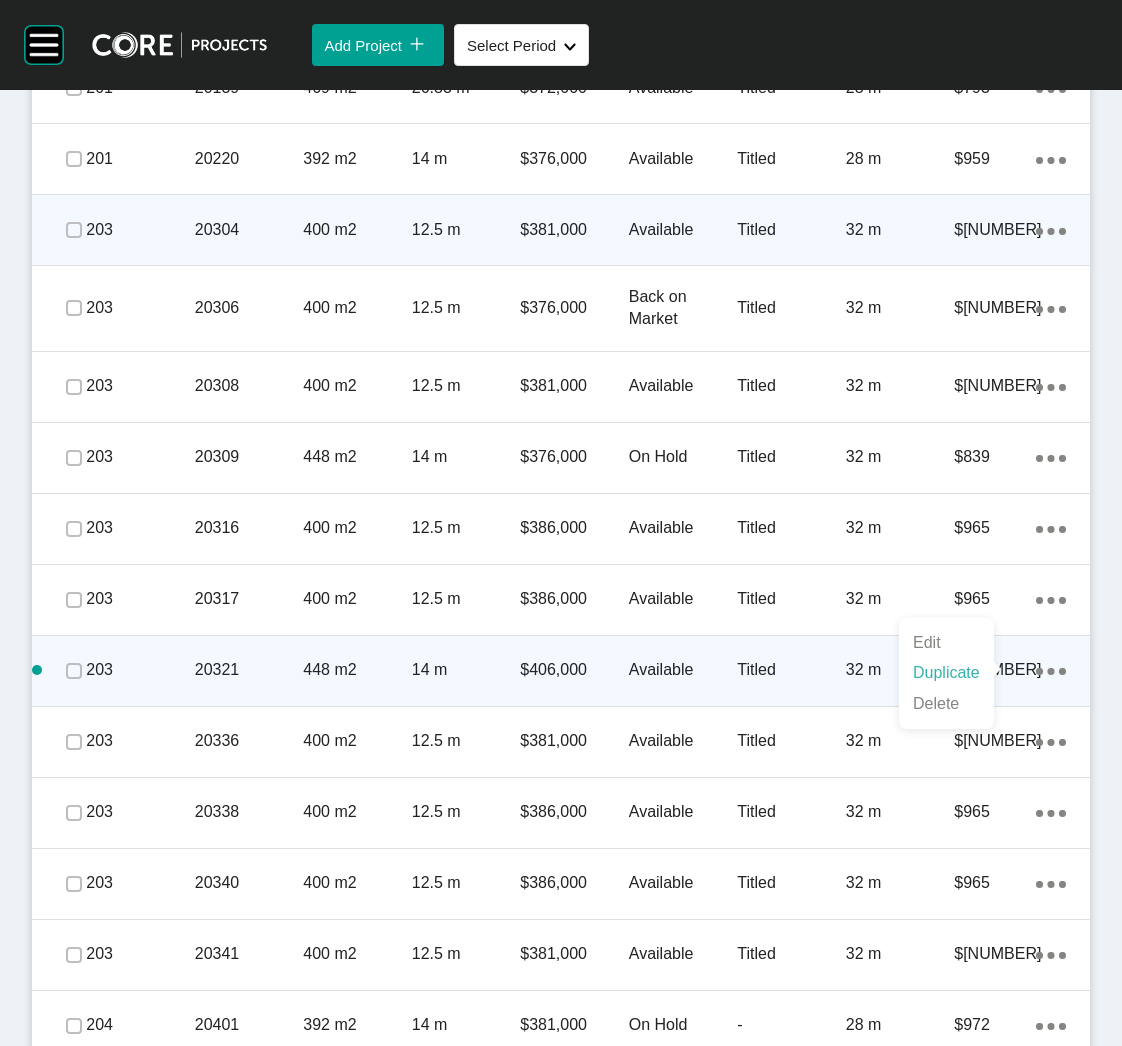 click on "Duplicate" at bounding box center (946, 673) 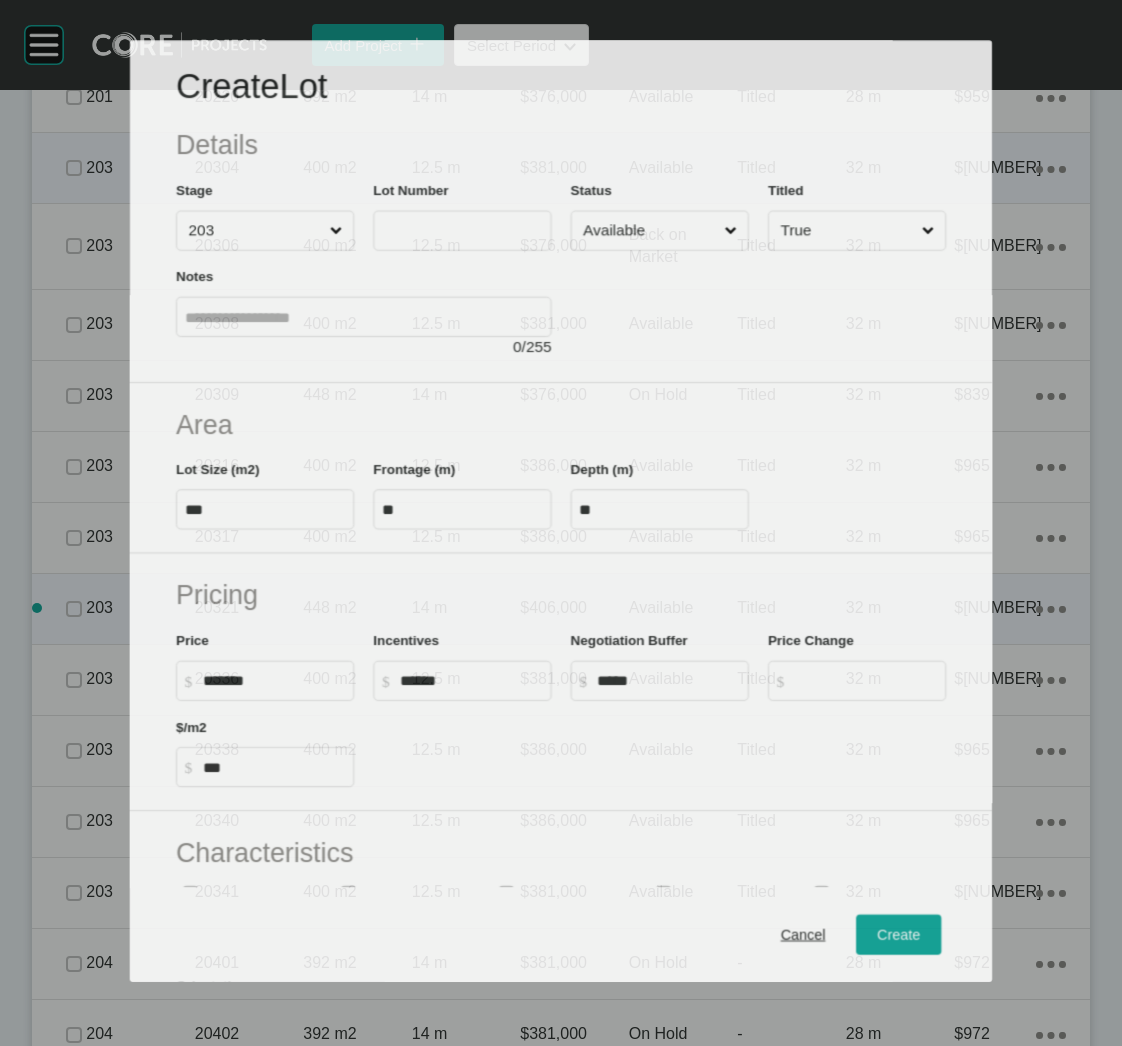 scroll, scrollTop: 3538, scrollLeft: 0, axis: vertical 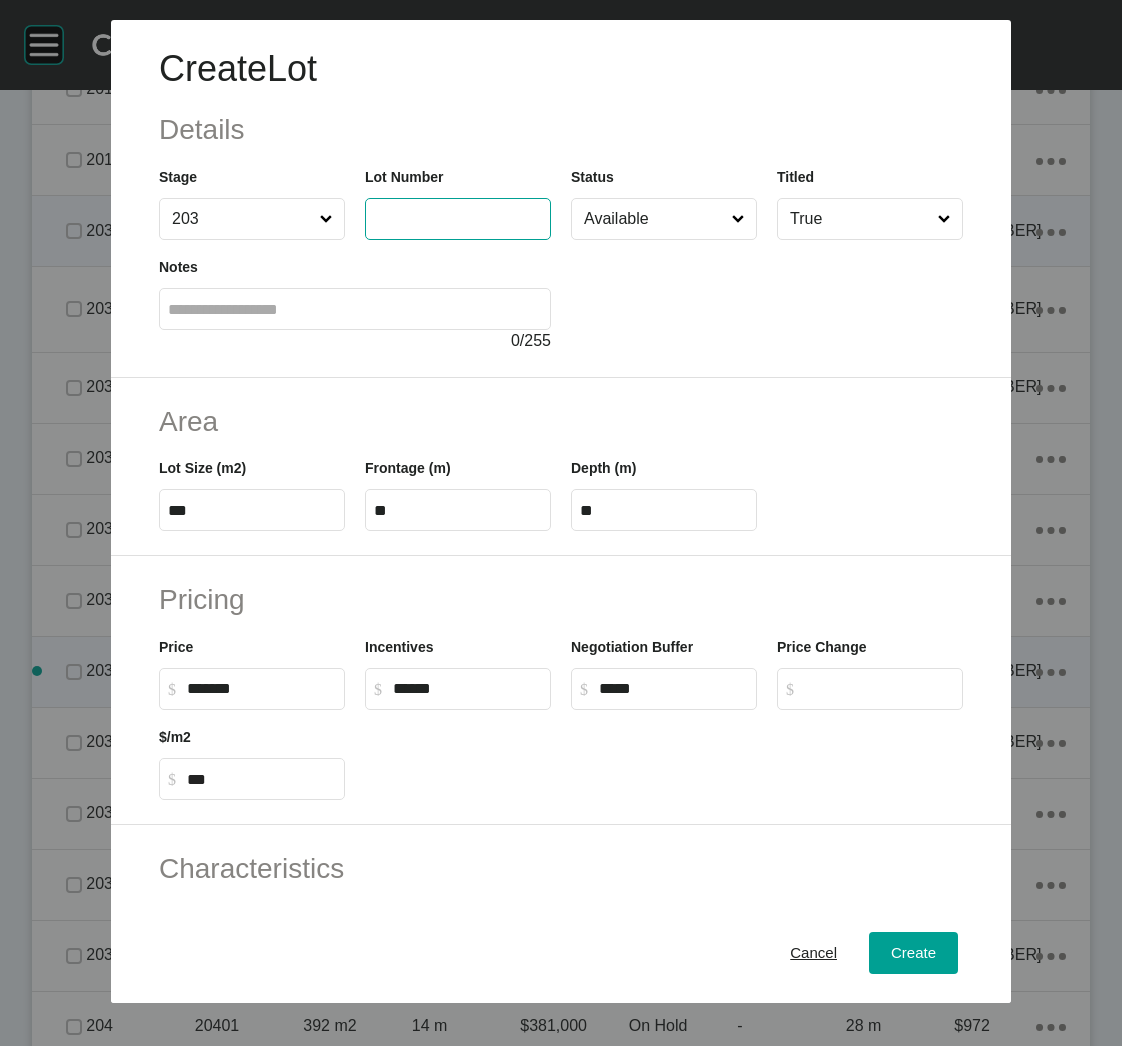 click at bounding box center (458, 218) 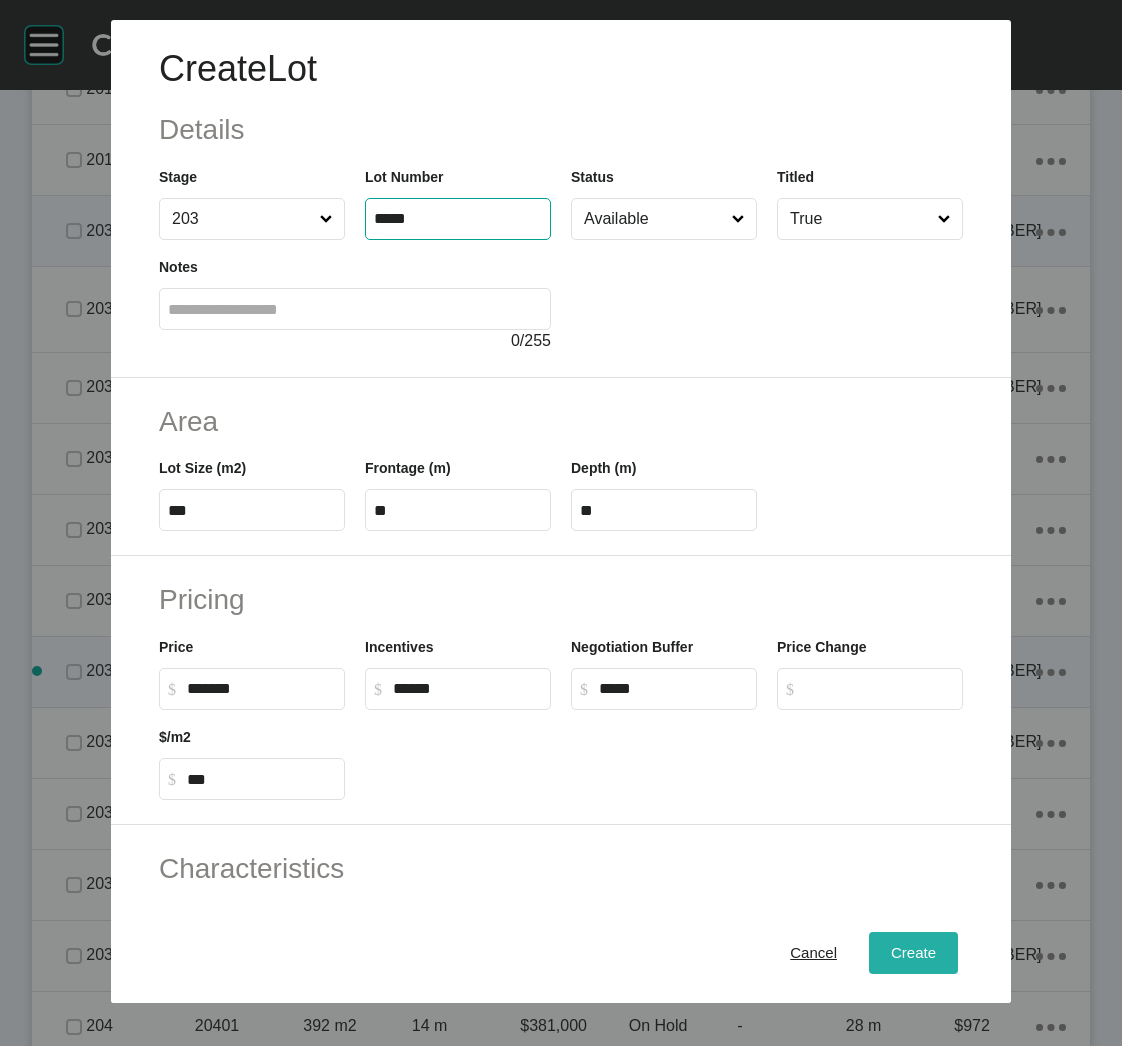 type on "*****" 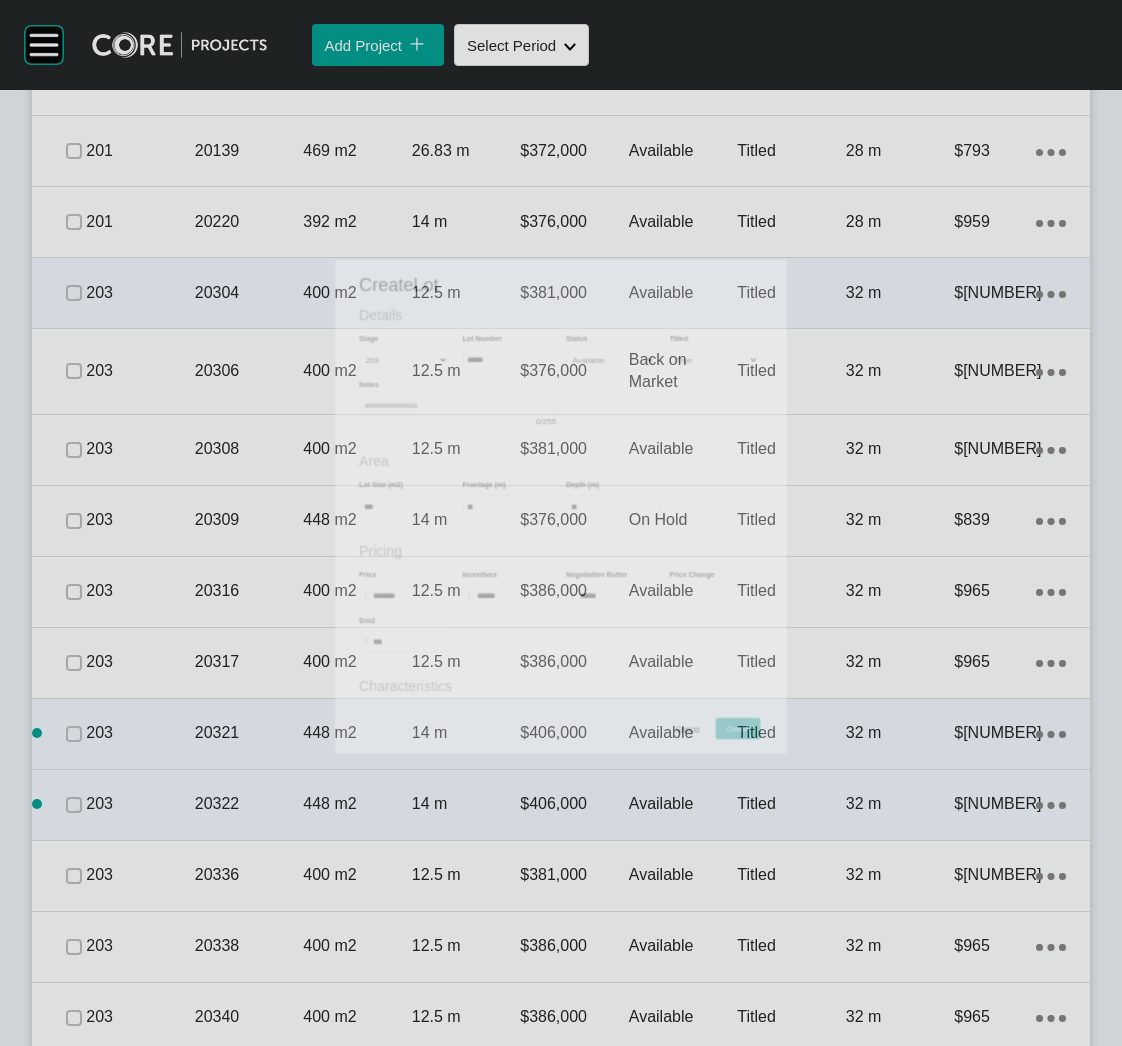 scroll, scrollTop: 3601, scrollLeft: 0, axis: vertical 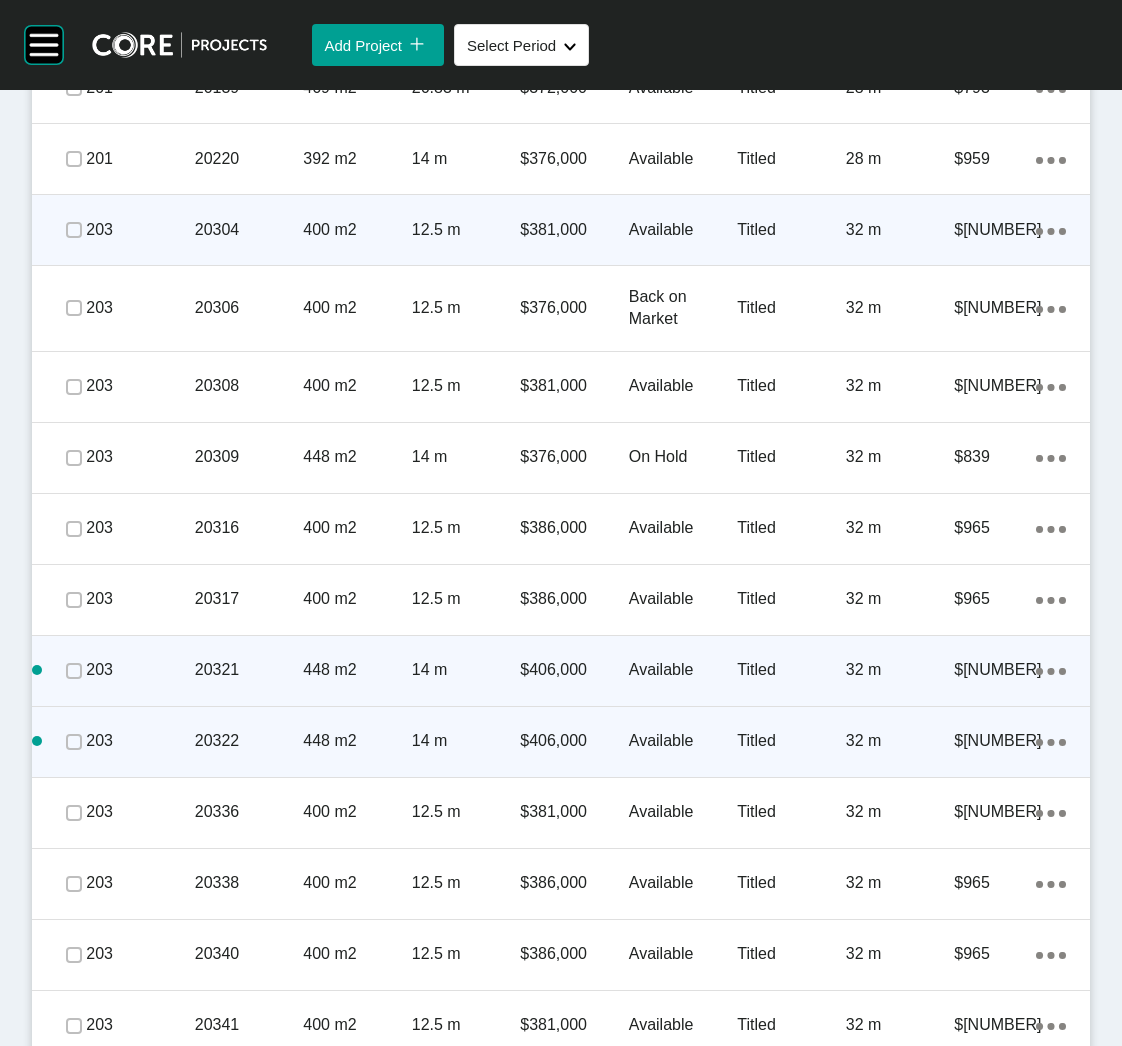 click 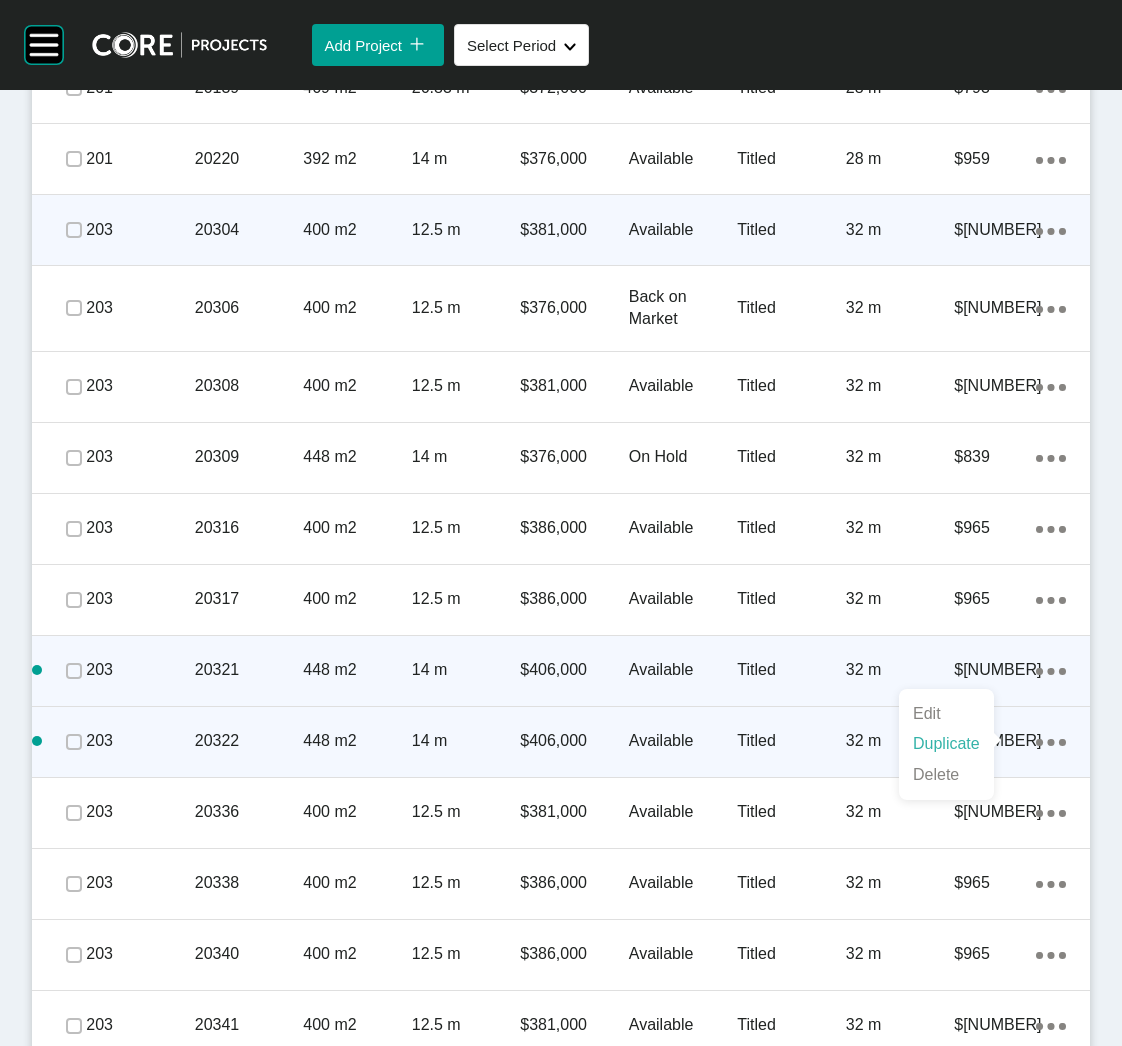 click on "Duplicate" at bounding box center [946, 744] 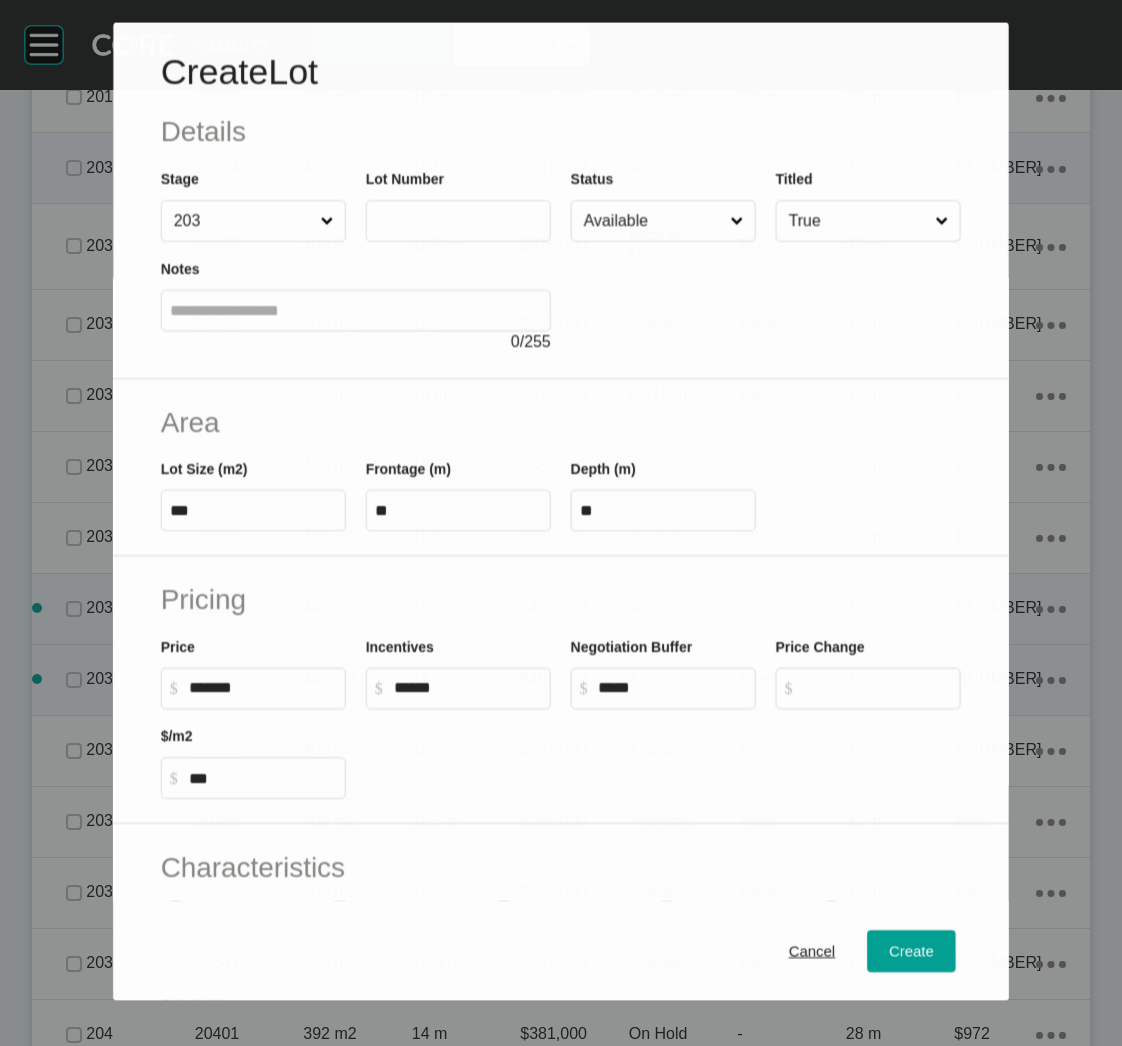 scroll, scrollTop: 3538, scrollLeft: 0, axis: vertical 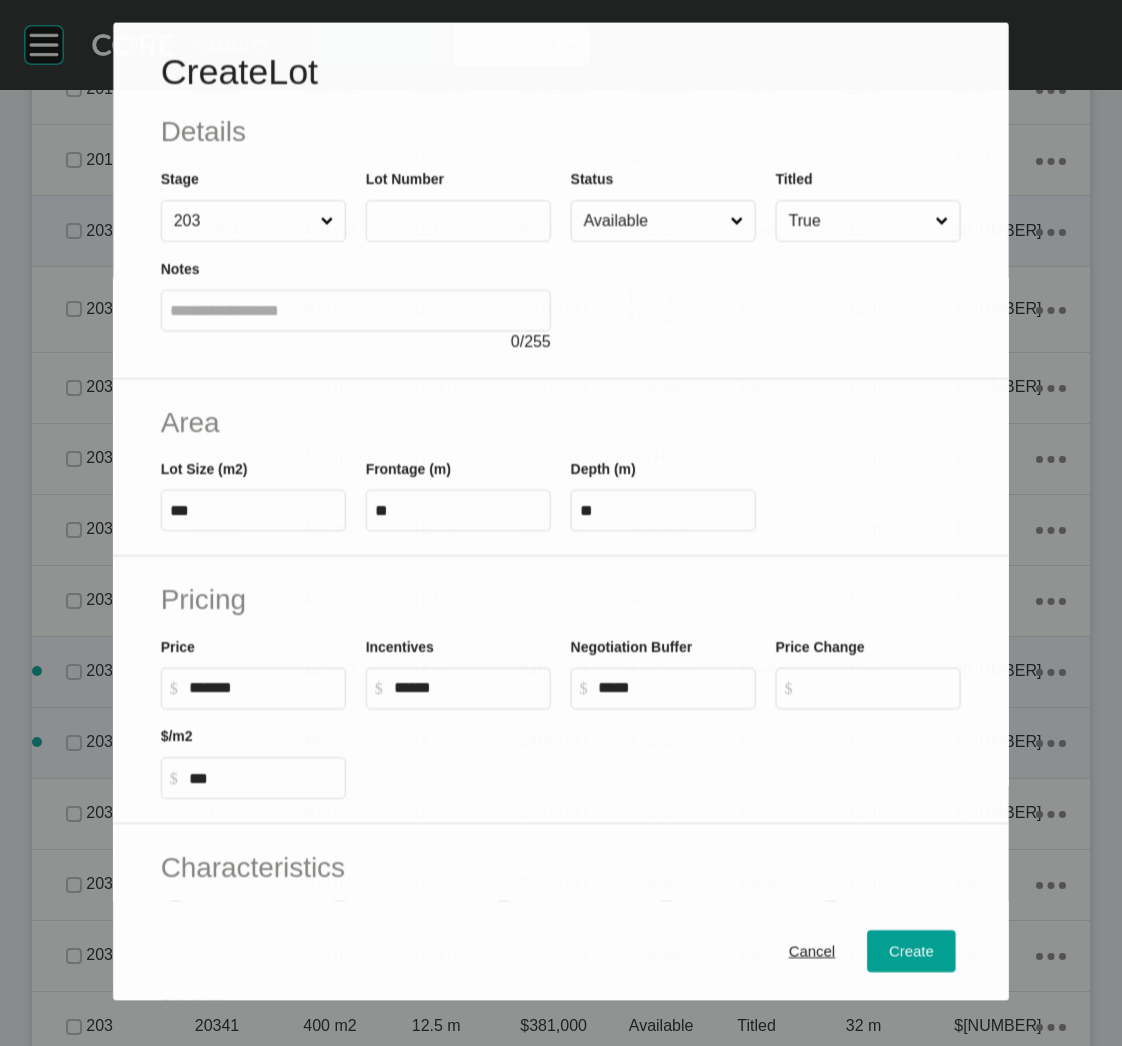 click at bounding box center [458, 221] 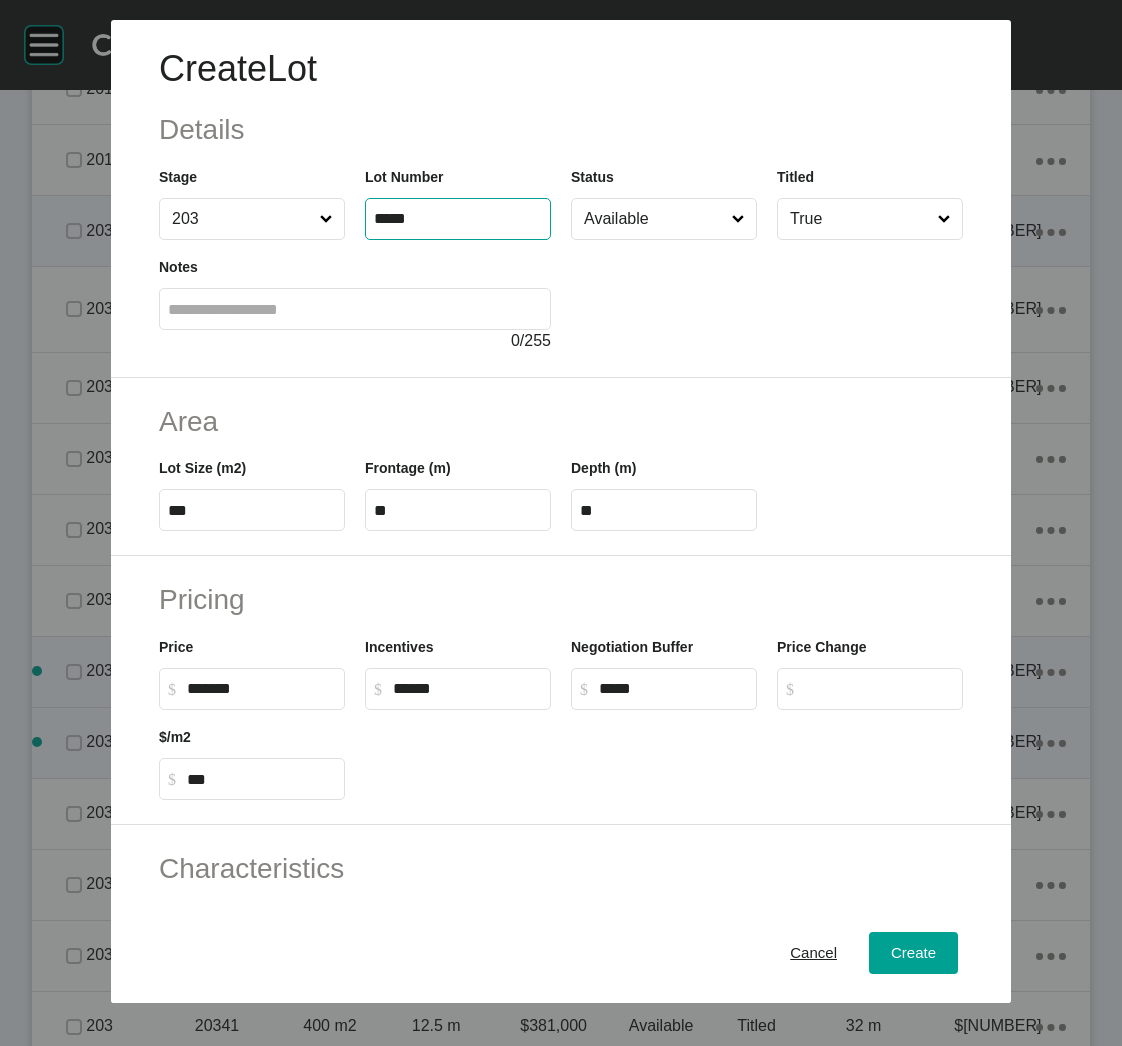 type on "*****" 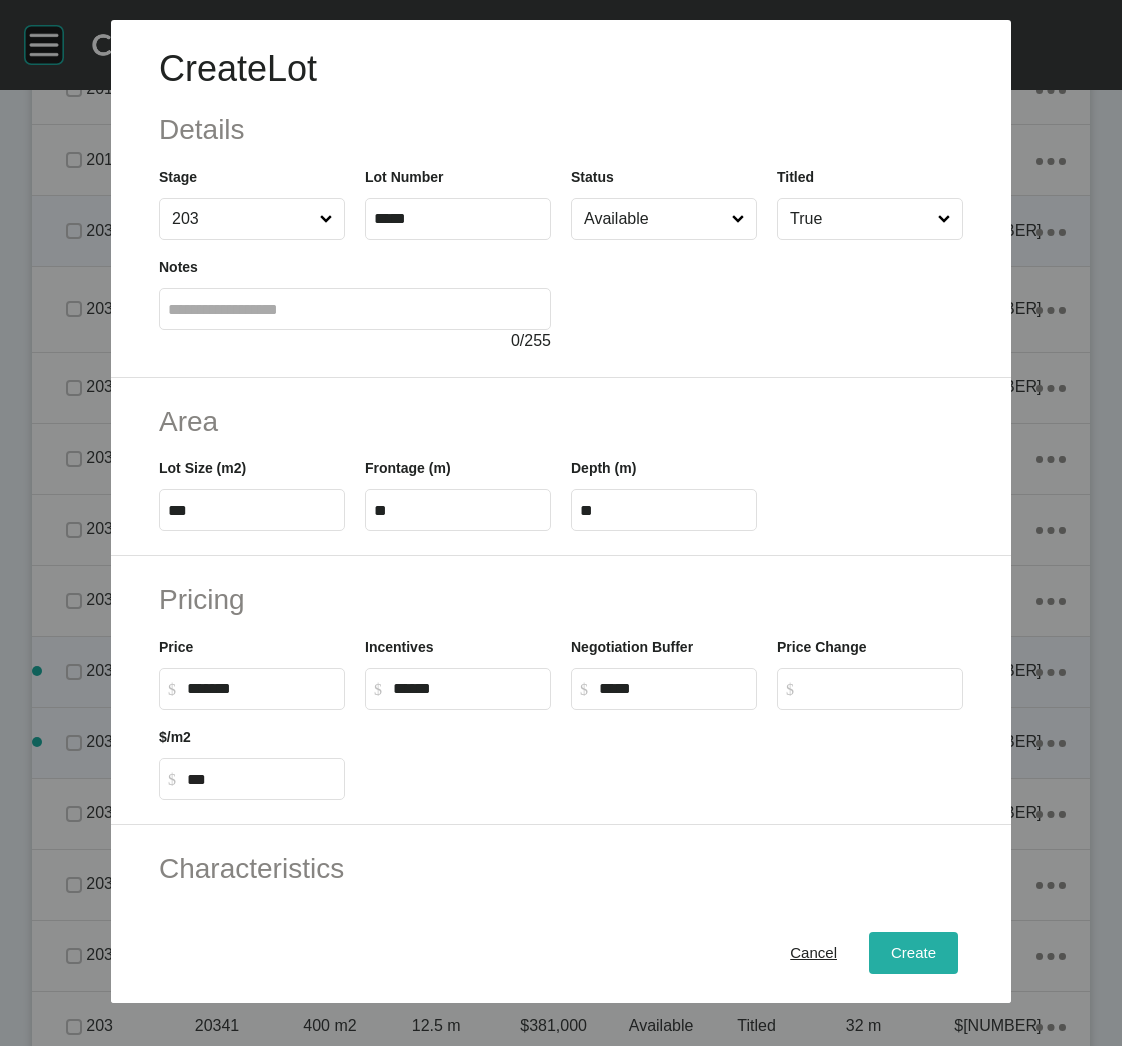 click on "Create" at bounding box center (913, 953) 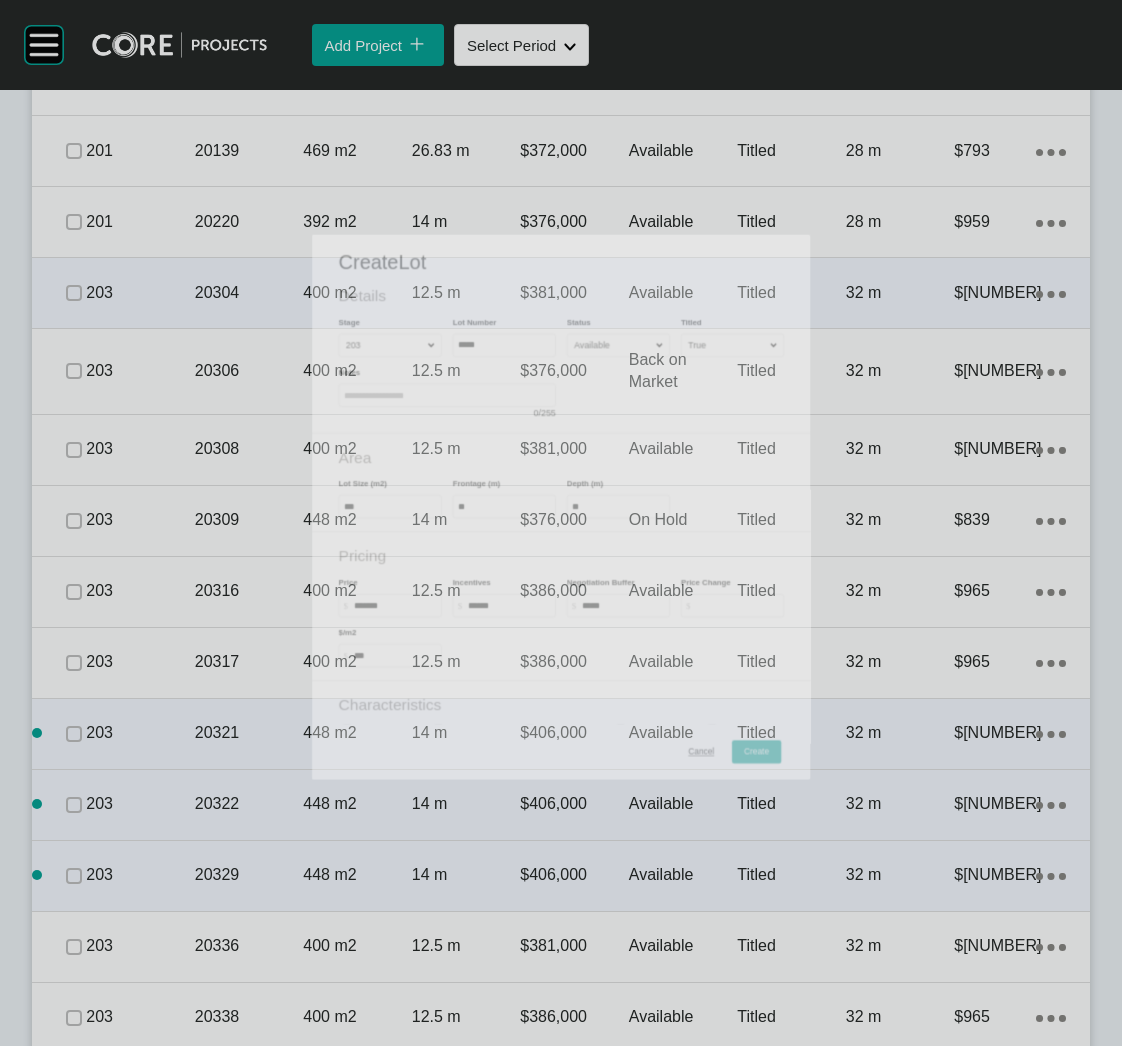 scroll, scrollTop: 3601, scrollLeft: 0, axis: vertical 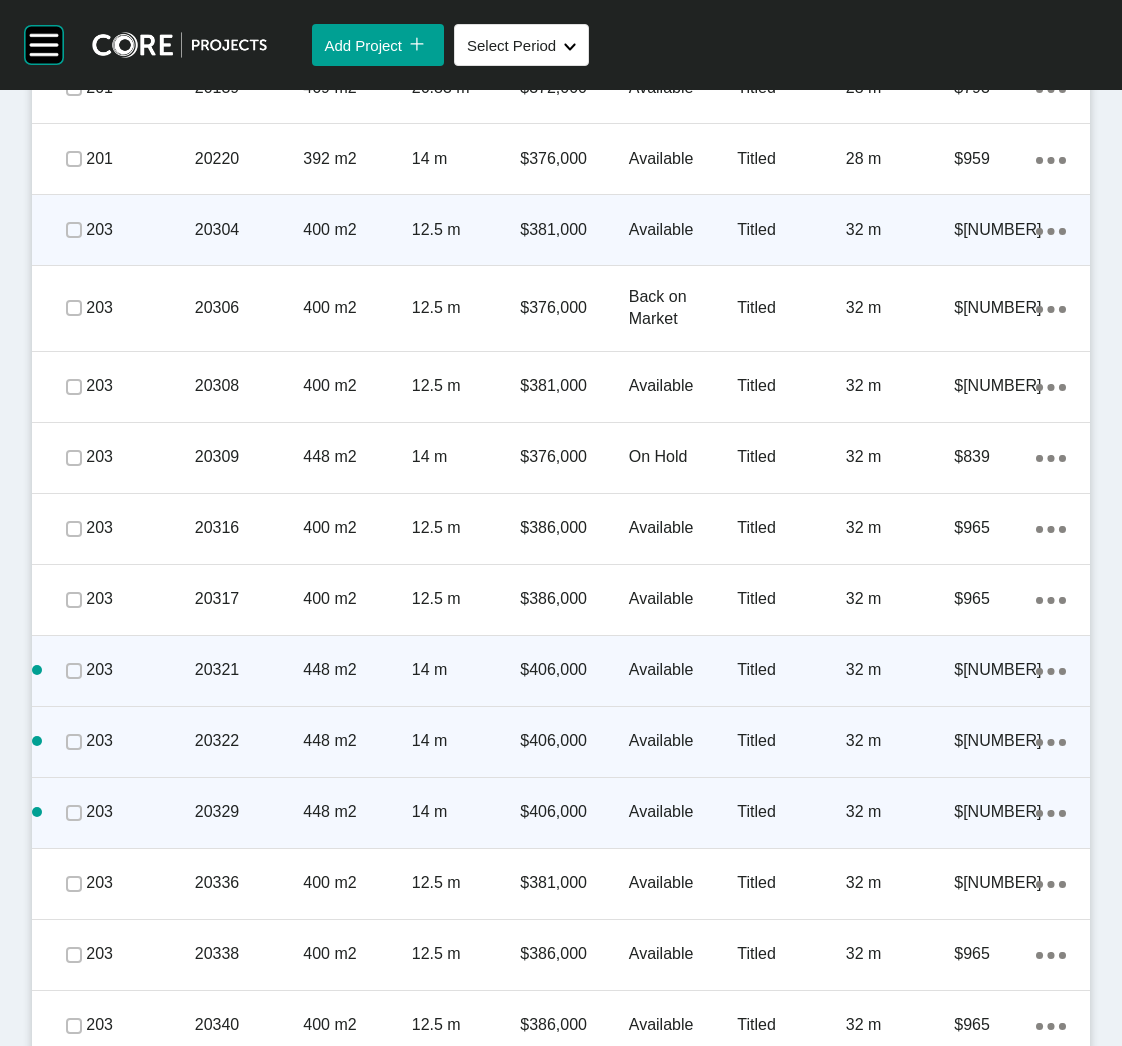 click on "Action Menu Dots Copy 6 Created with Sketch." at bounding box center (1051, 812) 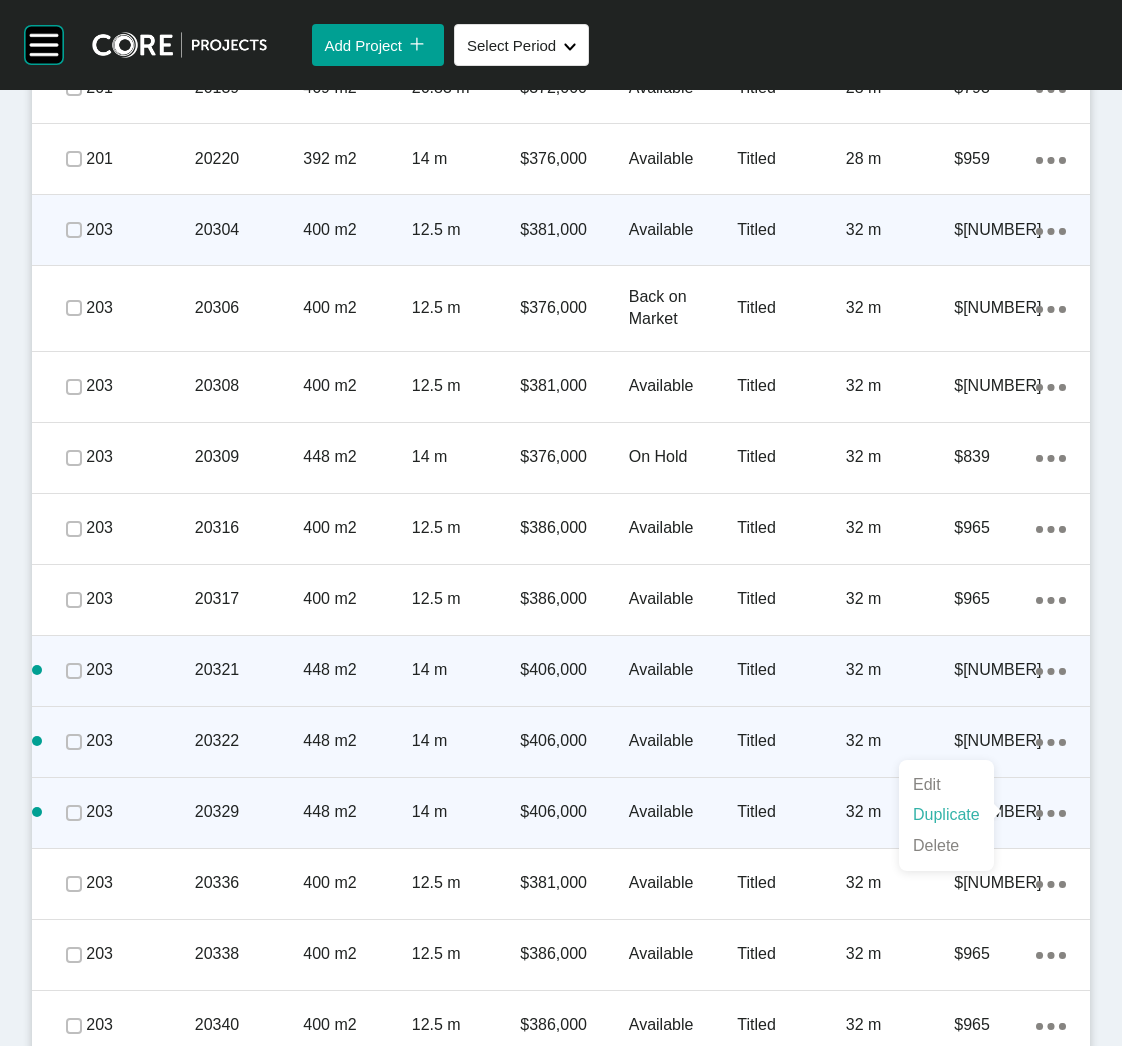 click on "Duplicate" at bounding box center (946, 815) 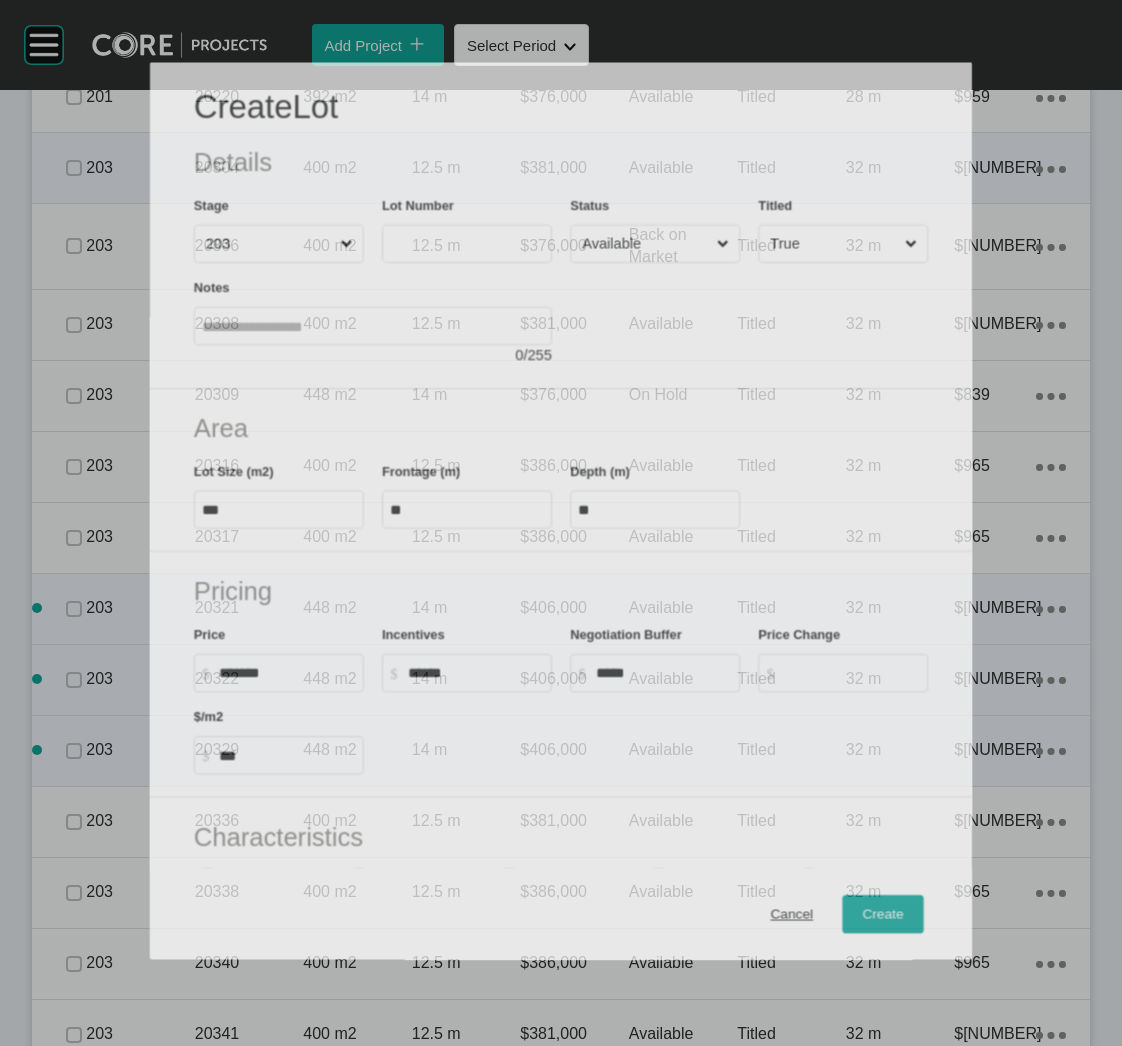 scroll, scrollTop: 3538, scrollLeft: 0, axis: vertical 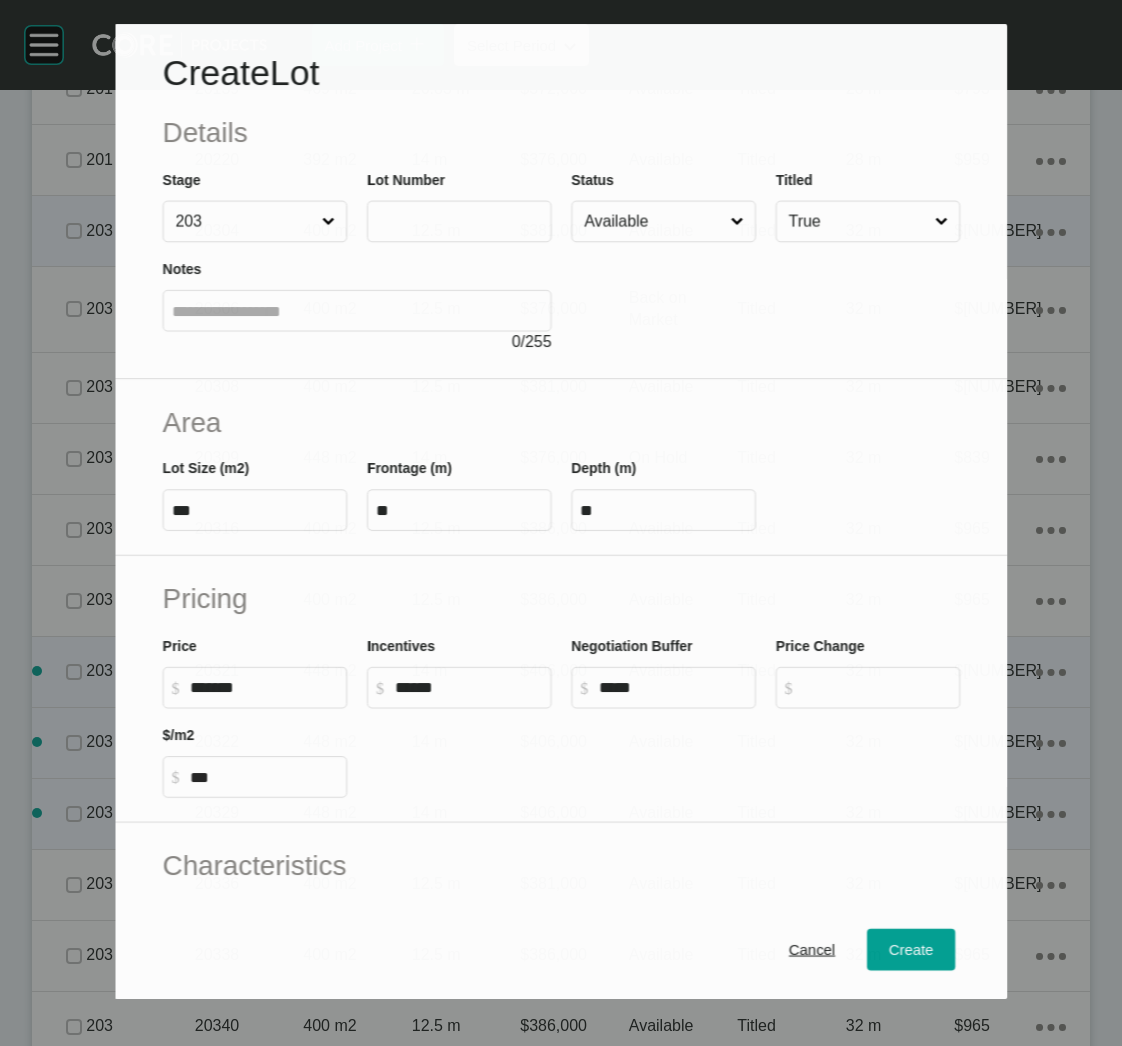 click at bounding box center (459, 221) 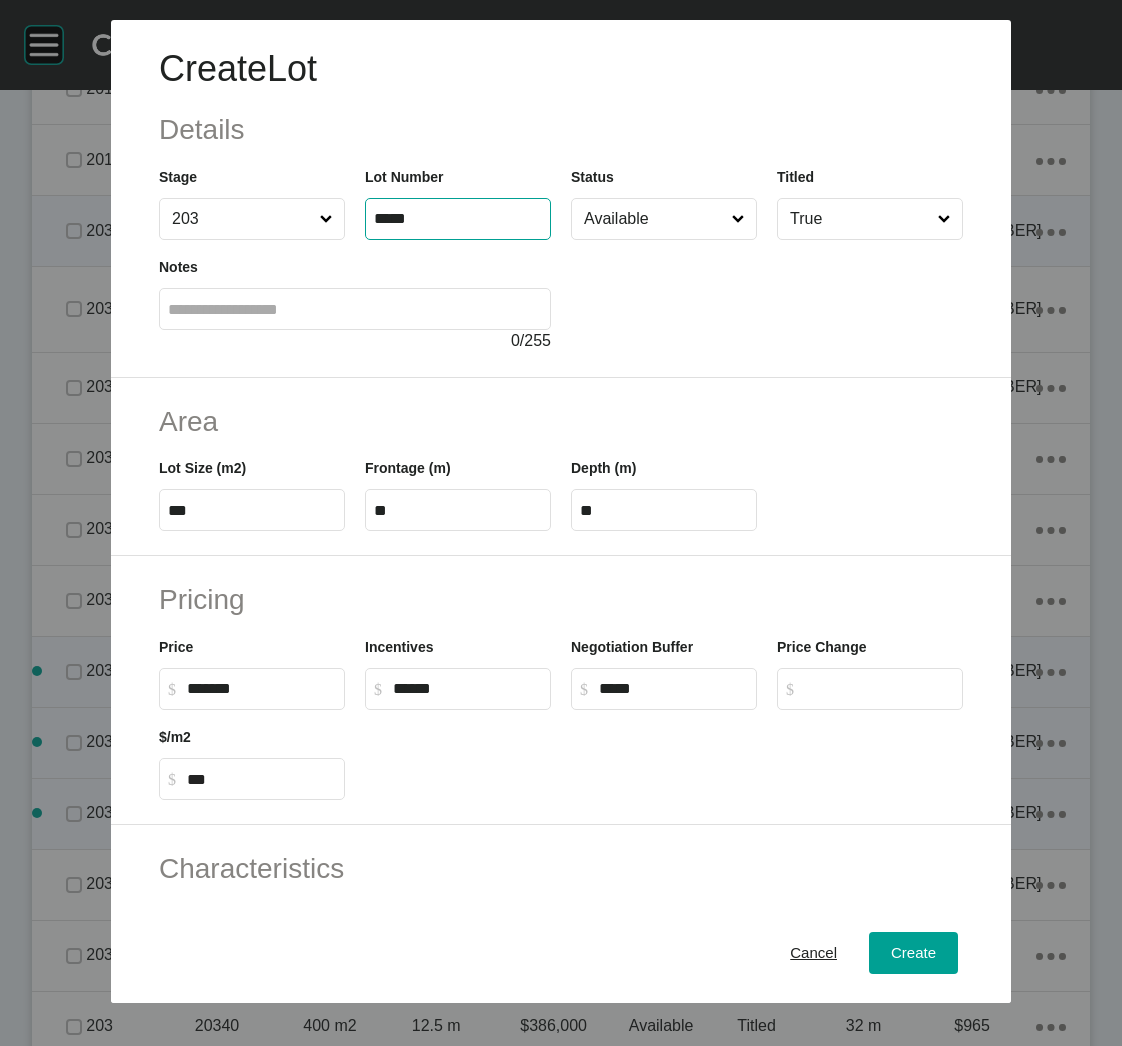 type on "*****" 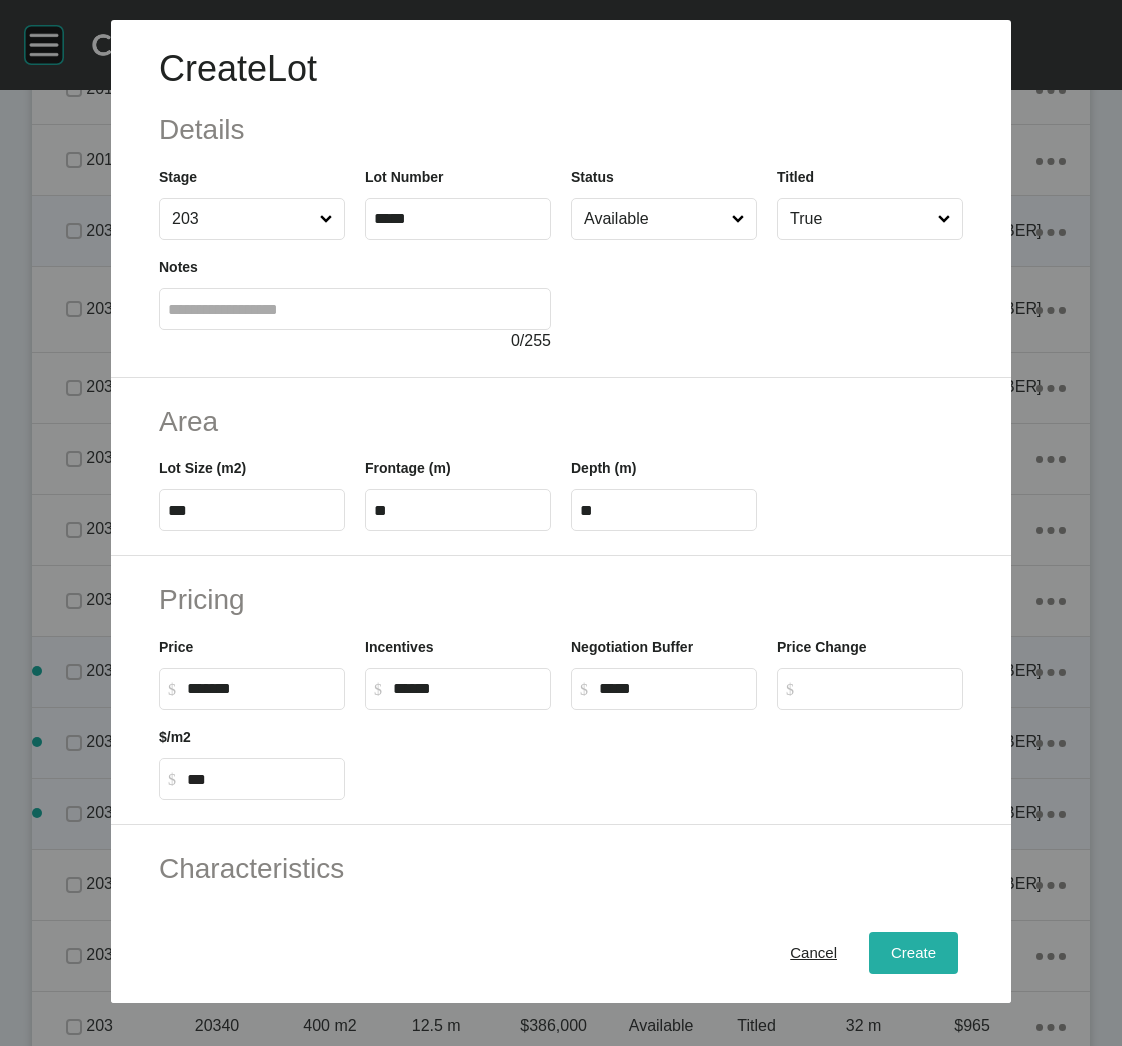 click on "Create" at bounding box center (913, 953) 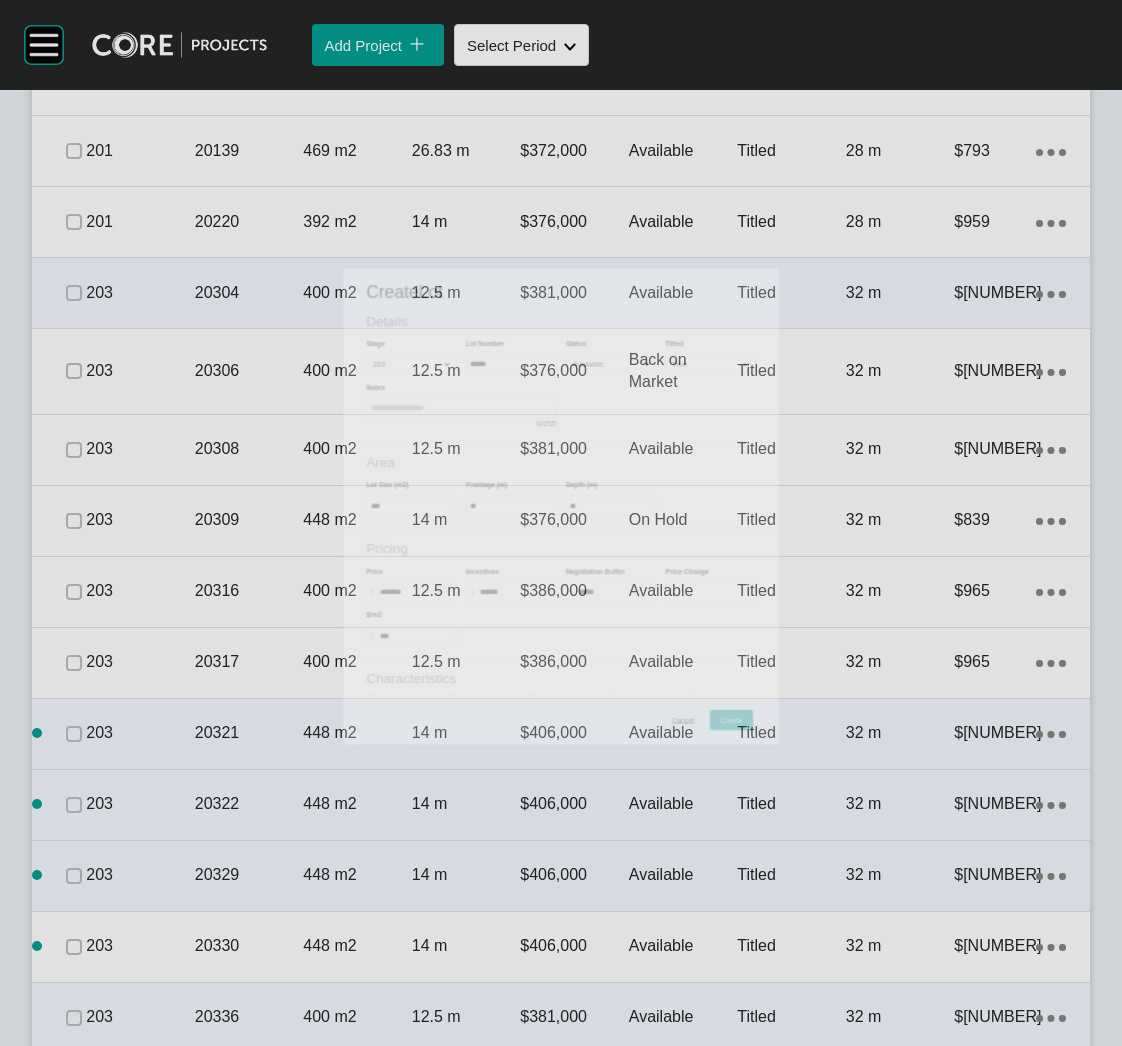scroll, scrollTop: 3751, scrollLeft: 0, axis: vertical 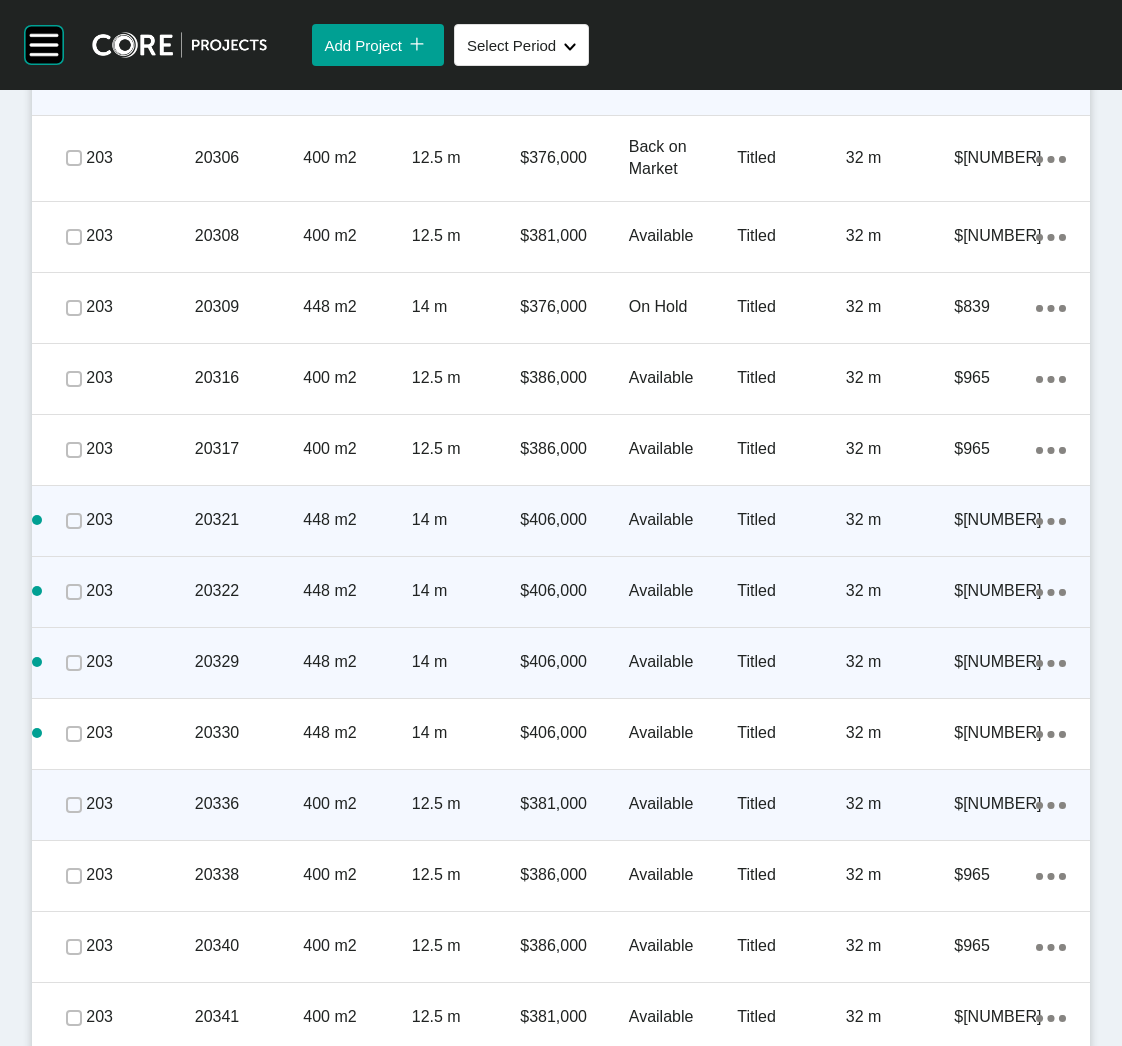 click on "Action Menu Dots Copy 6 Created with Sketch." 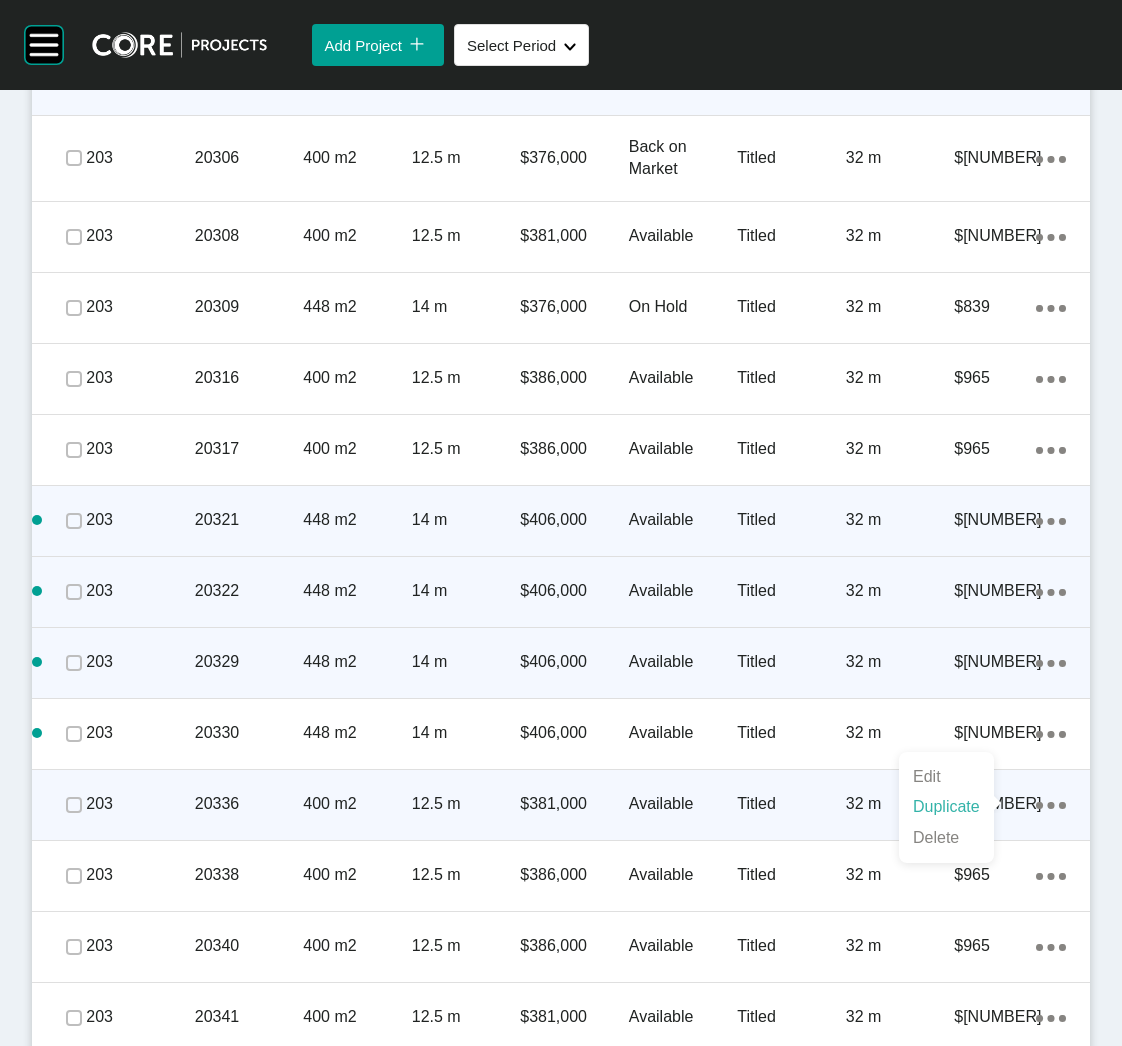 click on "Duplicate" at bounding box center (946, 807) 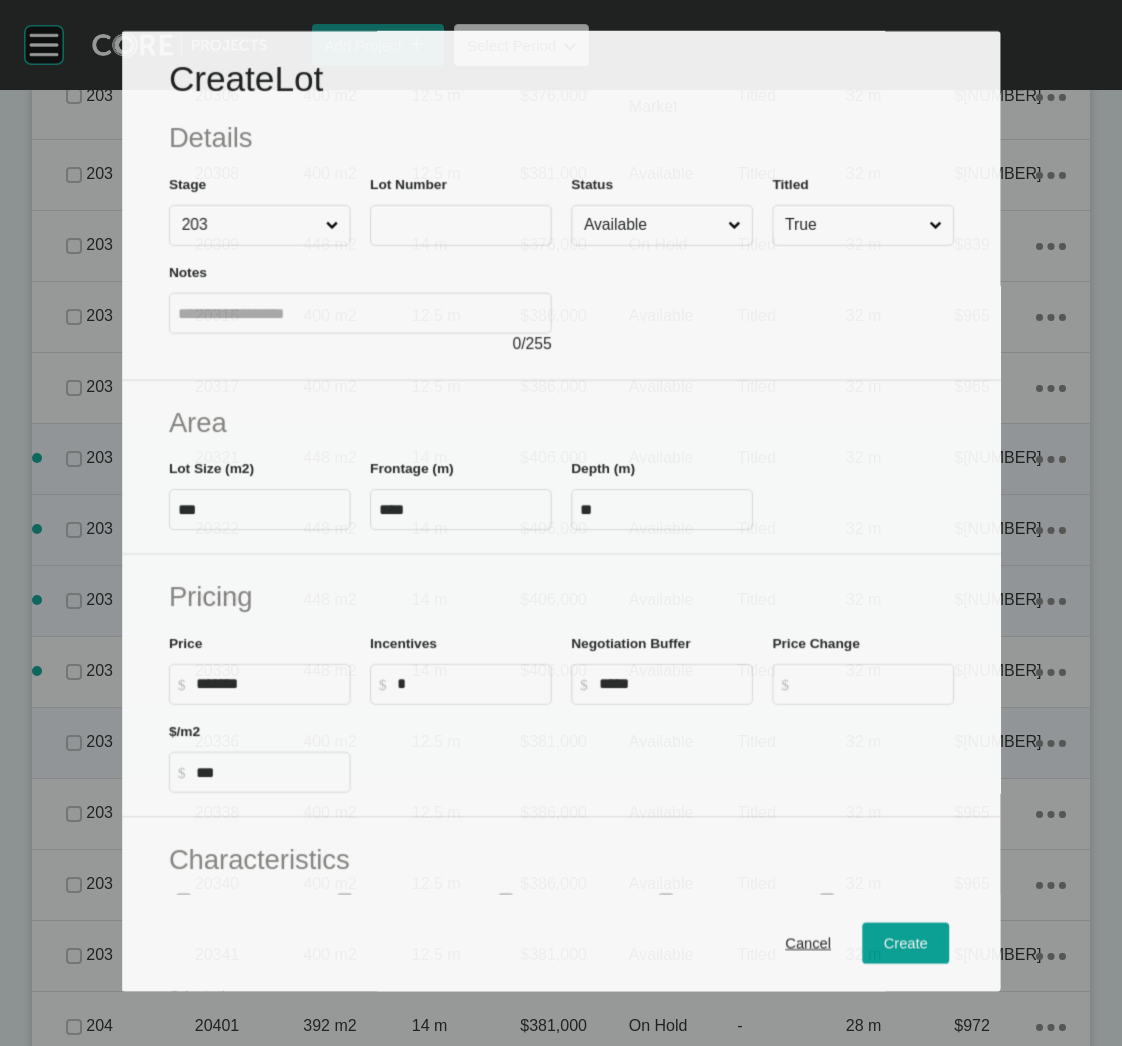 scroll, scrollTop: 3688, scrollLeft: 0, axis: vertical 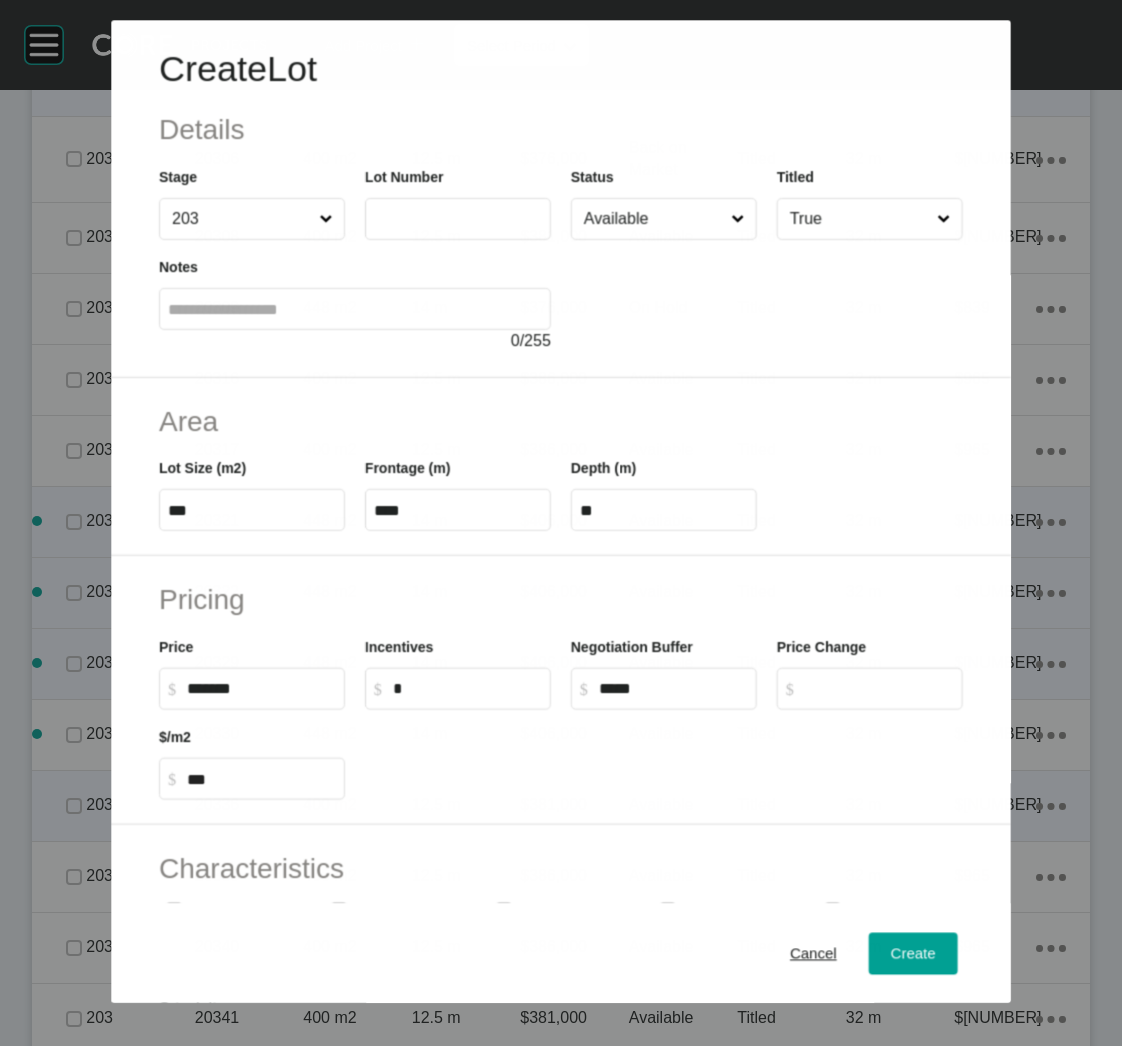 click at bounding box center [458, 219] 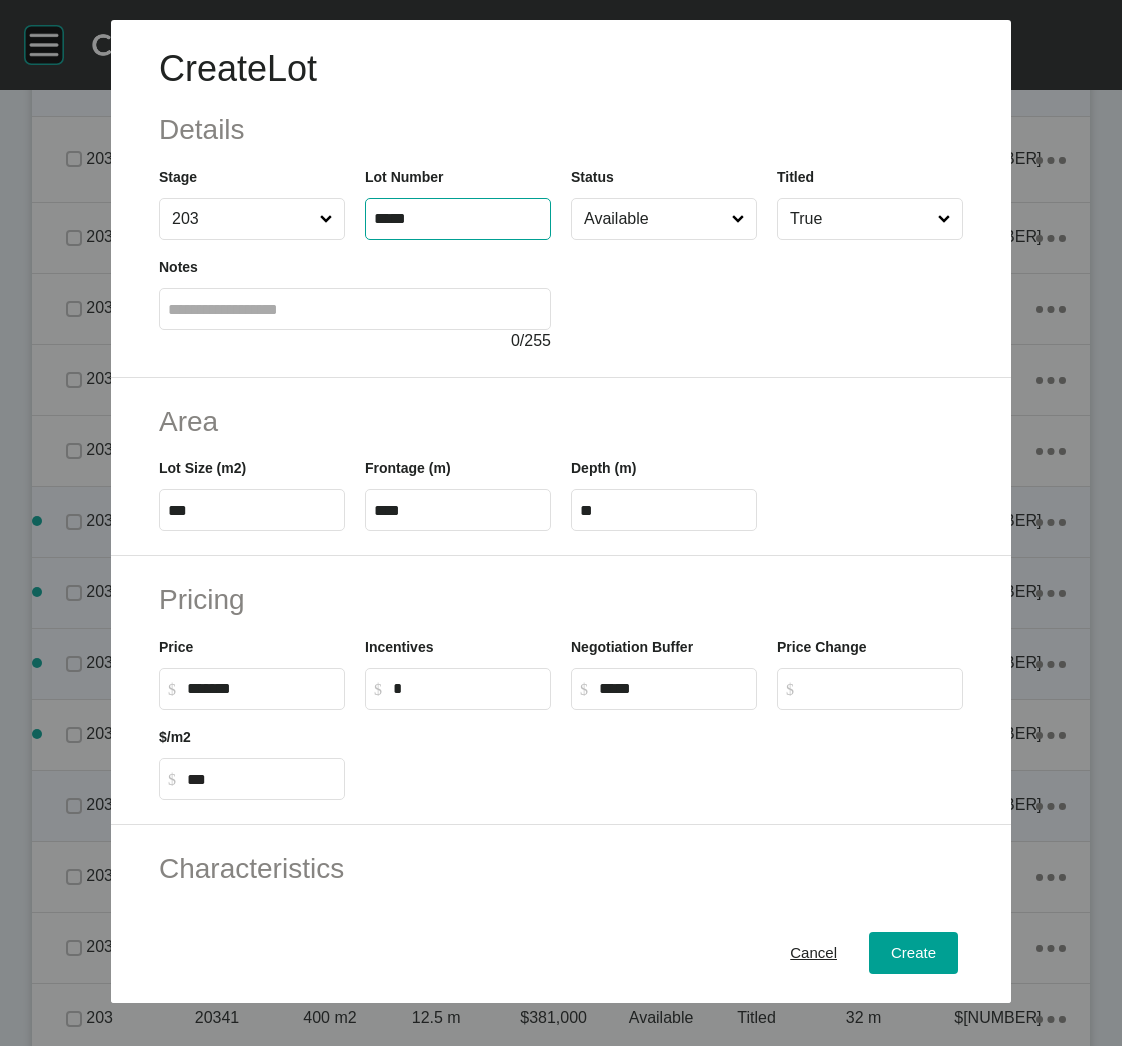 type on "*****" 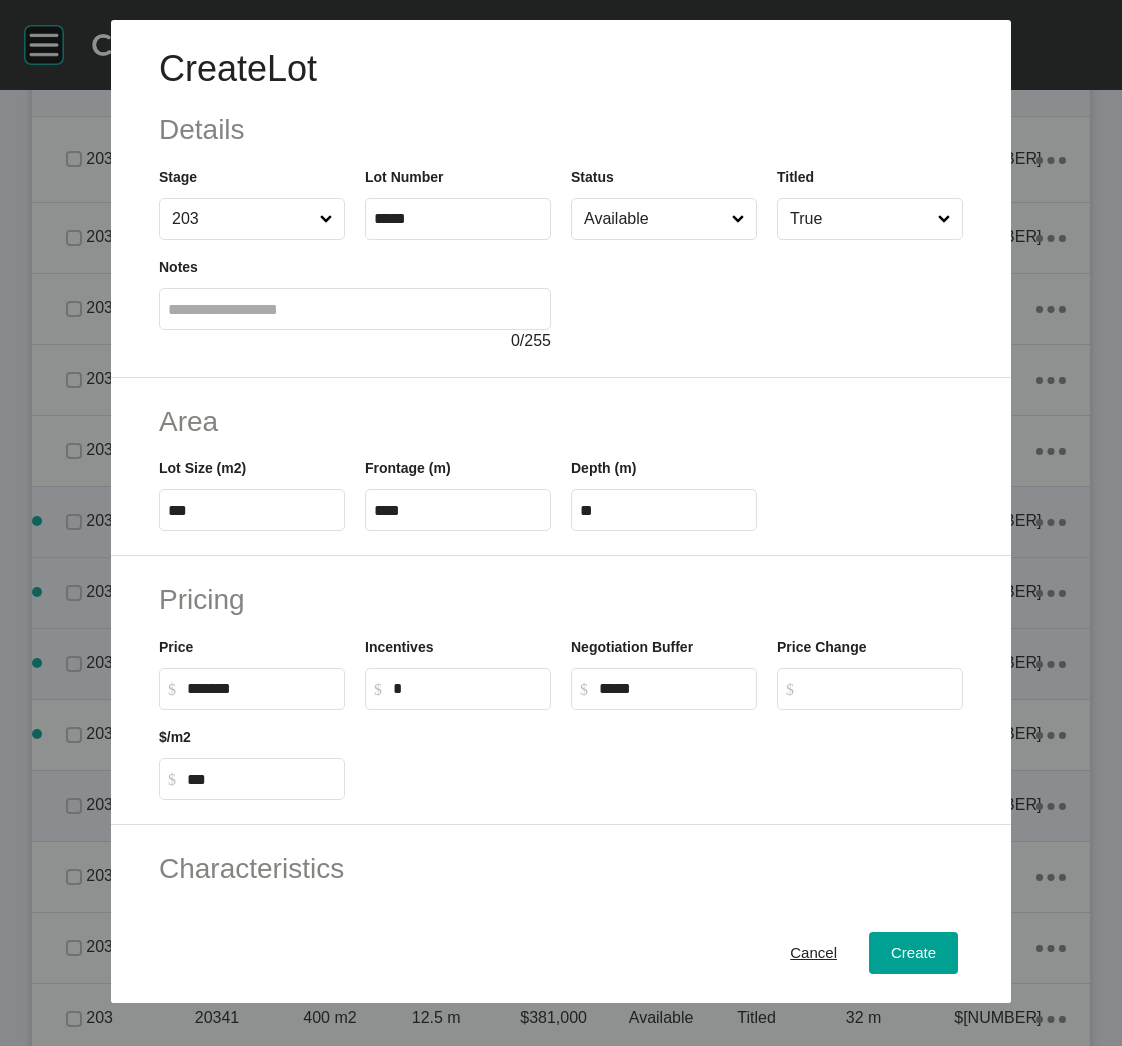 type on "******" 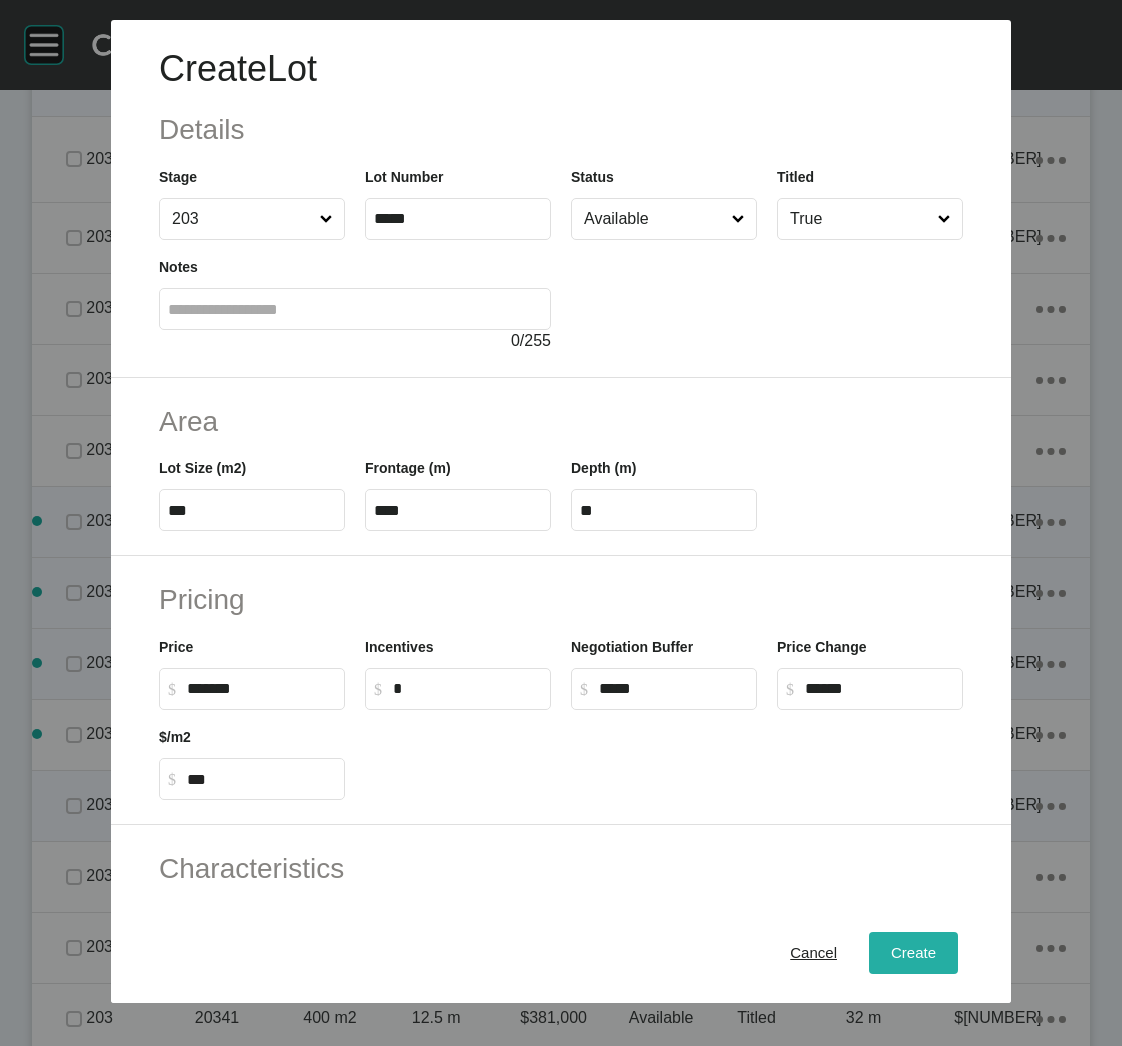 click on "Create" at bounding box center (913, 953) 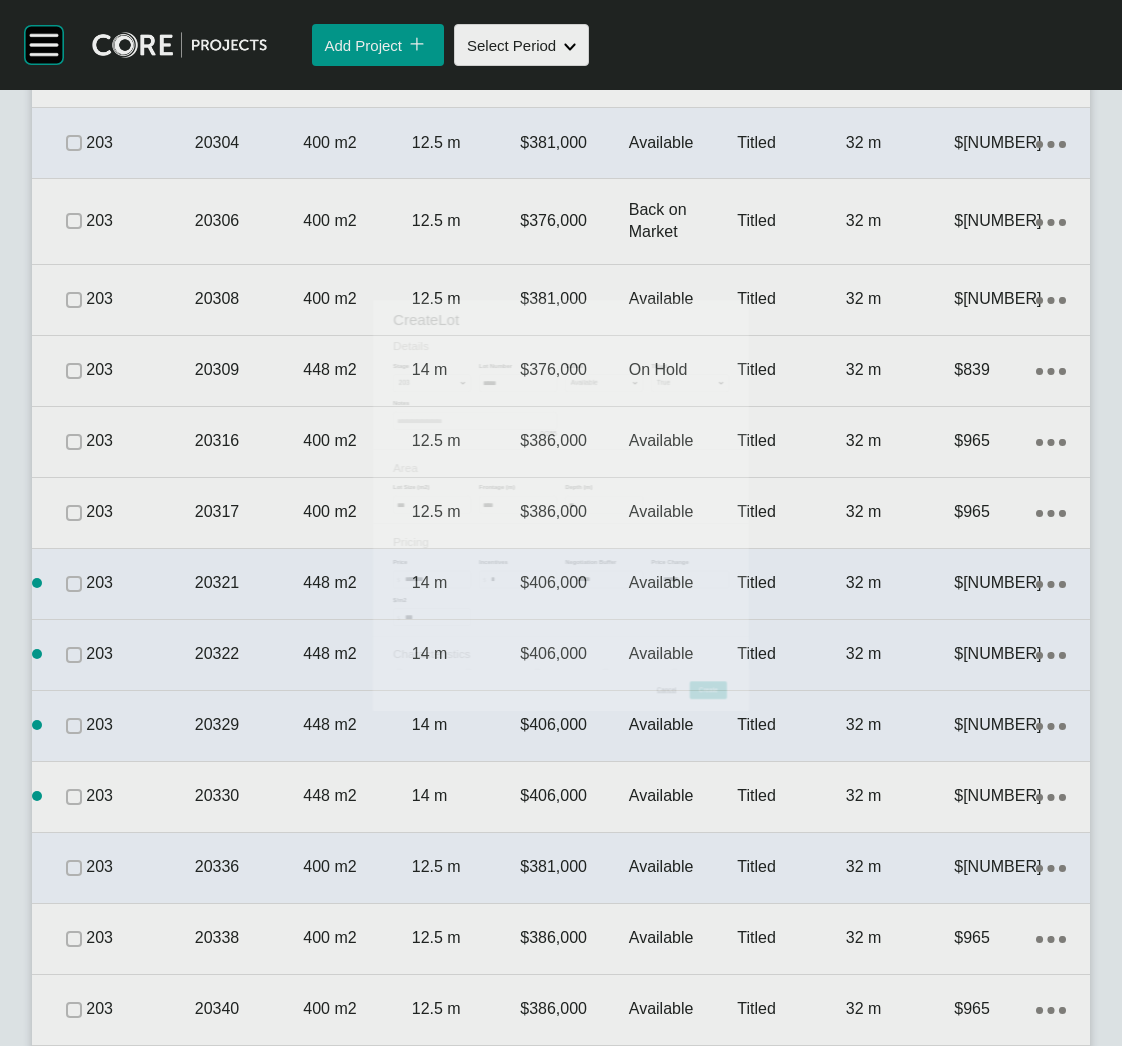 scroll, scrollTop: 3751, scrollLeft: 0, axis: vertical 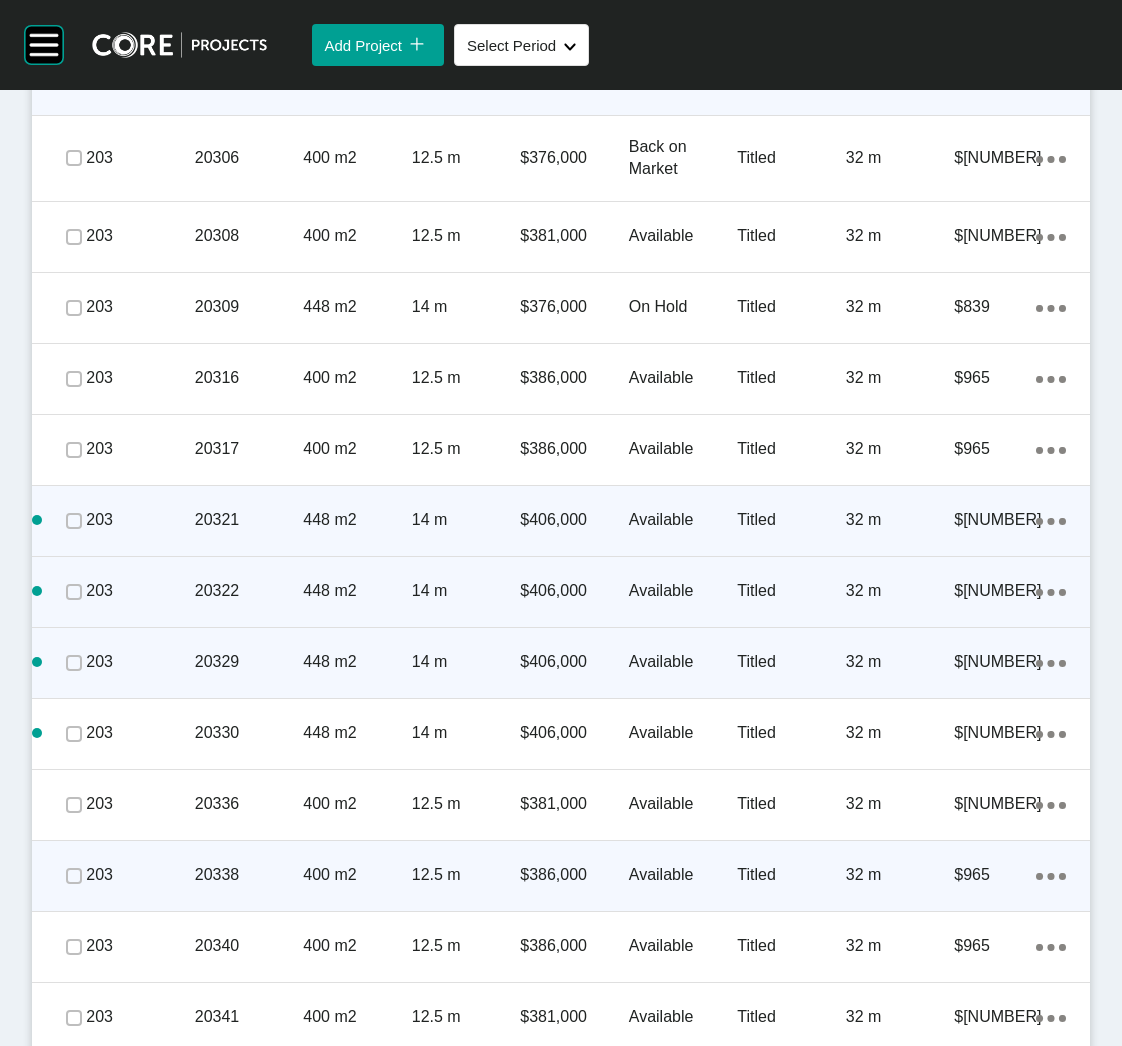 click on "400 m2" at bounding box center (357, 875) 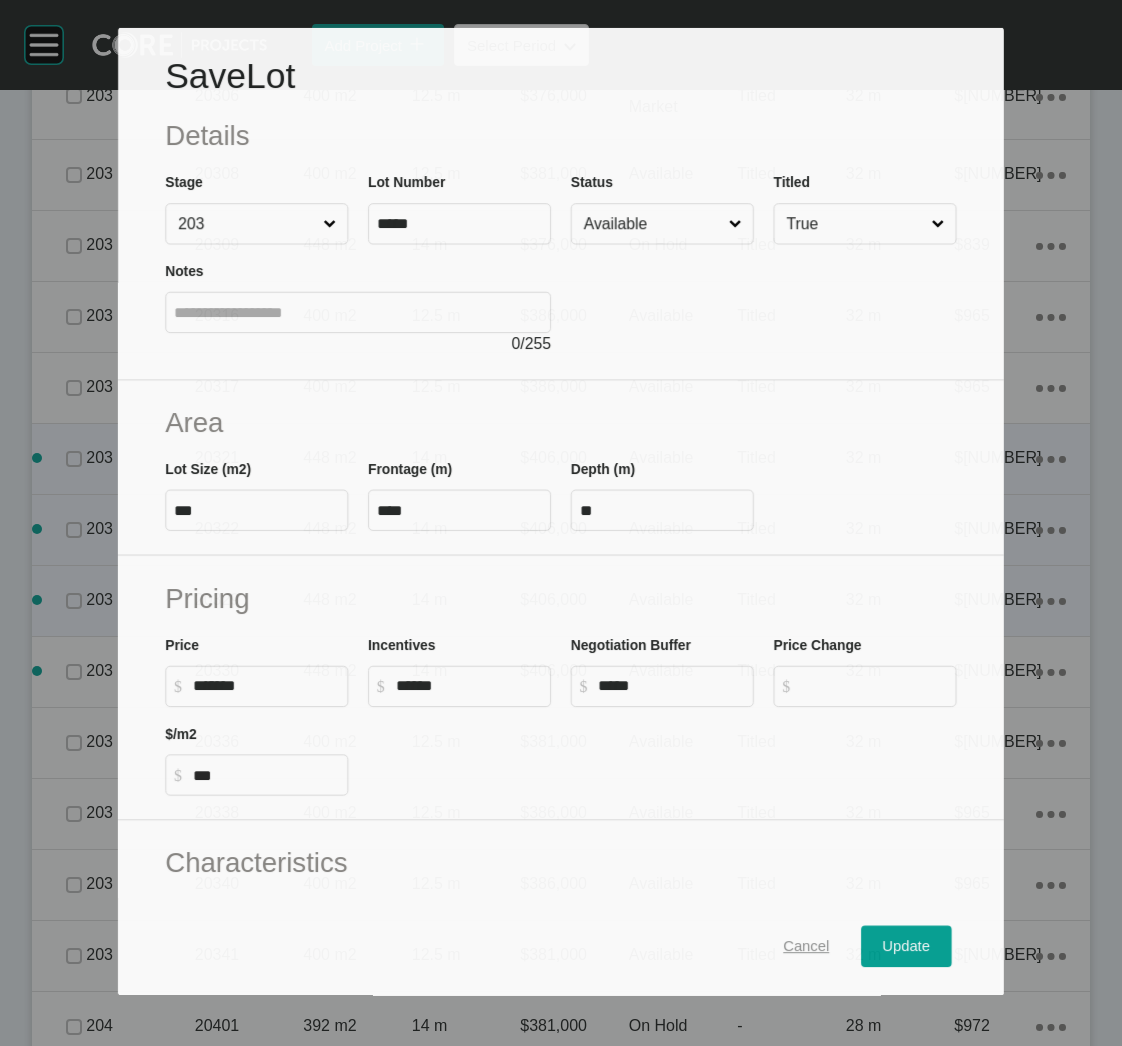 scroll, scrollTop: 3688, scrollLeft: 0, axis: vertical 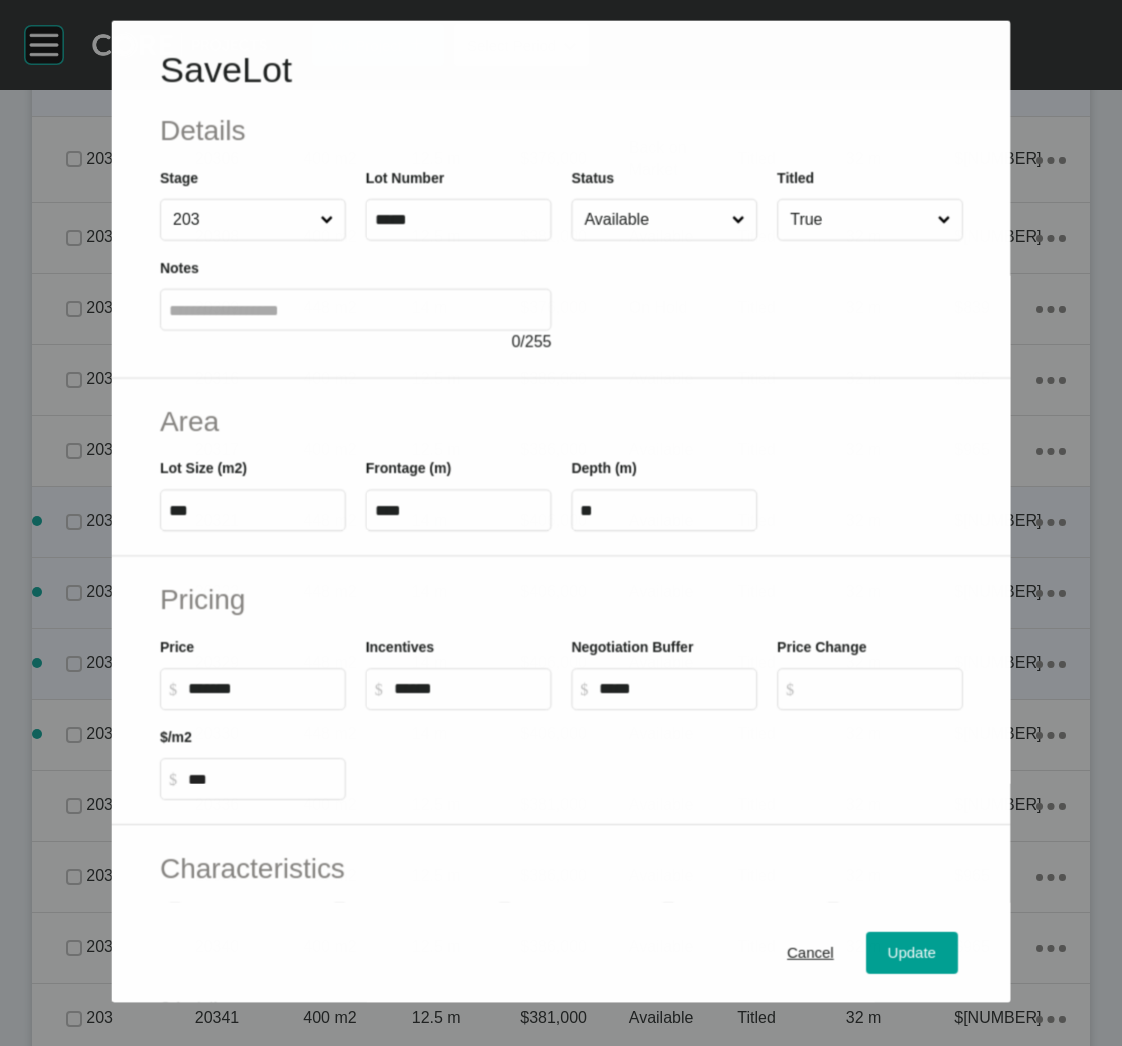 click on "Cancel Update" at bounding box center (561, 953) 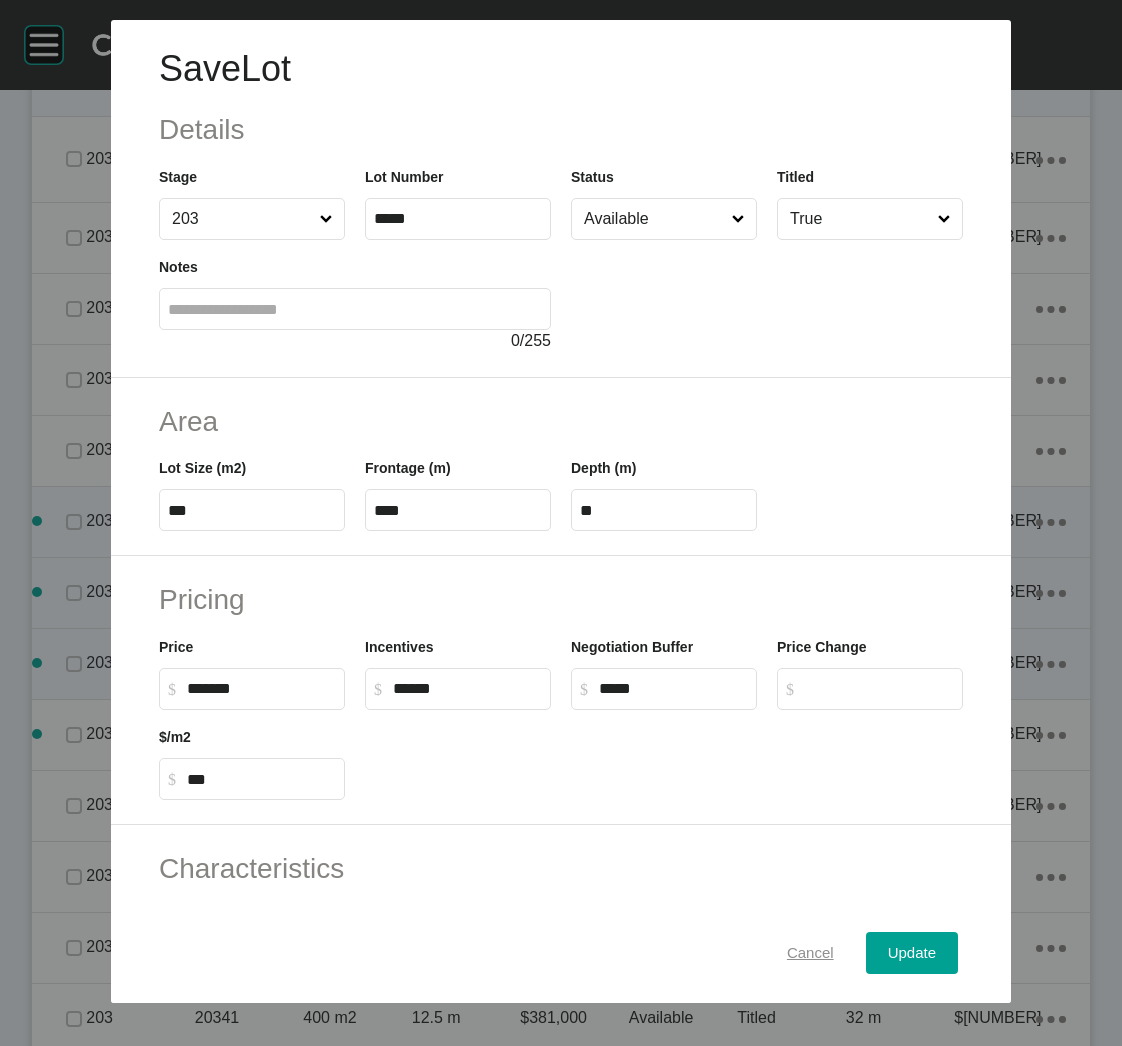 click on "Cancel" at bounding box center (810, 953) 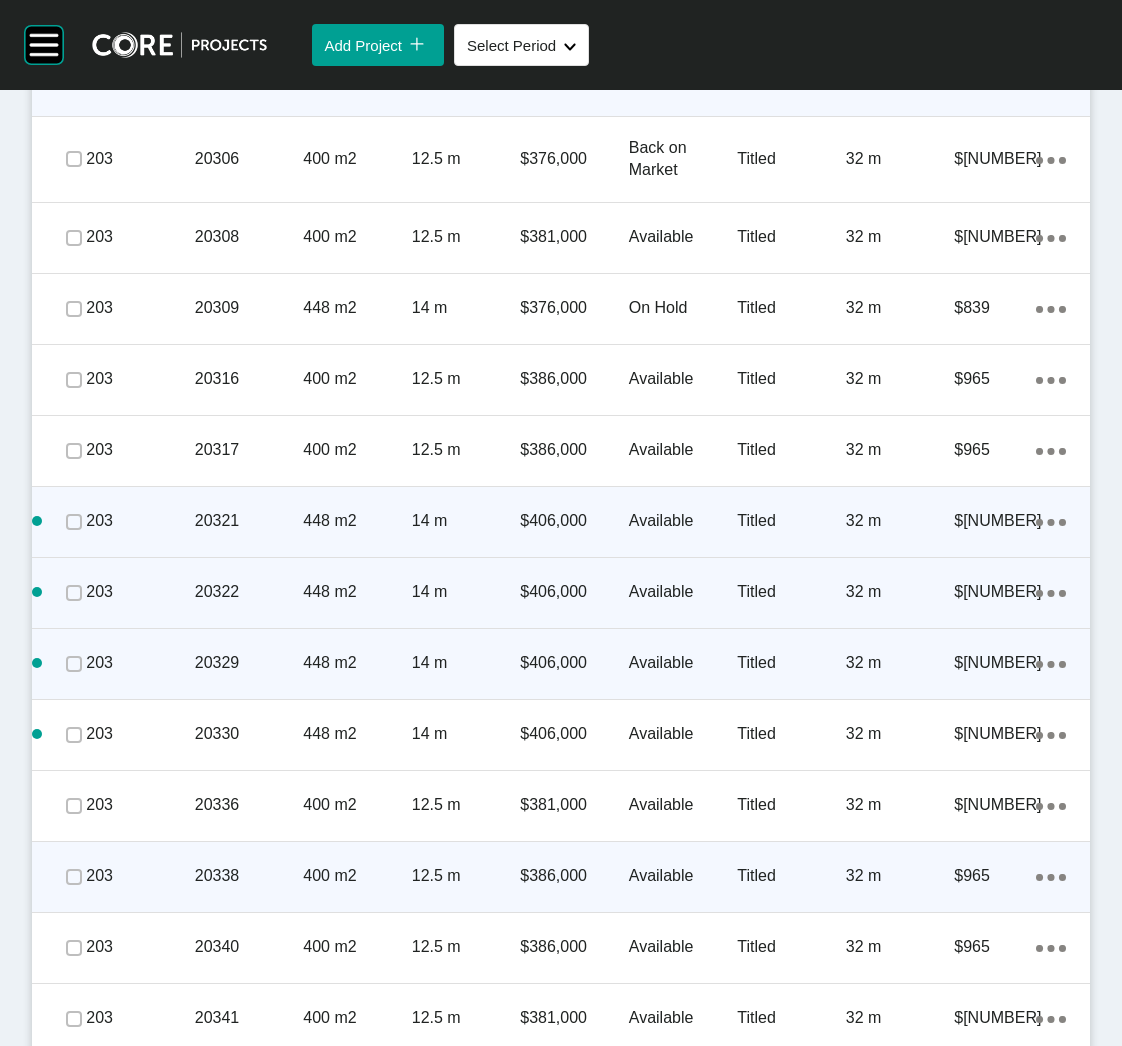 click on "12.5 m" at bounding box center (466, 876) 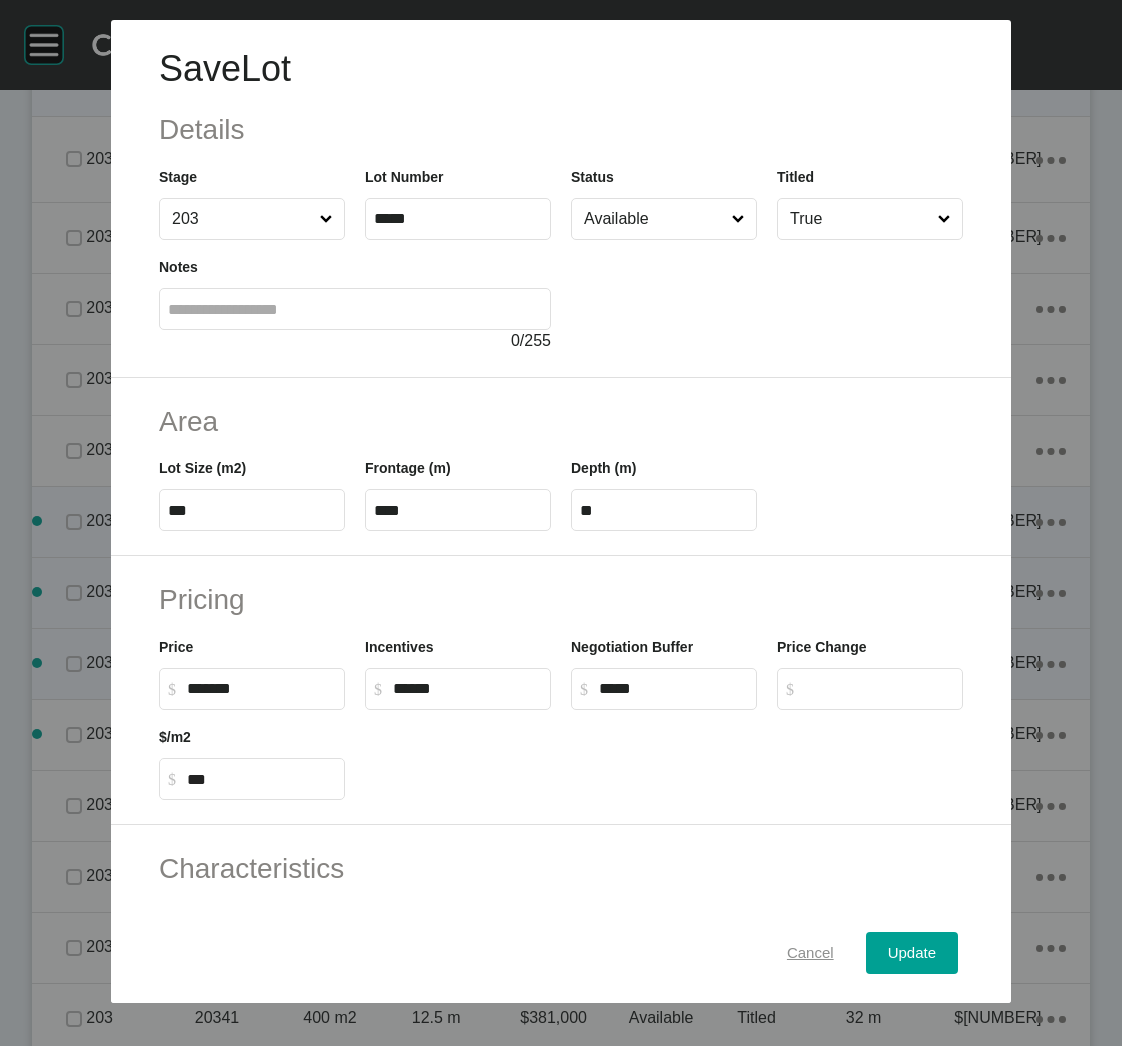 click on "Cancel" at bounding box center (810, 953) 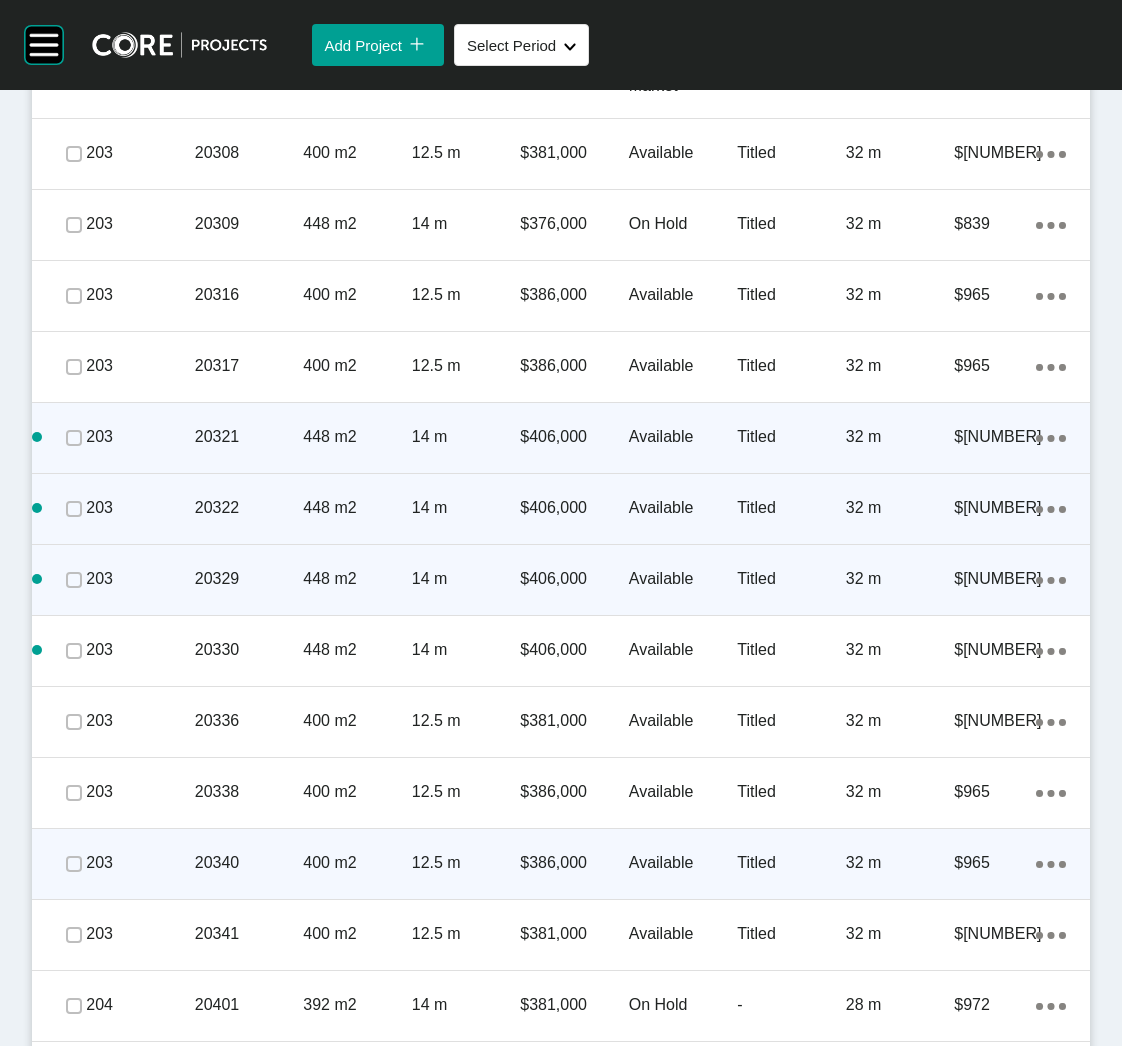 scroll, scrollTop: 3838, scrollLeft: 0, axis: vertical 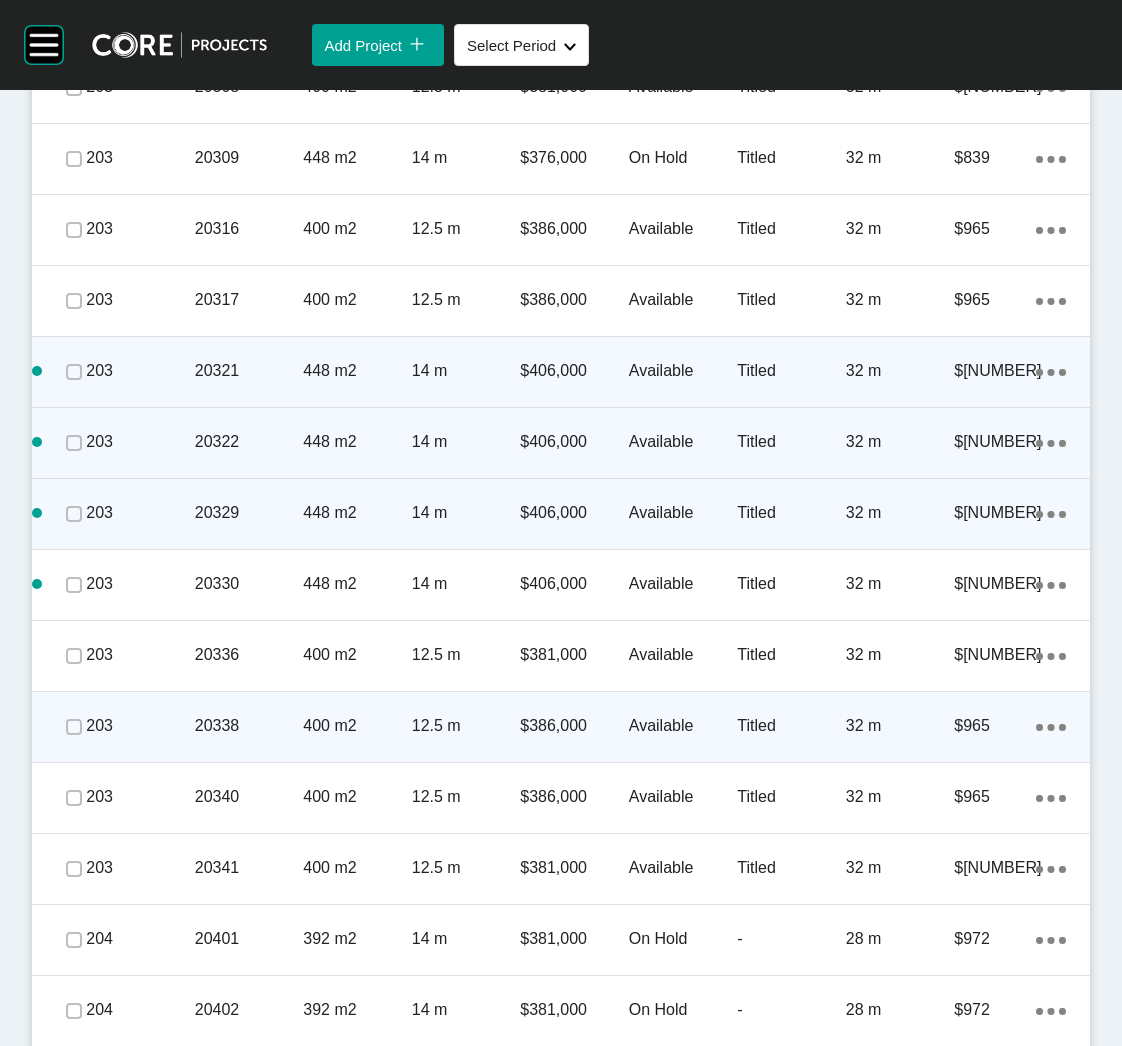click at bounding box center [74, 727] 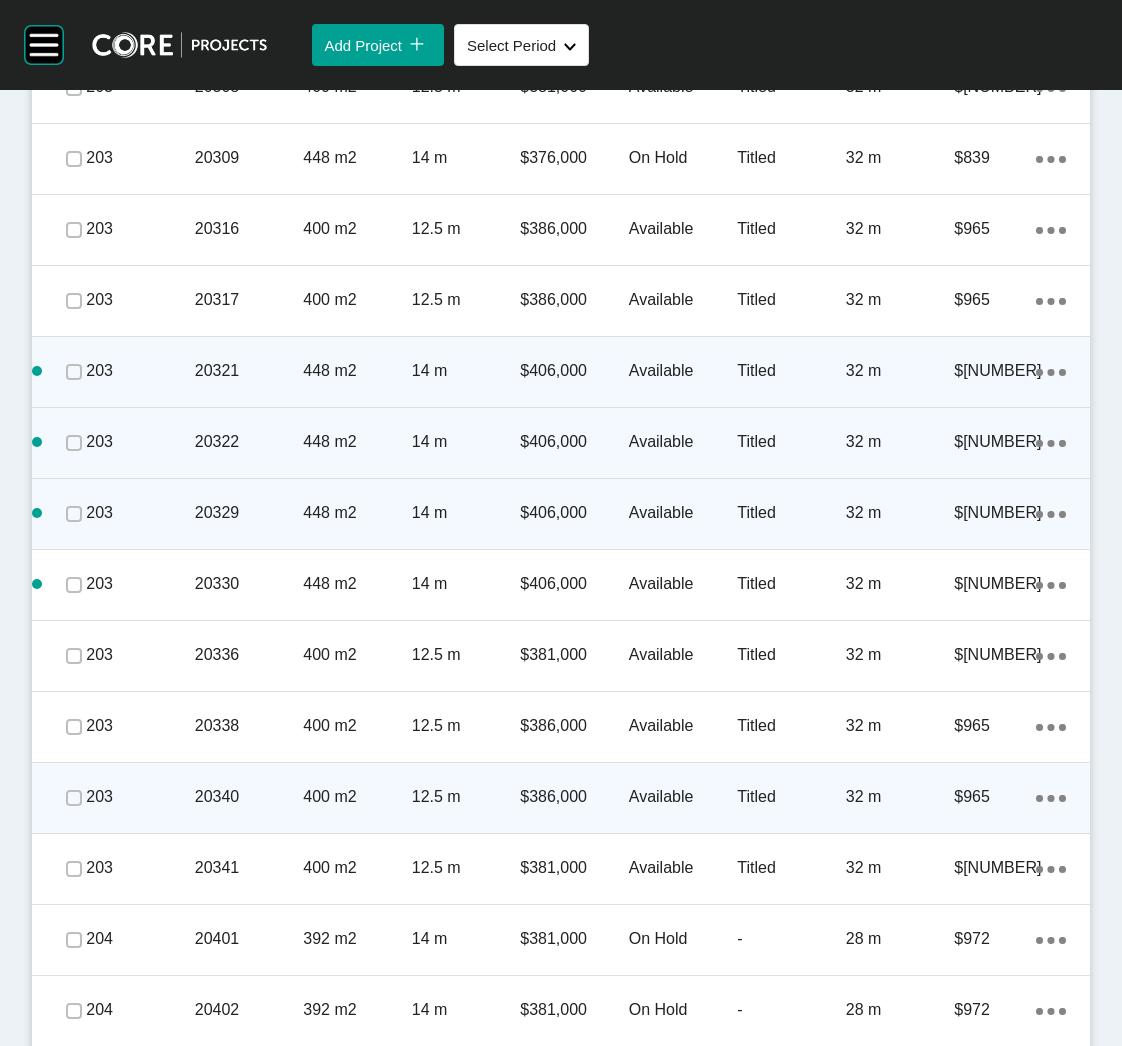 click at bounding box center (74, 798) 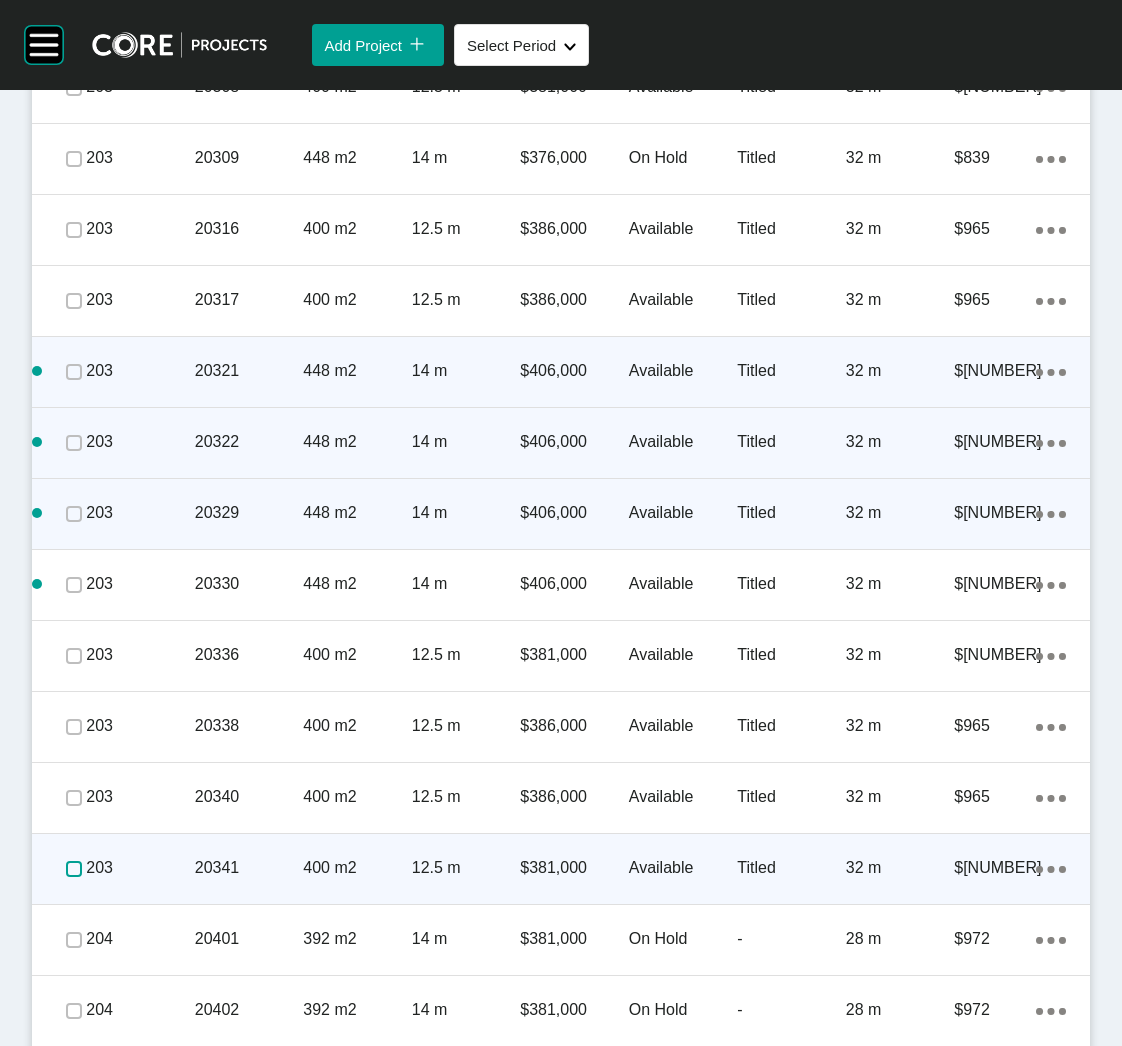 click at bounding box center (74, 869) 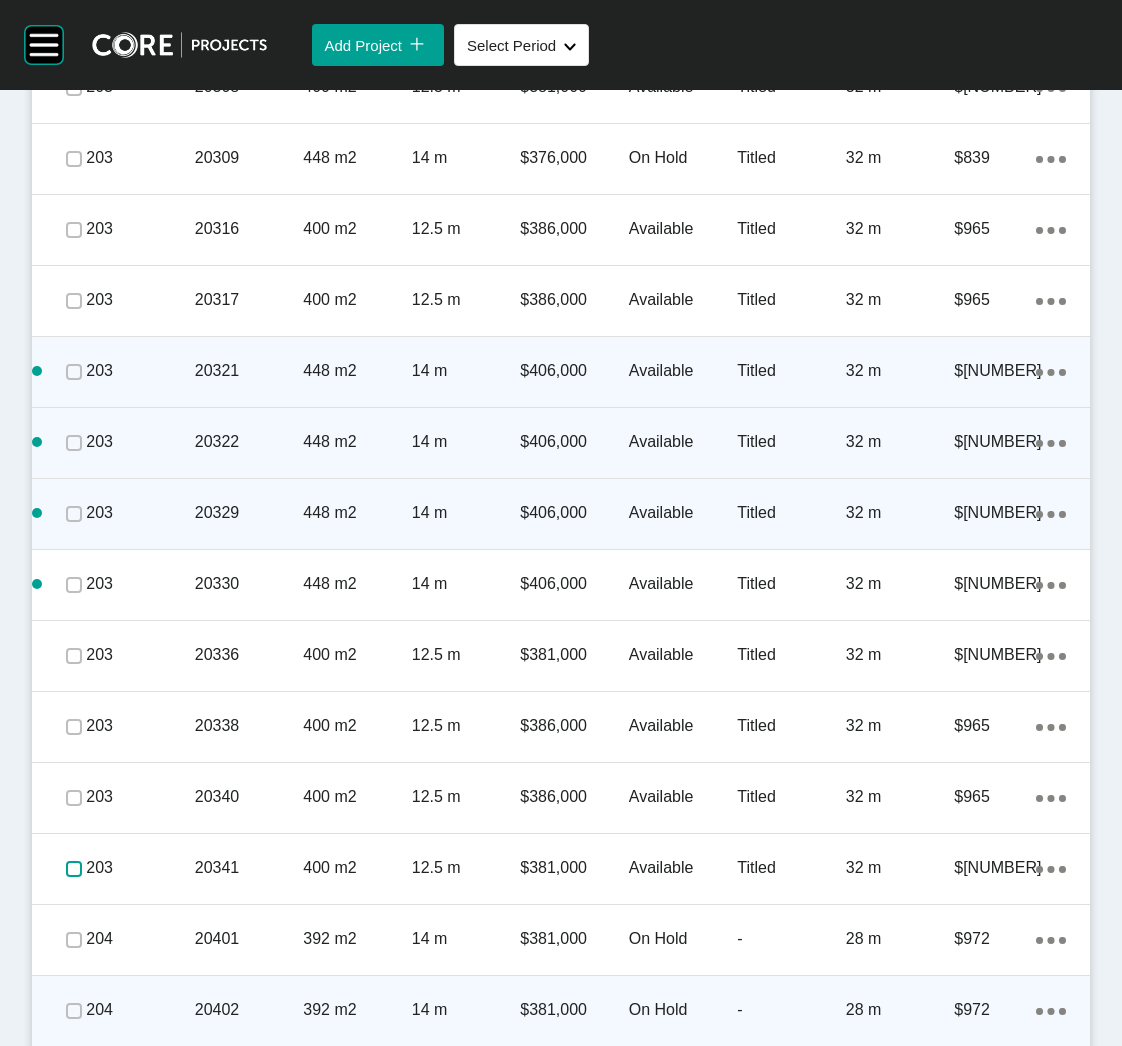 scroll, scrollTop: 3988, scrollLeft: 0, axis: vertical 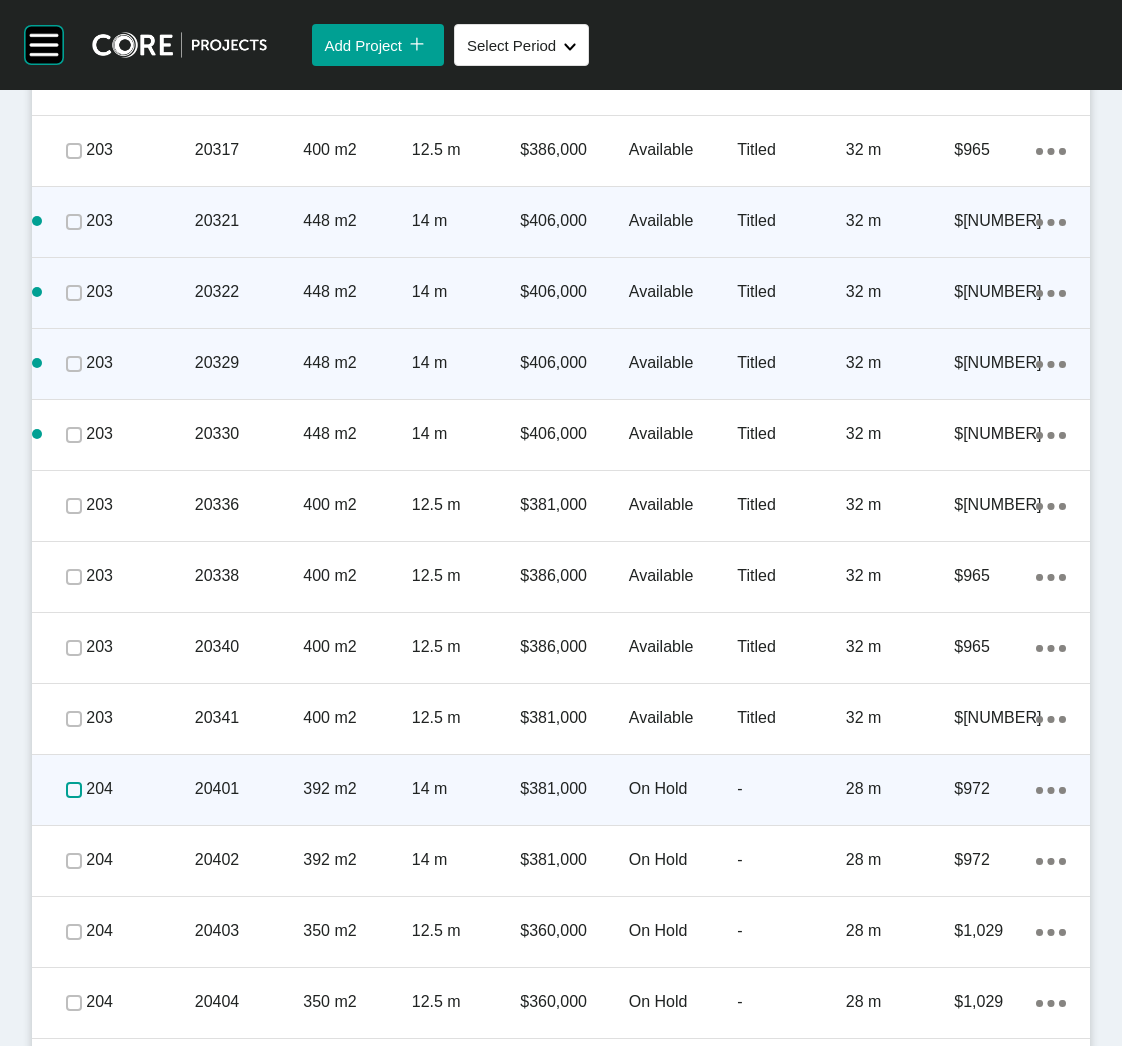 click at bounding box center [74, 790] 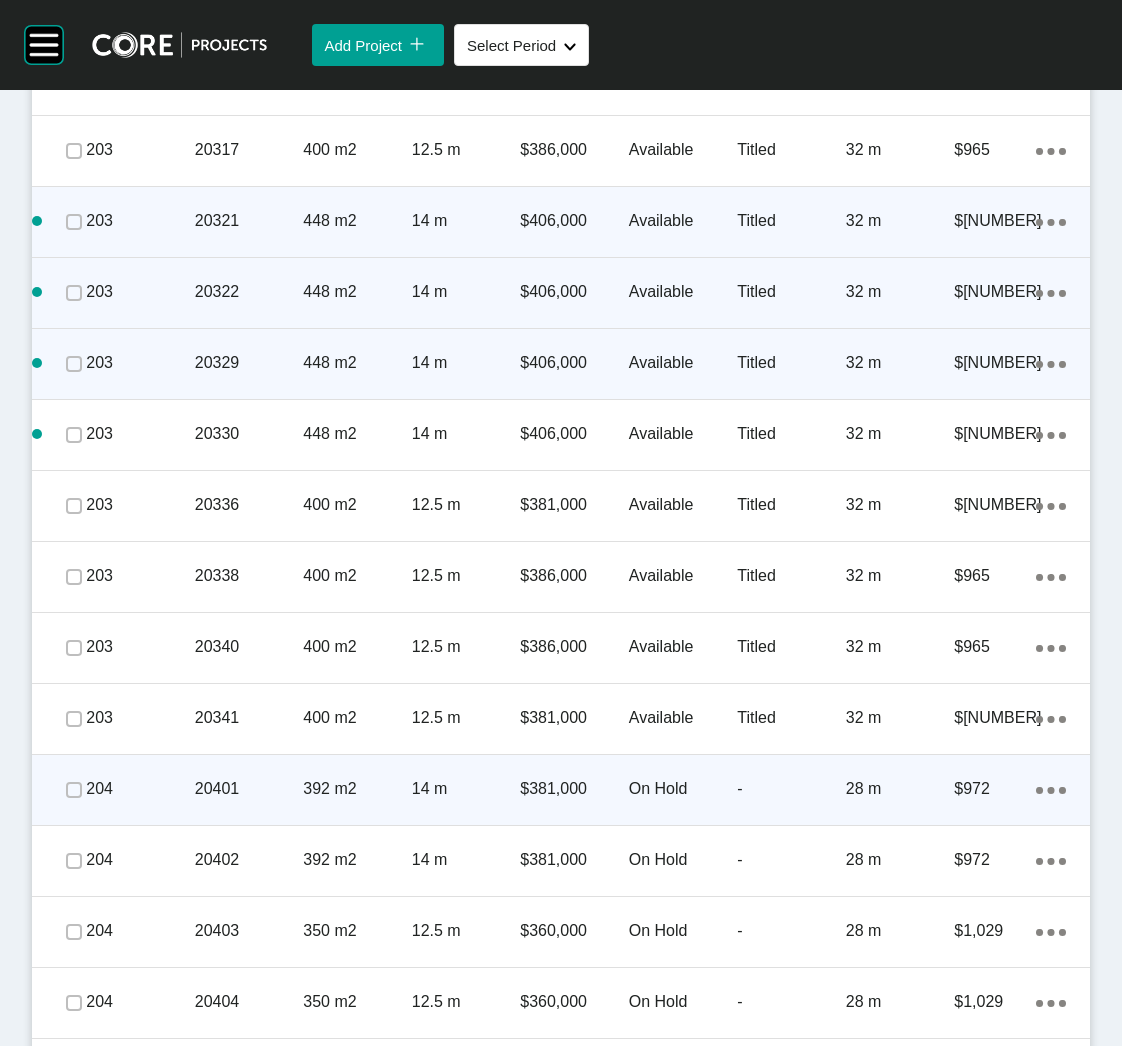 click on "20401" at bounding box center (249, 789) 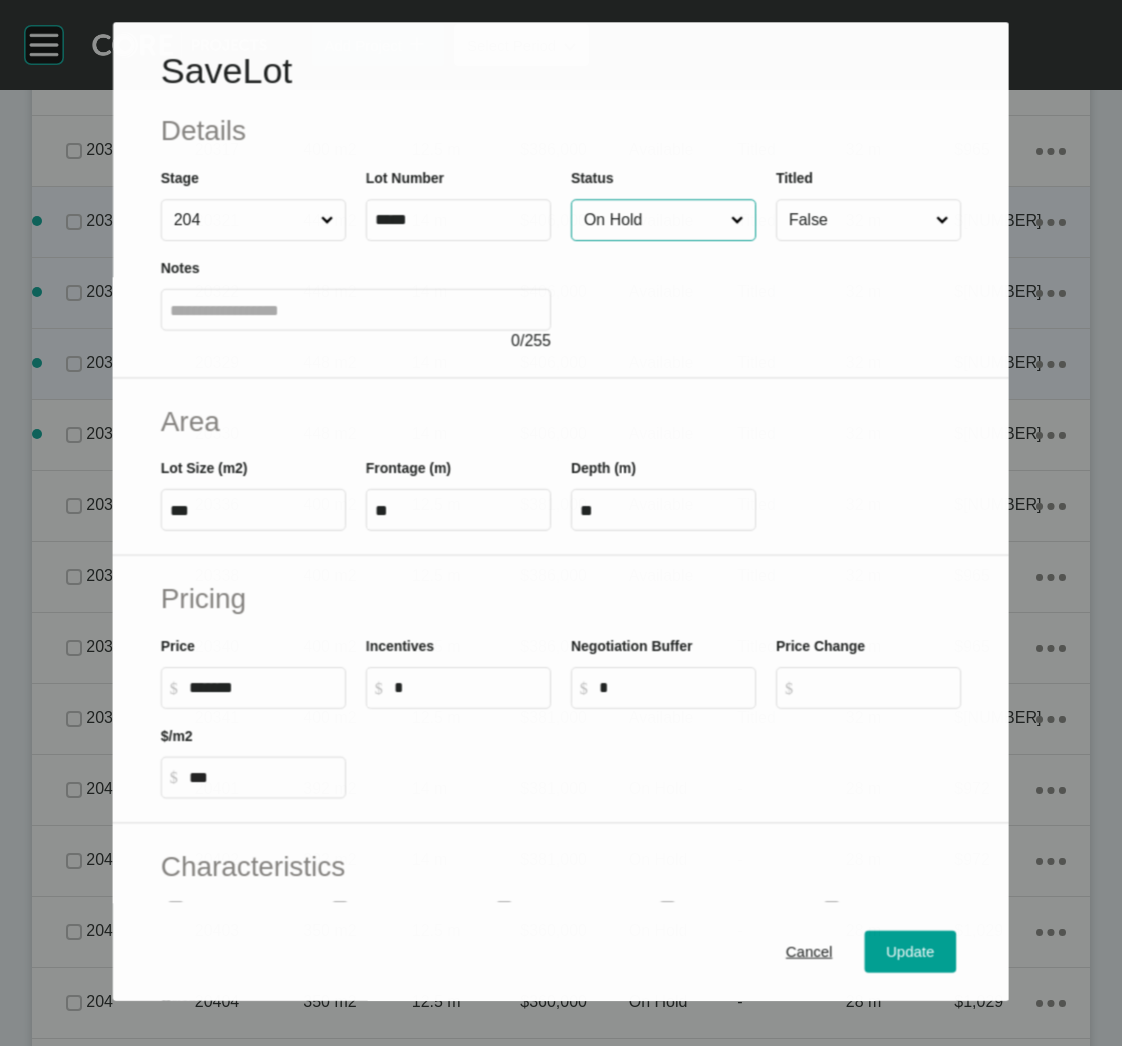 click on "On Hold" at bounding box center (653, 220) 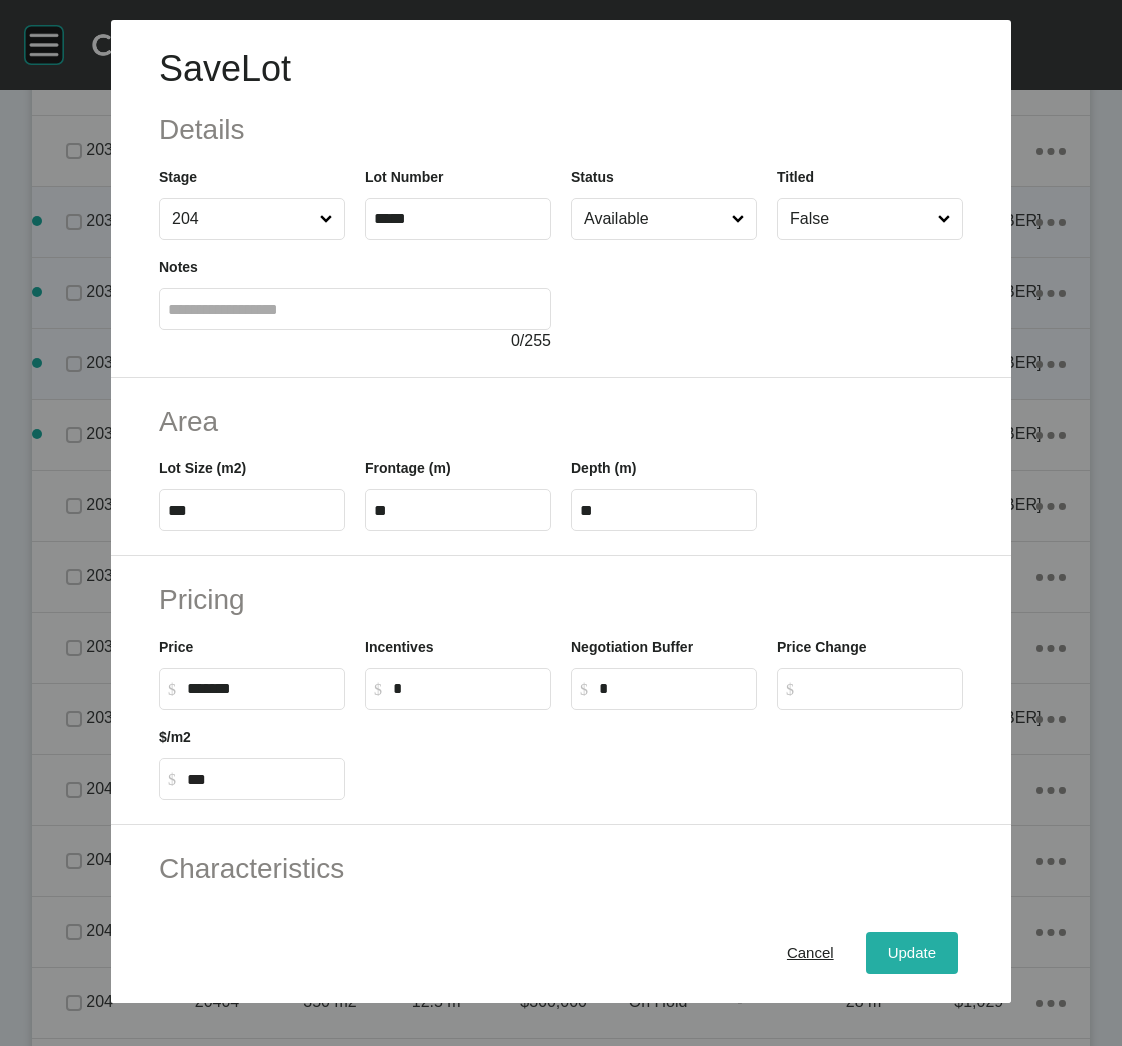 click on "Update" at bounding box center [912, 953] 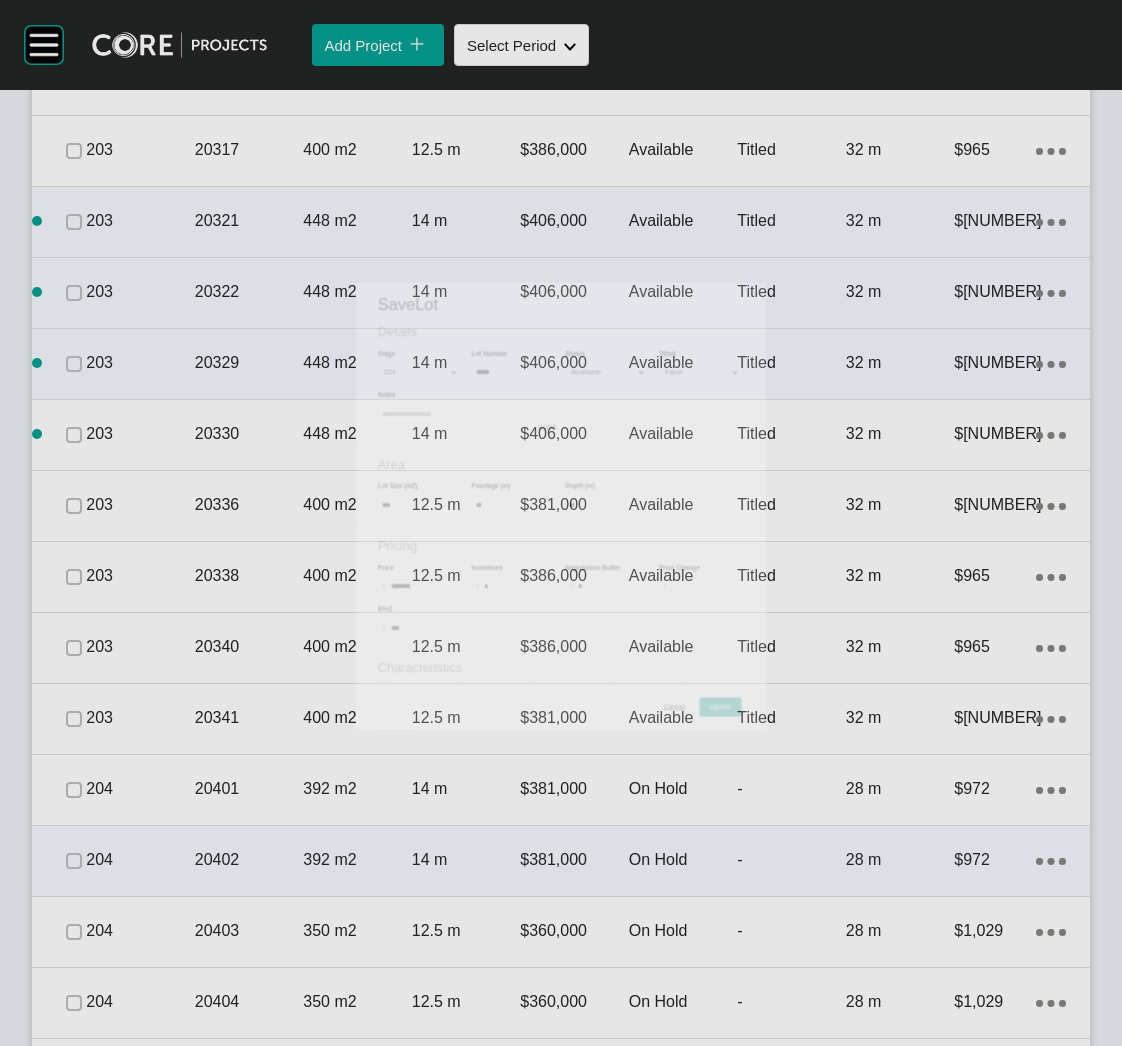 click on "14 m" at bounding box center [466, 860] 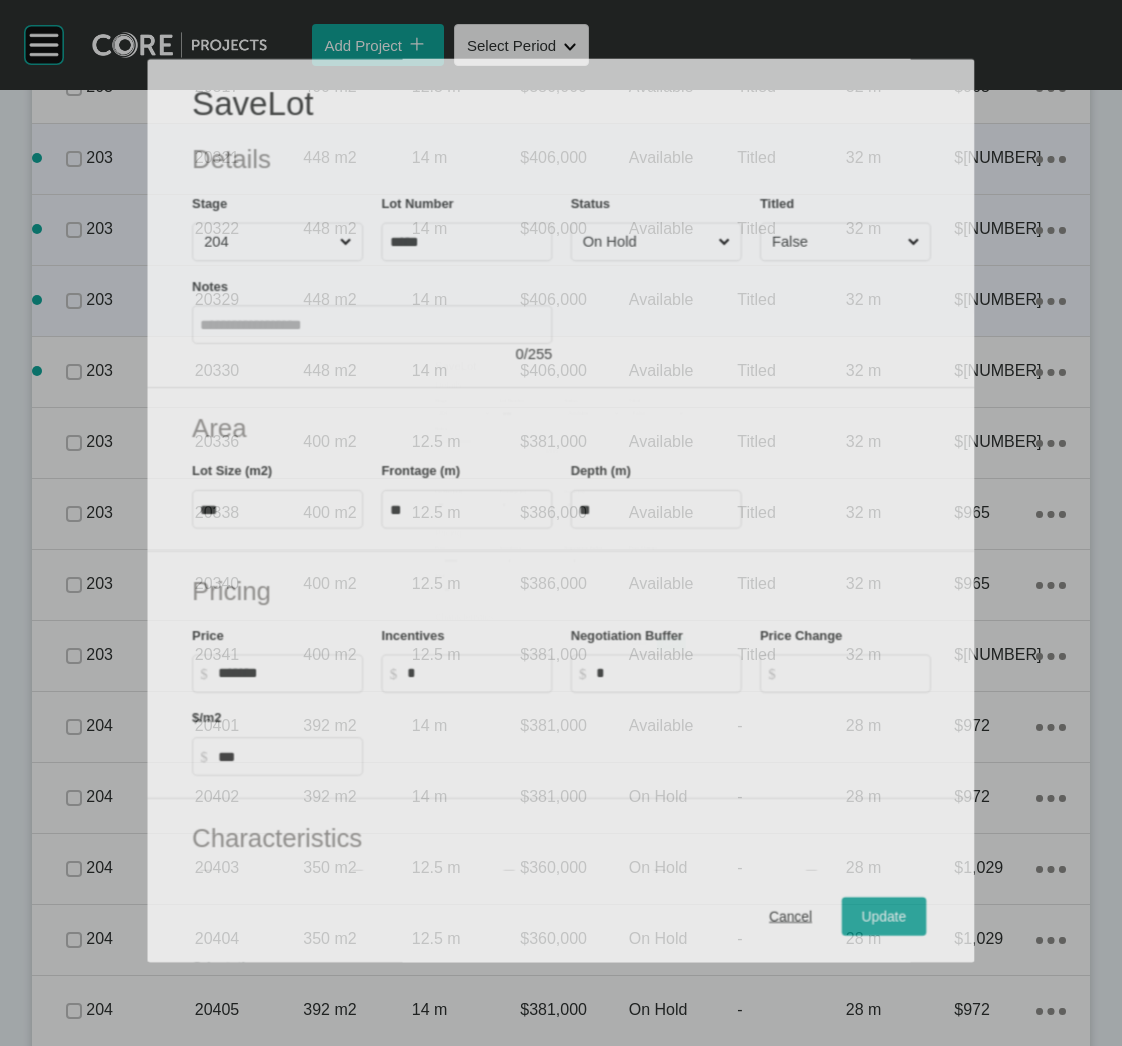 scroll, scrollTop: 3988, scrollLeft: 0, axis: vertical 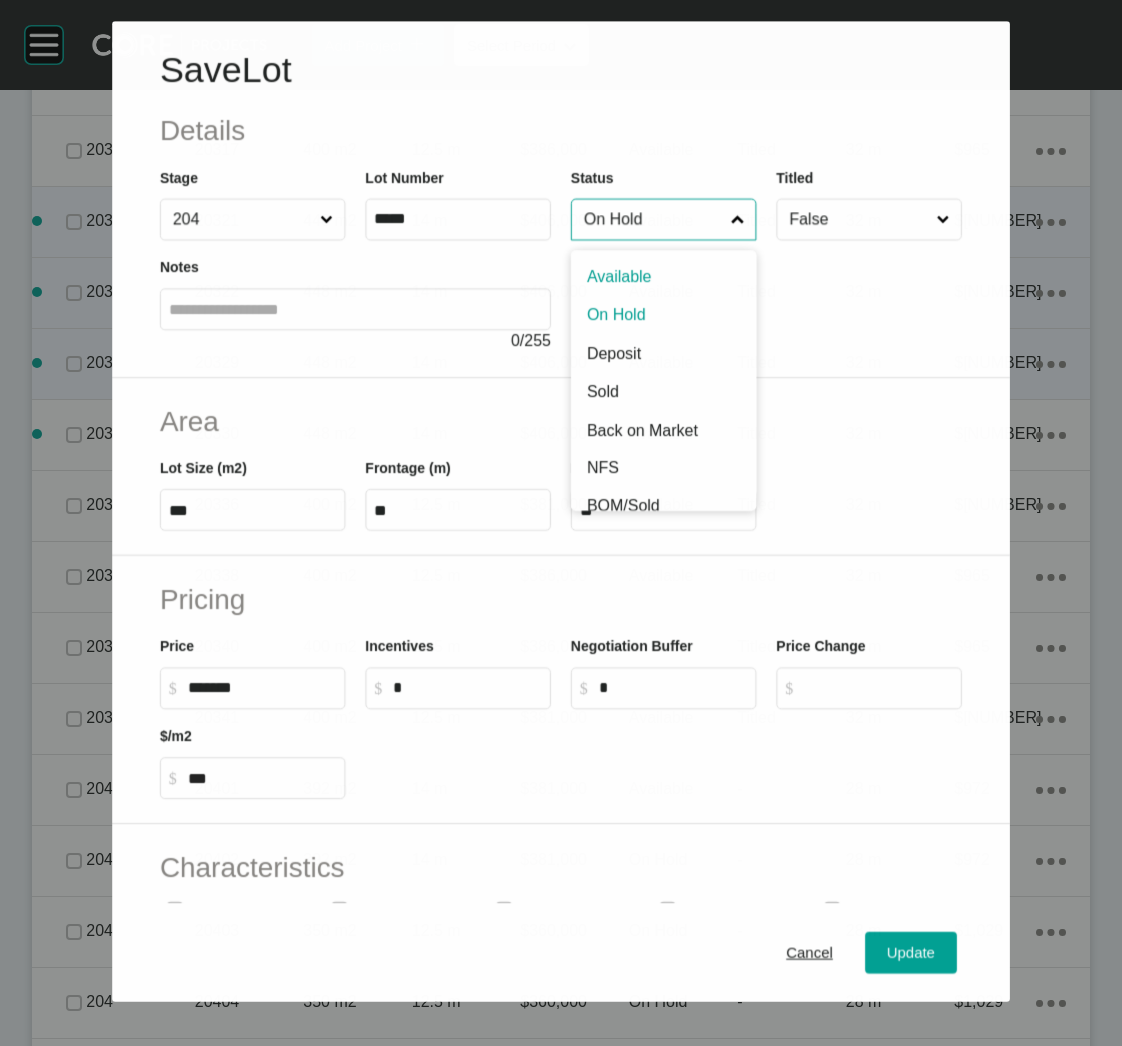 click on "On Hold" at bounding box center (653, 220) 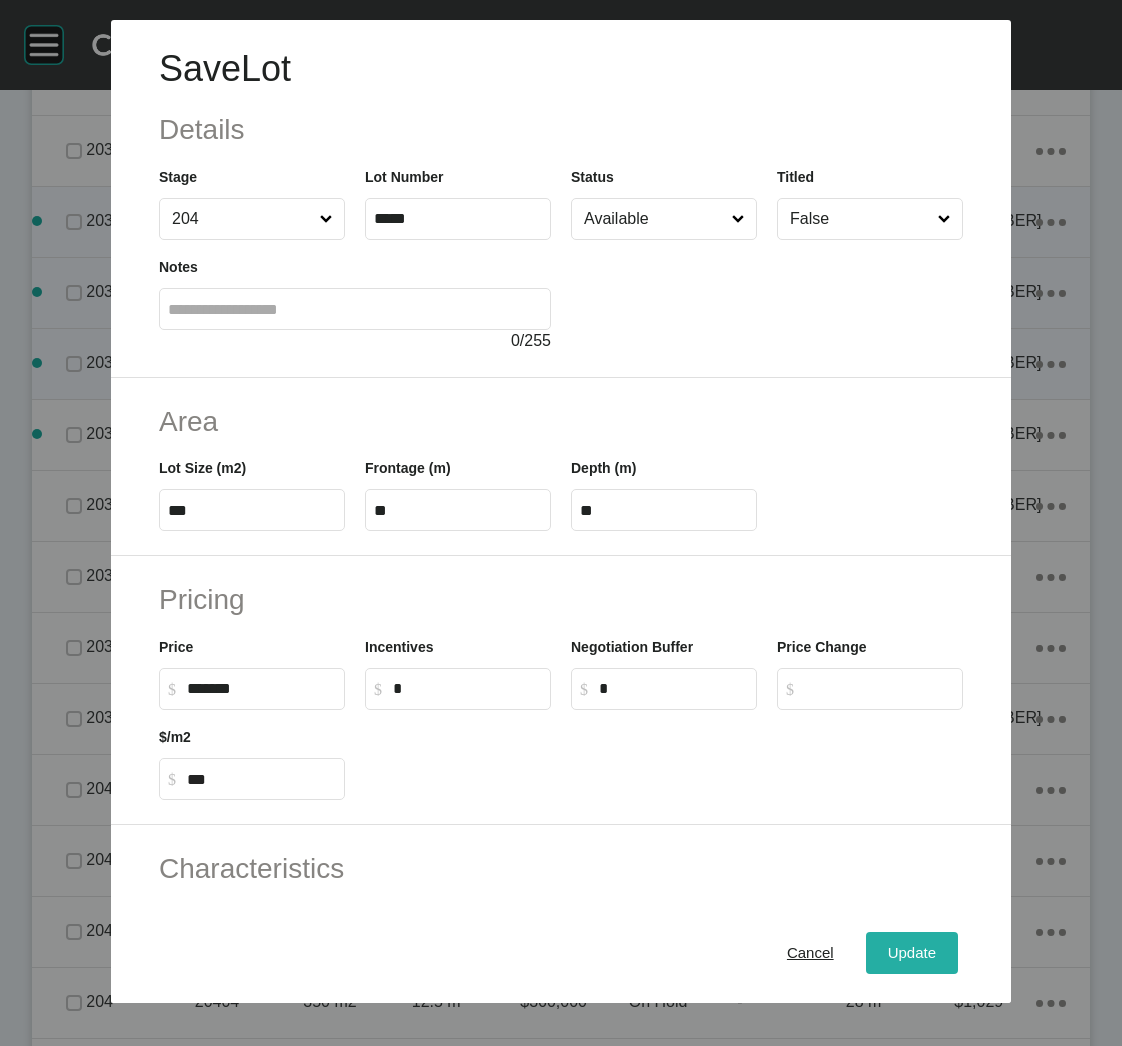 click on "Update" at bounding box center (912, 953) 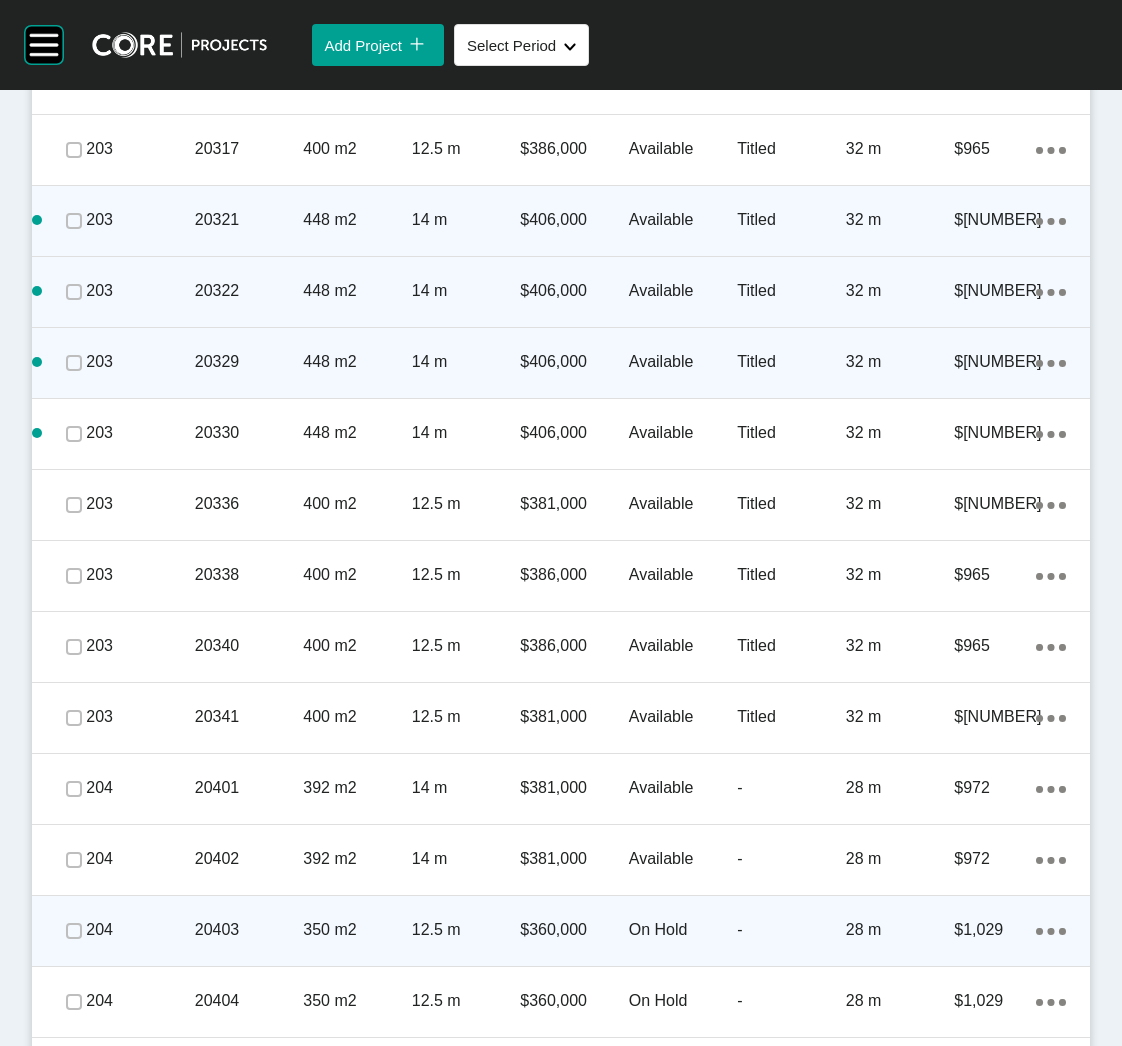scroll, scrollTop: 4351, scrollLeft: 0, axis: vertical 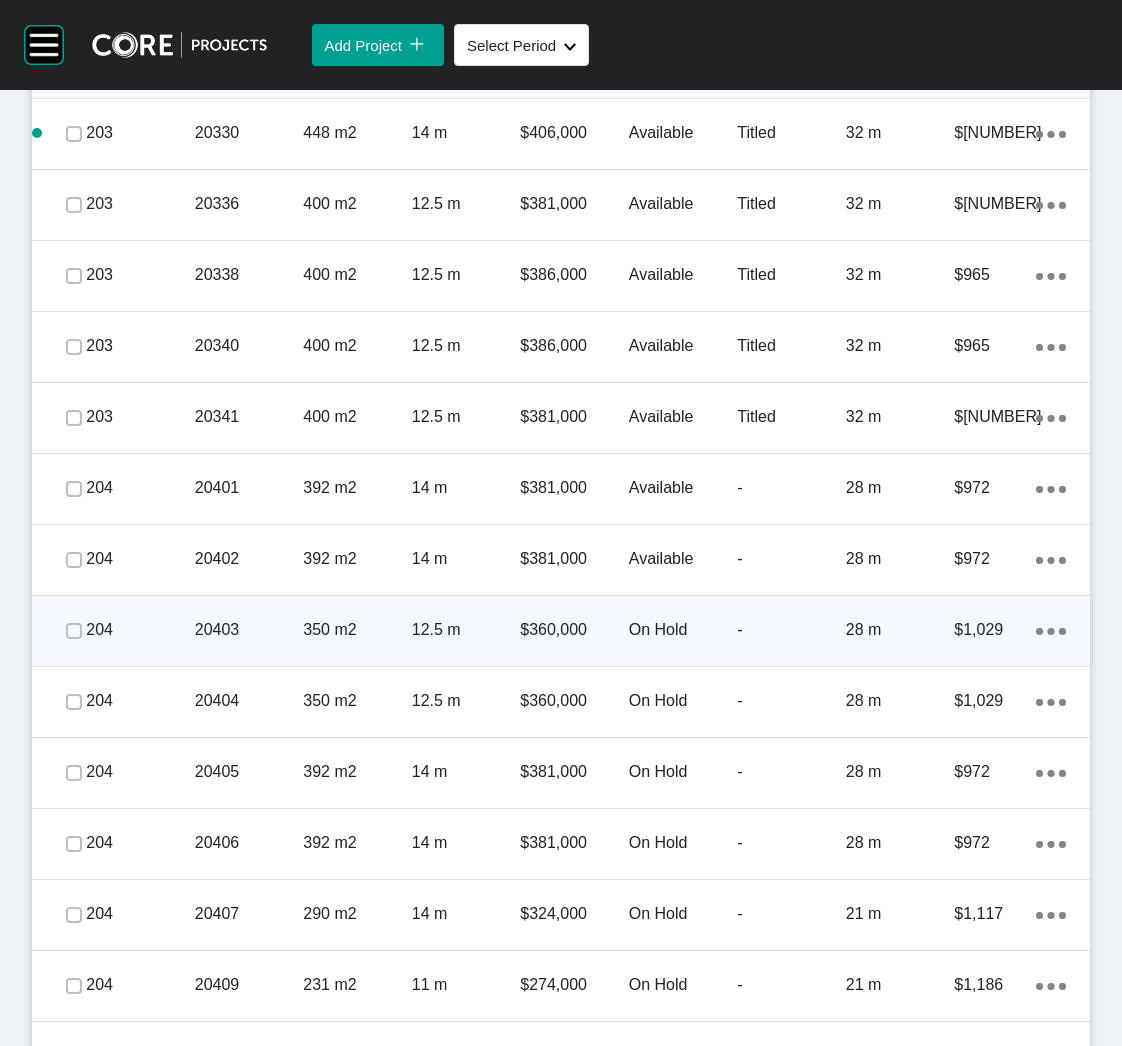 click on "20403" at bounding box center [249, 630] 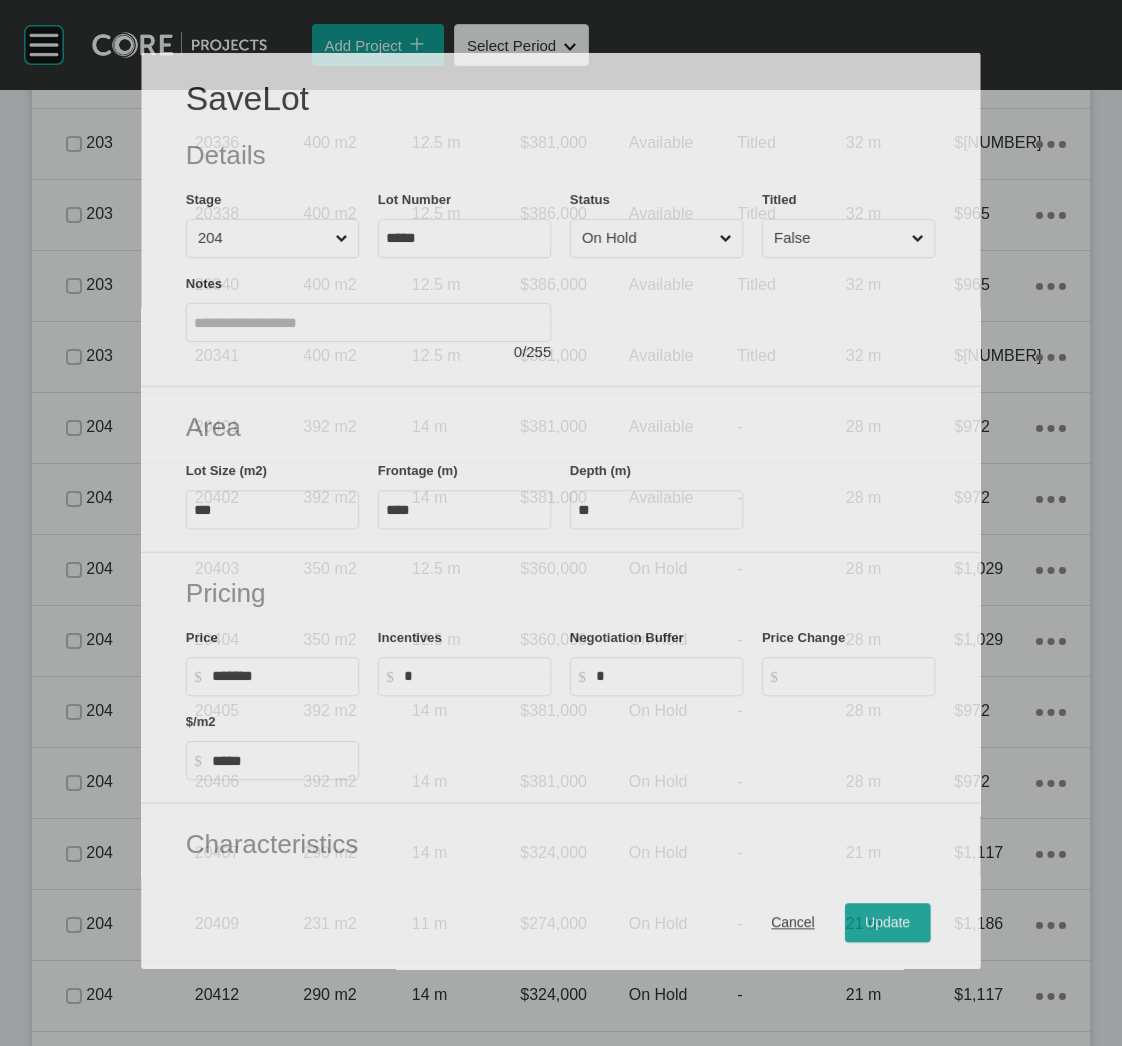 scroll, scrollTop: 4288, scrollLeft: 0, axis: vertical 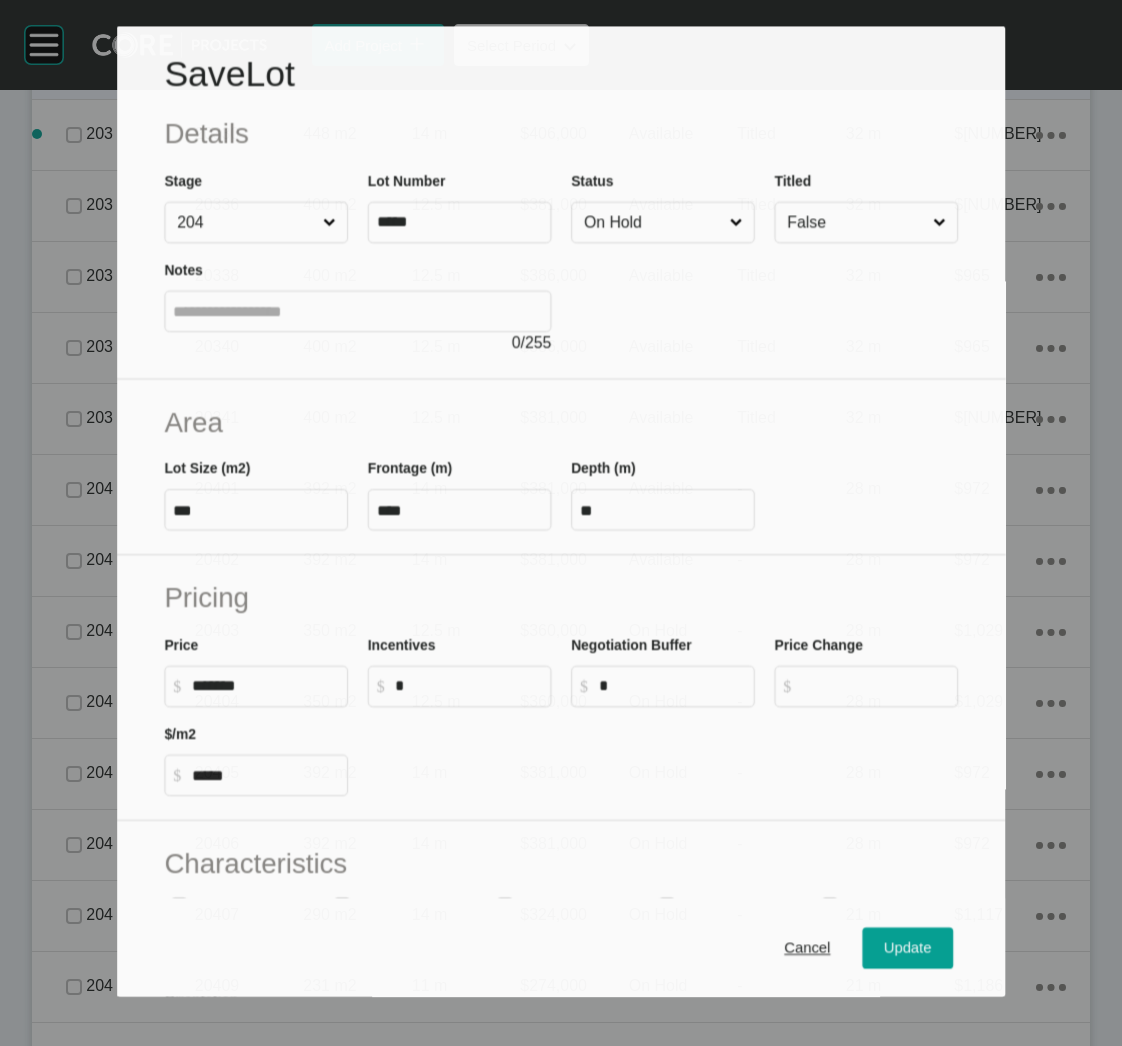 click on "On Hold" at bounding box center (653, 222) 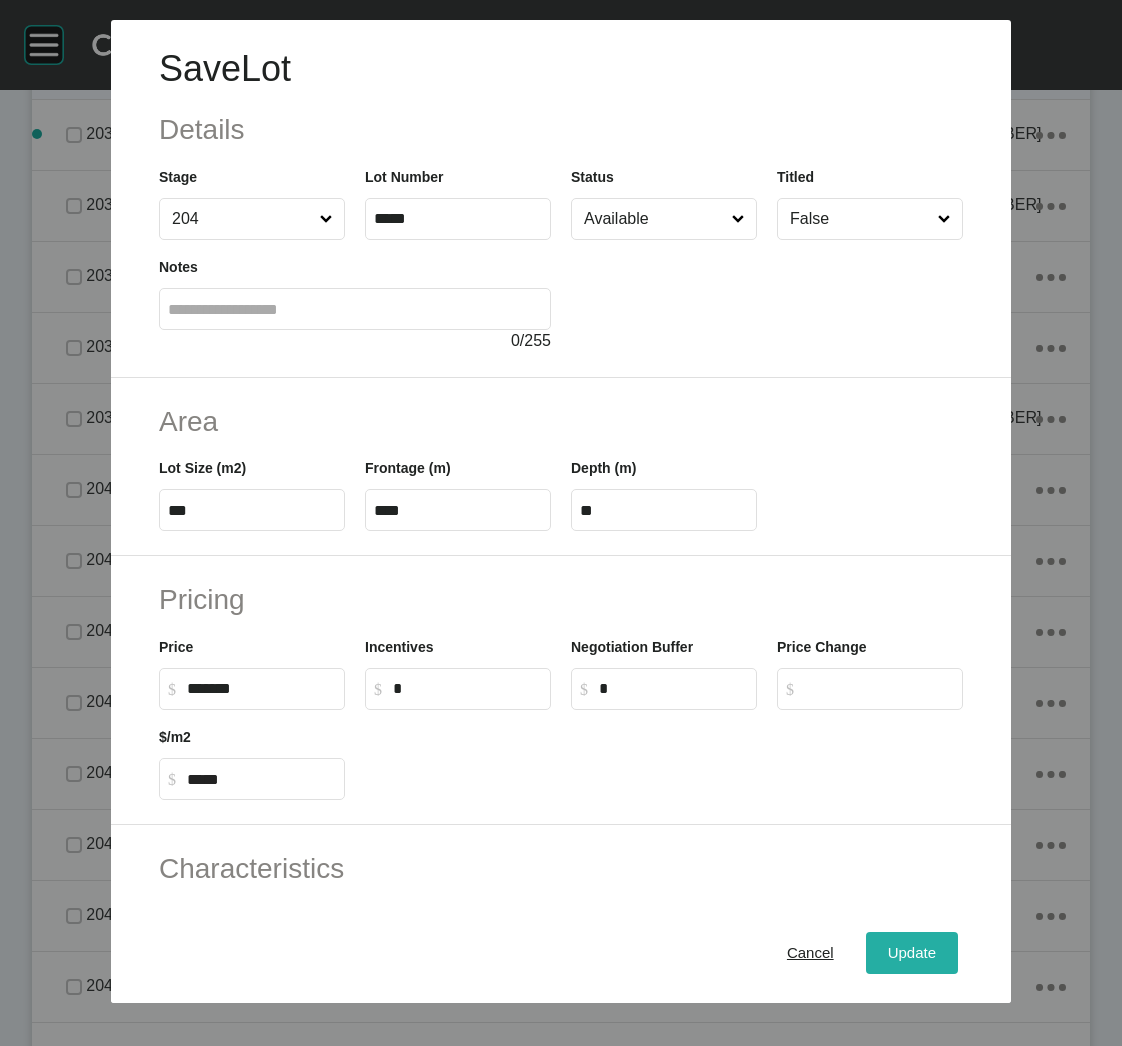 click on "Update" at bounding box center (912, 953) 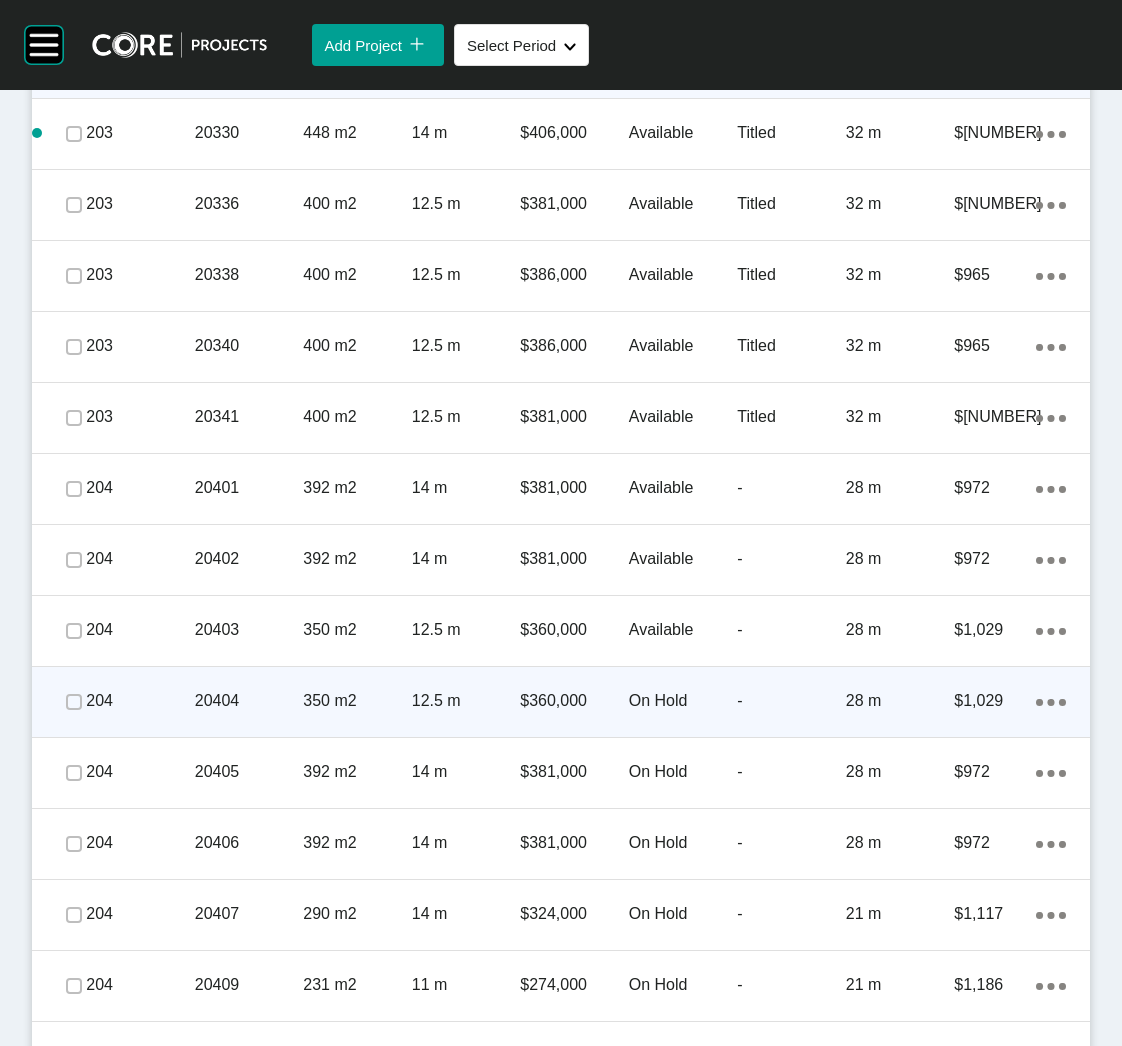 click on "350 m2" at bounding box center (357, 701) 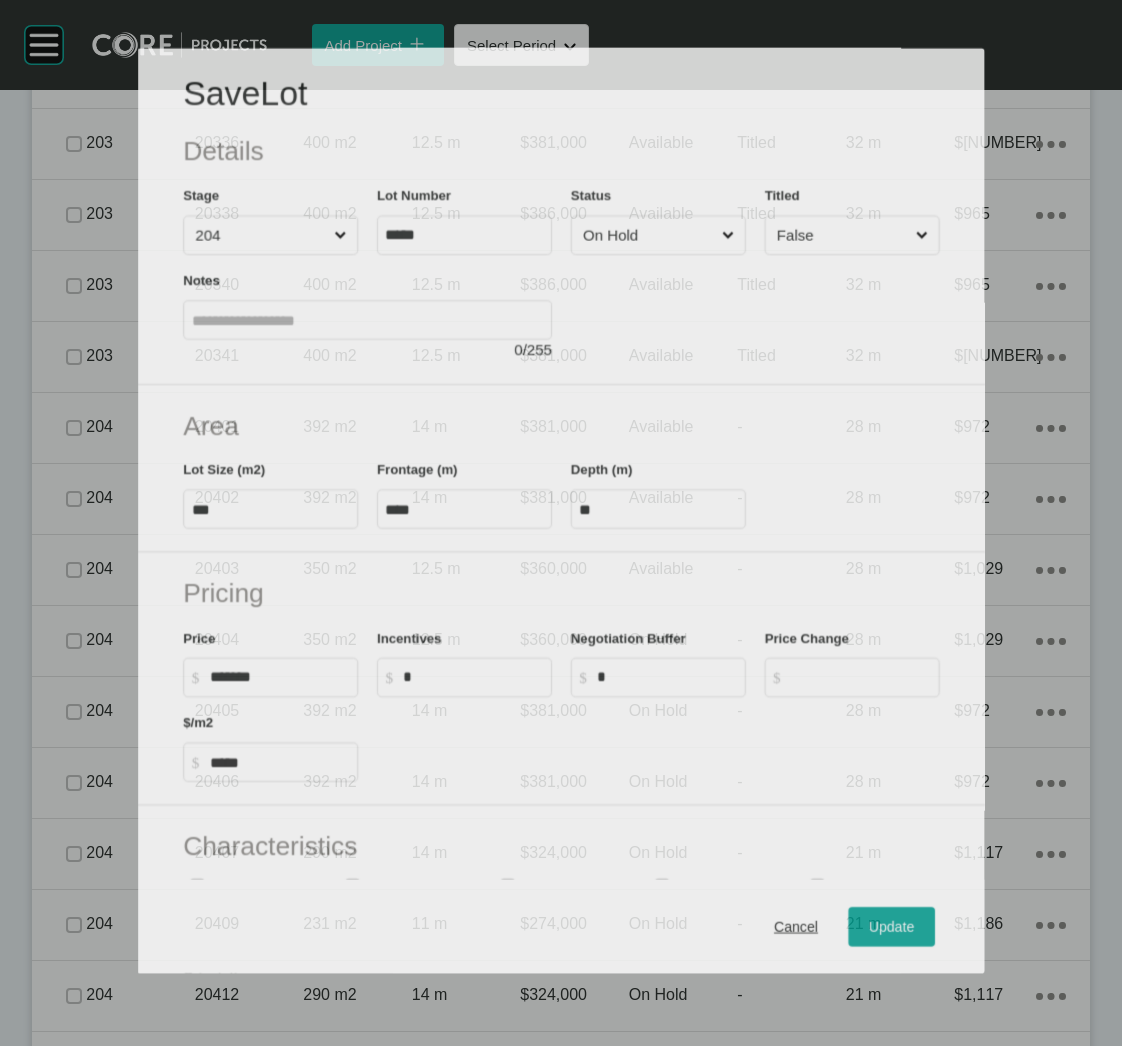 scroll, scrollTop: 4288, scrollLeft: 0, axis: vertical 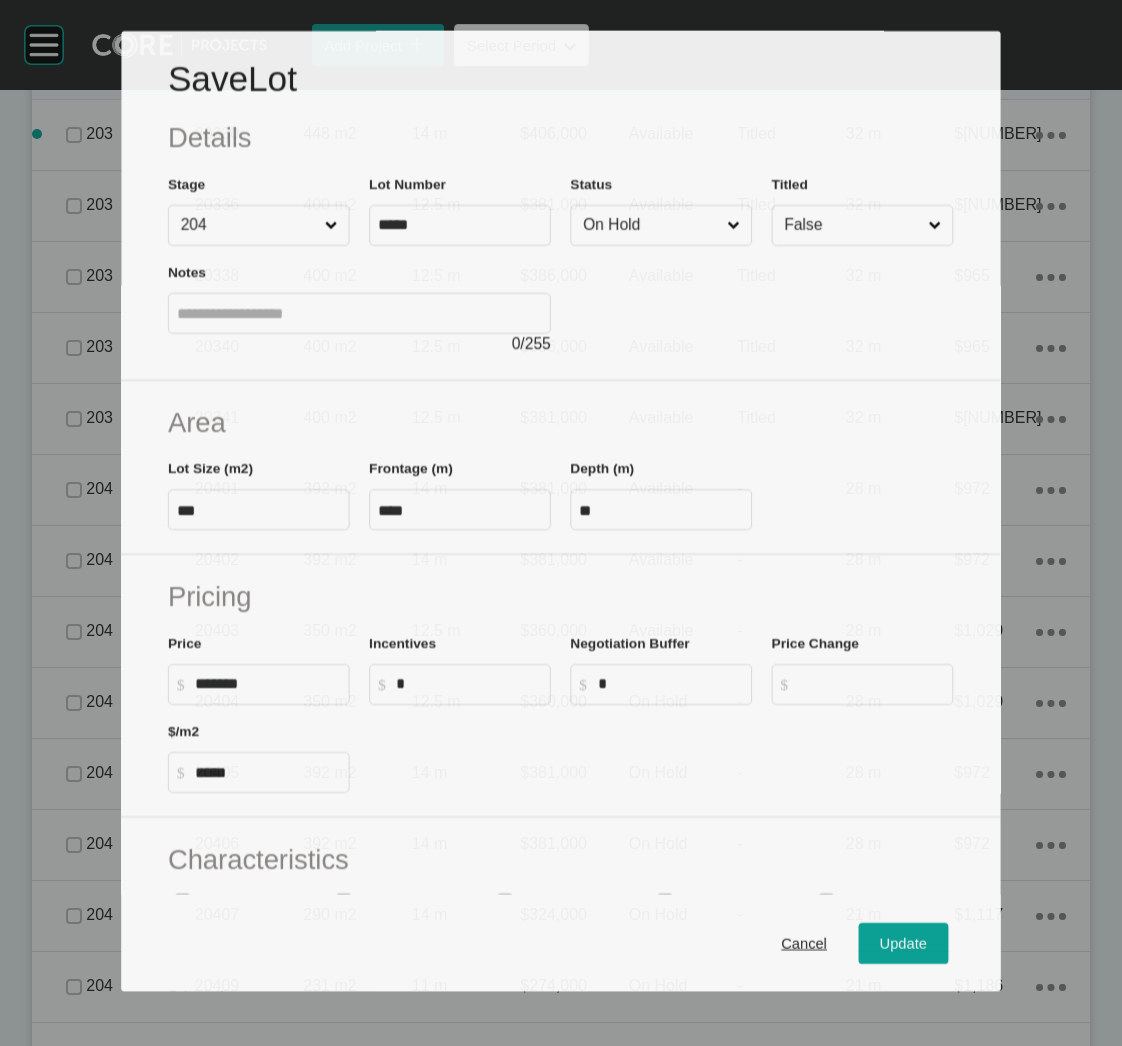 click on "On Hold" at bounding box center [652, 225] 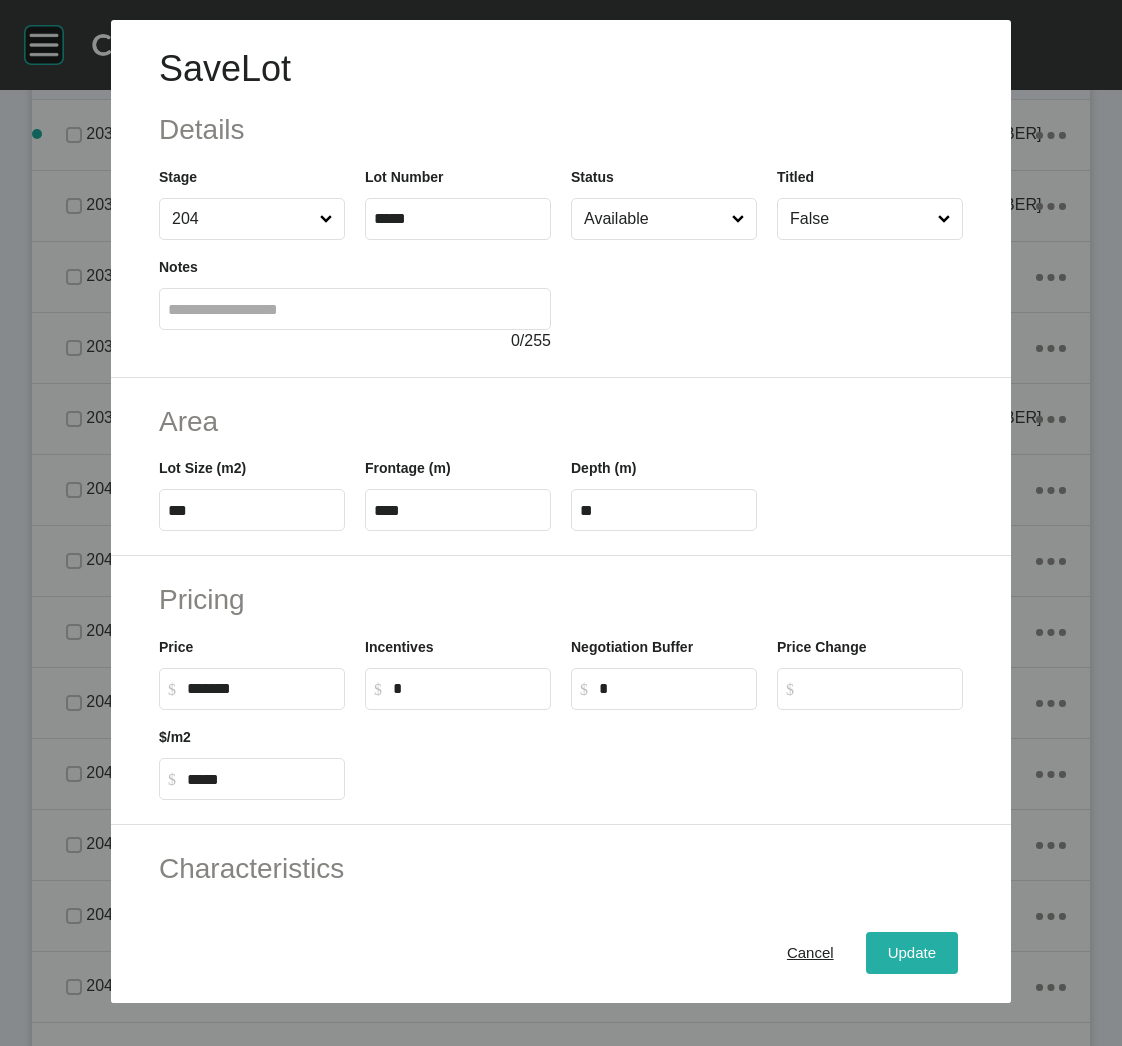 click on "Update" at bounding box center [912, 953] 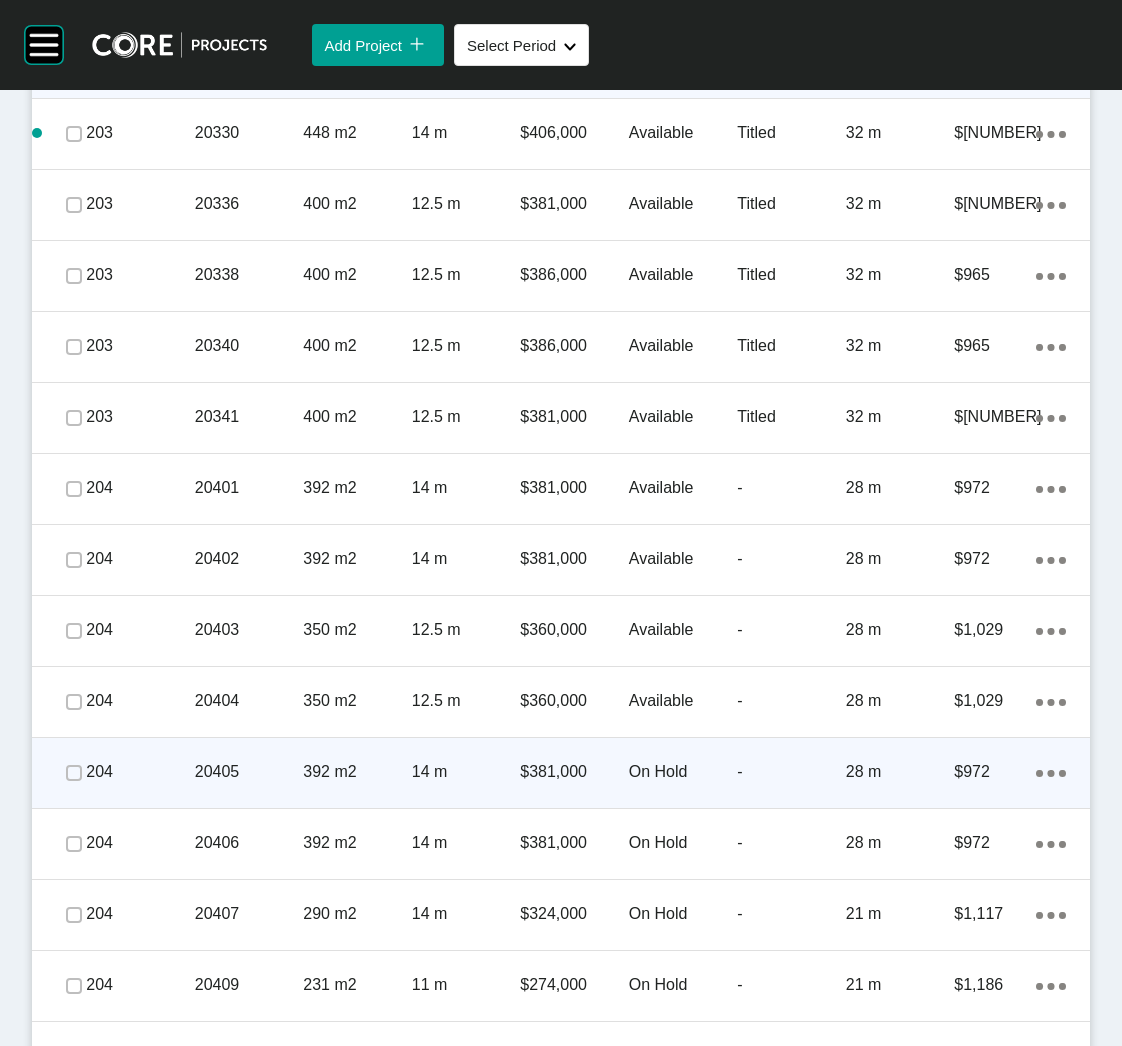 click on "392 m2" at bounding box center (357, 772) 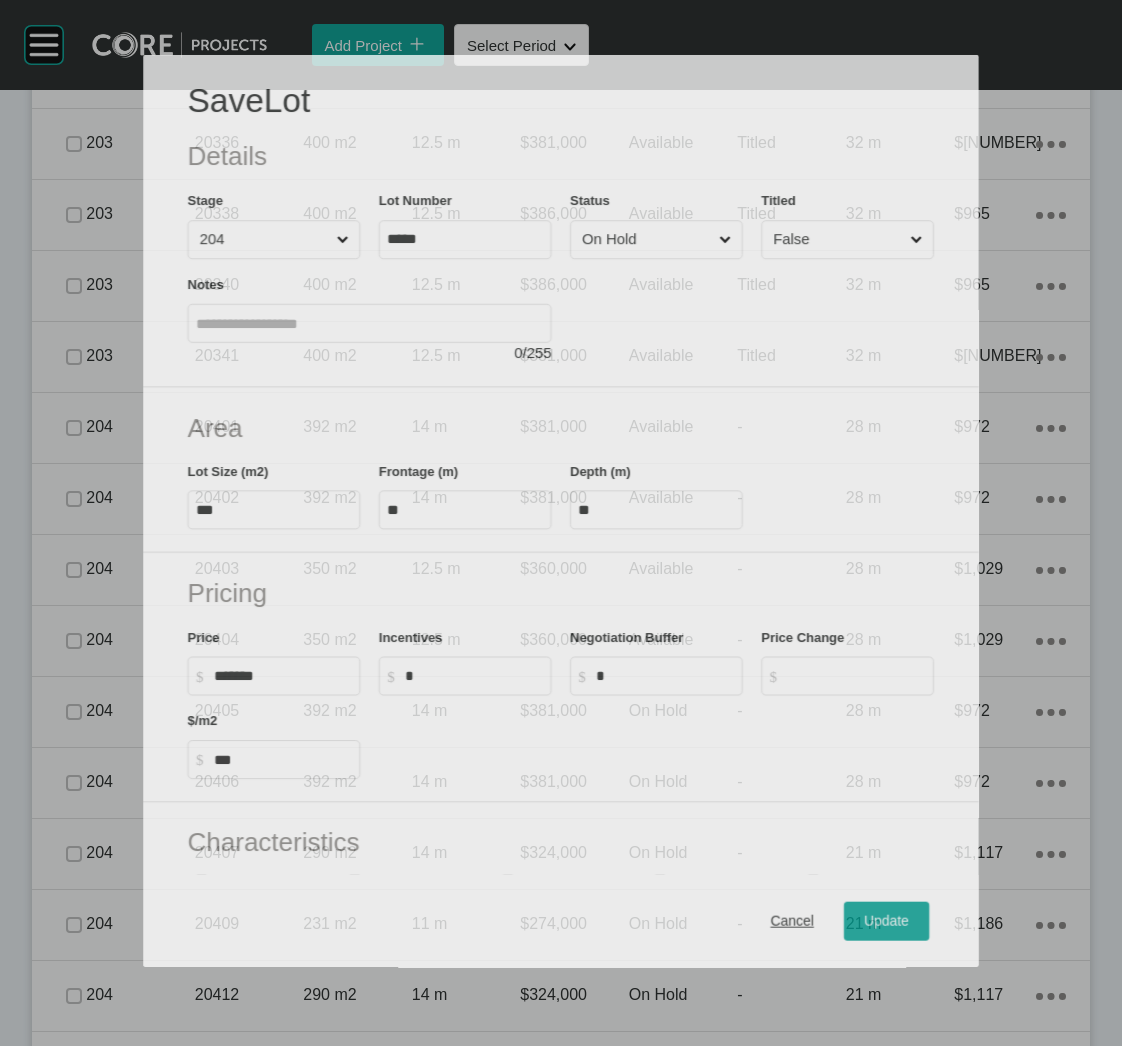 scroll, scrollTop: 4288, scrollLeft: 0, axis: vertical 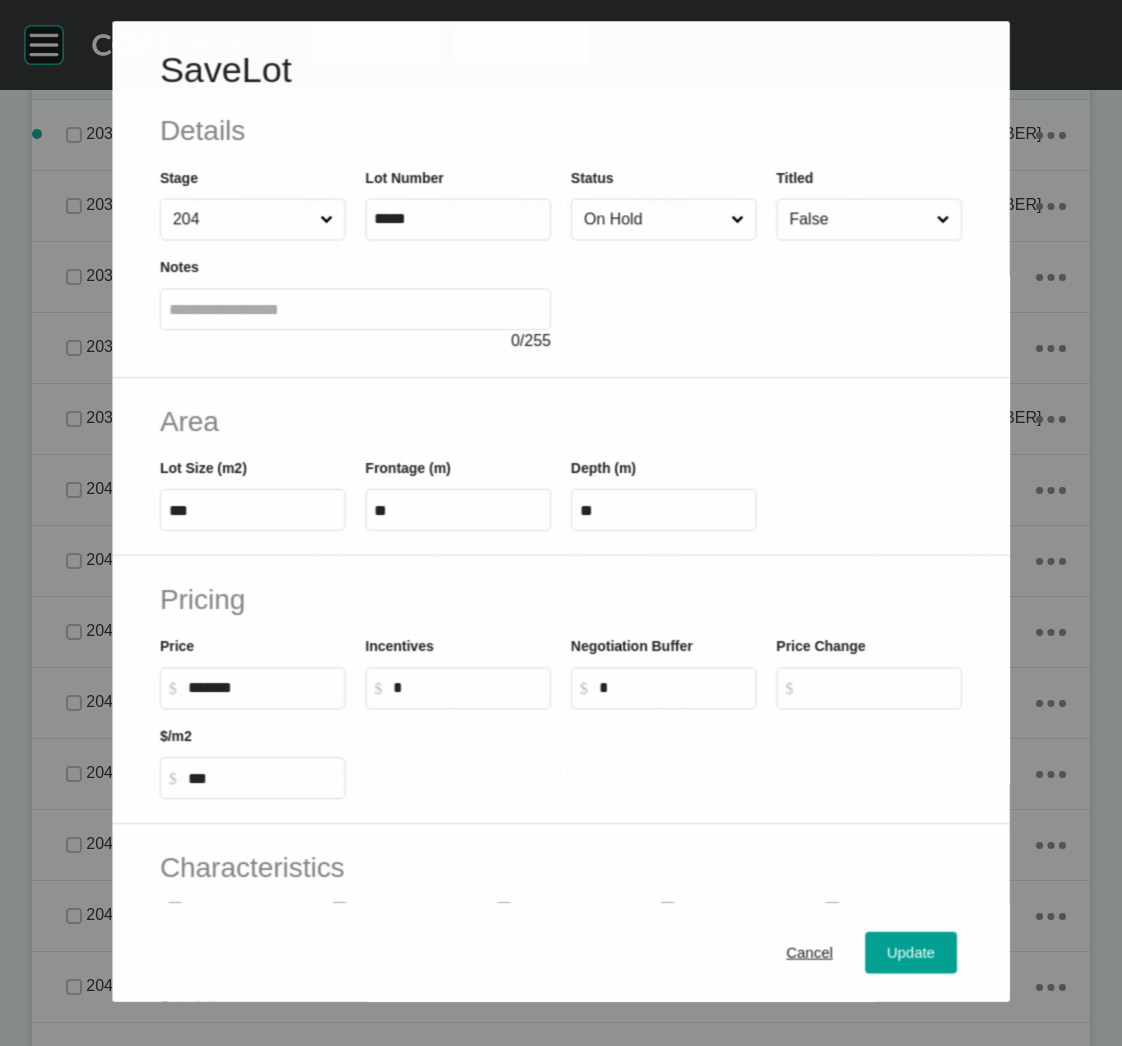click on "On Hold" at bounding box center [653, 220] 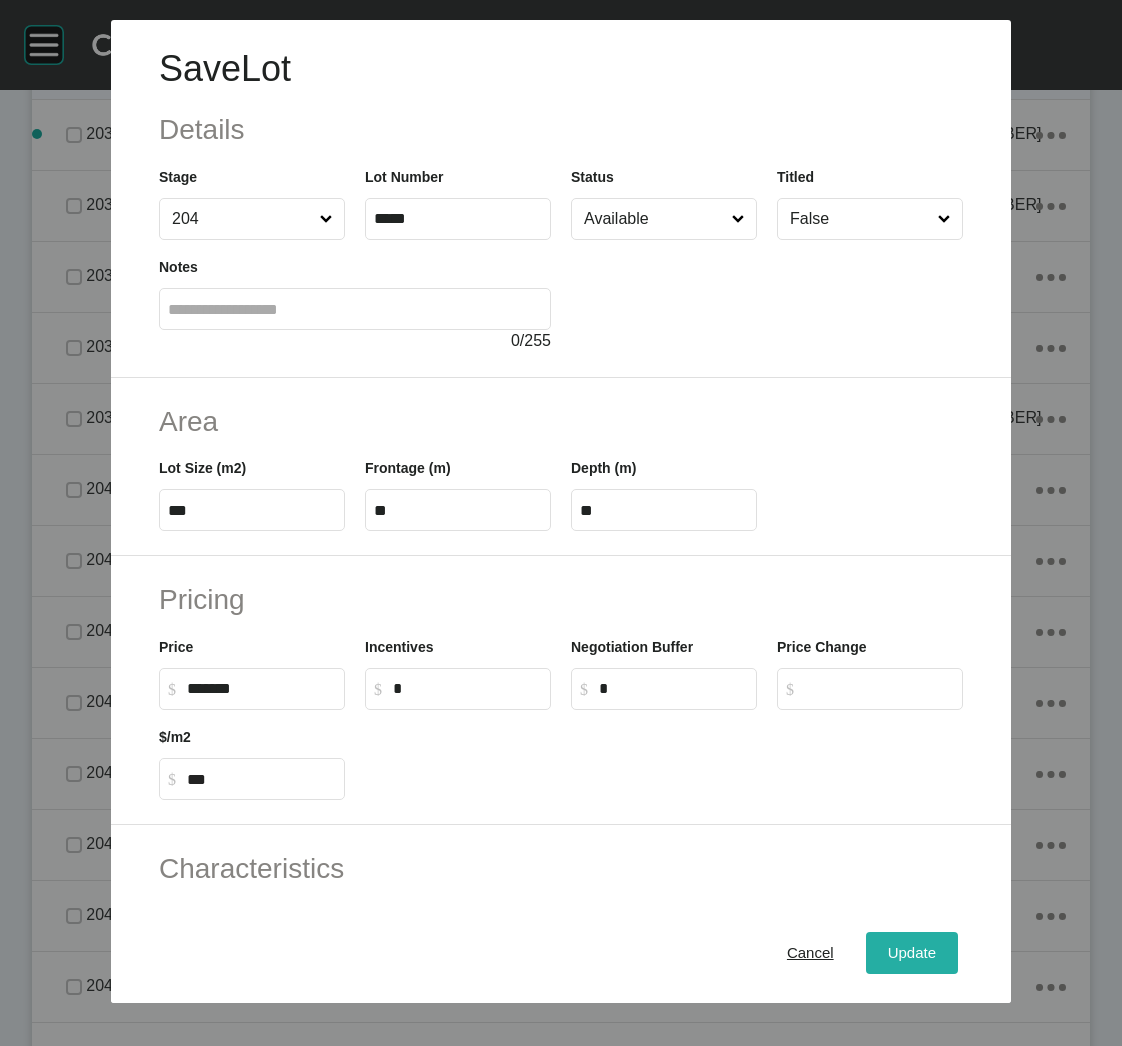 click on "Update" at bounding box center (912, 953) 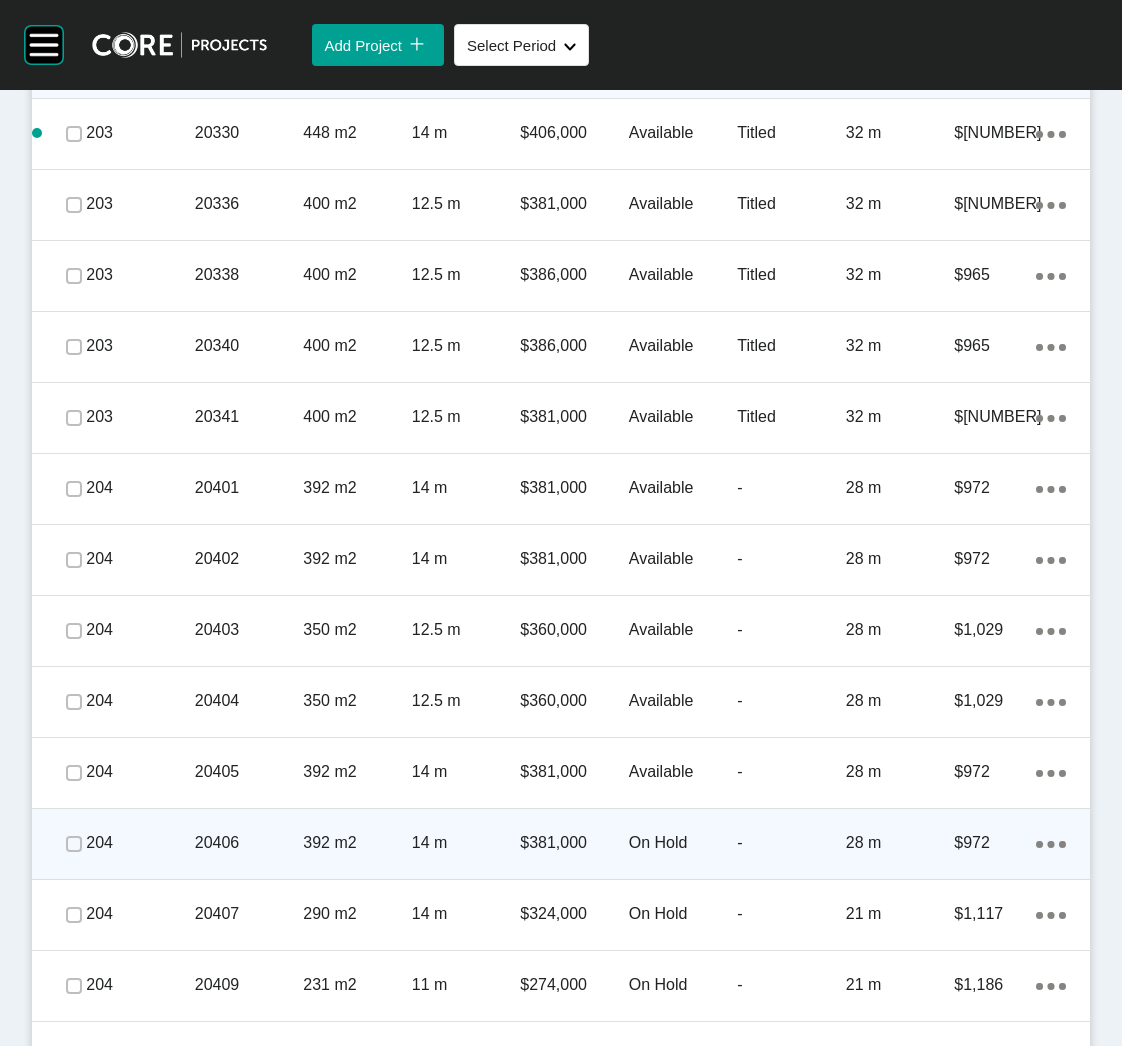 click on "392 m2" at bounding box center [357, 843] 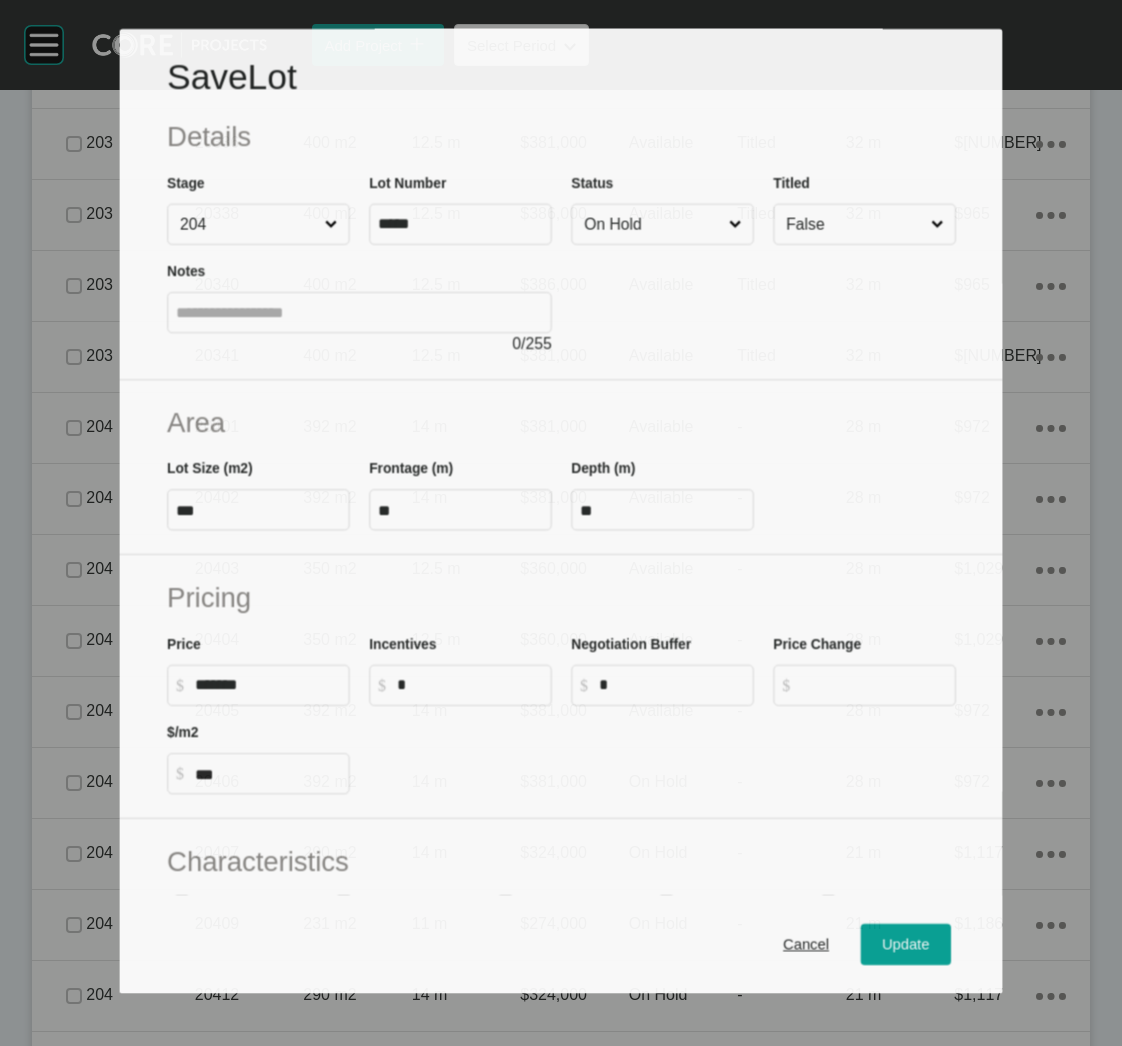 scroll, scrollTop: 4288, scrollLeft: 0, axis: vertical 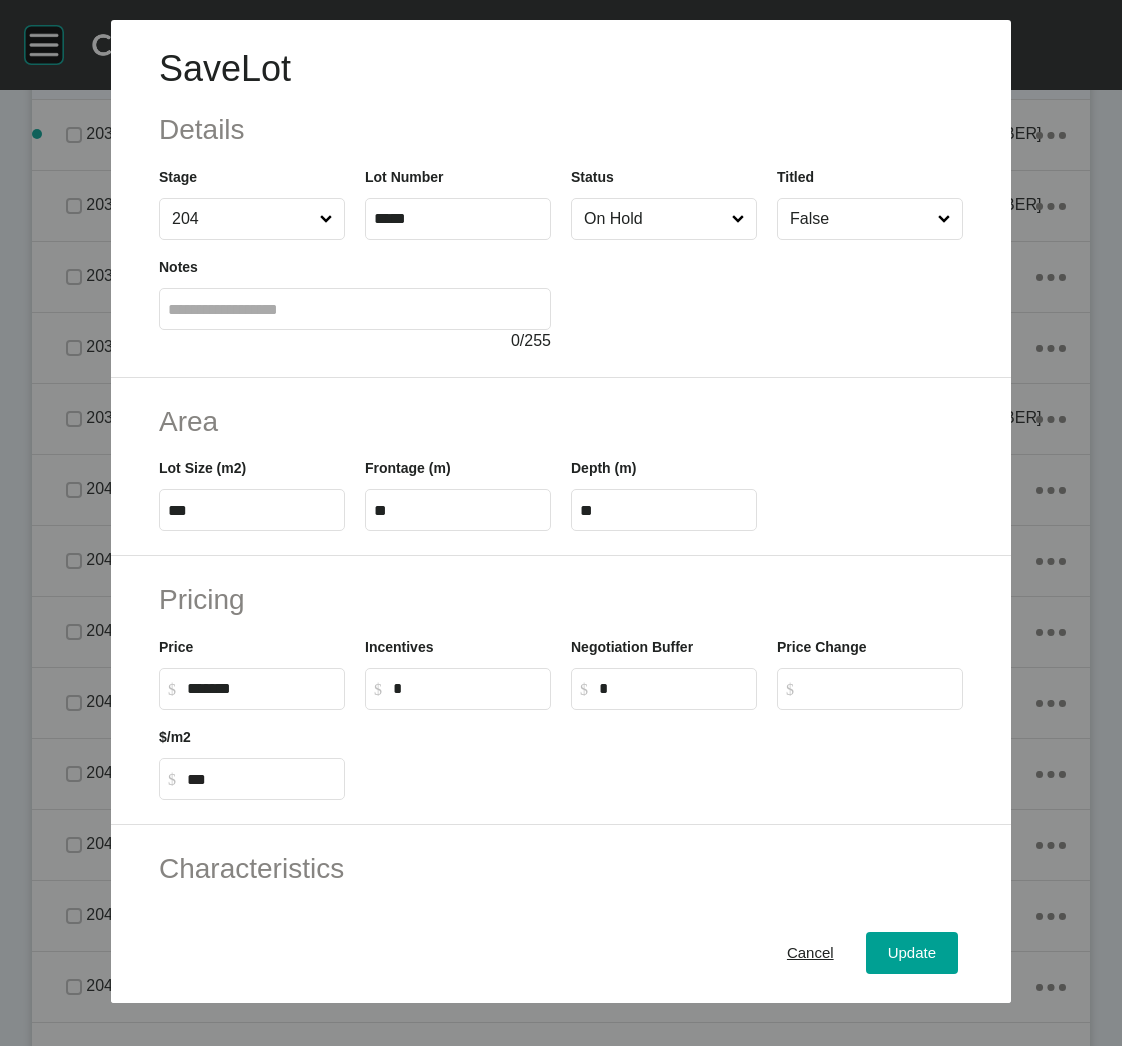 click on "On Hold" at bounding box center [654, 219] 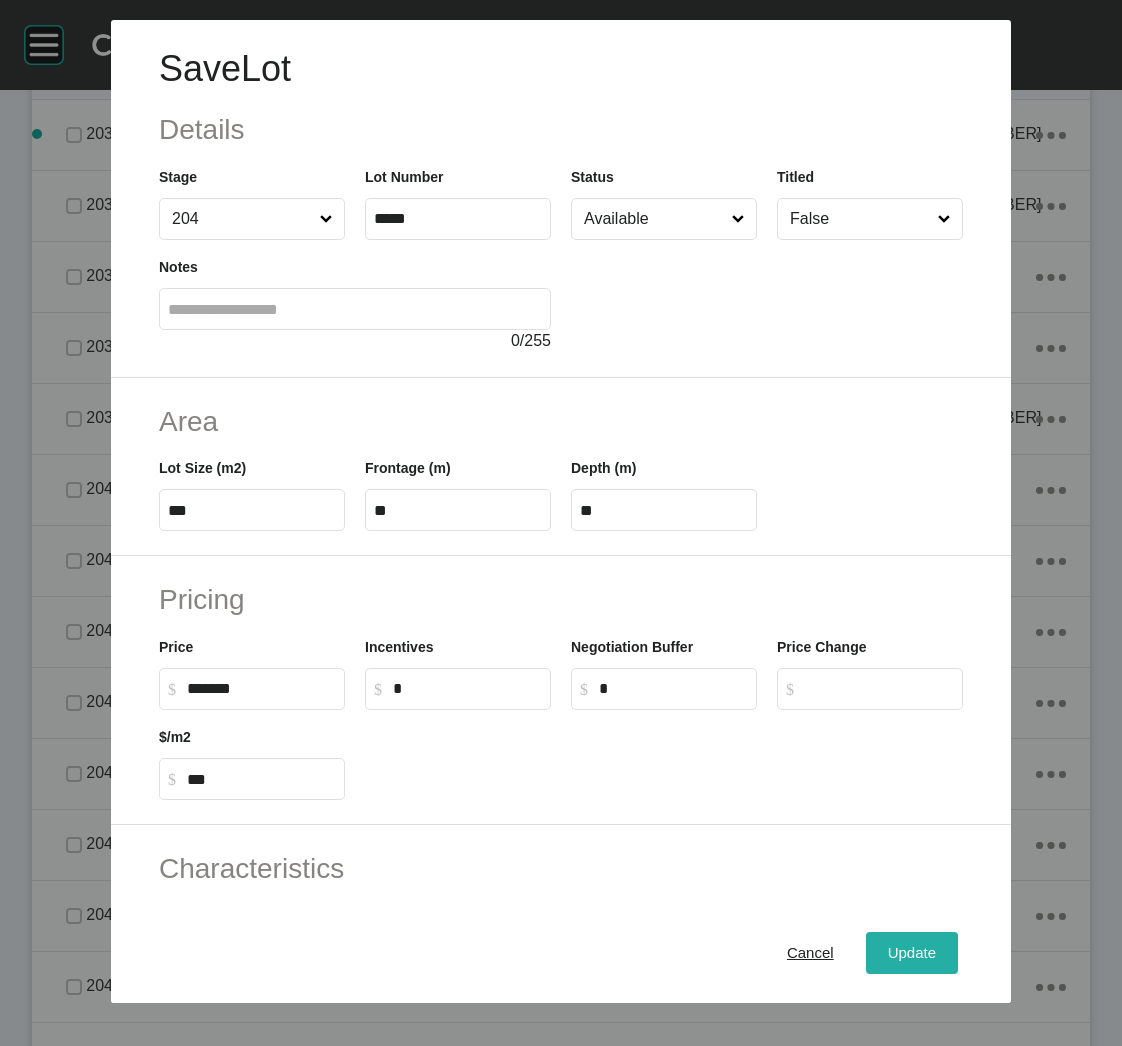 click on "Update" at bounding box center (912, 953) 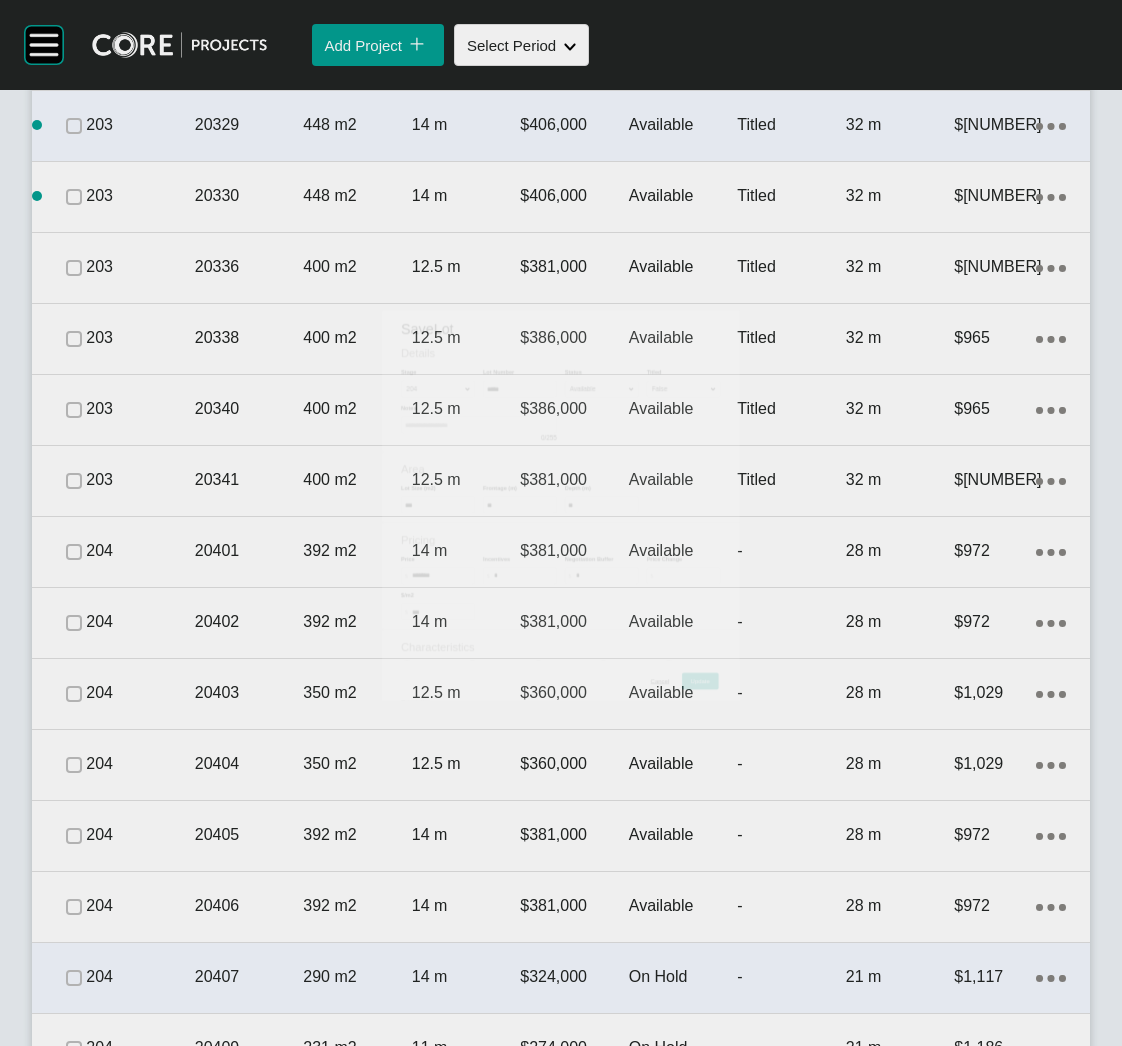 scroll, scrollTop: 4500, scrollLeft: 0, axis: vertical 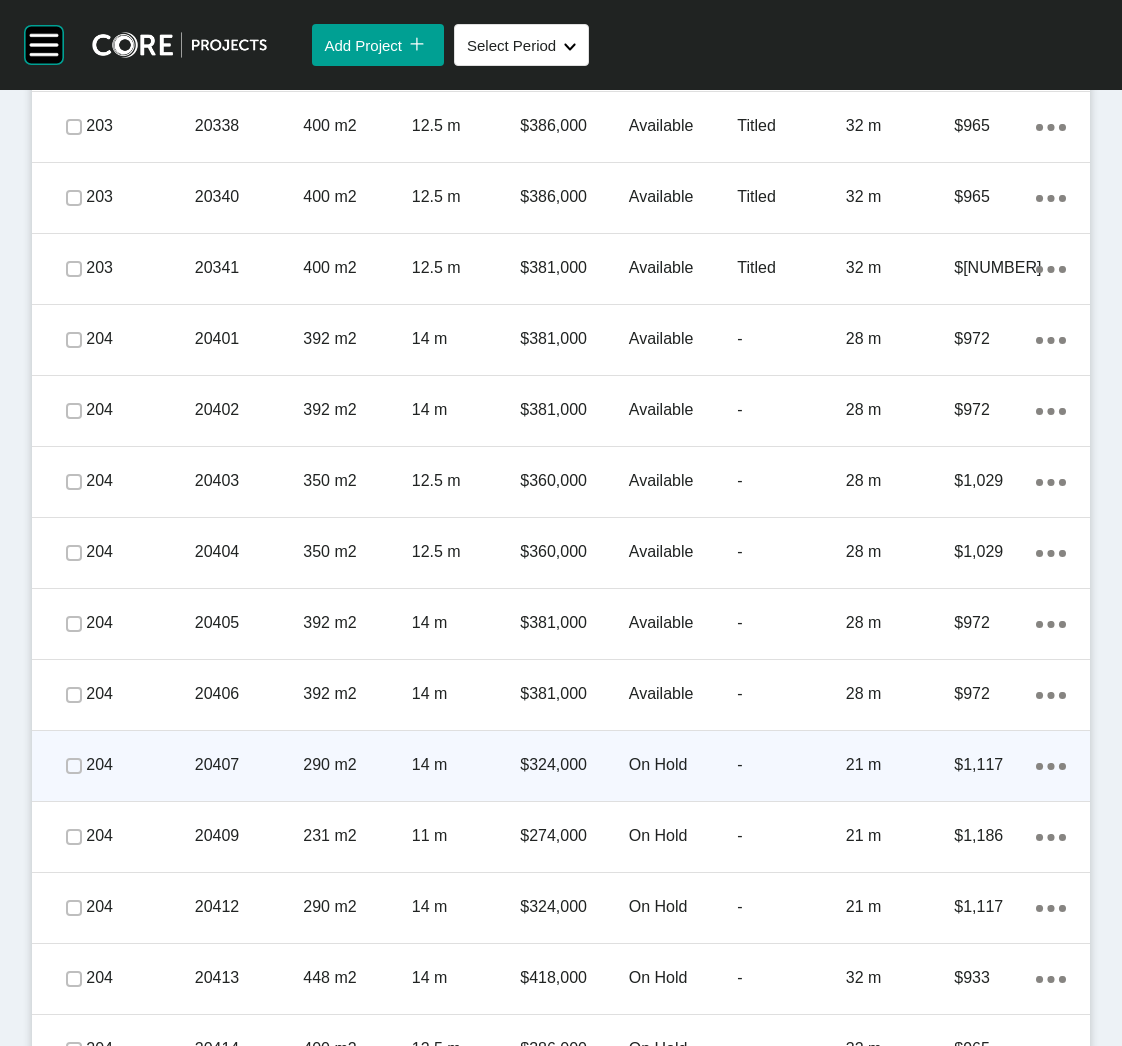 click on "290 m2" at bounding box center (357, 765) 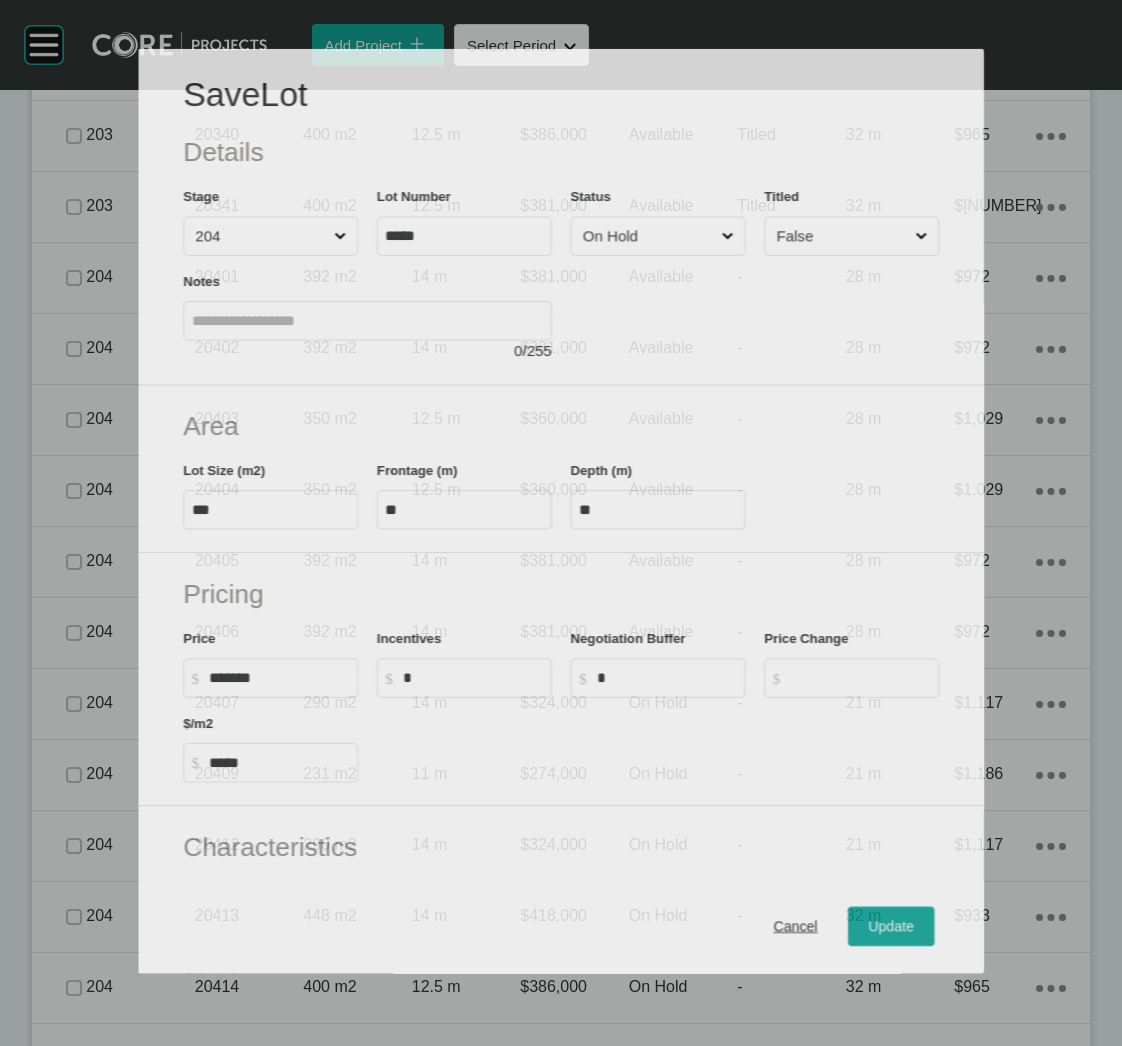 scroll, scrollTop: 4438, scrollLeft: 0, axis: vertical 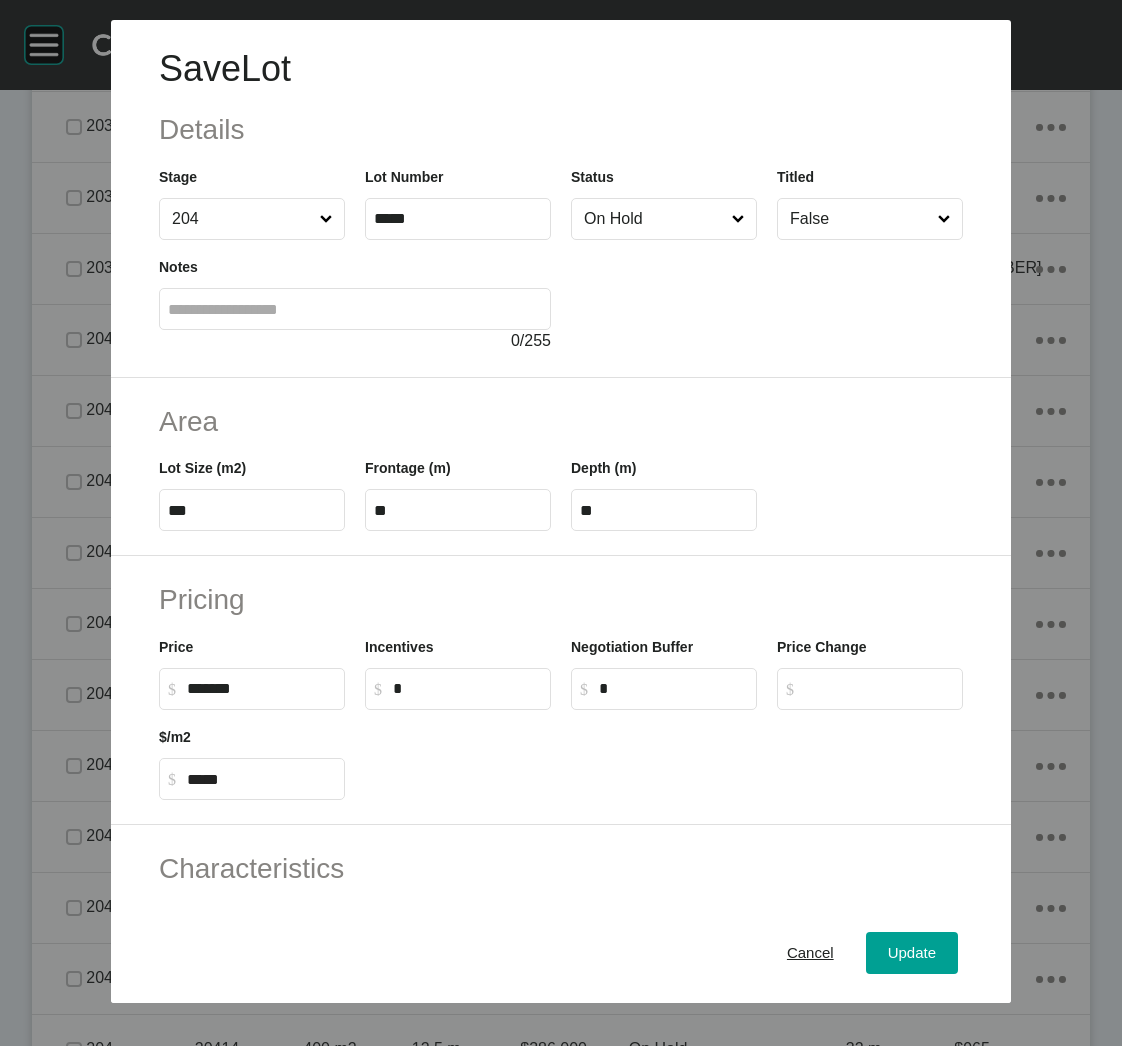 click on "On Hold" at bounding box center [654, 219] 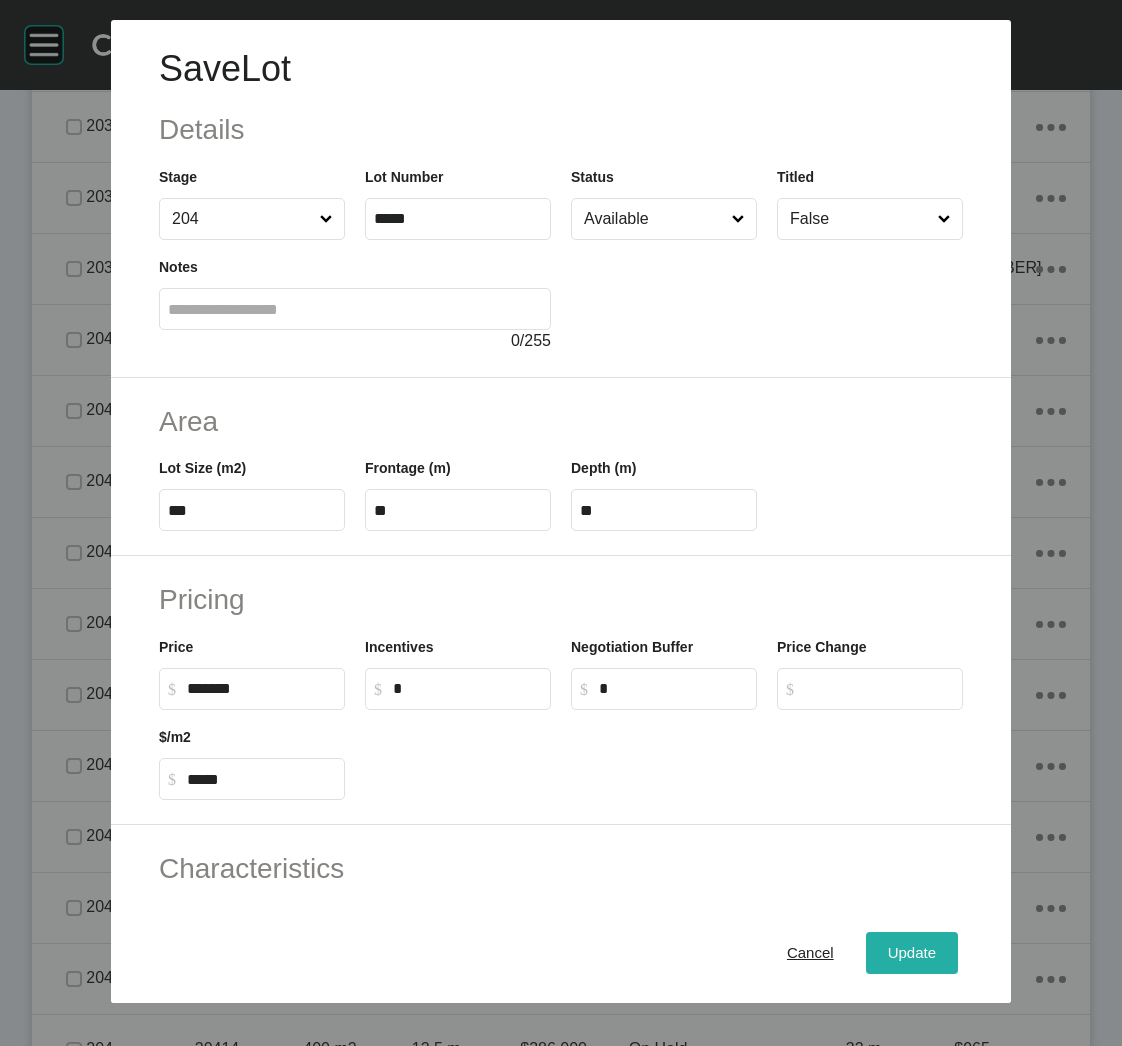 click on "Update" at bounding box center [912, 953] 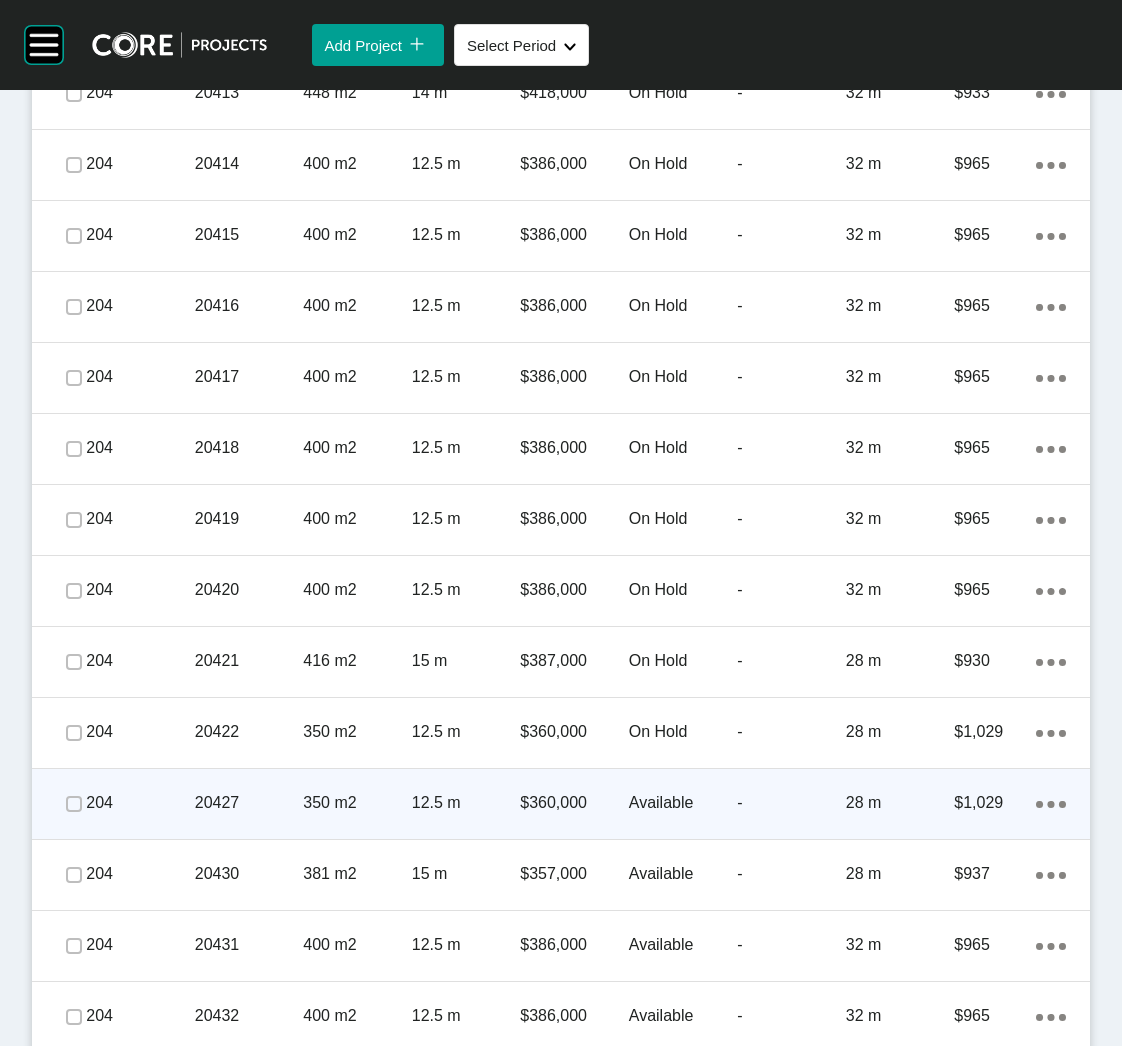 scroll, scrollTop: 5399, scrollLeft: 0, axis: vertical 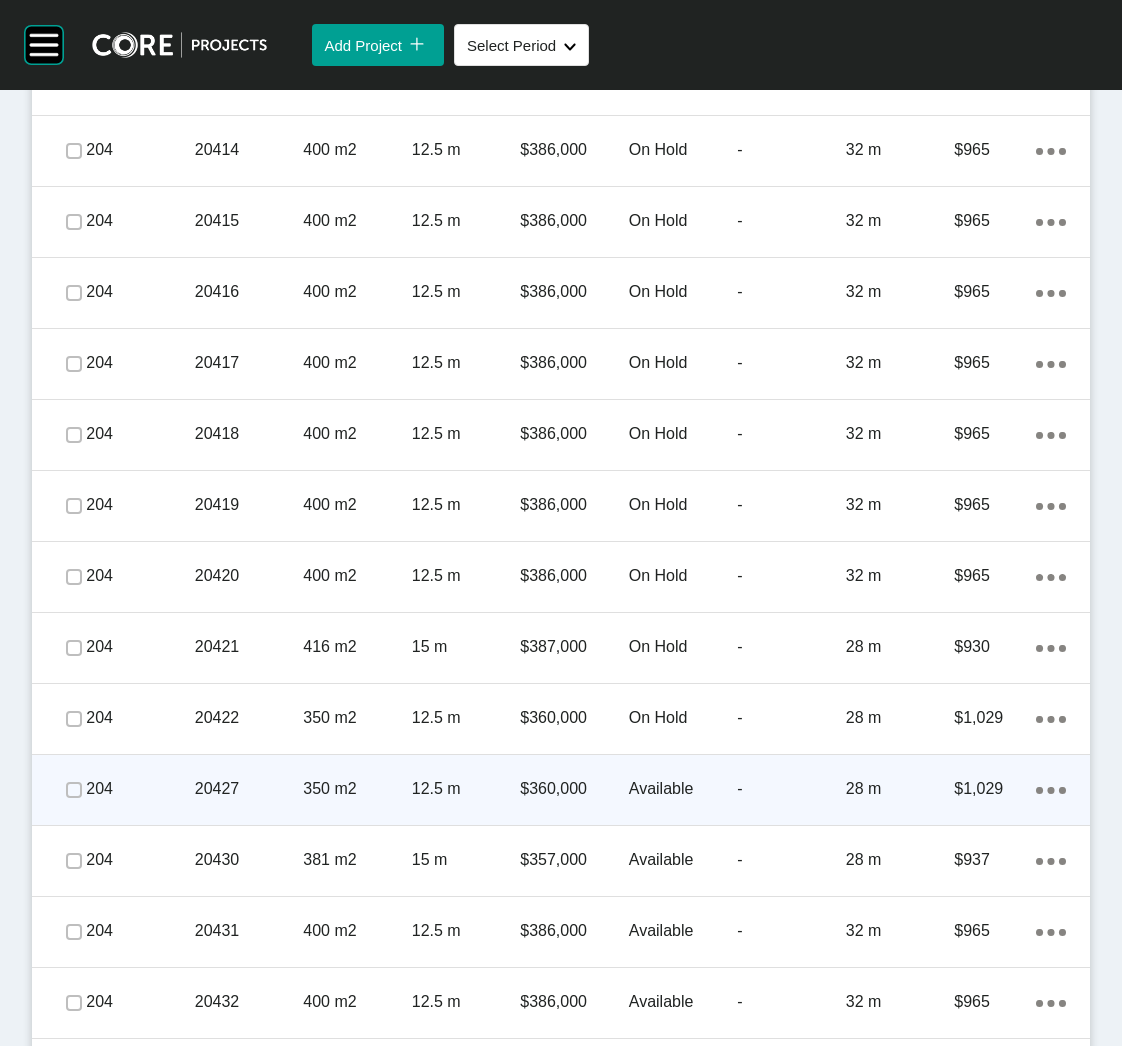 click on "20427" at bounding box center (249, 789) 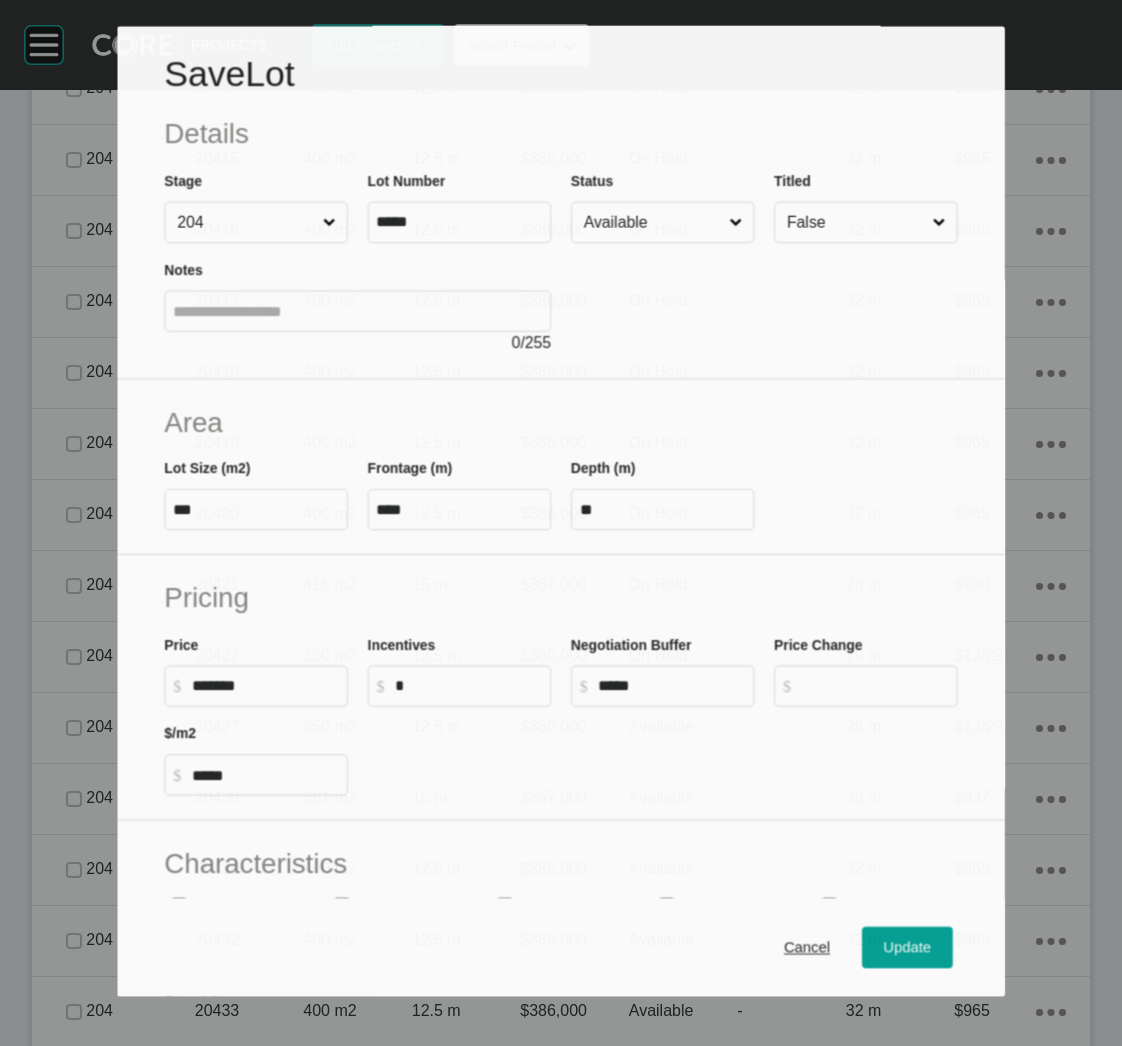 scroll, scrollTop: 5337, scrollLeft: 0, axis: vertical 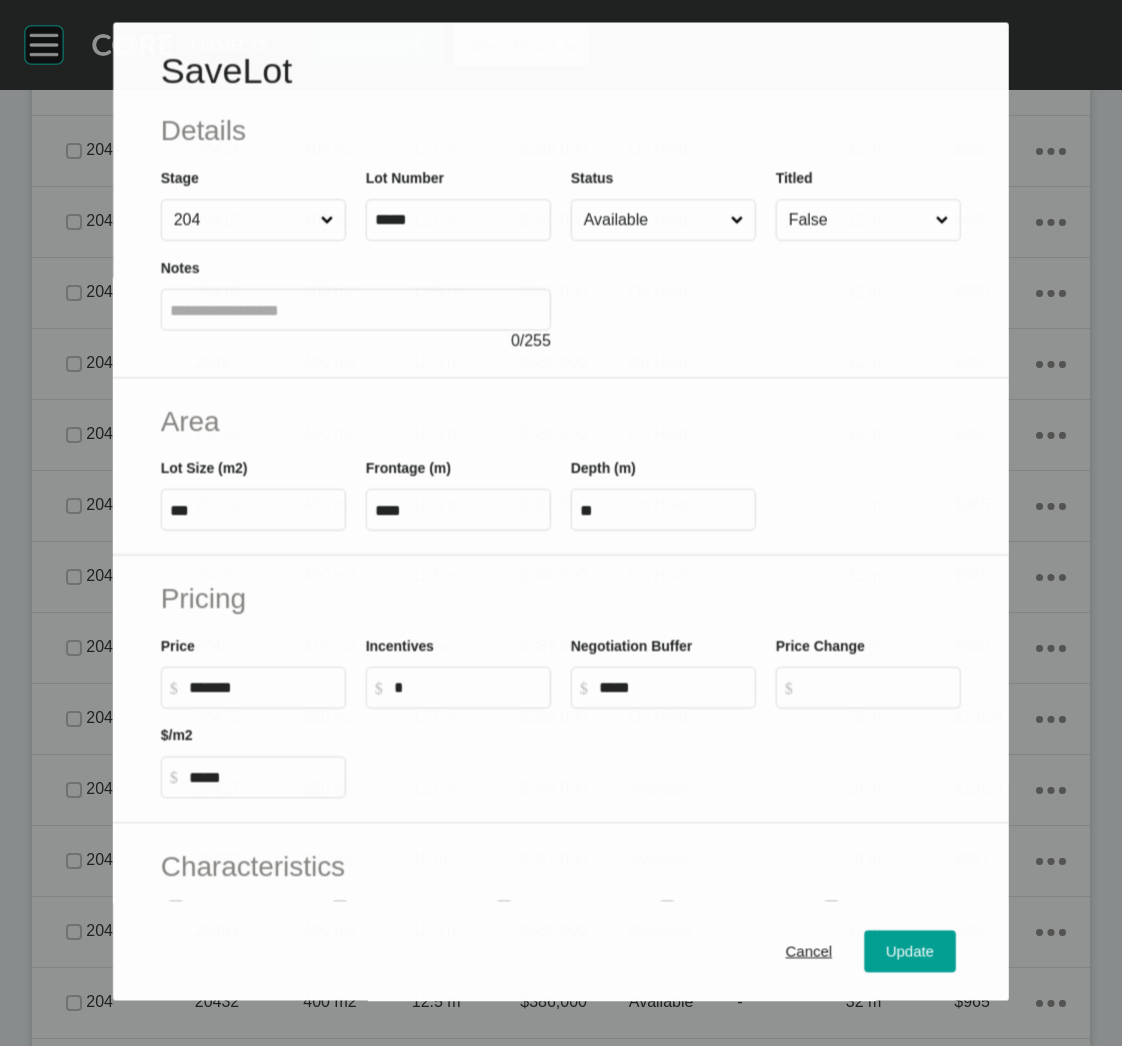 click on "Available" at bounding box center [653, 220] 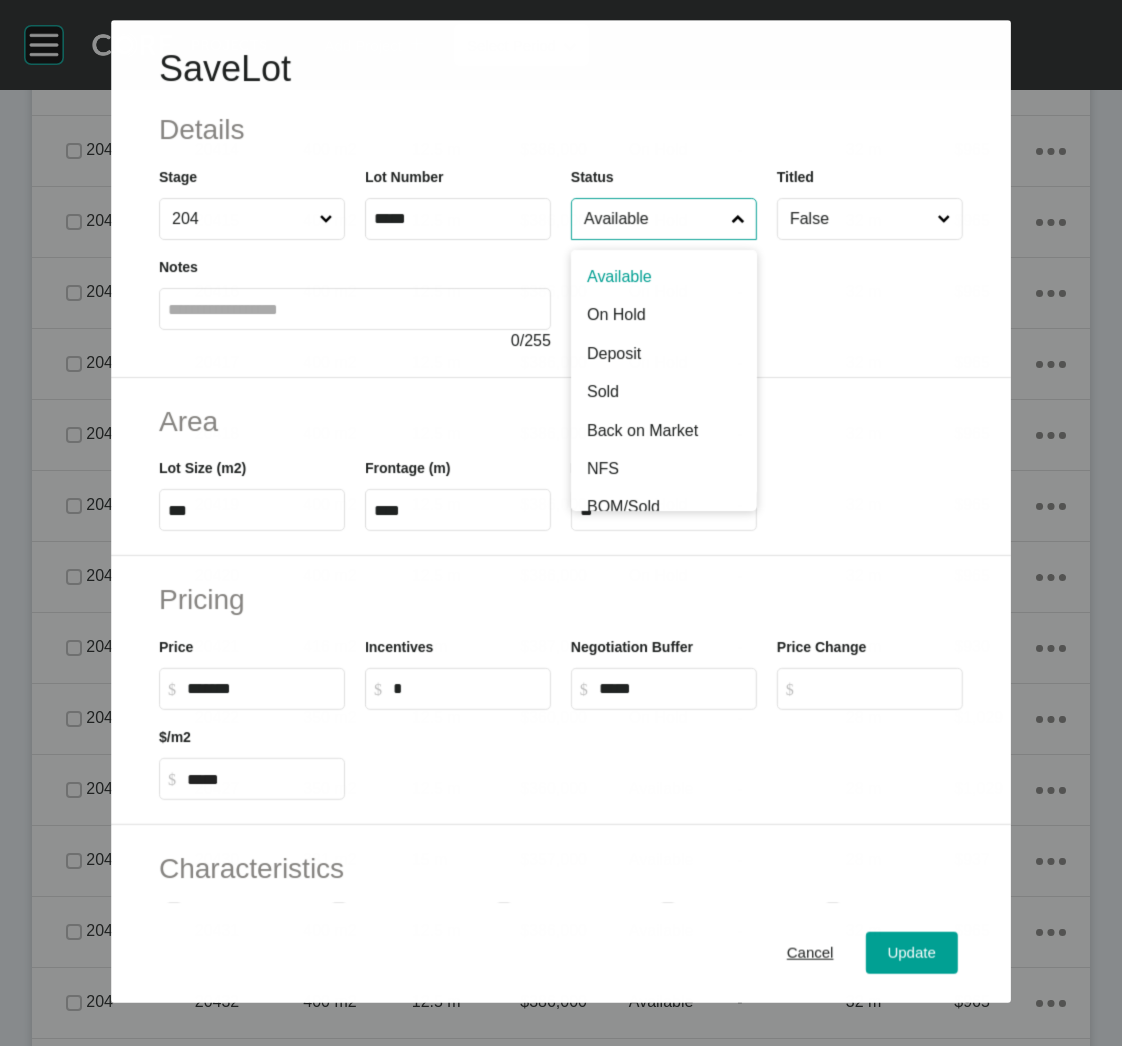 scroll, scrollTop: 22, scrollLeft: 0, axis: vertical 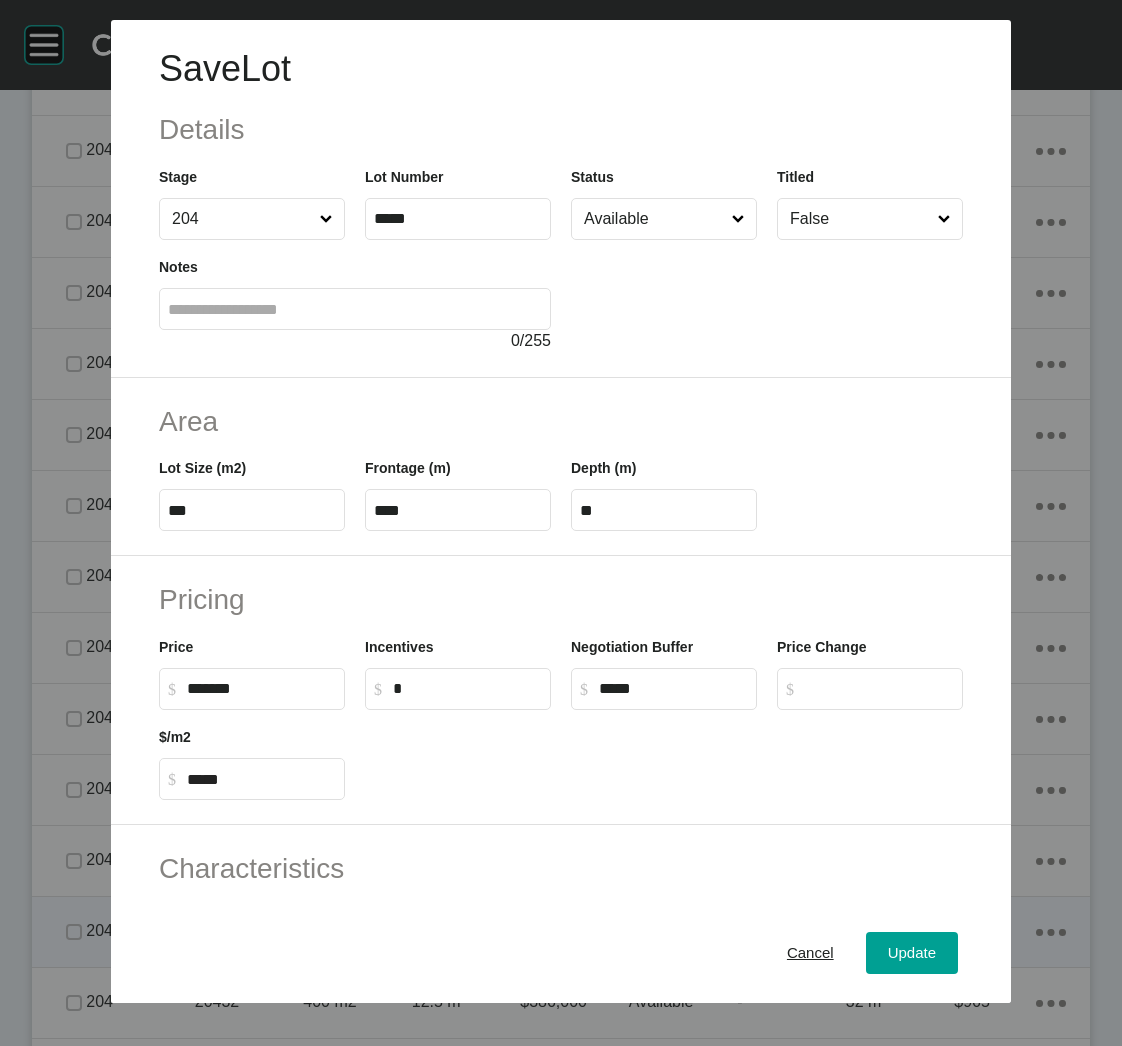 click on "Cancel" at bounding box center (810, 953) 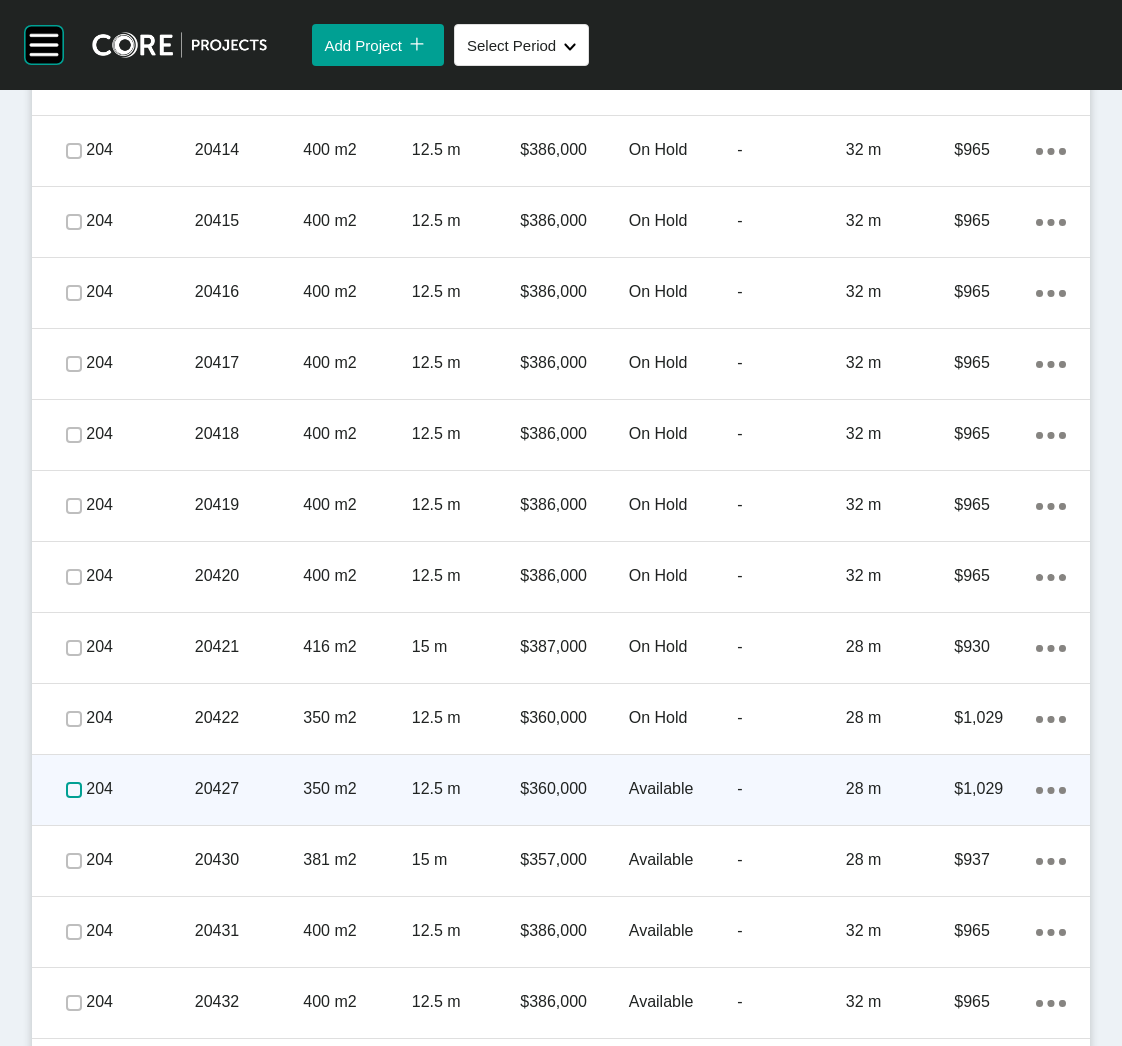 click at bounding box center (74, 790) 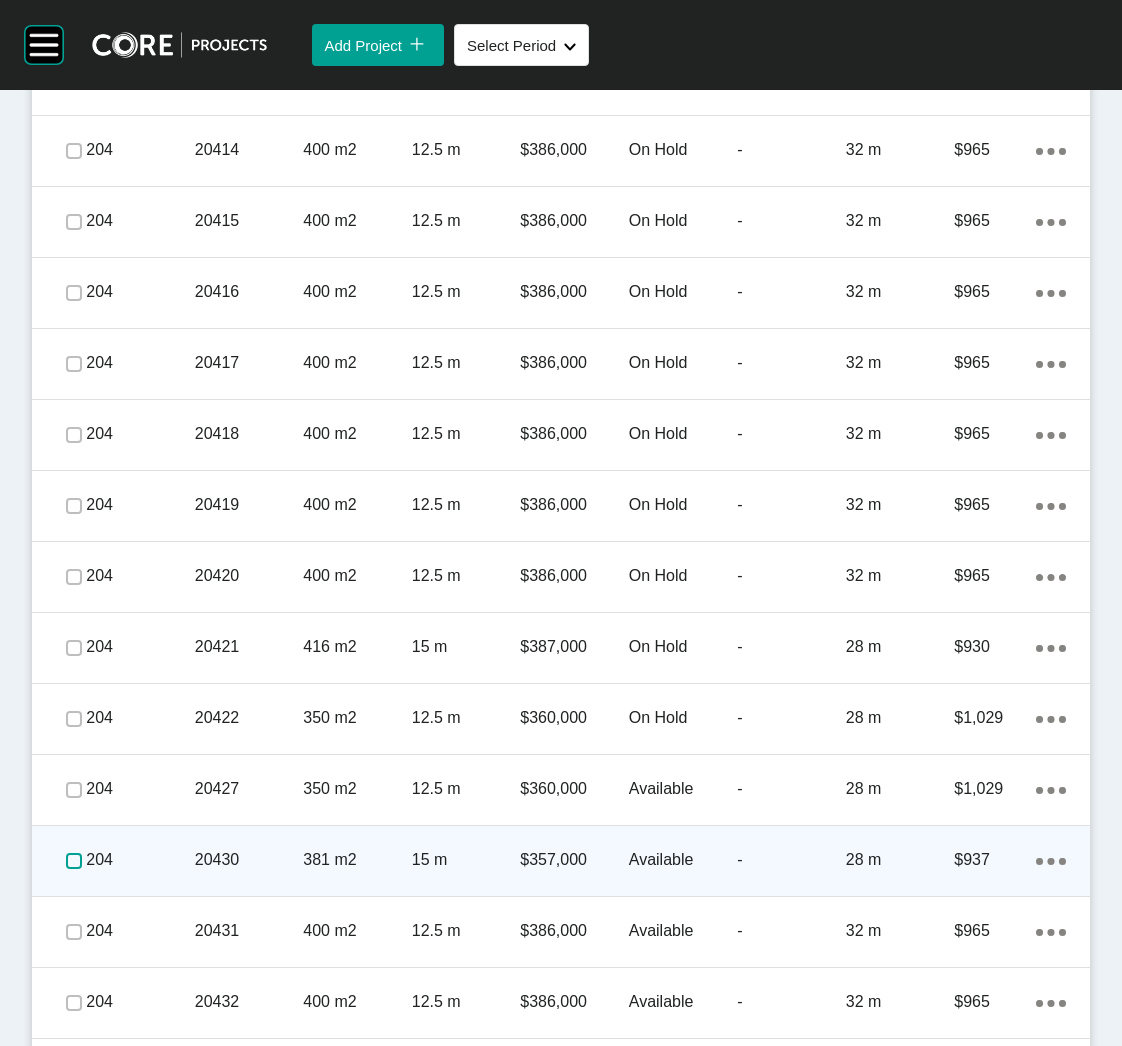 click at bounding box center (74, 861) 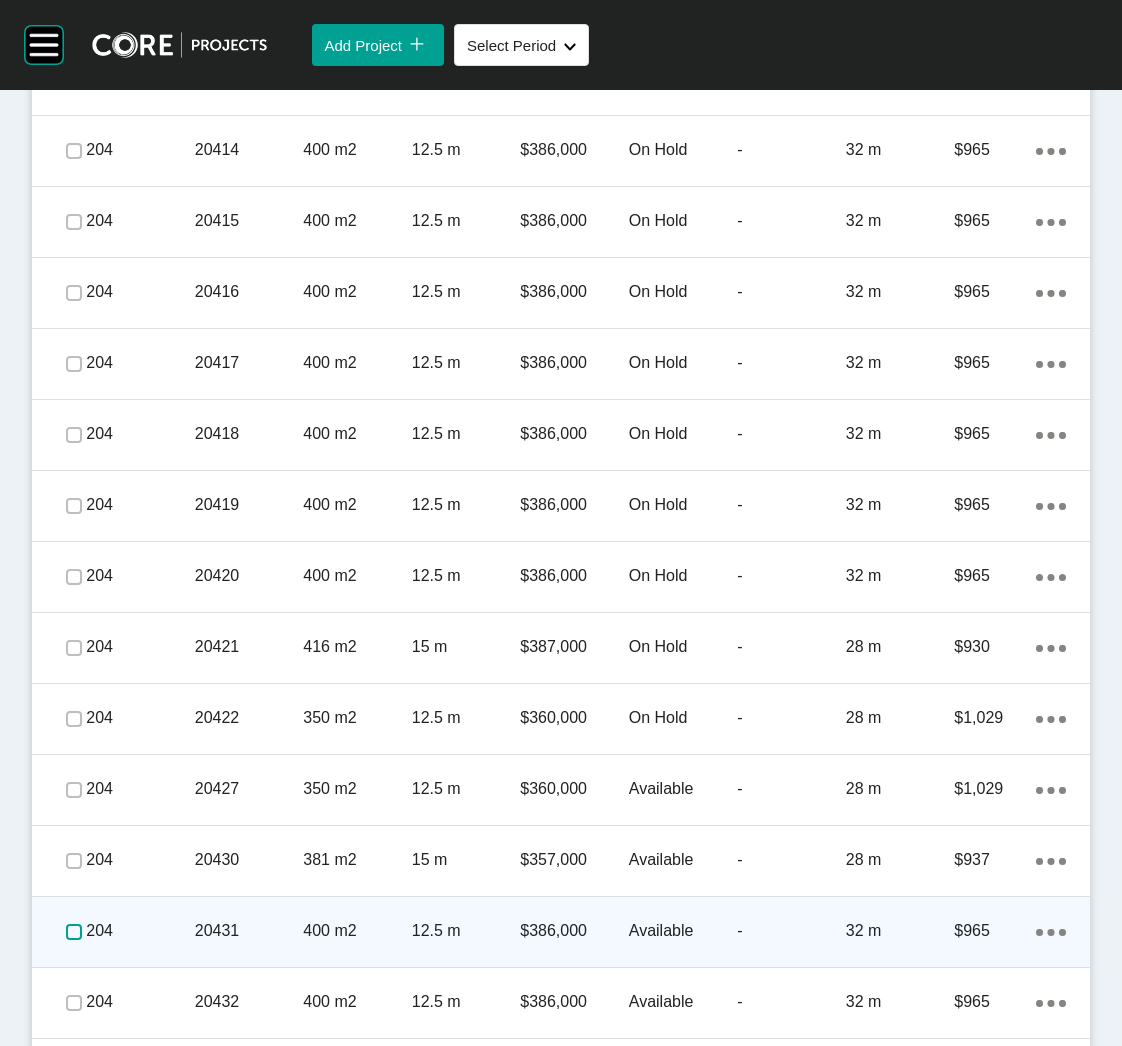 click at bounding box center (74, 932) 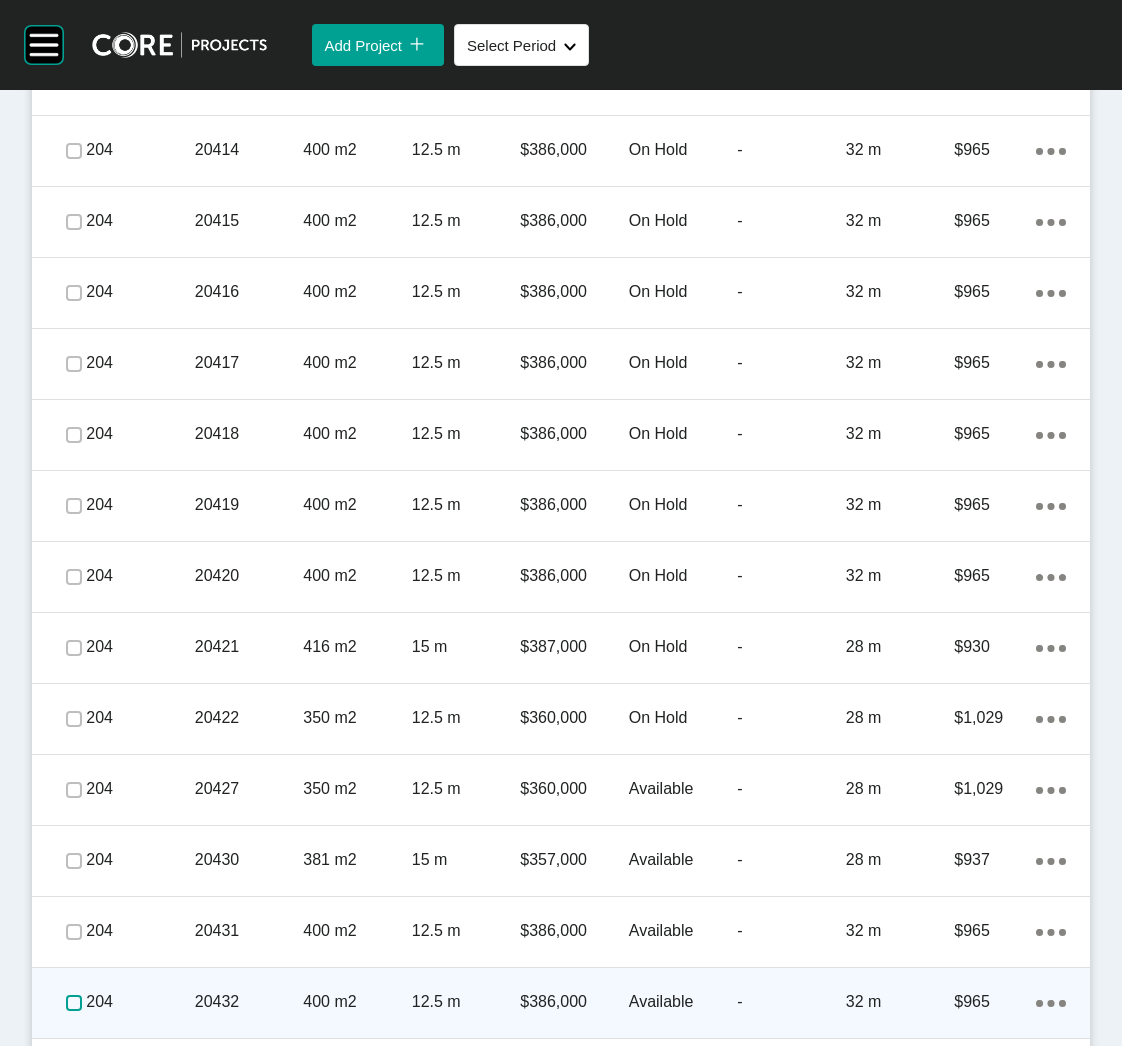 click at bounding box center [74, 1003] 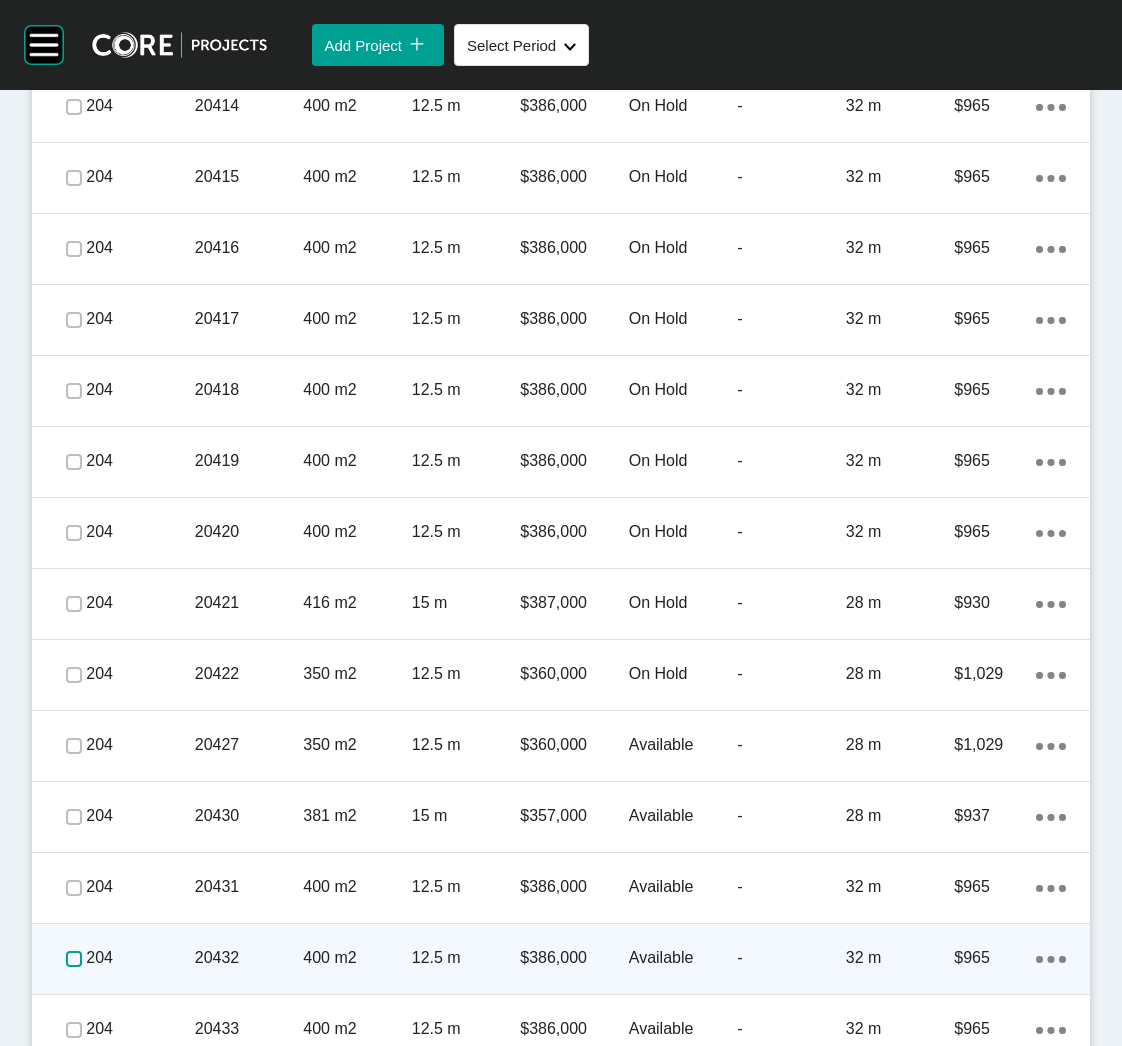 scroll, scrollTop: 5405, scrollLeft: 0, axis: vertical 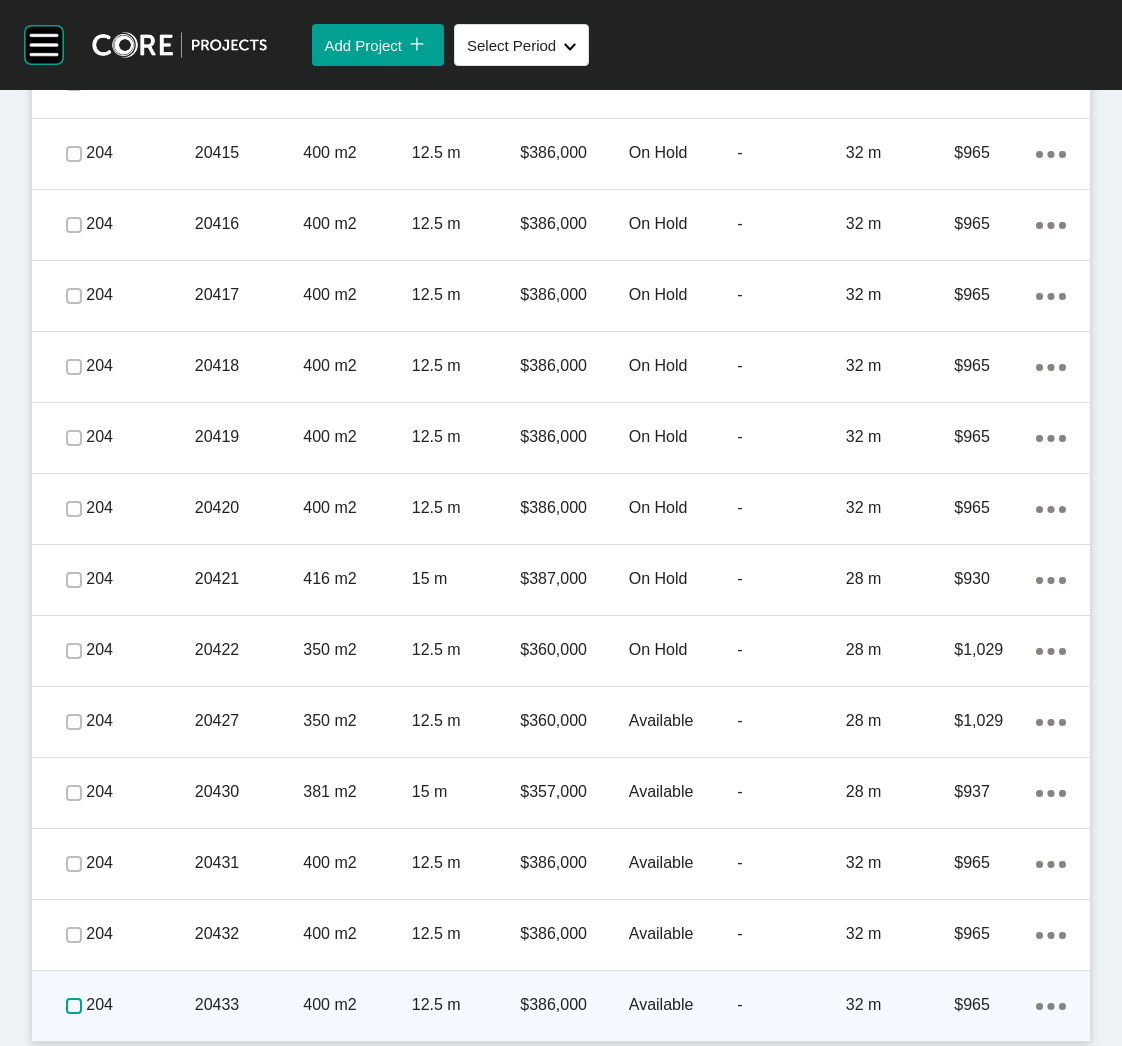 click at bounding box center [74, 1006] 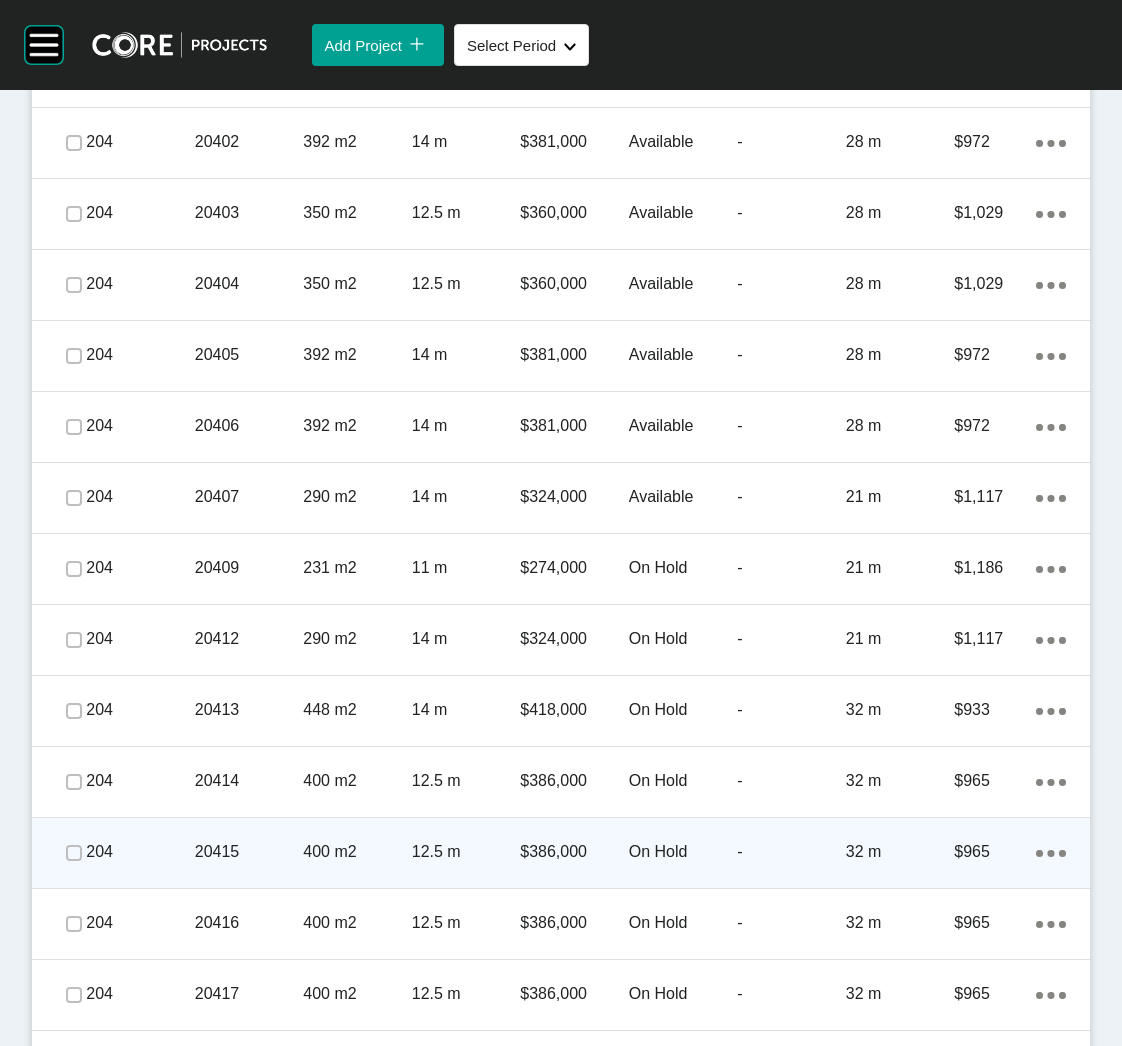 scroll, scrollTop: 4656, scrollLeft: 0, axis: vertical 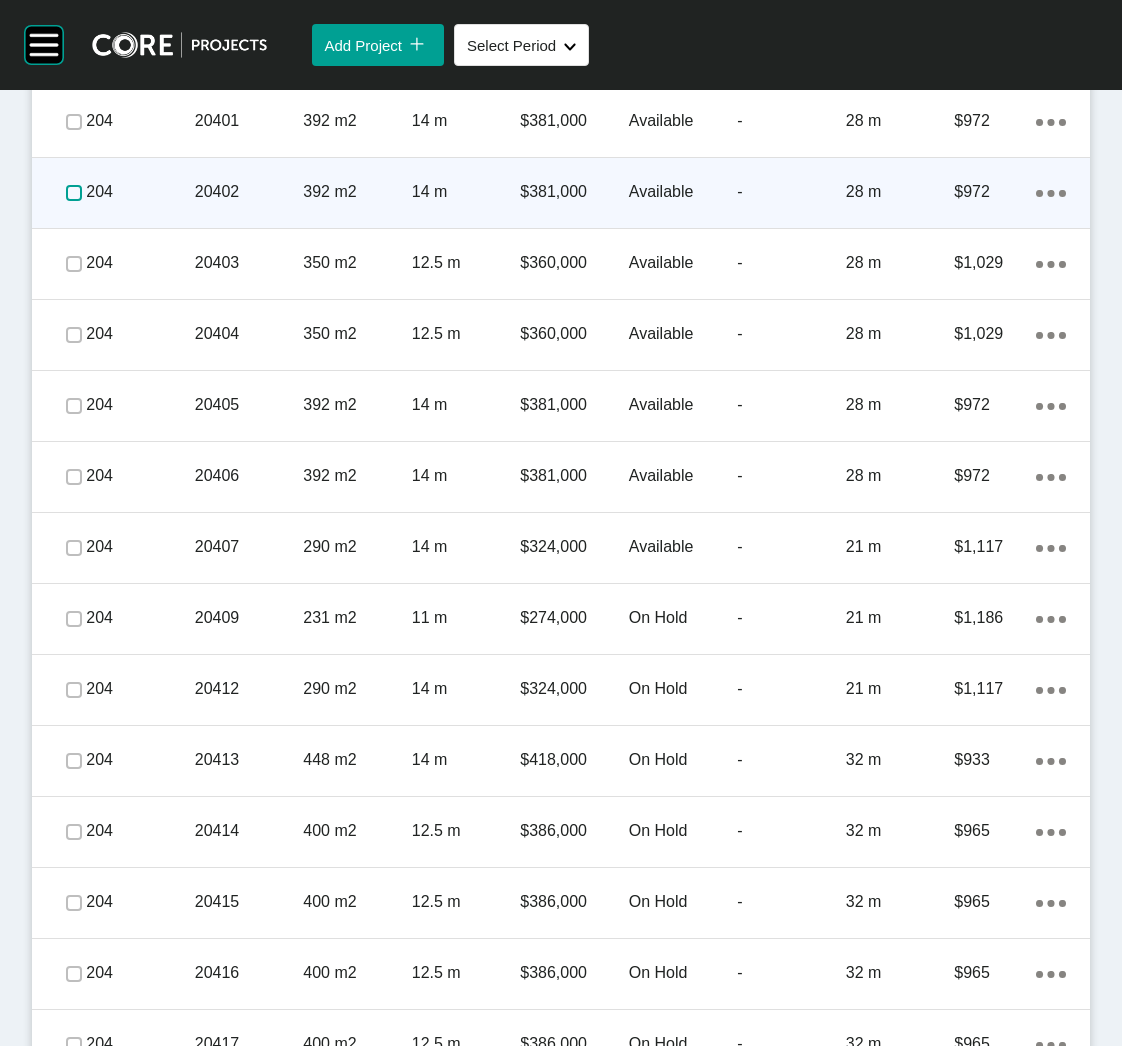 click at bounding box center (74, 193) 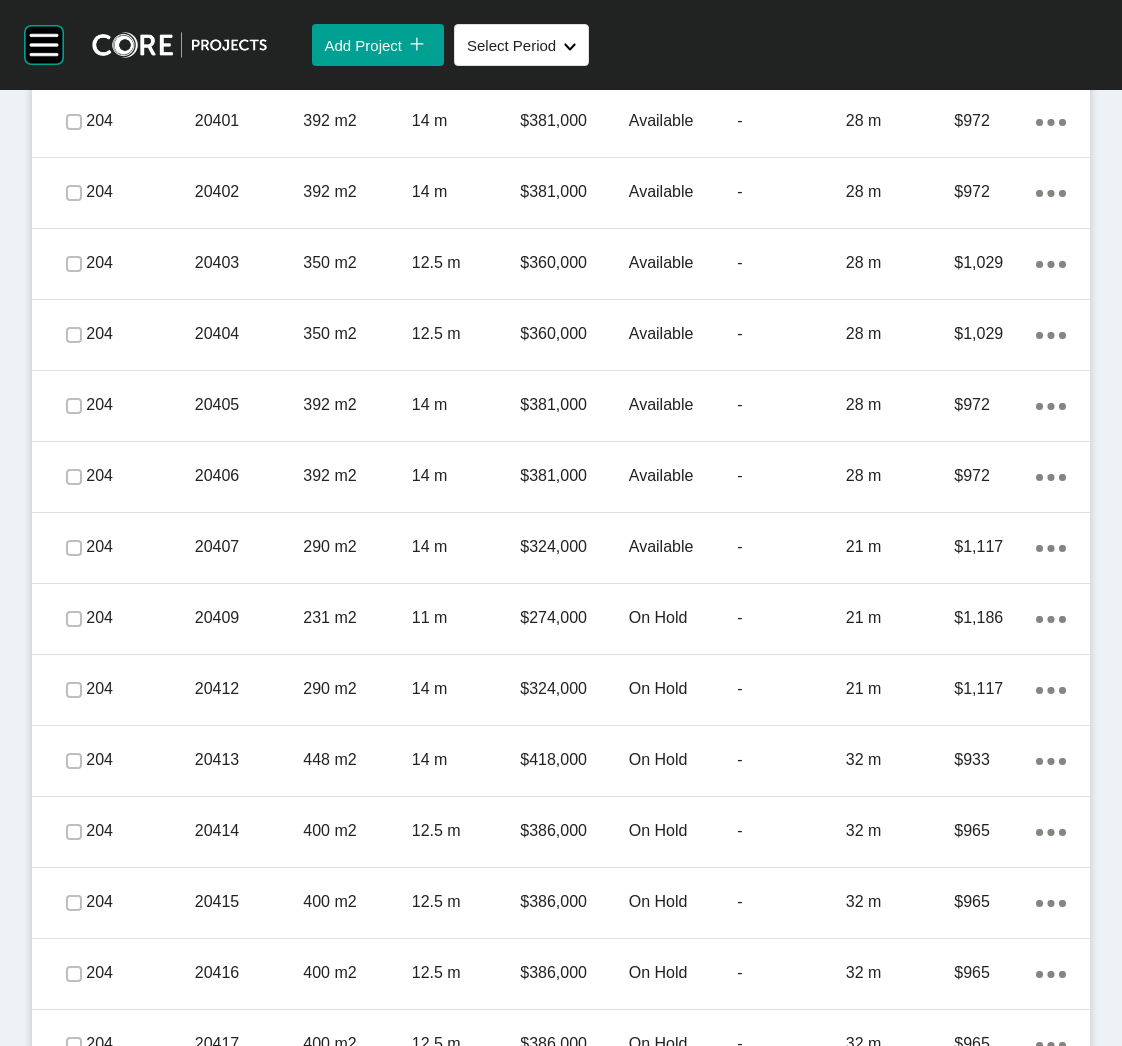 click on "204" at bounding box center (140, 263) 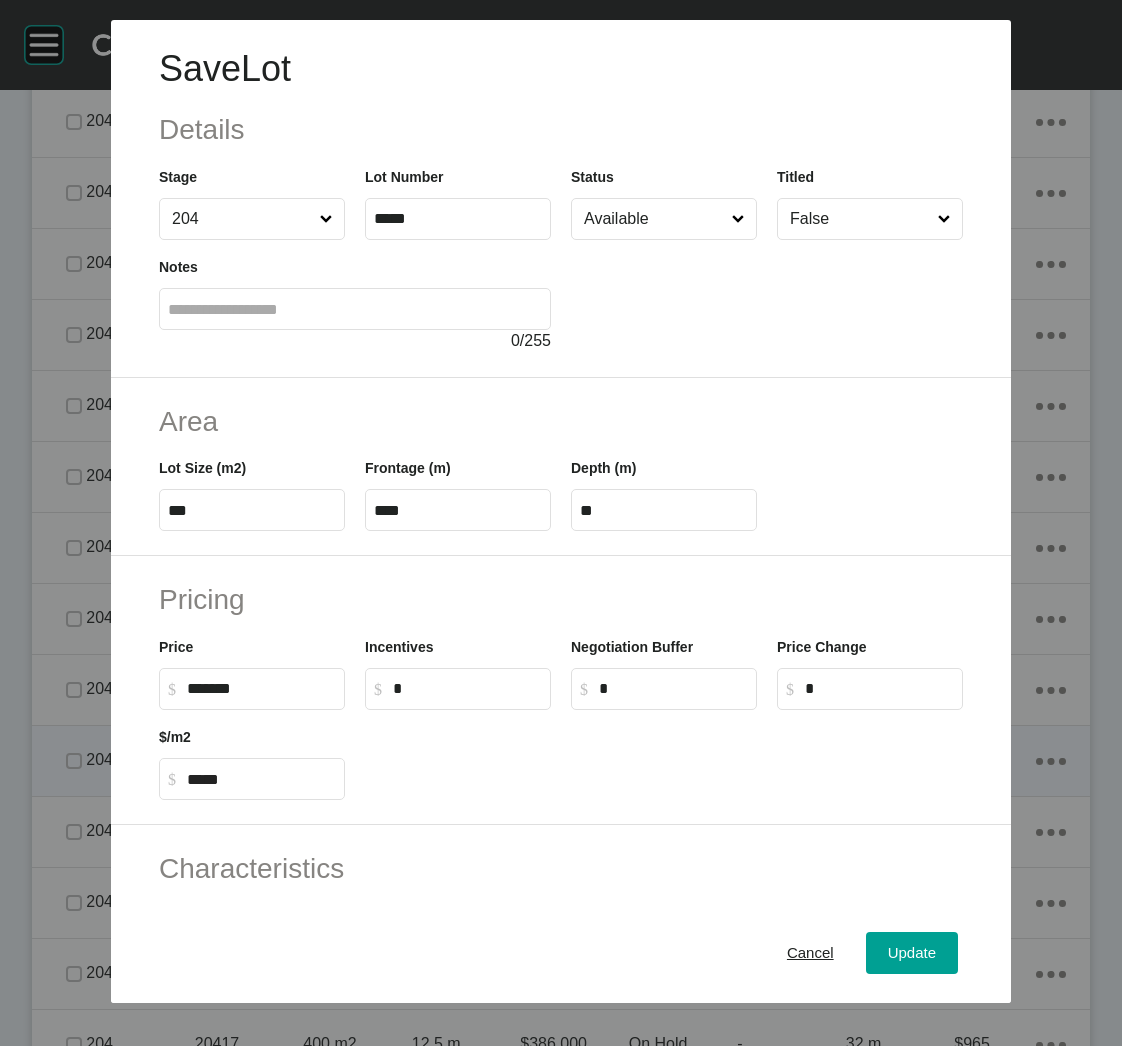 click on "Cancel" at bounding box center (810, 953) 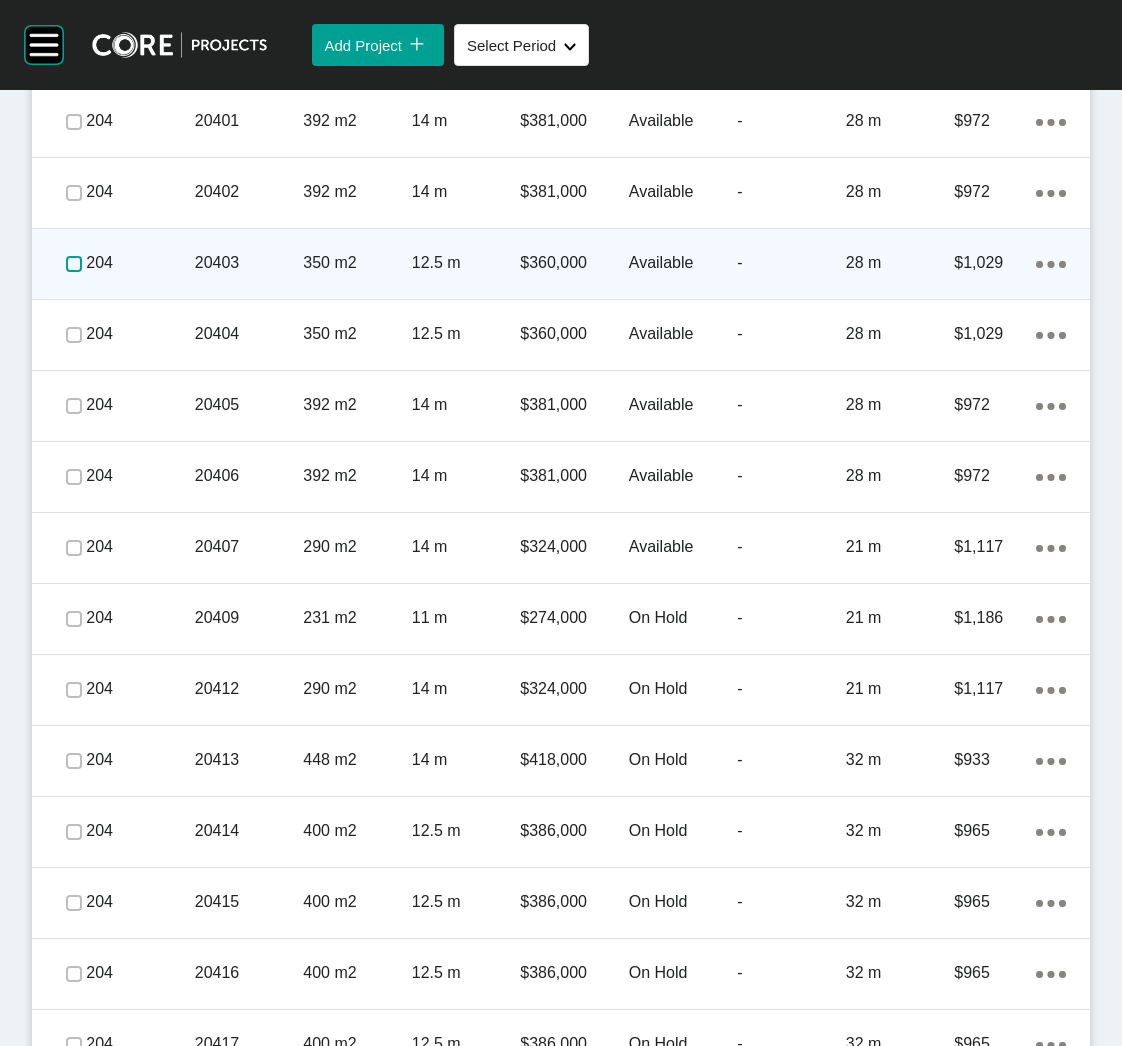 click at bounding box center (74, 264) 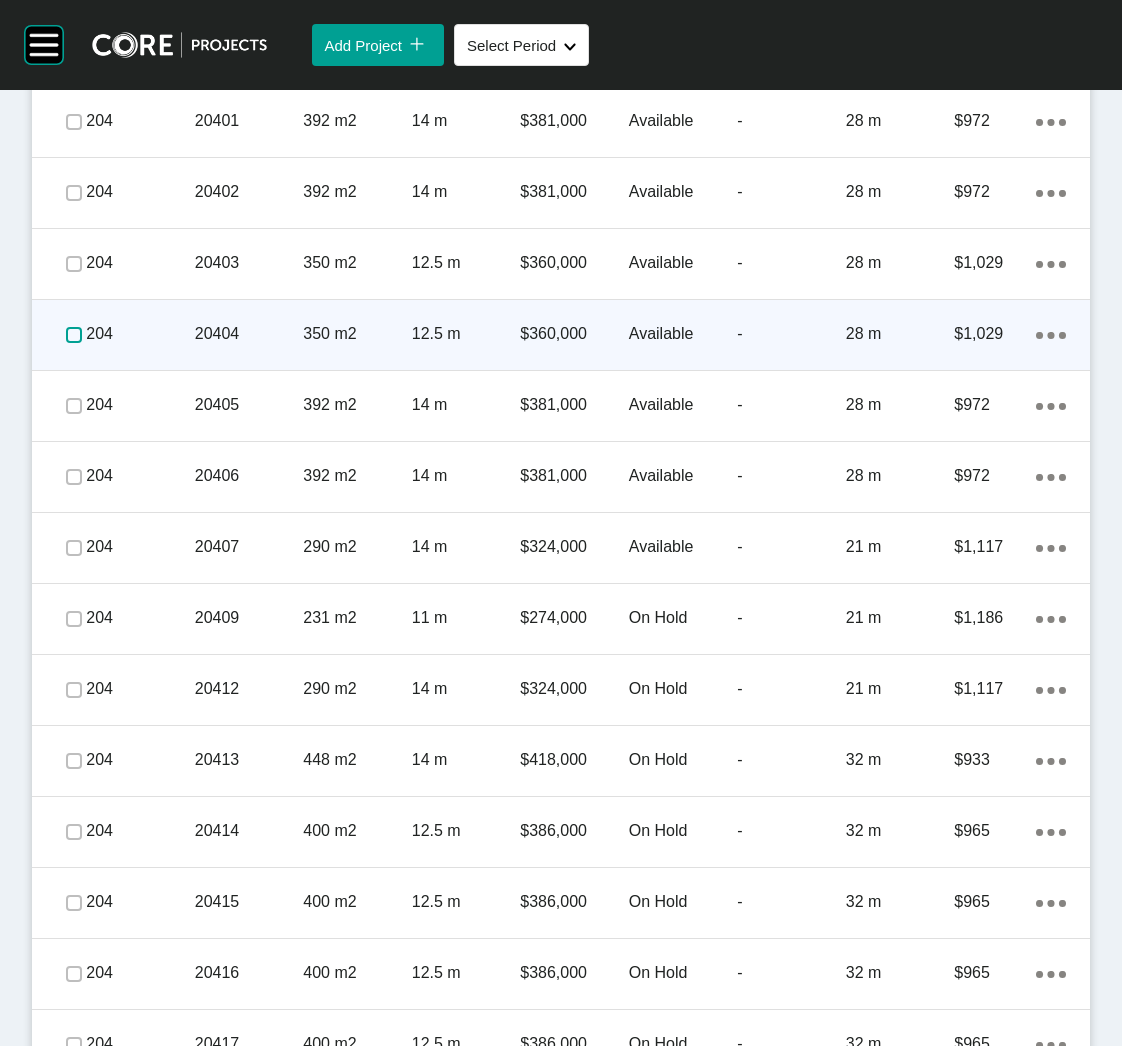 click at bounding box center [74, 335] 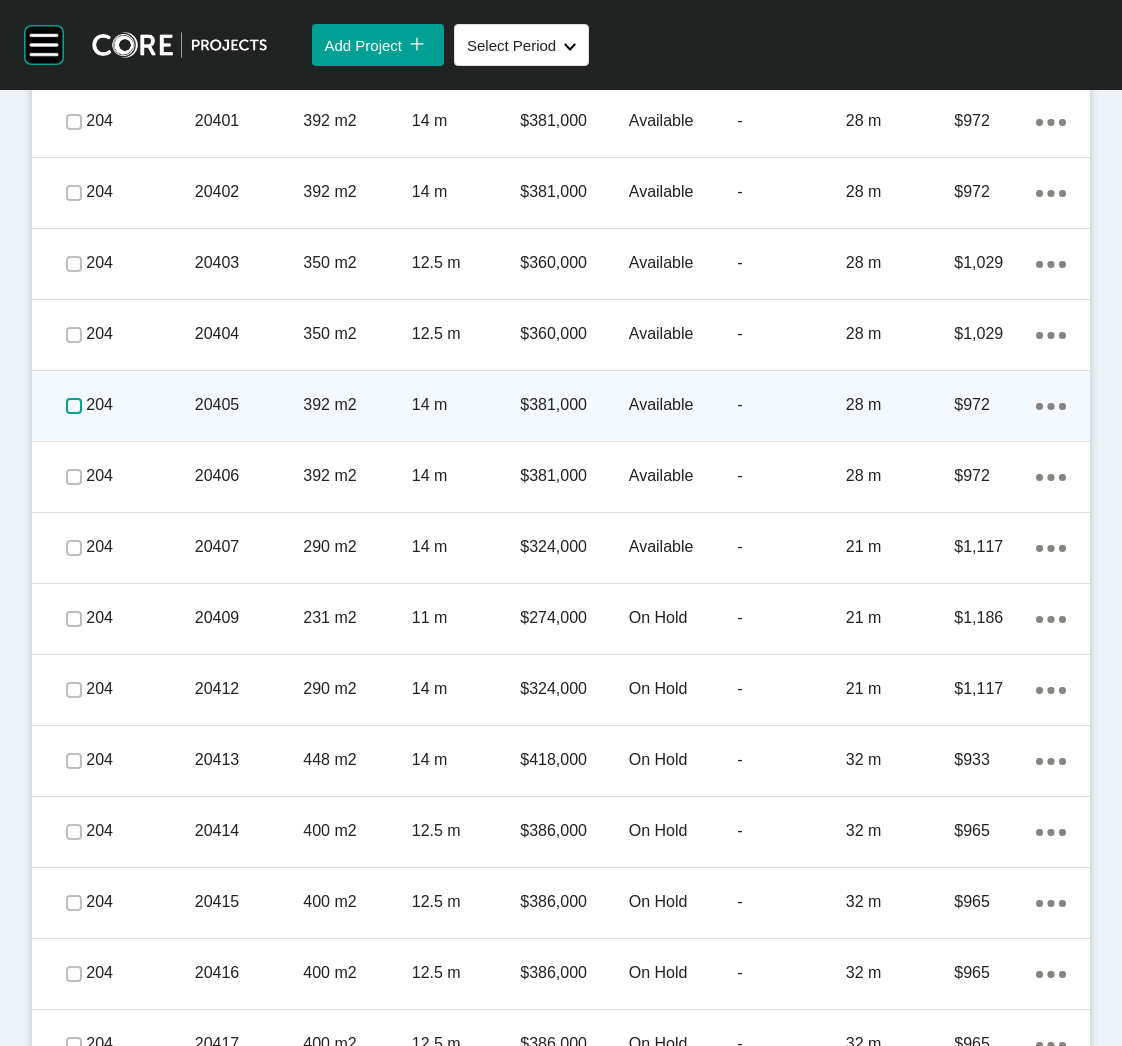 click at bounding box center (74, 406) 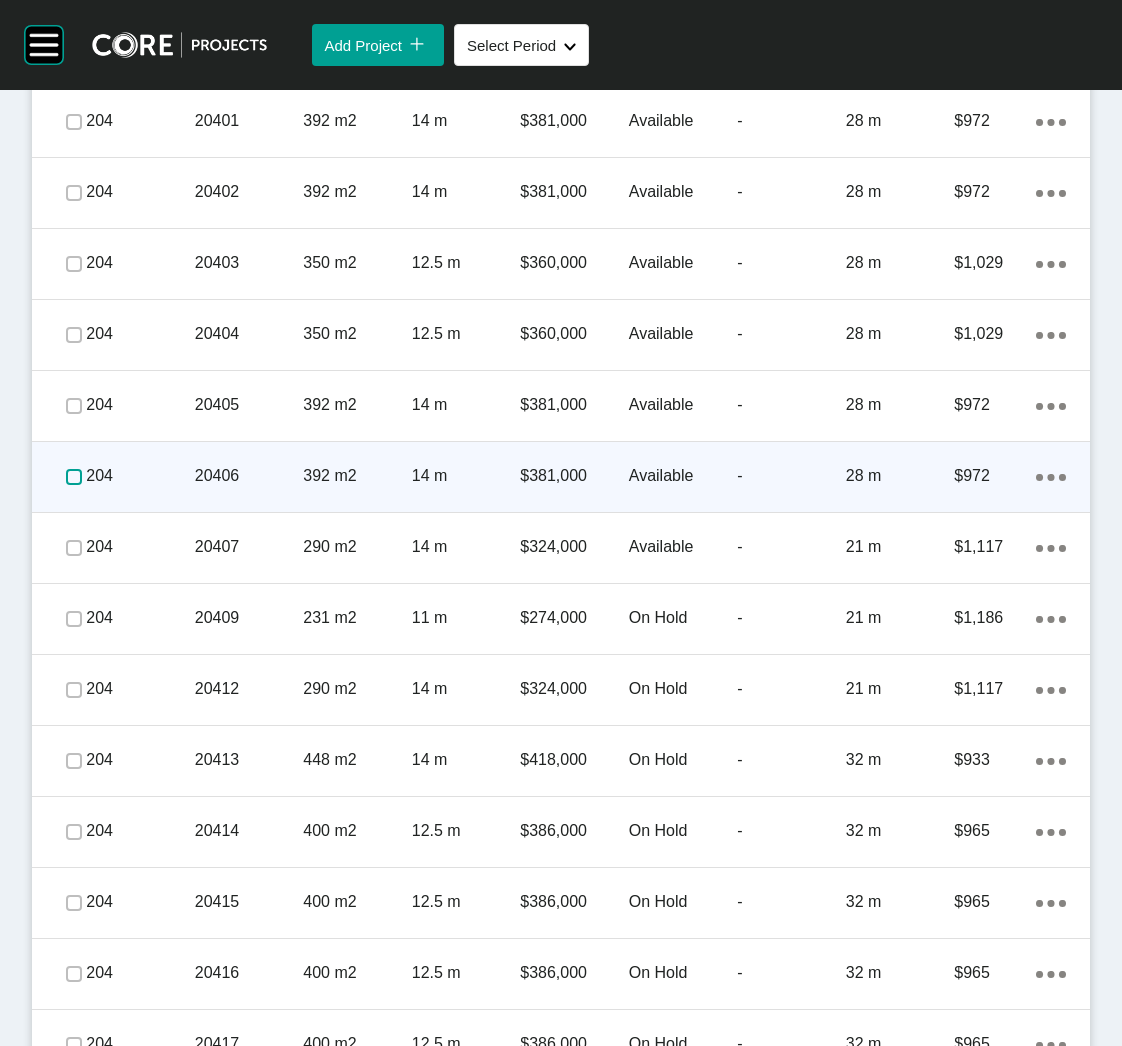 click at bounding box center [74, 477] 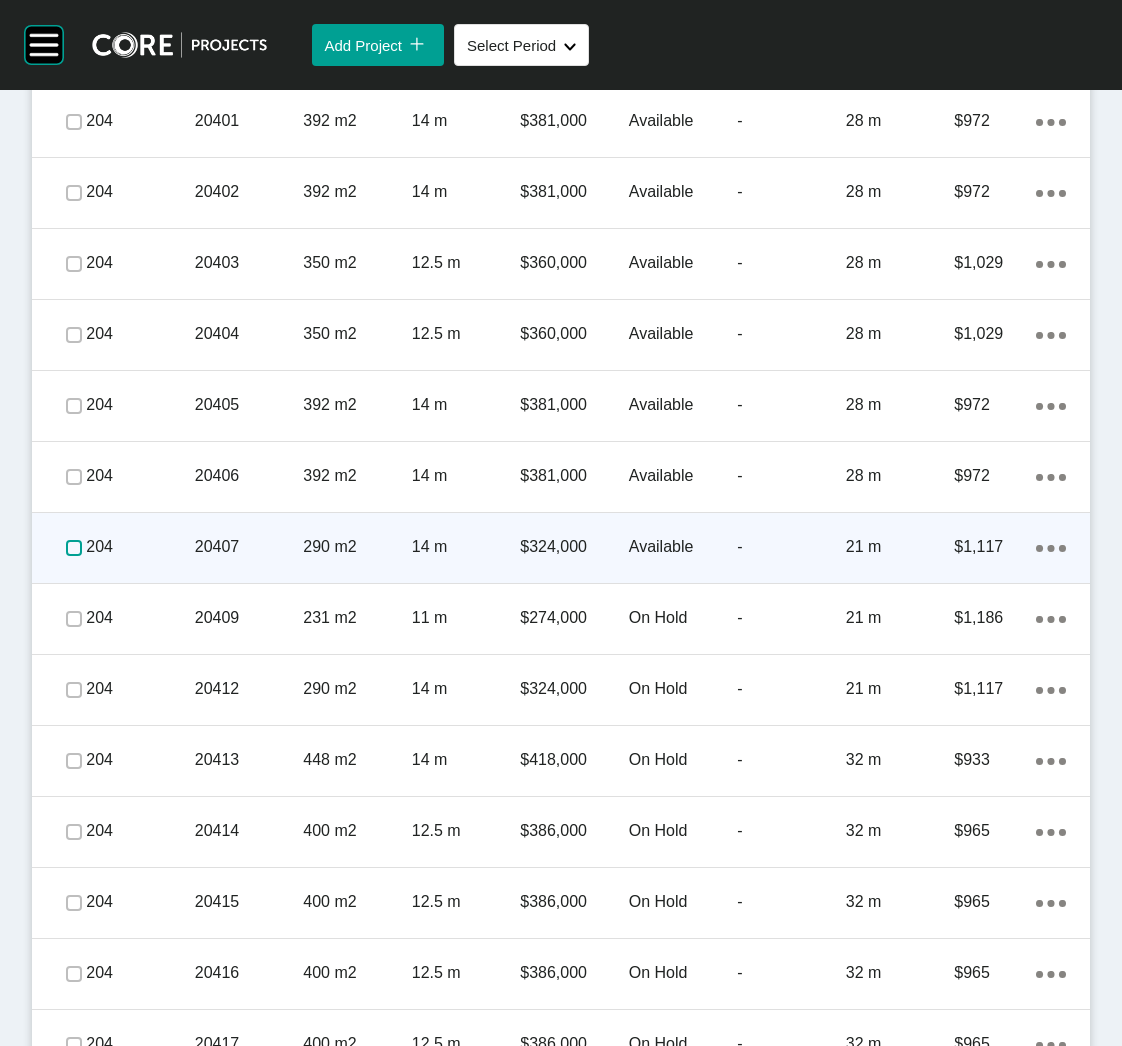 click at bounding box center [74, 548] 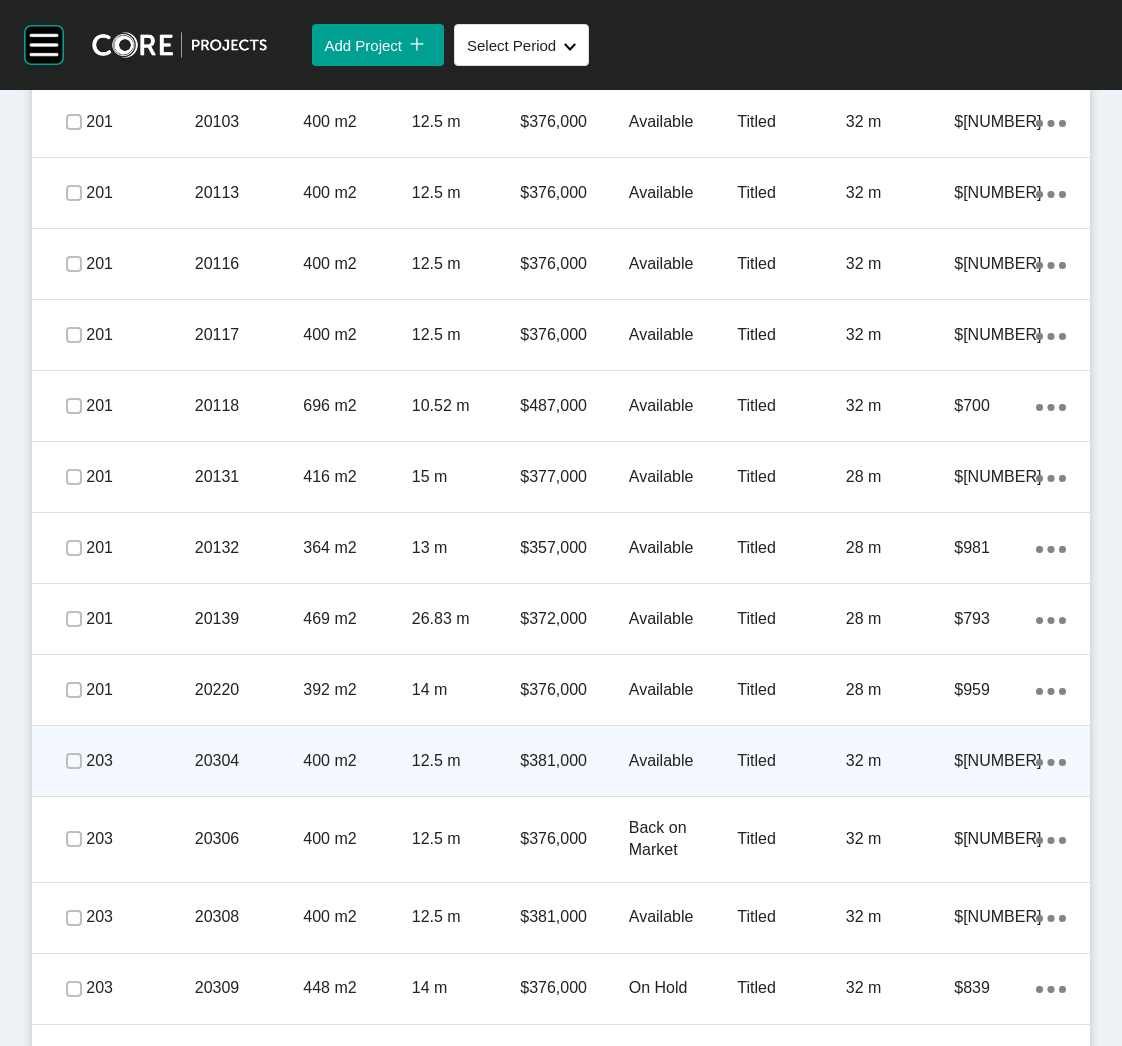 scroll, scrollTop: 3005, scrollLeft: 0, axis: vertical 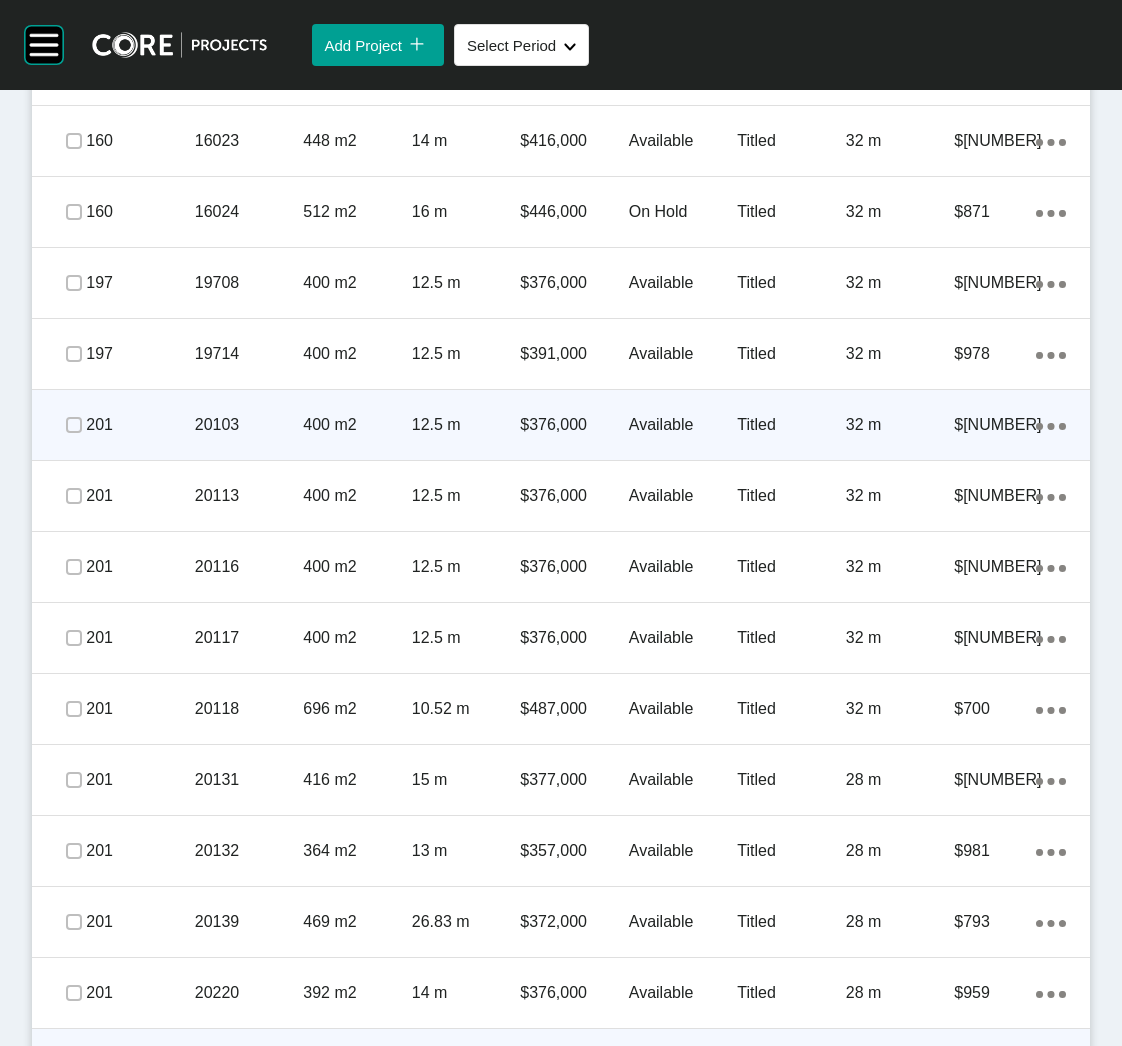click on "12.5 m" at bounding box center (466, 425) 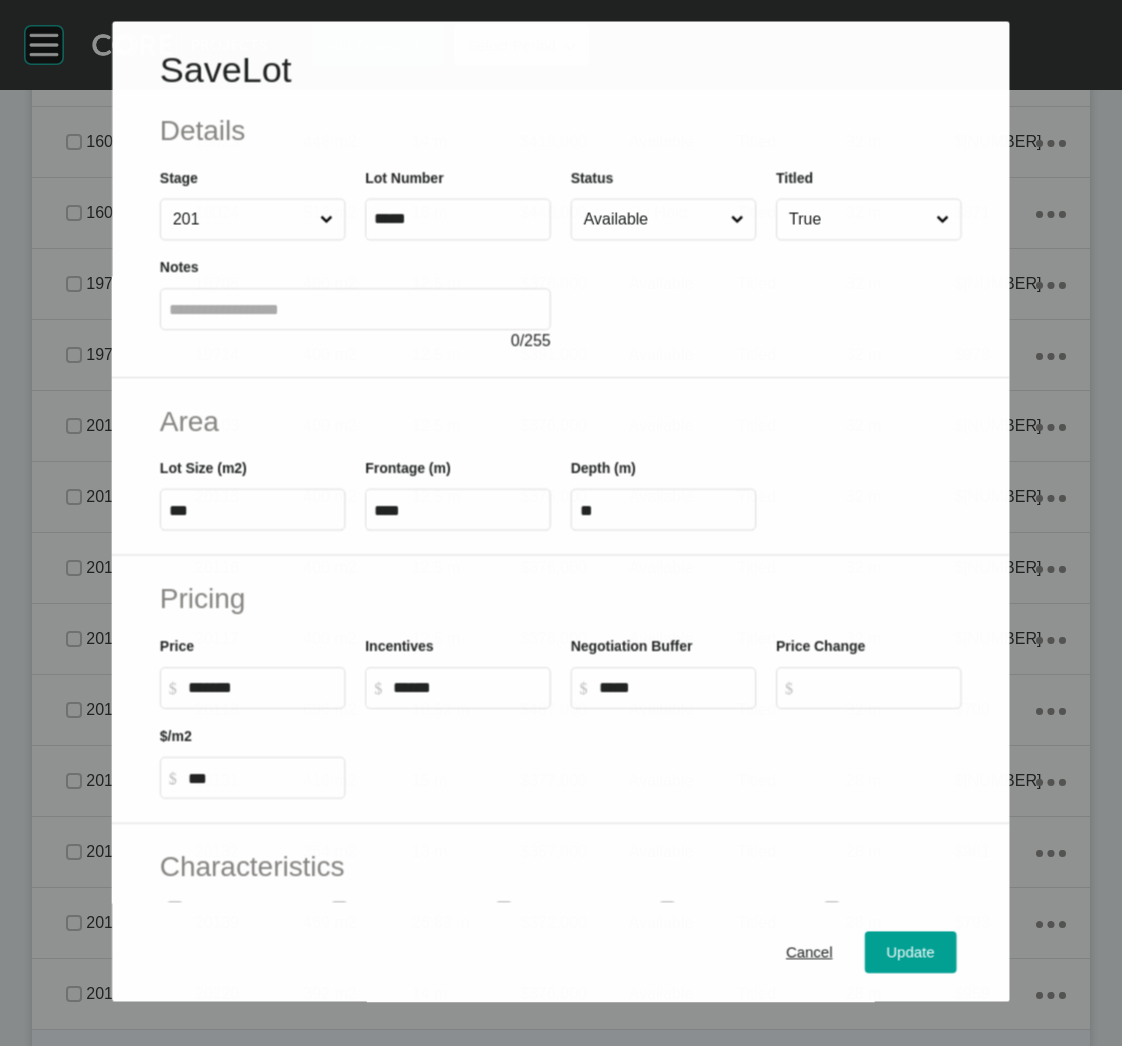 scroll, scrollTop: 2705, scrollLeft: 0, axis: vertical 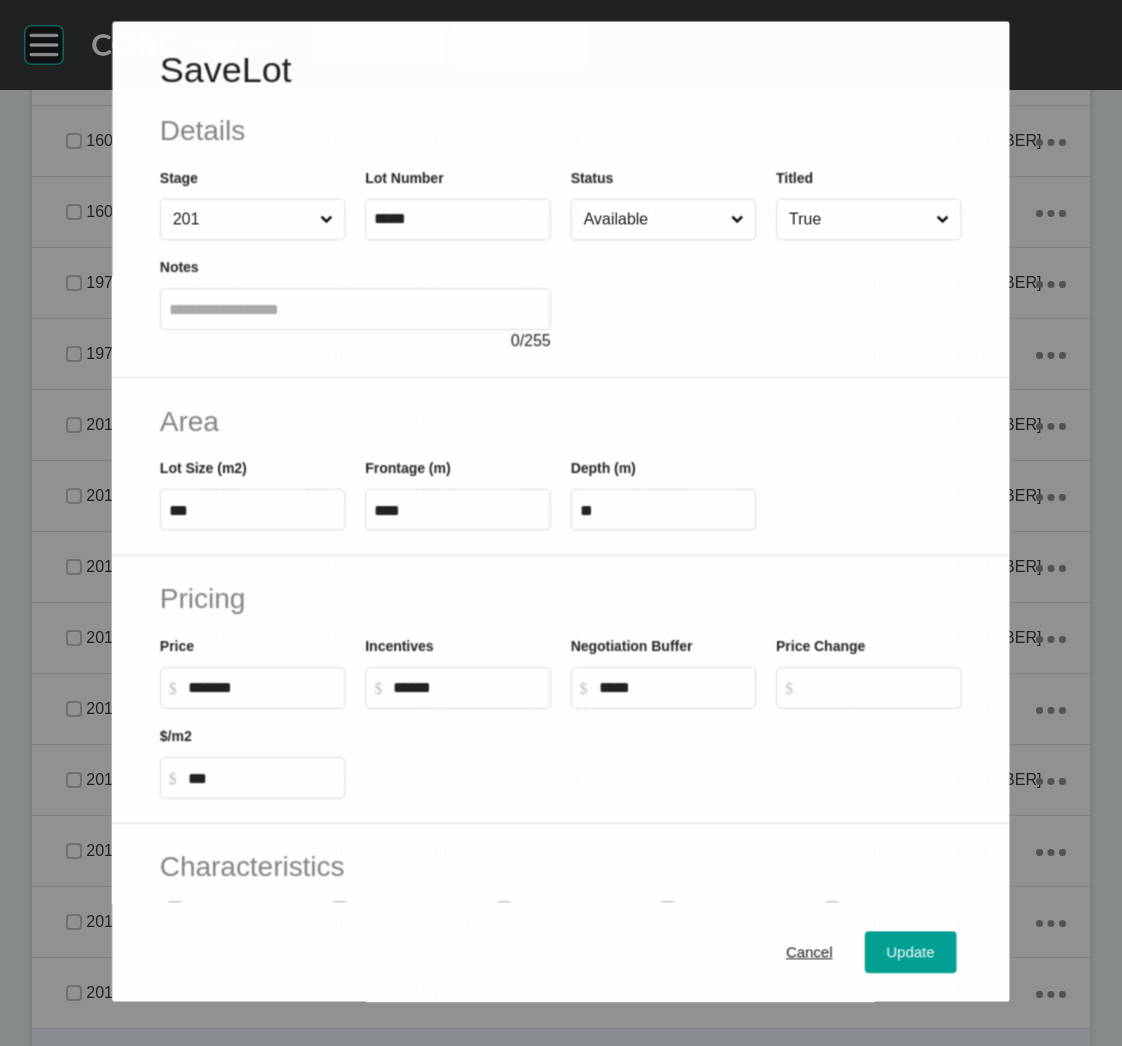 click on "Available" at bounding box center [653, 220] 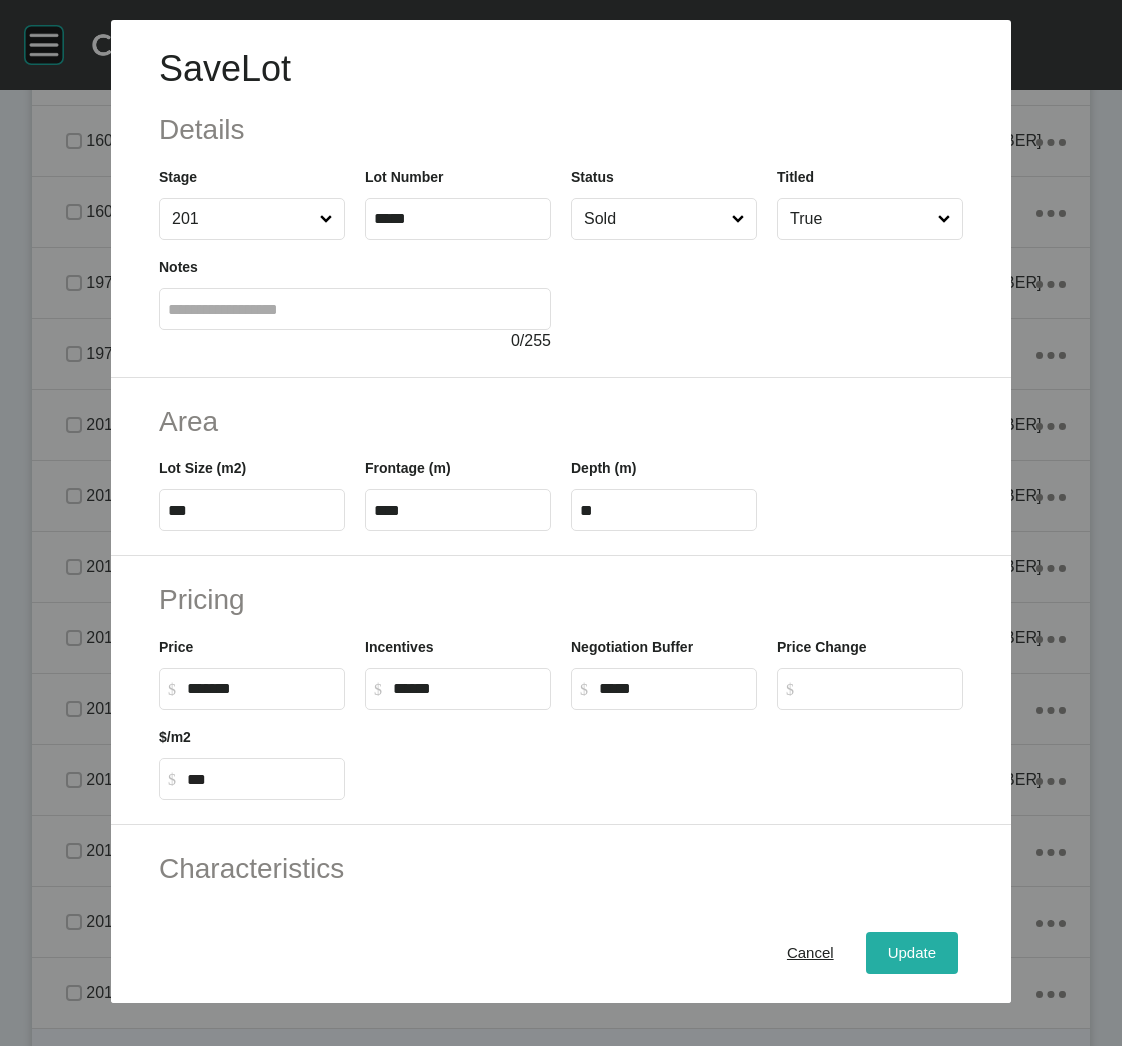 click on "Update" at bounding box center (912, 953) 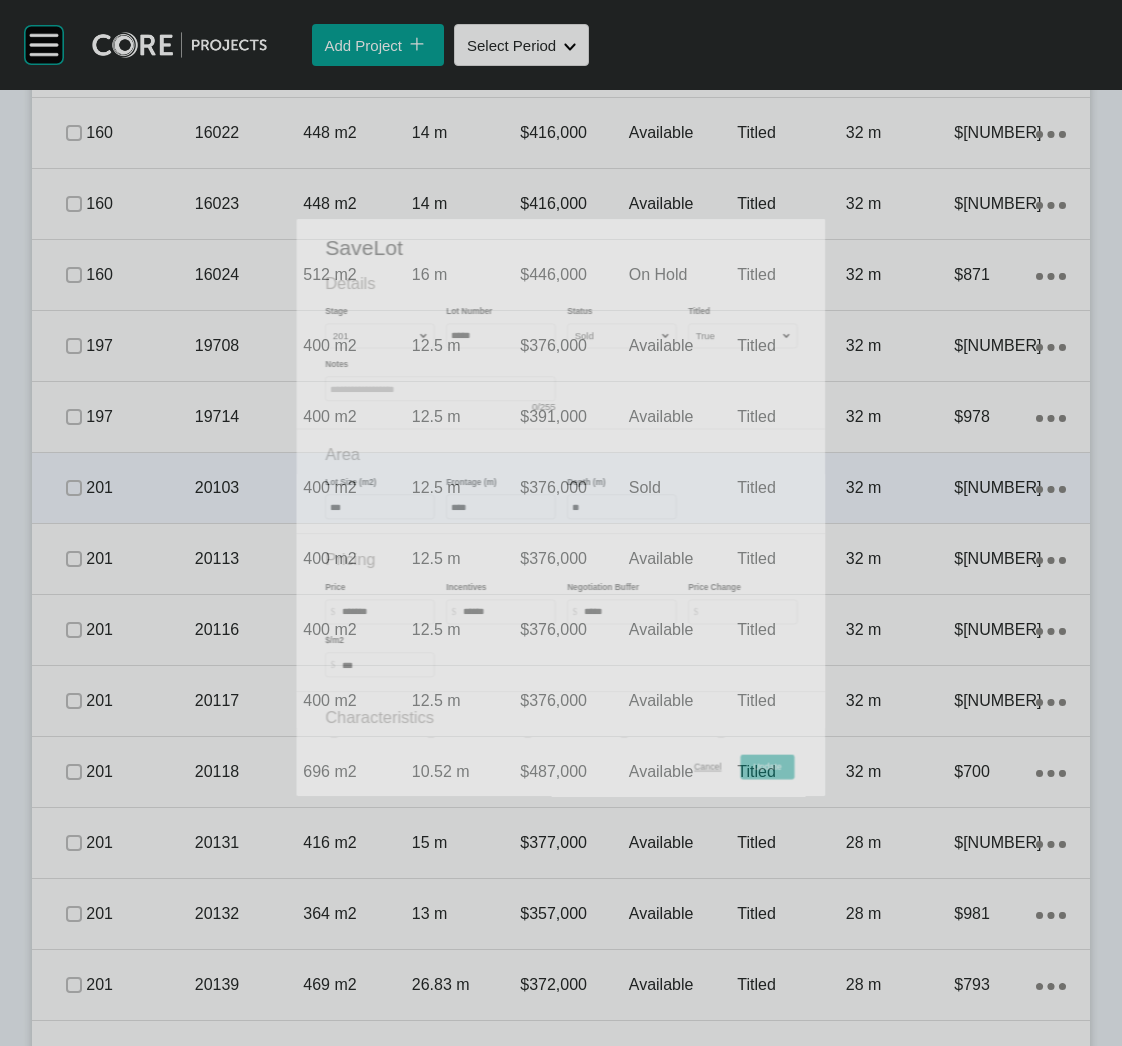 scroll, scrollTop: 2767, scrollLeft: 0, axis: vertical 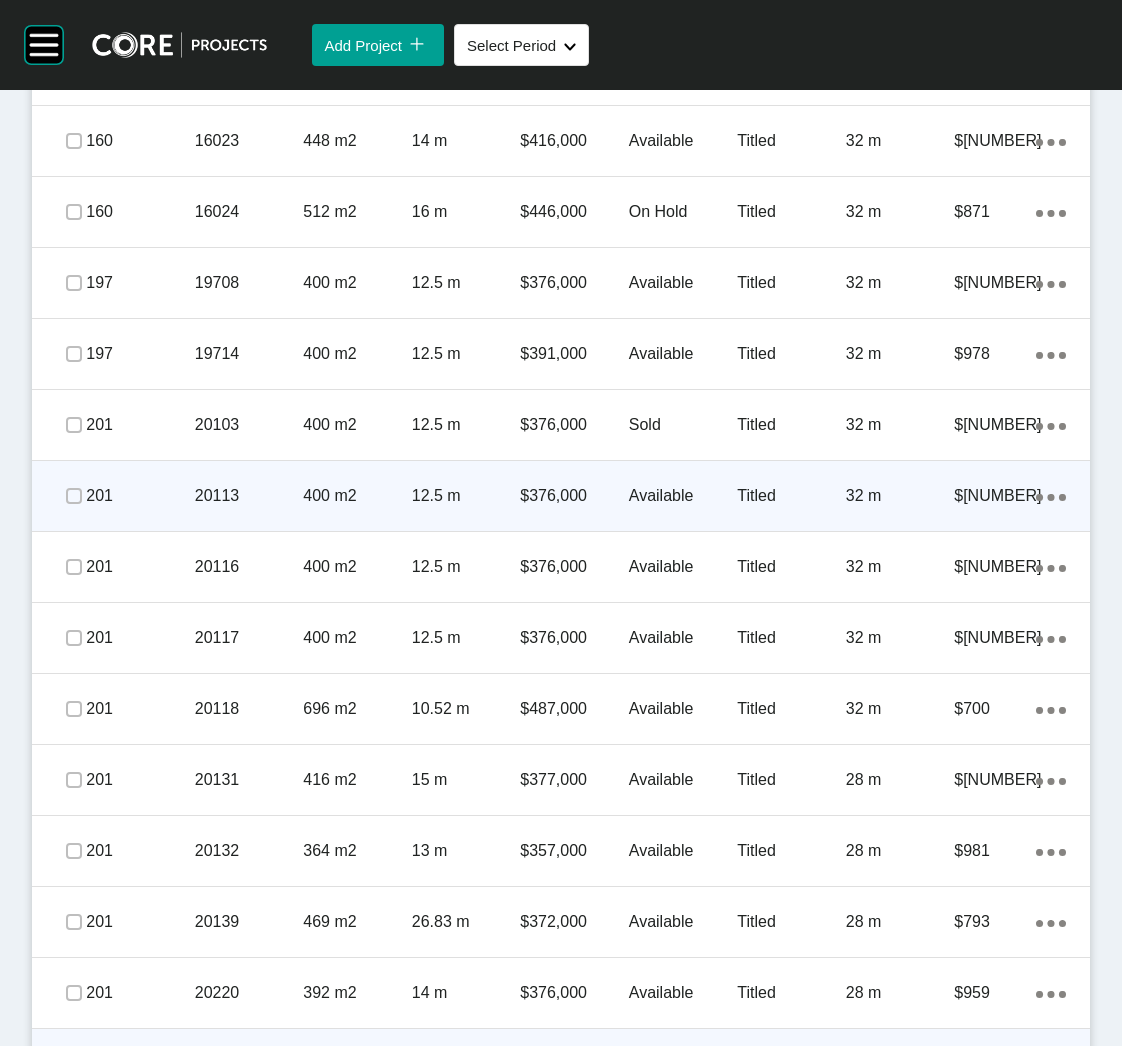 click on "20113" at bounding box center [249, 496] 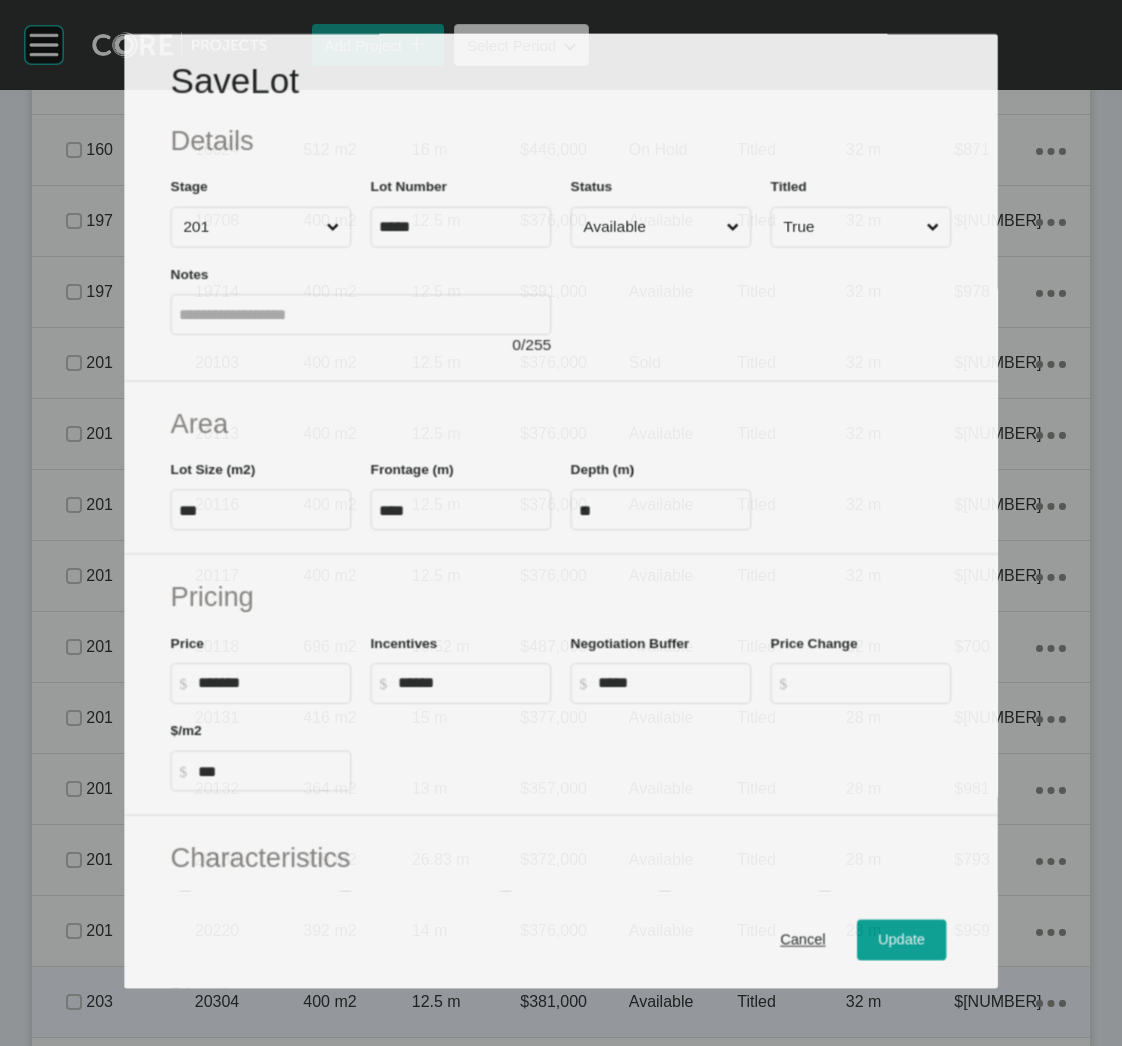 scroll, scrollTop: 2705, scrollLeft: 0, axis: vertical 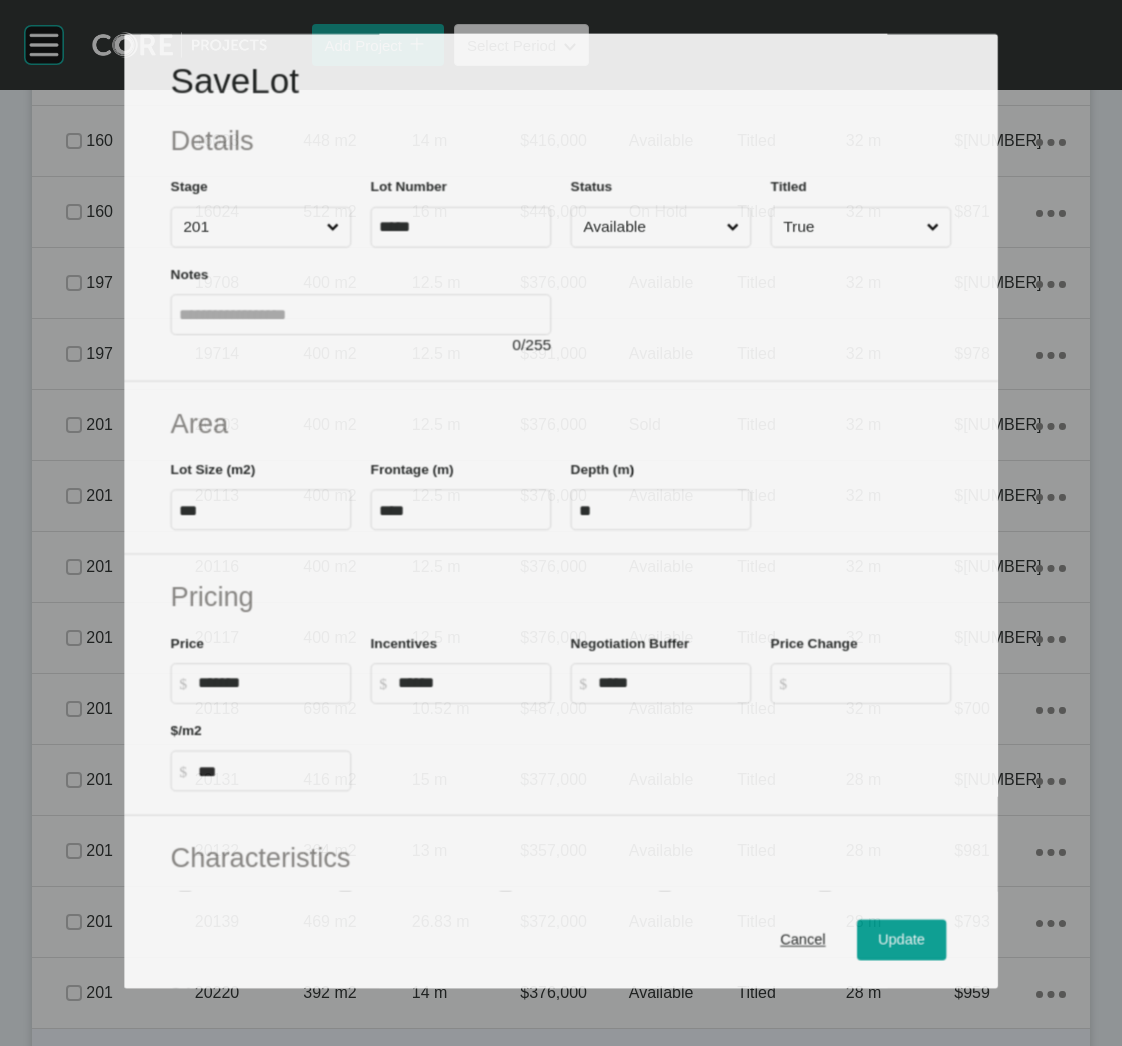 click on "Available" at bounding box center (650, 227) 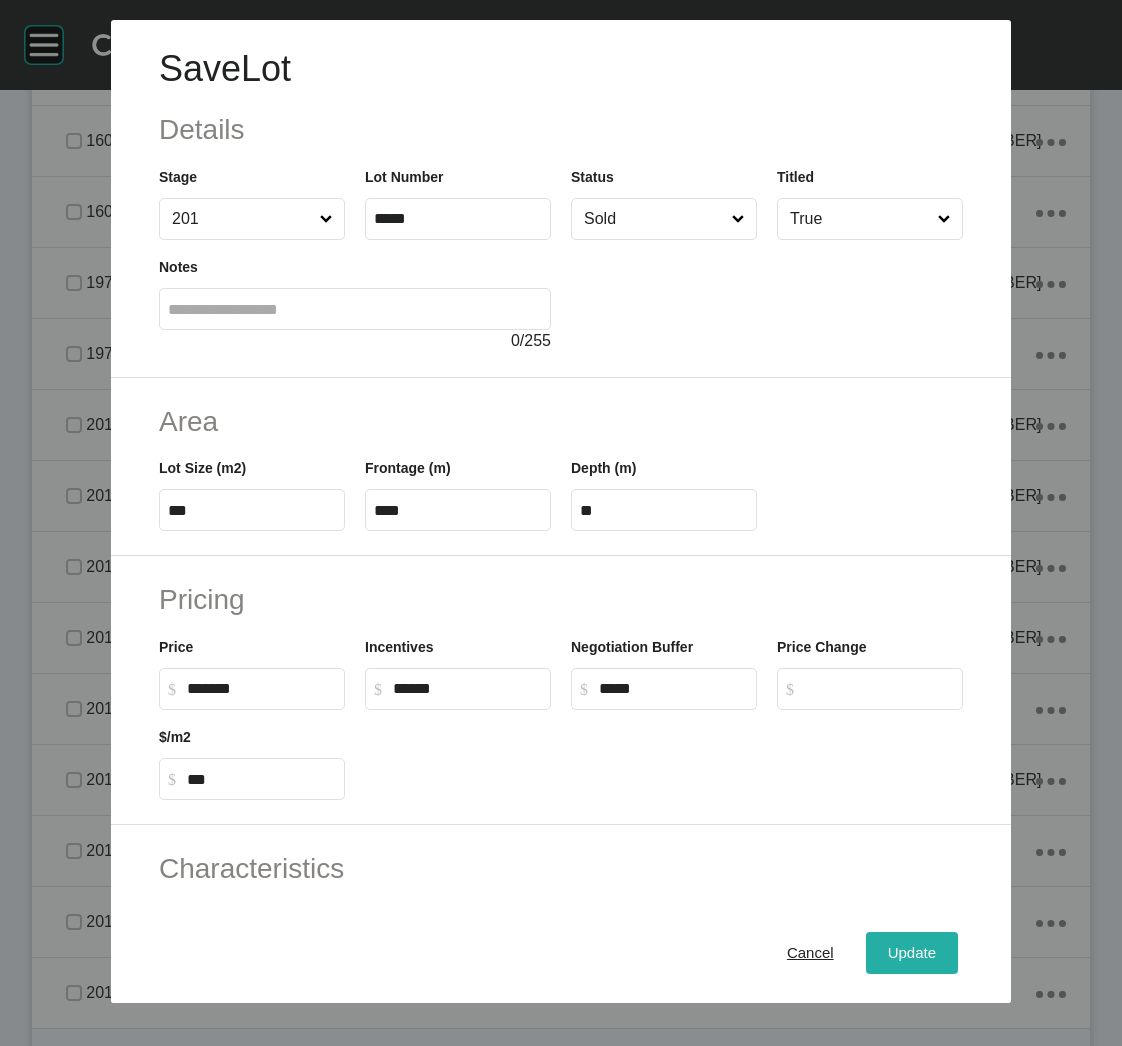 click on "Update" at bounding box center [912, 953] 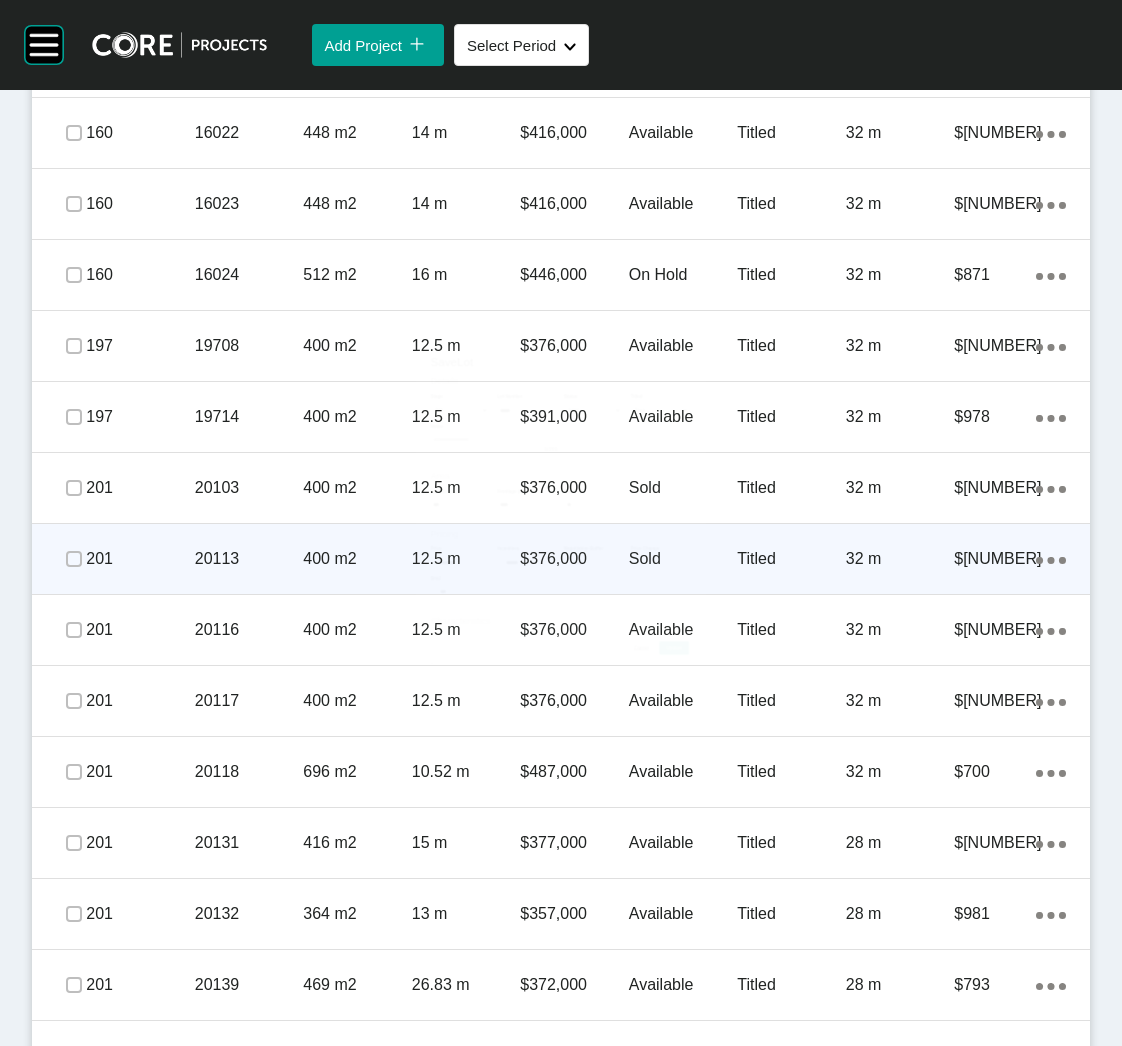 scroll, scrollTop: 2767, scrollLeft: 0, axis: vertical 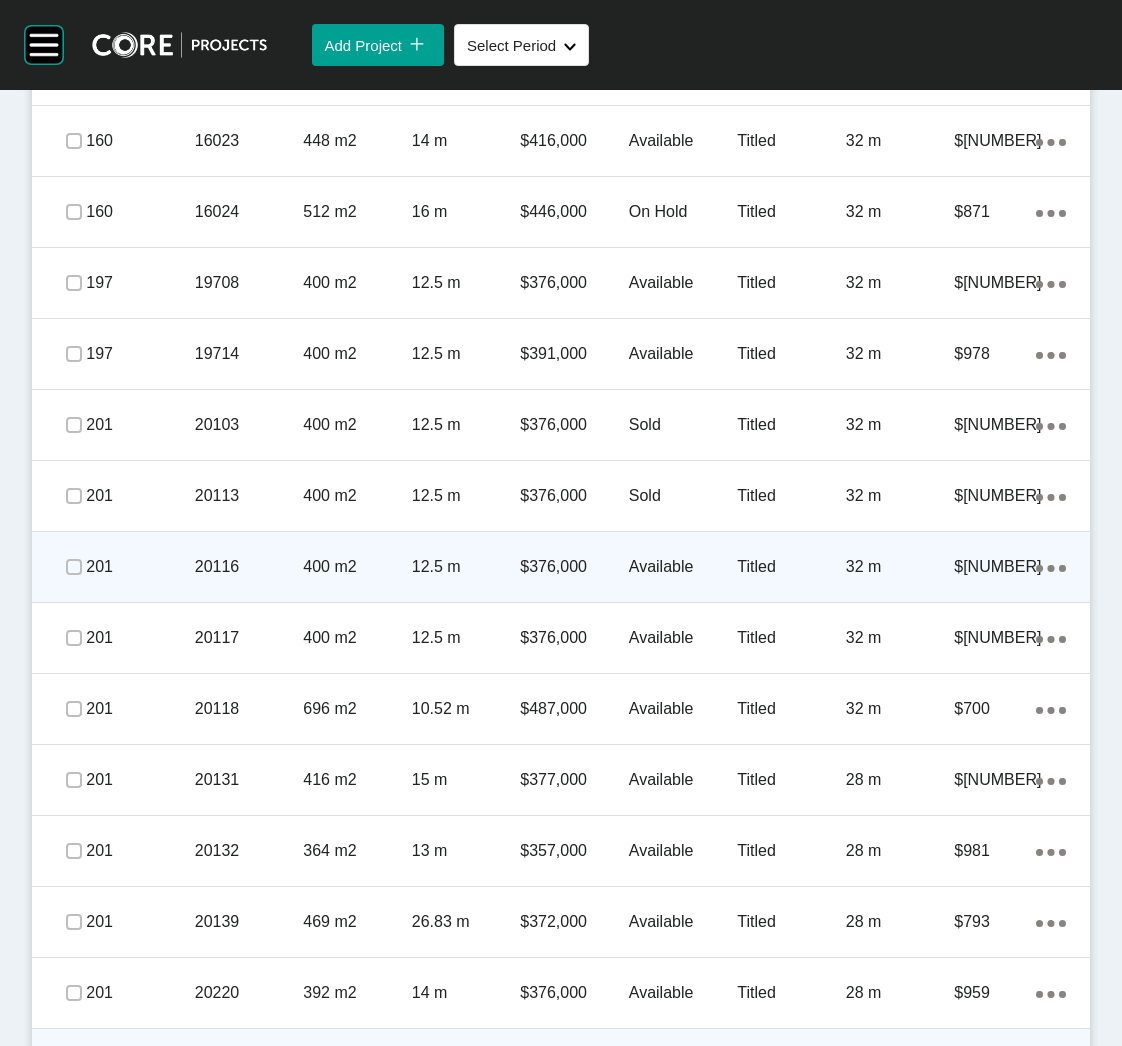 click on "400 m2" at bounding box center (357, 567) 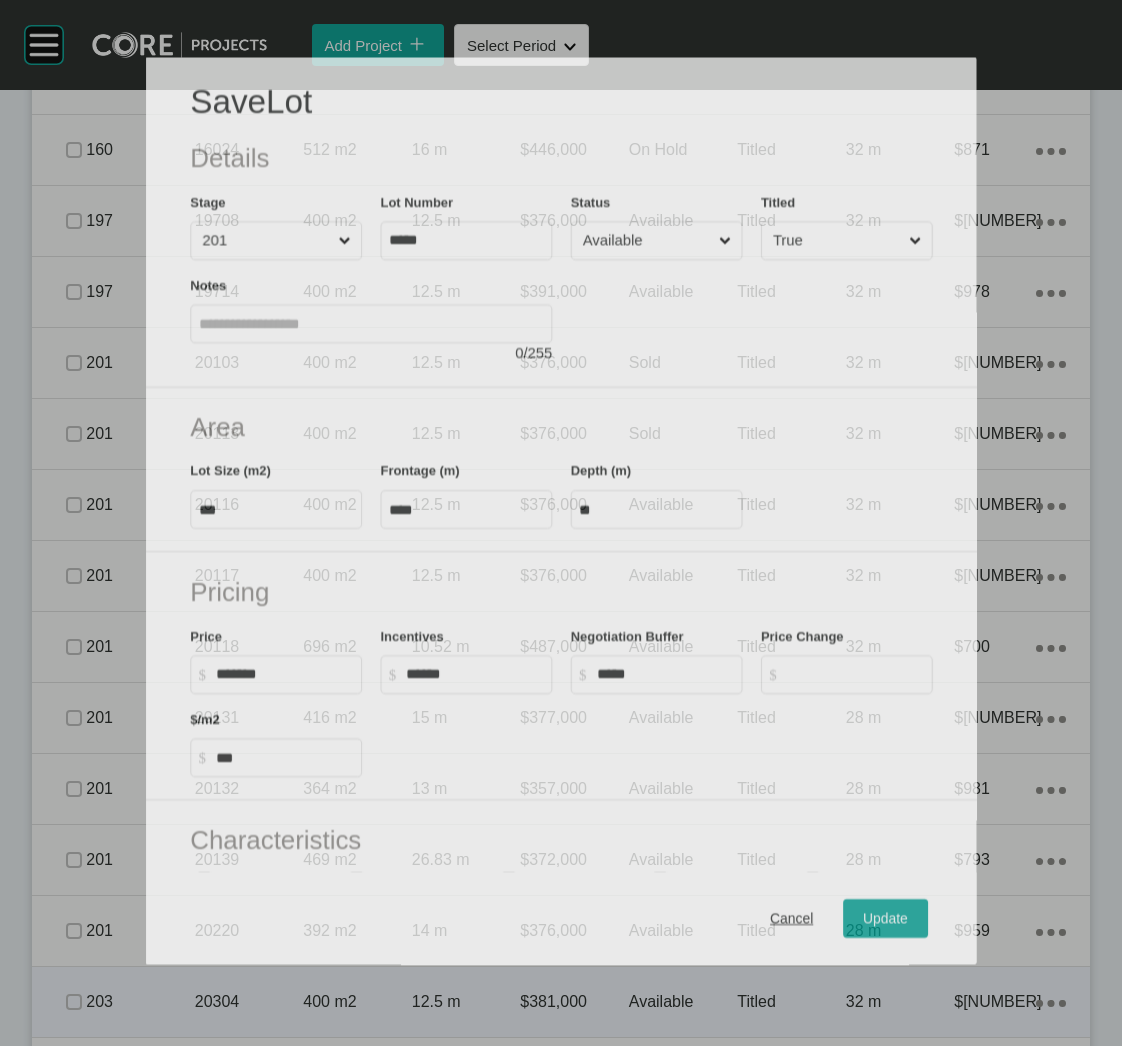 scroll, scrollTop: 2705, scrollLeft: 0, axis: vertical 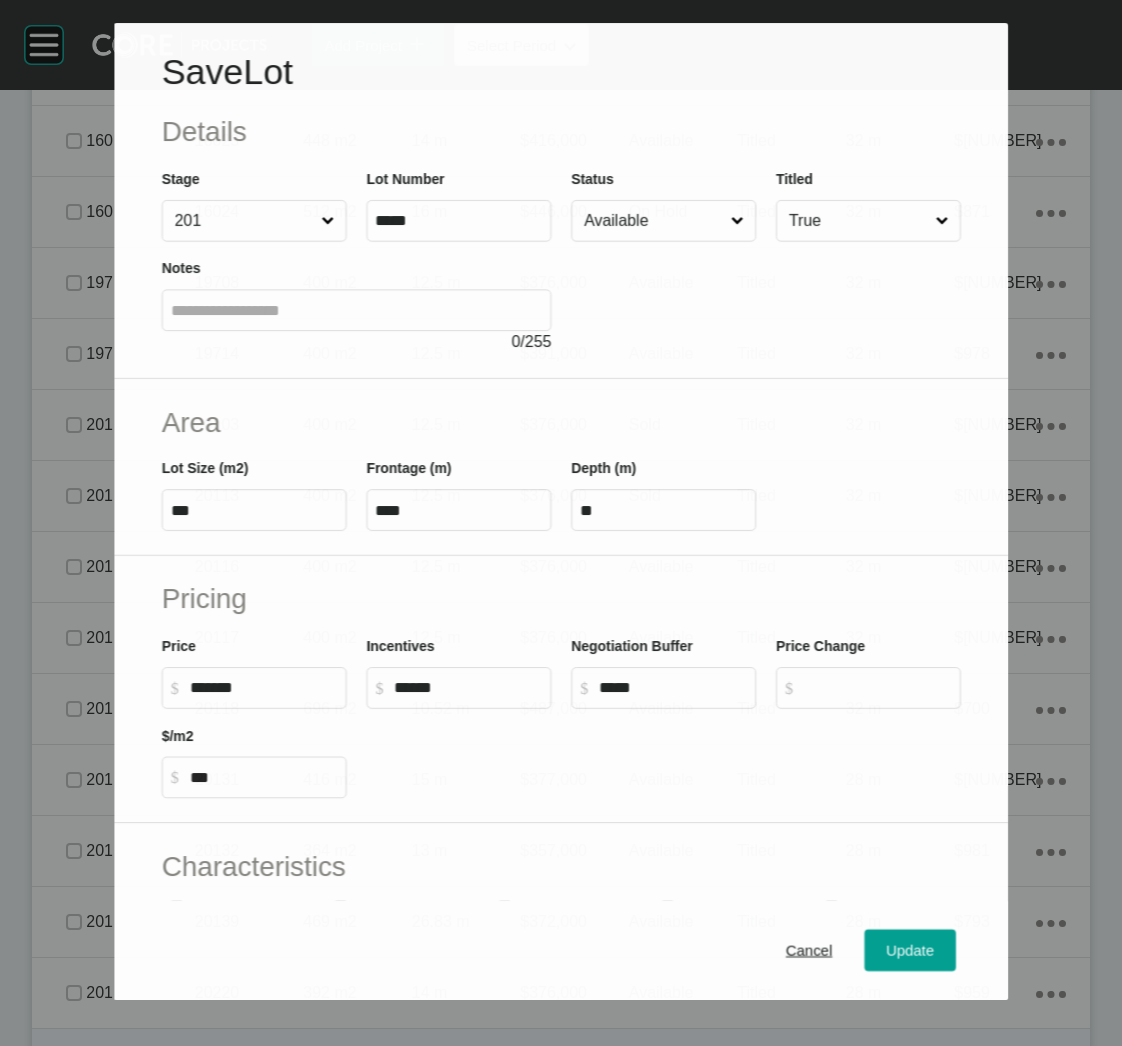 click on "Available" at bounding box center (653, 221) 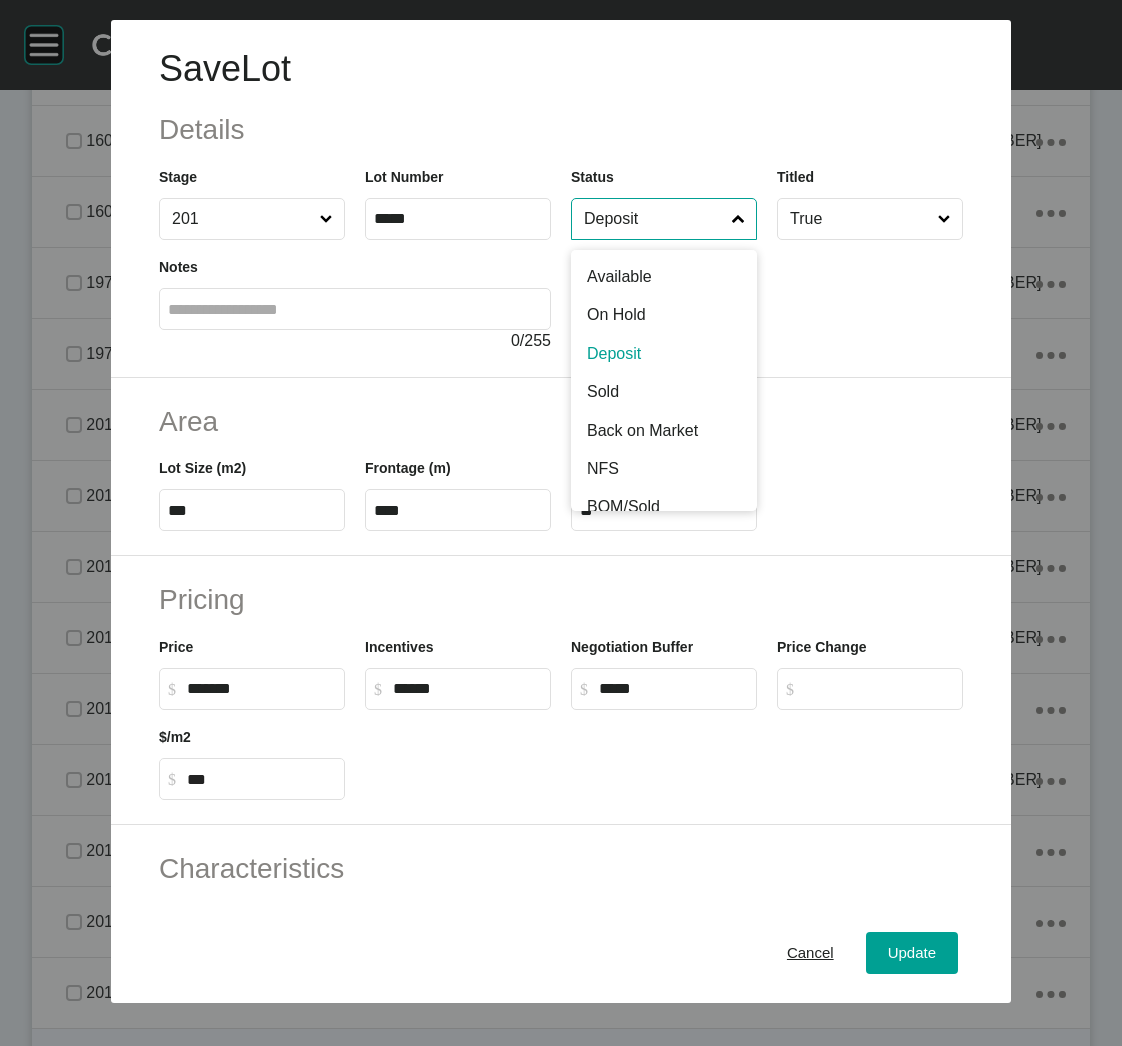 click on "Deposit" at bounding box center [654, 219] 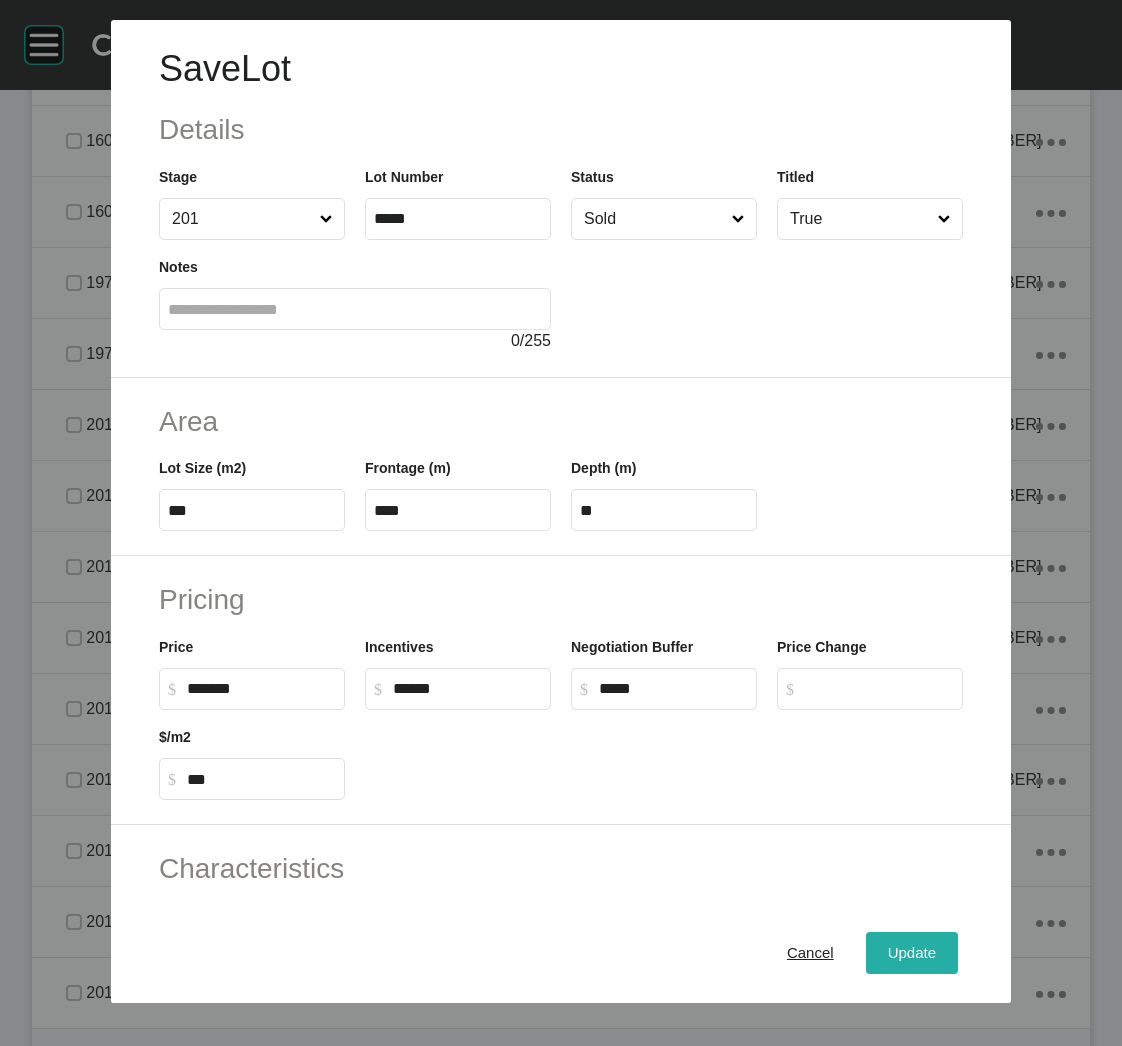 click on "Update" at bounding box center [912, 953] 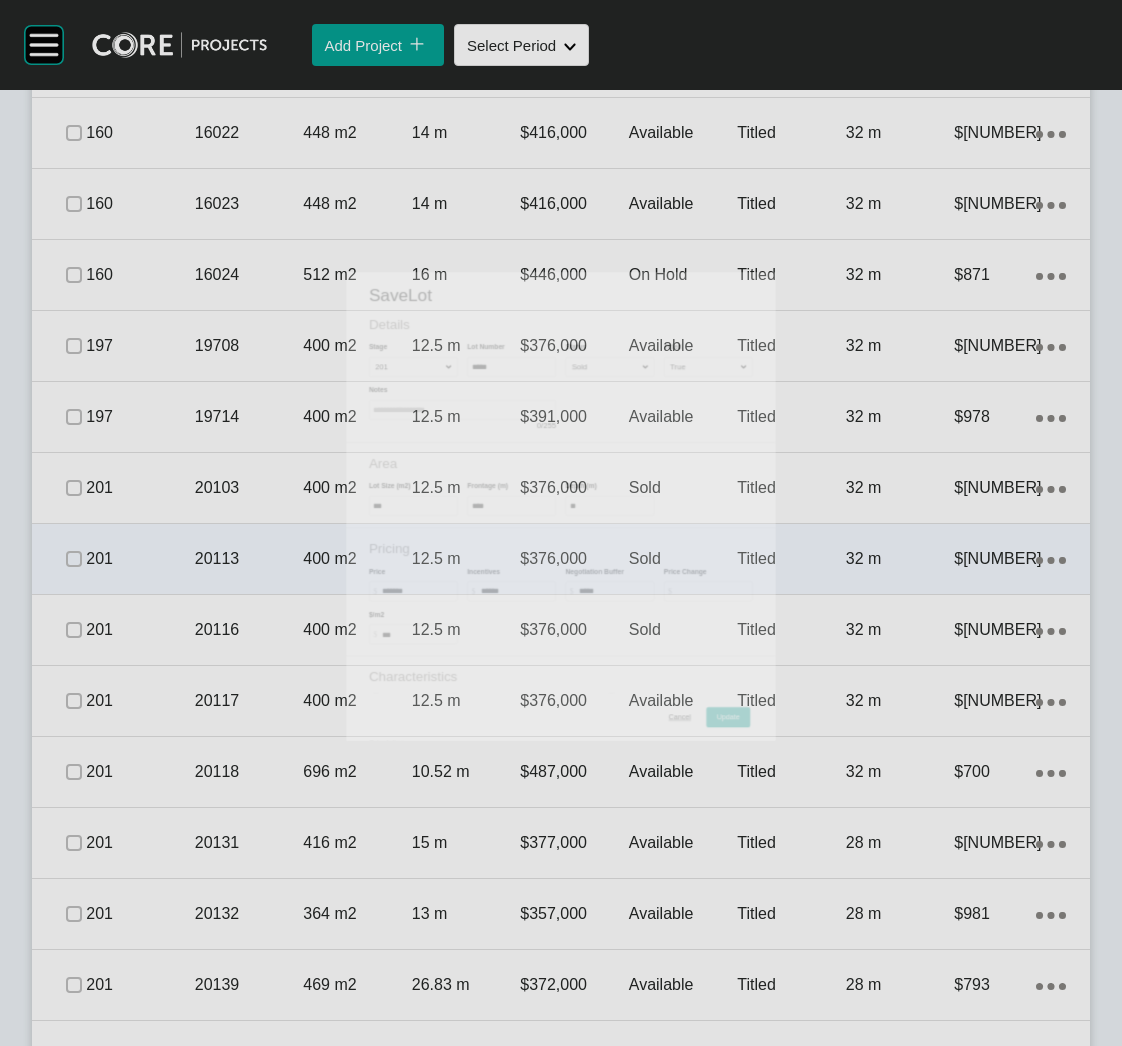 scroll, scrollTop: 2767, scrollLeft: 0, axis: vertical 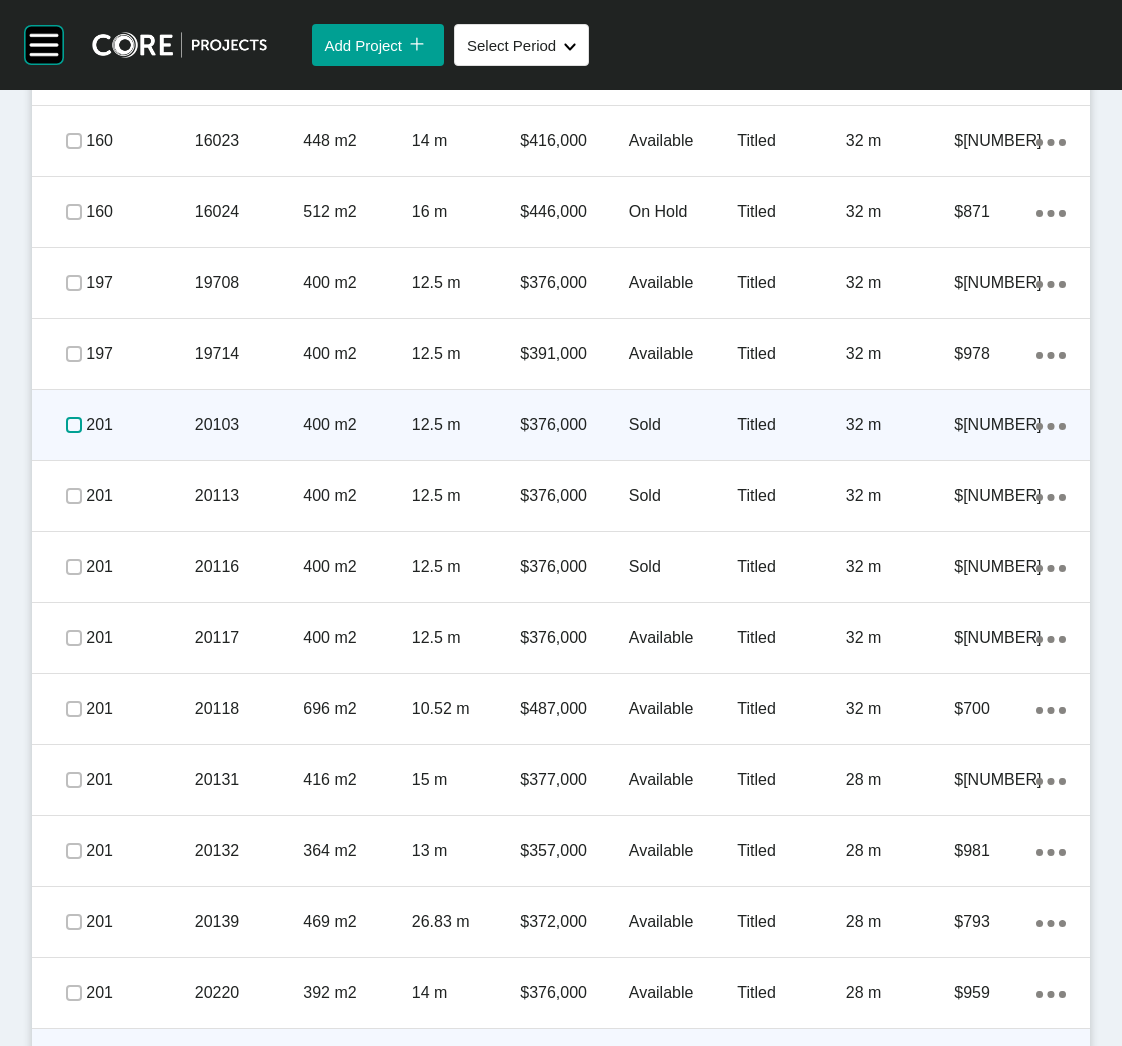click at bounding box center (74, 425) 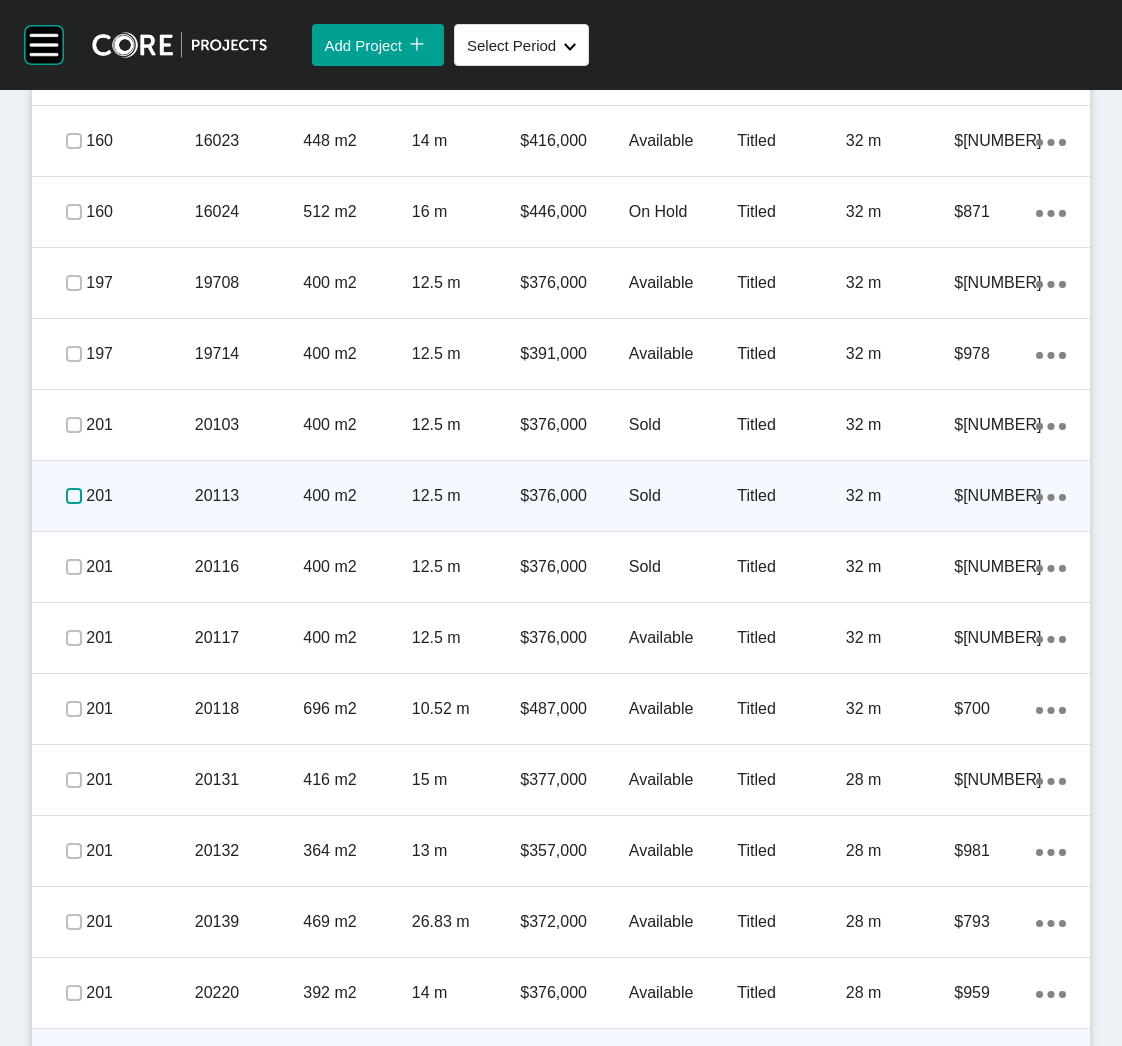 click at bounding box center [74, 496] 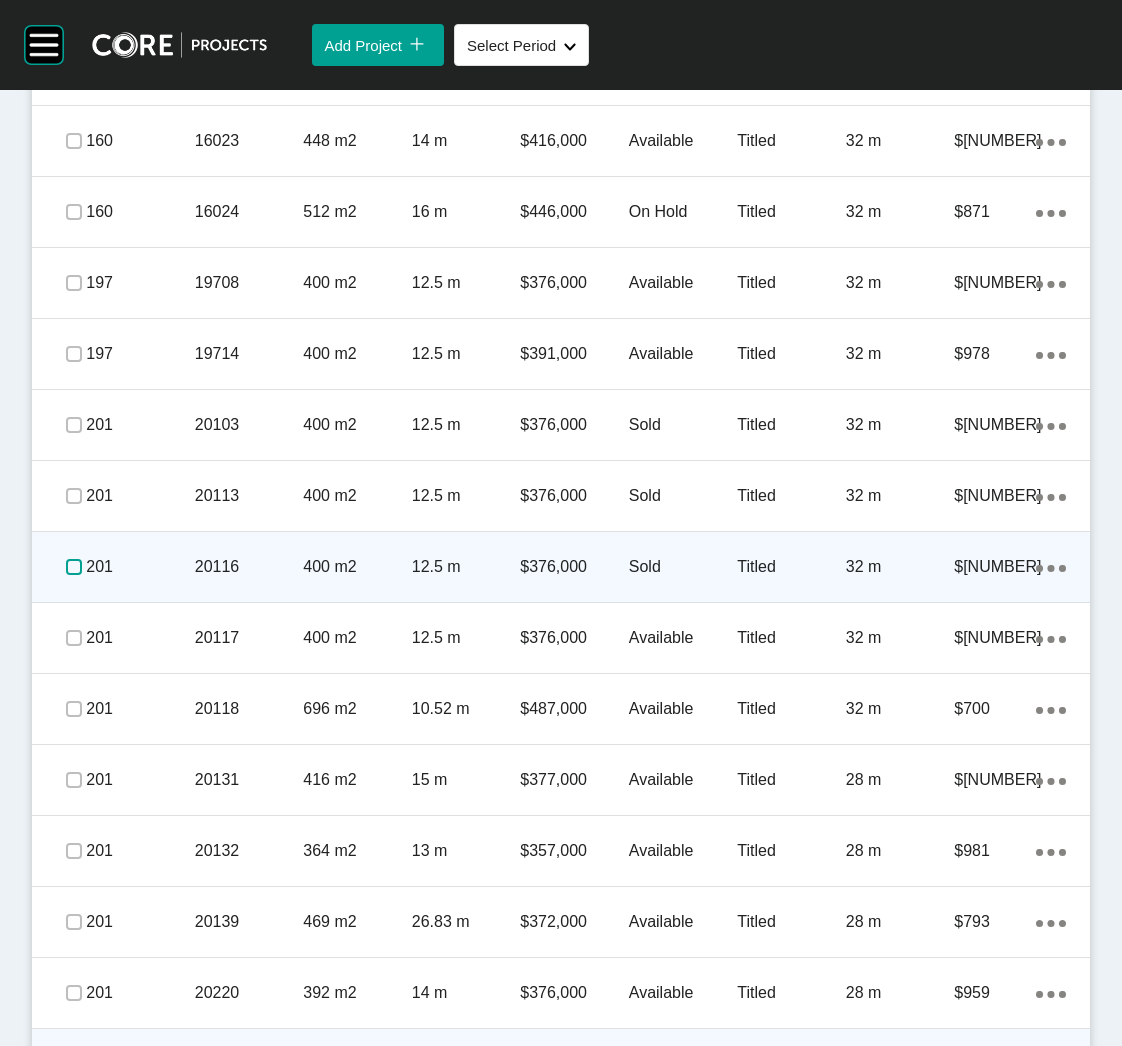 click at bounding box center [74, 567] 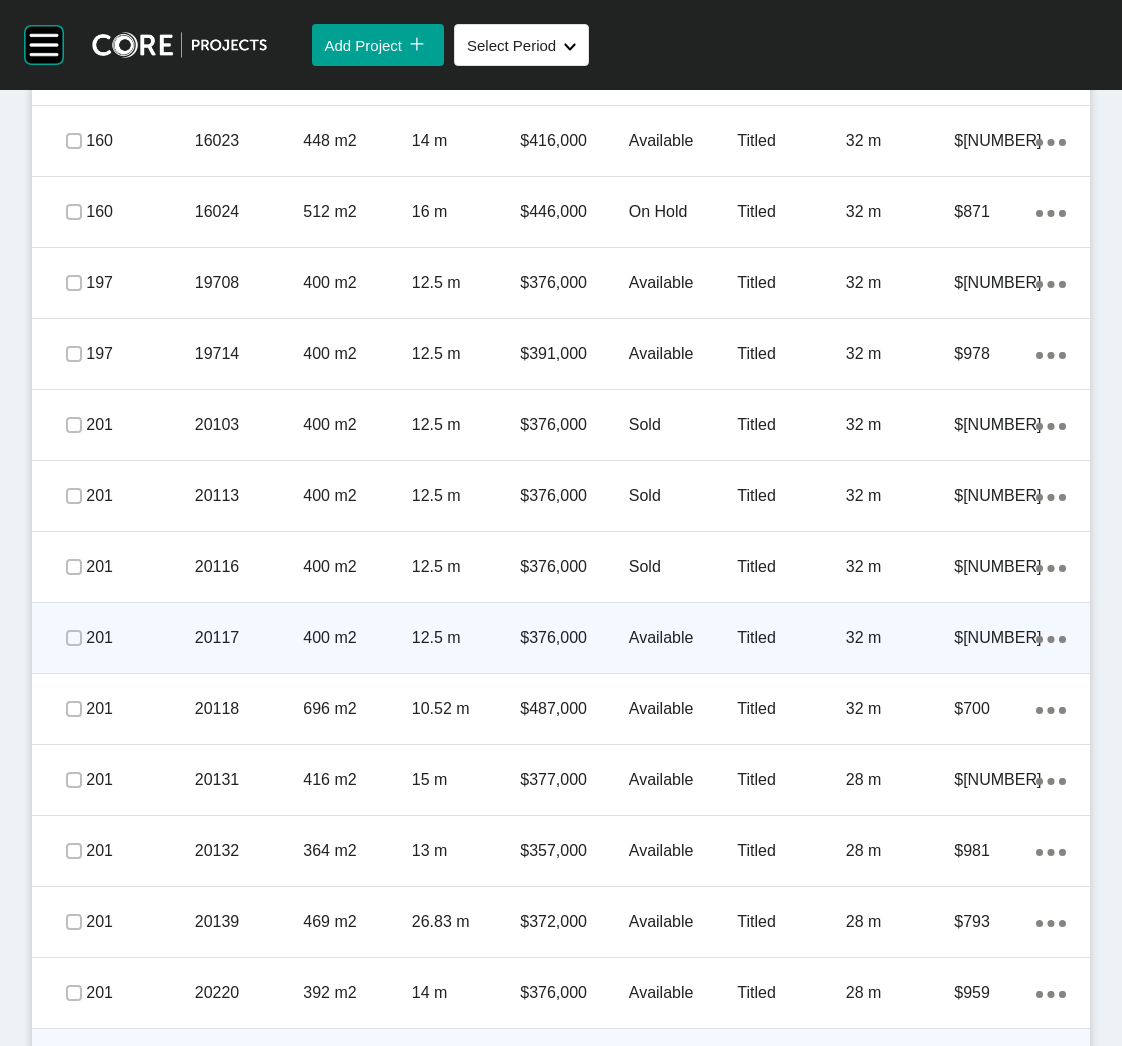 click on "20117" at bounding box center [249, 638] 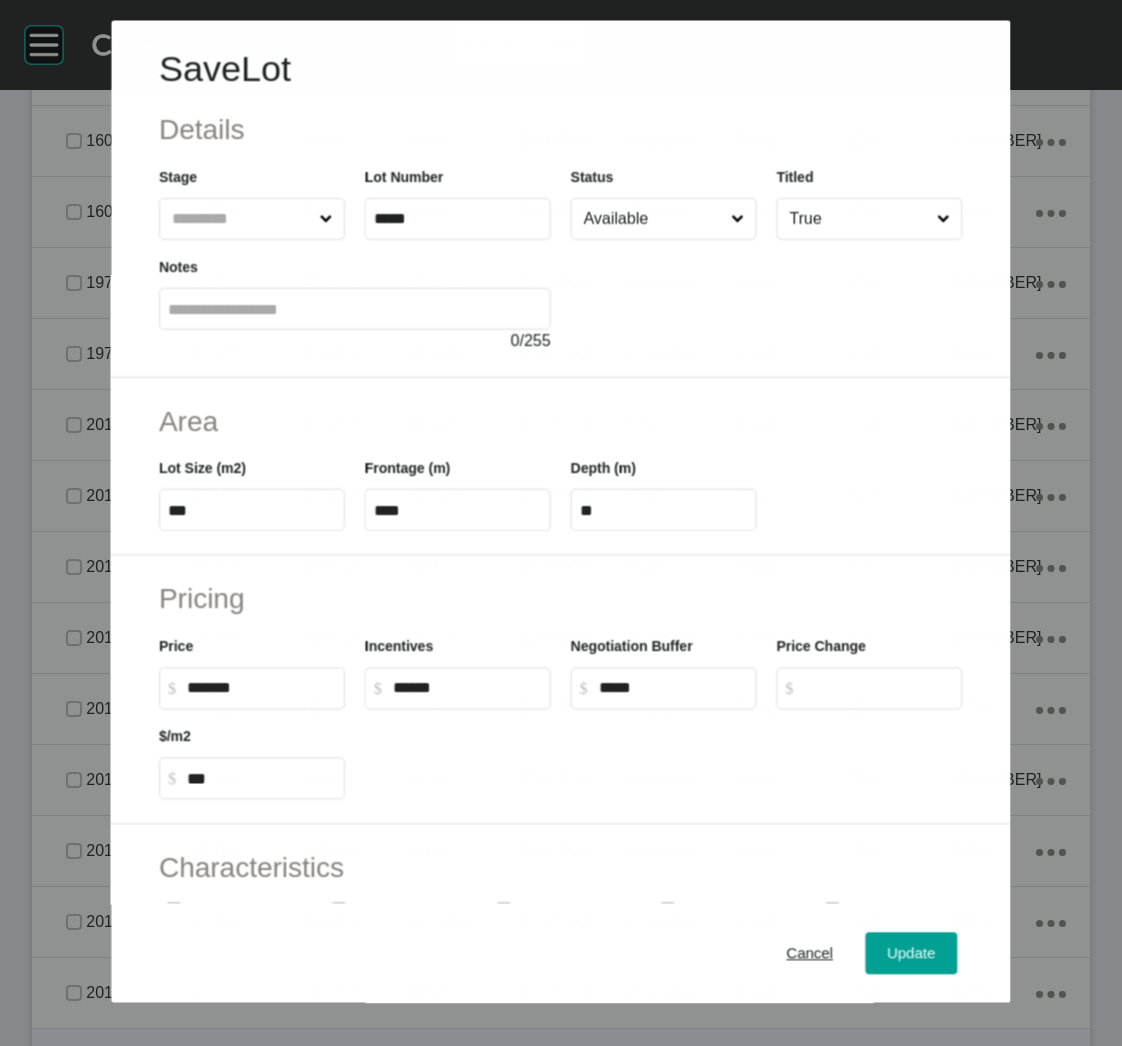 click on "Available" at bounding box center (653, 219) 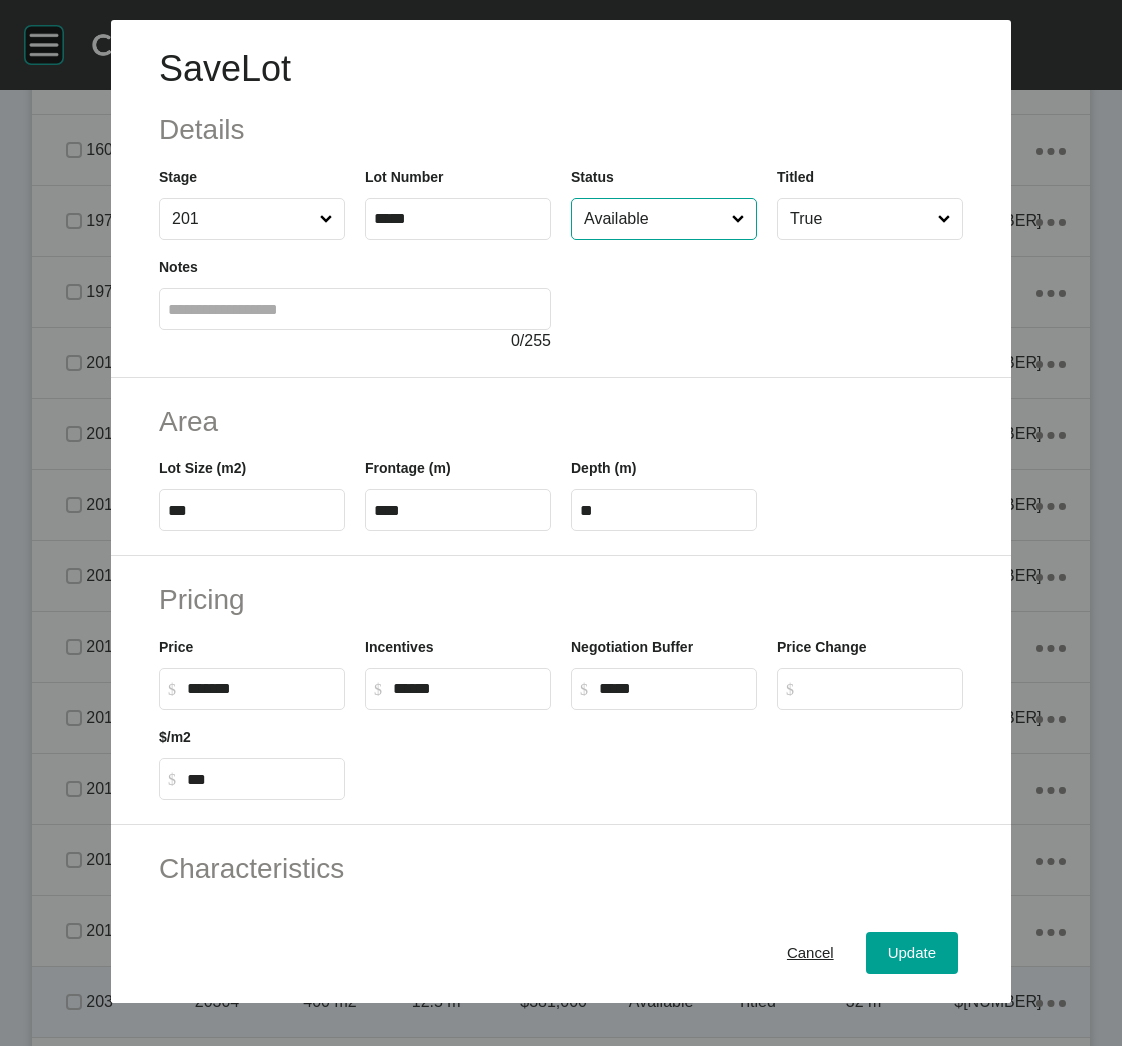 scroll, scrollTop: 2705, scrollLeft: 0, axis: vertical 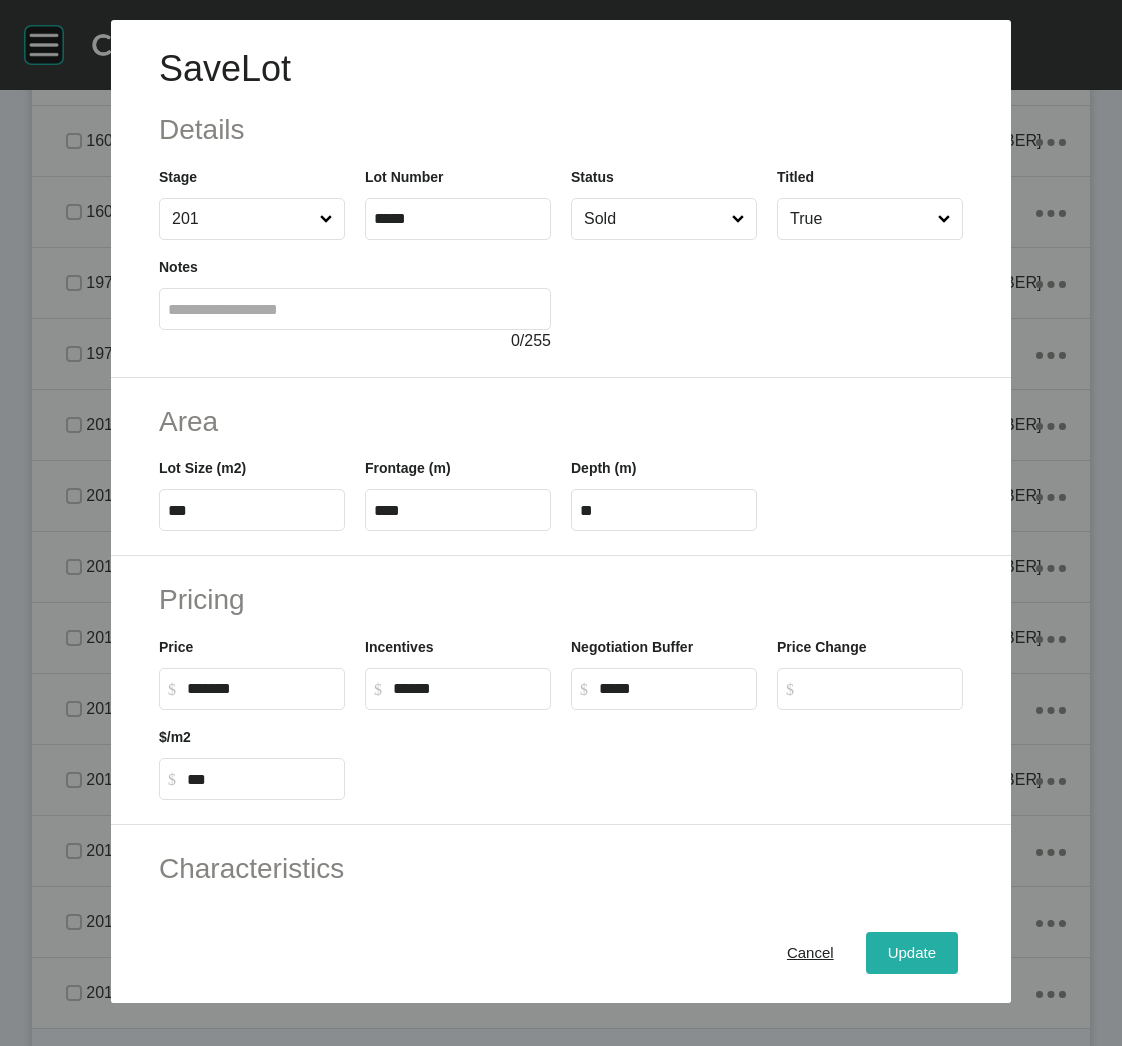 click on "Update" at bounding box center (912, 953) 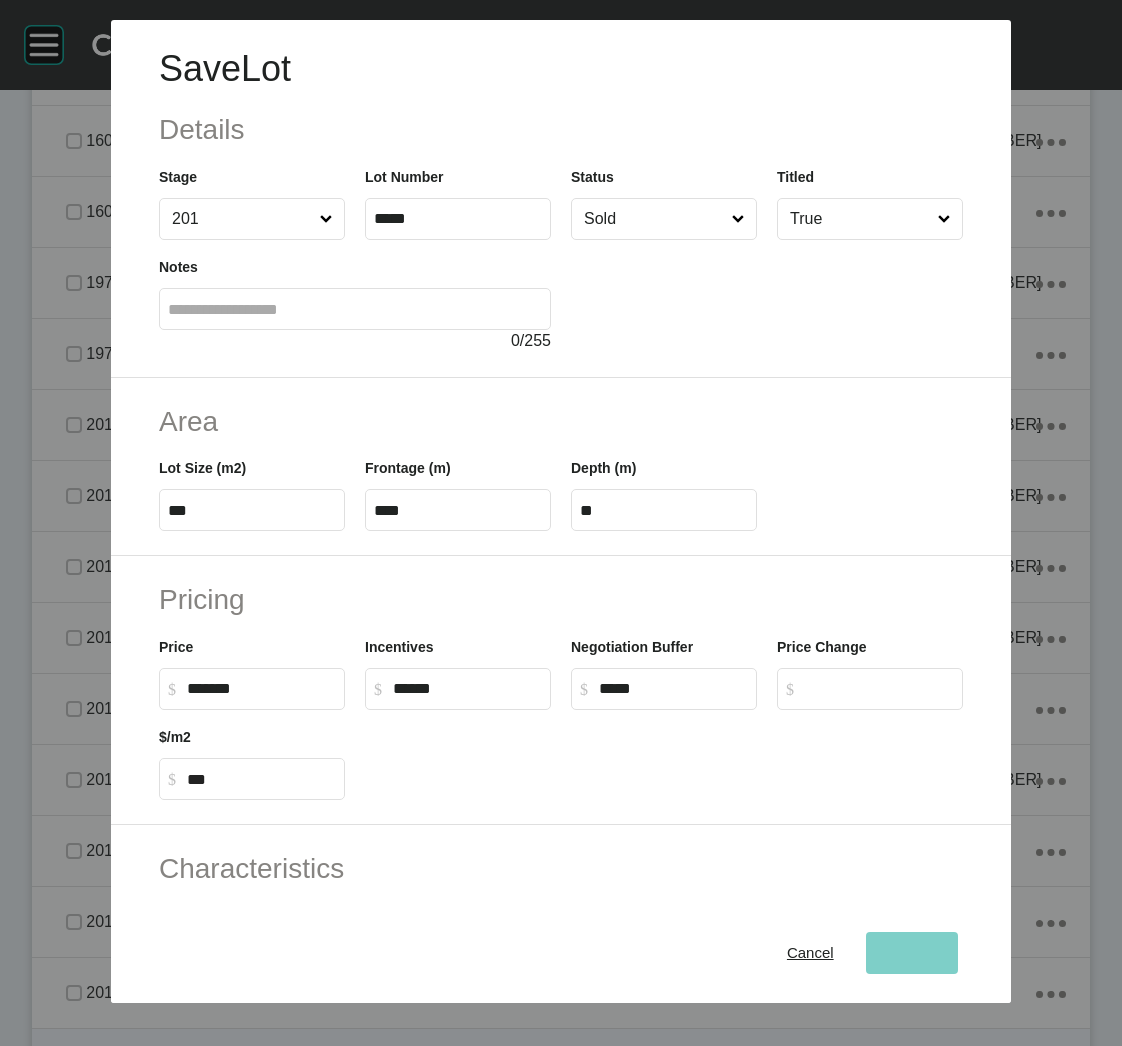 scroll, scrollTop: 2704, scrollLeft: 0, axis: vertical 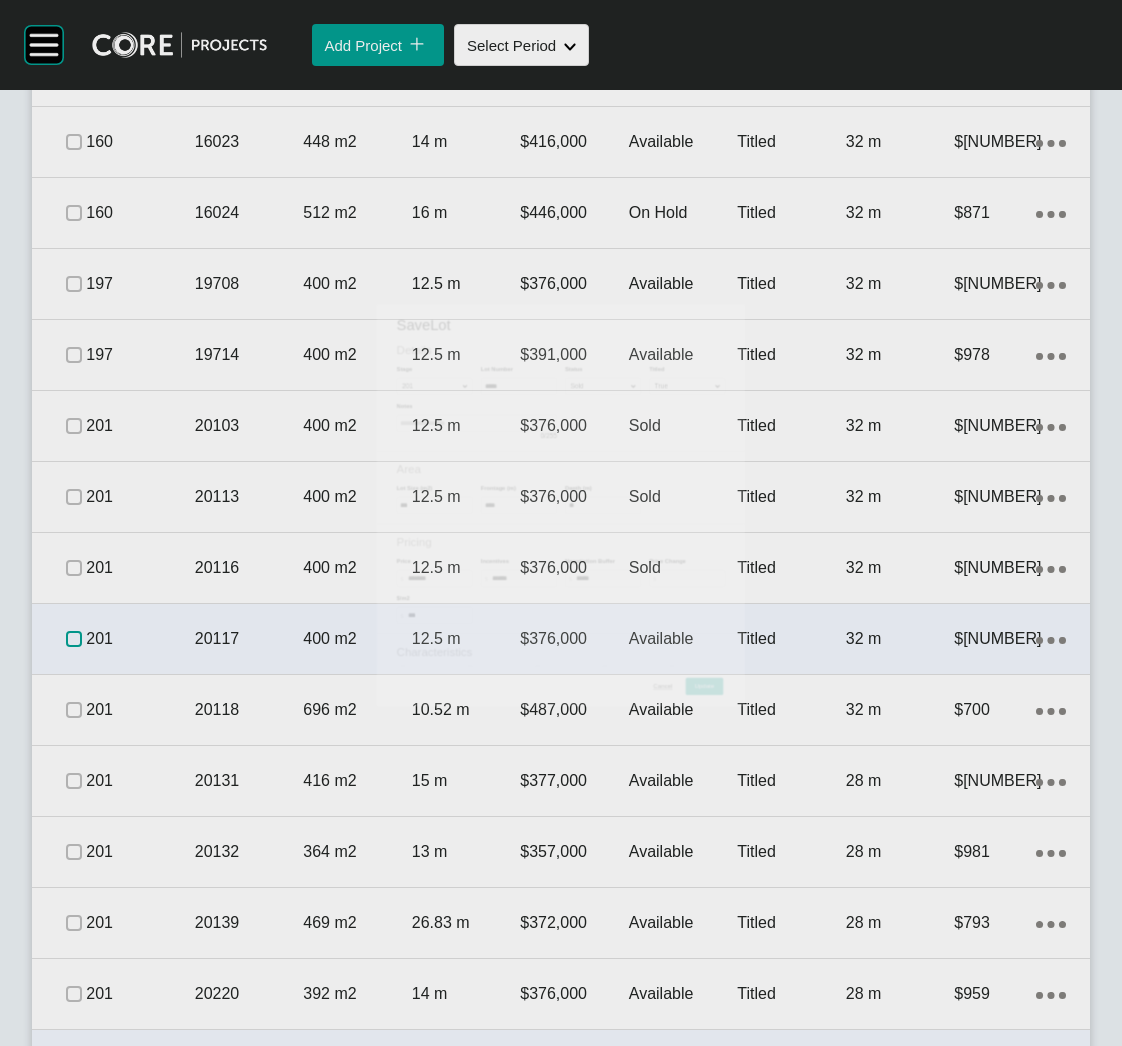 click at bounding box center (74, 639) 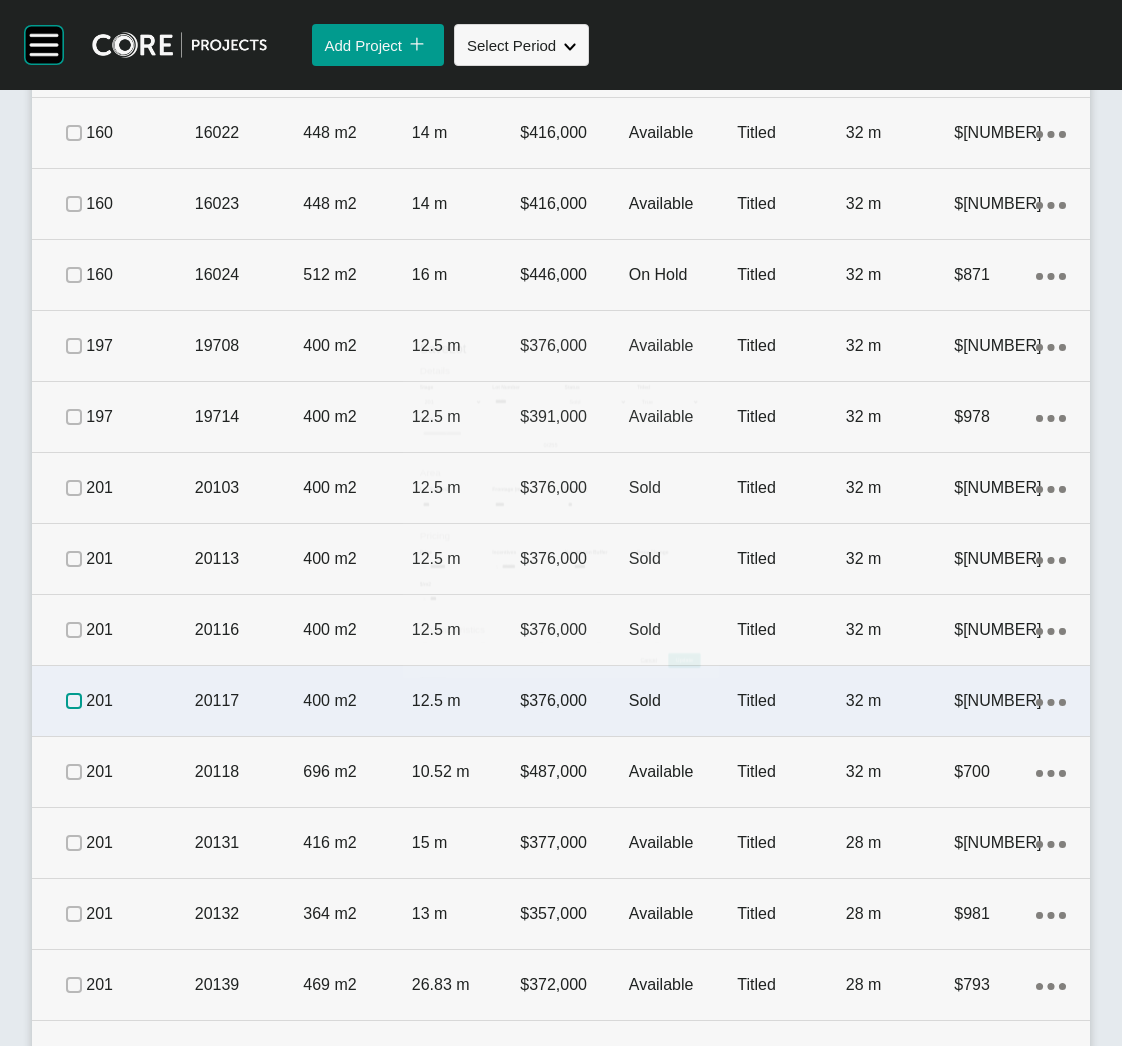 scroll, scrollTop: 2767, scrollLeft: 0, axis: vertical 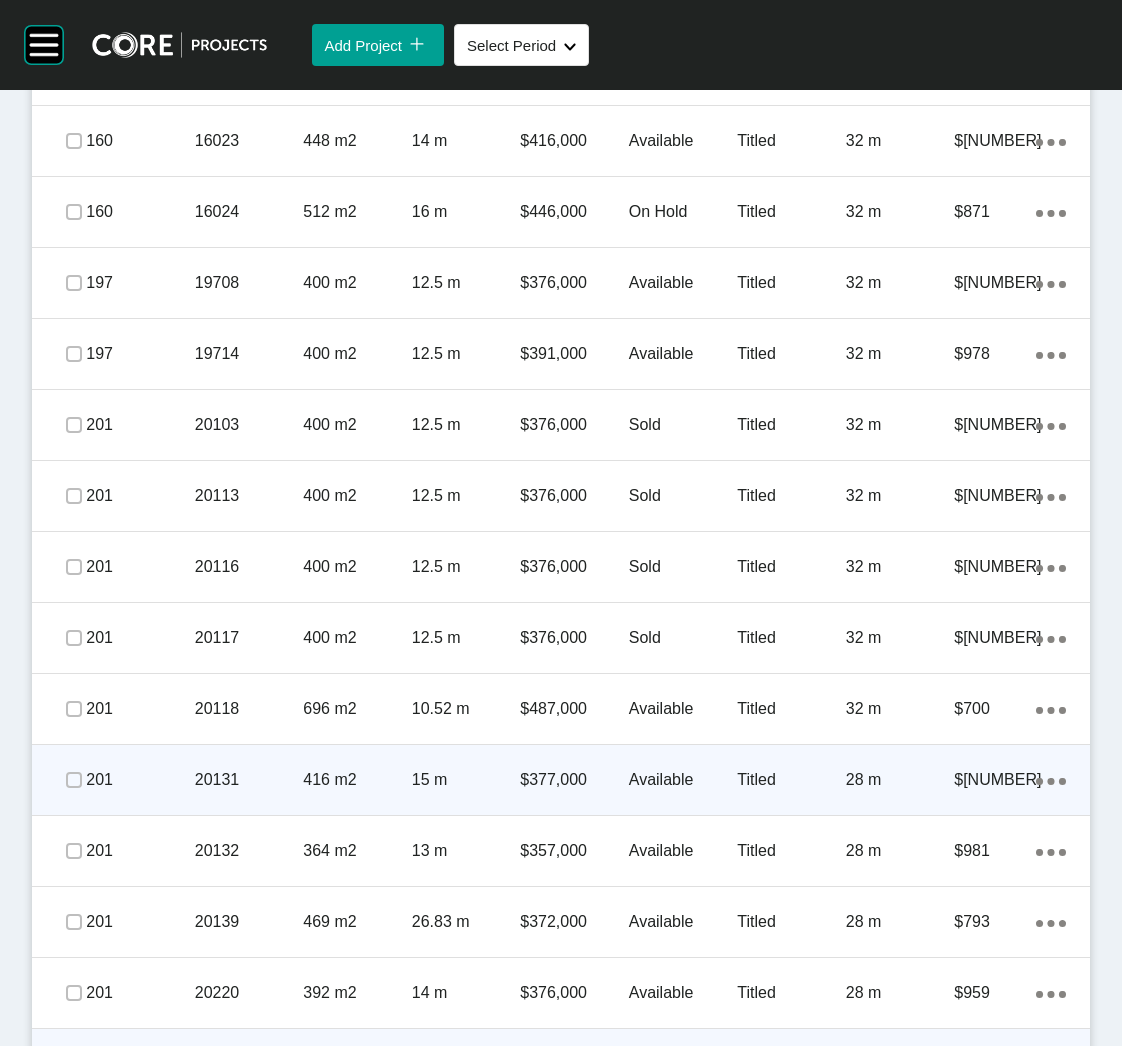 click on "20131" at bounding box center (249, 780) 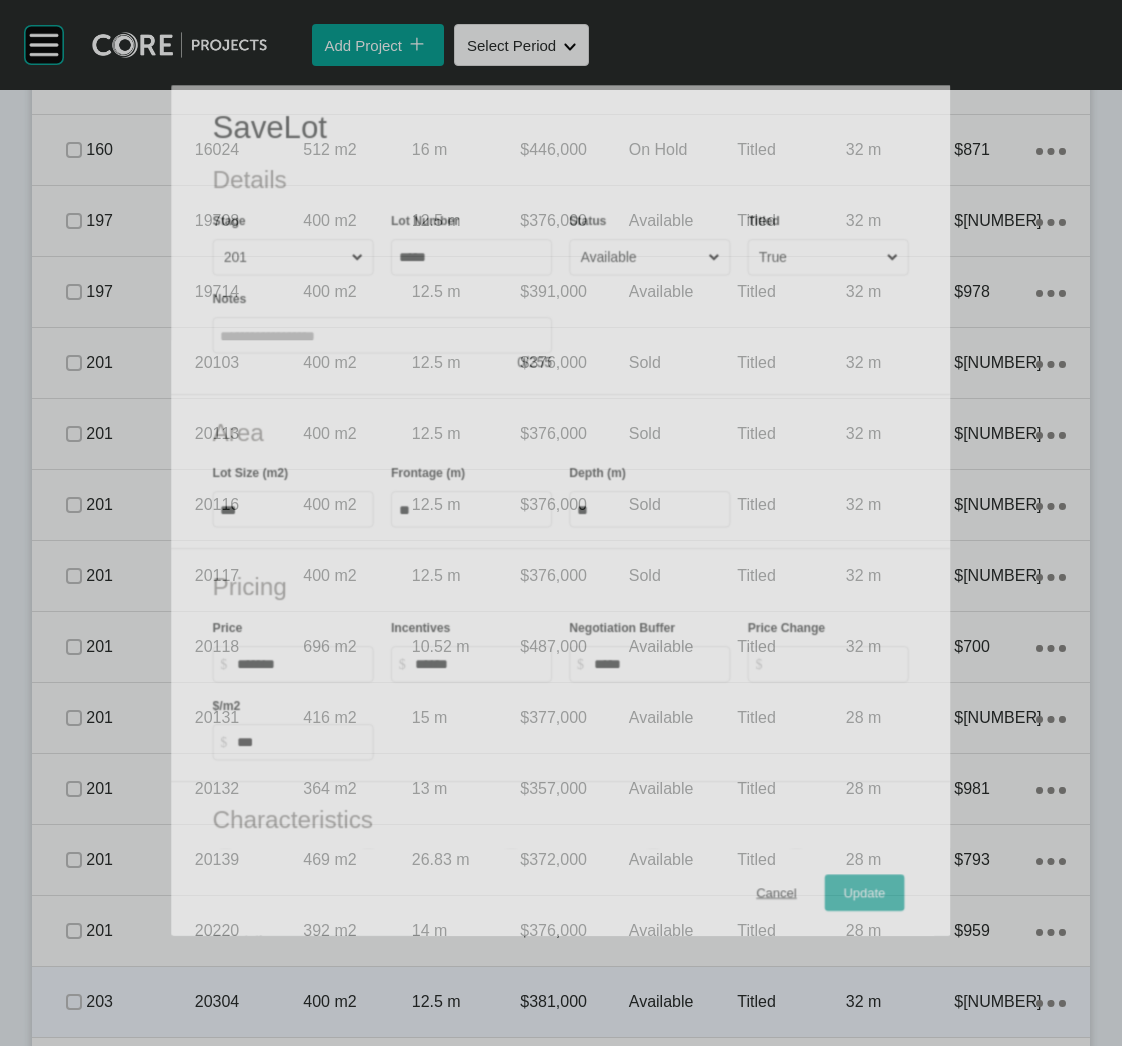 scroll, scrollTop: 2705, scrollLeft: 0, axis: vertical 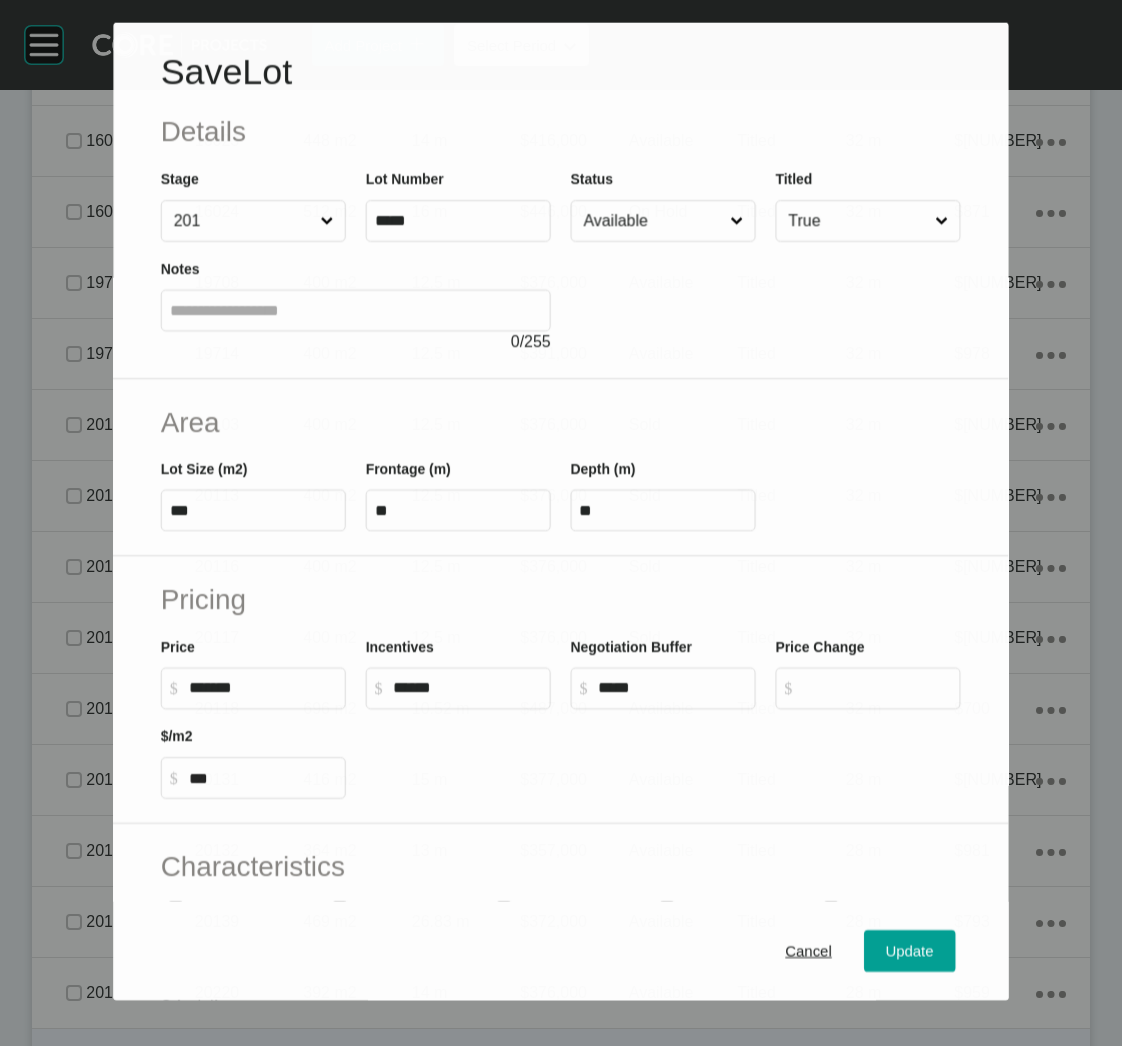 click on "Available" at bounding box center (653, 221) 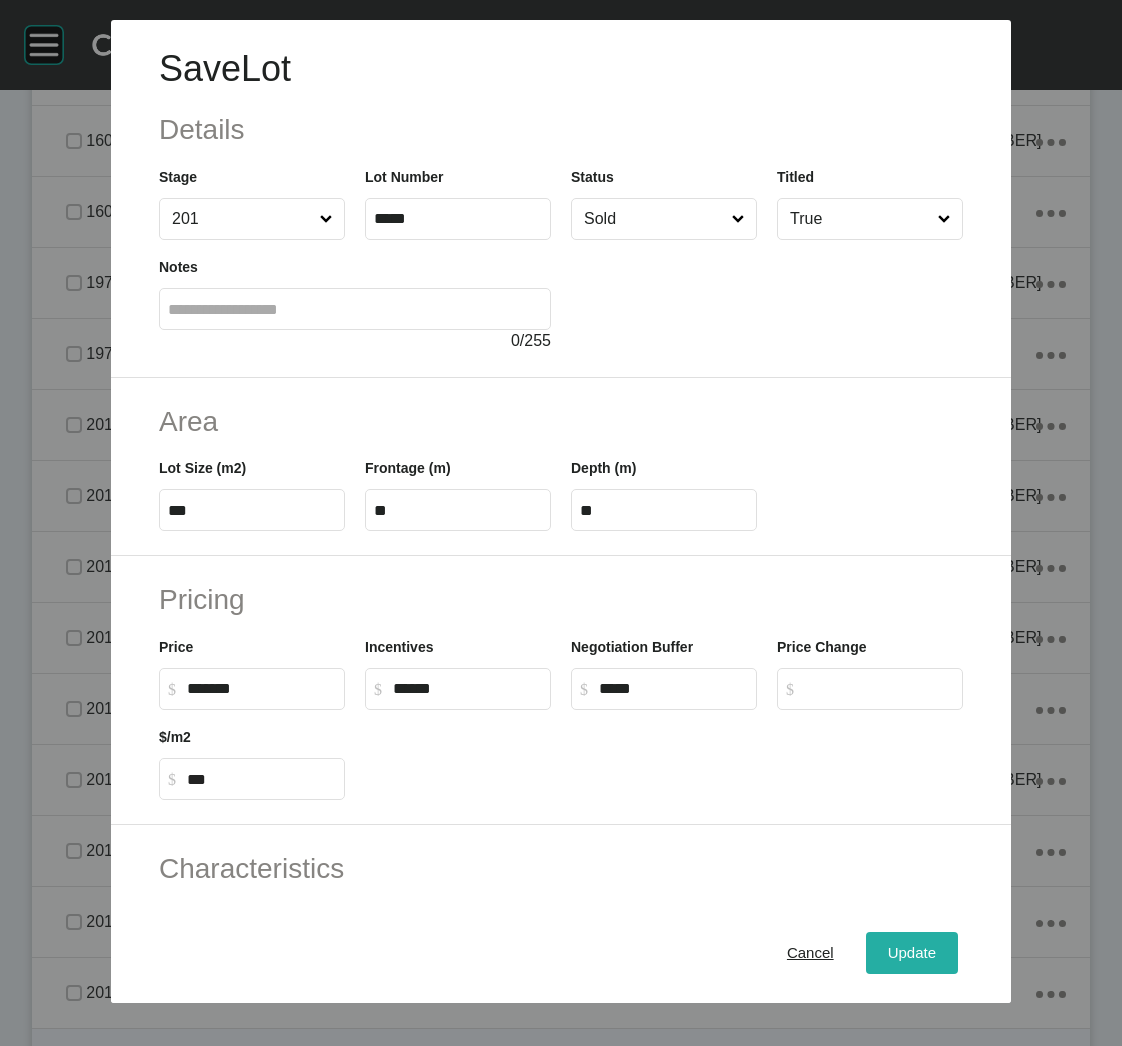 click on "Update" at bounding box center [912, 953] 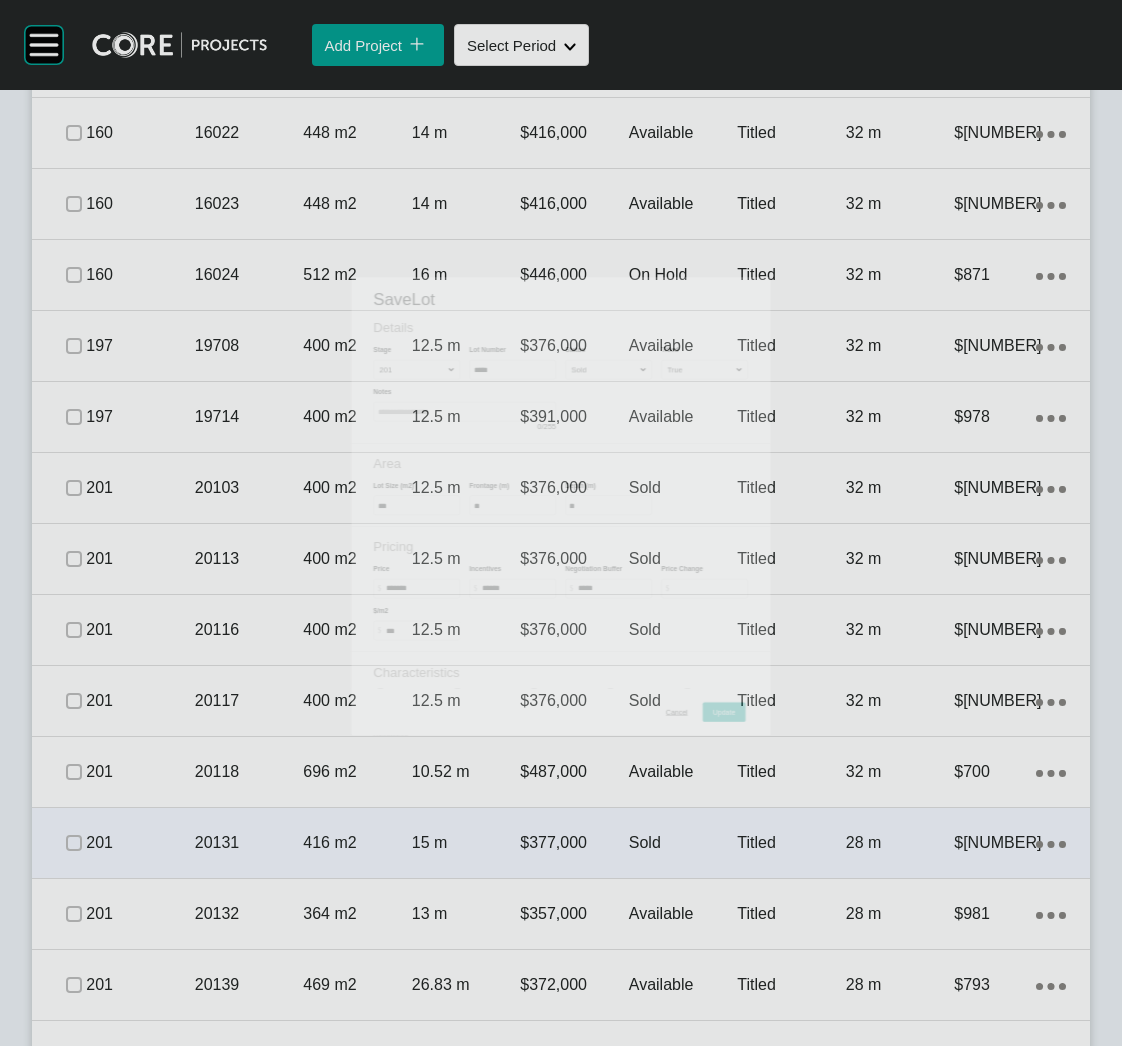 scroll, scrollTop: 2767, scrollLeft: 0, axis: vertical 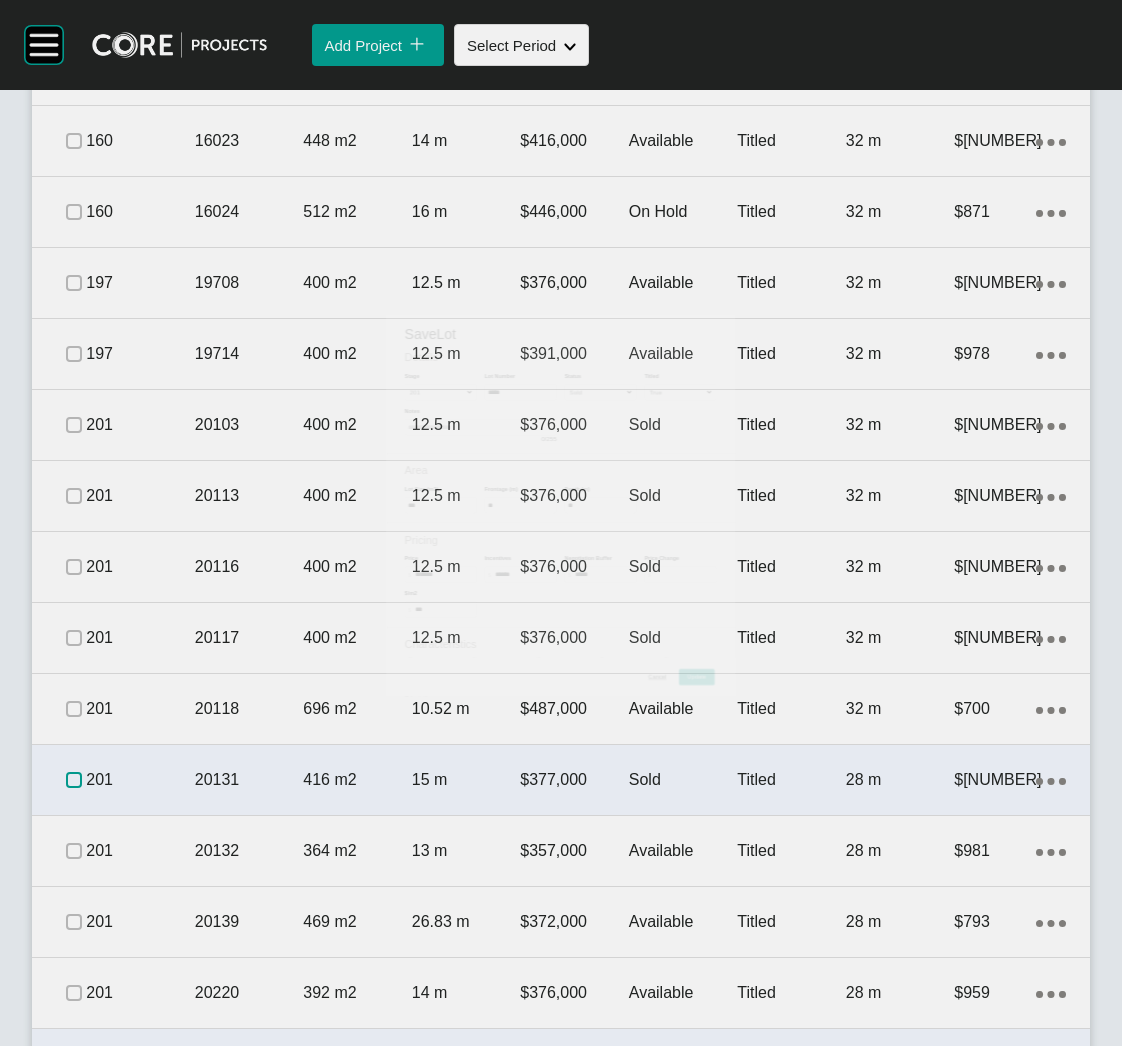 click at bounding box center [74, 780] 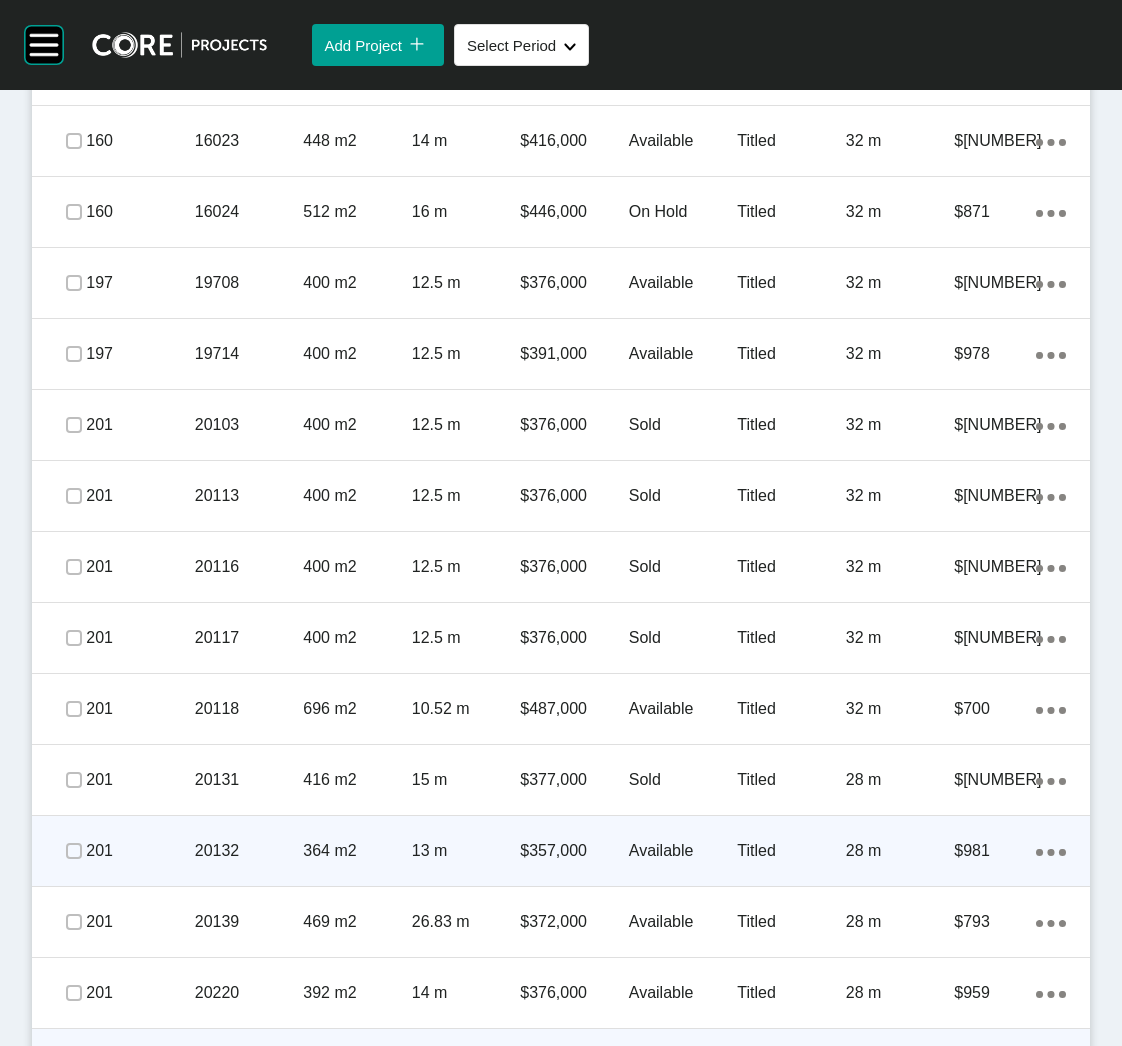 click on "20132" at bounding box center (249, 851) 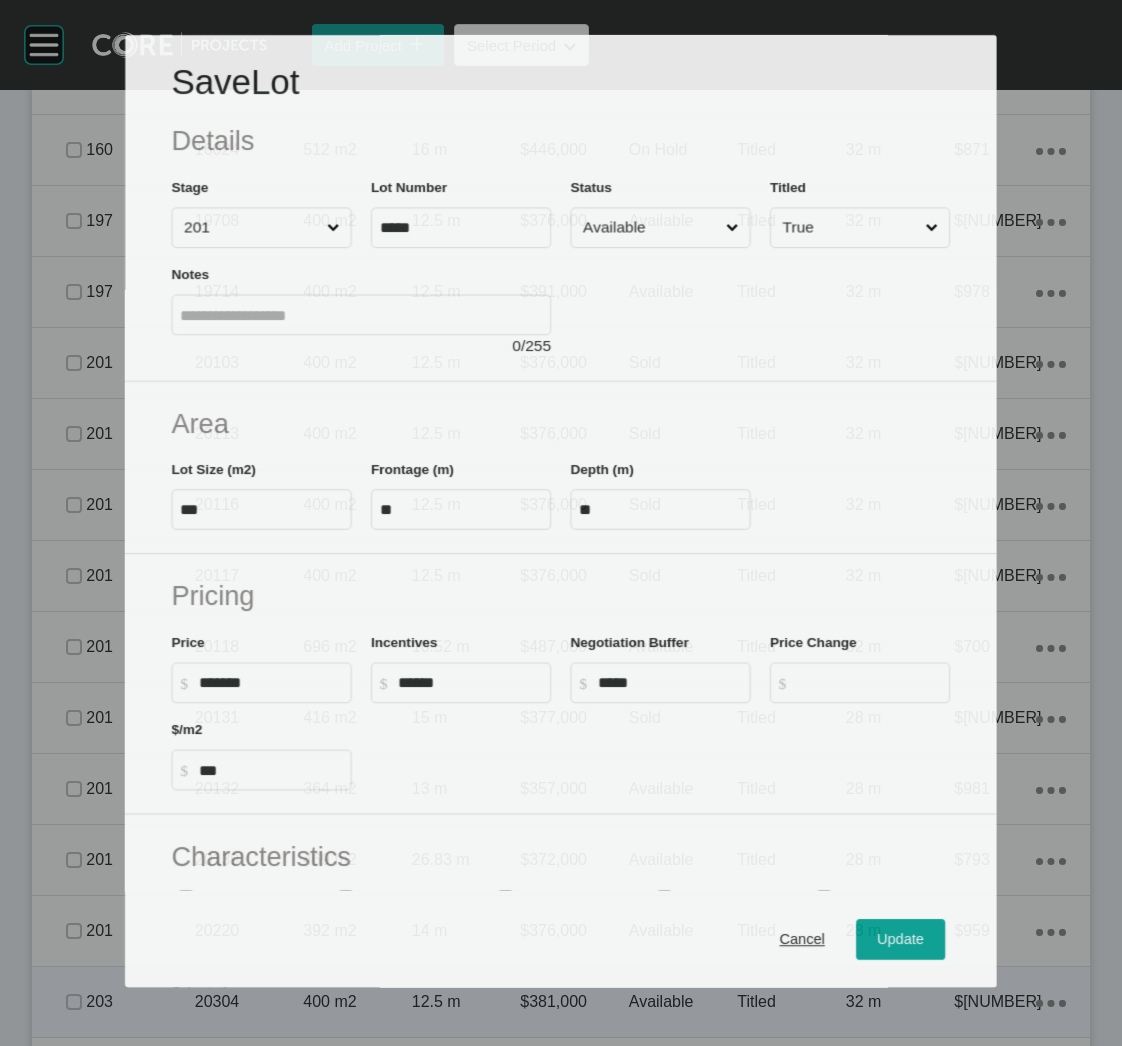 scroll, scrollTop: 2705, scrollLeft: 0, axis: vertical 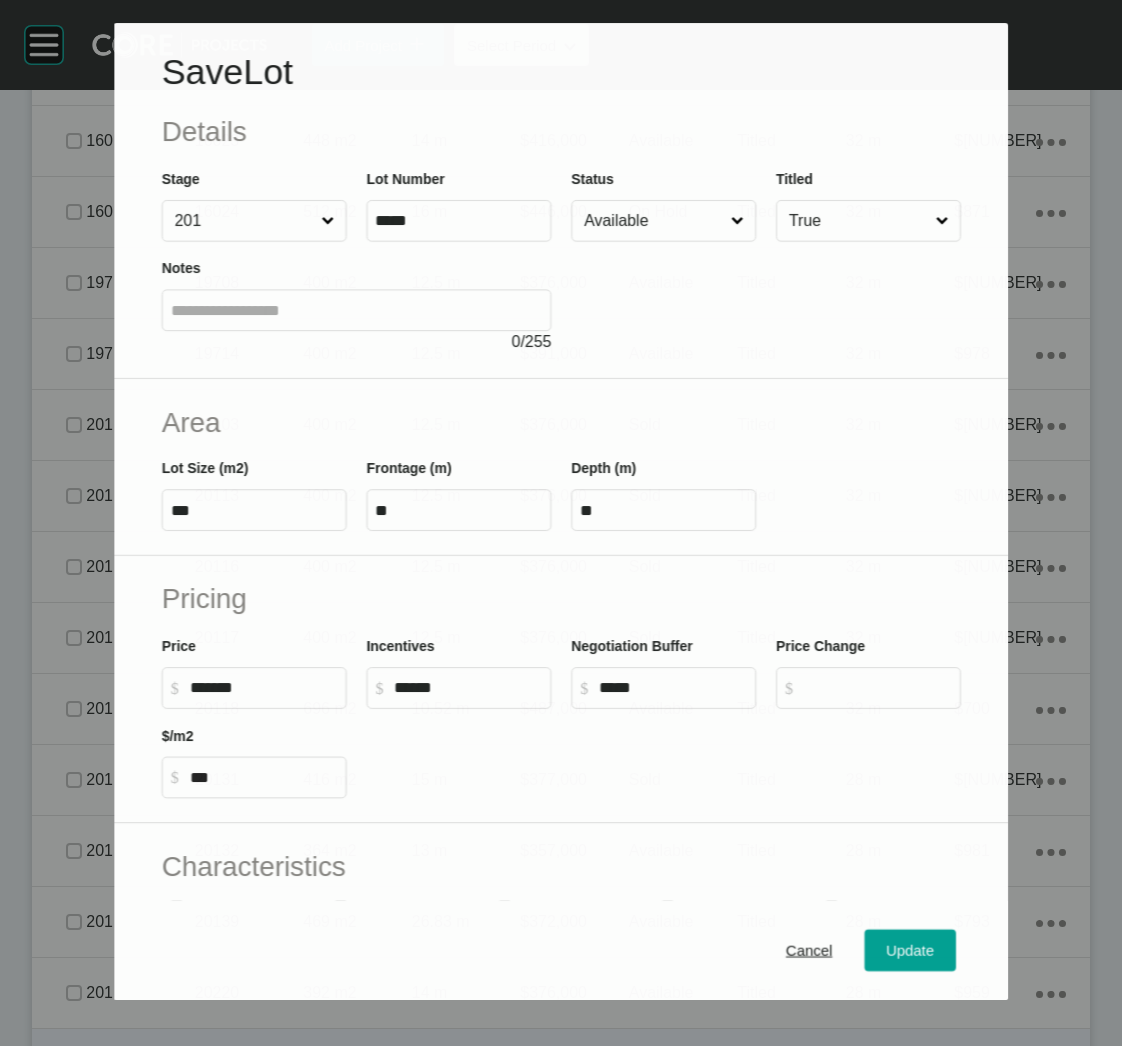 click on "Available" at bounding box center [653, 221] 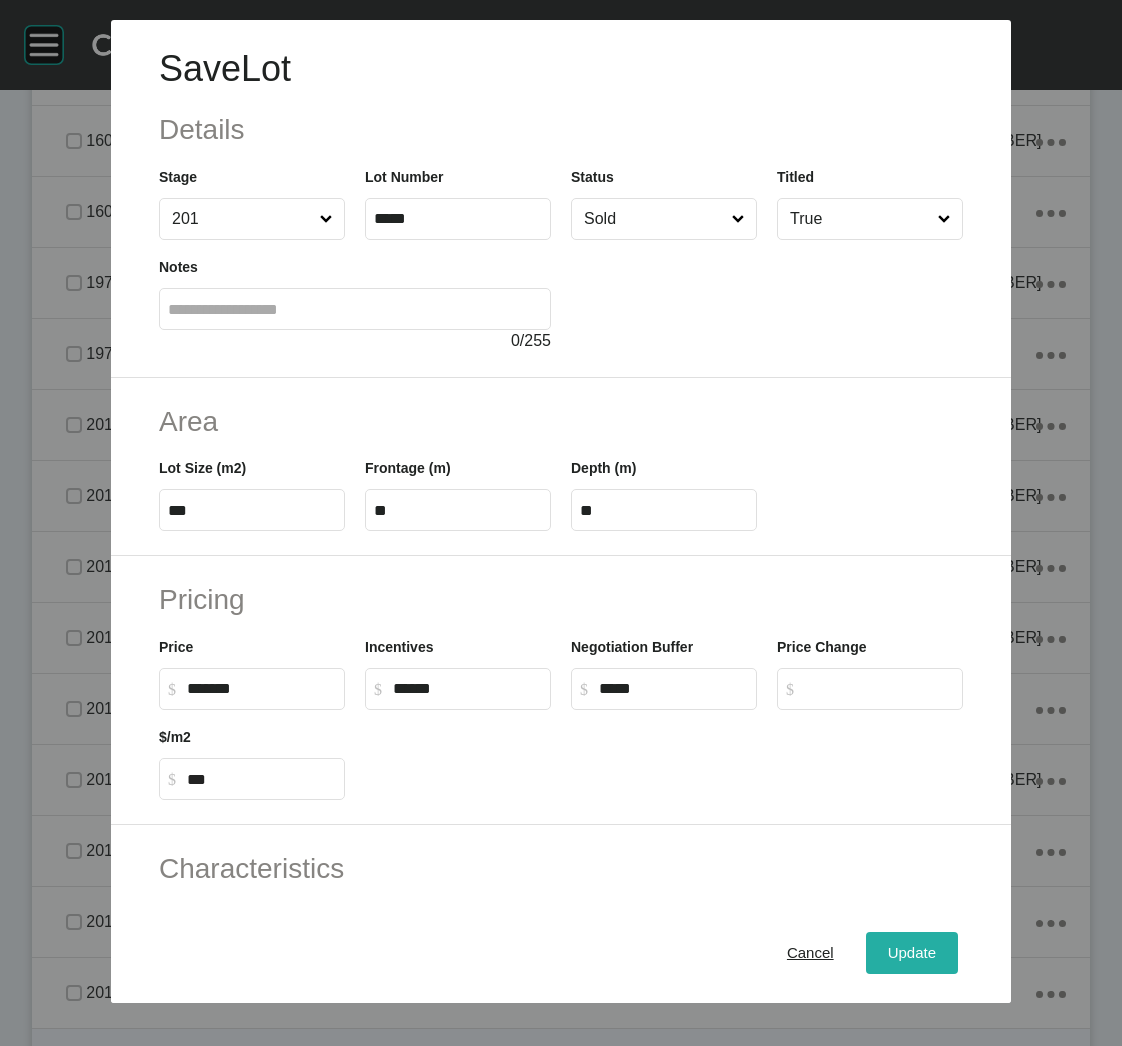 click on "Update" at bounding box center (912, 953) 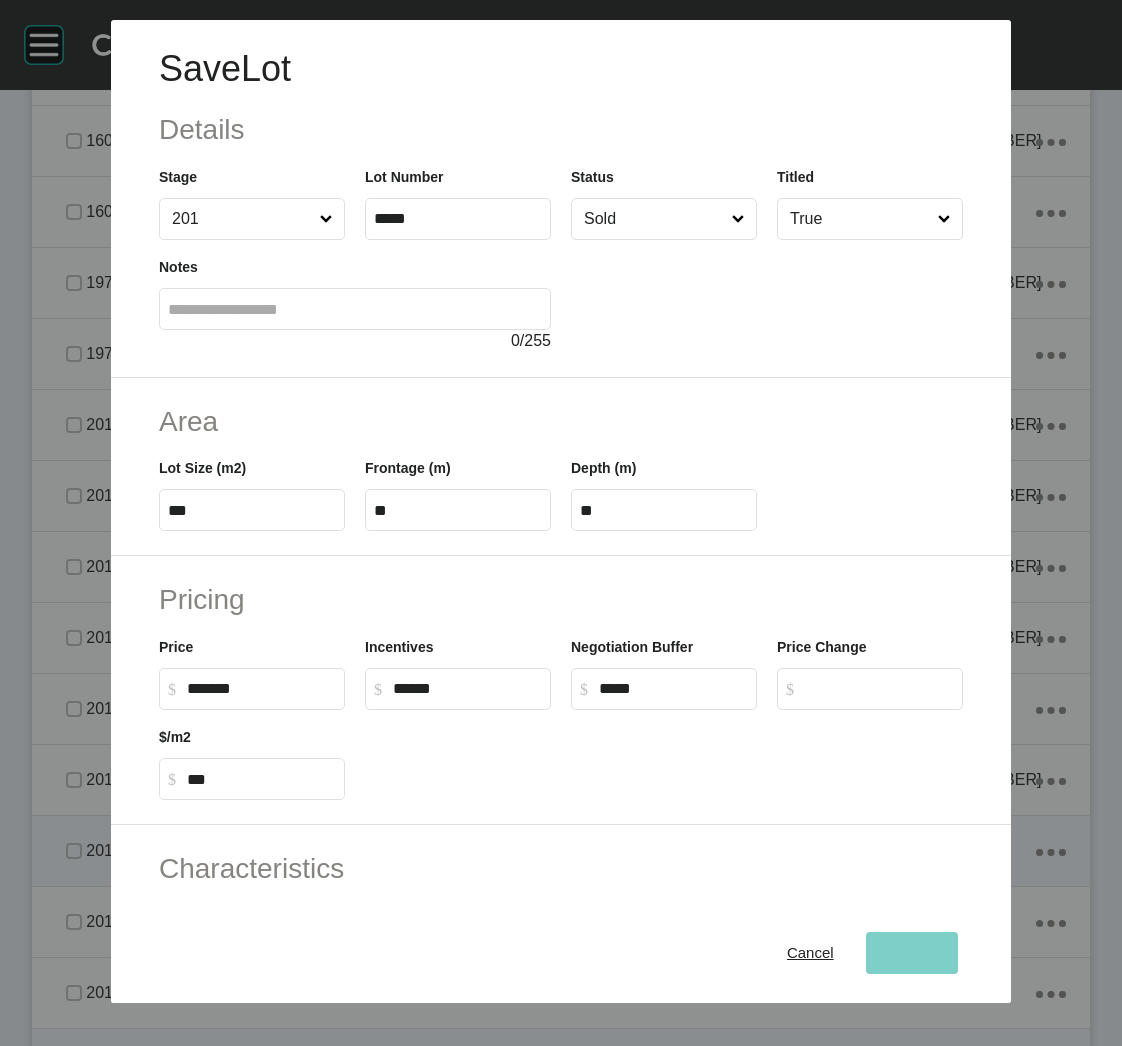 scroll, scrollTop: 2704, scrollLeft: 0, axis: vertical 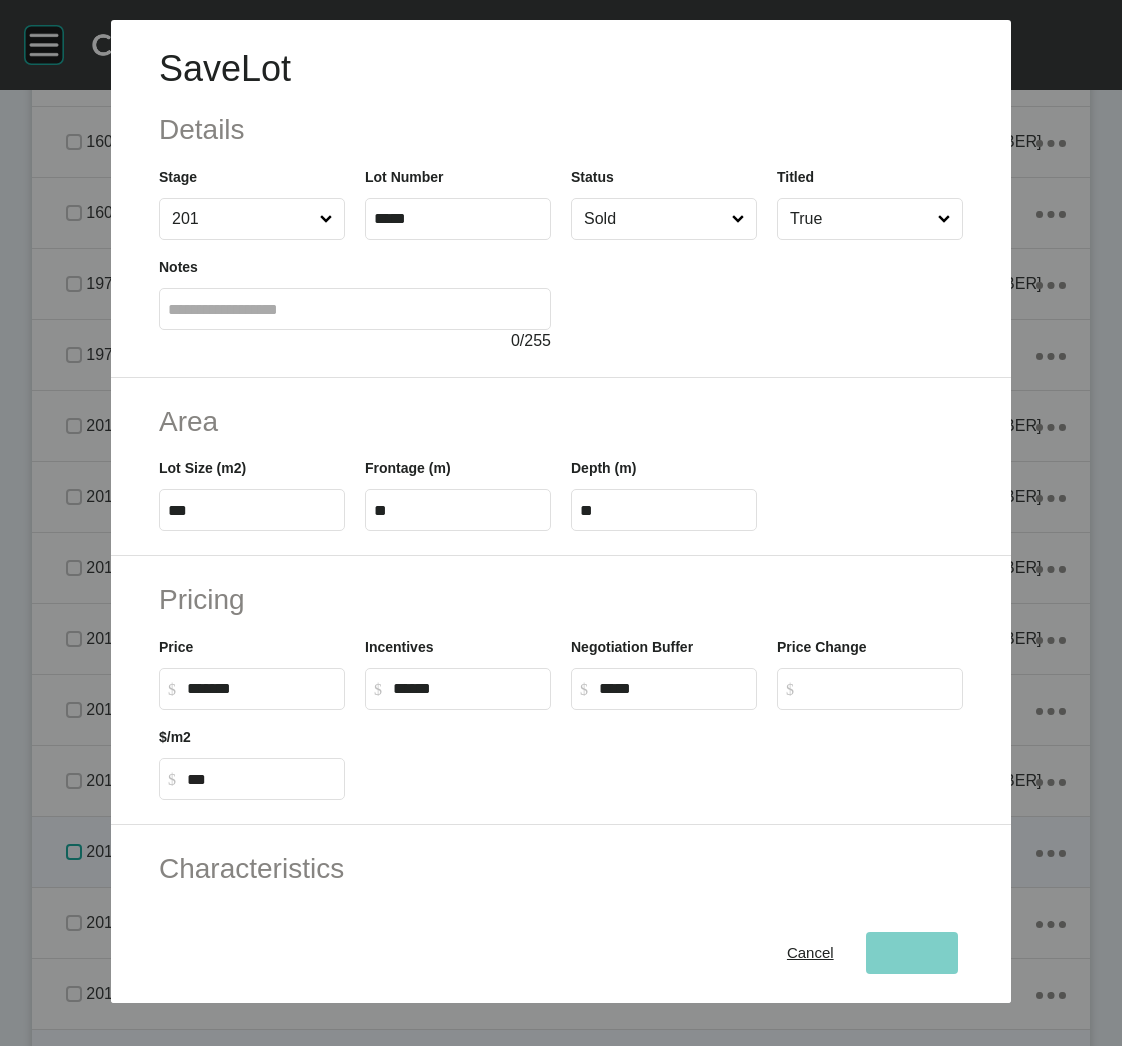 click at bounding box center (74, 852) 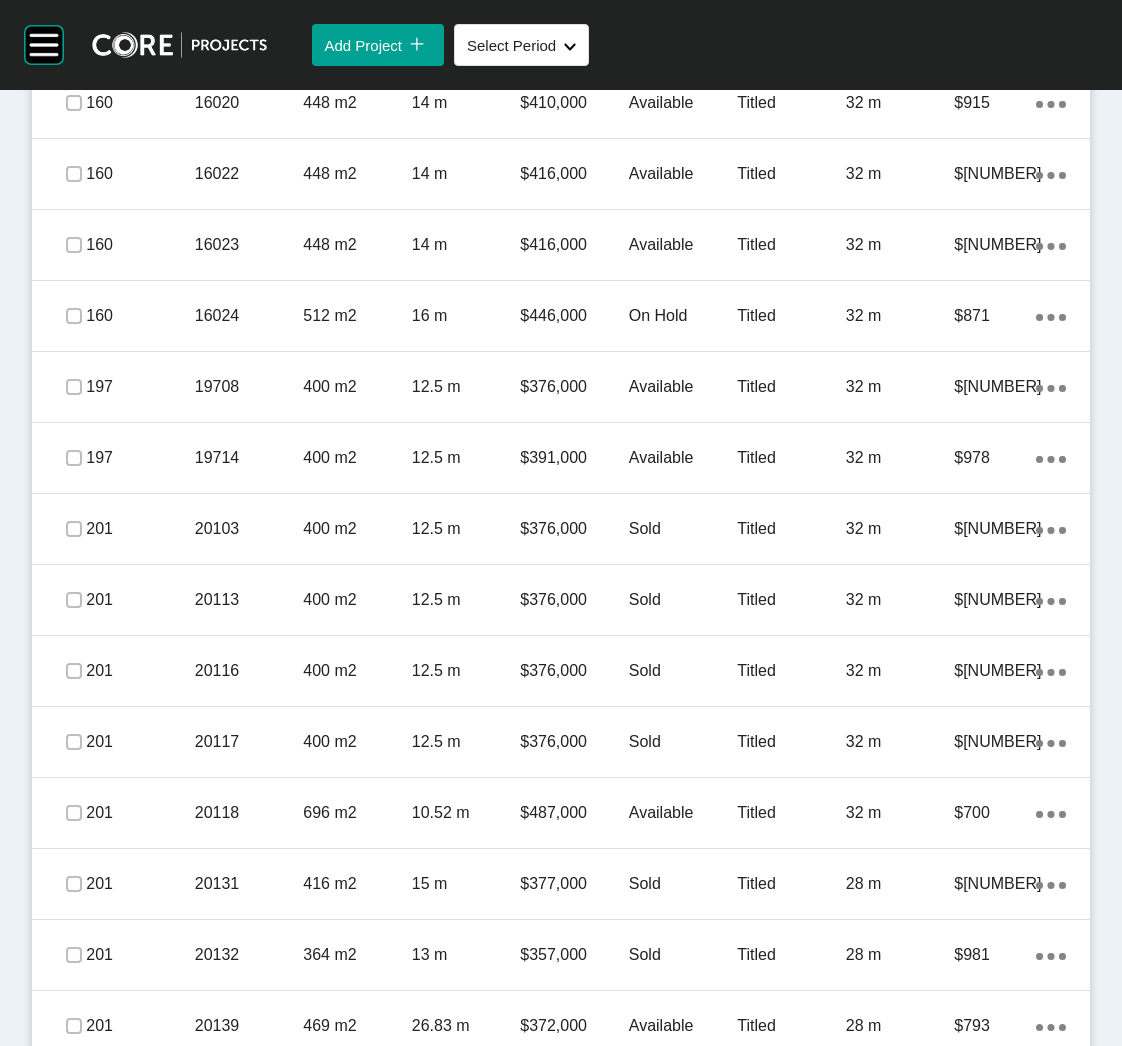 scroll, scrollTop: 2617, scrollLeft: 0, axis: vertical 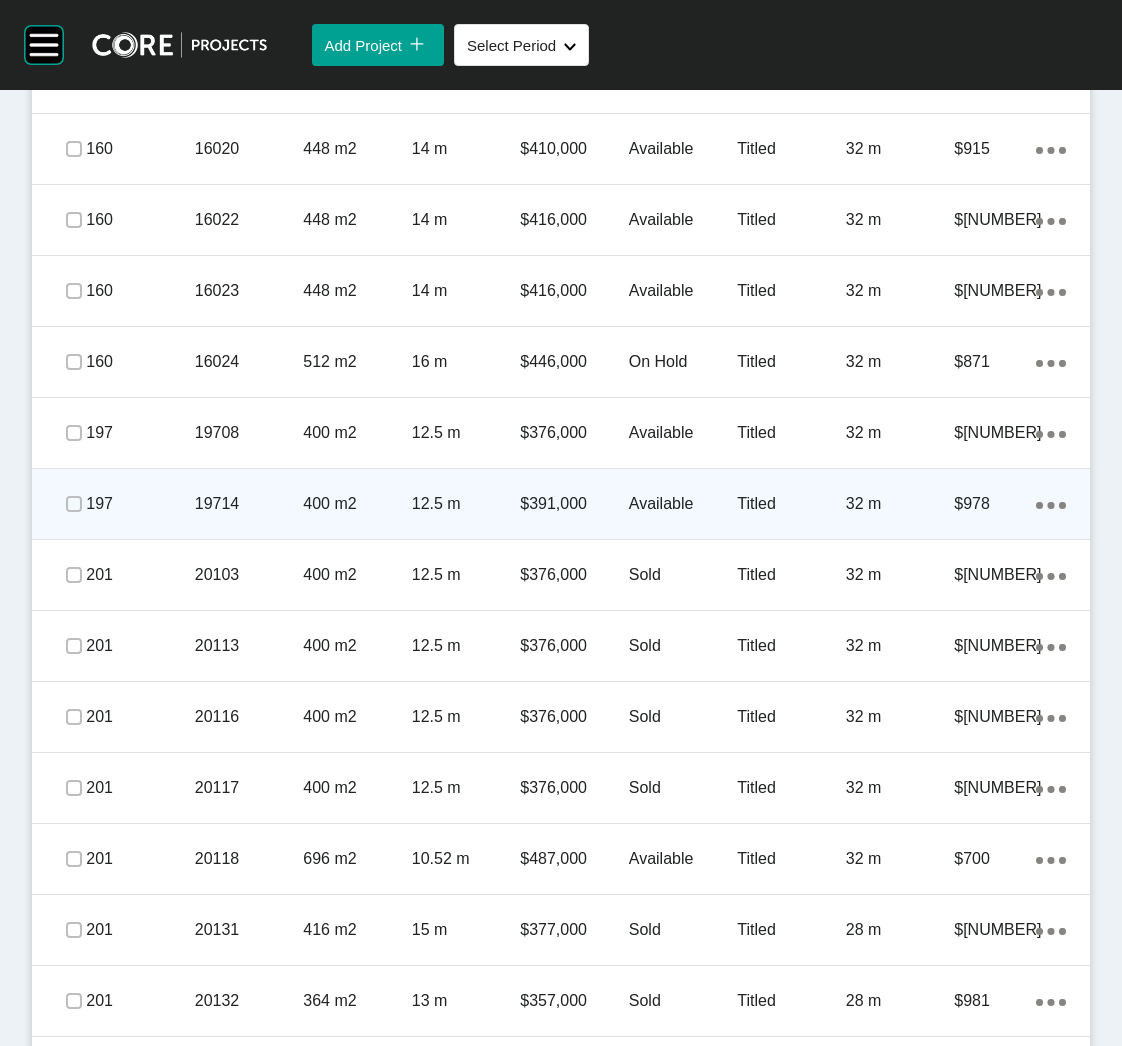 click on "400 m2" at bounding box center (357, 504) 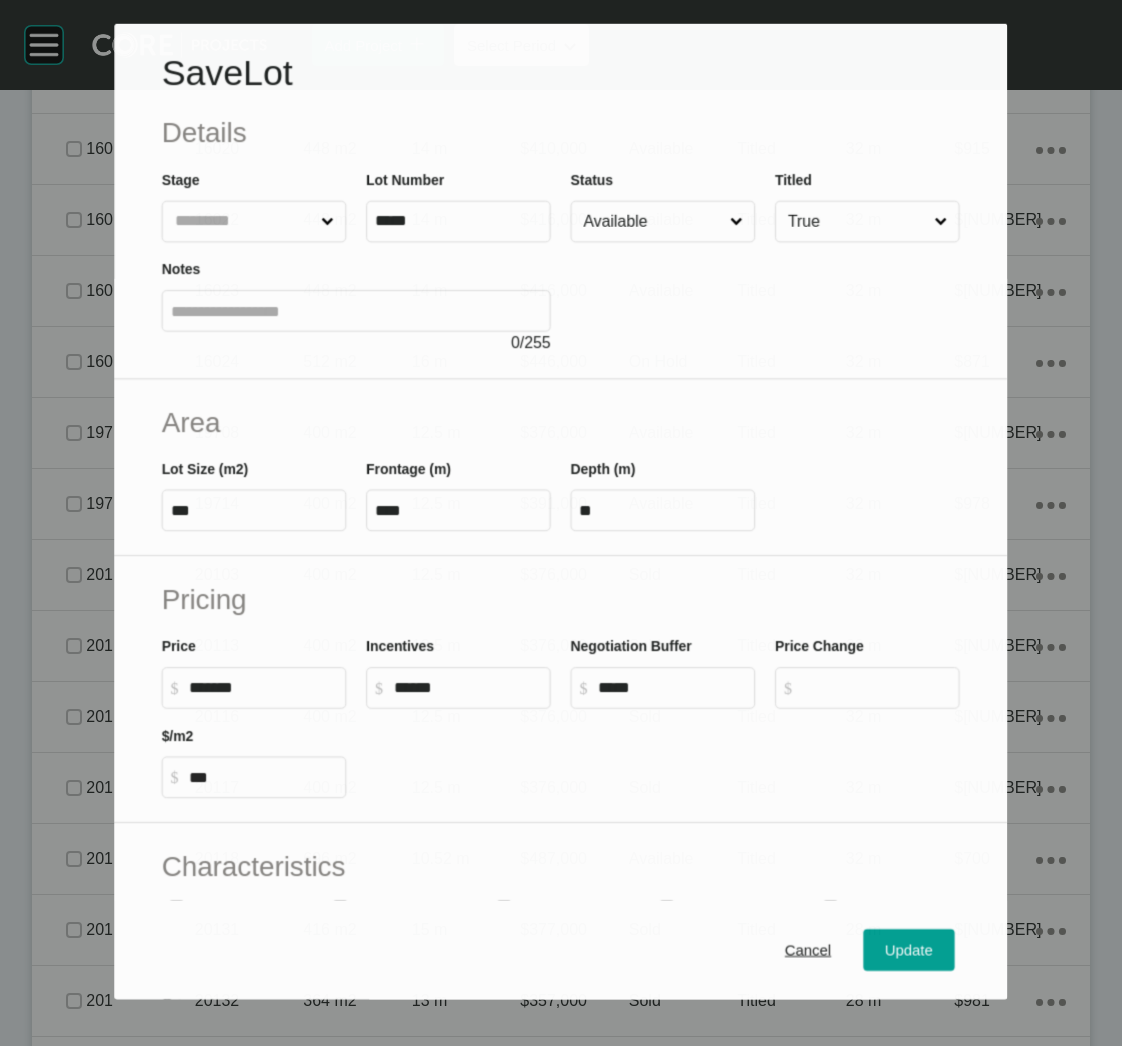 click on "Available" at bounding box center (653, 221) 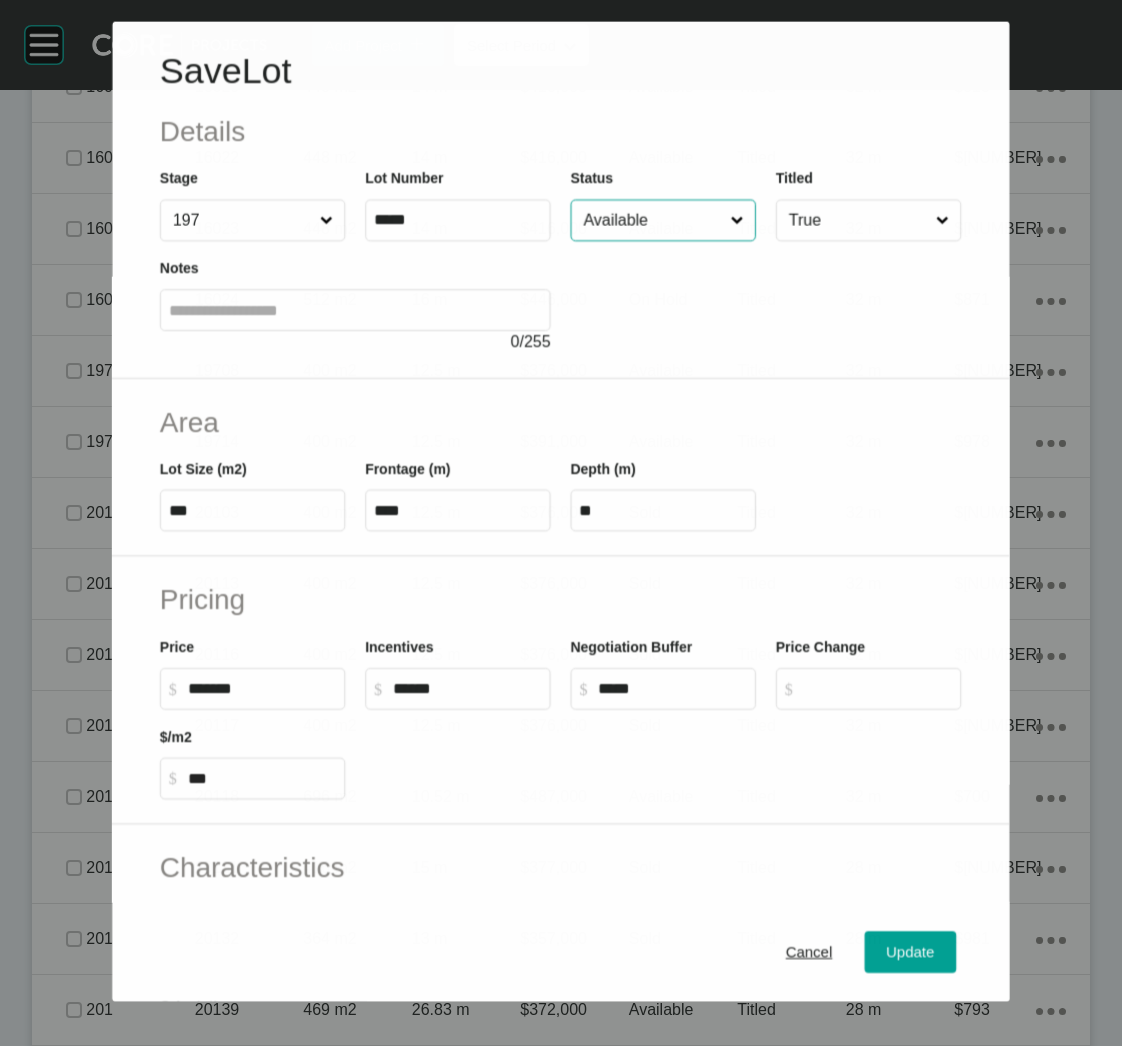 scroll, scrollTop: 2554, scrollLeft: 0, axis: vertical 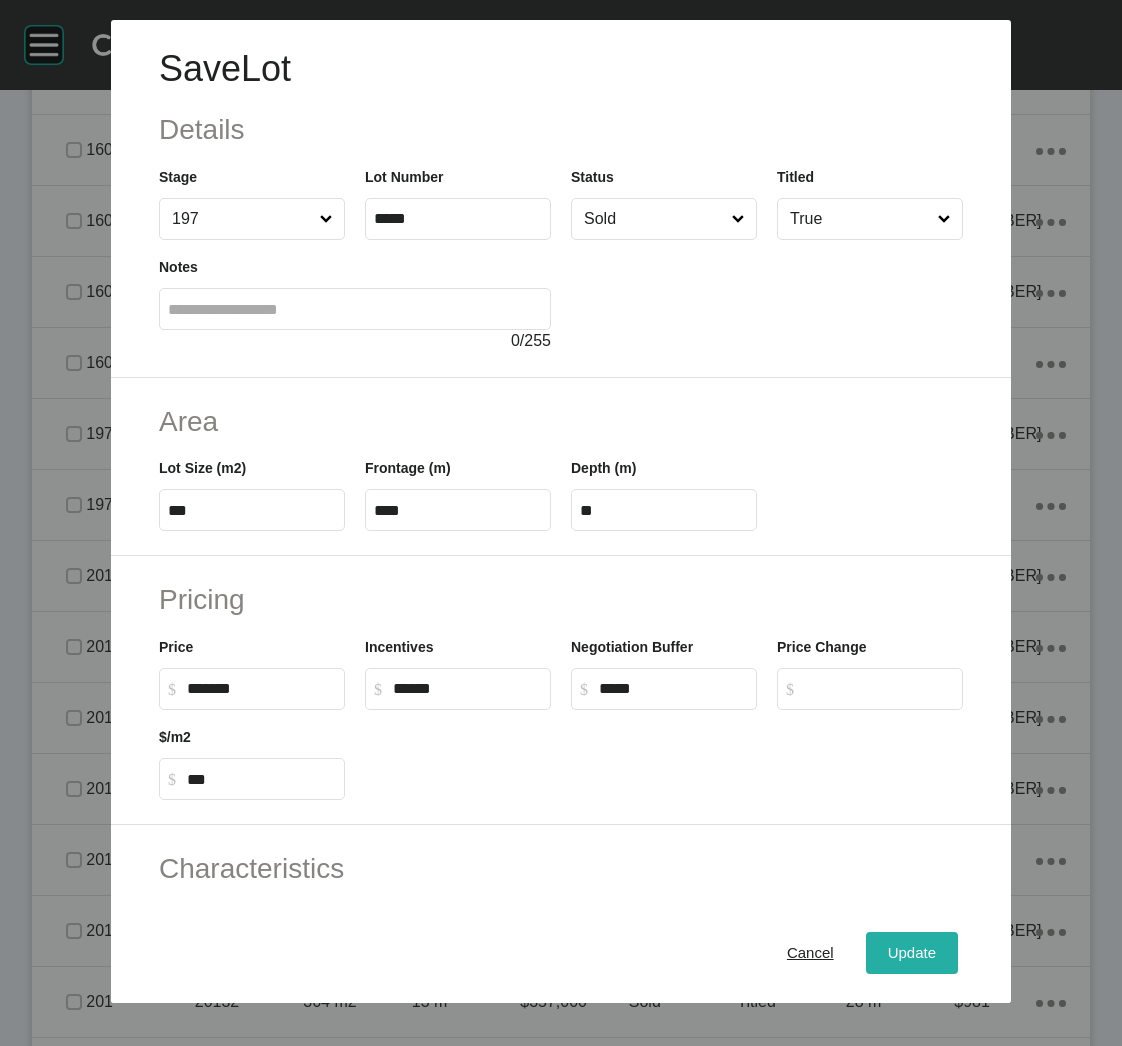 click on "Update" at bounding box center [912, 953] 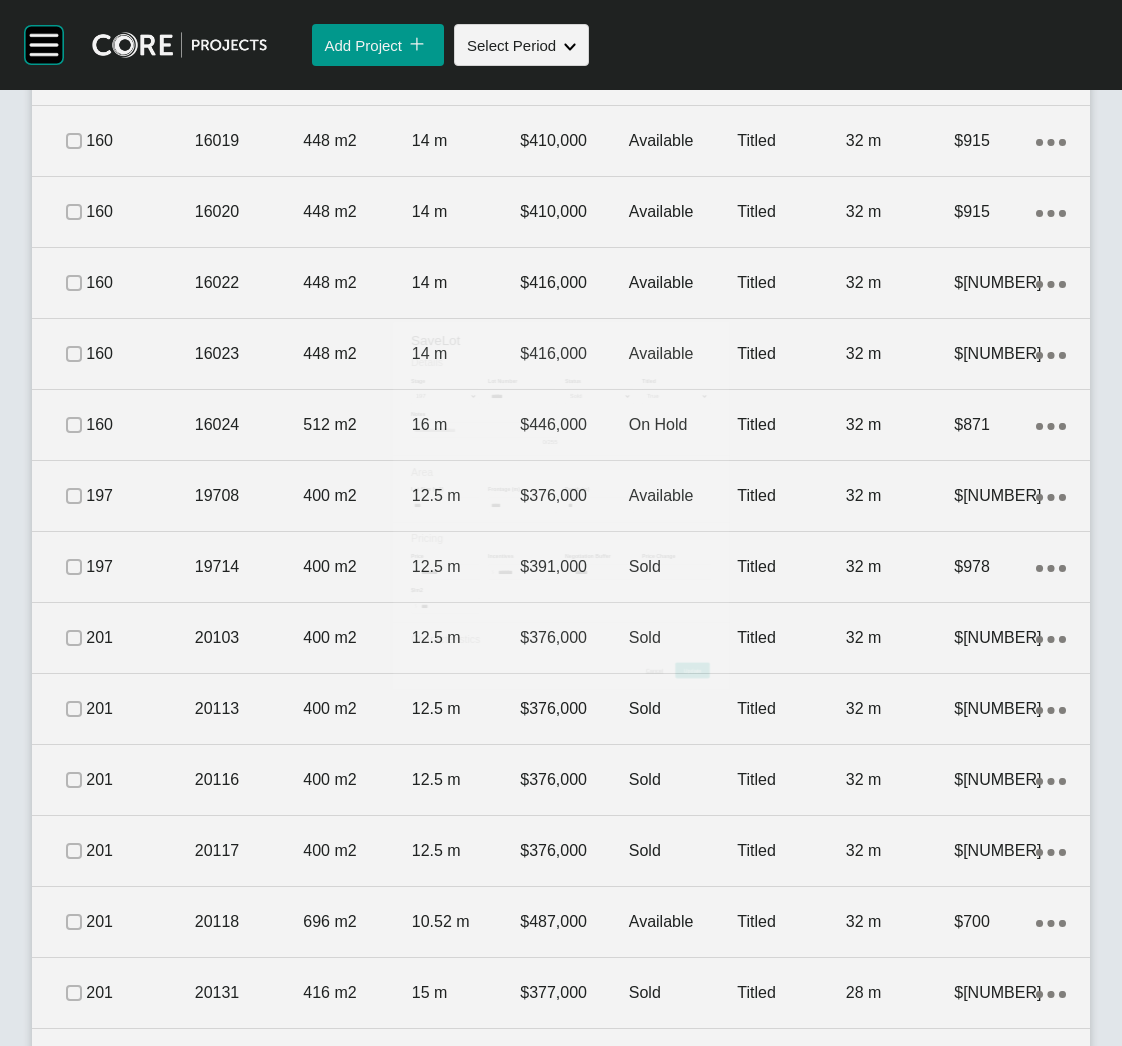 scroll, scrollTop: 2617, scrollLeft: 0, axis: vertical 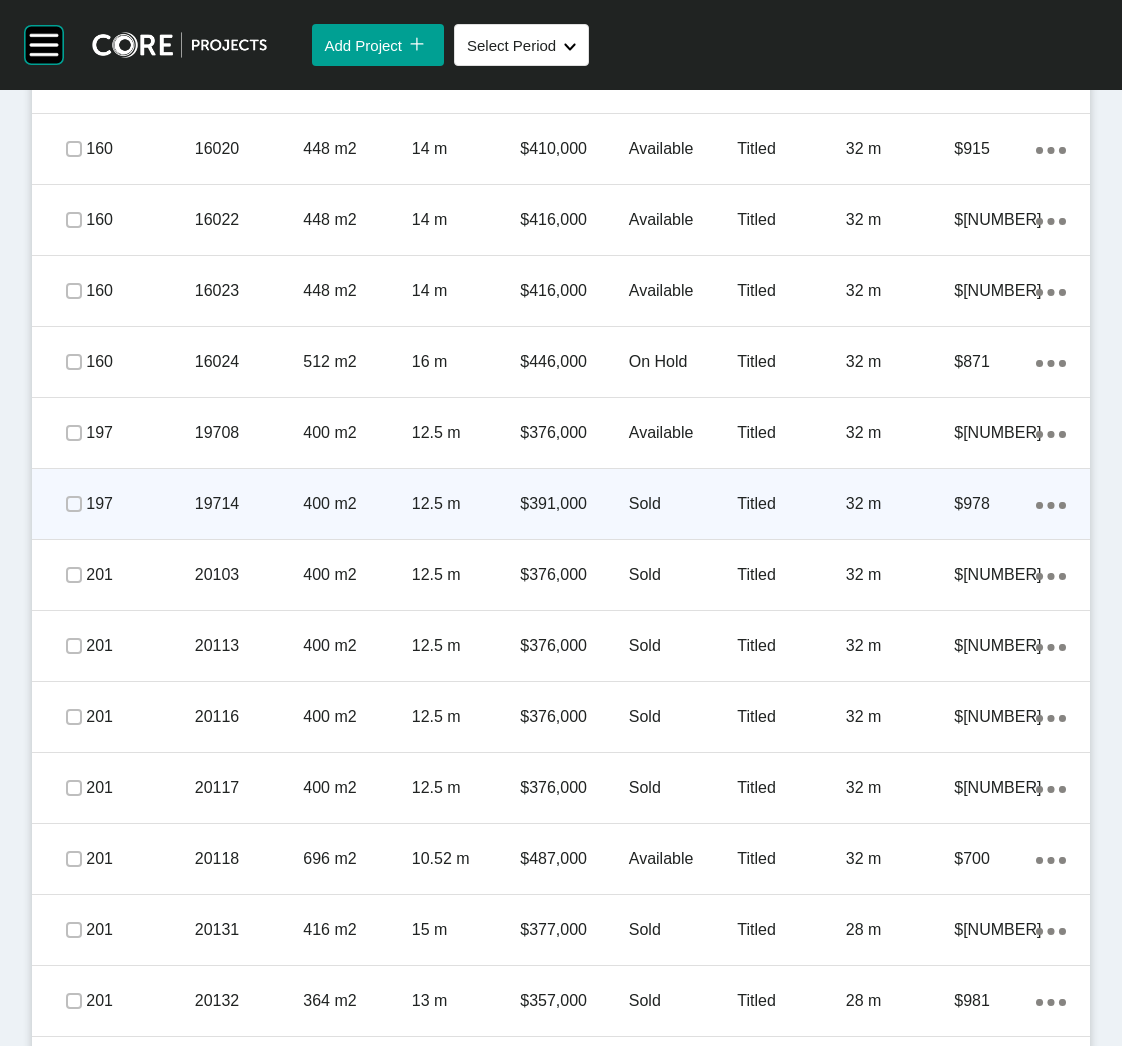click on "197" at bounding box center (140, 504) 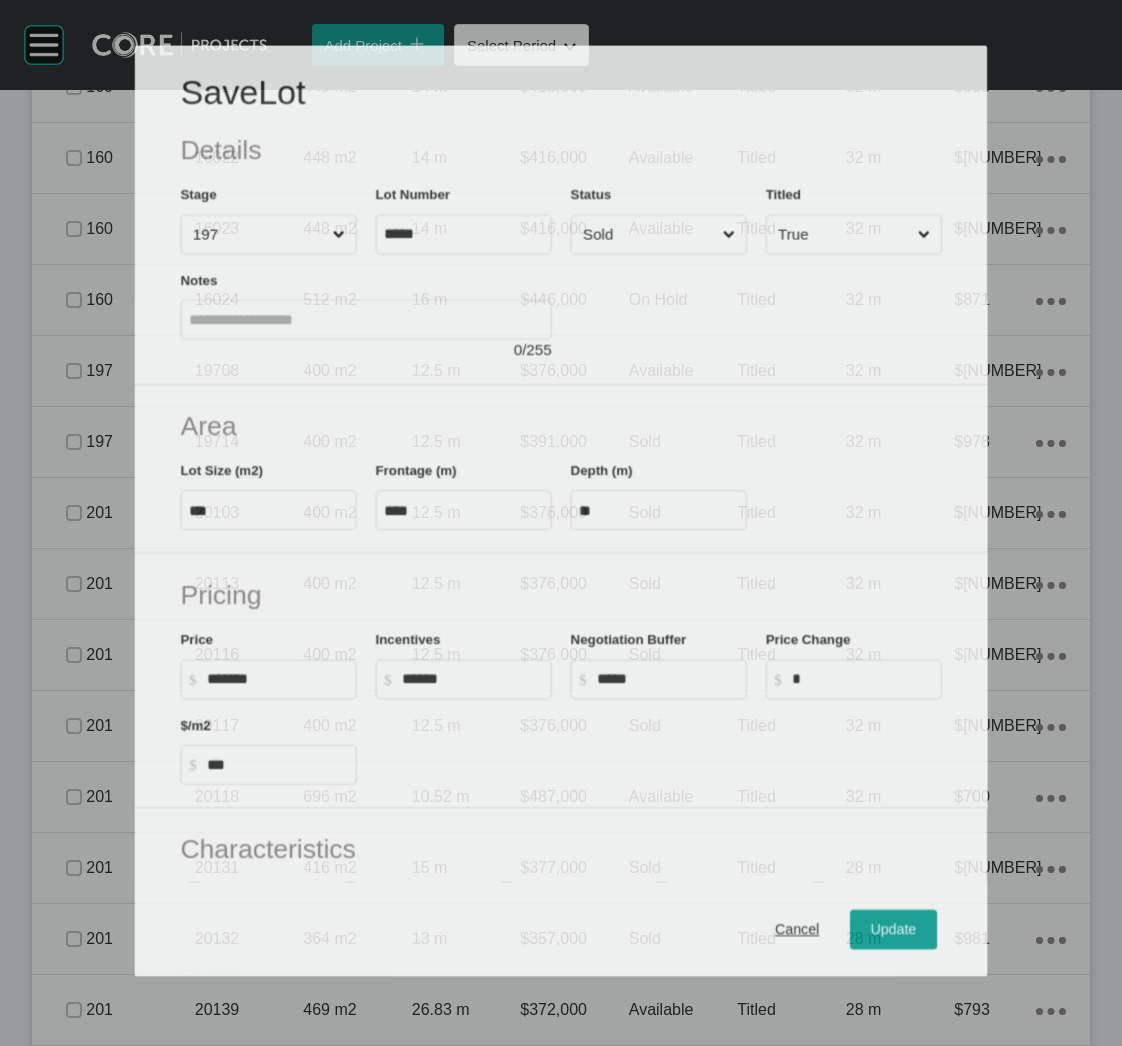 scroll, scrollTop: 2554, scrollLeft: 0, axis: vertical 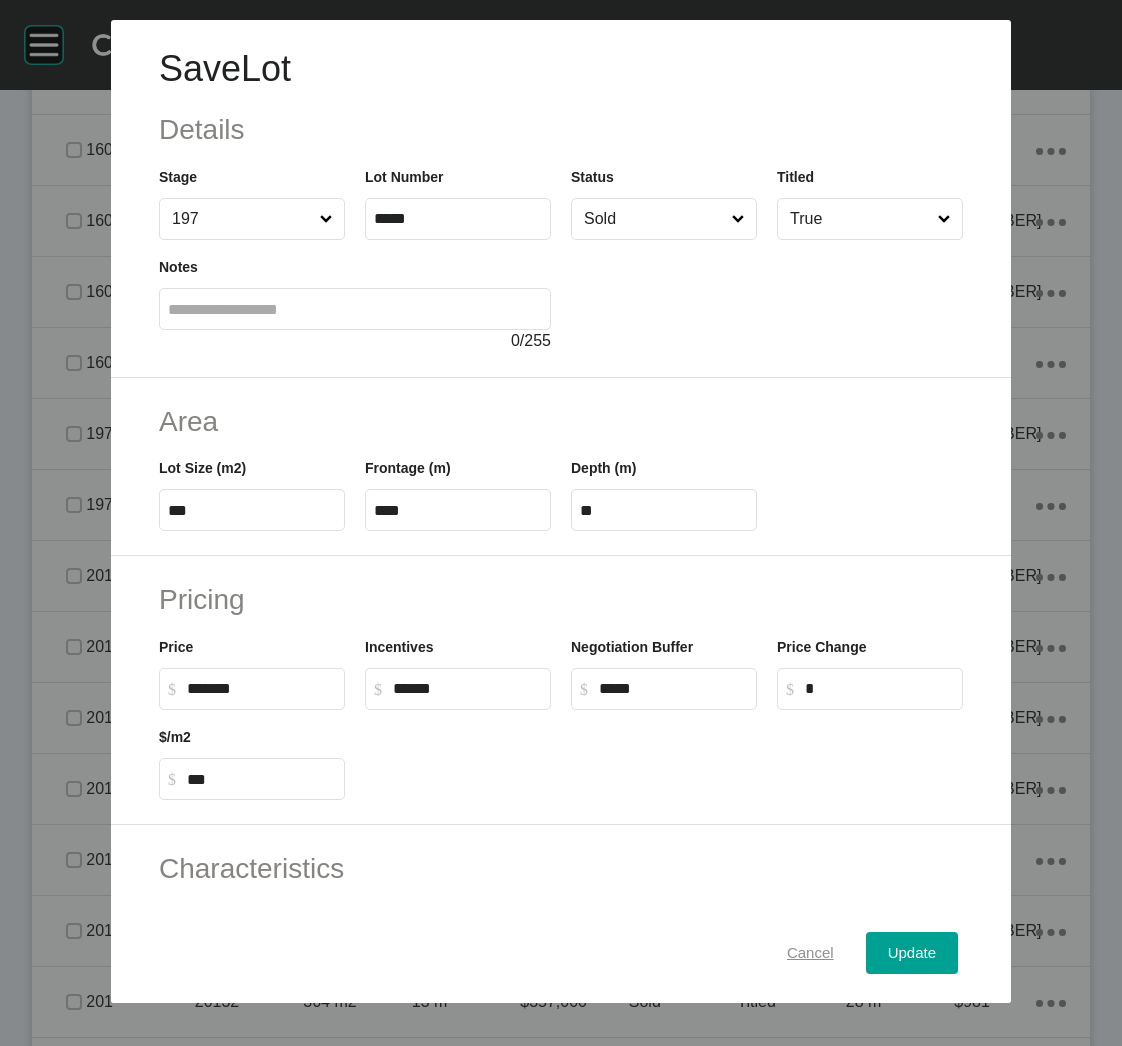 click on "Cancel" at bounding box center (810, 953) 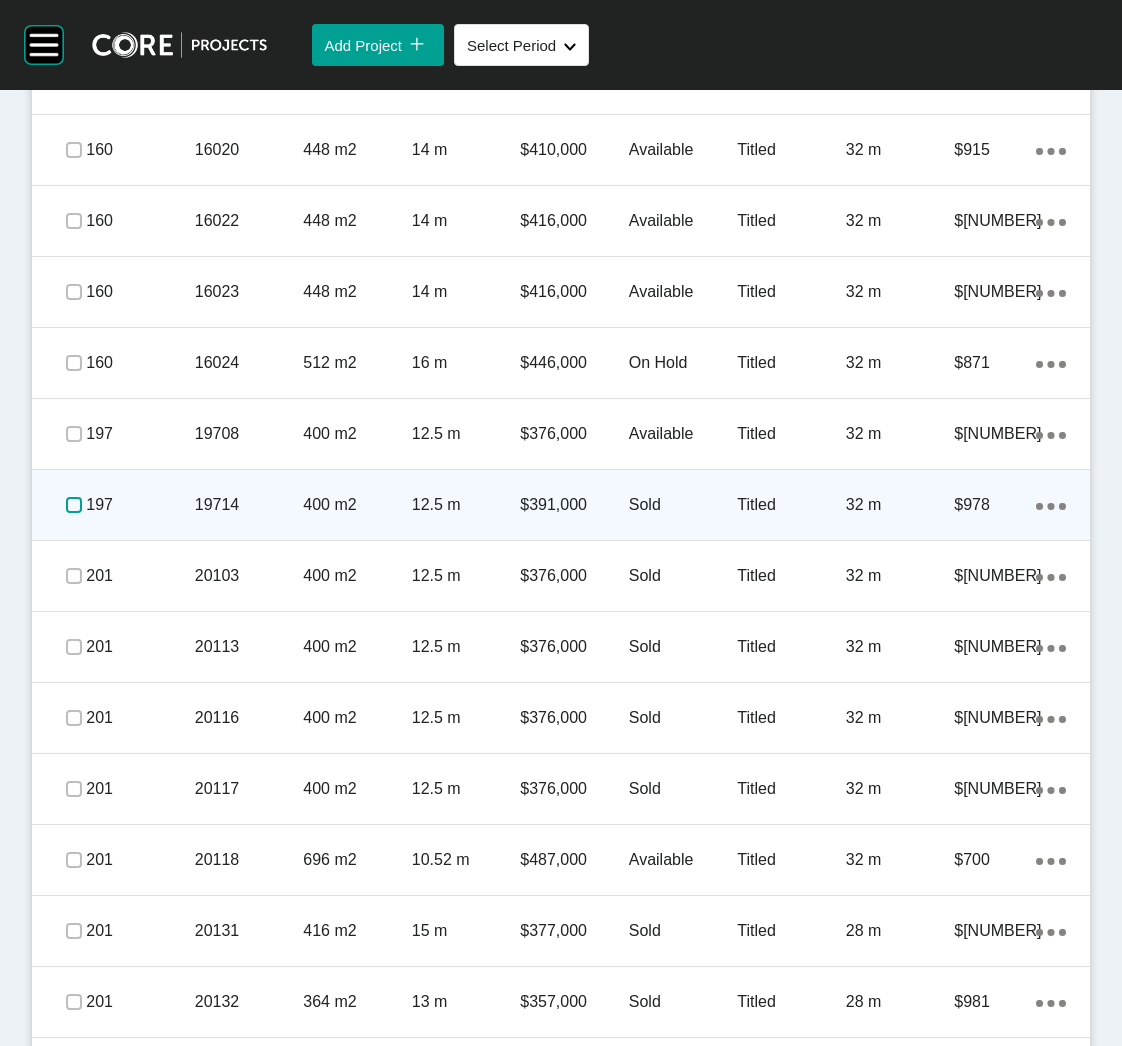 click at bounding box center (74, 505) 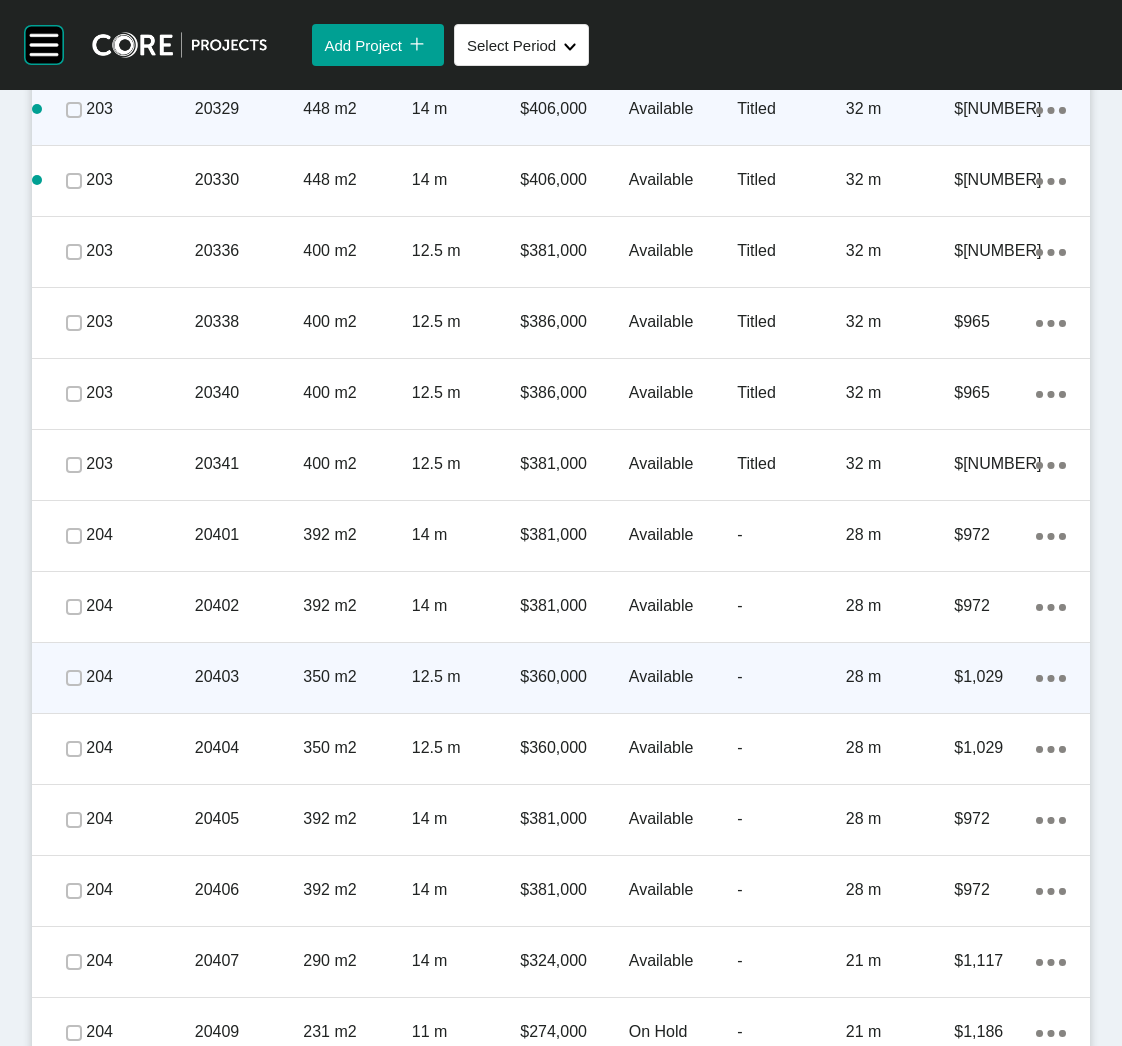 scroll, scrollTop: 4055, scrollLeft: 0, axis: vertical 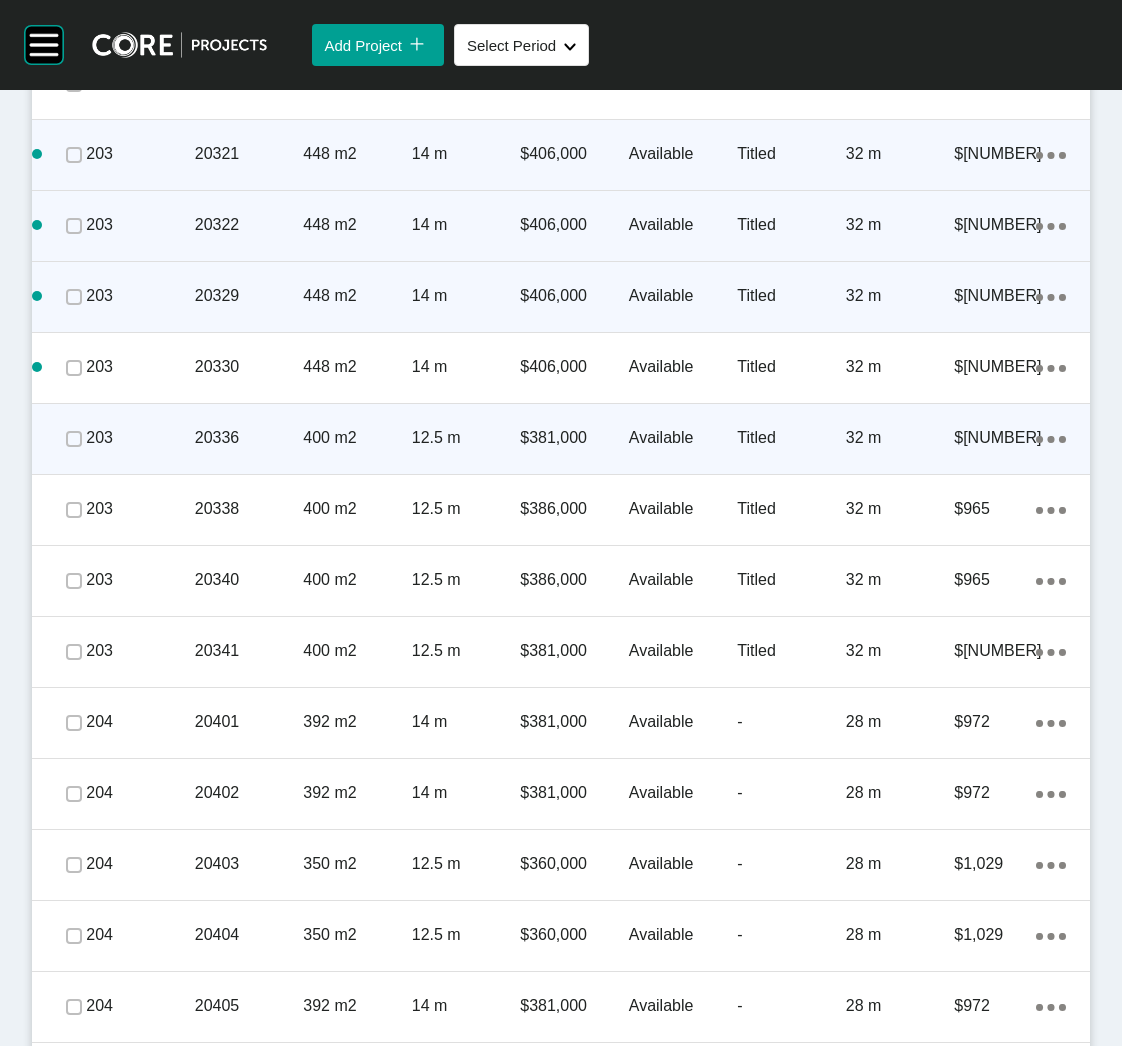 click on "12.5 m" at bounding box center (466, 438) 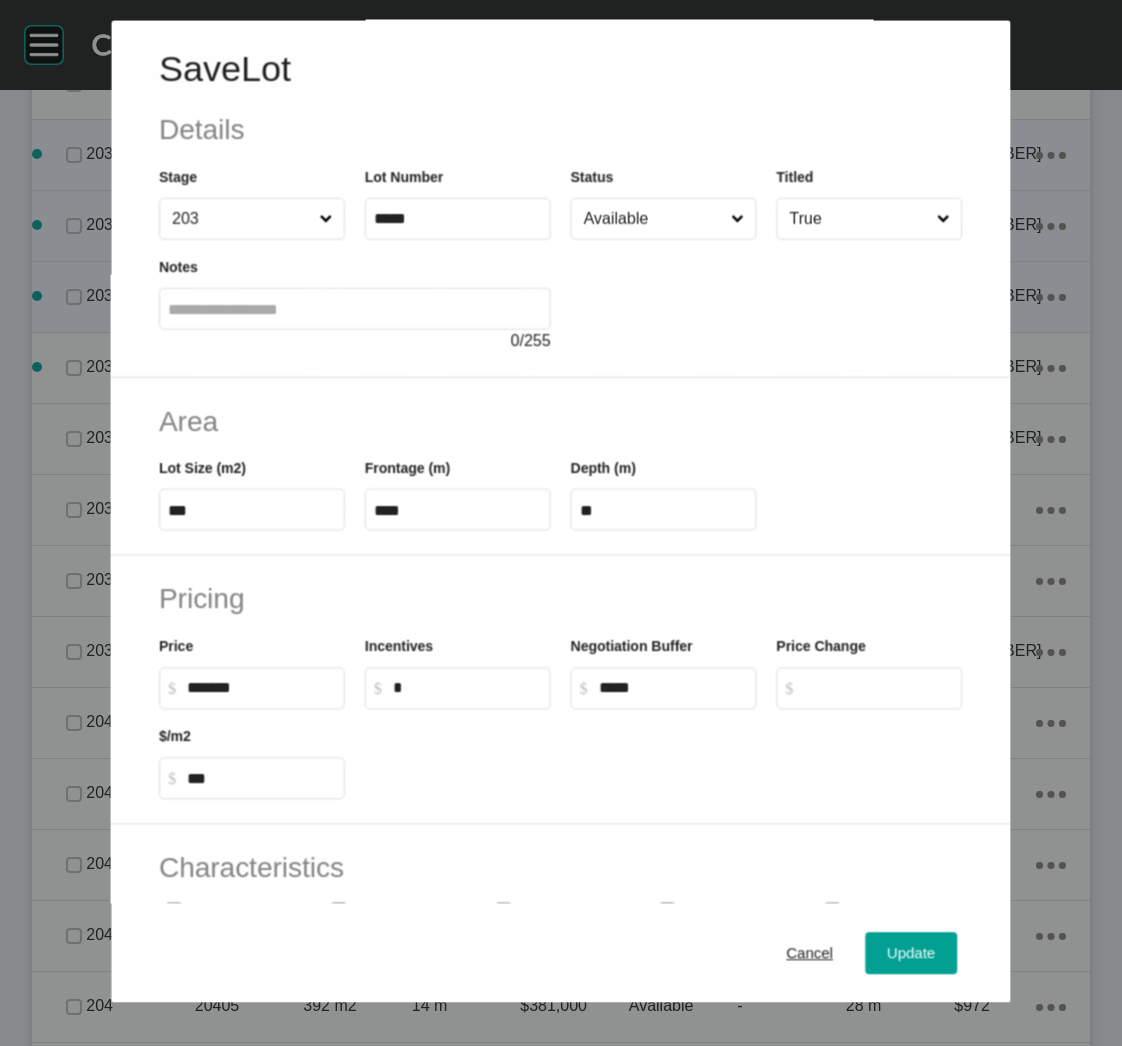 click on "Available" at bounding box center [653, 219] 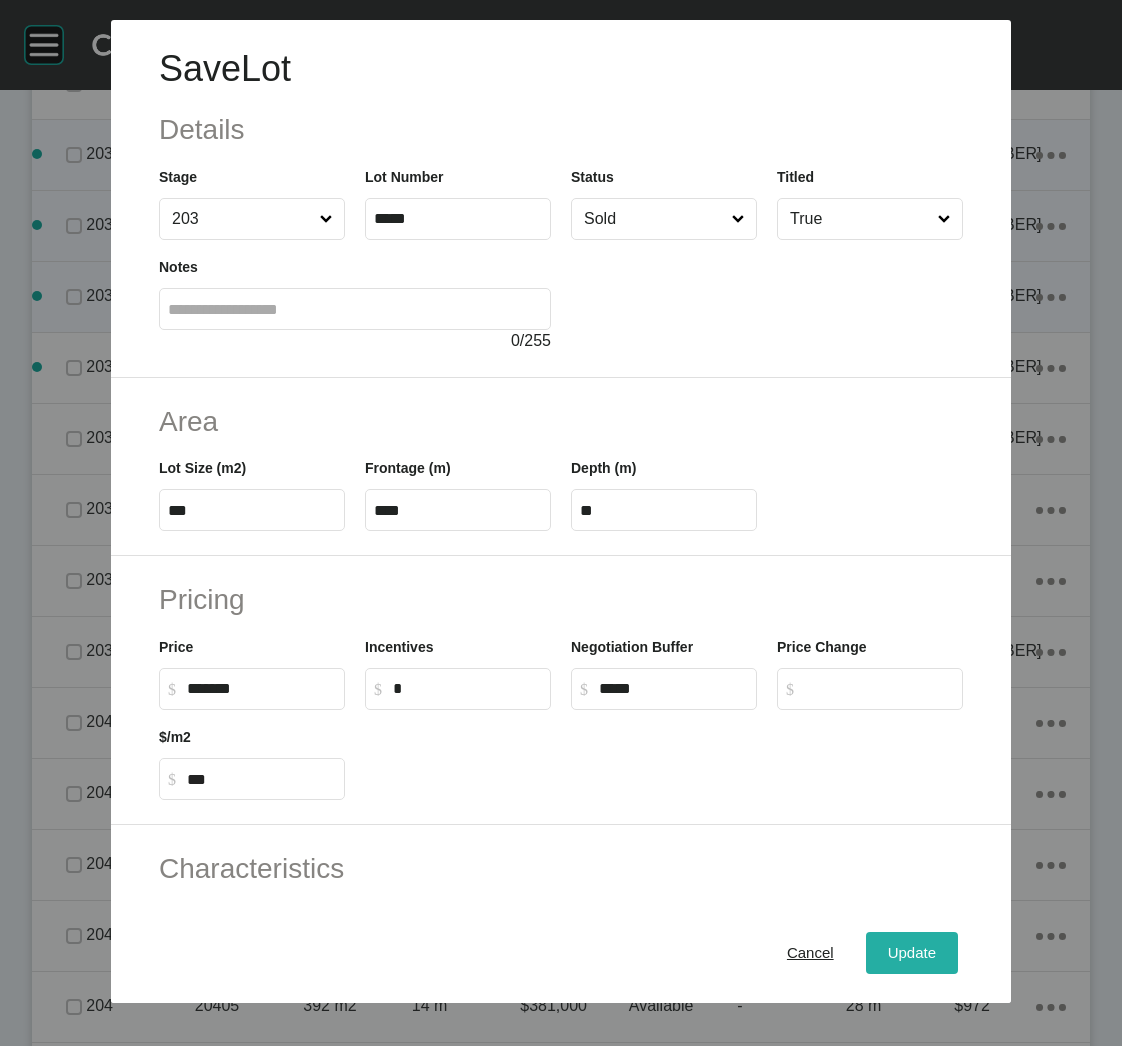 click on "Update" at bounding box center [912, 953] 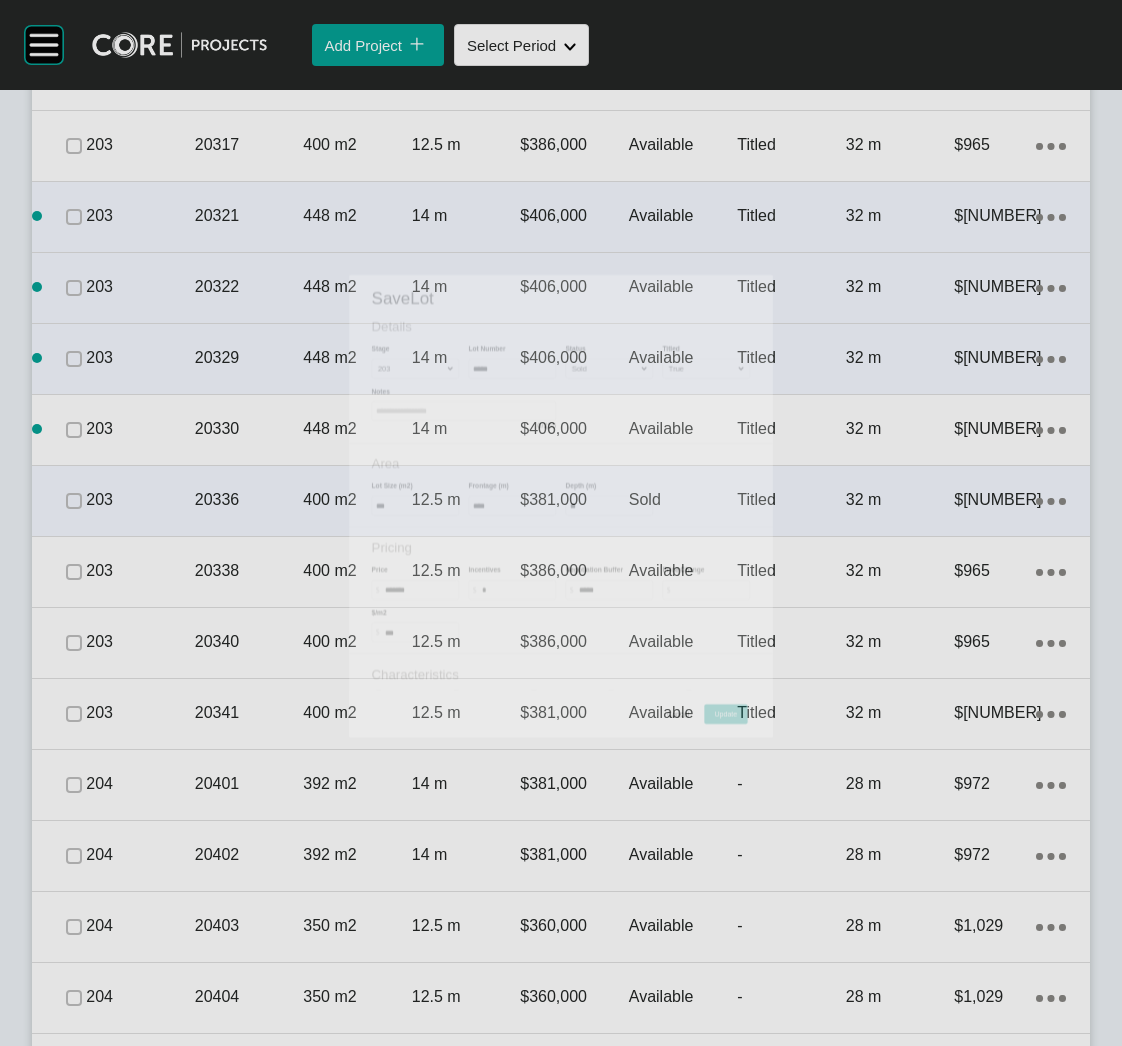 scroll, scrollTop: 4118, scrollLeft: 0, axis: vertical 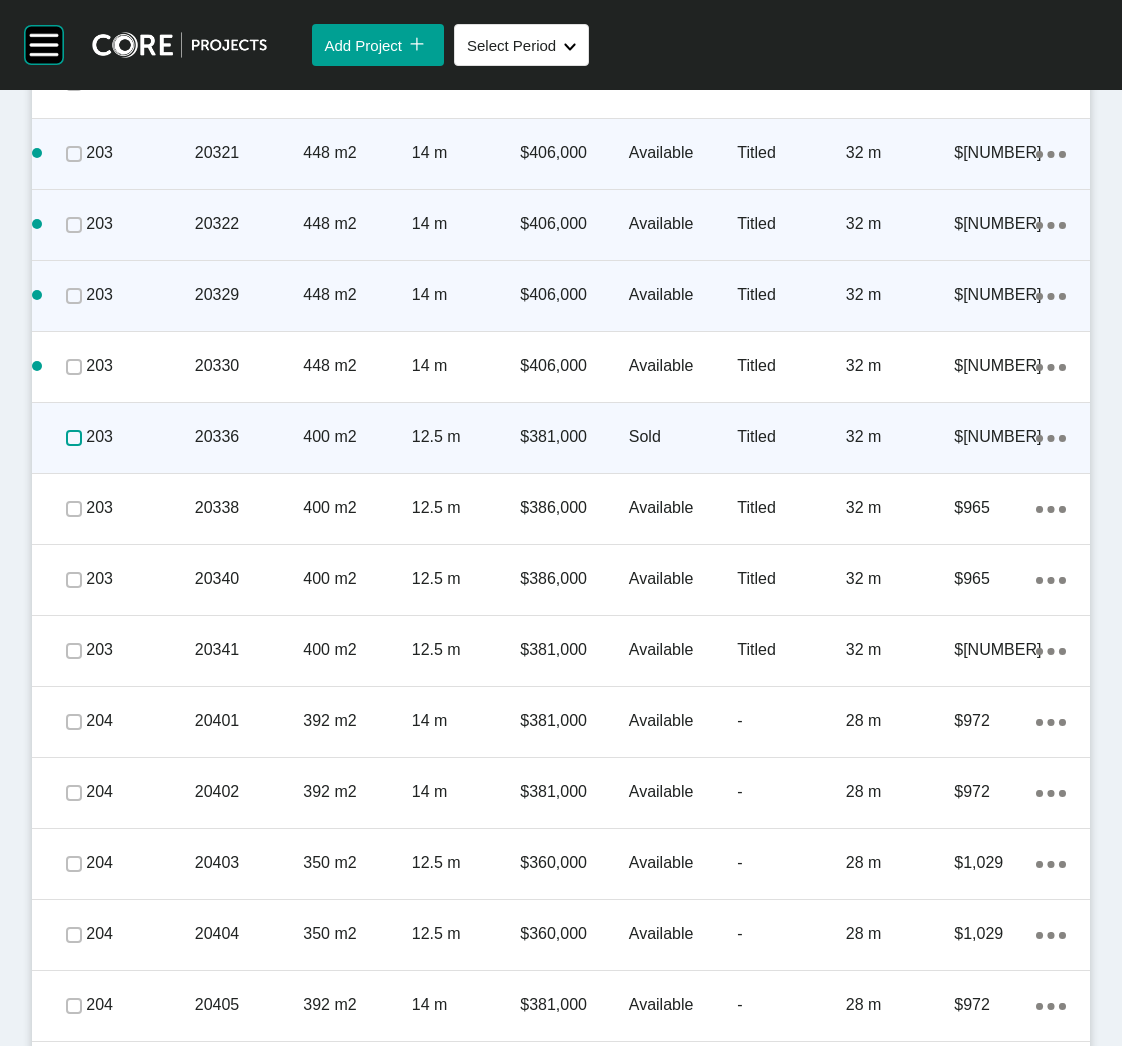 click at bounding box center (74, 438) 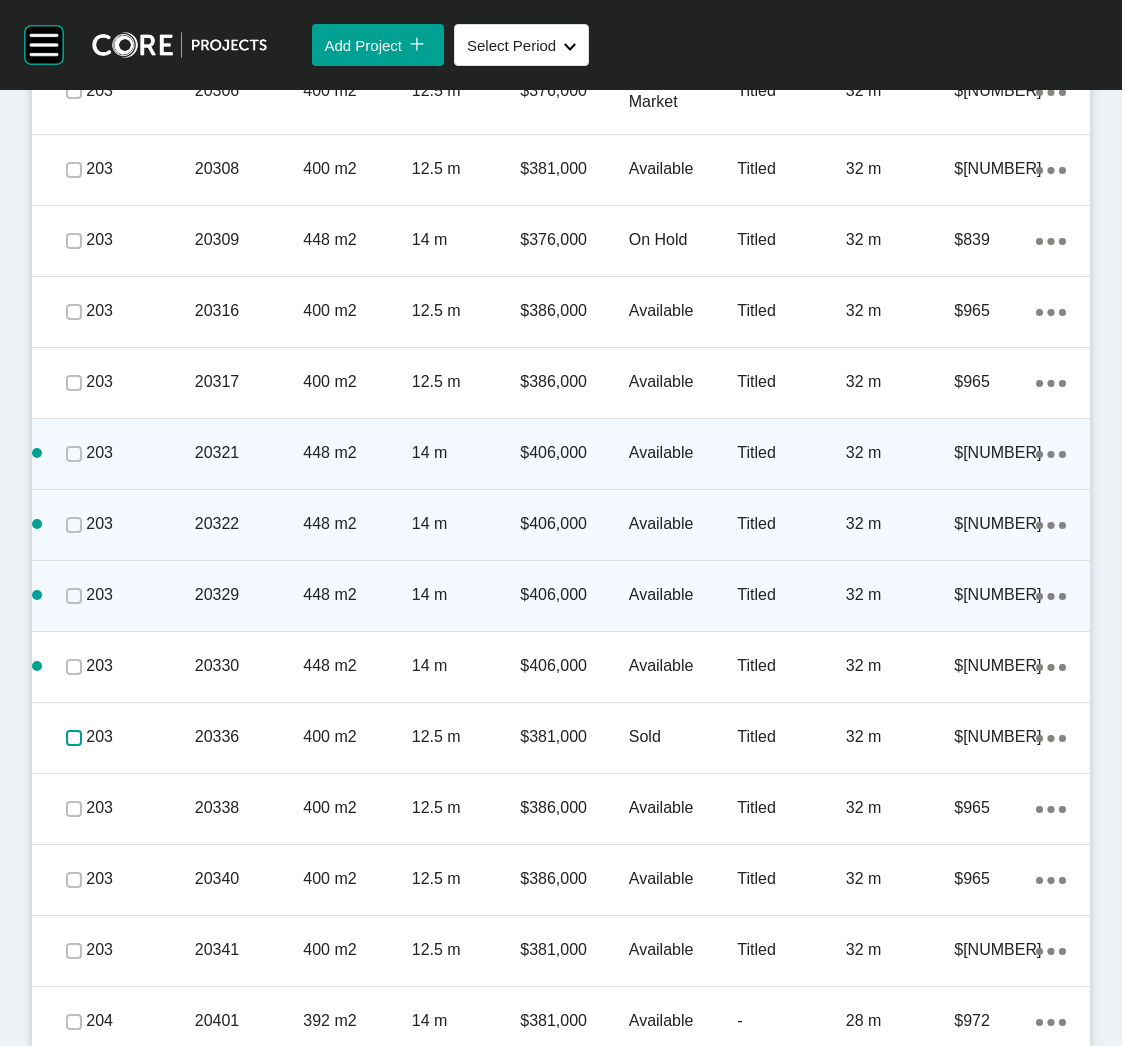 scroll, scrollTop: 3518, scrollLeft: 0, axis: vertical 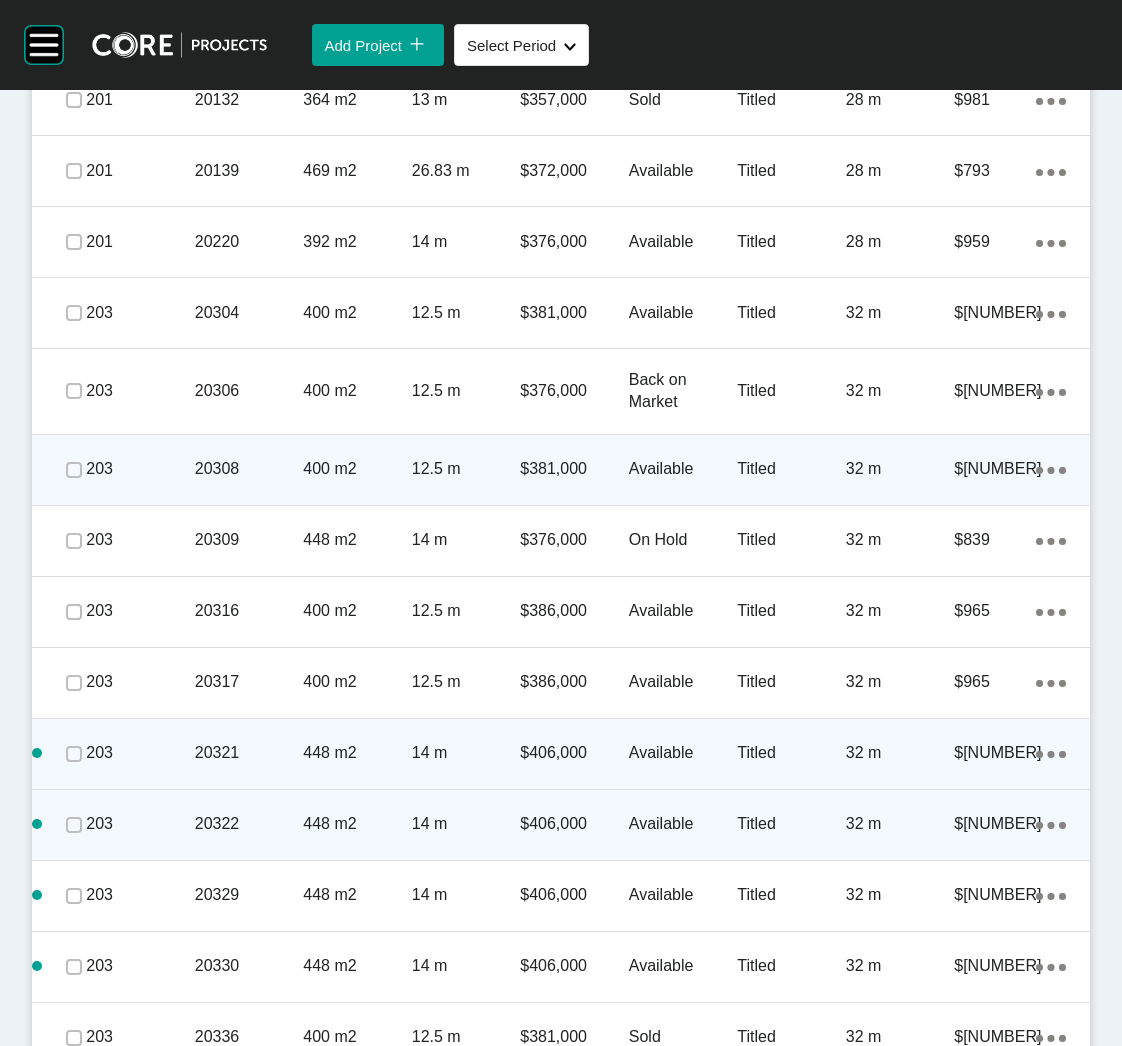 click on "20308" at bounding box center (249, 469) 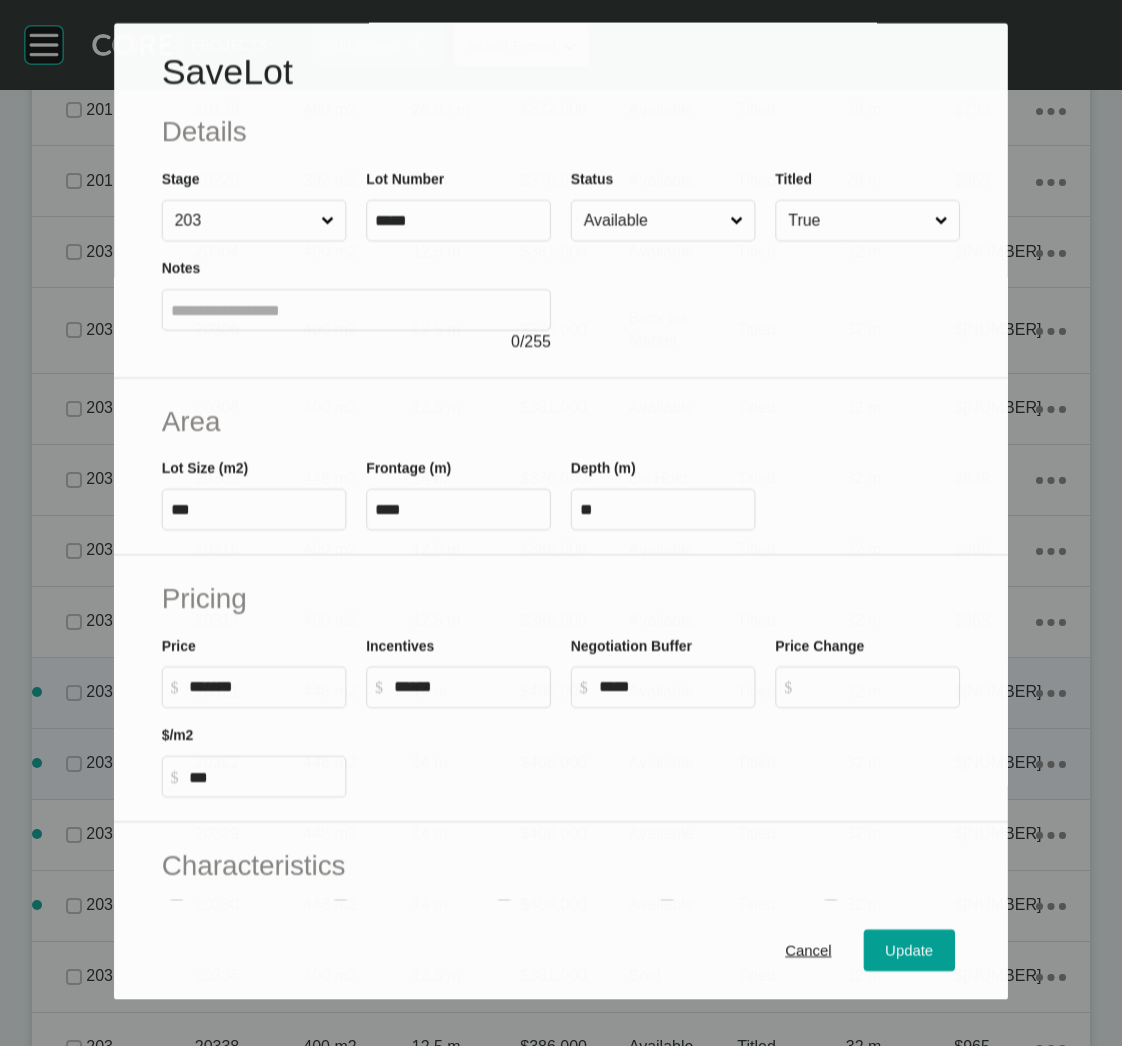 scroll, scrollTop: 3455, scrollLeft: 0, axis: vertical 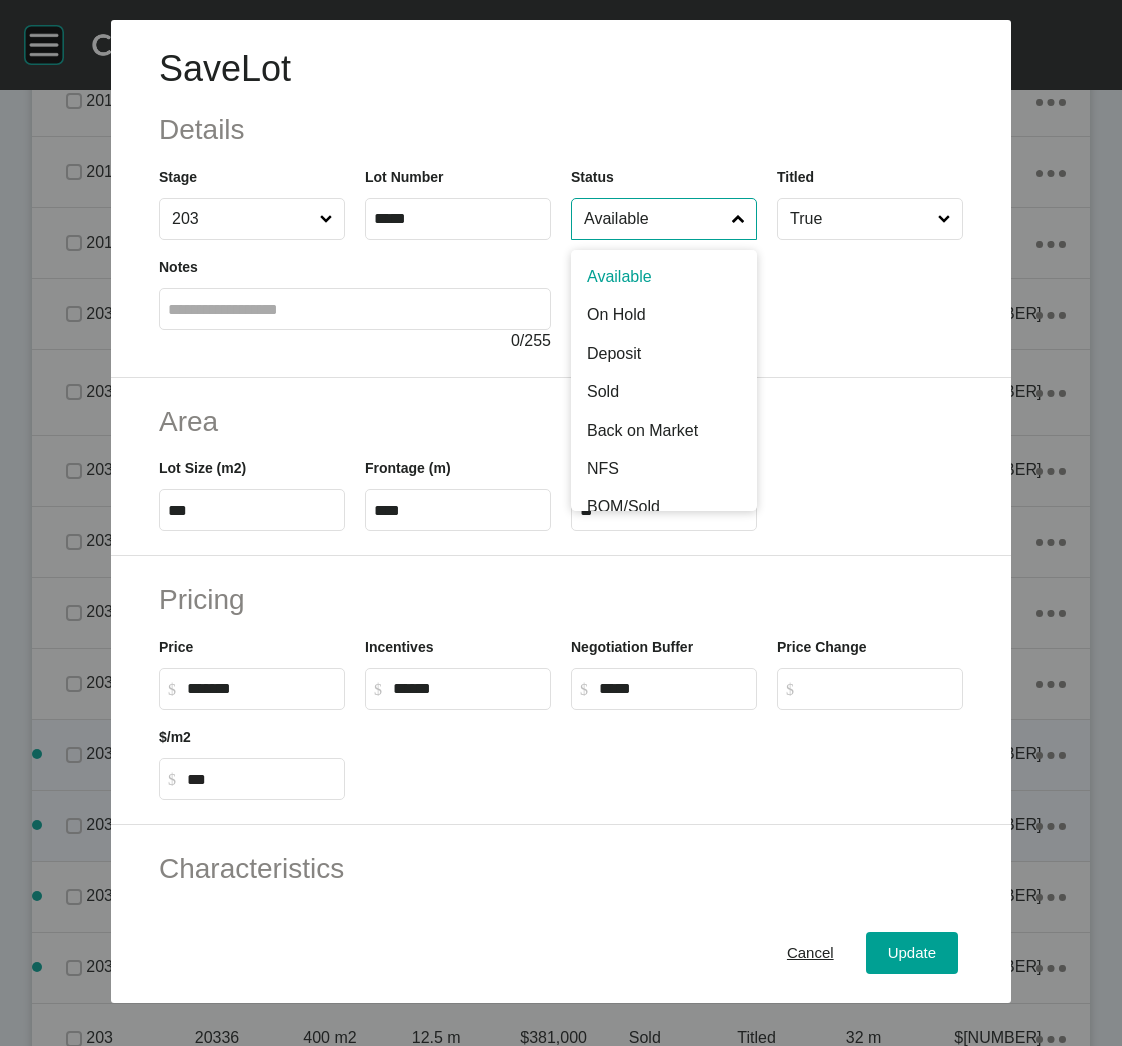 click on "Available" at bounding box center (654, 219) 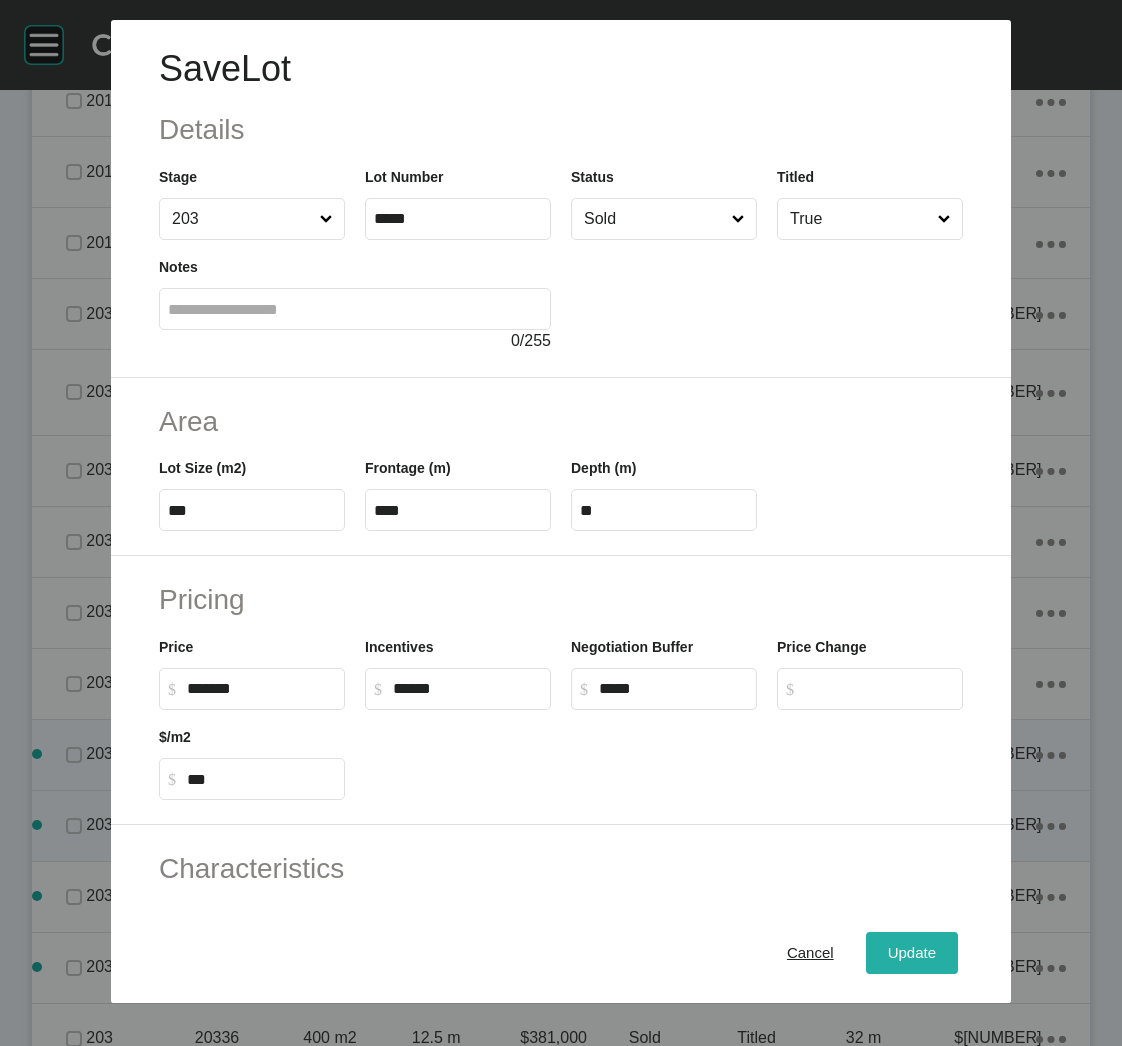 click on "Update" at bounding box center [912, 953] 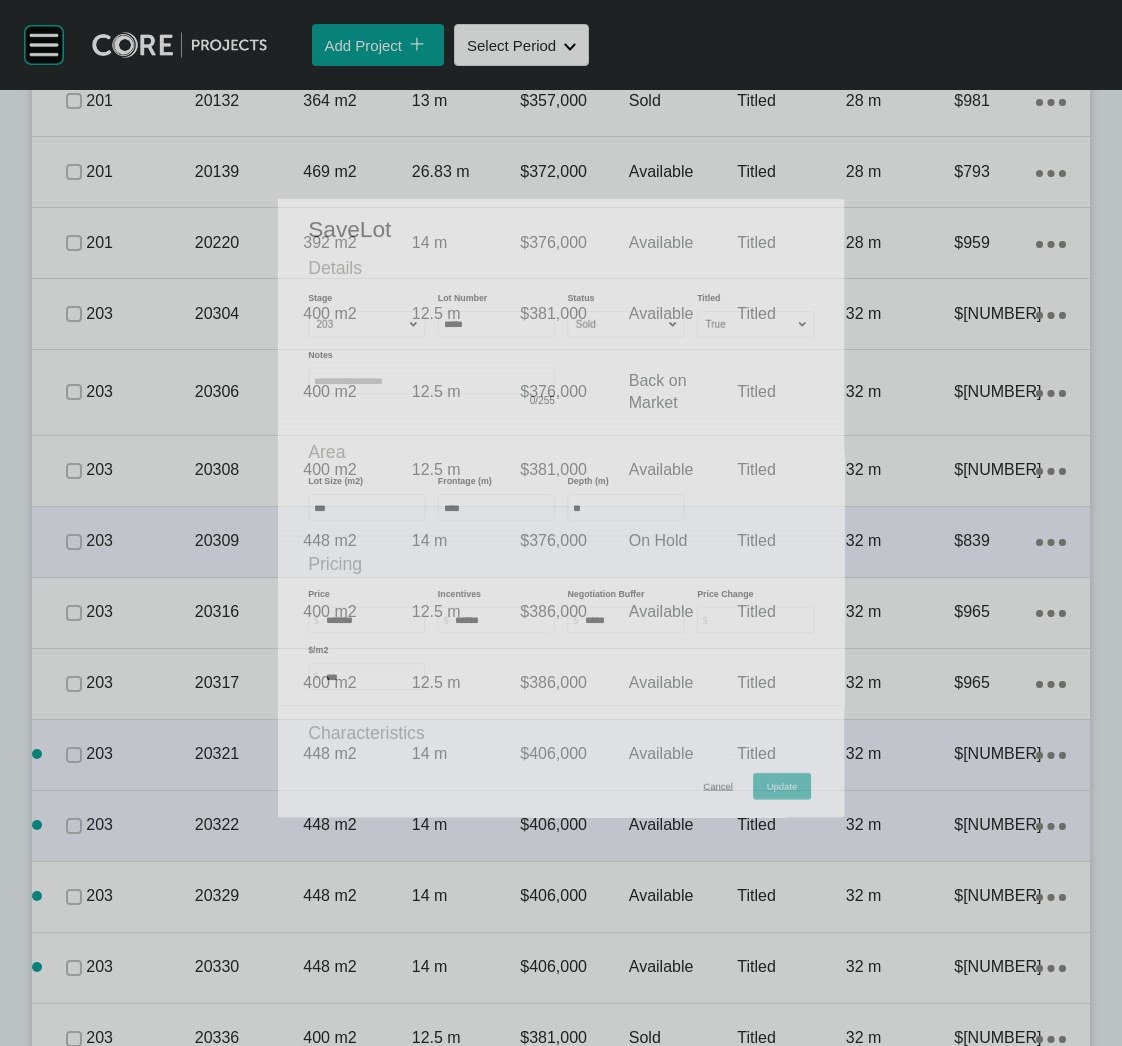 click on "20309" at bounding box center [249, 541] 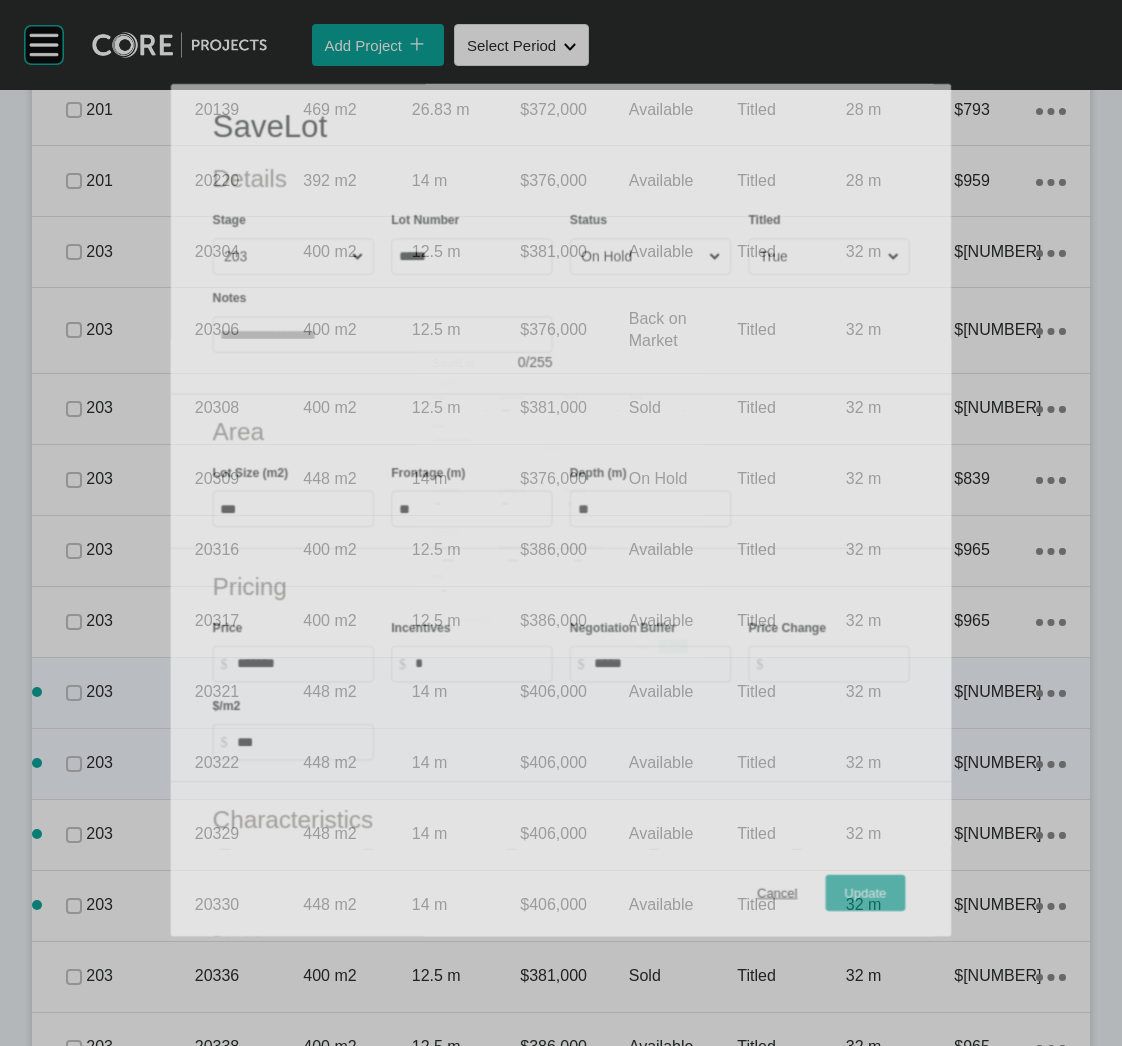 scroll, scrollTop: 3455, scrollLeft: 0, axis: vertical 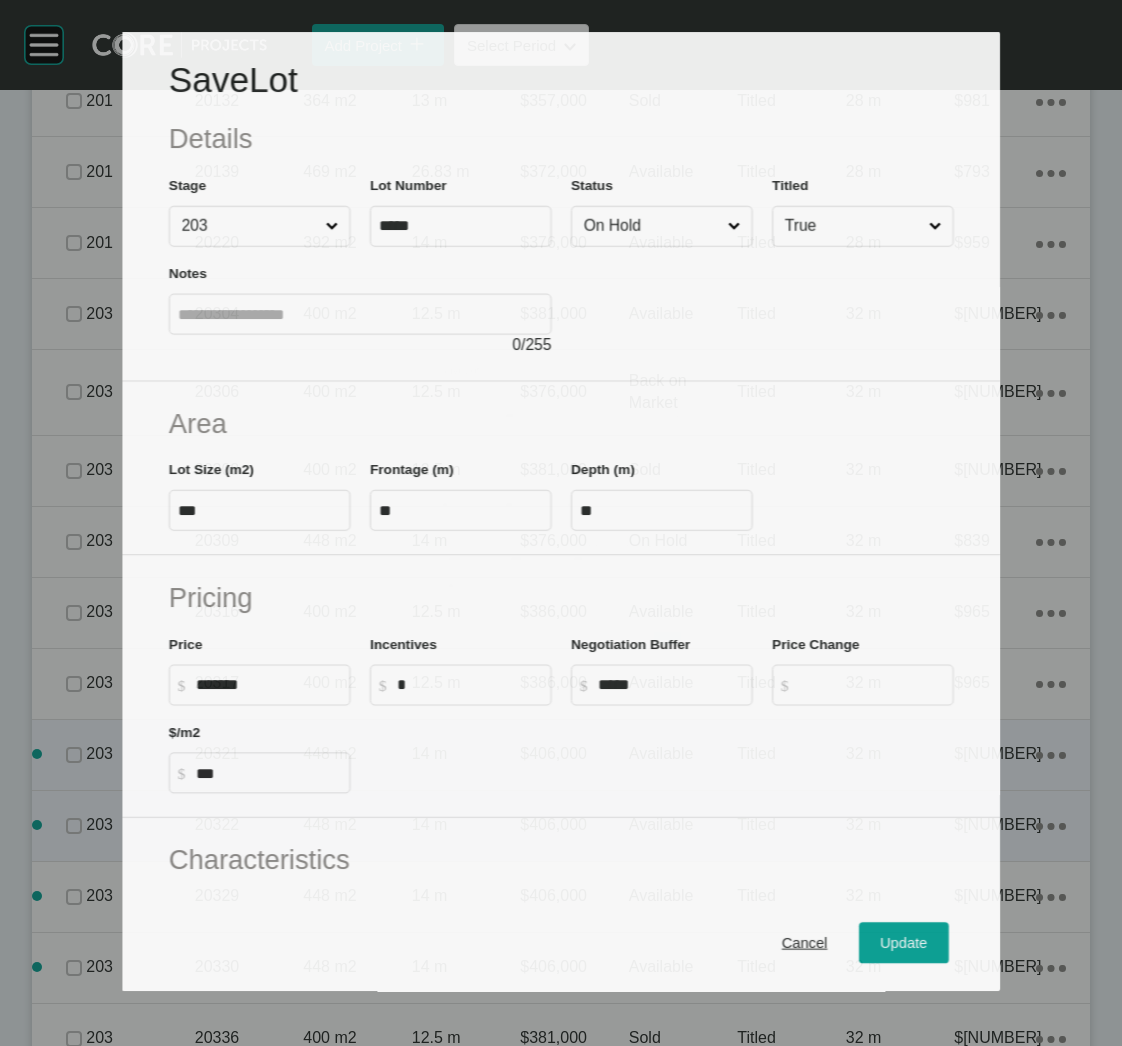 click on "On Hold" at bounding box center [652, 225] 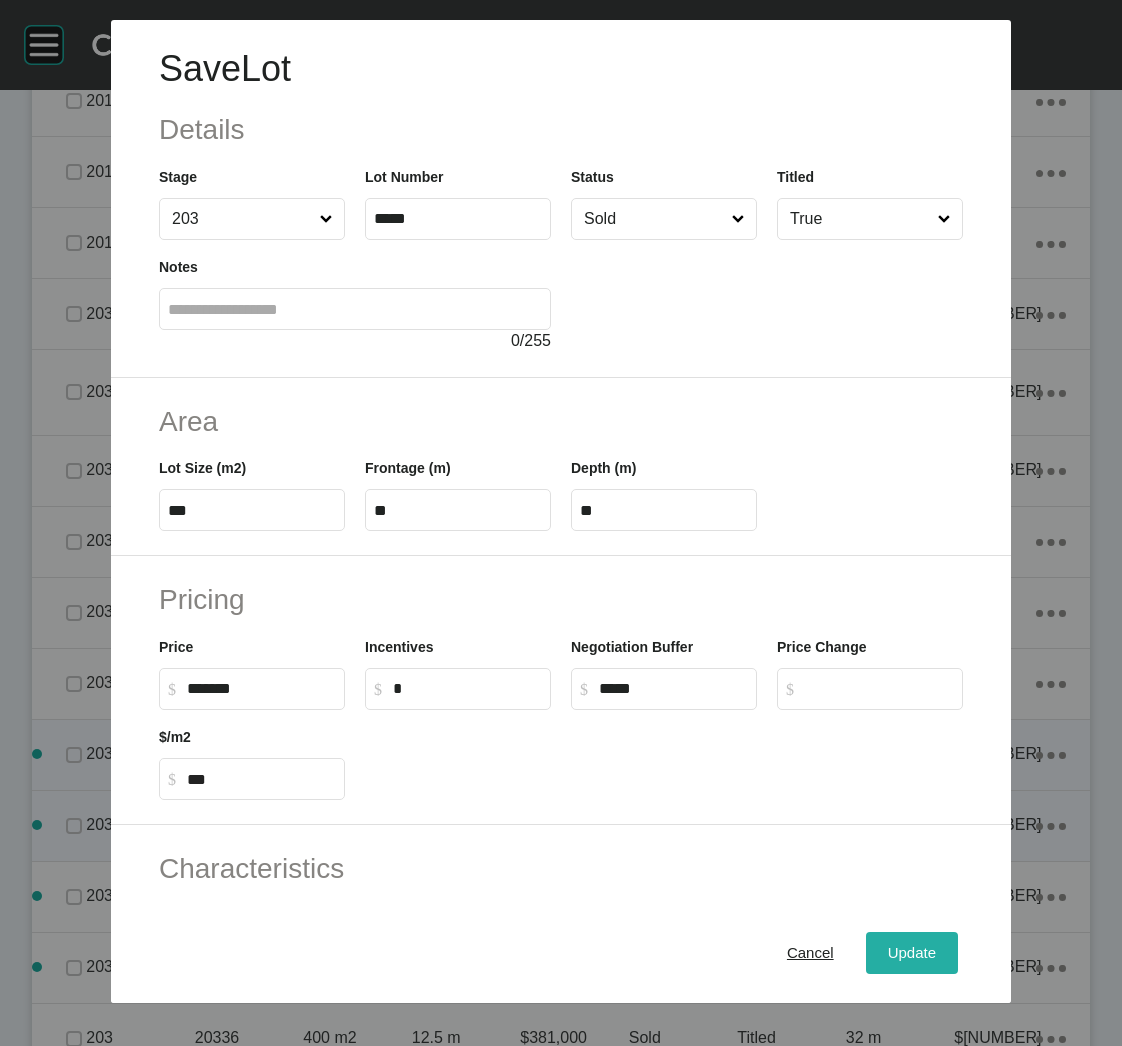 click on "Update" at bounding box center [912, 953] 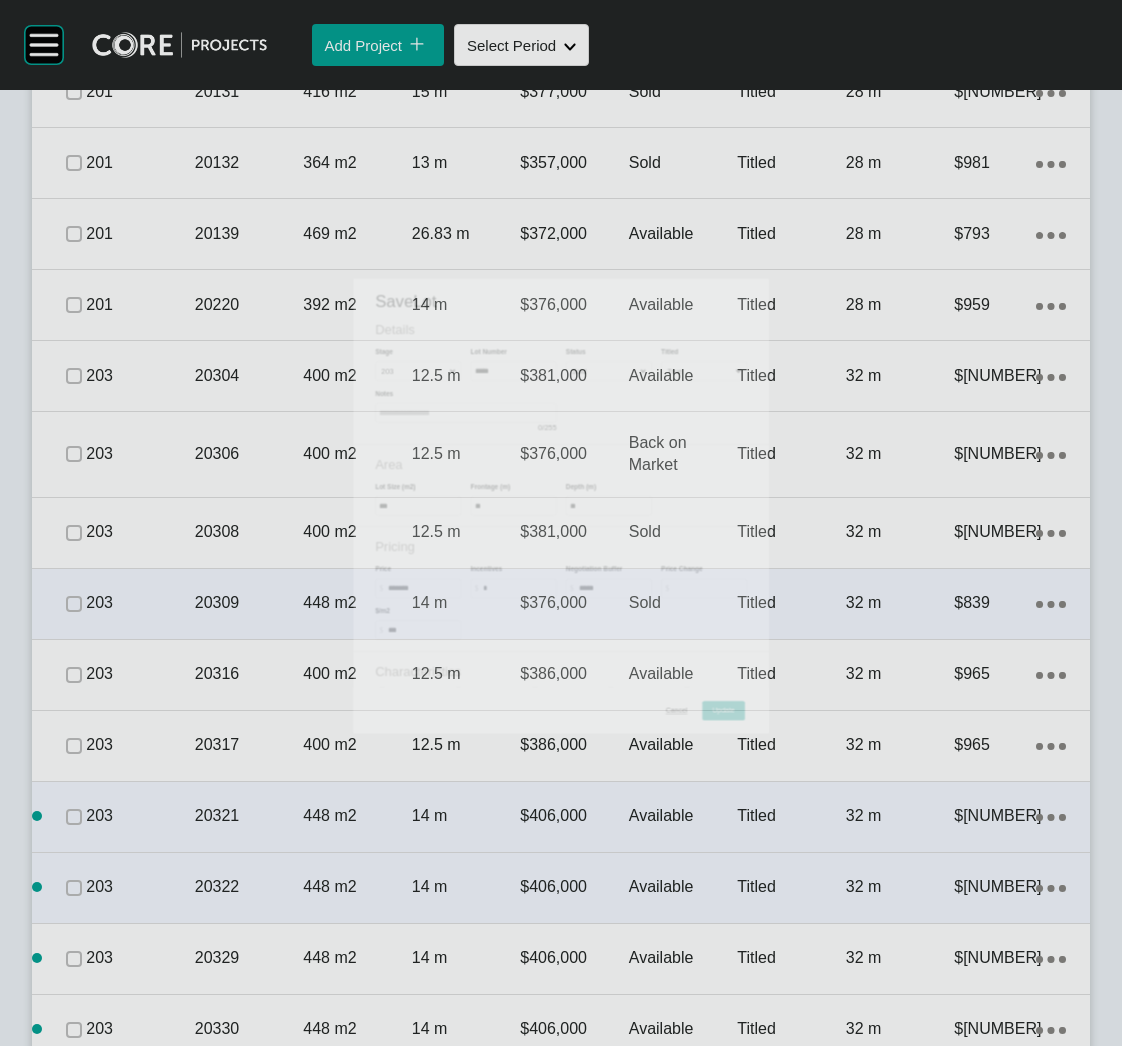 scroll, scrollTop: 3518, scrollLeft: 0, axis: vertical 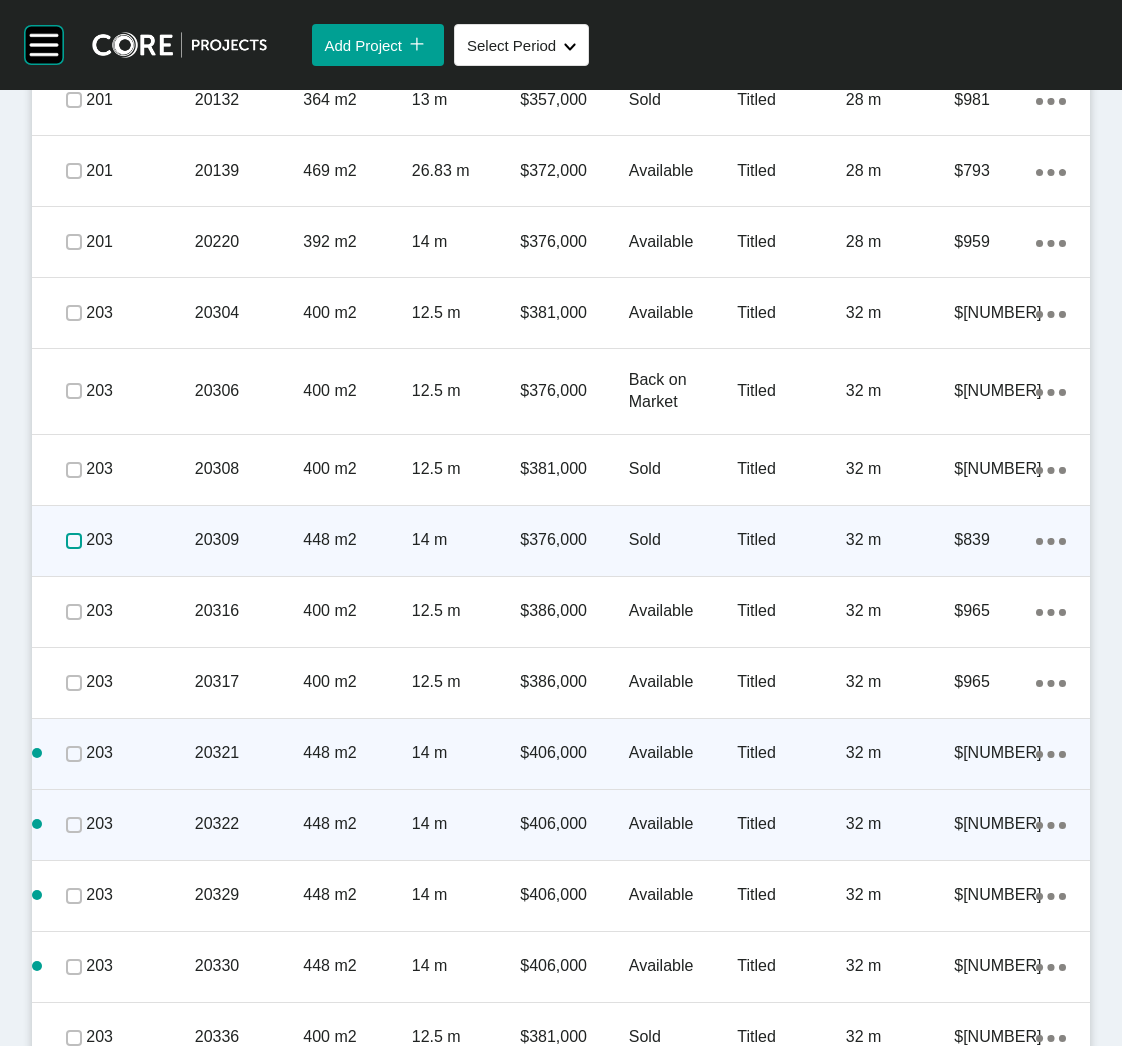 click at bounding box center (74, 541) 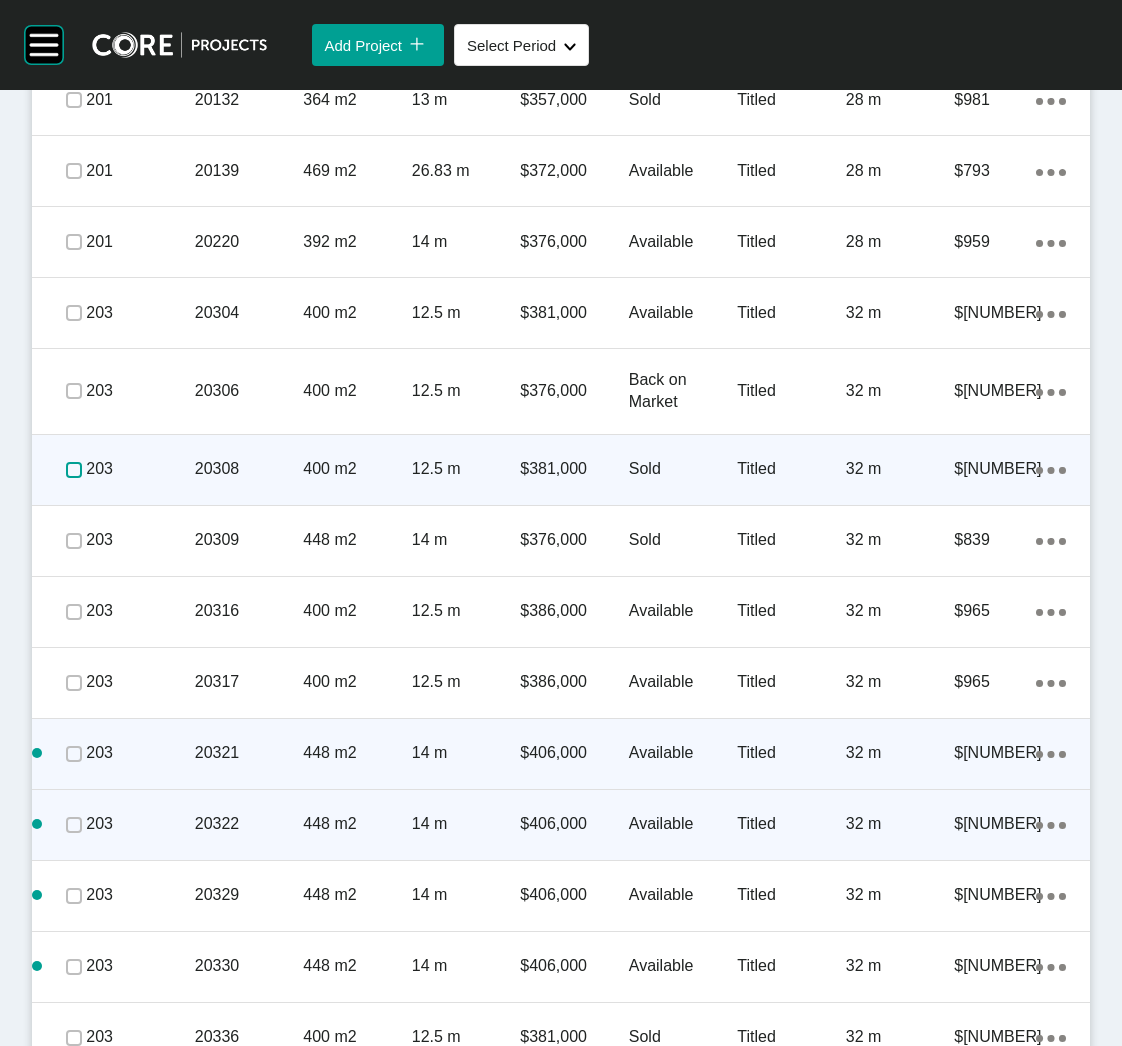 click at bounding box center (74, 470) 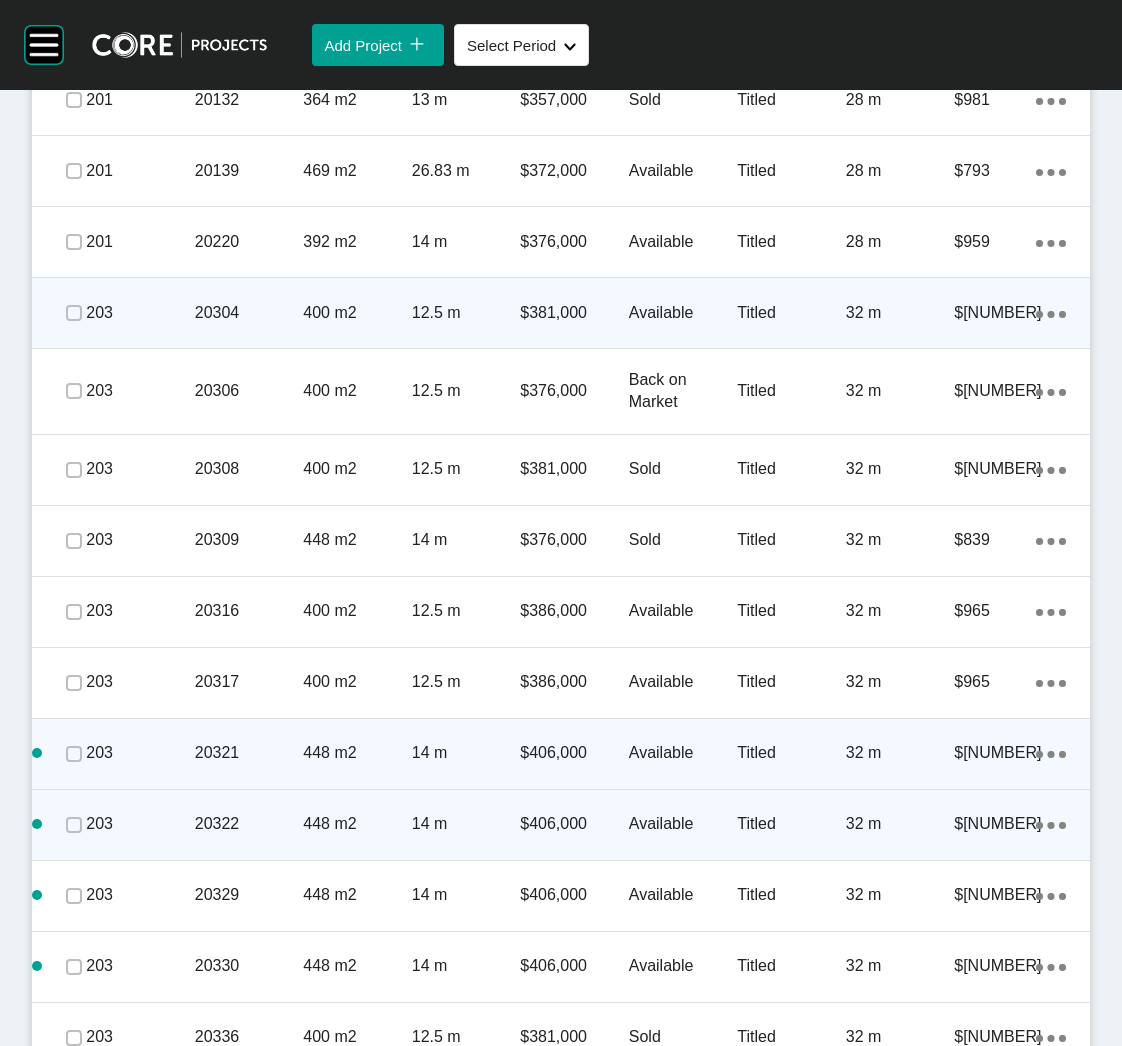 click on "400 m2" at bounding box center [357, 313] 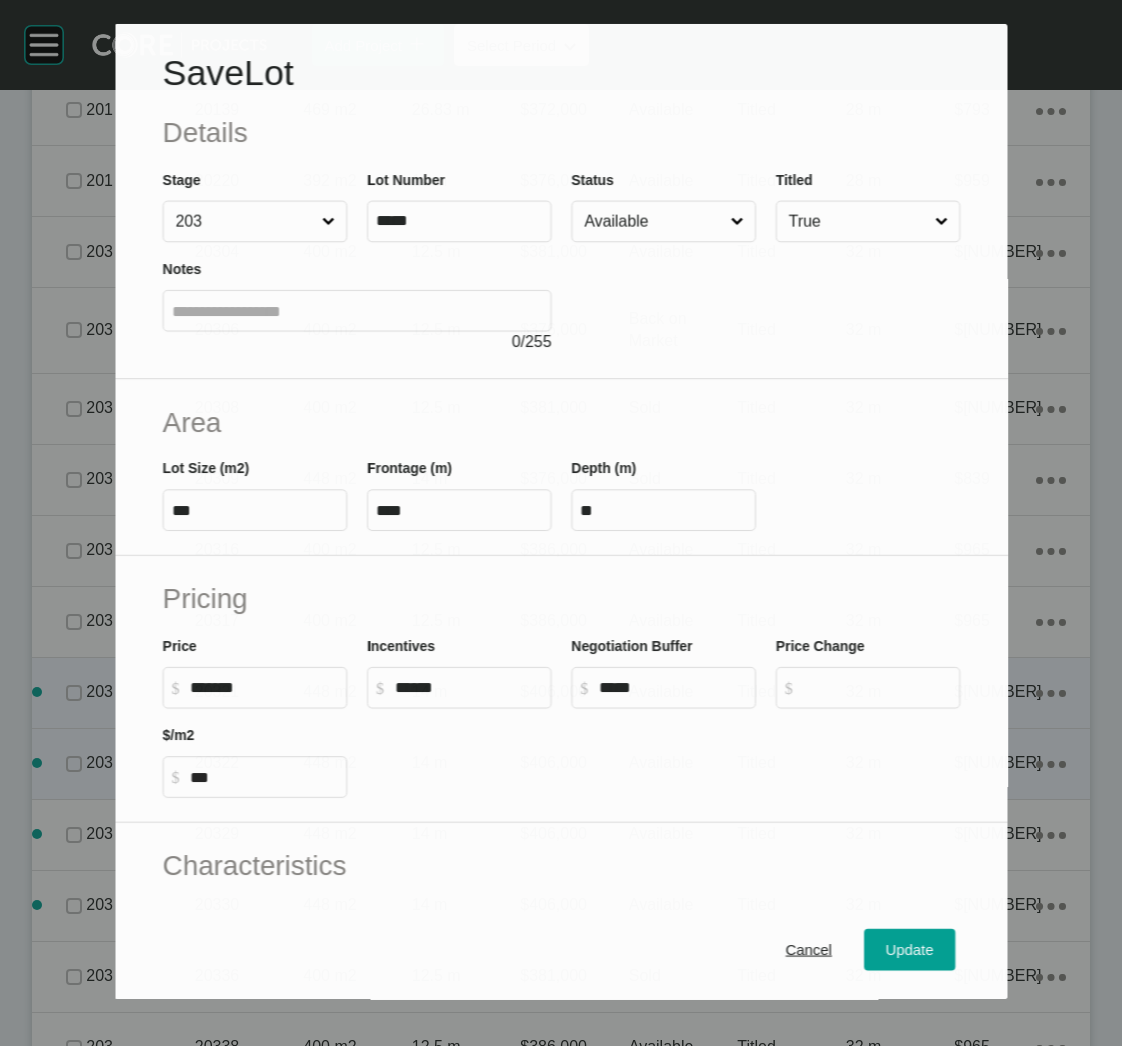 scroll, scrollTop: 3455, scrollLeft: 0, axis: vertical 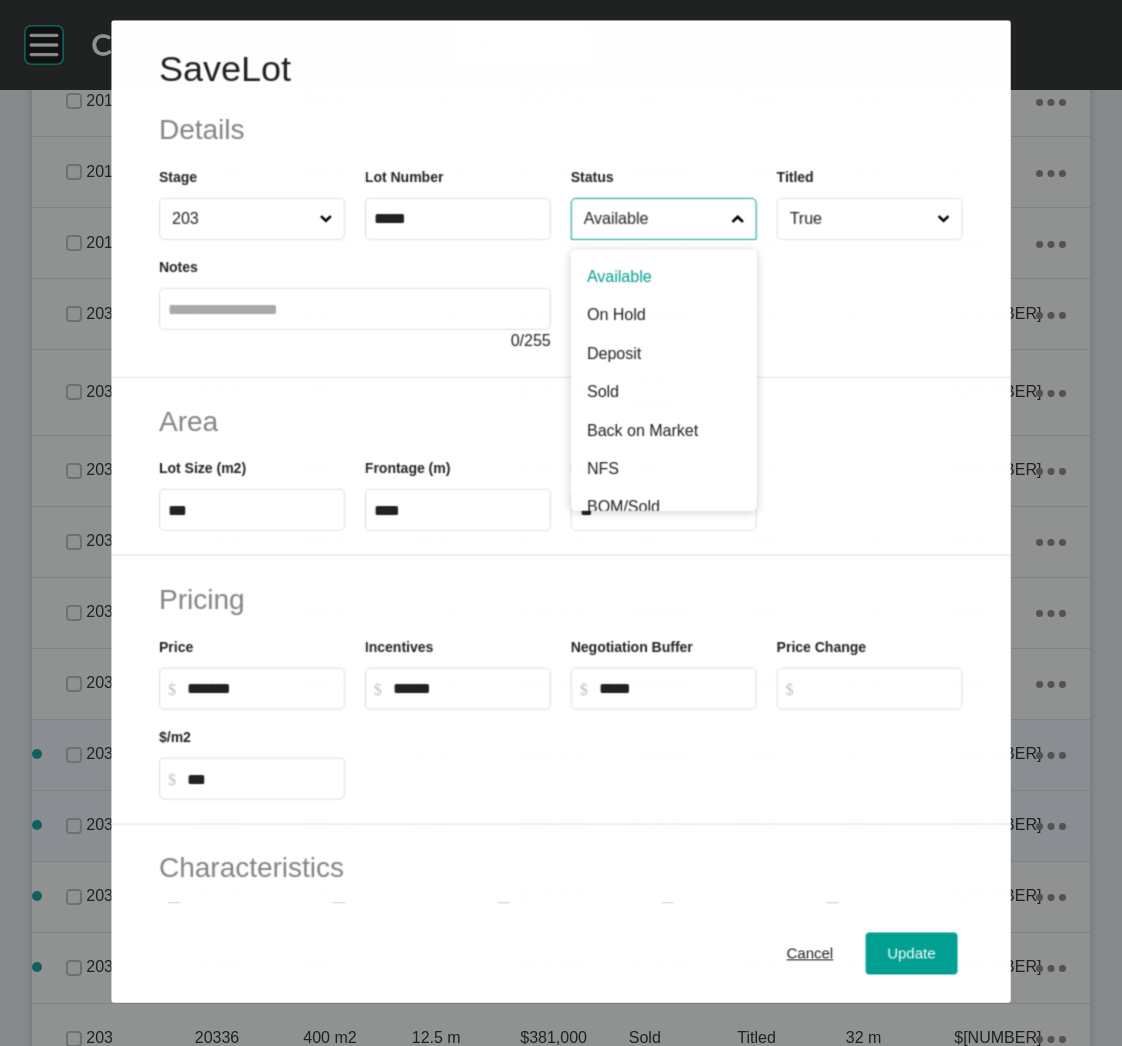 click on "Available" at bounding box center (653, 219) 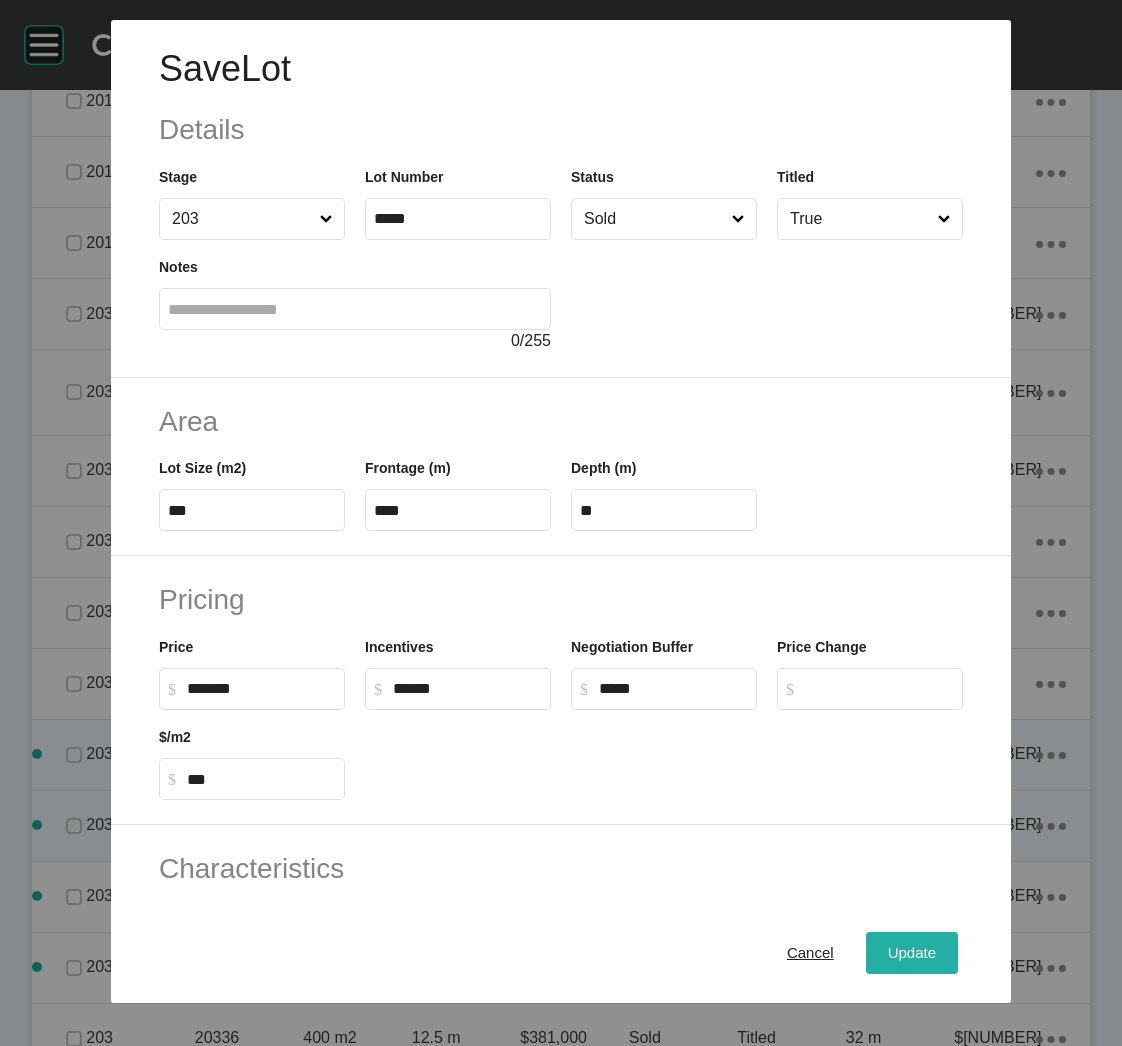 click on "Update" at bounding box center [912, 953] 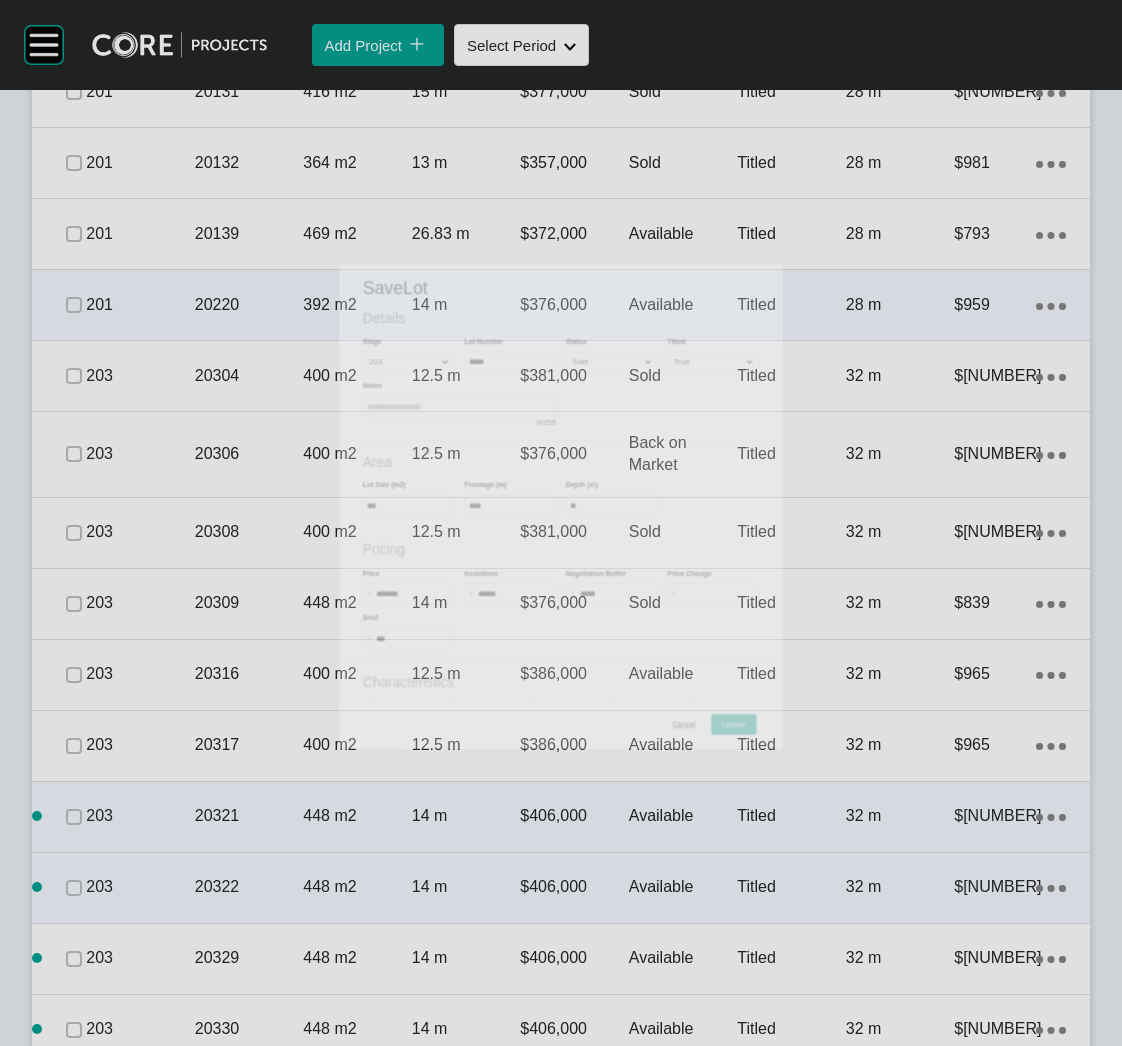 scroll, scrollTop: 3518, scrollLeft: 0, axis: vertical 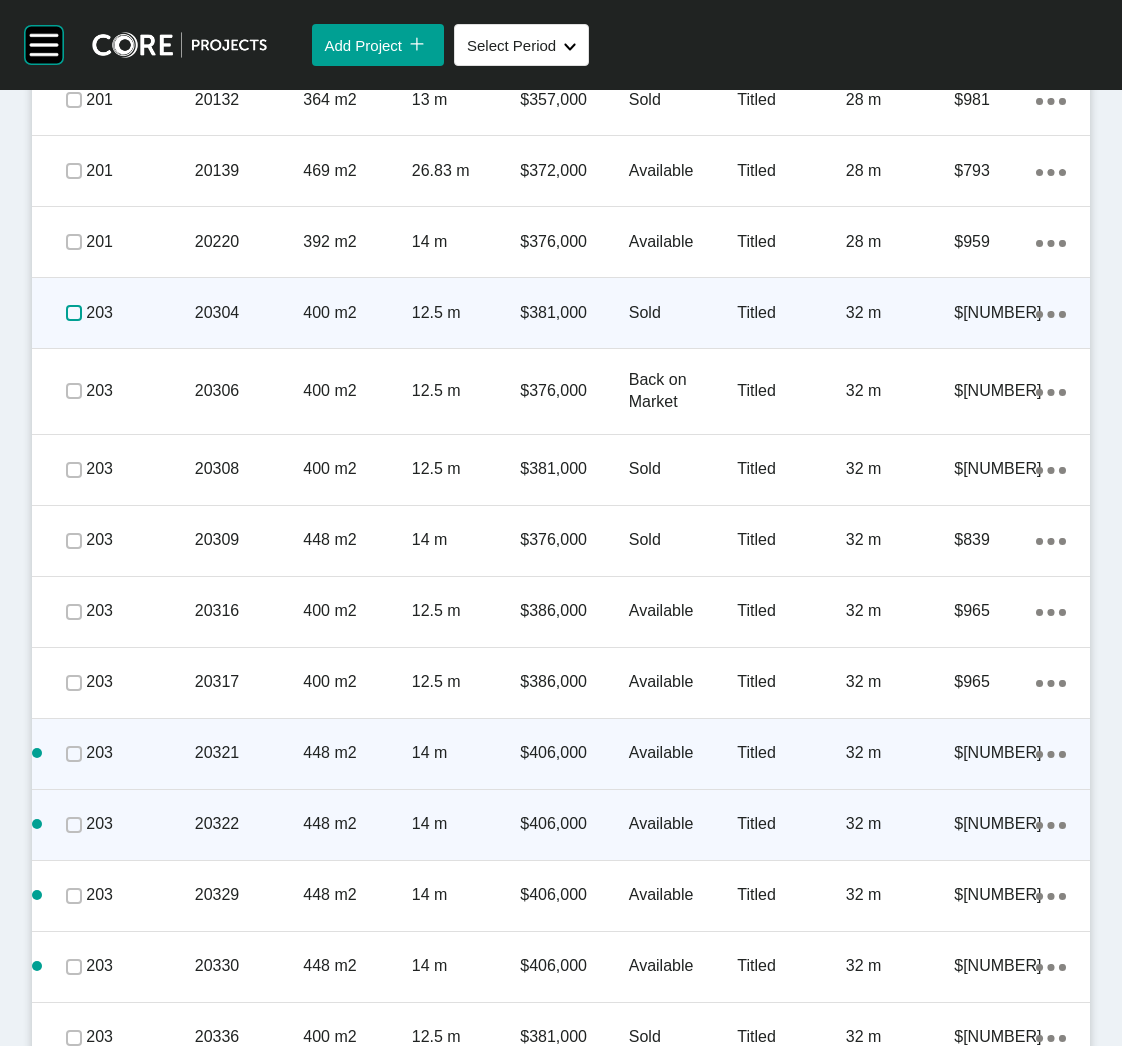 click at bounding box center (74, 313) 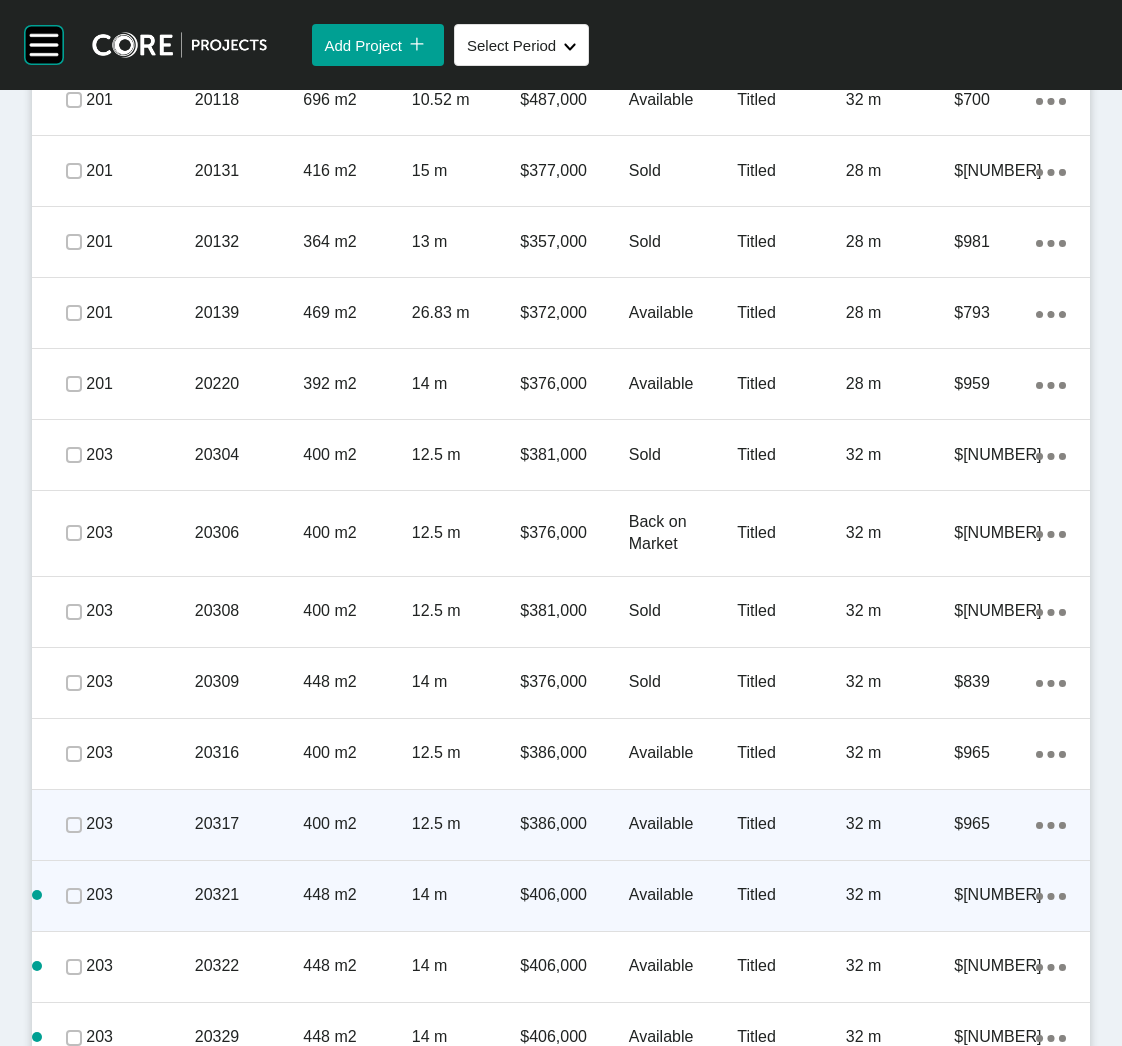 scroll, scrollTop: 3368, scrollLeft: 0, axis: vertical 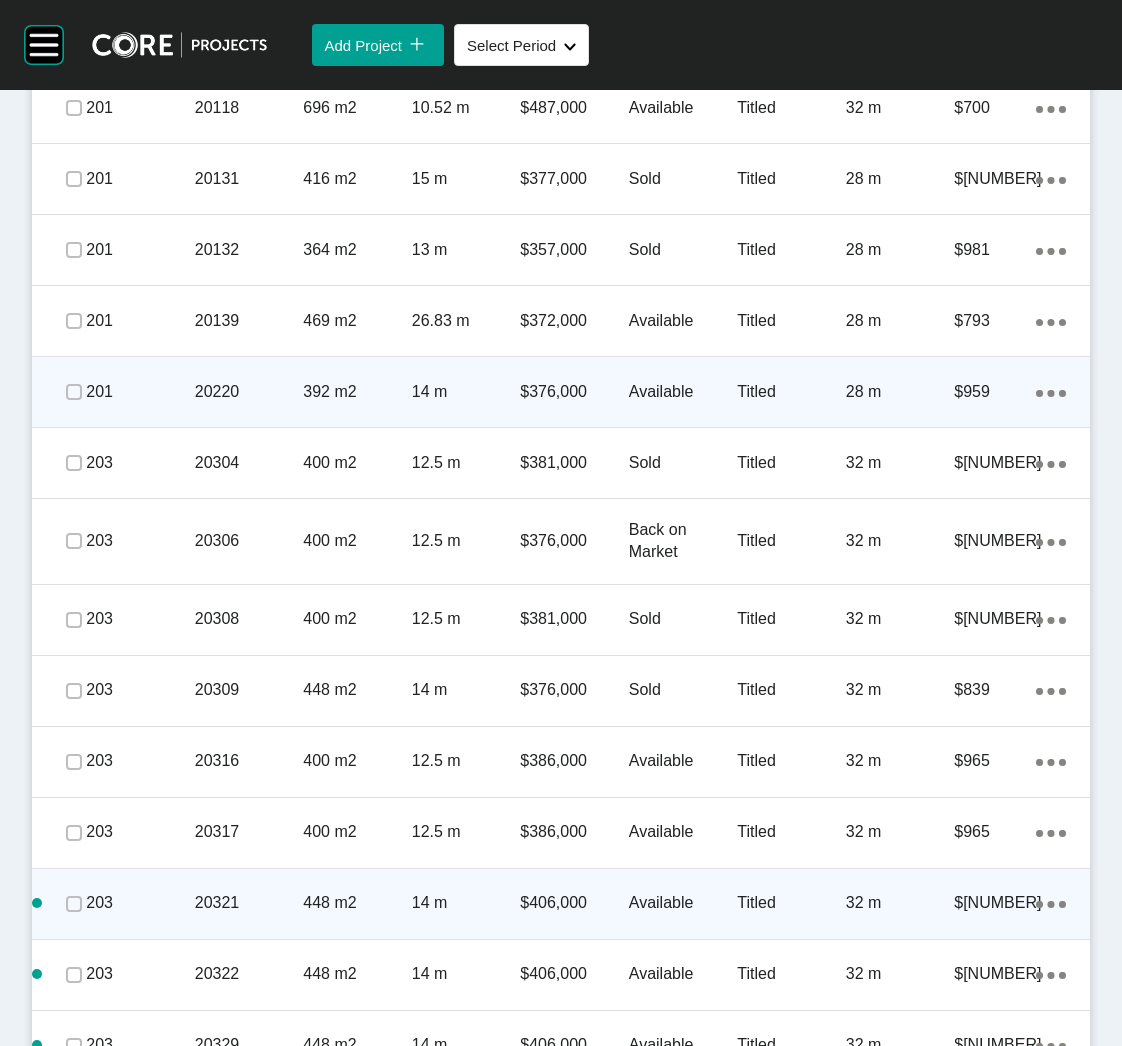 click on "392 m2" at bounding box center (357, 392) 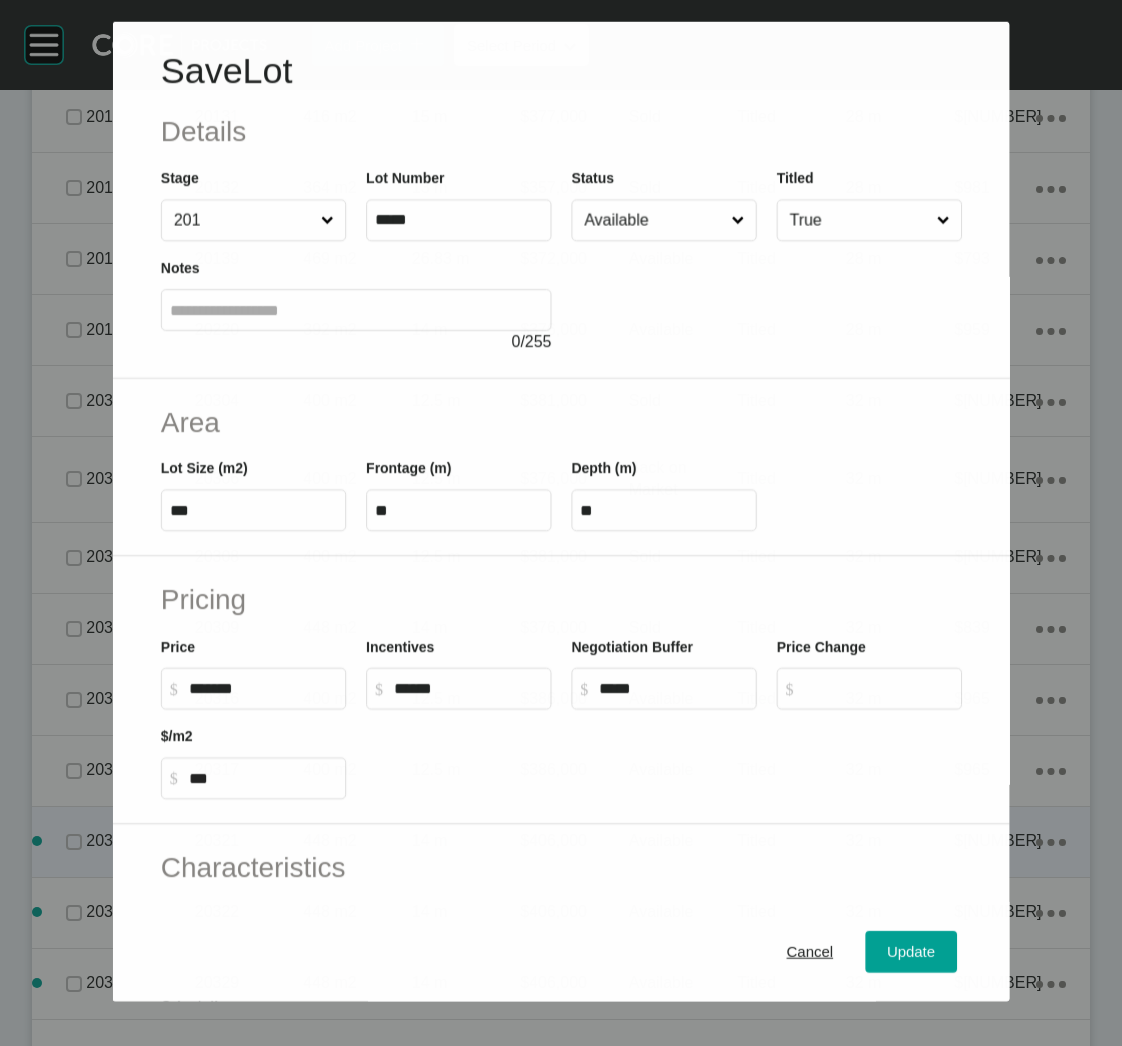 scroll, scrollTop: 3305, scrollLeft: 0, axis: vertical 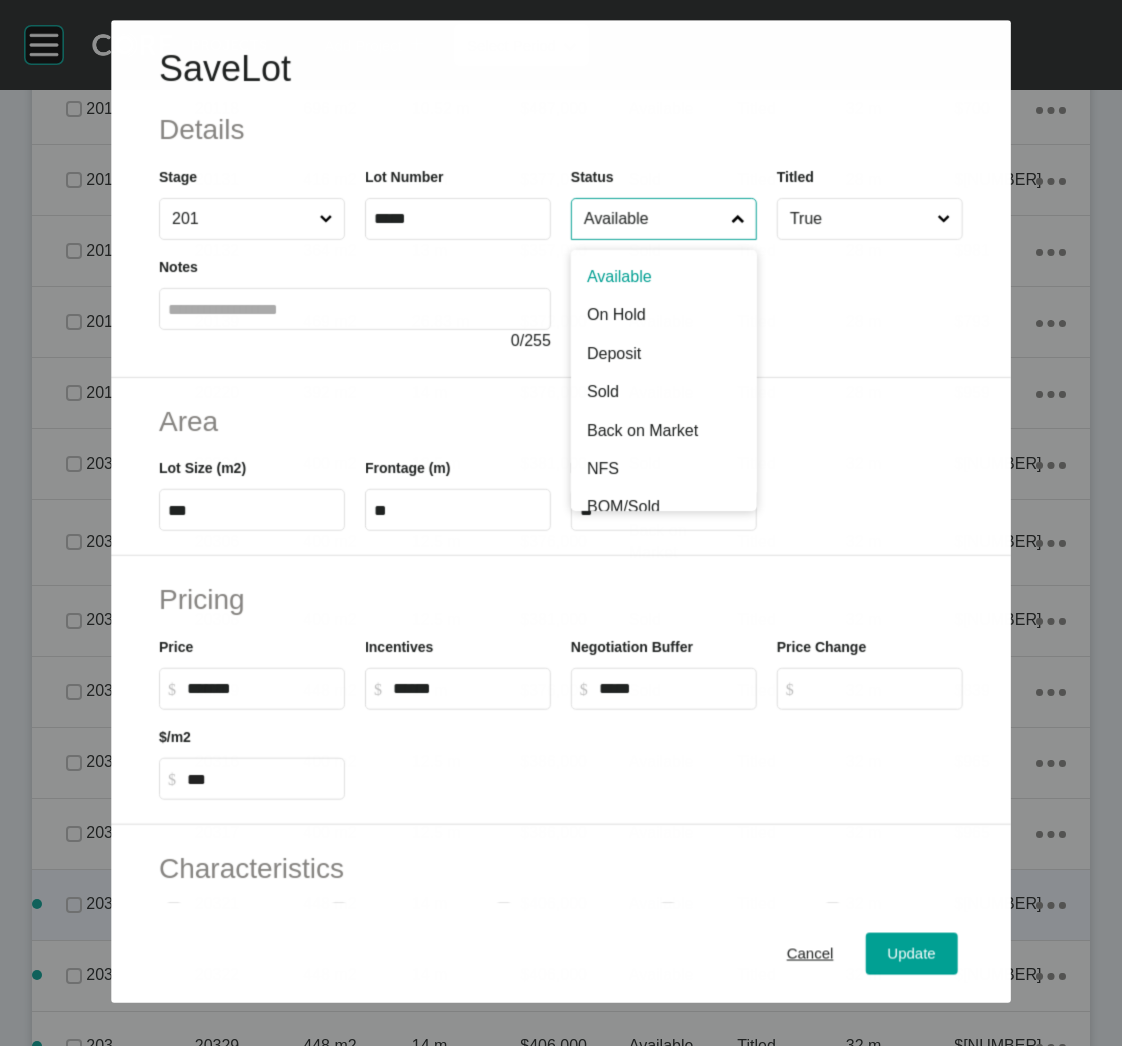 click on "Available" at bounding box center [653, 219] 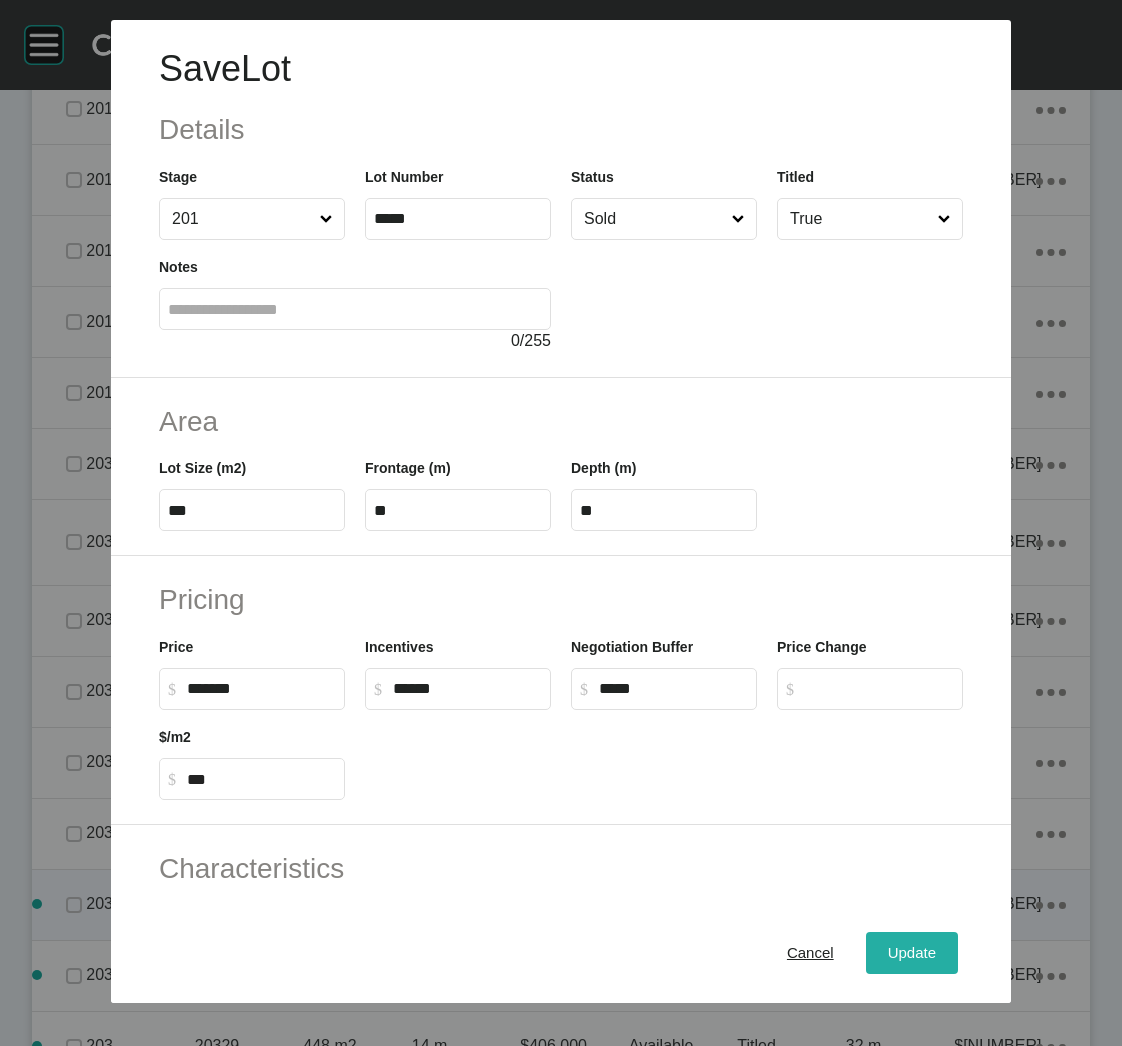 click on "Update" at bounding box center (912, 953) 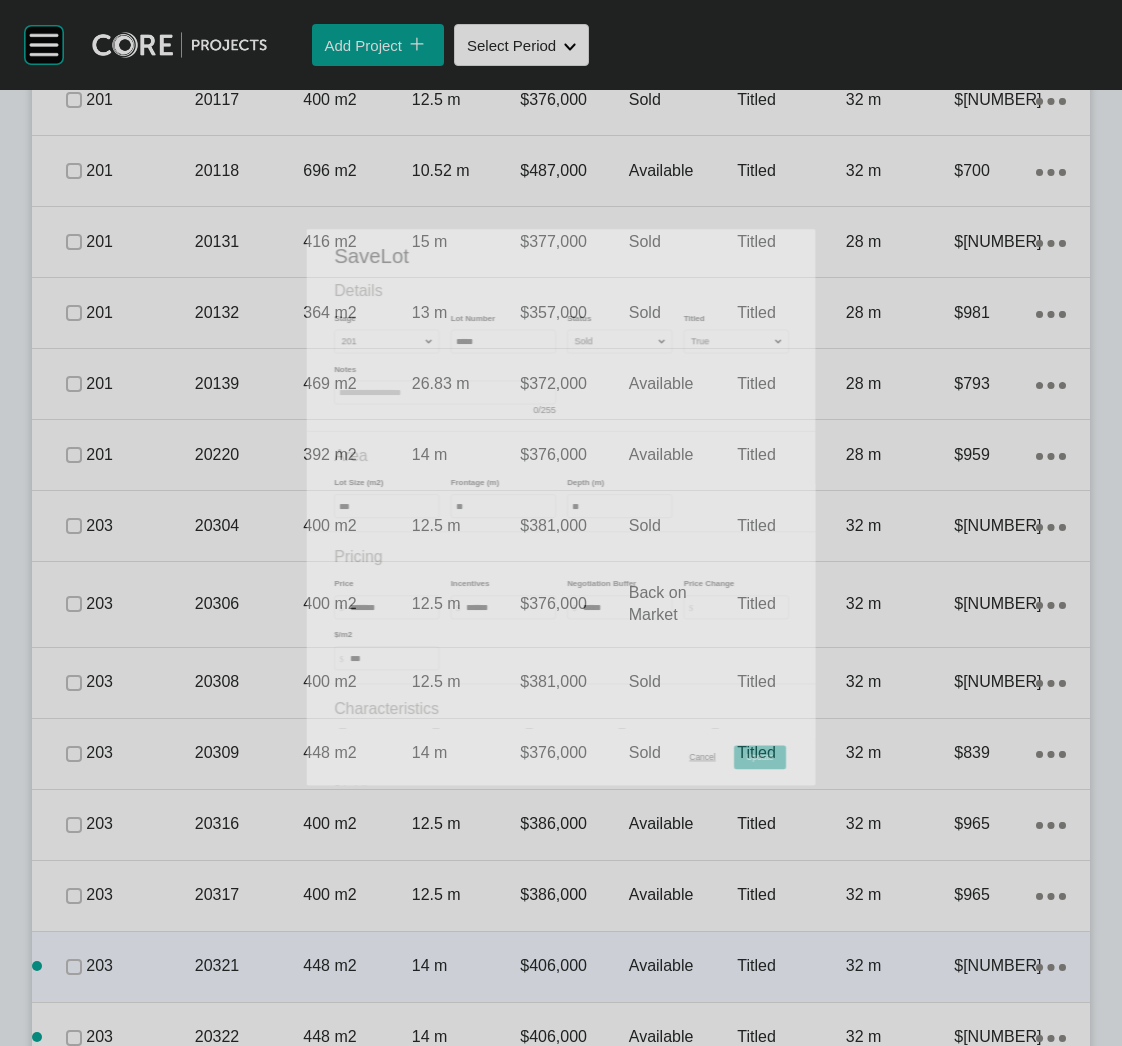 type 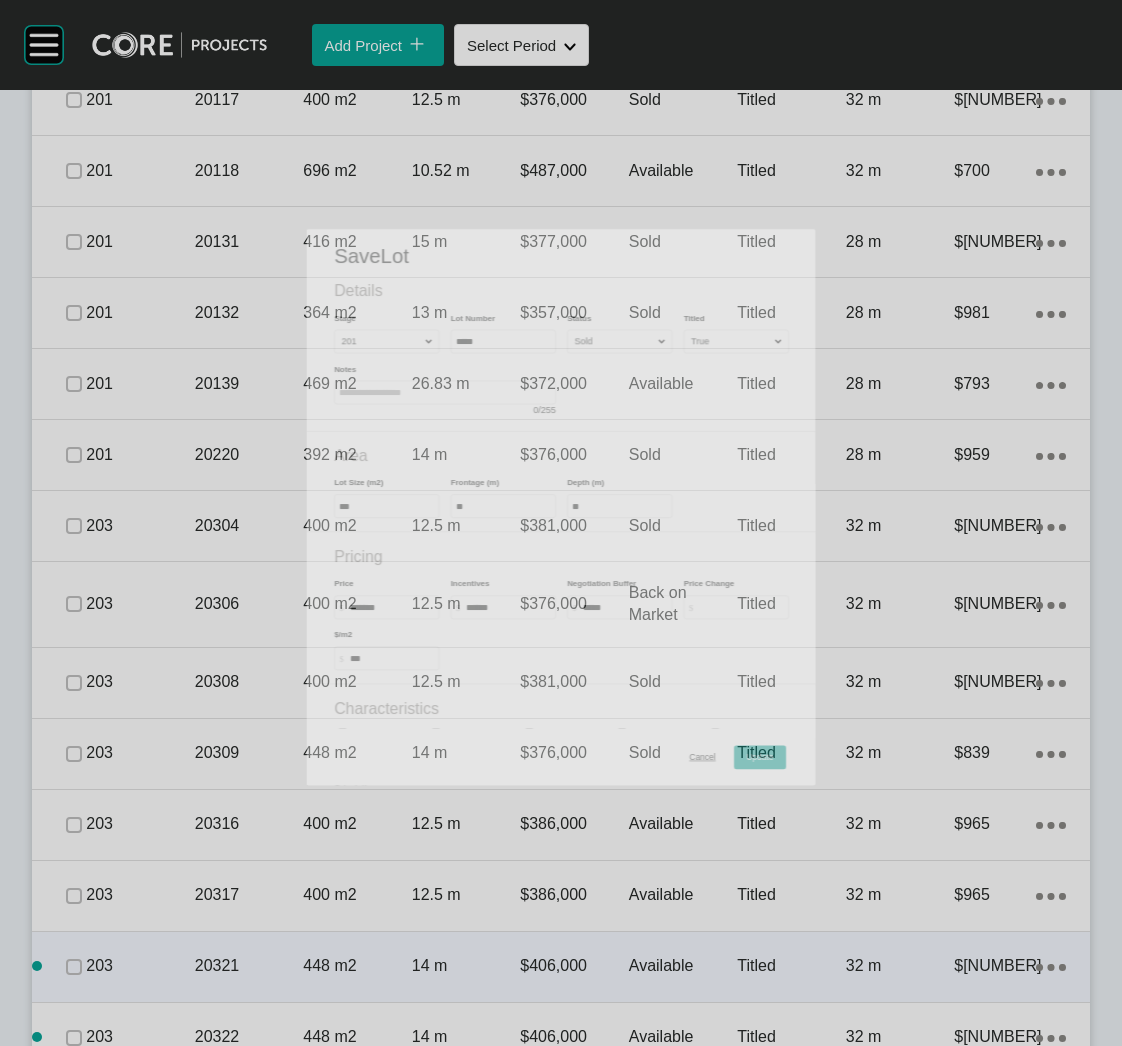 scroll, scrollTop: 3368, scrollLeft: 0, axis: vertical 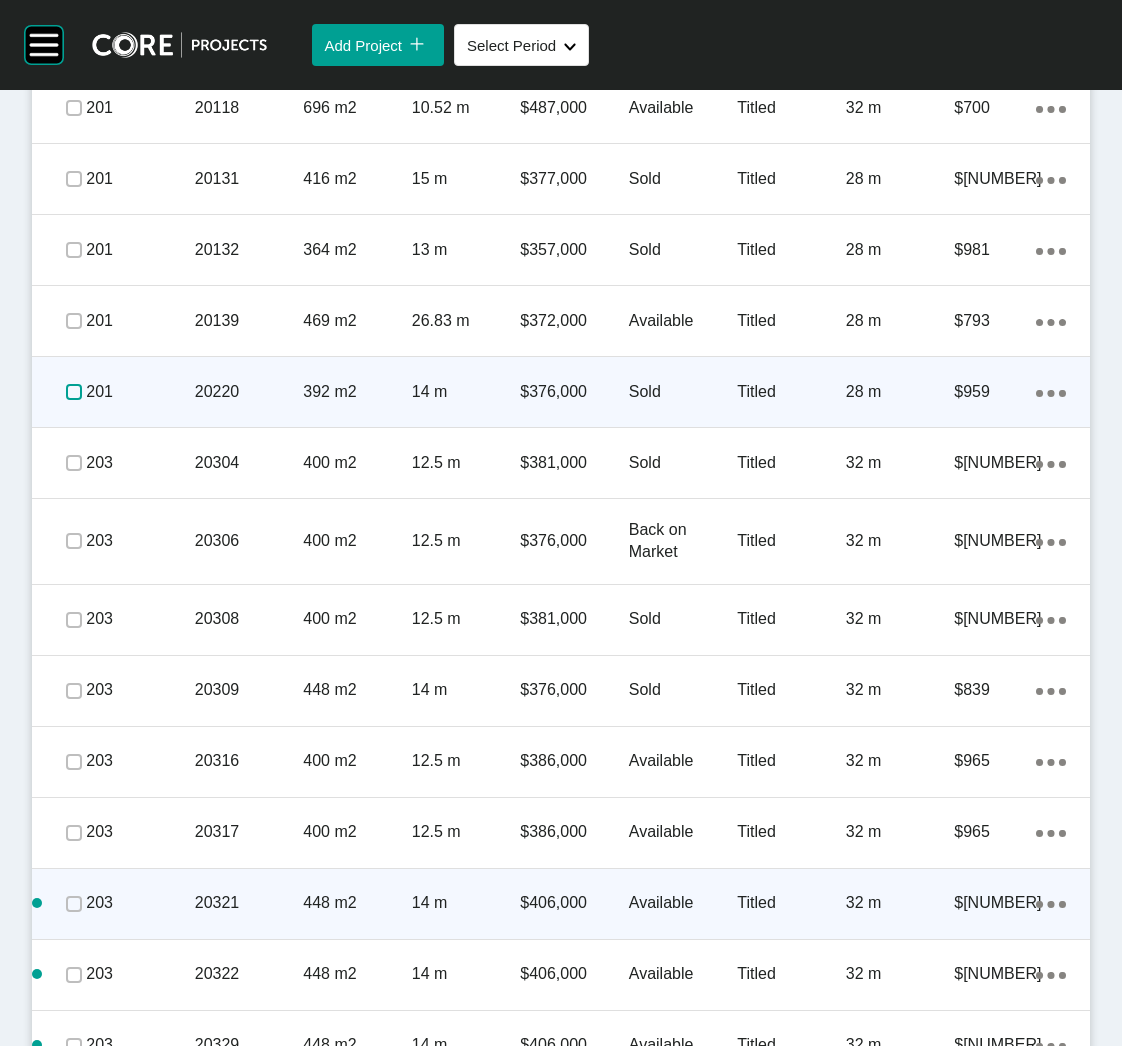 drag, startPoint x: 75, startPoint y: 389, endPoint x: 136, endPoint y: 414, distance: 65.9242 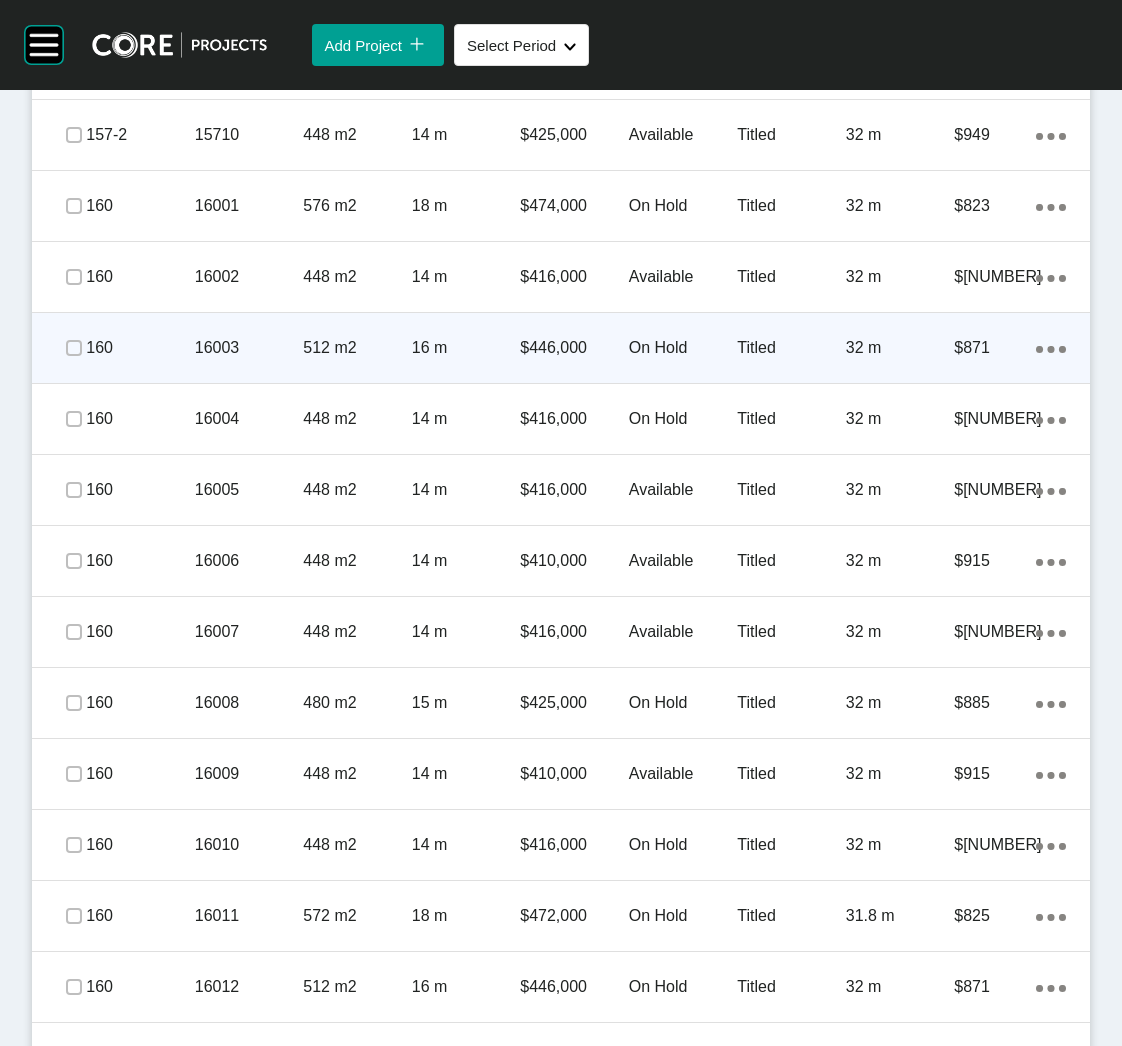 scroll, scrollTop: 1418, scrollLeft: 0, axis: vertical 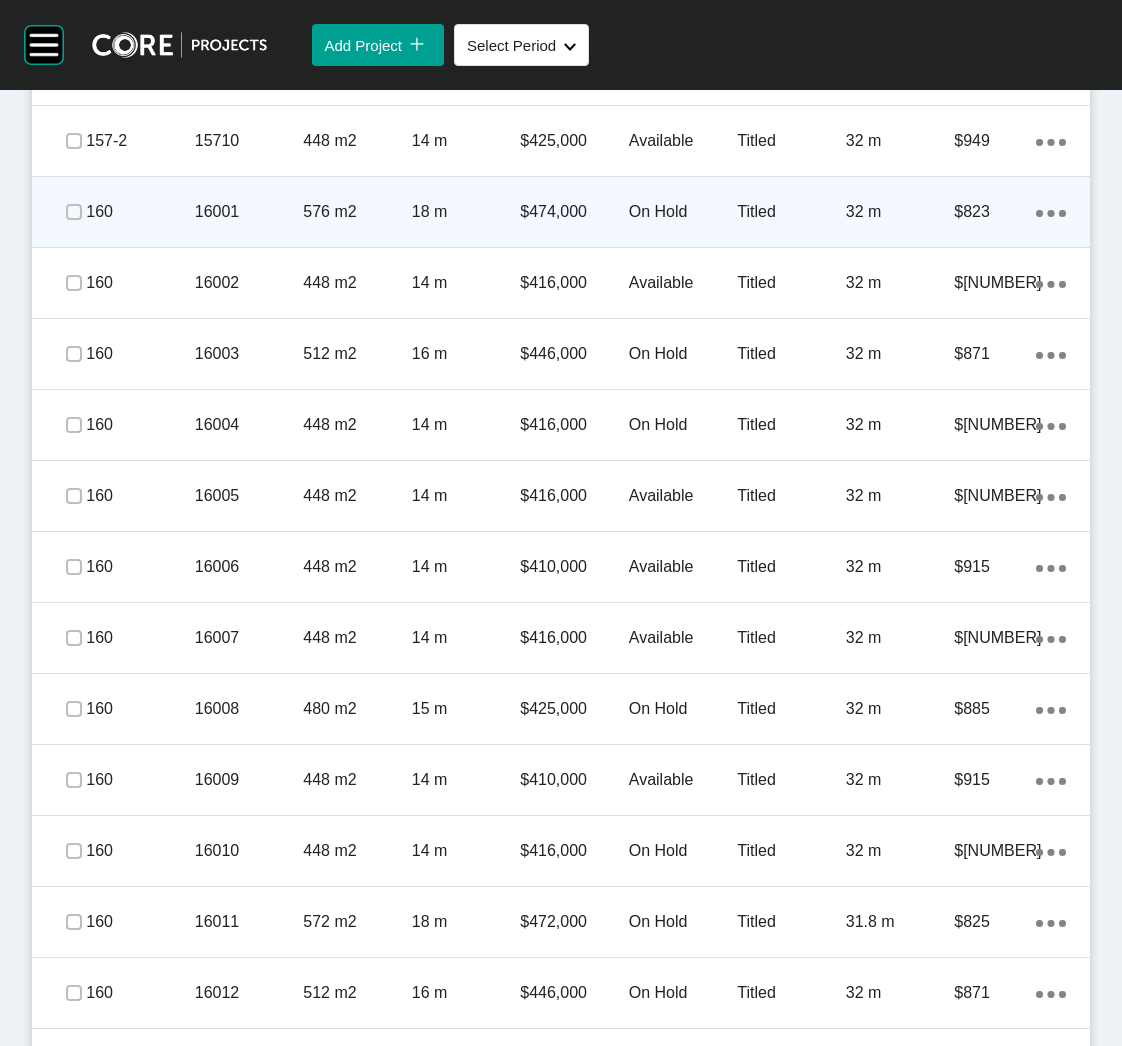 click on "16001" at bounding box center (249, 212) 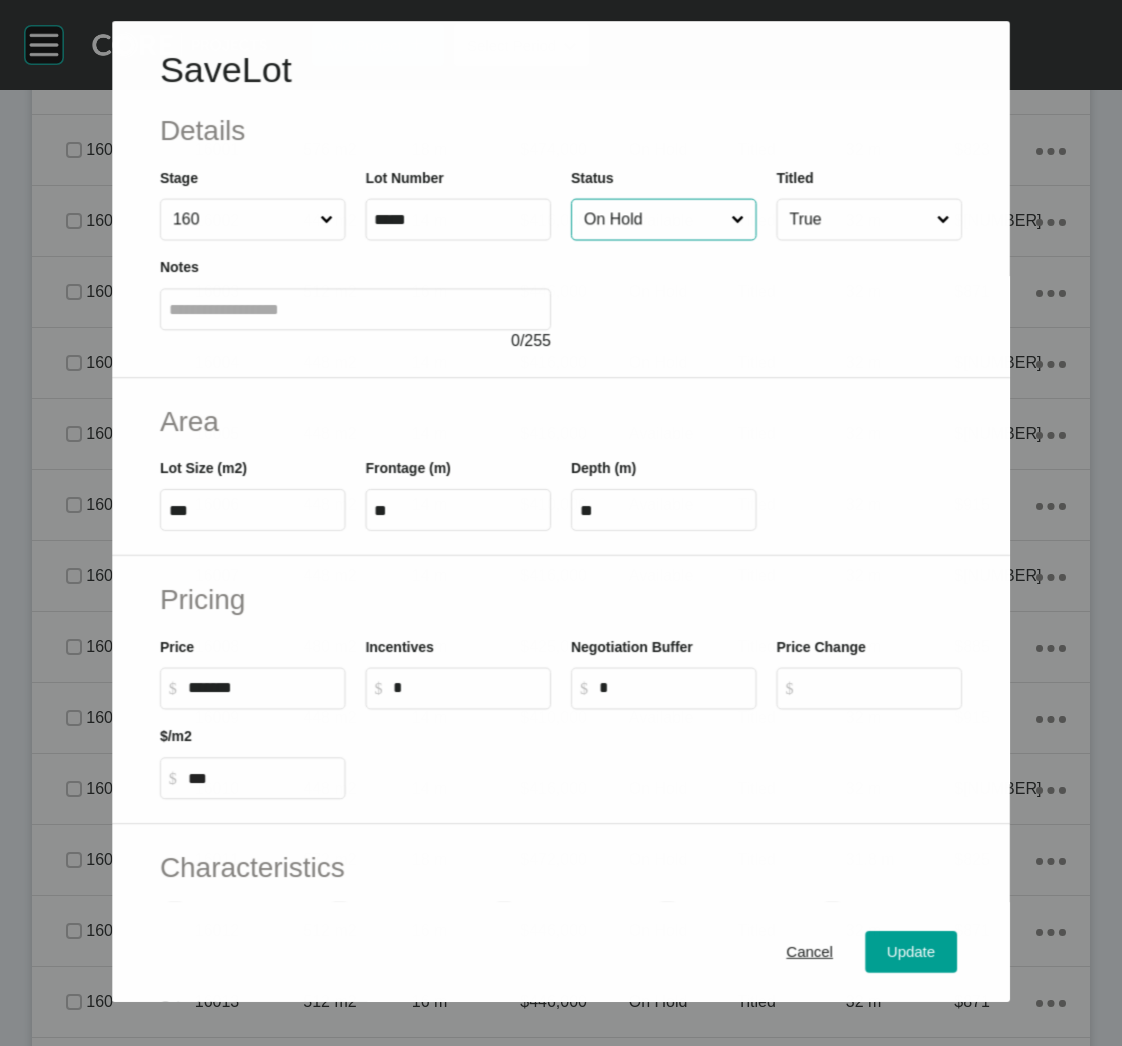 click on "On Hold" at bounding box center [653, 220] 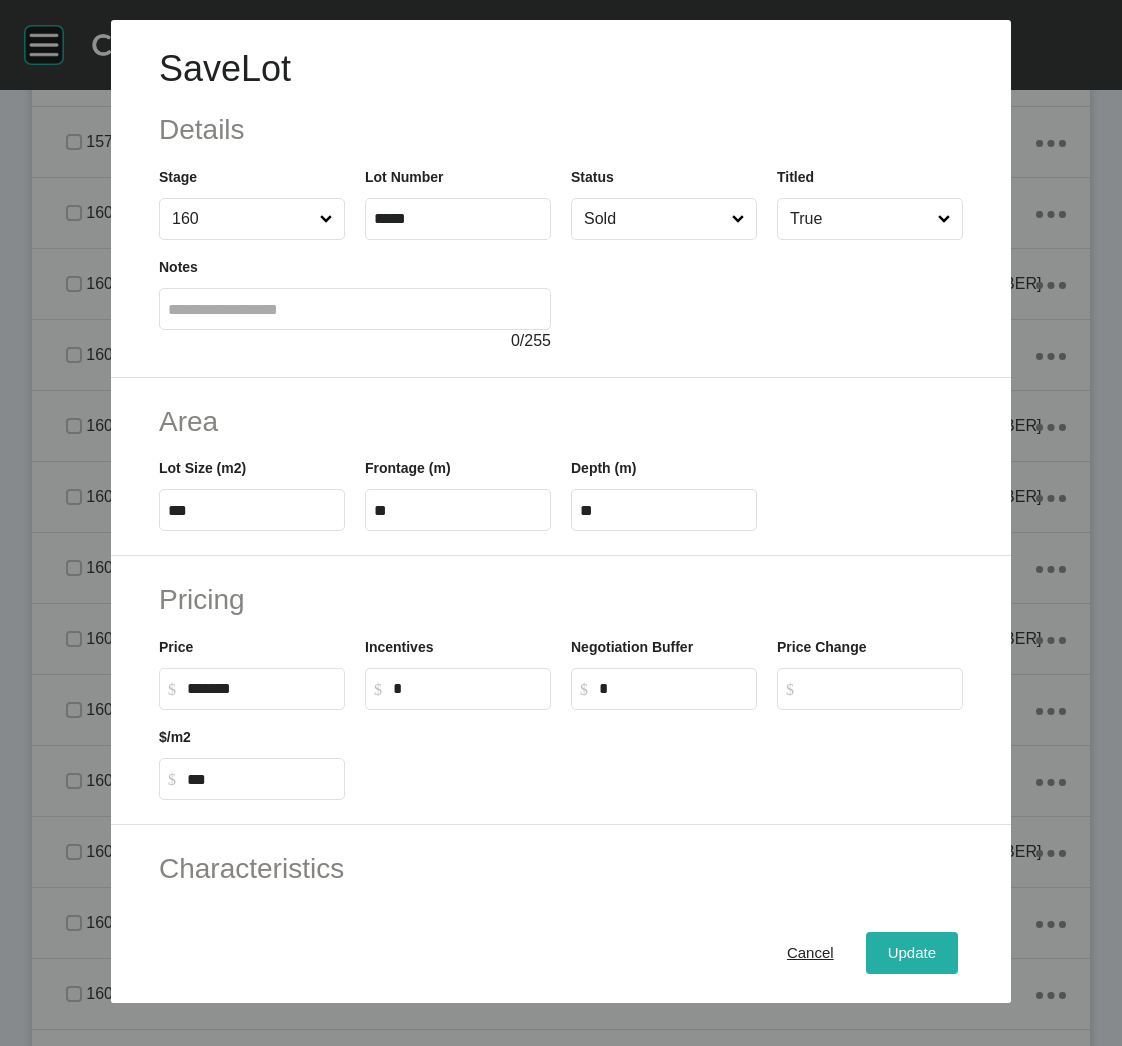 click on "Update" at bounding box center (912, 953) 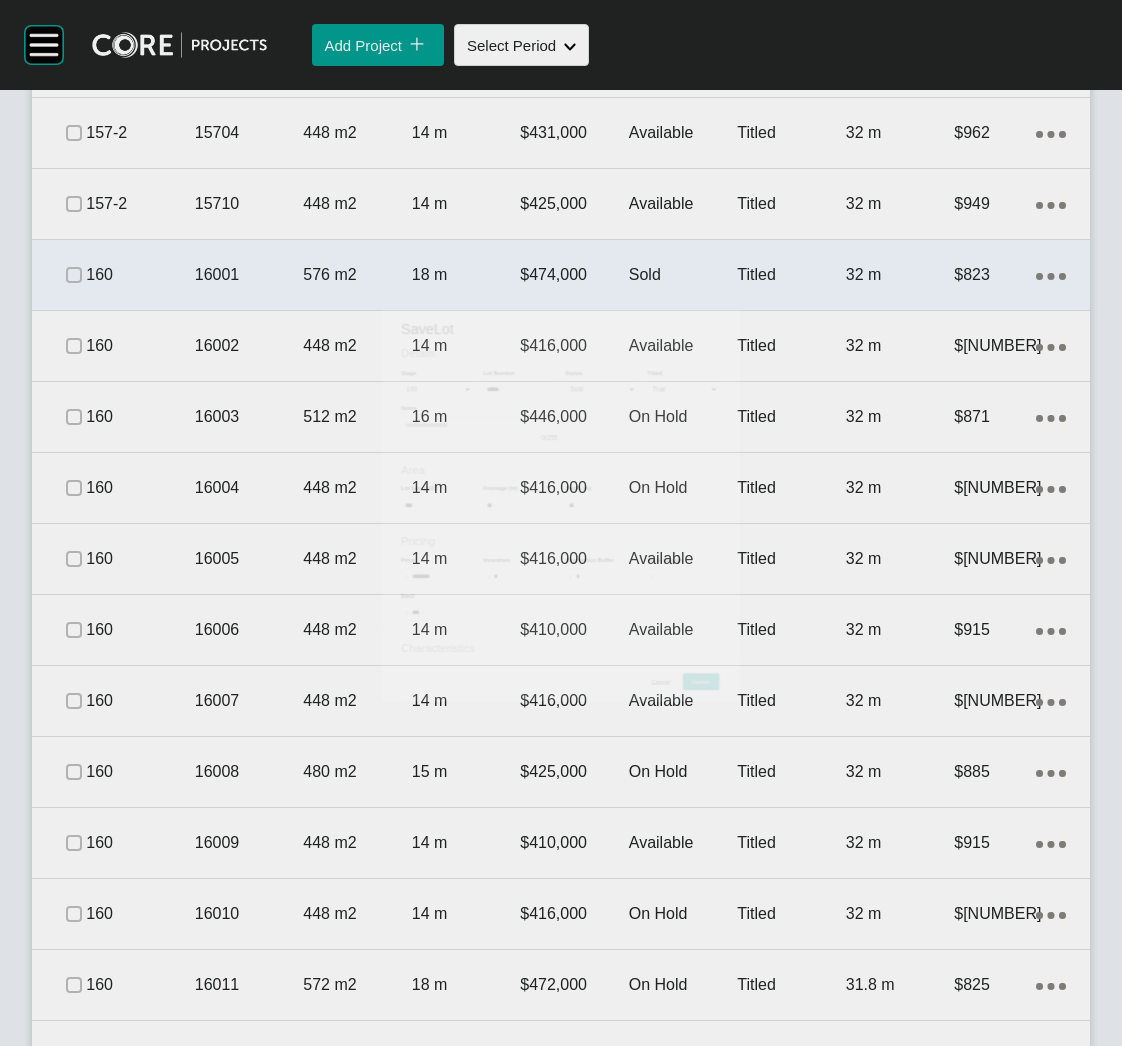 scroll, scrollTop: 1418, scrollLeft: 0, axis: vertical 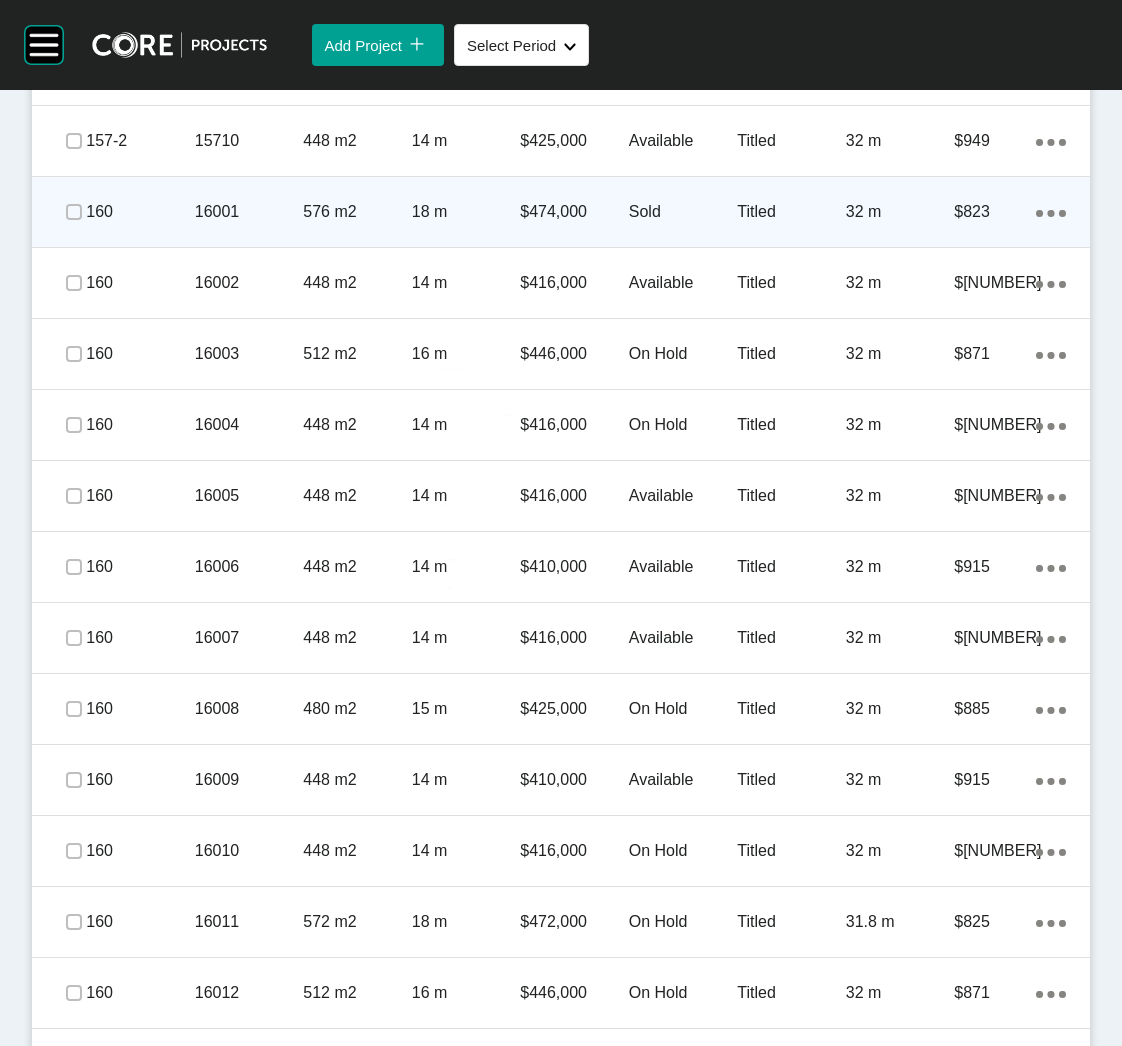 click at bounding box center [74, 212] 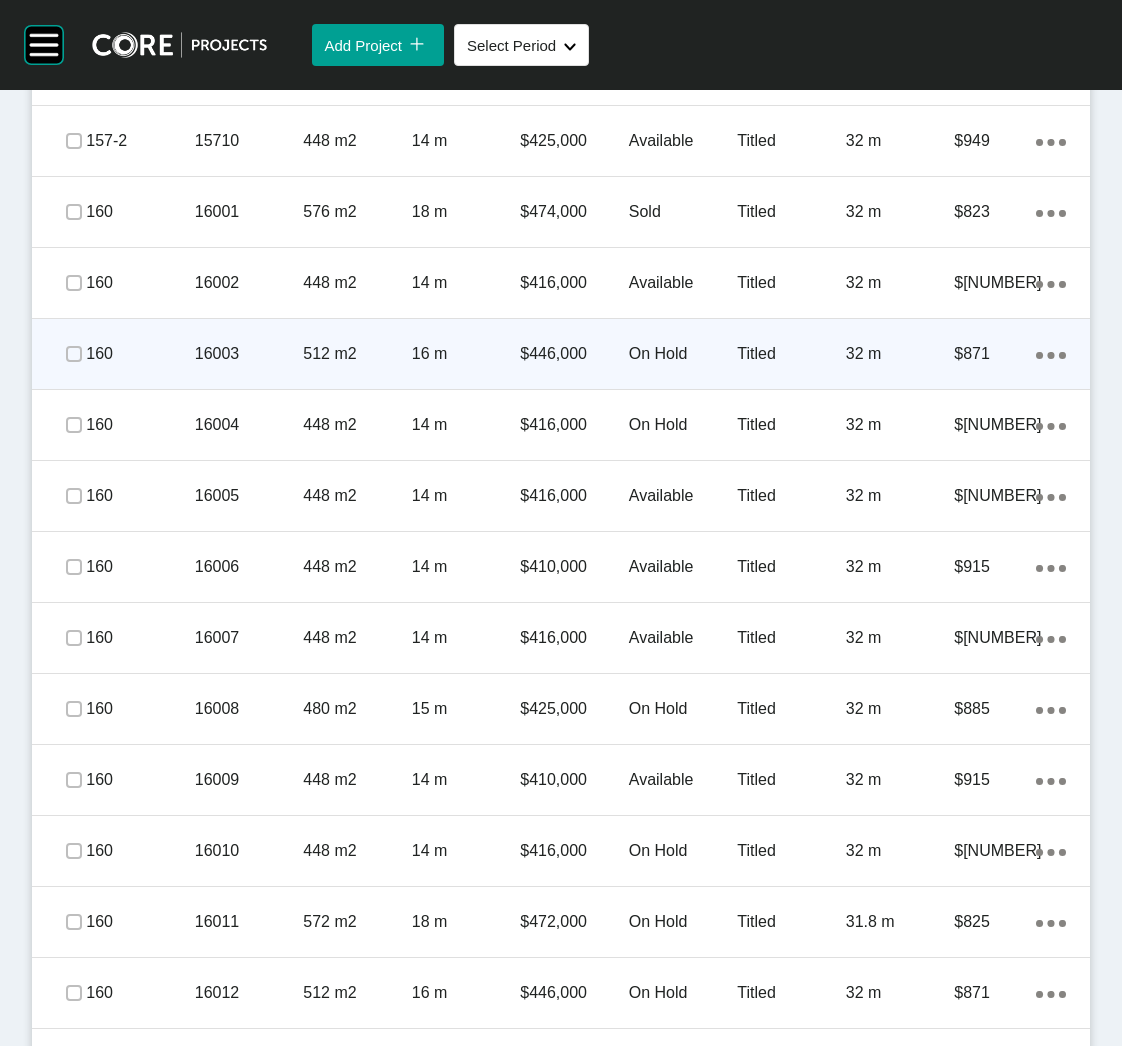 click on "16003" at bounding box center [249, 354] 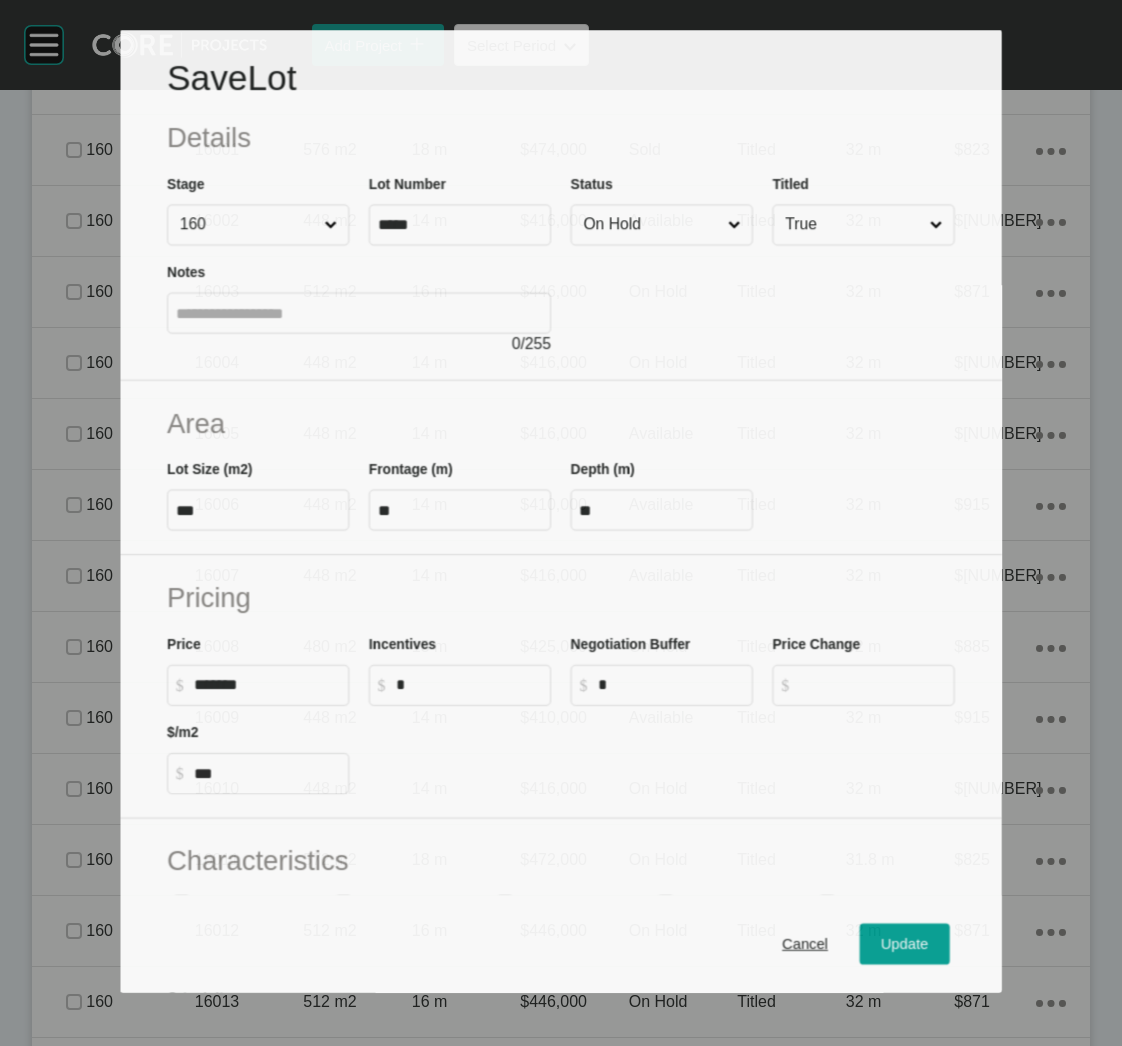 scroll, scrollTop: 1355, scrollLeft: 0, axis: vertical 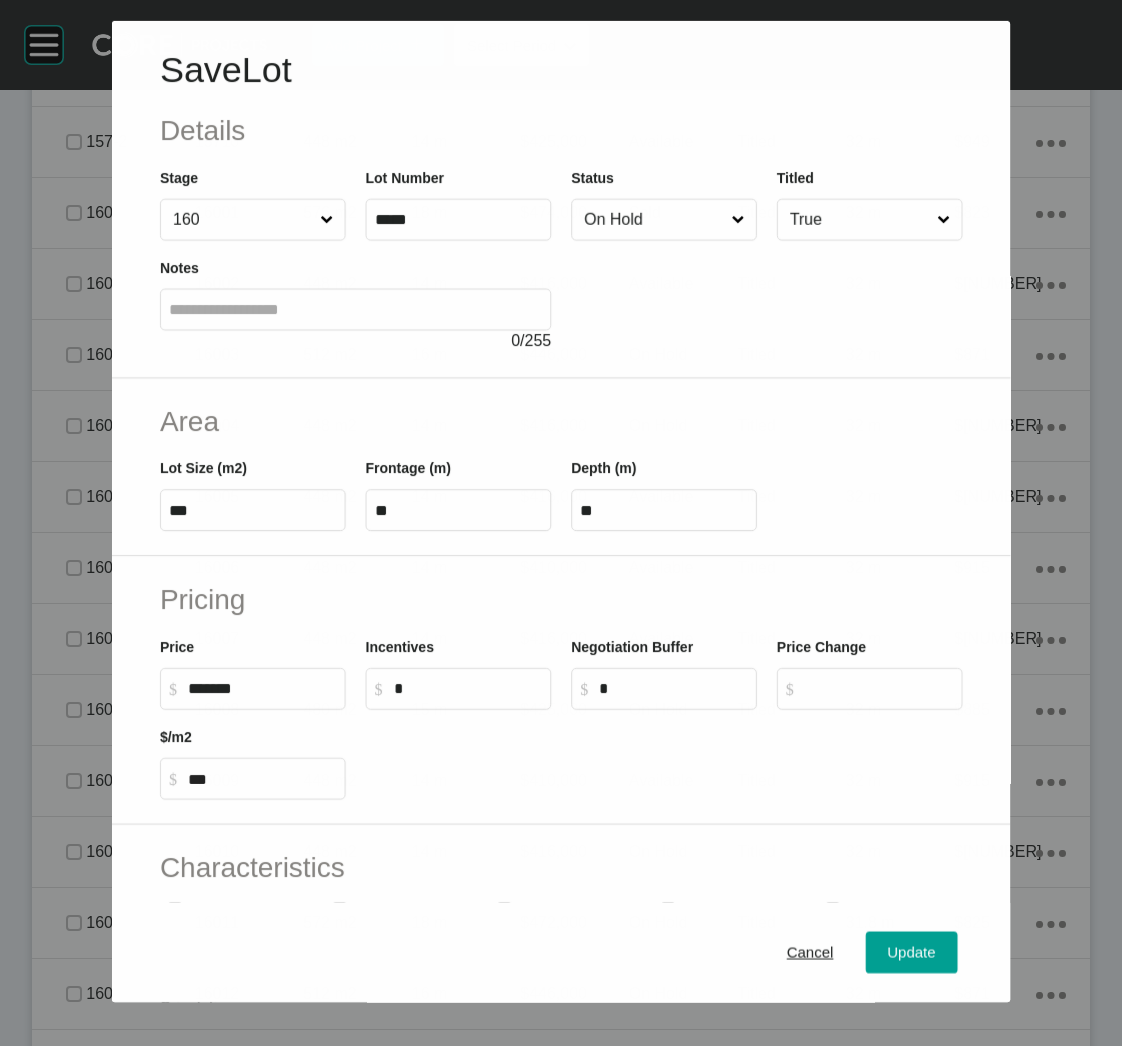 click on "On Hold" at bounding box center (653, 220) 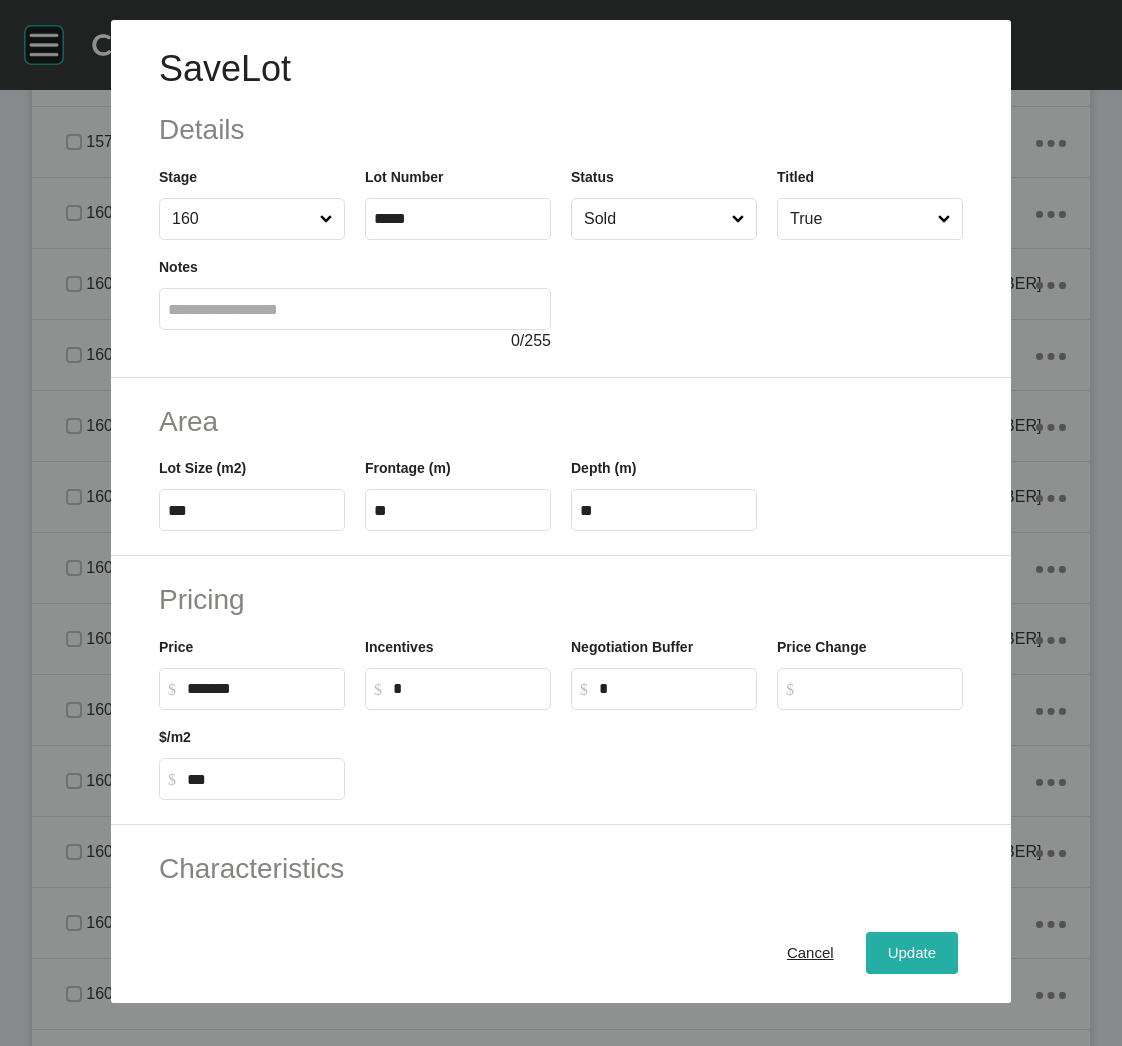 click on "Update" at bounding box center (912, 953) 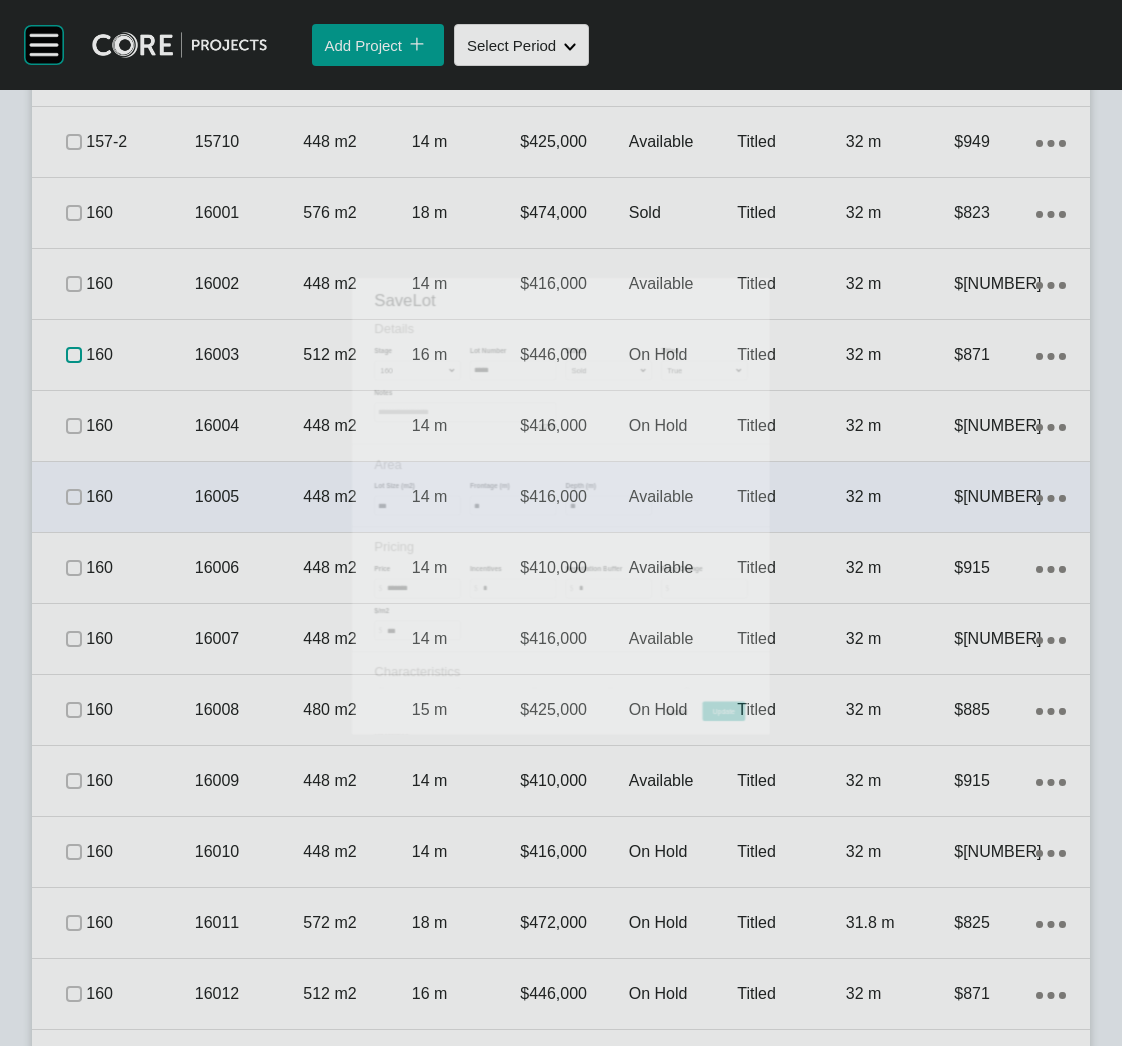 click at bounding box center [74, 355] 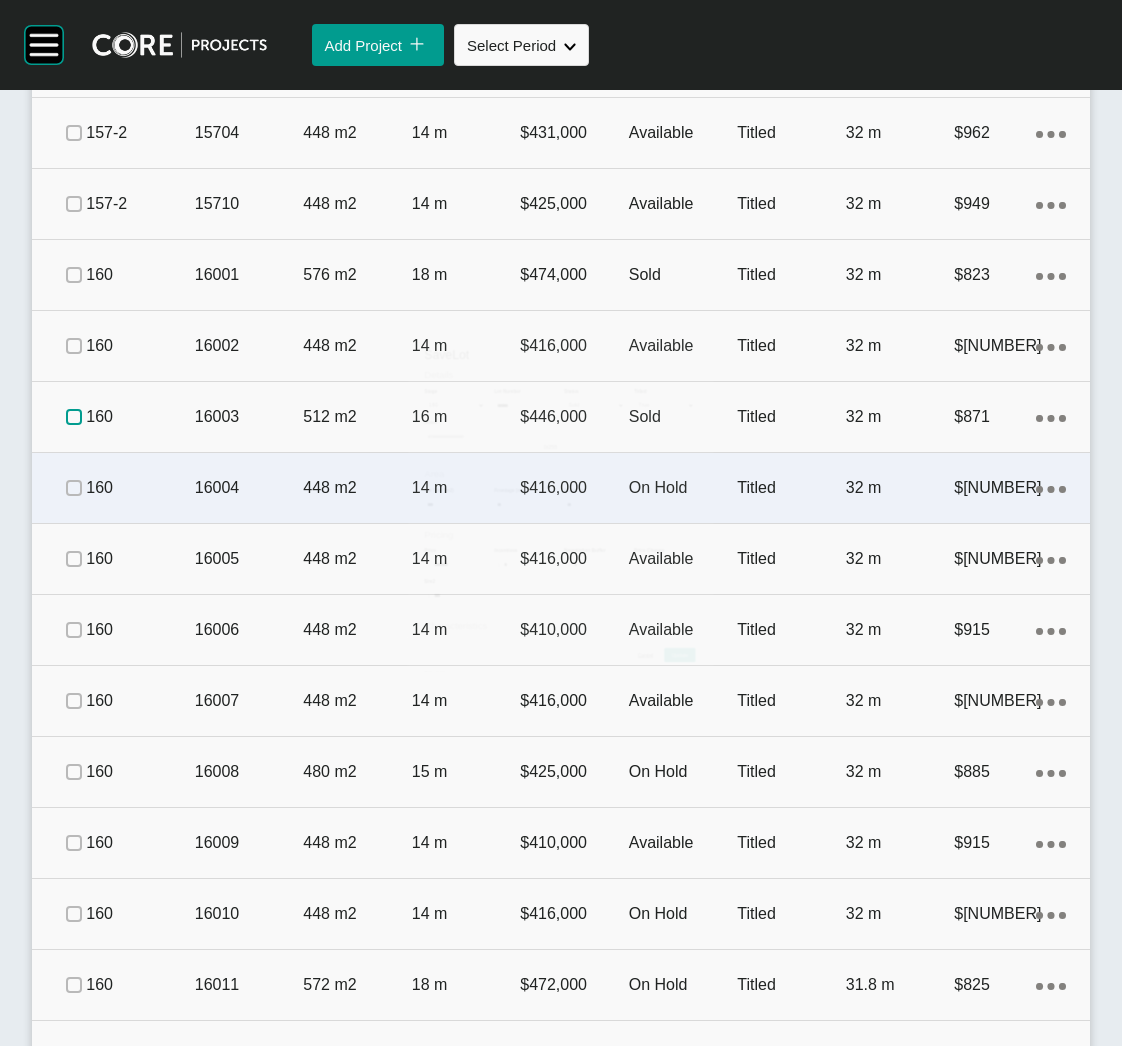 scroll, scrollTop: 1418, scrollLeft: 0, axis: vertical 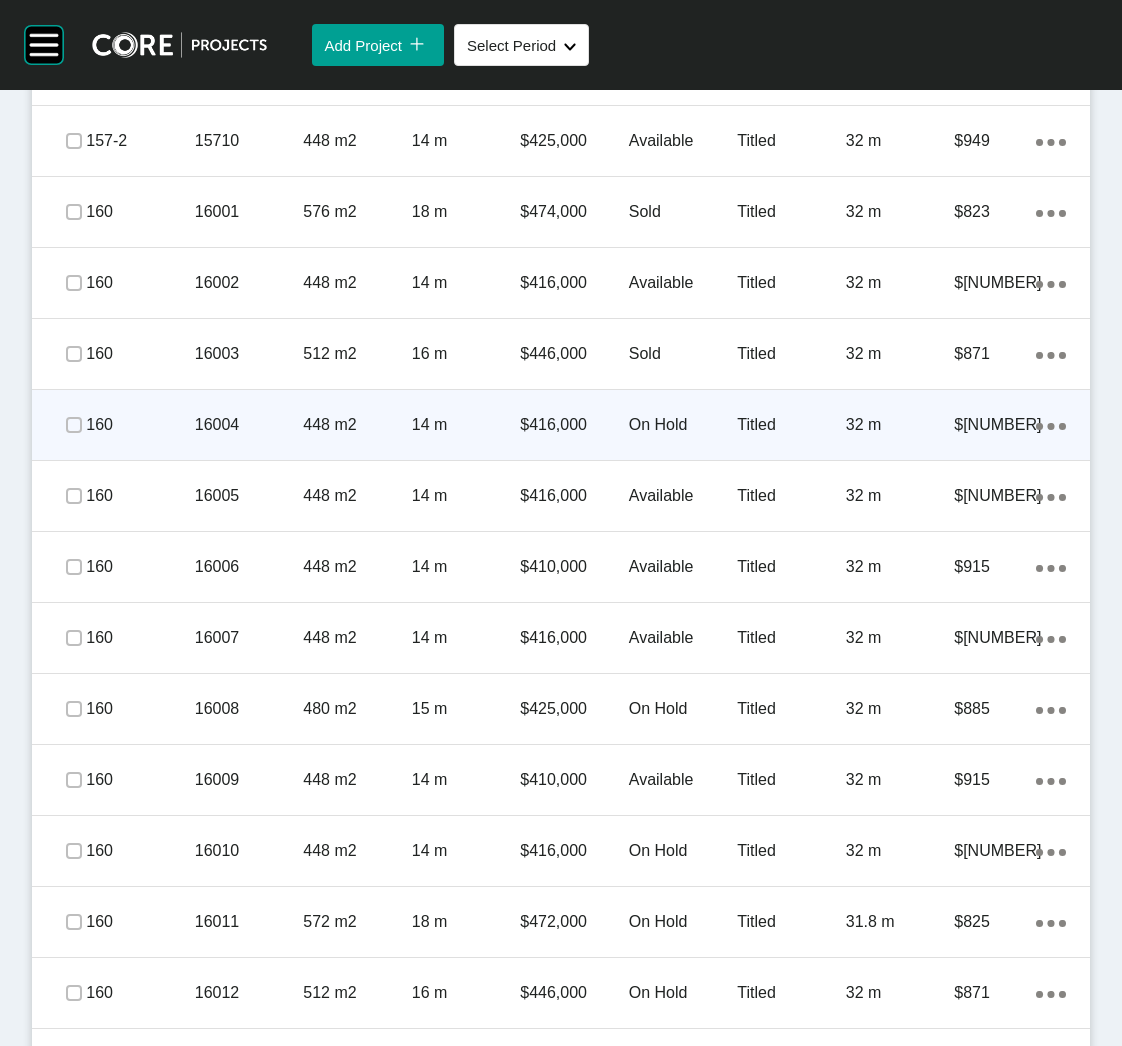 click on "448 m2" at bounding box center (357, 425) 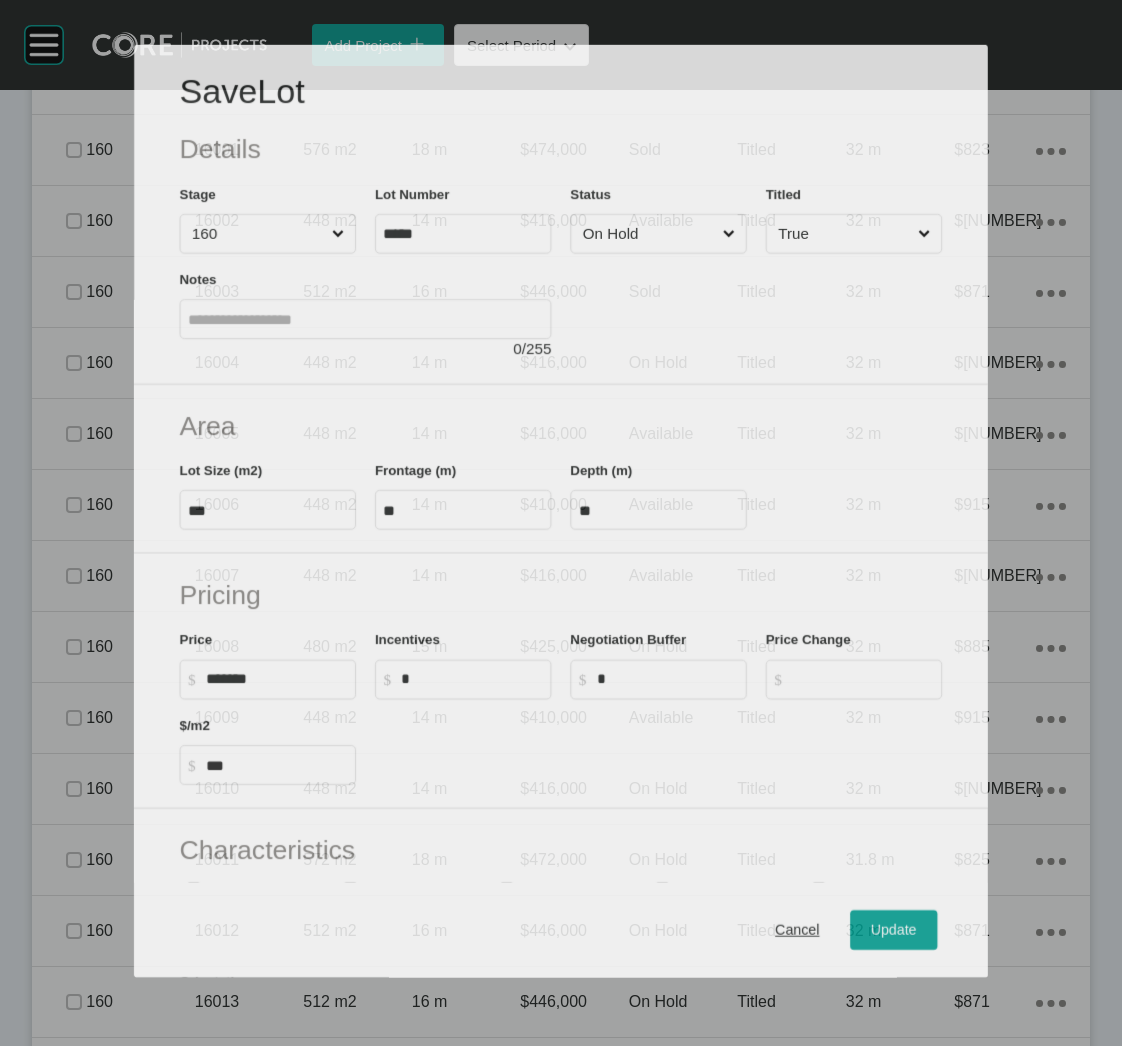 scroll, scrollTop: 1355, scrollLeft: 0, axis: vertical 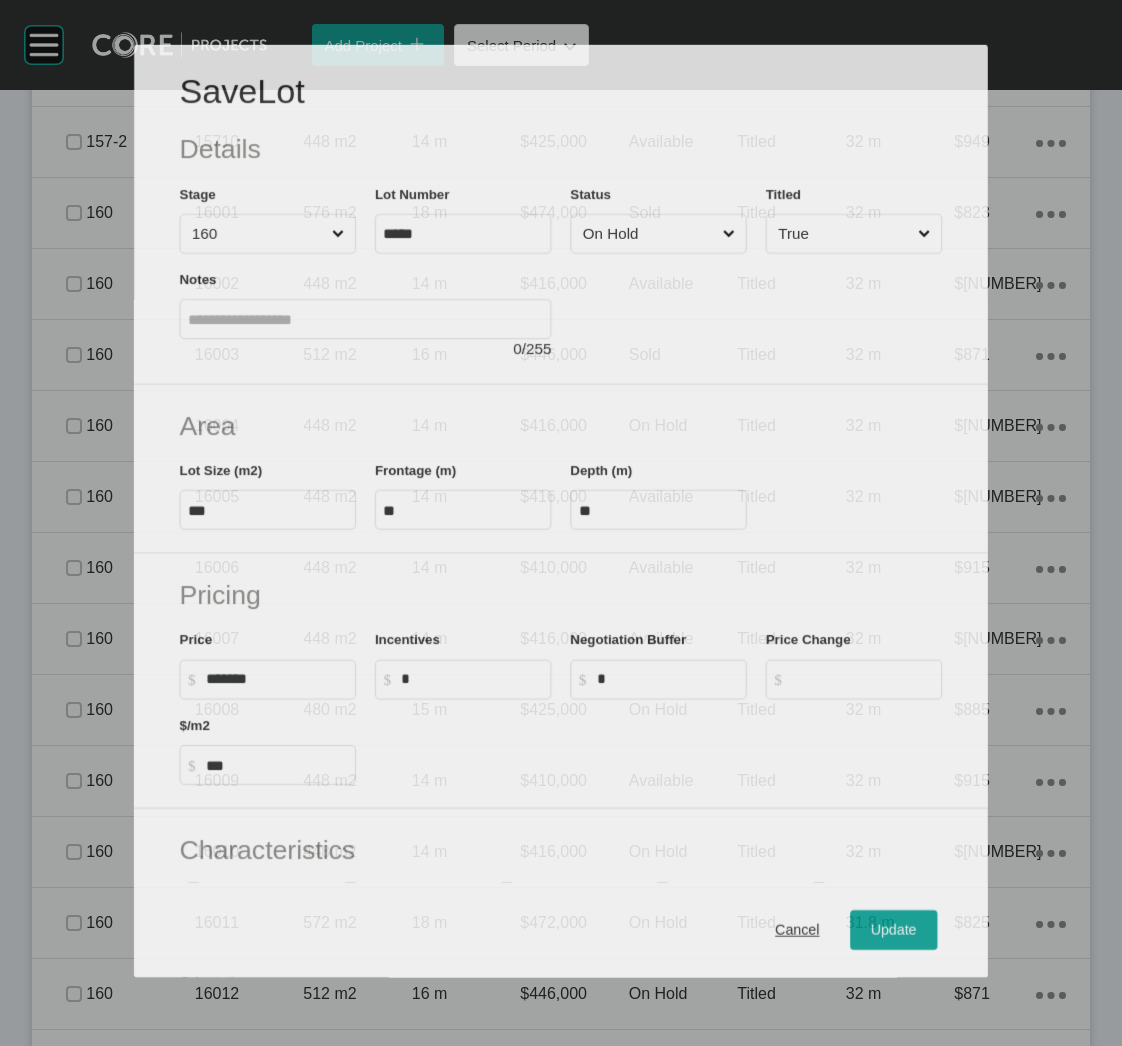 click on "On Hold" at bounding box center (649, 234) 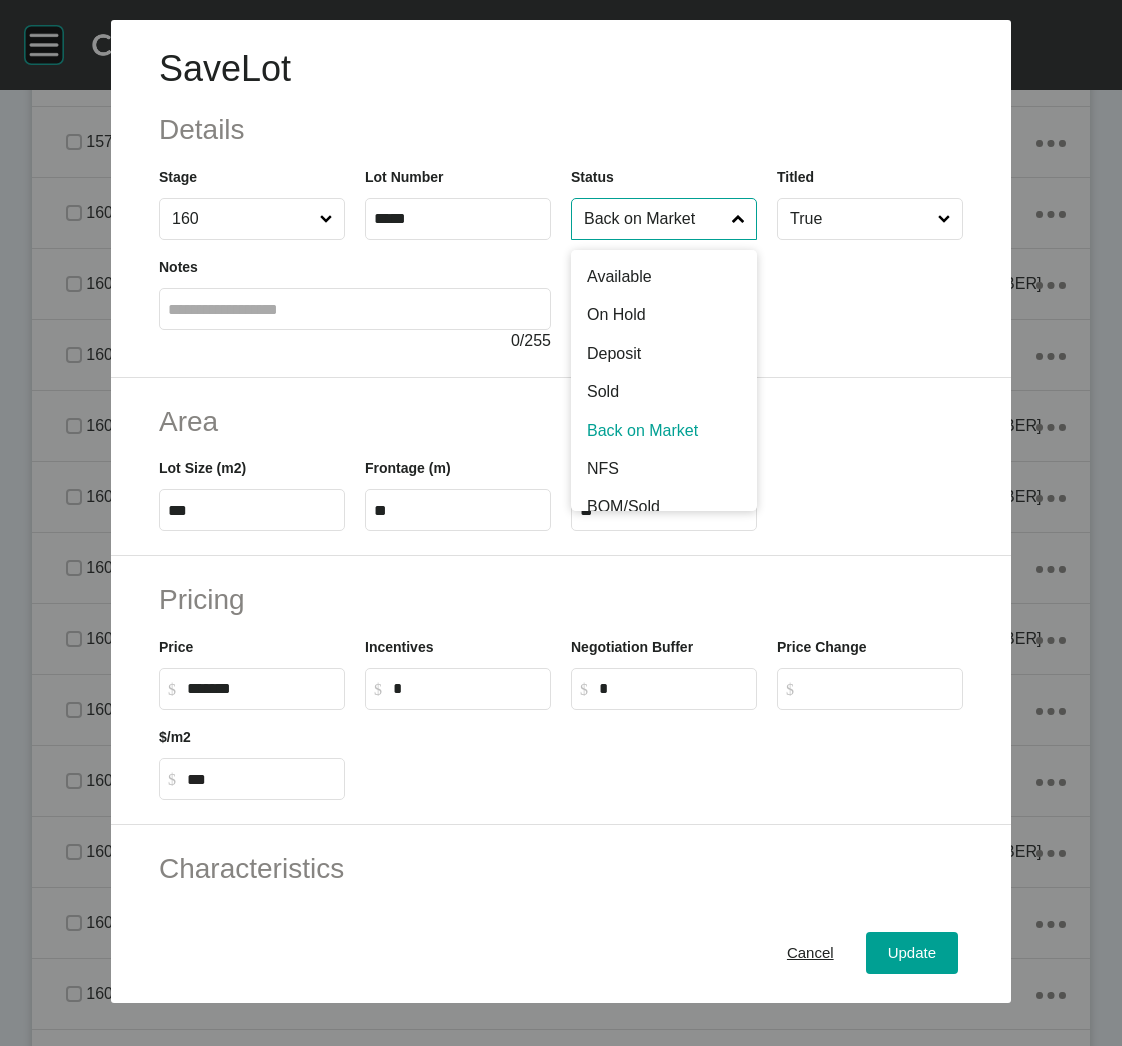 click on "Back on Market" at bounding box center [654, 219] 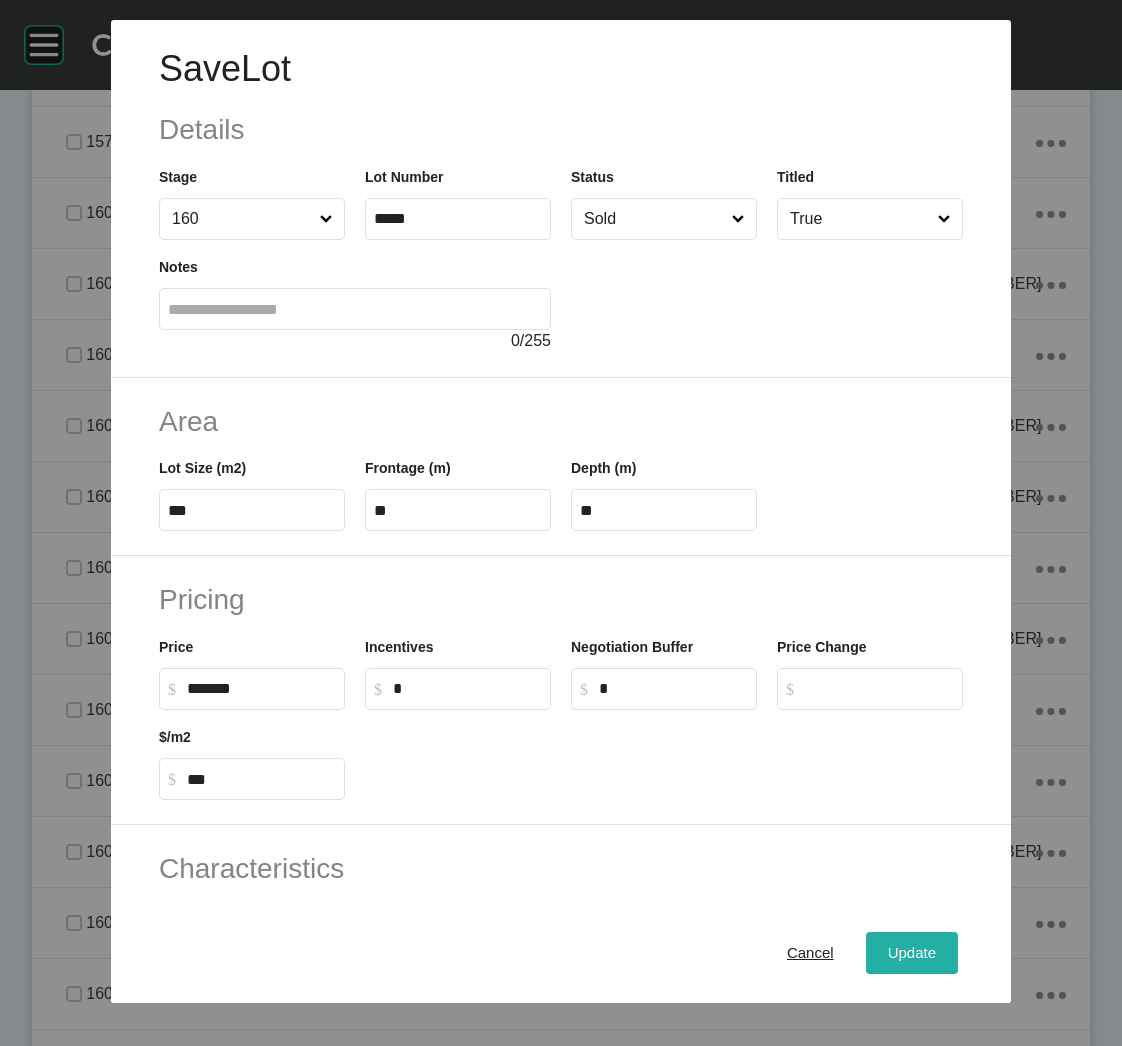 click on "Update" at bounding box center (912, 953) 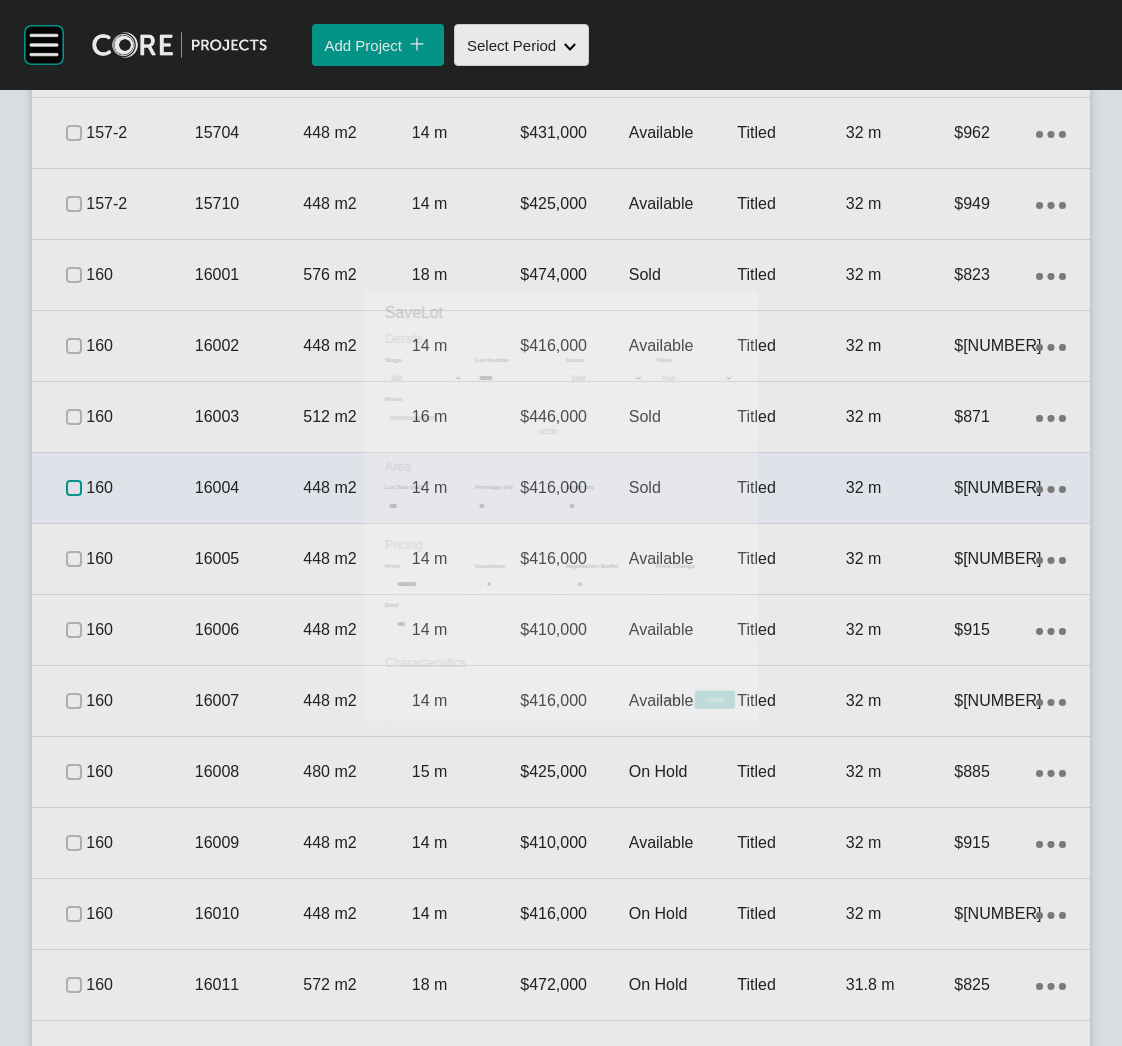 click at bounding box center [74, 488] 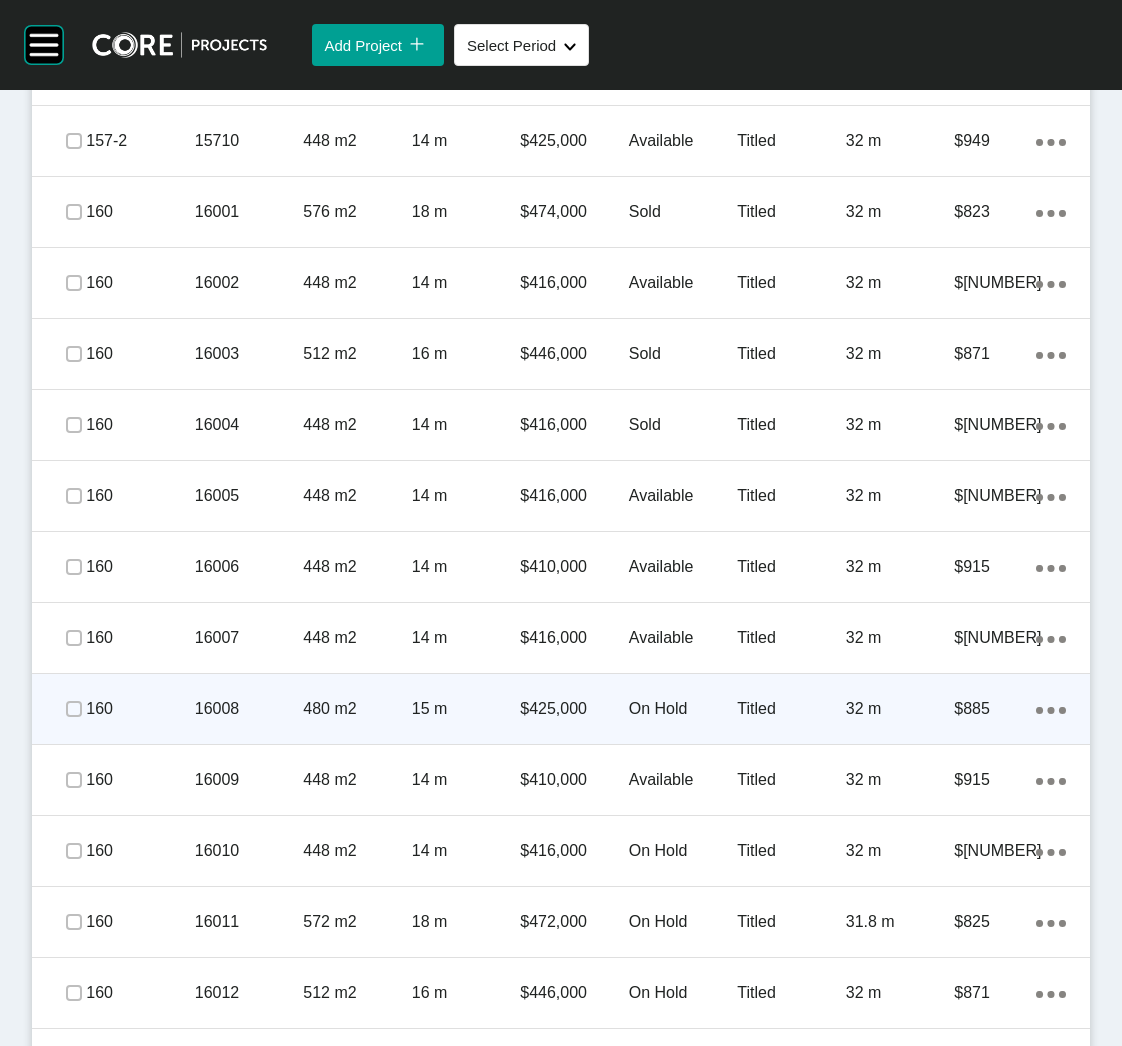 click on "16008" at bounding box center (249, 709) 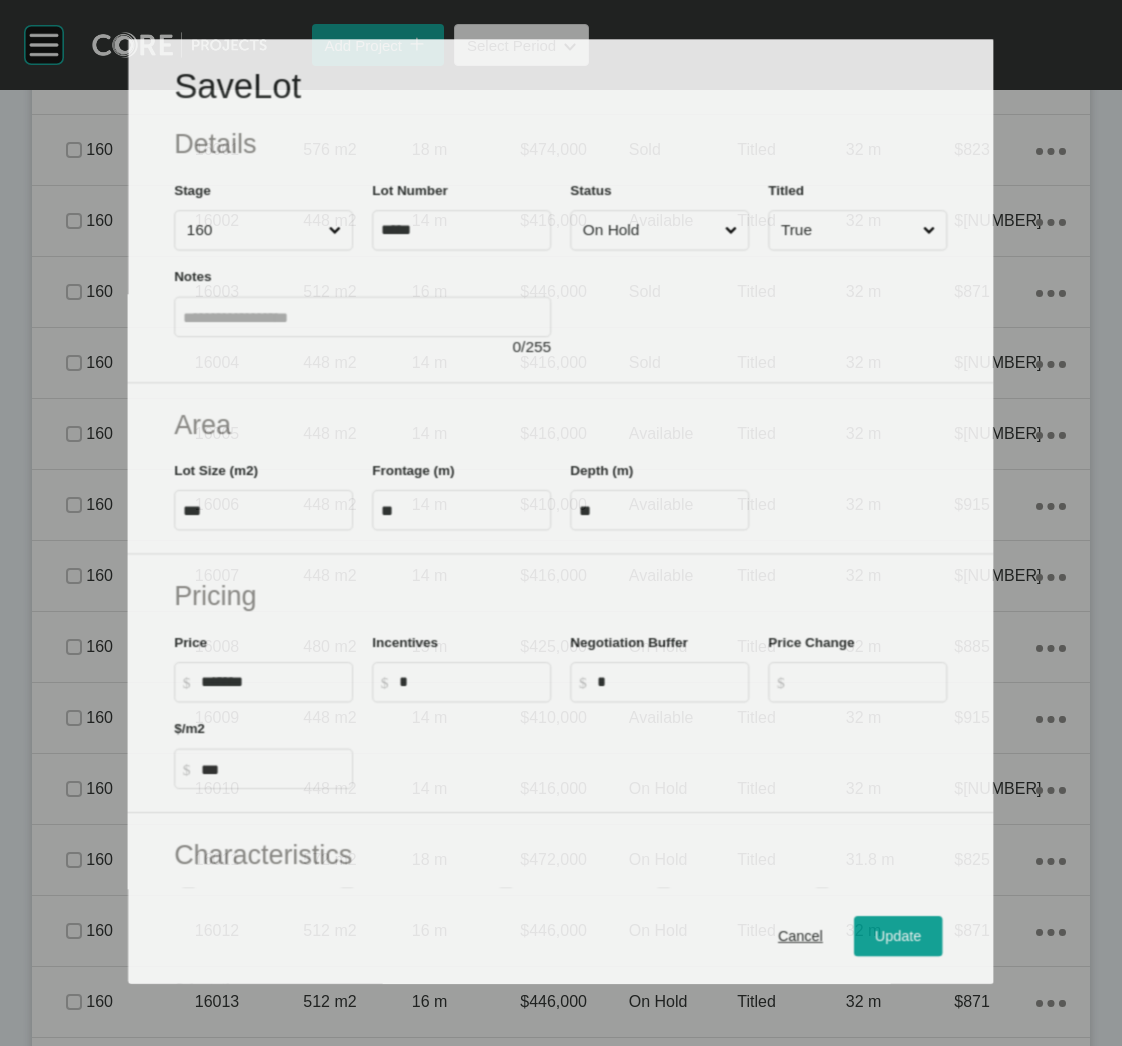 scroll, scrollTop: 1355, scrollLeft: 0, axis: vertical 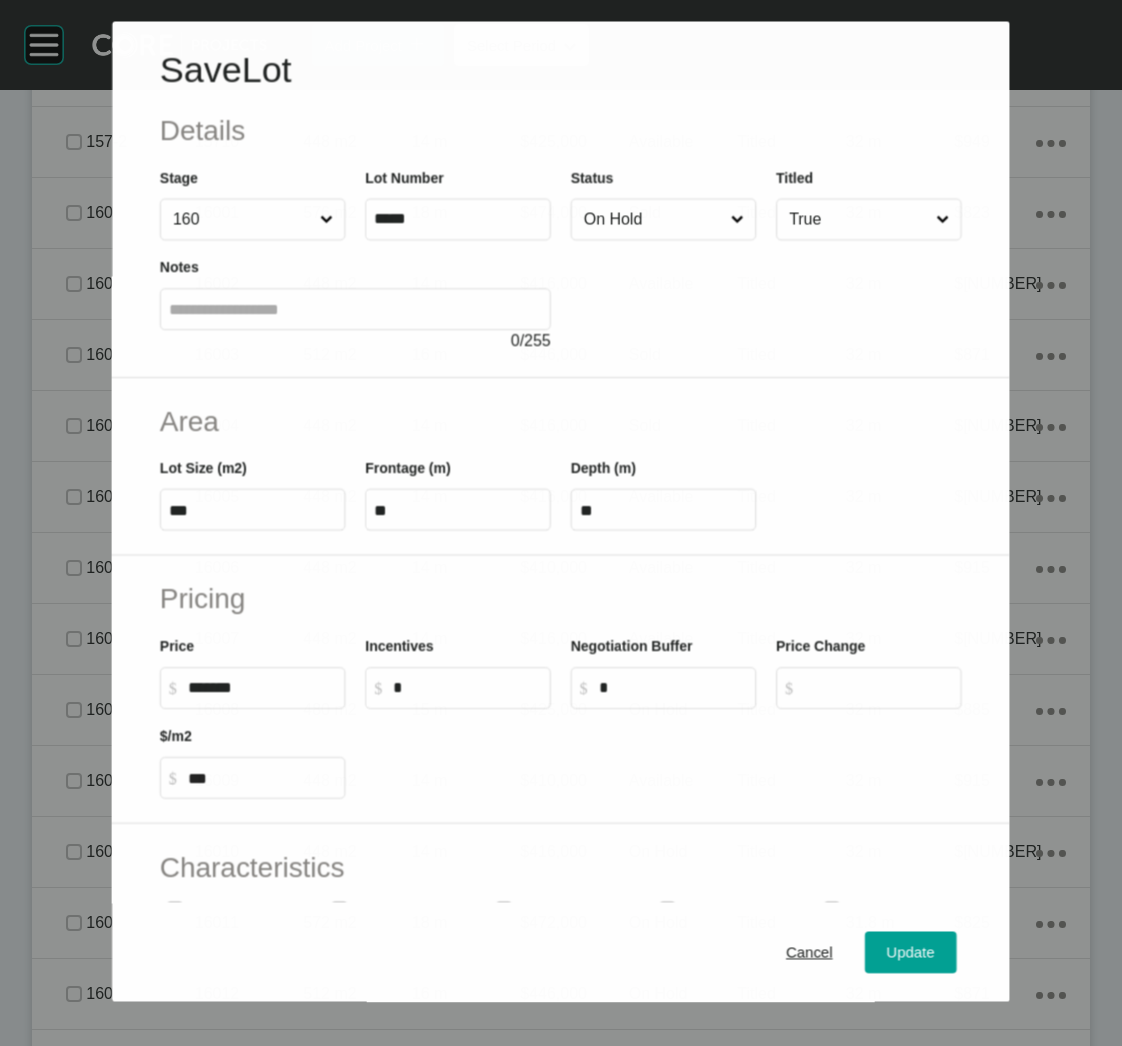 click on "On Hold" at bounding box center [653, 220] 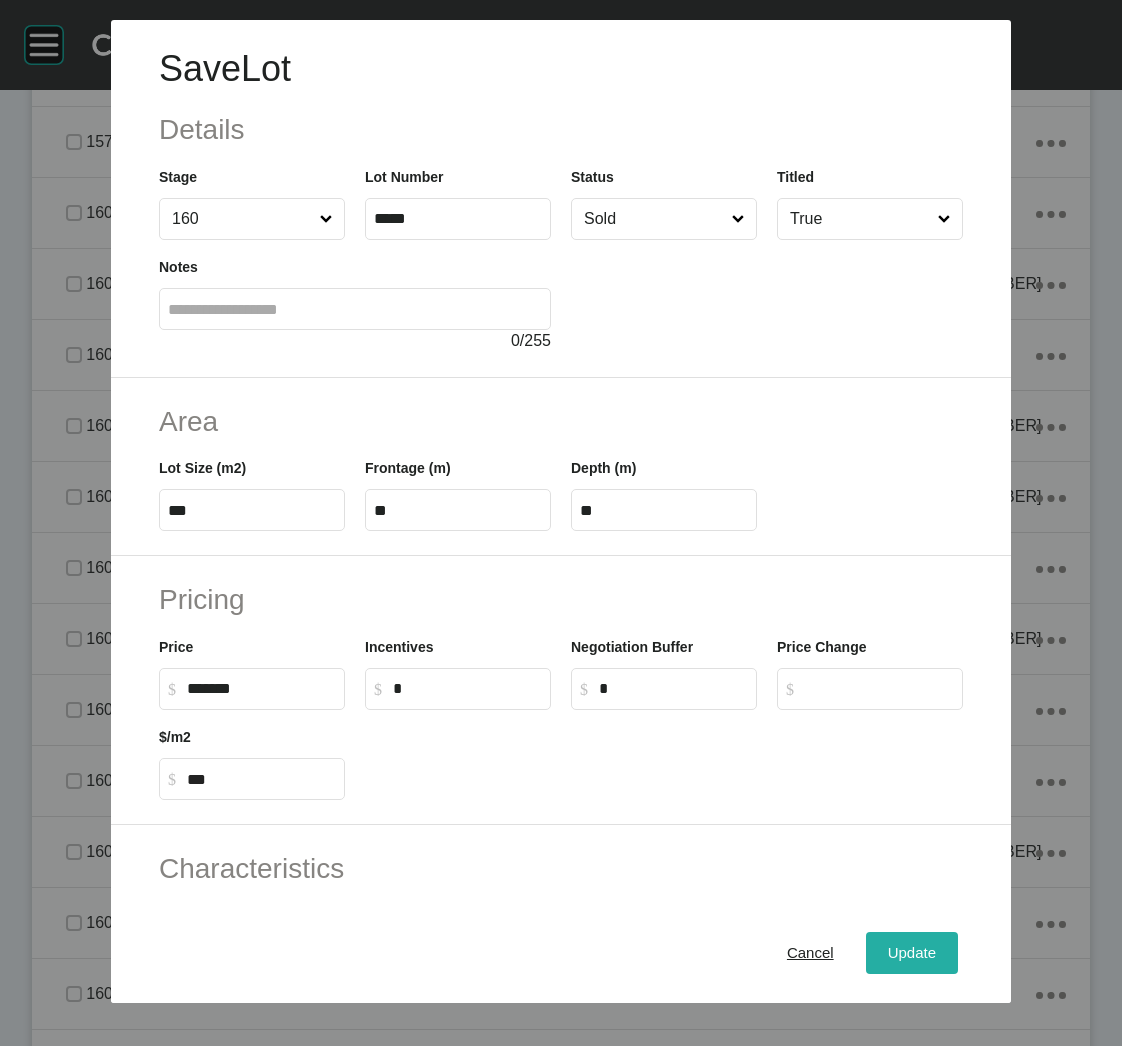 click on "Update" at bounding box center [912, 953] 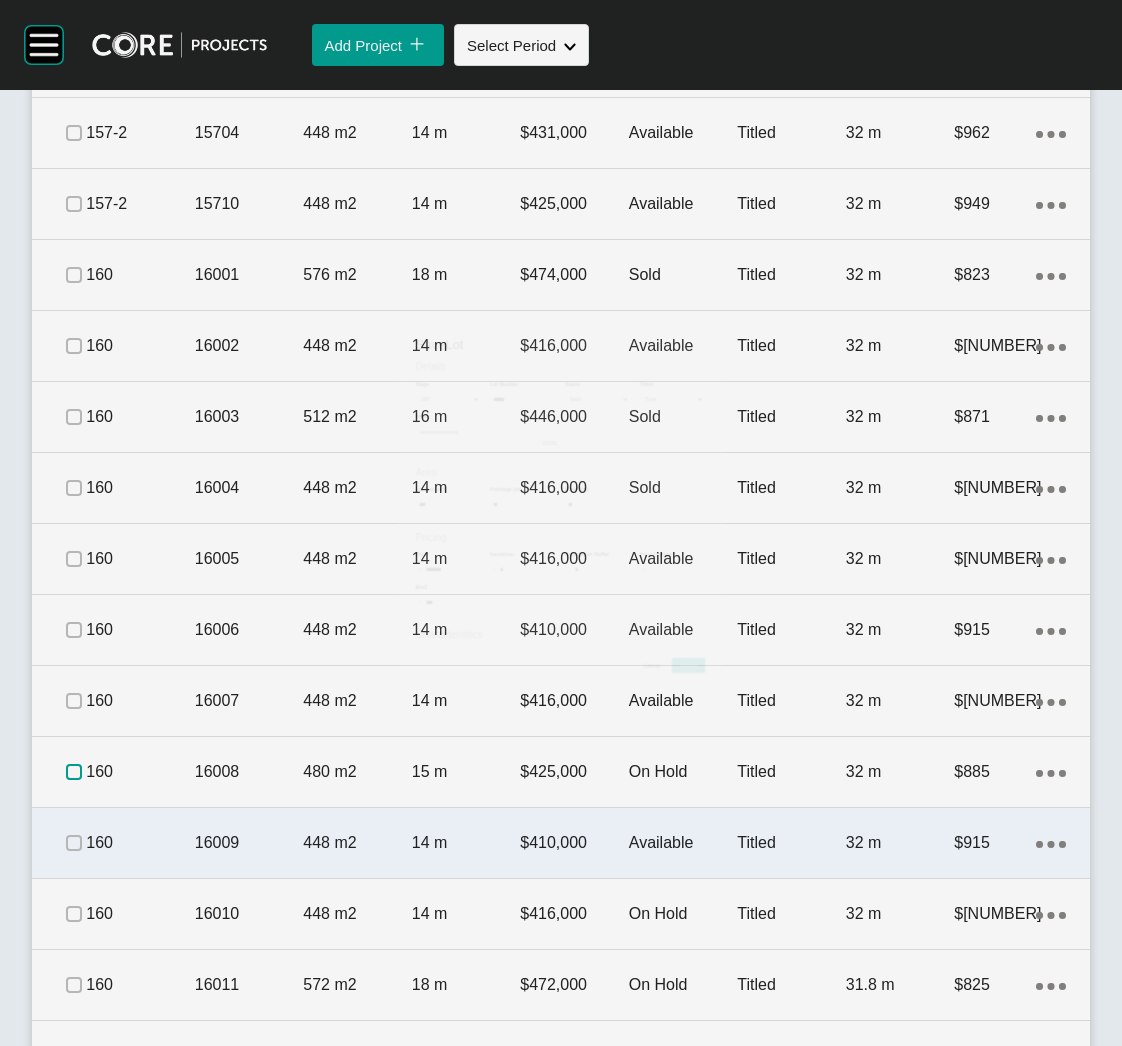 click at bounding box center [74, 772] 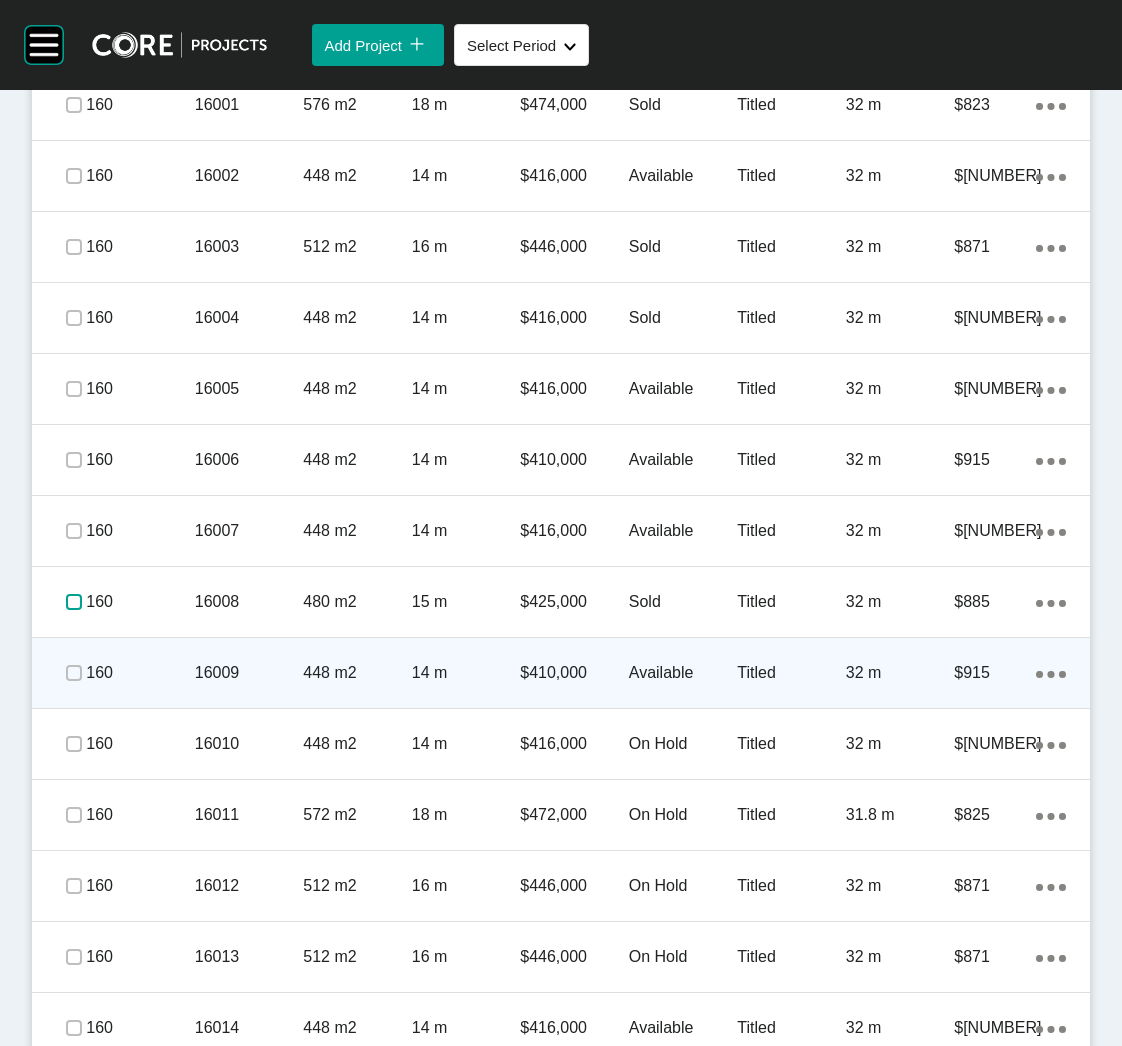 scroll, scrollTop: 1568, scrollLeft: 0, axis: vertical 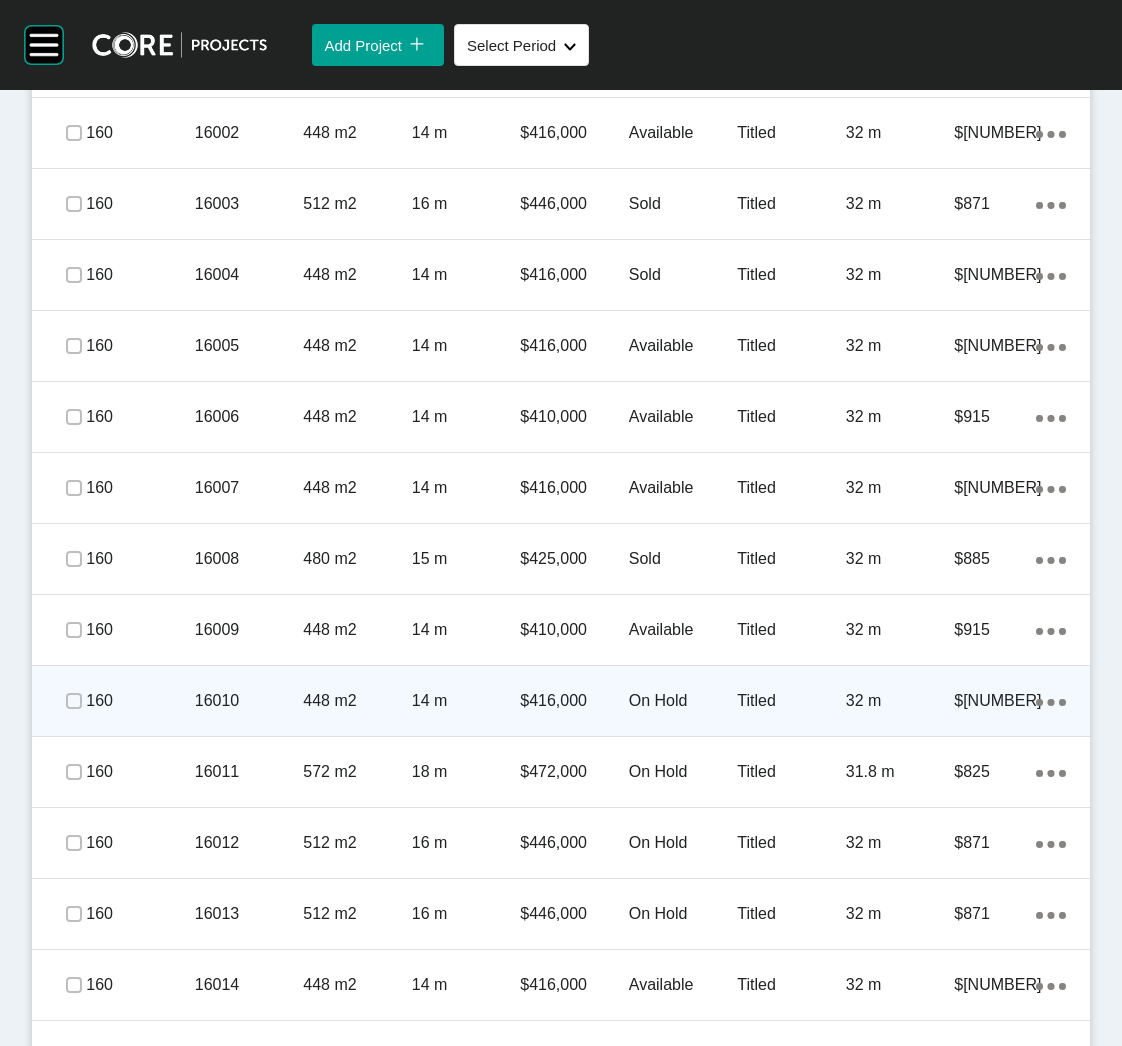 click on "448 m2" at bounding box center [357, 701] 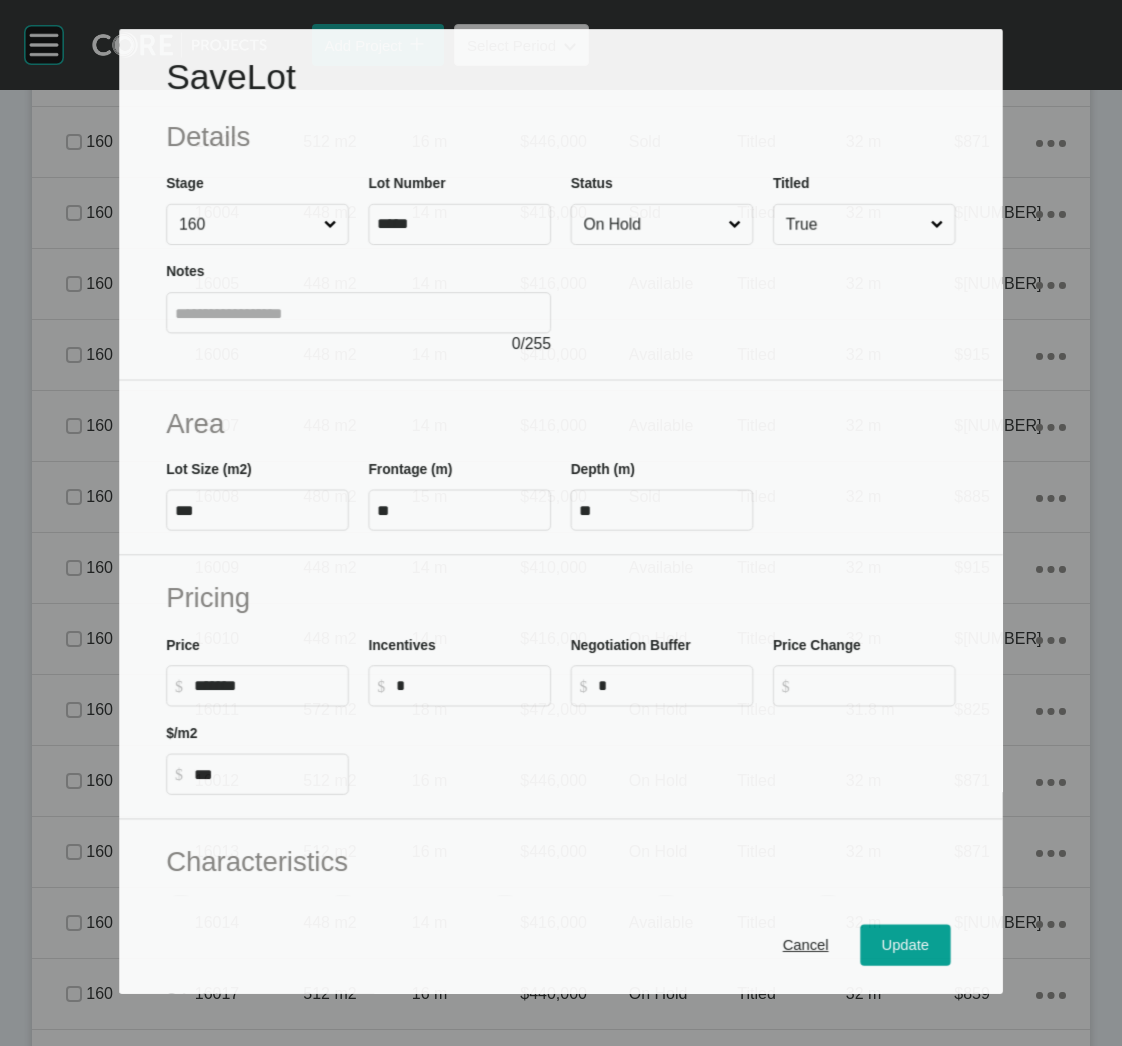 click on "On Hold" at bounding box center (652, 223) 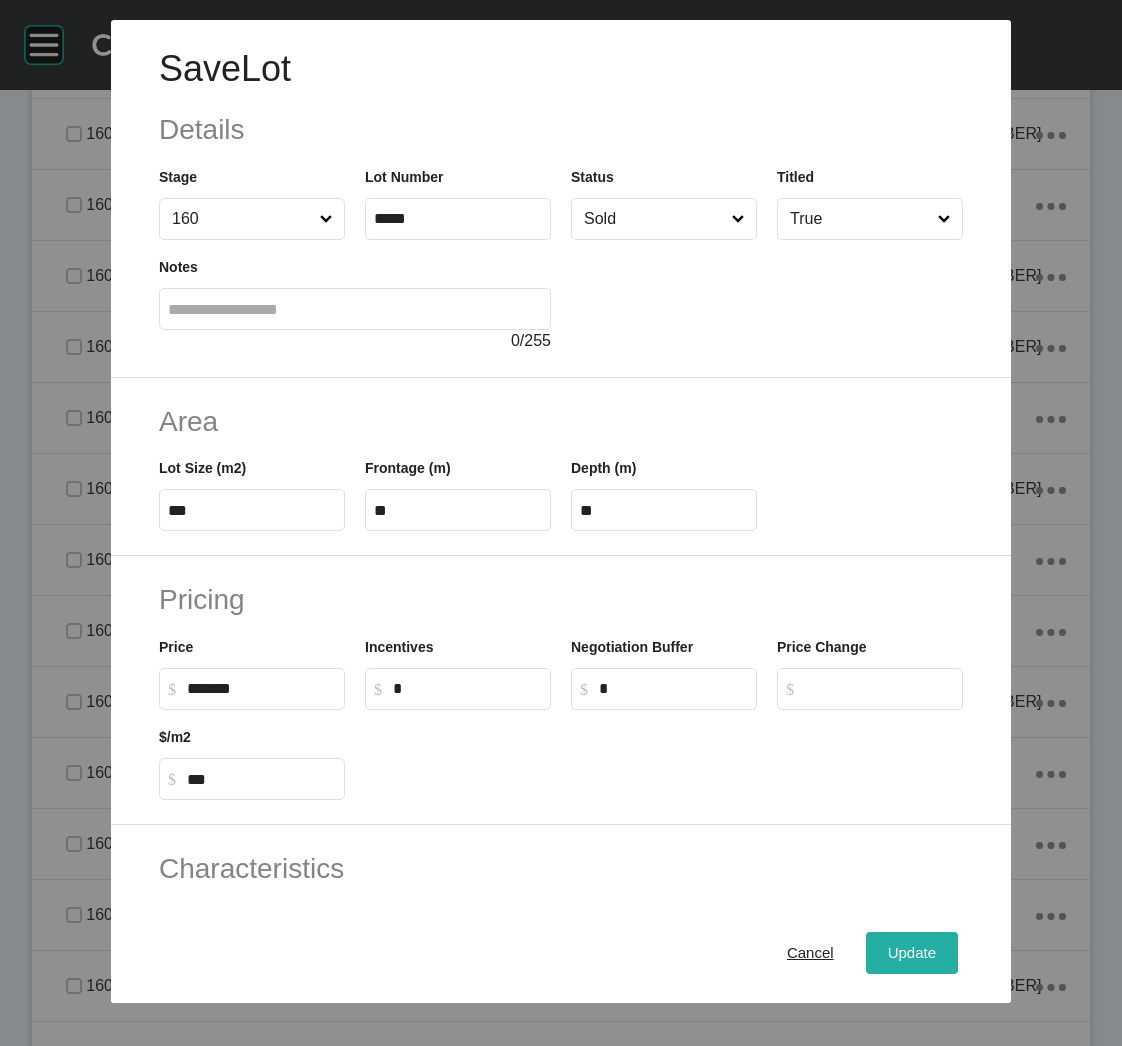 click on "Update" at bounding box center [912, 953] 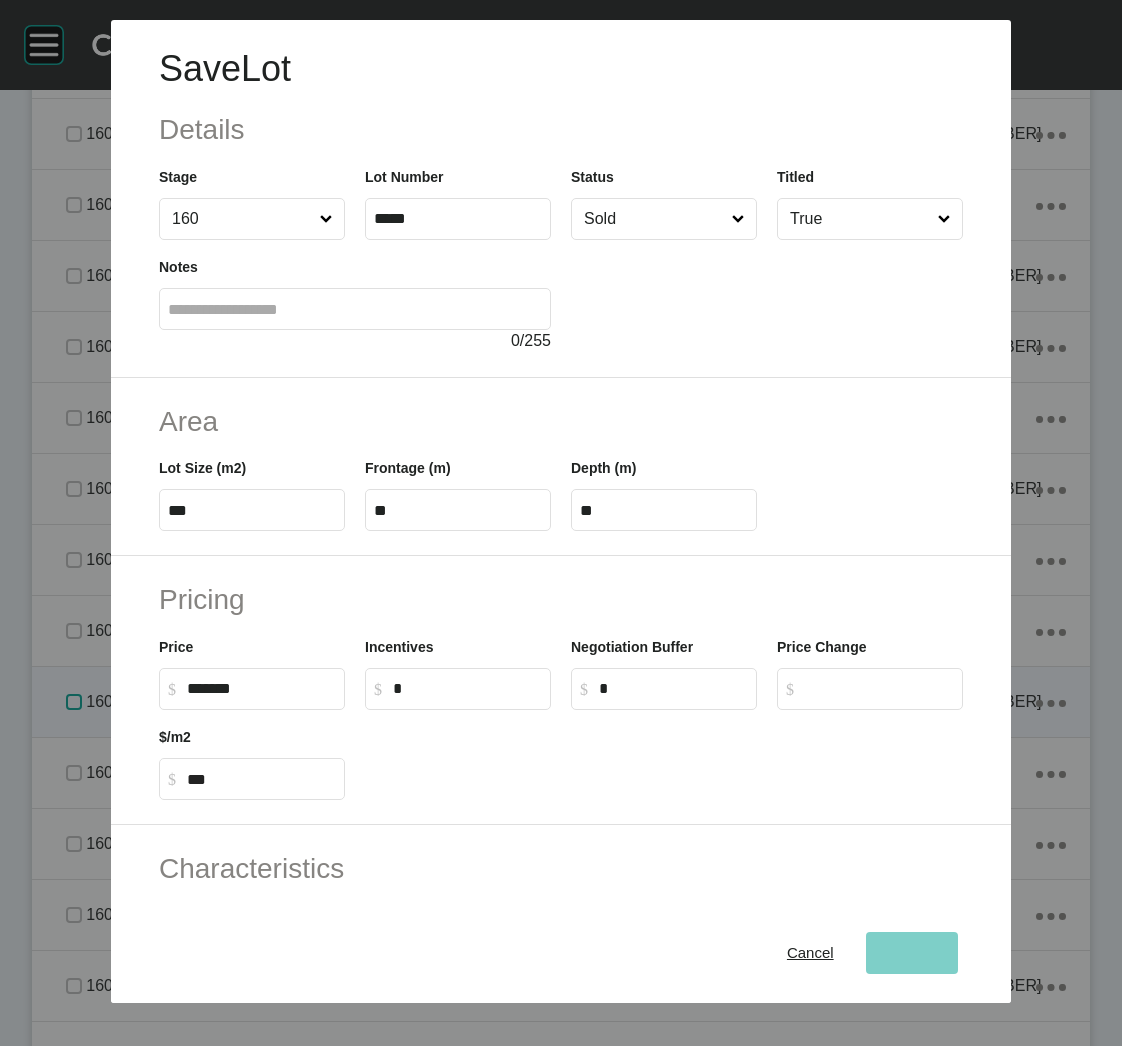 click at bounding box center [74, 702] 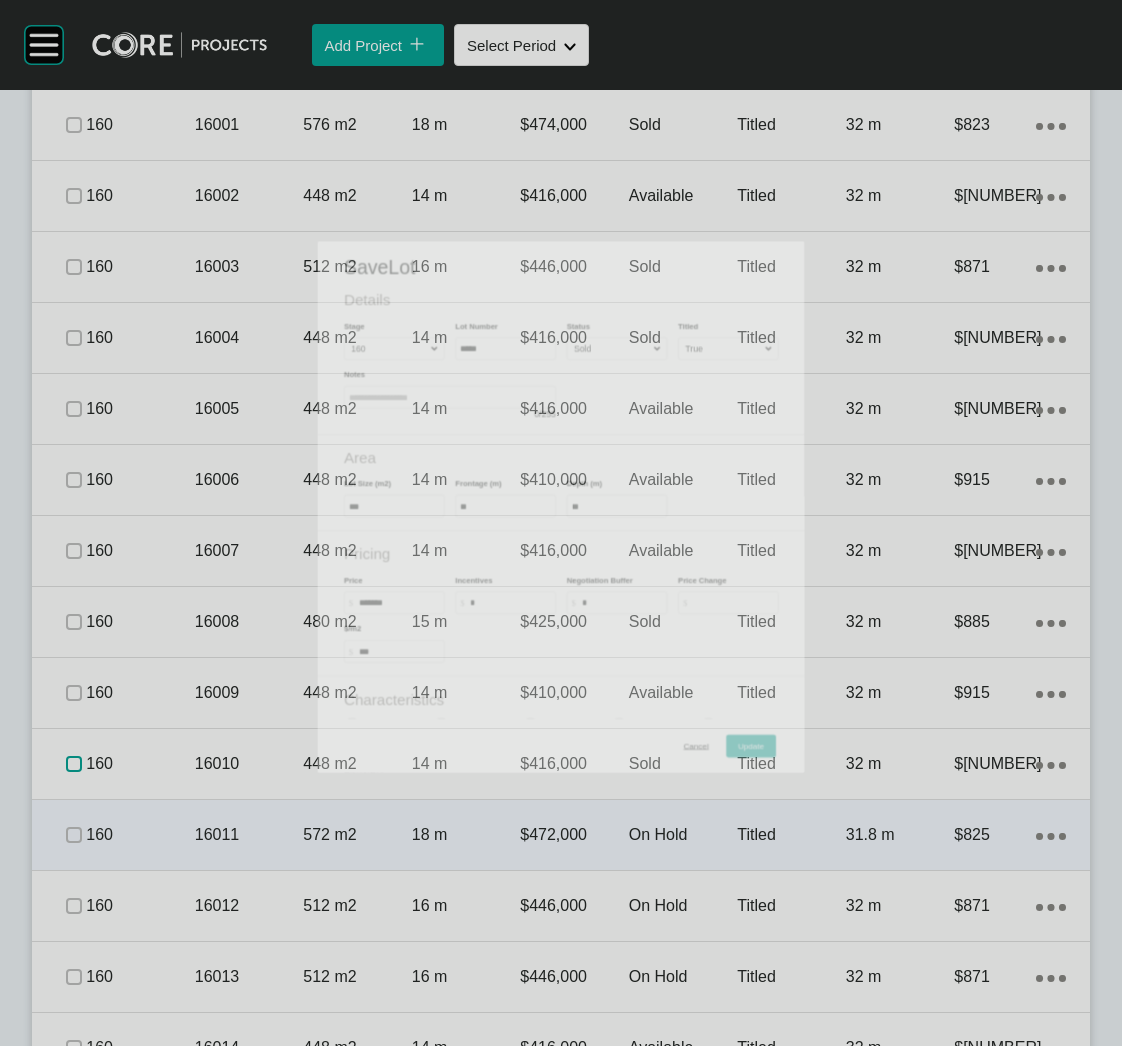 scroll, scrollTop: 1568, scrollLeft: 0, axis: vertical 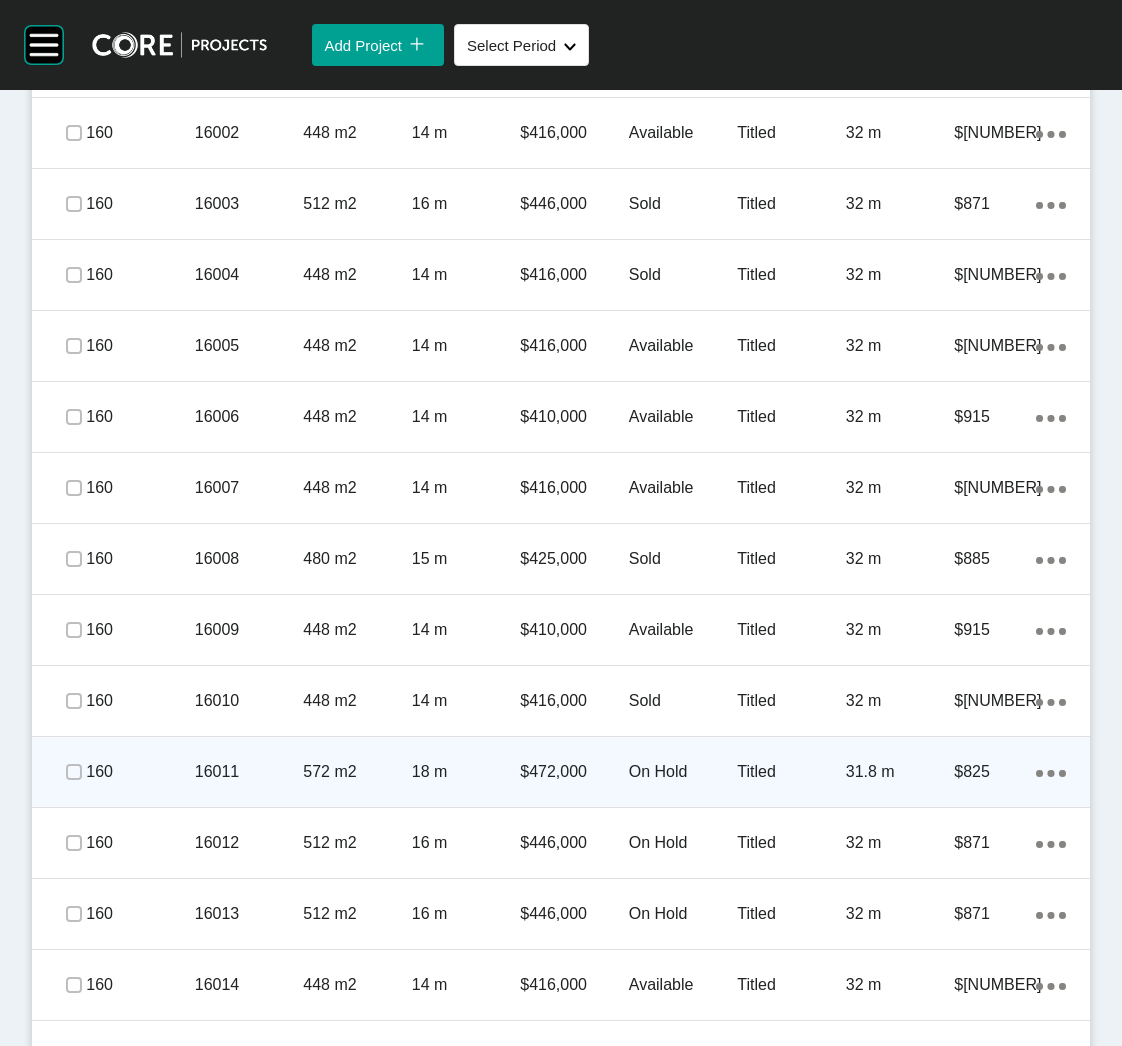click on "16011" at bounding box center [249, 772] 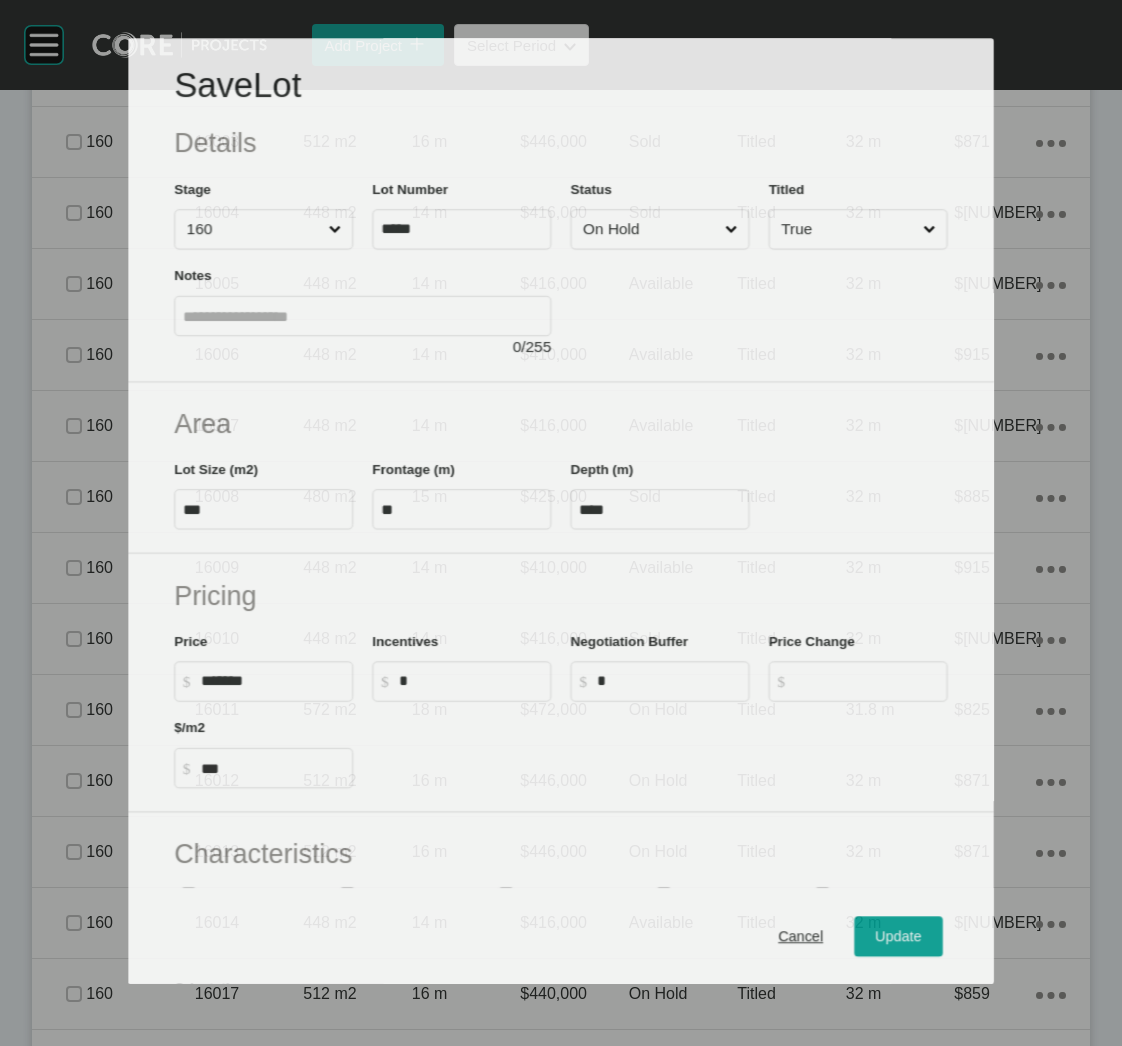 scroll, scrollTop: 1505, scrollLeft: 0, axis: vertical 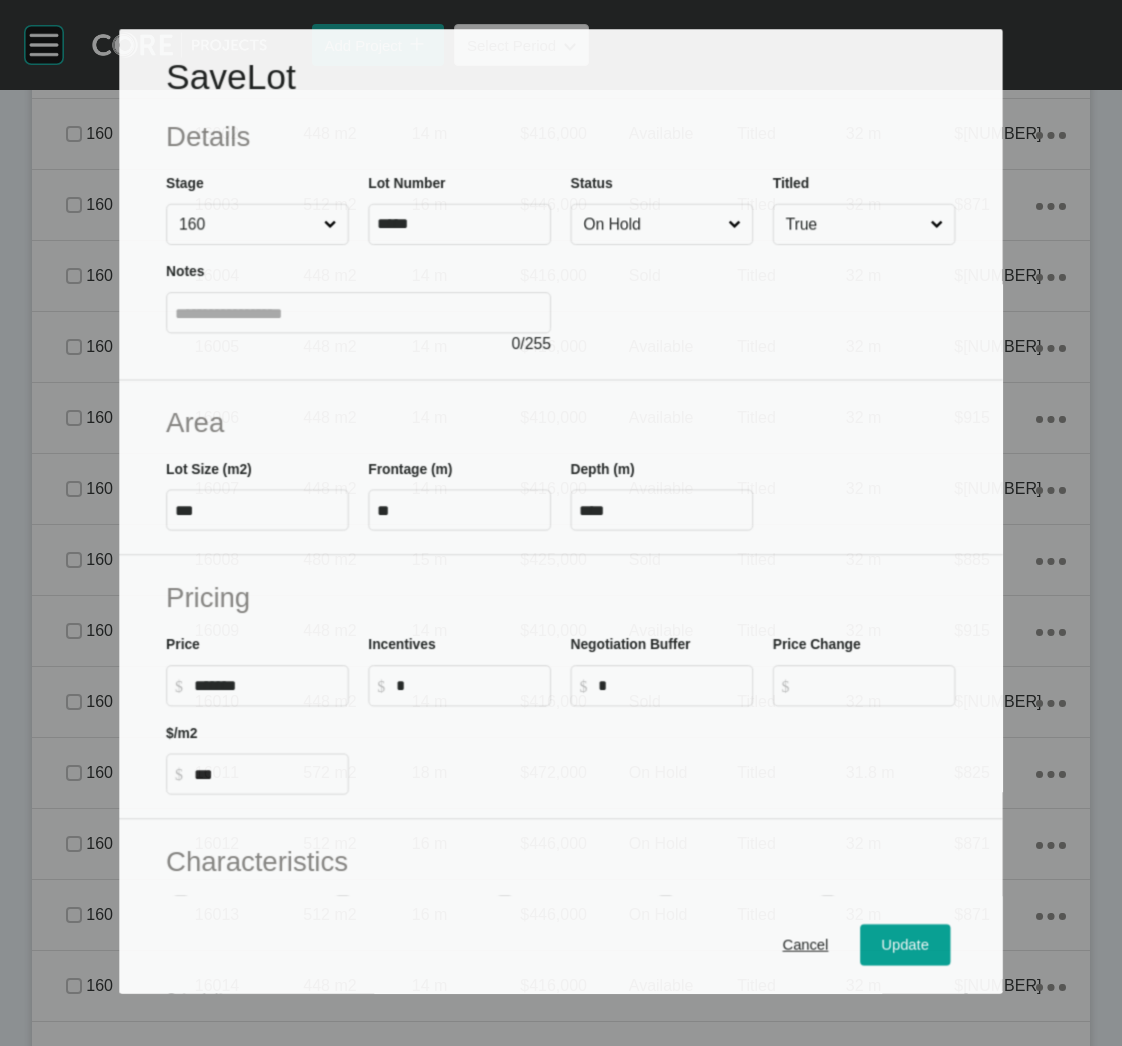 click on "On Hold" at bounding box center [652, 224] 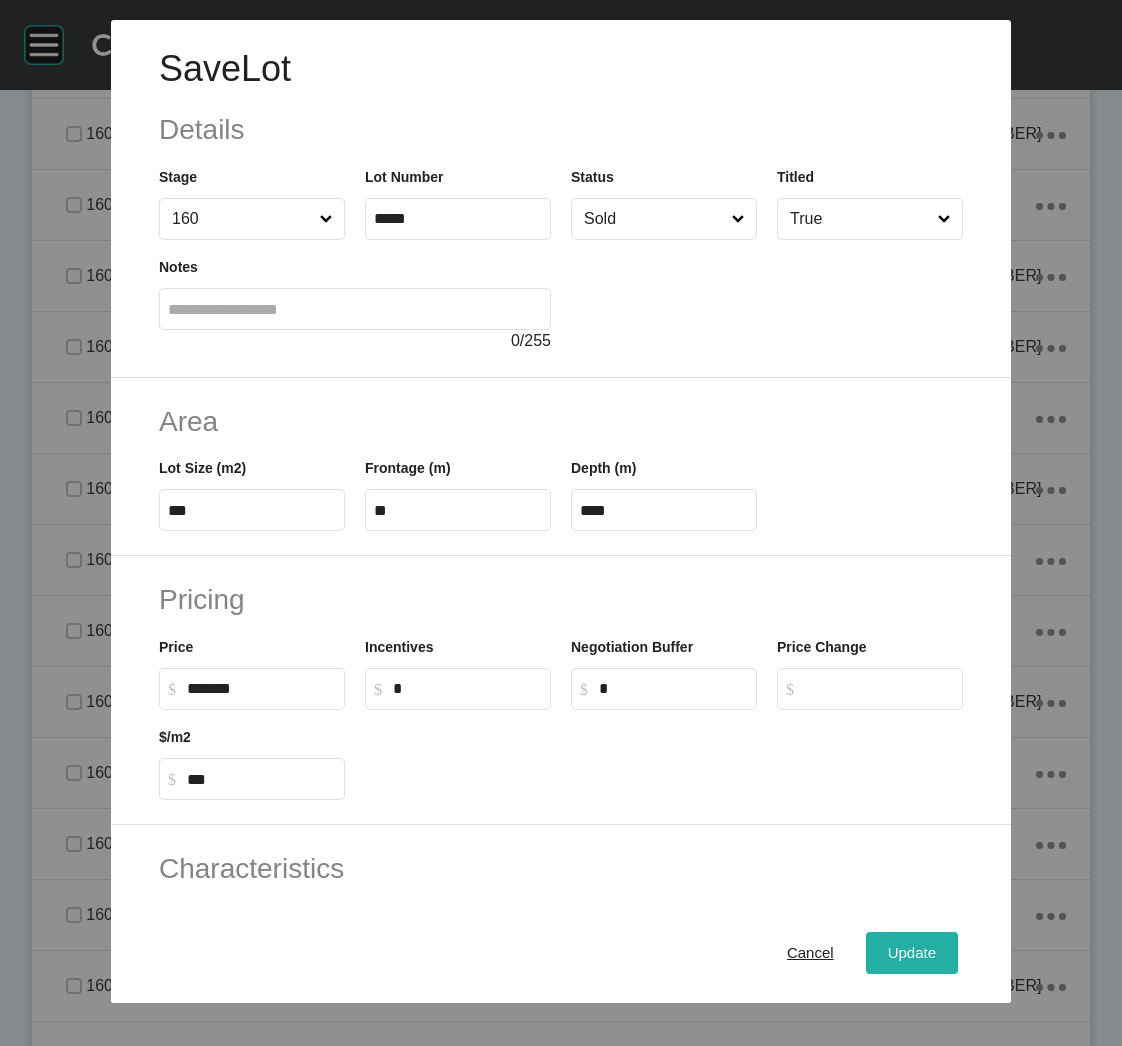 click on "Update" at bounding box center (912, 953) 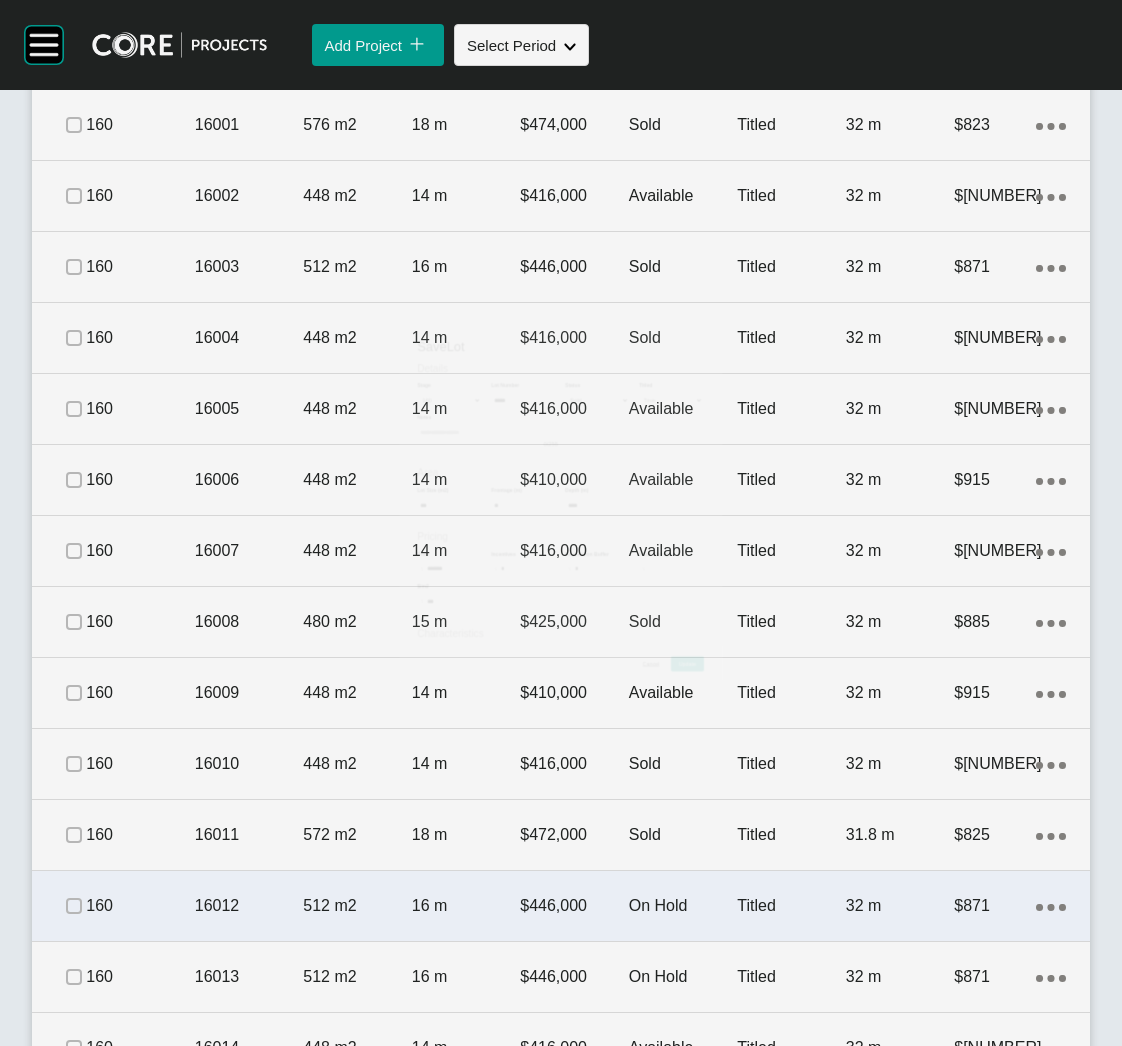 scroll, scrollTop: 1568, scrollLeft: 0, axis: vertical 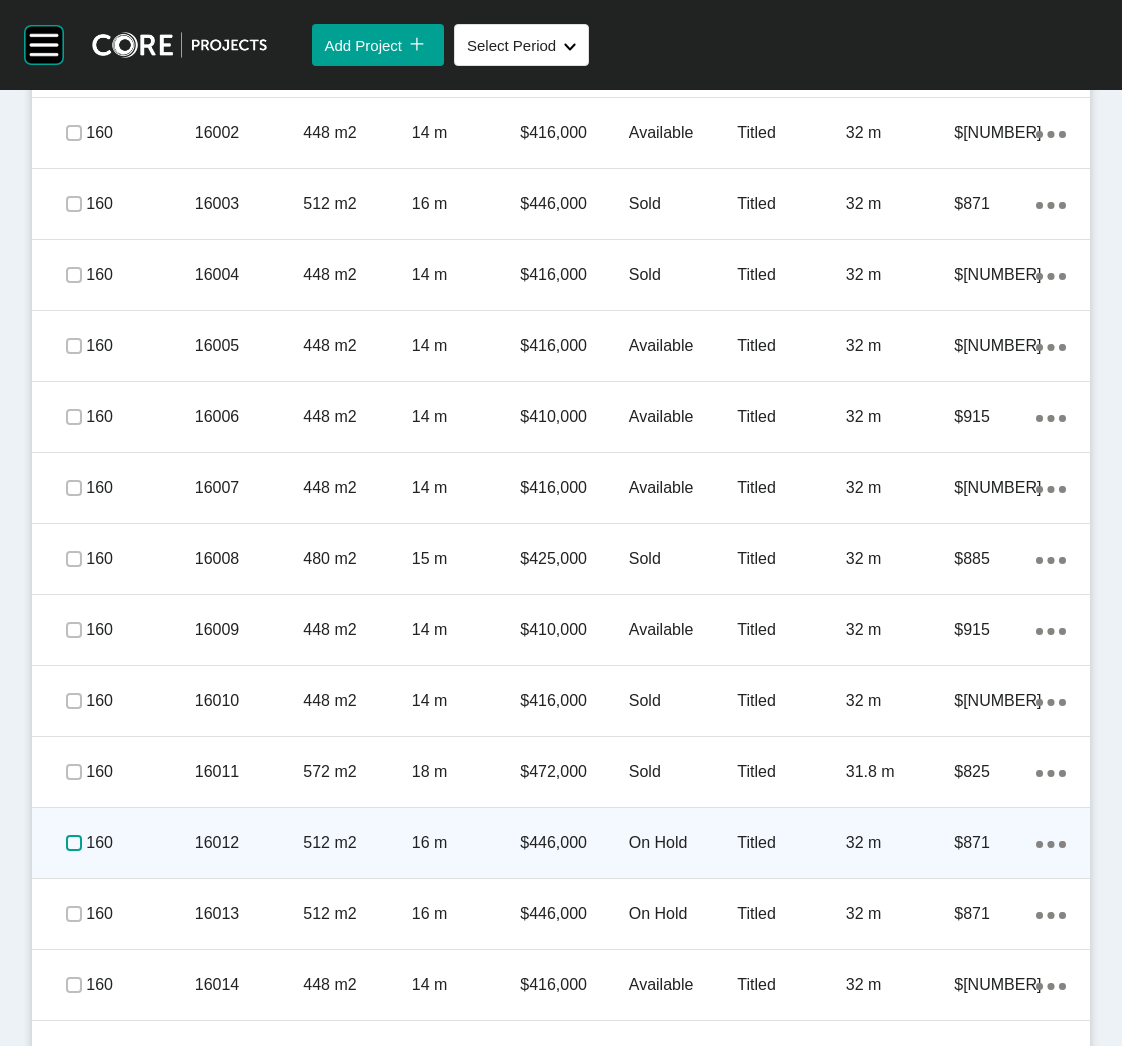 click at bounding box center (74, 843) 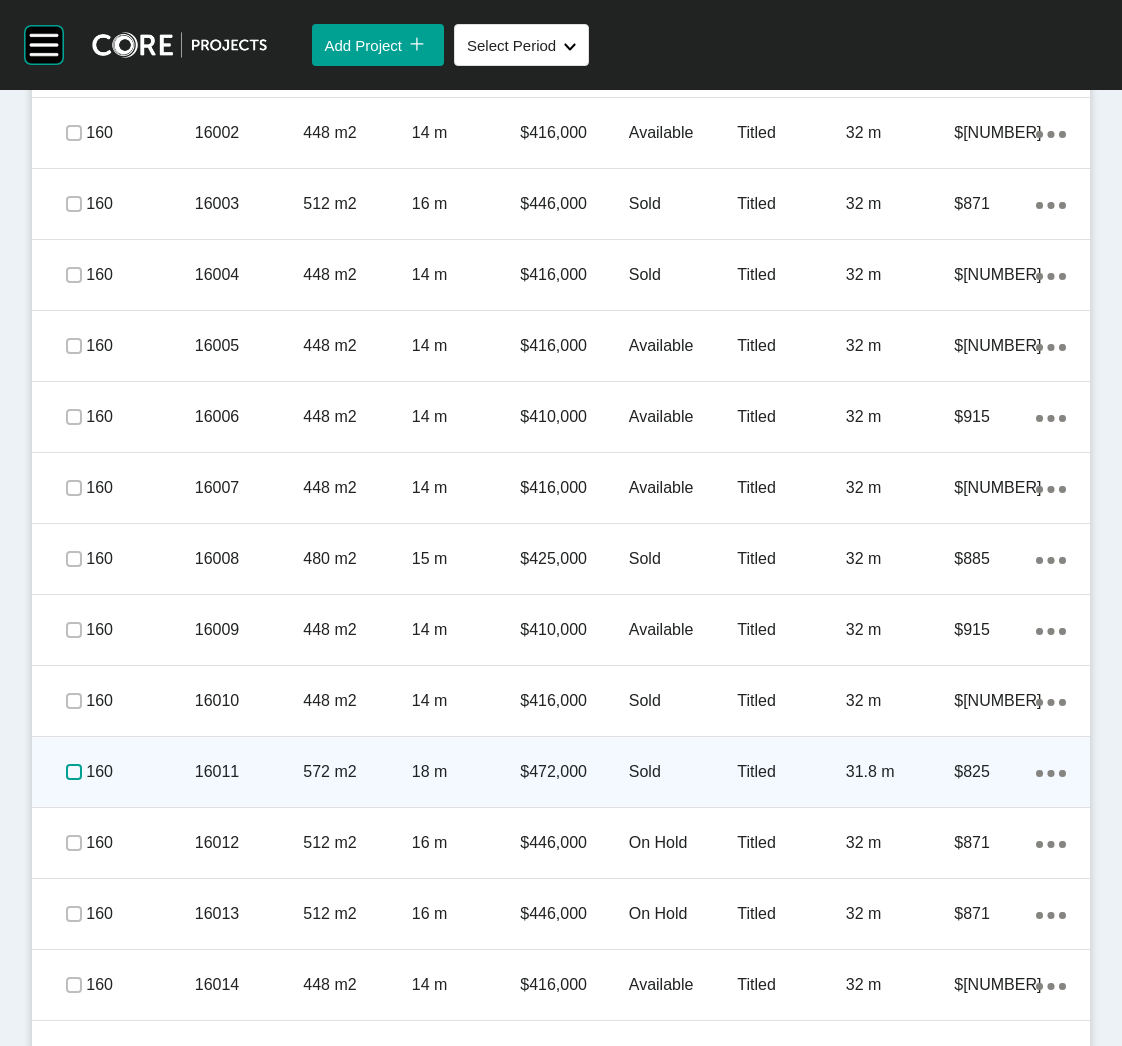 click at bounding box center [74, 772] 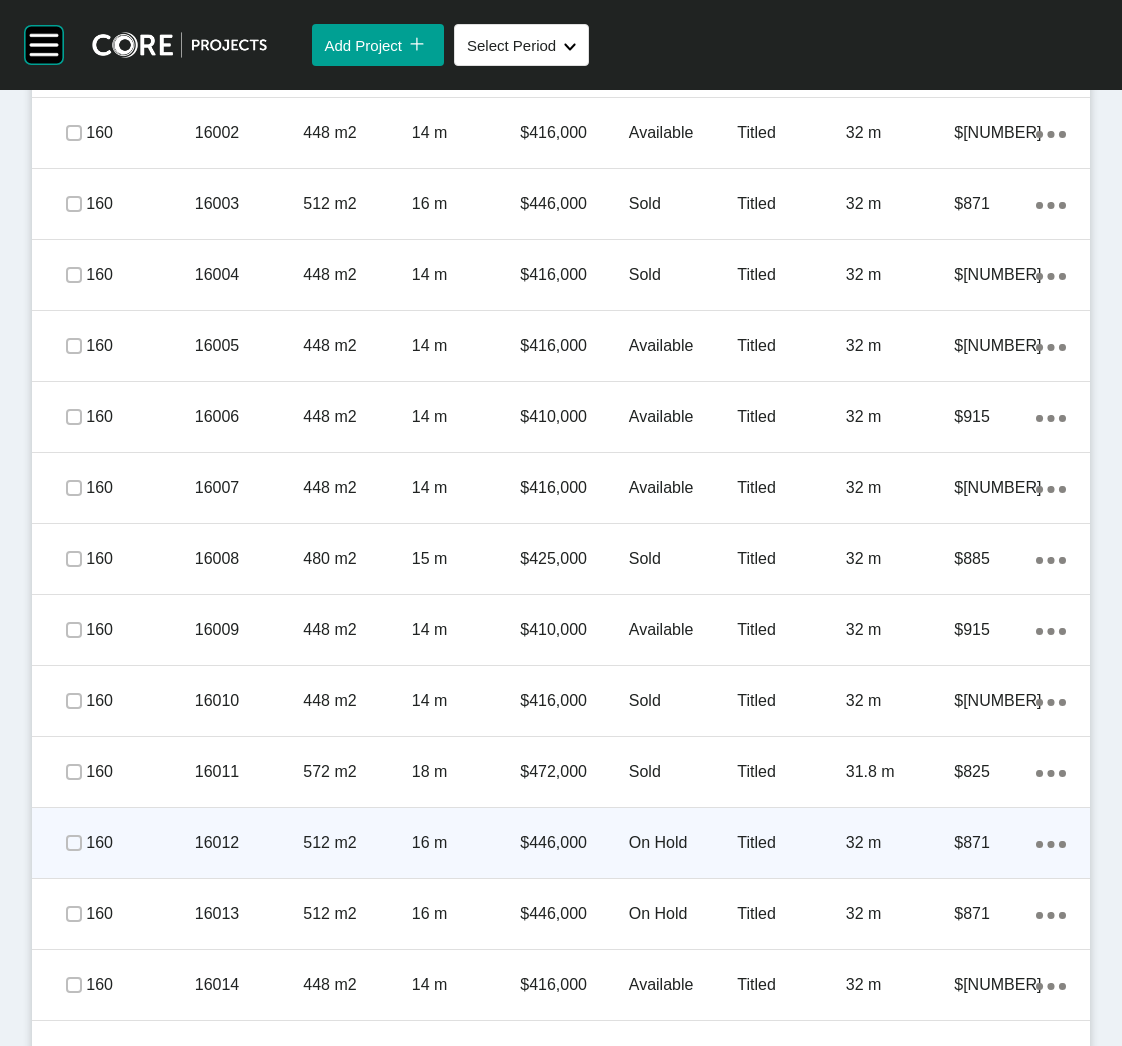 click on "16012" at bounding box center [249, 843] 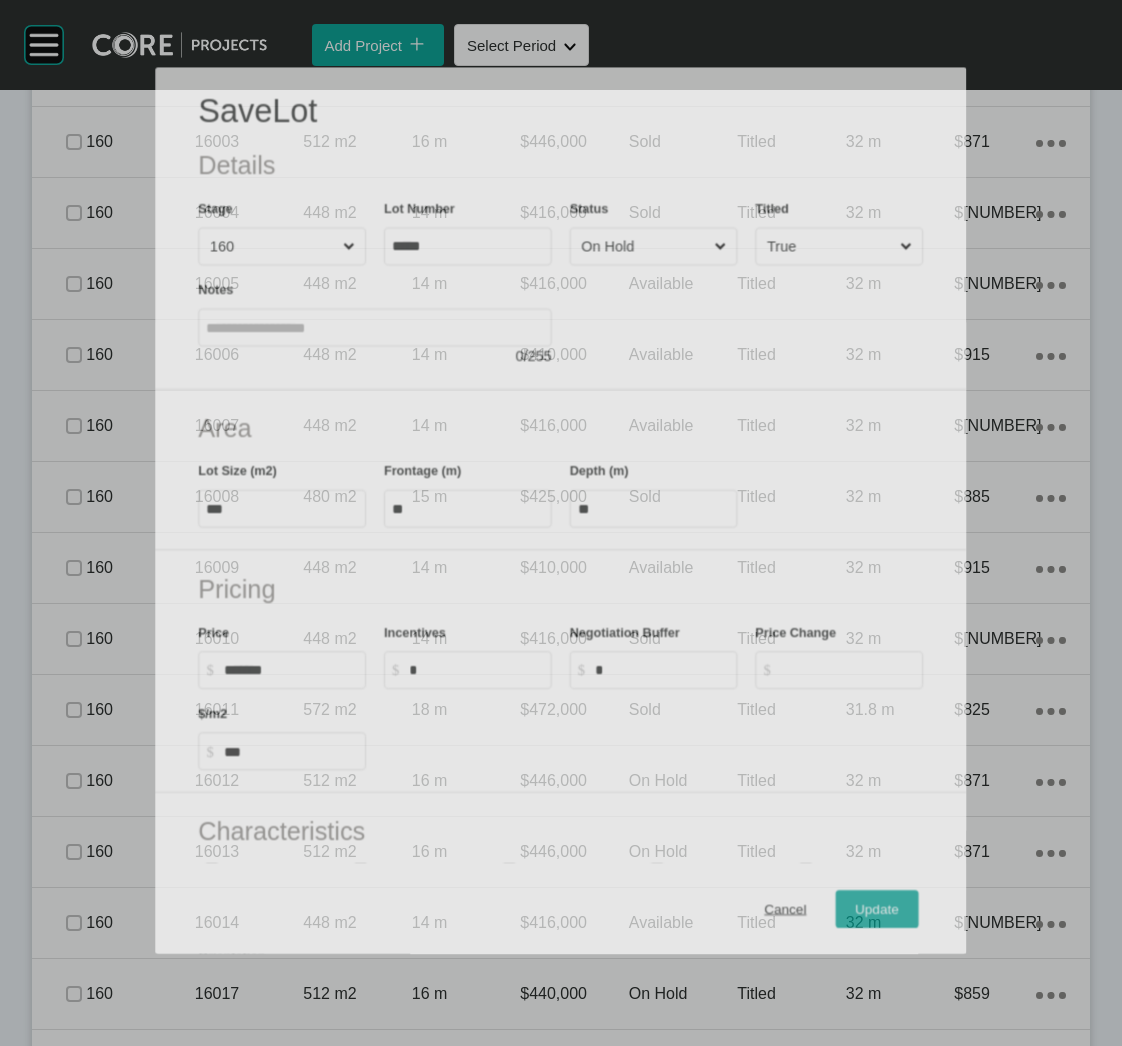 scroll, scrollTop: 1505, scrollLeft: 0, axis: vertical 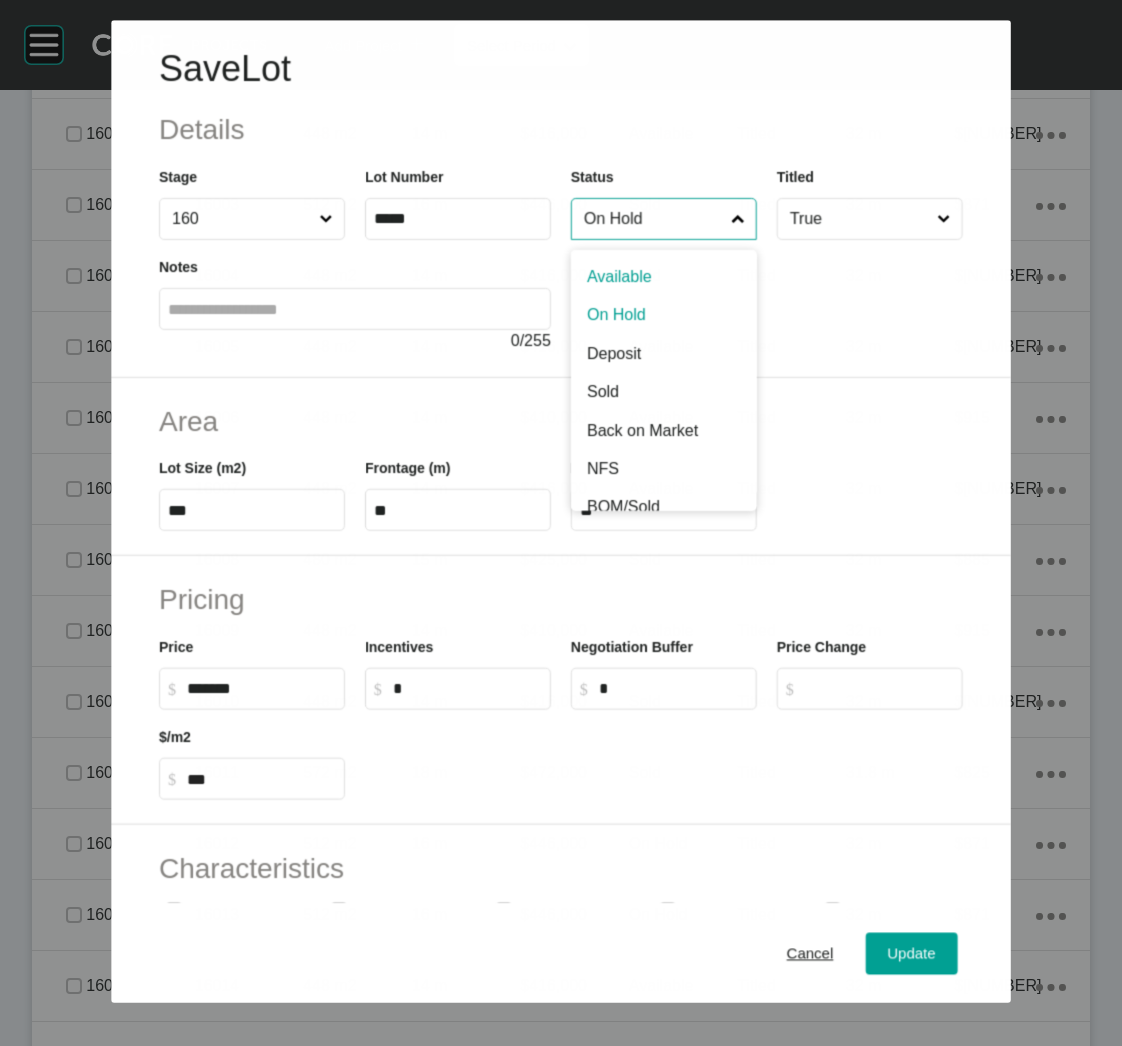 click on "On Hold" at bounding box center [653, 219] 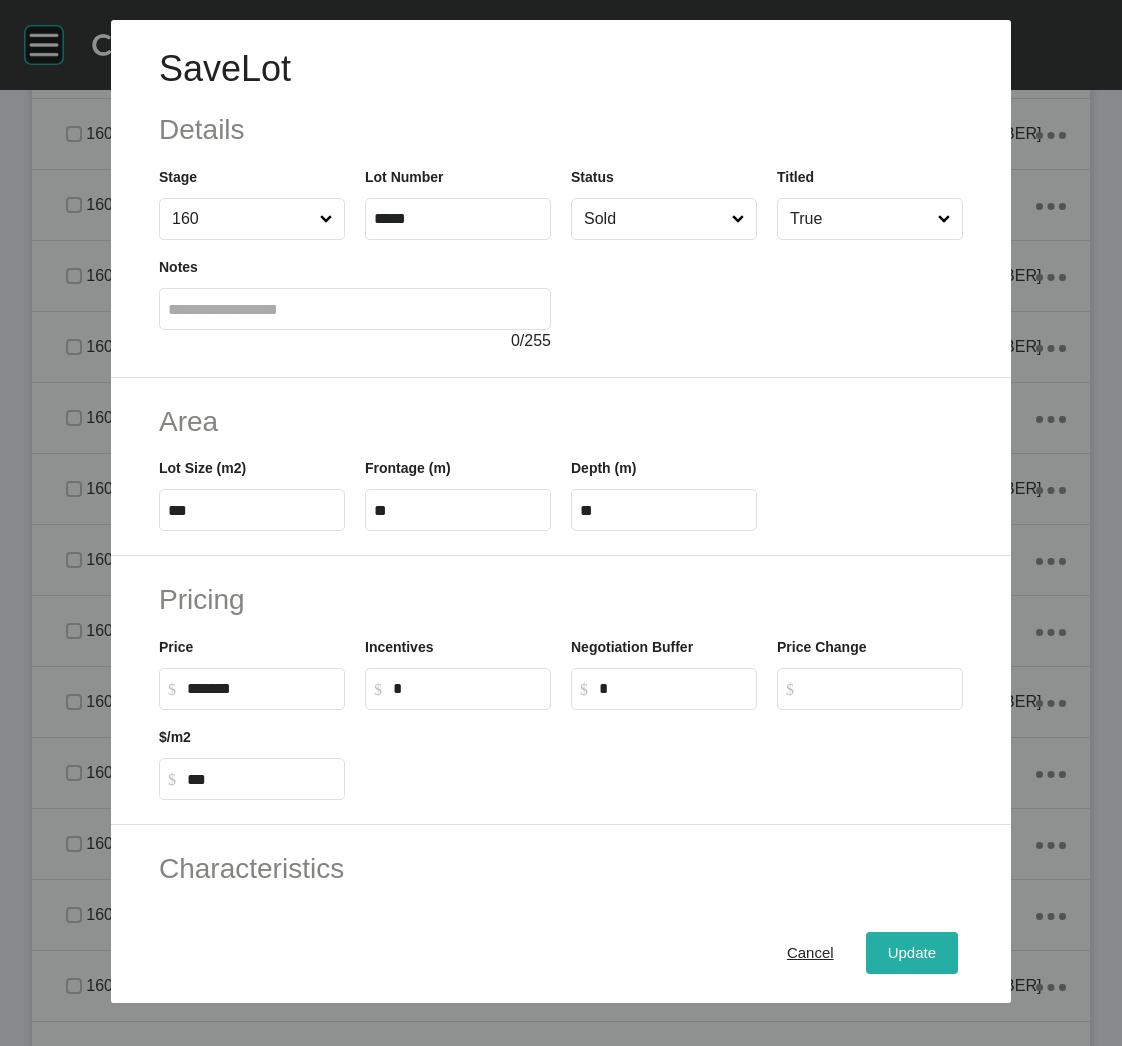 click on "Update" at bounding box center (912, 953) 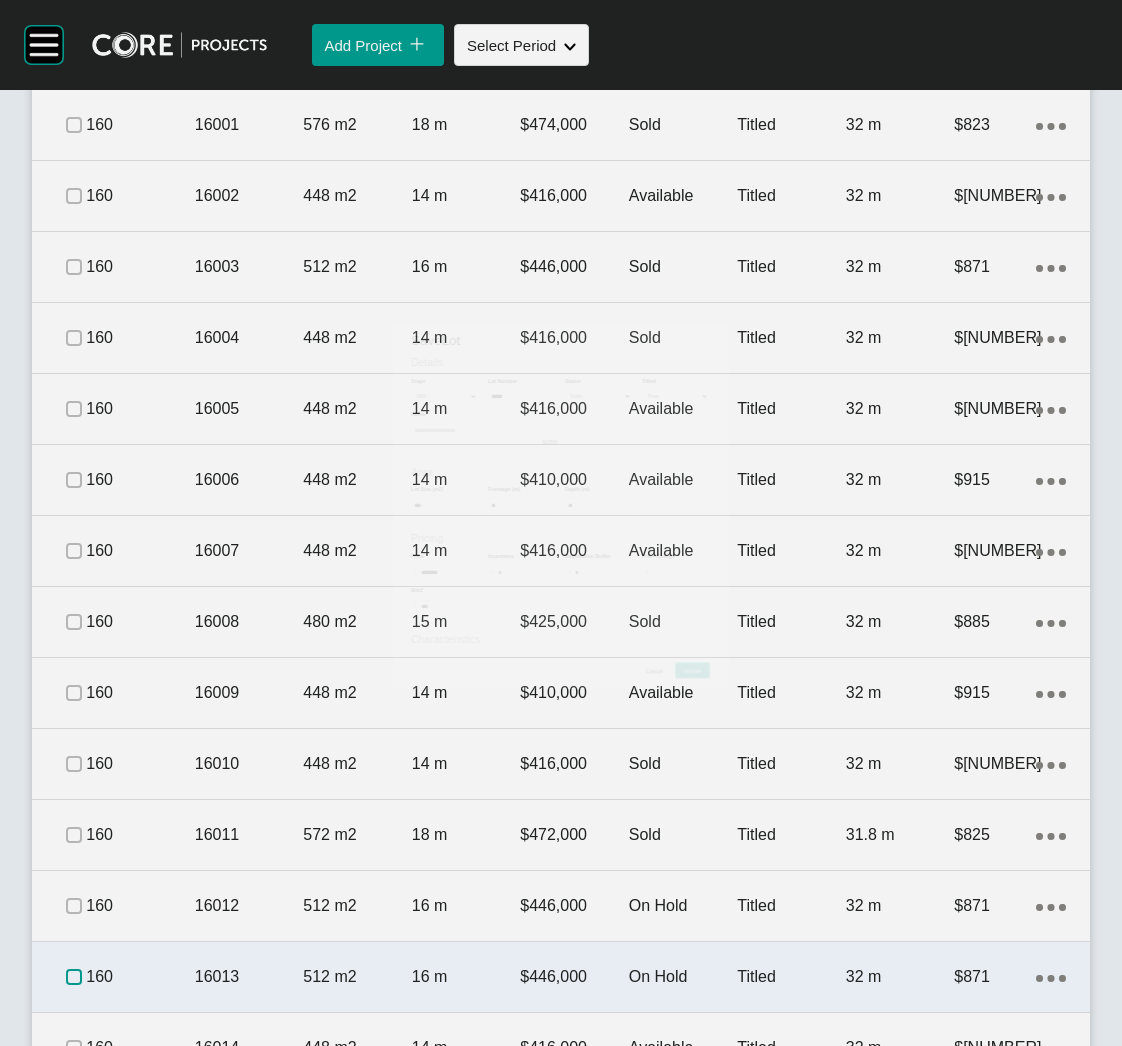 click at bounding box center [74, 977] 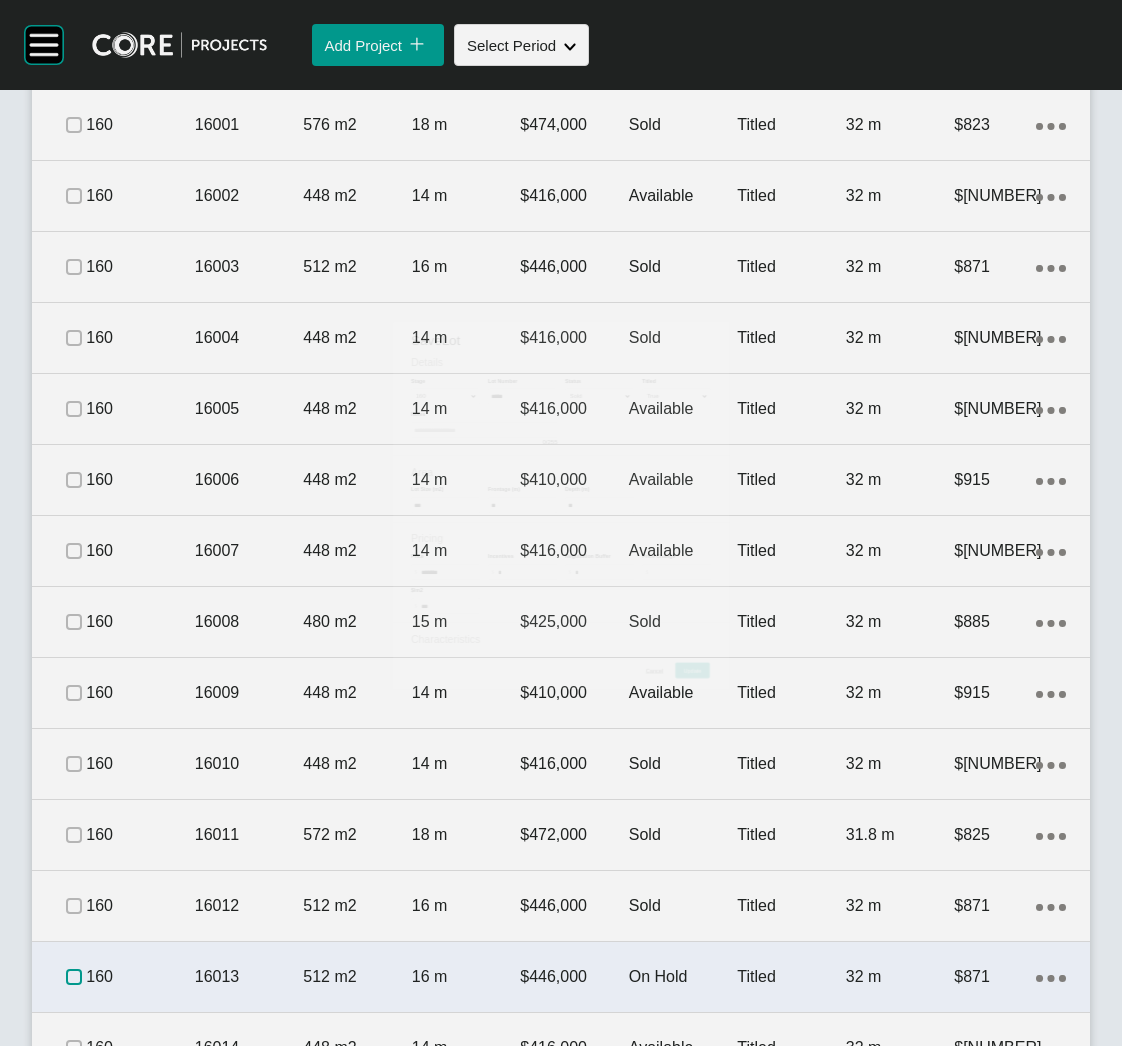 scroll, scrollTop: 1568, scrollLeft: 0, axis: vertical 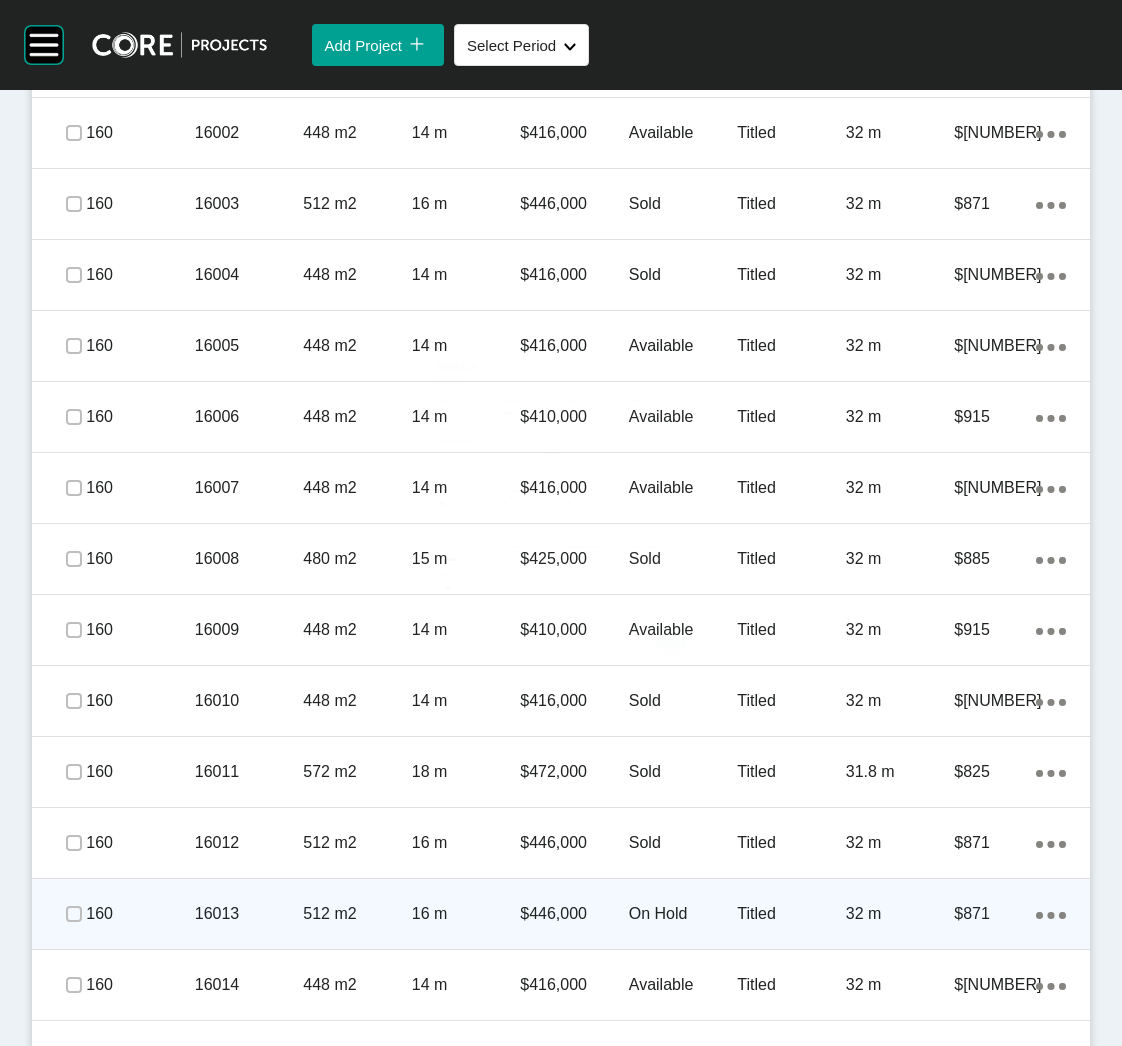 click on "16013" at bounding box center [249, 914] 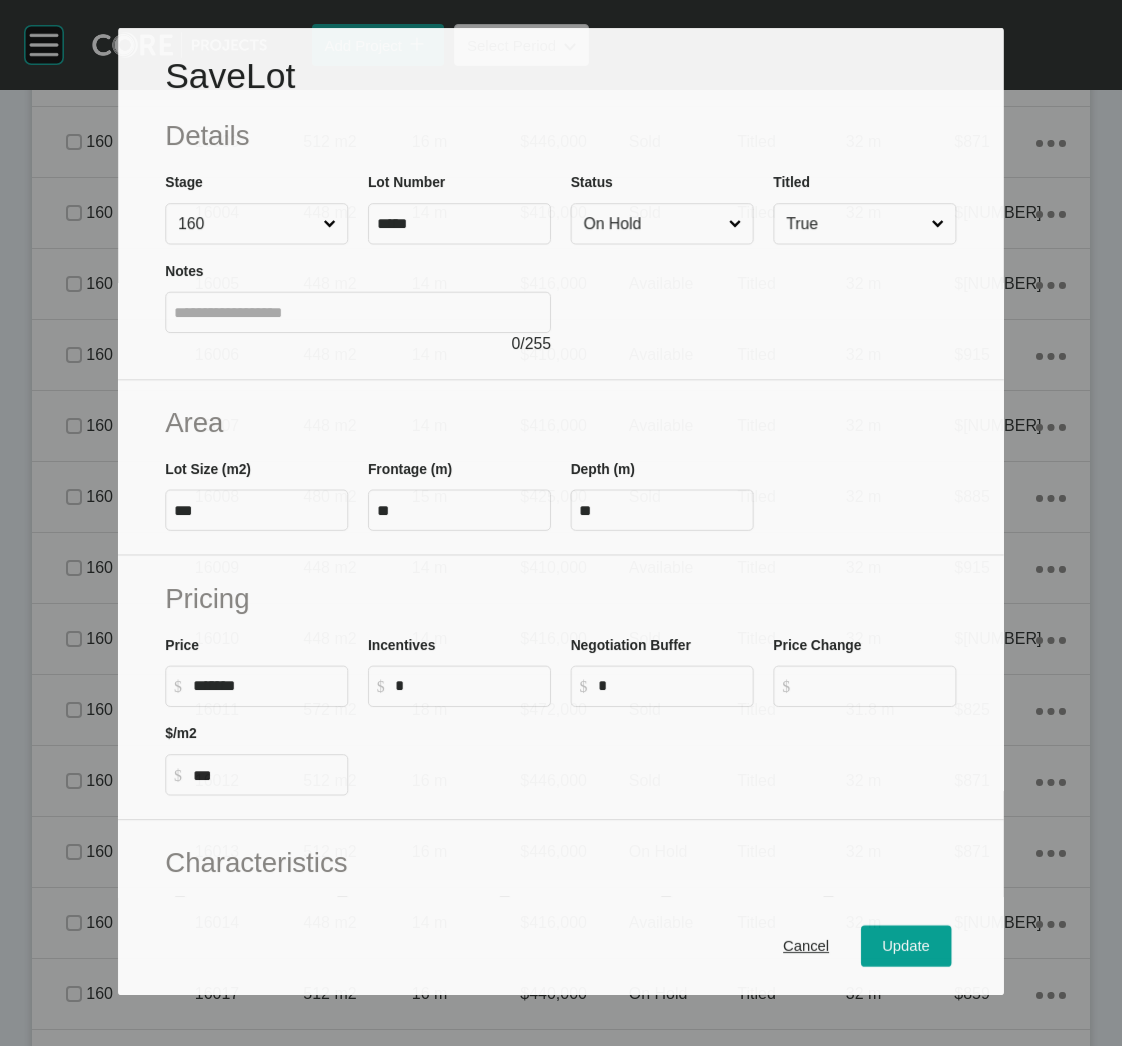 scroll, scrollTop: 1505, scrollLeft: 0, axis: vertical 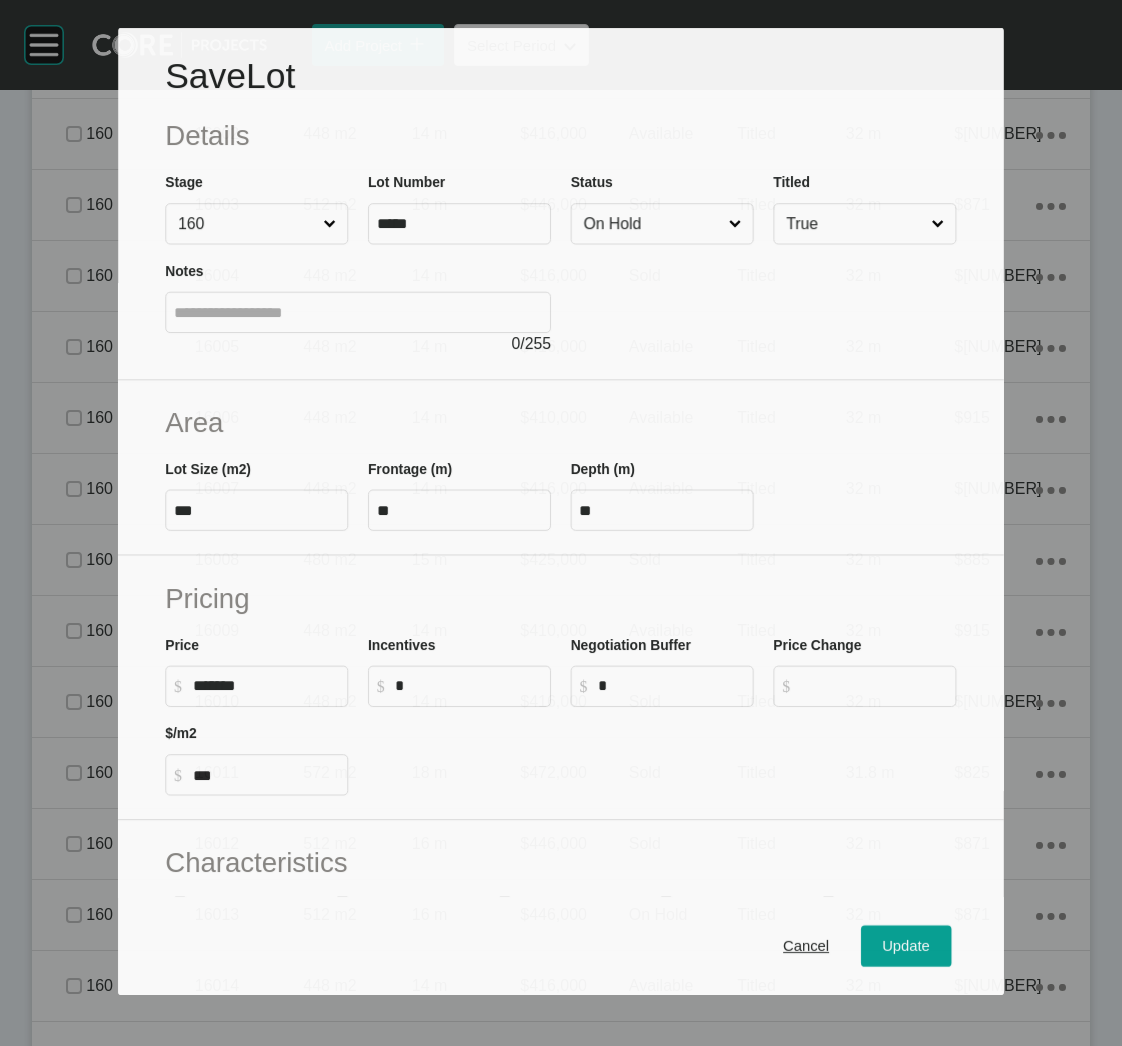 click on "On Hold" at bounding box center [652, 223] 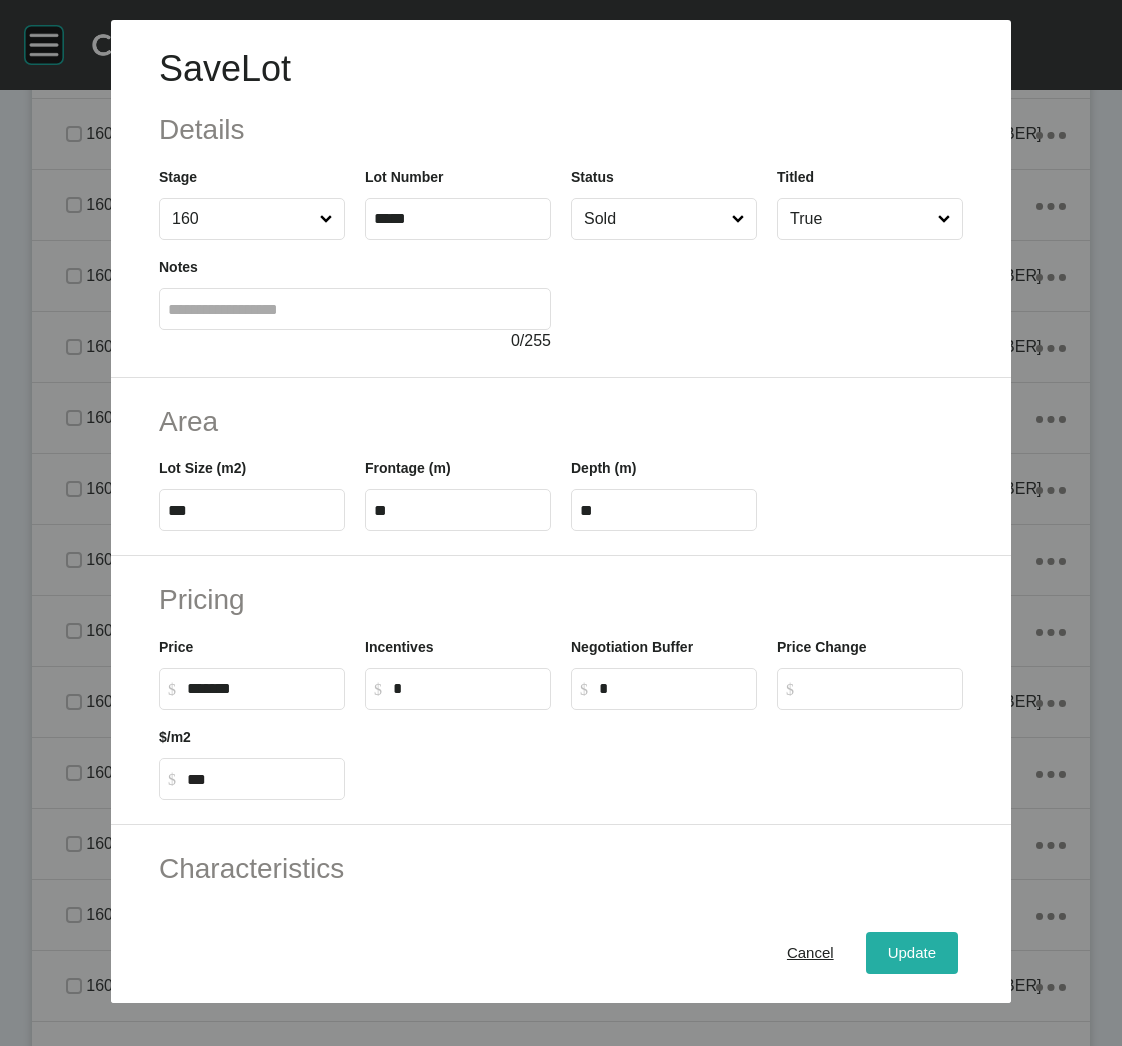 click on "Update" at bounding box center [912, 953] 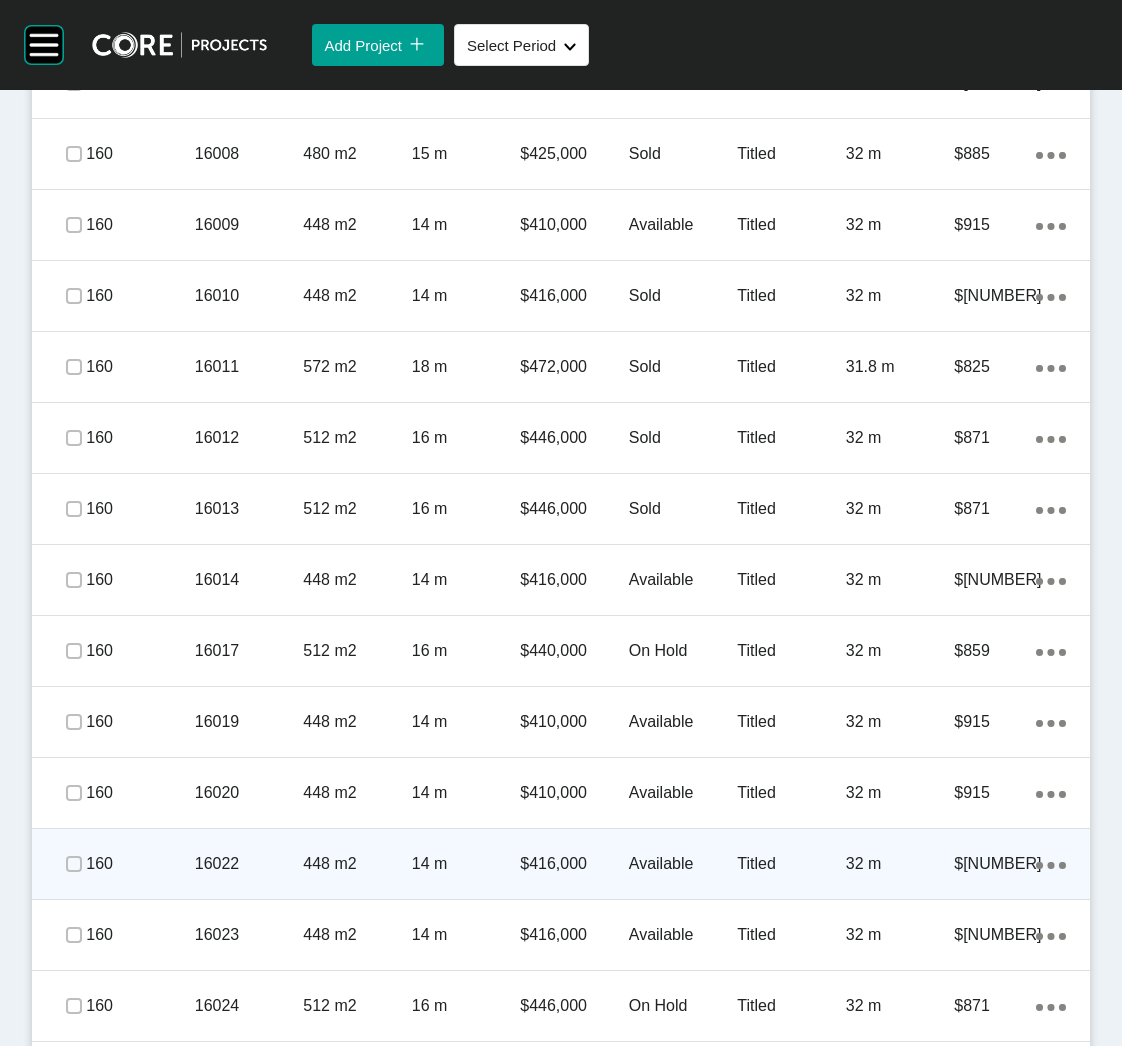 scroll, scrollTop: 2018, scrollLeft: 0, axis: vertical 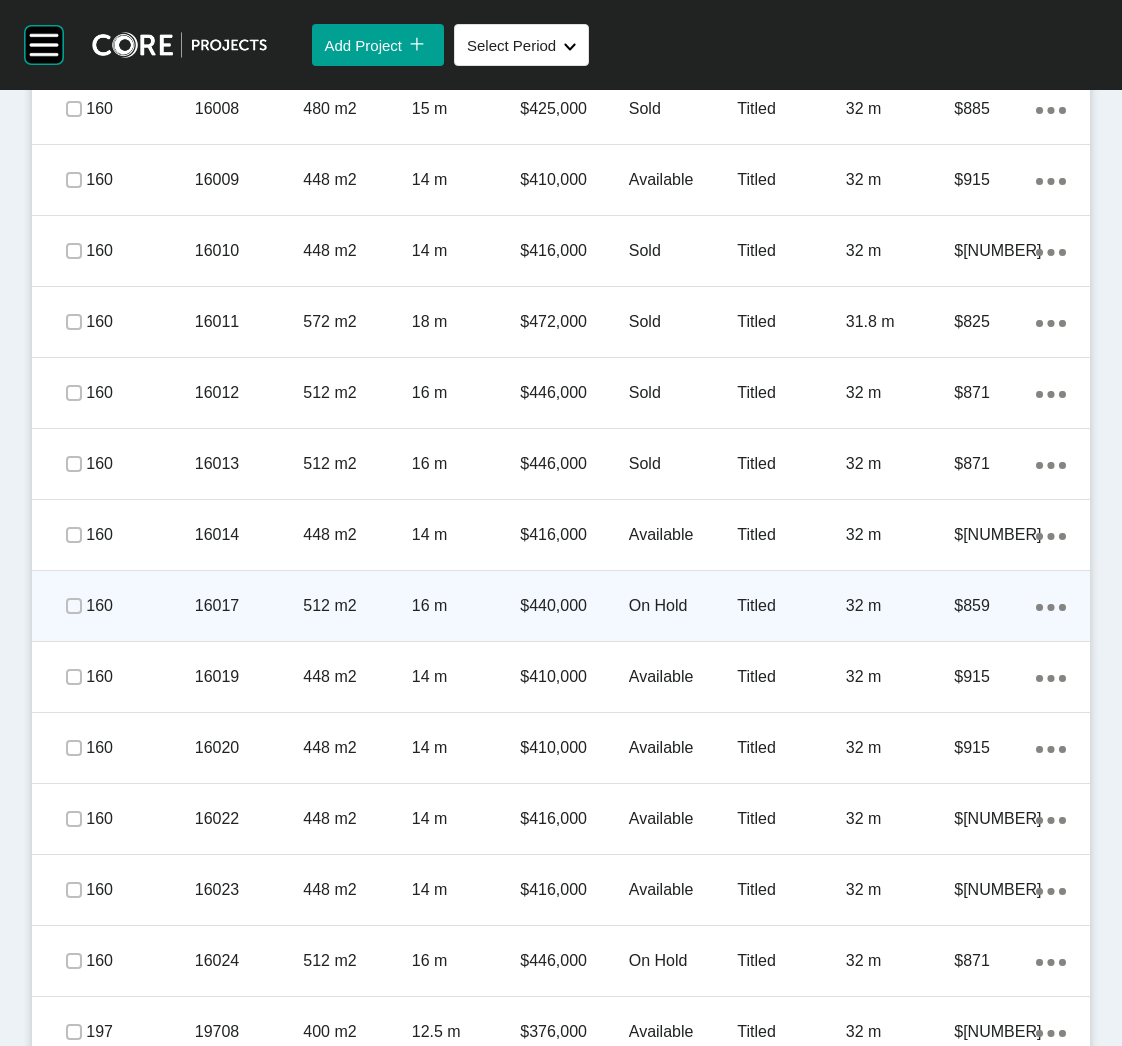 click on "16017" at bounding box center (249, 606) 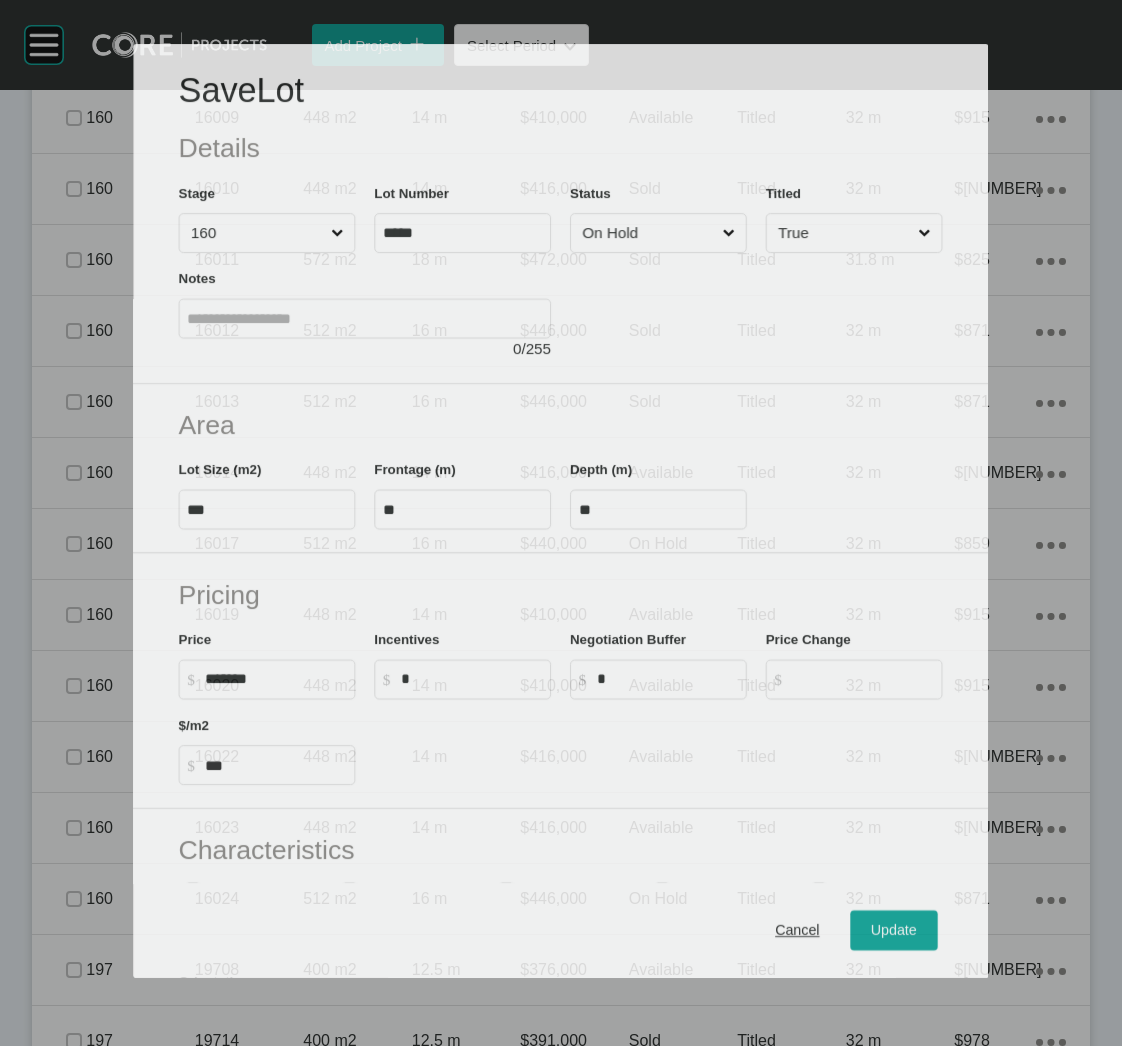 scroll, scrollTop: 1957, scrollLeft: 0, axis: vertical 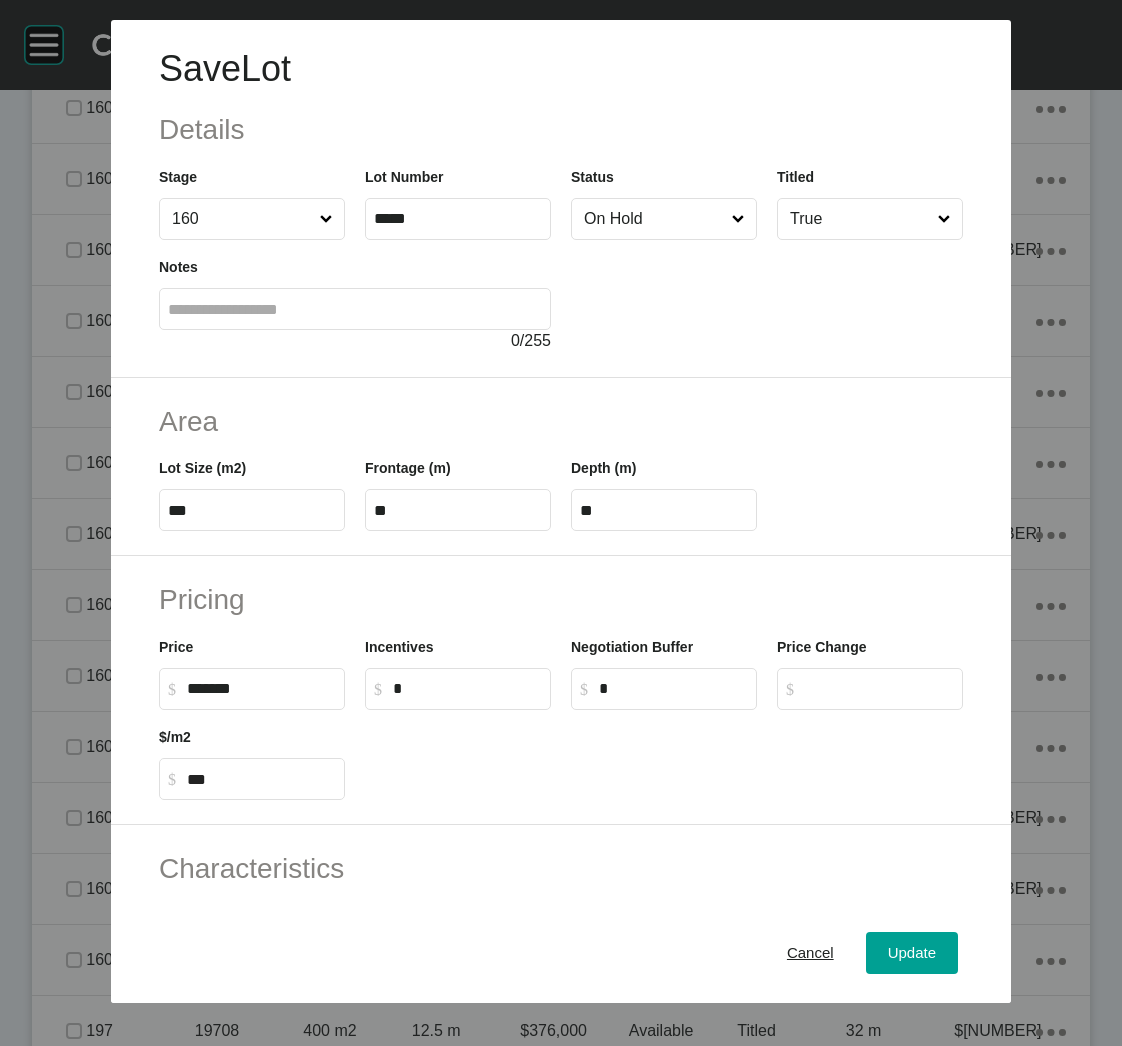 click on "On Hold" at bounding box center (654, 219) 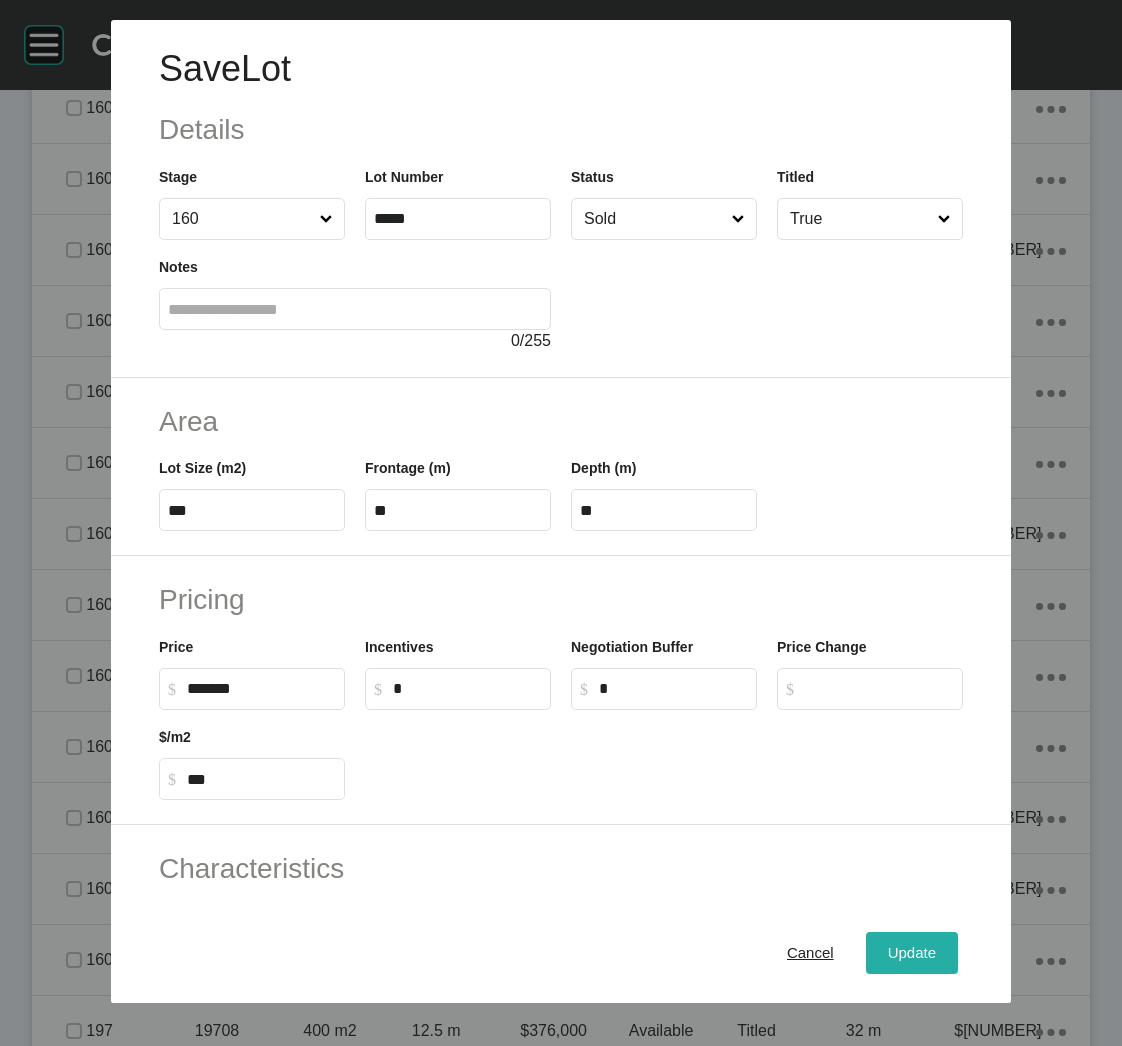 click on "Update" at bounding box center (912, 953) 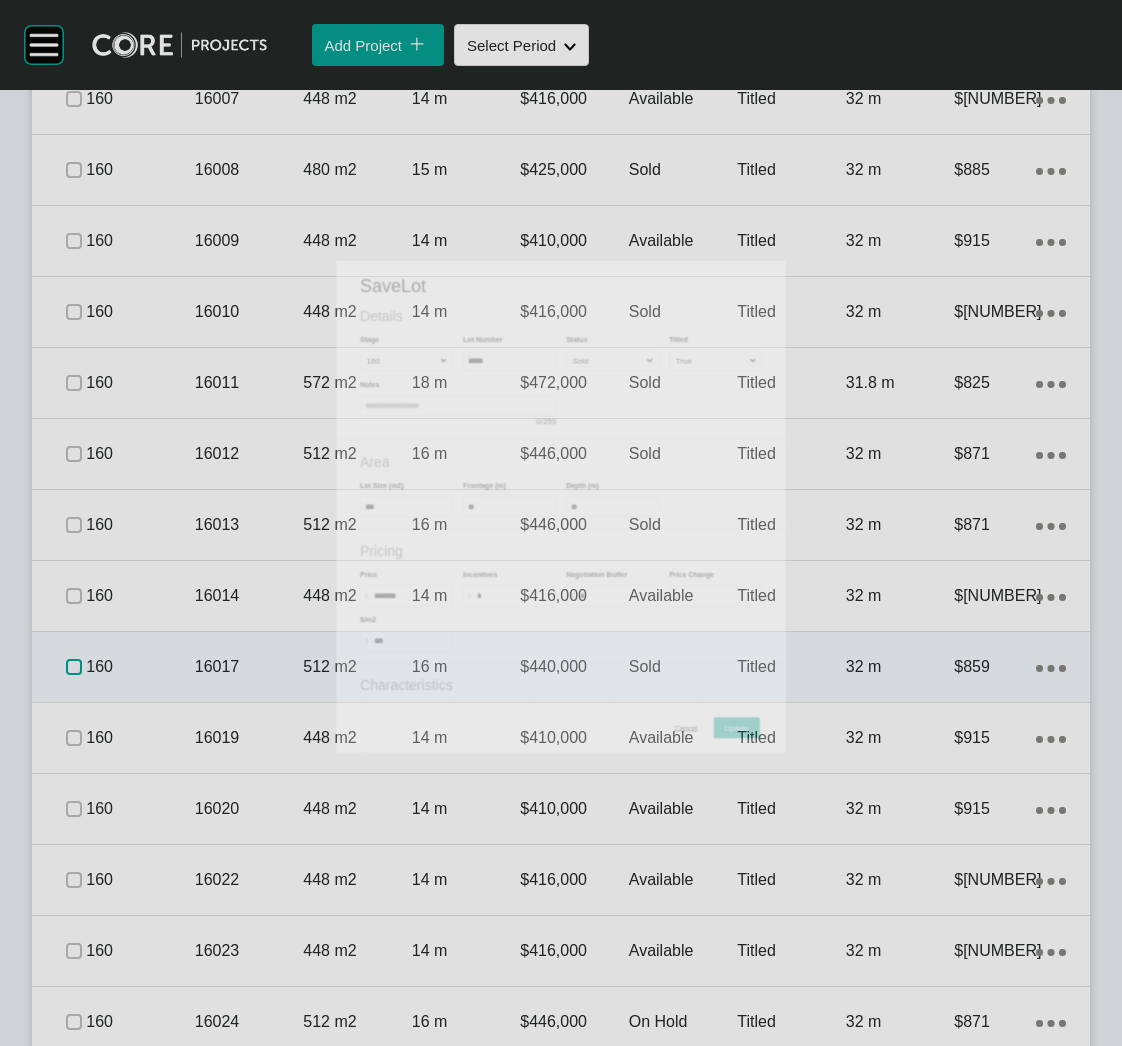 click at bounding box center [74, 667] 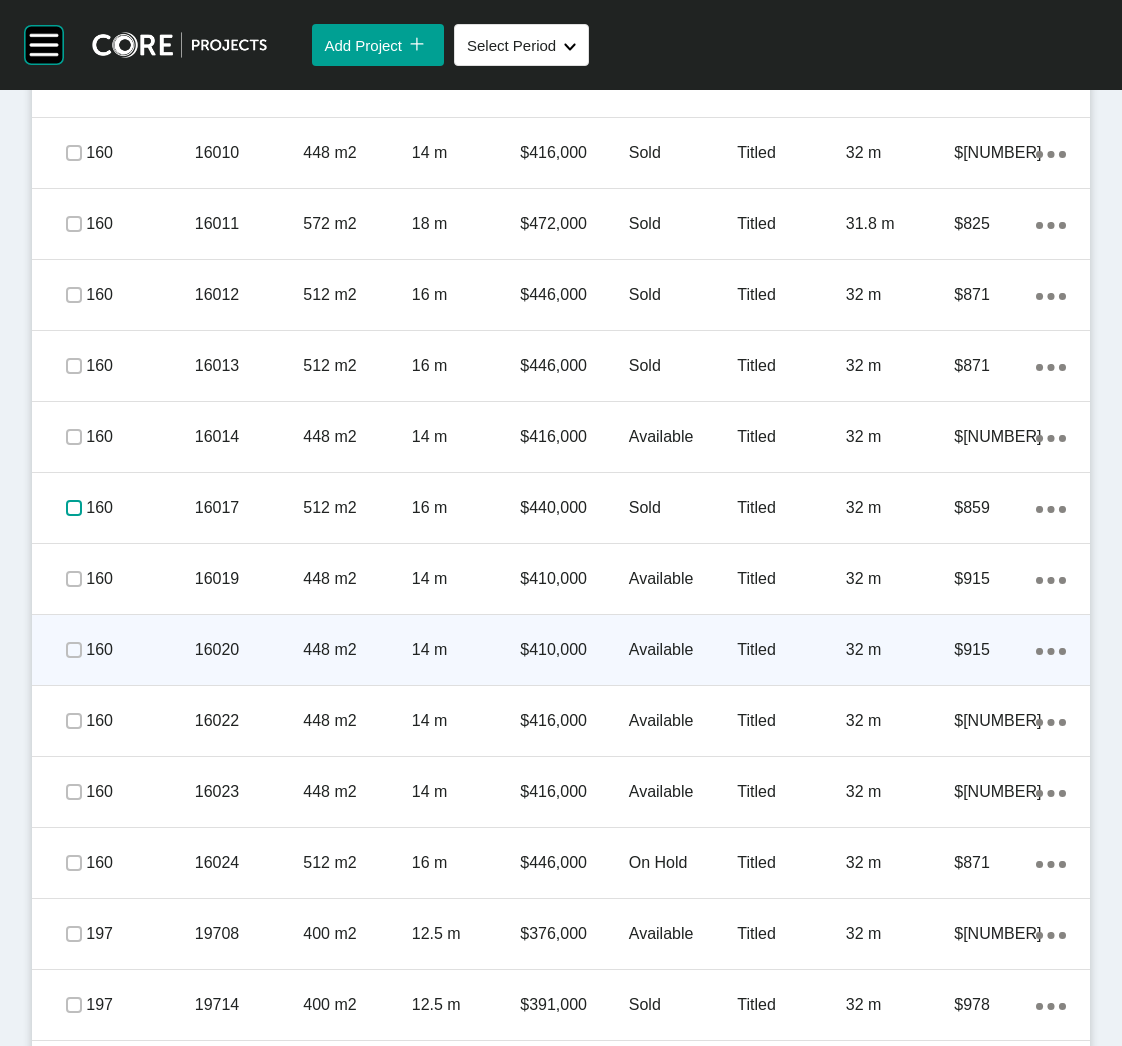 scroll, scrollTop: 2168, scrollLeft: 0, axis: vertical 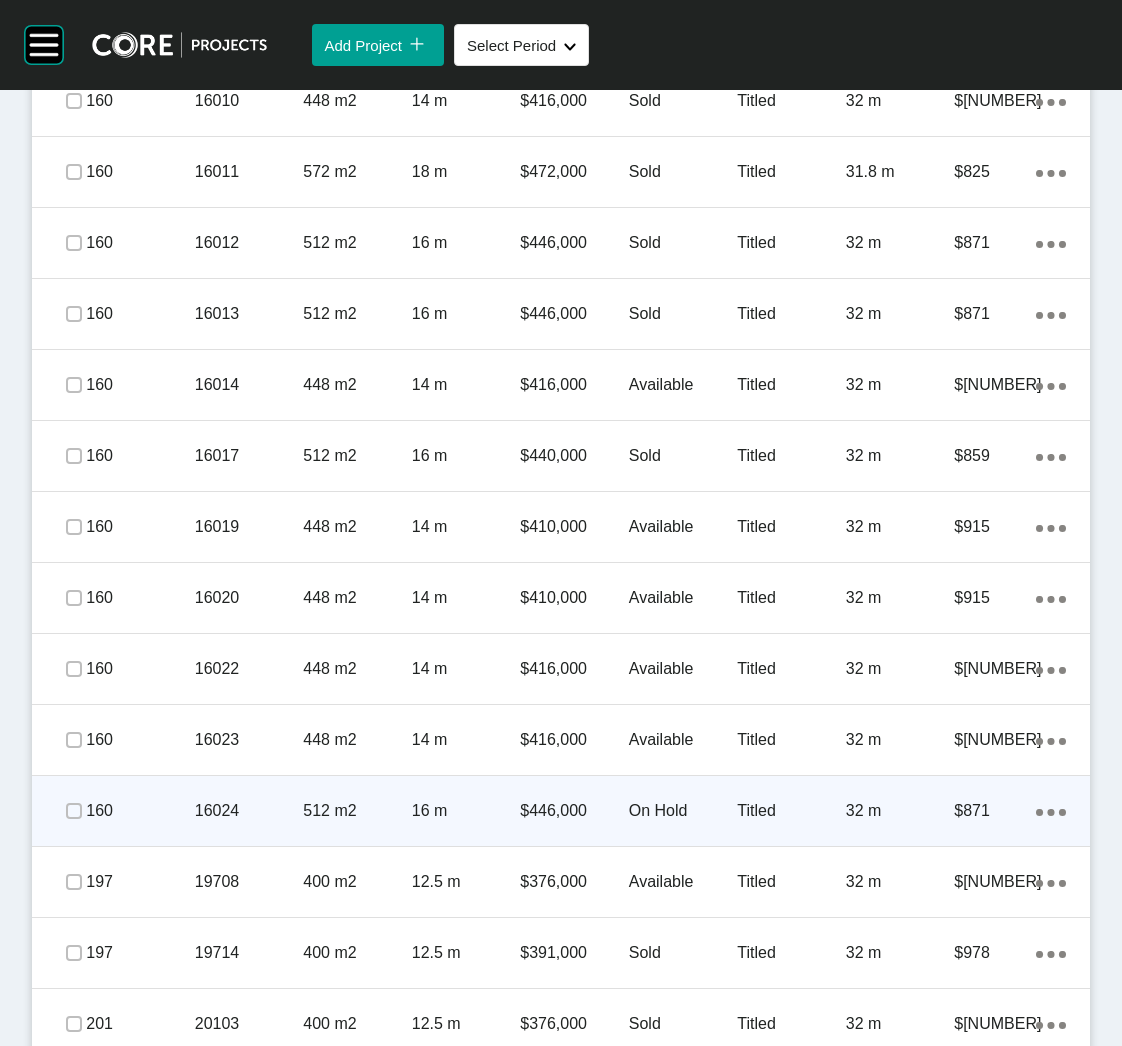 click on "512 m2" at bounding box center (357, 811) 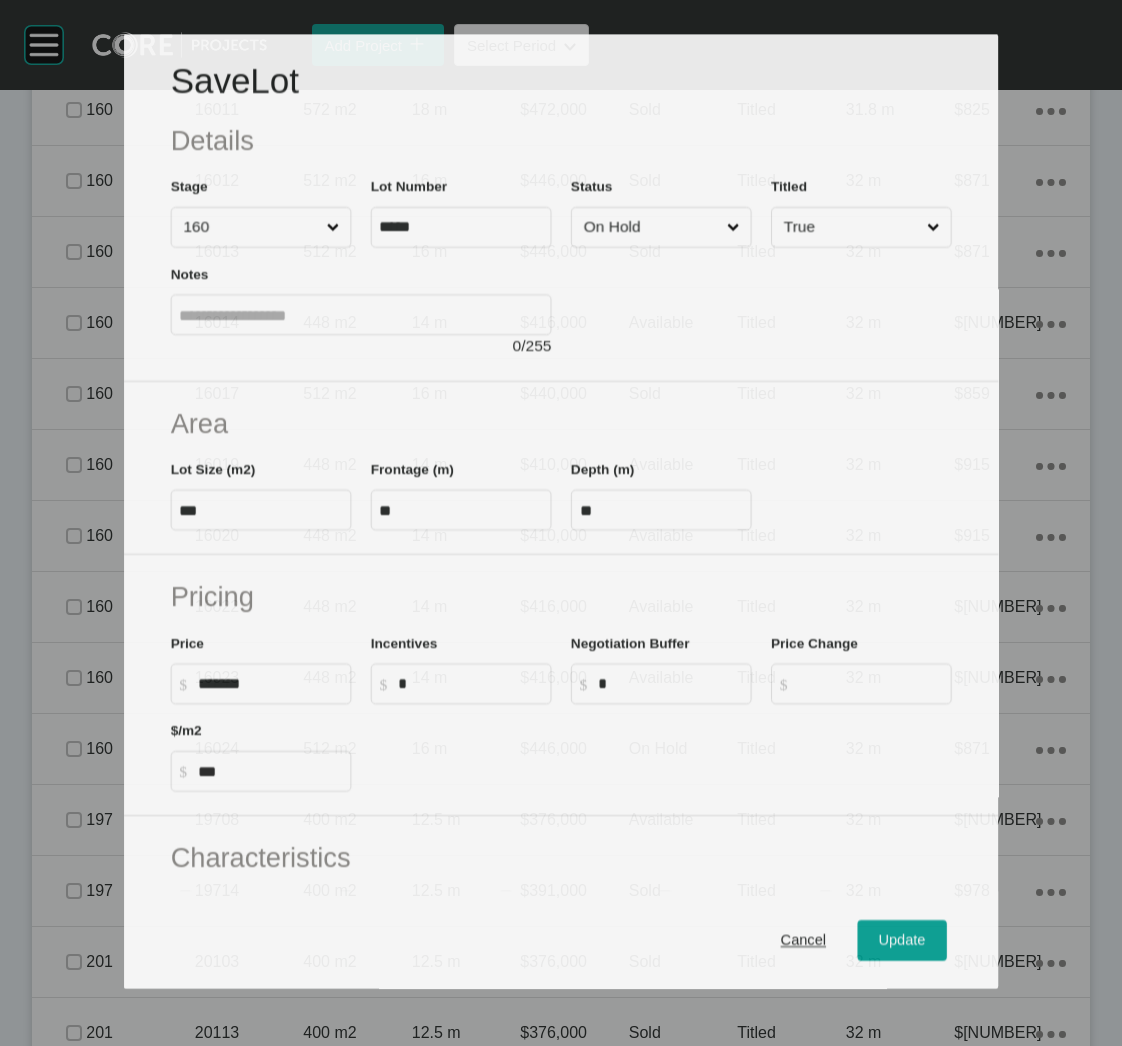 scroll, scrollTop: 2107, scrollLeft: 0, axis: vertical 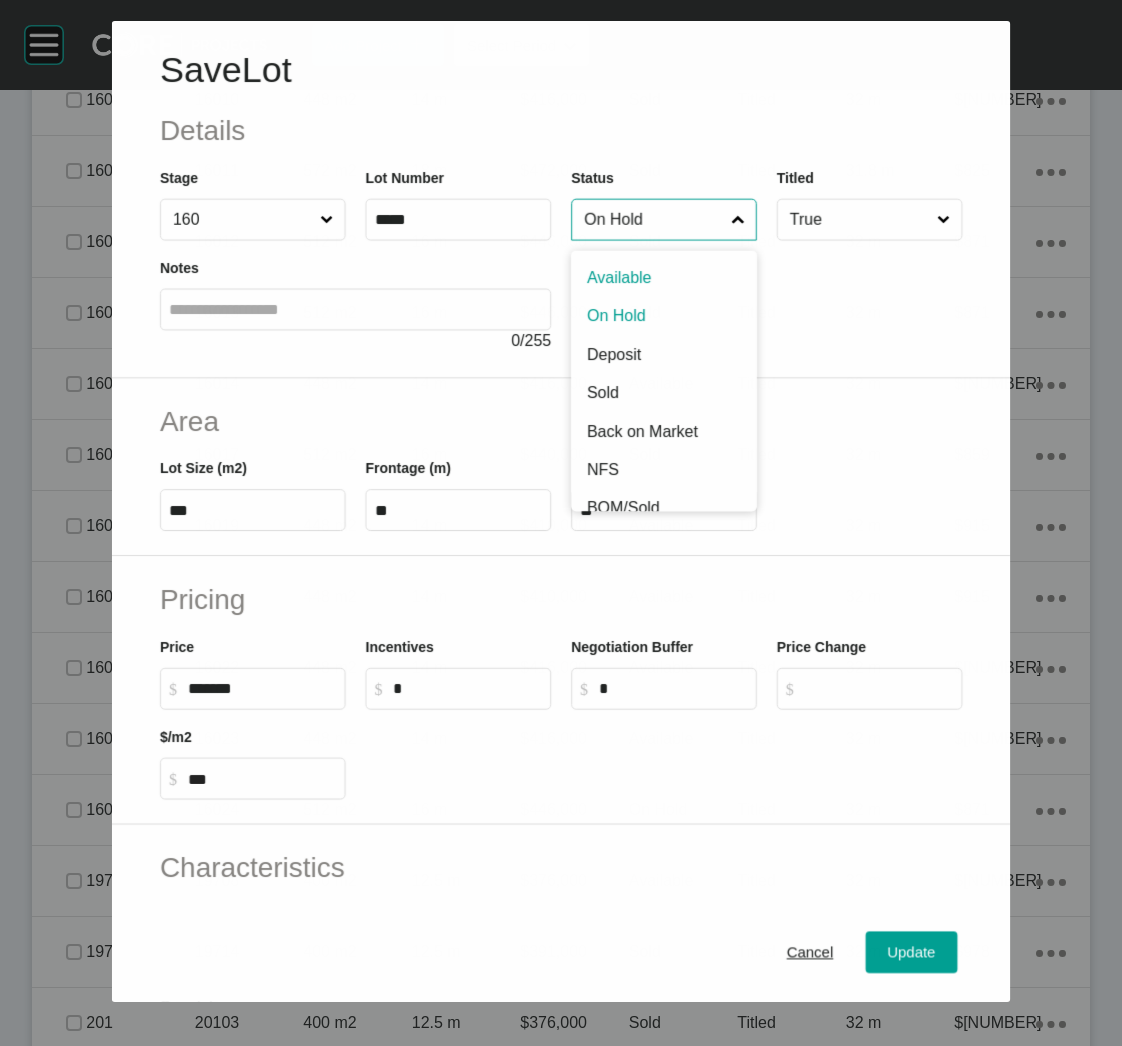 drag, startPoint x: 662, startPoint y: 231, endPoint x: 663, endPoint y: 266, distance: 35.014282 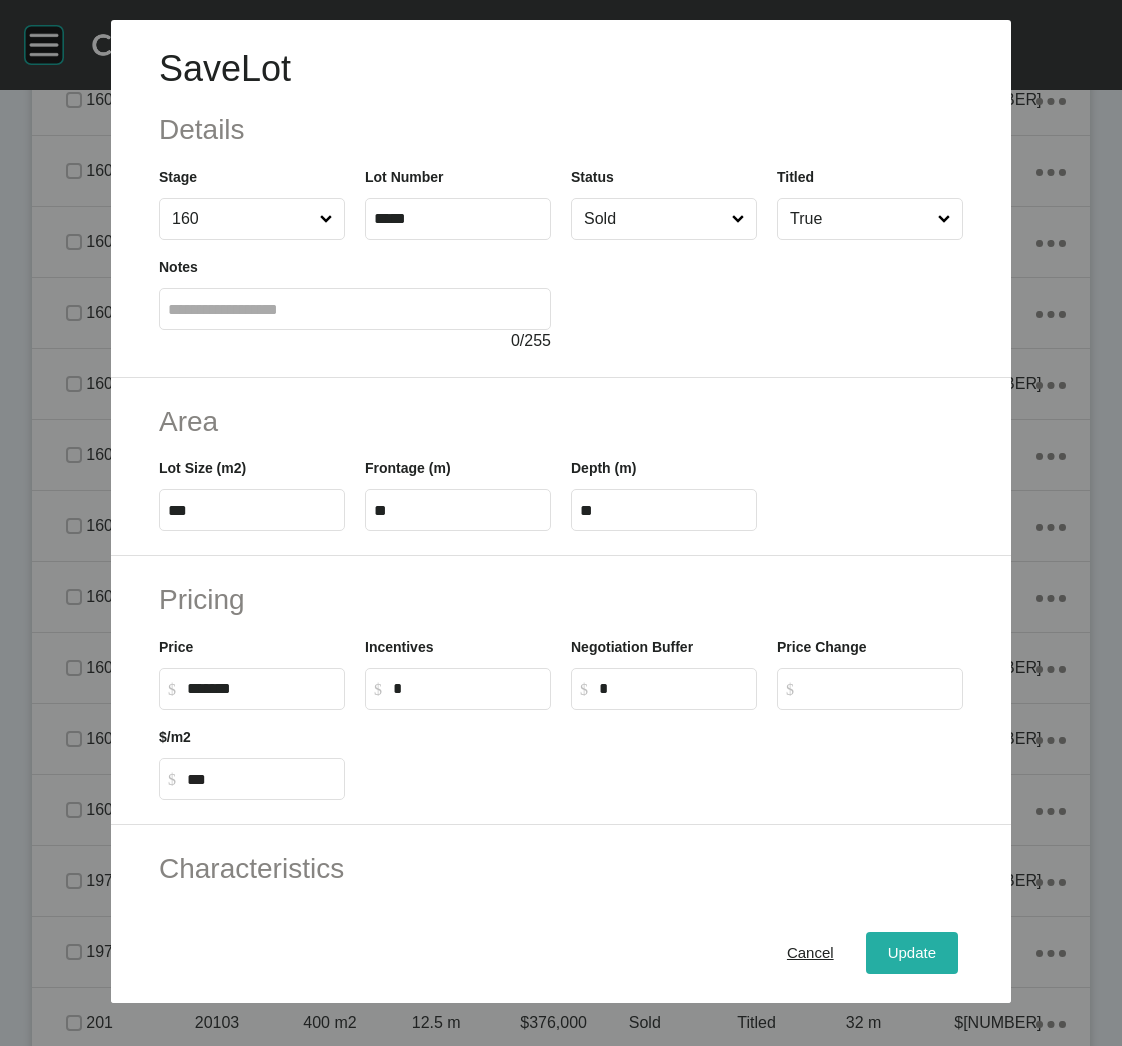 click on "Update" at bounding box center (912, 953) 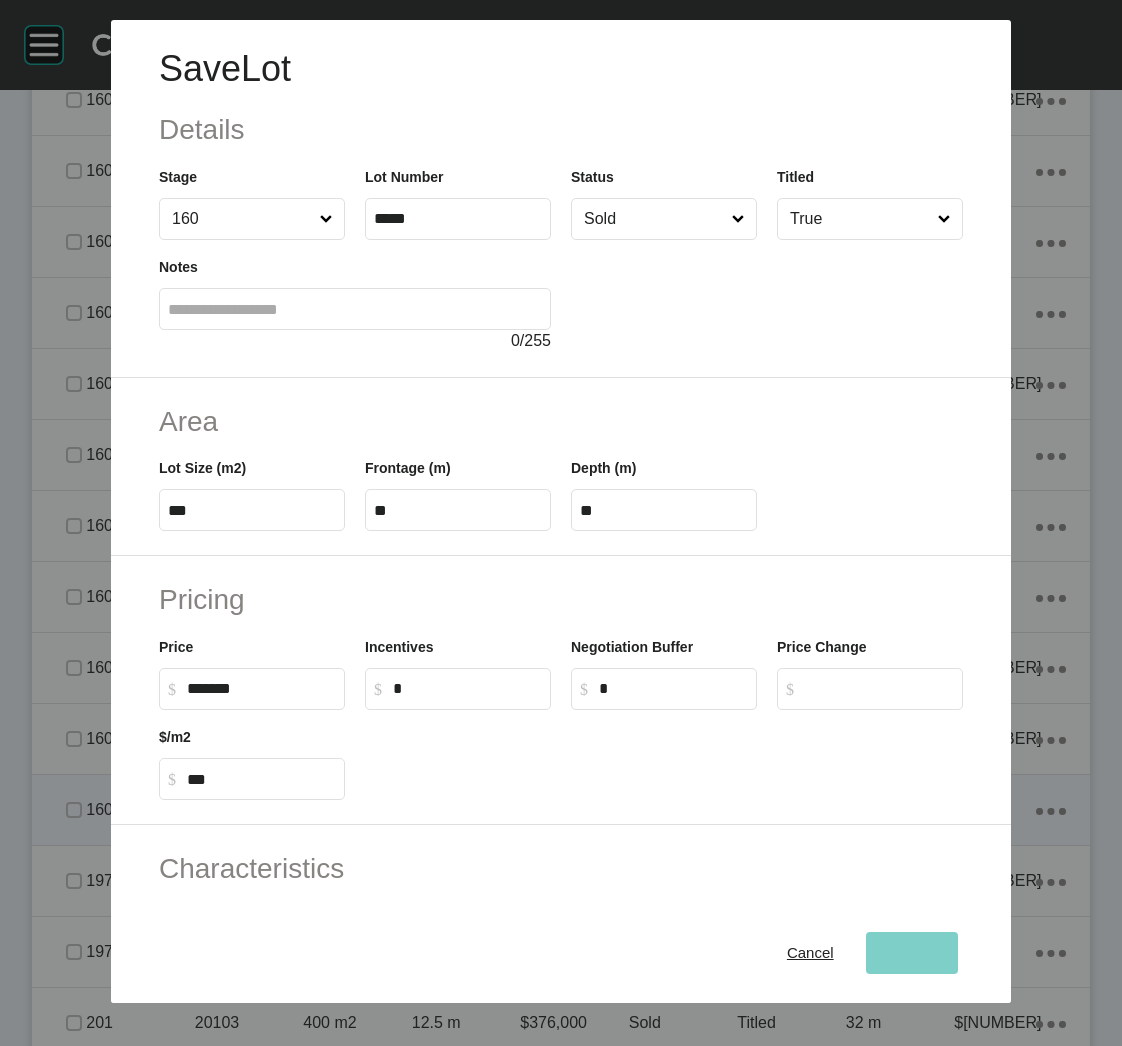 scroll, scrollTop: 2106, scrollLeft: 0, axis: vertical 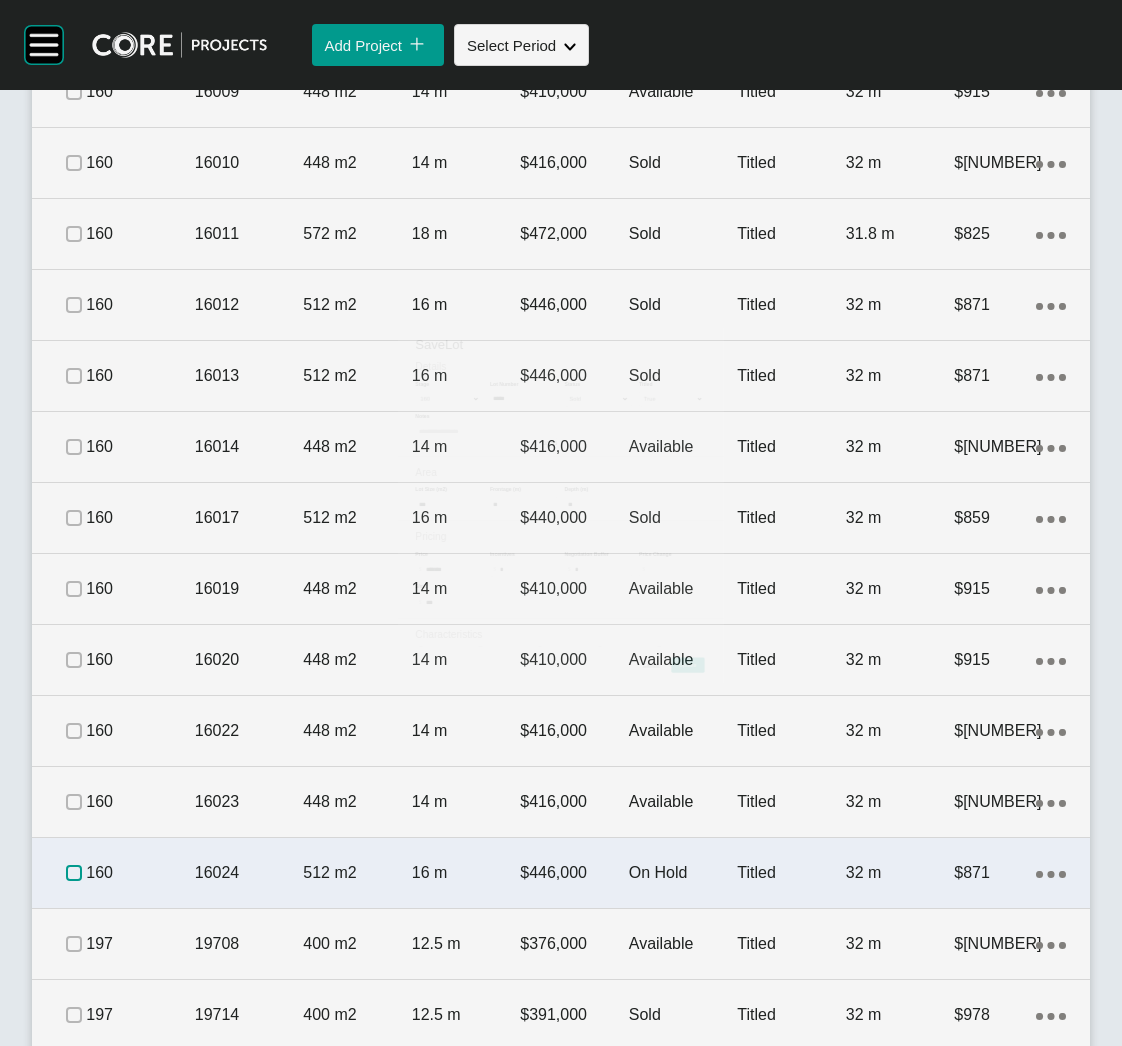 click at bounding box center [74, 873] 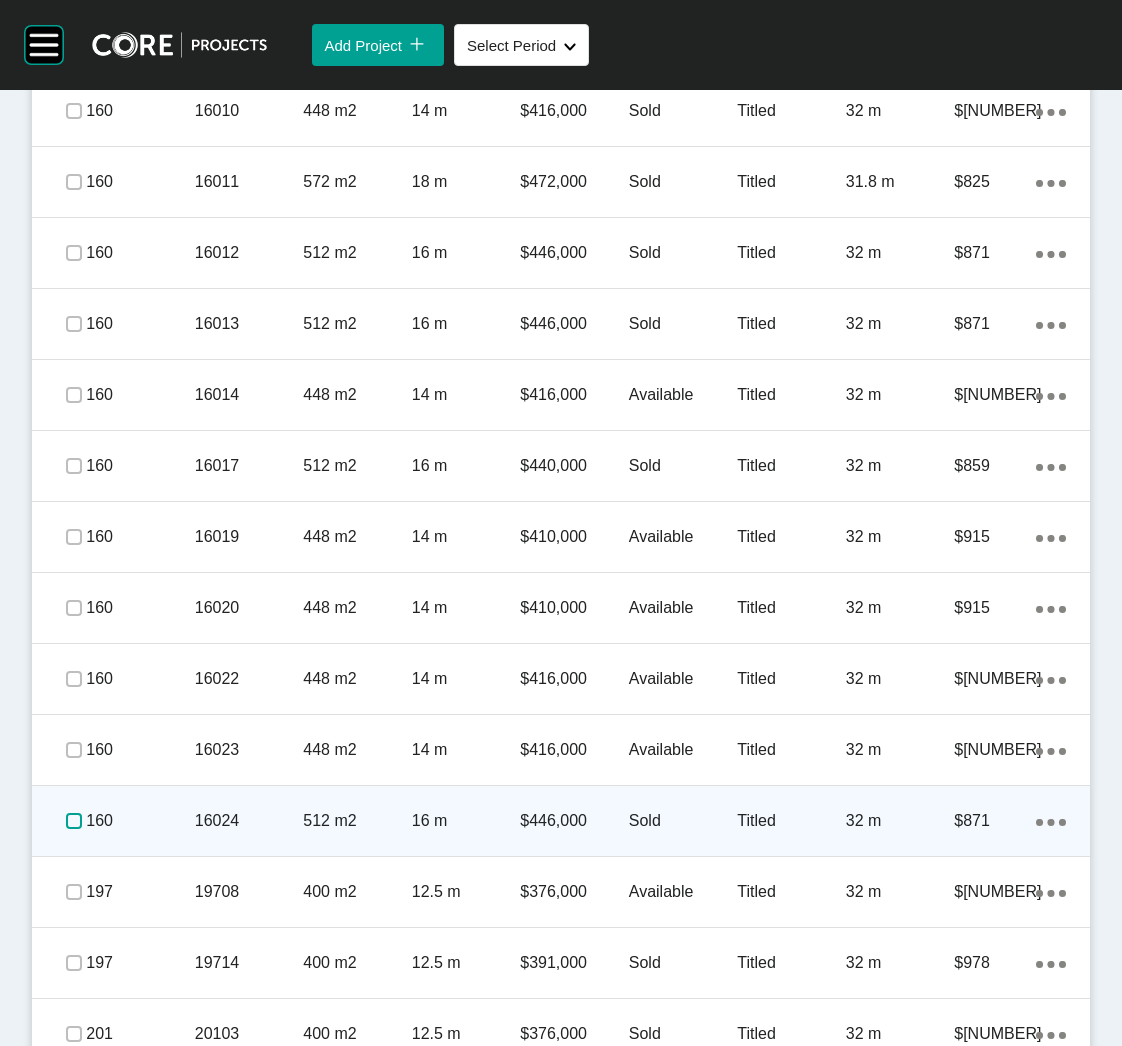 scroll, scrollTop: 2168, scrollLeft: 0, axis: vertical 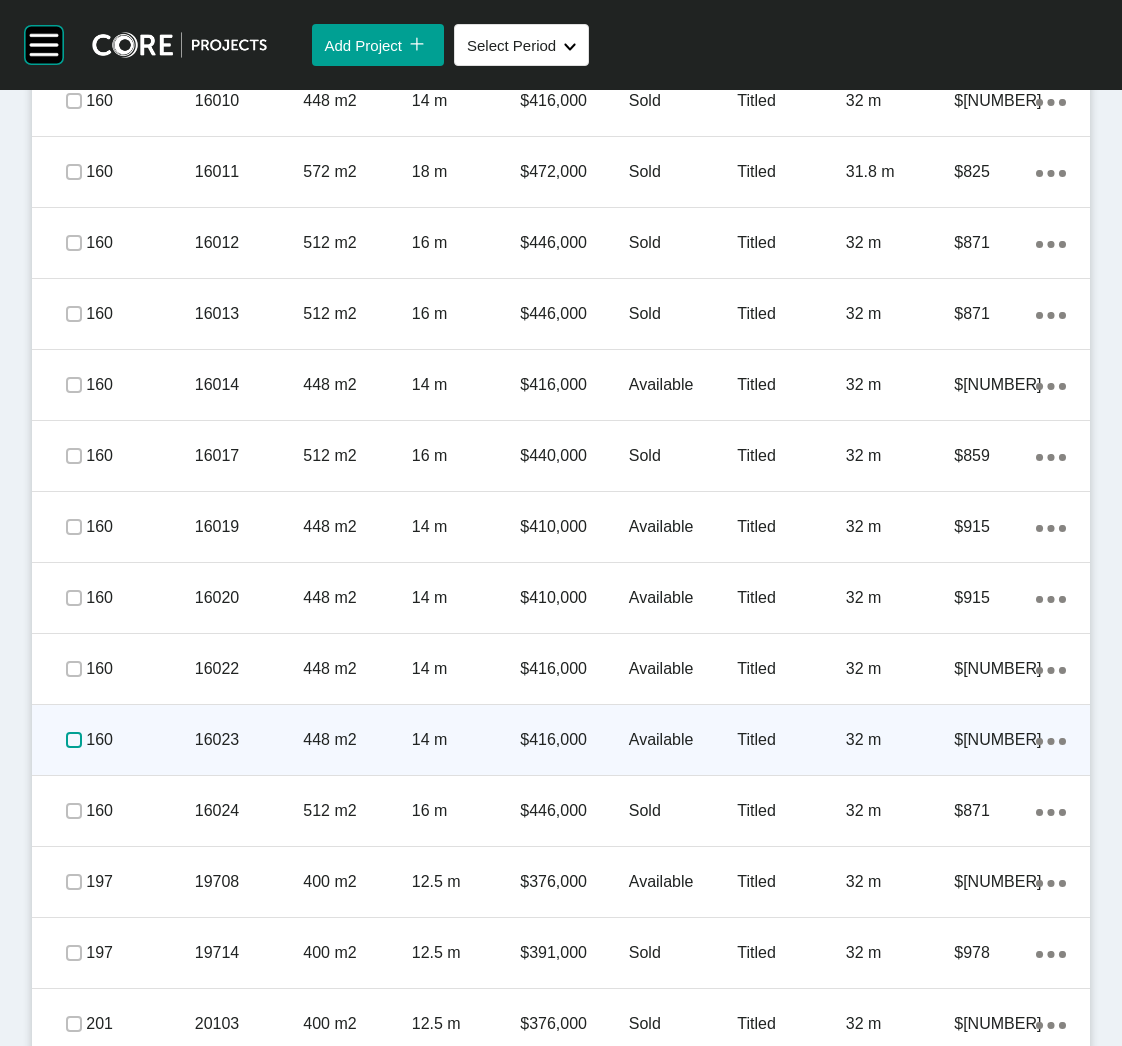 click at bounding box center [74, 740] 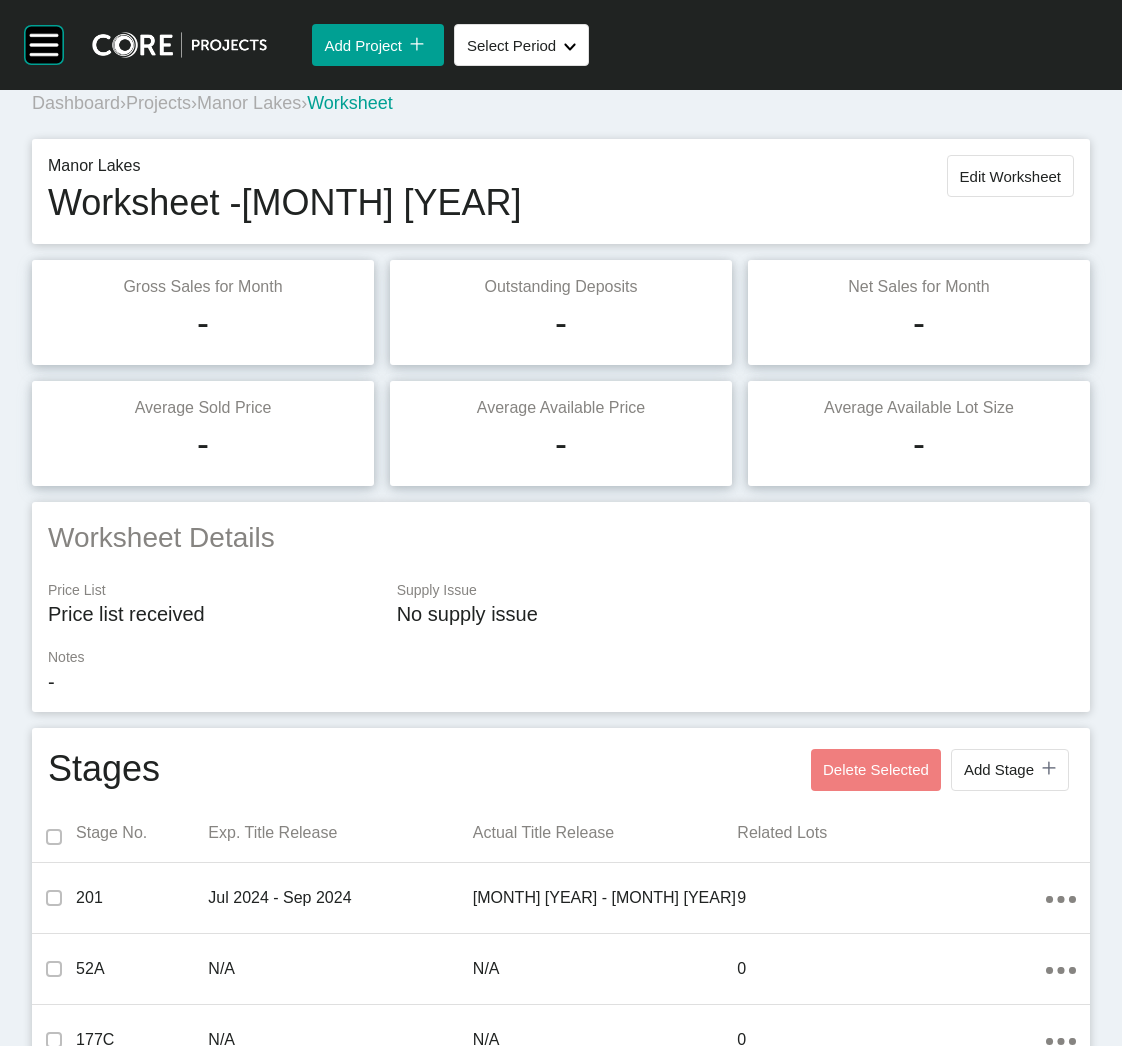 scroll, scrollTop: 0, scrollLeft: 0, axis: both 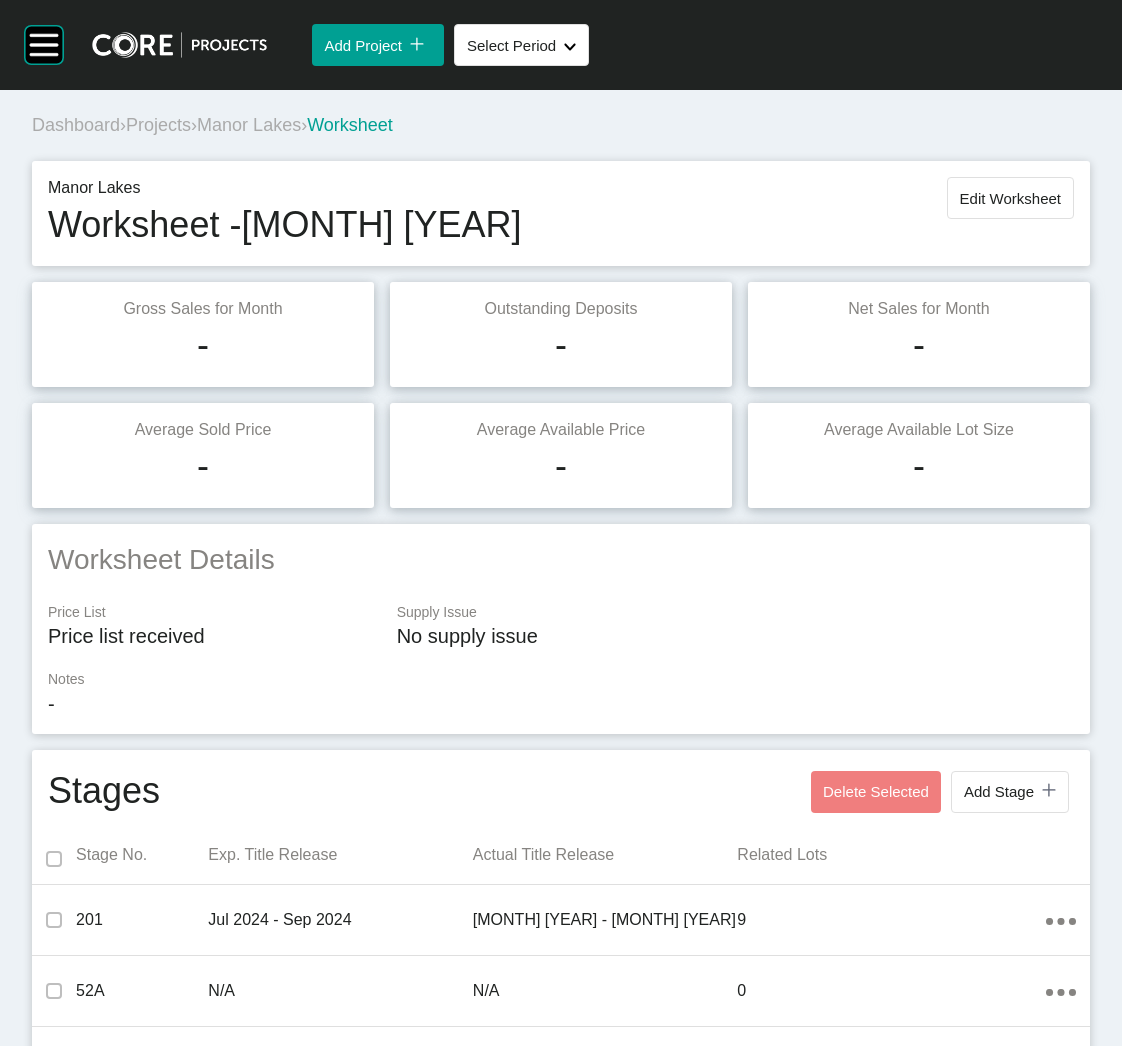click on "Projects" at bounding box center (158, 125) 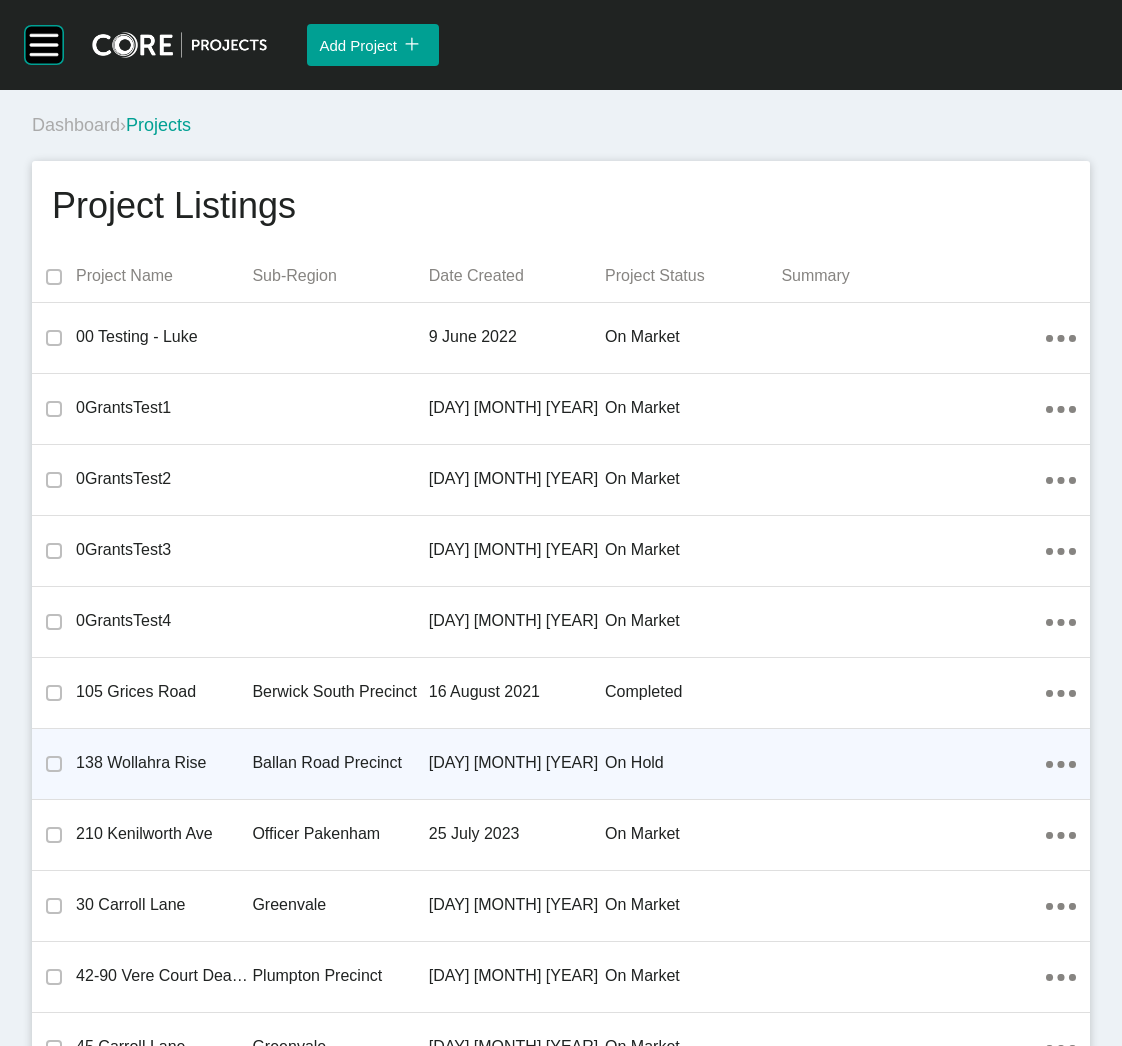 click on "Ballan Road Precinct" at bounding box center (340, 763) 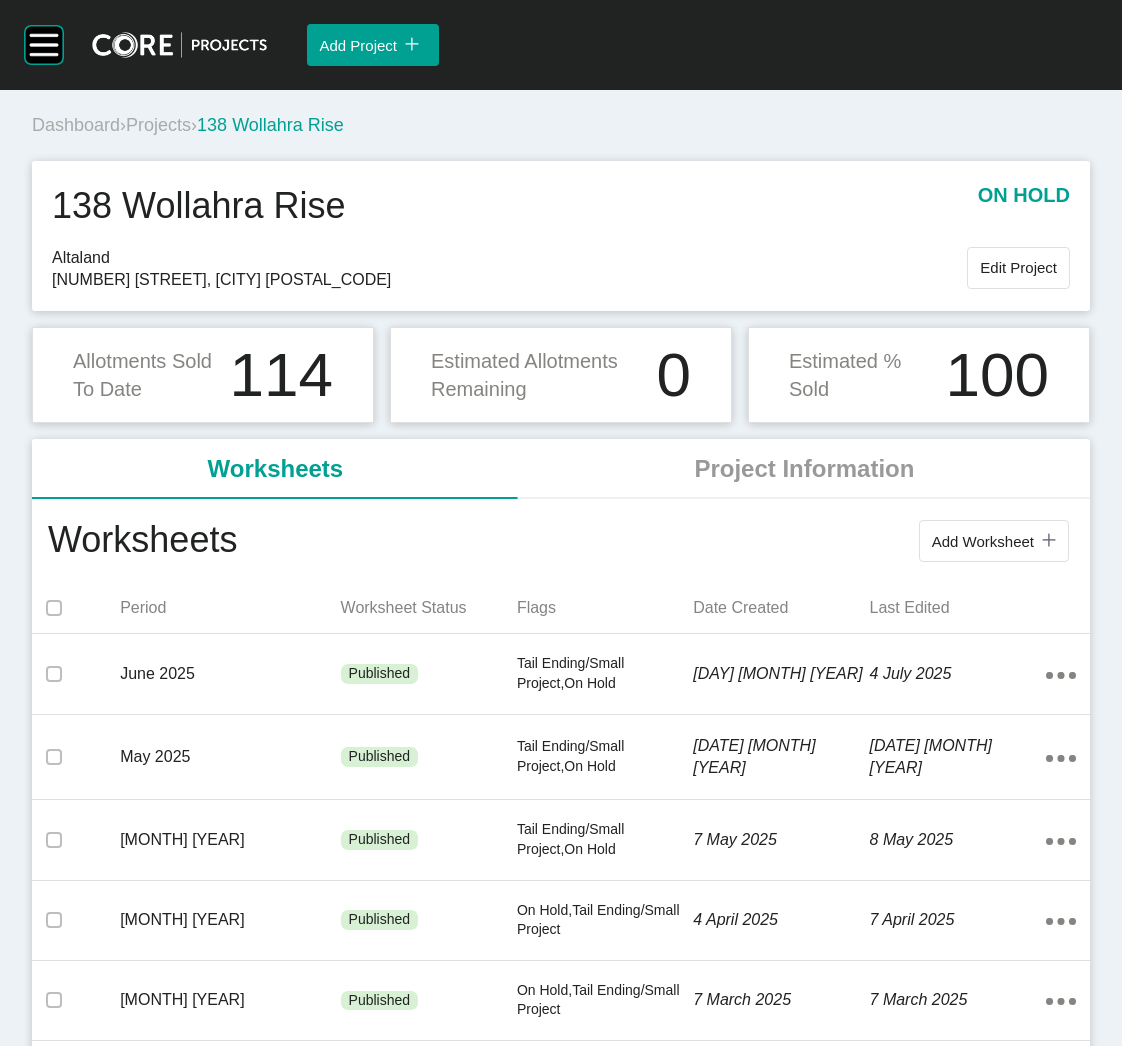 click on "Add Worksheet icon/tick copy 11 Created with Sketch." at bounding box center [994, 541] 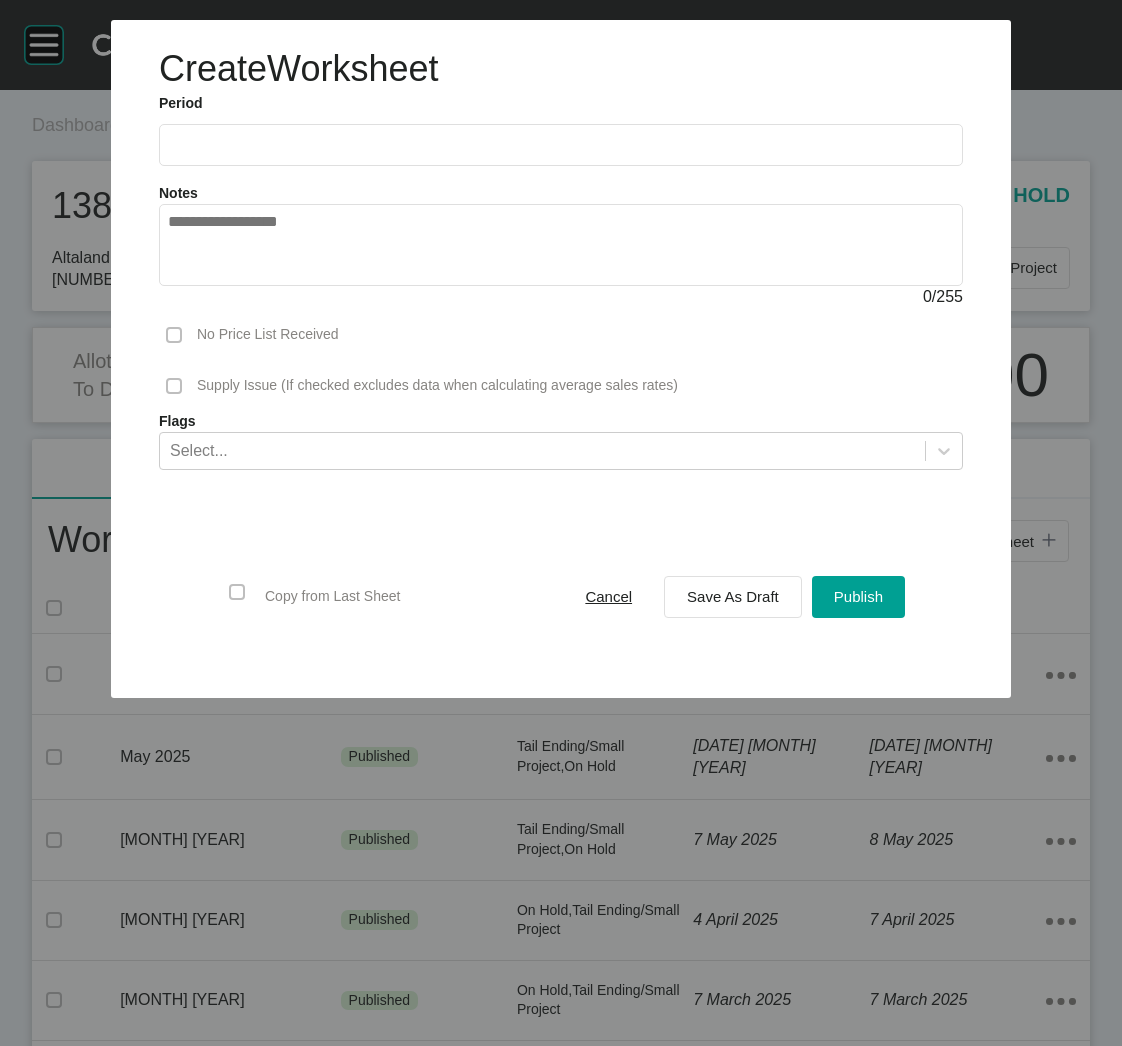 click at bounding box center (561, 144) 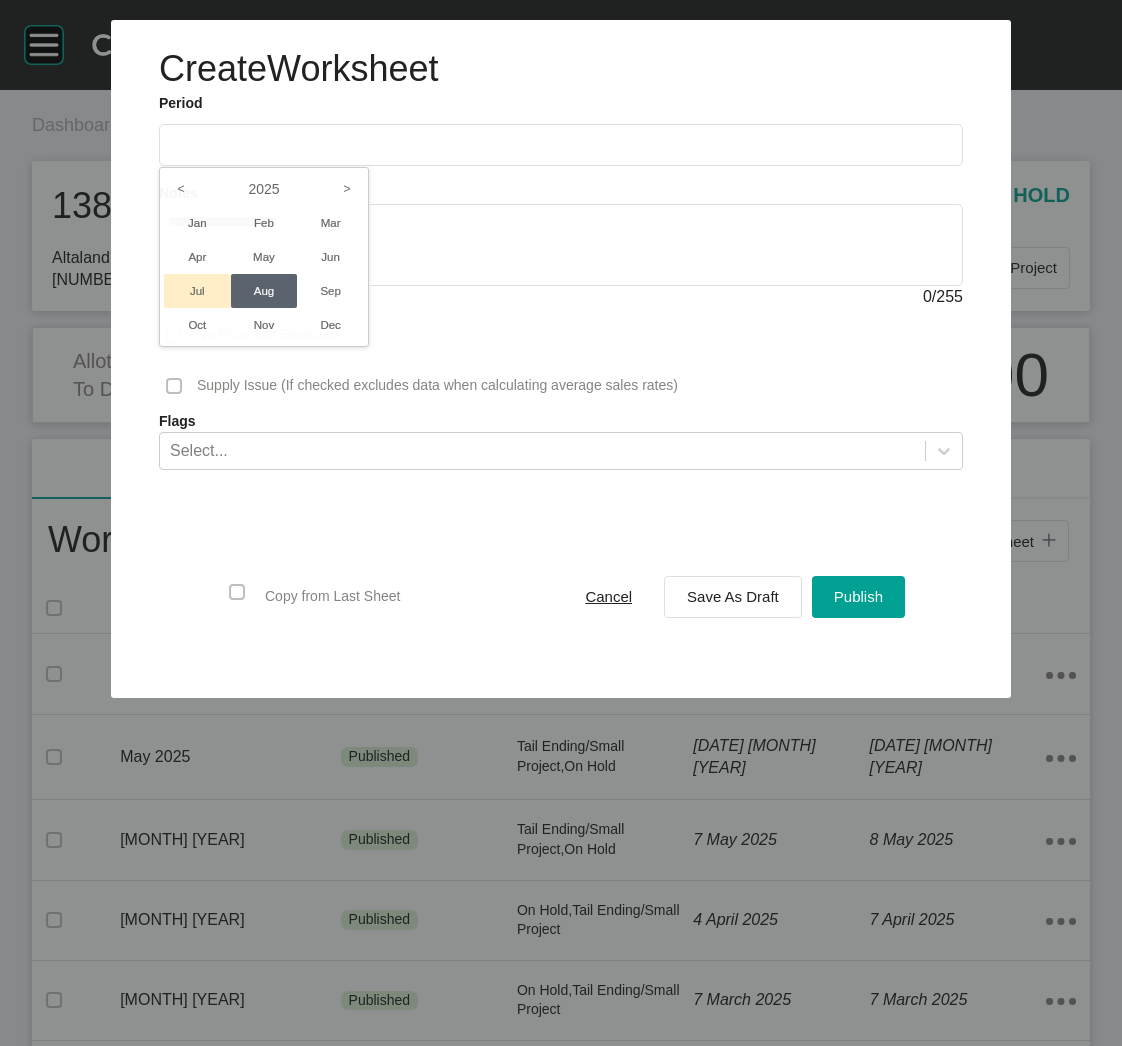 click on "Jul" at bounding box center [197, 291] 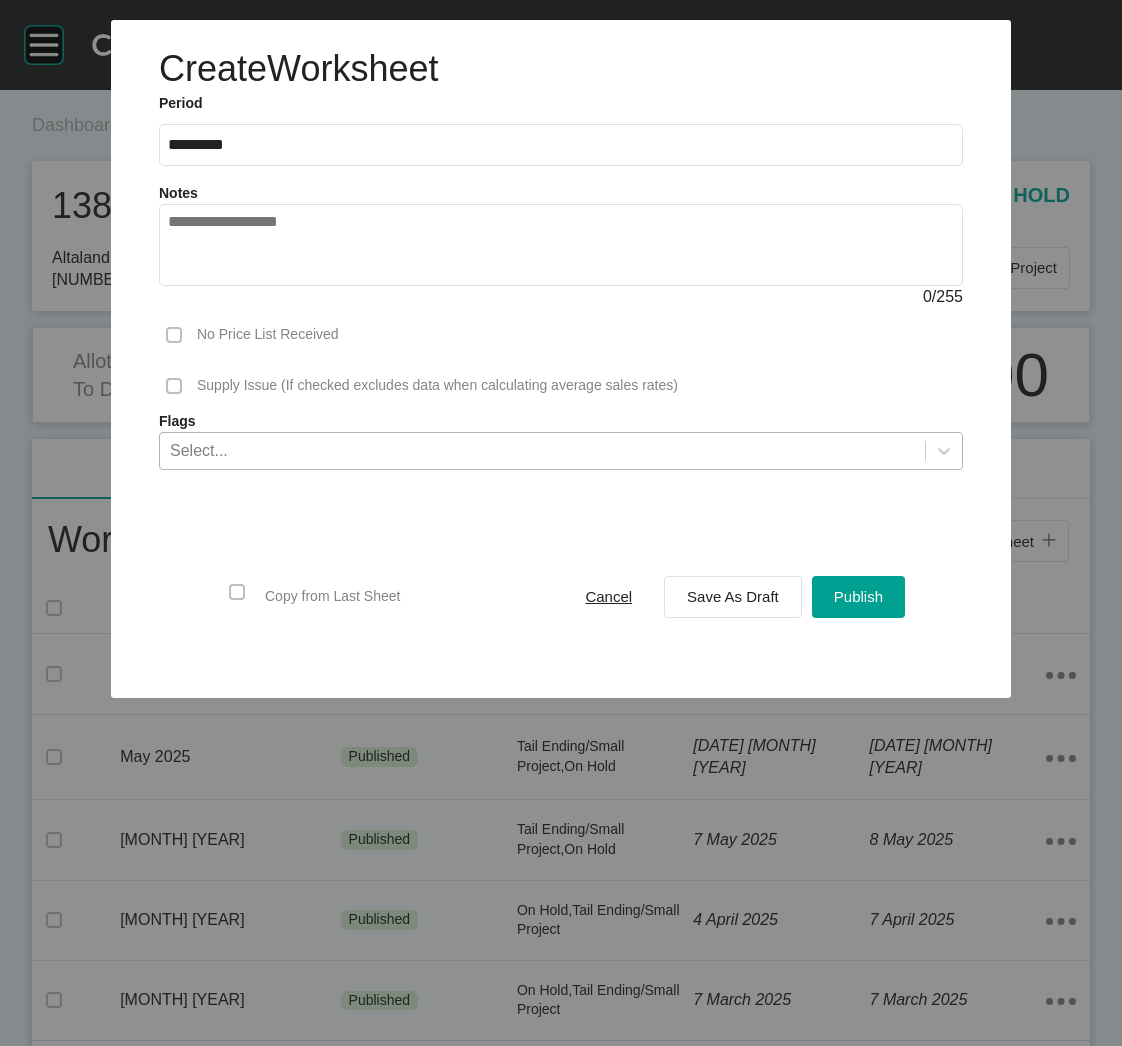 click on "Select..." at bounding box center [542, 450] 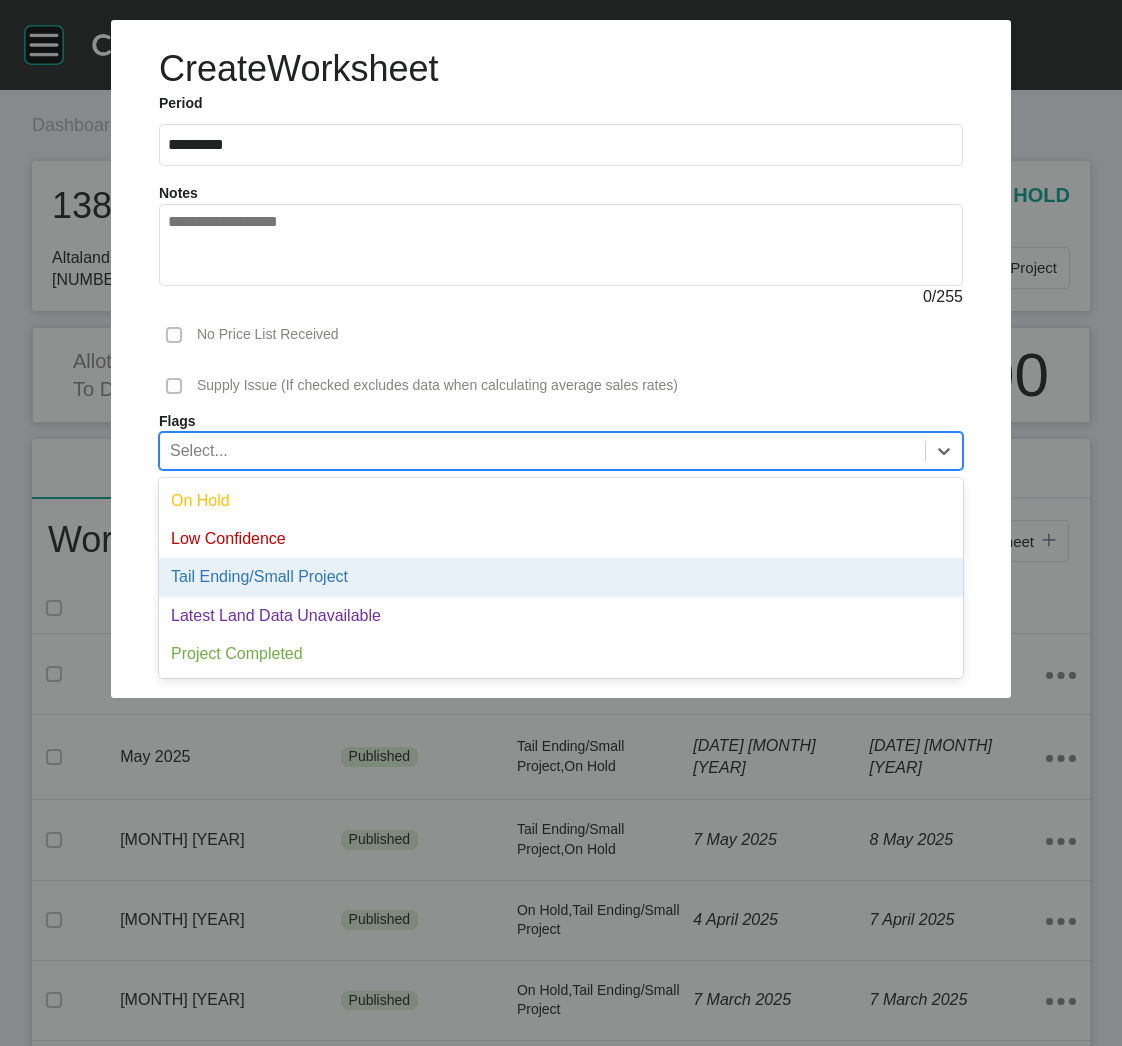 click on "Tail Ending/Small Project" at bounding box center (561, 577) 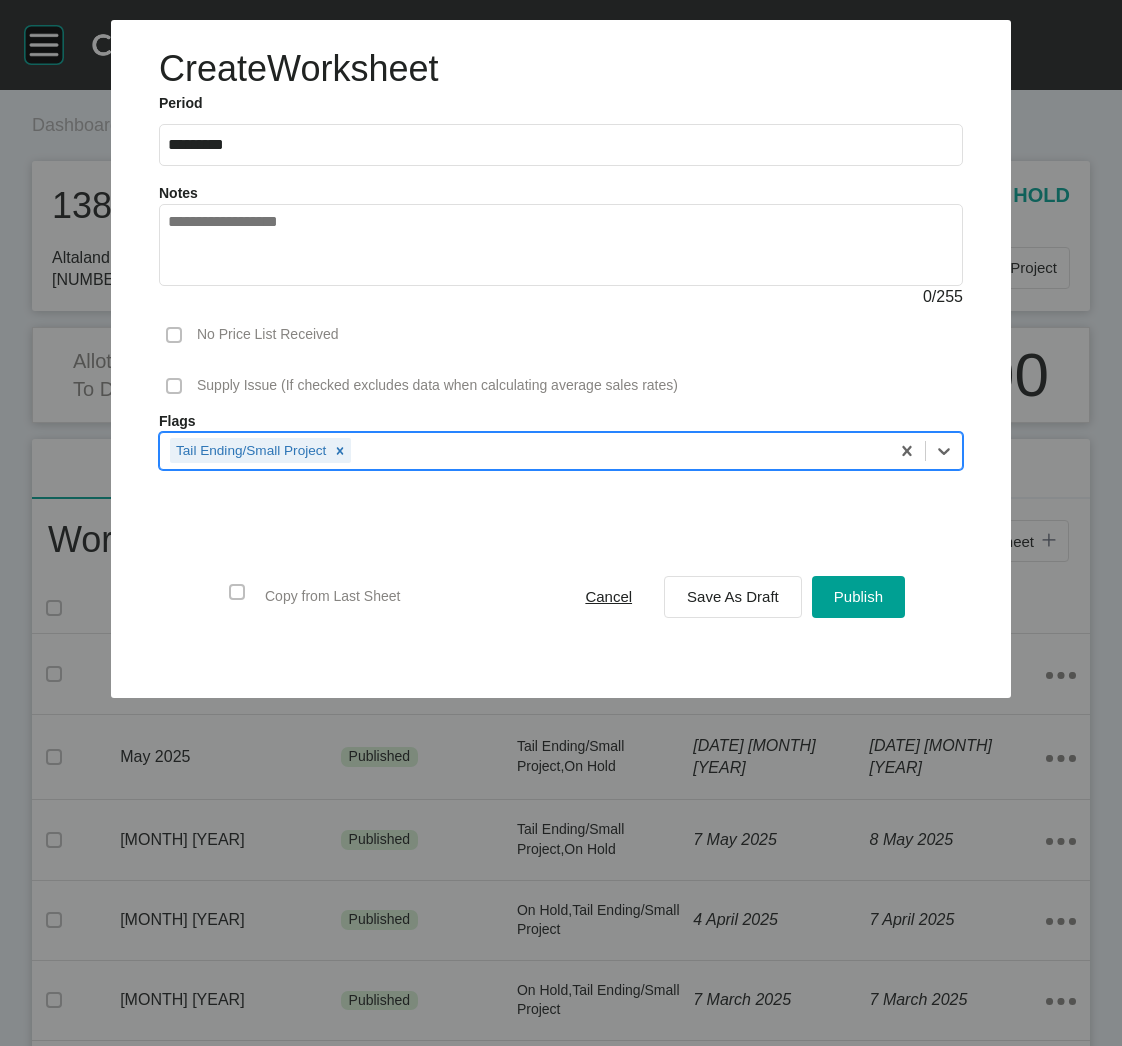 click on "Tail Ending/Small Project" at bounding box center (524, 450) 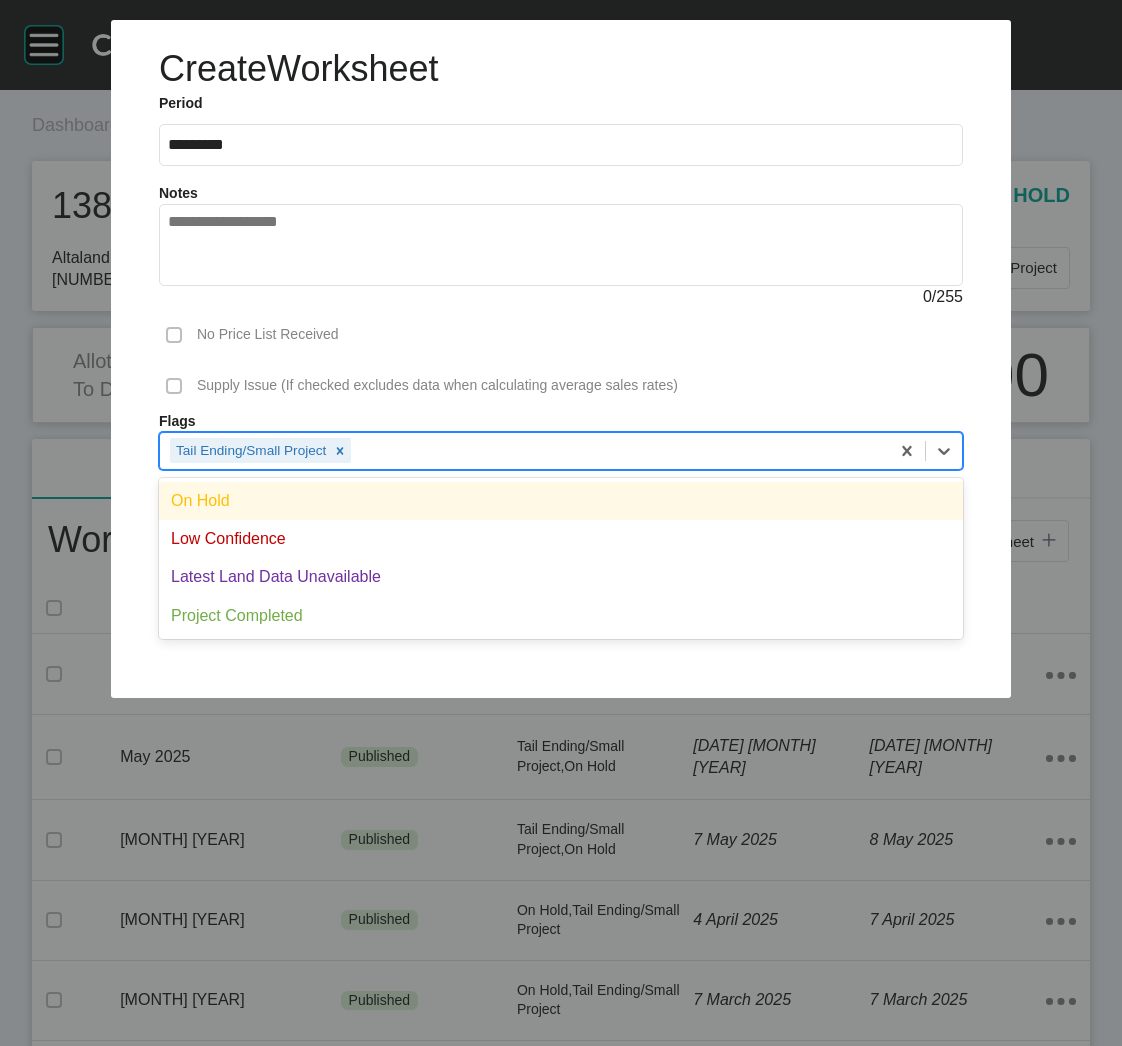 click on "On Hold" at bounding box center [561, 501] 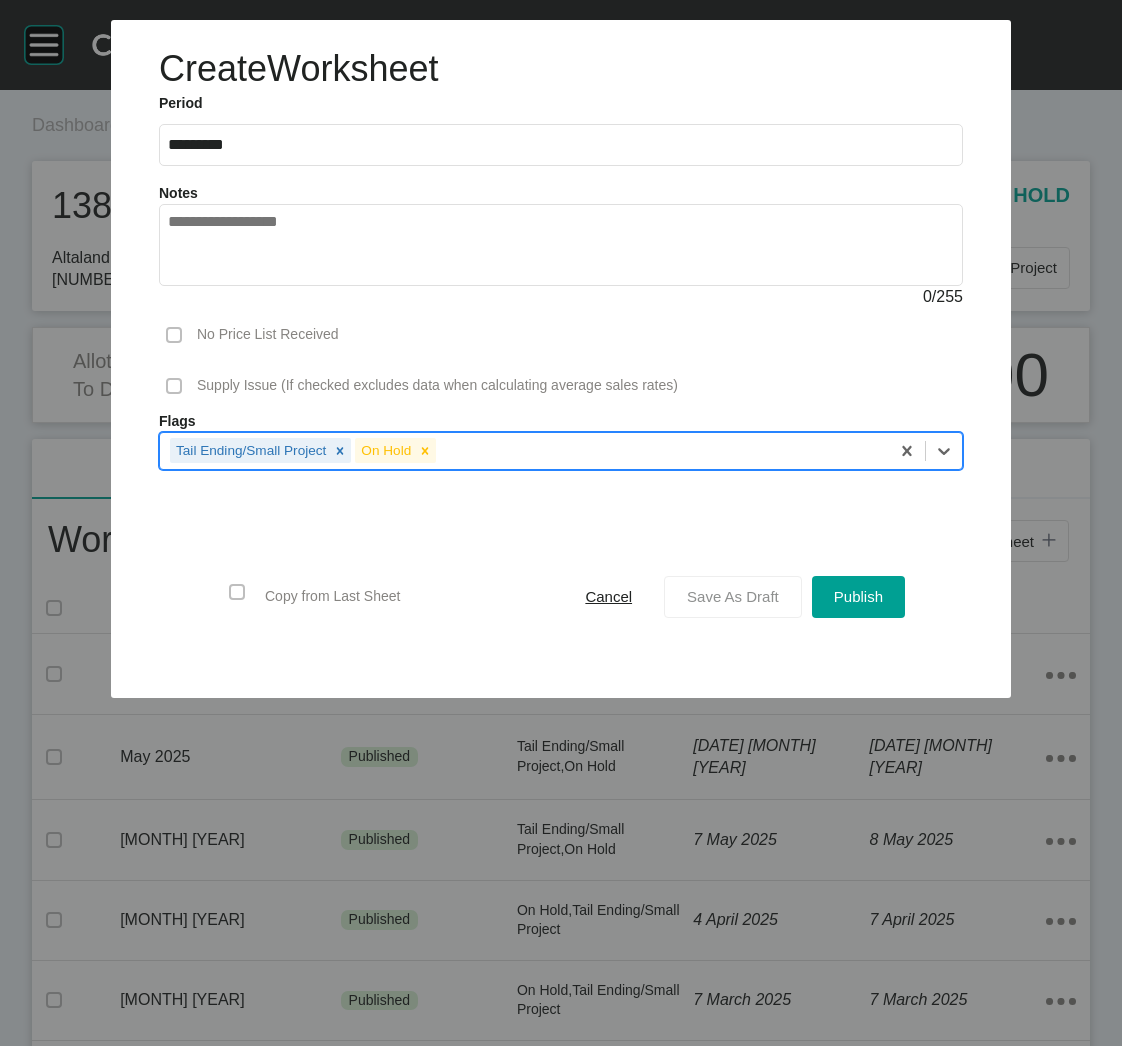 click on "Save As Draft" at bounding box center (733, 596) 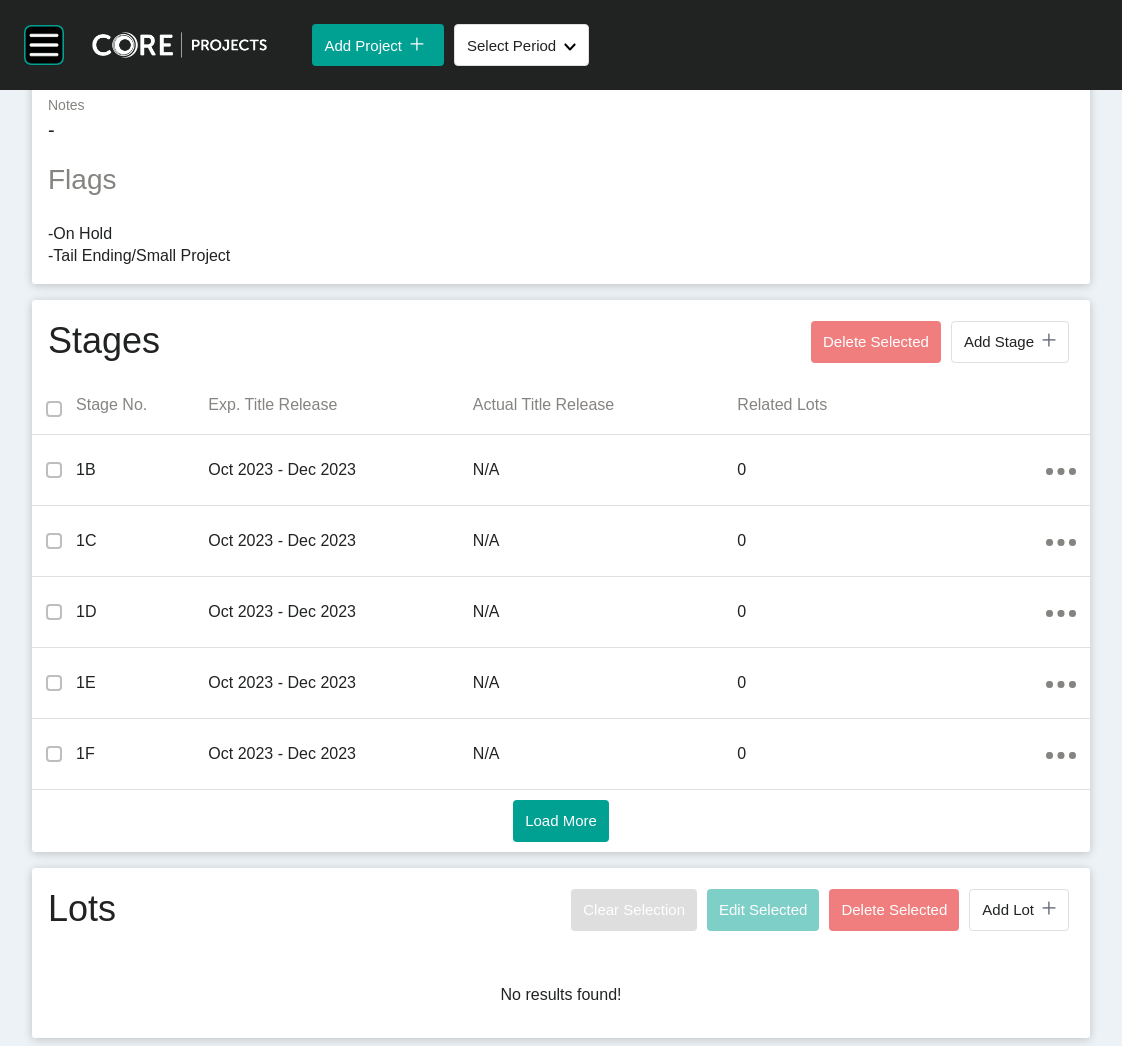 scroll, scrollTop: 0, scrollLeft: 0, axis: both 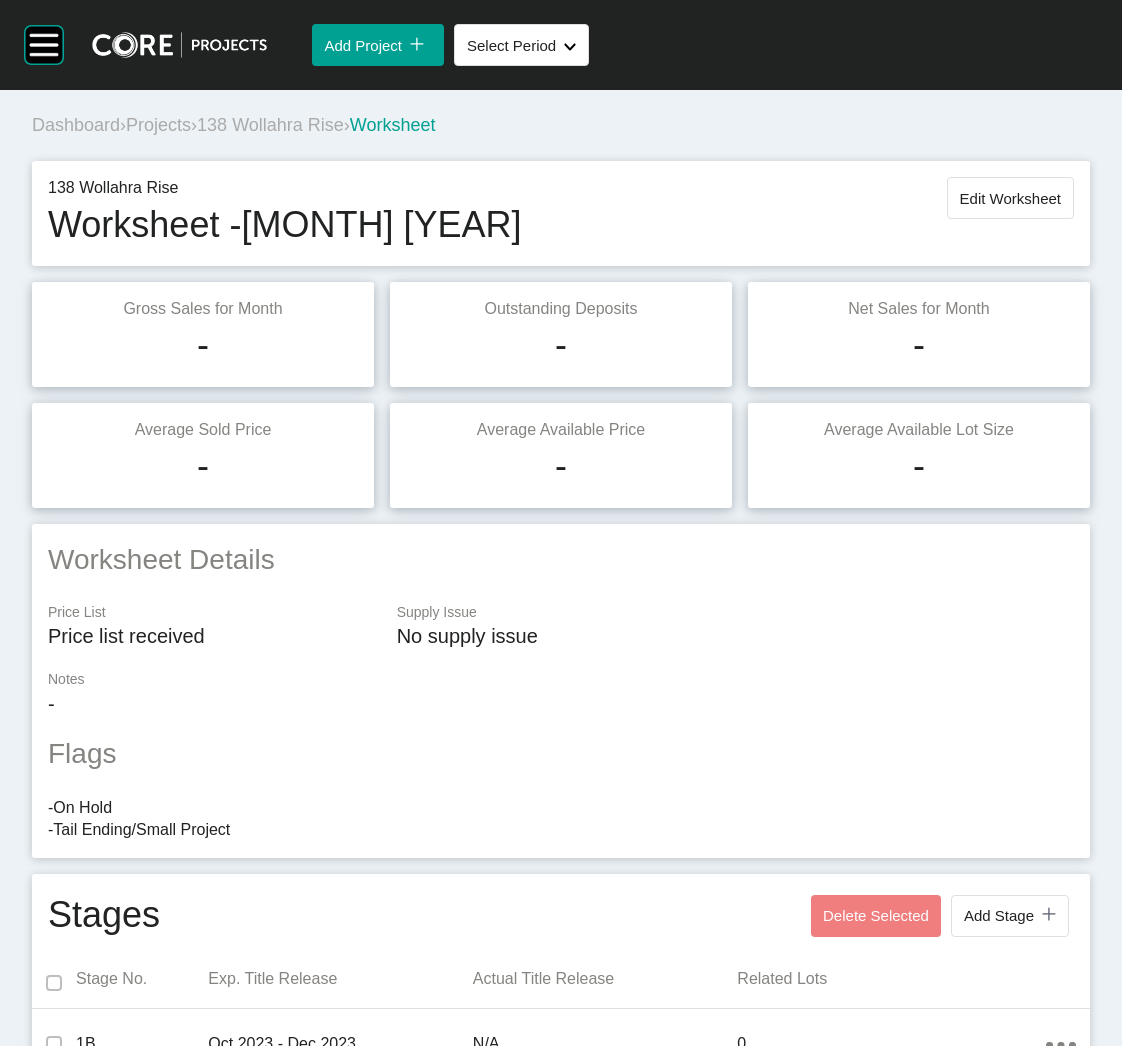 click on "Projects" at bounding box center [158, 125] 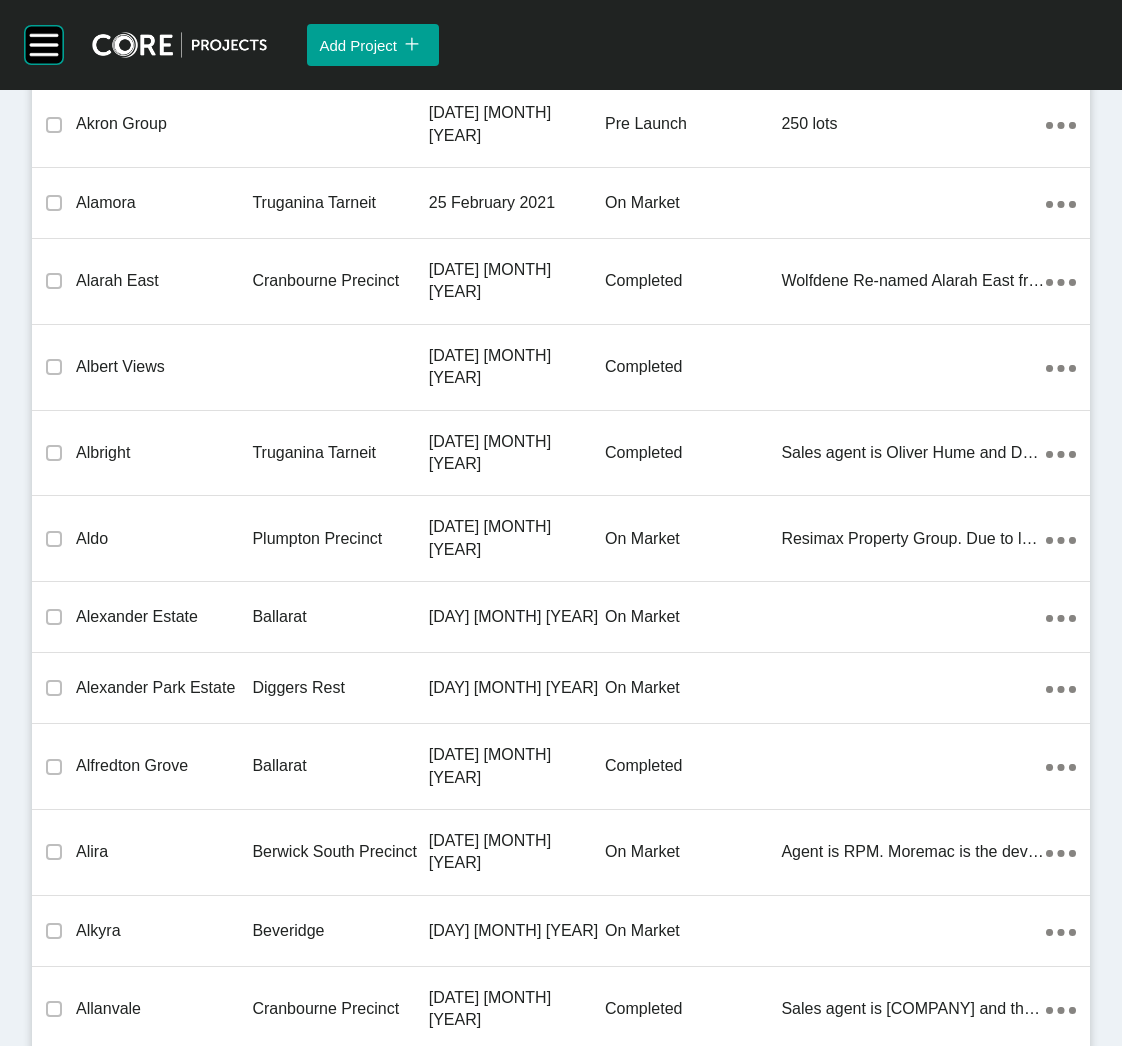 scroll, scrollTop: 30677, scrollLeft: 0, axis: vertical 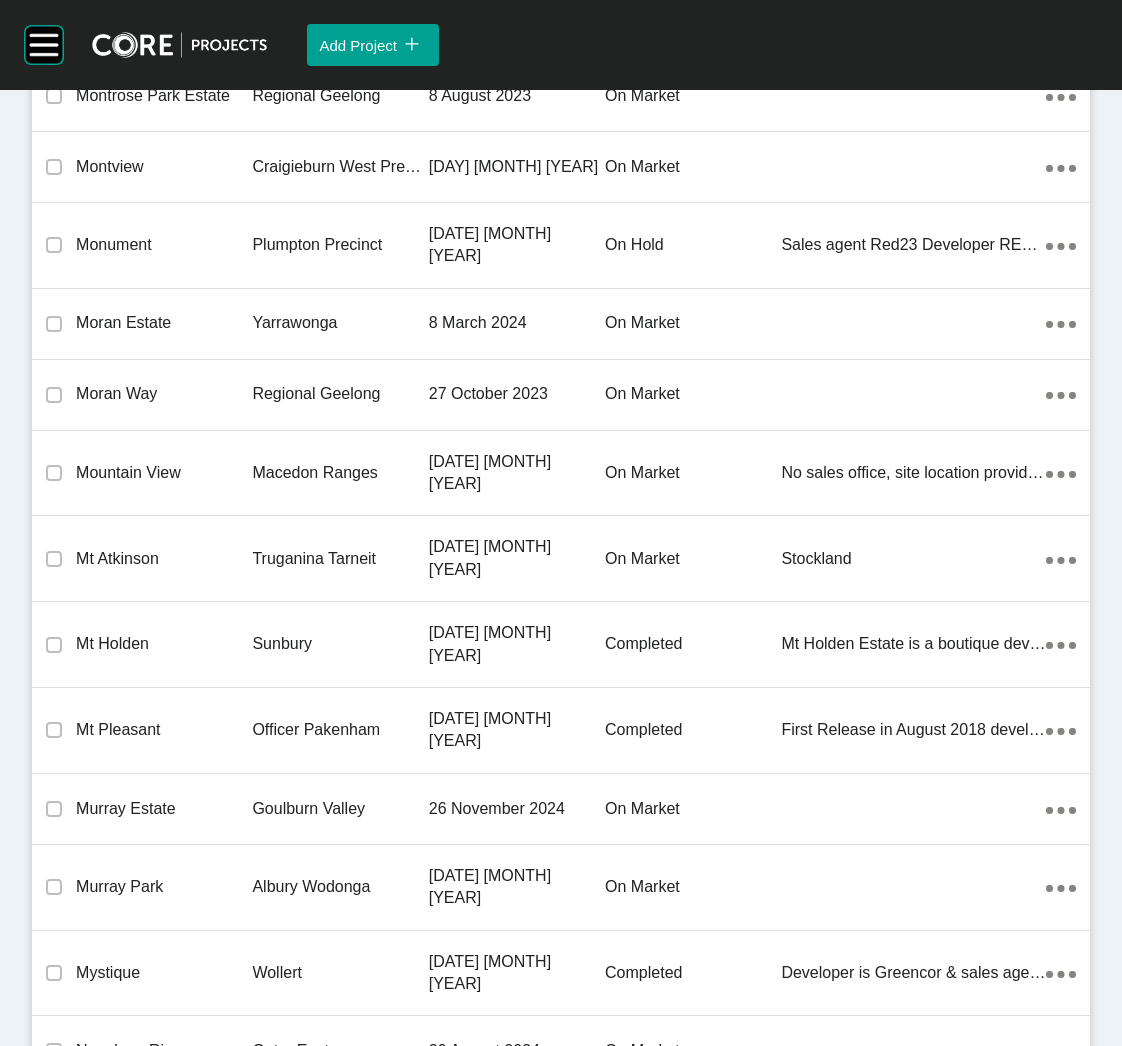 click on "Ballan Road Precinct" at bounding box center [340, 4145] 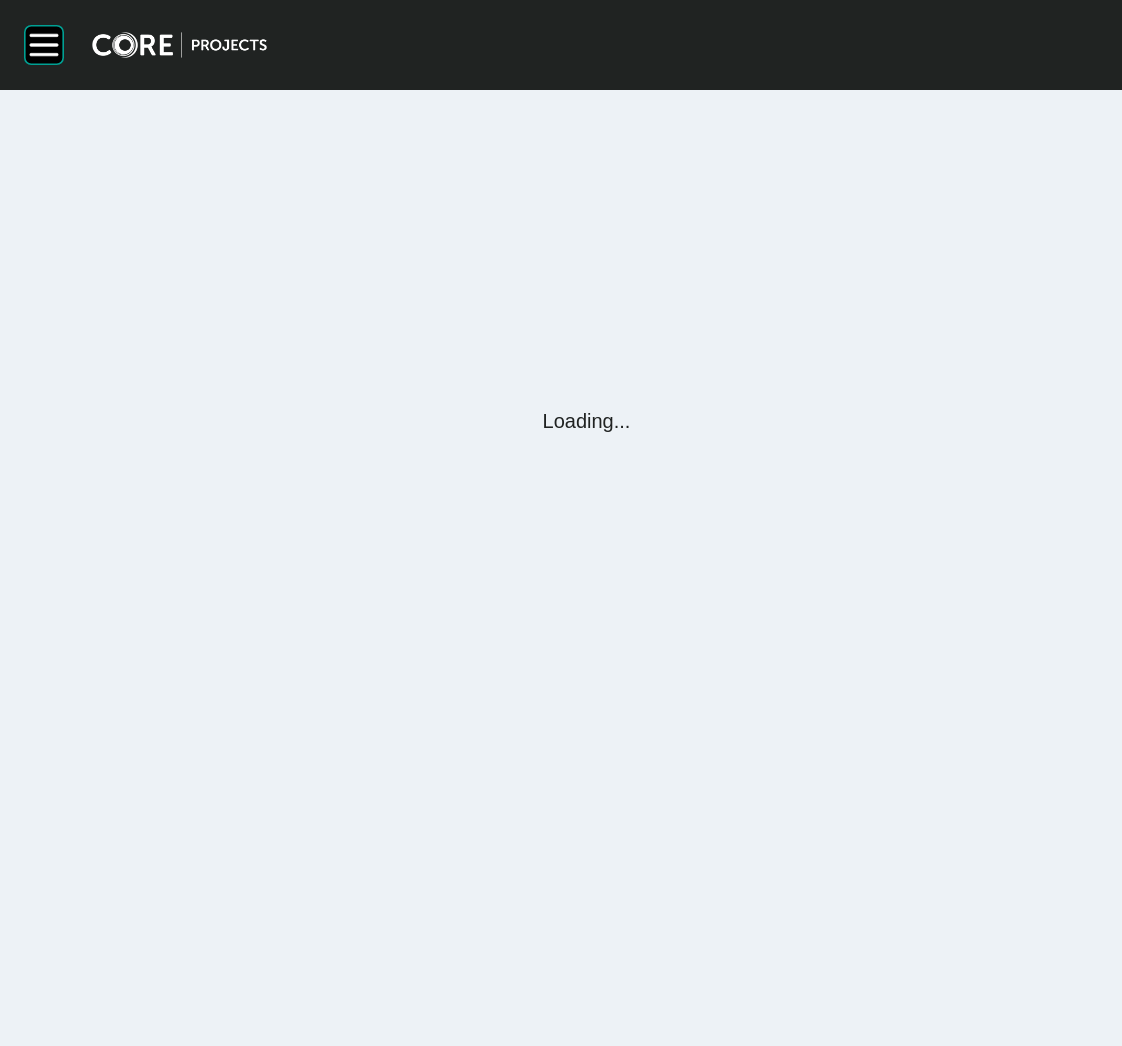 scroll, scrollTop: 0, scrollLeft: 0, axis: both 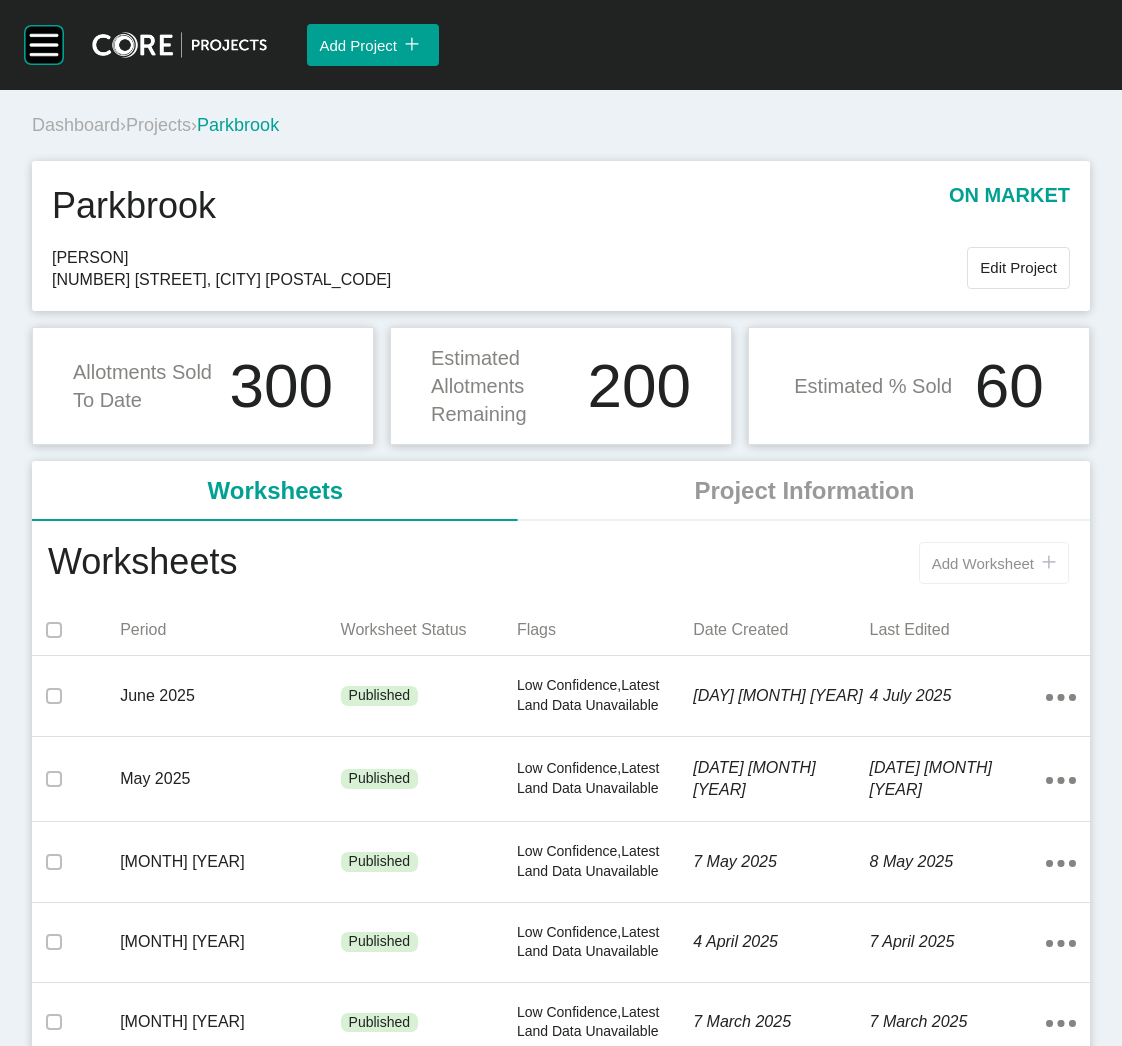 click on "Add Worksheet icon/tick copy 11 Created with Sketch." at bounding box center [994, 563] 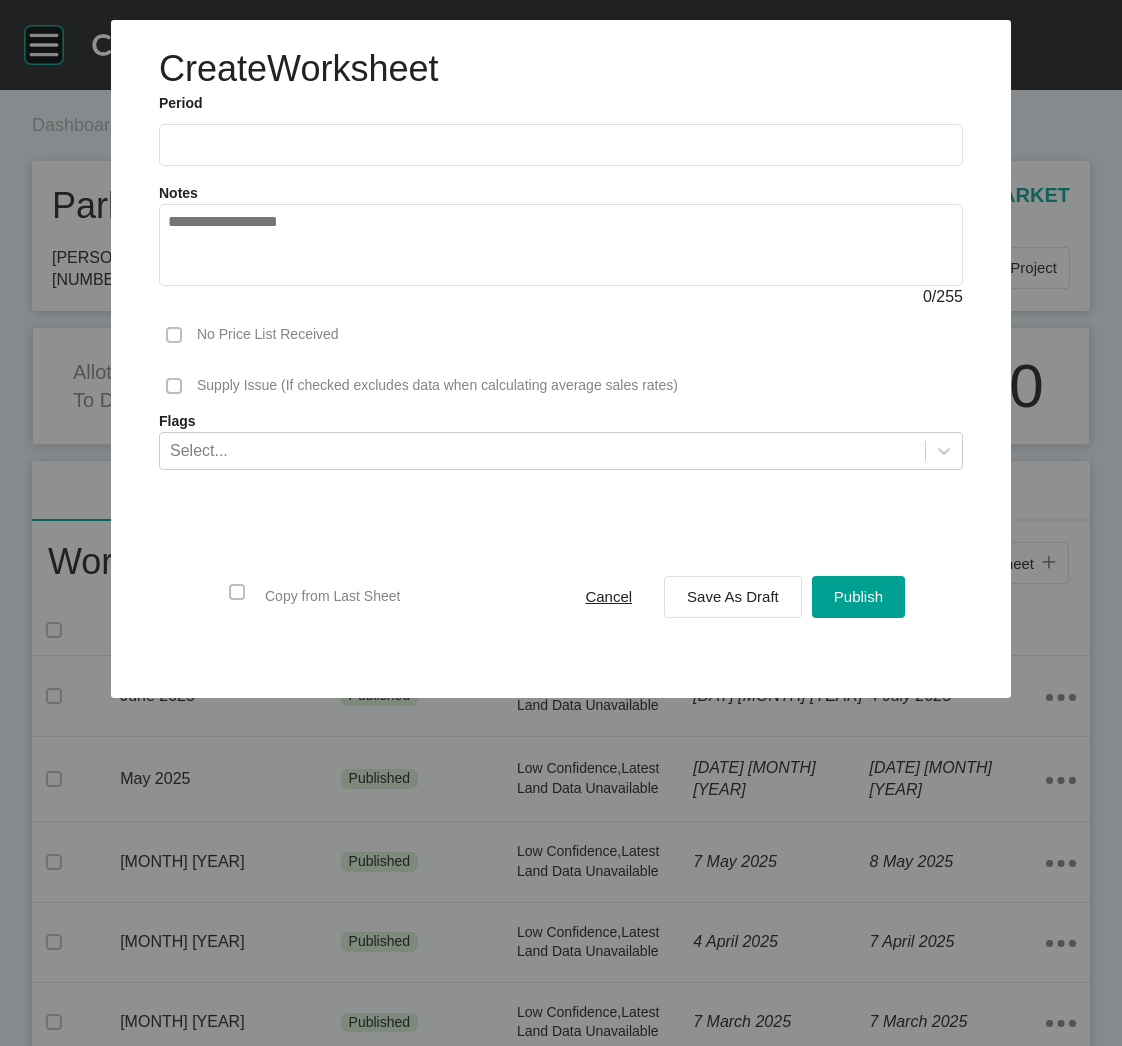 click at bounding box center [561, 145] 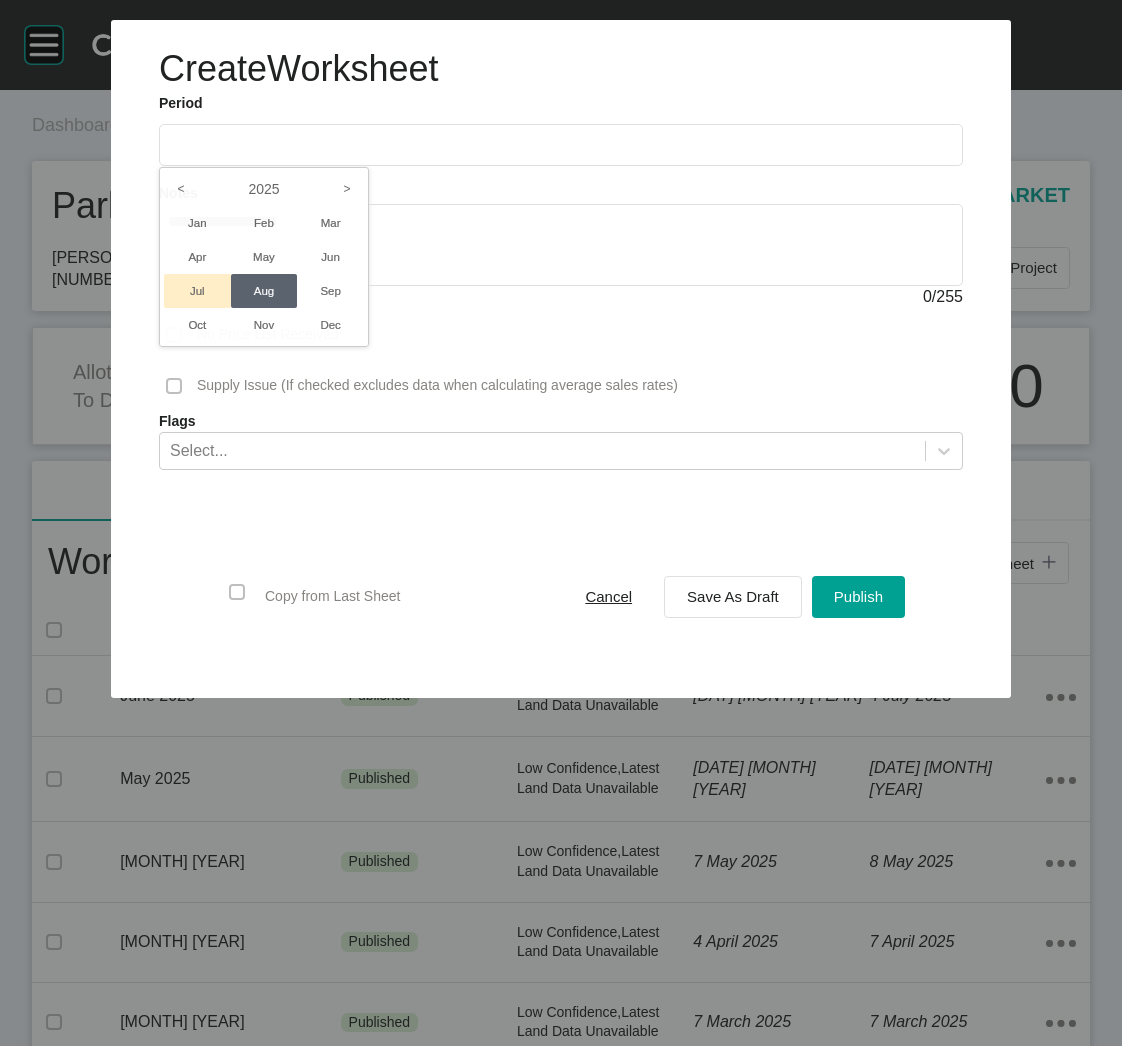 click on "Jul" at bounding box center (197, 291) 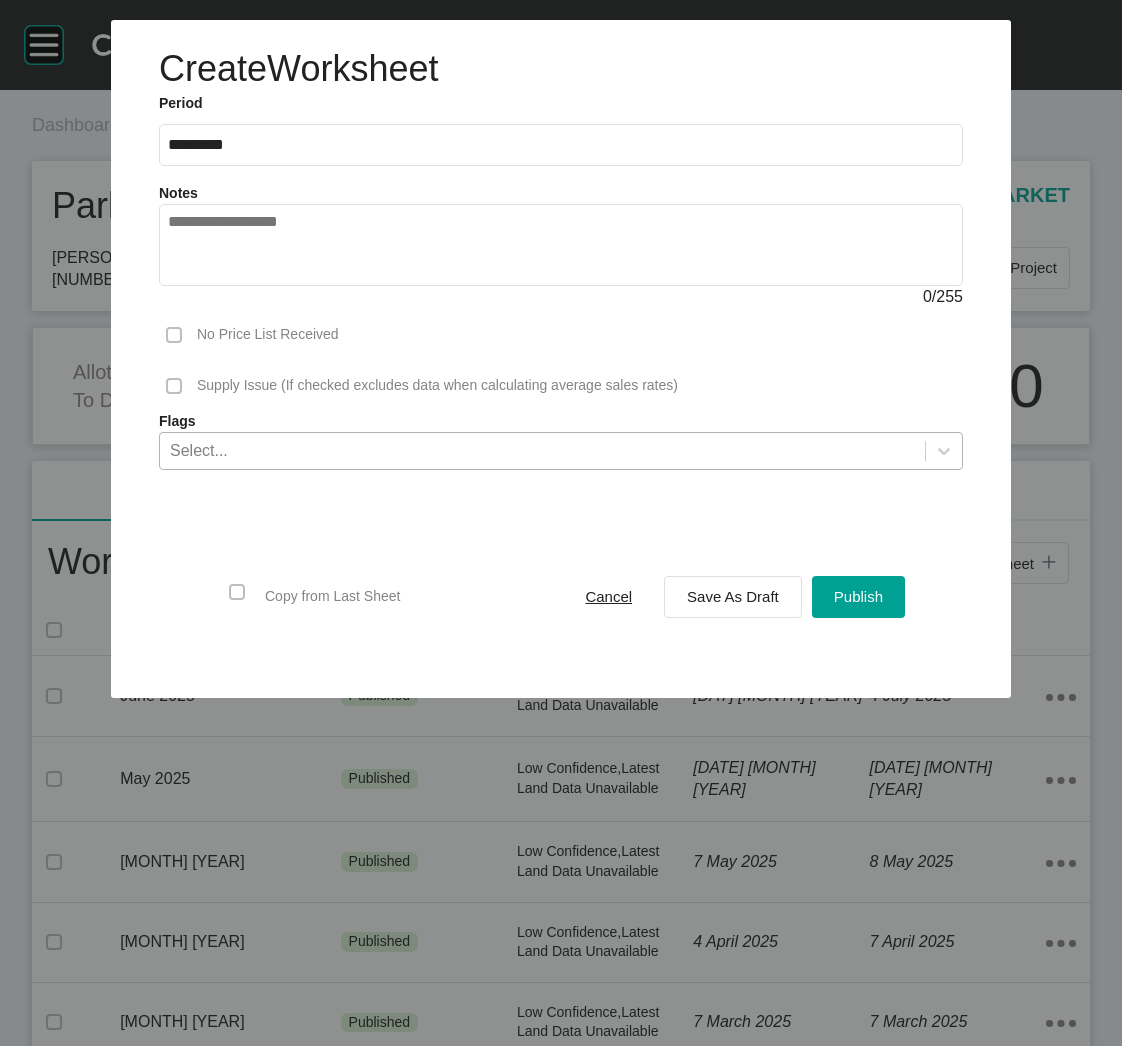 click on "Select..." at bounding box center [542, 450] 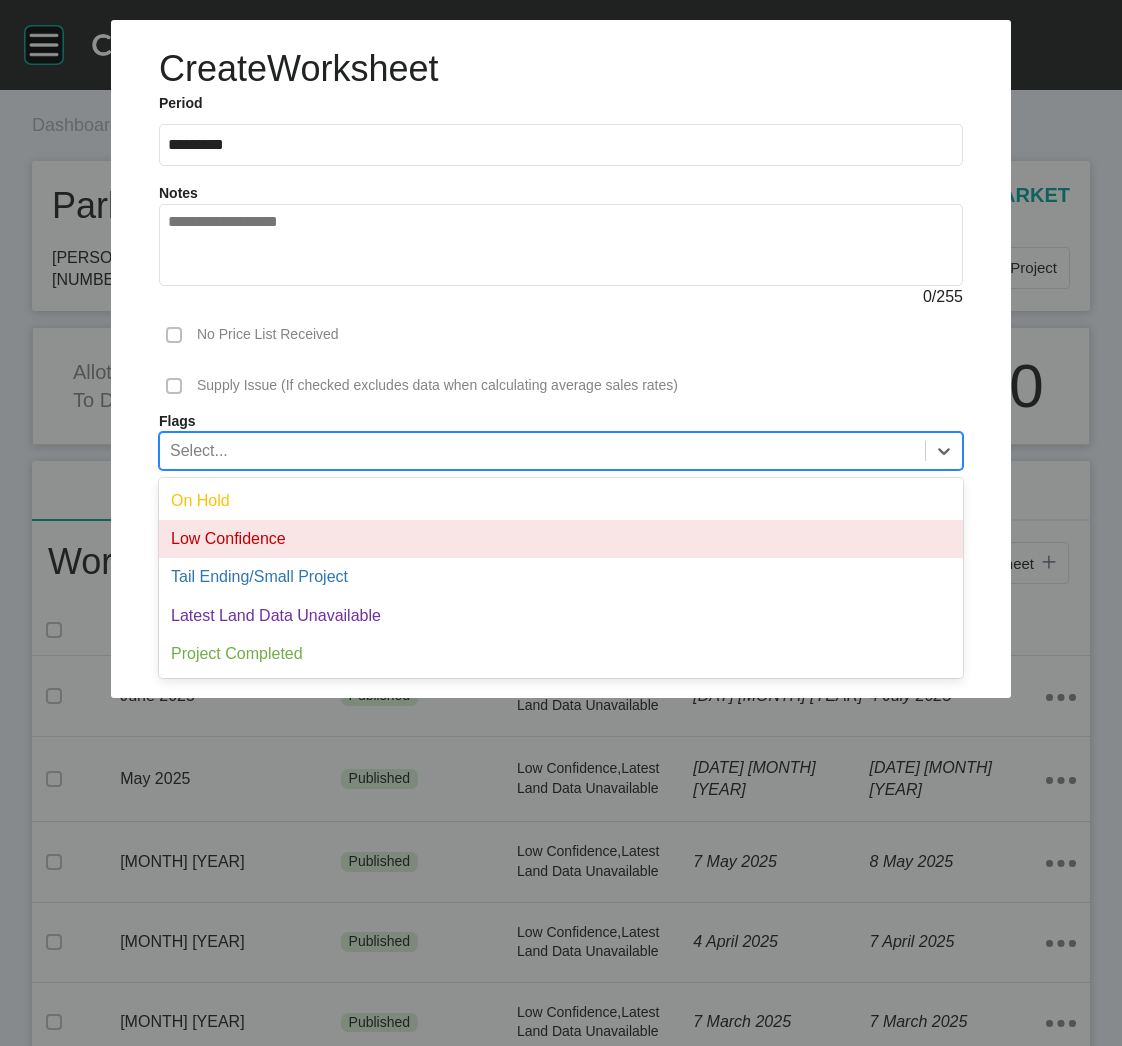 click on "Low Confidence" at bounding box center [561, 539] 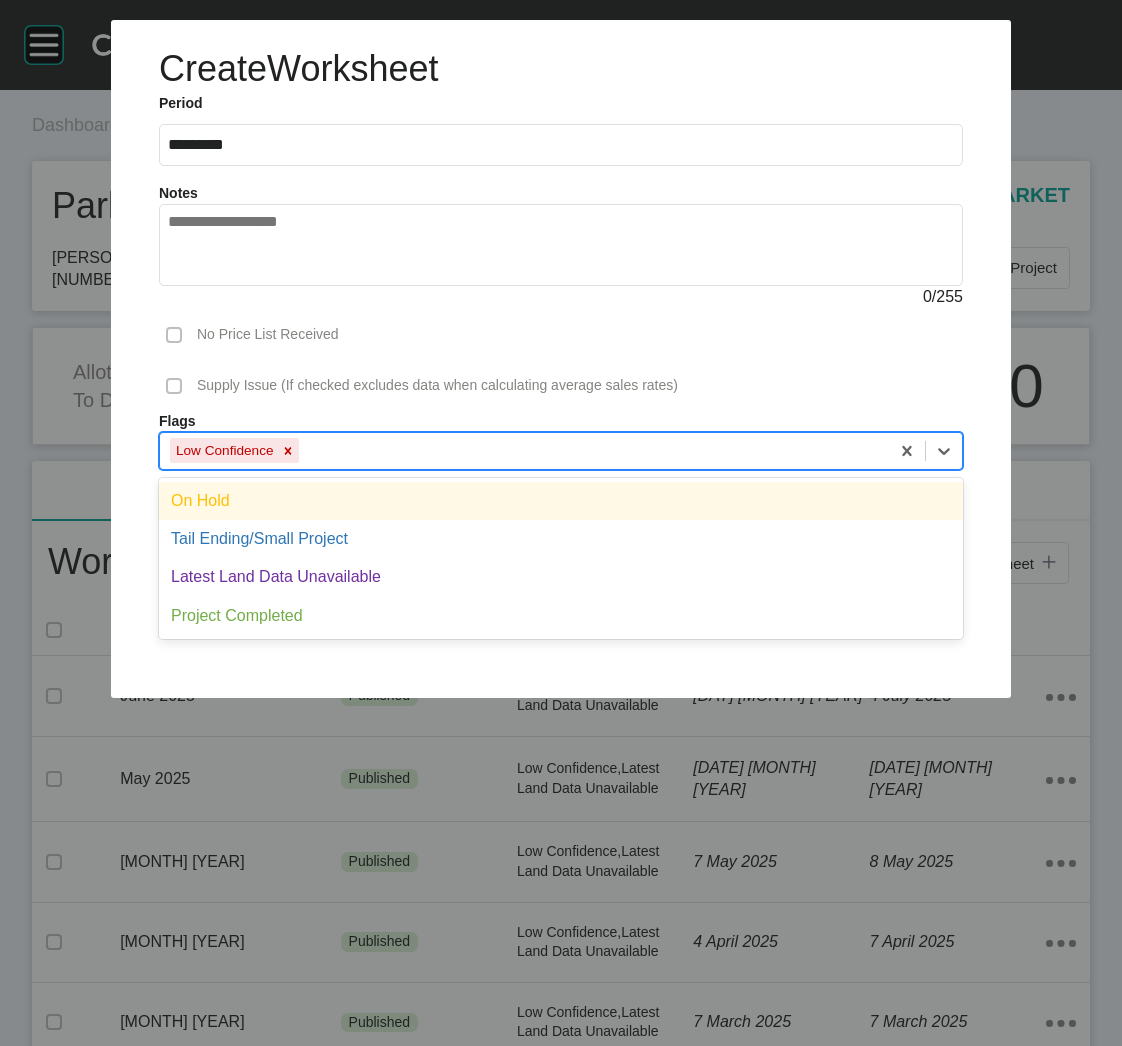 click on "Low Confidence" at bounding box center [524, 450] 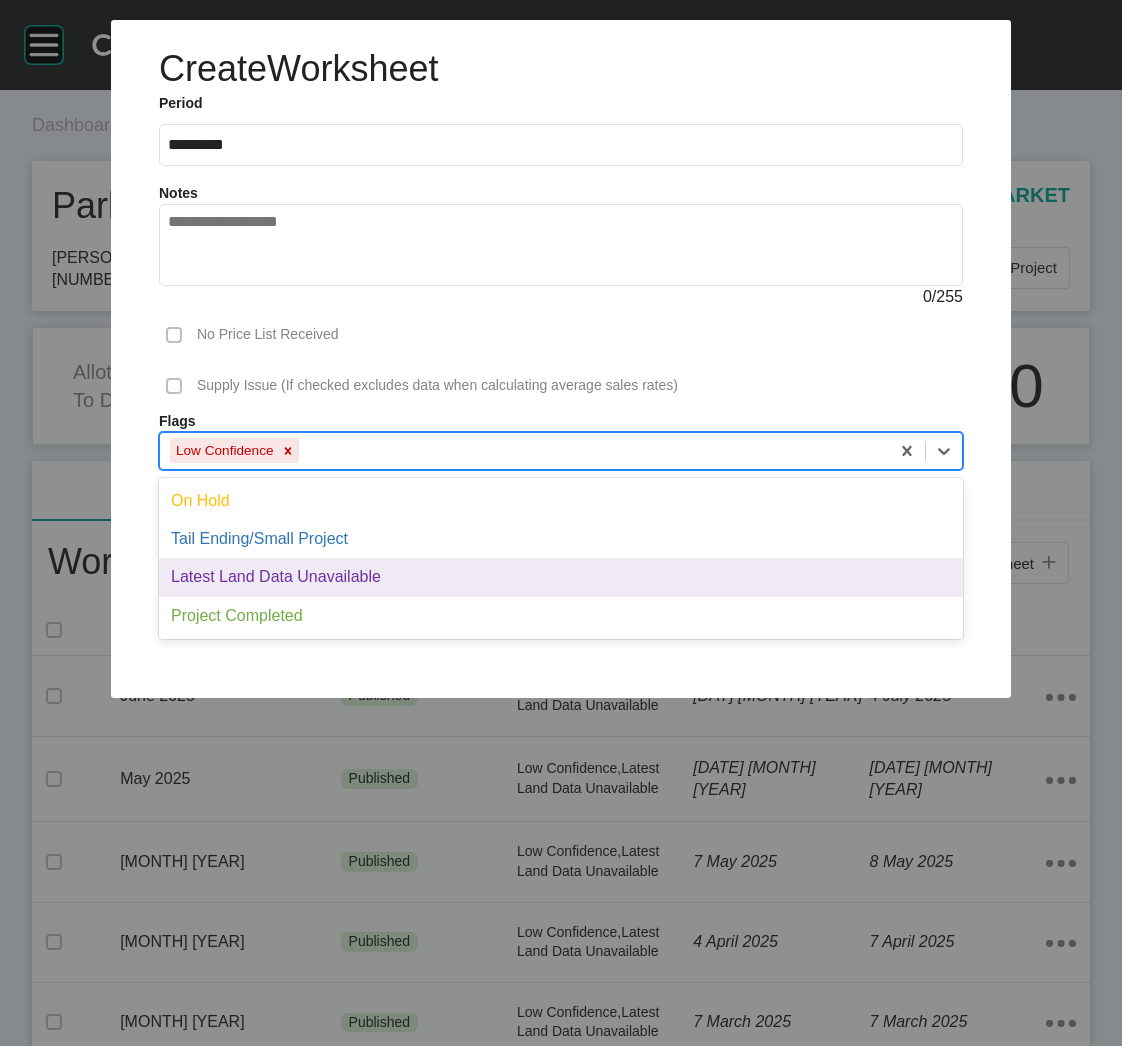 click on "Latest Land Data Unavailable" at bounding box center (561, 577) 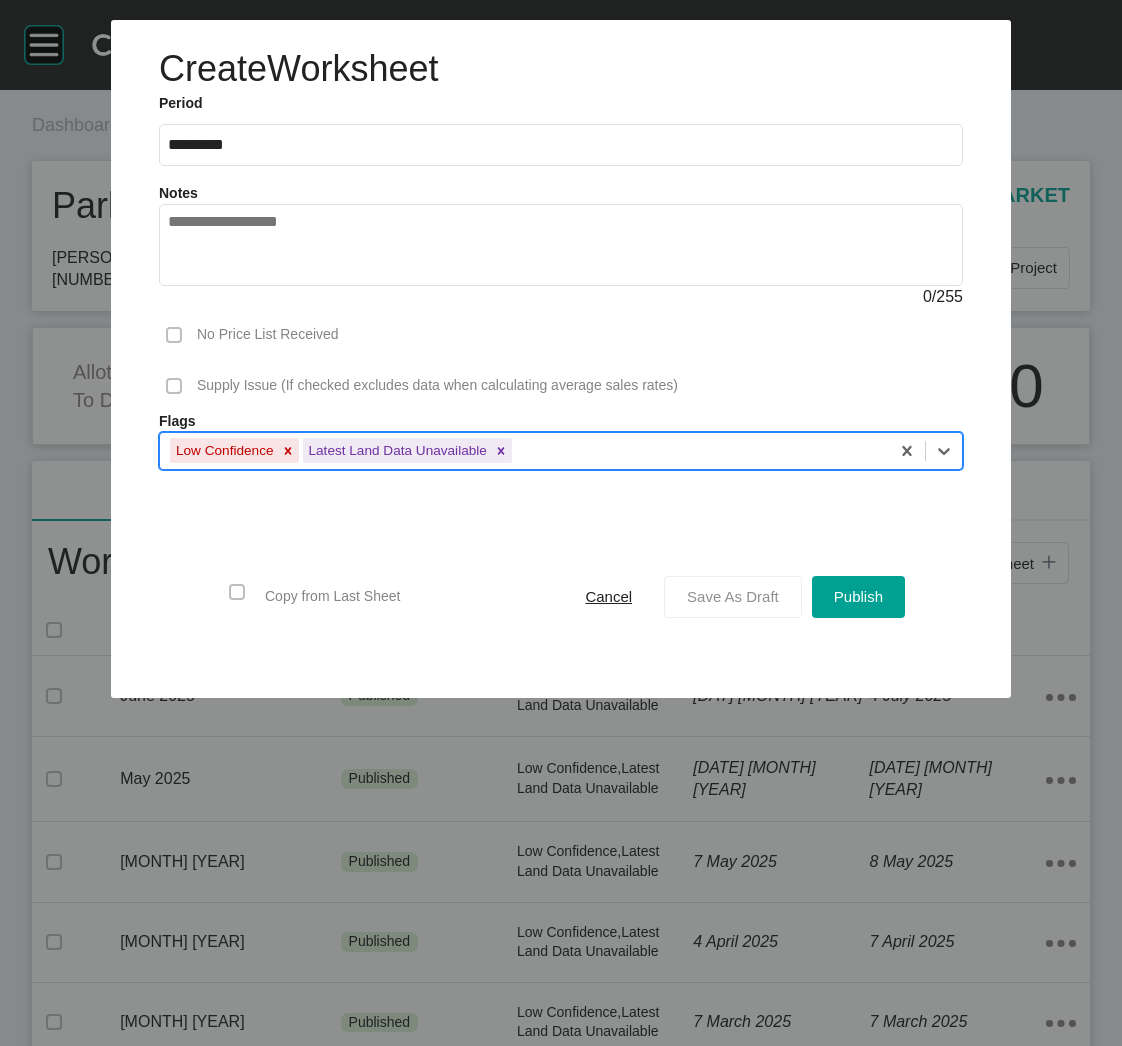 click on "Save As Draft" at bounding box center (733, 596) 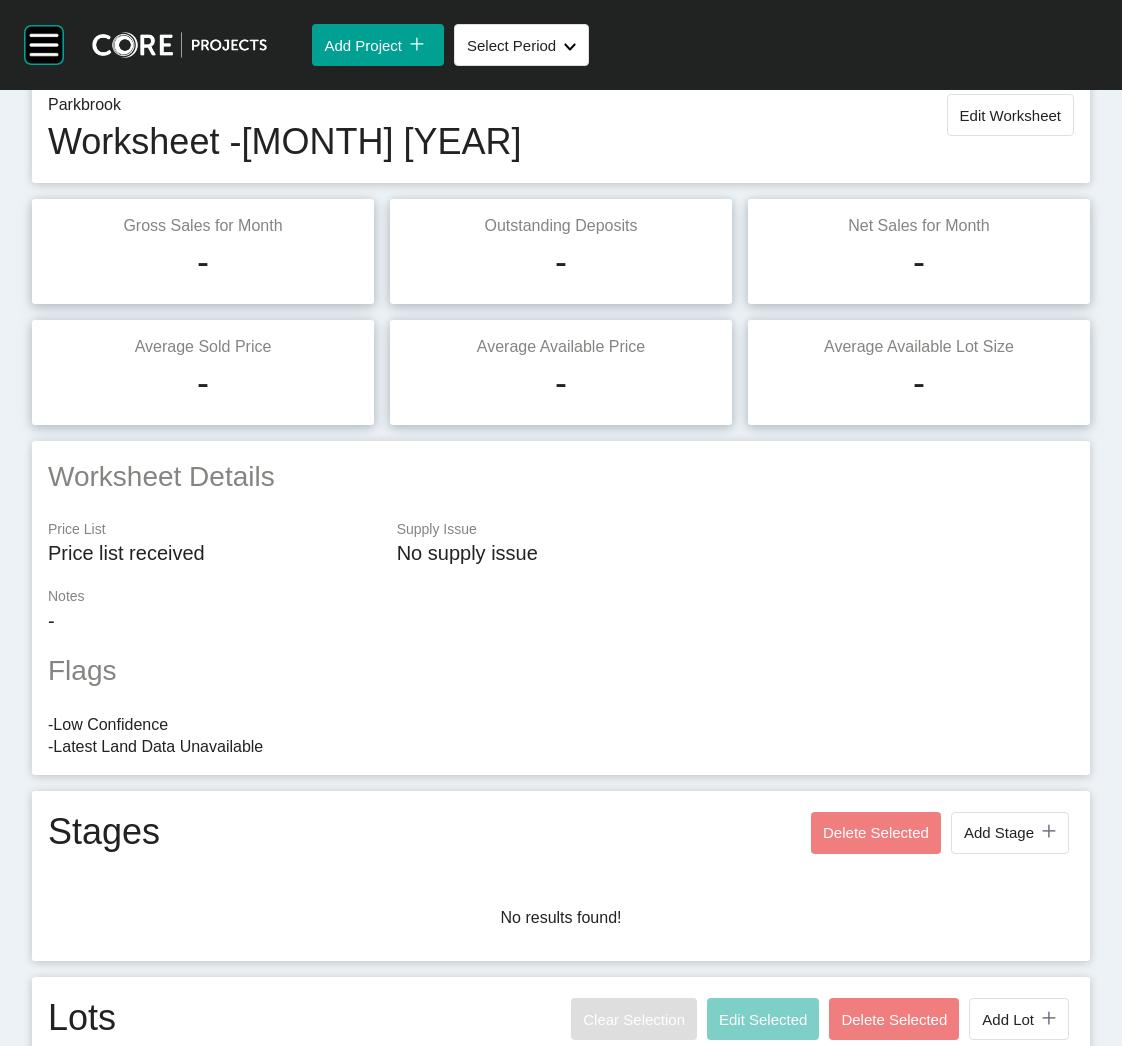 scroll, scrollTop: 0, scrollLeft: 0, axis: both 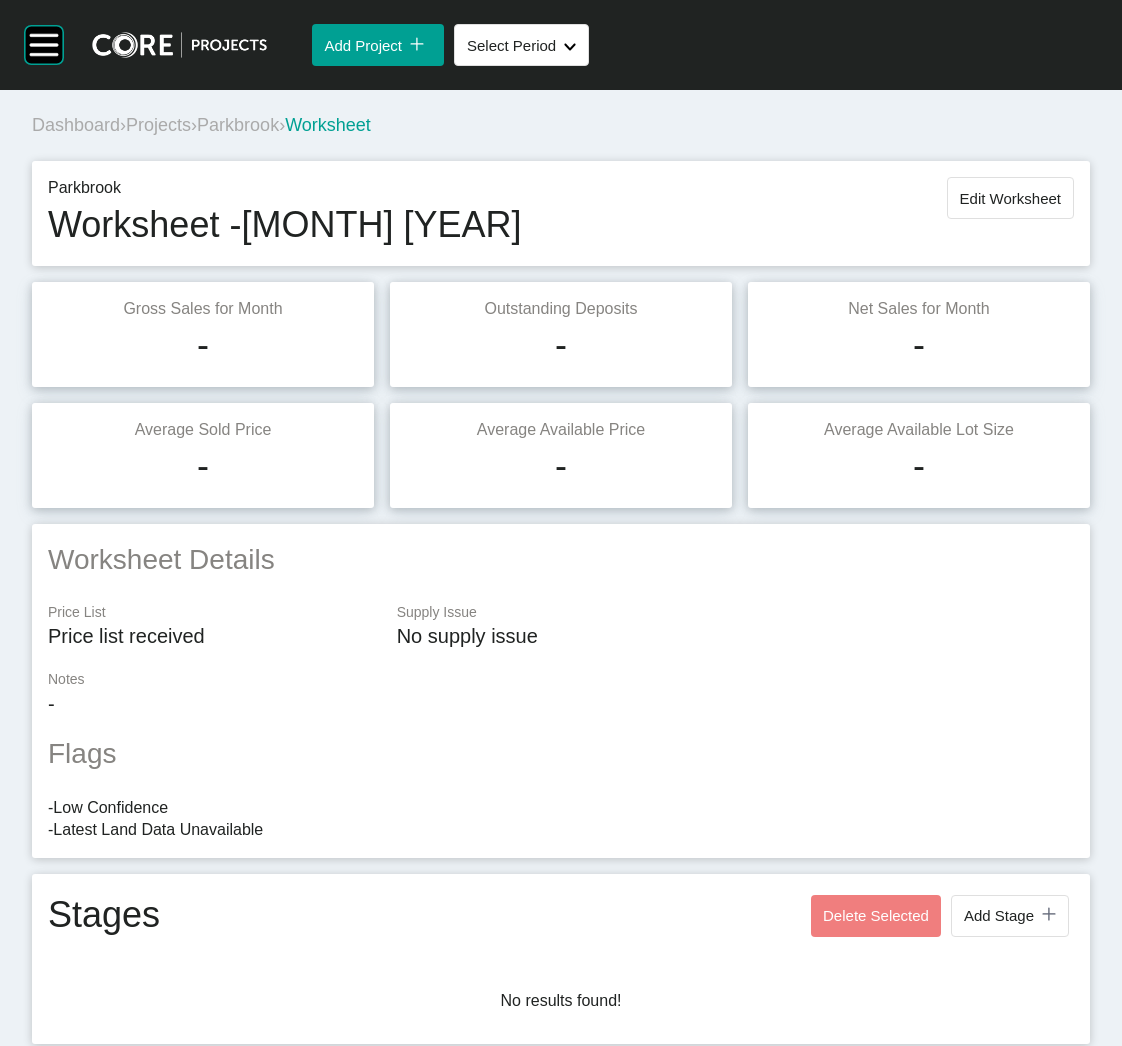 click on "Projects" at bounding box center (158, 125) 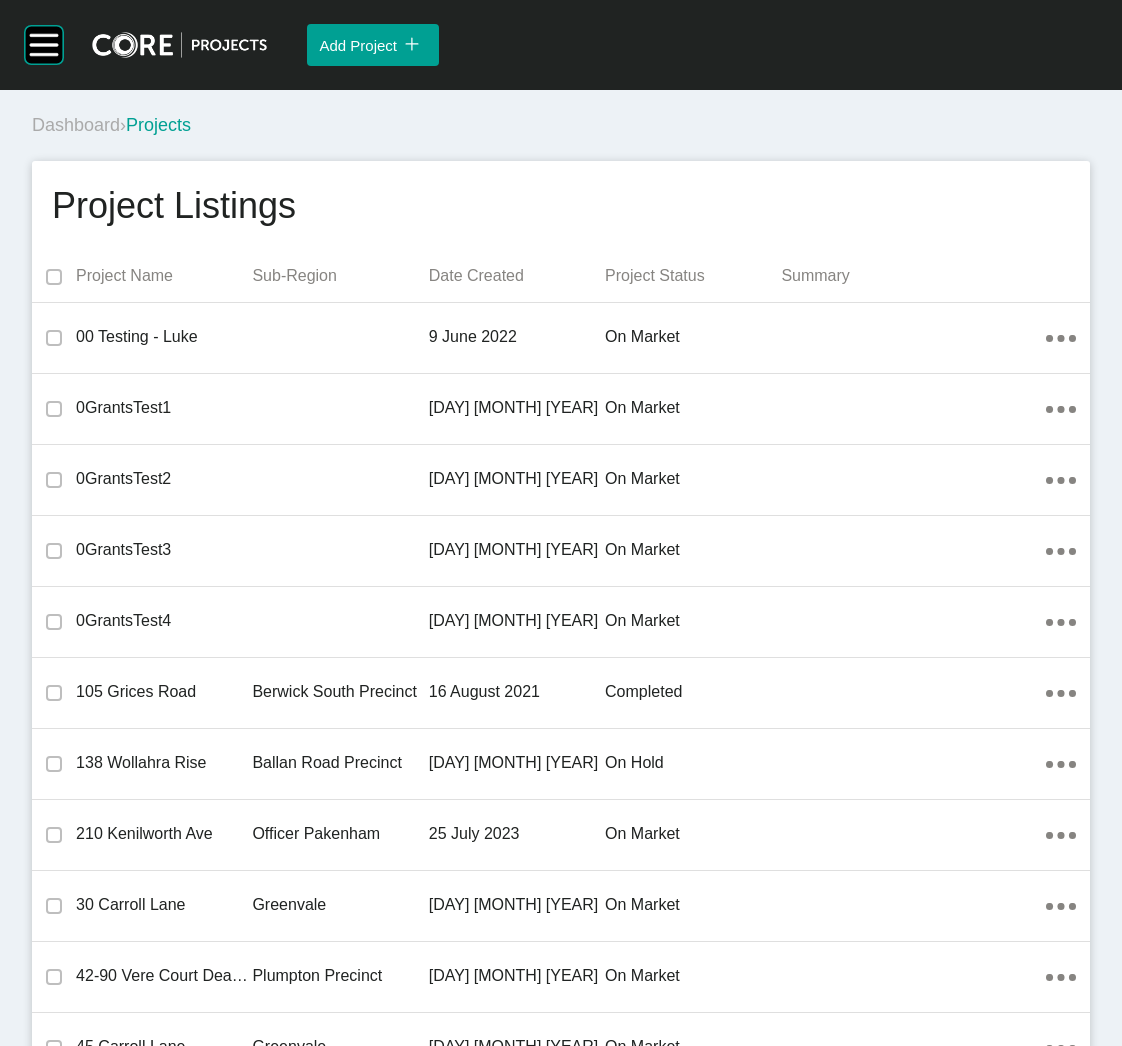 scroll, scrollTop: 37134, scrollLeft: 0, axis: vertical 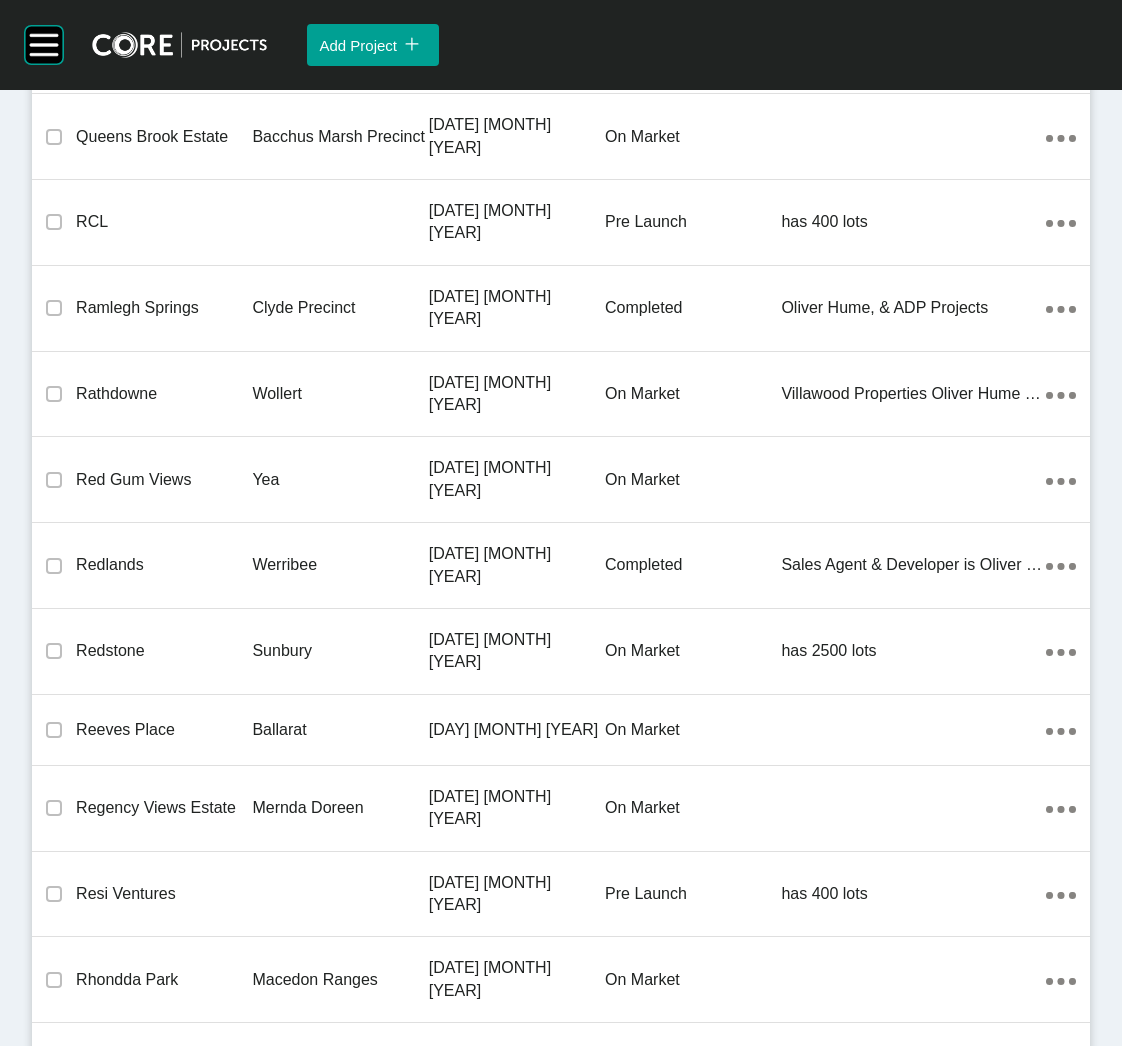 drag, startPoint x: 295, startPoint y: 510, endPoint x: 245, endPoint y: 710, distance: 206.15529 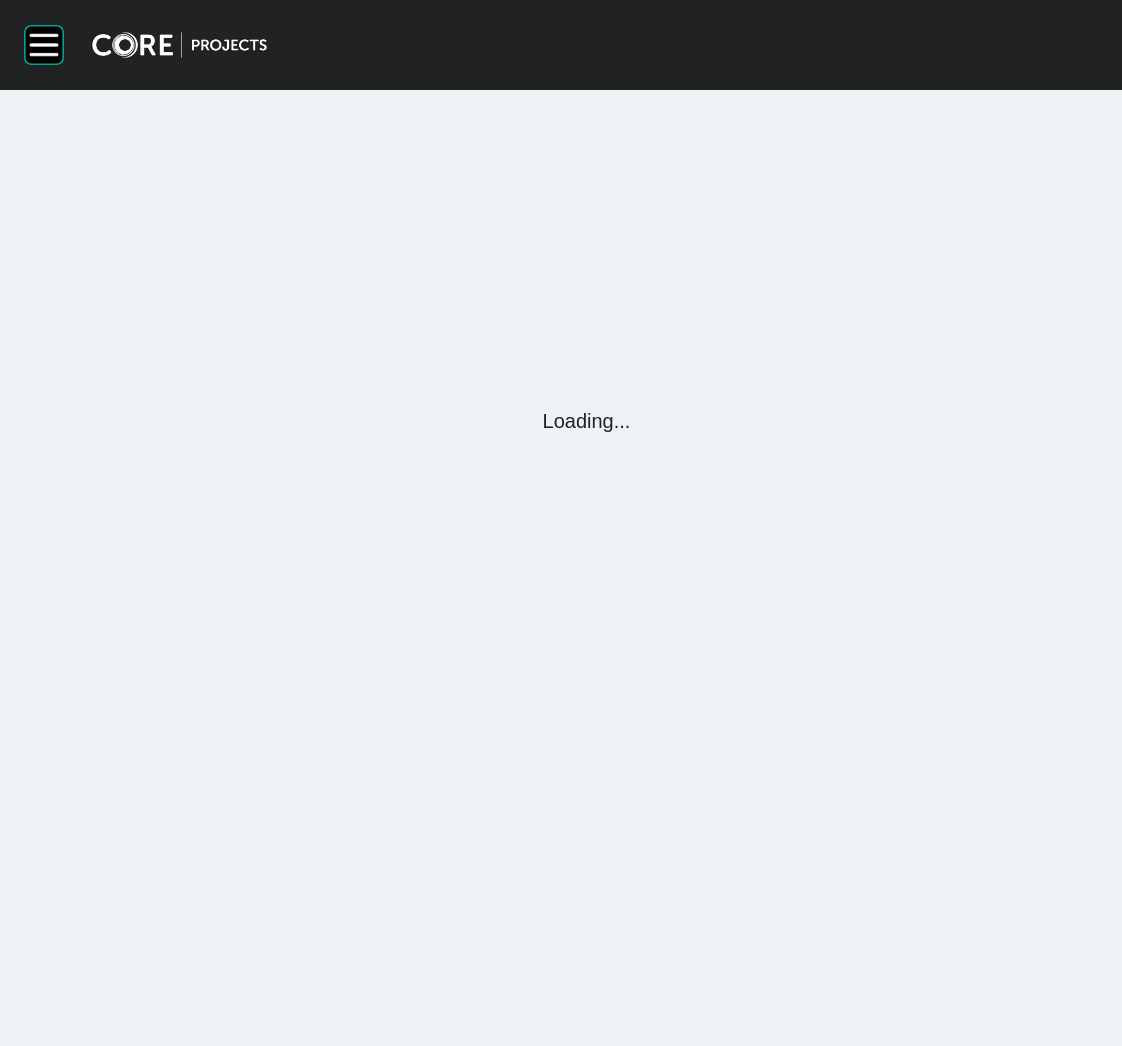 scroll, scrollTop: 0, scrollLeft: 0, axis: both 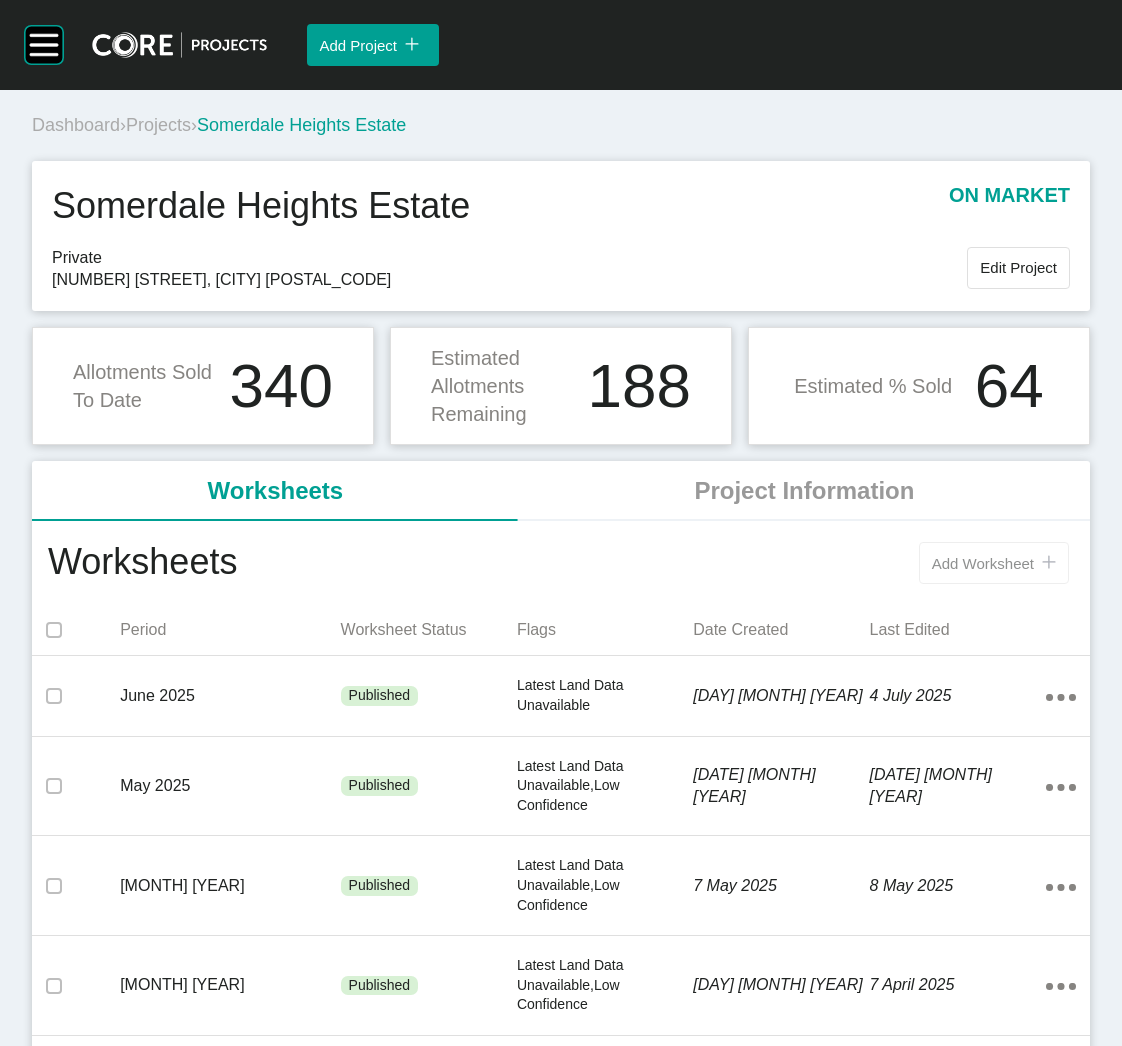 click on "Add Worksheet" at bounding box center [983, 563] 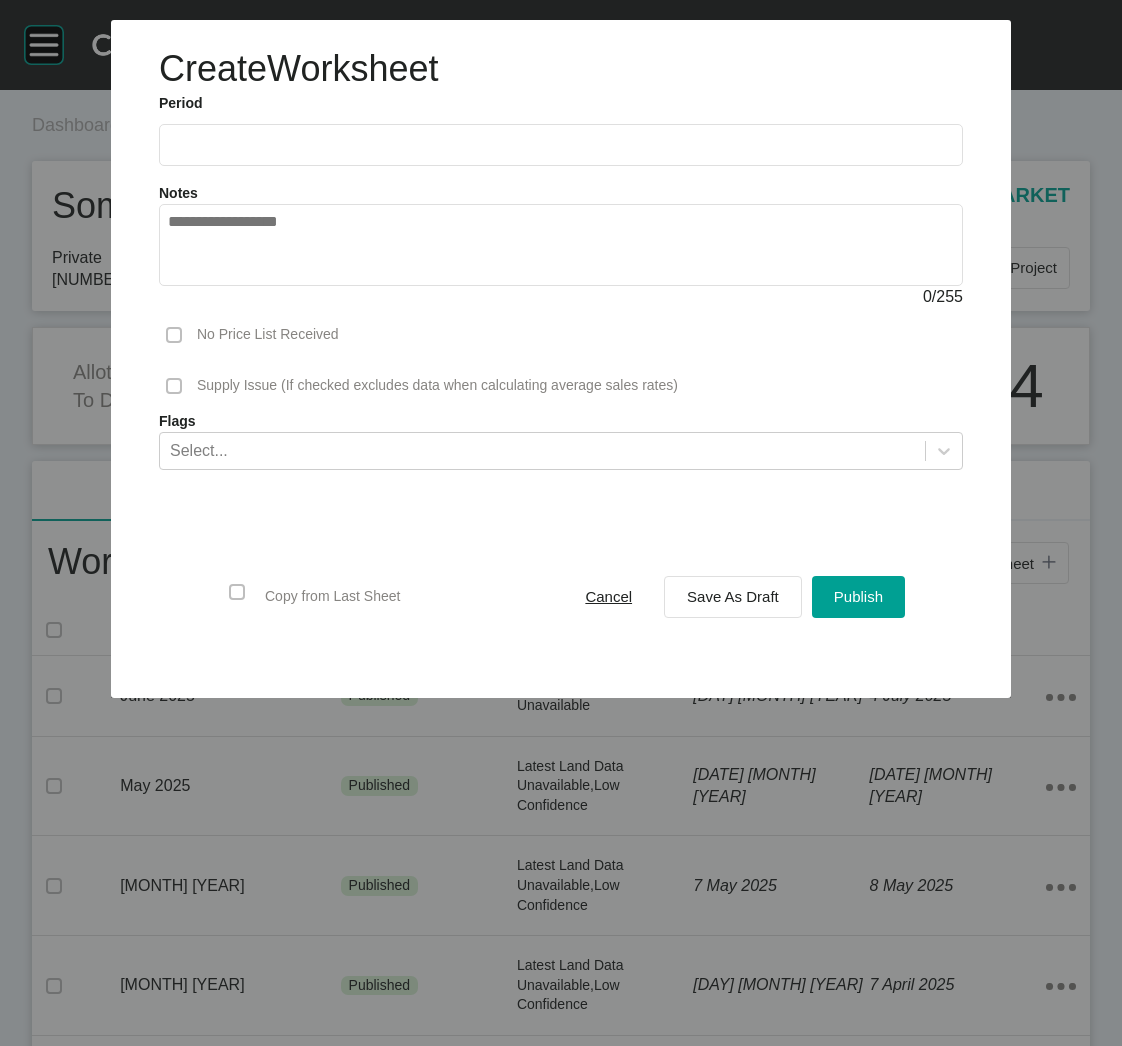 click at bounding box center (561, 144) 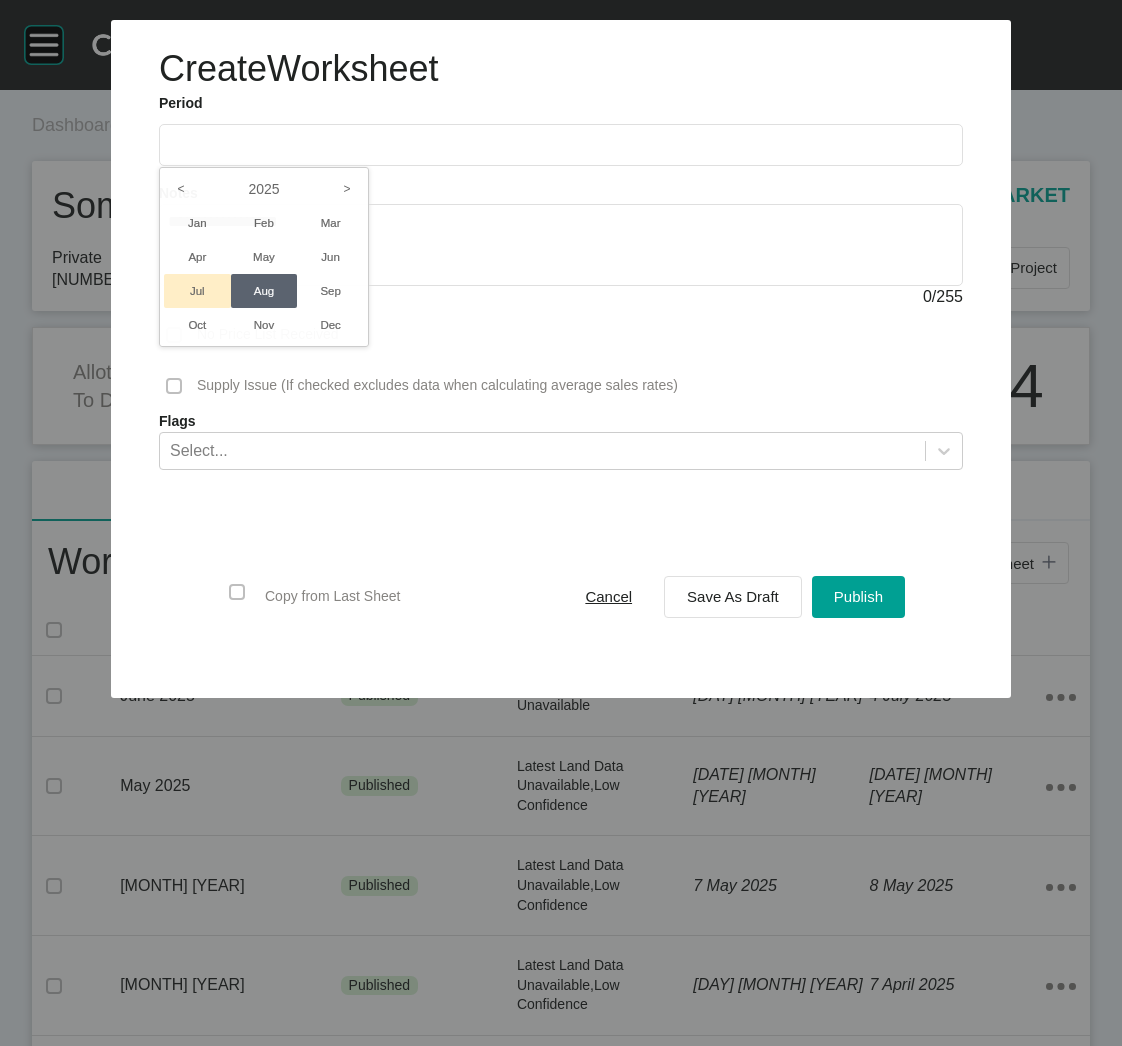 click on "Jul" at bounding box center [197, 291] 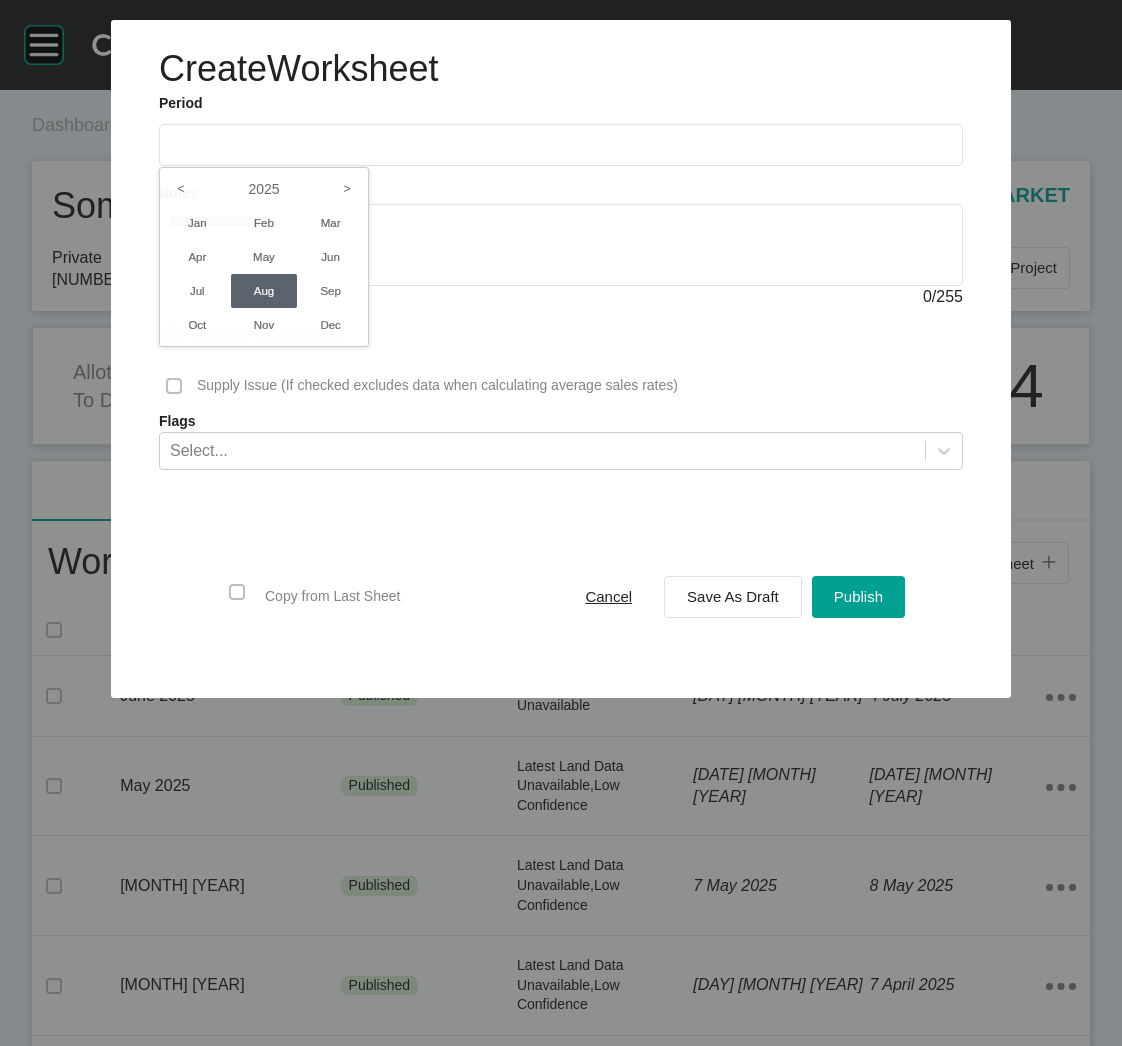 type on "*********" 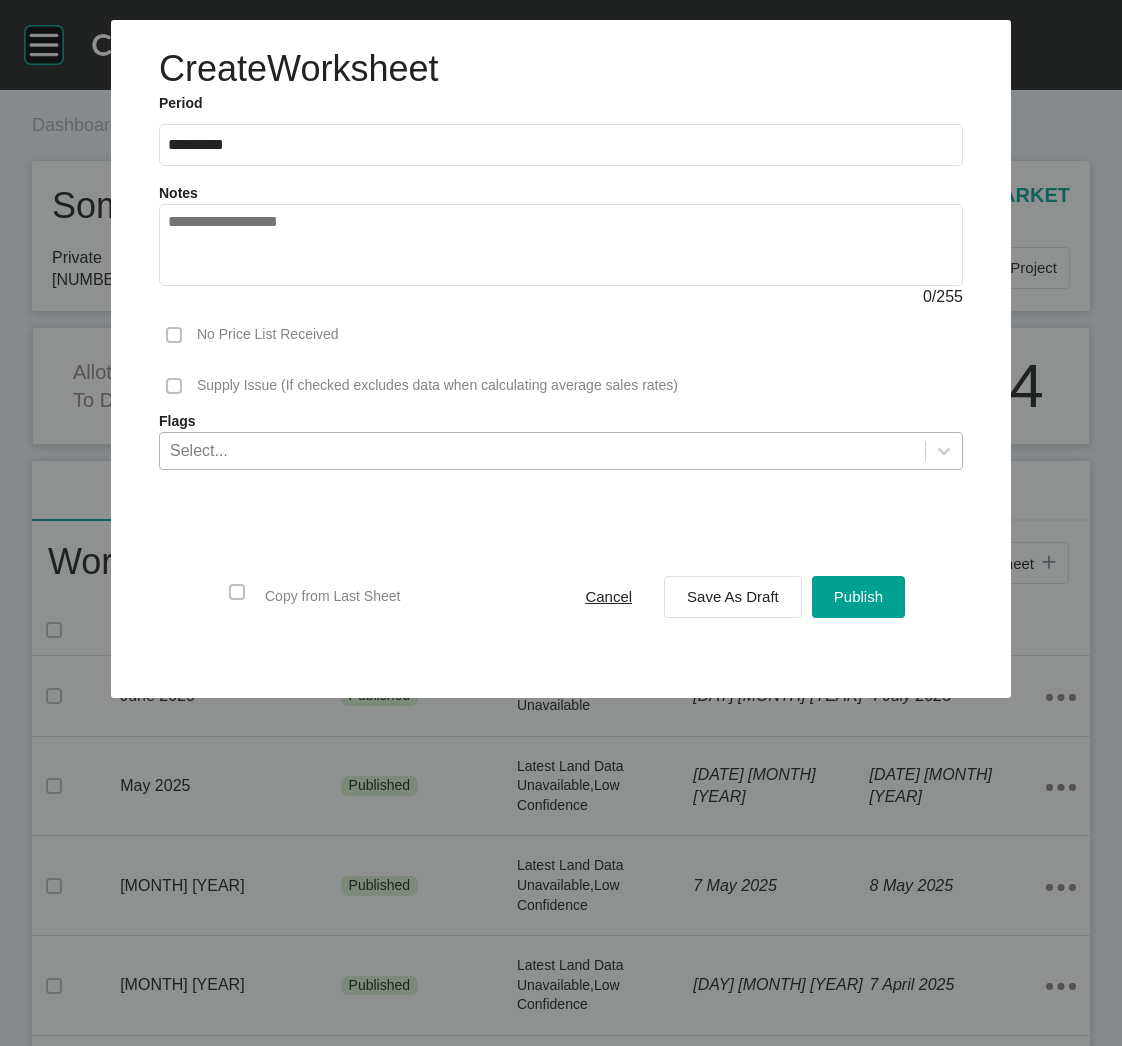 click on "Select..." at bounding box center (542, 450) 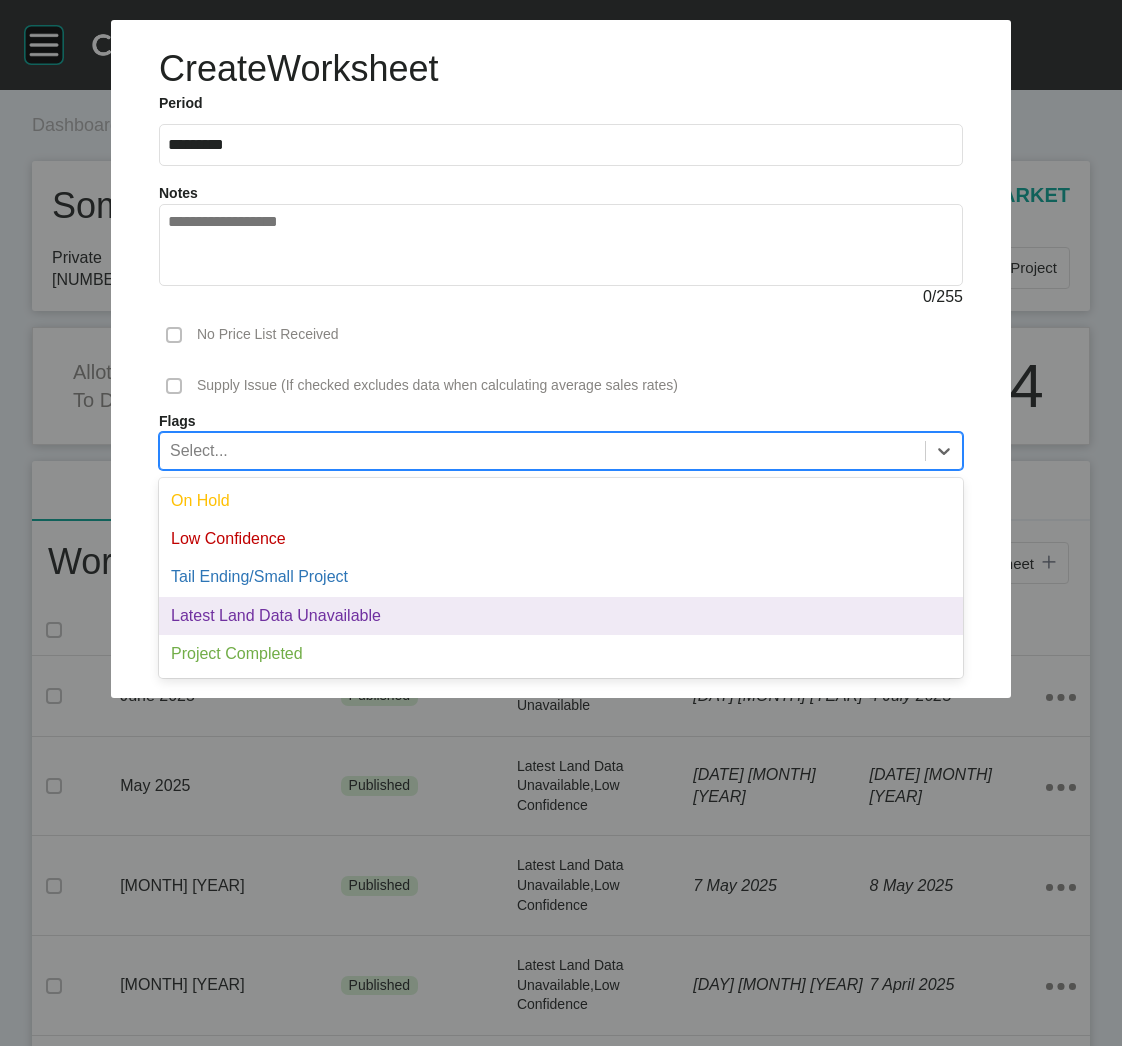 click on "Latest Land Data Unavailable" at bounding box center [561, 616] 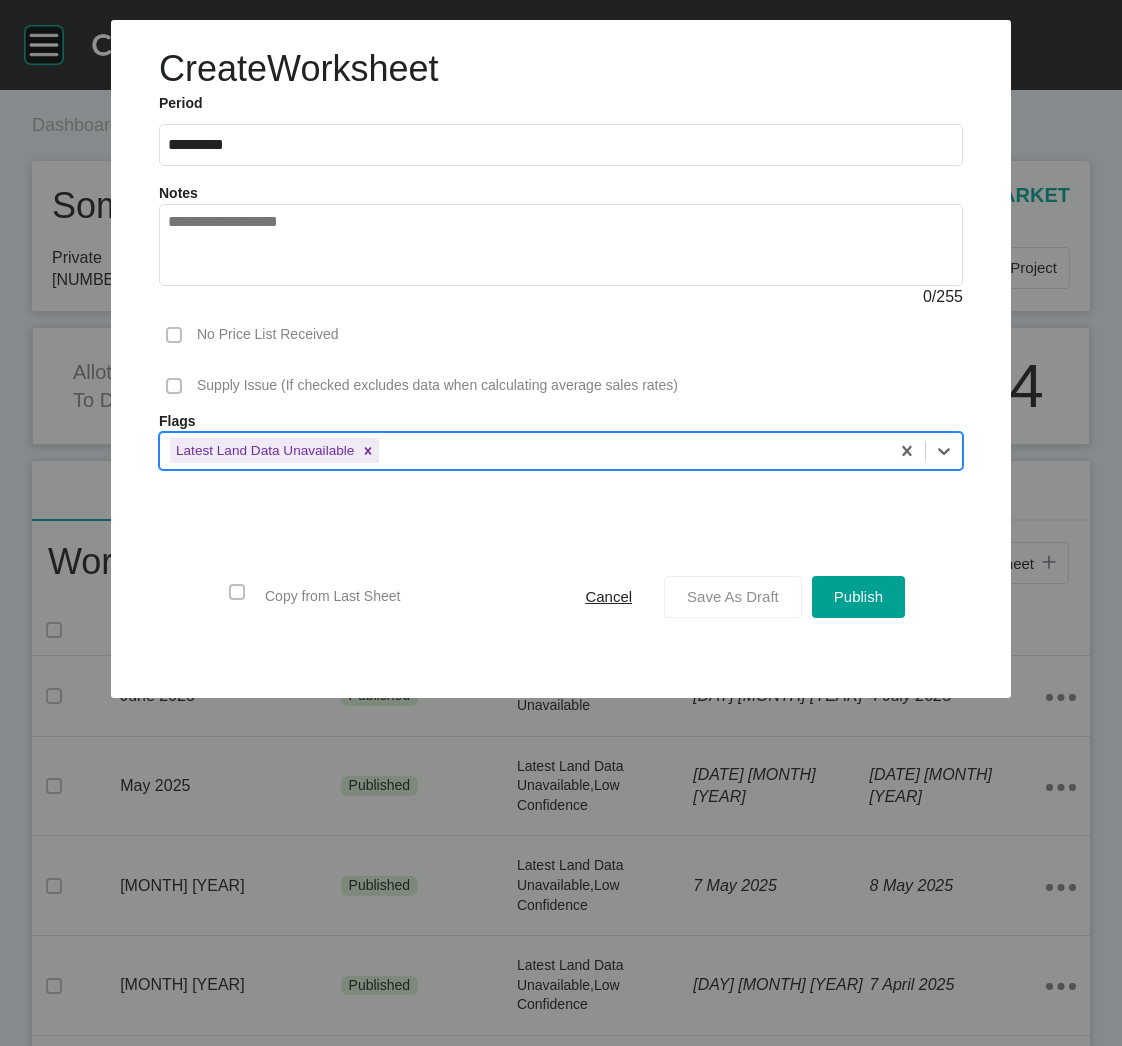 click on "Save As Draft" at bounding box center (733, 596) 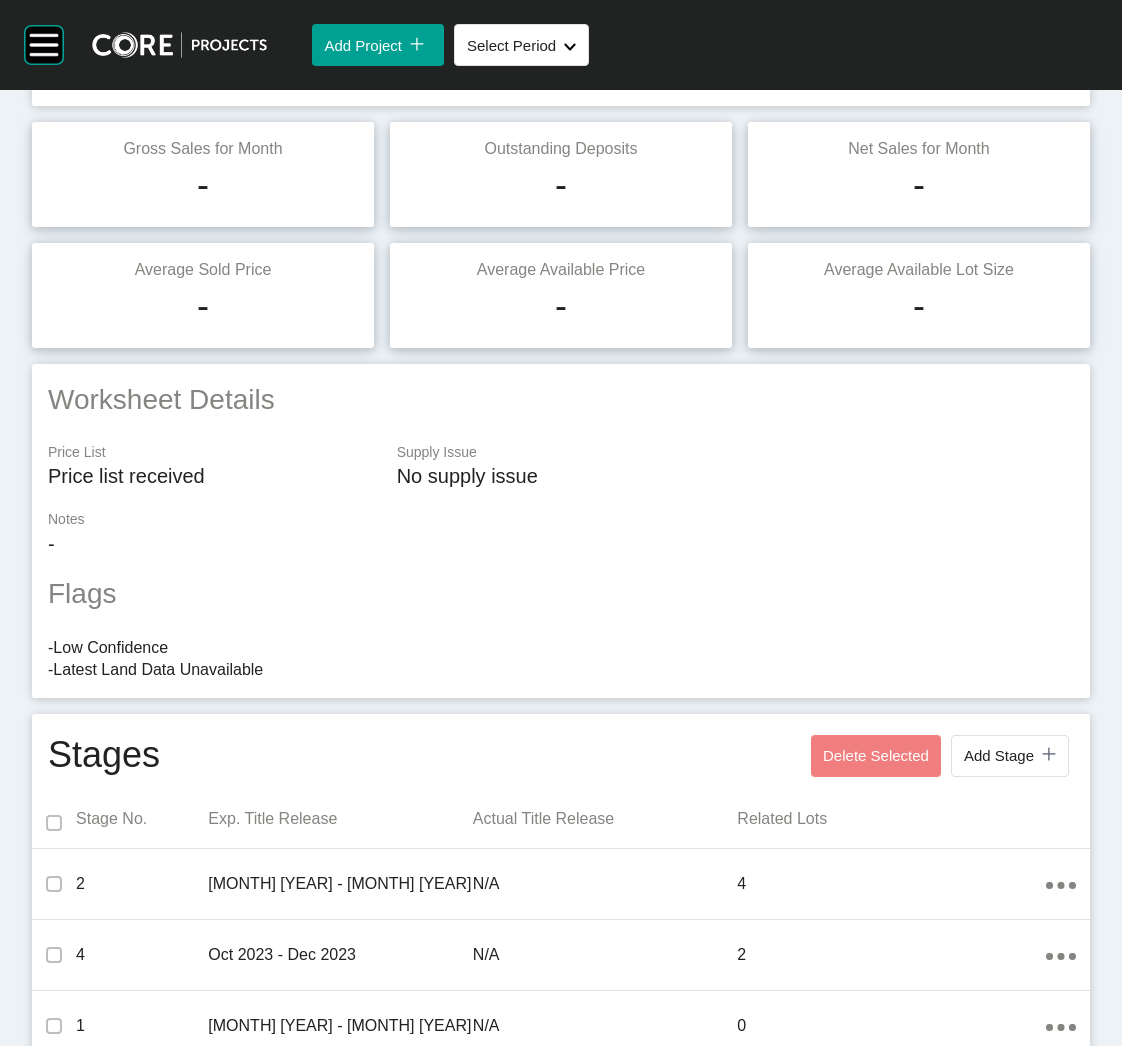 scroll, scrollTop: 0, scrollLeft: 0, axis: both 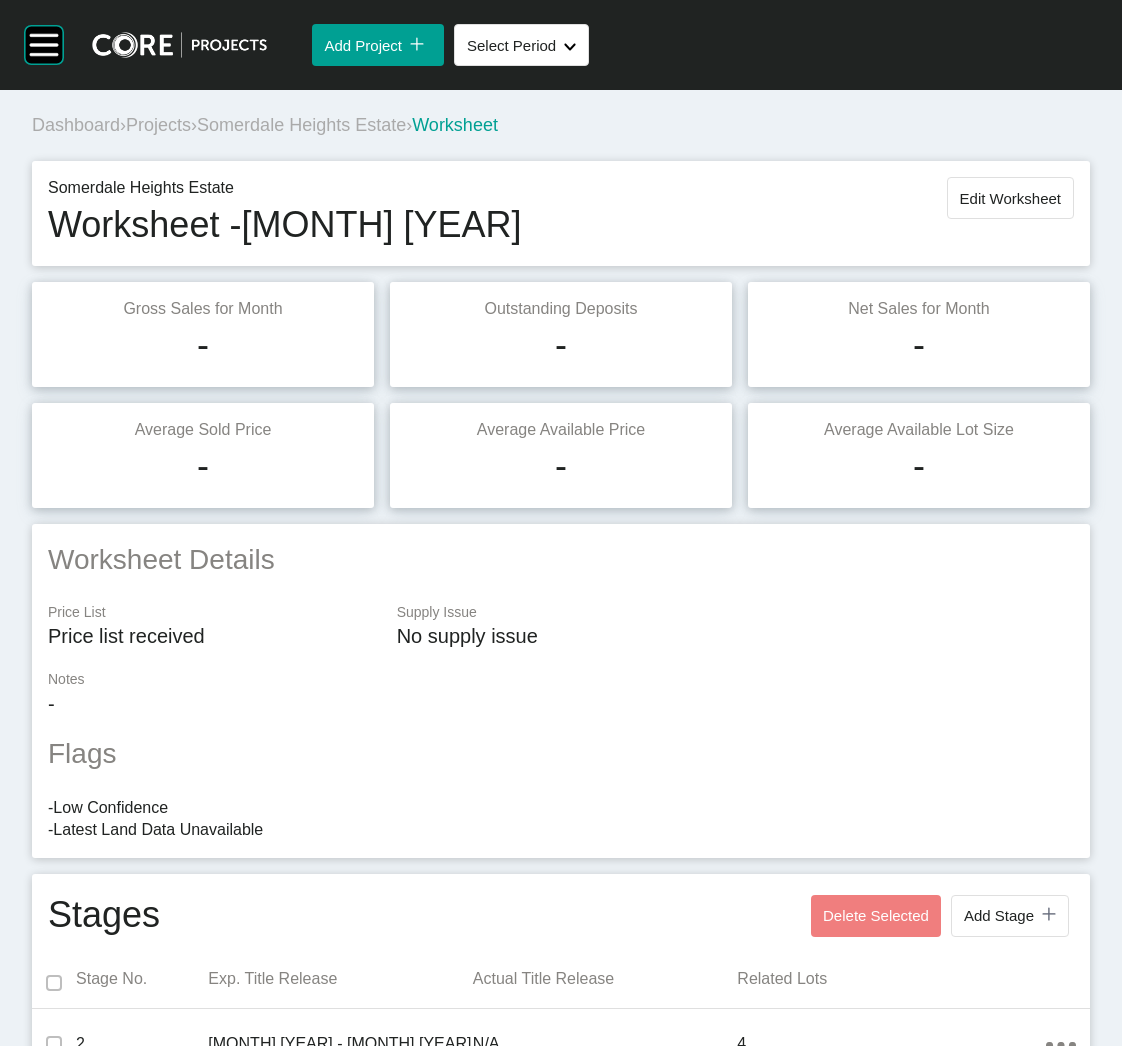 click on "Projects" at bounding box center [158, 125] 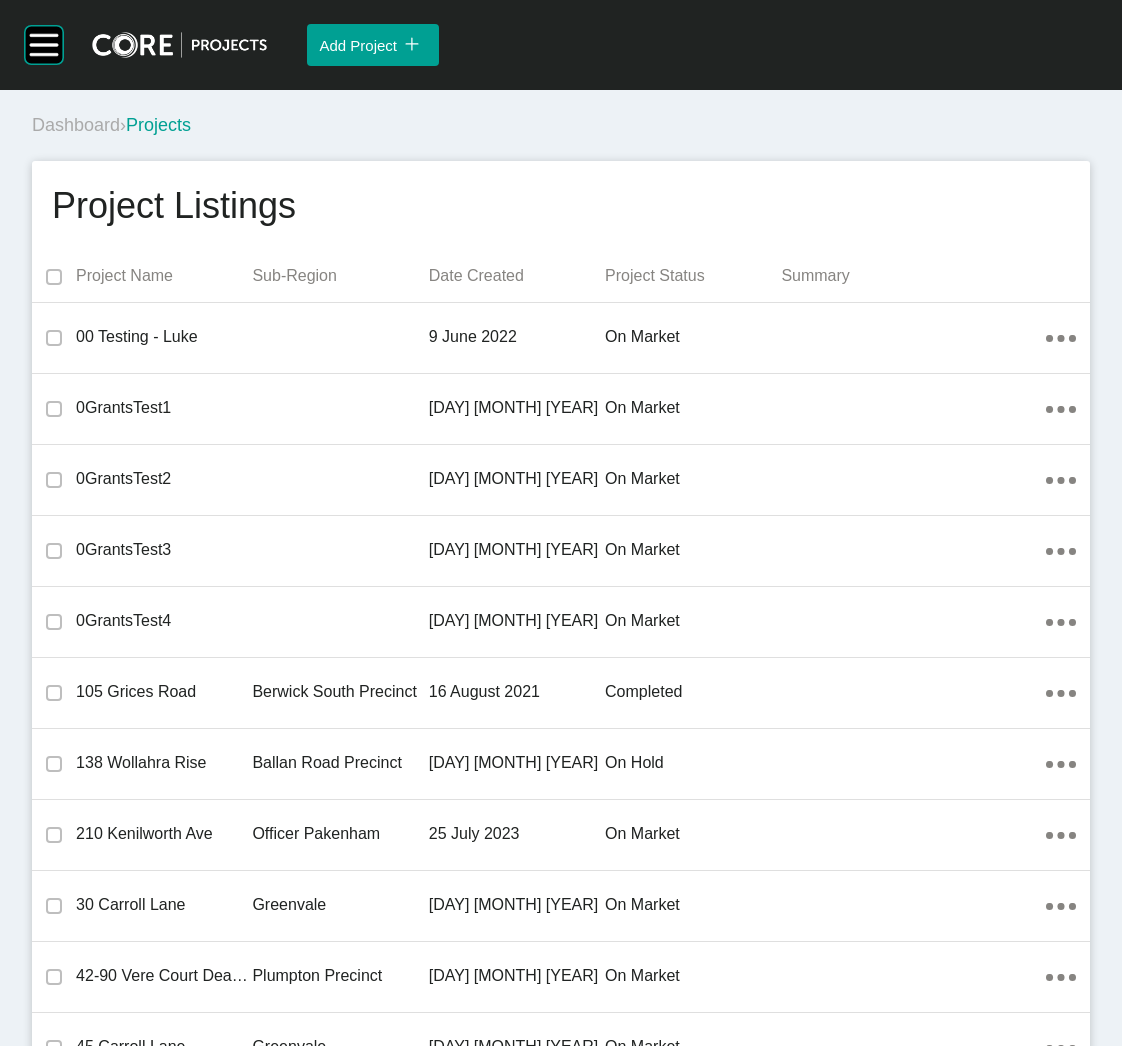 scroll, scrollTop: 31316, scrollLeft: 0, axis: vertical 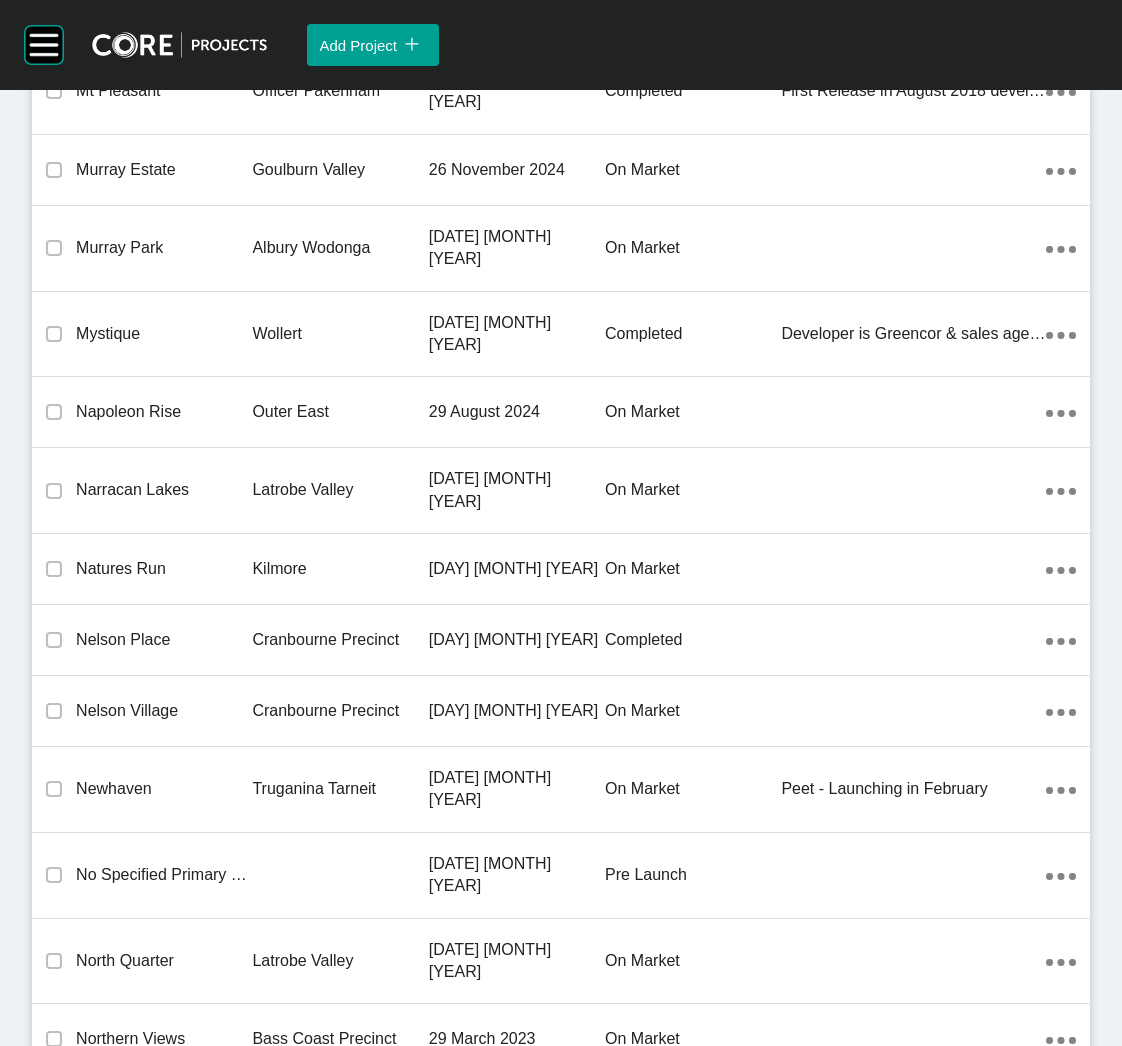 click on "[DAY] [MONTH] [YEAR]" at bounding box center (517, 4249) 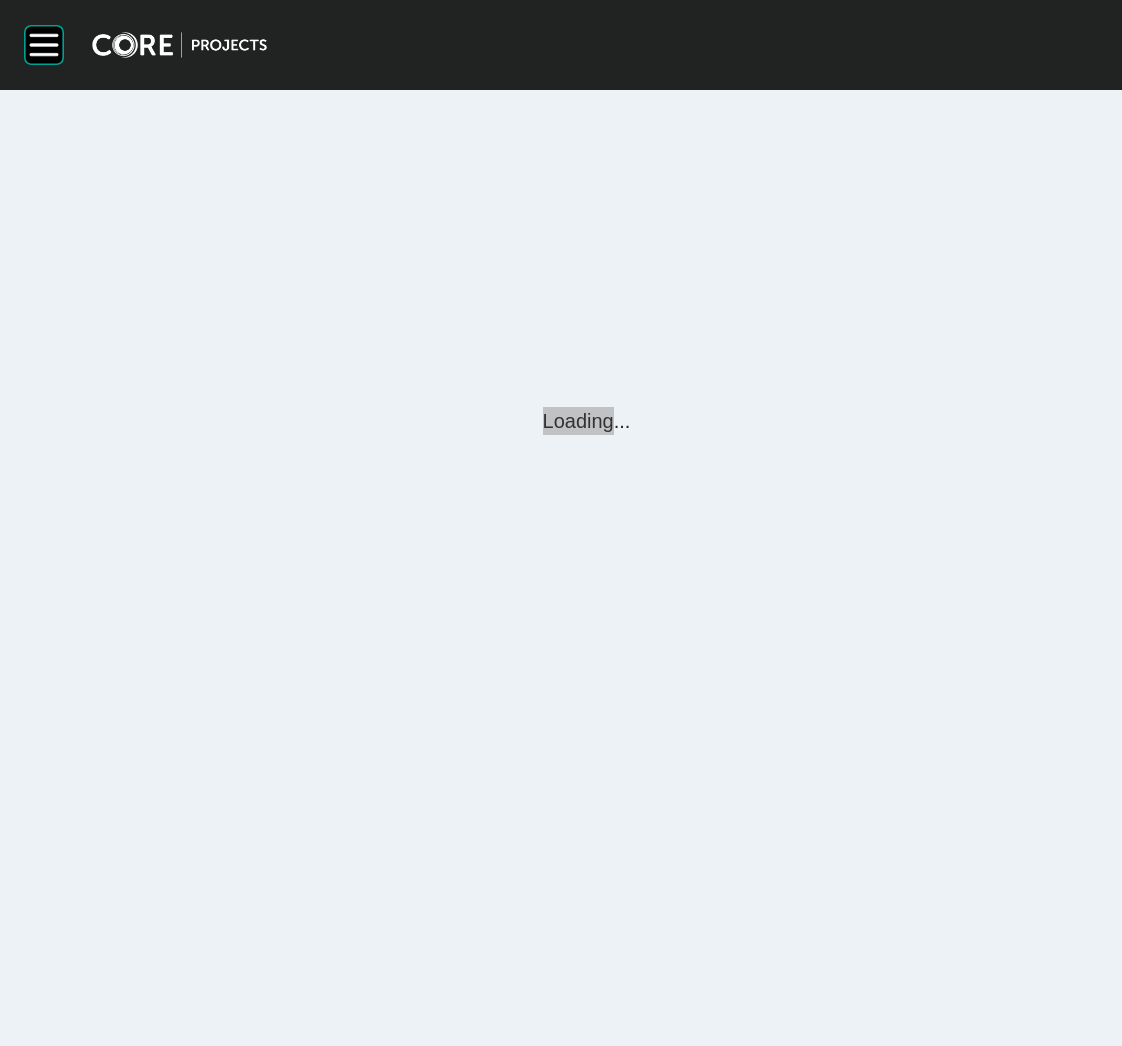 scroll, scrollTop: 0, scrollLeft: 0, axis: both 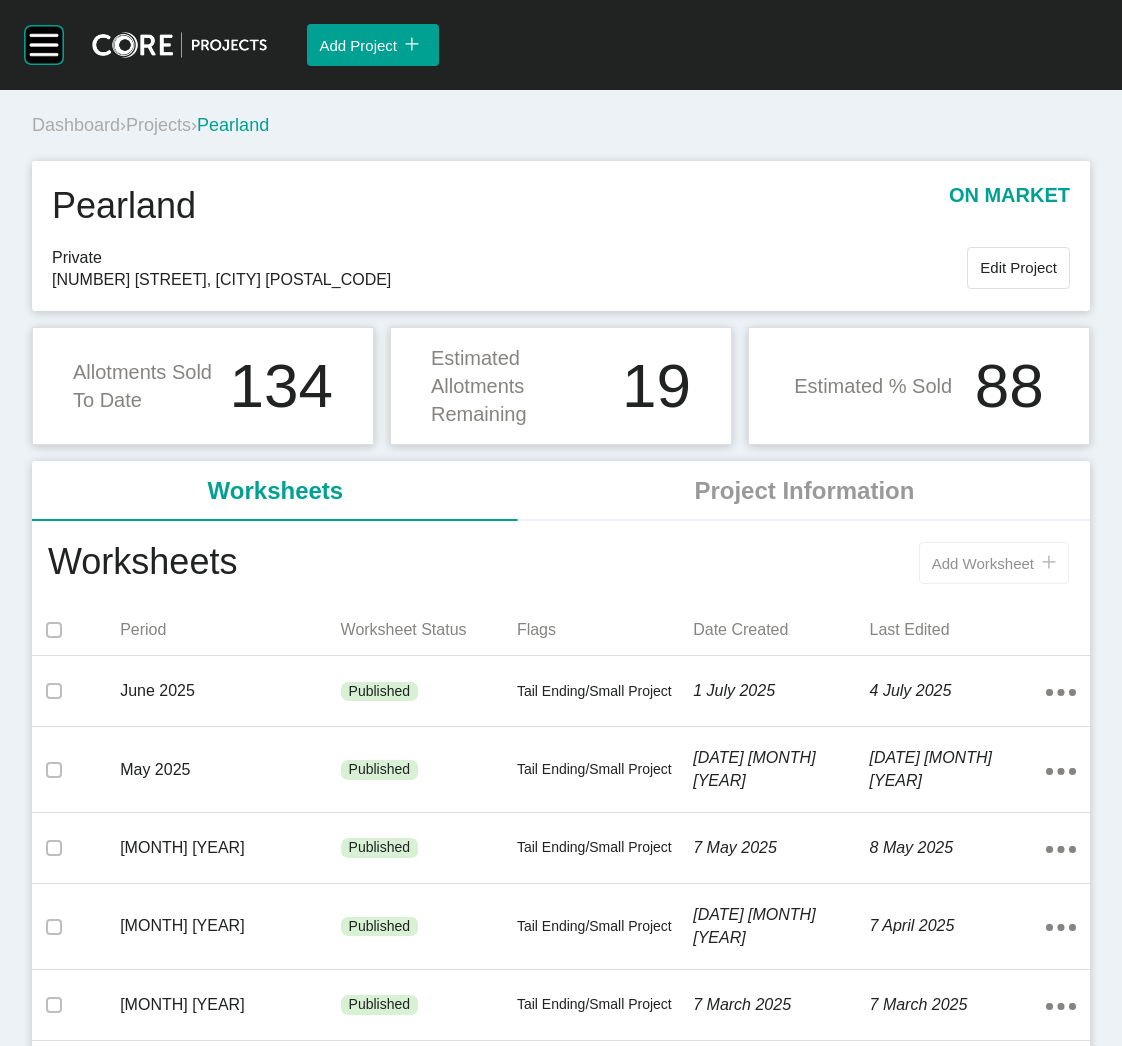 click on "Add Worksheet icon/tick copy 11 Created with Sketch." at bounding box center [994, 563] 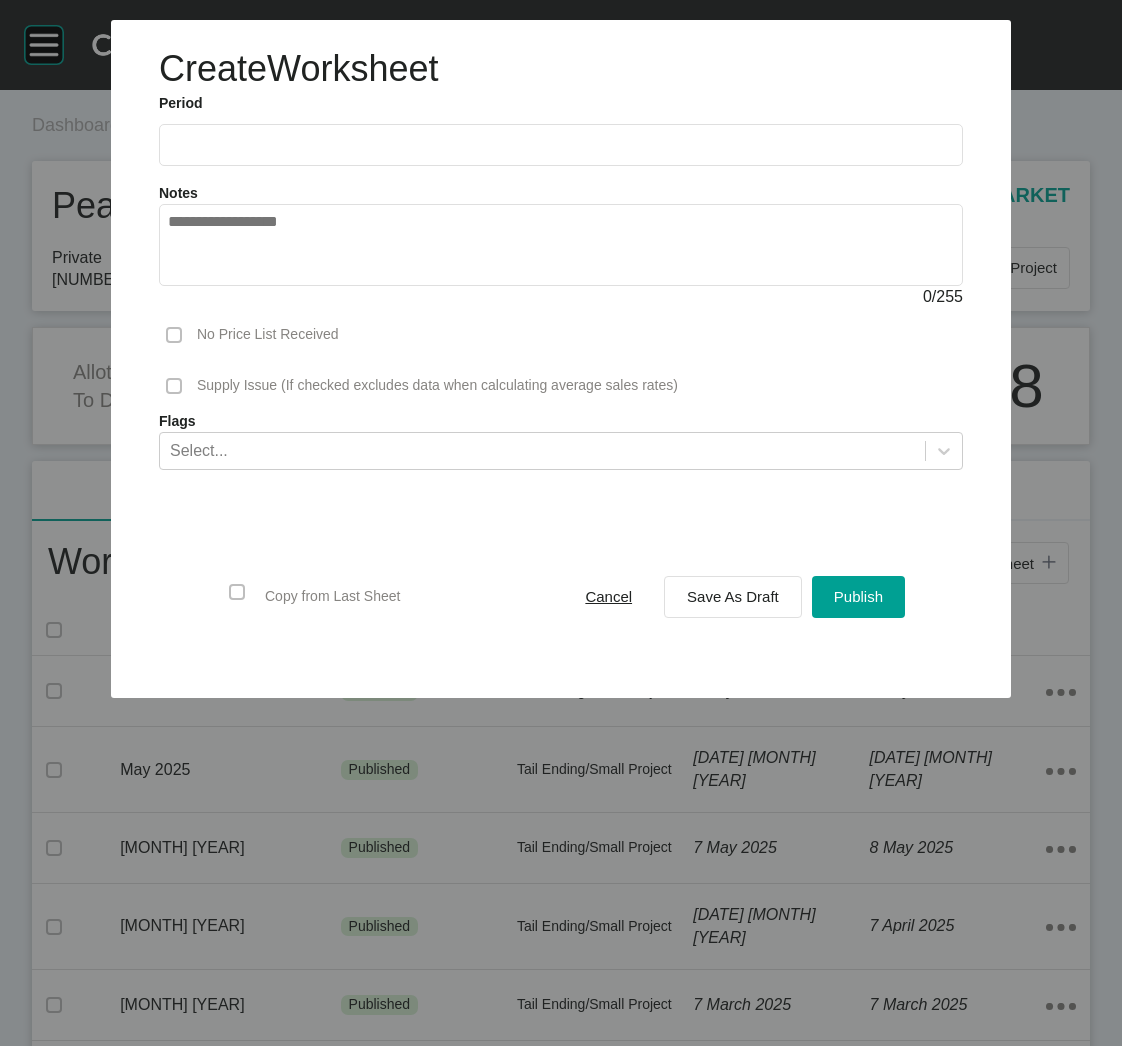 click at bounding box center (561, 144) 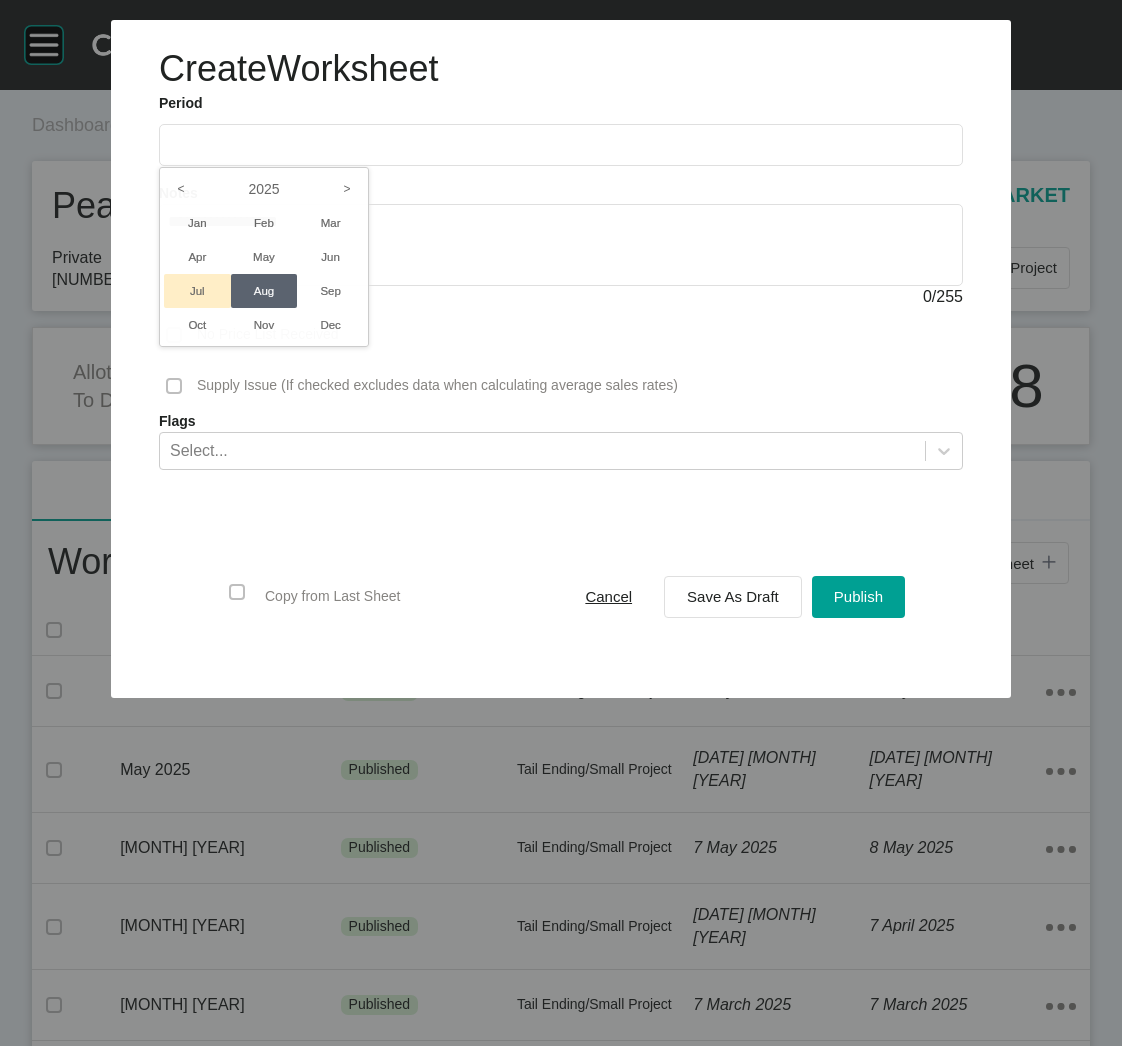 click on "Jul" at bounding box center [197, 291] 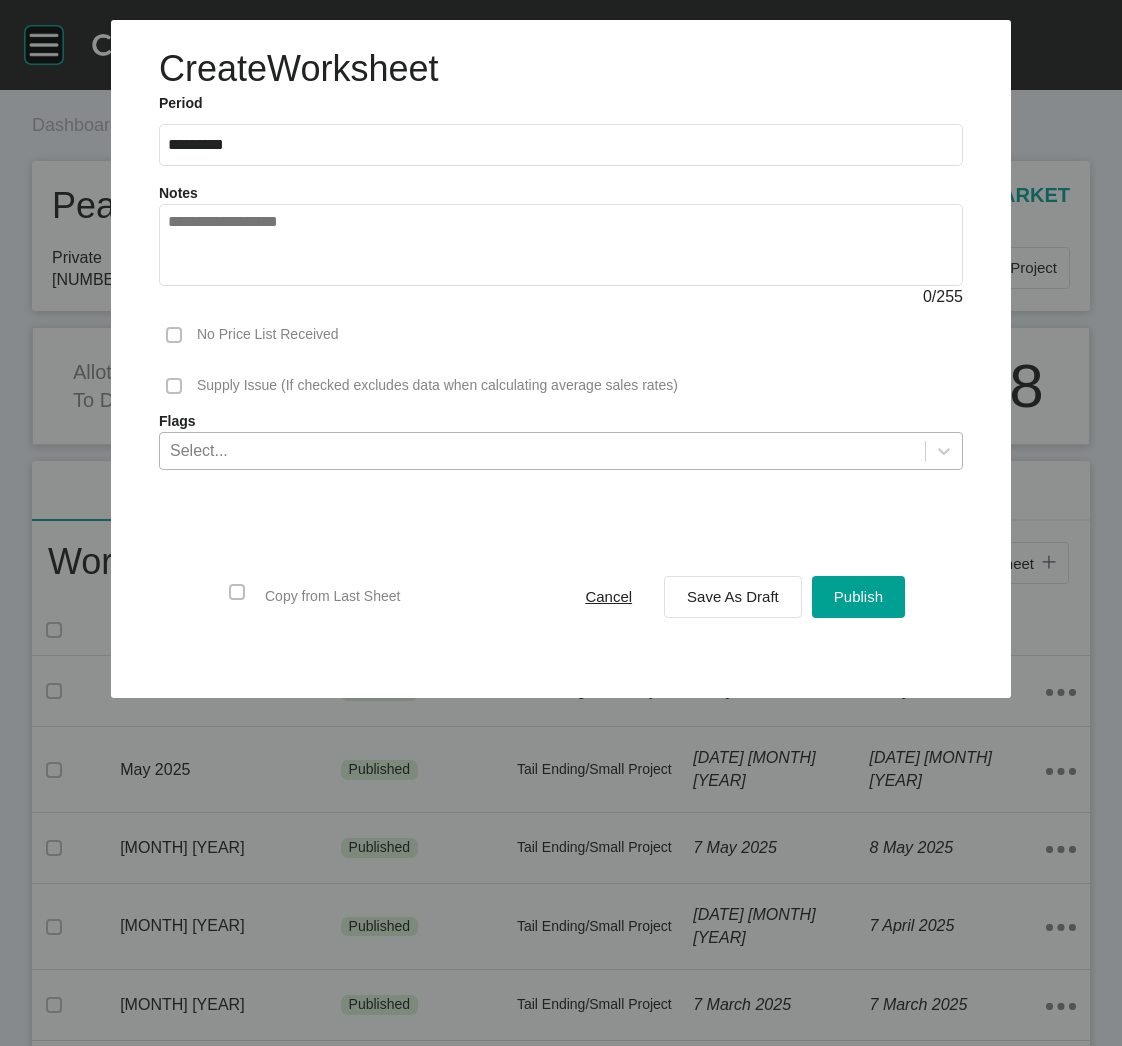 click on "Select..." at bounding box center (542, 450) 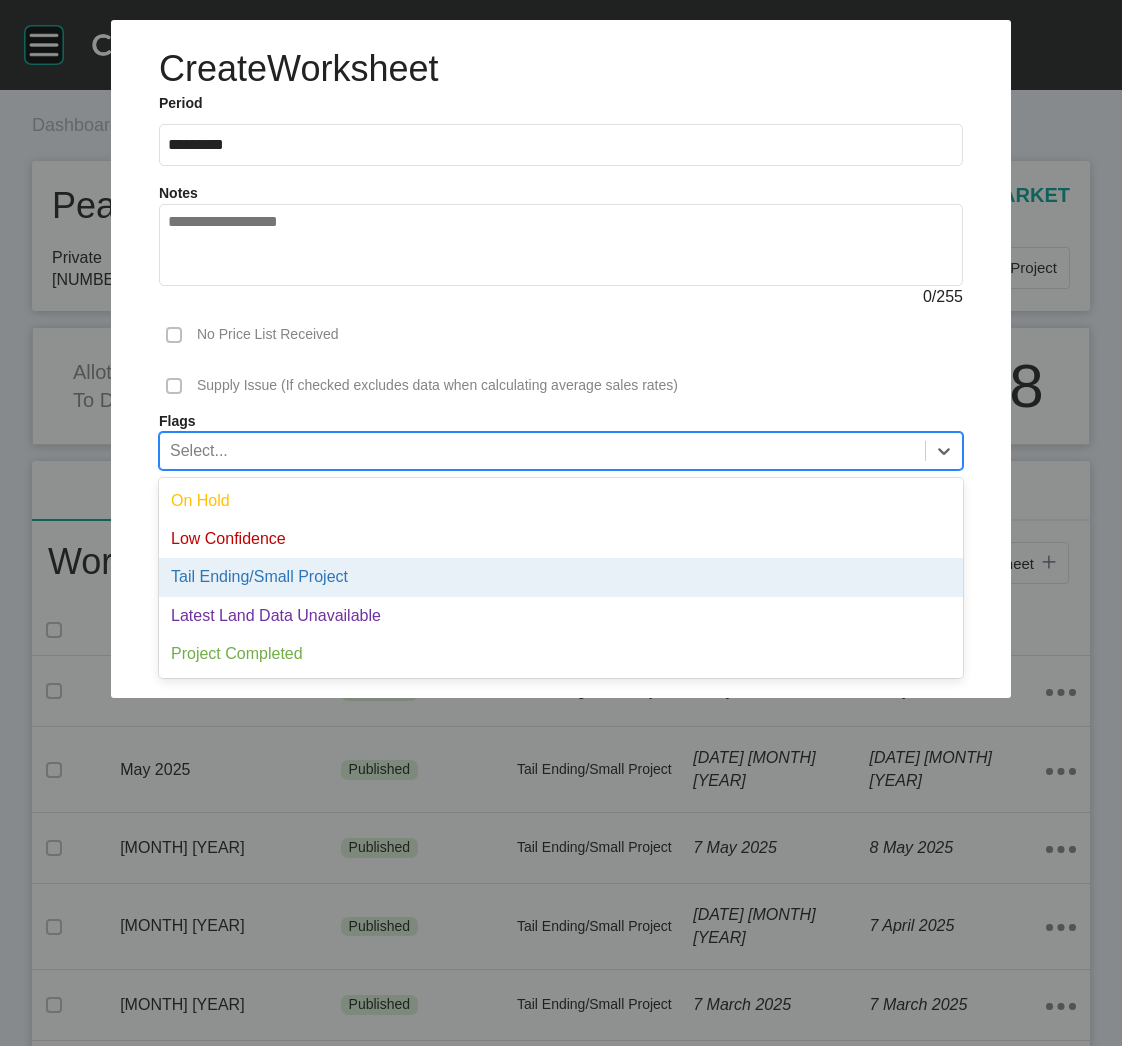 drag, startPoint x: 352, startPoint y: 573, endPoint x: 437, endPoint y: 578, distance: 85.146935 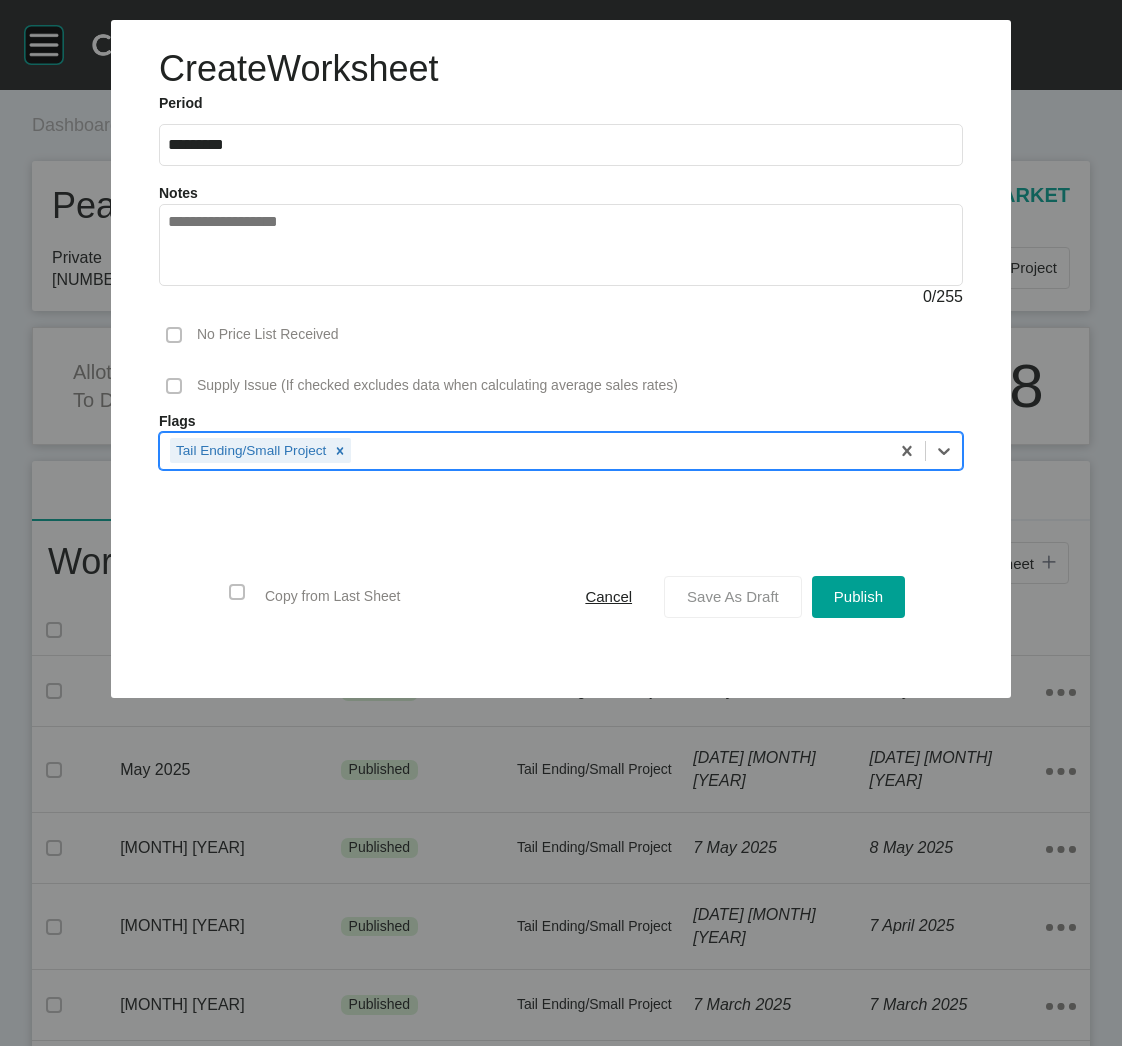 click on "Save As Draft" at bounding box center [733, 596] 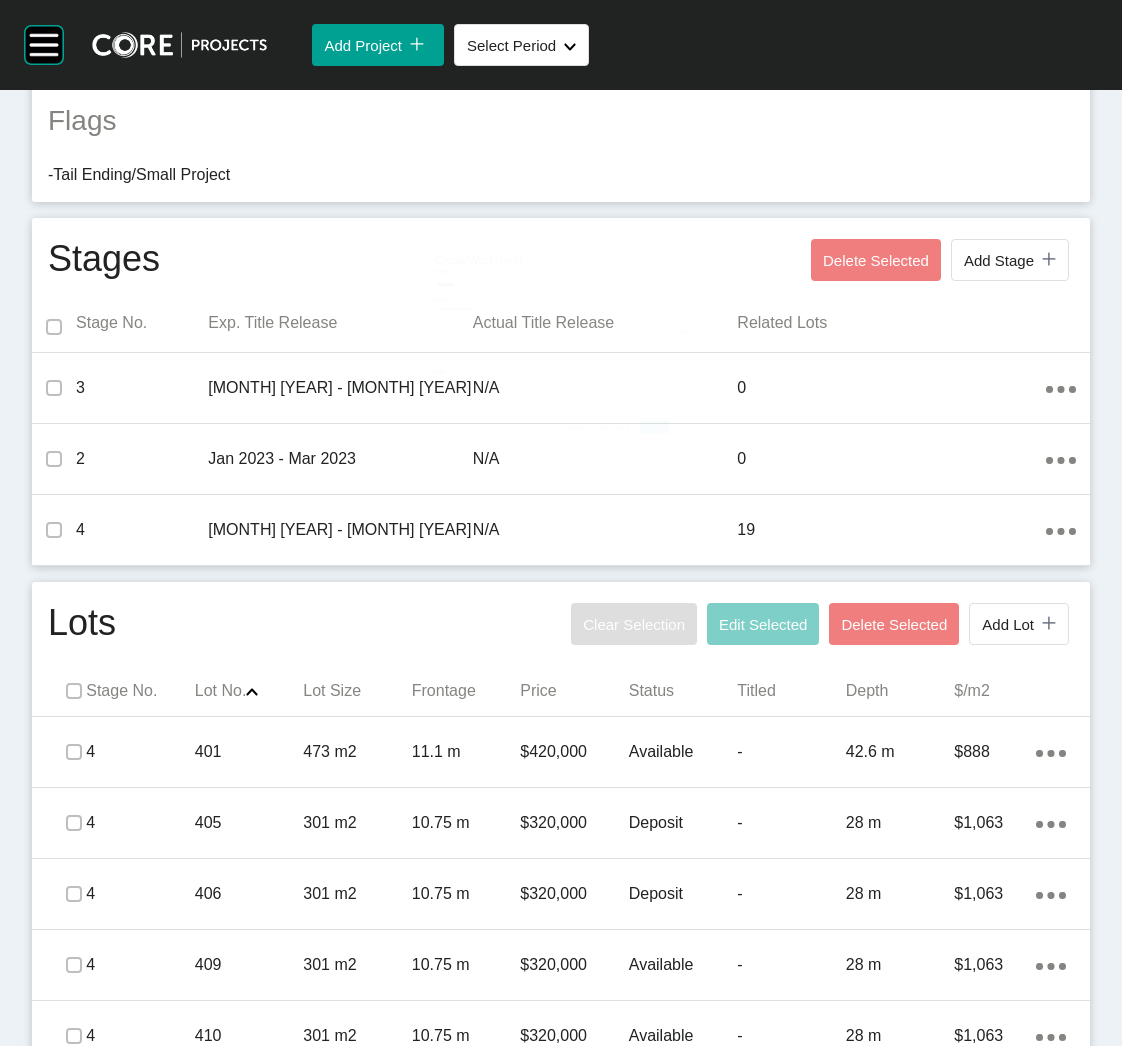 scroll, scrollTop: 1083, scrollLeft: 0, axis: vertical 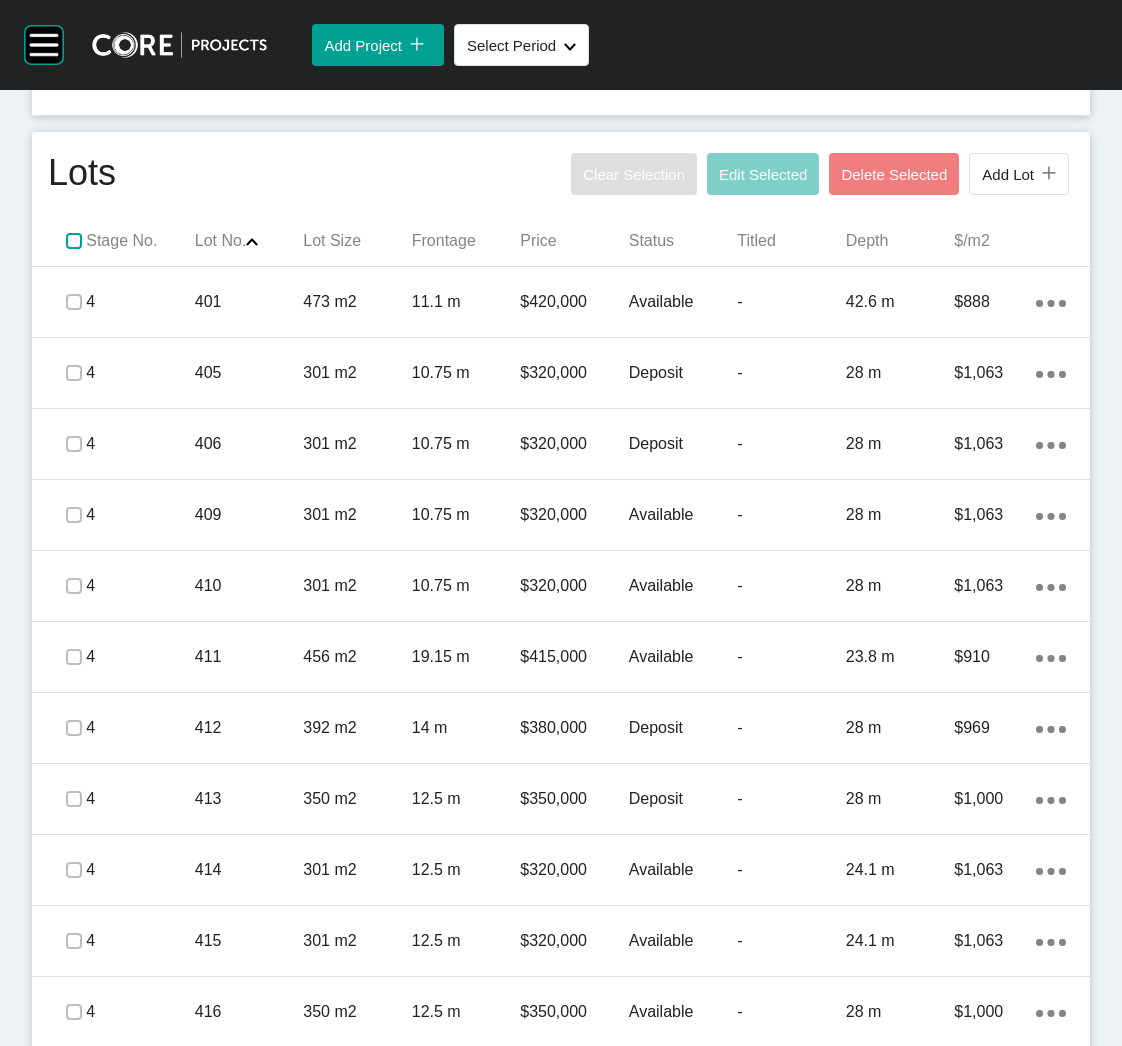 click at bounding box center [74, 241] 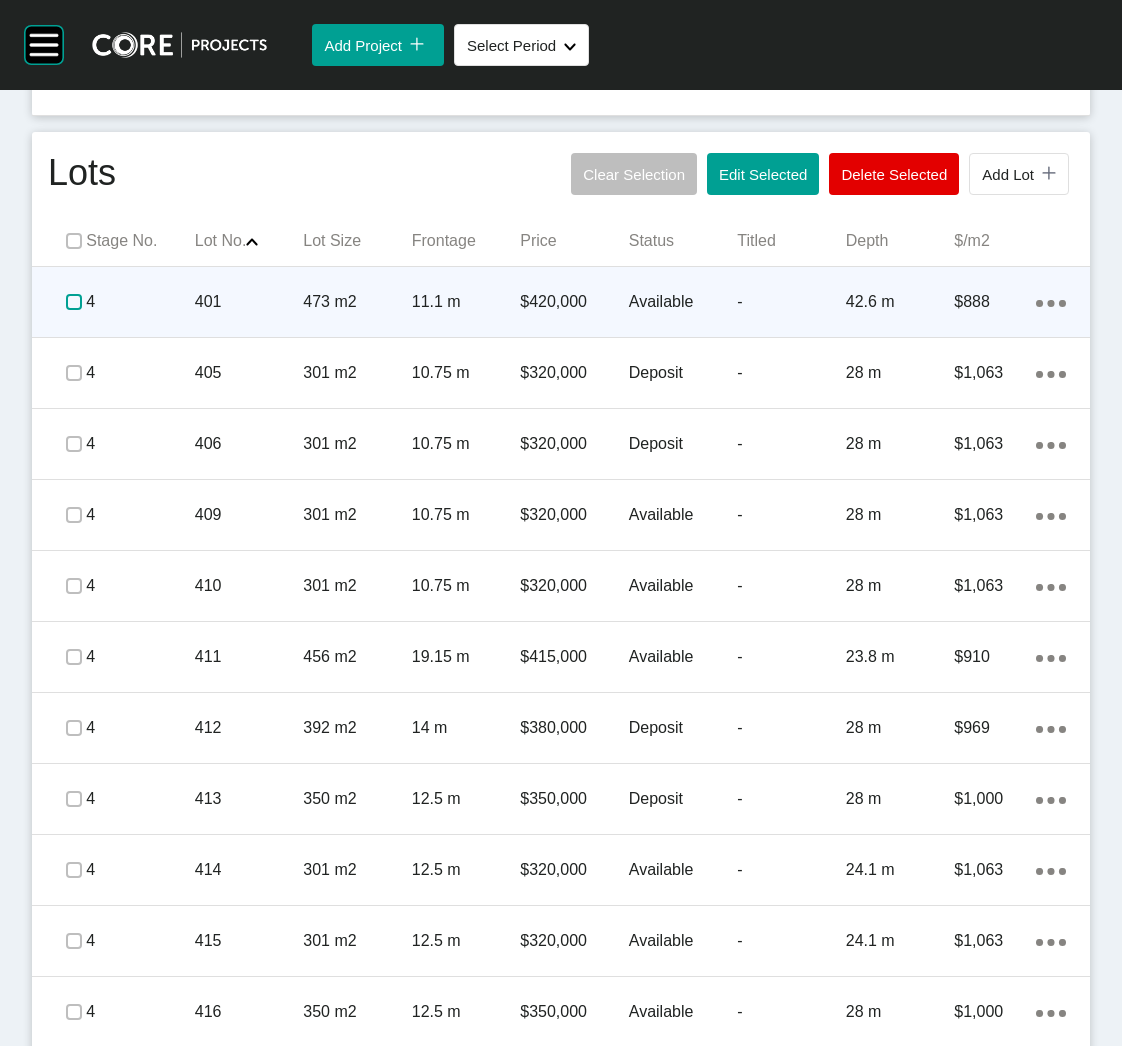 click at bounding box center (74, 302) 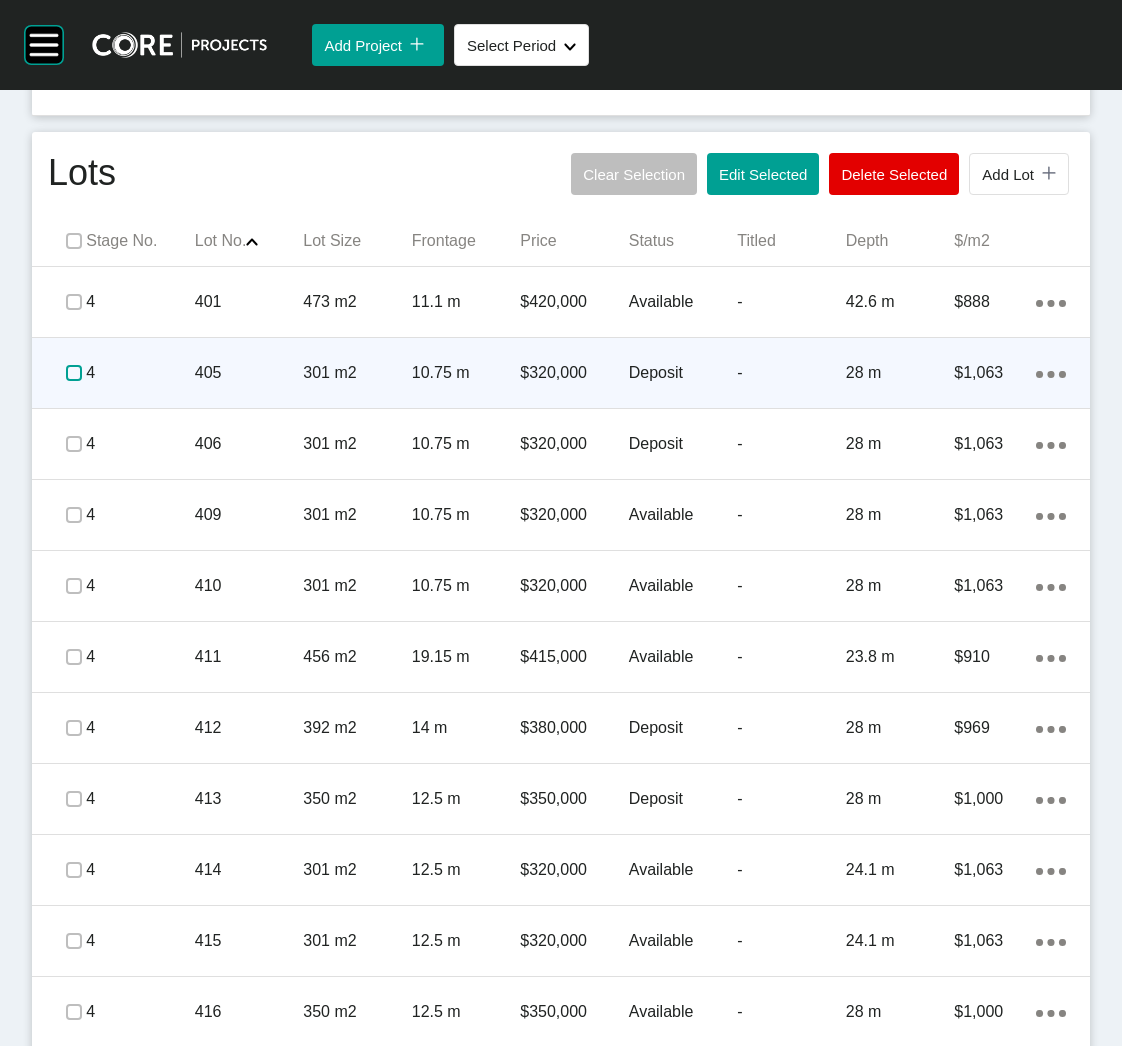 click at bounding box center [74, 373] 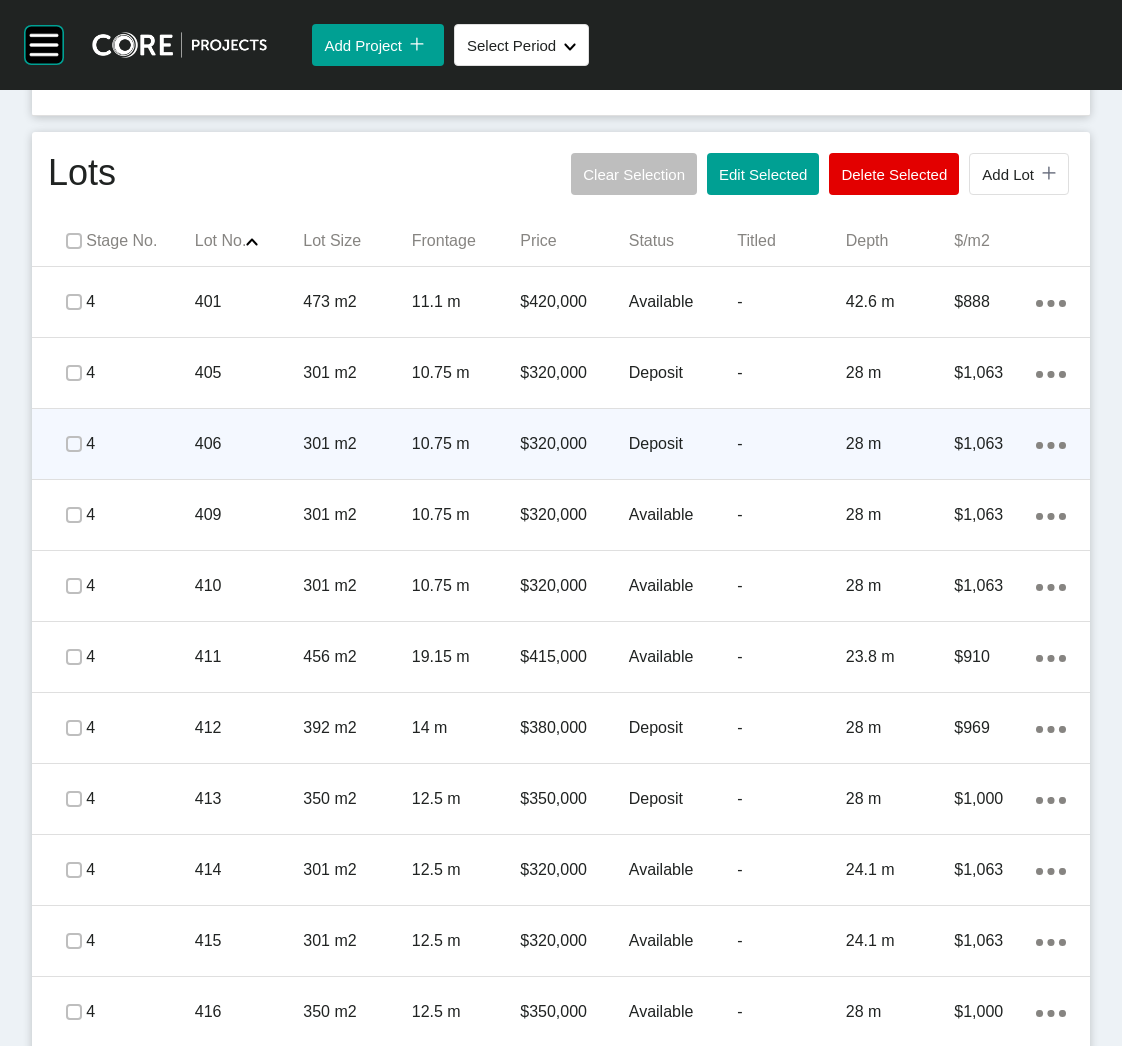 click at bounding box center (74, 444) 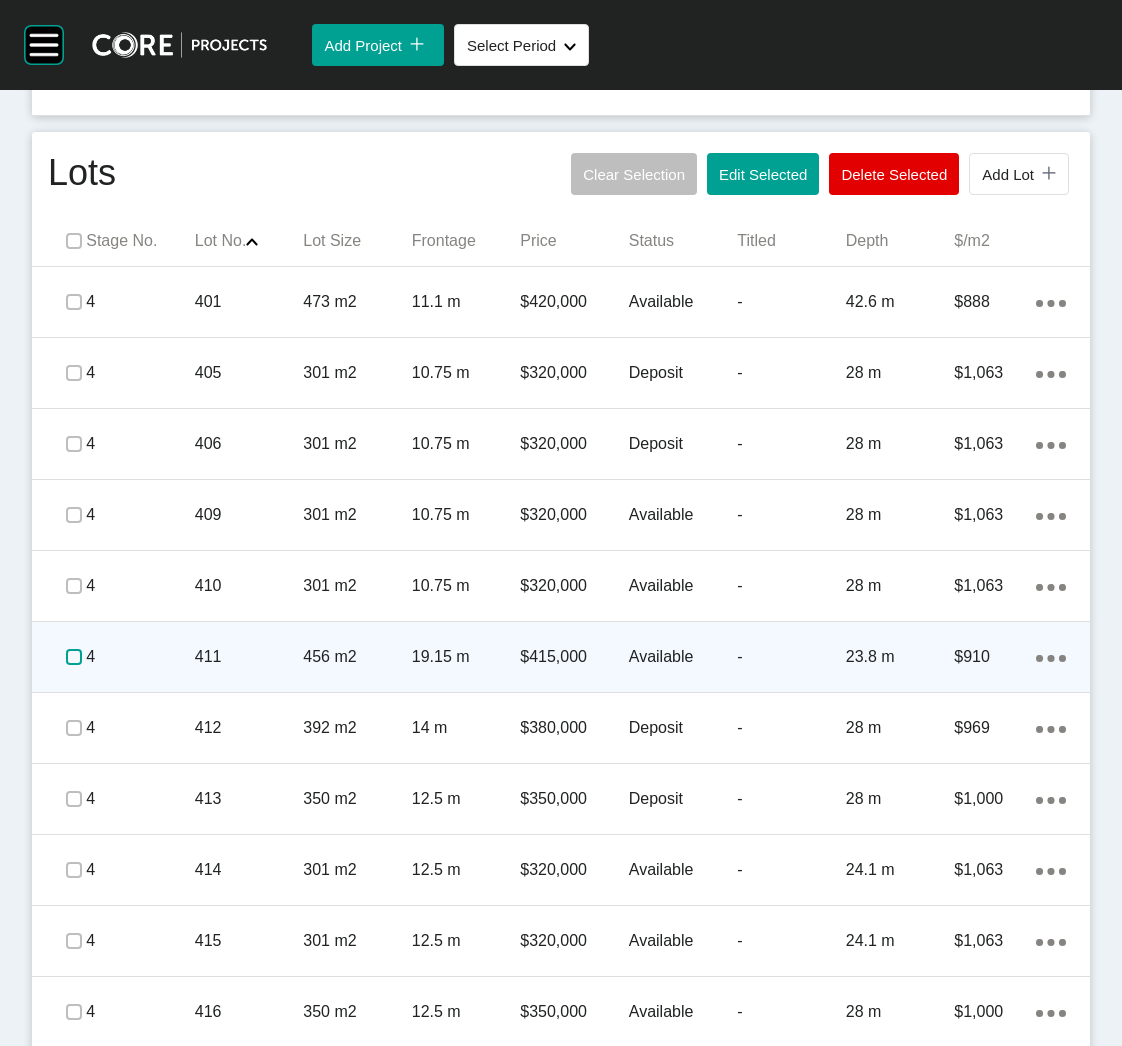 click at bounding box center [74, 657] 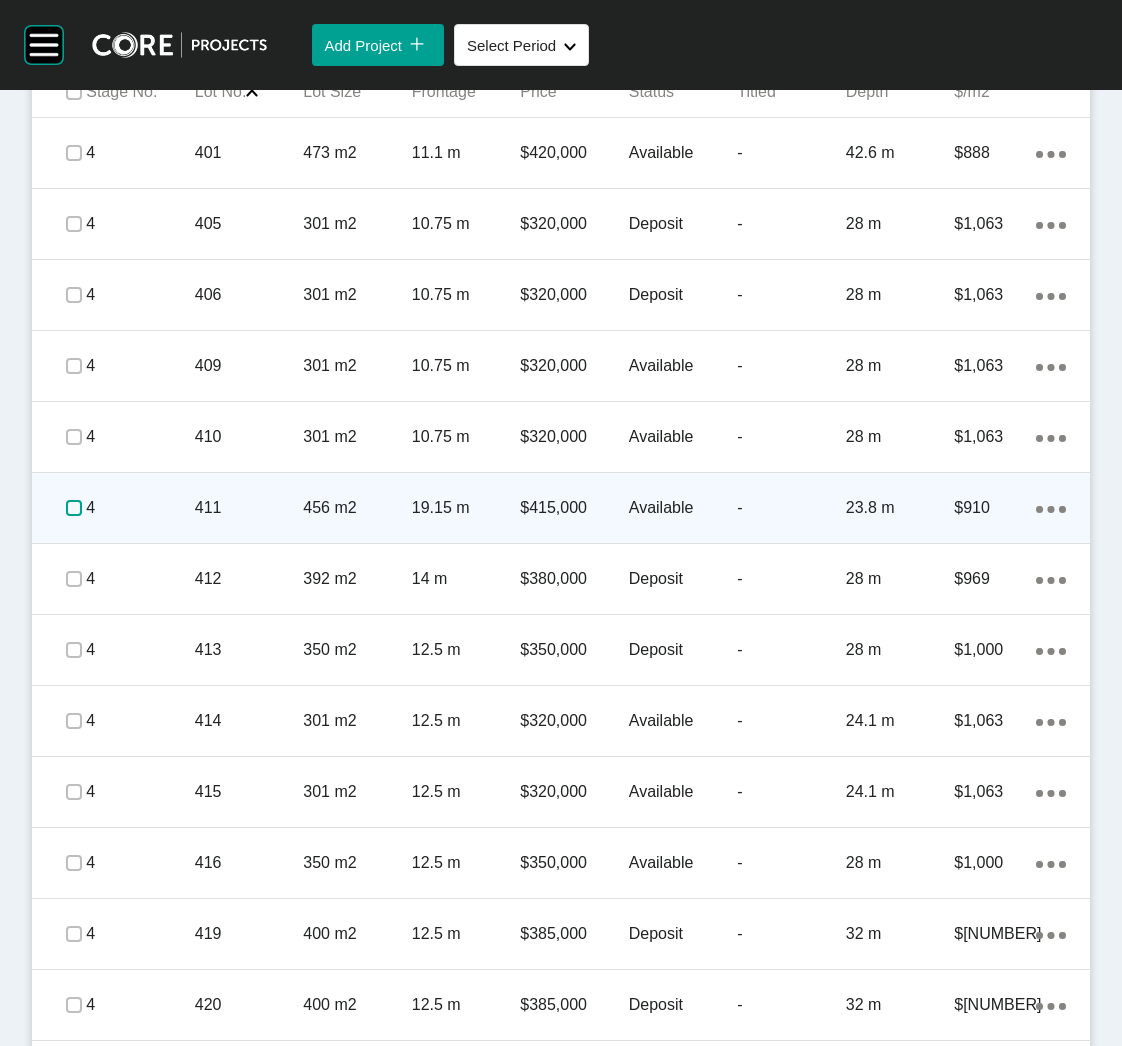 scroll, scrollTop: 1233, scrollLeft: 0, axis: vertical 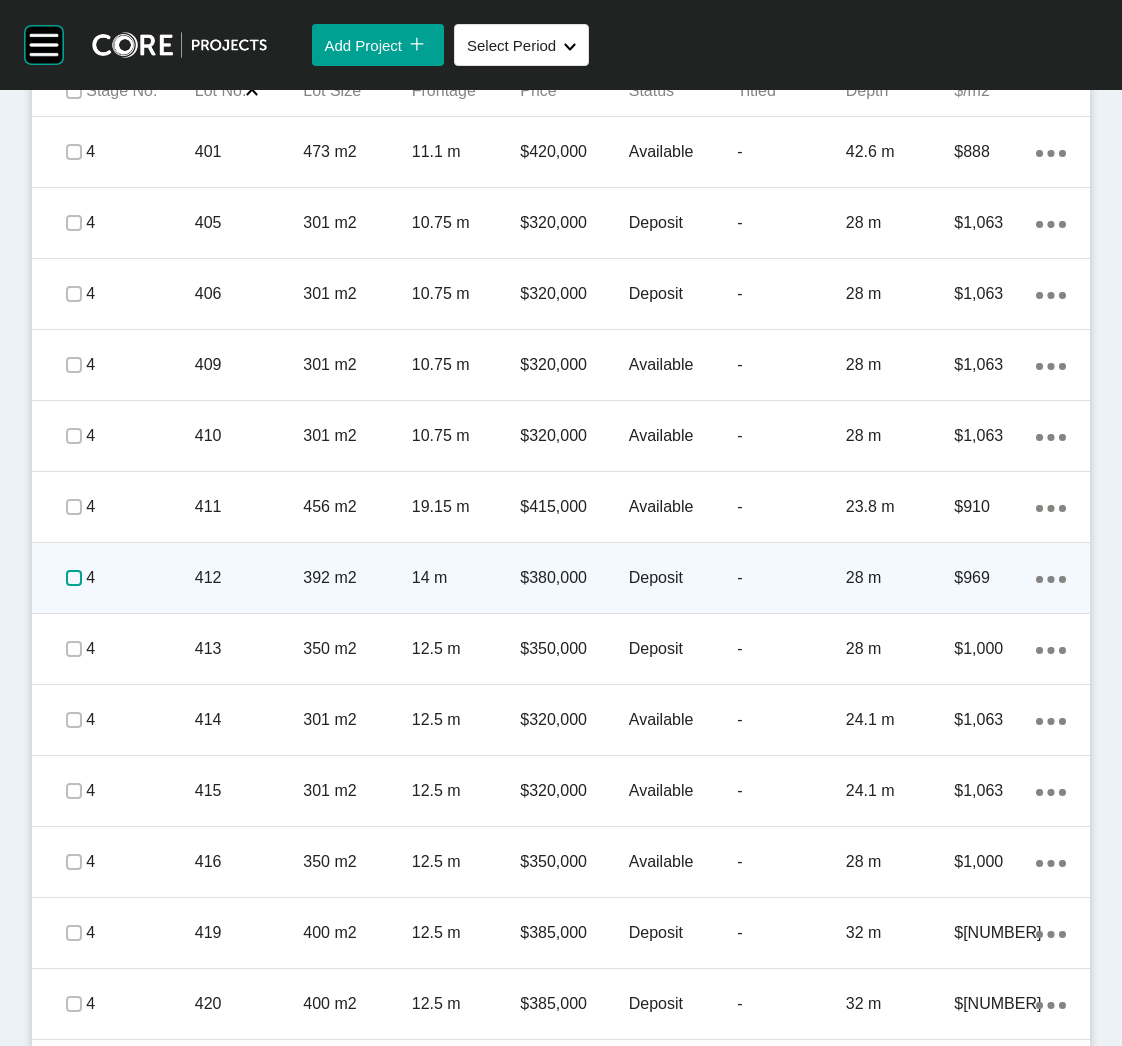 click at bounding box center (74, 578) 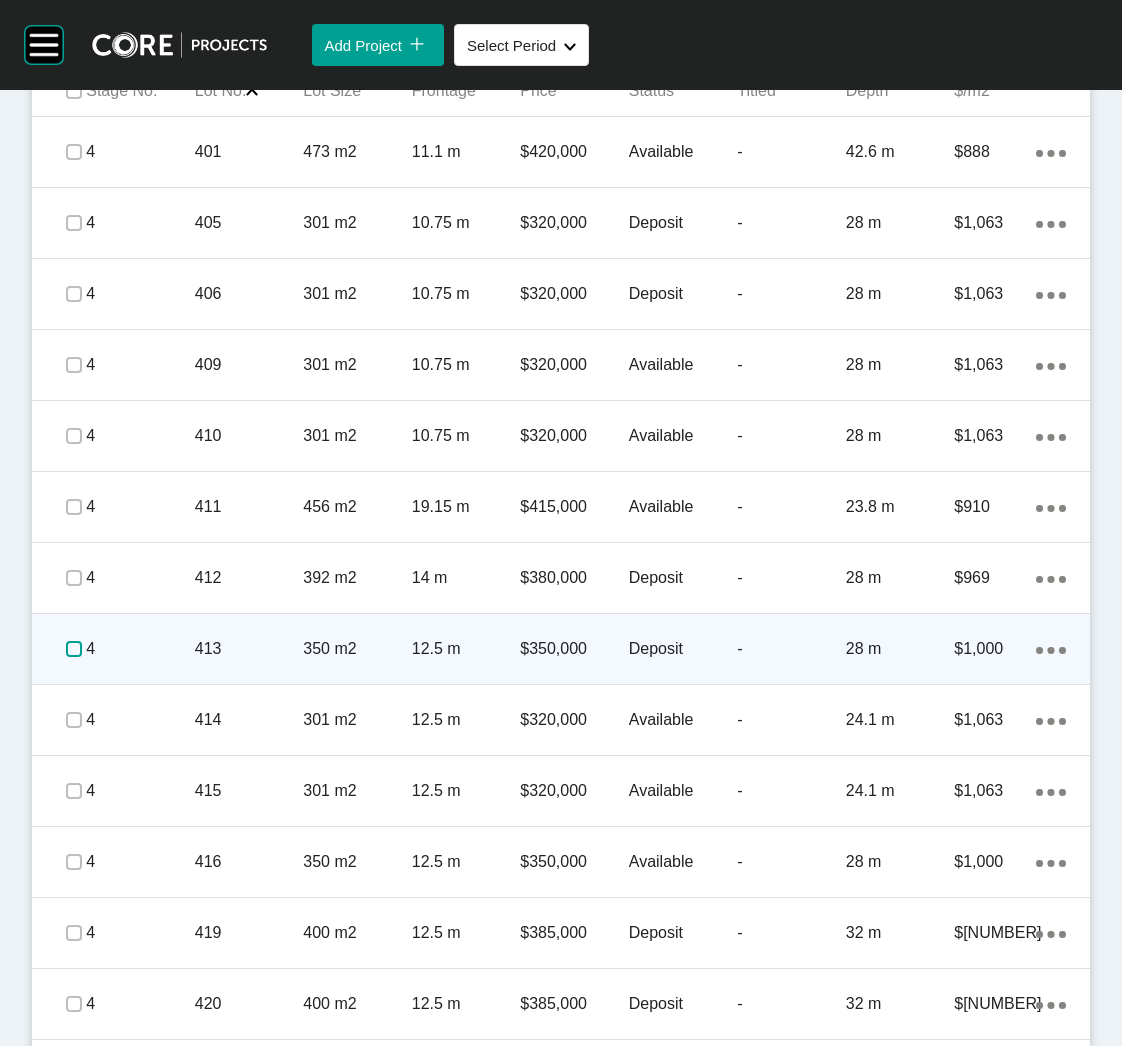 click at bounding box center [74, 649] 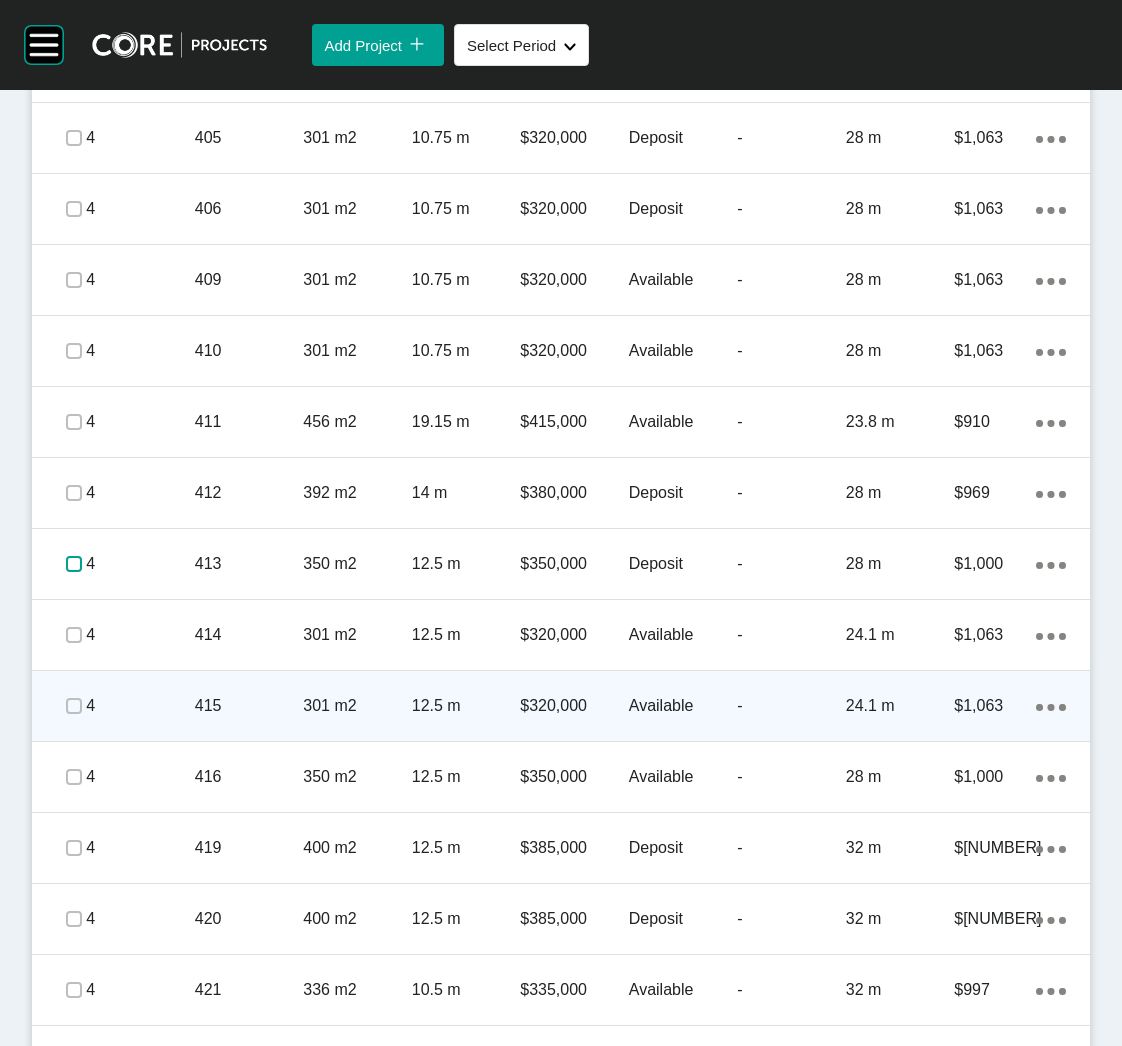 scroll, scrollTop: 1383, scrollLeft: 0, axis: vertical 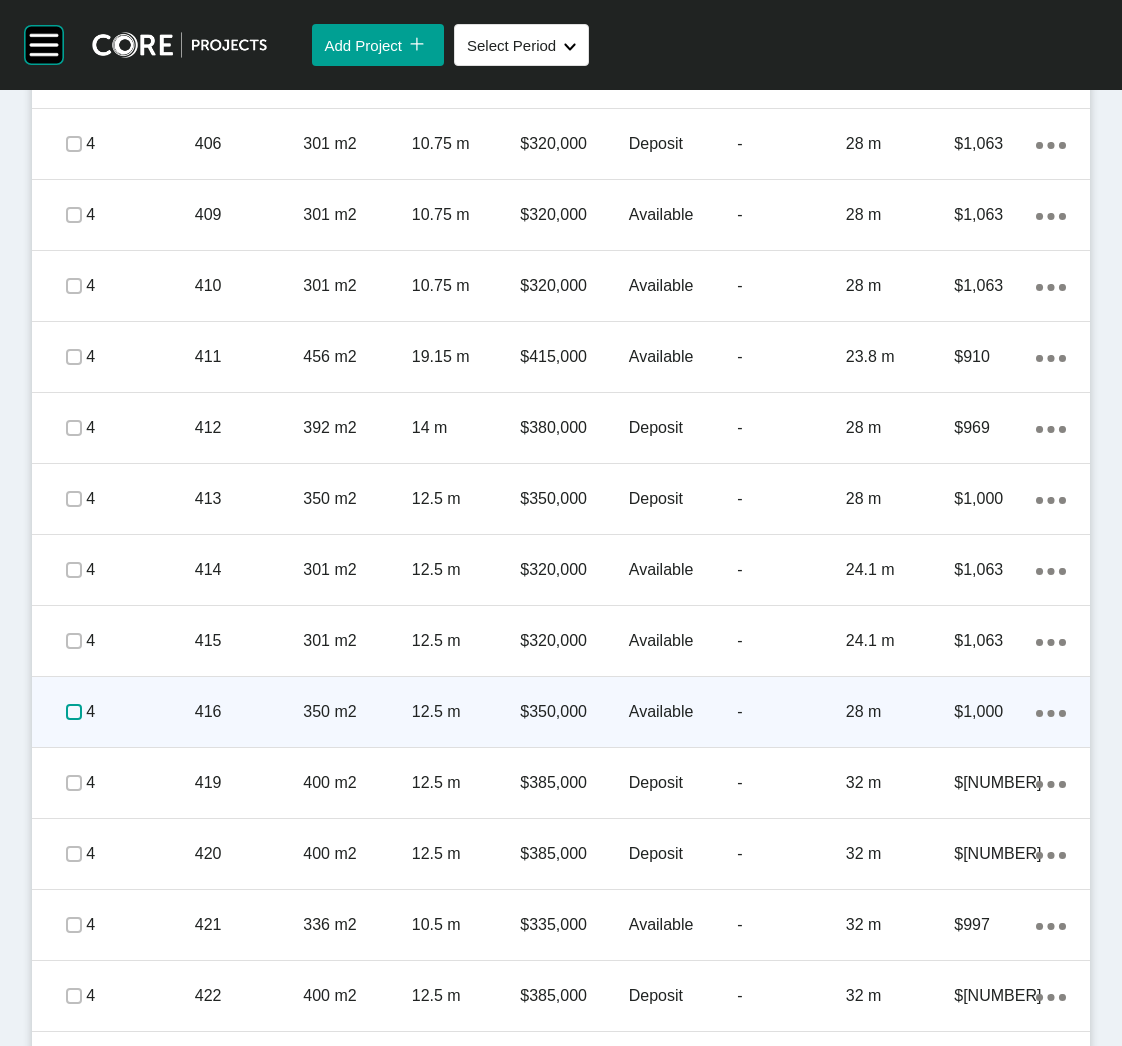 click at bounding box center (74, 712) 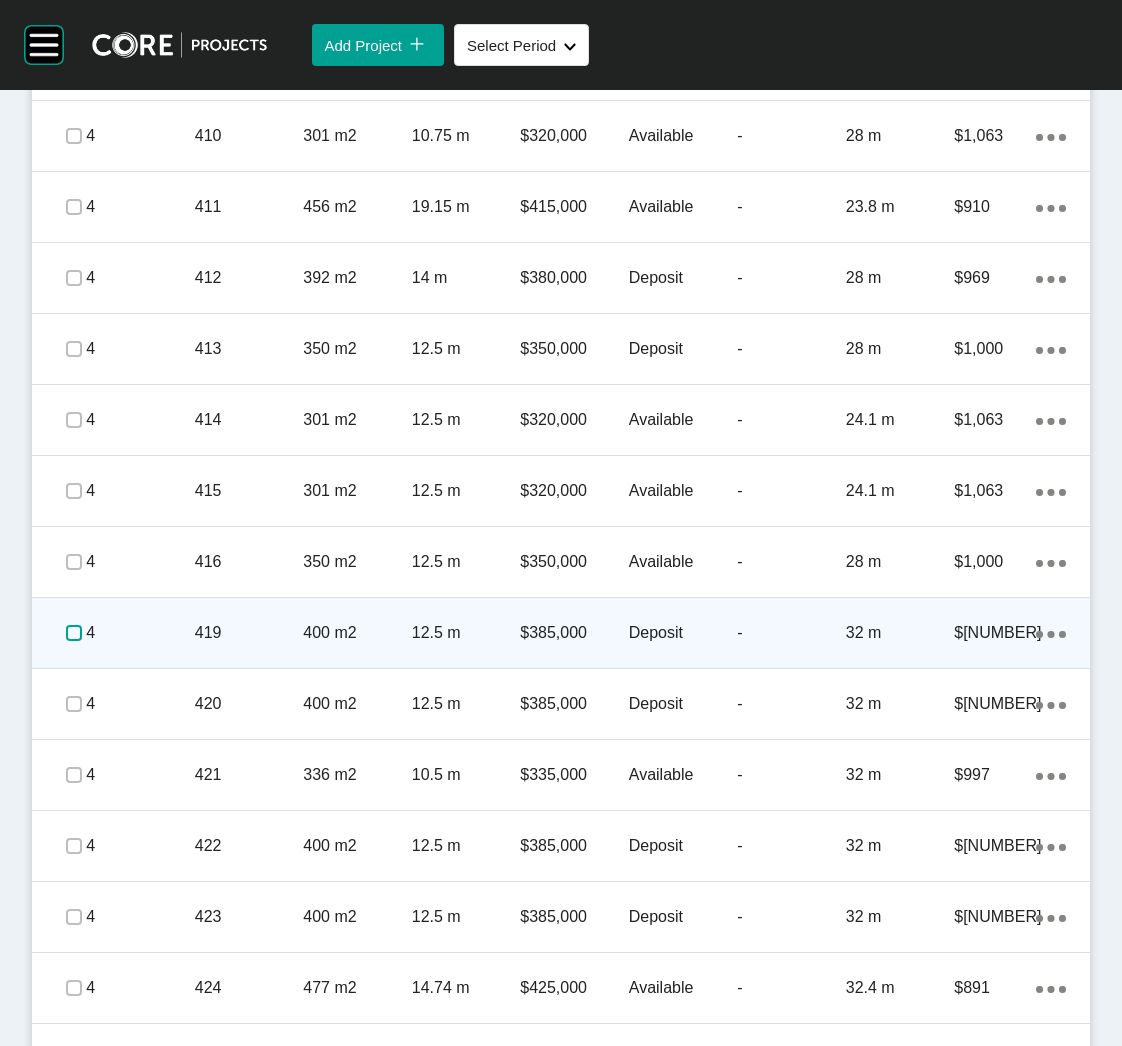 click at bounding box center [74, 633] 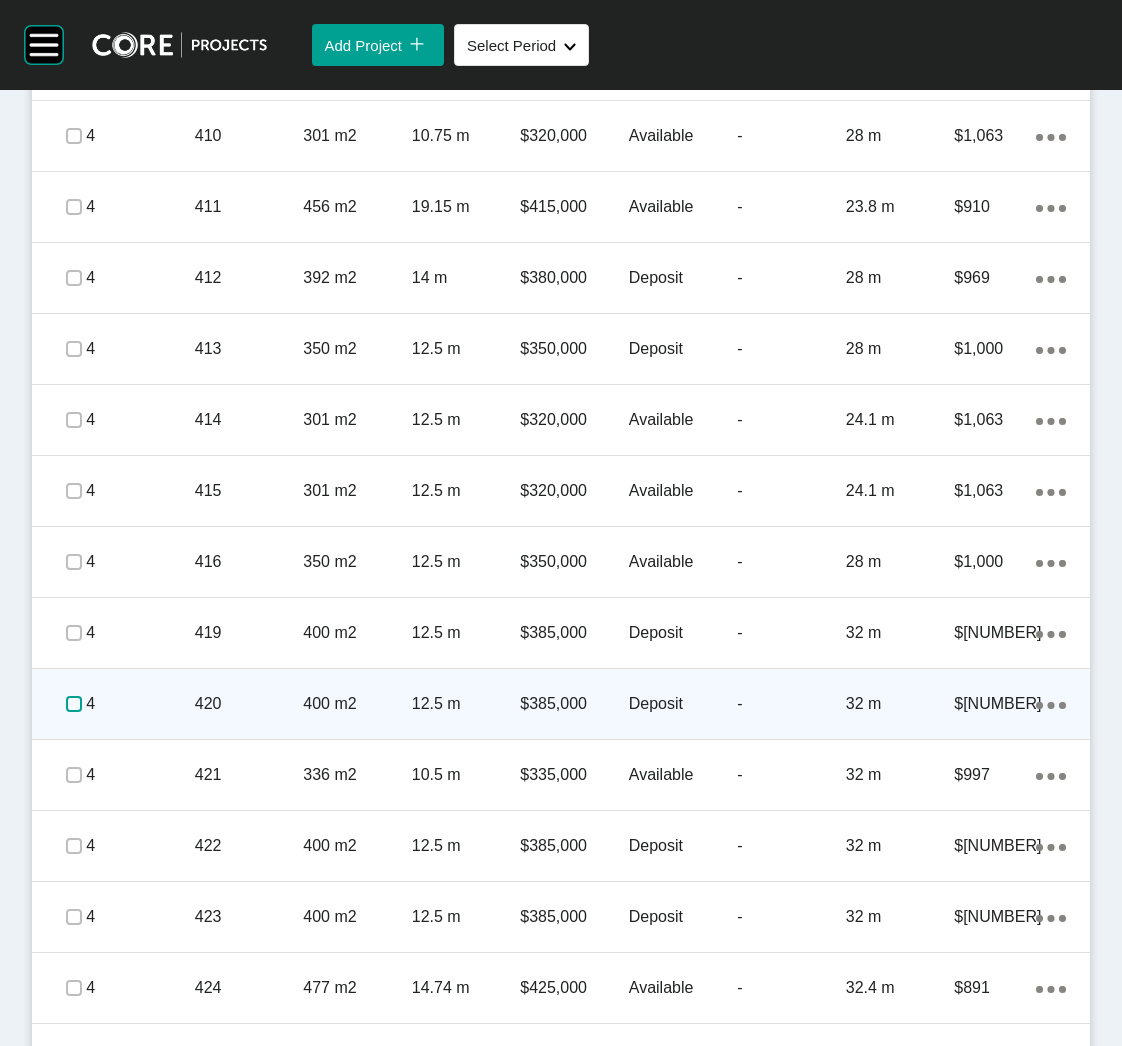 click at bounding box center (74, 704) 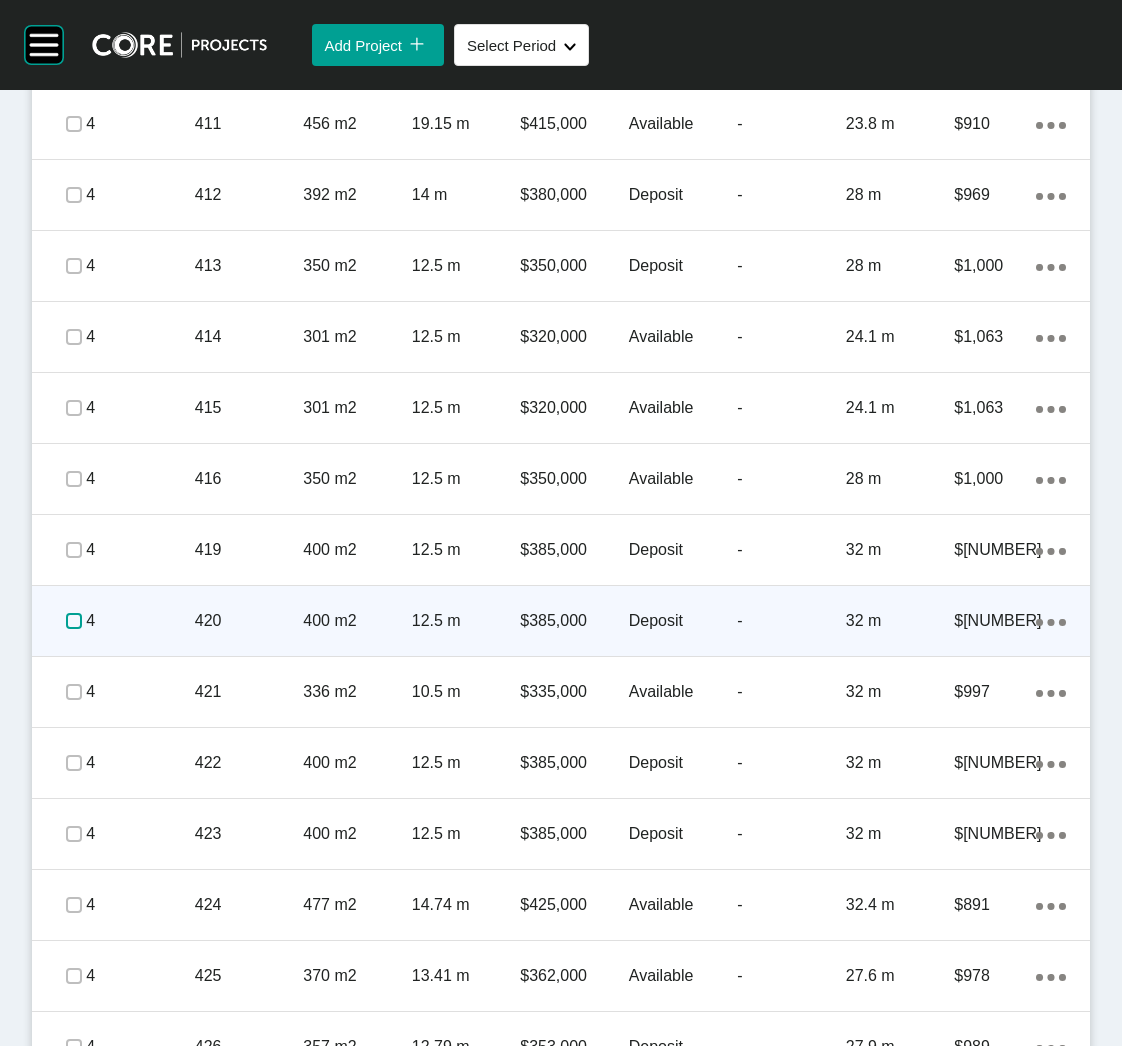 scroll, scrollTop: 1660, scrollLeft: 0, axis: vertical 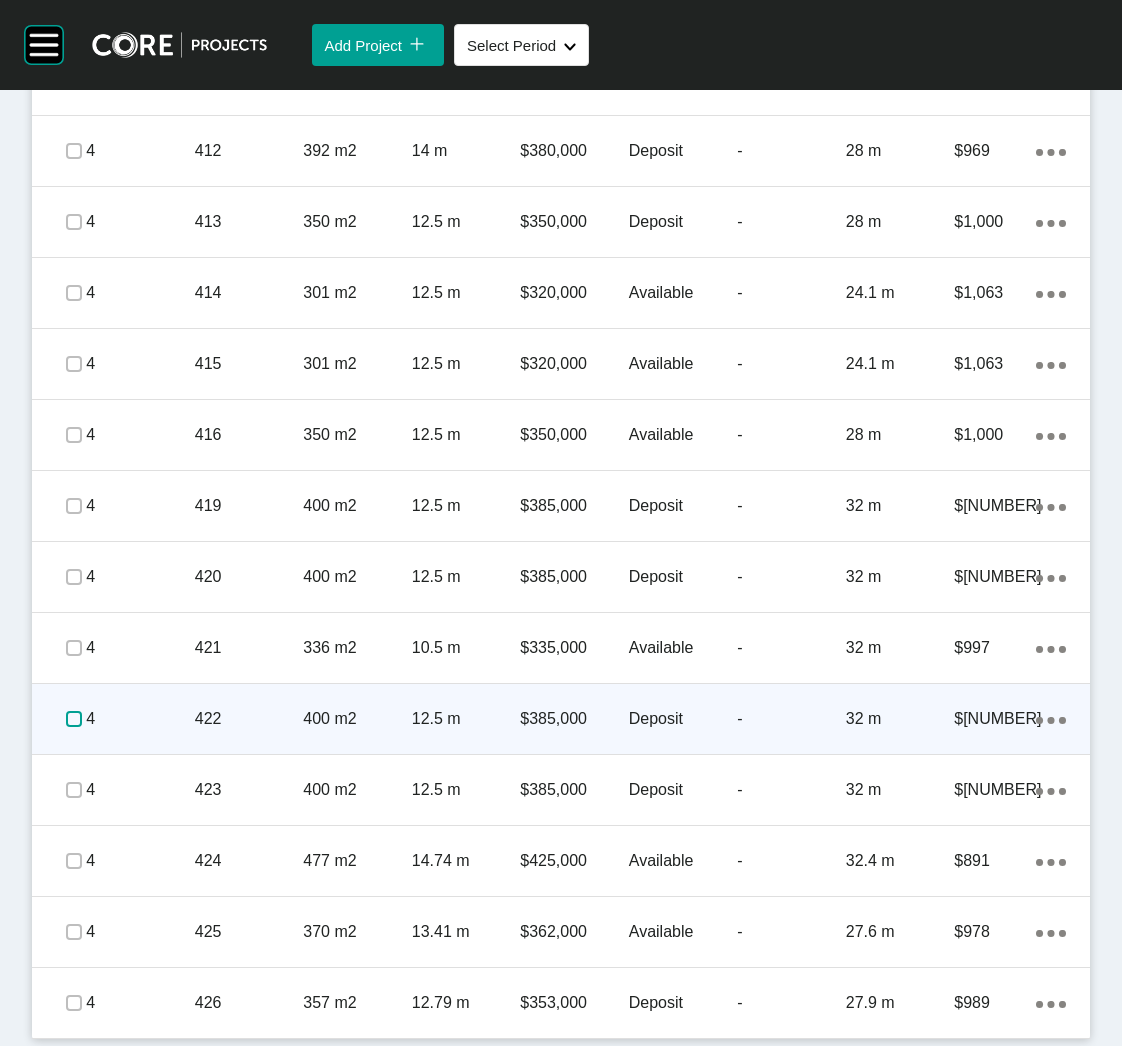click at bounding box center [74, 719] 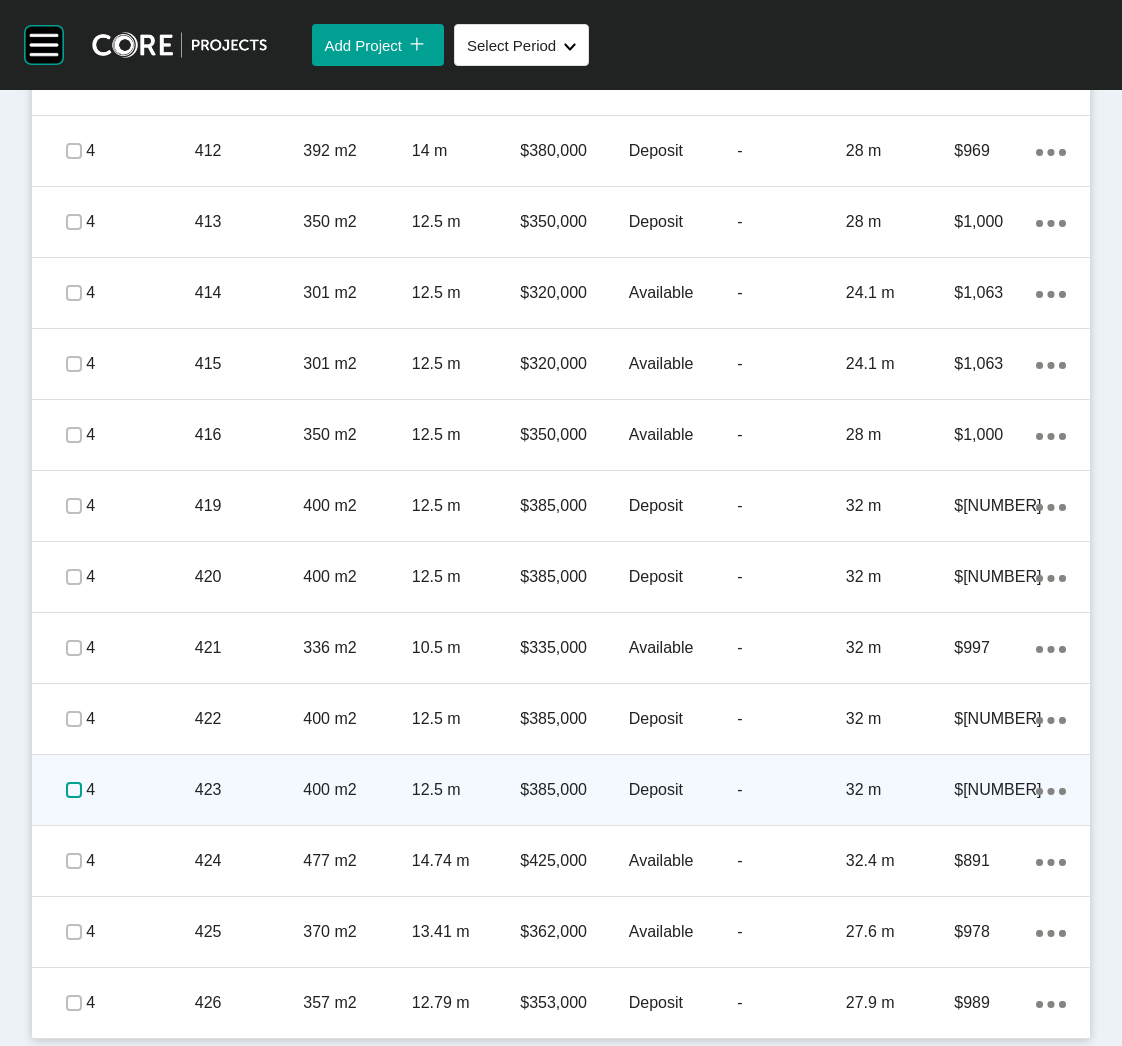click at bounding box center (74, 790) 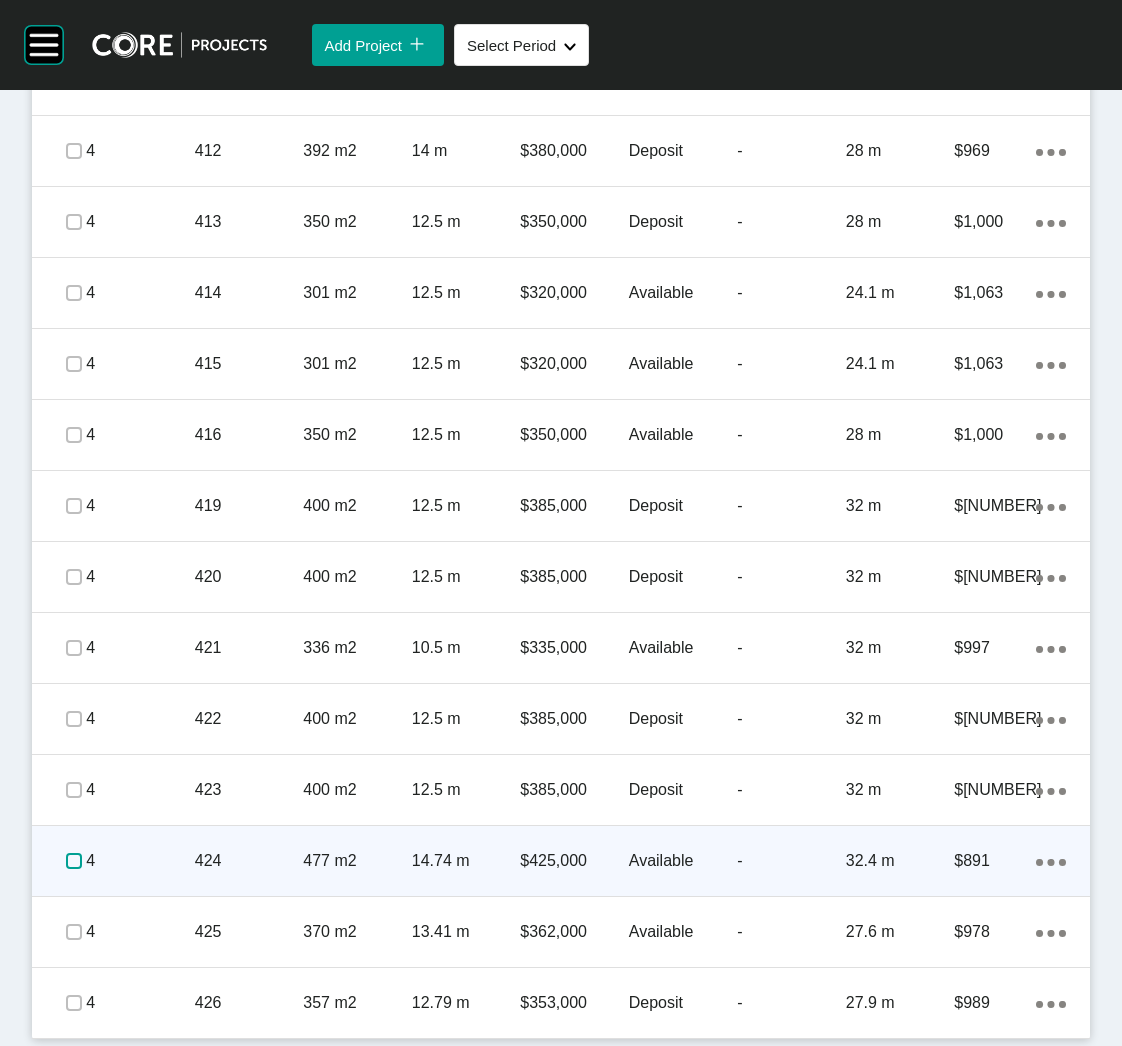 click at bounding box center (74, 861) 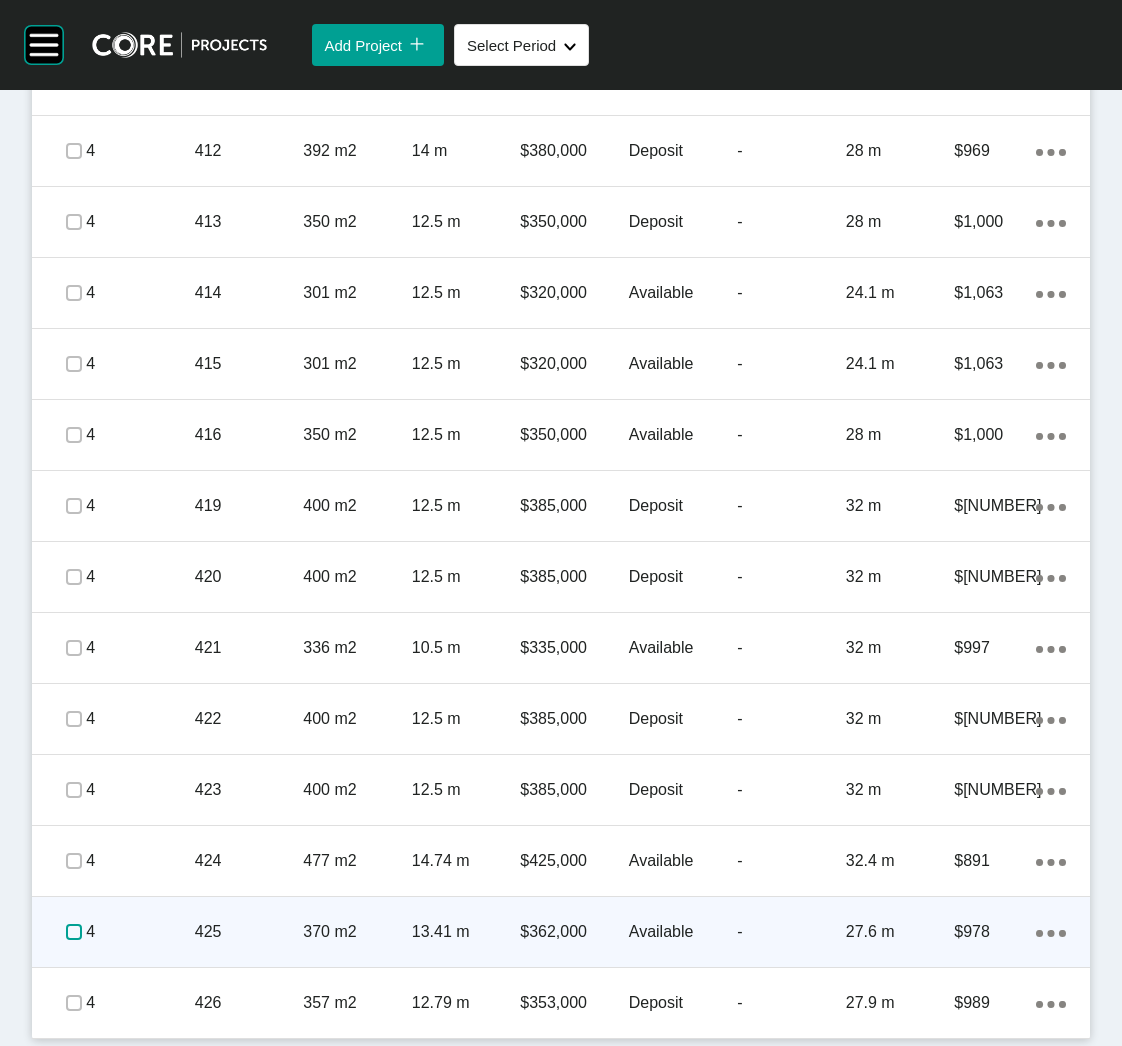 click at bounding box center [74, 932] 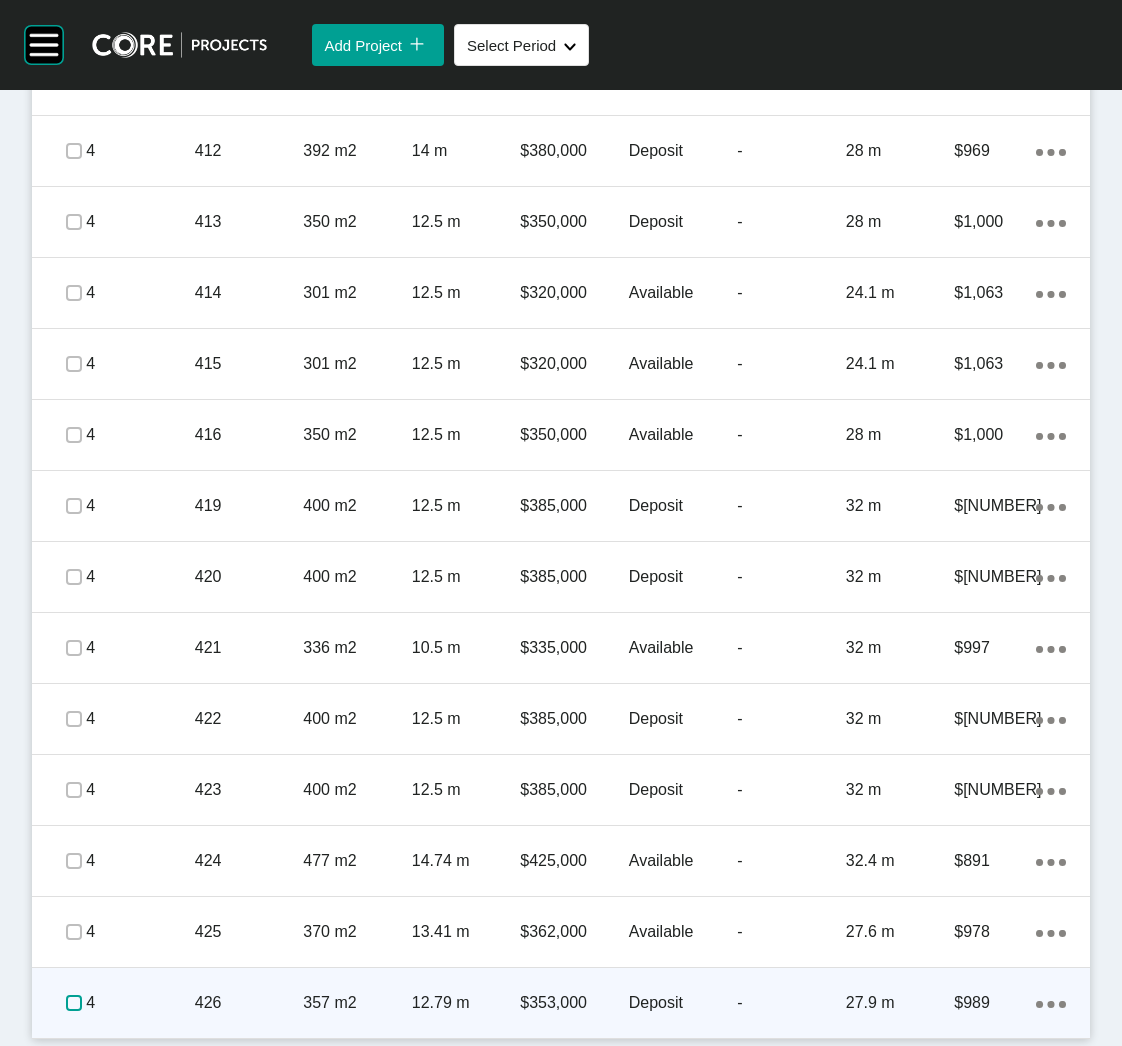click at bounding box center (74, 1003) 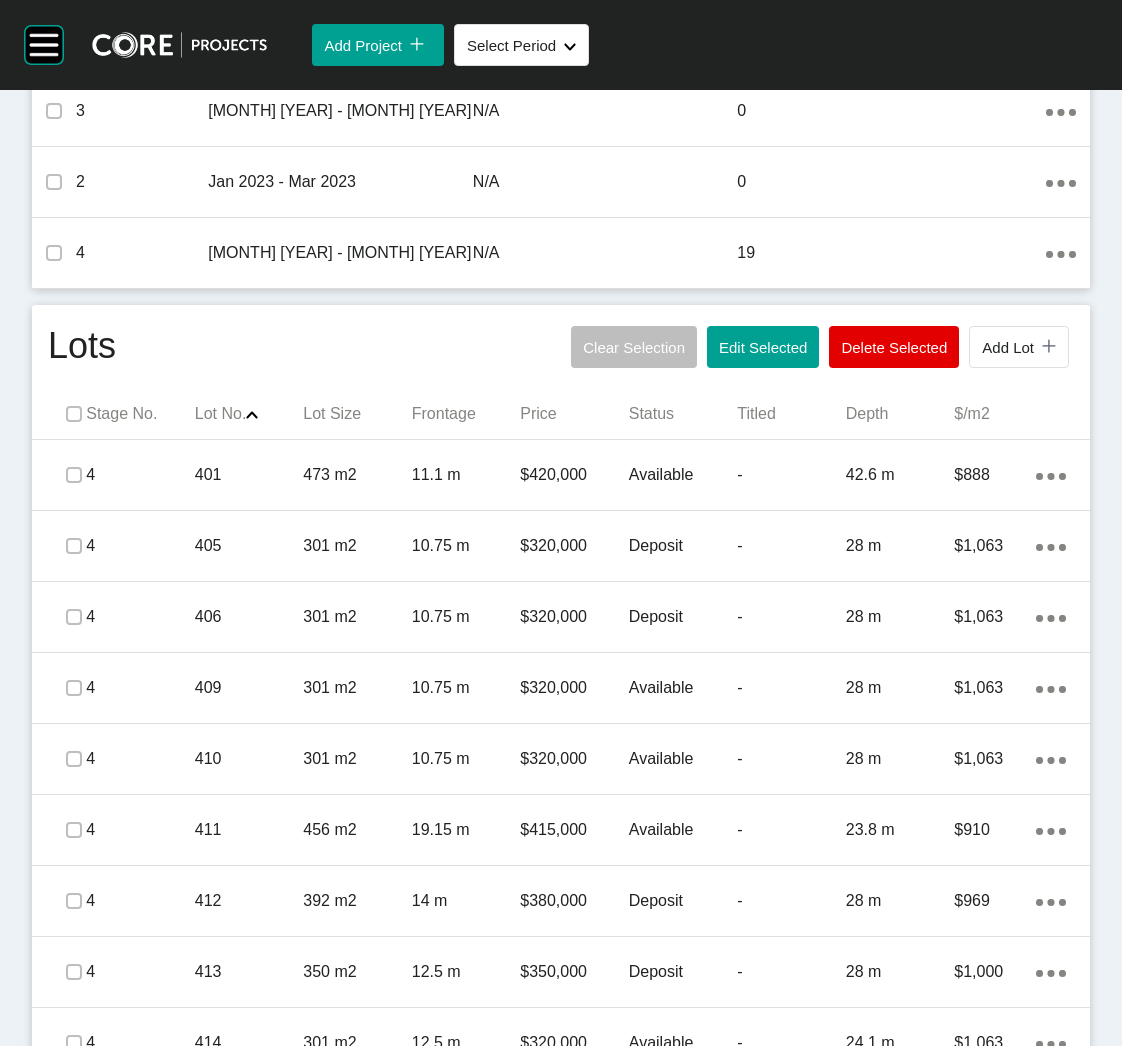 scroll, scrollTop: 1060, scrollLeft: 0, axis: vertical 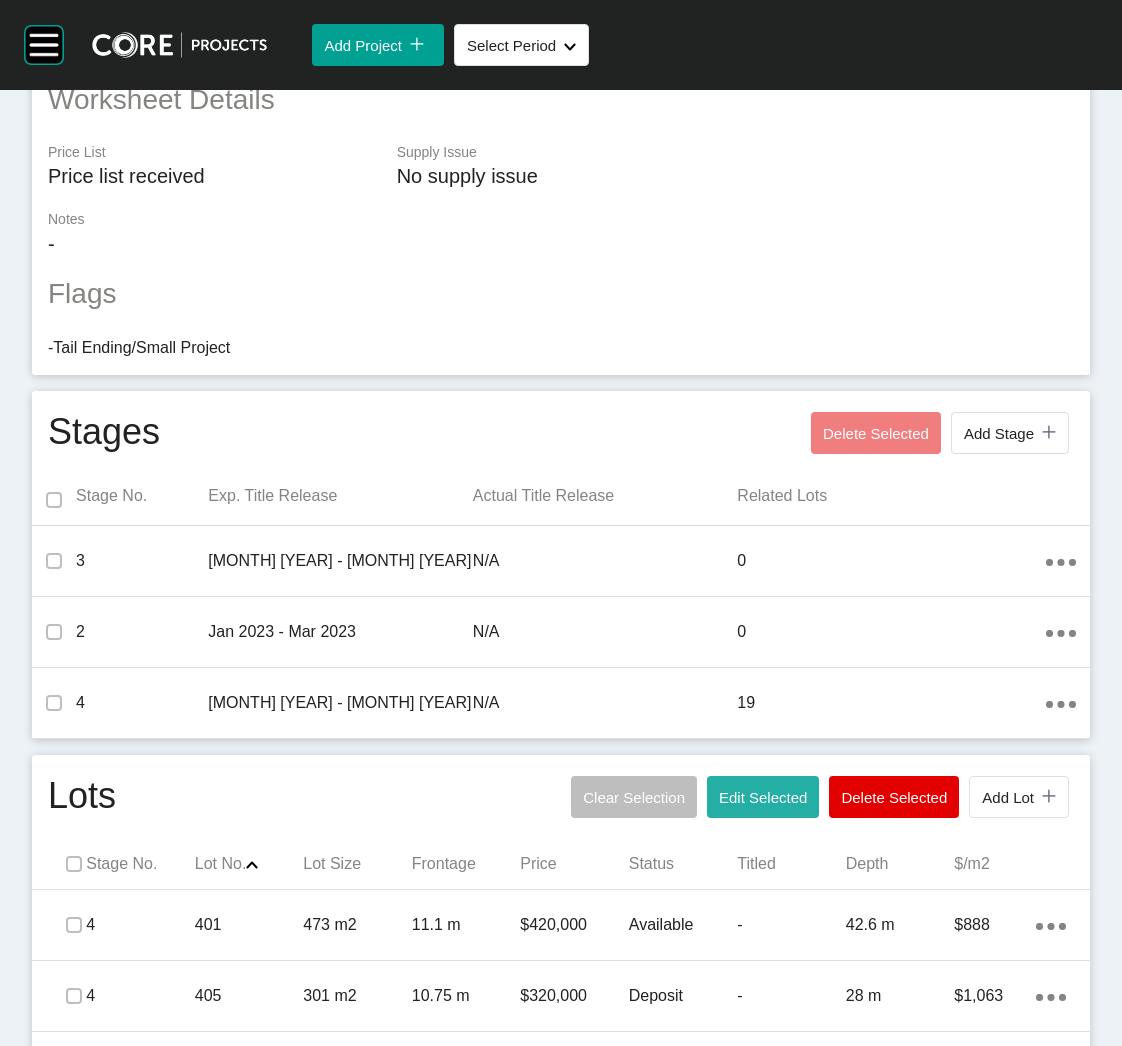 click on "Edit Selected" at bounding box center (763, 797) 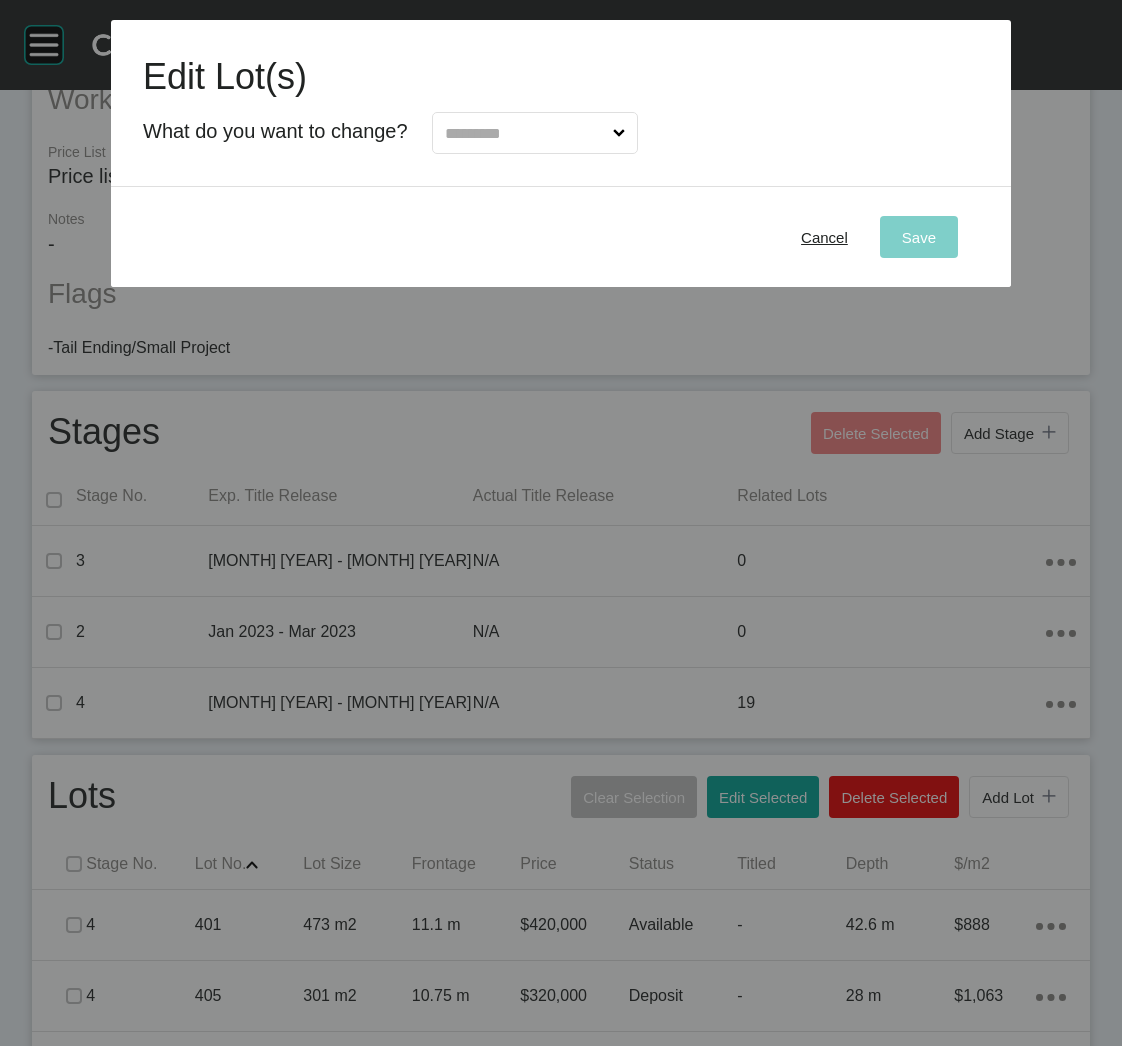 click at bounding box center (525, 133) 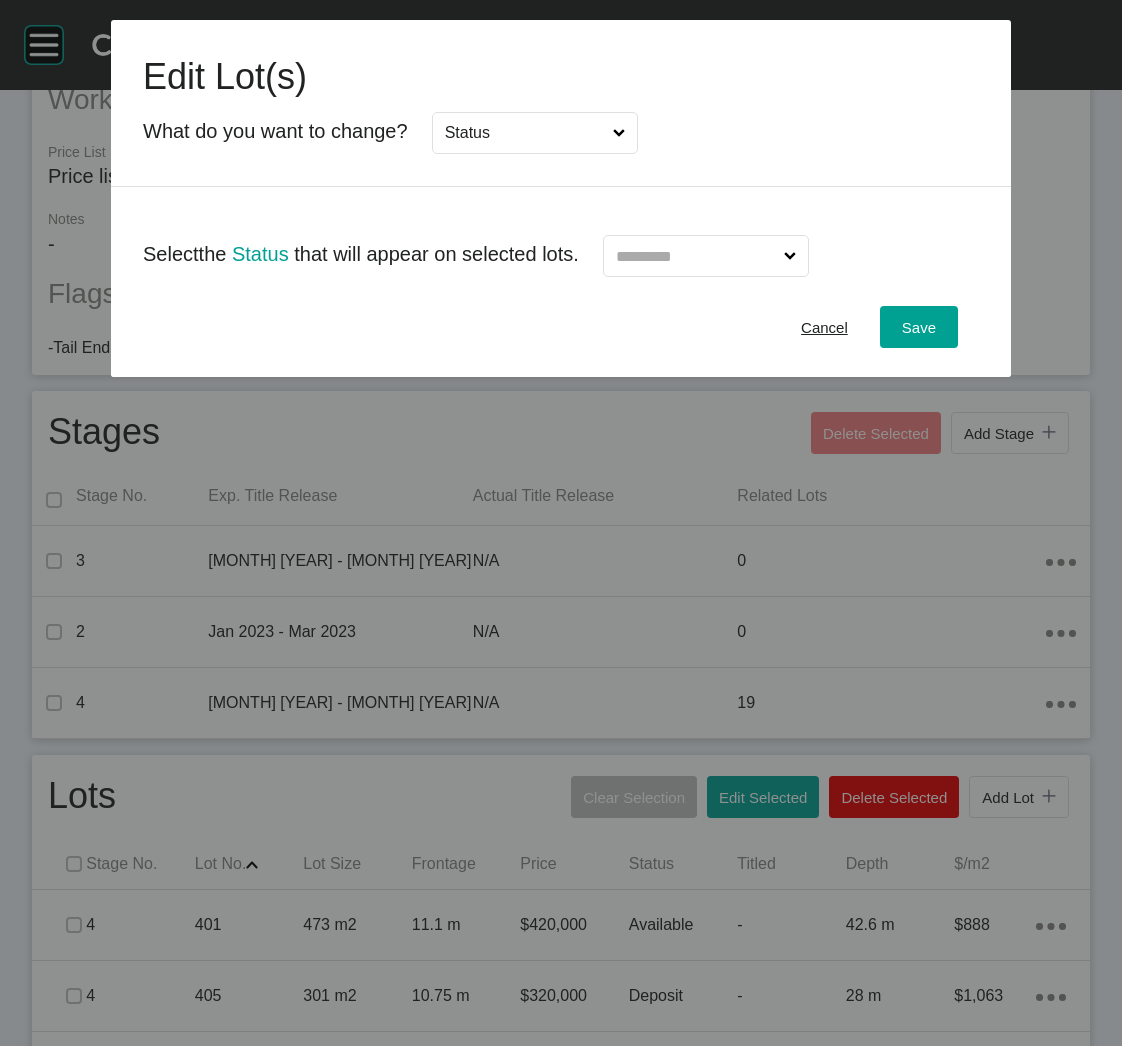 click at bounding box center [696, 256] 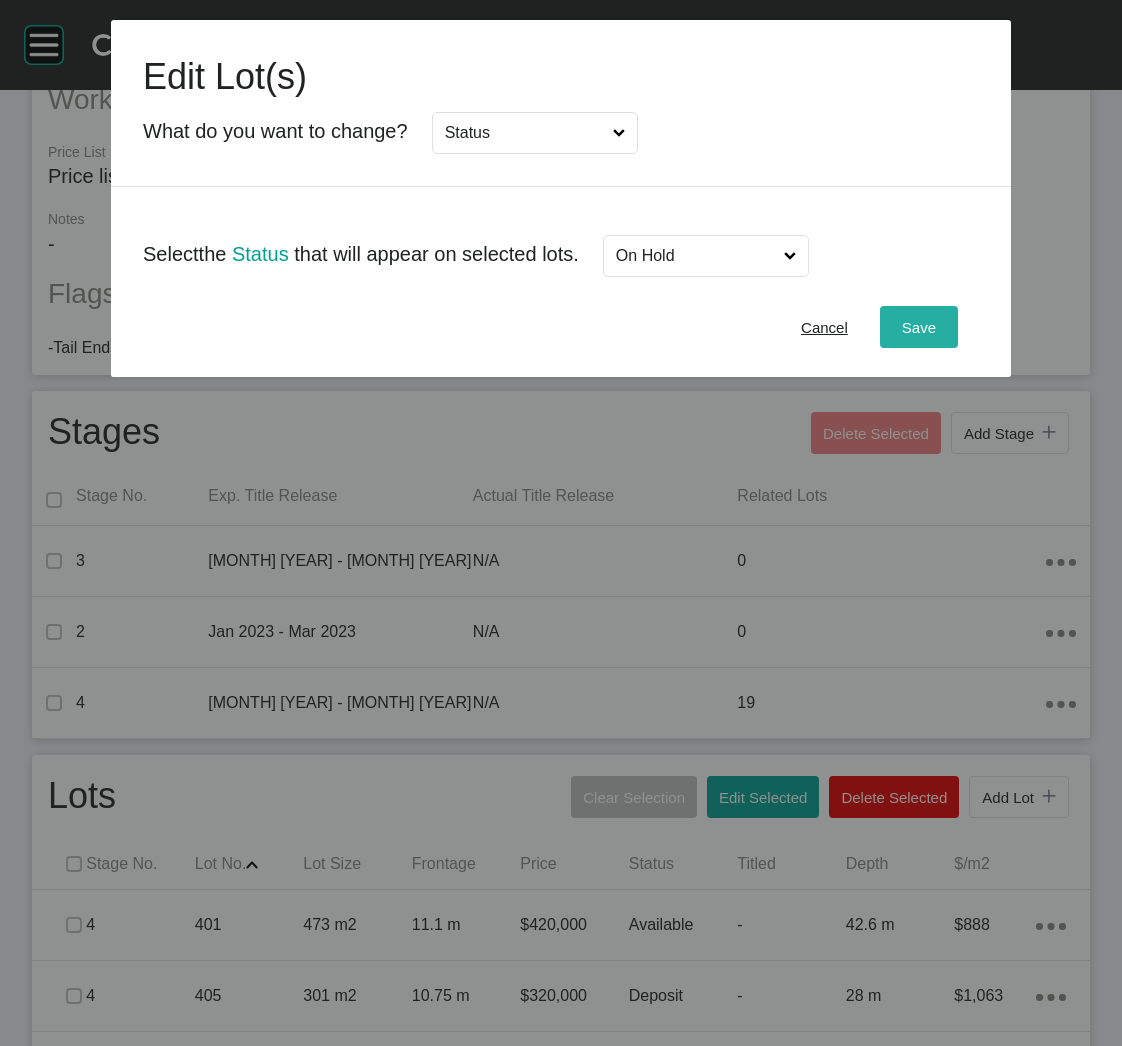 click on "Save" at bounding box center [919, 327] 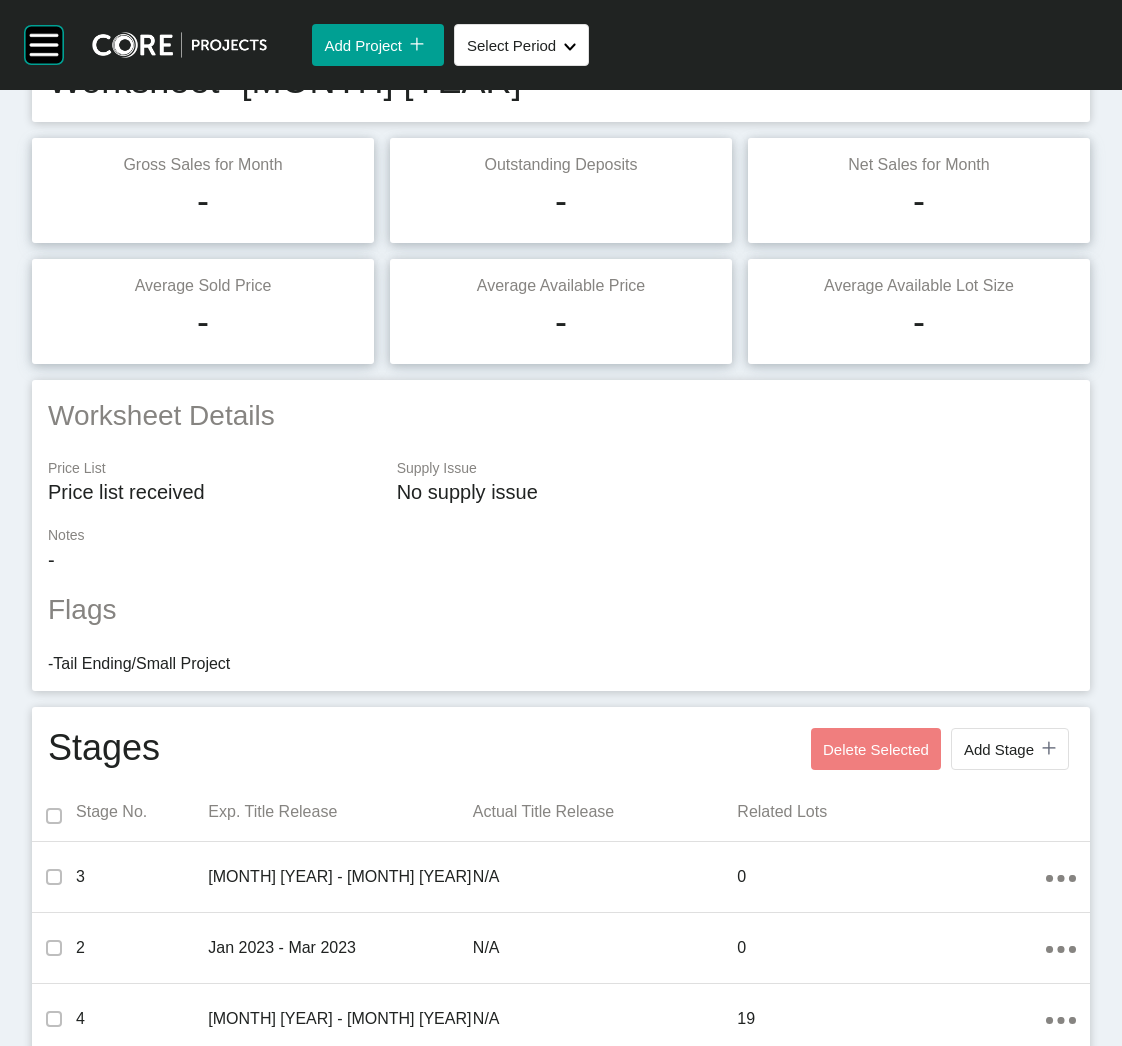 scroll, scrollTop: 0, scrollLeft: 0, axis: both 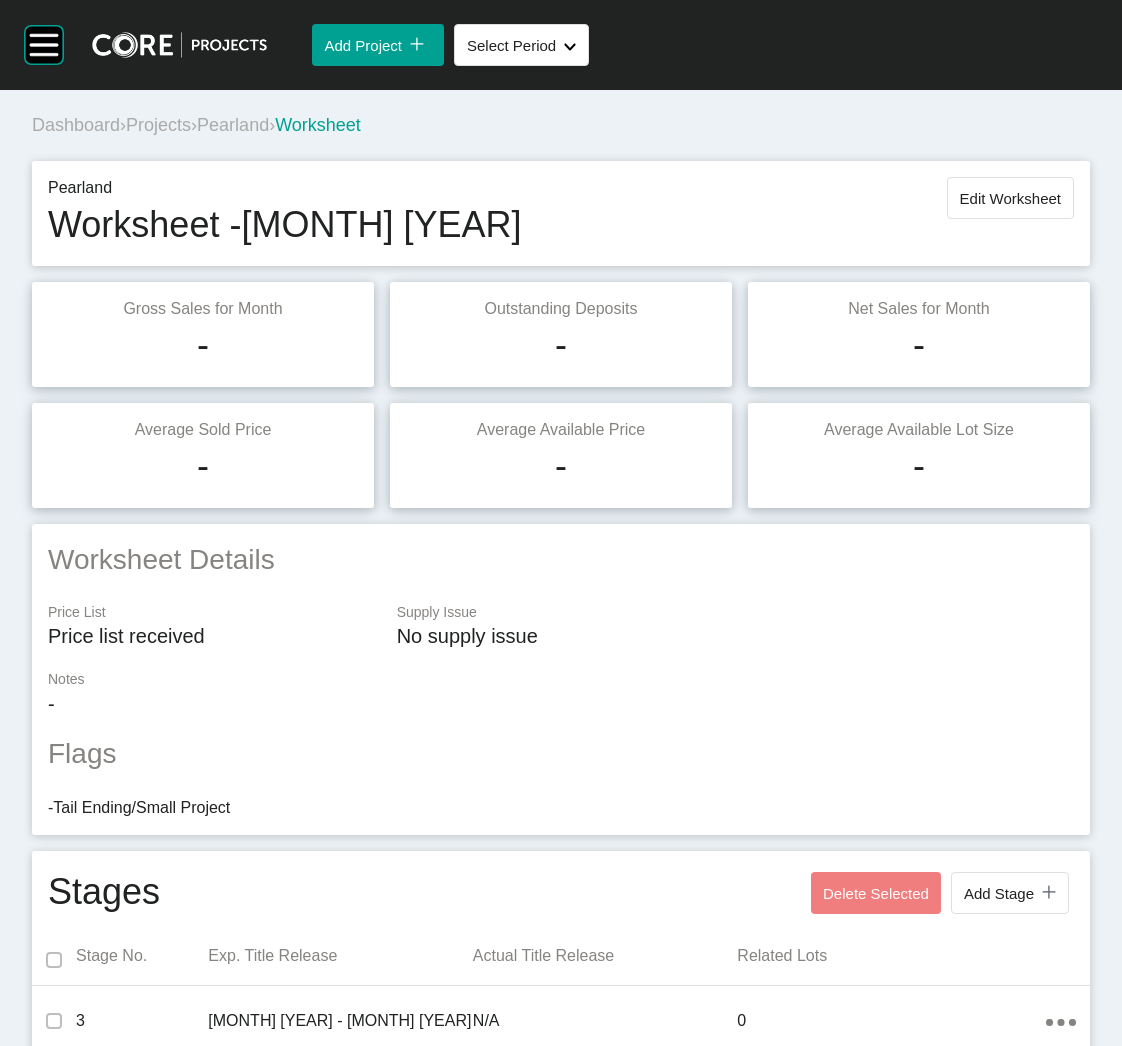 click on "Projects" at bounding box center (158, 125) 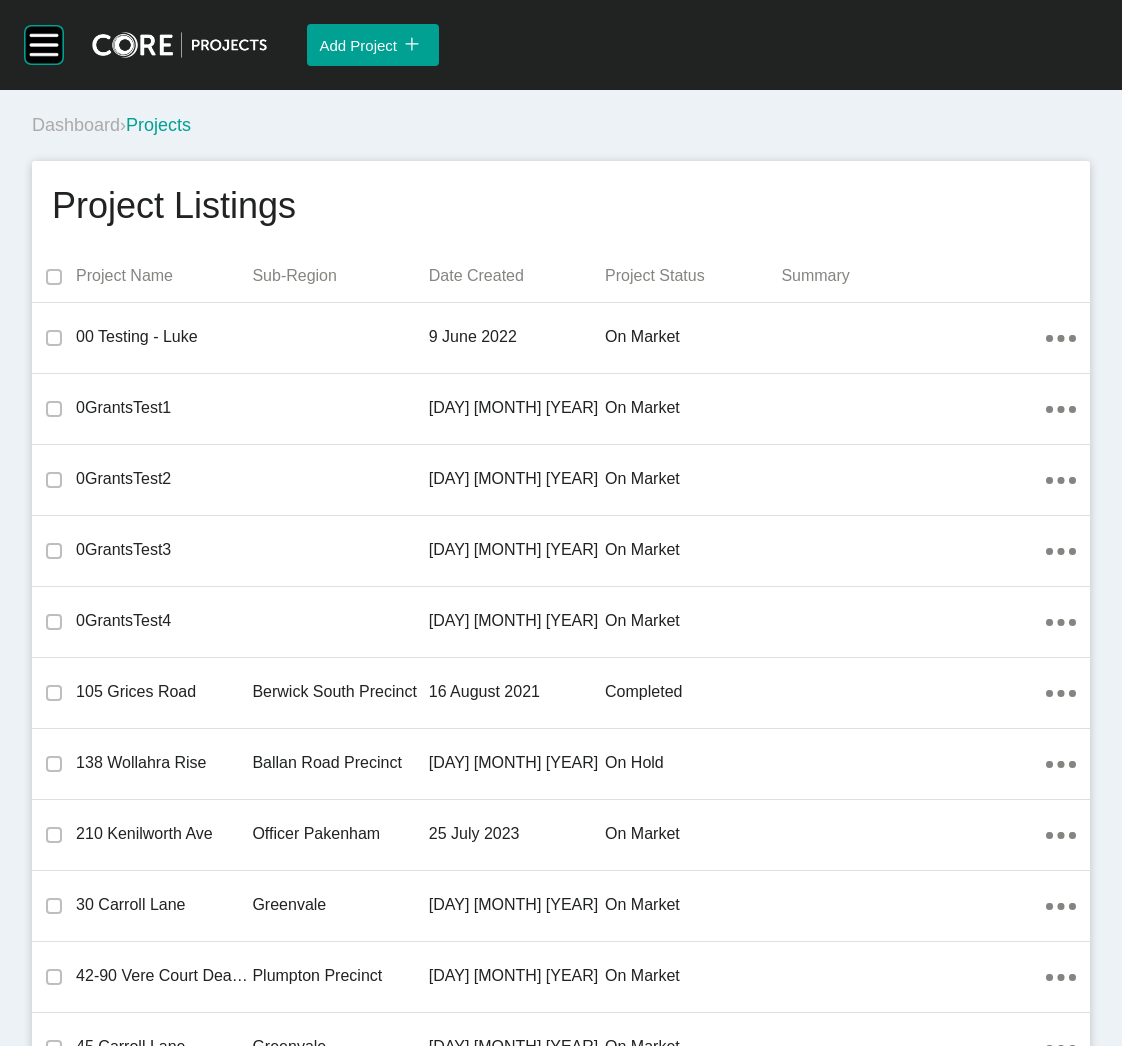 scroll, scrollTop: 40255, scrollLeft: 0, axis: vertical 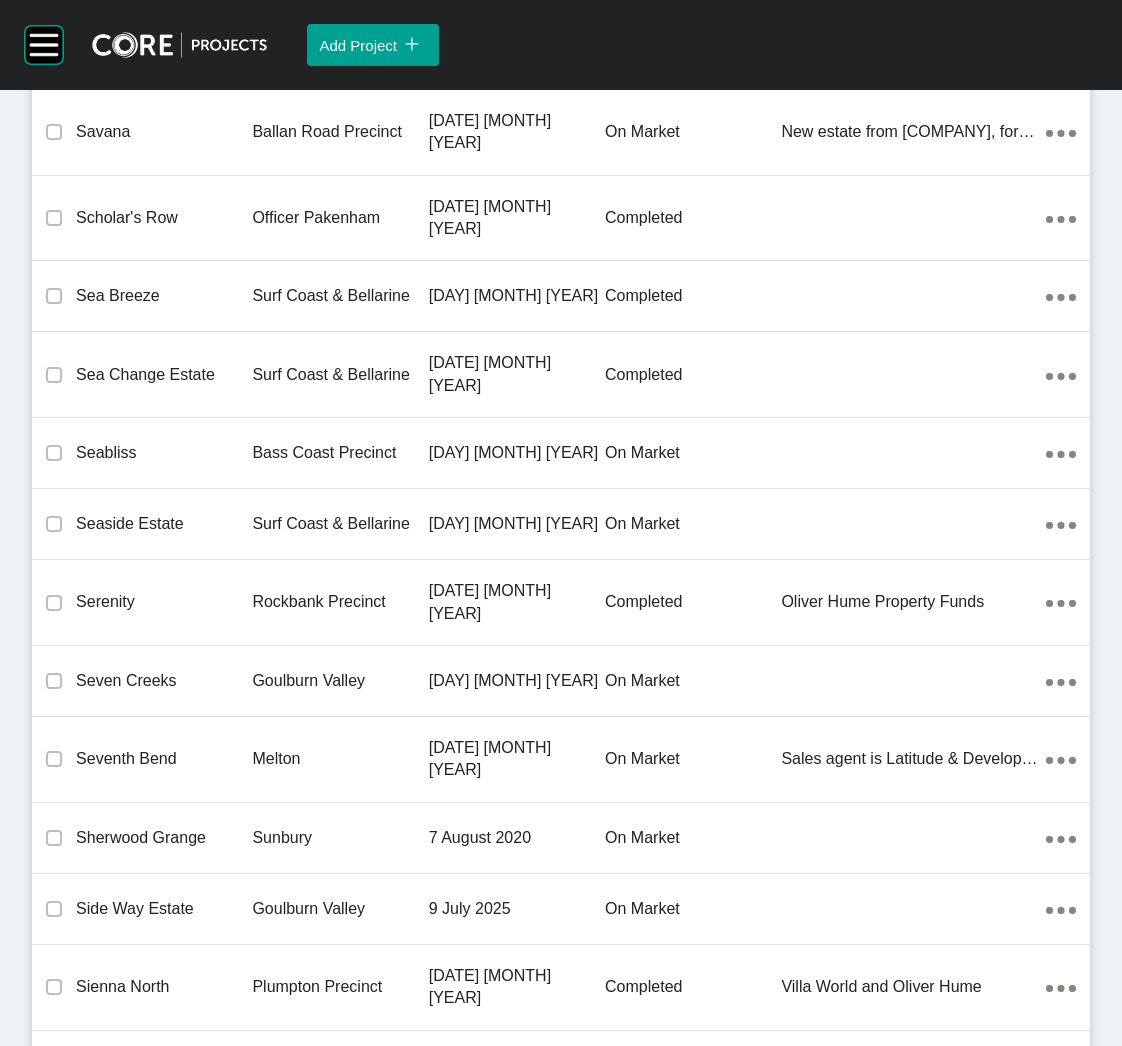 drag, startPoint x: 574, startPoint y: 545, endPoint x: 1, endPoint y: 481, distance: 576.5631 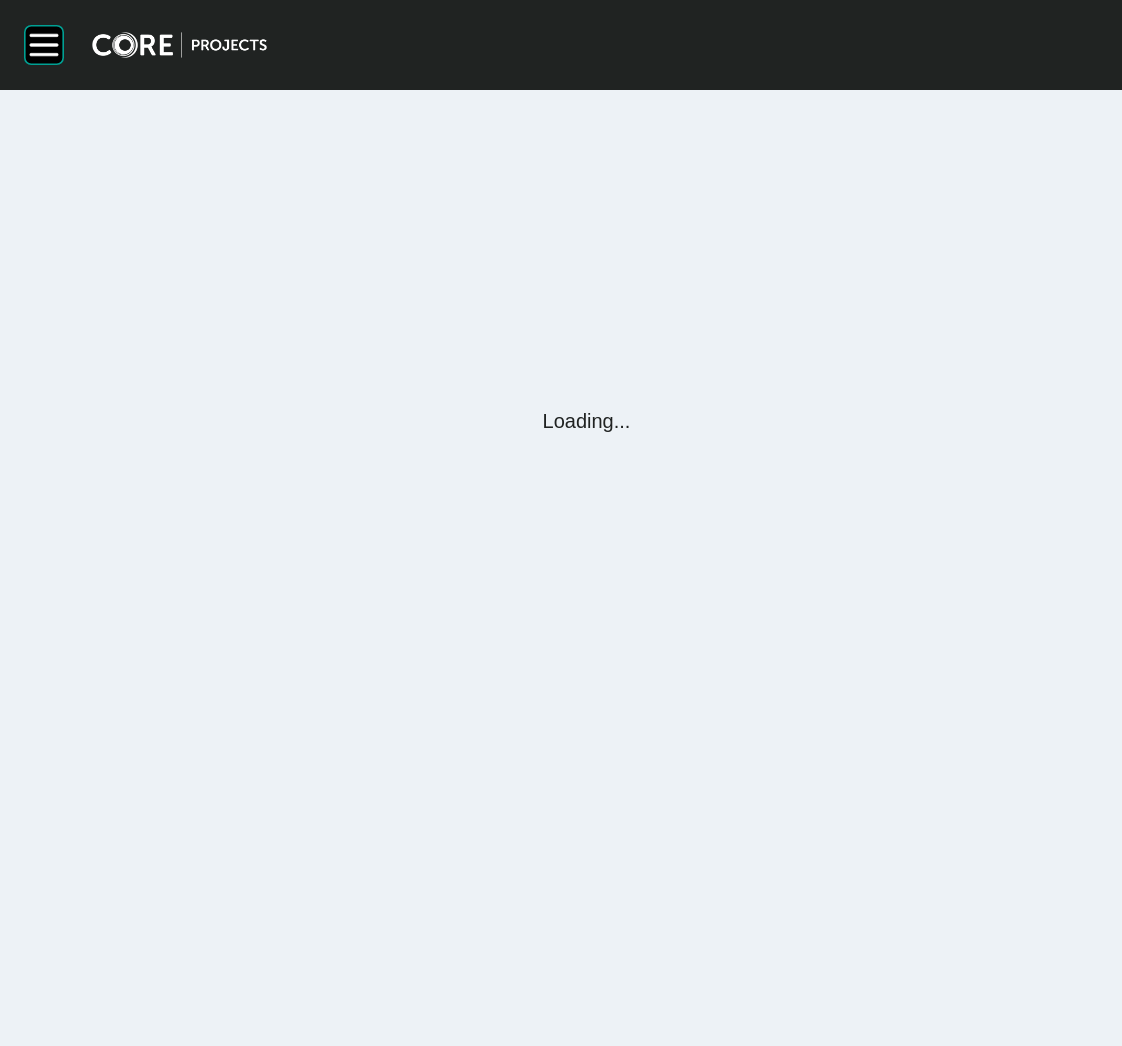 scroll, scrollTop: 0, scrollLeft: 0, axis: both 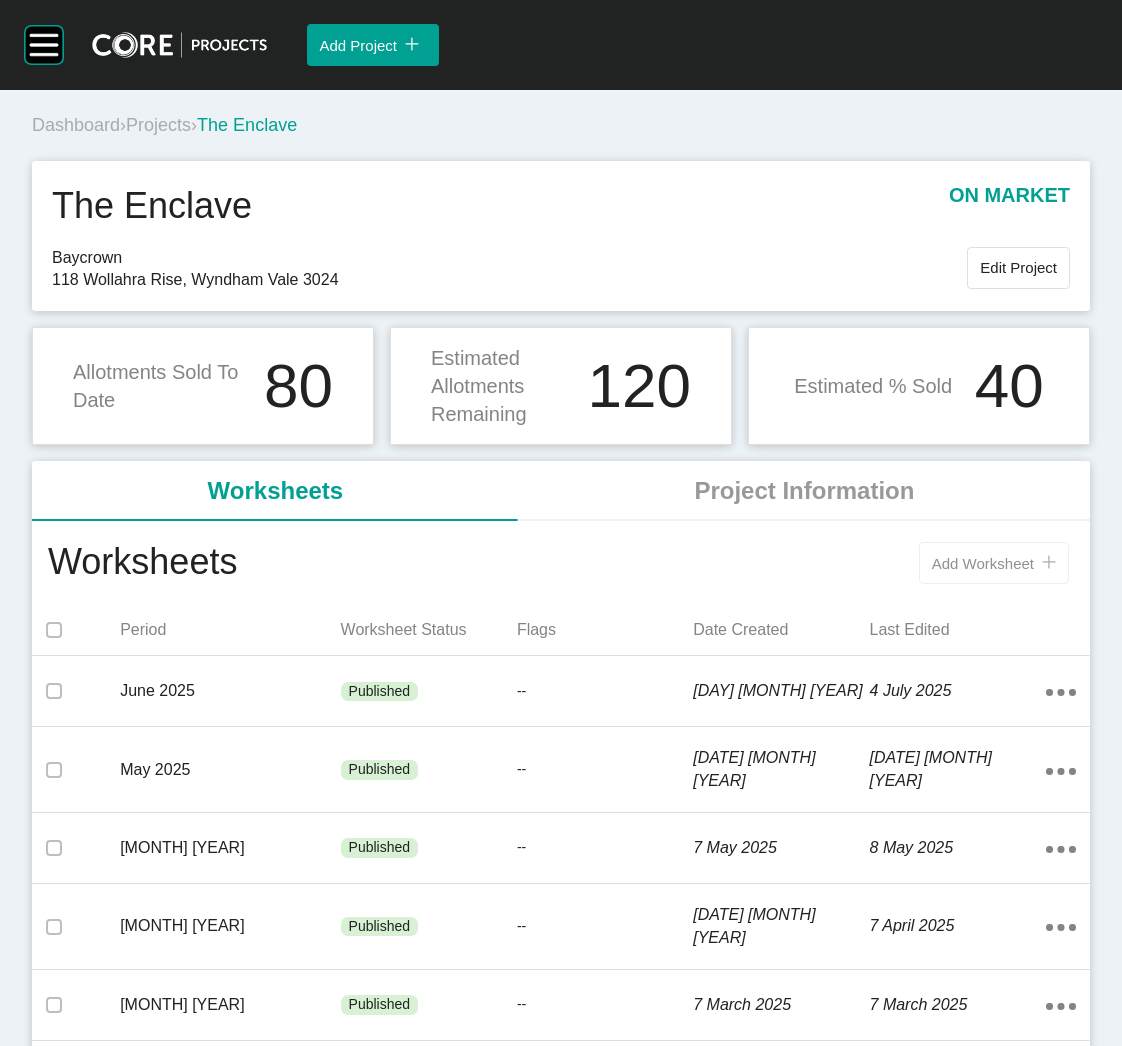 click on "Add Worksheet icon/tick copy 11 Created with Sketch." at bounding box center [994, 563] 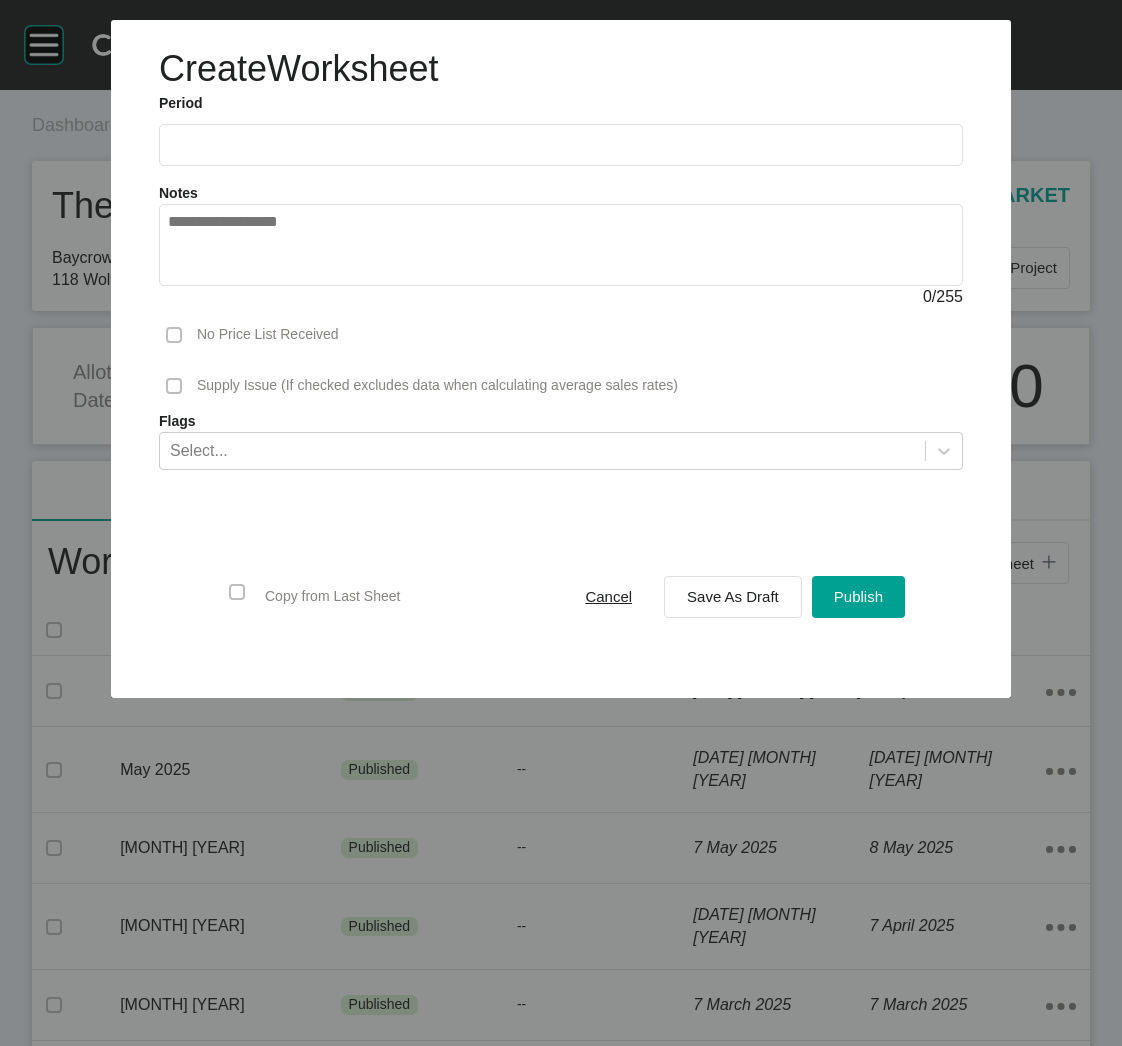 click at bounding box center [561, 144] 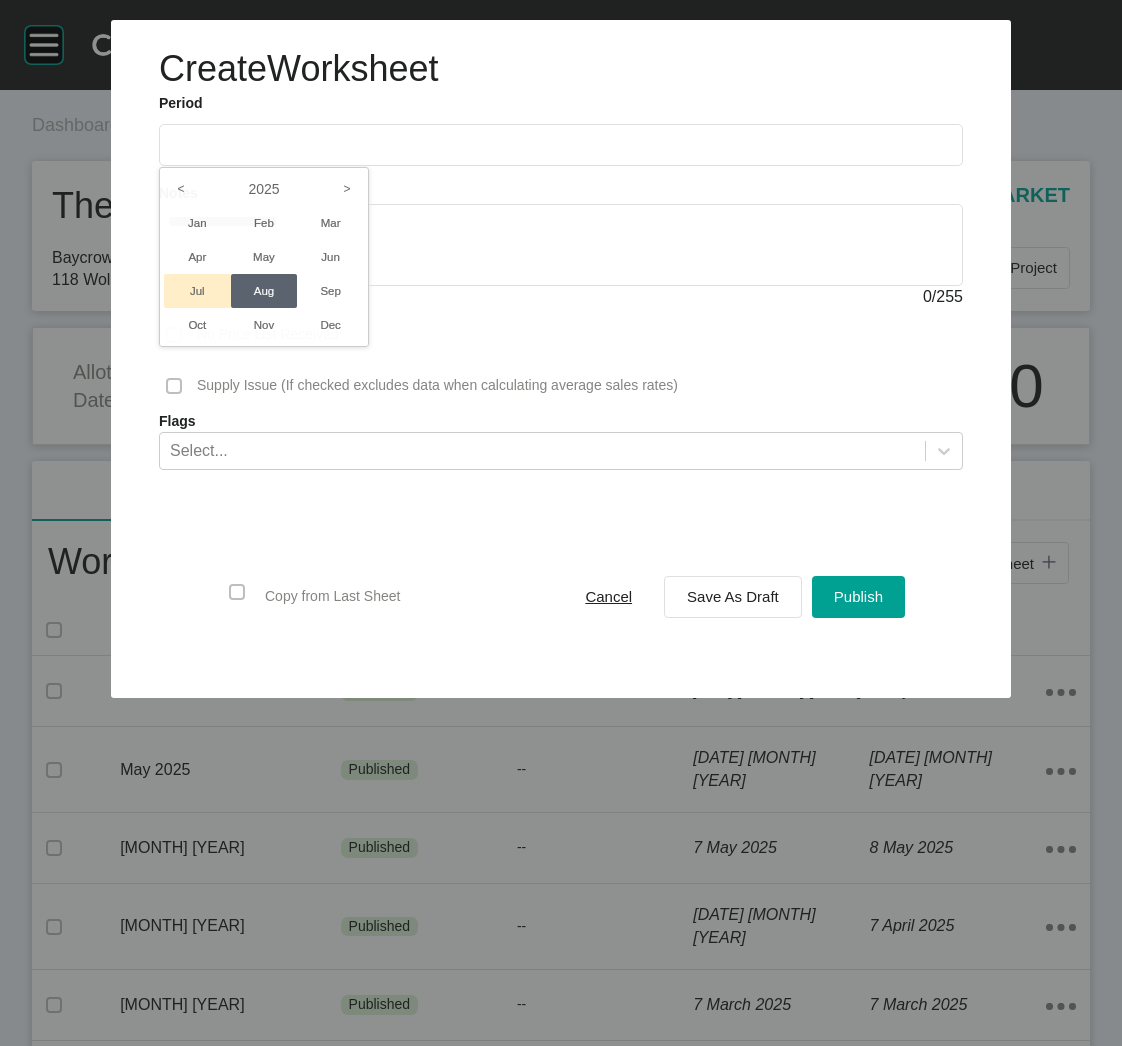 click on "Jul" at bounding box center (197, 291) 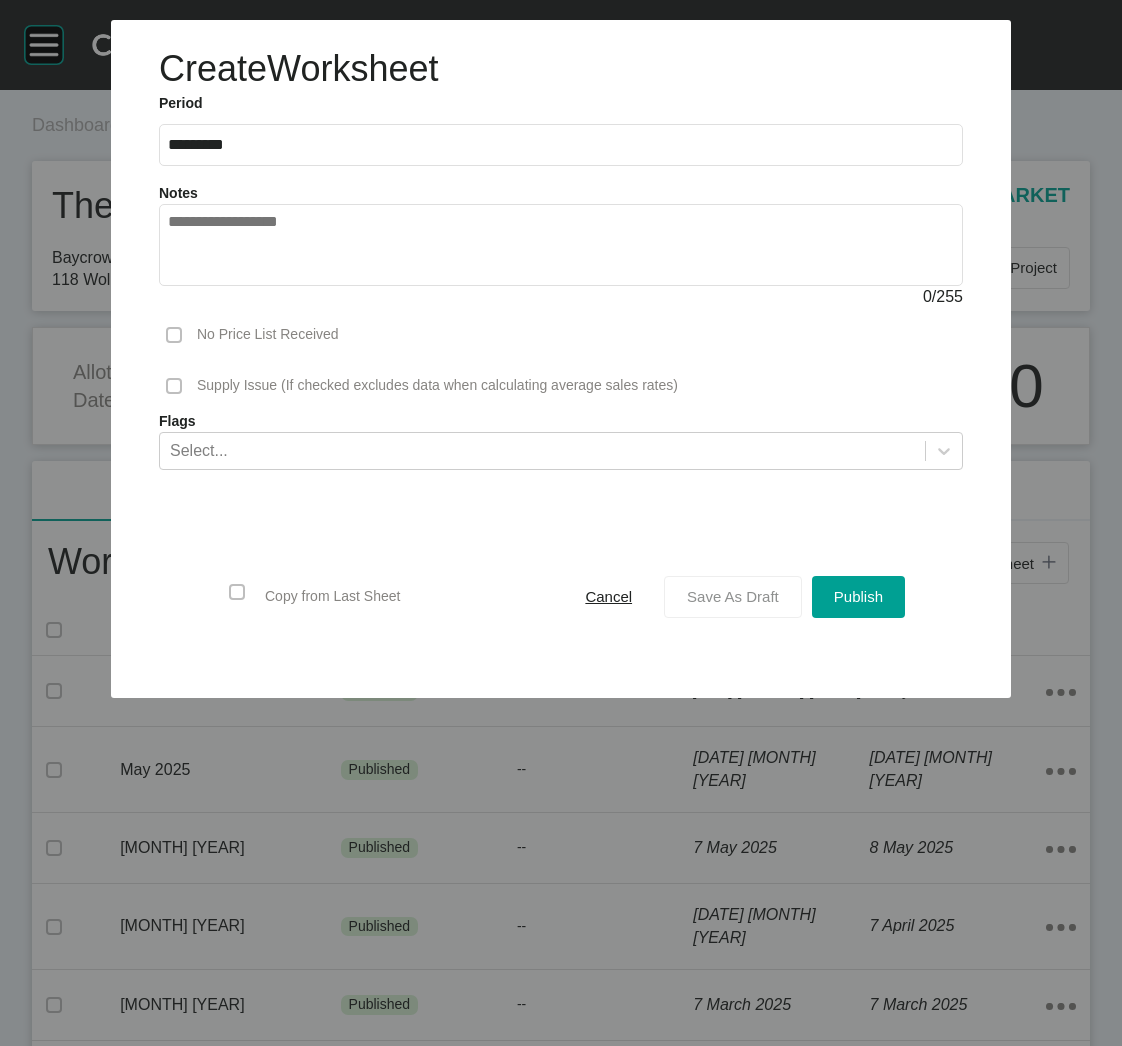 click on "Save As Draft" at bounding box center (733, 596) 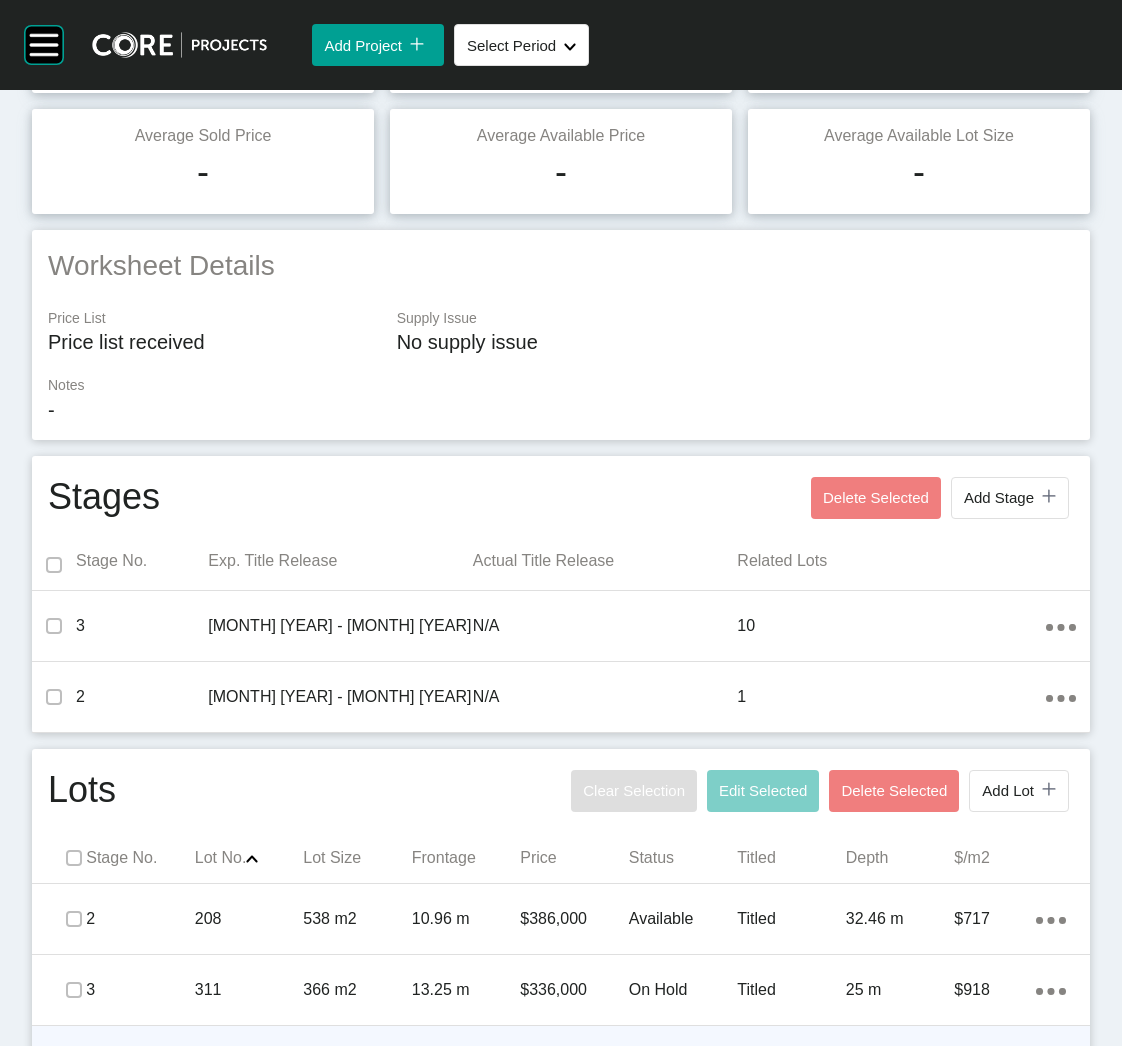 scroll, scrollTop: 749, scrollLeft: 0, axis: vertical 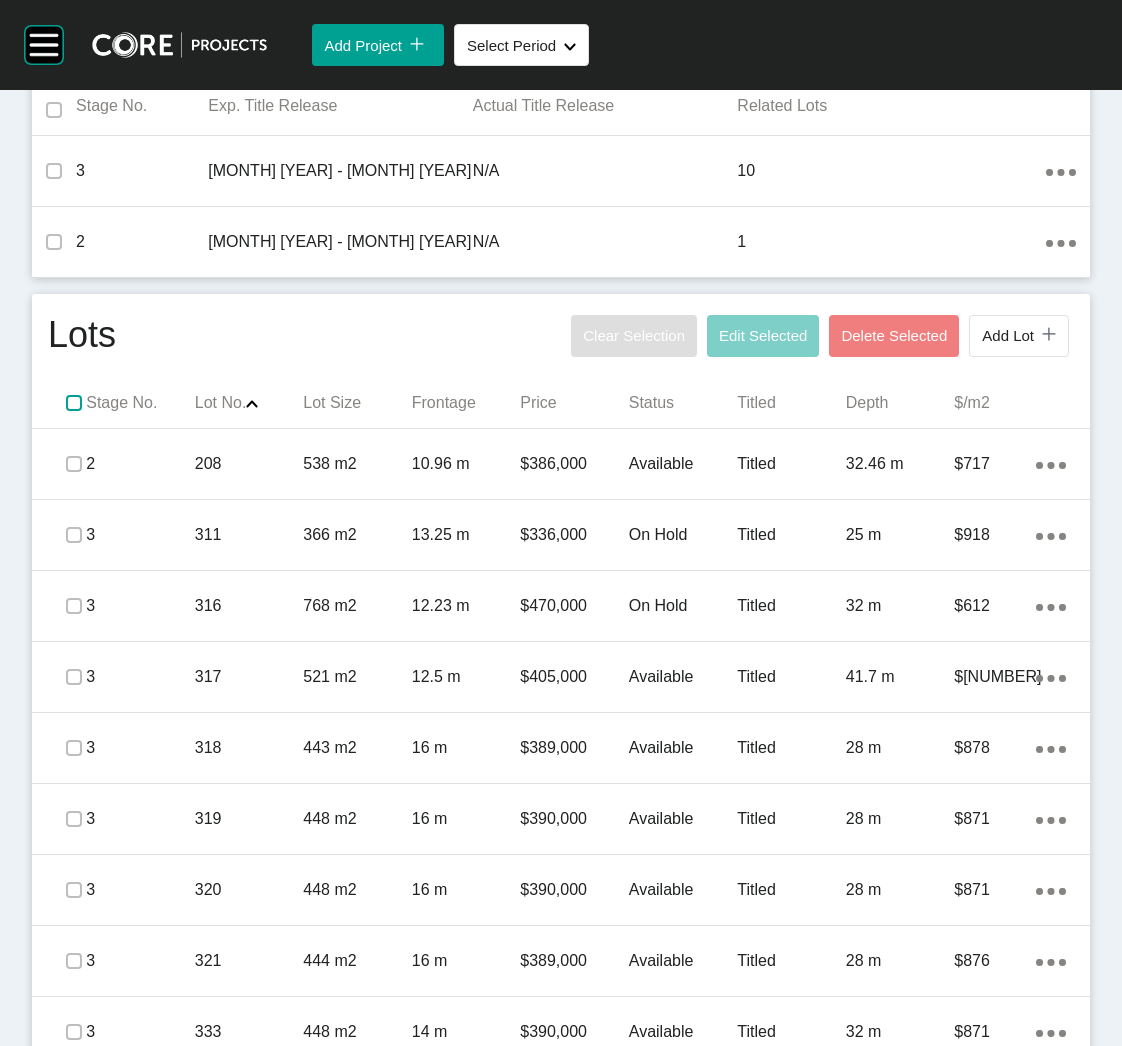 click at bounding box center (74, 403) 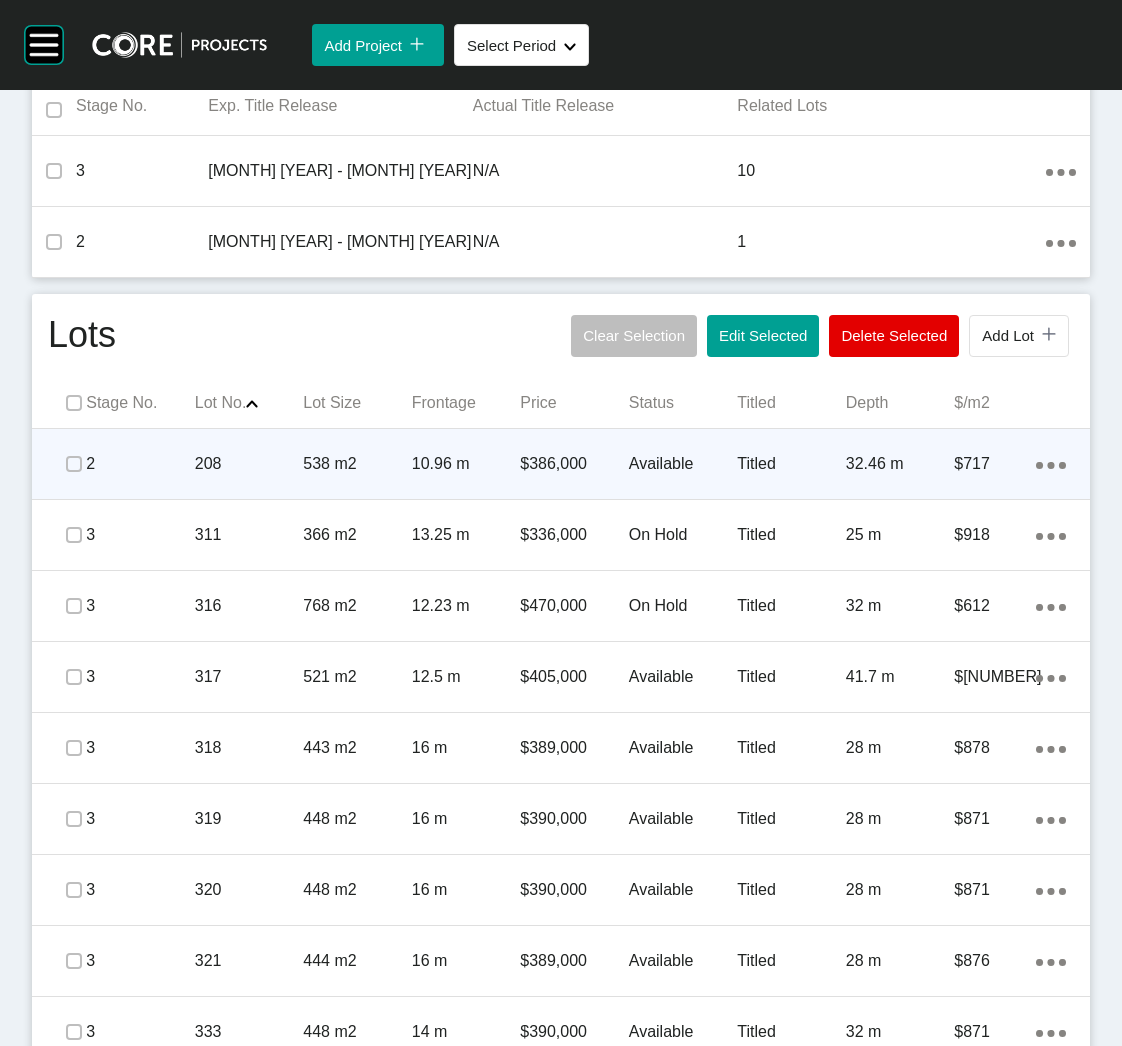 click on "538 m2" at bounding box center (357, 464) 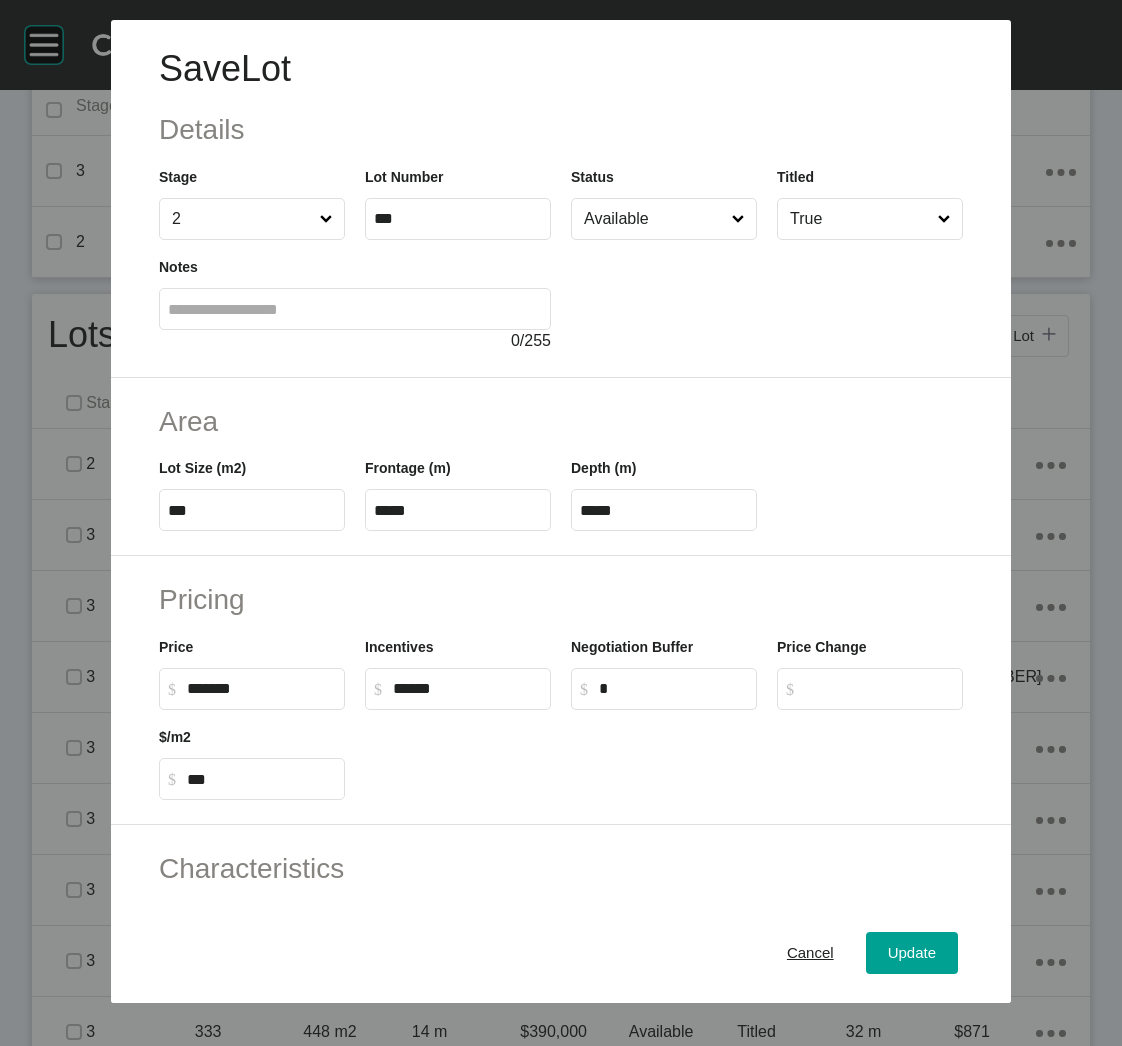 click on "Available" at bounding box center [654, 219] 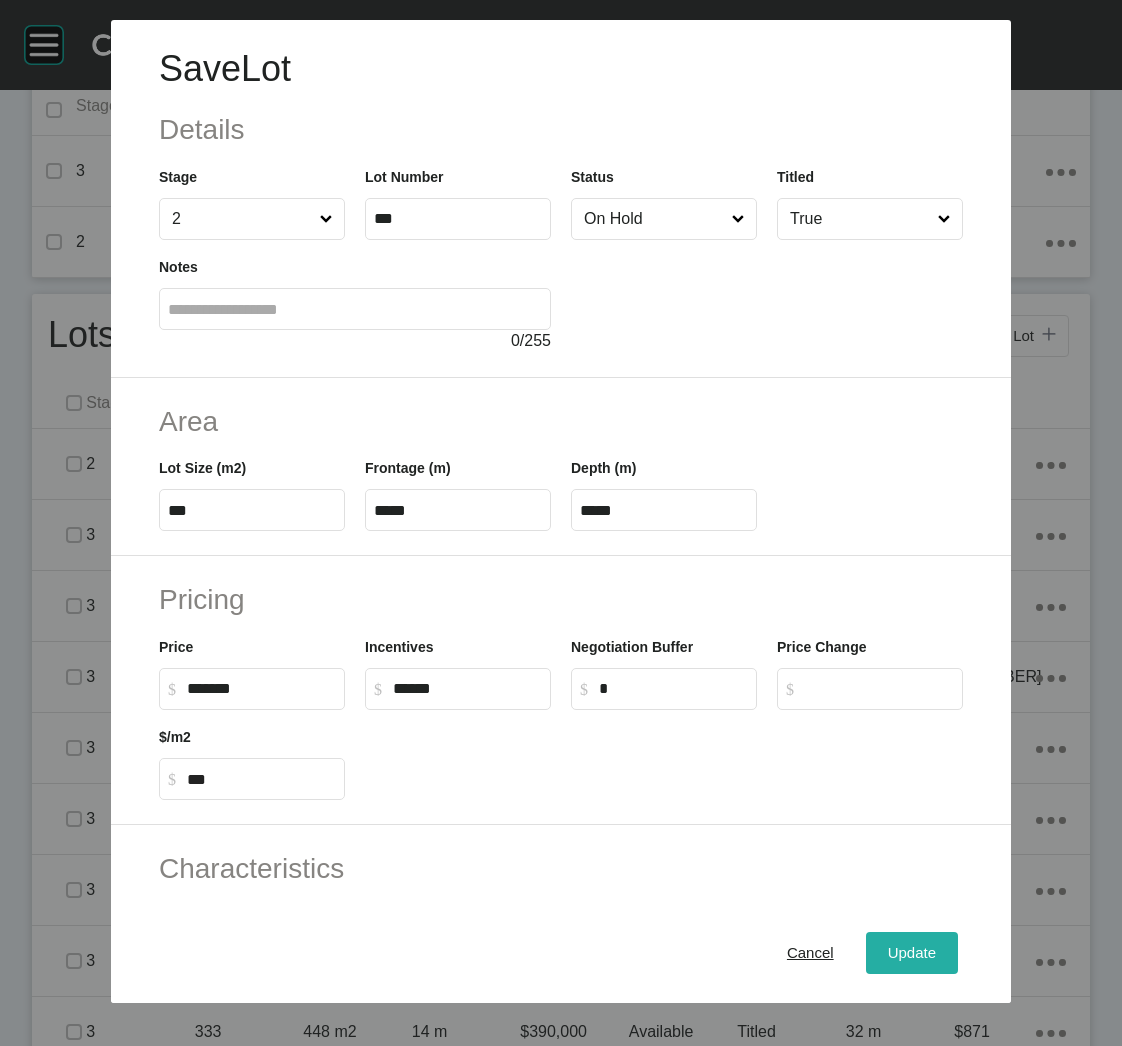 click on "Update" at bounding box center [912, 953] 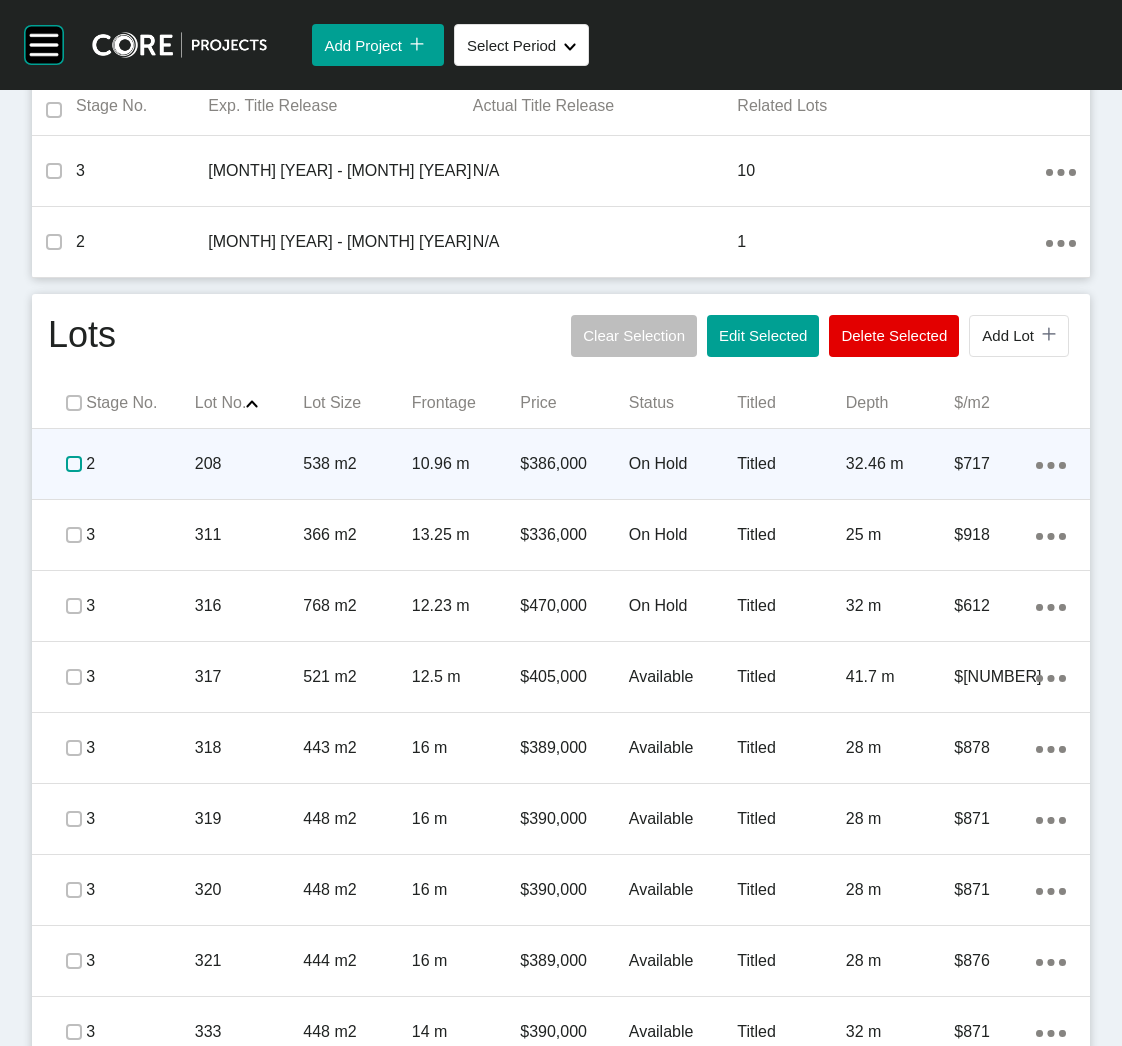 click at bounding box center [74, 464] 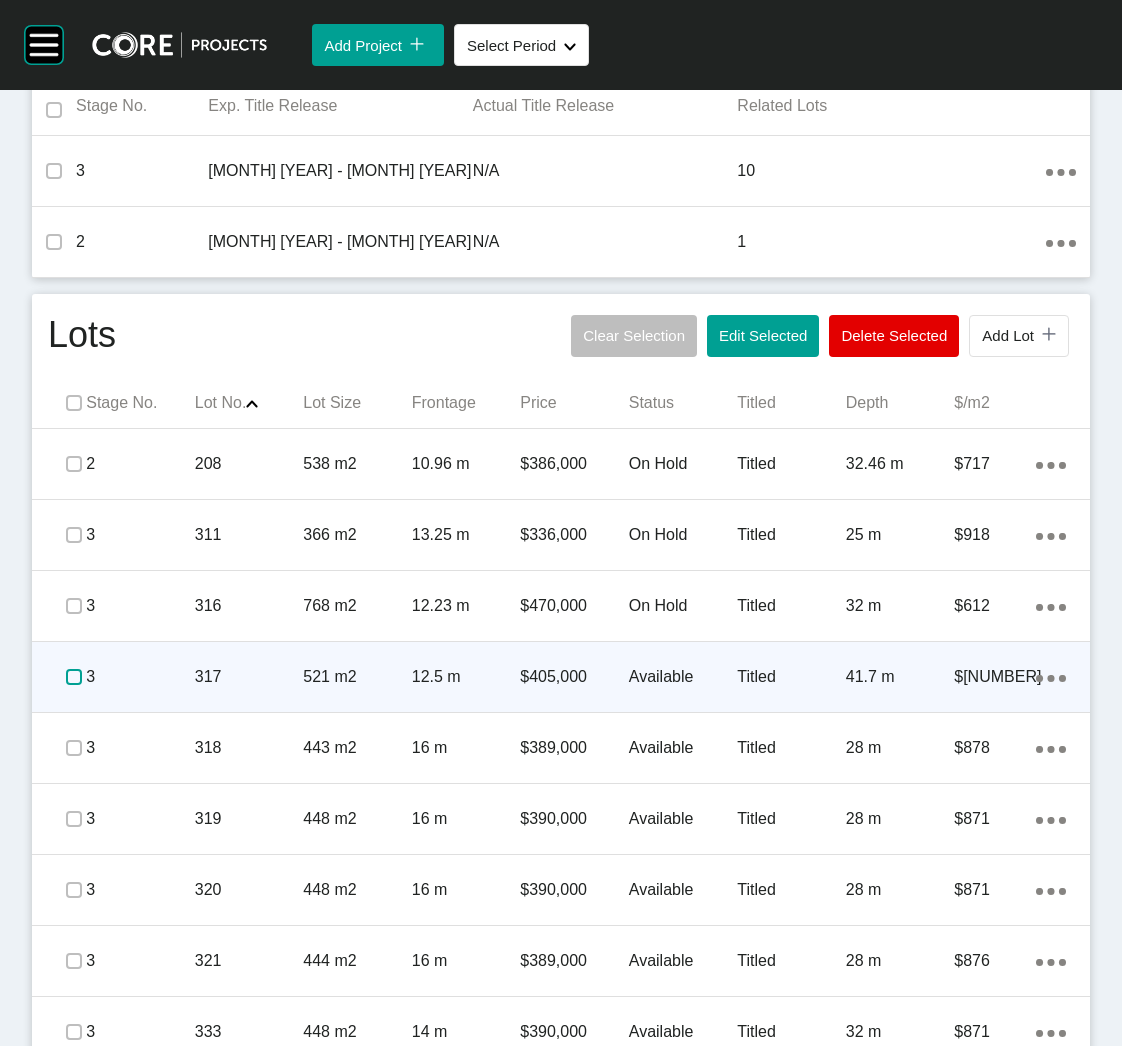 click at bounding box center [74, 677] 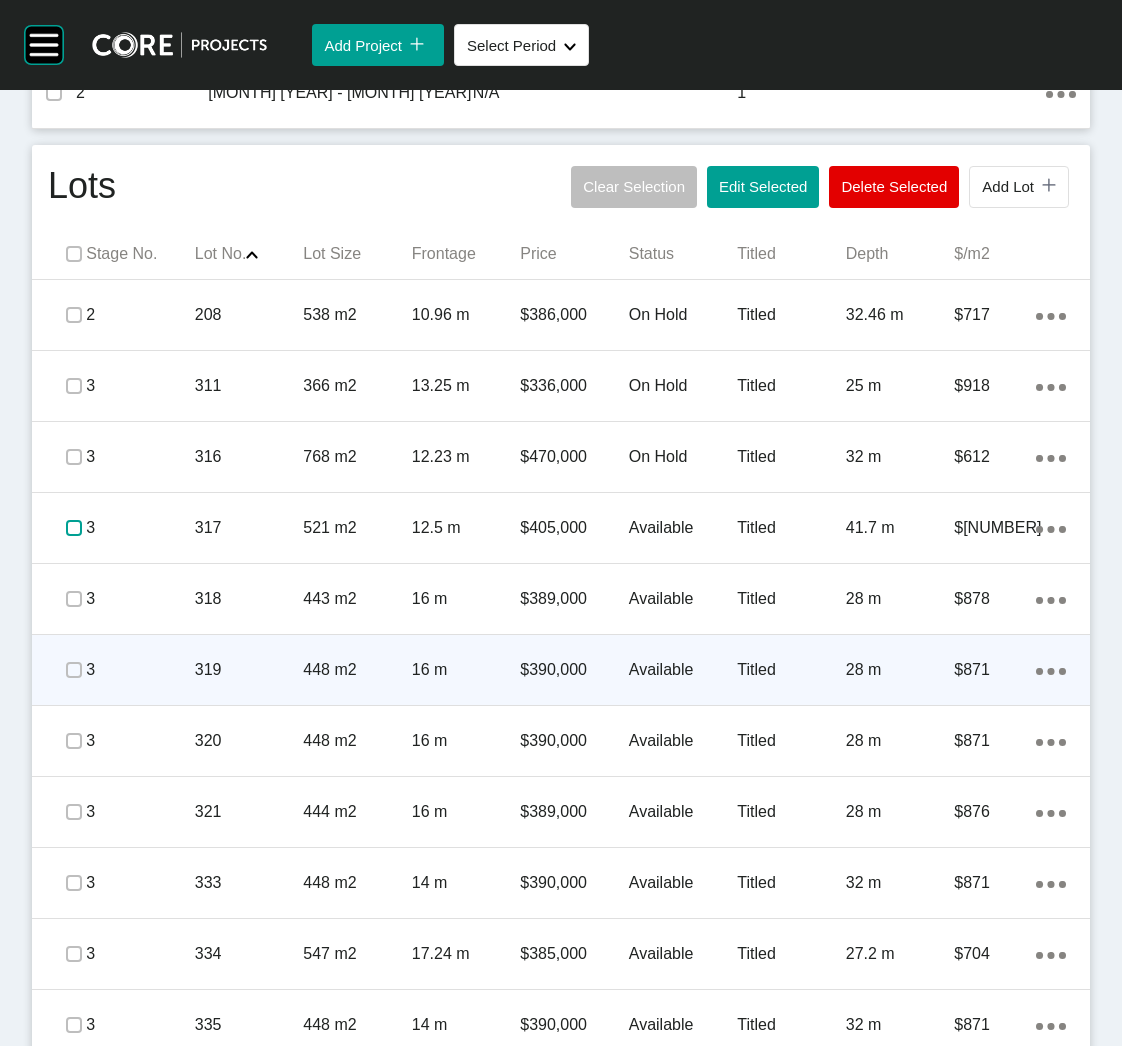 scroll, scrollTop: 899, scrollLeft: 0, axis: vertical 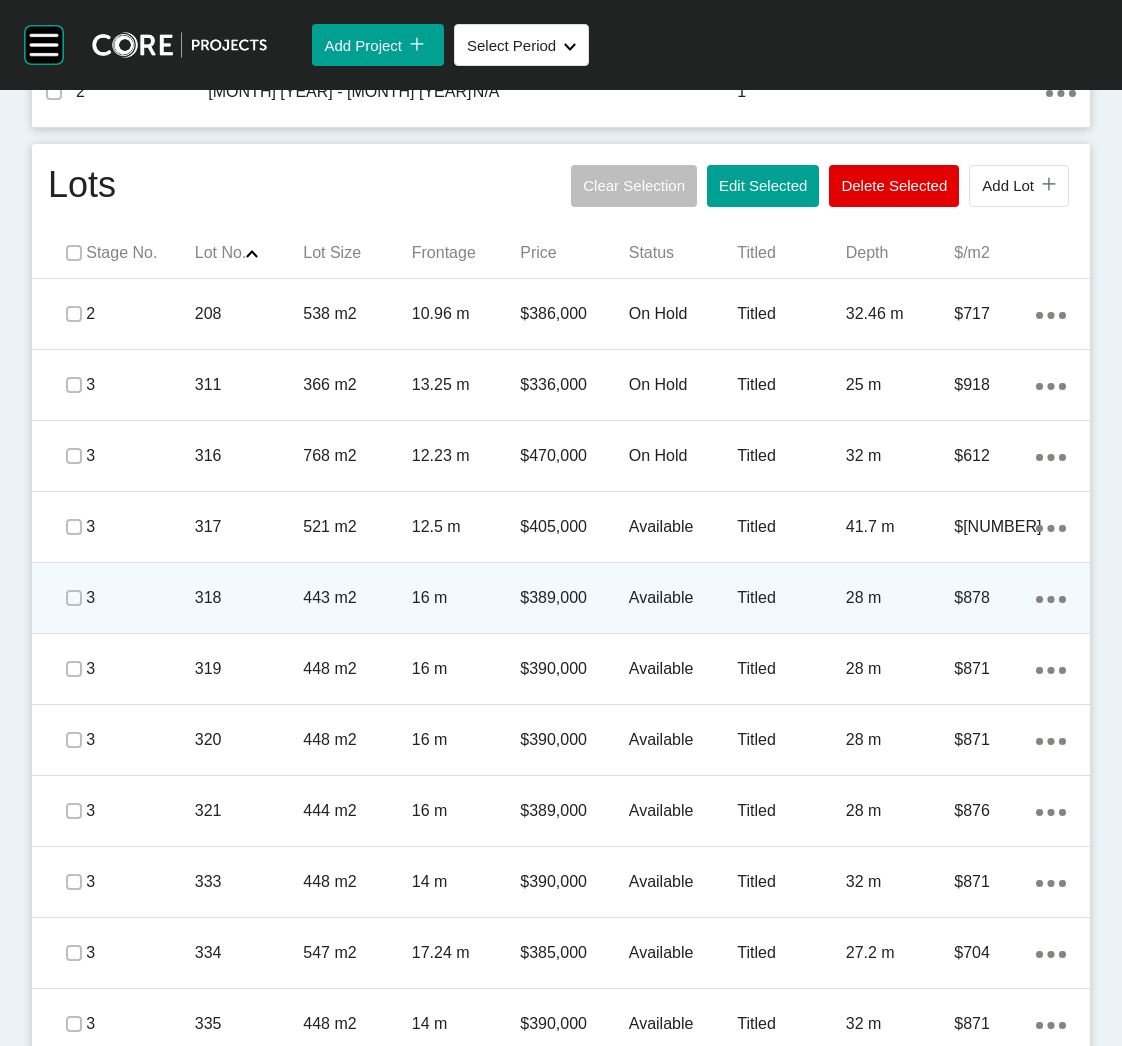 click on "443 m2" at bounding box center (357, 598) 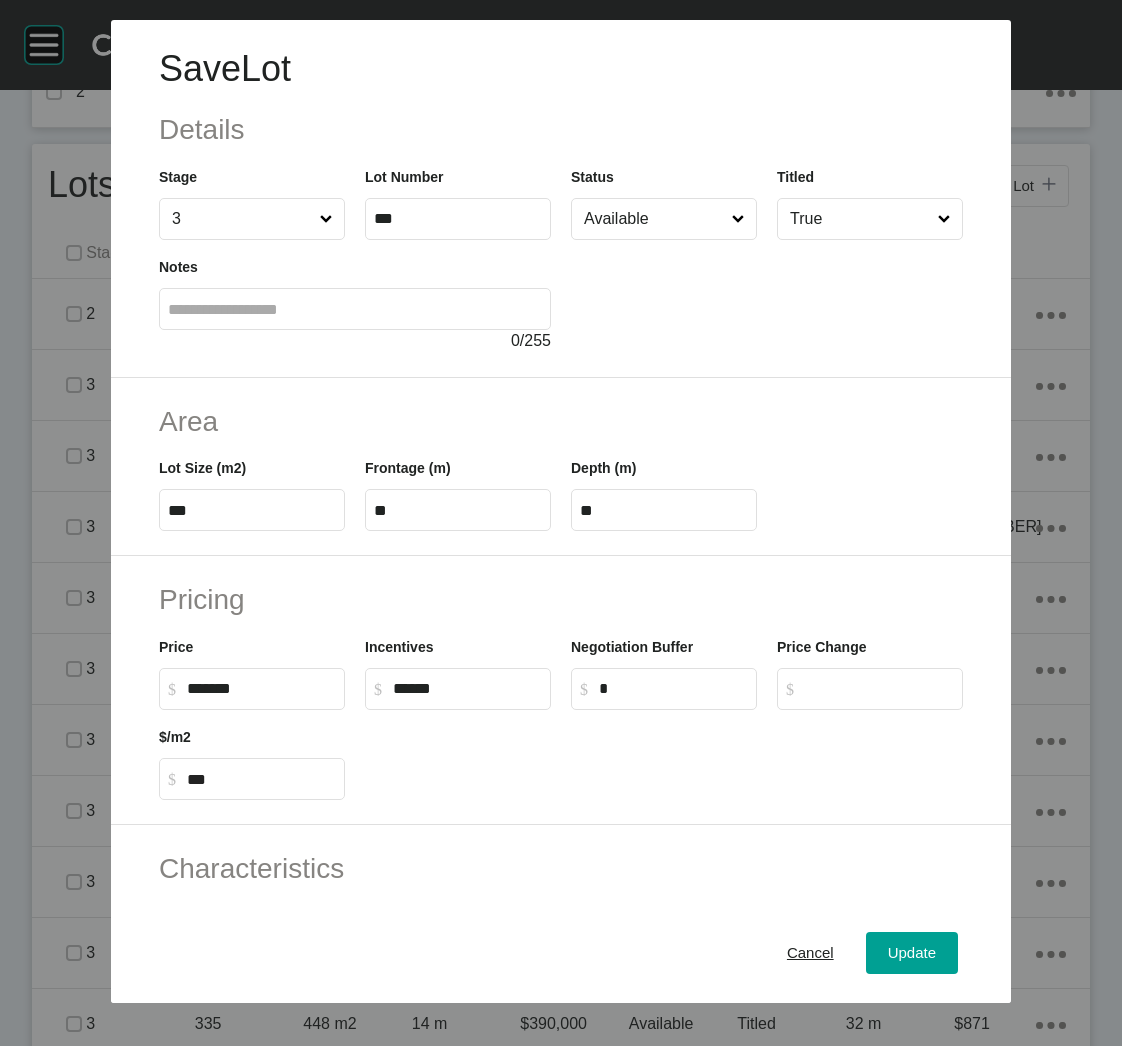 click at bounding box center (767, 296) 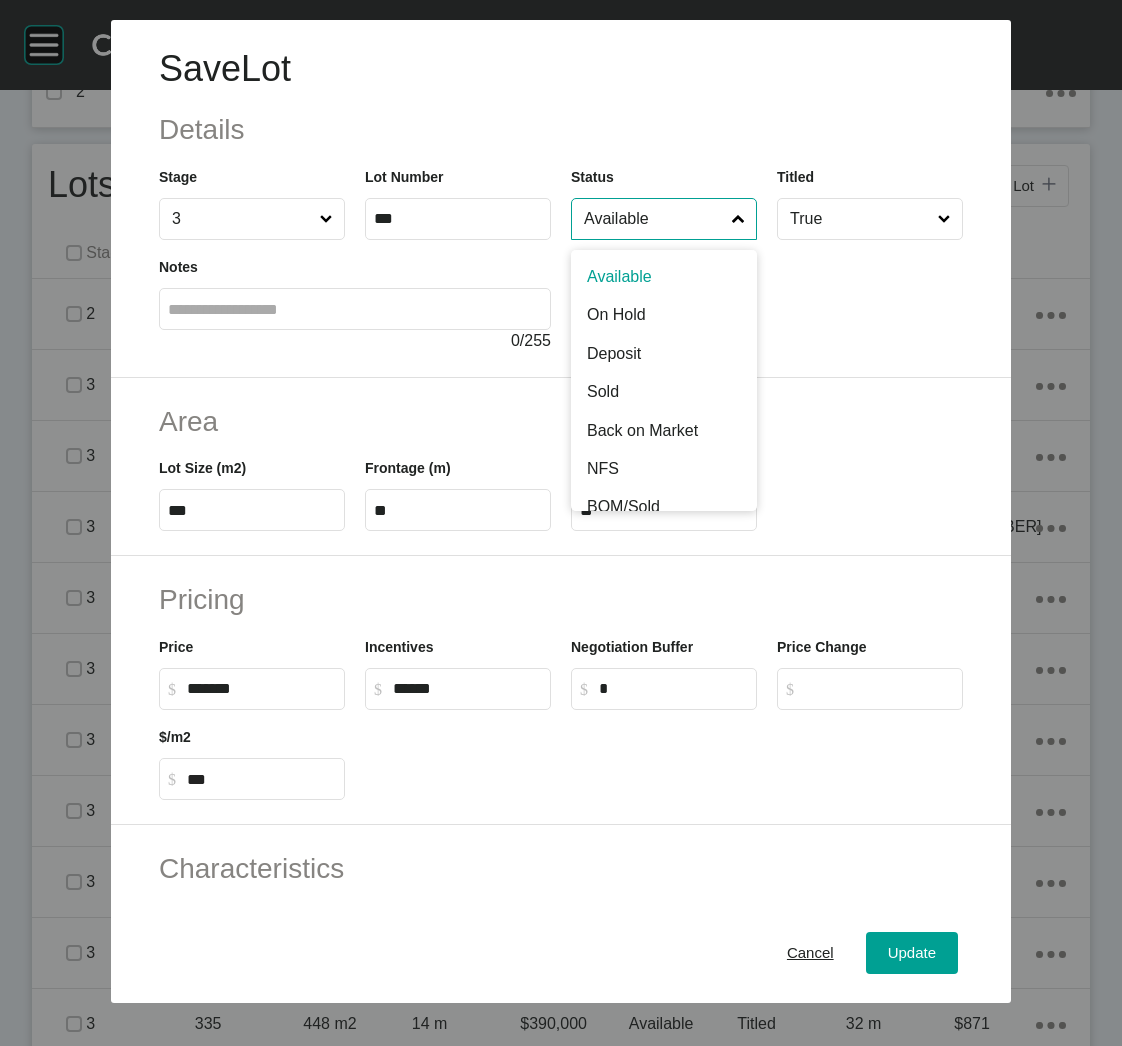 click on "Available" at bounding box center (654, 219) 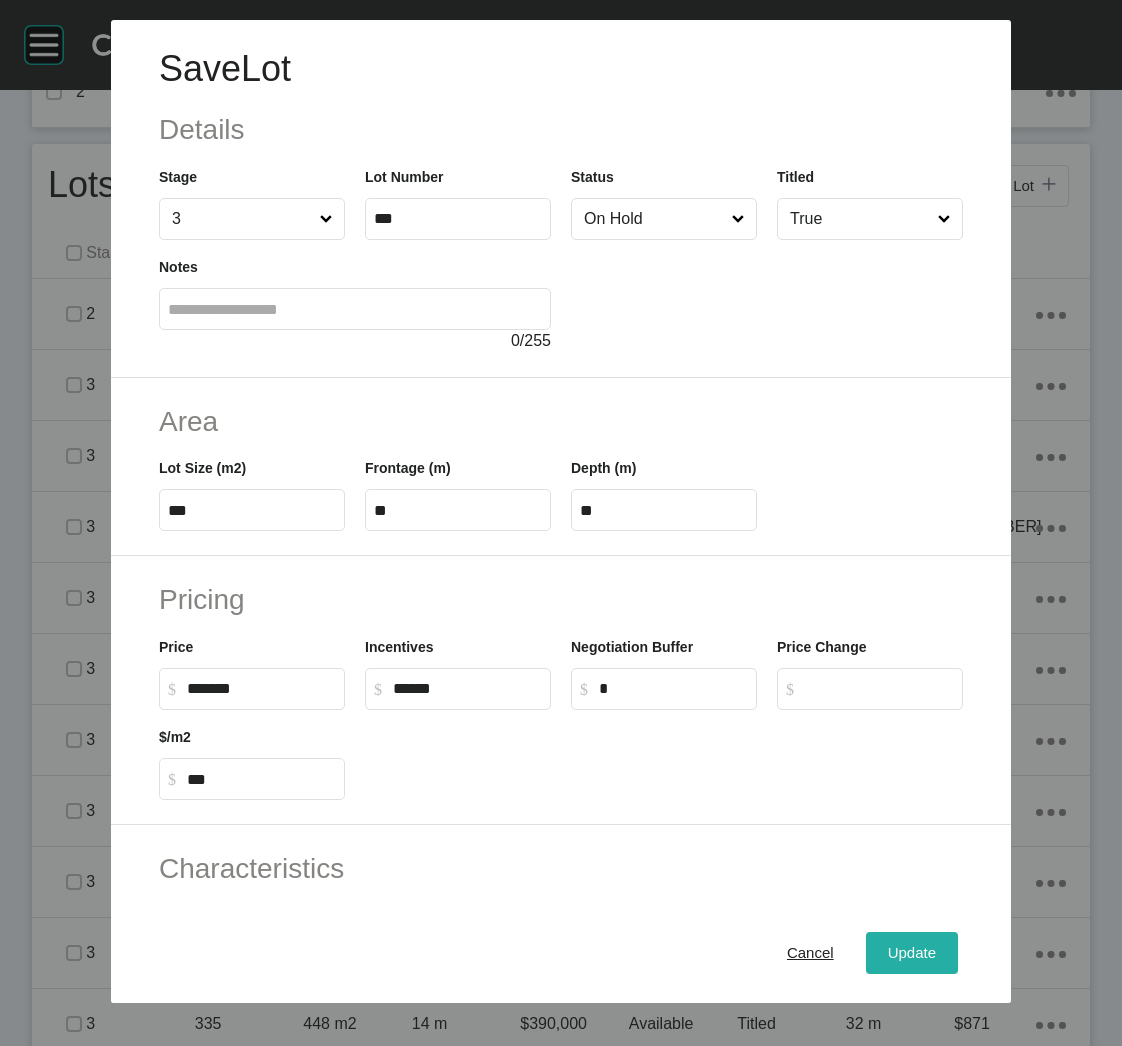 click on "Update" at bounding box center (912, 953) 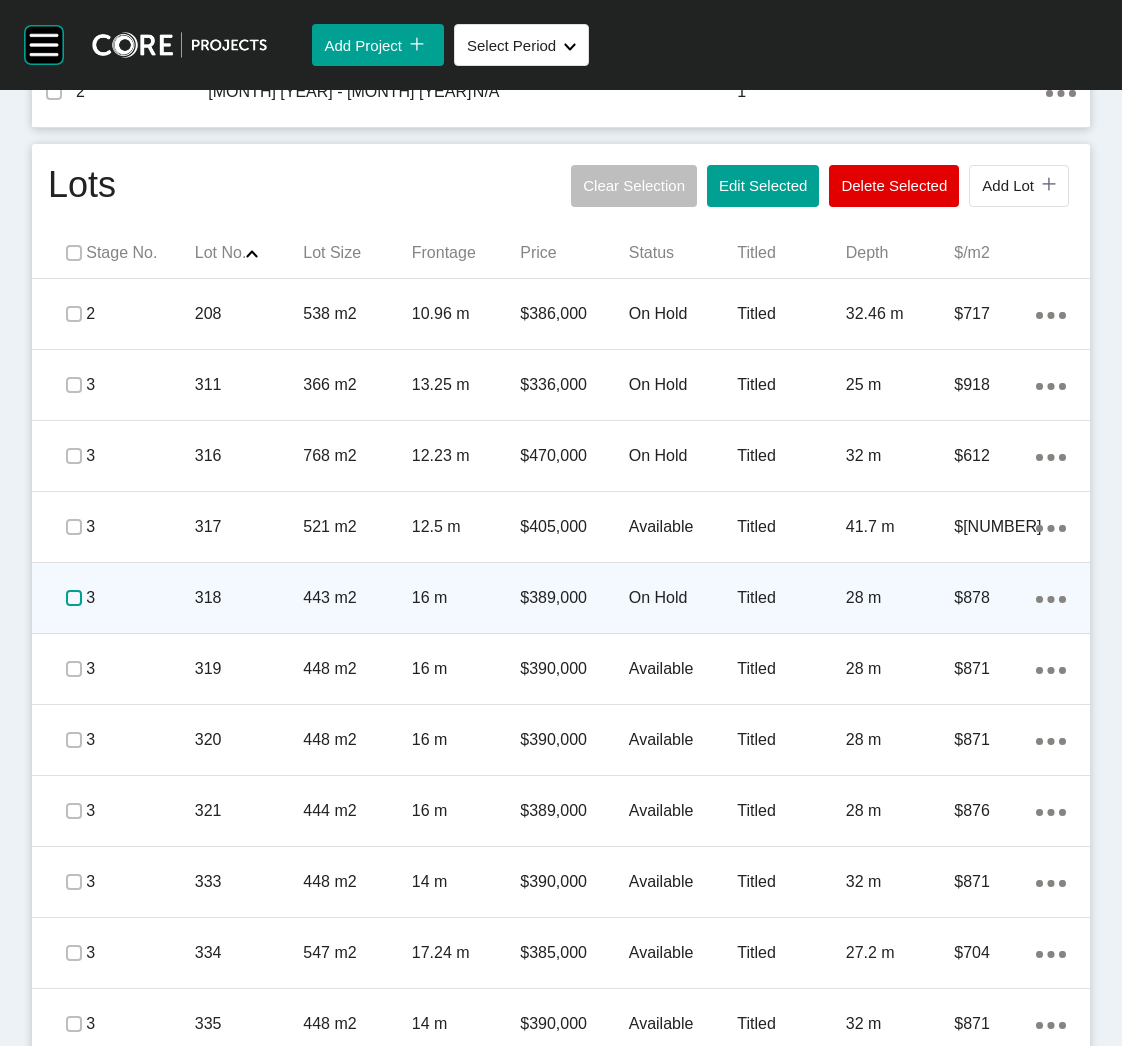 click at bounding box center (74, 598) 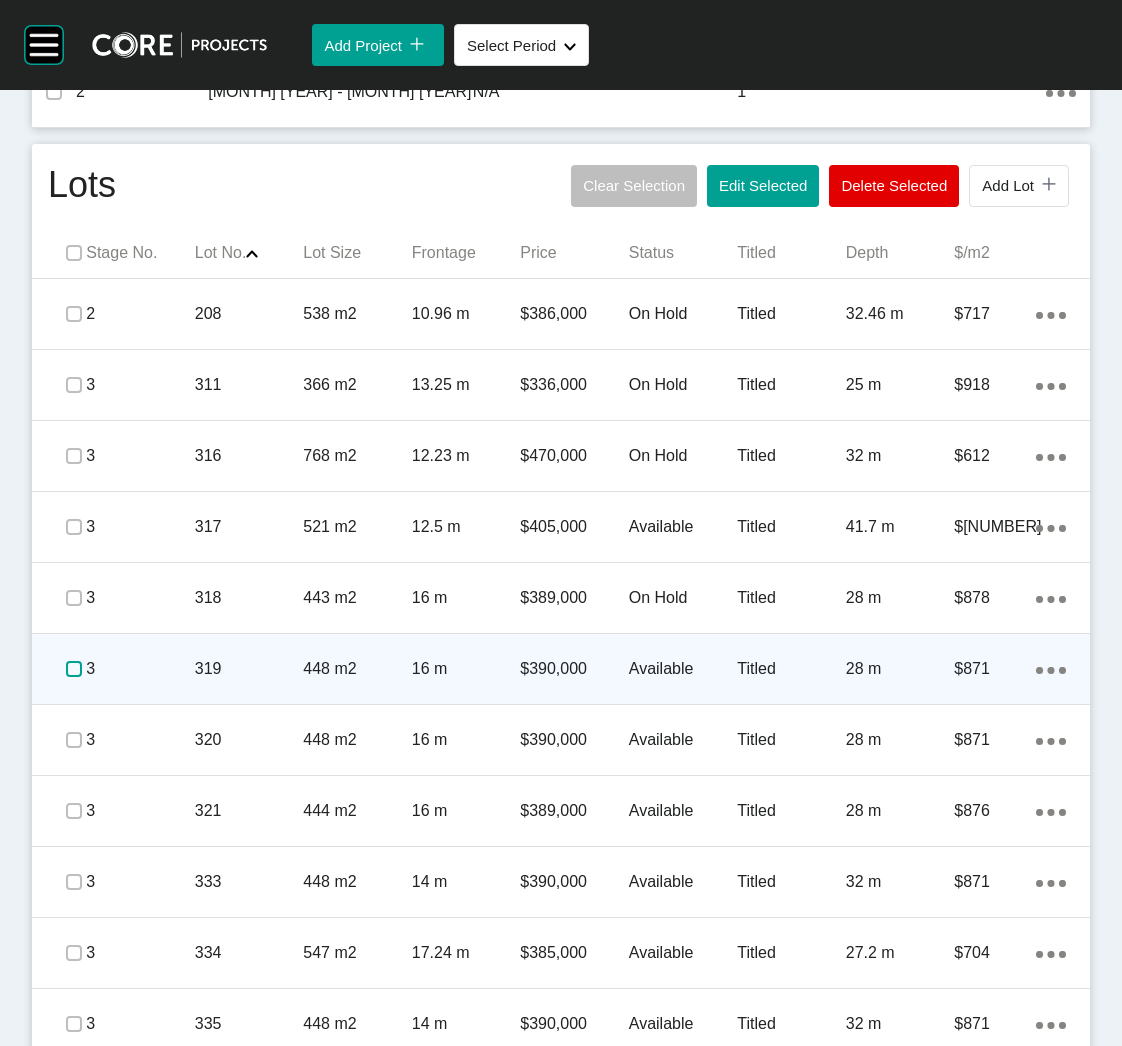 click at bounding box center [74, 669] 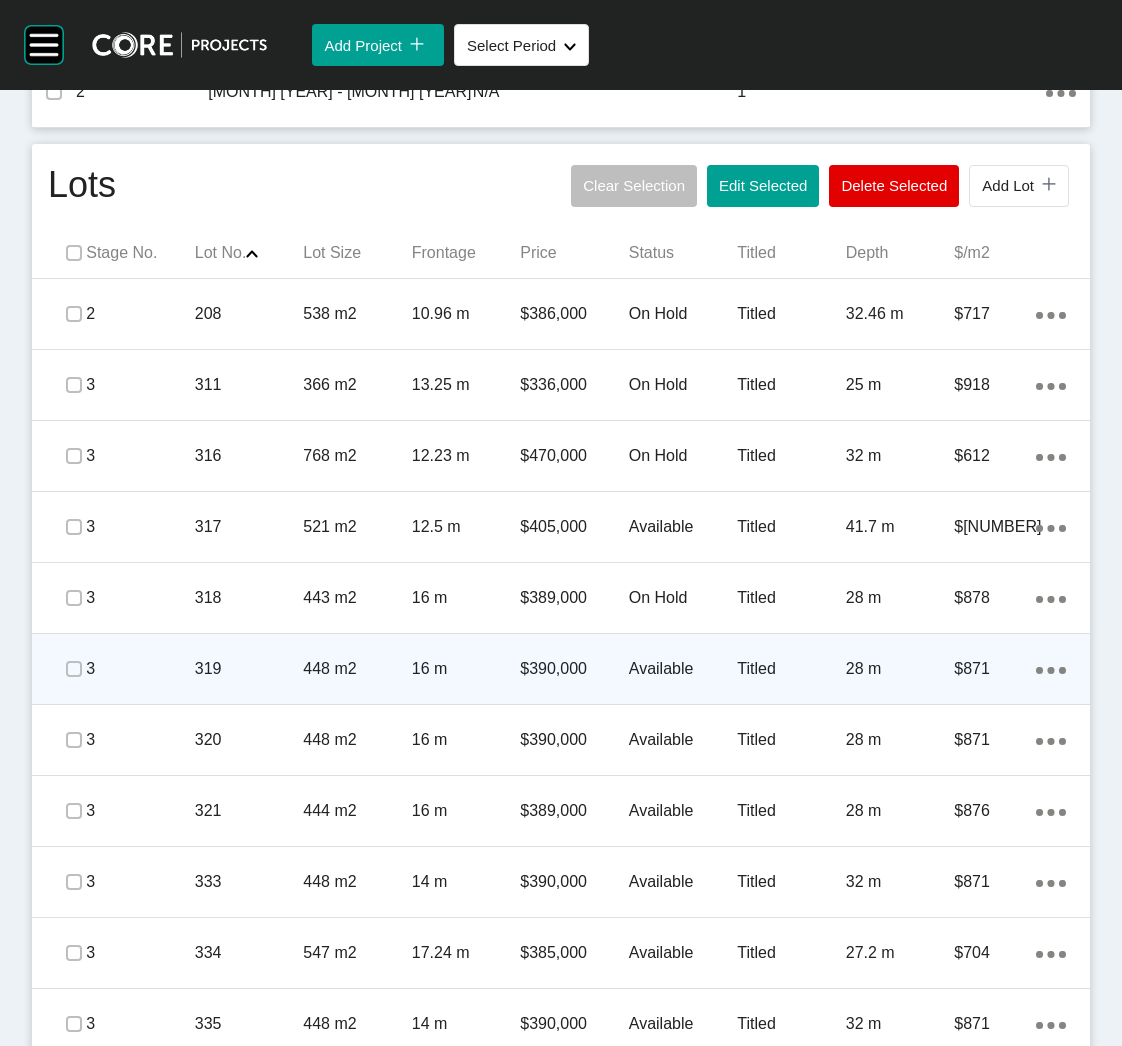 click on "319" at bounding box center [249, 669] 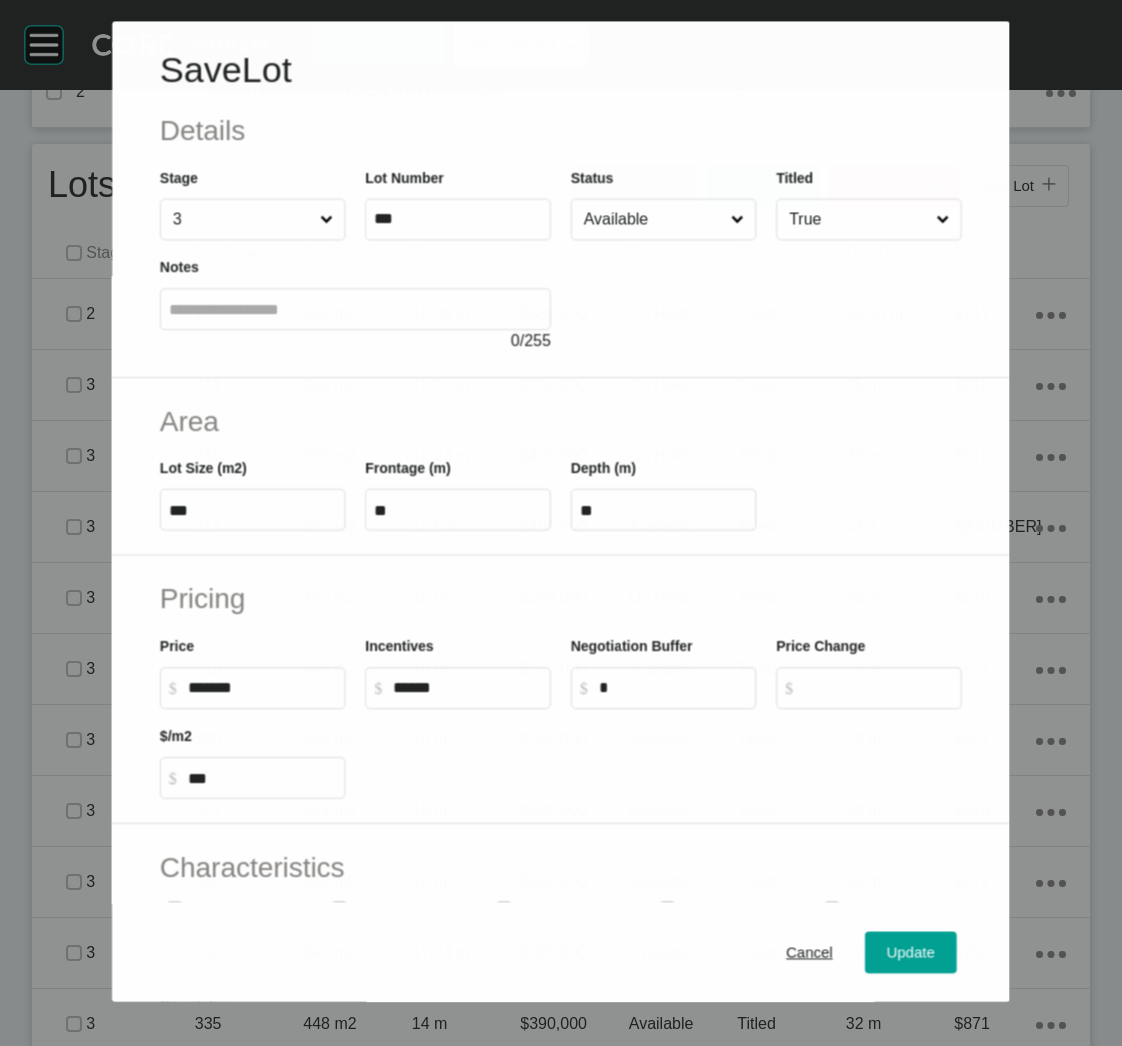 click on "Available" at bounding box center (653, 220) 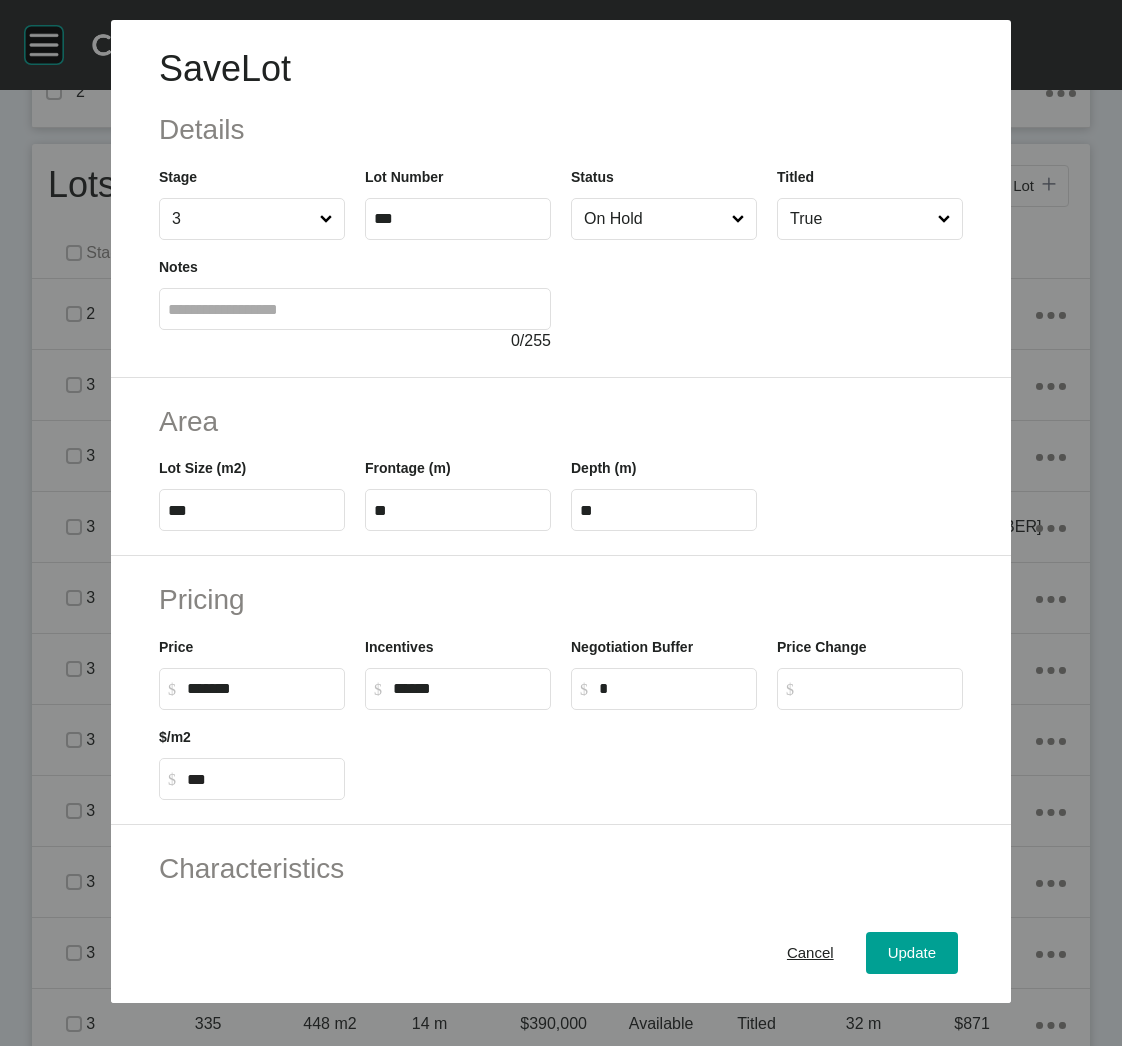 drag, startPoint x: 907, startPoint y: 948, endPoint x: 835, endPoint y: 913, distance: 80.05623 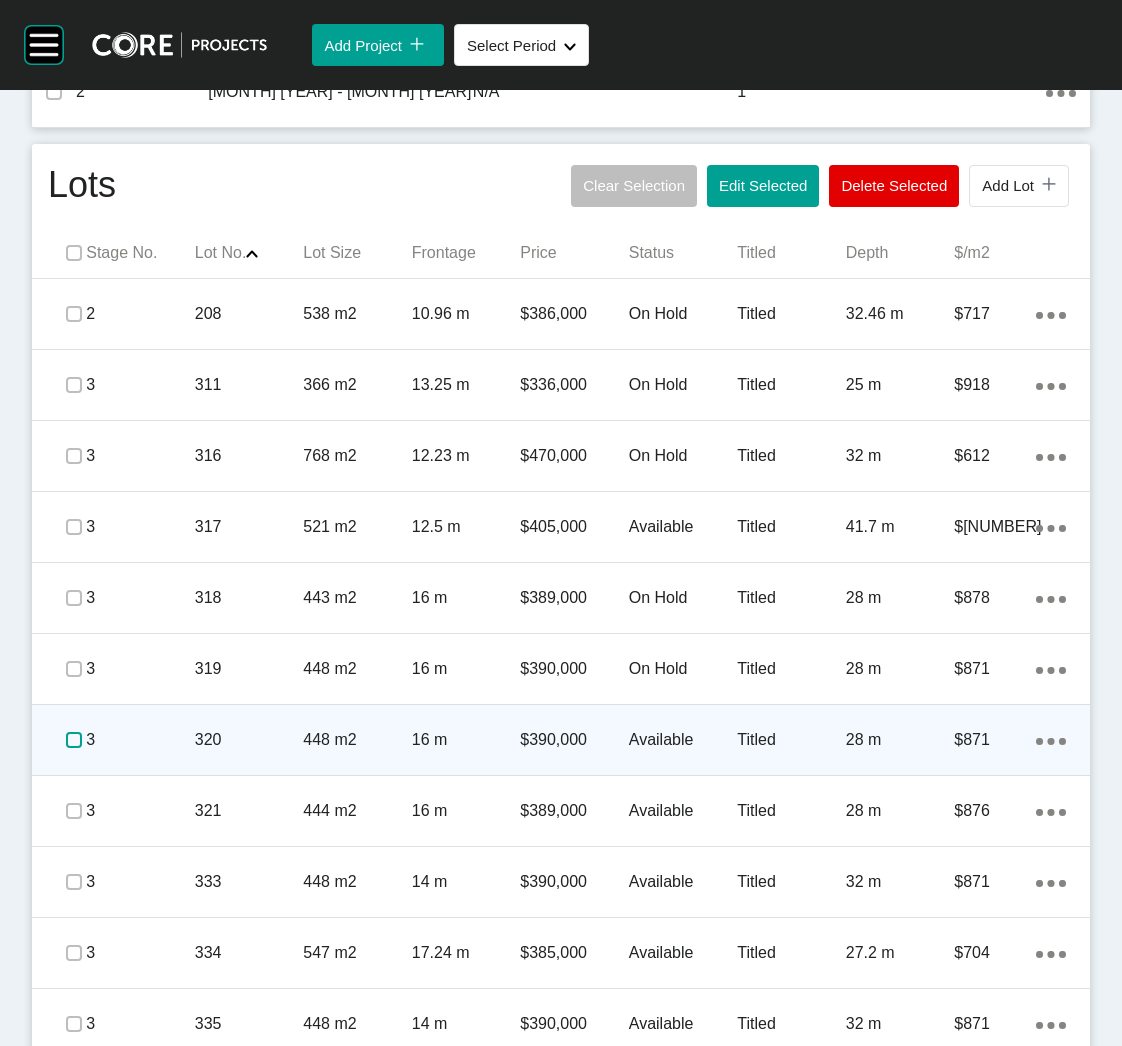 click at bounding box center [74, 740] 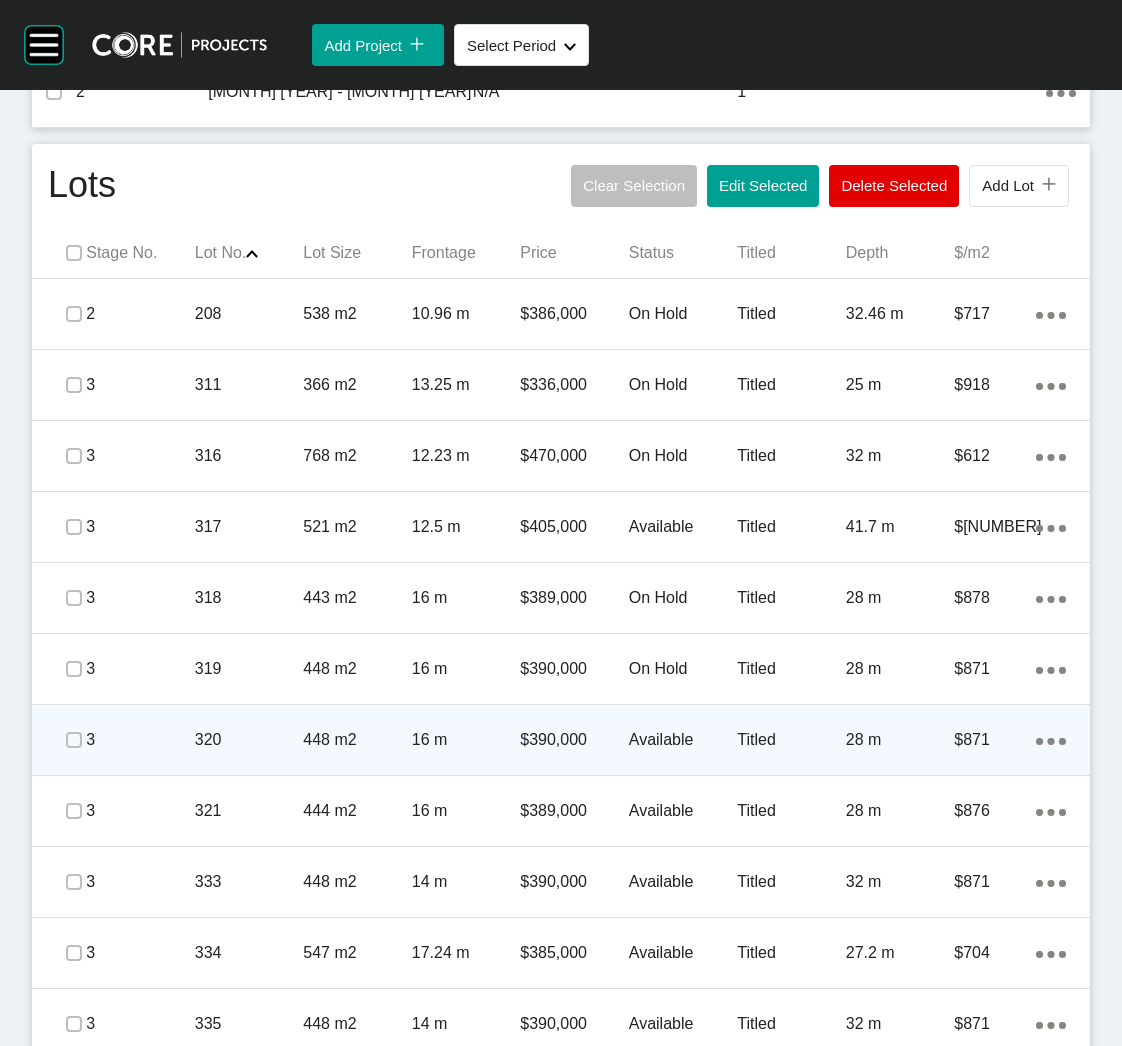 click on "320" at bounding box center (249, 740) 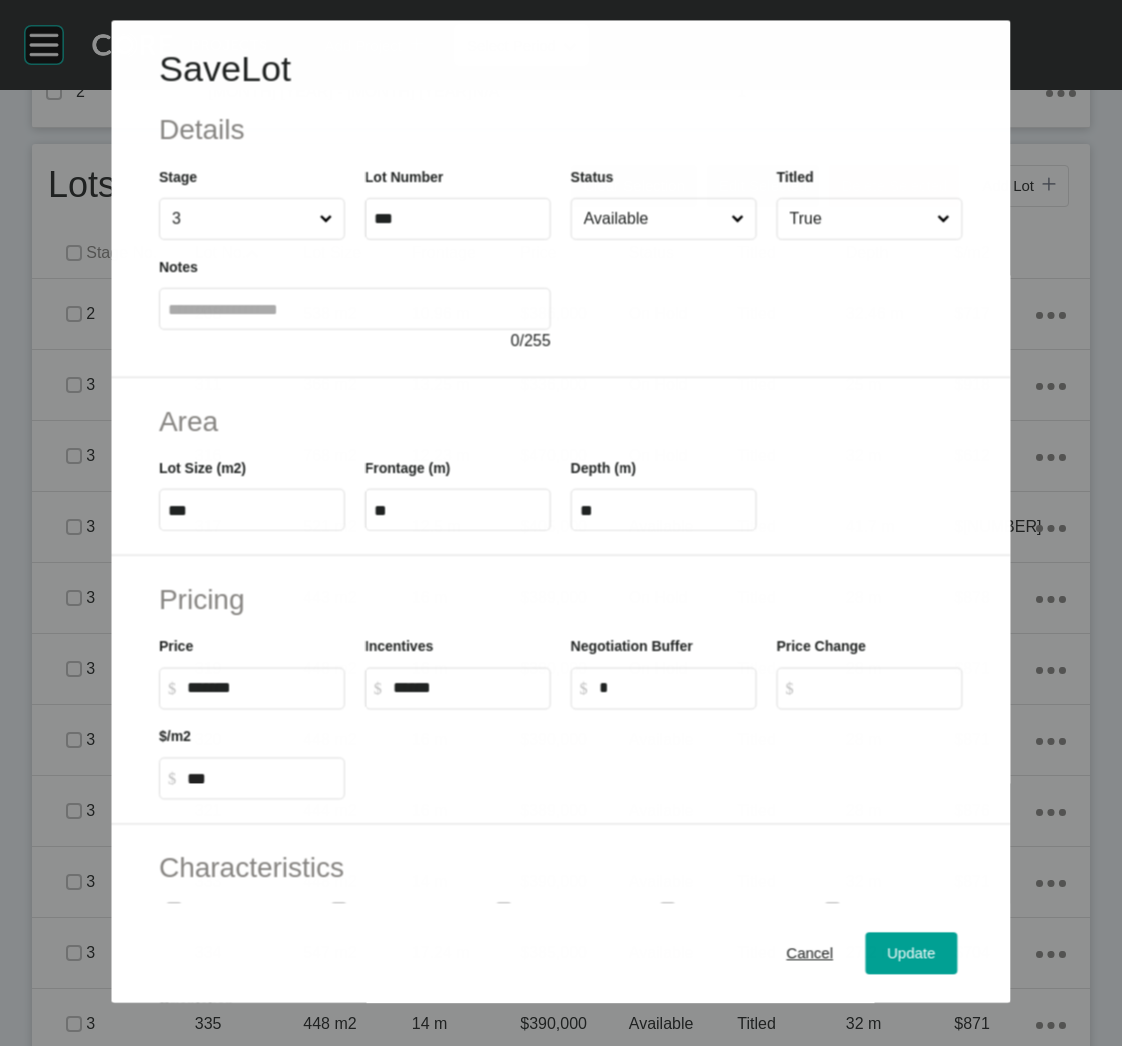 click on "Available" at bounding box center (653, 219) 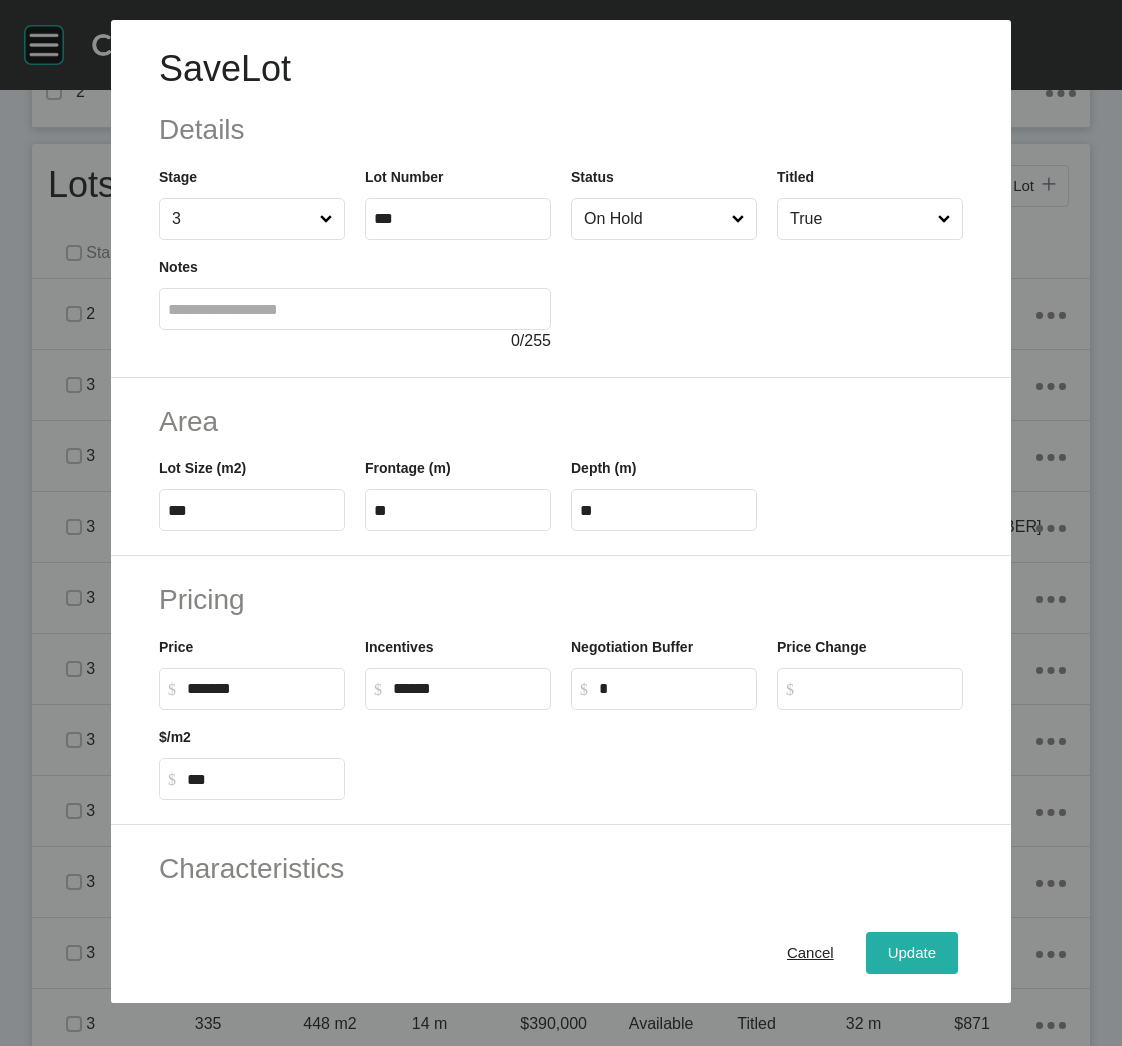 click on "Update" at bounding box center [912, 953] 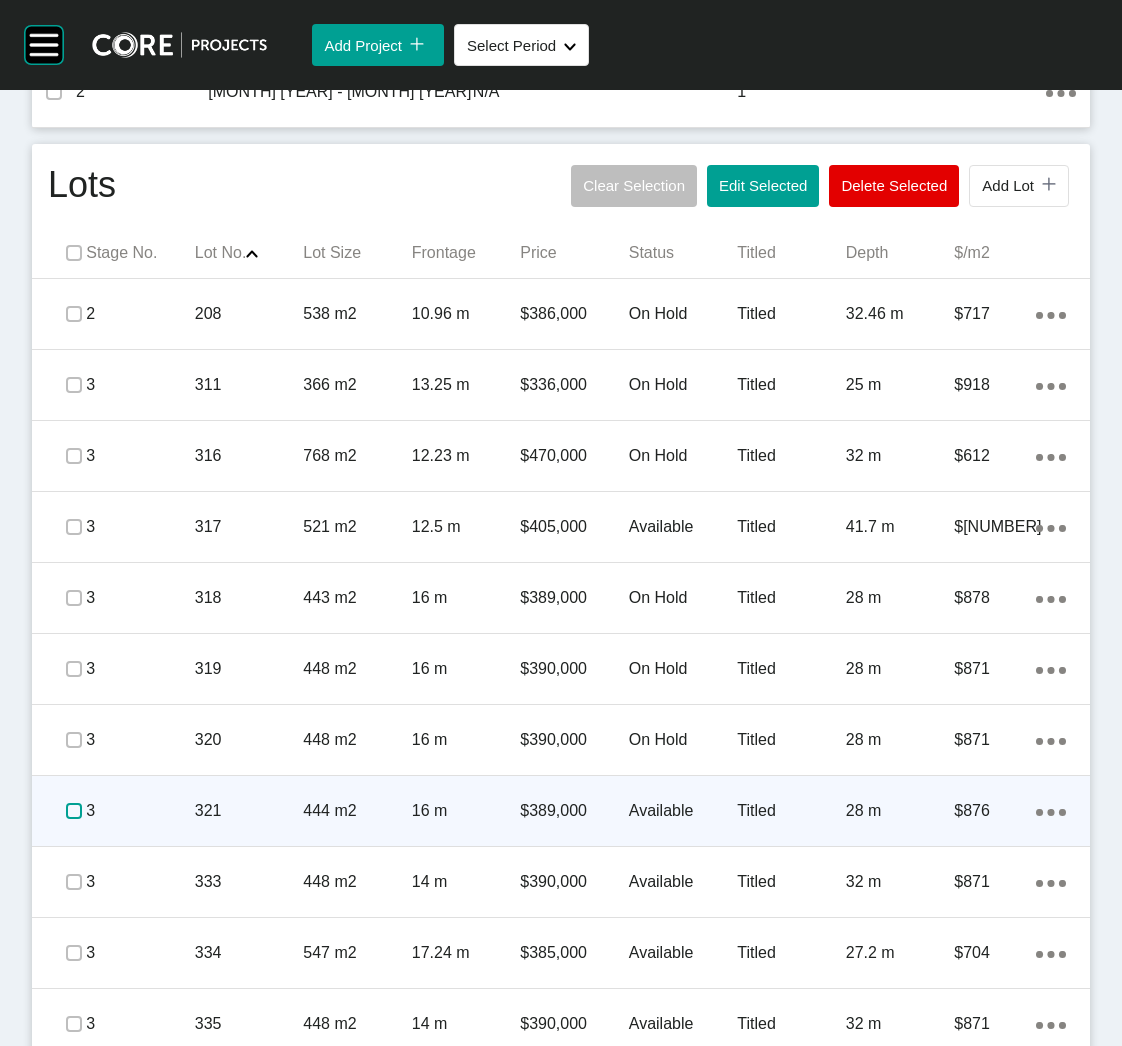 click at bounding box center (74, 811) 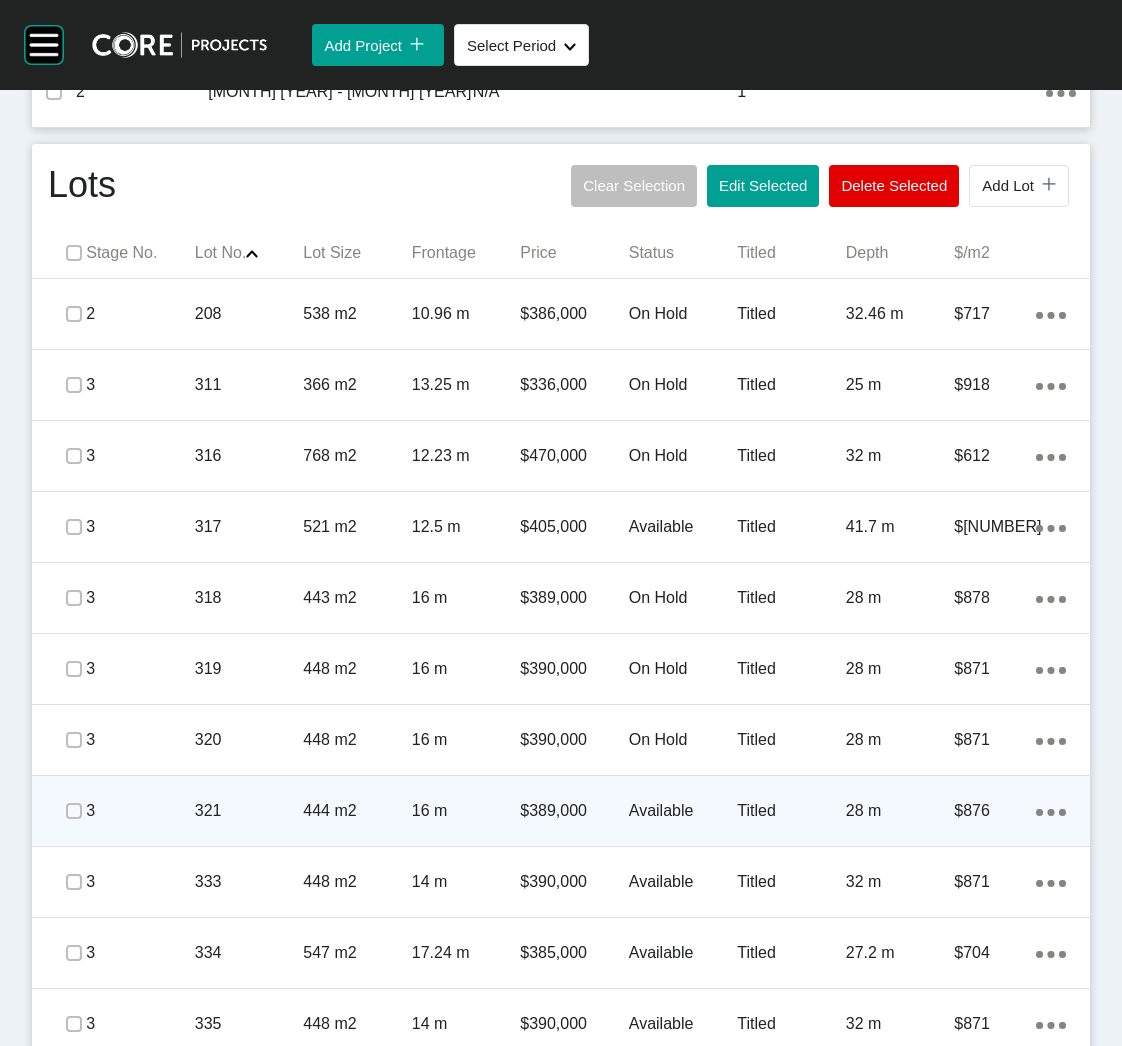 click on "444 m2" at bounding box center [357, 811] 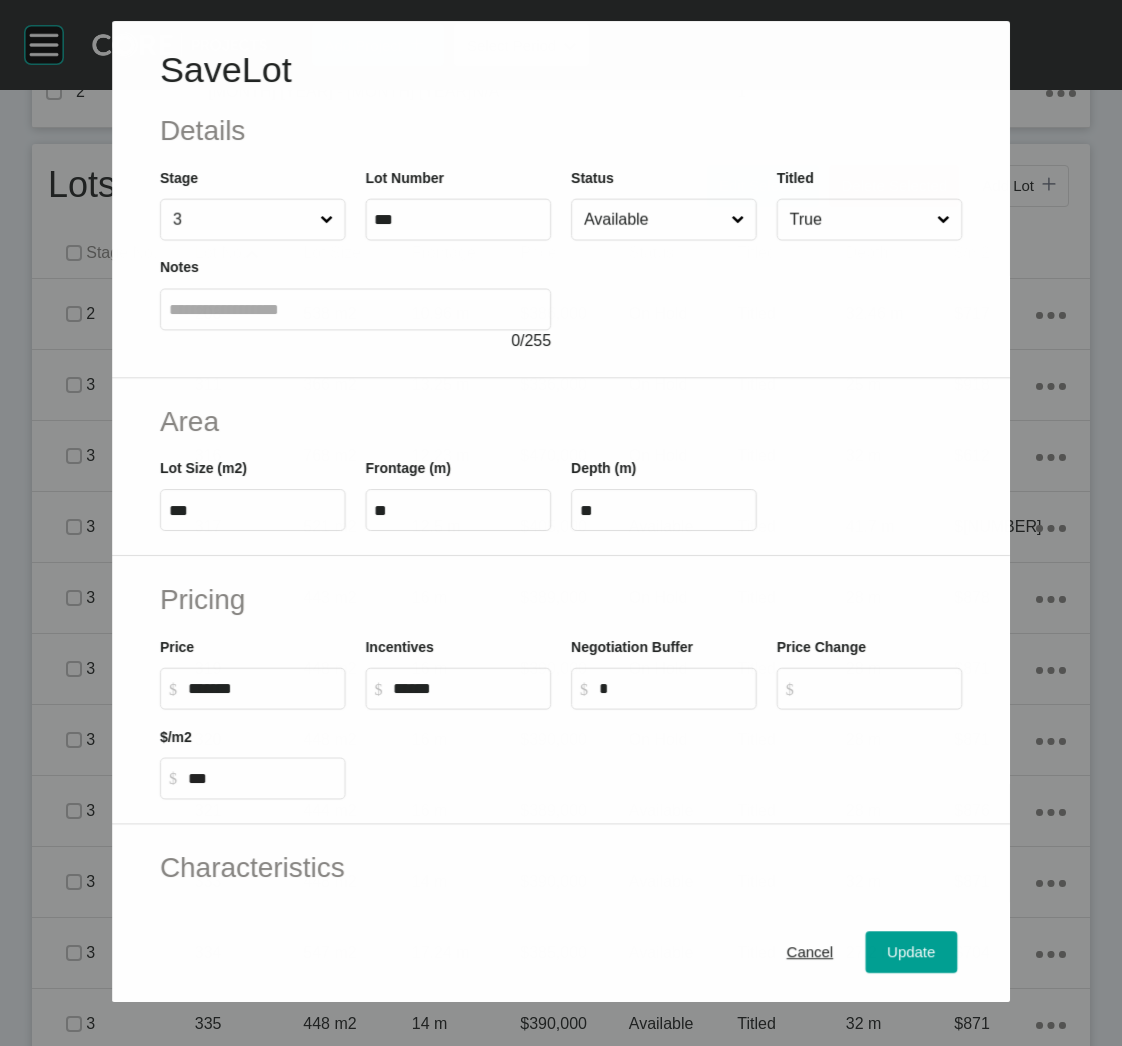 click on "Available" at bounding box center [653, 220] 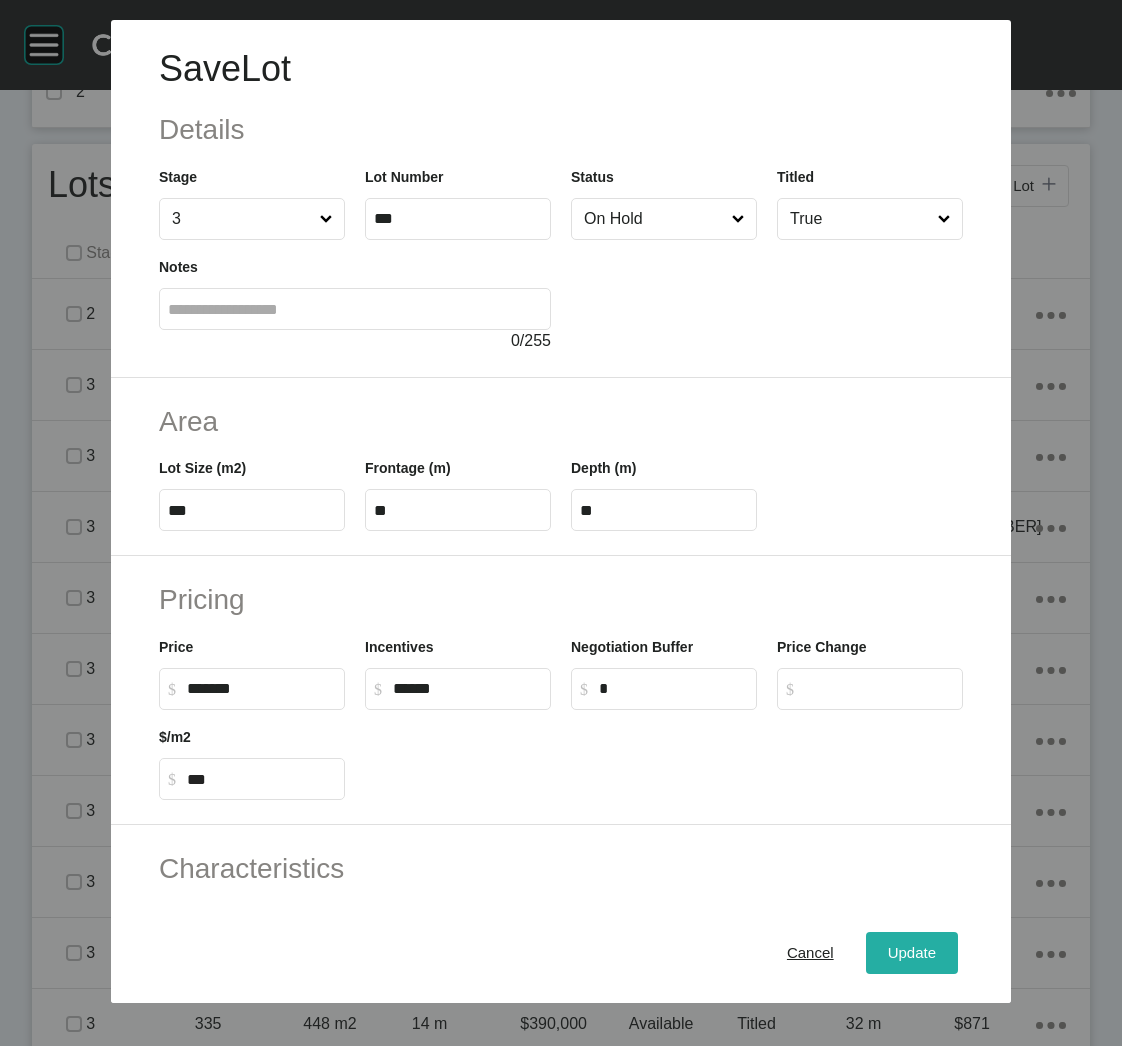 click on "Update" at bounding box center [912, 953] 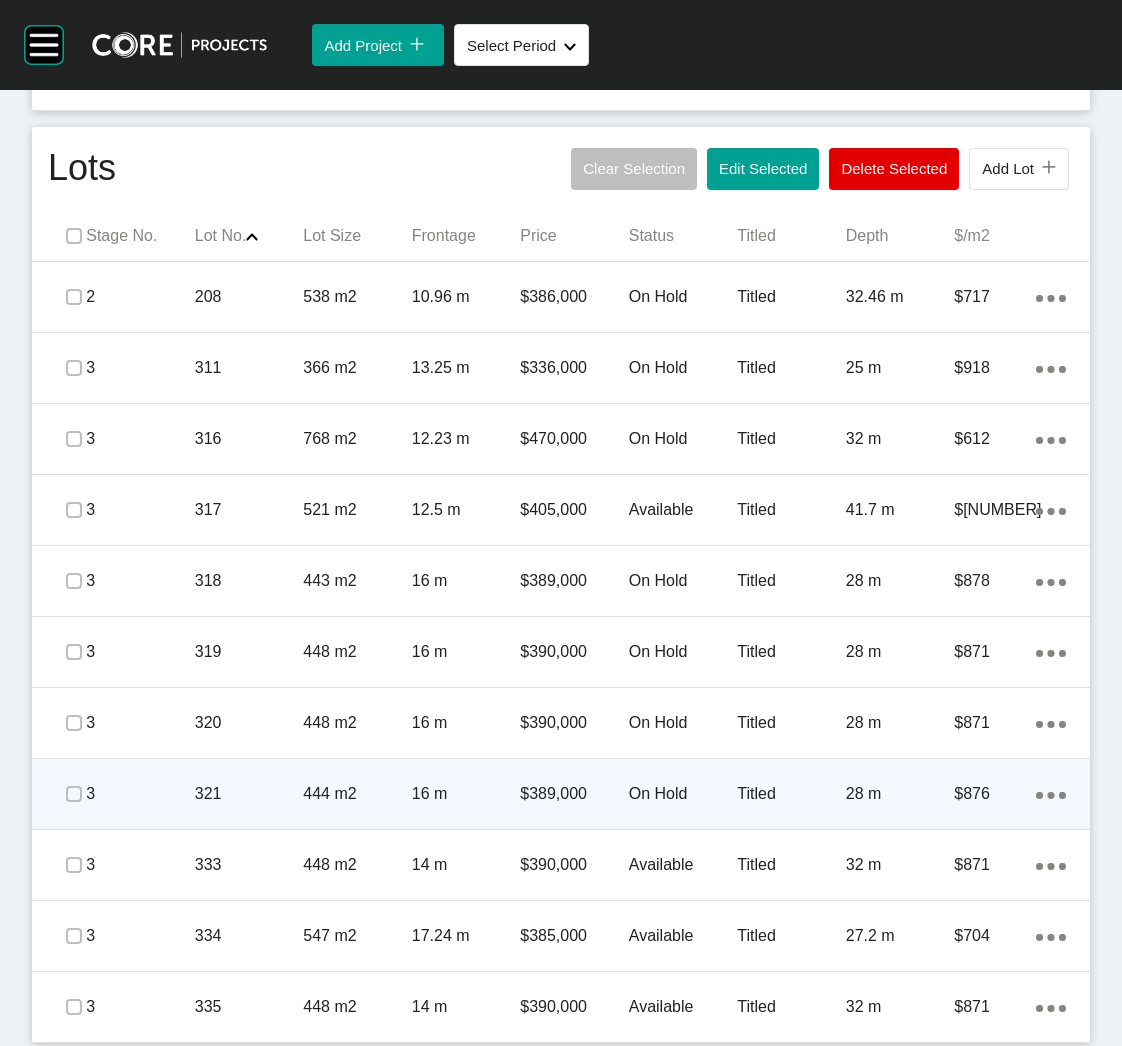 scroll, scrollTop: 921, scrollLeft: 0, axis: vertical 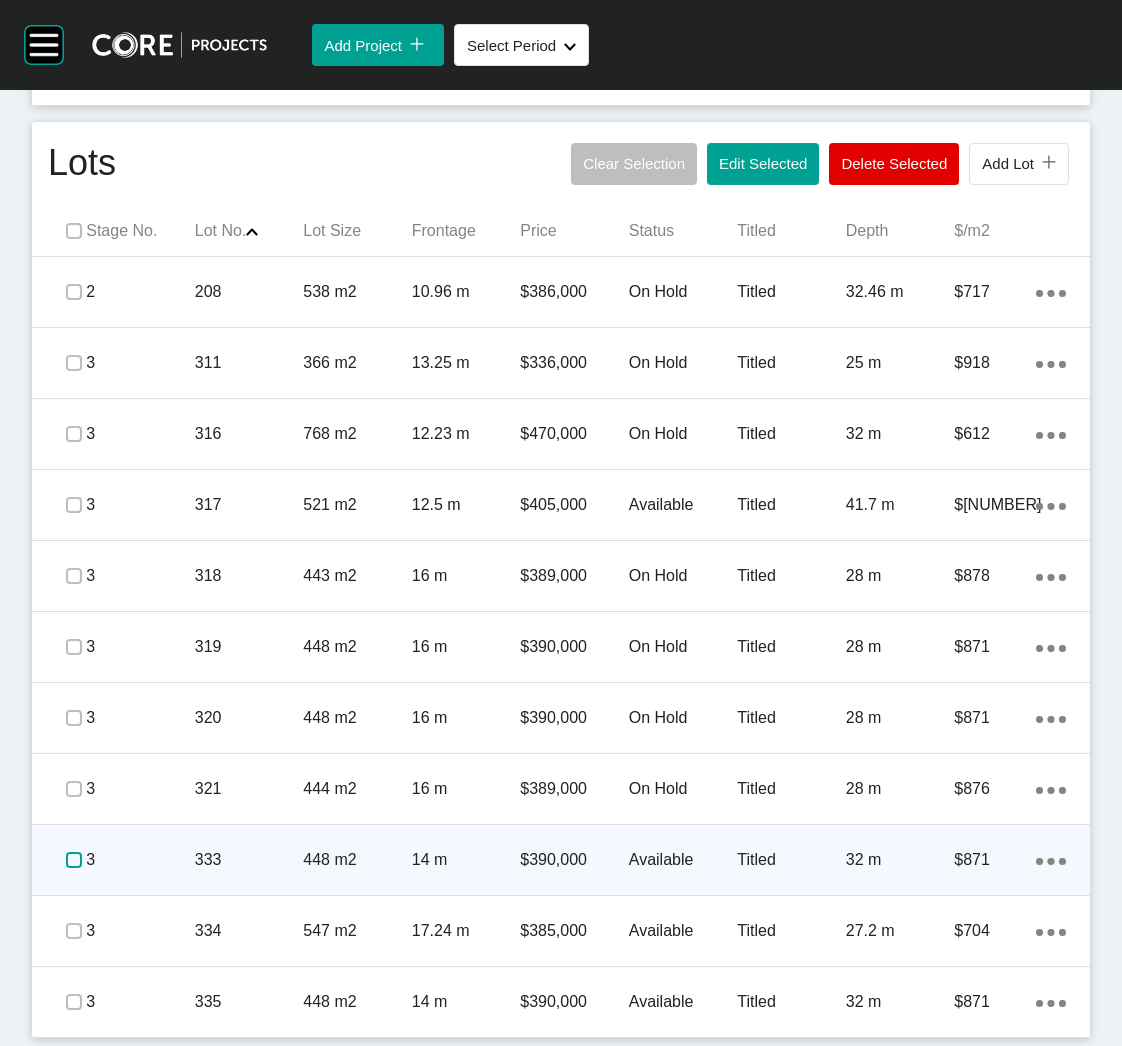 click at bounding box center [74, 860] 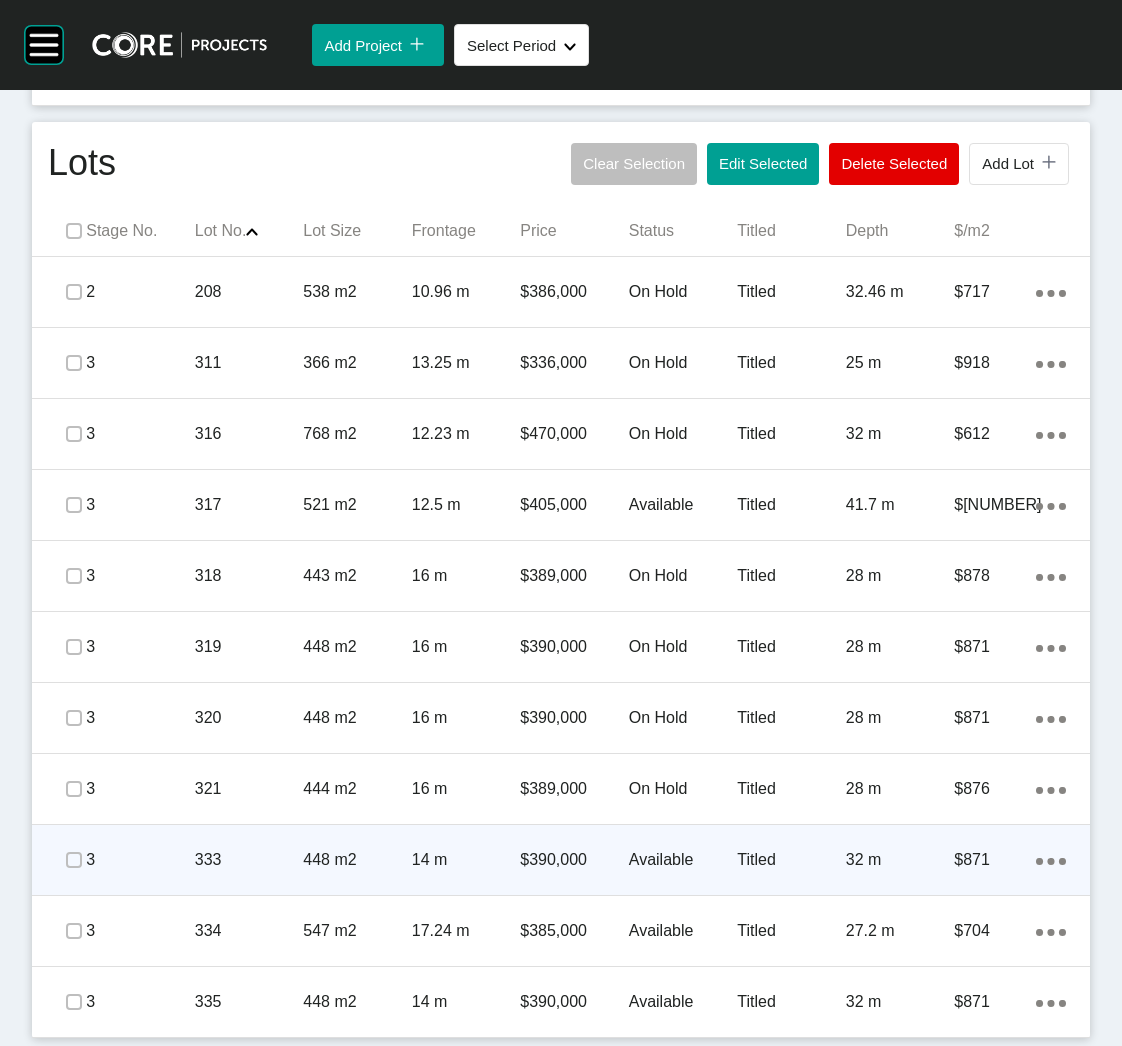 click on "333" at bounding box center [249, 860] 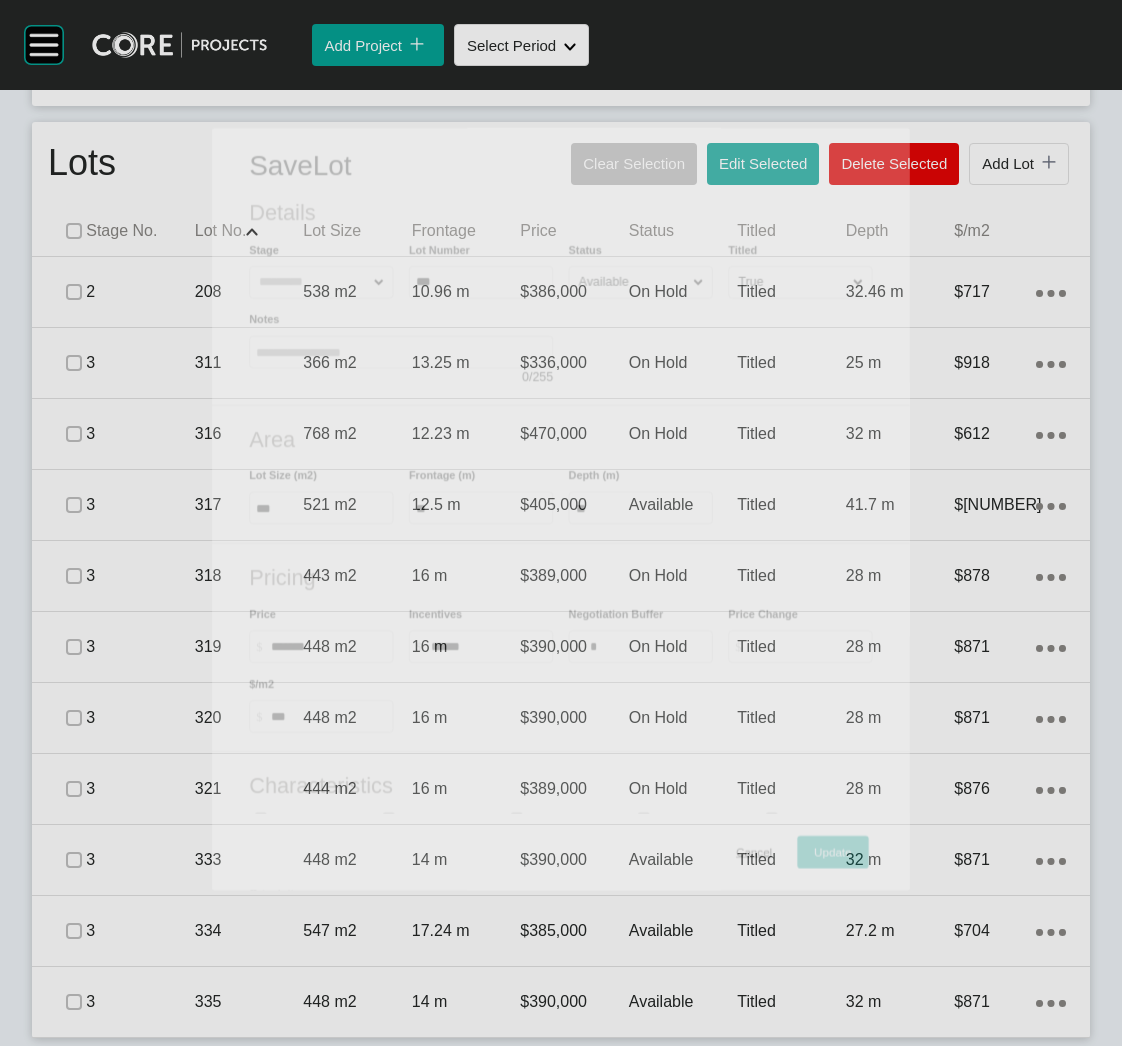 scroll, scrollTop: 920, scrollLeft: 0, axis: vertical 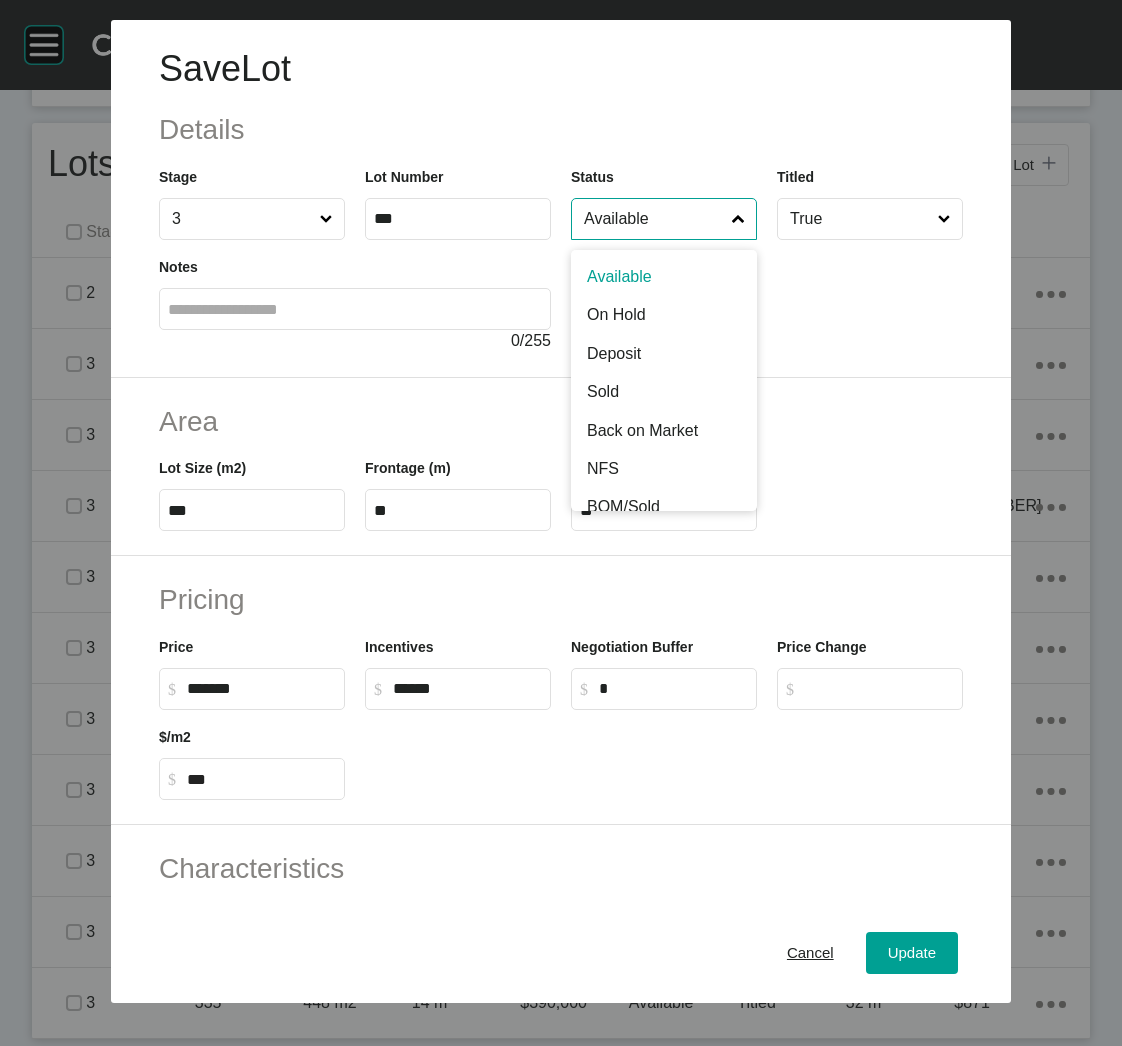 click on "Available" at bounding box center [654, 219] 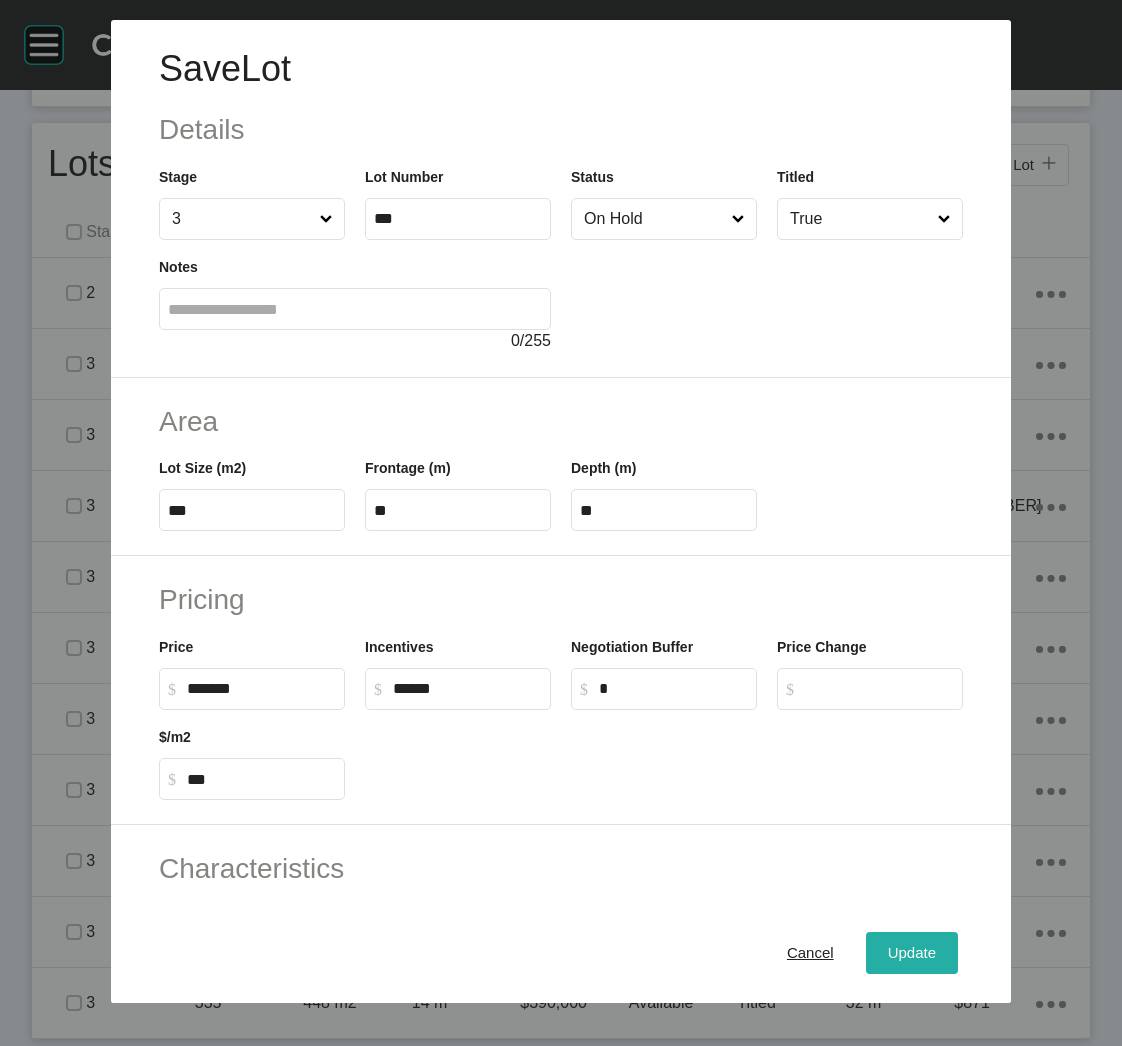 click on "Update" at bounding box center [912, 953] 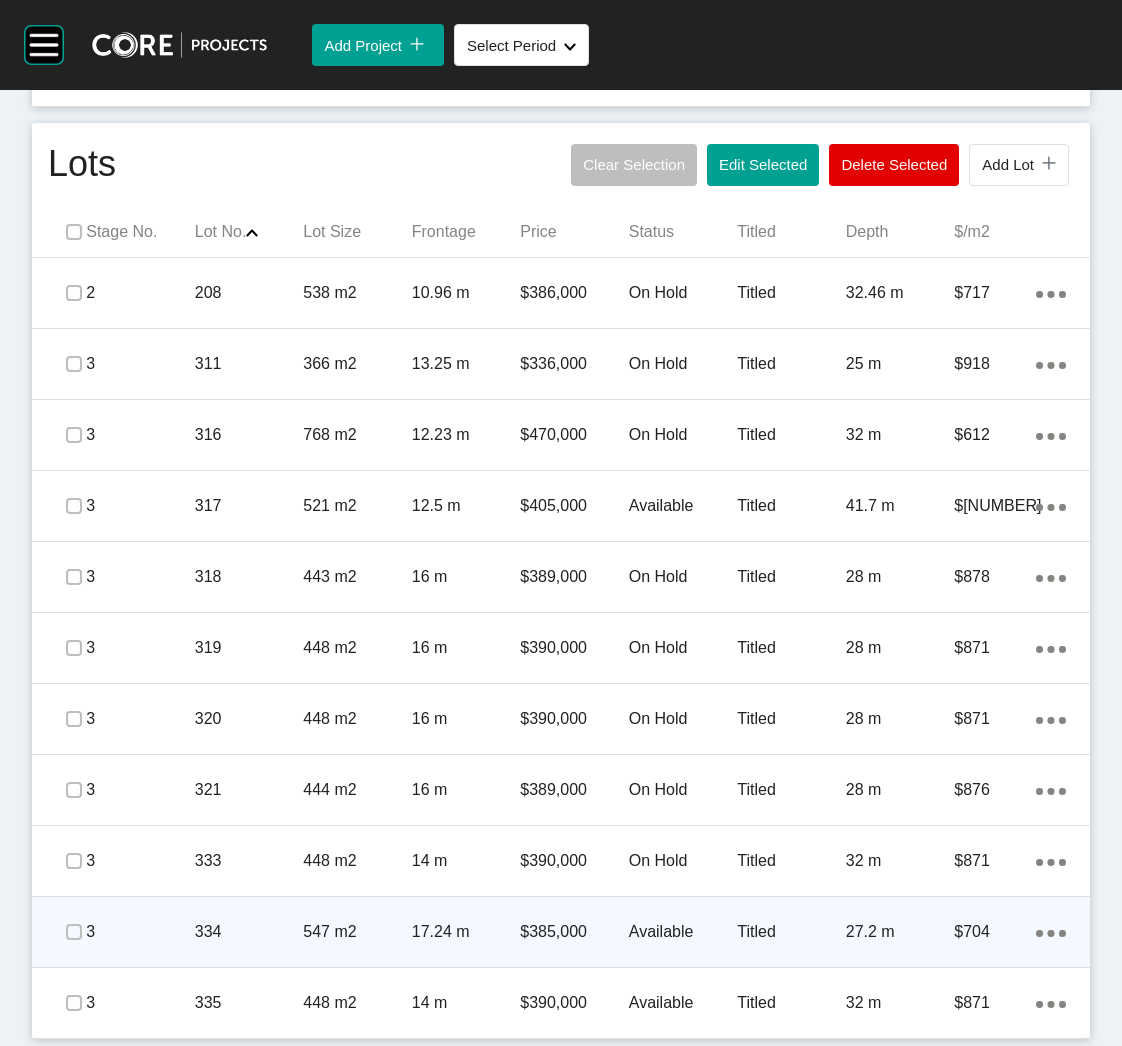 click on "3" at bounding box center (140, 932) 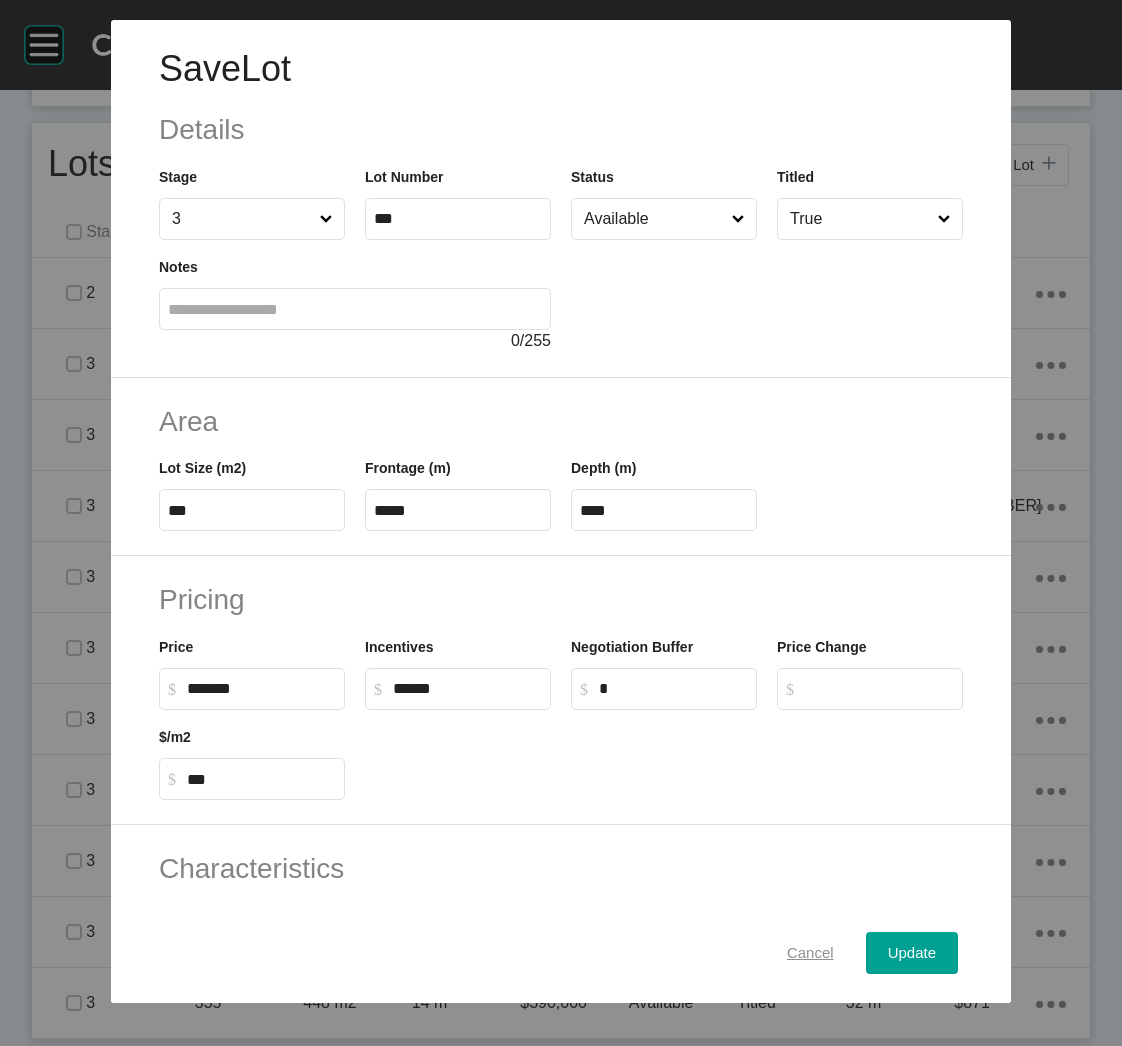 click on "Cancel" at bounding box center [810, 953] 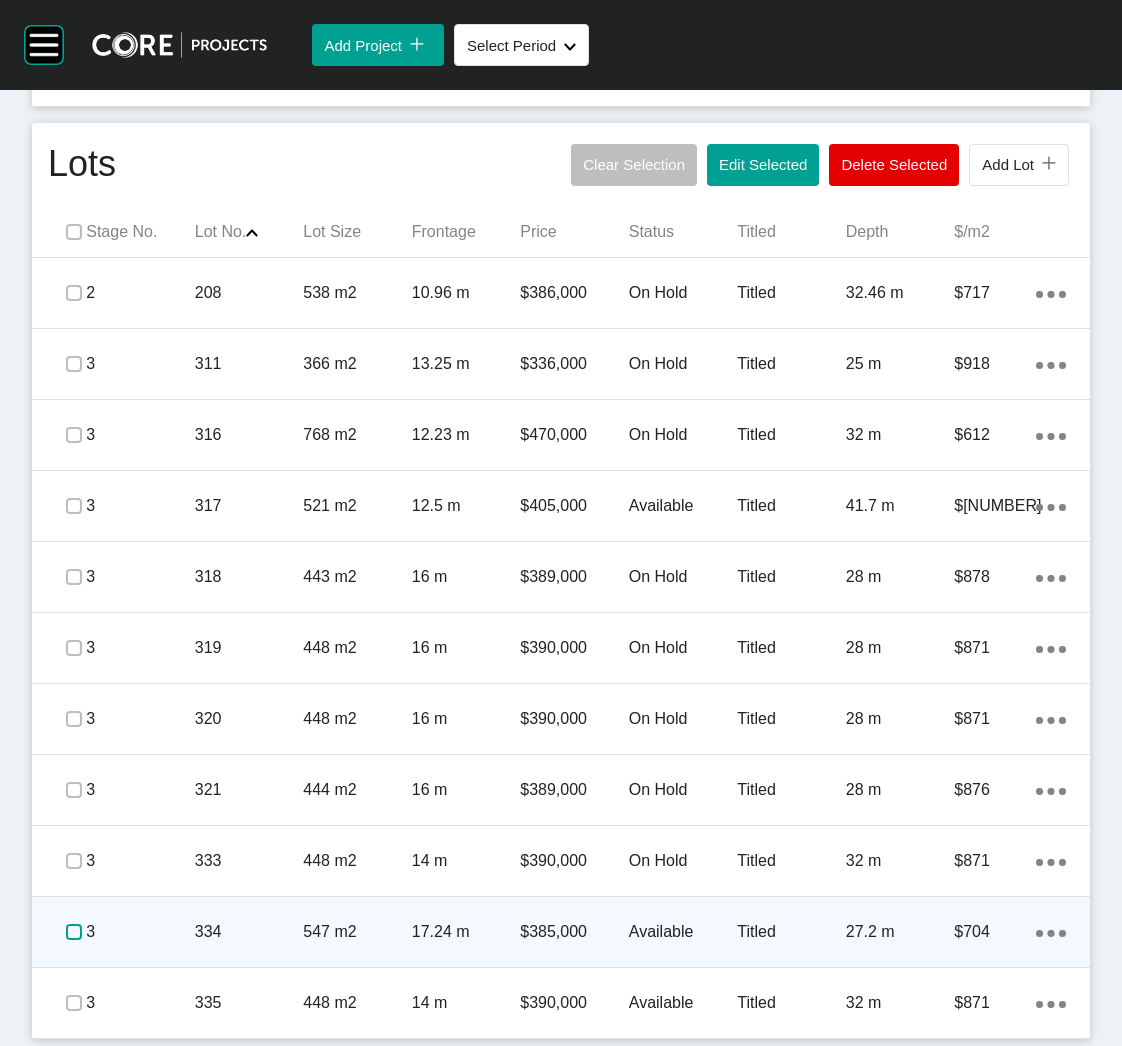 click at bounding box center [74, 932] 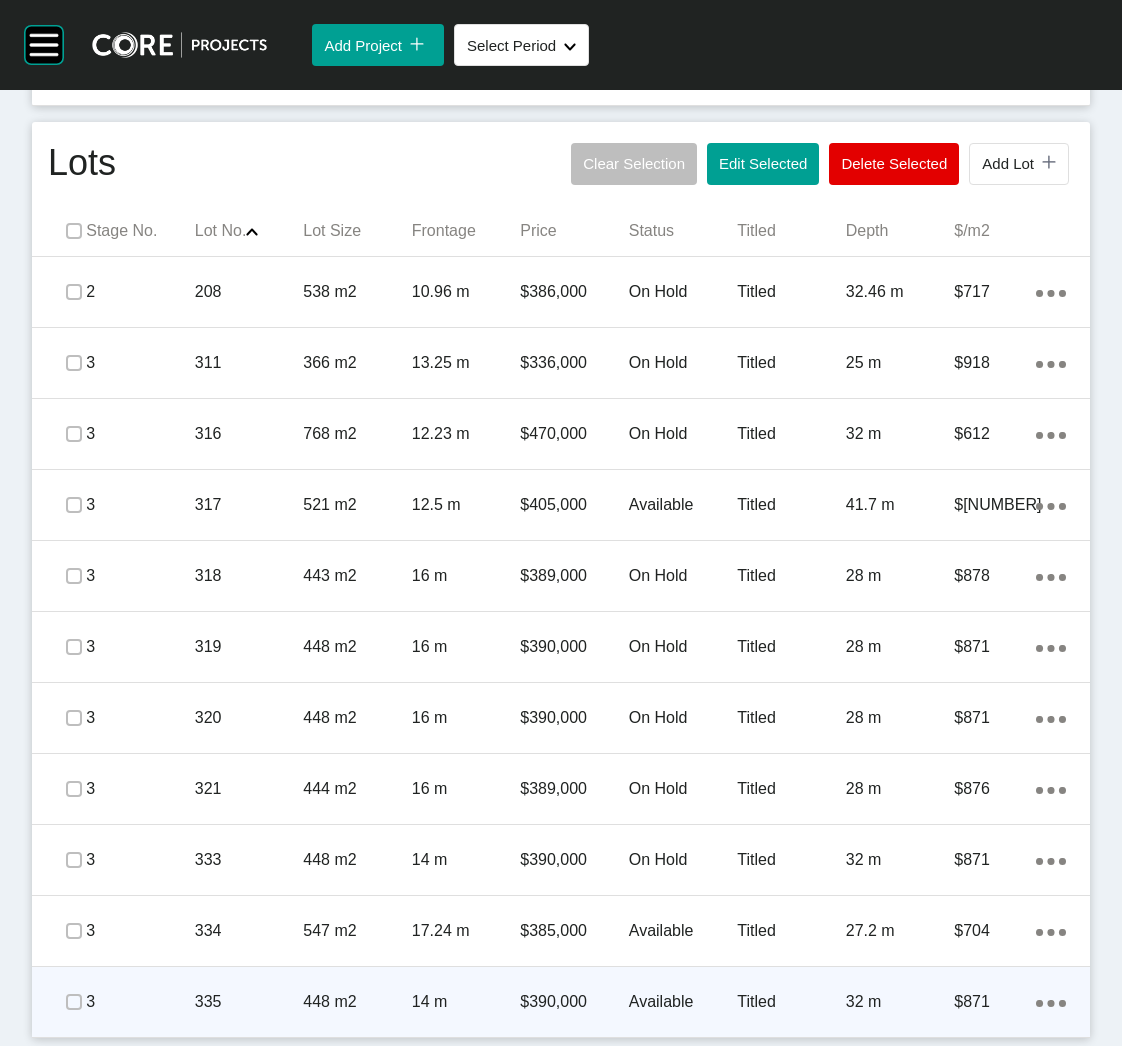 click on "14 m" at bounding box center [466, 1002] 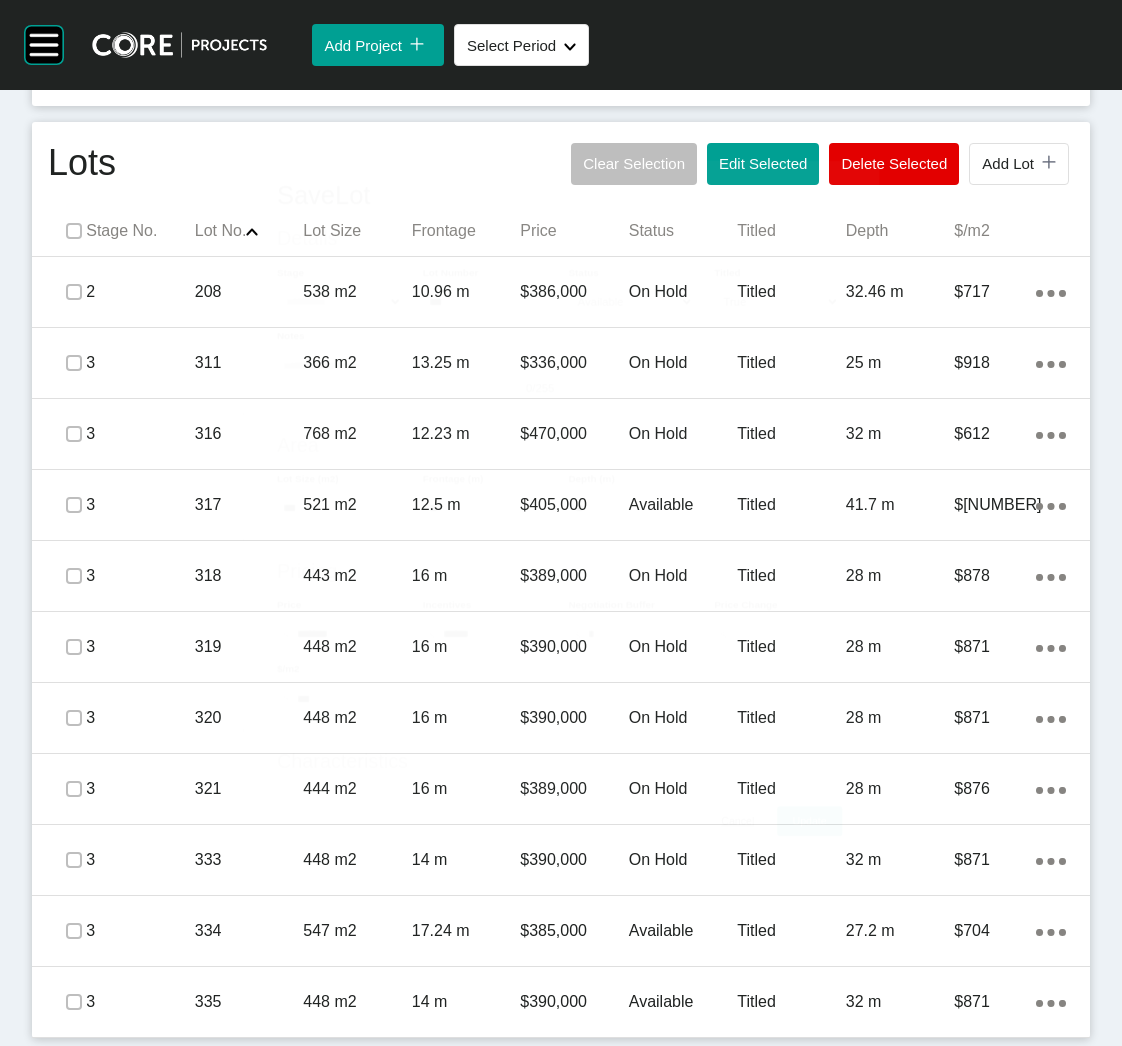 scroll, scrollTop: 920, scrollLeft: 0, axis: vertical 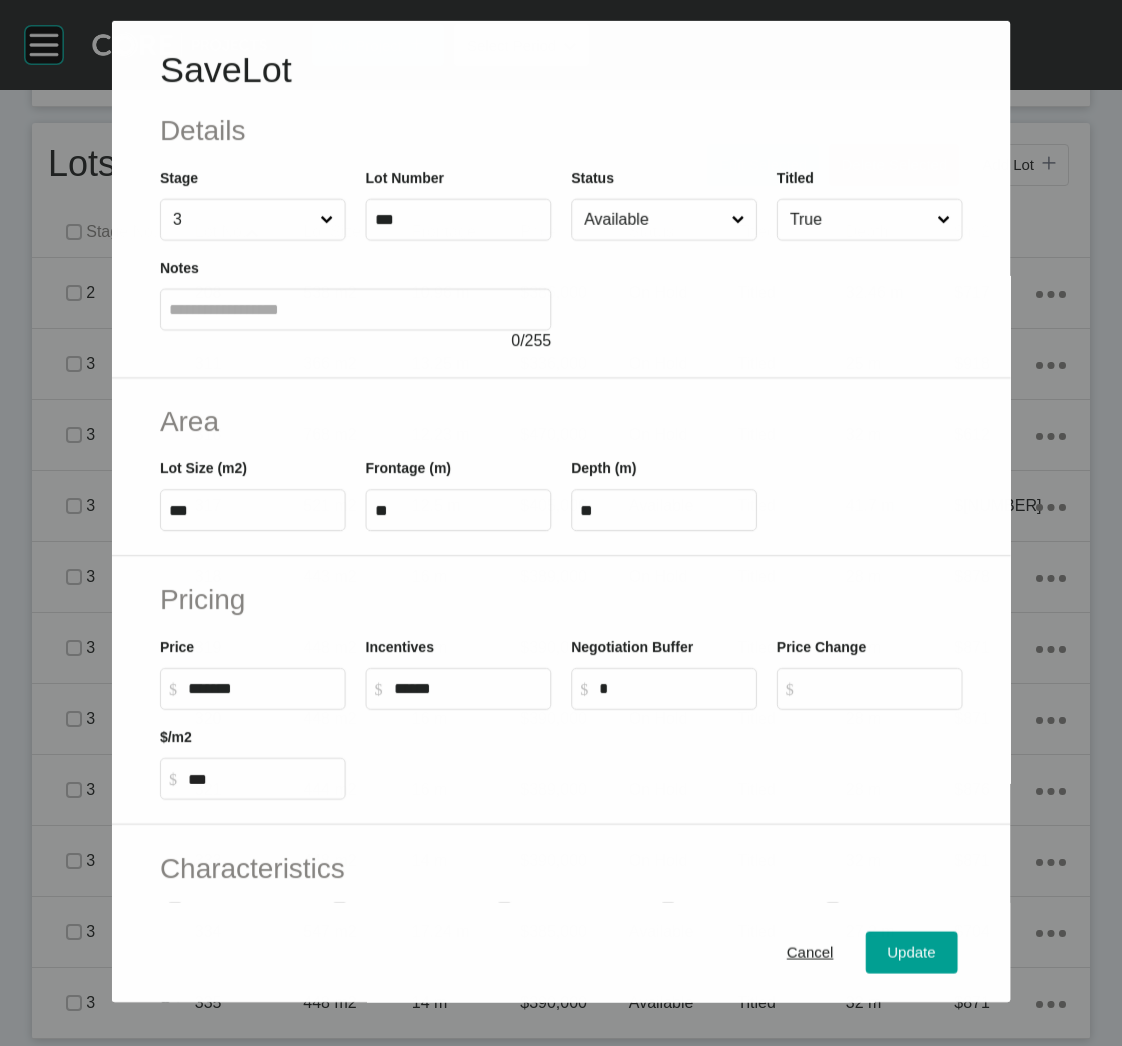 click at bounding box center [766, 296] 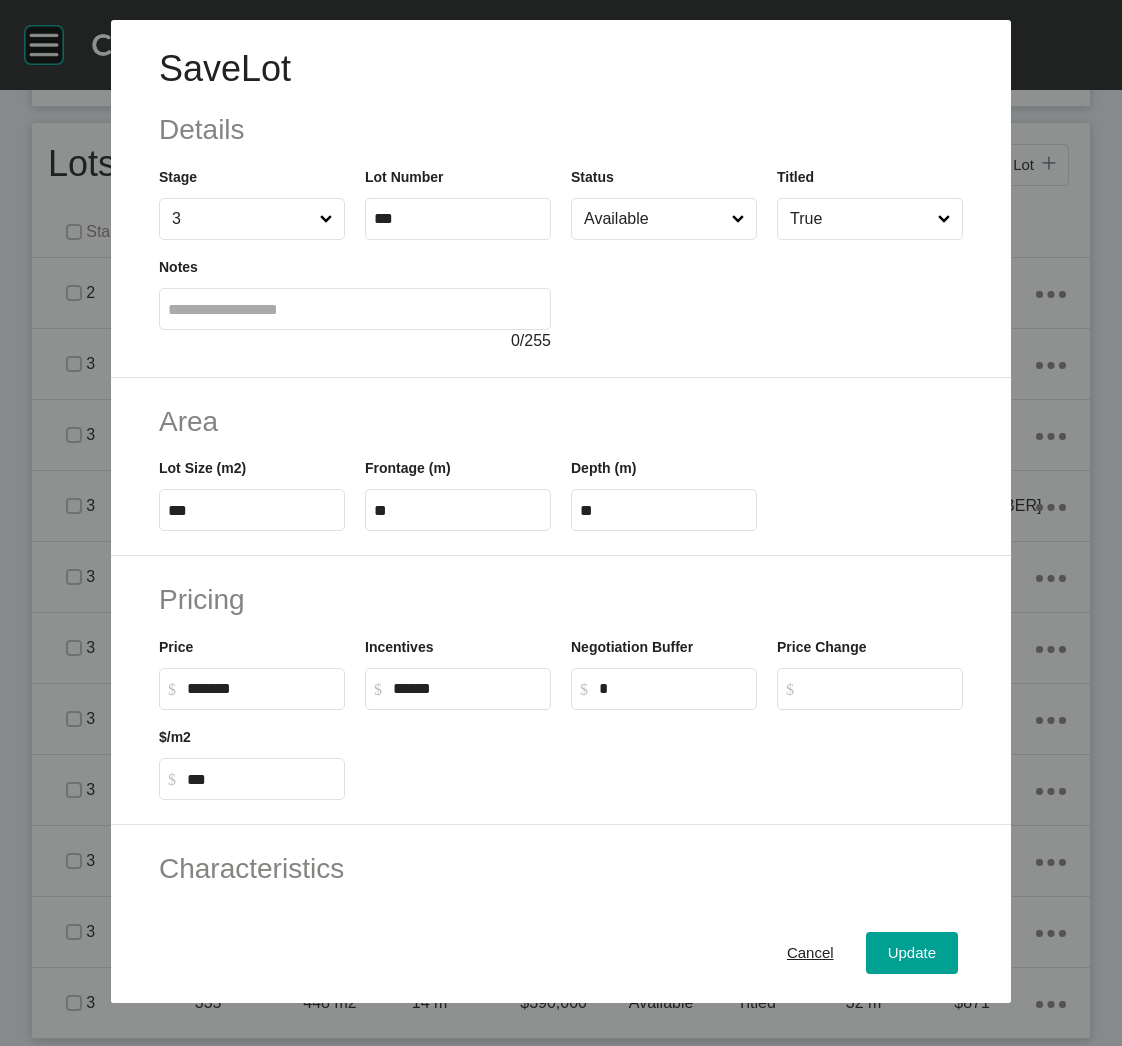 click on "Available" at bounding box center [664, 219] 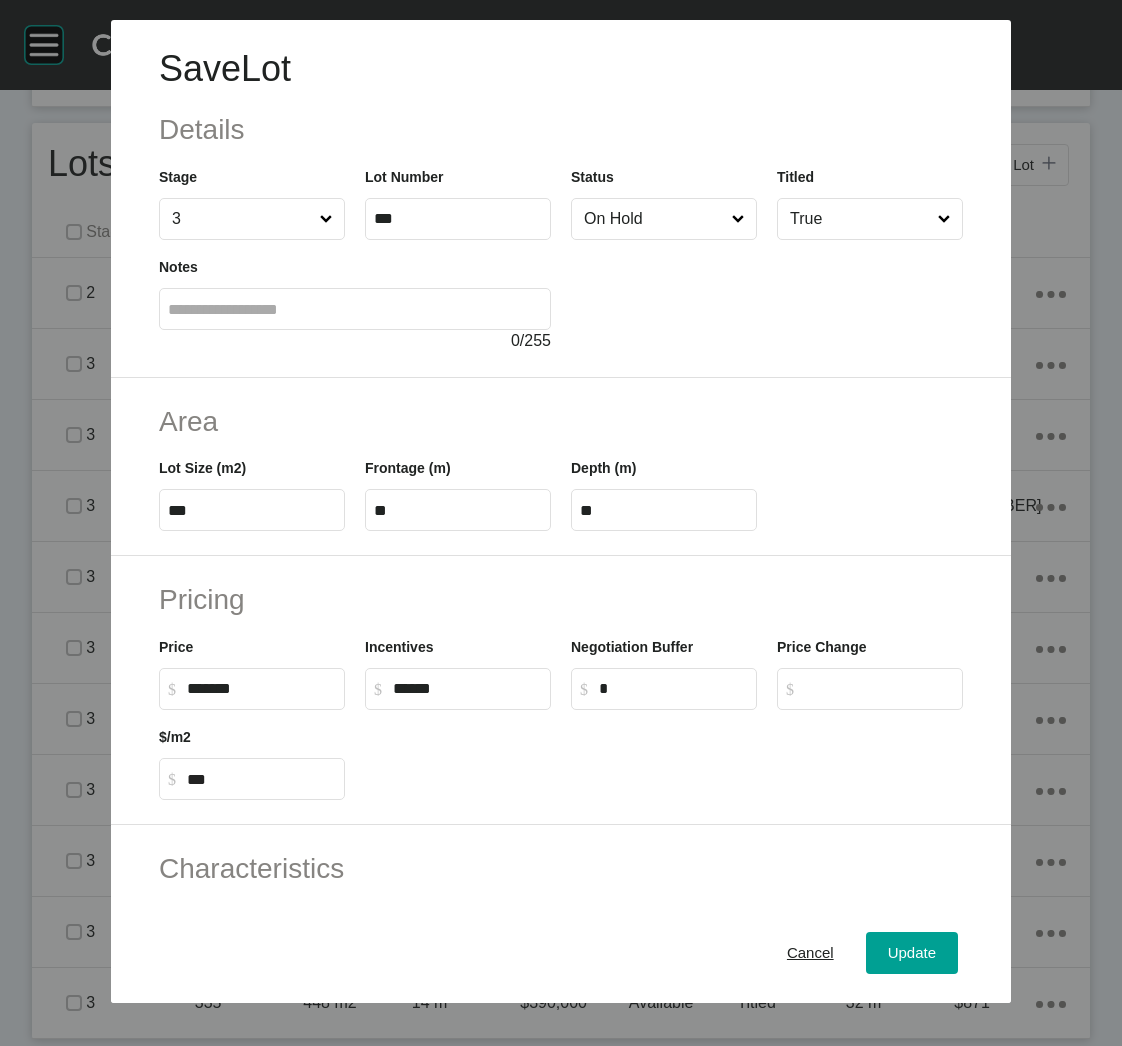 drag, startPoint x: 620, startPoint y: 313, endPoint x: 743, endPoint y: 487, distance: 213.08449 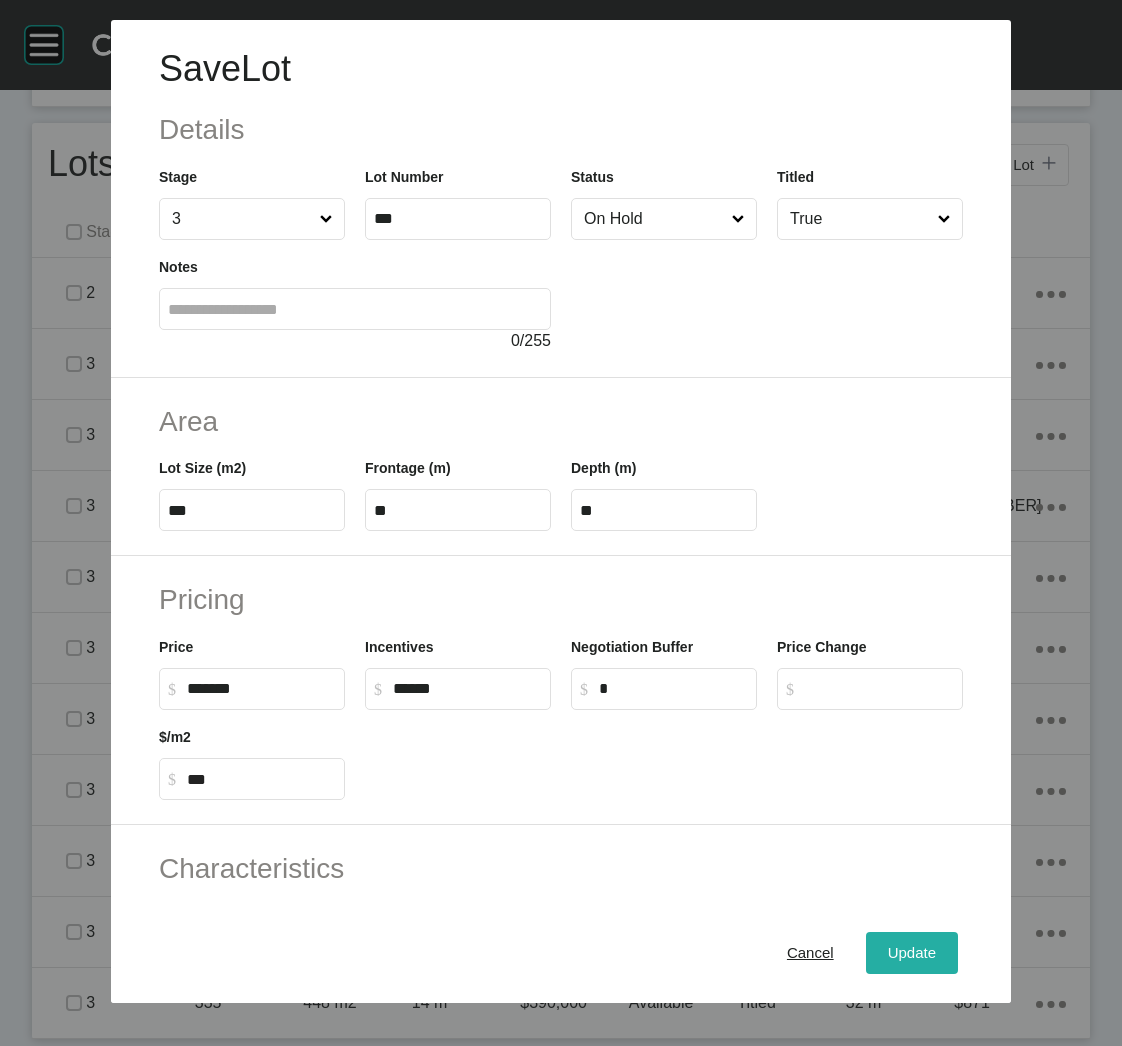 click on "Update" at bounding box center (912, 953) 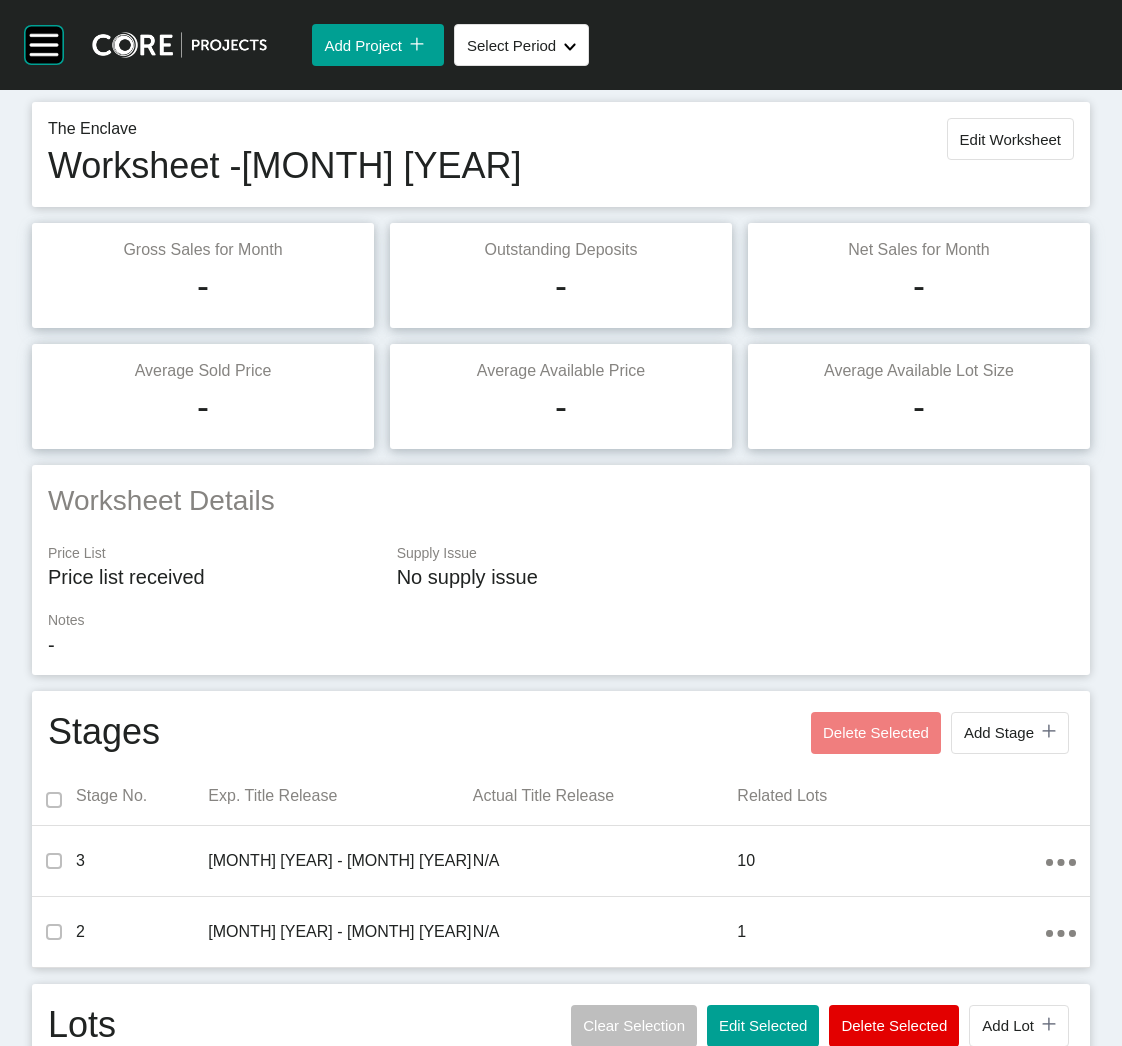 scroll, scrollTop: 0, scrollLeft: 0, axis: both 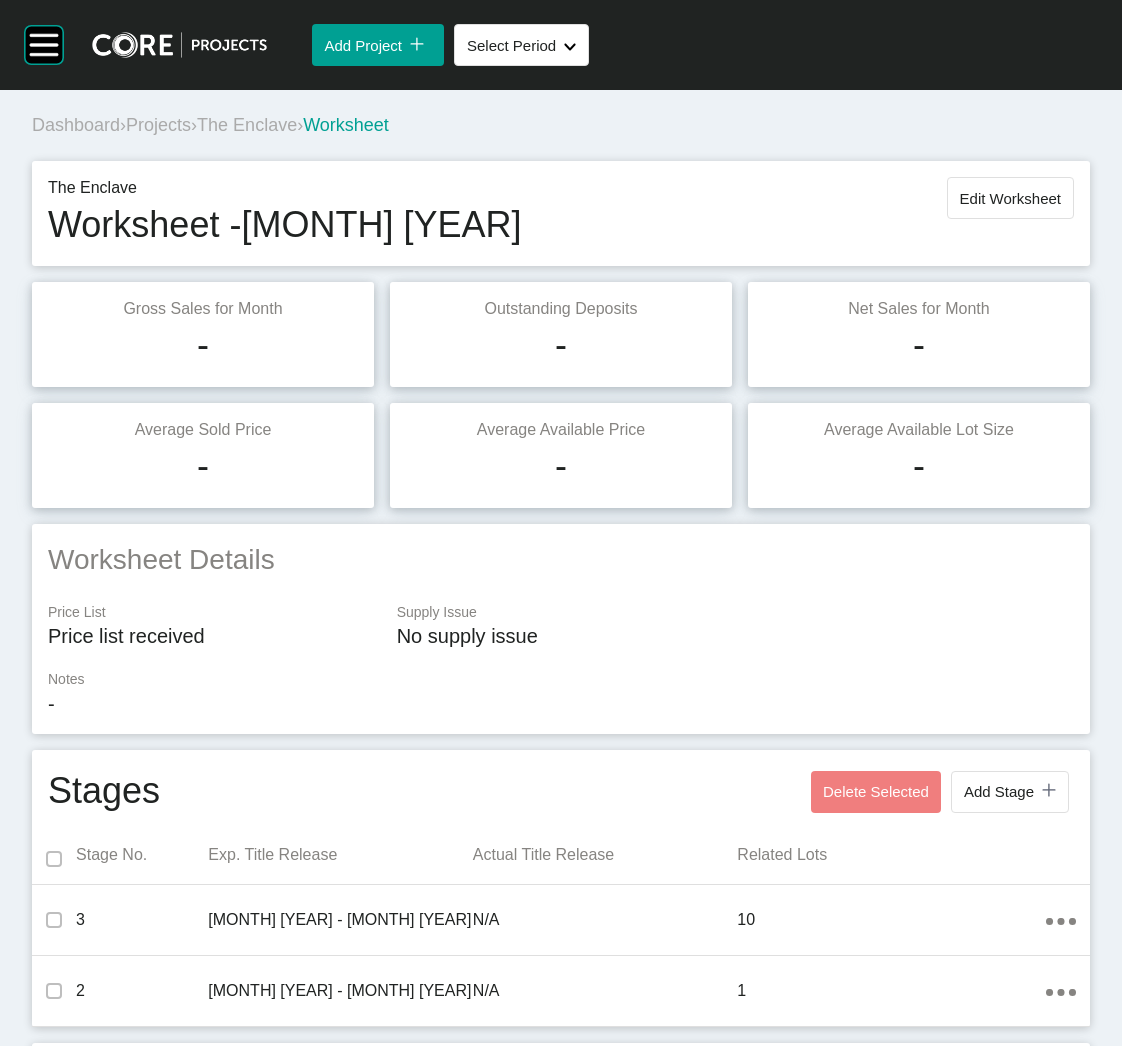 click on "Projects" at bounding box center (158, 125) 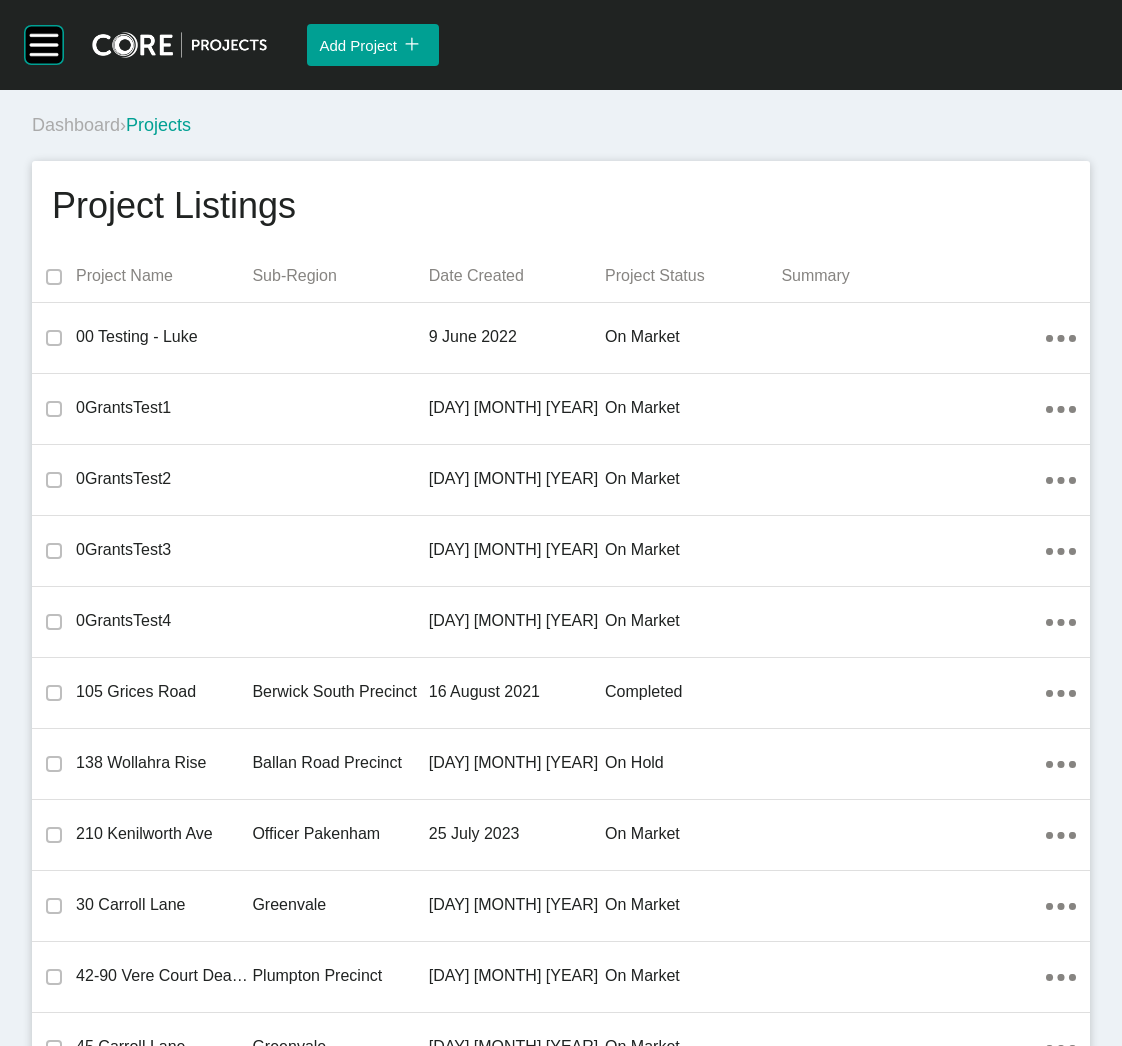 scroll, scrollTop: 43235, scrollLeft: 0, axis: vertical 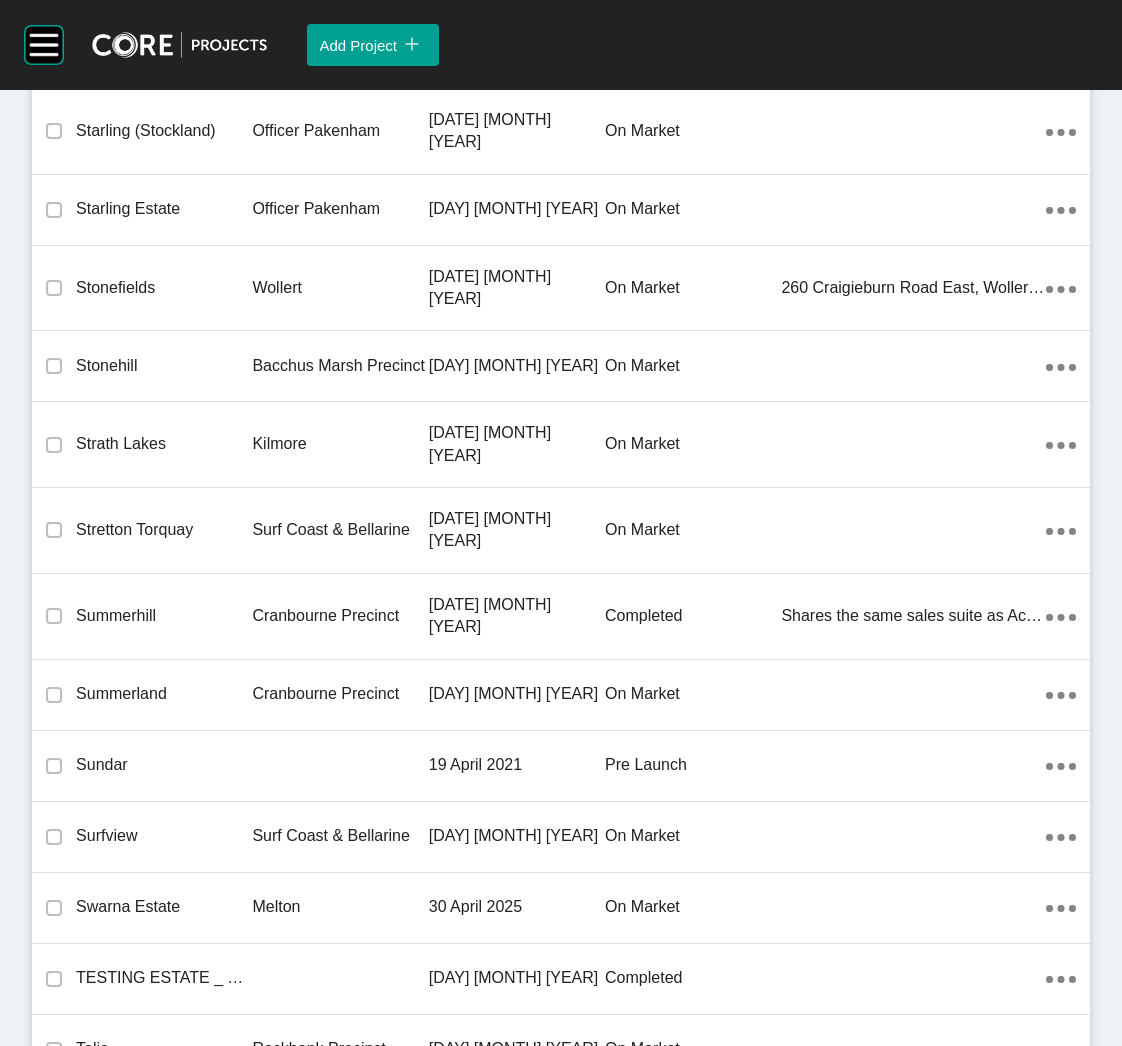 drag, startPoint x: 146, startPoint y: 511, endPoint x: 55, endPoint y: 517, distance: 91.197586 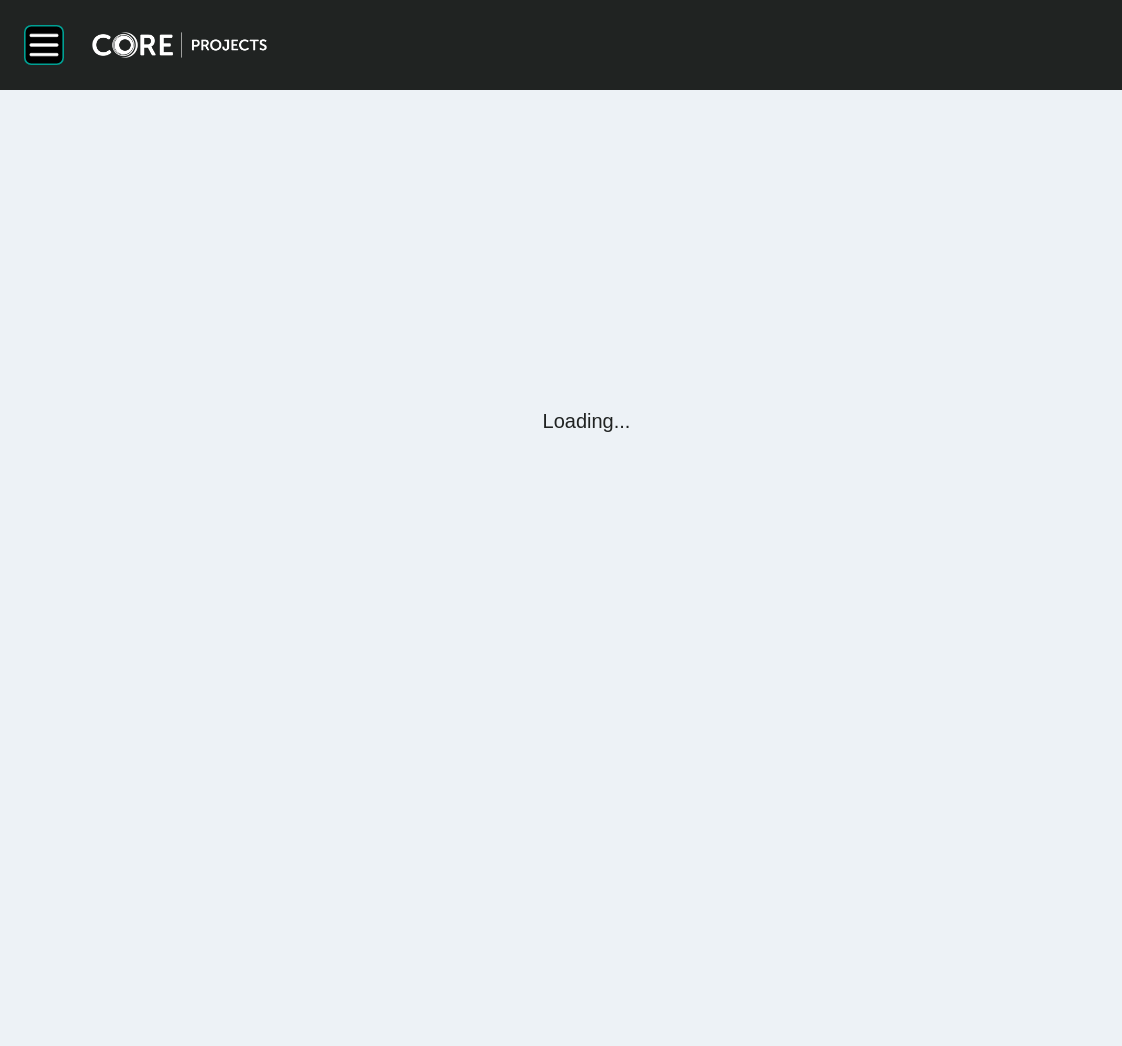 scroll, scrollTop: 0, scrollLeft: 0, axis: both 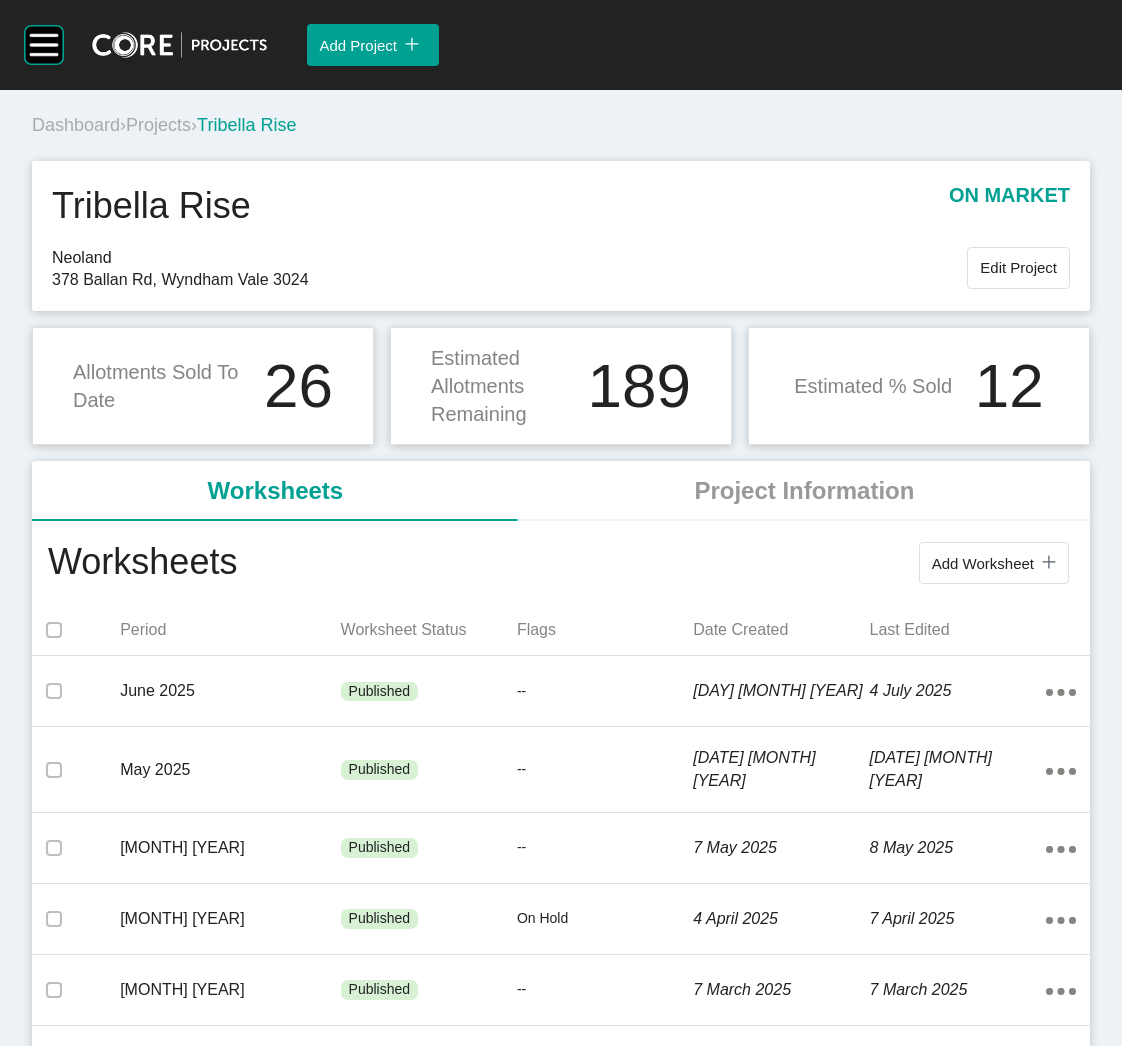 click on "Add Worksheet" at bounding box center (983, 563) 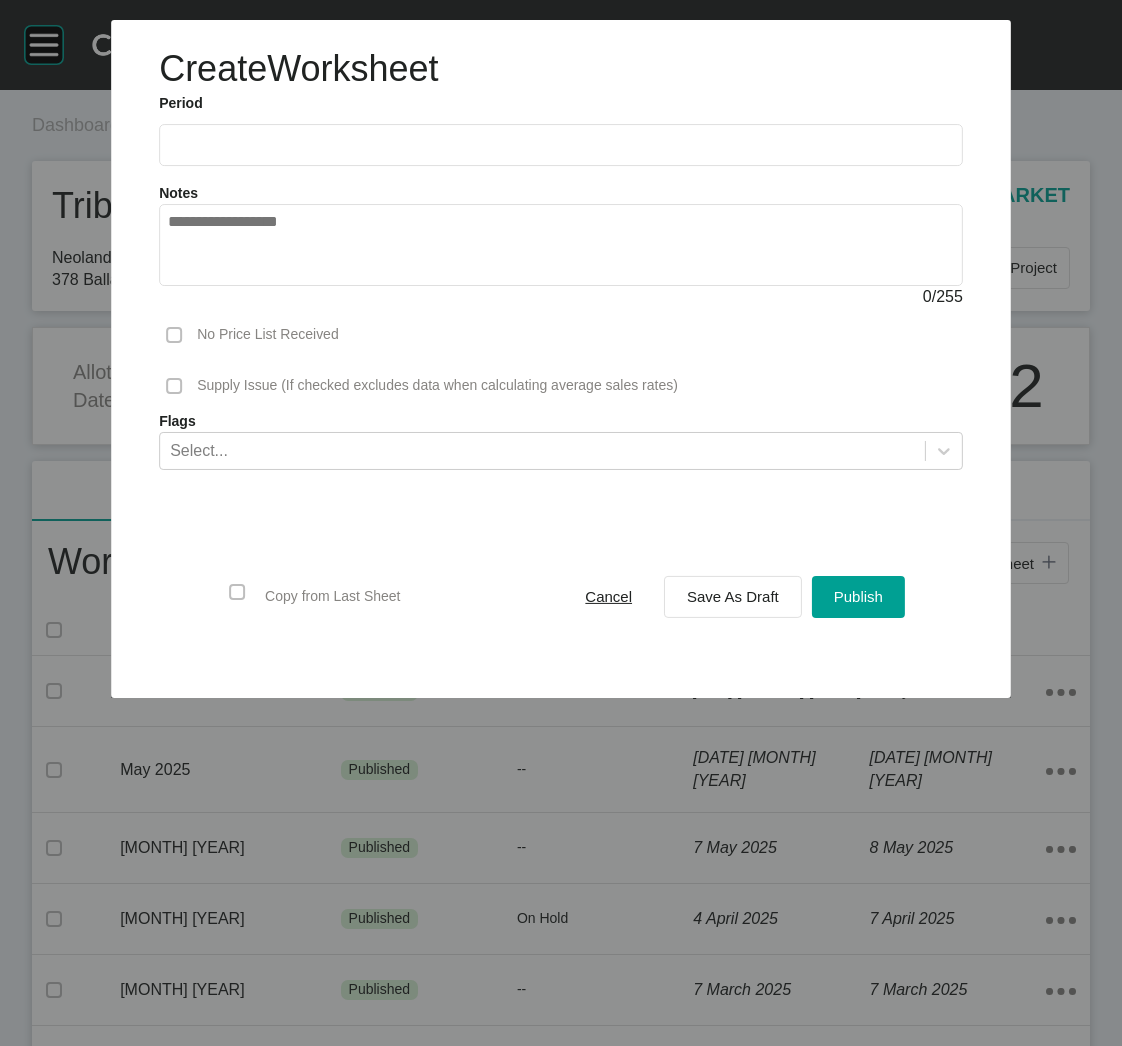 click at bounding box center (561, 145) 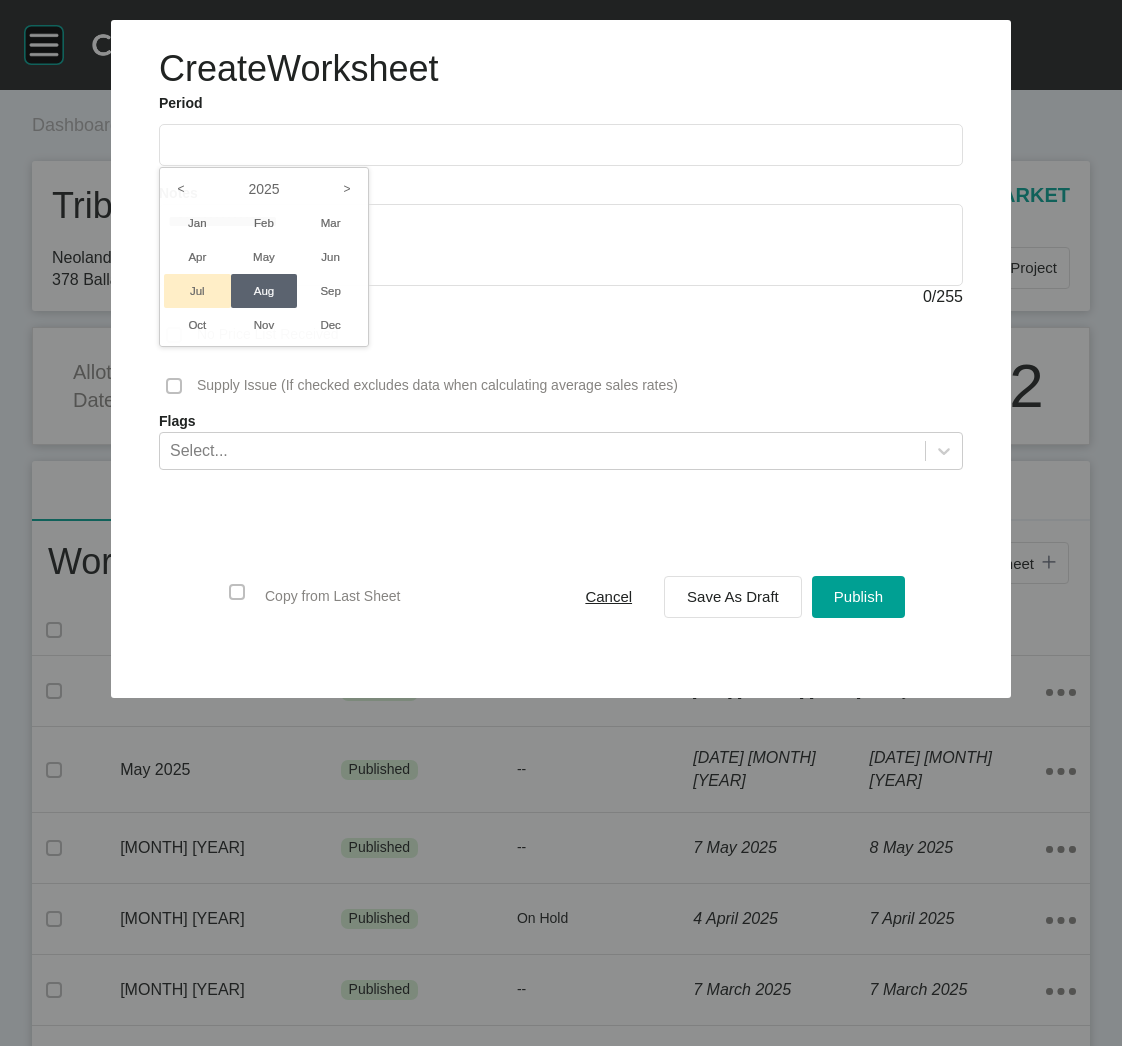 click on "Jul" at bounding box center (197, 291) 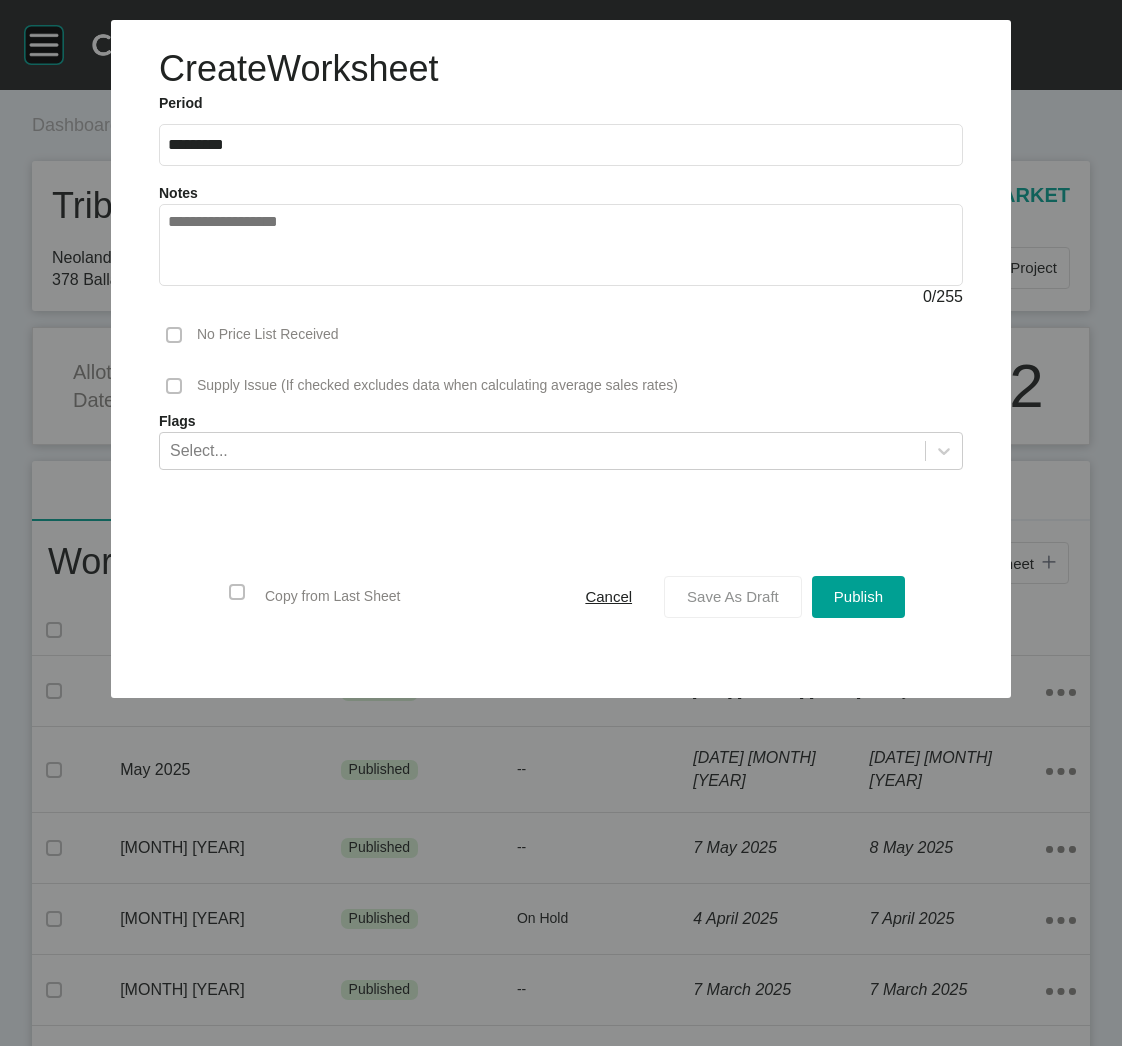 click on "Save As Draft" at bounding box center [733, 596] 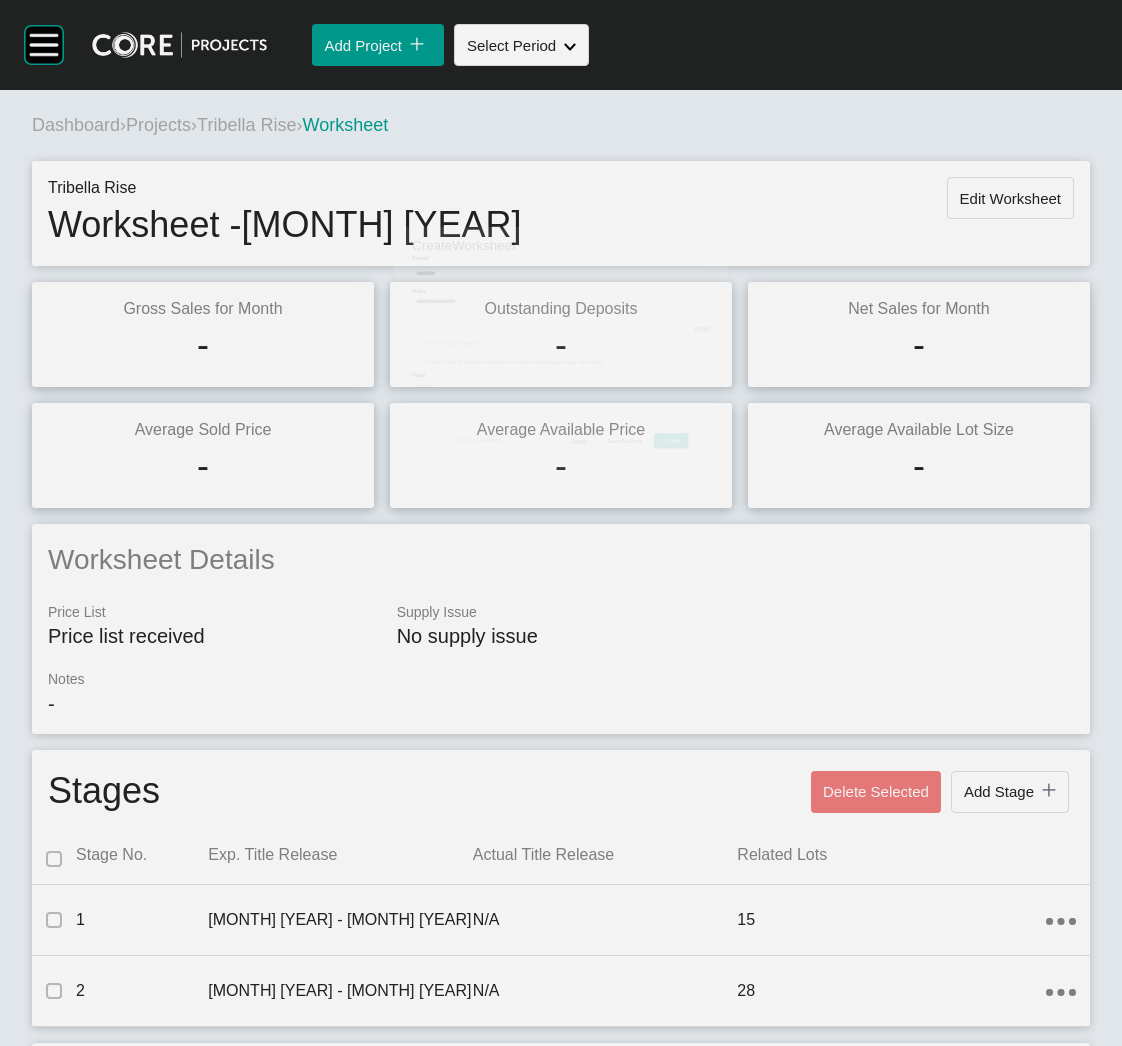 scroll, scrollTop: 831, scrollLeft: 0, axis: vertical 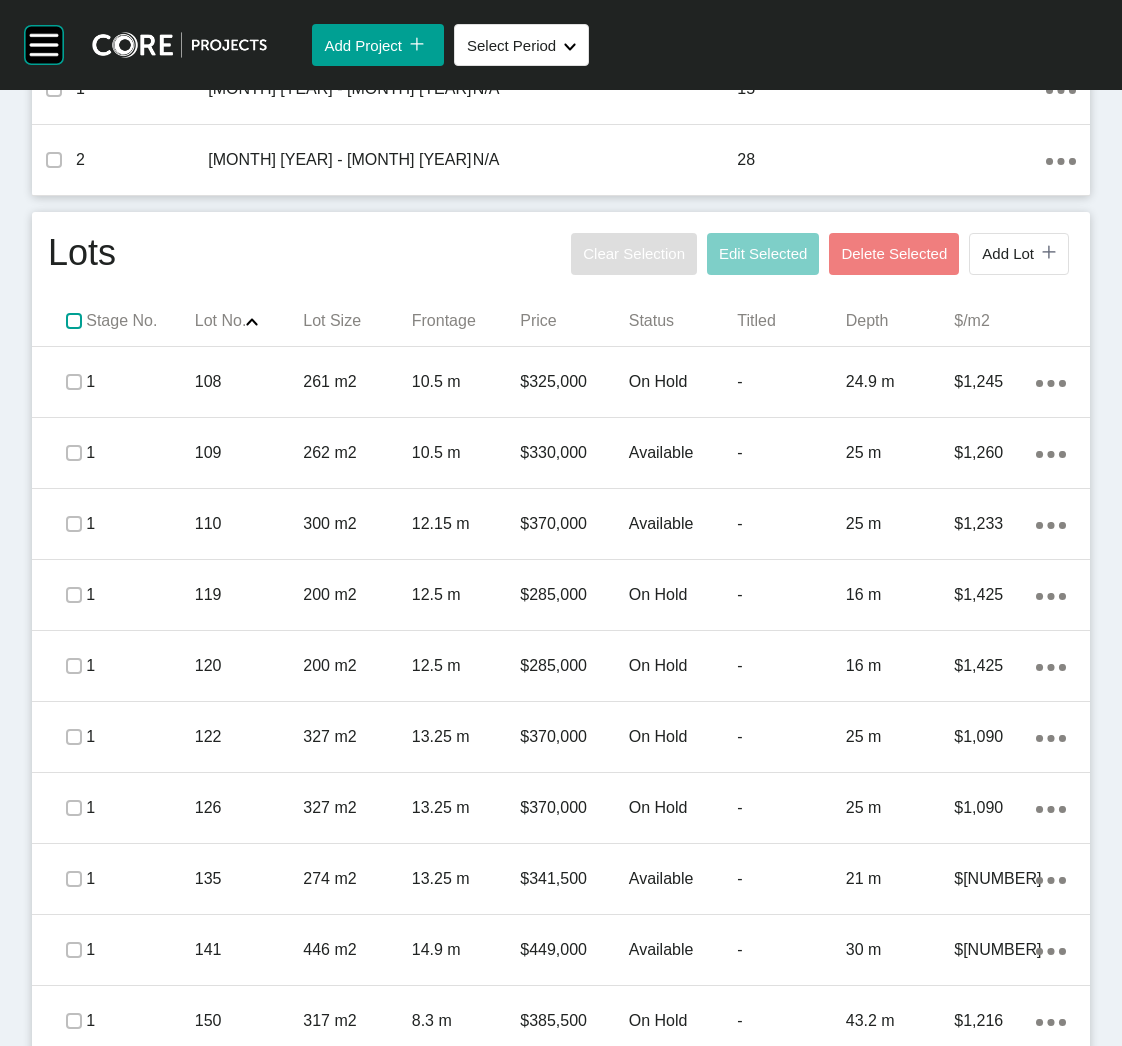 click at bounding box center (74, 321) 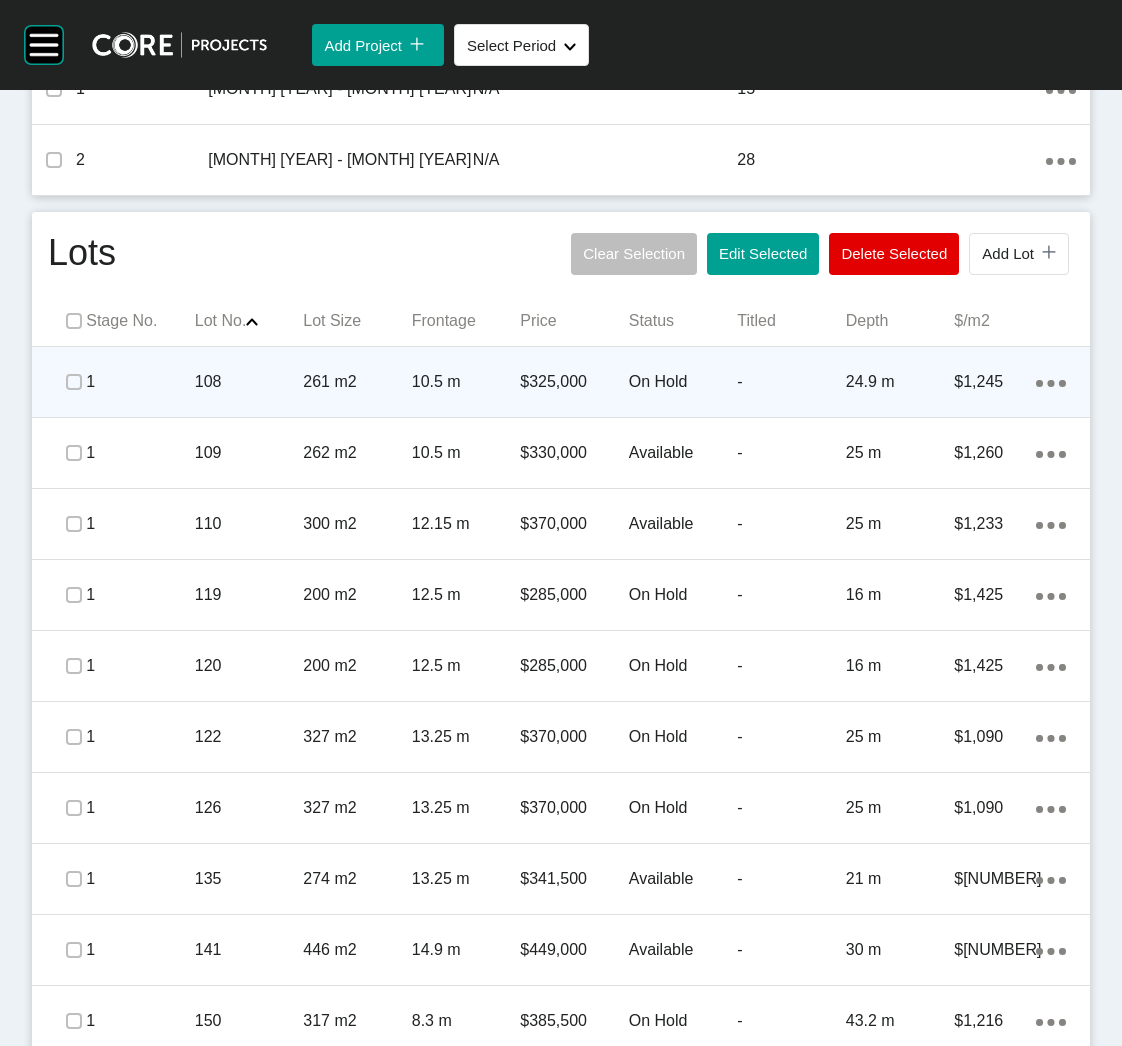 click on "108" at bounding box center [249, 382] 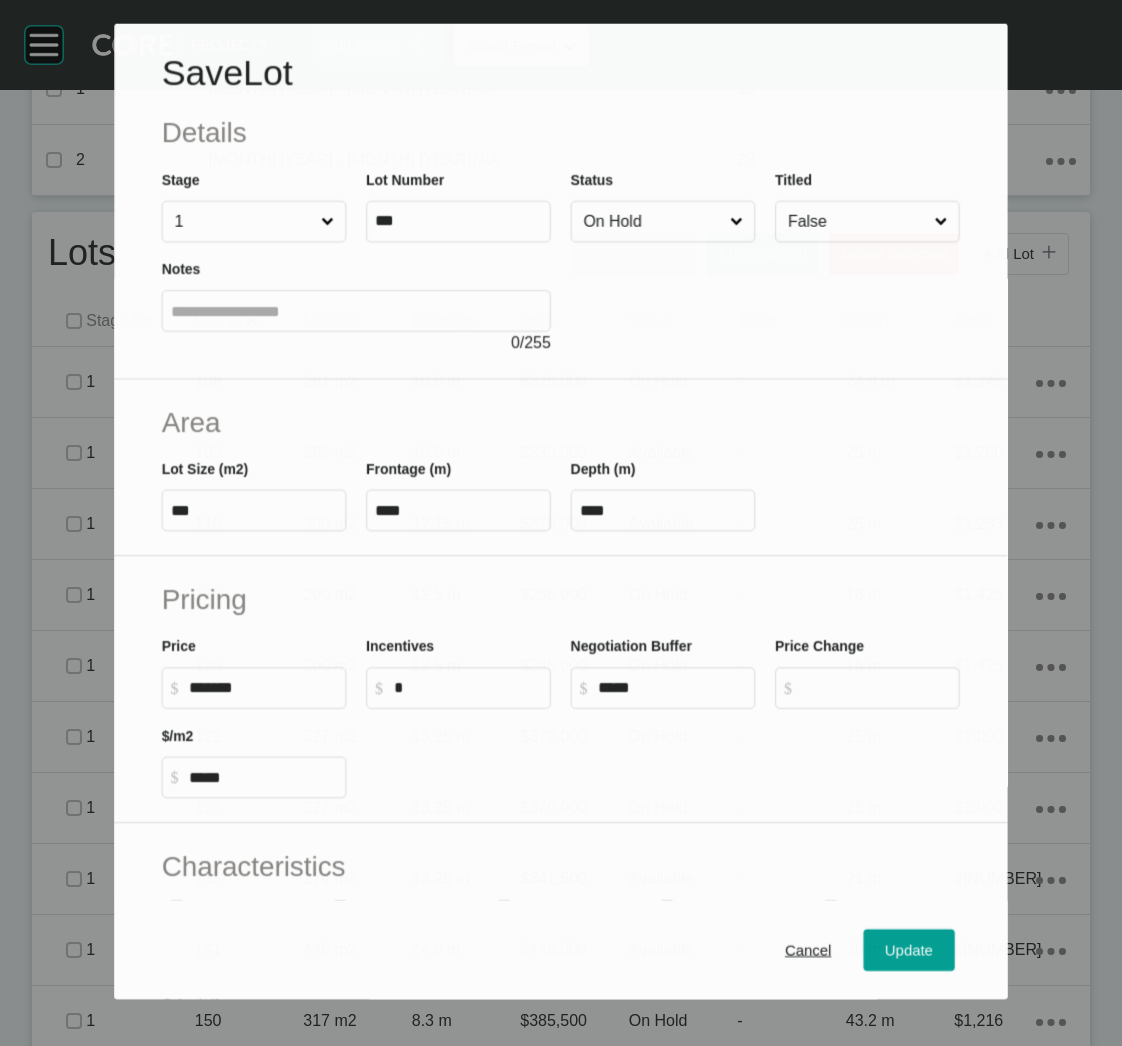 click on "On Hold" at bounding box center (653, 221) 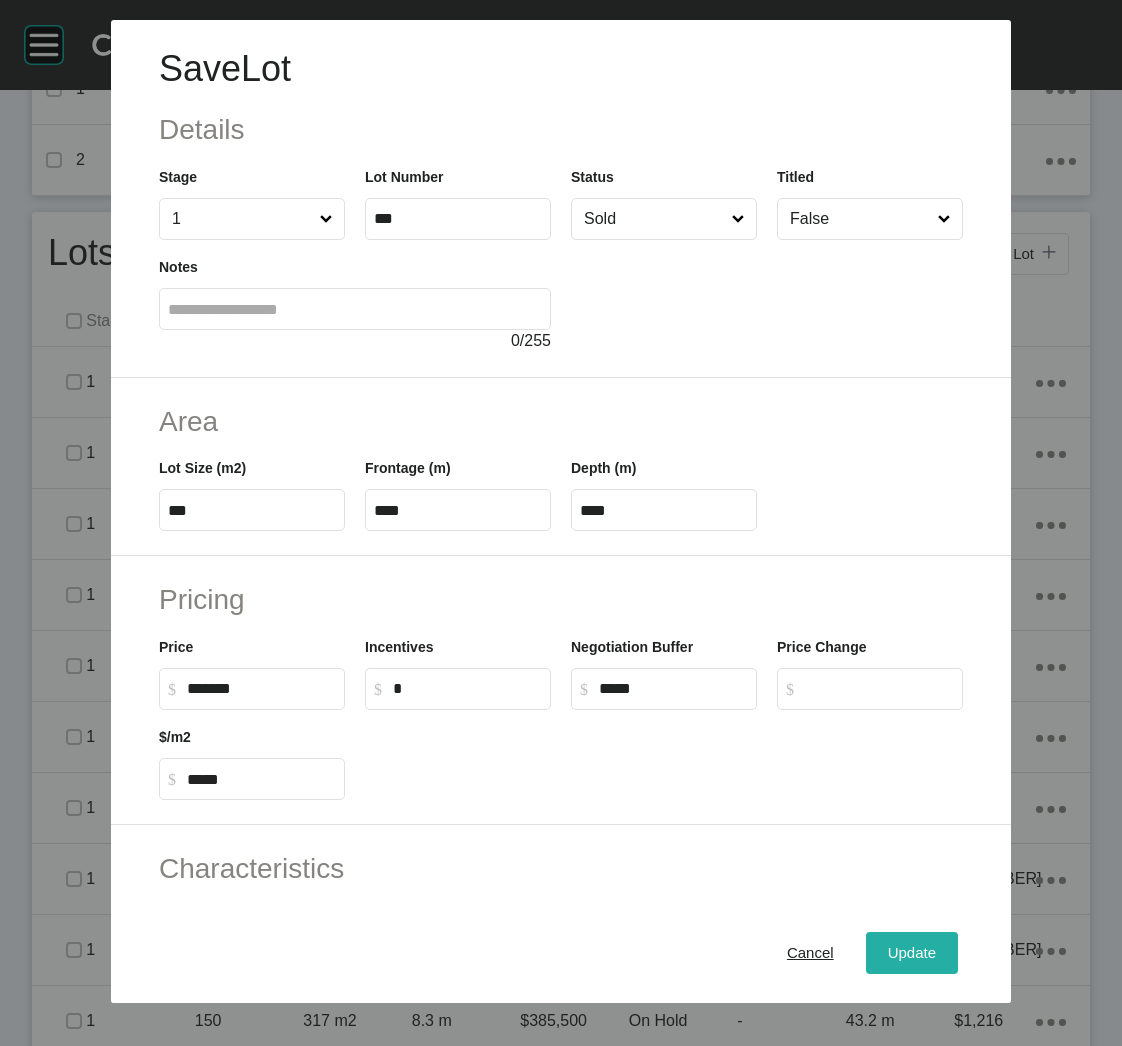 click on "Update" at bounding box center (912, 953) 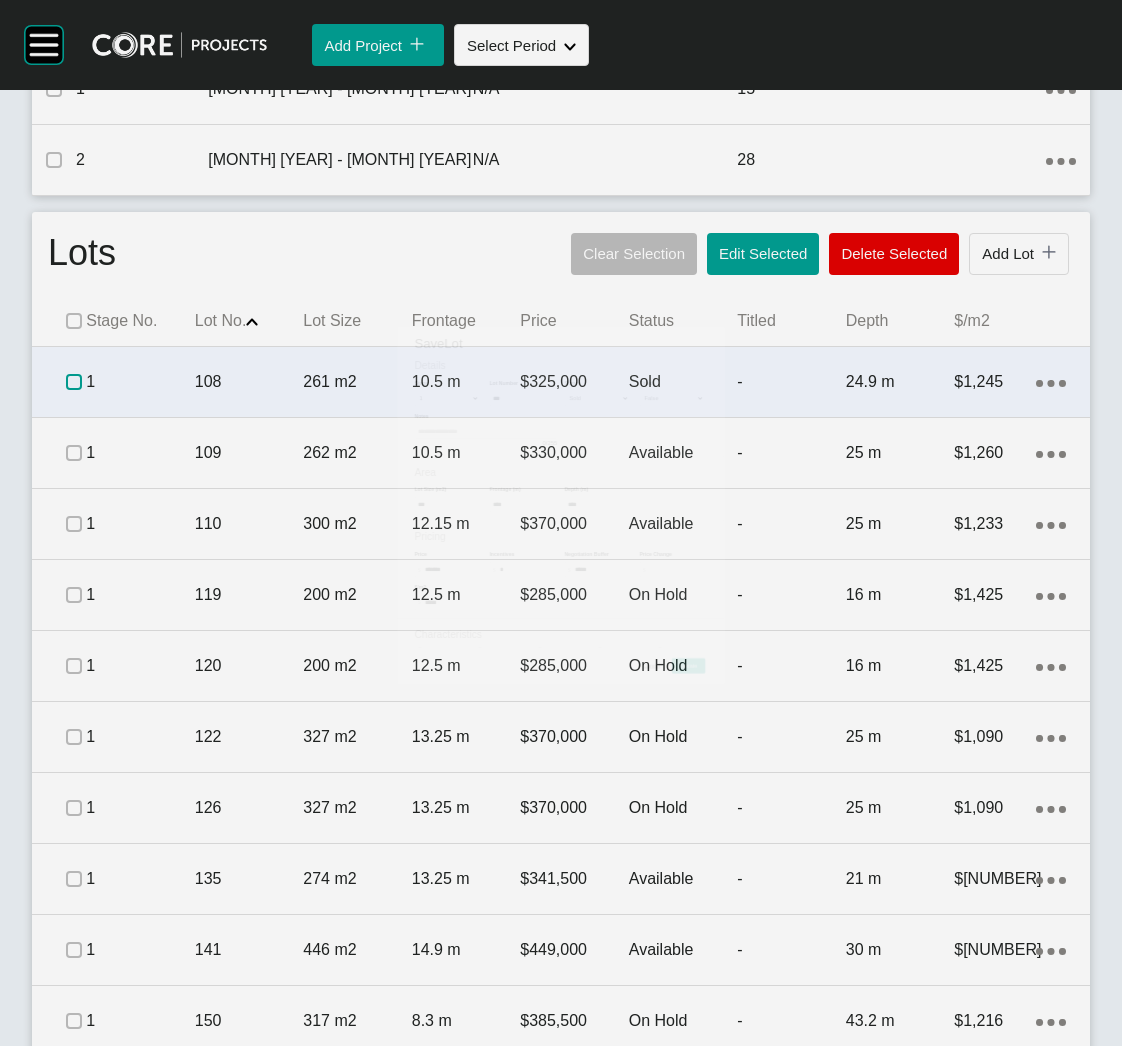 click at bounding box center (74, 382) 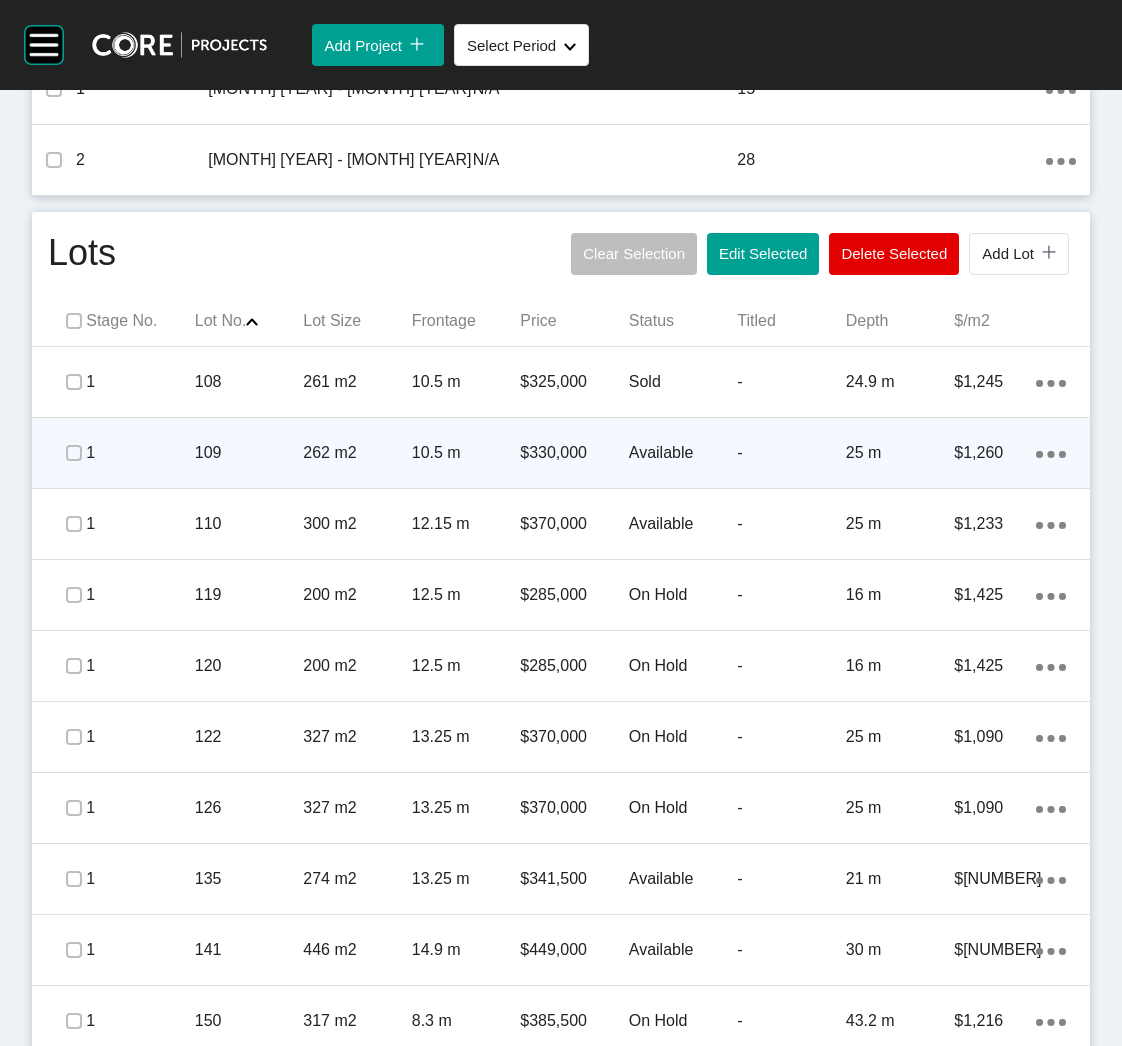 click on "1" at bounding box center (140, 453) 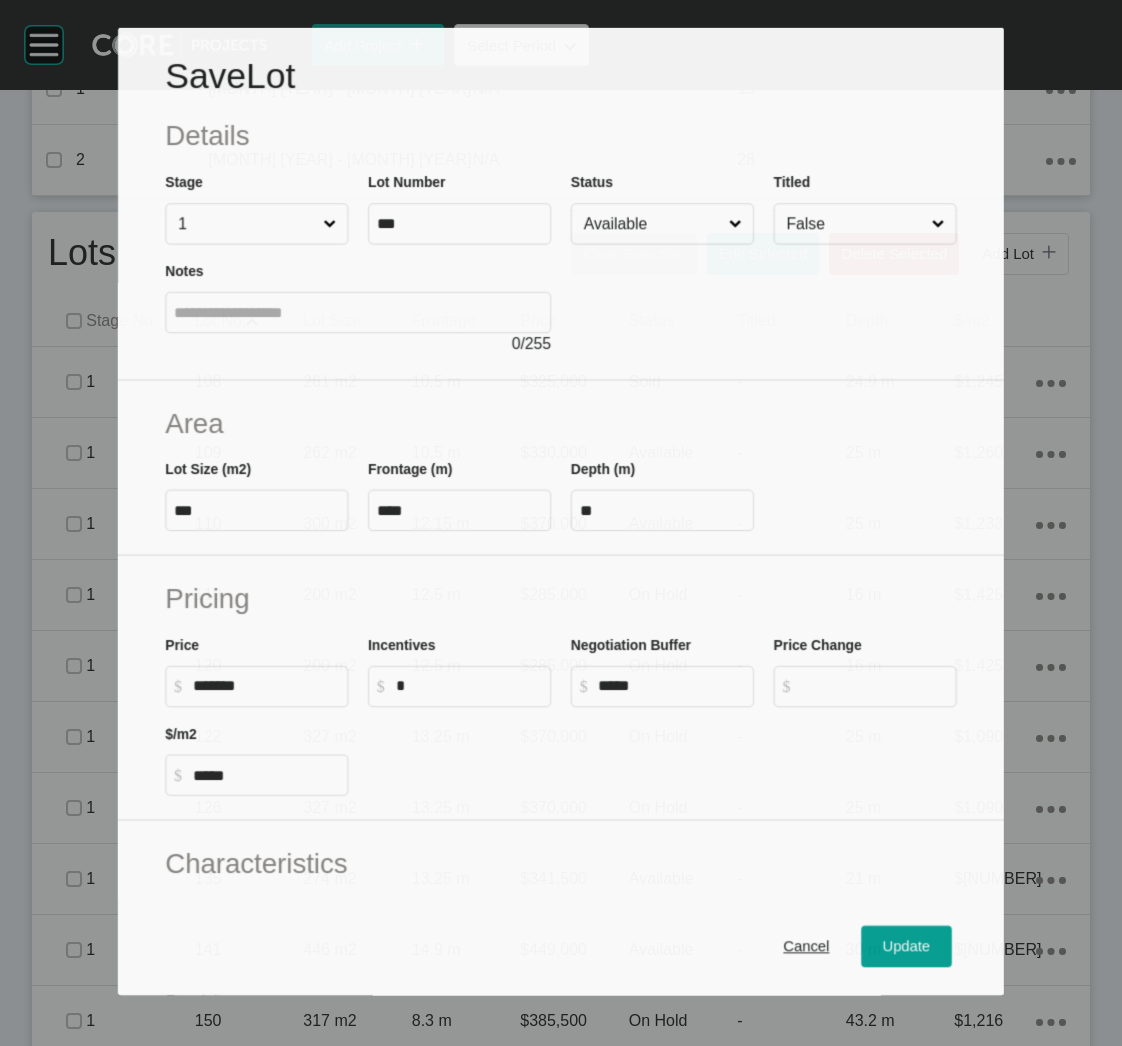 click on "Available" at bounding box center (652, 223) 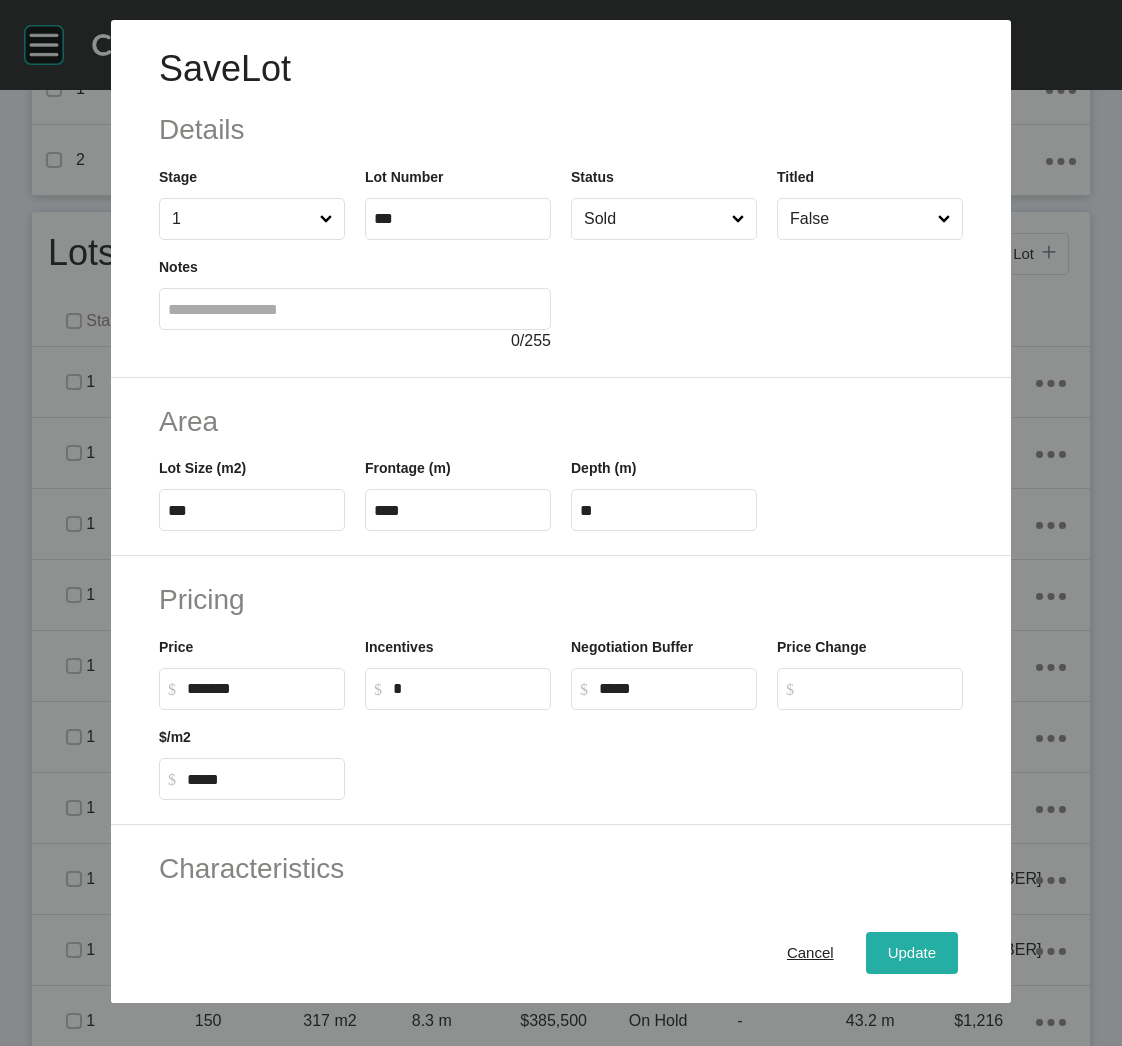 click on "Update" at bounding box center (912, 953) 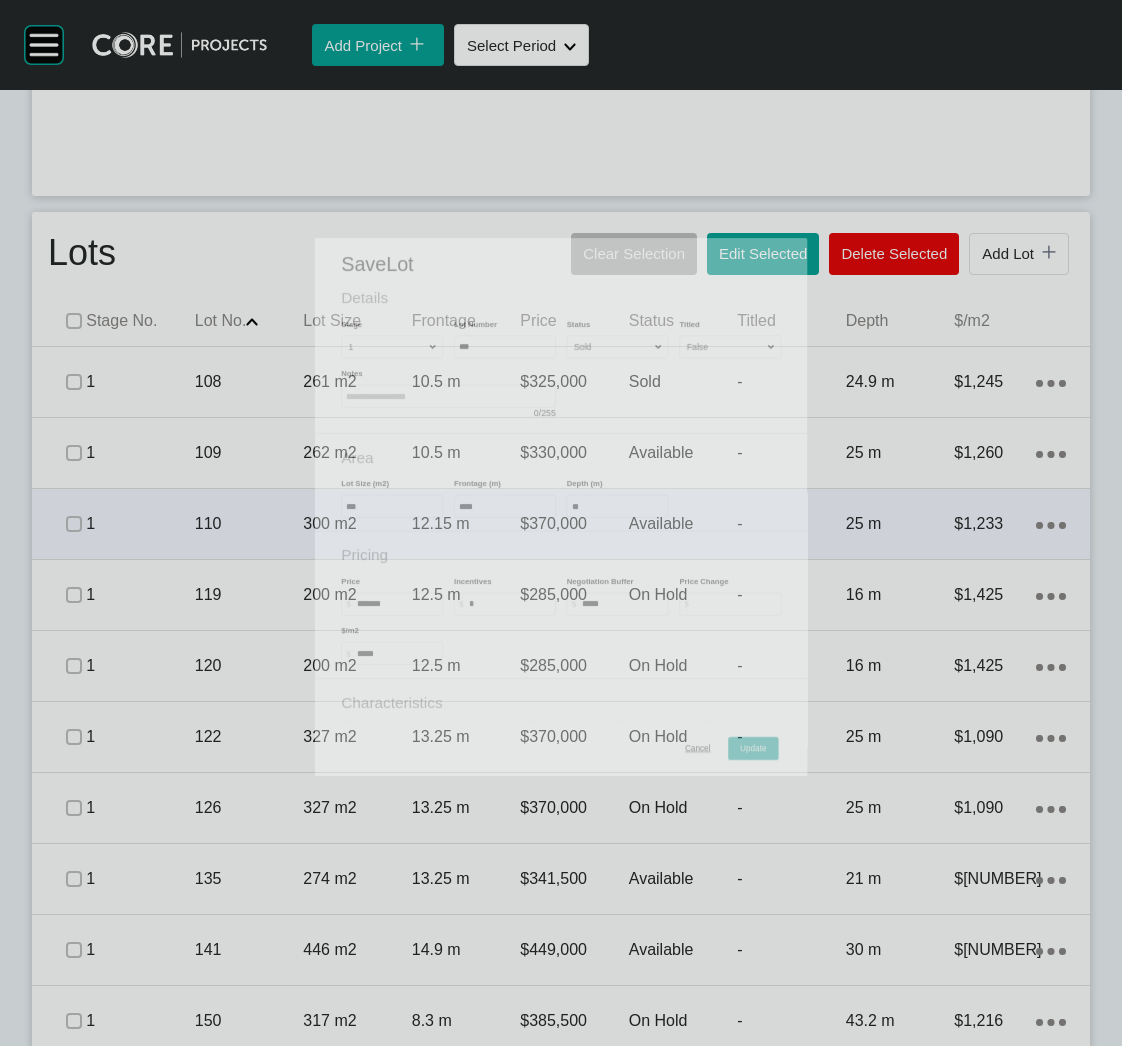 click on "110" at bounding box center (249, 524) 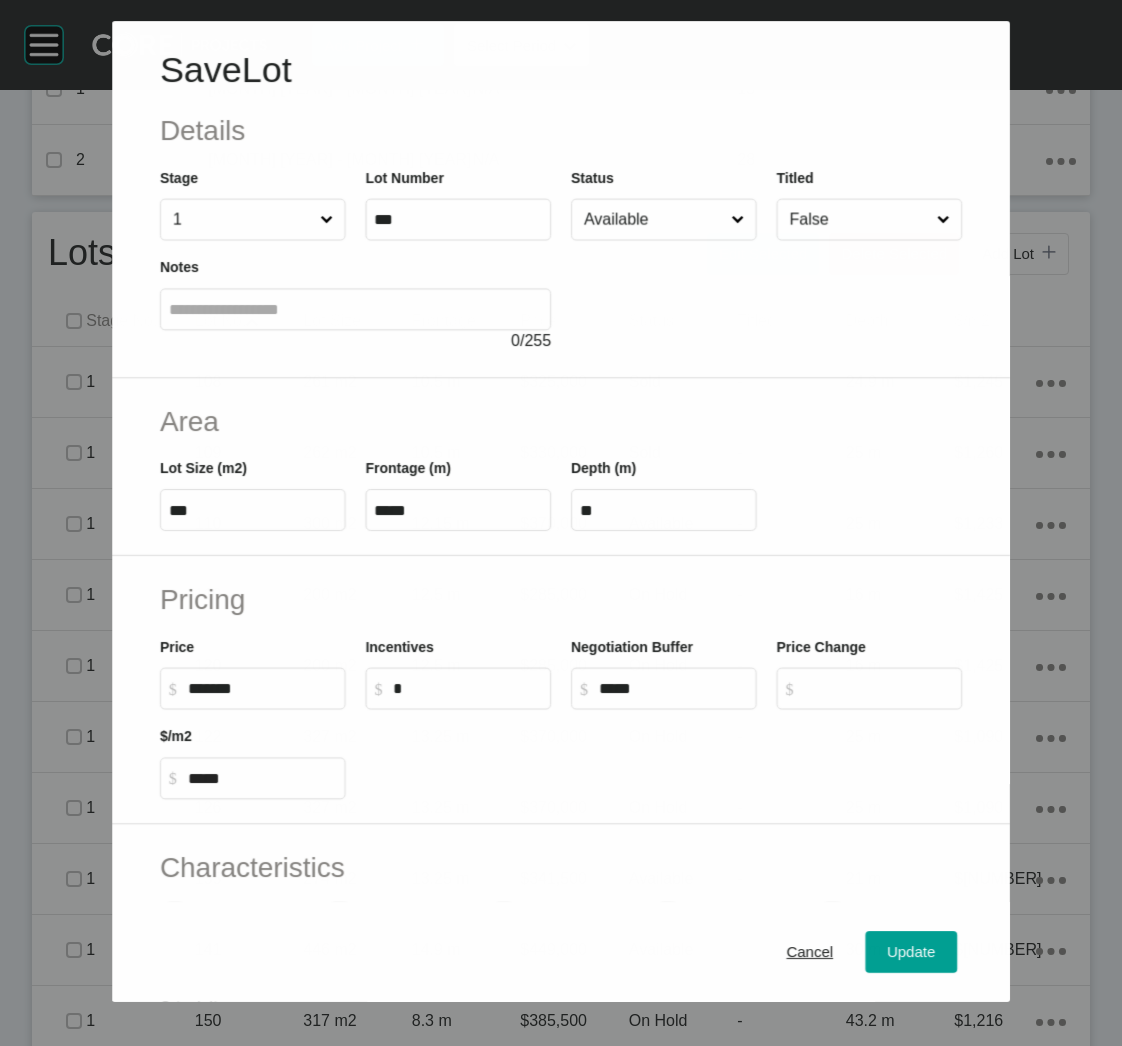 click at bounding box center (766, 297) 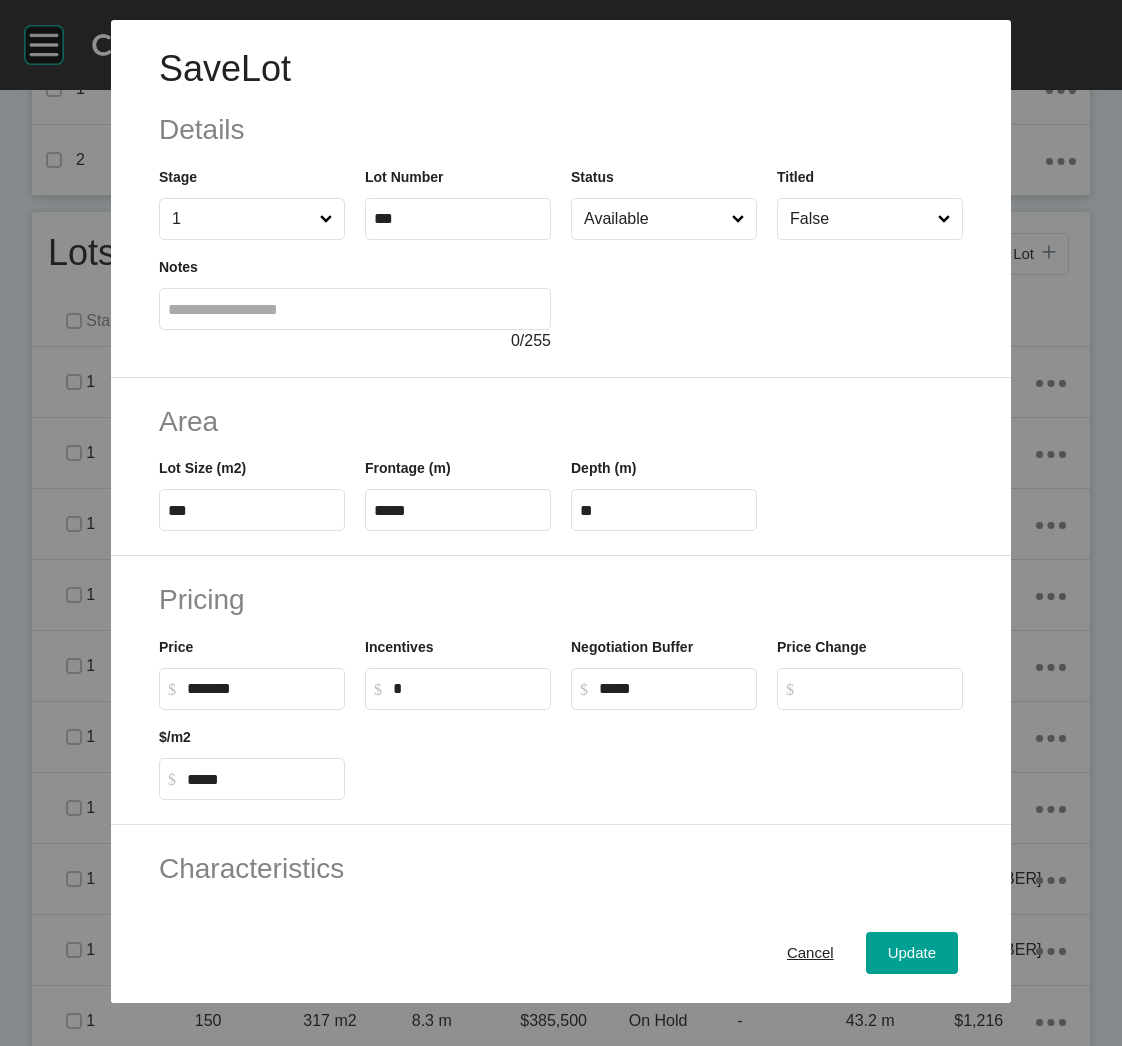 click on "Available" at bounding box center [654, 219] 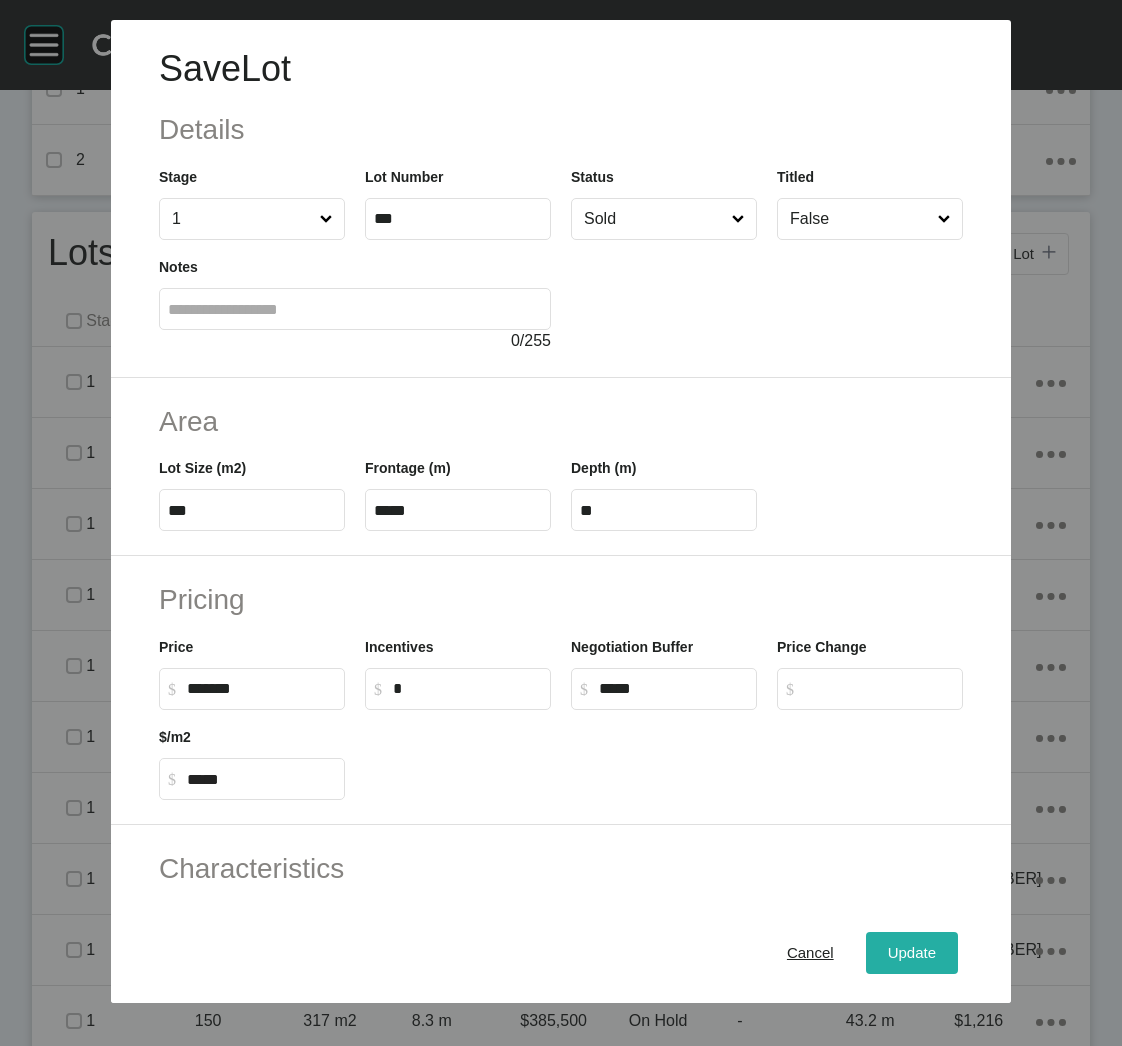 click on "Update" at bounding box center [912, 953] 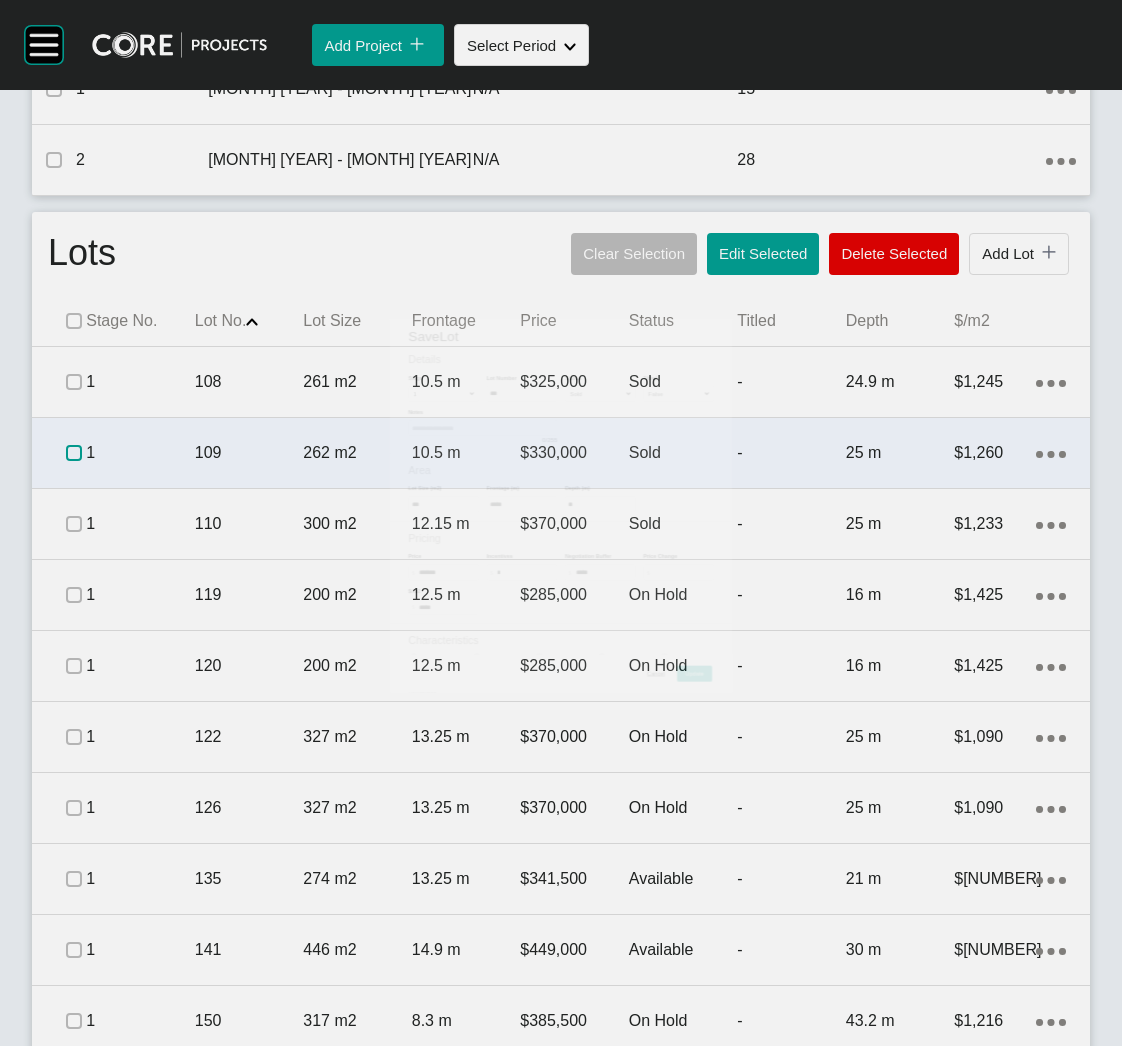 click at bounding box center (74, 453) 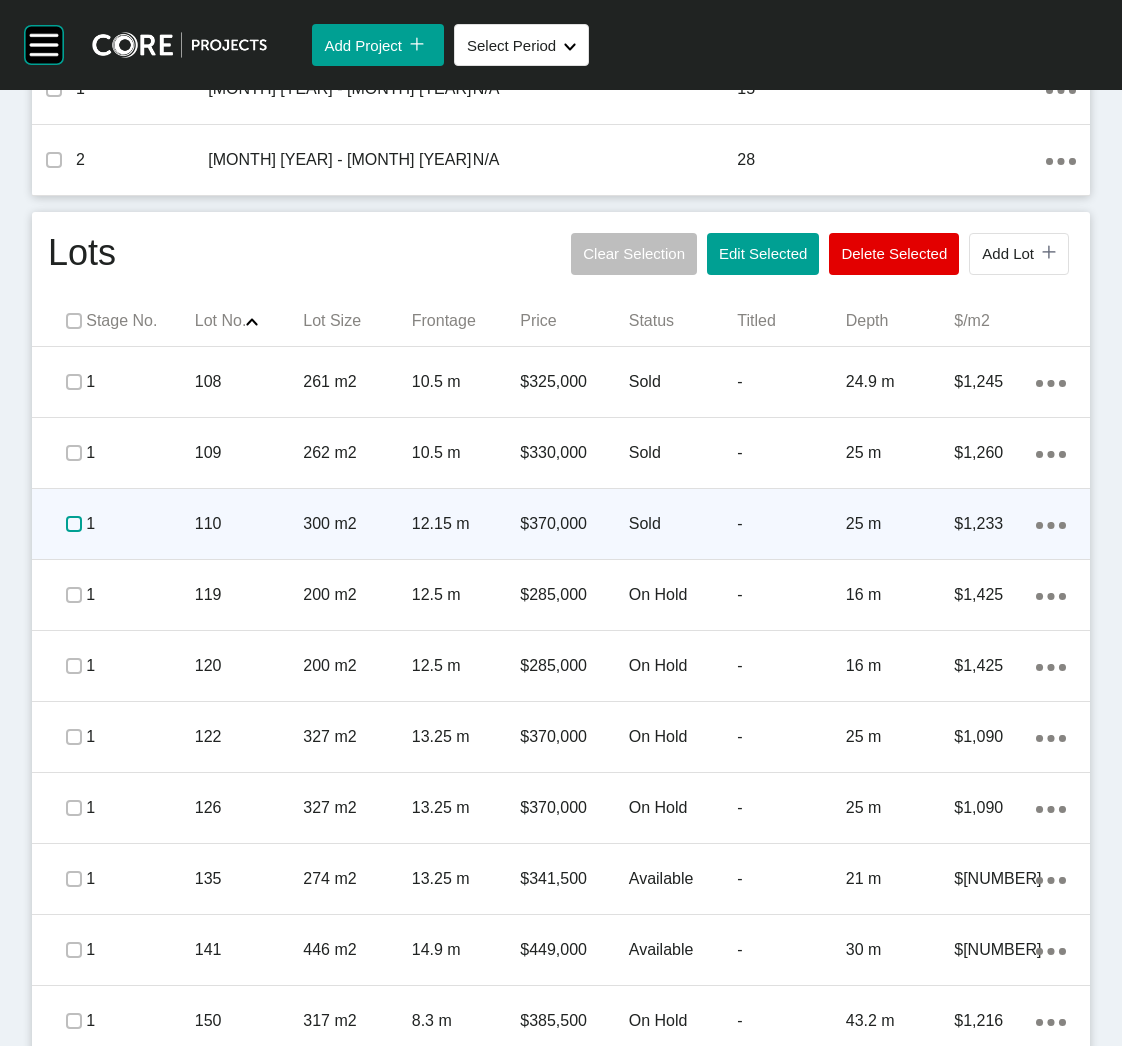 click at bounding box center [74, 524] 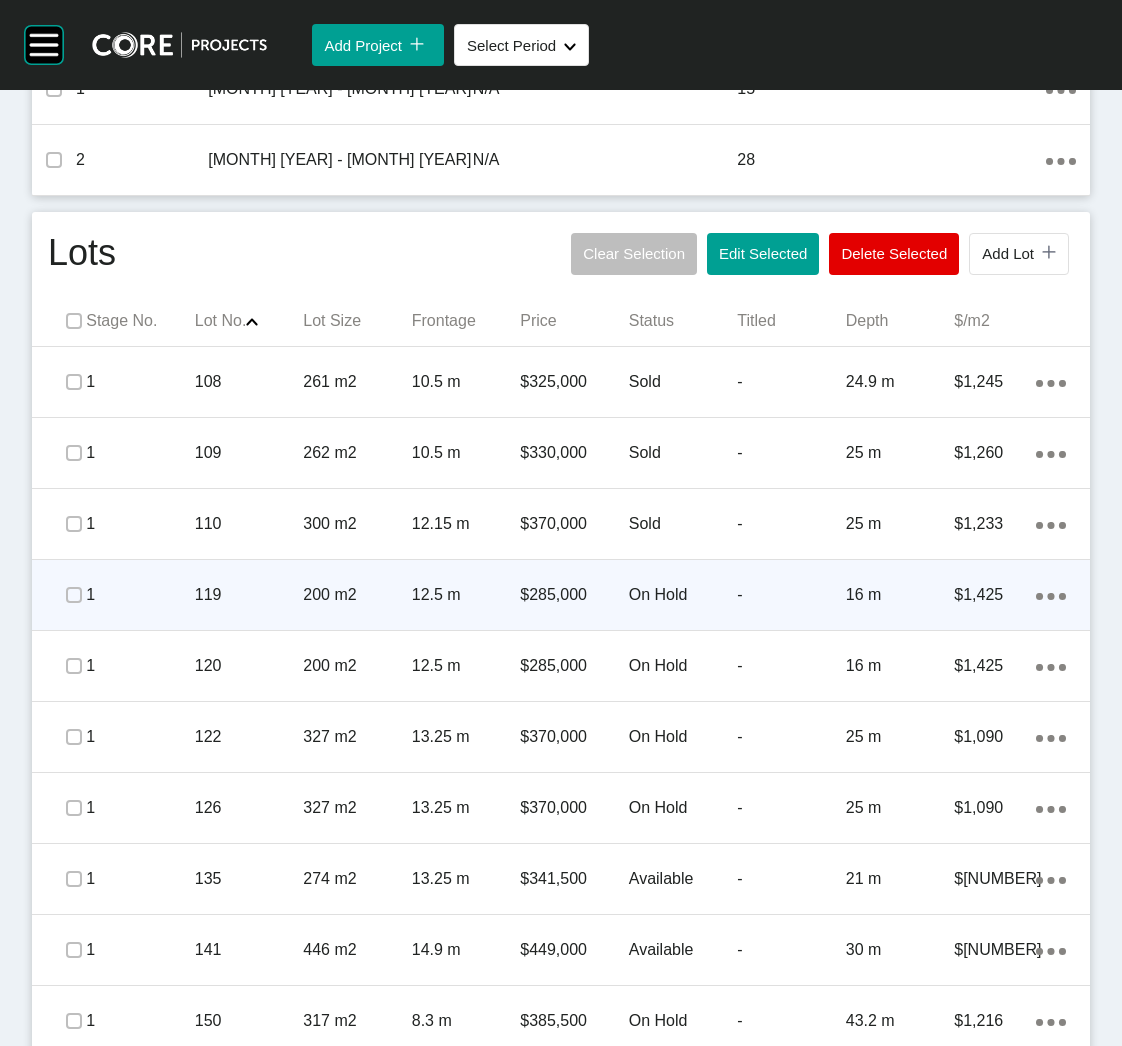 click on "119" at bounding box center [249, 595] 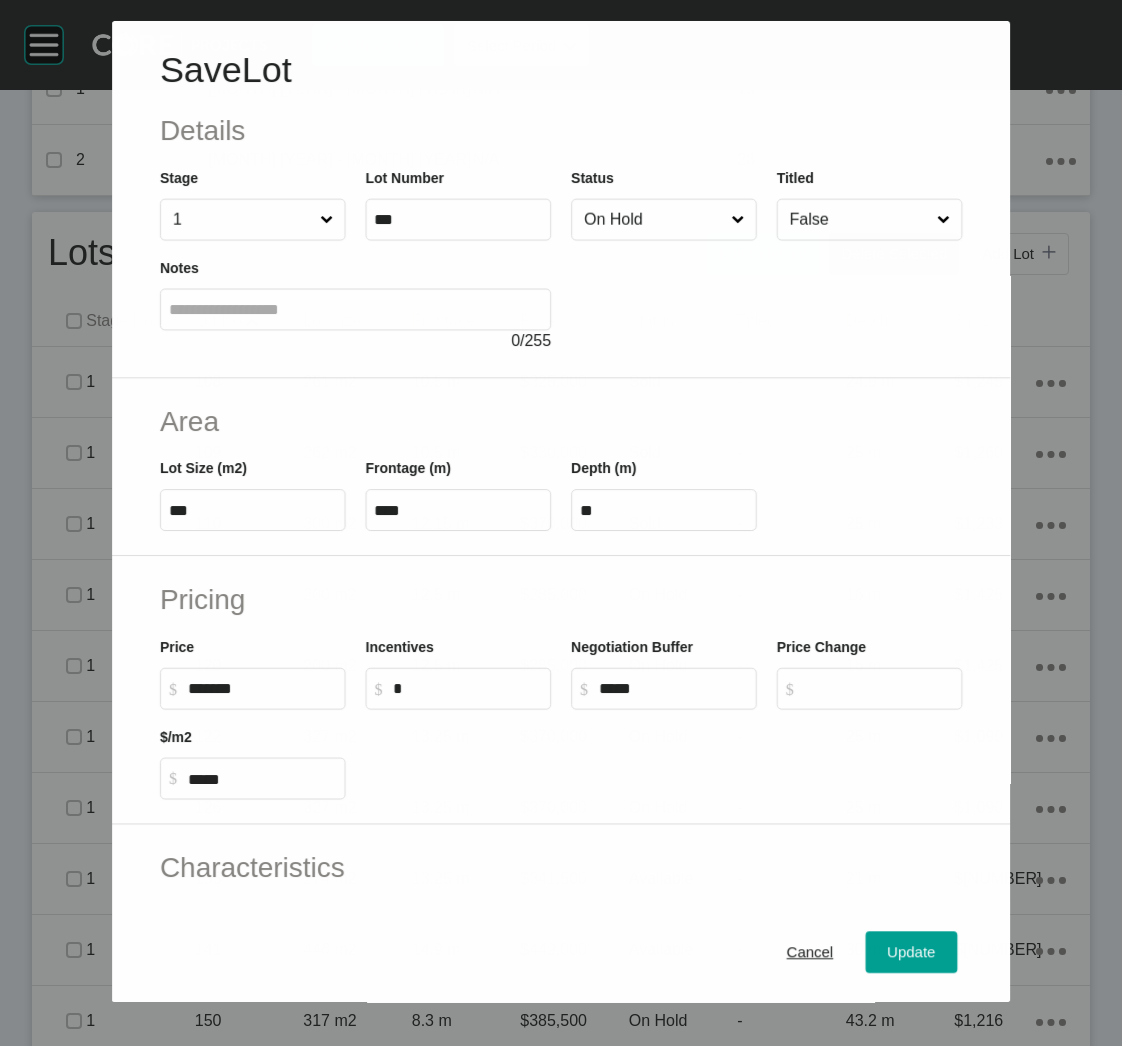 click on "On Hold" at bounding box center (653, 220) 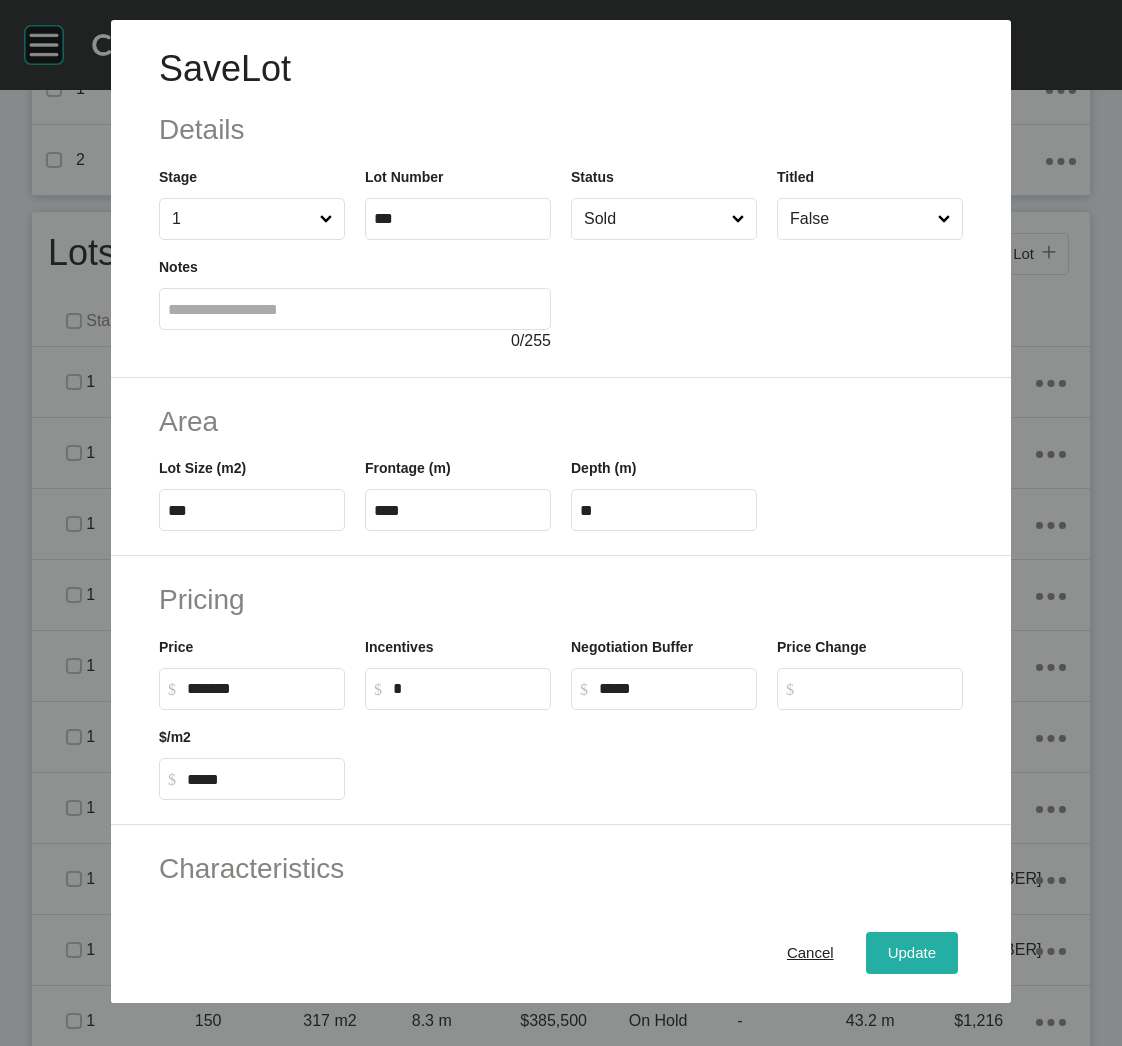 click on "Update" at bounding box center [912, 953] 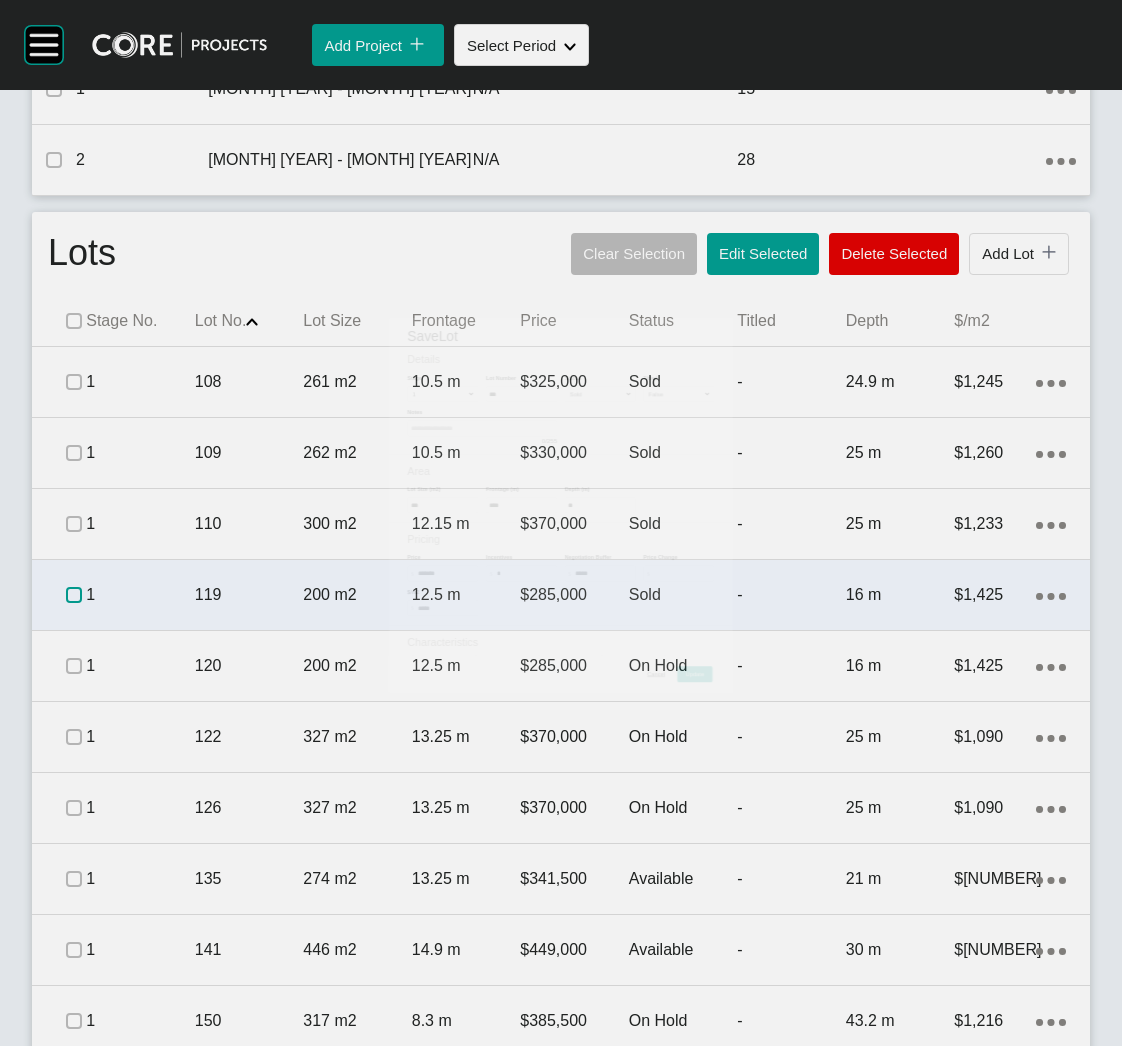 click at bounding box center (74, 595) 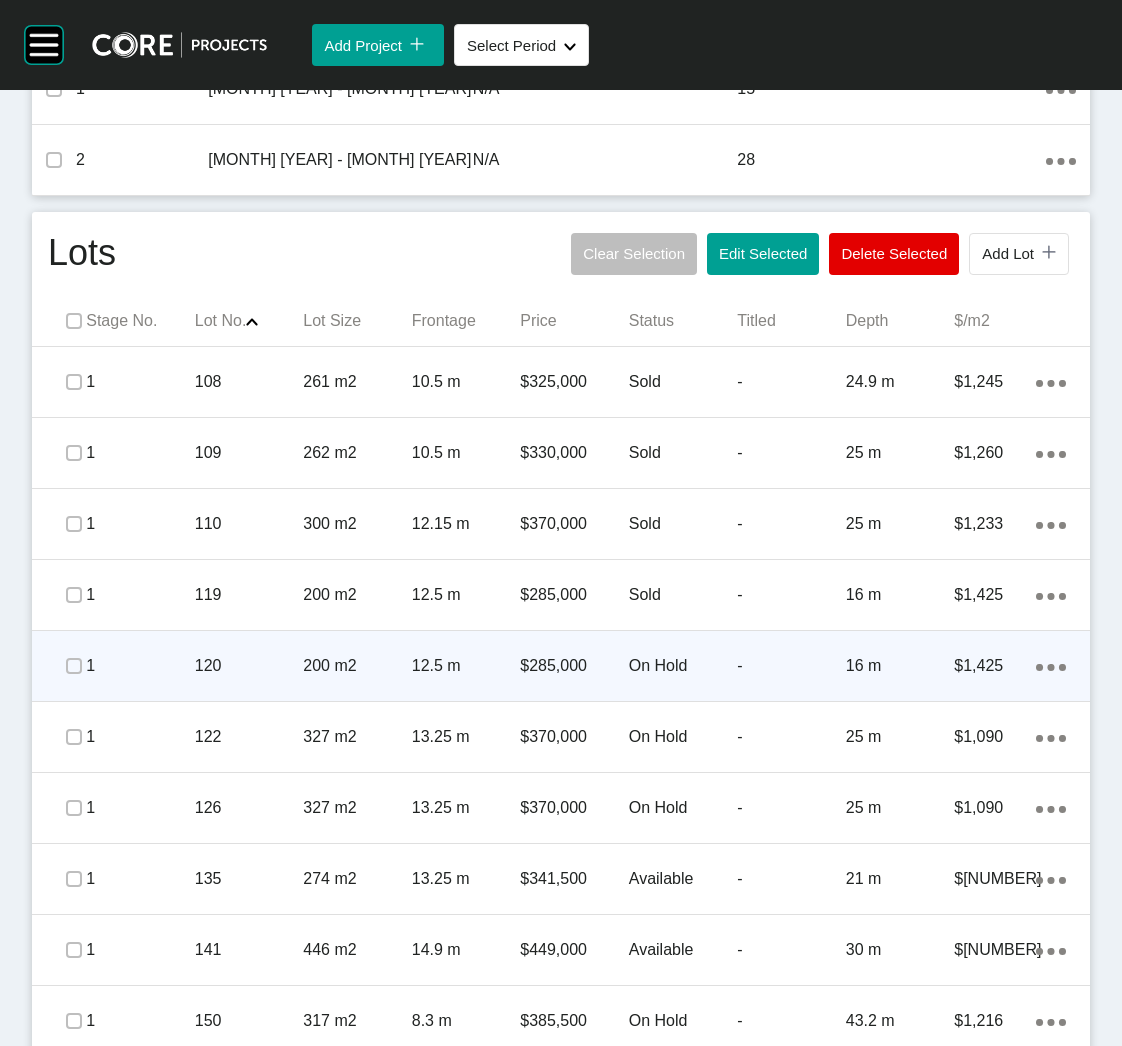 click on "120" at bounding box center (249, 666) 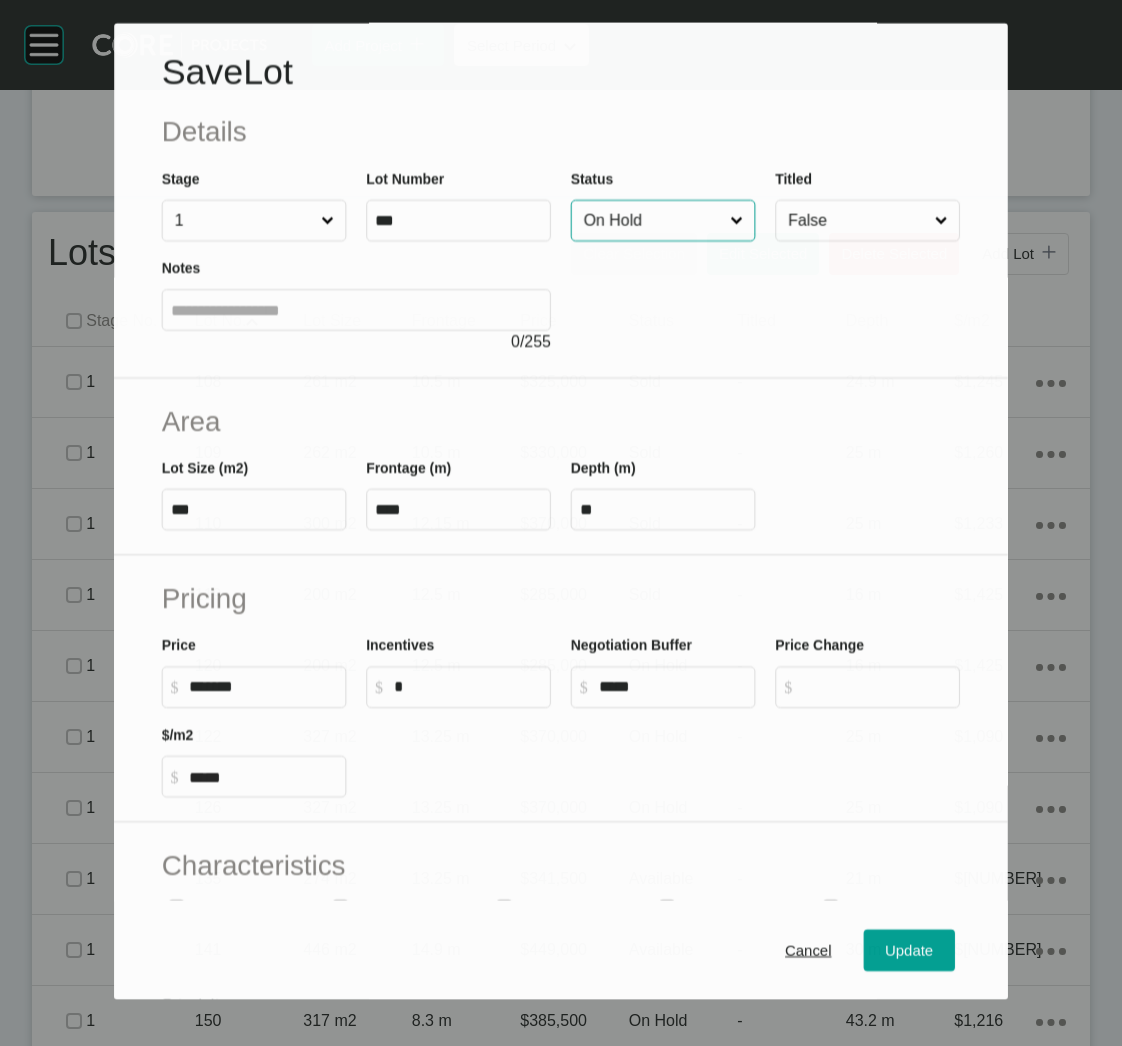 click on "On Hold" at bounding box center (653, 221) 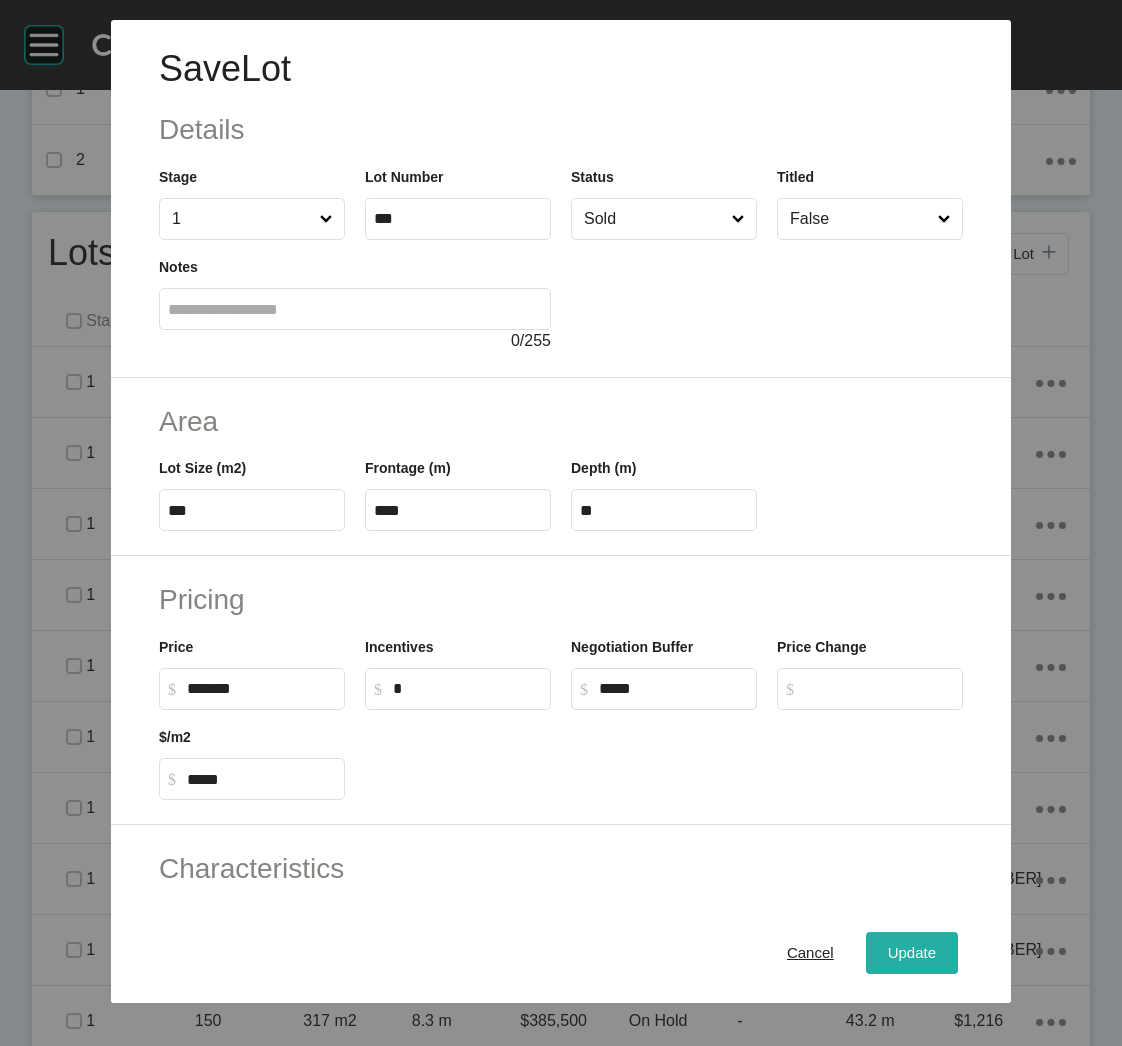 click on "Update" at bounding box center (912, 953) 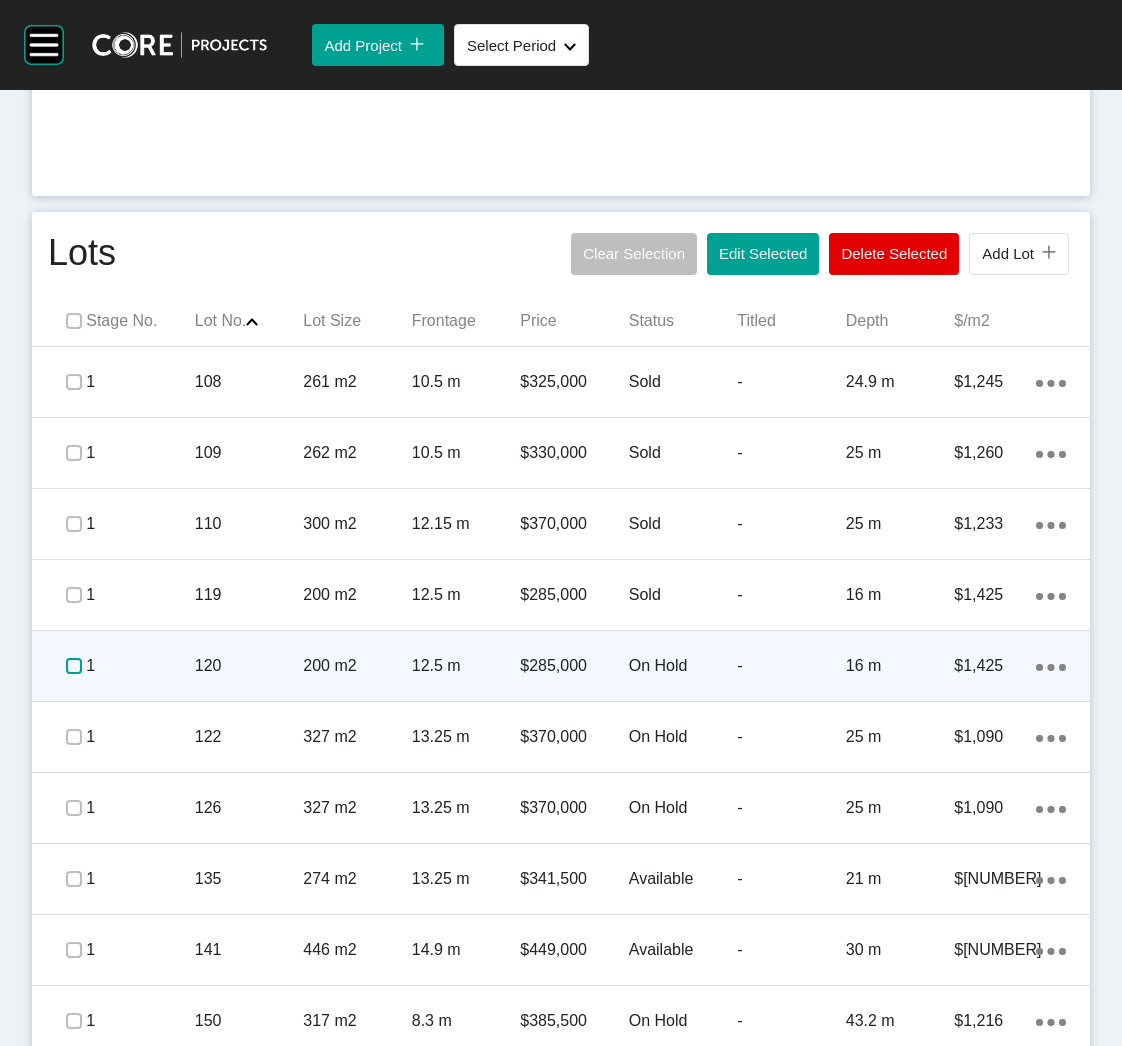 click at bounding box center [74, 666] 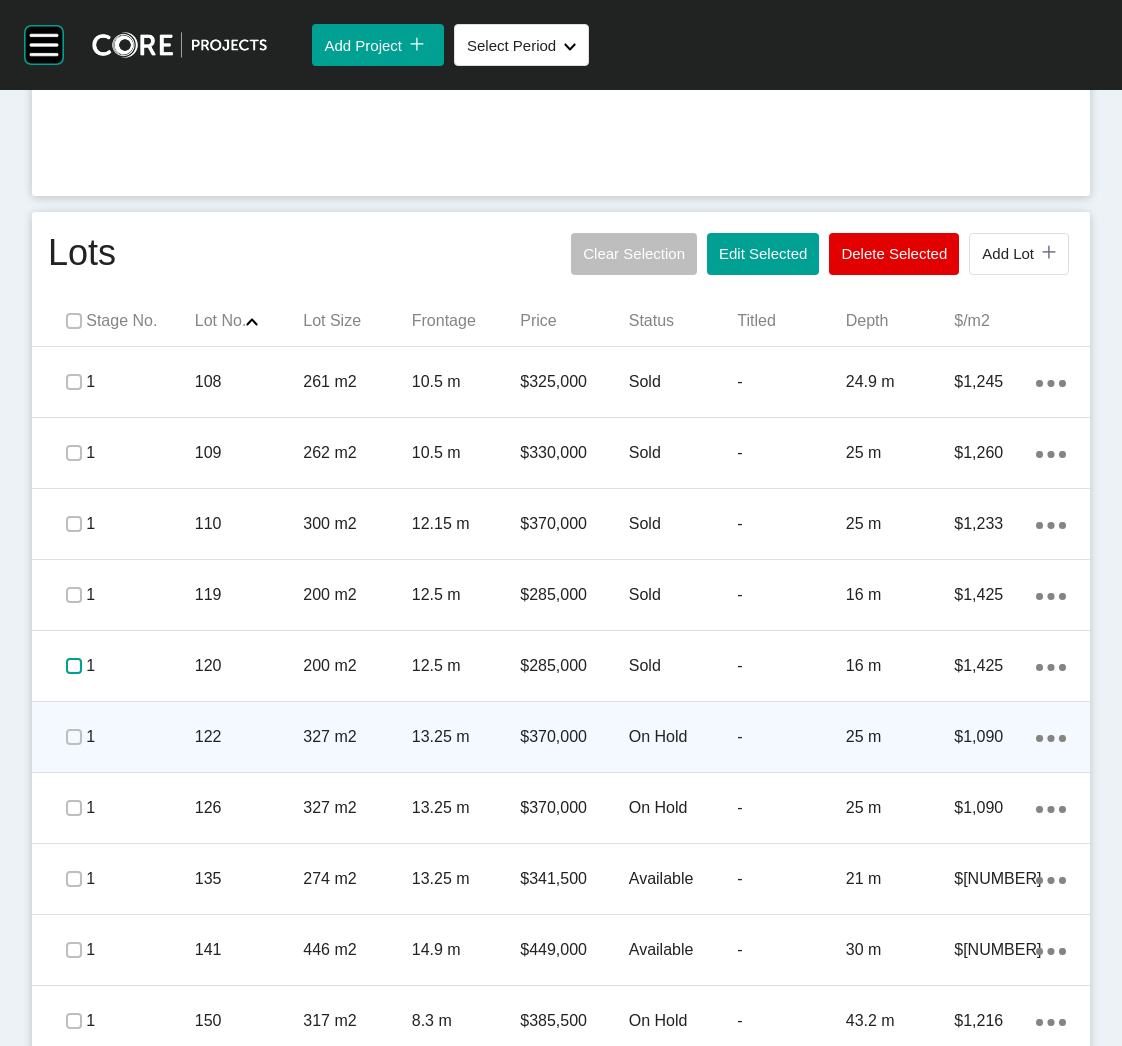 scroll, scrollTop: 981, scrollLeft: 0, axis: vertical 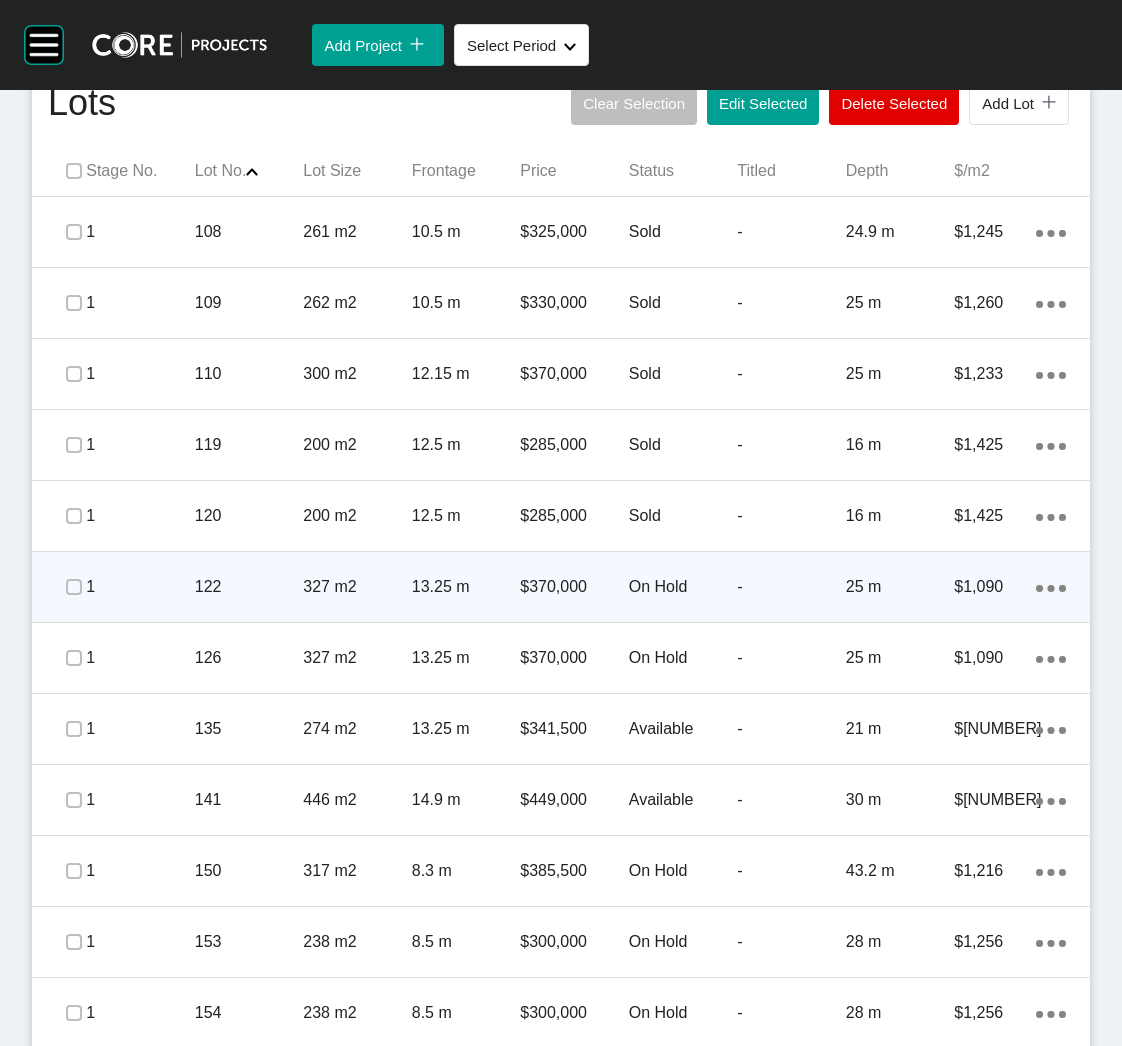 click on "327 m2" at bounding box center [357, 587] 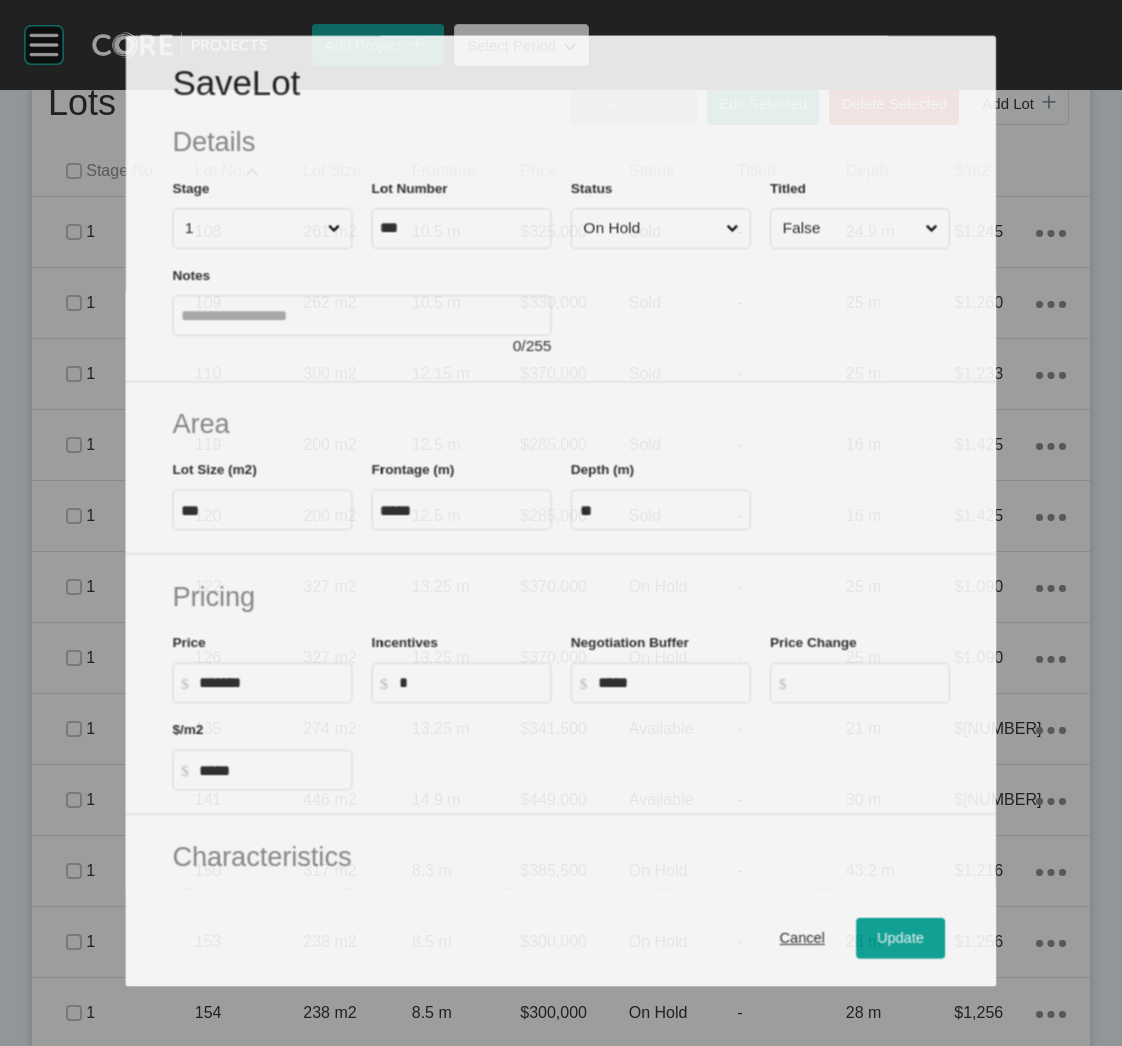 click on "On Hold" at bounding box center [661, 228] 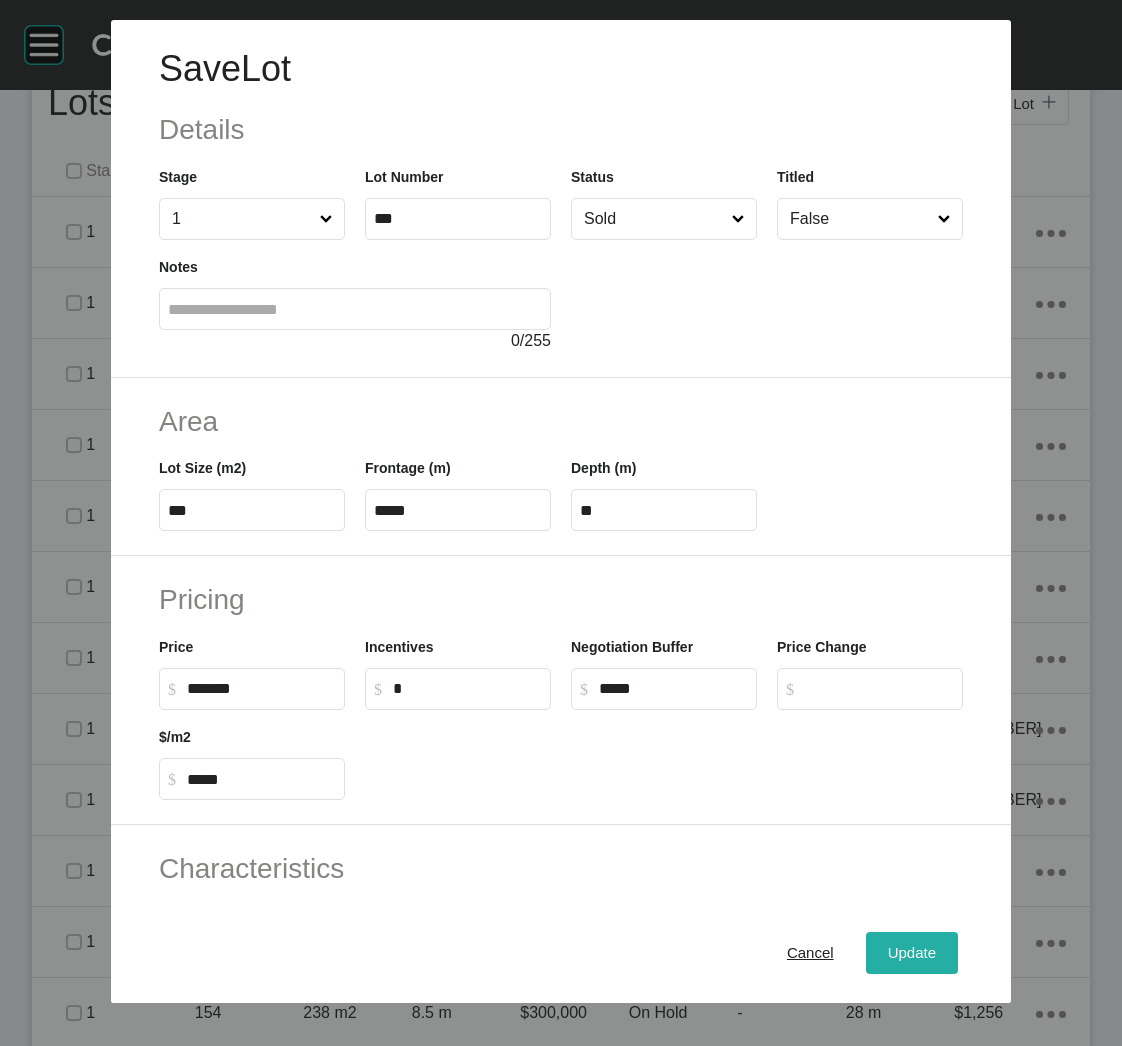 click on "Update" at bounding box center (912, 953) 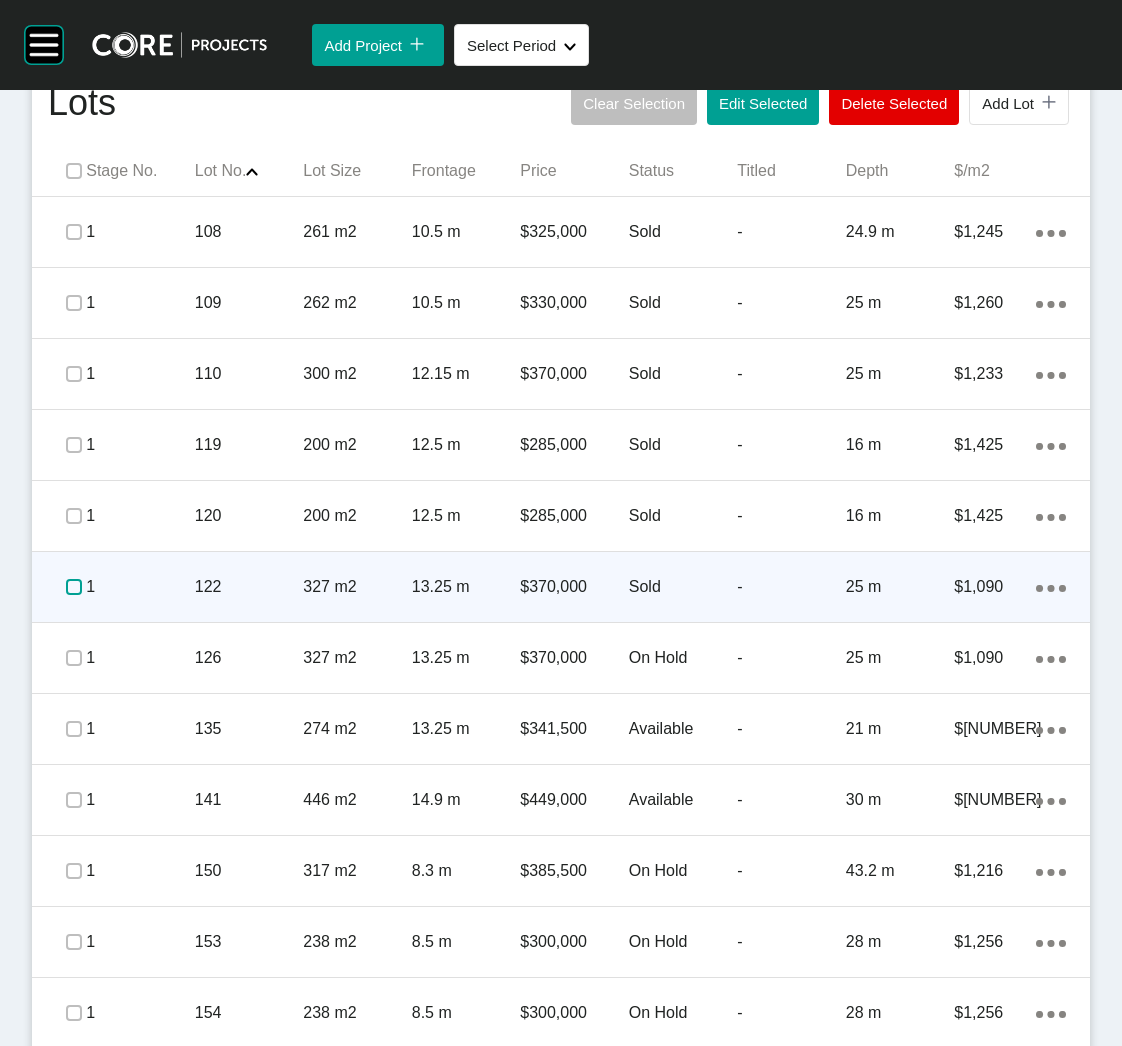 click at bounding box center [74, 587] 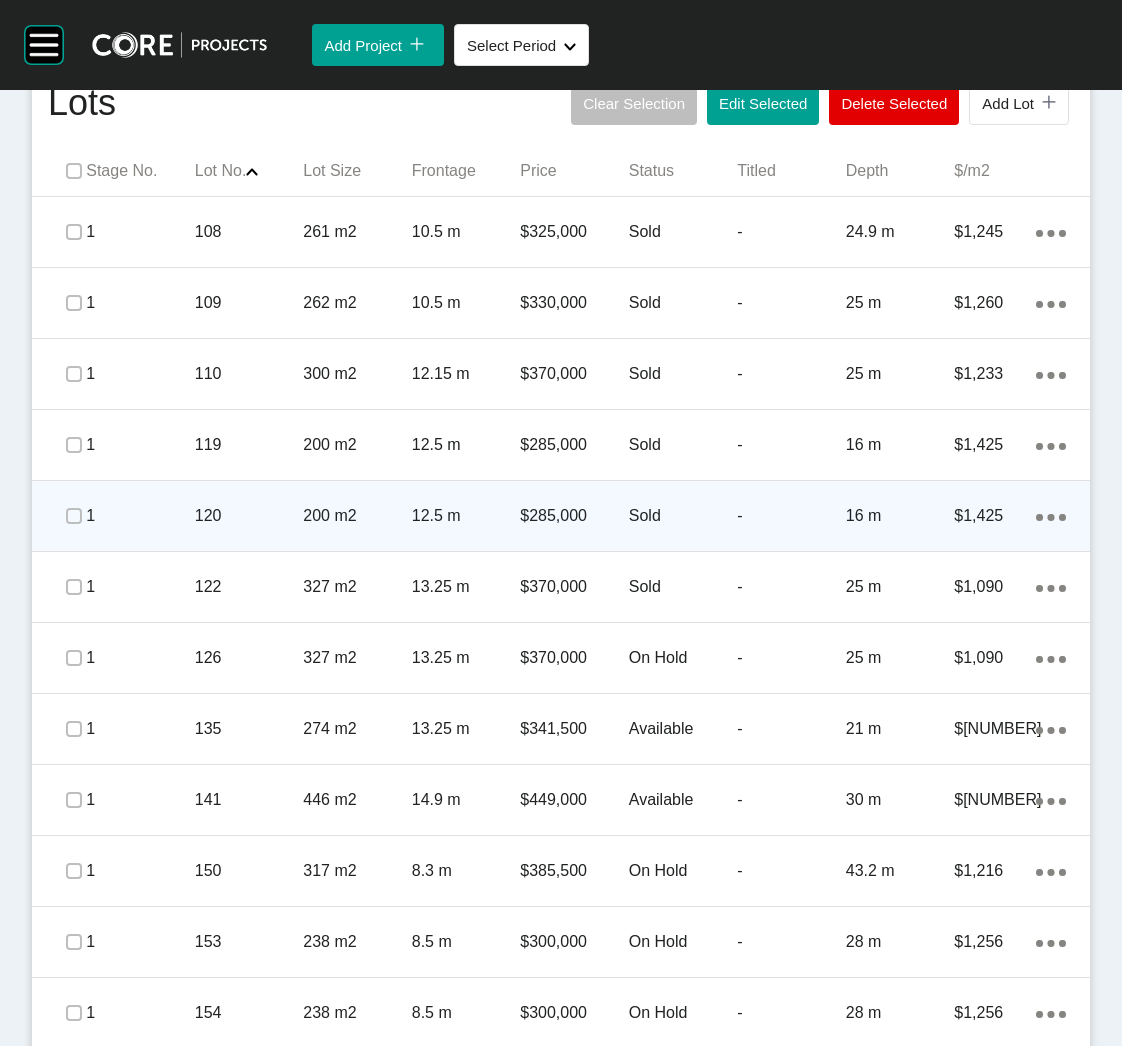 click on "Action Menu Dots Copy 6 Created with Sketch." 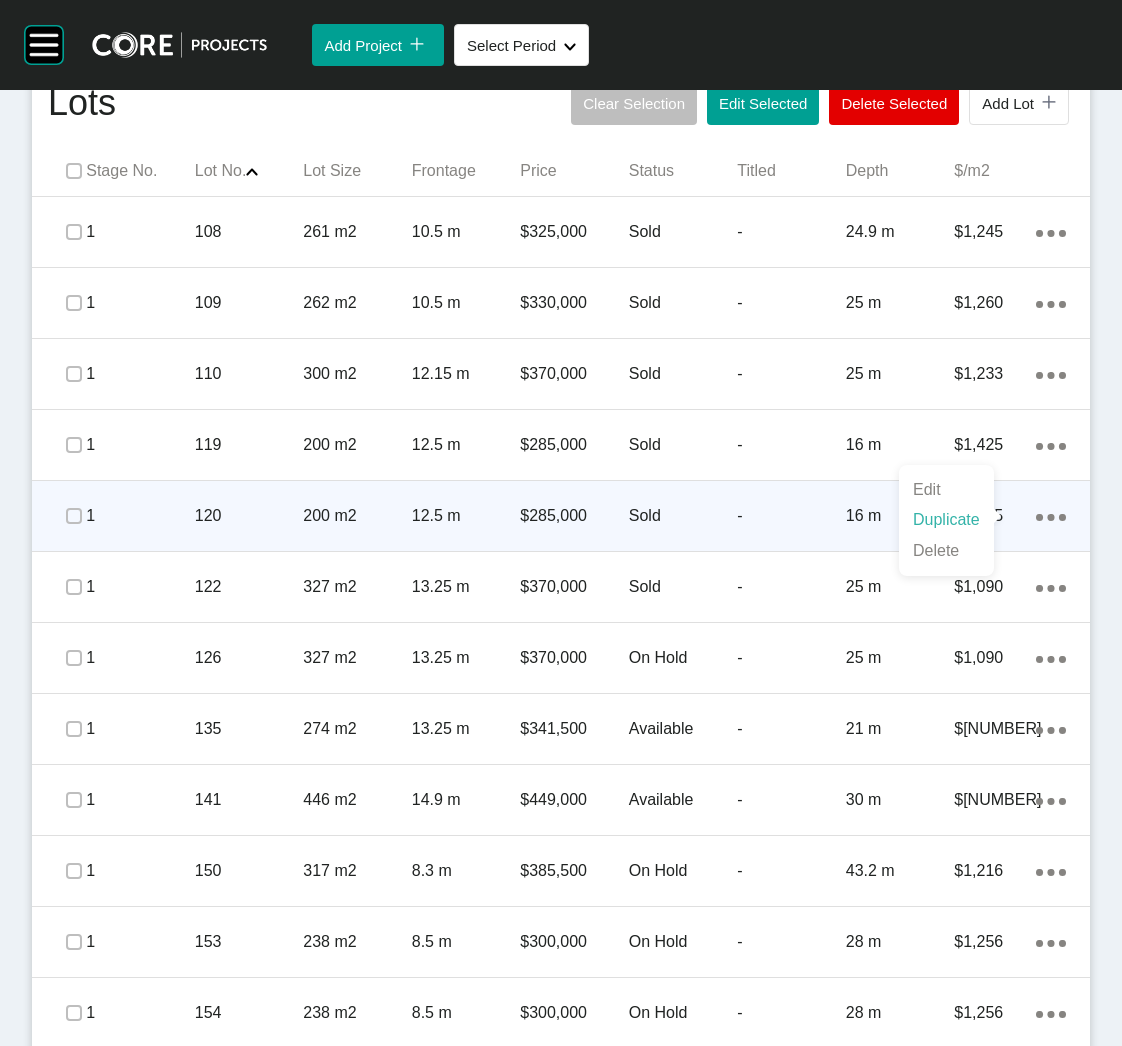click on "Duplicate" at bounding box center (946, 520) 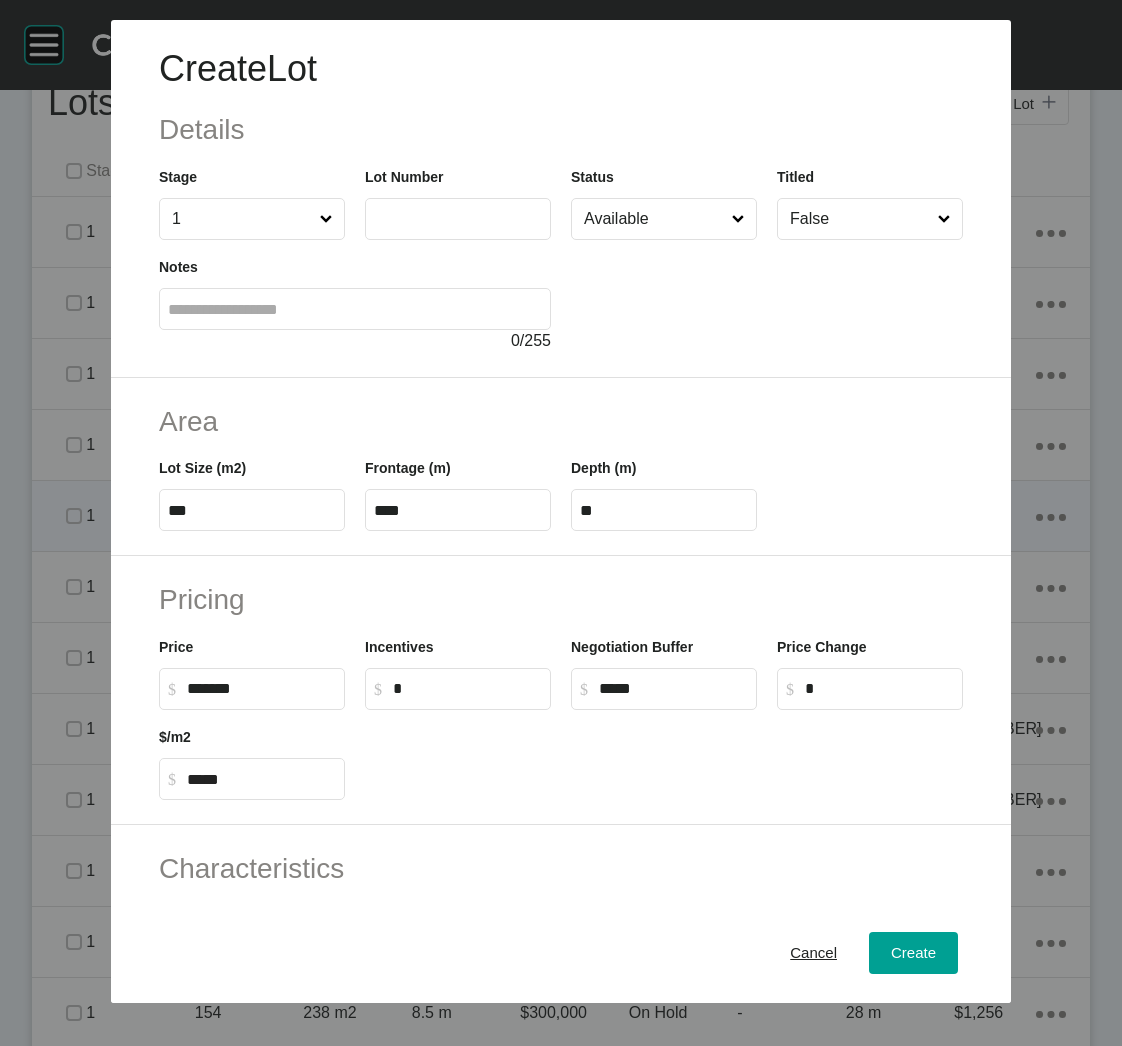 click on "1" at bounding box center (242, 219) 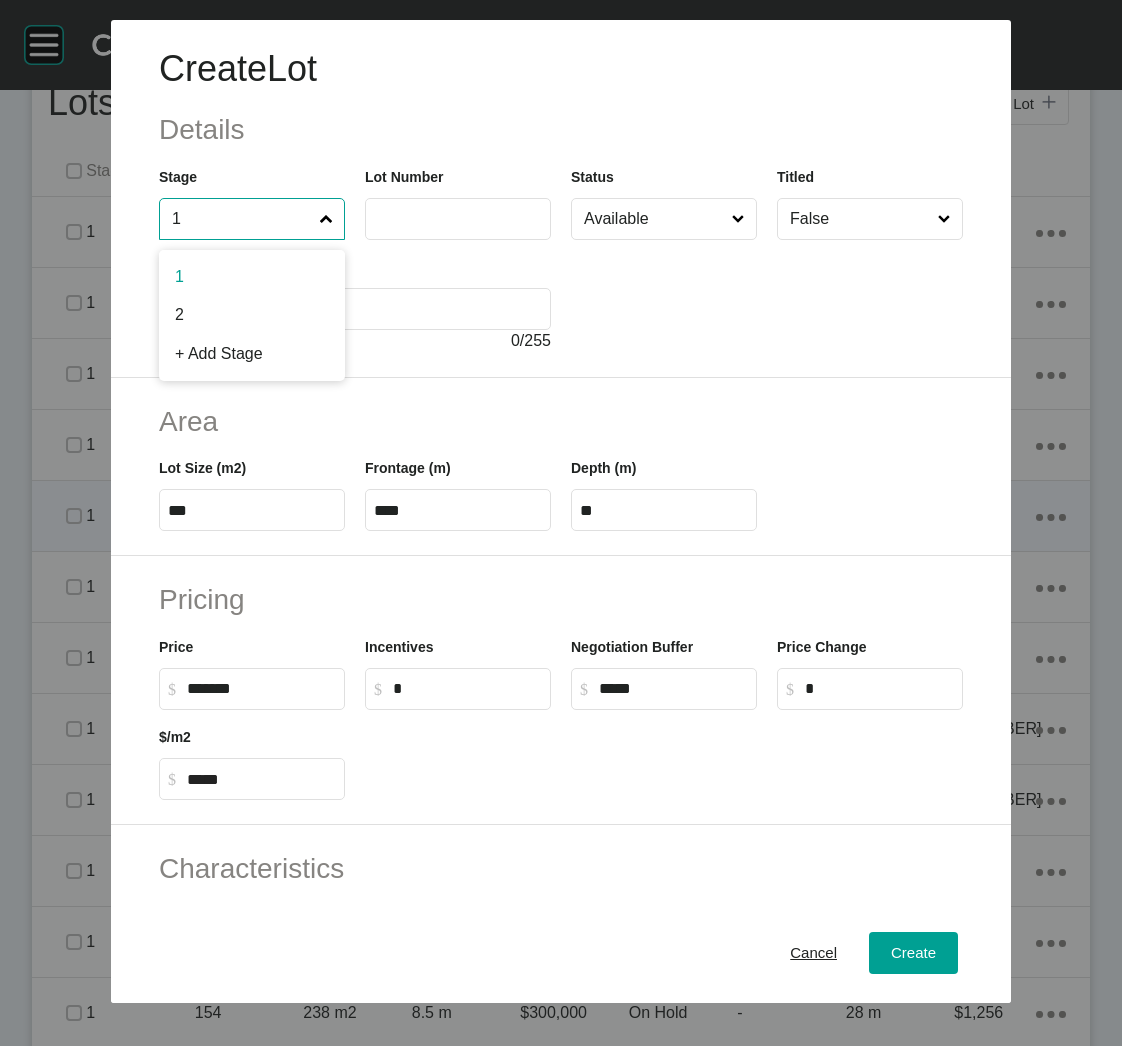 click at bounding box center [458, 219] 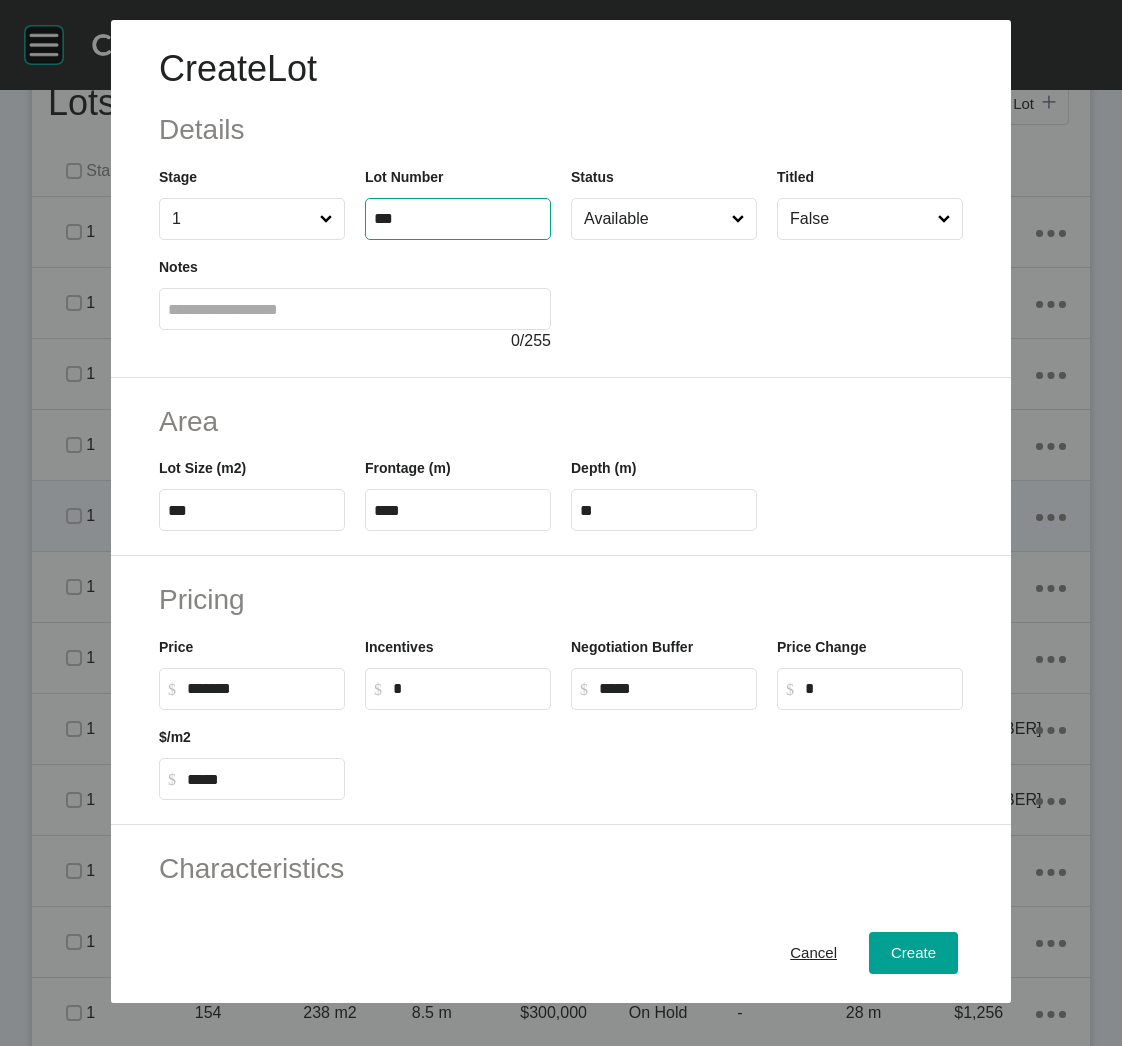 type on "***" 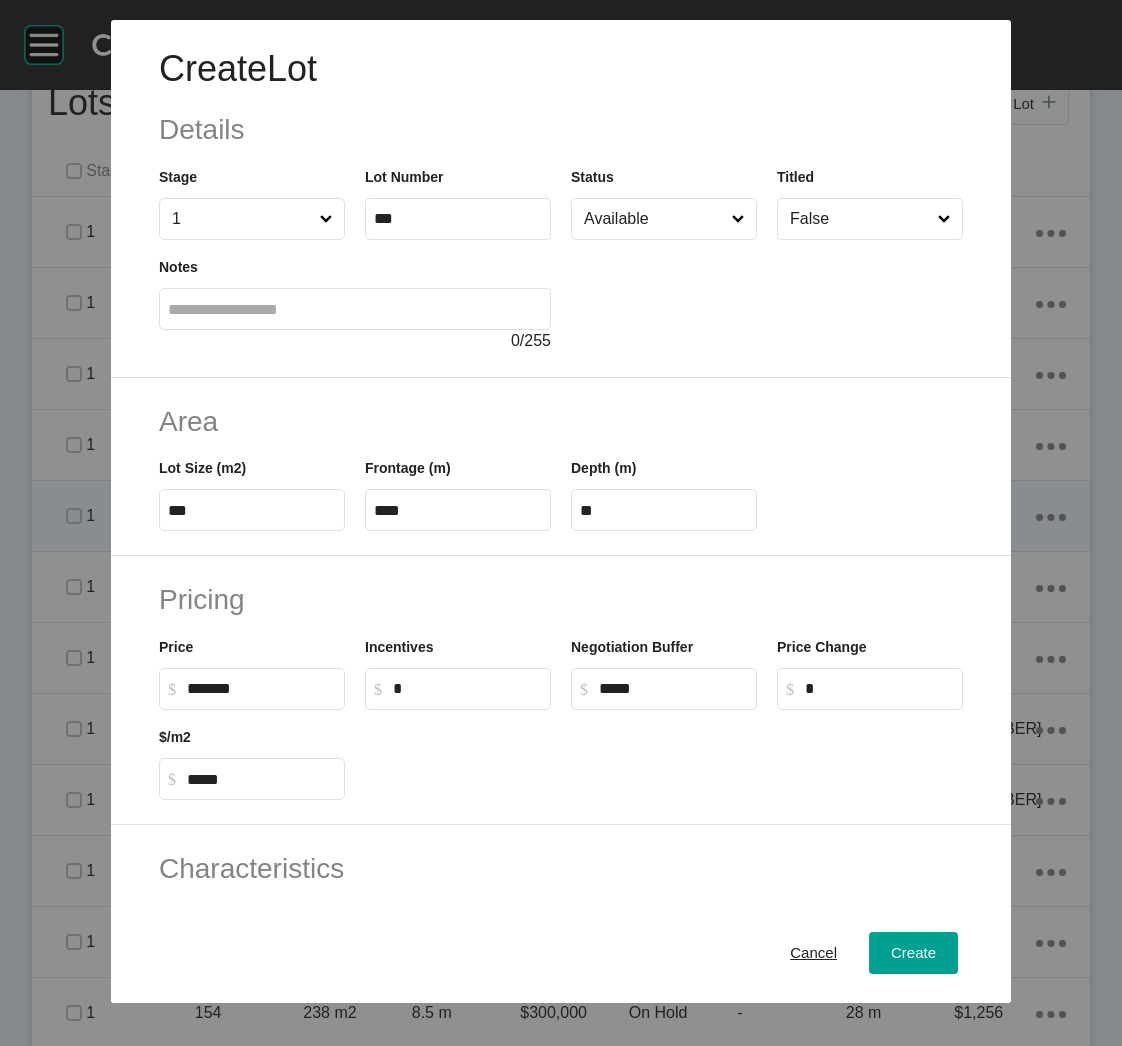 type on "******" 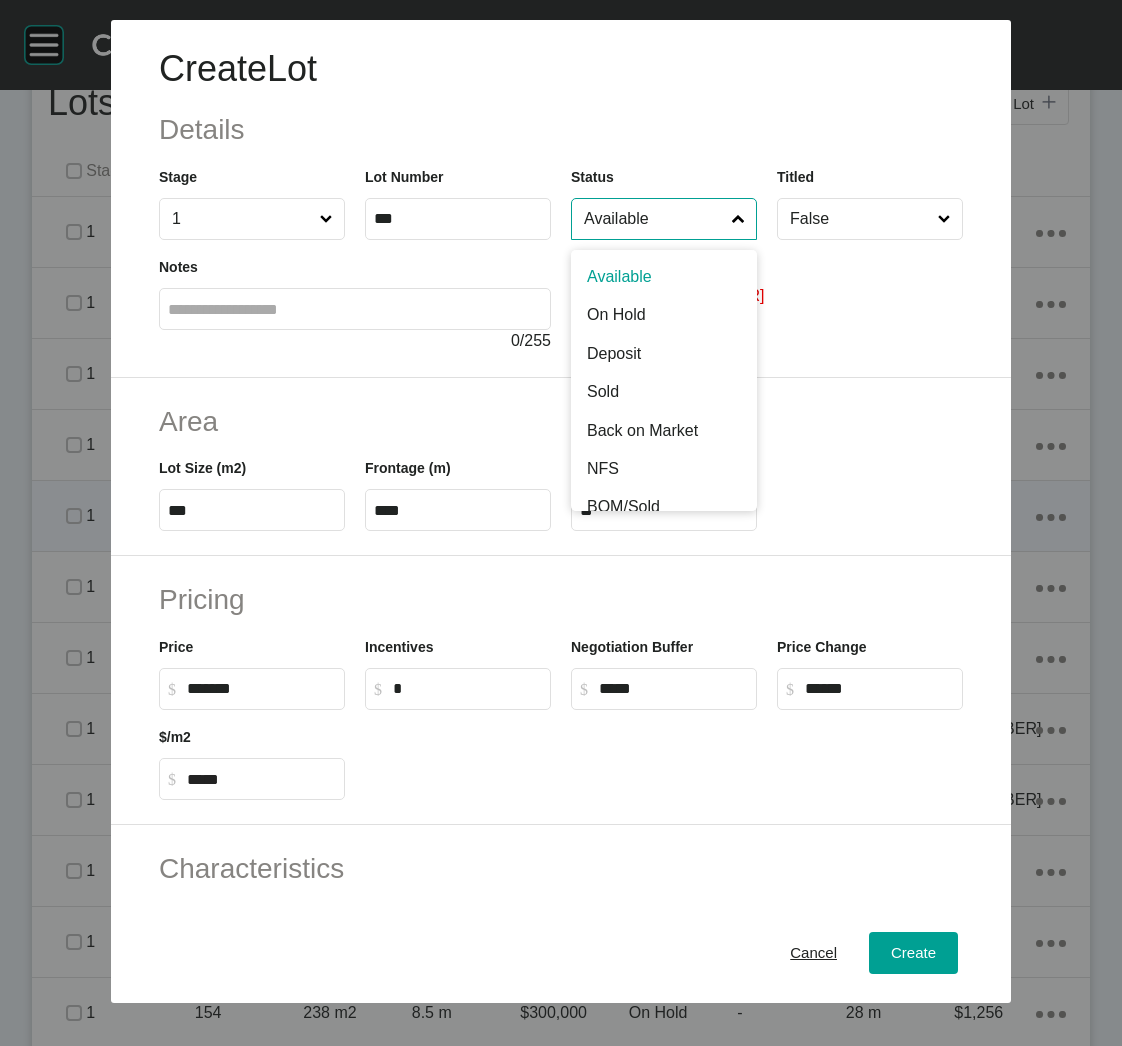 click on "Available" at bounding box center [654, 219] 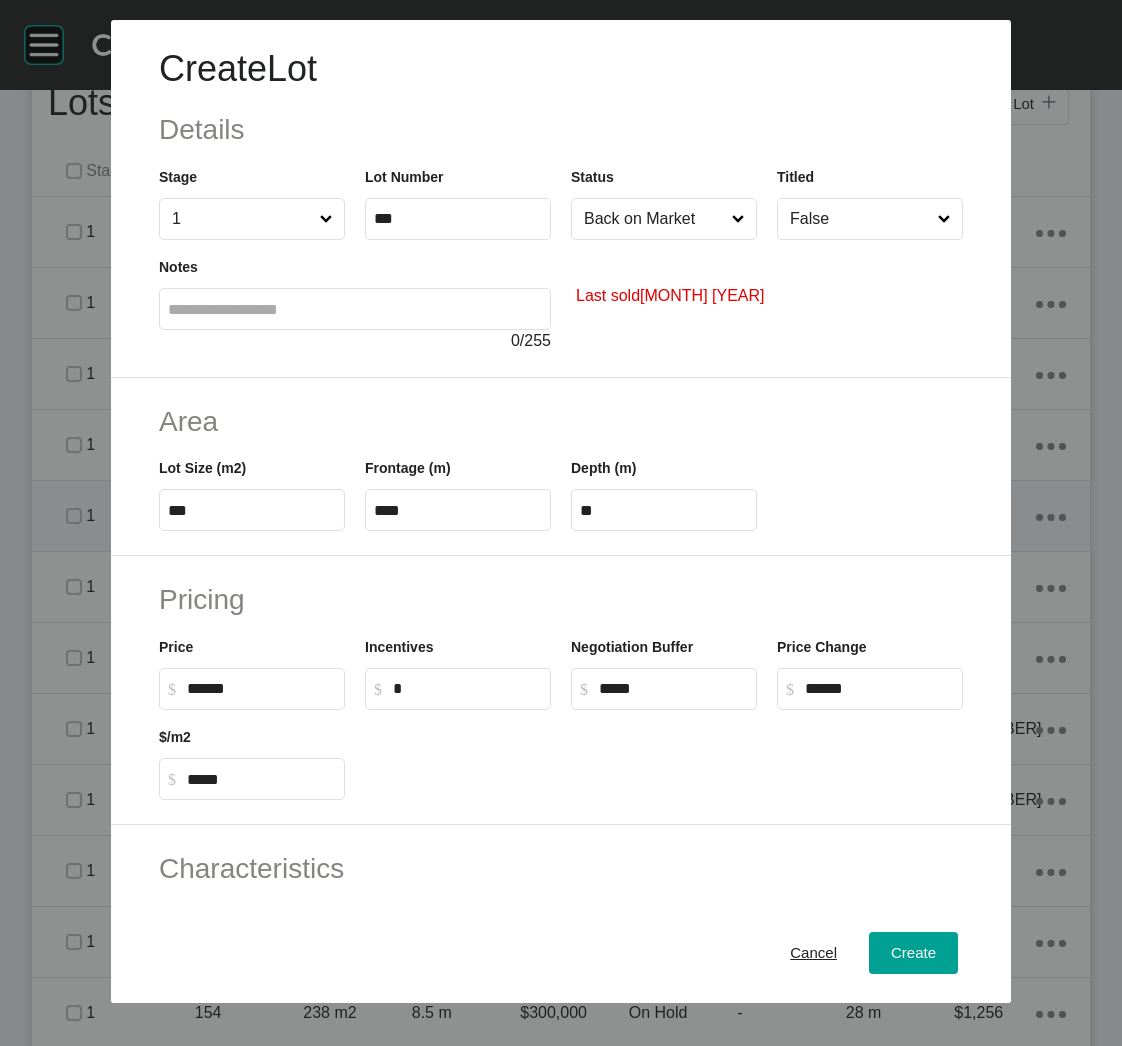 click on "******" at bounding box center [261, 688] 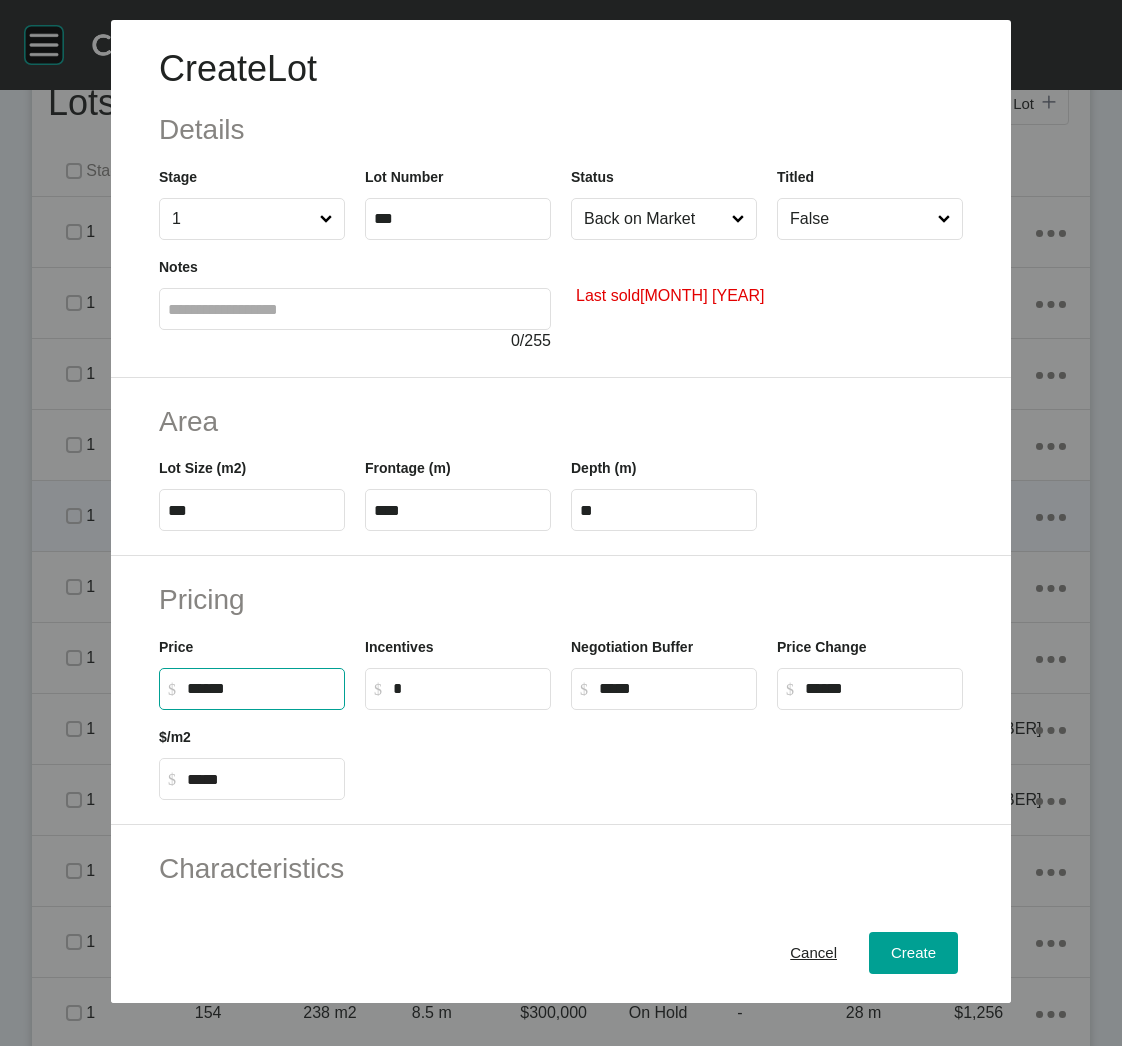 type on "*******" 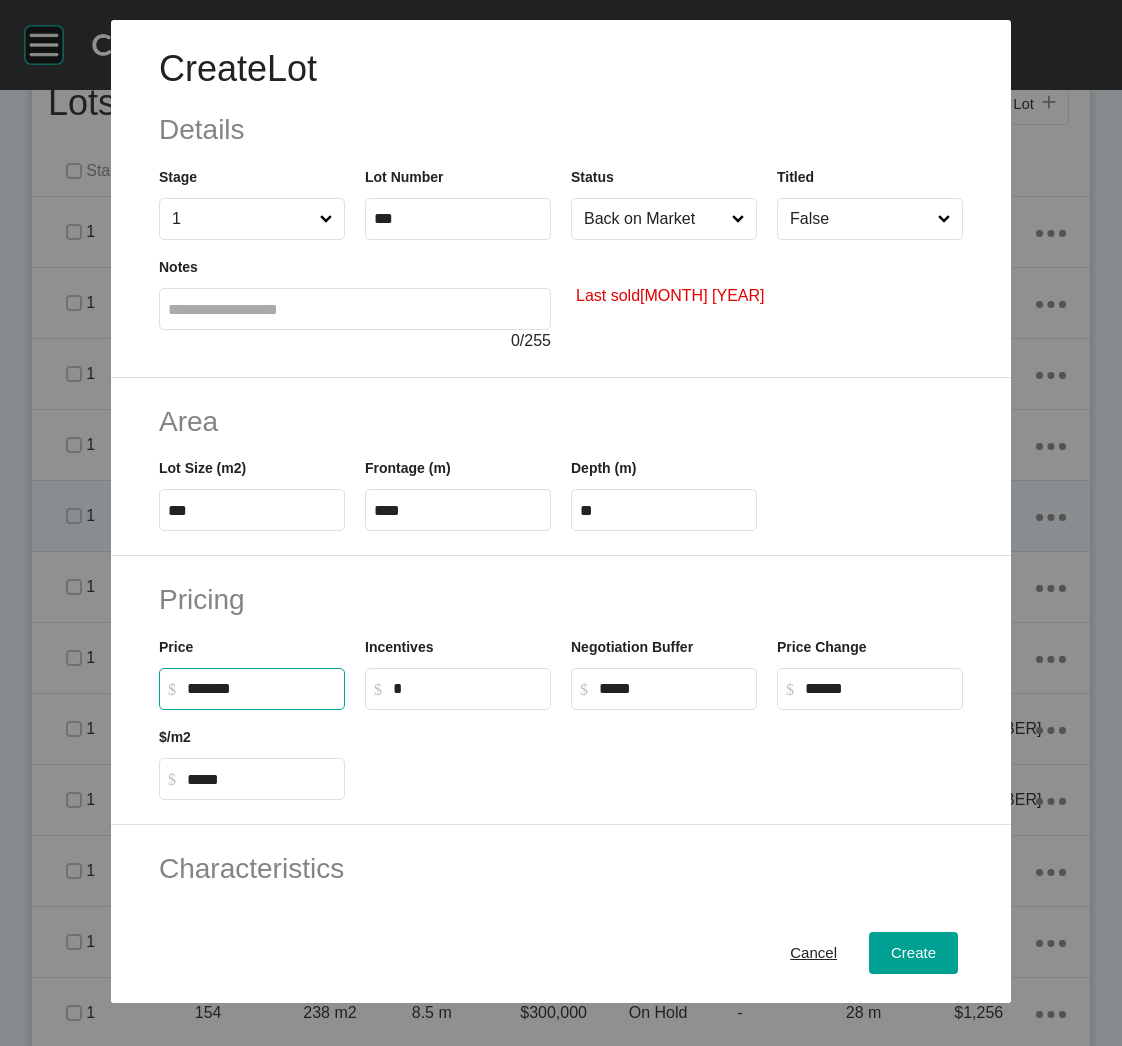 type on "*" 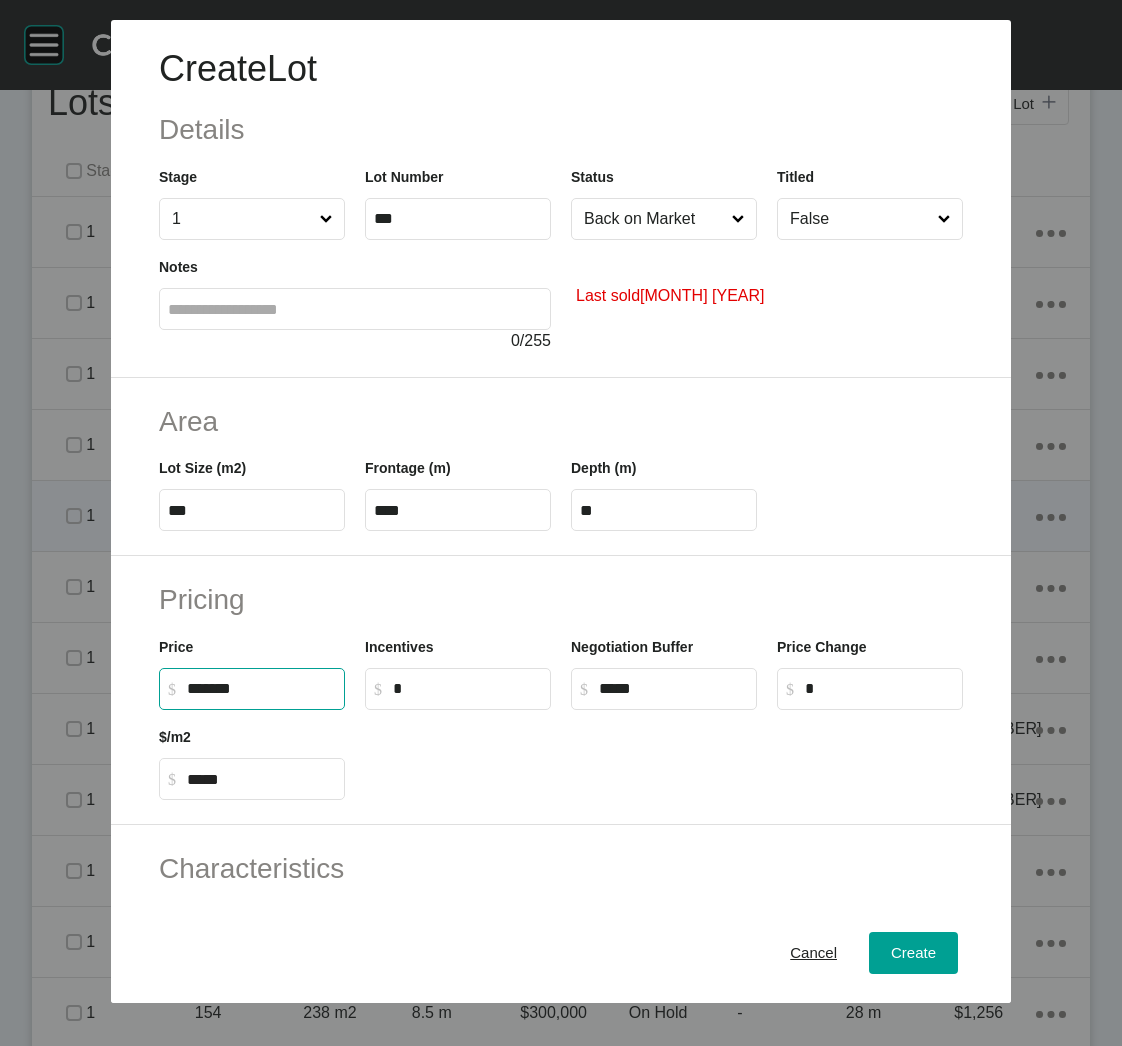 click at bounding box center [664, 755] 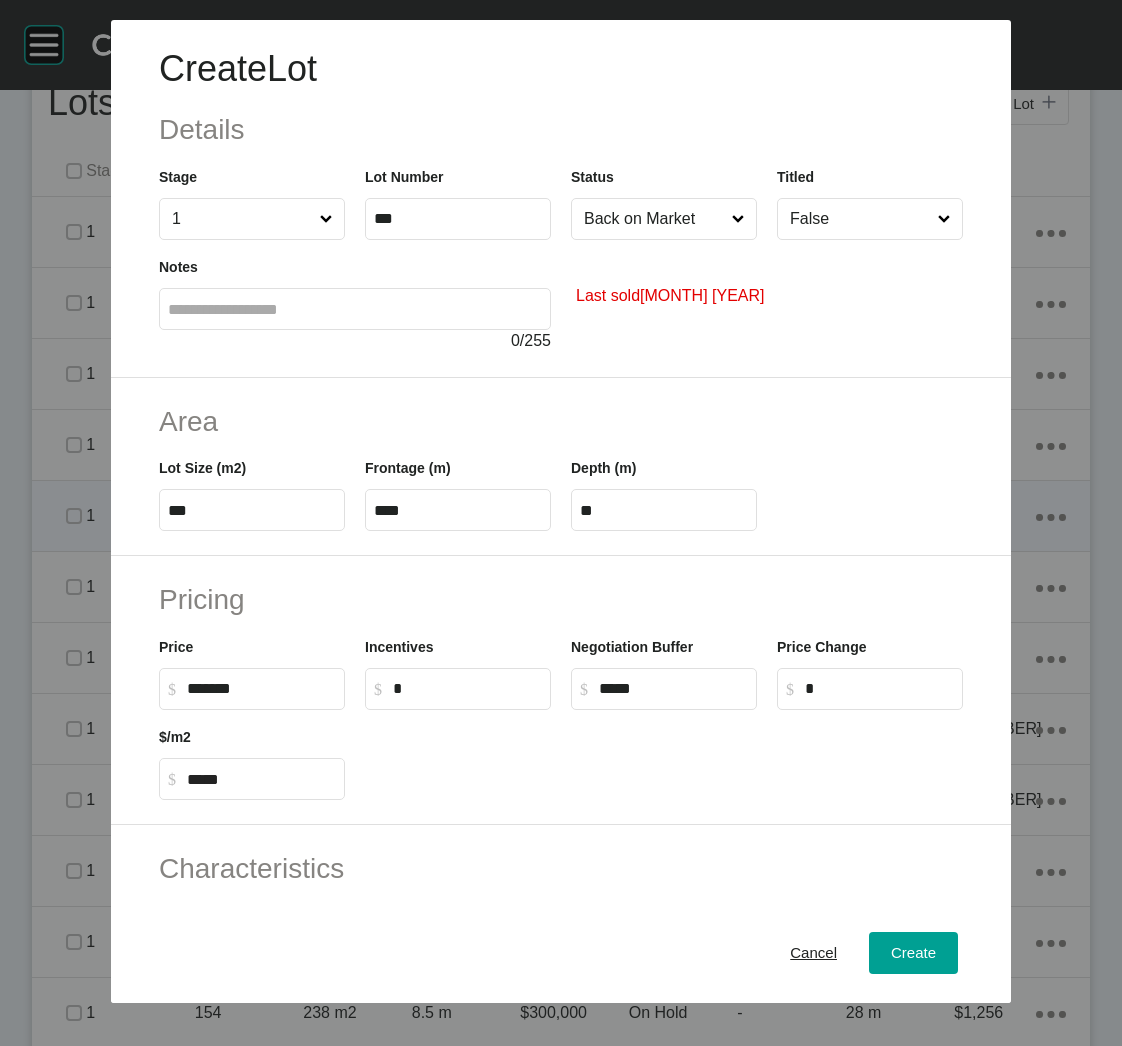 click on "***" at bounding box center [252, 510] 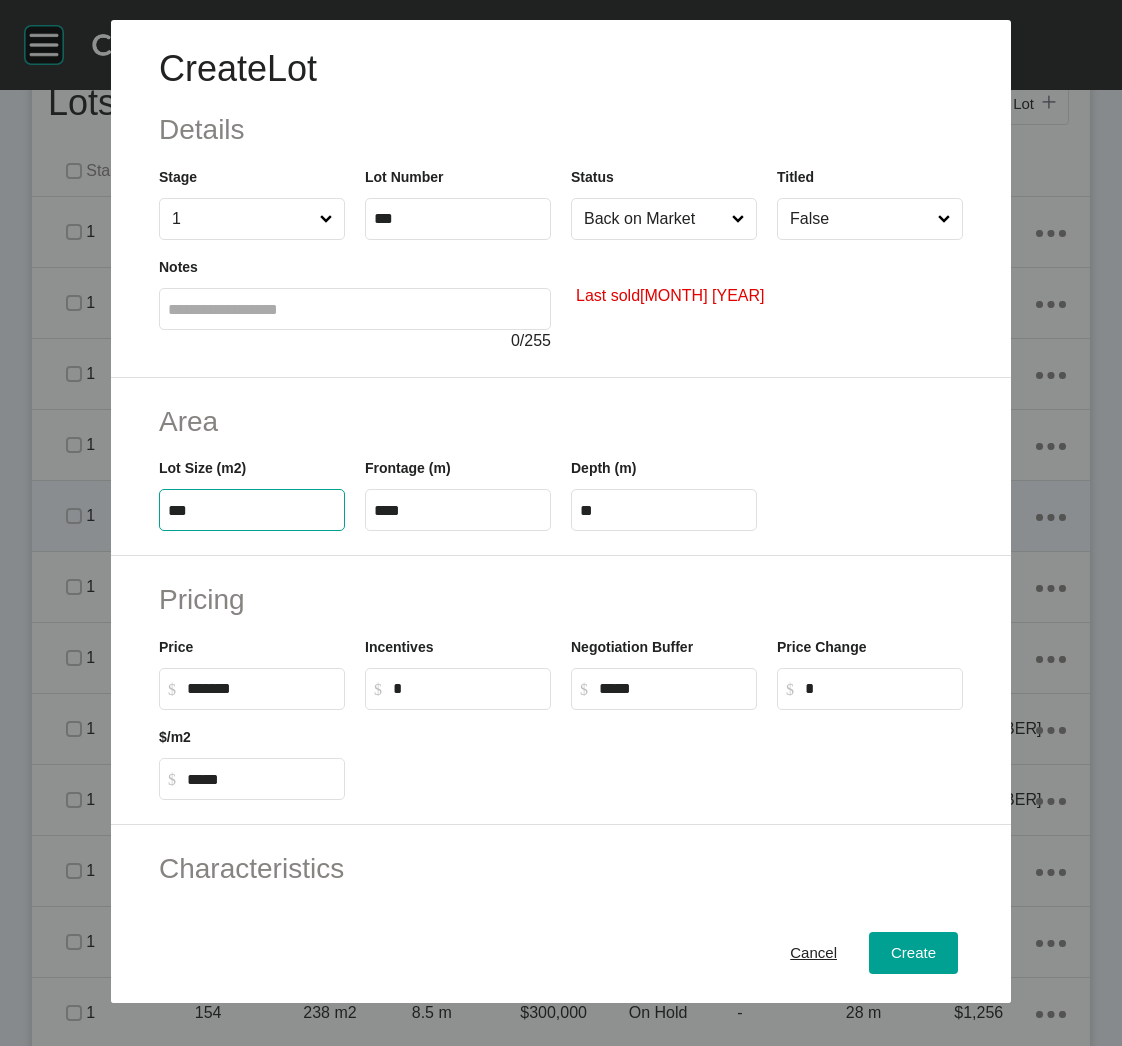 type on "***" 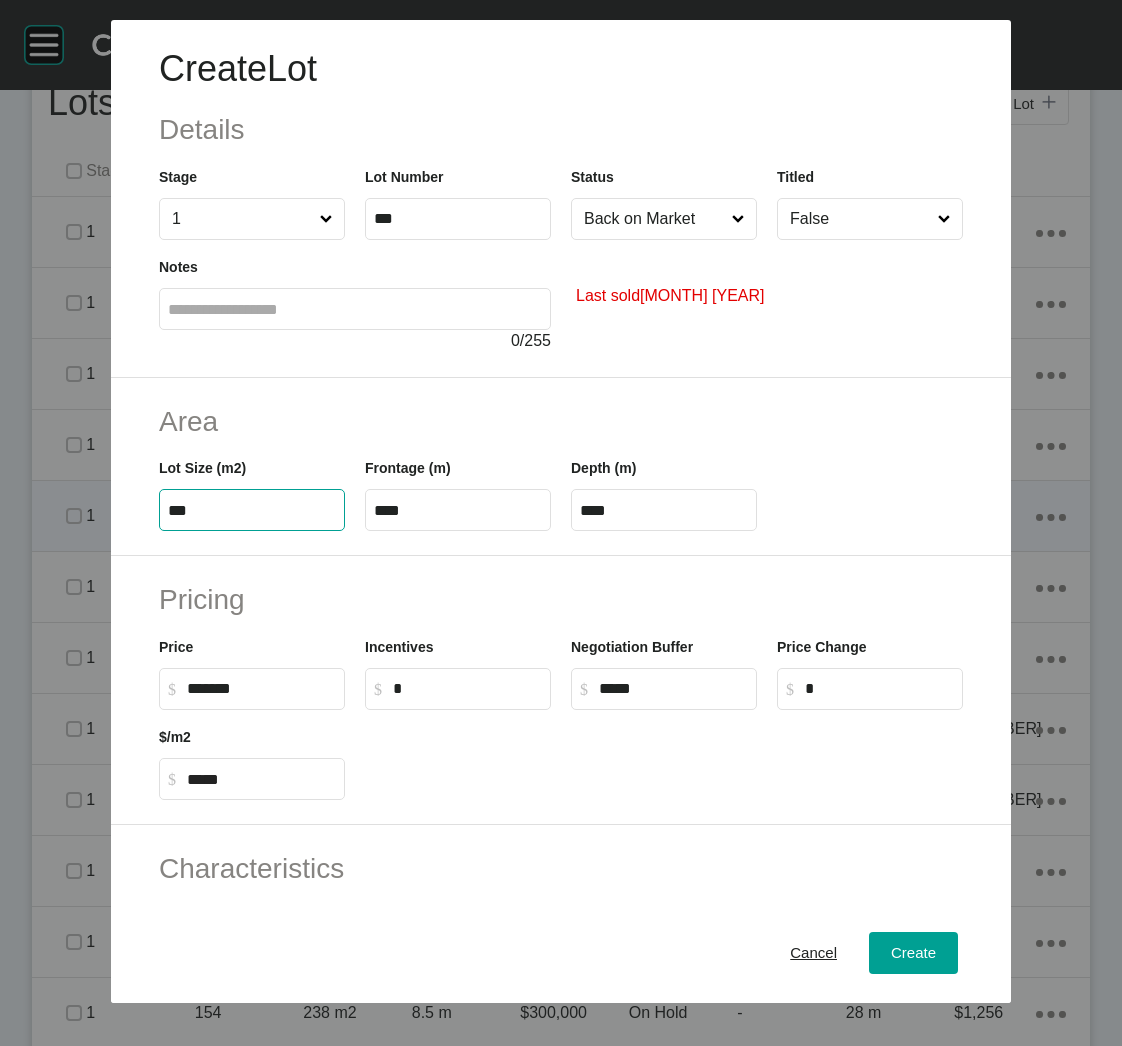 type on "*****" 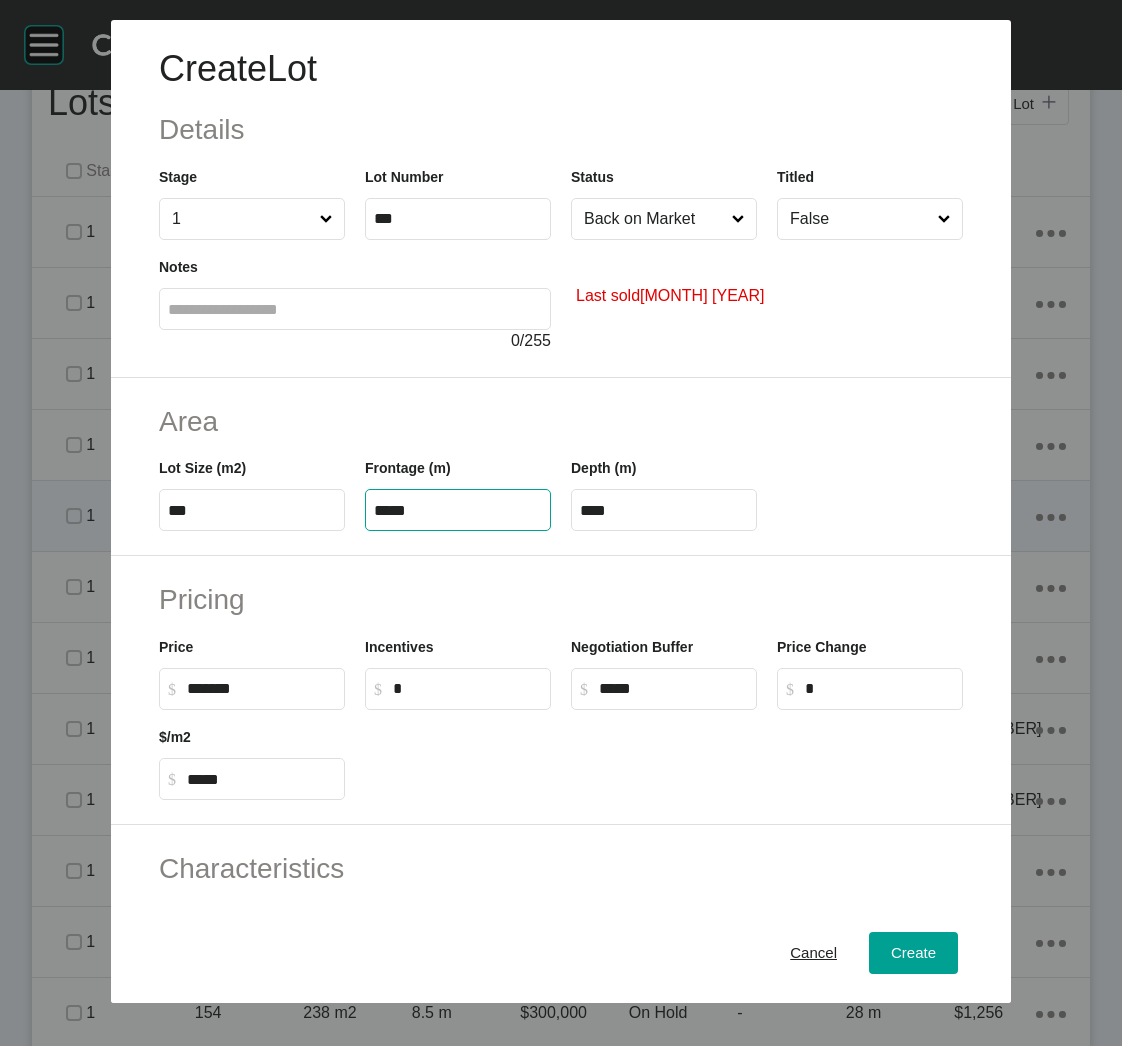 type on "*****" 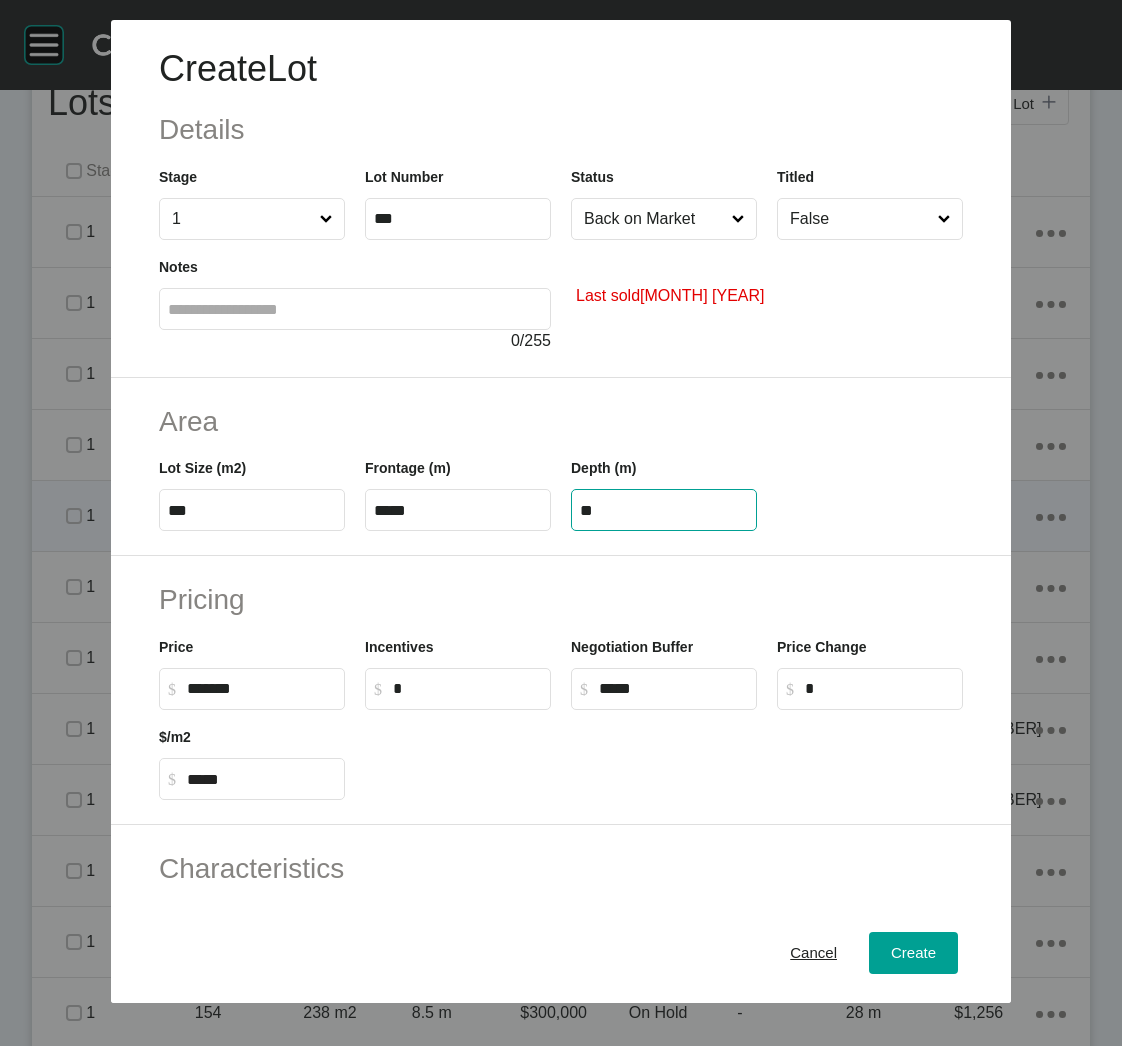 type on "**" 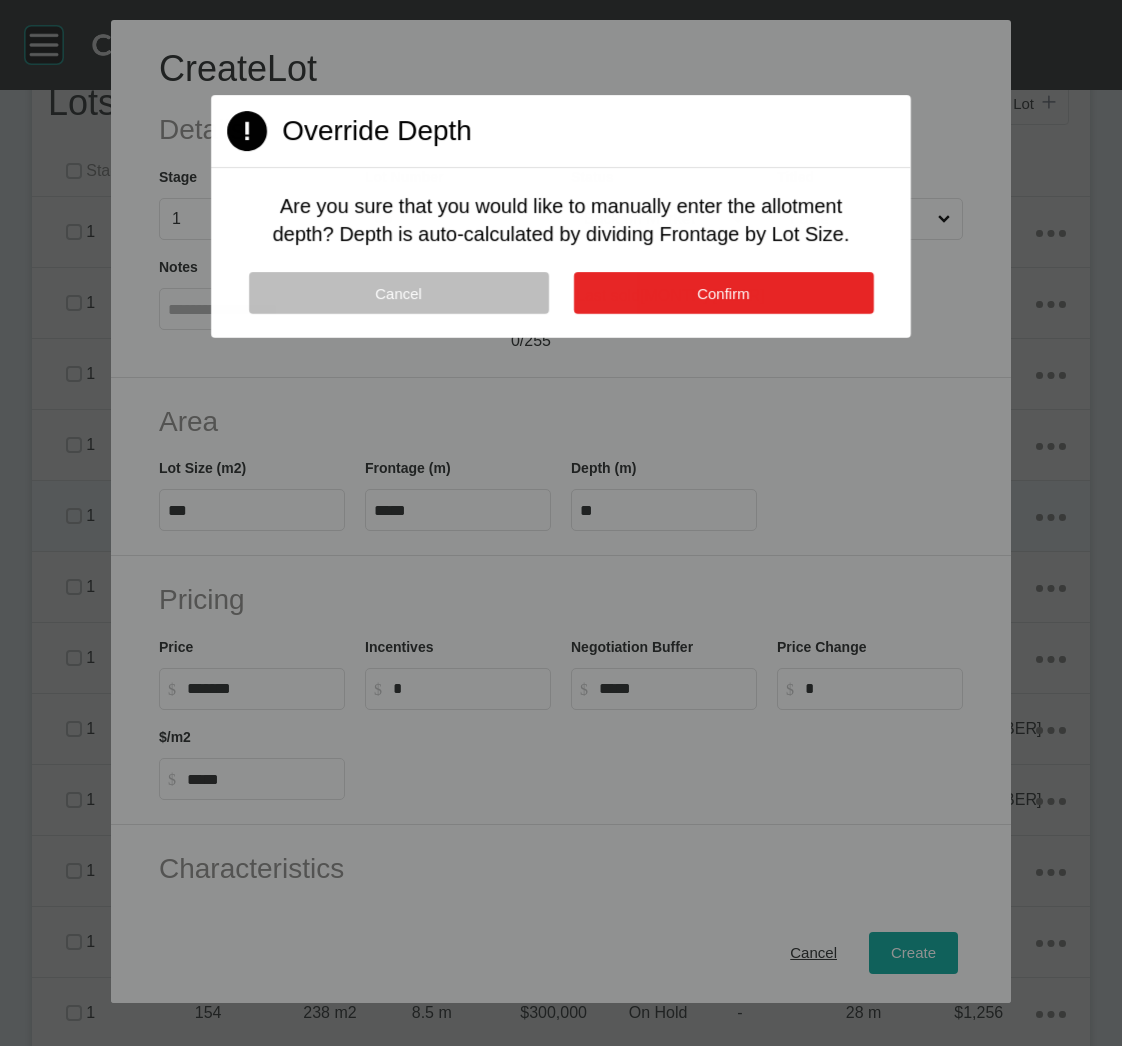 click on "Confirm" at bounding box center (723, 293) 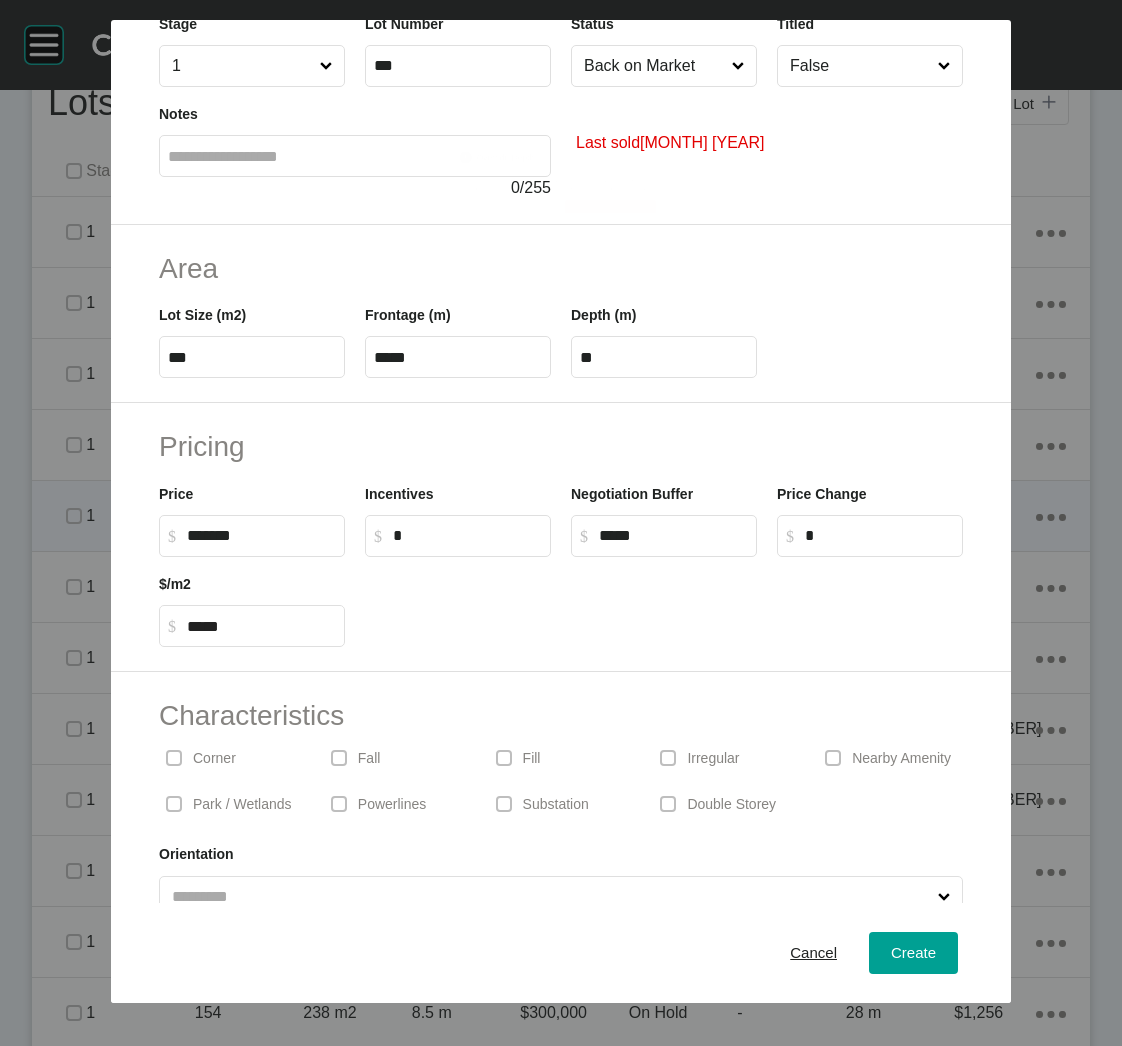 scroll, scrollTop: 191, scrollLeft: 0, axis: vertical 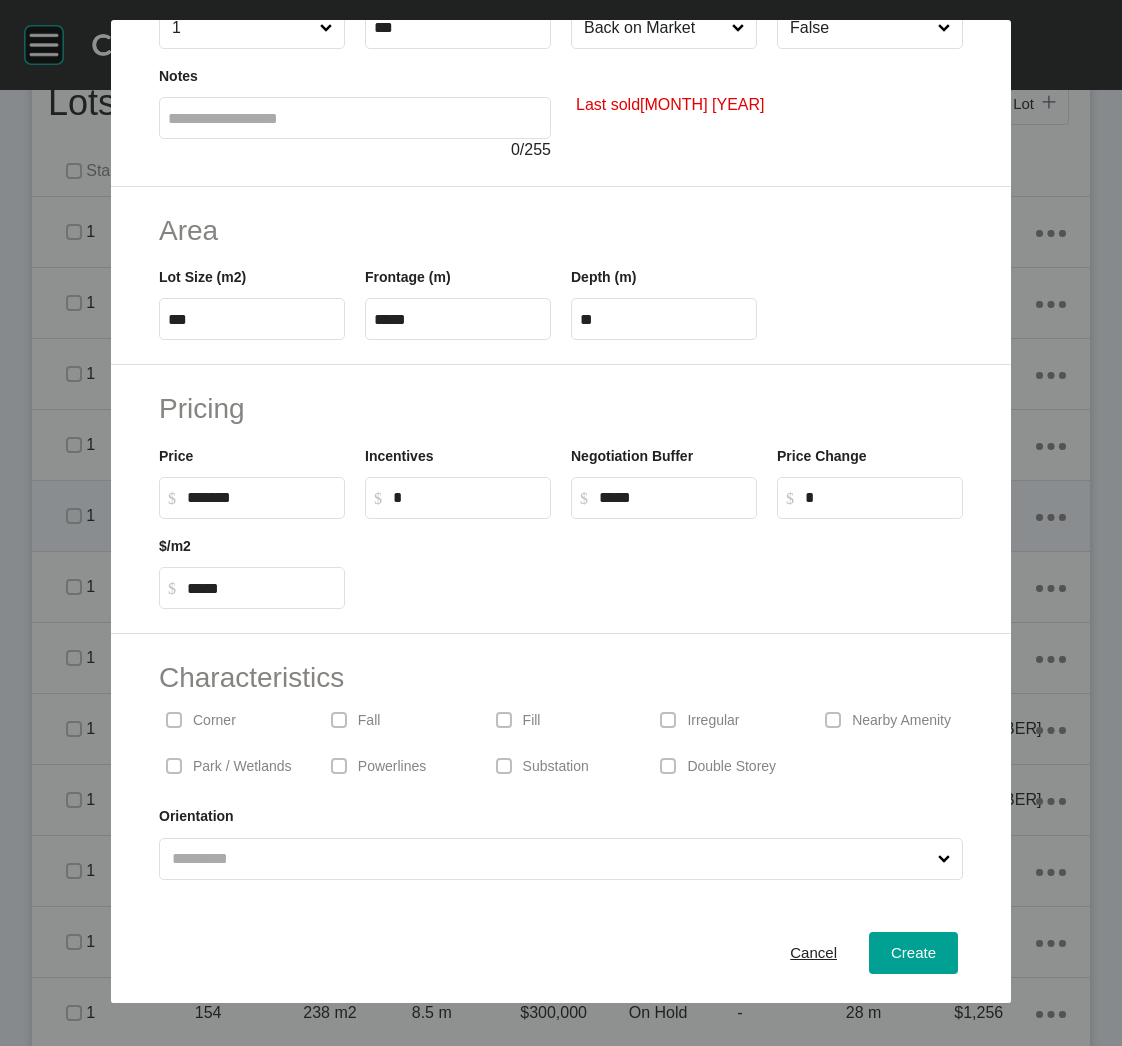 click on "Corner" at bounding box center [214, 721] 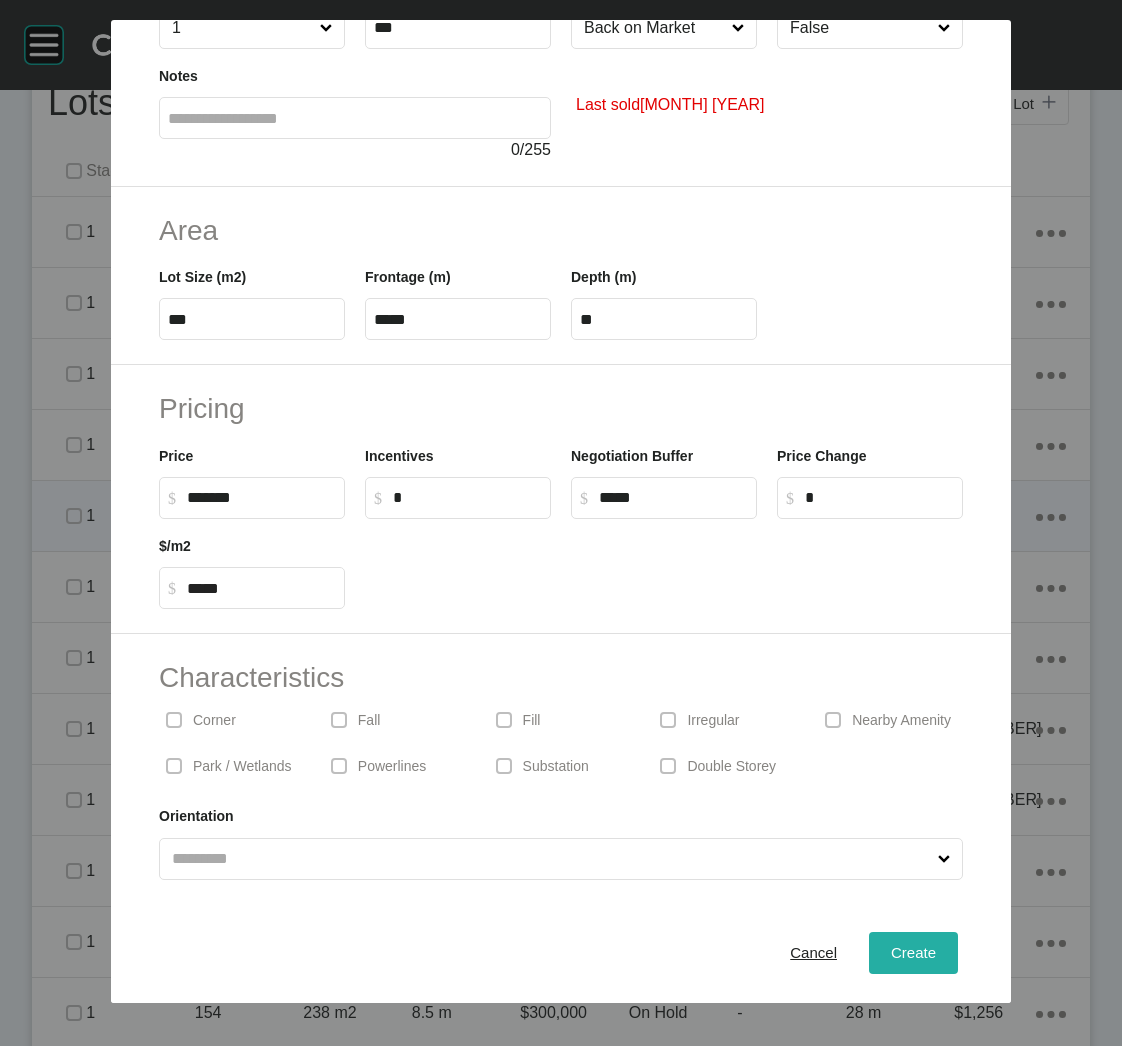 click on "Create" at bounding box center [913, 953] 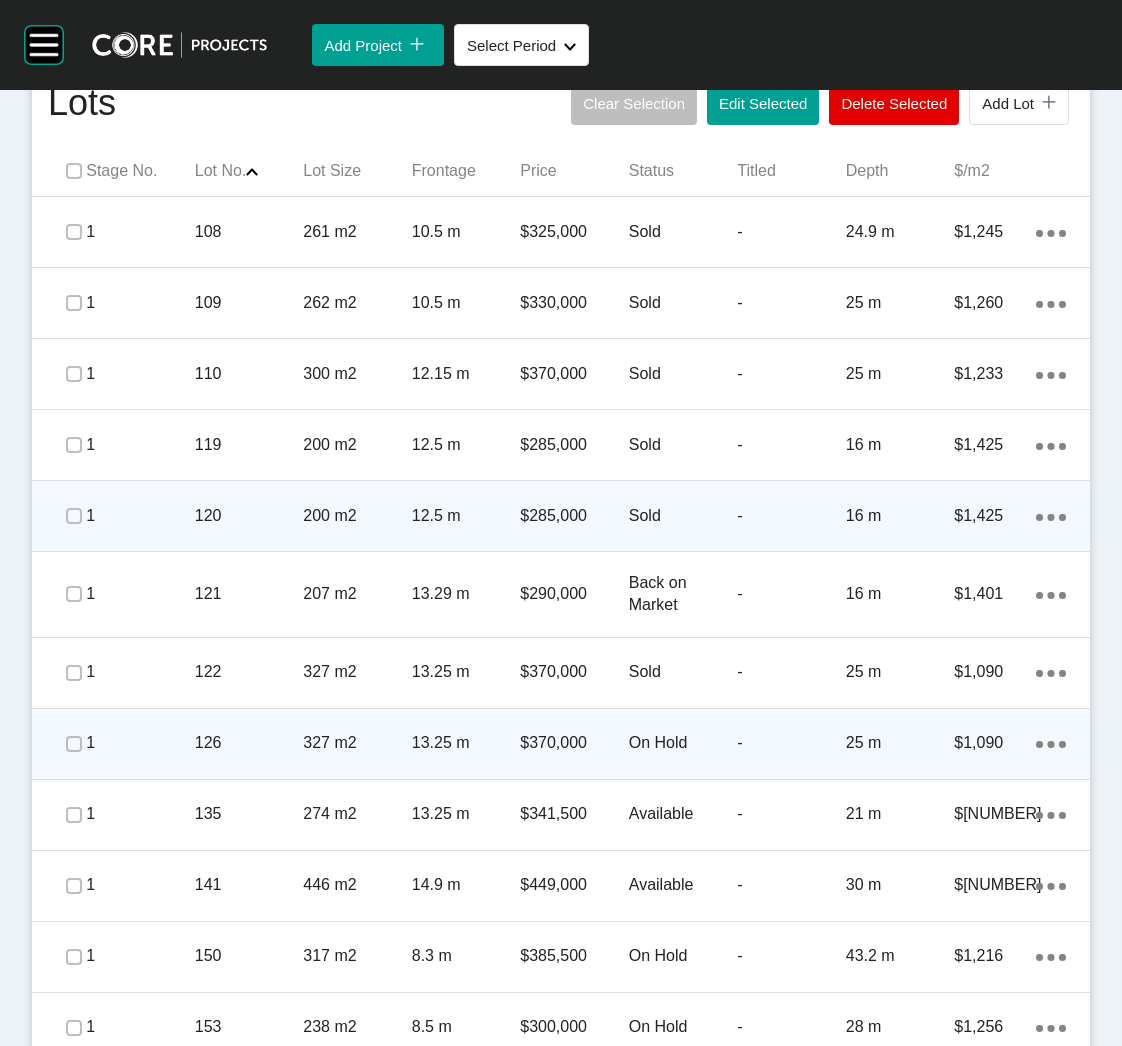 click on "1" at bounding box center [140, 743] 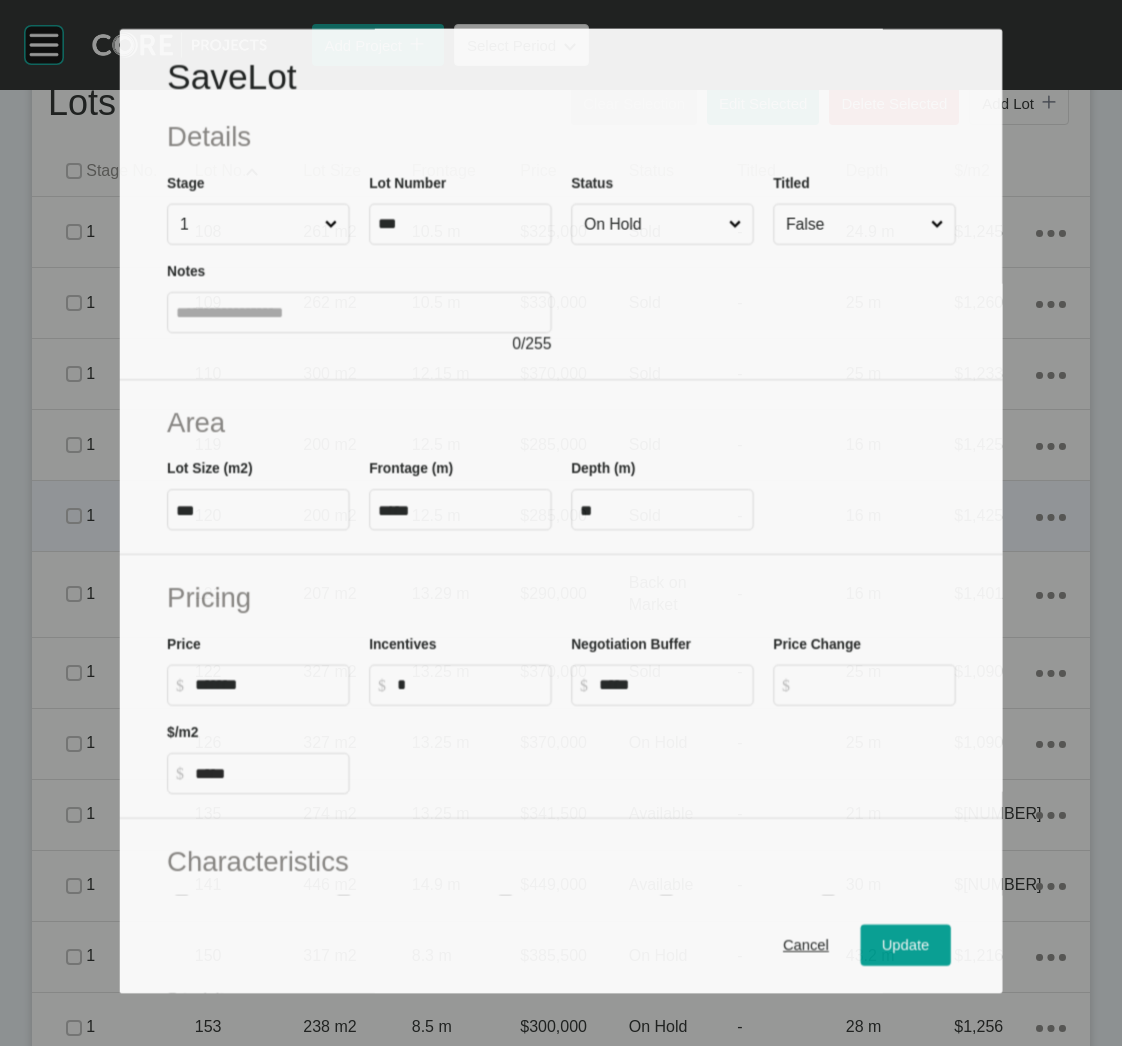 click on "On Hold" at bounding box center (652, 224) 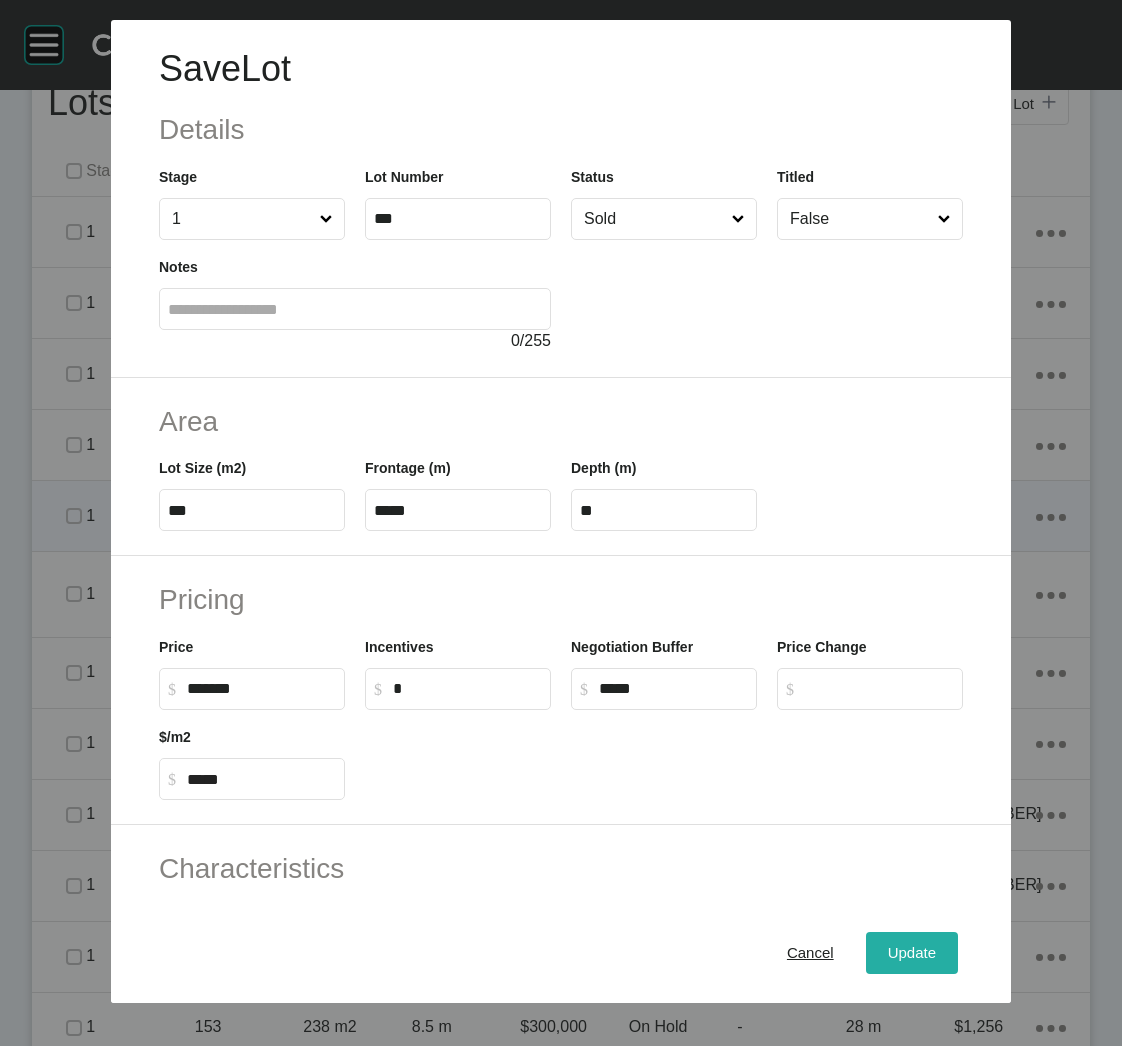 click on "Update" at bounding box center (912, 953) 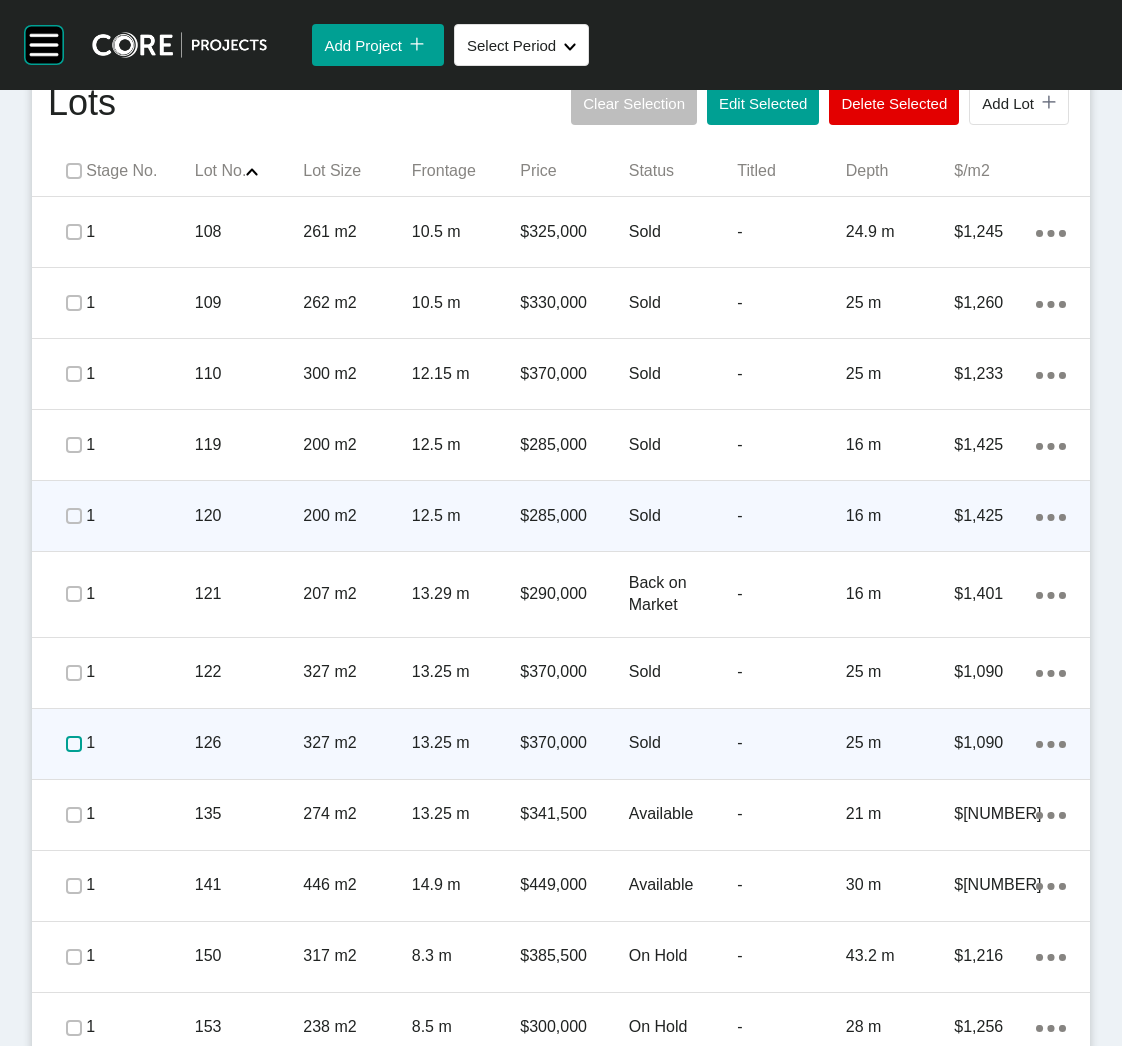 click at bounding box center (74, 744) 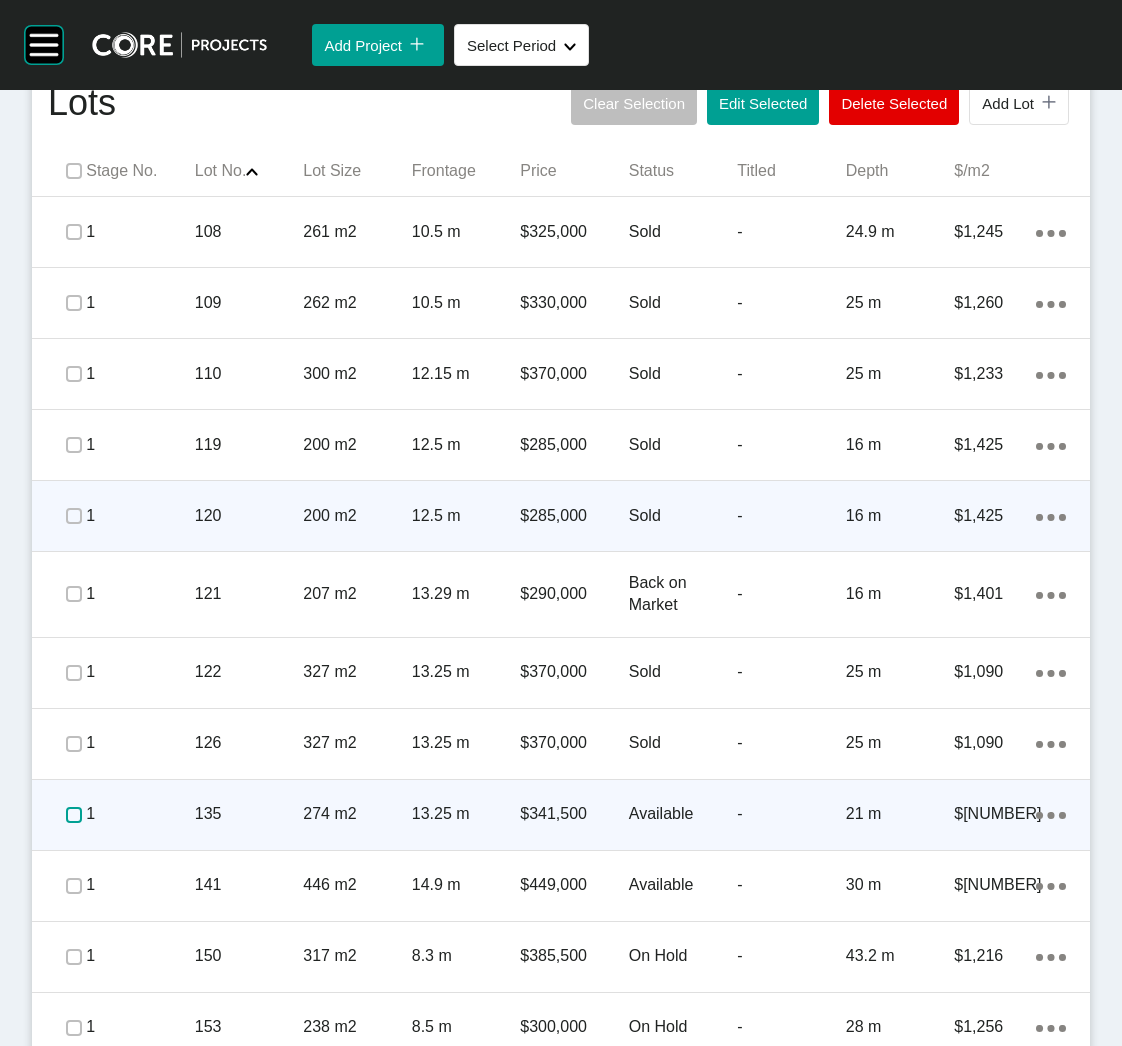 click at bounding box center [74, 815] 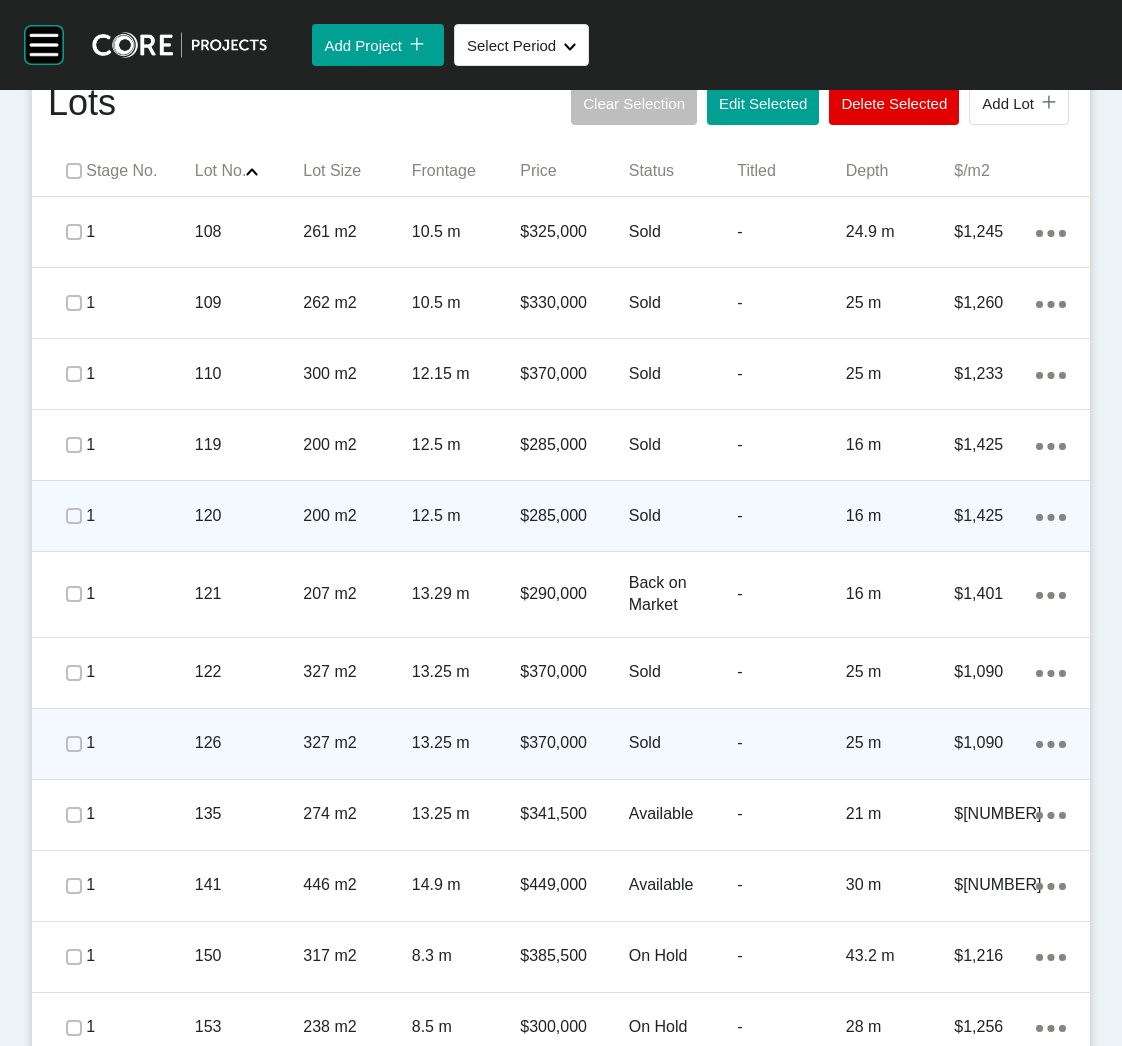 click 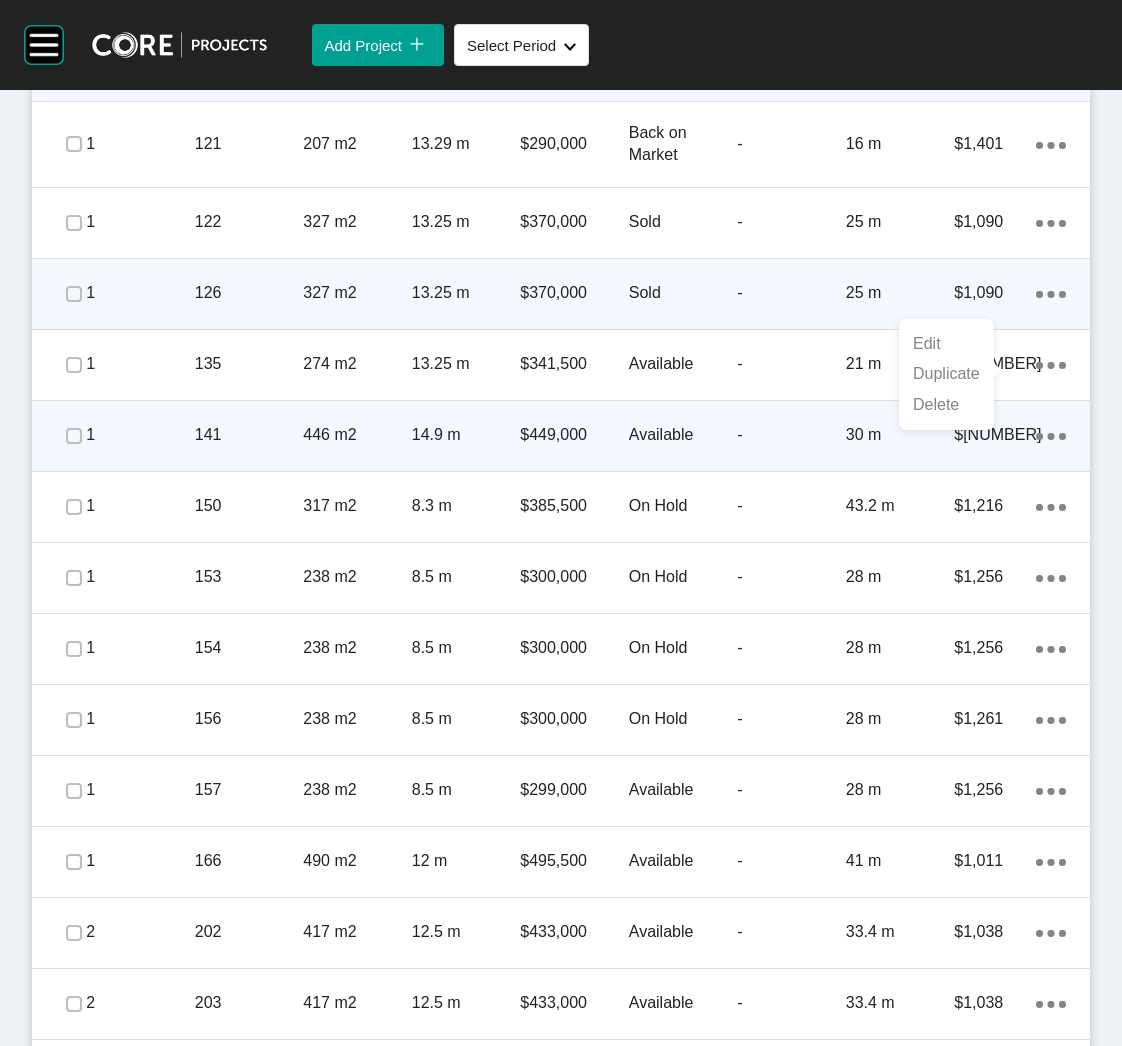 scroll, scrollTop: 1281, scrollLeft: 0, axis: vertical 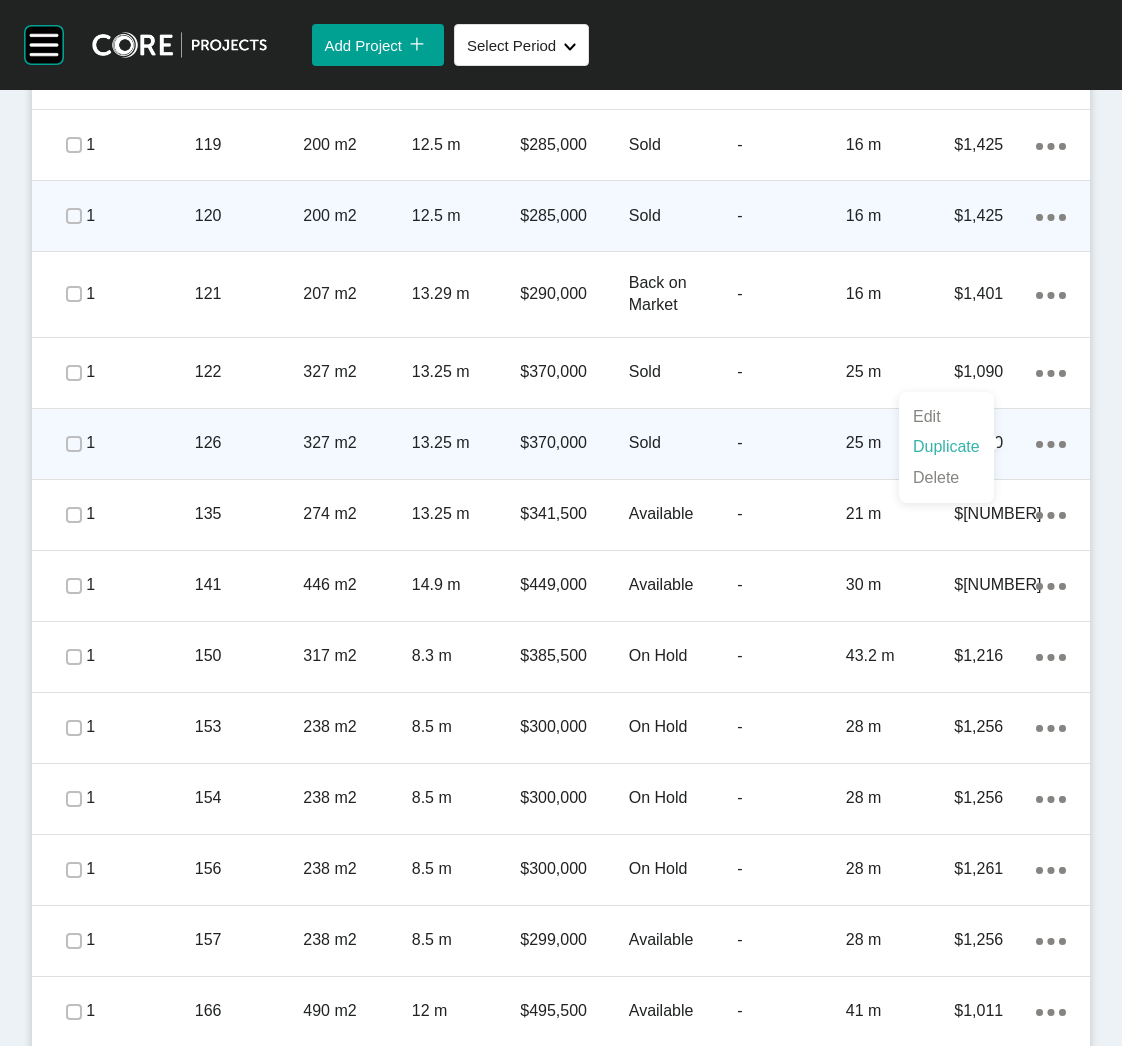 click on "Duplicate" at bounding box center (946, 447) 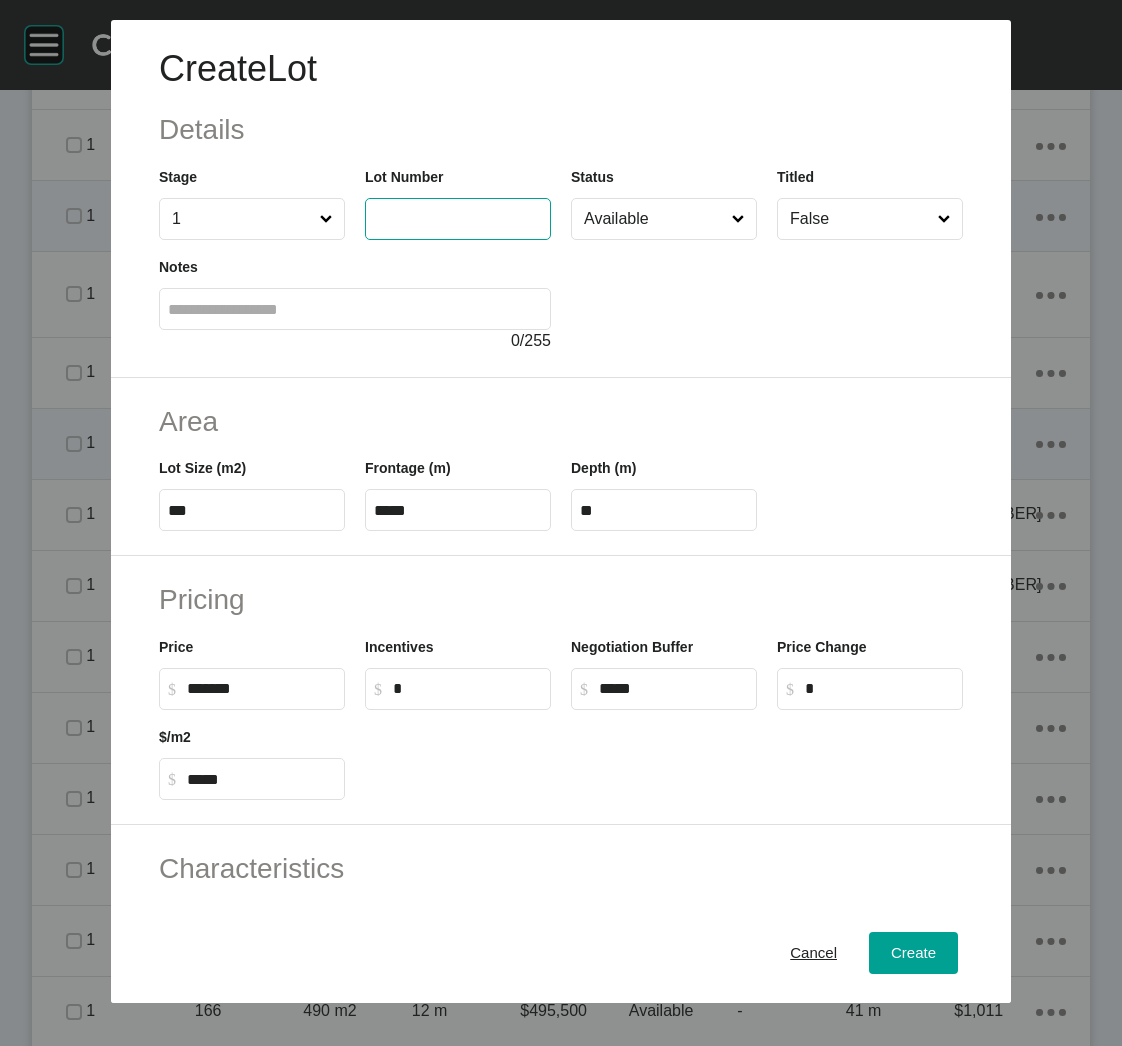 click at bounding box center (458, 218) 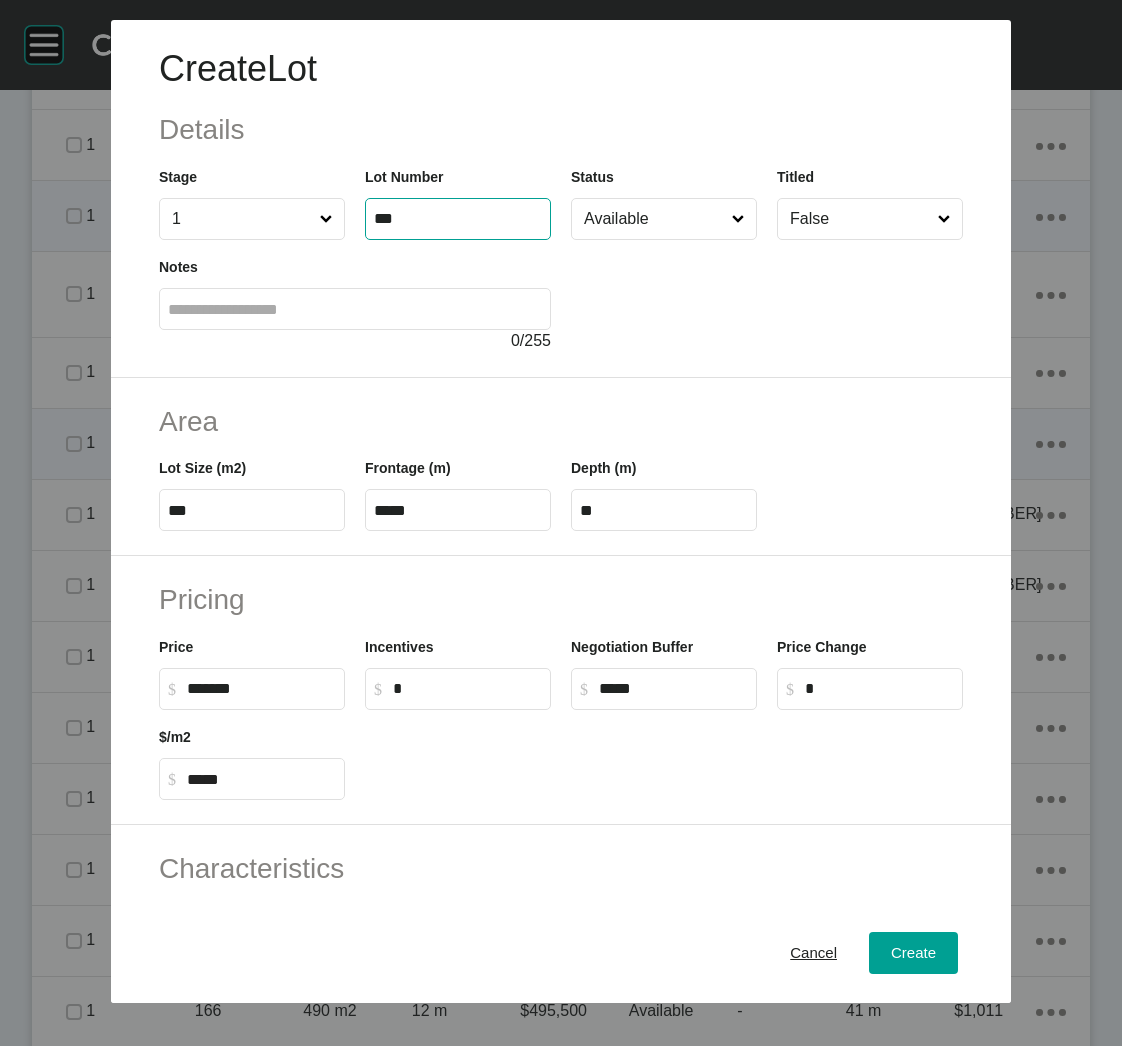 type on "***" 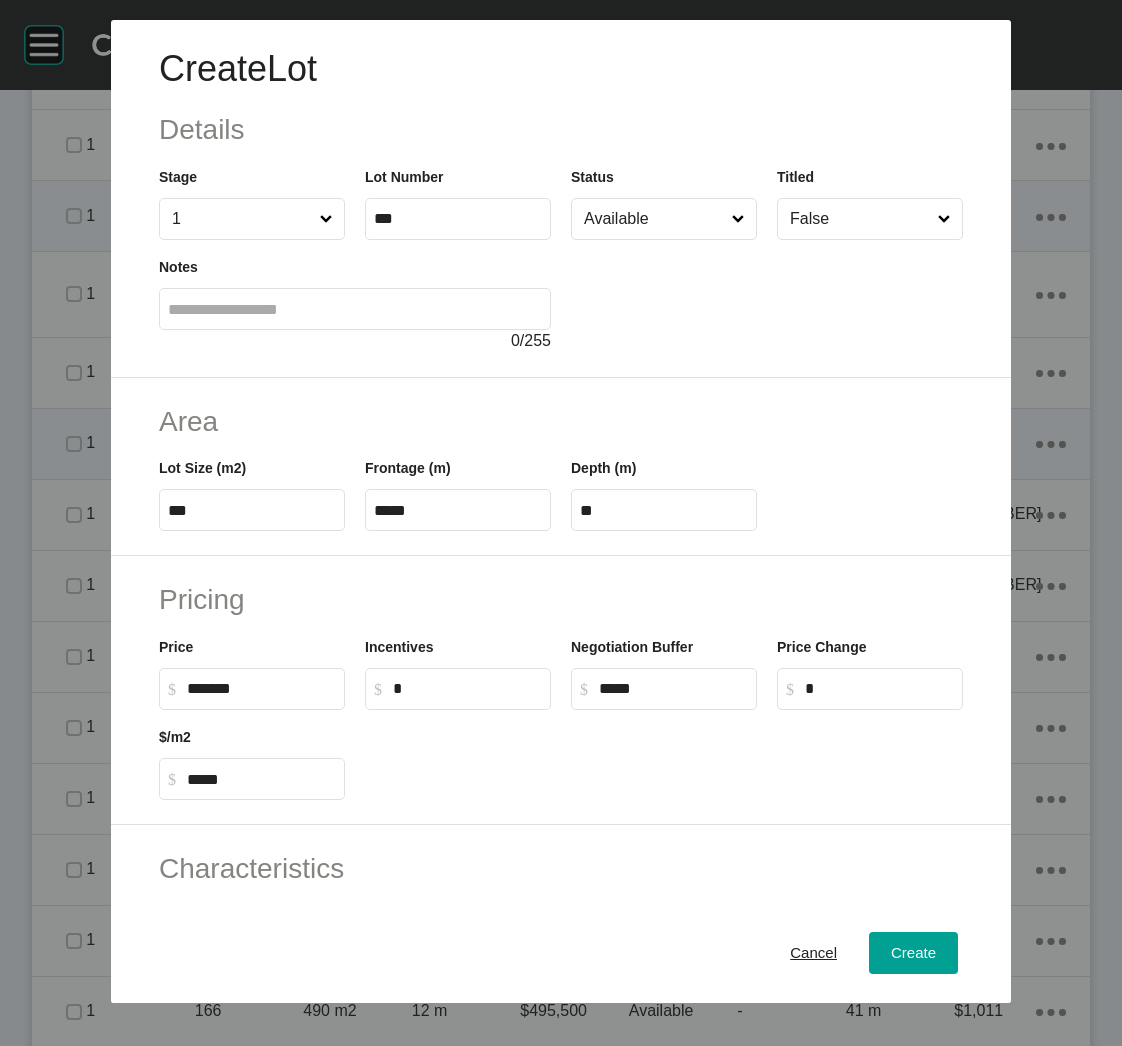 click at bounding box center [767, 296] 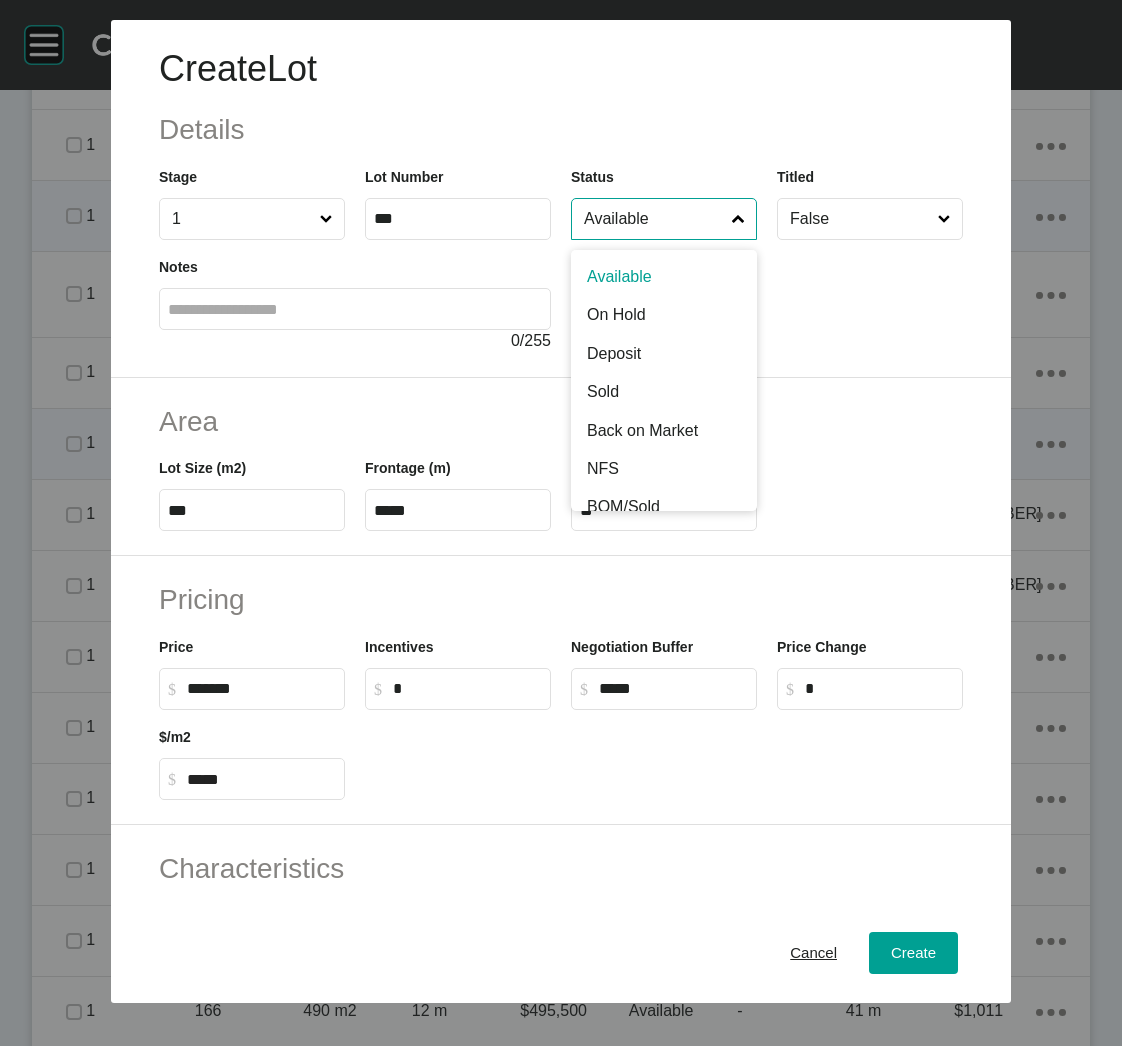 click on "Available" at bounding box center (654, 219) 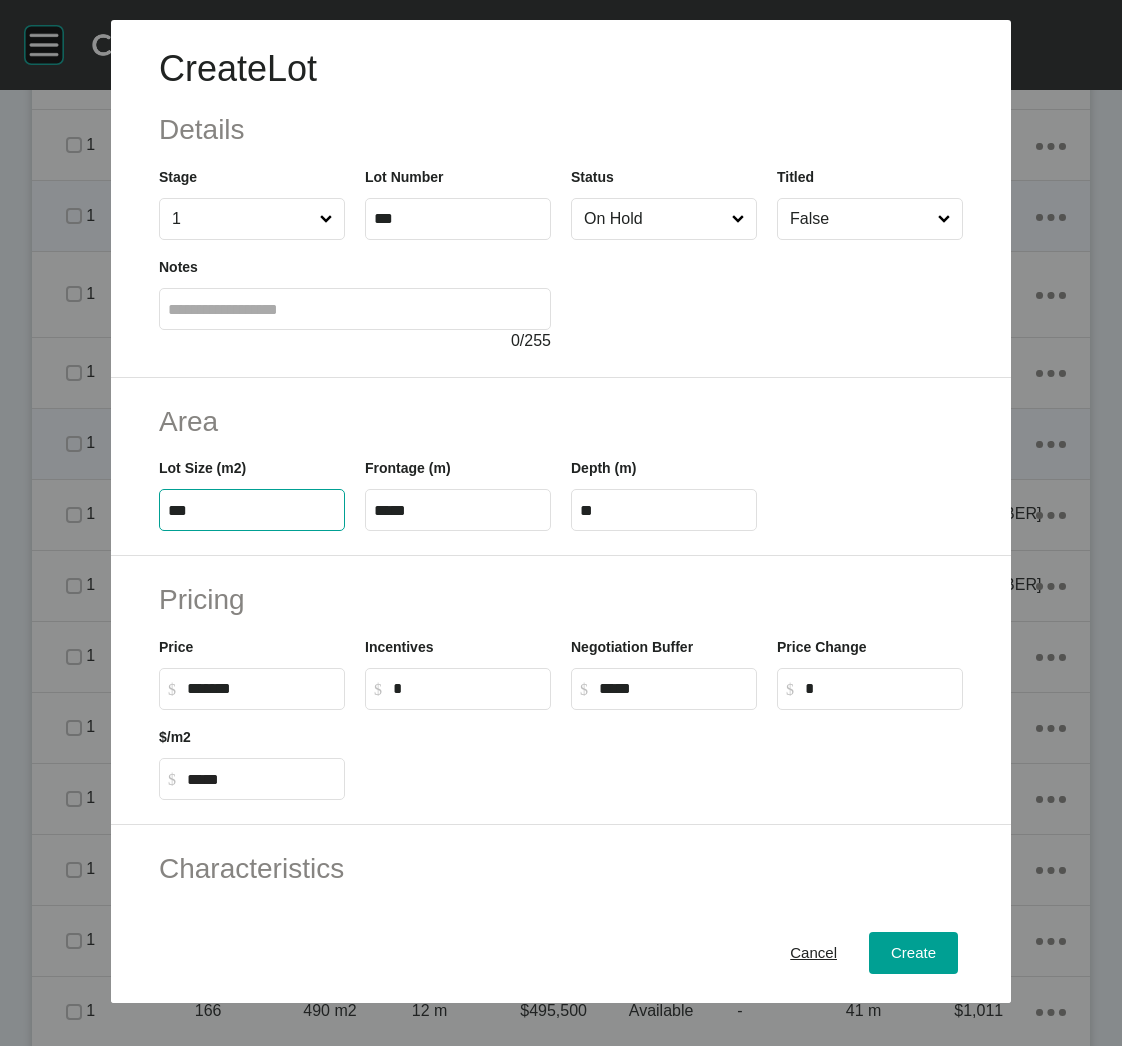 click on "***" at bounding box center [252, 510] 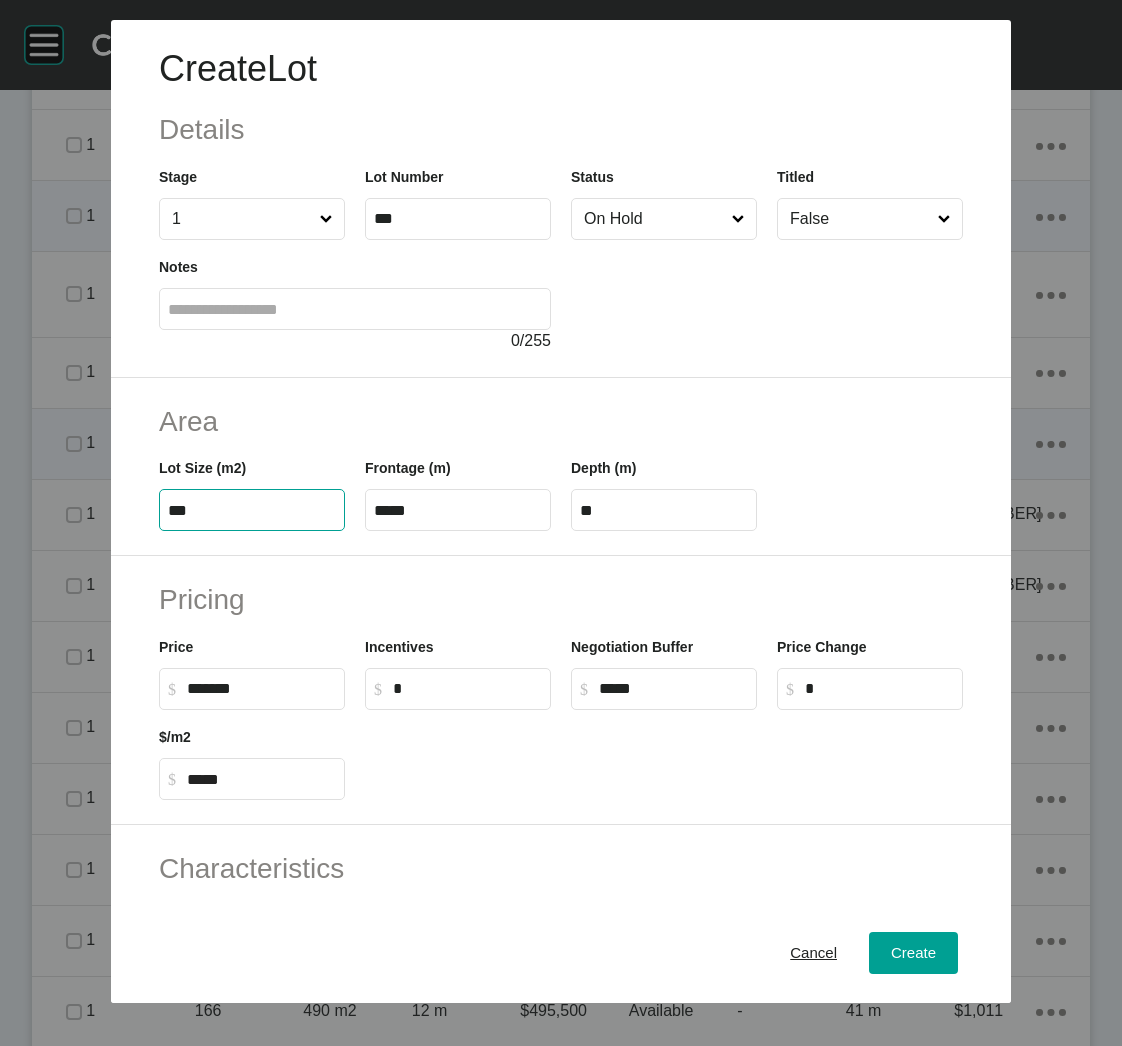 click on "***" at bounding box center (252, 510) 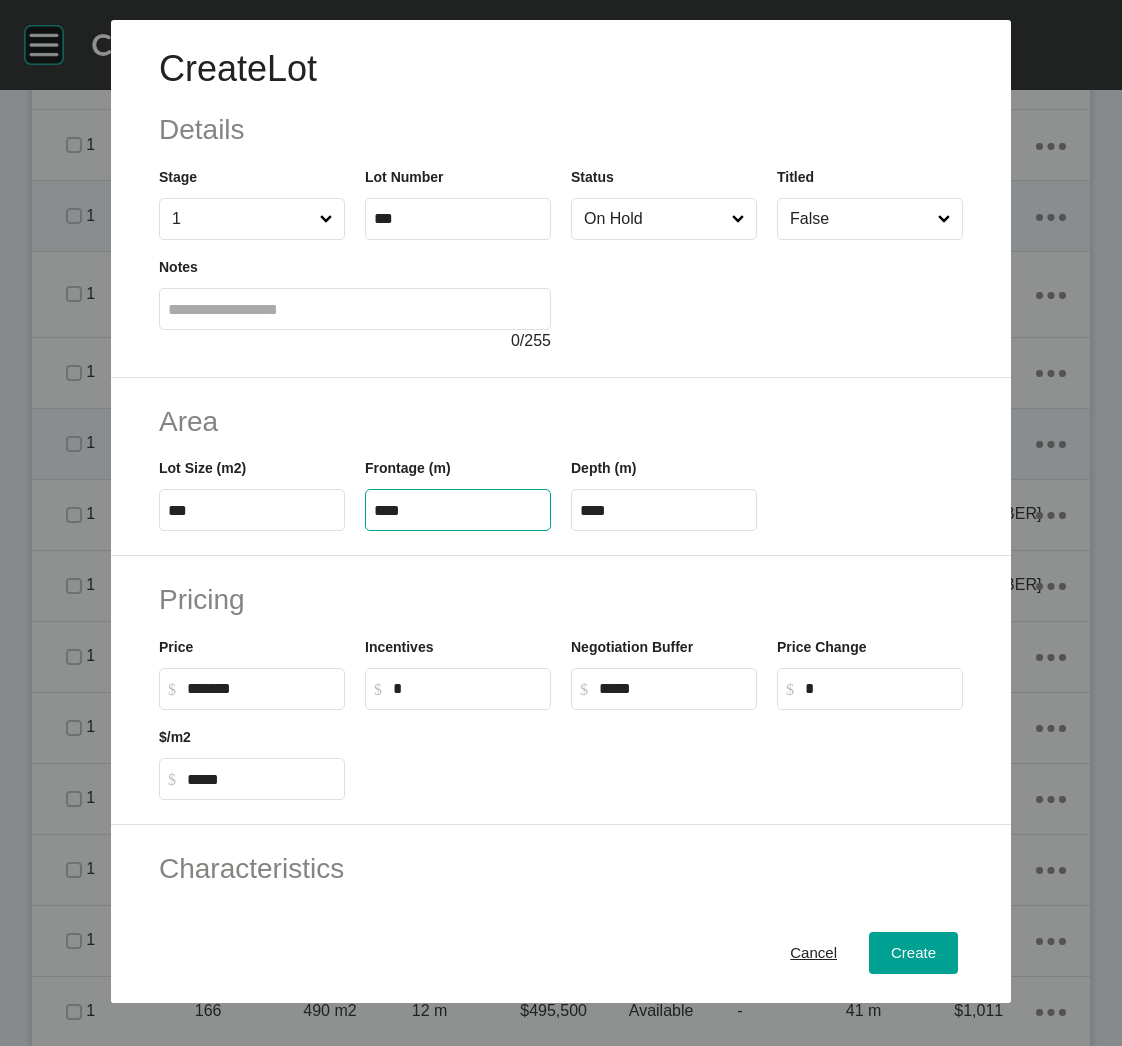 type on "****" 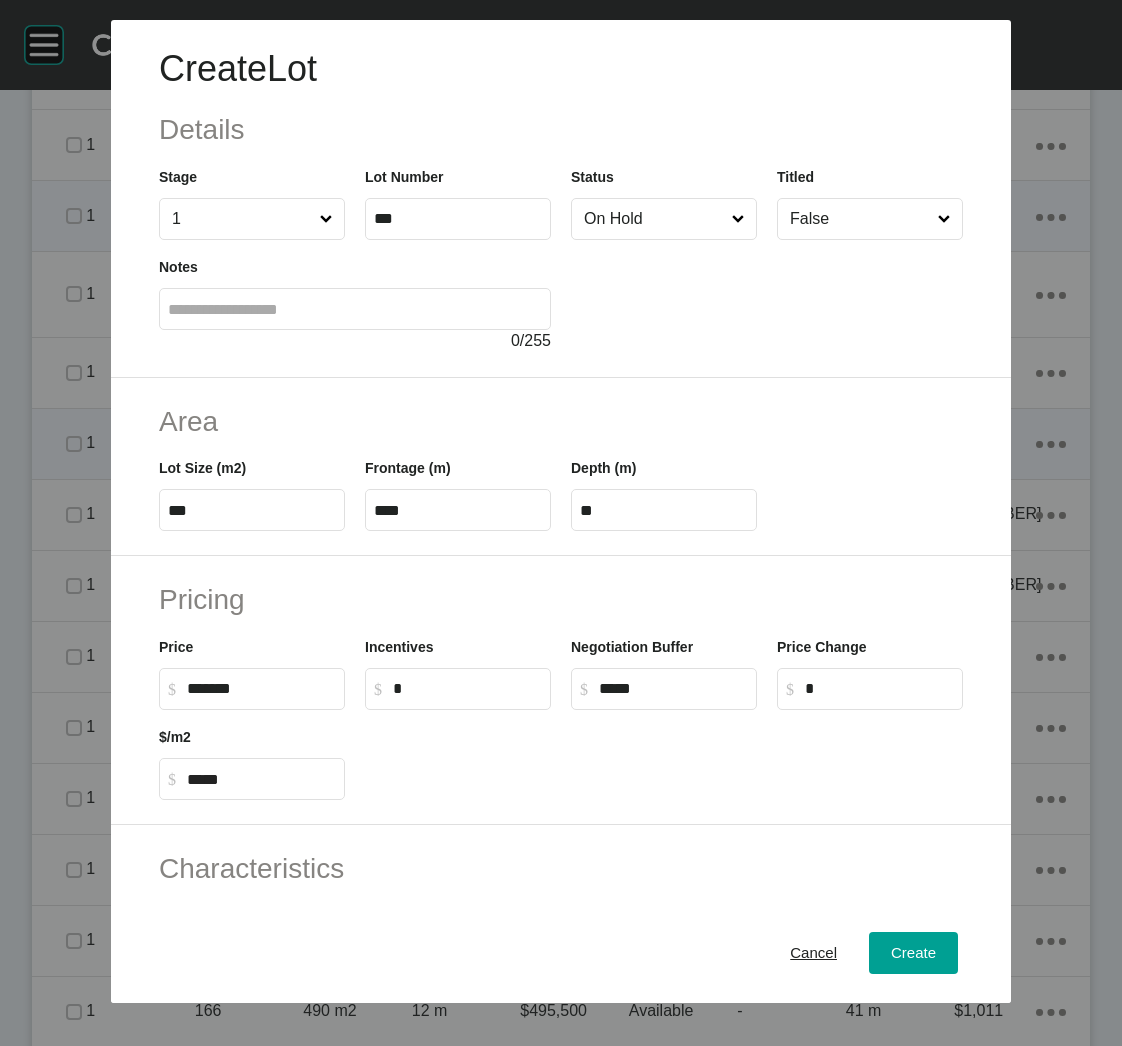 click on "Area" at bounding box center (561, 421) 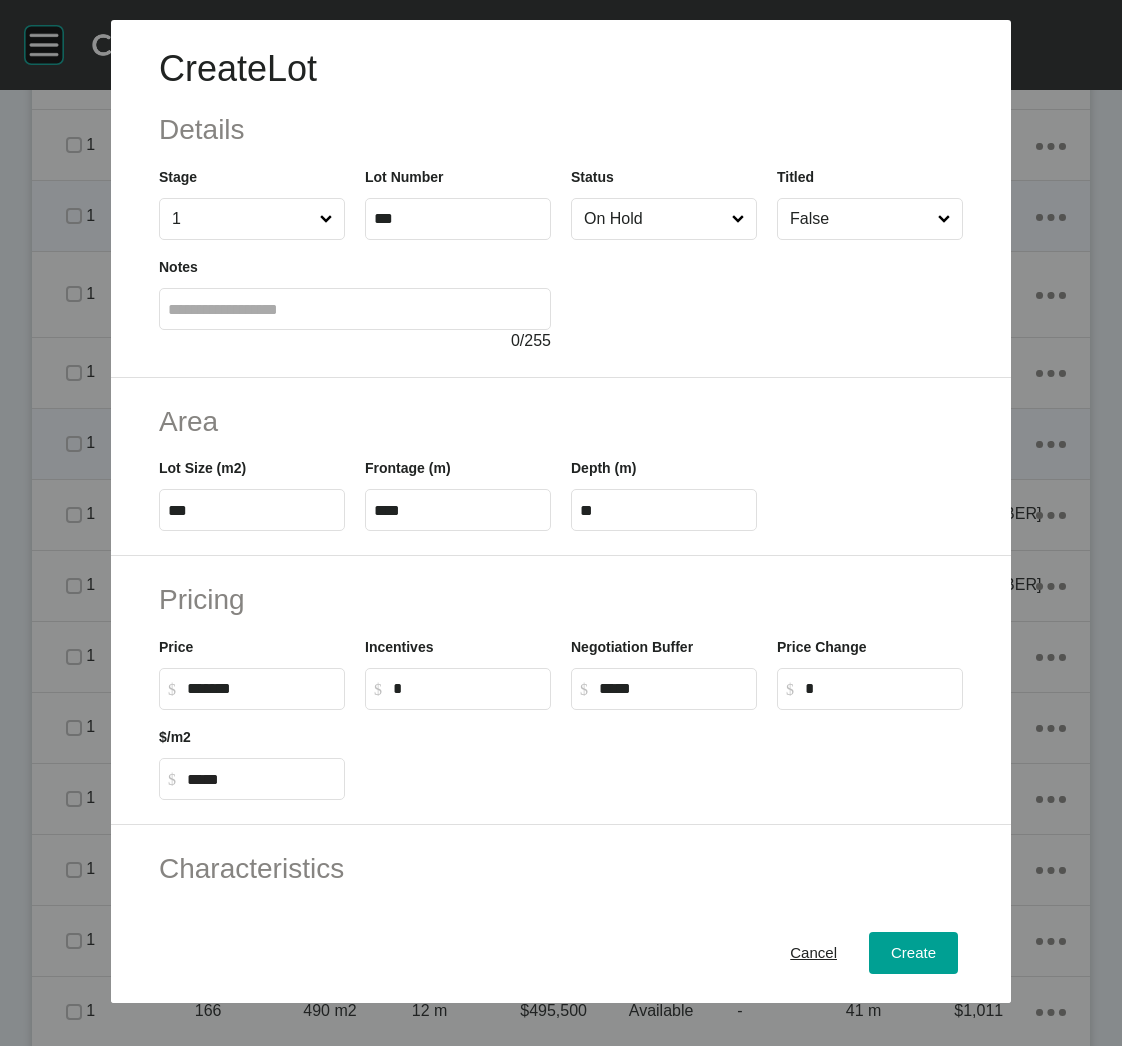 type on "******" 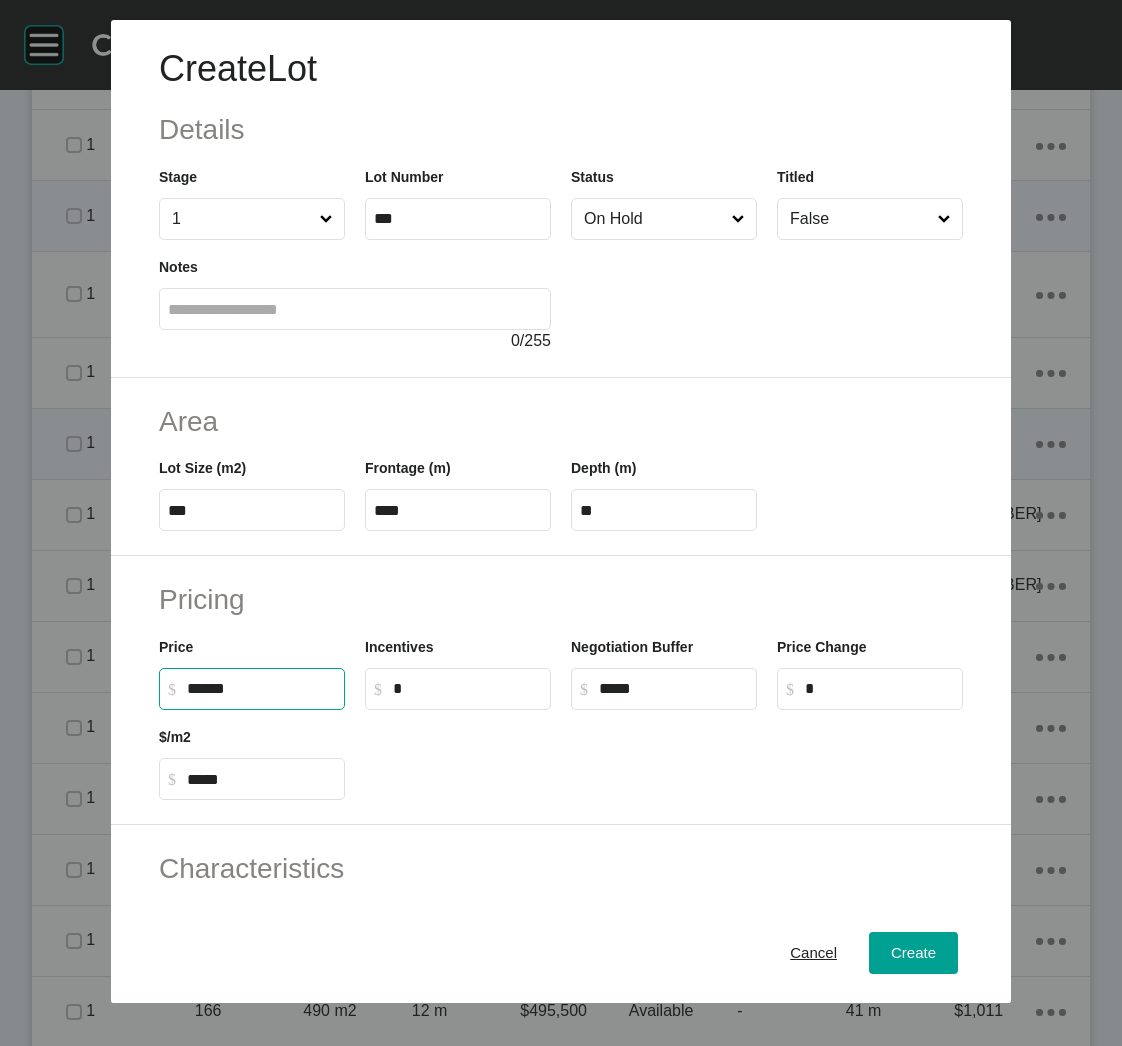 drag, startPoint x: 251, startPoint y: 695, endPoint x: 160, endPoint y: 679, distance: 92.39589 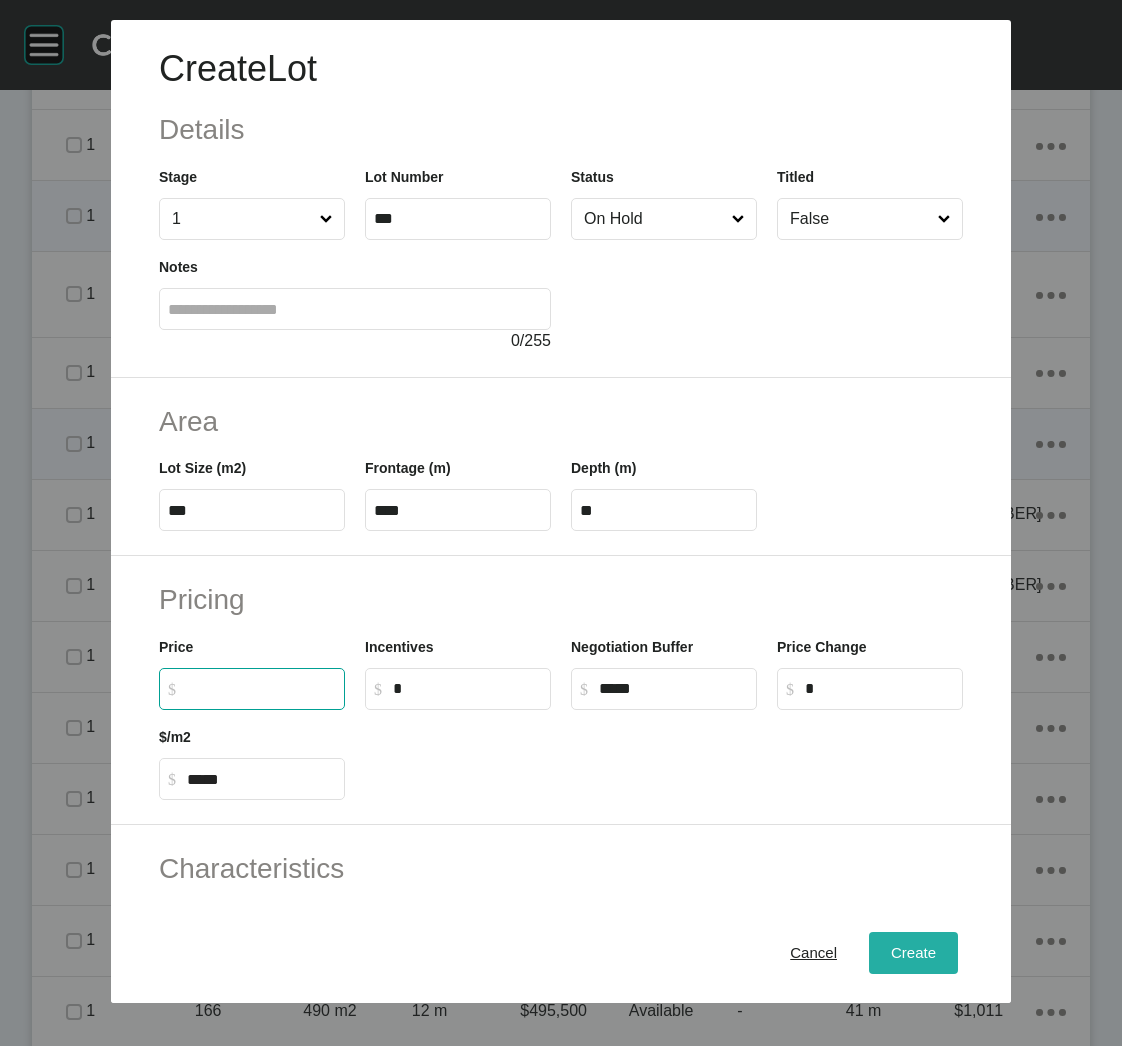 type 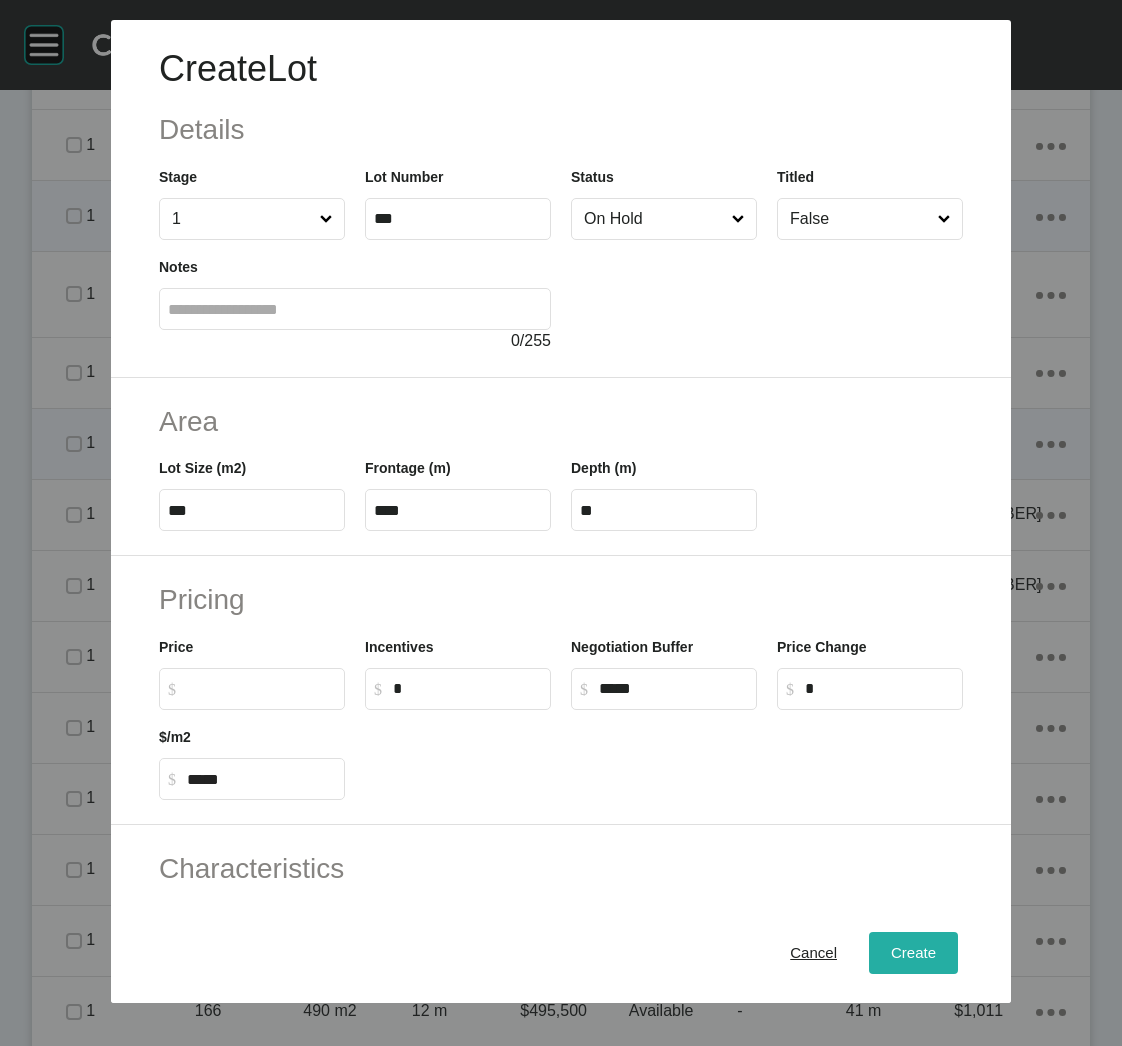 click on "Create" at bounding box center [913, 953] 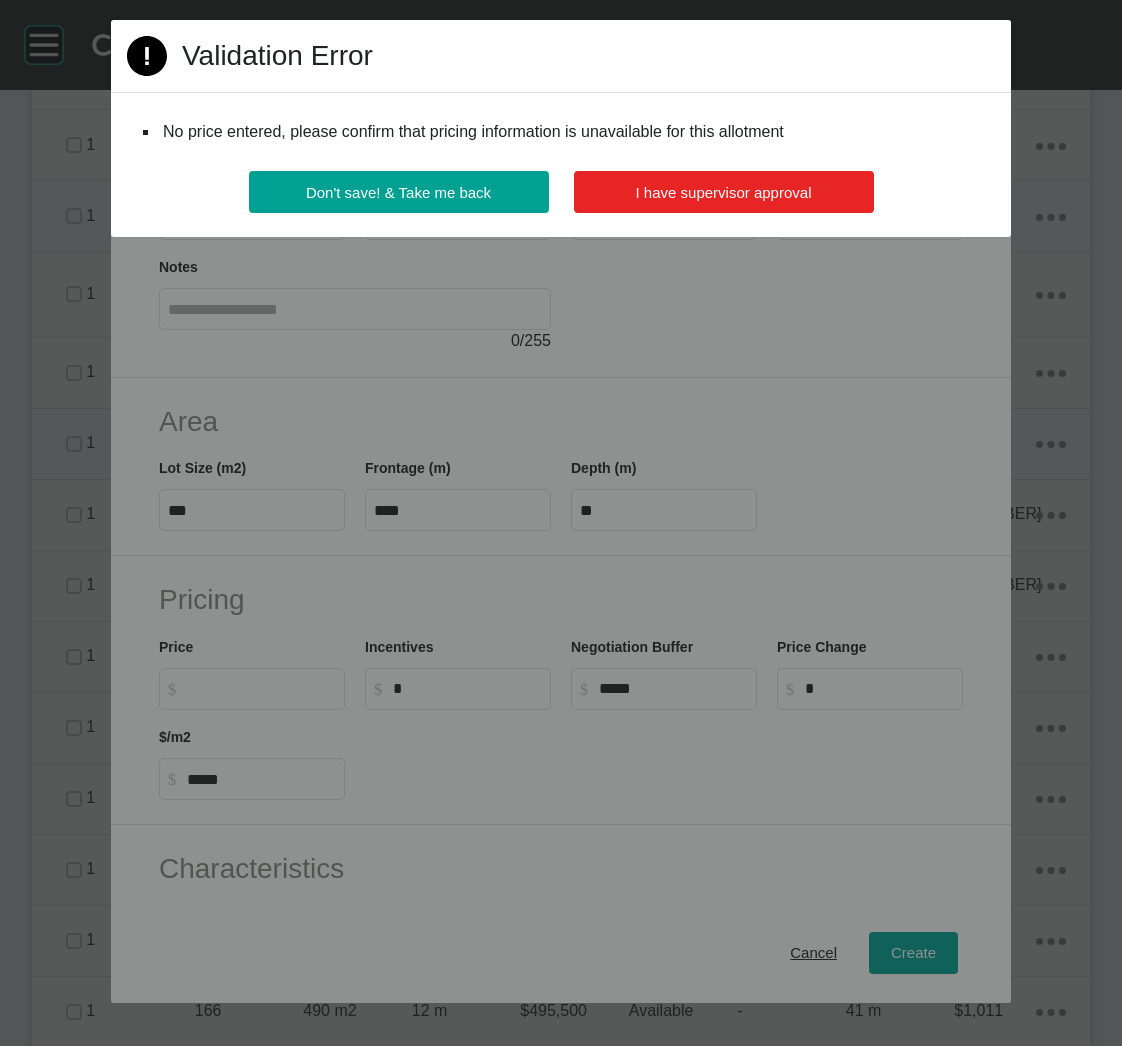 click on "I have supervisor approval" at bounding box center [724, 192] 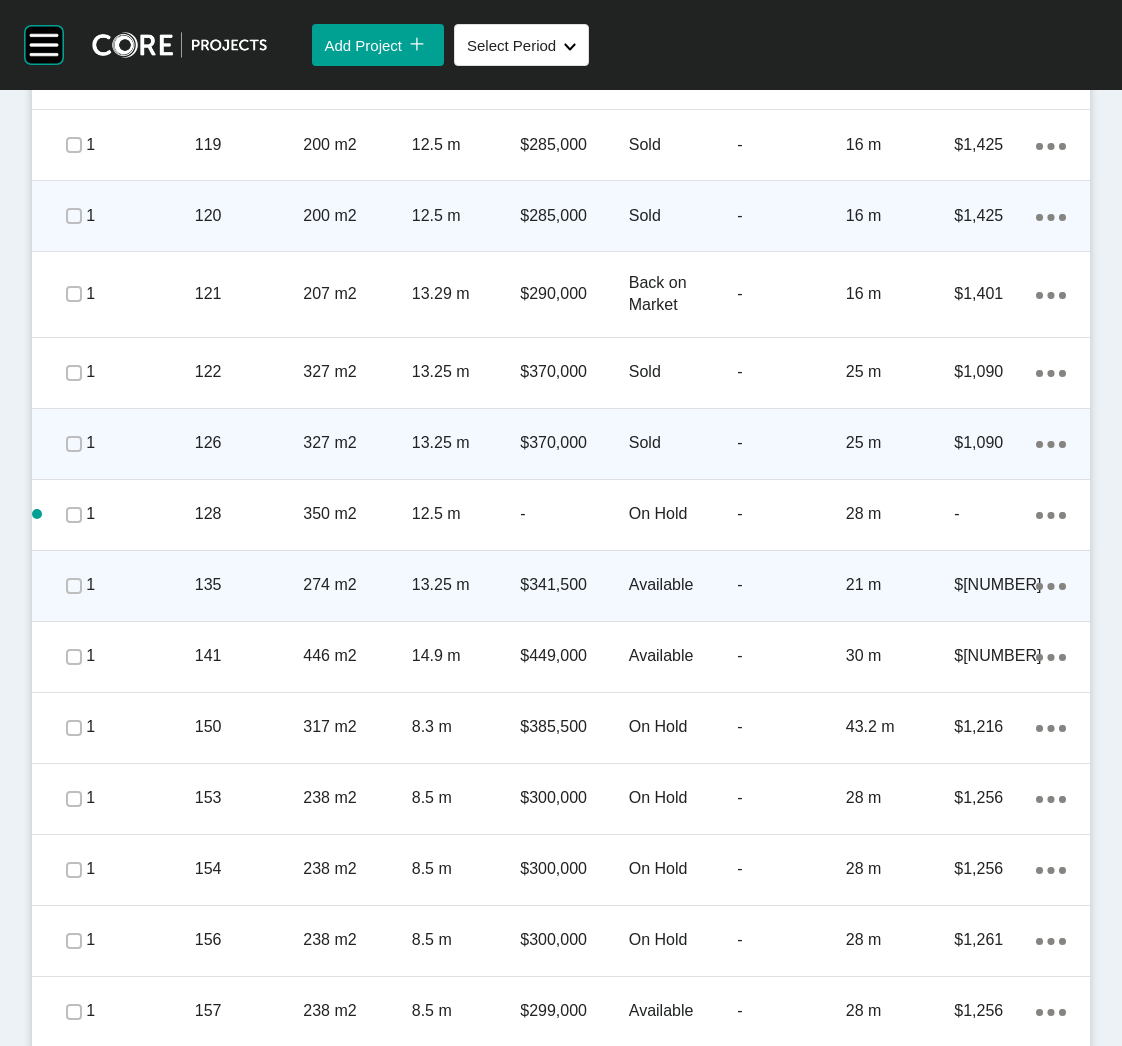 click on "Action Menu Dots Copy 6 Created with Sketch." at bounding box center (1051, 585) 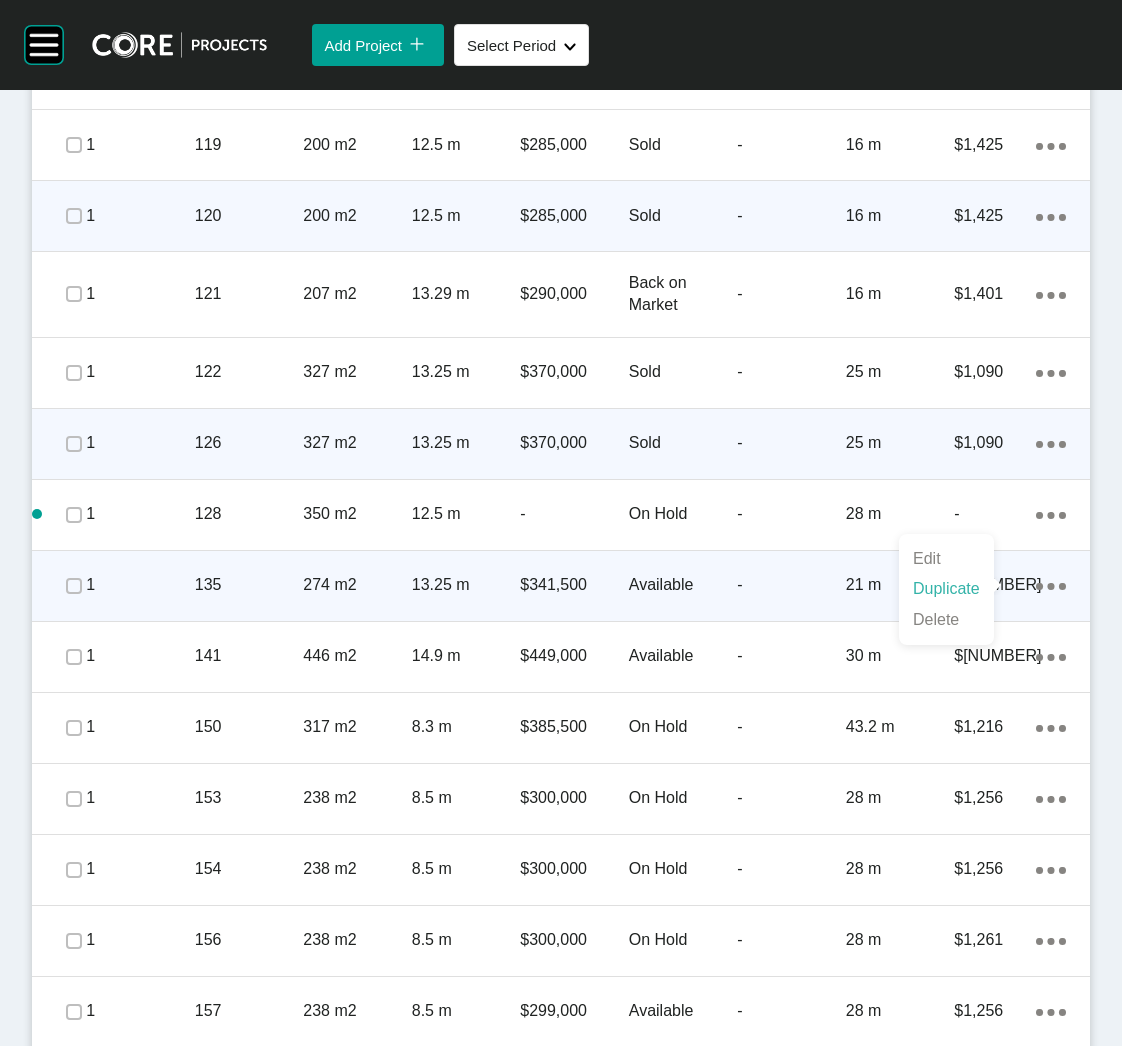 click on "Duplicate" at bounding box center [946, 589] 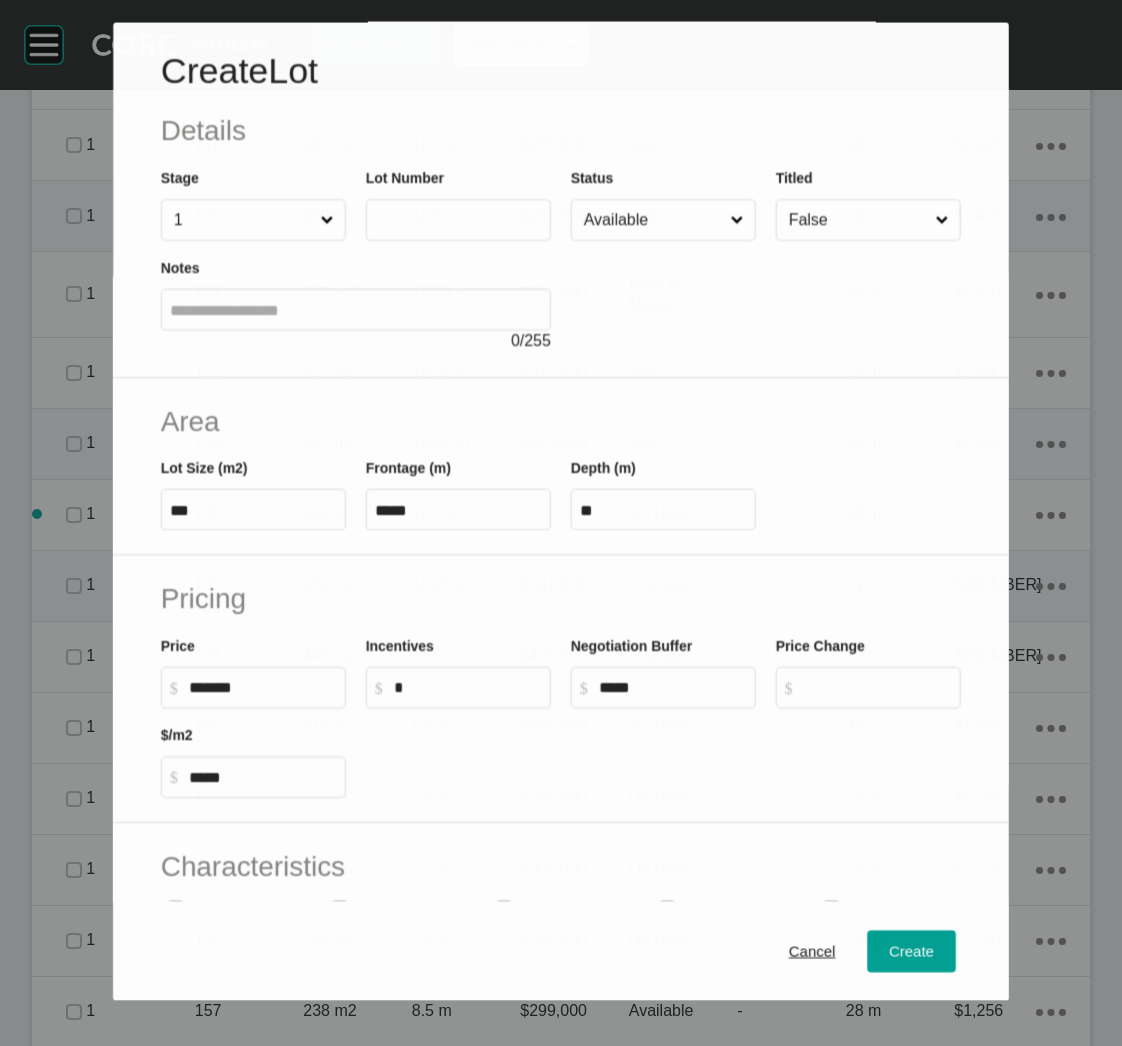 click at bounding box center [458, 220] 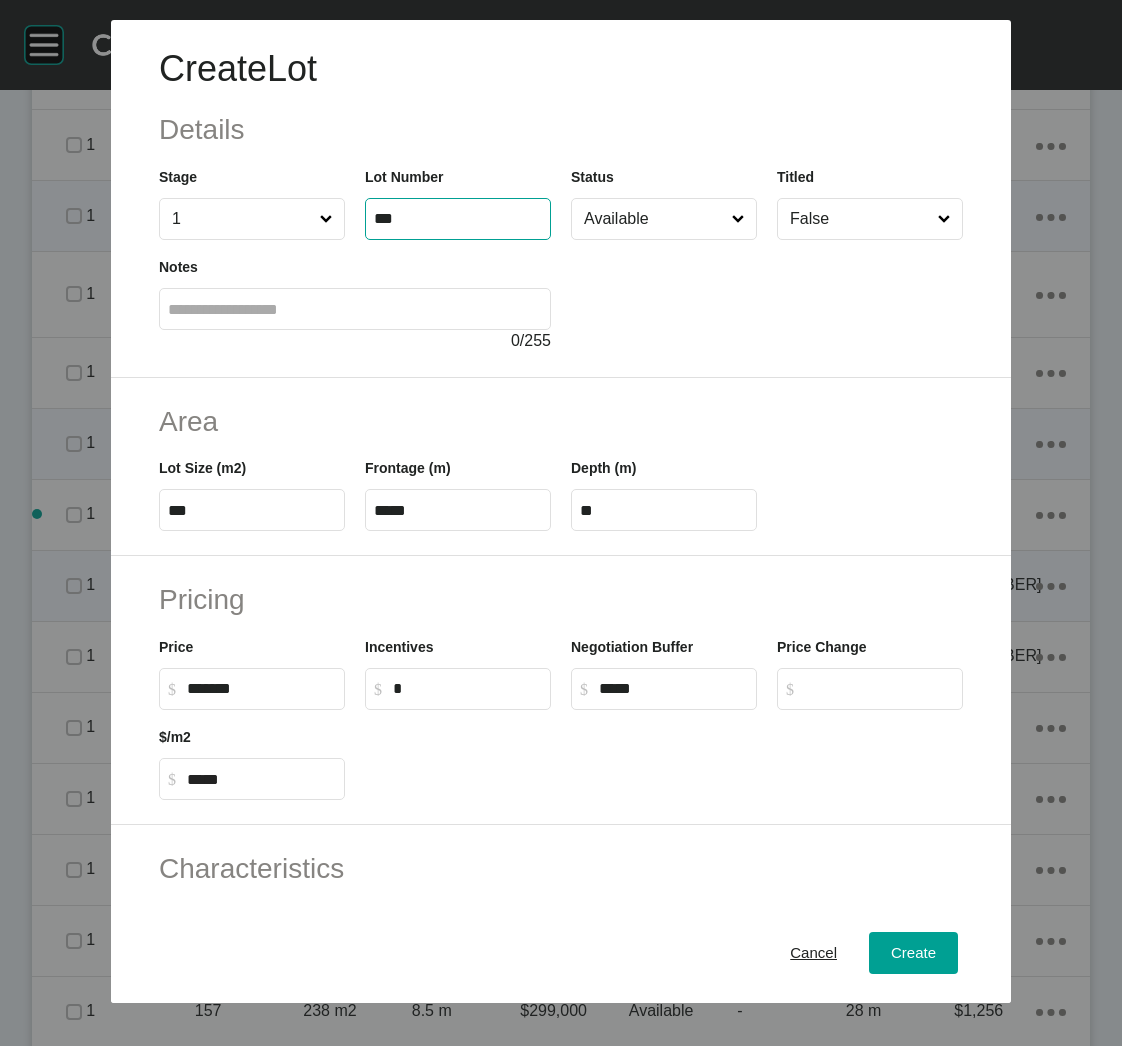 type on "***" 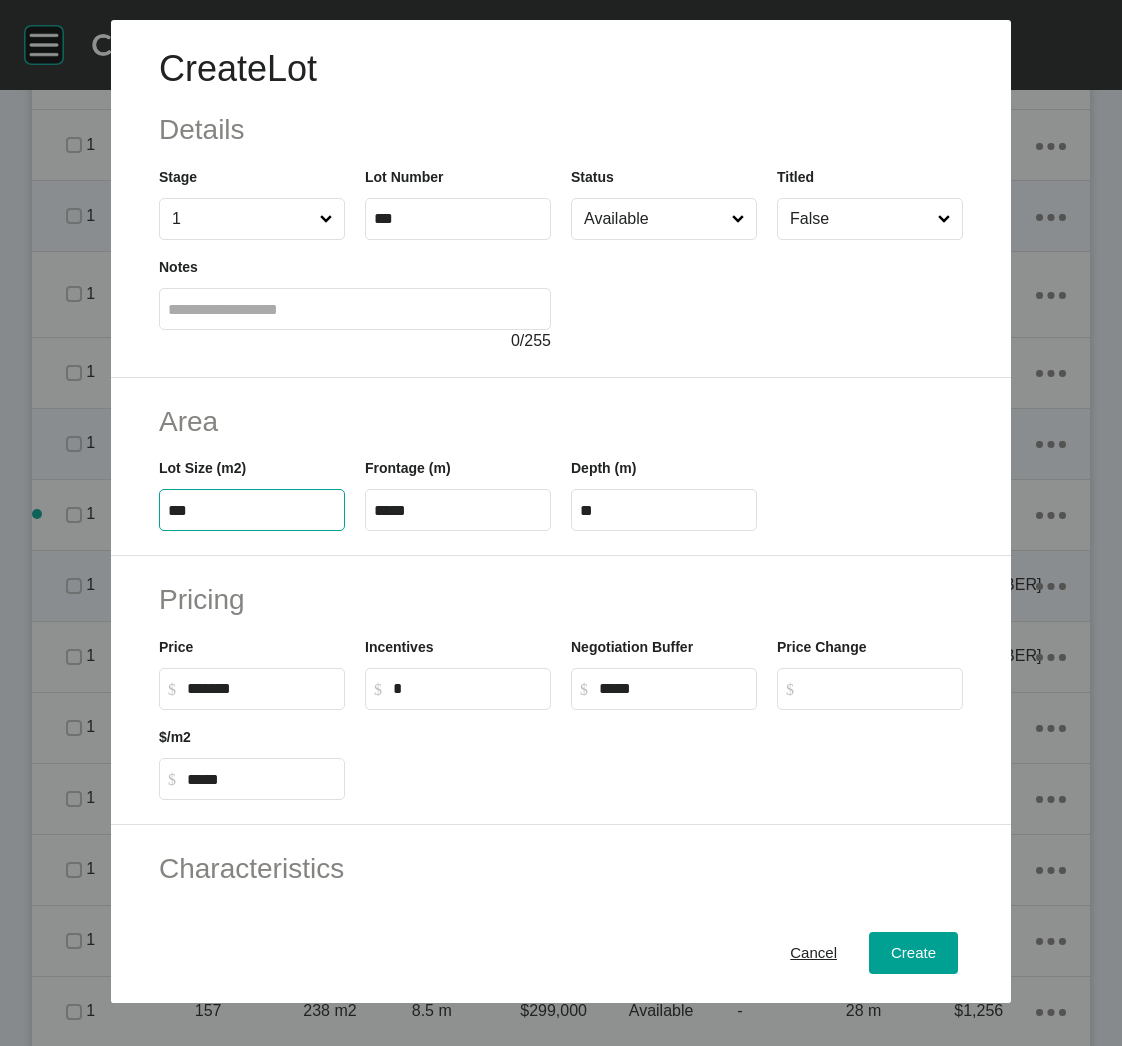 drag, startPoint x: 166, startPoint y: 501, endPoint x: 148, endPoint y: 501, distance: 18 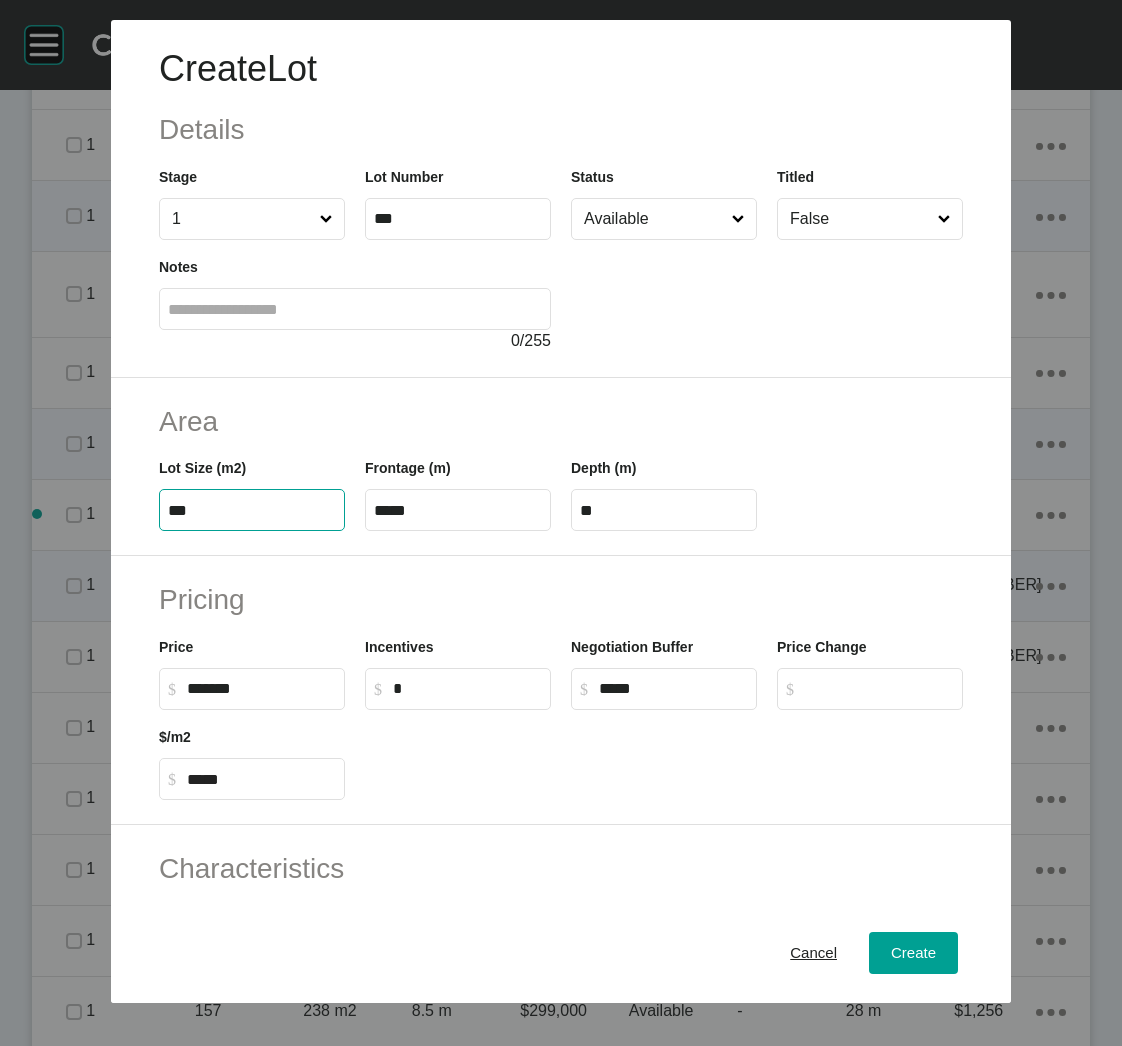 type on "***" 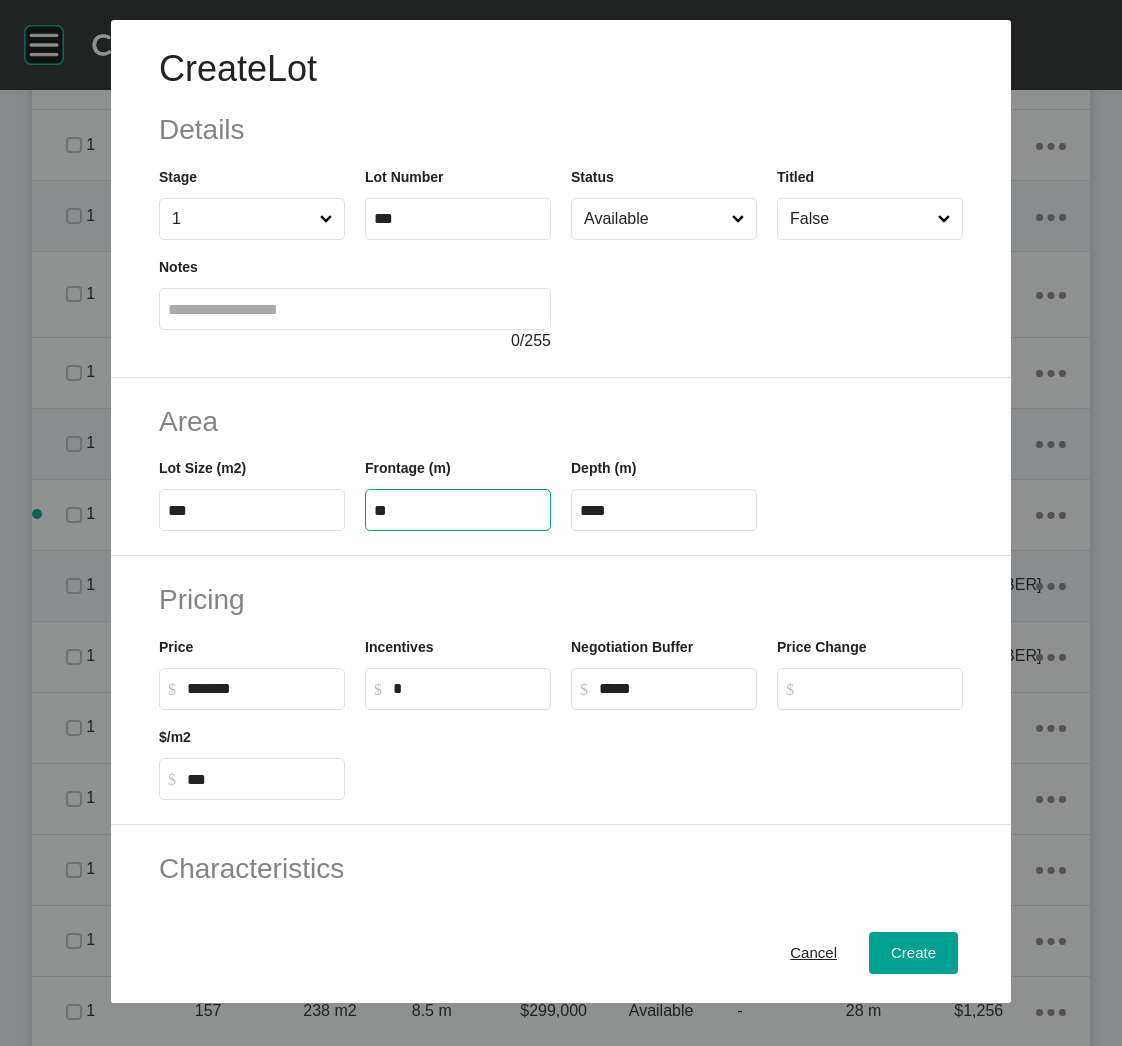 type on "*" 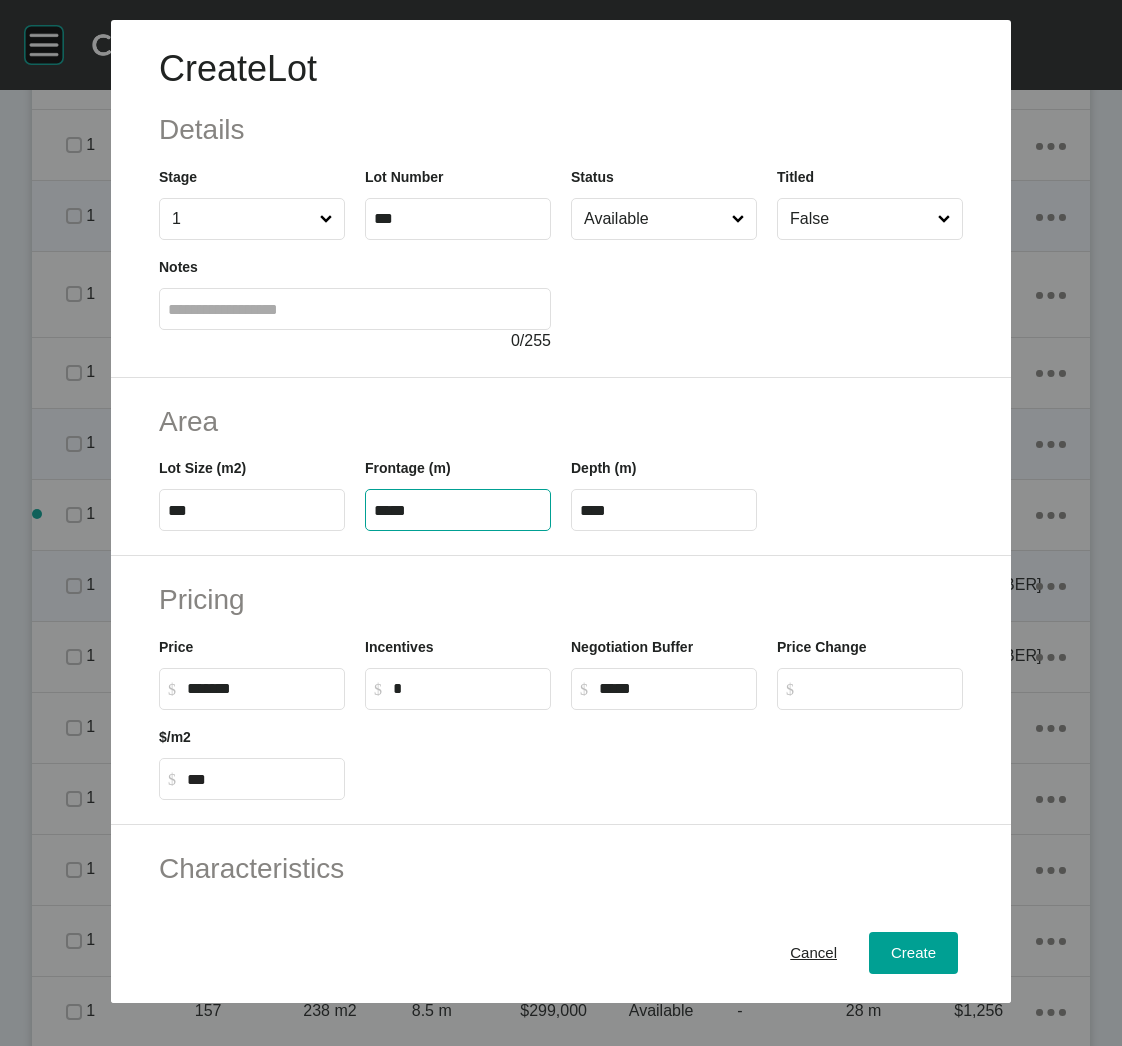 type on "*****" 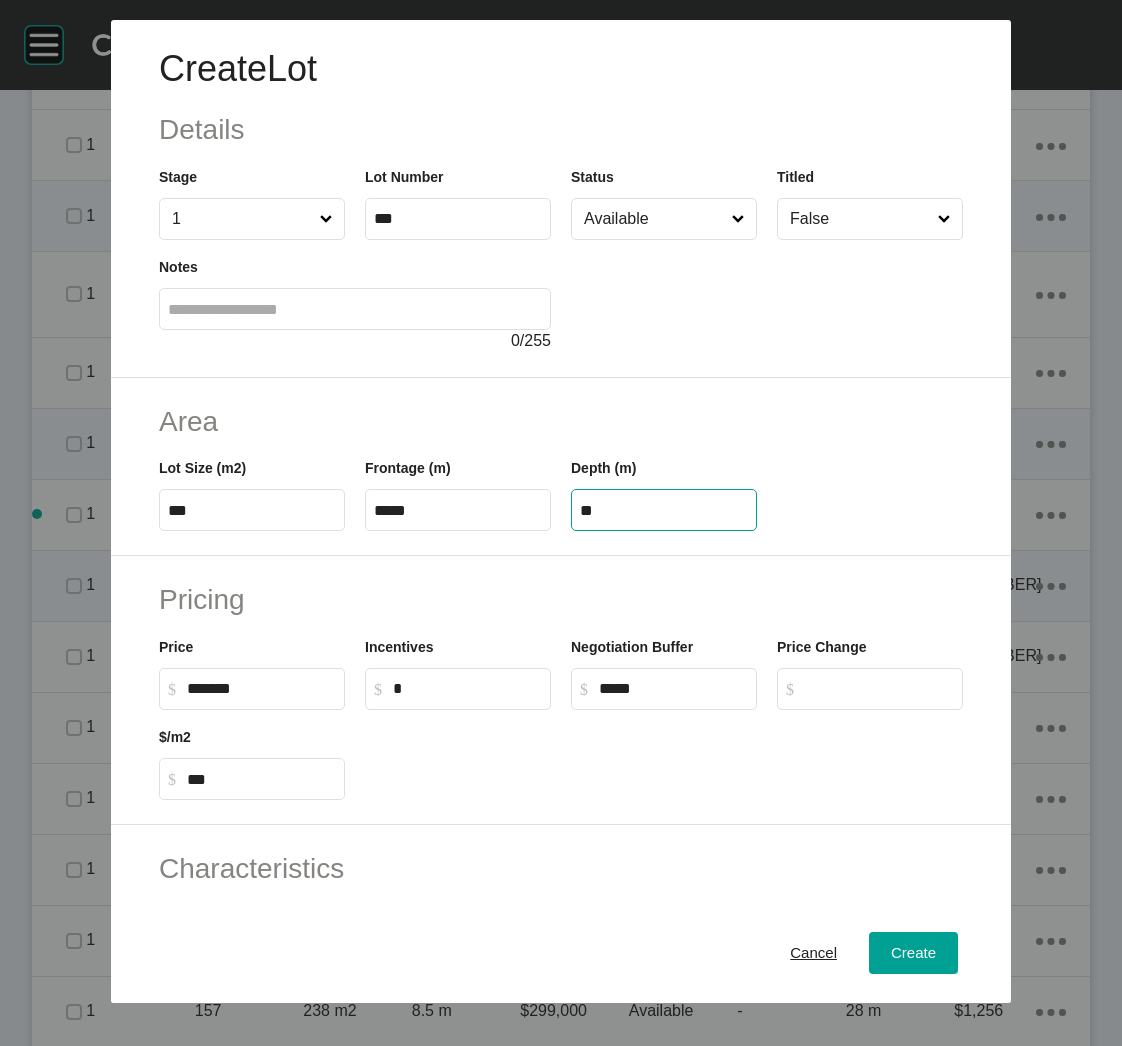 type on "**" 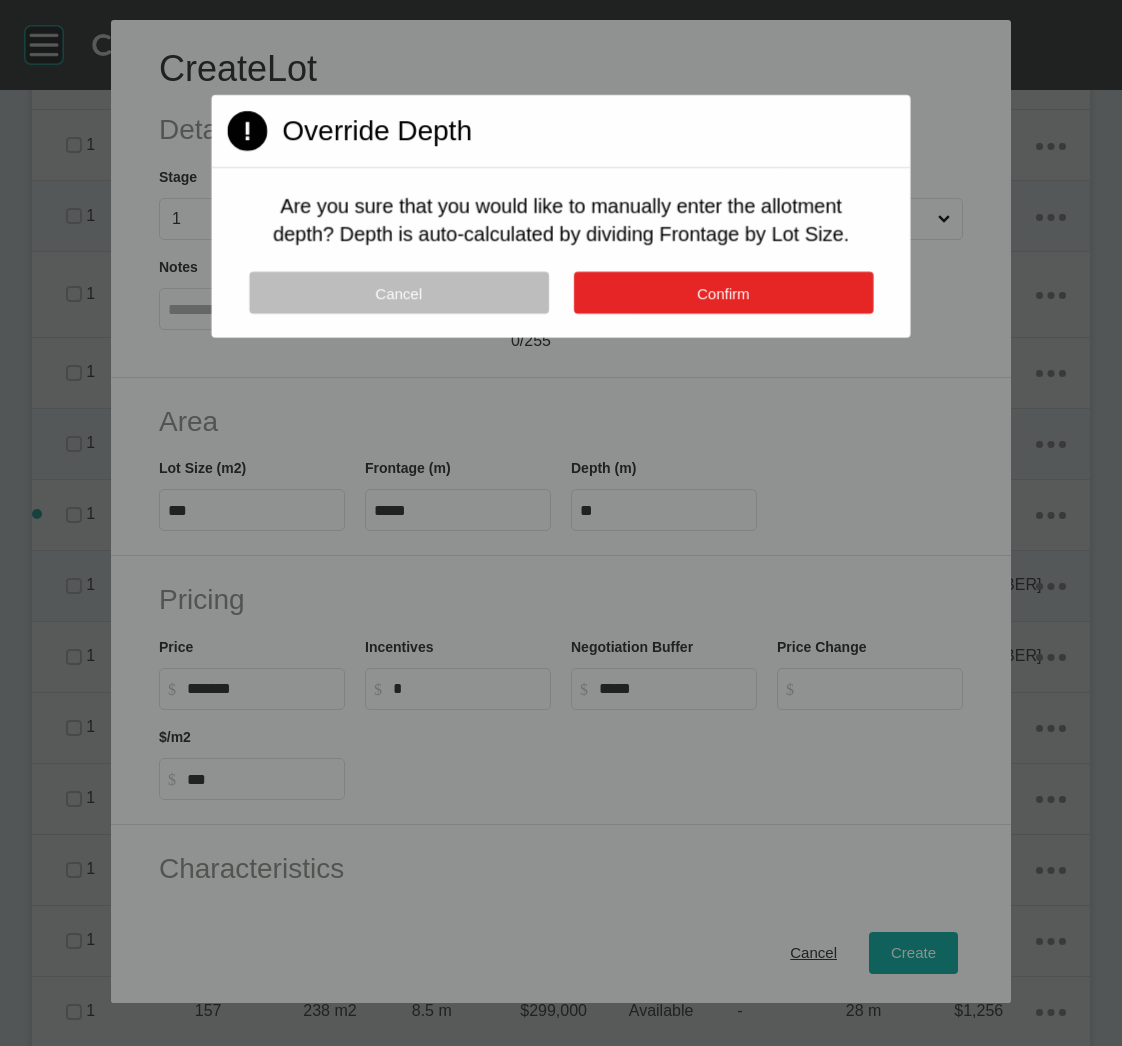 click on "Confirm" at bounding box center [723, 293] 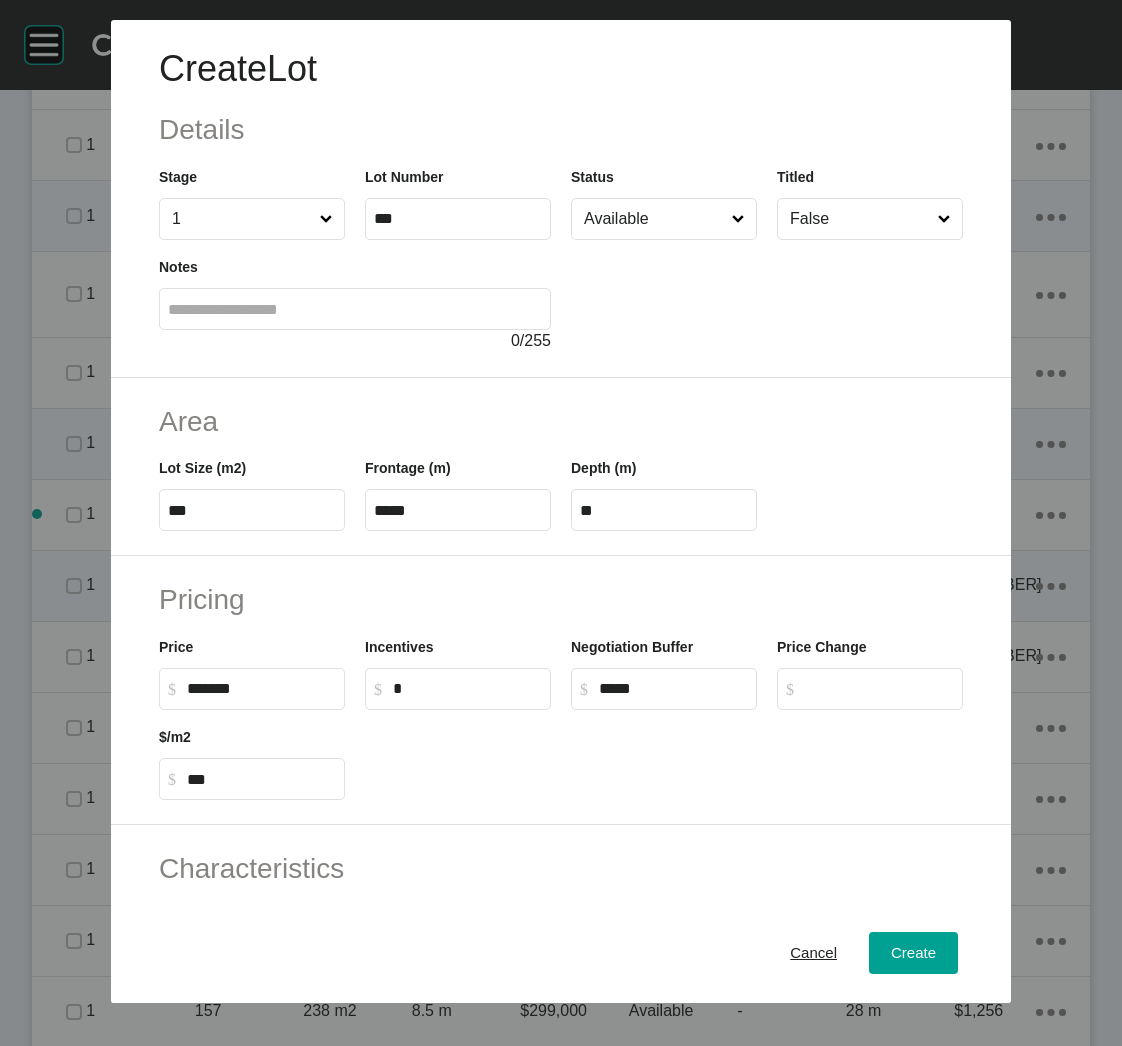 click on "$ Created with Sketch. $ *******" at bounding box center [252, 689] 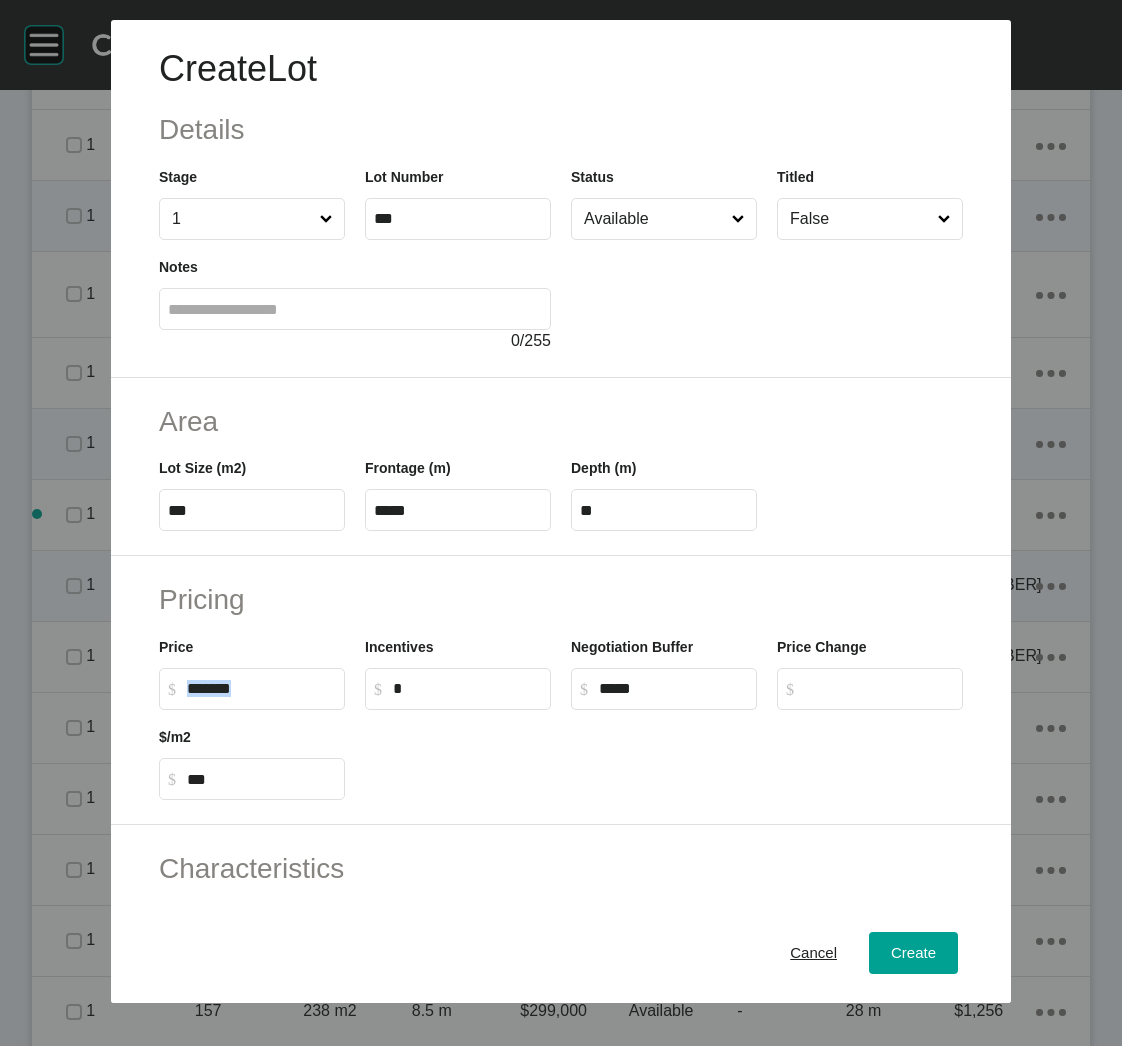 click on "$ Created with Sketch. $ *******" at bounding box center (252, 689) 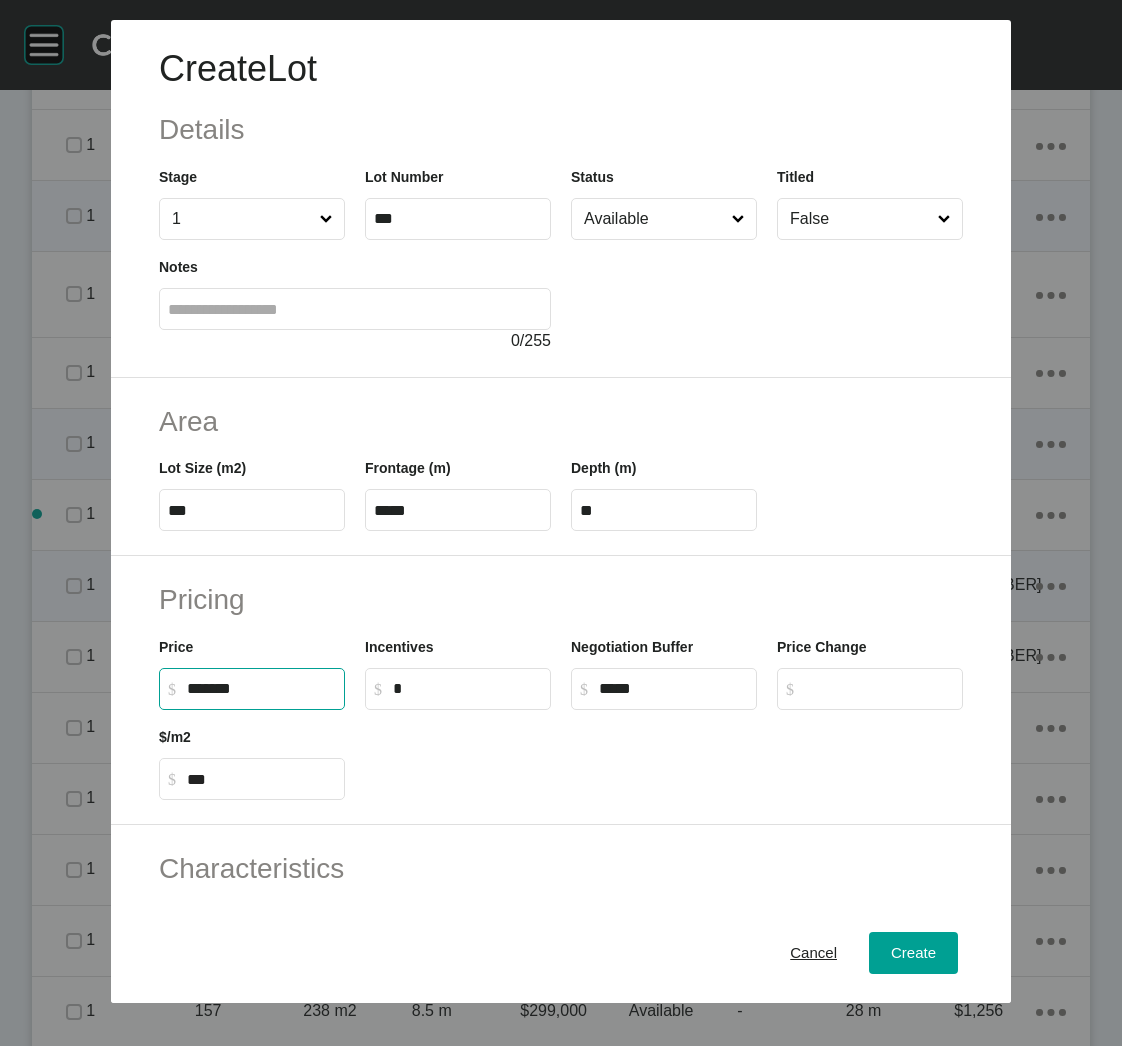 click on "$ Created with Sketch. $ *******" at bounding box center (252, 689) 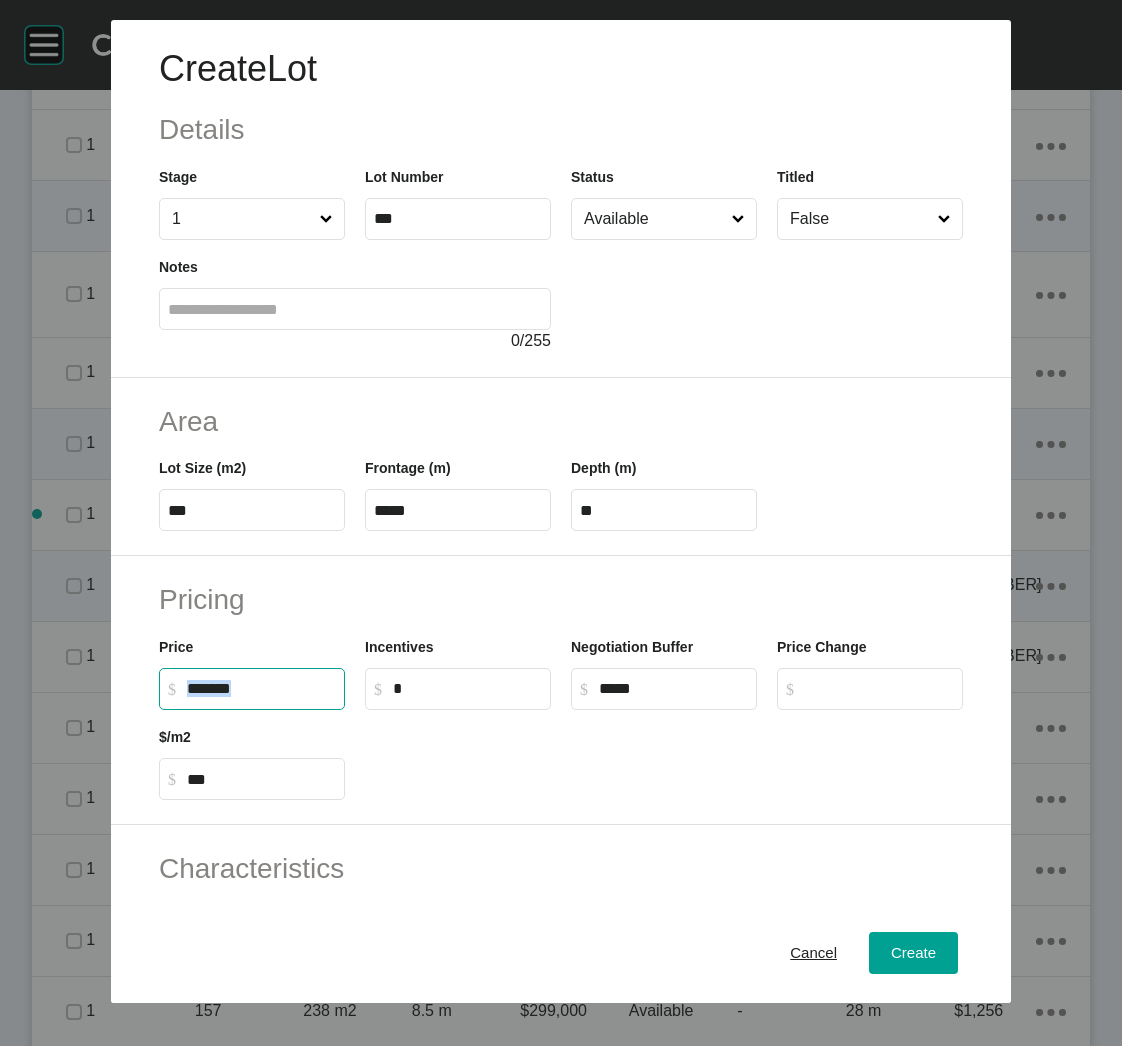 click on "$ Created with Sketch. $ *******" at bounding box center [252, 689] 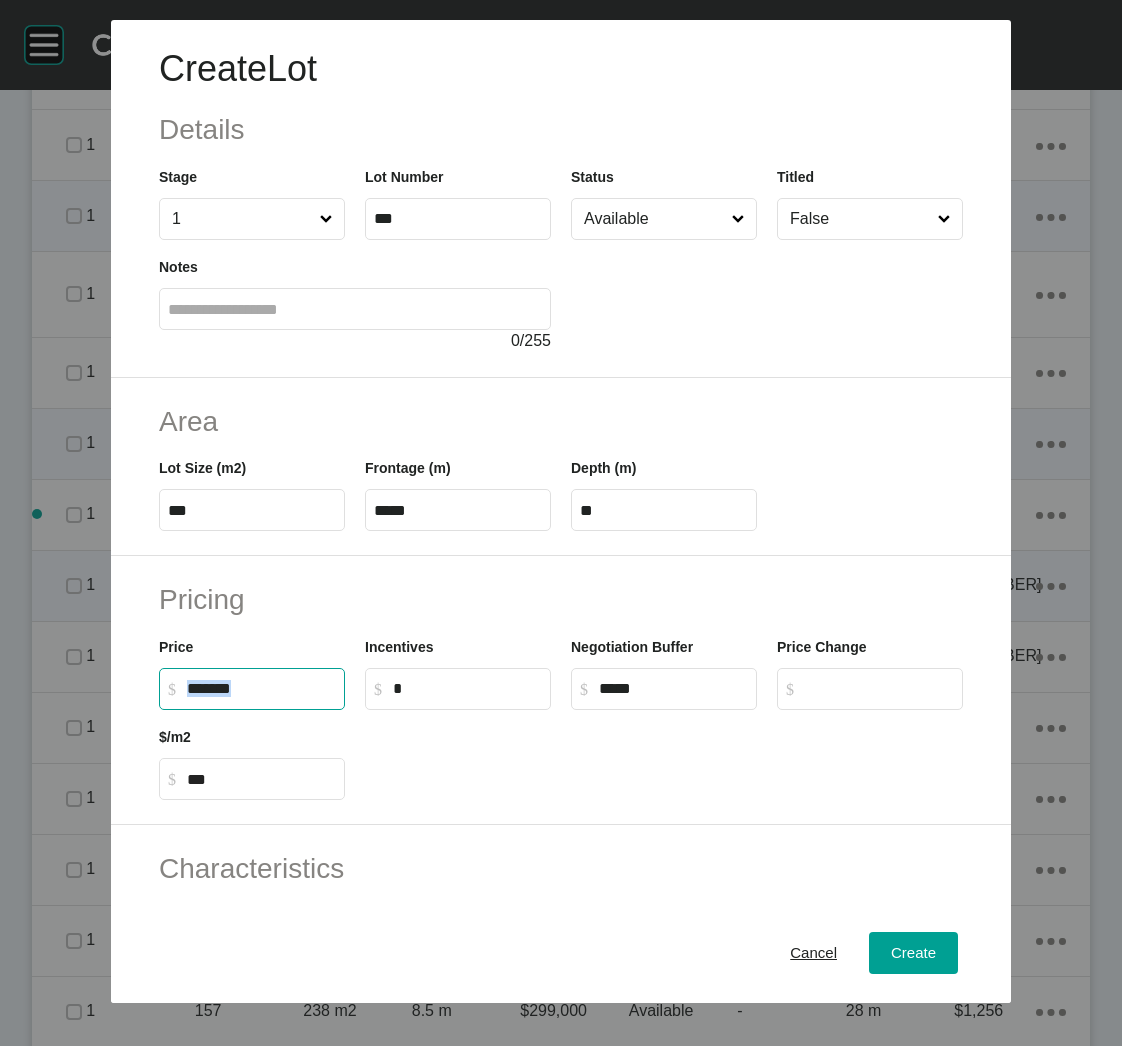 click on "*******" at bounding box center (261, 688) 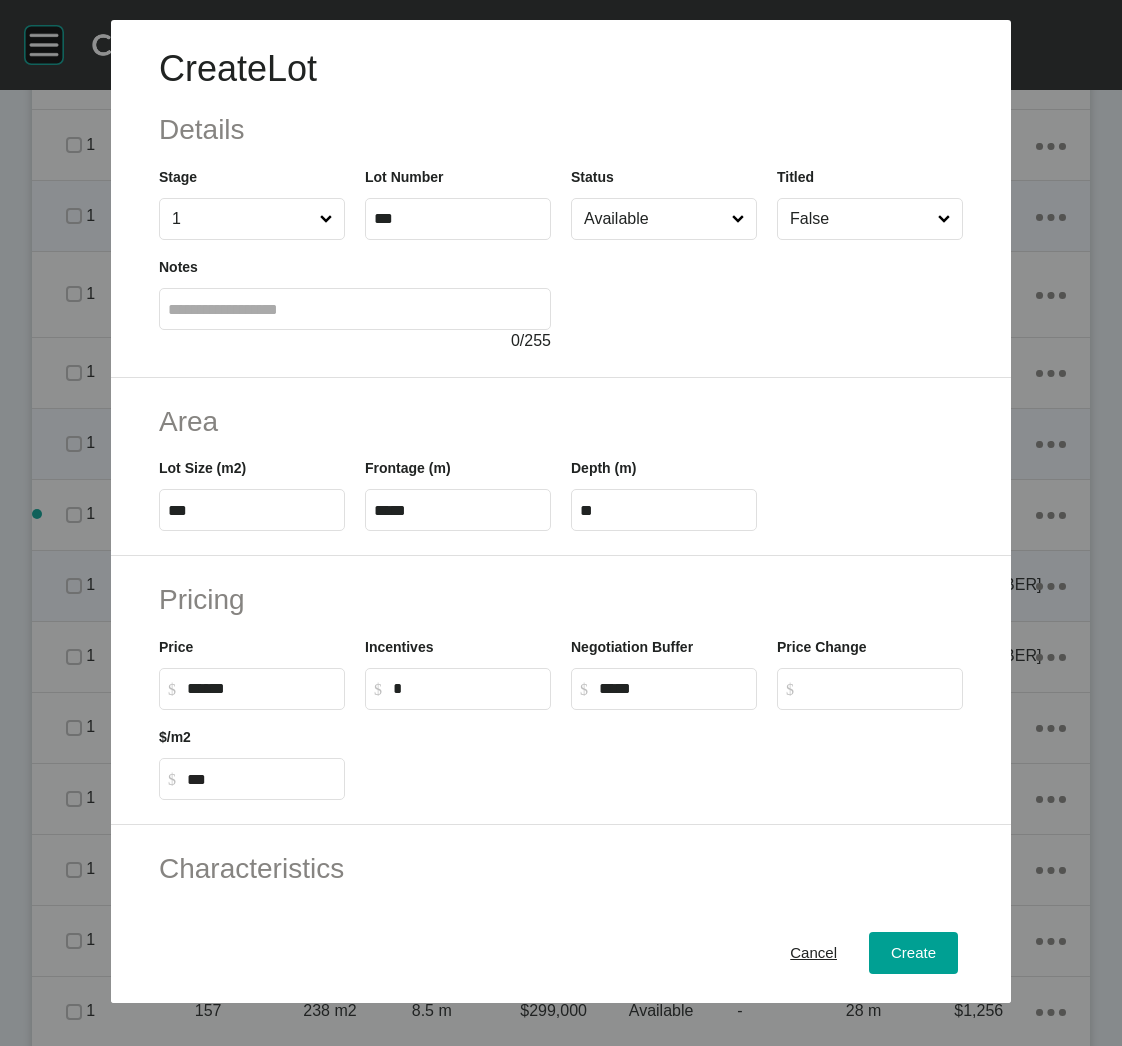 drag, startPoint x: 269, startPoint y: 699, endPoint x: 231, endPoint y: 684, distance: 40.853397 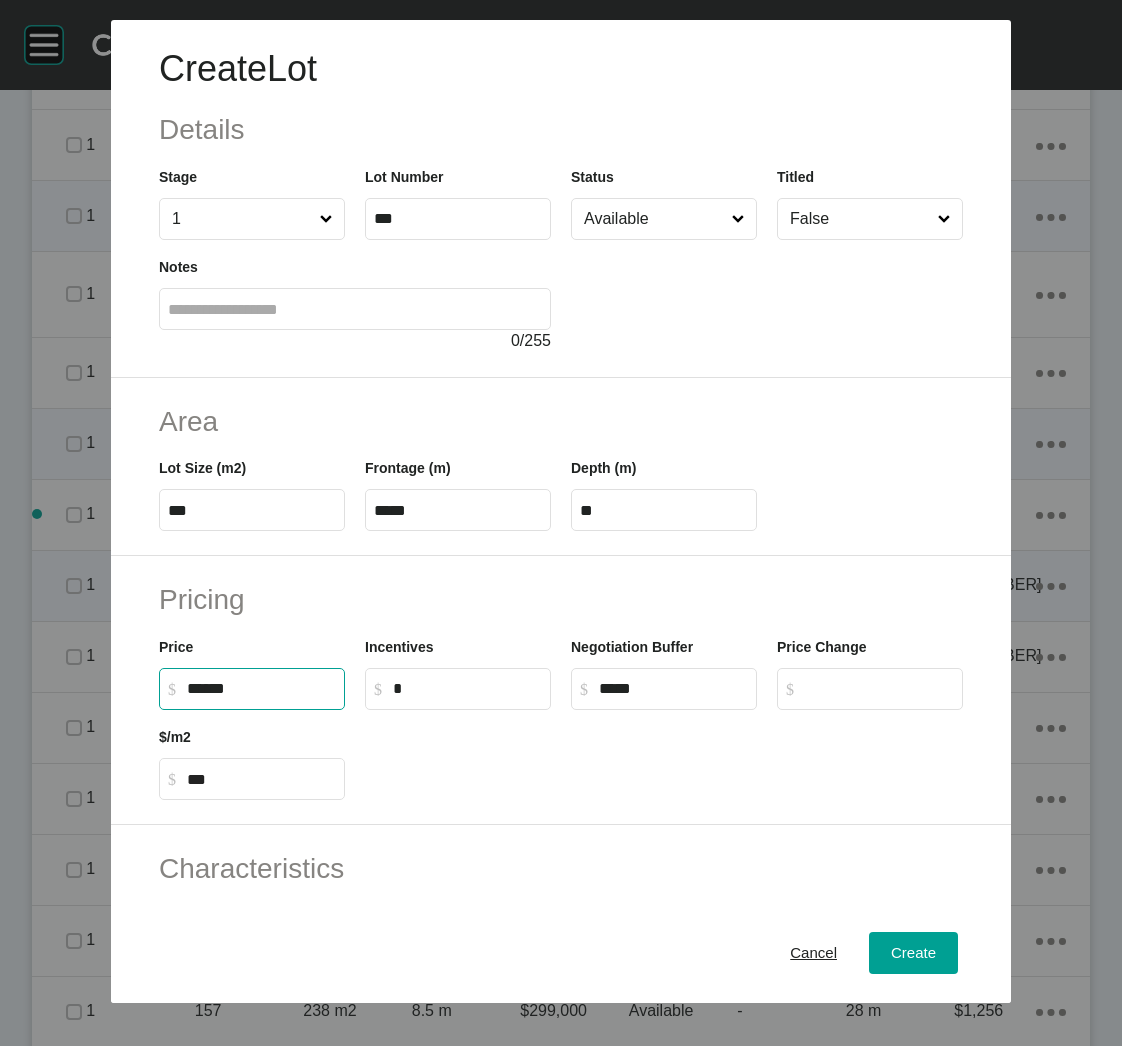click on "******" at bounding box center [261, 688] 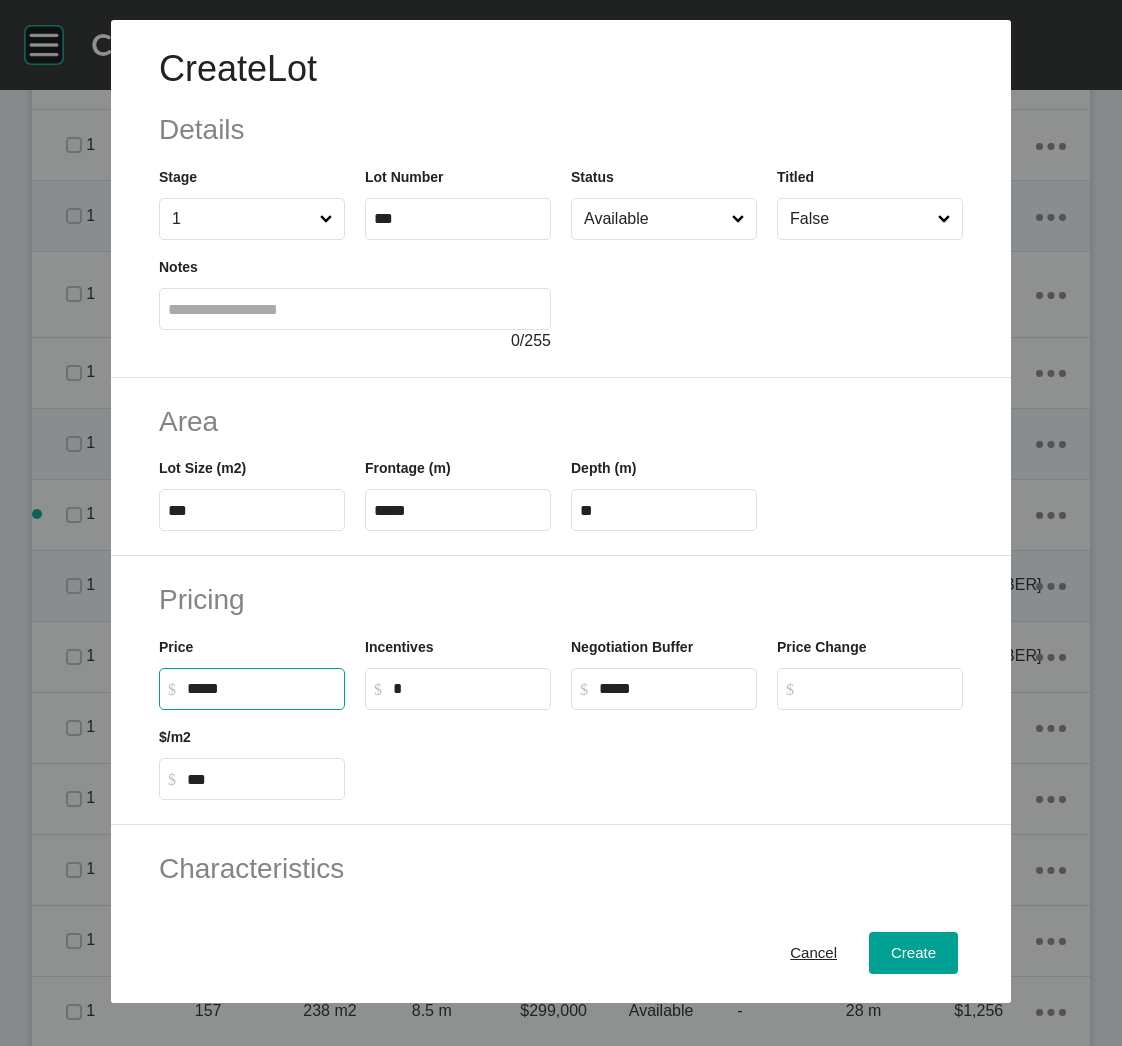 click on "*****" at bounding box center [261, 688] 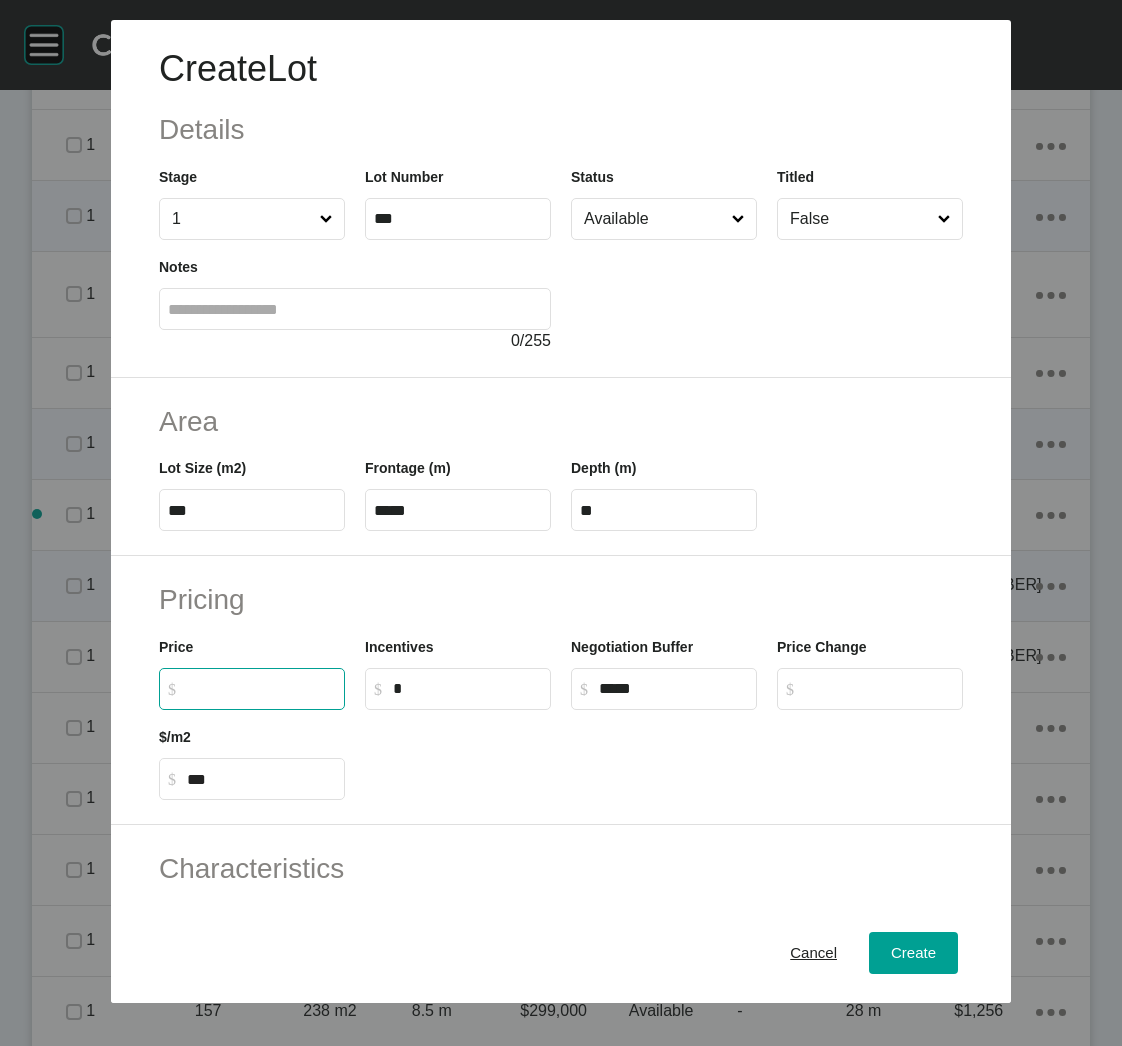 type 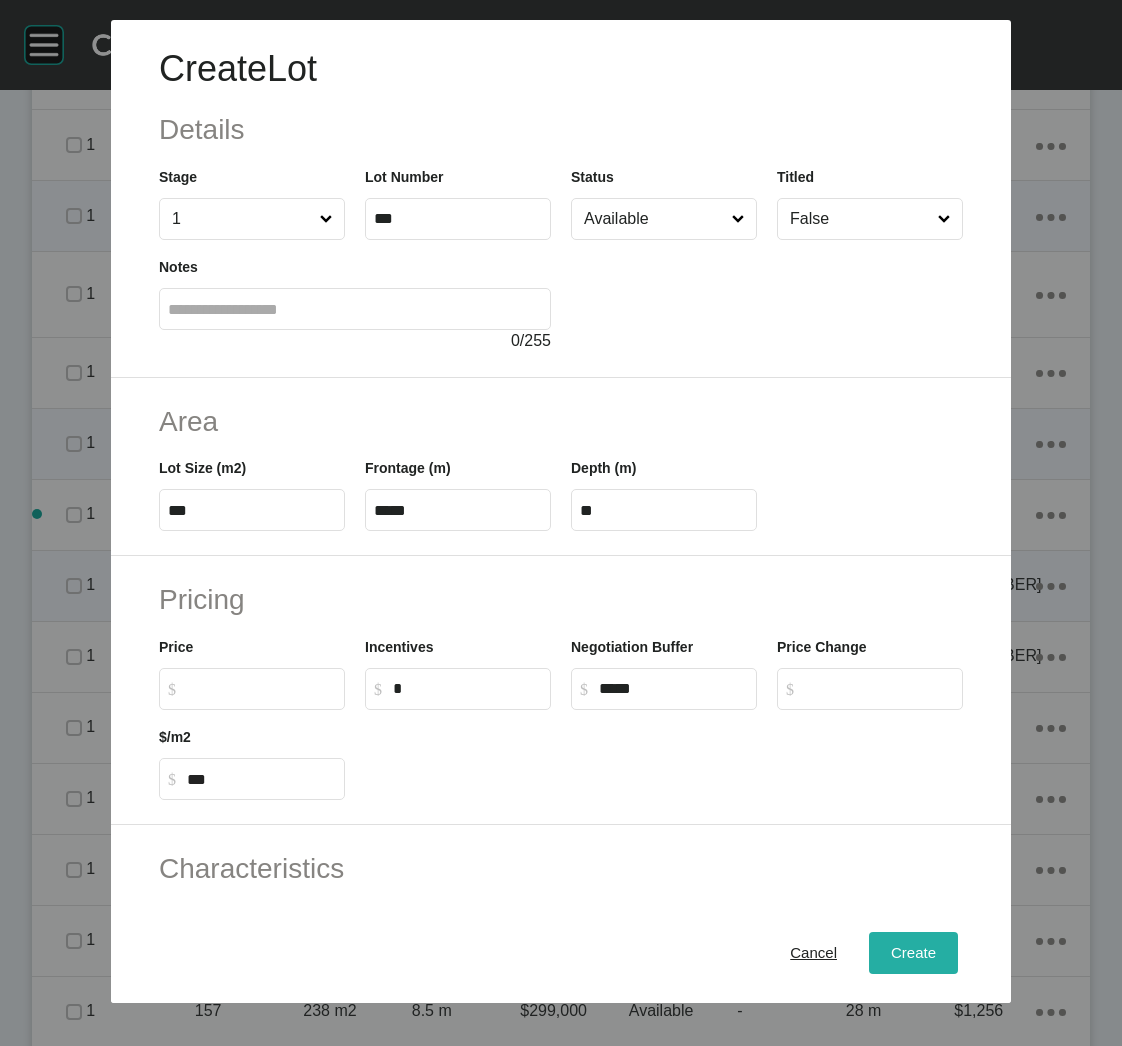 click on "Create" at bounding box center [913, 953] 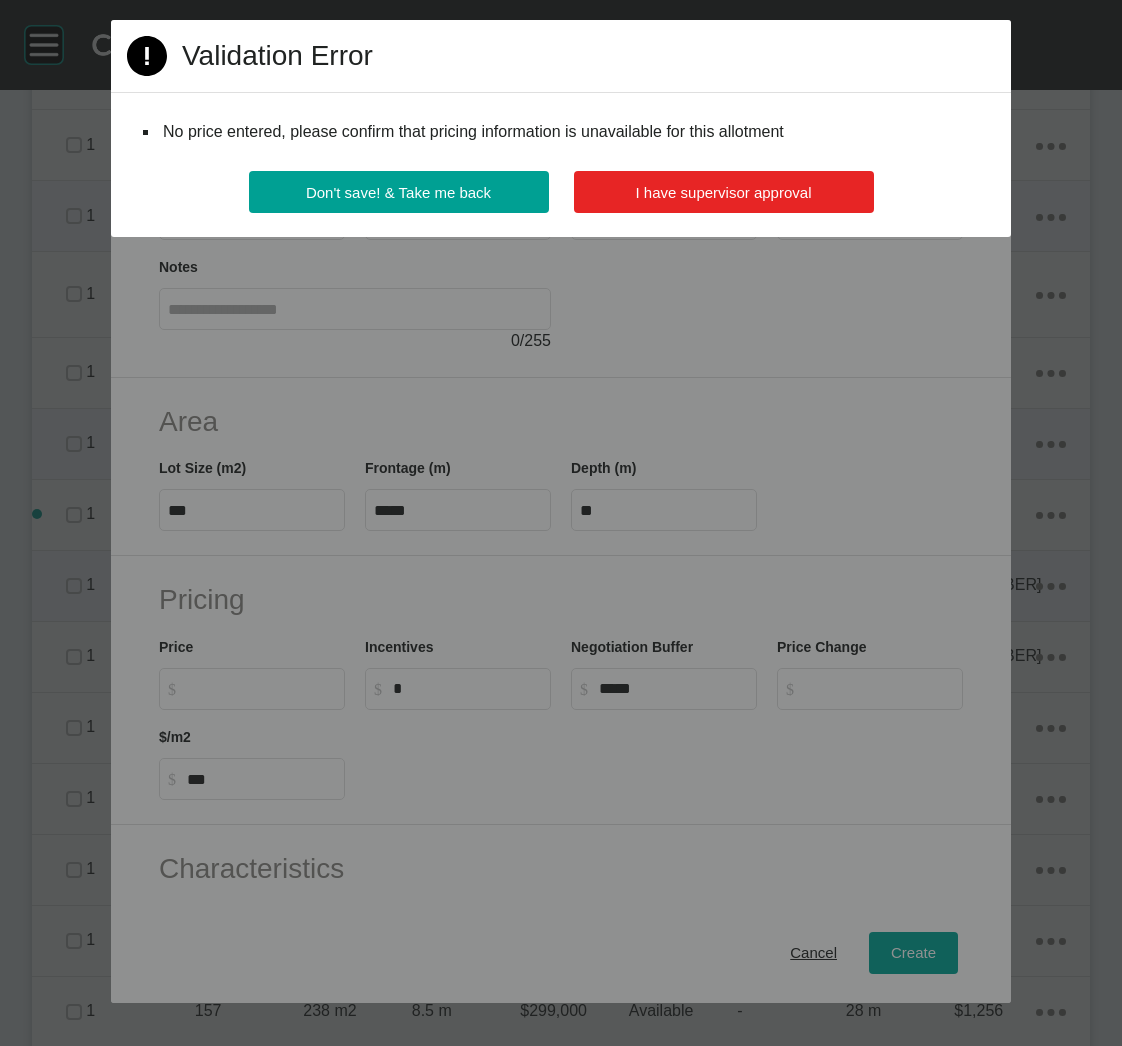 click on "I have supervisor approval" at bounding box center (724, 192) 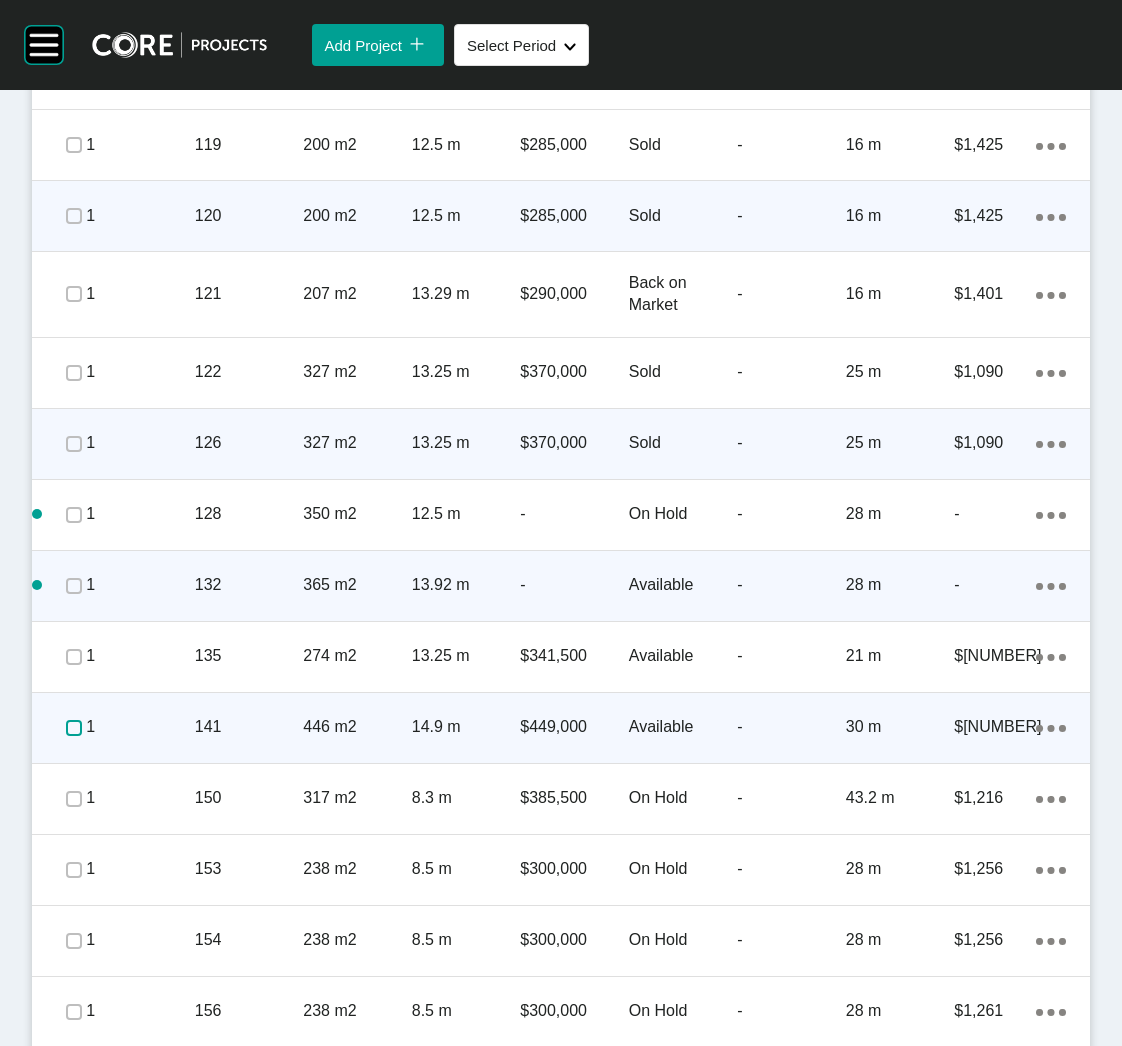 click at bounding box center [74, 728] 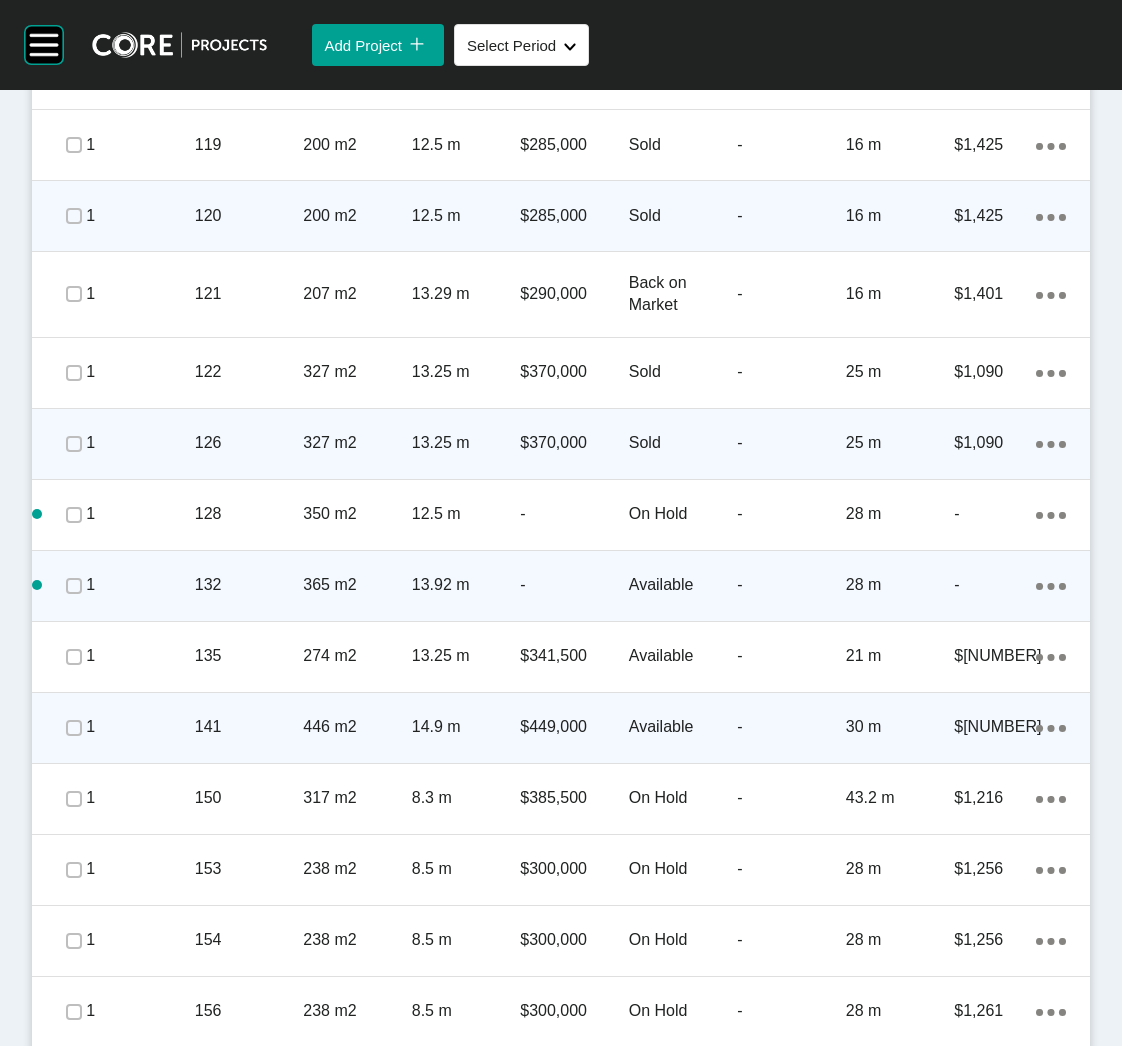 click on "Action Menu Dots Copy 6 Created with Sketch." 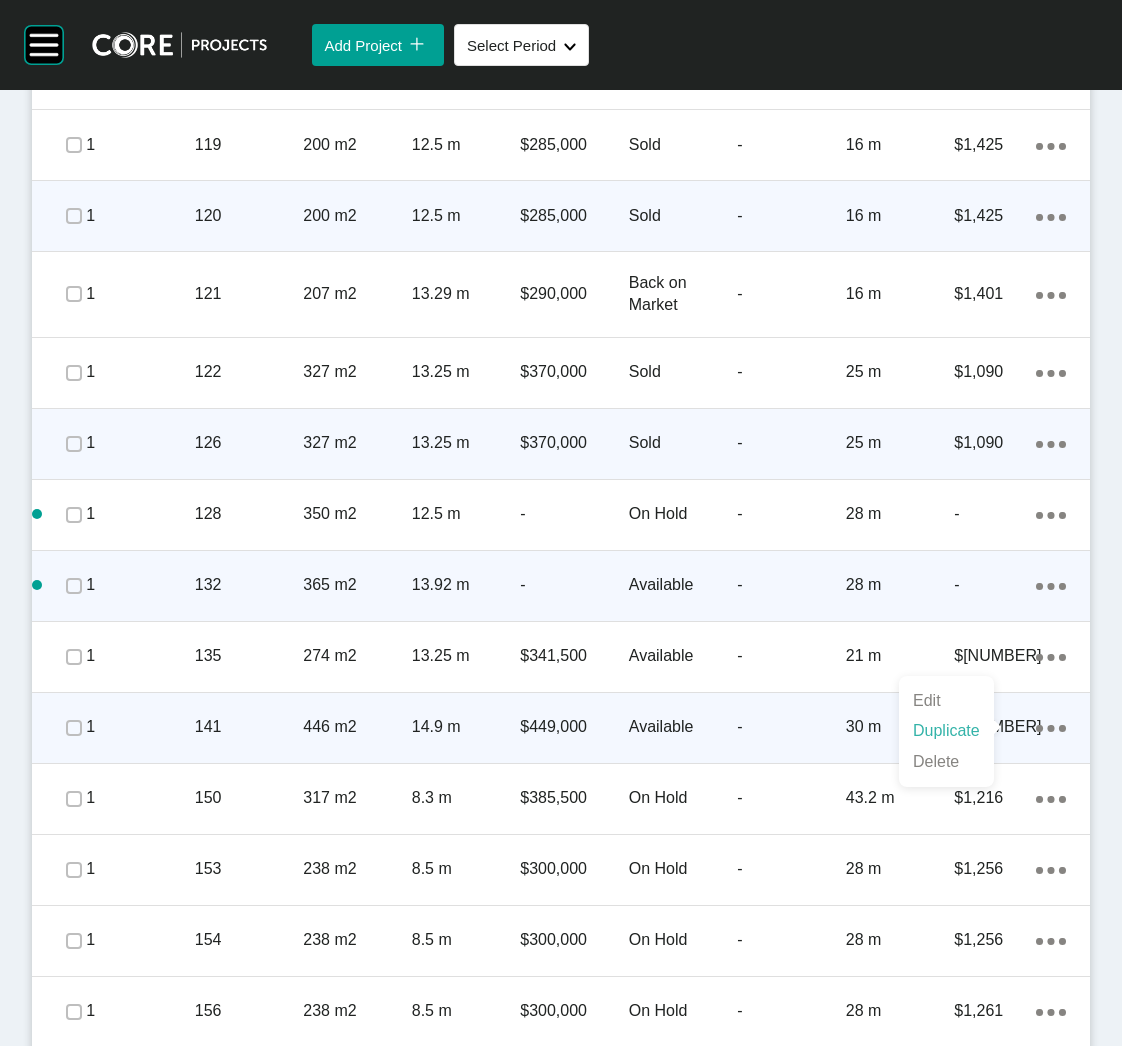 click on "Duplicate" at bounding box center (946, 731) 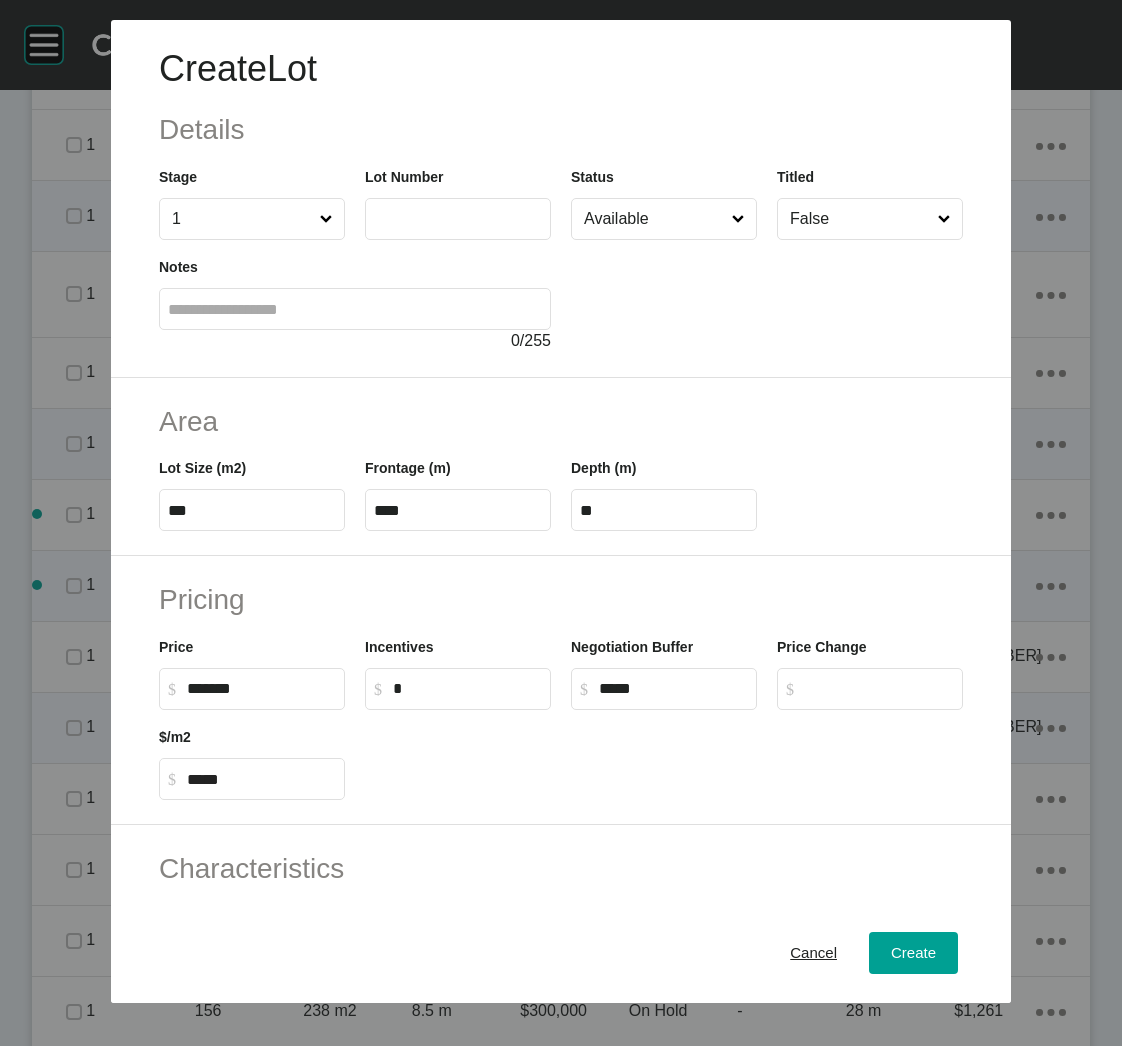 click at bounding box center (458, 218) 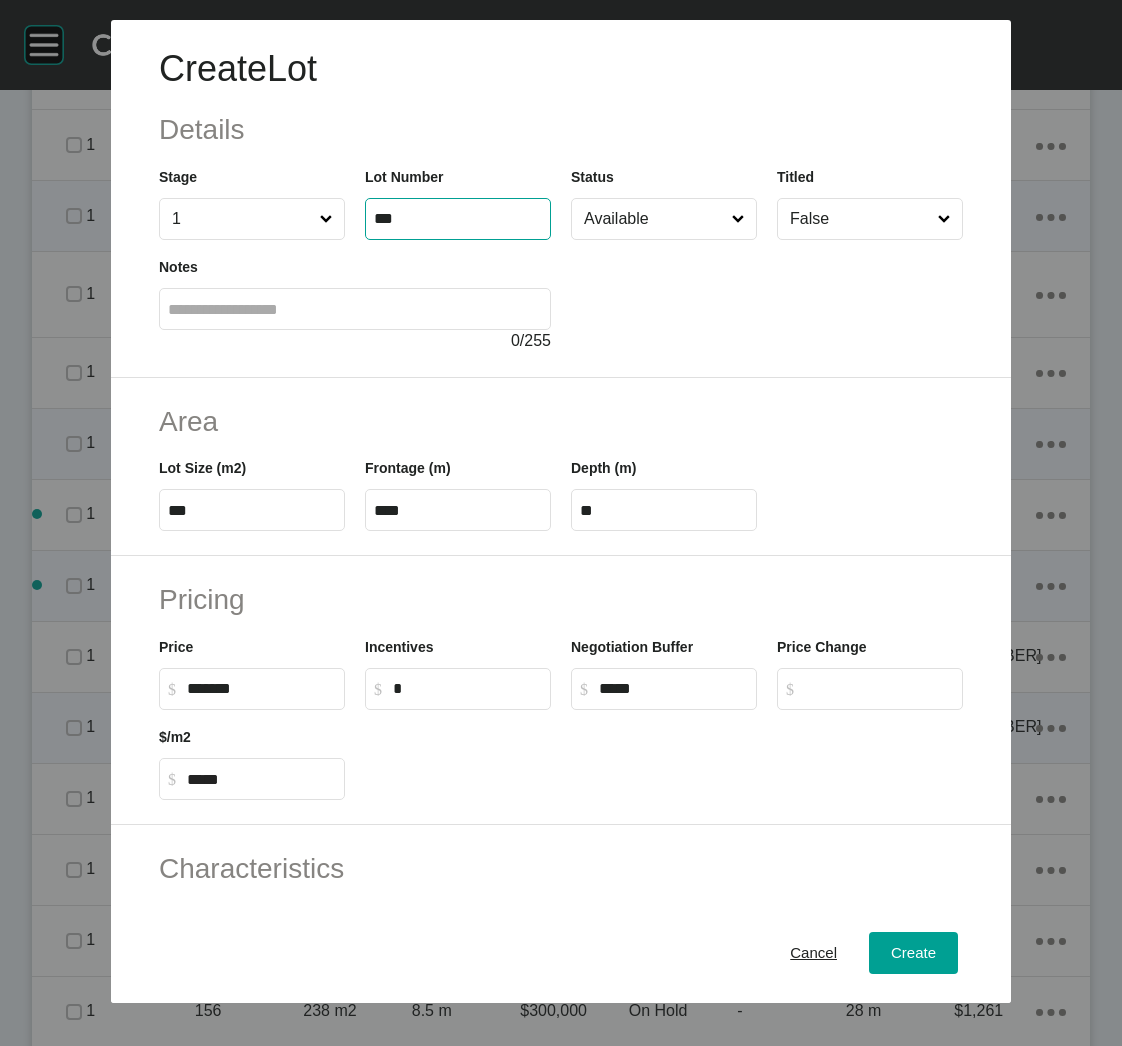 type on "***" 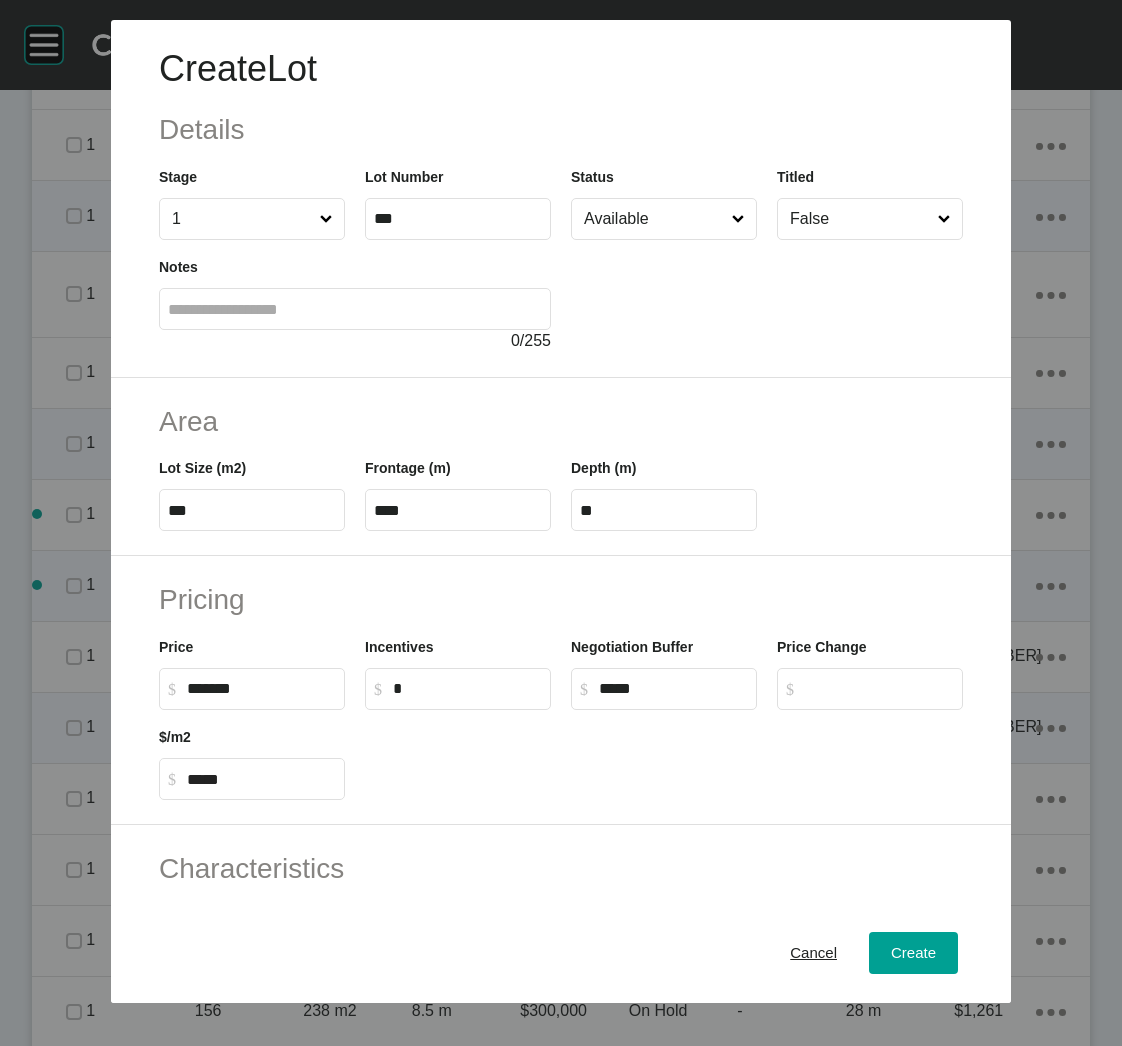 type on "*******" 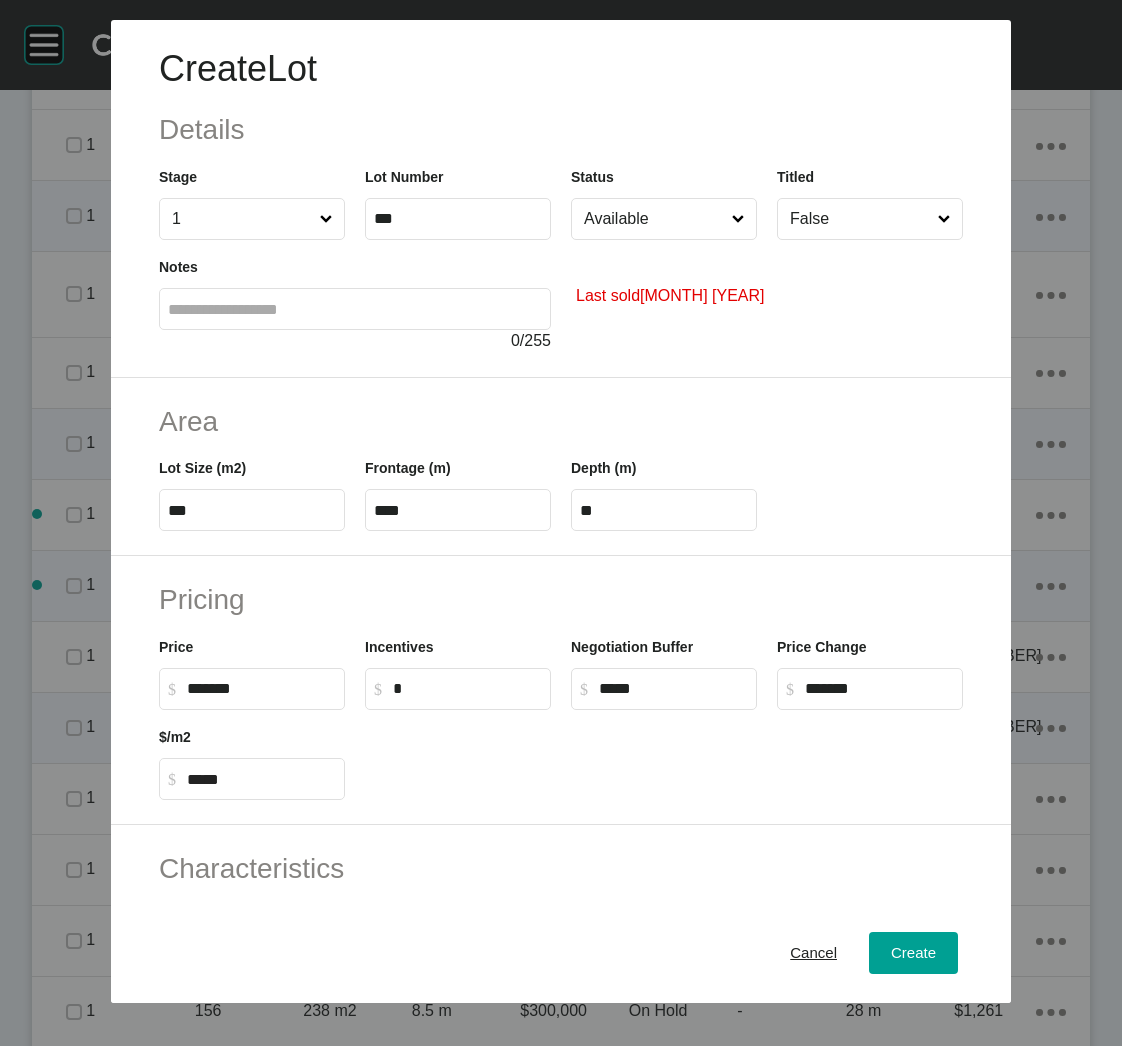click on "Available" at bounding box center [654, 219] 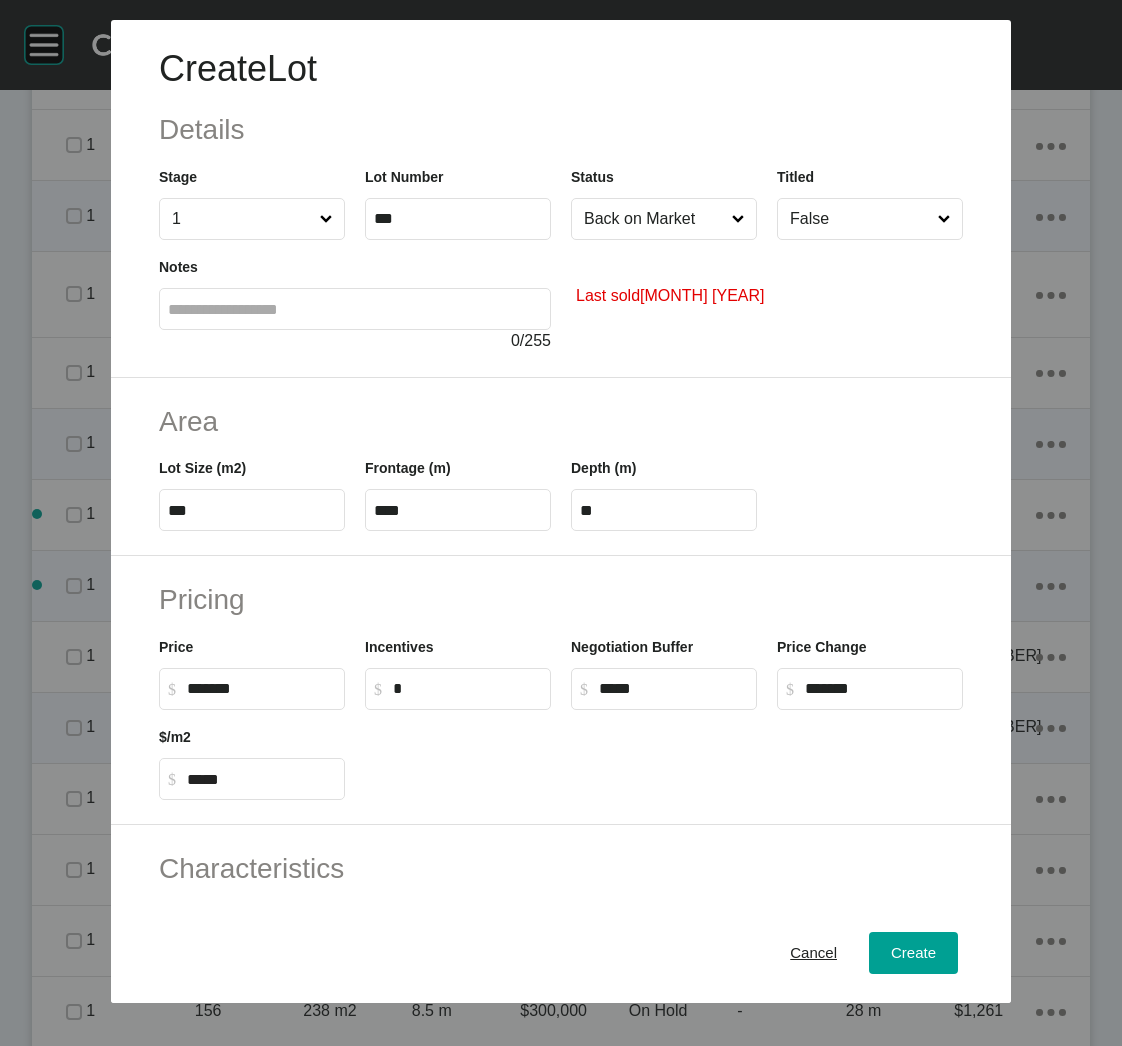 click on "***" at bounding box center (252, 510) 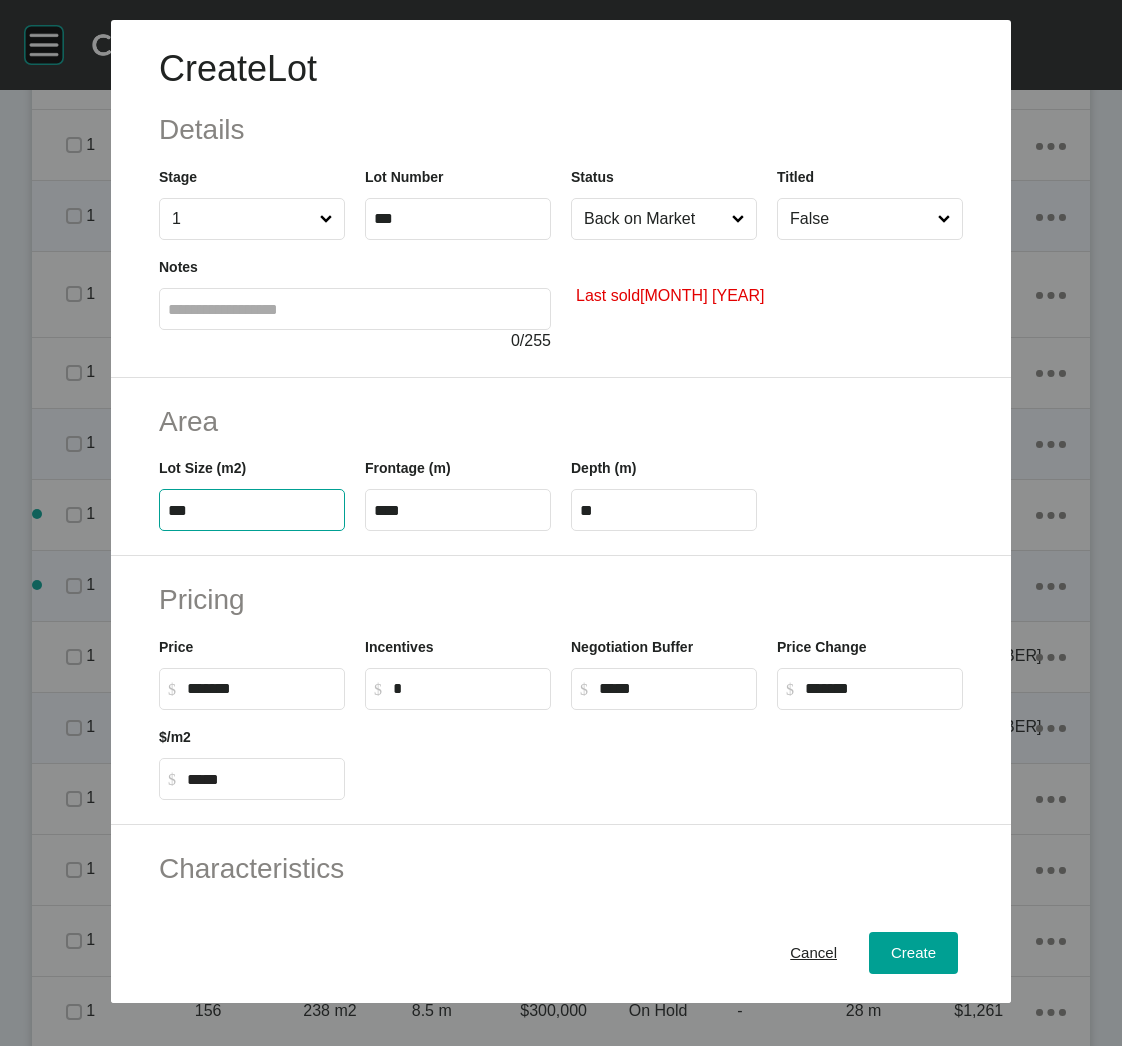 click on "***" at bounding box center [252, 510] 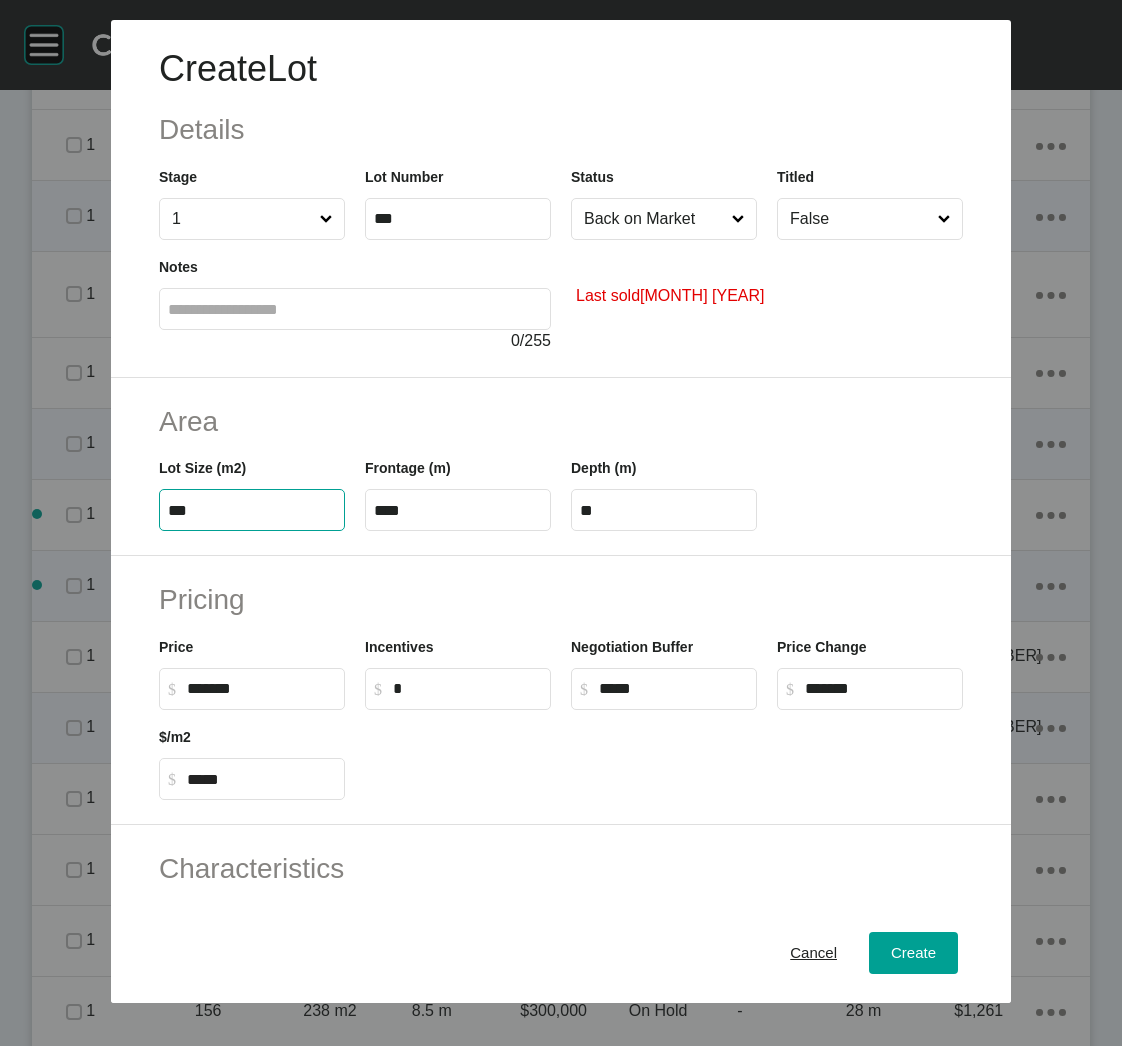 type on "***" 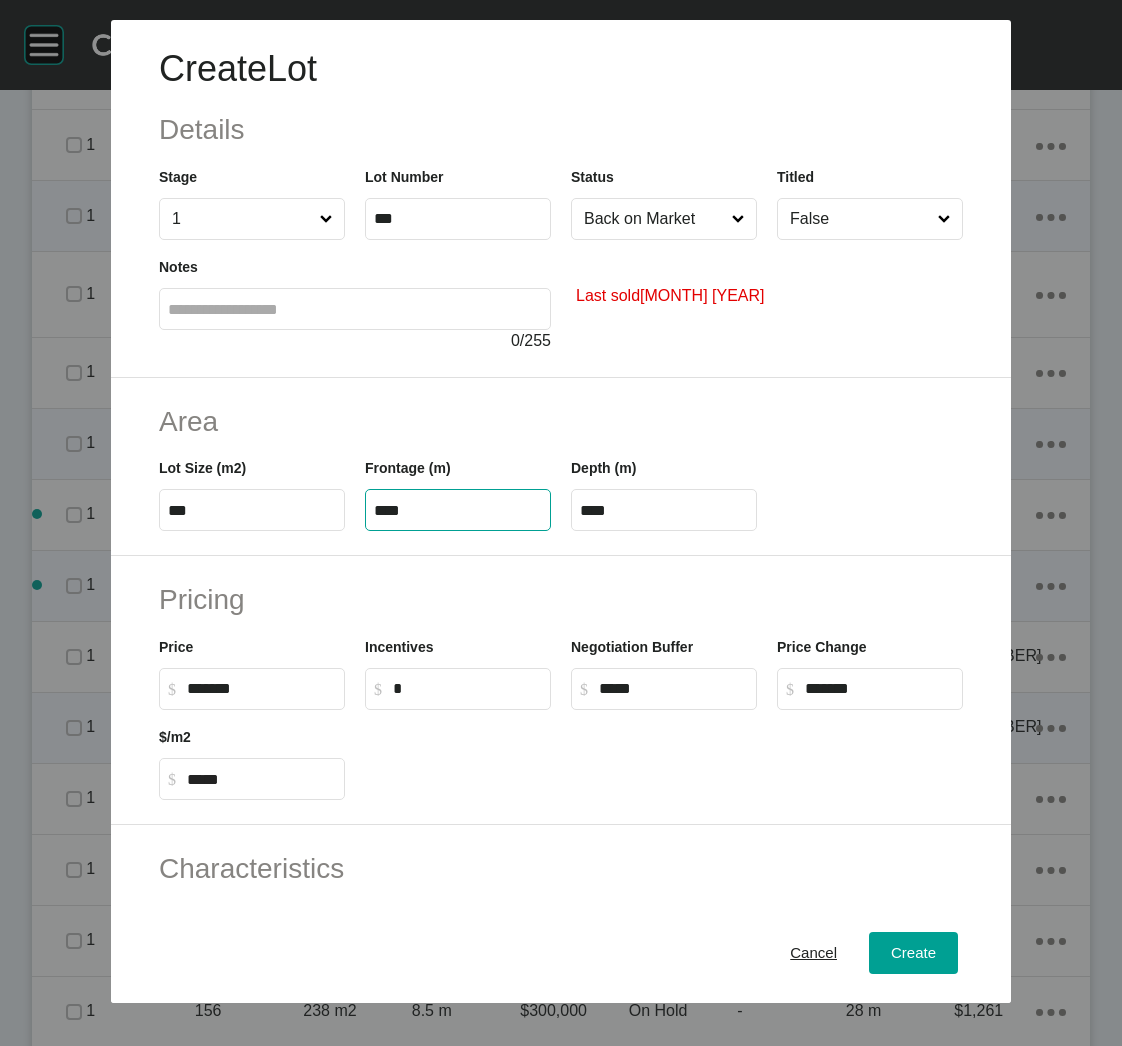 type on "****" 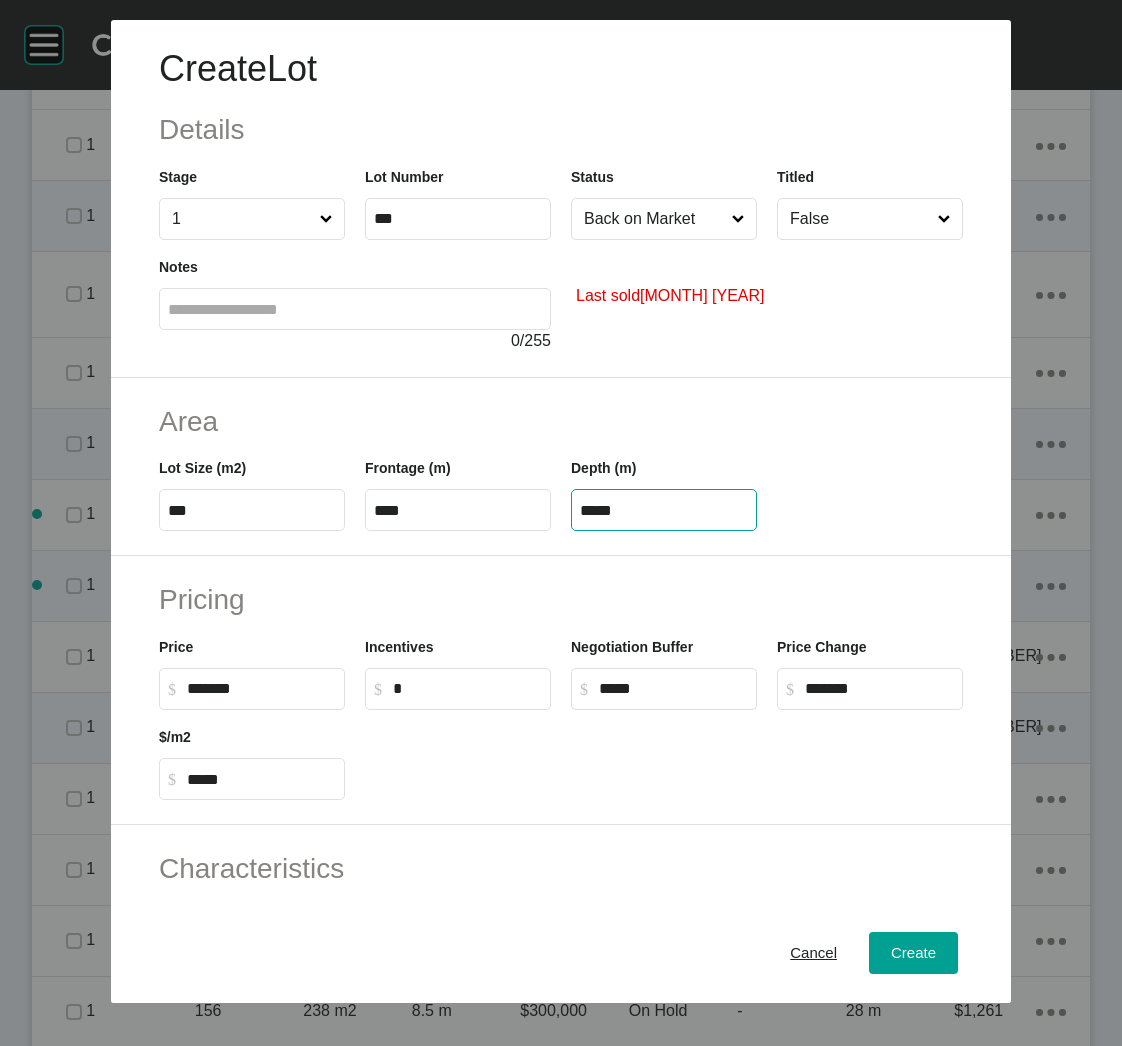 type on "*****" 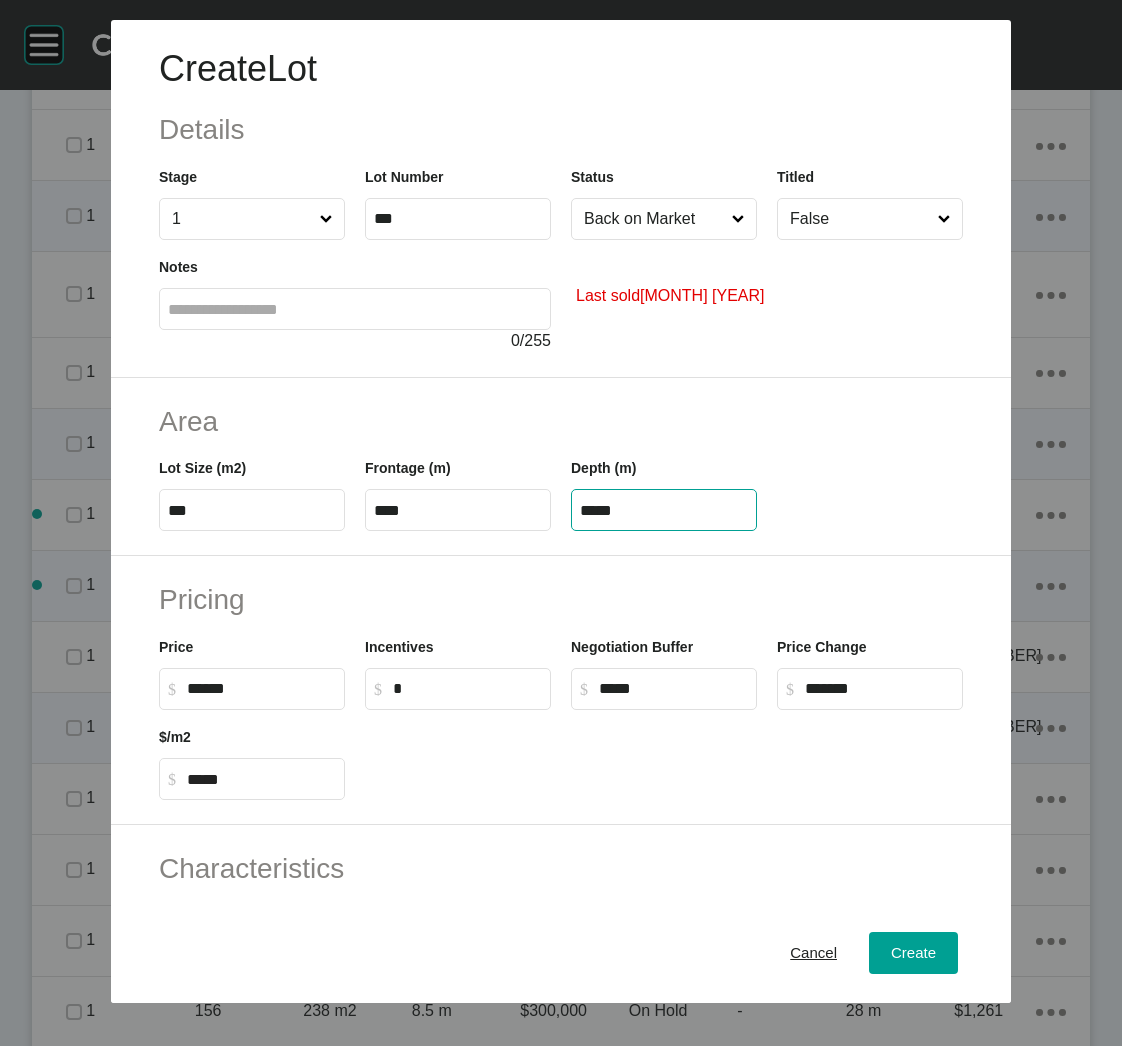 click on "******" at bounding box center (261, 688) 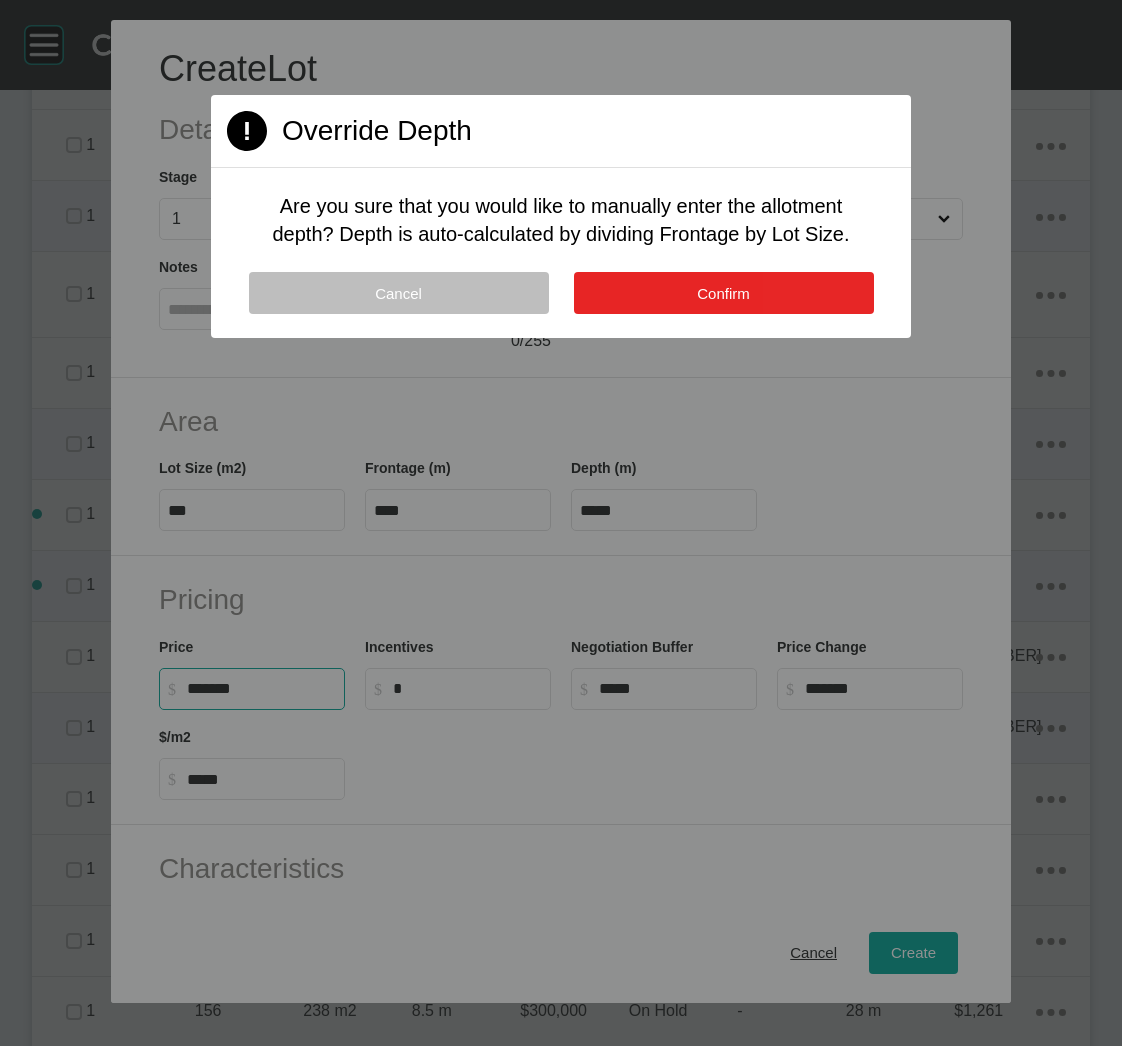 click on "Confirm" at bounding box center [724, 293] 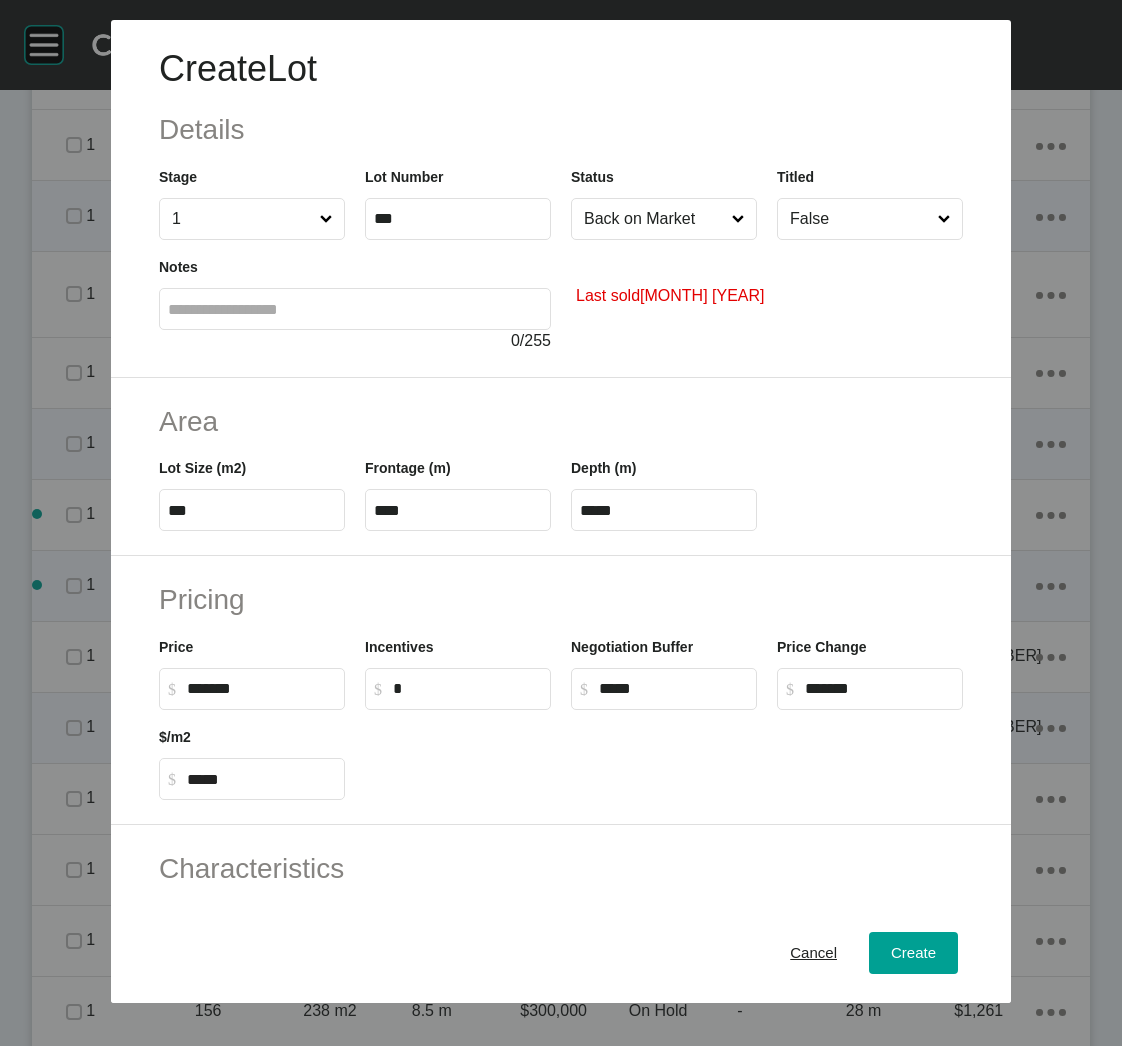type on "******" 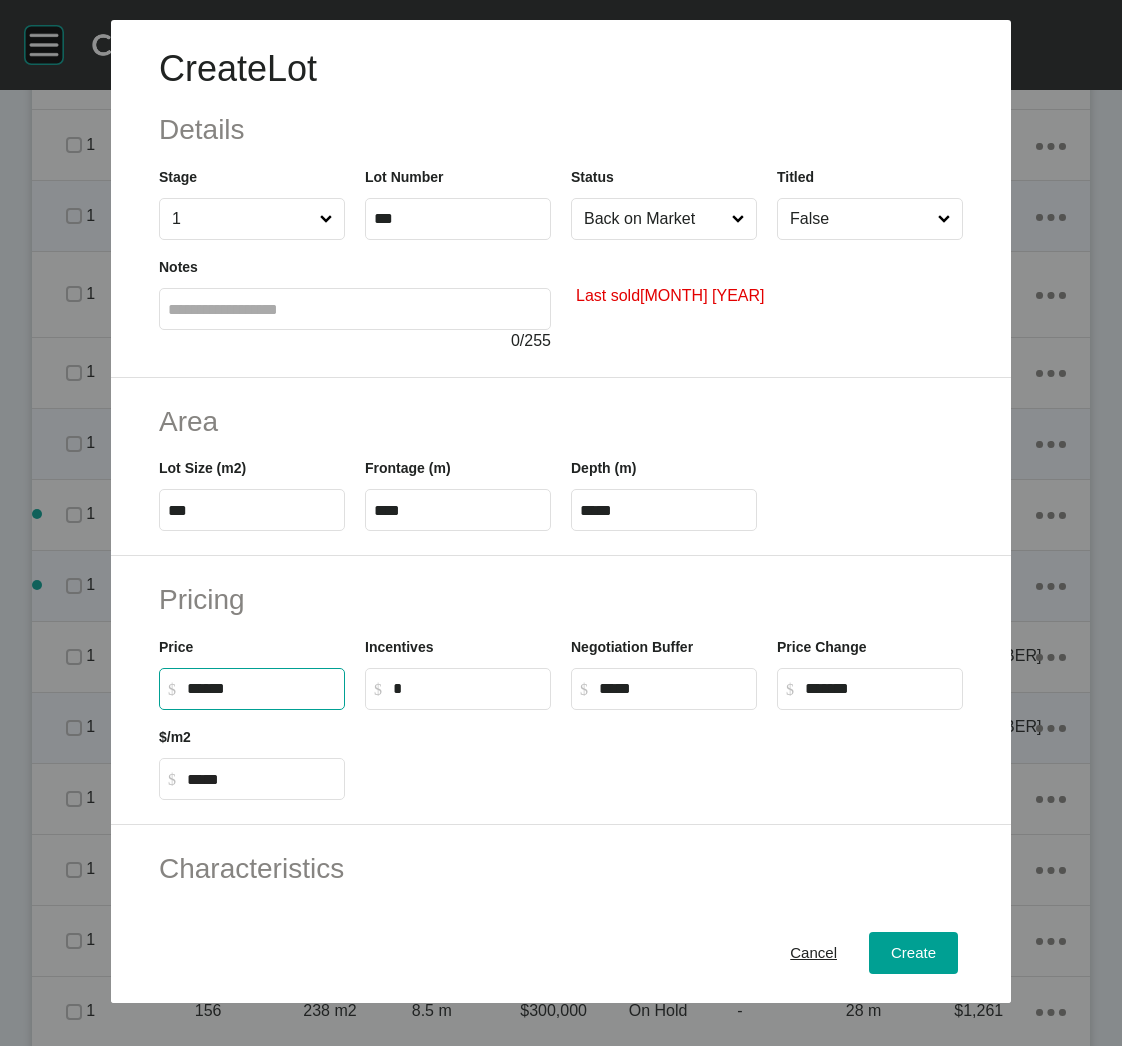 drag, startPoint x: 257, startPoint y: 686, endPoint x: 178, endPoint y: 689, distance: 79.05694 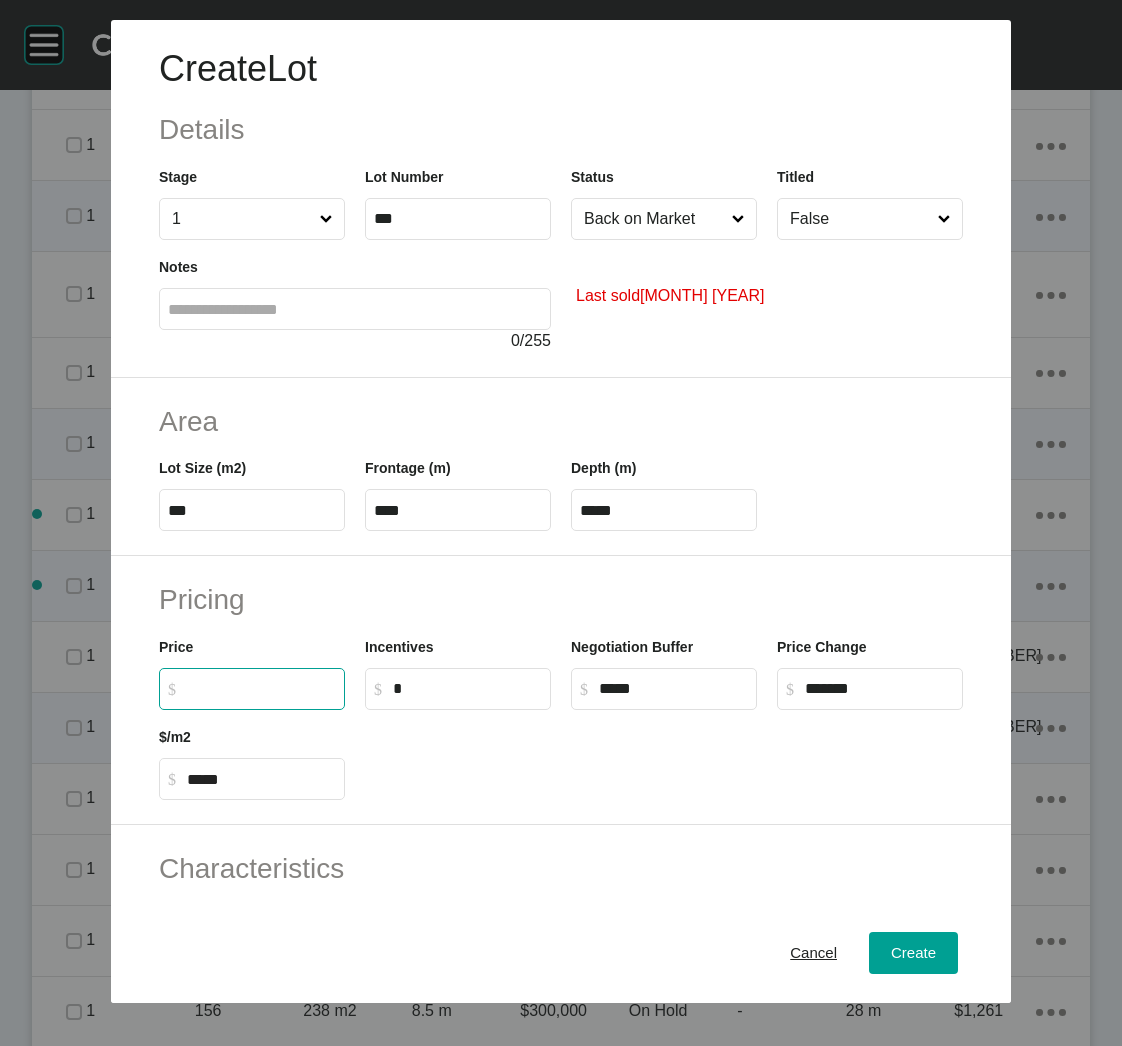 type 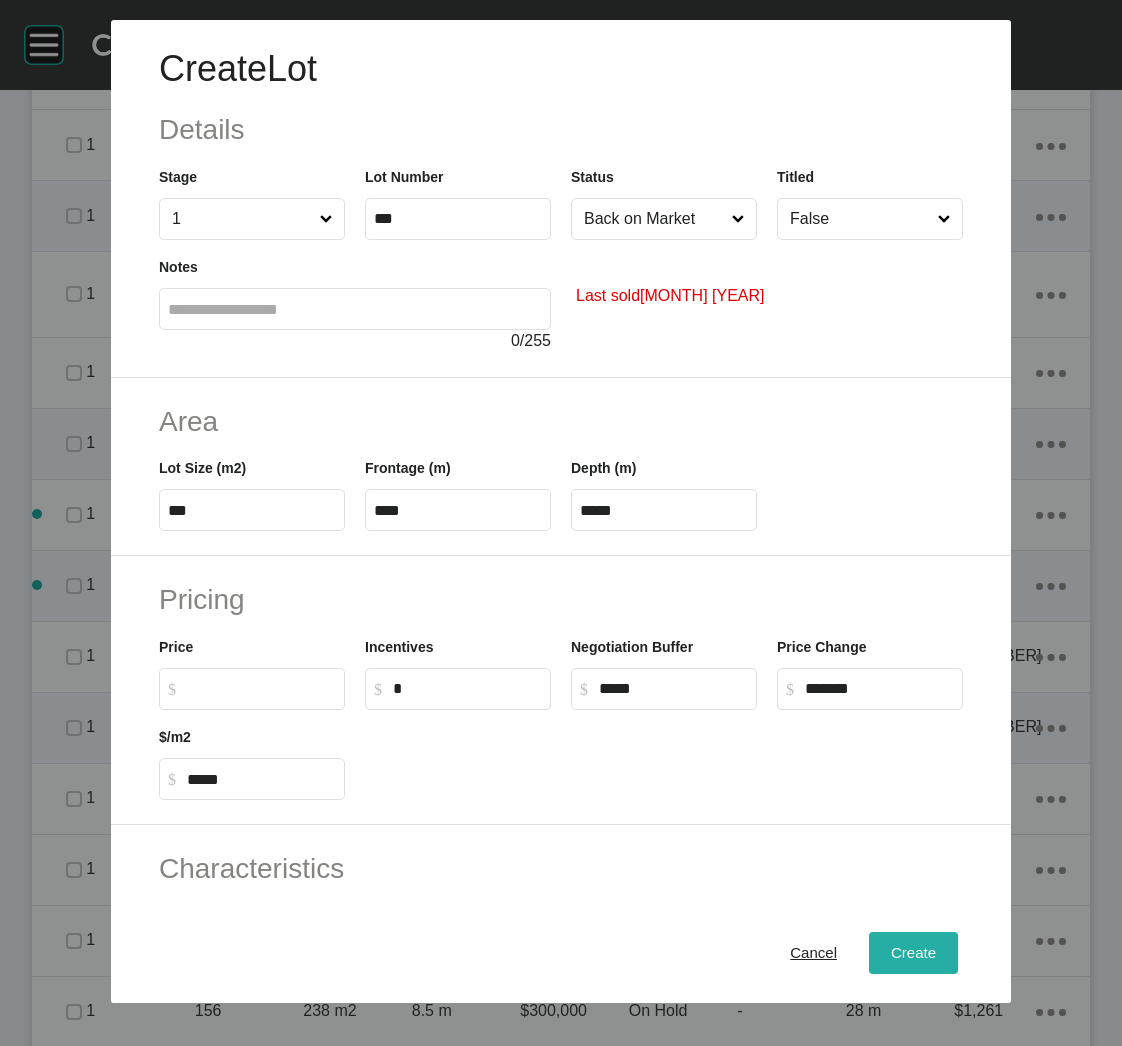 click on "Create" at bounding box center (913, 953) 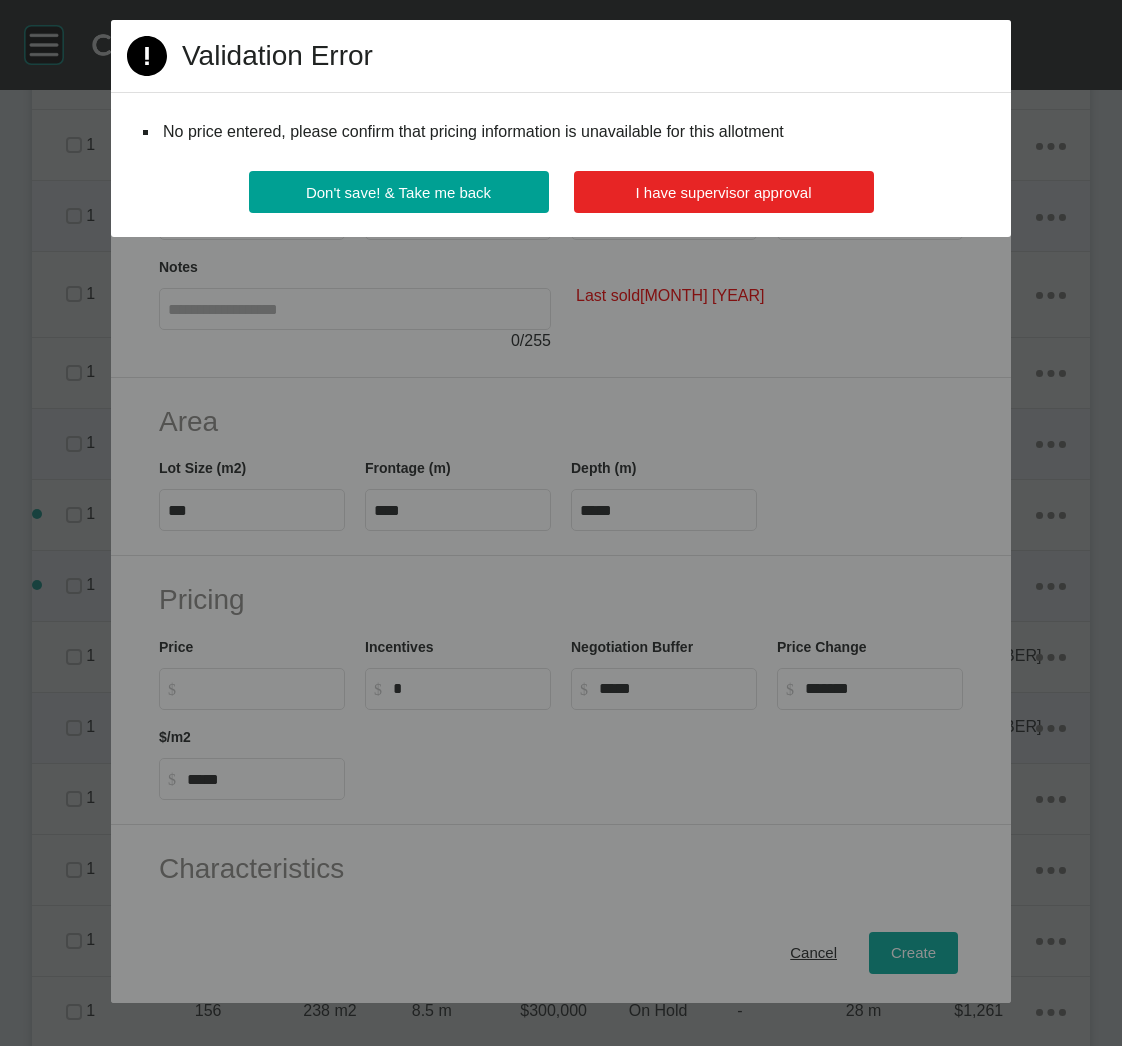 click on "I have supervisor approval" at bounding box center [724, 192] 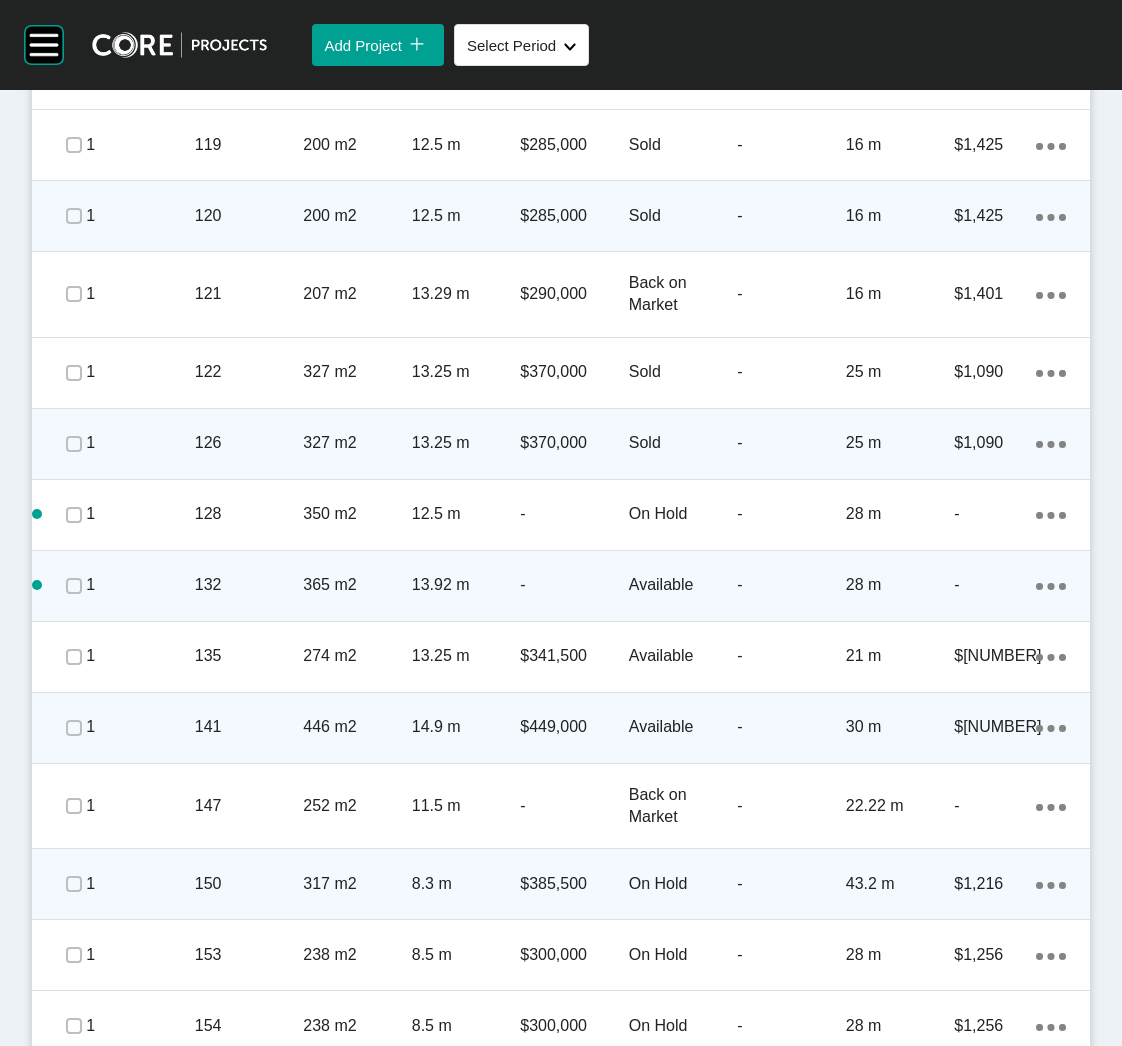 scroll, scrollTop: 1431, scrollLeft: 0, axis: vertical 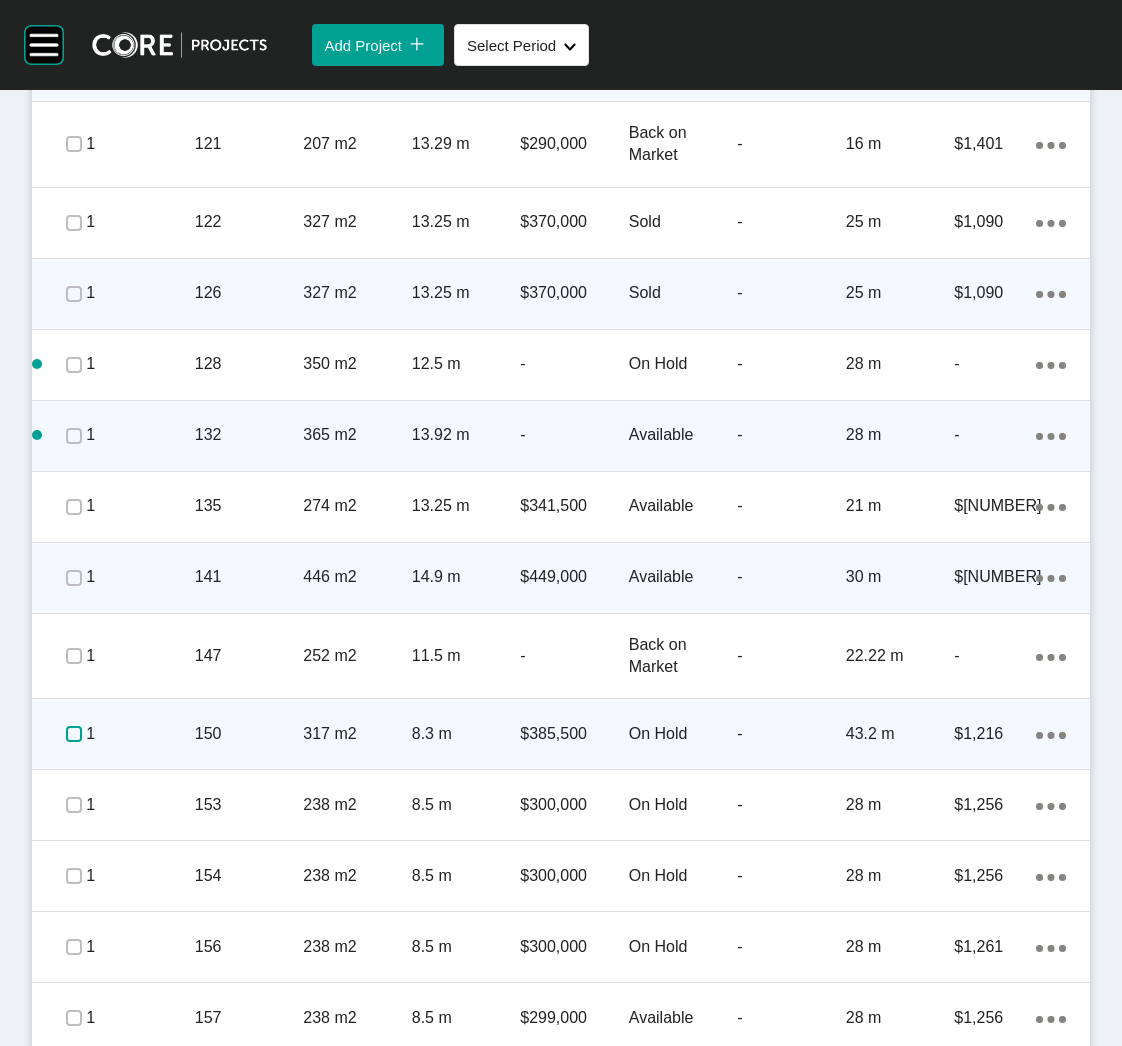 click at bounding box center (74, 734) 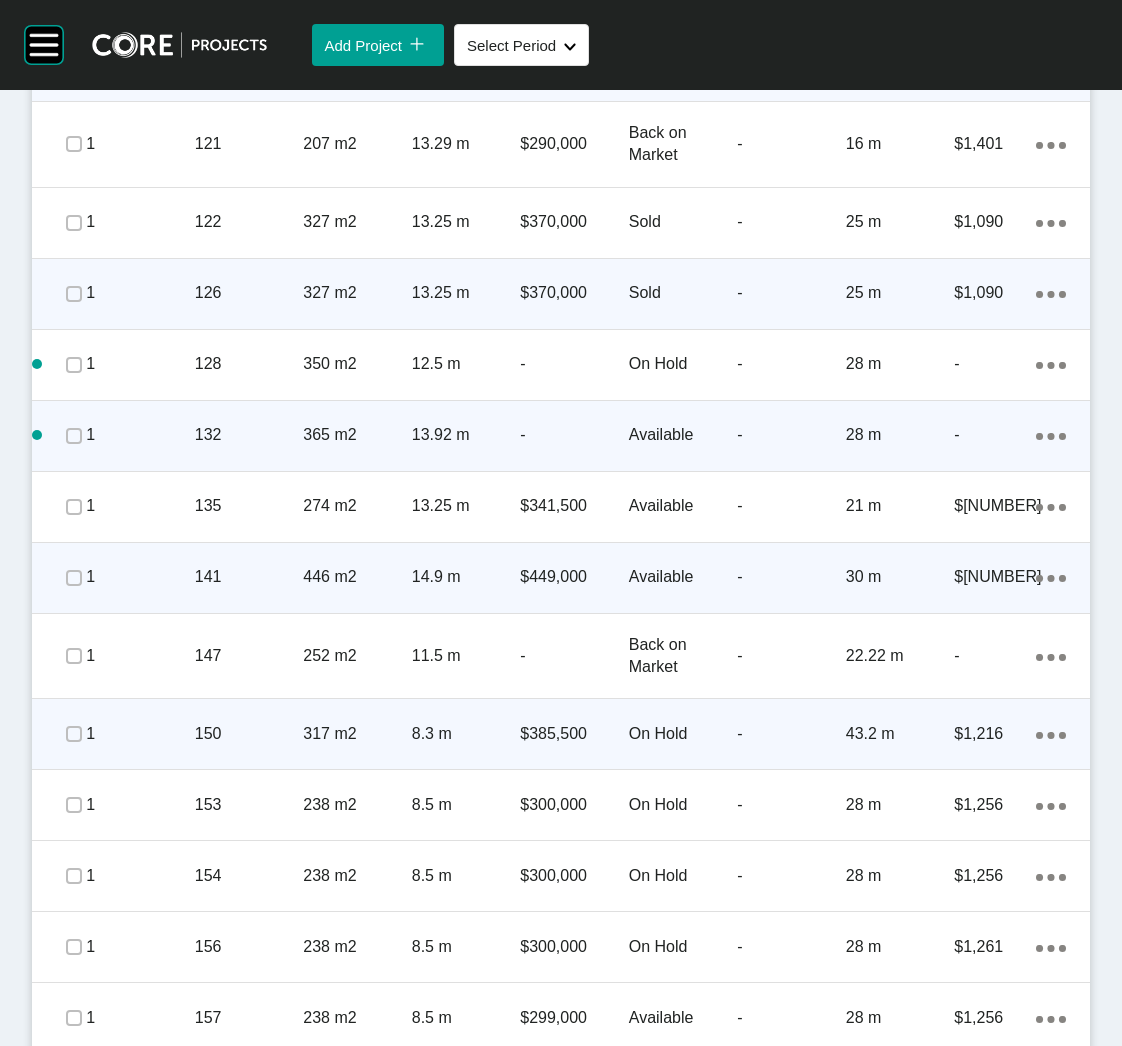click on "1" at bounding box center (140, 734) 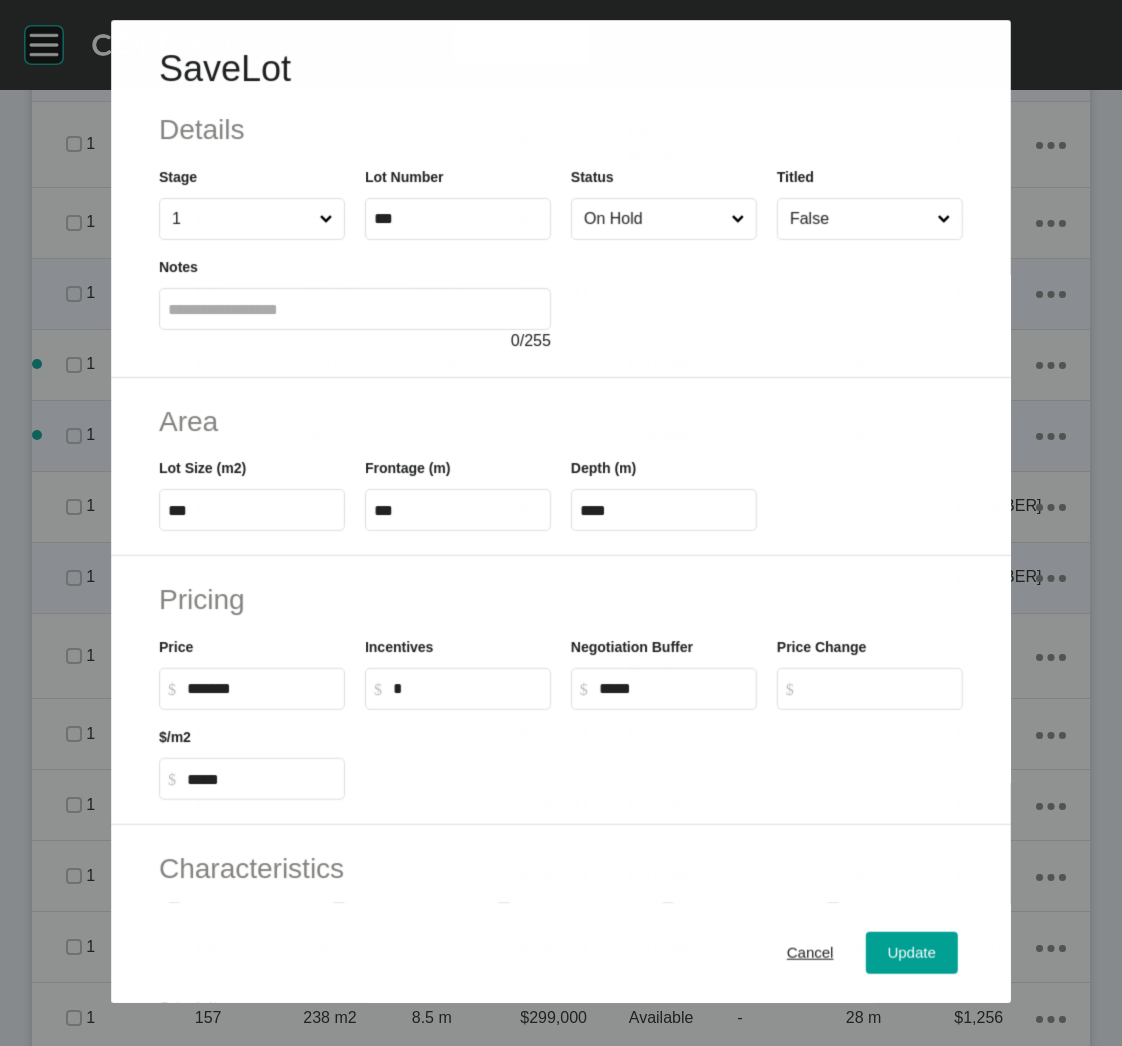 click on "On Hold" at bounding box center (653, 219) 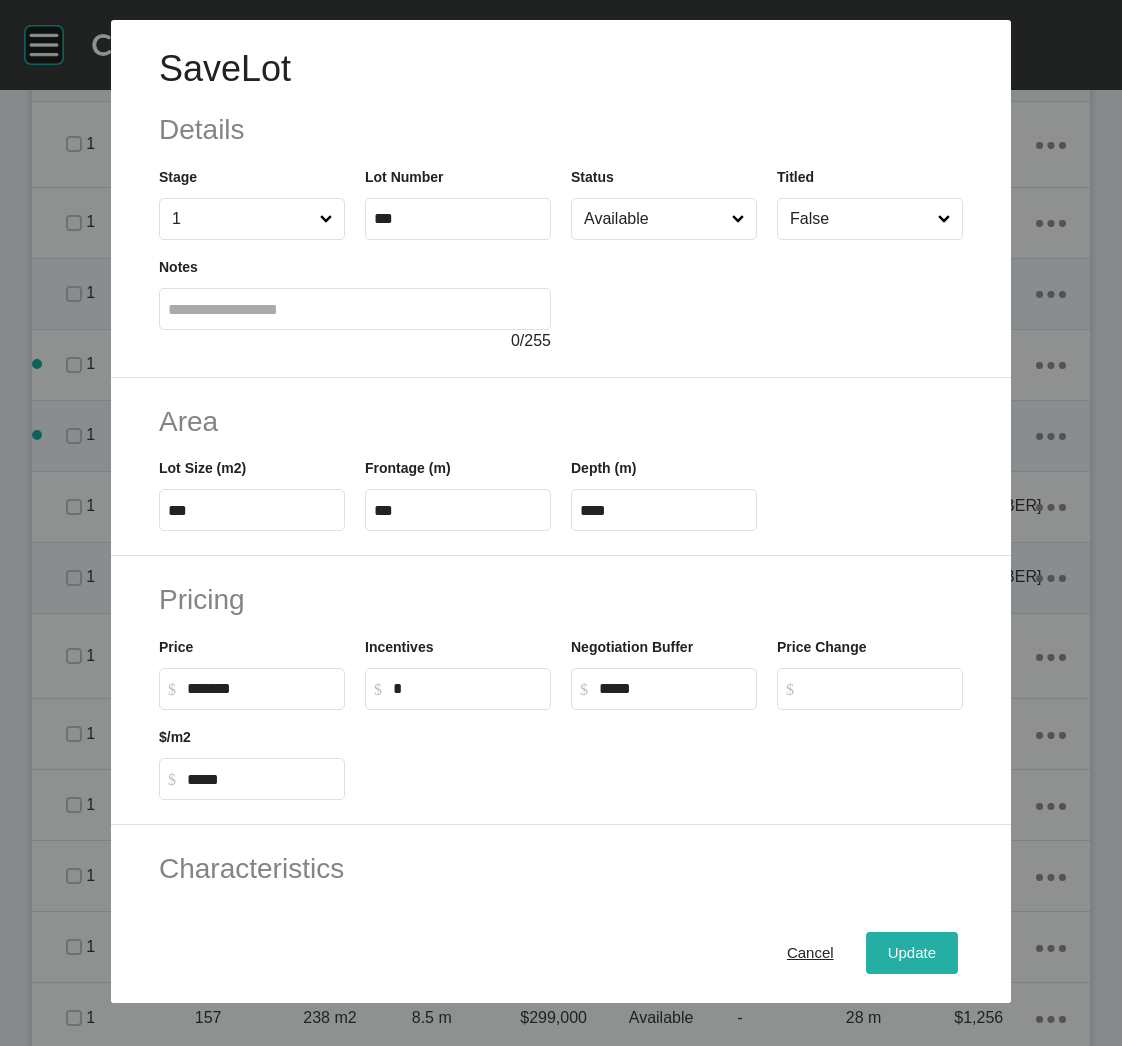 click on "Update" at bounding box center [912, 953] 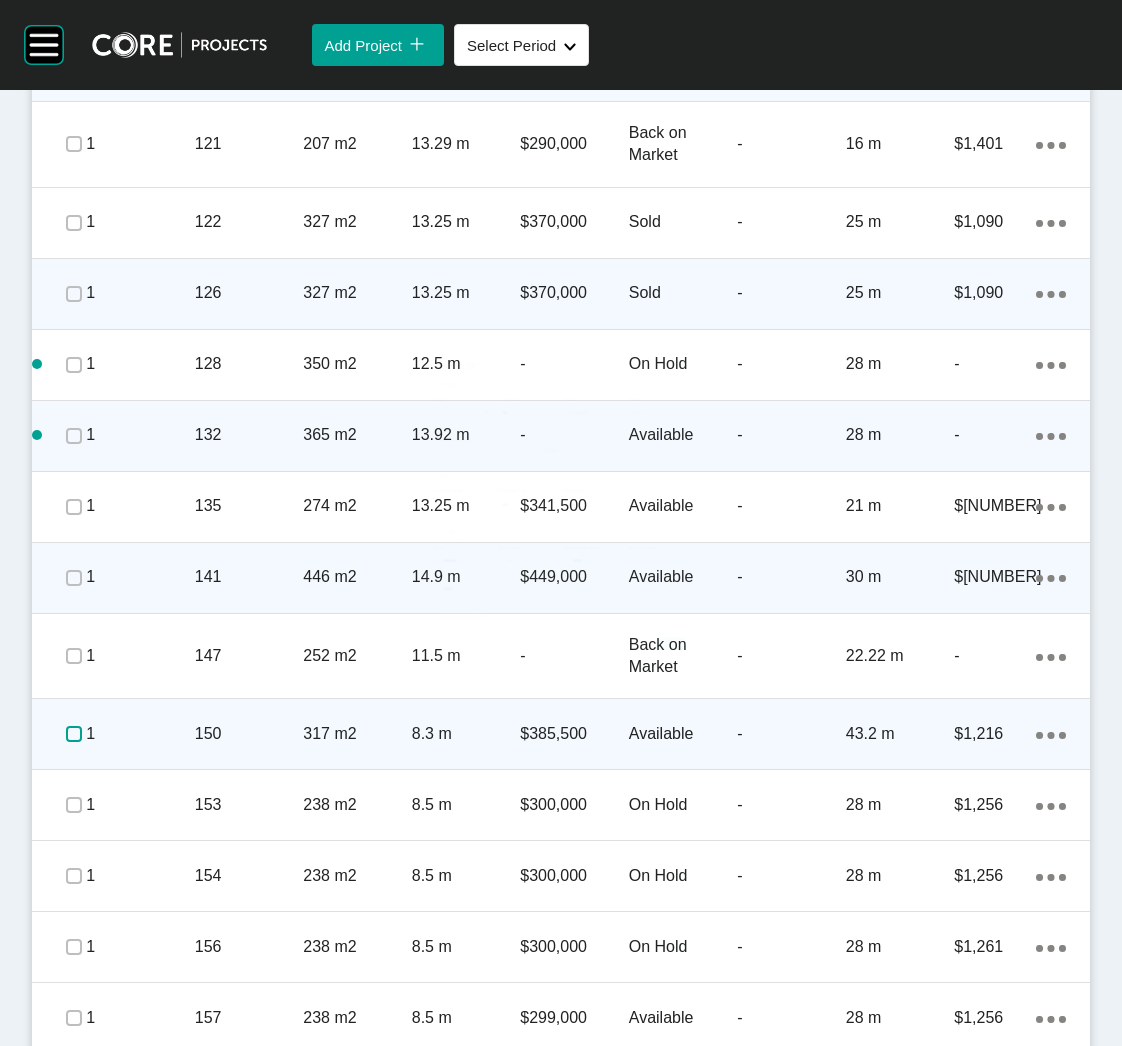 click at bounding box center (74, 734) 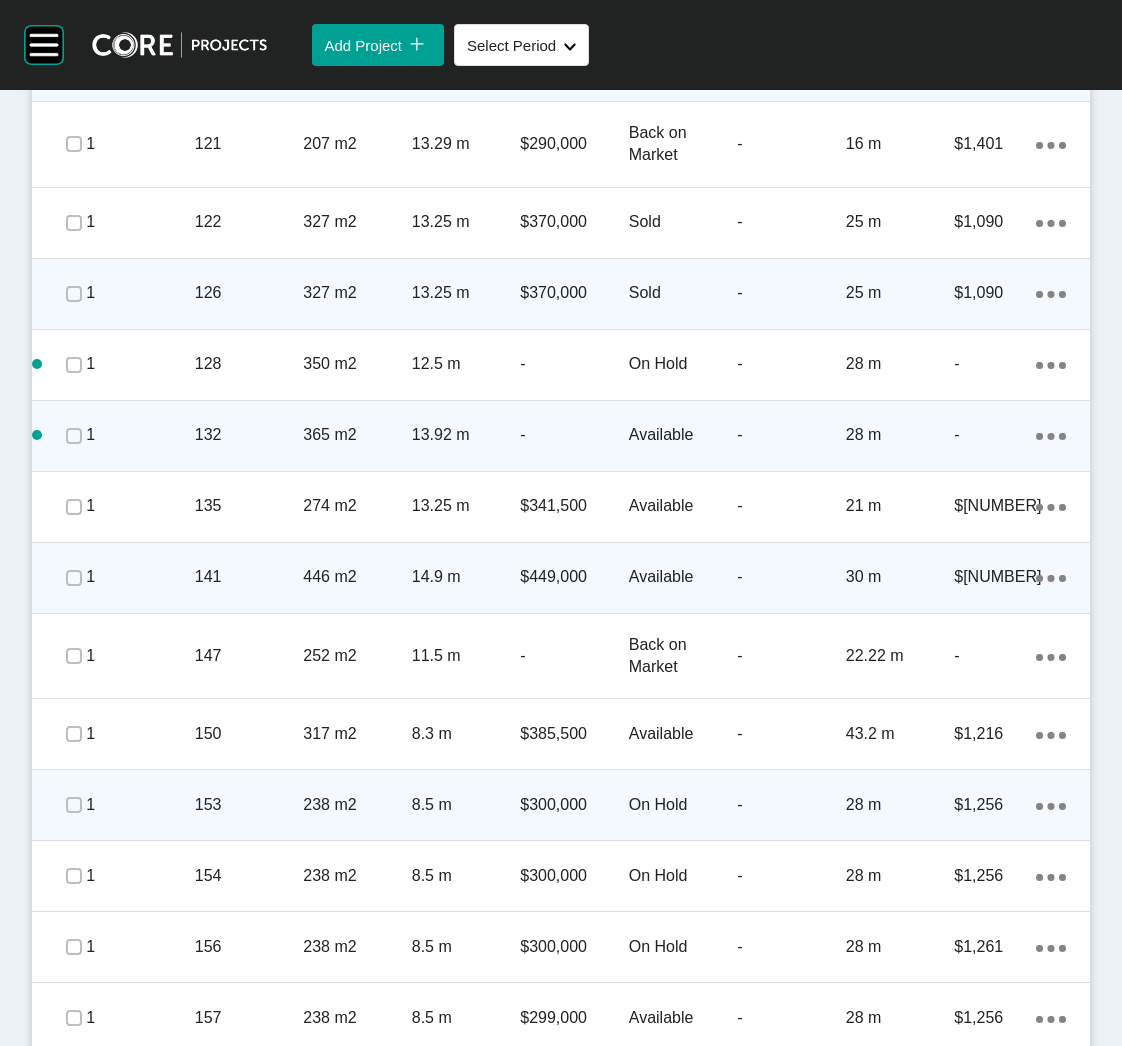 click on "153" at bounding box center (249, 805) 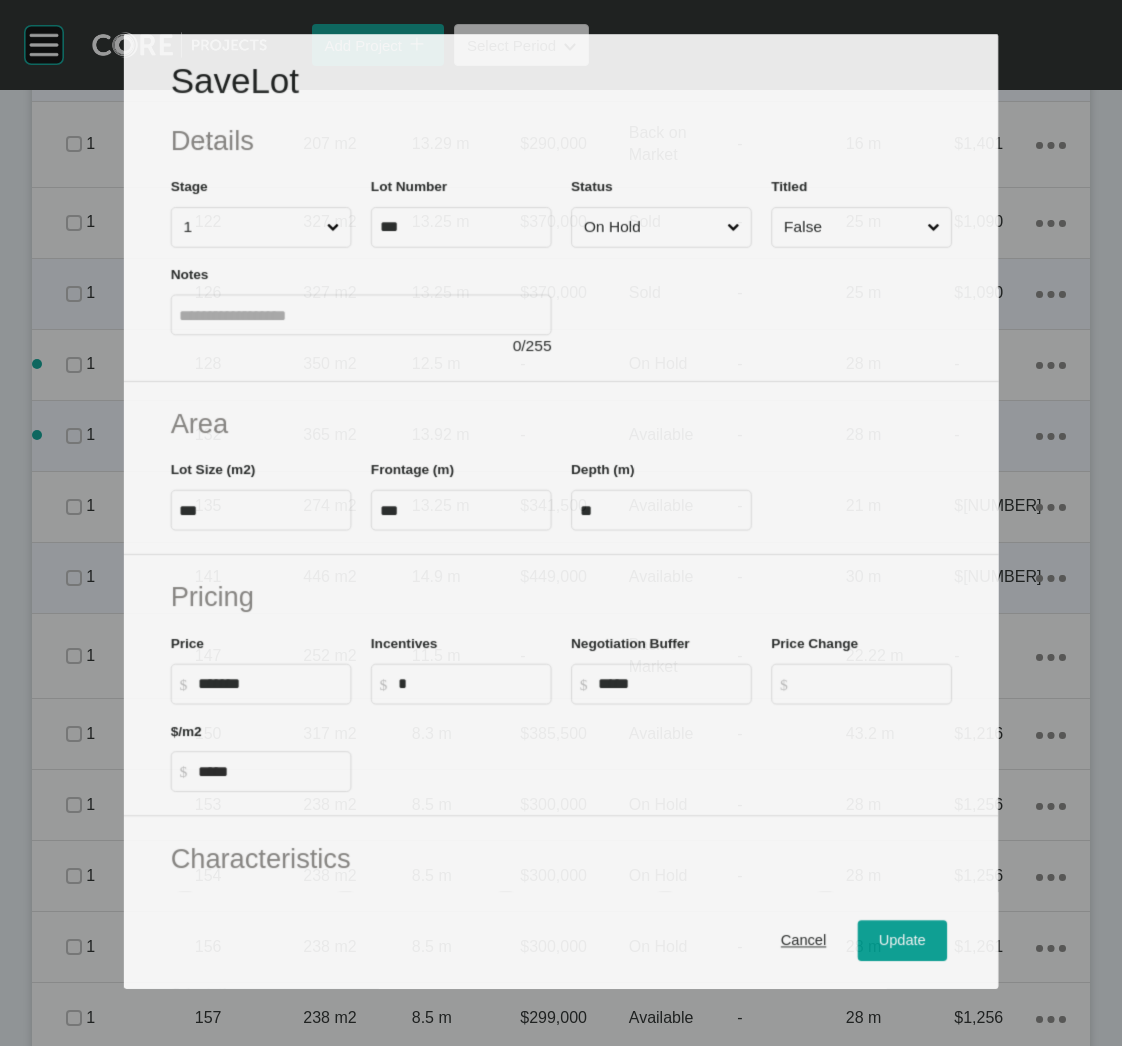 click on "On Hold" at bounding box center [650, 227] 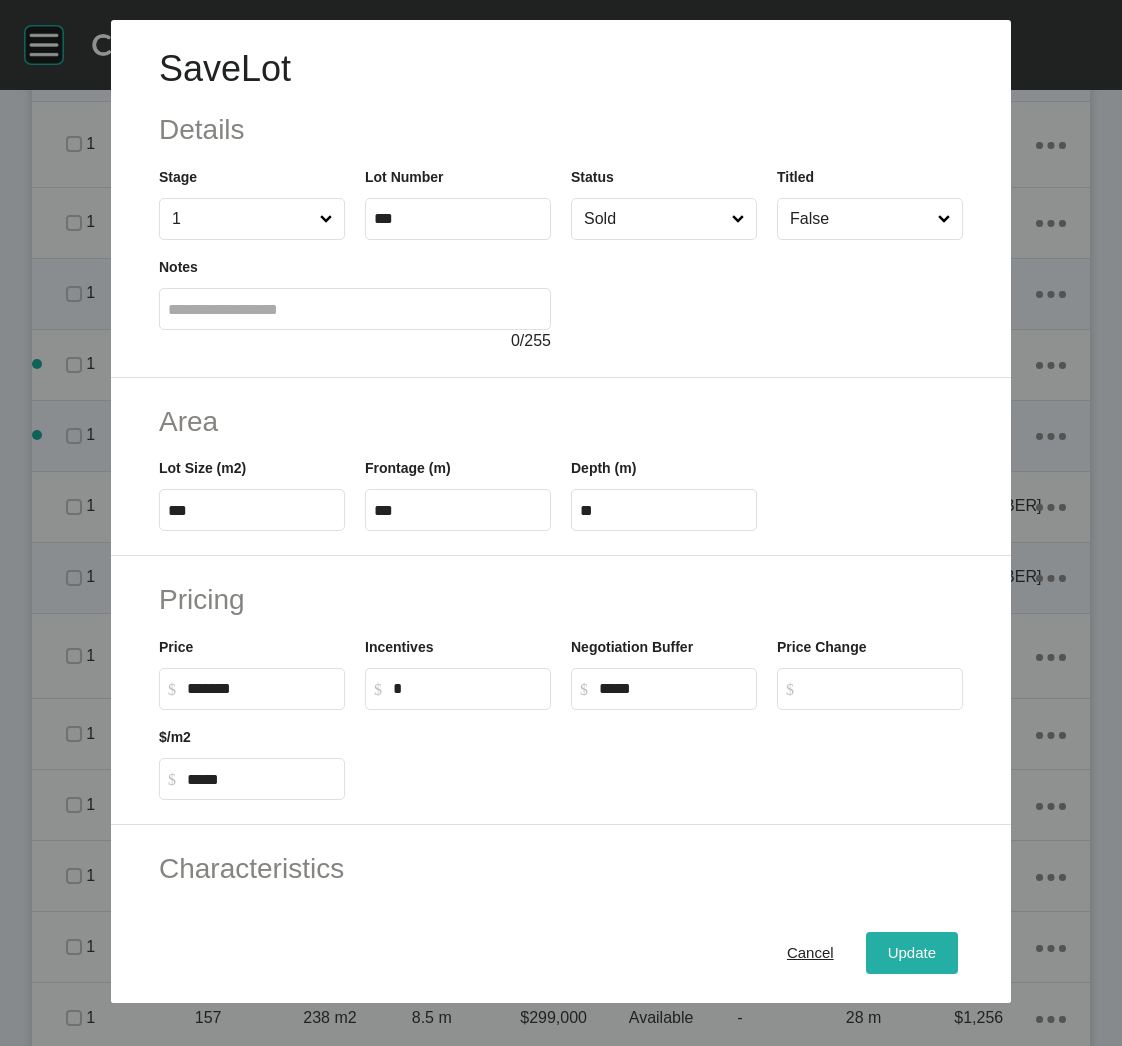 click on "Update" at bounding box center [912, 953] 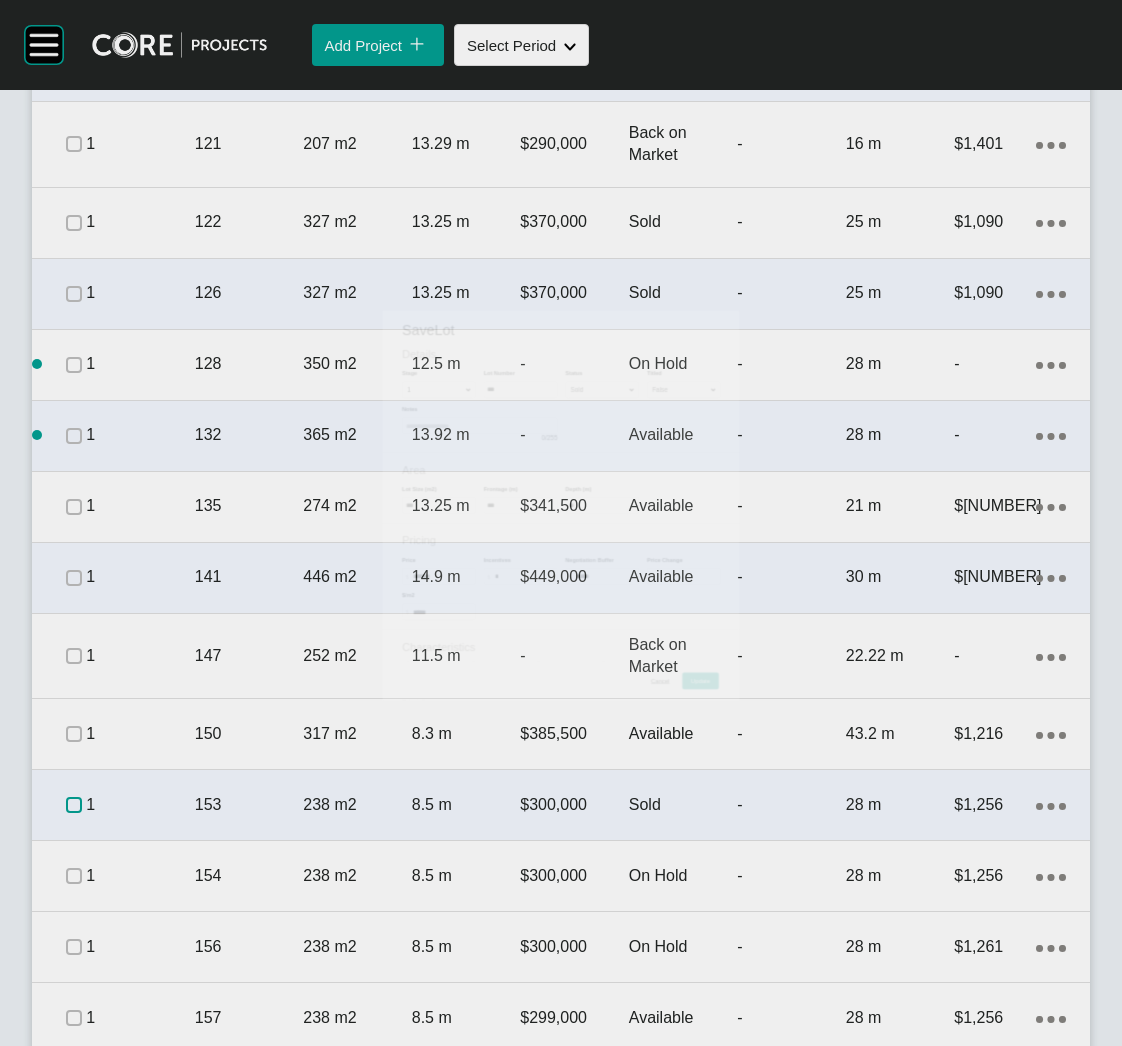 click at bounding box center [74, 805] 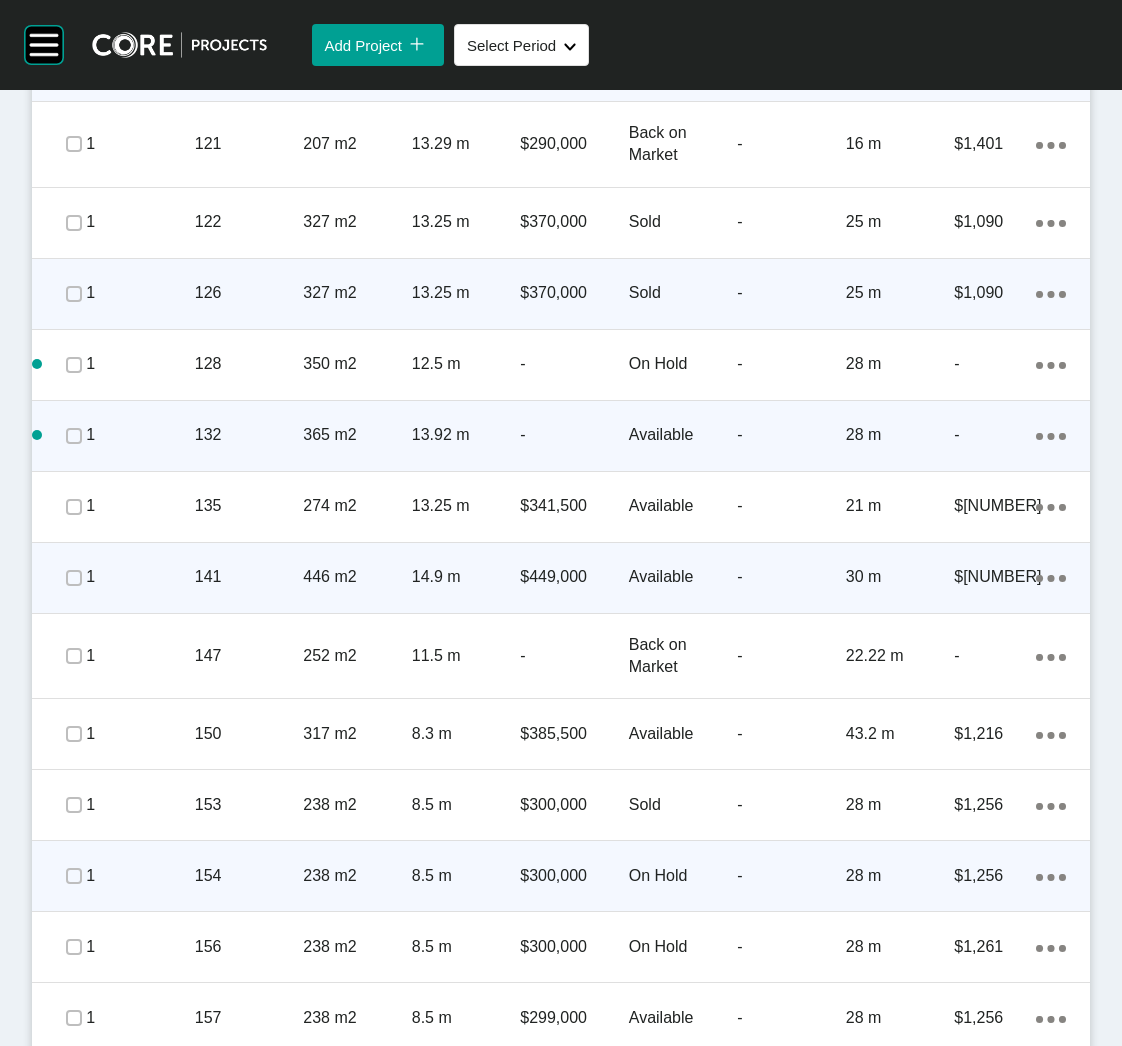 click on "154" at bounding box center [249, 876] 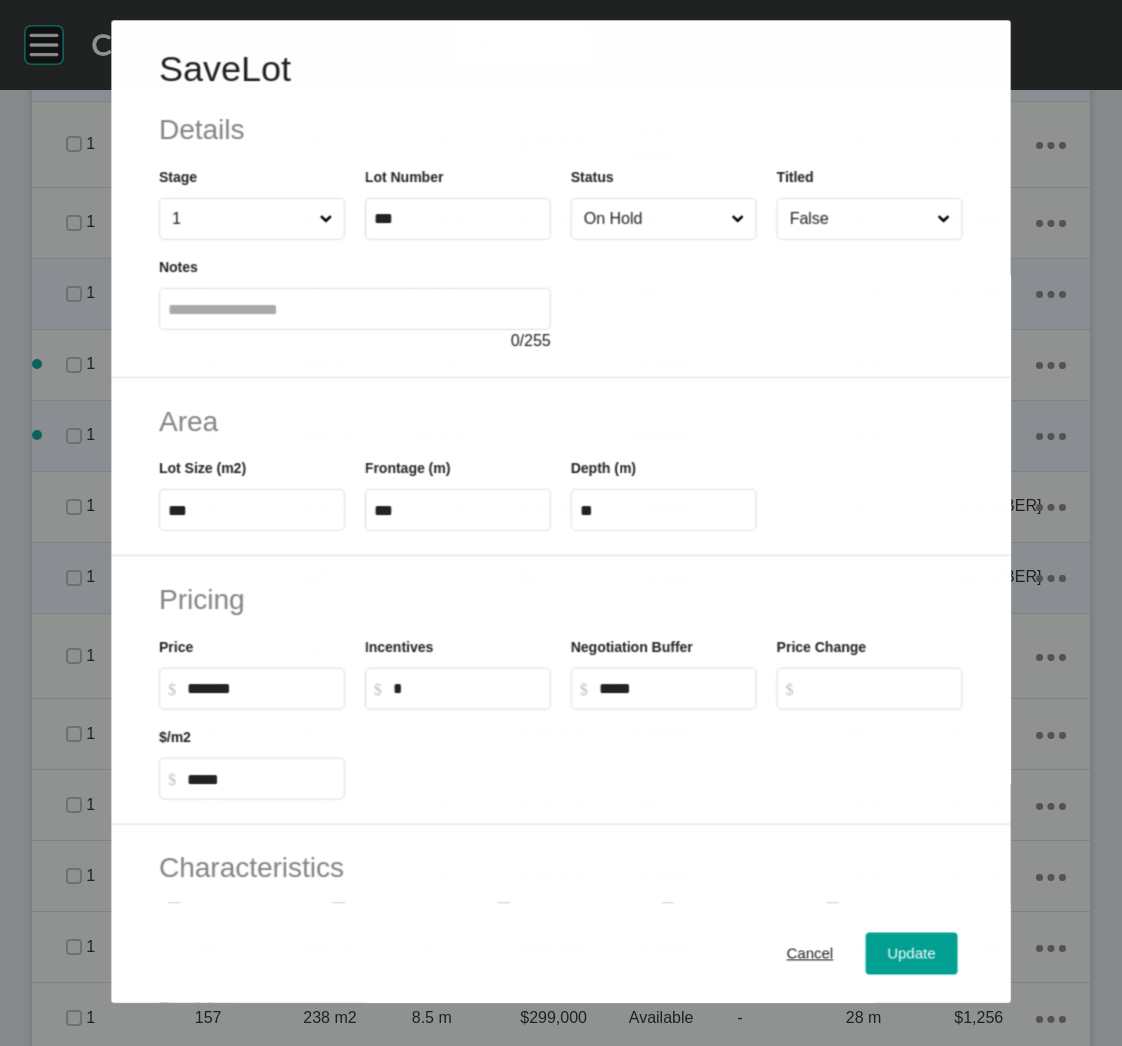 click on "Save  Lot Details Stage 1 Lot Number *** Status On Hold Titled False Notes 0 / 255" at bounding box center (560, 199) 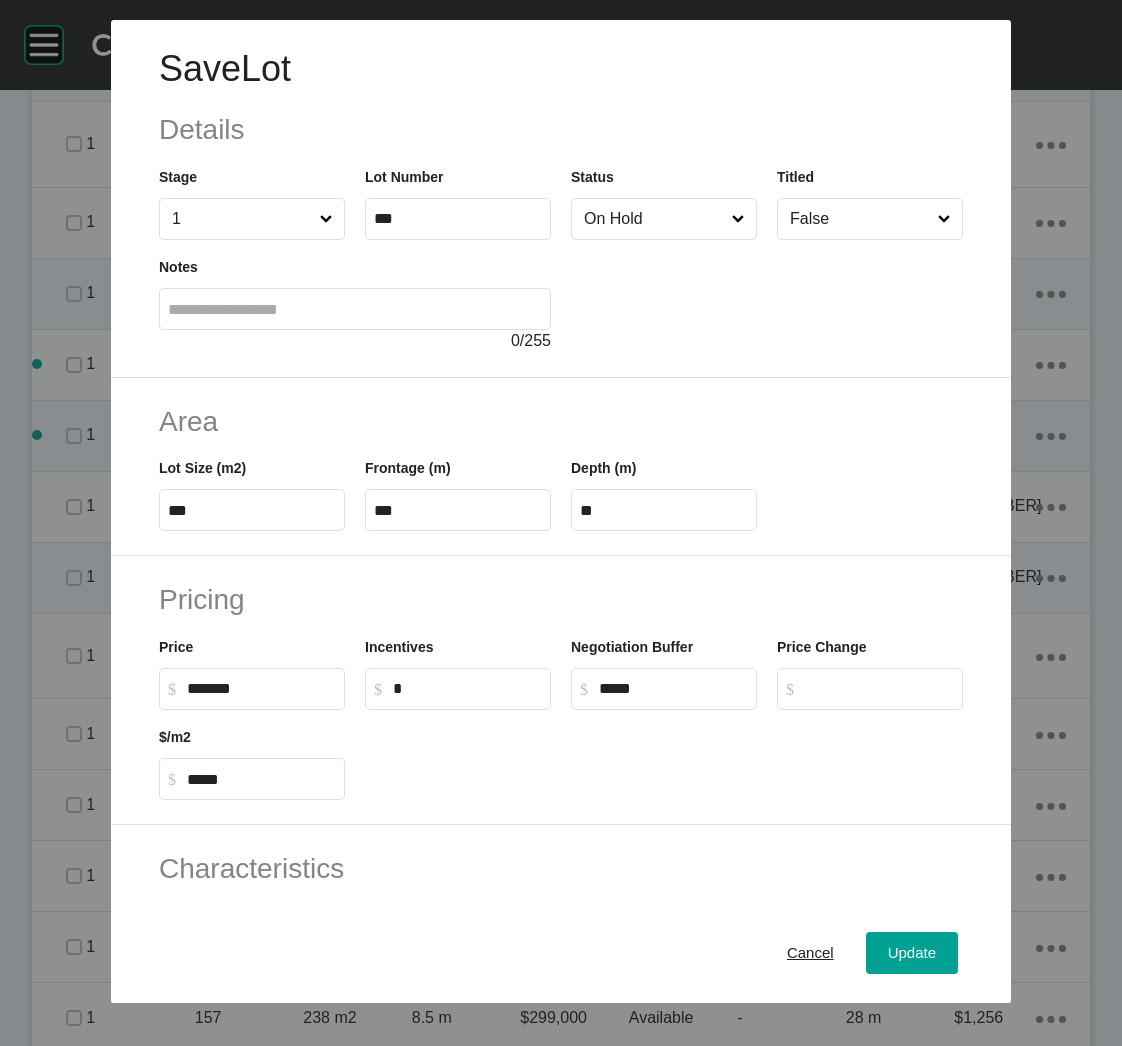 click on "On Hold" at bounding box center (654, 219) 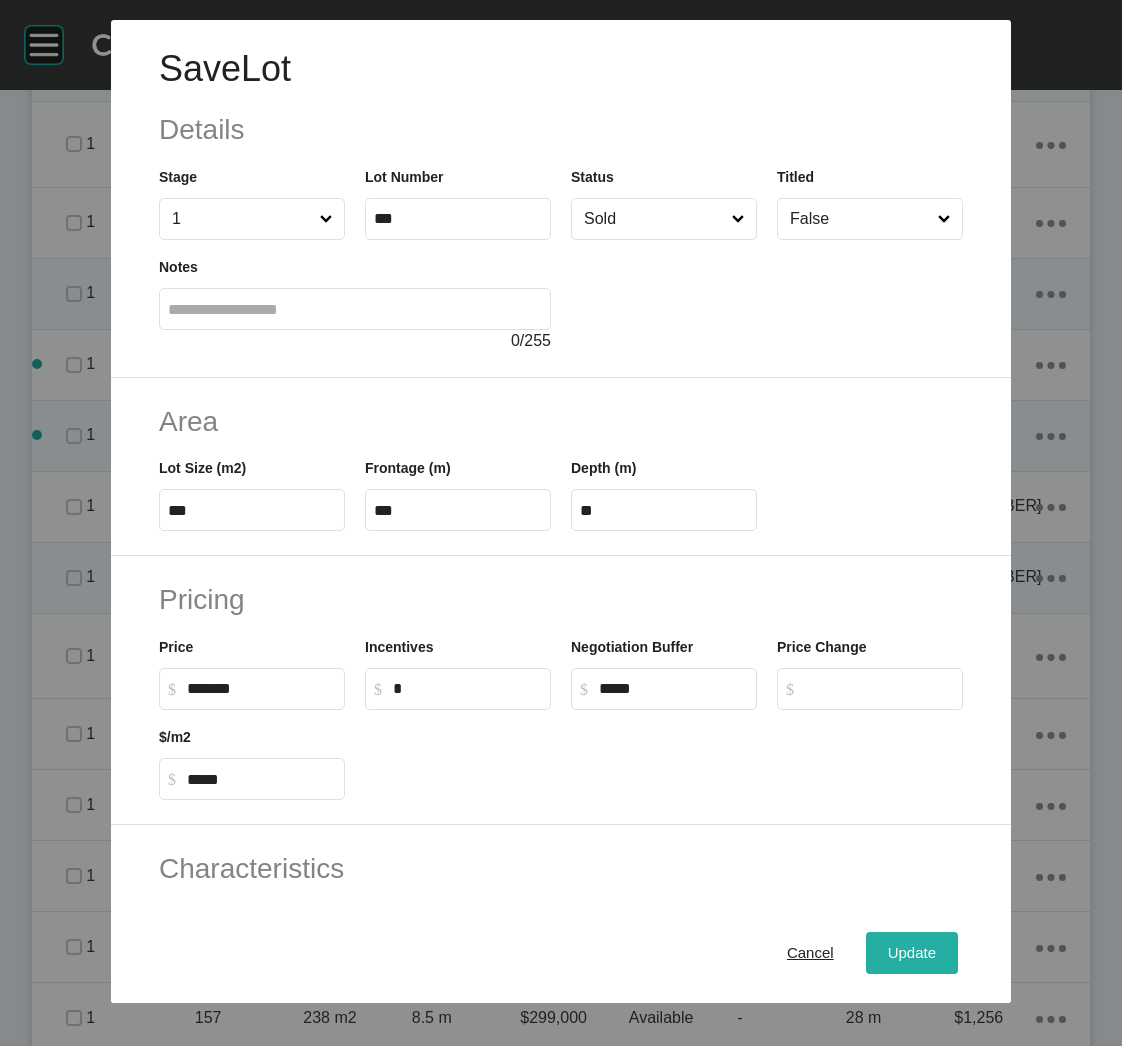 click on "Update" at bounding box center [912, 953] 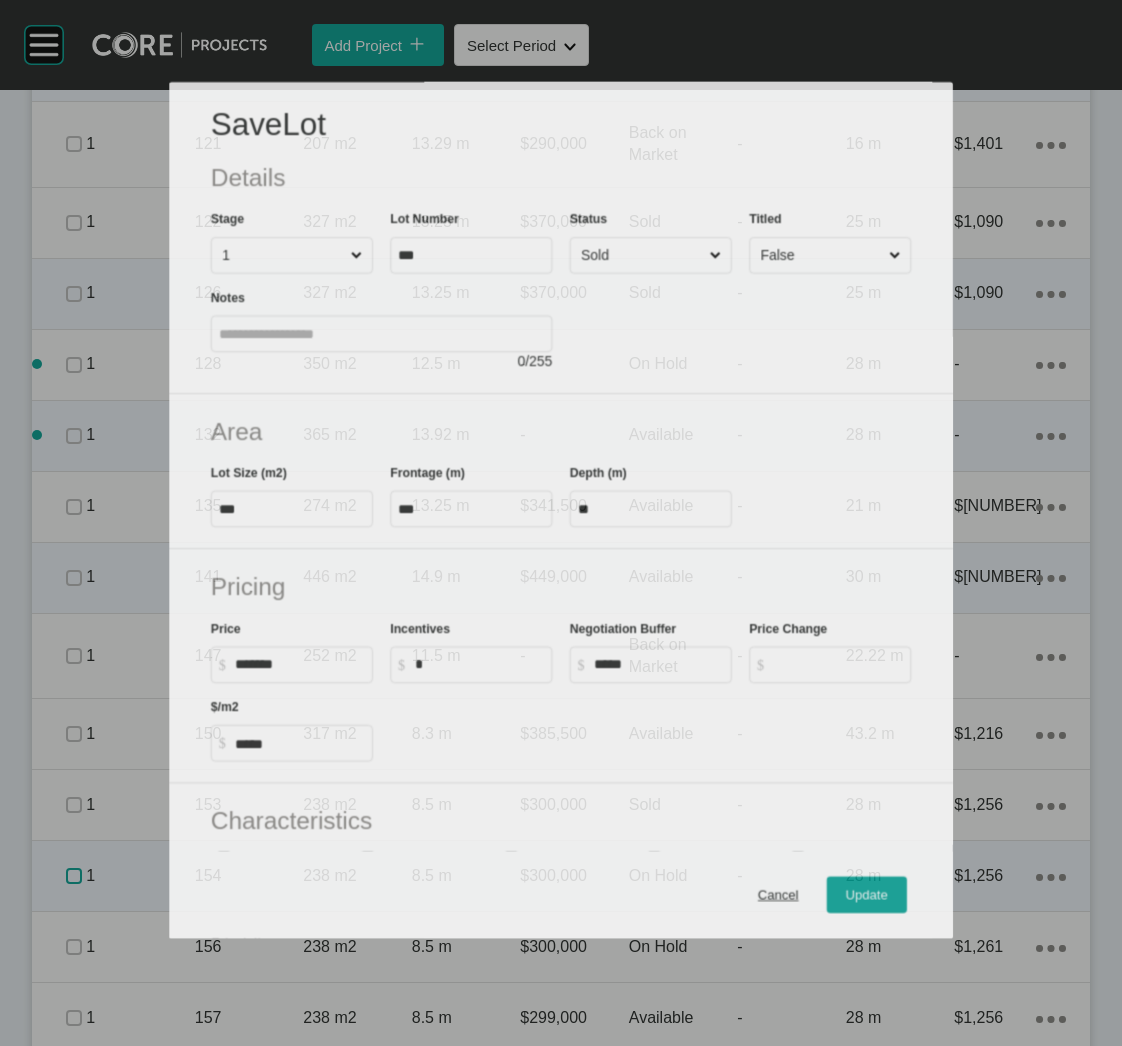 click at bounding box center [74, 876] 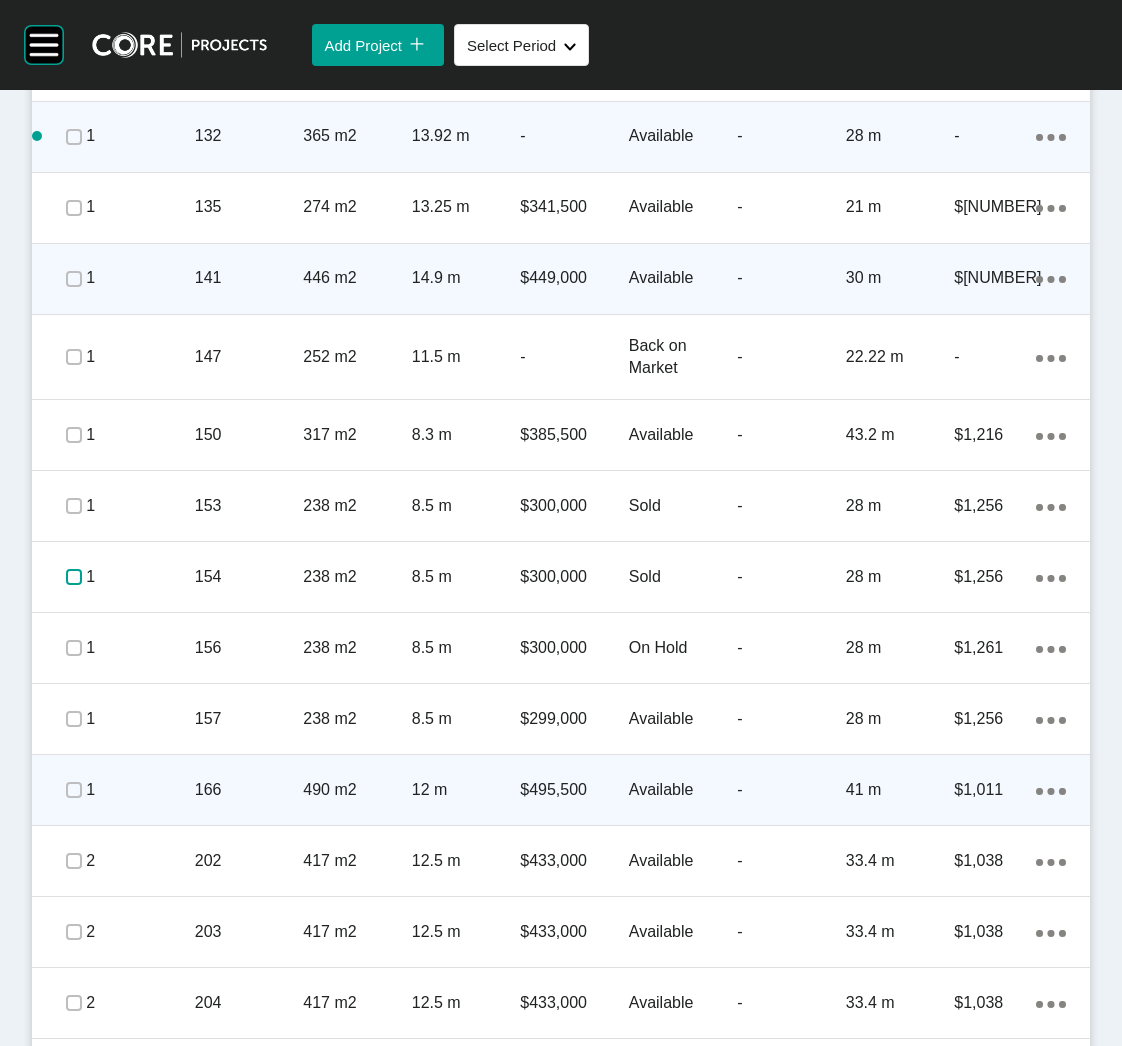 scroll, scrollTop: 1731, scrollLeft: 0, axis: vertical 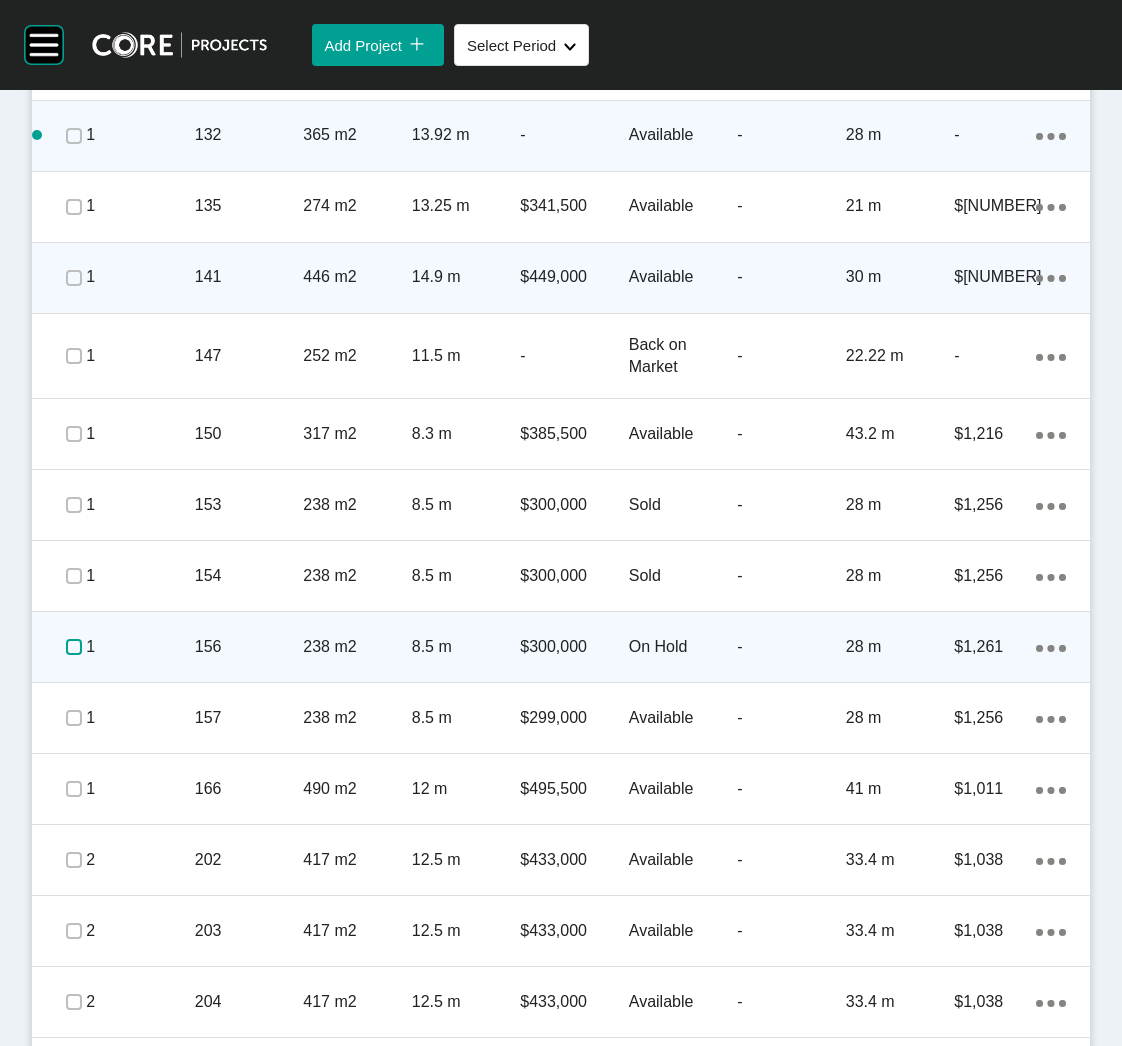 click at bounding box center (74, 647) 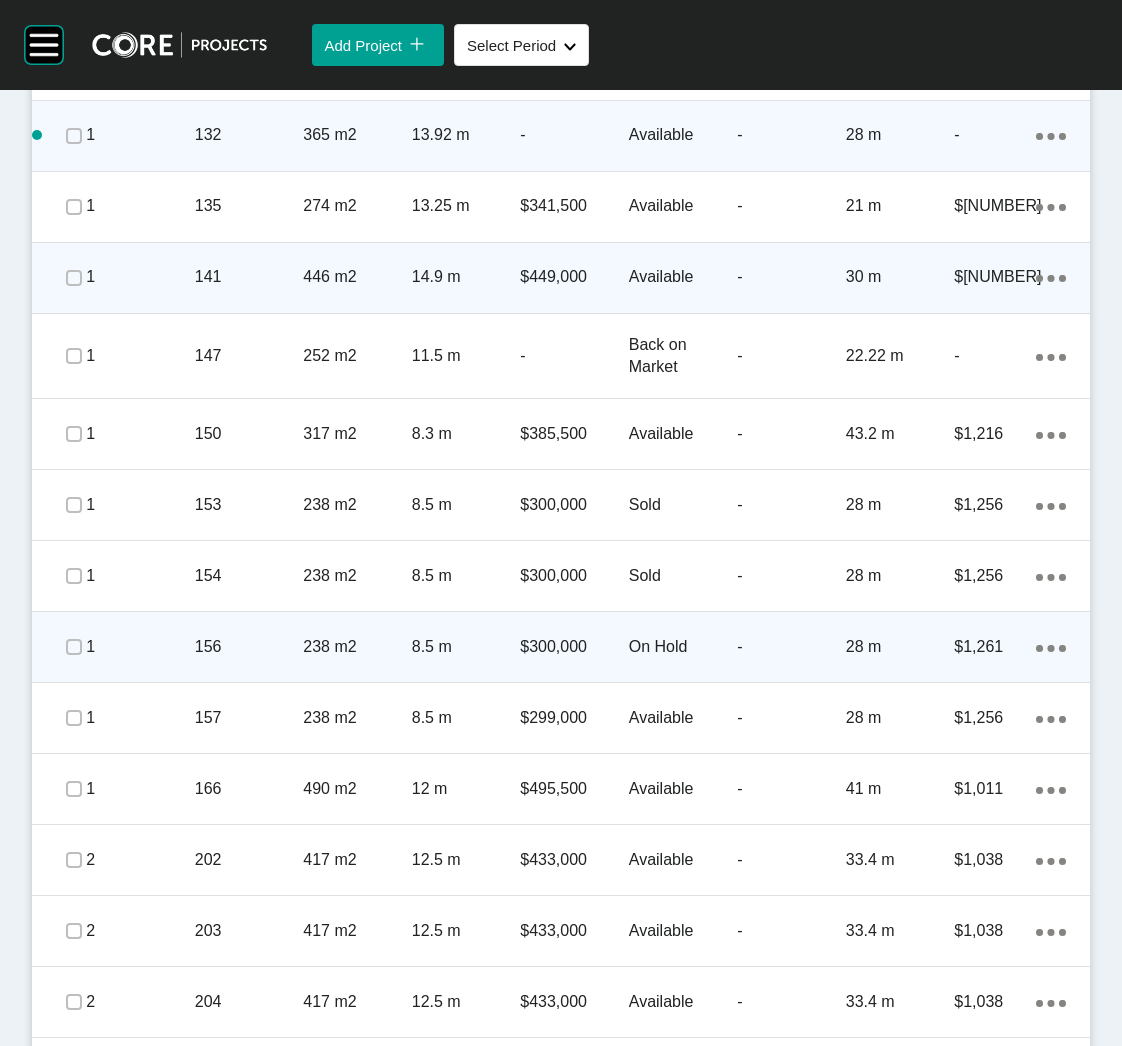 click on "238 m2" at bounding box center [357, 647] 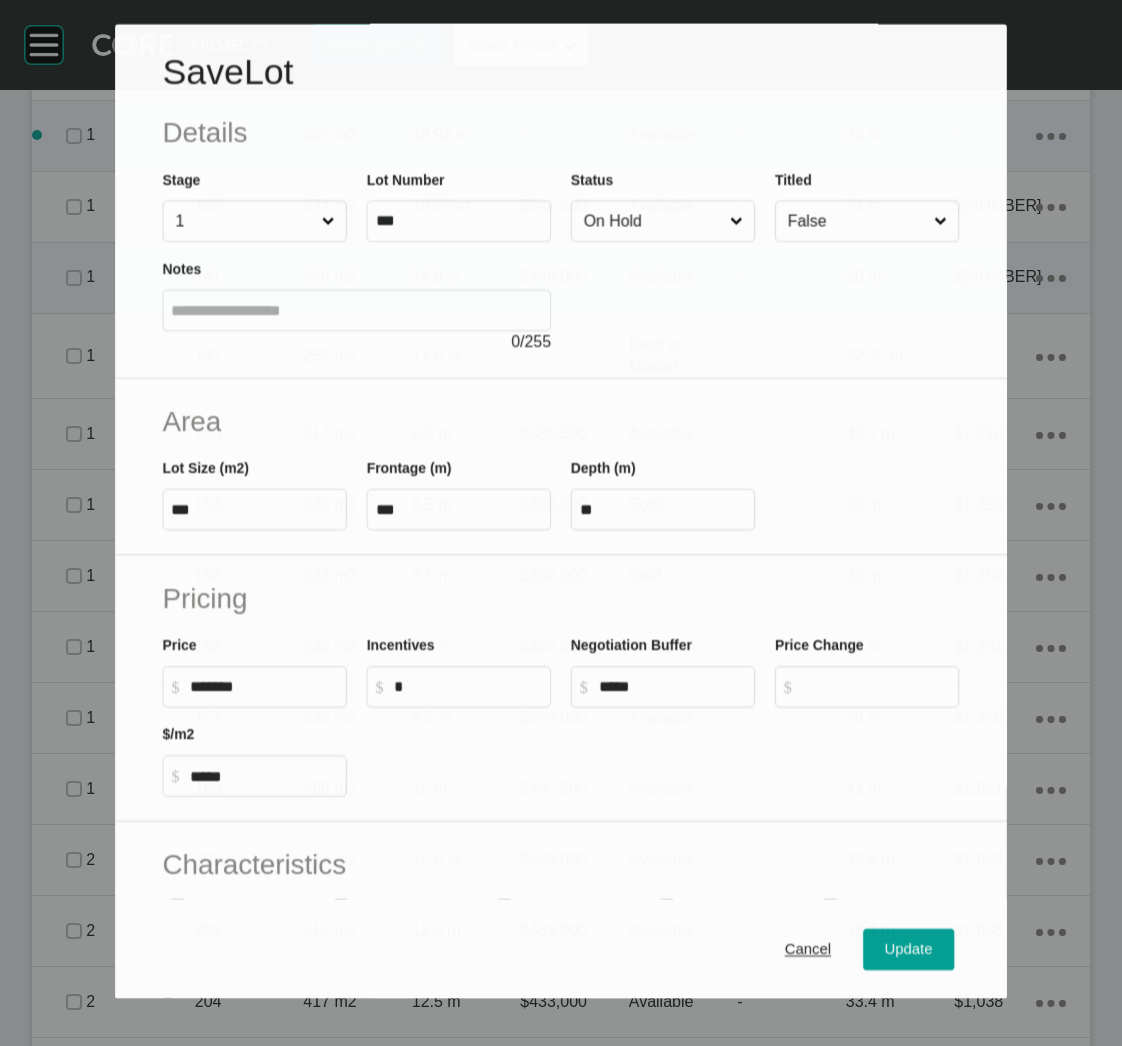 click on "On Hold" at bounding box center [653, 222] 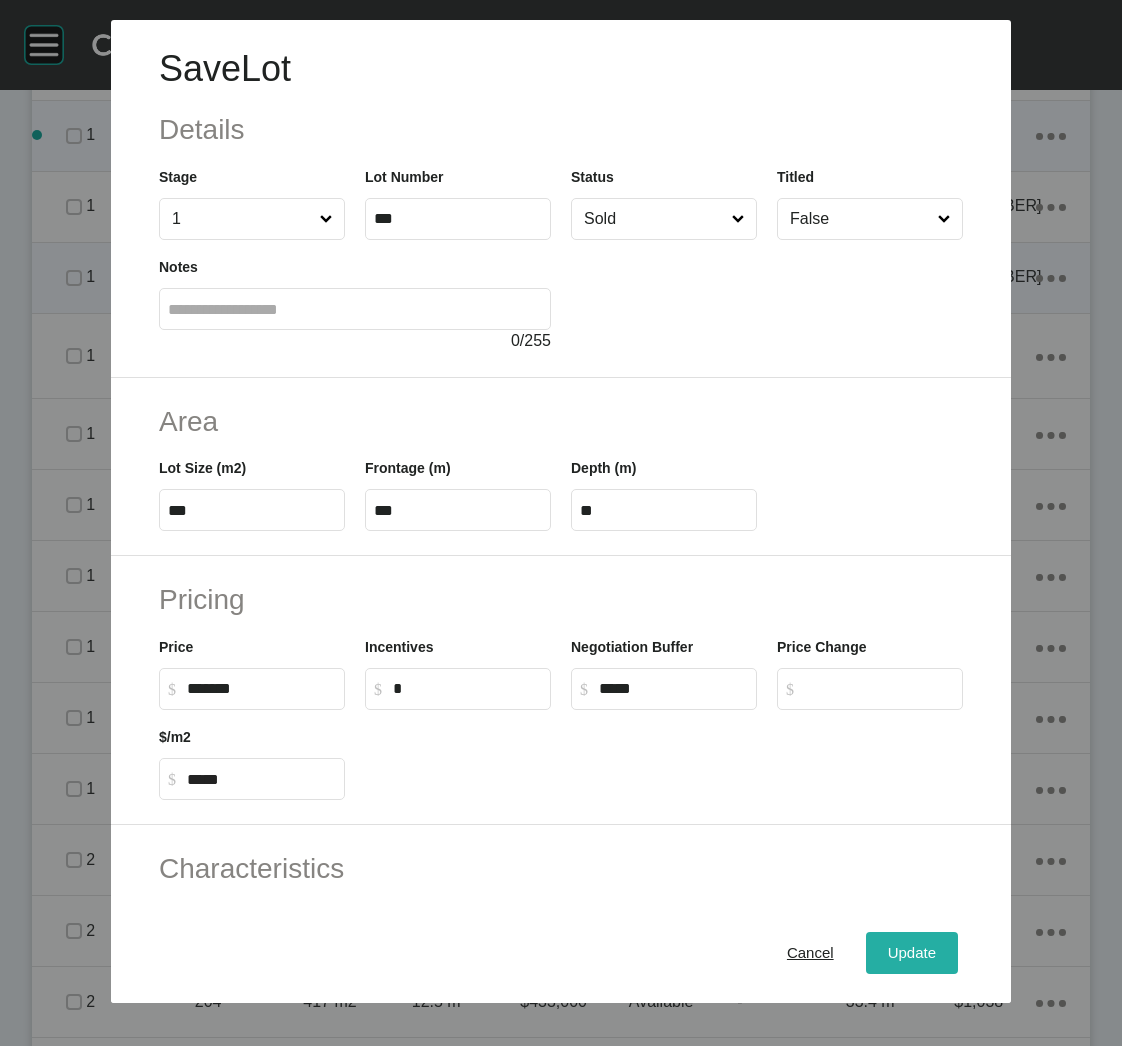 click on "Update" at bounding box center (912, 953) 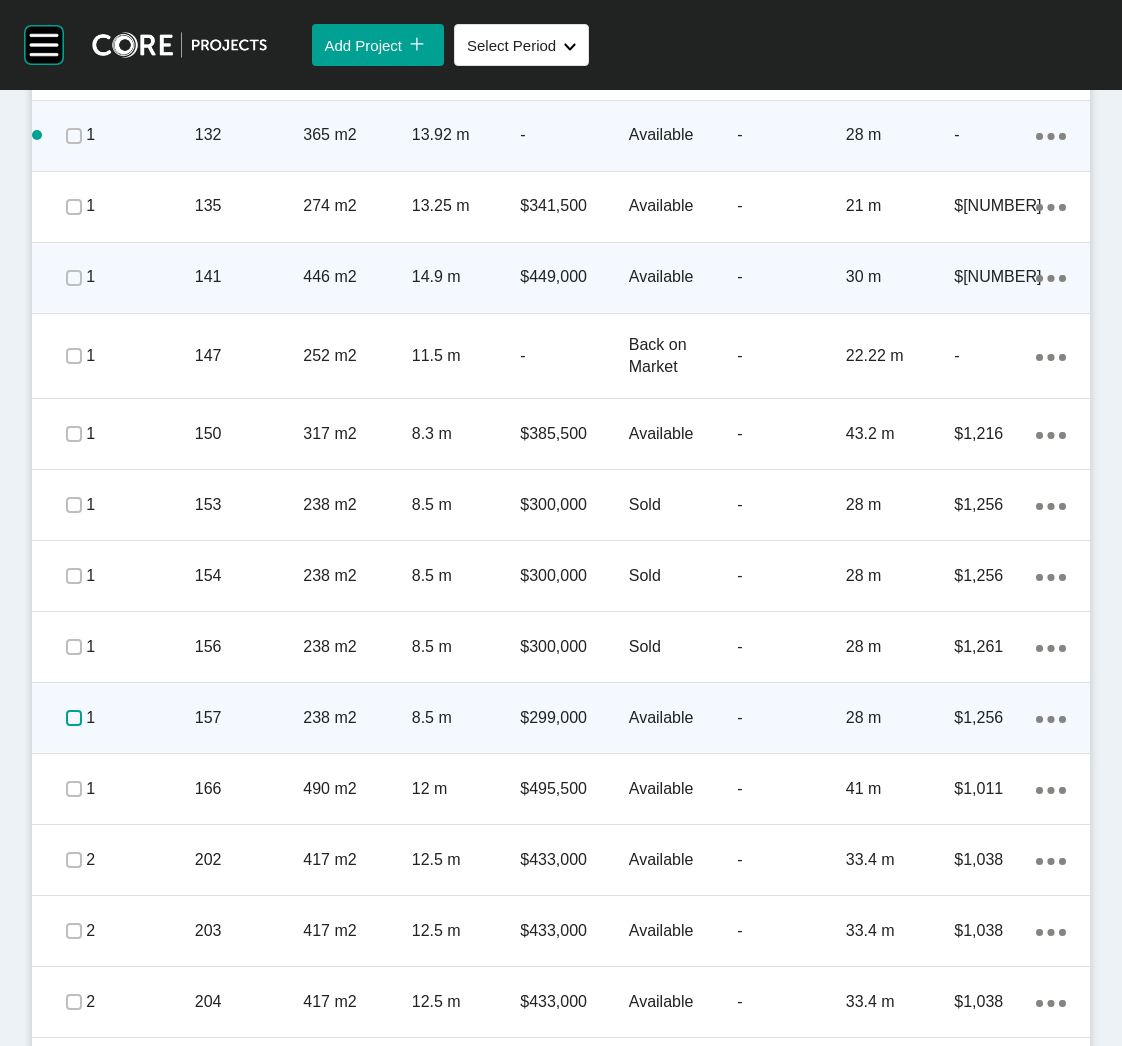 click at bounding box center [74, 718] 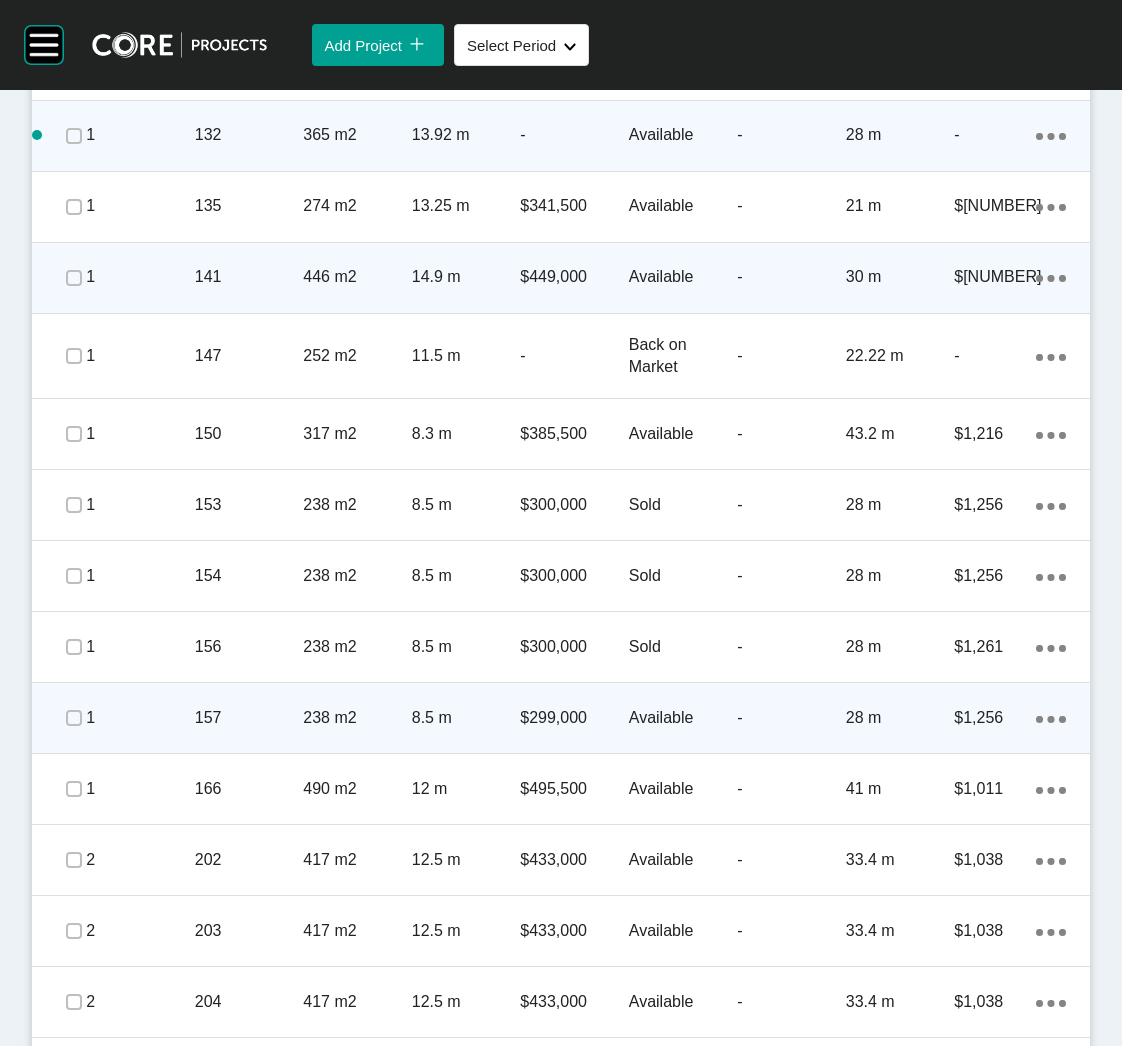 click on "157" at bounding box center (249, 718) 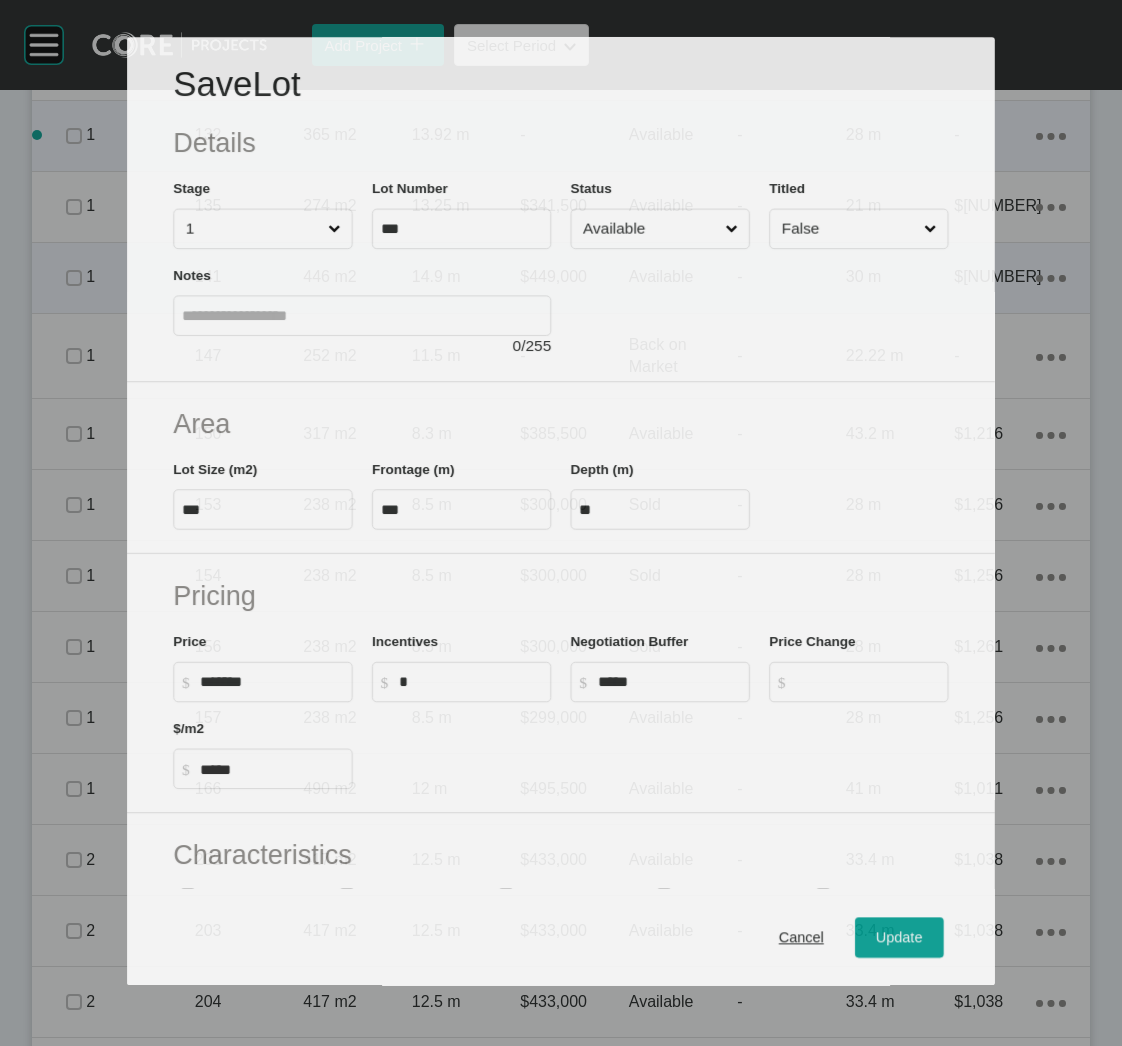 click on "Available" at bounding box center (650, 229) 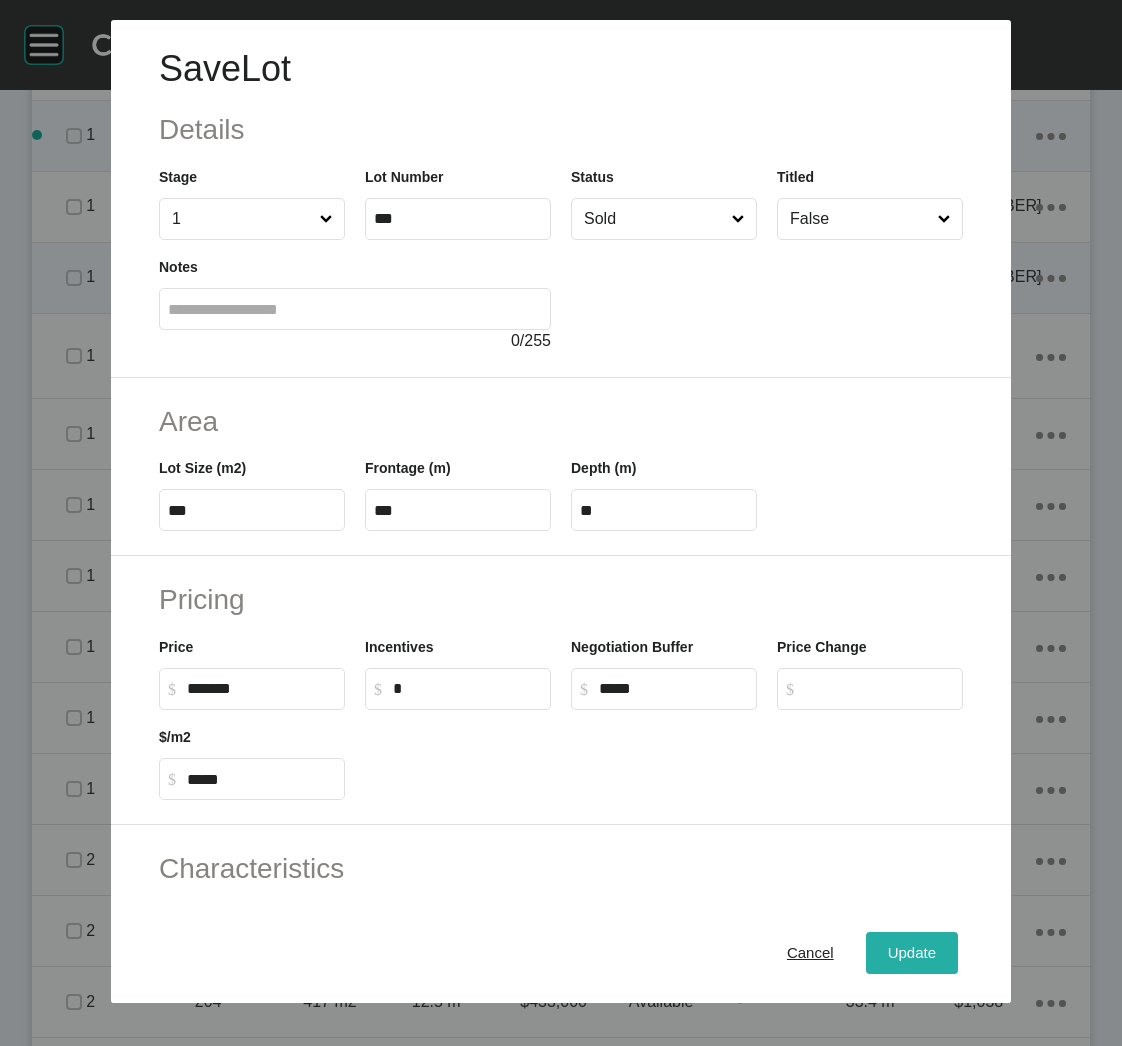 click on "Update" at bounding box center [912, 953] 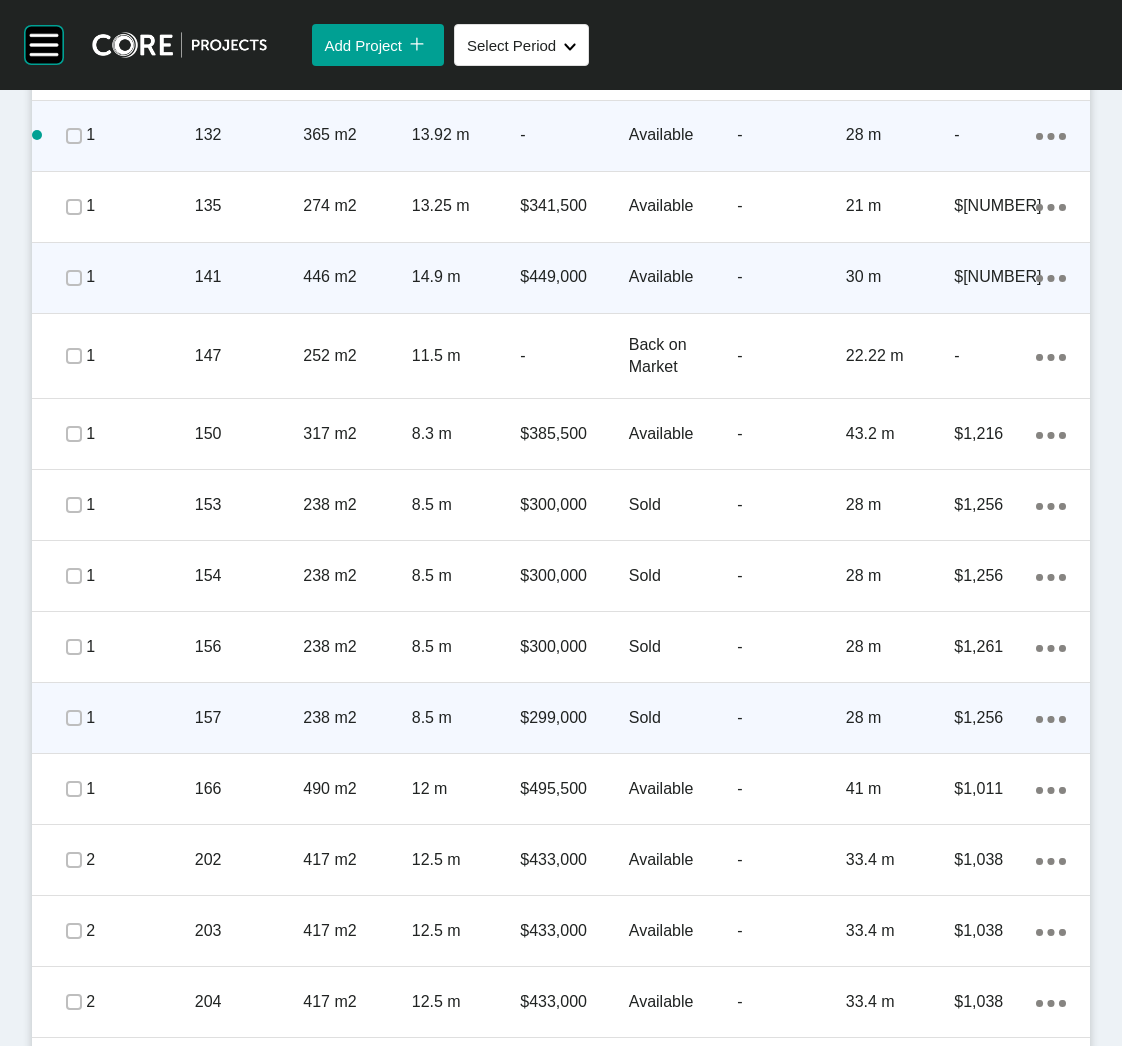 click 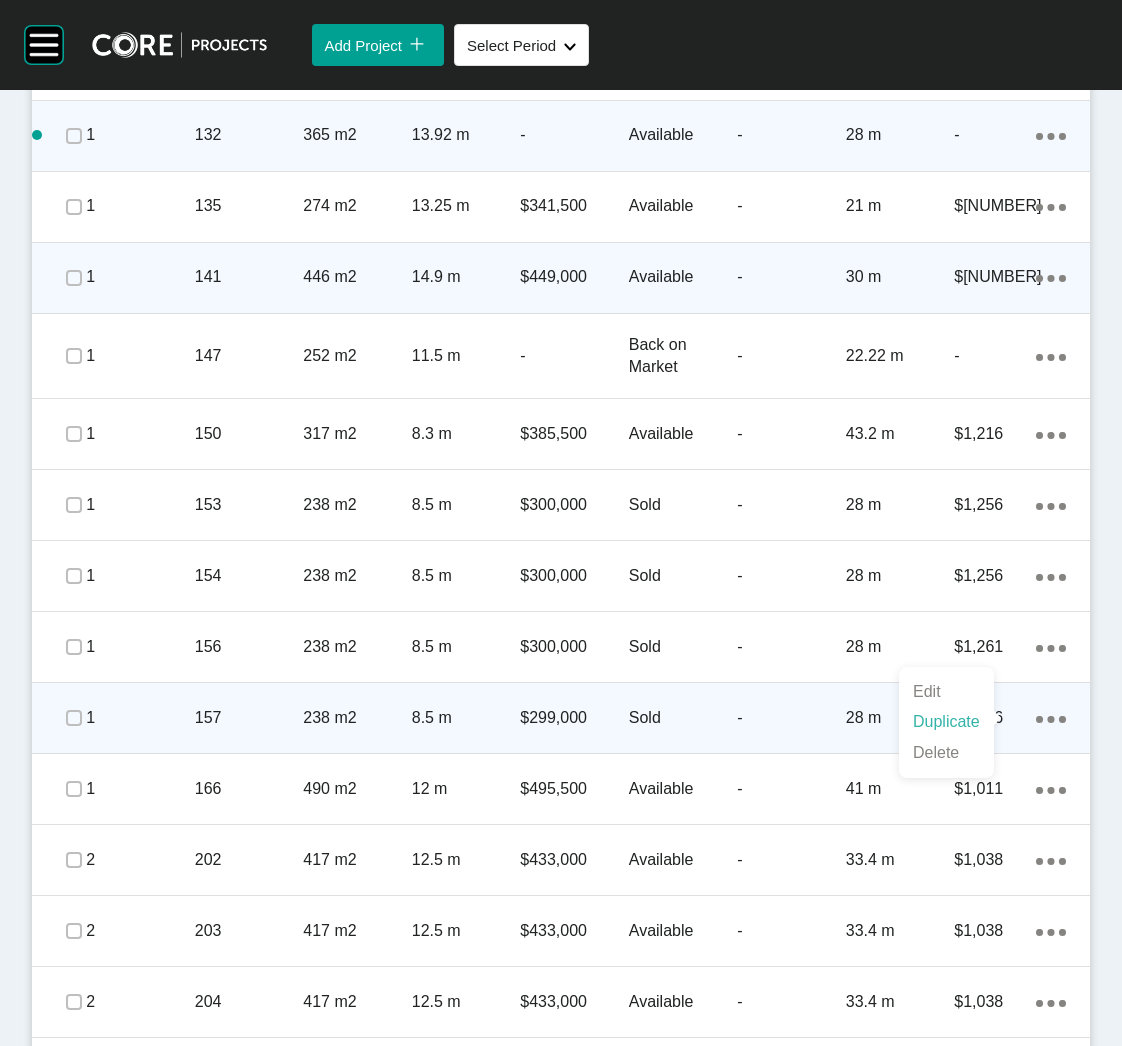 click on "Duplicate" at bounding box center (946, 722) 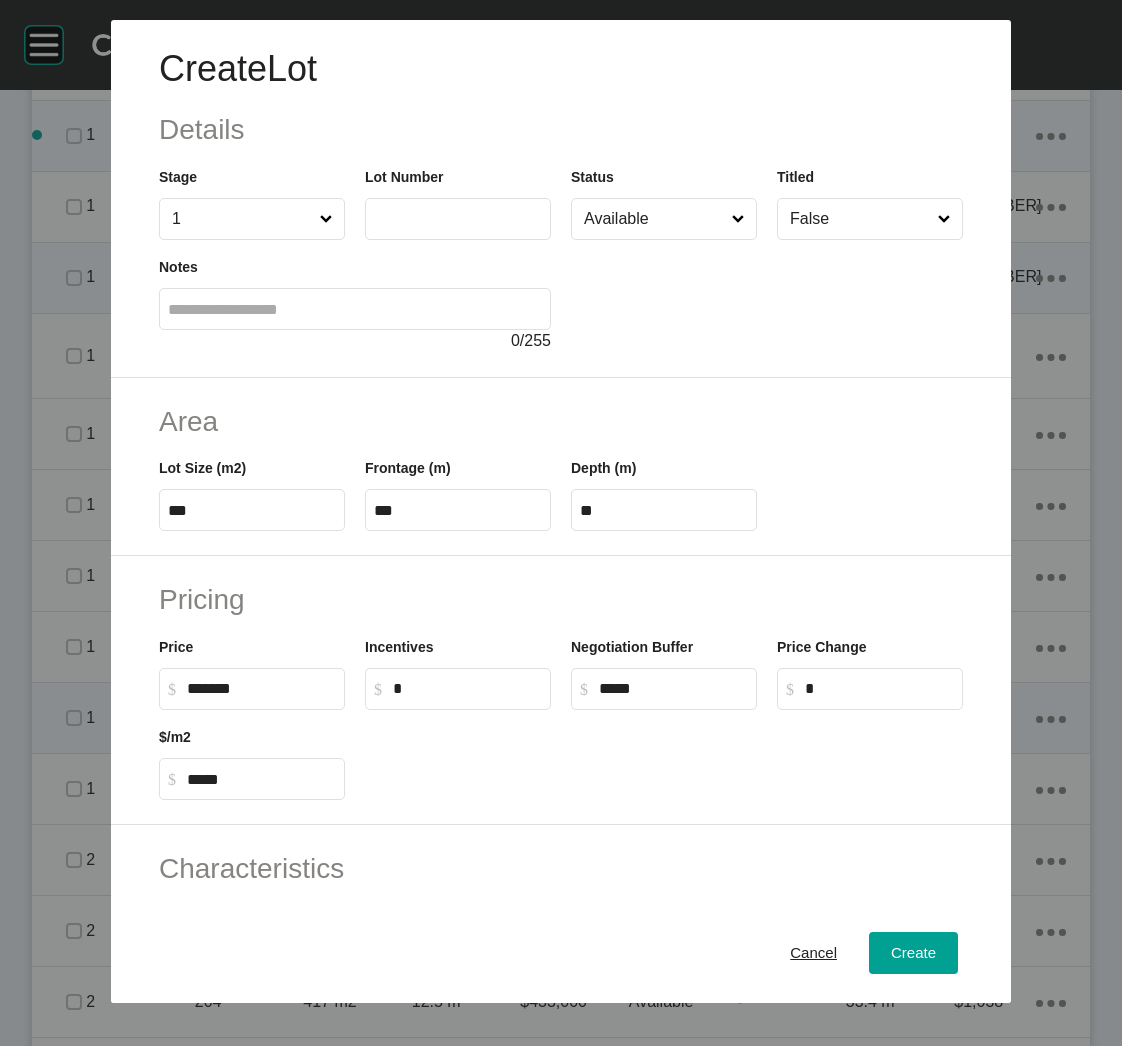 click at bounding box center [458, 218] 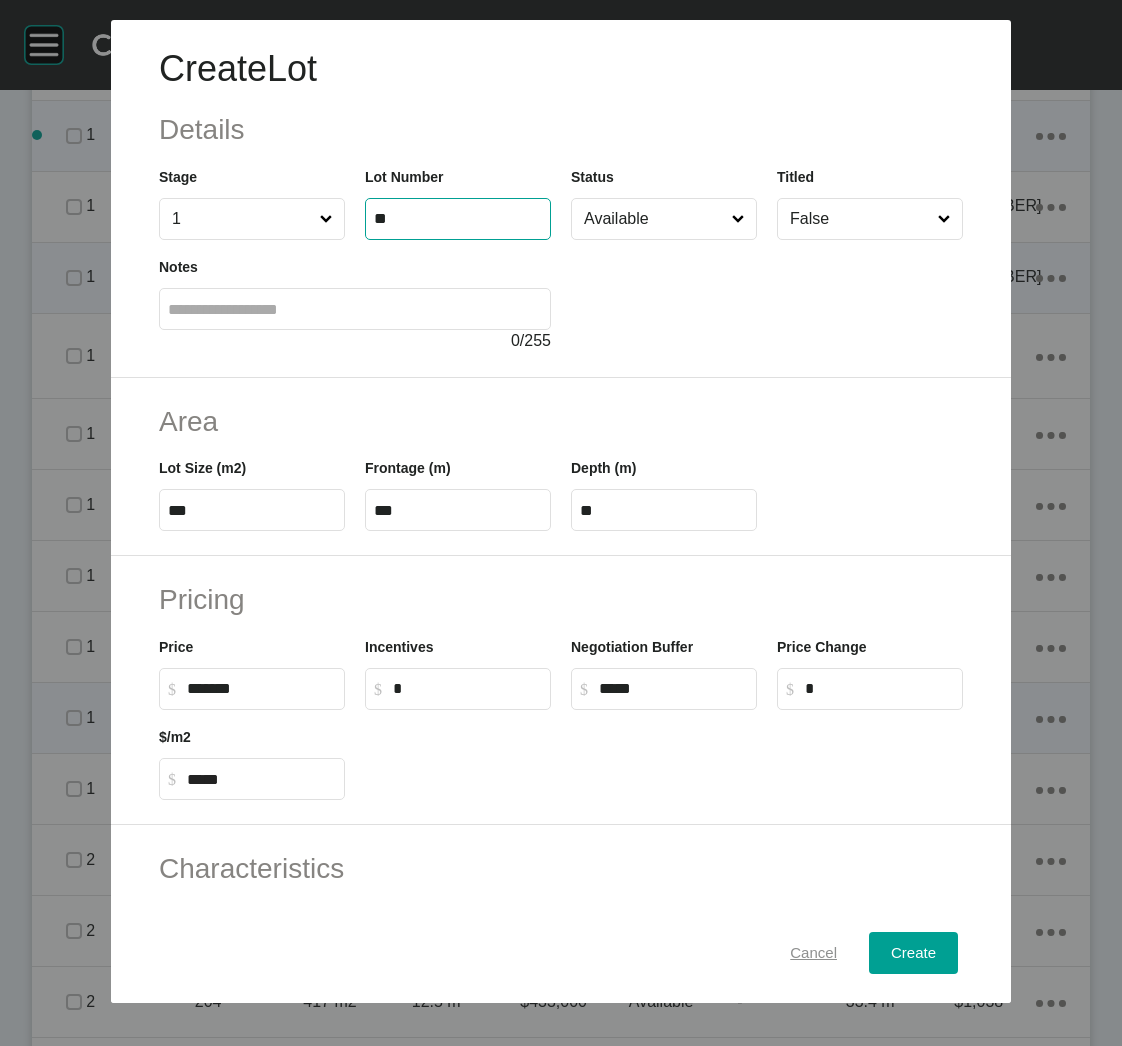 type on "**" 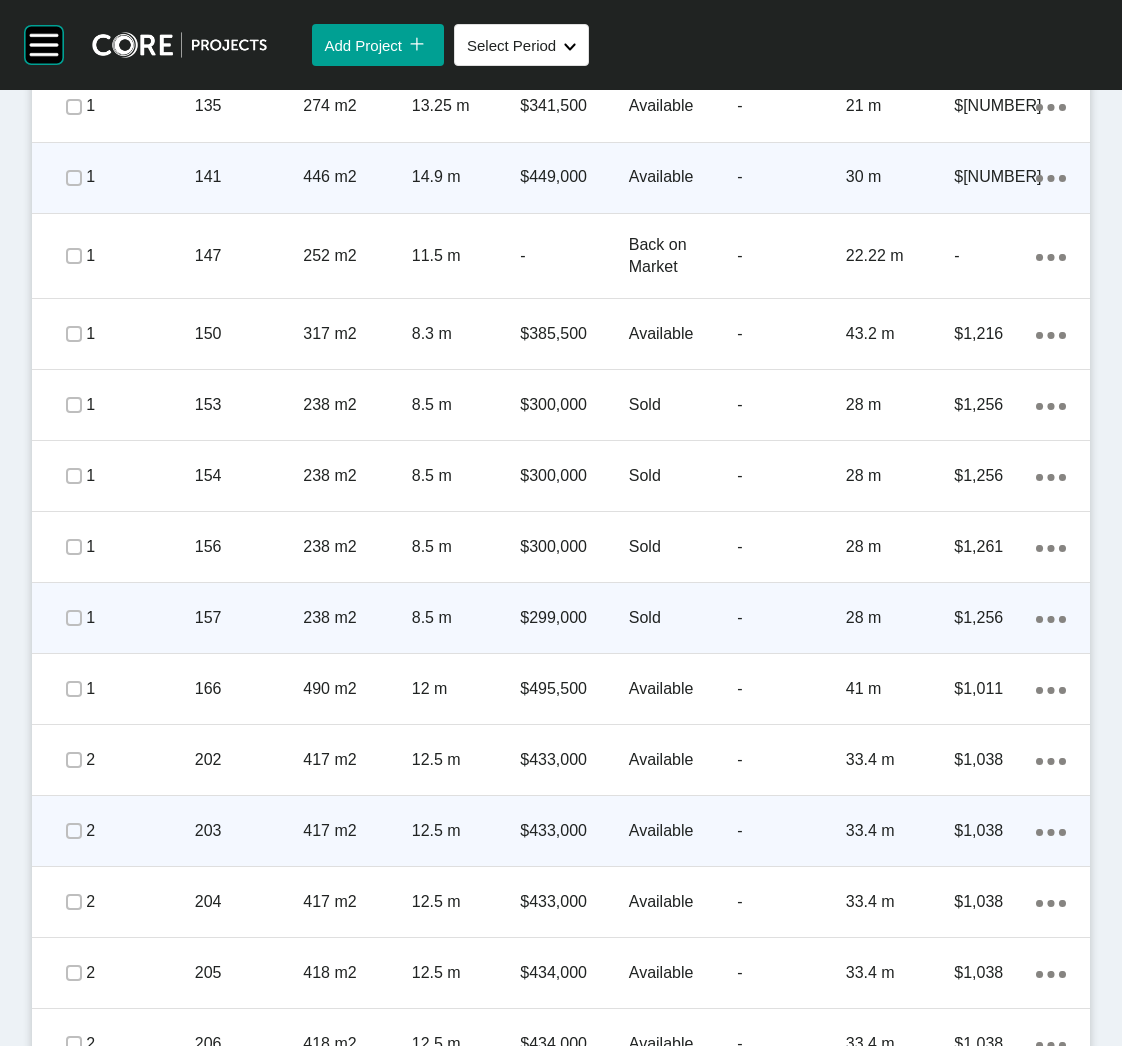 scroll, scrollTop: 1881, scrollLeft: 0, axis: vertical 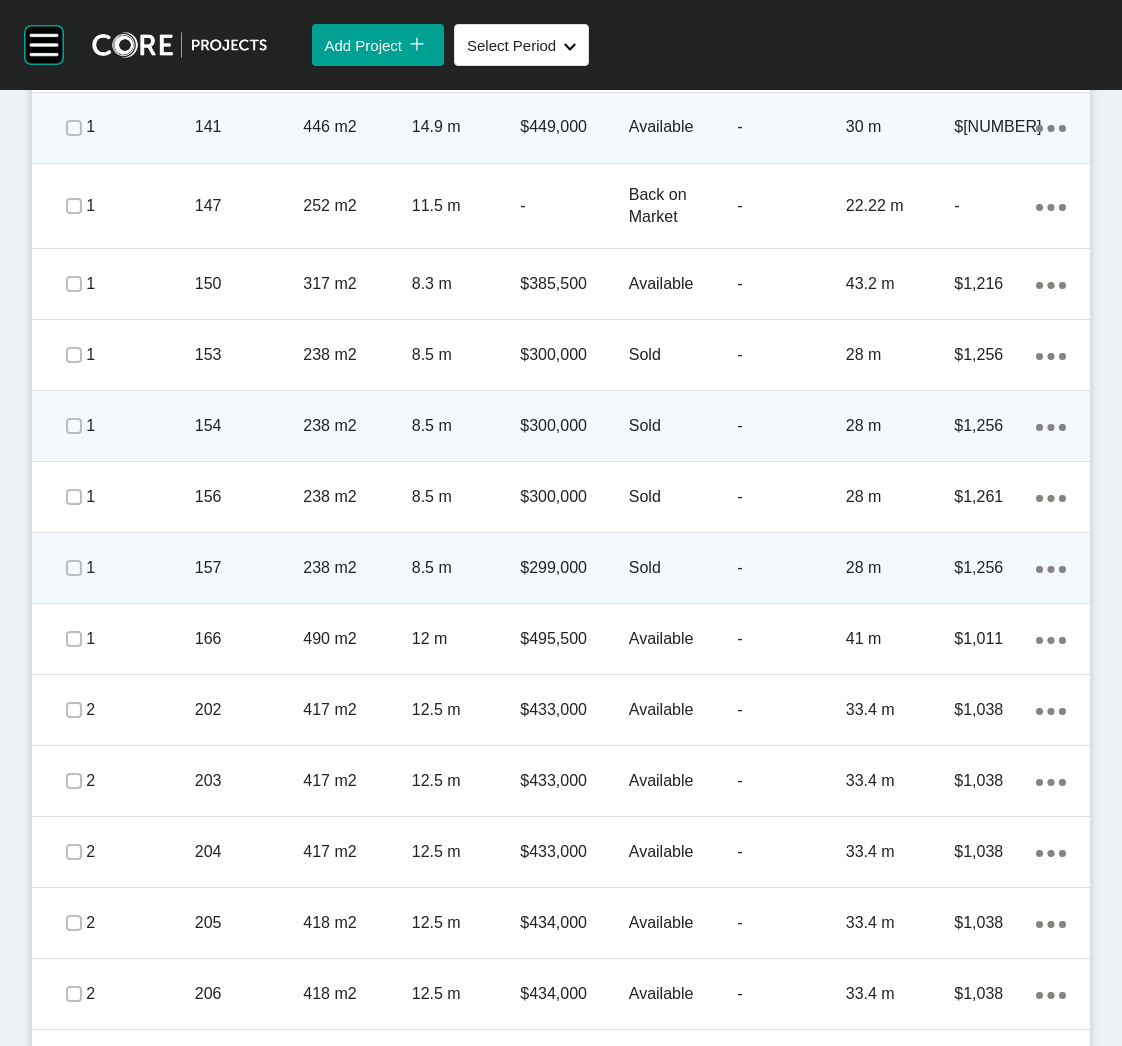 click on "Action Menu Dots Copy 6 Created with Sketch." 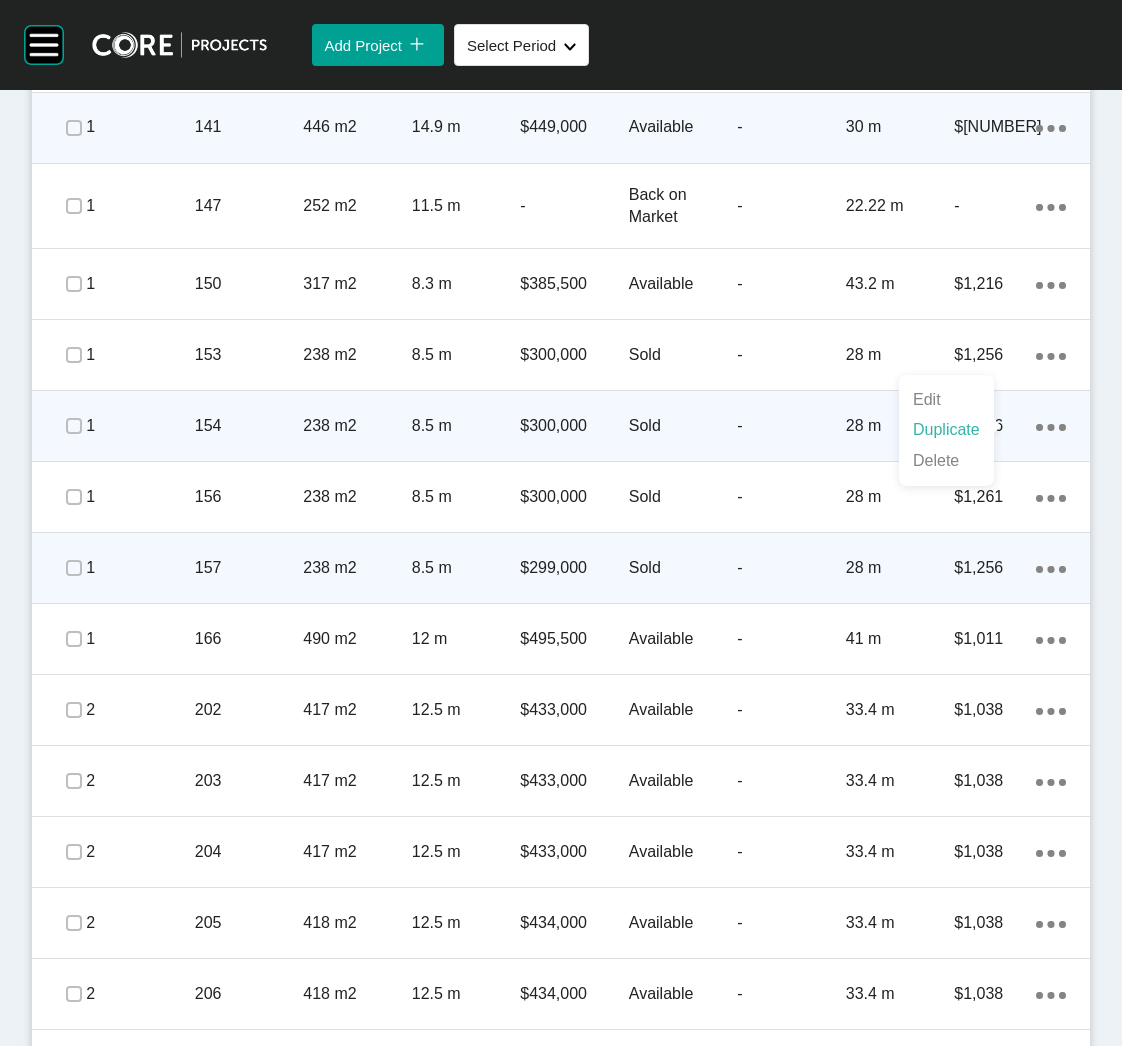 click on "Duplicate" at bounding box center (946, 430) 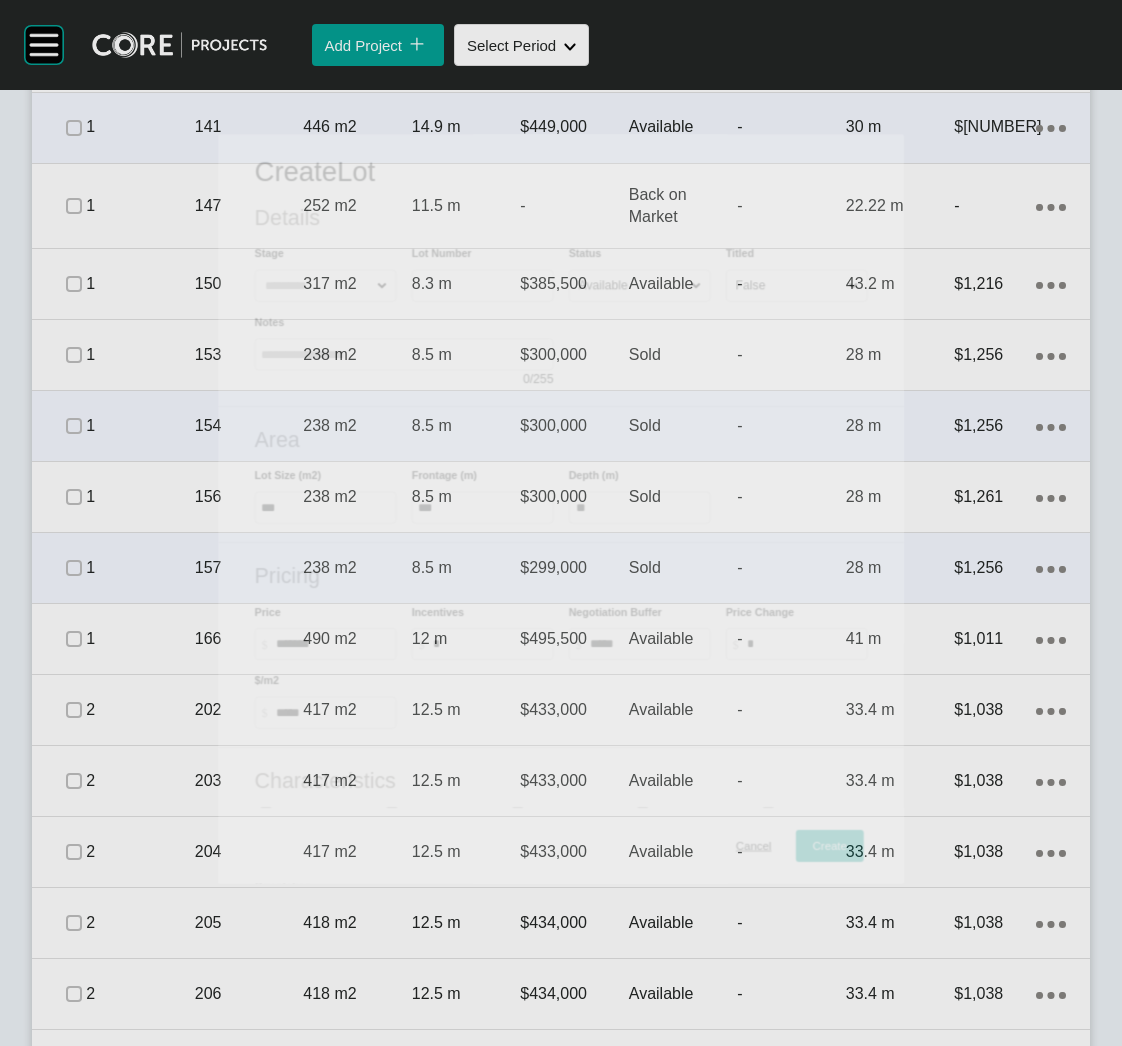 click at bounding box center (483, 286) 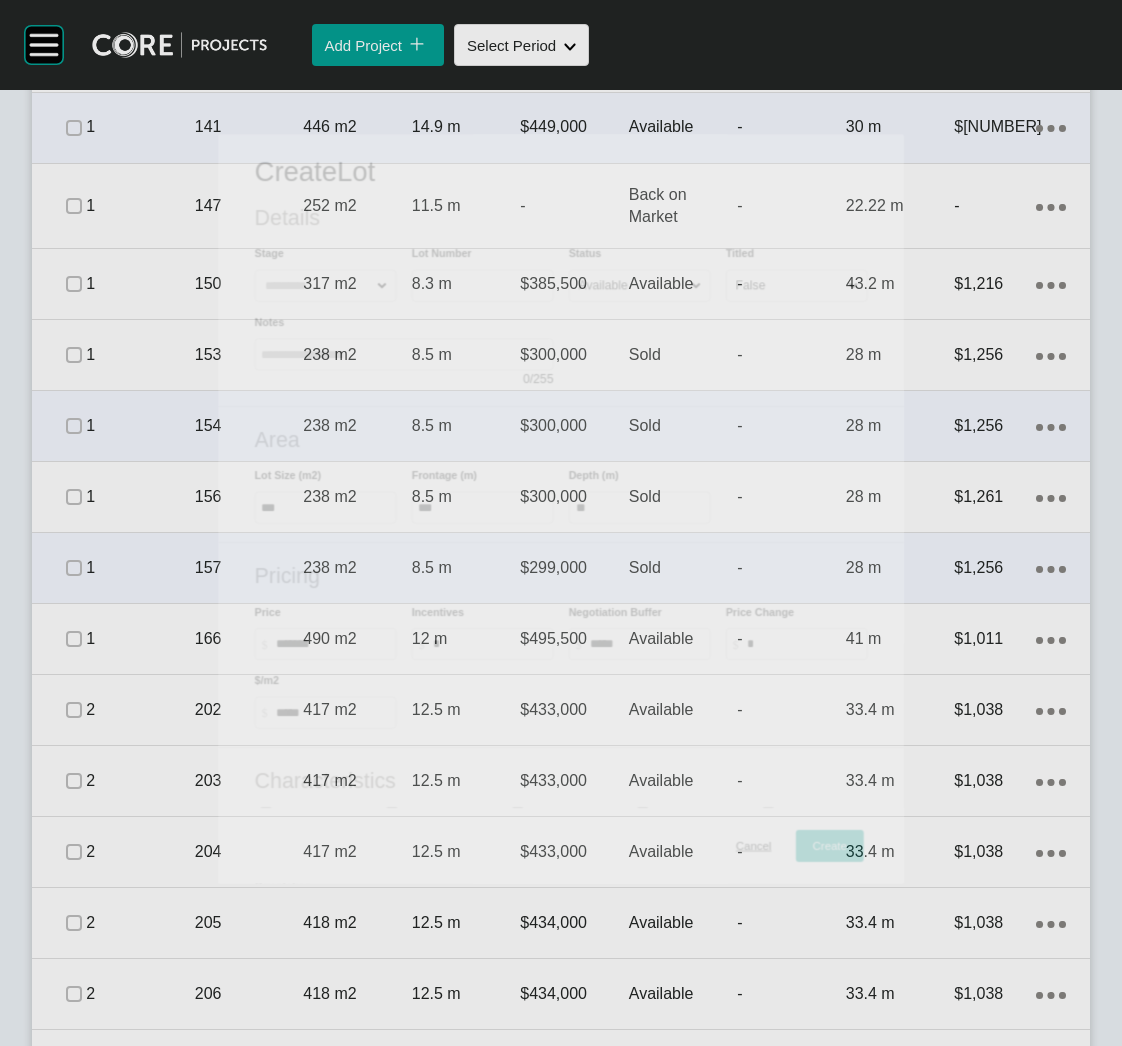 click at bounding box center [468, 286] 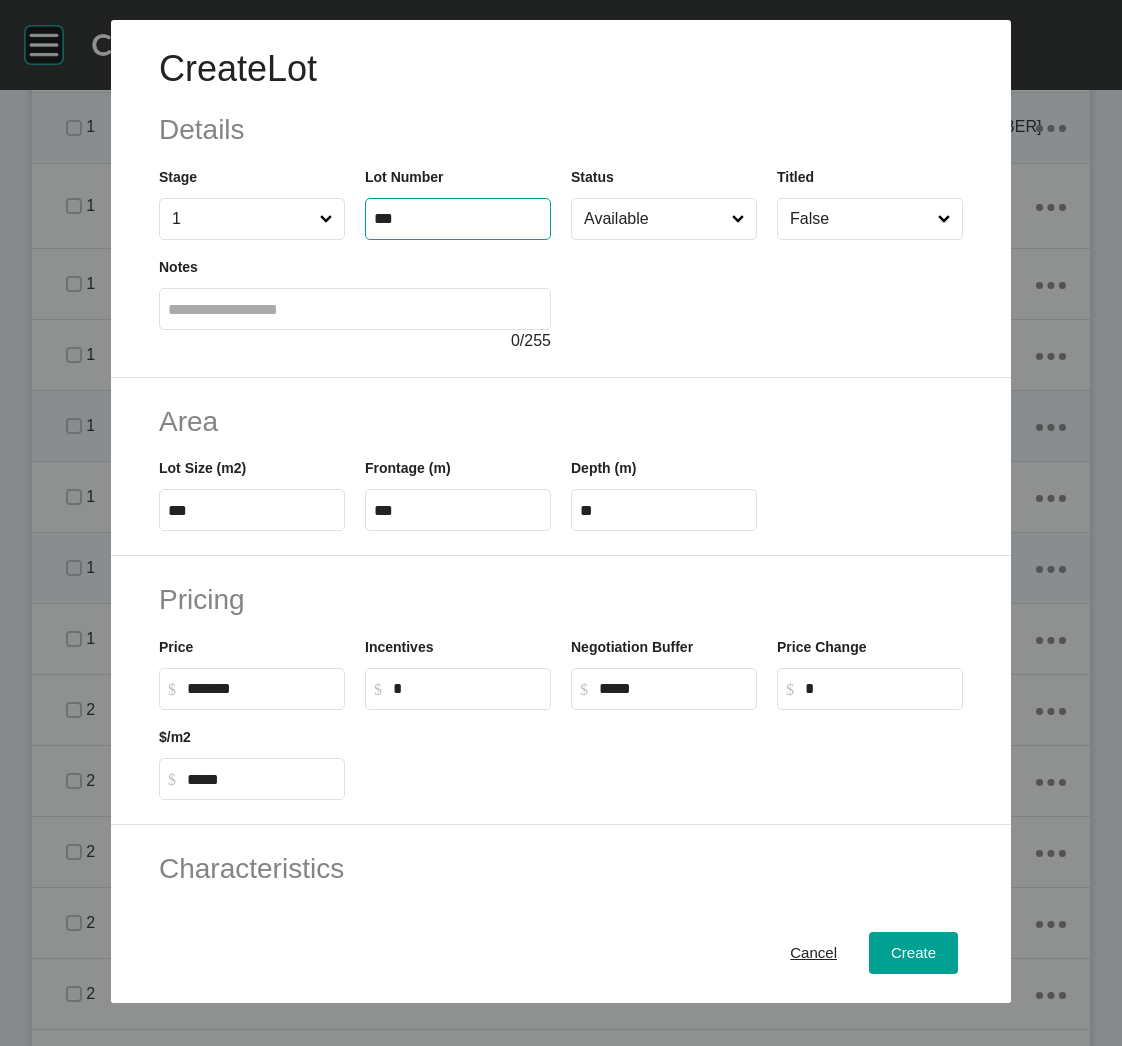 type on "***" 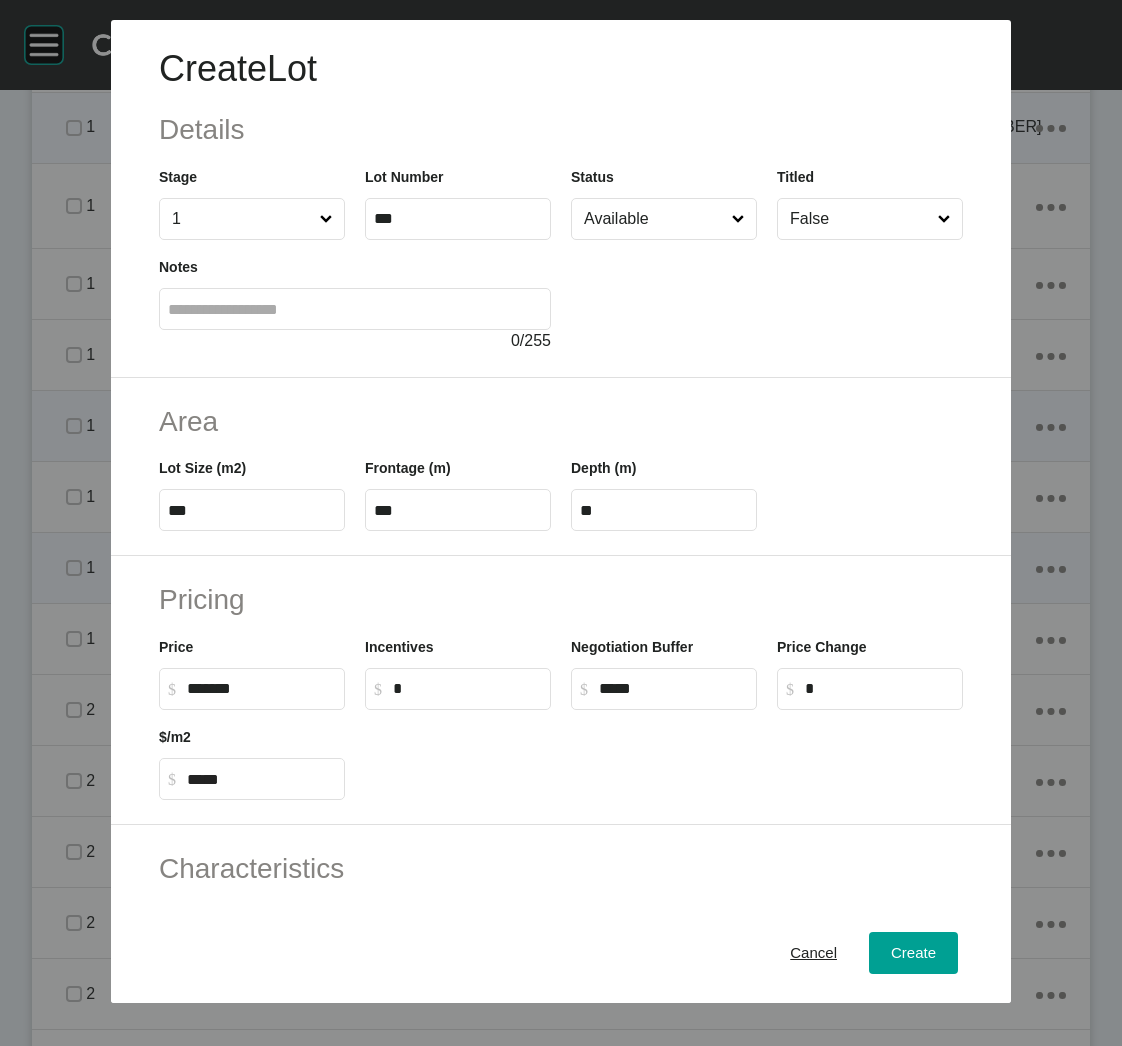 type on "******" 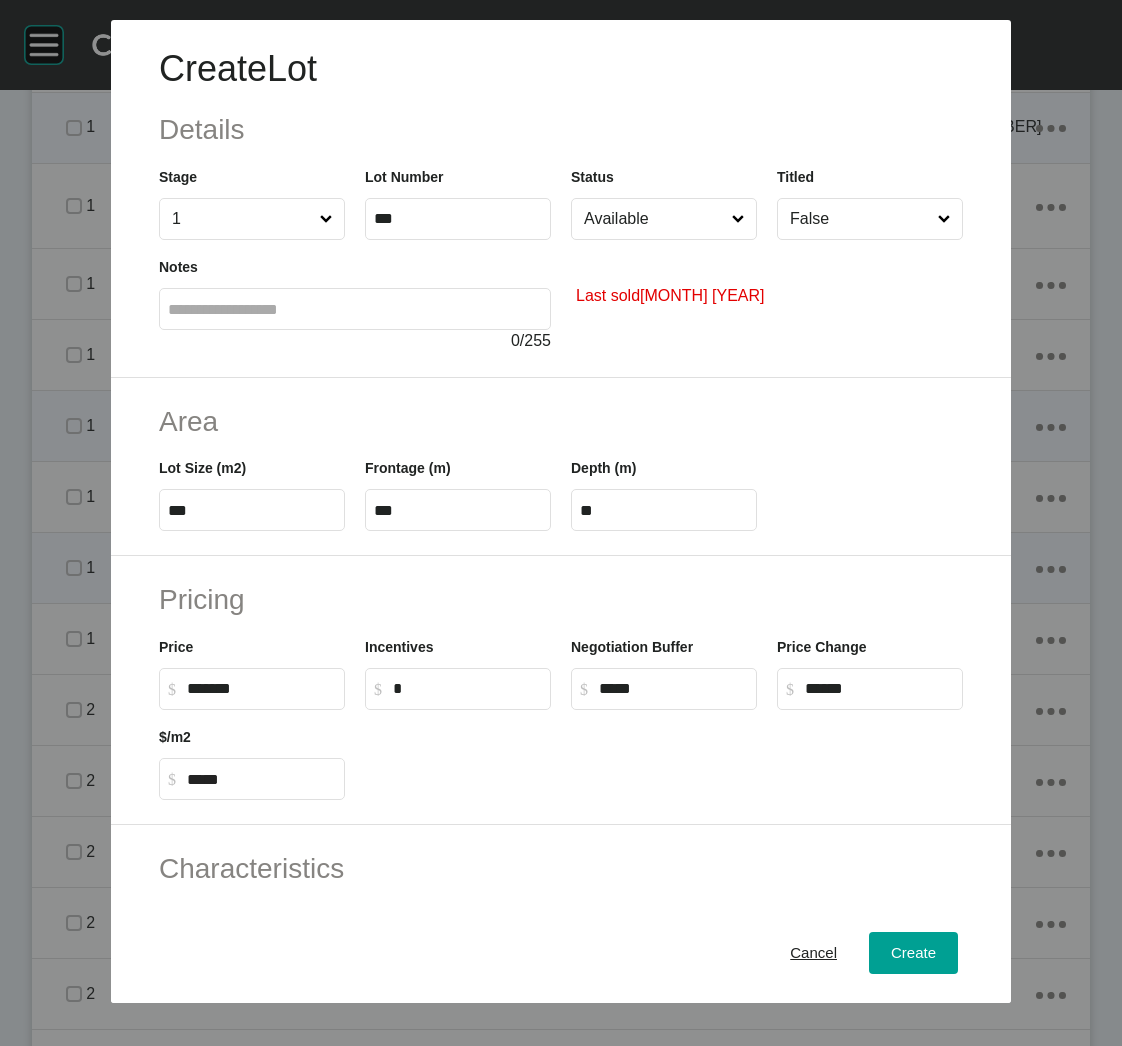 click on "Available" at bounding box center [654, 219] 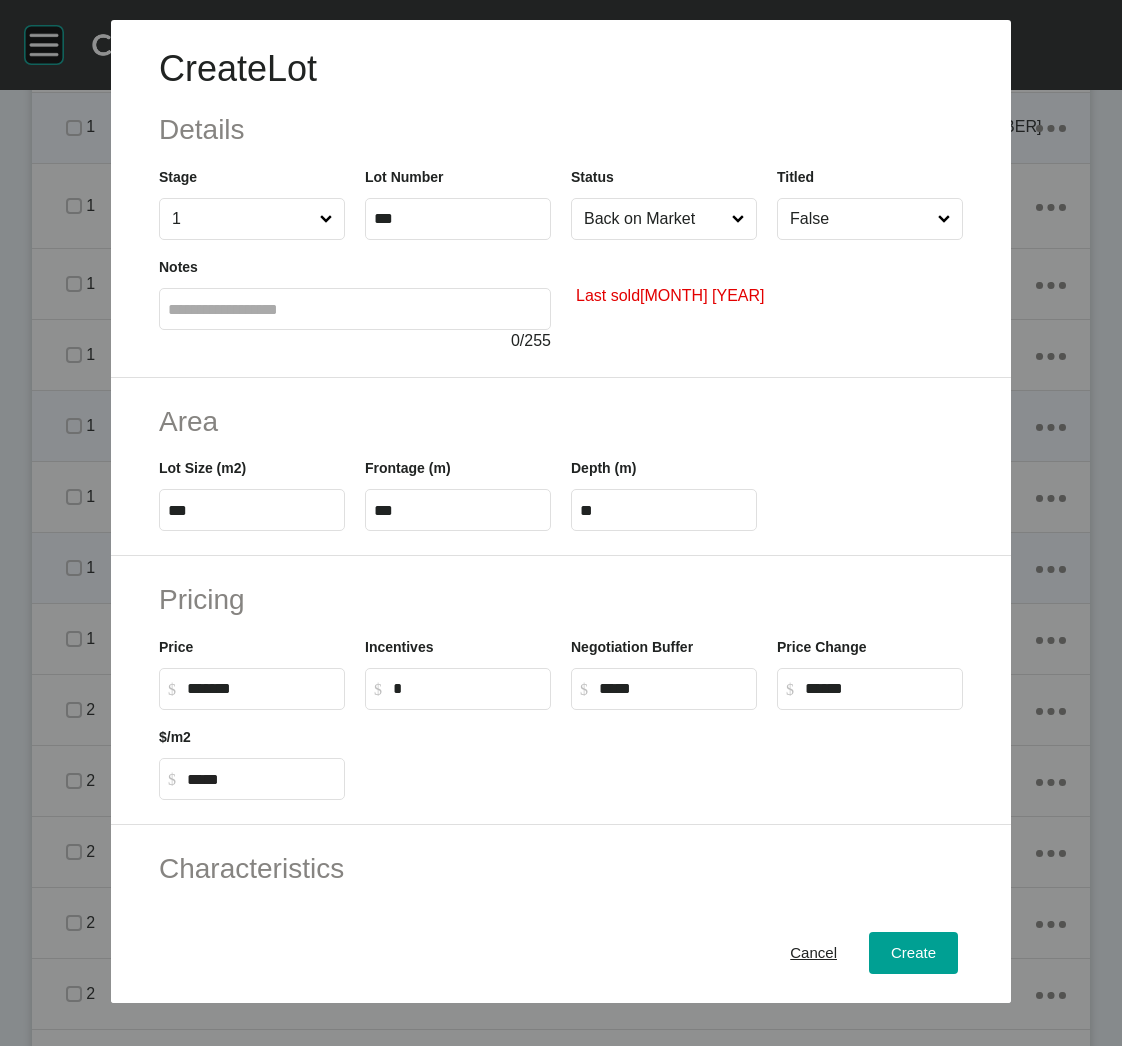 click on "***" at bounding box center (252, 510) 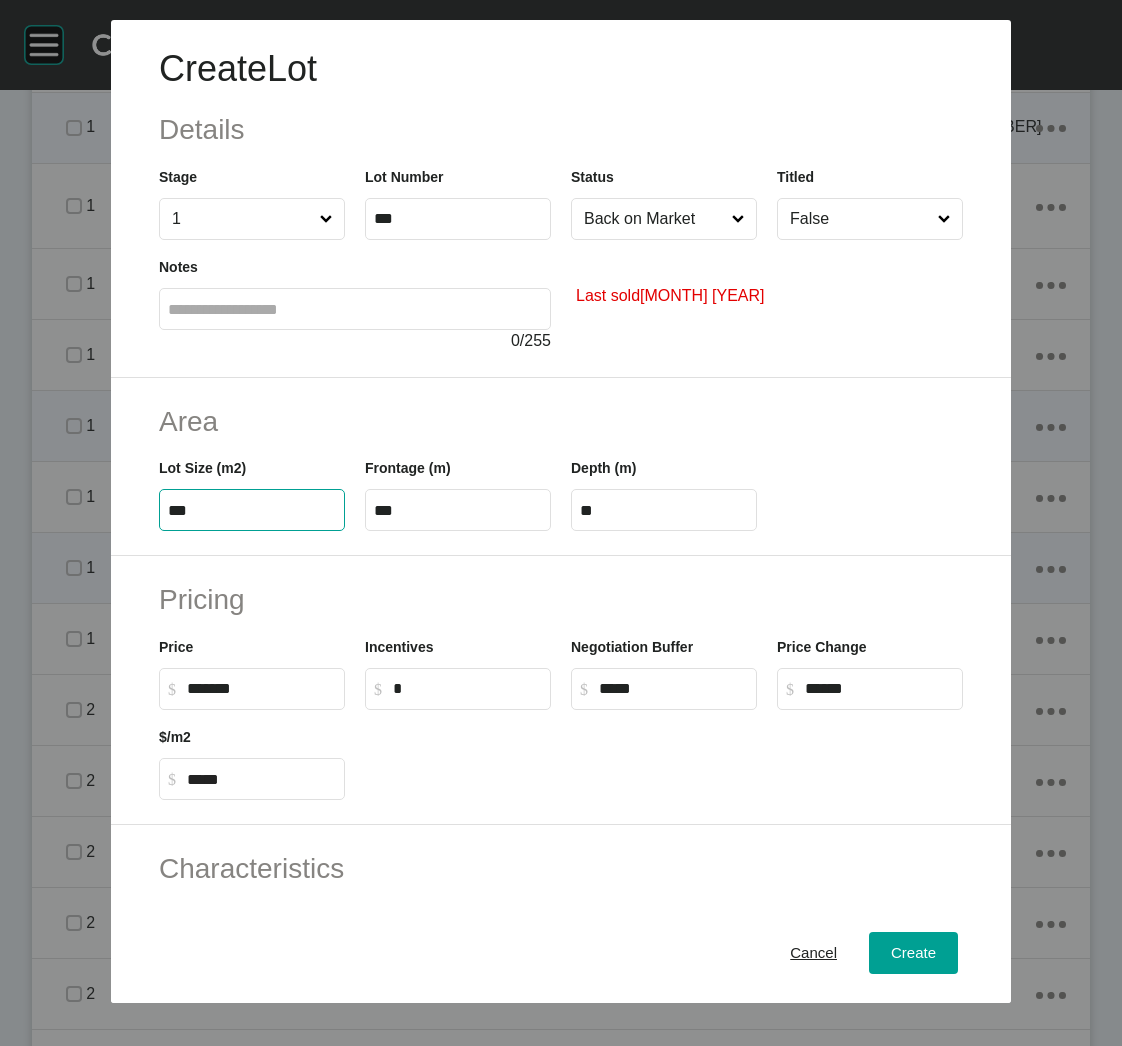 click on "***" at bounding box center [252, 510] 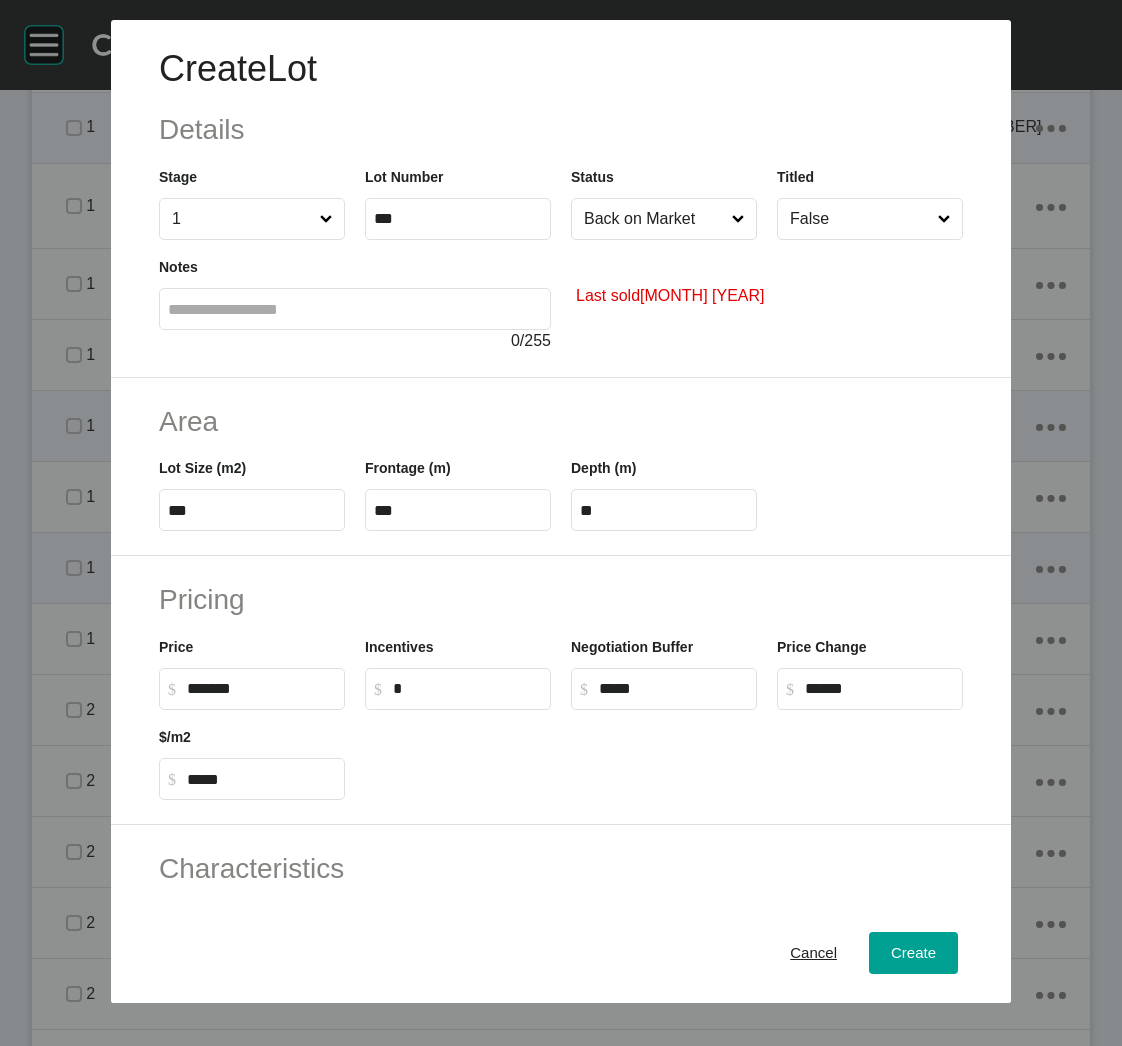 click on "***" at bounding box center [458, 510] 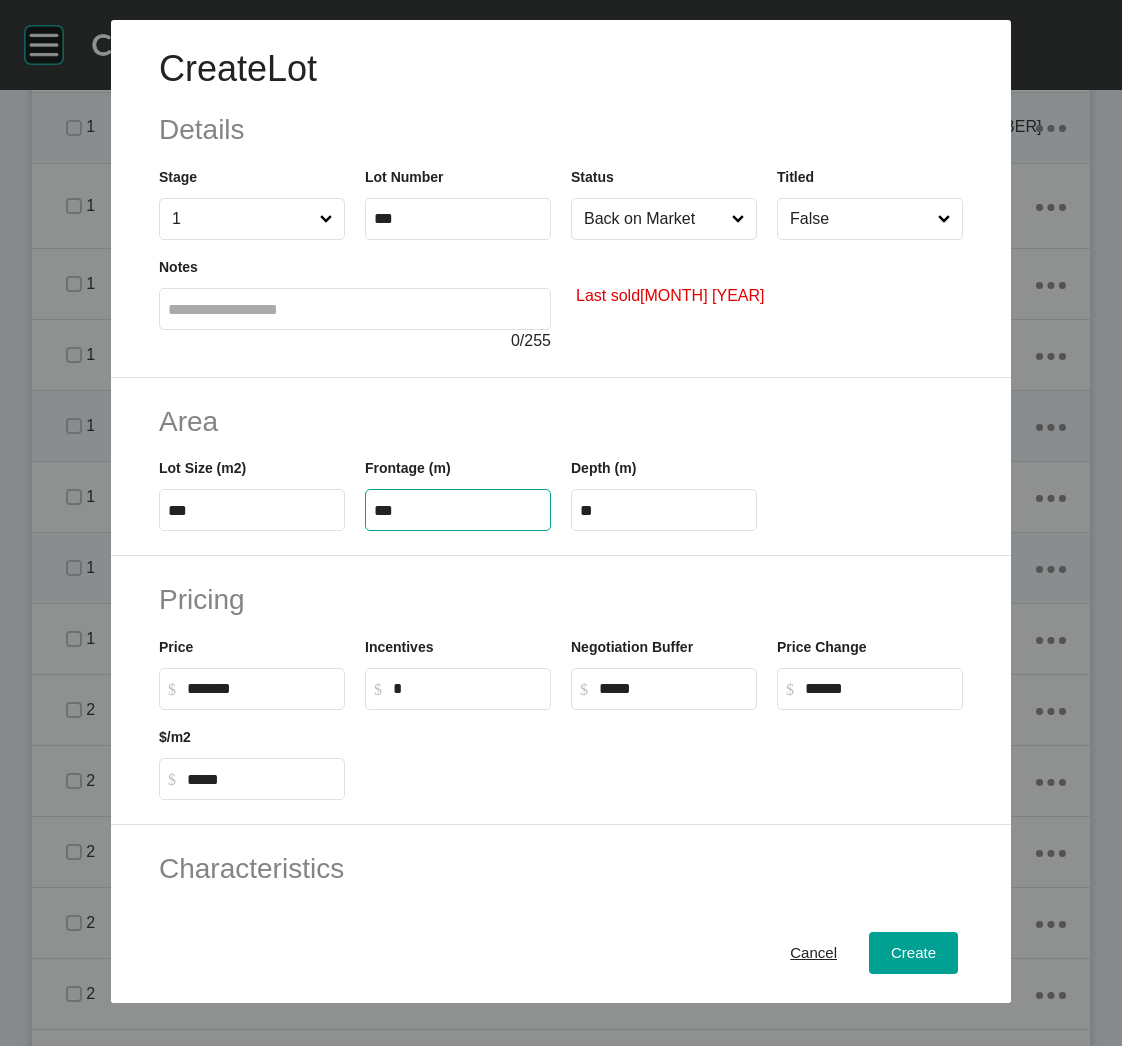click on "***" at bounding box center [458, 510] 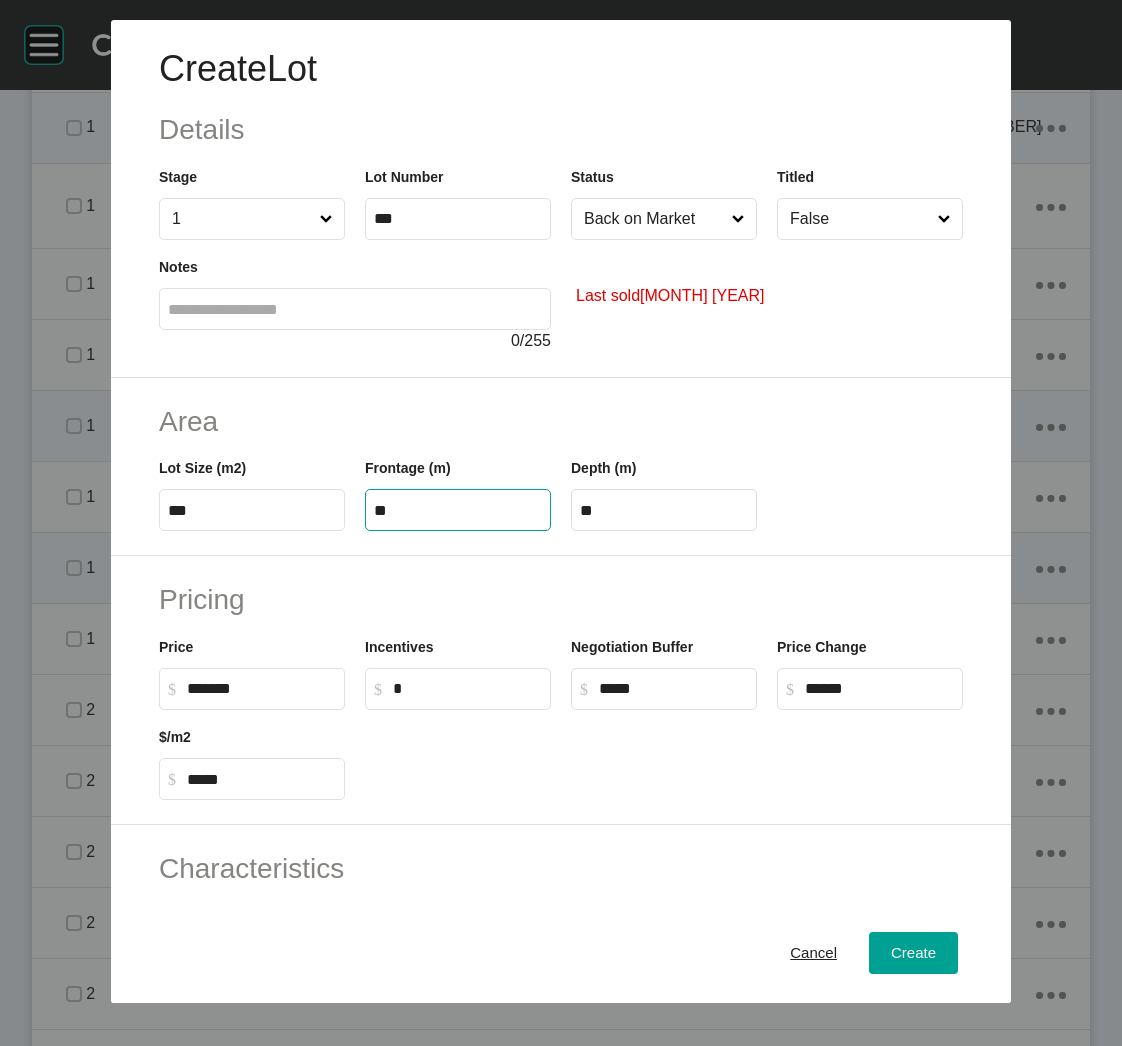 type on "*" 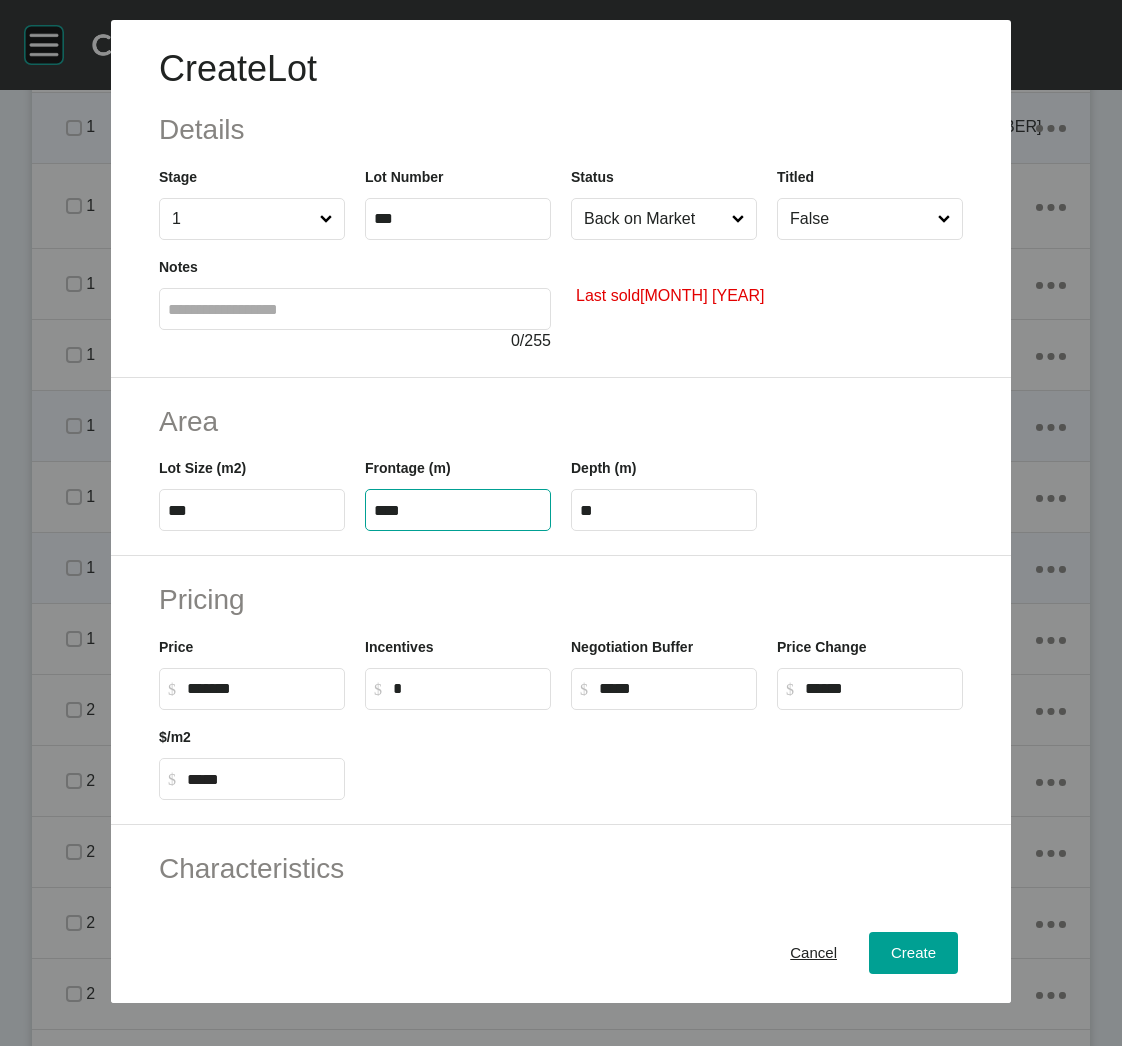 type on "****" 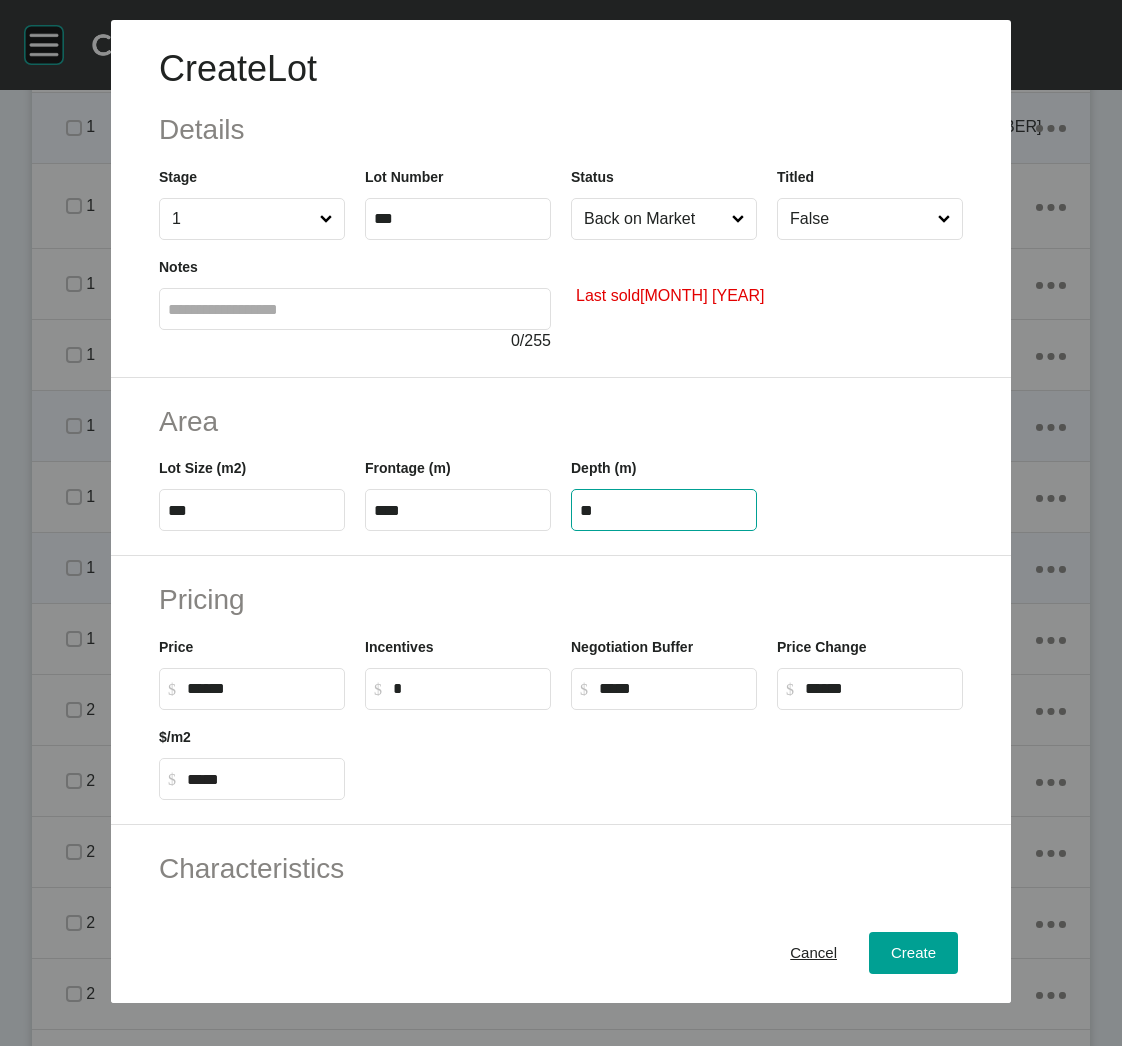 click on "******" at bounding box center [261, 688] 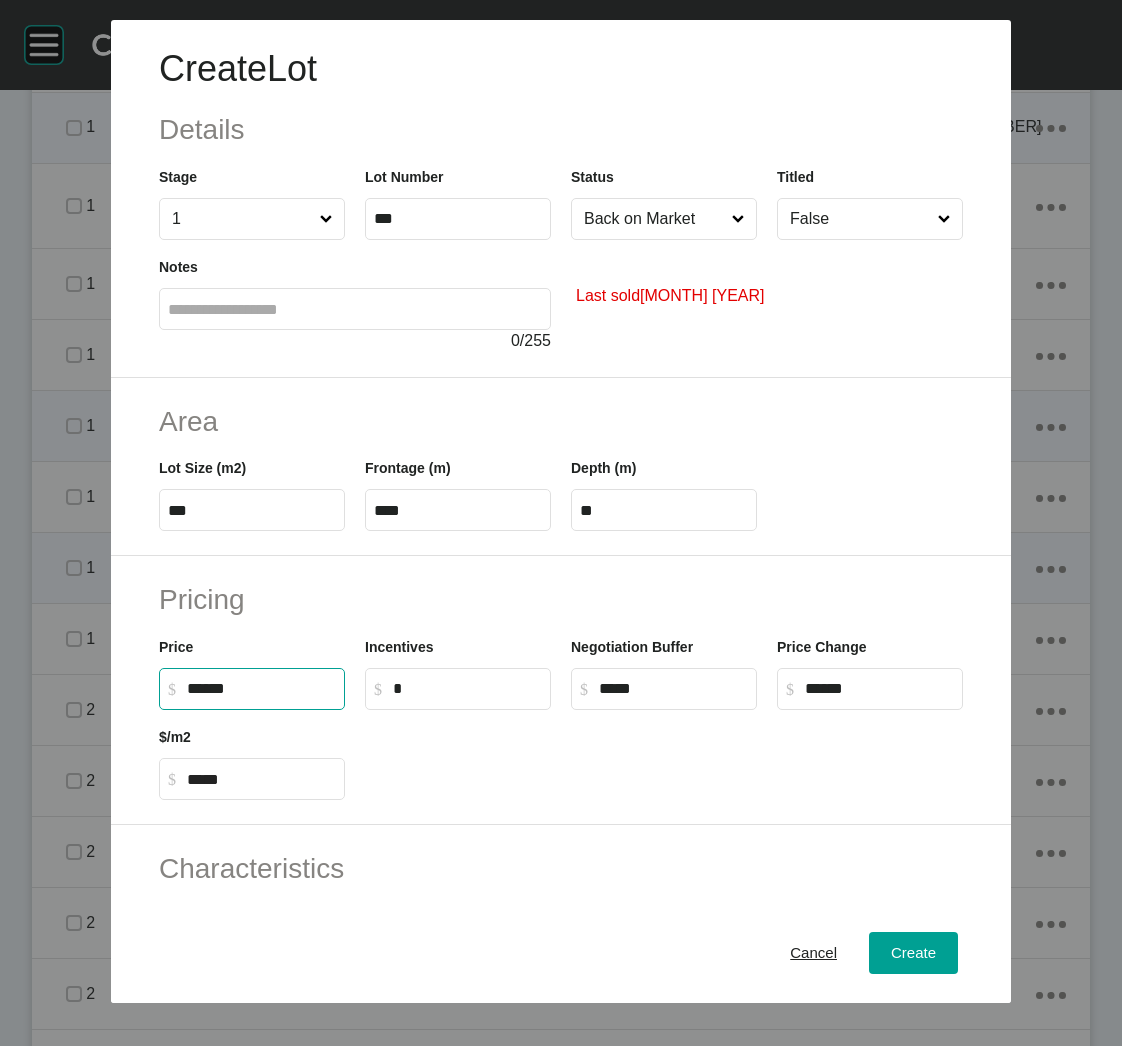 click on "******" at bounding box center (261, 688) 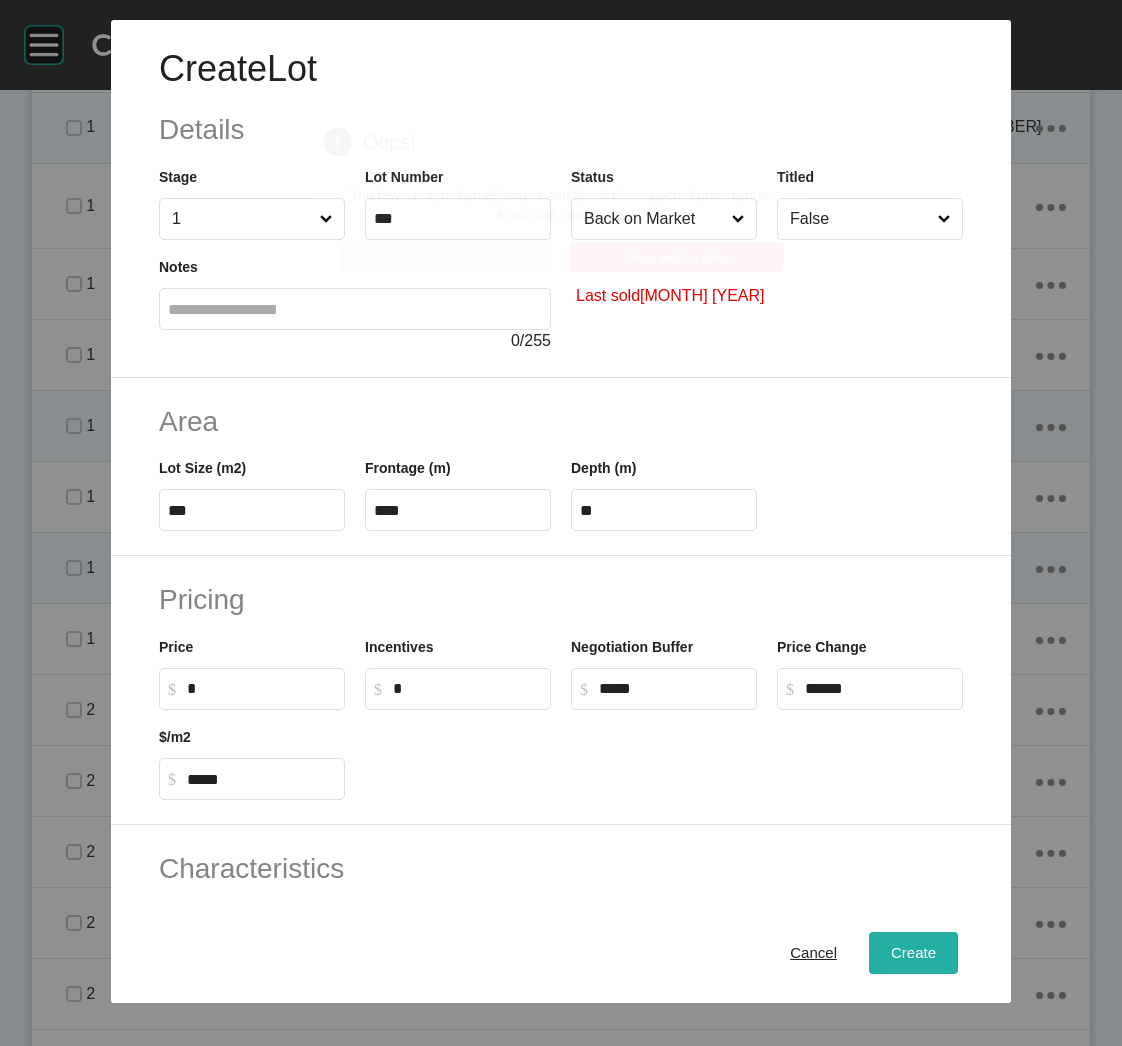 click on "Create  Lot Details Stage 1 Lot Number *** Status Back on Market Titled False Notes 0 / 255 Last sold  [MONTH] [YEAR] Area Lot Size (m2) *** Frontage (m) **** Depth (m) ** Pricing Price $ Created with Sketch. $ * Incentives $ Created with Sketch. $ * Negotiation Buffer $ Created with Sketch. $ ***** Price Change $ Created with Sketch. $ ****** $/m2 $ Created with Sketch. $ ***** Characteristics Corner Fall Fill Irregular Nearby Amenity Park / Wetlands Powerlines Substation Double Storey Orientation Cancel Create Page 1 Created with Sketch.   Oops! You have entered an allotment outside of the expected price range: $200,000 - $600,000 Oops, better check that I know what I'm doing" at bounding box center (561, 523) 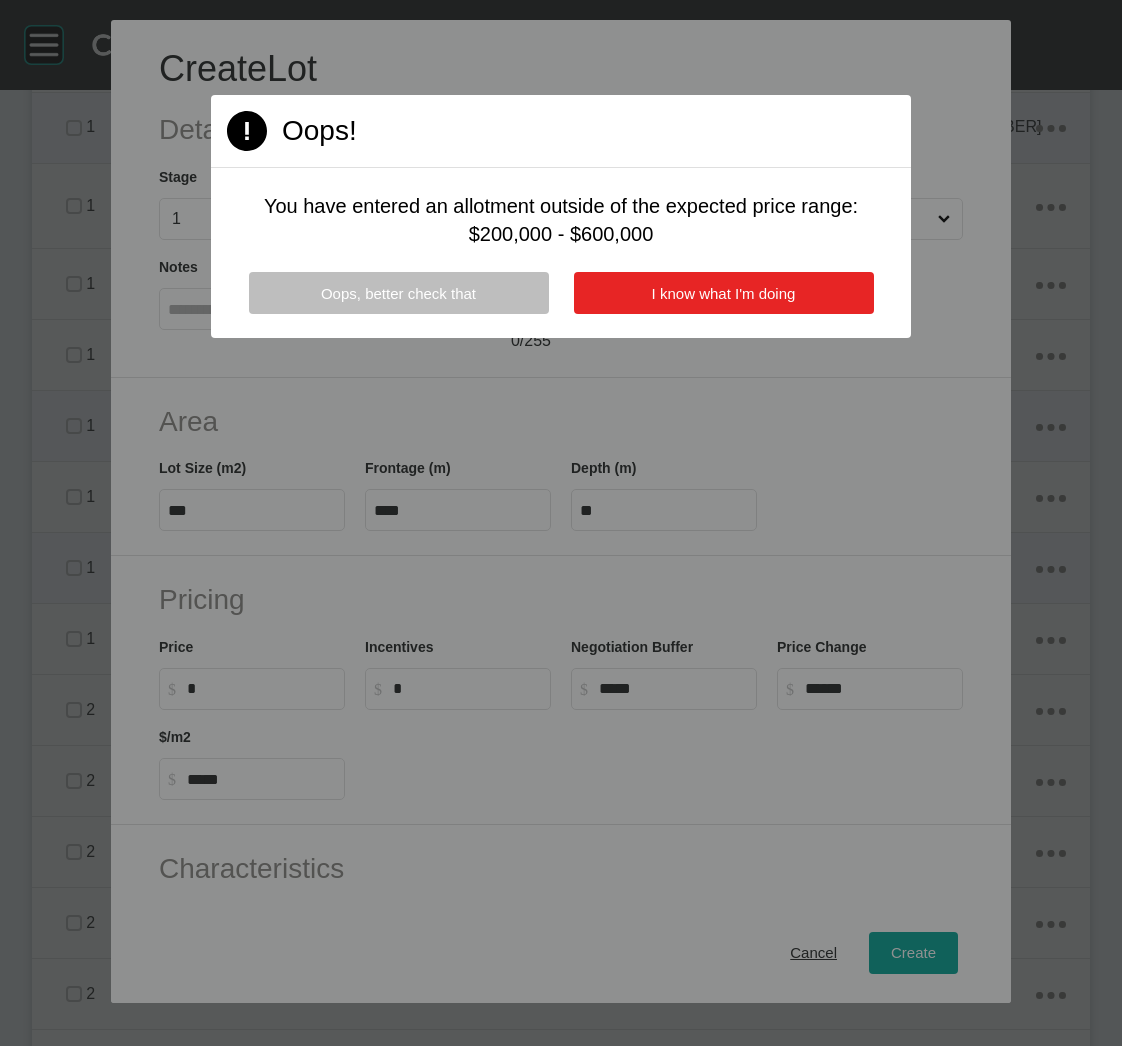 click on "I know what I'm doing" at bounding box center [724, 293] 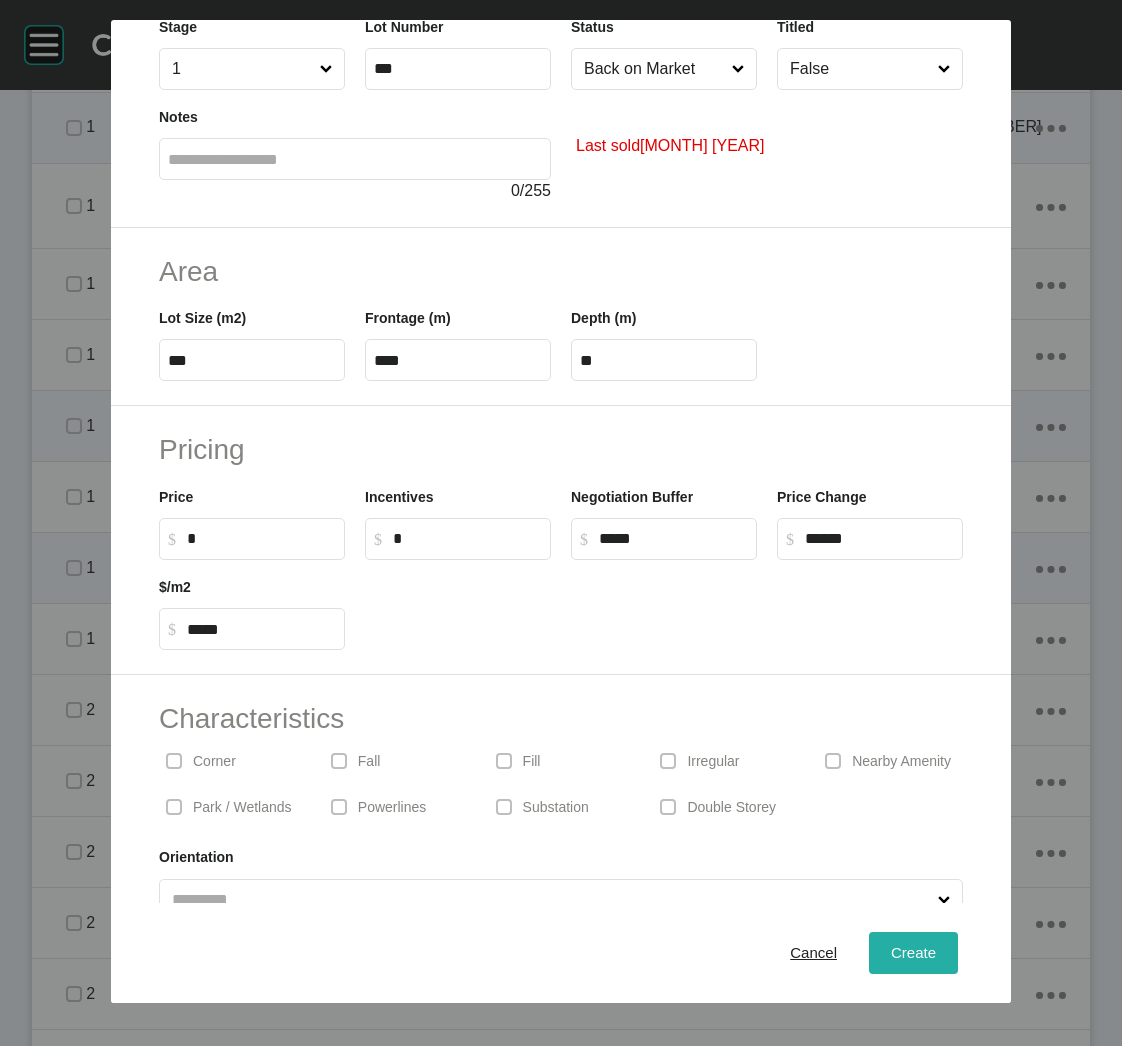 click on "Create" at bounding box center (913, 953) 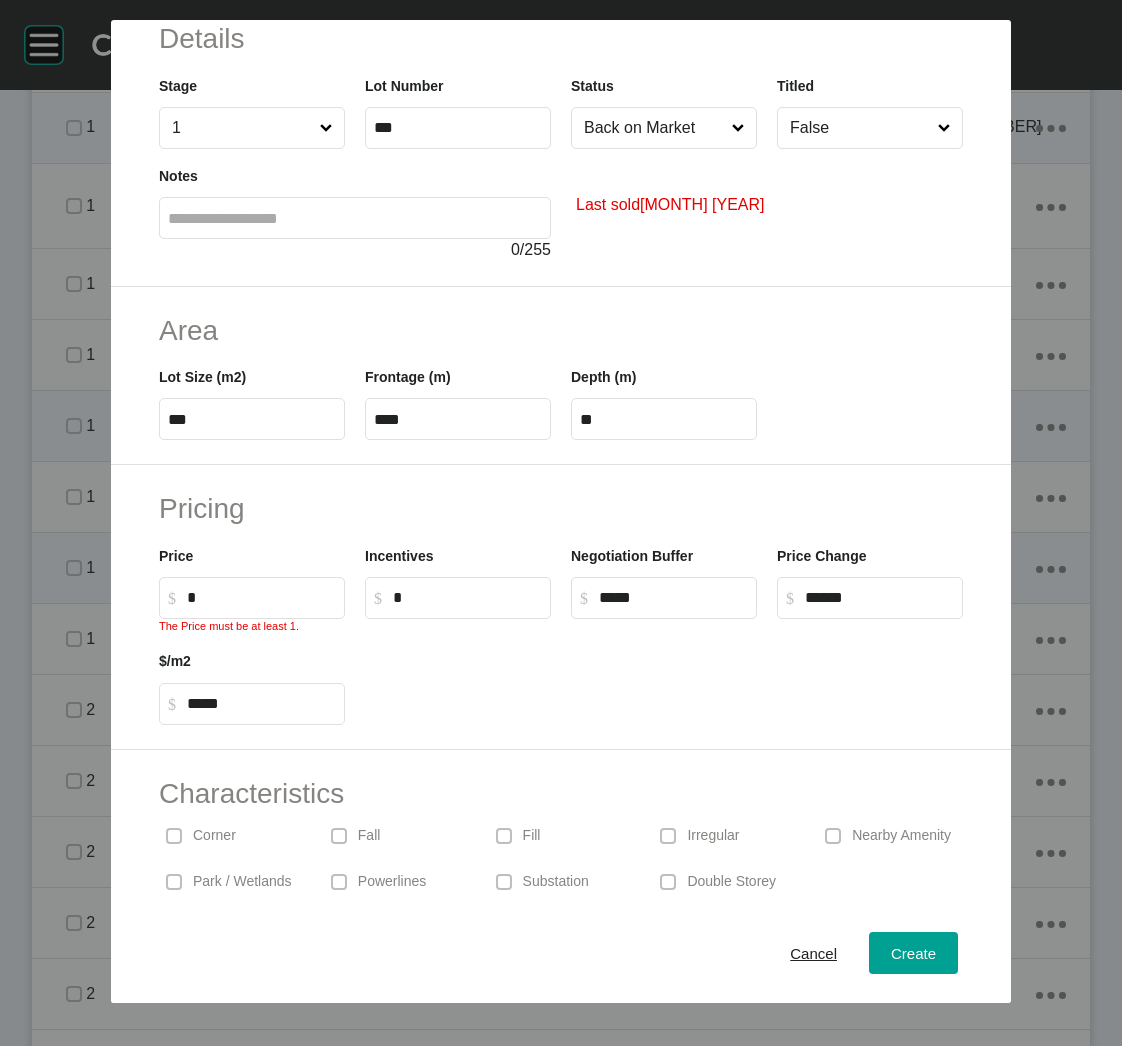 scroll, scrollTop: 0, scrollLeft: 0, axis: both 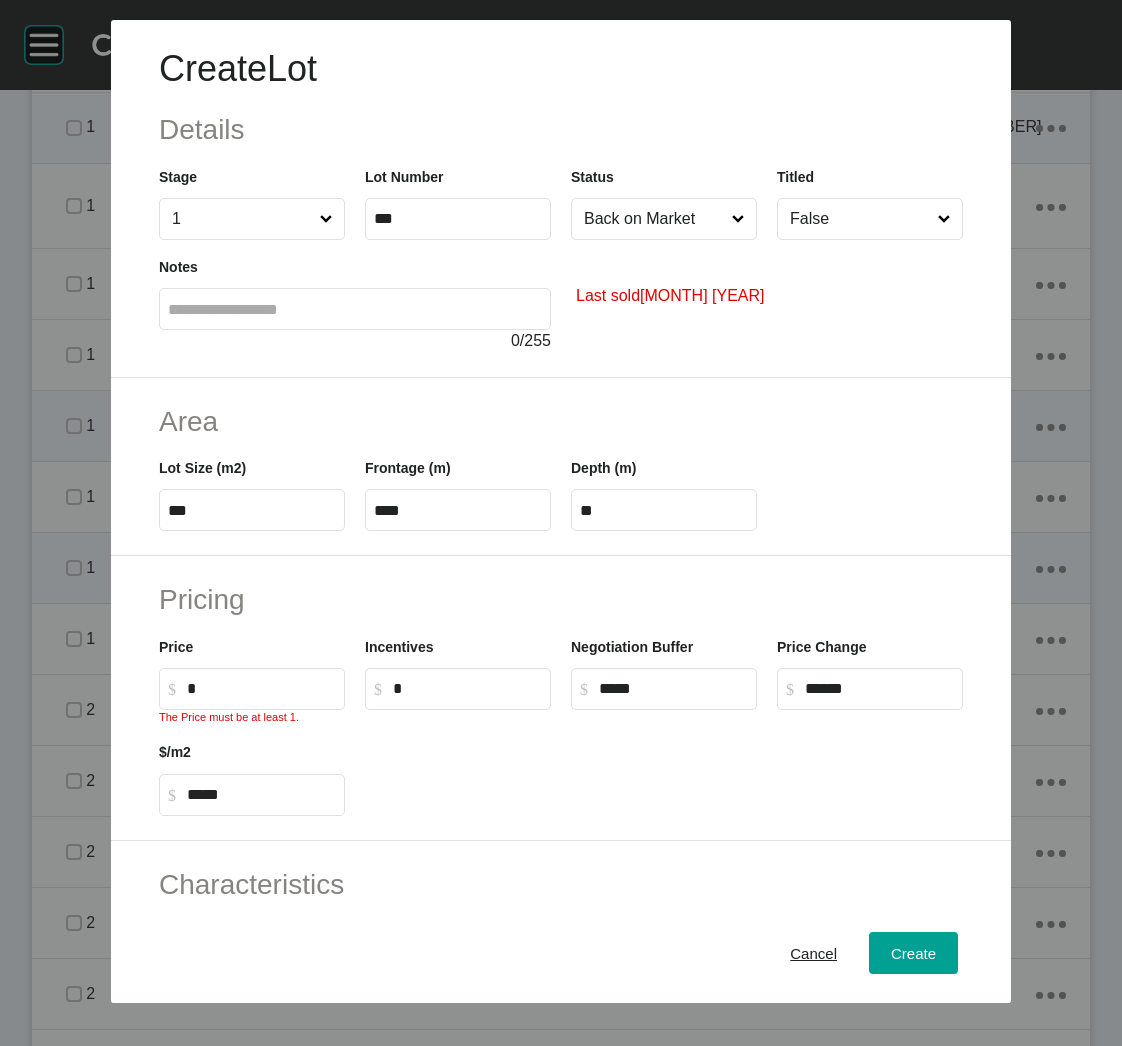 click on "*" at bounding box center [261, 688] 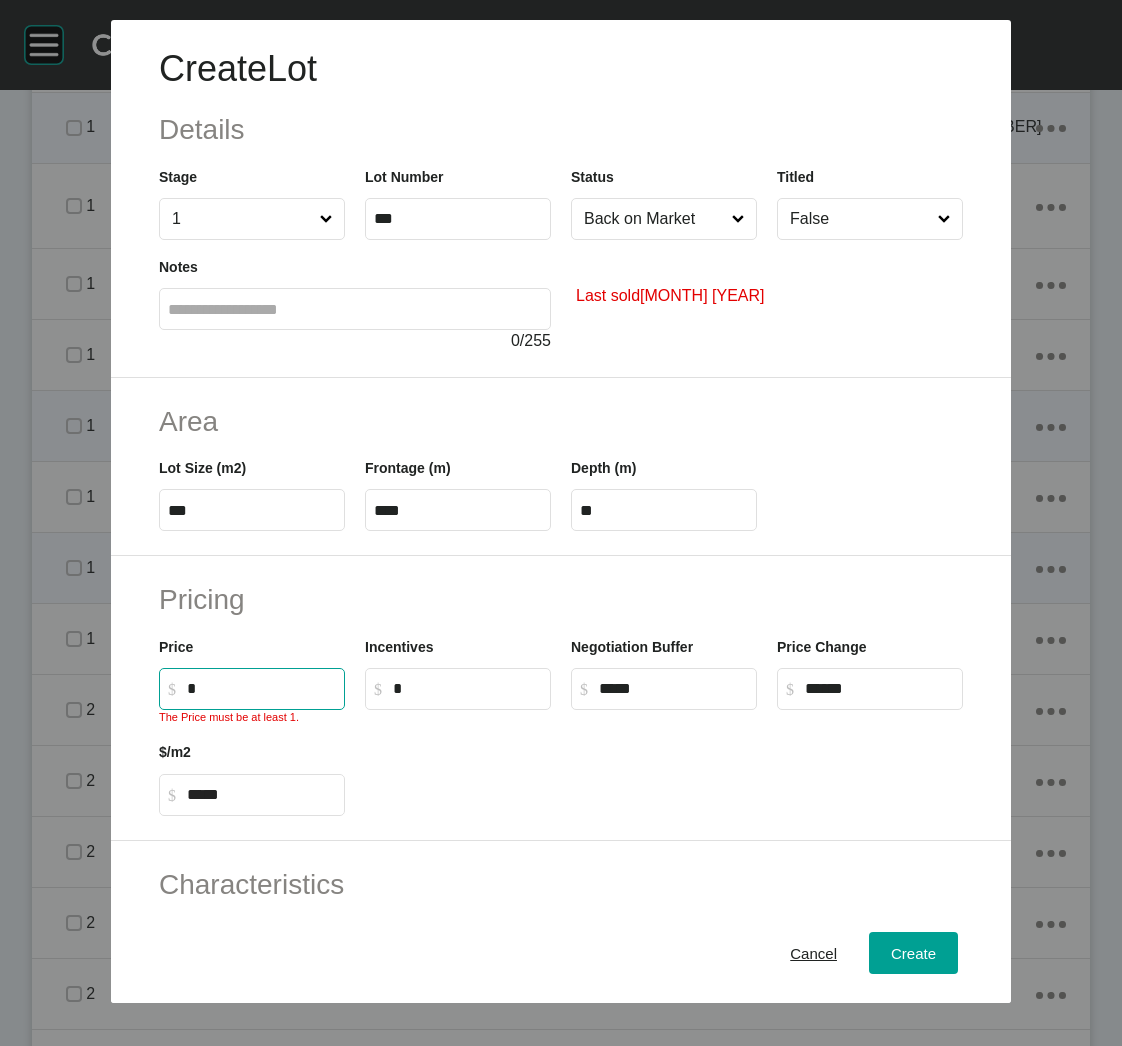 click on "*" at bounding box center [261, 688] 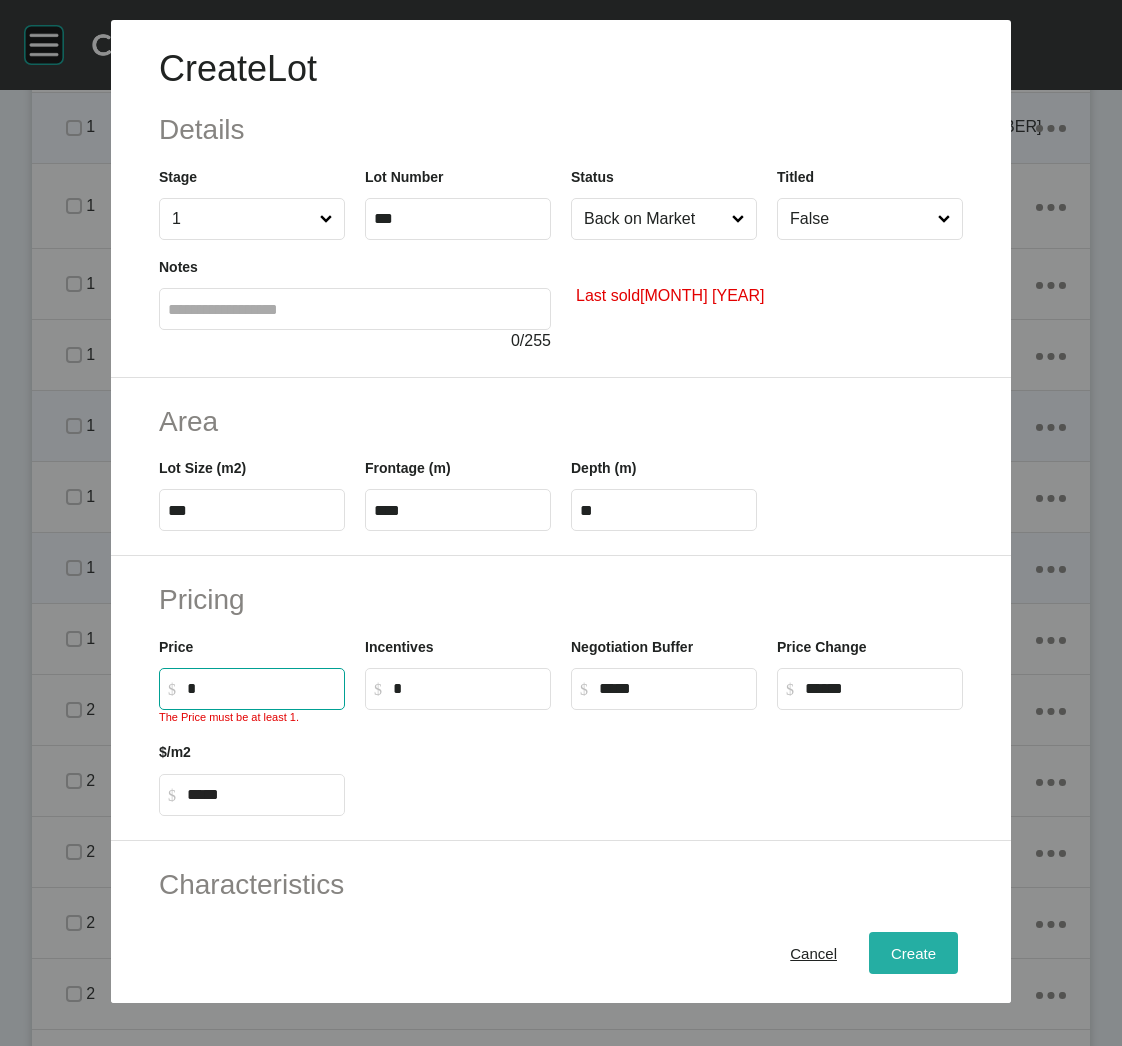type on "*" 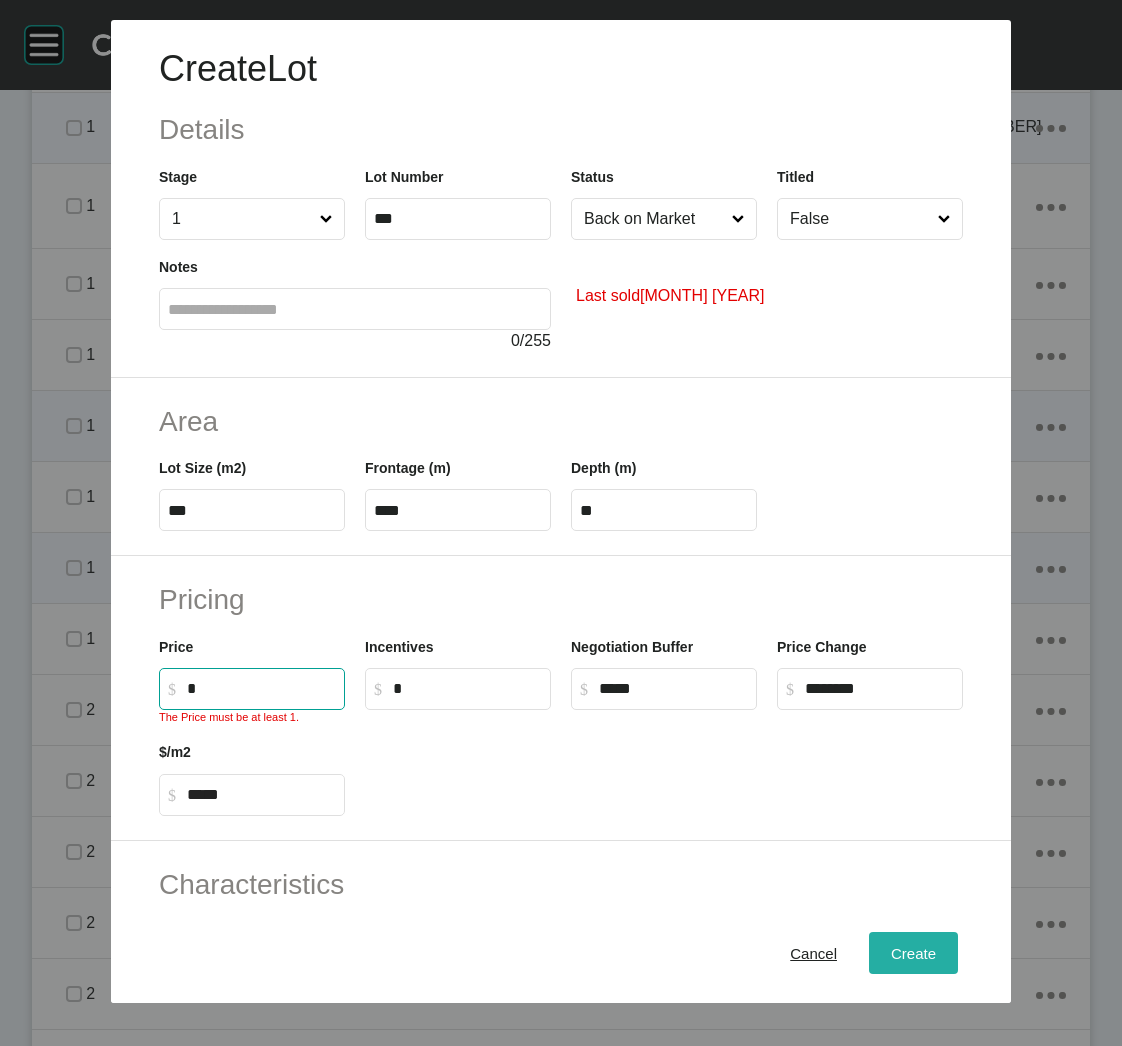 type on "*" 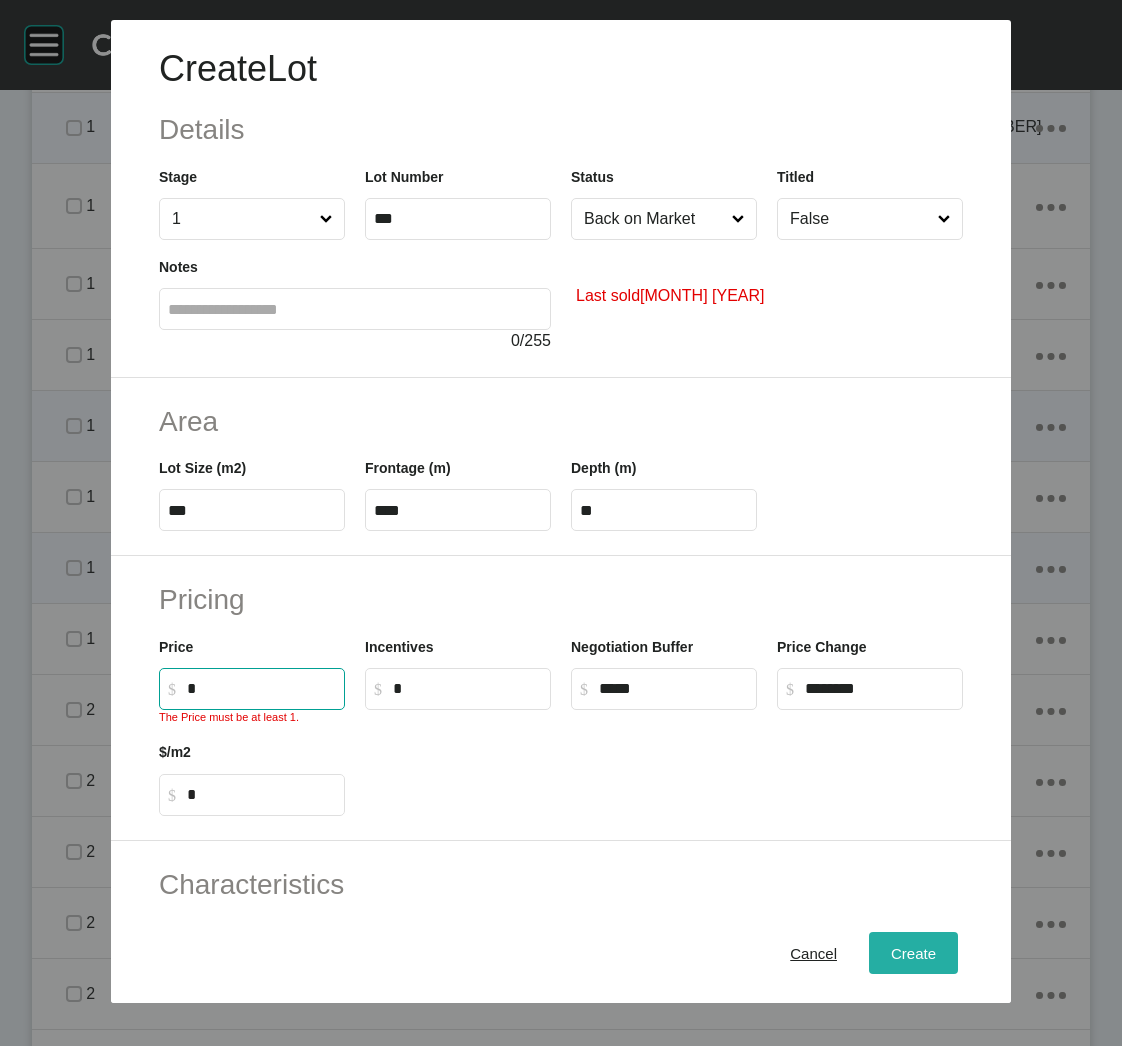 click on "Create" at bounding box center (913, 953) 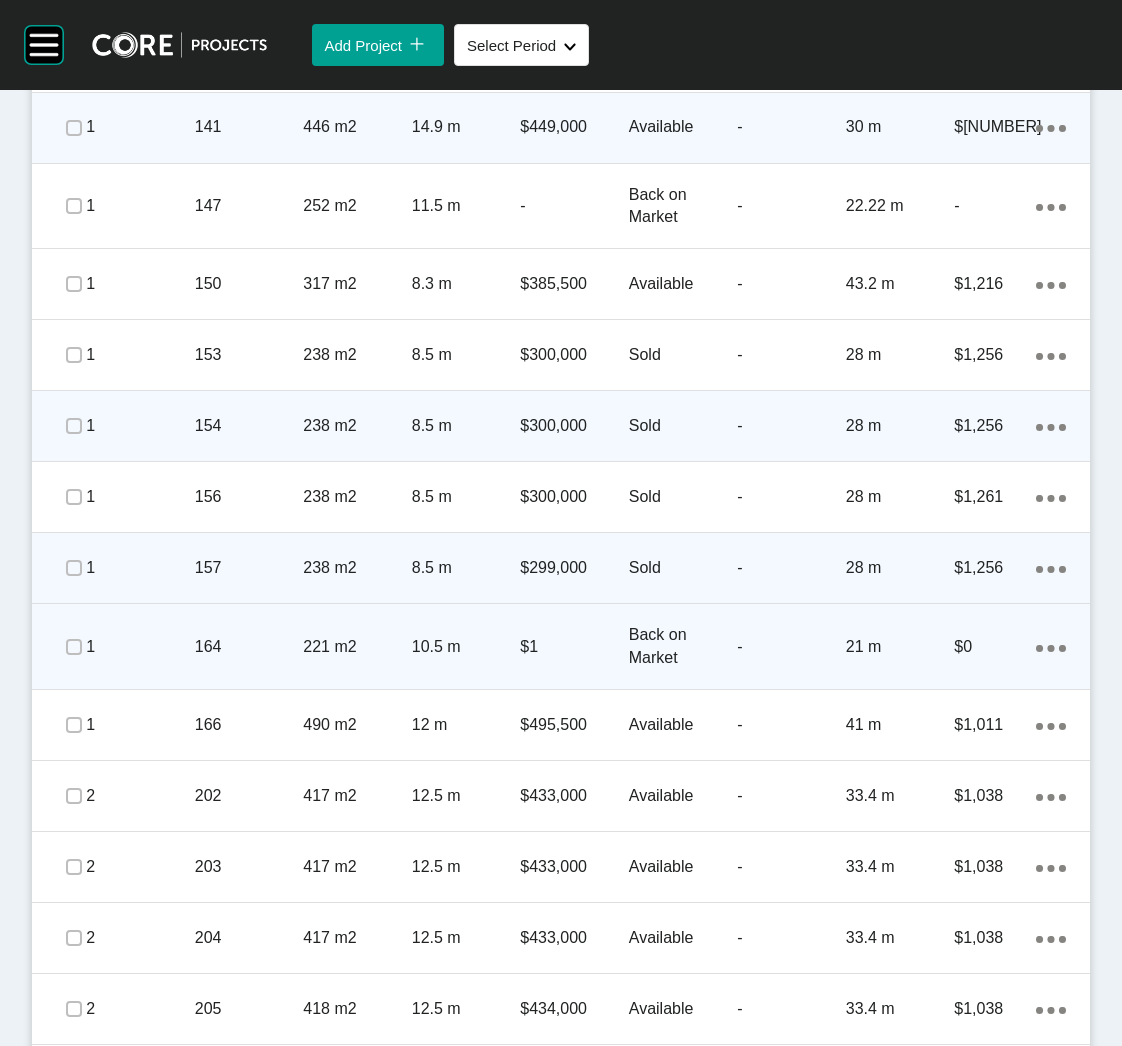 click on "221 m2" at bounding box center [357, 647] 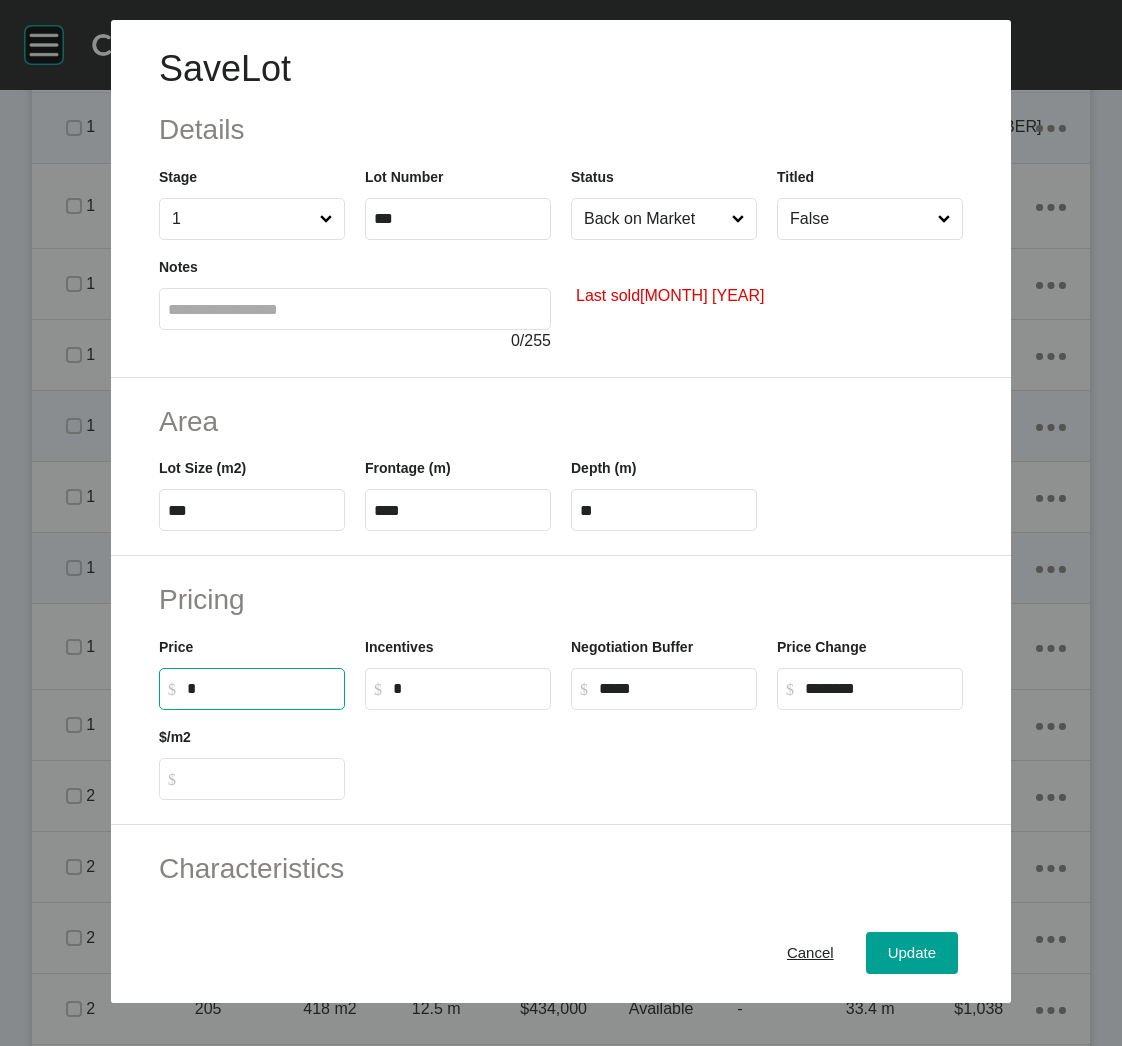 drag, startPoint x: 238, startPoint y: 683, endPoint x: 176, endPoint y: 669, distance: 63.560993 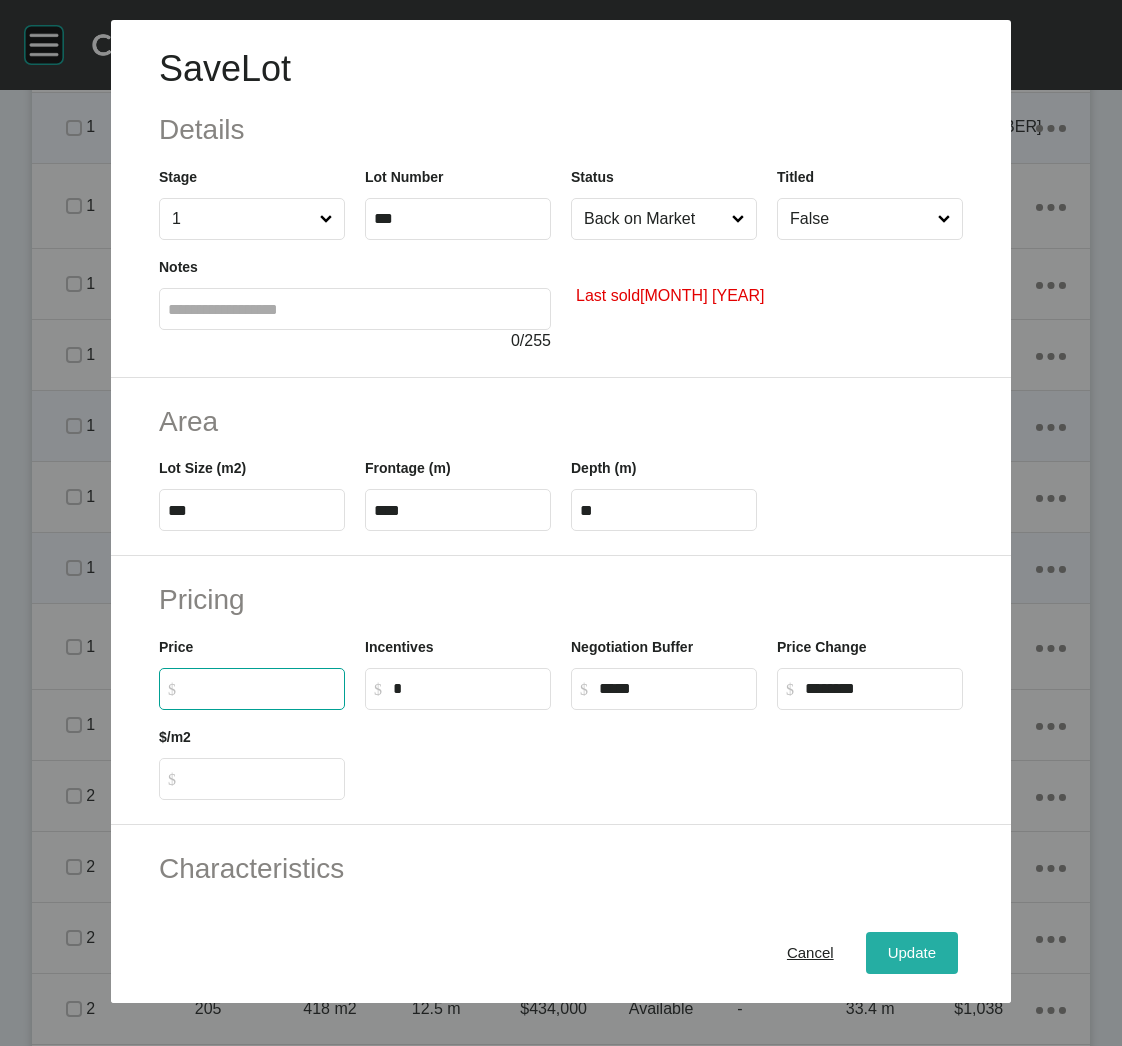 type 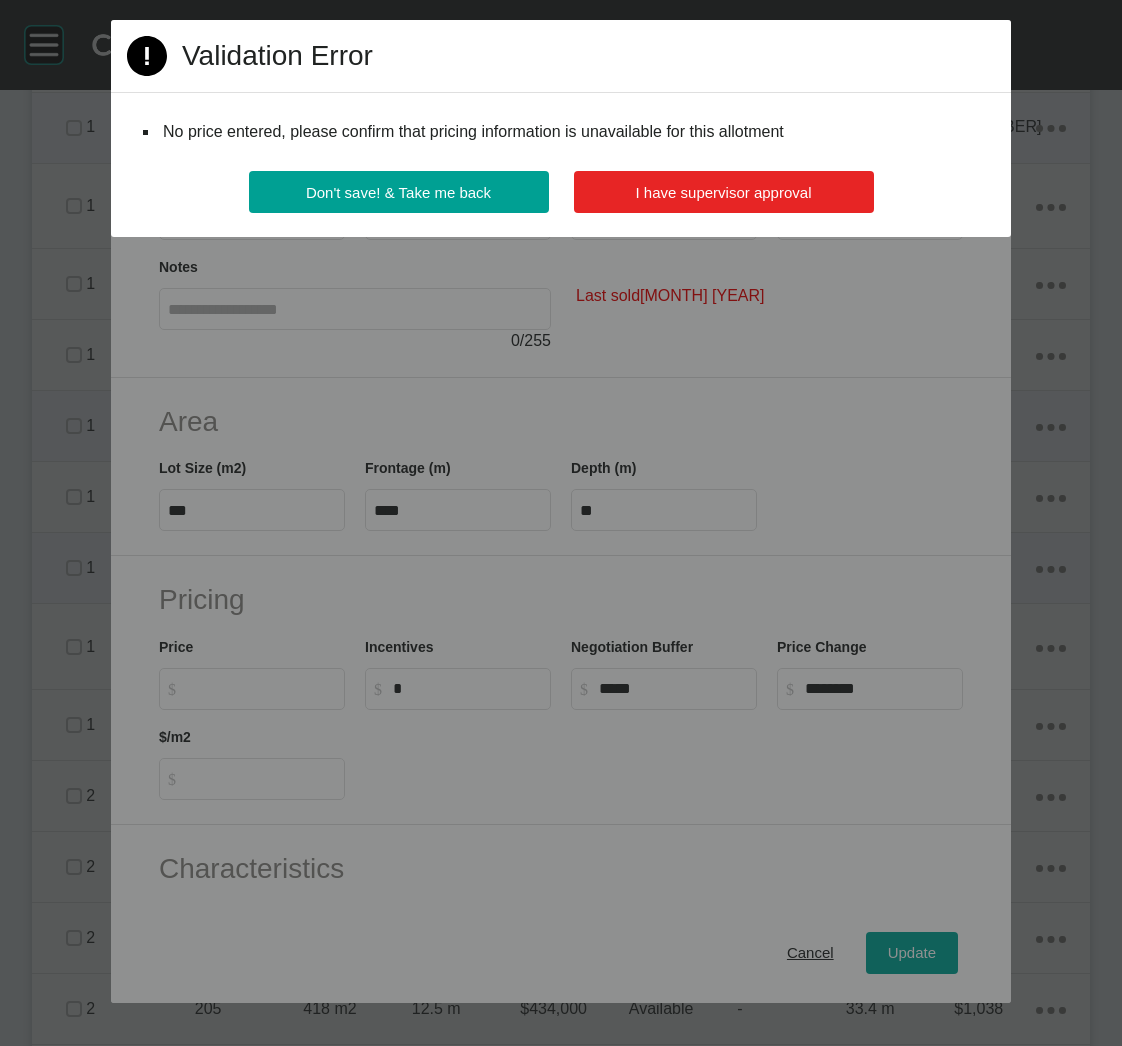 click on "I have supervisor approval" at bounding box center [724, 192] 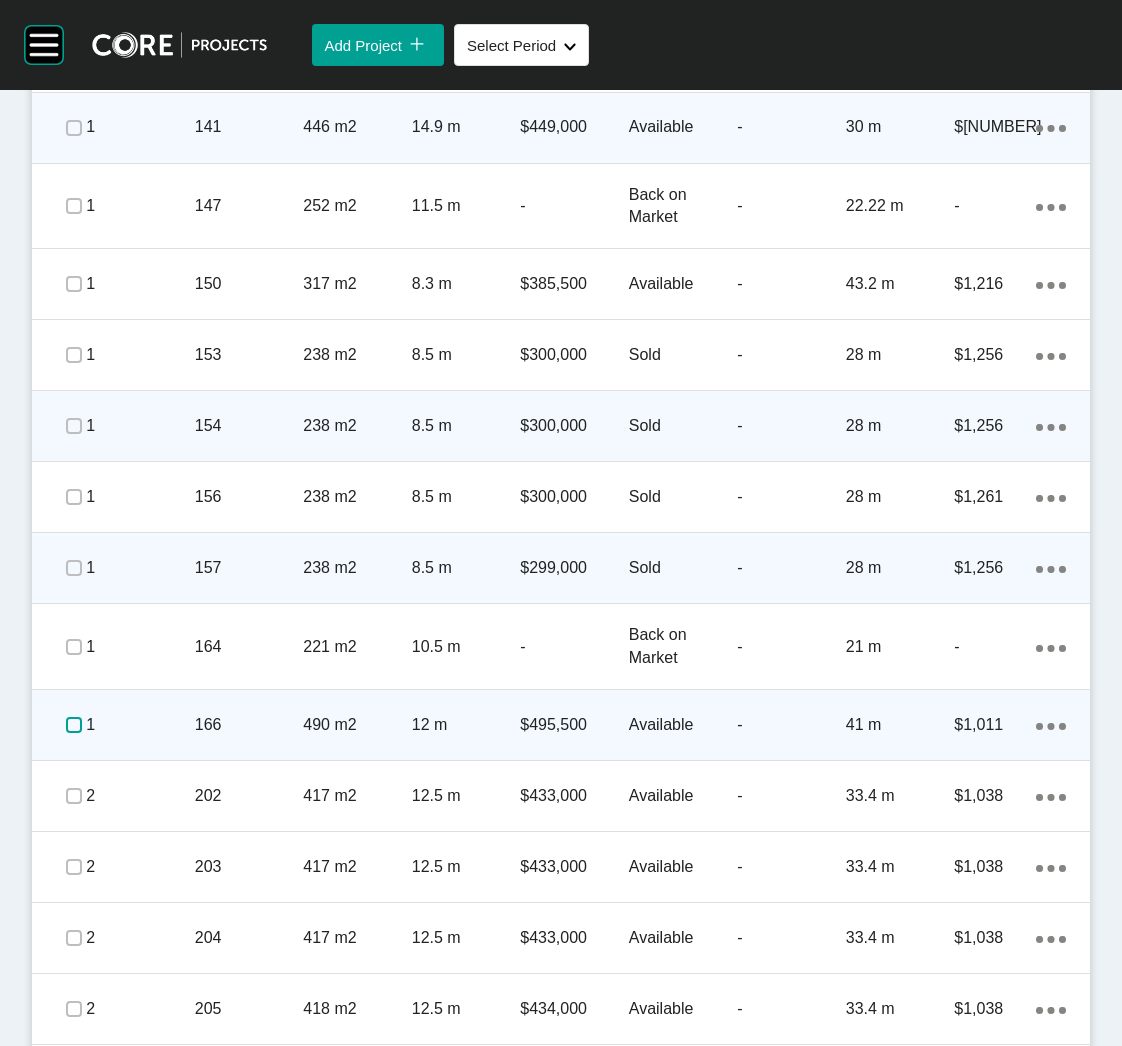 click at bounding box center [74, 725] 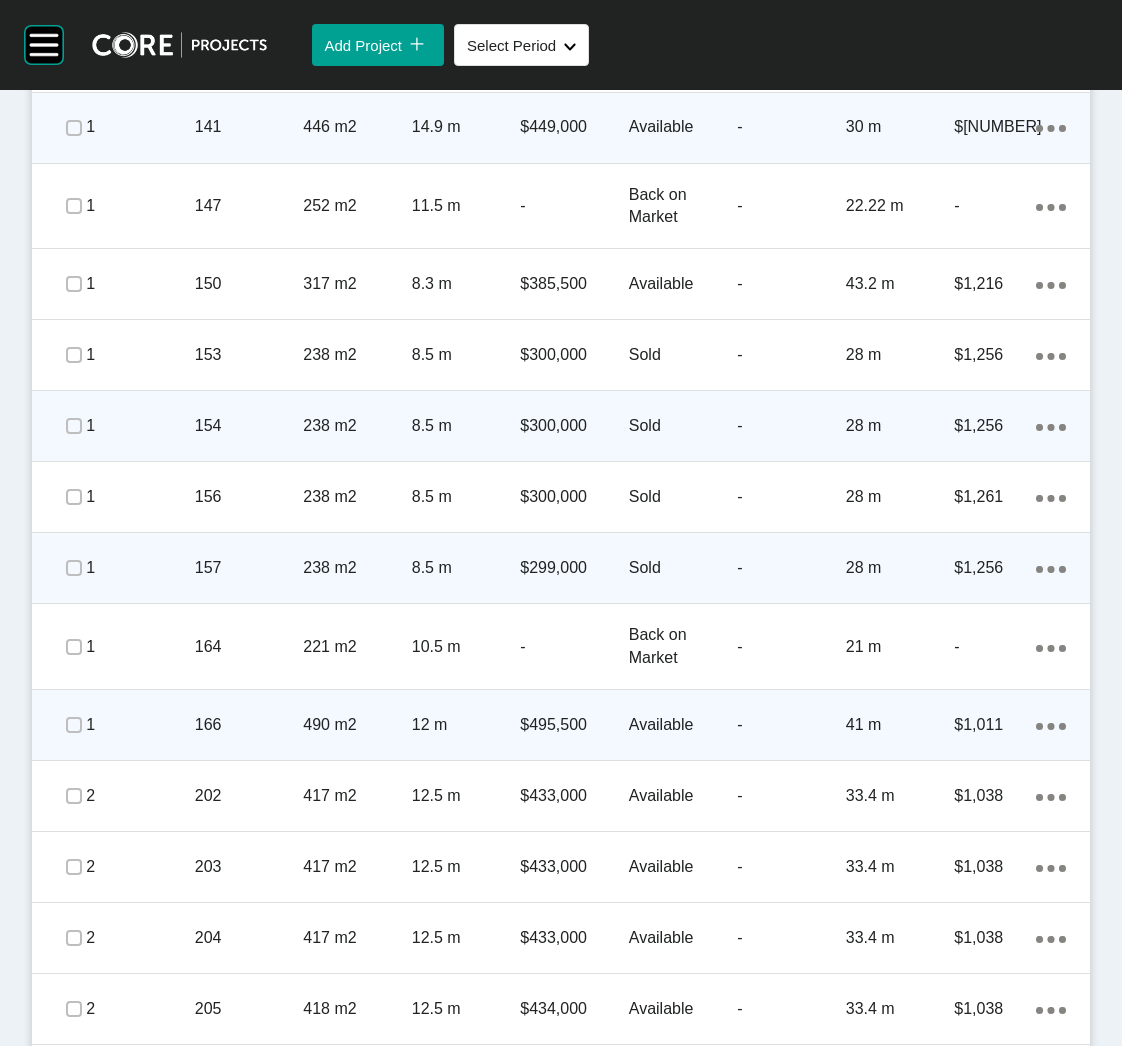 click on "Action Menu Dots Copy 6 Created with Sketch." 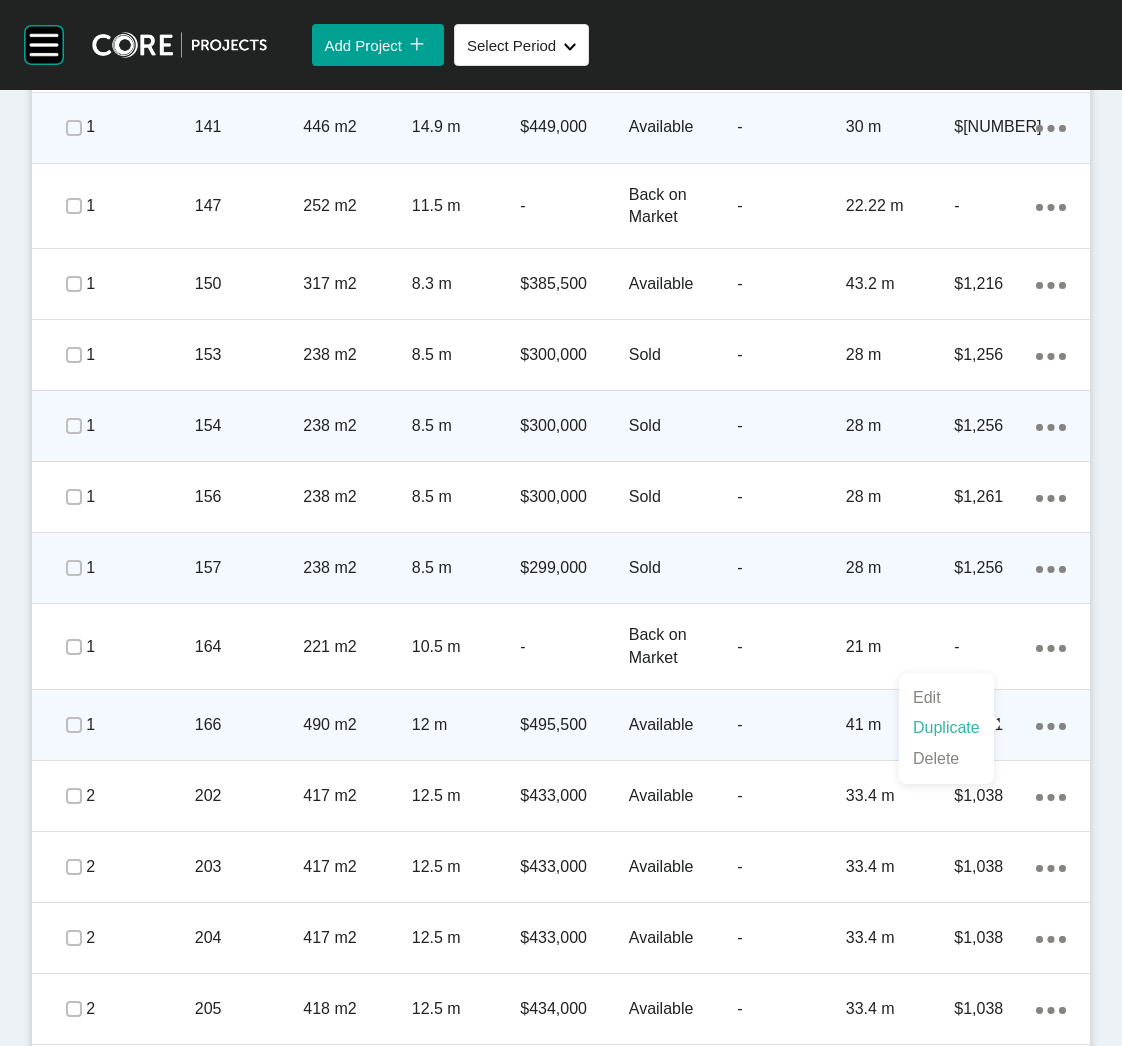 click on "Duplicate" at bounding box center (946, 728) 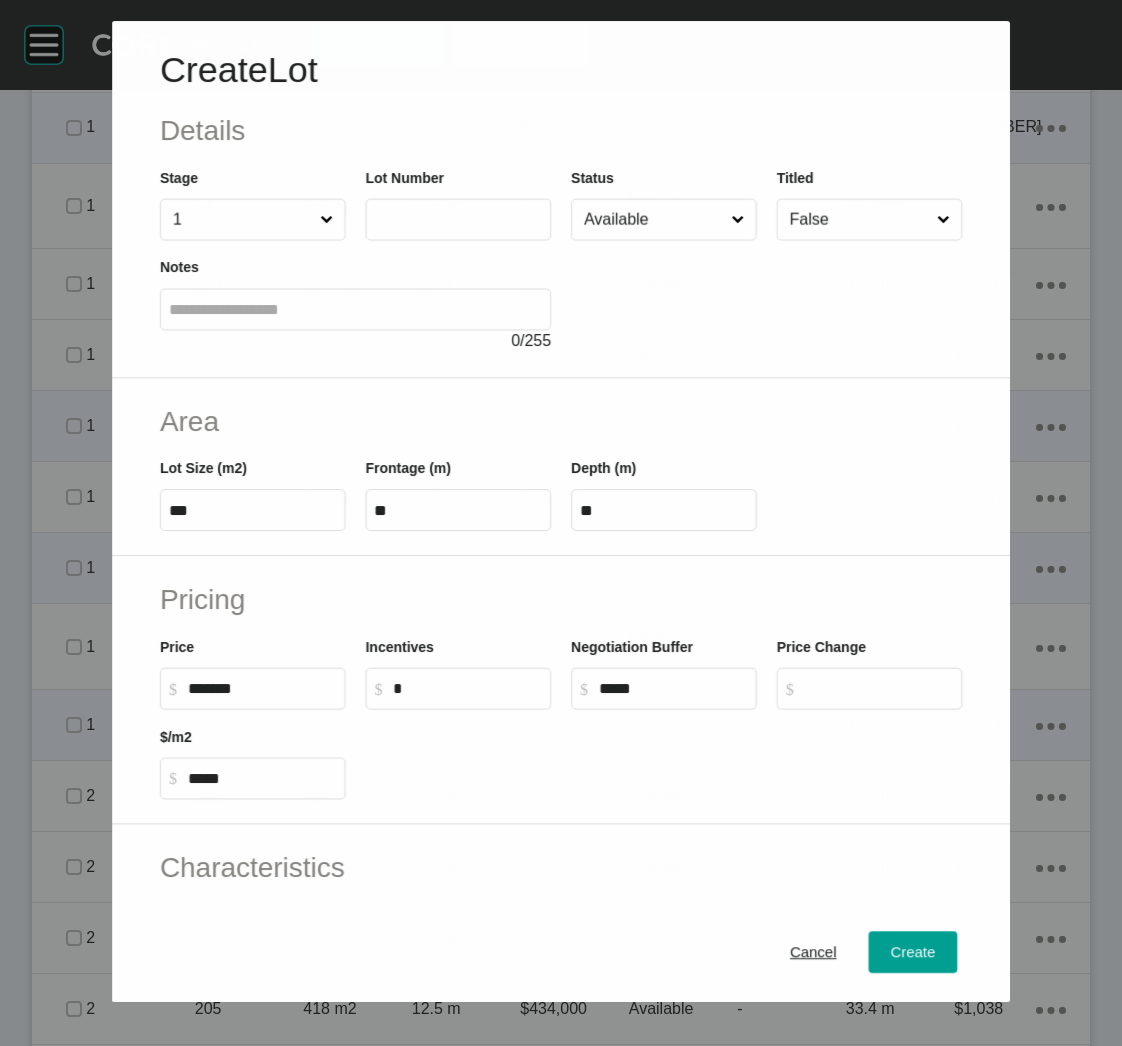click at bounding box center [458, 220] 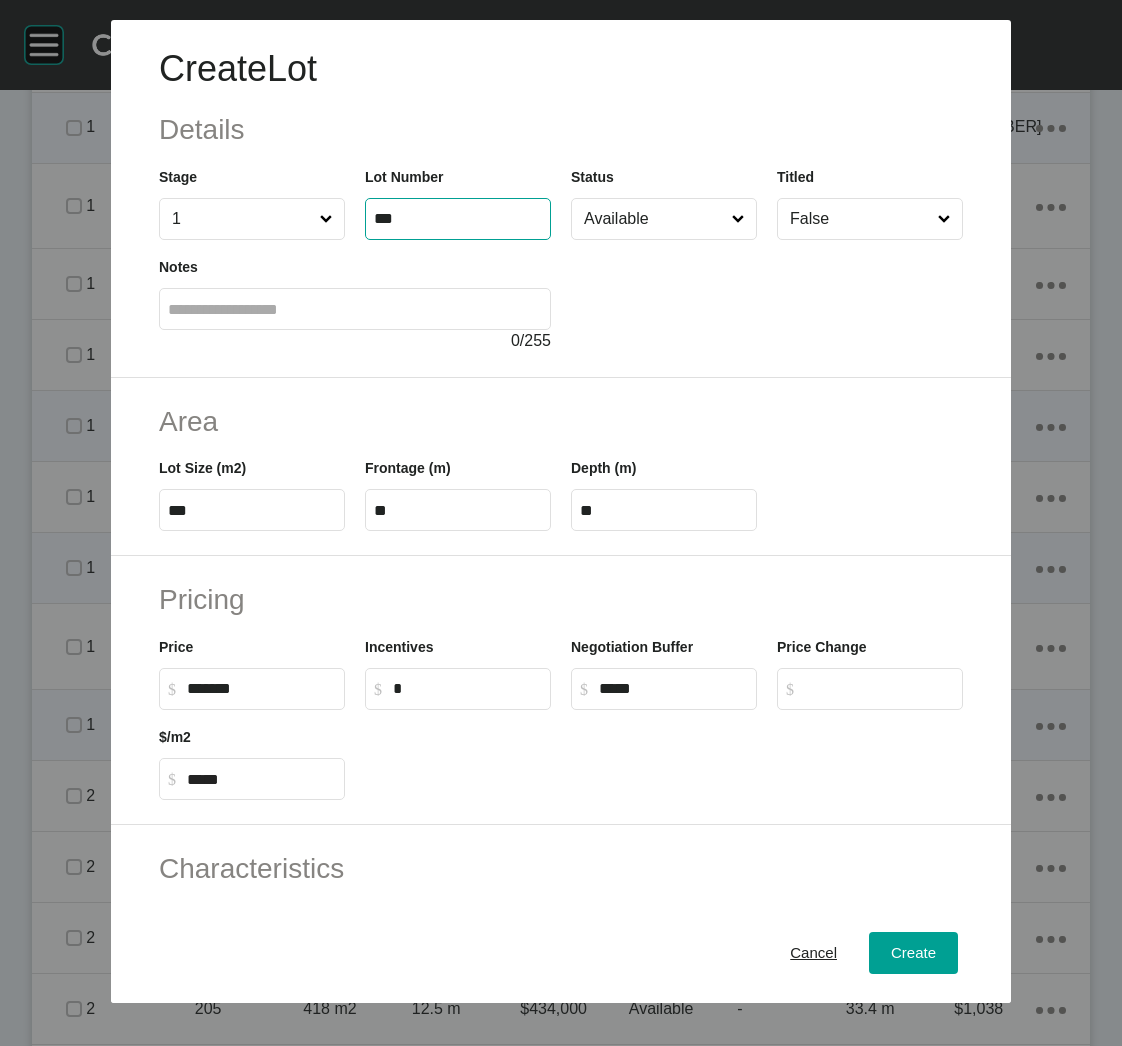 type on "***" 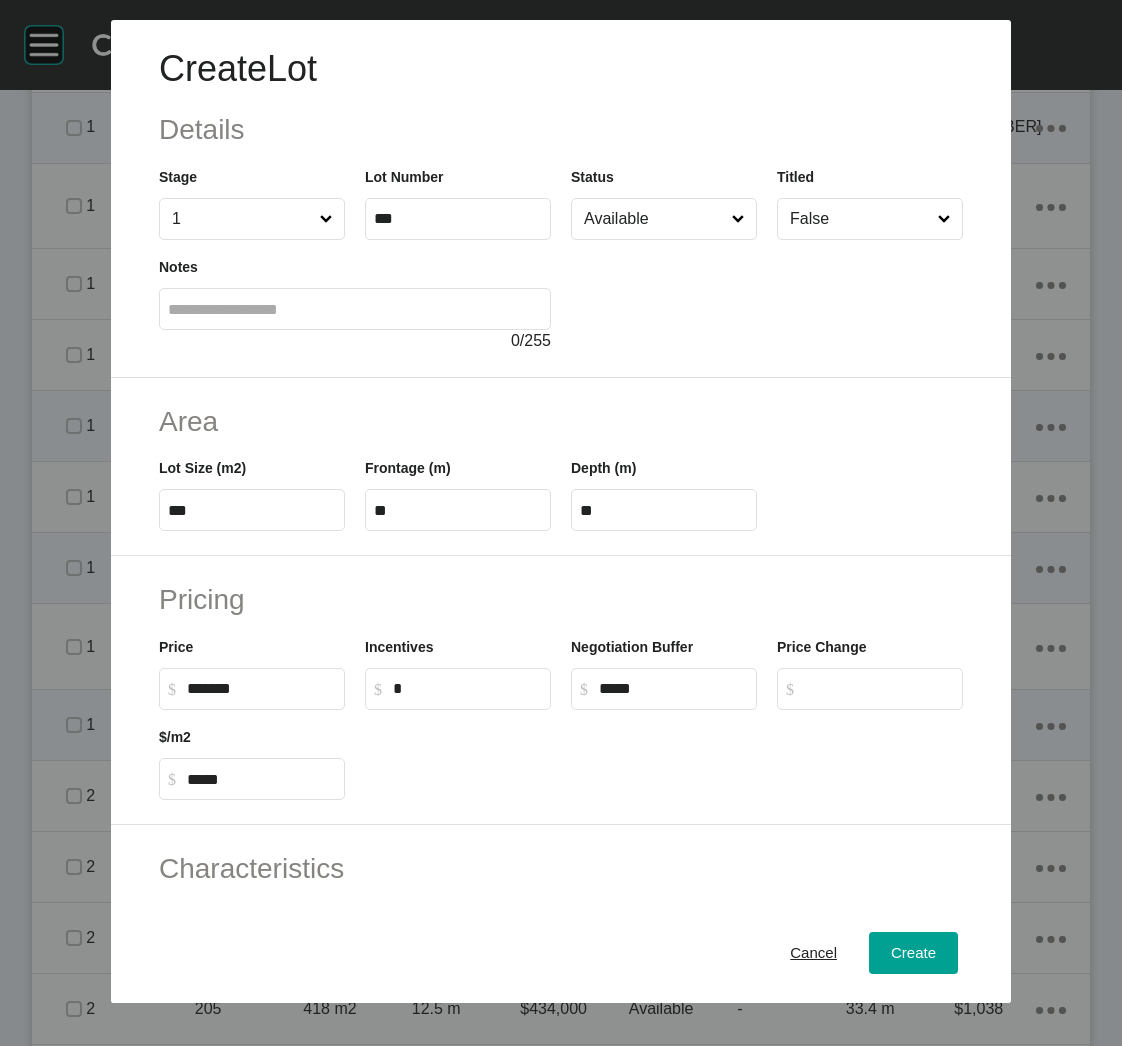 type on "*******" 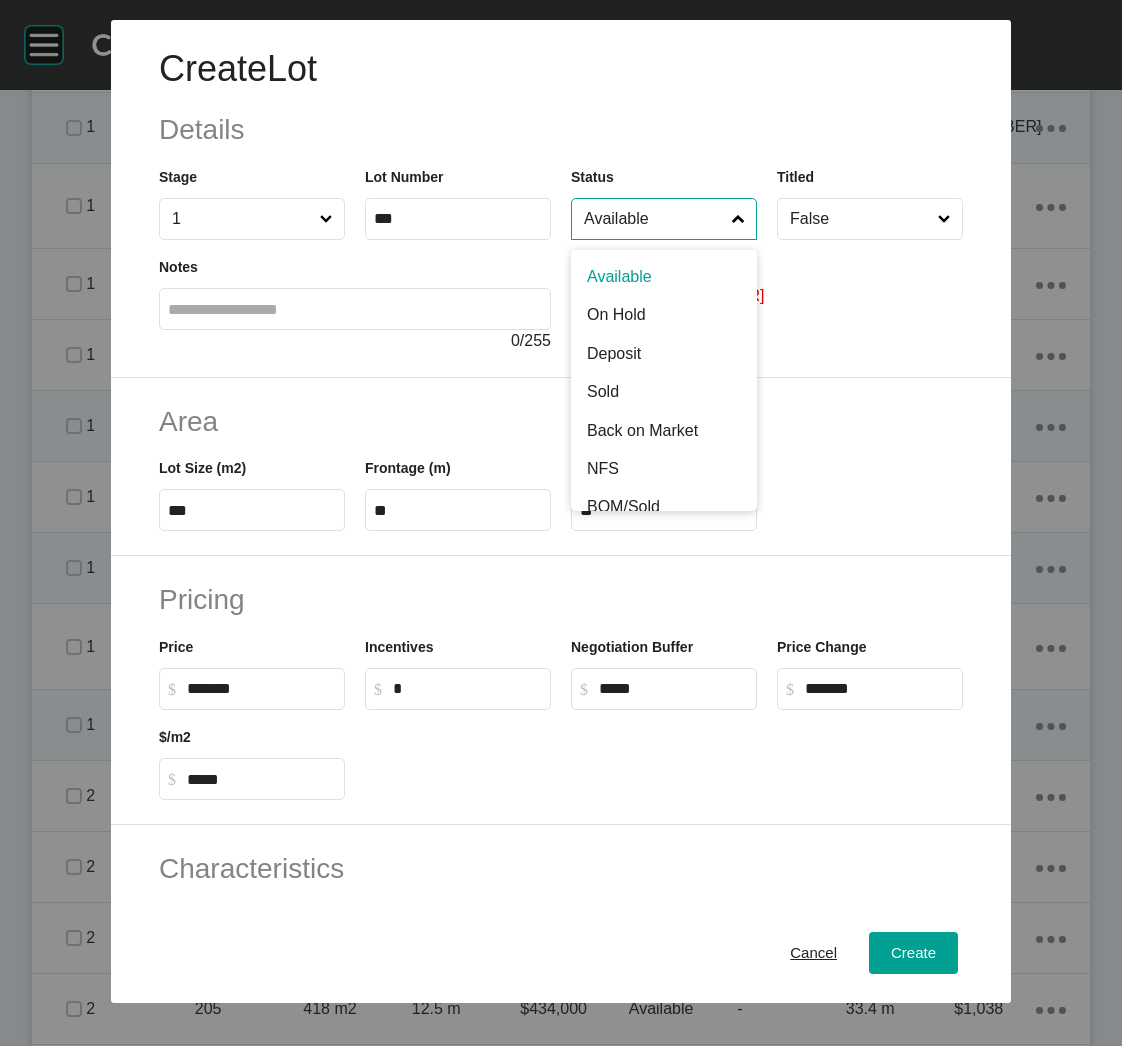 click on "Available" at bounding box center [654, 219] 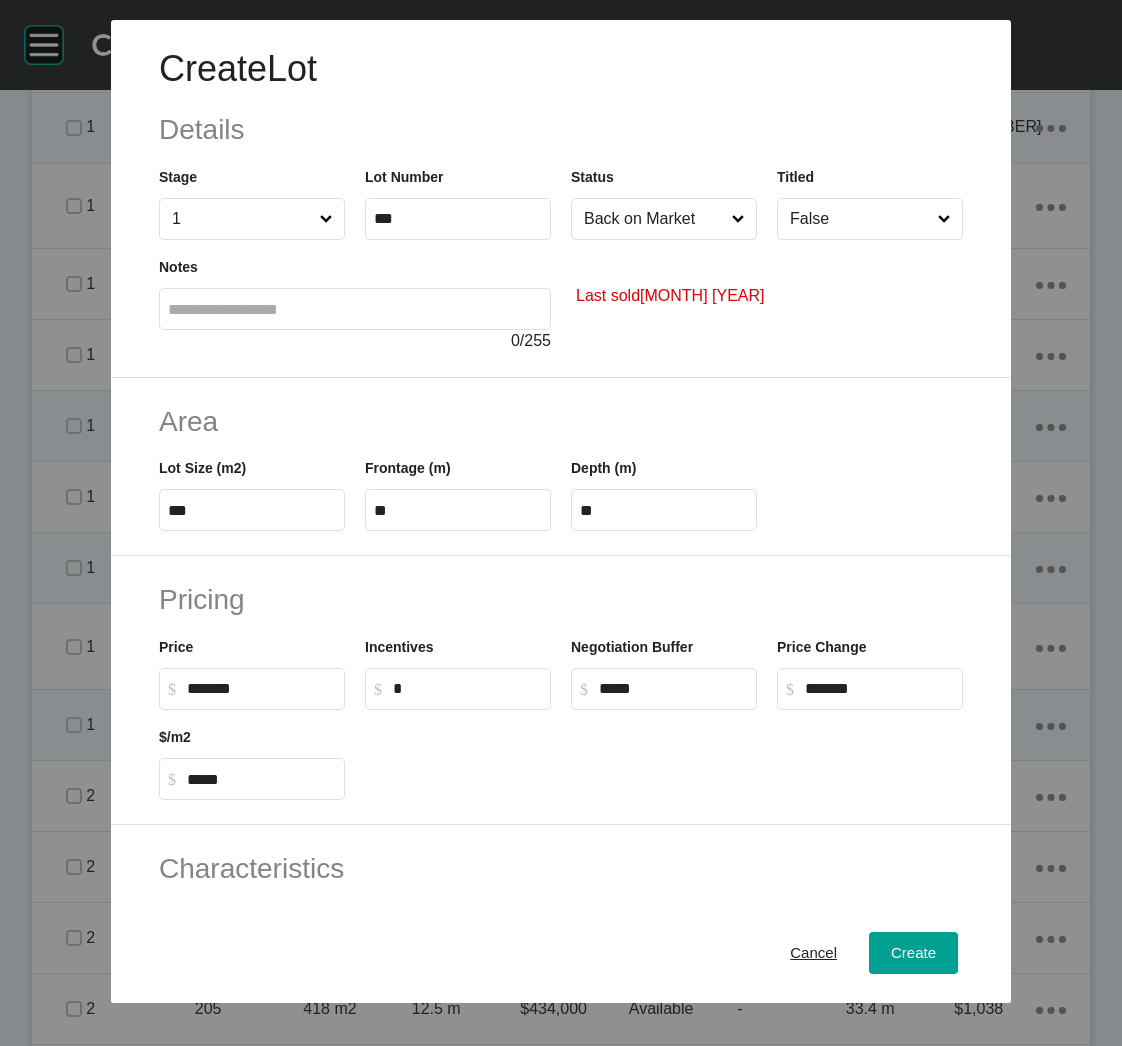 click on "***" at bounding box center [252, 510] 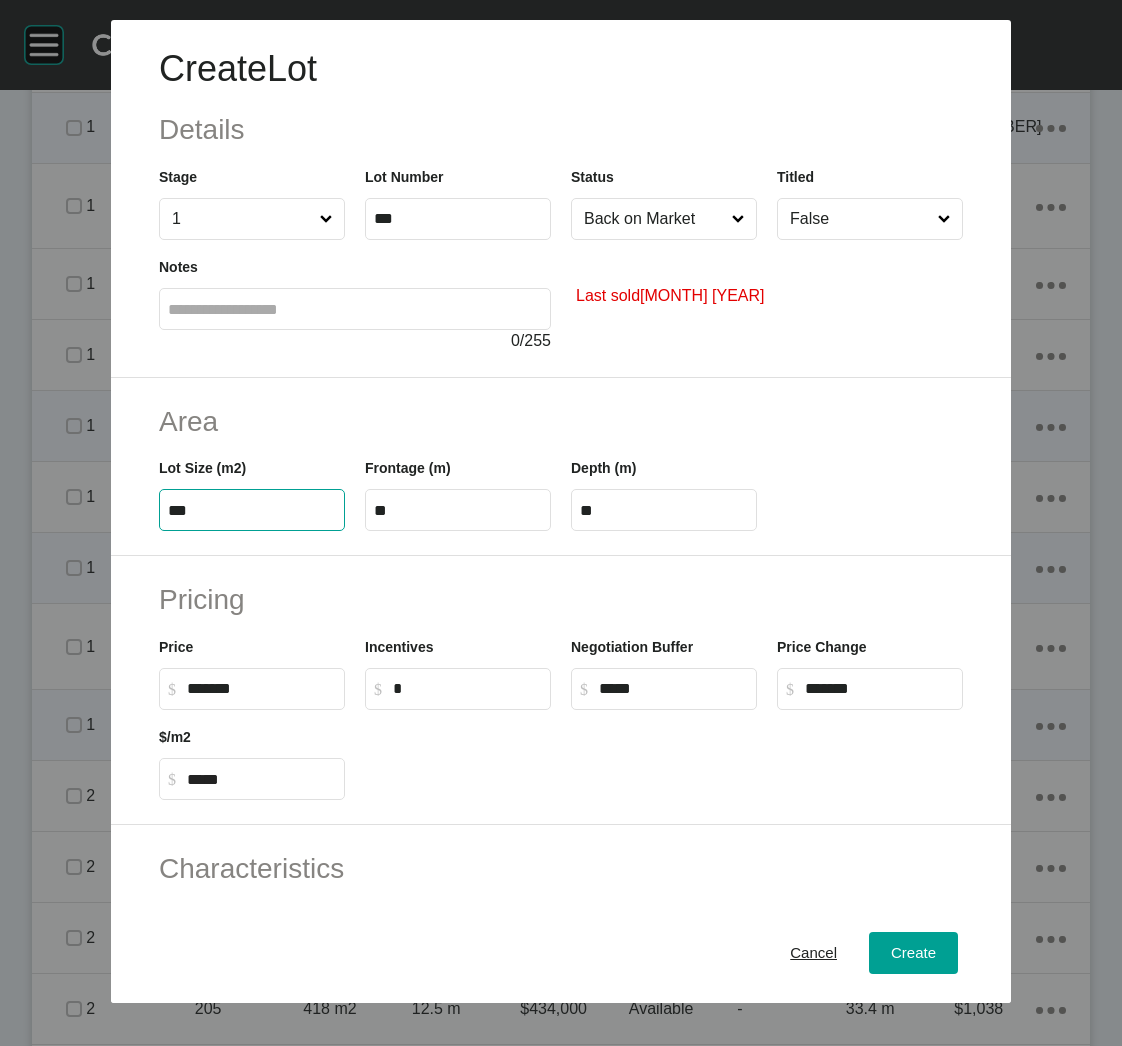 click on "***" at bounding box center [252, 510] 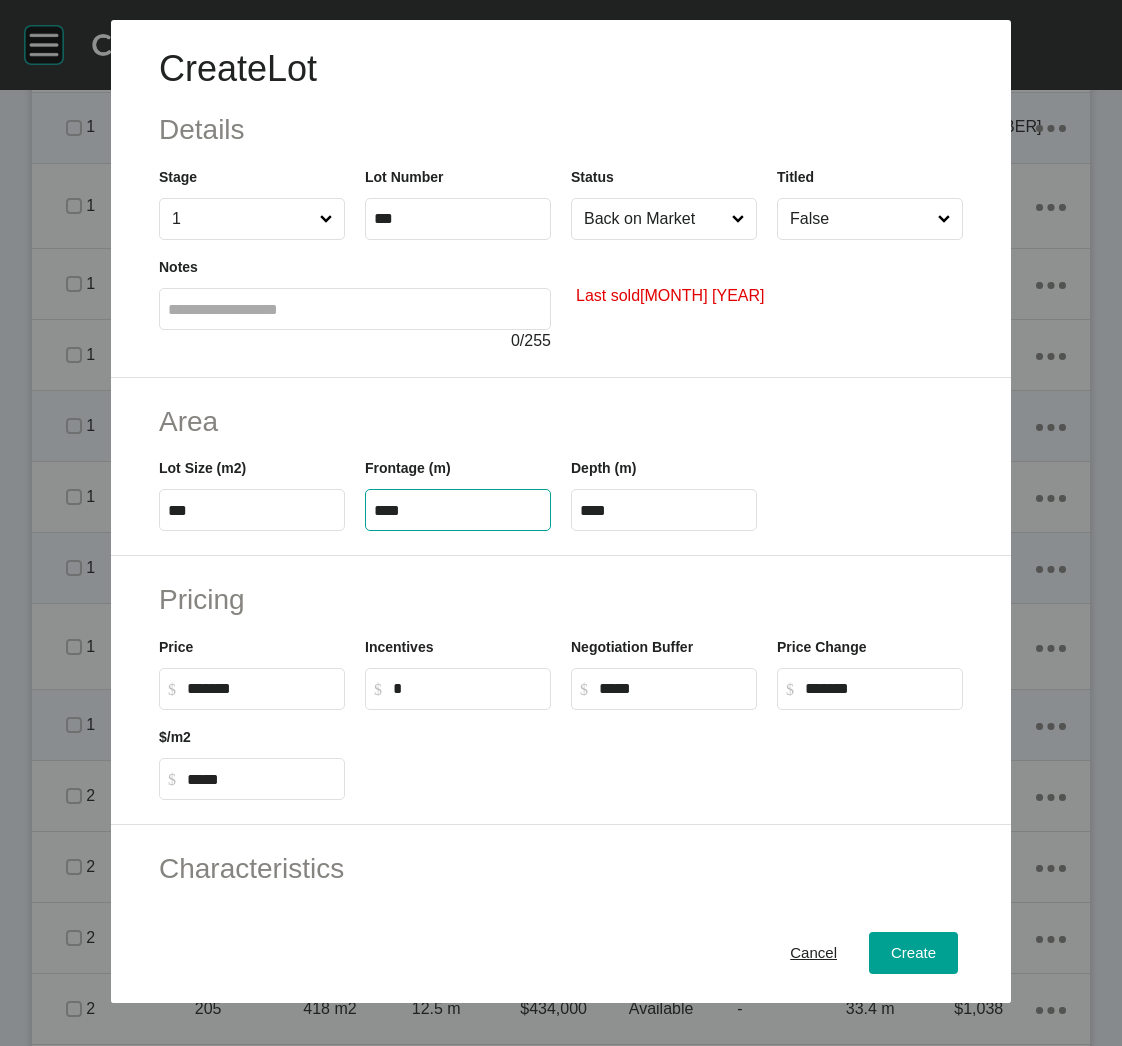 type on "****" 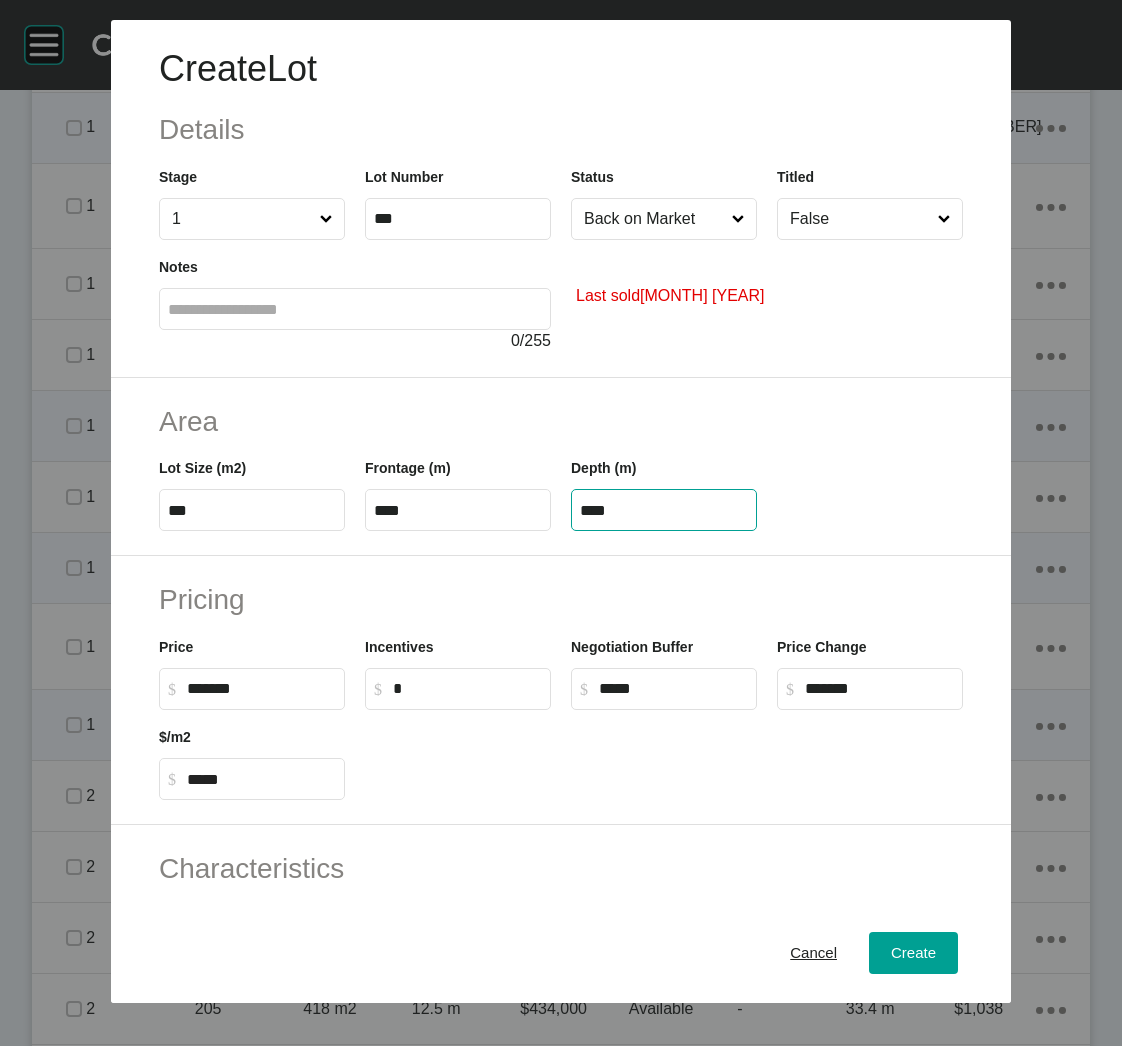 click on "****" at bounding box center [664, 510] 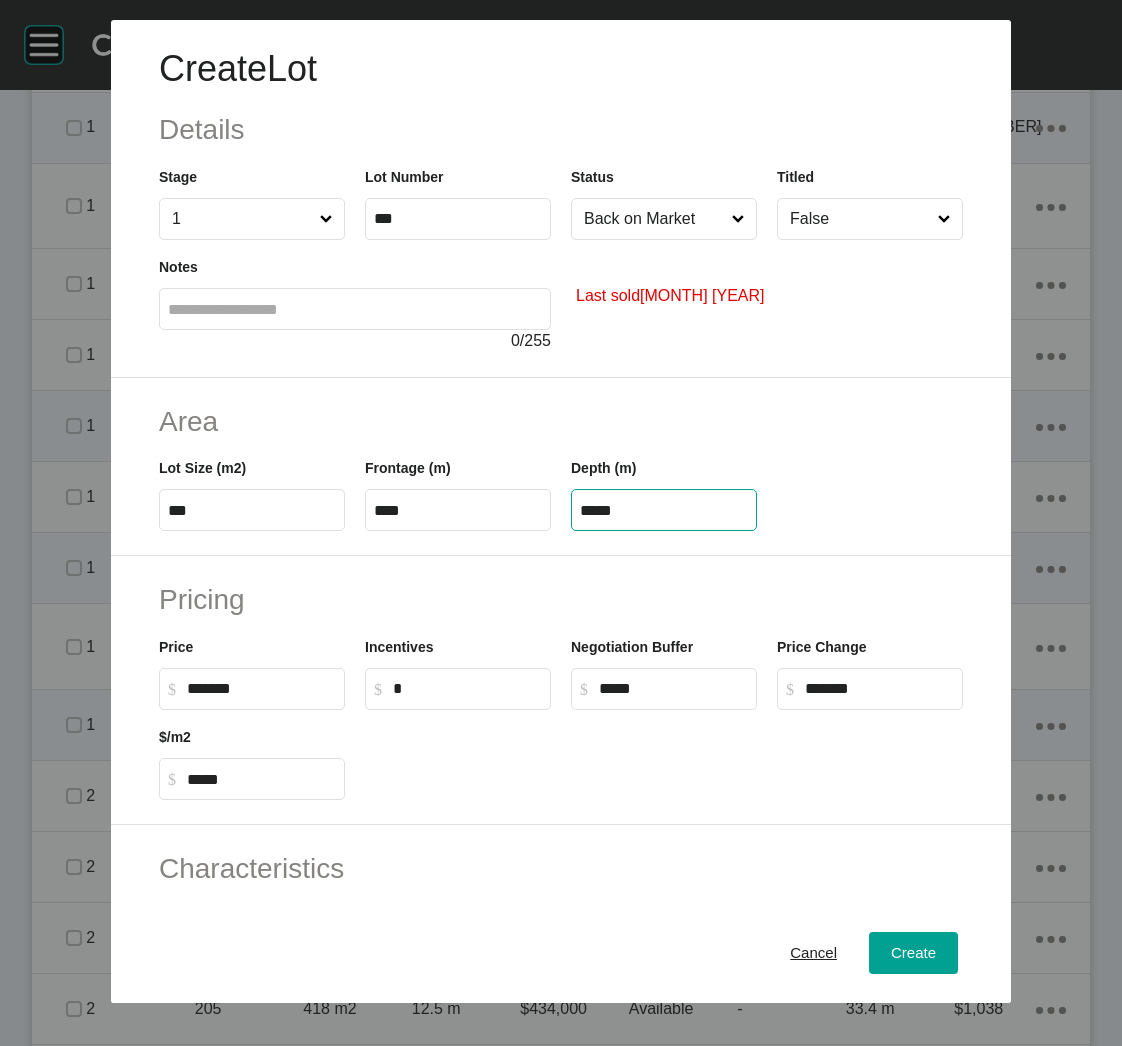 type on "*****" 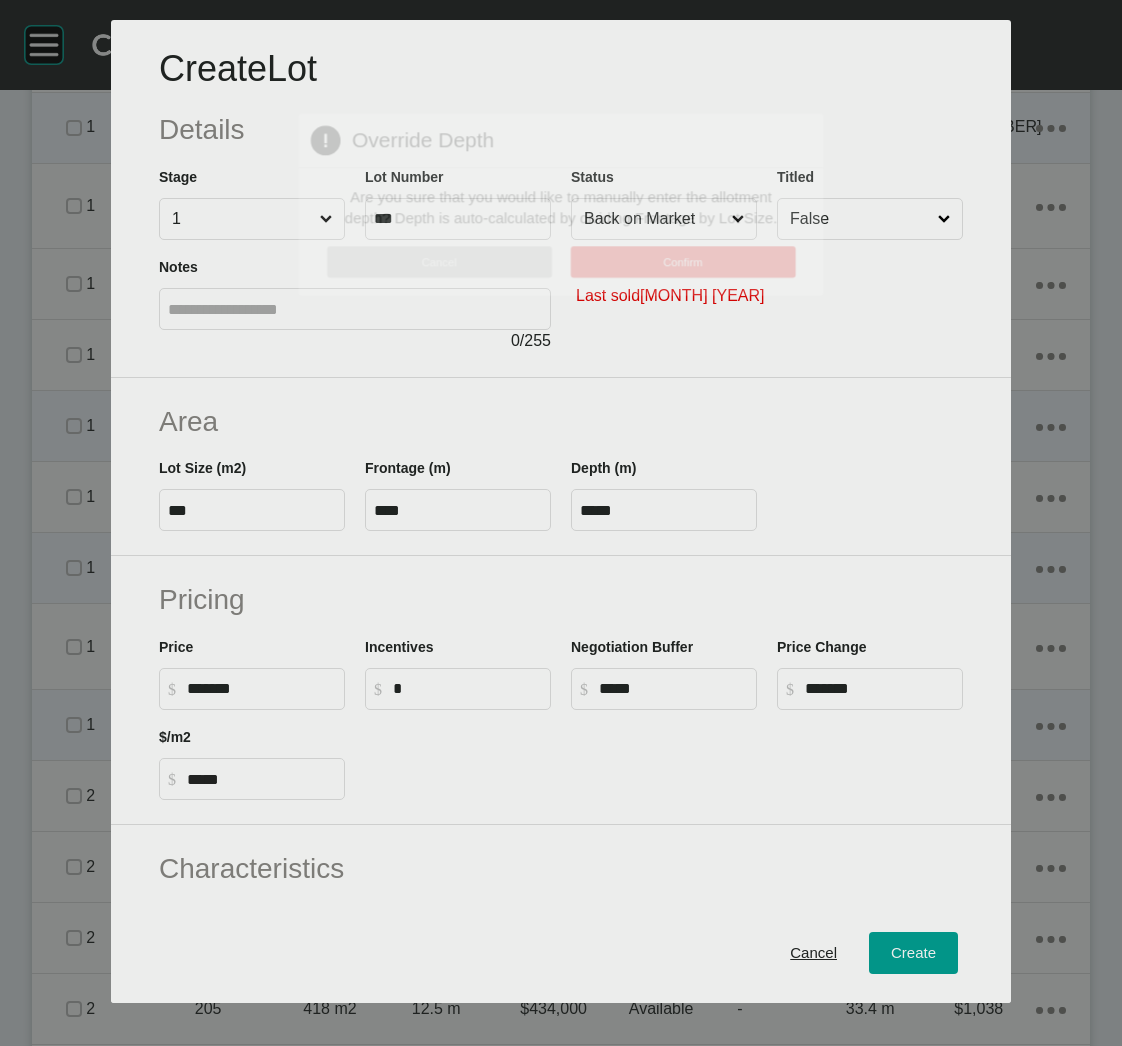 click on "Create  Lot Details Stage 1 Lot Number *** Status Back on Market Titled False Notes 0 / 255 Last sold  [MONTH] [YEAR] Area Lot Size (m2) *** Frontage (m) **** Depth (m) ***** Pricing Price $ Created with Sketch. $ ******* Incentives $ Created with Sketch. $ * Negotiation Buffer $ Created with Sketch. $ ***** Price Change $ Created with Sketch. $ ******* $/m2 $ Created with Sketch. $ ***** Characteristics Corner Fall Fill Irregular Nearby Amenity Park / Wetlands Powerlines Substation Double Storey Orientation Cancel Create Page 1 Created with Sketch.   Override Depth Are you sure that you would like to manually enter the allotment depth? Depth is auto-calculated by dividing Frontage by Lot Size. Cancel Confirm" at bounding box center [561, 523] 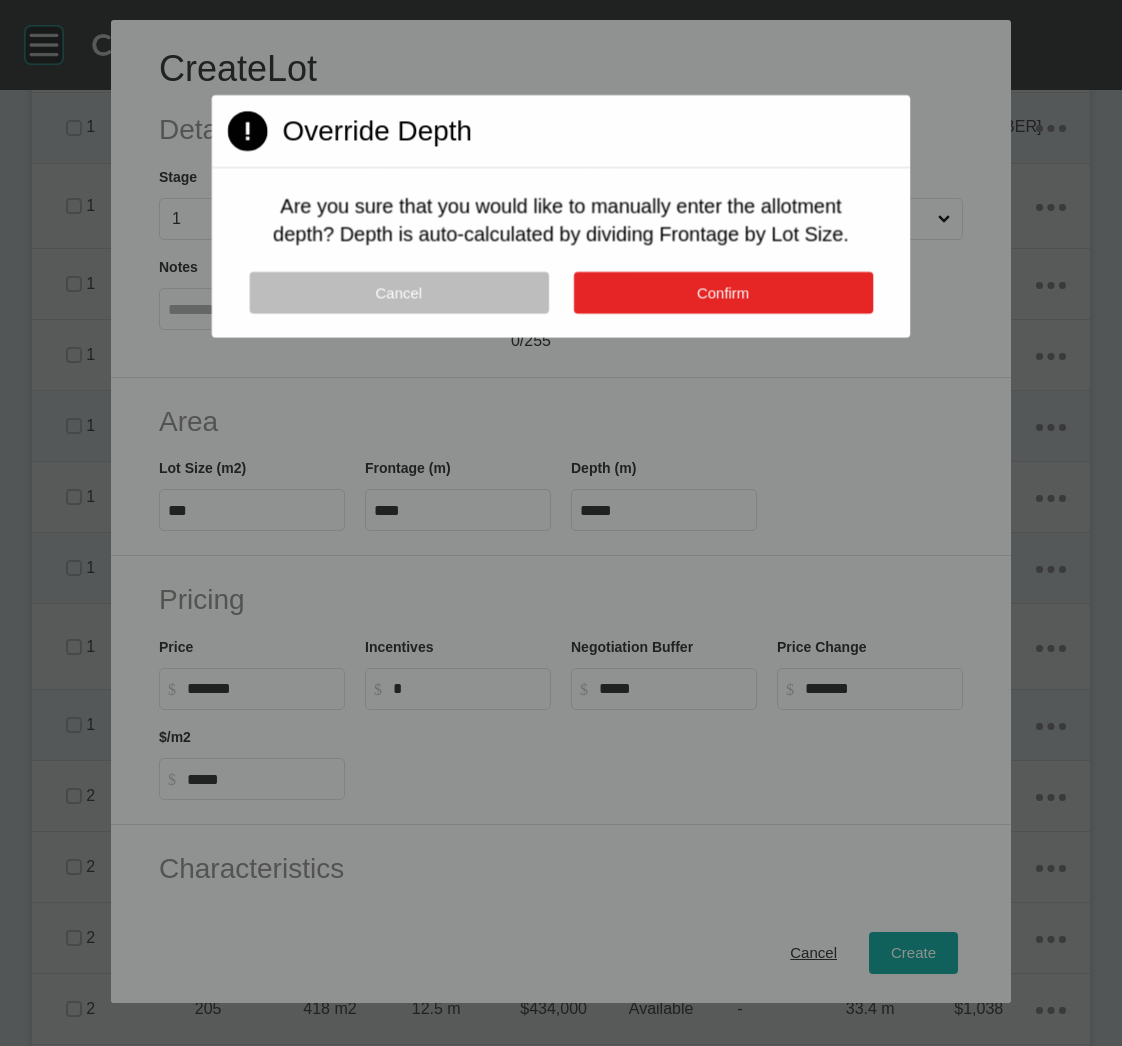 click on "Confirm" at bounding box center (723, 292) 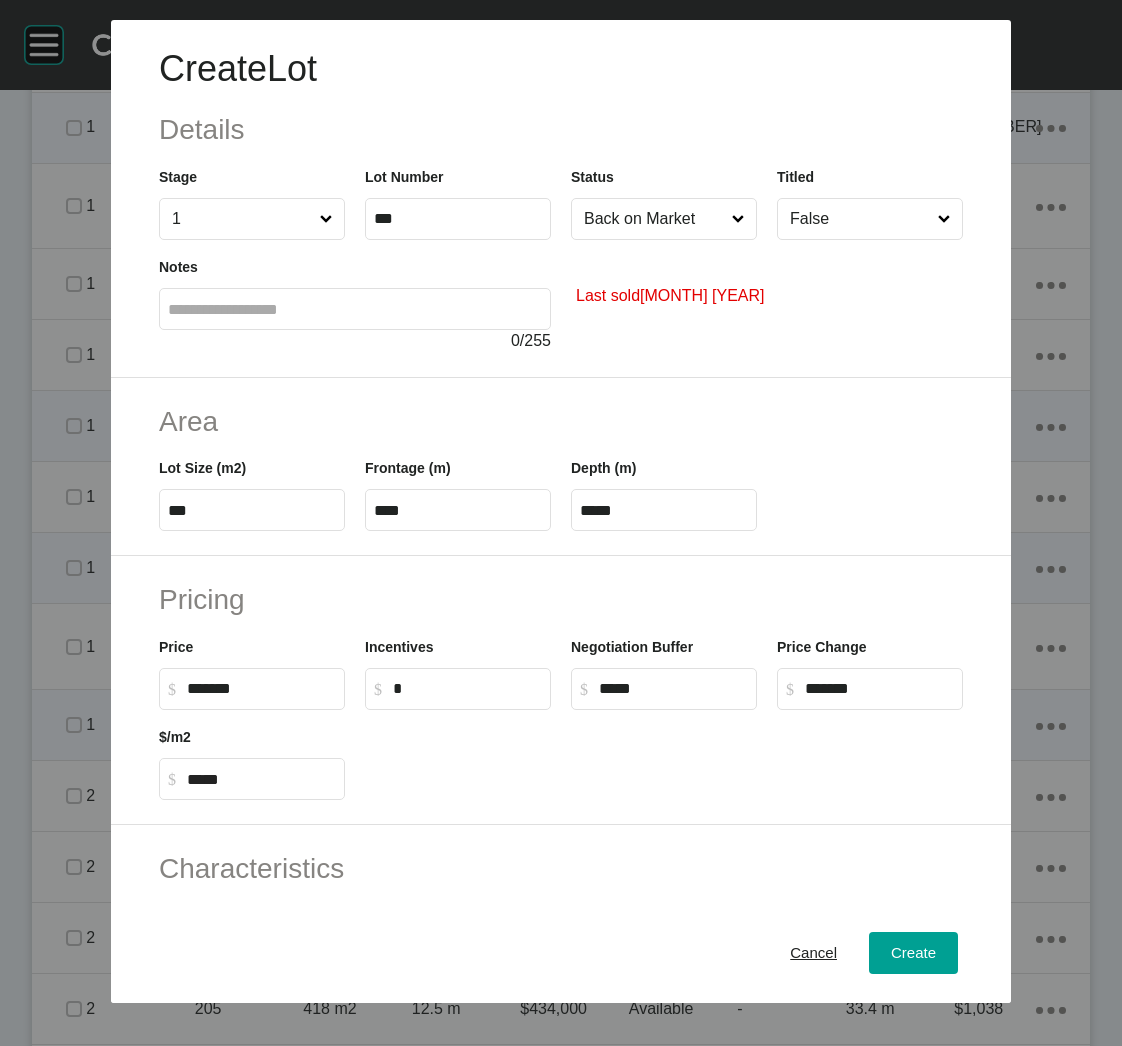 type on "******" 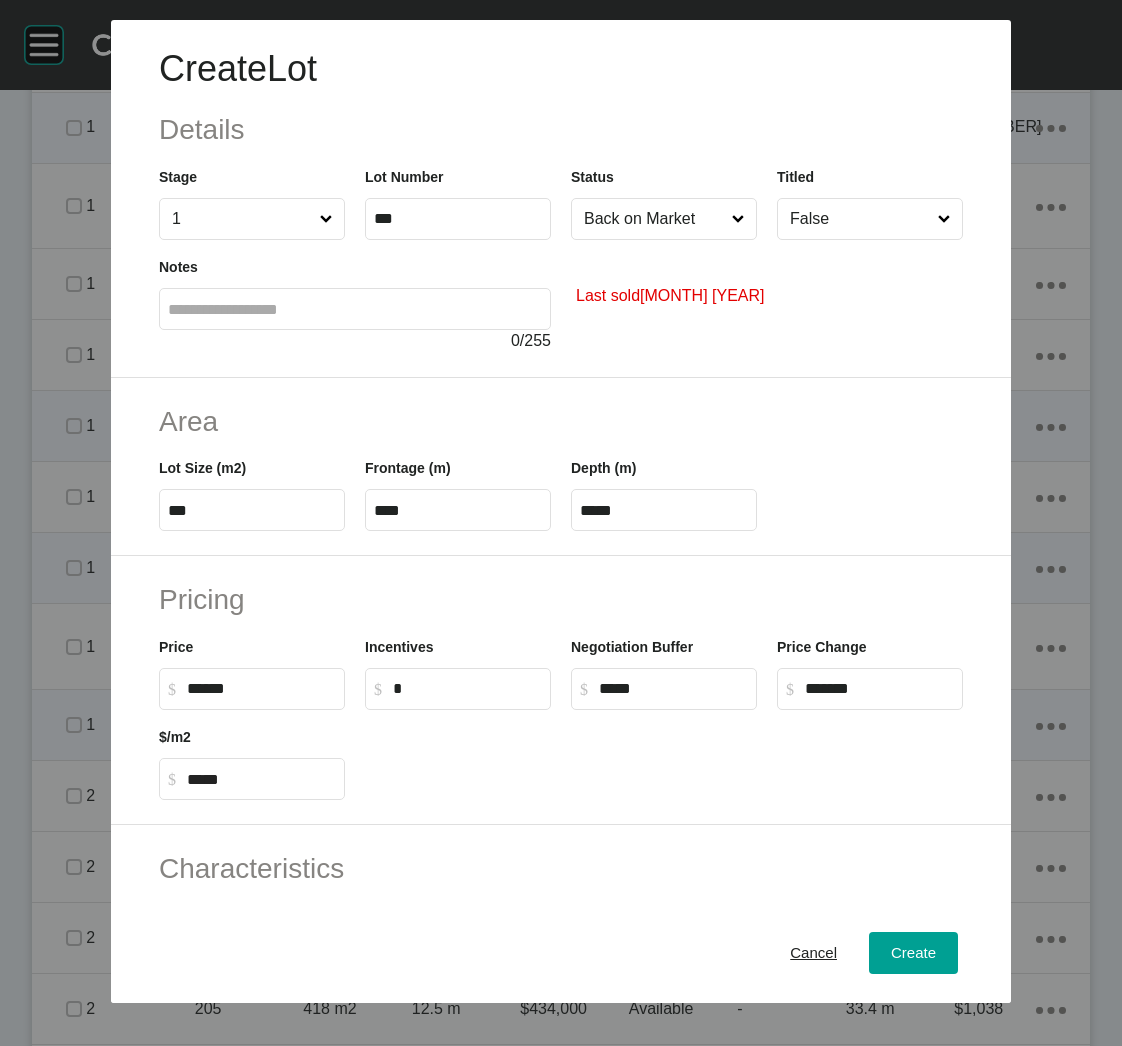 click on "******" at bounding box center (261, 688) 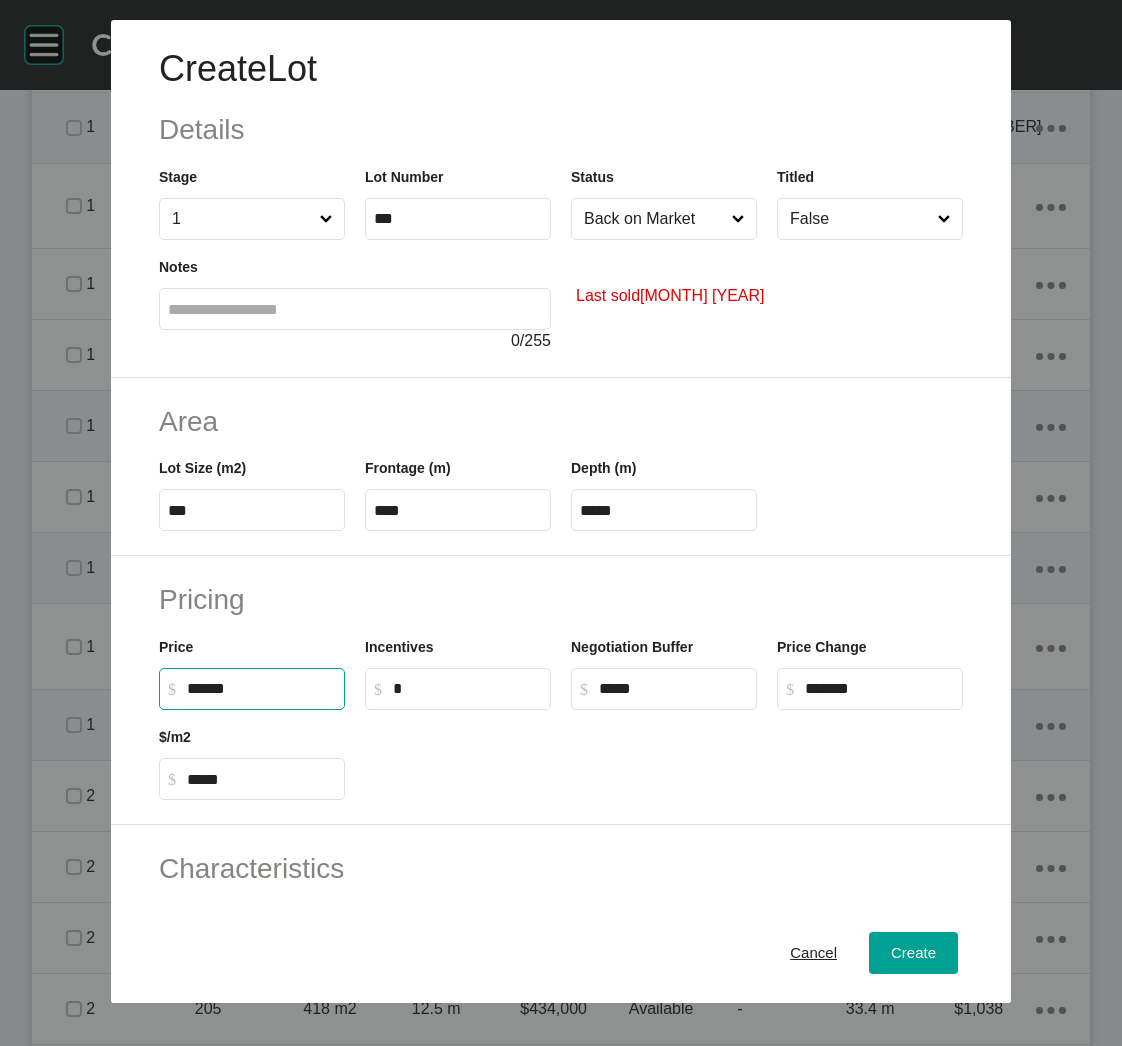 click on "******" at bounding box center [261, 688] 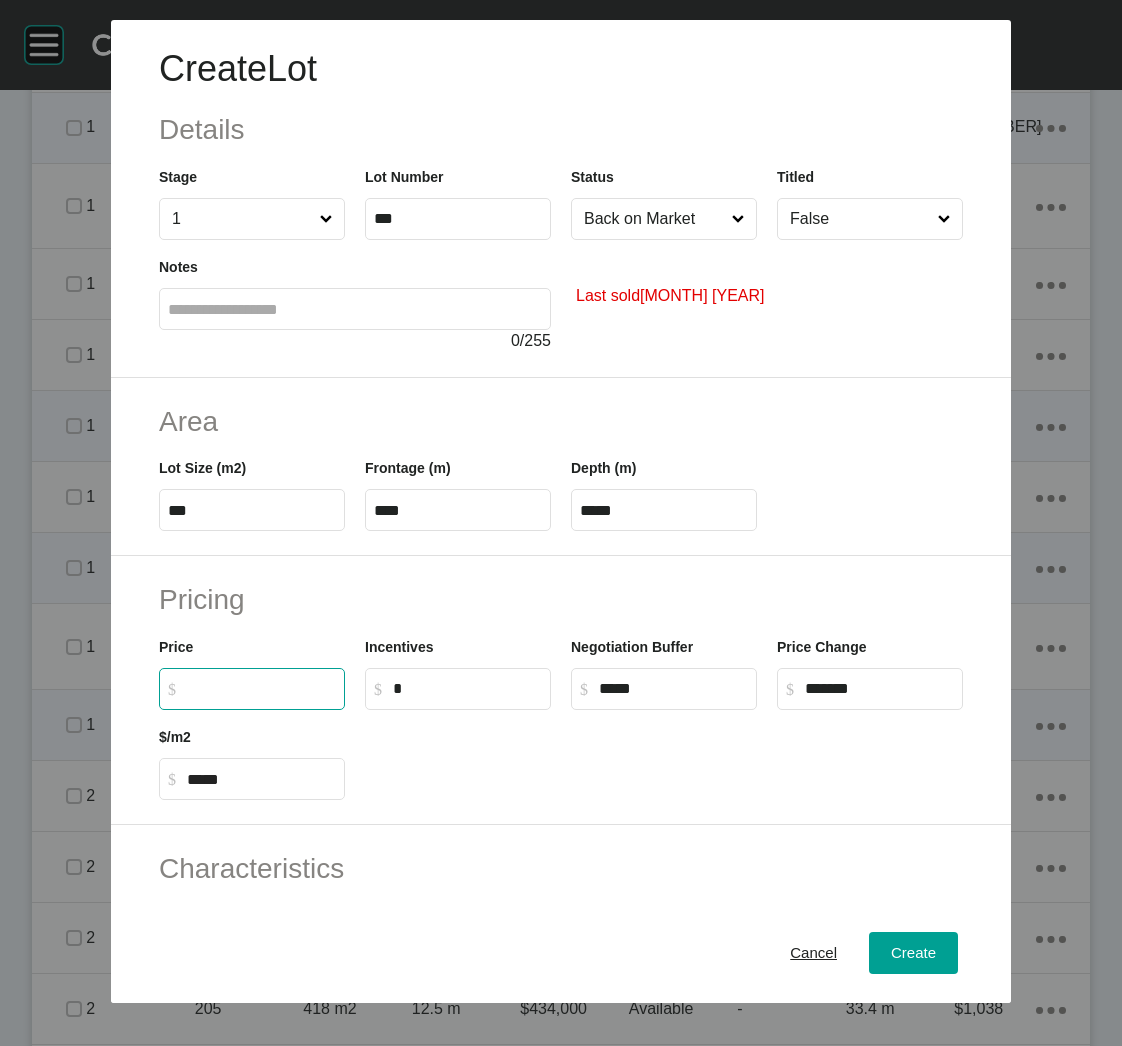 type 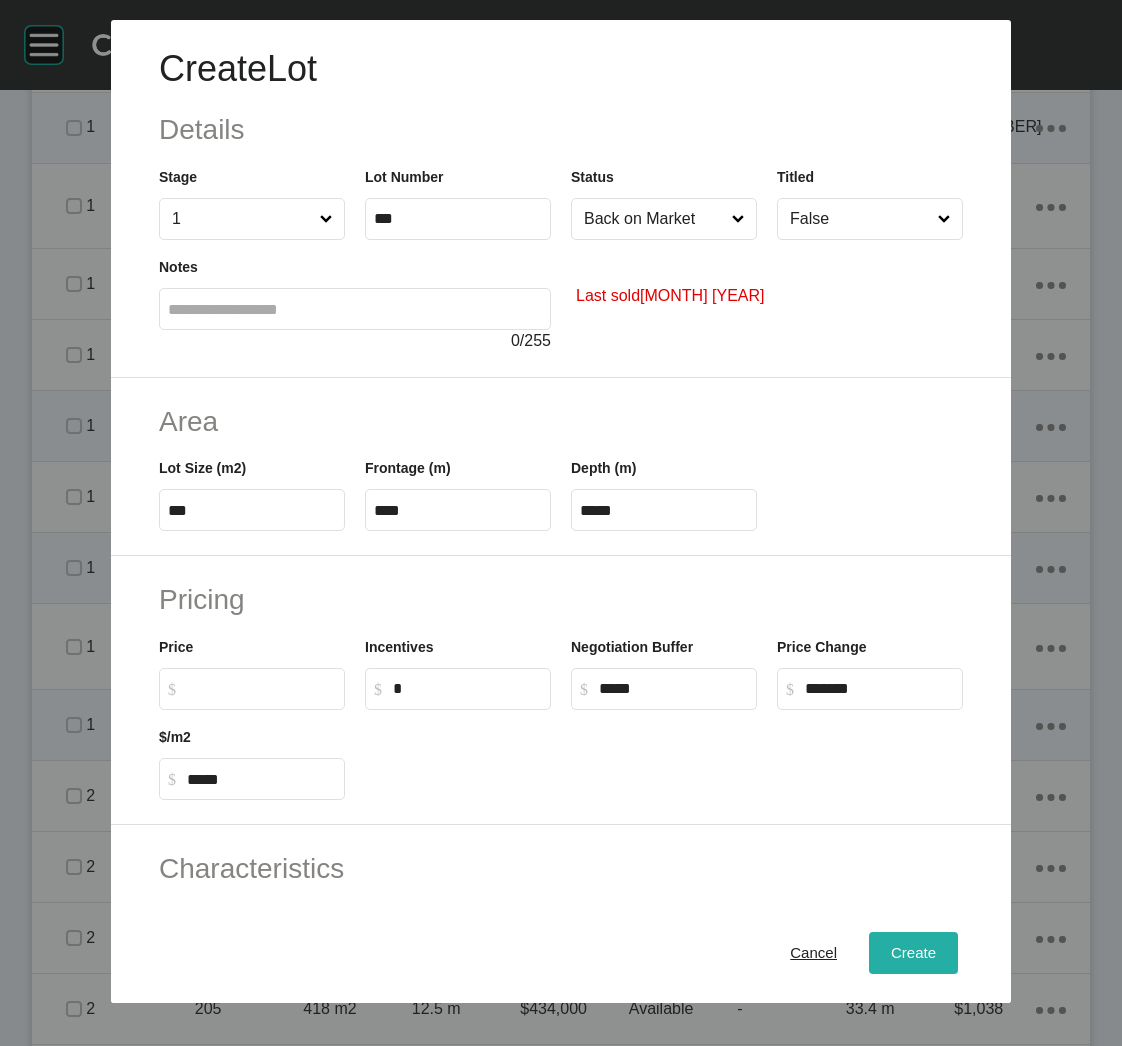 click on "Create" at bounding box center (913, 953) 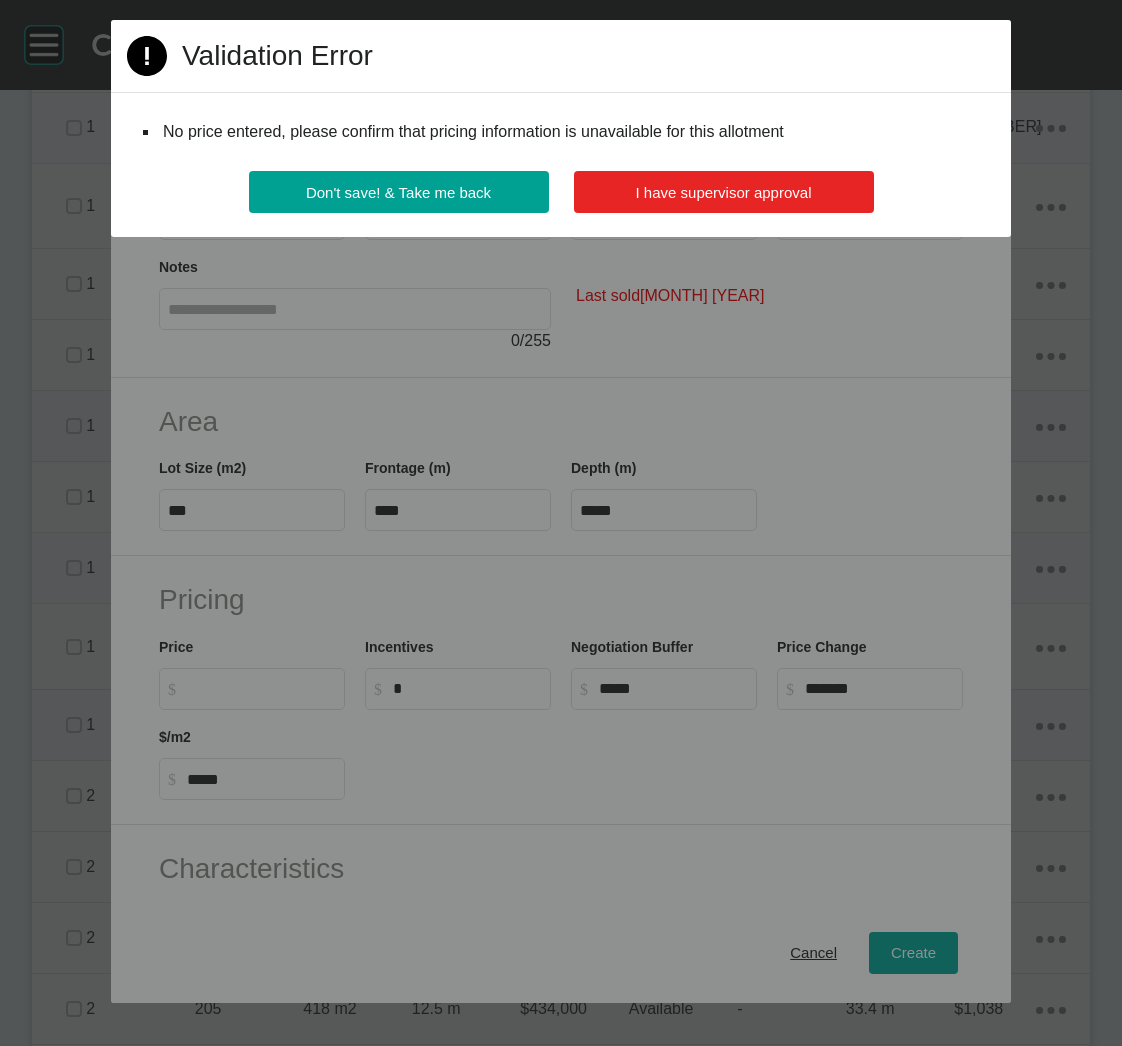 click on "I have supervisor approval" at bounding box center [724, 192] 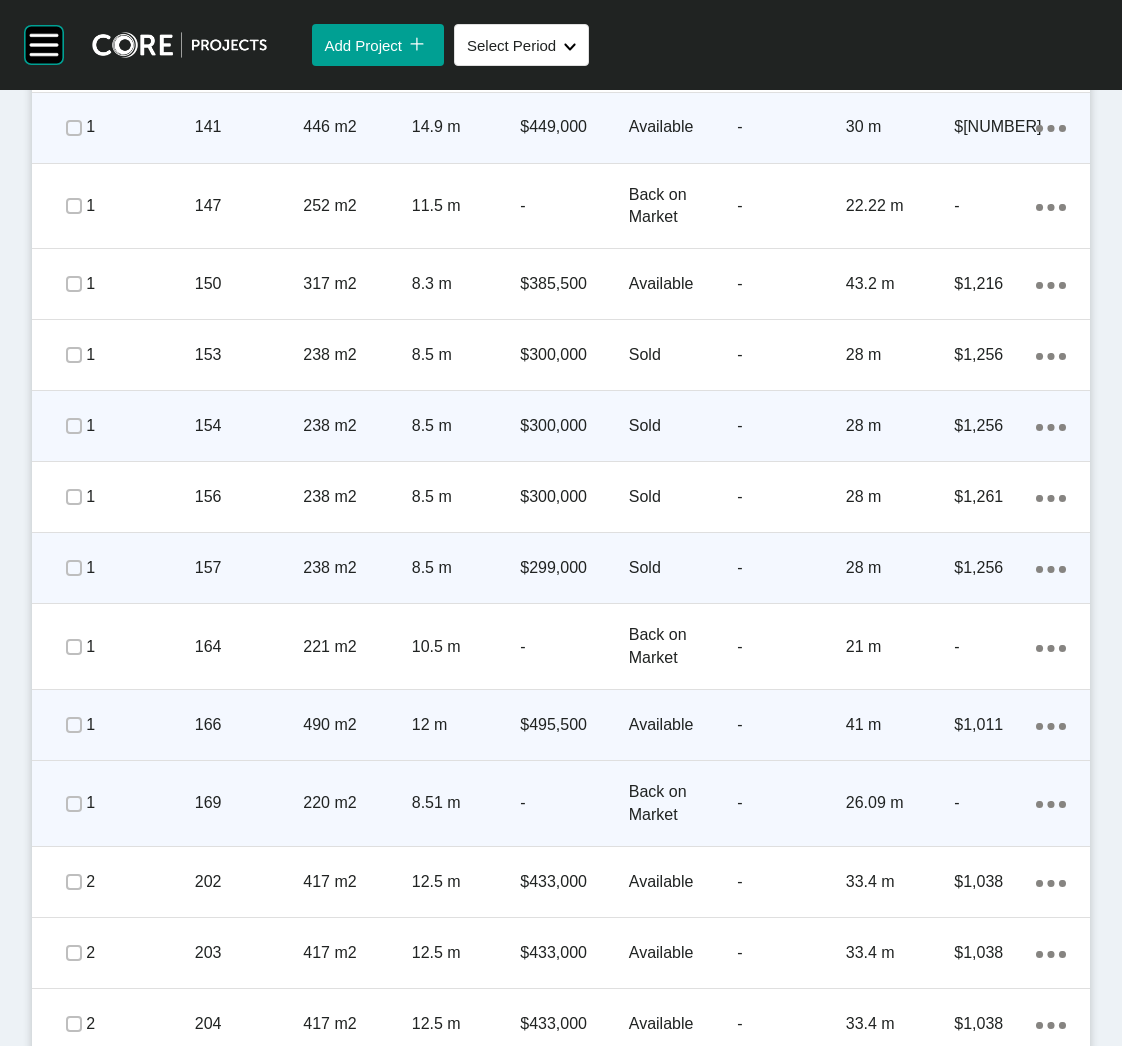 click 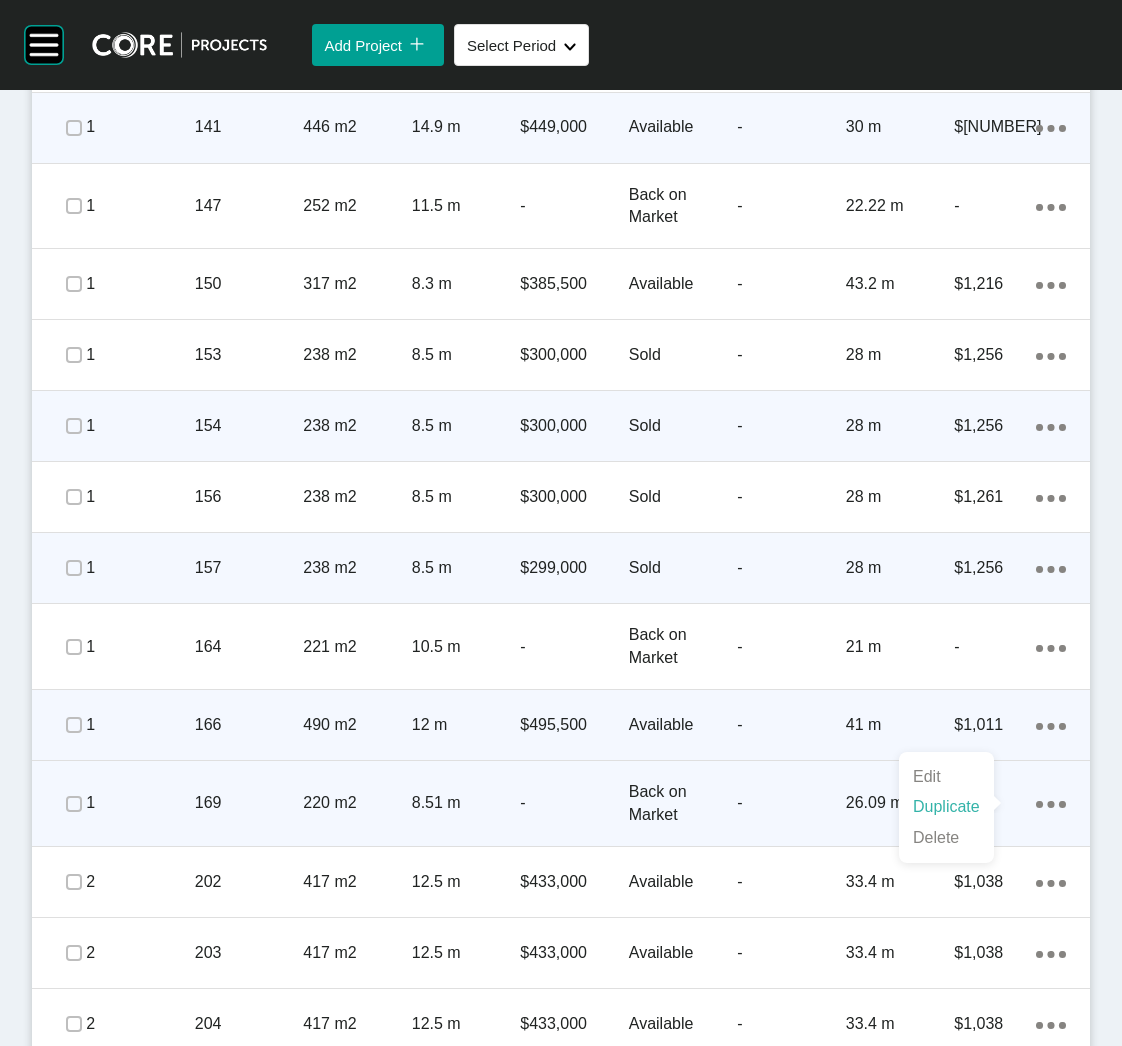 click on "Duplicate" at bounding box center (946, 807) 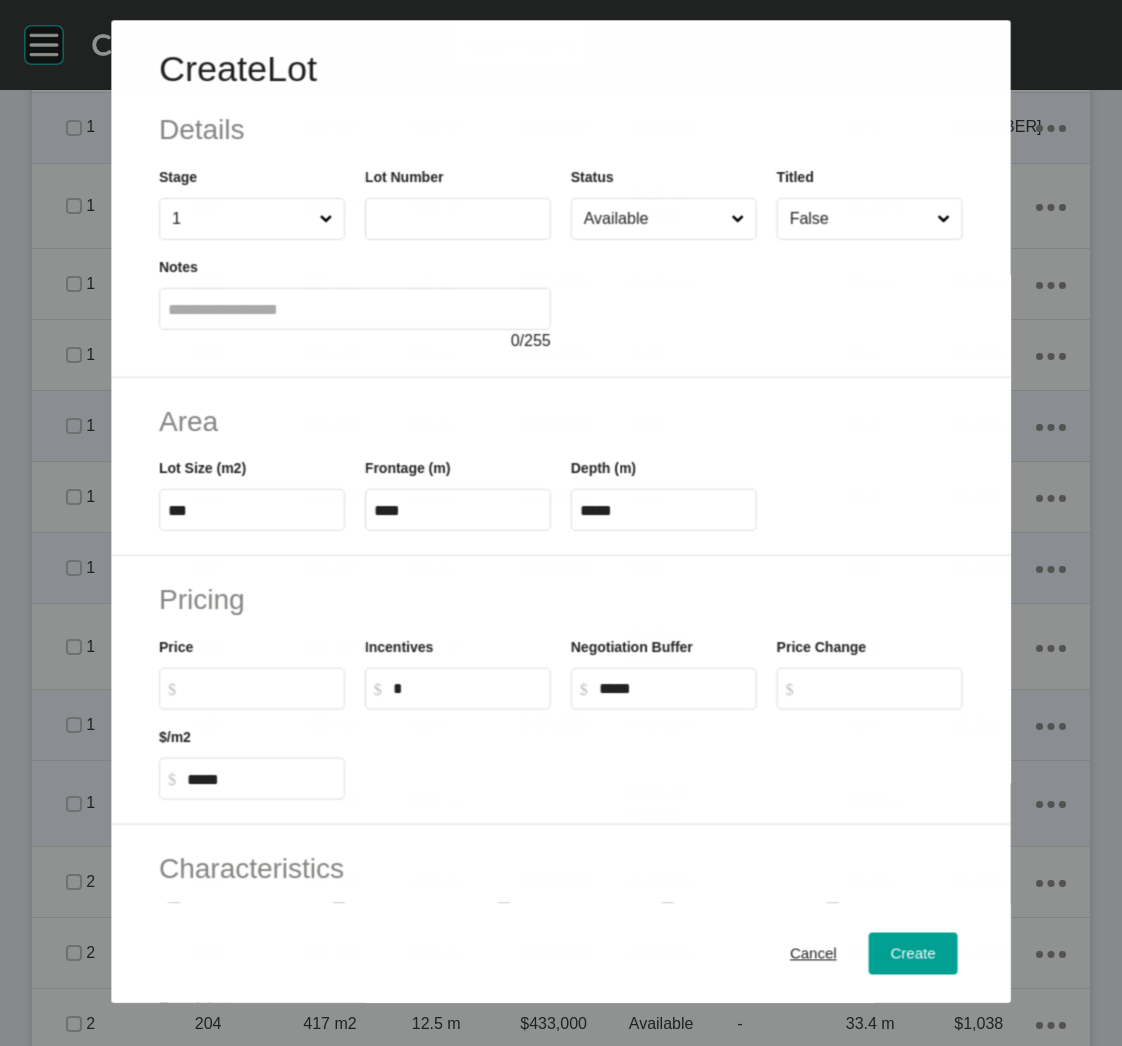 click at bounding box center [458, 219] 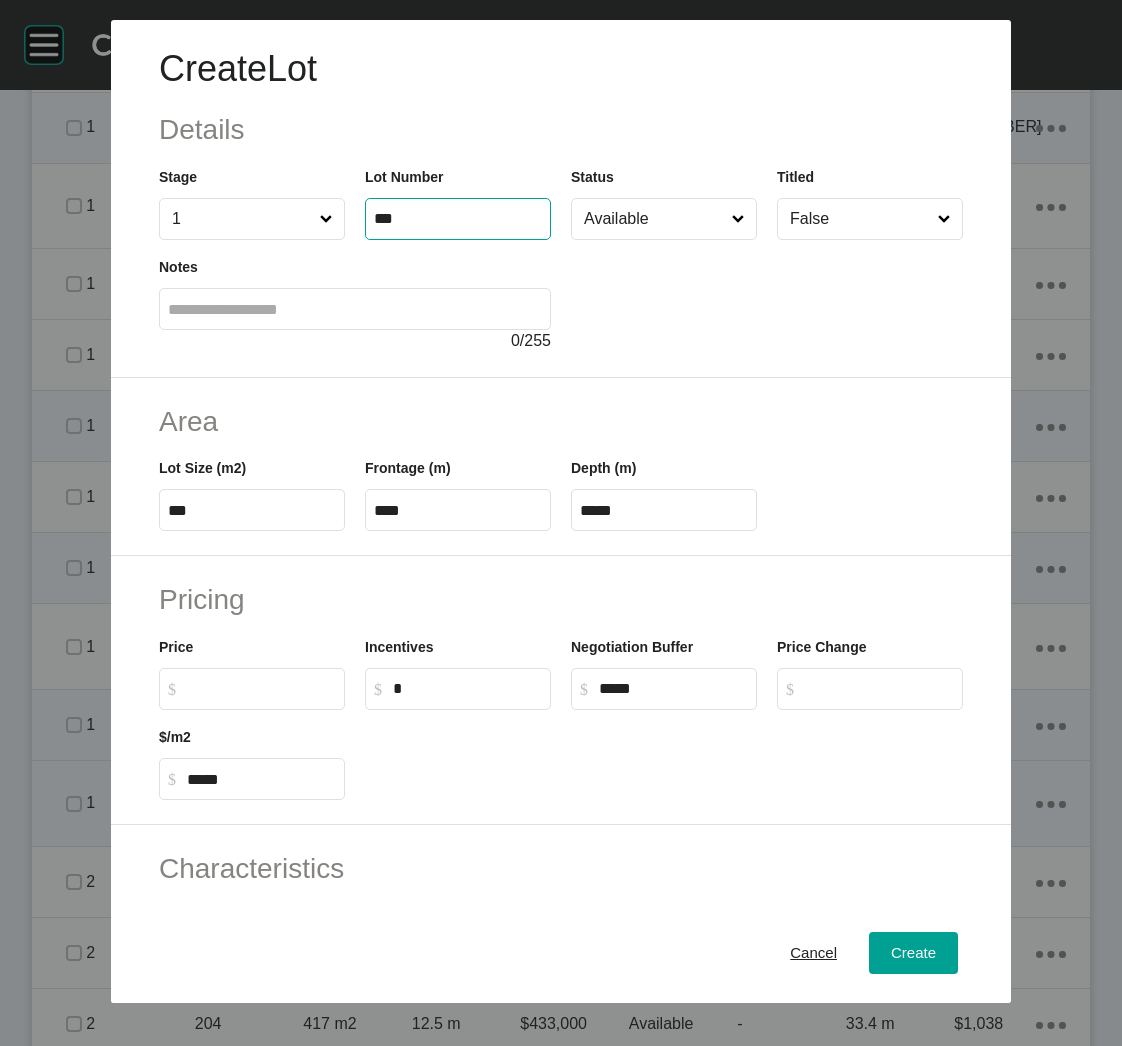 type on "***" 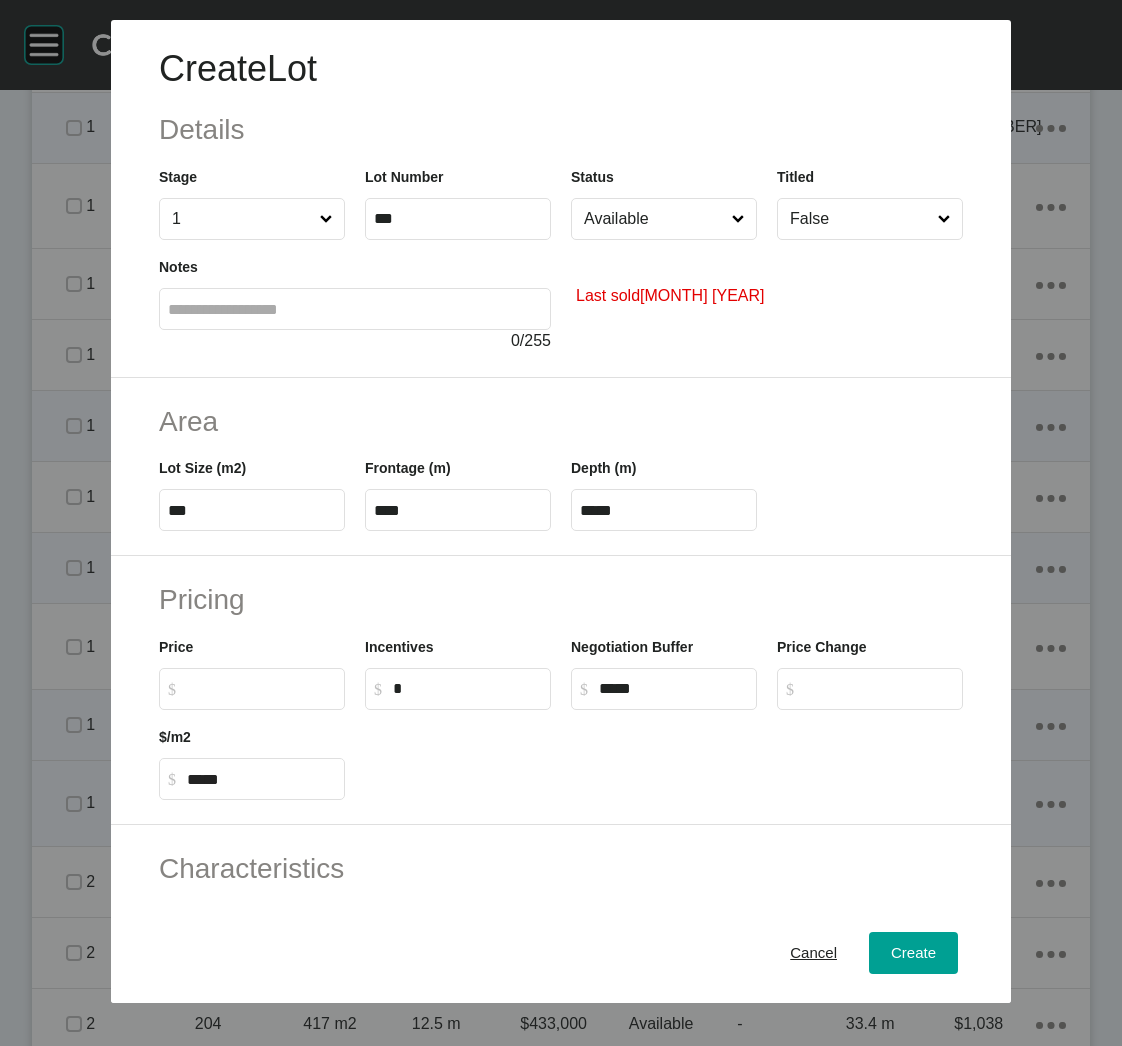 click on "Available" at bounding box center (654, 219) 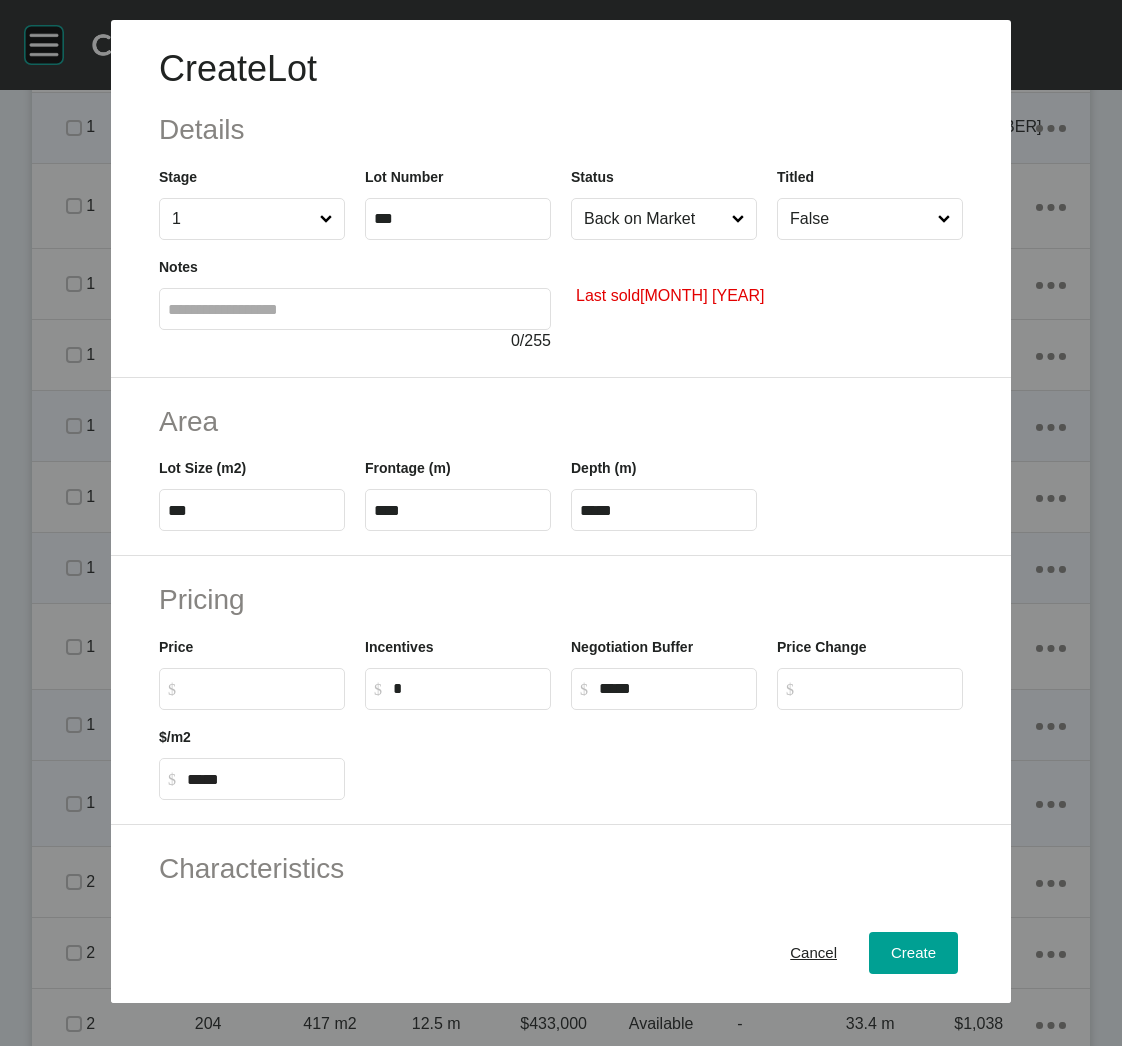 click on "***" at bounding box center (252, 510) 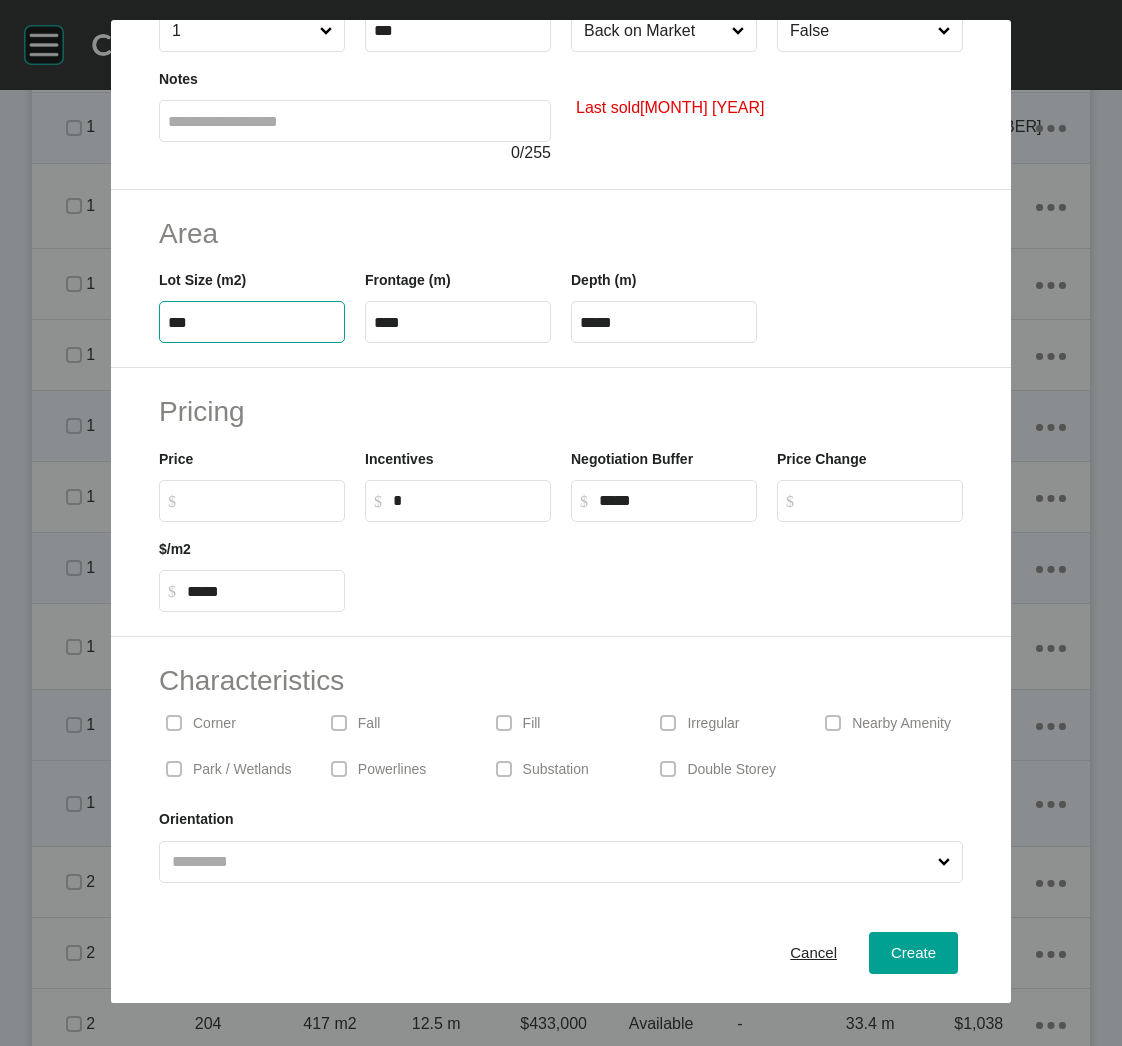 scroll, scrollTop: 191, scrollLeft: 0, axis: vertical 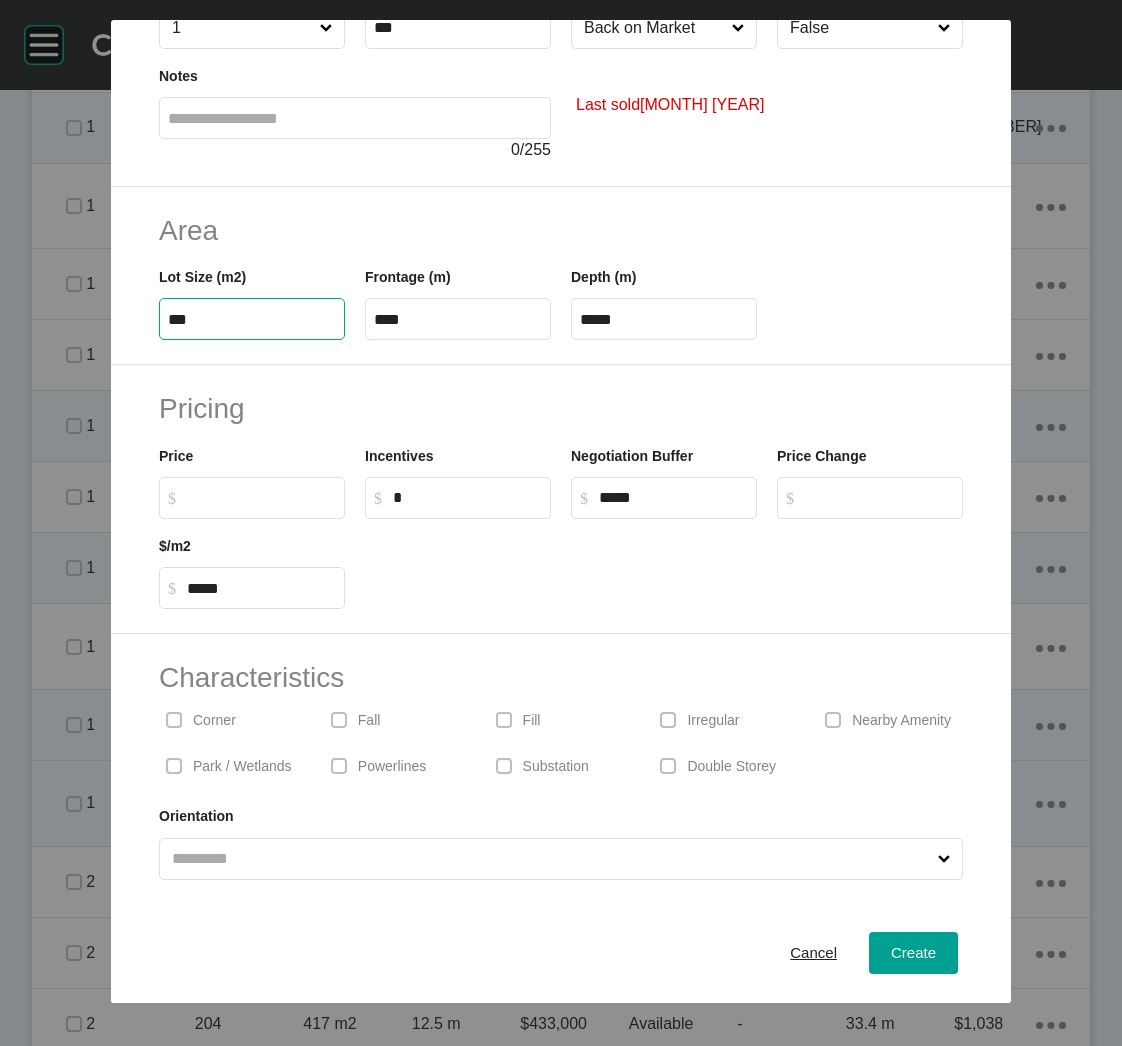 type on "***" 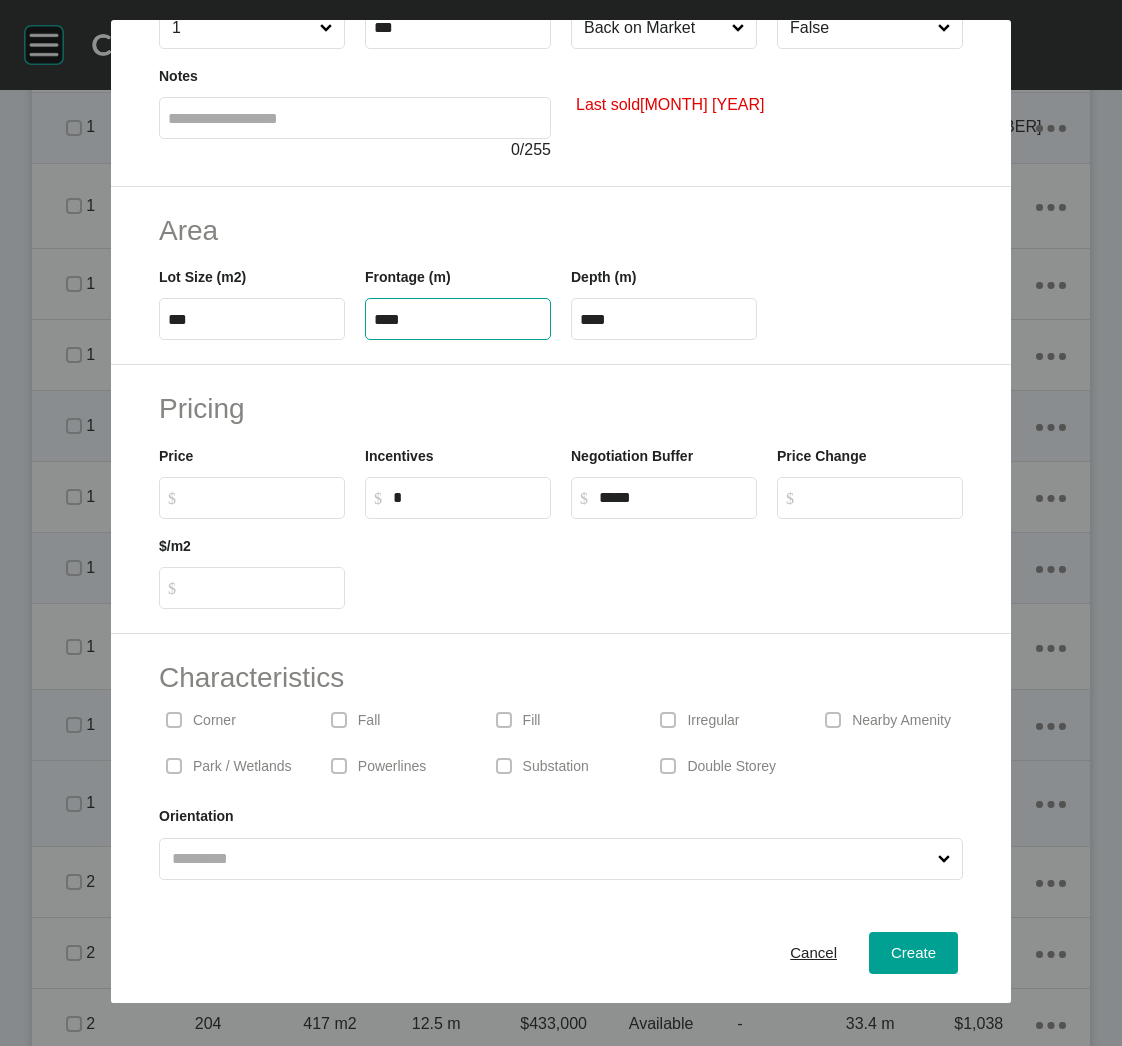 type on "****" 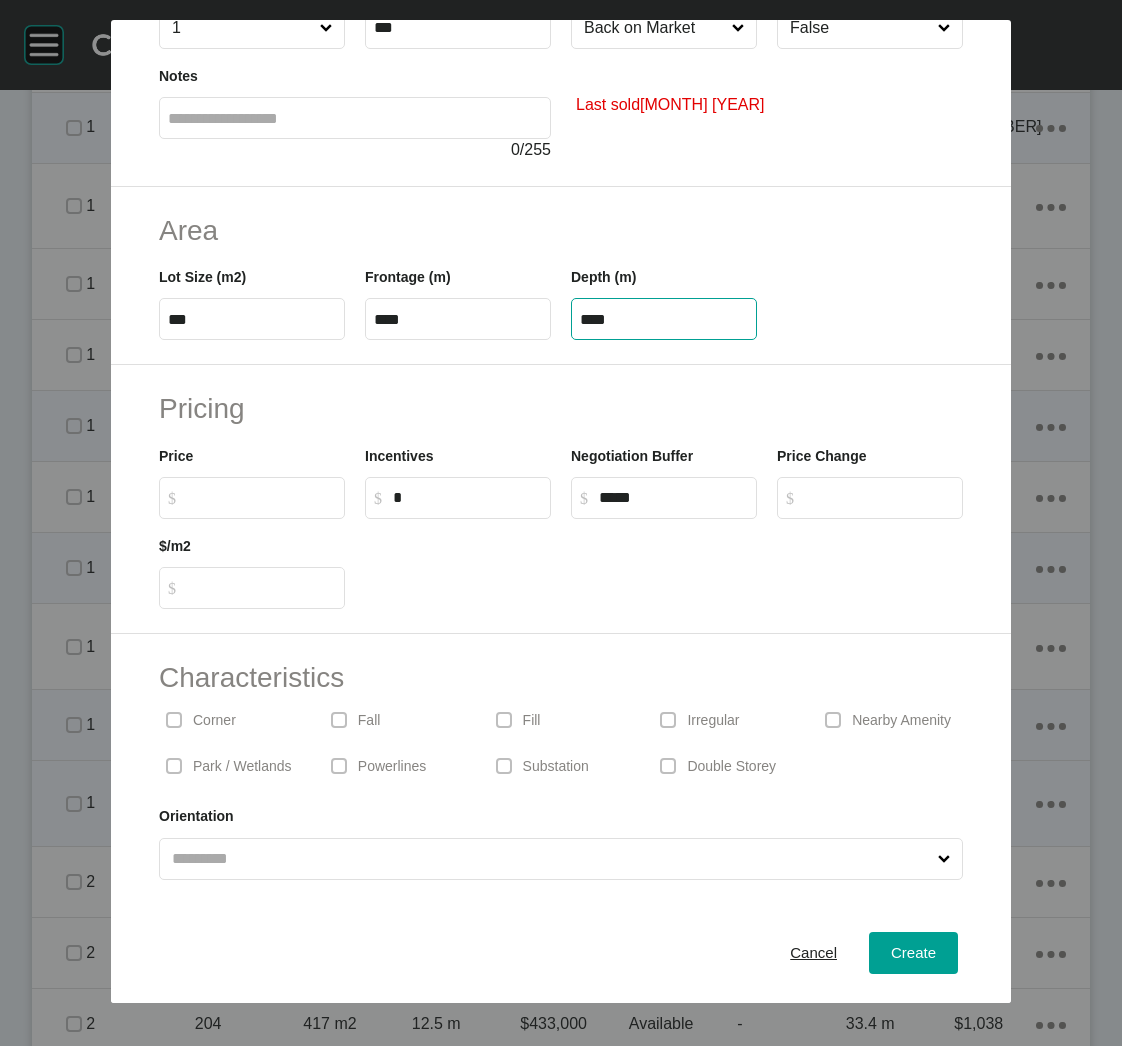 click on "****" at bounding box center [664, 319] 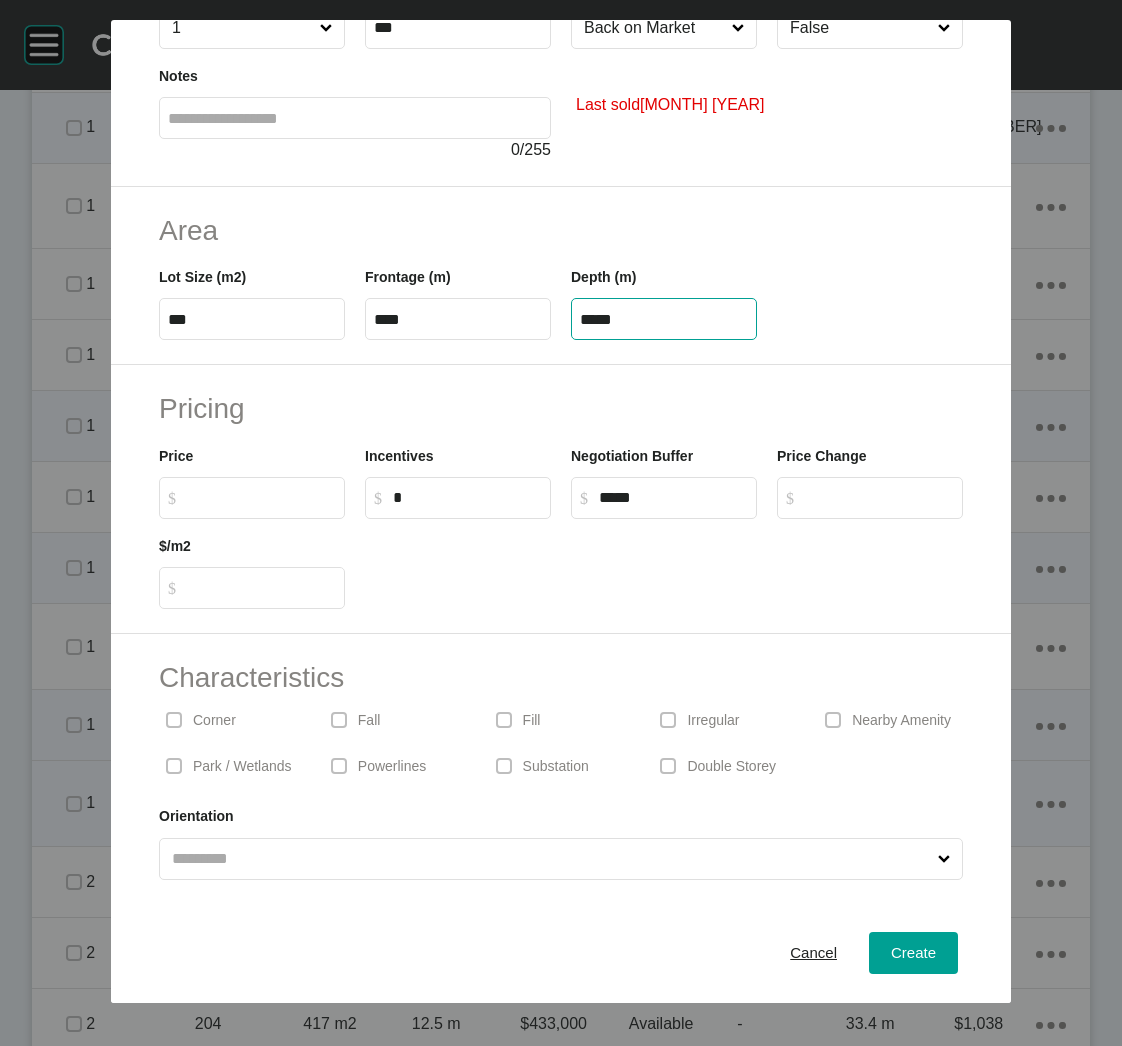 type on "*****" 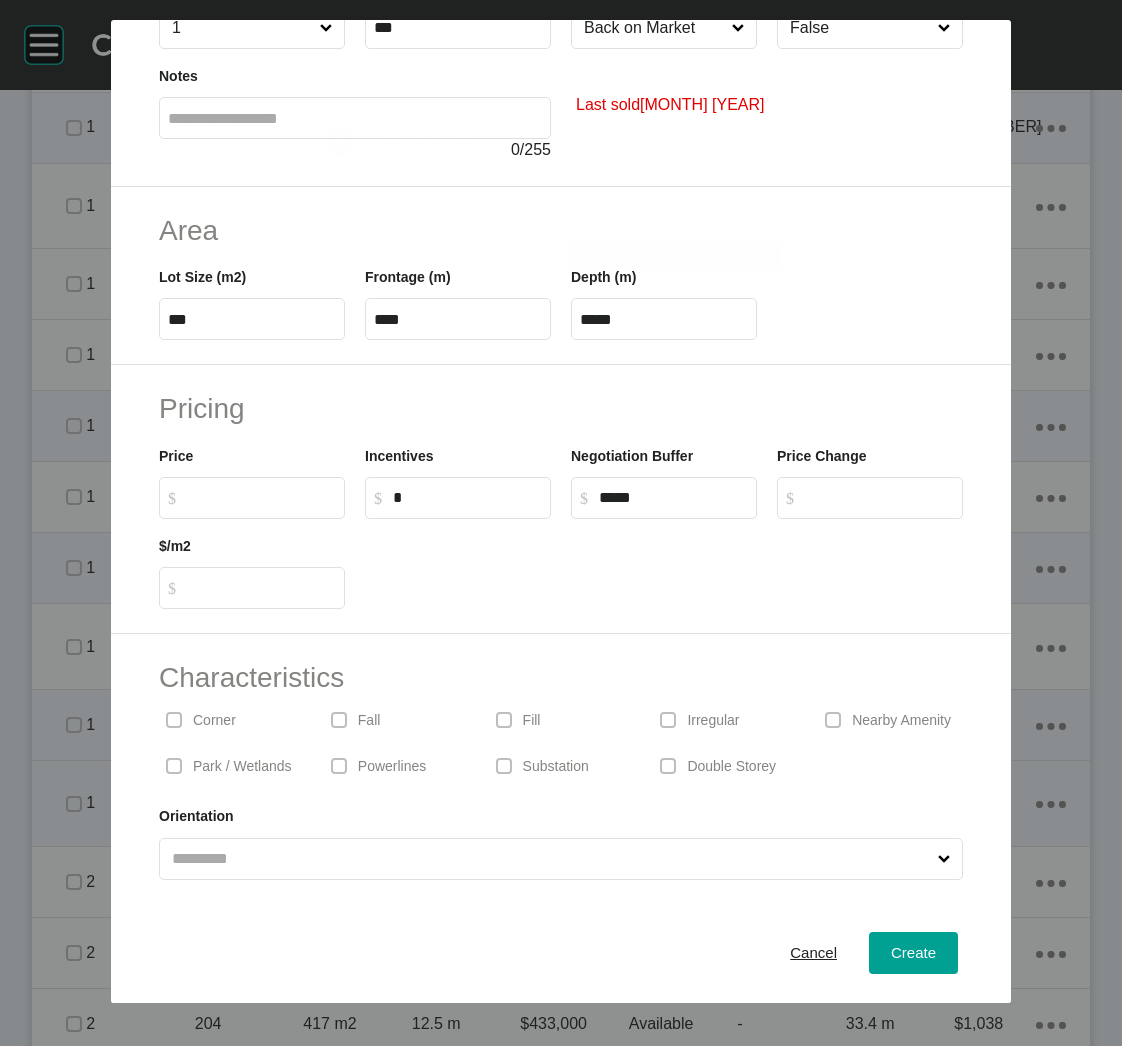click on "Create  Lot Details Stage 1 Lot Number *** Status Back on Market Titled False Notes 0 / 255 Last sold  [MONTH] [YEAR] Area Lot Size (m2) *** Frontage (m) **** Depth (m) ***** Pricing Price $ Created with Sketch. $ Incentives $ Created with Sketch. $ * Negotiation Buffer $ Created with Sketch. $ ***** Price Change $ Created with Sketch. $ $/m2 $ Created with Sketch. $ Characteristics Corner Fall Fill Irregular Nearby Amenity Park / Wetlands Powerlines Substation Double Storey Orientation Cancel Create Page 1 Created with Sketch.   Override Depth Are you sure that you would like to manually enter the allotment depth? Depth is auto-calculated by dividing Frontage by Lot Size. Cancel Confirm" at bounding box center [561, 523] 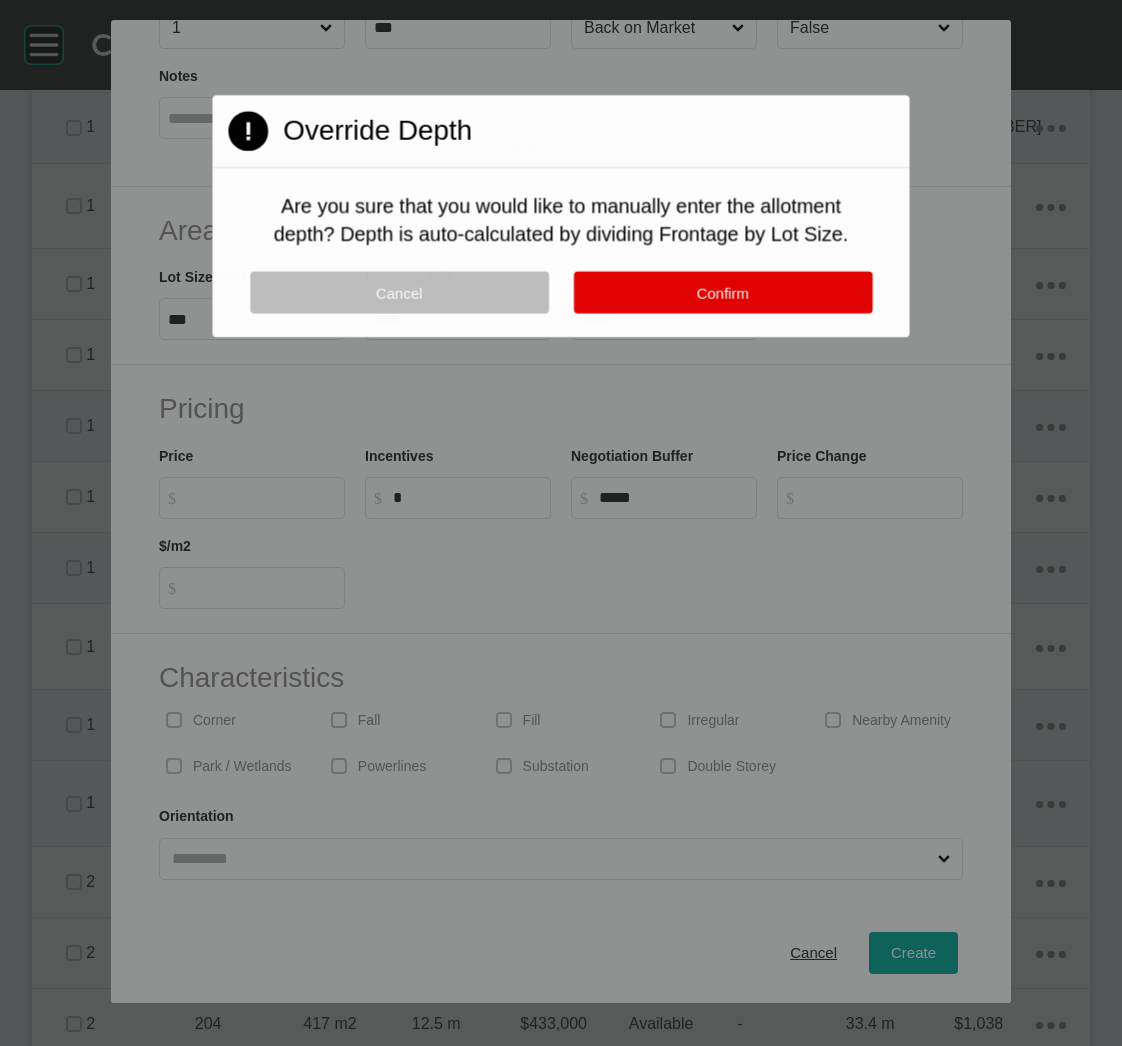 click on "Confirm" at bounding box center (722, 293) 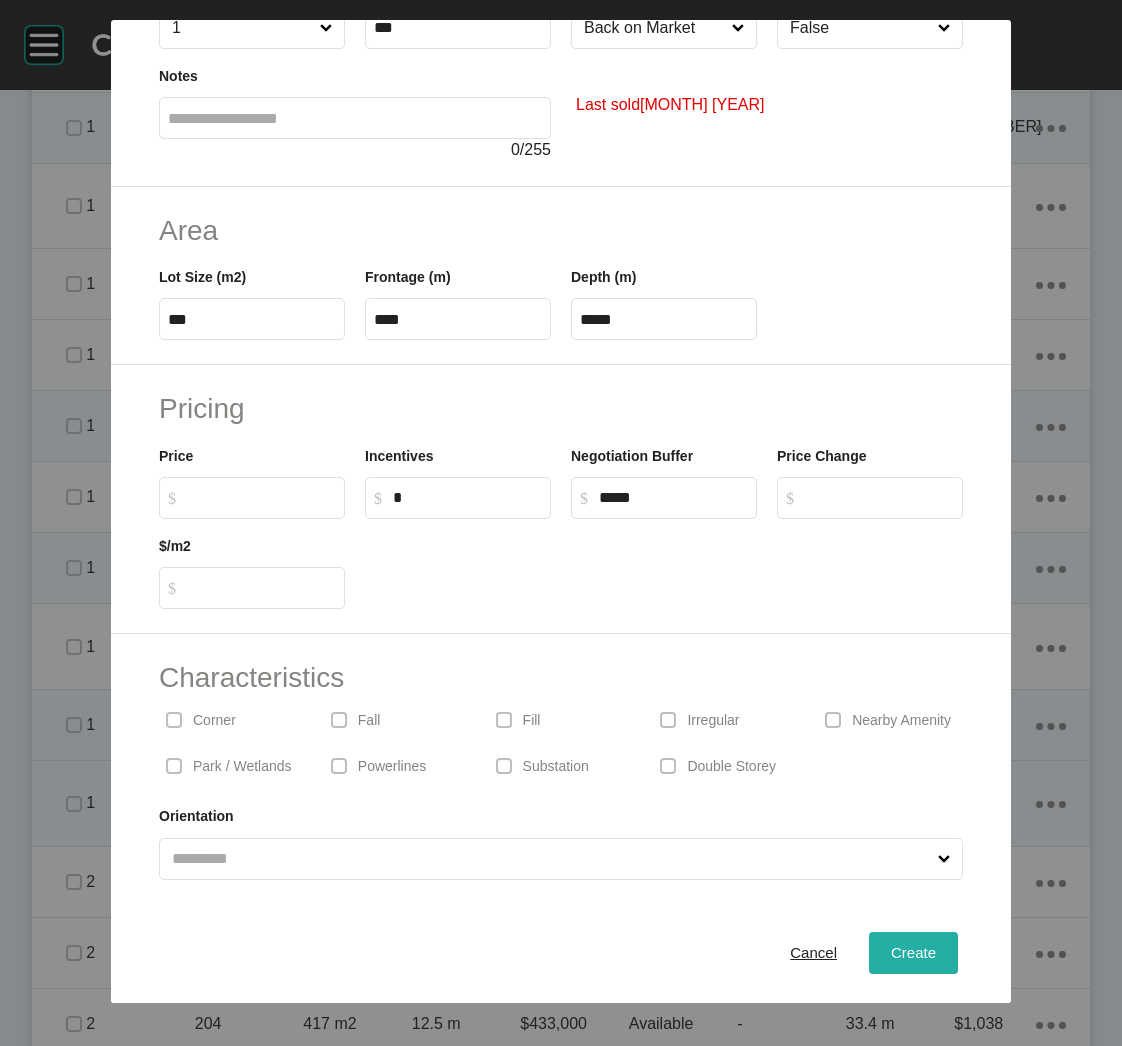 click on "Create" at bounding box center (913, 953) 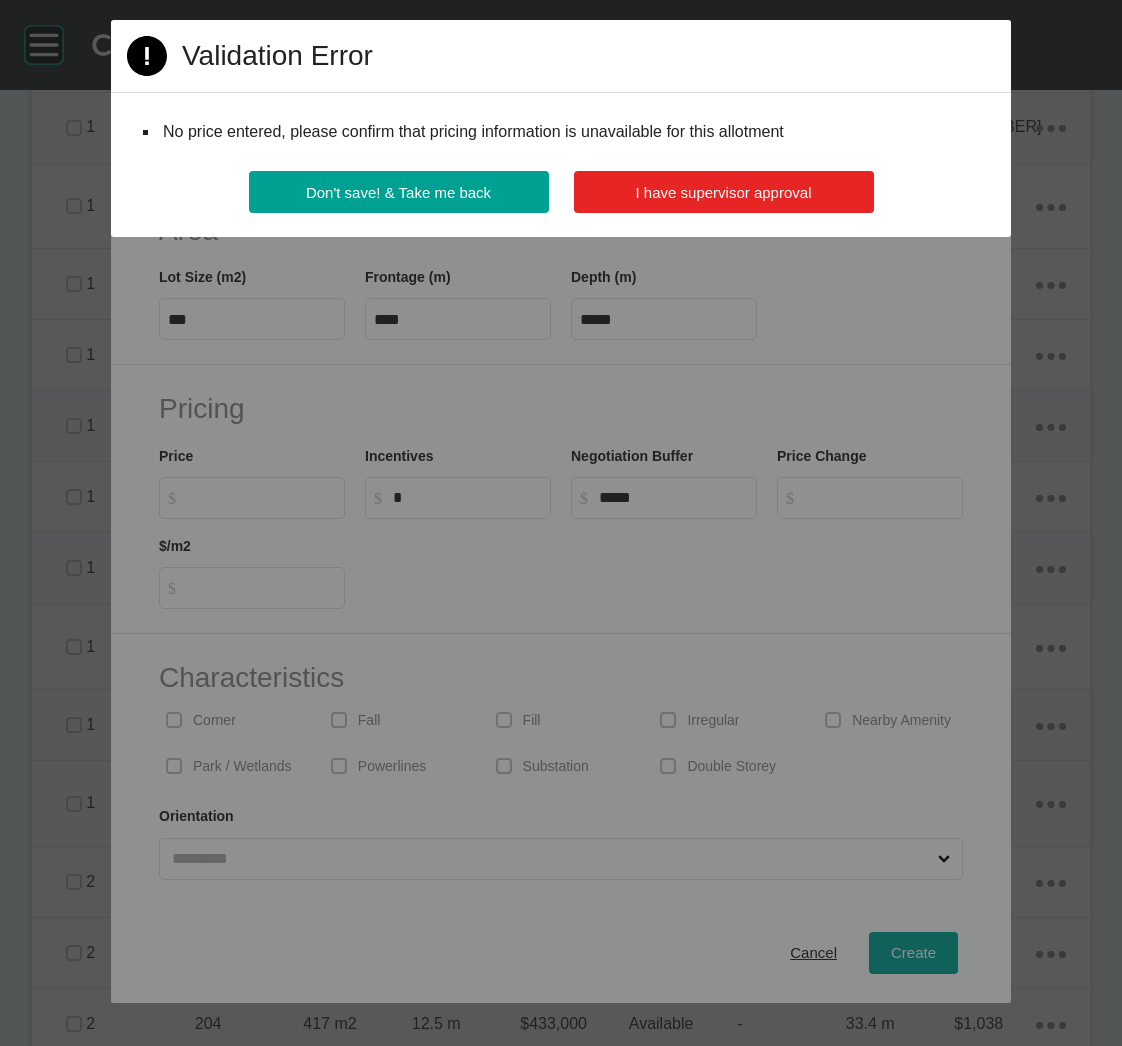 click on "I have supervisor approval" at bounding box center [724, 192] 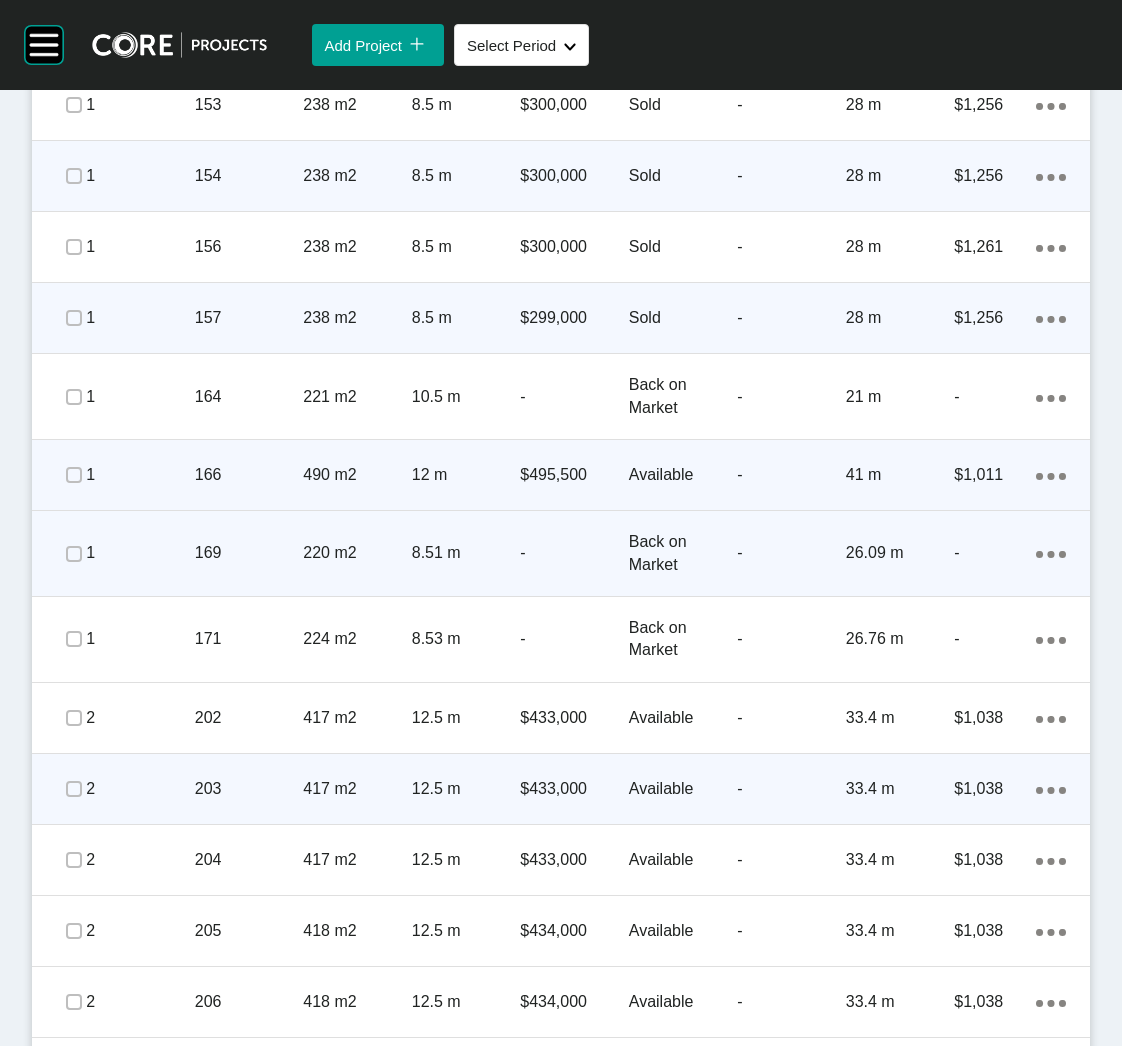 scroll, scrollTop: 2181, scrollLeft: 0, axis: vertical 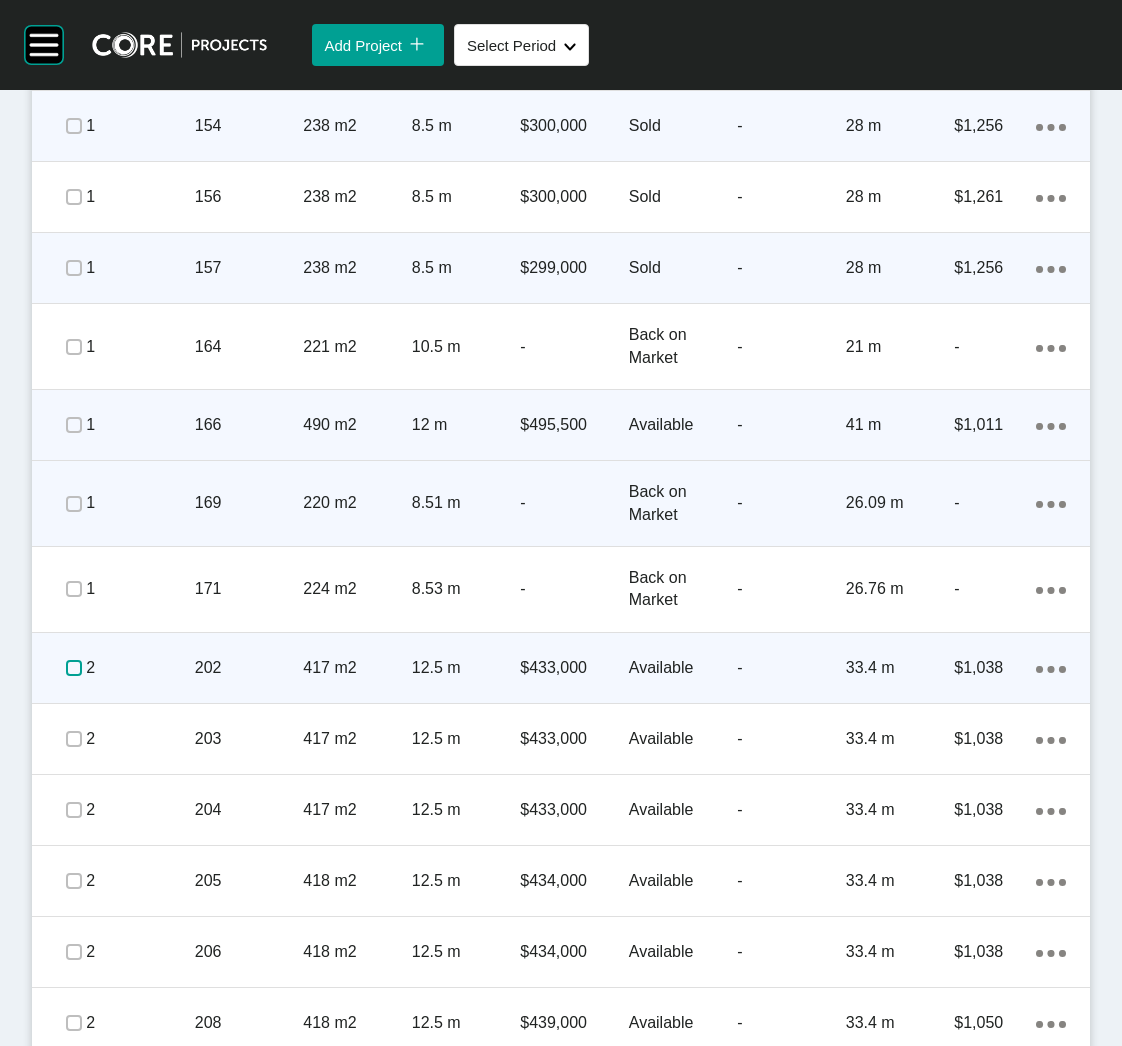 click at bounding box center (74, 668) 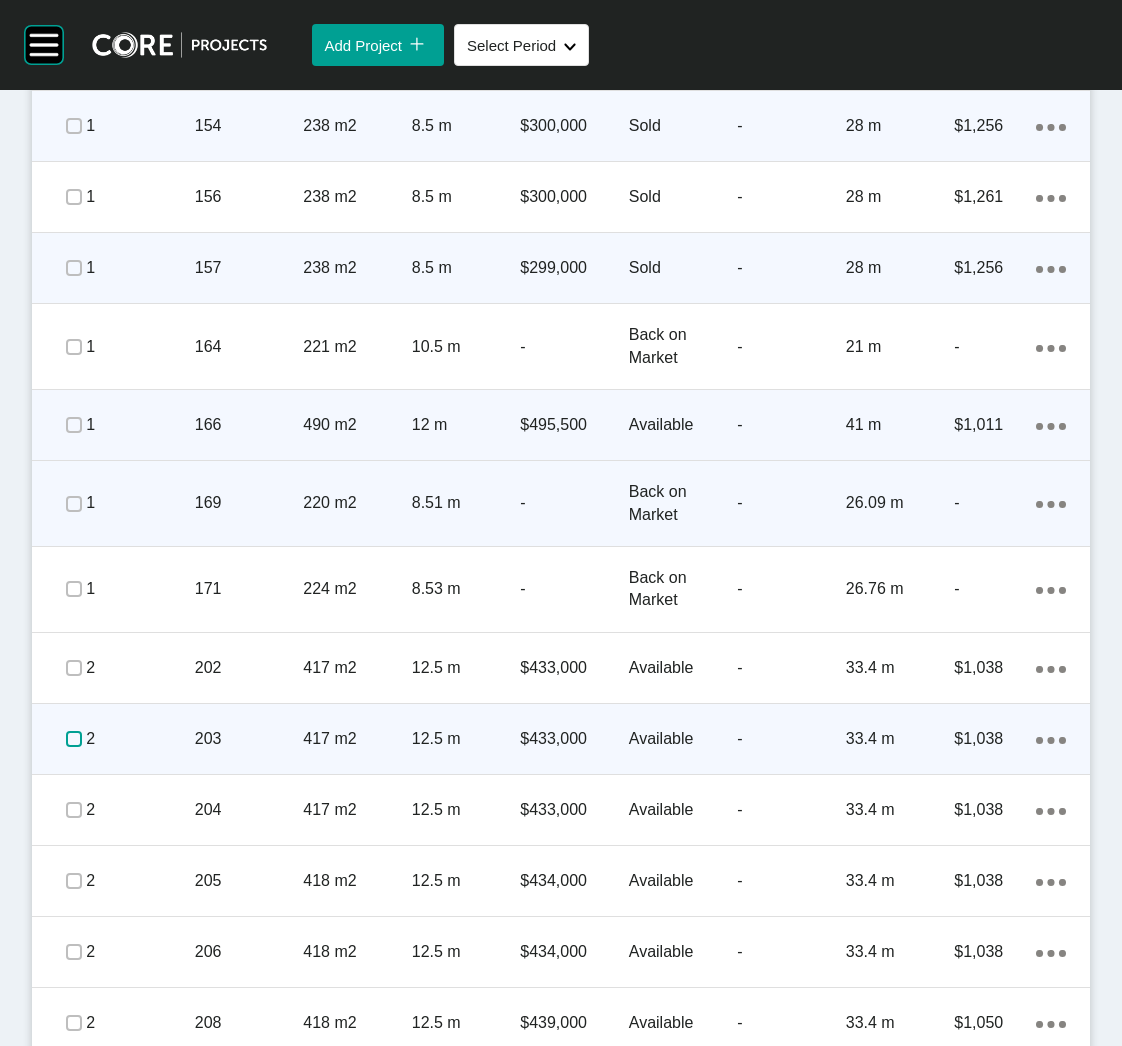 click at bounding box center [74, 739] 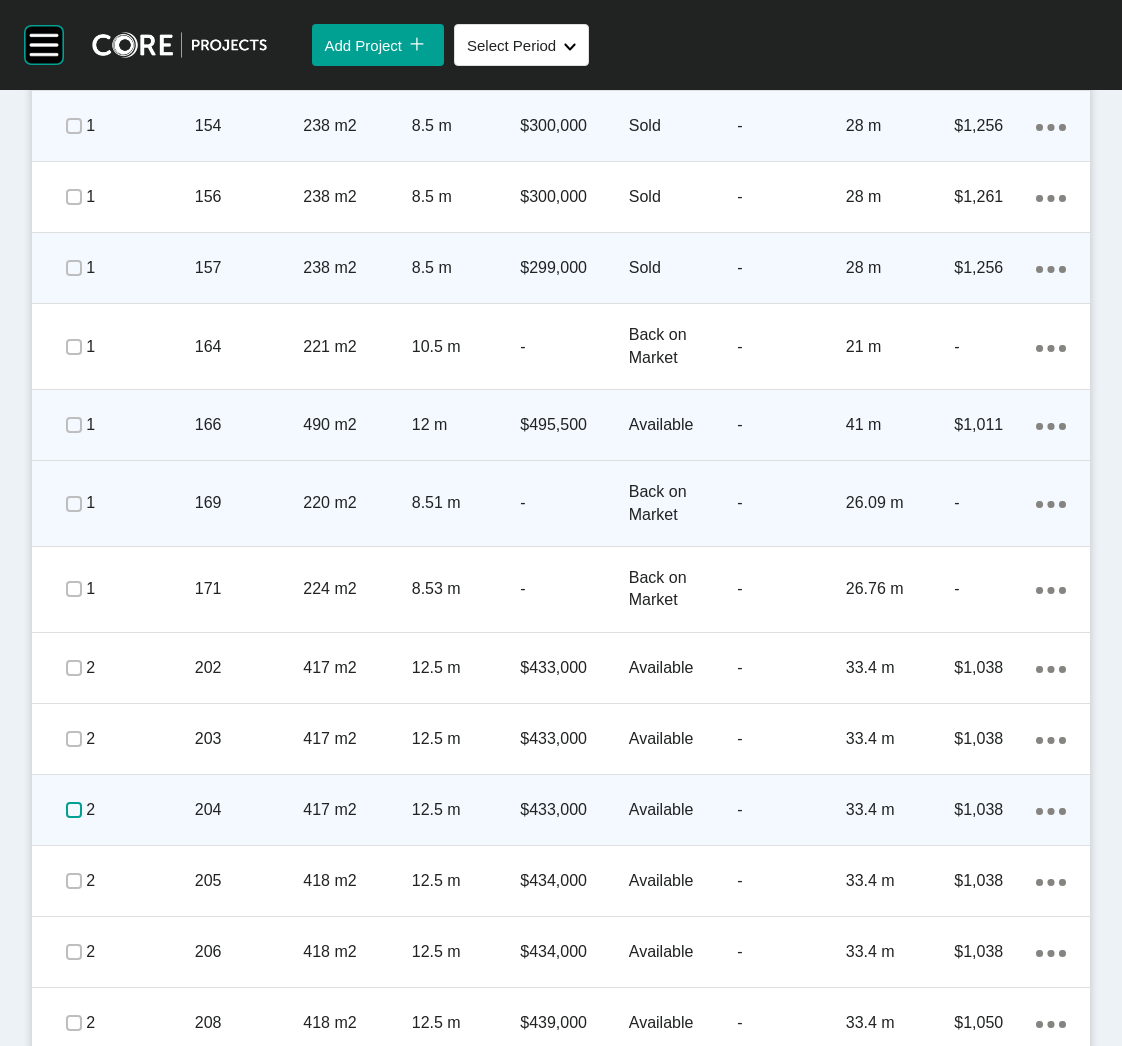 click at bounding box center (74, 810) 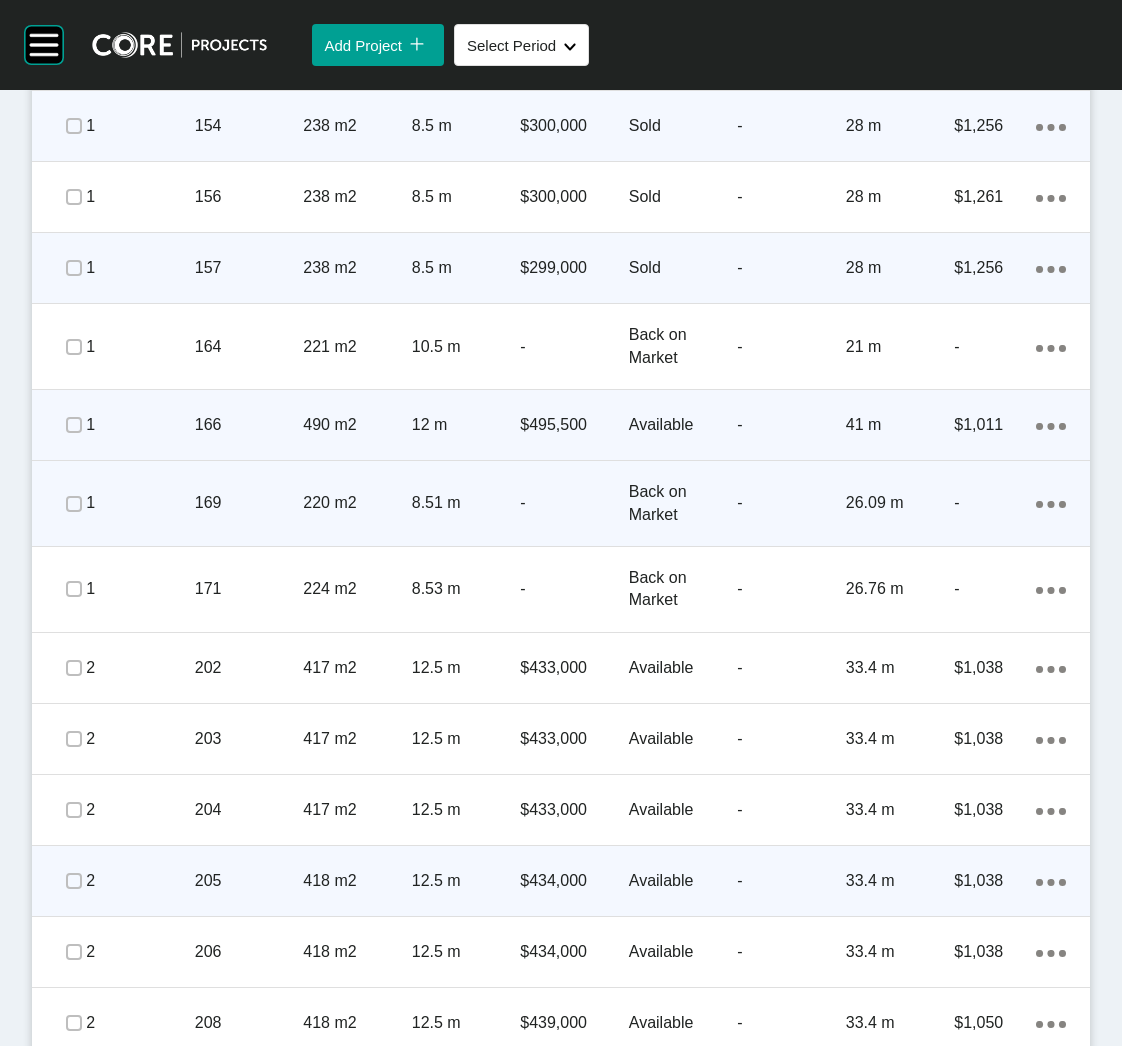 click at bounding box center (74, 881) 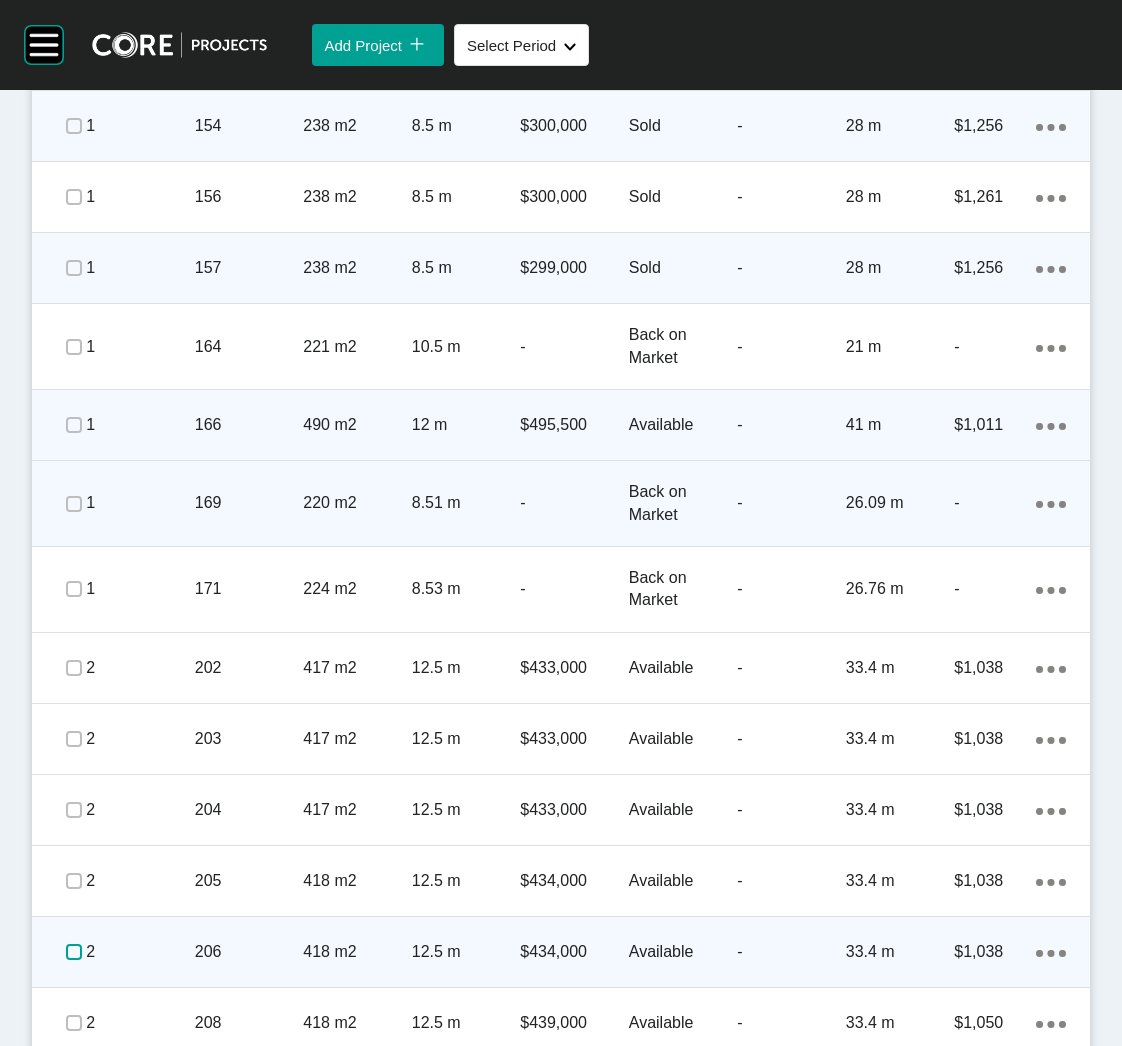 click at bounding box center (74, 952) 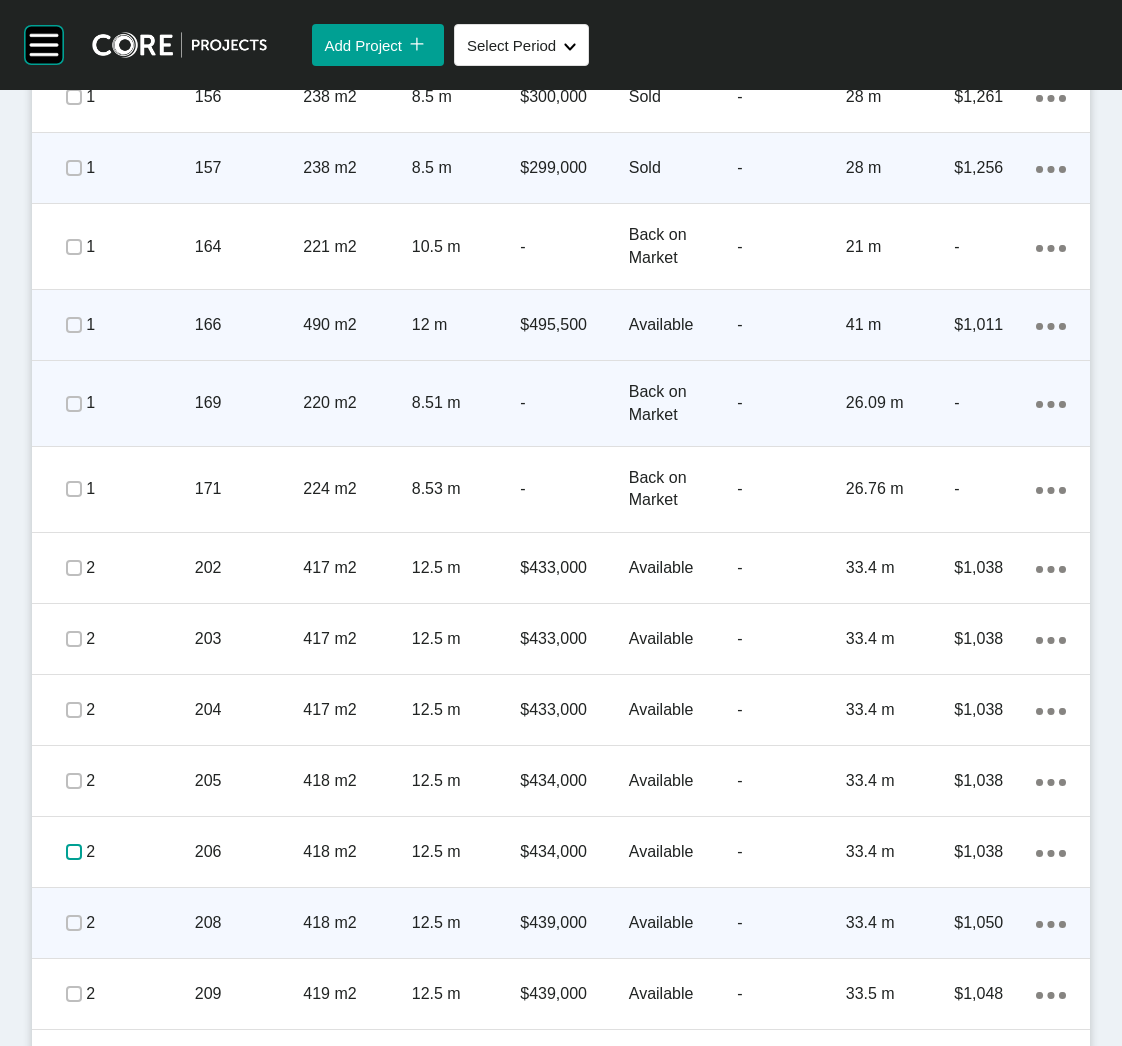 scroll, scrollTop: 2331, scrollLeft: 0, axis: vertical 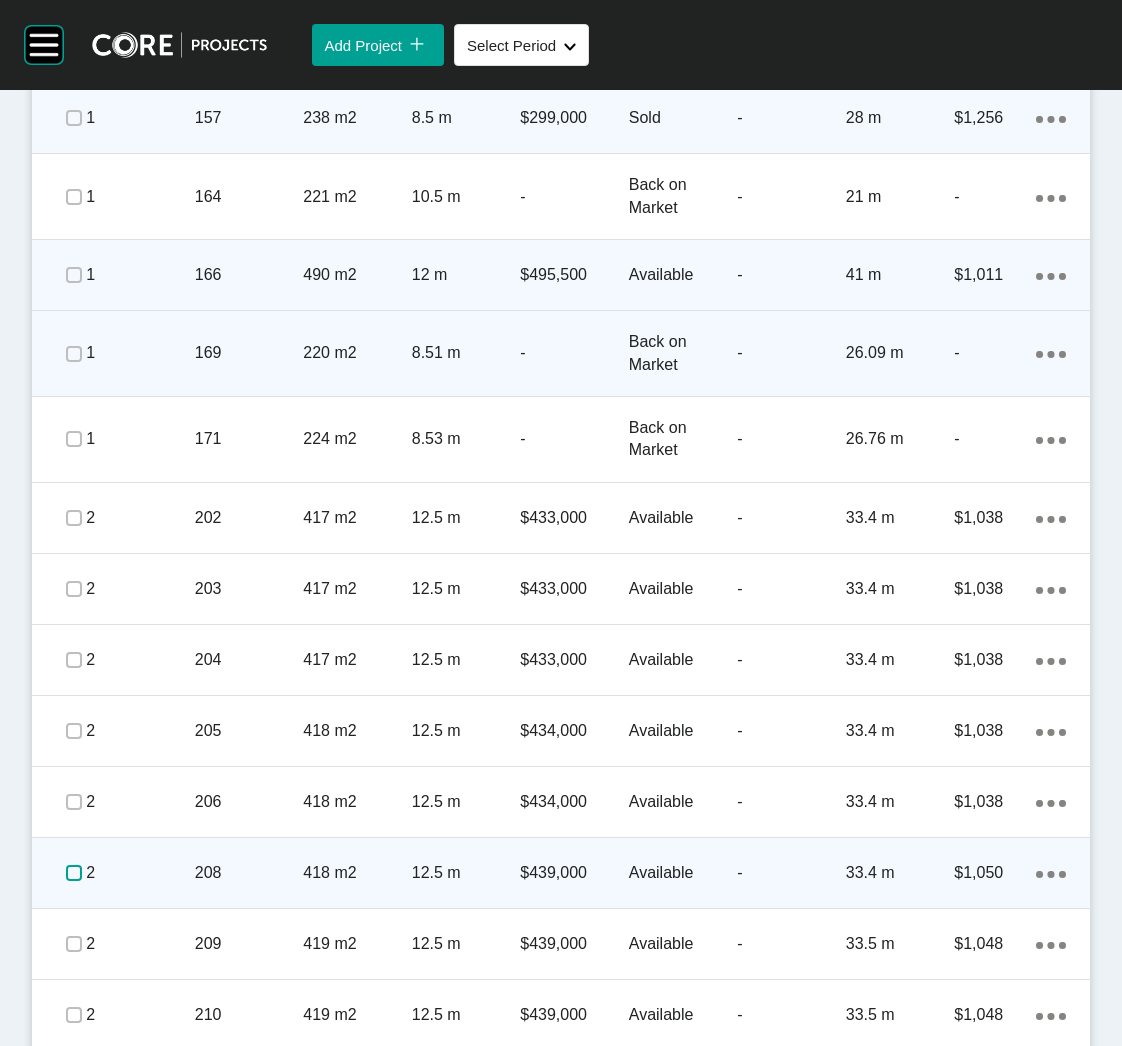 click at bounding box center (74, 873) 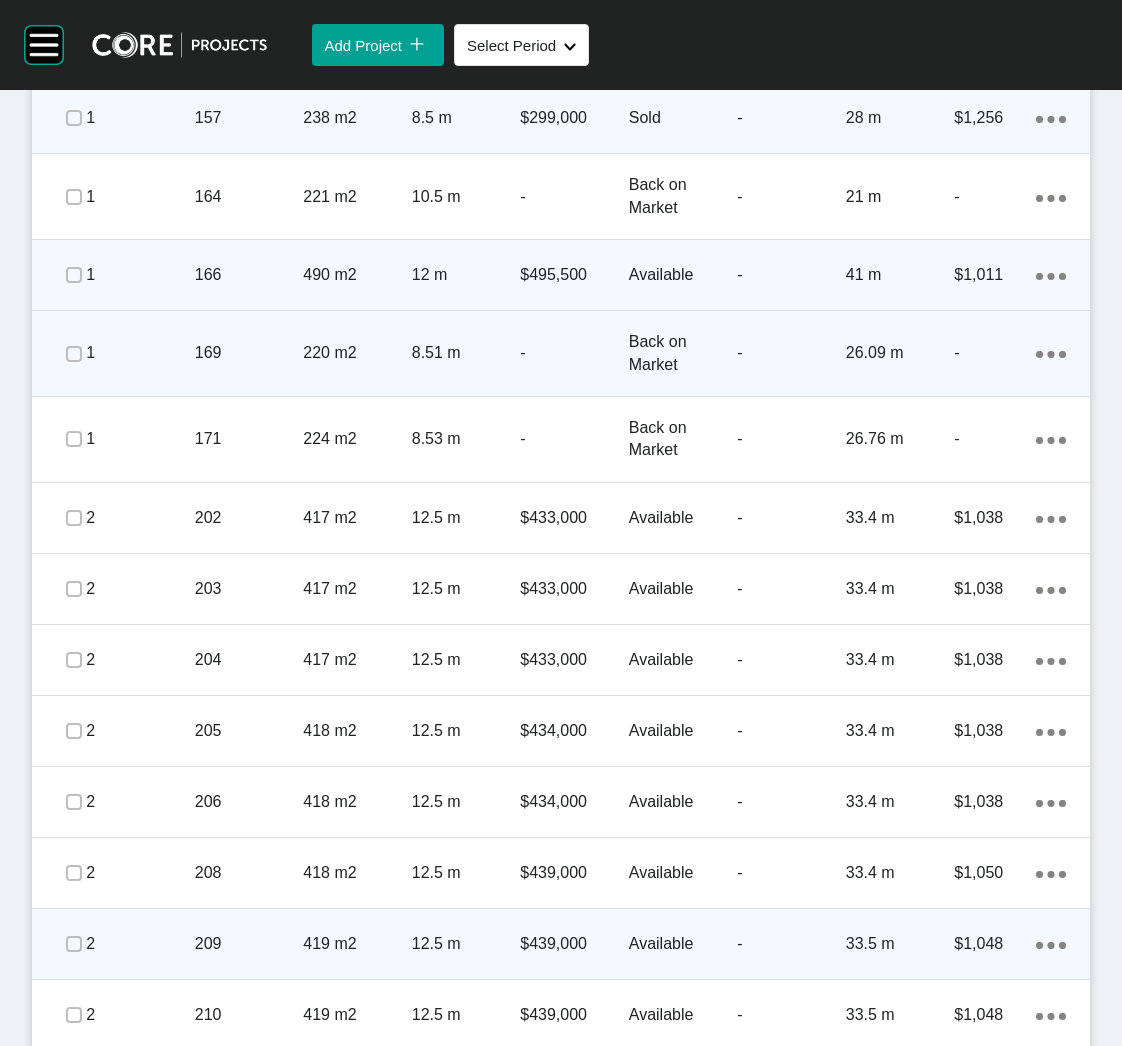 click at bounding box center (45, 944) 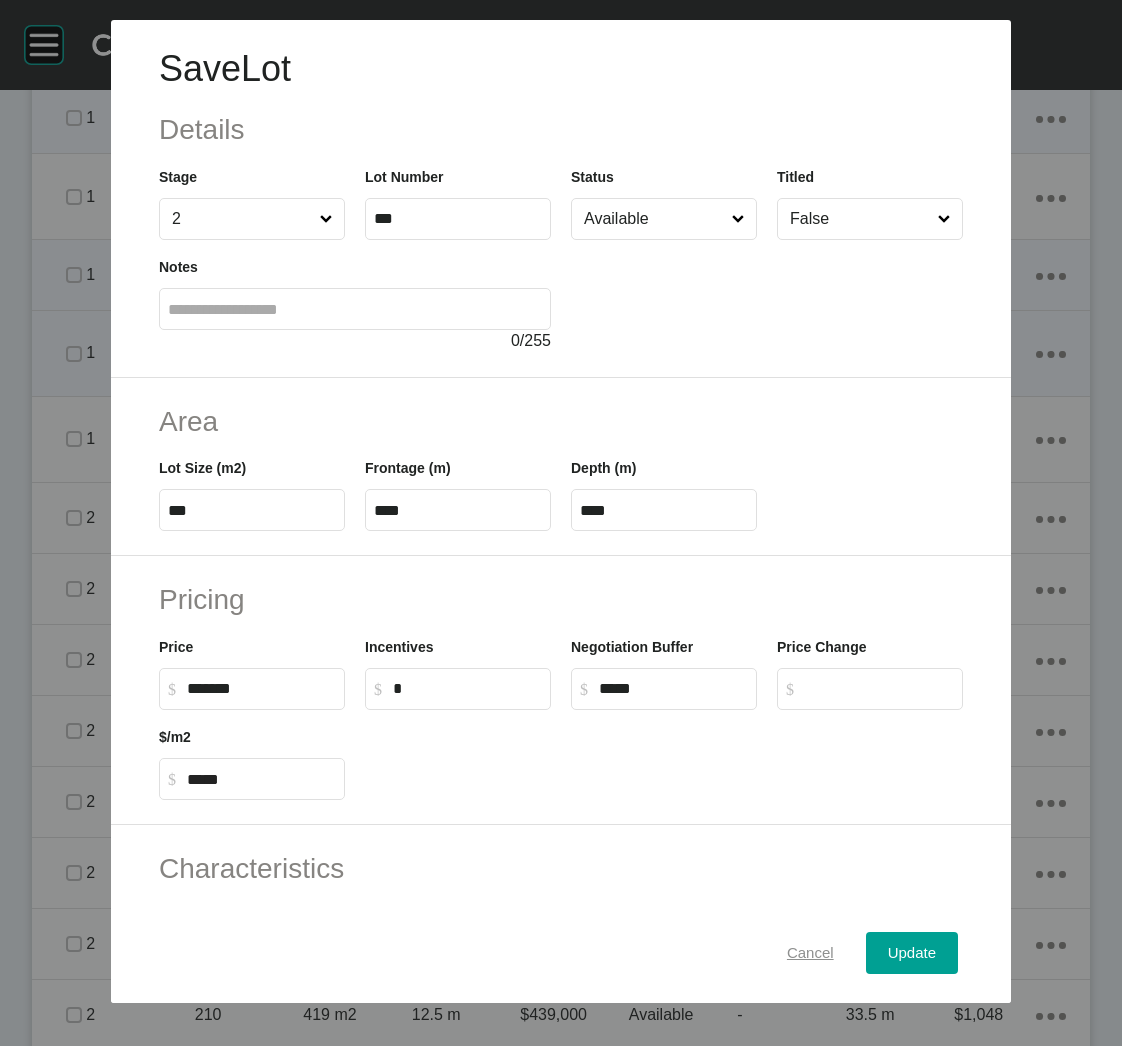 click on "Cancel" at bounding box center (810, 953) 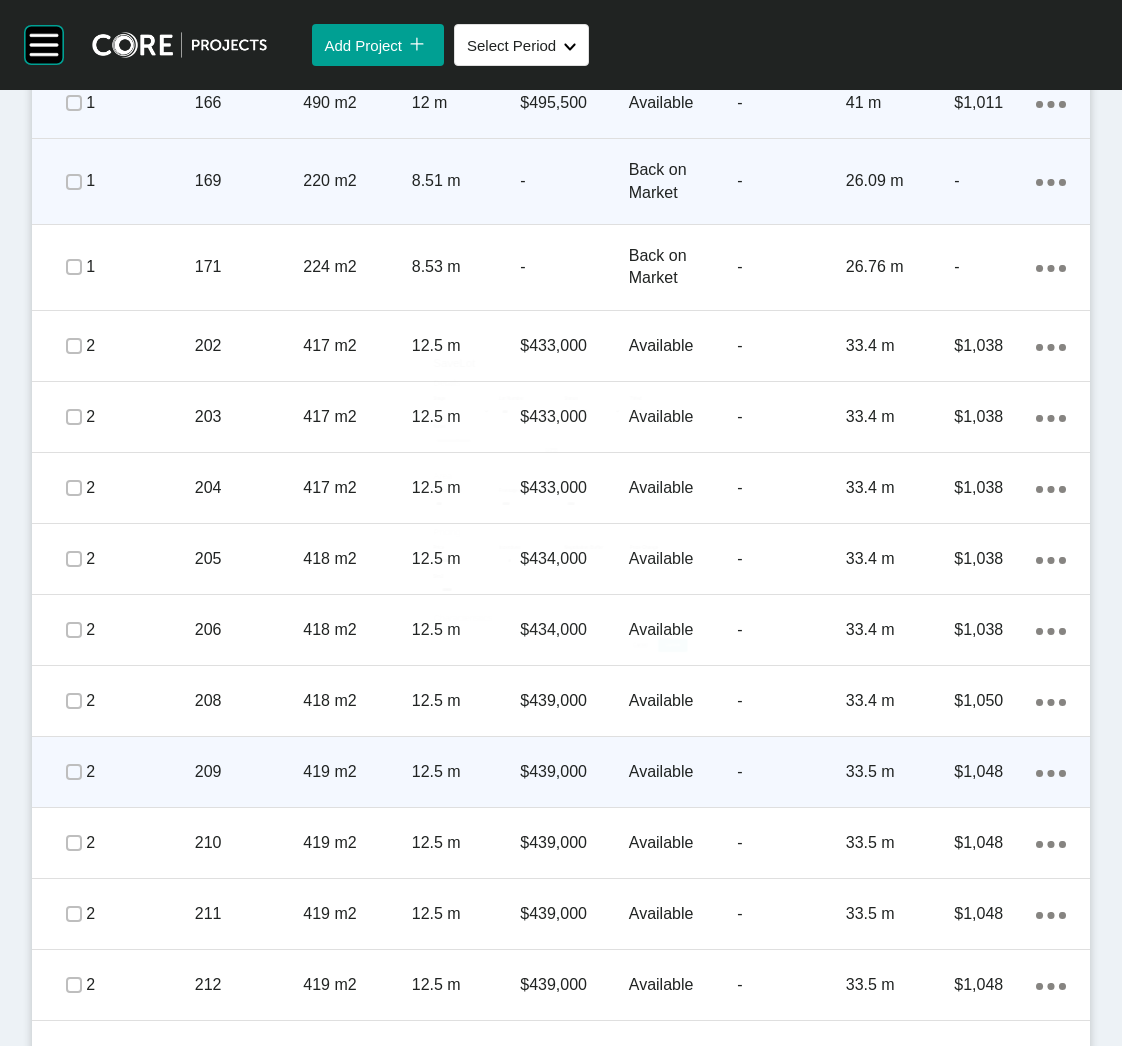 scroll, scrollTop: 2631, scrollLeft: 0, axis: vertical 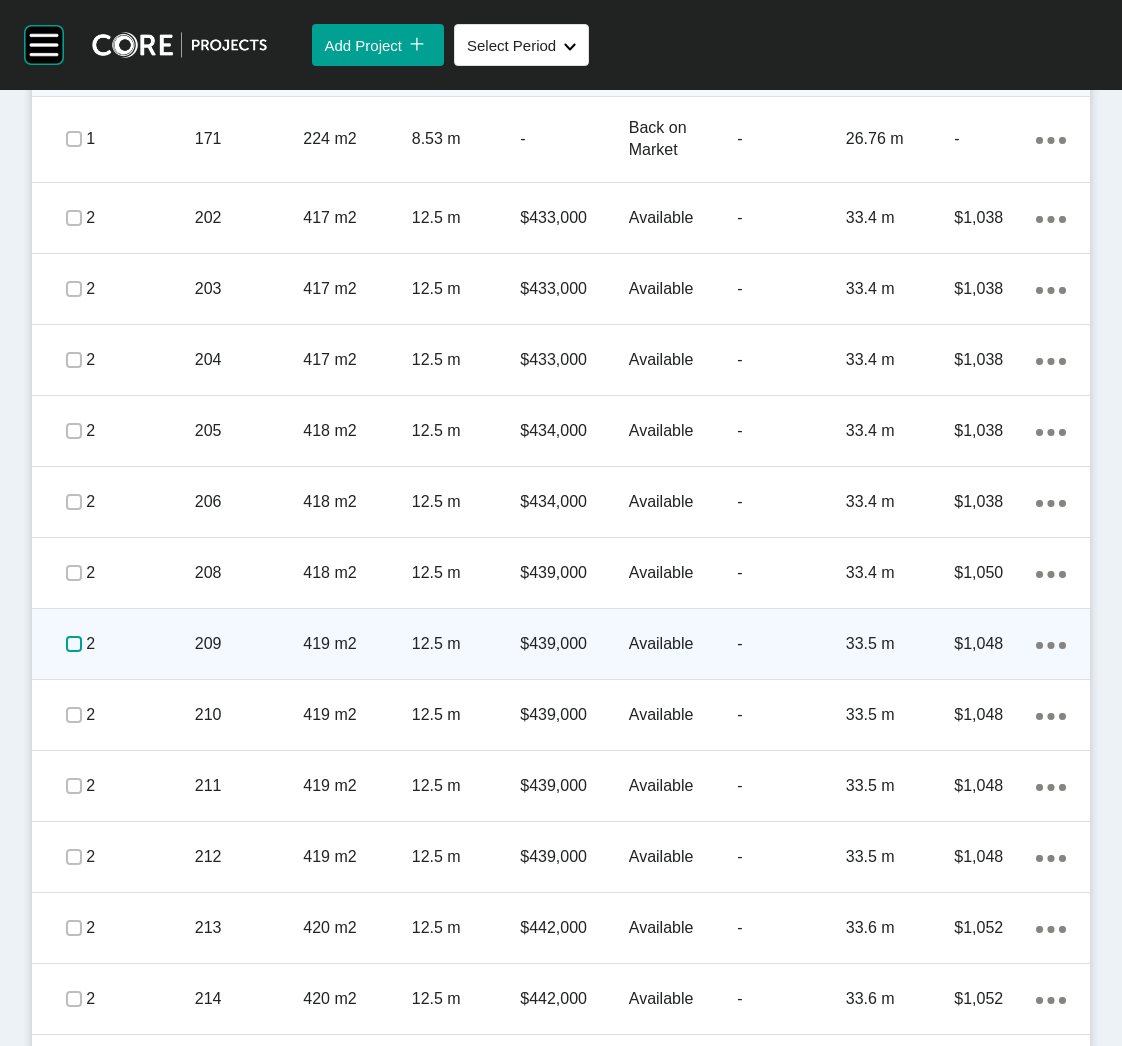 click at bounding box center (74, 644) 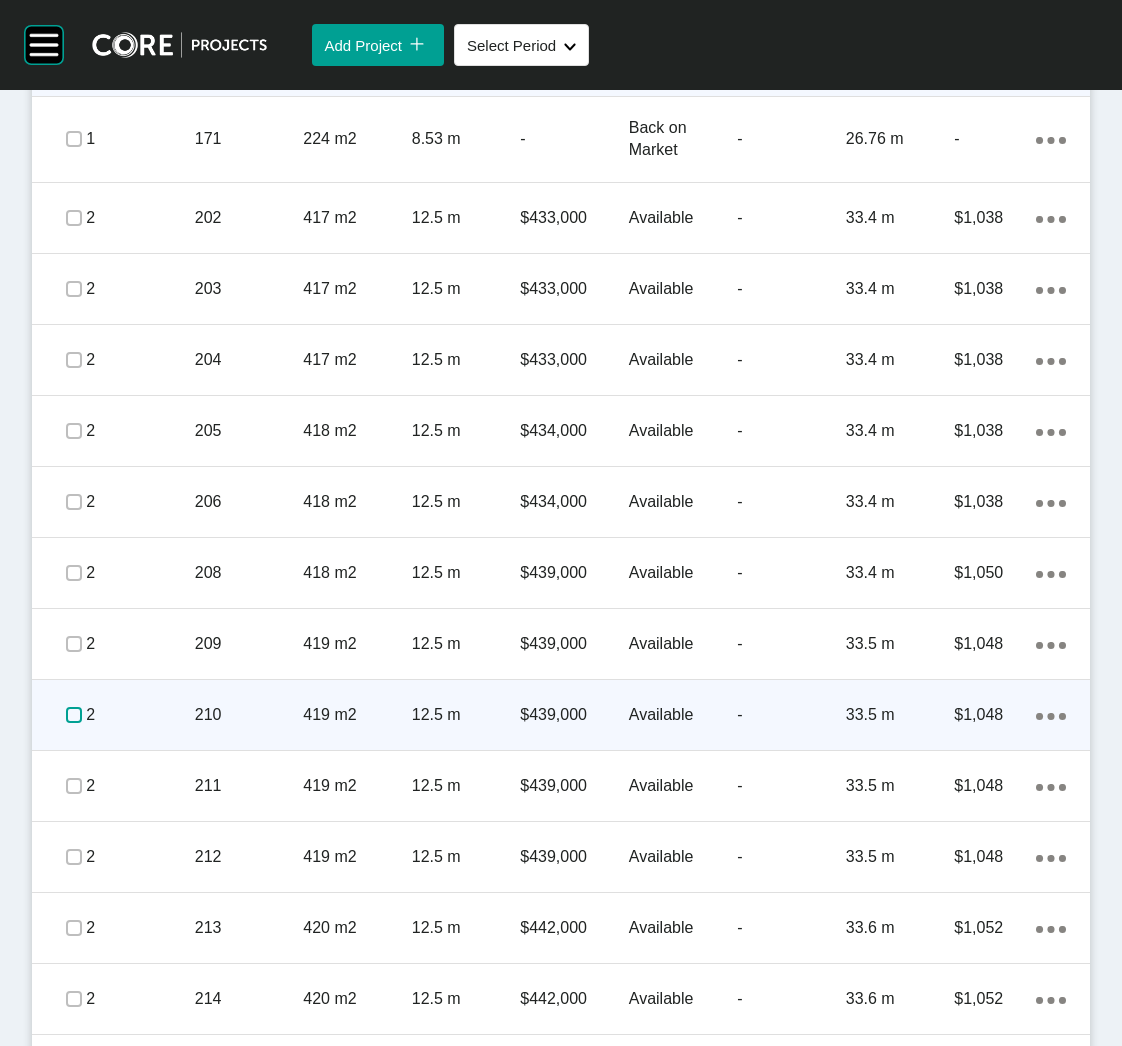 click at bounding box center (74, 715) 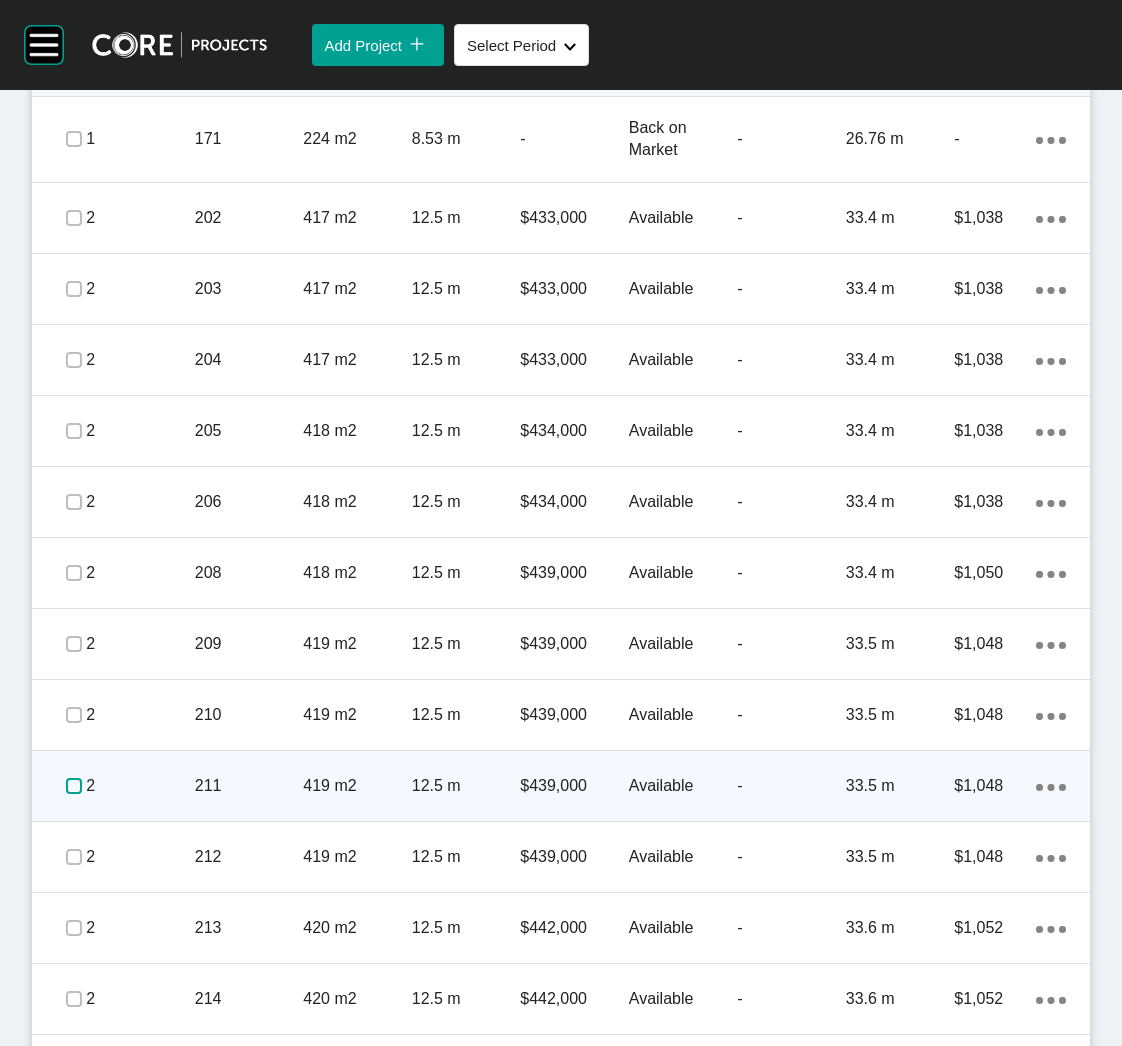 click at bounding box center (74, 786) 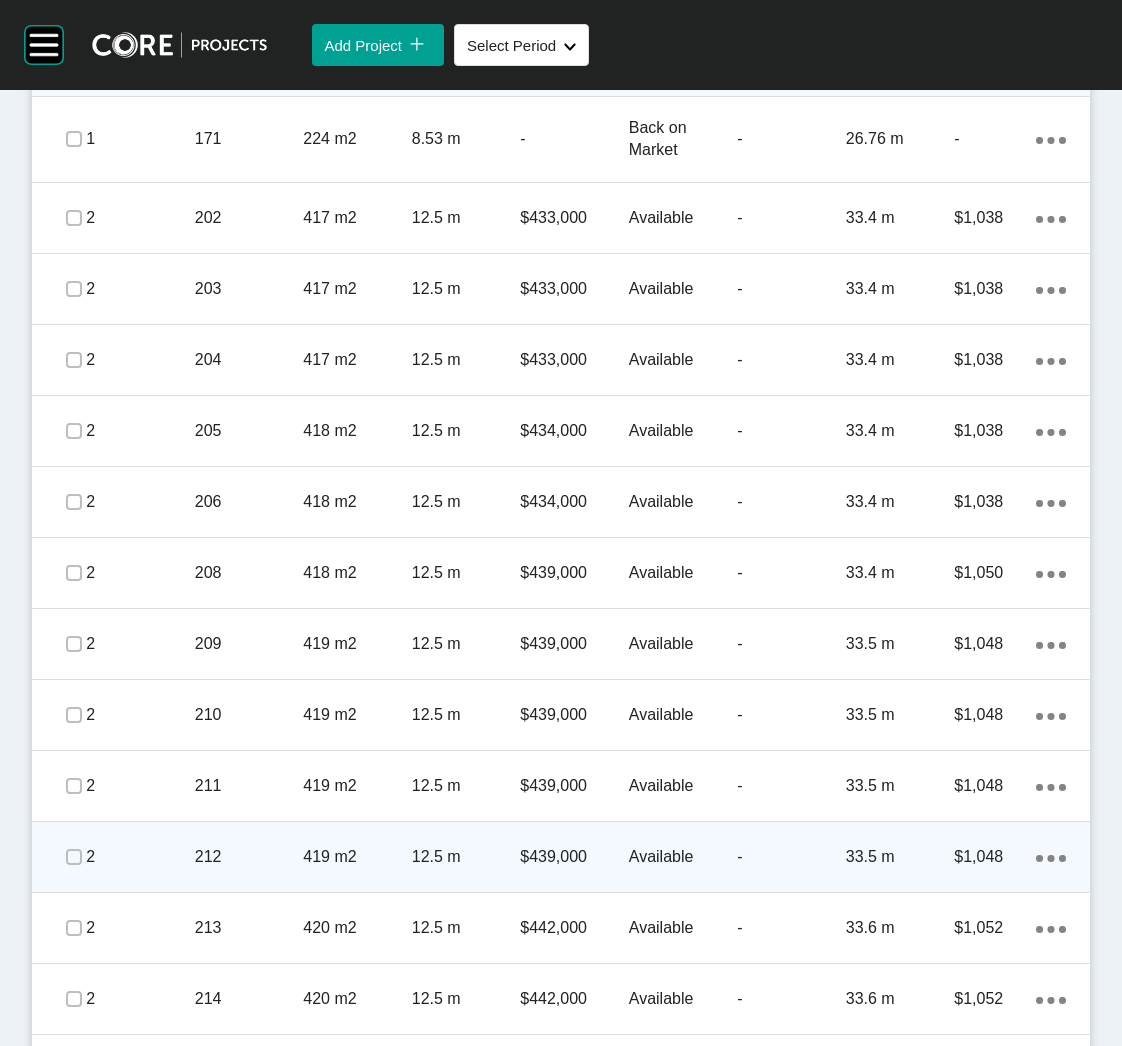 click at bounding box center [74, 857] 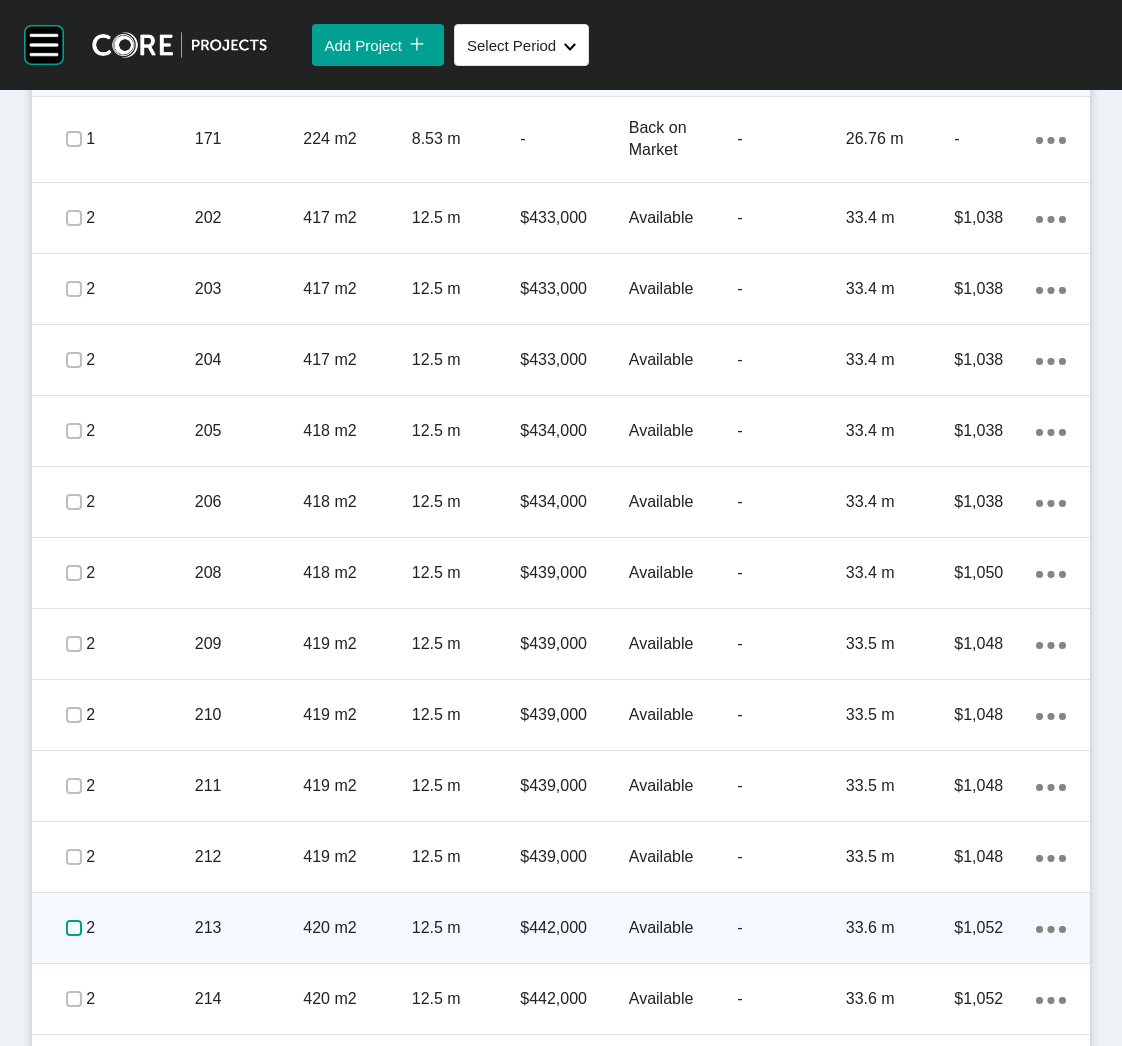 click at bounding box center (74, 928) 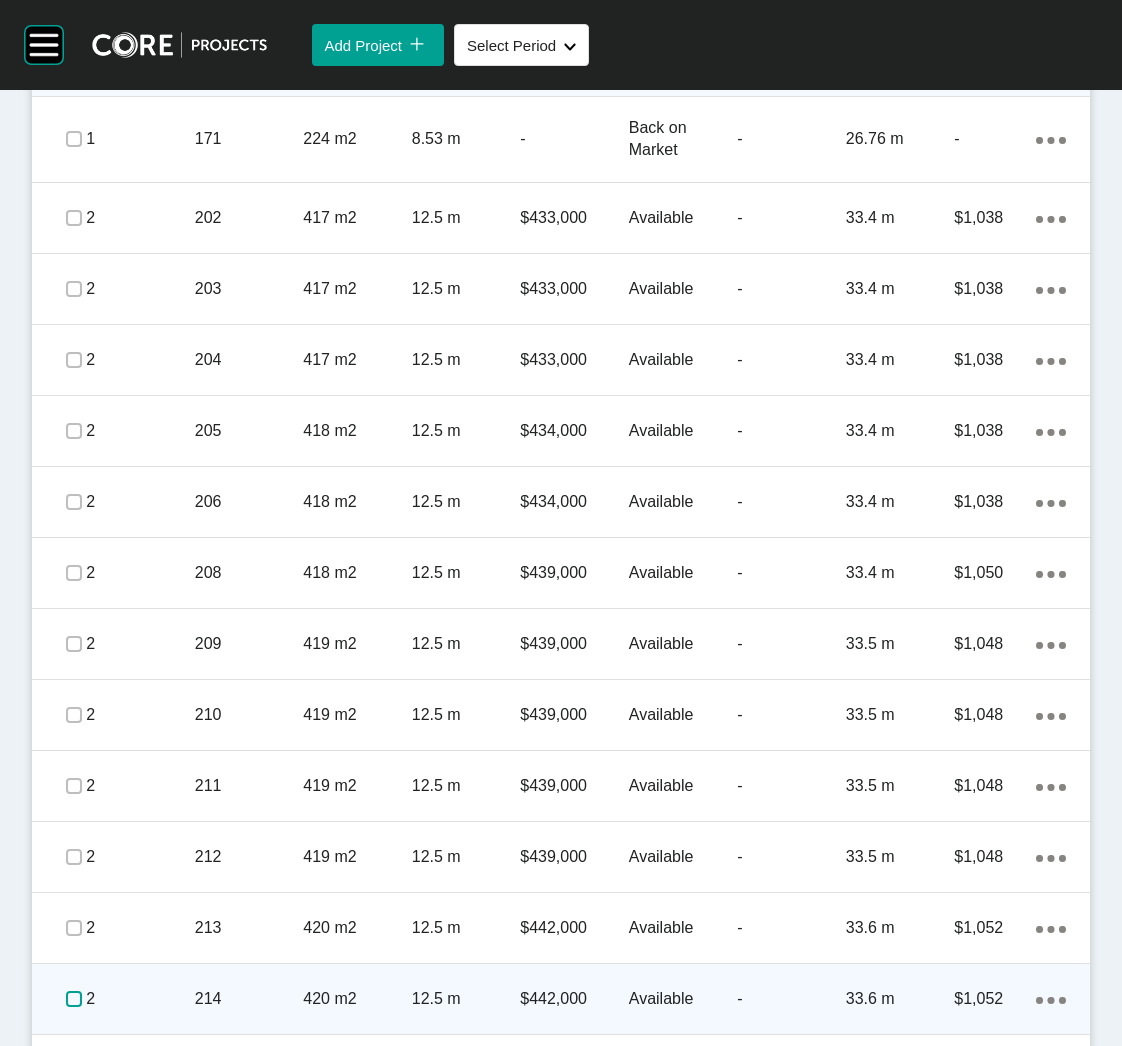 click at bounding box center [74, 999] 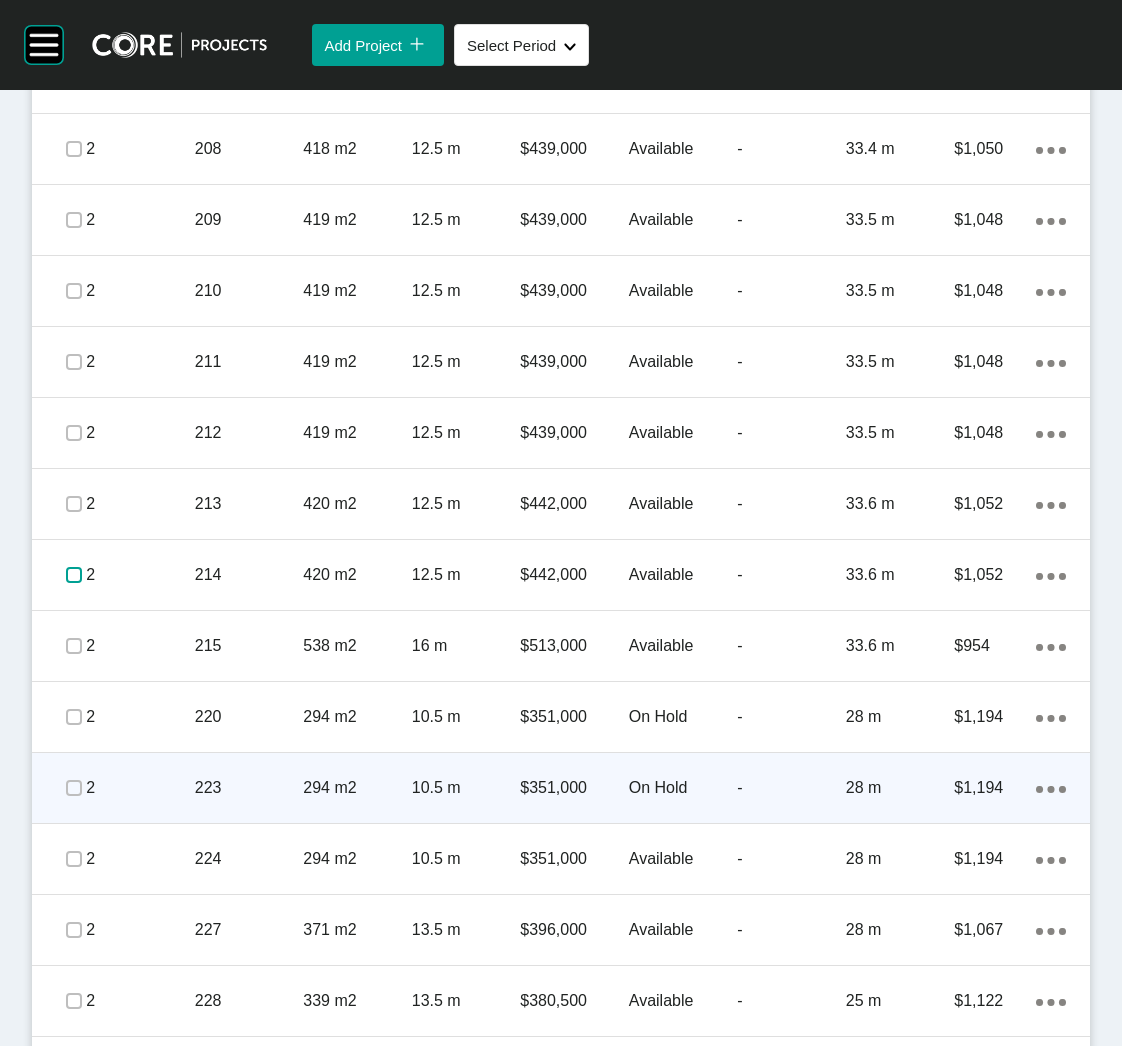 scroll, scrollTop: 3081, scrollLeft: 0, axis: vertical 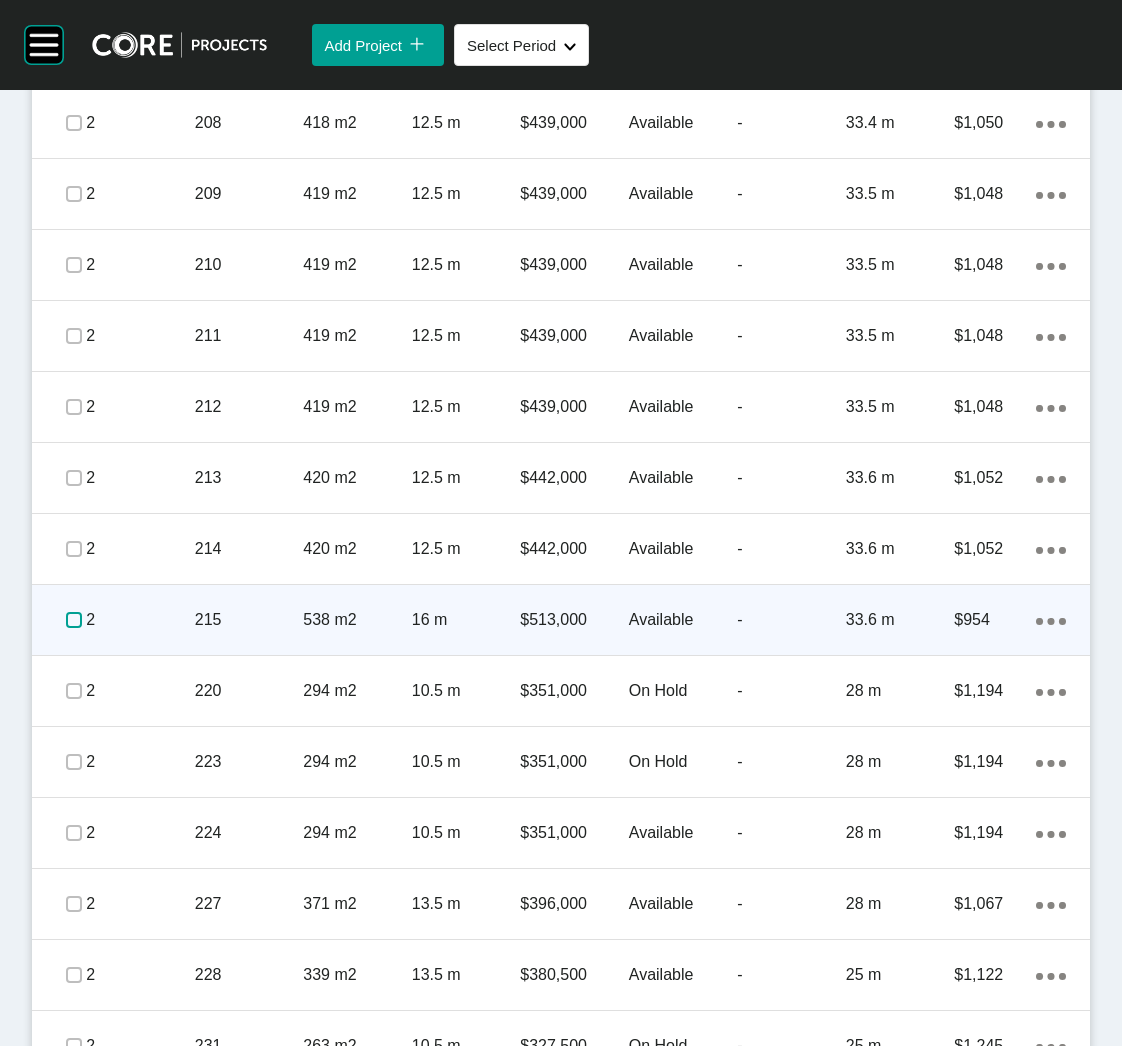 click at bounding box center [74, 620] 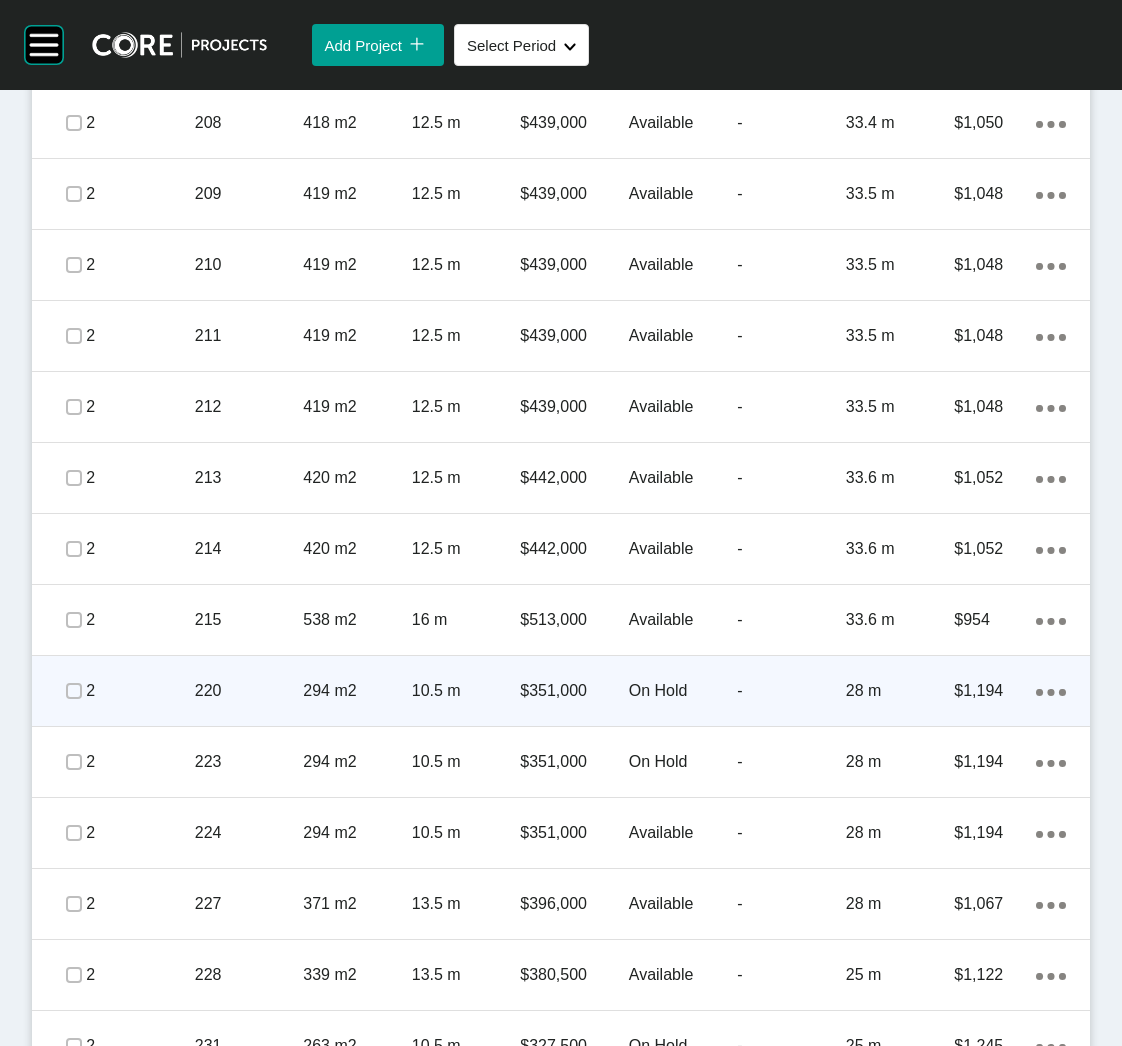 click on "220" at bounding box center [249, 691] 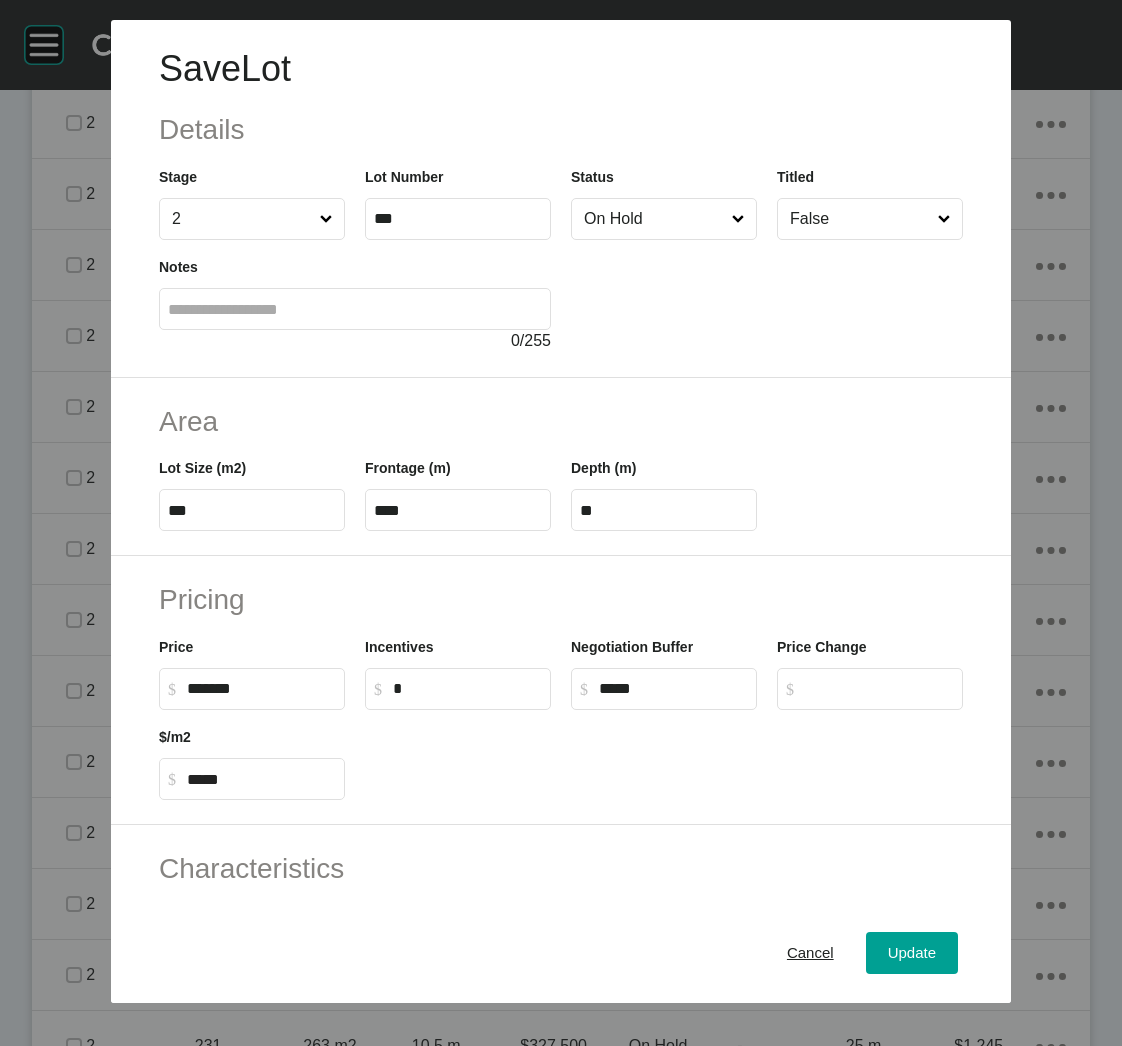 click on "On Hold" at bounding box center (654, 219) 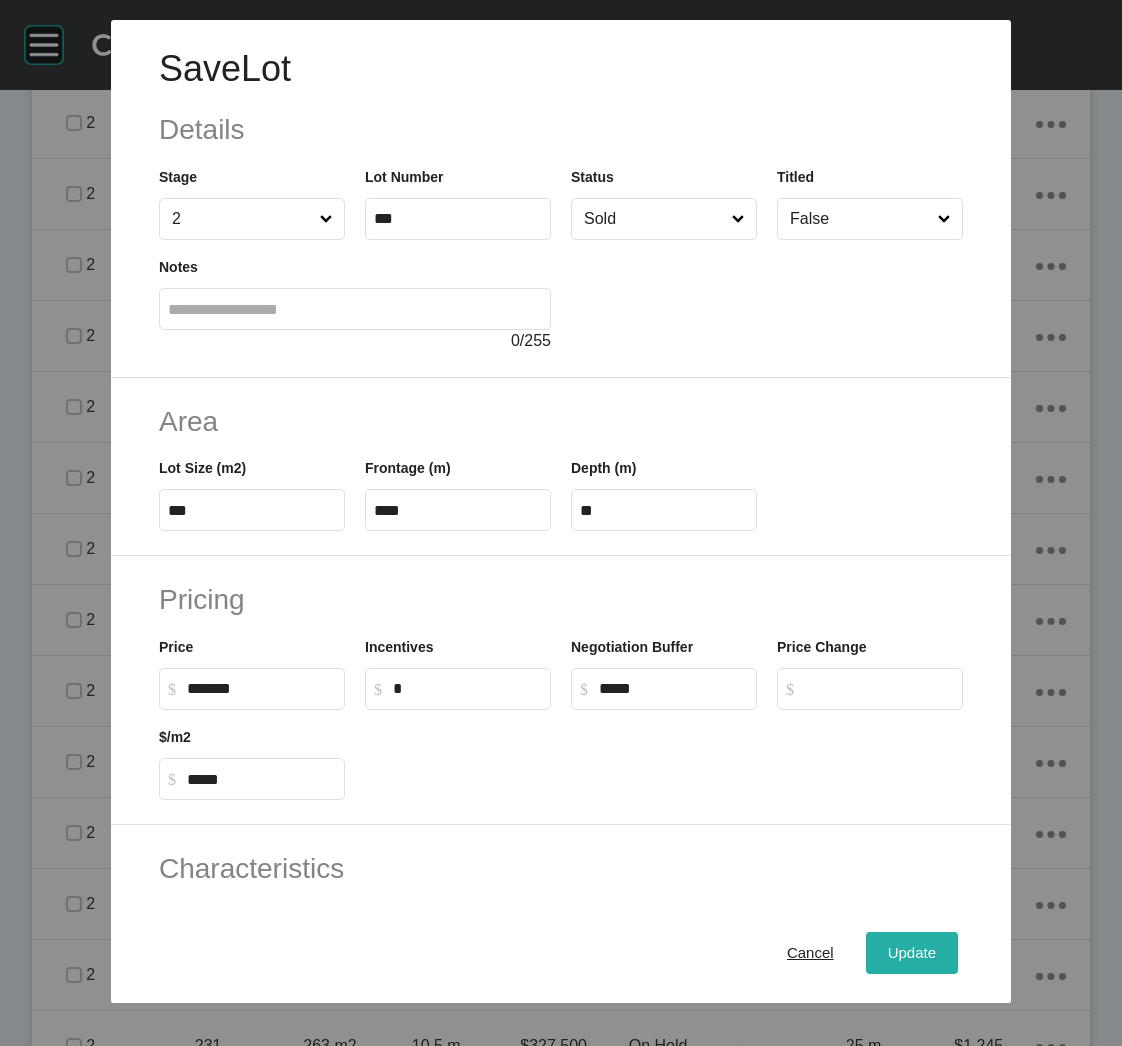 click on "Update" at bounding box center [912, 953] 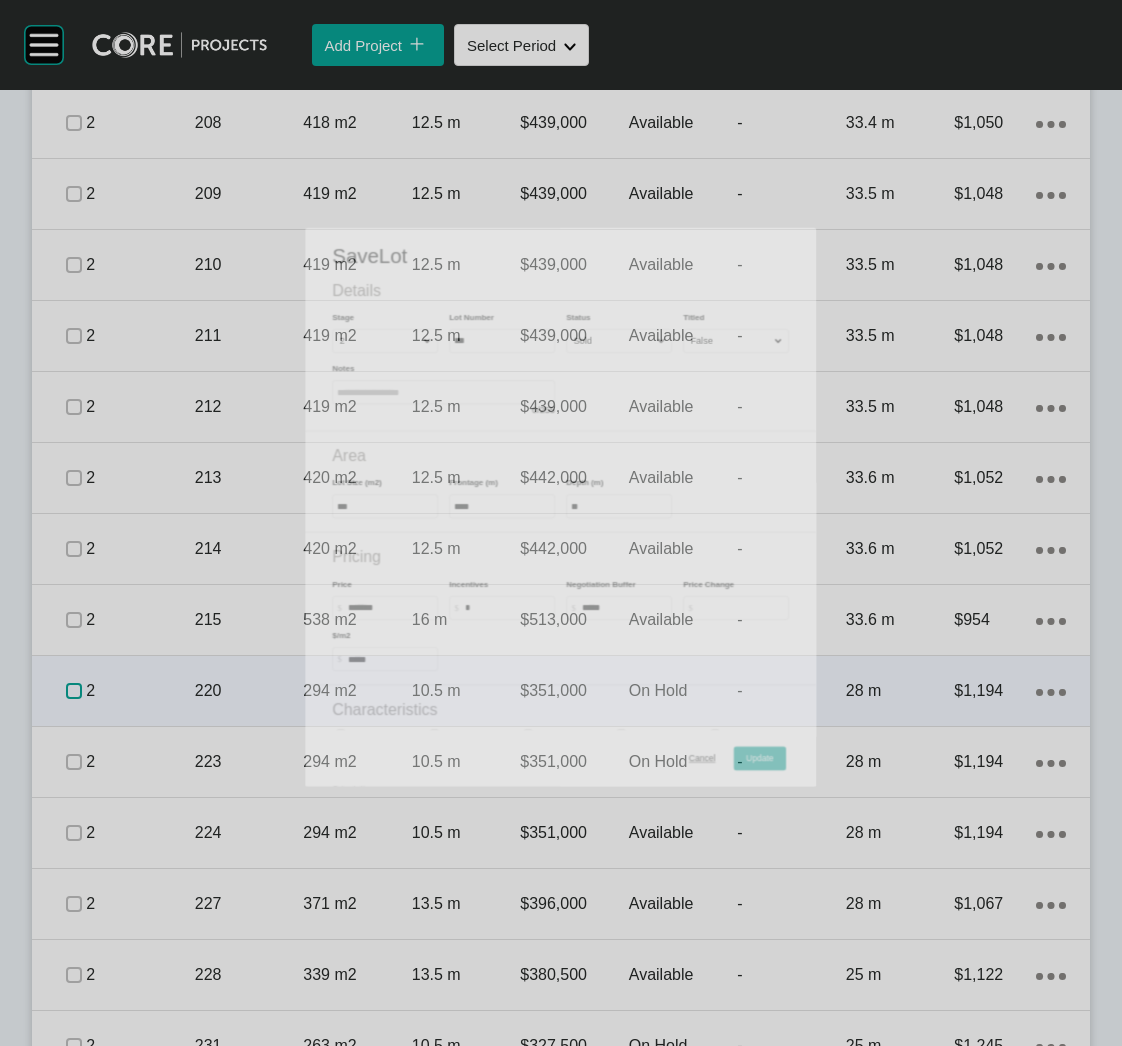 click at bounding box center [74, 691] 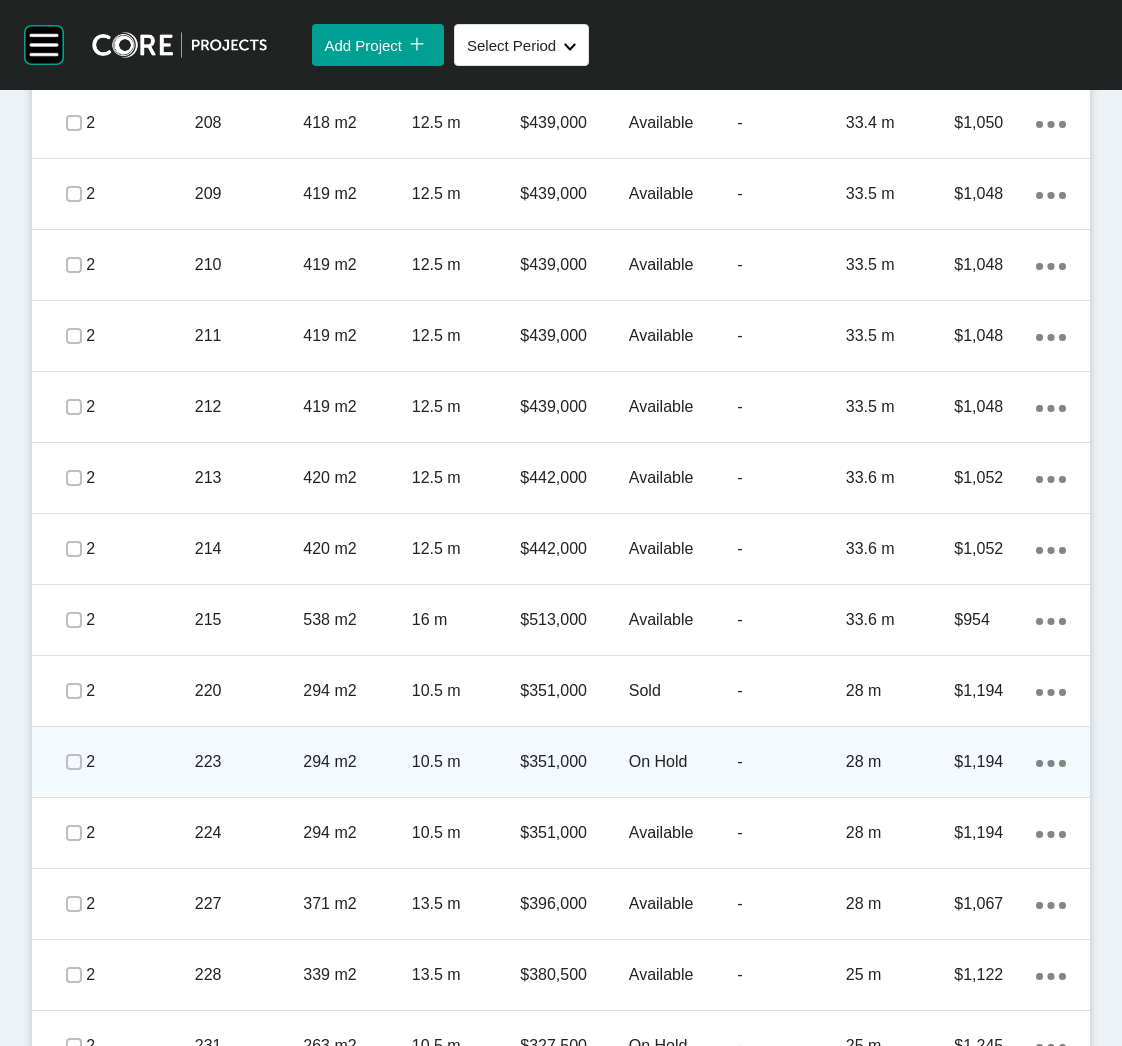 click on "223" at bounding box center (249, 762) 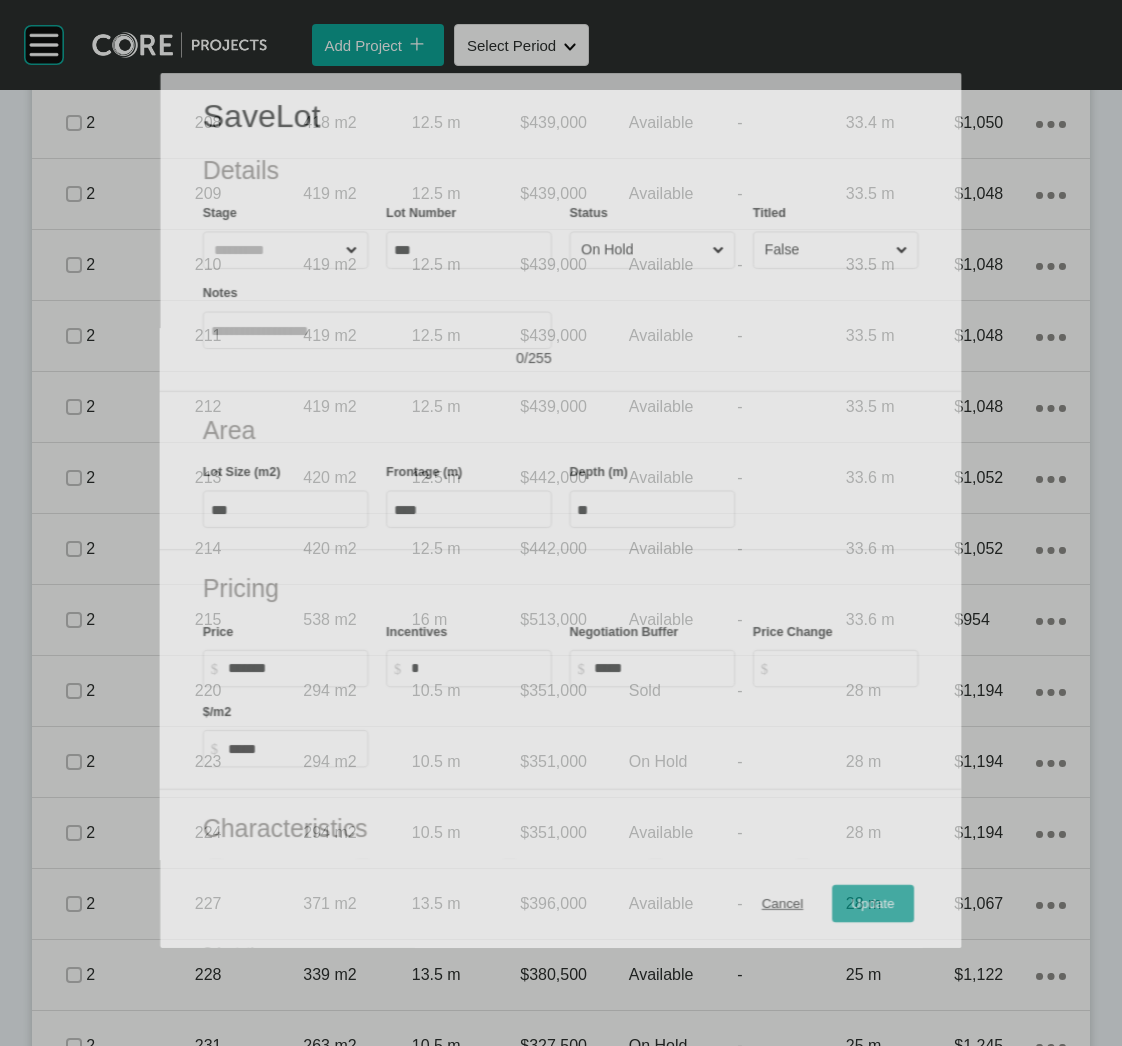 click on "Status On Hold" at bounding box center [653, 235] 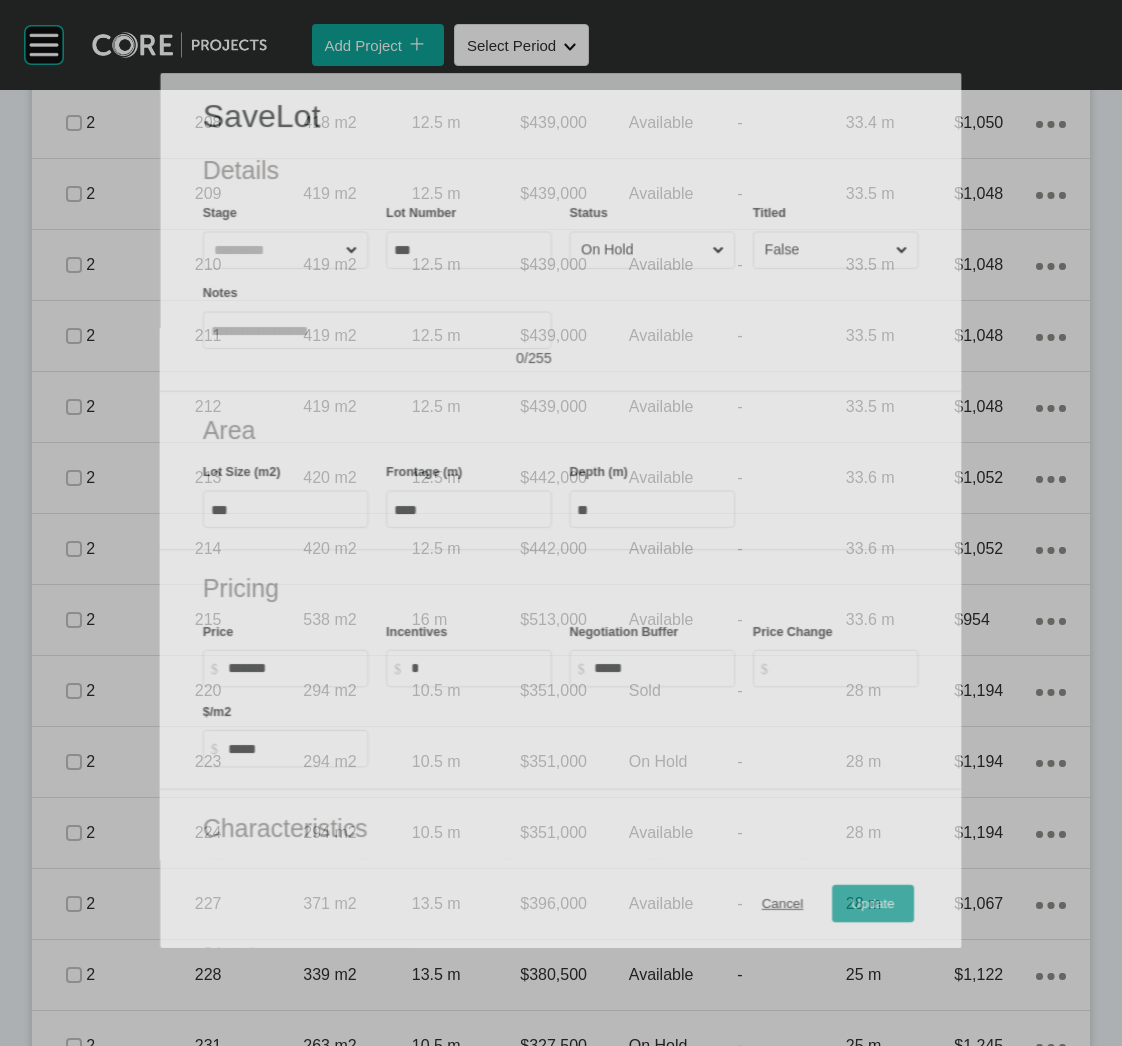 click on "On Hold" at bounding box center [653, 249] 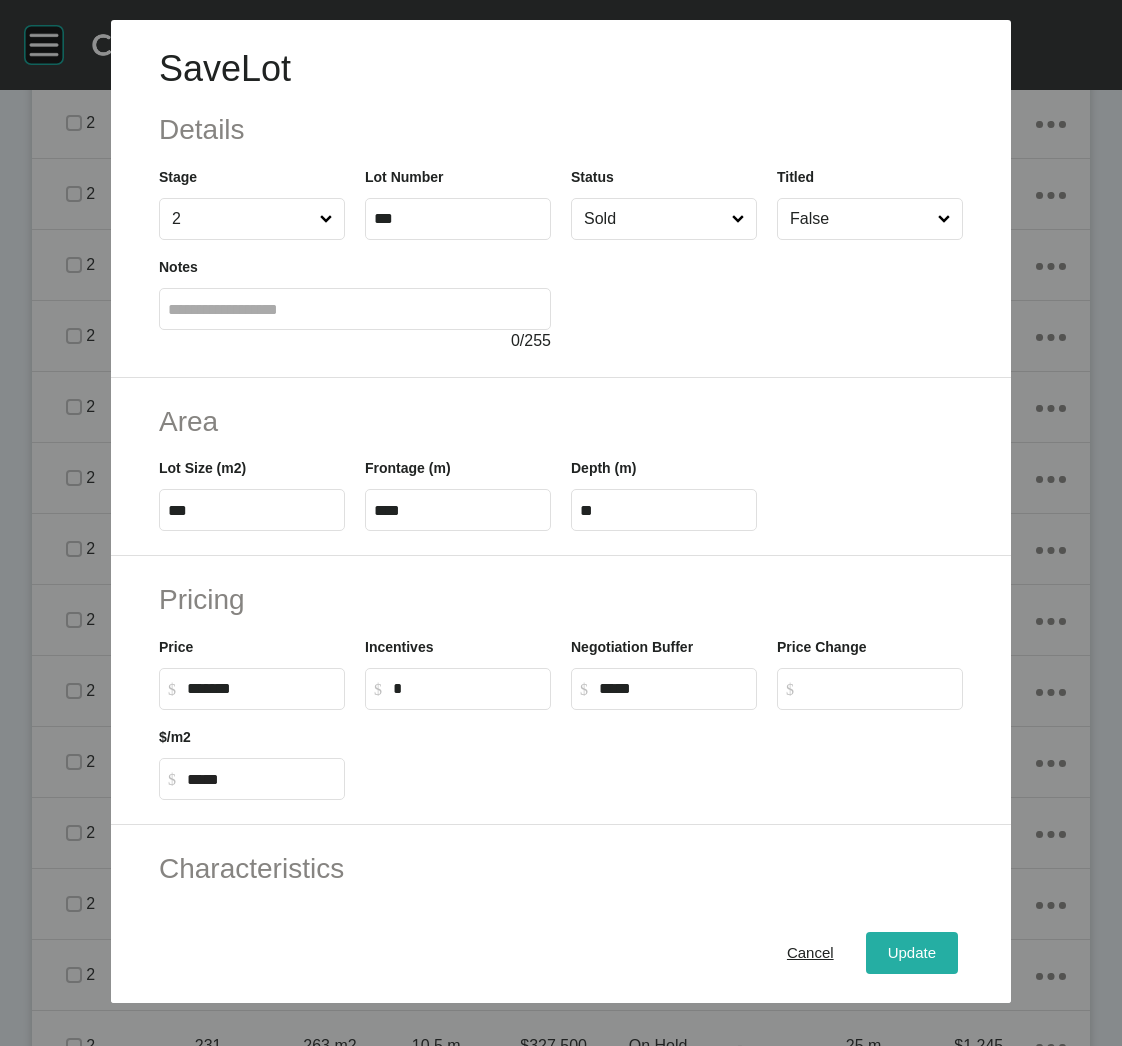 click on "Update" at bounding box center [912, 953] 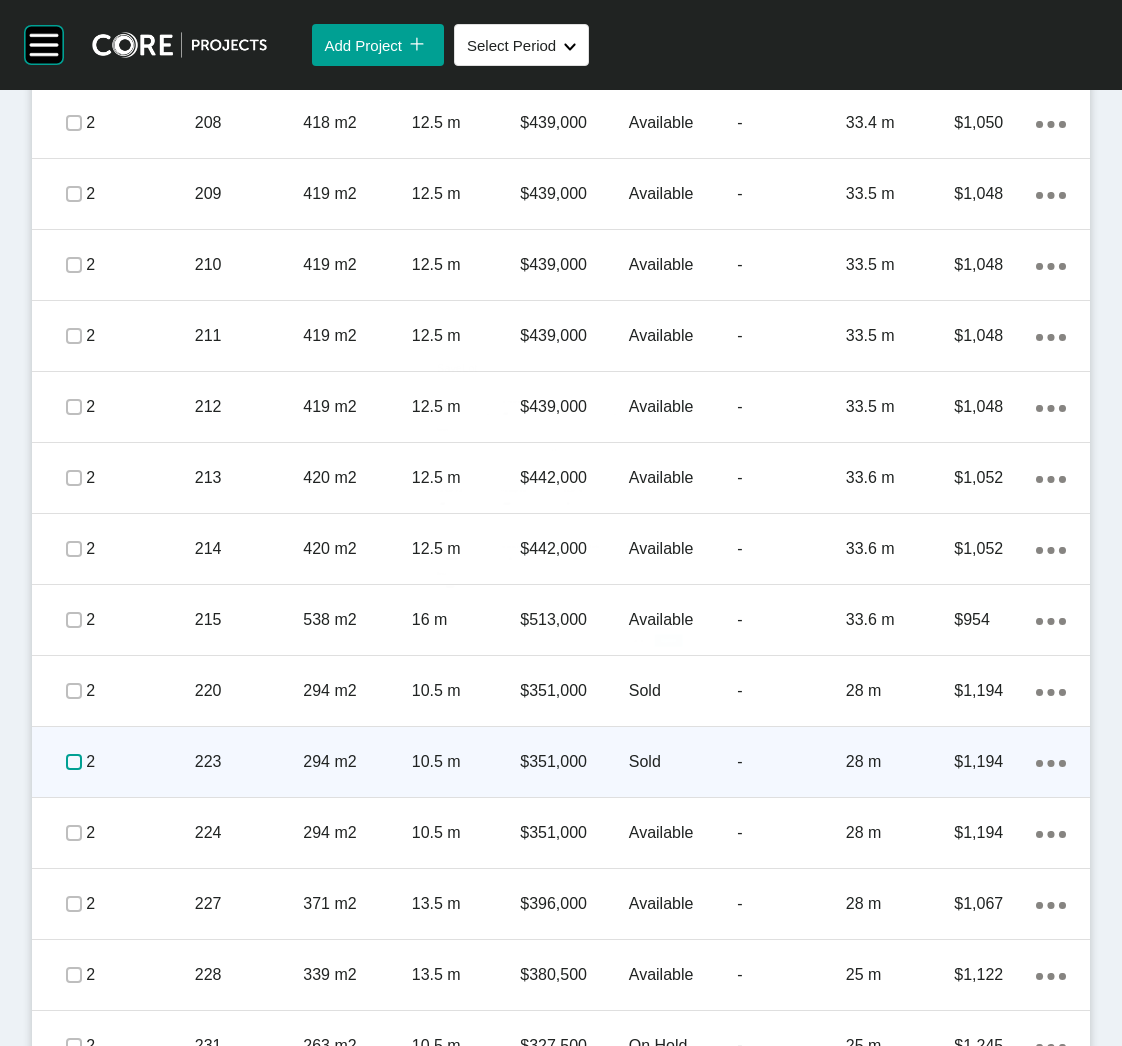 click at bounding box center [74, 762] 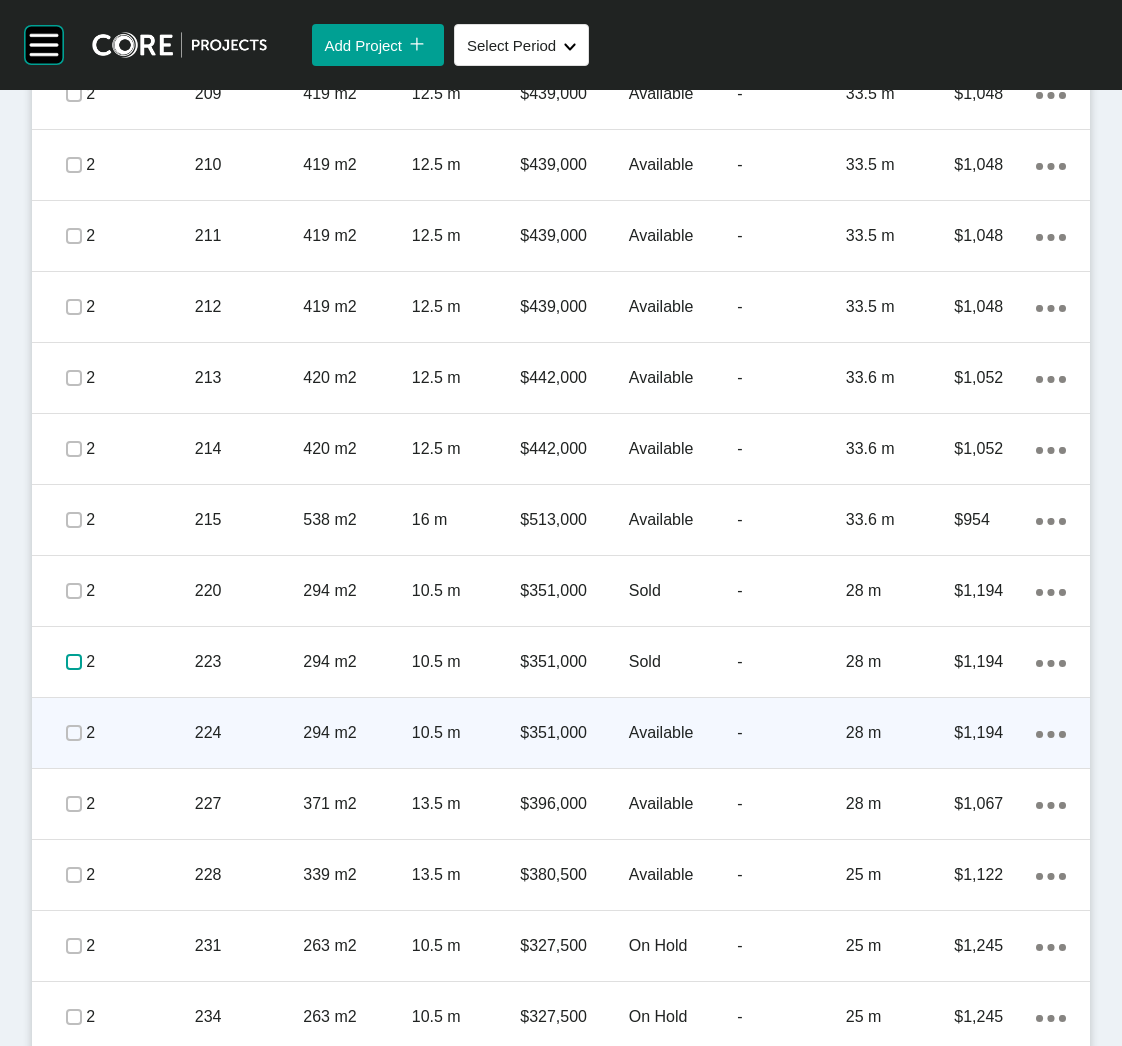 scroll, scrollTop: 3231, scrollLeft: 0, axis: vertical 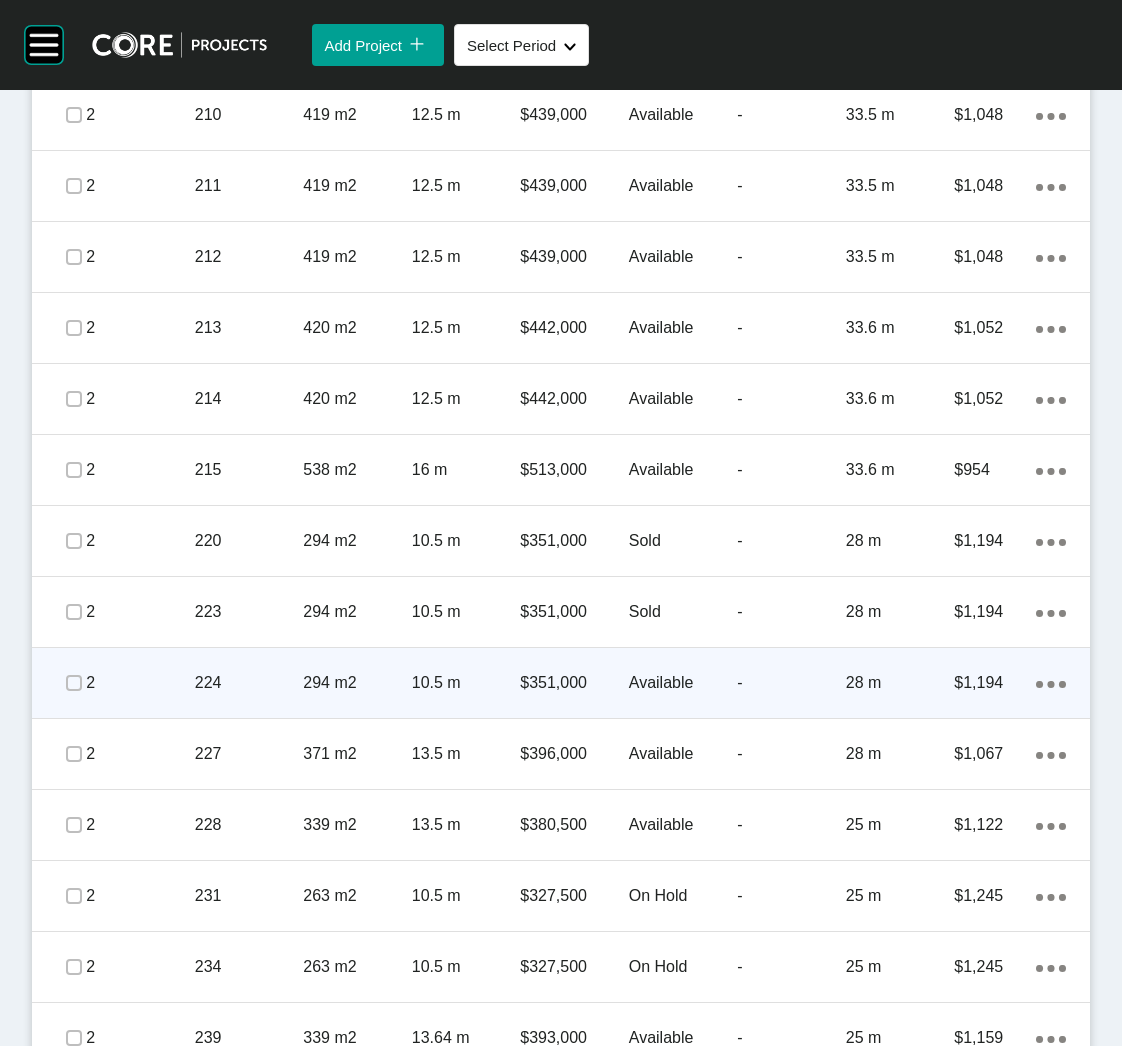 click on "224" at bounding box center (249, 683) 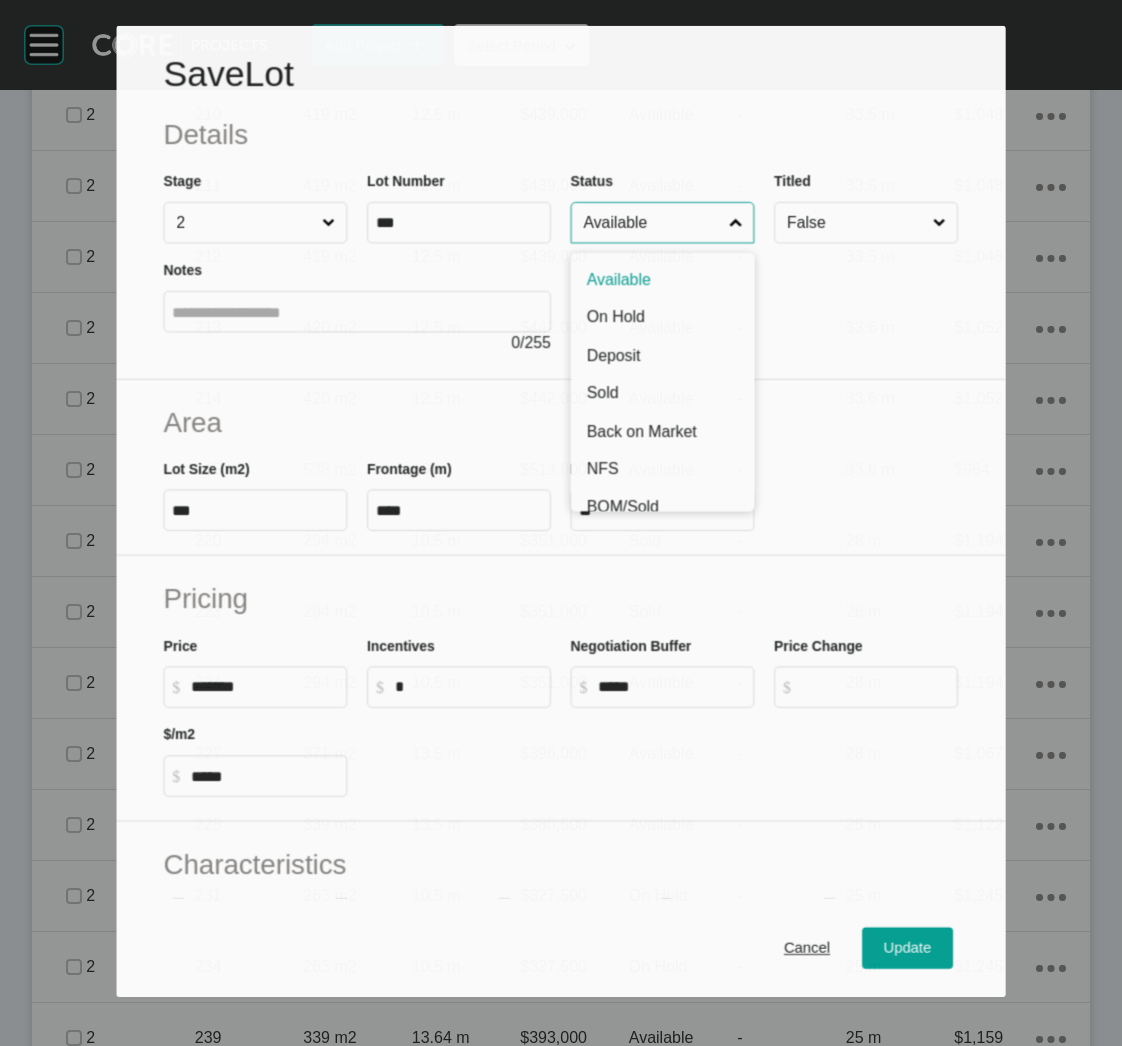 click on "Available" at bounding box center [653, 223] 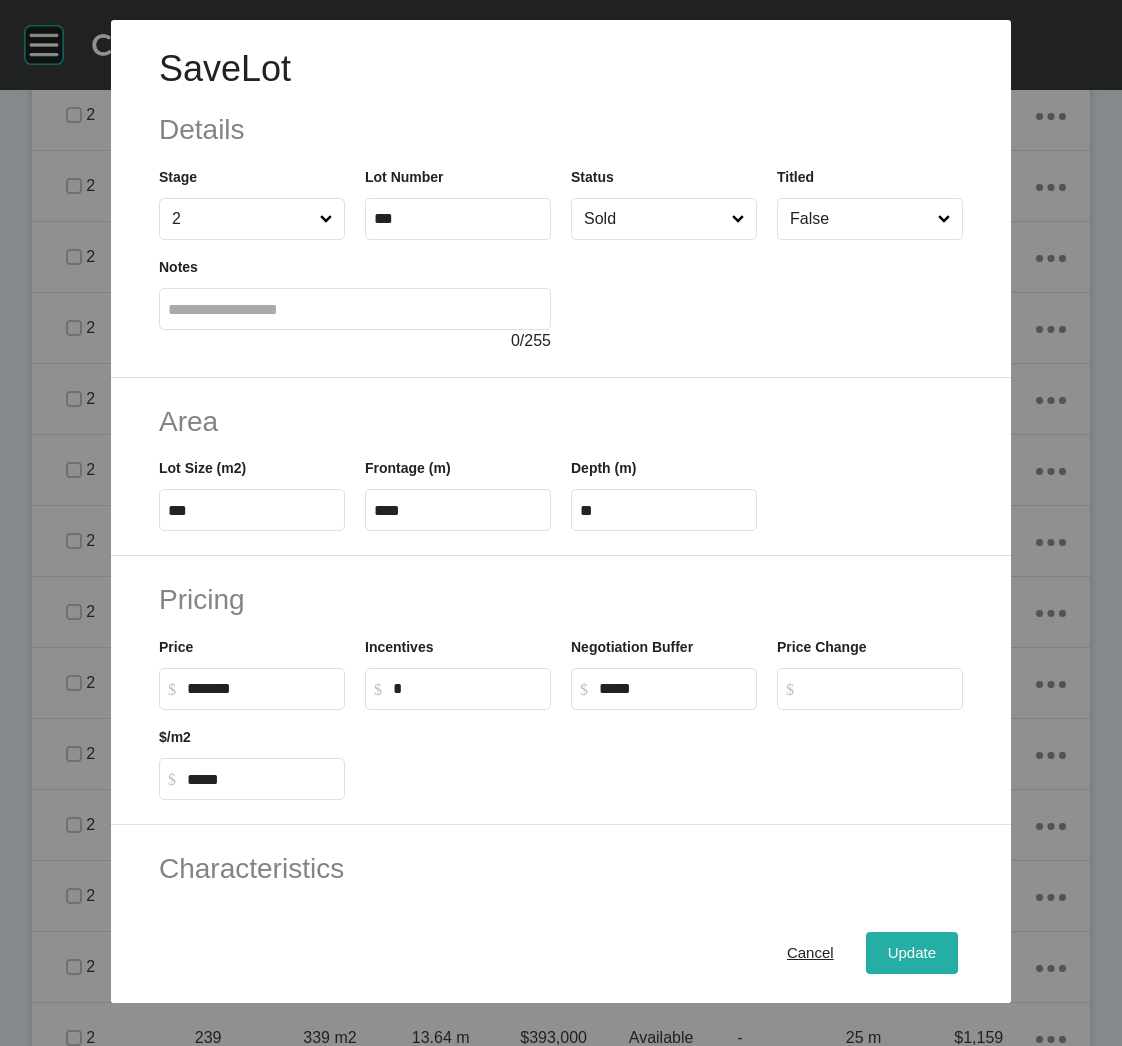 click on "Update" at bounding box center [912, 953] 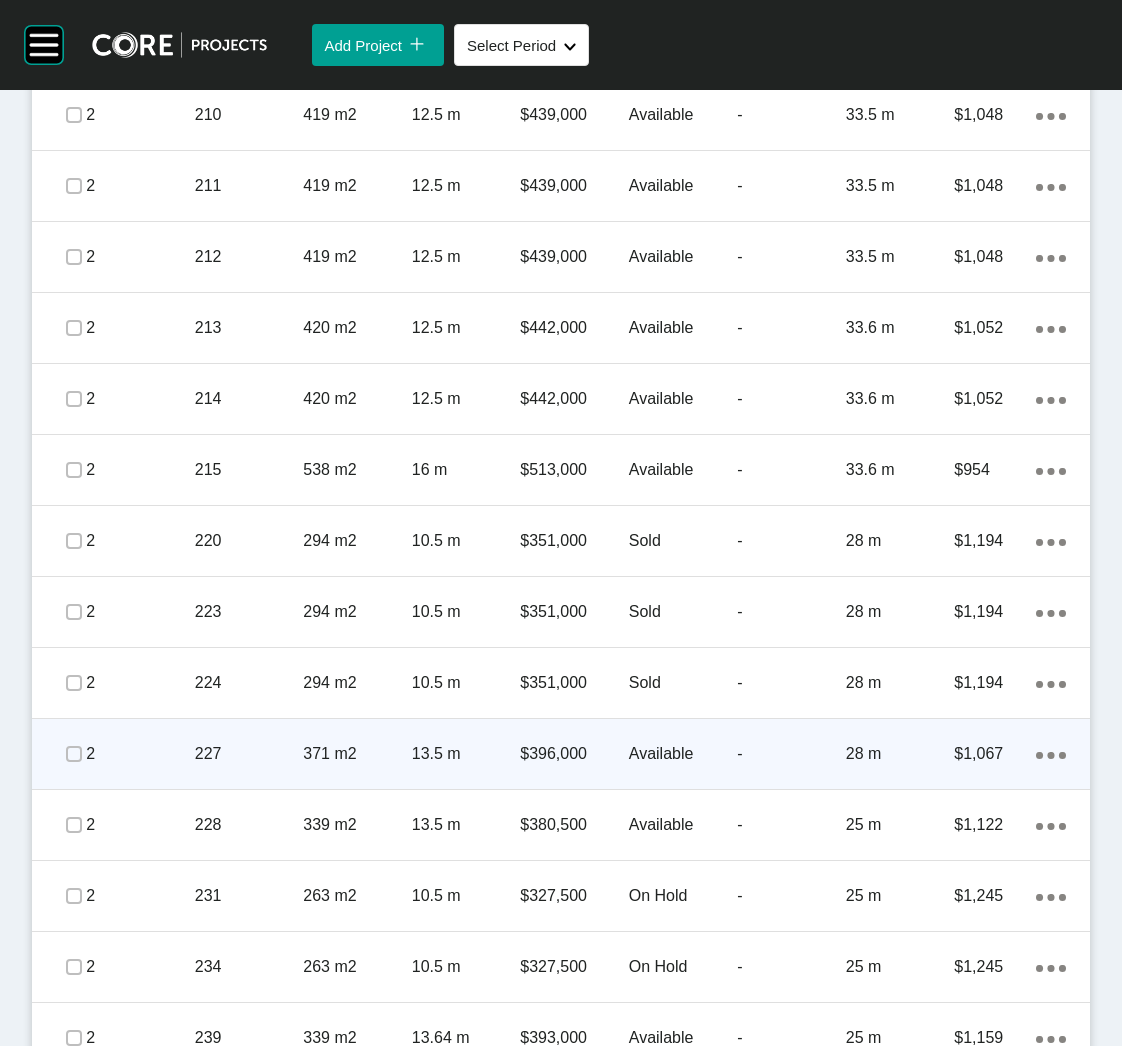 click on "227" at bounding box center [249, 754] 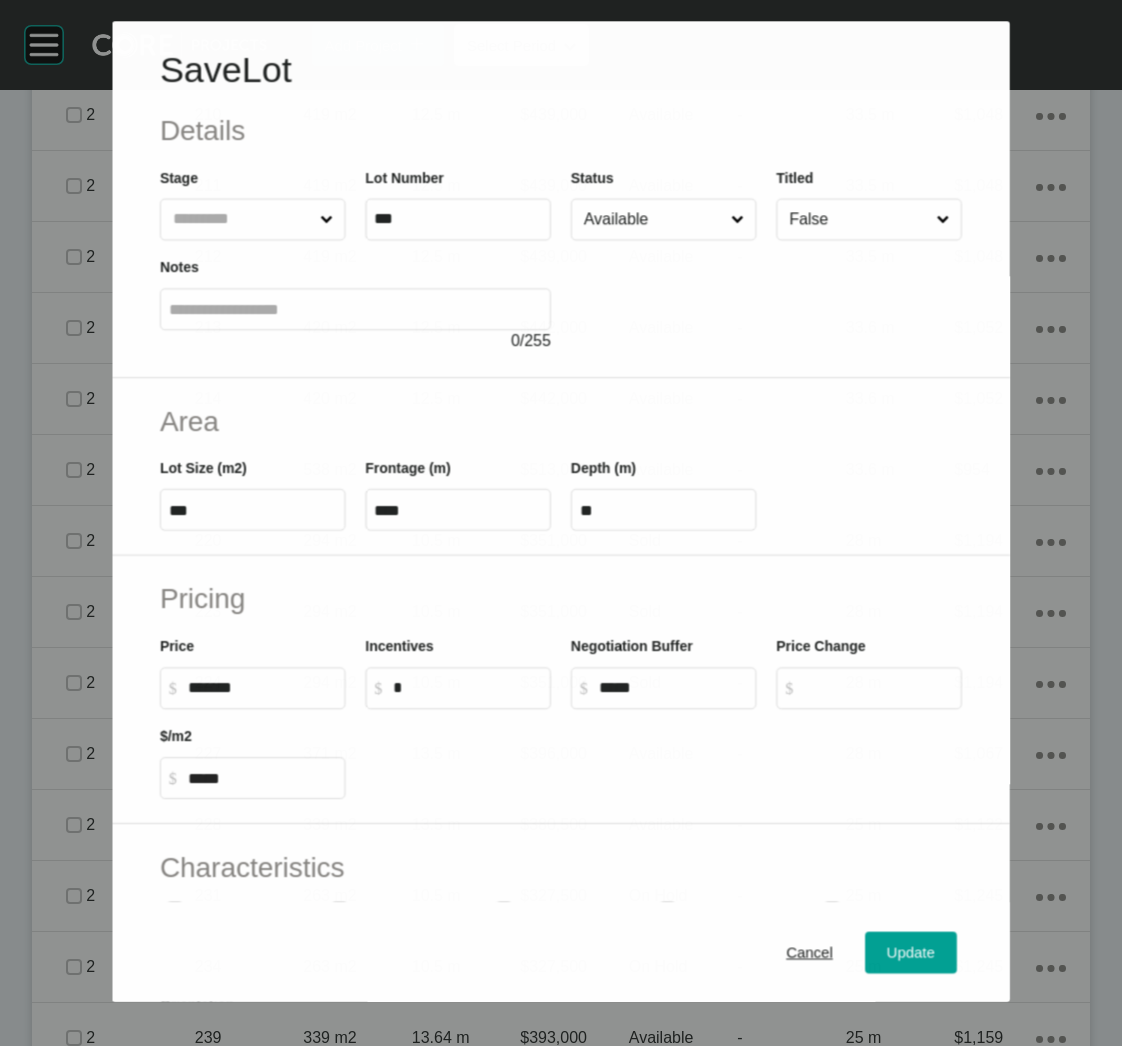 click on "Available" at bounding box center [653, 220] 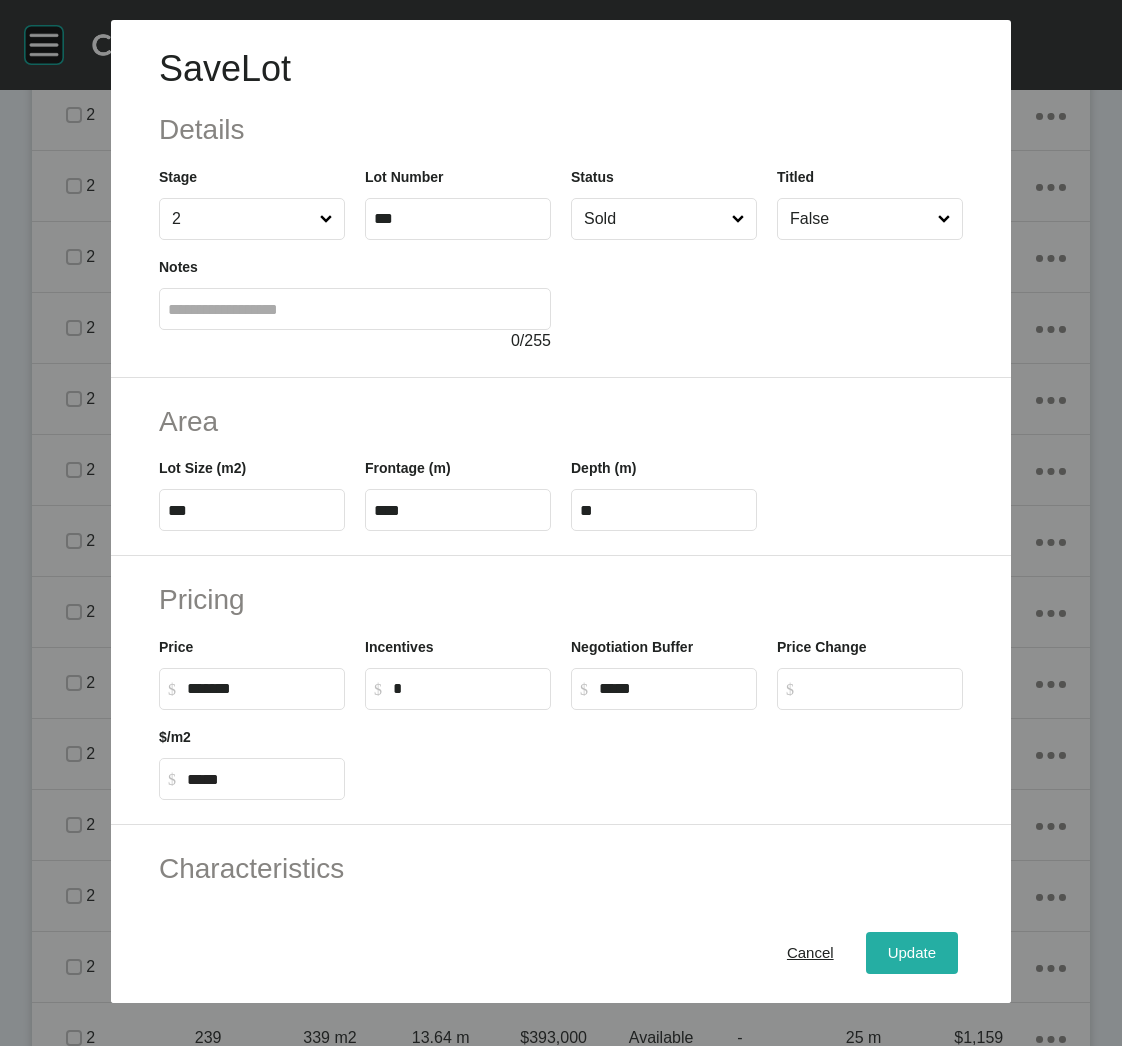 click on "Update" at bounding box center [912, 953] 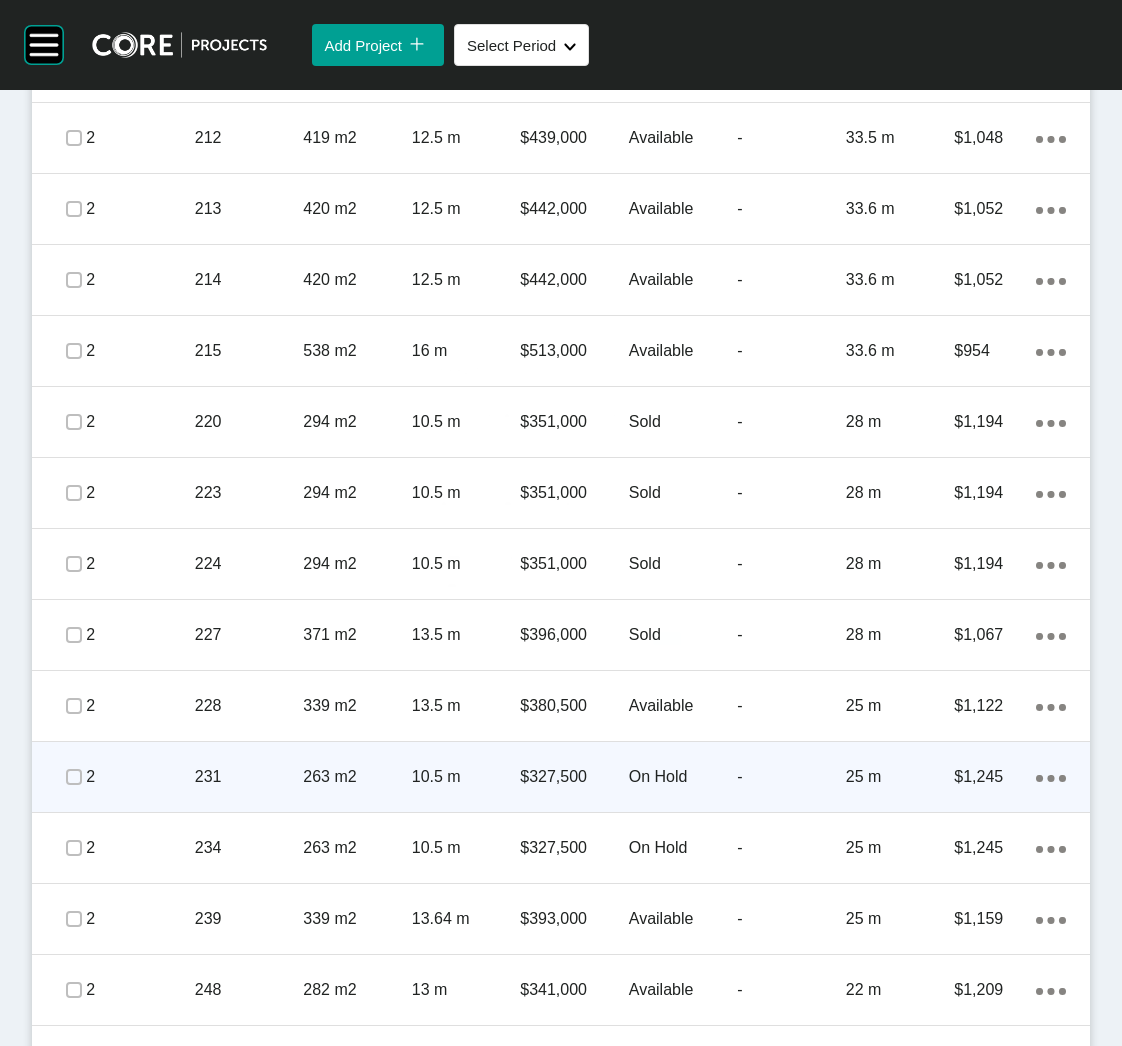 scroll, scrollTop: 3381, scrollLeft: 0, axis: vertical 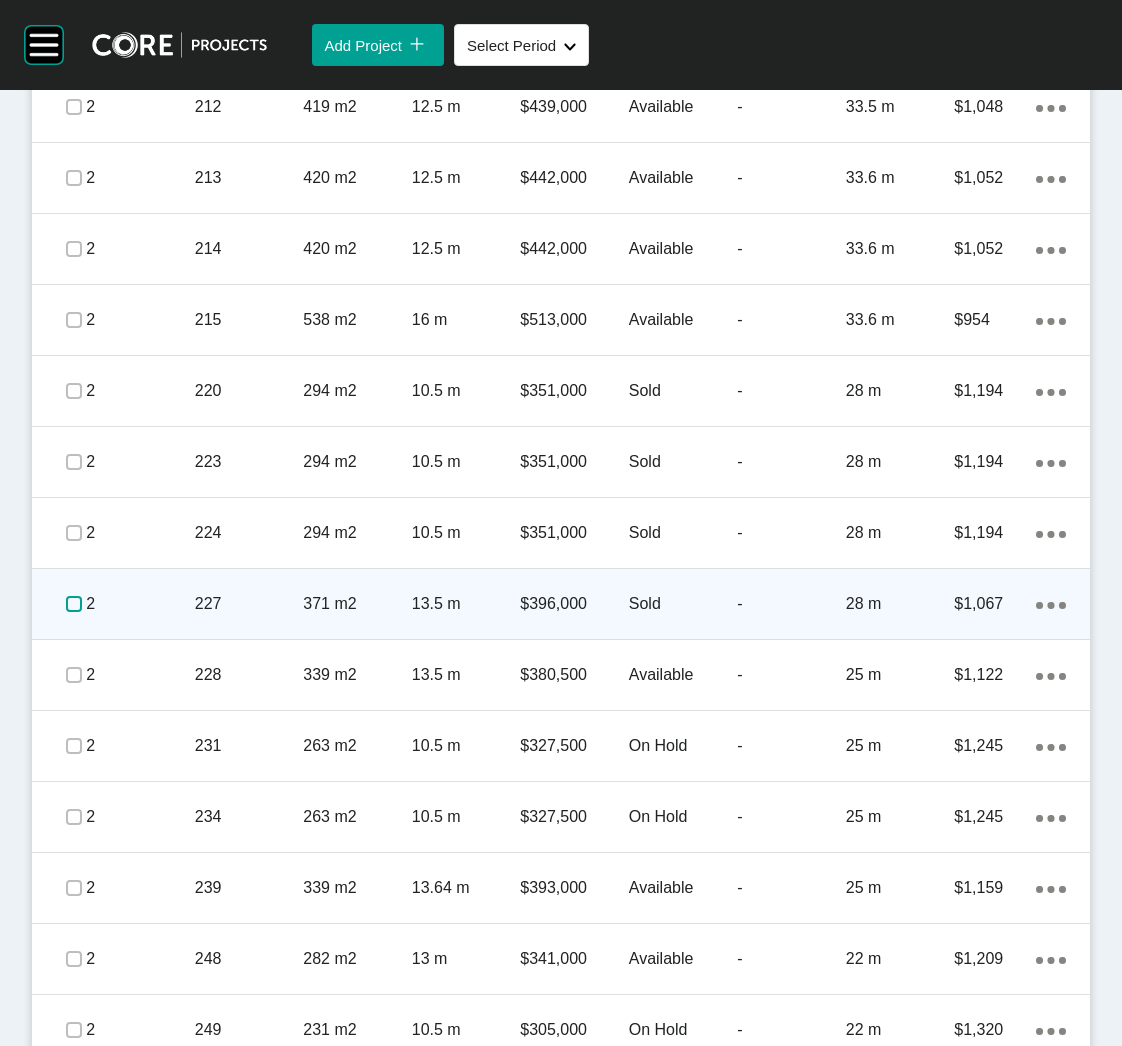 click at bounding box center [74, 604] 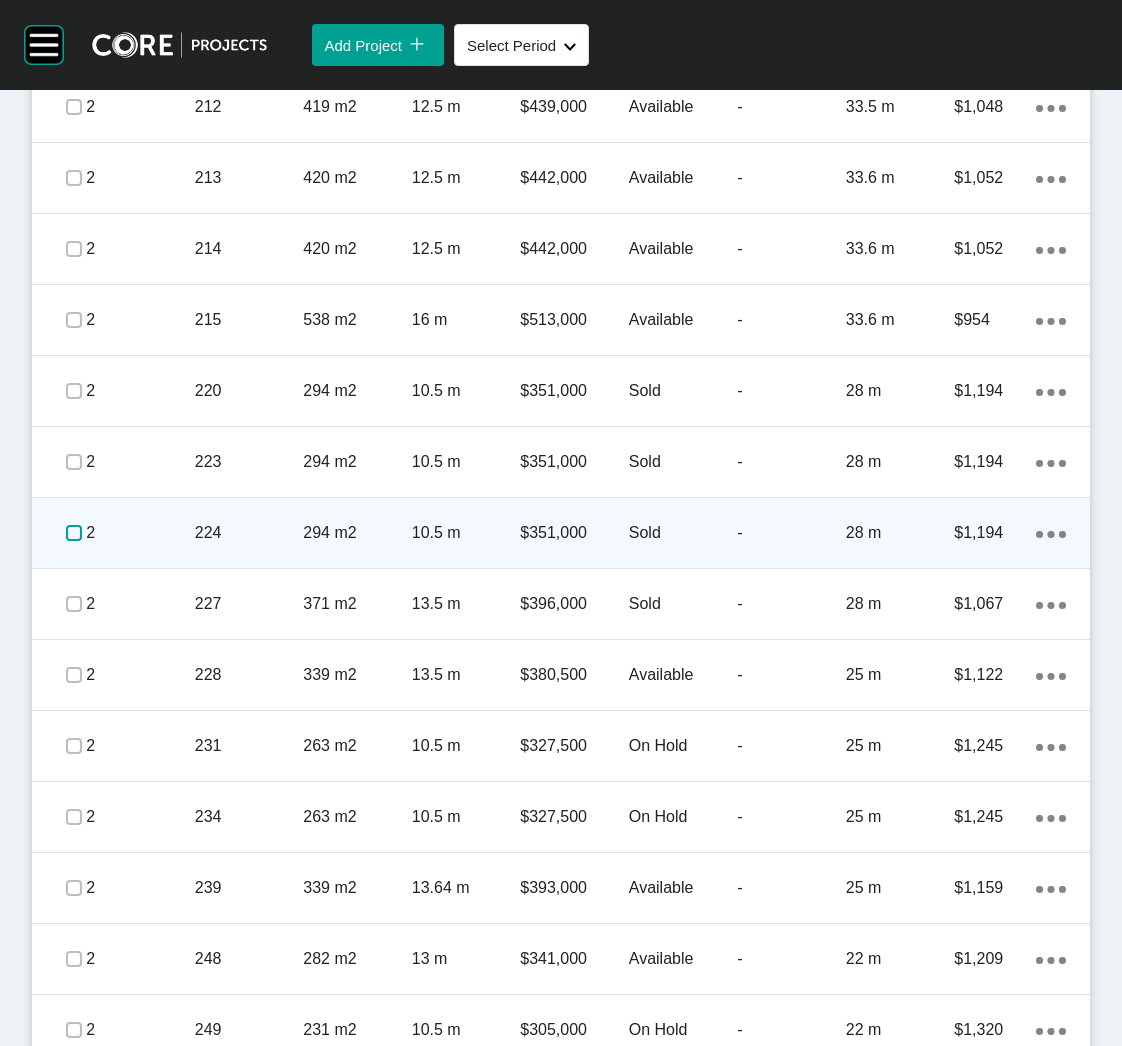 click at bounding box center [74, 533] 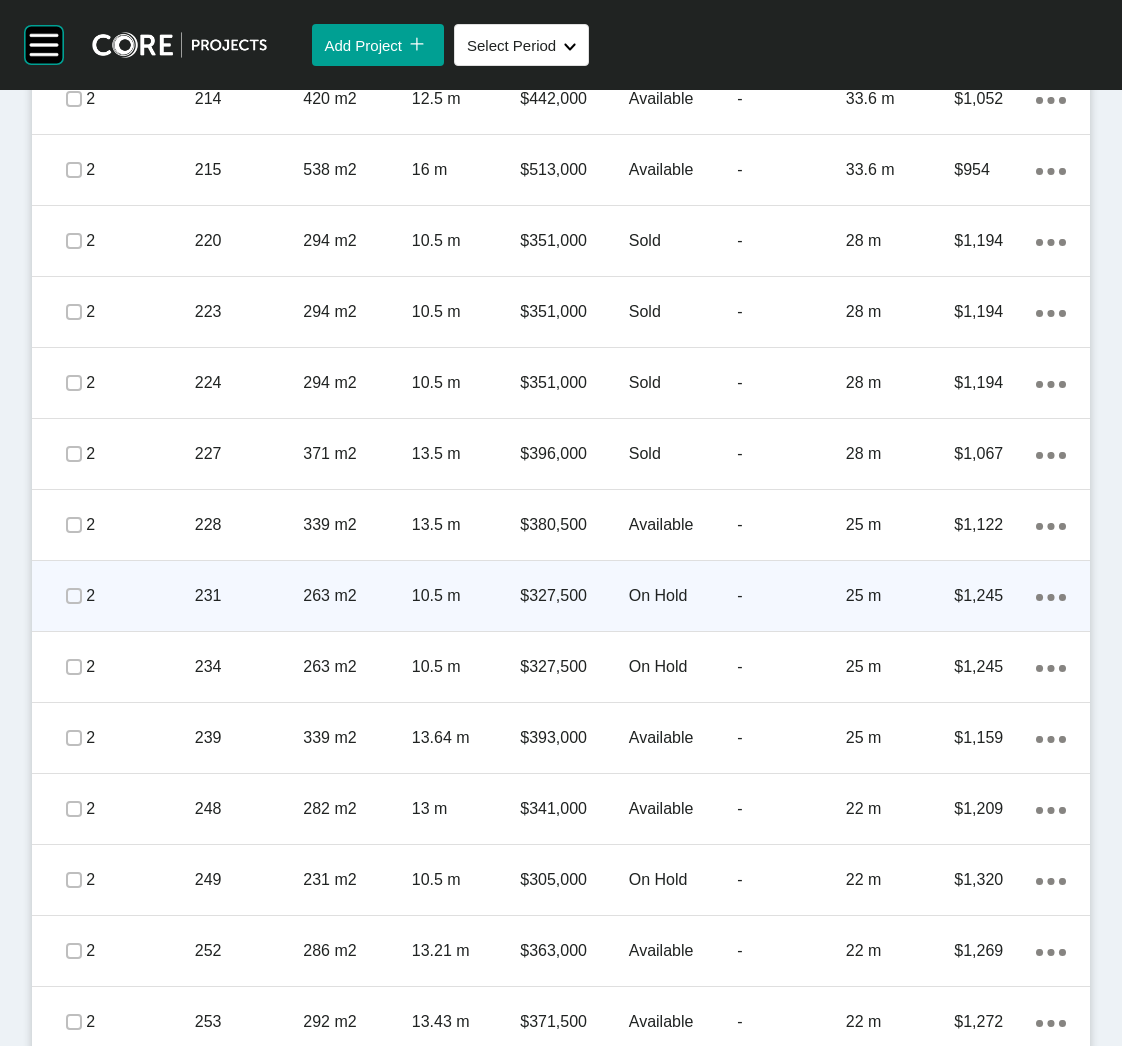 click on "263 m2" at bounding box center (357, 596) 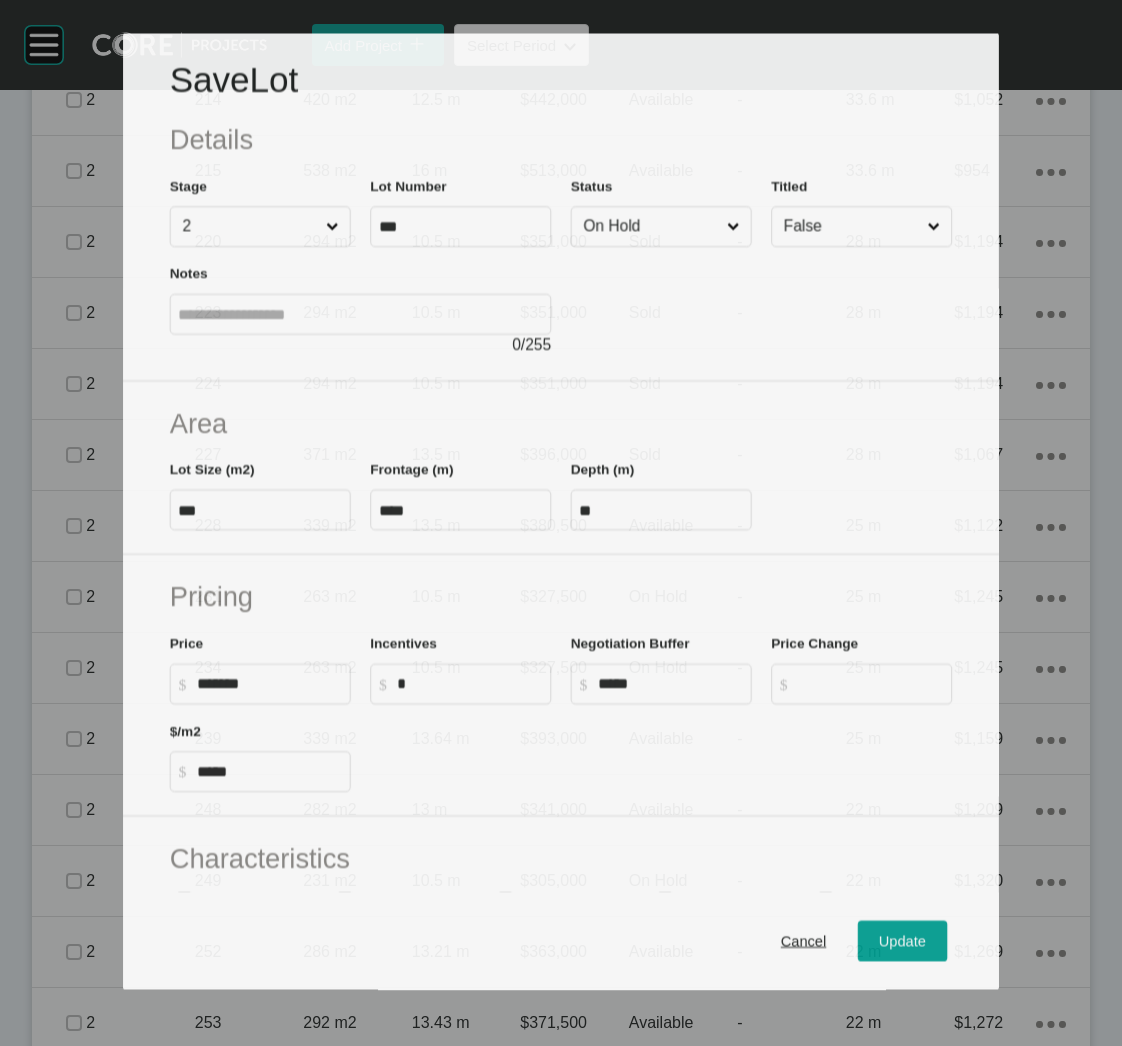 scroll, scrollTop: 3531, scrollLeft: 0, axis: vertical 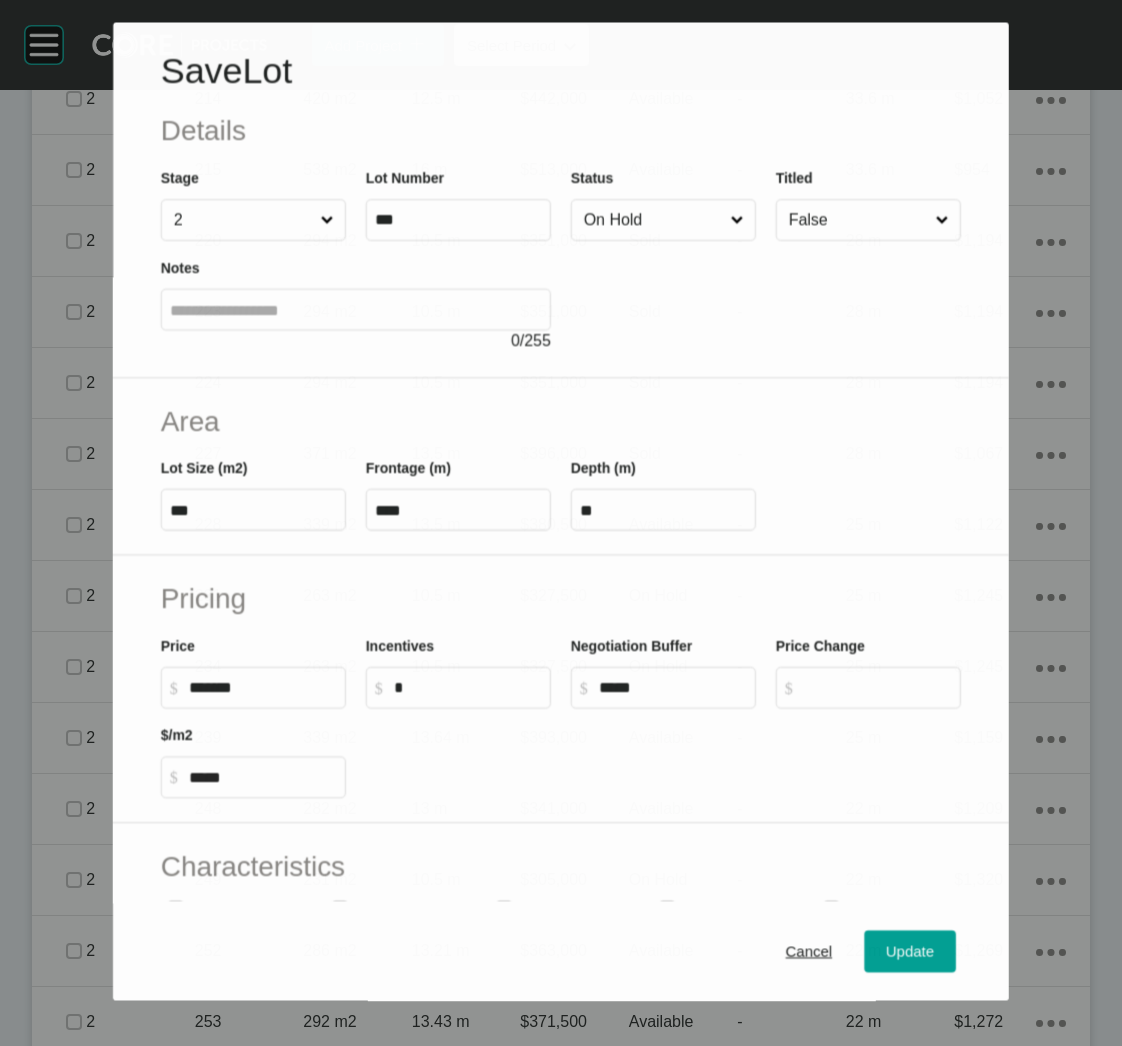 click on "On Hold" at bounding box center [653, 220] 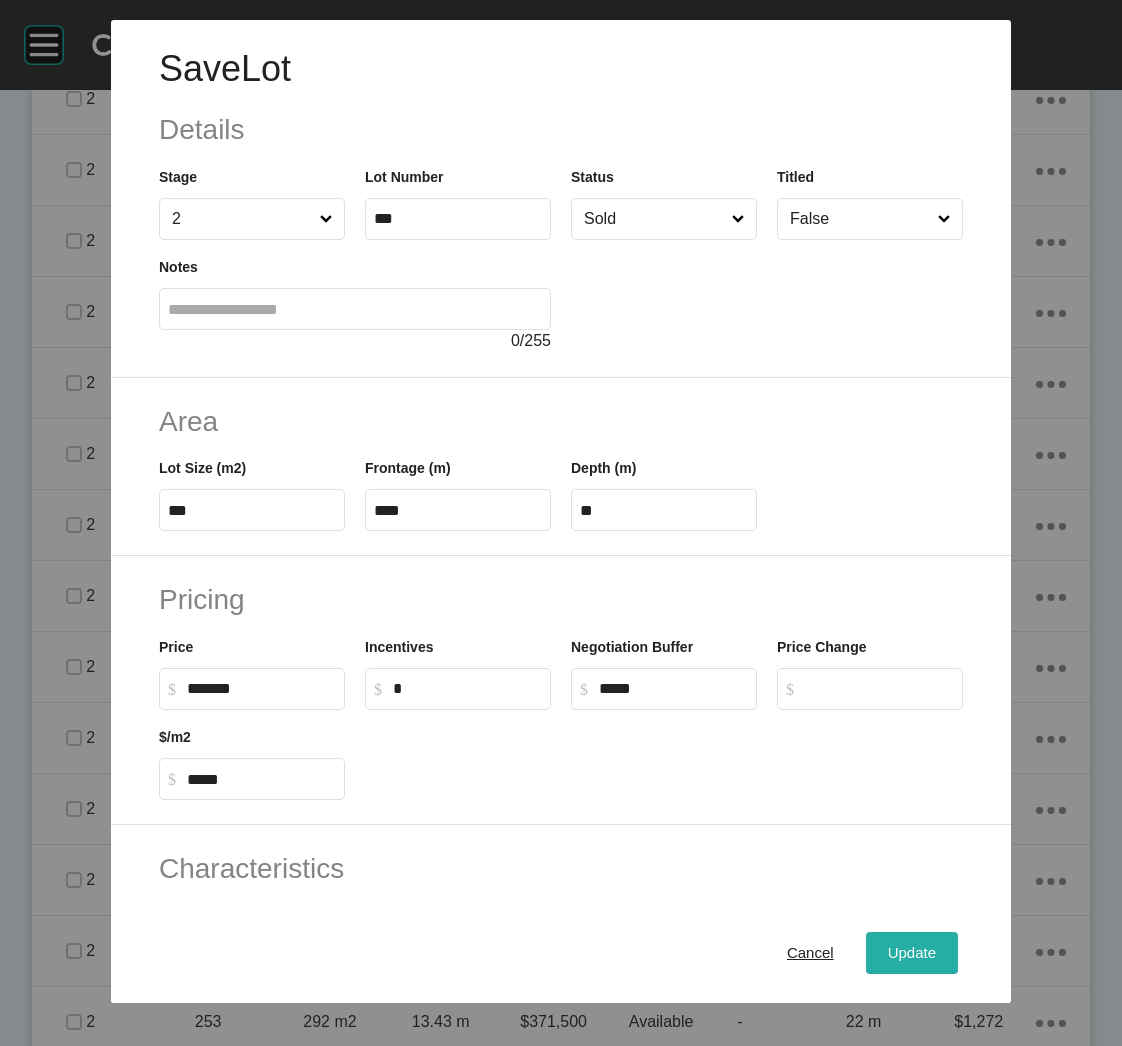 click on "Update" at bounding box center [912, 953] 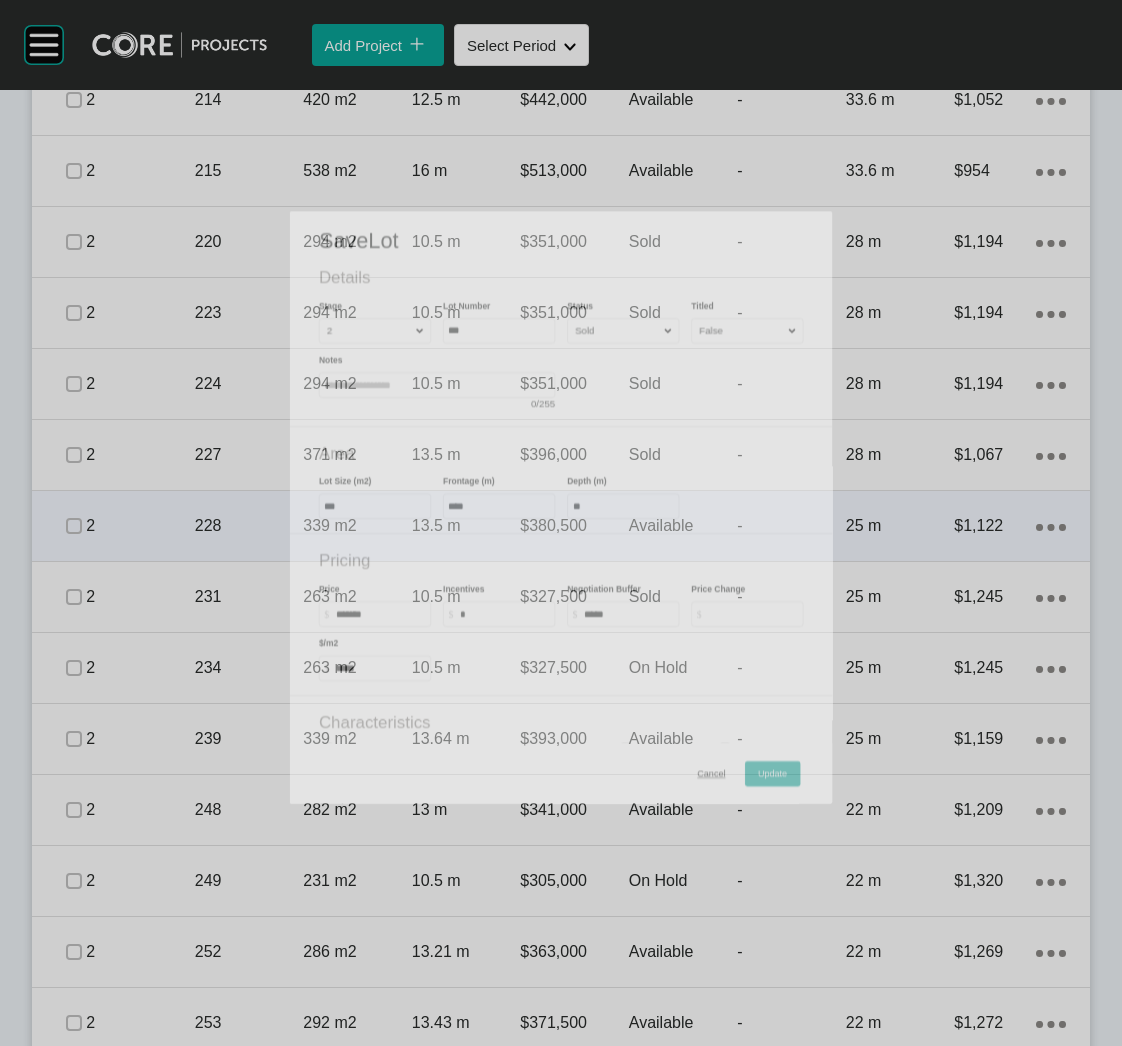 scroll, scrollTop: 3531, scrollLeft: 0, axis: vertical 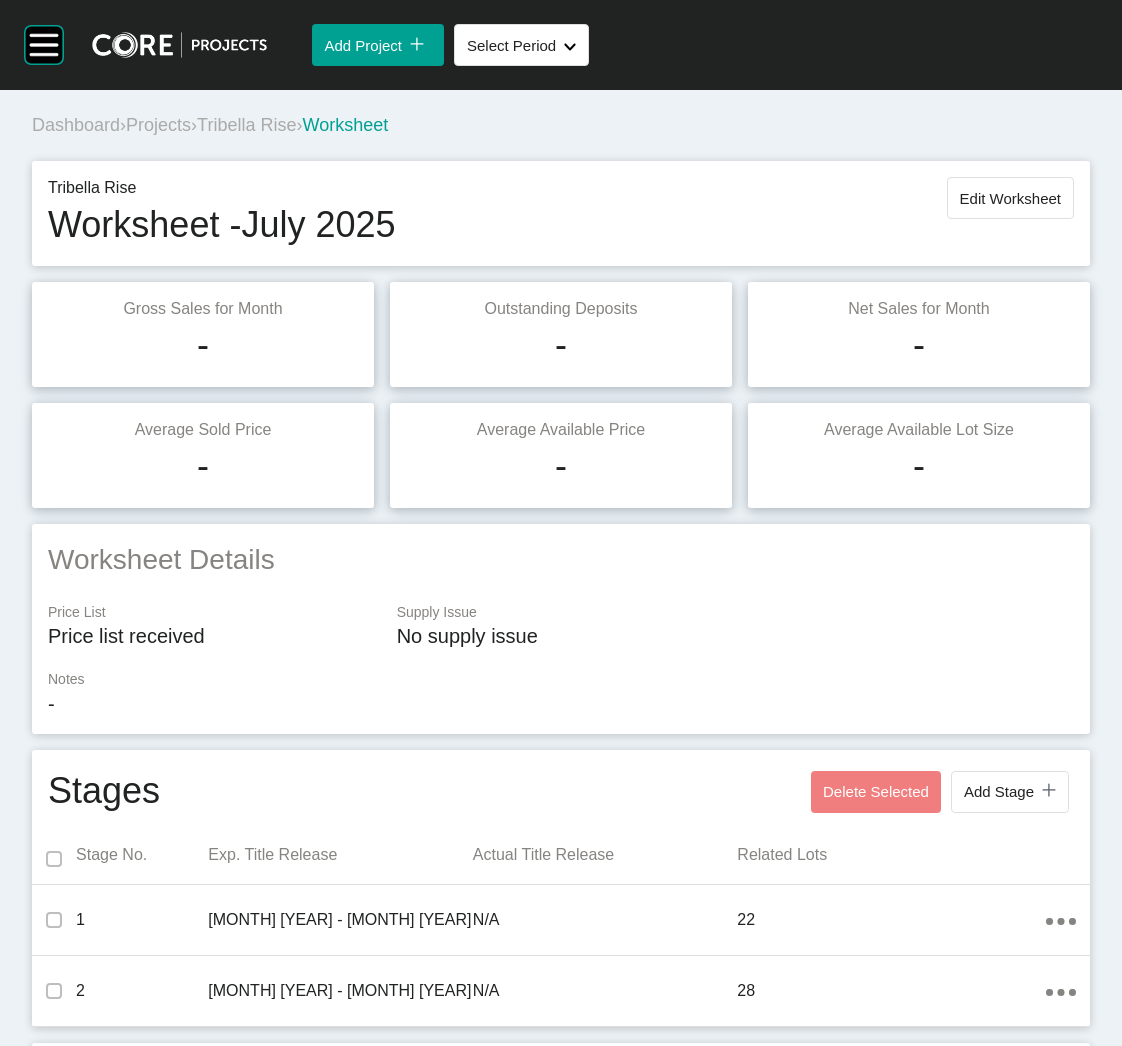 click at bounding box center [74, 4201] 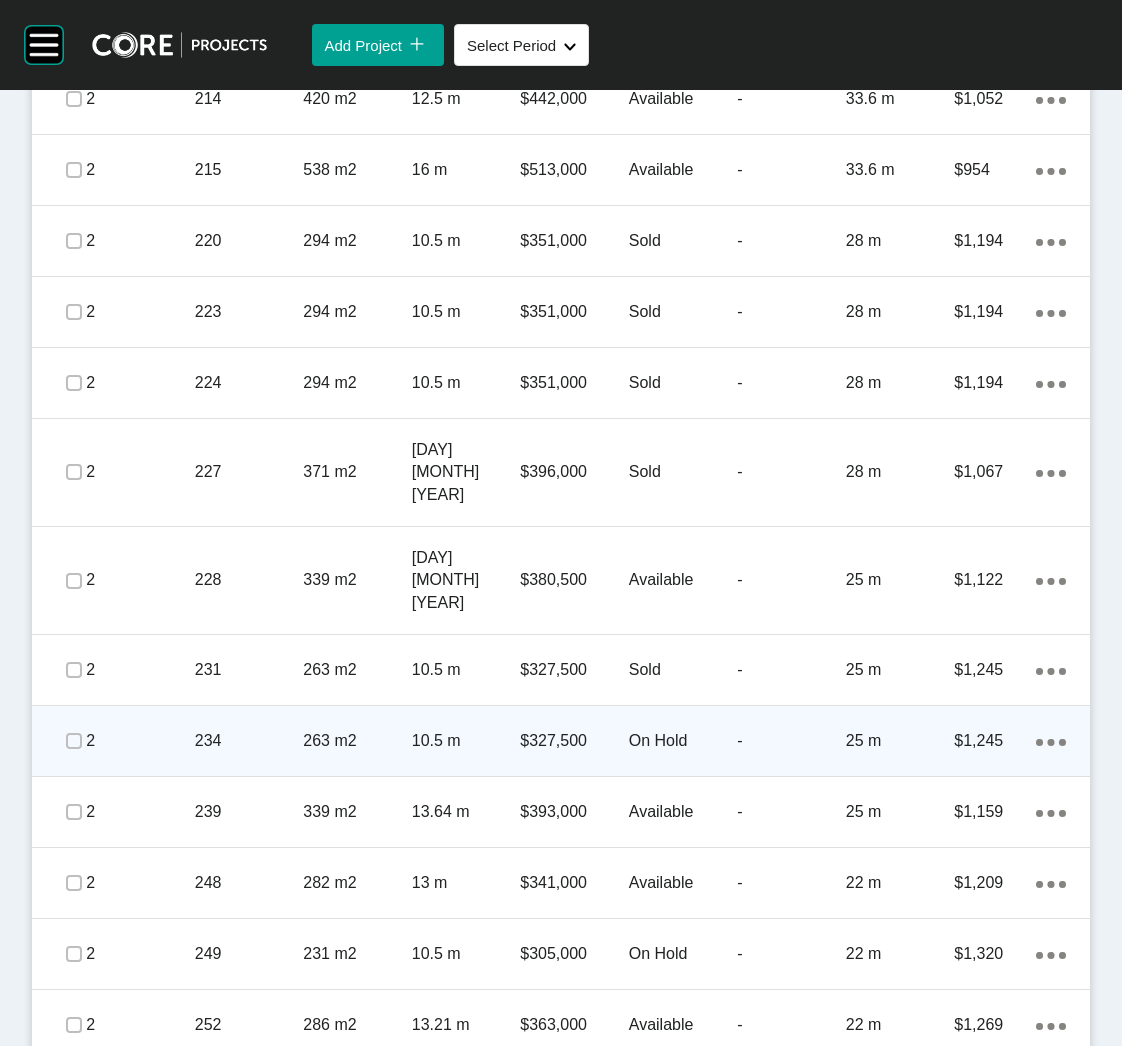 click on "234" at bounding box center (249, 741) 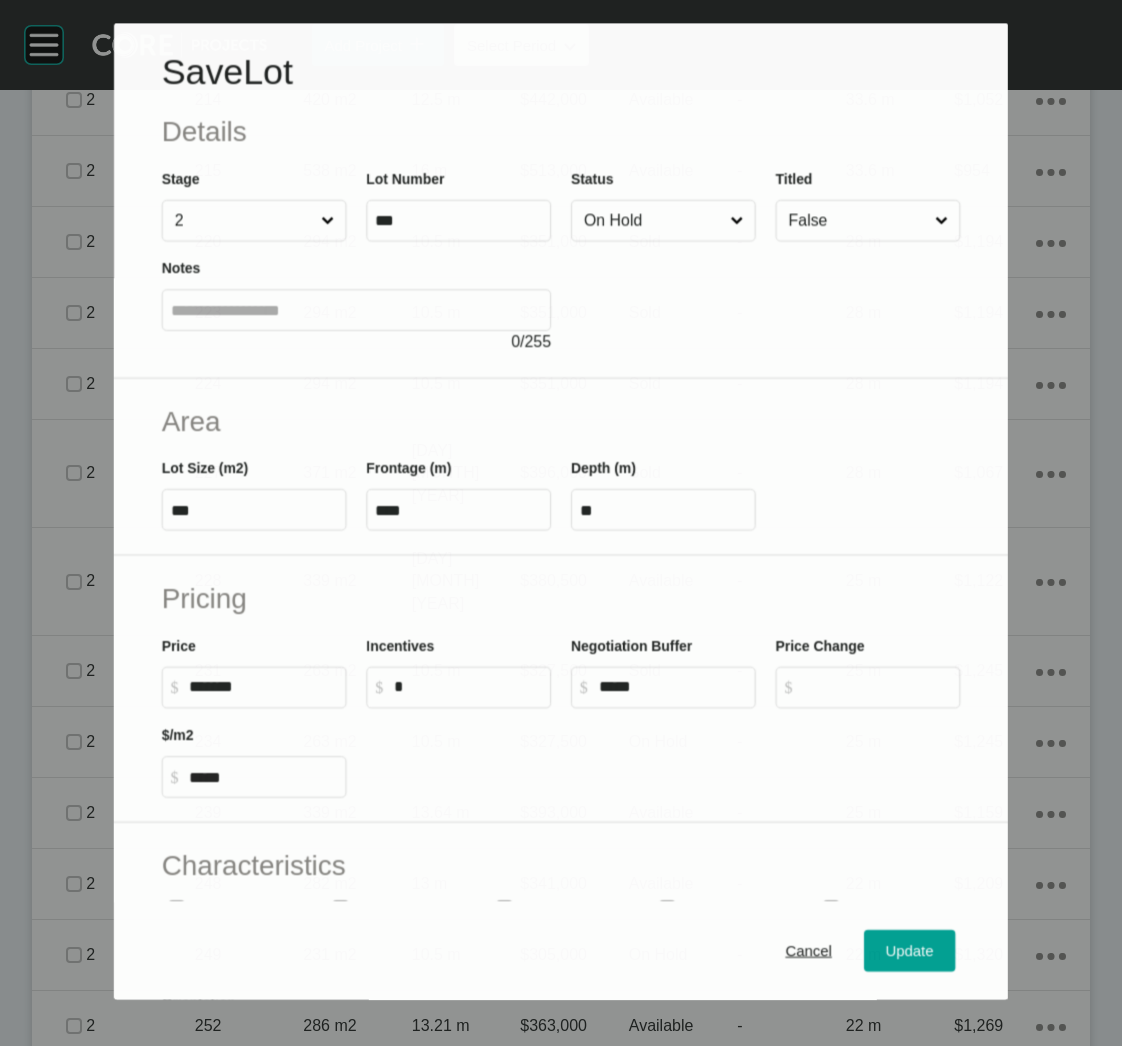 scroll, scrollTop: 3531, scrollLeft: 0, axis: vertical 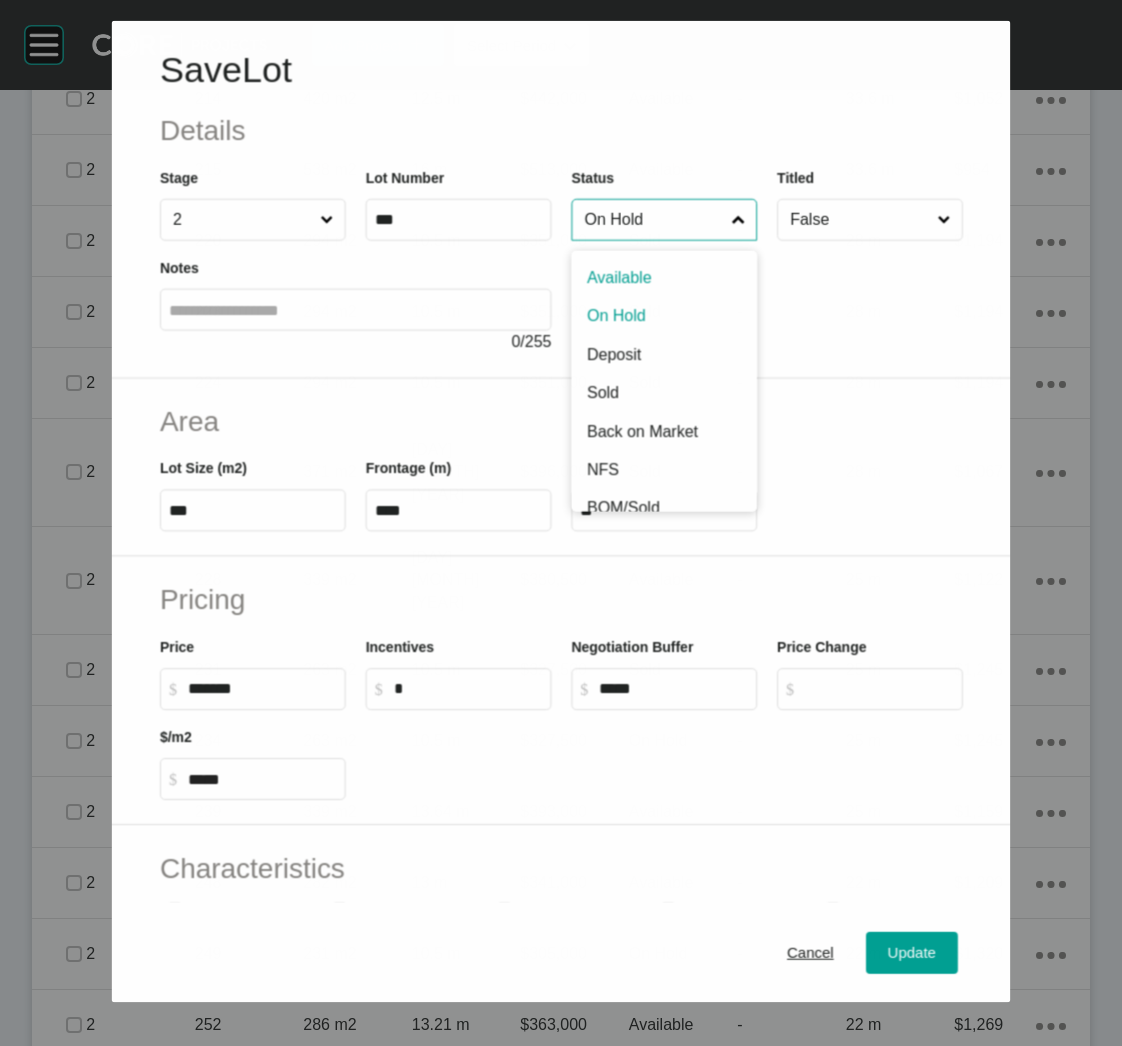 click on "On Hold" at bounding box center (653, 219) 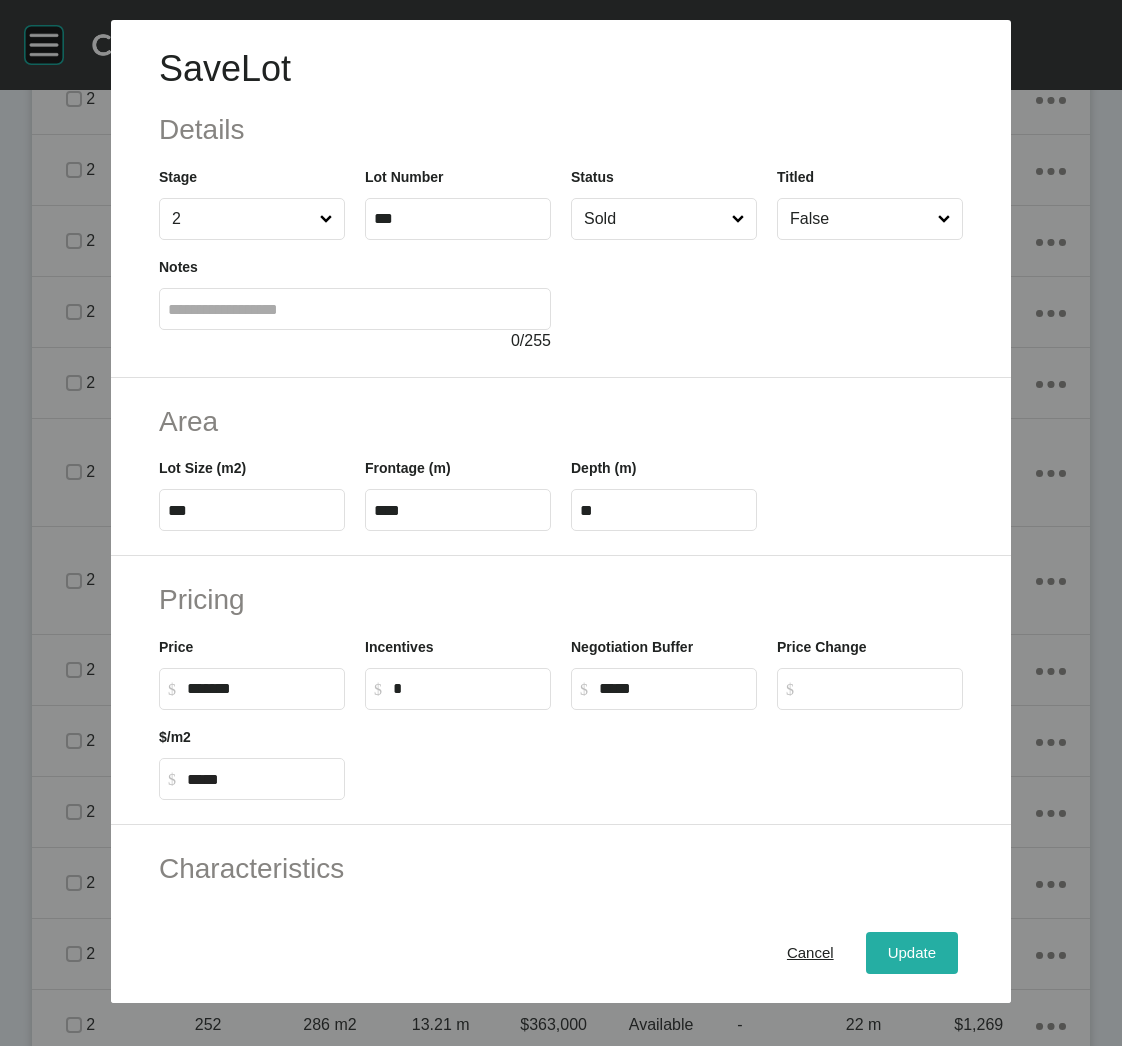 click on "Update" at bounding box center [912, 953] 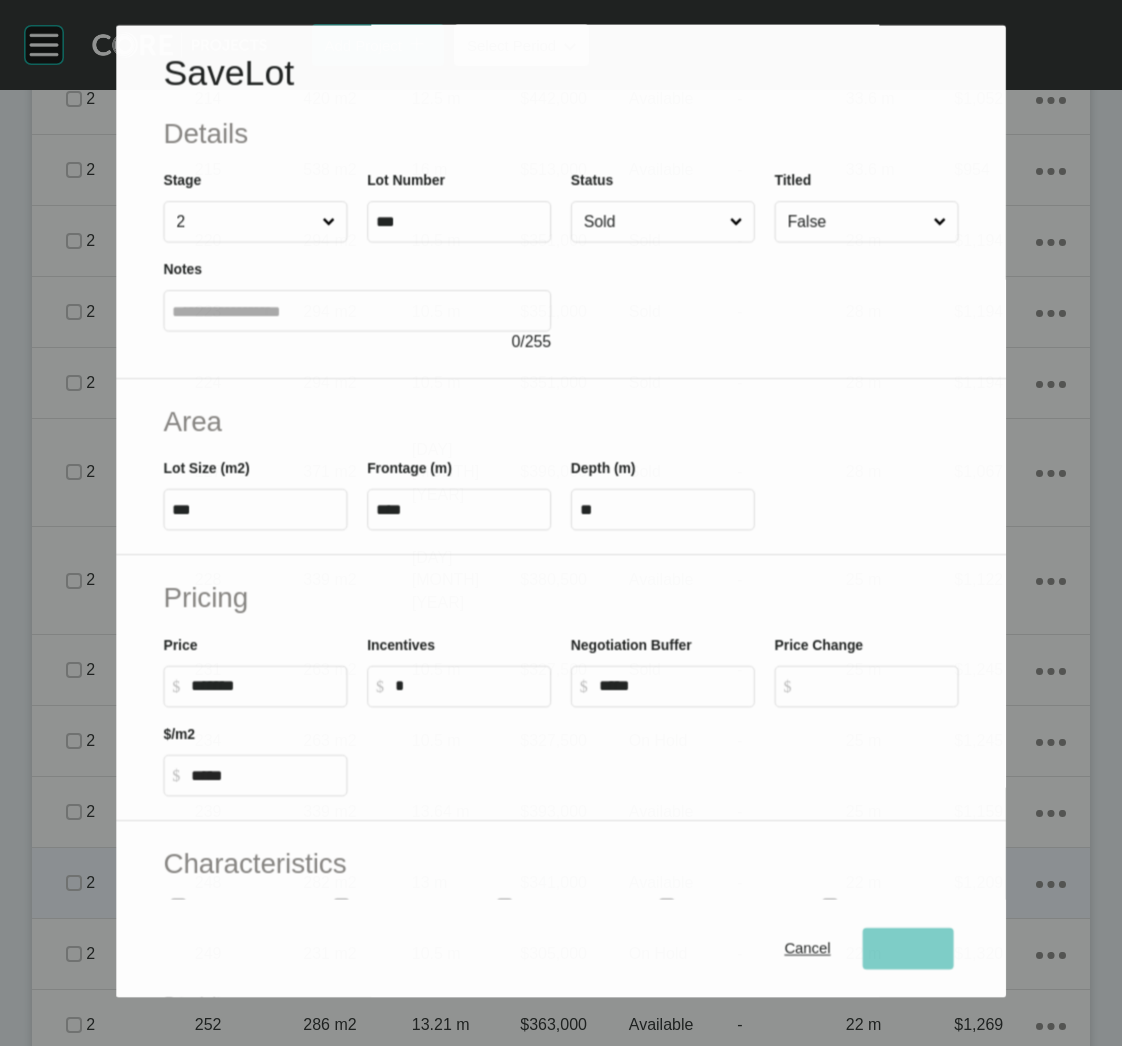 scroll, scrollTop: 3530, scrollLeft: 0, axis: vertical 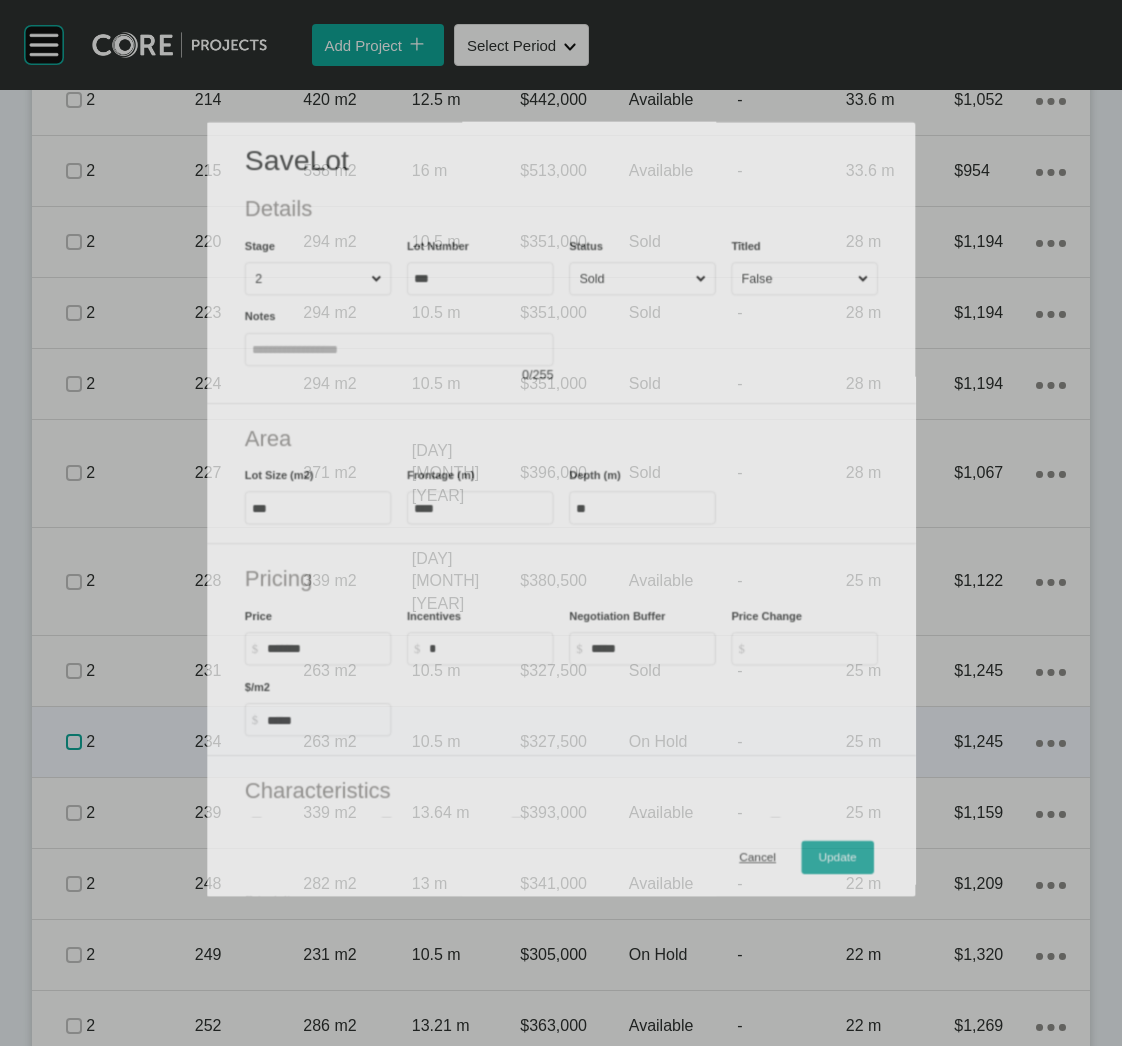 click at bounding box center (74, 742) 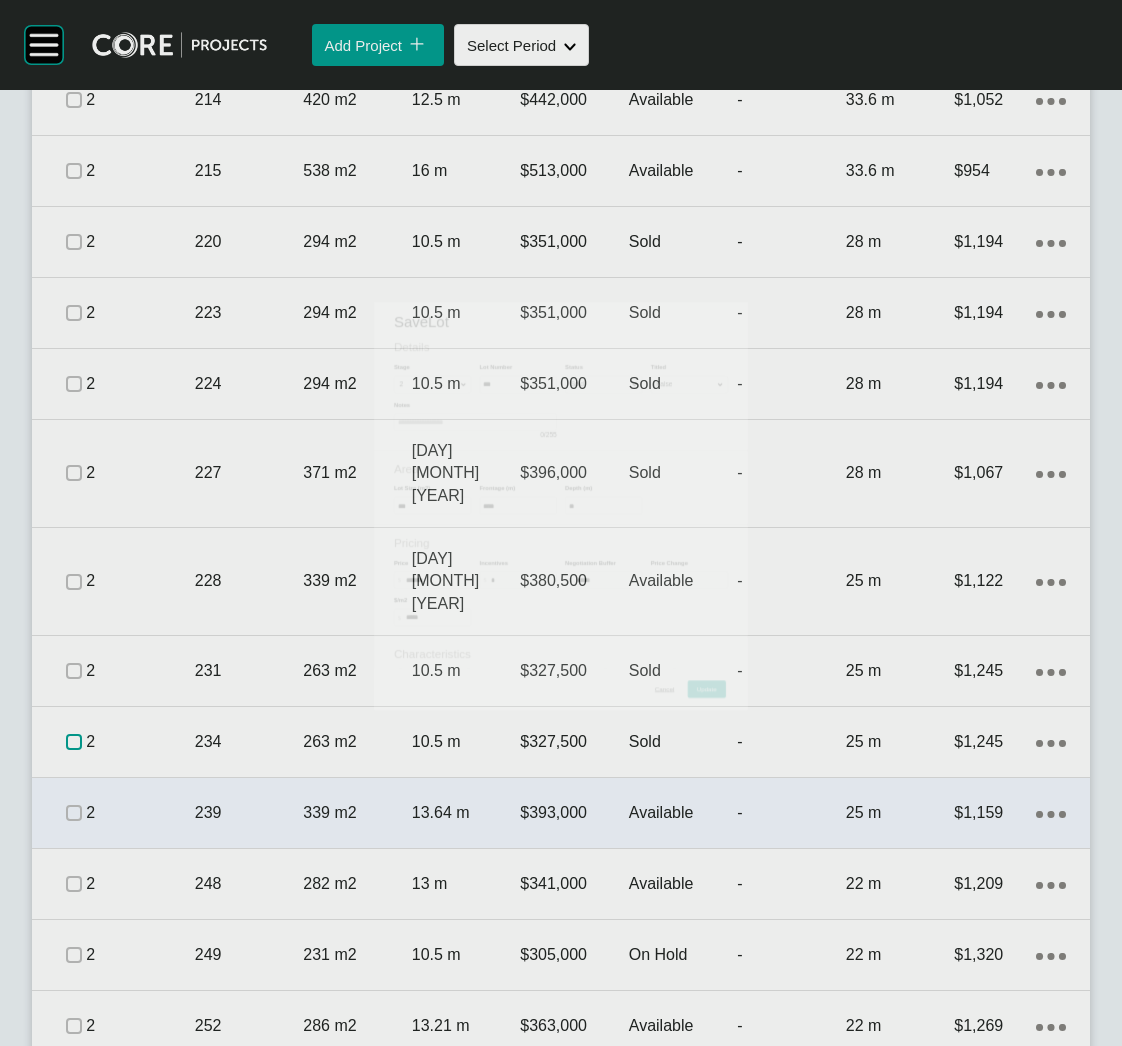 scroll, scrollTop: 3531, scrollLeft: 0, axis: vertical 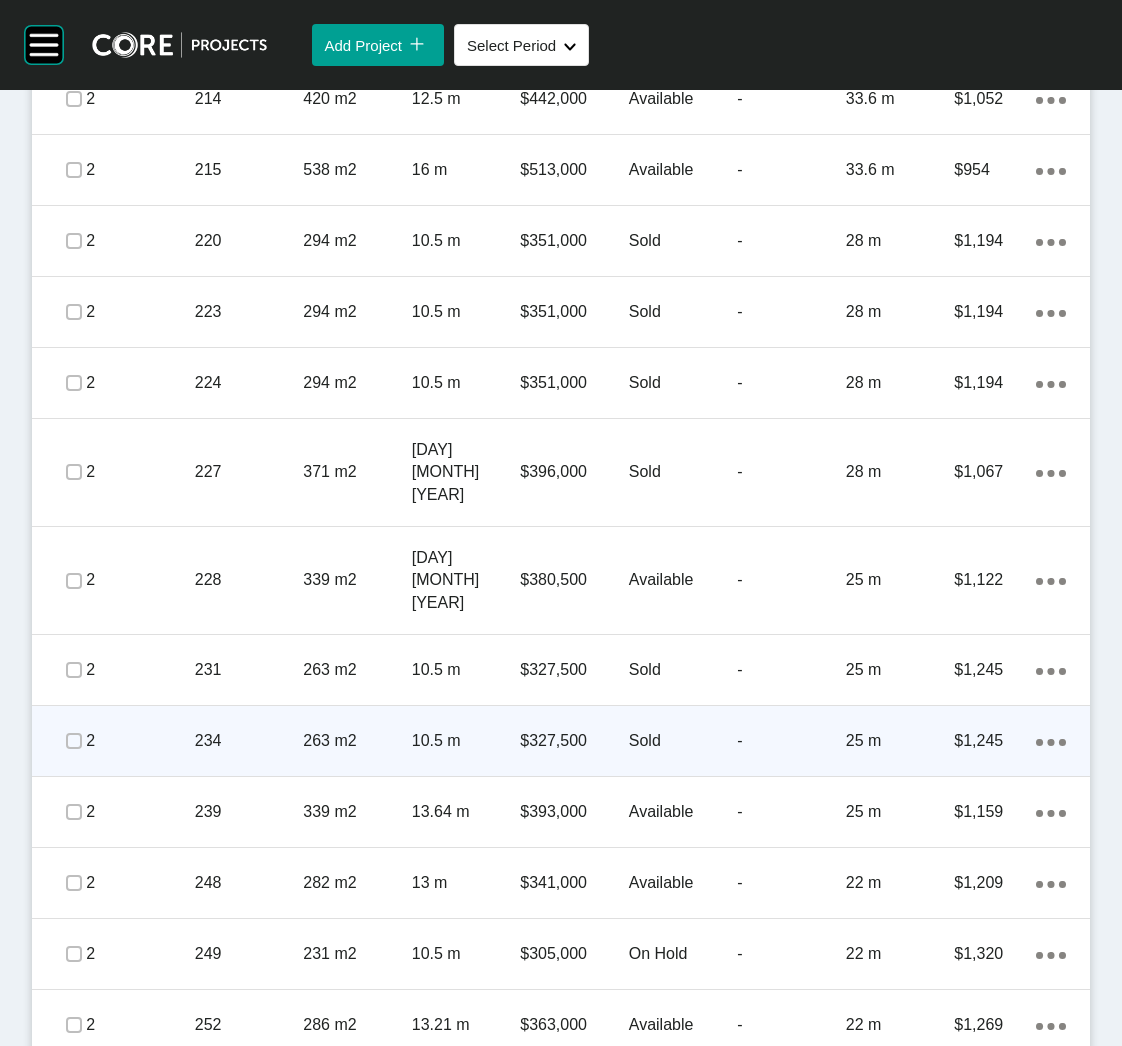 click 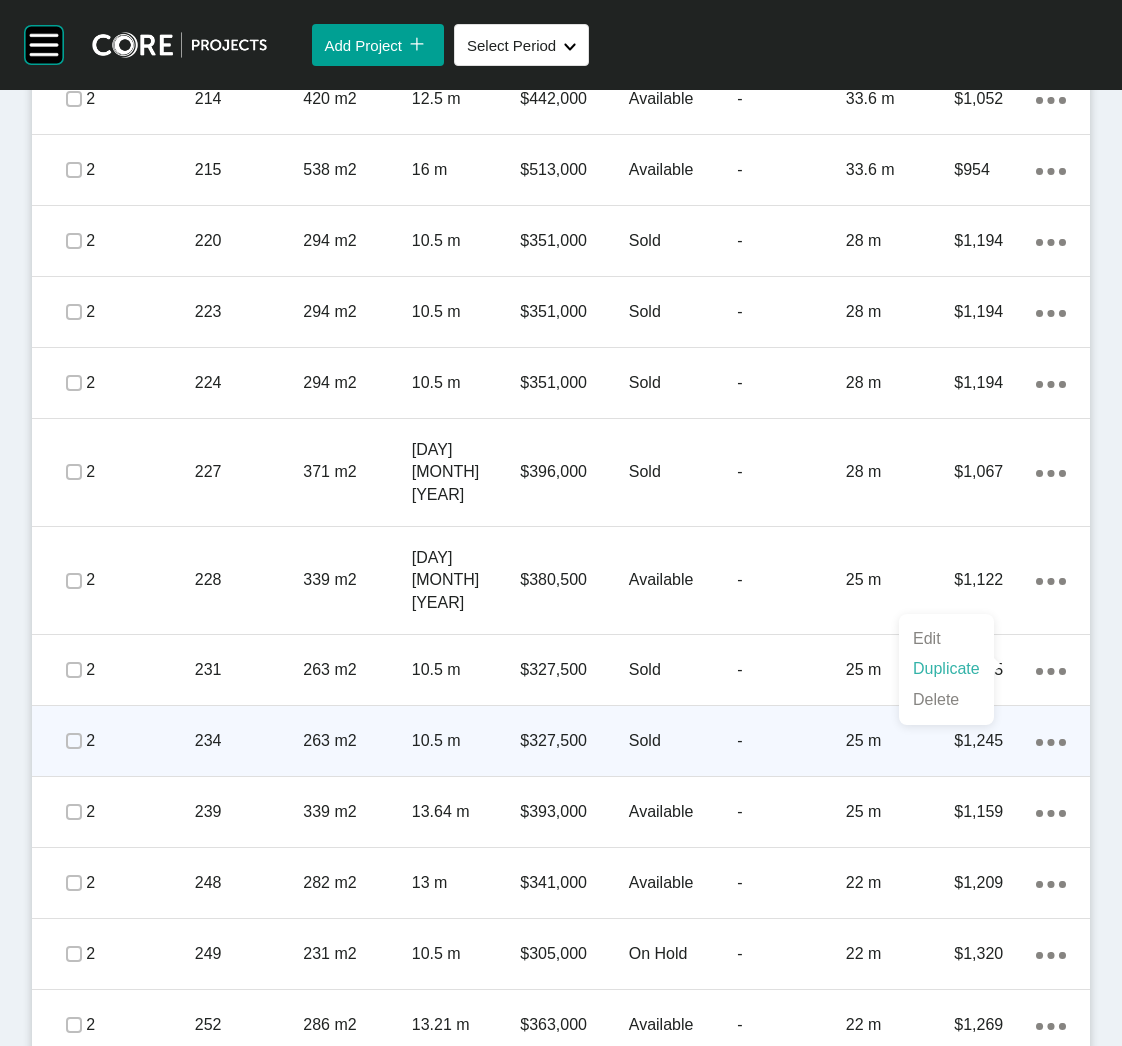 click on "Duplicate" at bounding box center (946, 669) 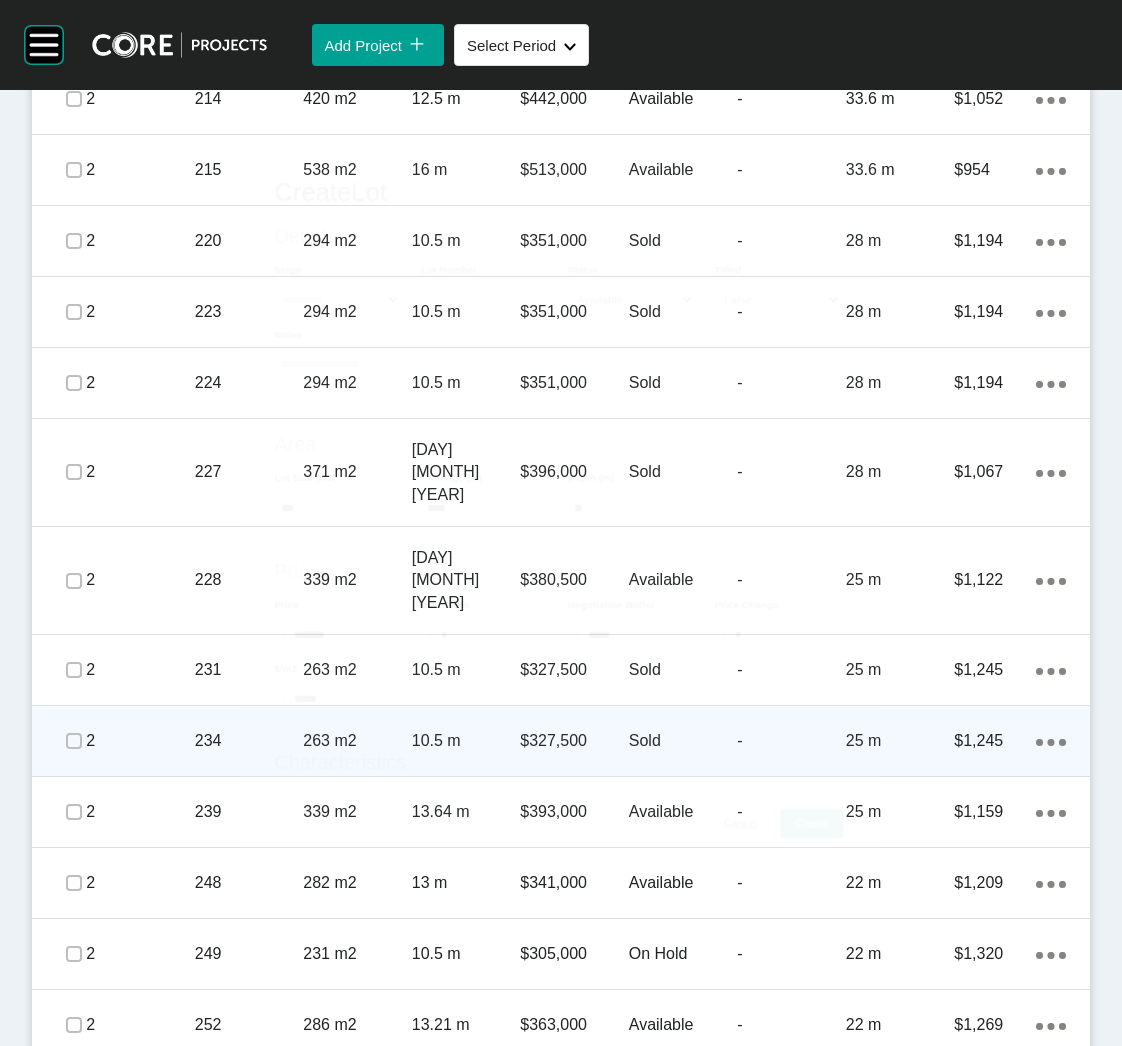scroll, scrollTop: 3530, scrollLeft: 0, axis: vertical 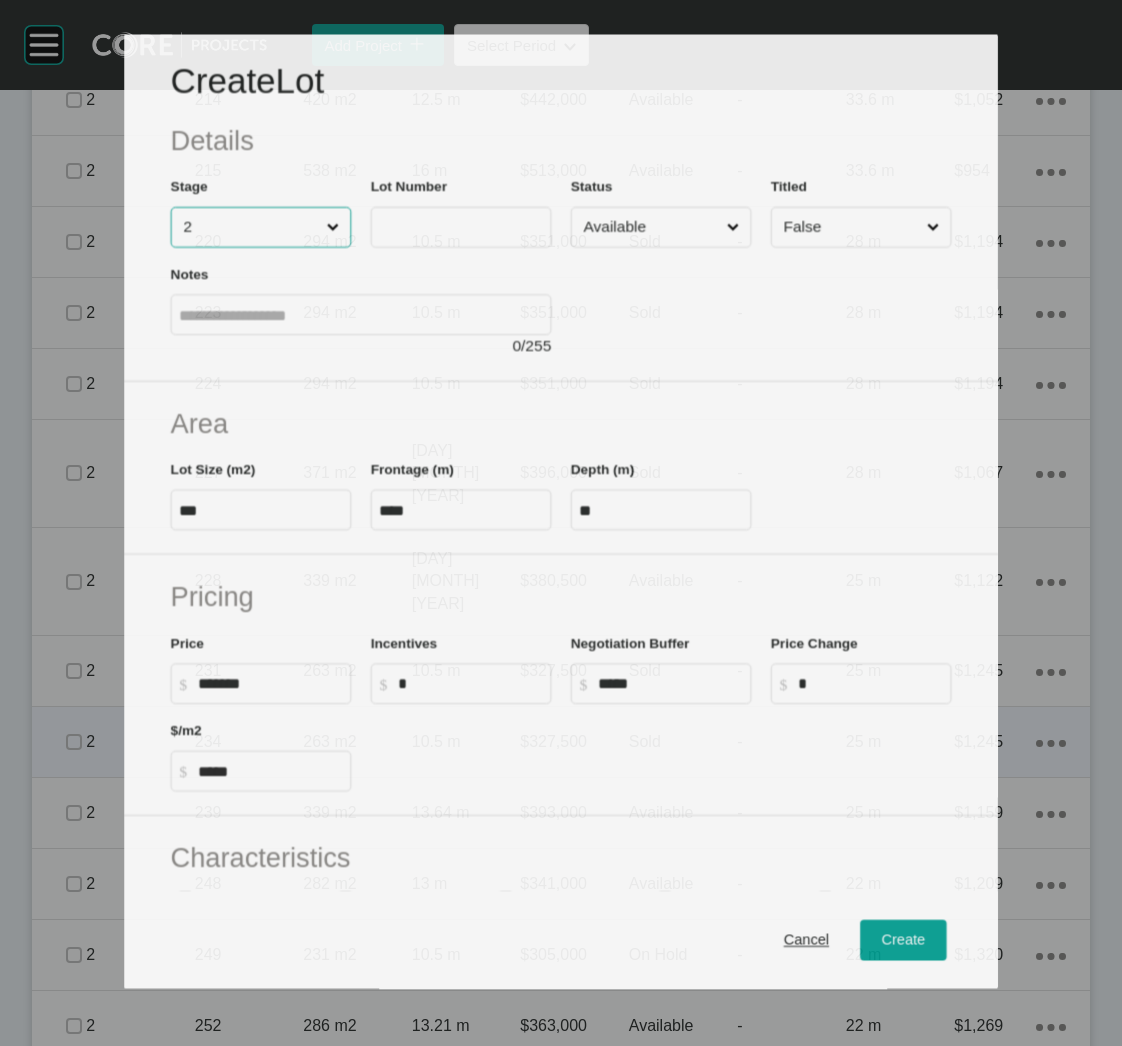 click on "2" at bounding box center (250, 227) 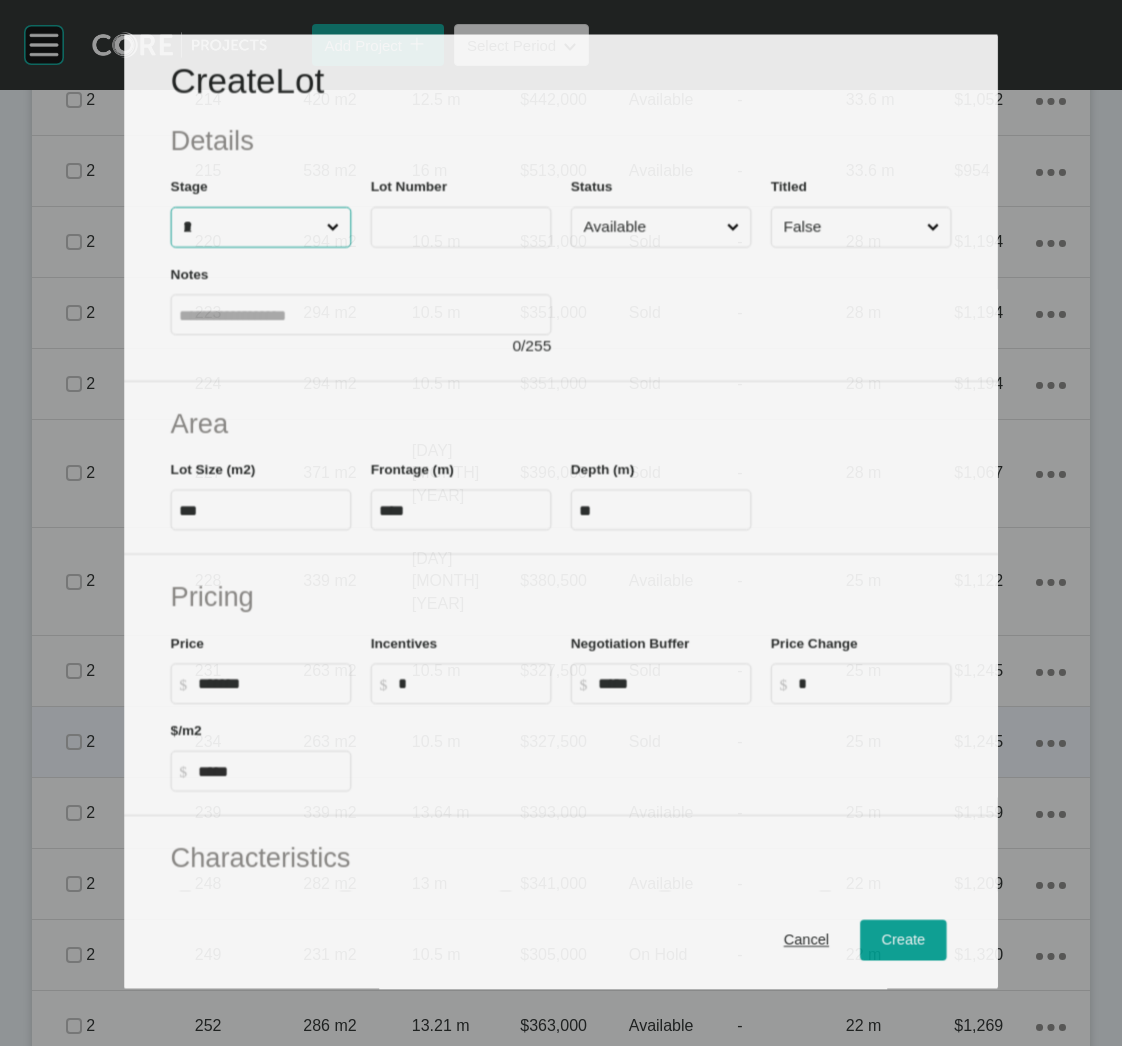 scroll, scrollTop: 3531, scrollLeft: 0, axis: vertical 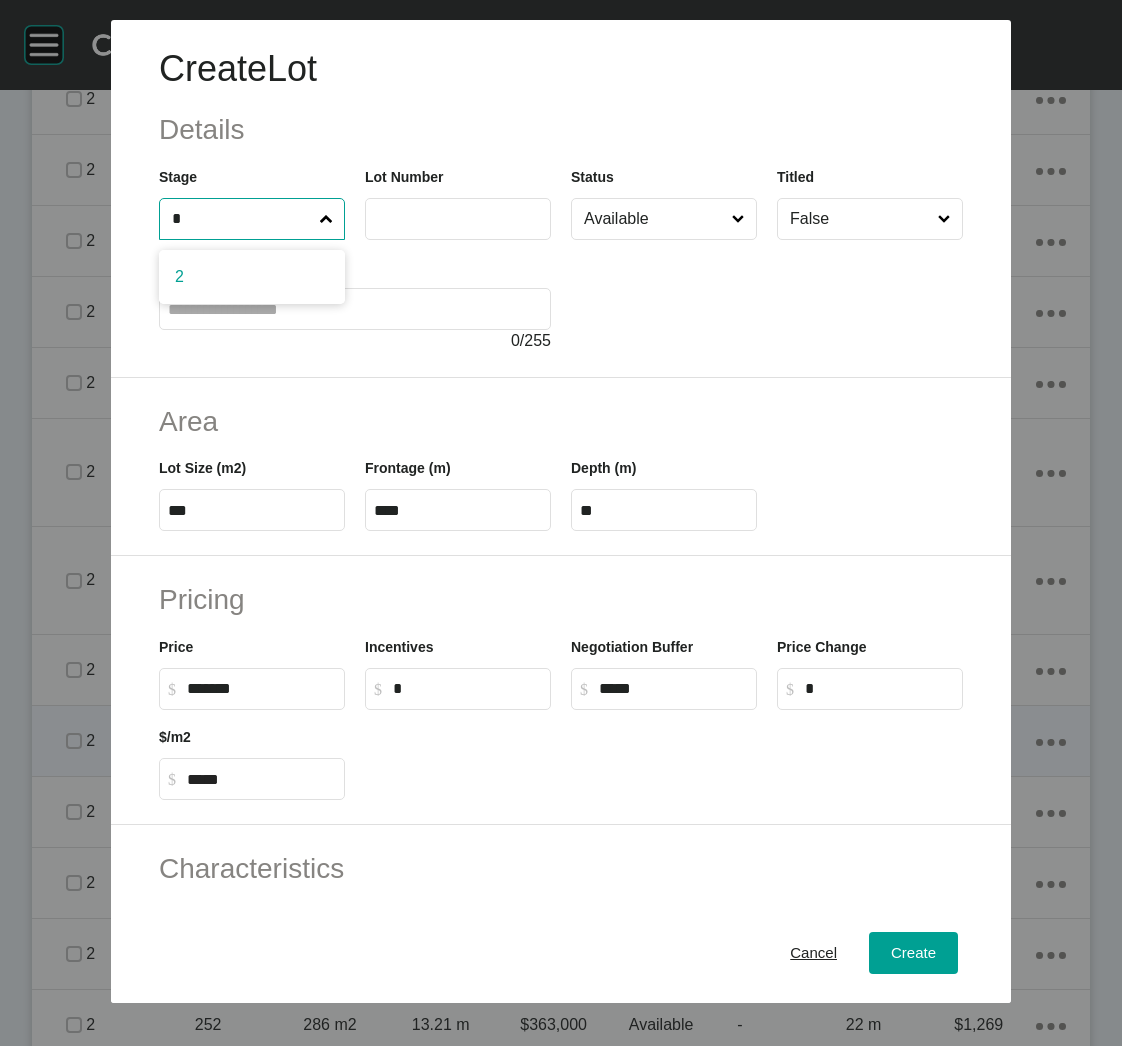type on "*" 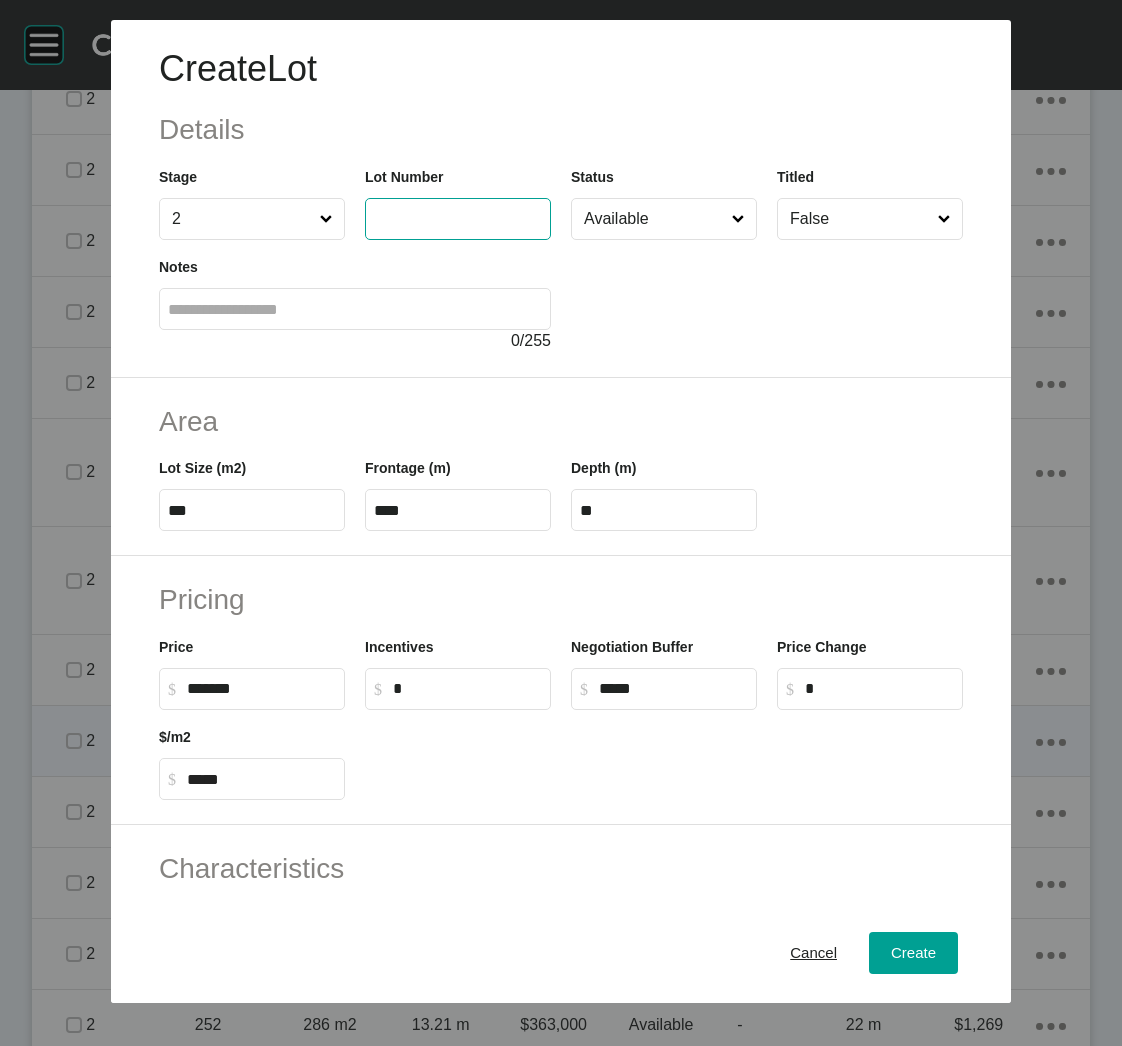 click at bounding box center [458, 218] 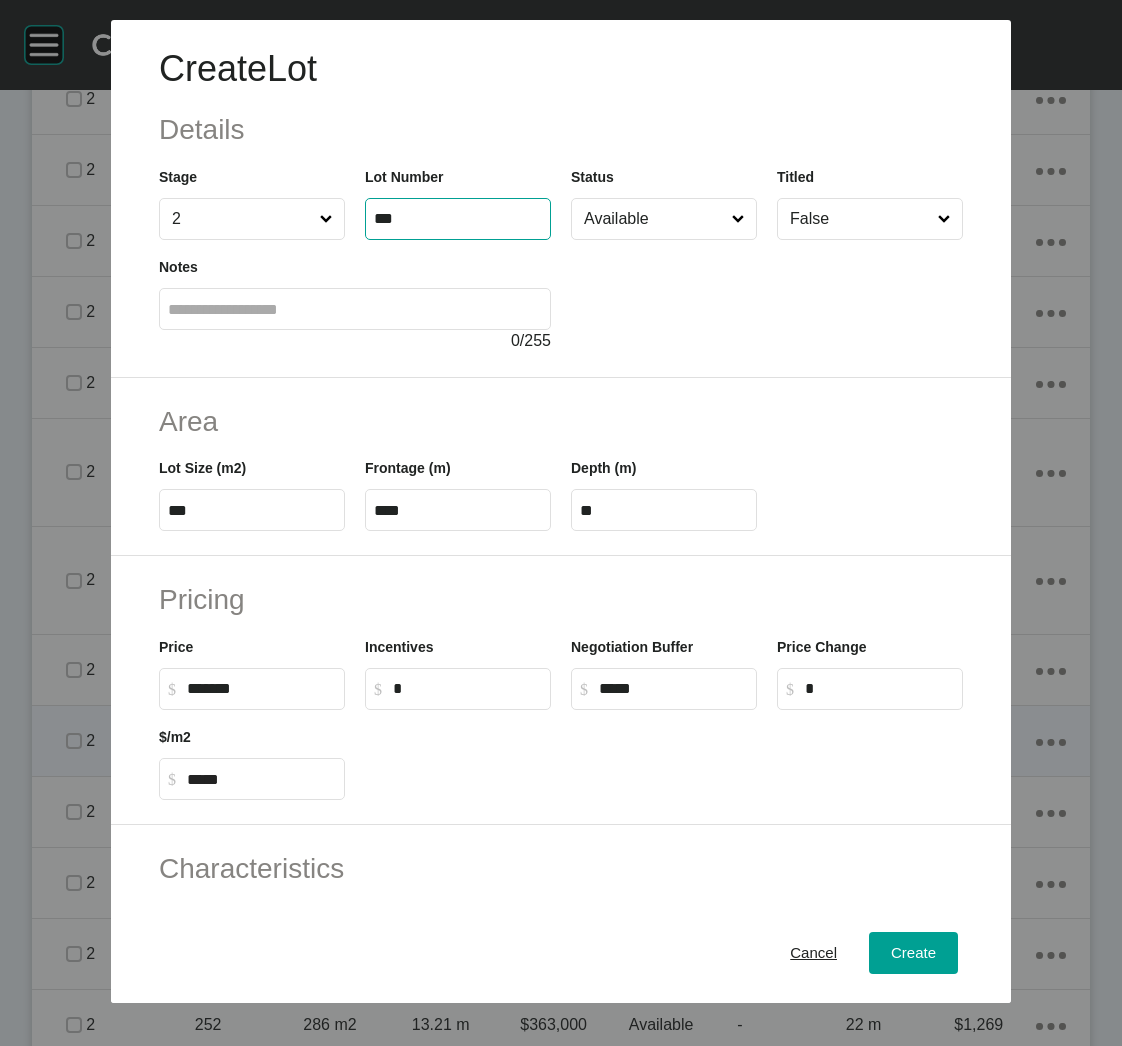 type on "***" 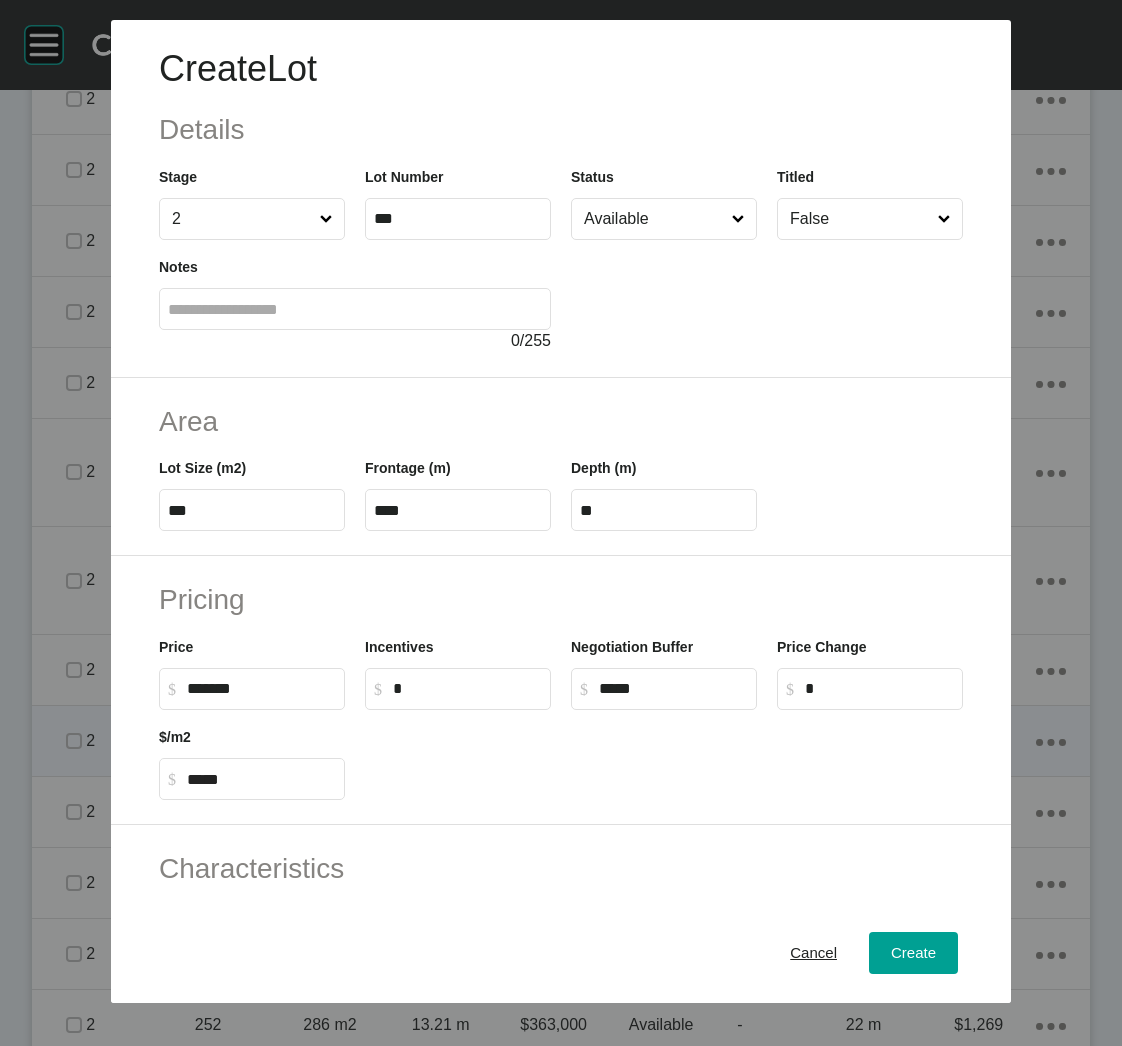 click on "***" at bounding box center (252, 510) 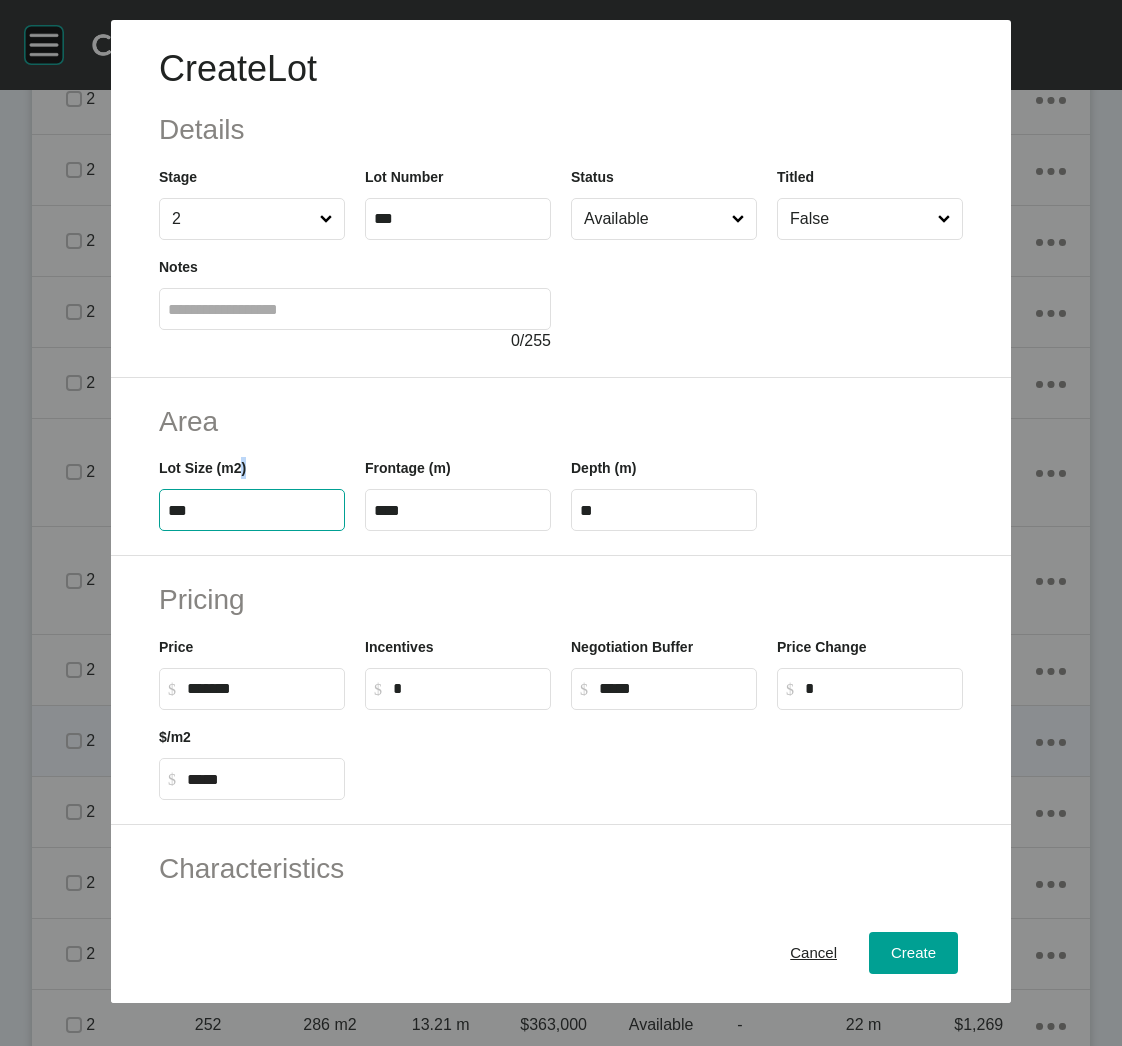 click on "***" at bounding box center [252, 510] 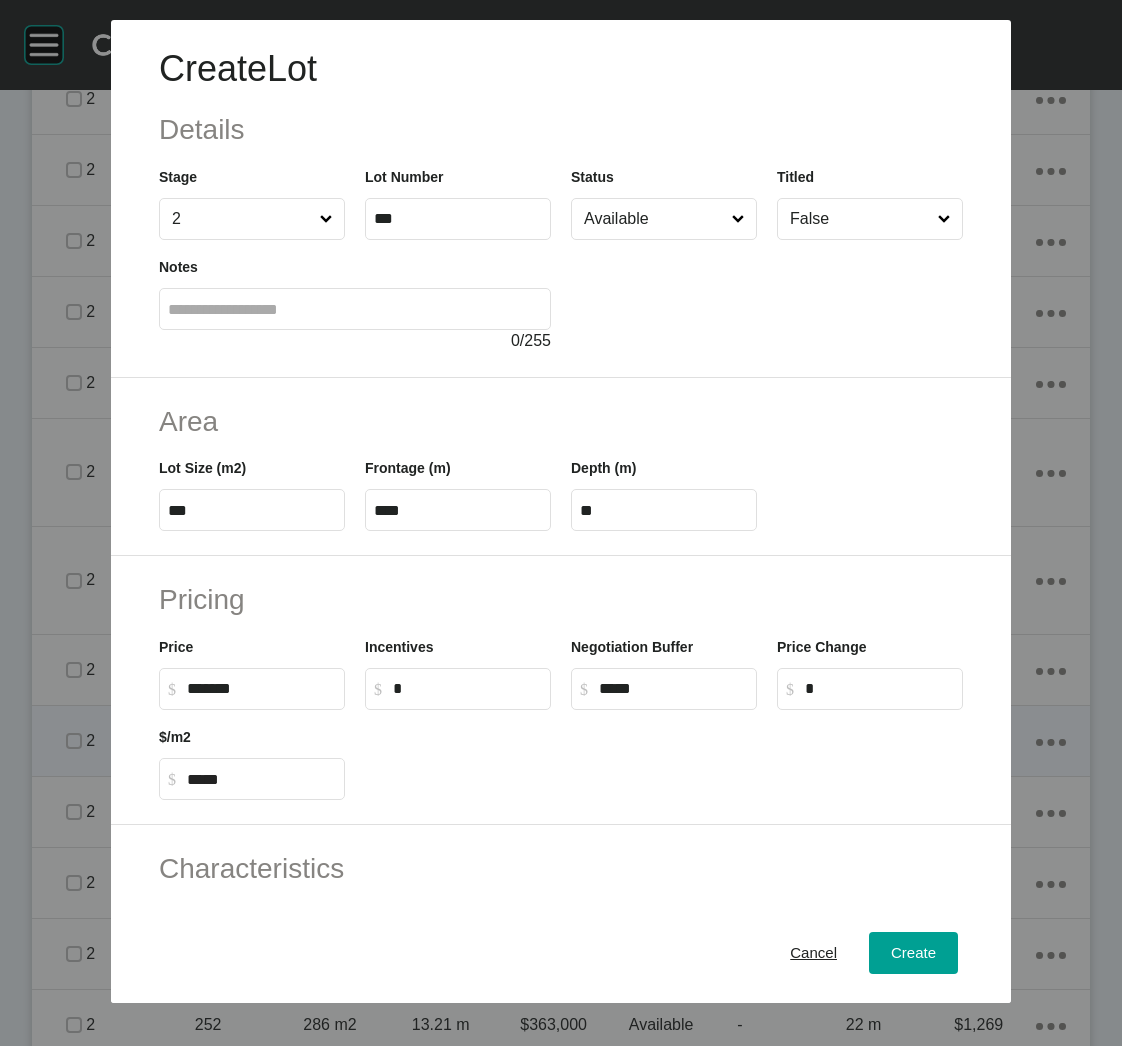 drag, startPoint x: 208, startPoint y: 499, endPoint x: 195, endPoint y: 503, distance: 13.601471 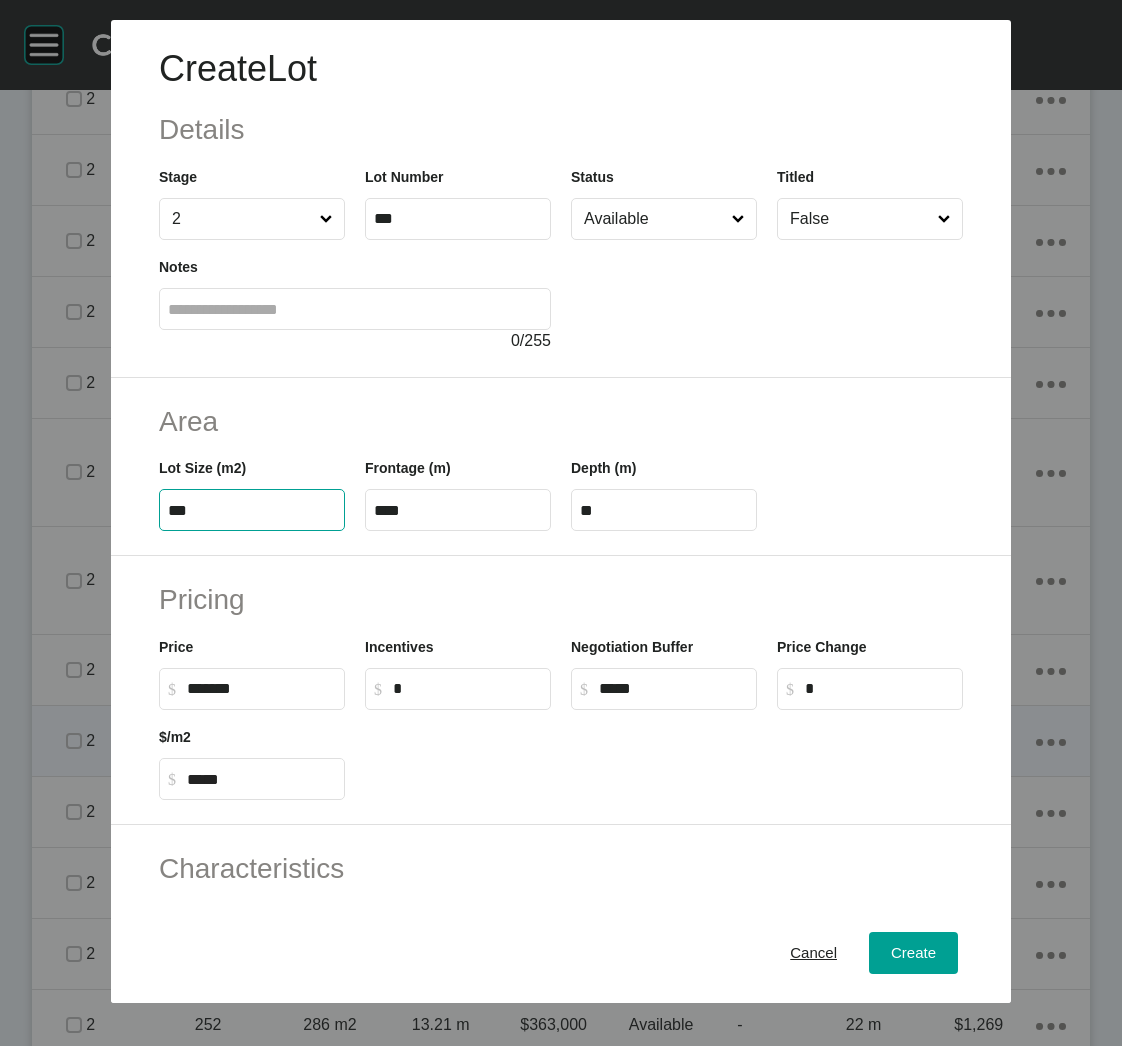 click on "***" at bounding box center [252, 510] 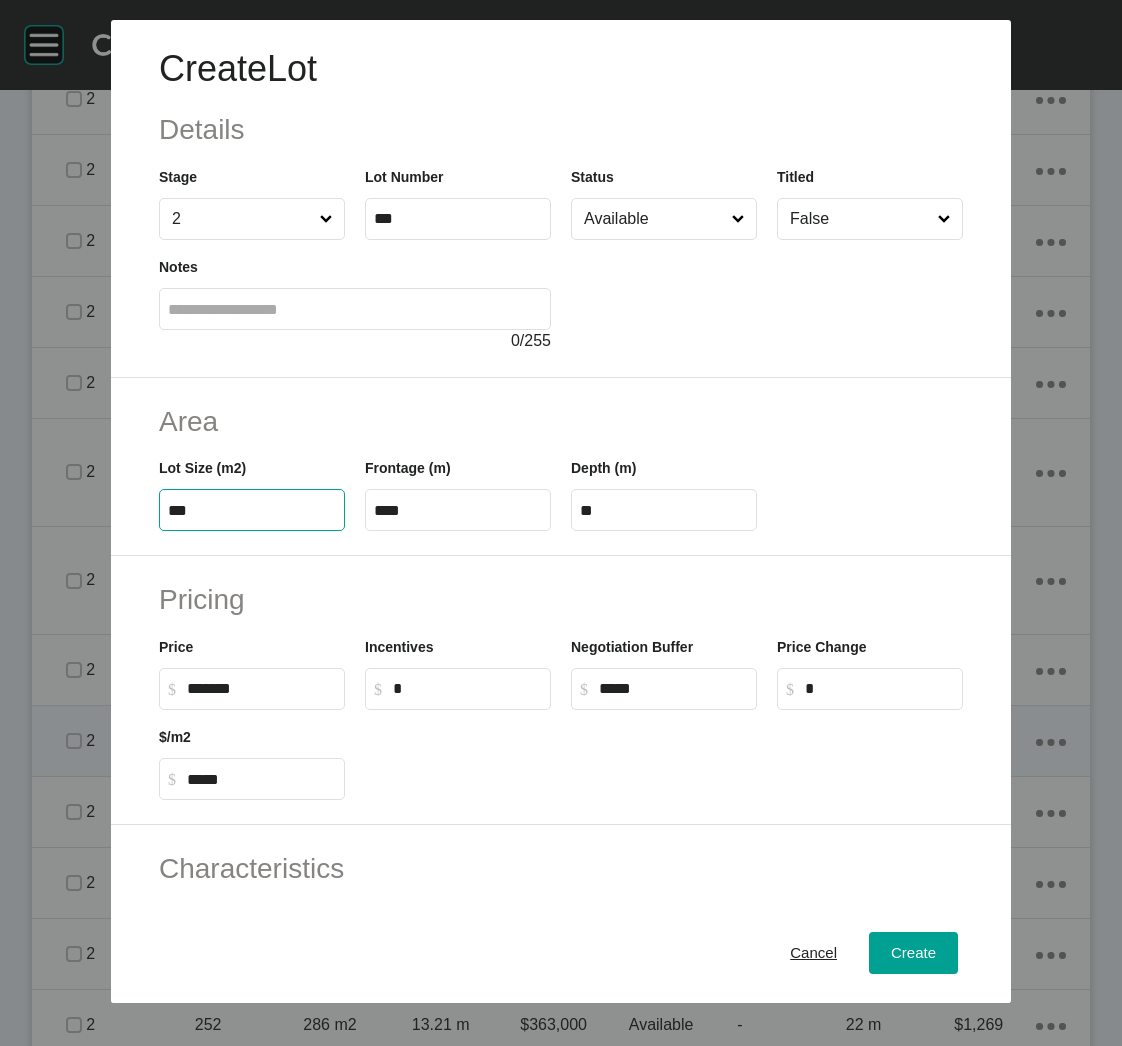 type on "***" 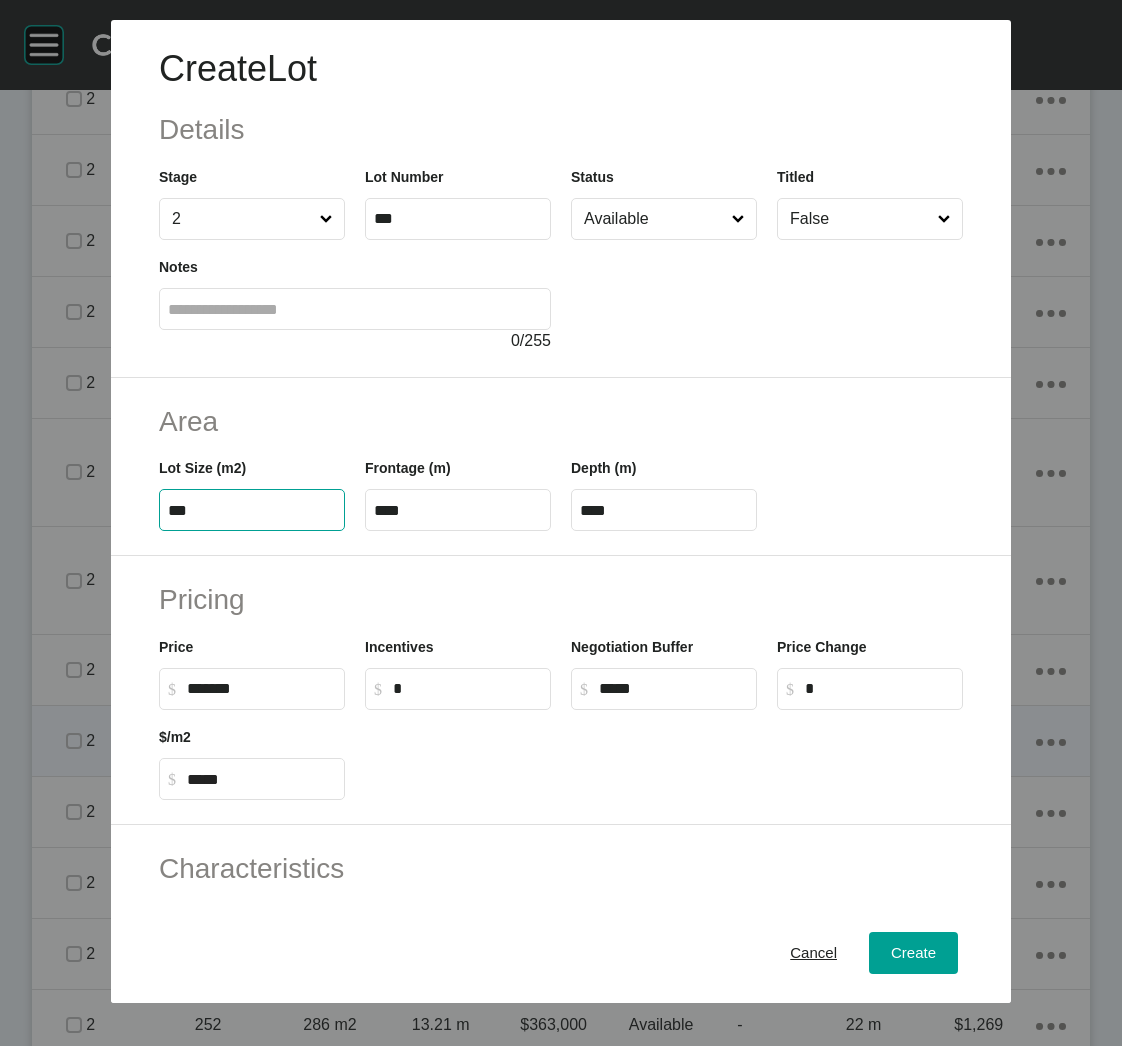 click on "Pricing Price $ Created with Sketch. $ ******* Incentives $ Created with Sketch. $ * Negotiation Buffer $ Created with Sketch. $ ***** Price Change $ Created with Sketch. $ * $/m2 $ Created with Sketch. $ *****" at bounding box center (561, 690) 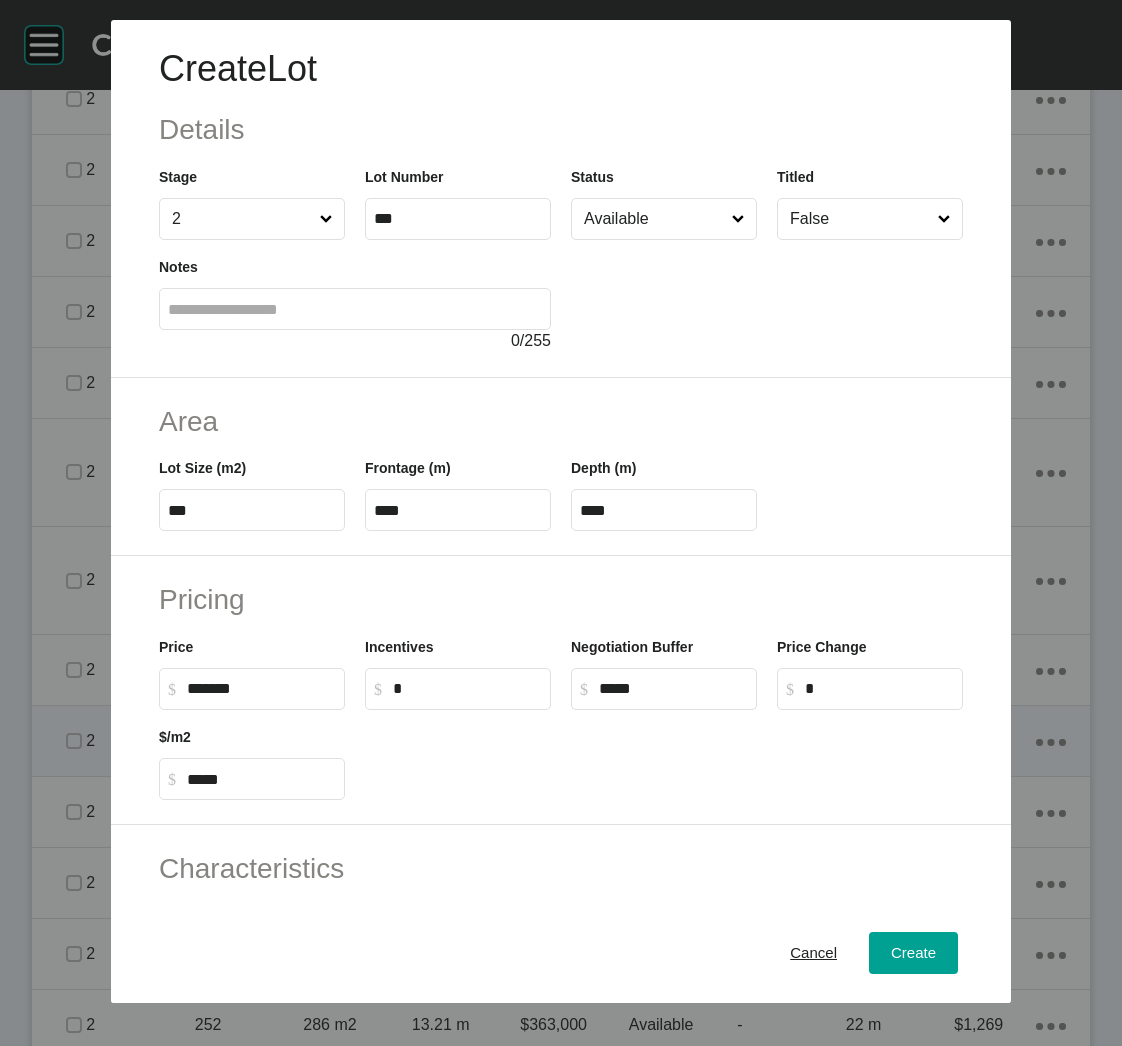 click on "****" at bounding box center [458, 510] 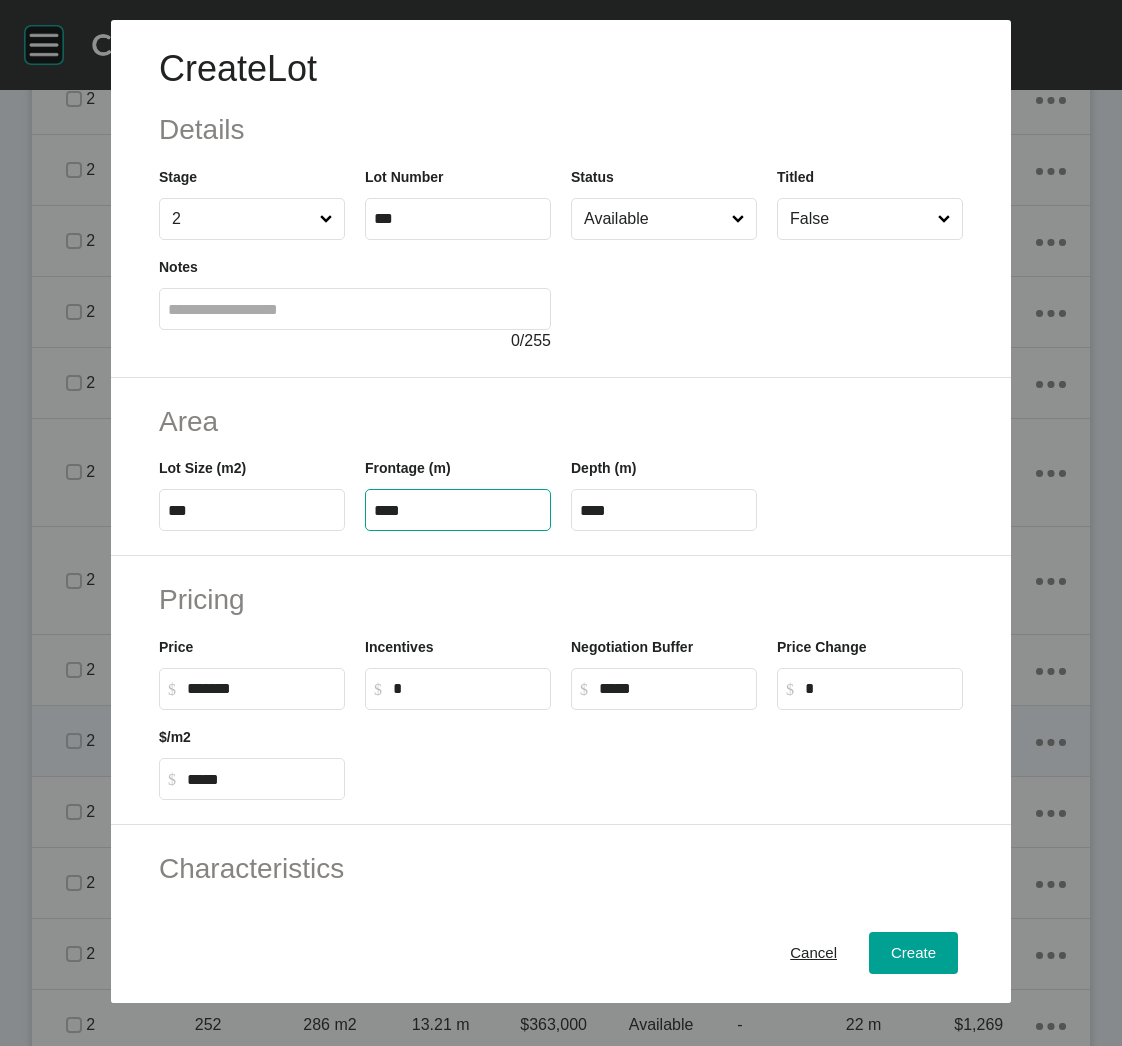 click on "****" at bounding box center (458, 510) 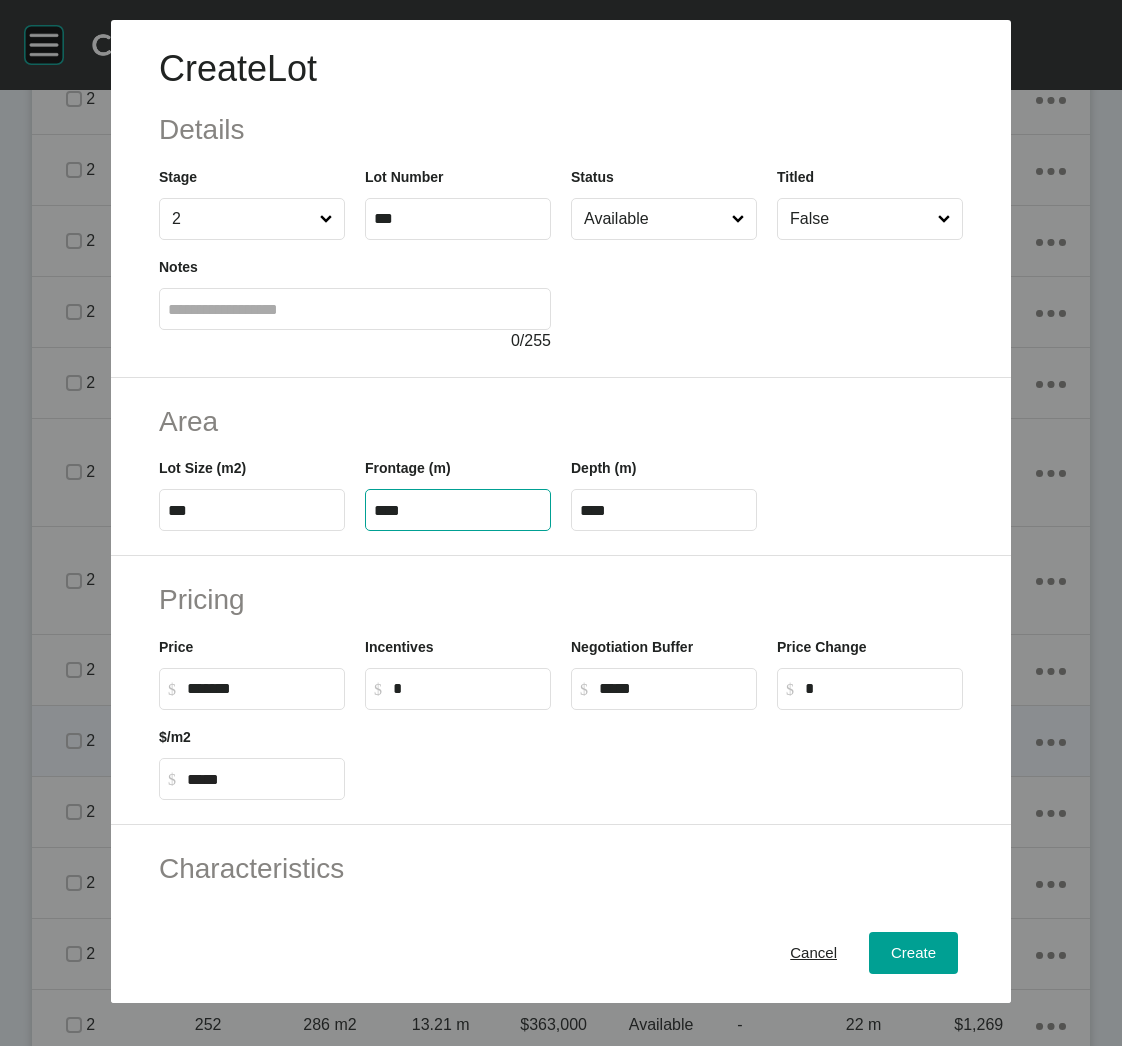 type on "****" 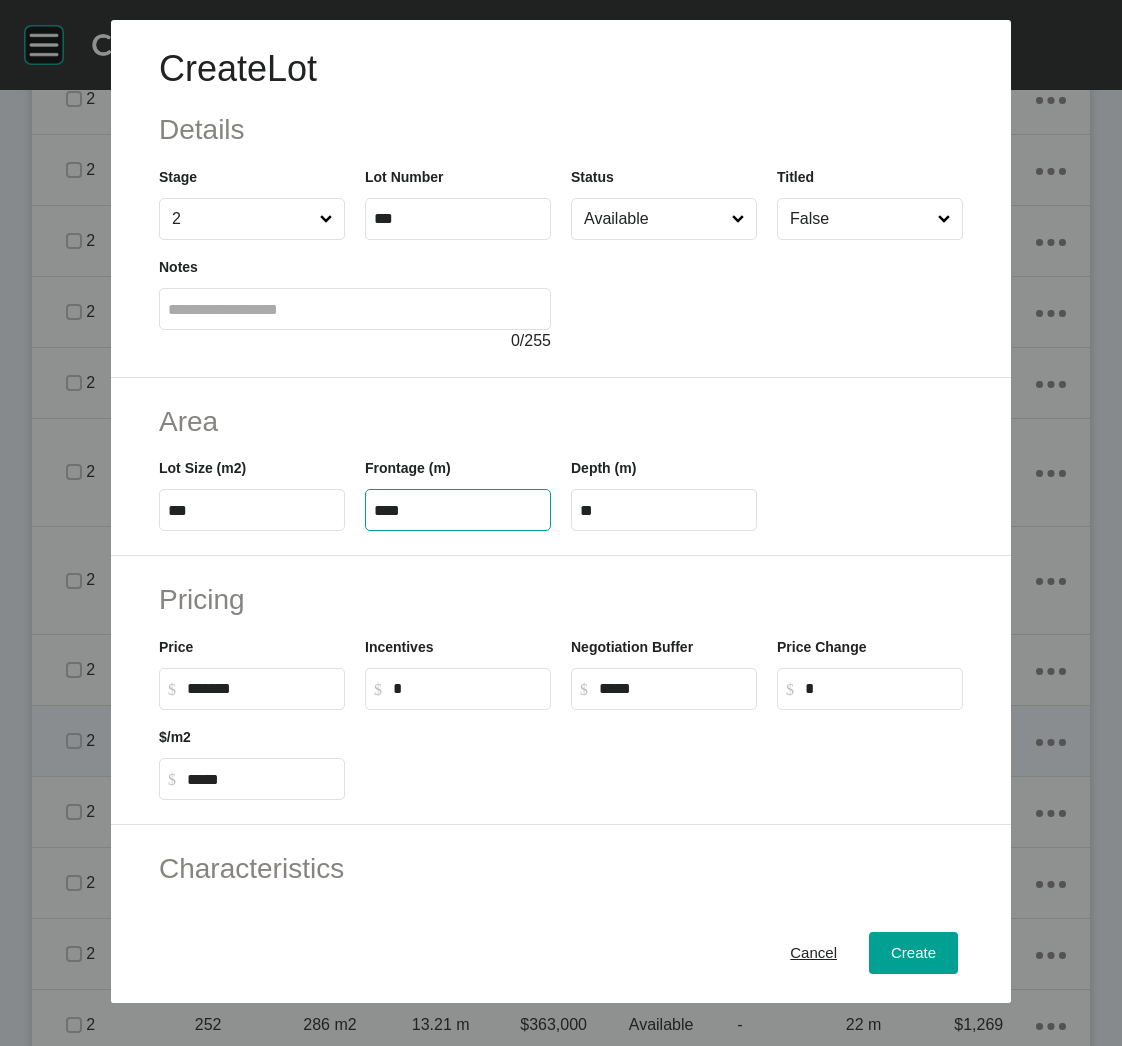 click on "Pricing Price $ Created with Sketch. $ ******* Incentives $ Created with Sketch. $ * Negotiation Buffer $ Created with Sketch. $ ***** Price Change $ Created with Sketch. $ * $/m2 $ Created with Sketch. $ *****" at bounding box center (561, 690) 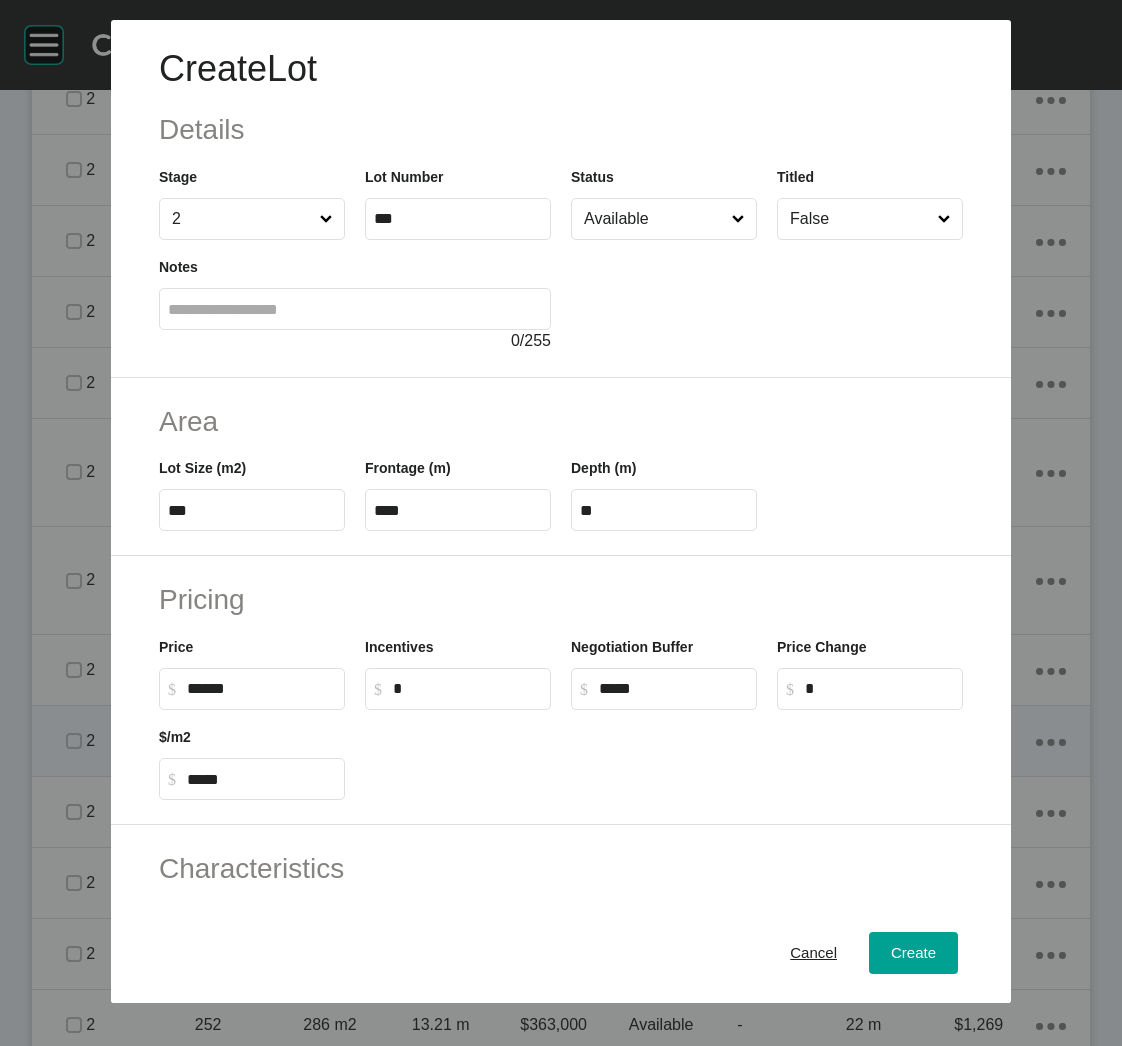 click on "******" at bounding box center [261, 688] 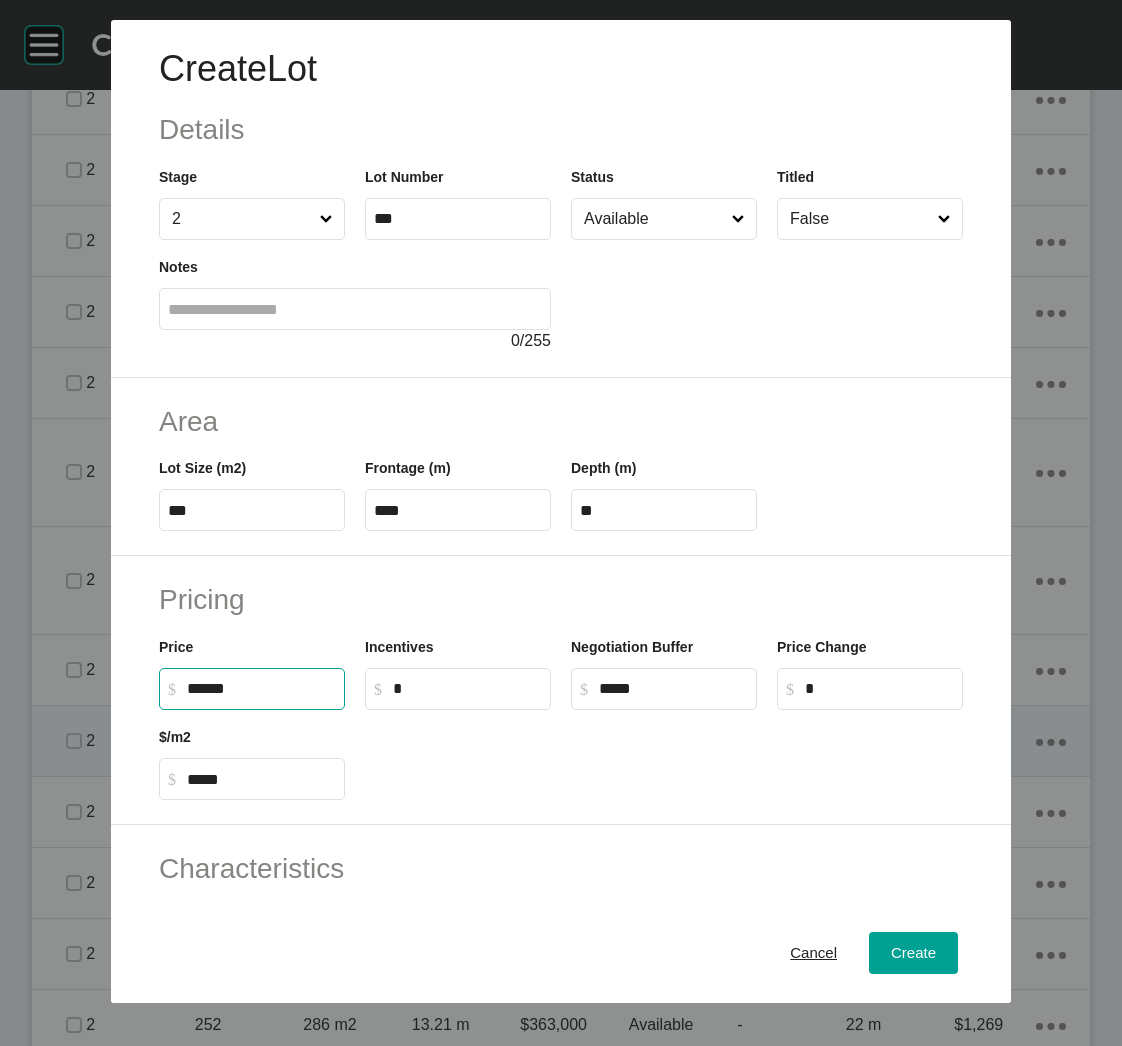 click on "******" at bounding box center [261, 688] 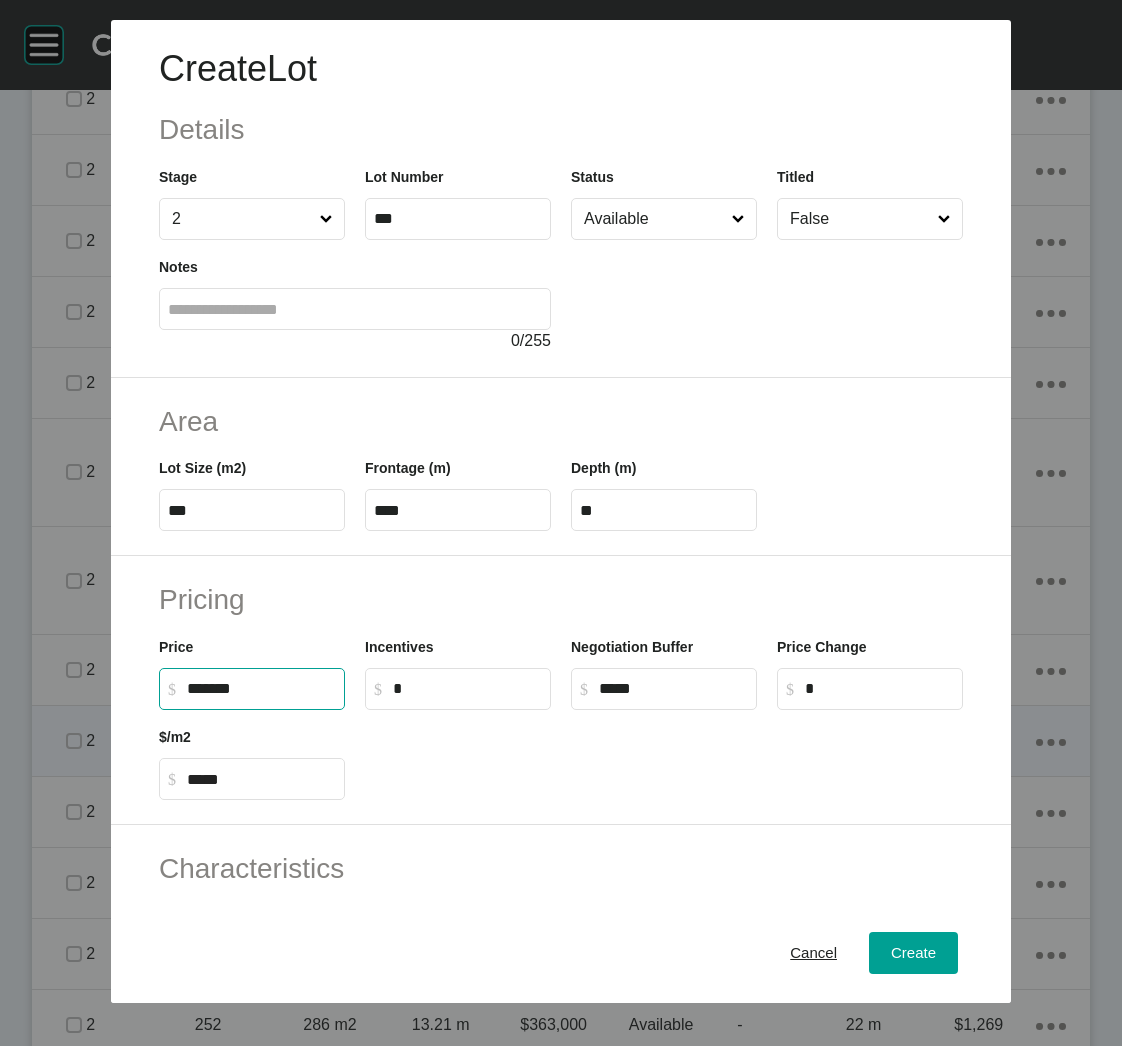 click on "Pricing Price $ Created with Sketch. $ ******* Incentives $ Created with Sketch. $ * Negotiation Buffer $ Created with Sketch. $ ***** Price Change $ Created with Sketch. $ * $/m2 $ Created with Sketch. $ *****" at bounding box center [561, 690] 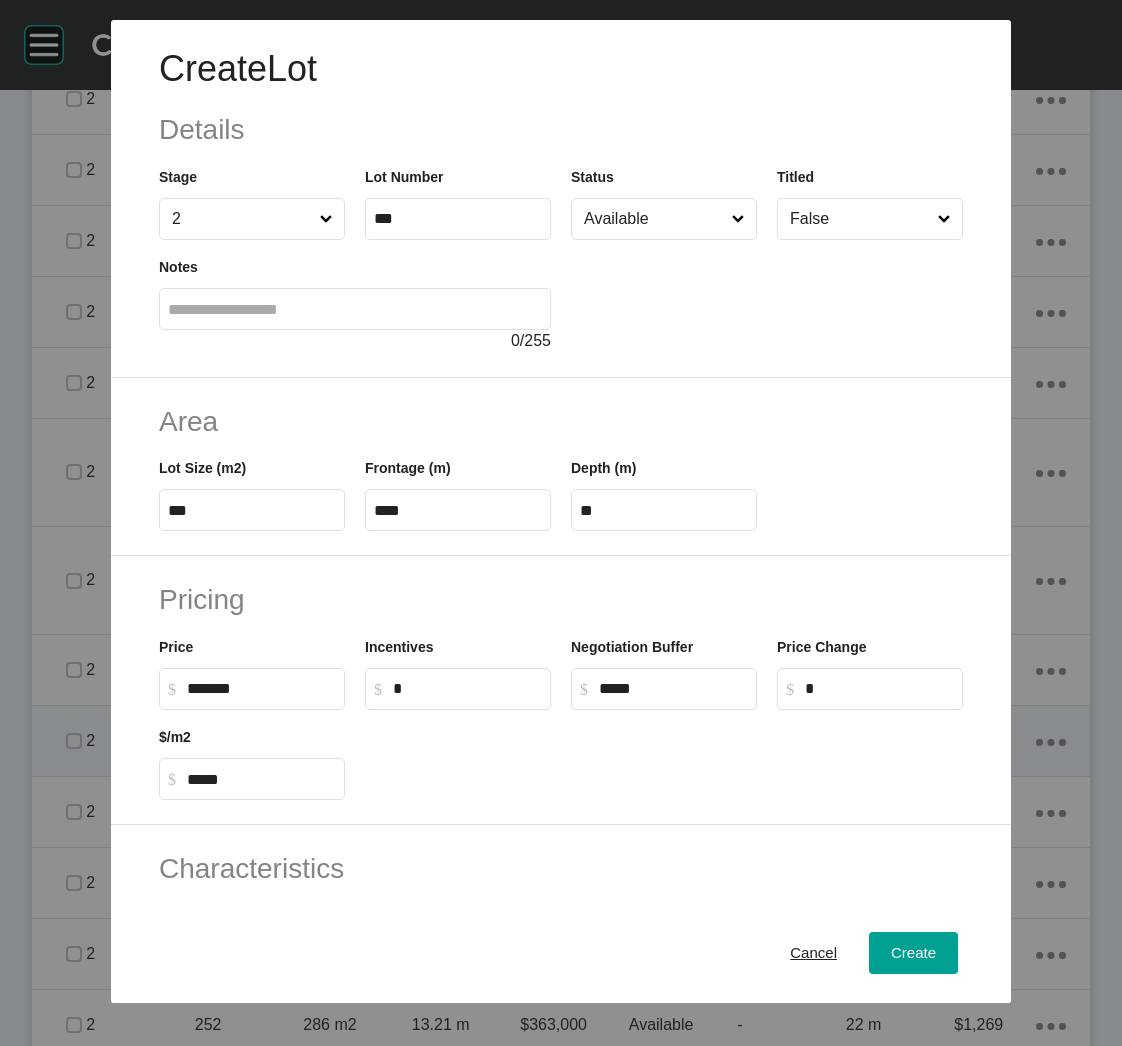 type on "******" 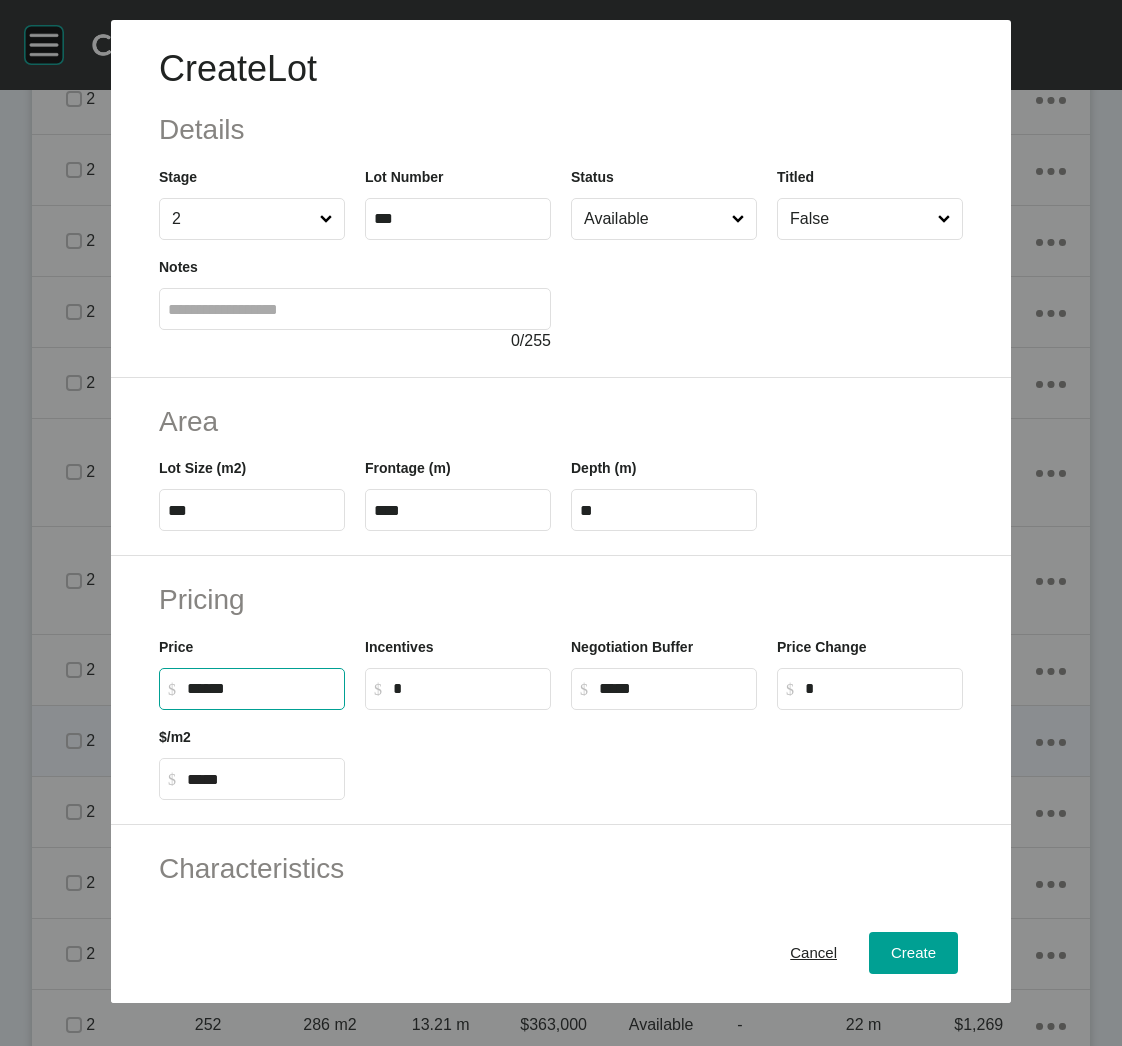 drag, startPoint x: 284, startPoint y: 696, endPoint x: 165, endPoint y: 697, distance: 119.0042 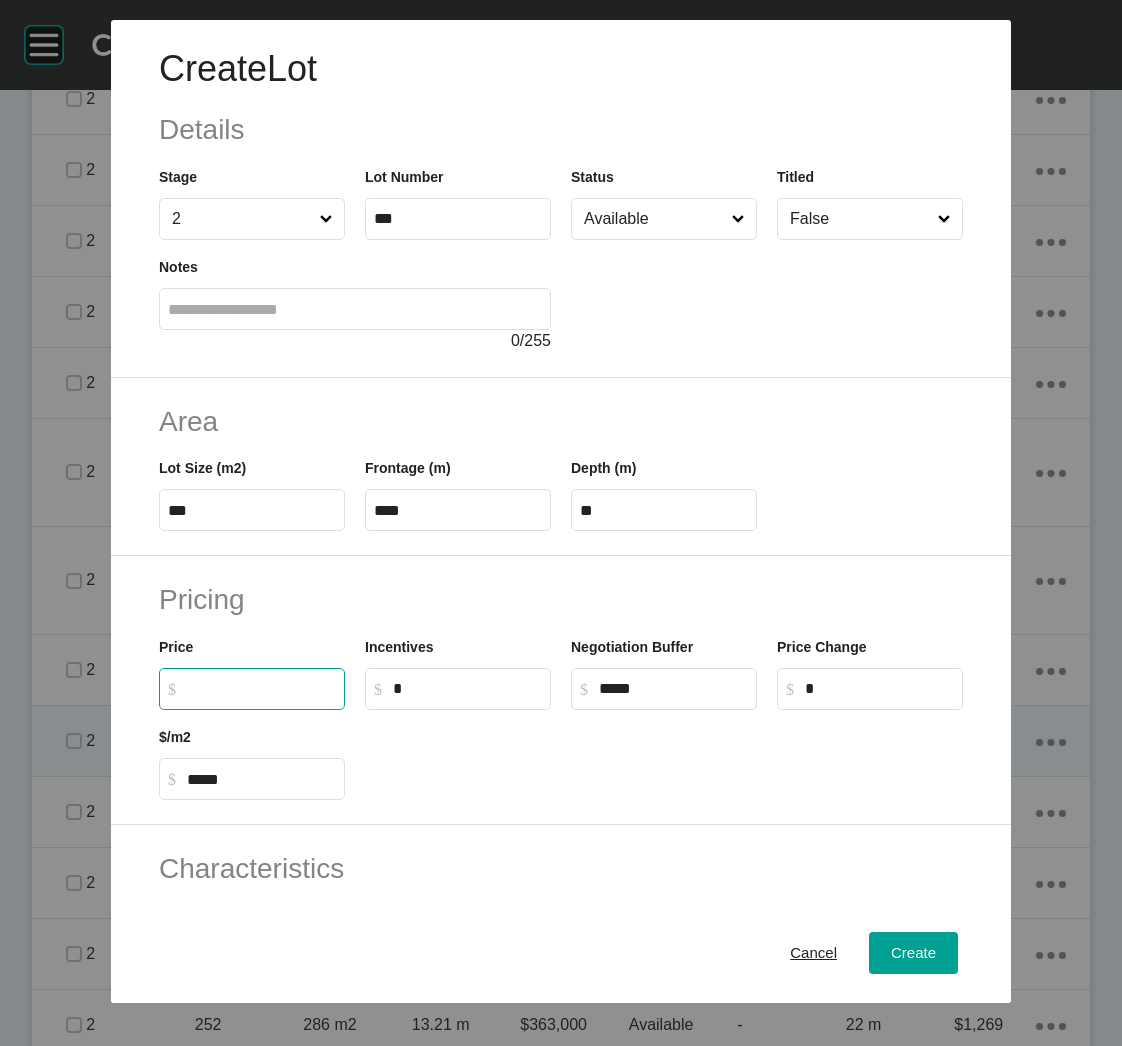 type 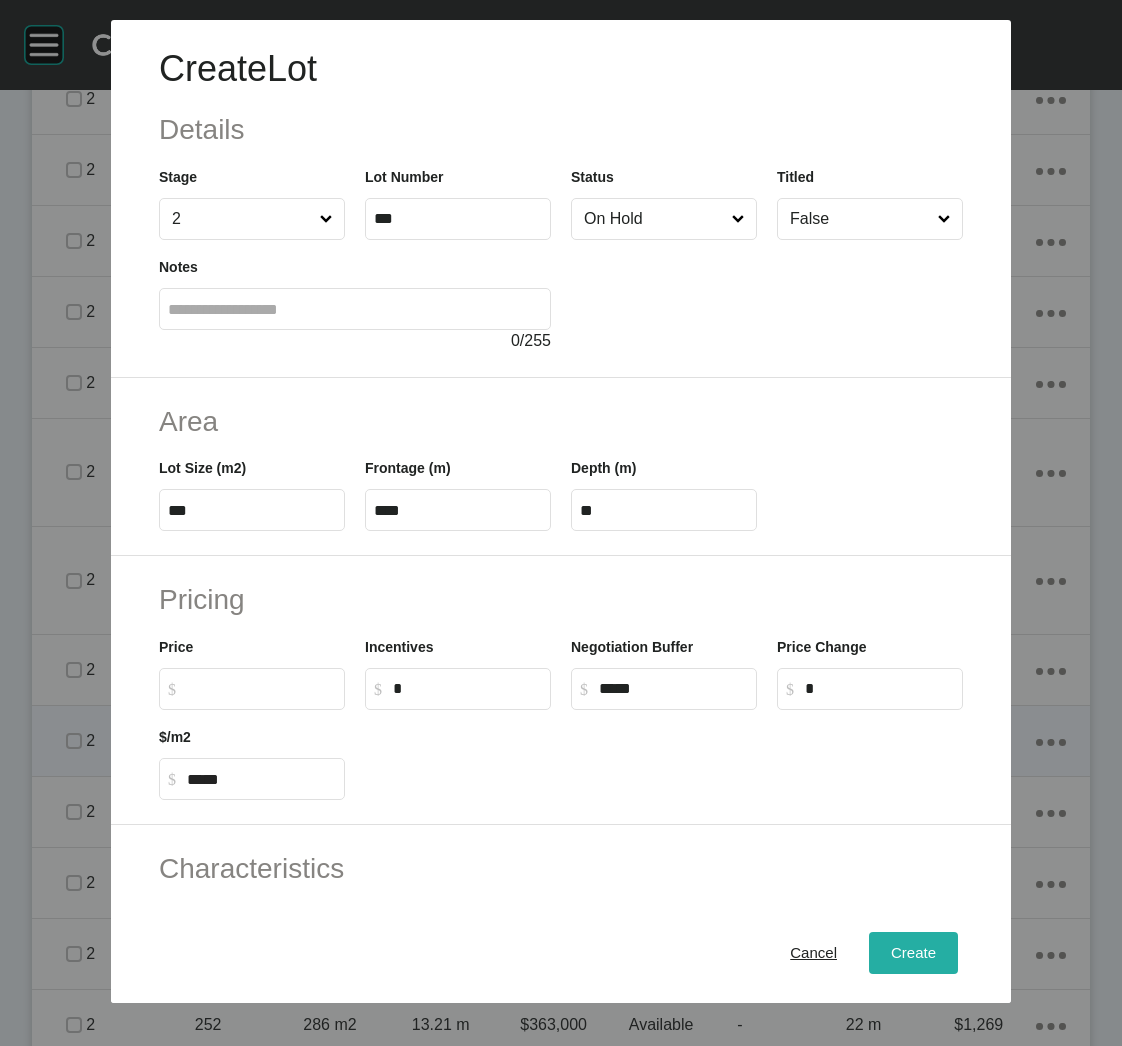 click on "Create" at bounding box center (913, 953) 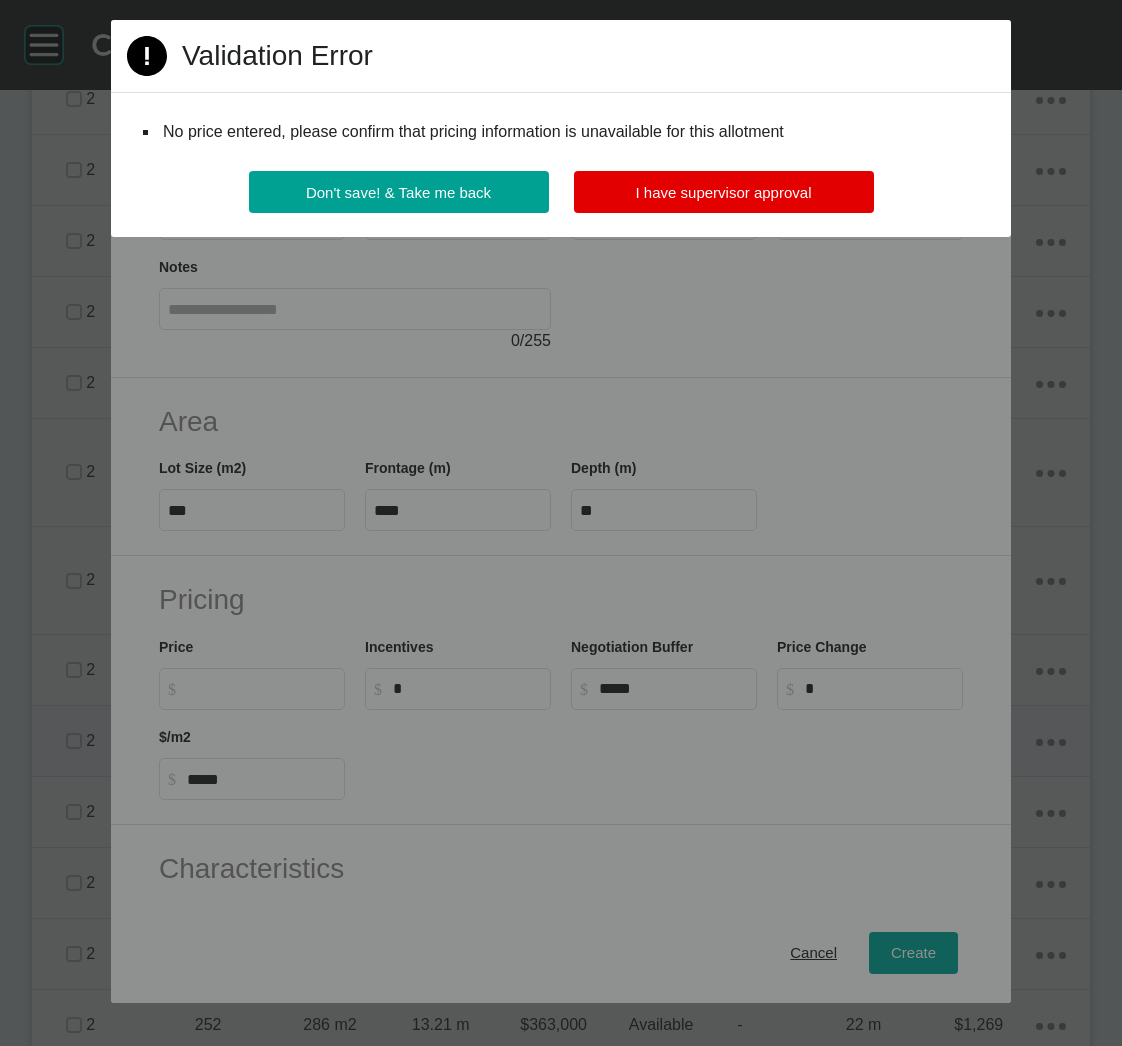 click on "Page 1 Created with Sketch.   Validation Error No price entered, please confirm that pricing information is unavailable for this allotment Don't save! & Take me back I have supervisor approval" at bounding box center [561, 128] 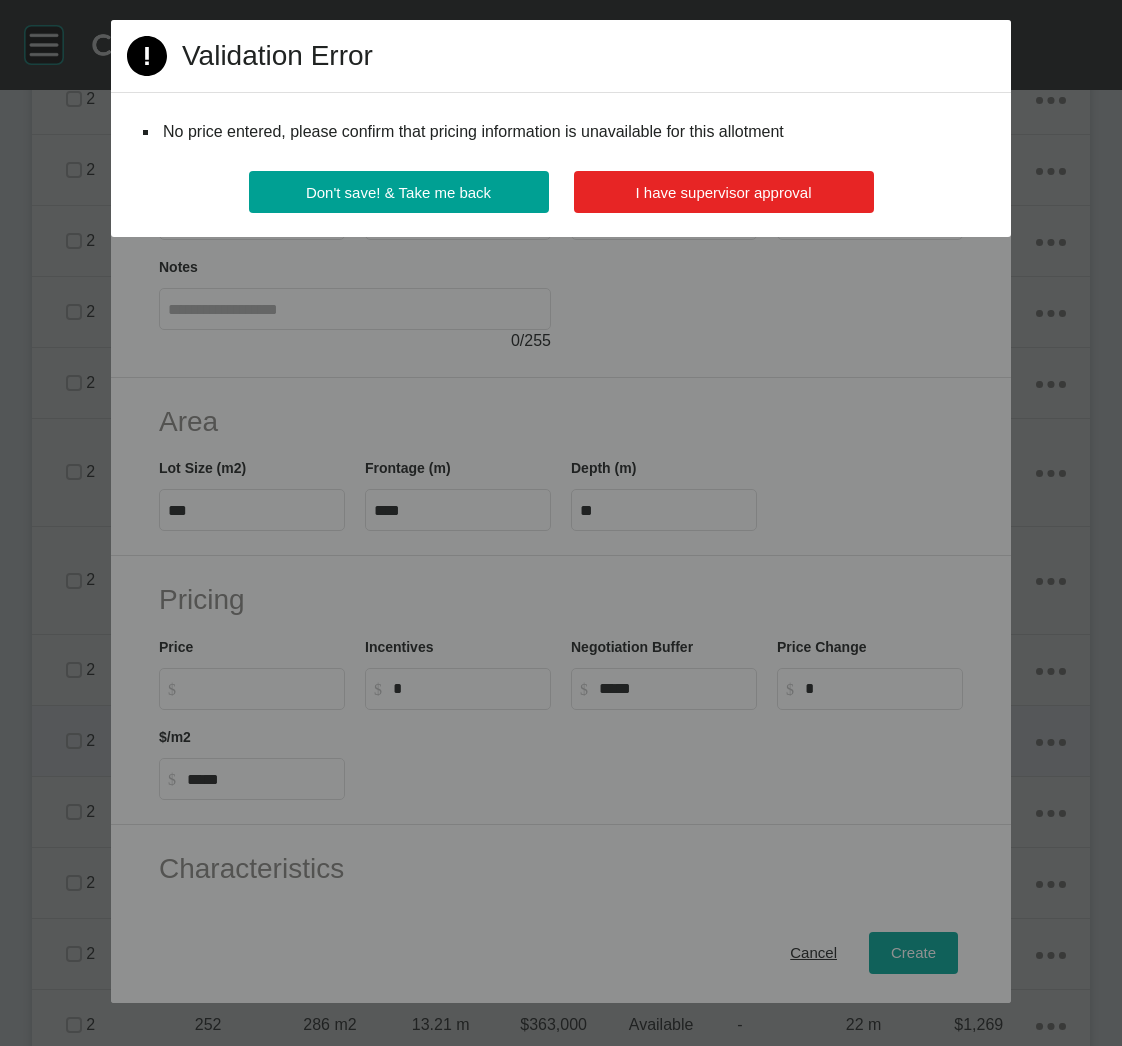click on "I have supervisor approval" at bounding box center [724, 192] 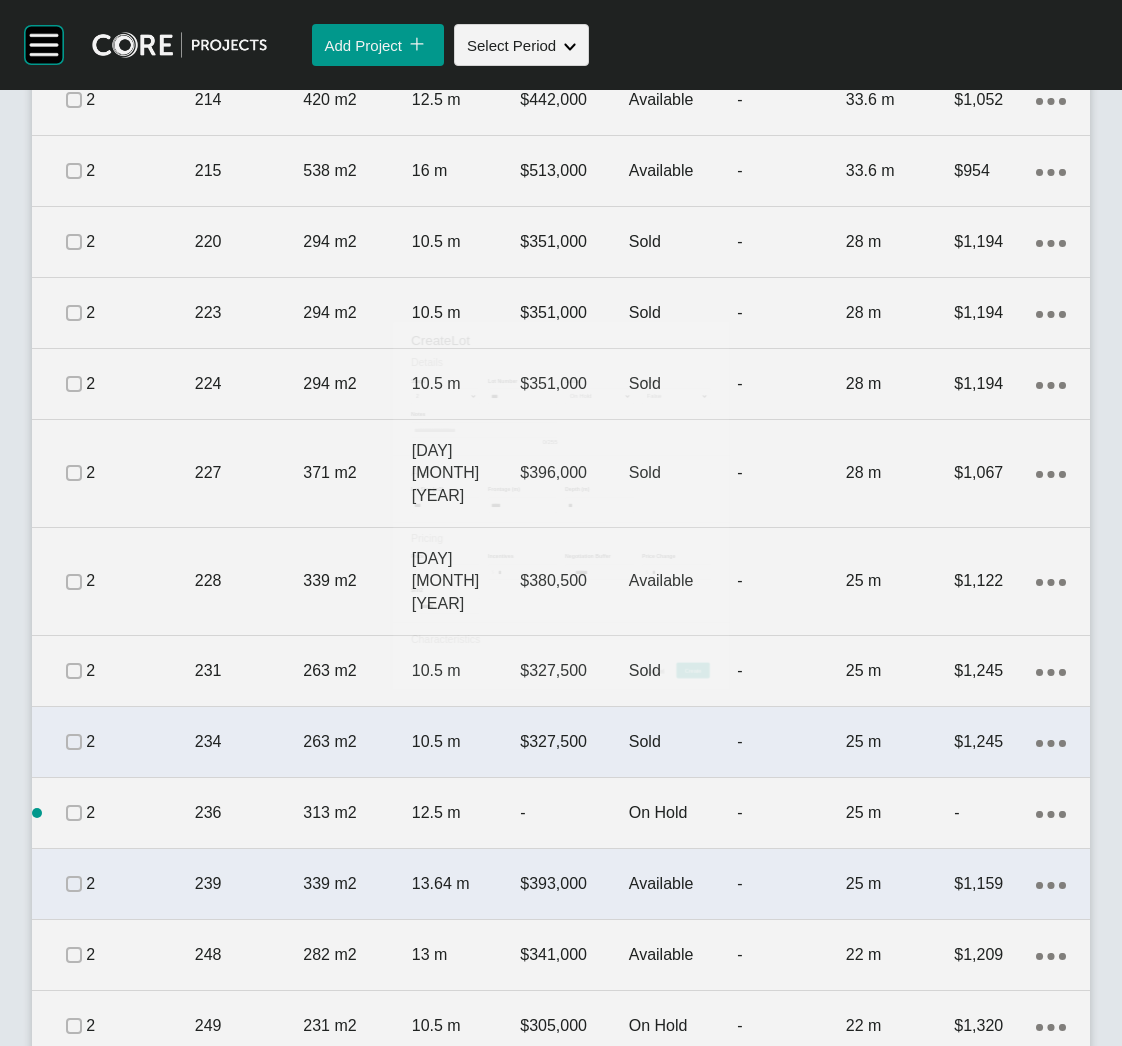 scroll, scrollTop: 3531, scrollLeft: 0, axis: vertical 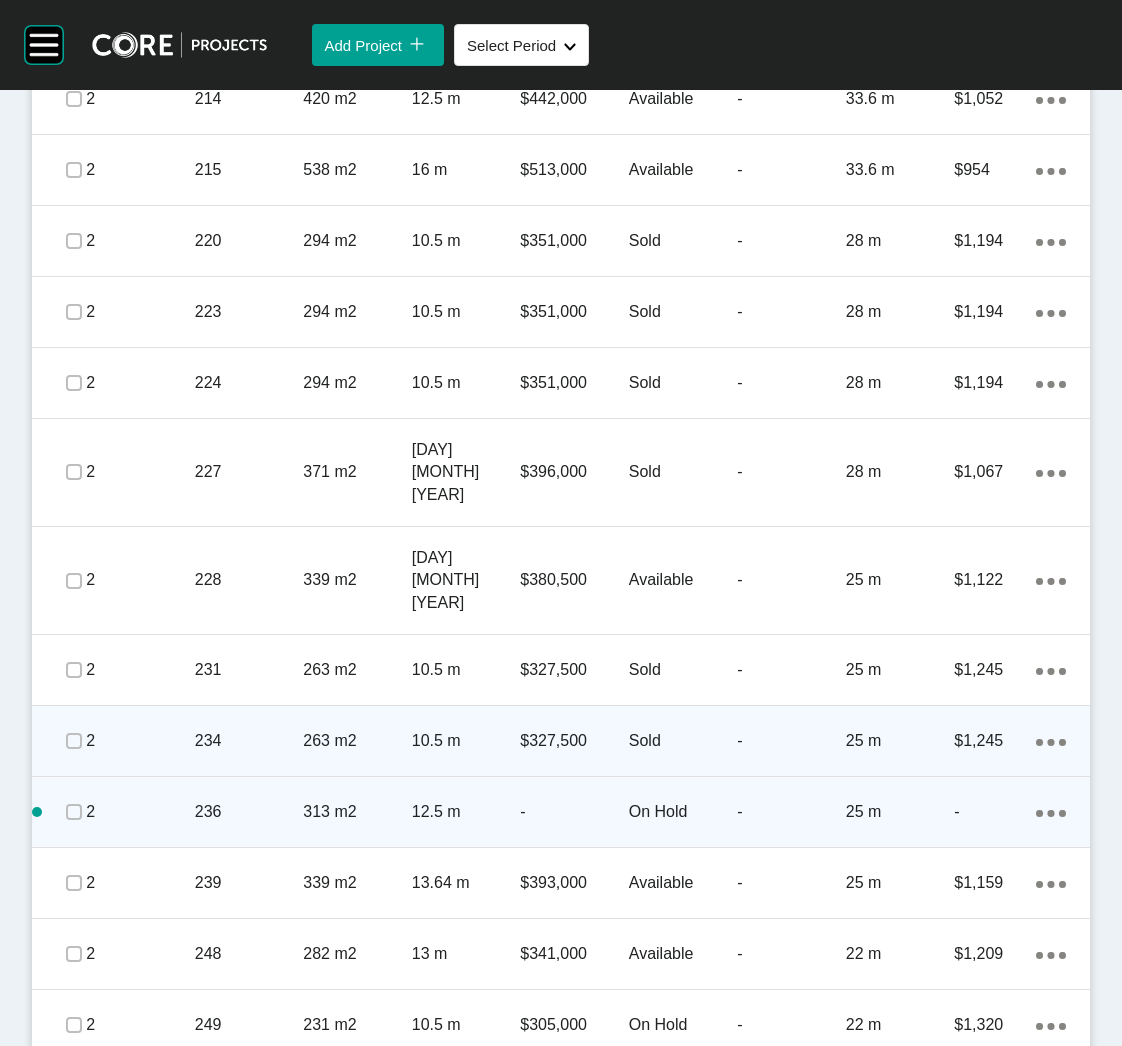 click on "Action Menu Dots Copy 6 Created with Sketch." 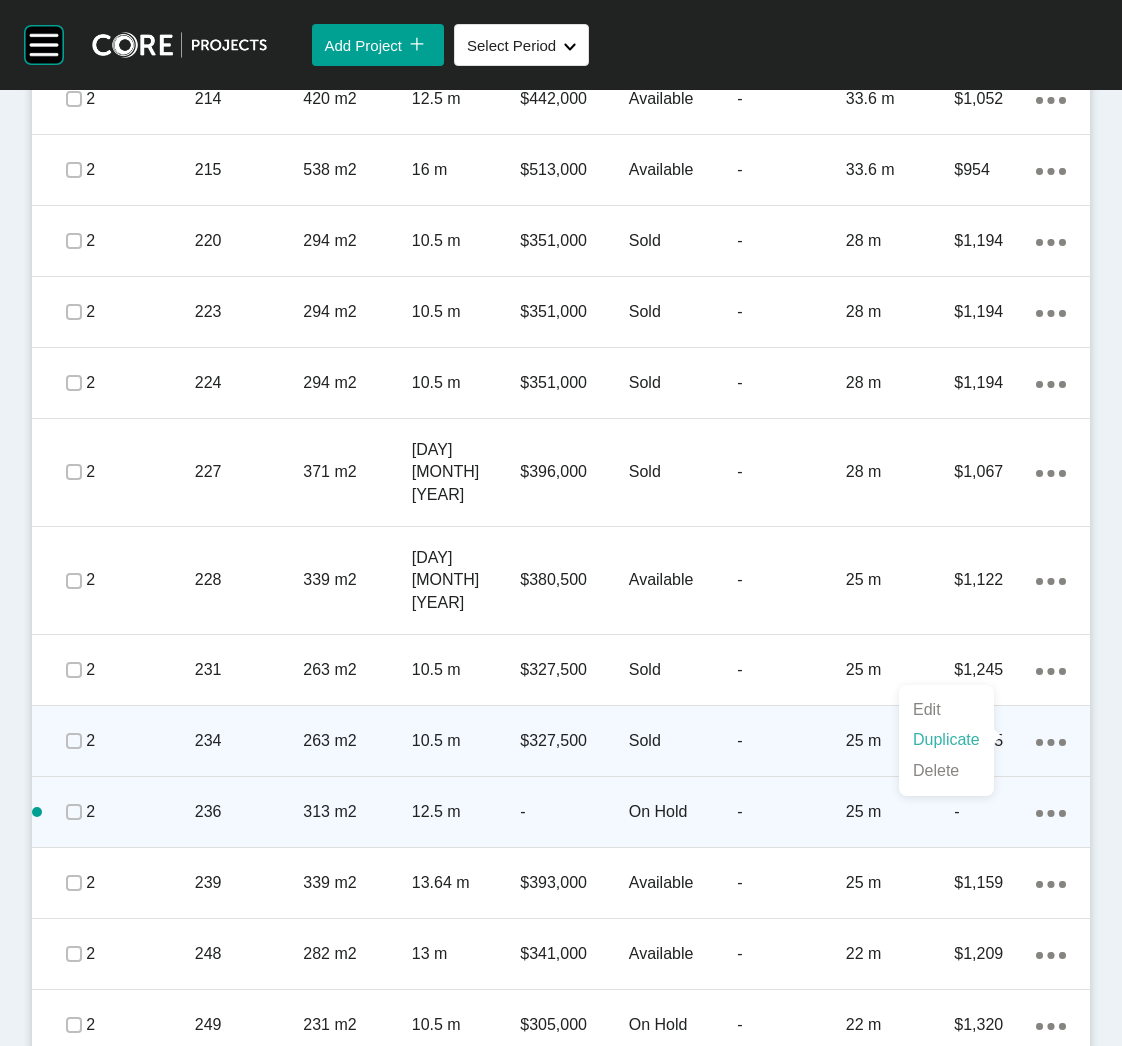 click on "Duplicate" at bounding box center (946, 740) 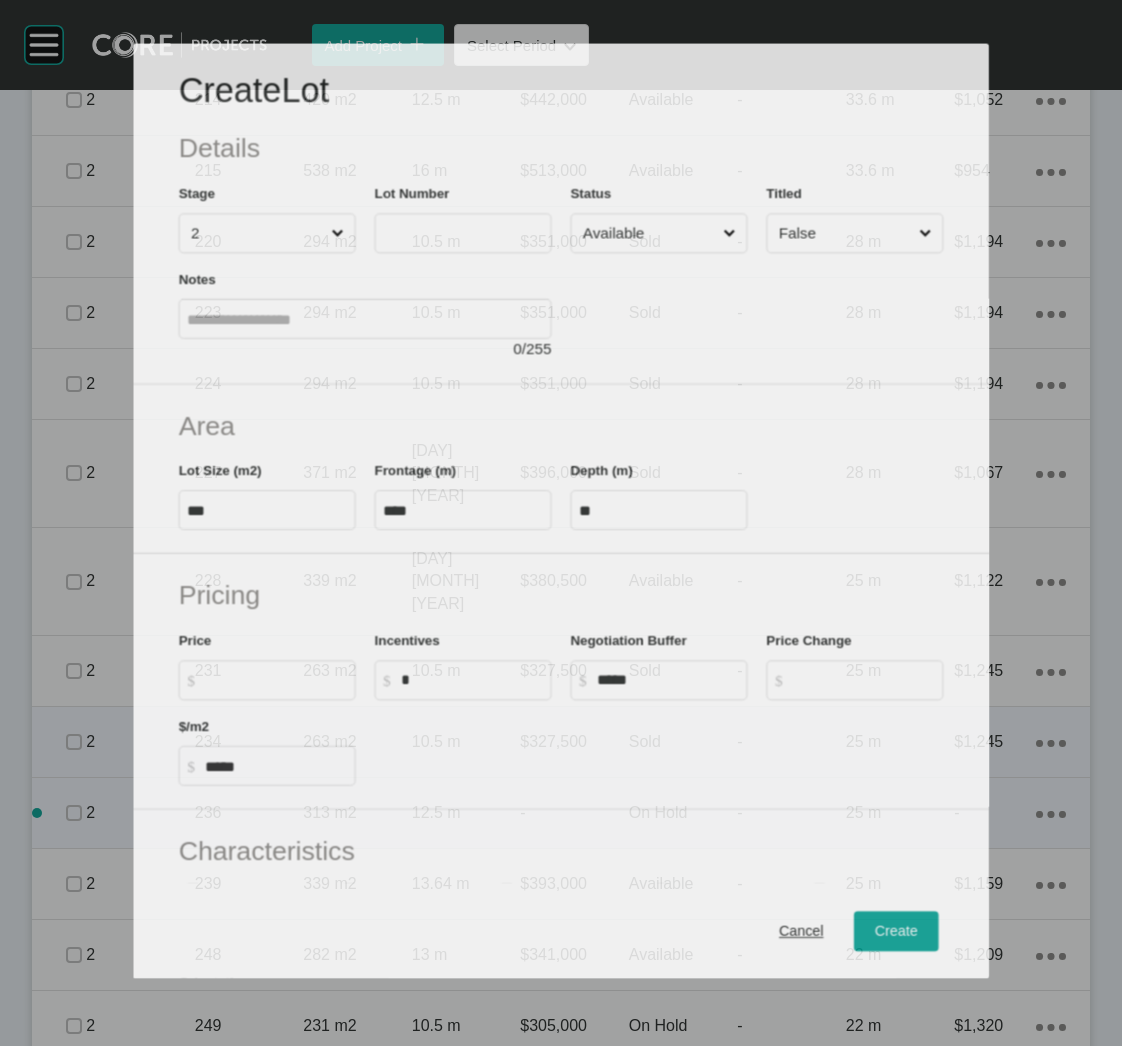scroll, scrollTop: 3531, scrollLeft: 0, axis: vertical 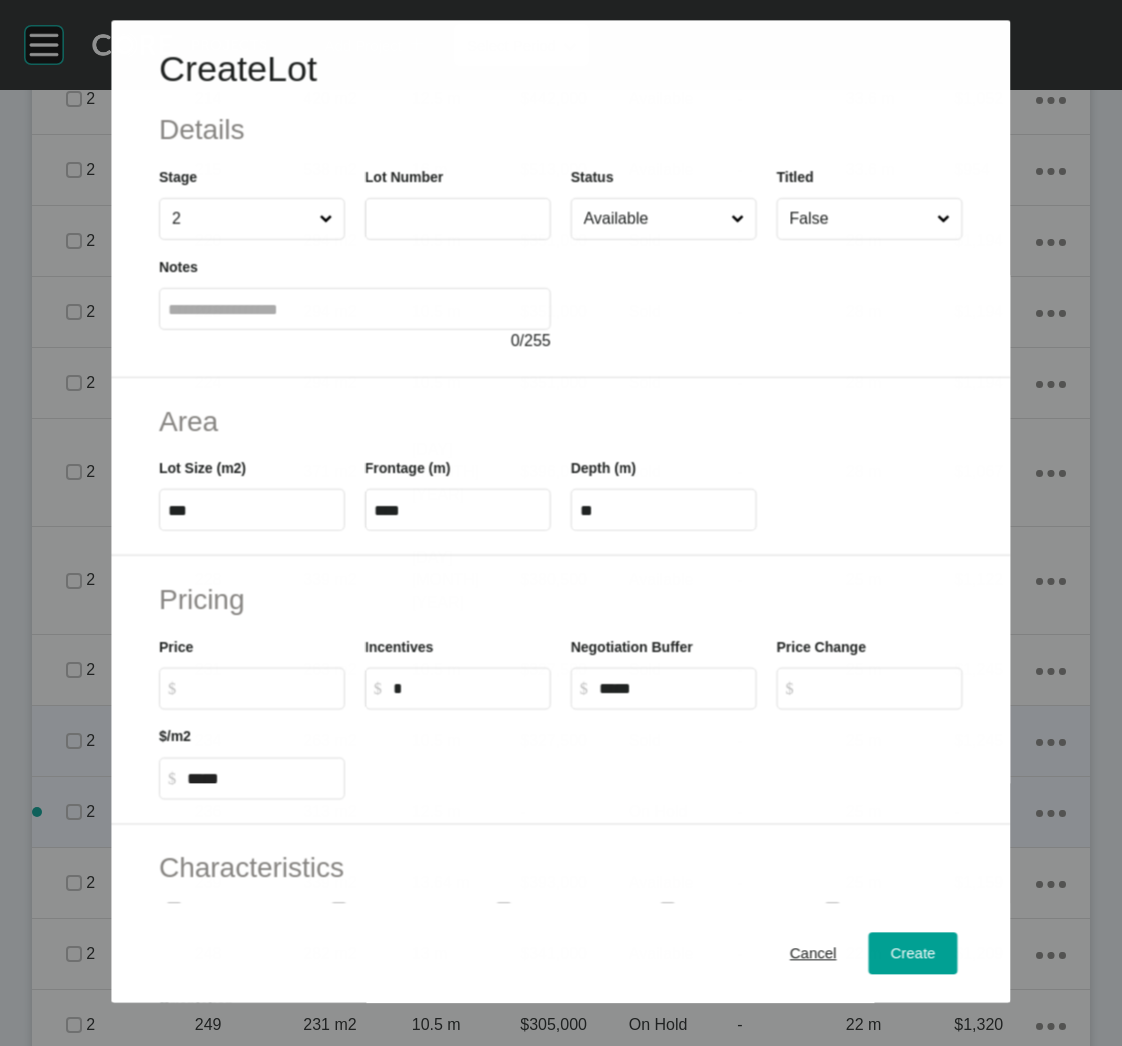drag, startPoint x: 451, startPoint y: 235, endPoint x: 449, endPoint y: 224, distance: 11.18034 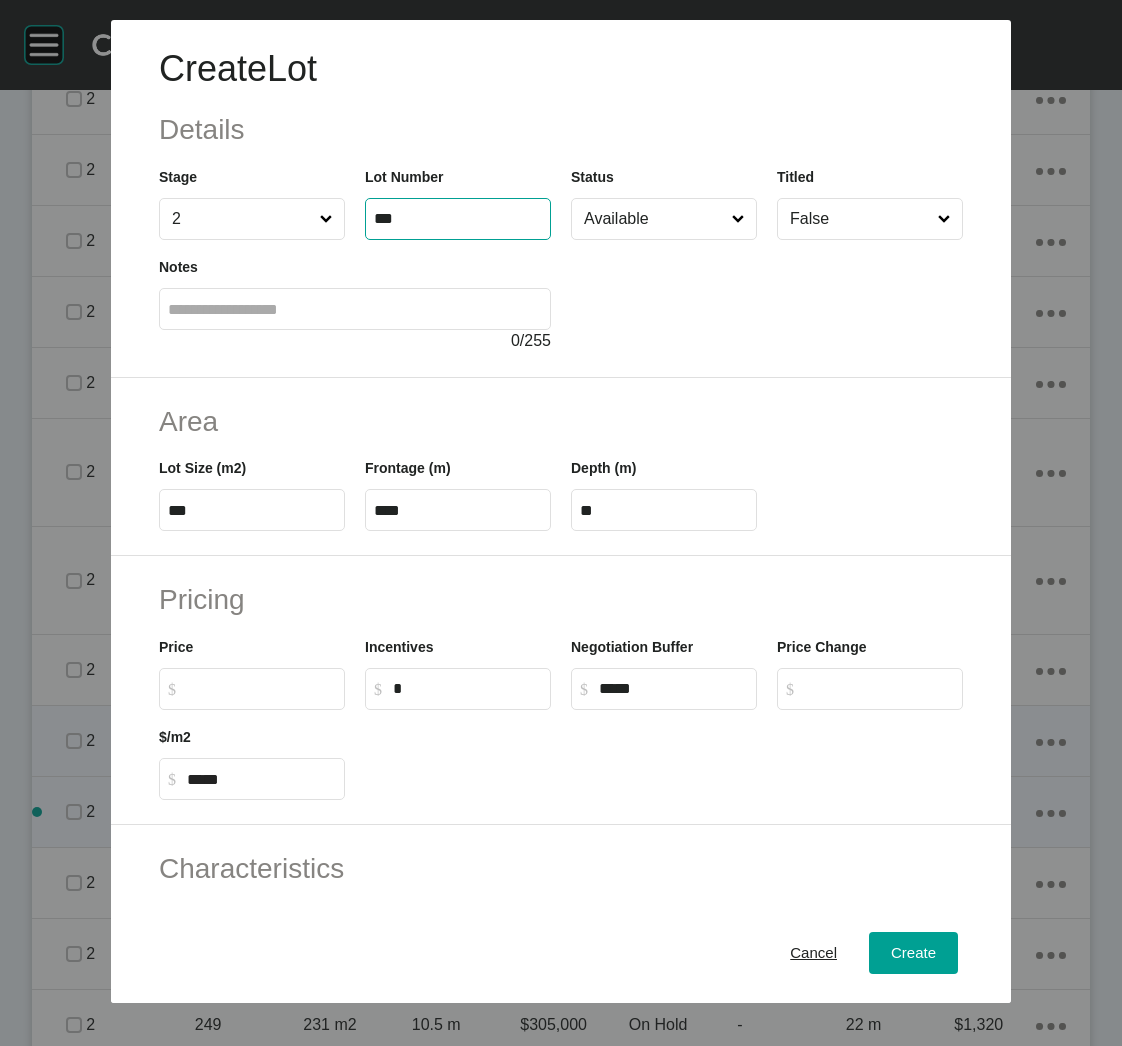 type on "***" 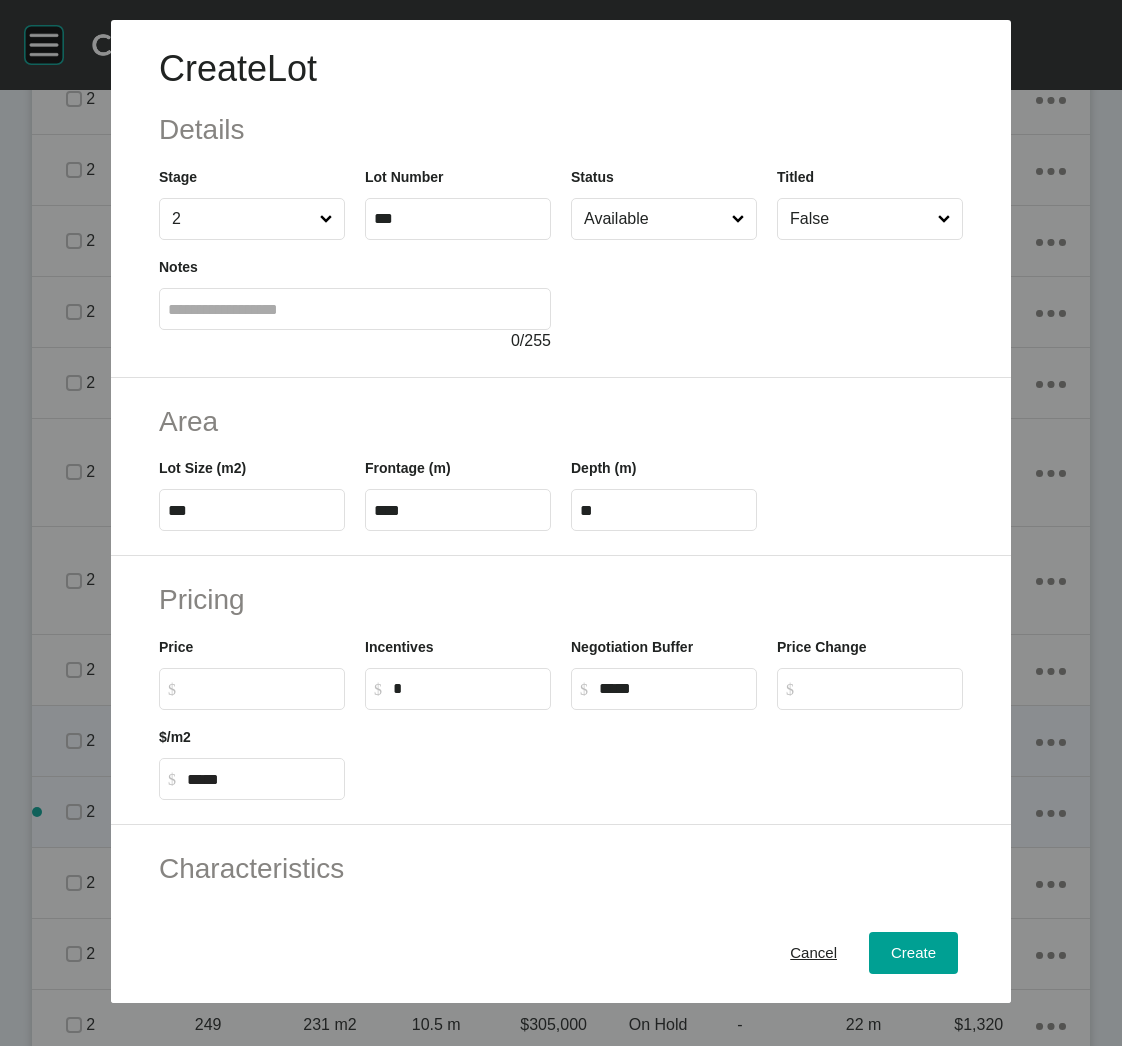 click on "Available" at bounding box center [654, 219] 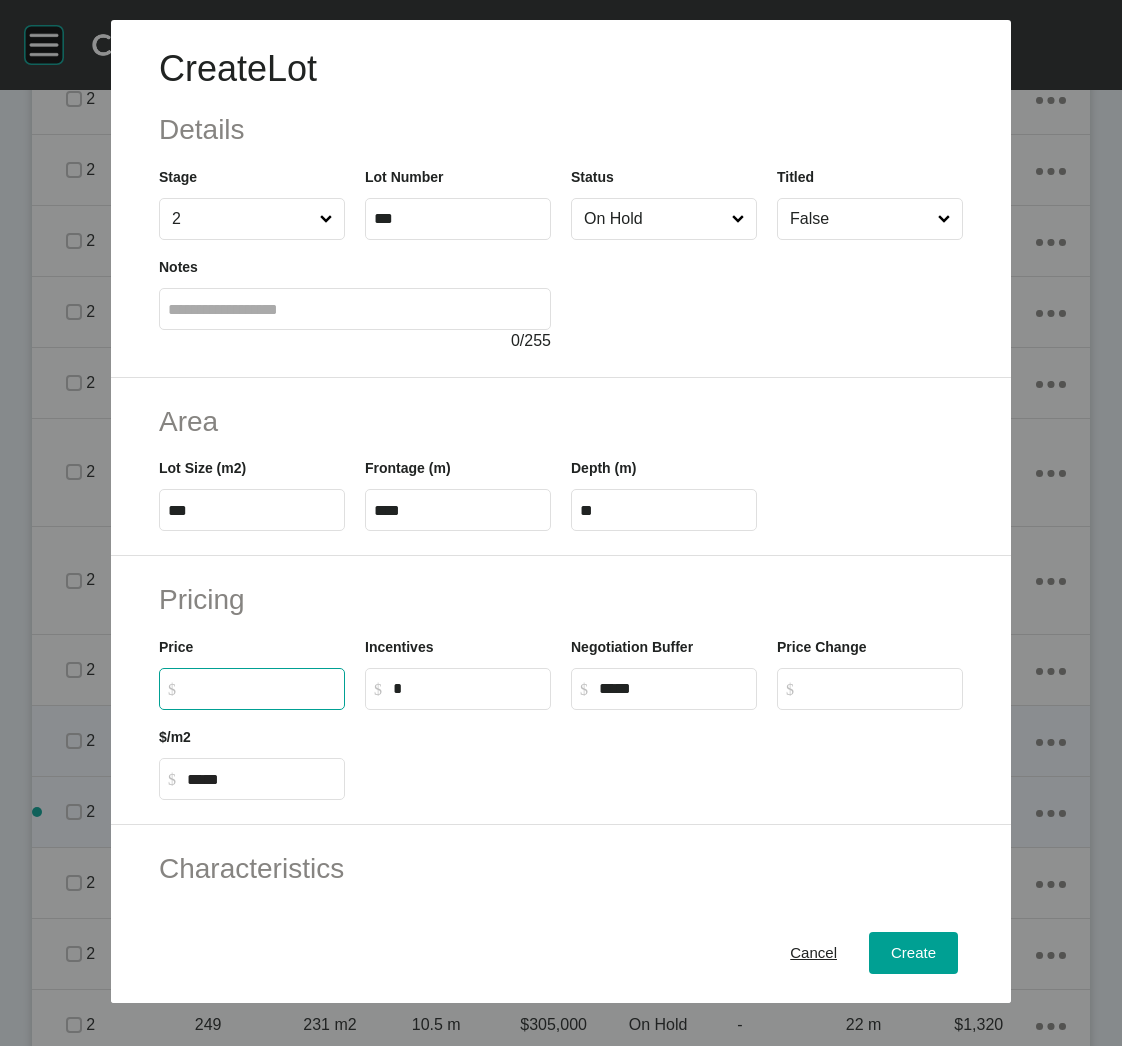 click on "$ Created with Sketch. $" at bounding box center (261, 688) 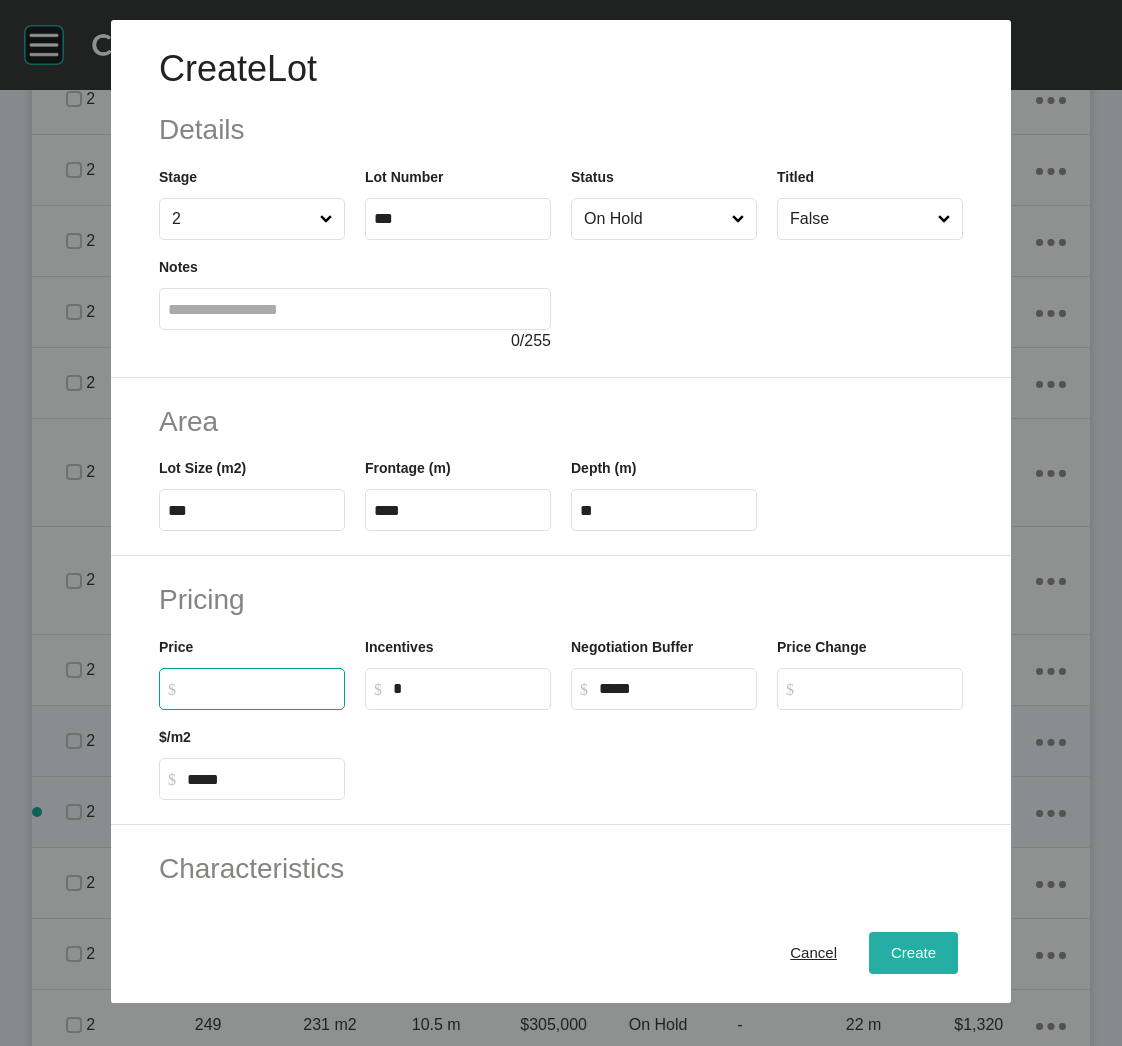 click on "Create" at bounding box center (913, 953) 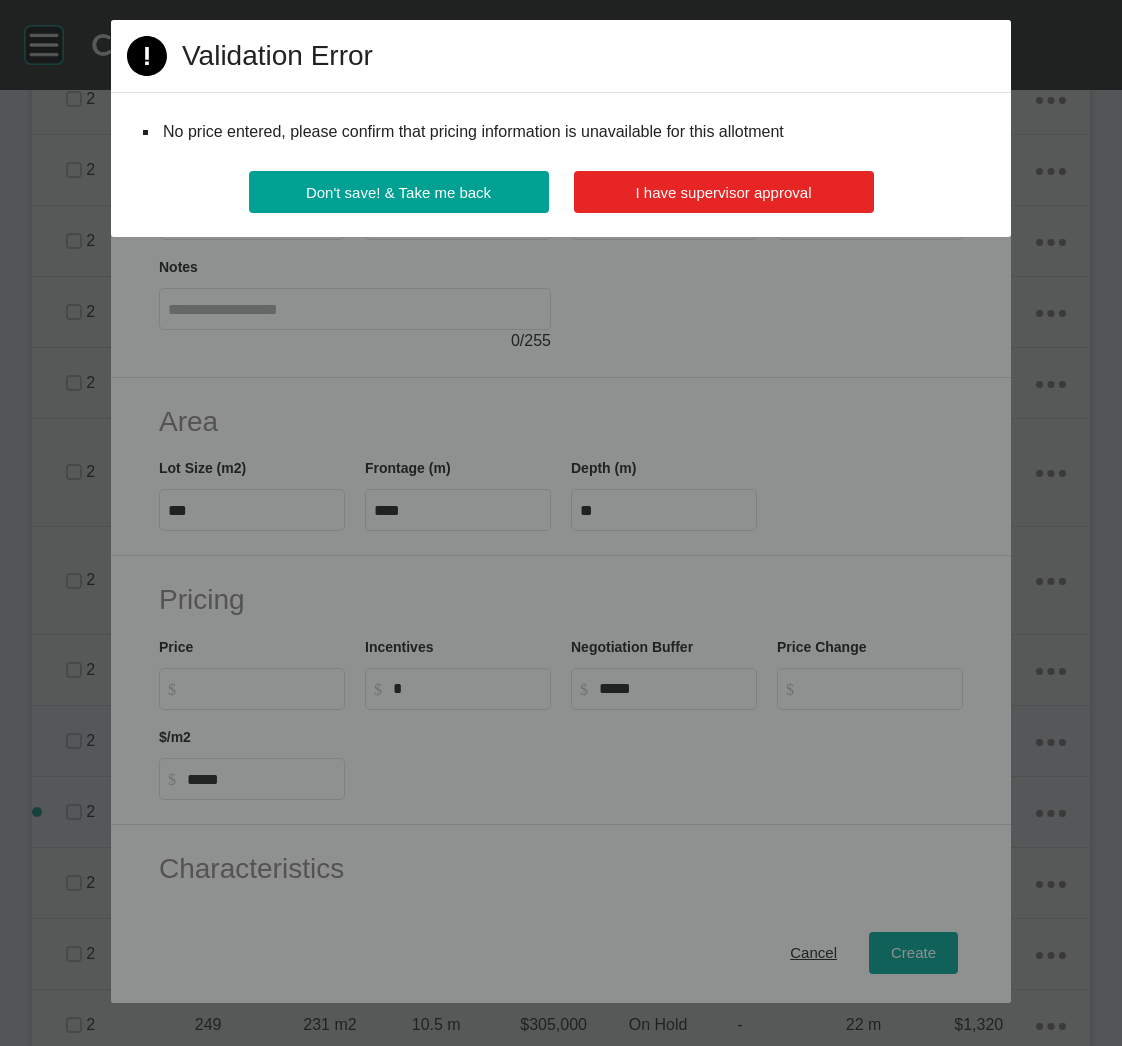 click on "I have supervisor approval" at bounding box center (724, 192) 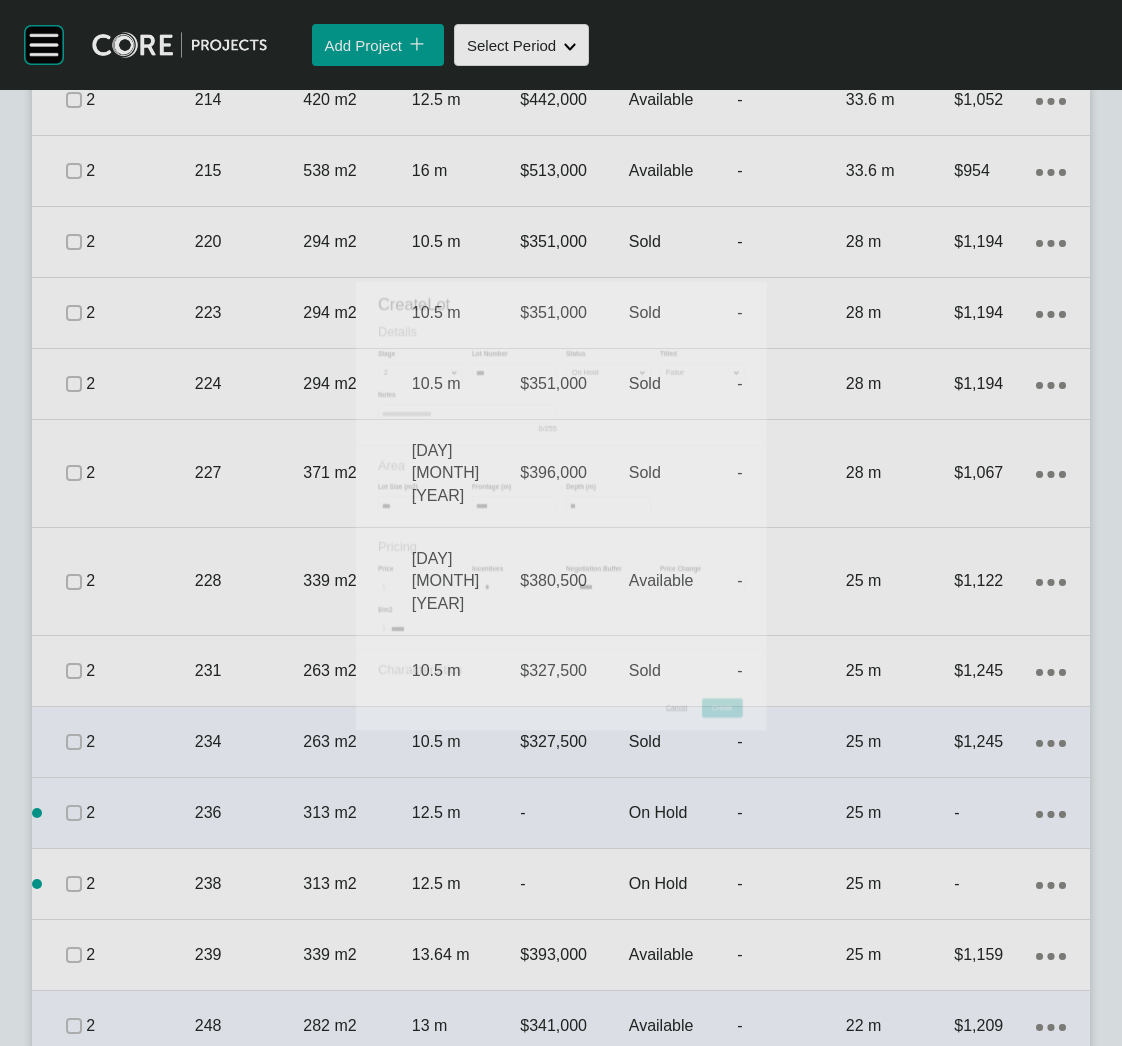 scroll, scrollTop: 3681, scrollLeft: 0, axis: vertical 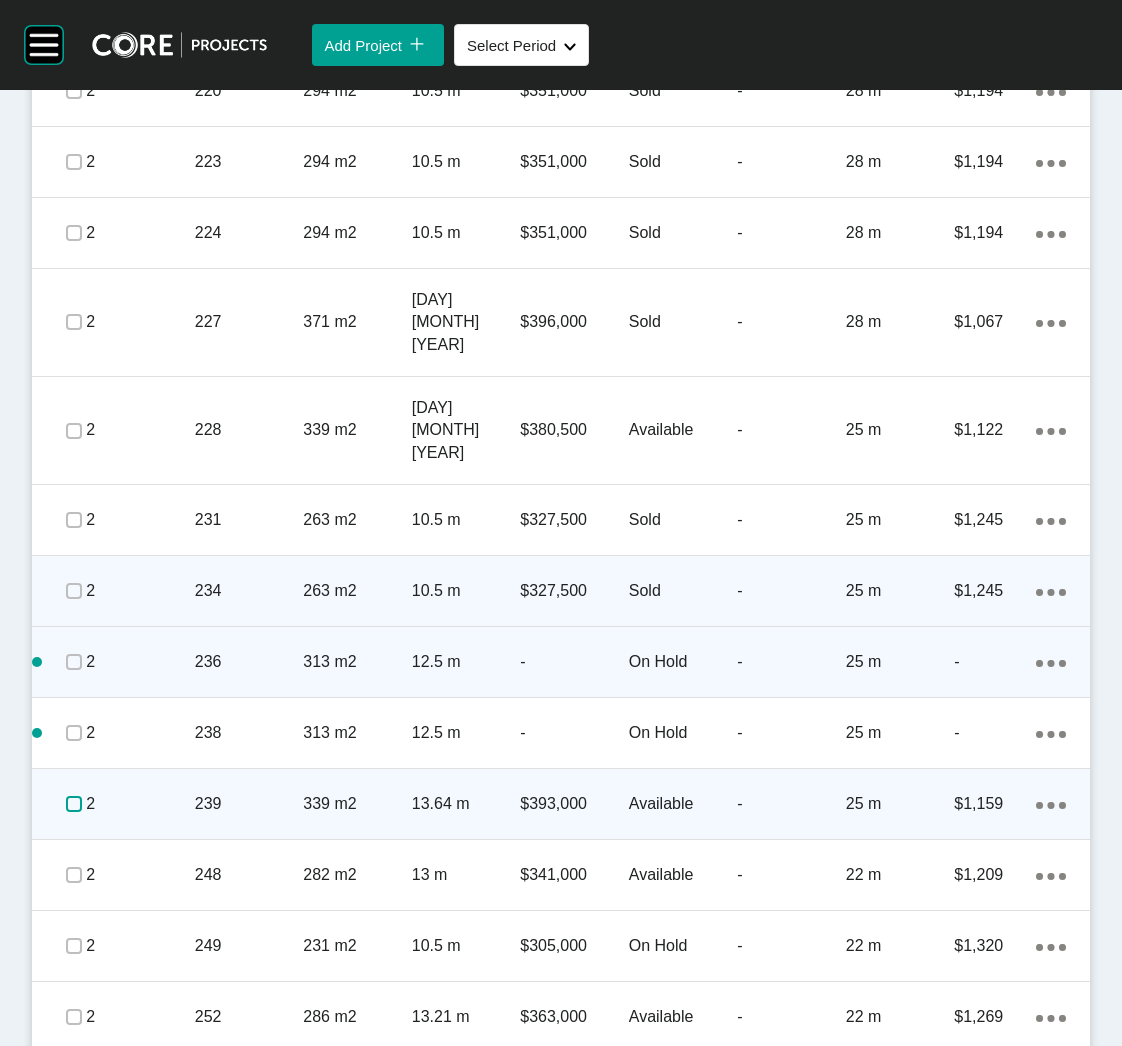 click at bounding box center [74, 804] 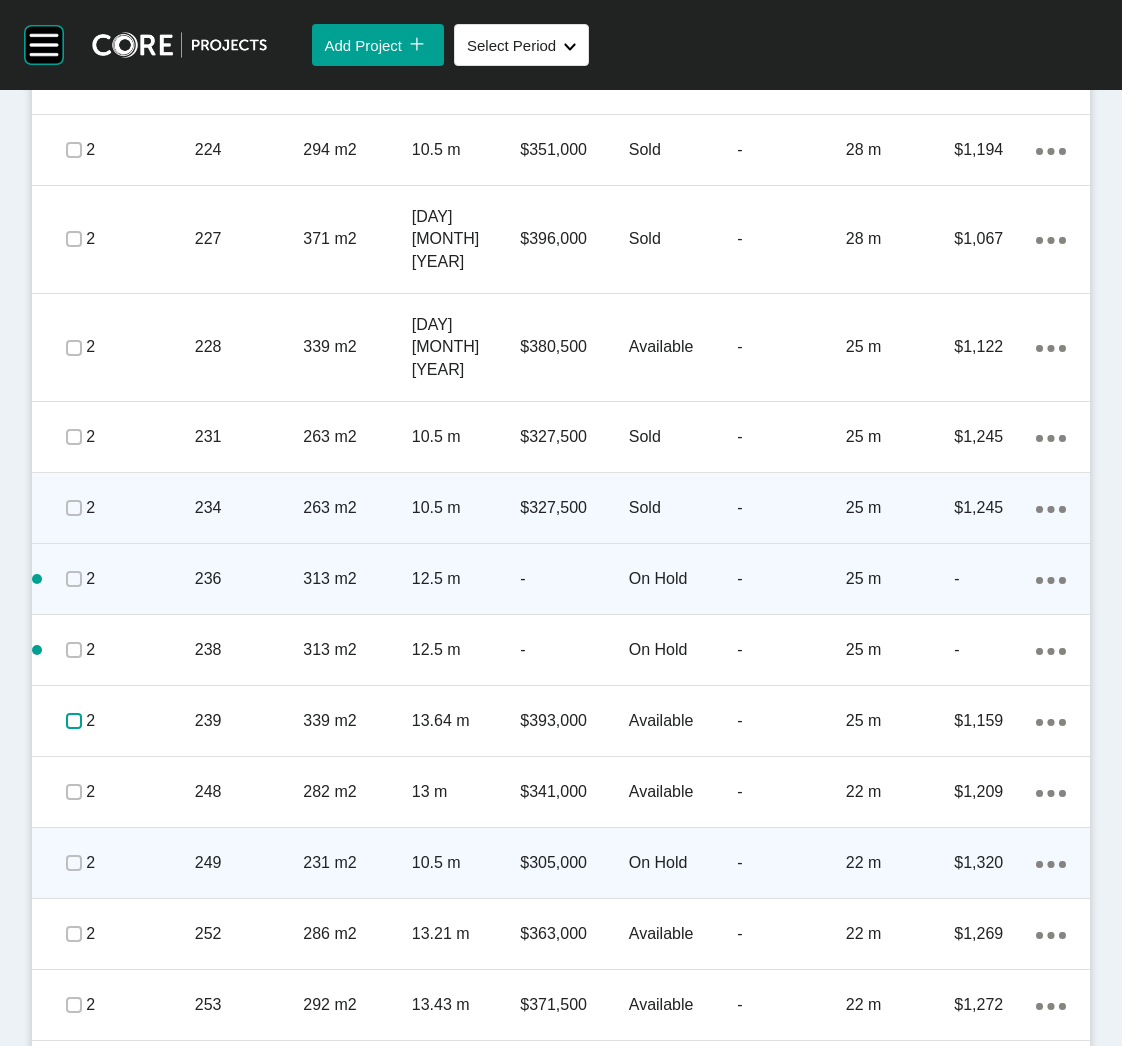 scroll, scrollTop: 3831, scrollLeft: 0, axis: vertical 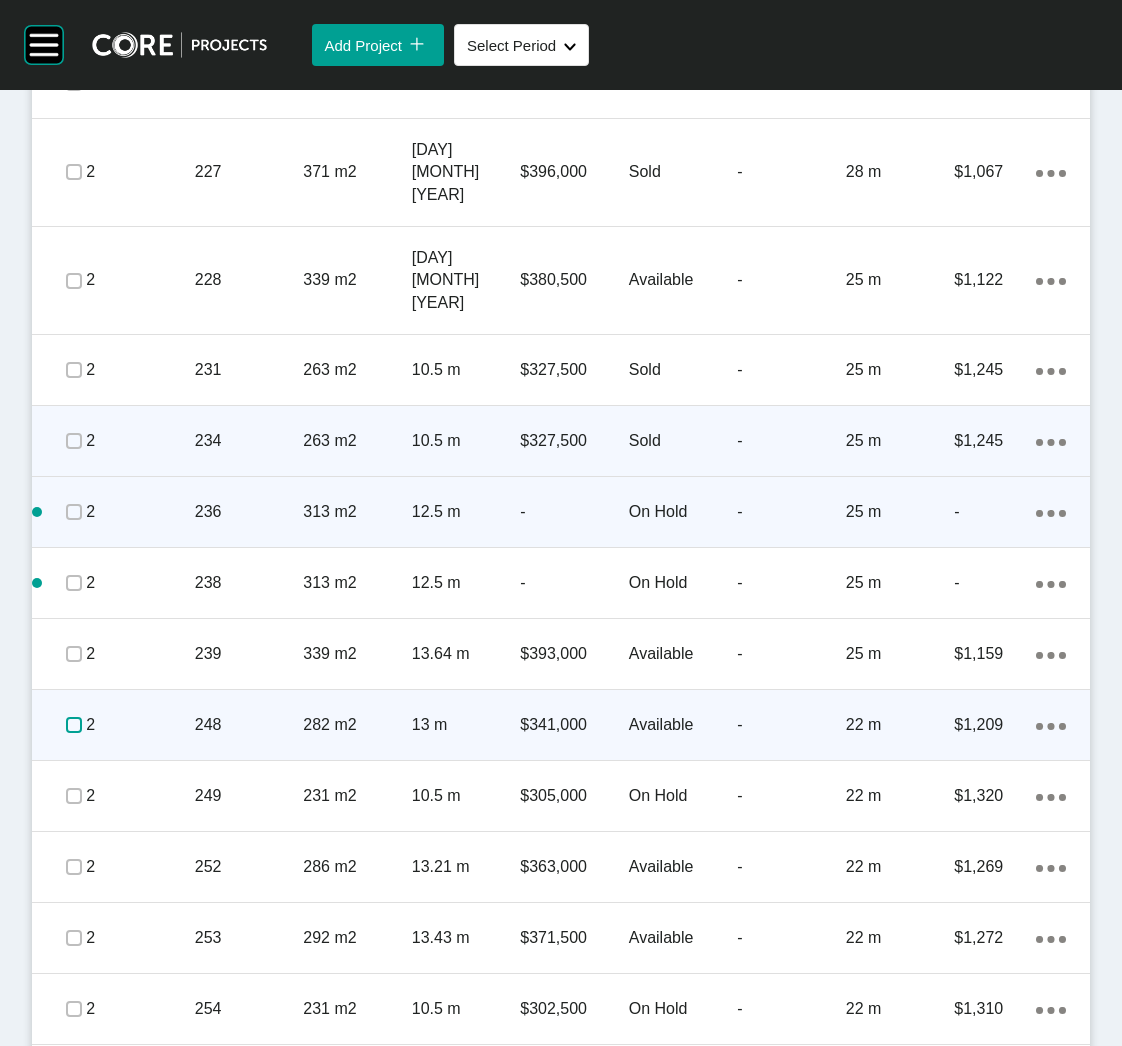 click at bounding box center [74, 725] 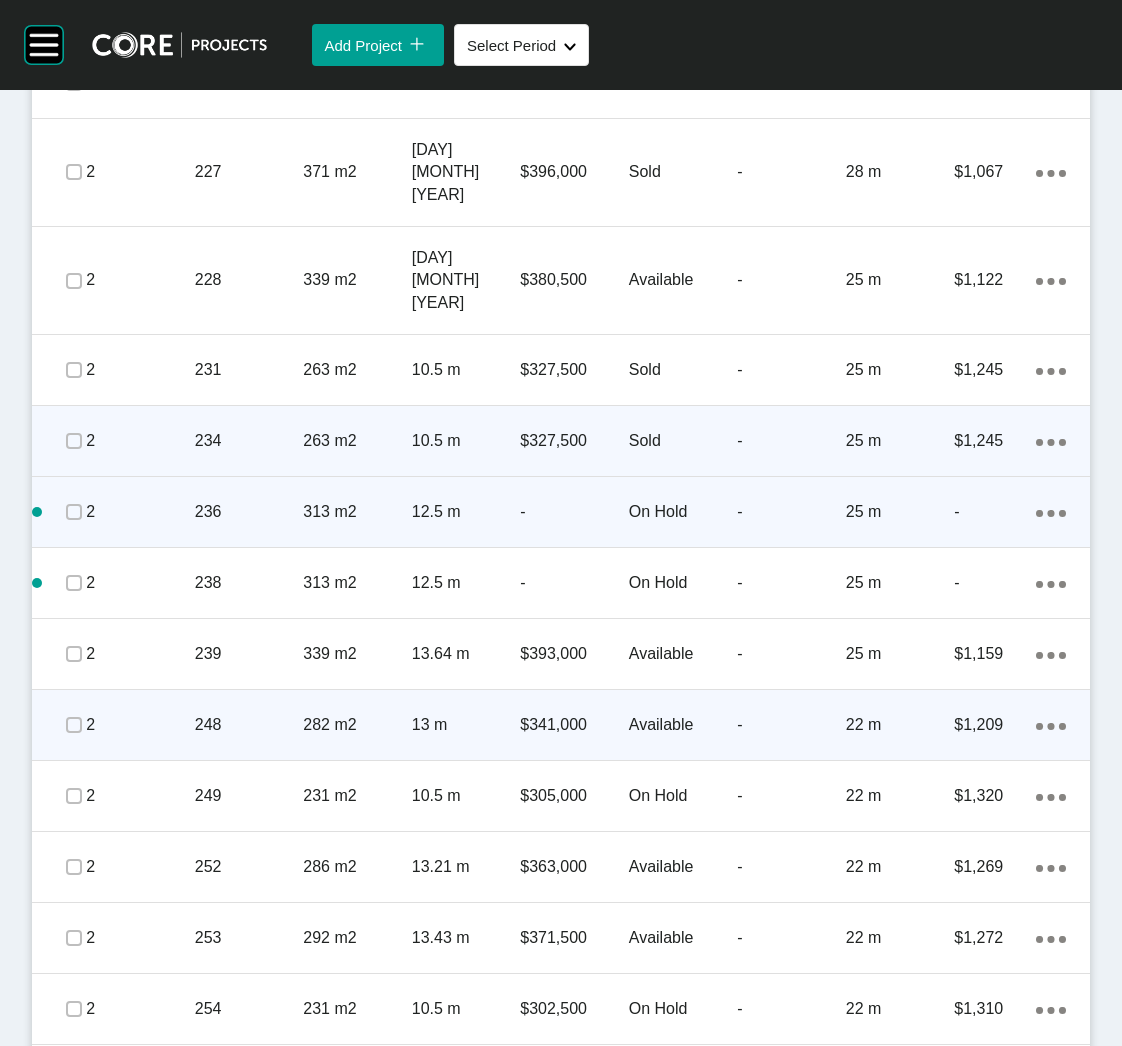 click on "248" at bounding box center (249, 725) 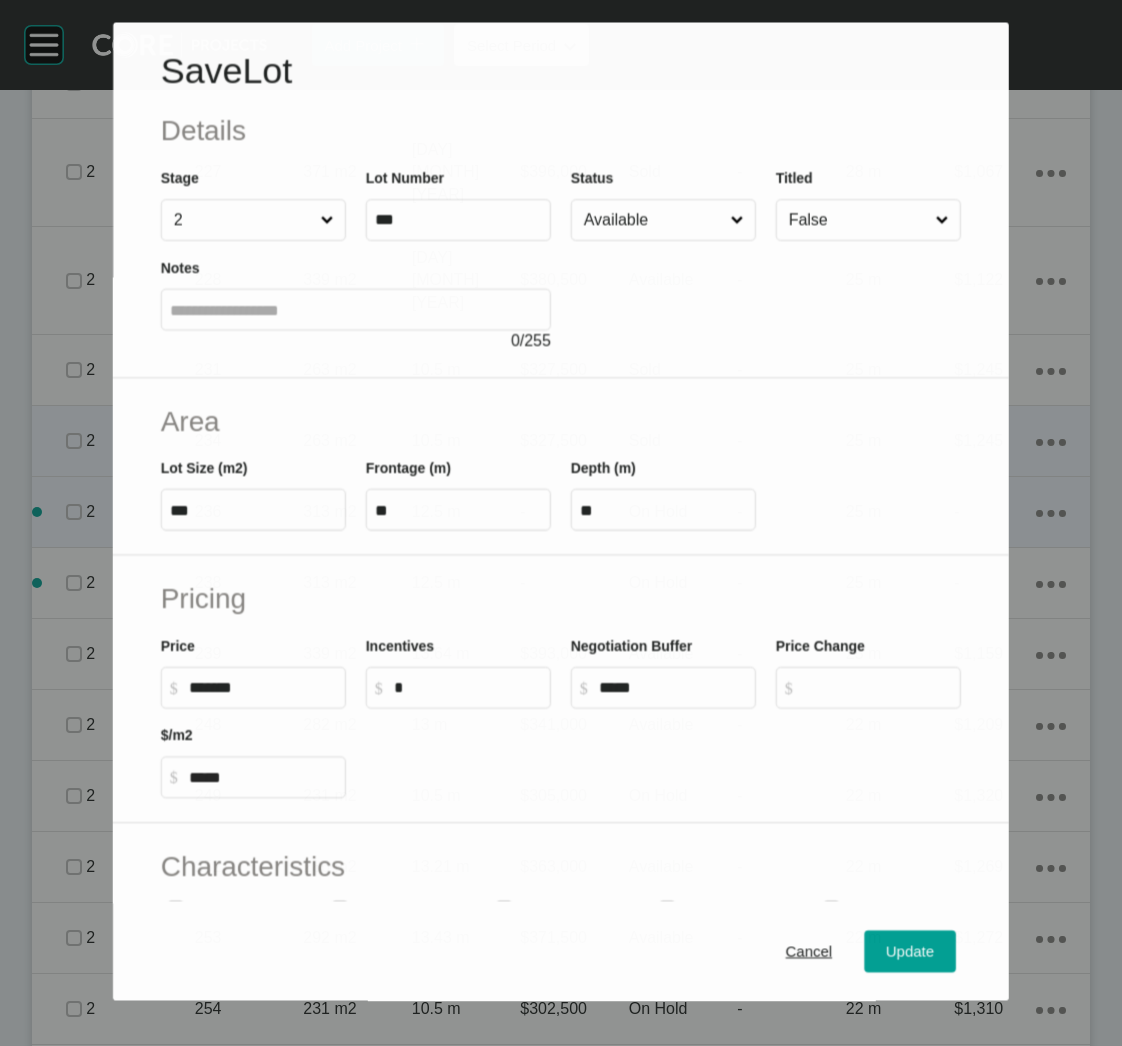 click on "Available" at bounding box center [653, 220] 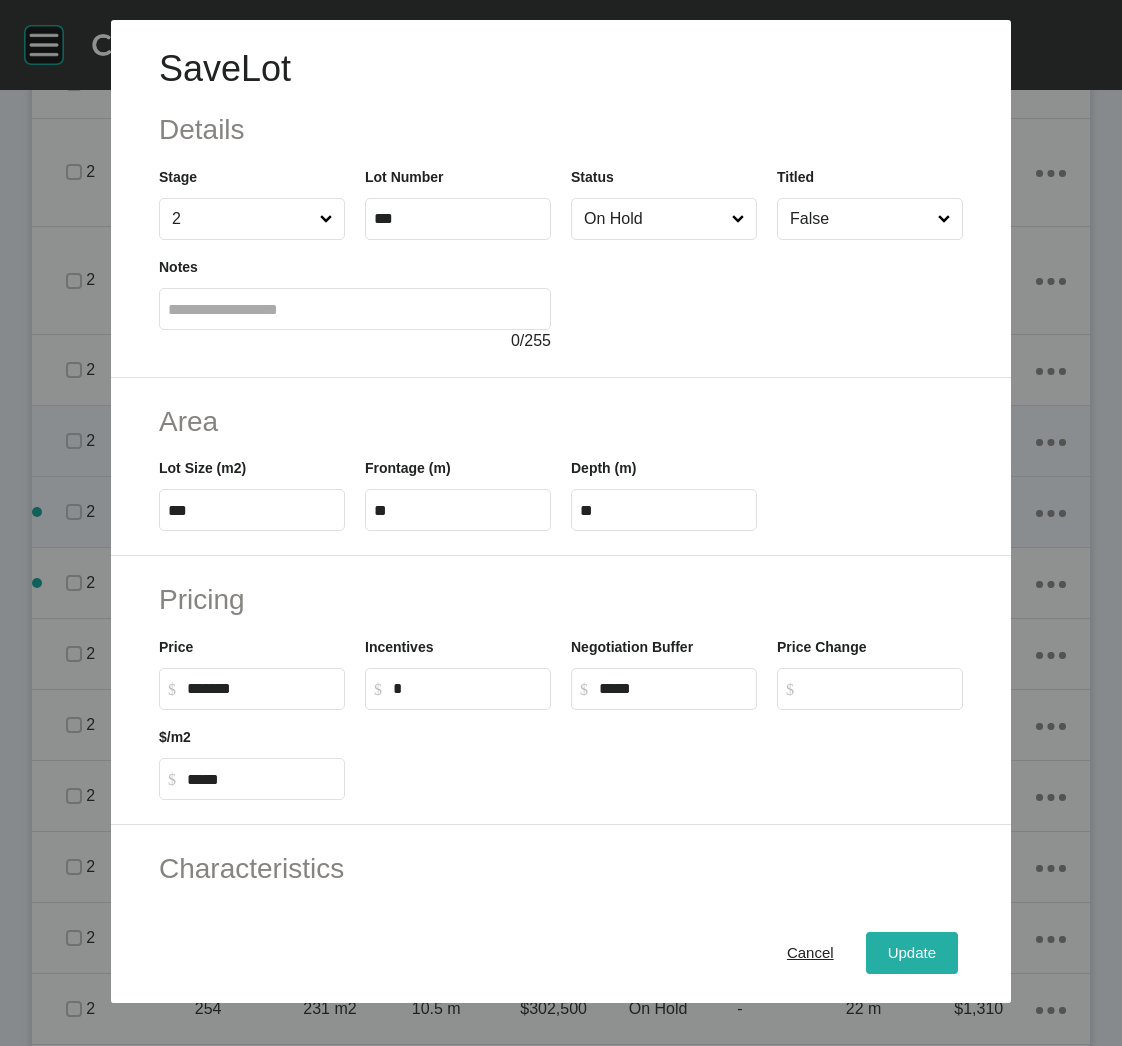 click on "Update" at bounding box center [912, 953] 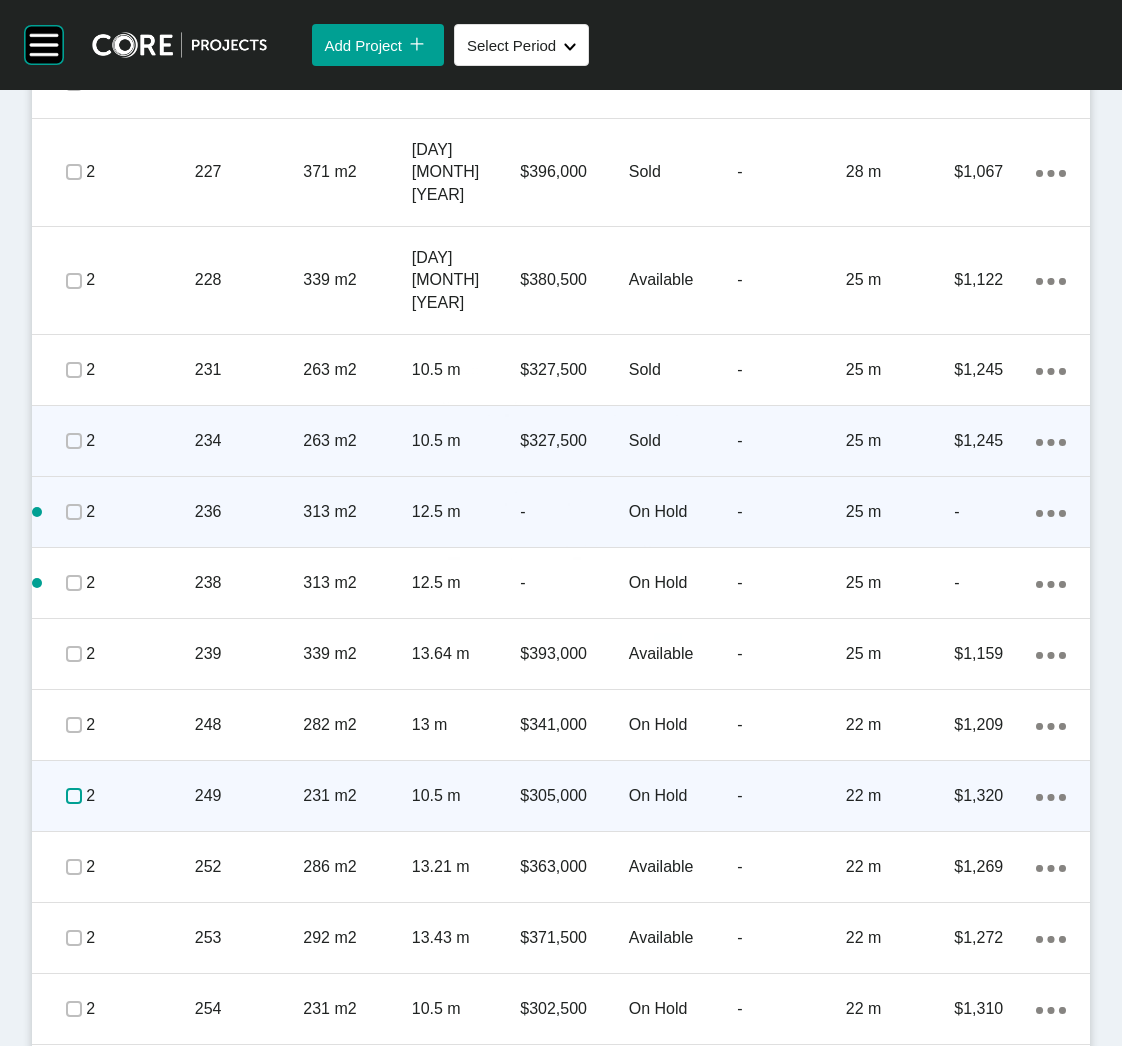 click at bounding box center (74, 796) 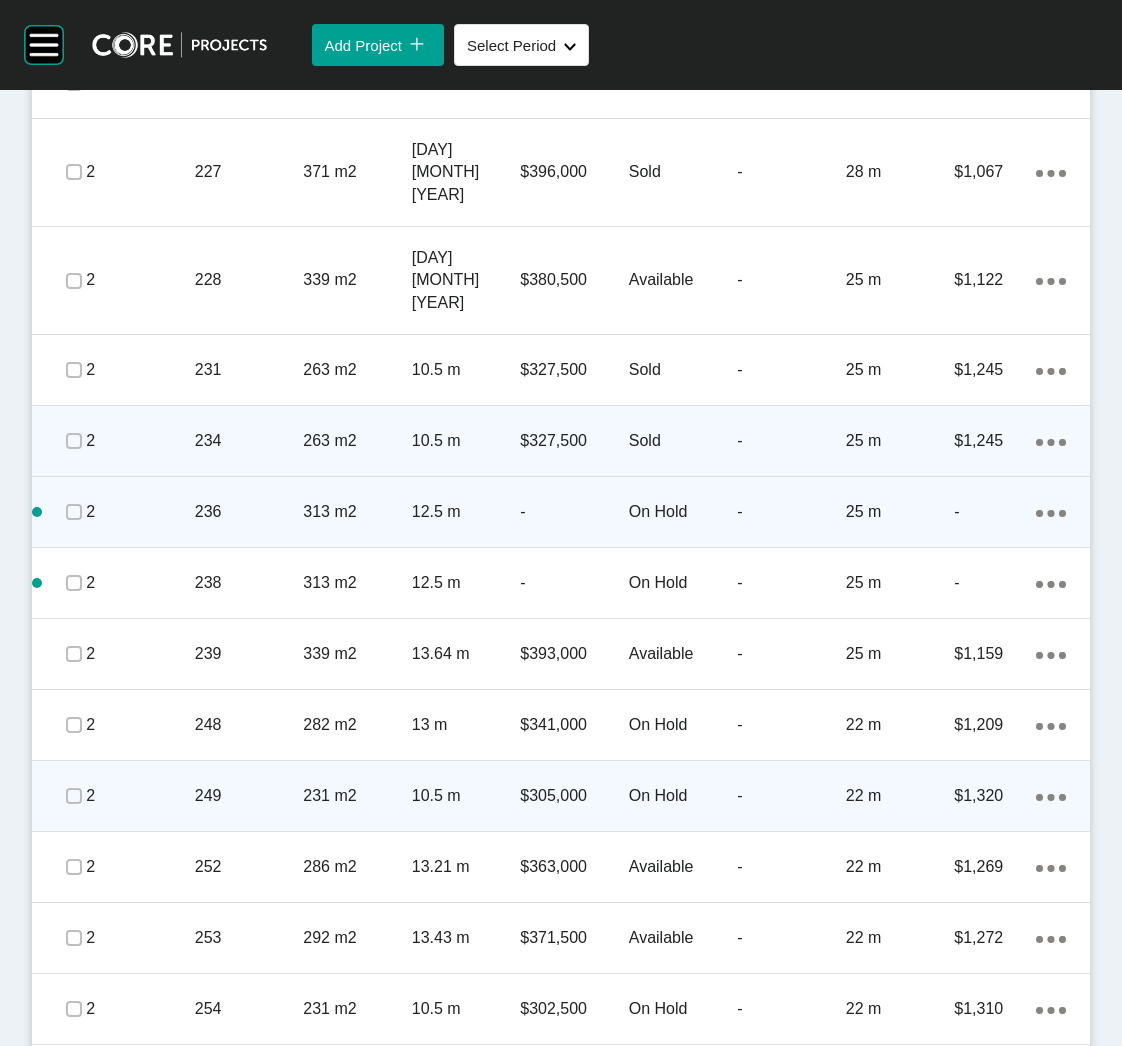 click on "249" at bounding box center [249, 796] 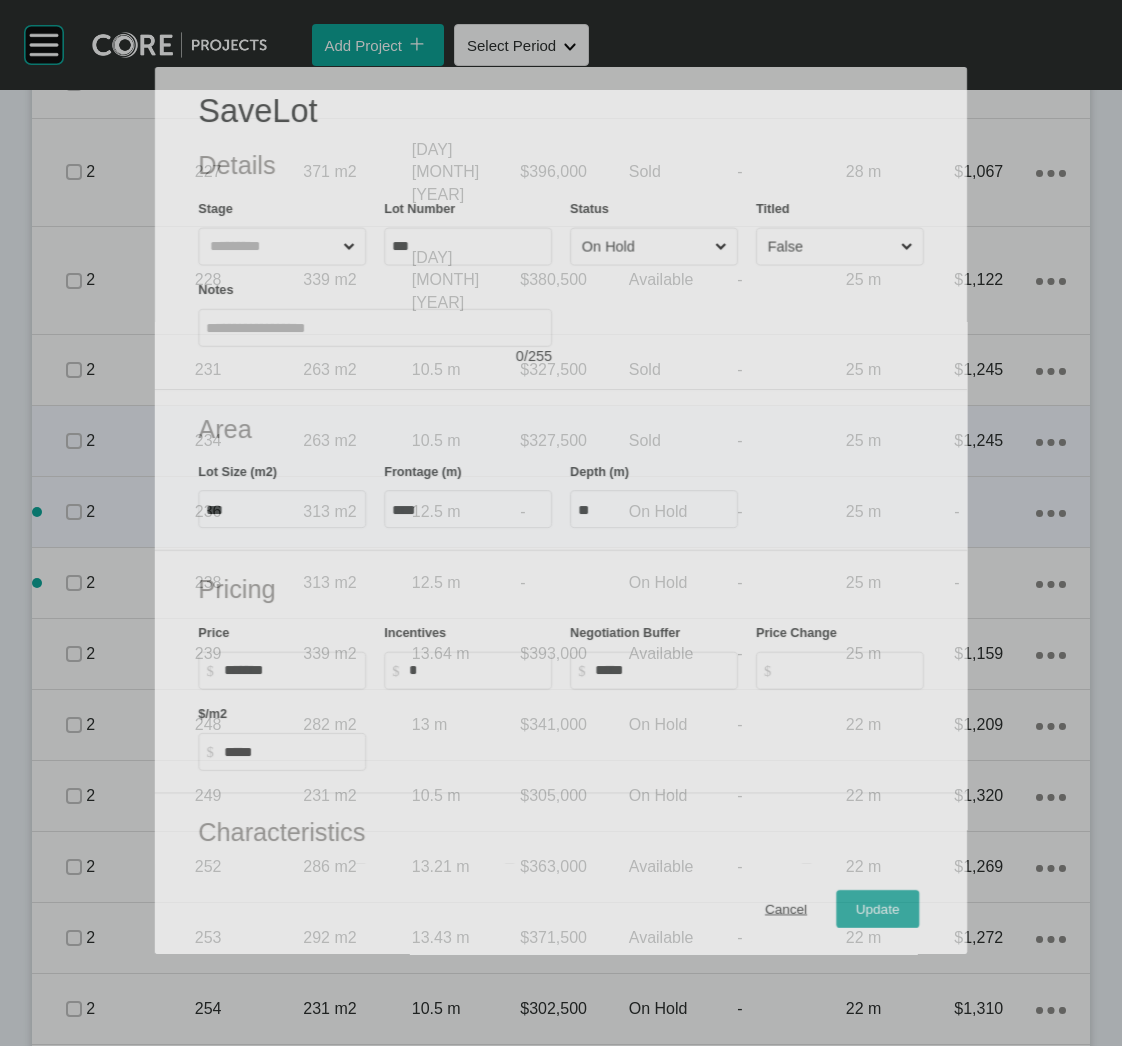 click on "On Hold" at bounding box center (644, 247) 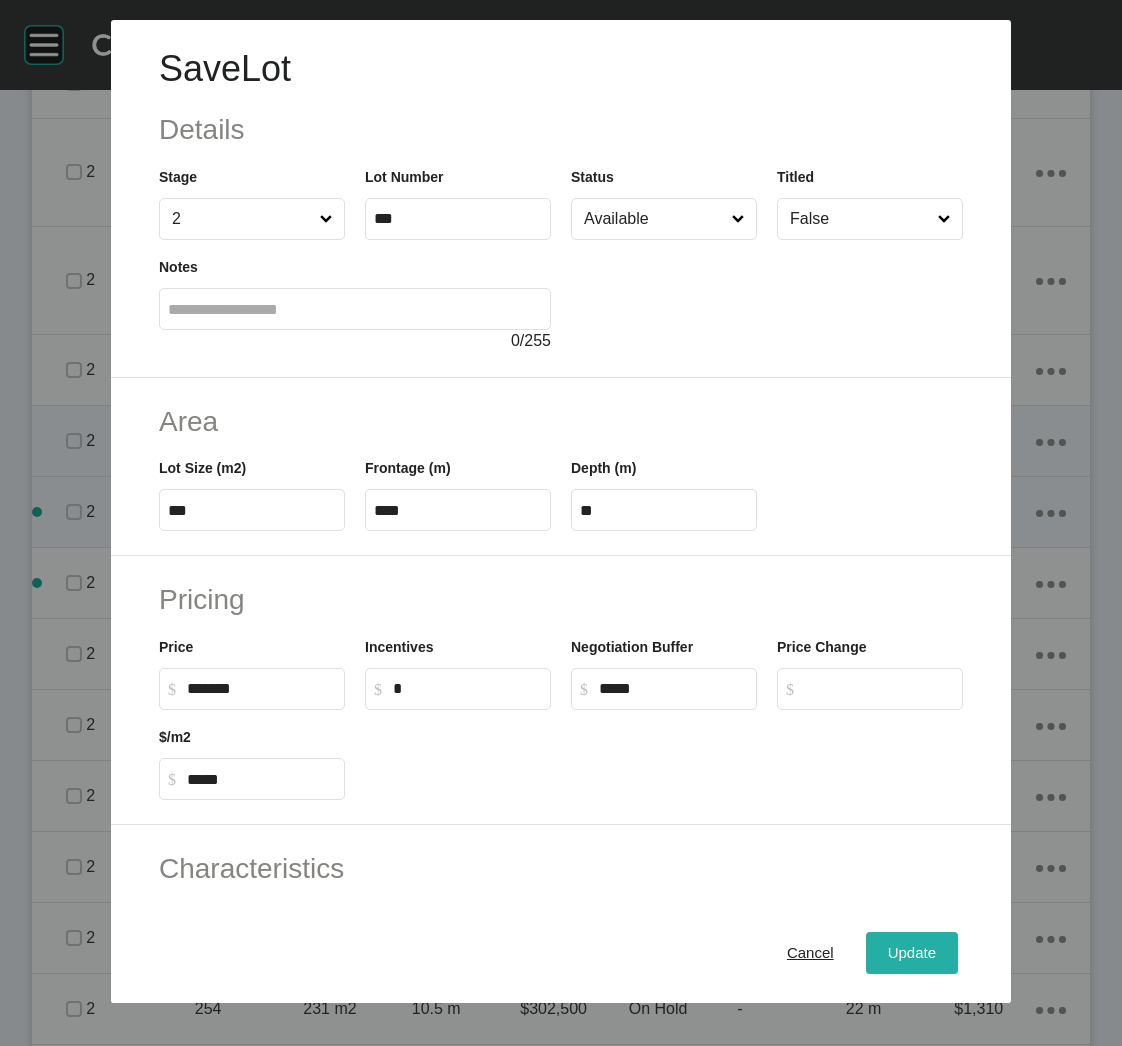 click on "Update" at bounding box center [912, 953] 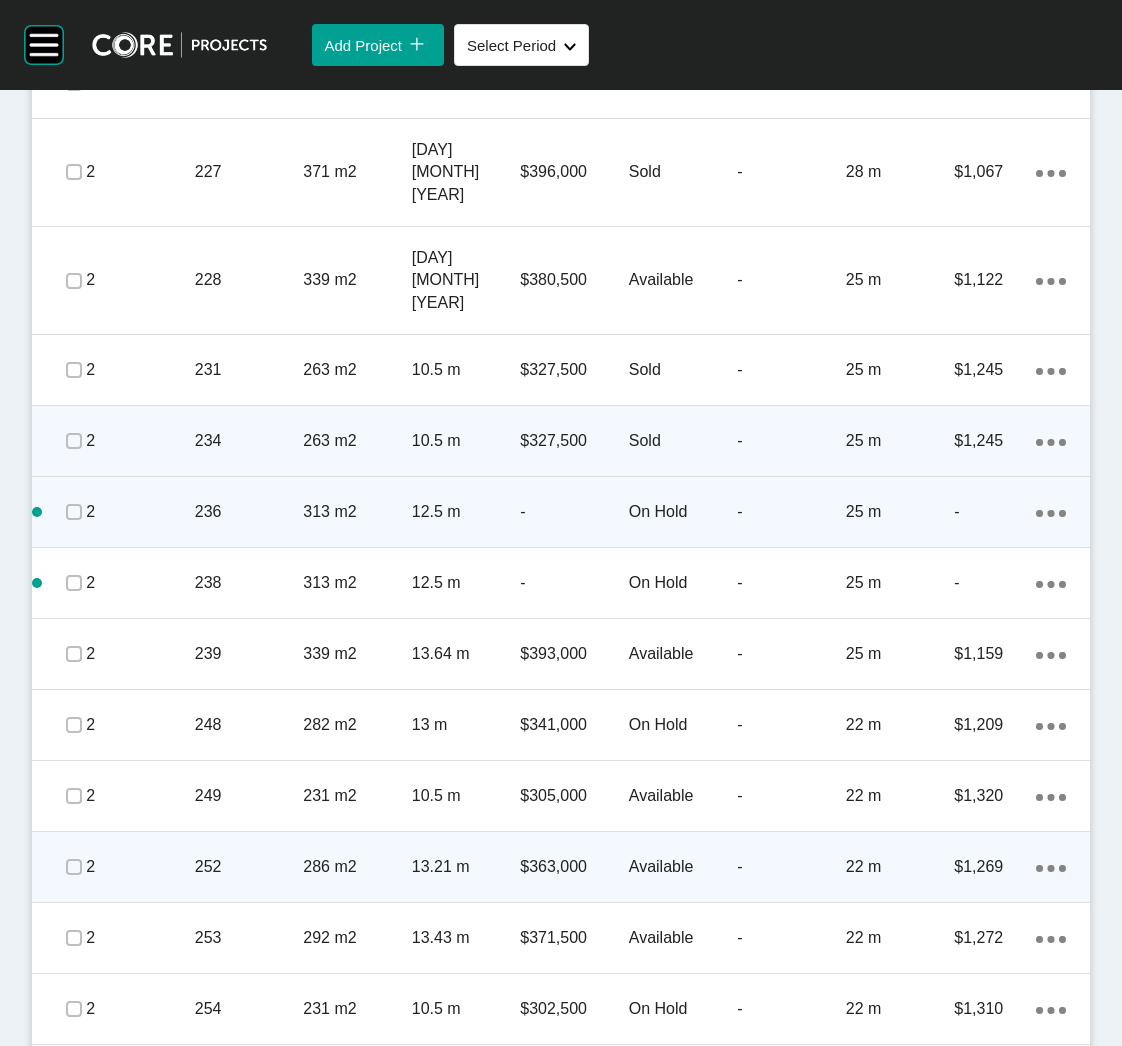 click on "252" at bounding box center [249, 867] 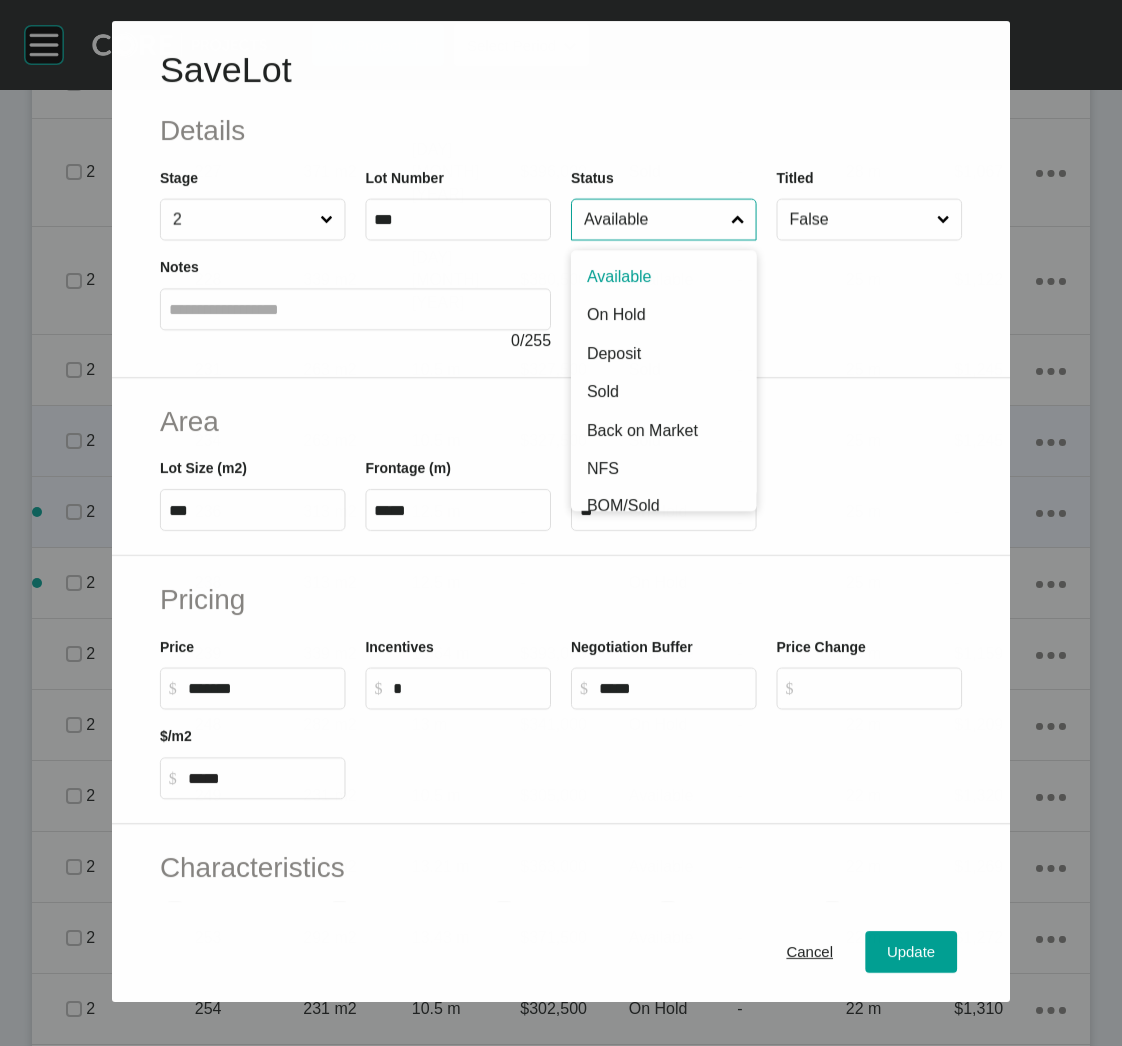 click on "Available" at bounding box center (653, 220) 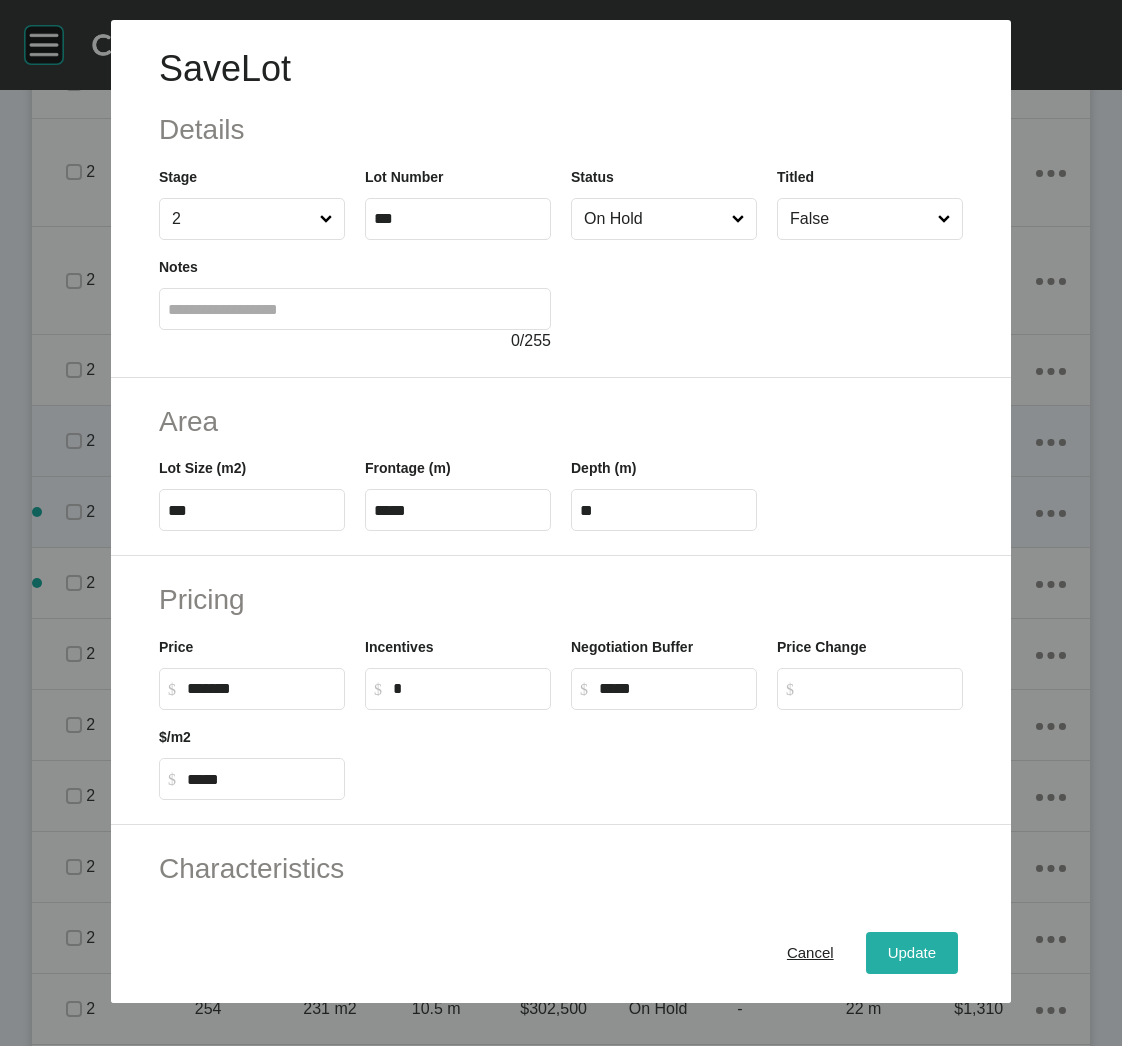 click on "Update" at bounding box center (912, 953) 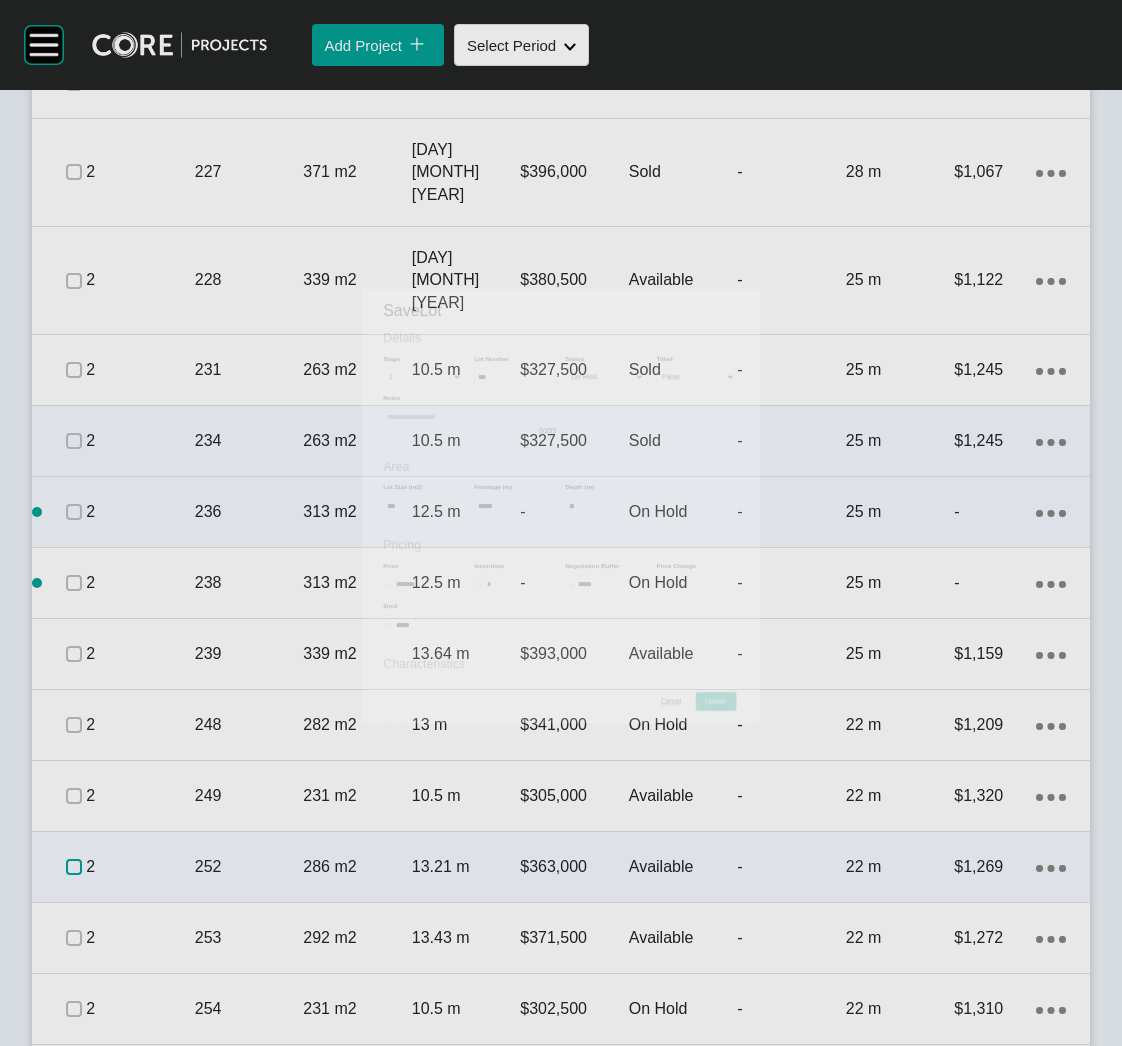 click at bounding box center (74, 867) 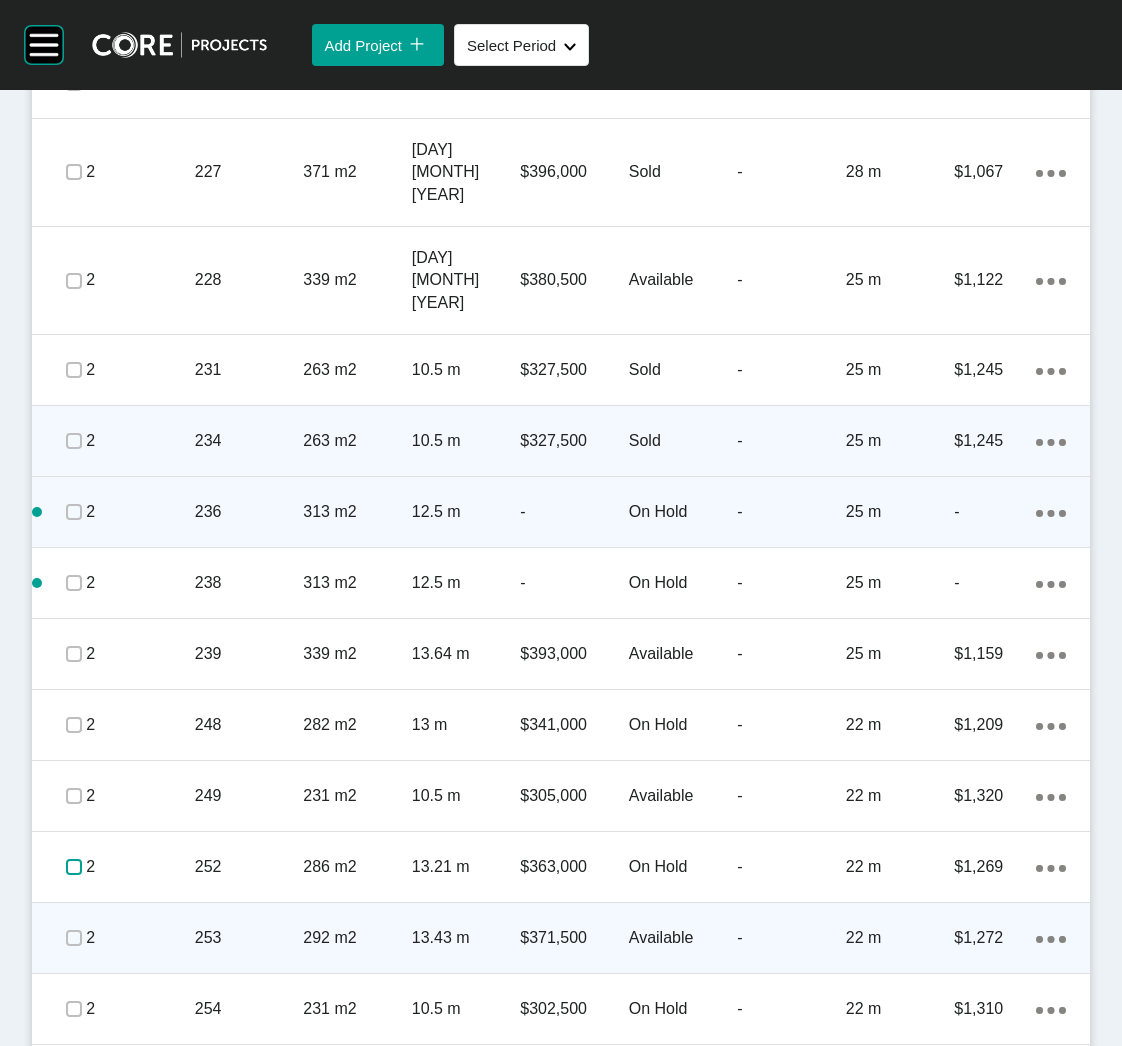 scroll, scrollTop: 3903, scrollLeft: 0, axis: vertical 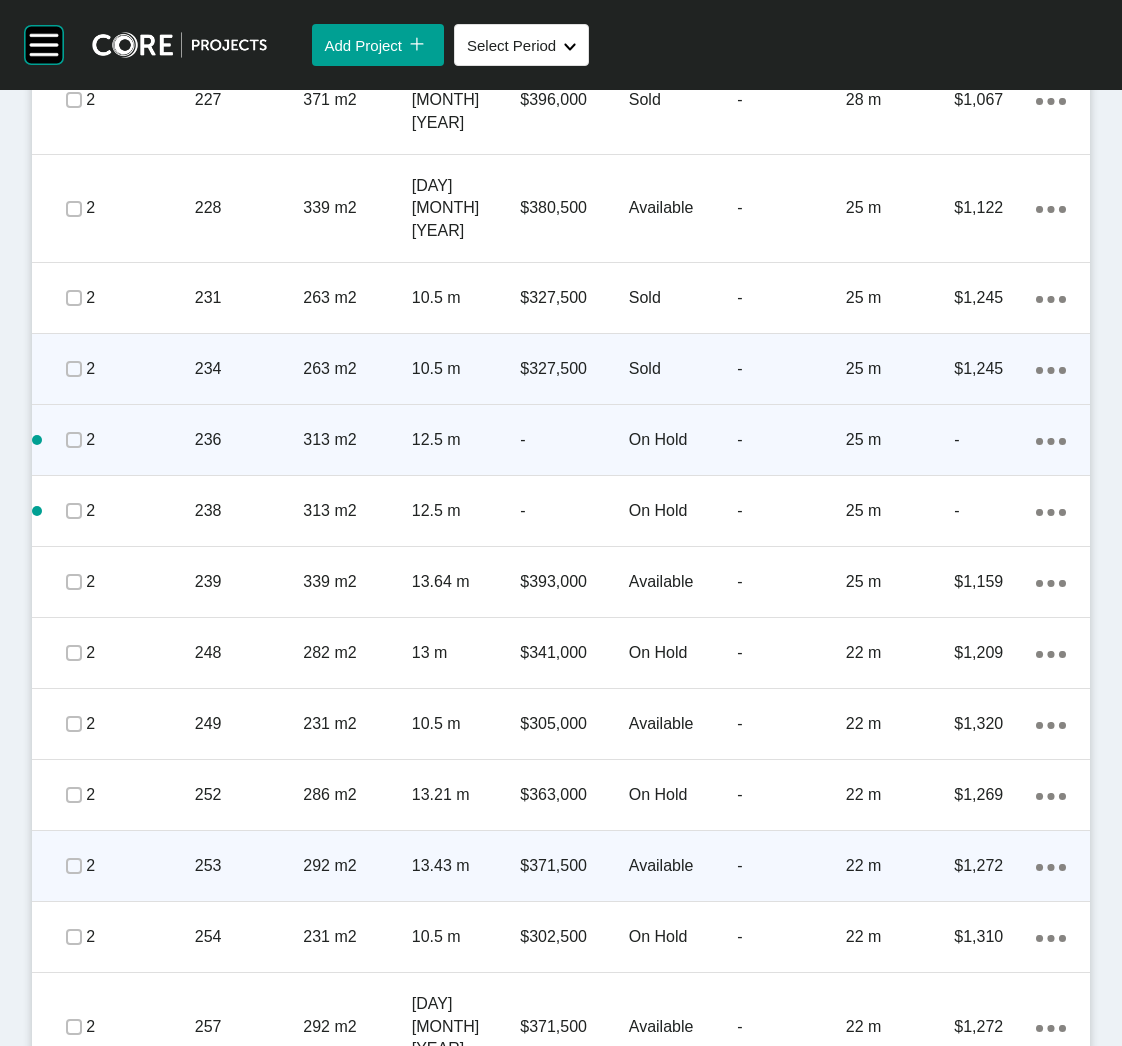 click on "292 m2" at bounding box center (357, 866) 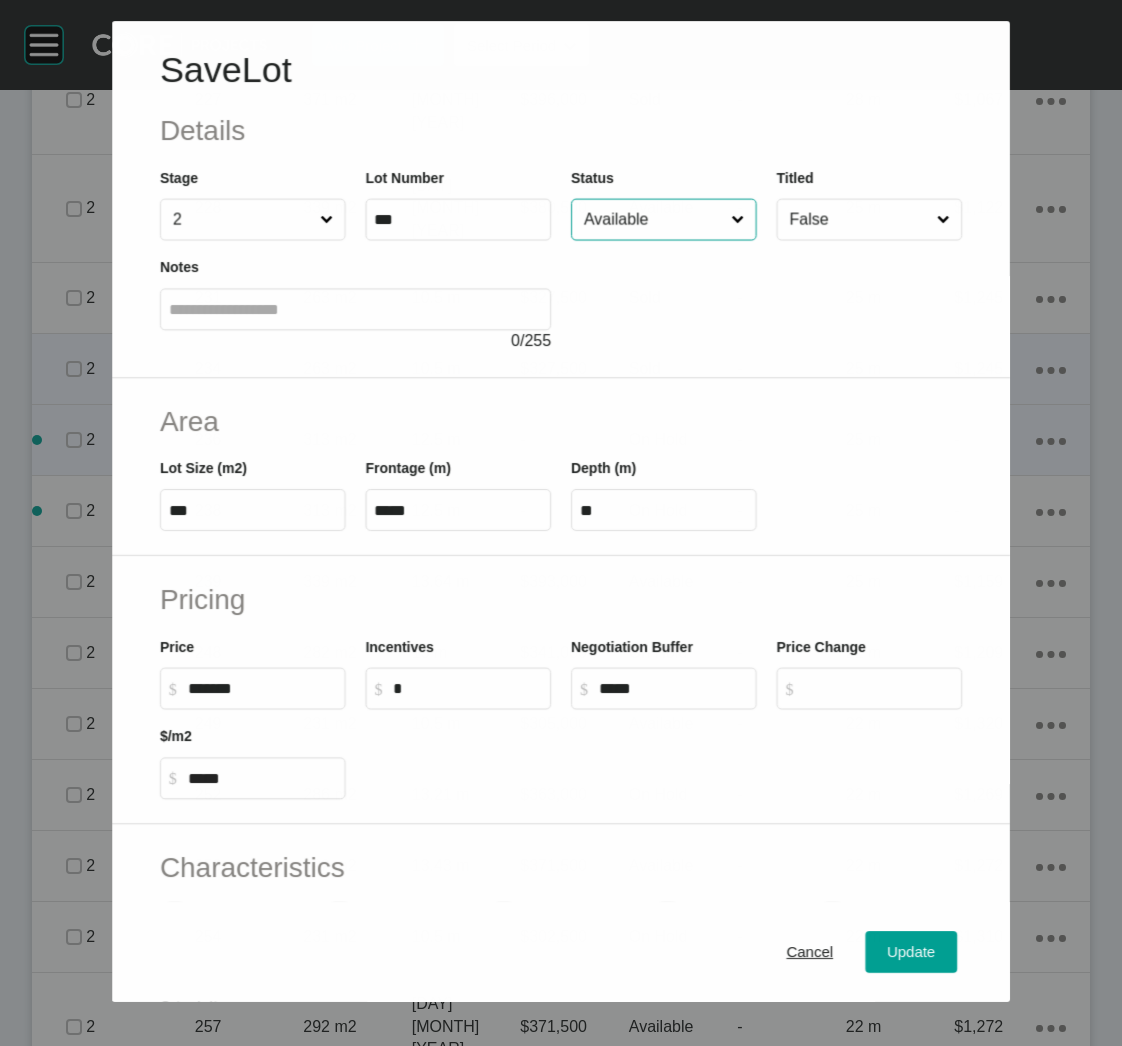 click on "Available" at bounding box center (653, 220) 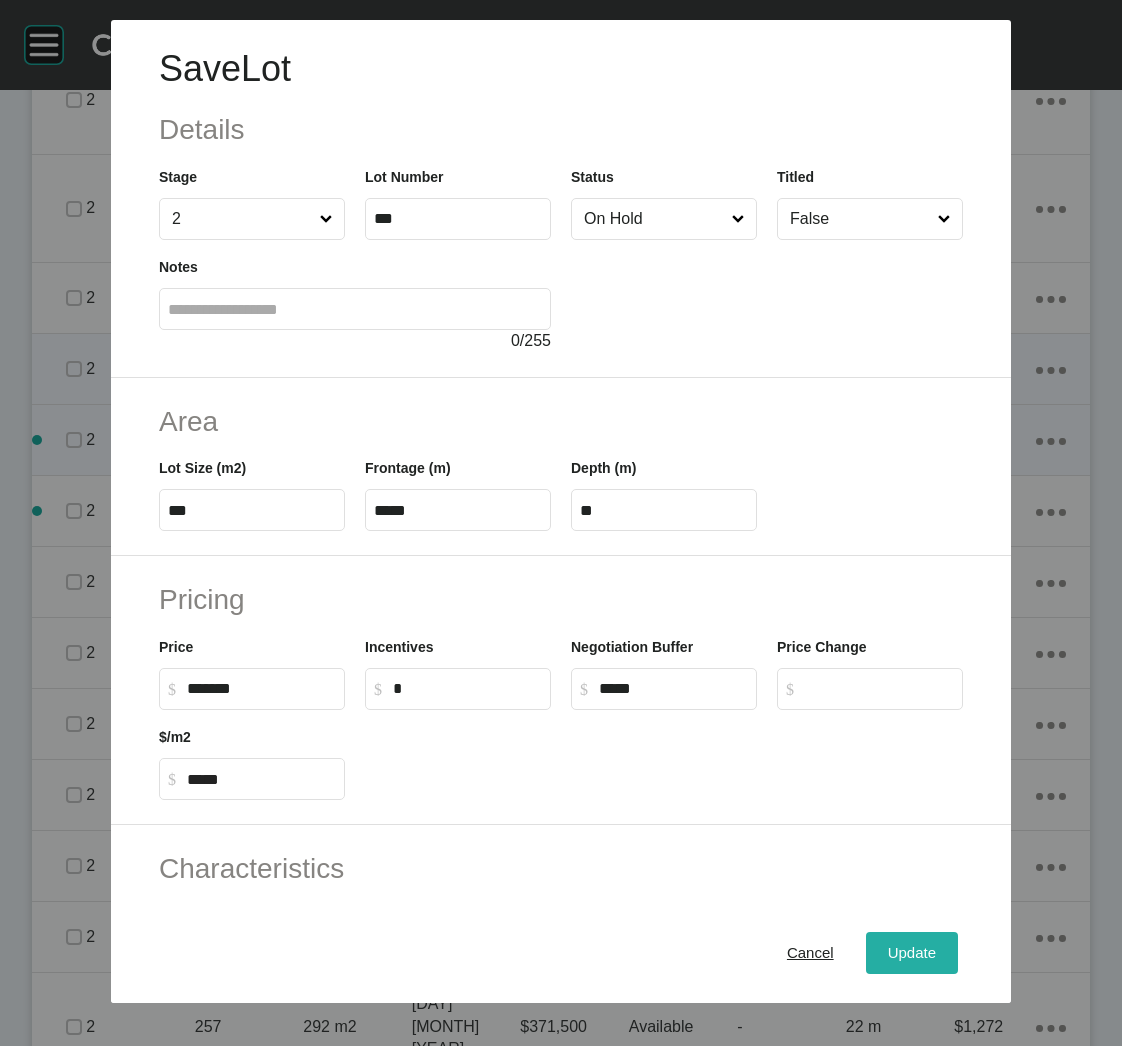 click on "Update" at bounding box center (912, 953) 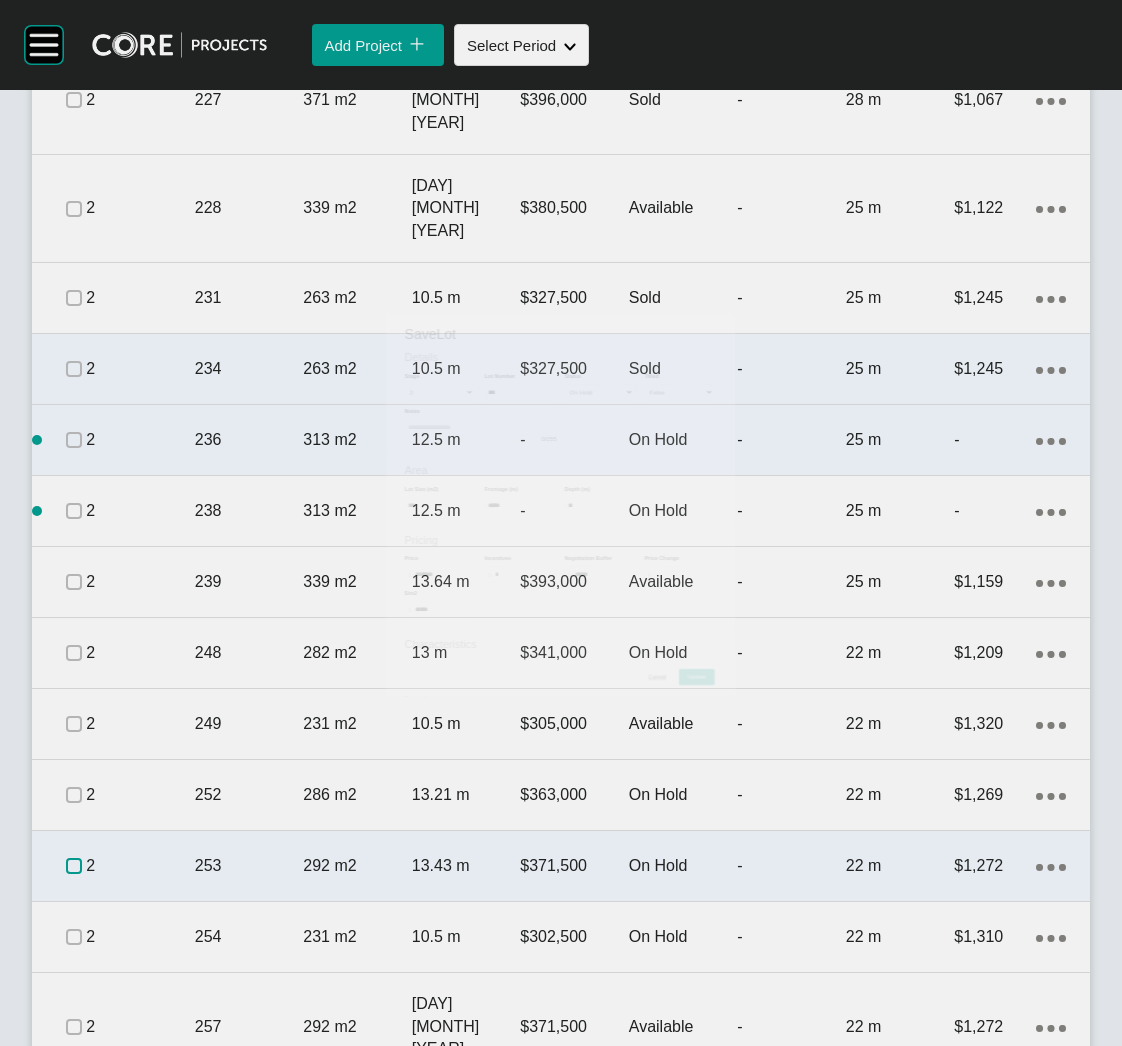 click at bounding box center (74, 866) 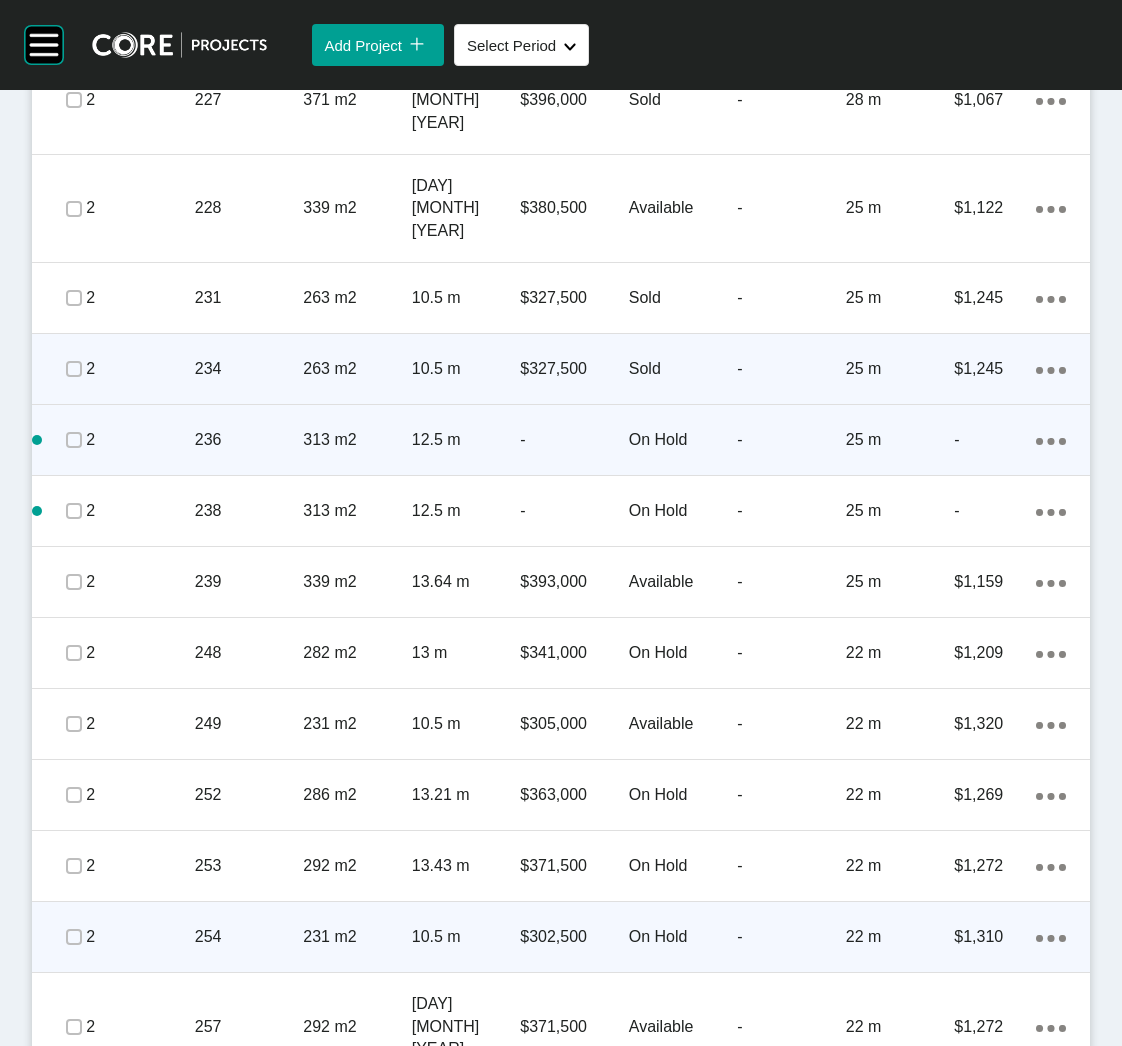 click on "254" at bounding box center (249, 937) 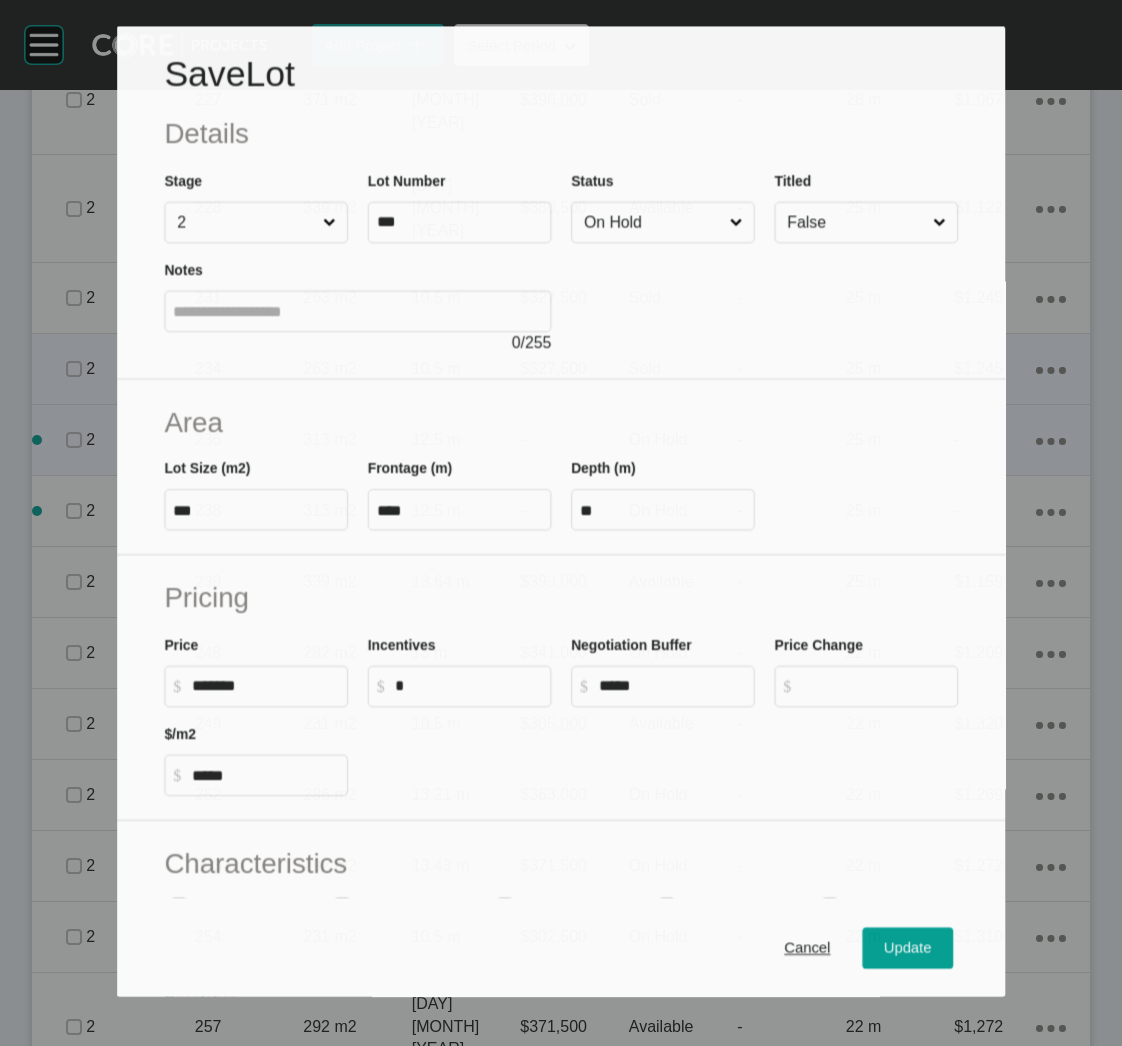 click on "On Hold" at bounding box center (653, 222) 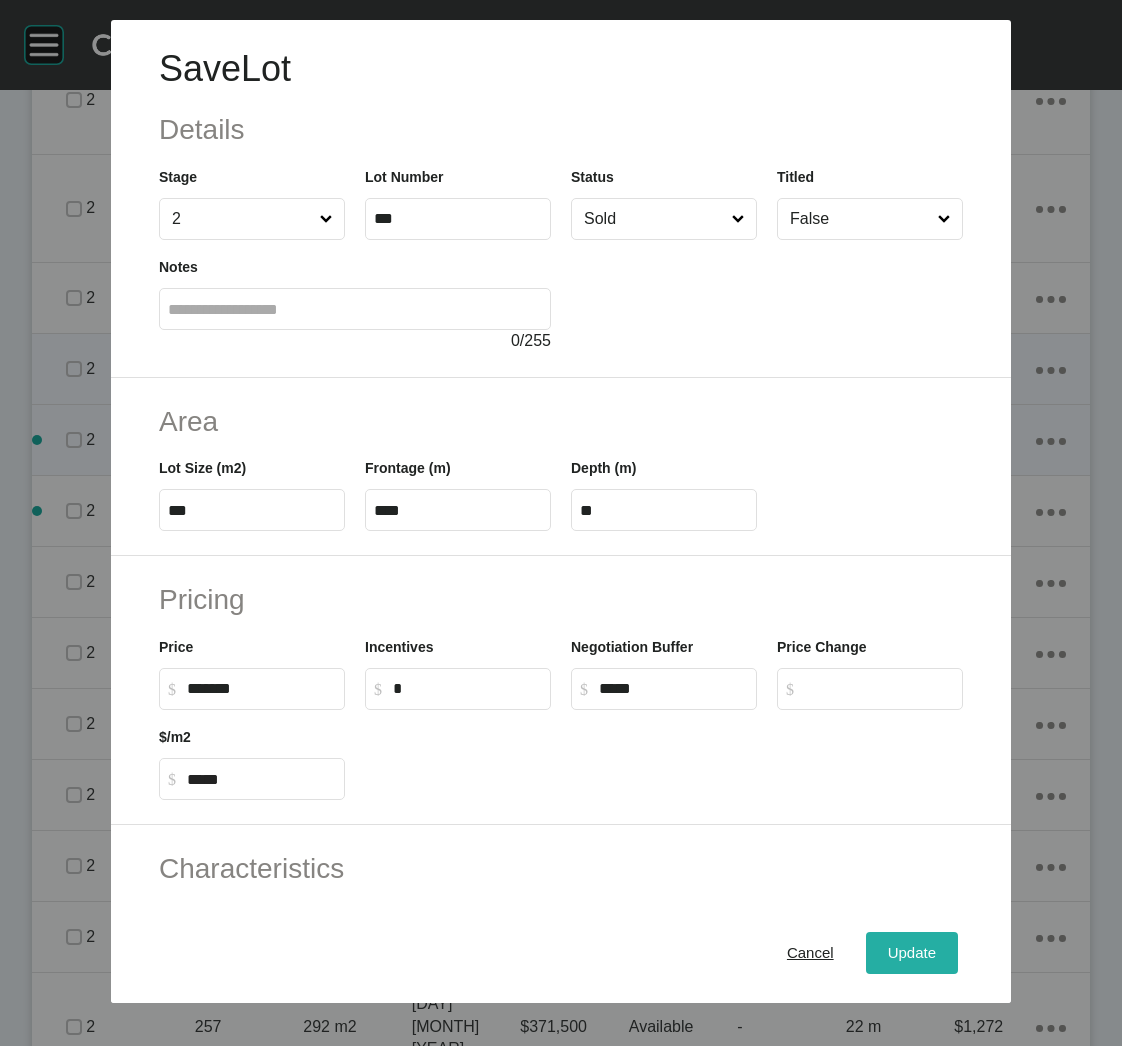 click on "Update" at bounding box center (912, 953) 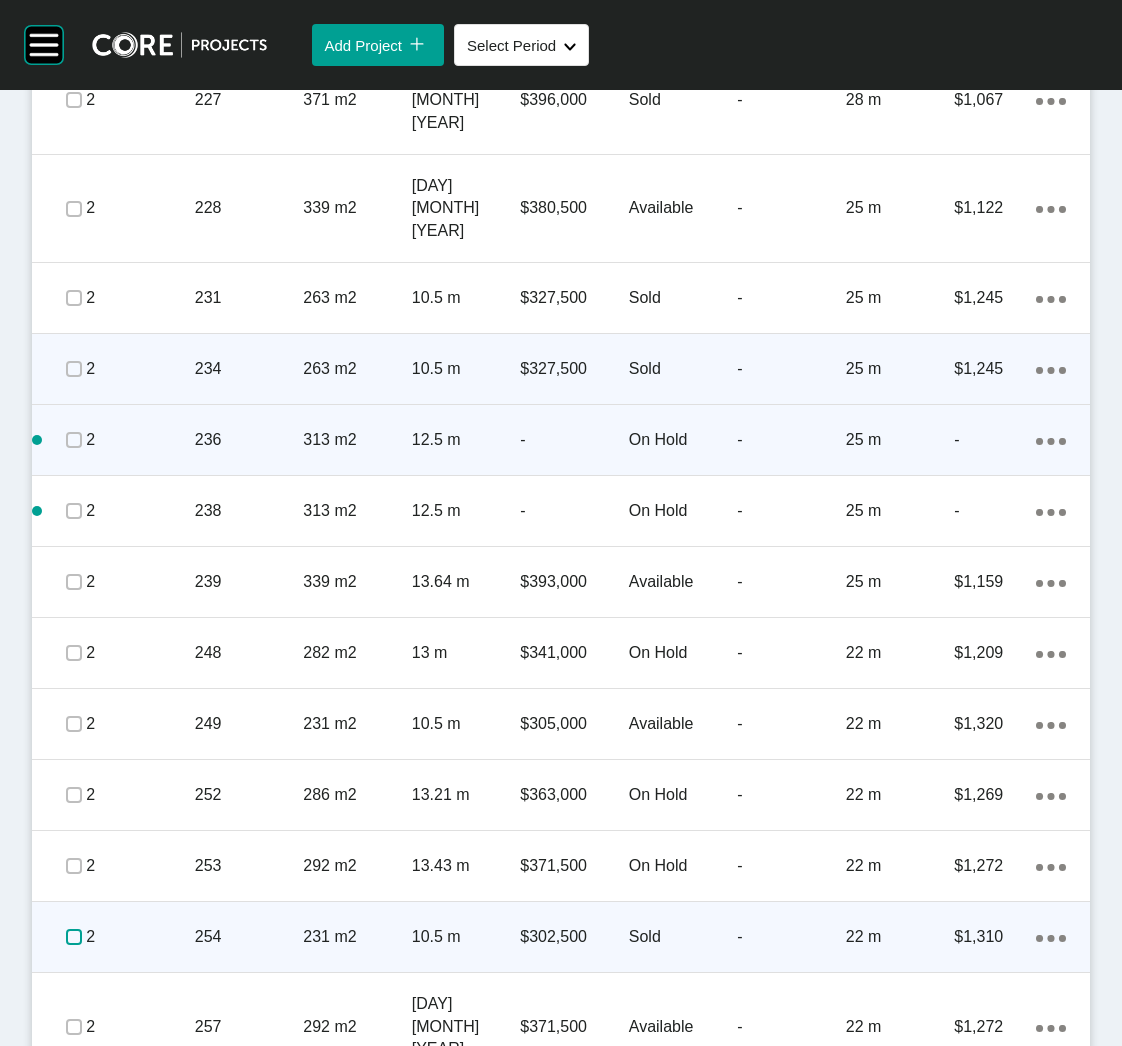 click at bounding box center (74, 937) 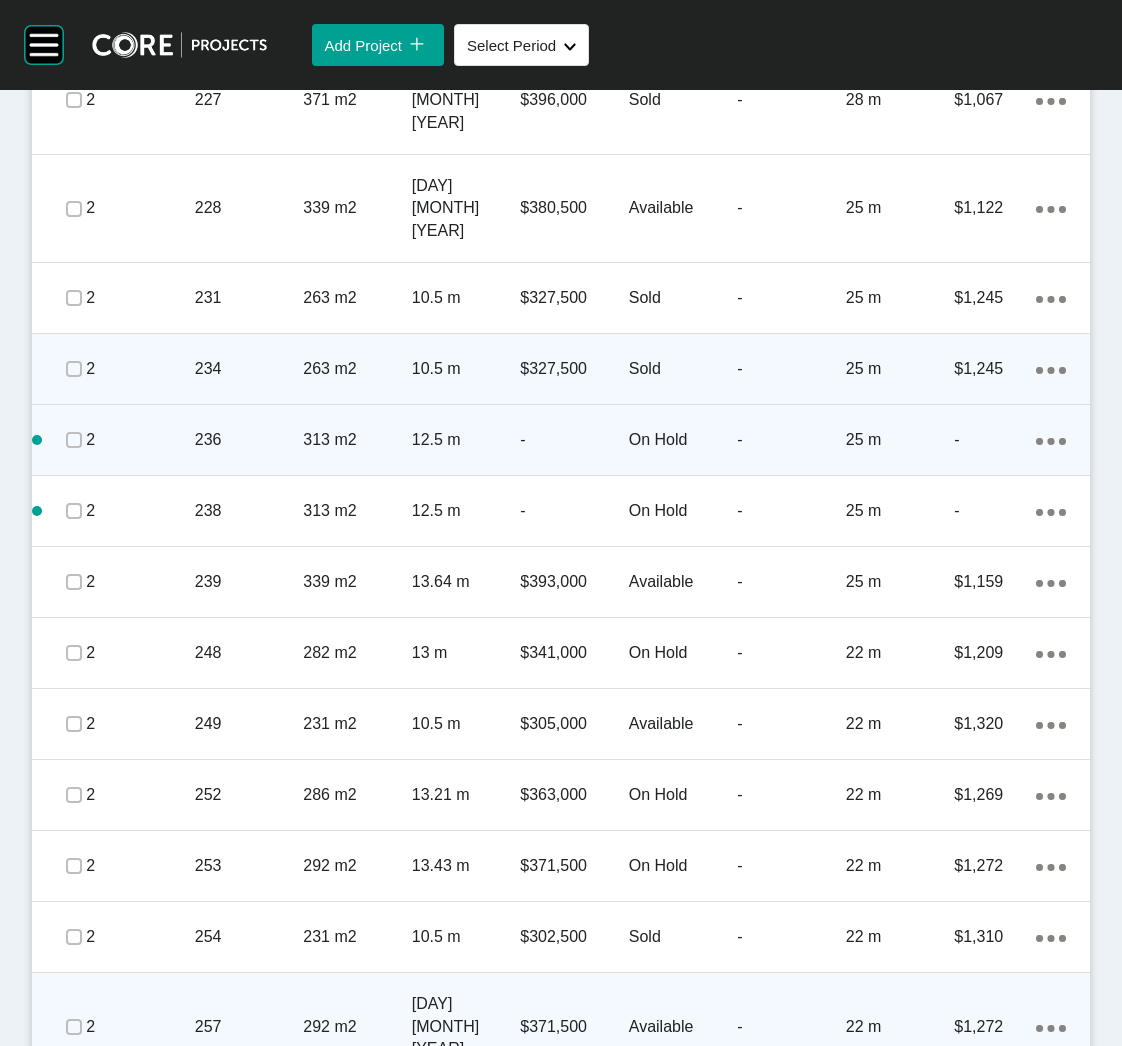 click on "2" at bounding box center [140, 1027] 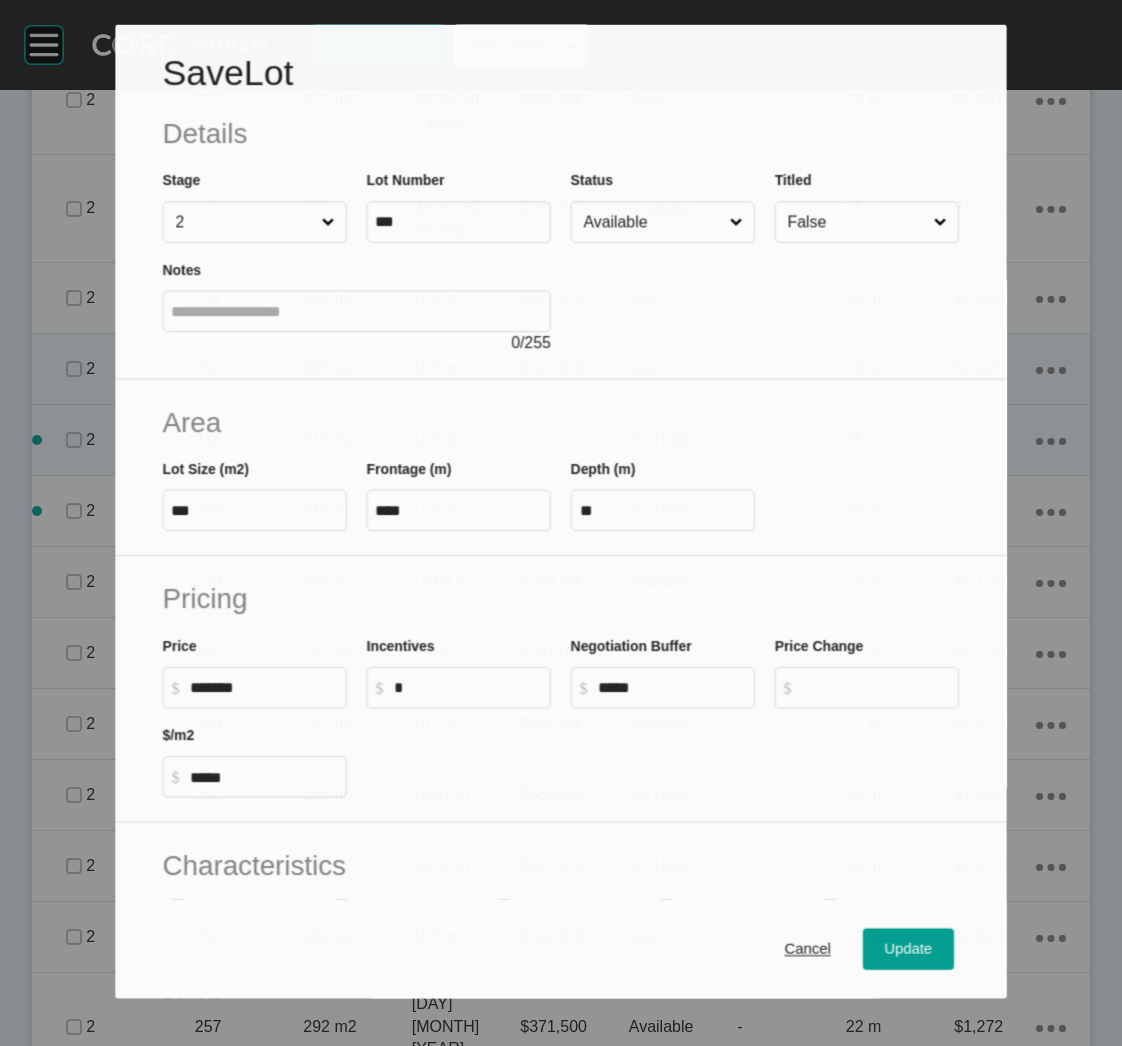 click on "Available" at bounding box center (653, 222) 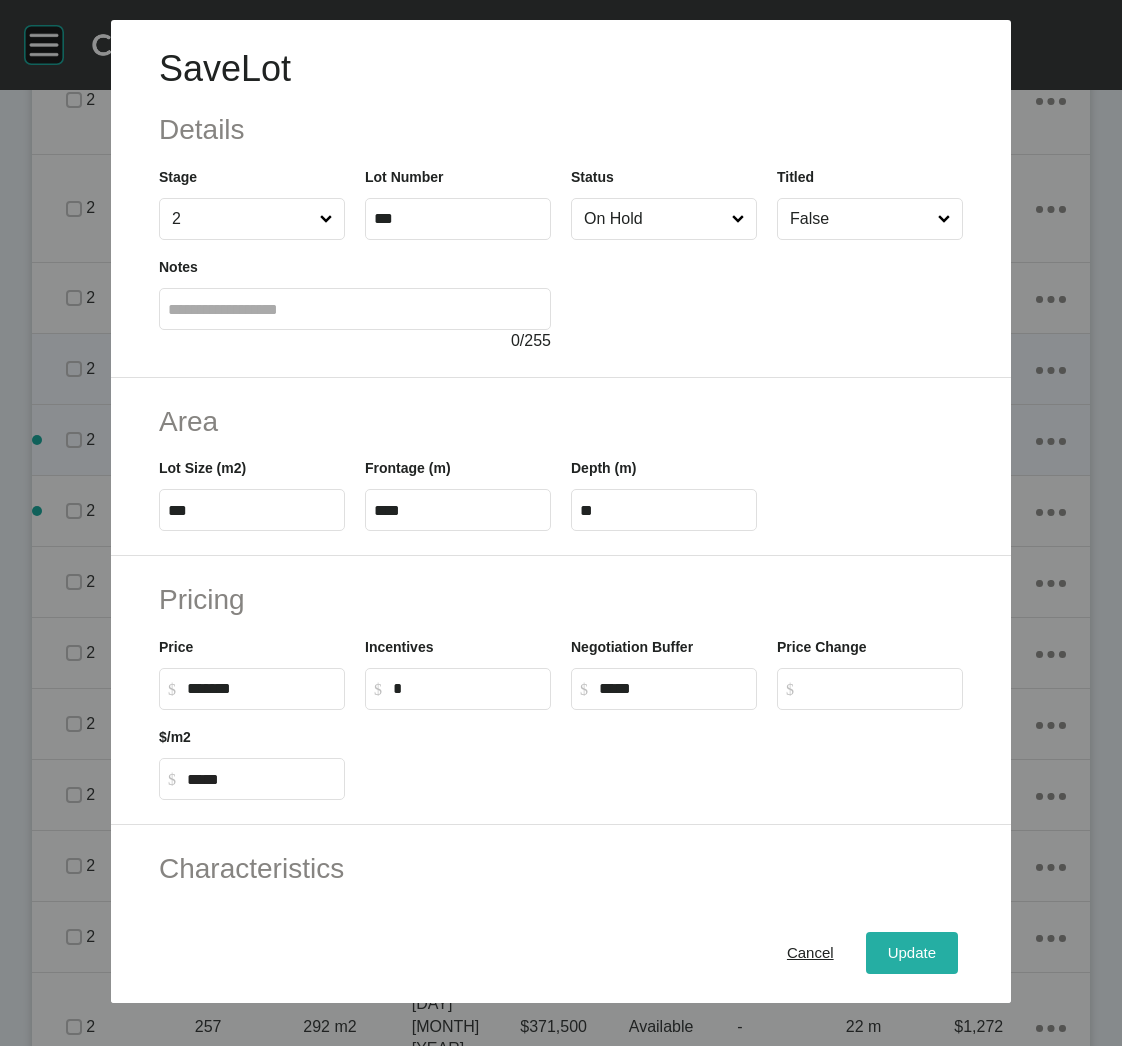 click on "Update" at bounding box center [912, 953] 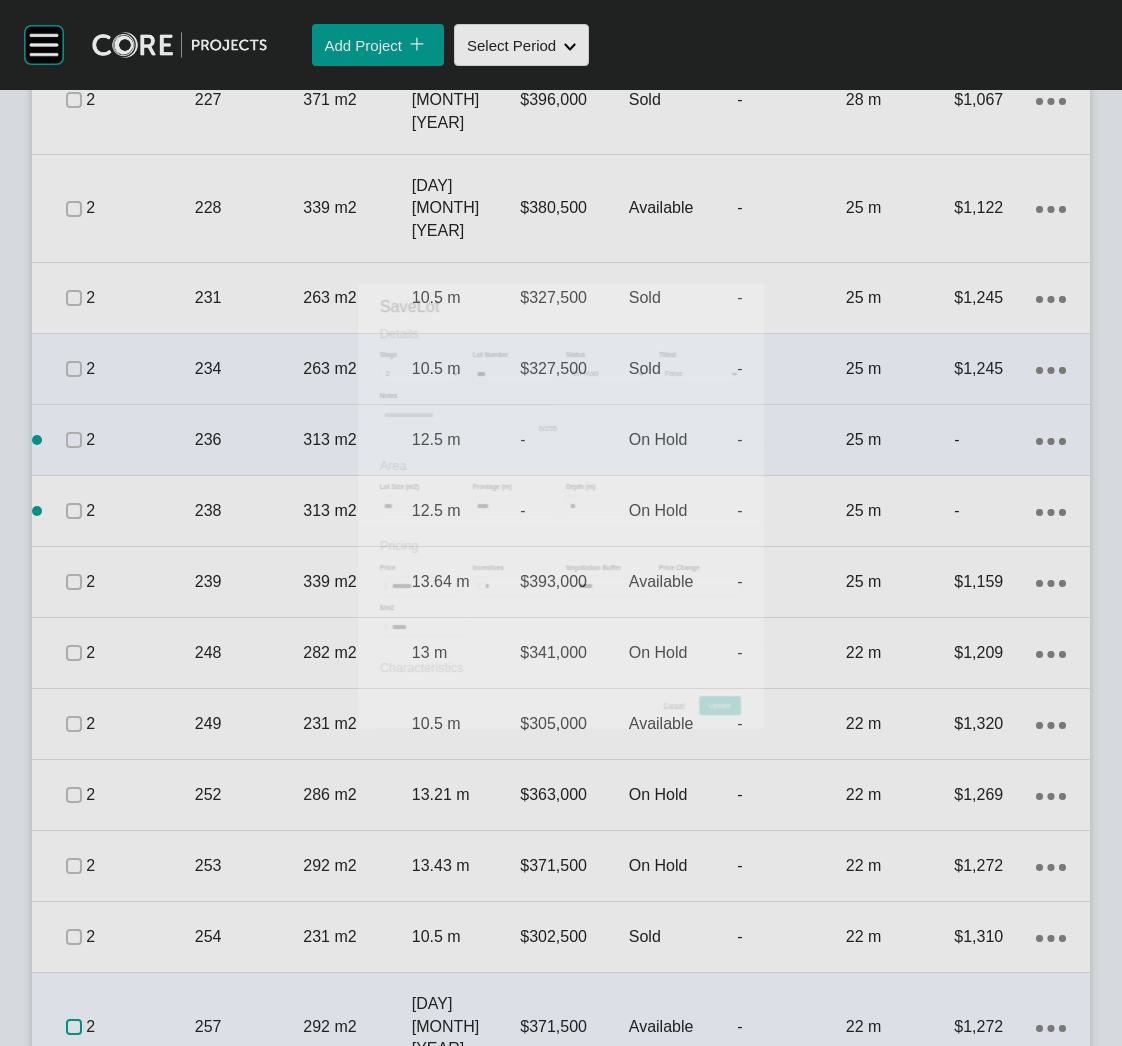 click at bounding box center [74, 1027] 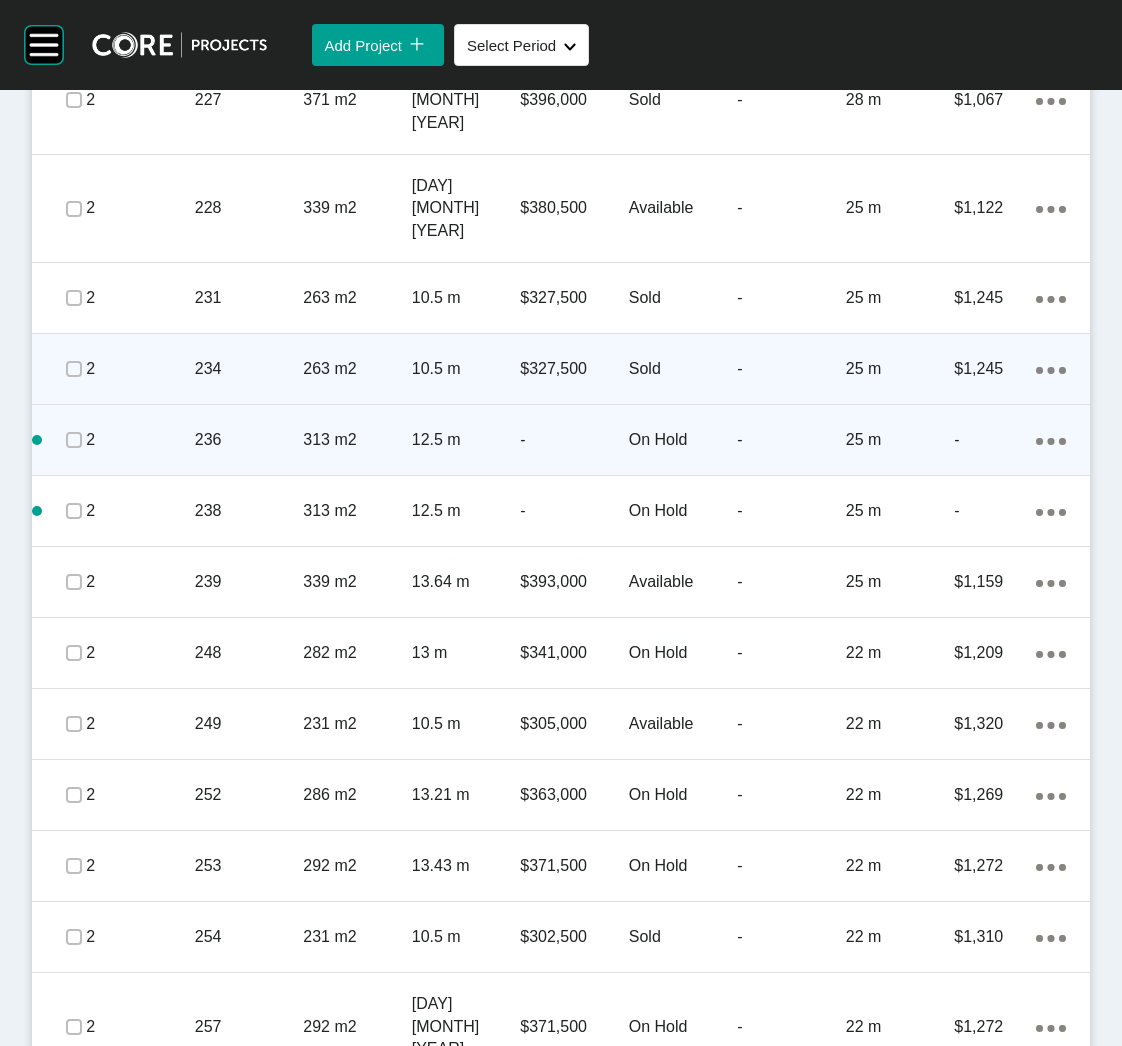 click on "258" at bounding box center (249, 1116) 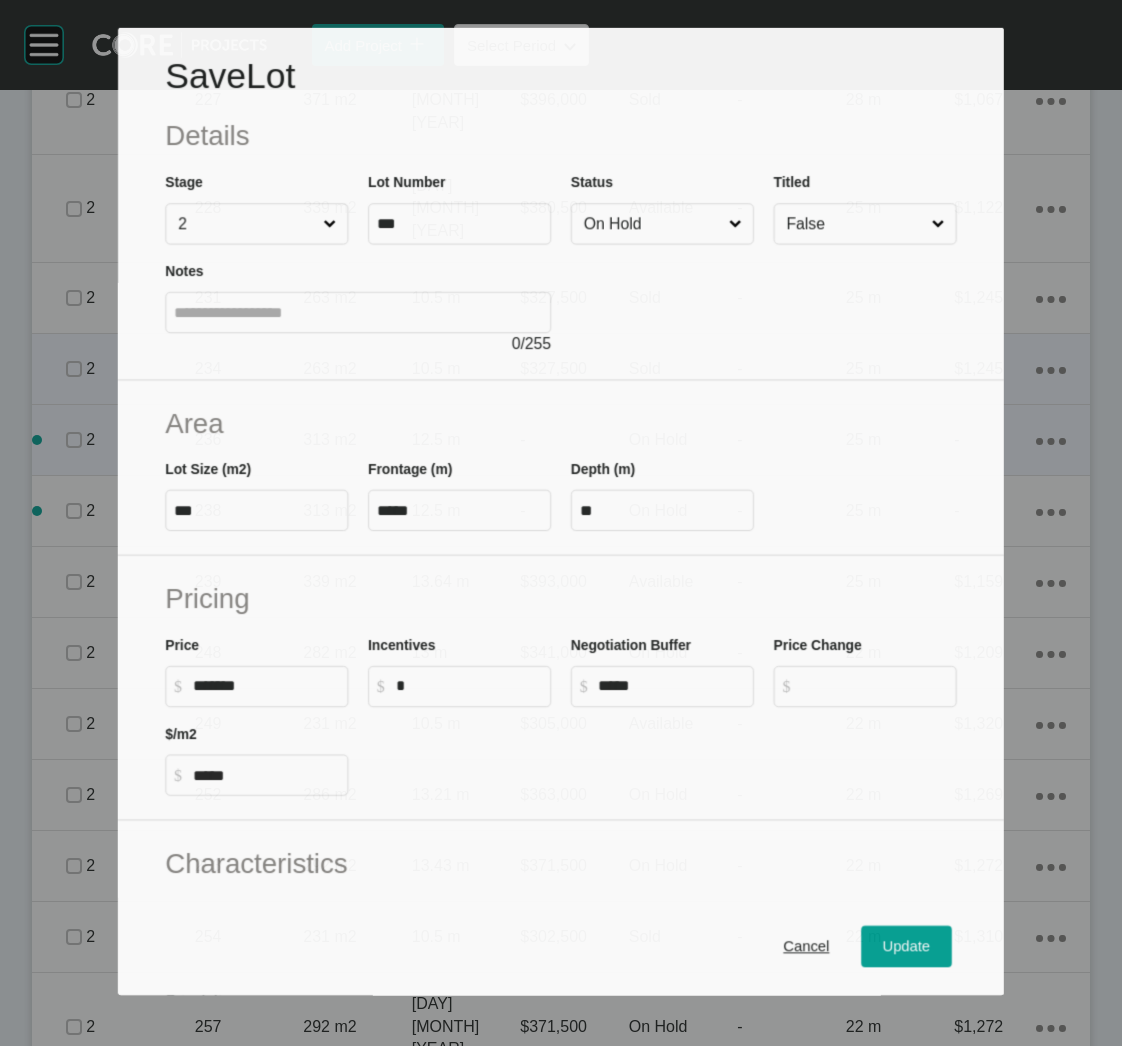 click on "On Hold" at bounding box center [652, 223] 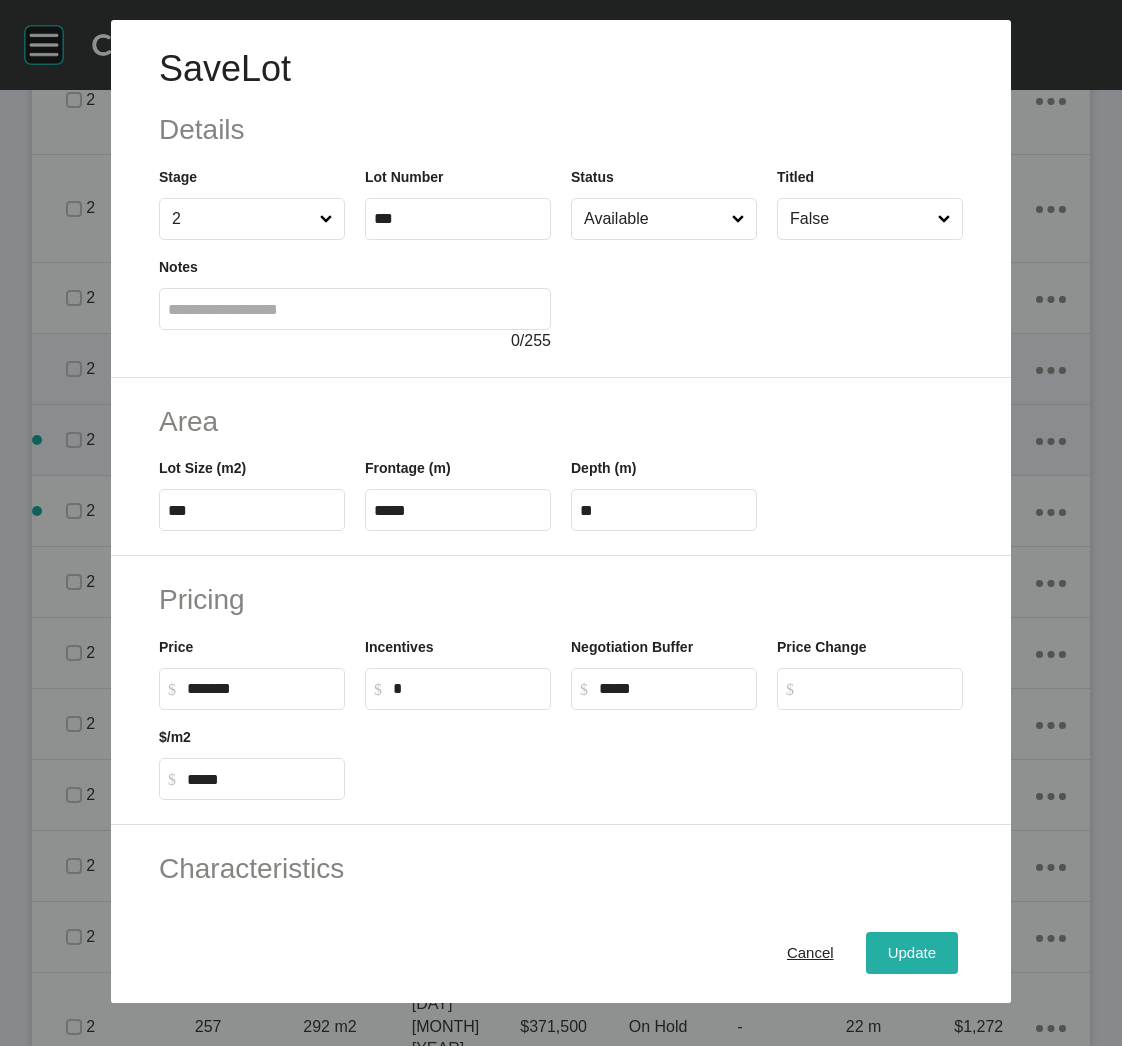 click on "Update" at bounding box center [912, 953] 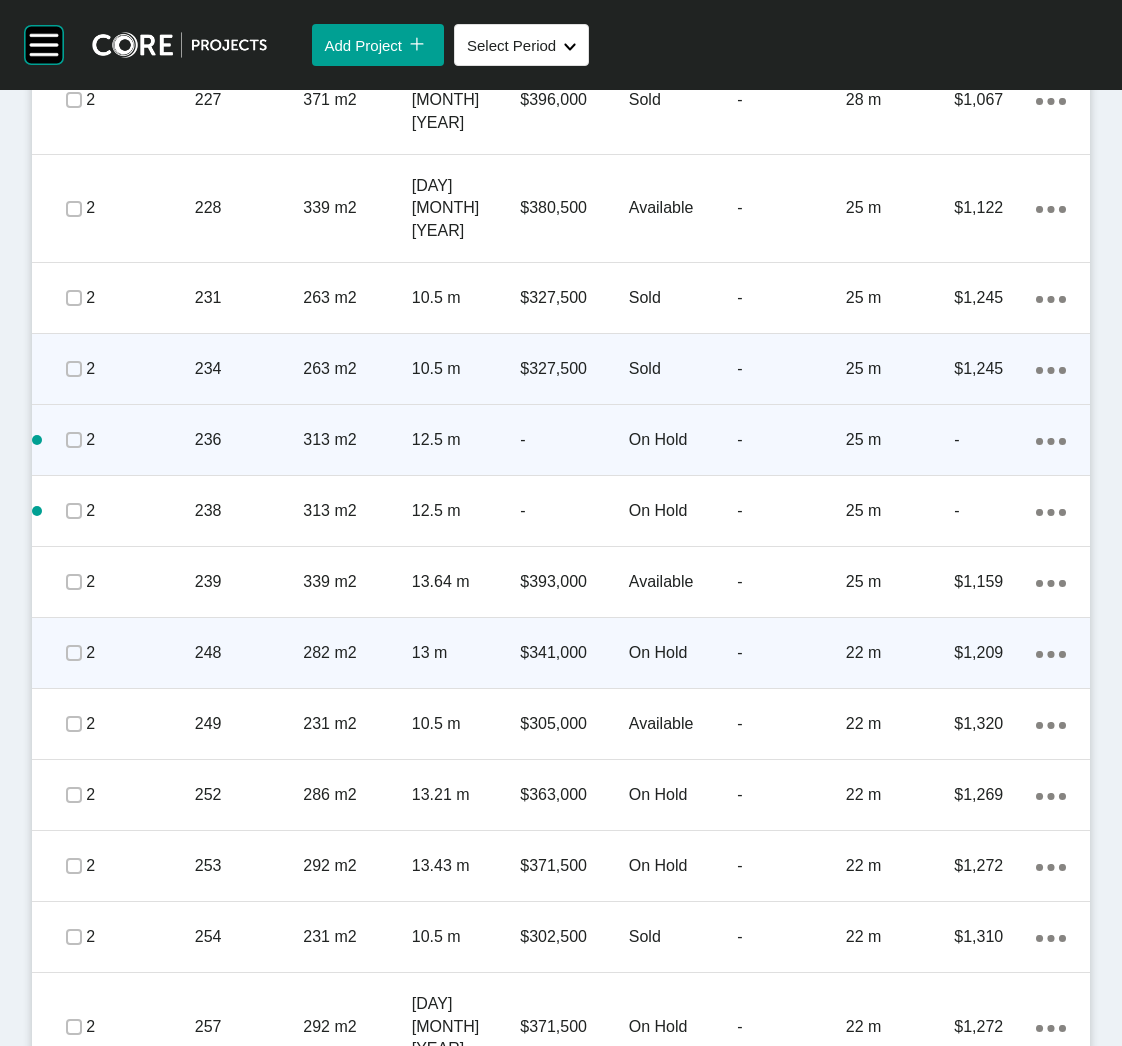 click on "13 m" at bounding box center [466, 653] 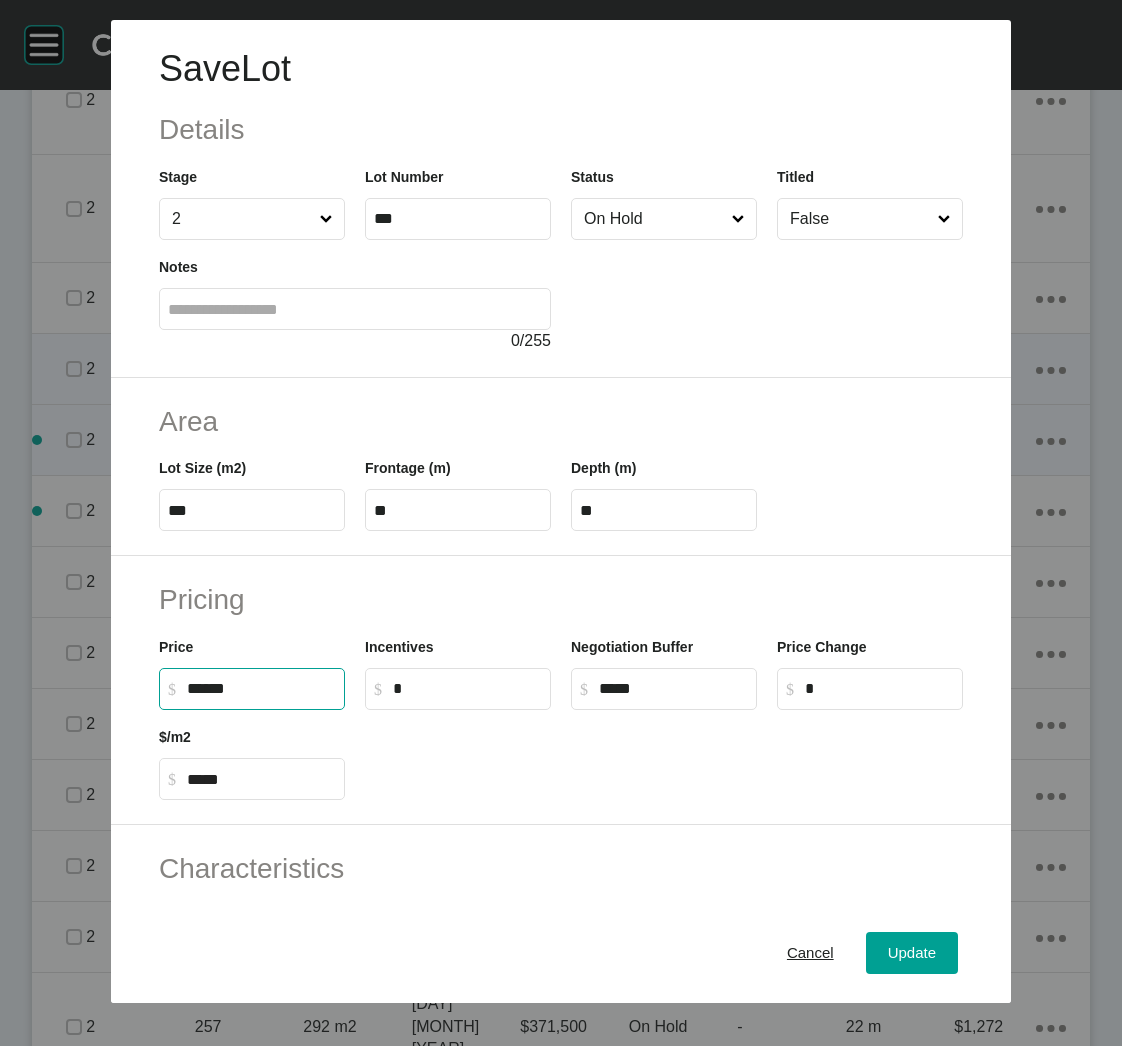drag, startPoint x: 271, startPoint y: 690, endPoint x: 164, endPoint y: 685, distance: 107.11676 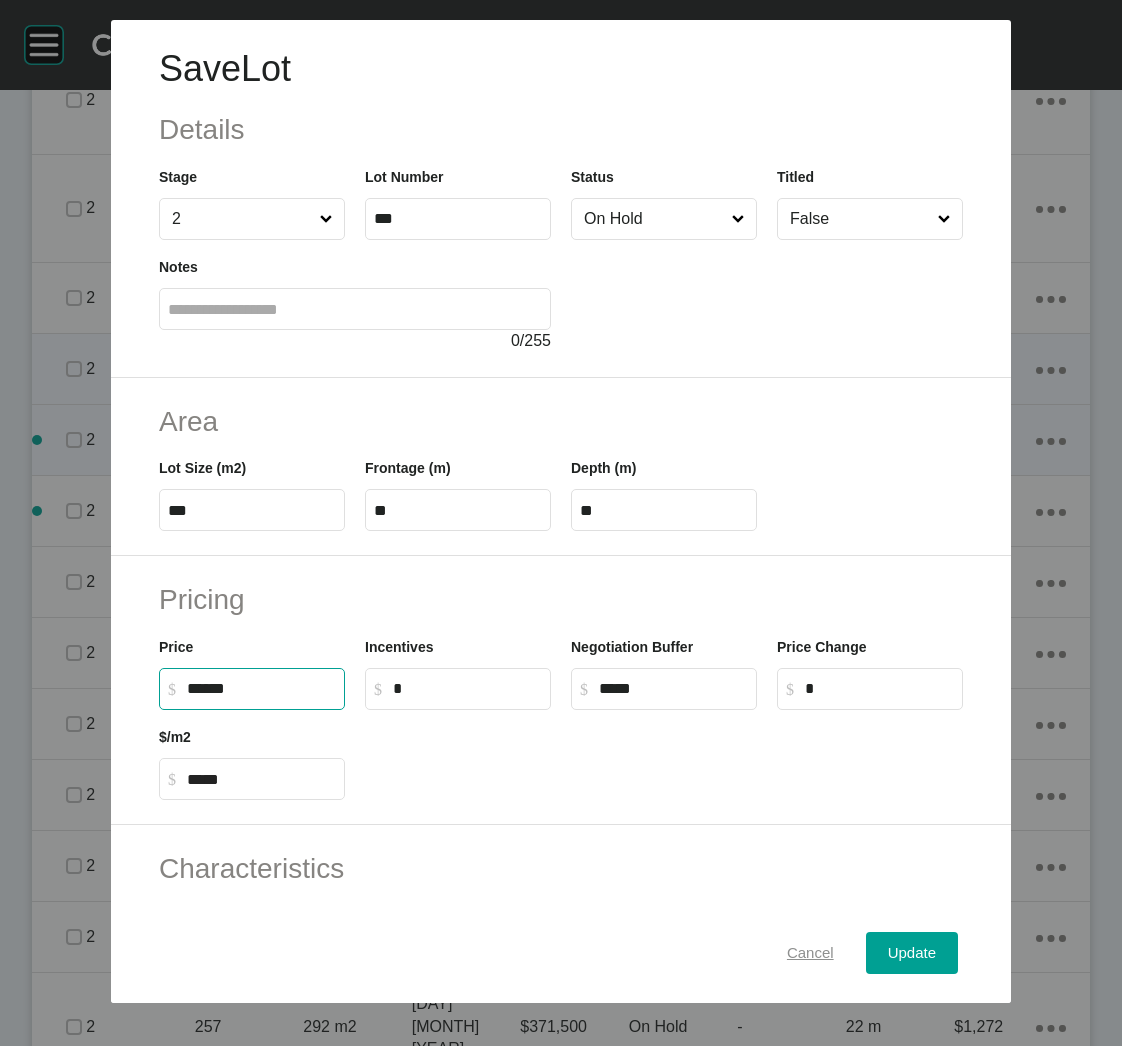 type on "*******" 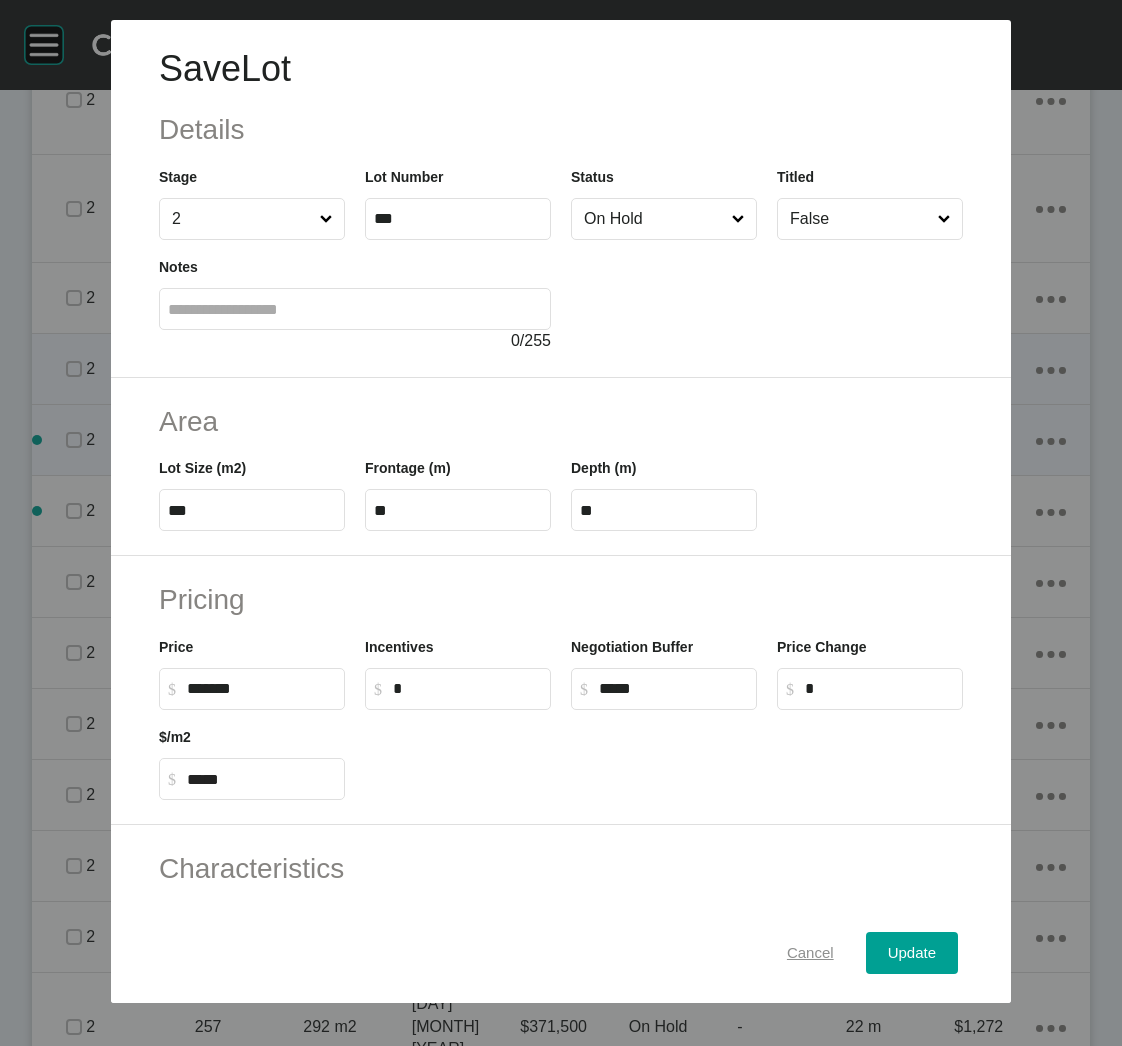 click on "Cancel" at bounding box center (810, 953) 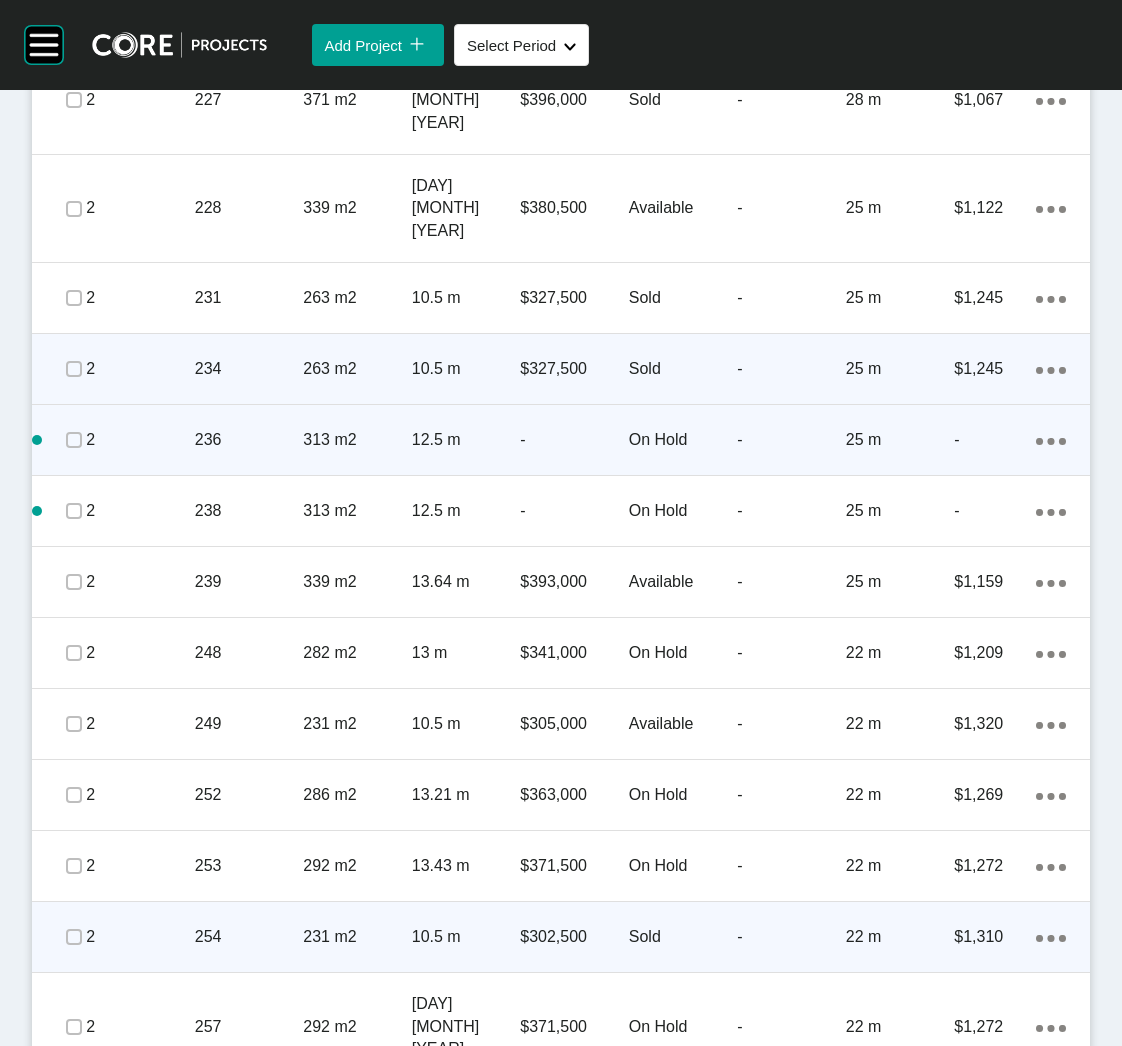 scroll, scrollTop: 3453, scrollLeft: 0, axis: vertical 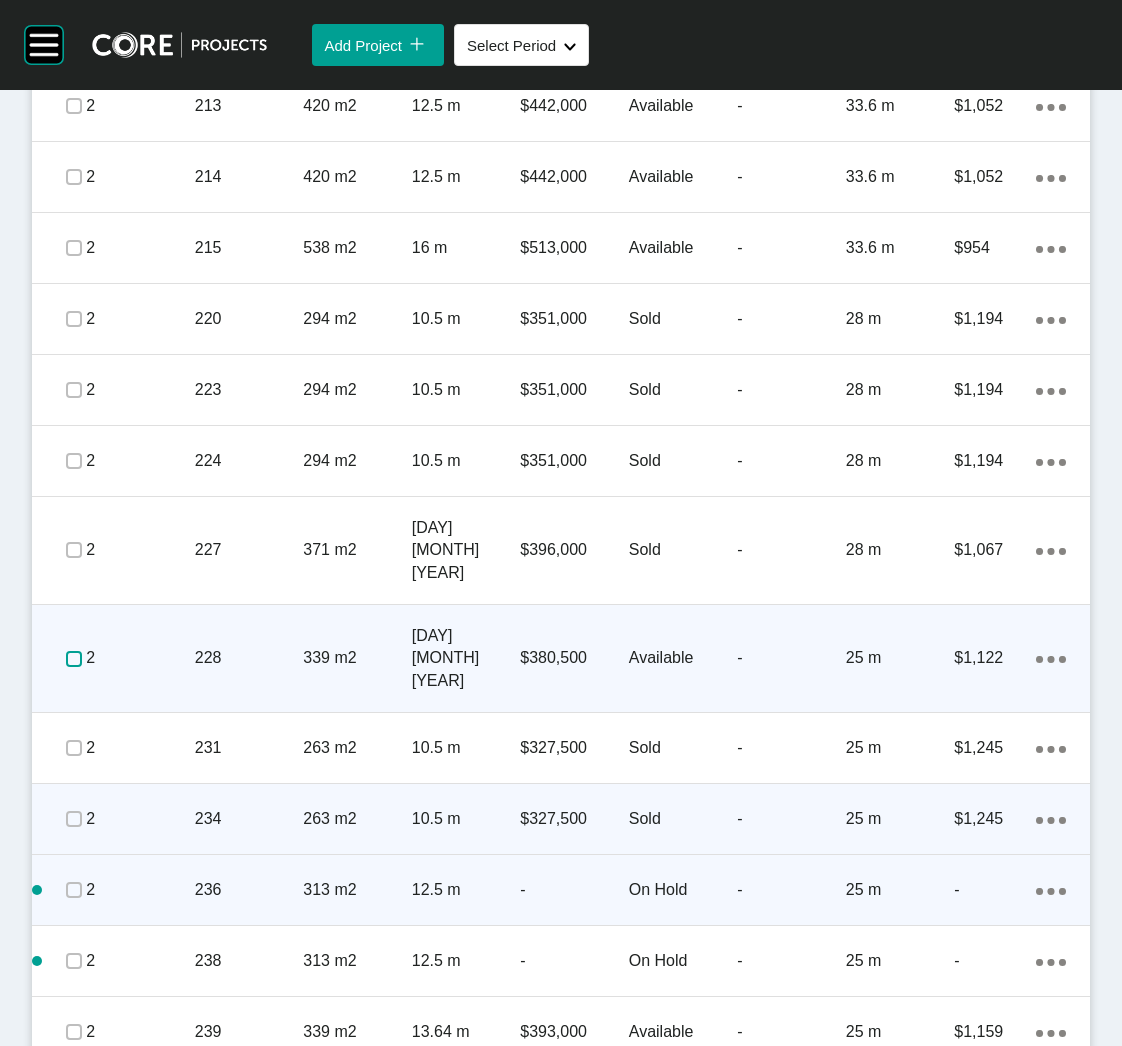 click at bounding box center [74, 659] 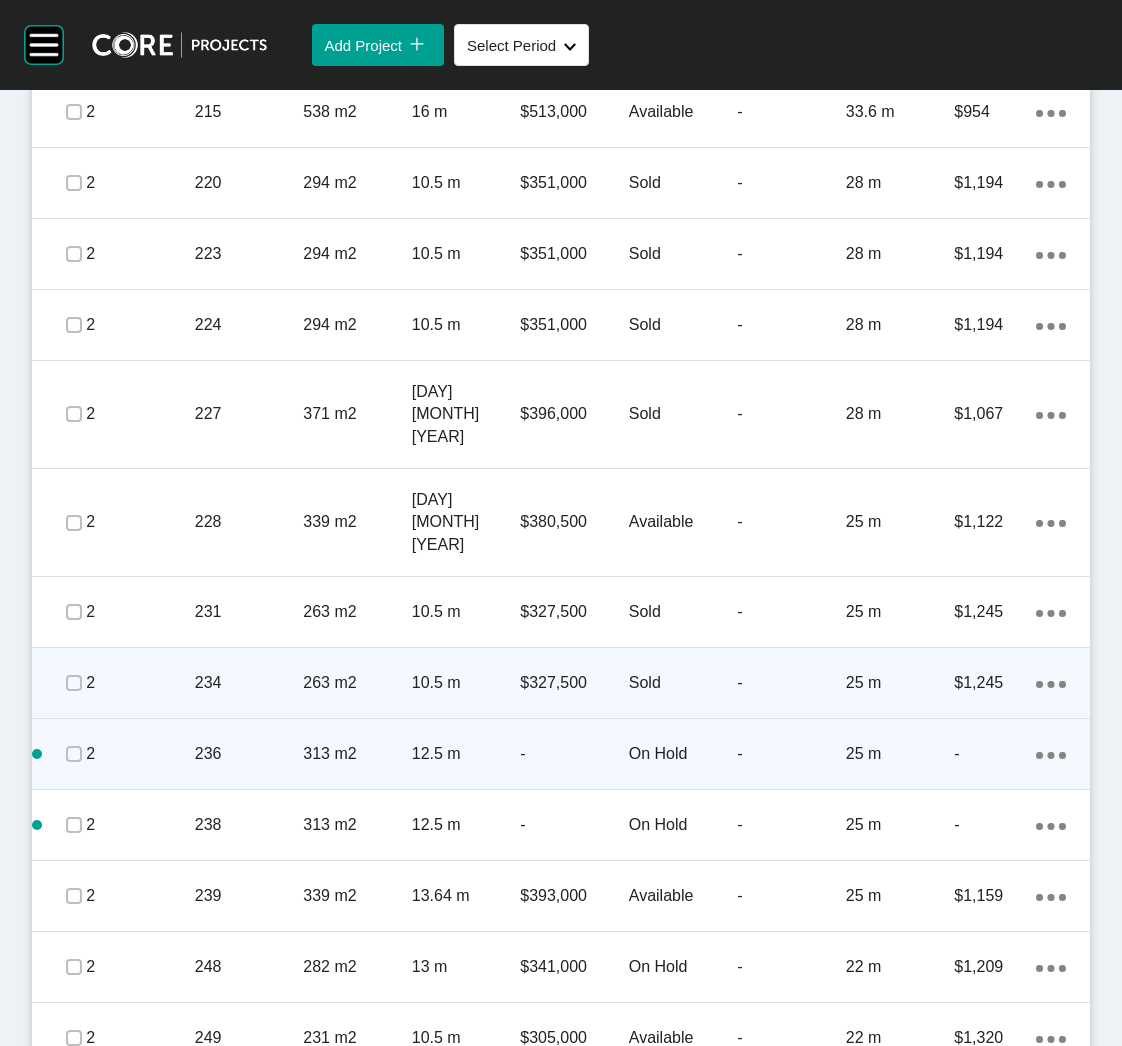 scroll, scrollTop: 3603, scrollLeft: 0, axis: vertical 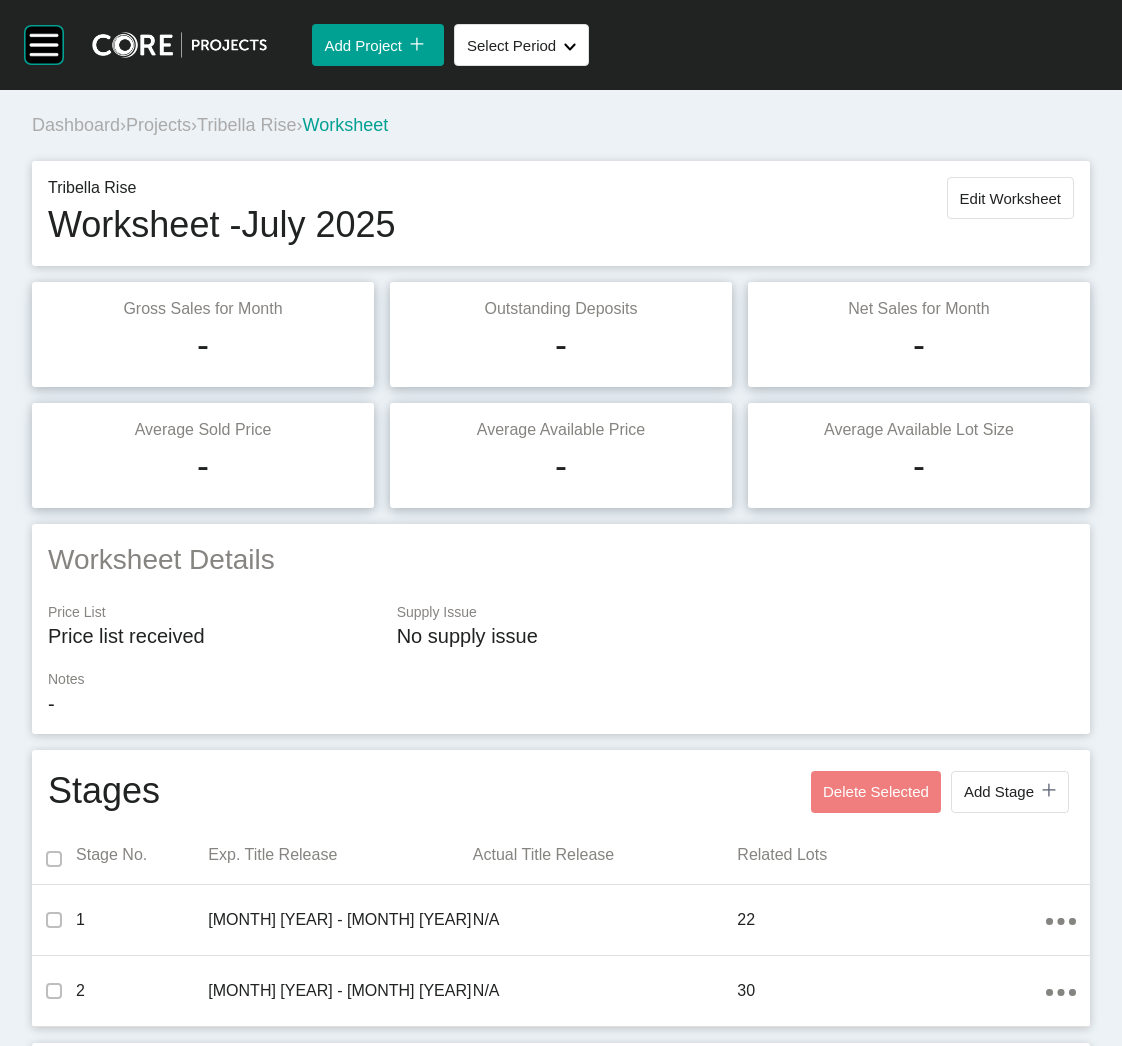 click on "Projects" at bounding box center [158, 125] 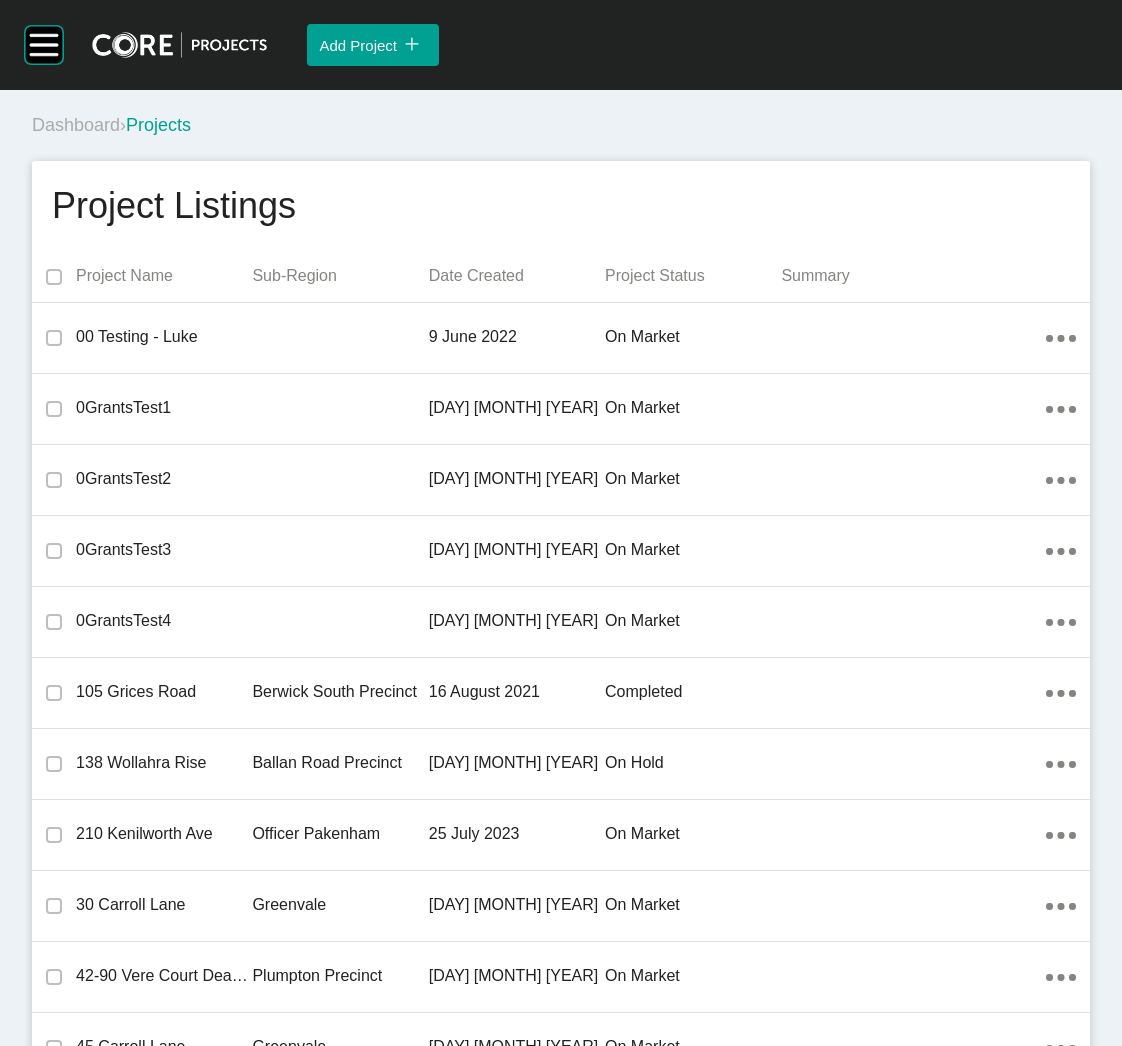 scroll, scrollTop: 35572, scrollLeft: 0, axis: vertical 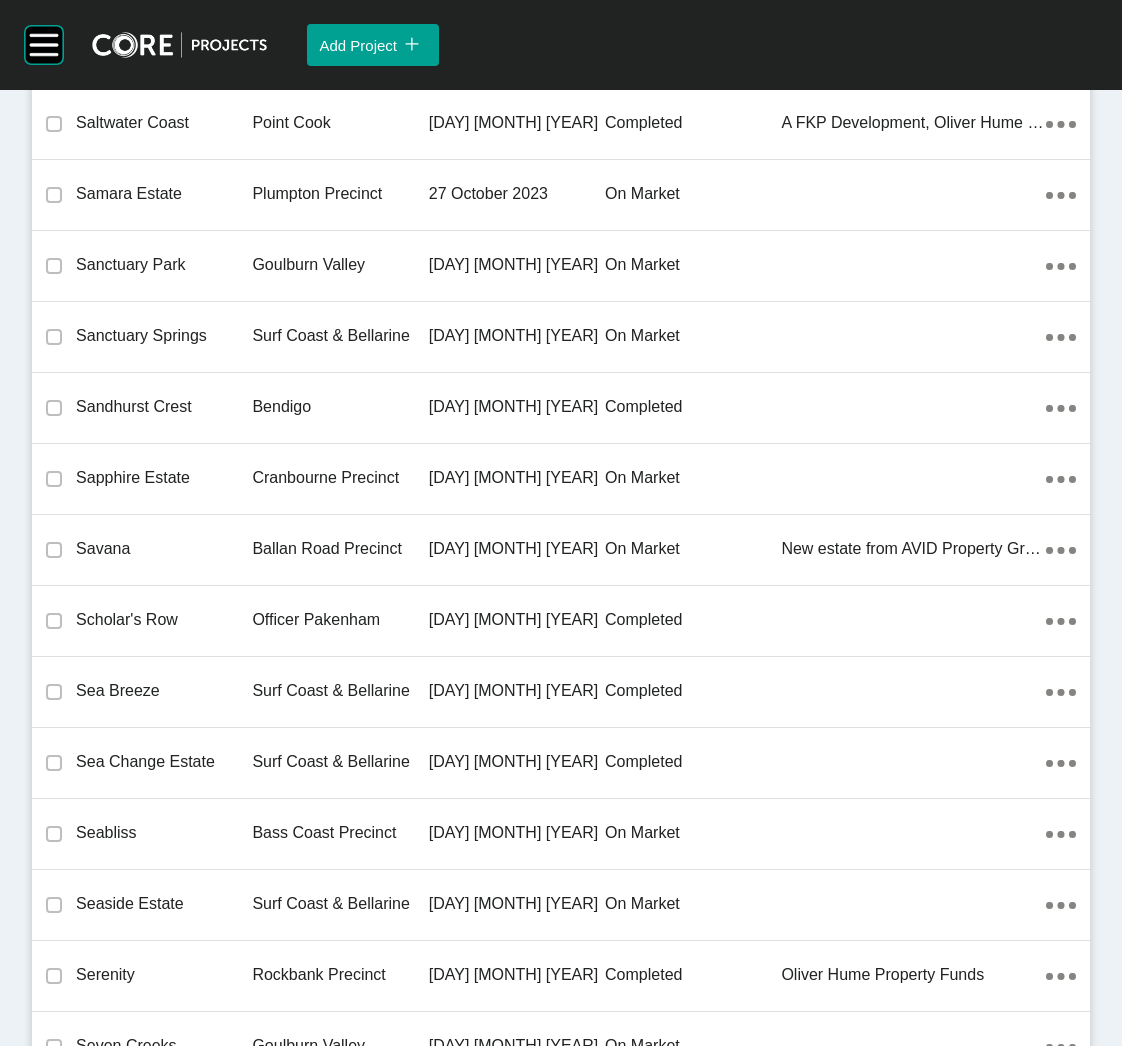 click on "Sapphire Estate Cranbourne Precinct 21 February 2023 on market Action Menu Dots Copy 6 Created with Sketch." at bounding box center (561, 479) 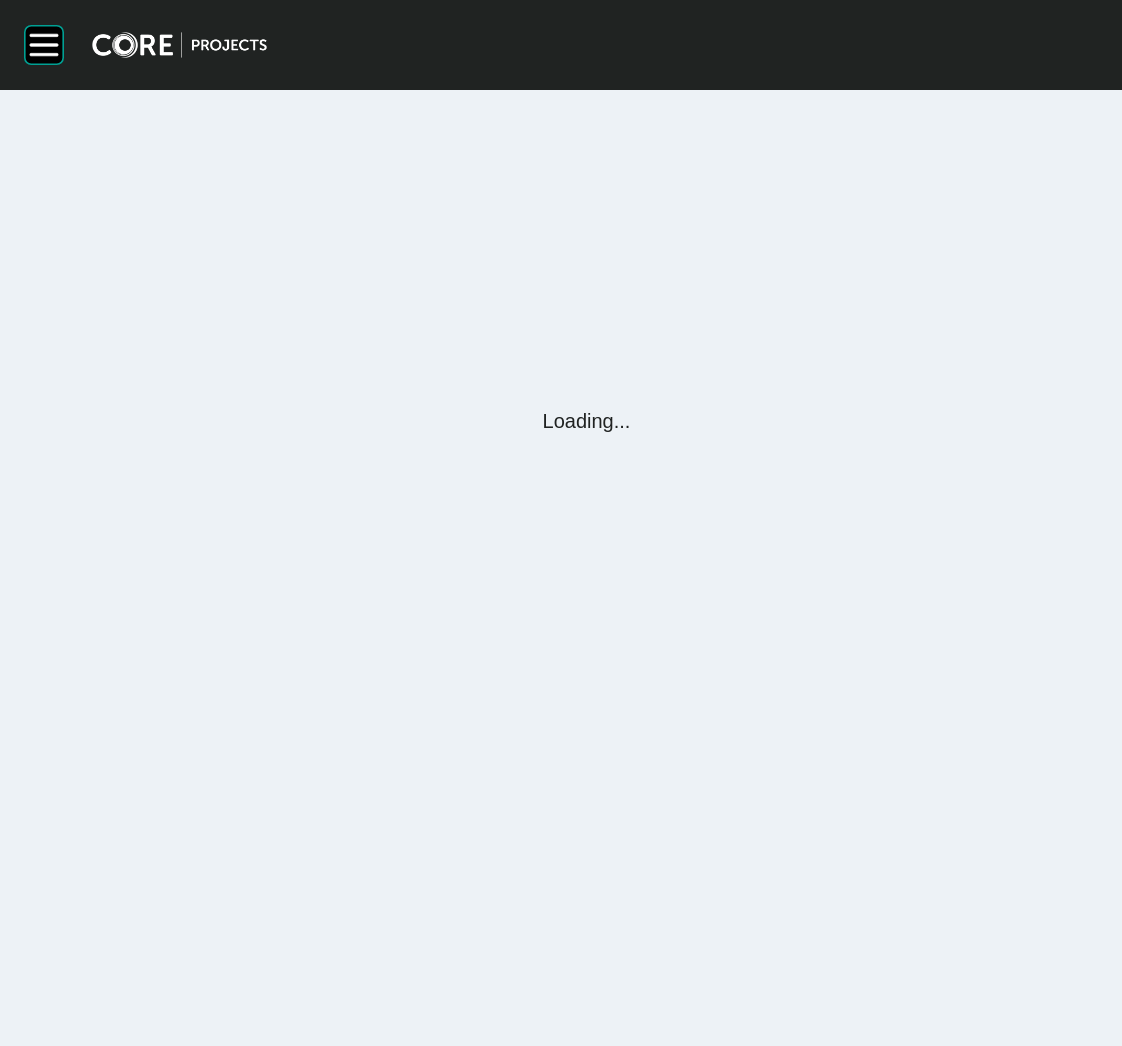 scroll, scrollTop: 0, scrollLeft: 0, axis: both 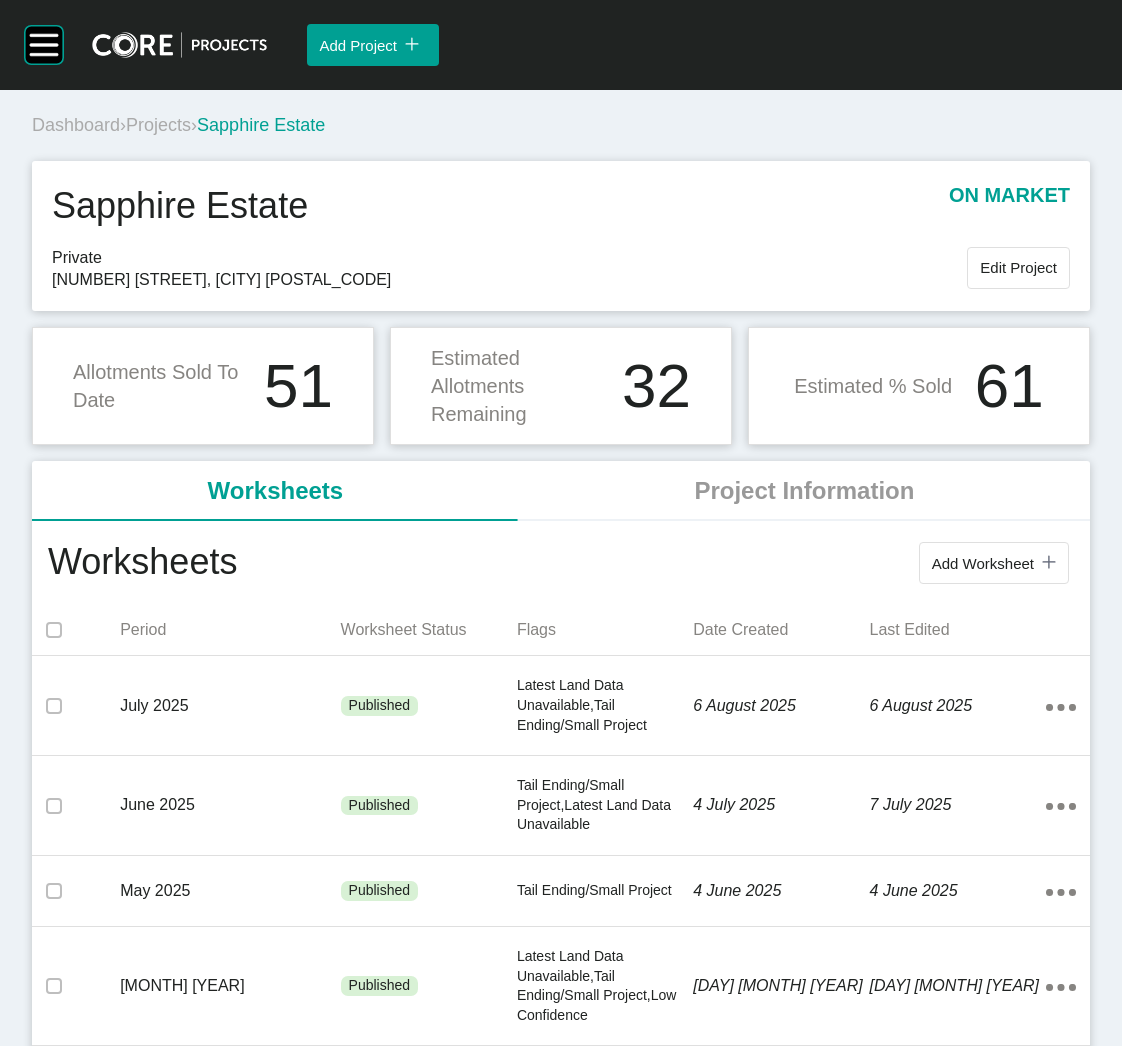 click on "Projects" at bounding box center [158, 125] 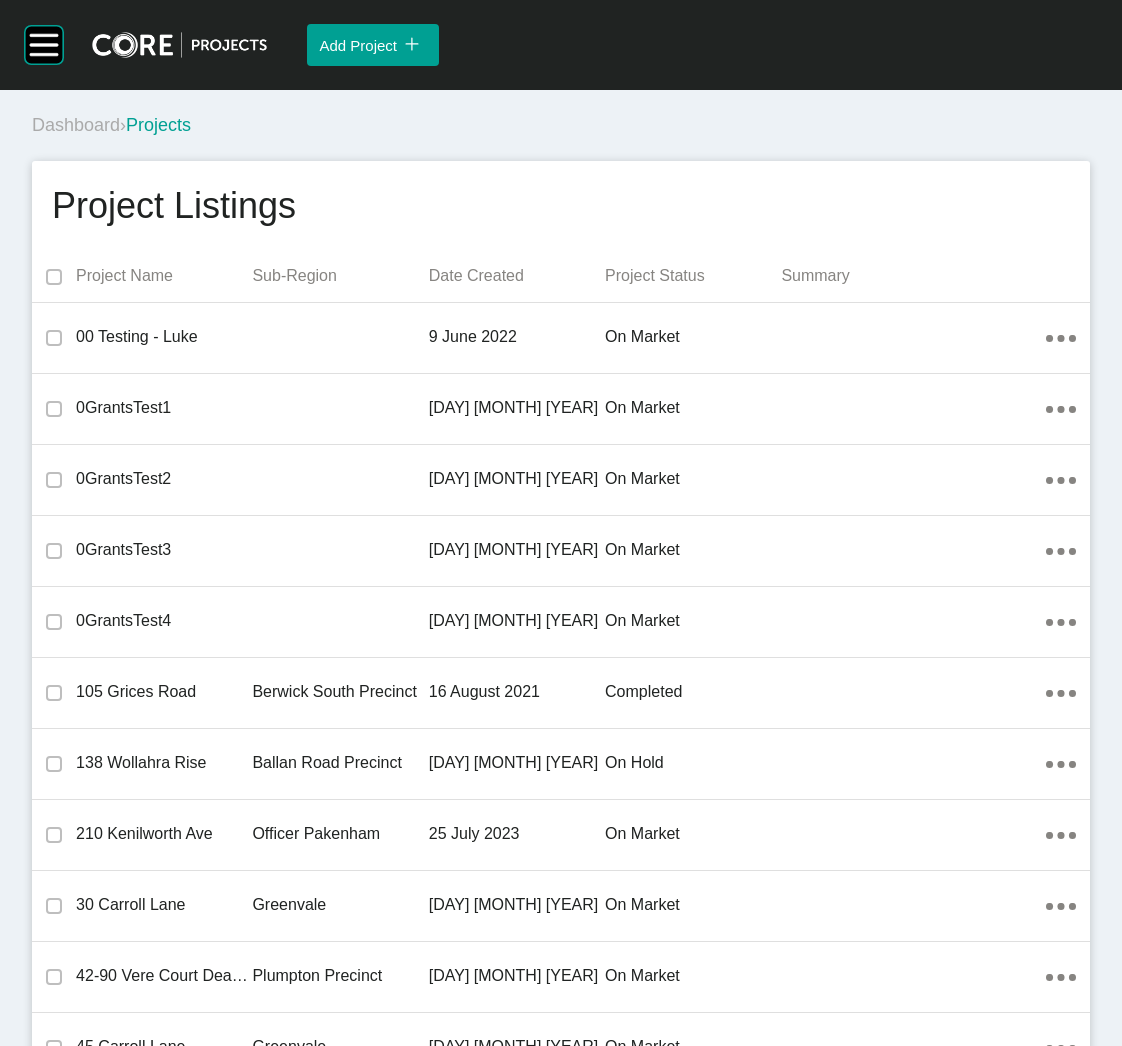 scroll, scrollTop: 35572, scrollLeft: 0, axis: vertical 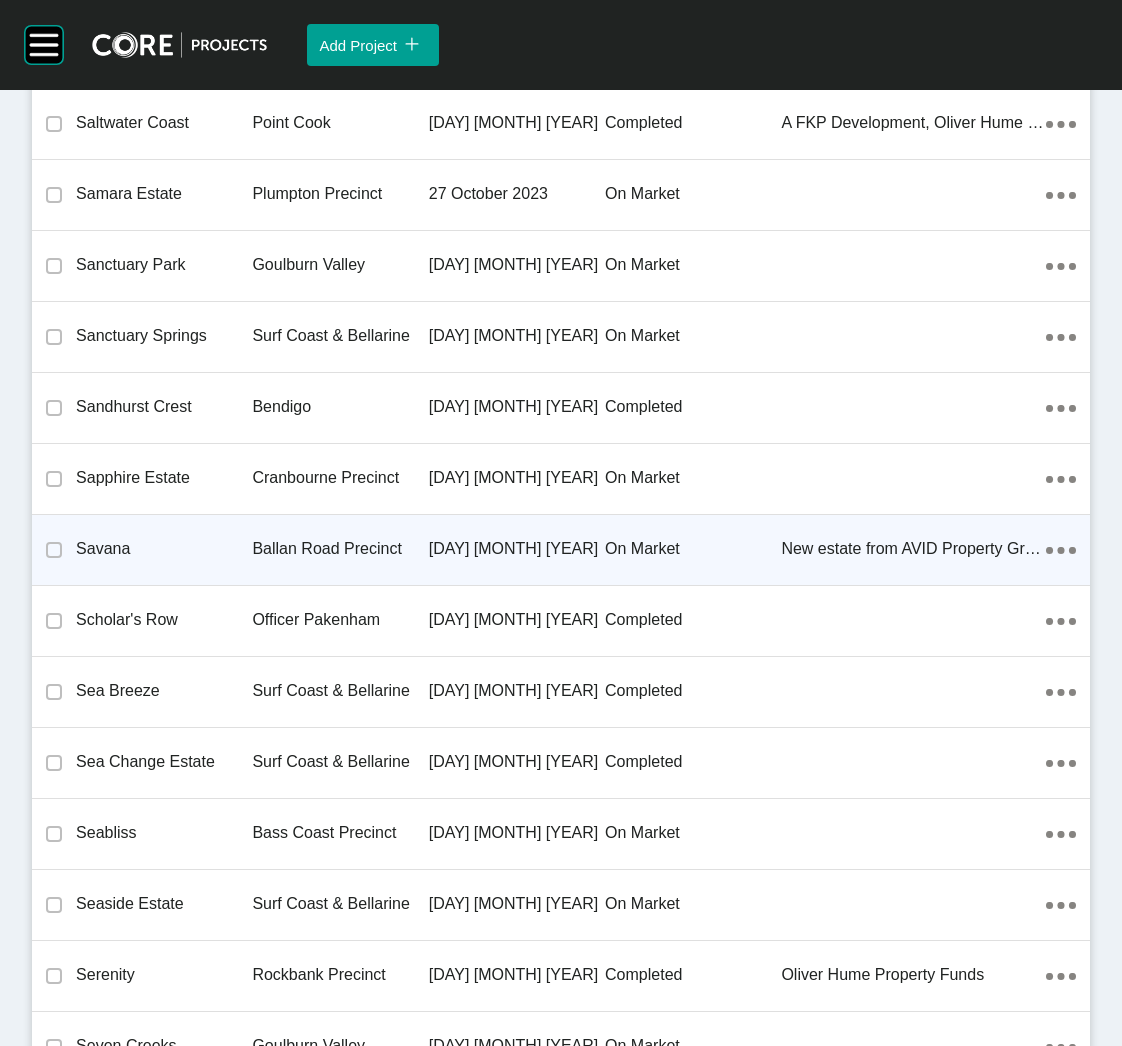click on "Savana" at bounding box center (164, 549) 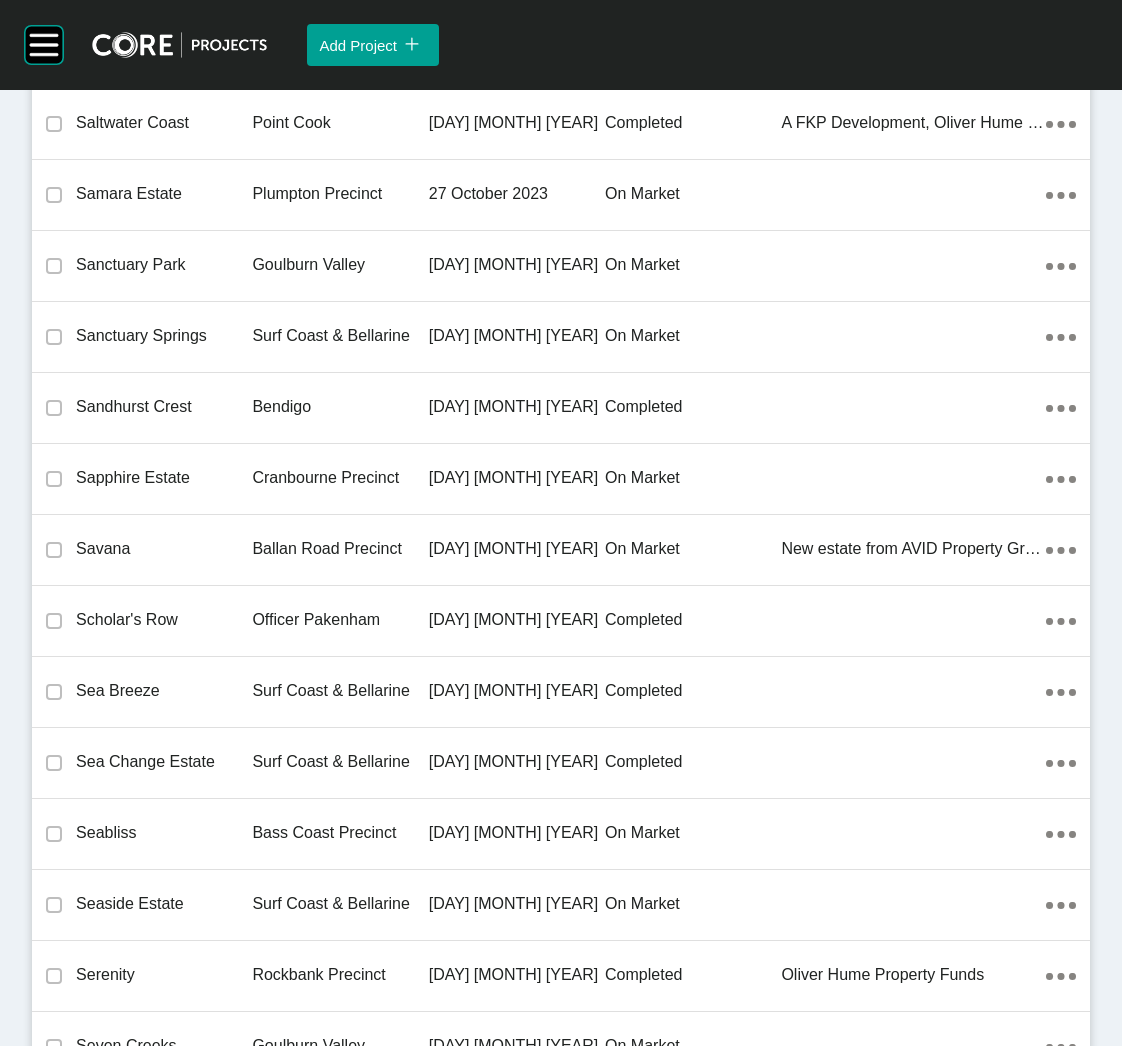 click on "Group 2 Created with Sketch. . Add Project icon/tick copy 11 Created with Sketch. Projects Current Archived Trashed Sub-Regions Report Export Change Log Switch Account Logout Dashboard  ›  Projects Project Listings Project Name Sub-Region Date Created Project Status Summary 00 Testing - Luke 9 June 2022 on market Action Menu Dots Copy 6 Created with Sketch. 0GrantsTest1 28 November 2022 on market Action Menu Dots Copy 6 Created with Sketch. 0GrantsTest2 28 November 2022 on market Action Menu Dots Copy 6 Created with Sketch. 0GrantsTest3 7 December 2022 on market Action Menu Dots Copy 6 Created with Sketch. 0GrantsTest4 7 December 2022 on market Action Menu Dots Copy 6 Created with Sketch. 105 Grices Road Berwick South Precinct 16 August 2021 completed Action Menu Dots Copy 6 Created with Sketch. 138 Wollahra Rise Ballan Road Precinct 8 June 2023 on hold Action Menu Dots Copy 6 Created with Sketch. 210 Kenilworth Ave Officer Pakenham 25 July 2023 on market Action Menu Dots Copy 6 Created with Sketch. Aldo" at bounding box center (561, 523) 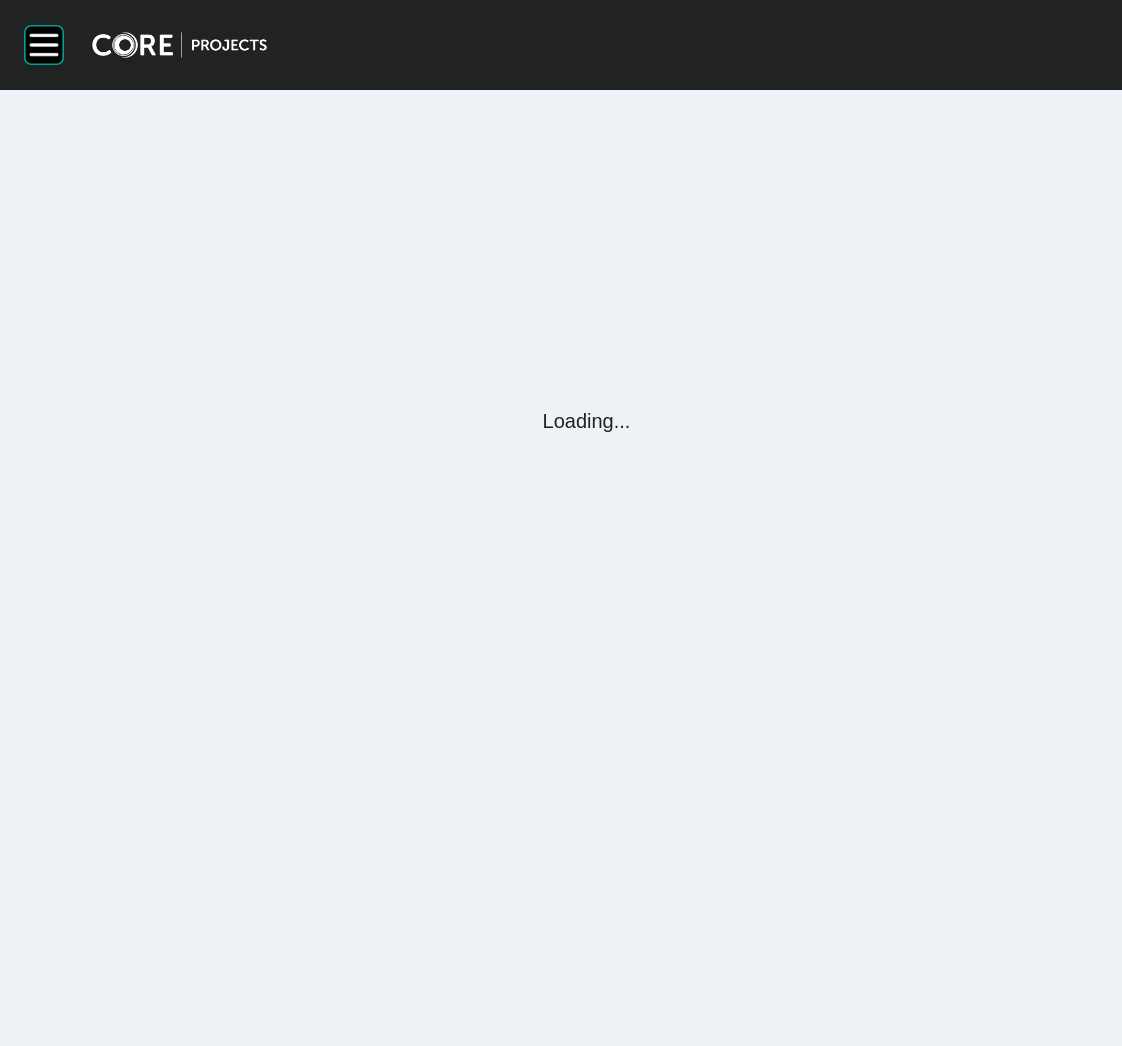 scroll, scrollTop: 0, scrollLeft: 0, axis: both 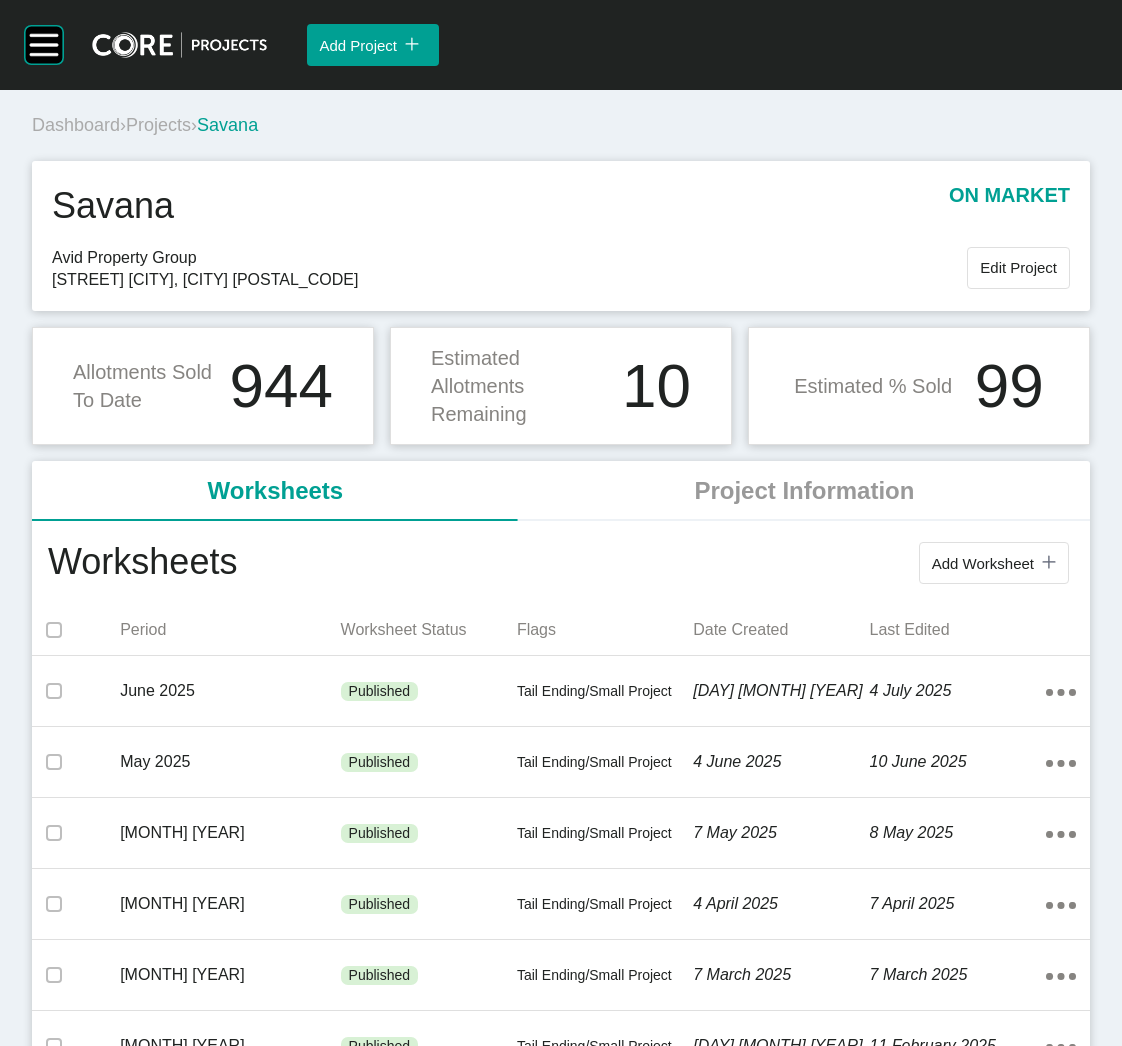 drag, startPoint x: 987, startPoint y: 549, endPoint x: 957, endPoint y: 475, distance: 79.84986 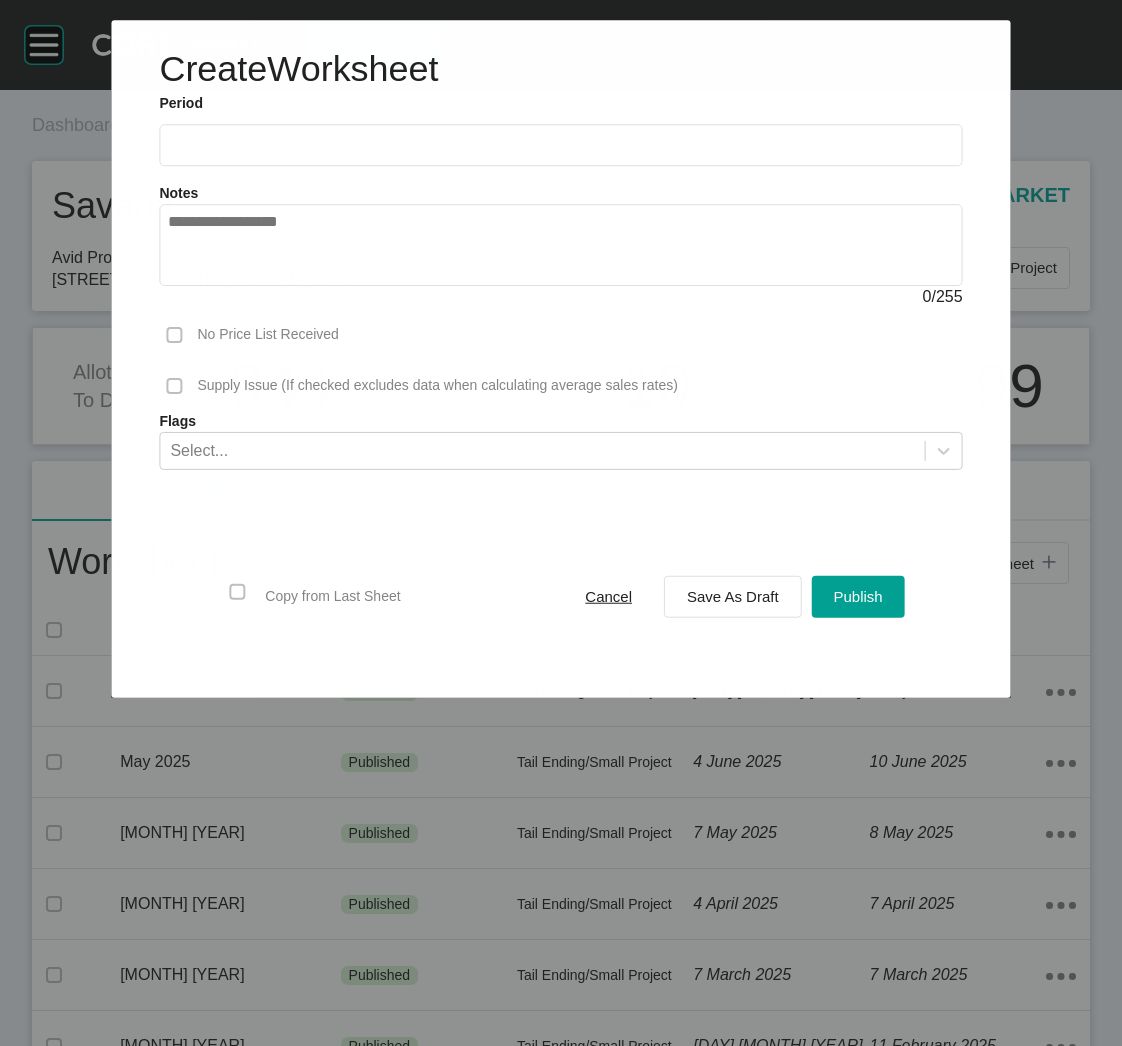 click at bounding box center (560, 145) 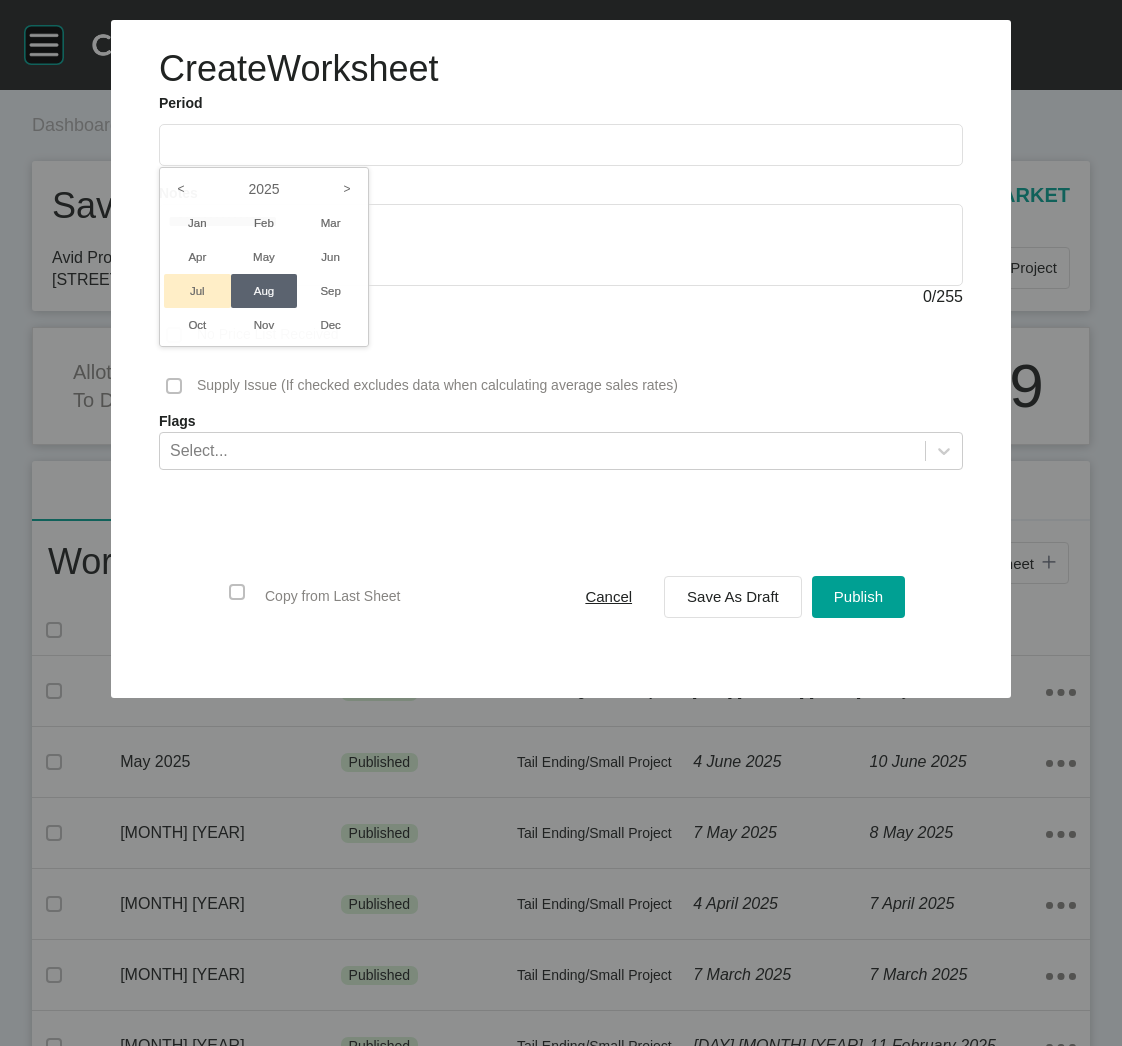 click on "Jul" at bounding box center [197, 291] 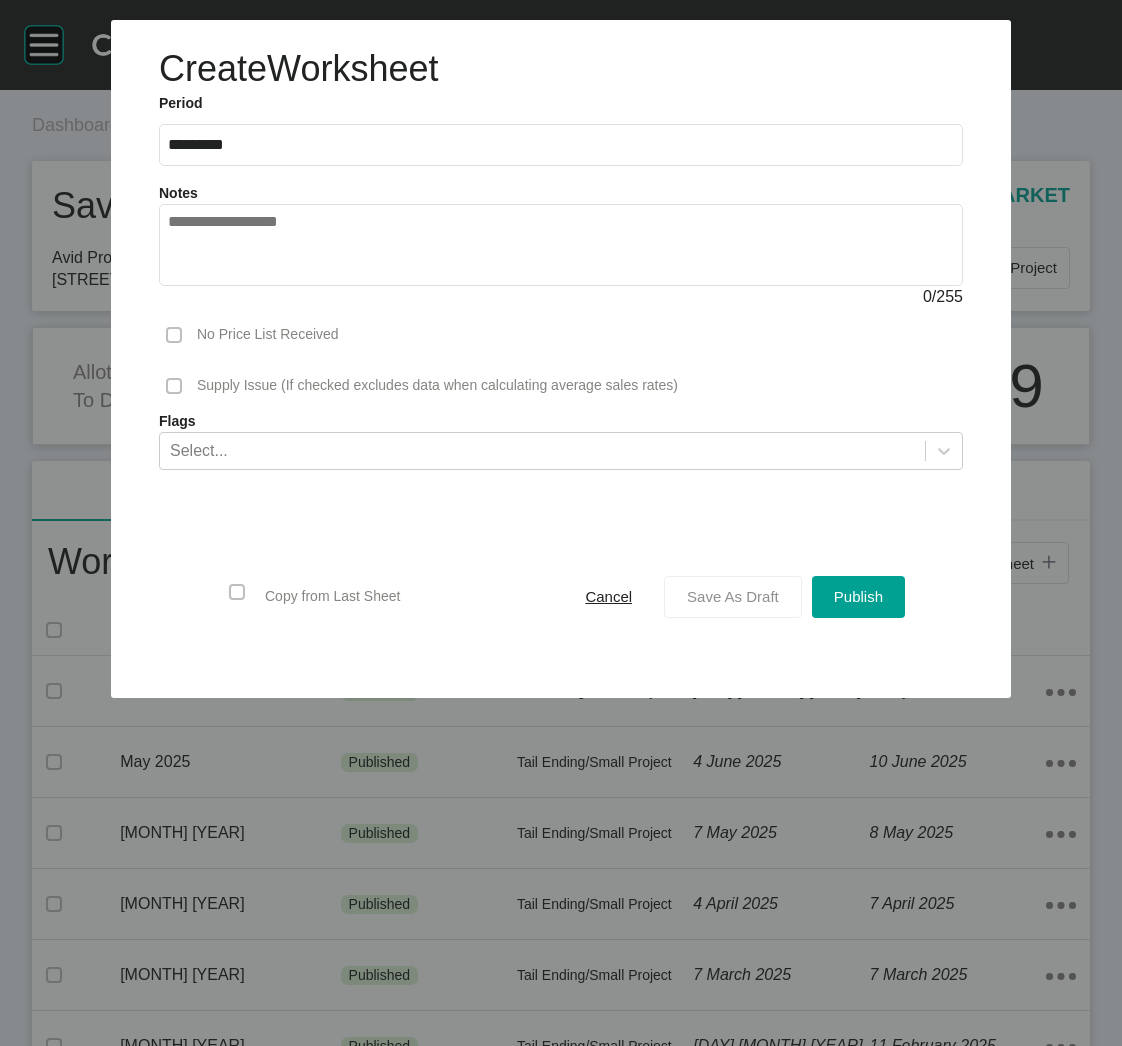 click on "Save As Draft" at bounding box center [733, 596] 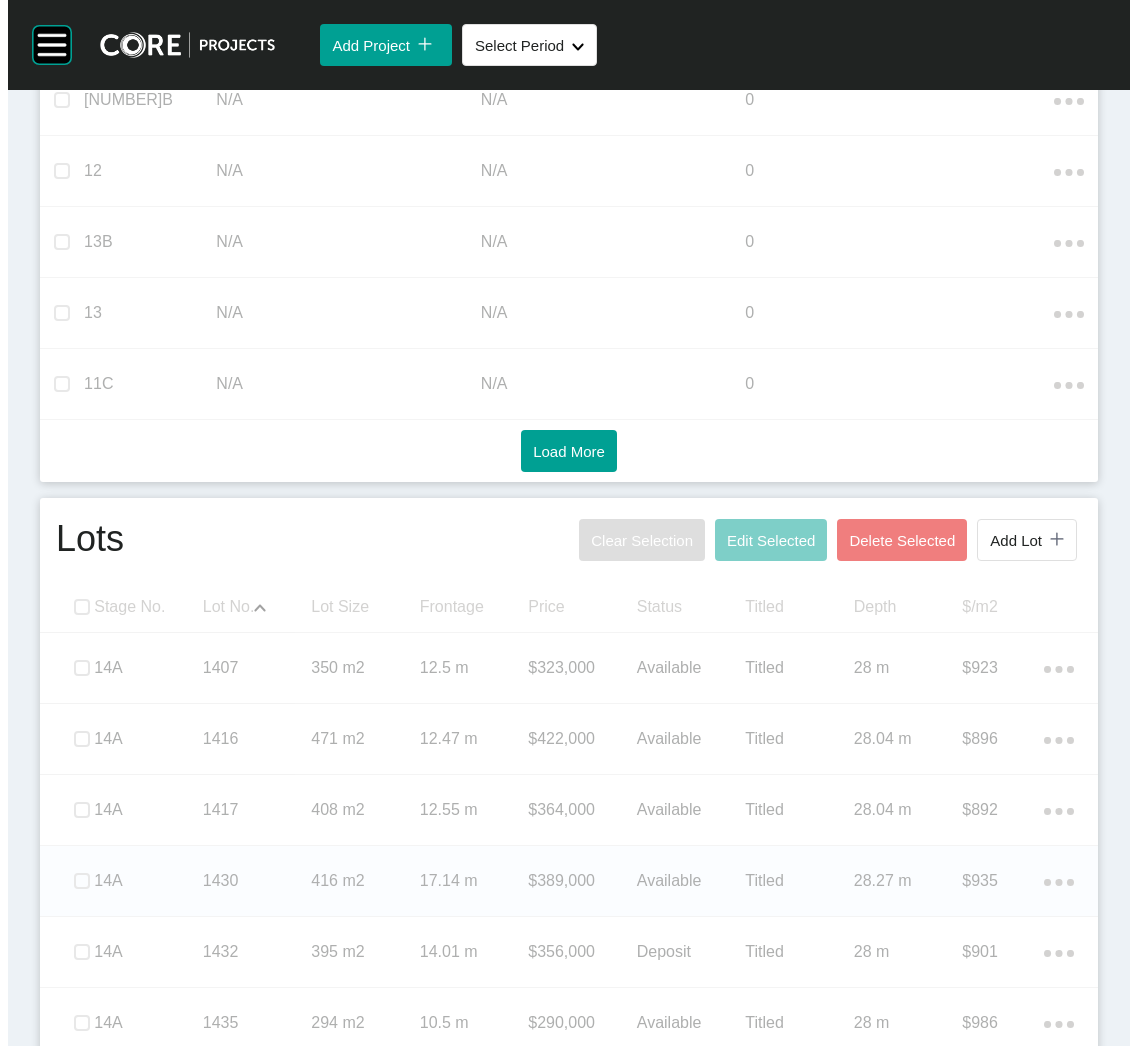 scroll, scrollTop: 1200, scrollLeft: 0, axis: vertical 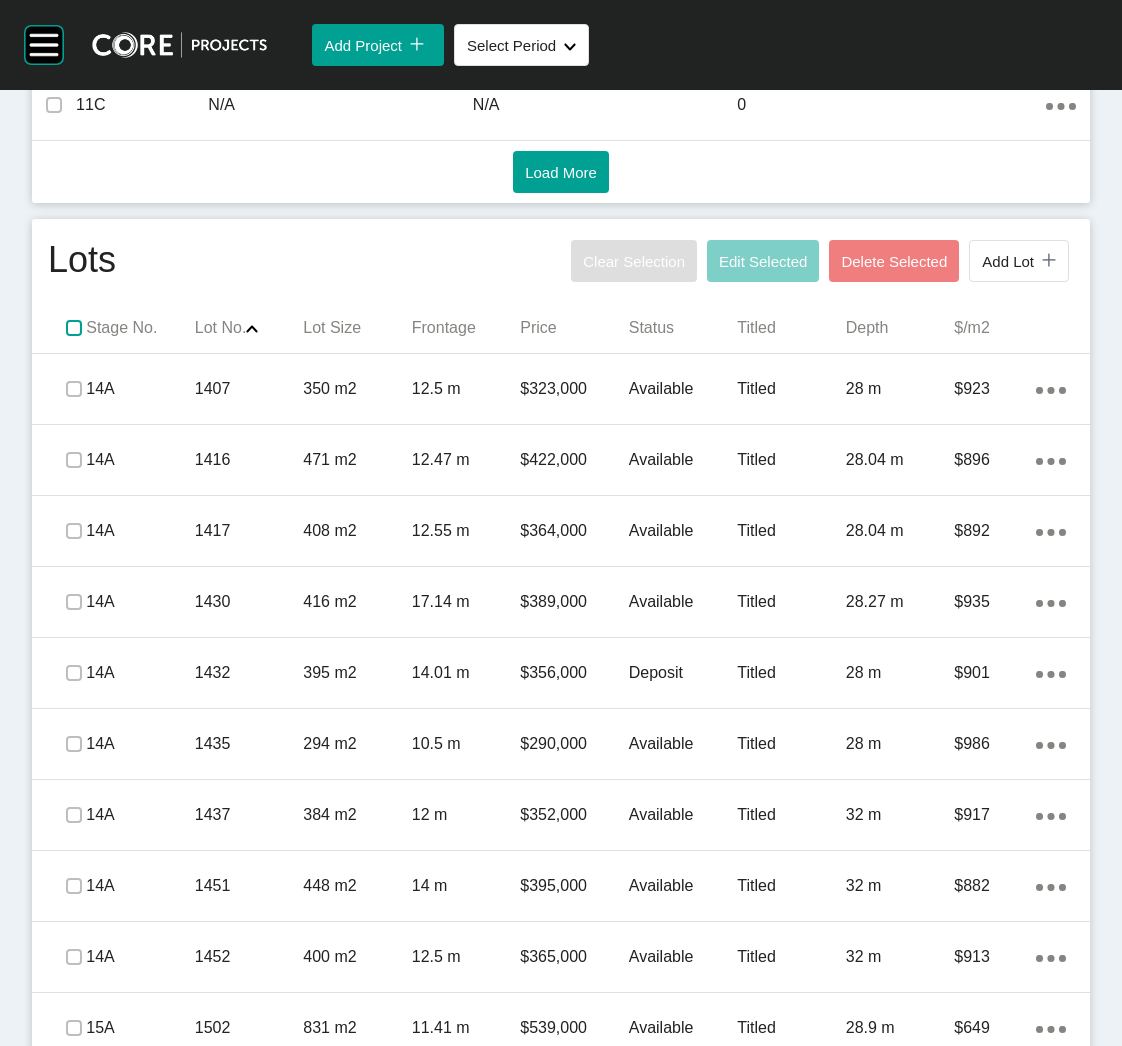 click at bounding box center [74, 328] 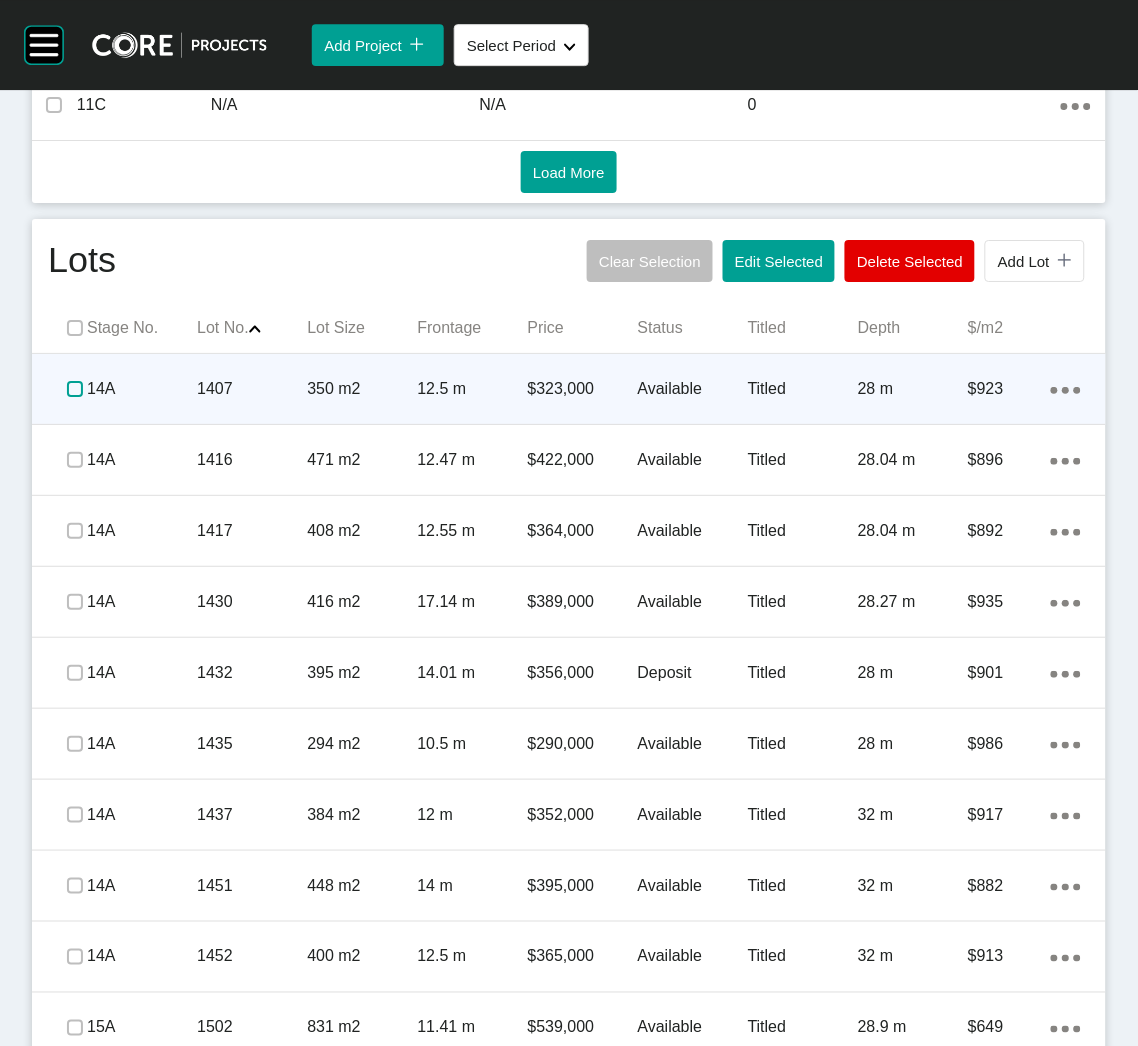 click at bounding box center (75, 389) 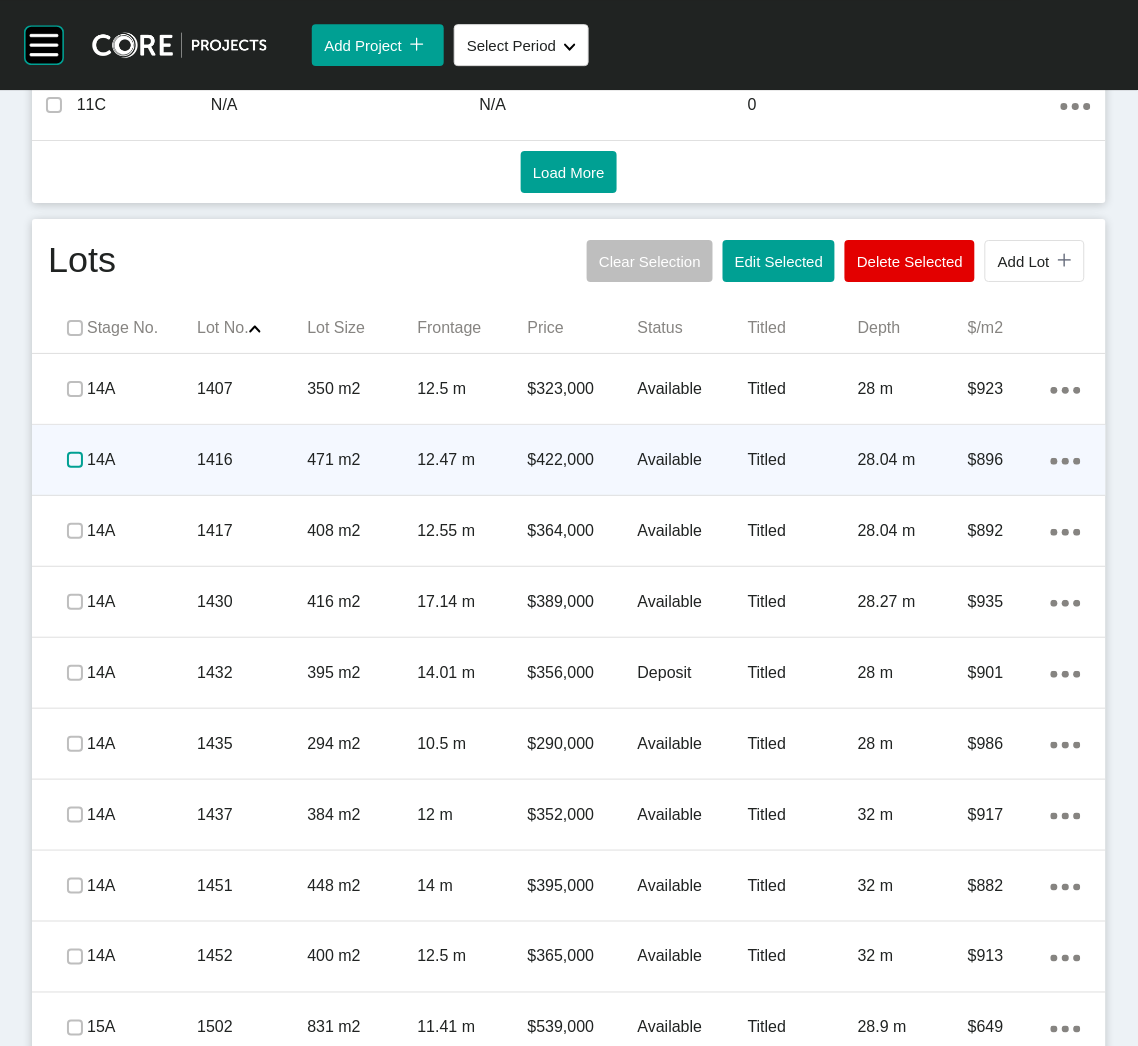 click at bounding box center [75, 460] 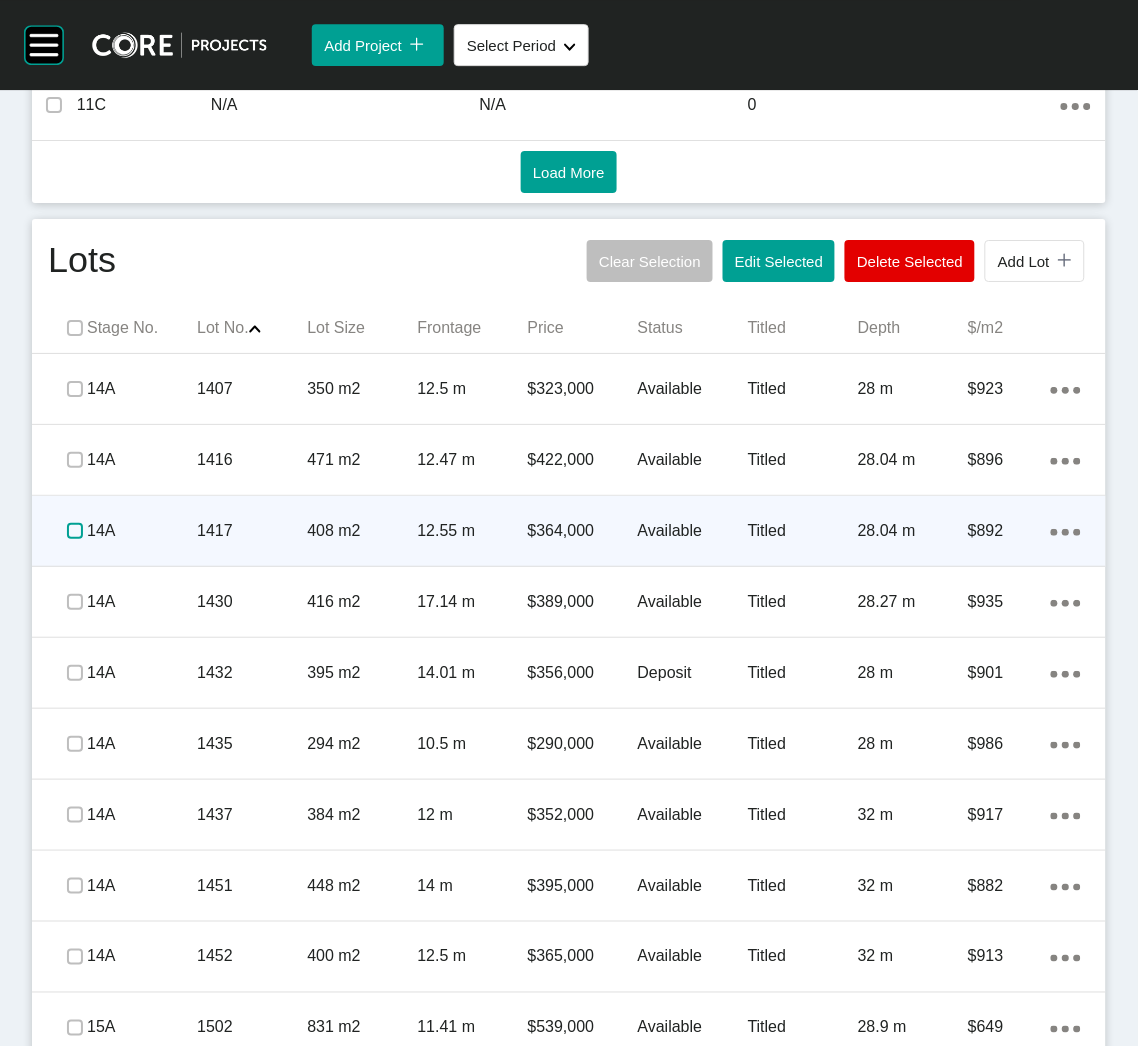 click at bounding box center (75, 531) 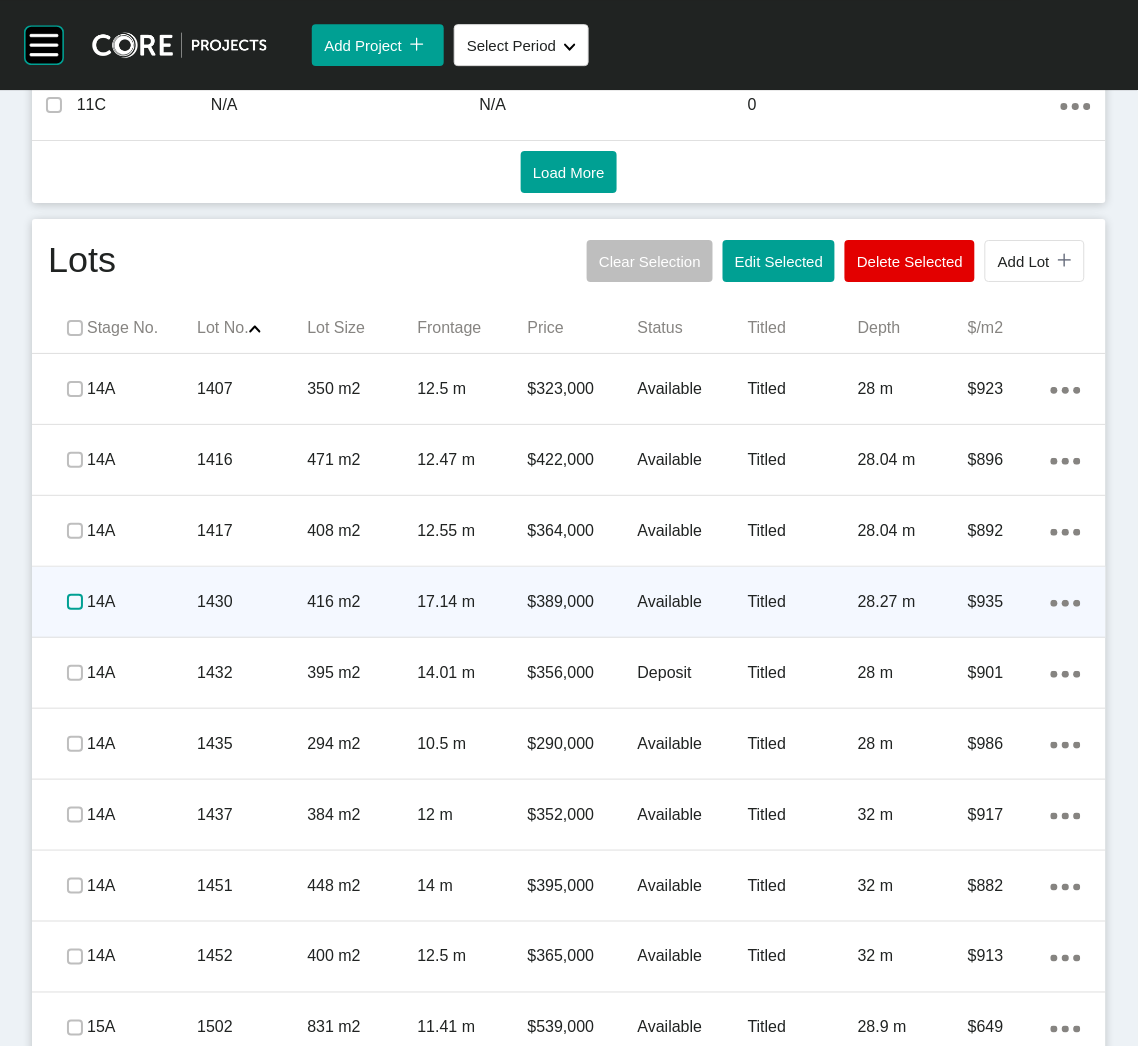 click at bounding box center [75, 602] 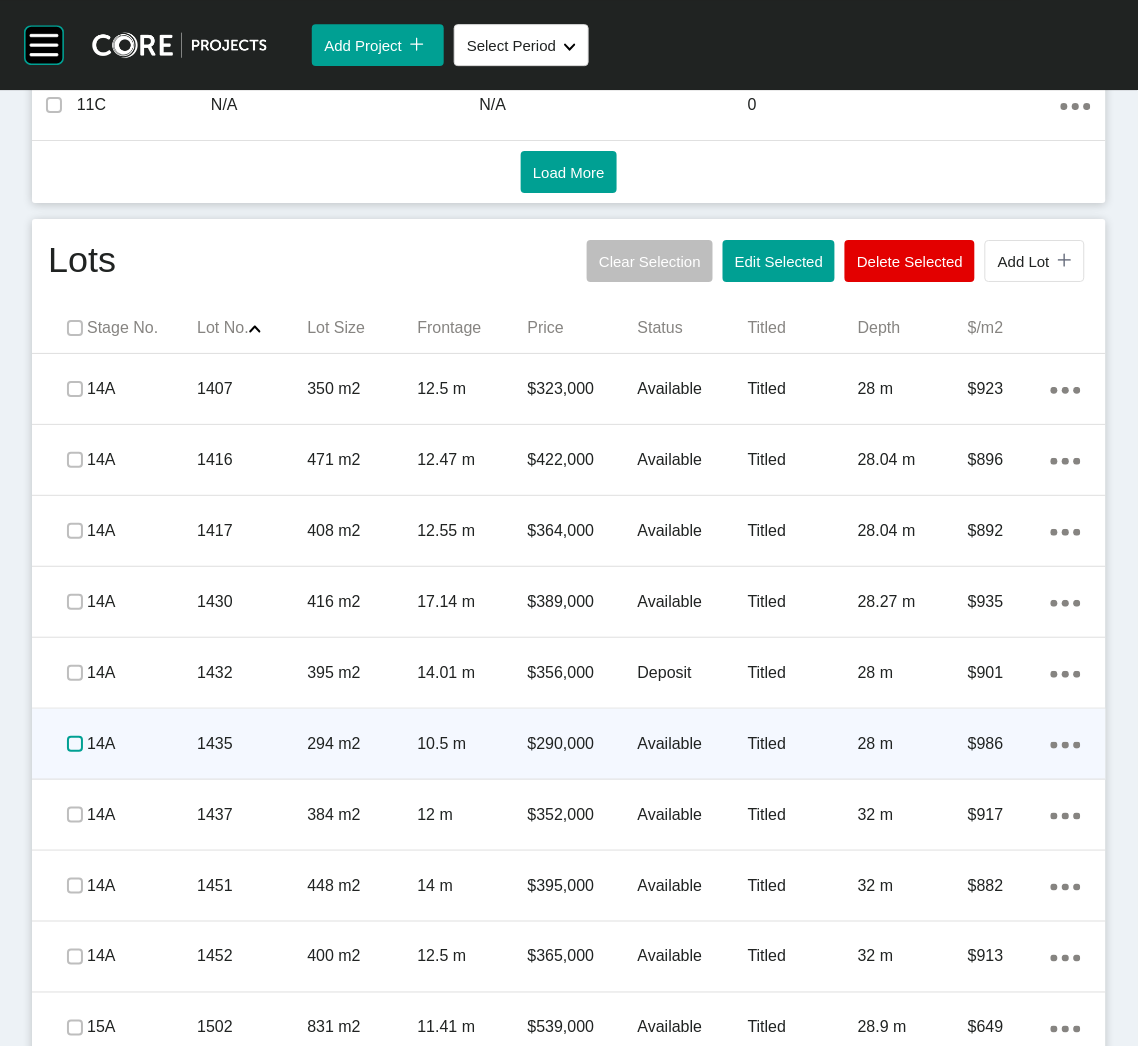 click at bounding box center [75, 744] 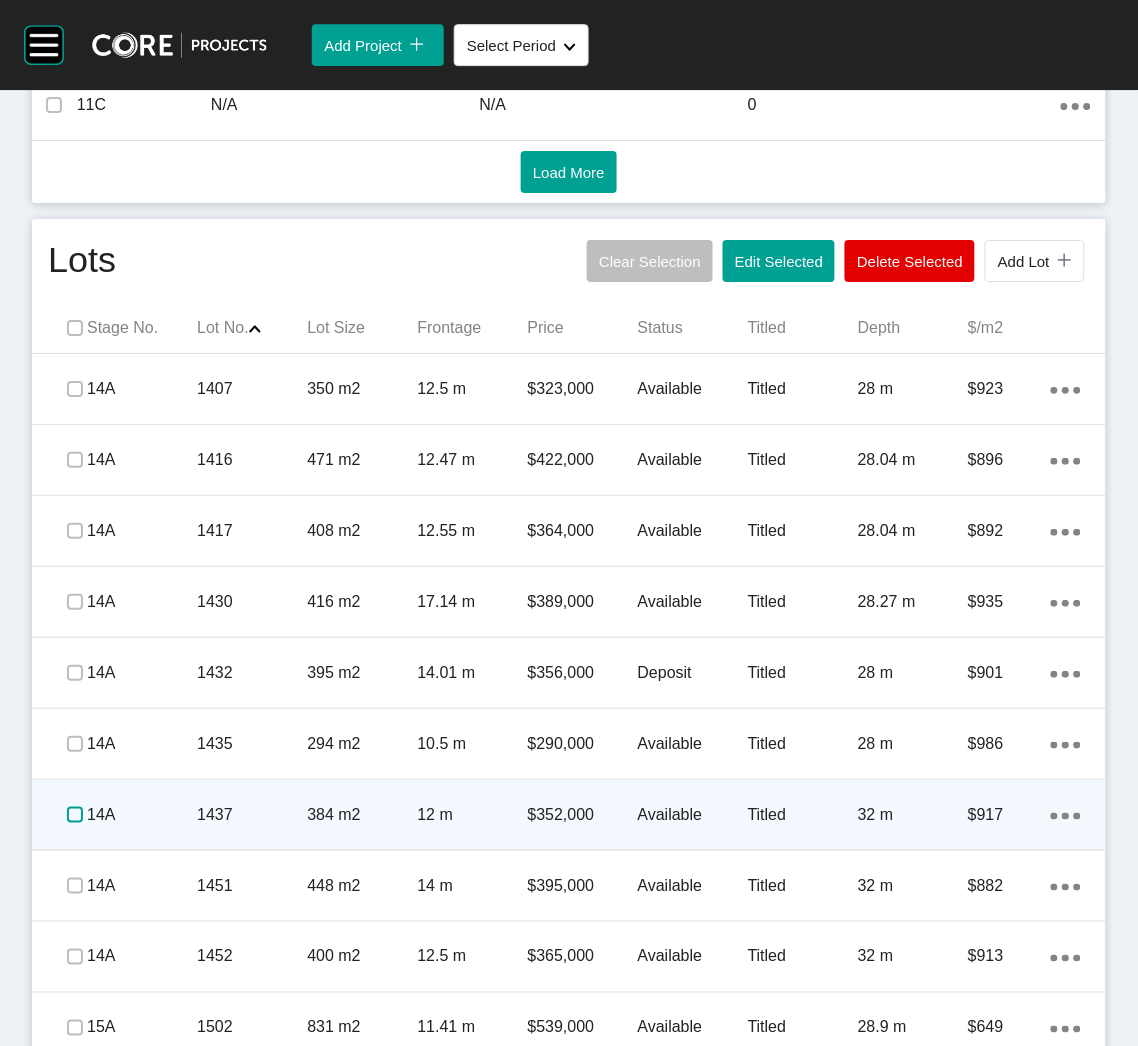 click at bounding box center (75, 815) 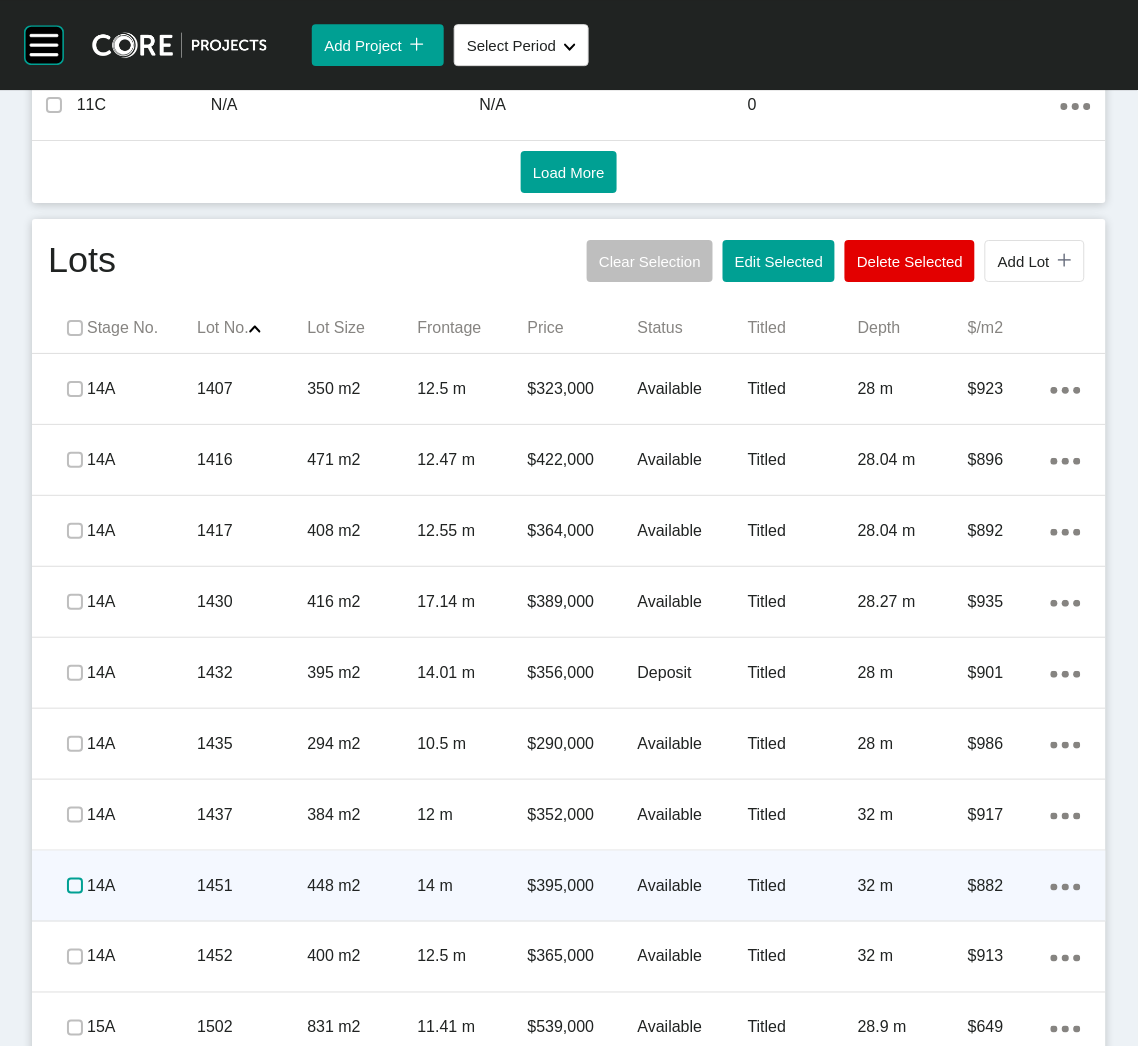 click at bounding box center [75, 886] 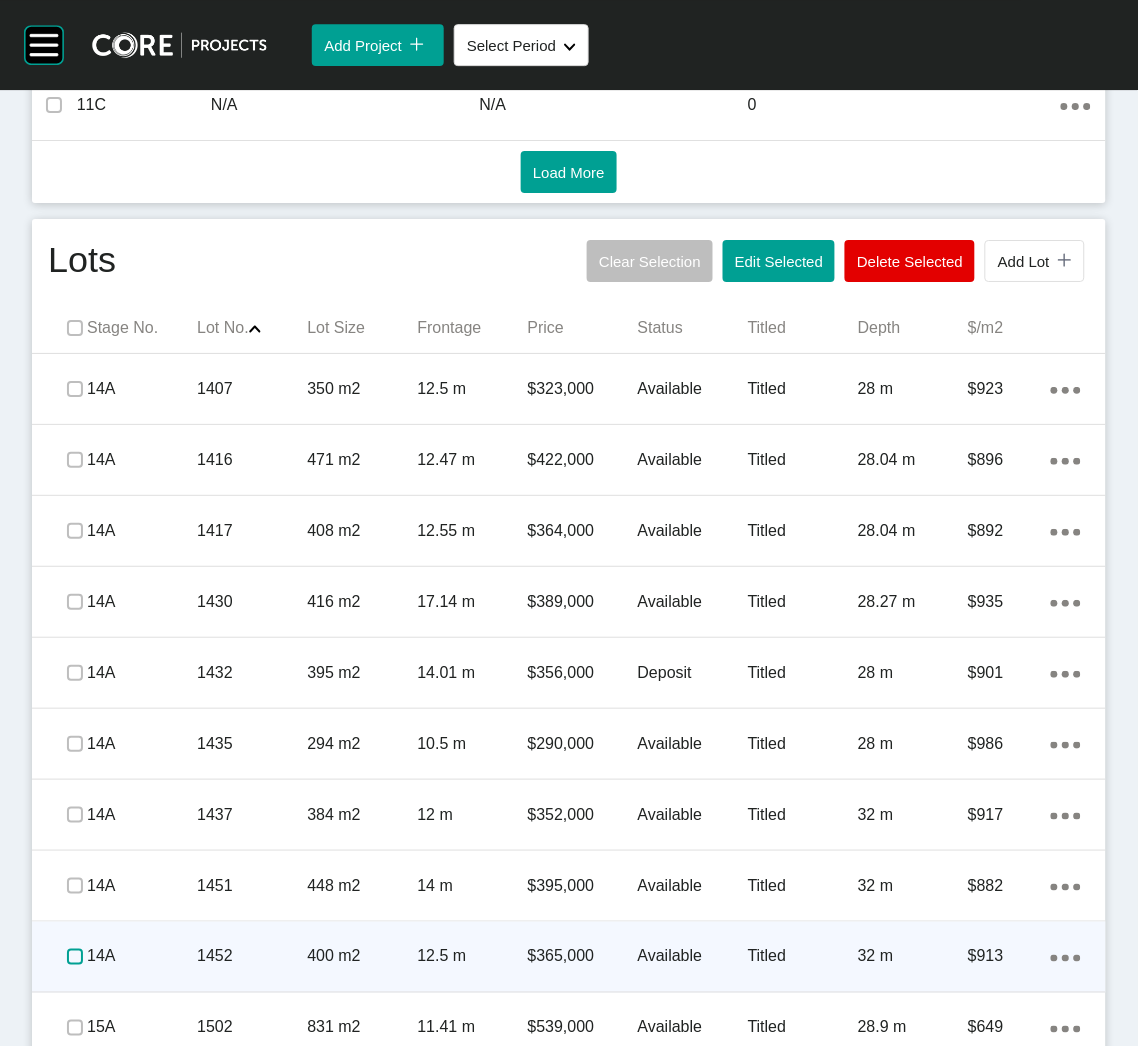 click at bounding box center (75, 957) 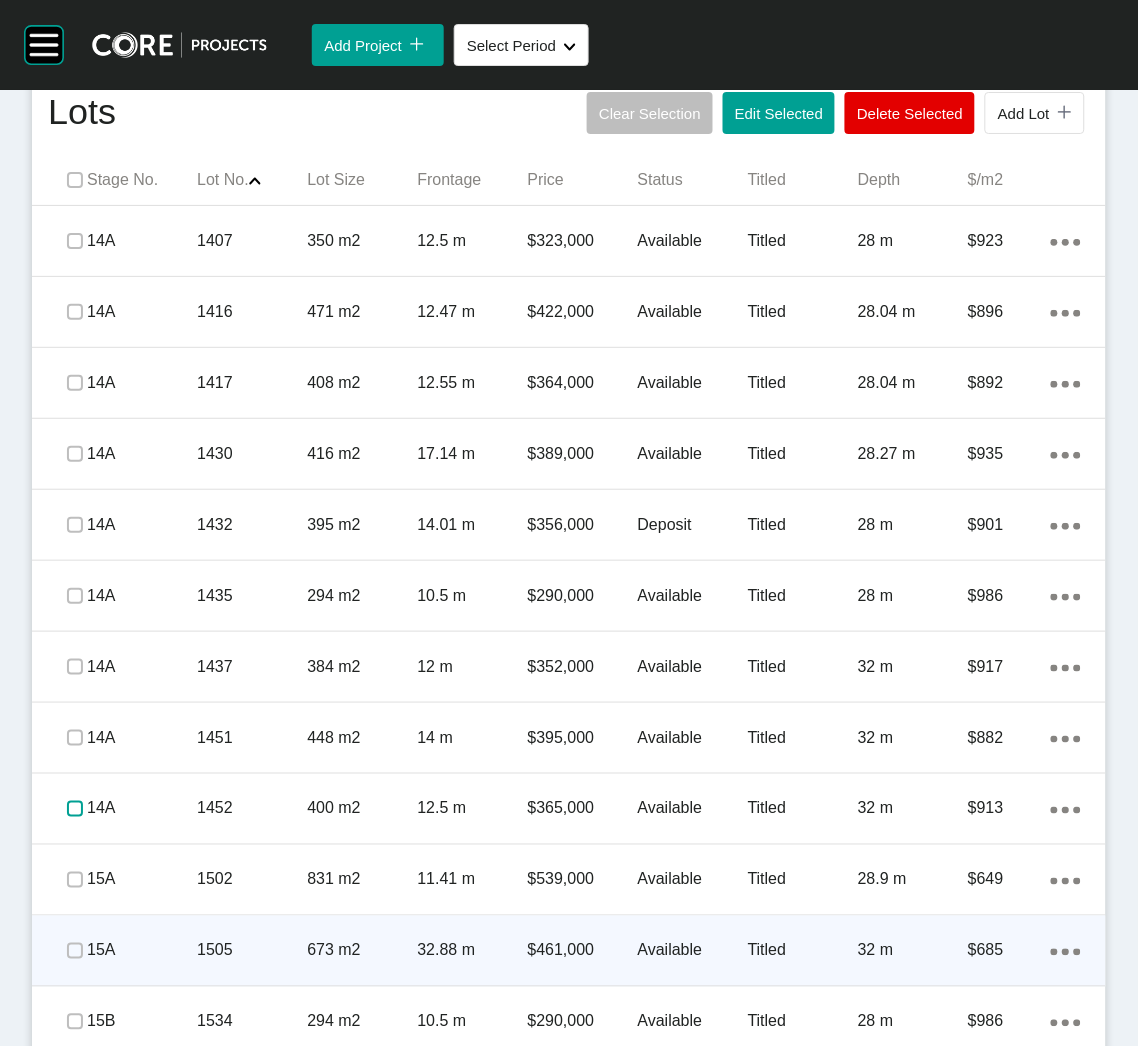 scroll, scrollTop: 1349, scrollLeft: 0, axis: vertical 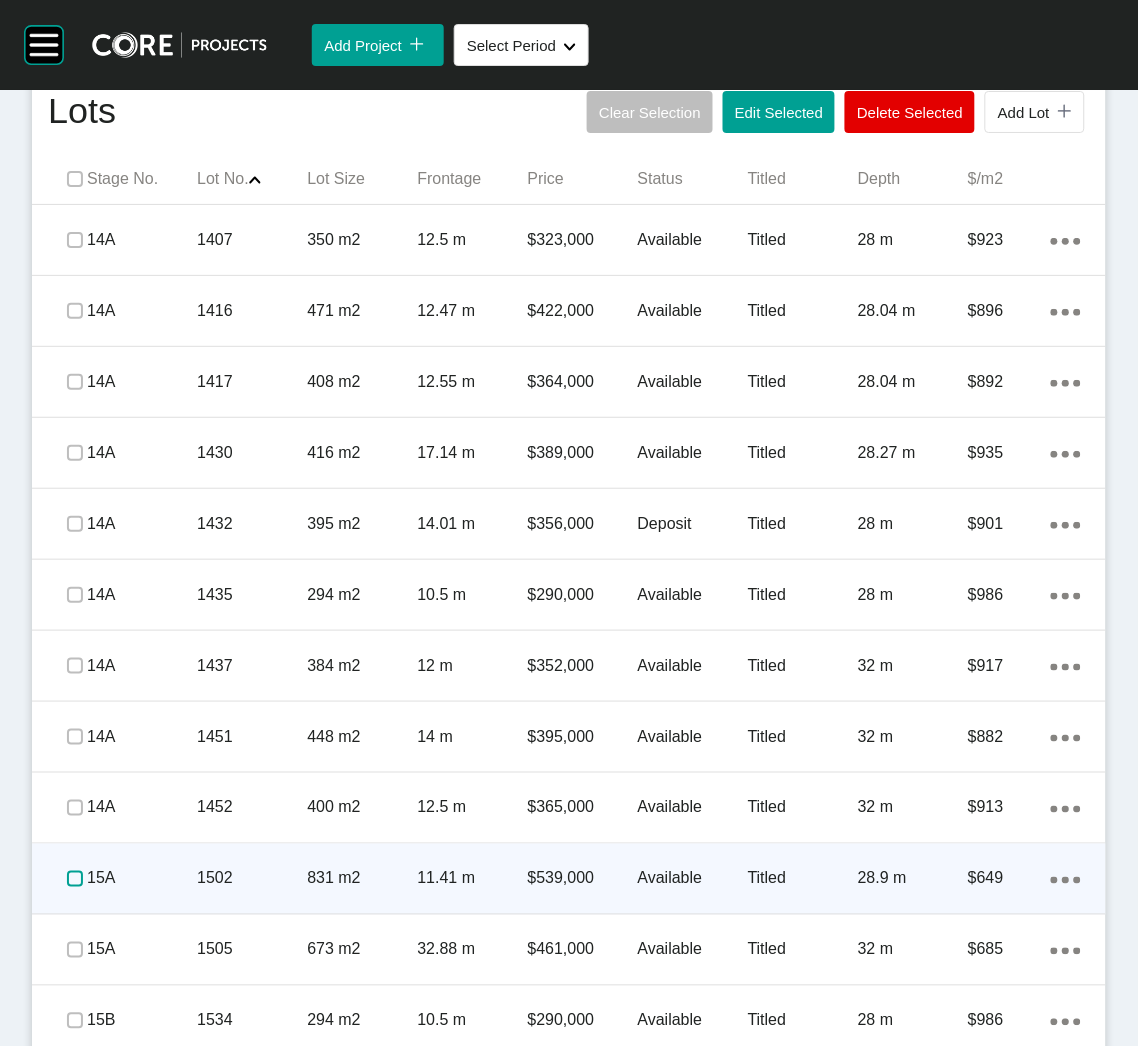 click at bounding box center (75, 879) 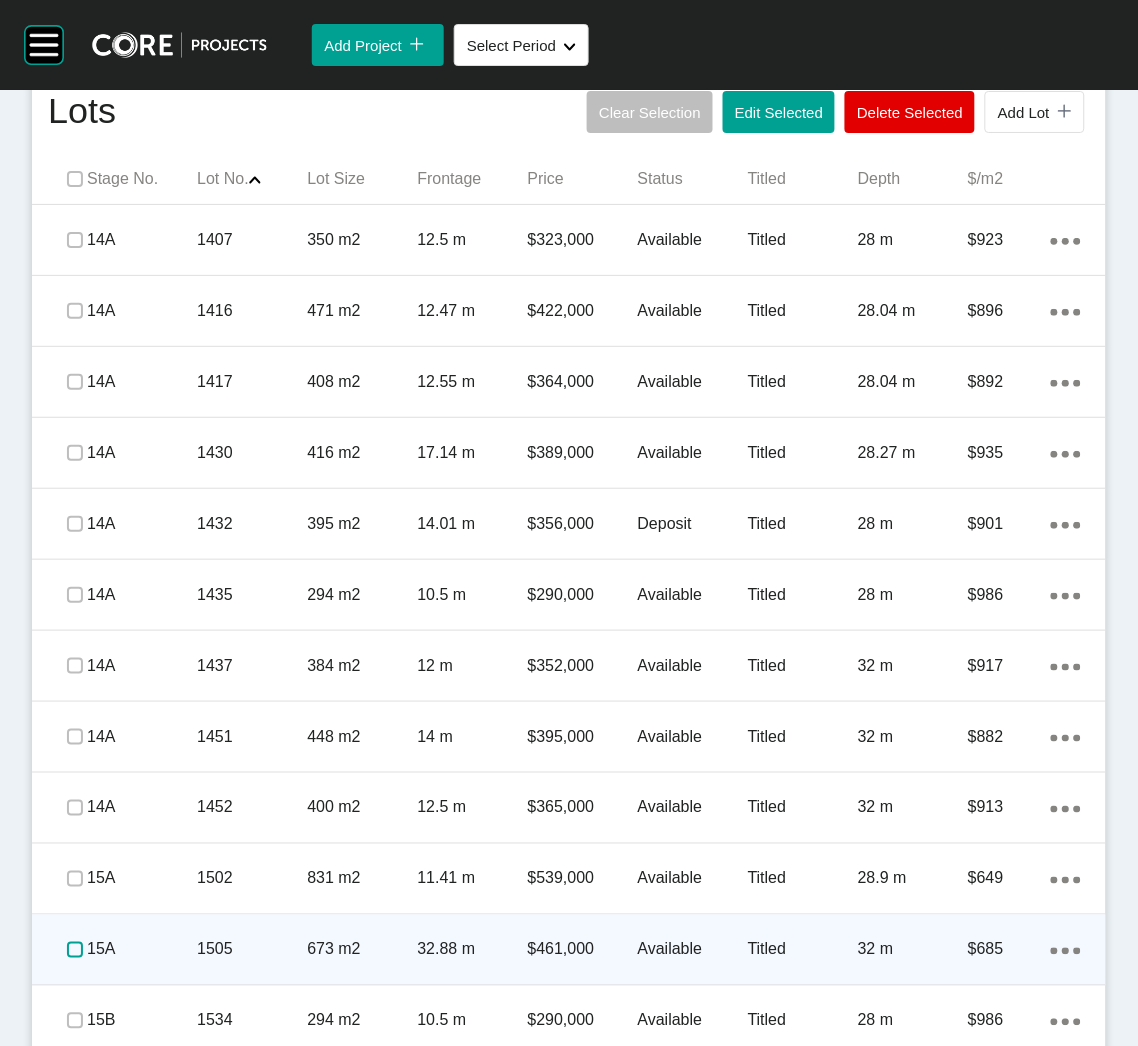click at bounding box center [75, 950] 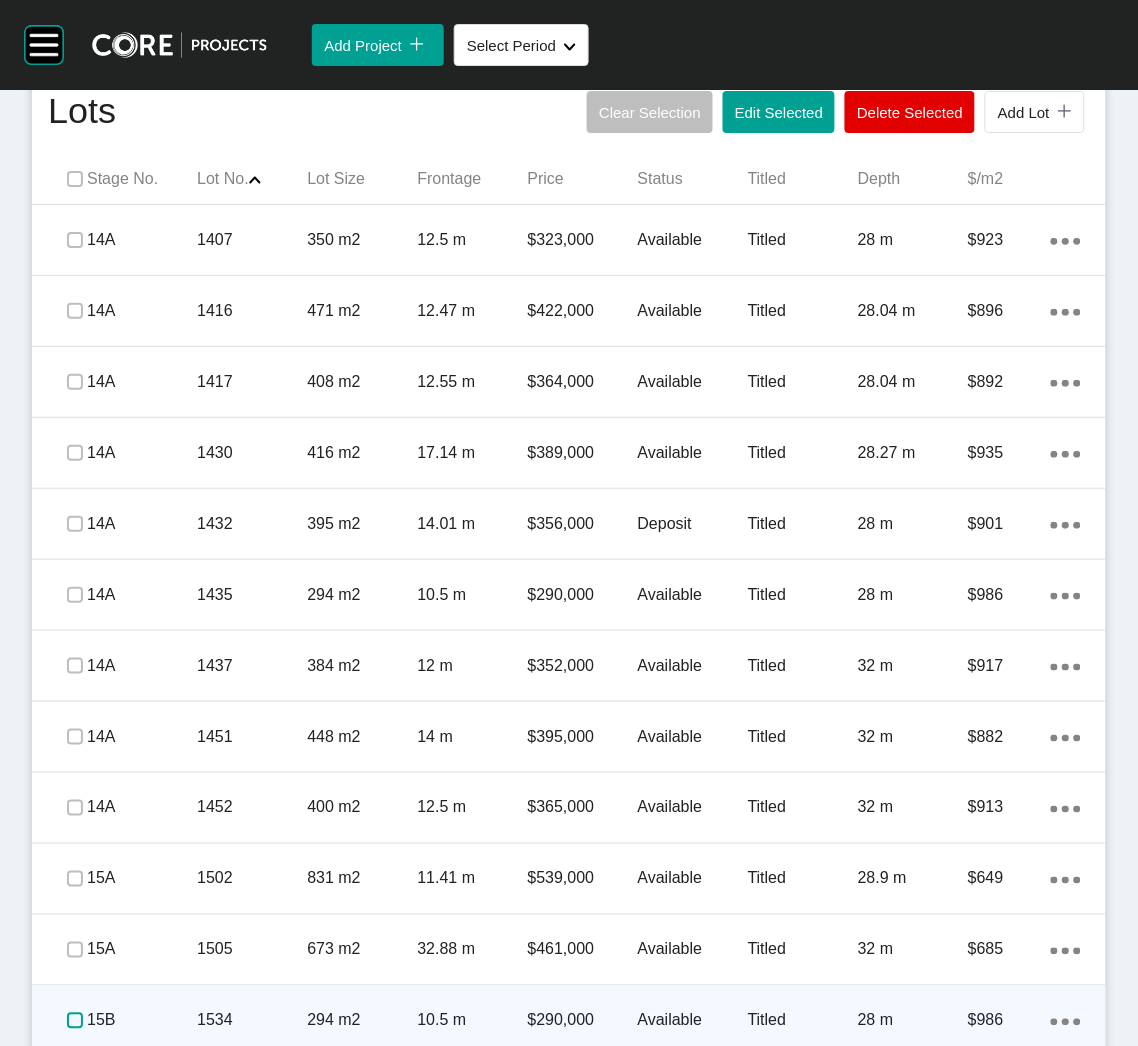 click at bounding box center [75, 1021] 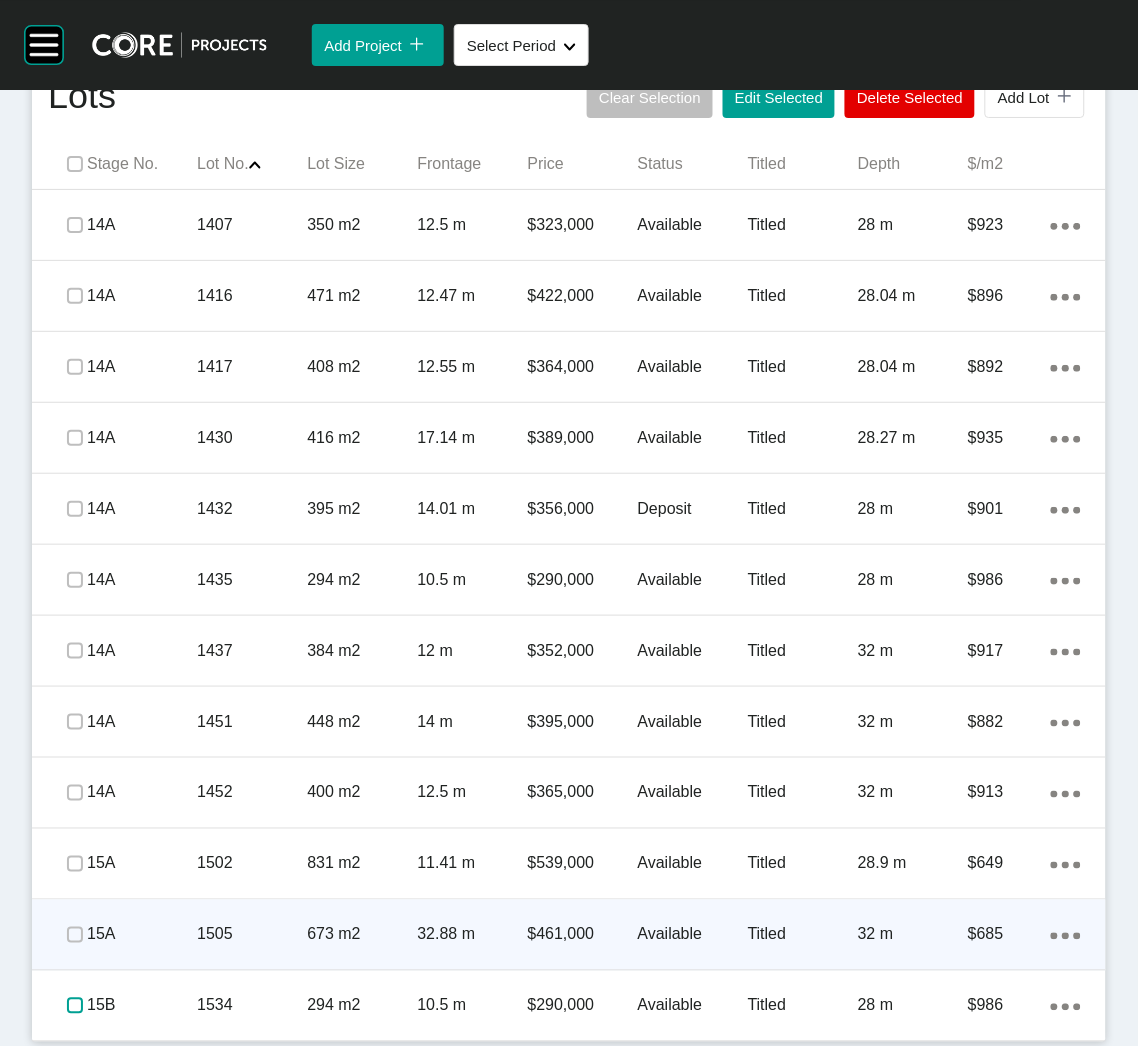scroll, scrollTop: 1367, scrollLeft: 0, axis: vertical 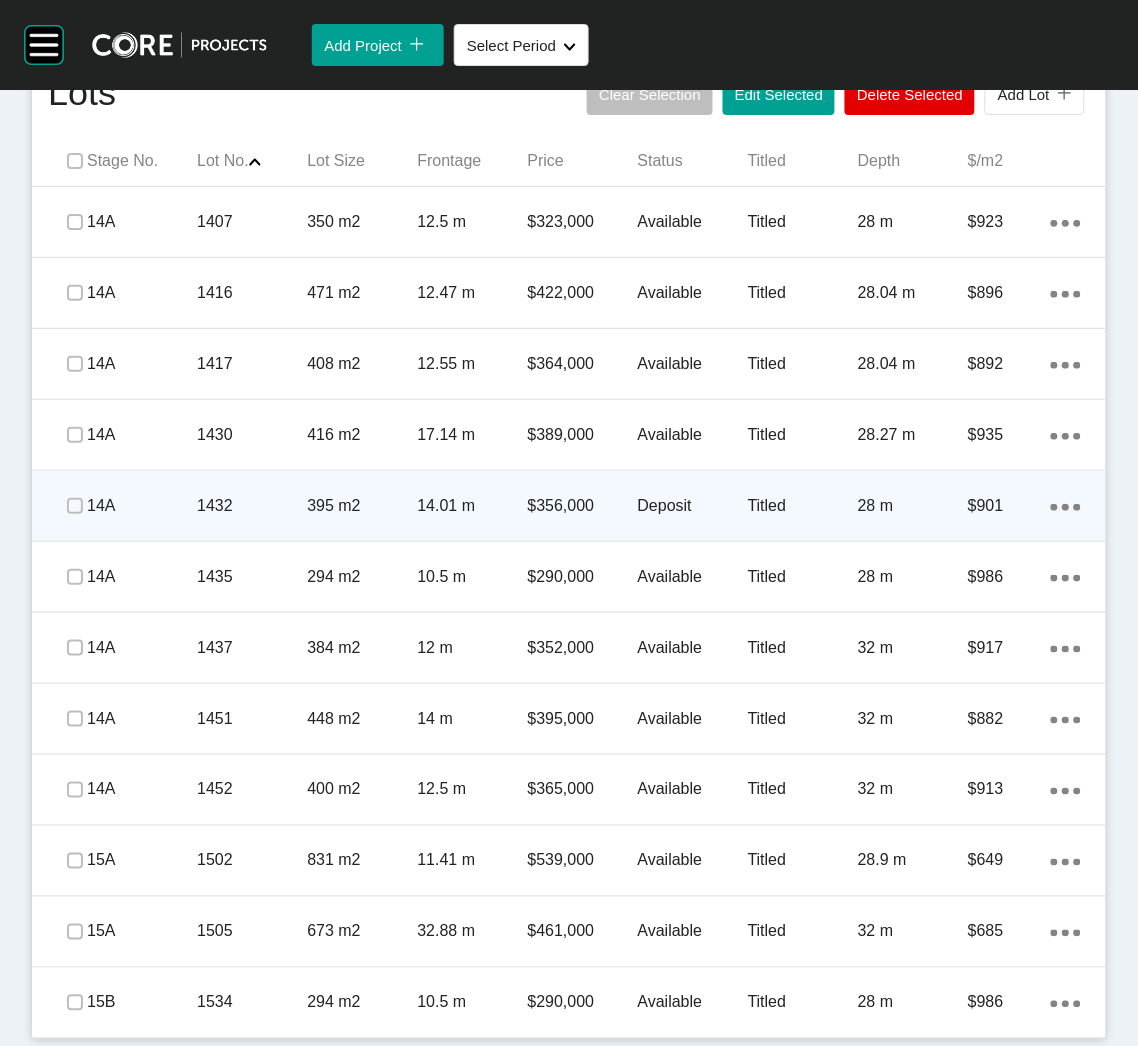 click on "395 m2" at bounding box center (362, 506) 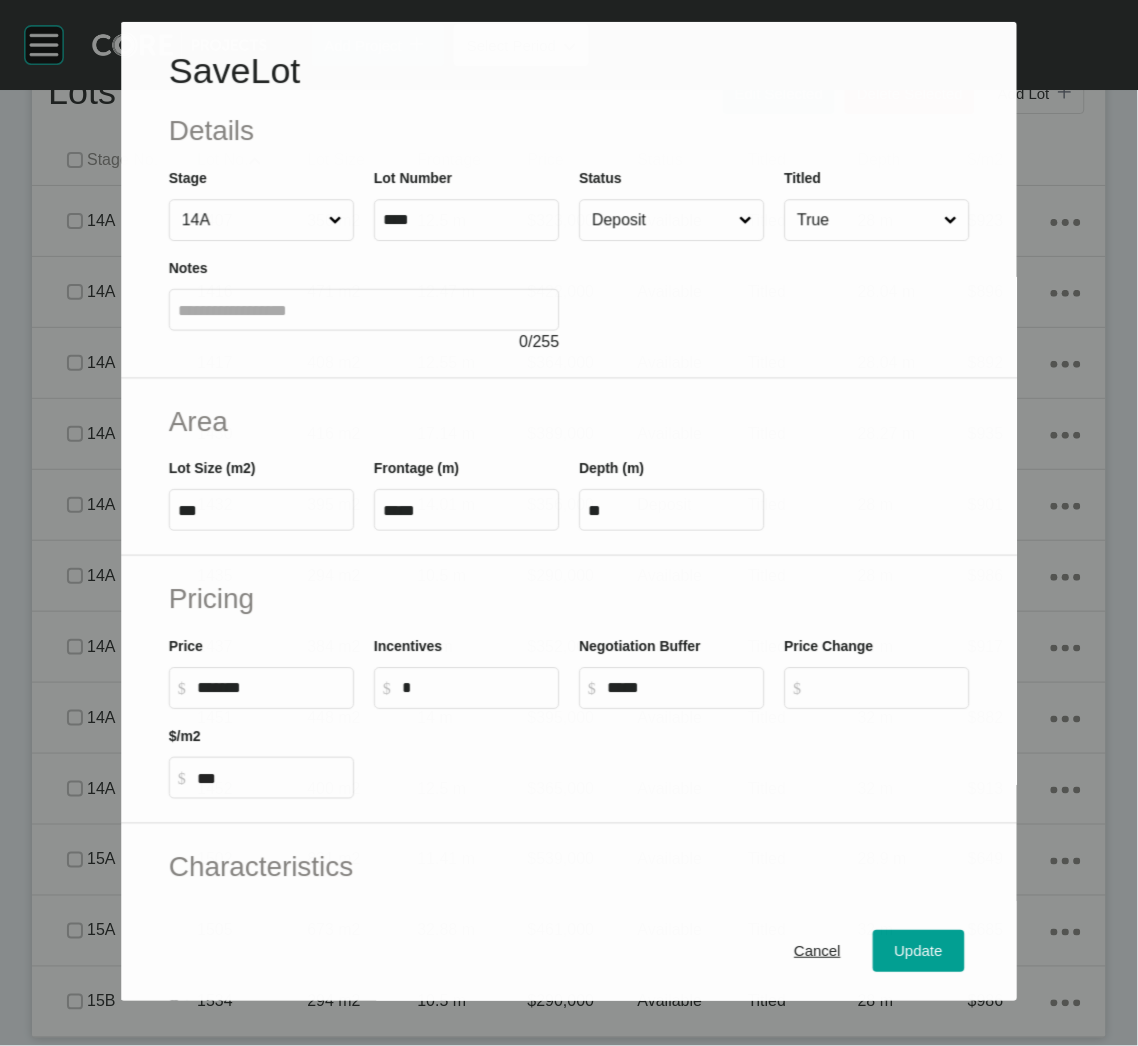 scroll, scrollTop: 1306, scrollLeft: 0, axis: vertical 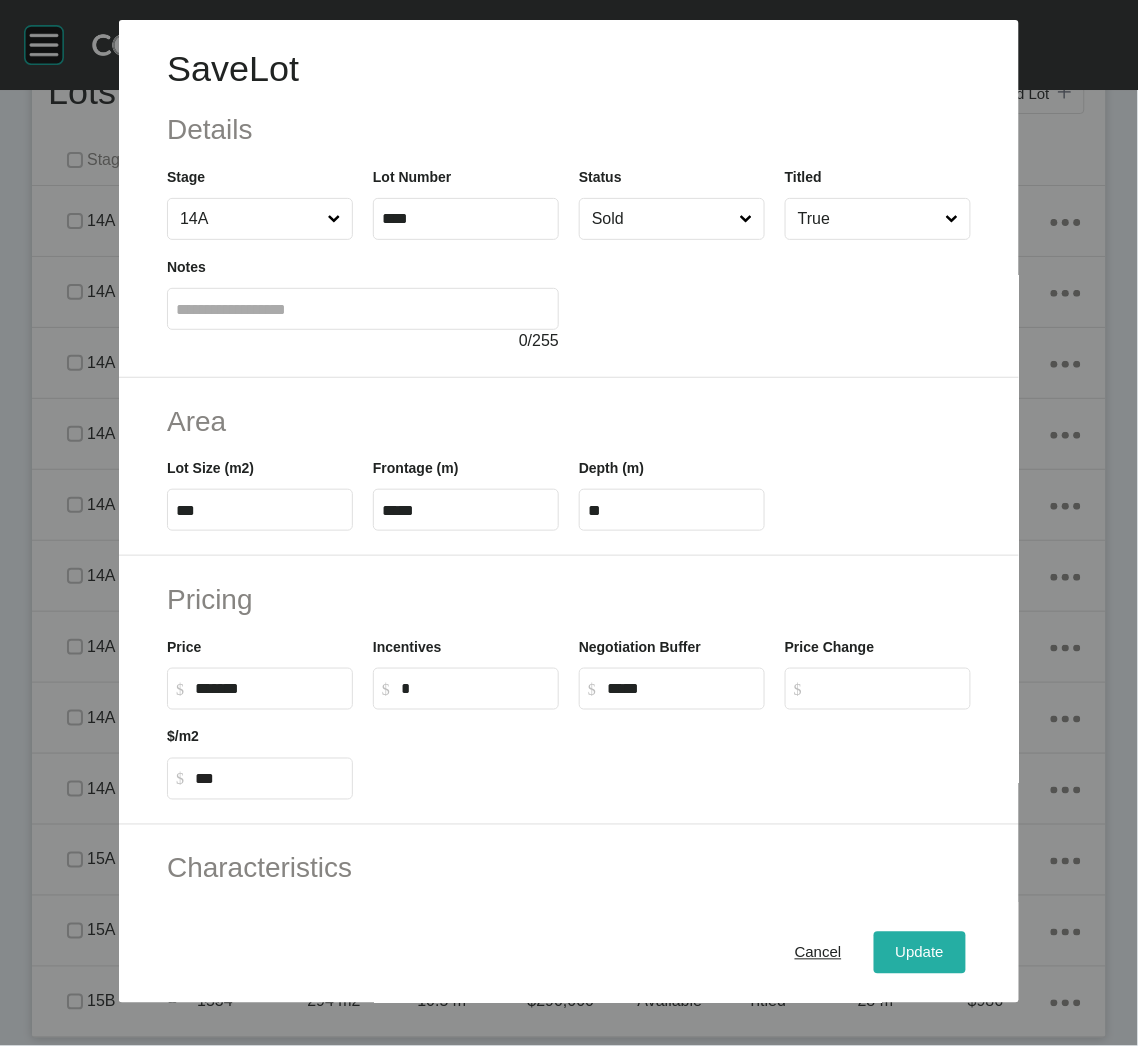 click on "Update" at bounding box center (920, 953) 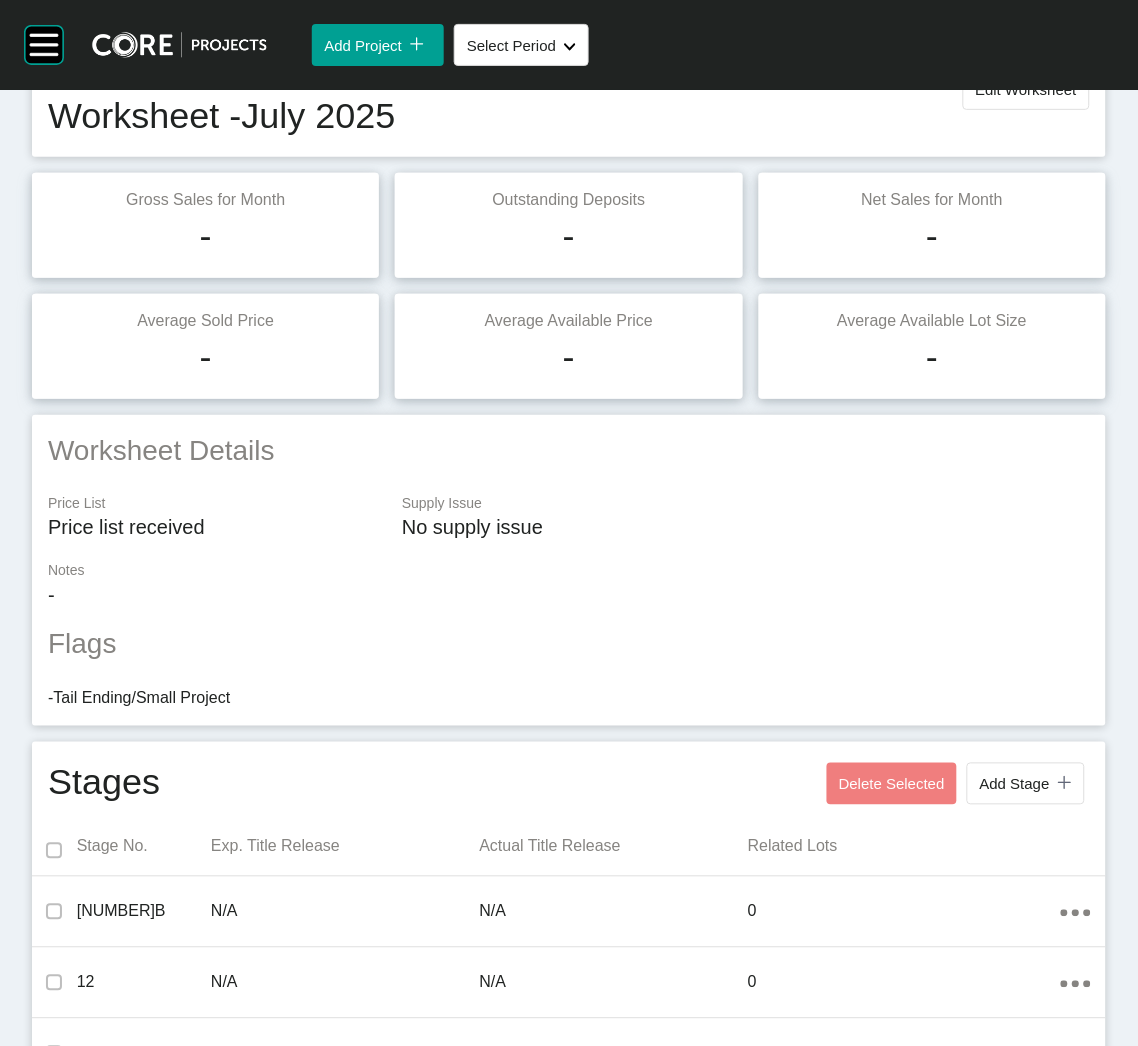 scroll, scrollTop: 0, scrollLeft: 0, axis: both 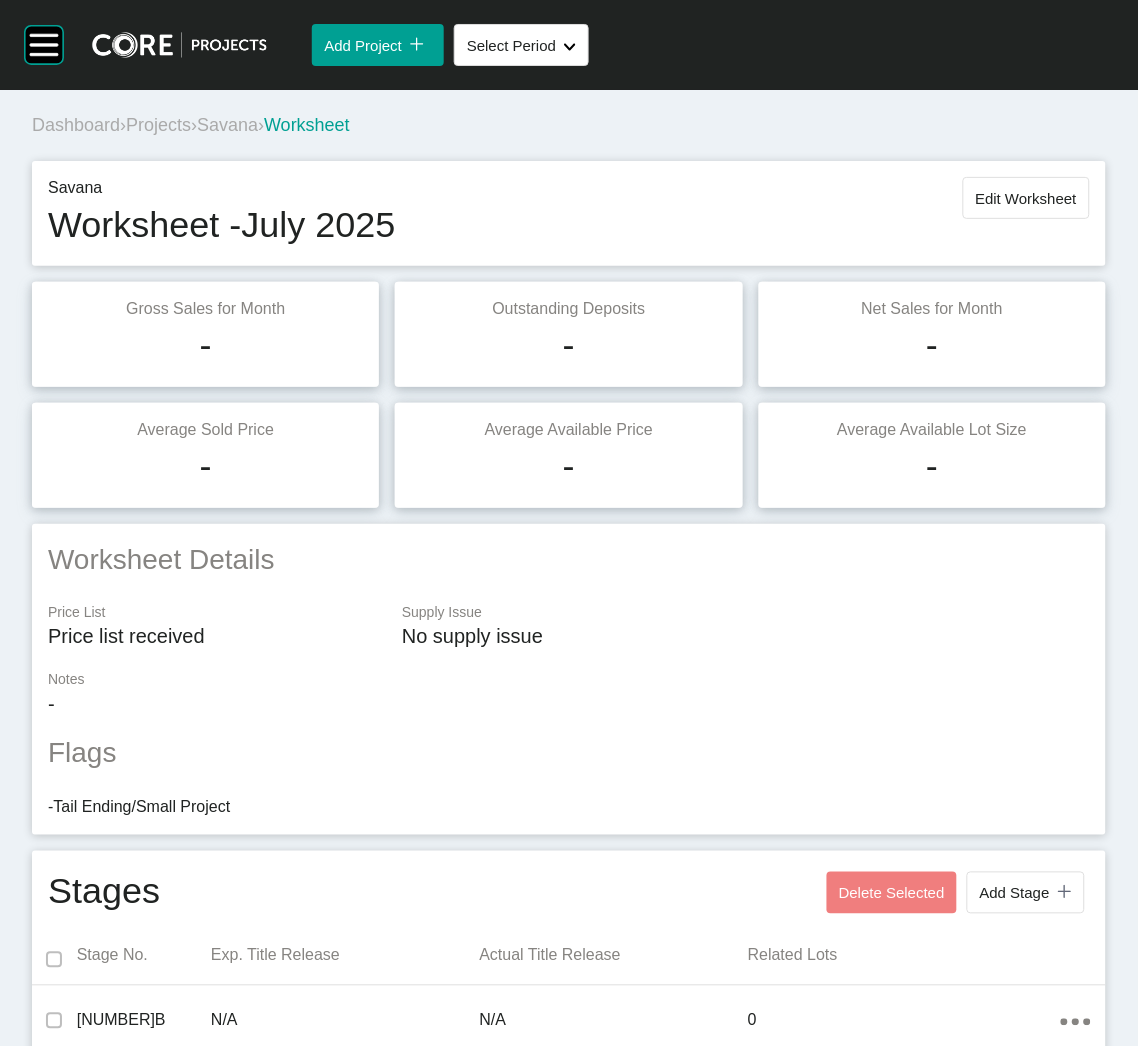 click on "Projects" at bounding box center [158, 125] 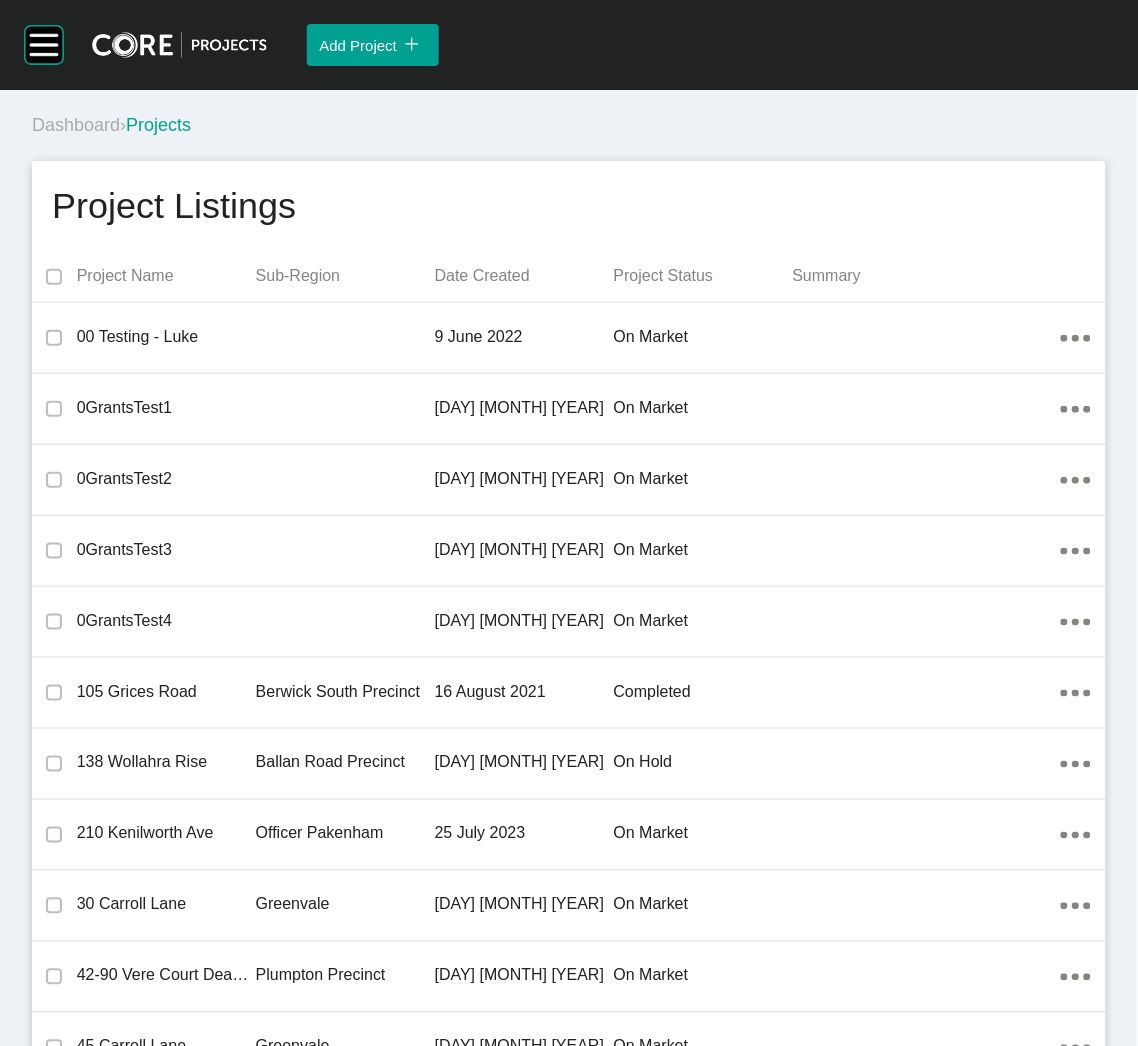 scroll, scrollTop: 45647, scrollLeft: 0, axis: vertical 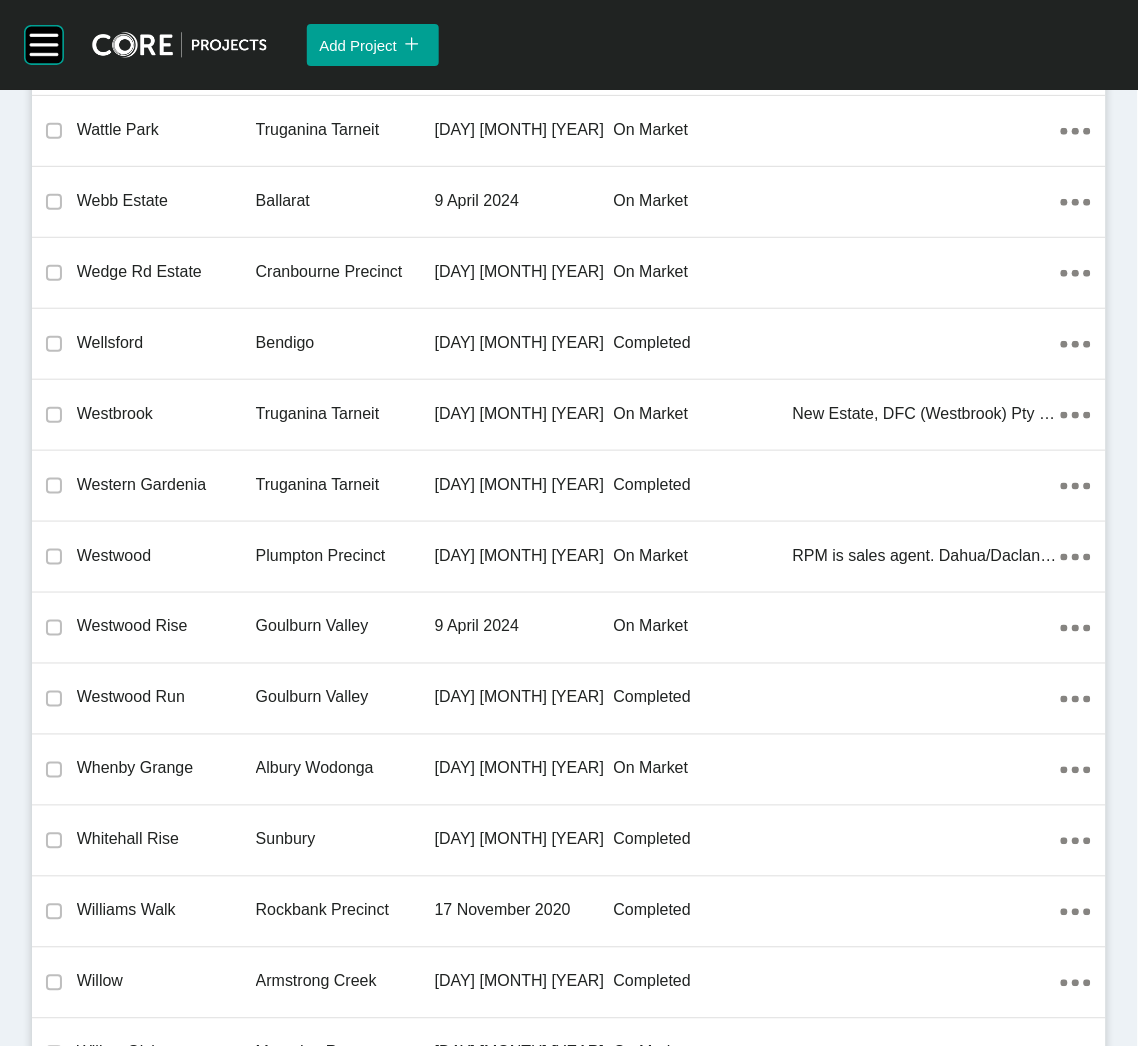drag, startPoint x: 202, startPoint y: 533, endPoint x: 1, endPoint y: 492, distance: 205.13898 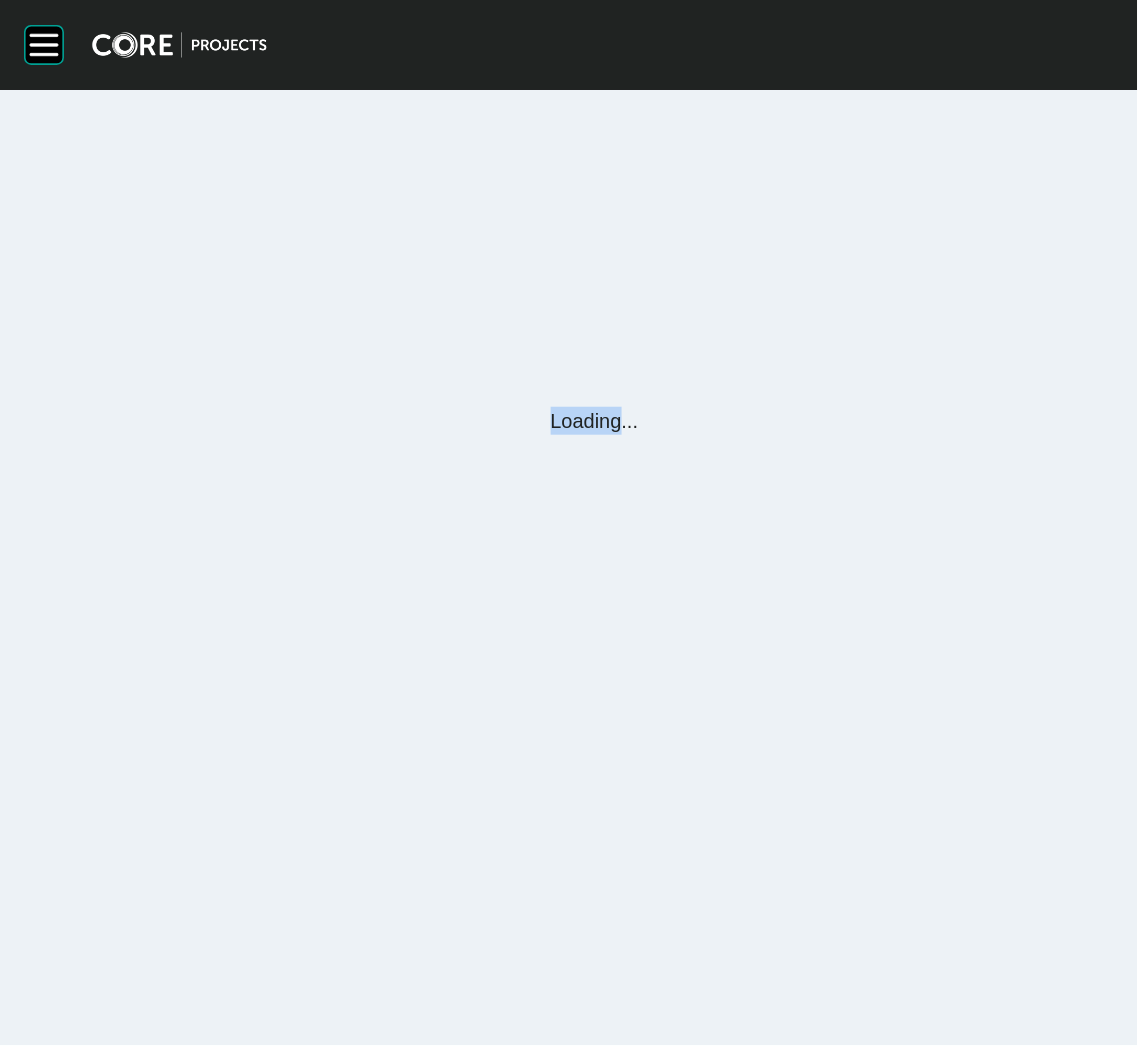 scroll, scrollTop: 0, scrollLeft: 0, axis: both 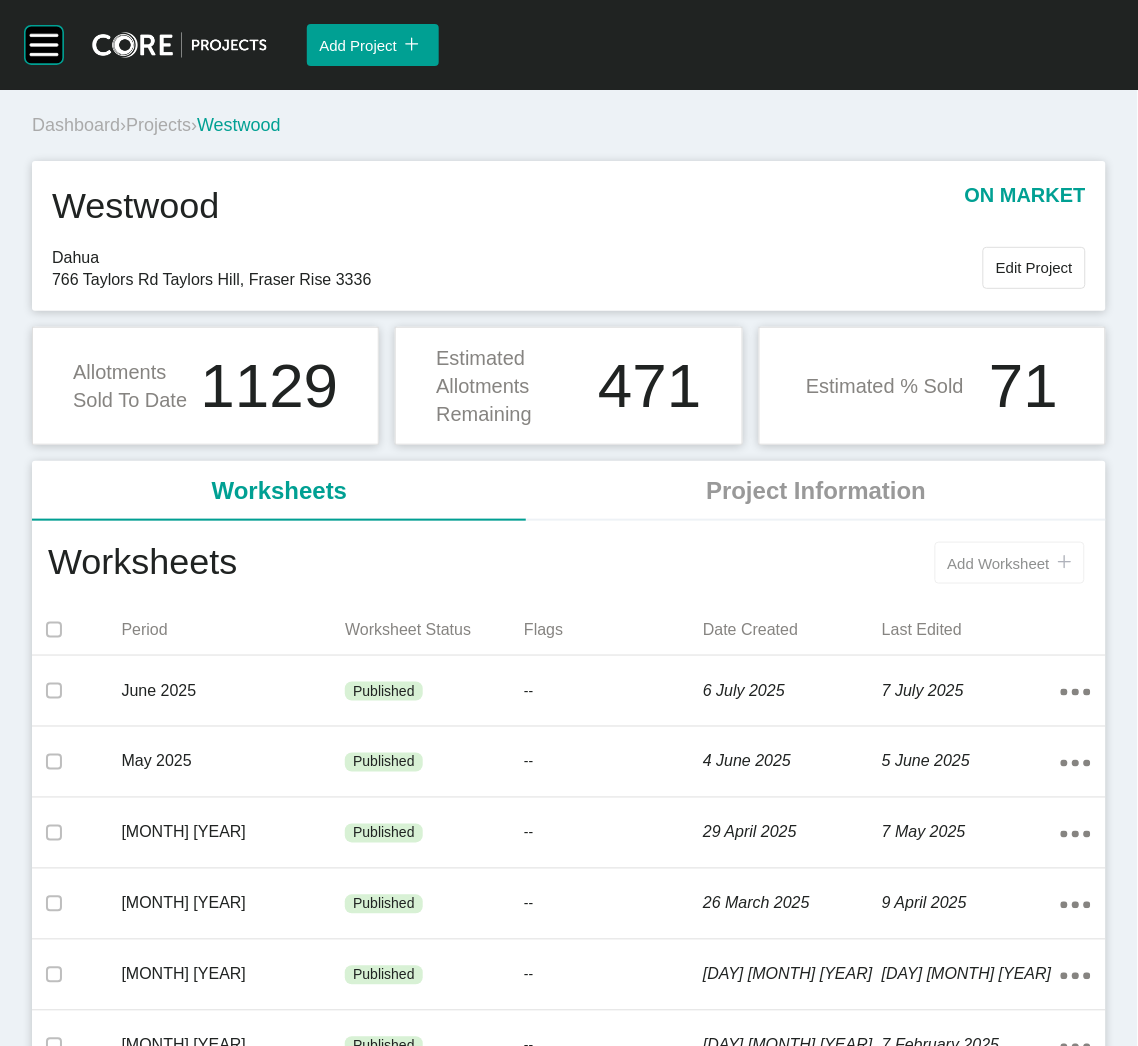 click on "Add Worksheet" at bounding box center [999, 563] 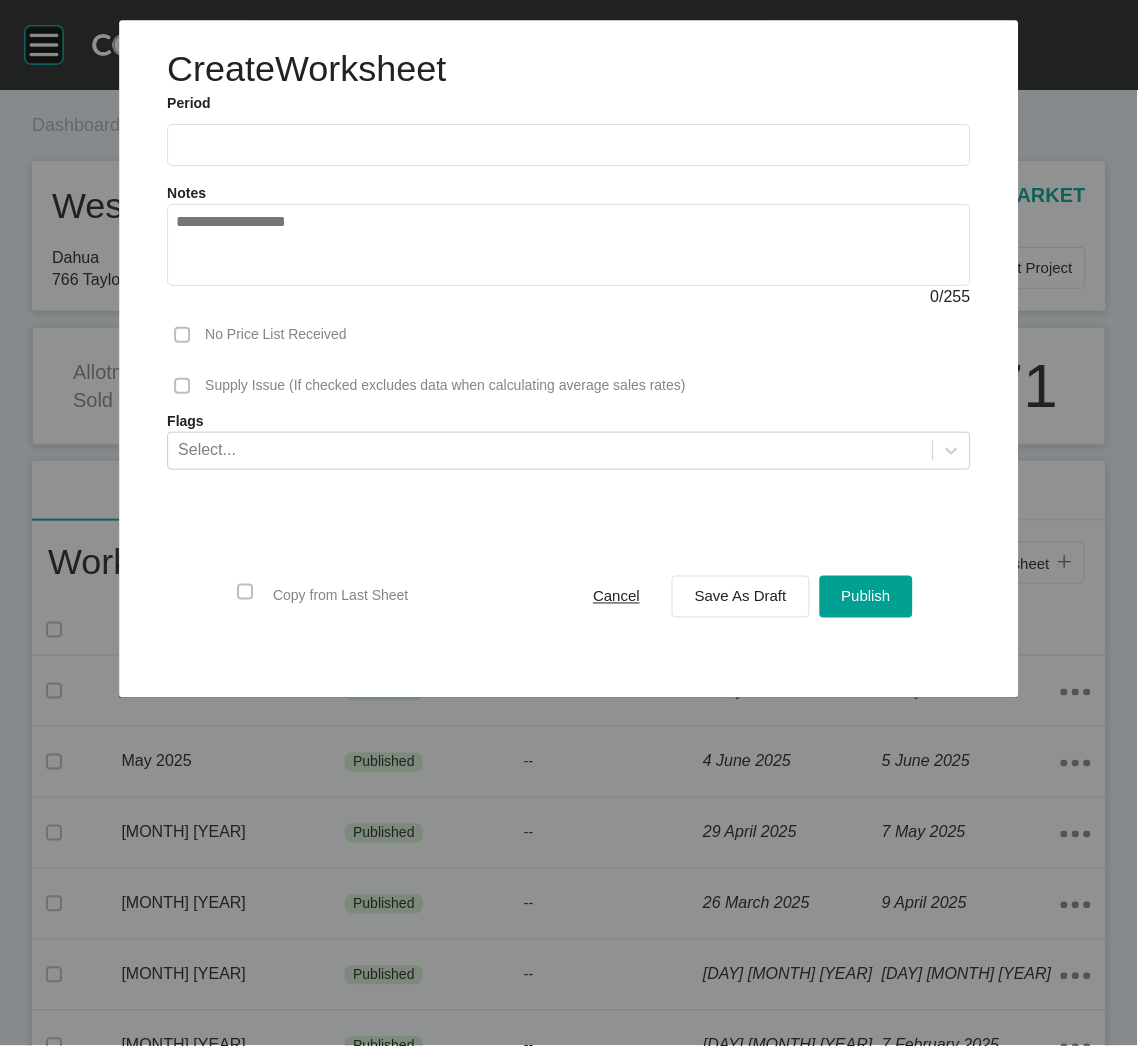 click at bounding box center [569, 145] 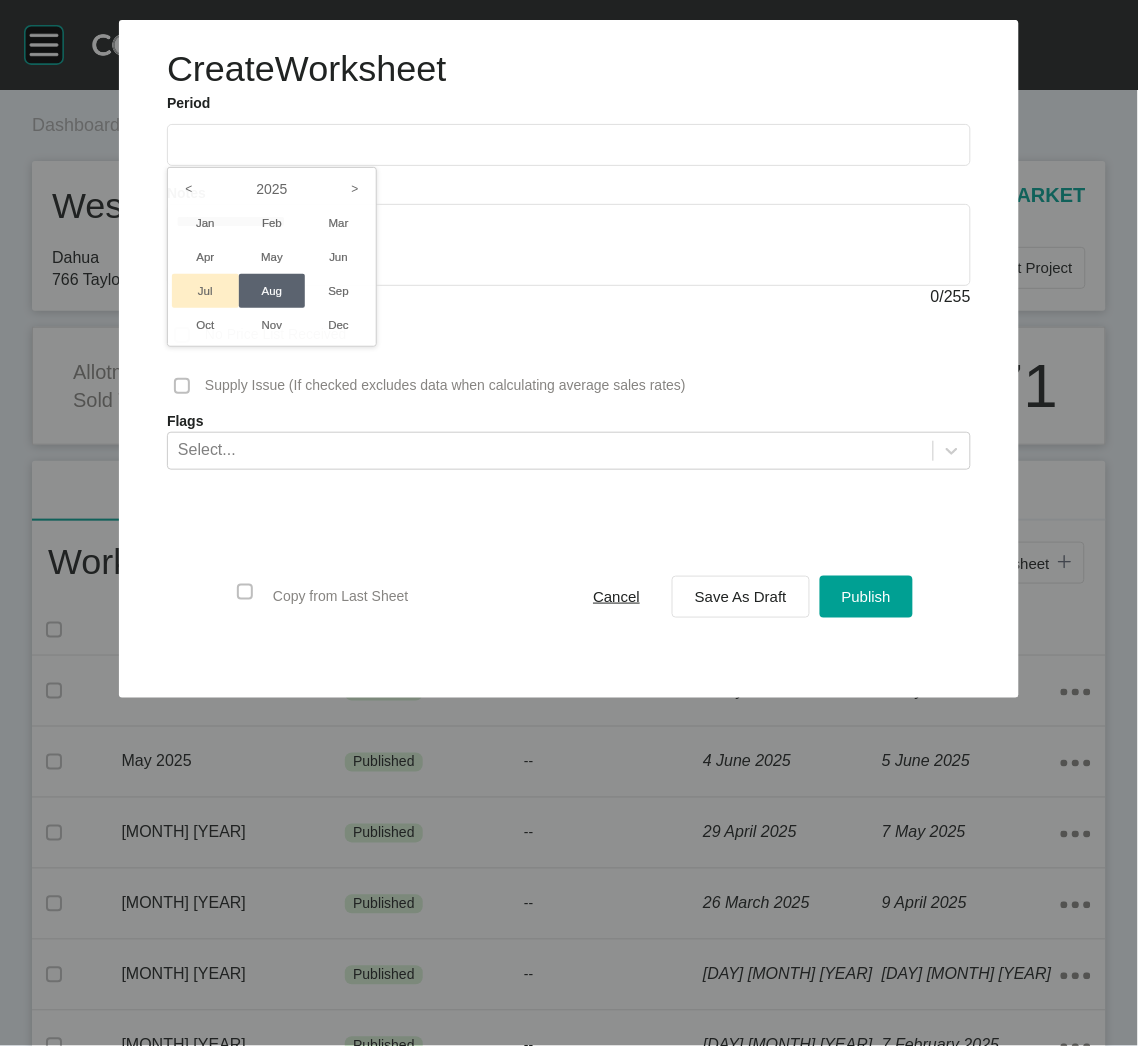 click on "Jul" at bounding box center (205, 291) 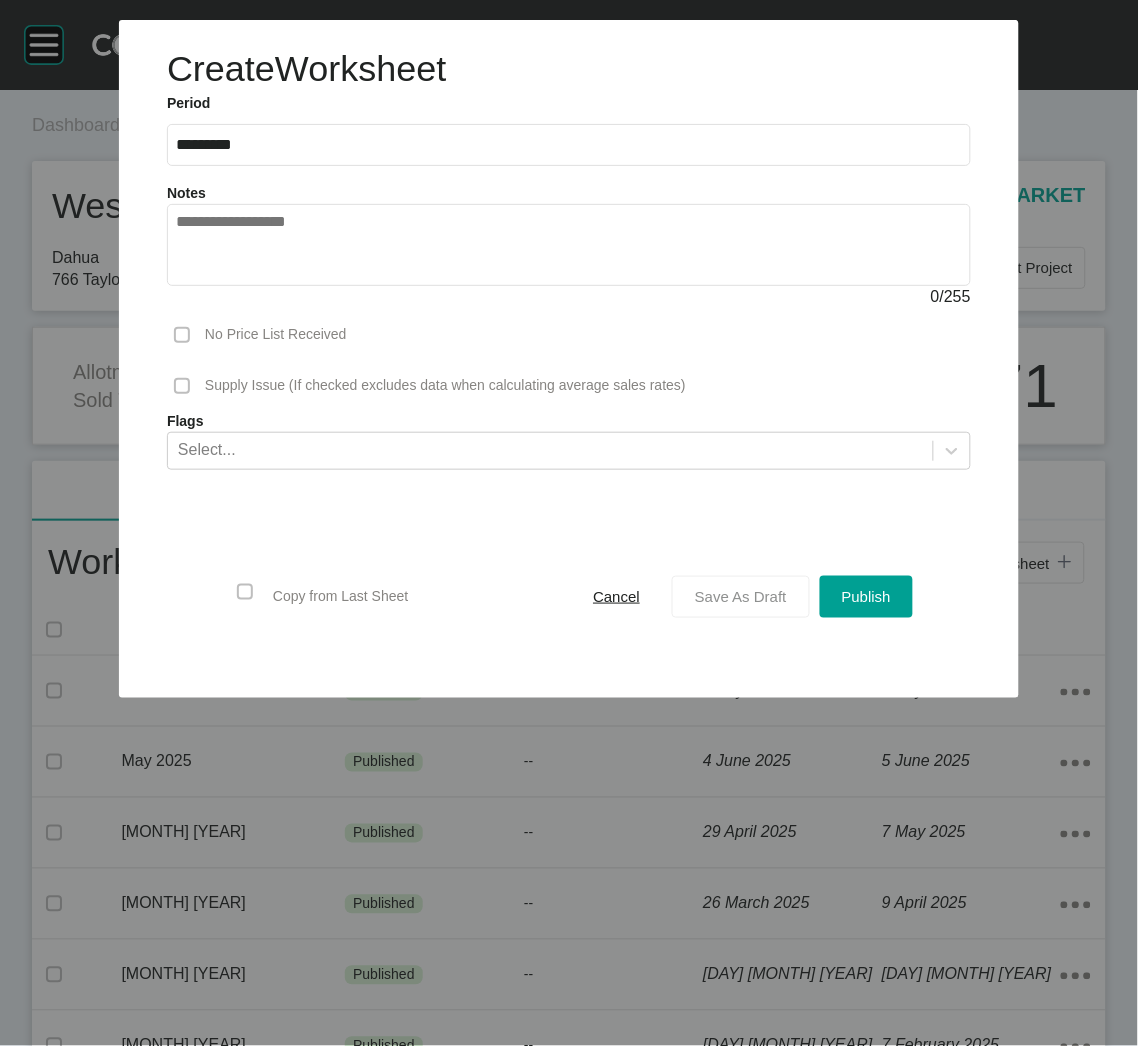 click on "Save As Draft" at bounding box center [741, 596] 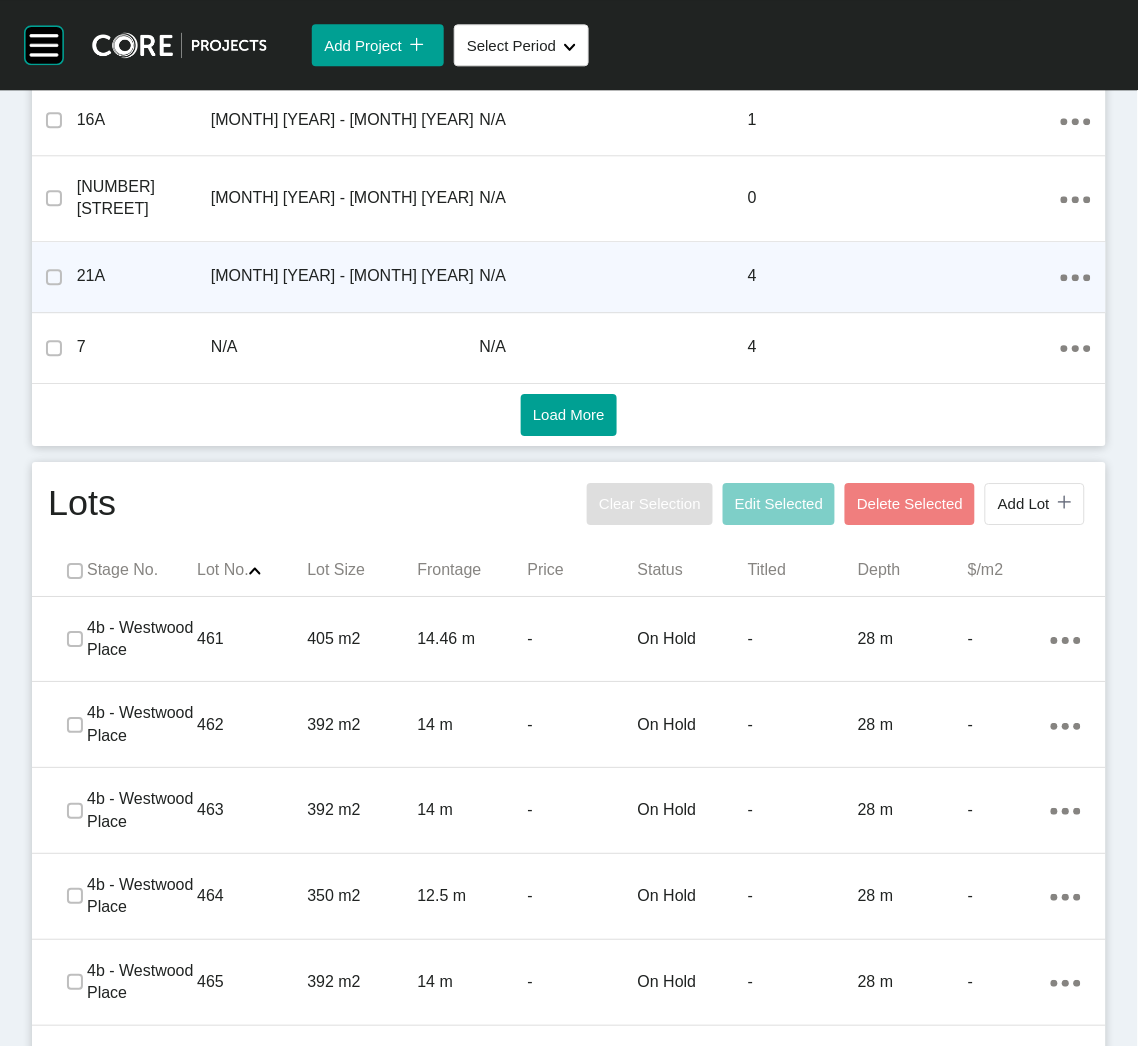 scroll, scrollTop: 1050, scrollLeft: 0, axis: vertical 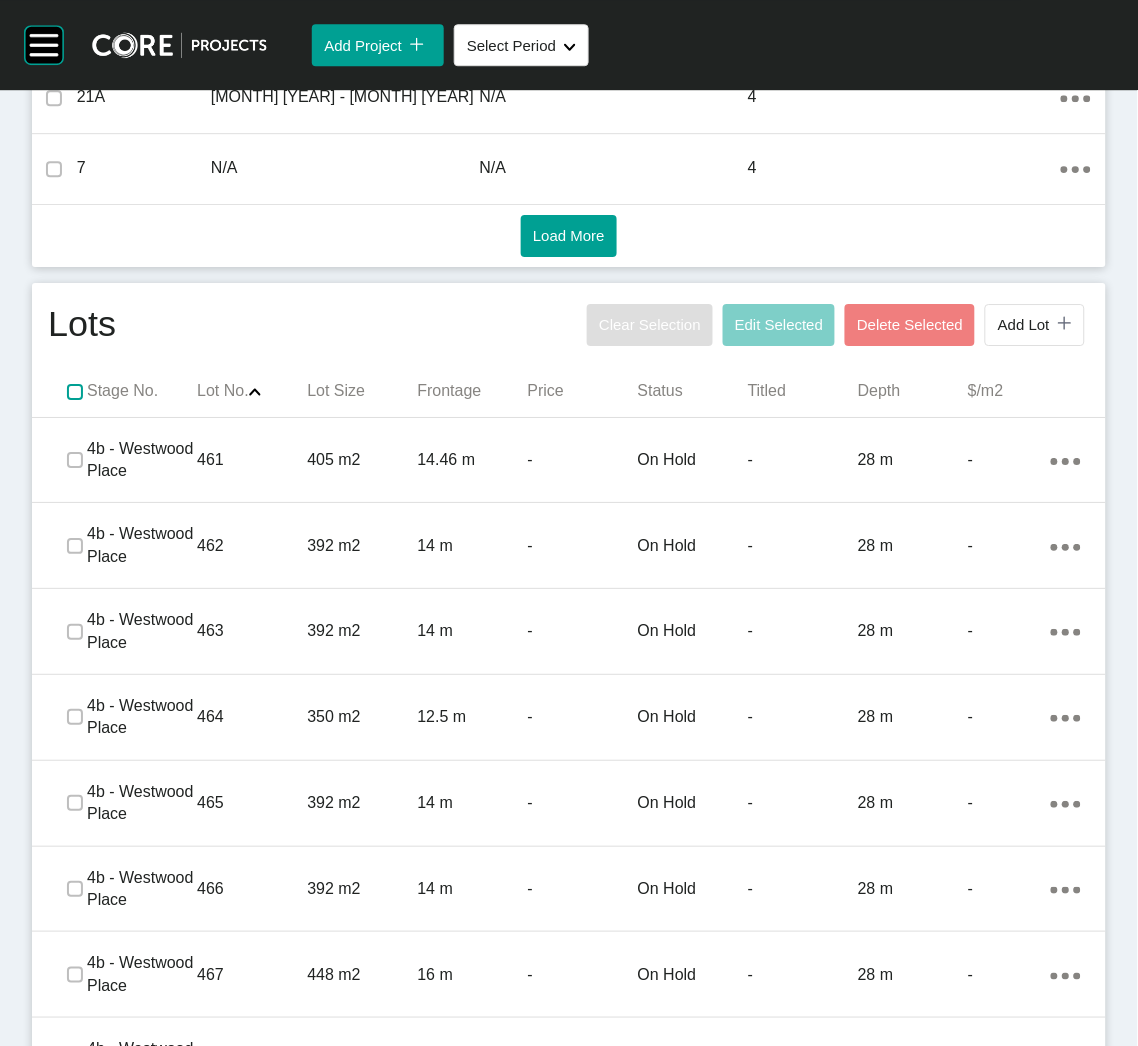 click at bounding box center [75, 392] 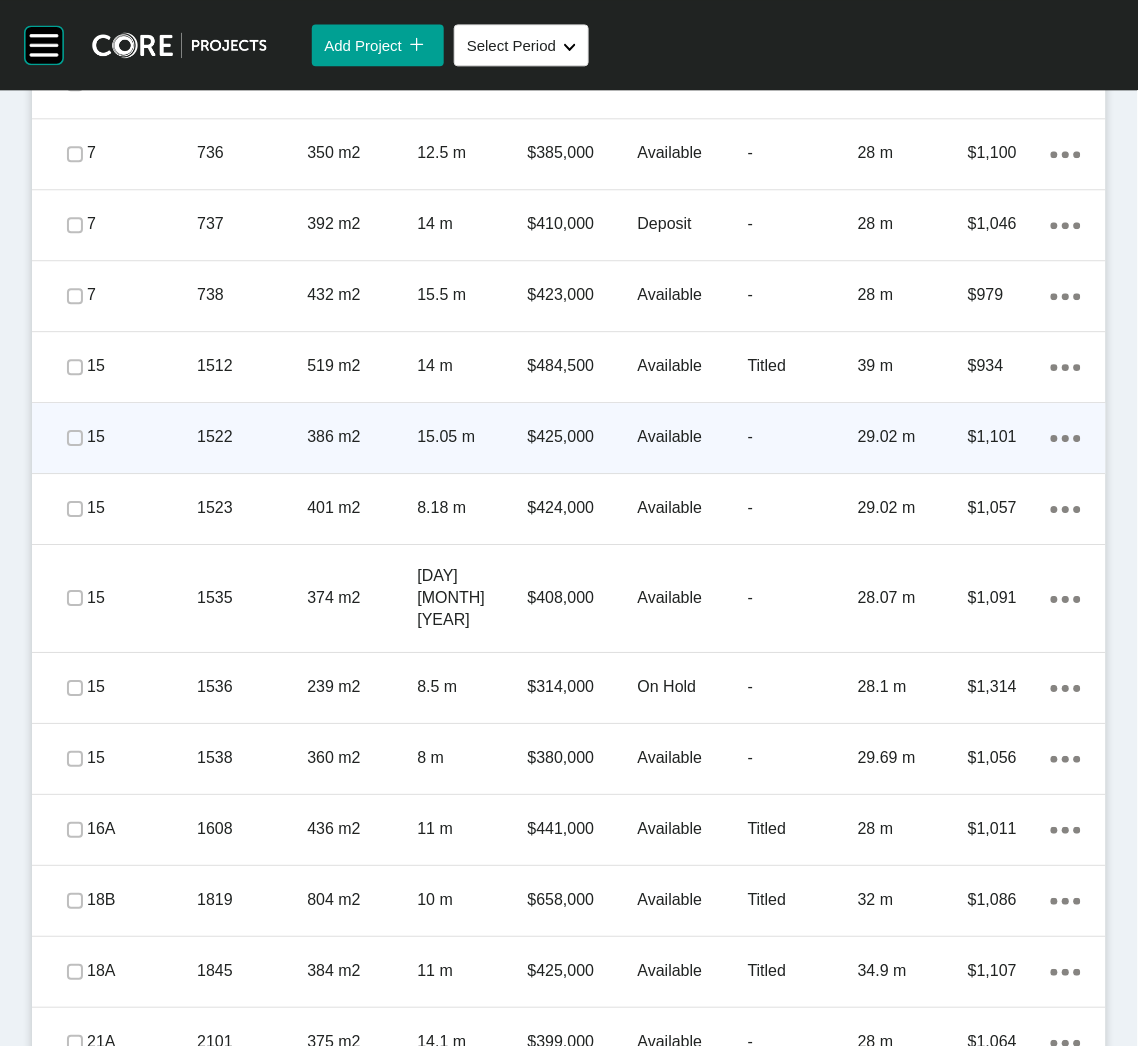 scroll, scrollTop: 2100, scrollLeft: 0, axis: vertical 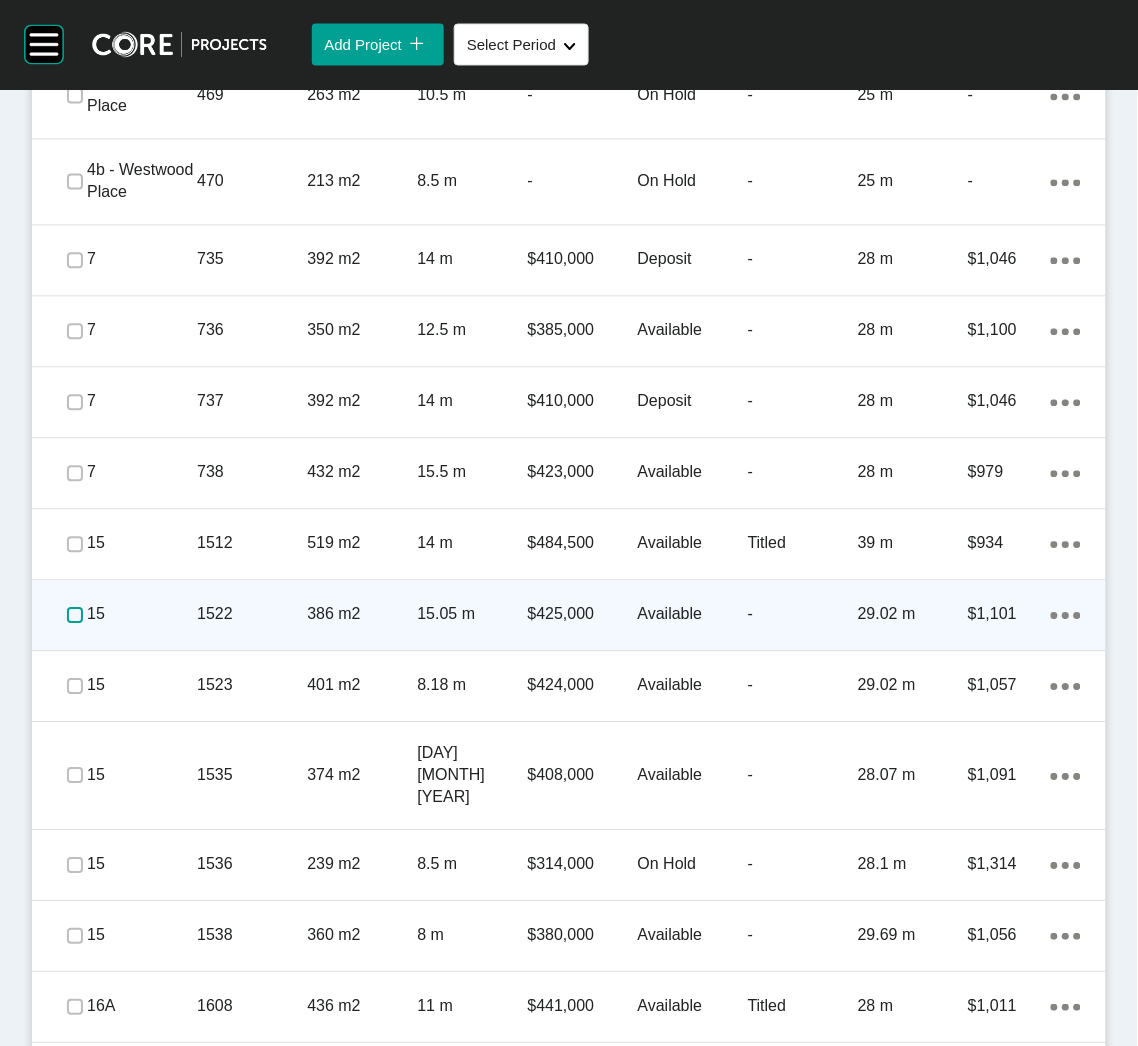 click at bounding box center (75, 616) 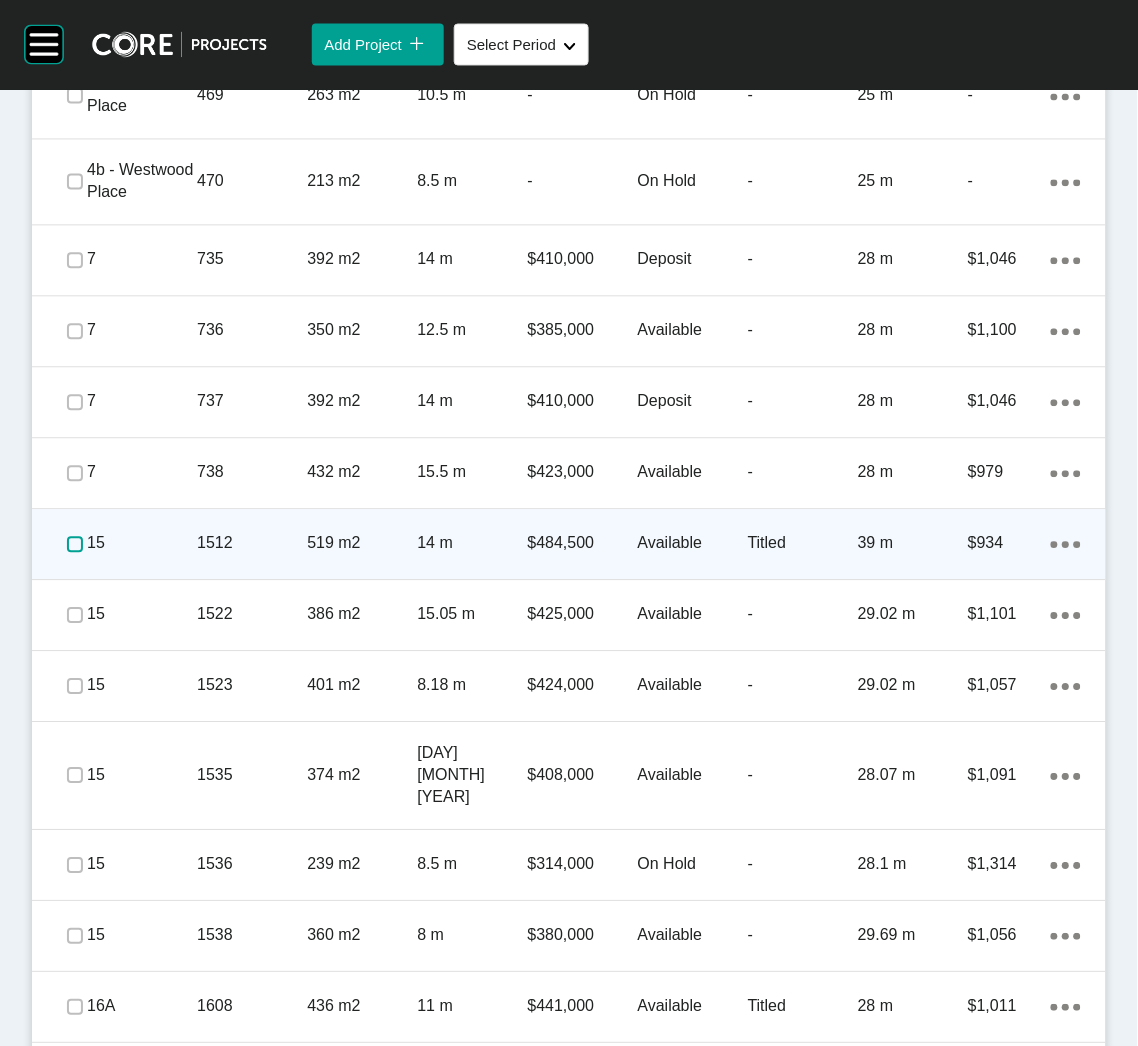 click at bounding box center [75, 545] 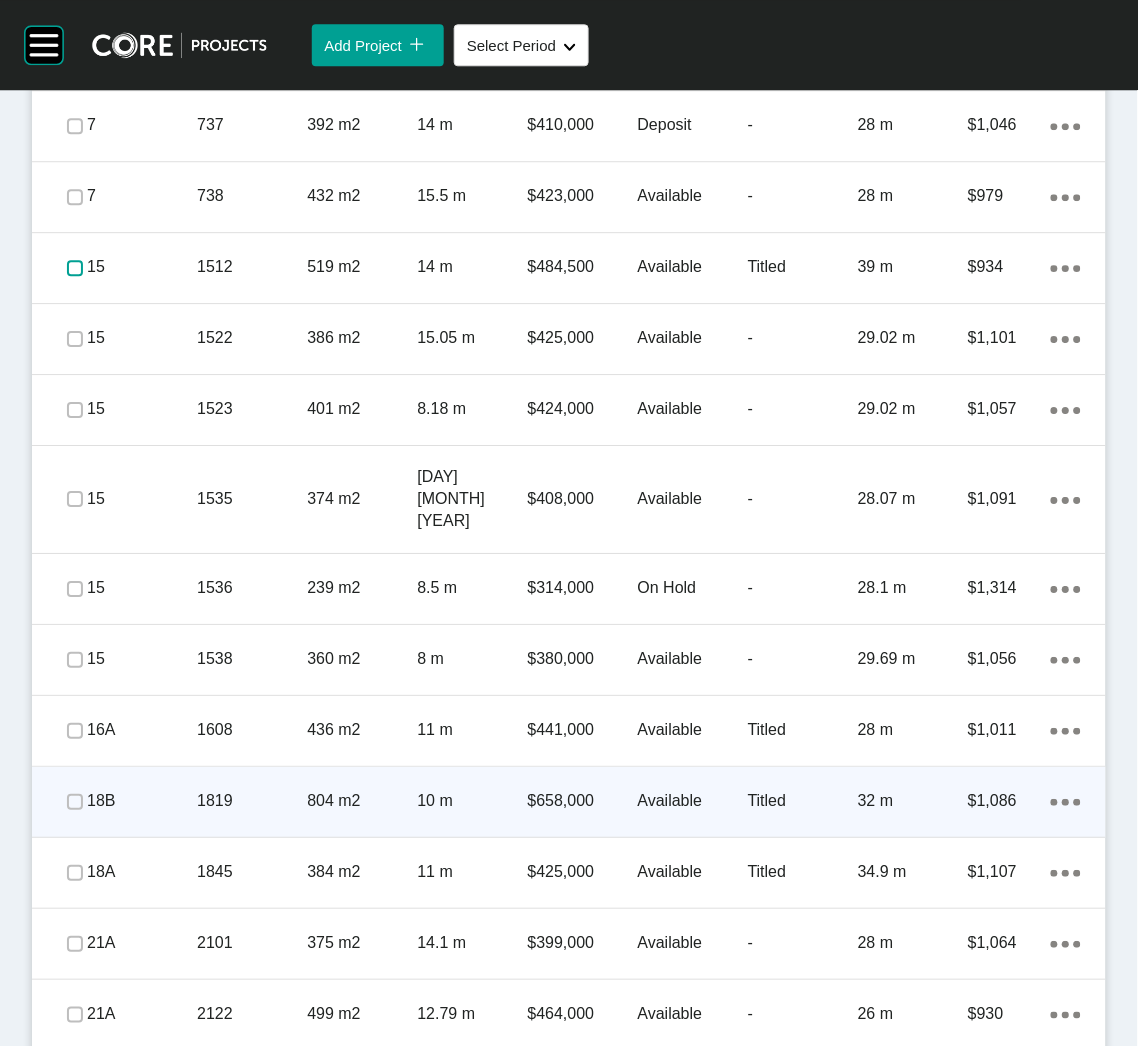 scroll, scrollTop: 2400, scrollLeft: 0, axis: vertical 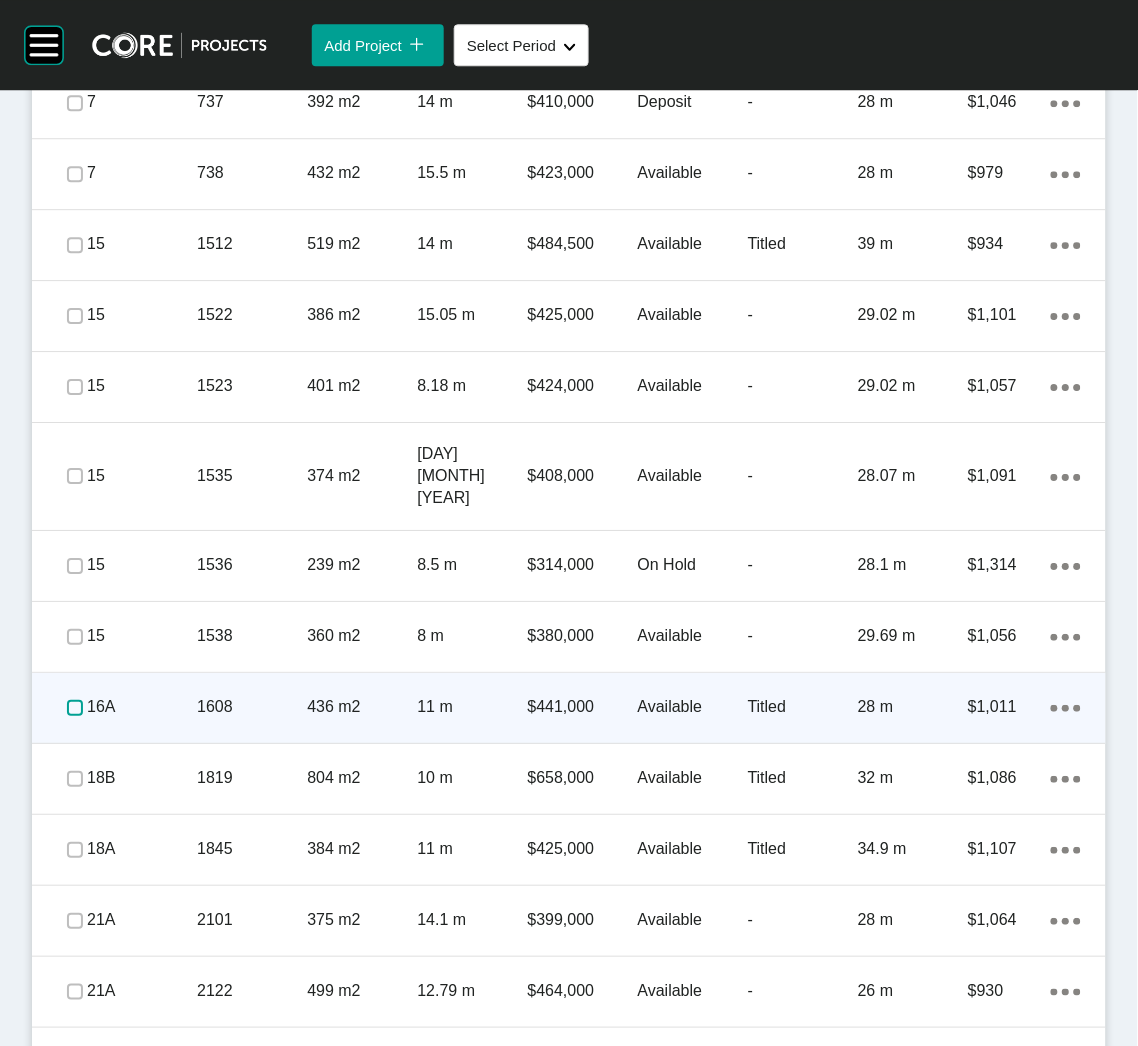 click at bounding box center [75, 708] 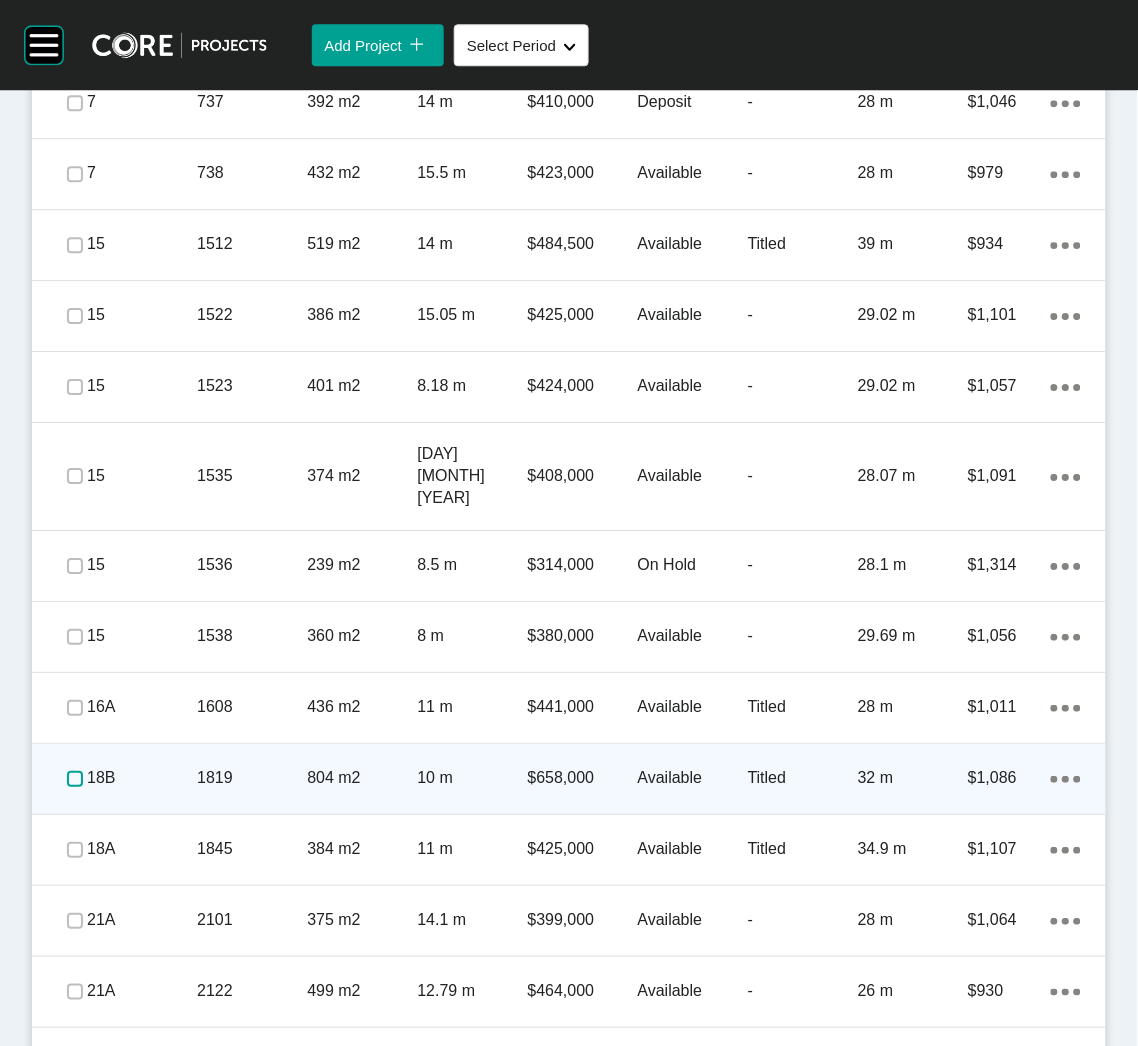 click at bounding box center (75, 779) 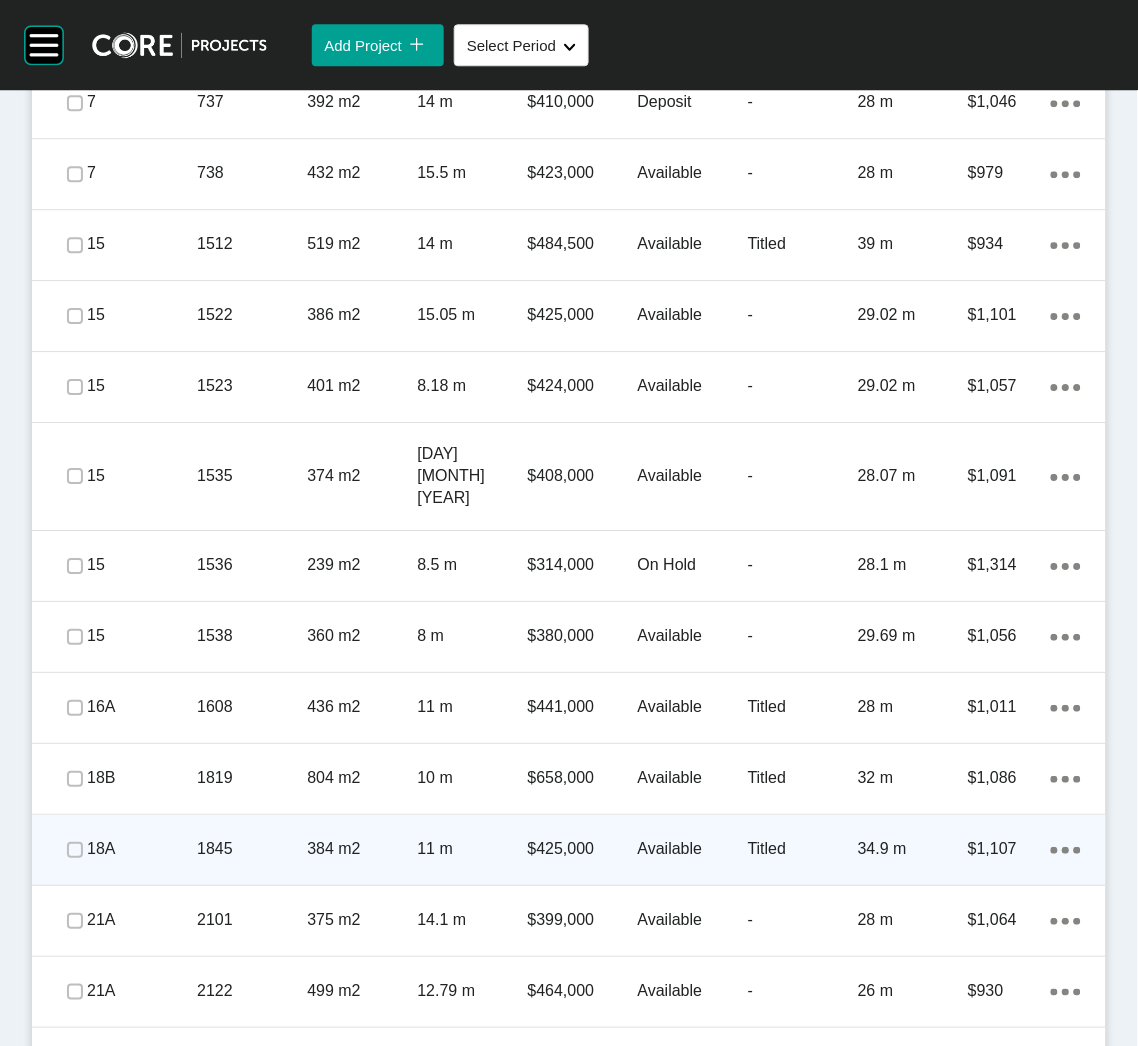click on "1845" at bounding box center [252, 849] 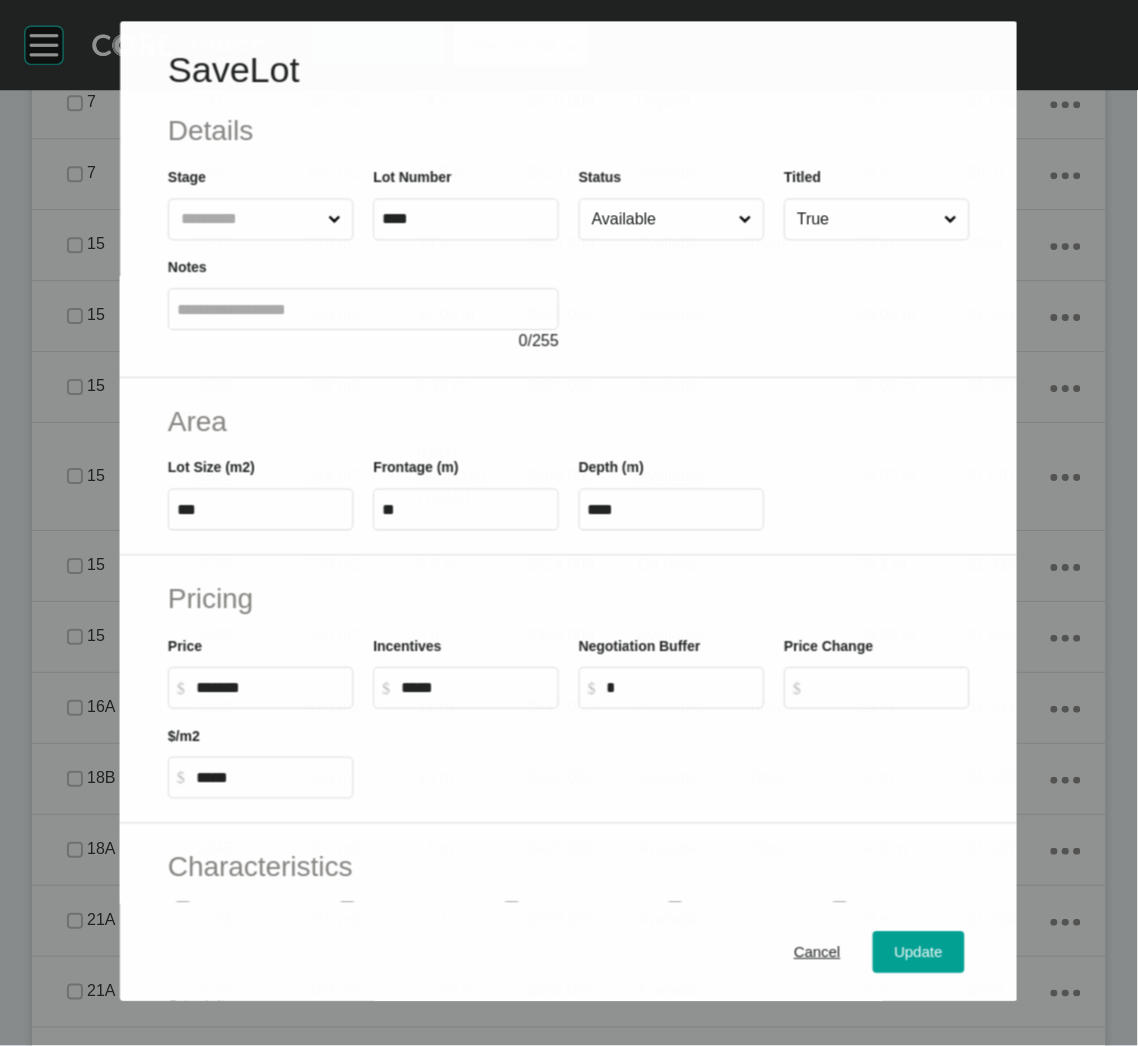 click on "Available" at bounding box center [661, 220] 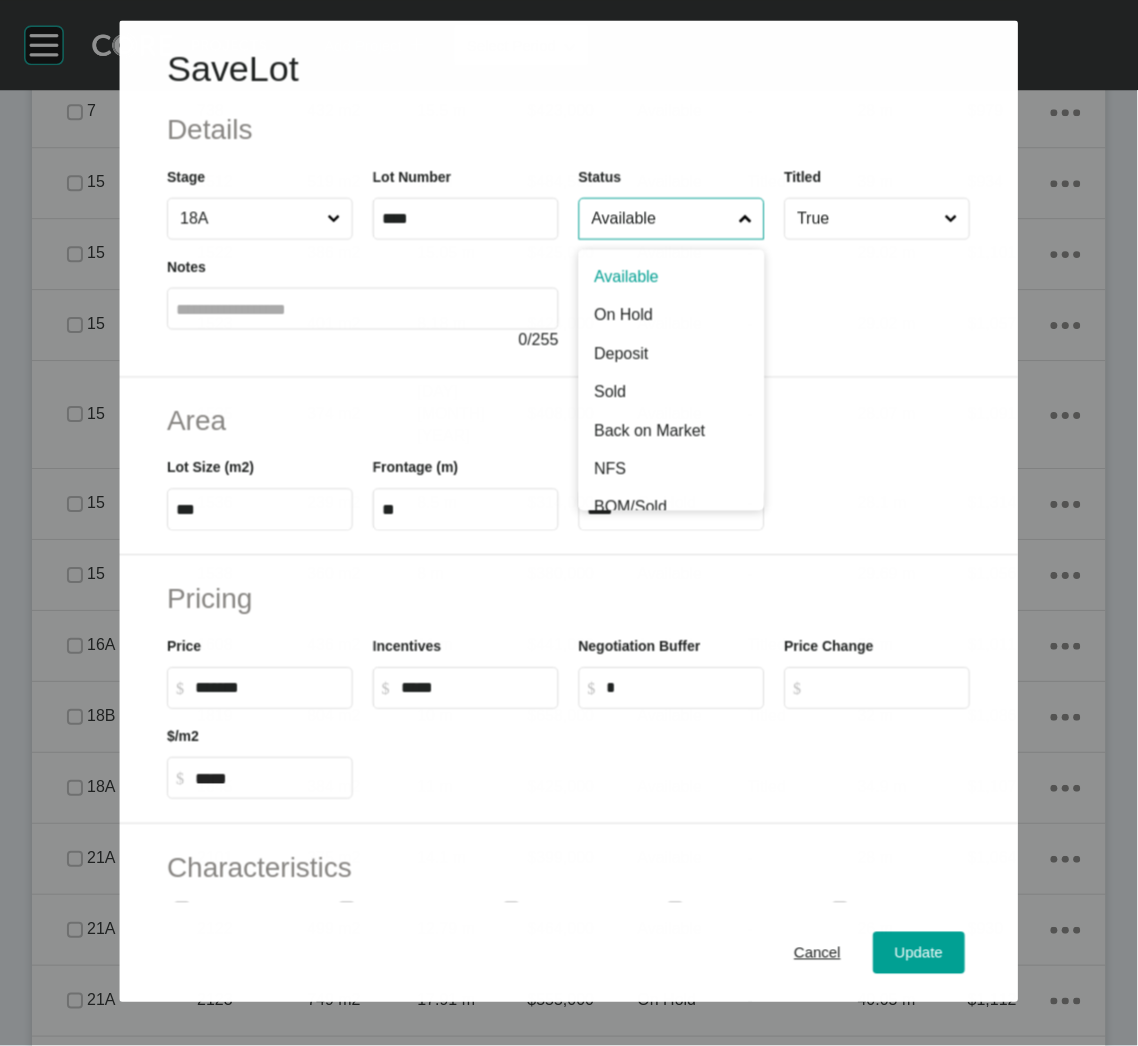 scroll, scrollTop: 2337, scrollLeft: 0, axis: vertical 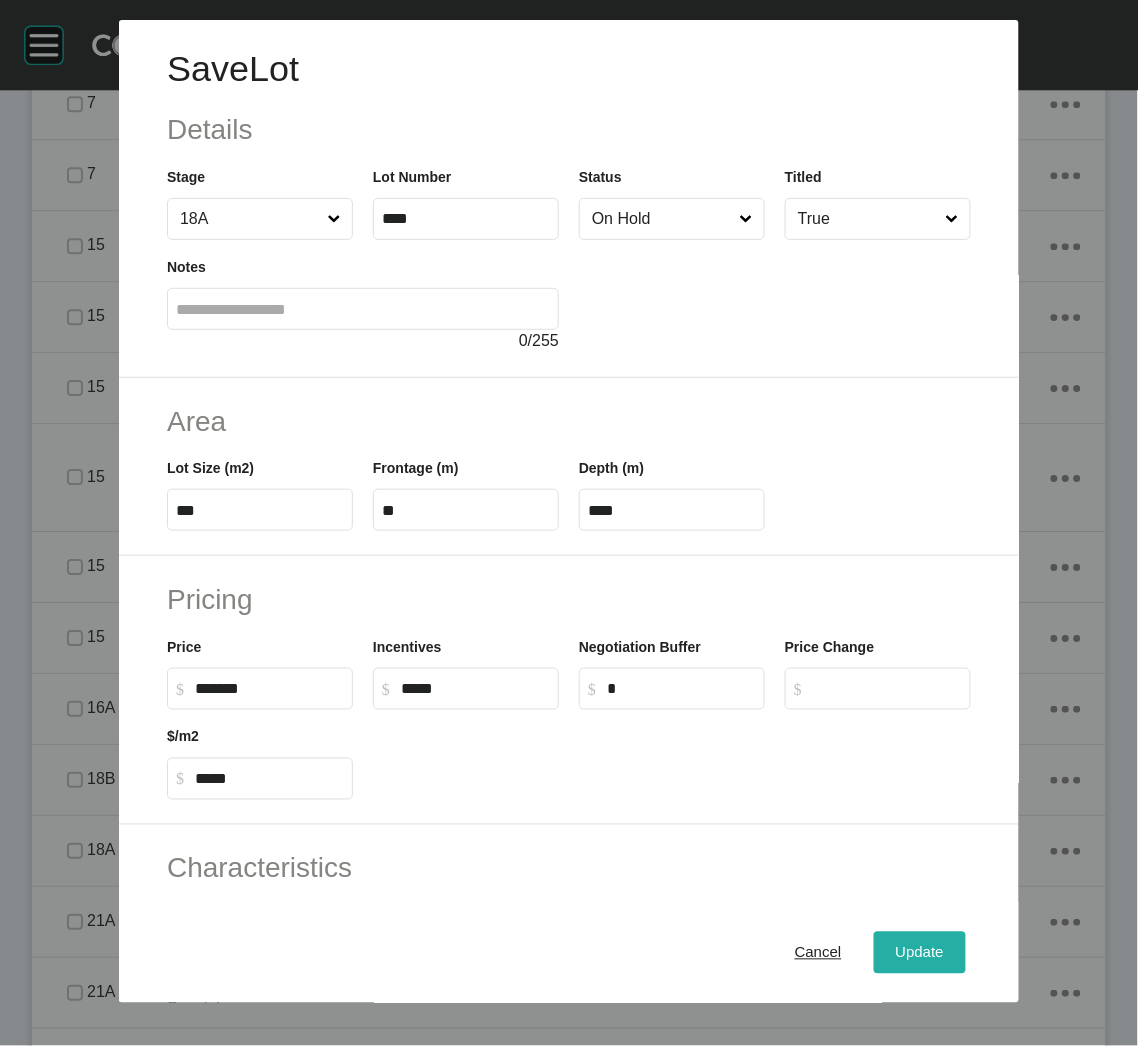 click on "Update" at bounding box center (920, 953) 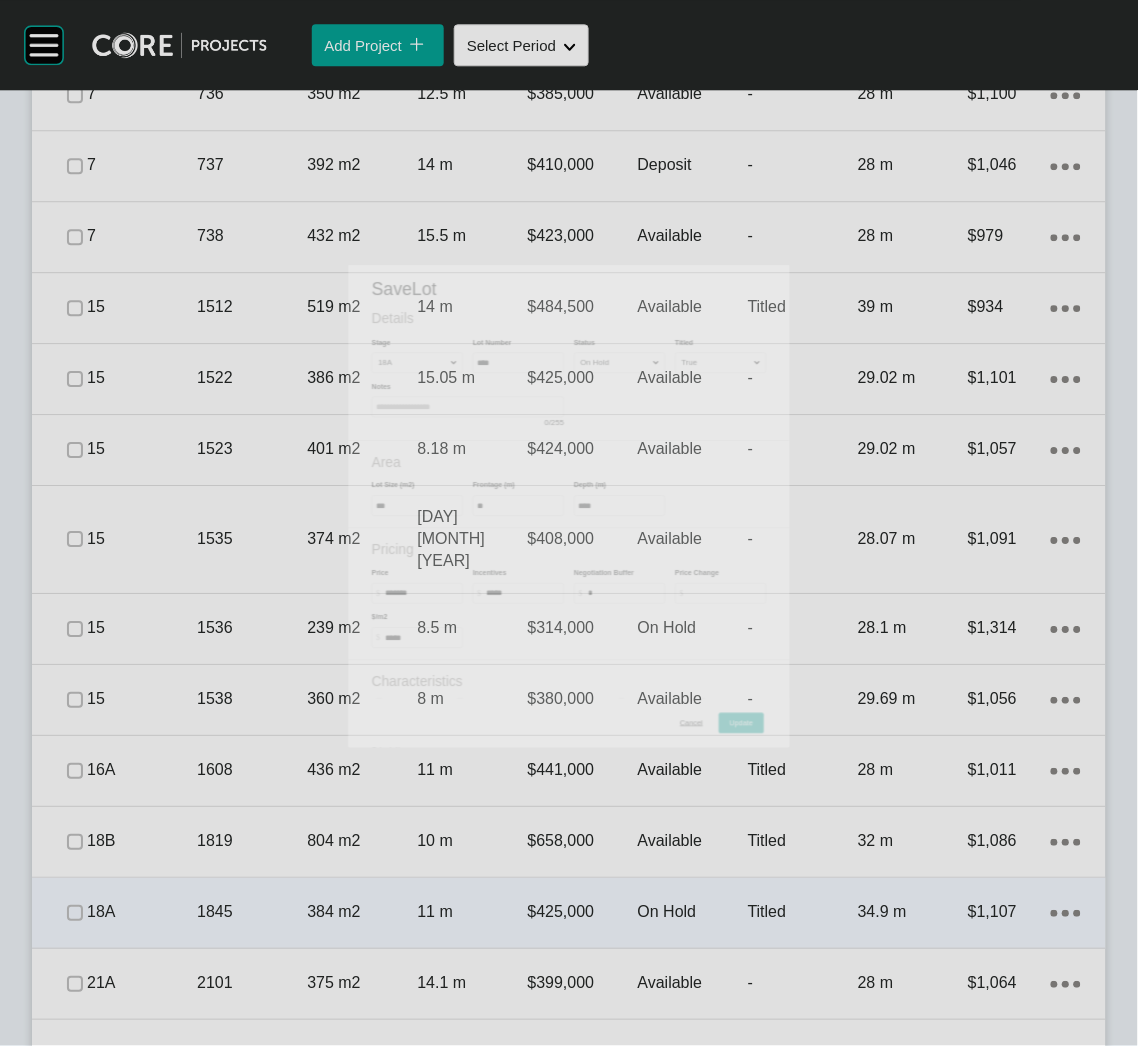 scroll, scrollTop: 2400, scrollLeft: 0, axis: vertical 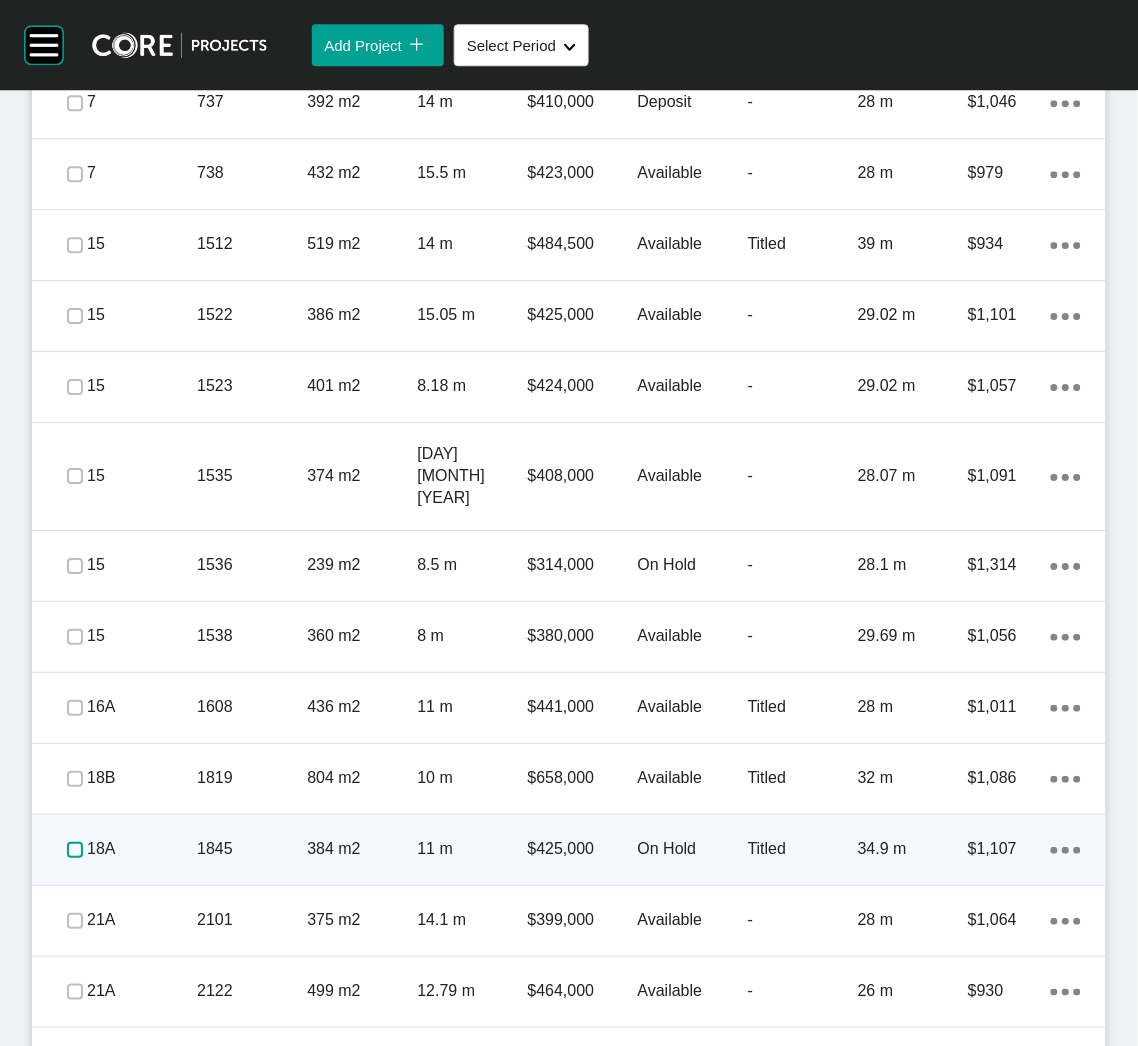 click at bounding box center [75, 850] 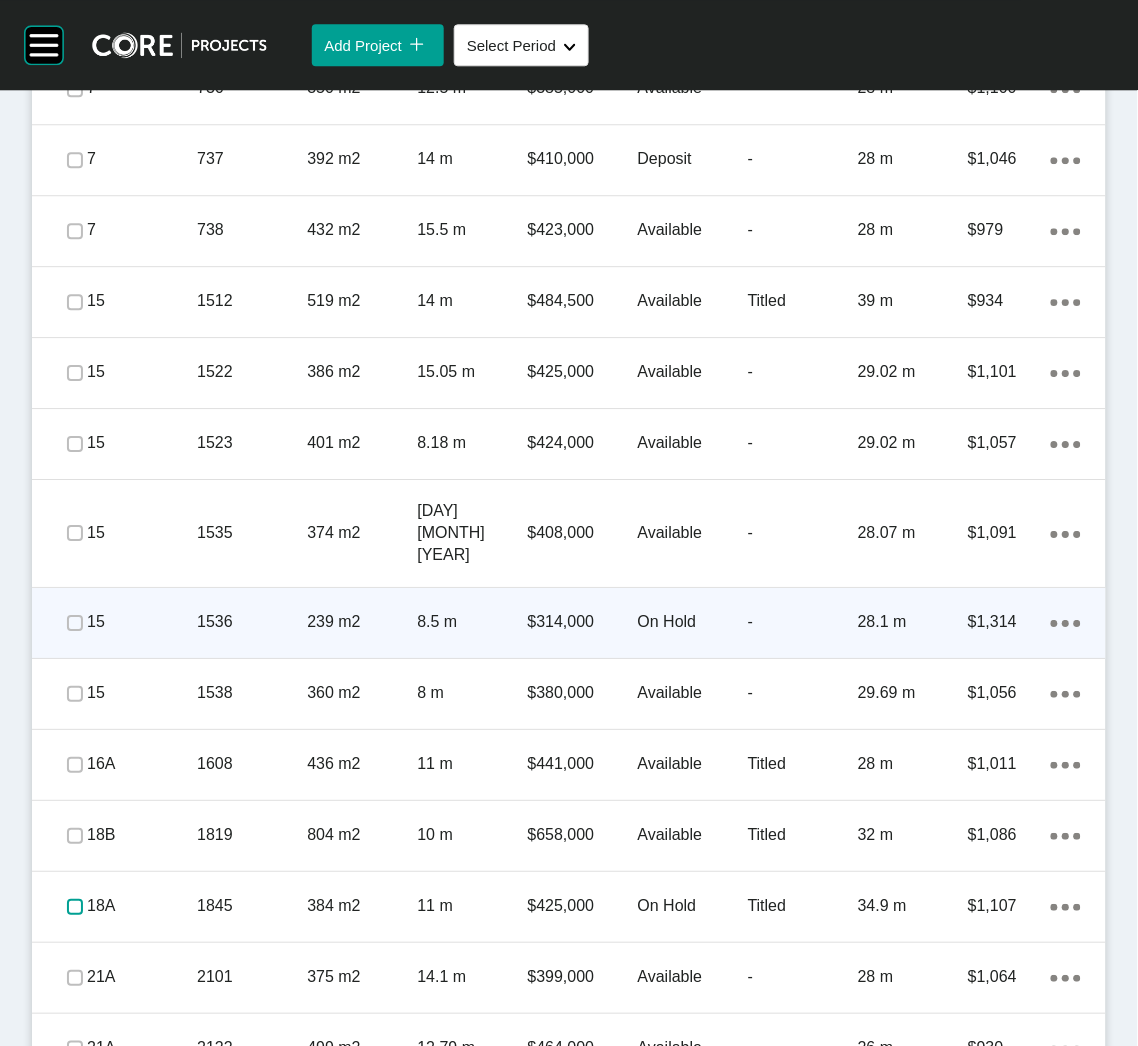 scroll, scrollTop: 2250, scrollLeft: 0, axis: vertical 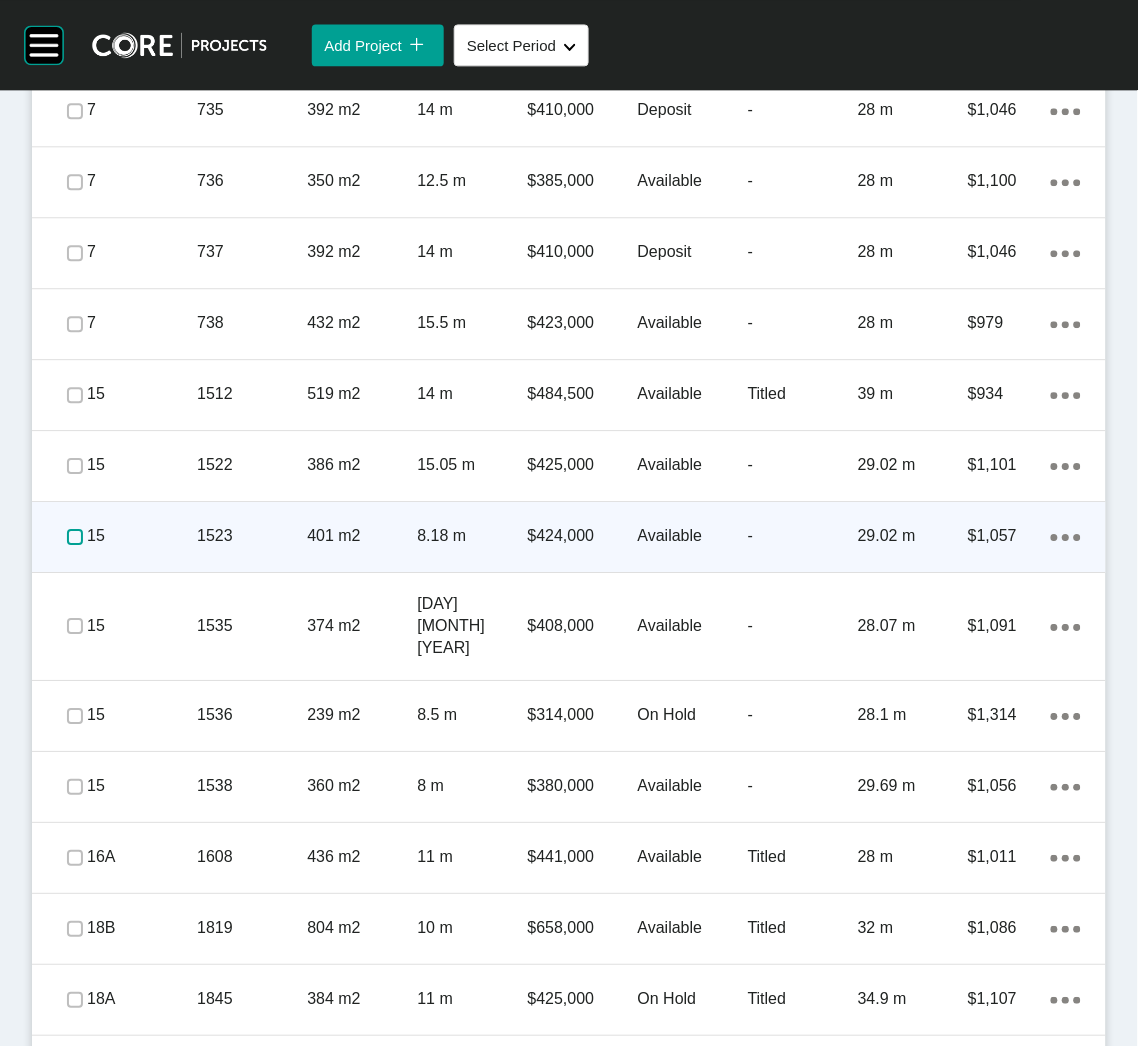 click at bounding box center [75, 537] 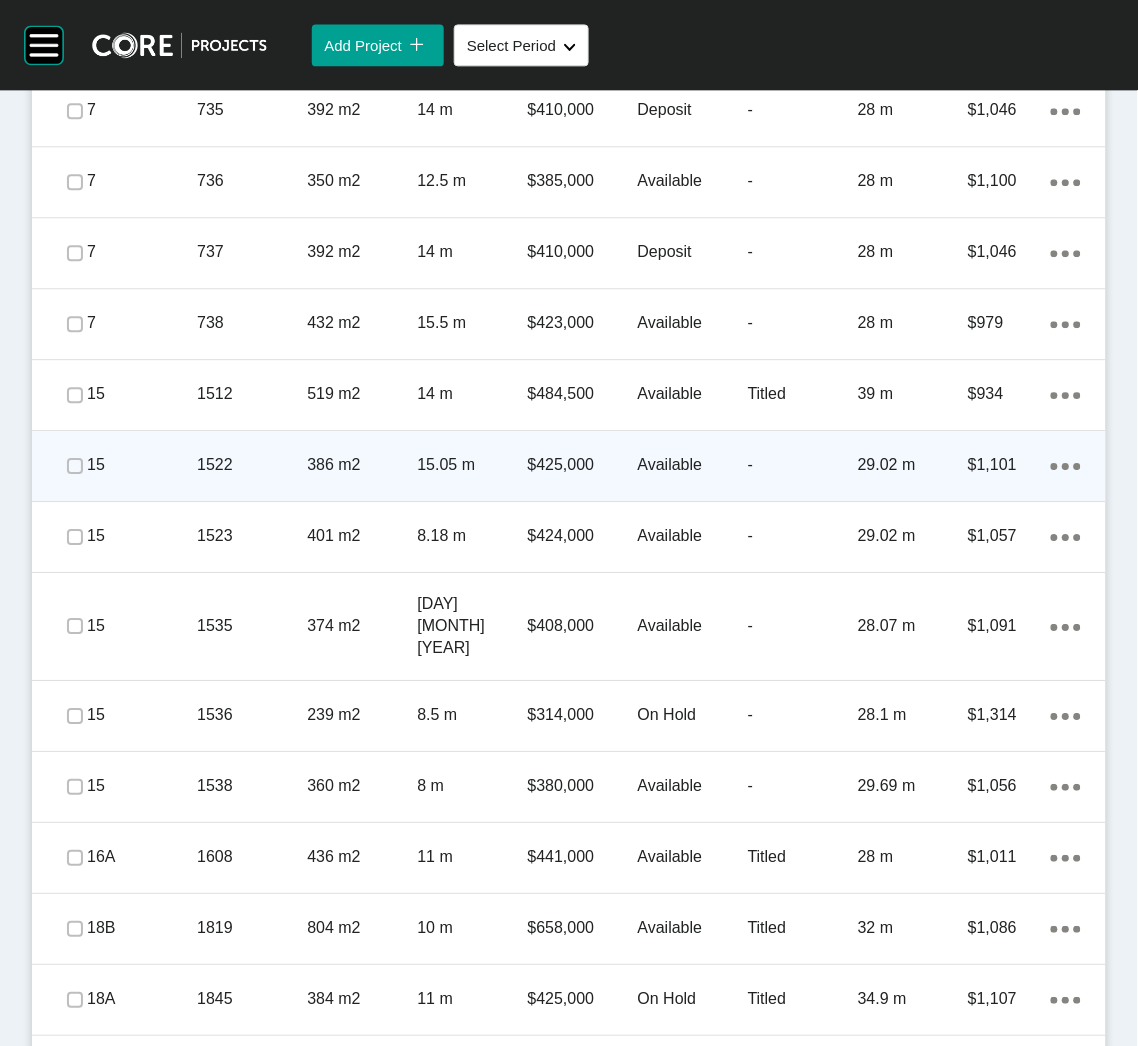 click on "1522" at bounding box center (252, 465) 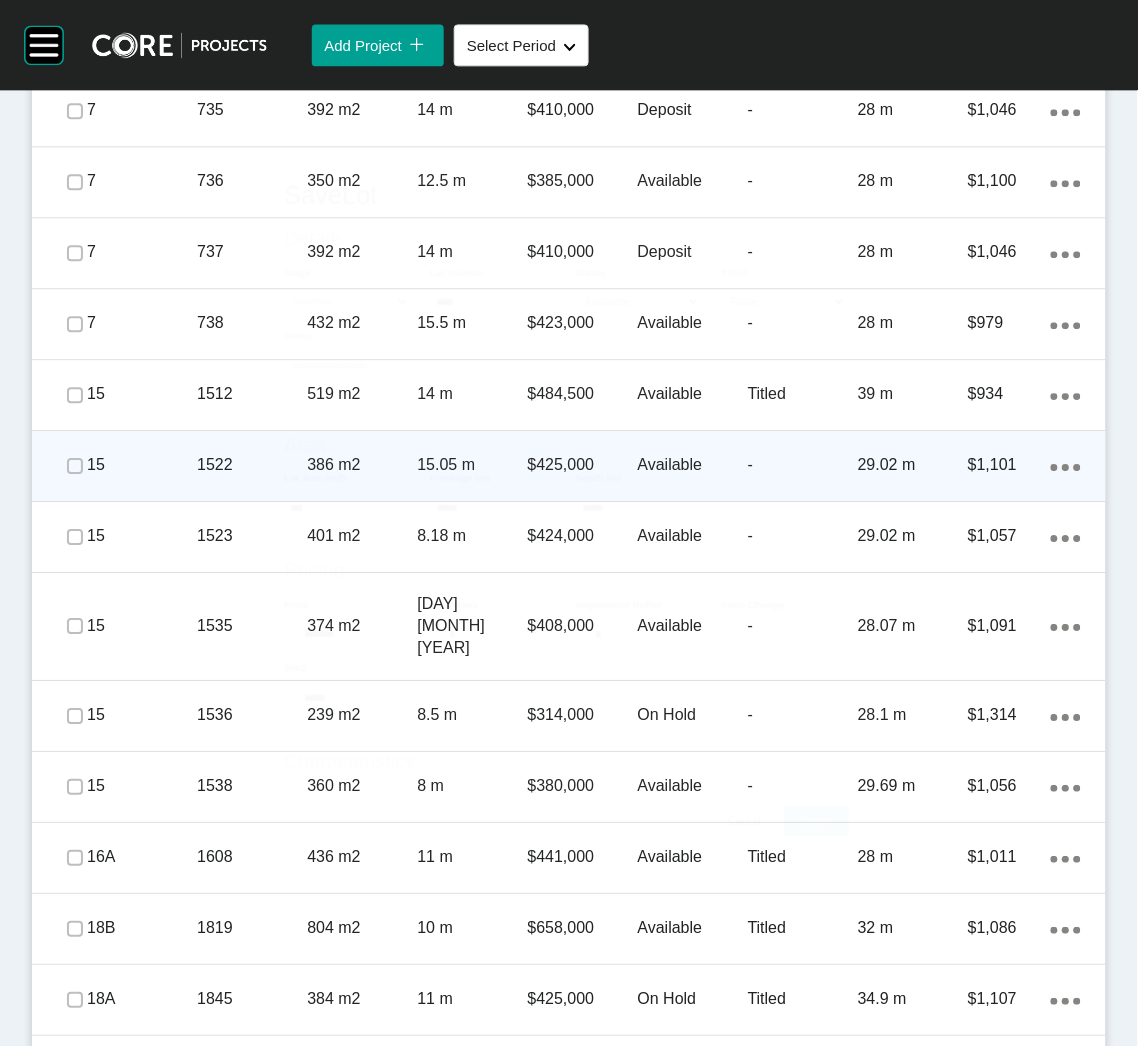 scroll, scrollTop: 2251, scrollLeft: 0, axis: vertical 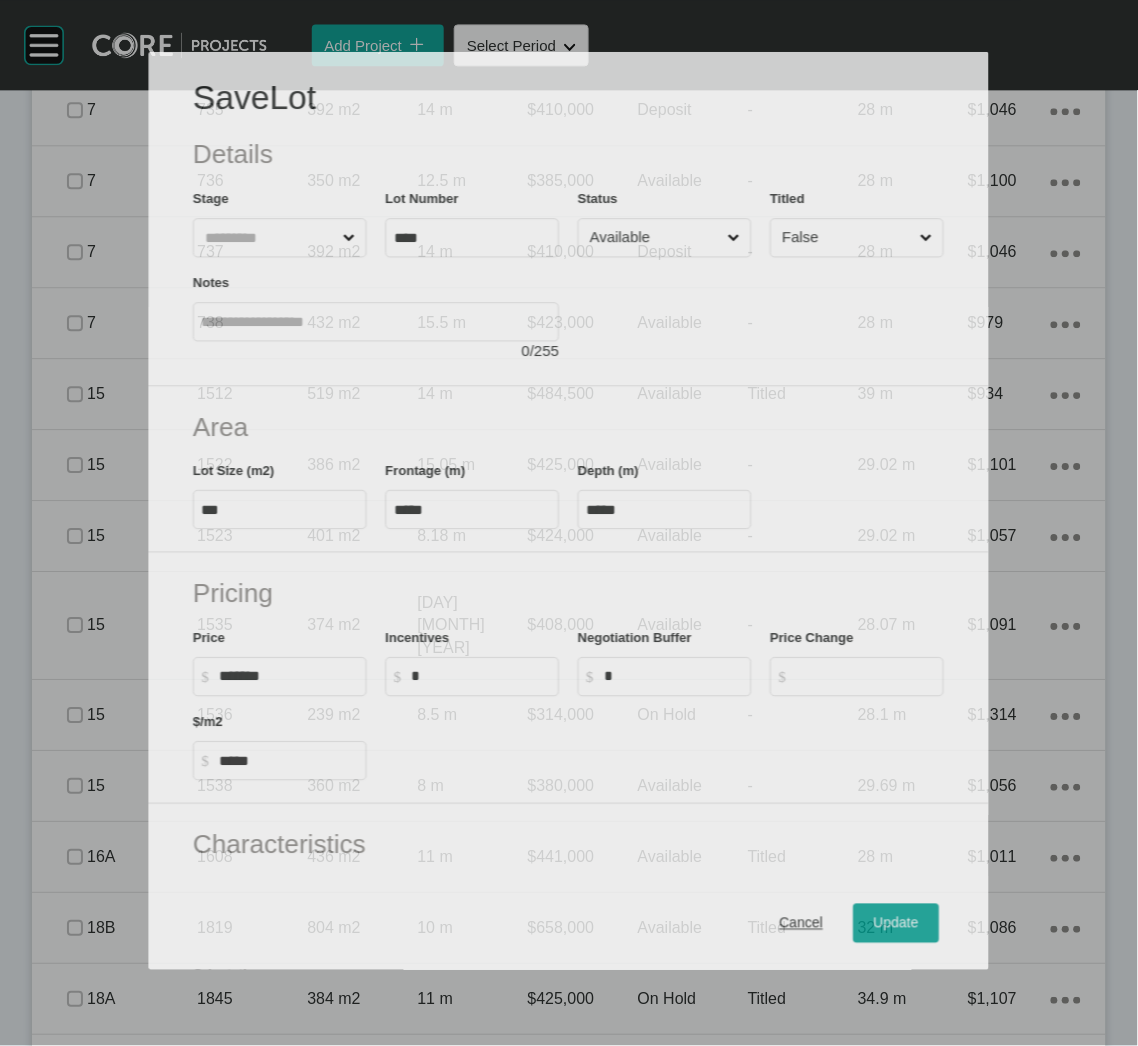 click on "Available" at bounding box center (656, 237) 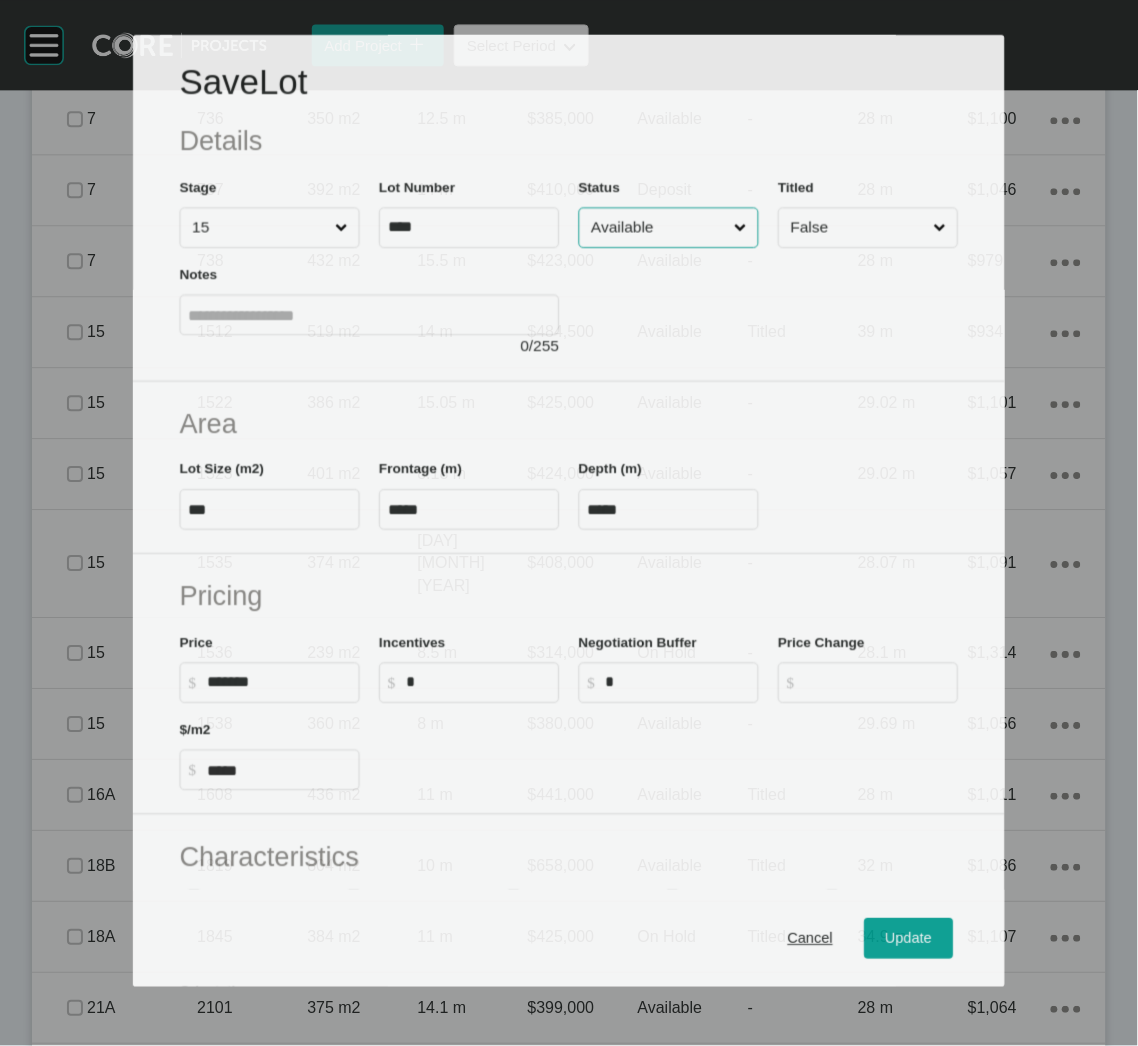 scroll, scrollTop: 2188, scrollLeft: 0, axis: vertical 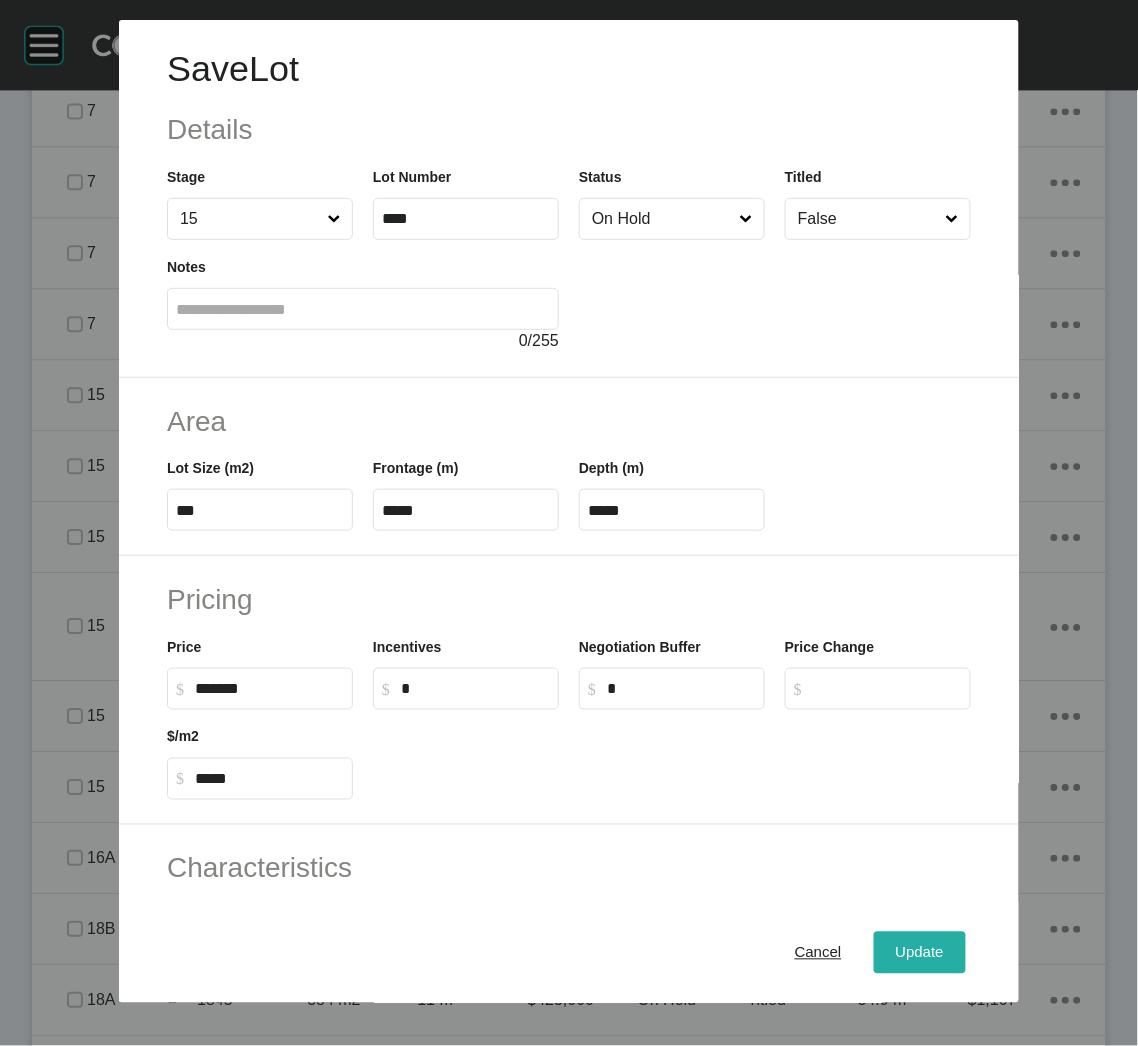 click on "Update" at bounding box center (920, 953) 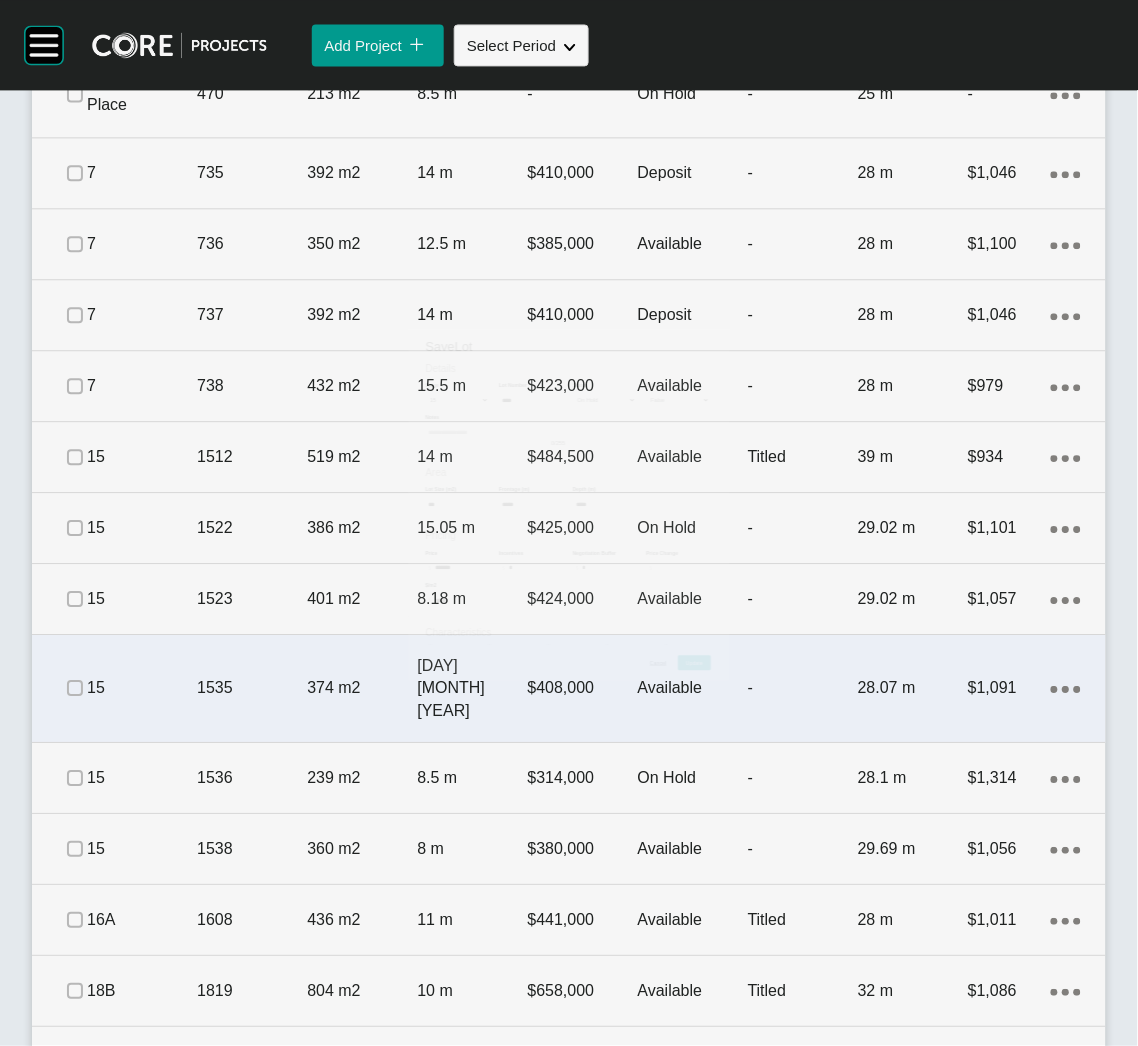 scroll, scrollTop: 2250, scrollLeft: 0, axis: vertical 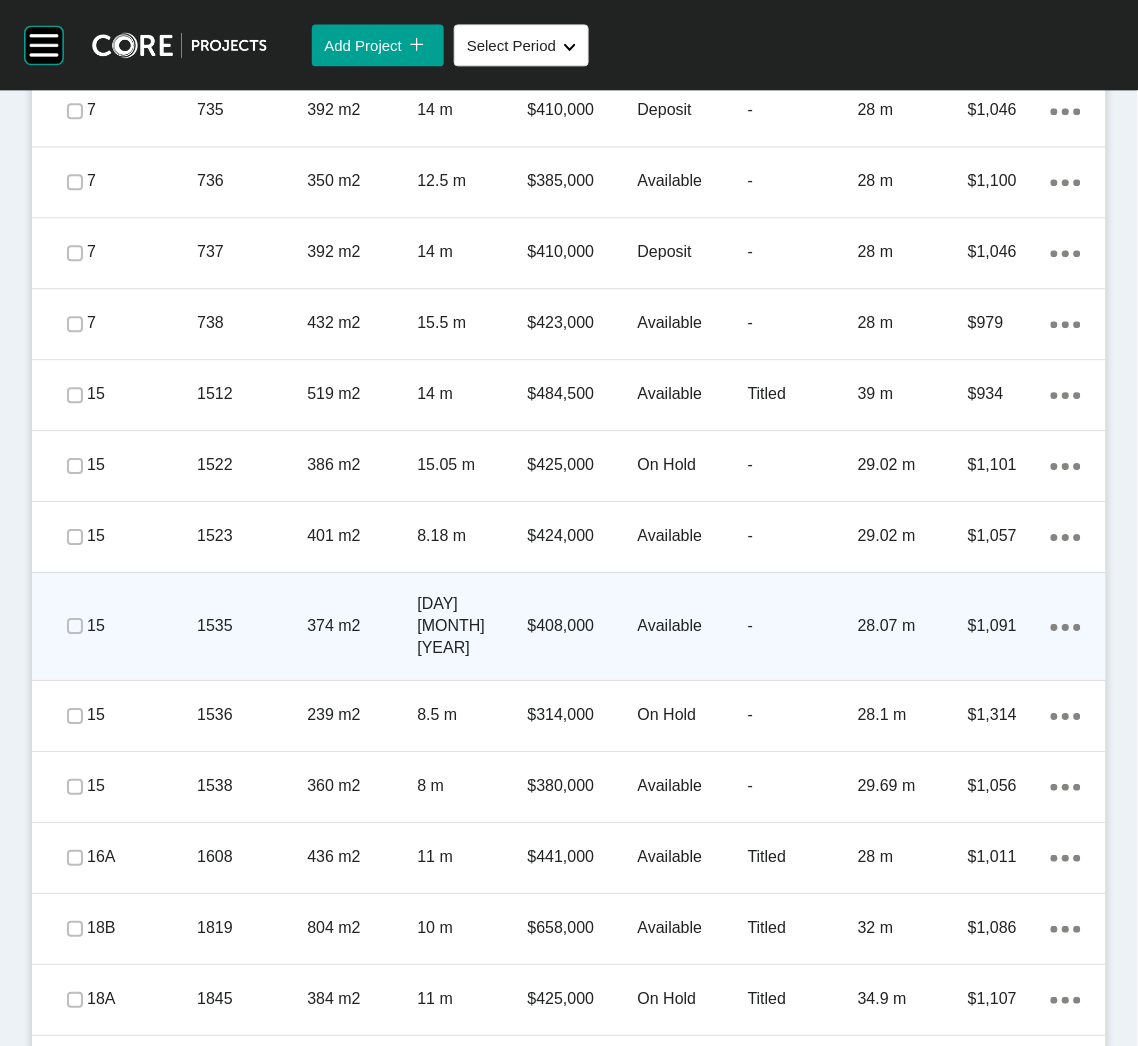 click on "15" at bounding box center (142, 626) 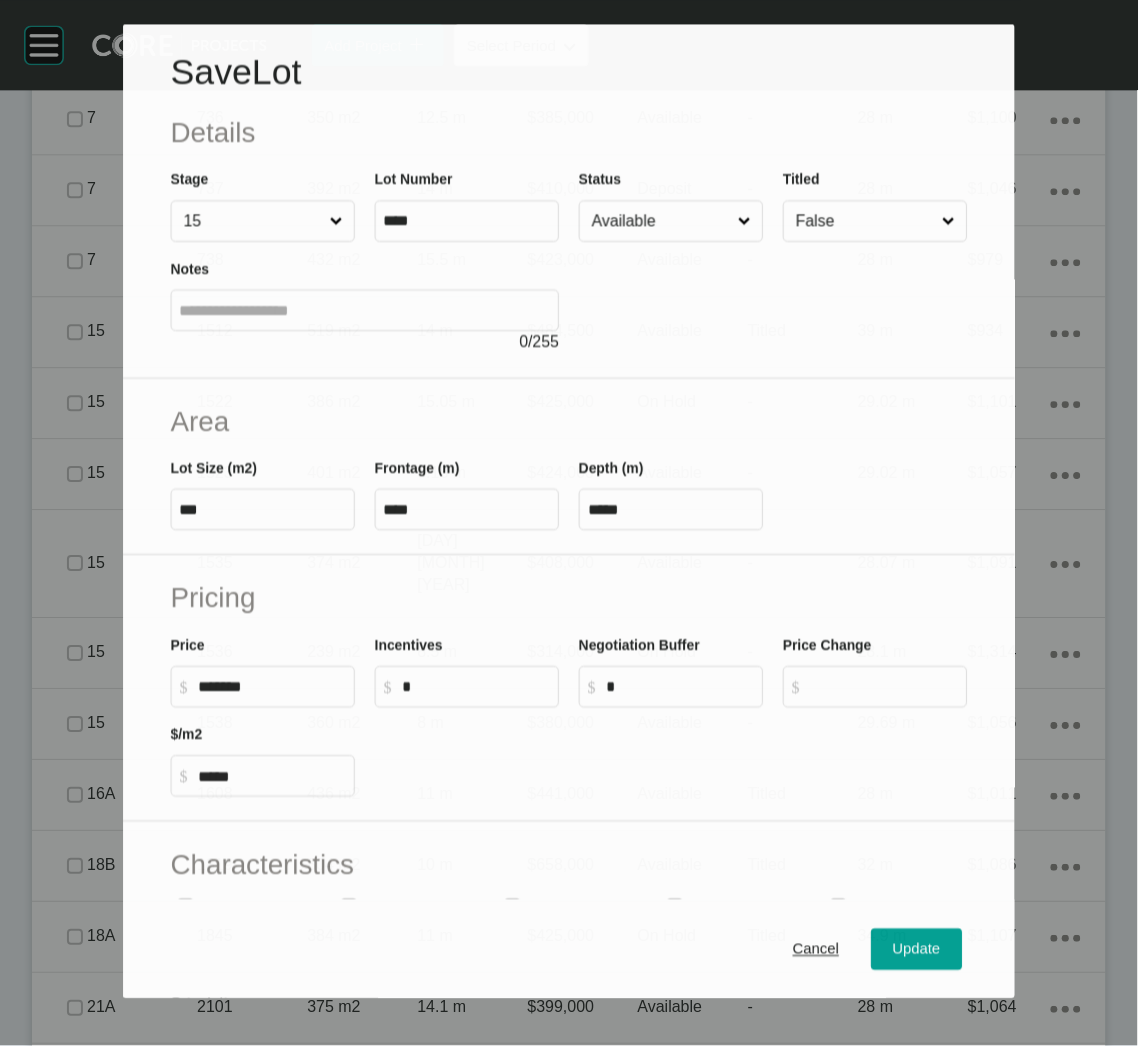 scroll, scrollTop: 2188, scrollLeft: 0, axis: vertical 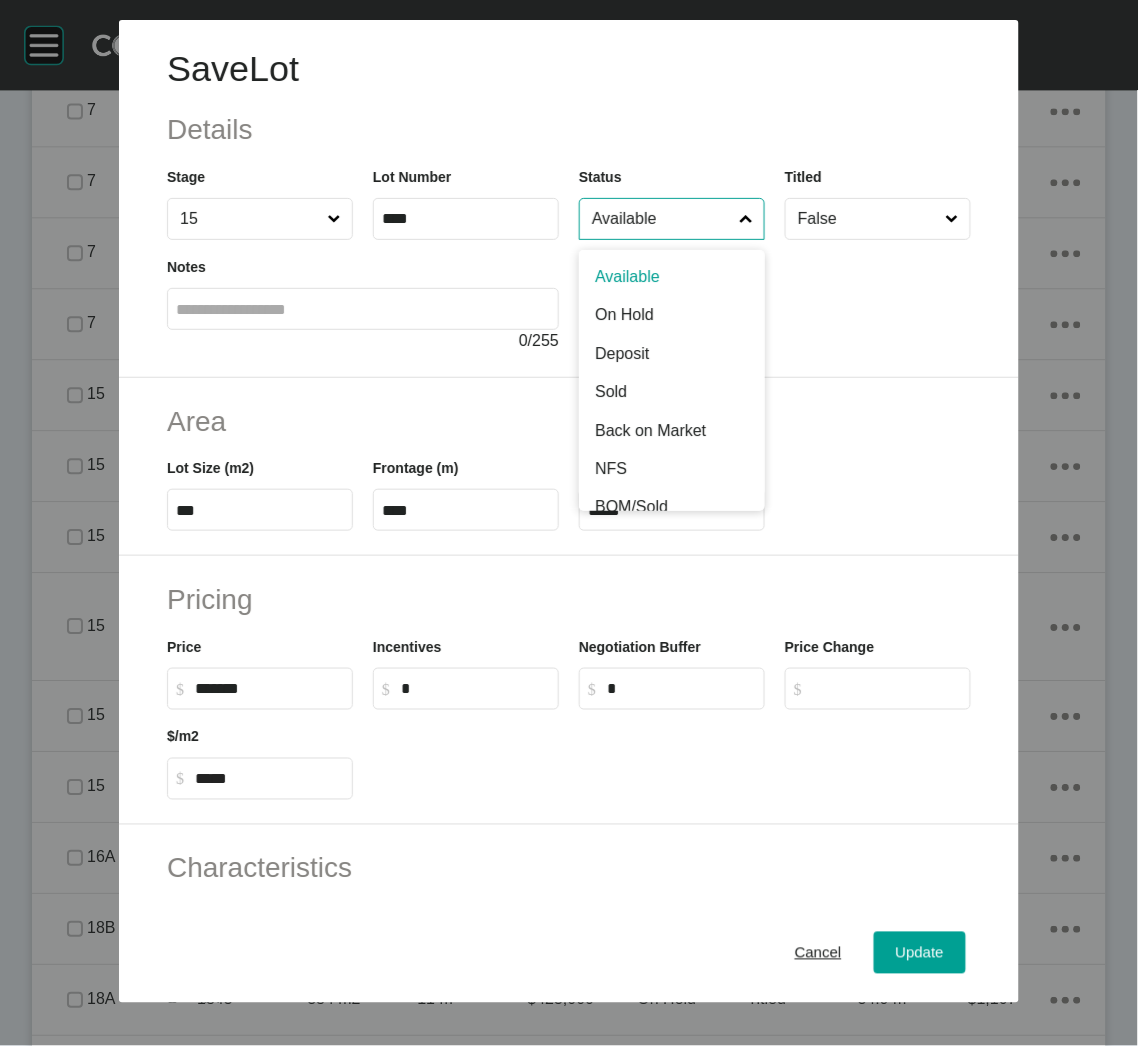 click on "Available" at bounding box center [662, 219] 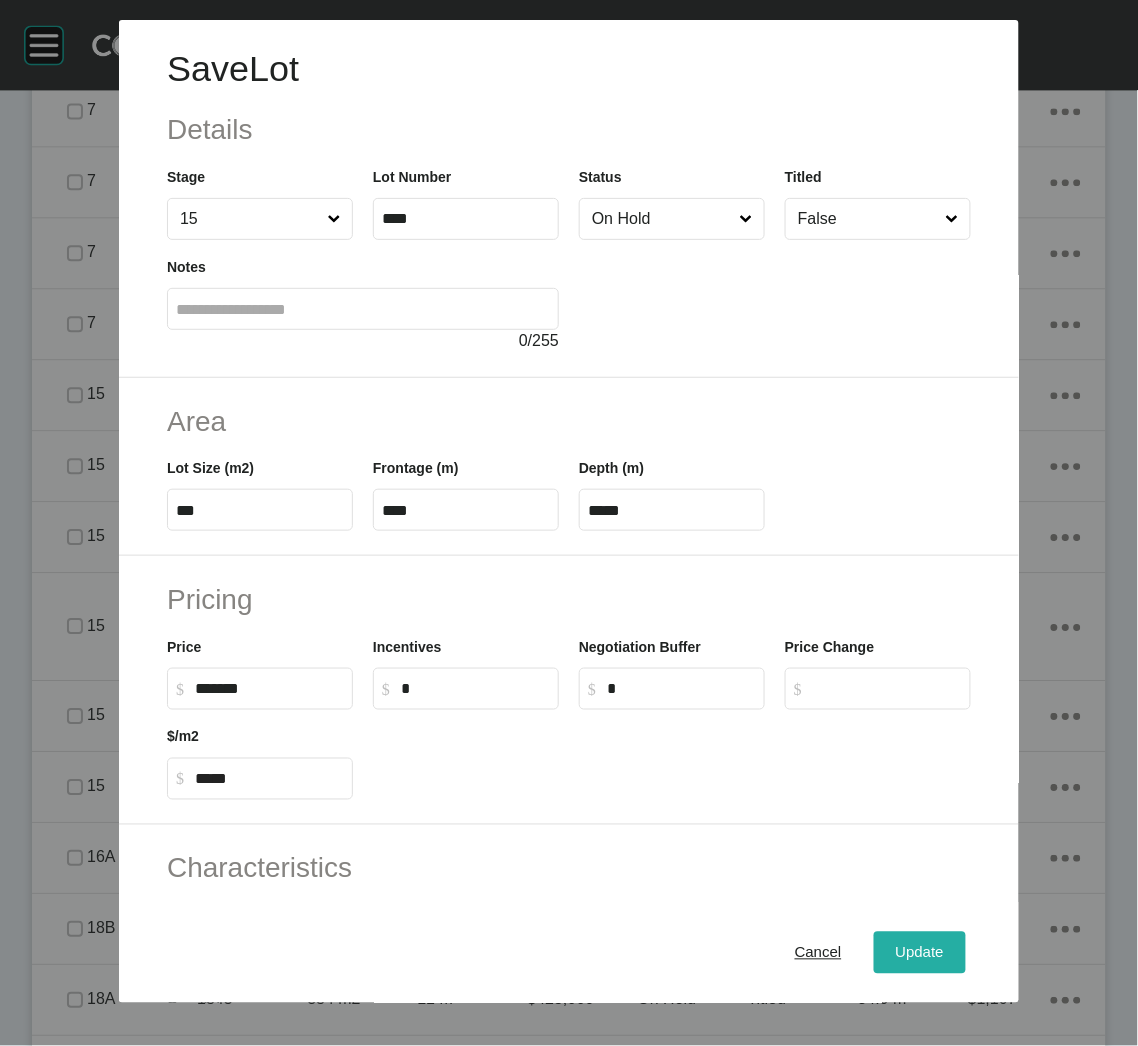 click on "Update" at bounding box center (920, 953) 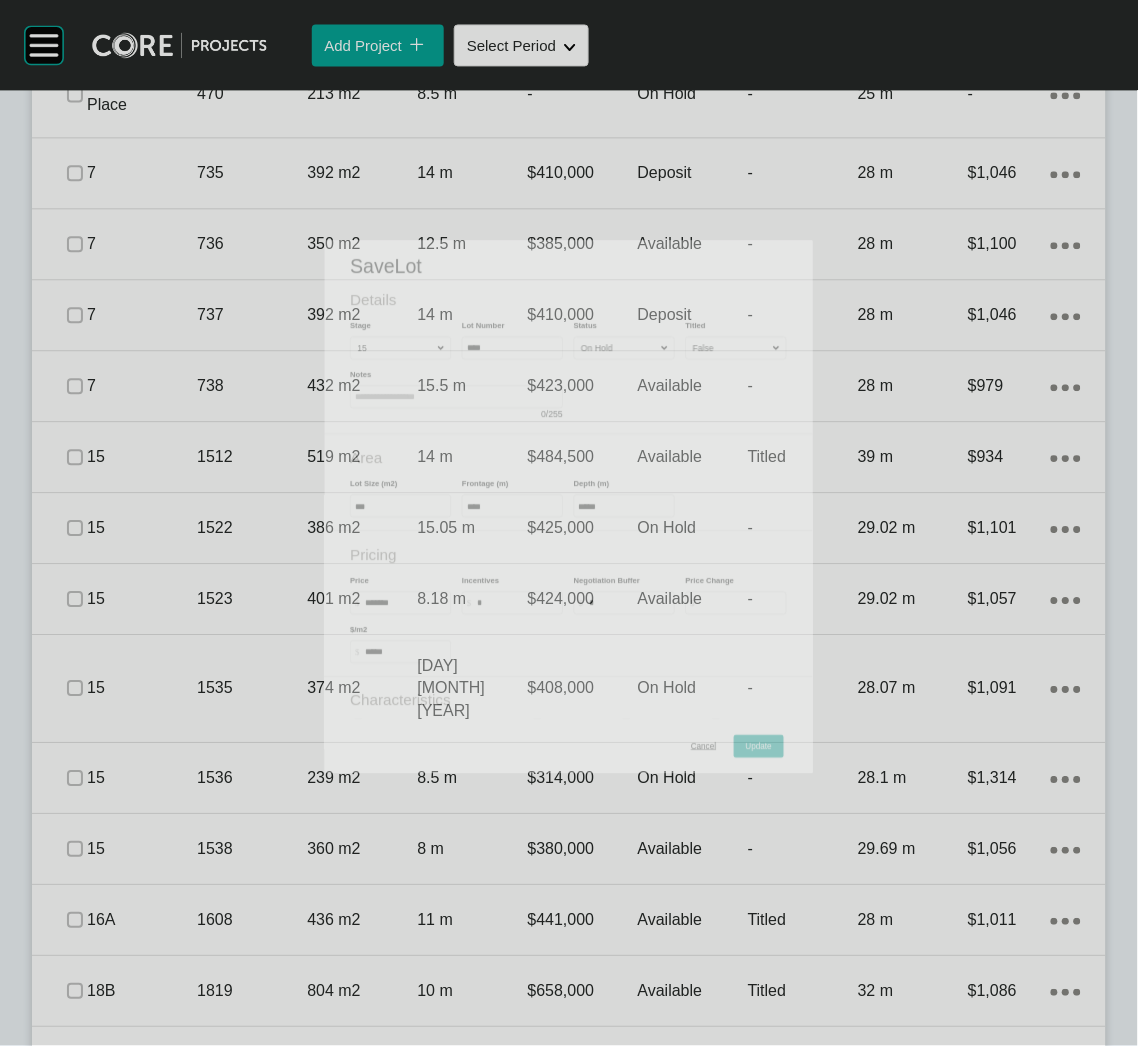 scroll, scrollTop: 2250, scrollLeft: 0, axis: vertical 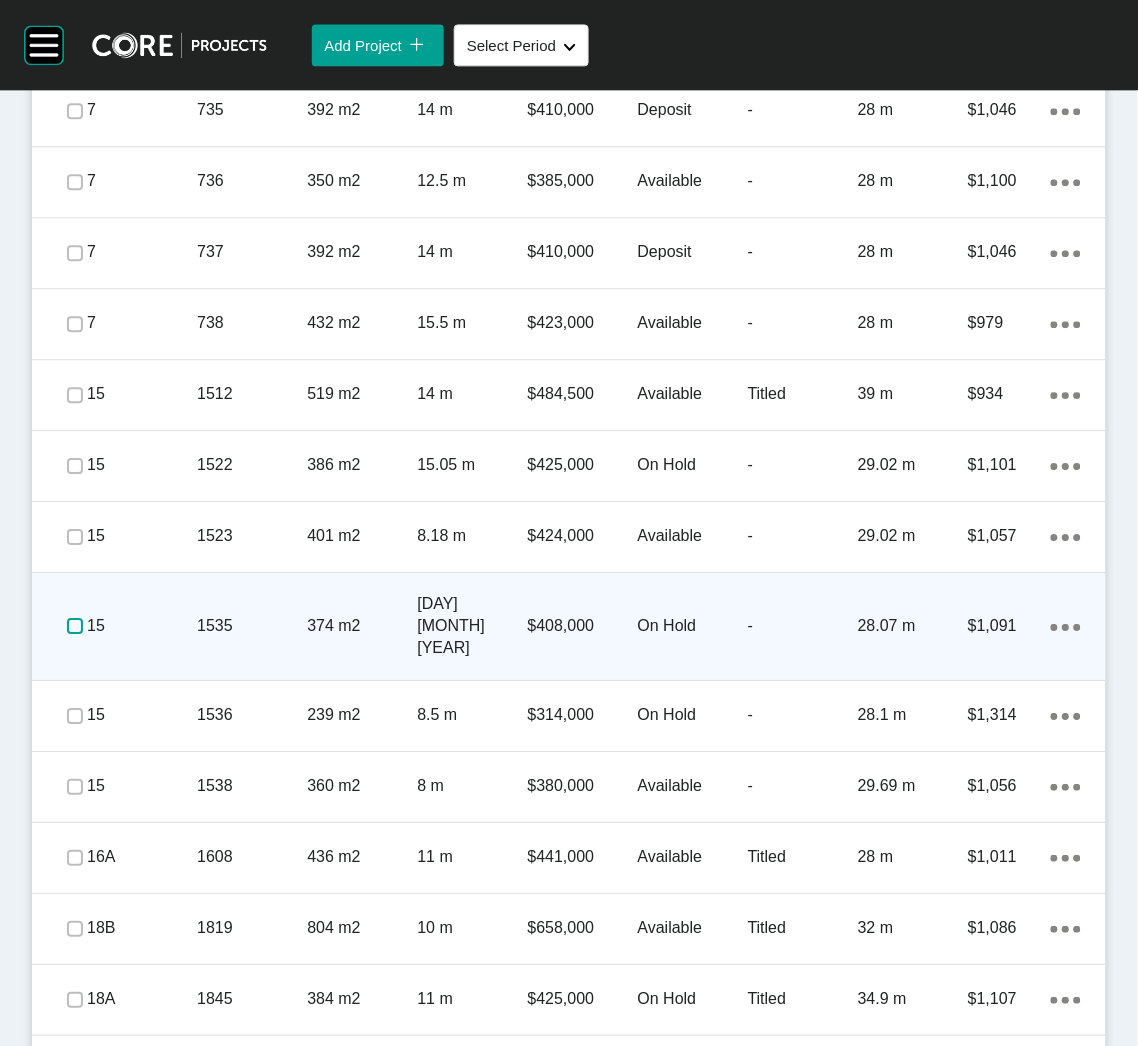 click at bounding box center [75, 626] 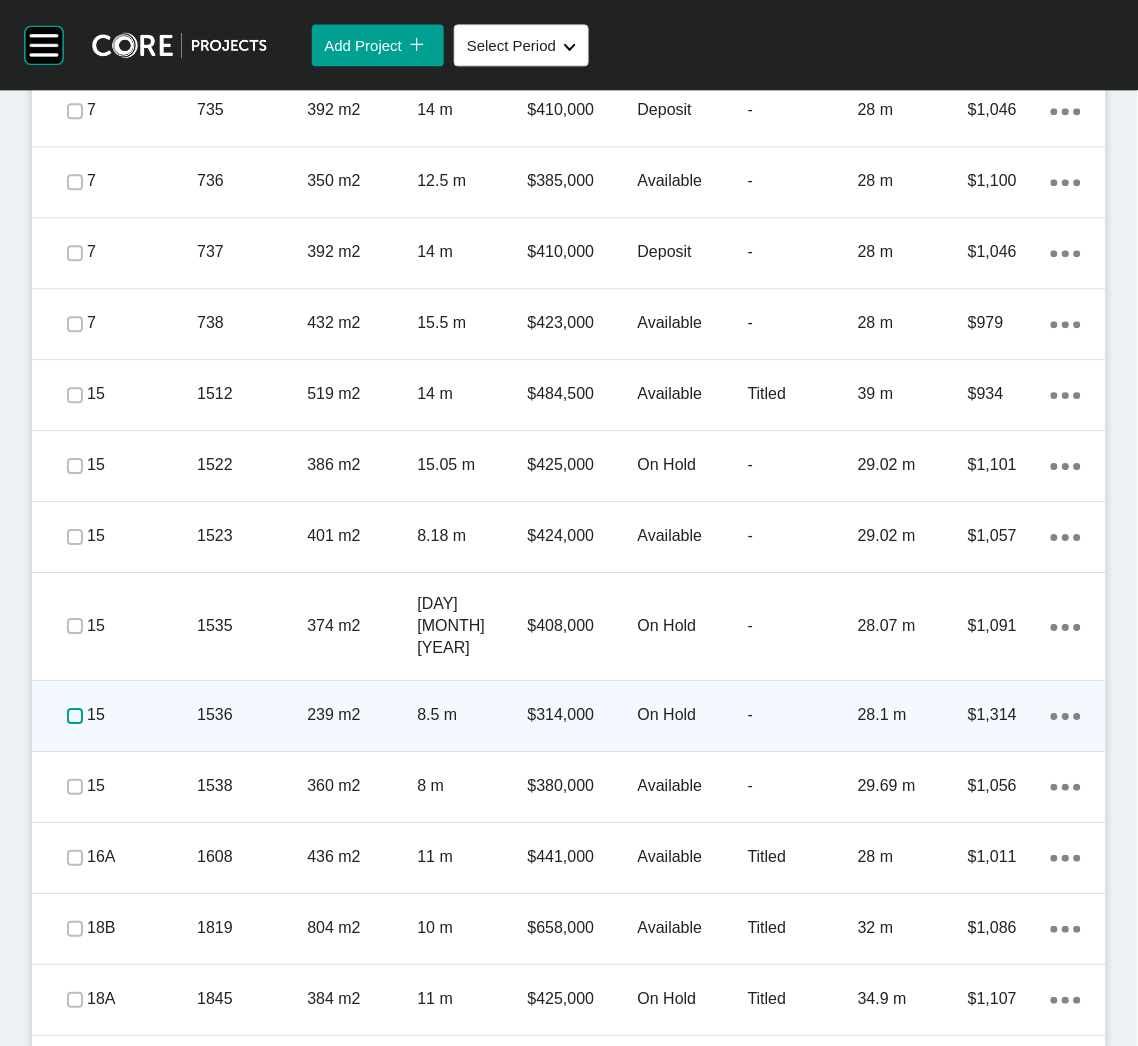 click at bounding box center (75, 716) 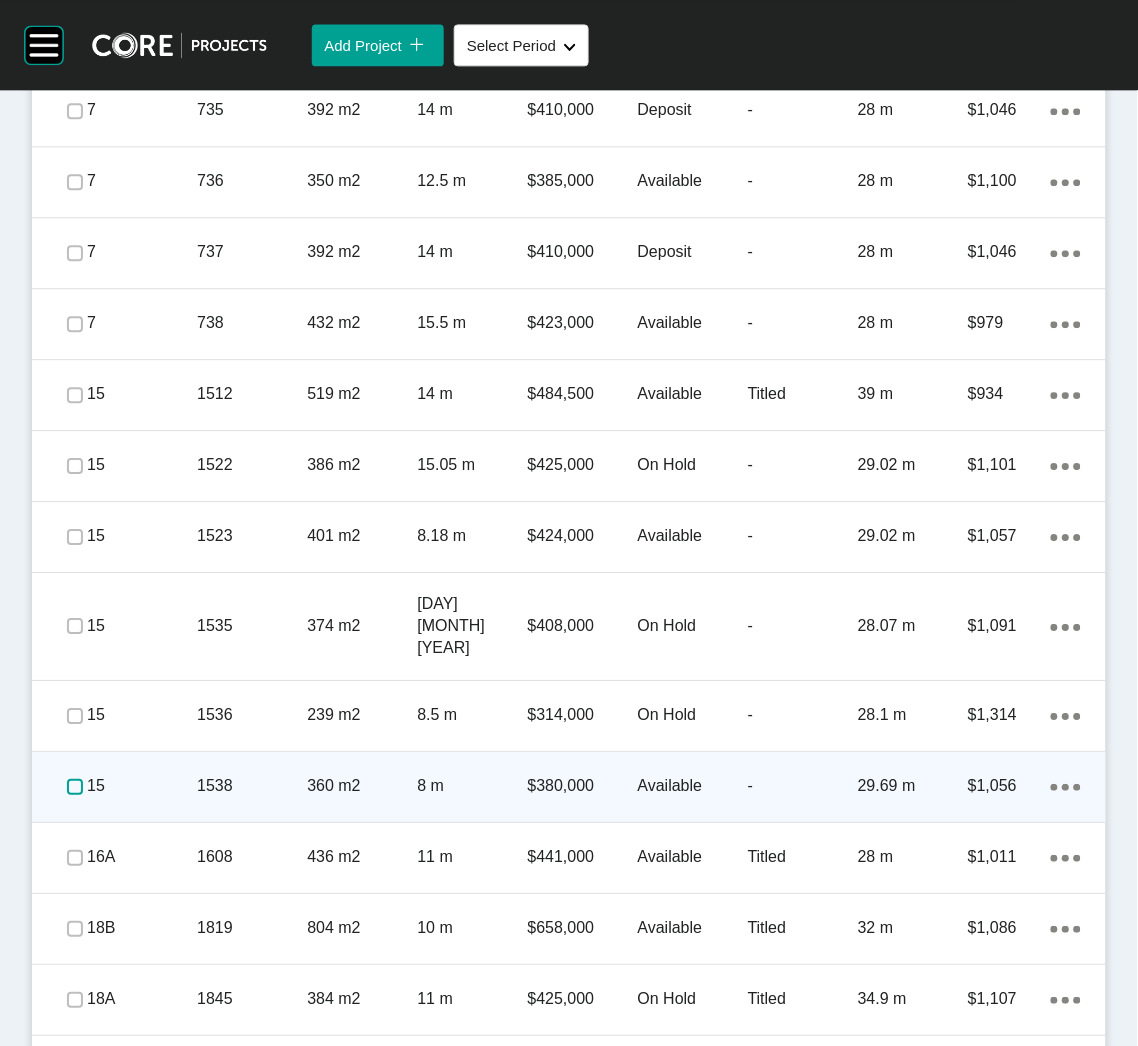 click at bounding box center [75, 787] 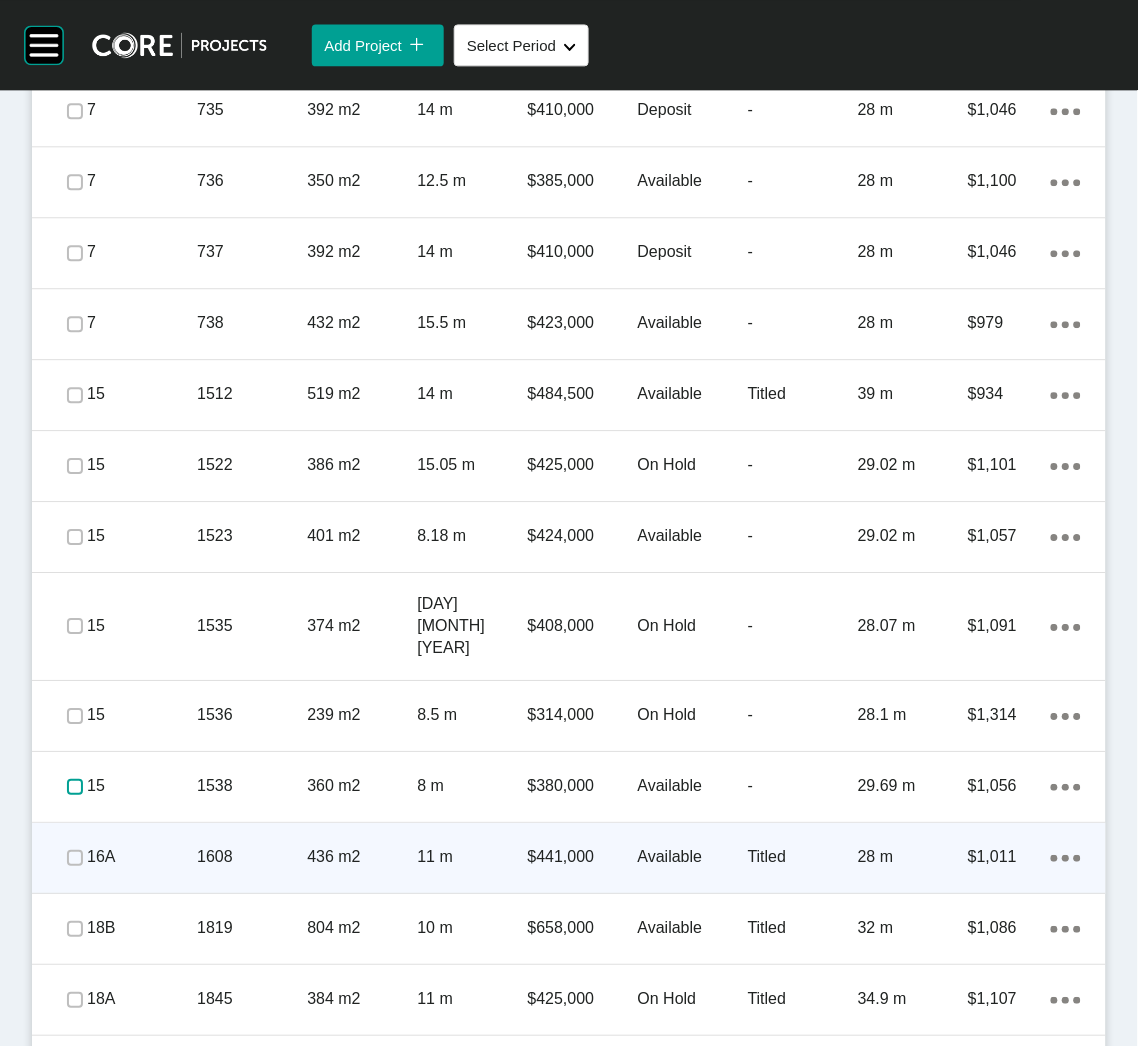 scroll, scrollTop: 2400, scrollLeft: 0, axis: vertical 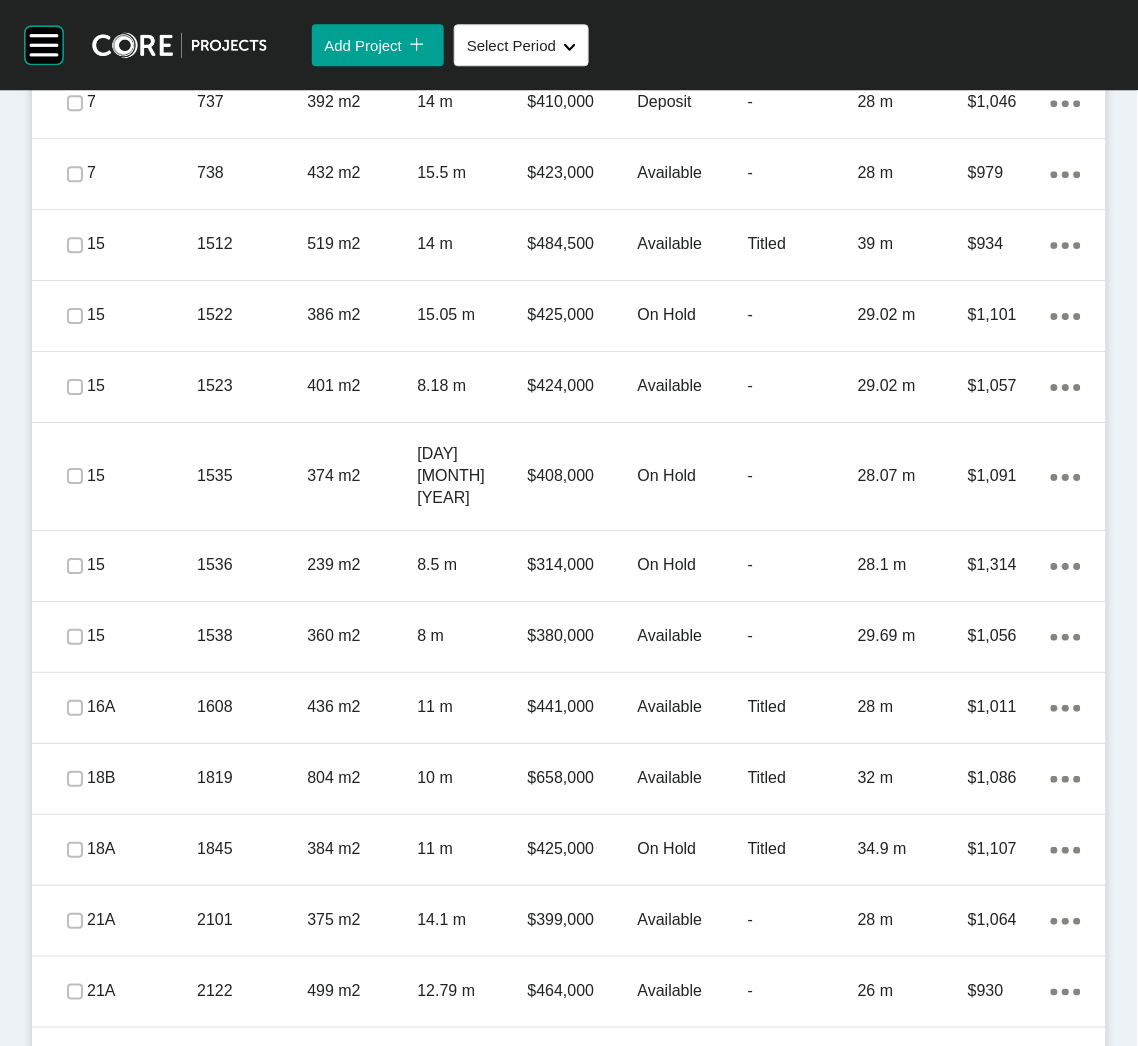 click on "2101" at bounding box center (252, 920) 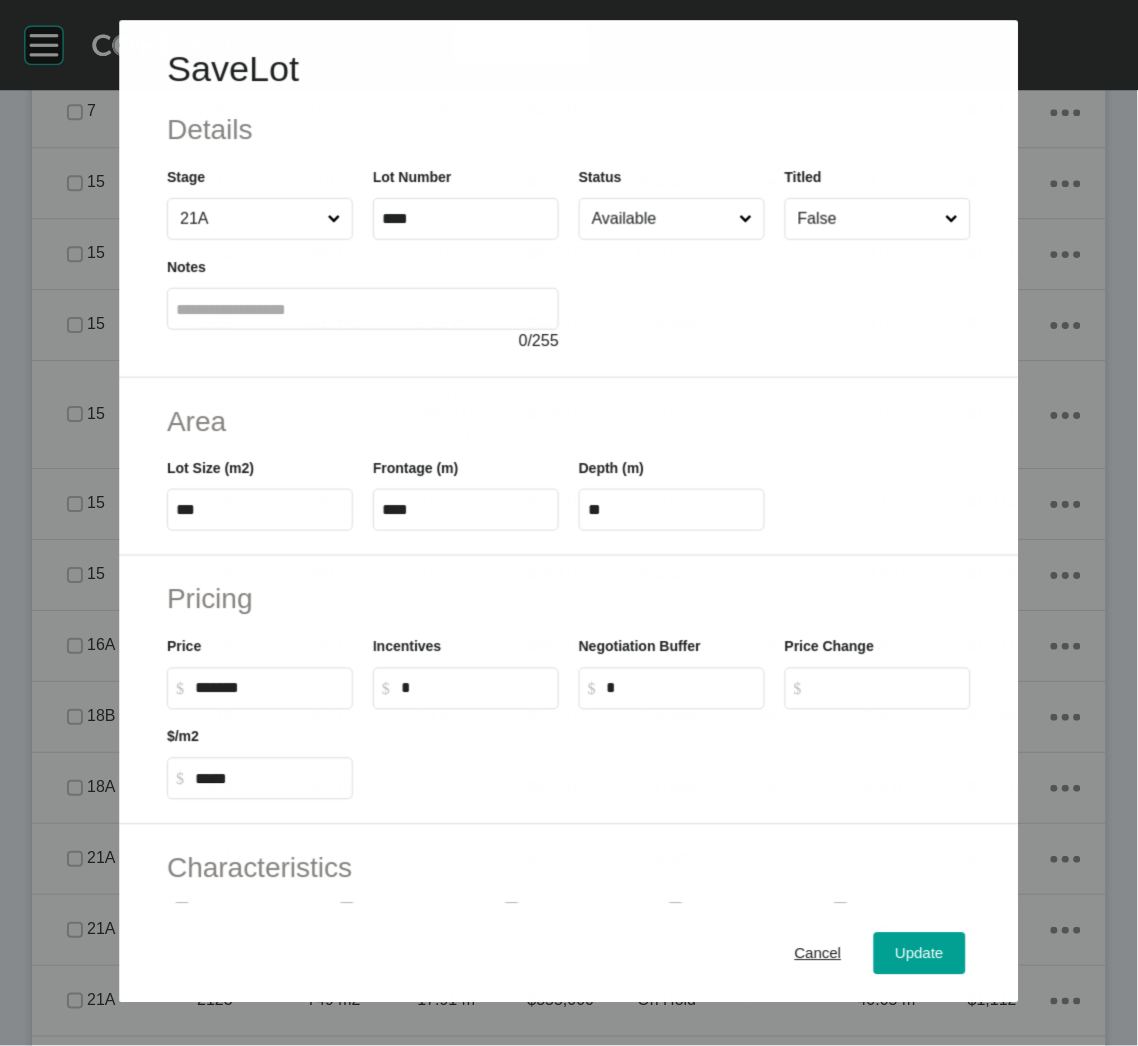 scroll, scrollTop: 2337, scrollLeft: 0, axis: vertical 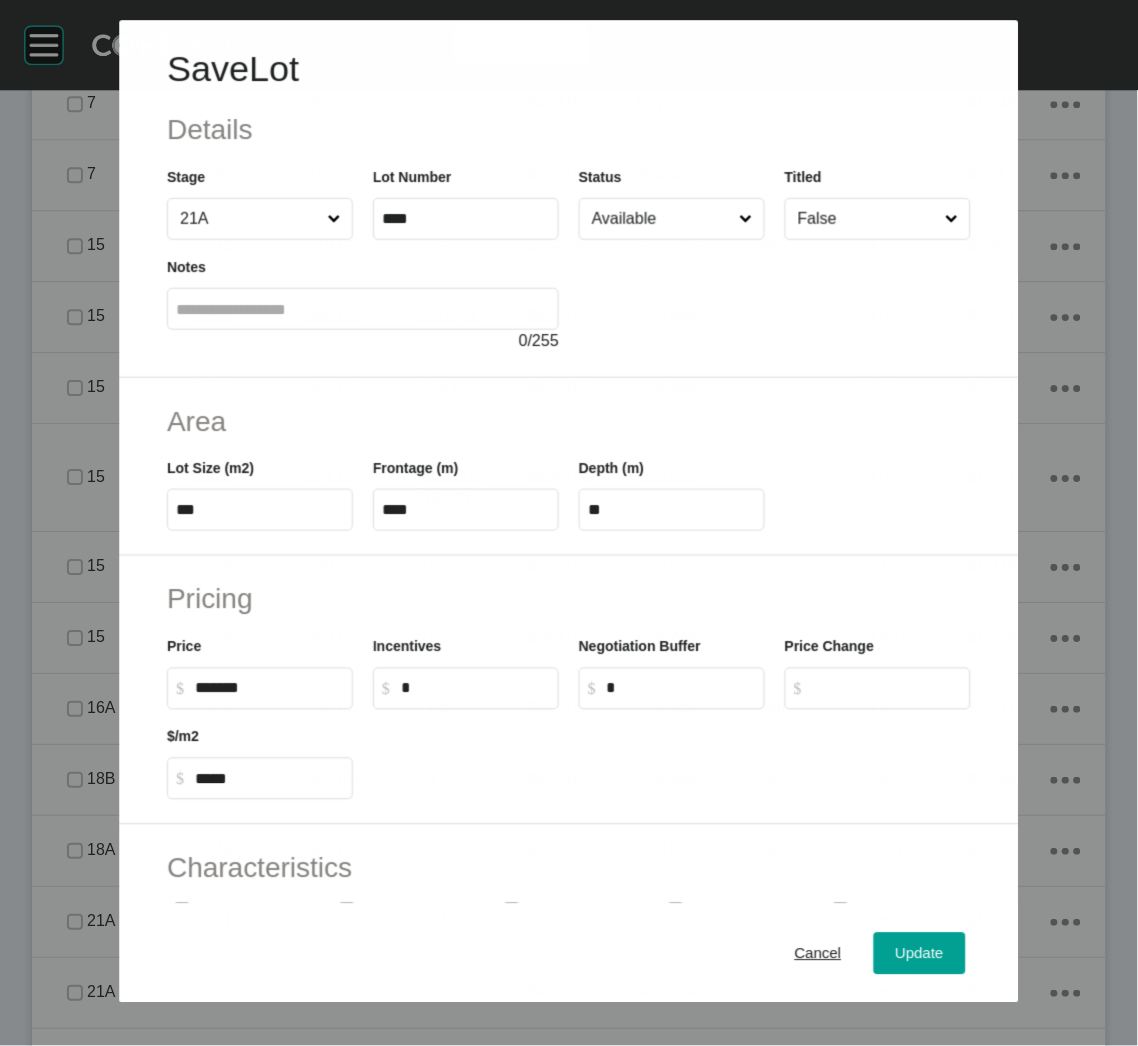 click on "Available" at bounding box center [661, 219] 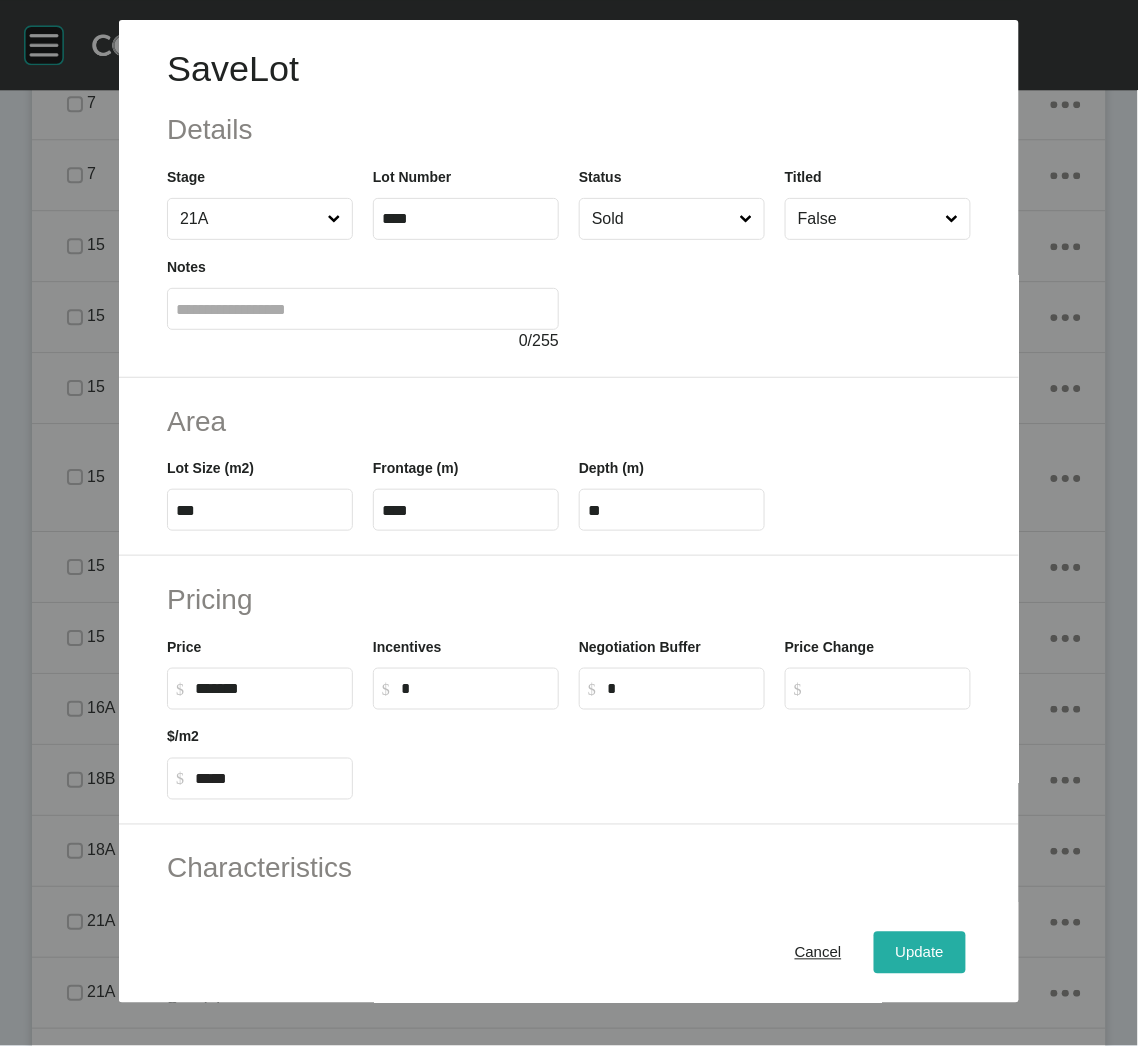 click on "Update" at bounding box center [920, 953] 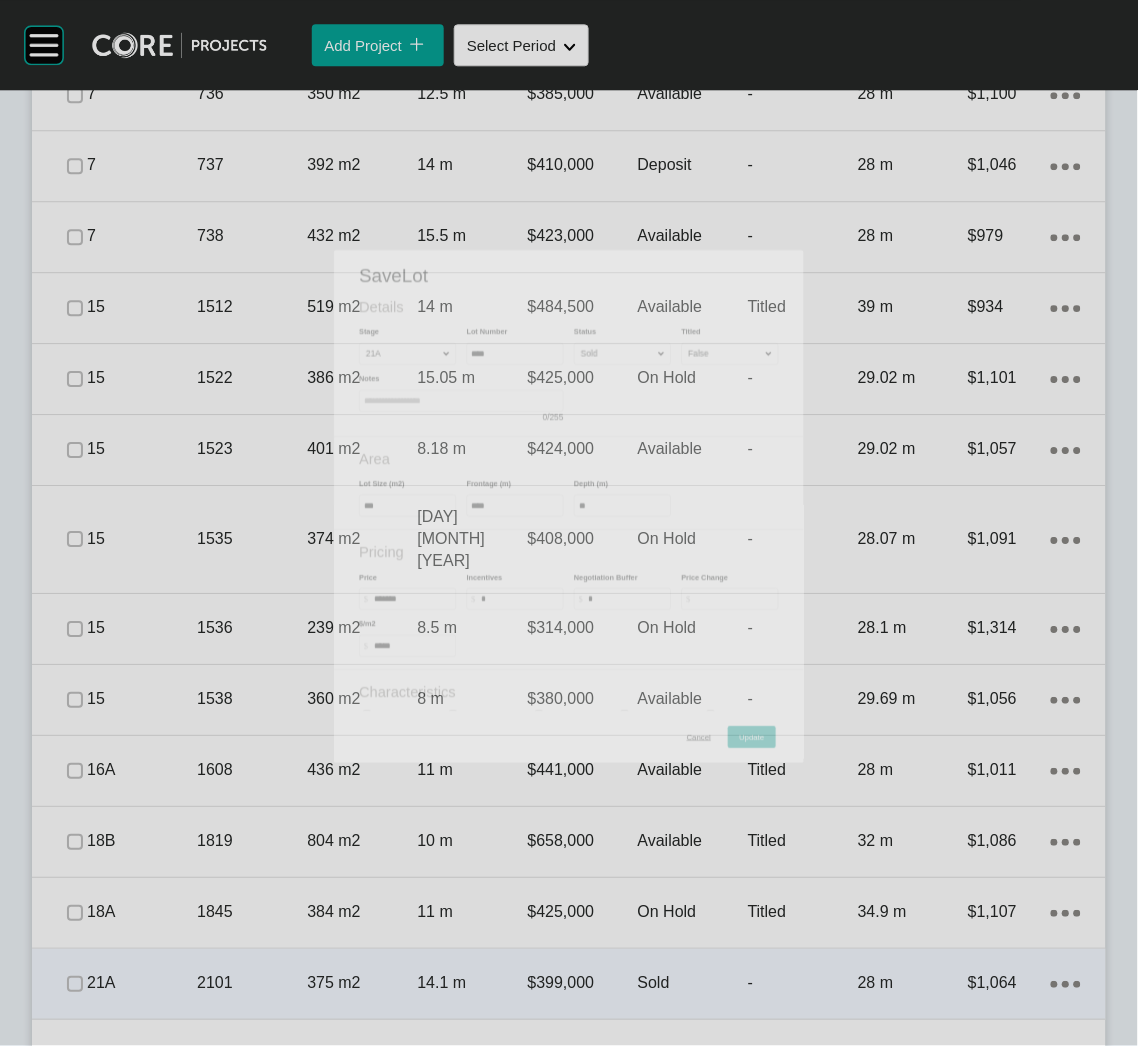 scroll, scrollTop: 2400, scrollLeft: 0, axis: vertical 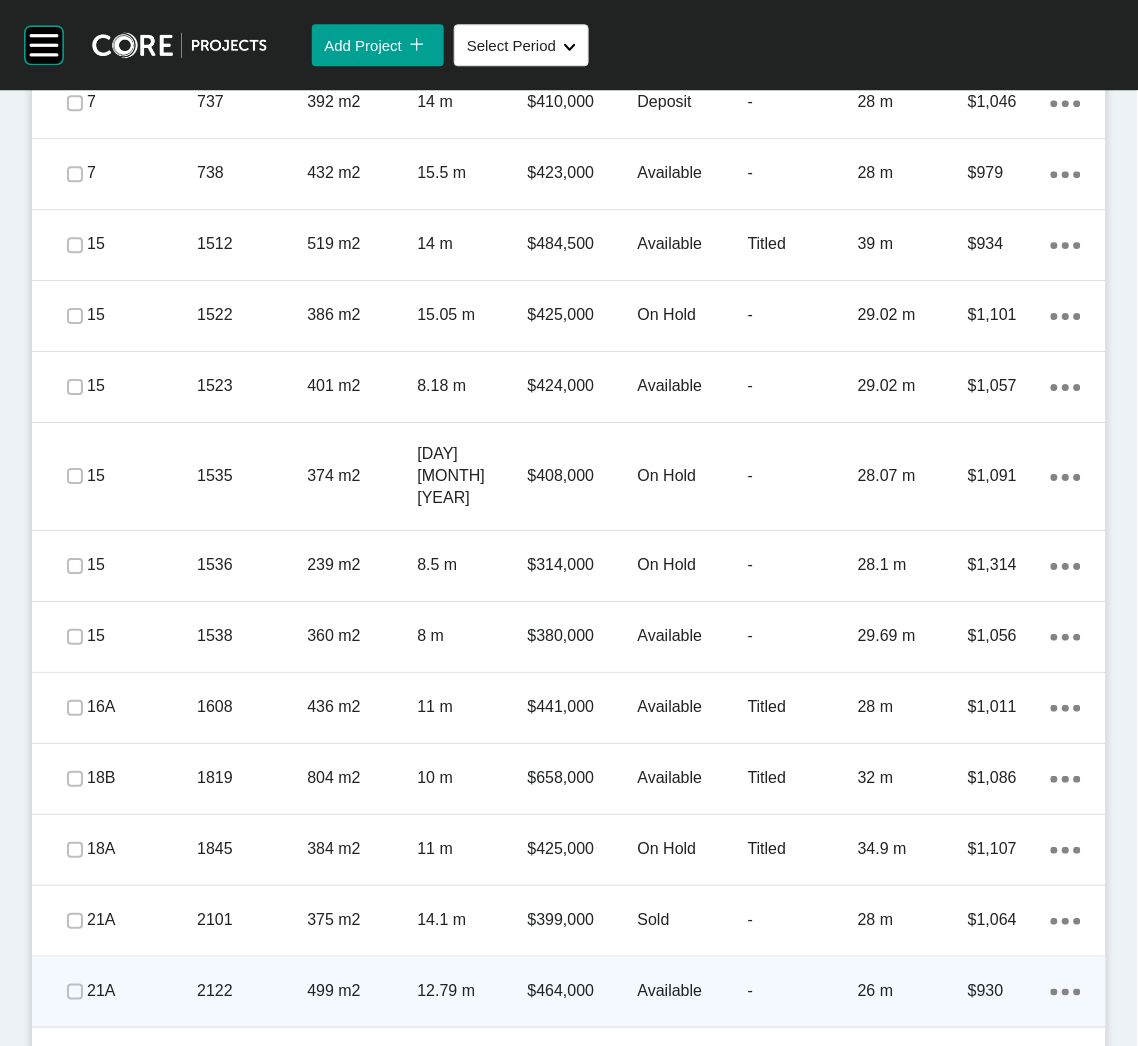 click on "2122" at bounding box center (252, 991) 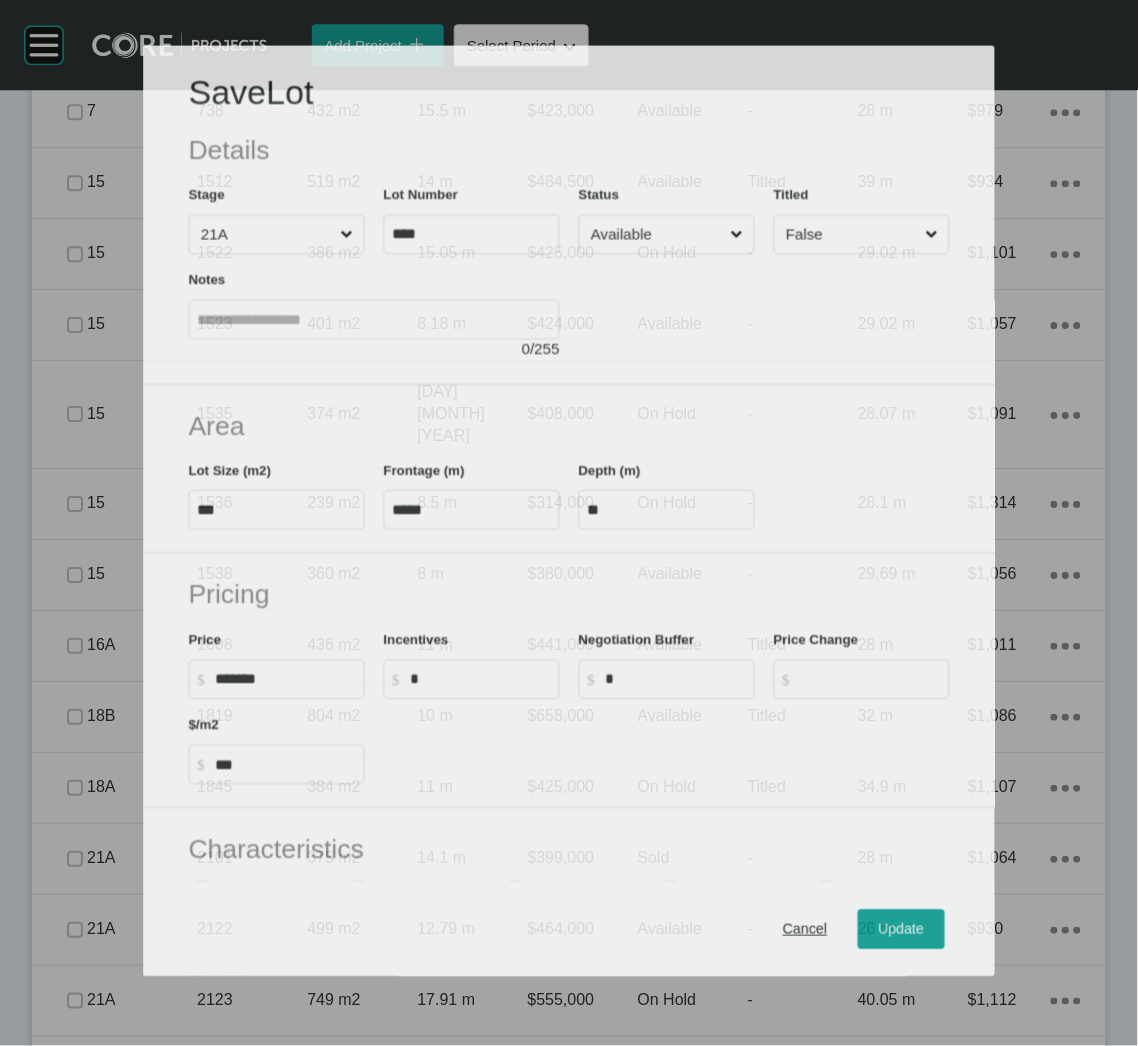 scroll, scrollTop: 2337, scrollLeft: 0, axis: vertical 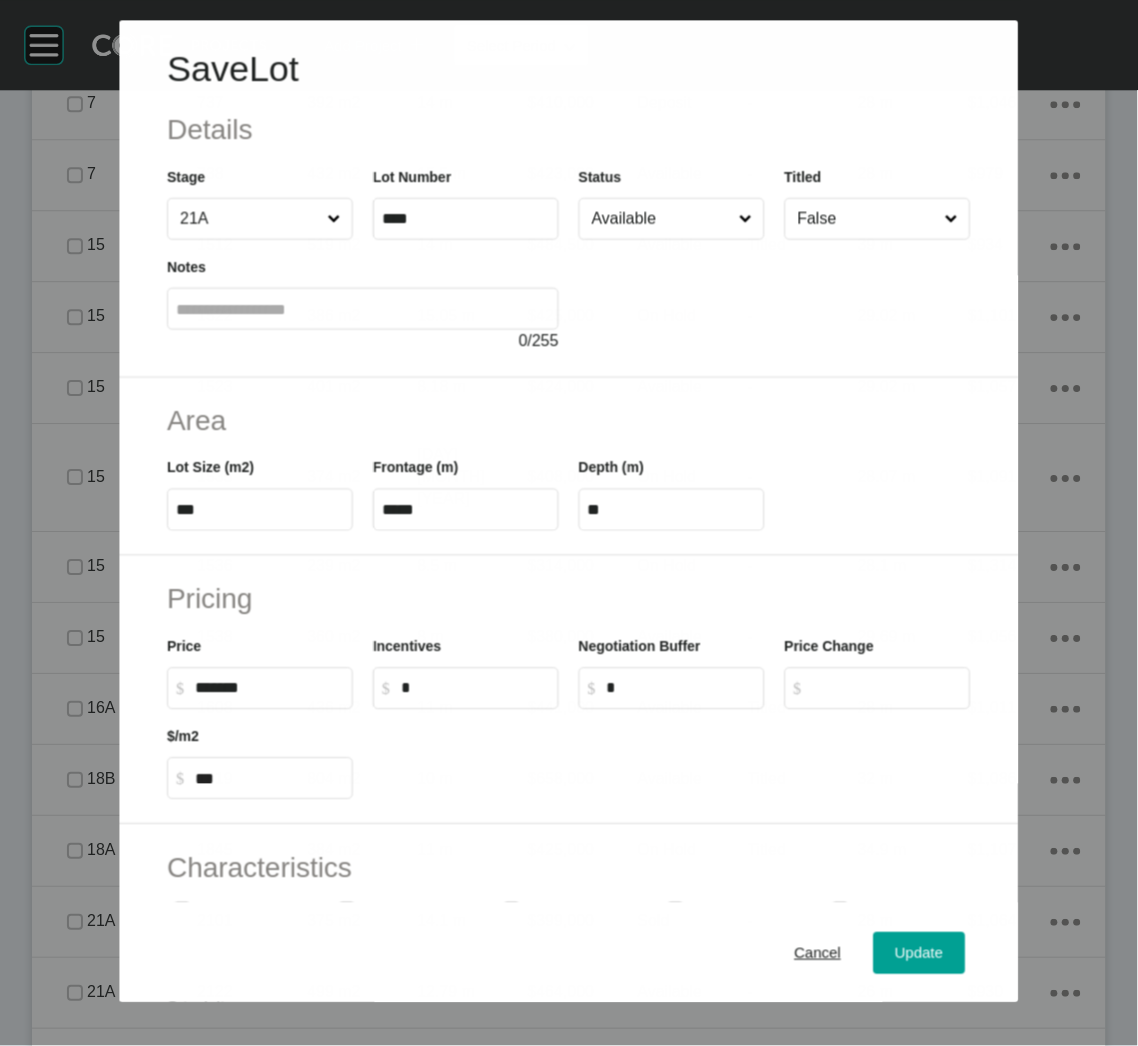 click on "Available" at bounding box center [661, 219] 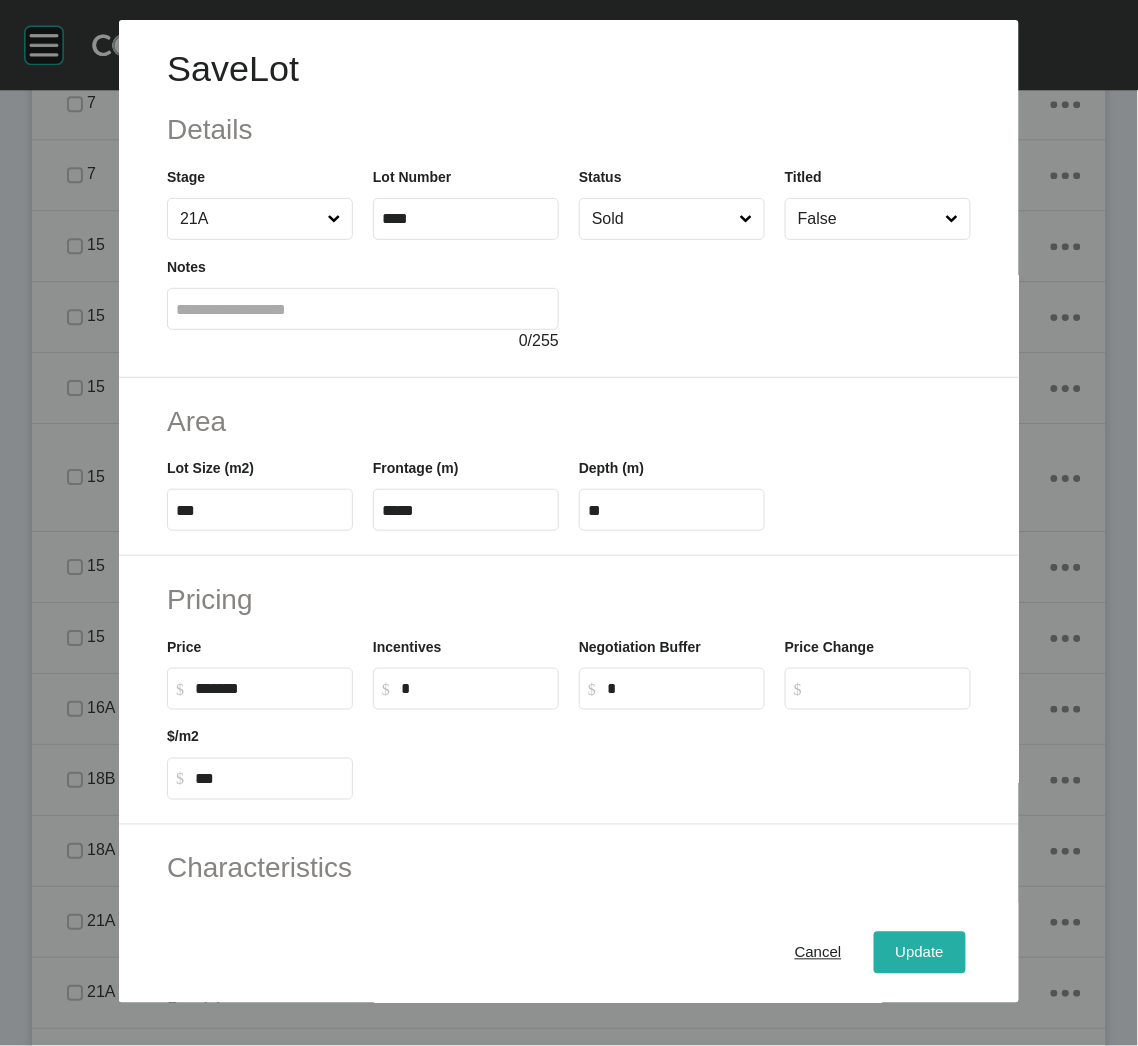 click on "Update" at bounding box center (920, 953) 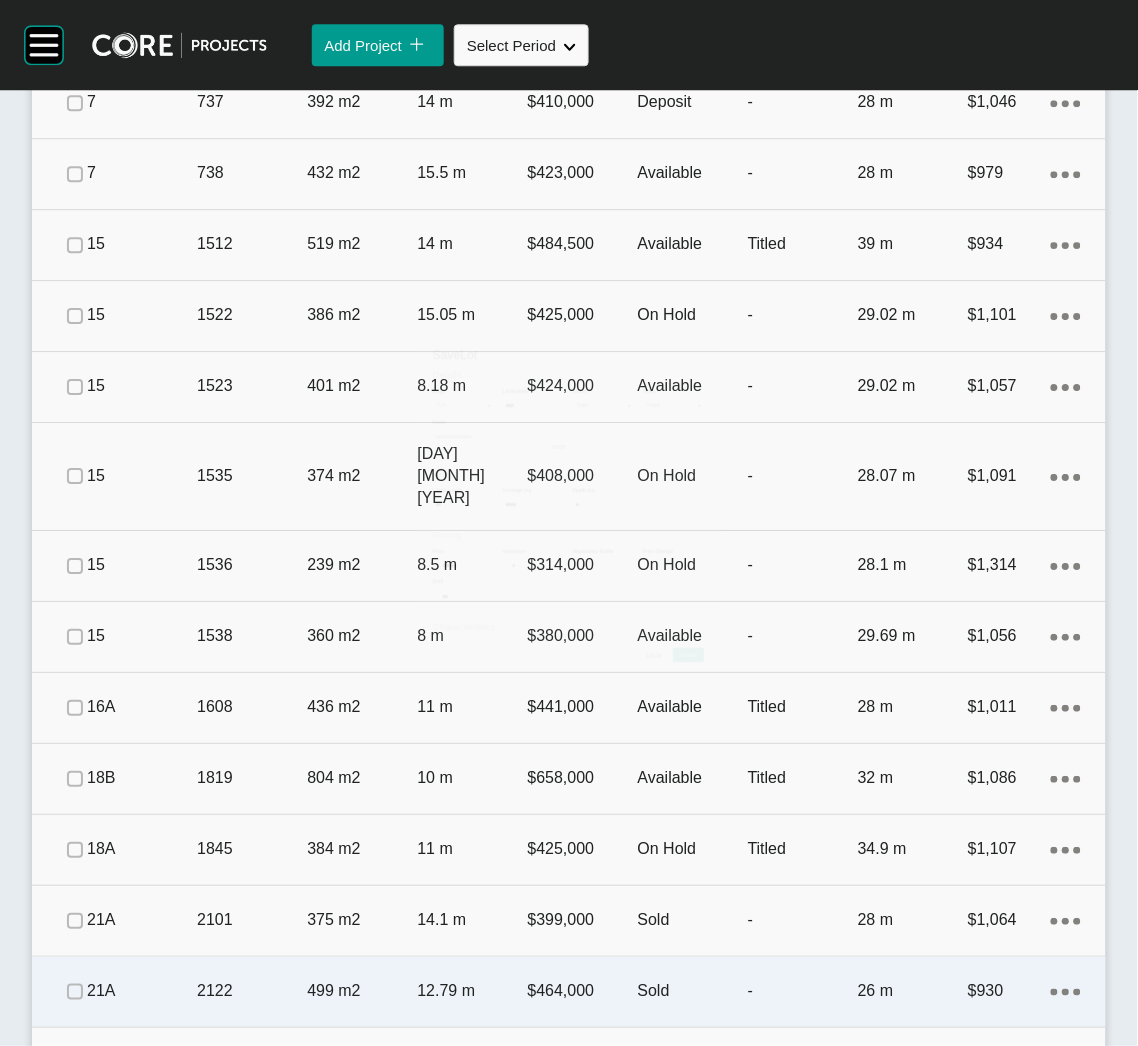 scroll, scrollTop: 2493, scrollLeft: 0, axis: vertical 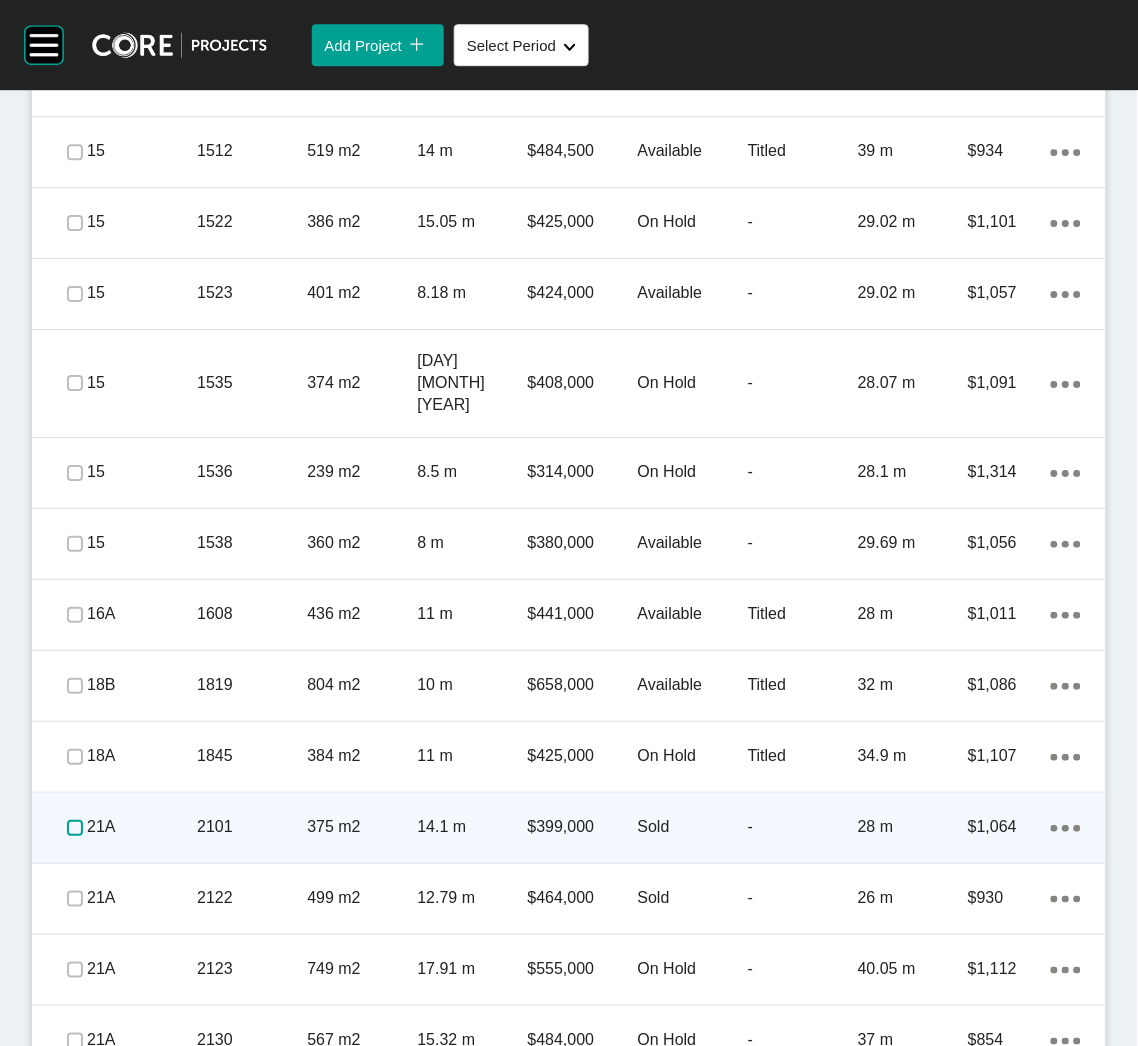 click at bounding box center [75, 828] 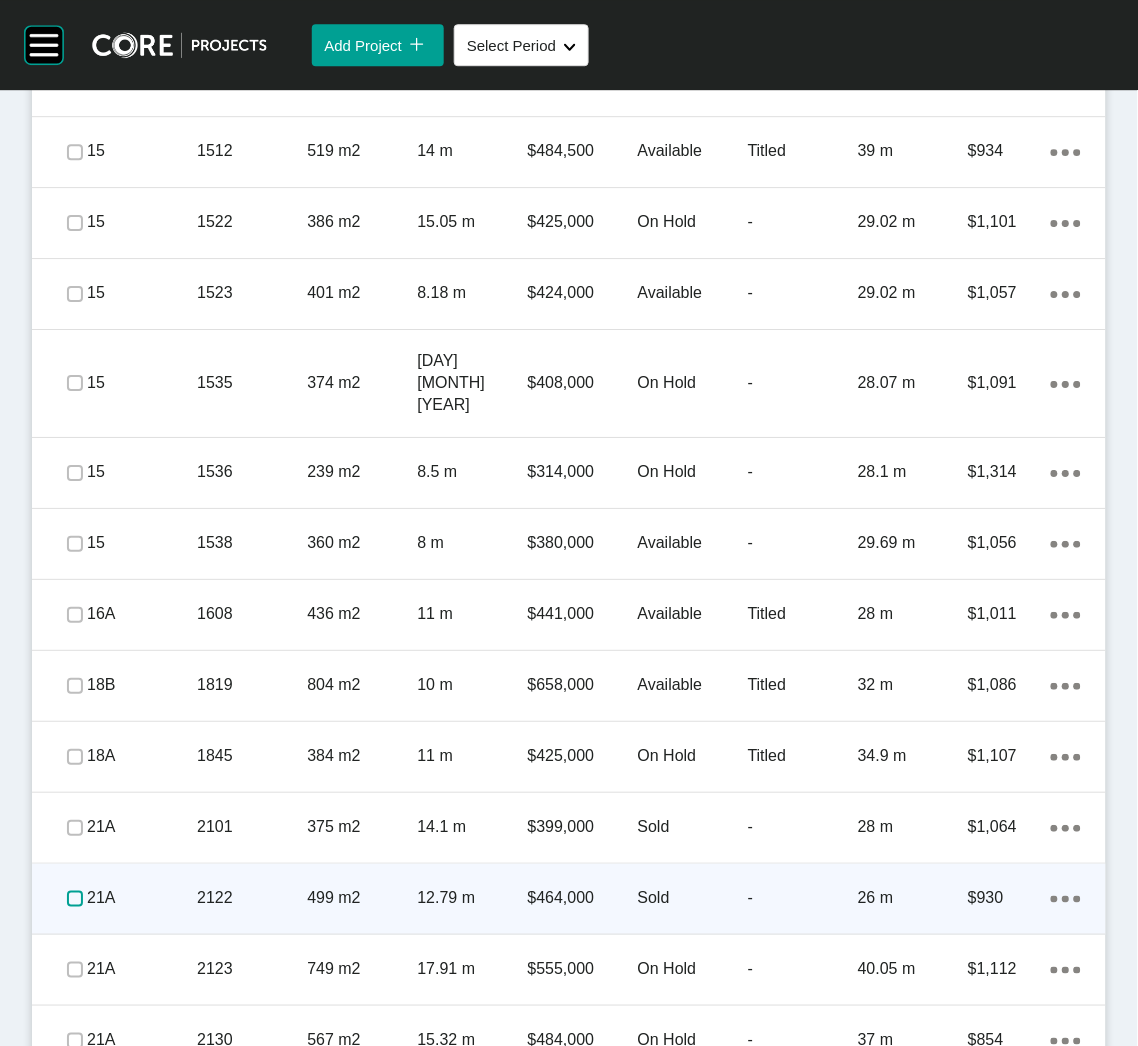 click at bounding box center [75, 899] 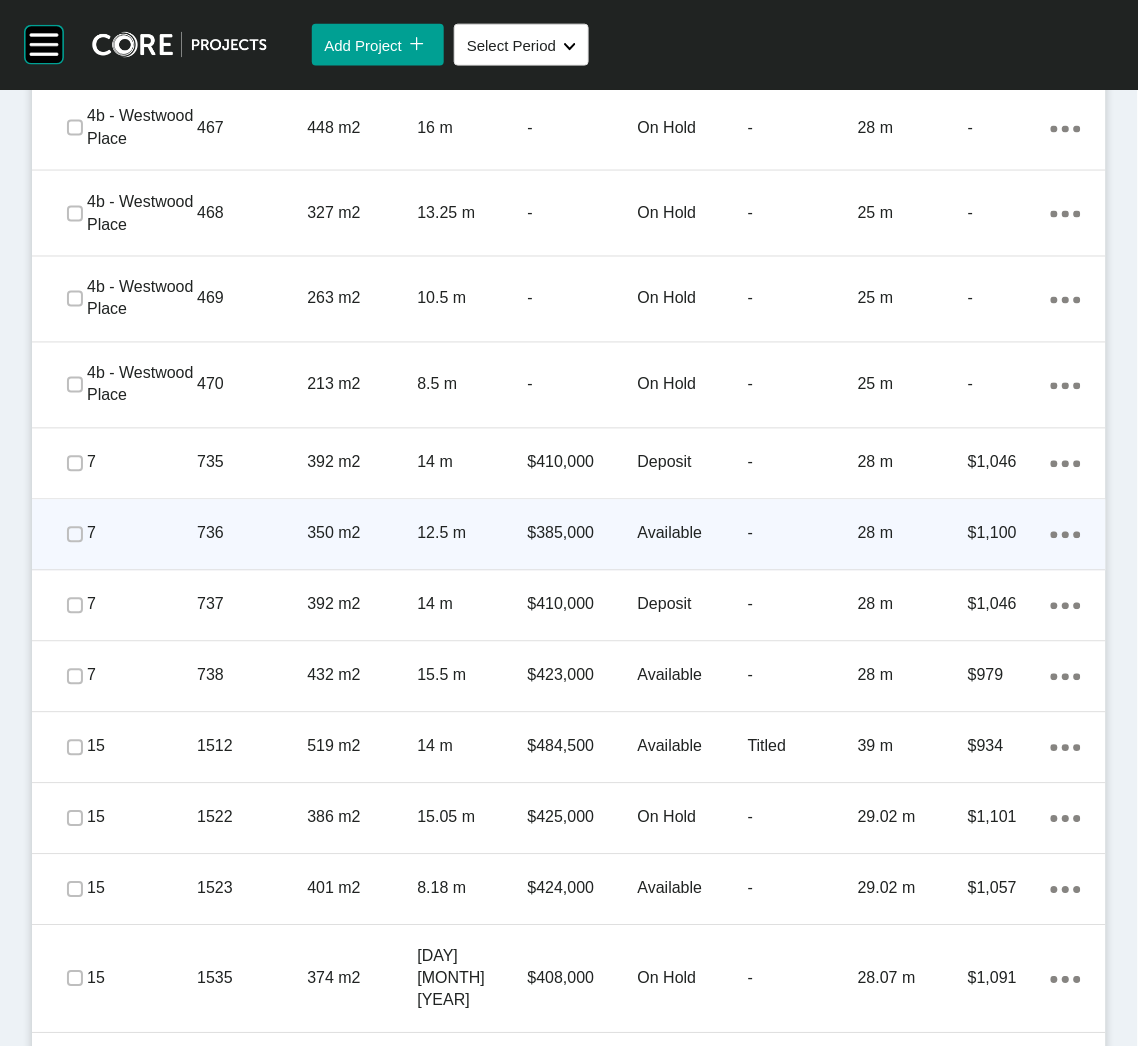 scroll, scrollTop: 1893, scrollLeft: 0, axis: vertical 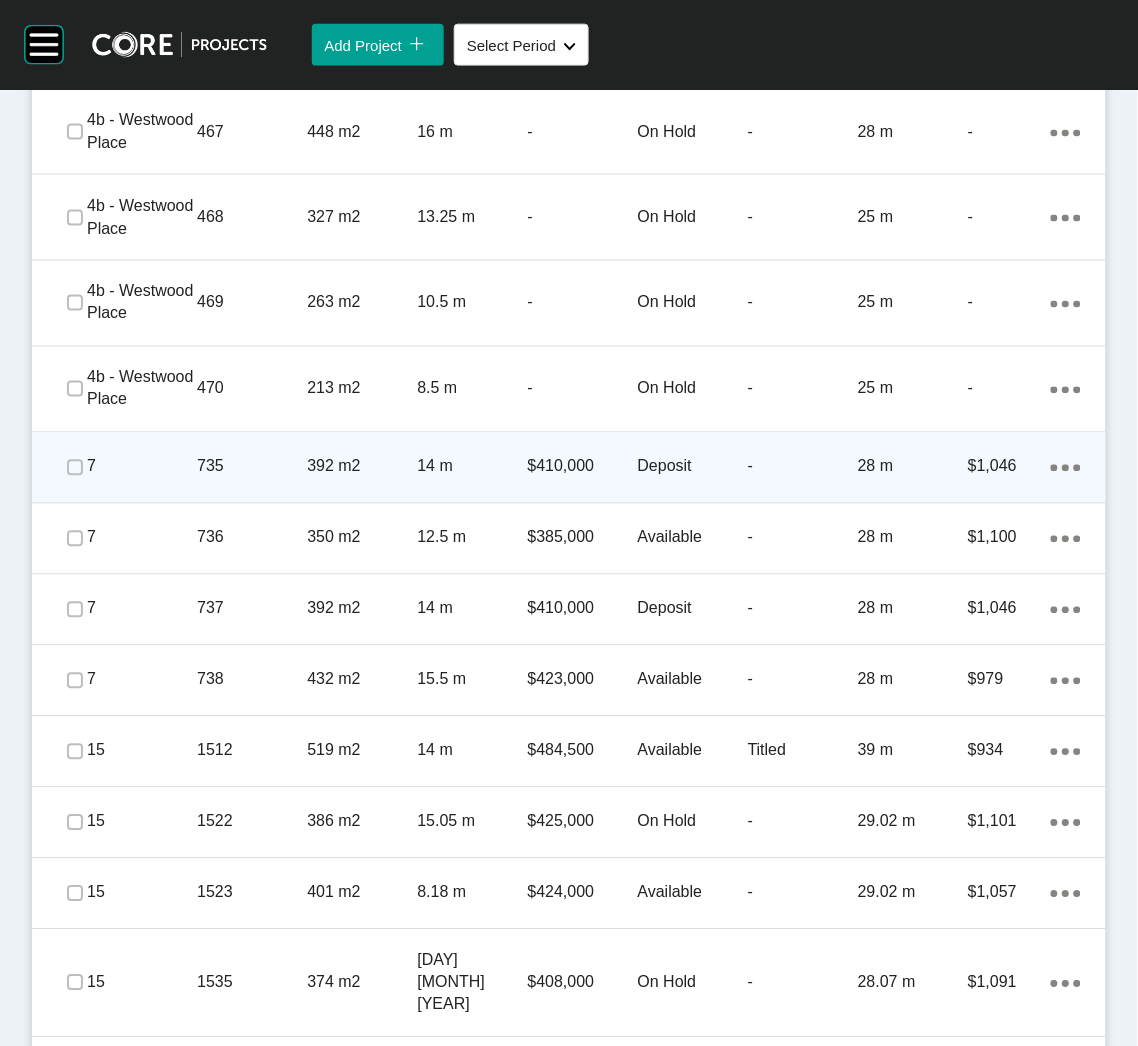 click on "735" at bounding box center [252, 467] 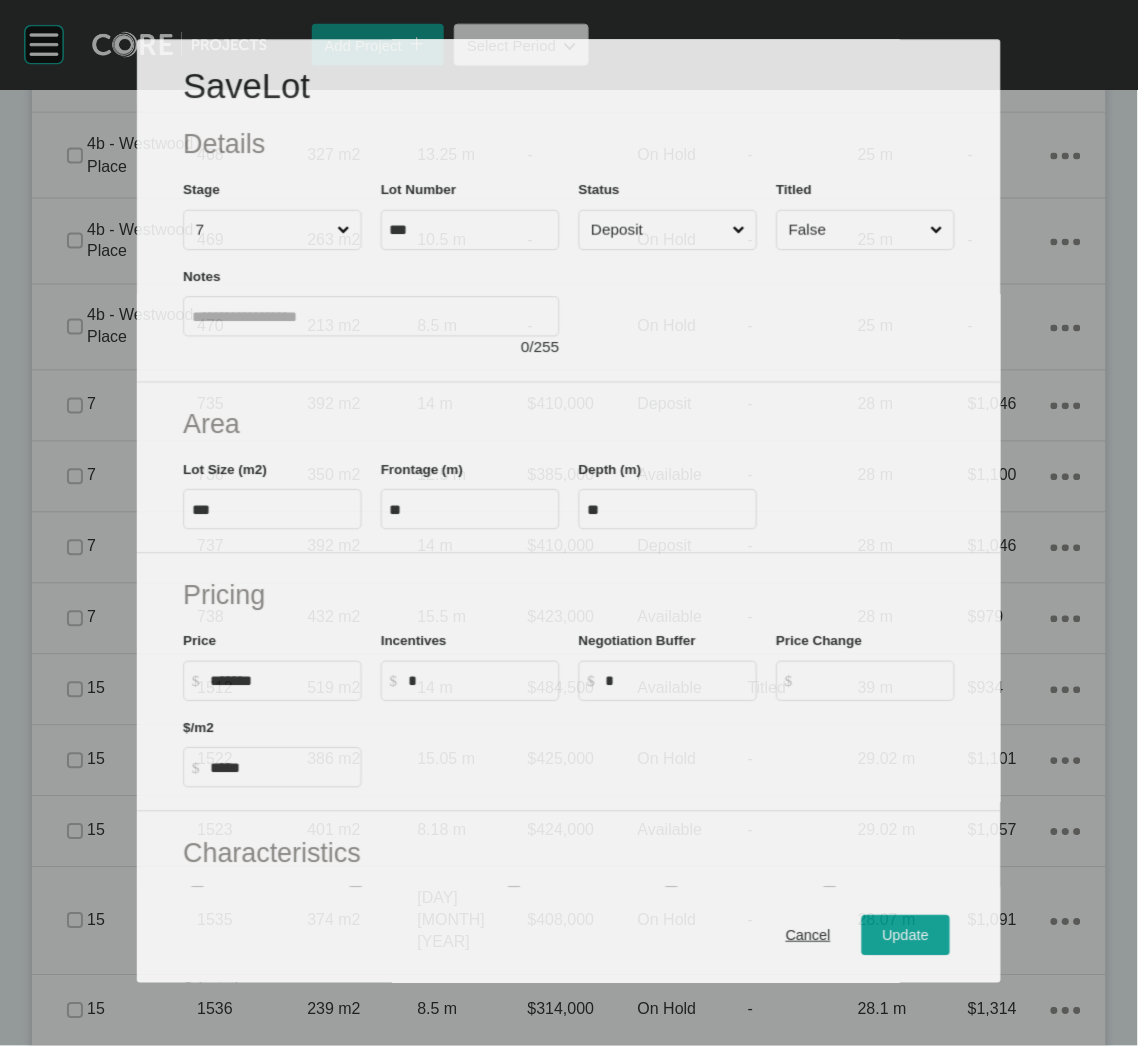 scroll, scrollTop: 1831, scrollLeft: 0, axis: vertical 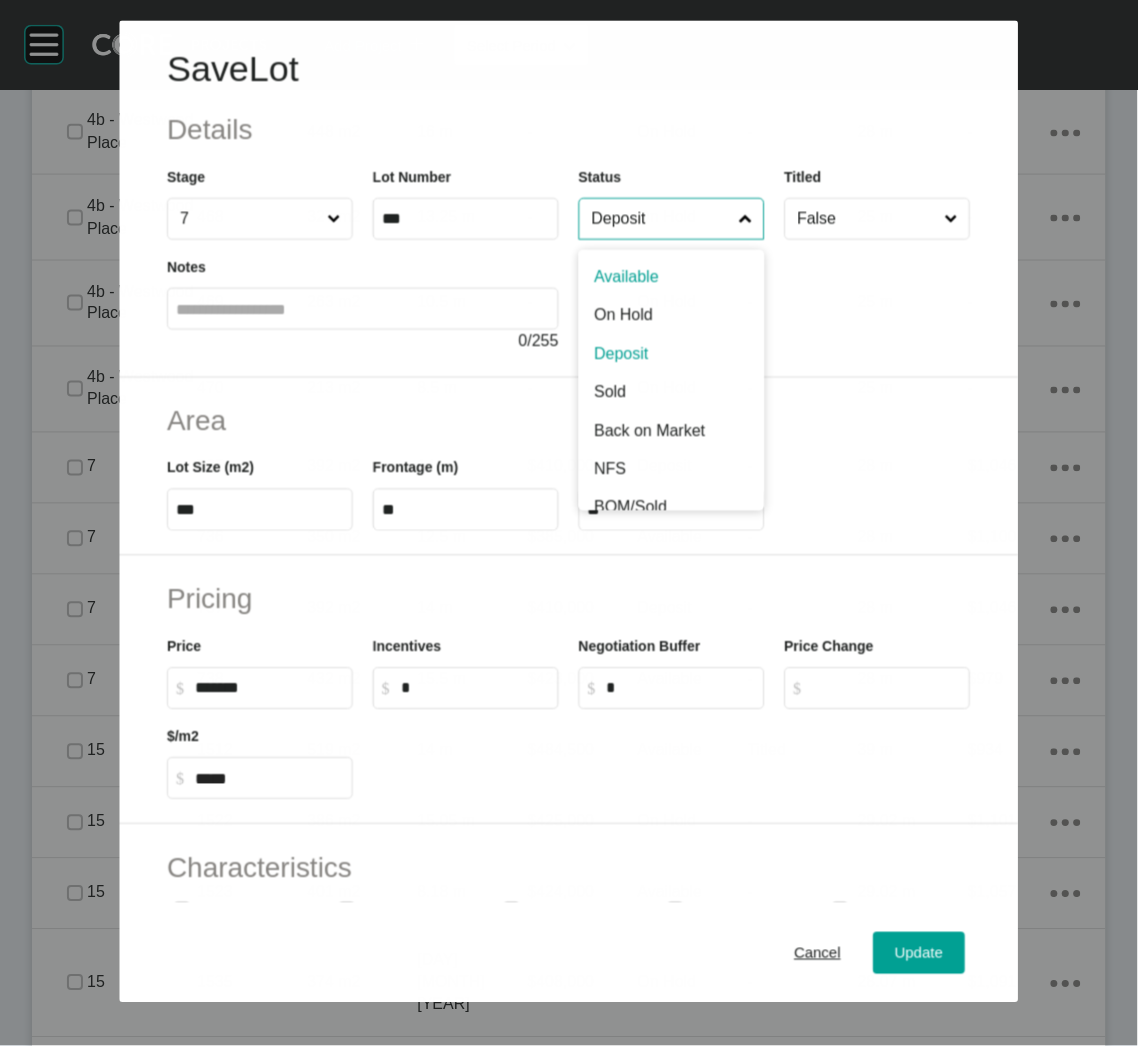 click on "Deposit" at bounding box center (661, 219) 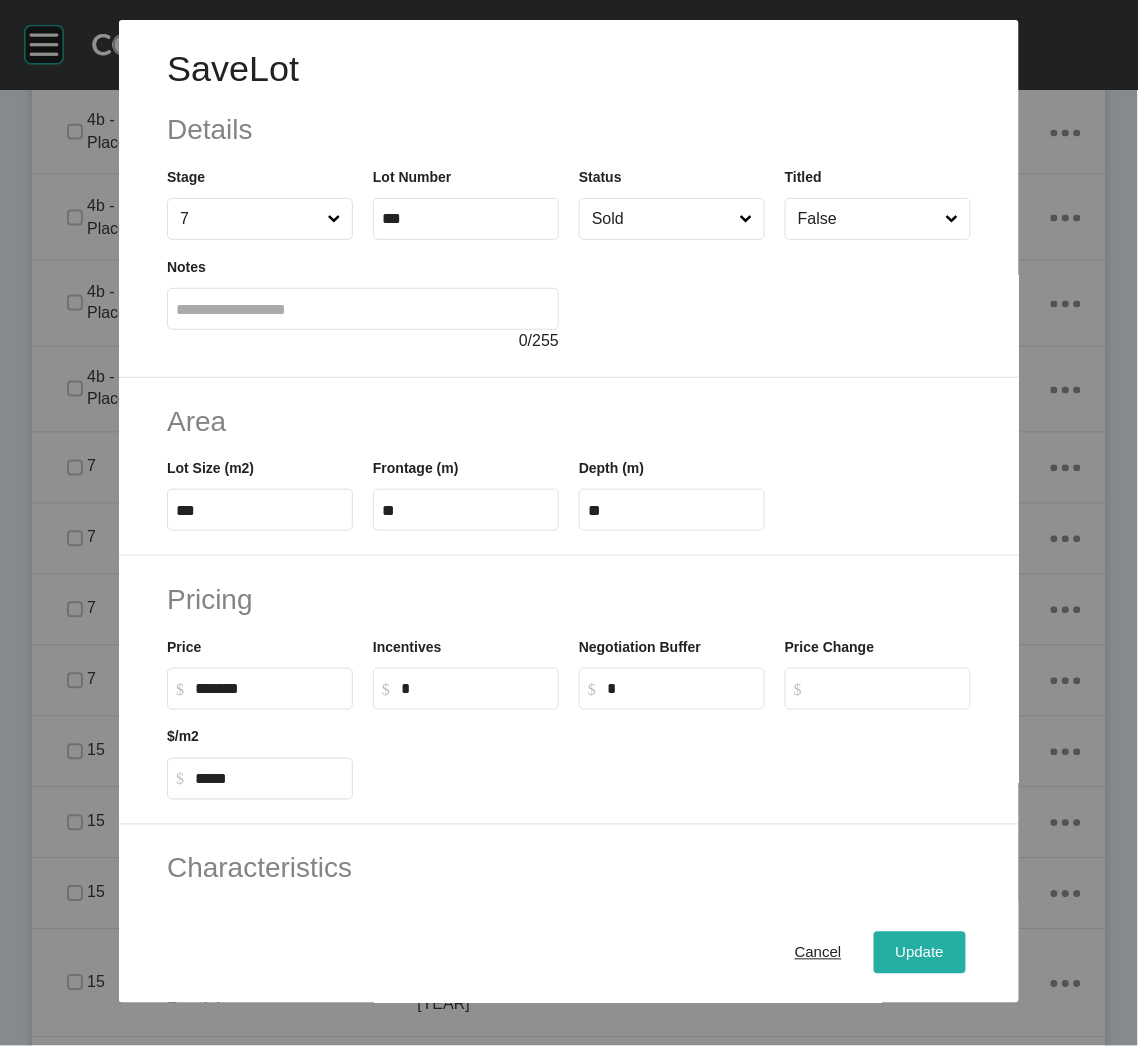 click on "Update" at bounding box center (920, 953) 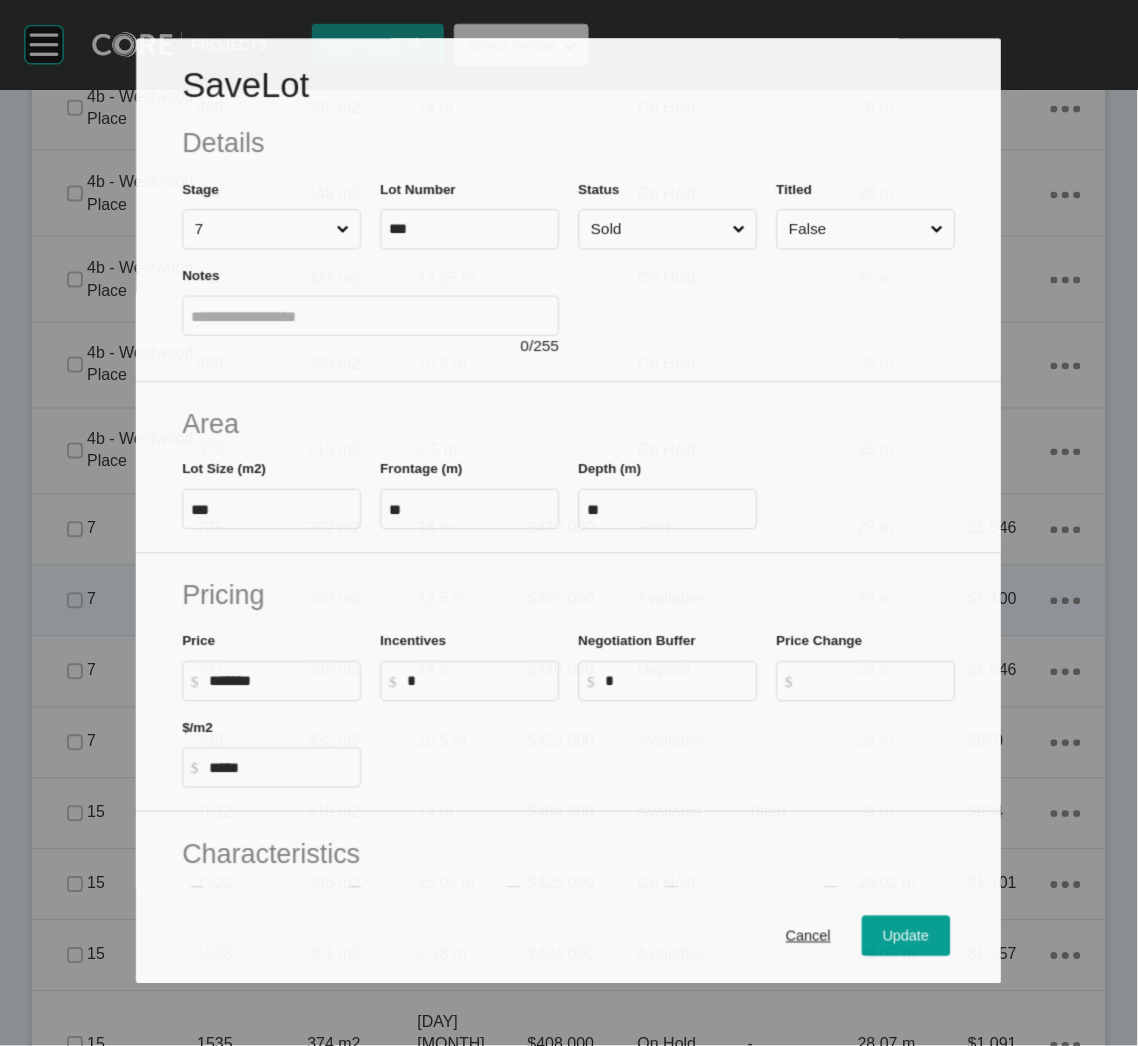 scroll, scrollTop: 1893, scrollLeft: 0, axis: vertical 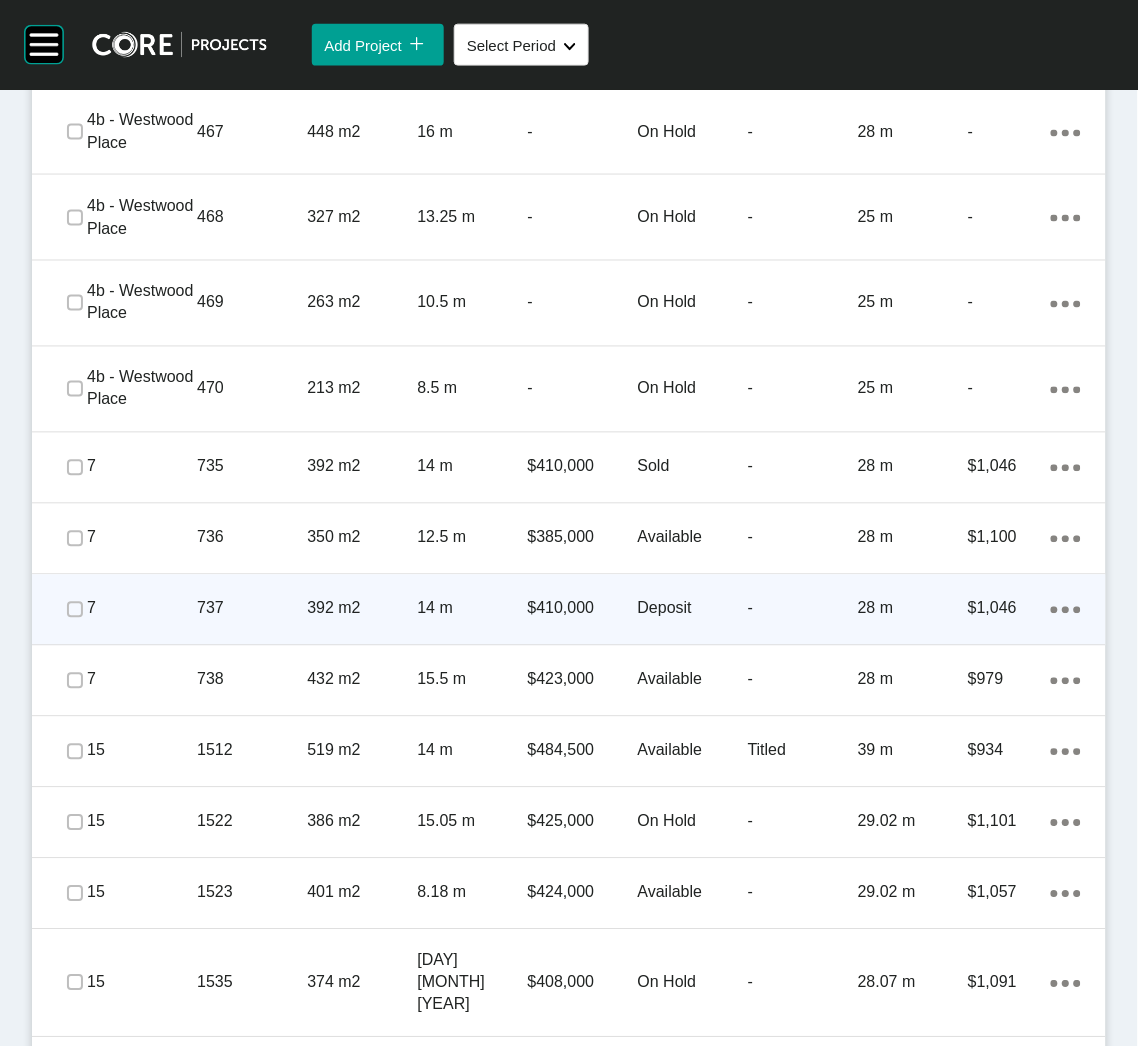 click on "737" at bounding box center (252, 609) 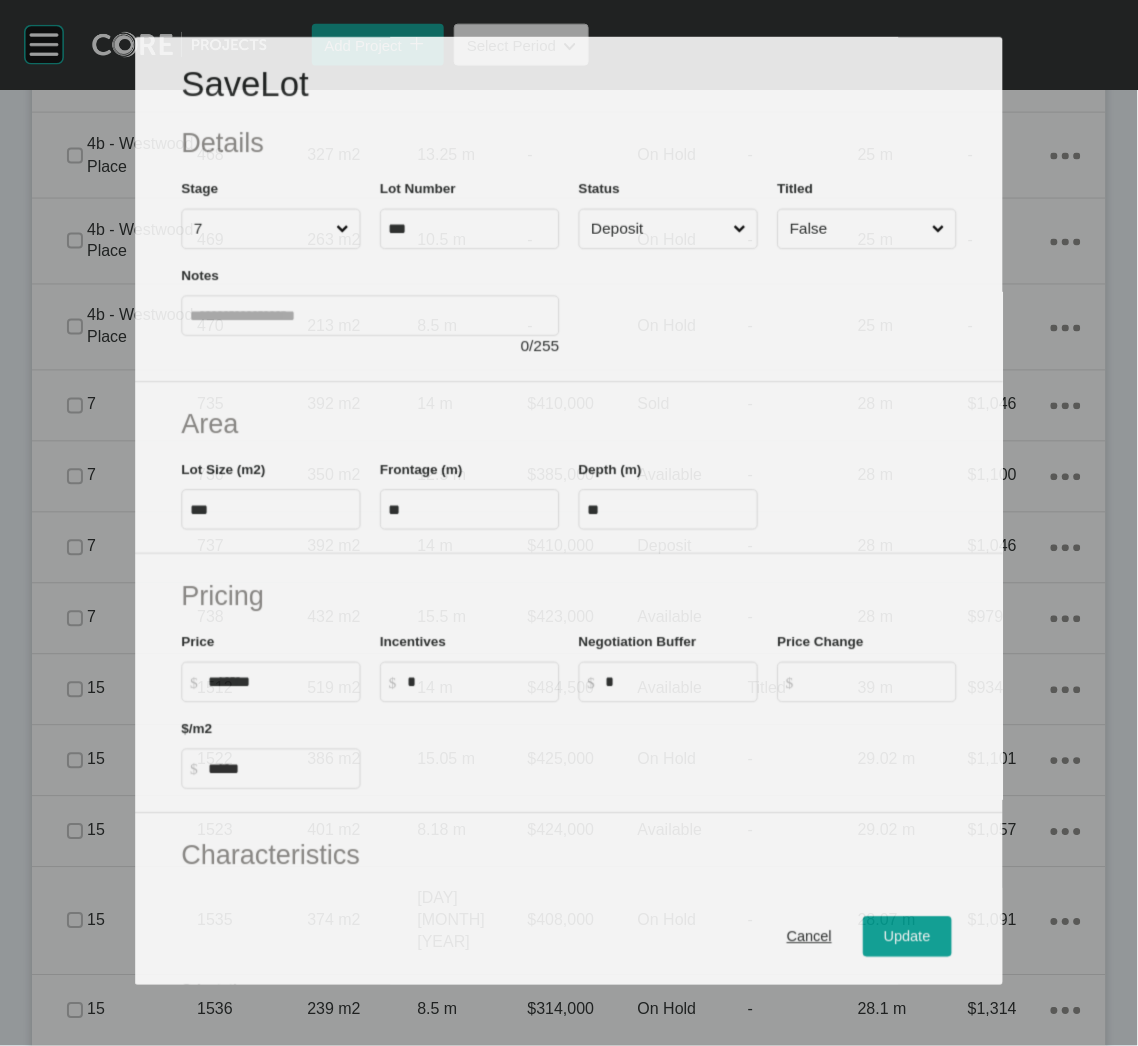 scroll, scrollTop: 1831, scrollLeft: 0, axis: vertical 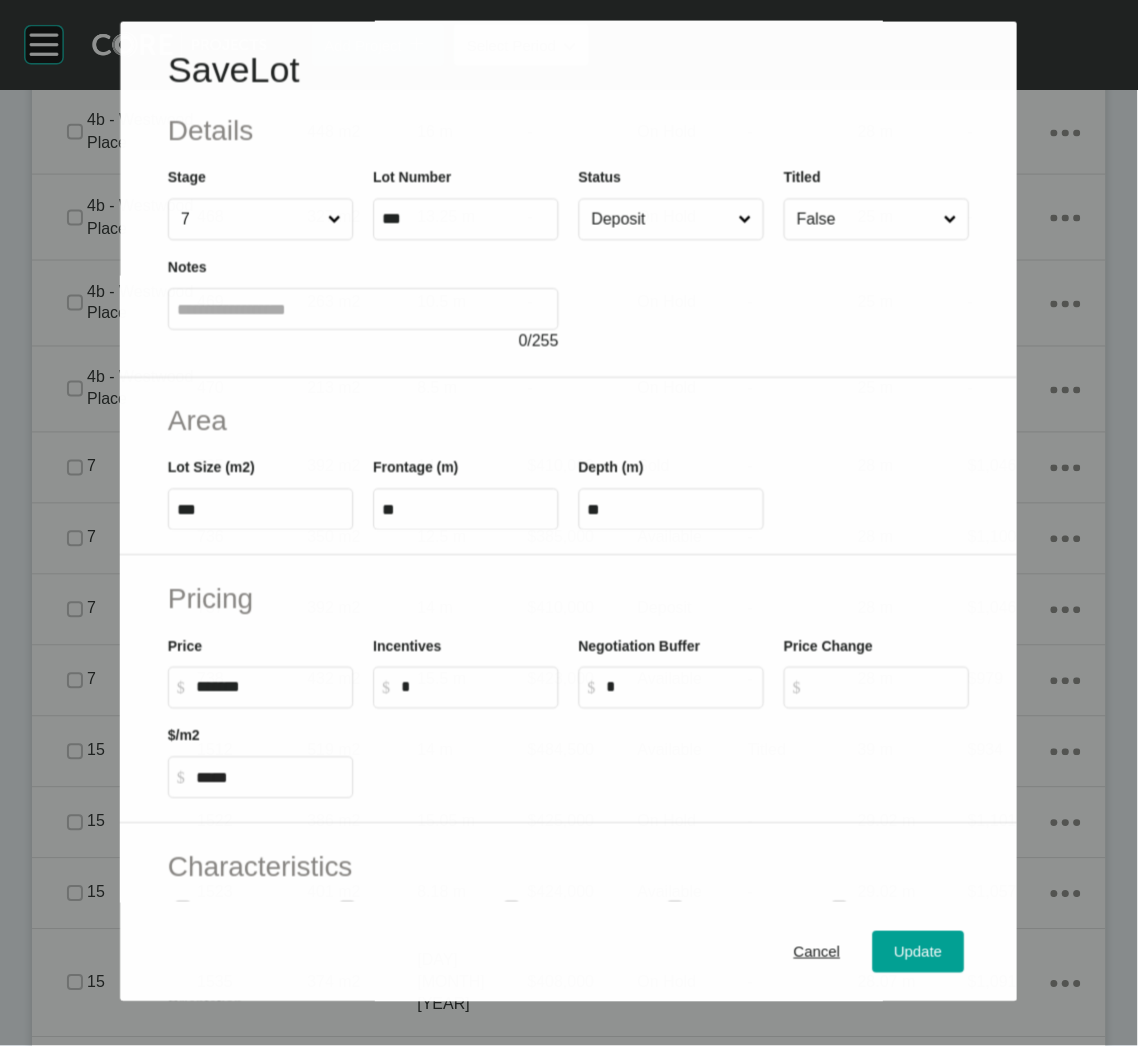 click on "Deposit" at bounding box center [671, 220] 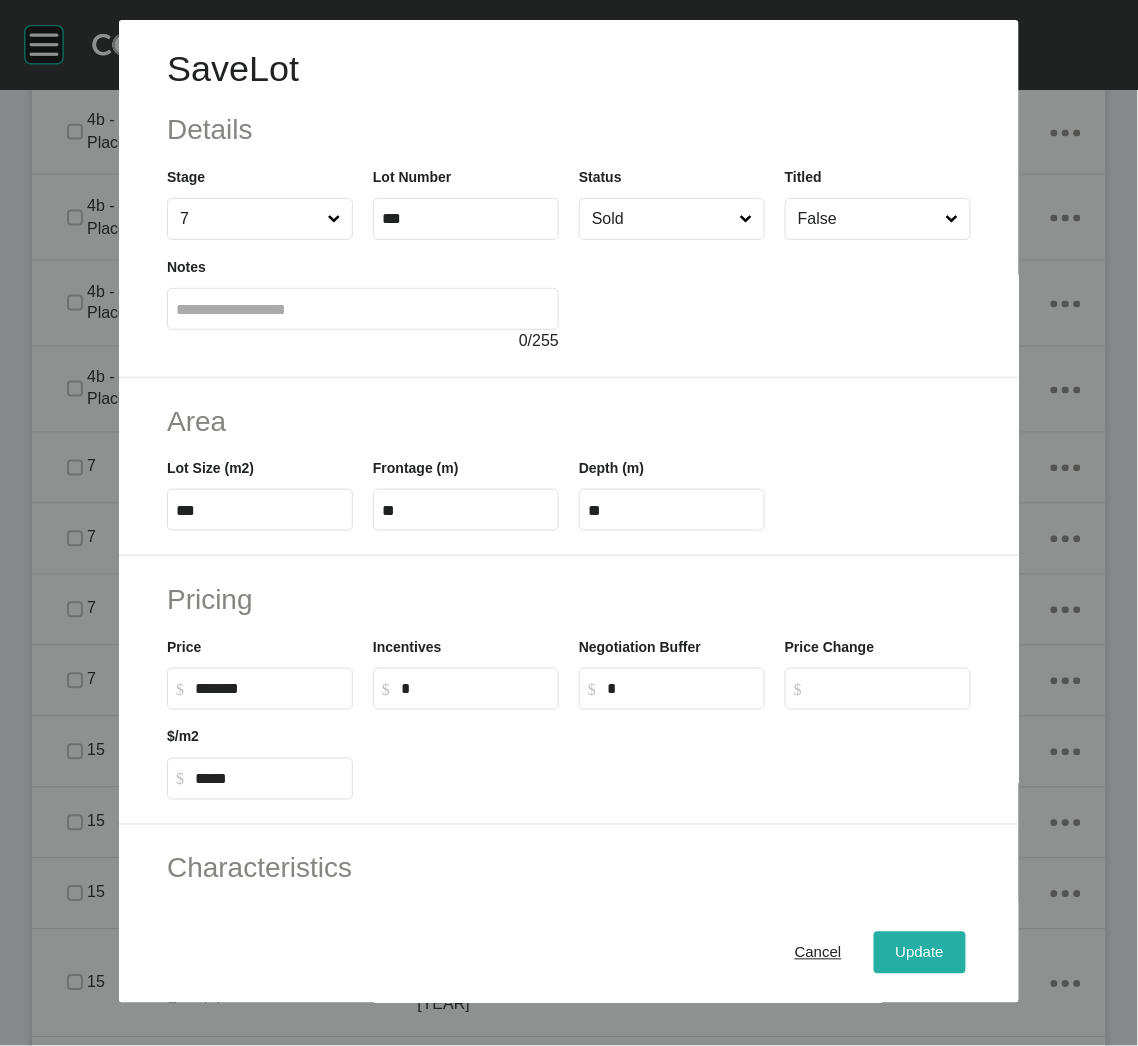 click on "Update" at bounding box center [920, 953] 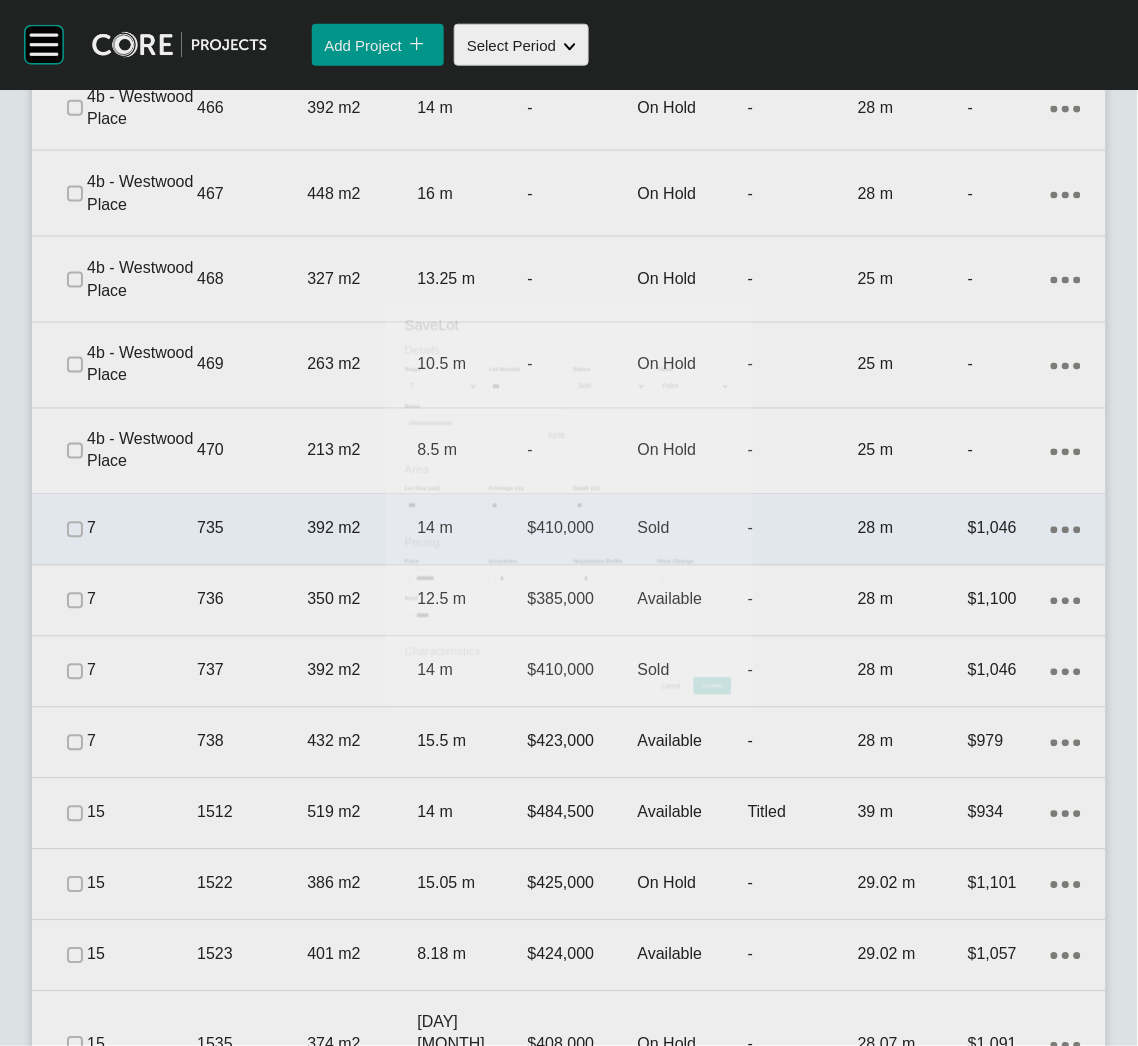scroll, scrollTop: 1893, scrollLeft: 0, axis: vertical 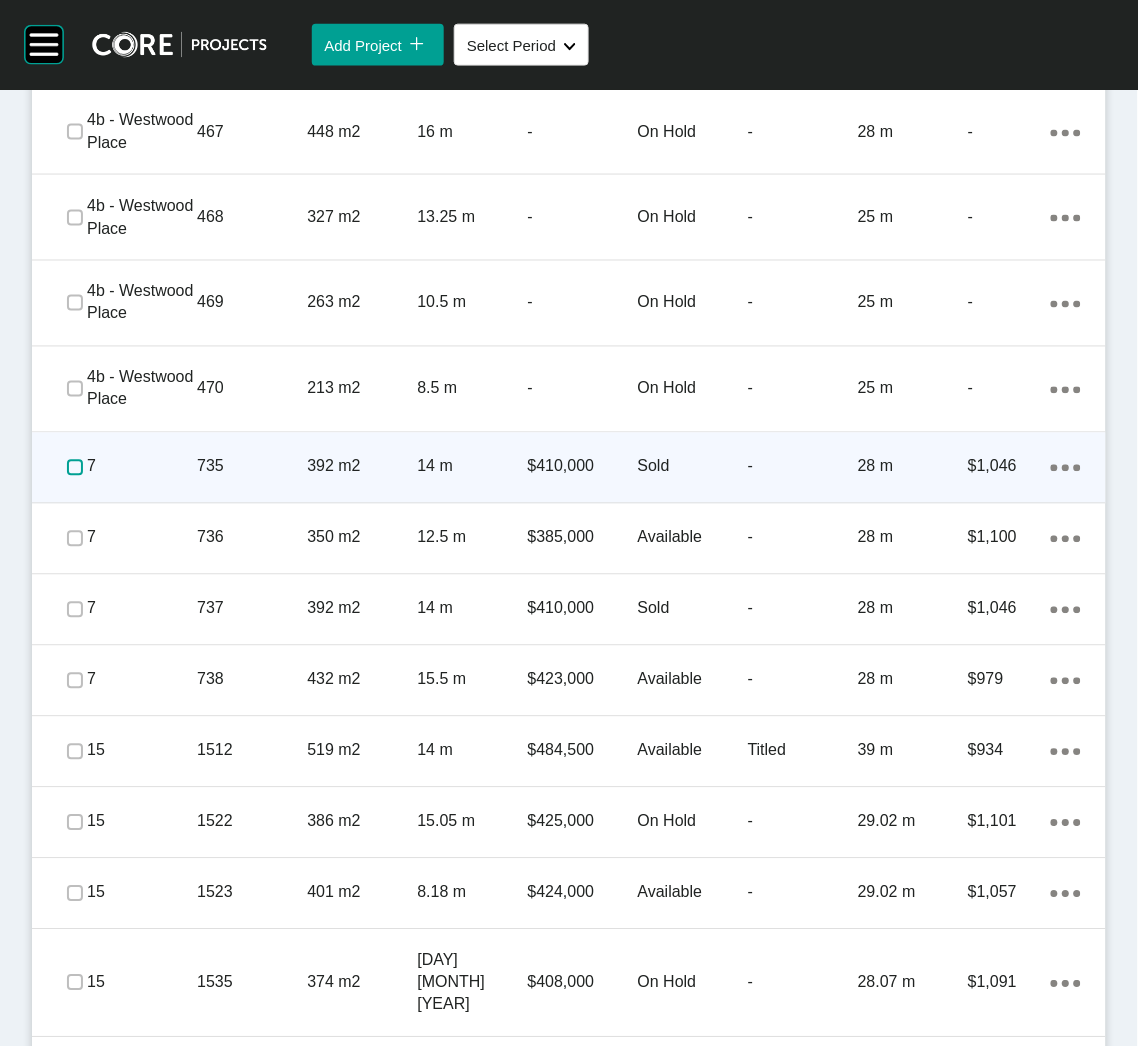 click at bounding box center [75, 468] 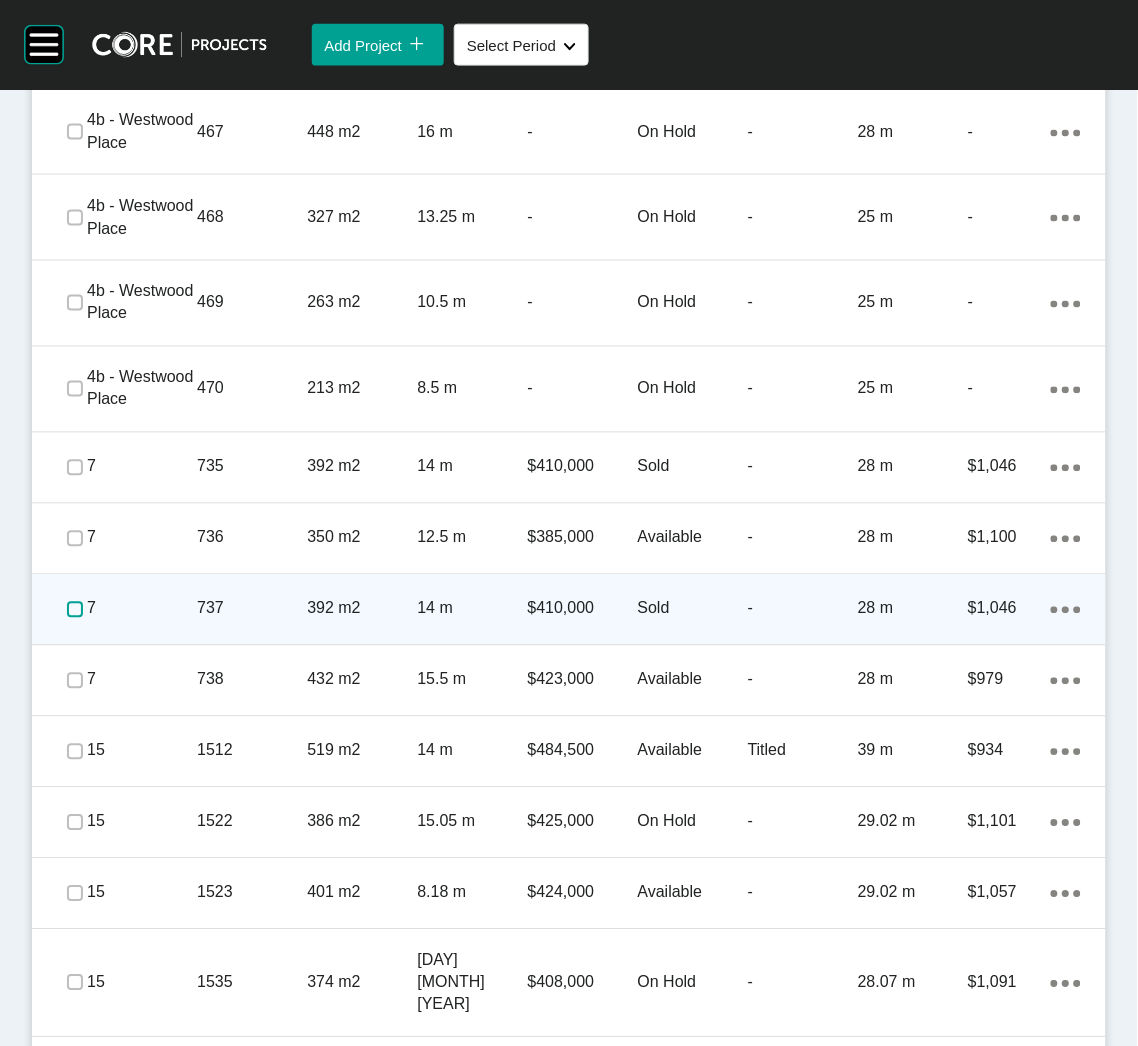 click at bounding box center [75, 610] 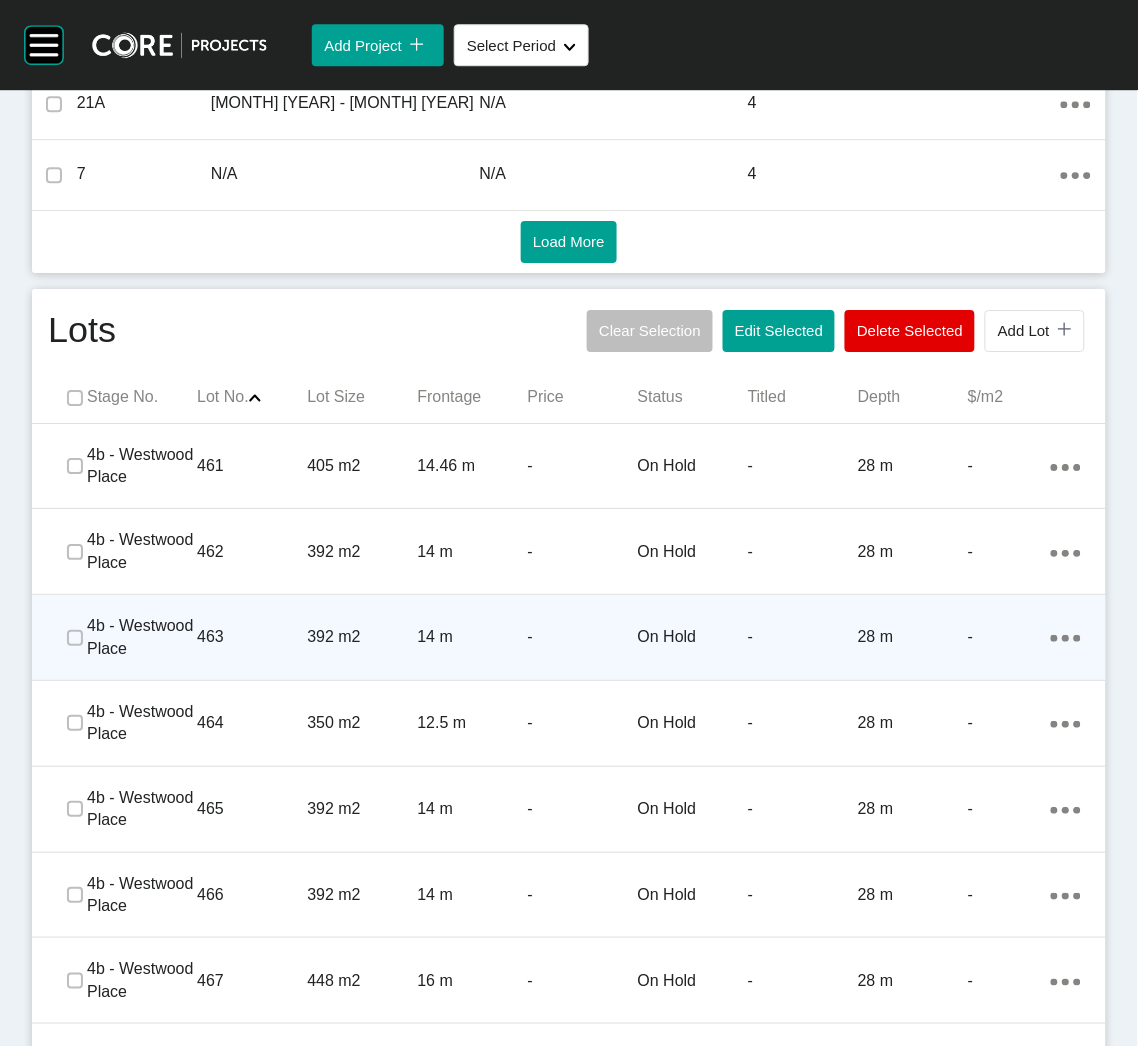 scroll, scrollTop: 993, scrollLeft: 0, axis: vertical 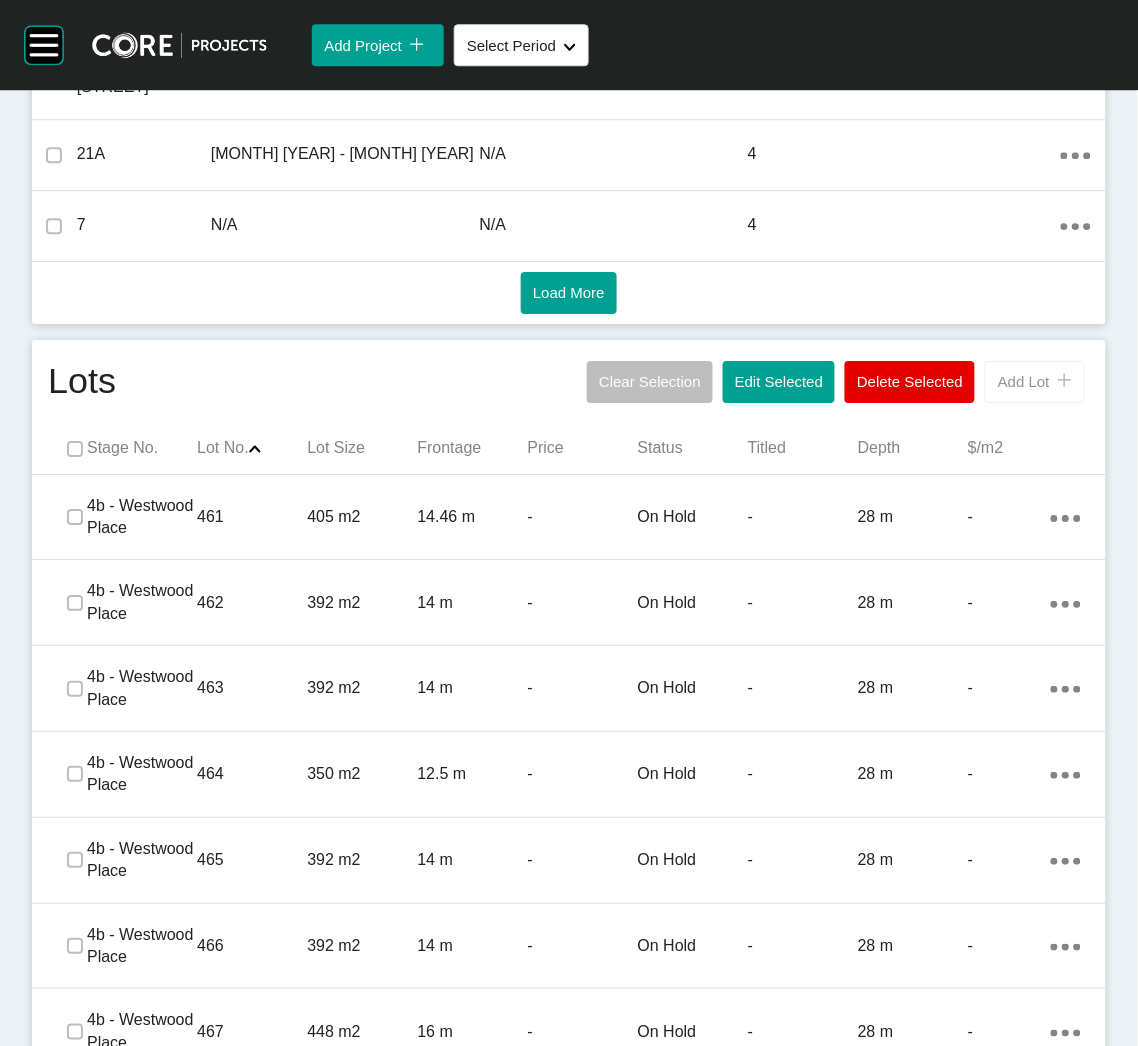 click on "Add Lot" at bounding box center (1024, 381) 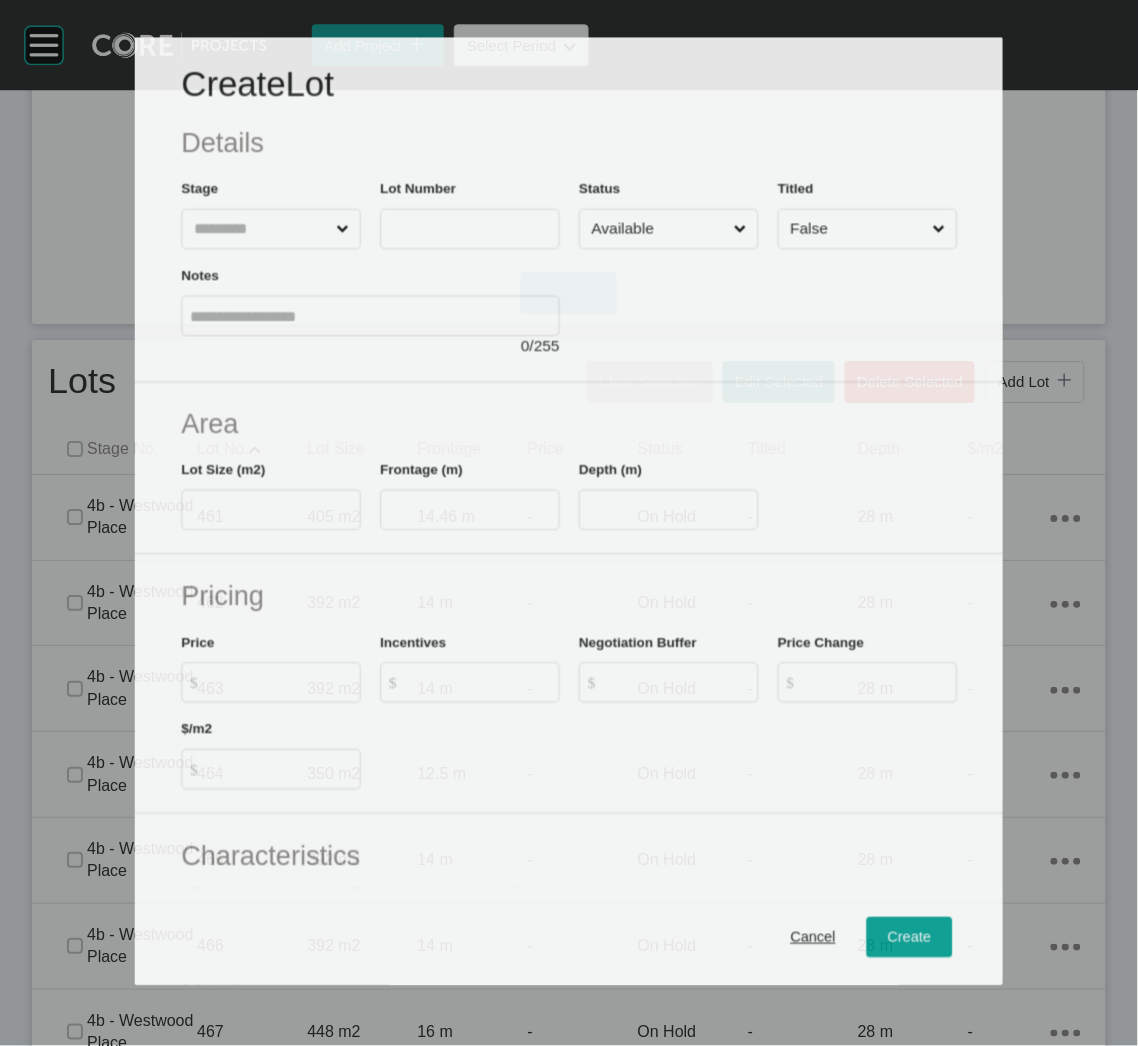 click at bounding box center [261, 228] 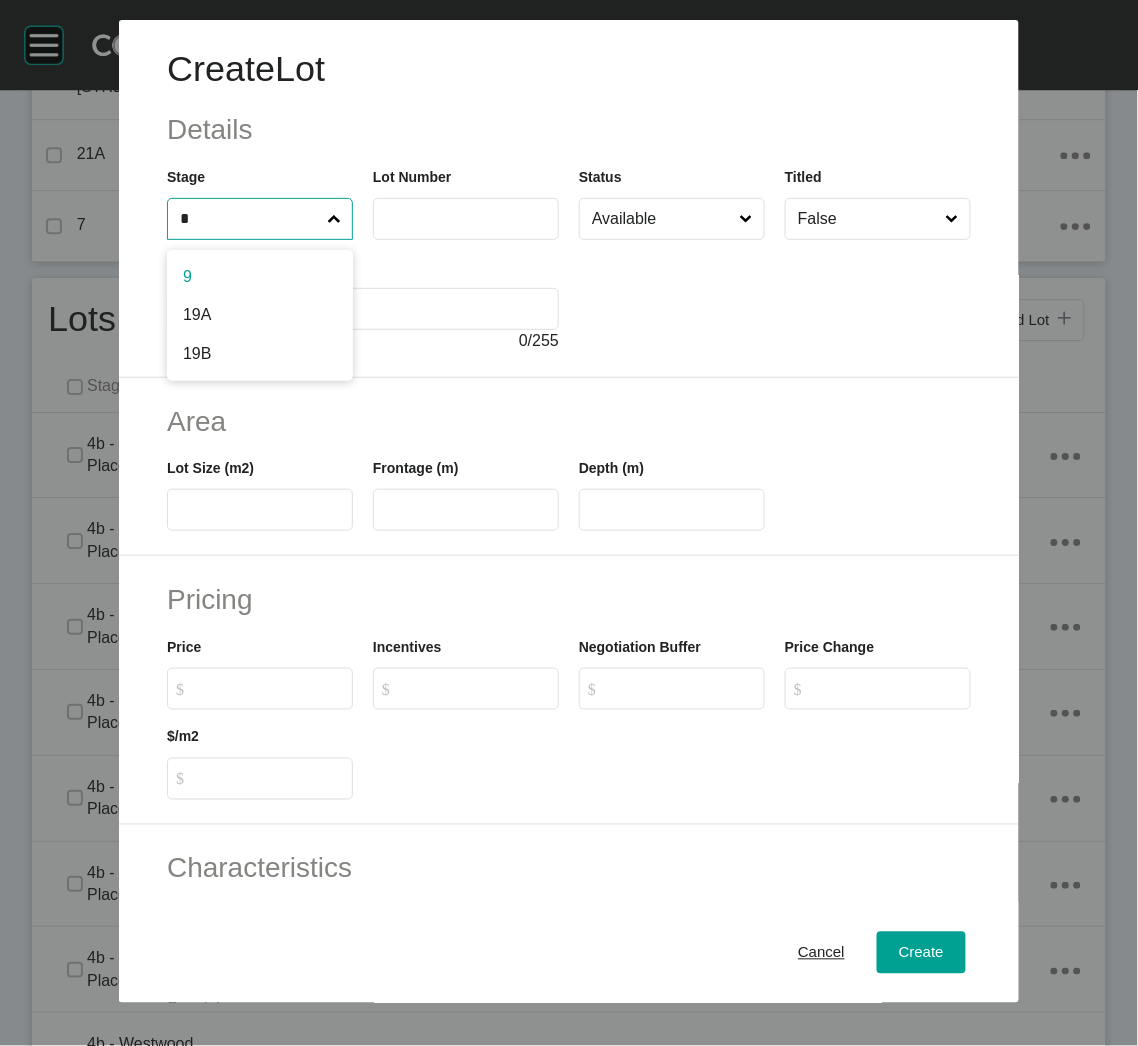 type on "*" 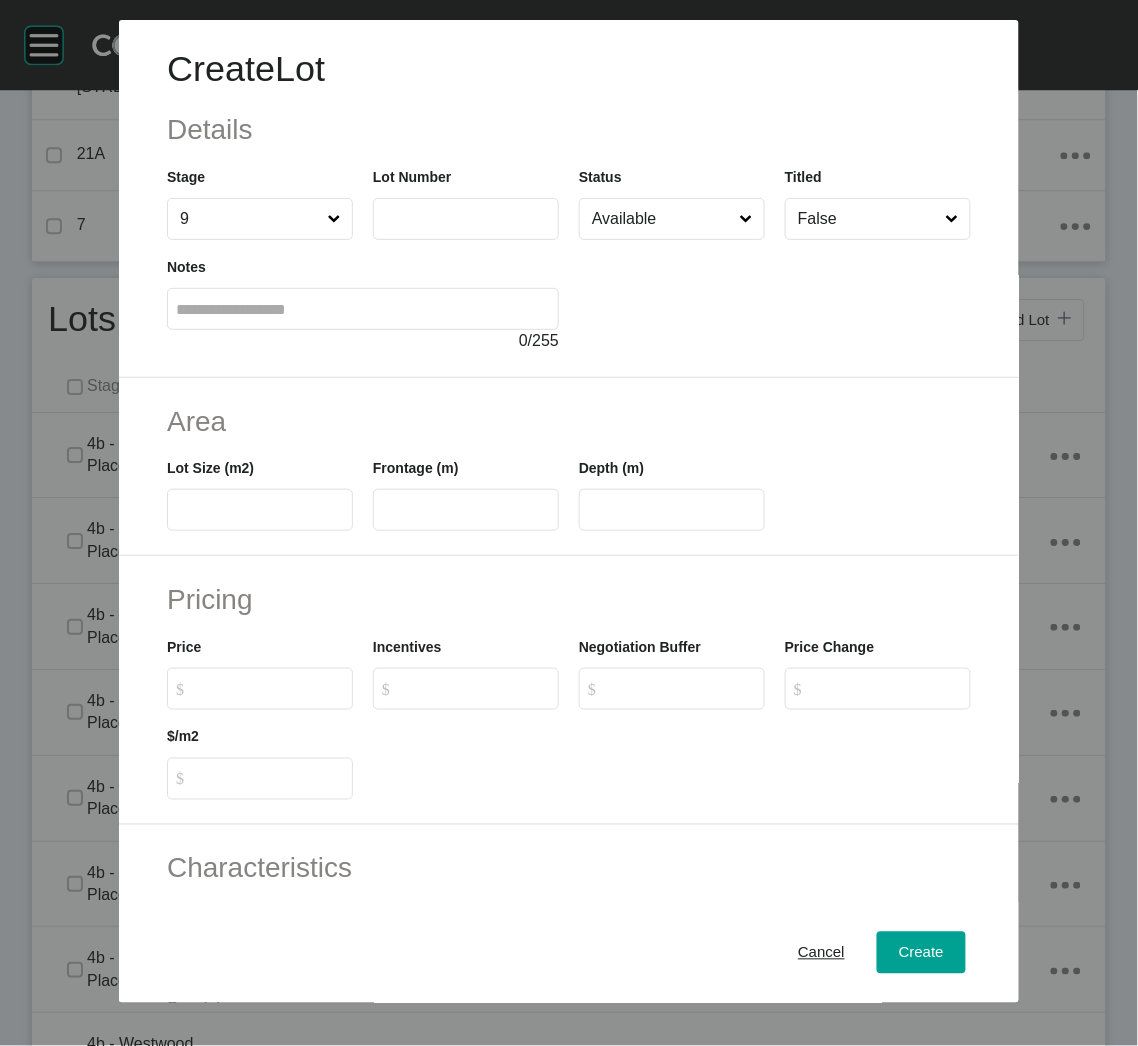 click at bounding box center [466, 218] 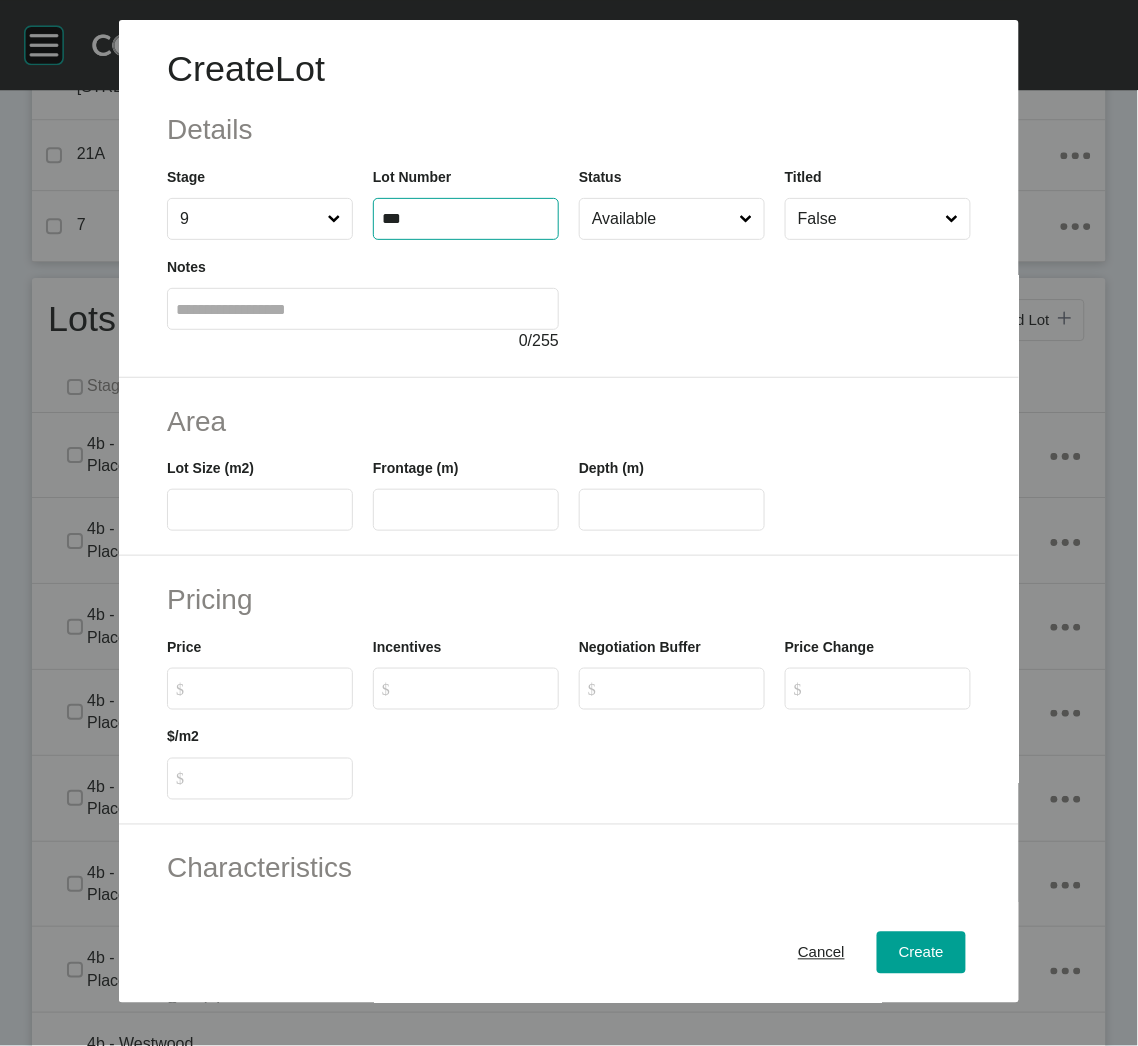 type on "***" 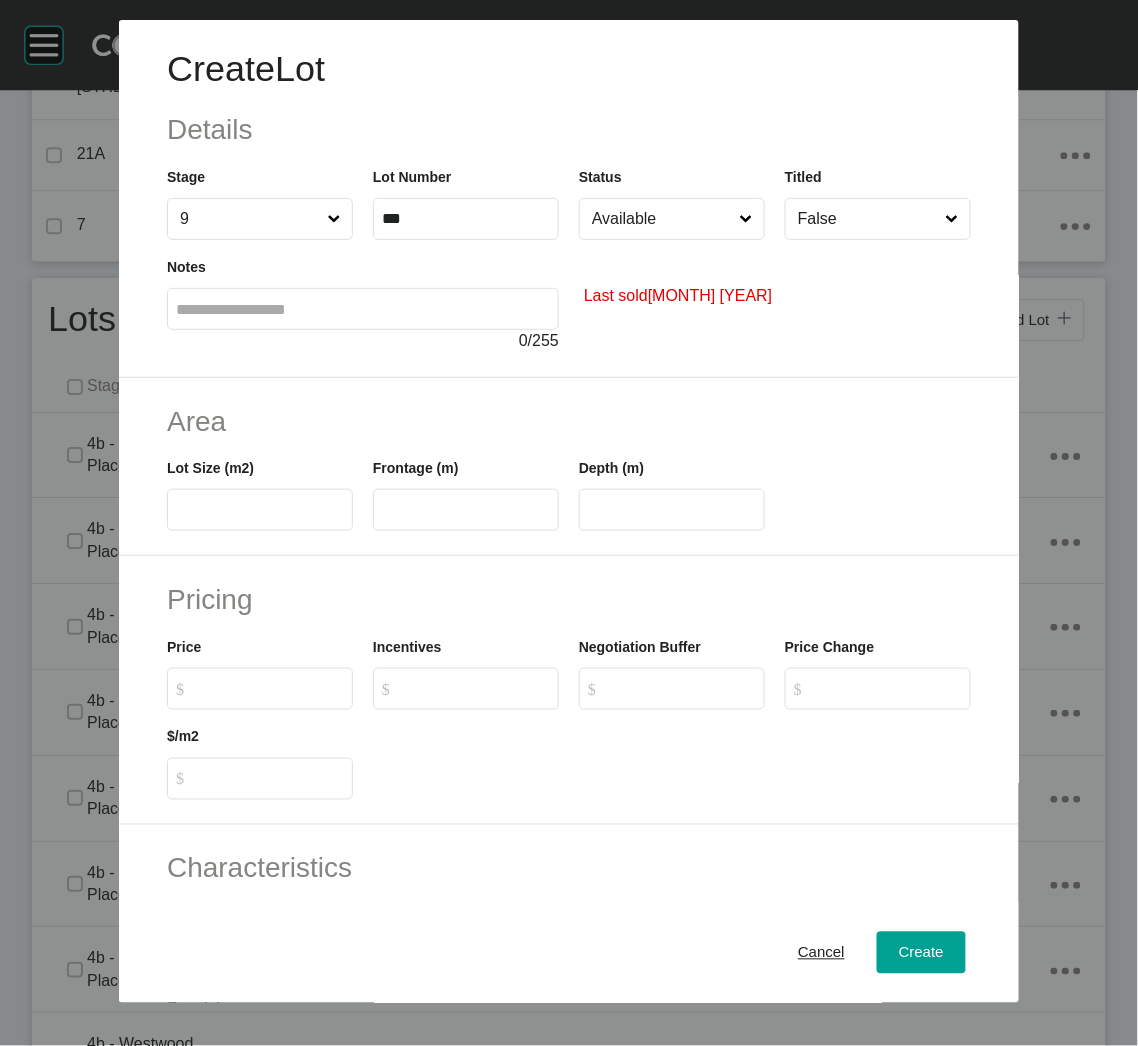 click on "Available" at bounding box center (662, 219) 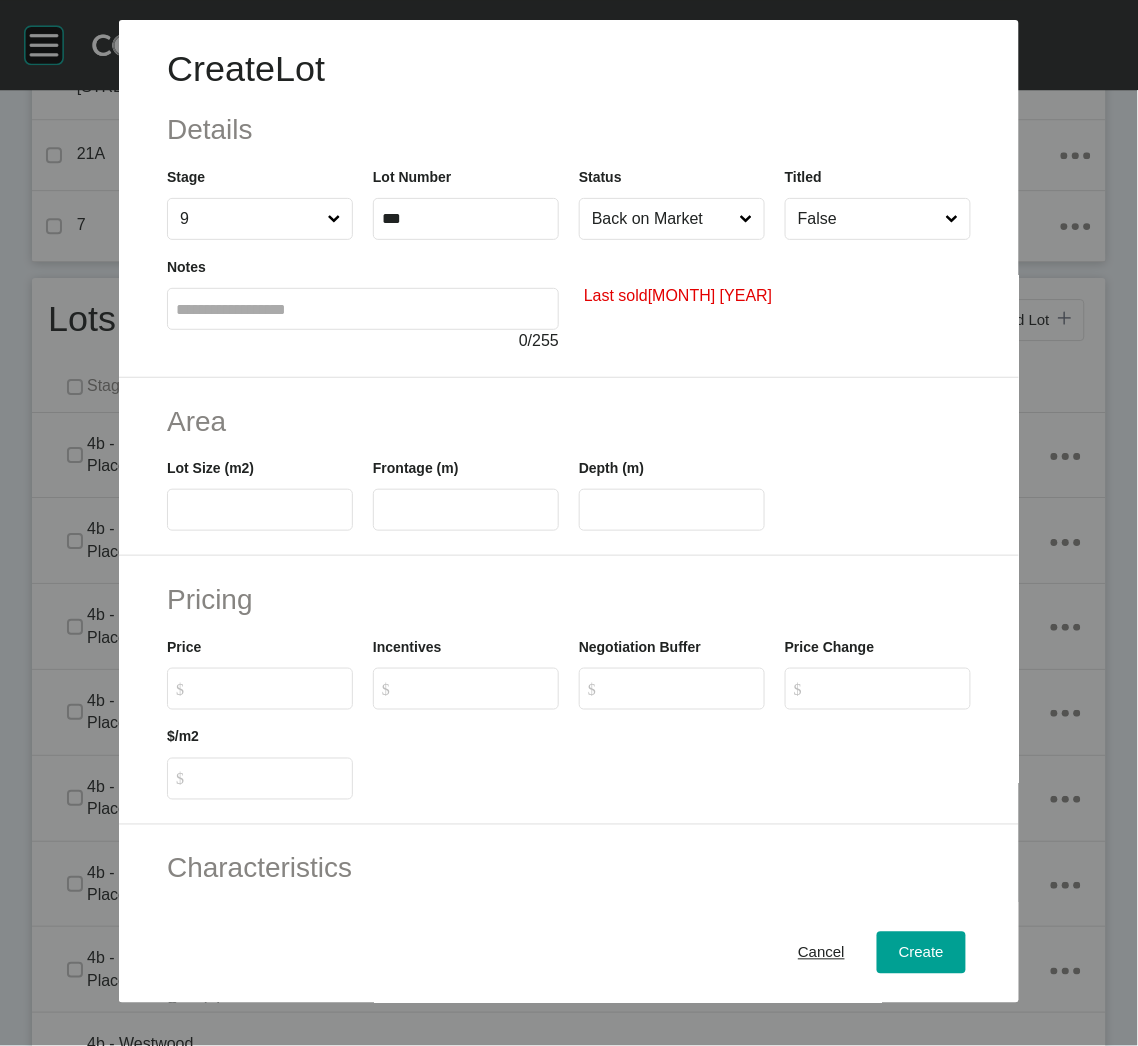 click at bounding box center (260, 510) 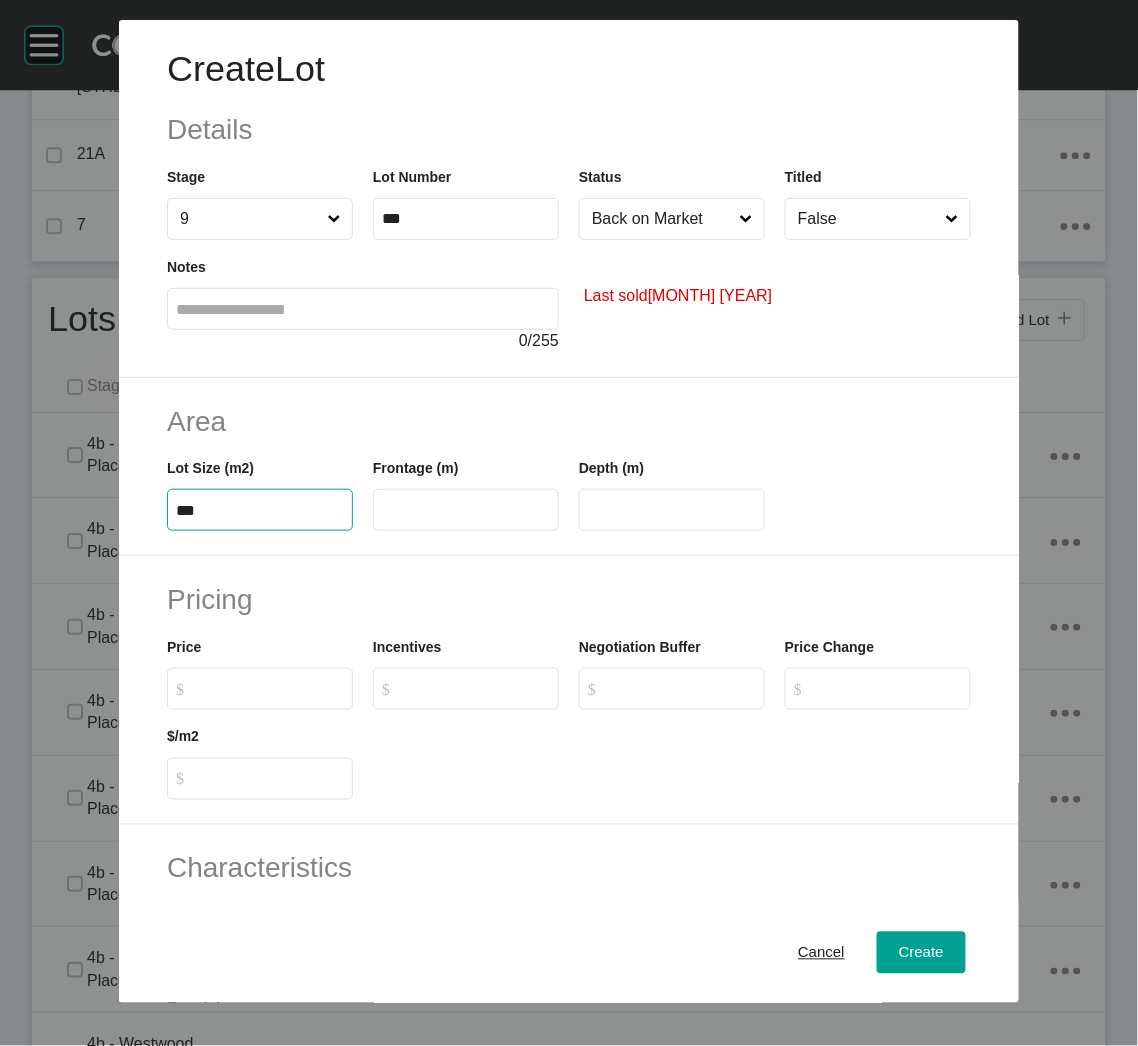 type on "***" 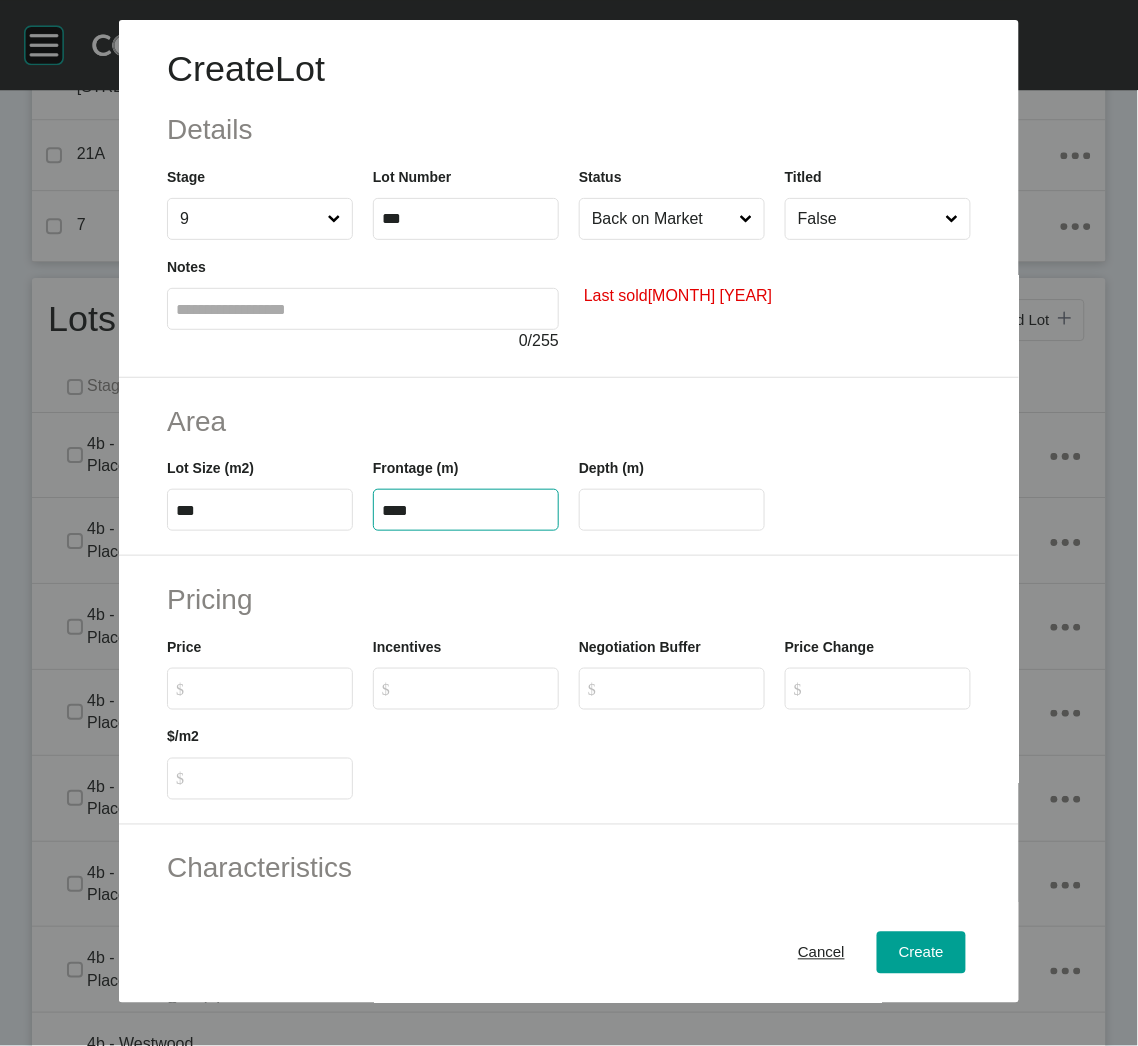 type on "****" 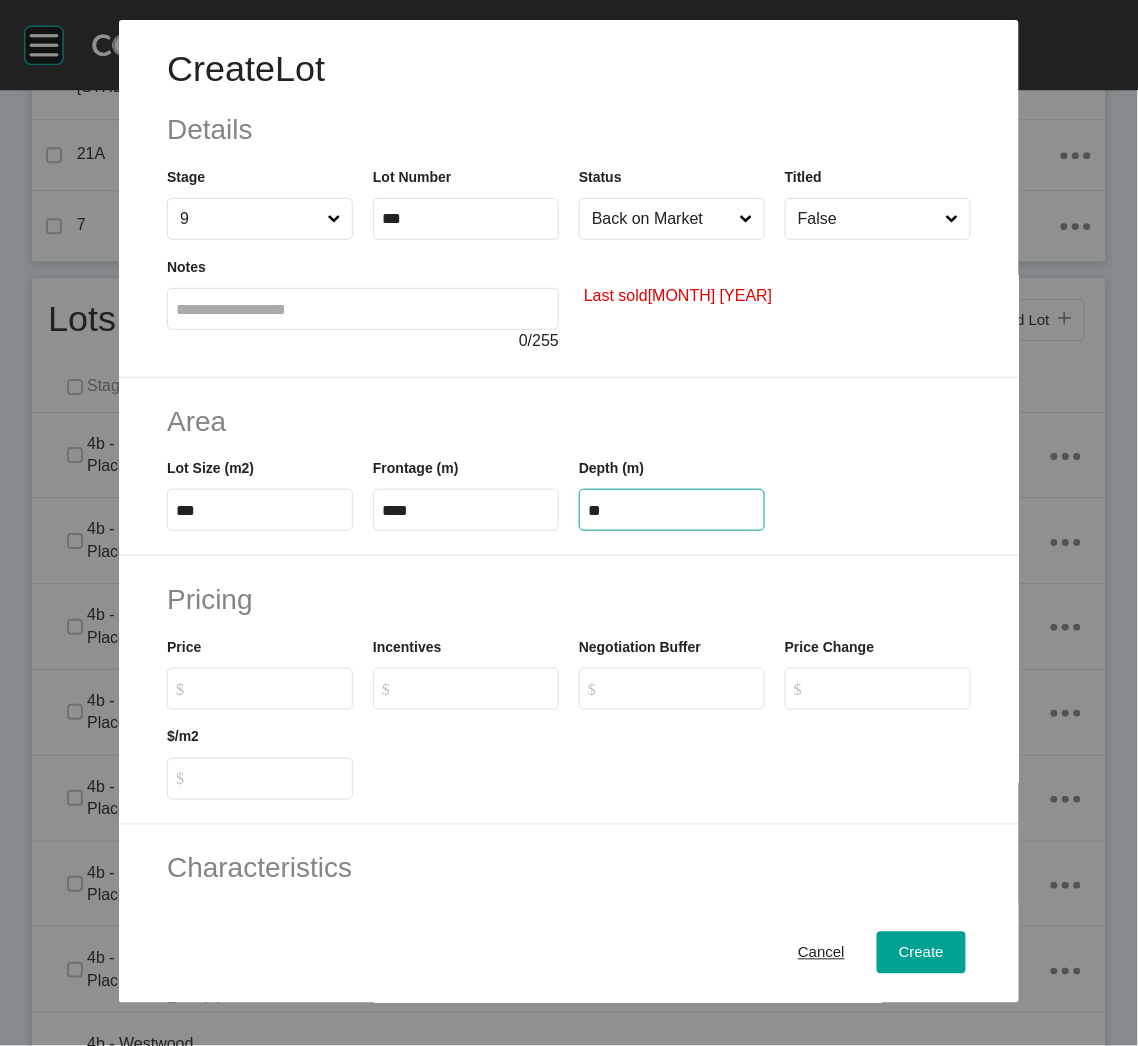 click on "$ Created with Sketch. $" at bounding box center (269, 688) 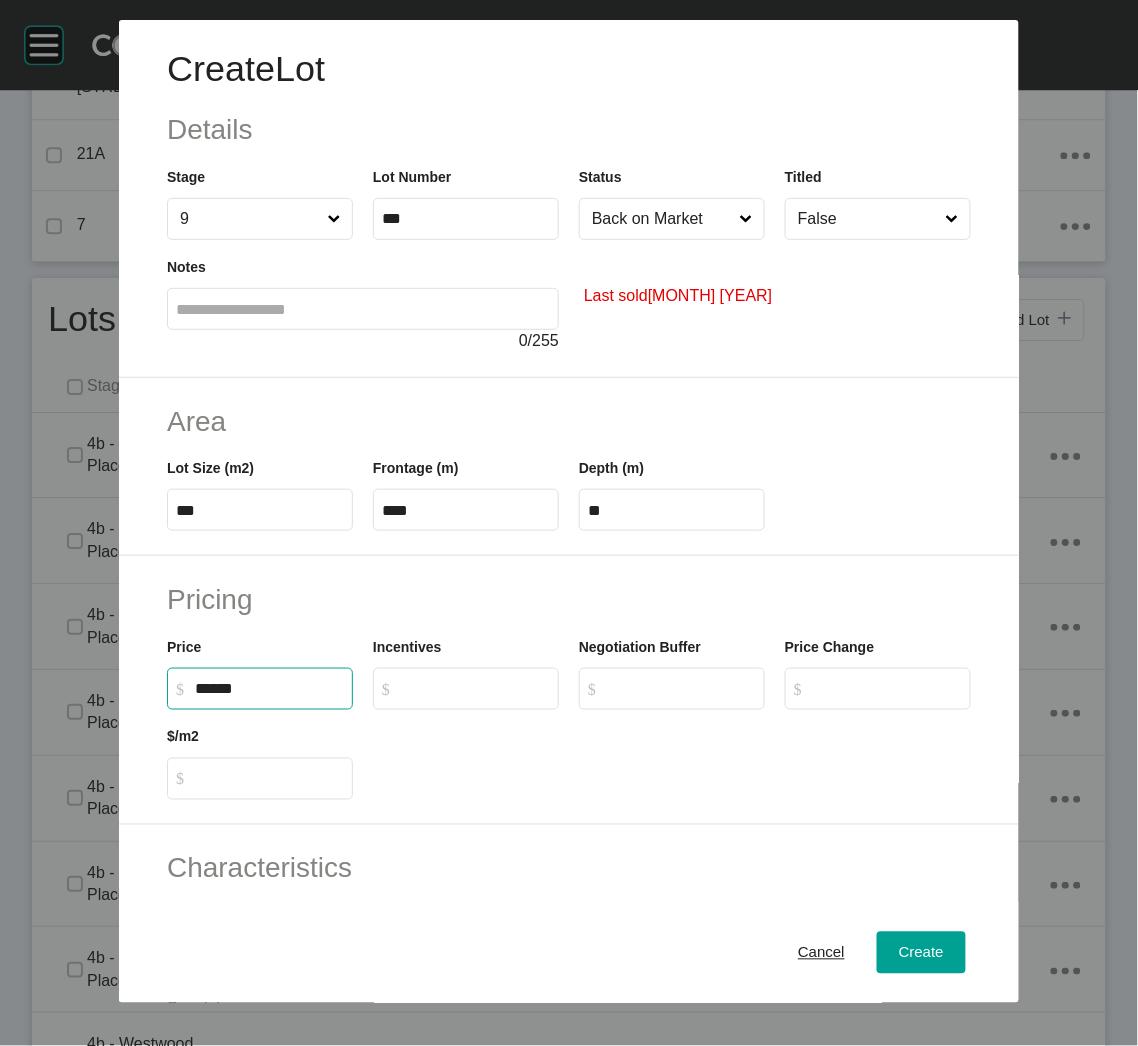 type on "*******" 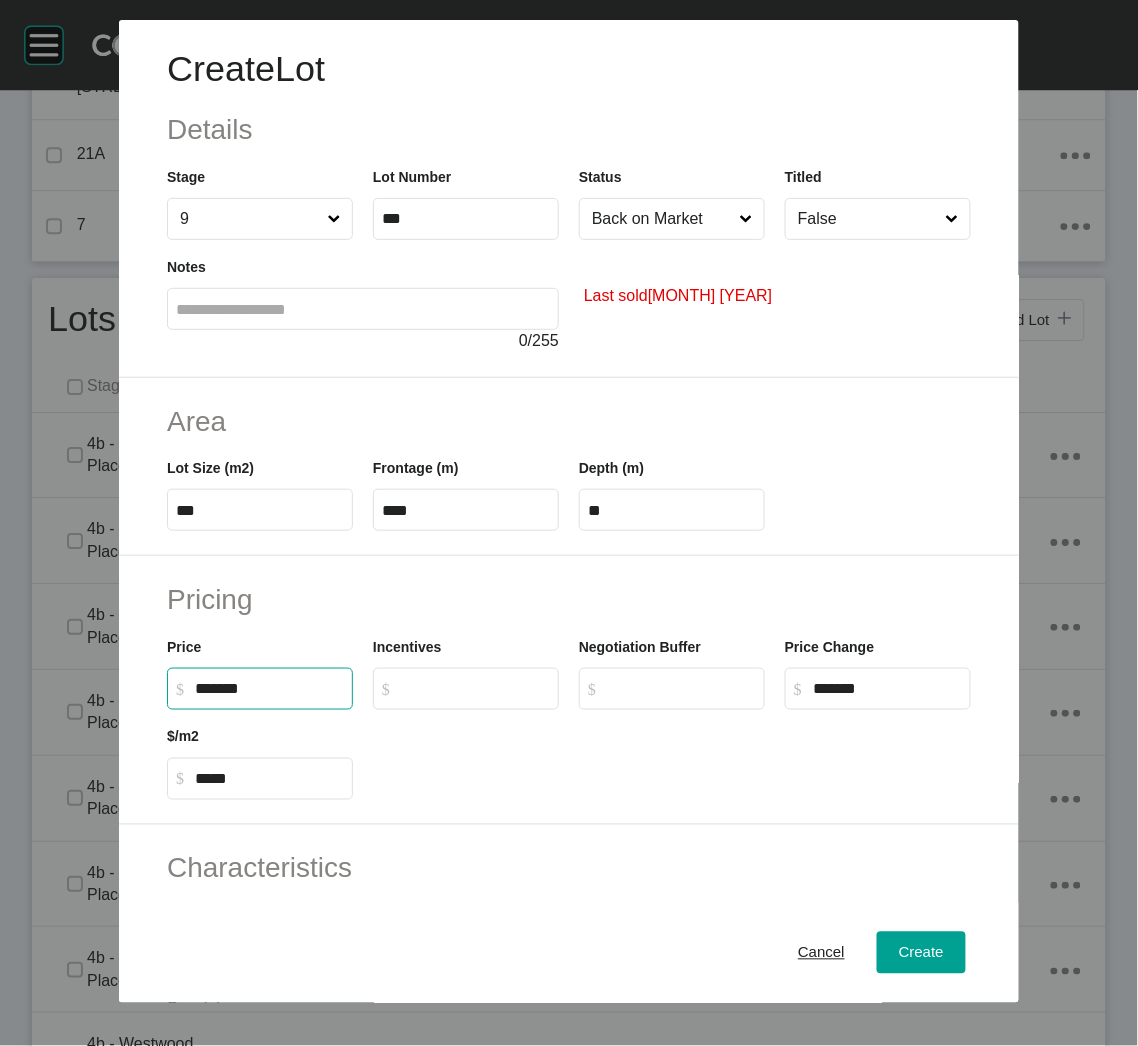 click at bounding box center [672, 755] 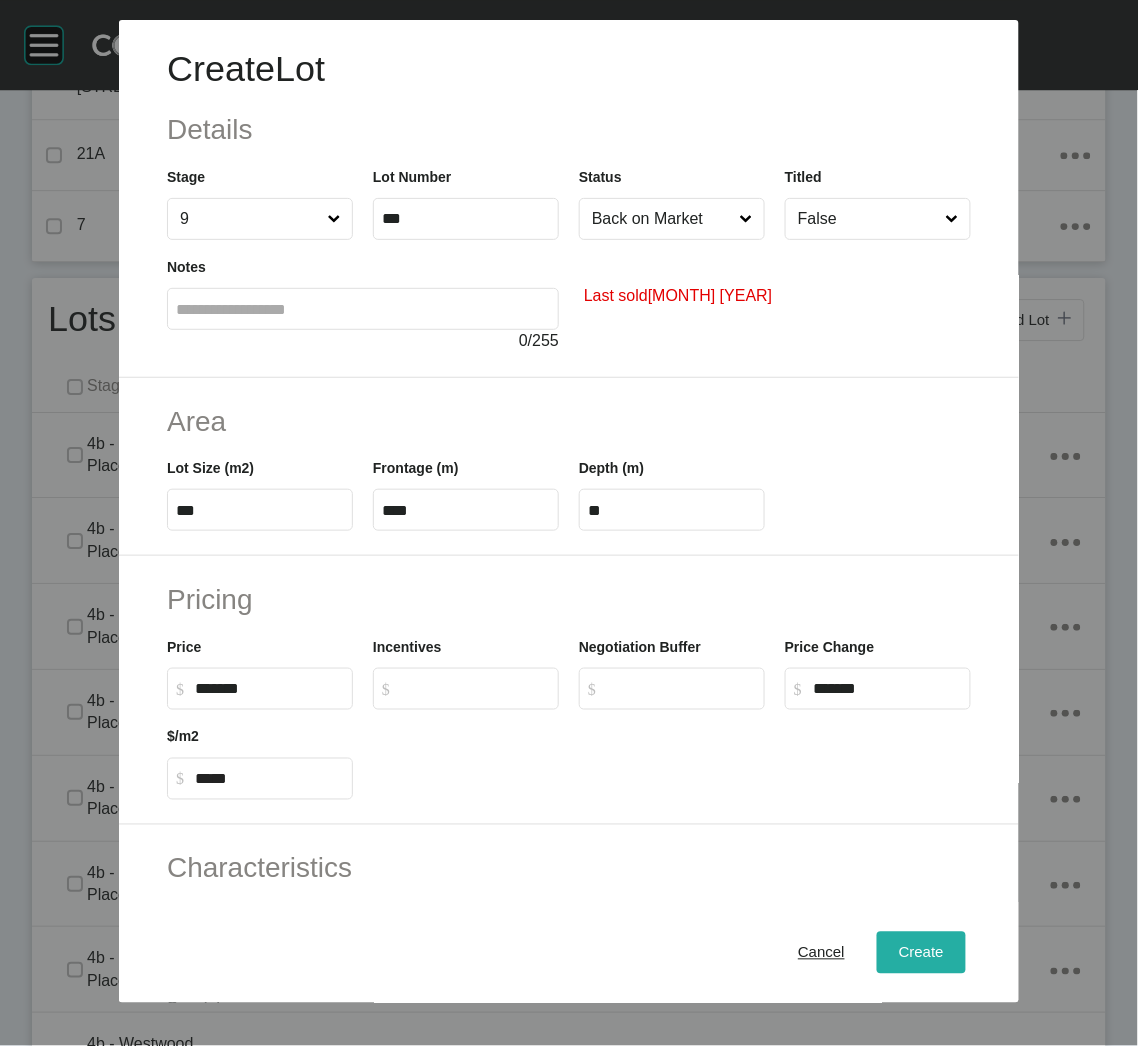 click on "Create" at bounding box center [921, 953] 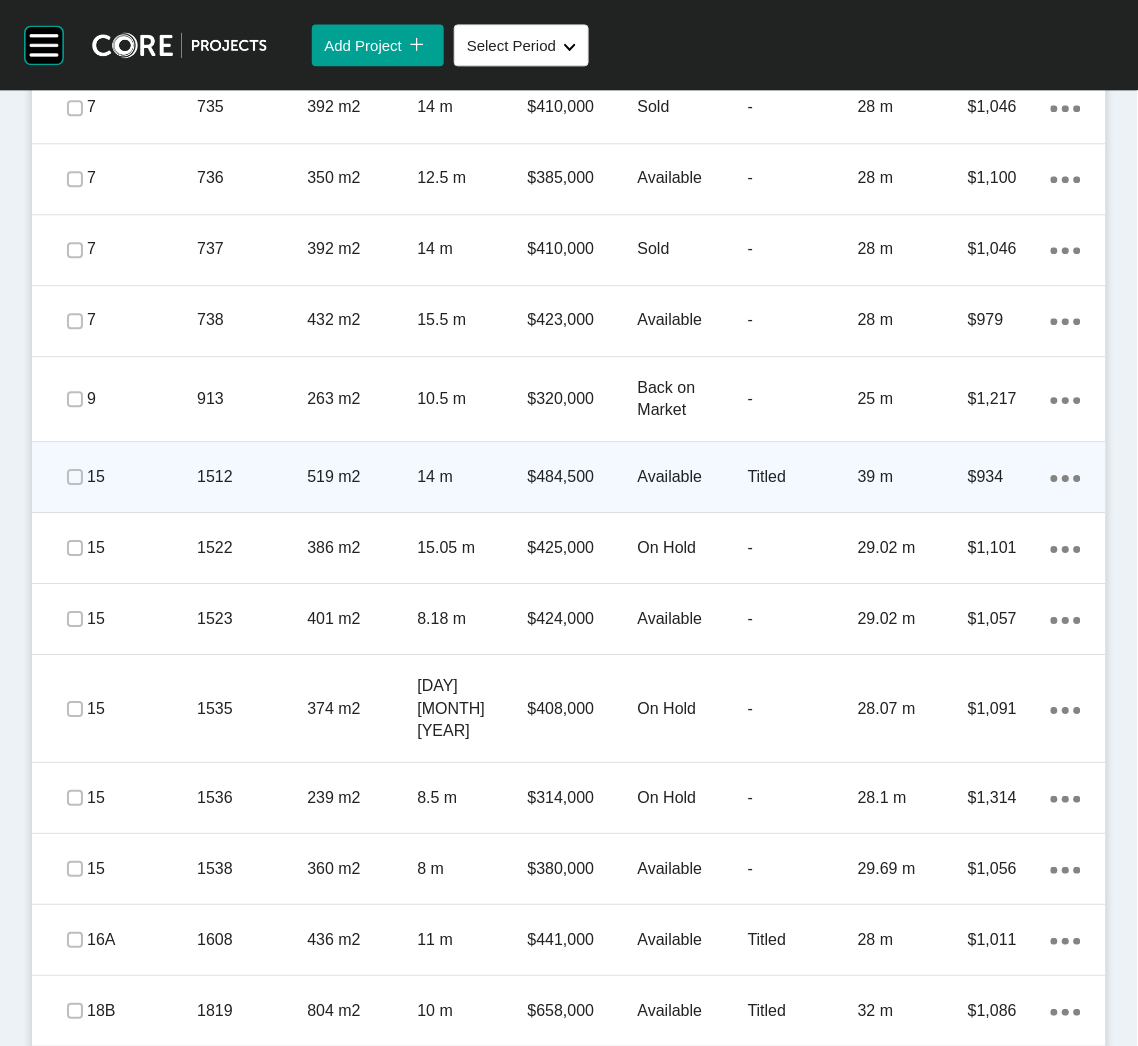 scroll, scrollTop: 1979, scrollLeft: 0, axis: vertical 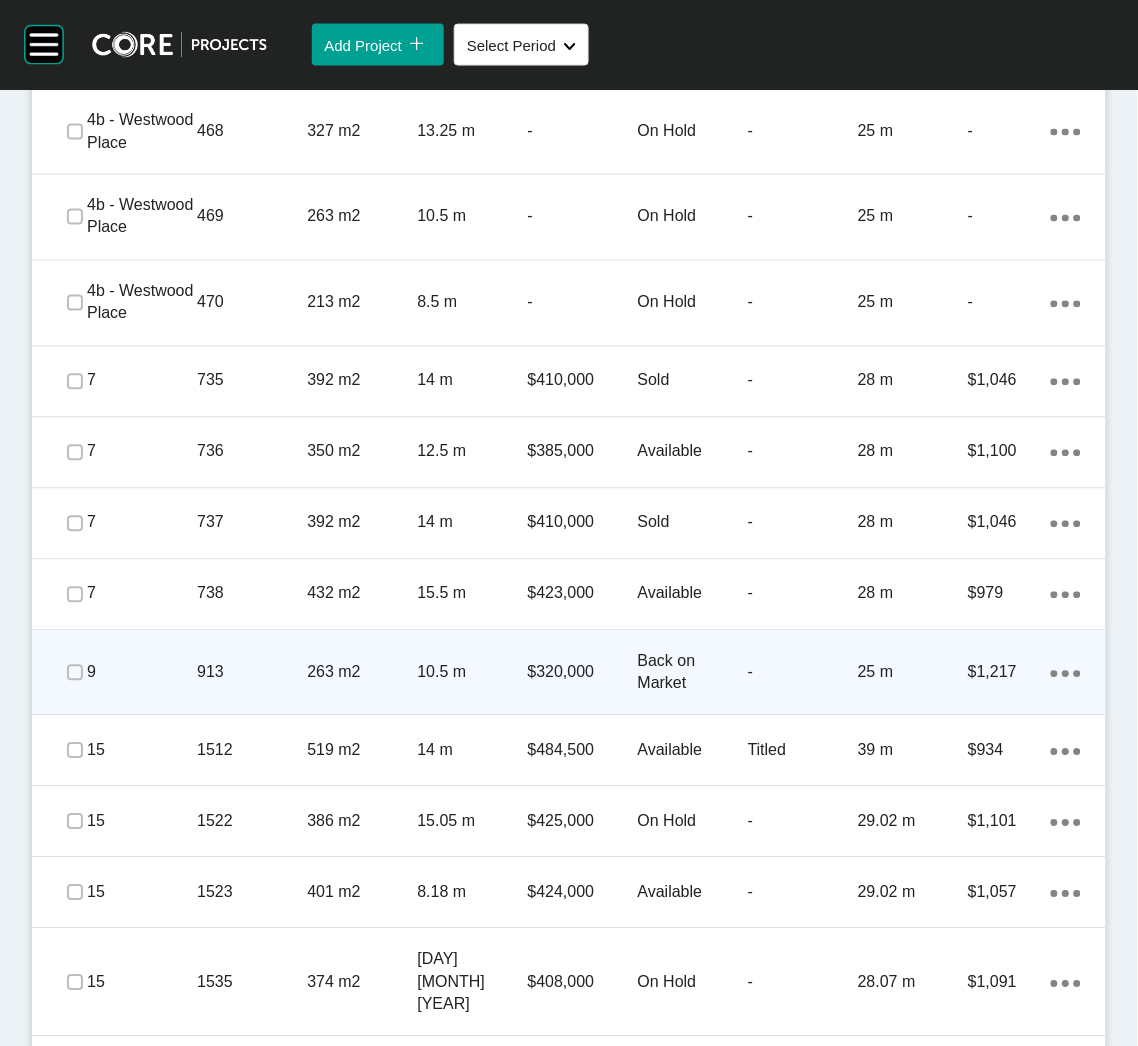 click on "Action Menu Dots Copy 6 Created with Sketch." at bounding box center [1066, 673] 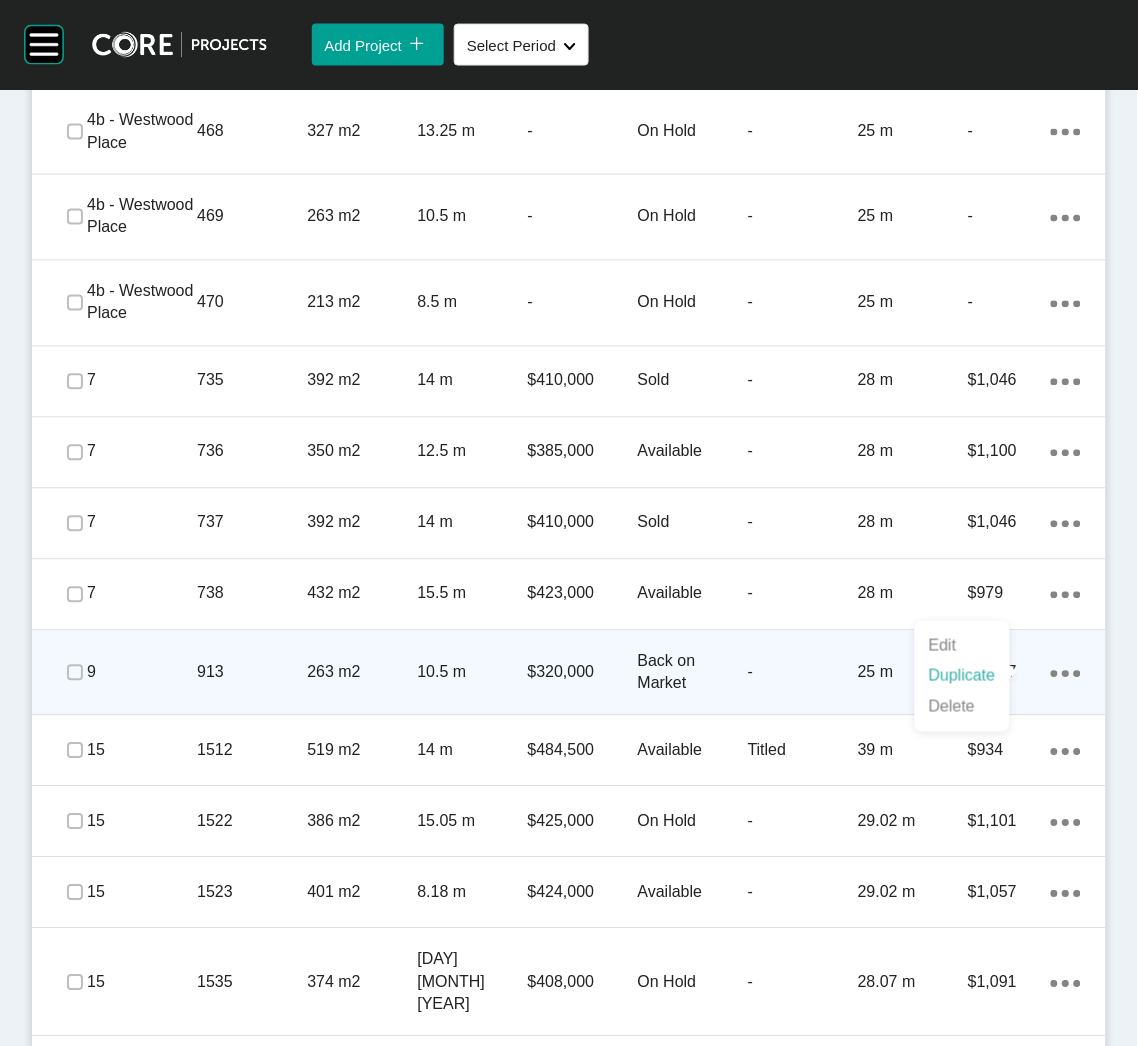 click on "Duplicate" at bounding box center (962, 676) 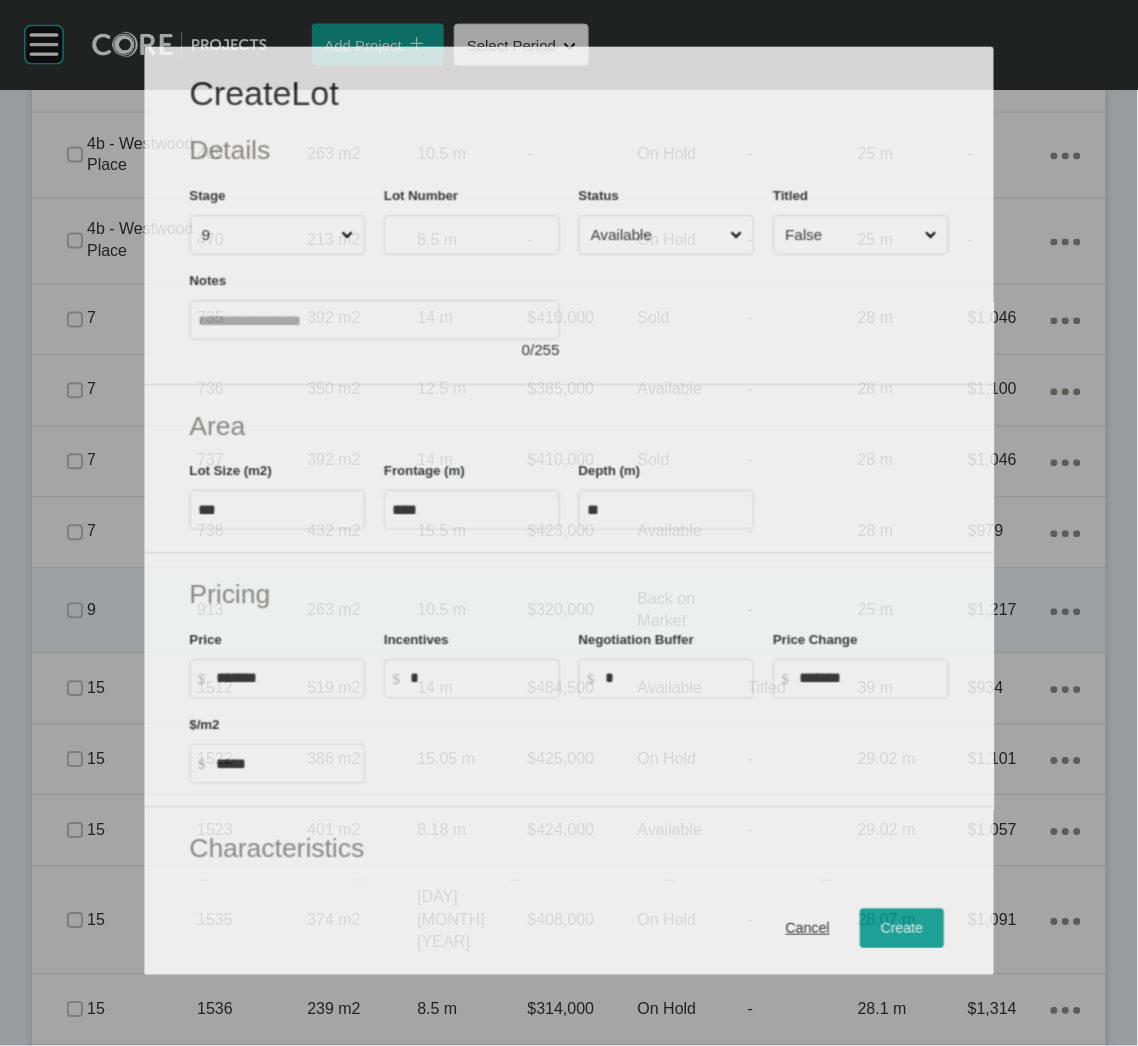 scroll, scrollTop: 1917, scrollLeft: 0, axis: vertical 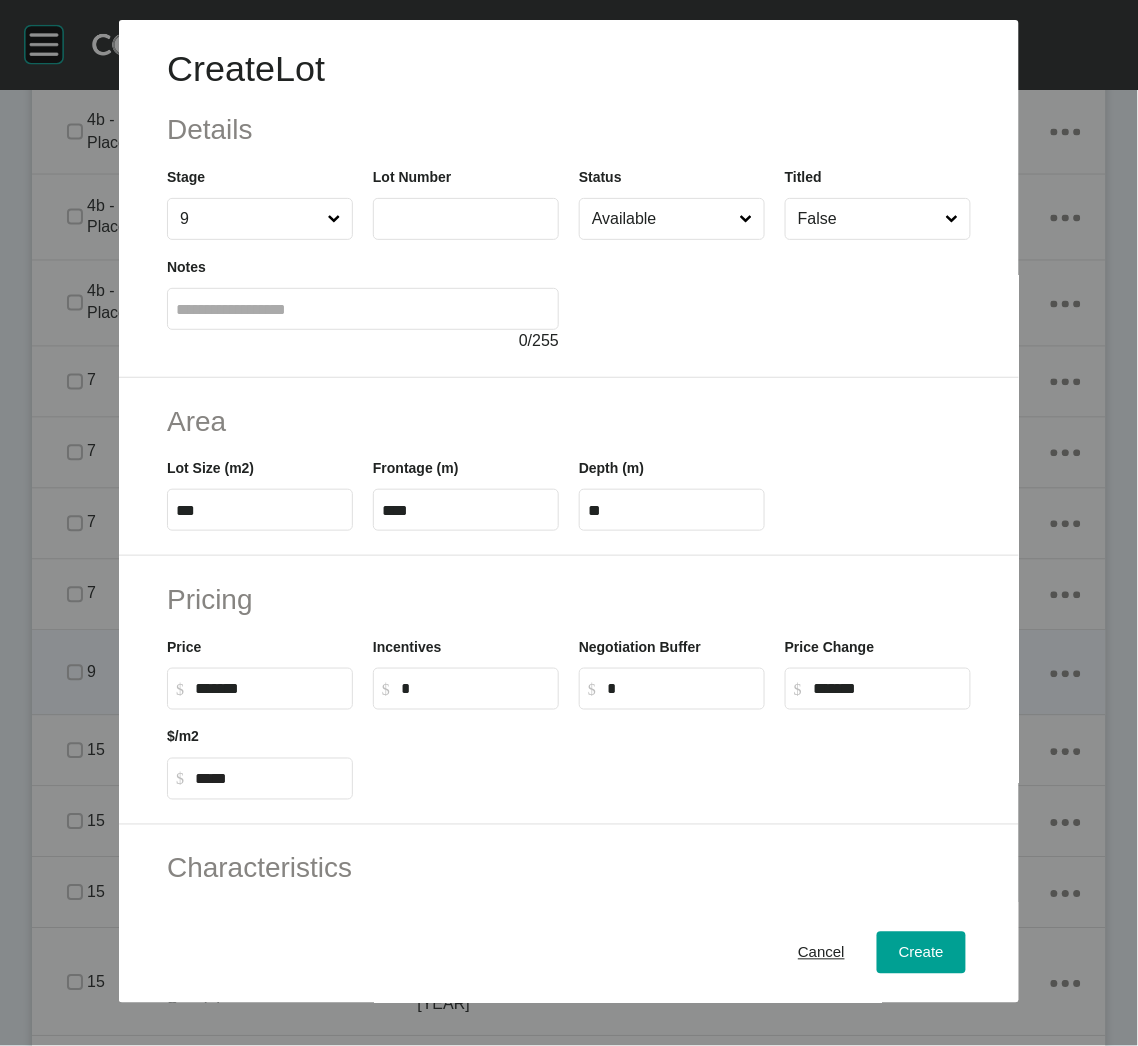 click at bounding box center [466, 218] 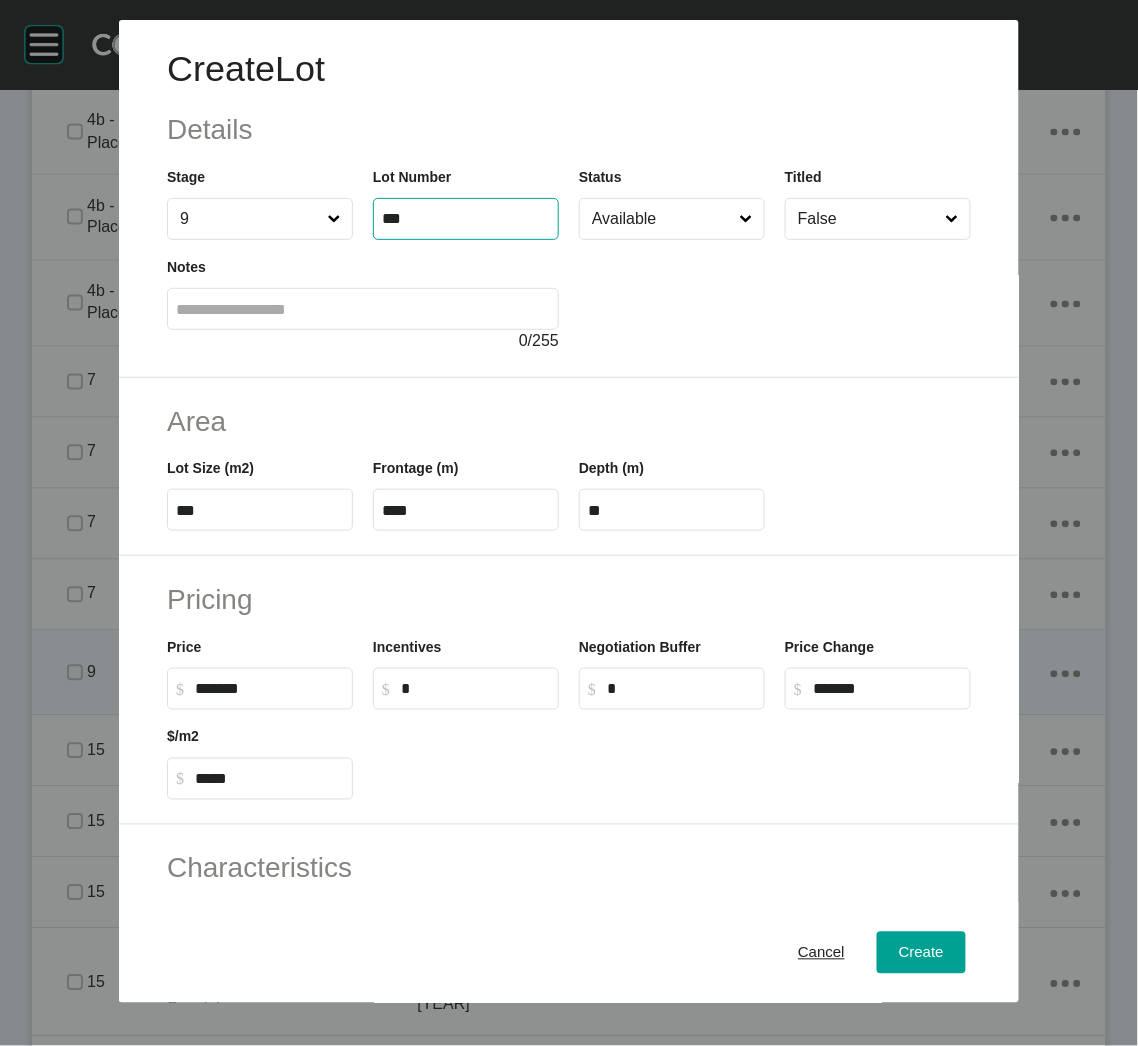 type on "***" 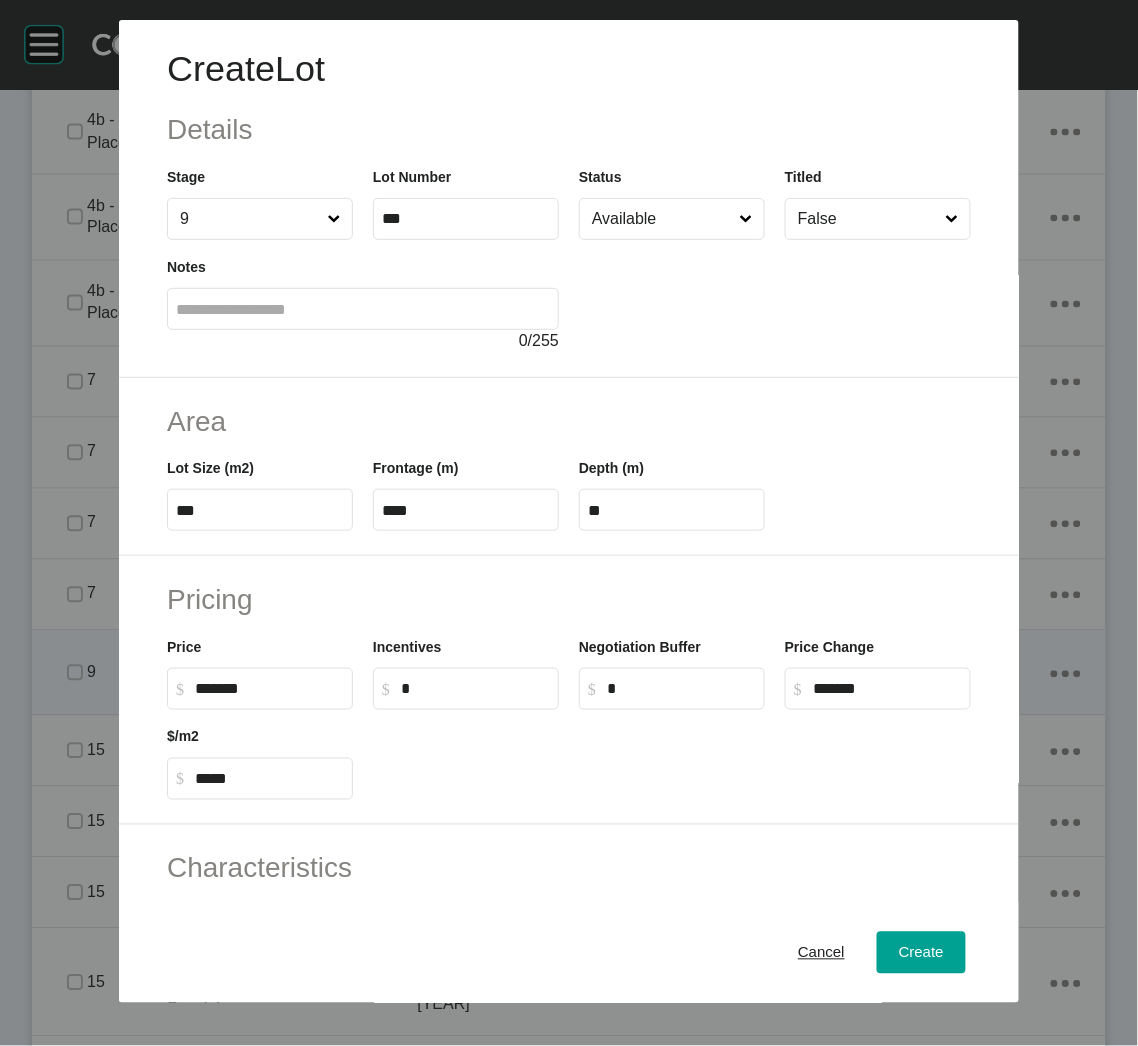 type on "*******" 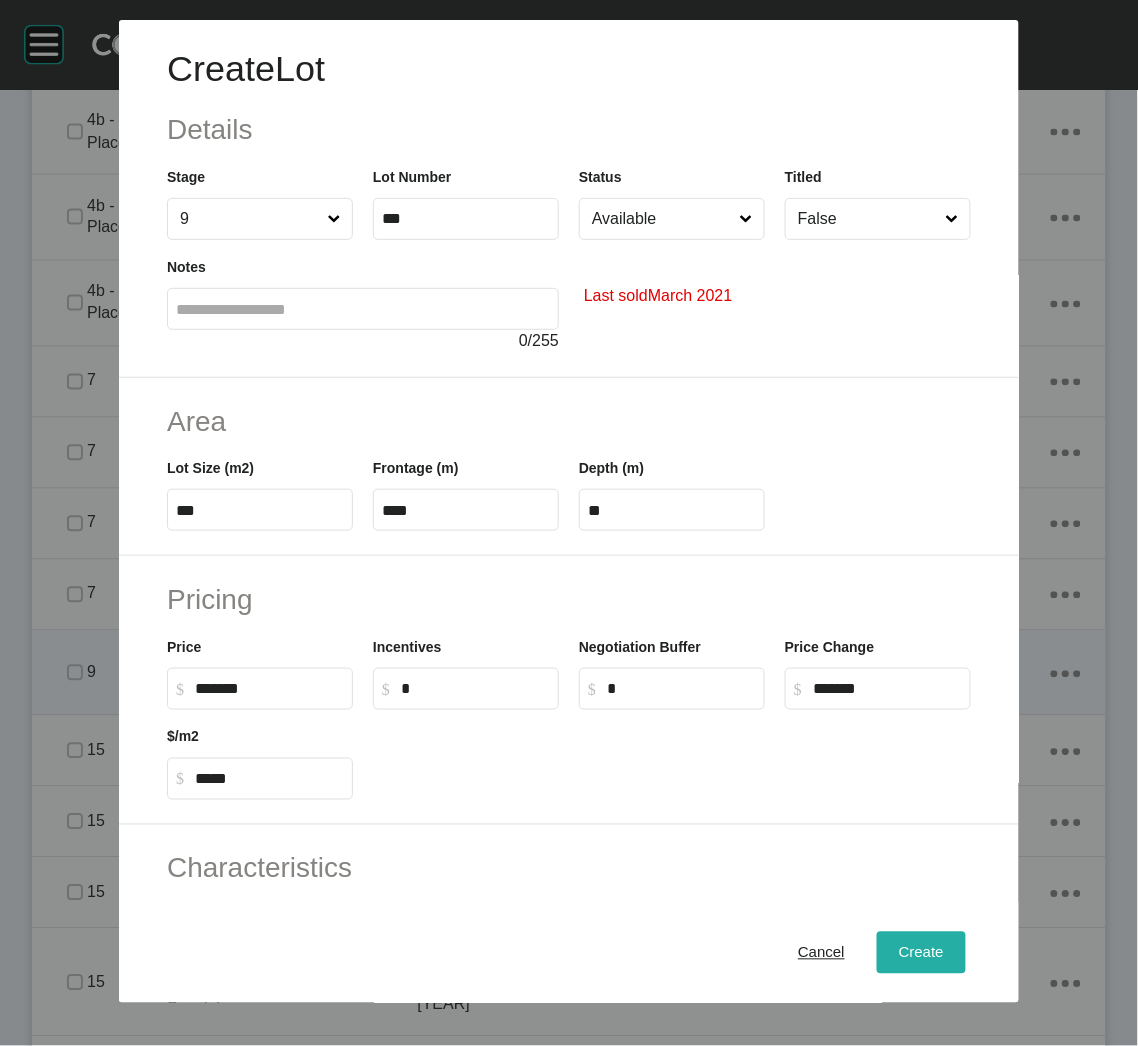 click on "Create" at bounding box center (921, 953) 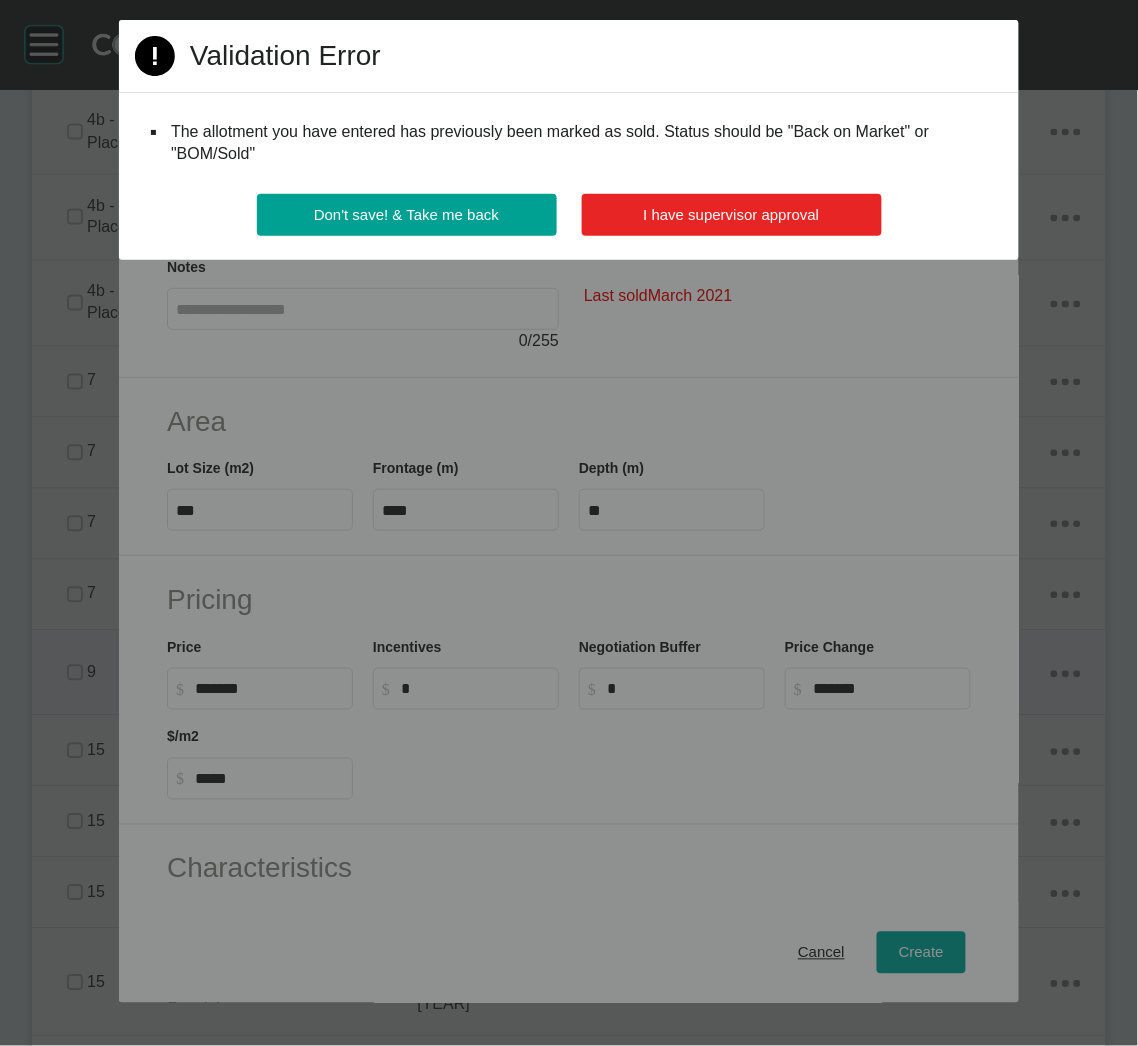 click on "I have supervisor approval" at bounding box center [732, 215] 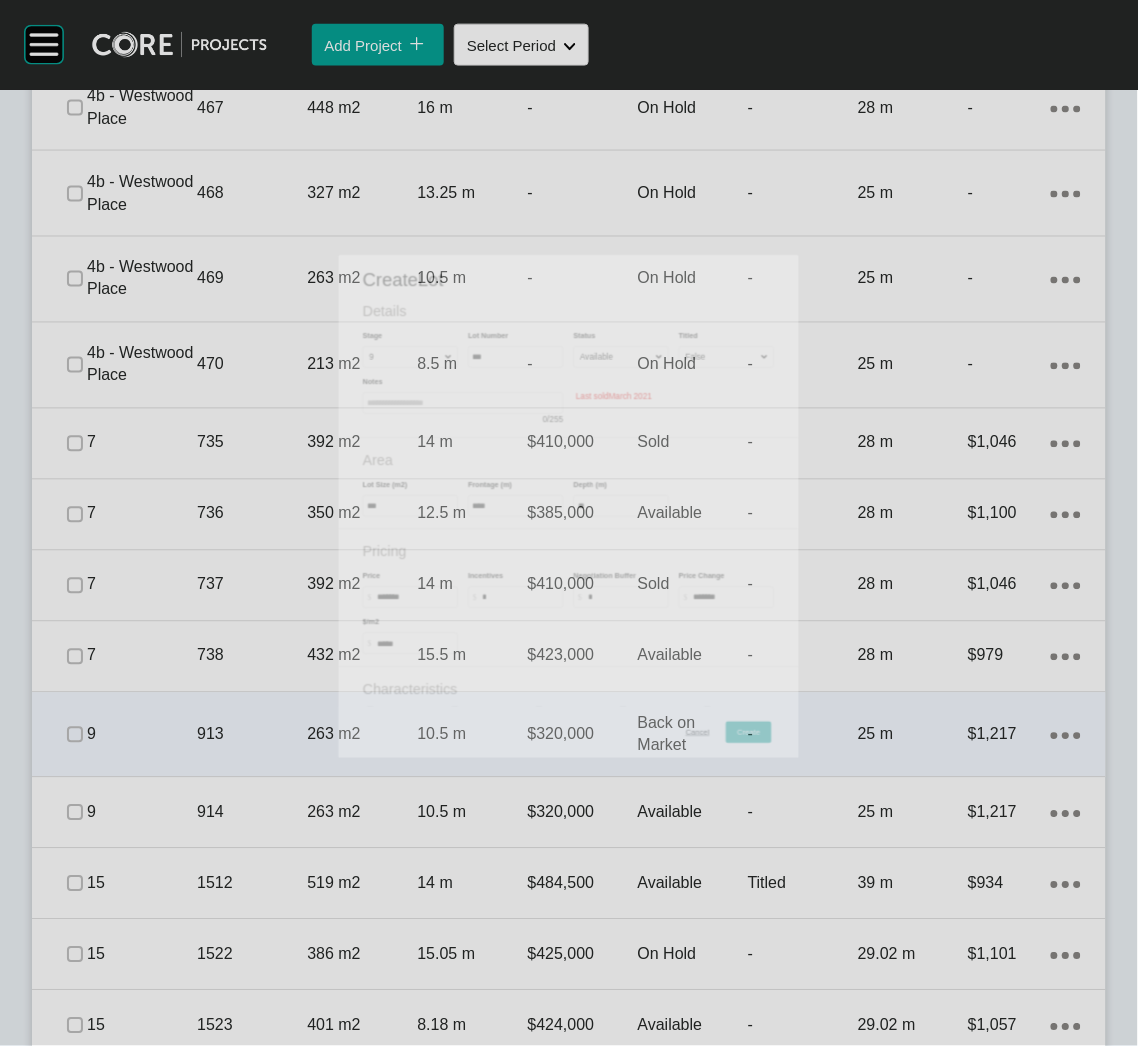 scroll, scrollTop: 1979, scrollLeft: 0, axis: vertical 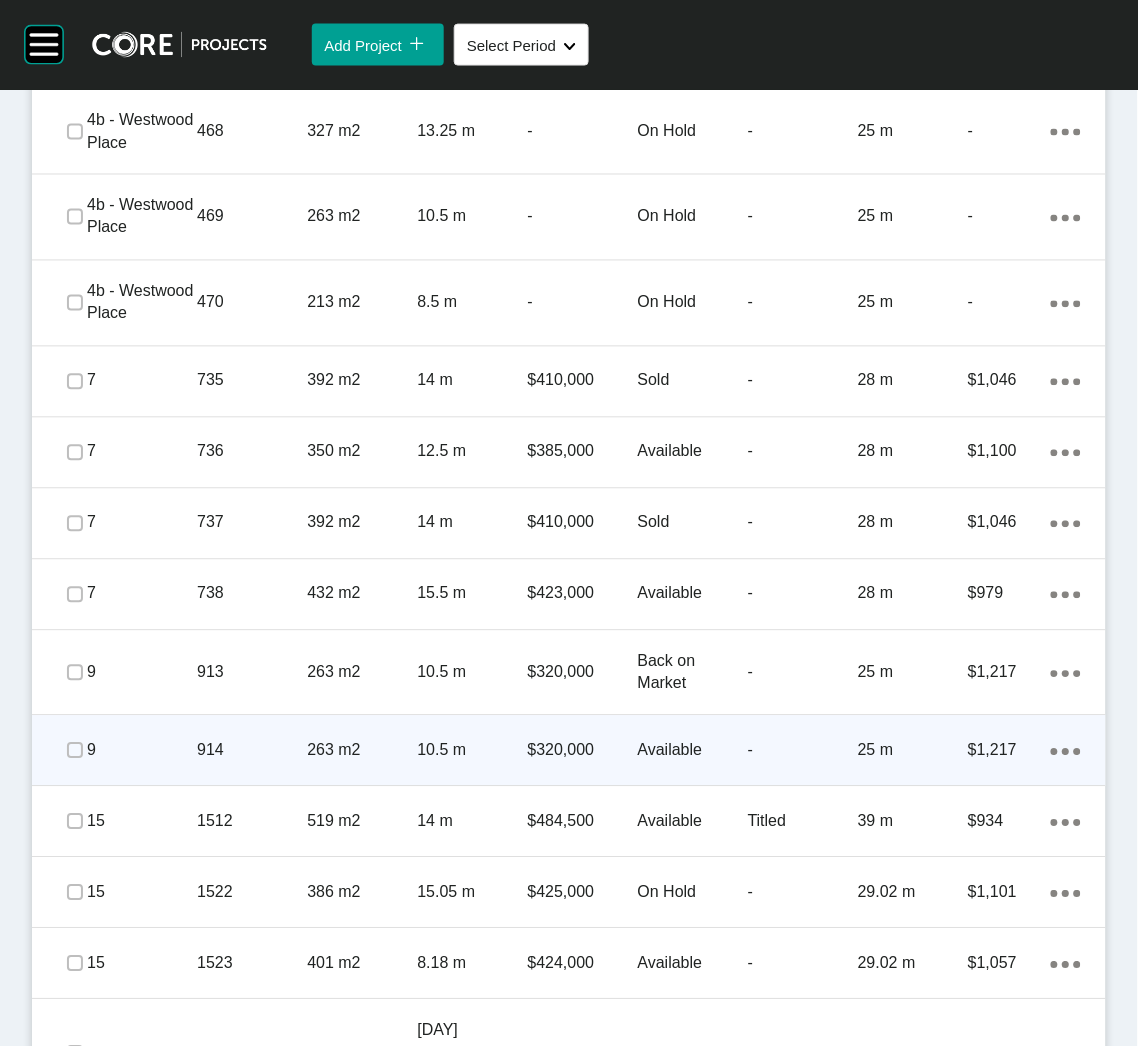 click on "$320,000" at bounding box center (583, 751) 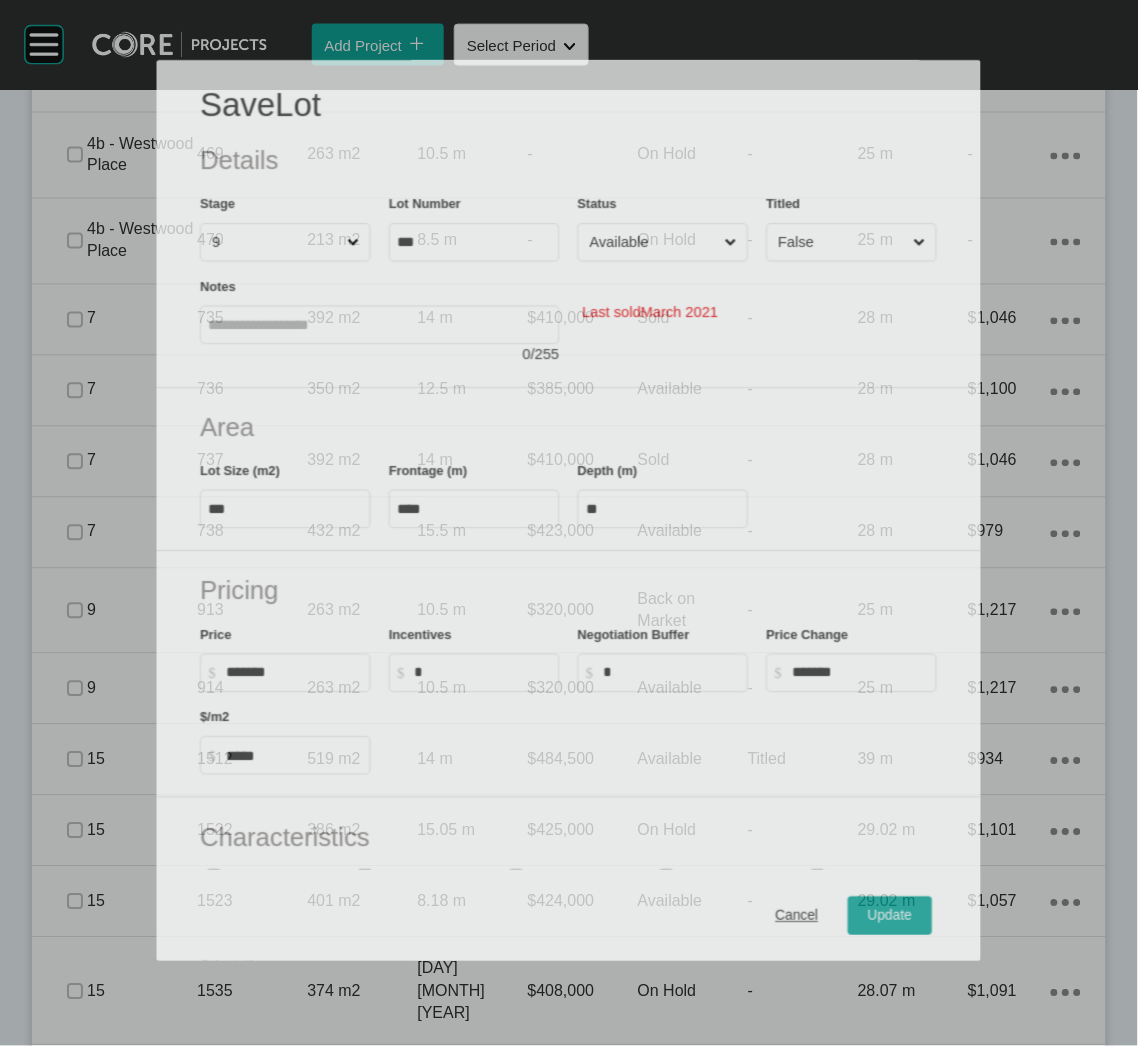 scroll, scrollTop: 1917, scrollLeft: 0, axis: vertical 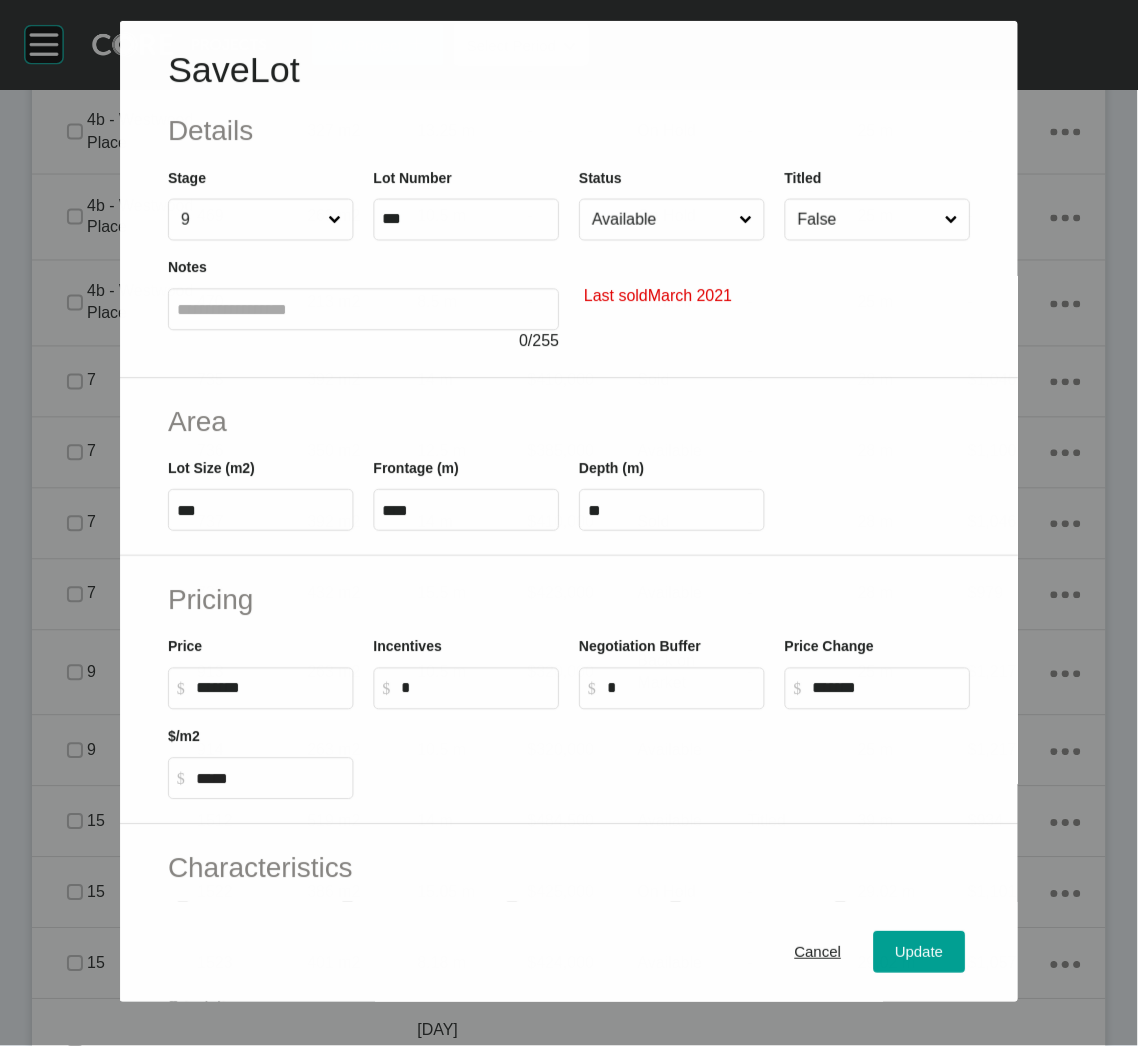 click on "Available" at bounding box center [661, 220] 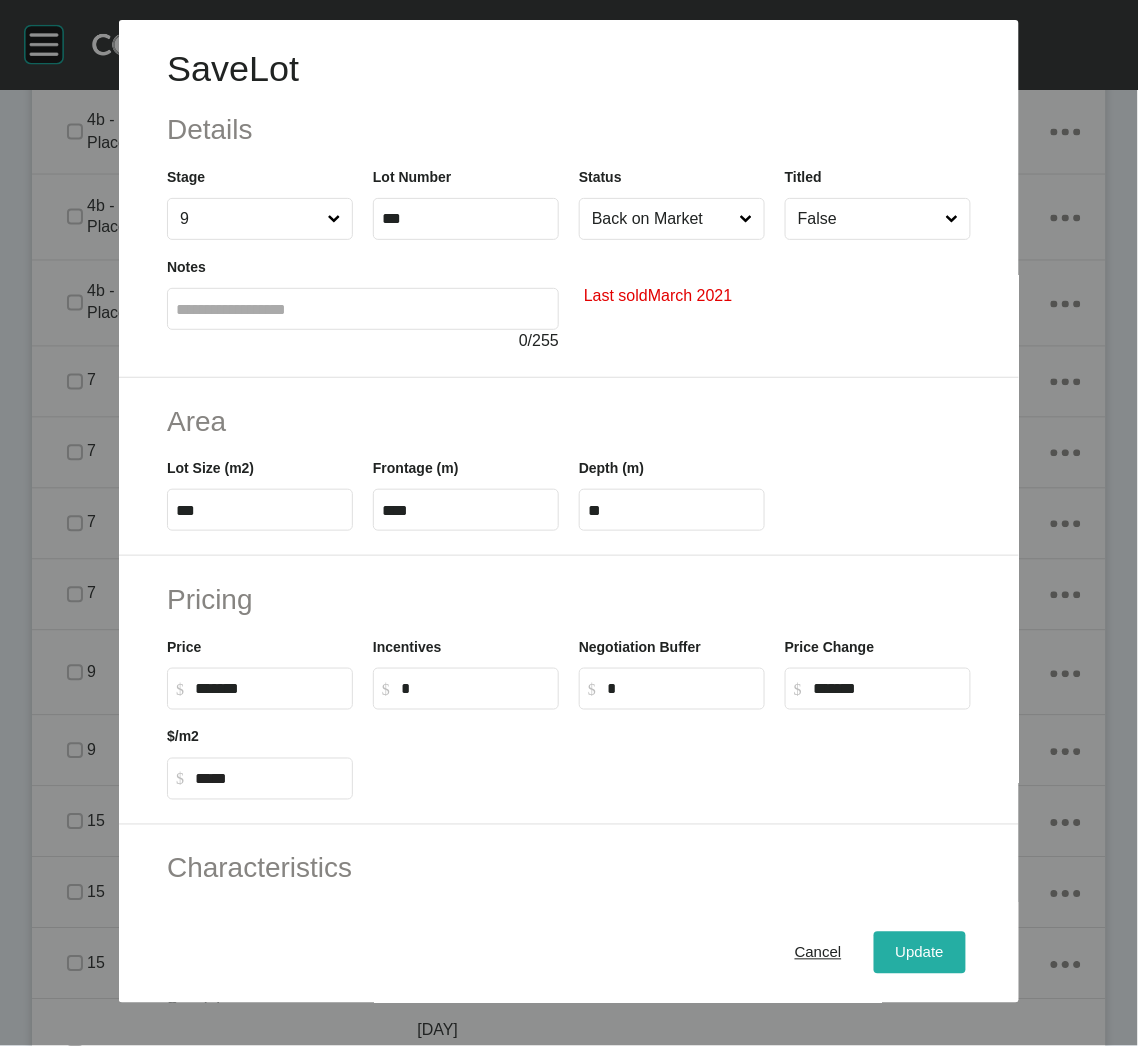 click on "Update" at bounding box center [920, 953] 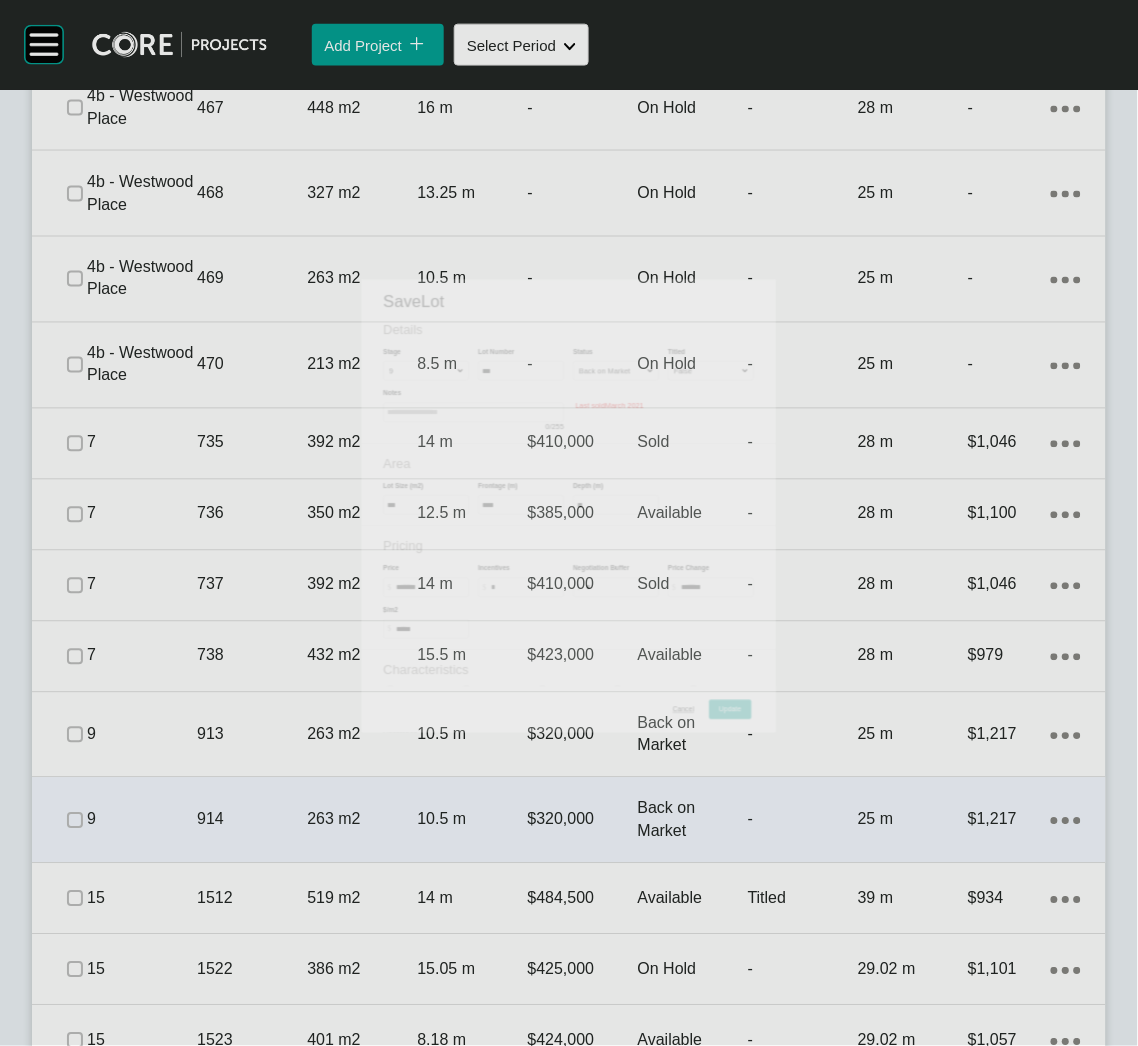 scroll, scrollTop: 1979, scrollLeft: 0, axis: vertical 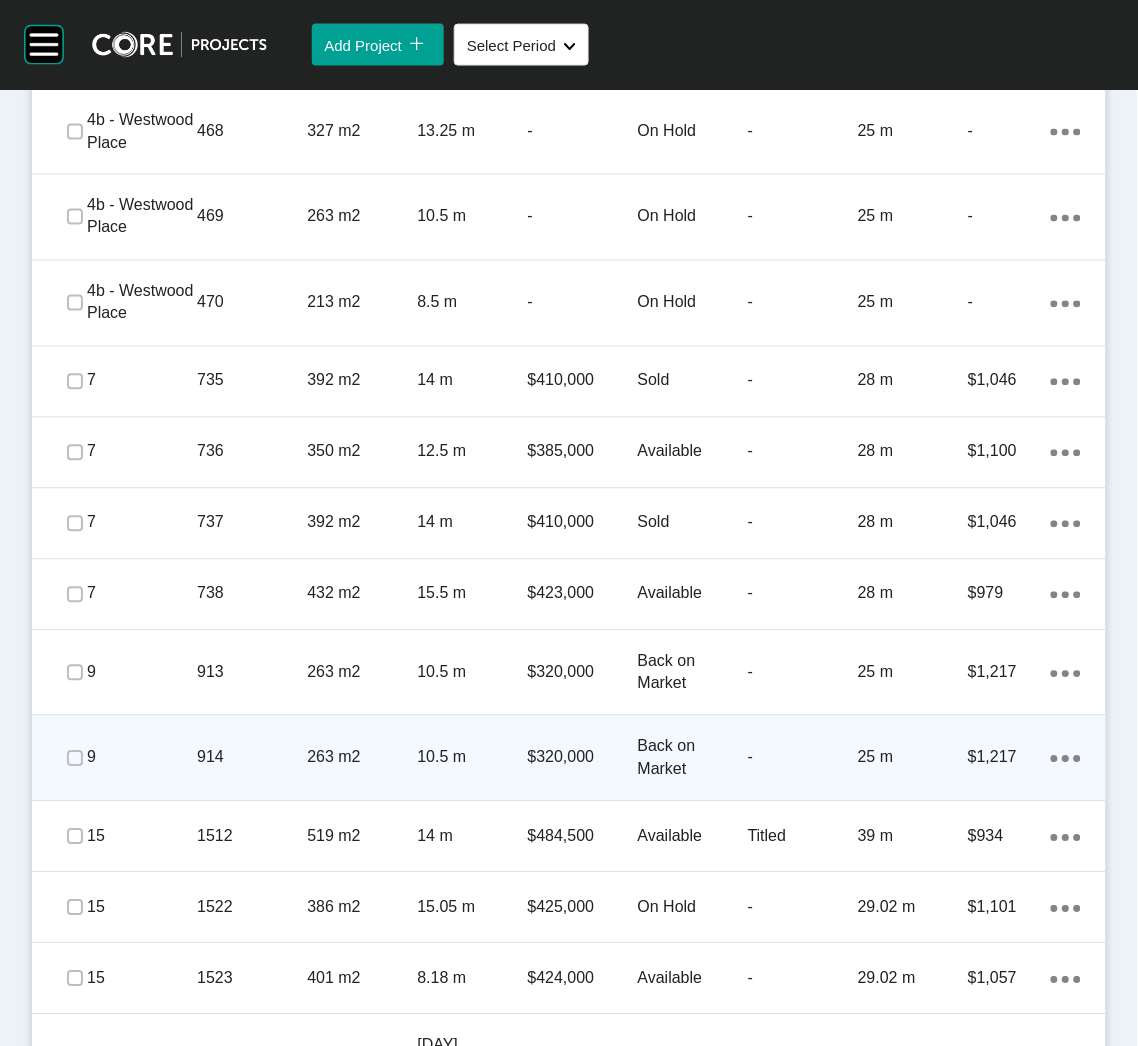 click on "Action Menu Dots Copy 6 Created with Sketch." 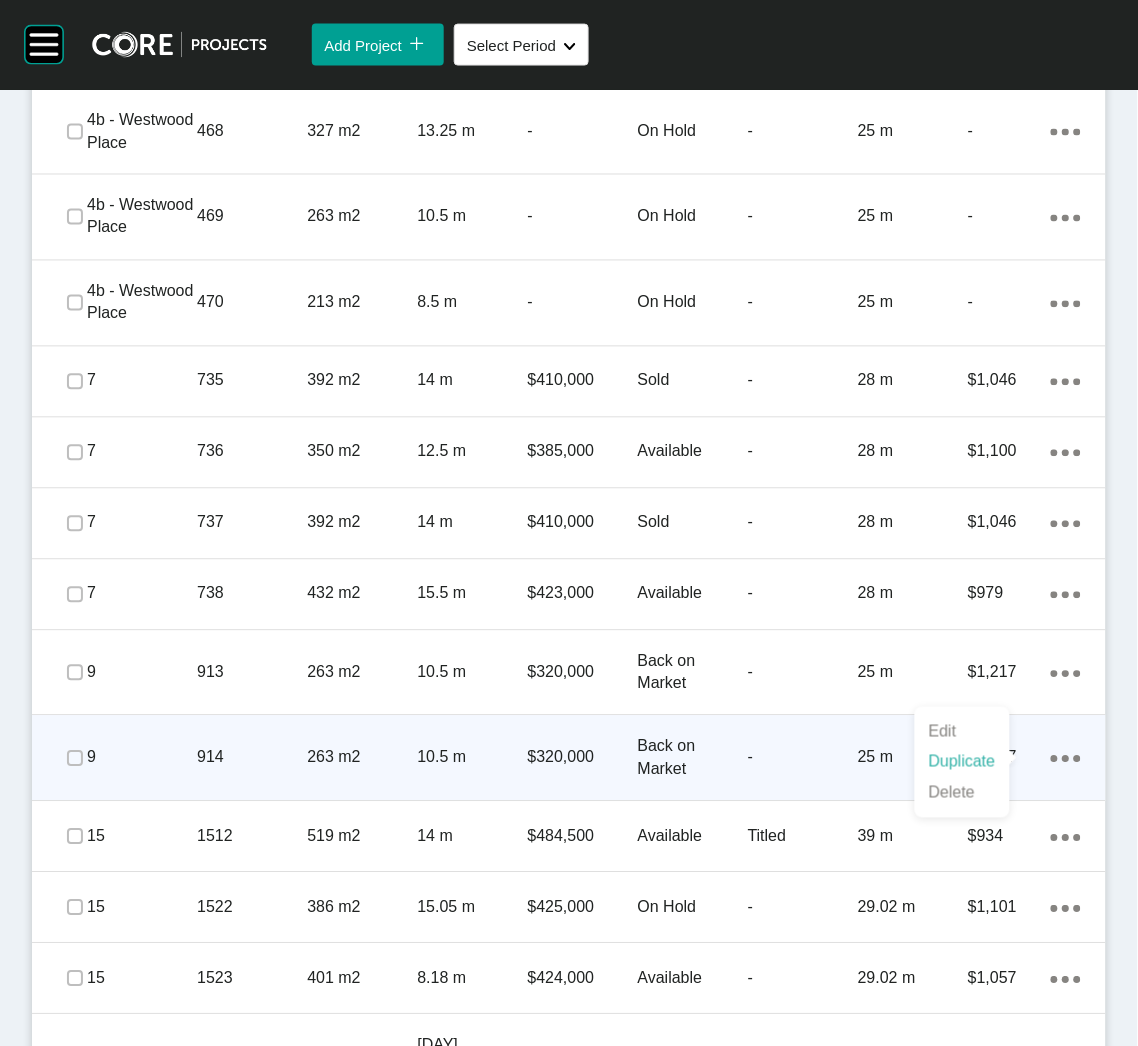 click on "Duplicate" at bounding box center (962, 762) 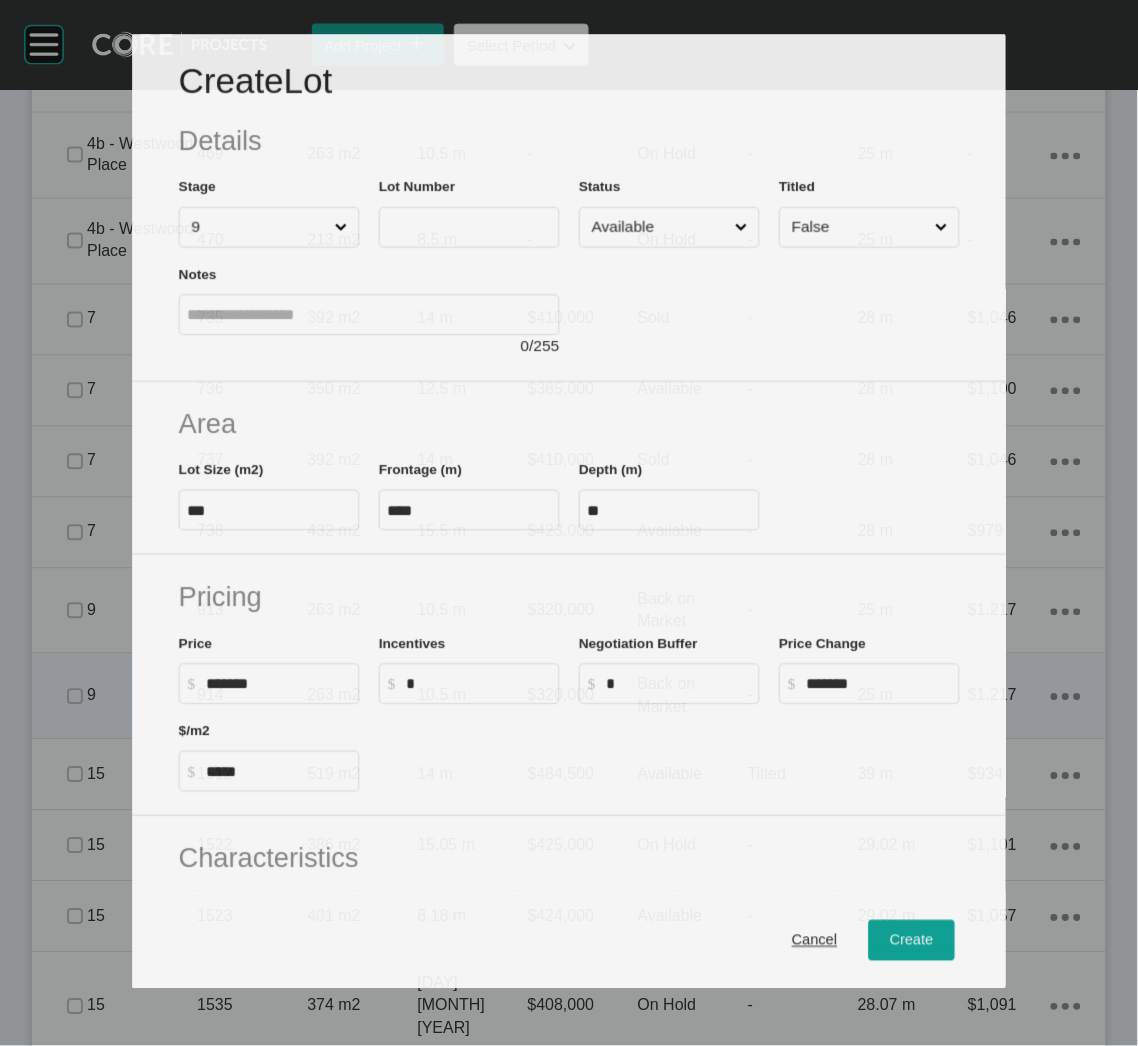 scroll, scrollTop: 1917, scrollLeft: 0, axis: vertical 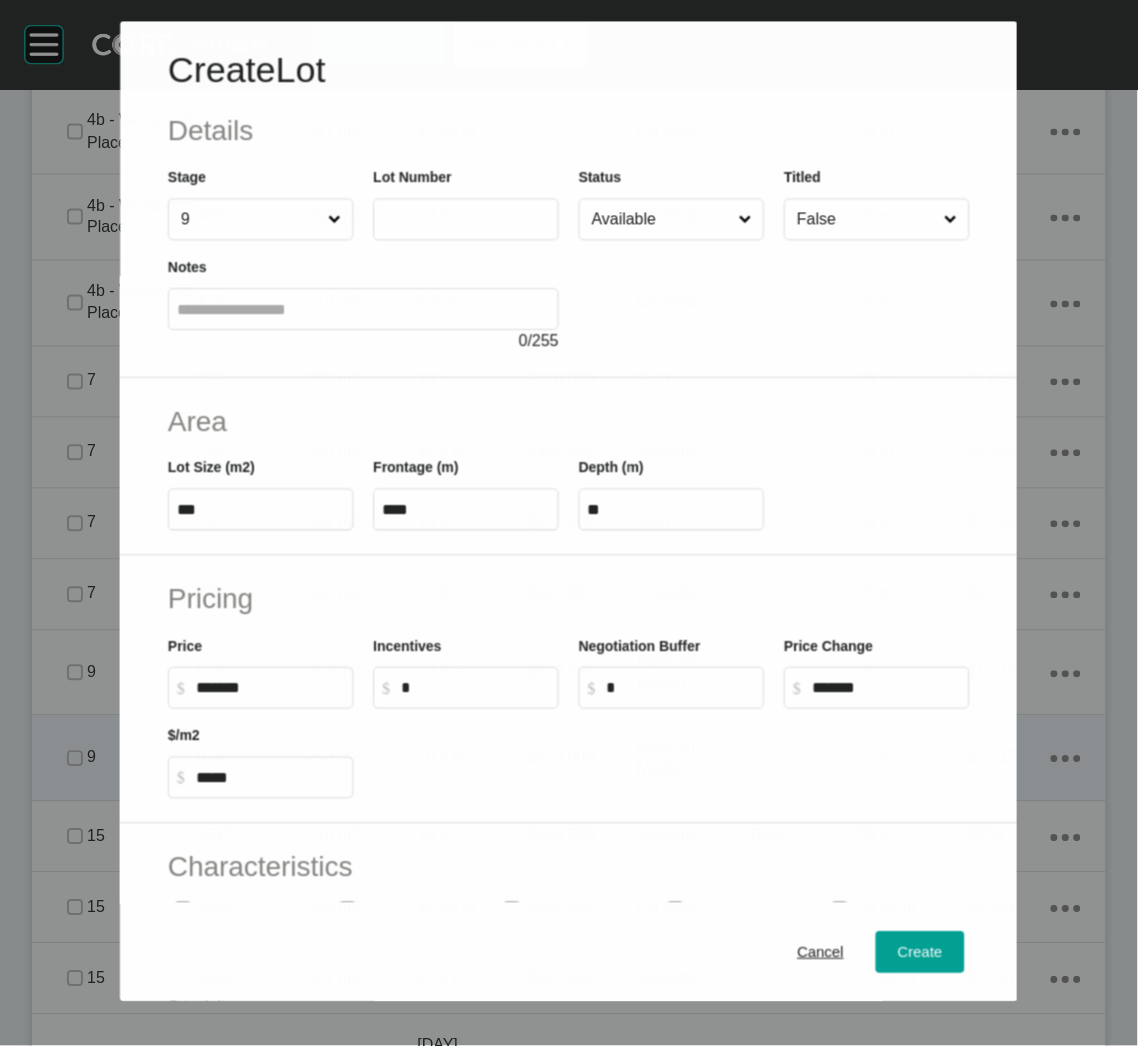 click at bounding box center (466, 220) 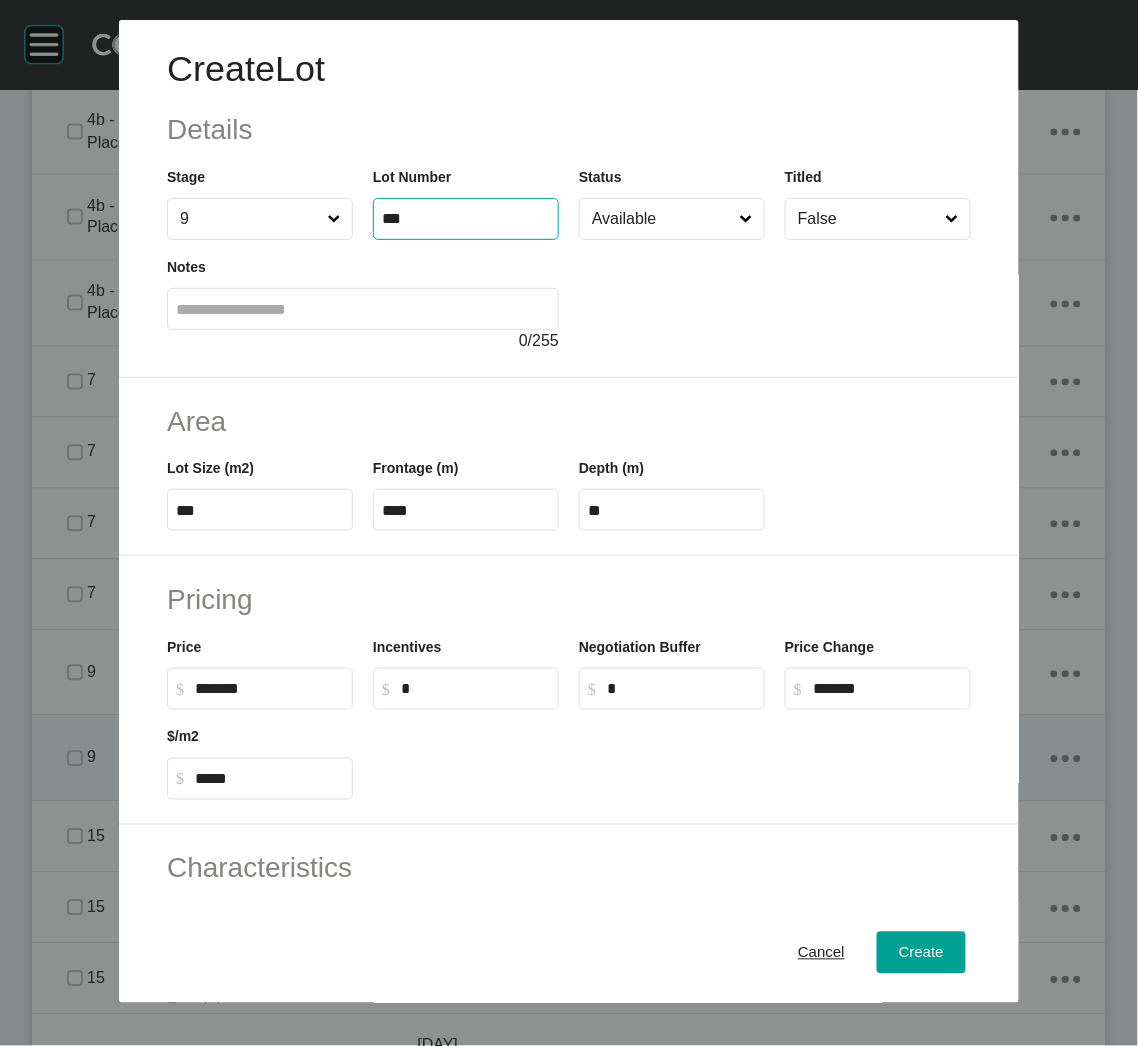 type on "***" 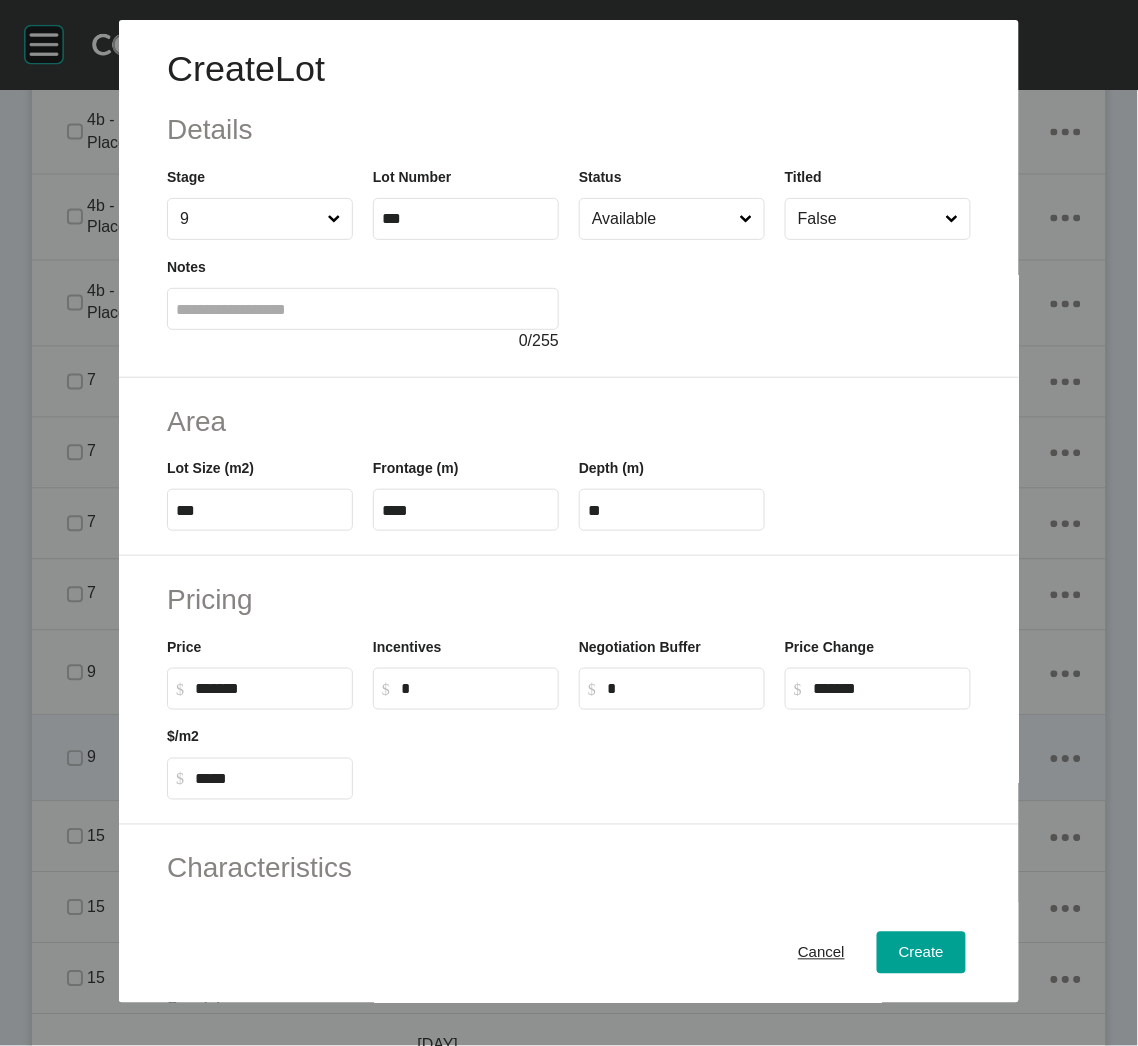 click at bounding box center [775, 296] 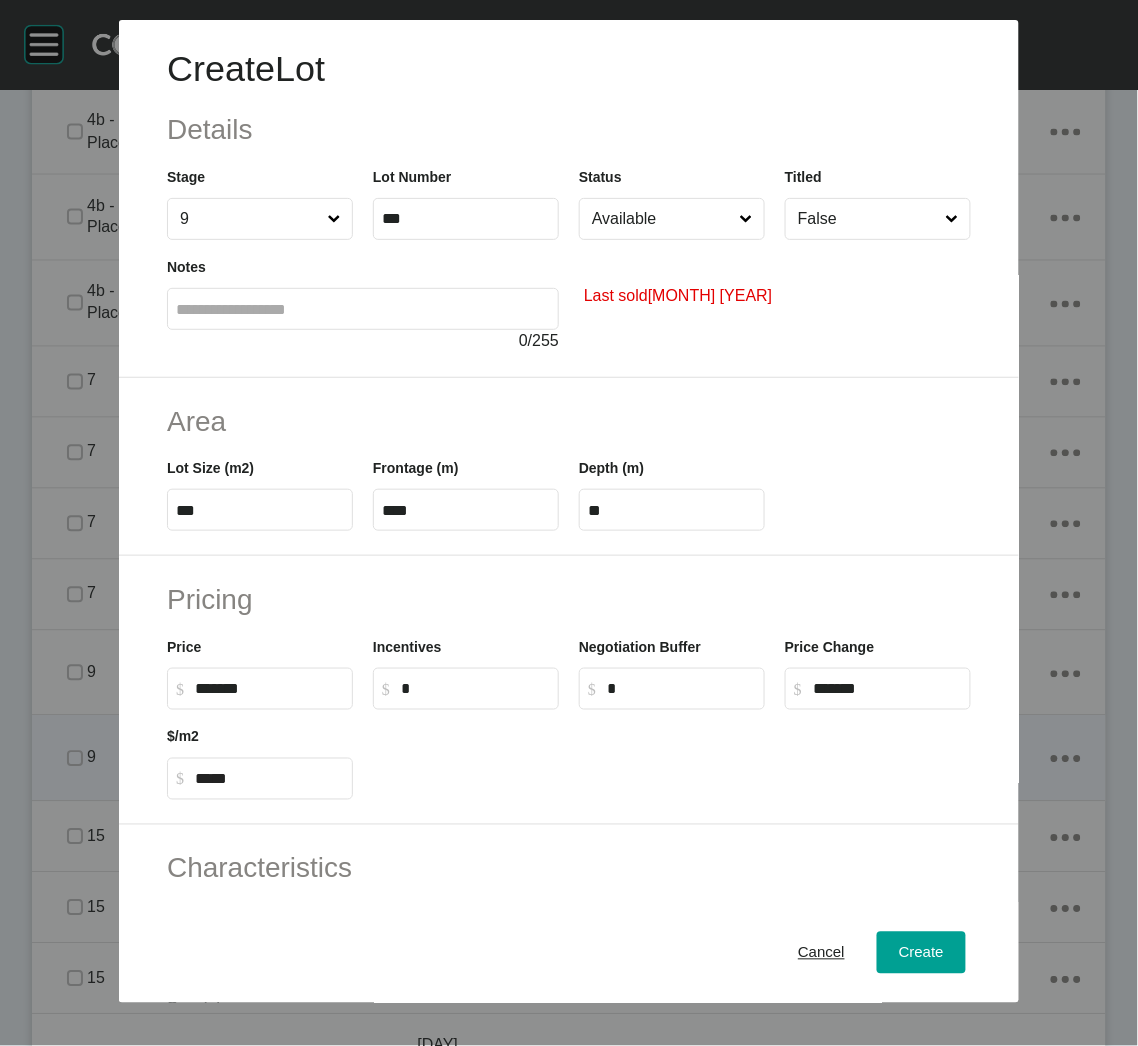click on "Available" at bounding box center [662, 219] 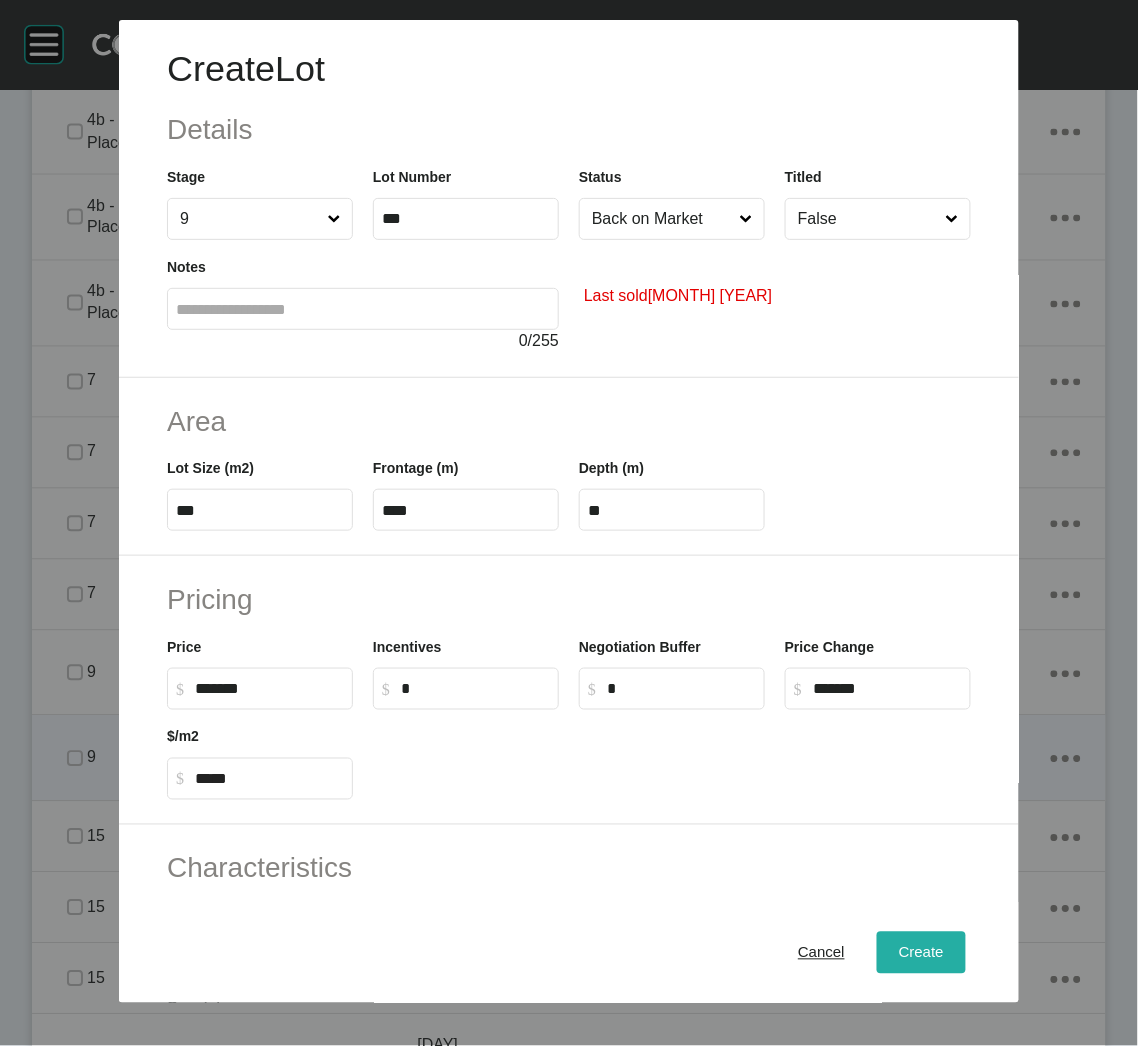 click on "Create" at bounding box center [921, 953] 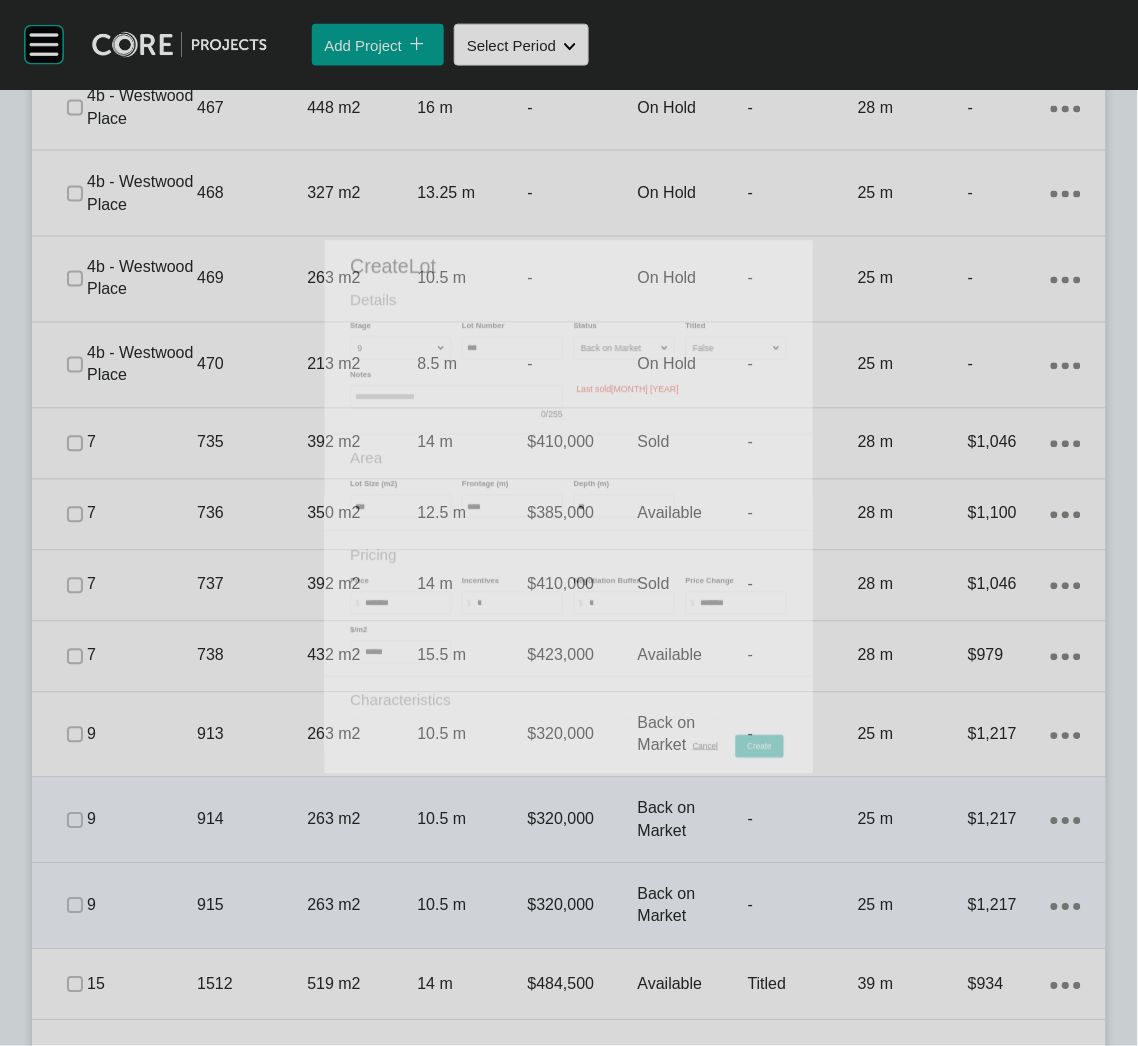 scroll, scrollTop: 1979, scrollLeft: 0, axis: vertical 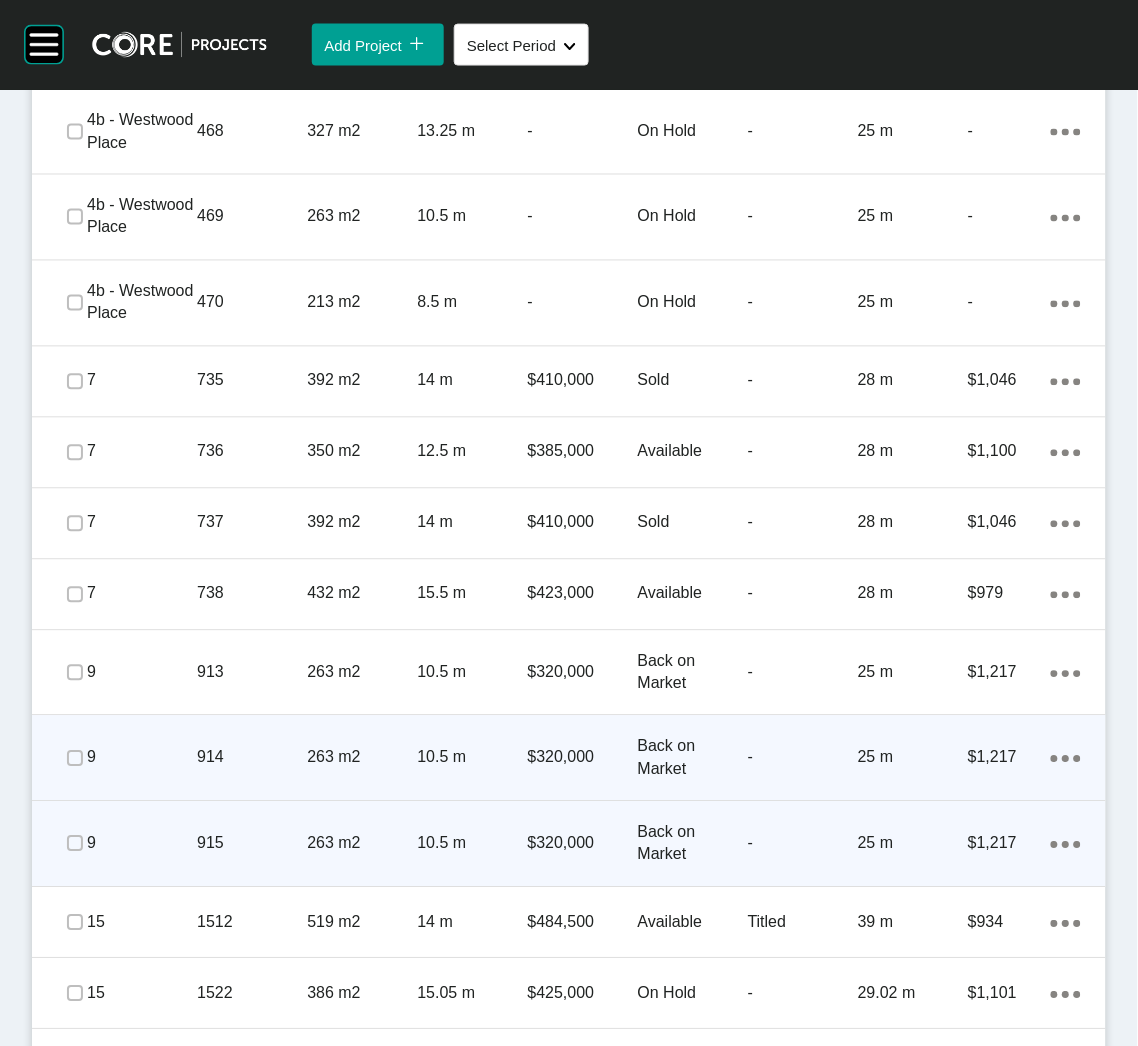 click 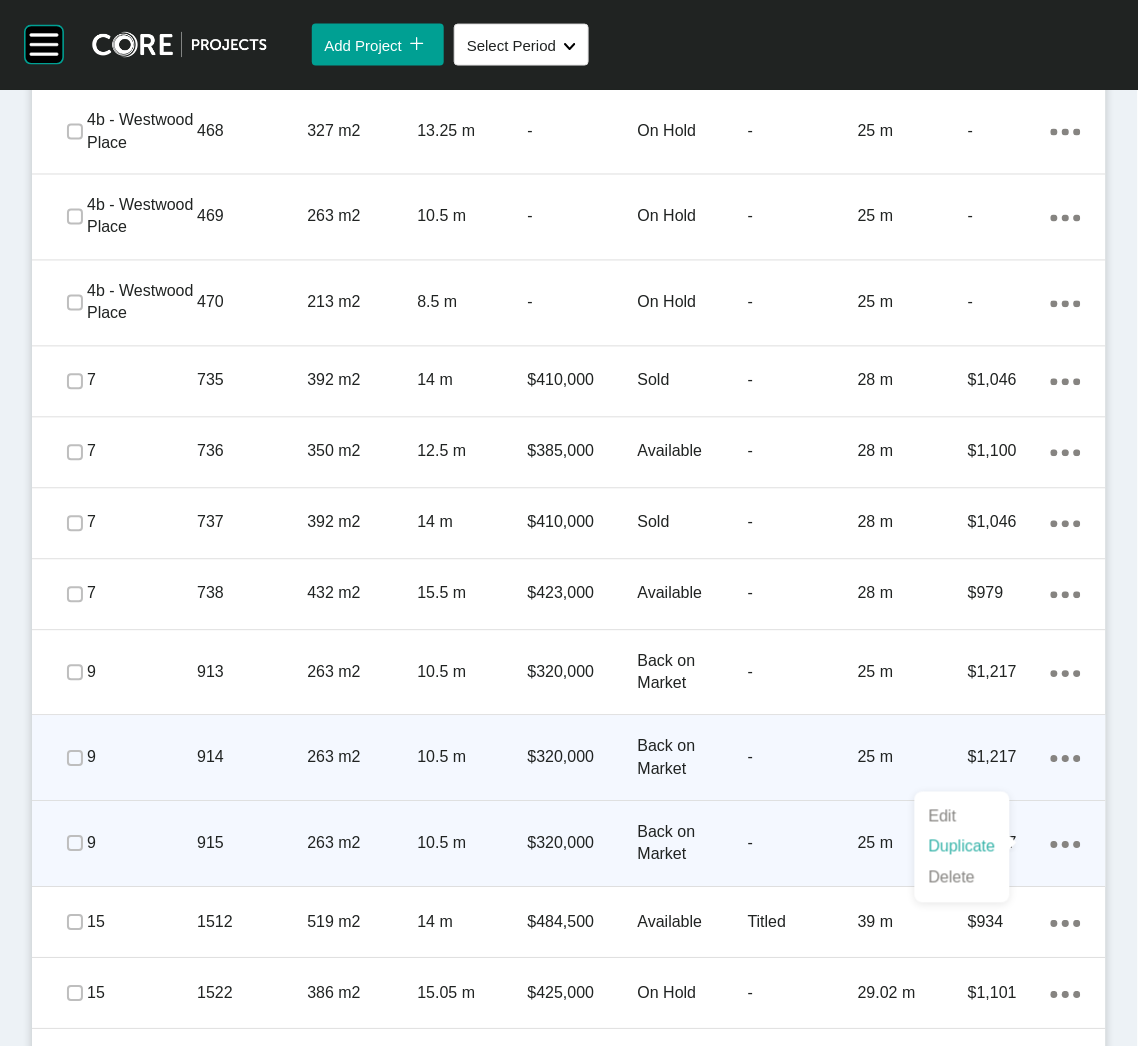 click on "Duplicate" at bounding box center [962, 847] 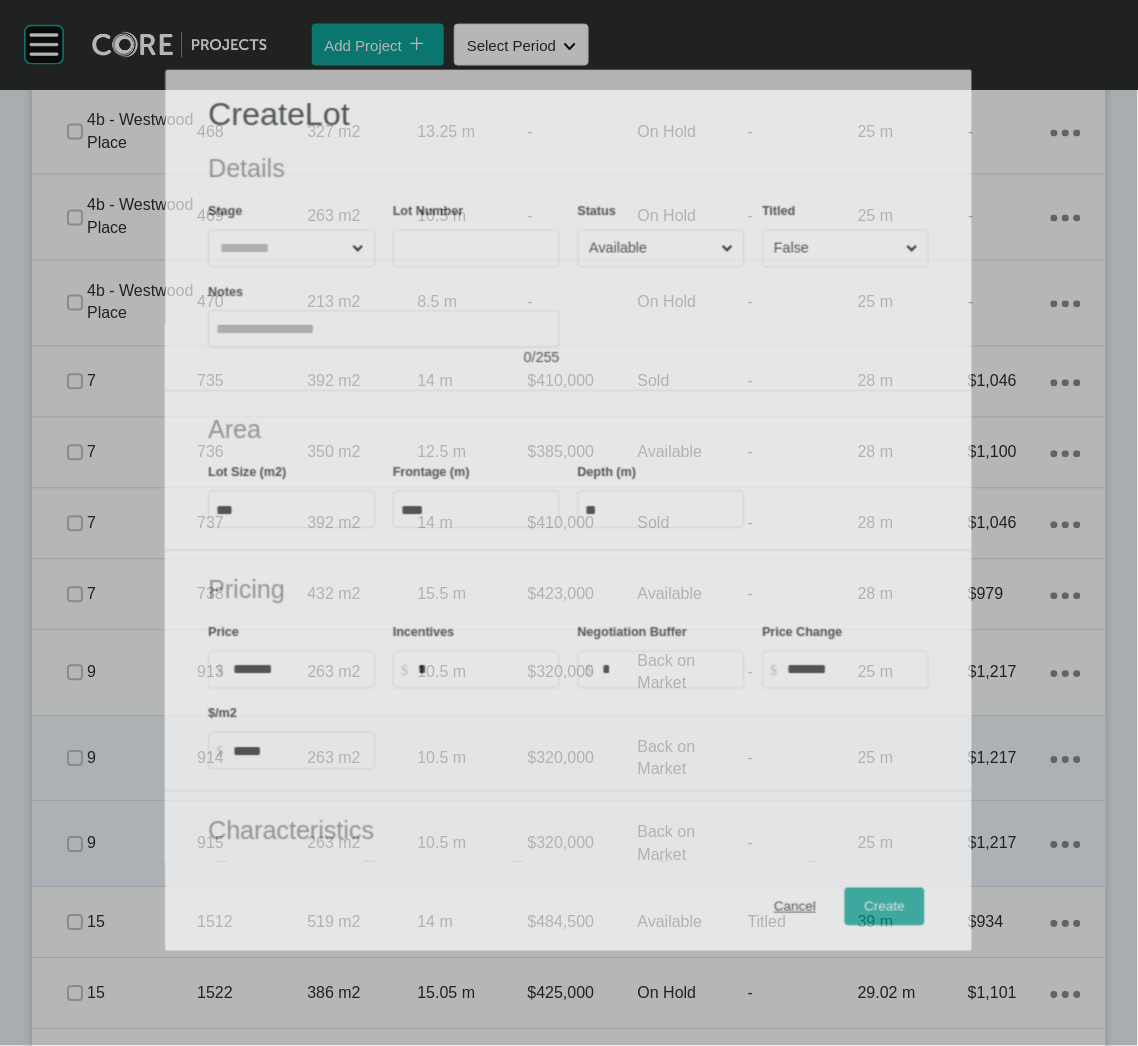 click at bounding box center (476, 248) 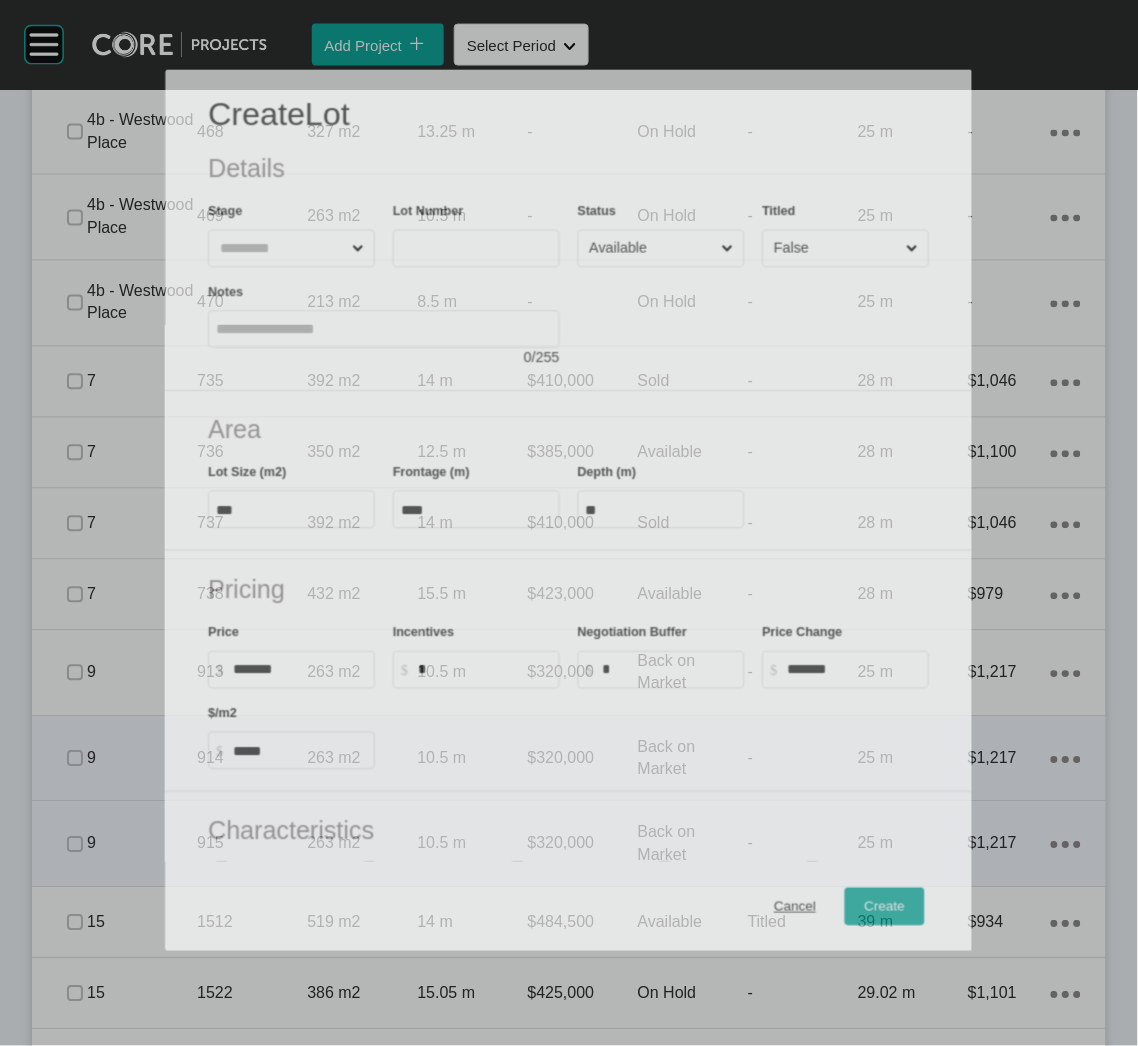 click at bounding box center (460, 247) 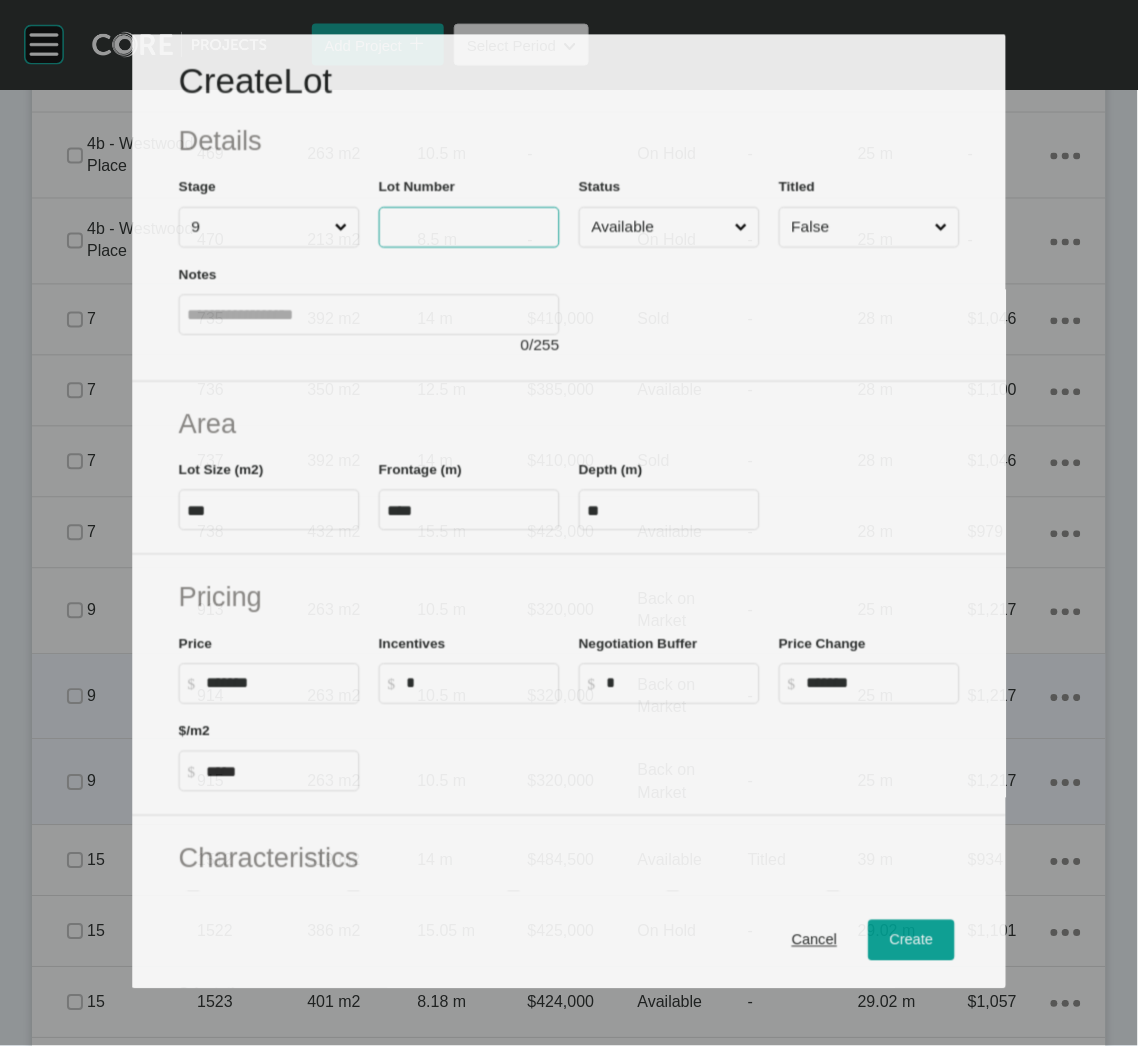 scroll, scrollTop: 1917, scrollLeft: 0, axis: vertical 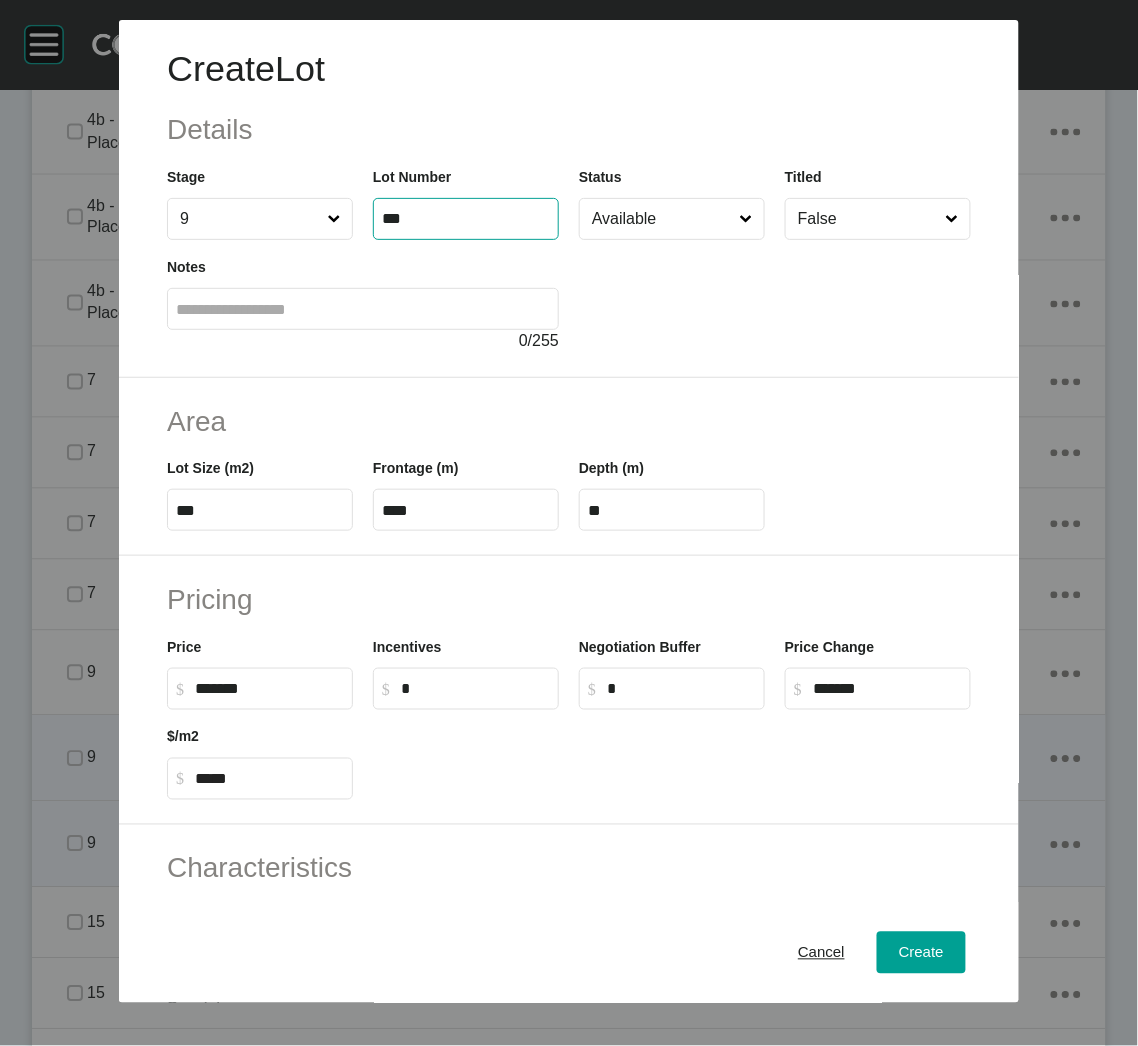 type on "***" 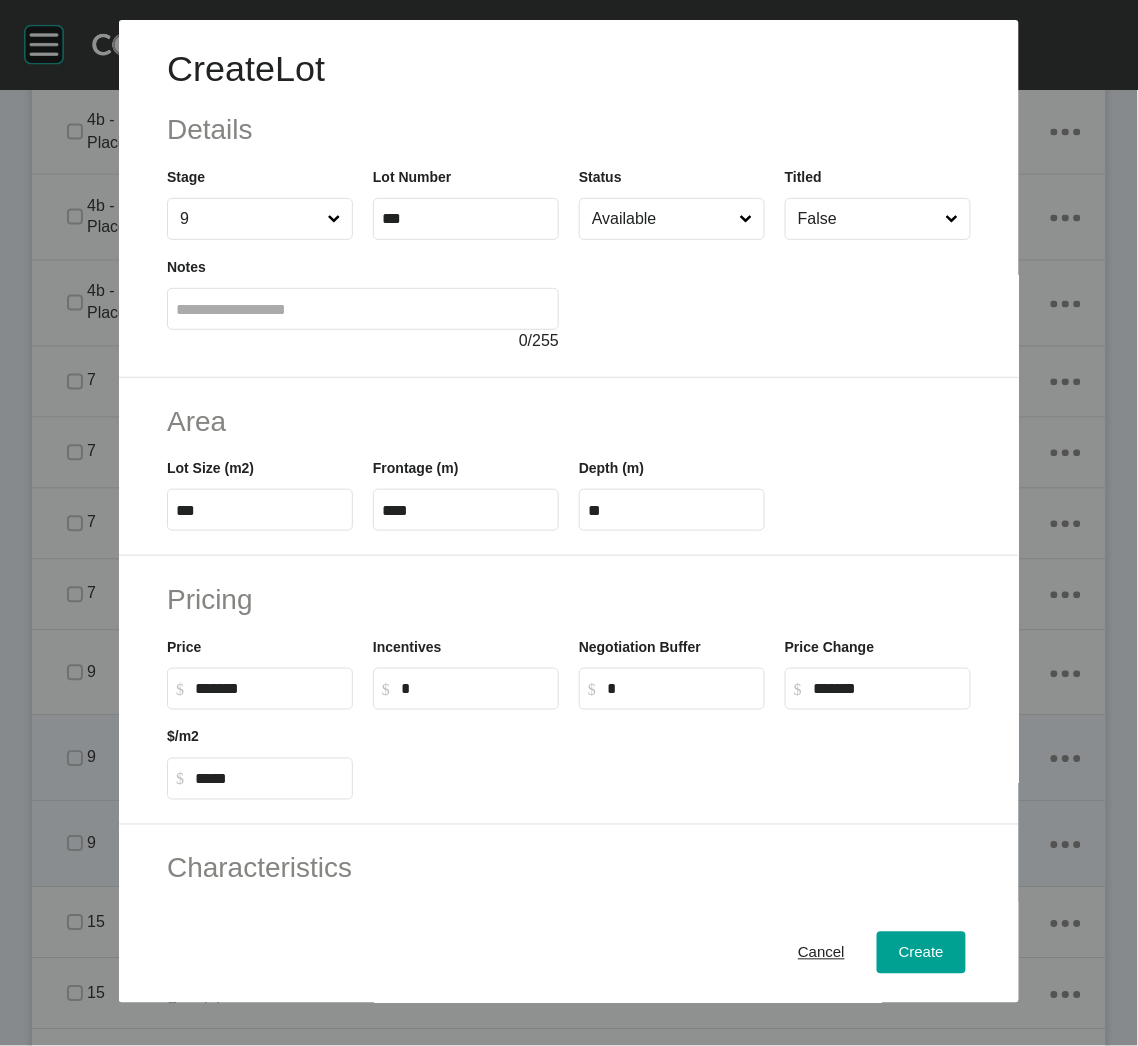 type on "******" 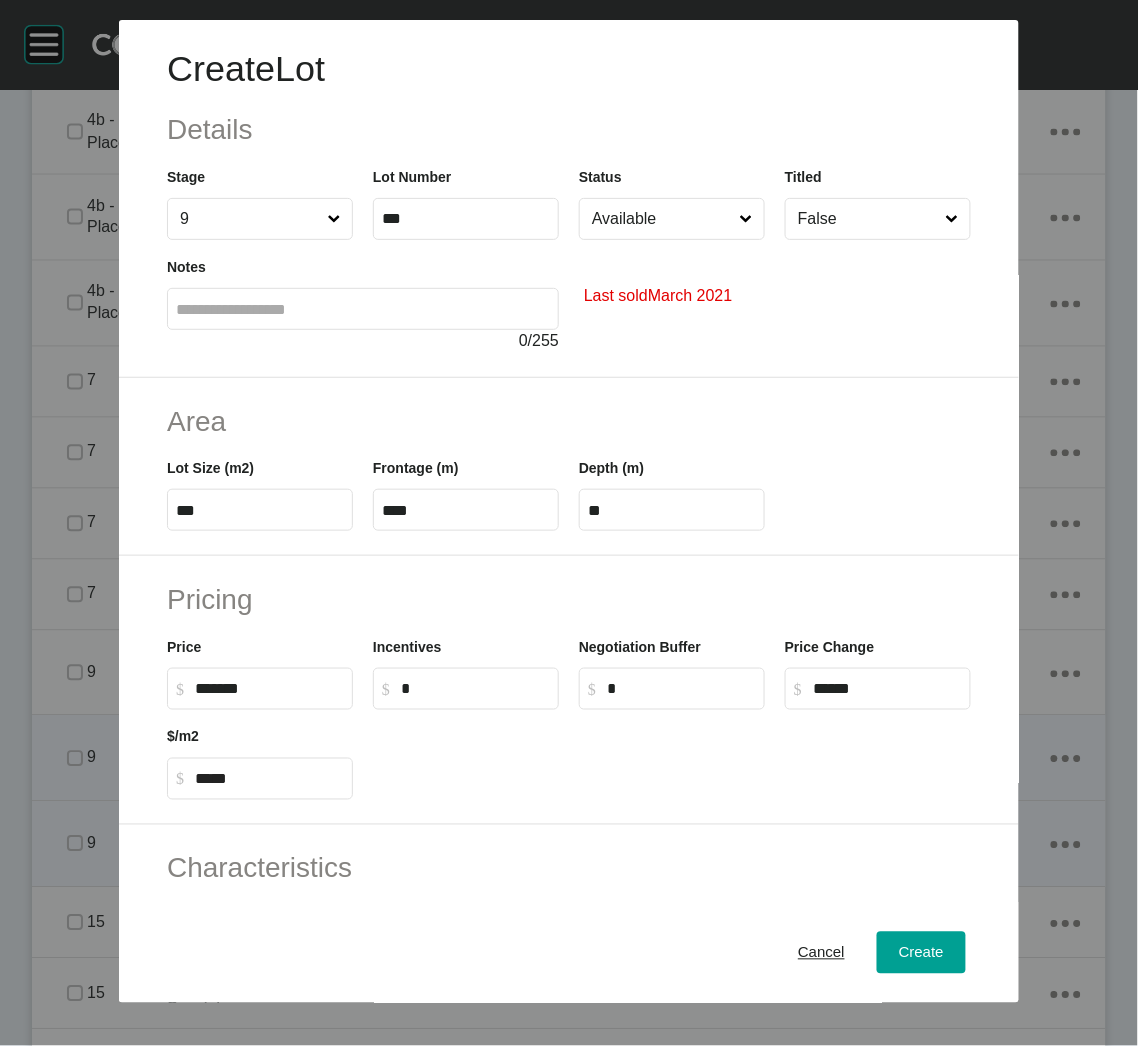 click on "Status Available" at bounding box center [672, 203] 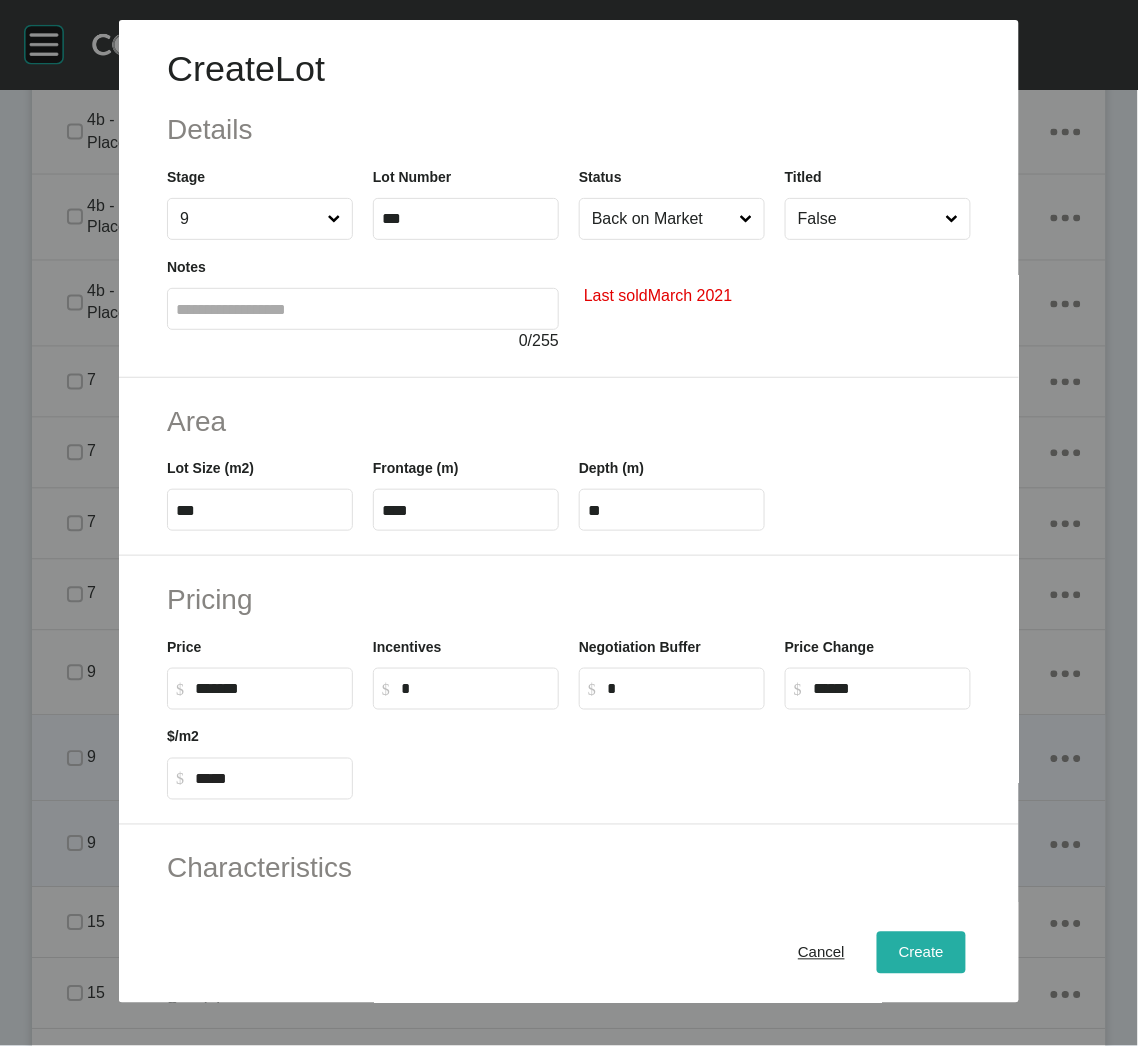 click on "Create" at bounding box center [921, 953] 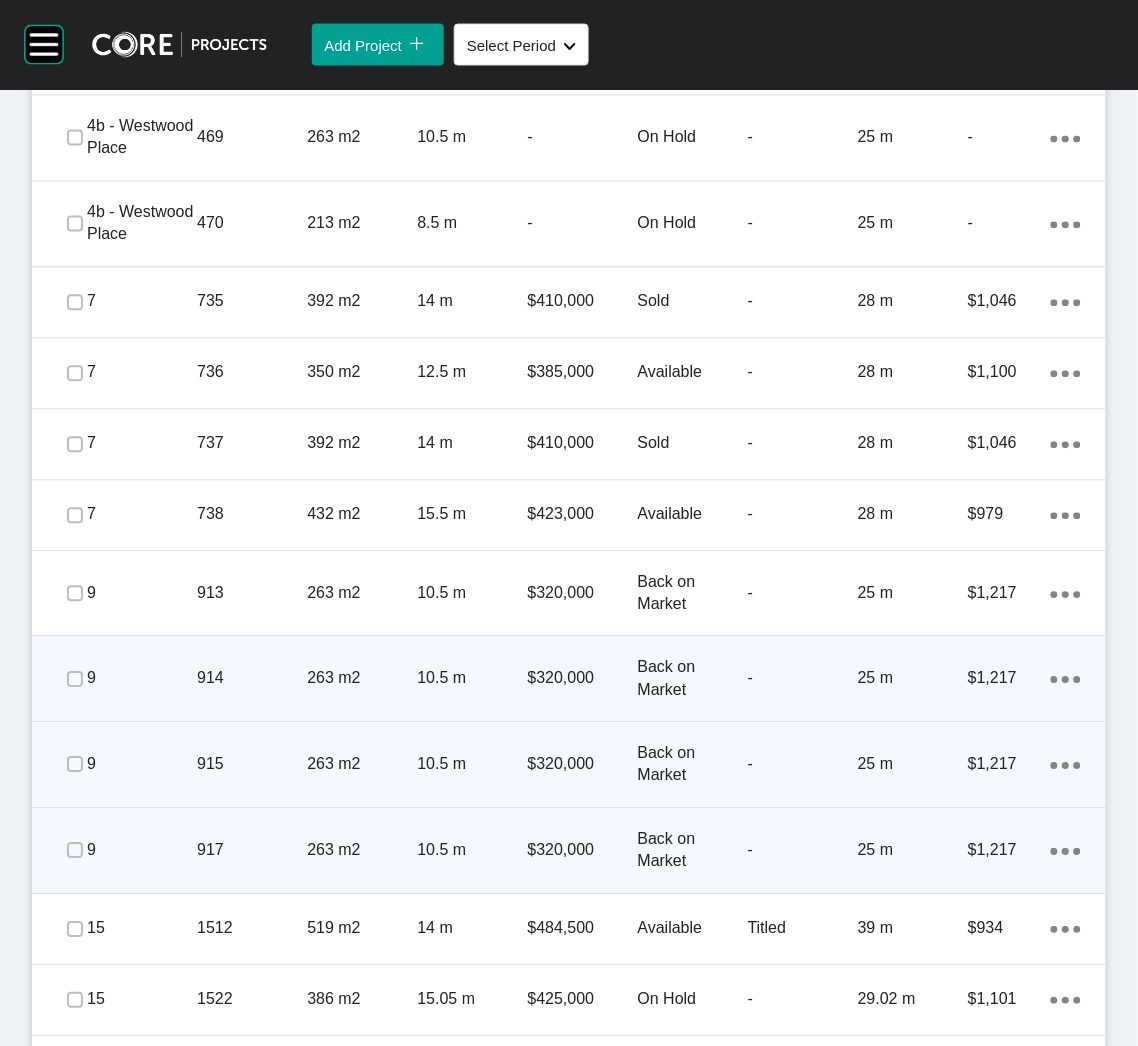 scroll, scrollTop: 2130, scrollLeft: 0, axis: vertical 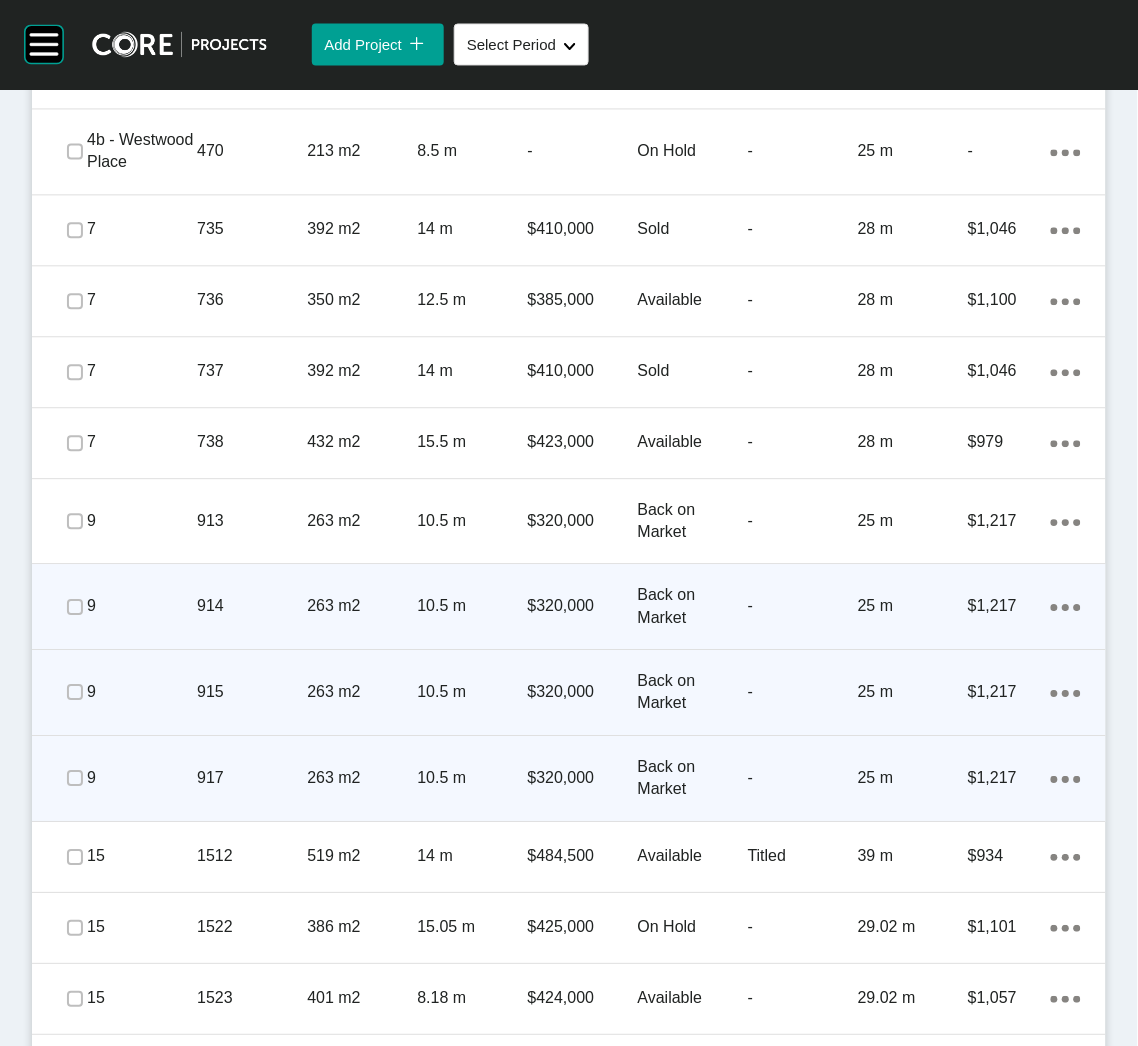 click 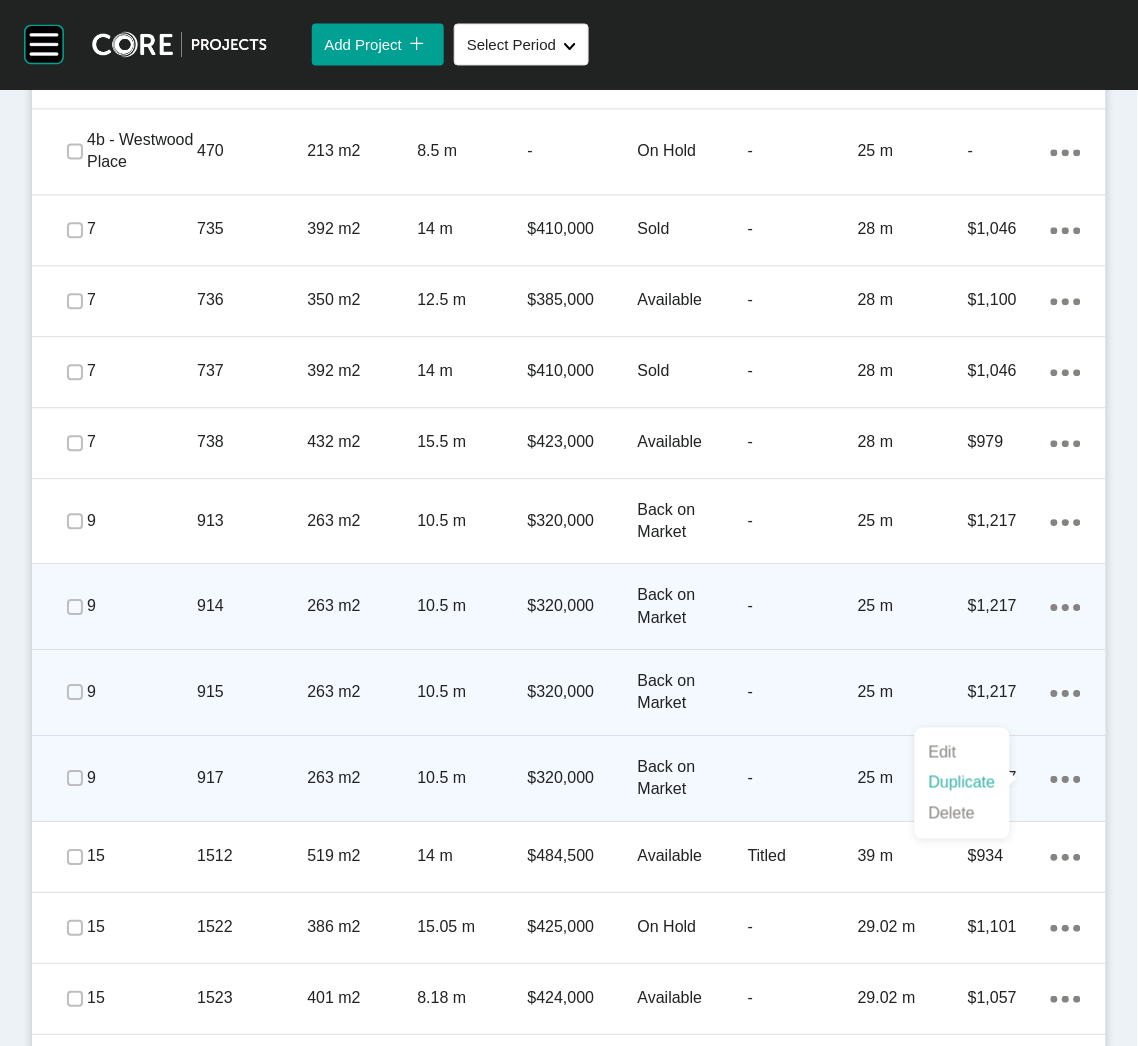 click on "Duplicate" at bounding box center [962, 783] 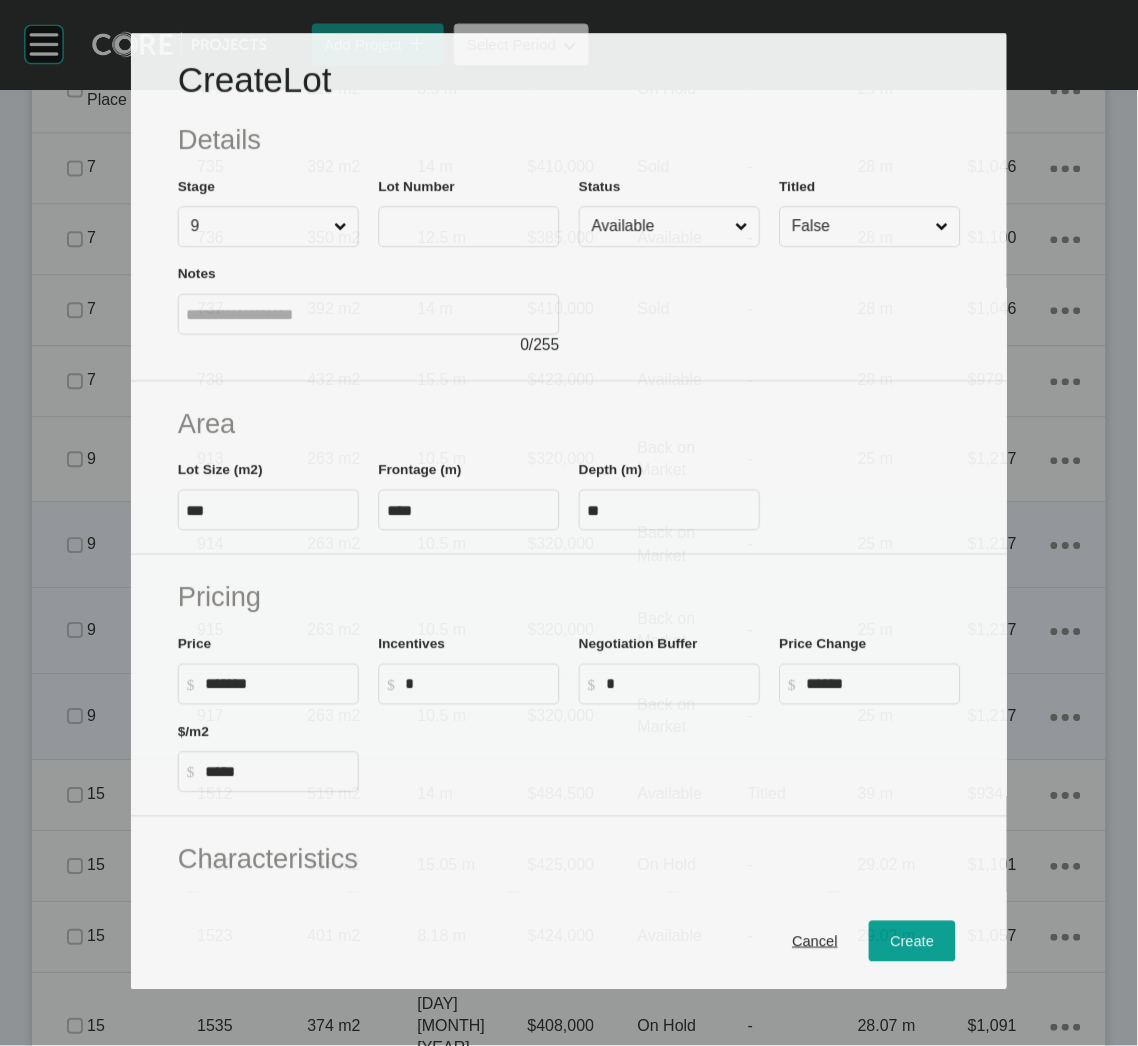 scroll, scrollTop: 2067, scrollLeft: 0, axis: vertical 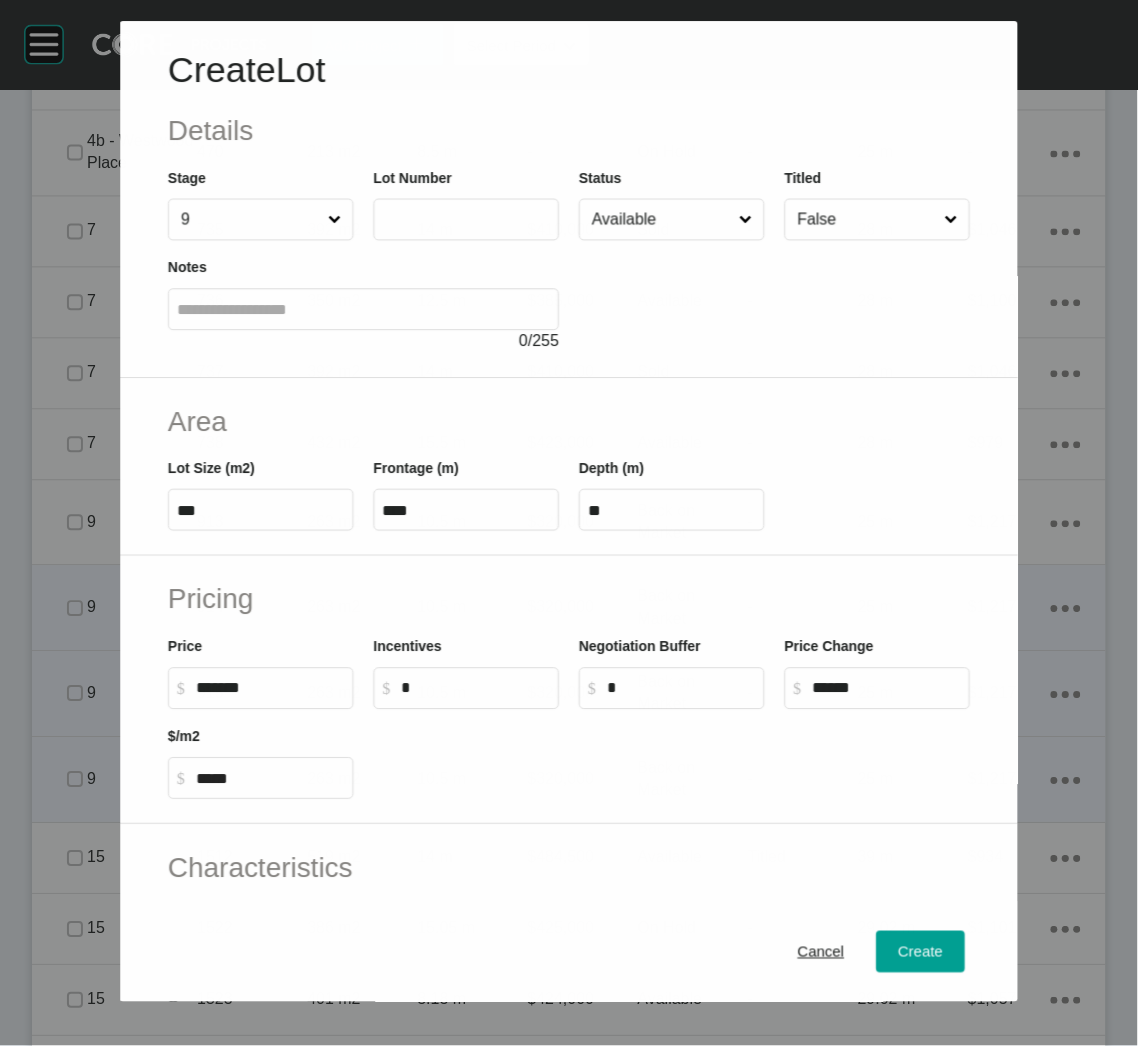 click at bounding box center [466, 220] 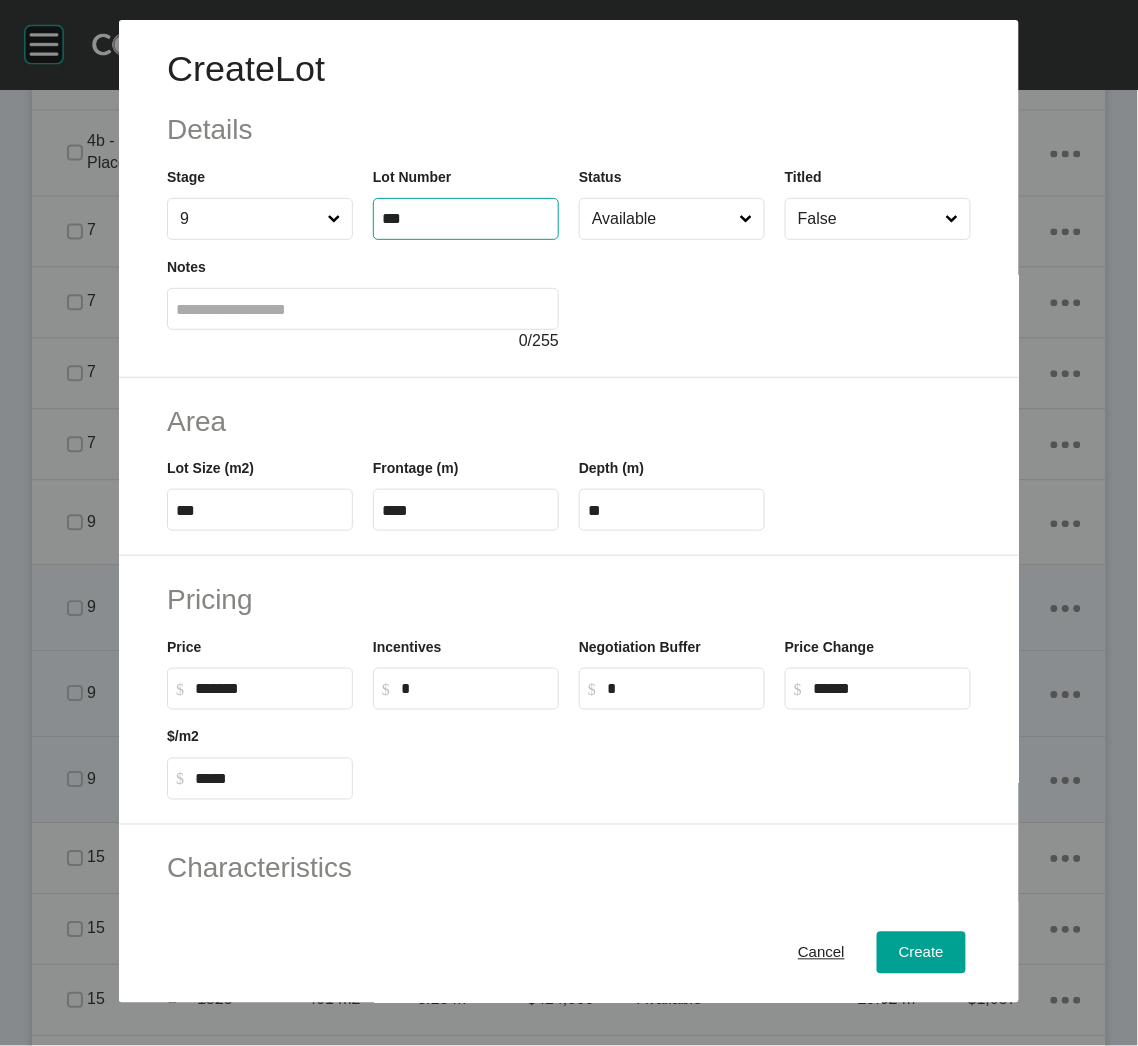 type on "***" 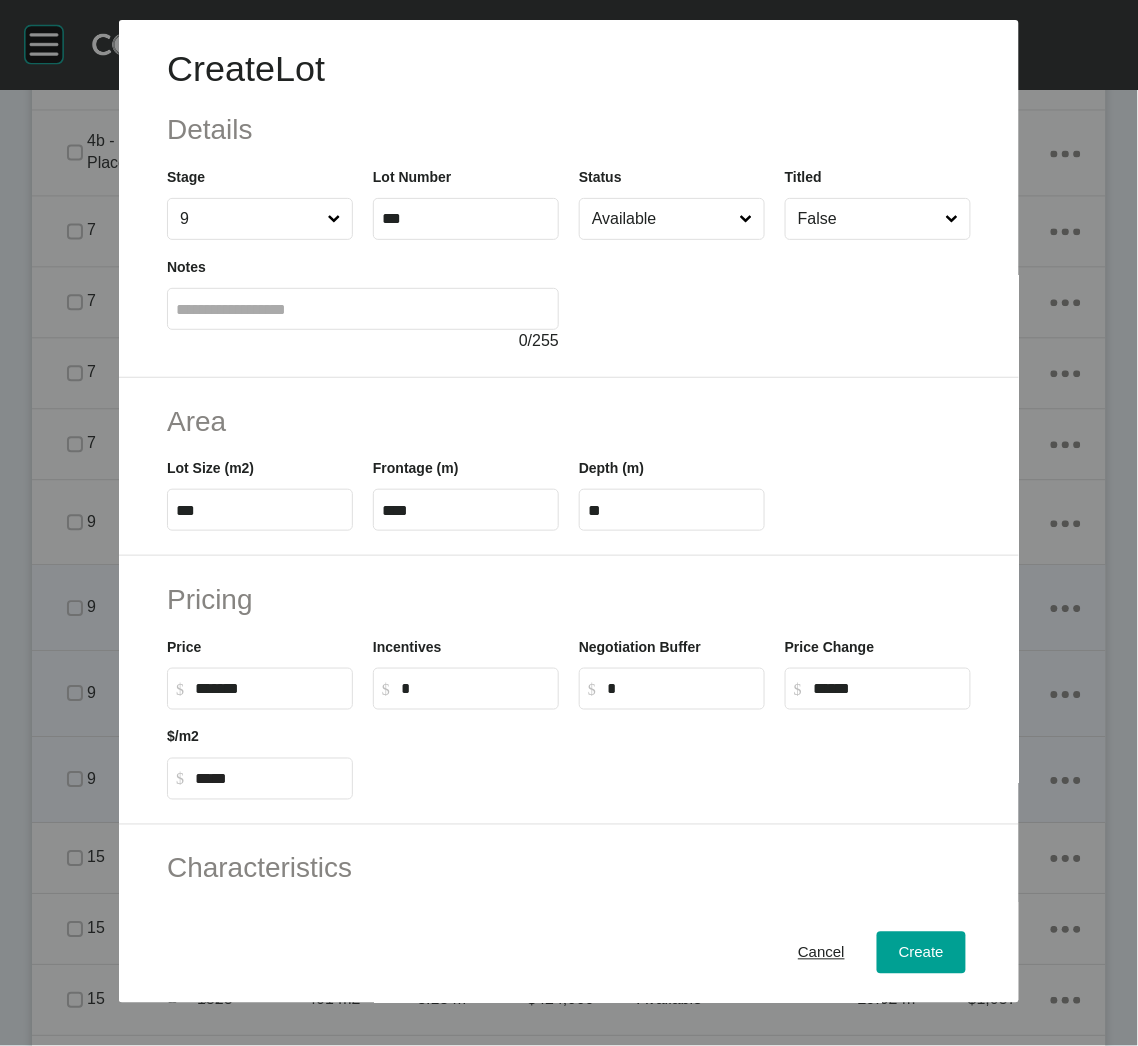 click at bounding box center (775, 296) 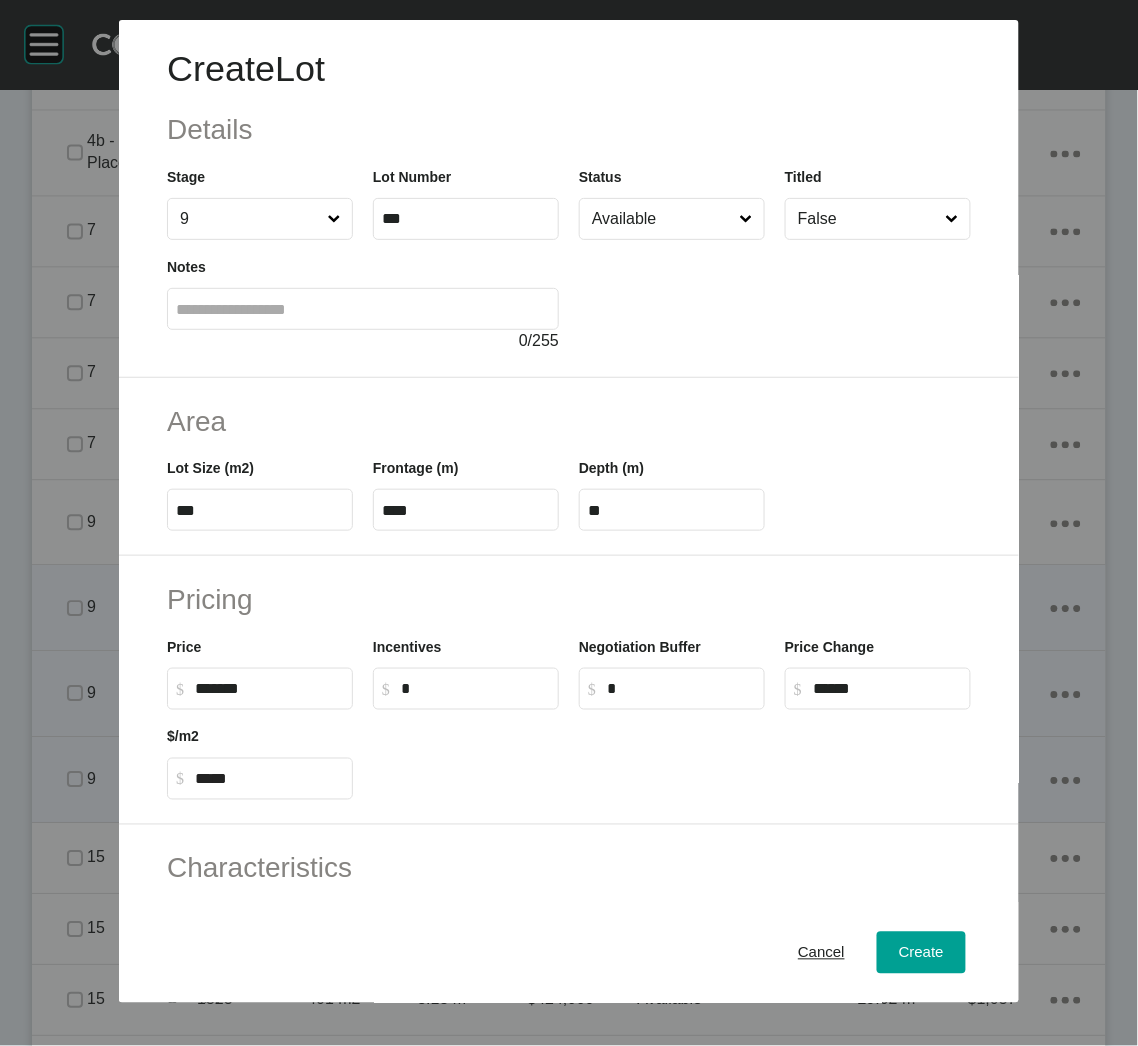 type on "*******" 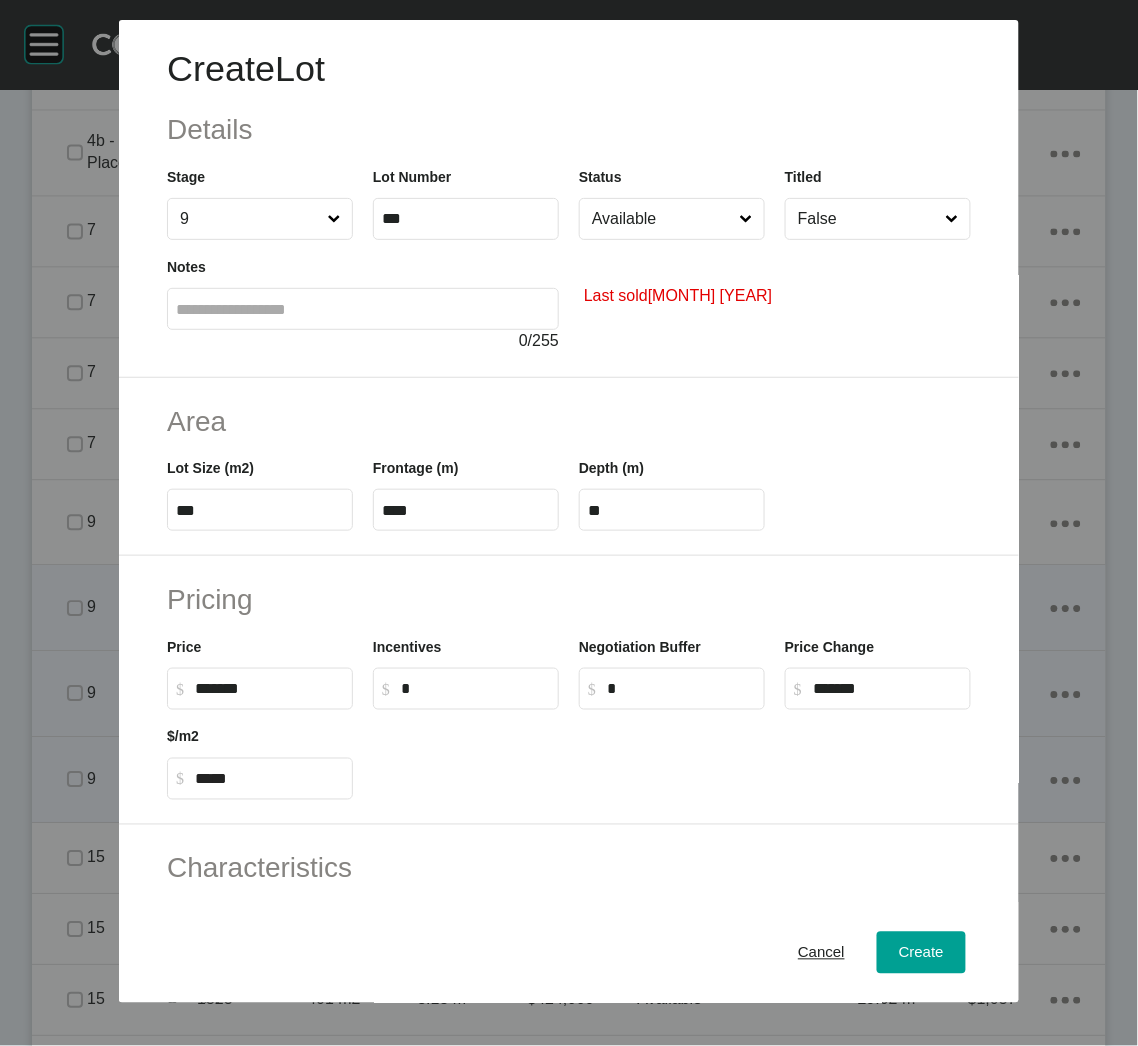 click on "Available" at bounding box center (662, 219) 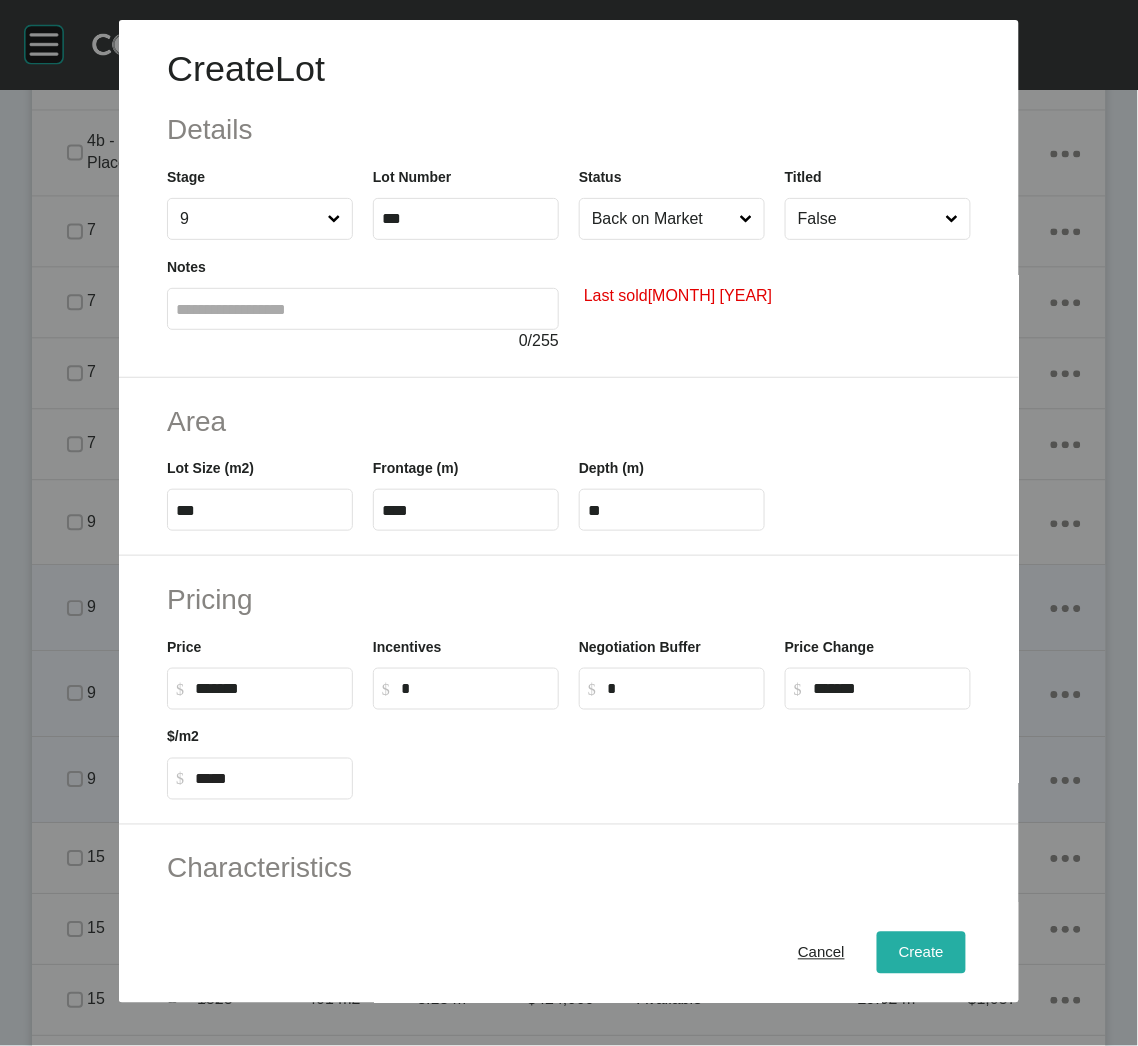 click on "Create" at bounding box center [921, 953] 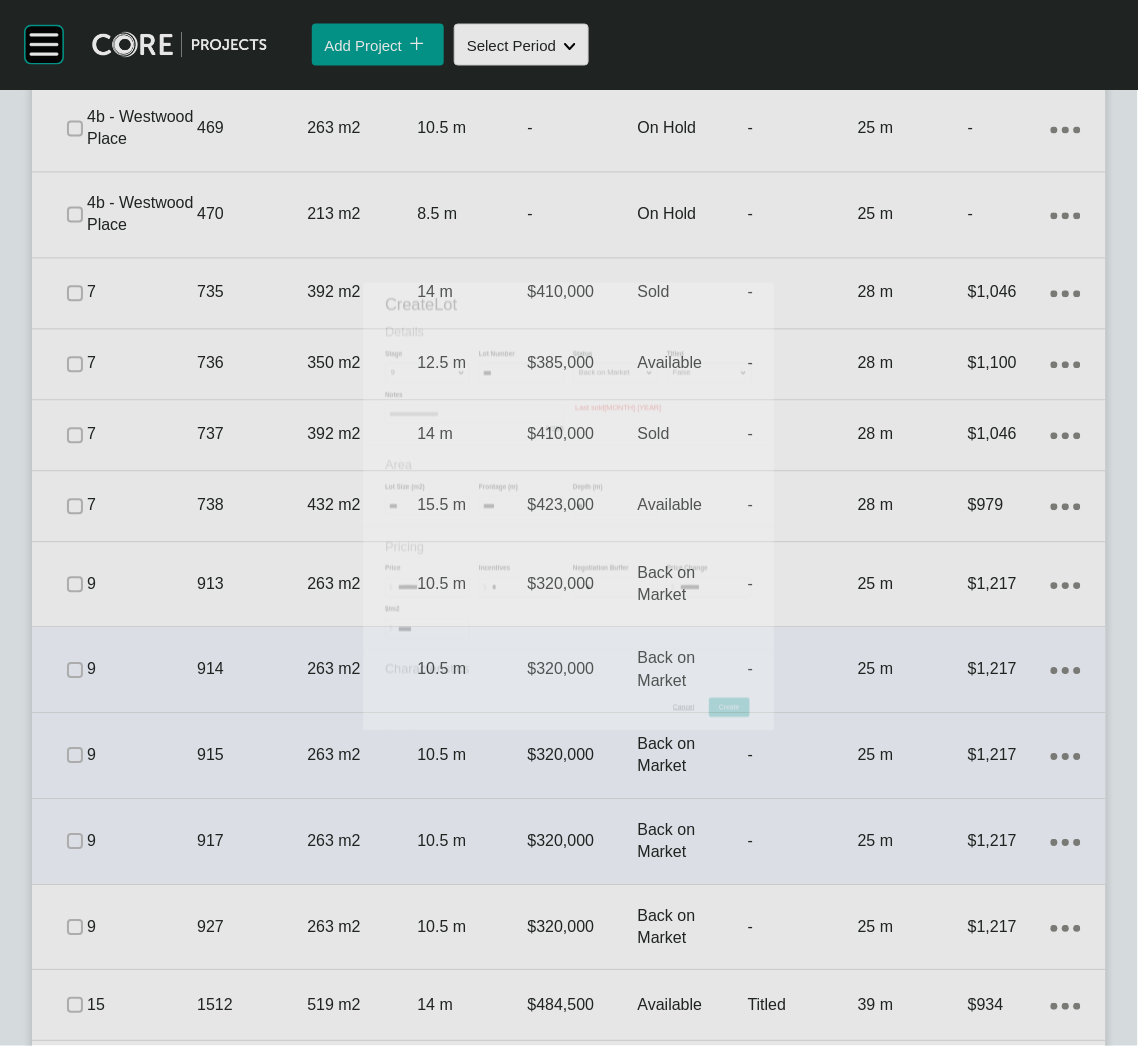 scroll, scrollTop: 2130, scrollLeft: 0, axis: vertical 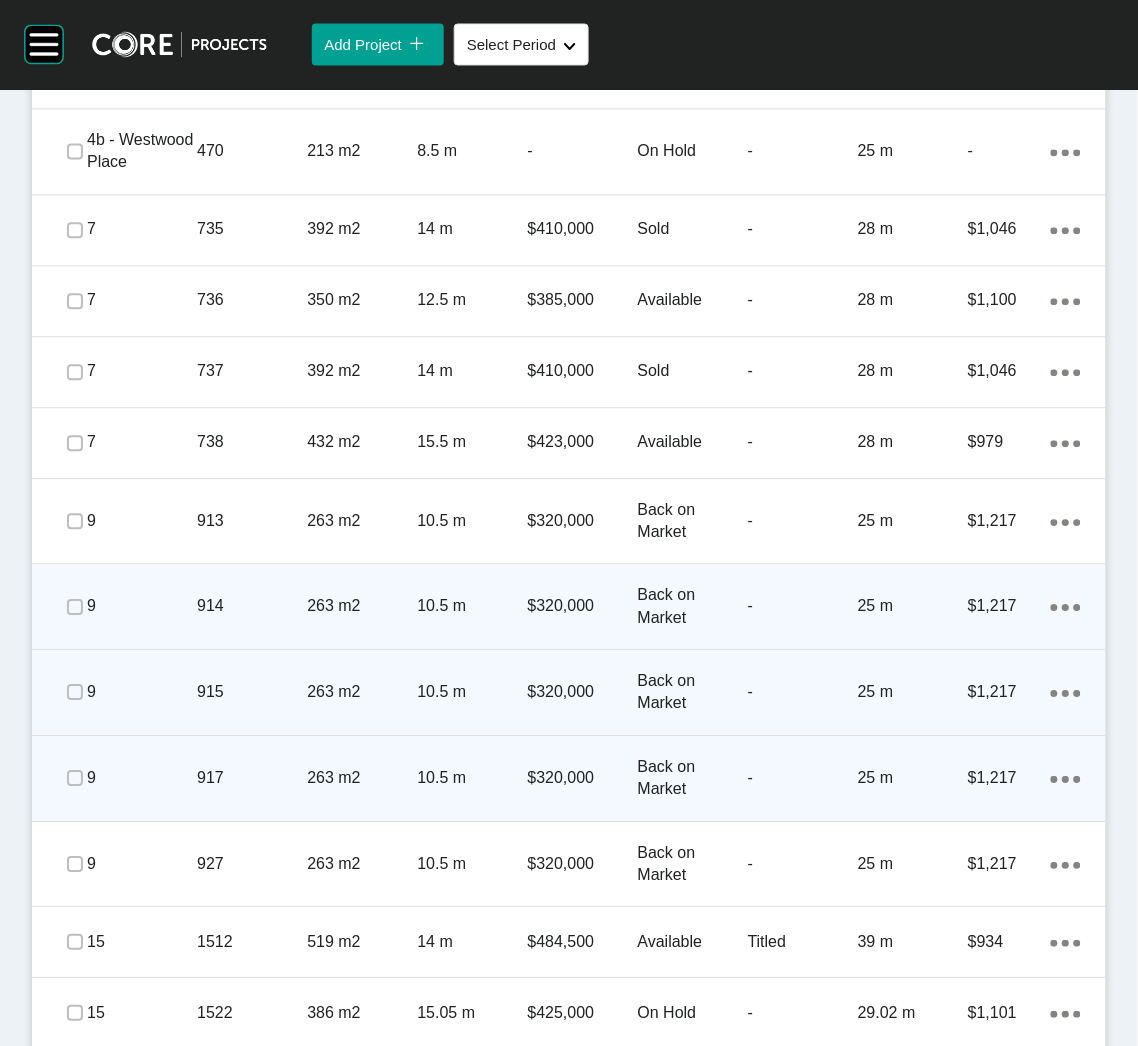 click on "263 m2" at bounding box center [362, 779] 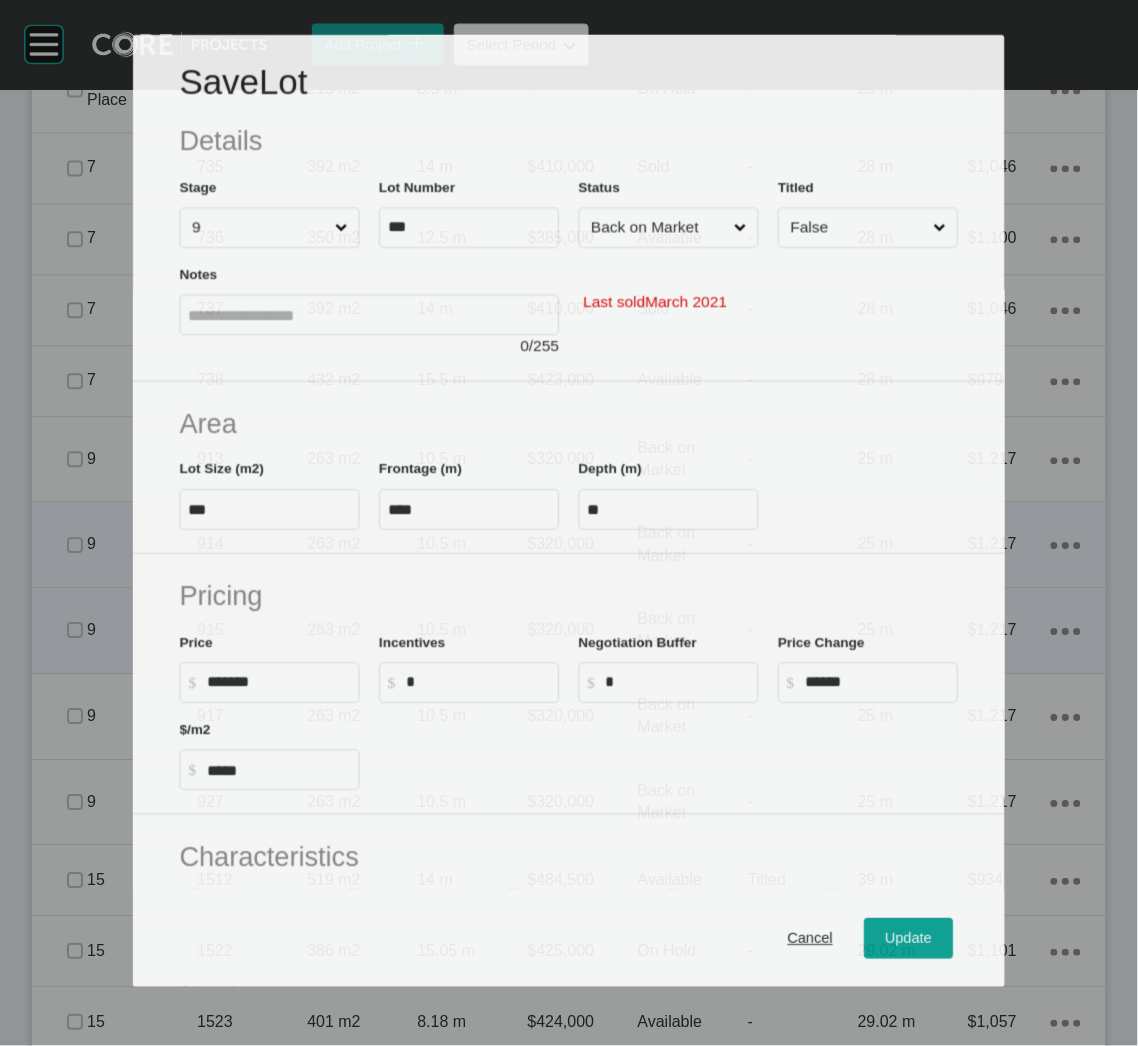 scroll, scrollTop: 2067, scrollLeft: 0, axis: vertical 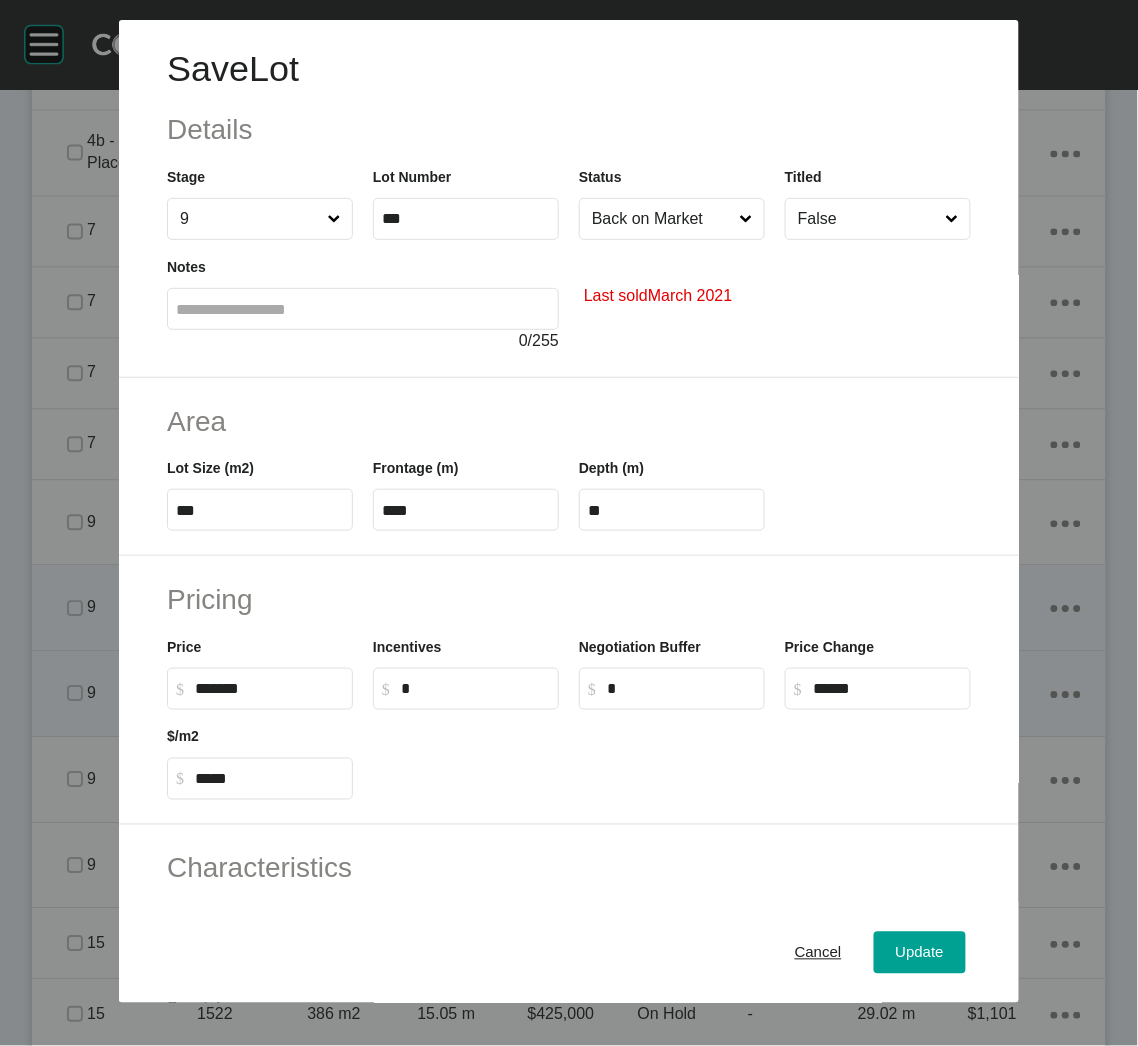 click on "***" at bounding box center [260, 510] 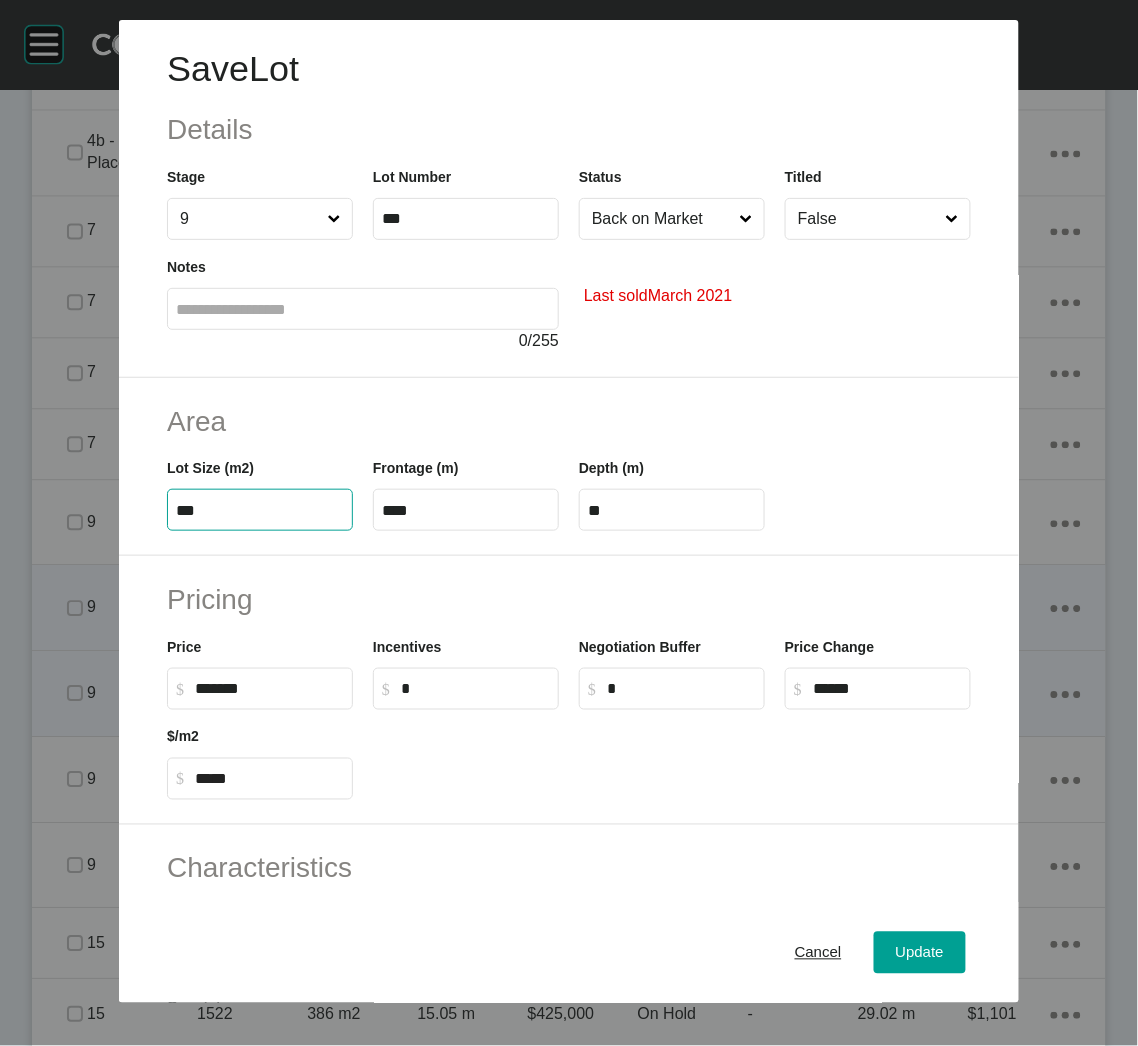 click on "***" at bounding box center [260, 510] 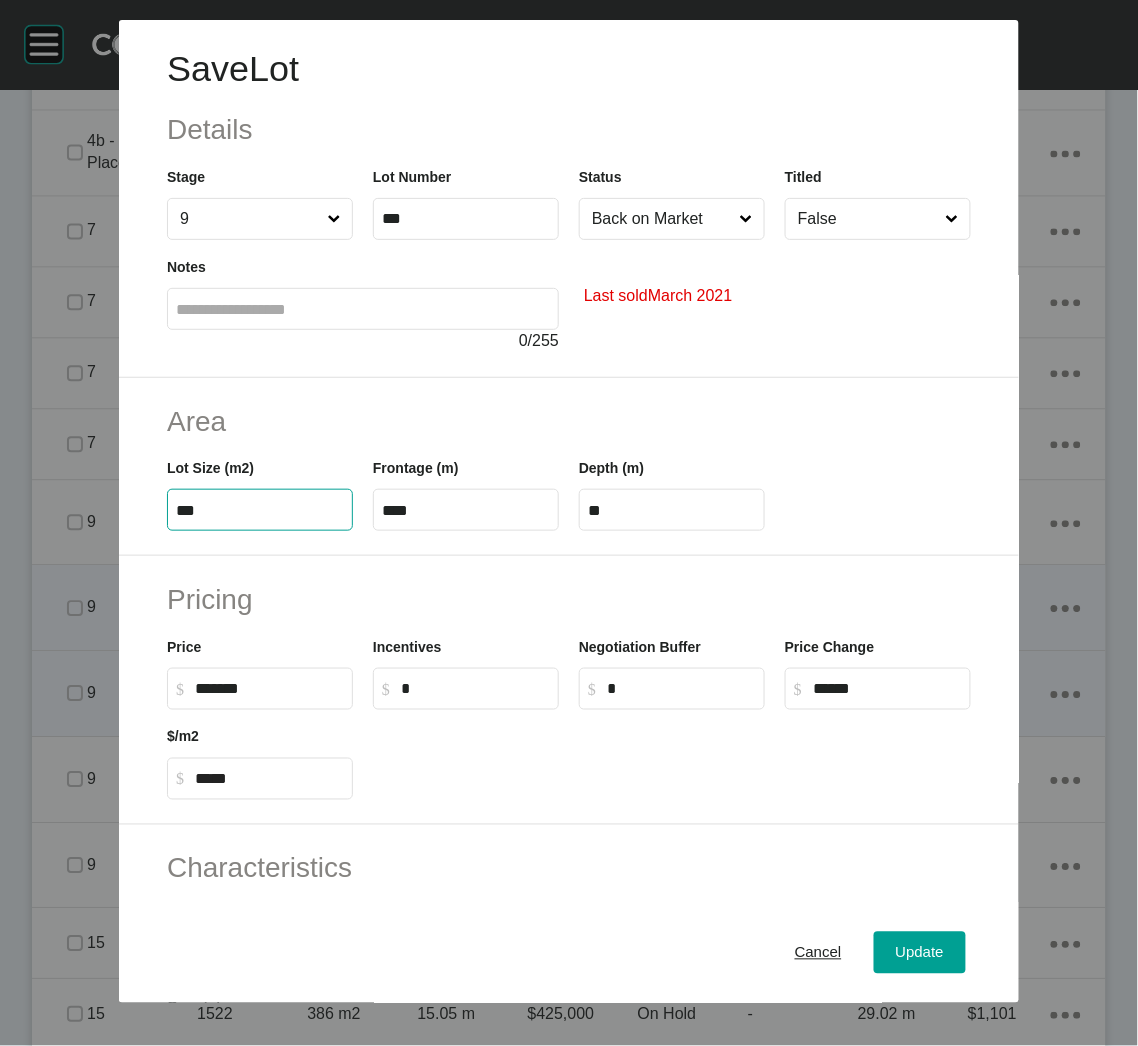 type on "***" 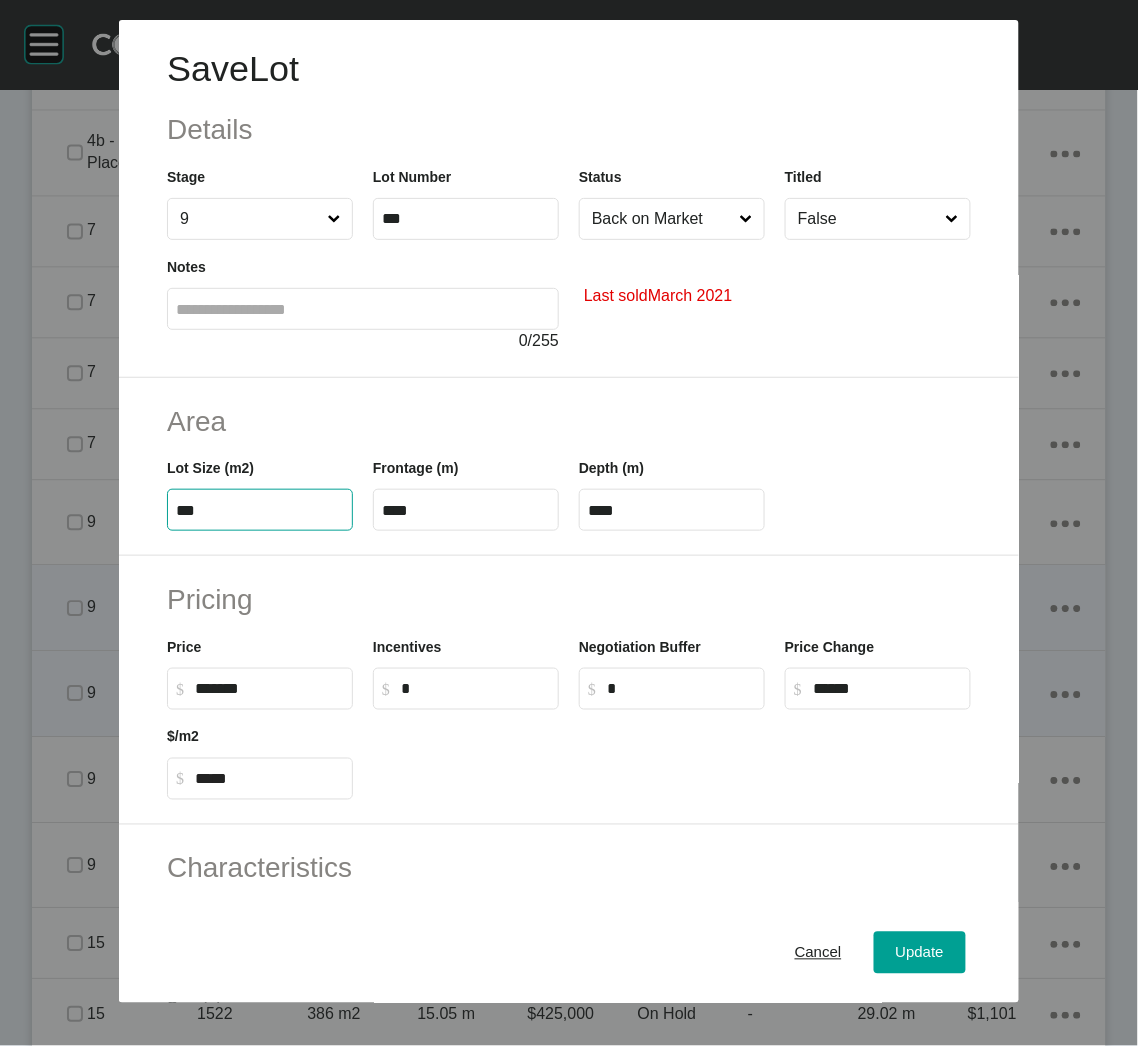 type on "***" 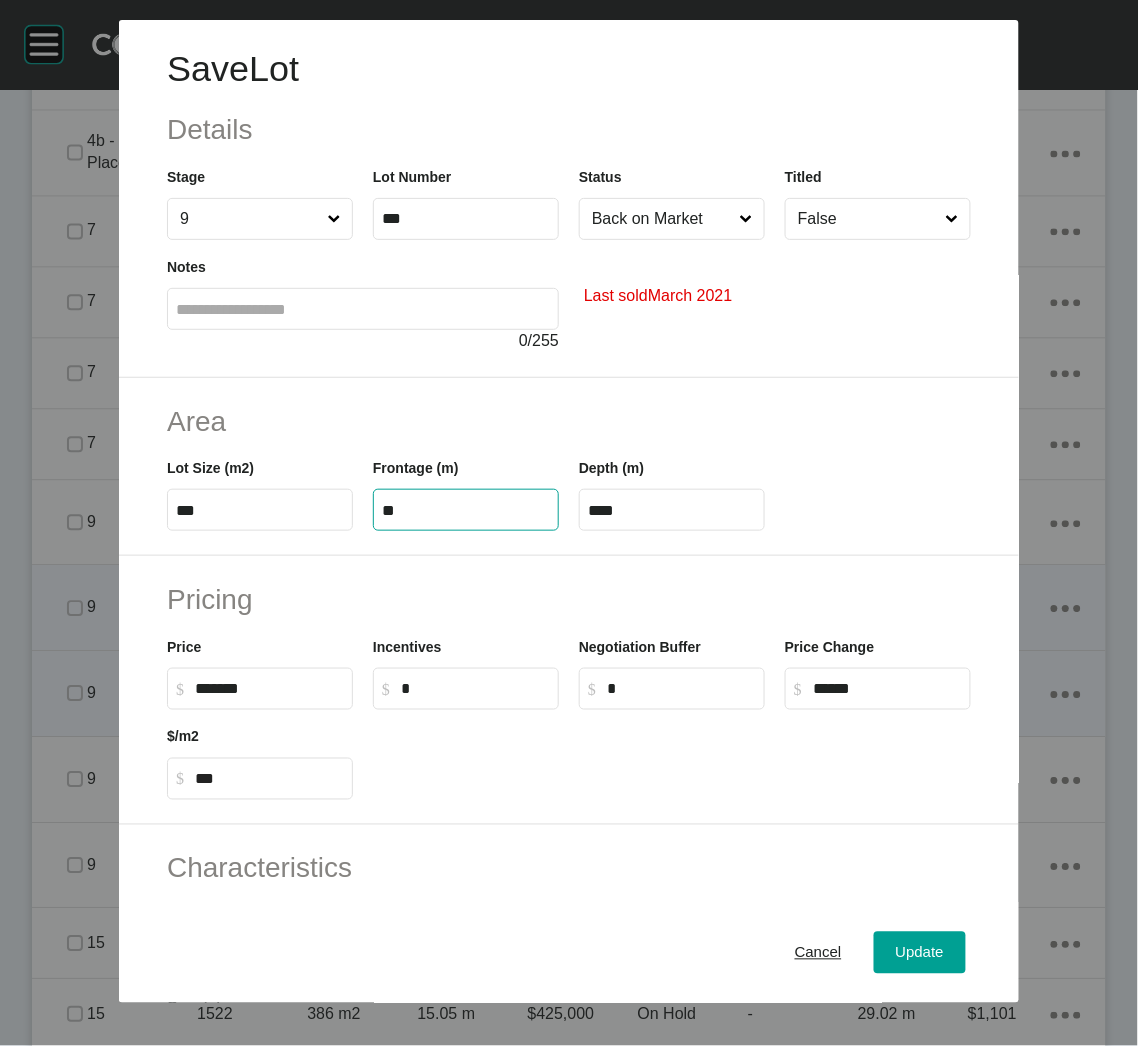 type on "**" 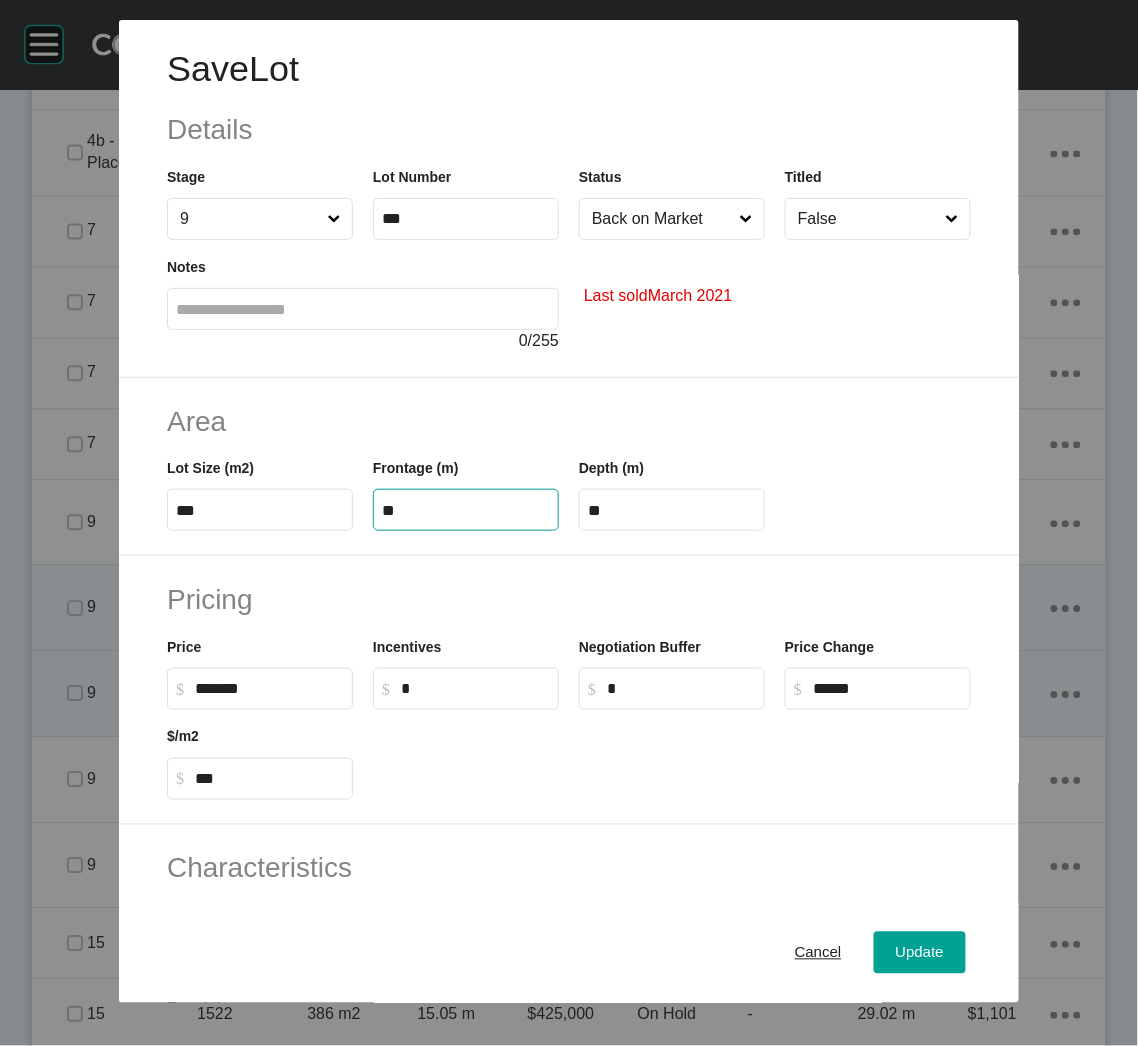 click on "Depth (m) **" at bounding box center (672, 494) 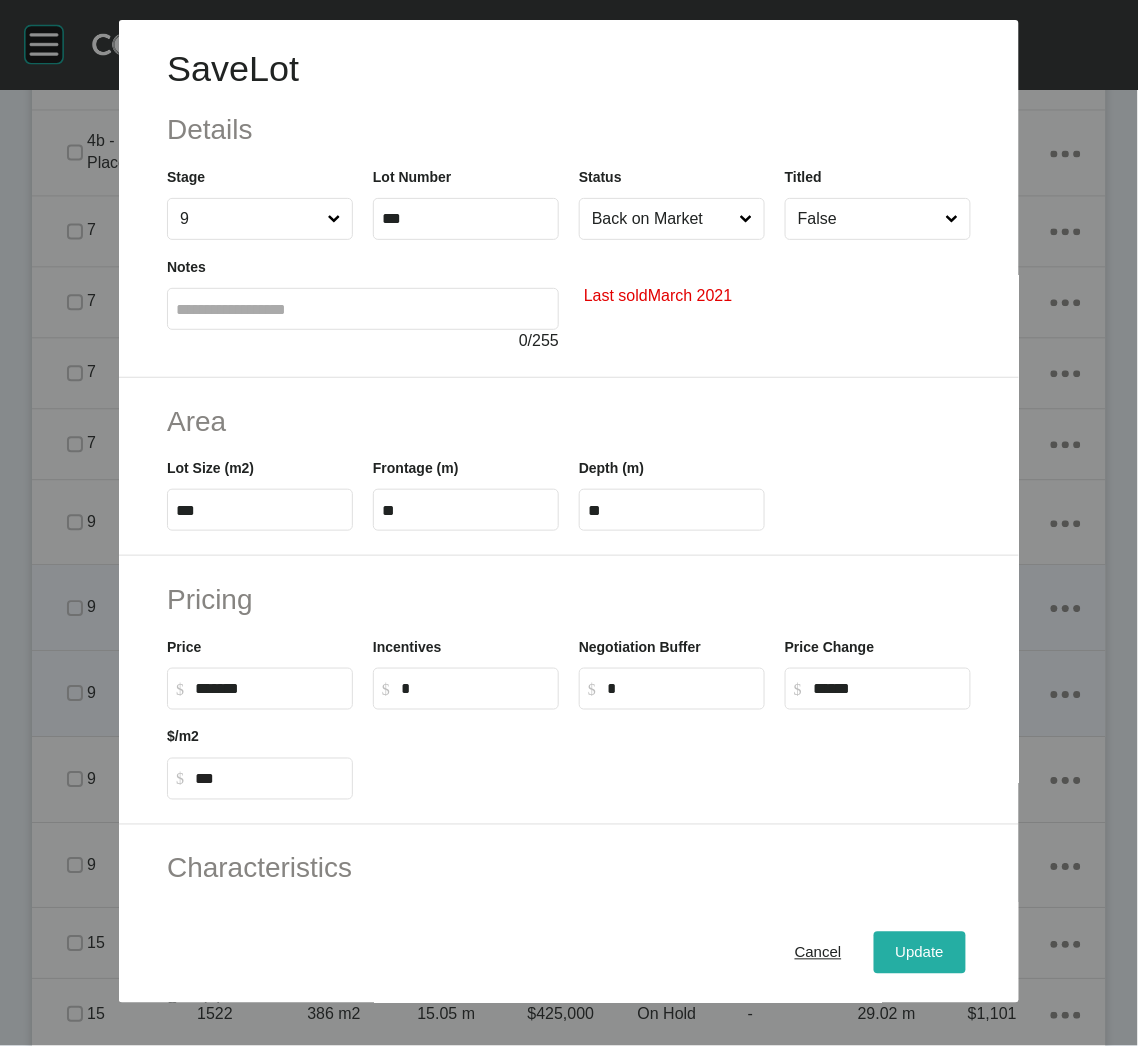 click on "Update" at bounding box center [920, 953] 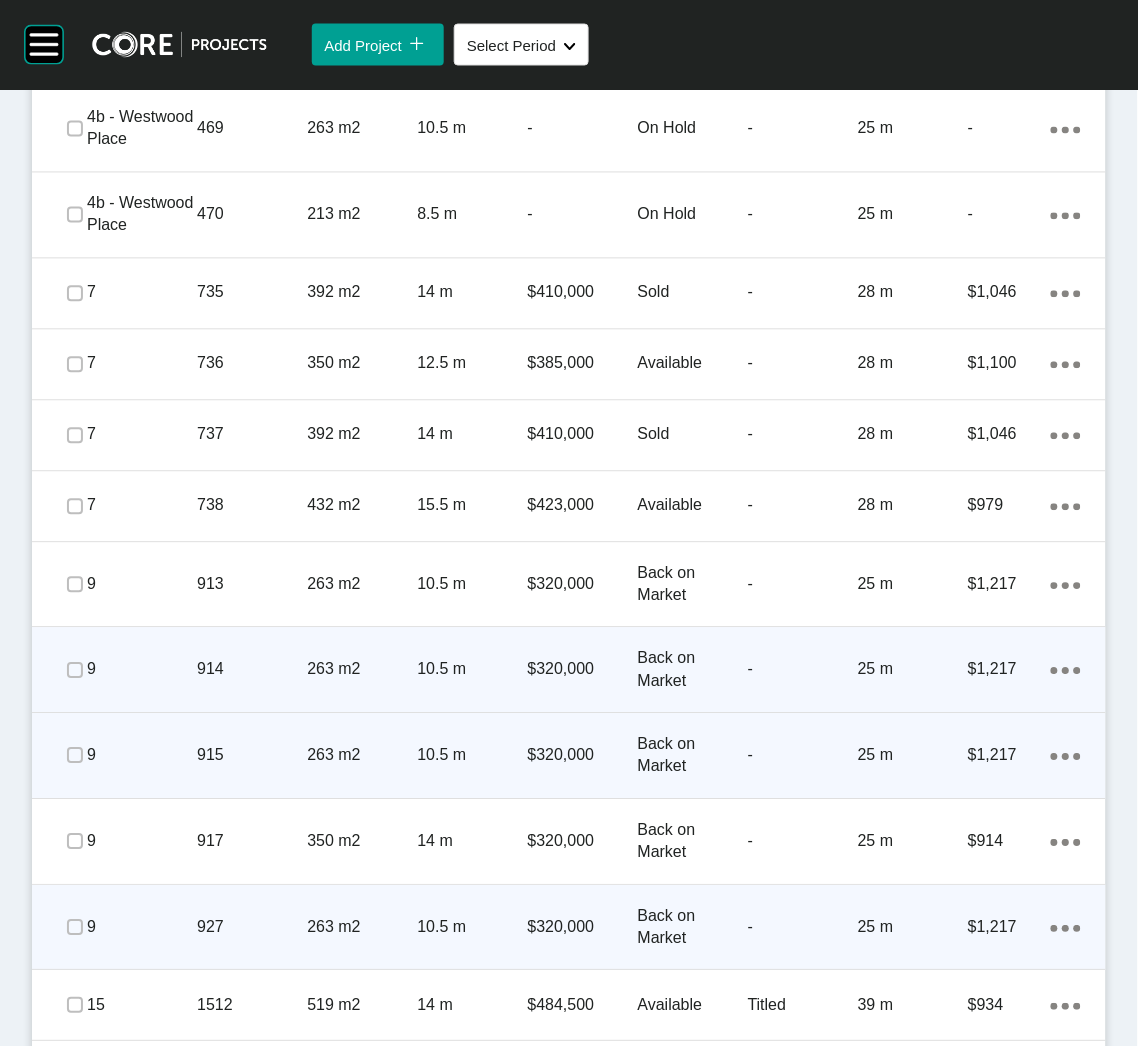 scroll, scrollTop: 2278, scrollLeft: 0, axis: vertical 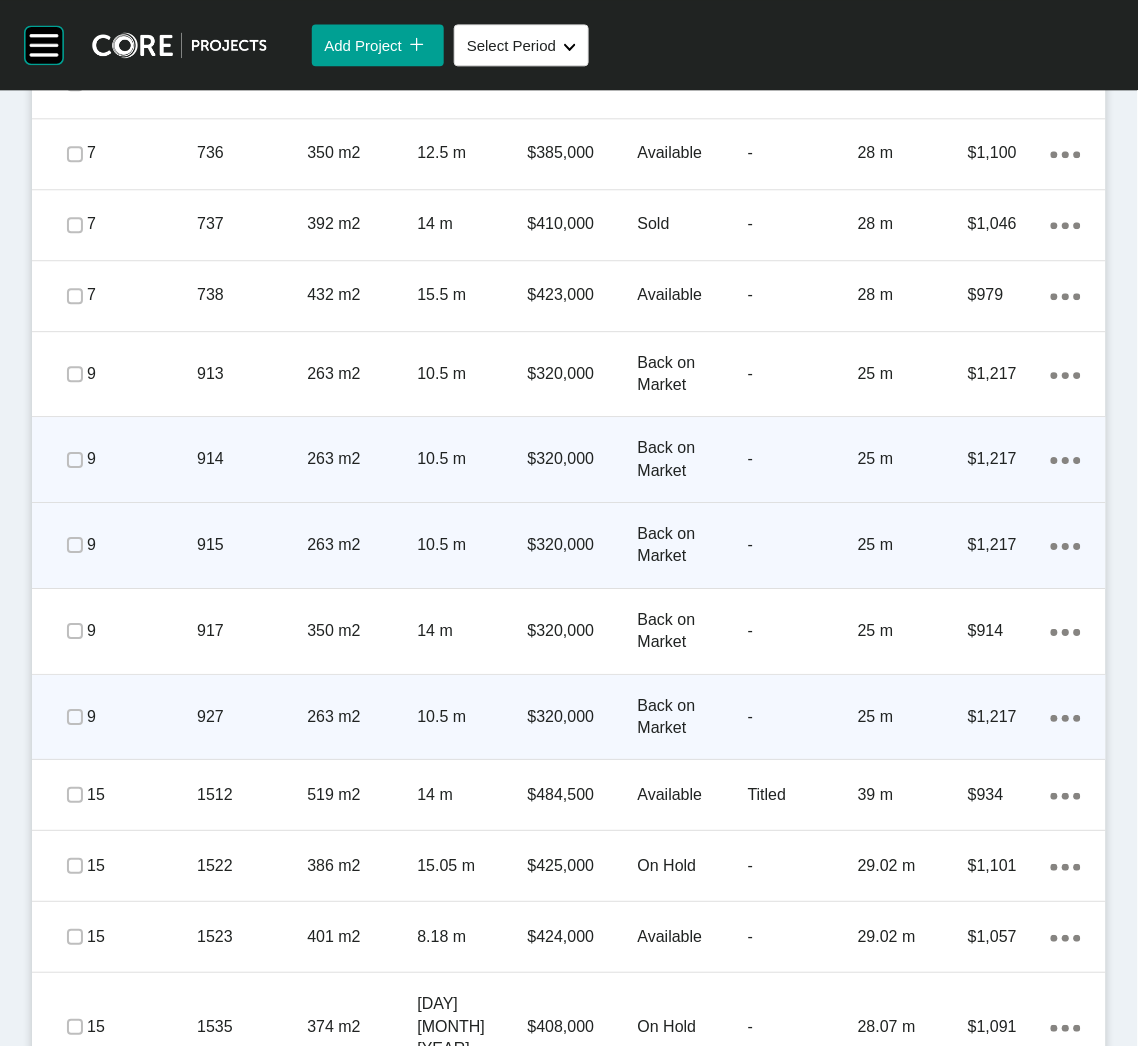 click on "927" at bounding box center [252, 717] 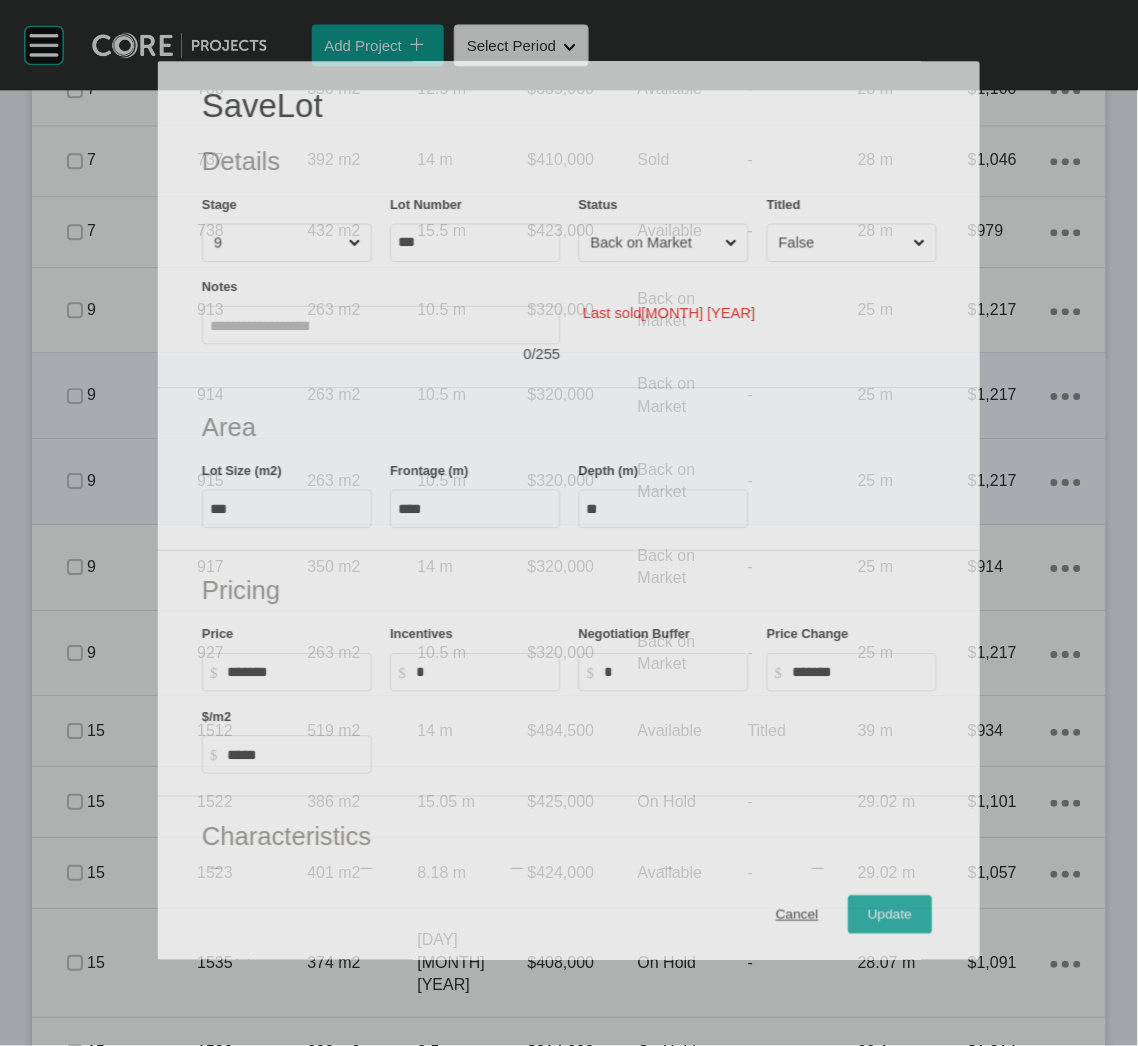 scroll, scrollTop: 2217, scrollLeft: 0, axis: vertical 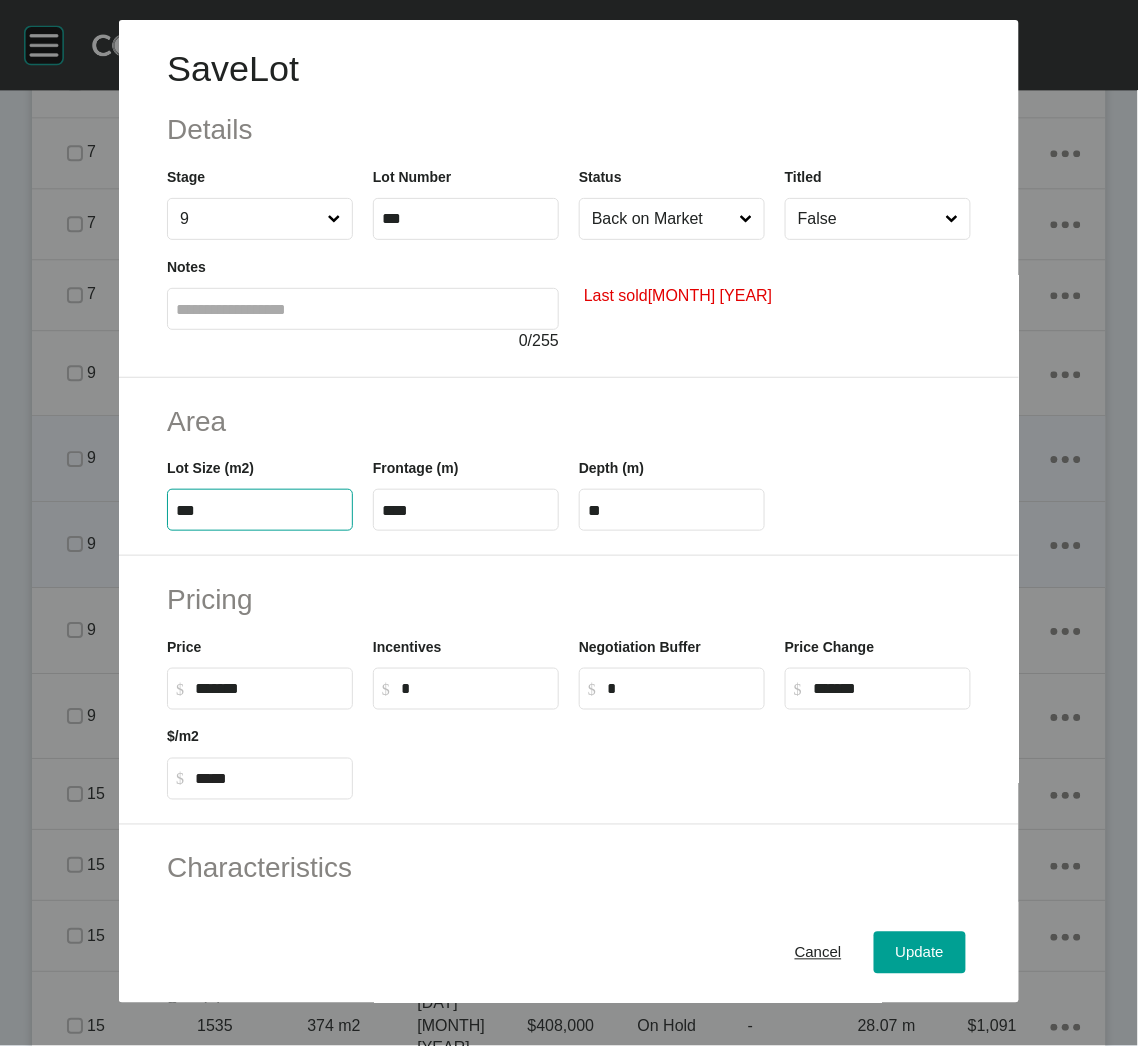 click on "***" at bounding box center (260, 510) 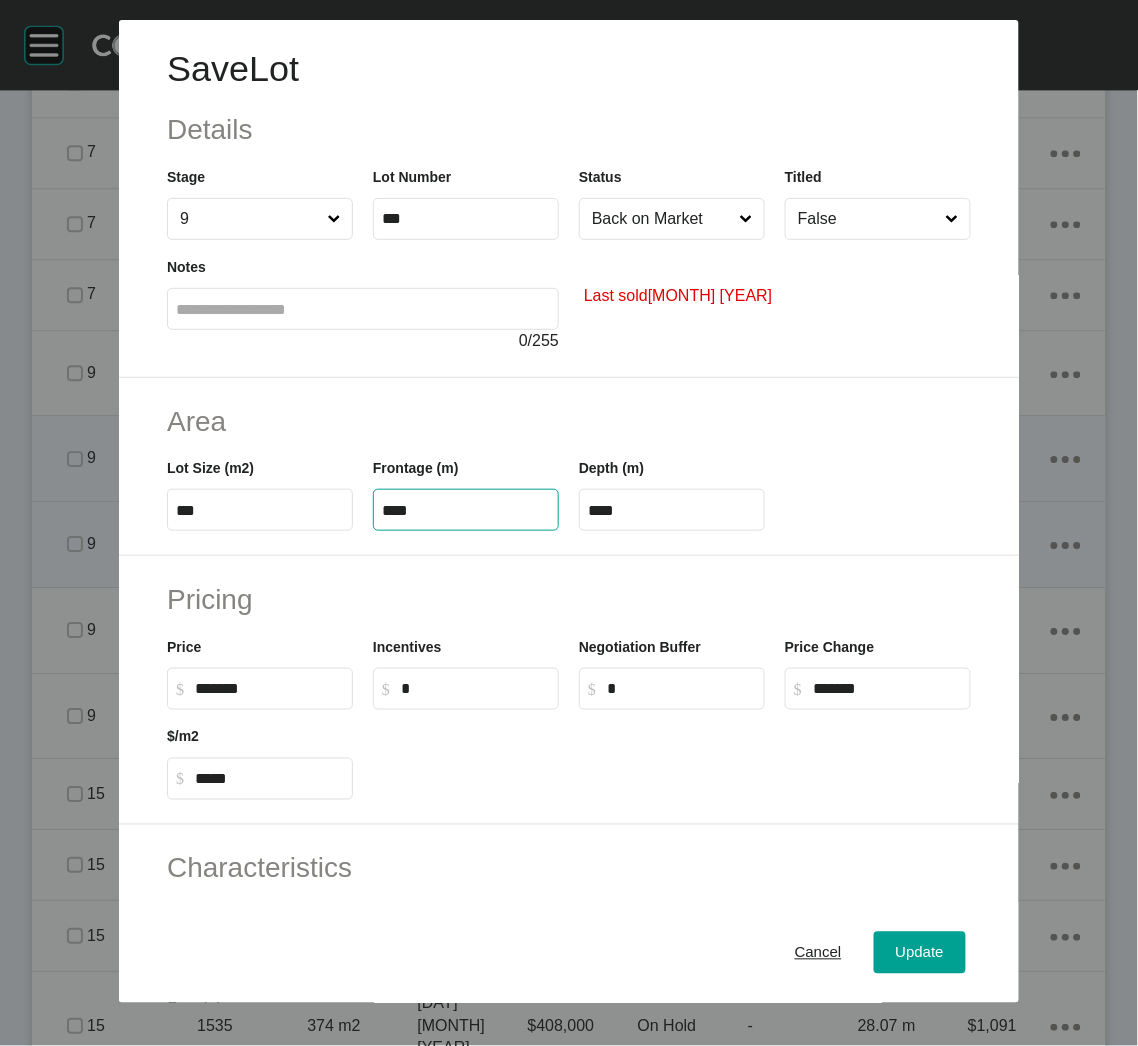 type on "****" 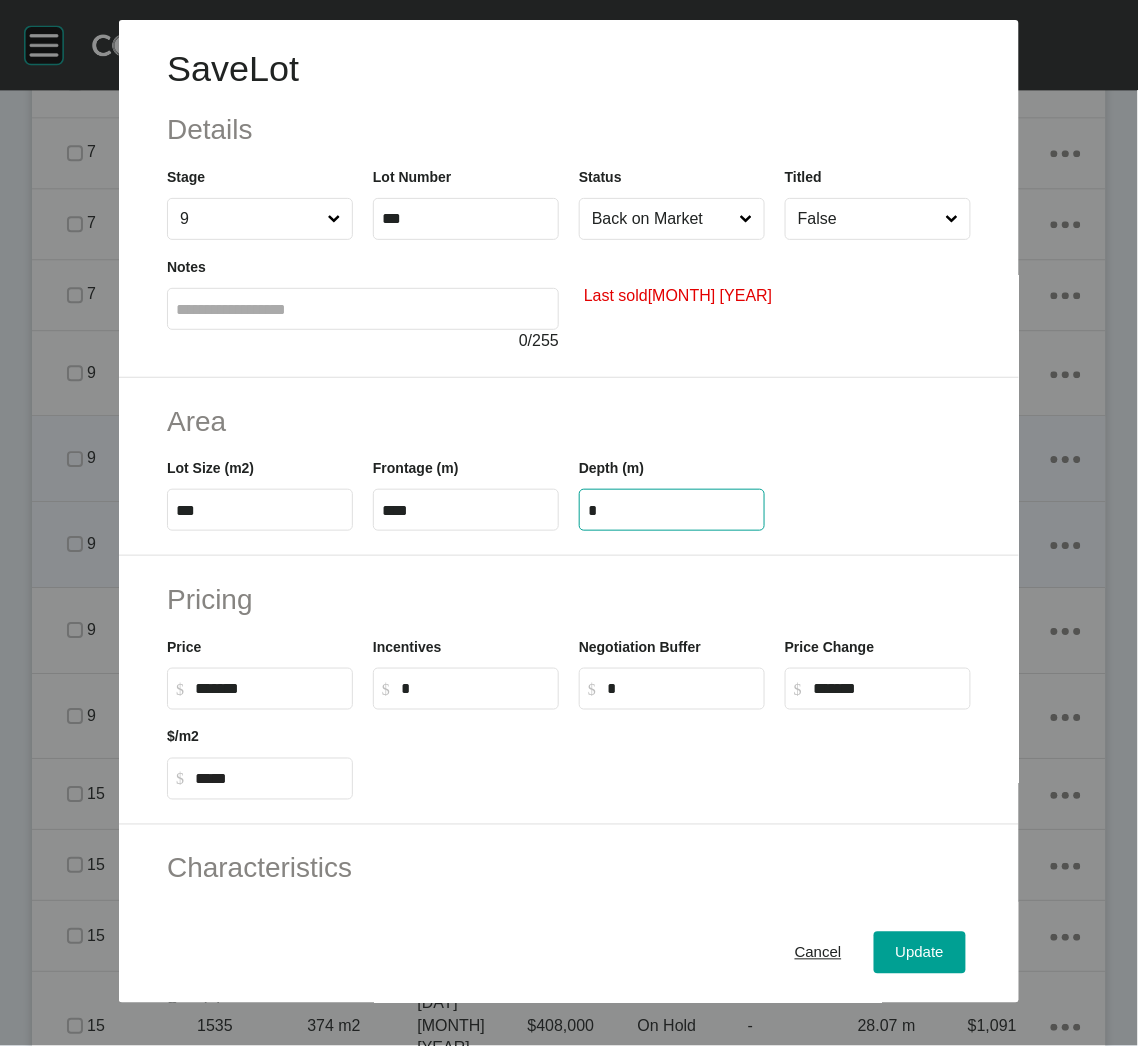 type on "**" 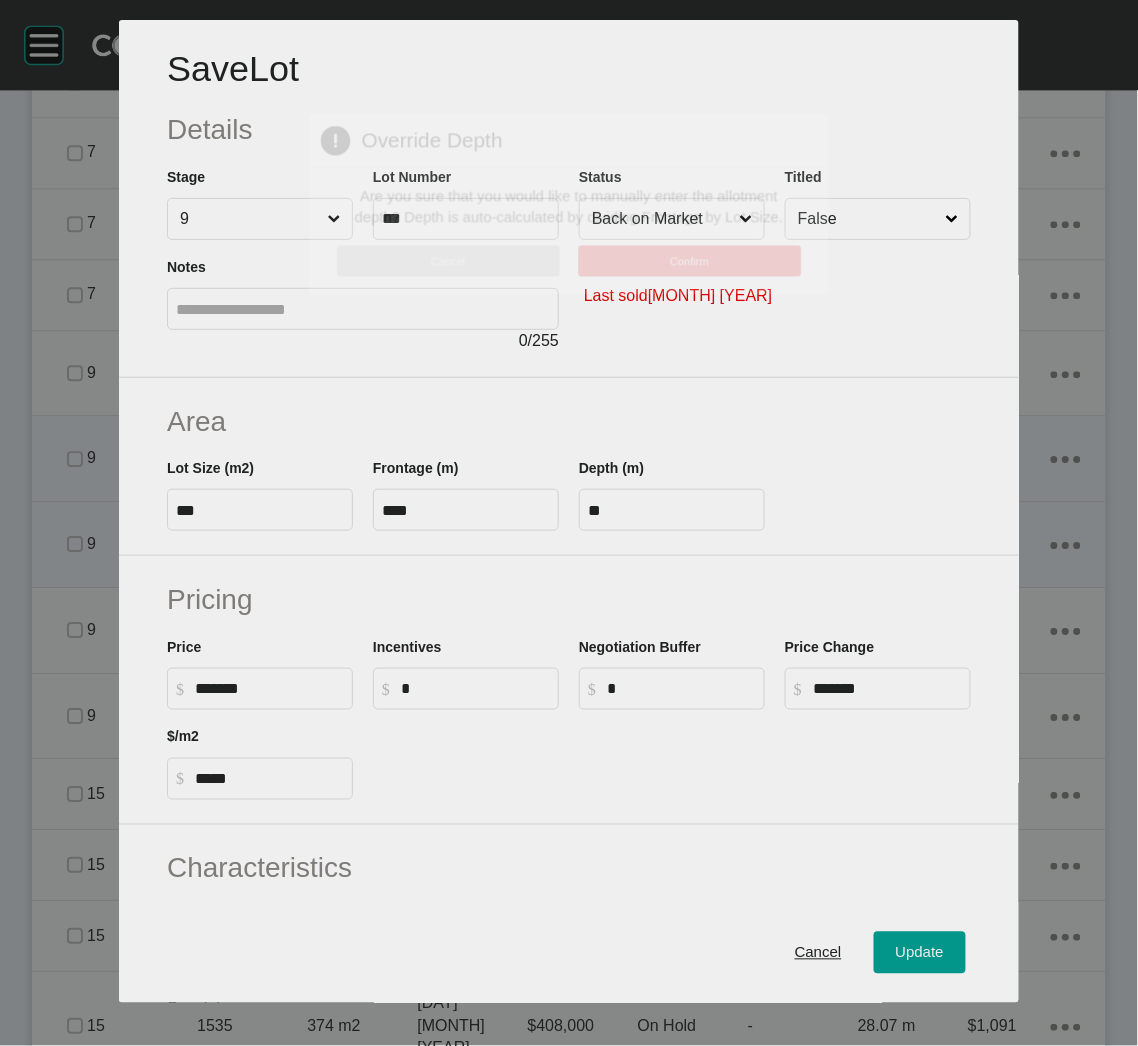 click on "Save  Lot Details Stage 9 Lot Number *** Status Back on Market Titled False Notes 0 / 255 Last sold  October 2020 Area Lot Size (m2) *** Frontage (m) **** Depth (m) ** Pricing Price $ Created with Sketch. $ ******* Incentives $ Created with Sketch. $ * Negotiation Buffer $ Created with Sketch. $ * Price Change $ Created with Sketch. $ ******* $/m2 $ Created with Sketch. $ ***** Characteristics Corner Fall Fill Irregular Nearby Amenity Park / Wetlands Powerlines Substation Double Storey Orientation Cancel Update Page 1 Created with Sketch.   Override Depth Are you sure that you would like to manually enter the allotment depth? Depth is auto-calculated by dividing Frontage by Lot Size. Cancel Confirm" at bounding box center [569, 523] 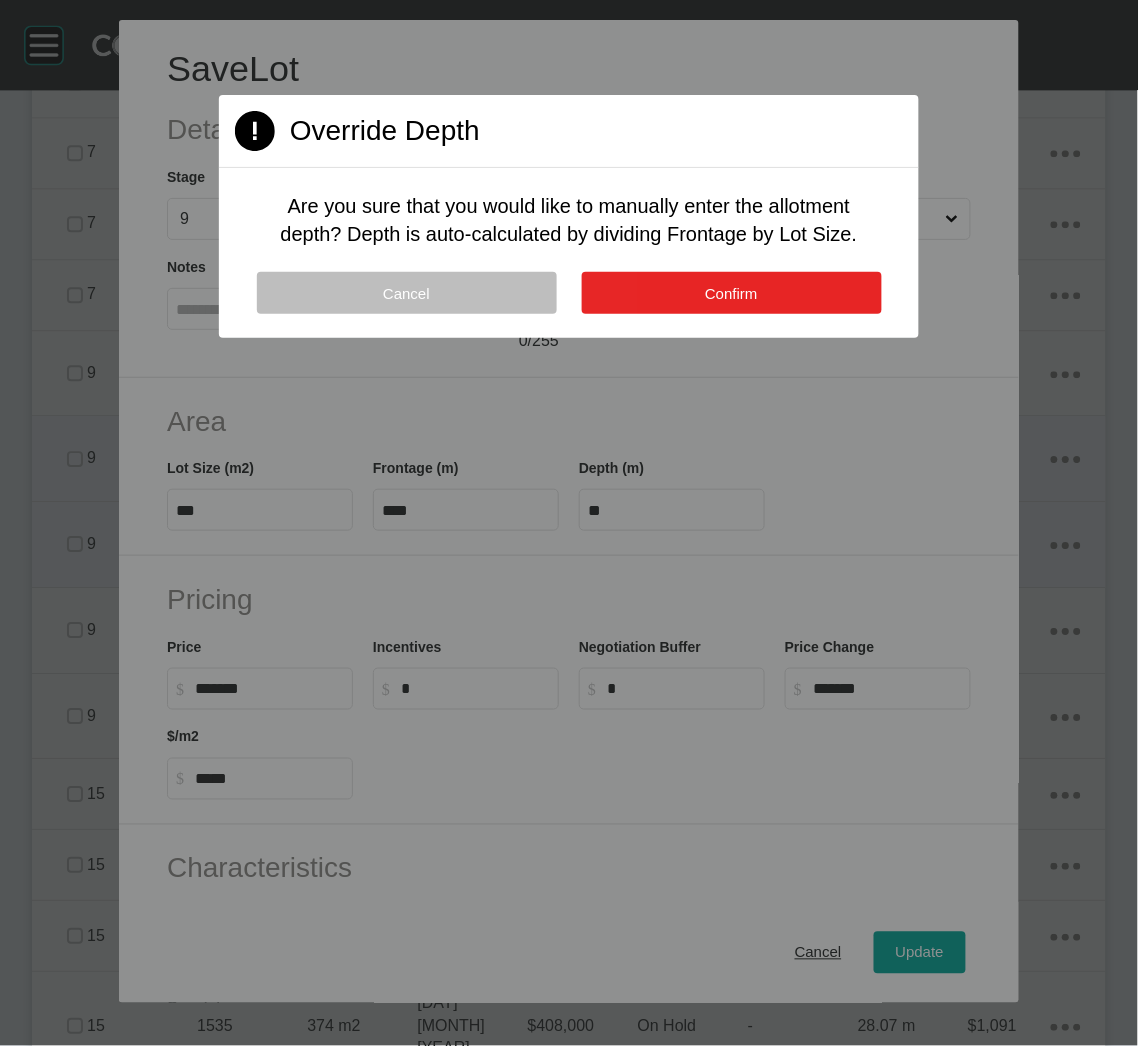 click on "Confirm" at bounding box center [731, 293] 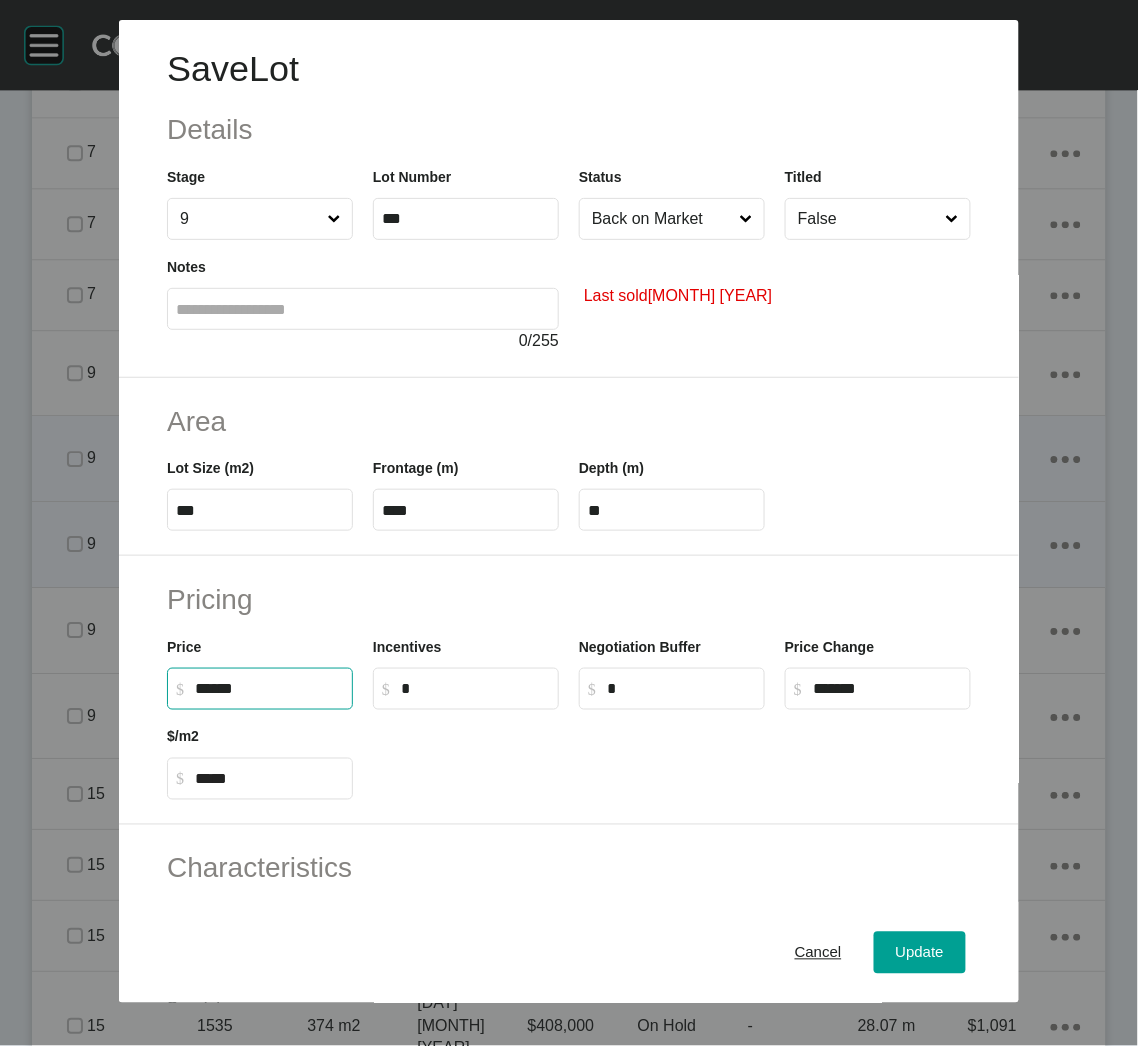 drag, startPoint x: 223, startPoint y: 690, endPoint x: 187, endPoint y: 686, distance: 36.221542 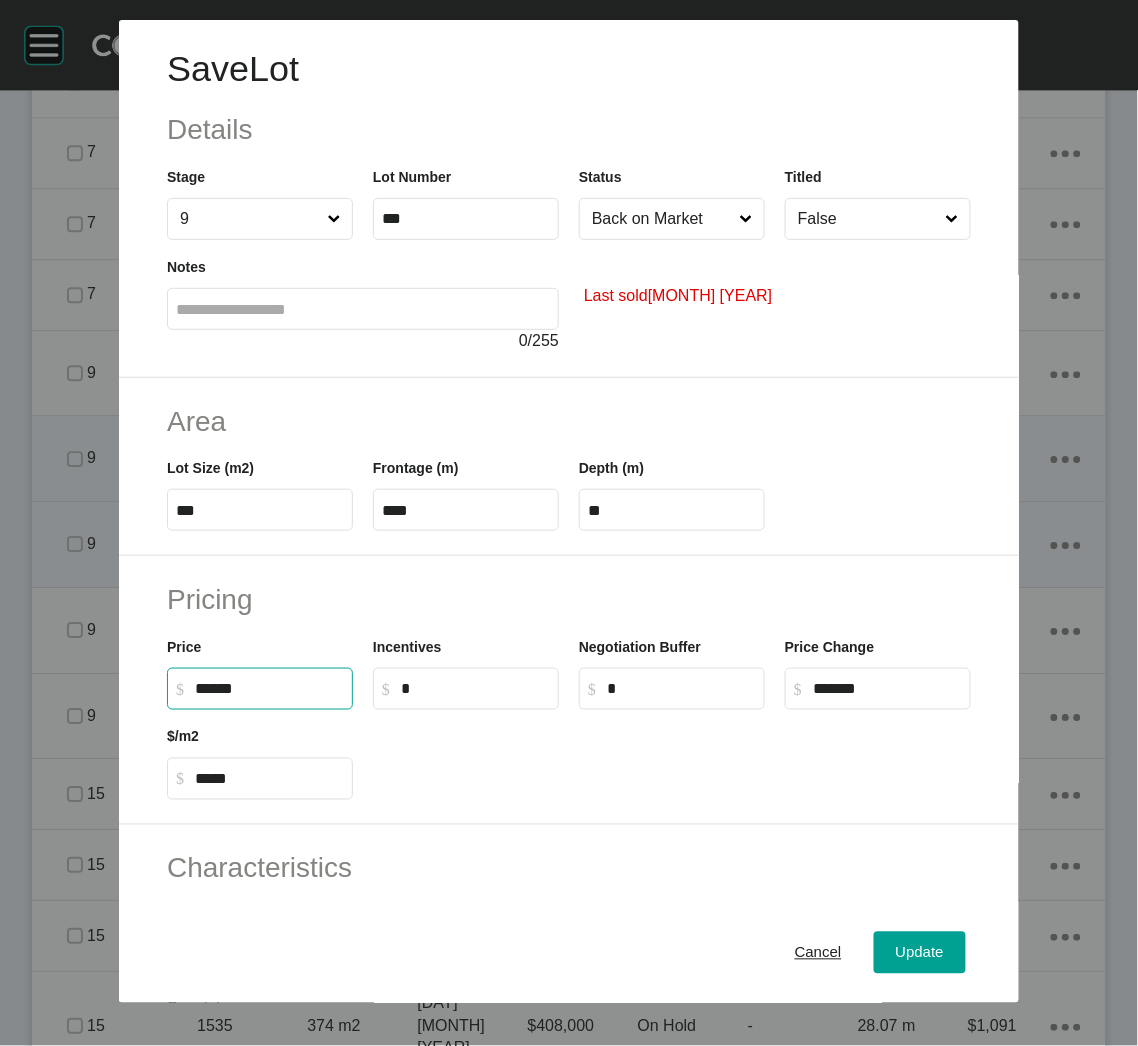 type on "*******" 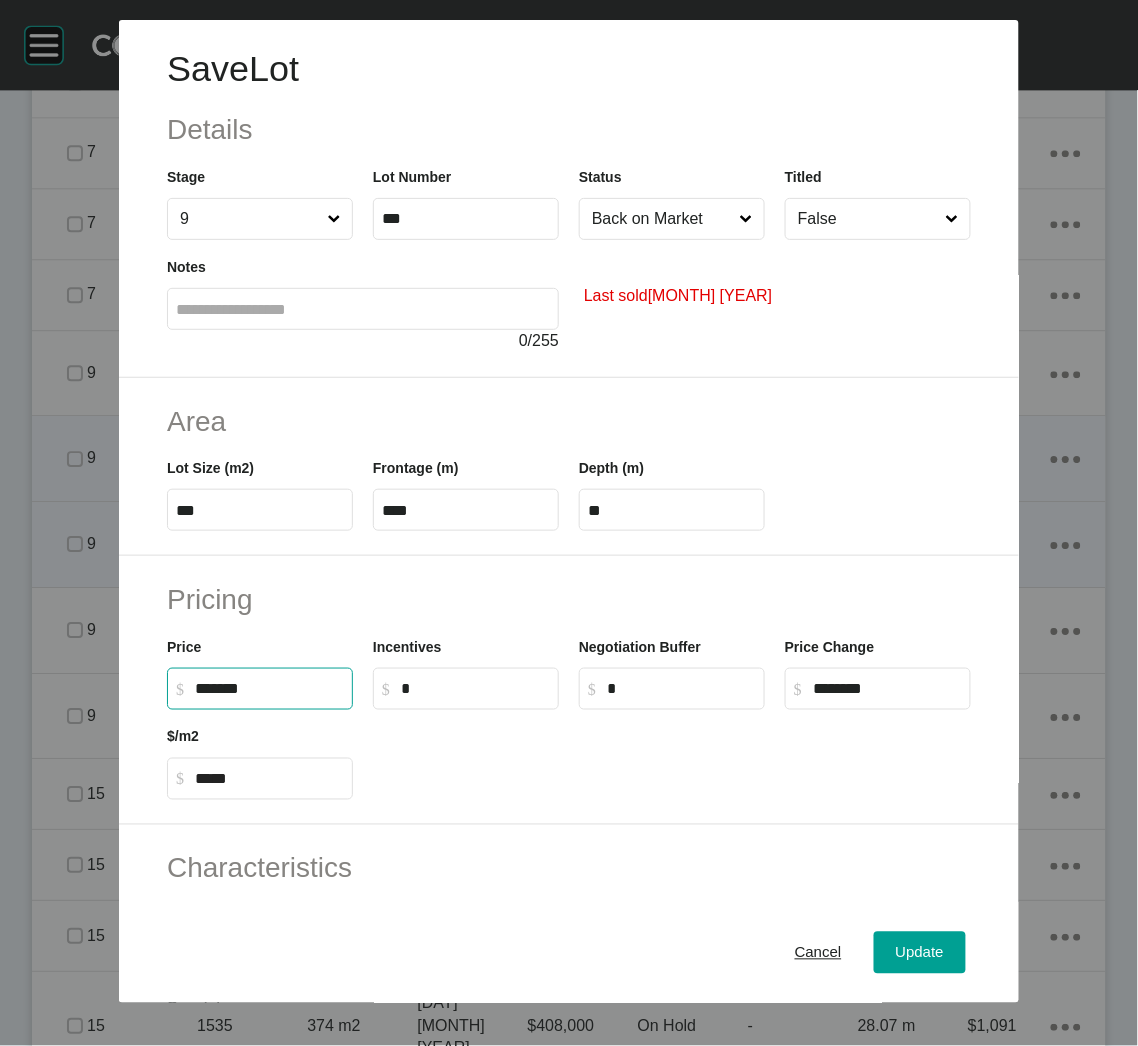 type on "*****" 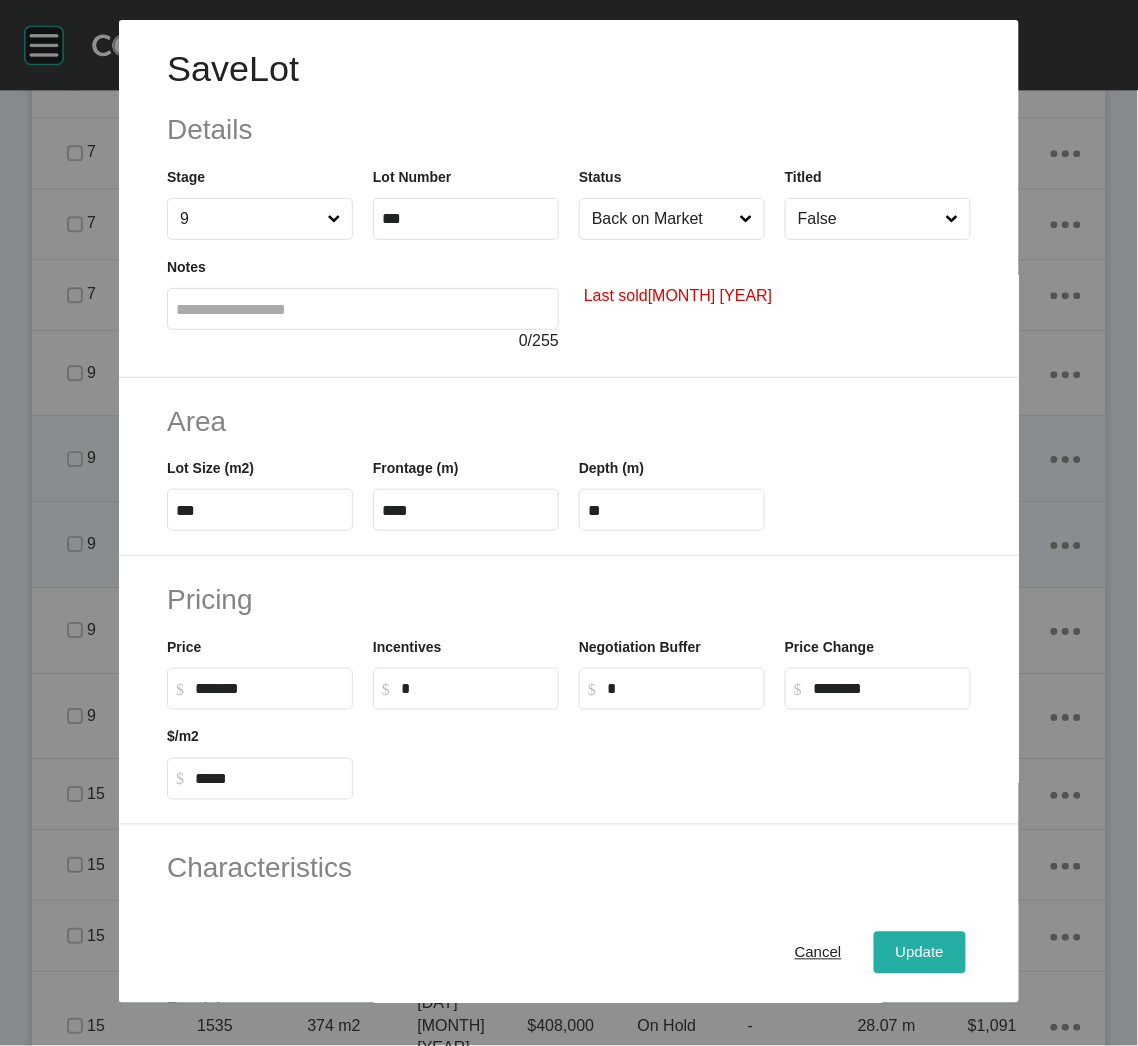 click on "Update" at bounding box center [920, 953] 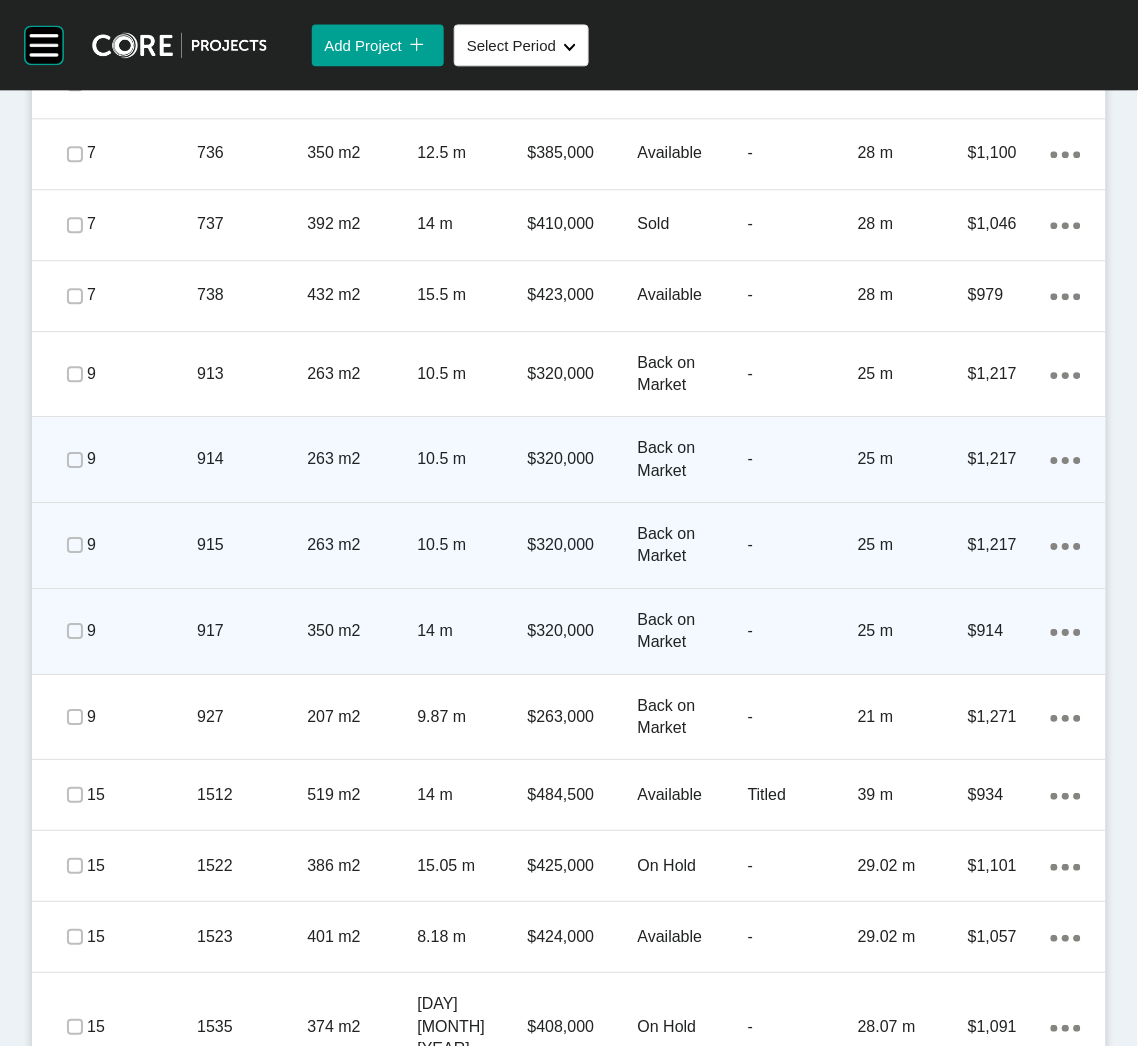 scroll, scrollTop: 2428, scrollLeft: 0, axis: vertical 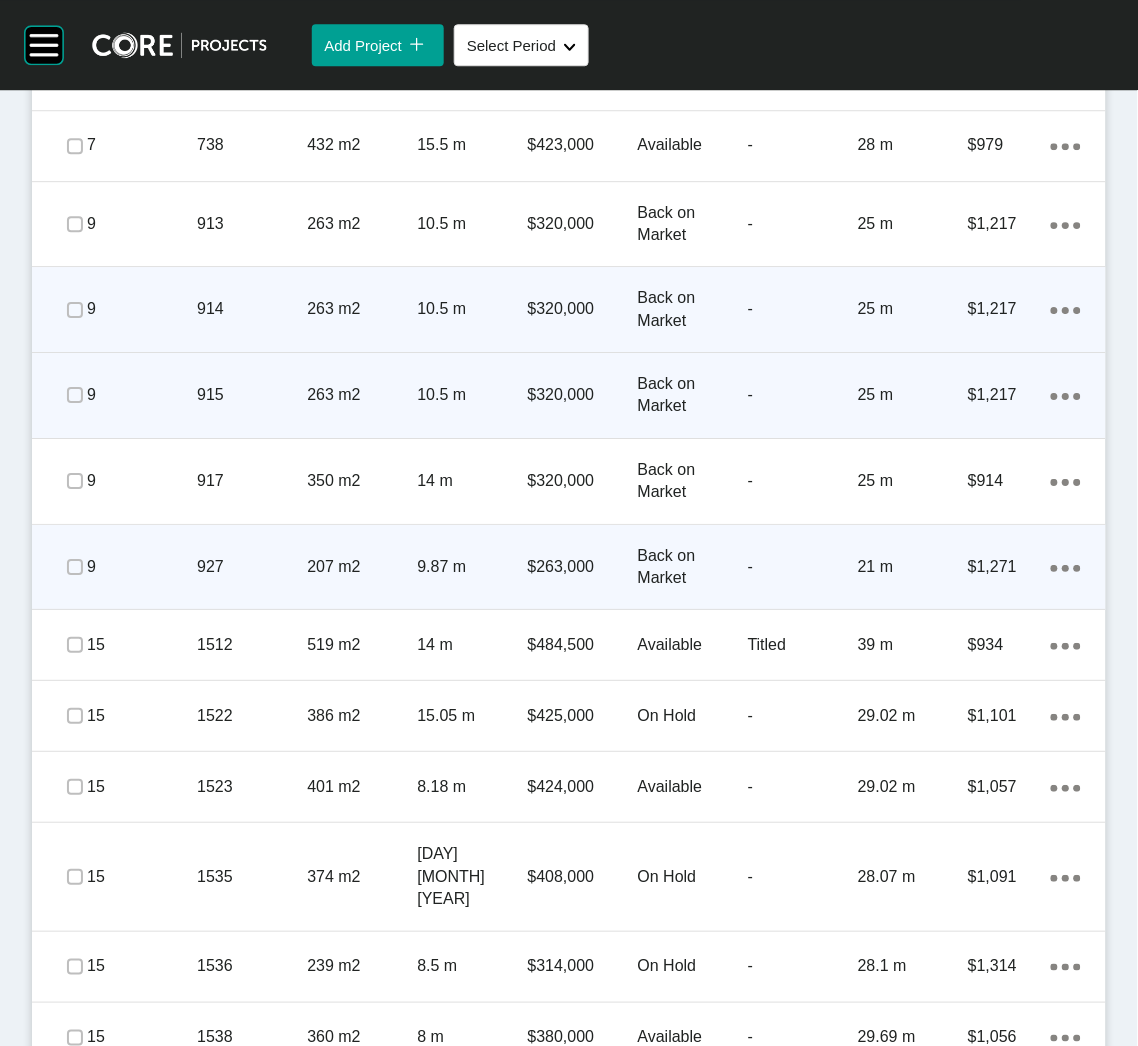 click on "Action Menu Dots Copy 6 Created with Sketch." 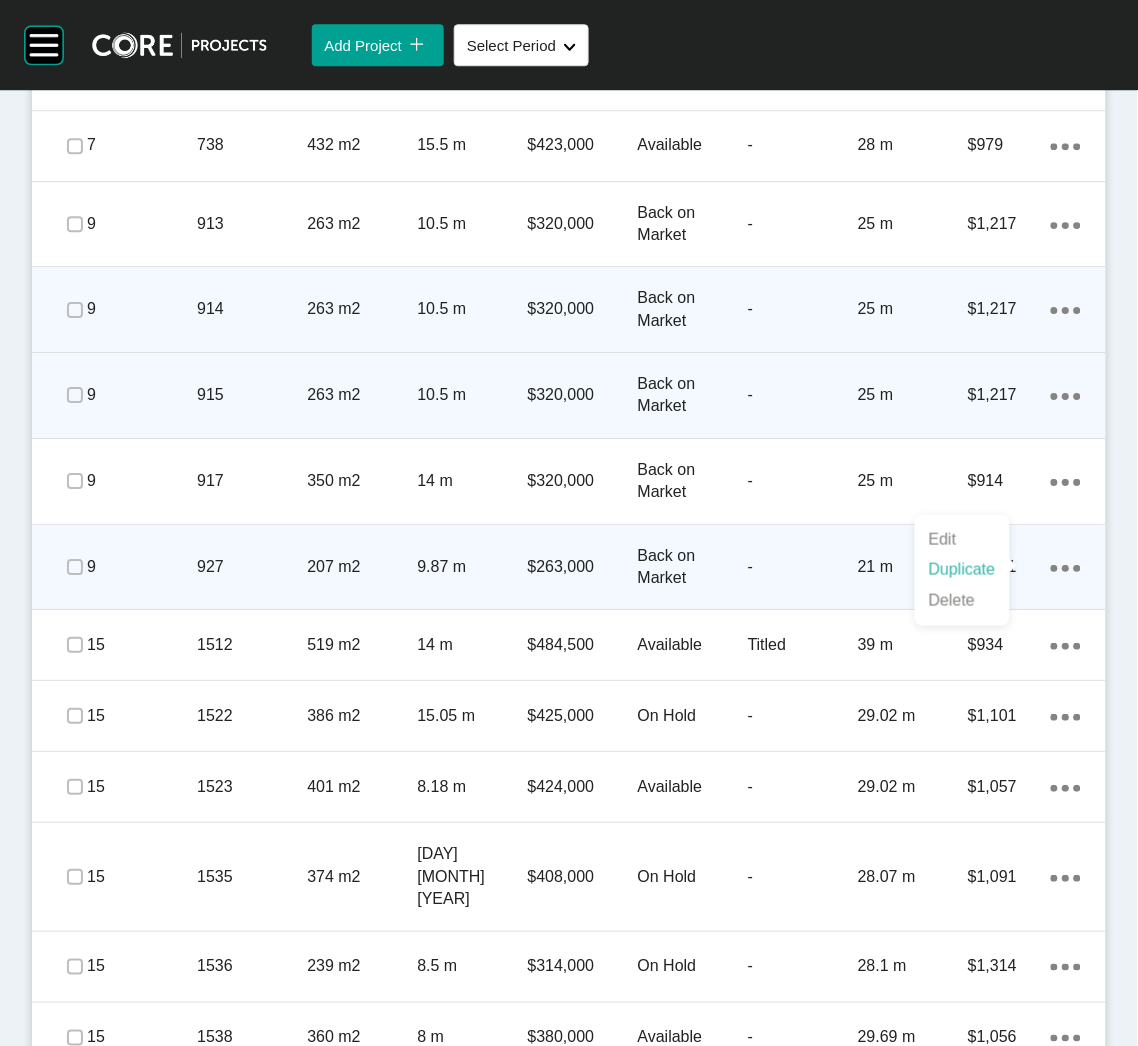 click on "Duplicate" at bounding box center [962, 570] 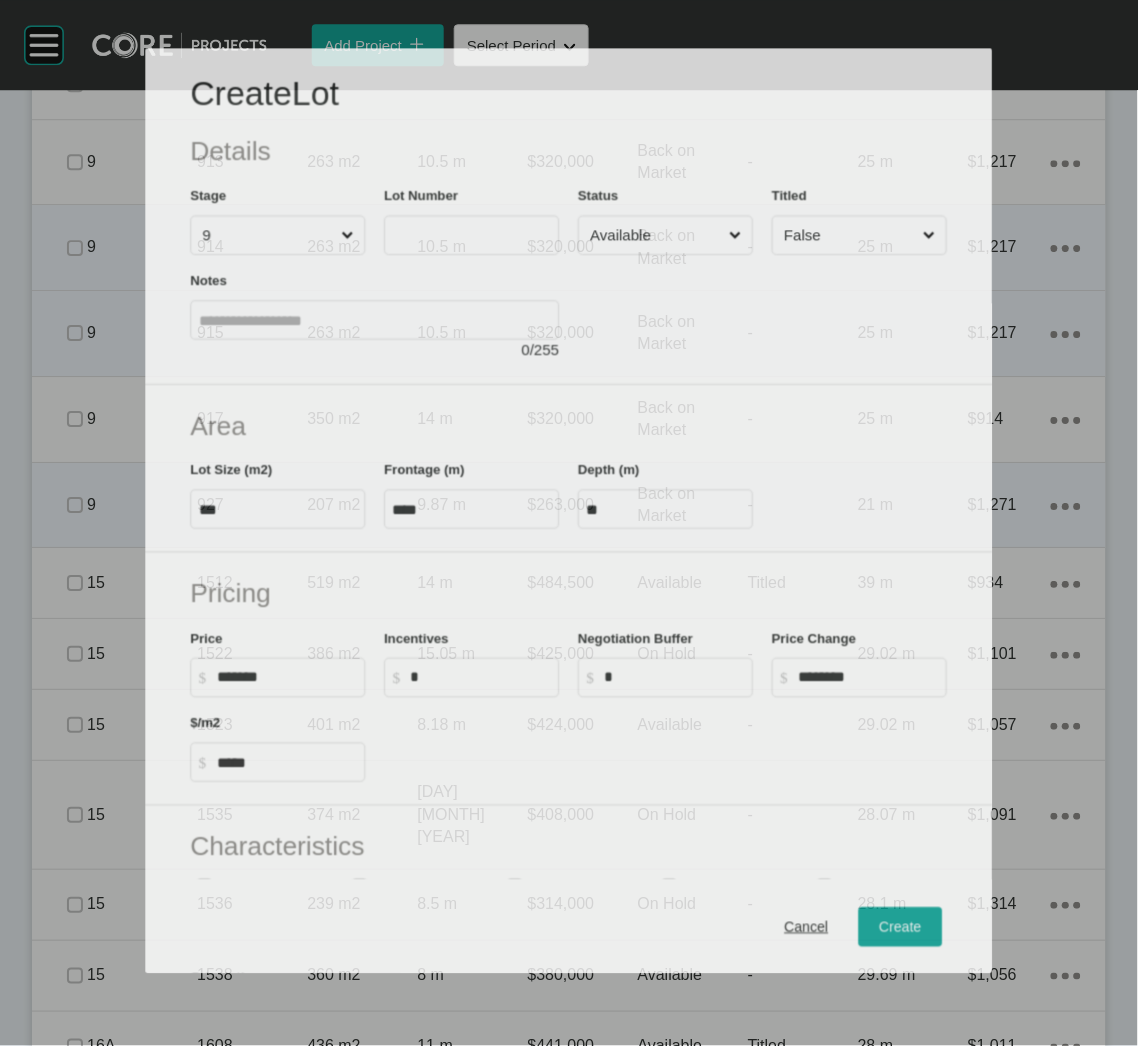 scroll, scrollTop: 2366, scrollLeft: 0, axis: vertical 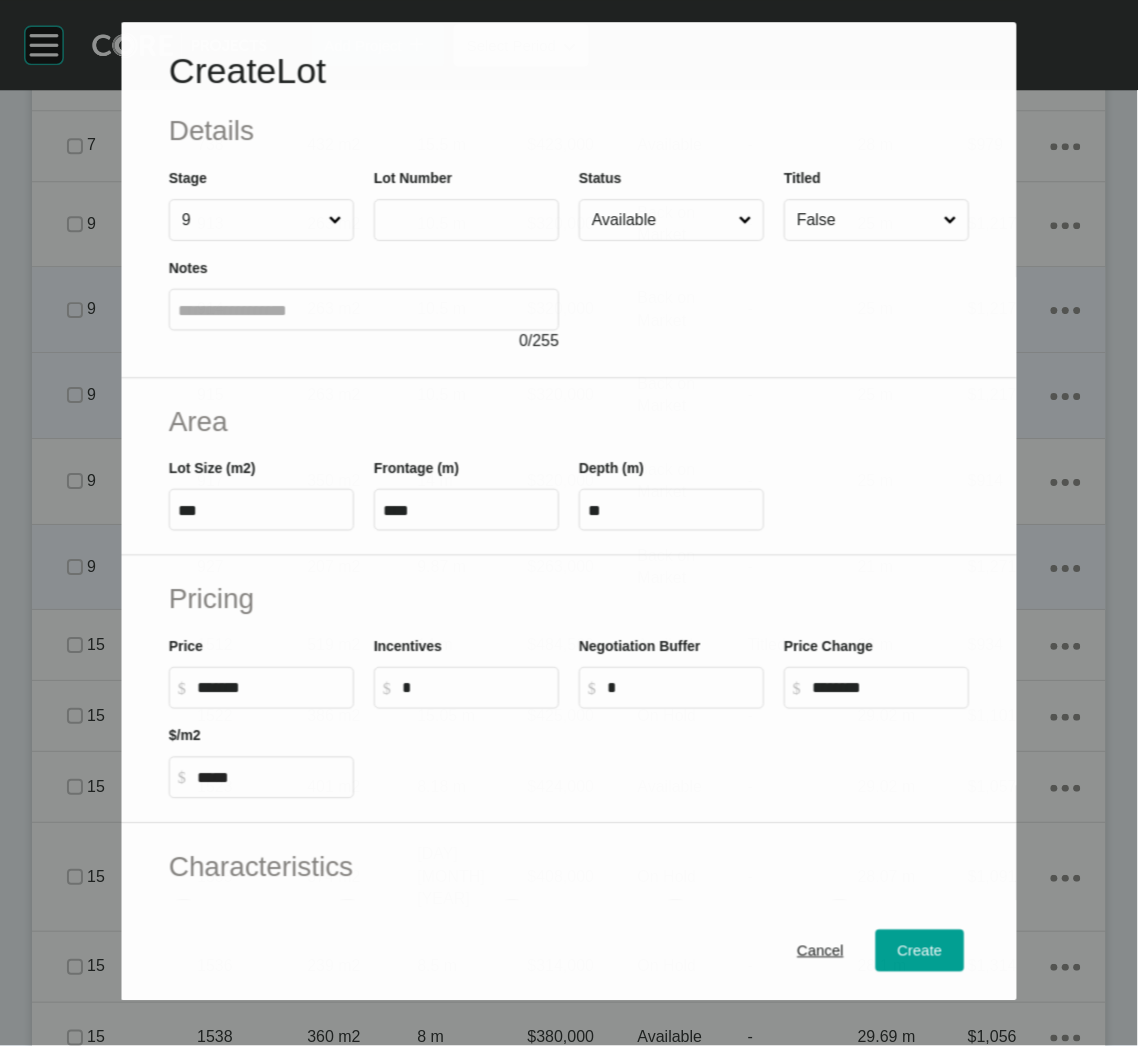 click at bounding box center [466, 220] 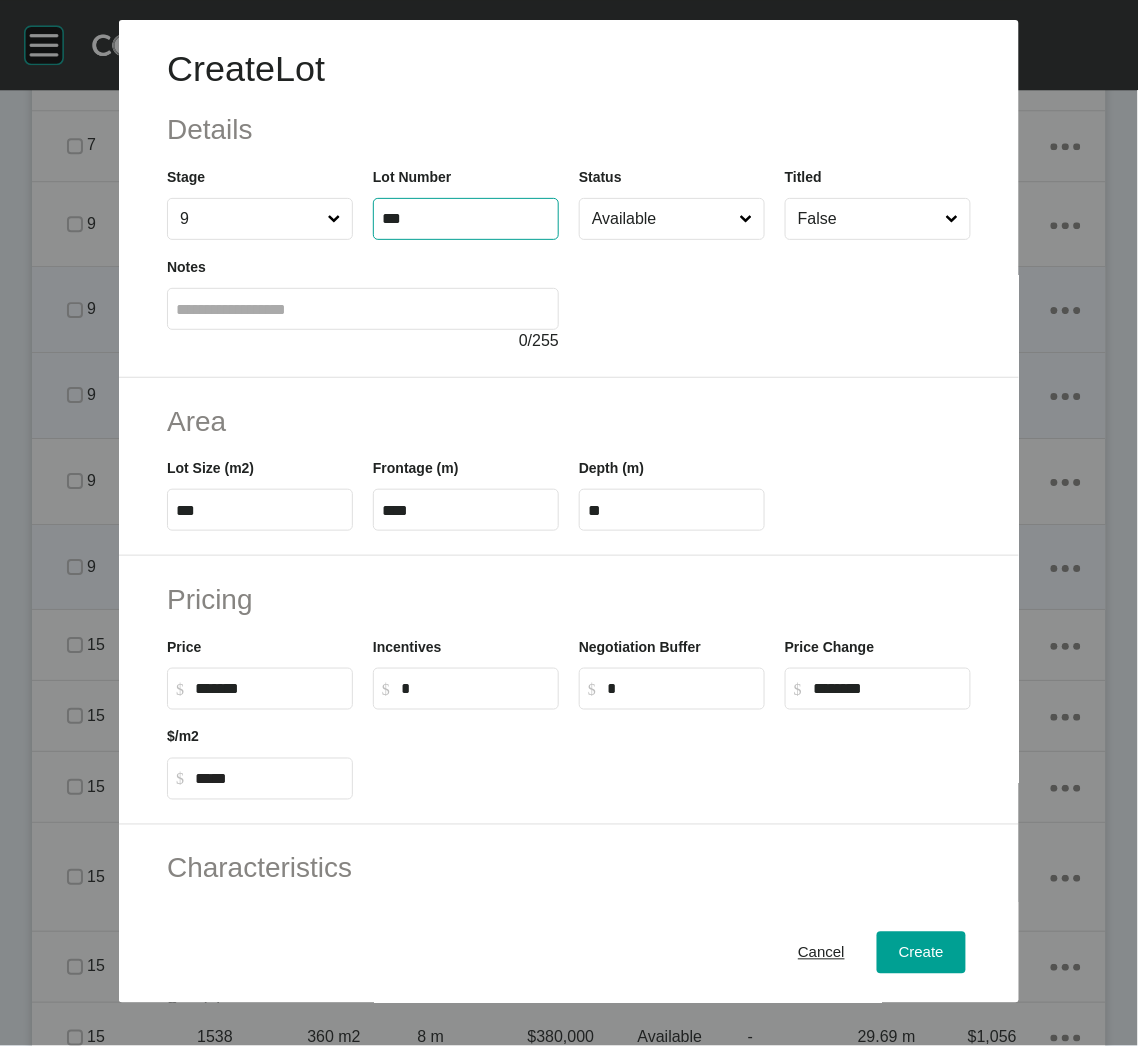 type on "***" 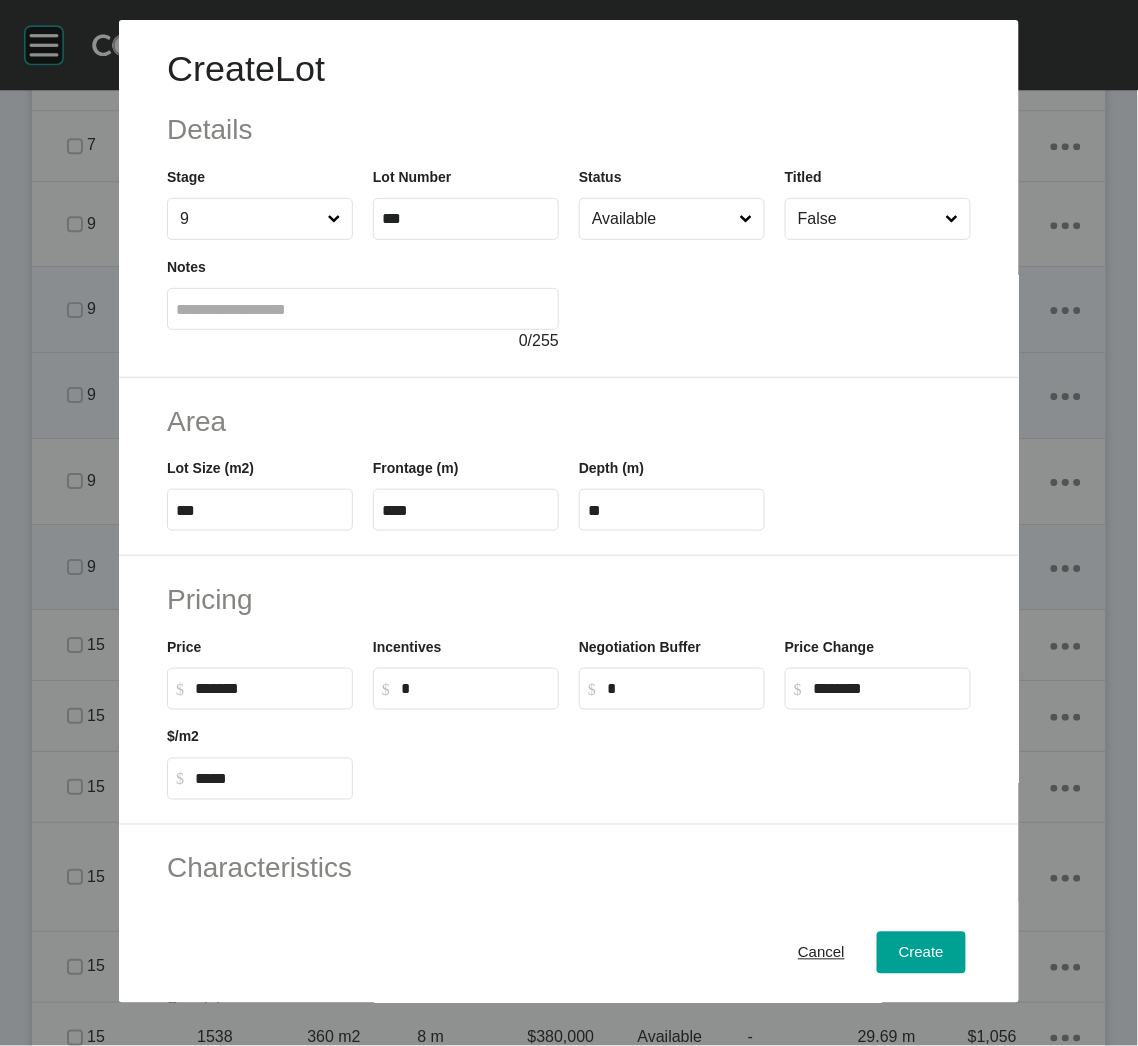 click on "Area Lot Size (m2) *** Frontage (m) **** Depth (m) **" at bounding box center [569, 467] 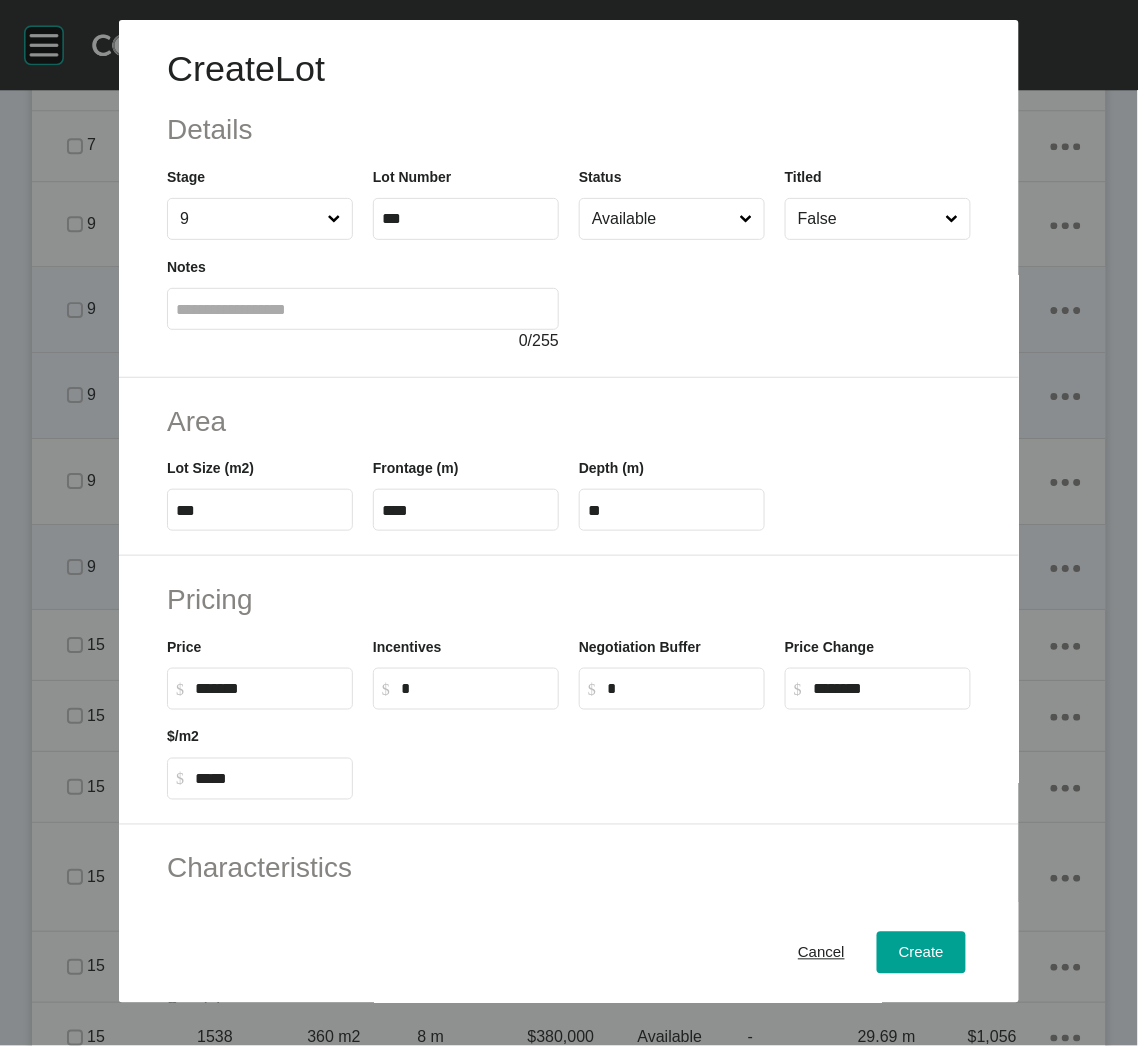 type on "*******" 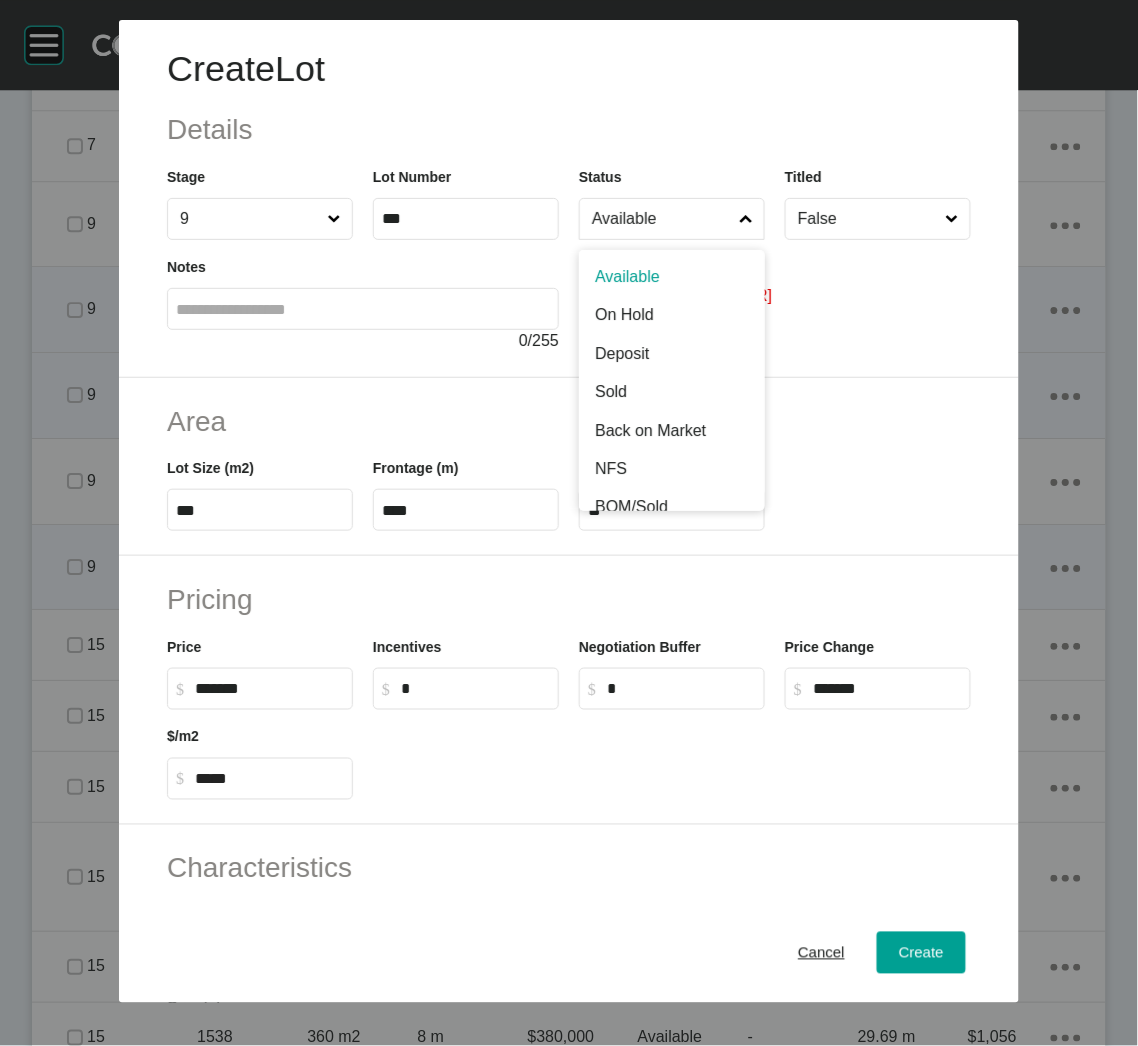 click on "Available" at bounding box center (672, 219) 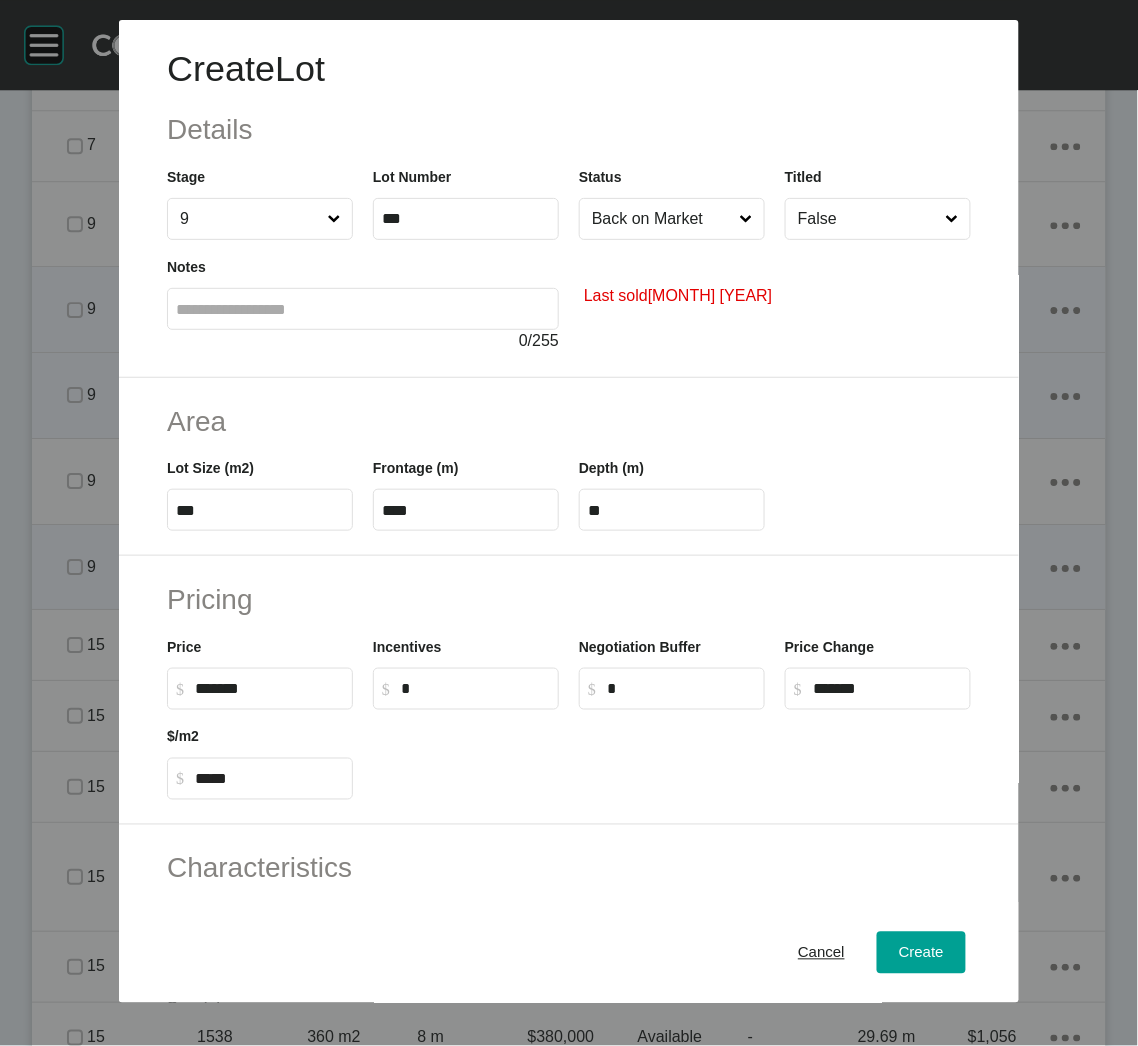 click on "***" at bounding box center (260, 510) 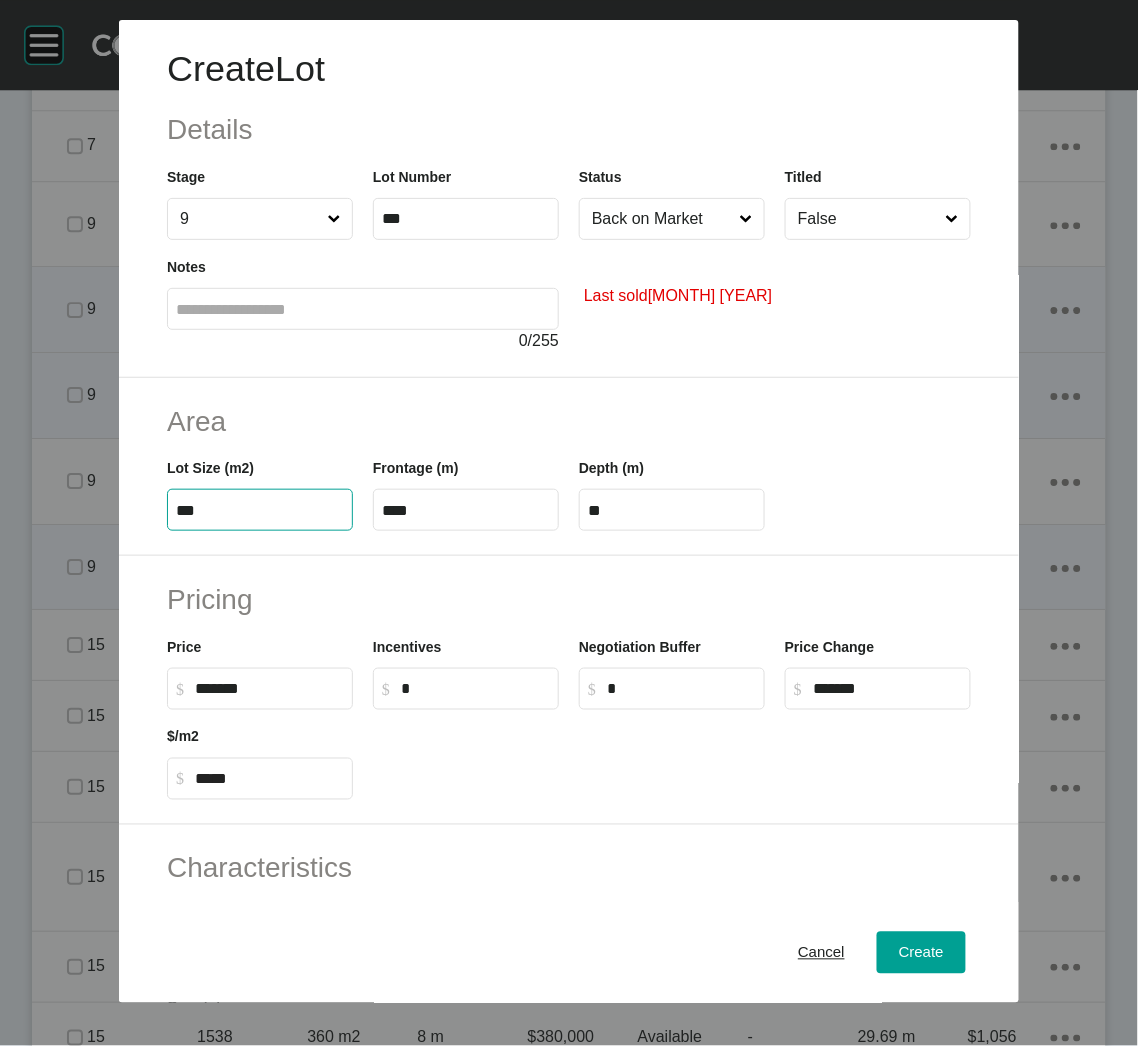 click on "***" at bounding box center (260, 510) 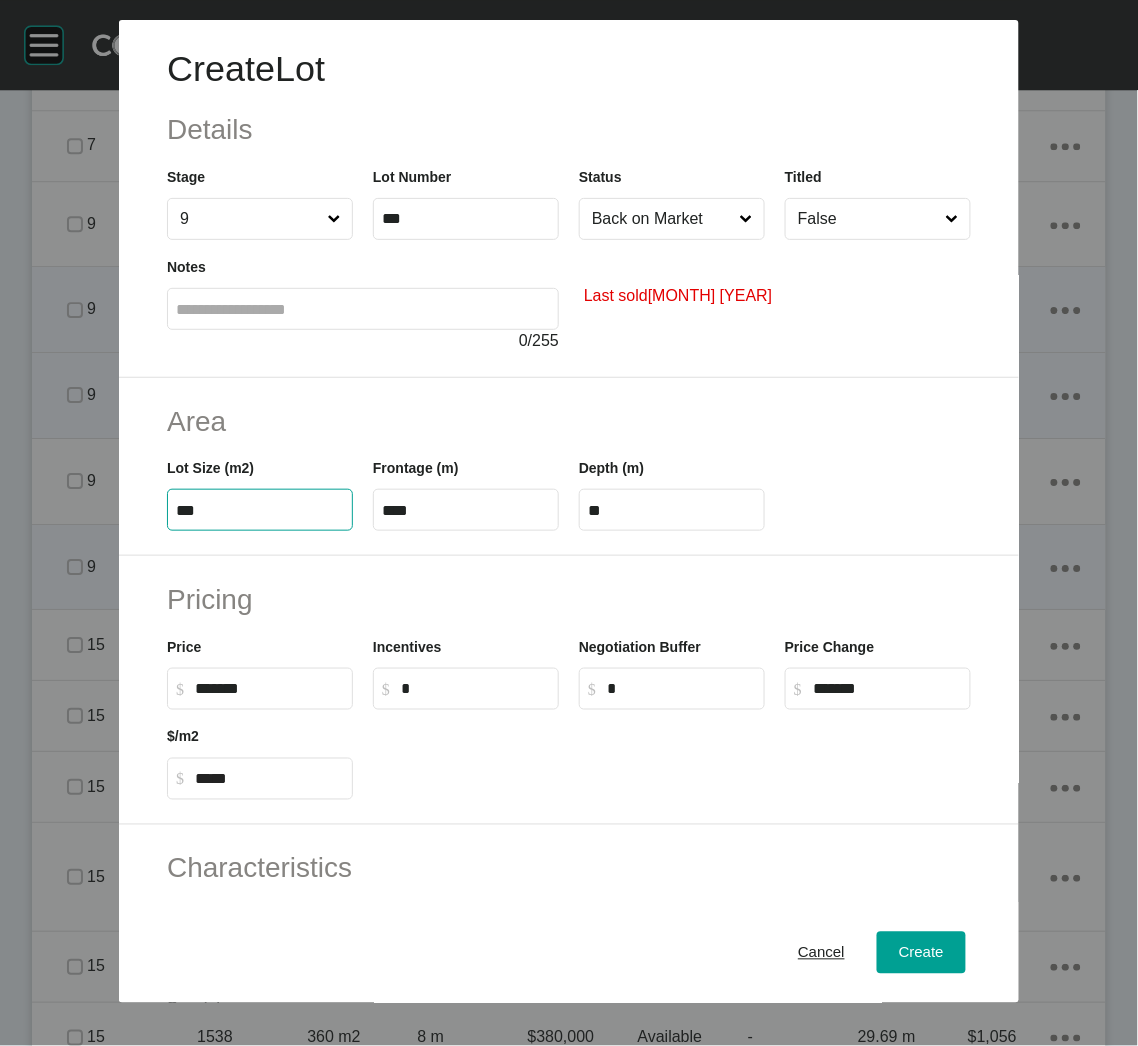 type on "***" 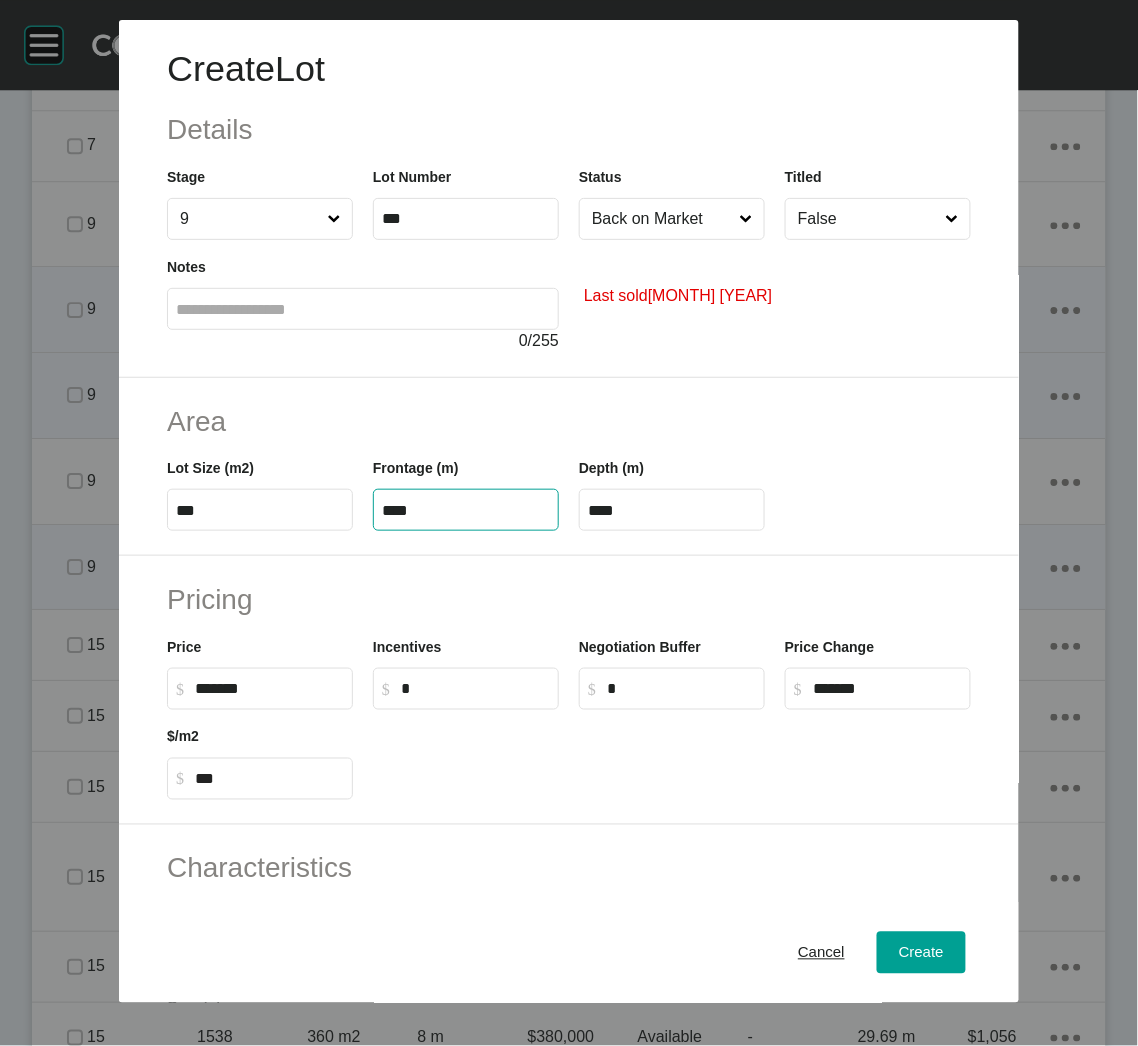 type on "****" 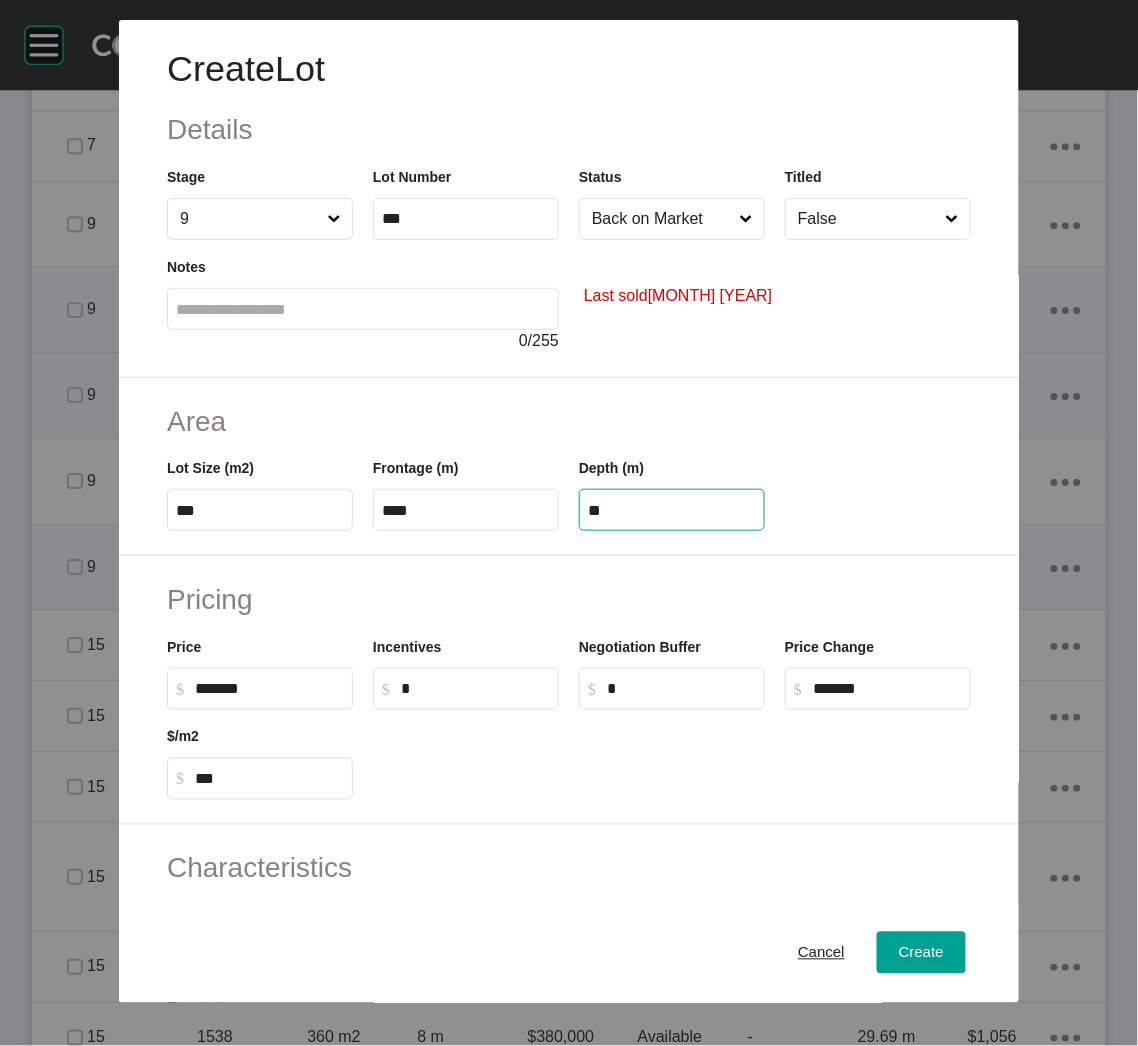 type on "**" 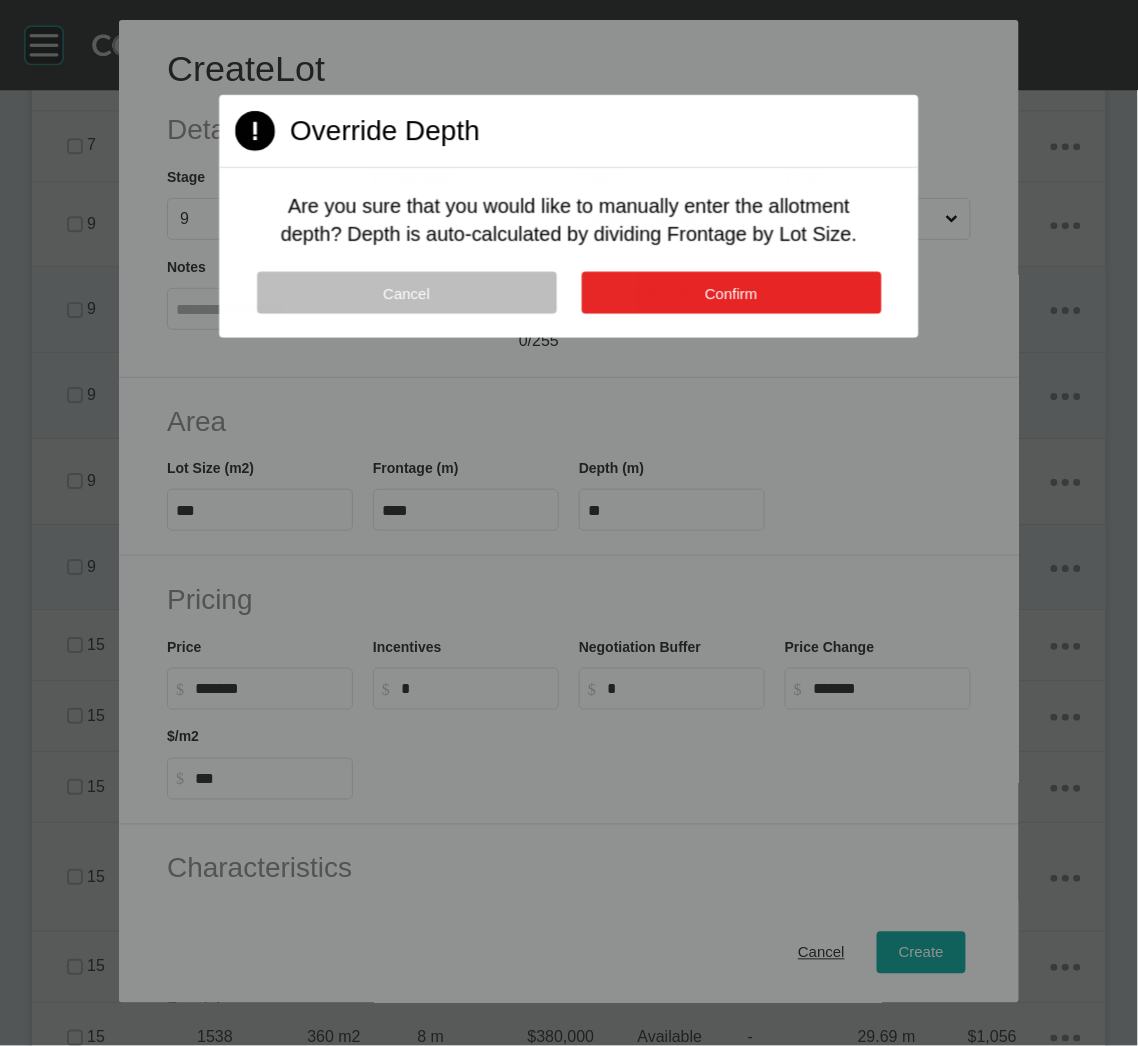 click on "Confirm" at bounding box center [731, 292] 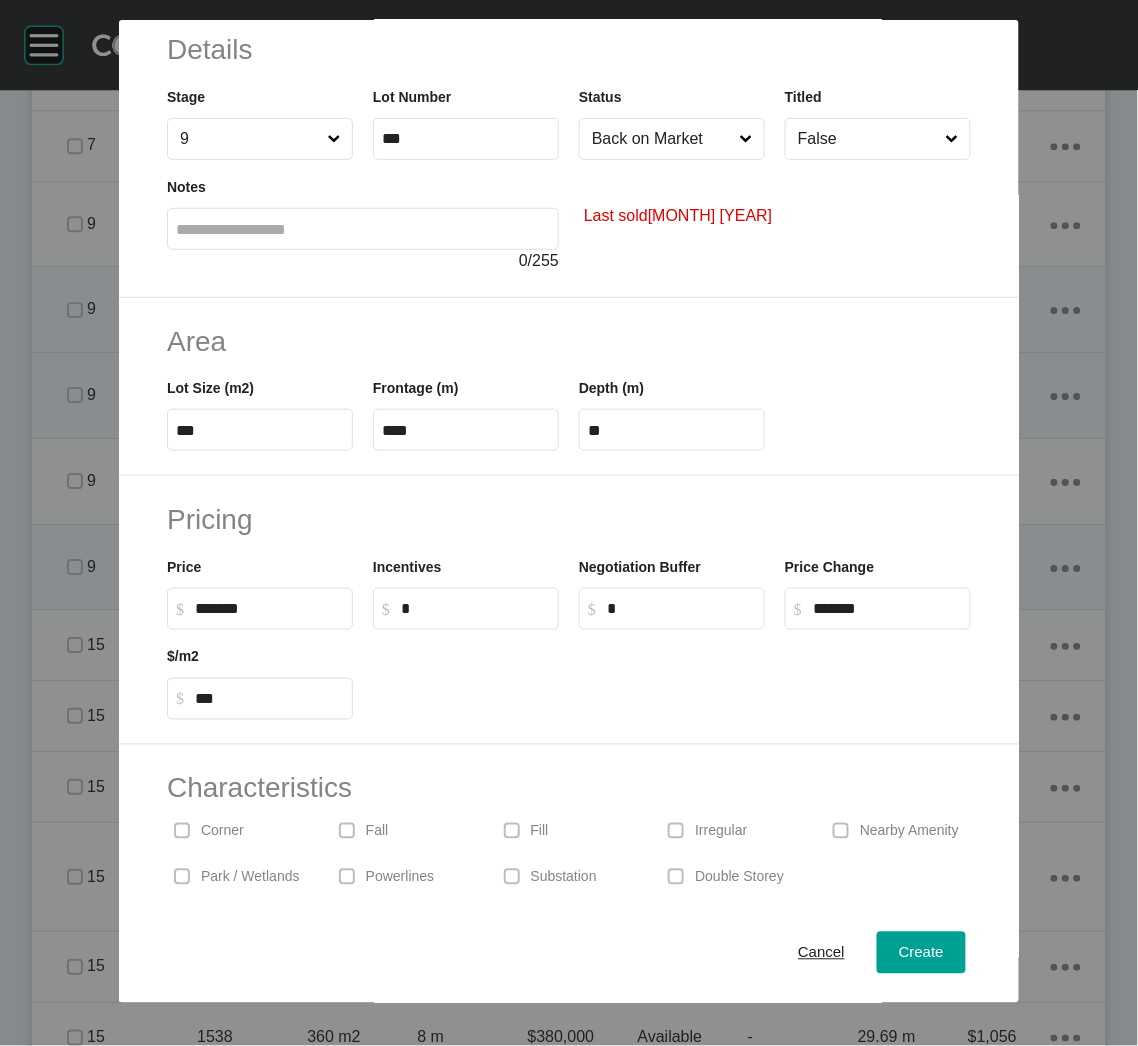 scroll, scrollTop: 191, scrollLeft: 0, axis: vertical 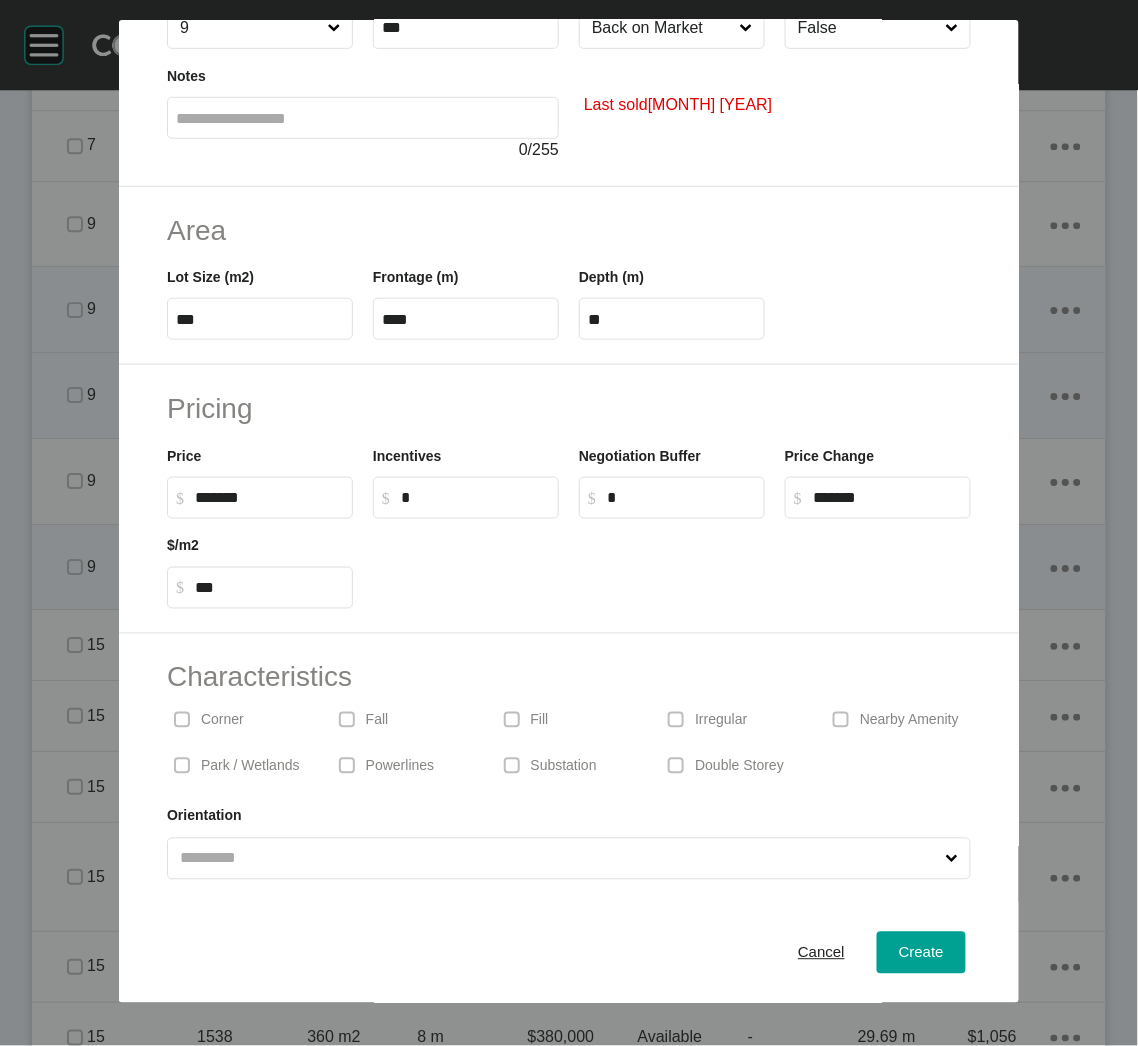click on "Irregular" at bounding box center [721, 721] 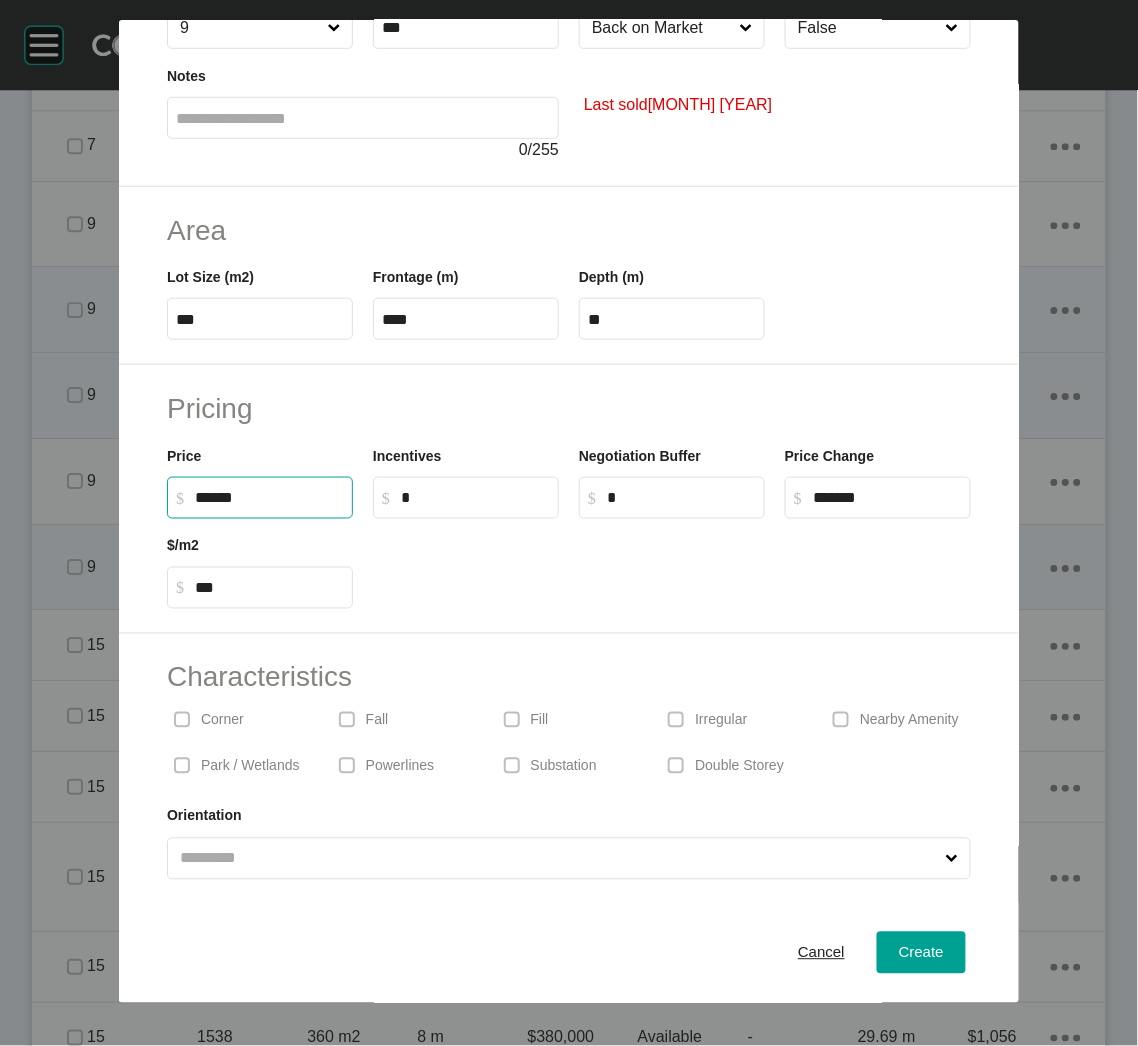 drag, startPoint x: 219, startPoint y: 495, endPoint x: 206, endPoint y: 495, distance: 13 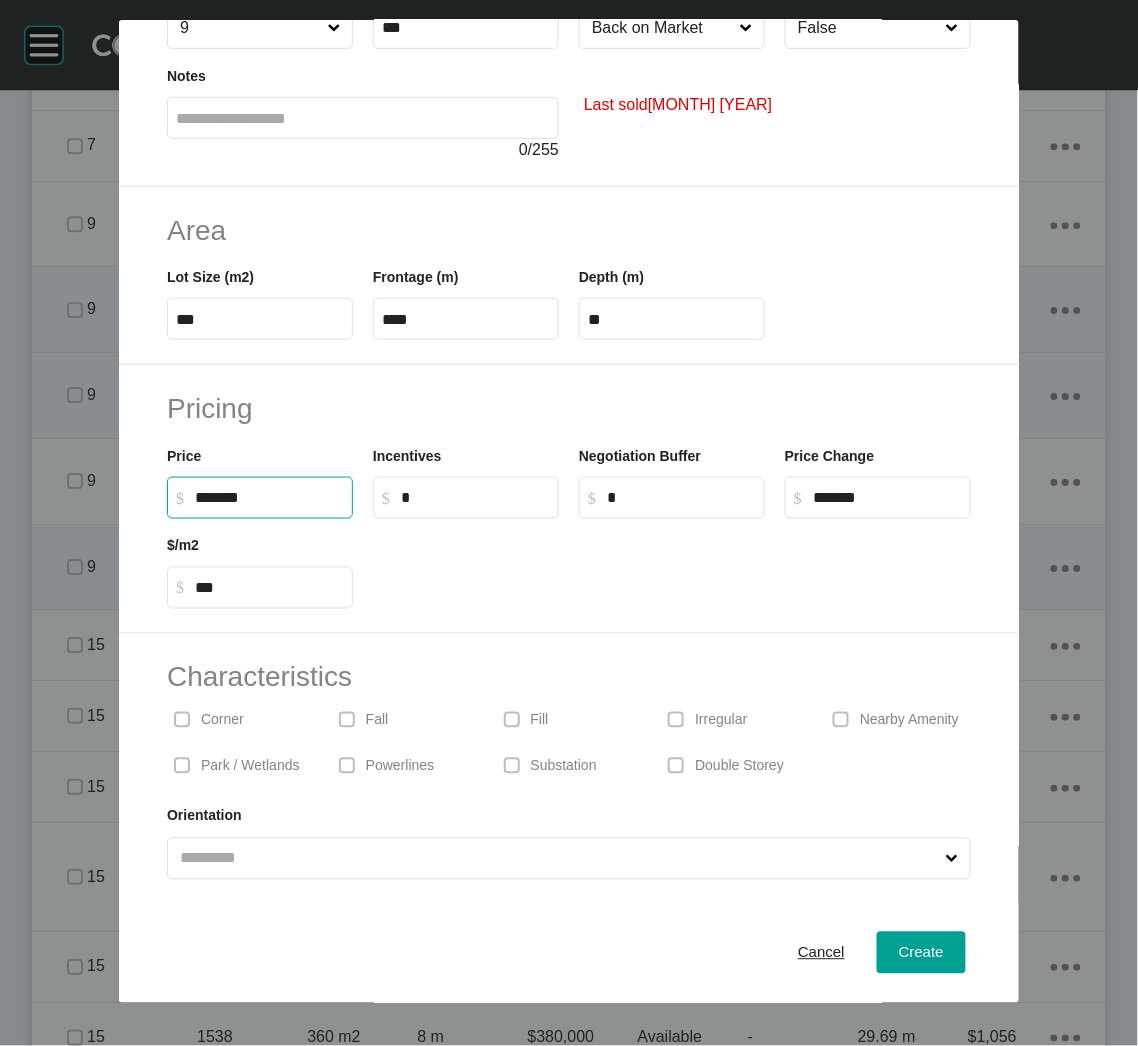 type on "*****" 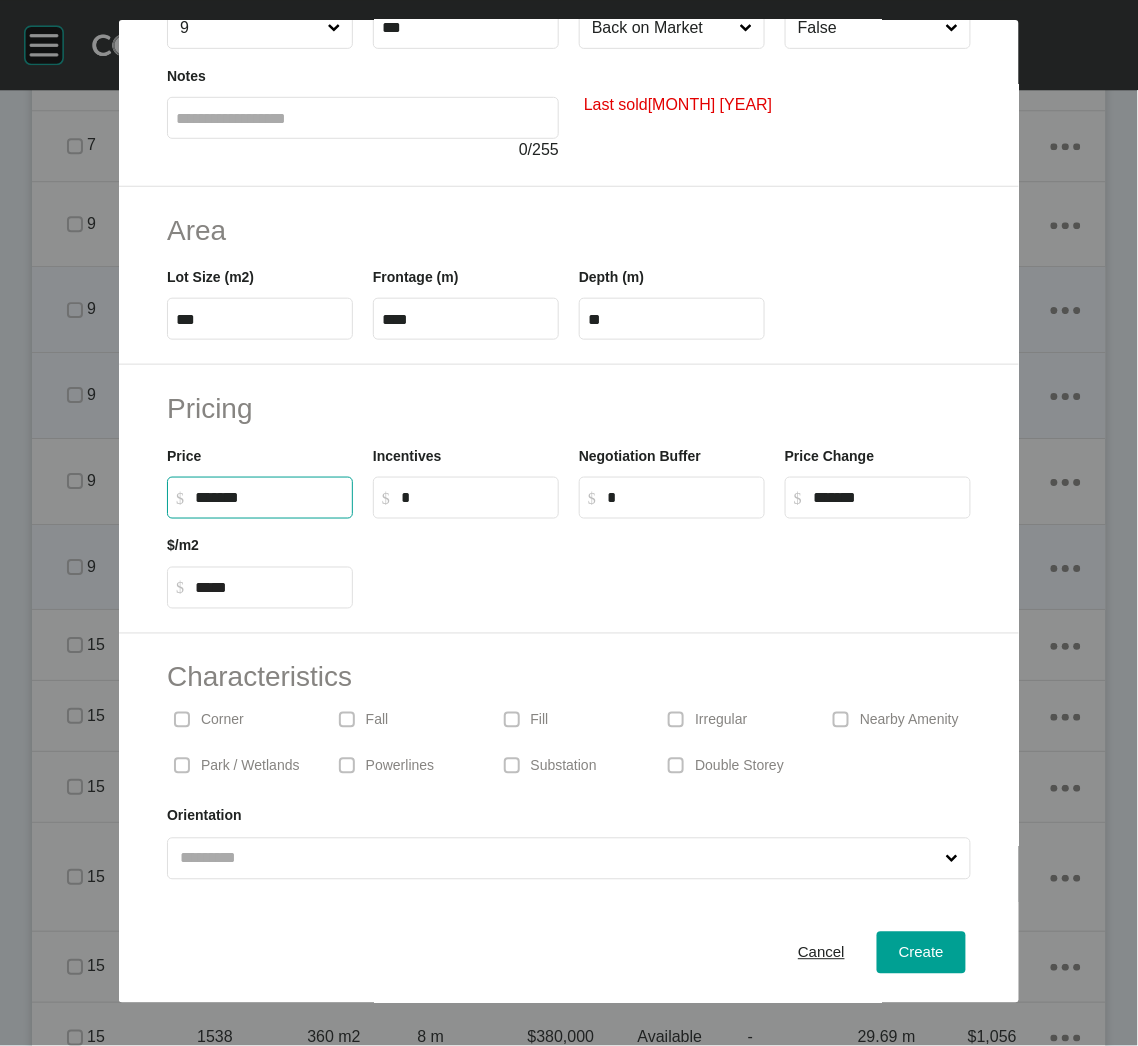 click at bounding box center [672, 564] 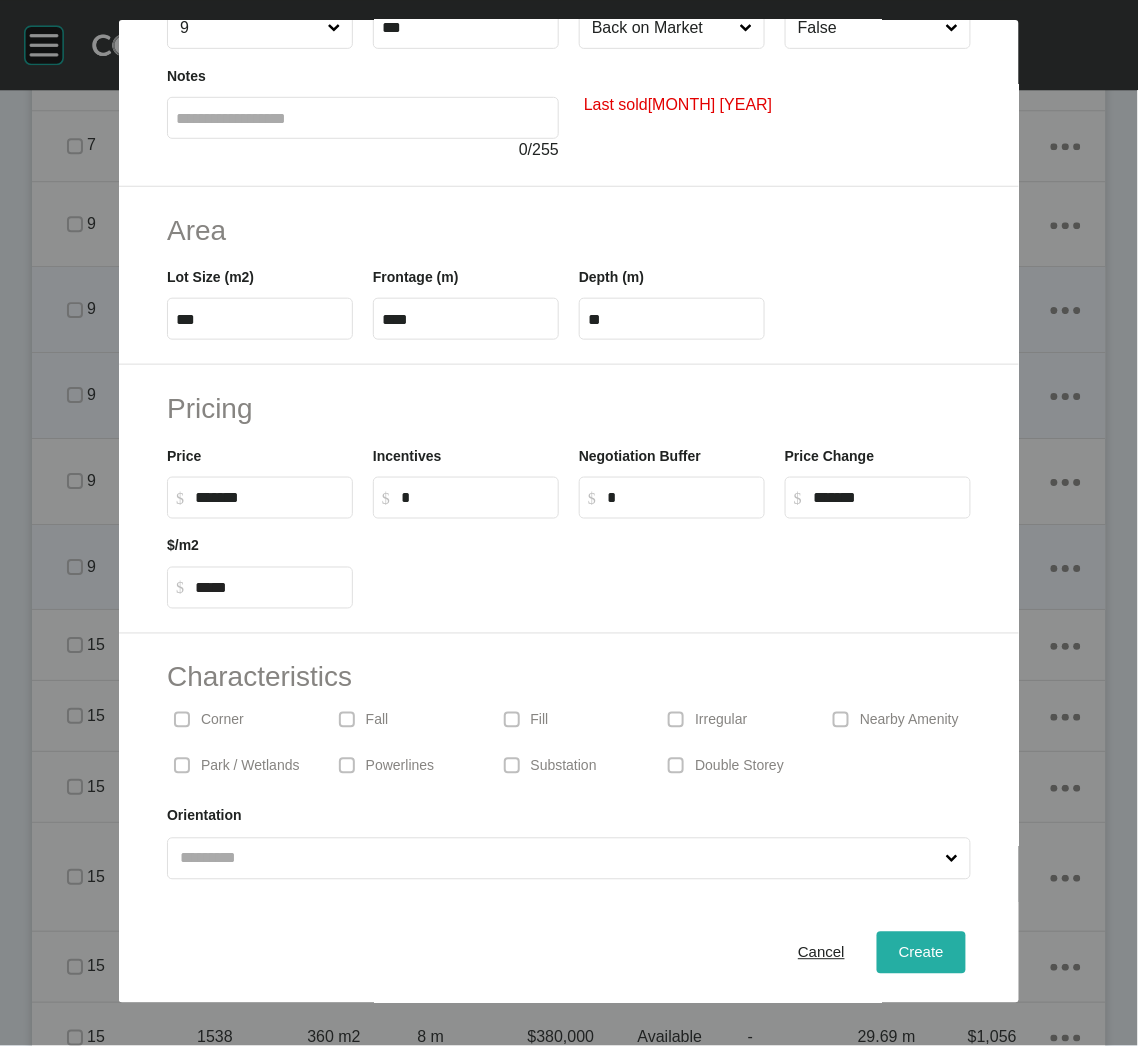 click on "Create" at bounding box center [921, 953] 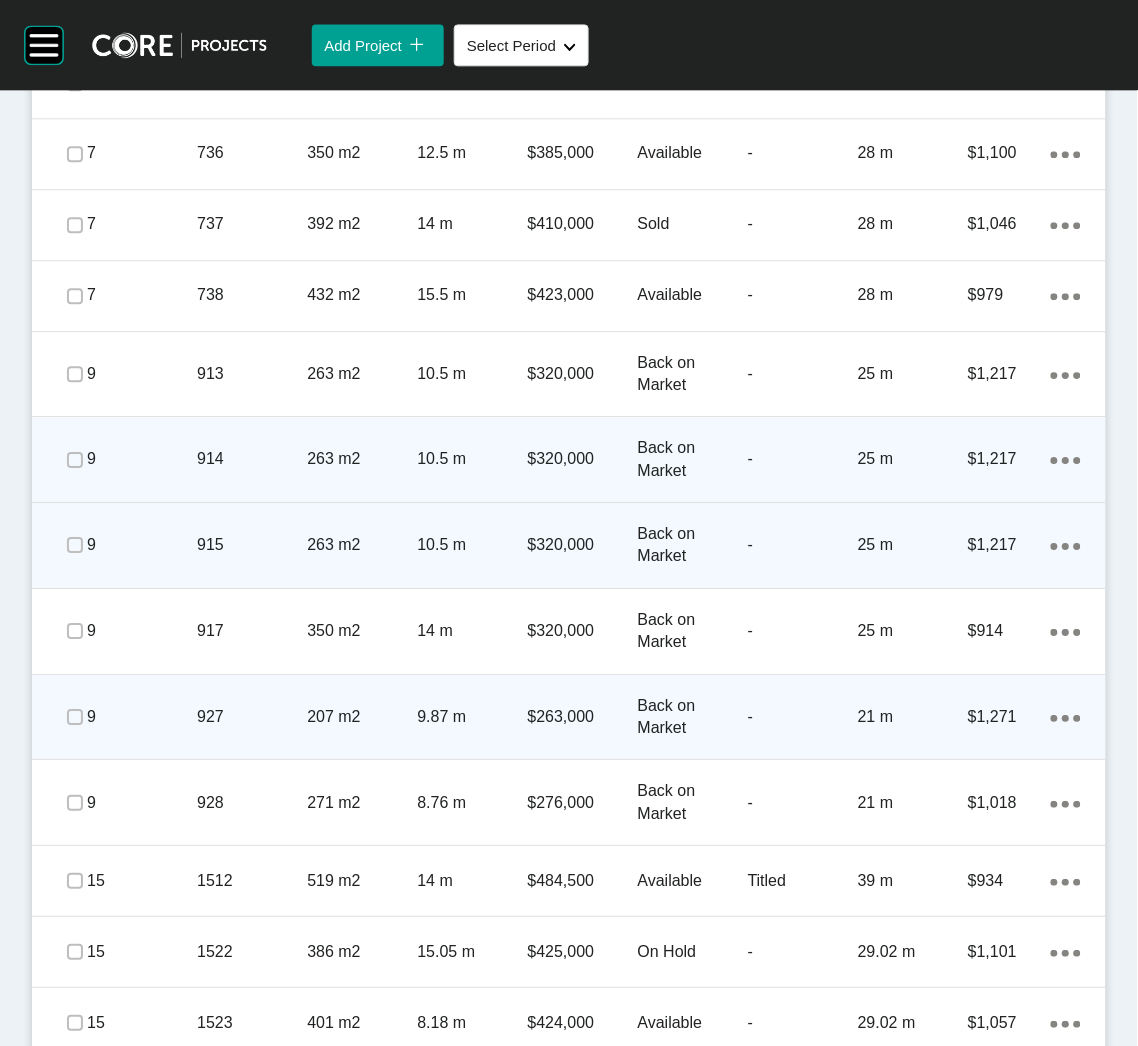 scroll, scrollTop: 1978, scrollLeft: 0, axis: vertical 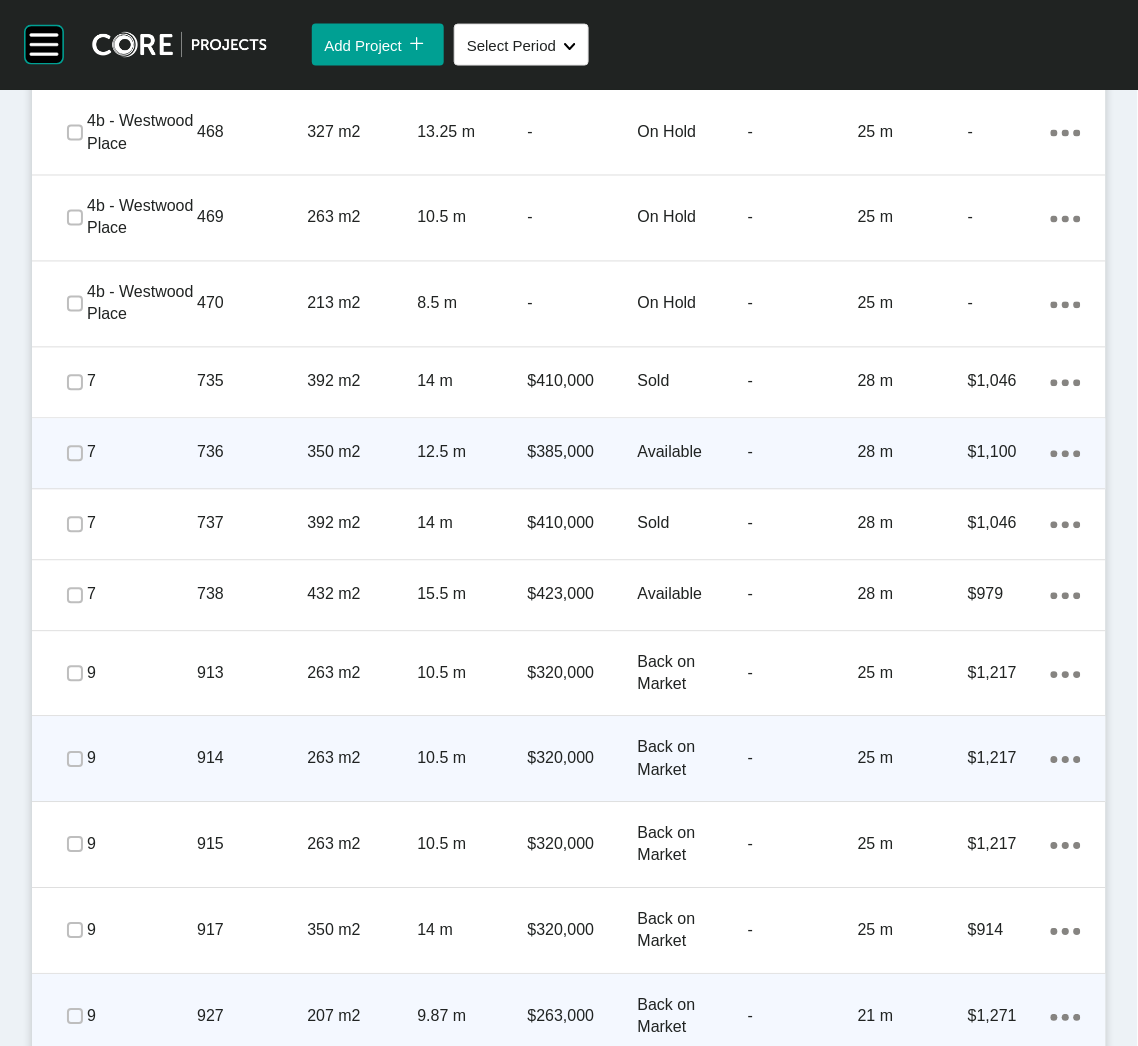 click on "736" at bounding box center (252, 453) 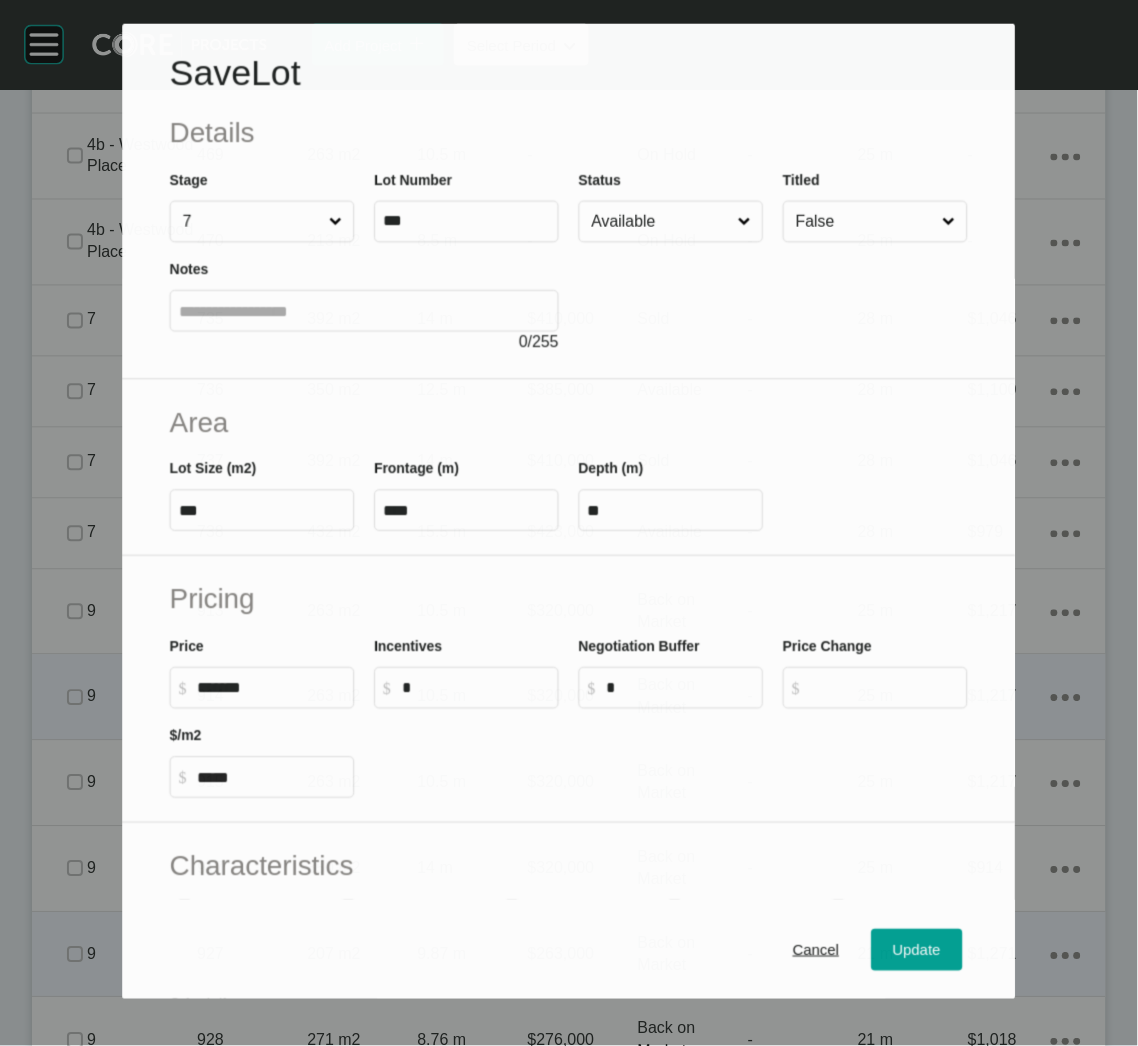 scroll, scrollTop: 1916, scrollLeft: 0, axis: vertical 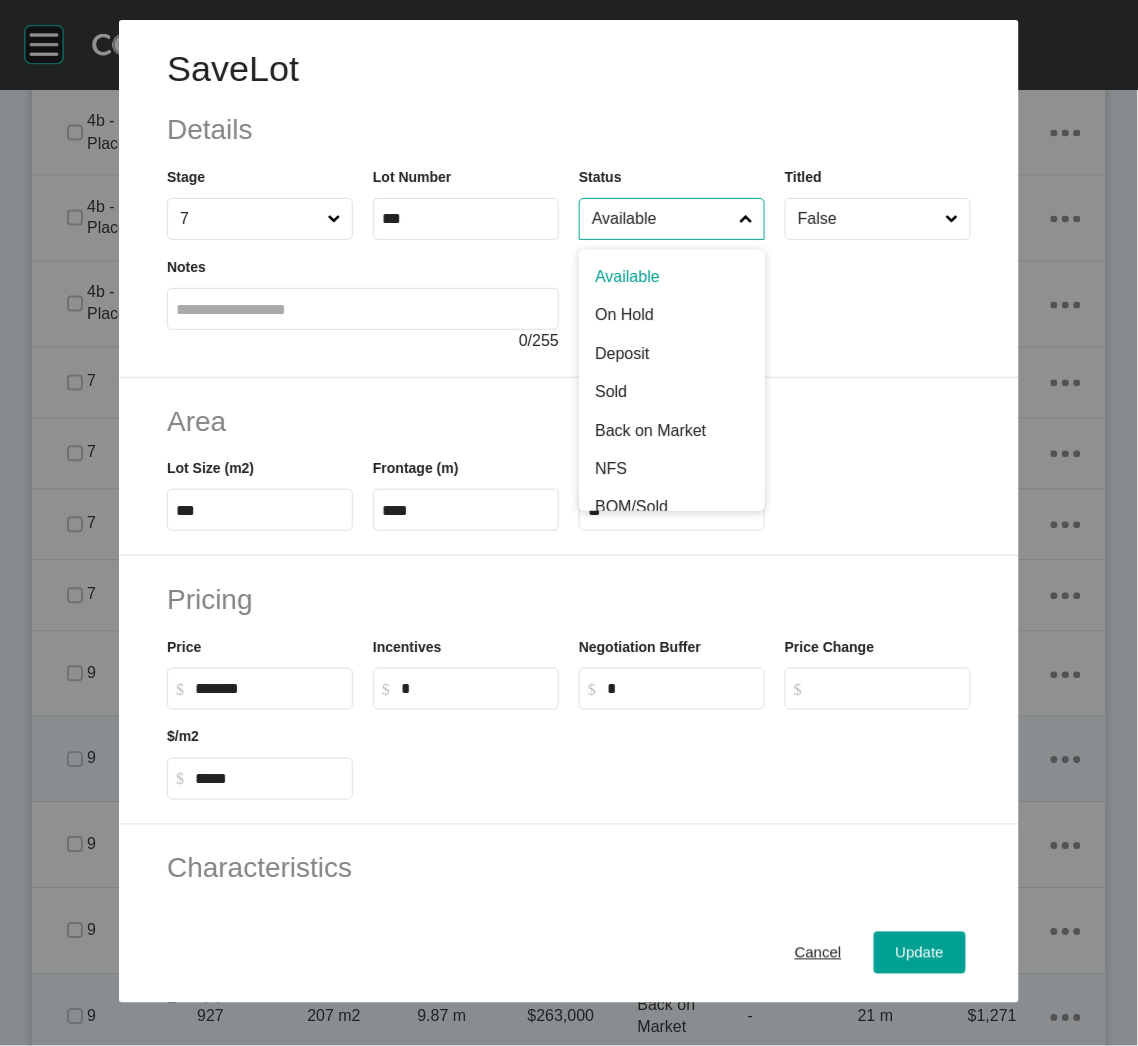 click on "Available" at bounding box center (662, 219) 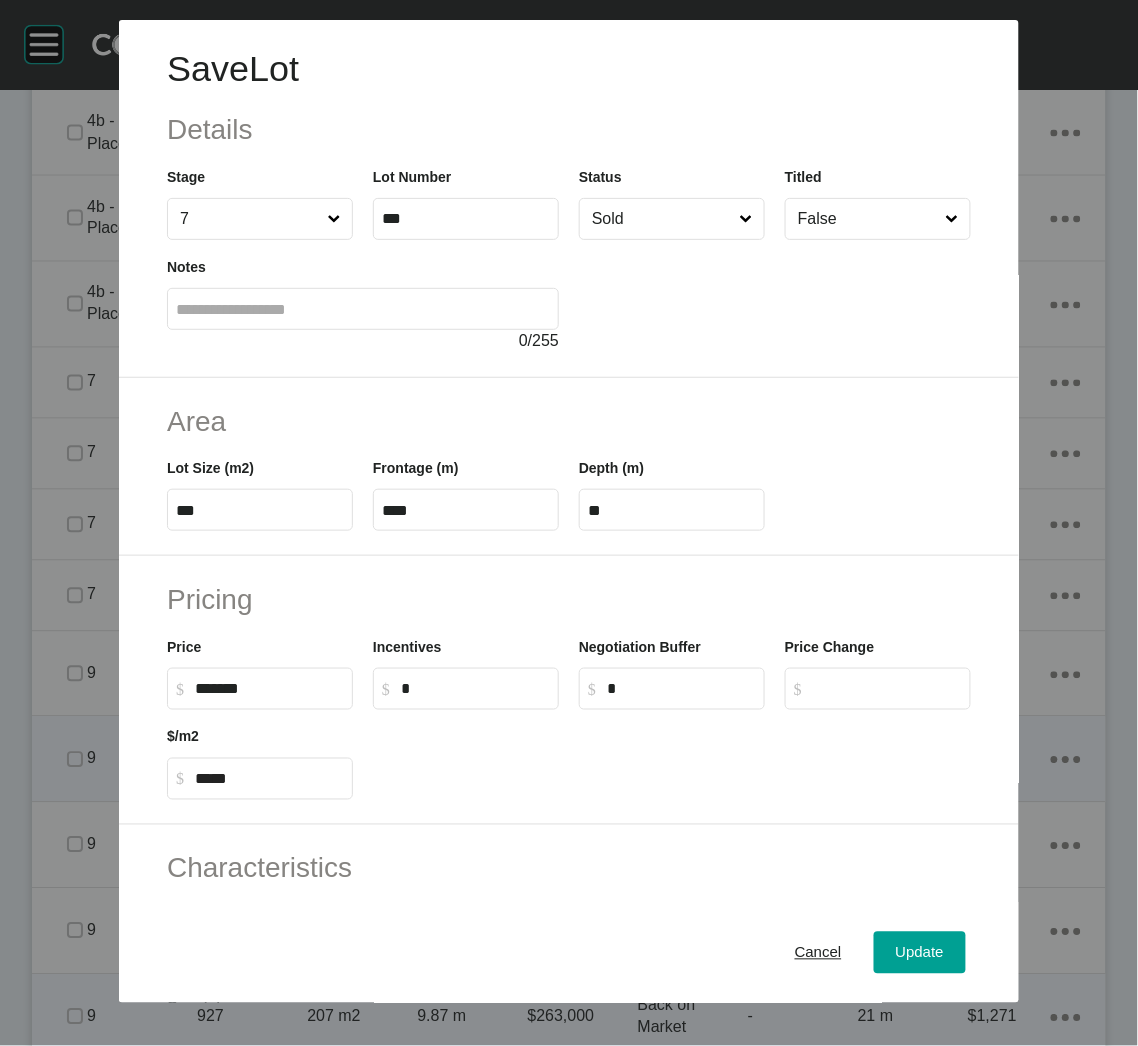 drag, startPoint x: 908, startPoint y: 949, endPoint x: 866, endPoint y: 915, distance: 54.037025 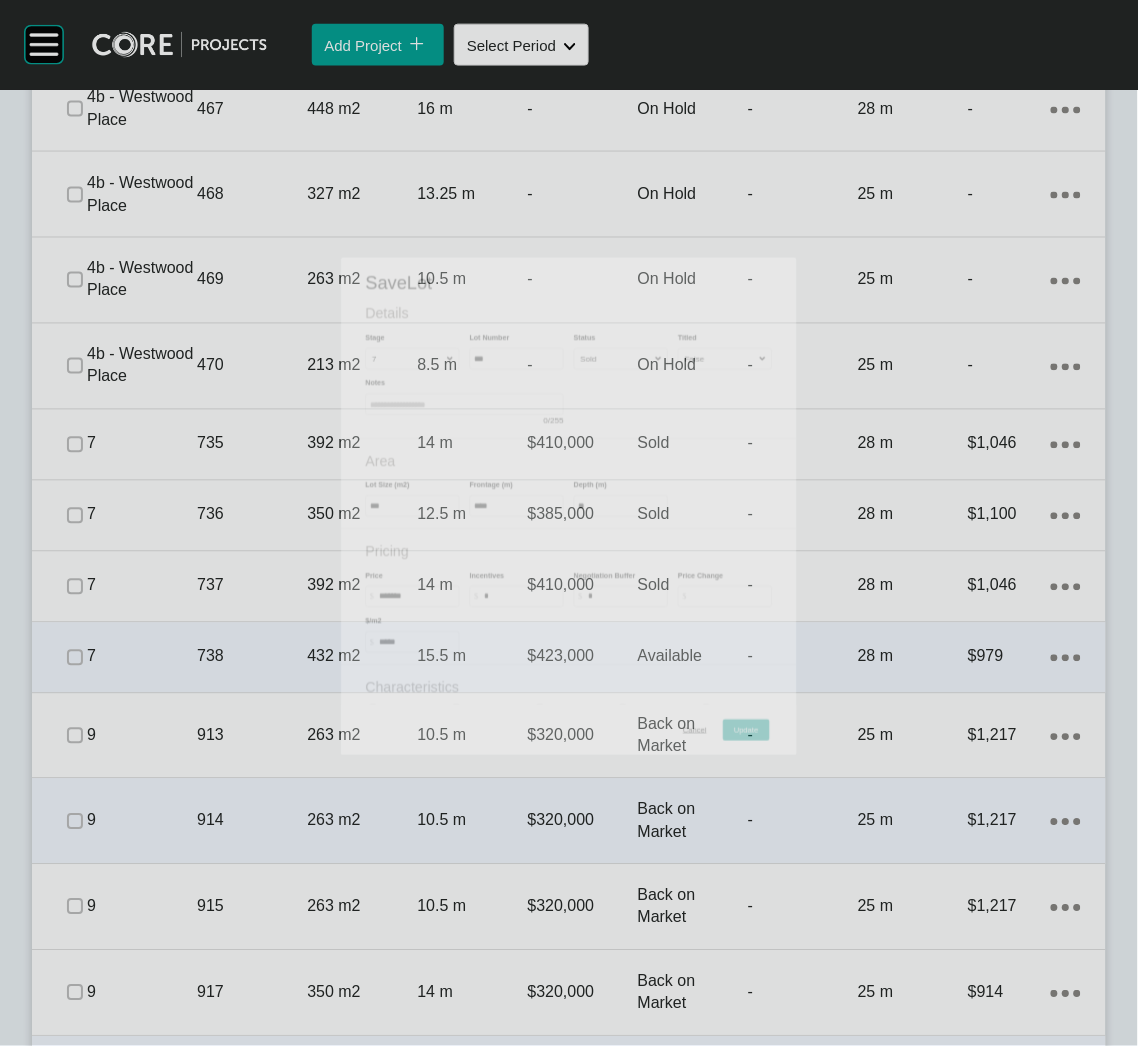 scroll, scrollTop: 1978, scrollLeft: 0, axis: vertical 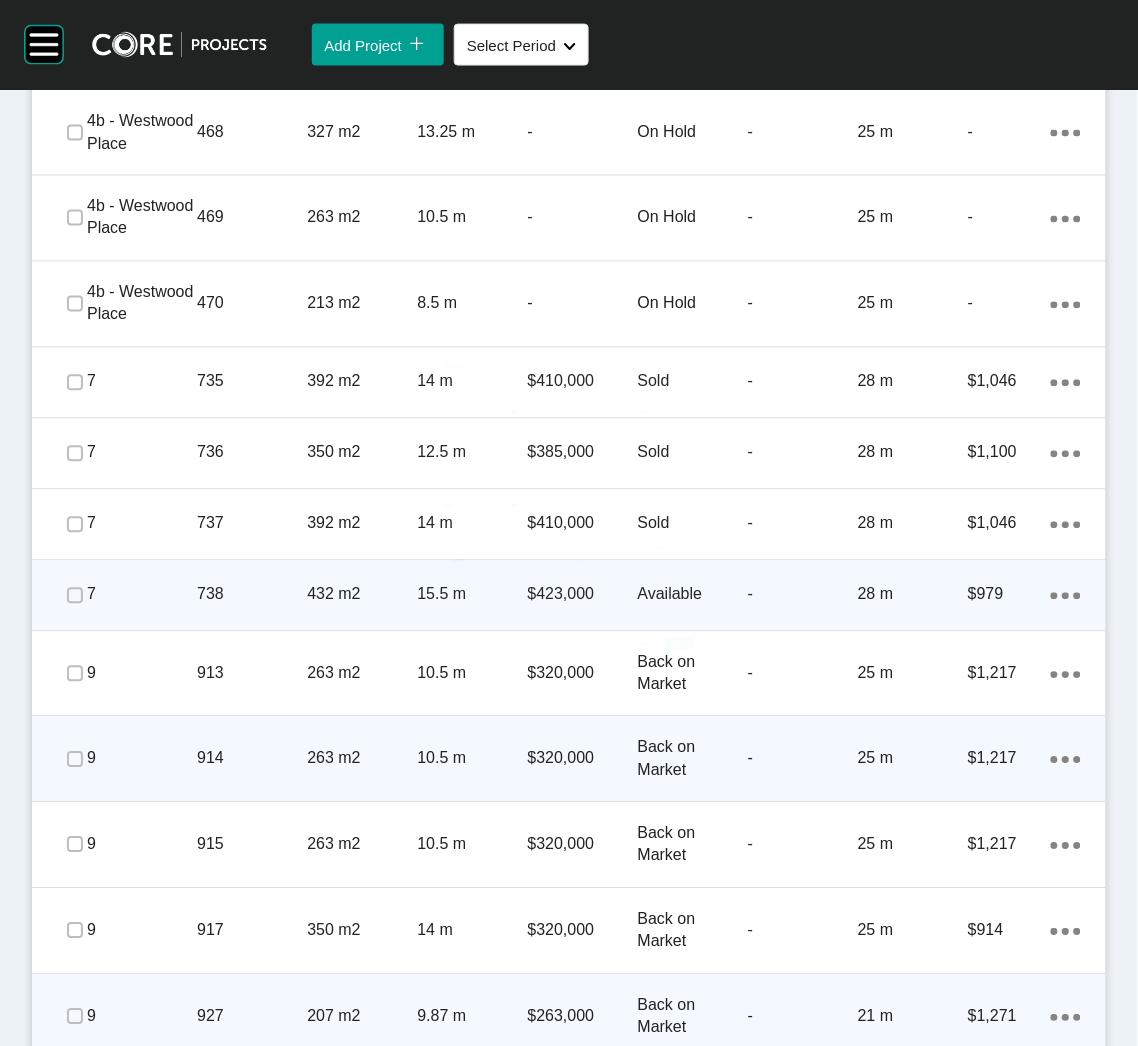 click on "432 m2" at bounding box center [362, 595] 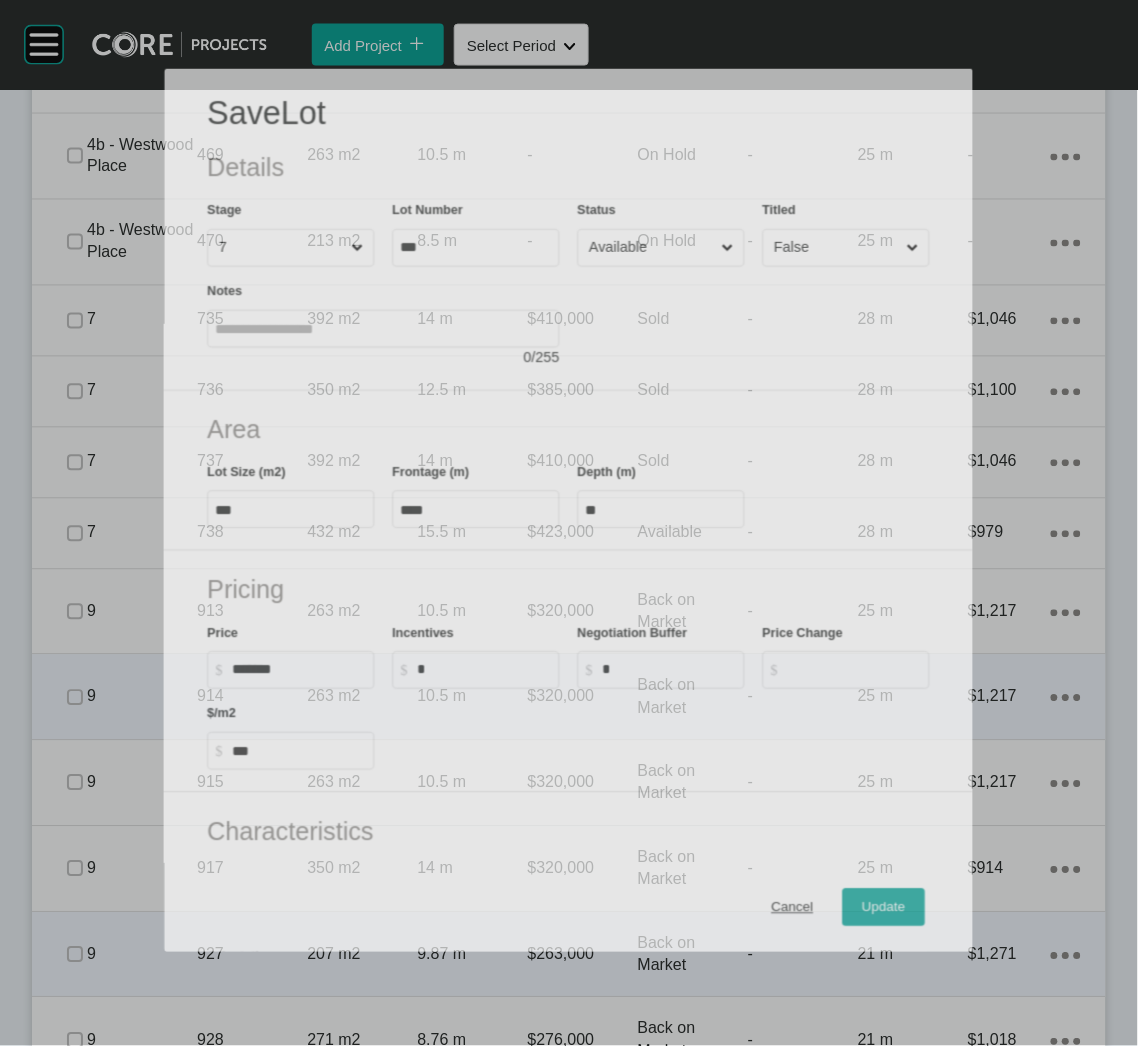 scroll, scrollTop: 1916, scrollLeft: 0, axis: vertical 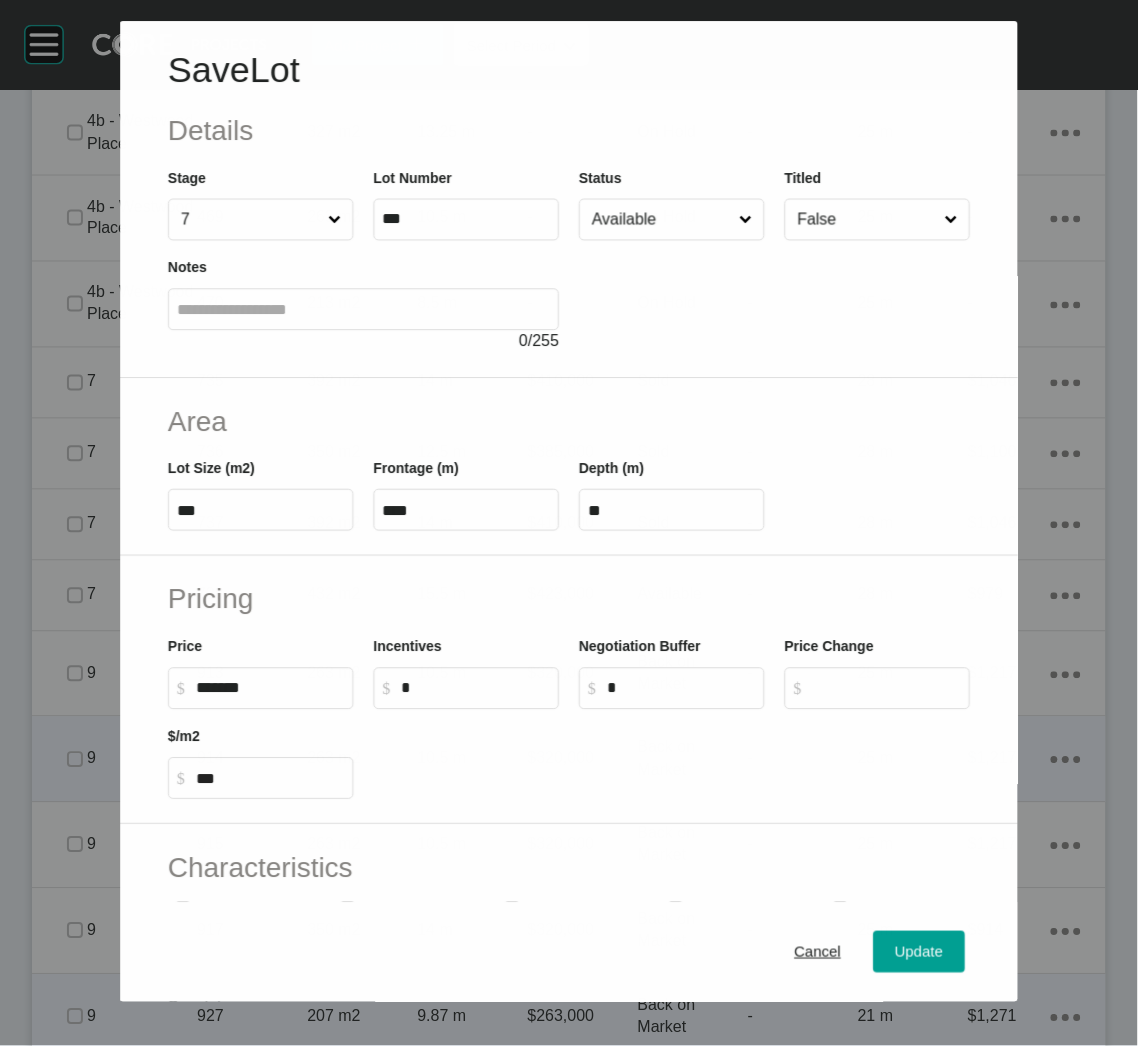 click on "Available" at bounding box center (661, 220) 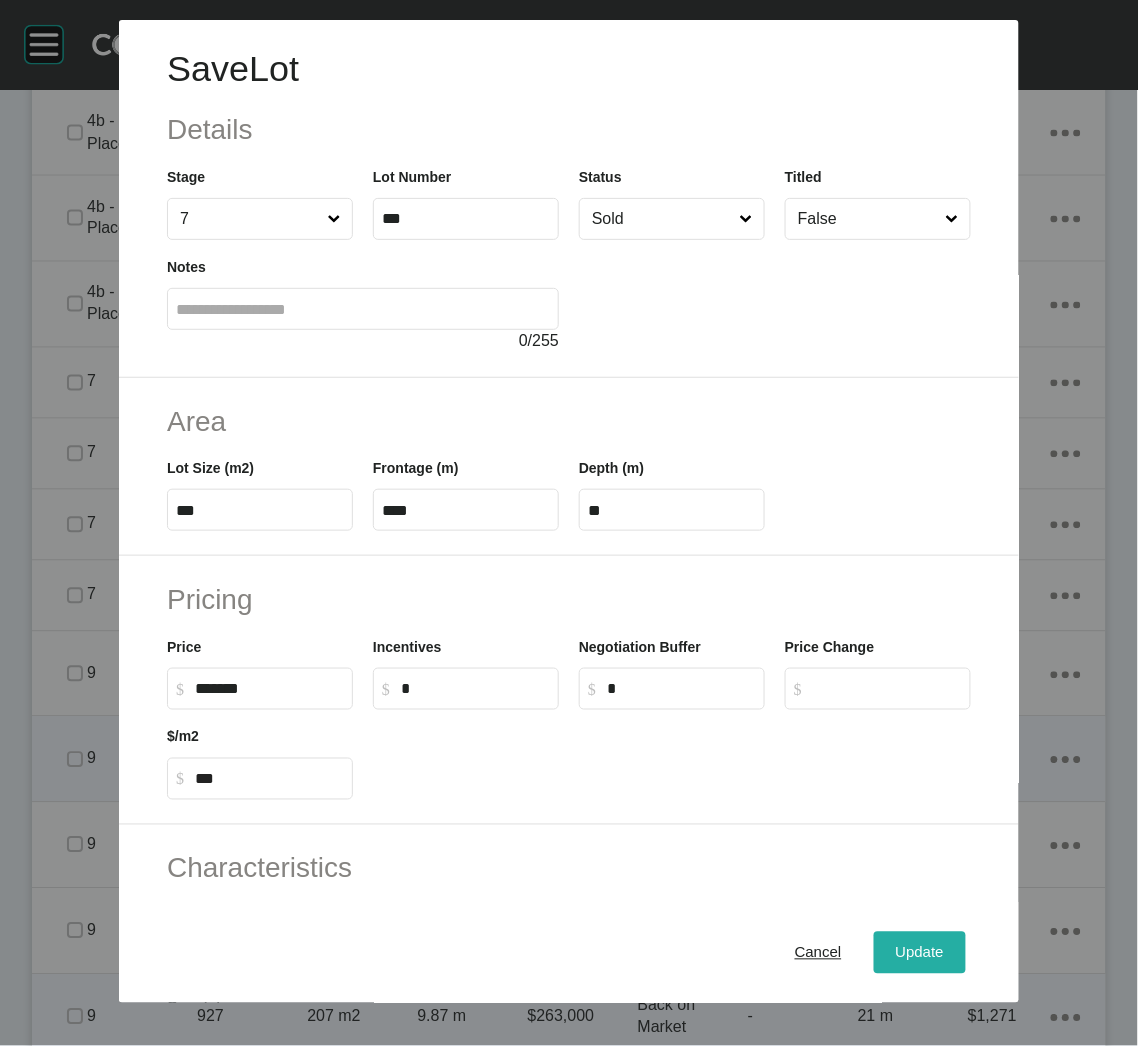 click on "Update" at bounding box center (920, 953) 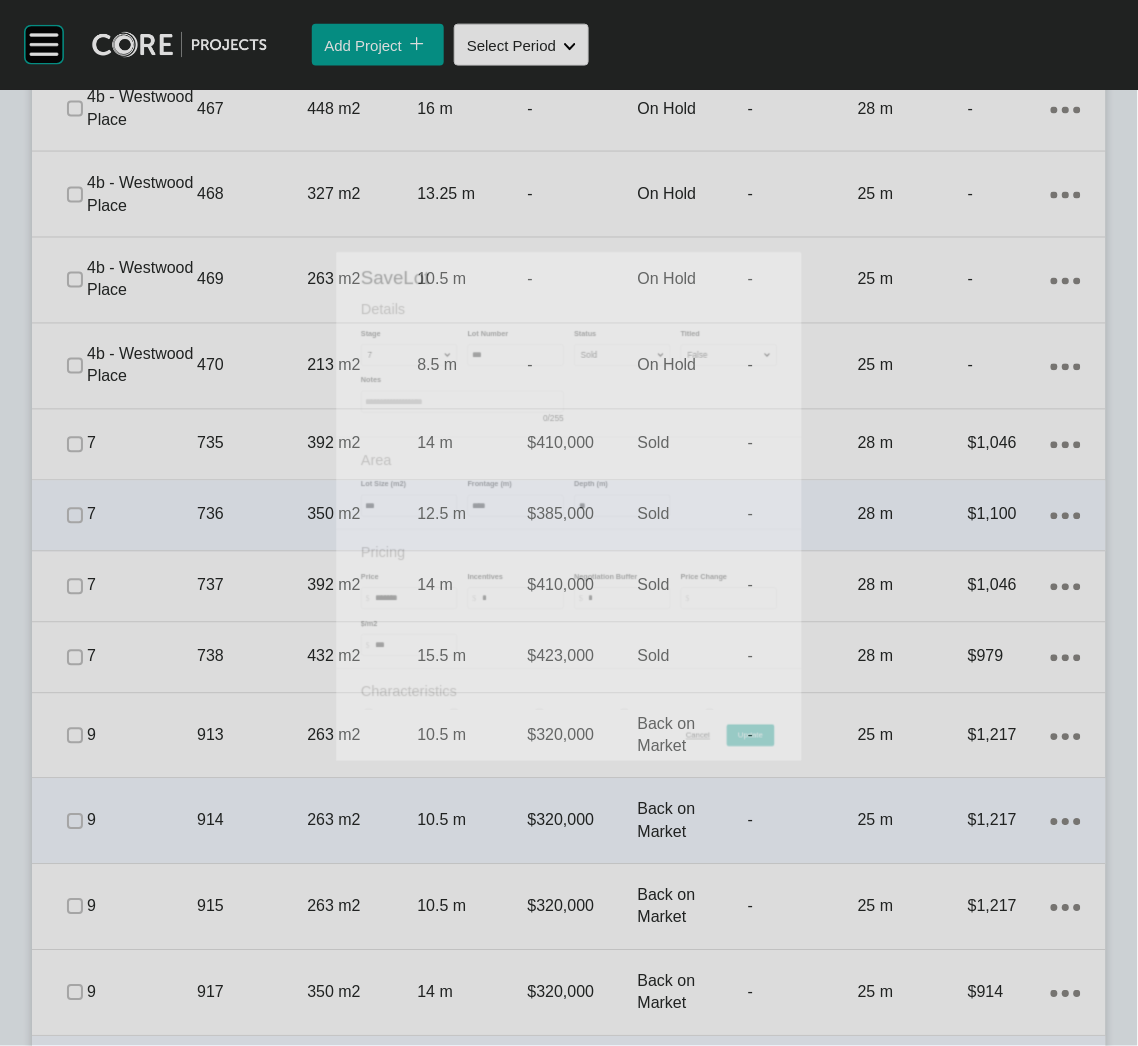 scroll, scrollTop: 1978, scrollLeft: 0, axis: vertical 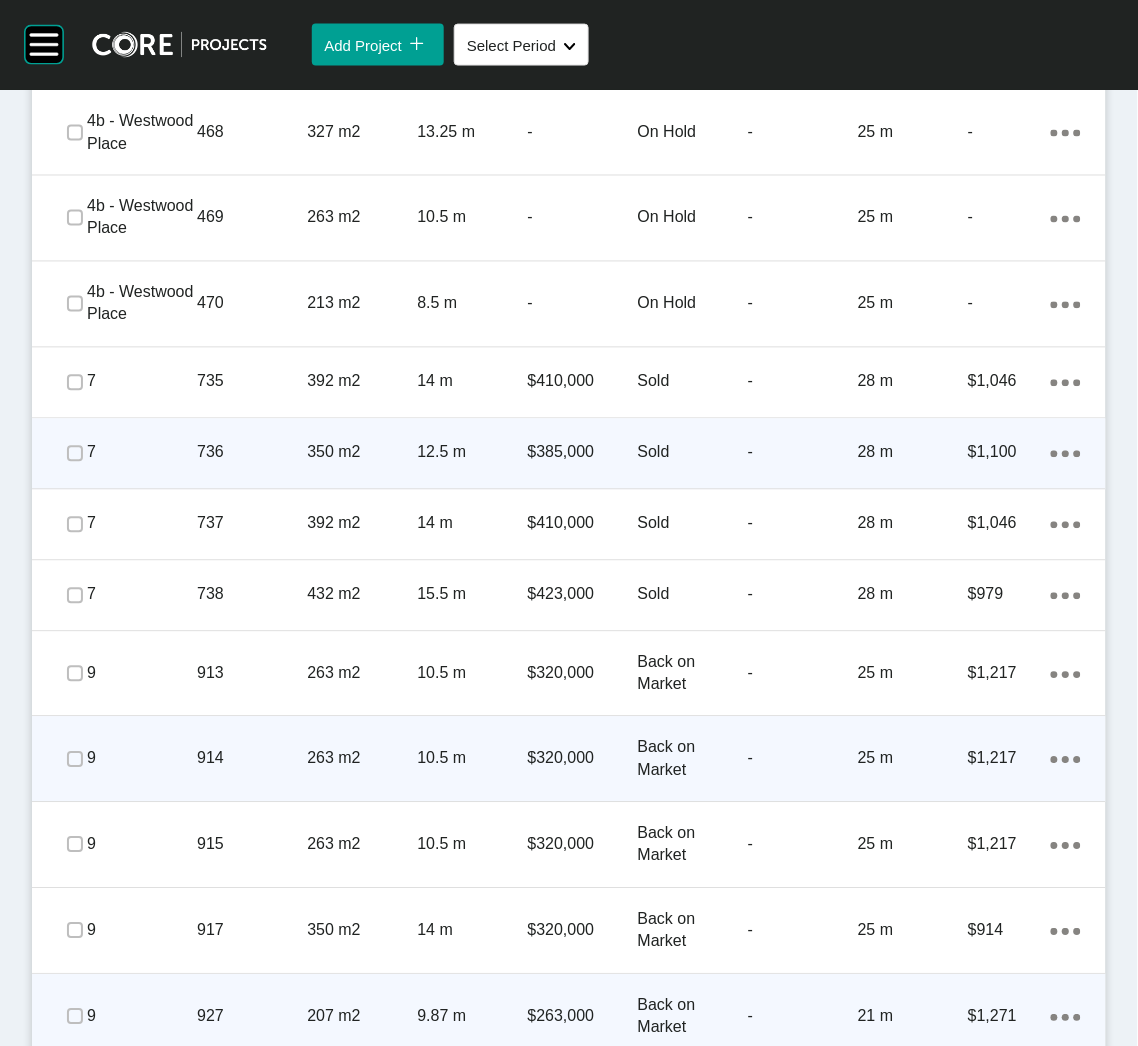 click on "736" at bounding box center (252, 453) 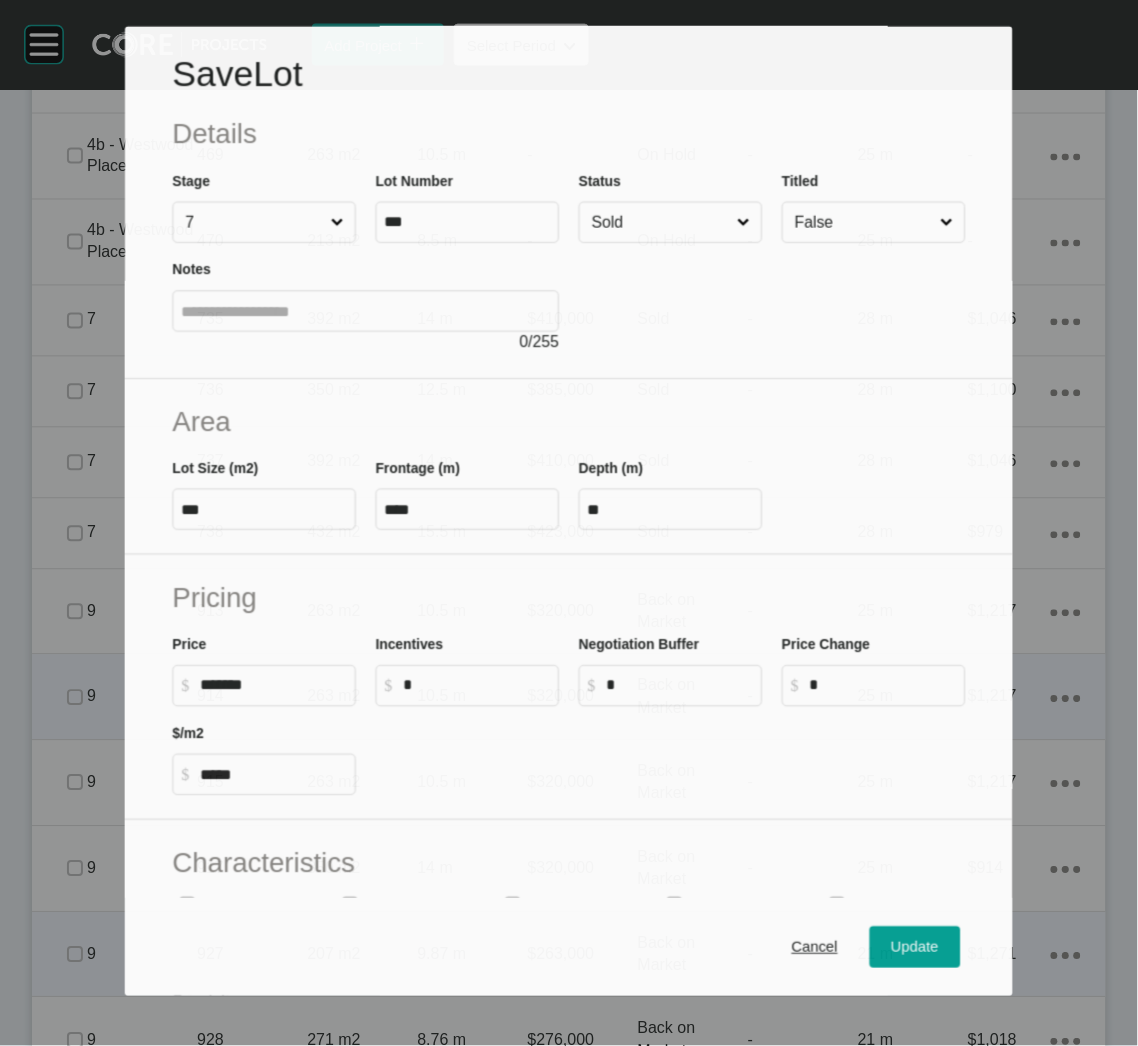 scroll, scrollTop: 1916, scrollLeft: 0, axis: vertical 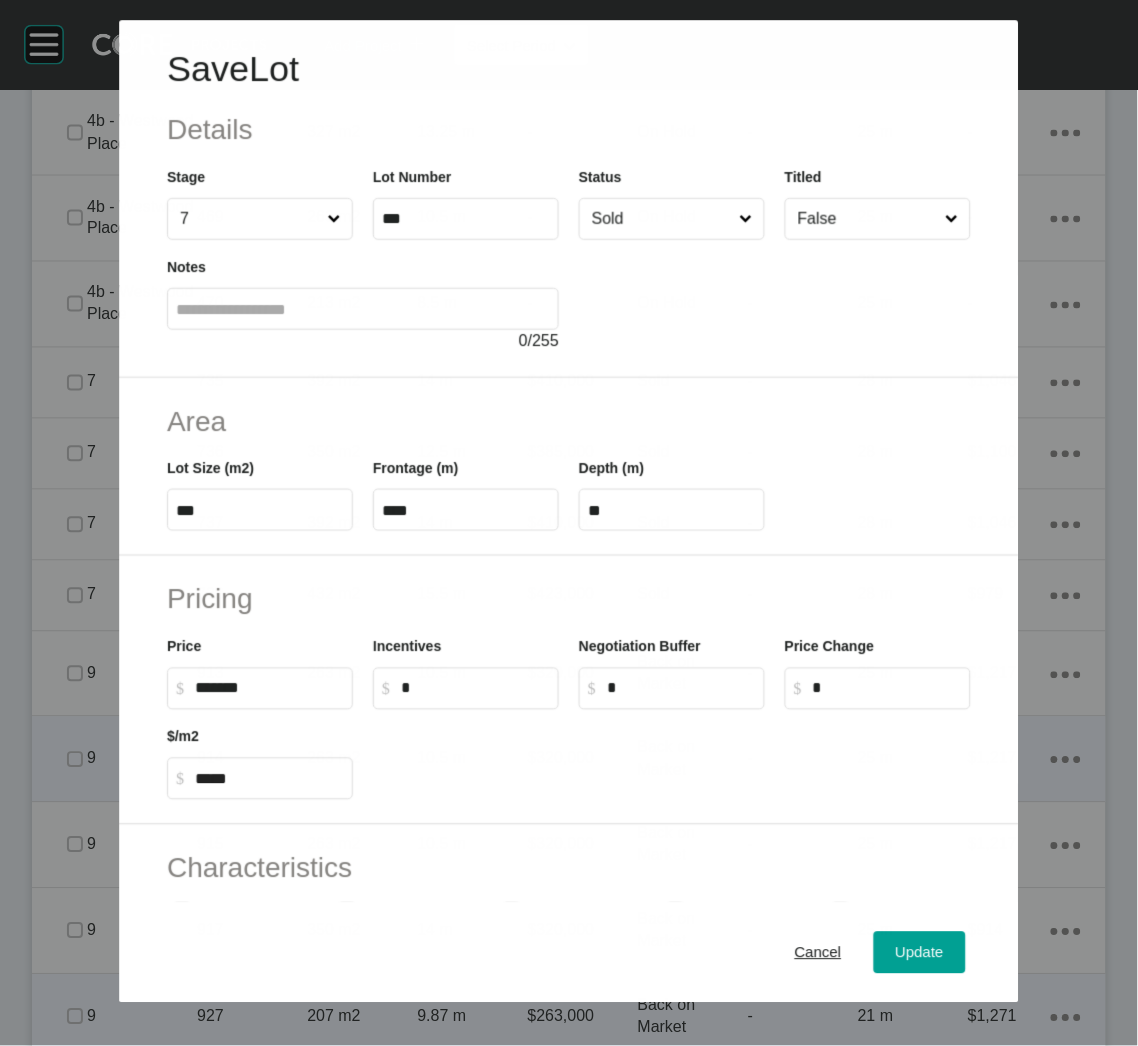 click on "Sold" at bounding box center (661, 219) 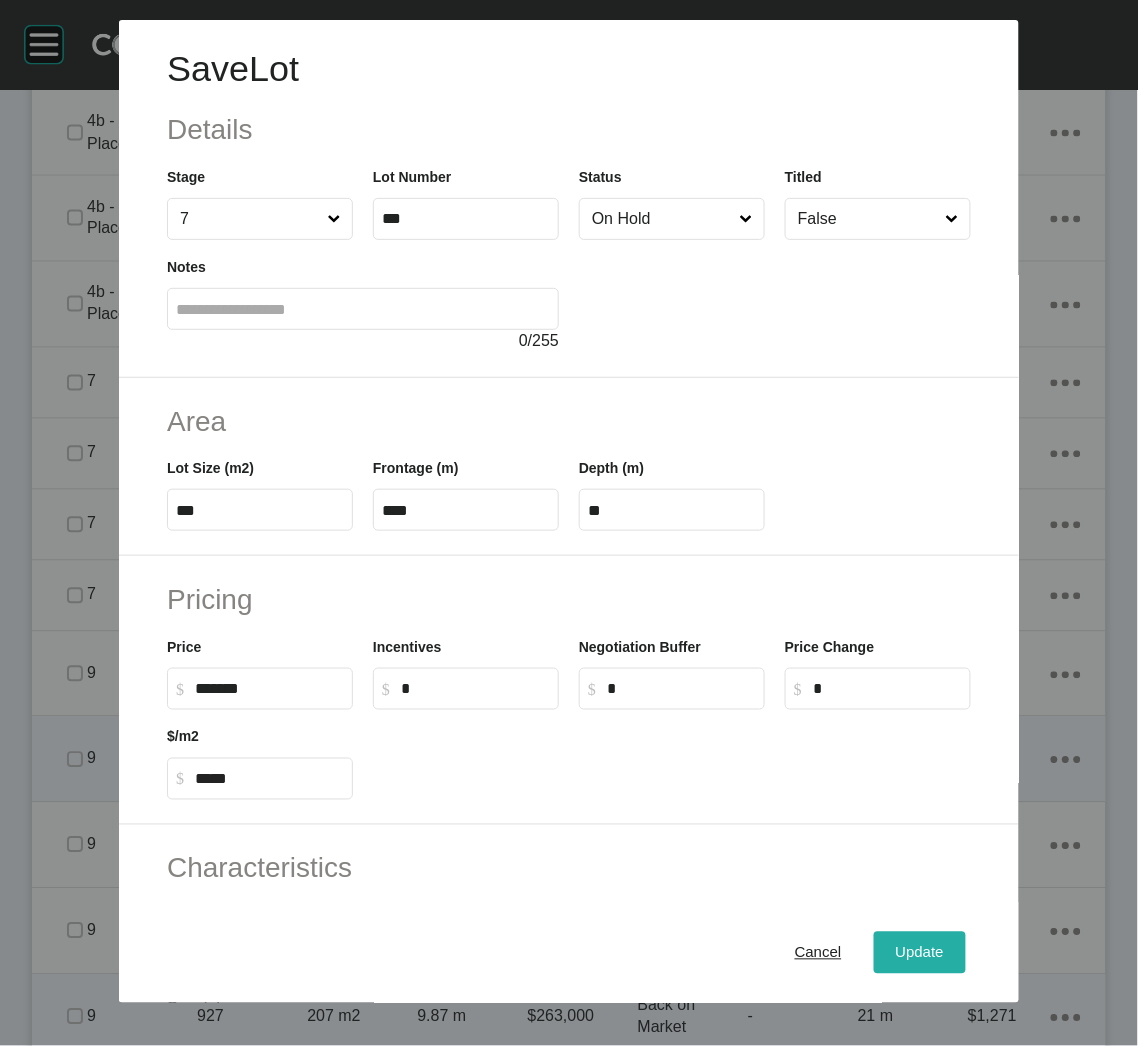click on "Update" at bounding box center (920, 953) 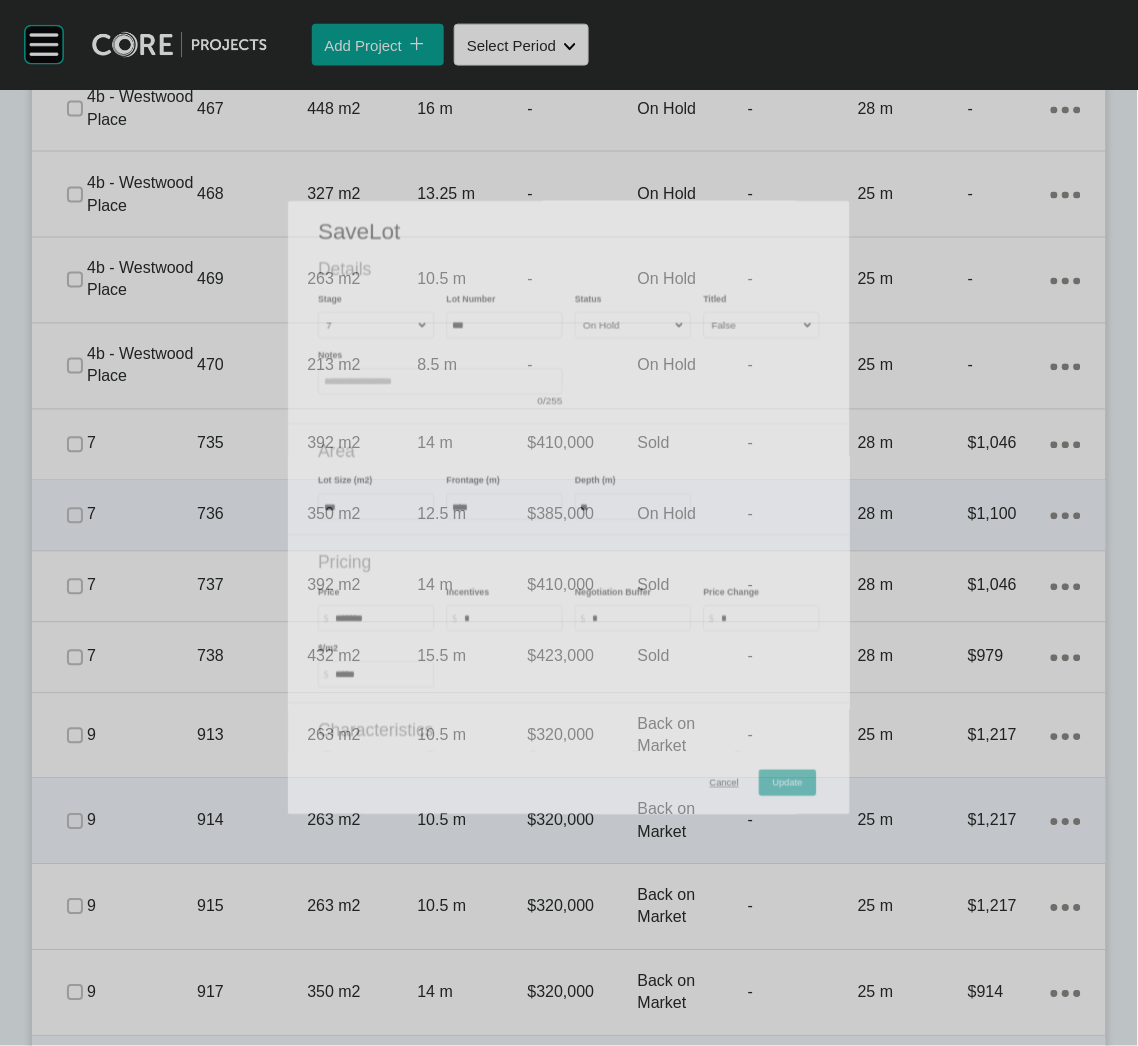 scroll, scrollTop: 1978, scrollLeft: 0, axis: vertical 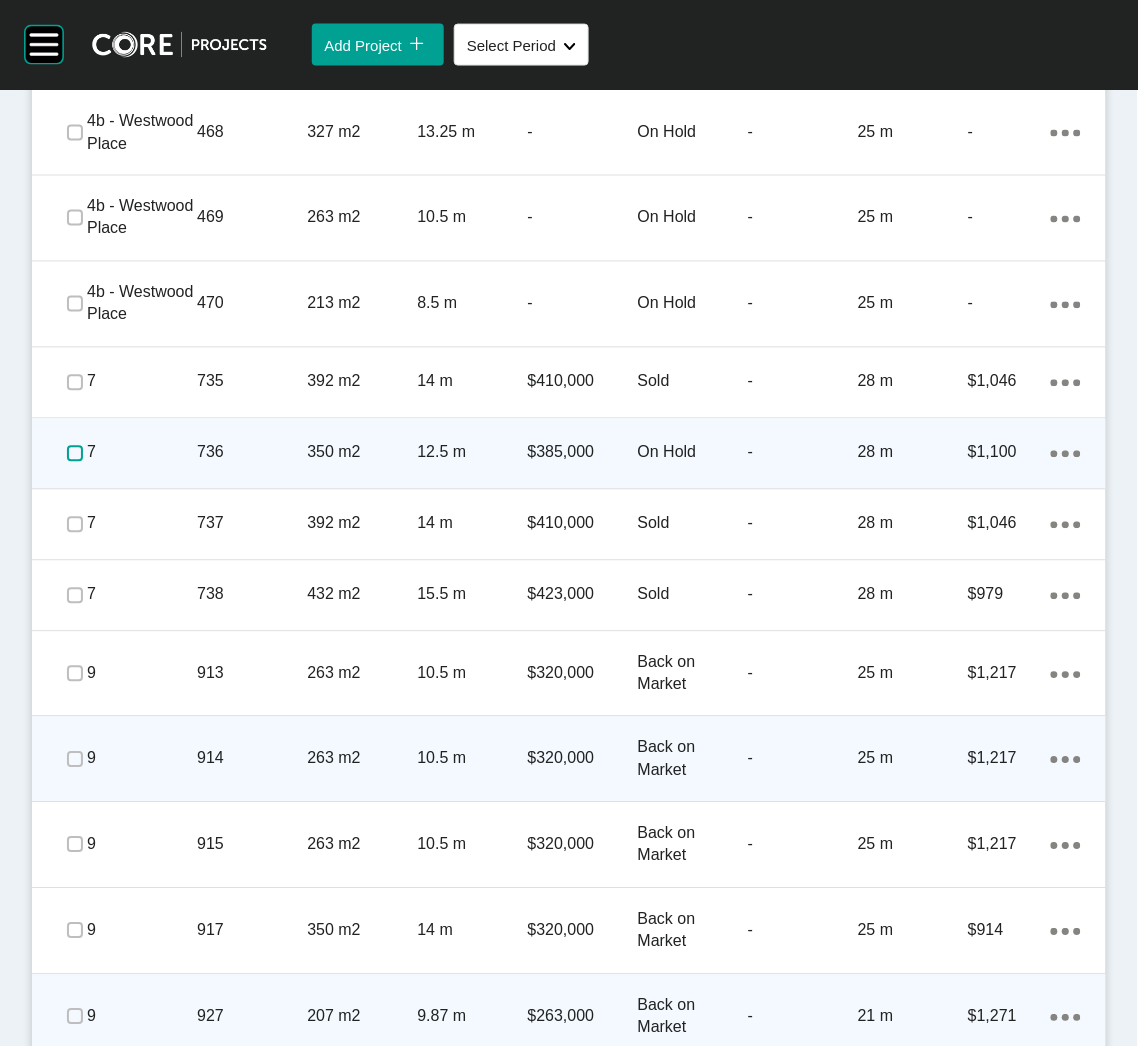 click at bounding box center (75, 454) 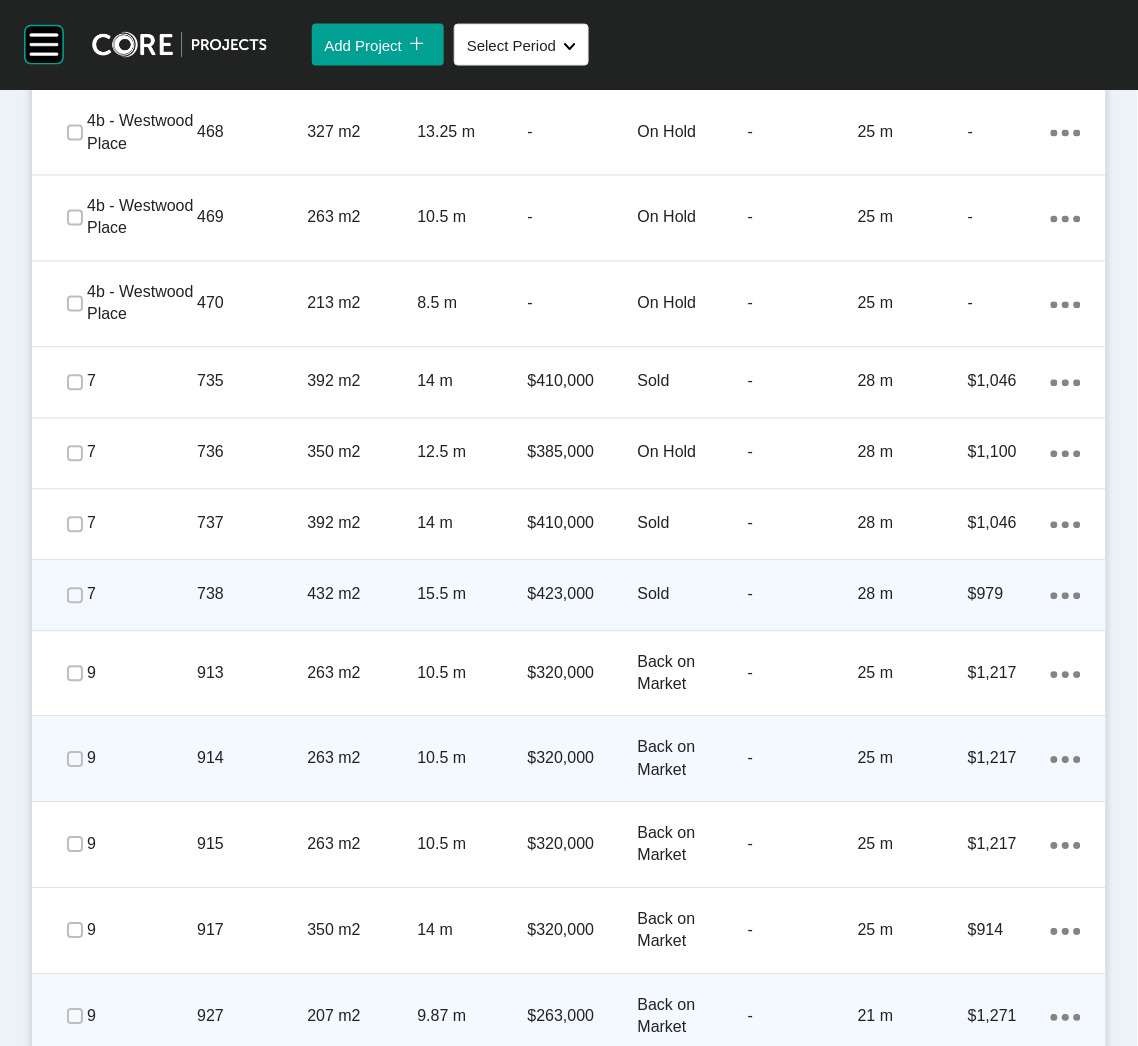 click on "738" at bounding box center [252, 595] 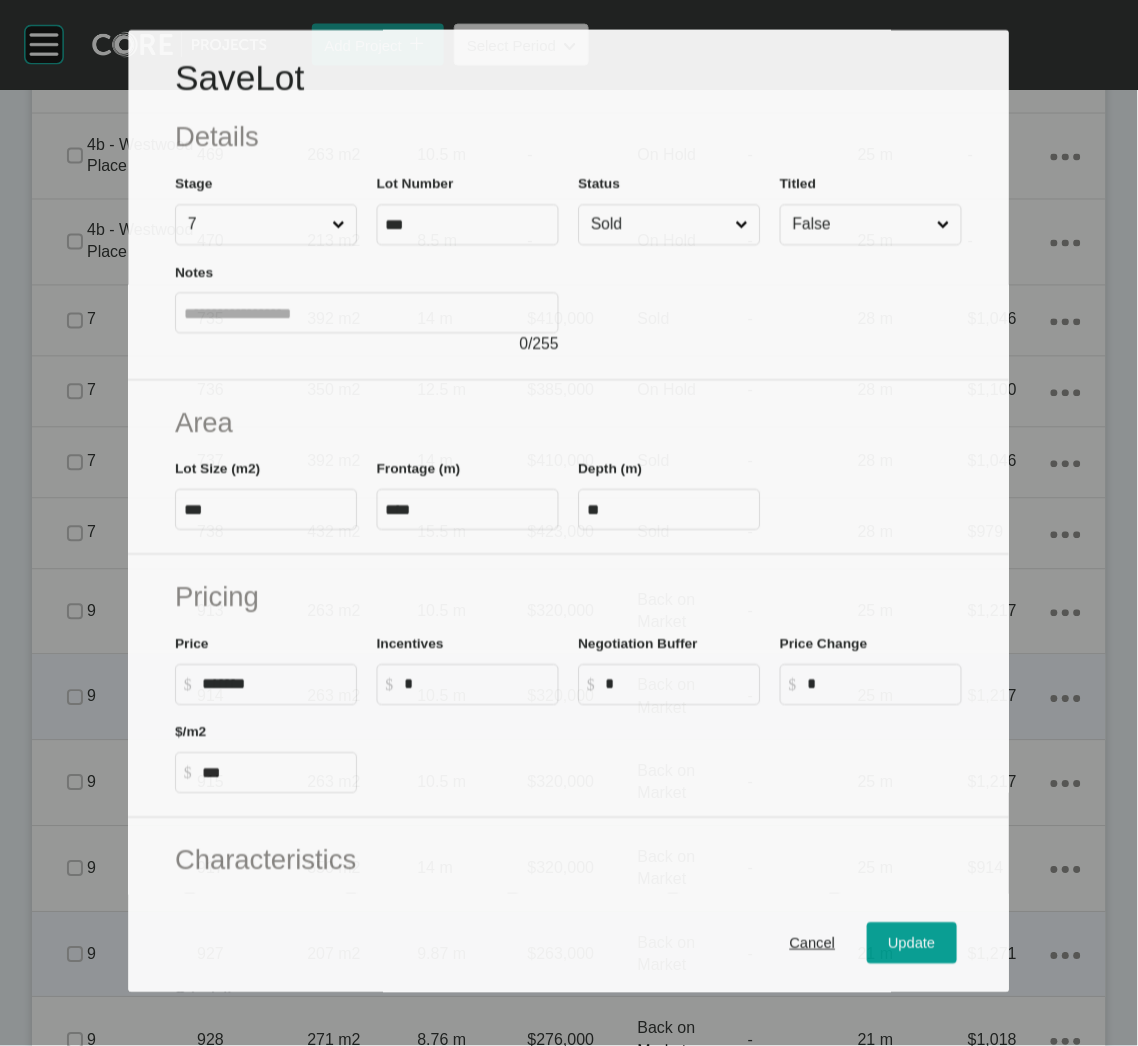 scroll, scrollTop: 1916, scrollLeft: 0, axis: vertical 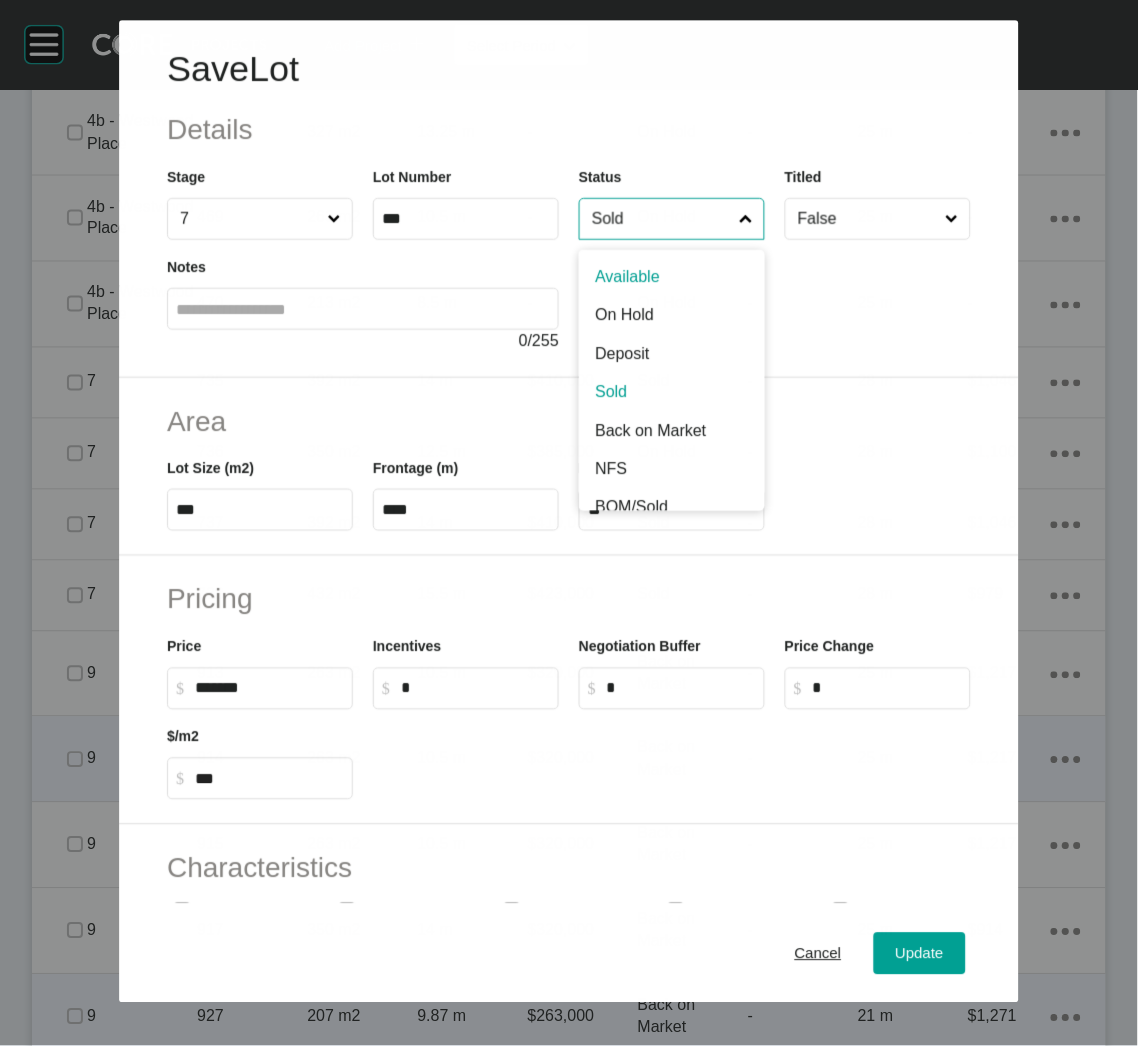 click on "Sold" at bounding box center (661, 219) 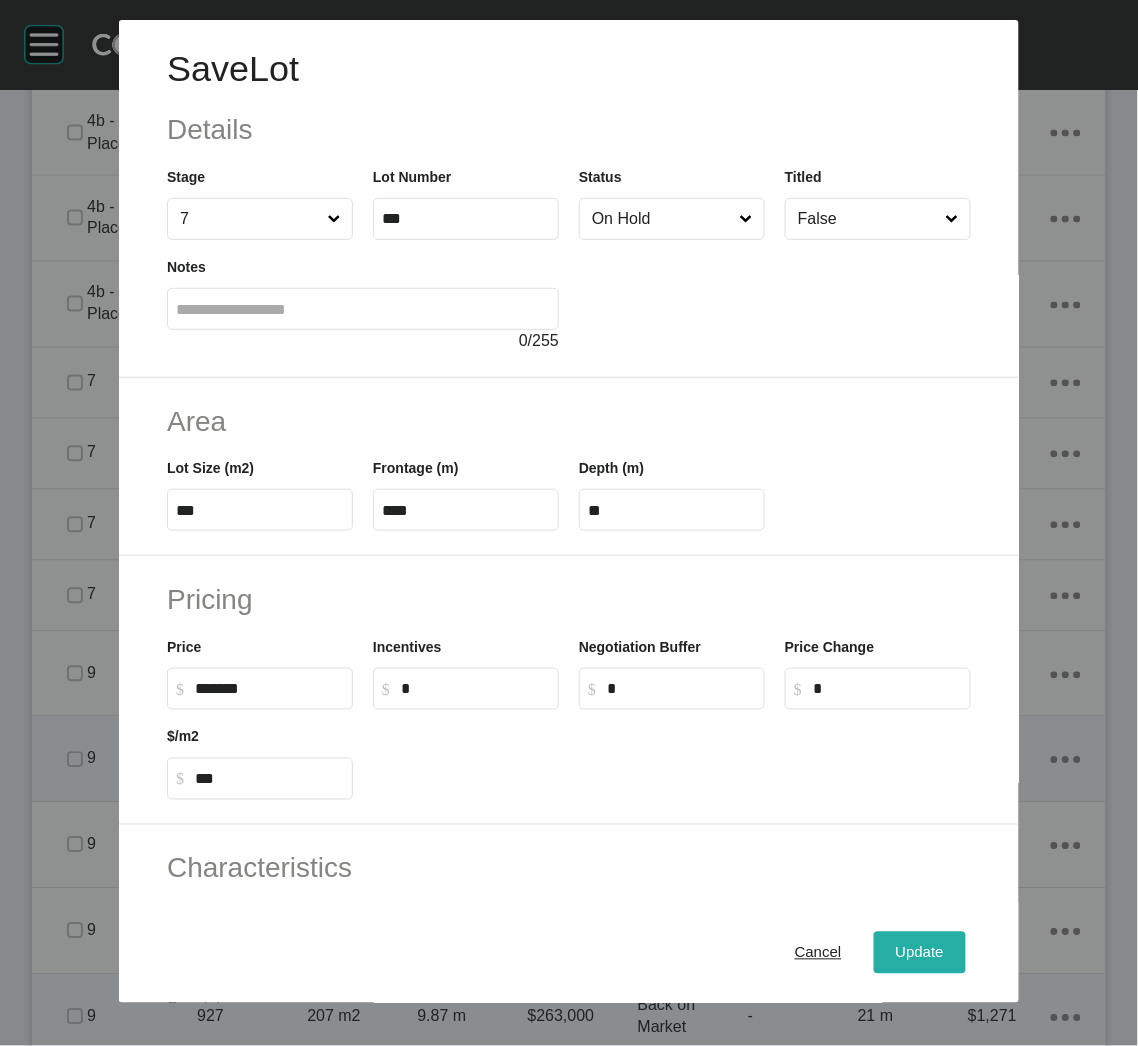 click on "Update" at bounding box center [920, 953] 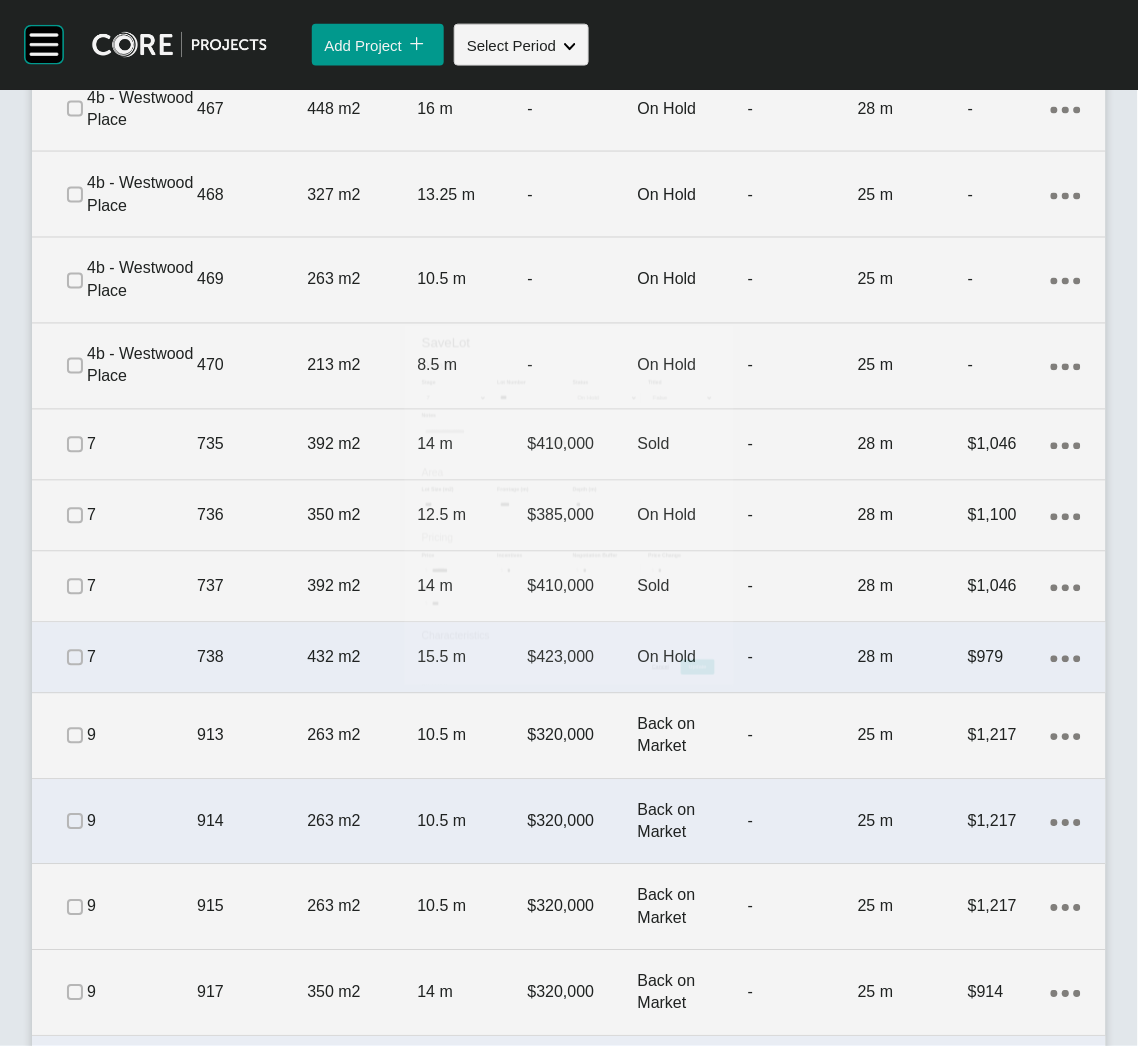 scroll, scrollTop: 1978, scrollLeft: 0, axis: vertical 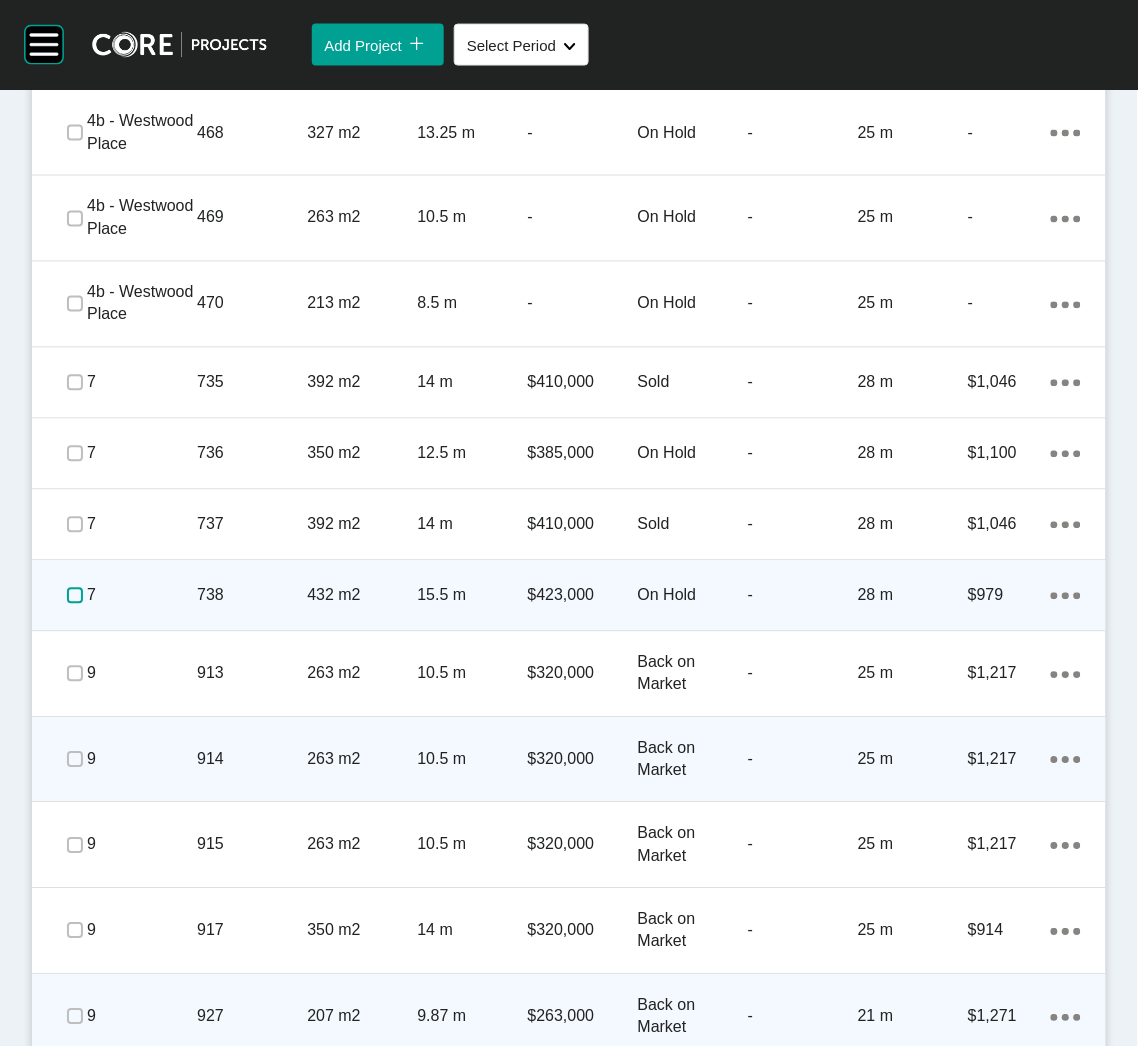 click at bounding box center [75, 596] 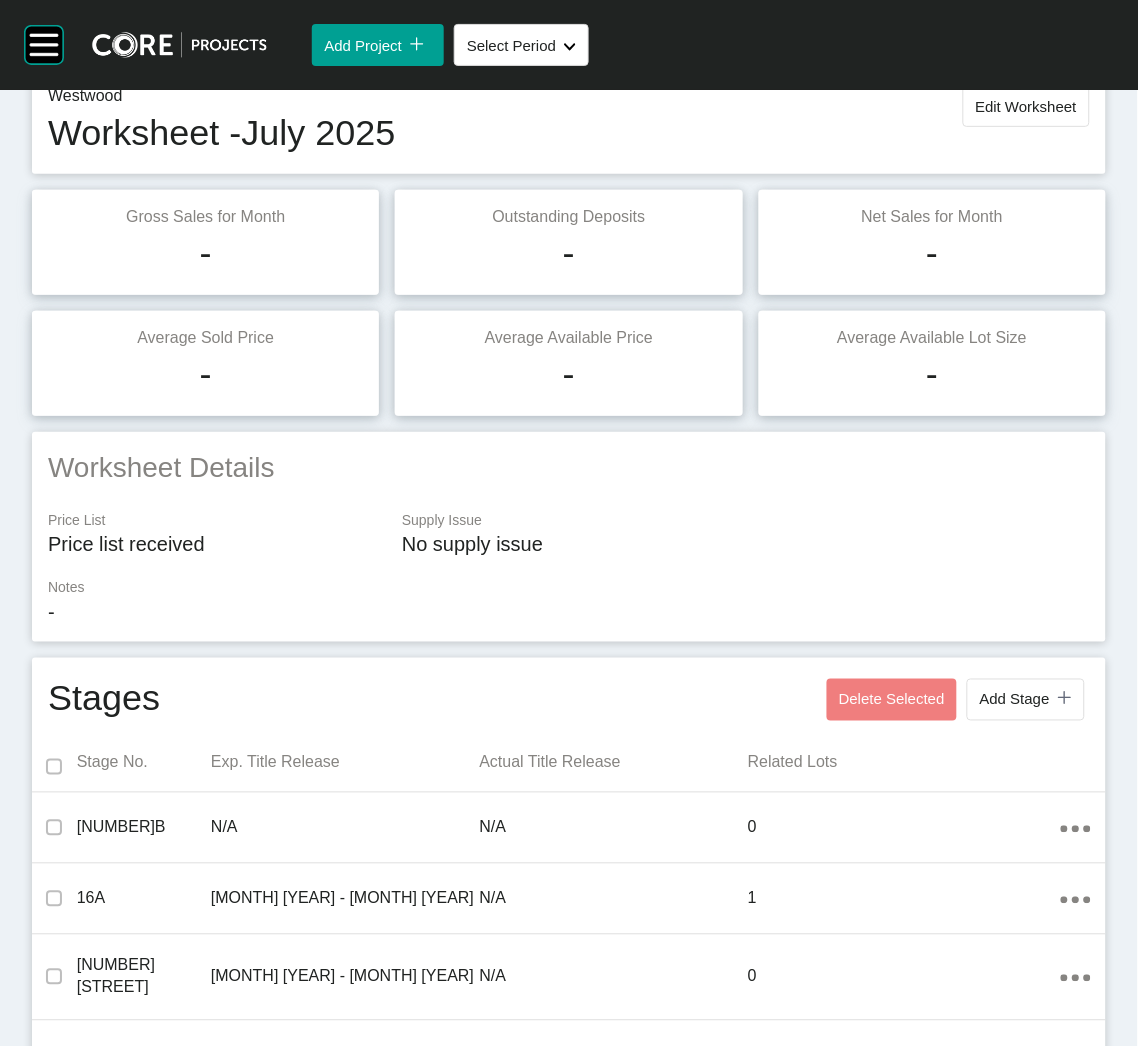 scroll, scrollTop: 0, scrollLeft: 0, axis: both 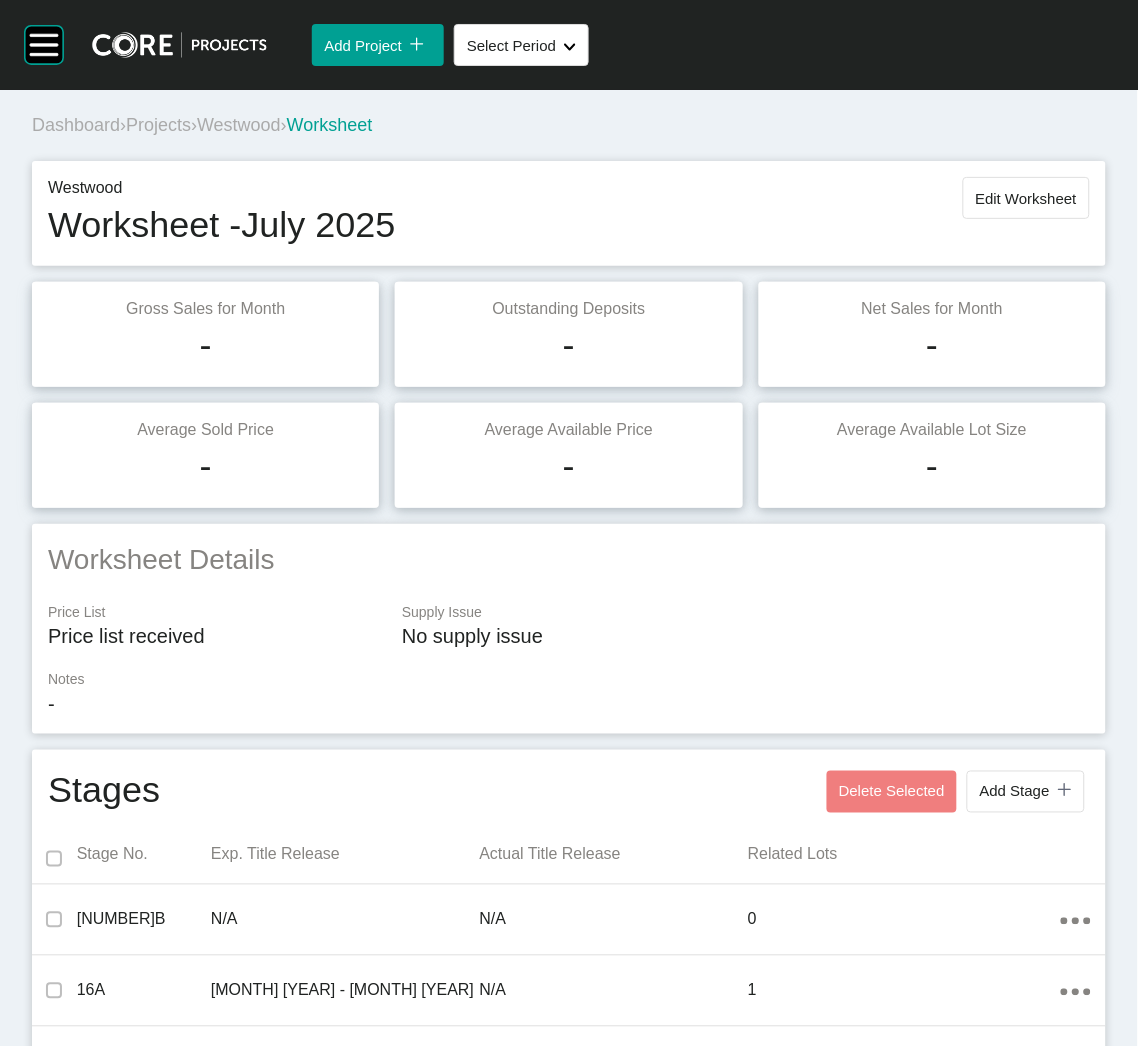 click on "Projects" at bounding box center [158, 125] 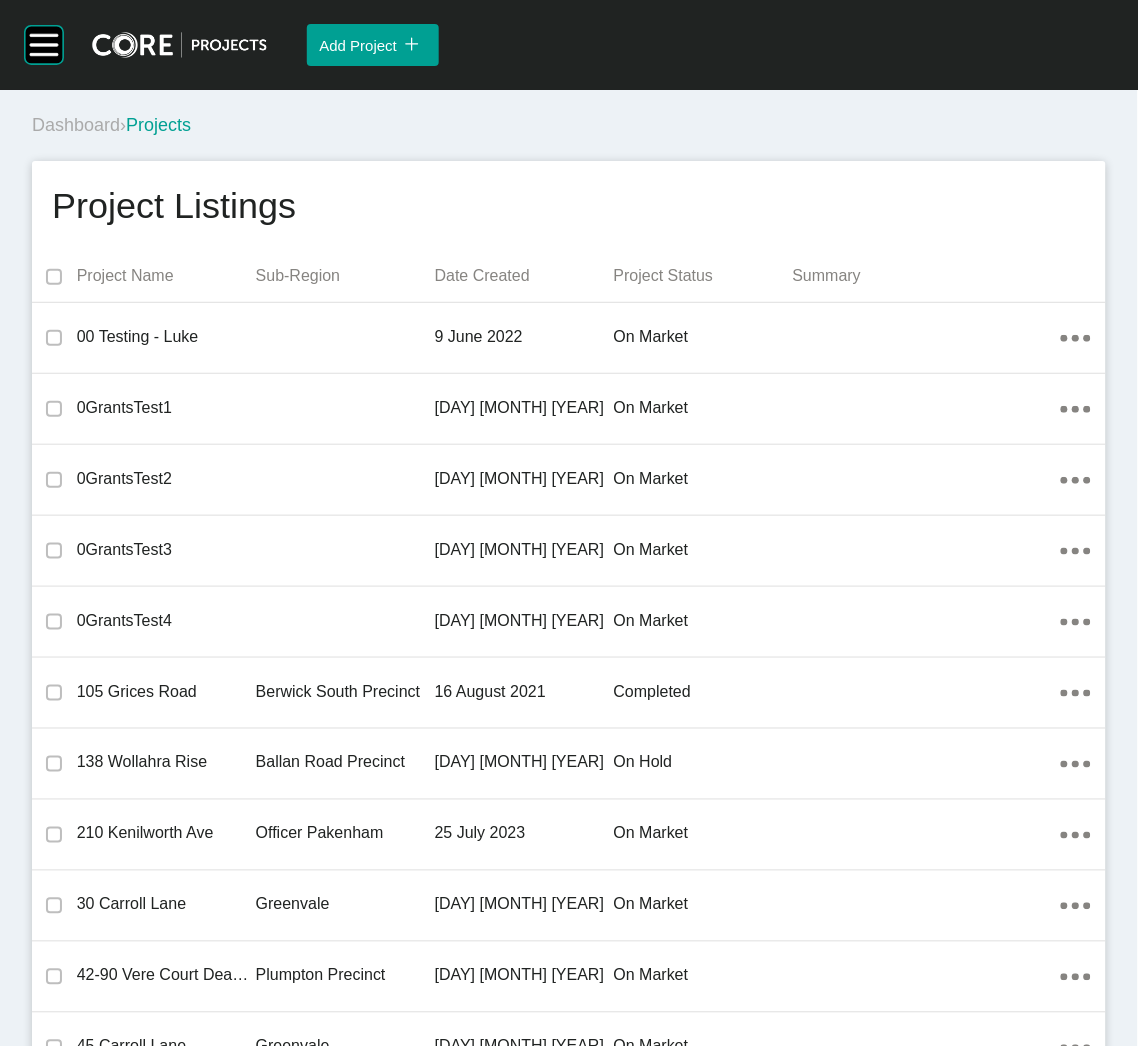scroll, scrollTop: 25640, scrollLeft: 0, axis: vertical 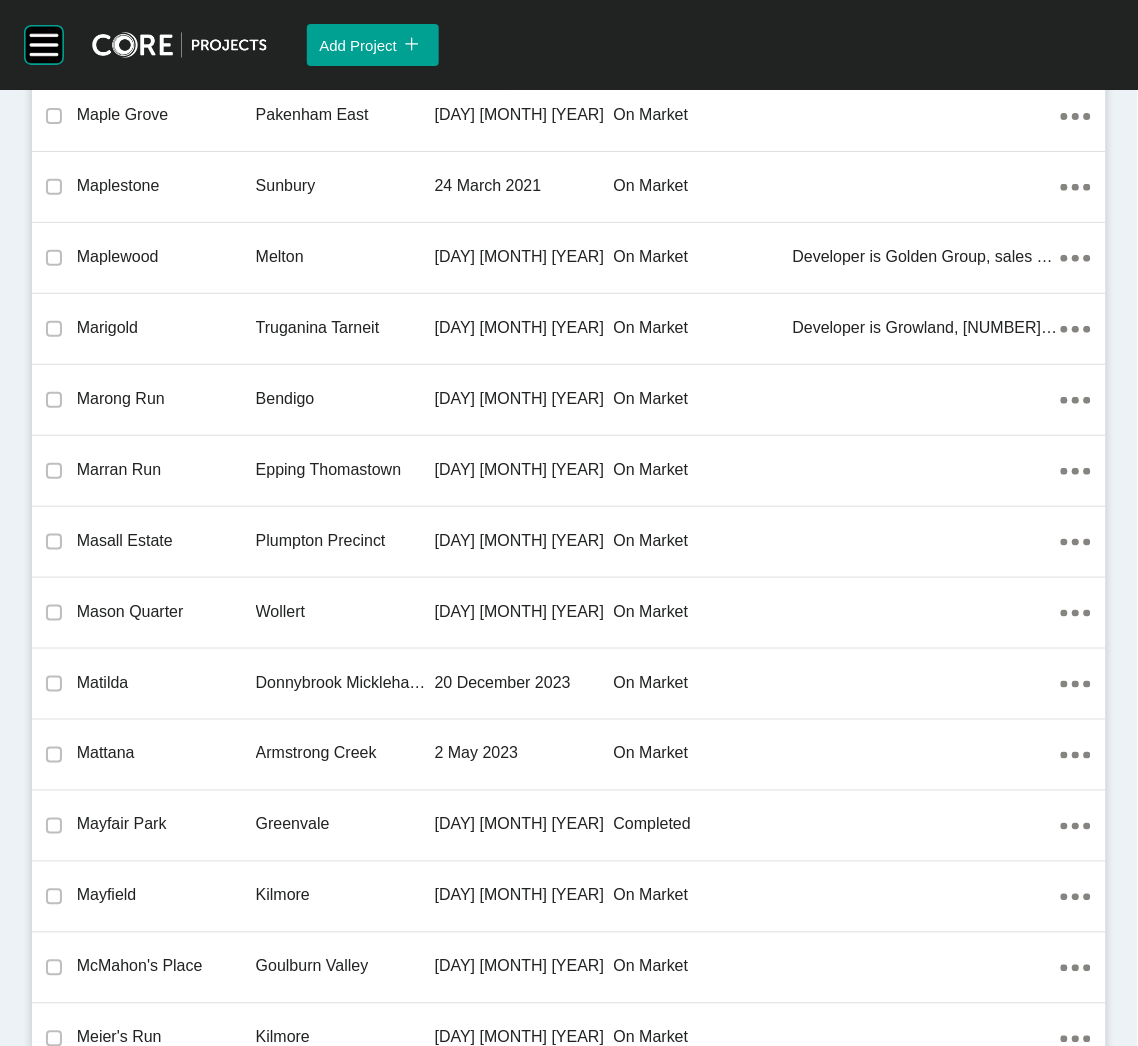 click on "Masall Estate" at bounding box center [166, 541] 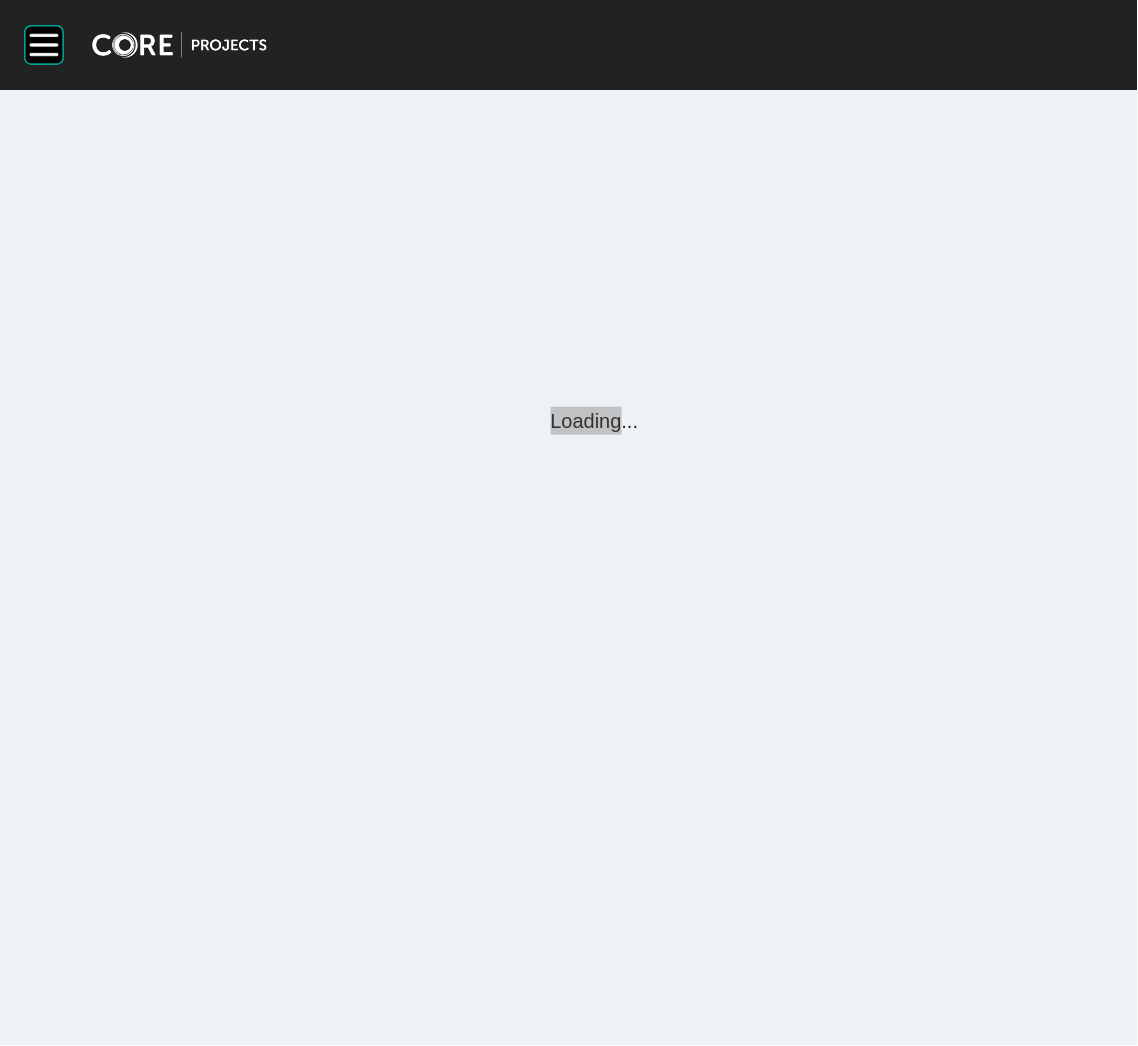 scroll, scrollTop: 0, scrollLeft: 0, axis: both 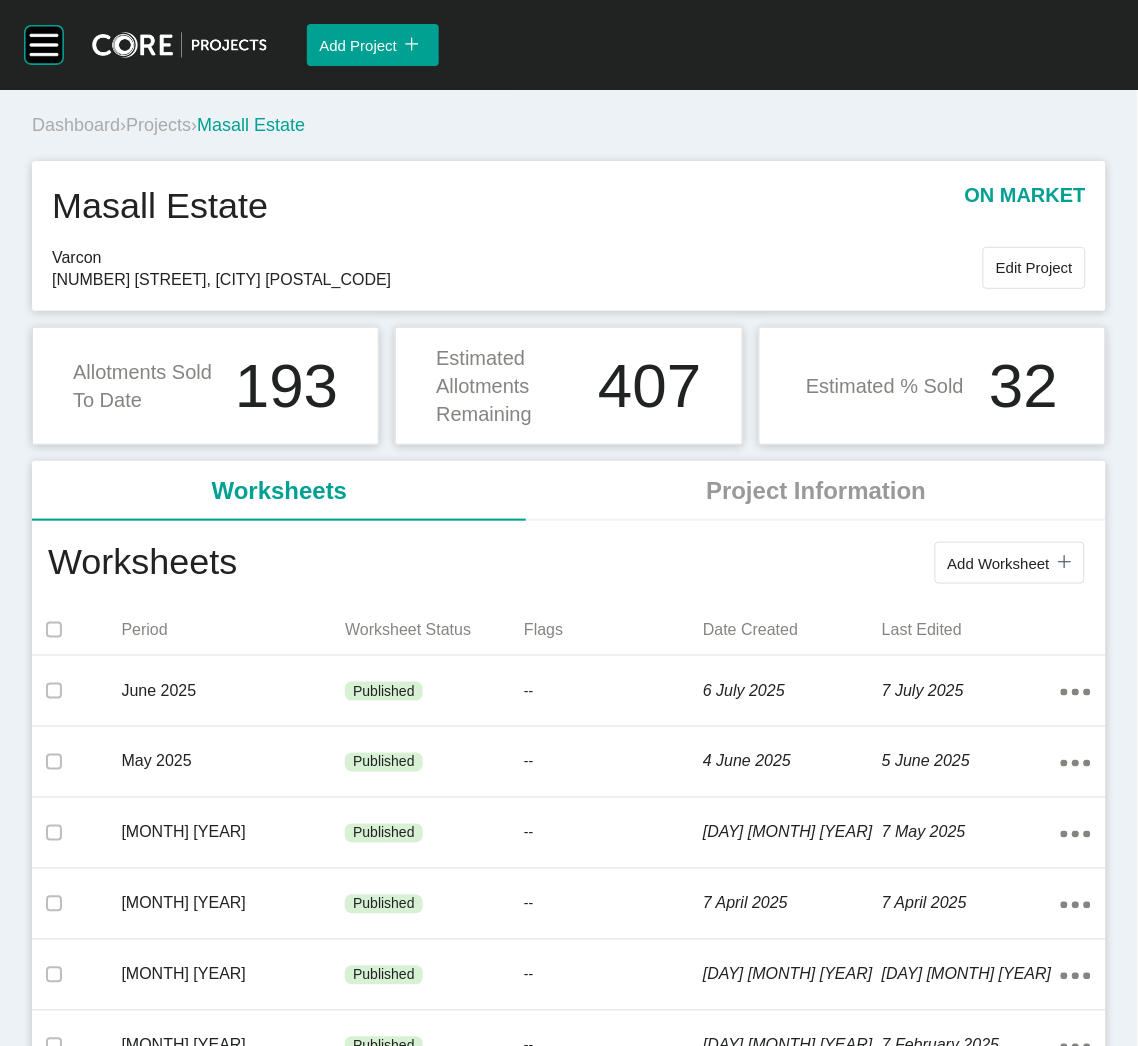 click on "Add Worksheet icon/tick copy 11 Created with Sketch." at bounding box center (1010, 563) 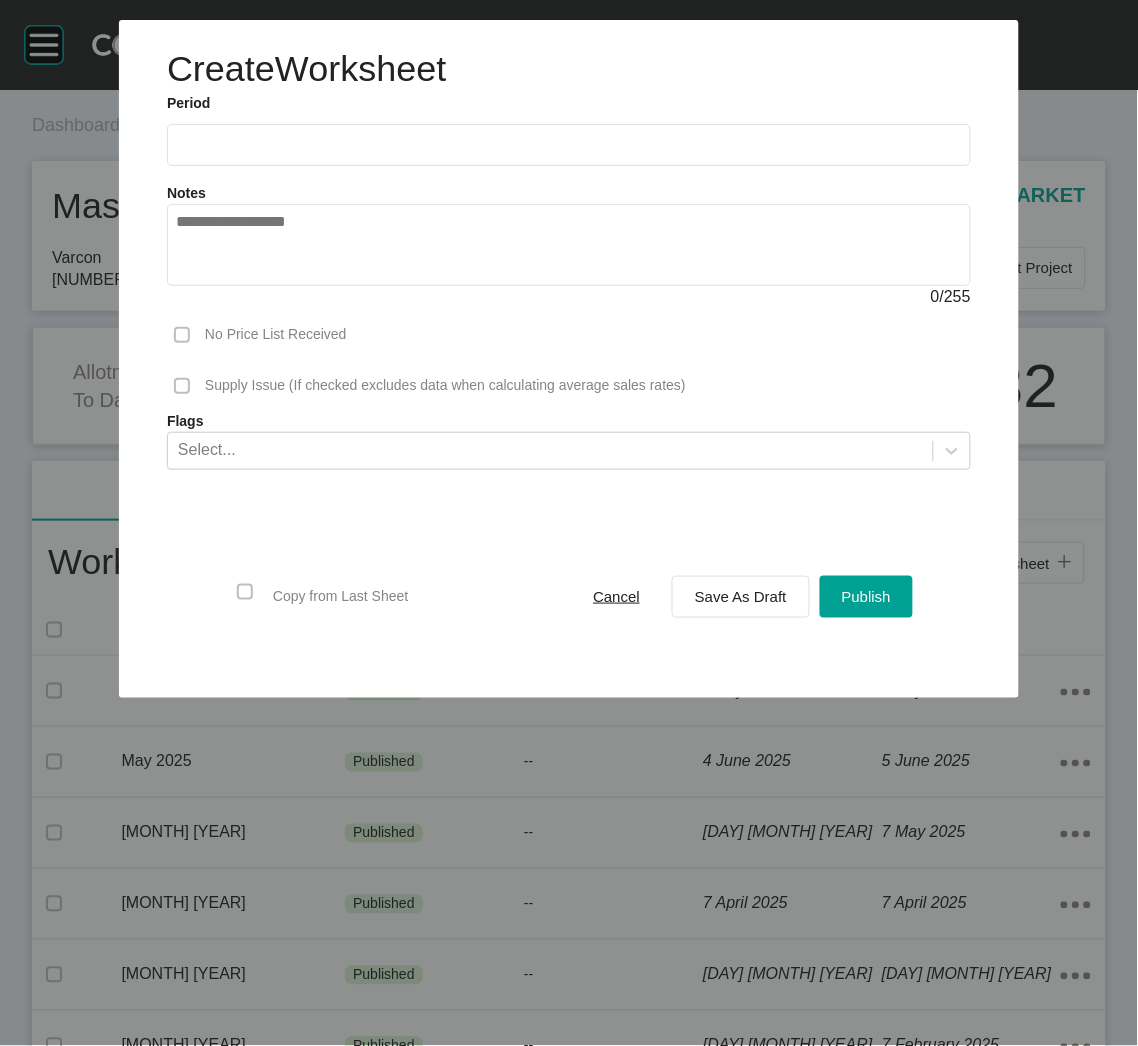 click at bounding box center [569, 145] 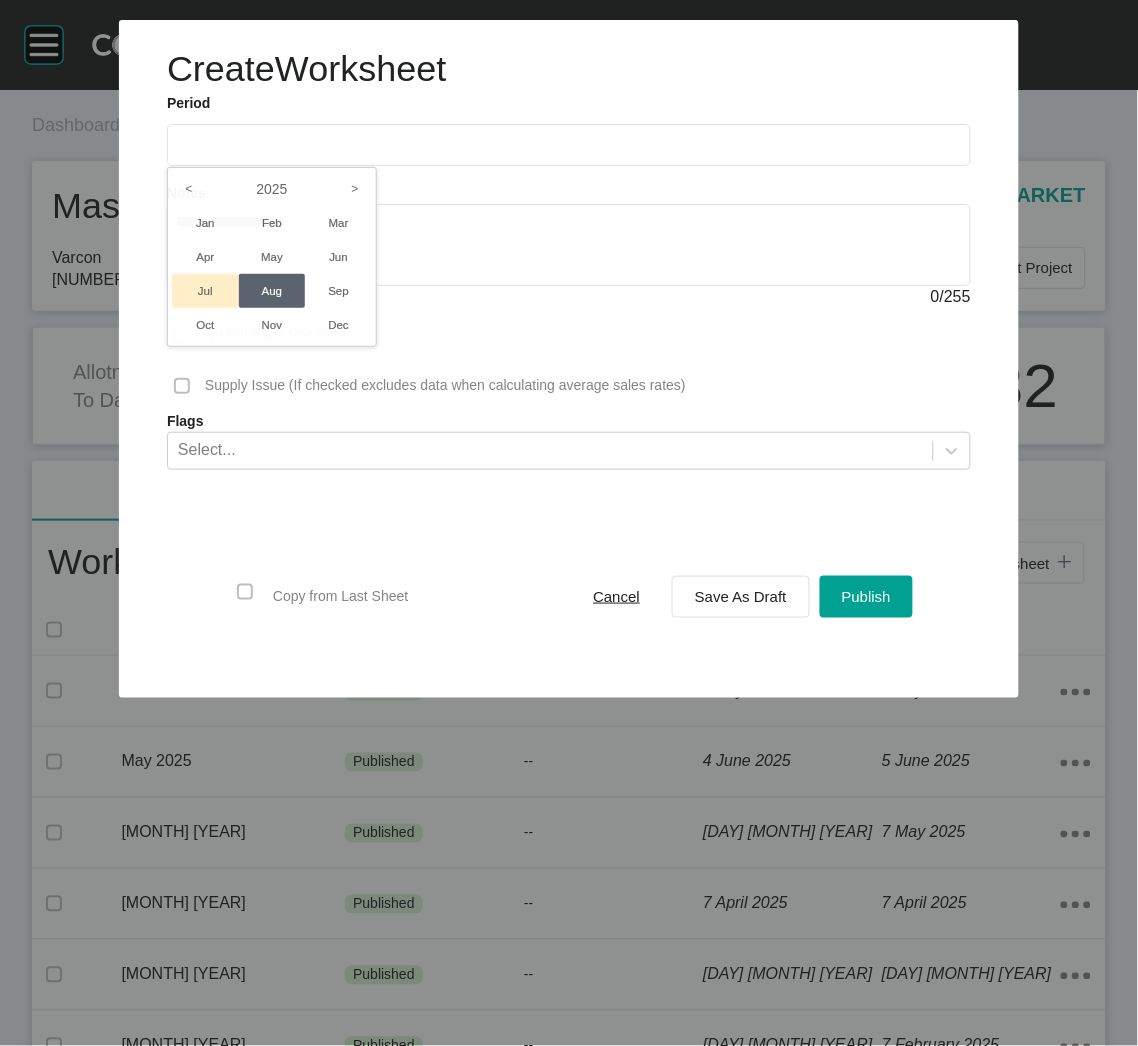 click on "Jul" at bounding box center (205, 291) 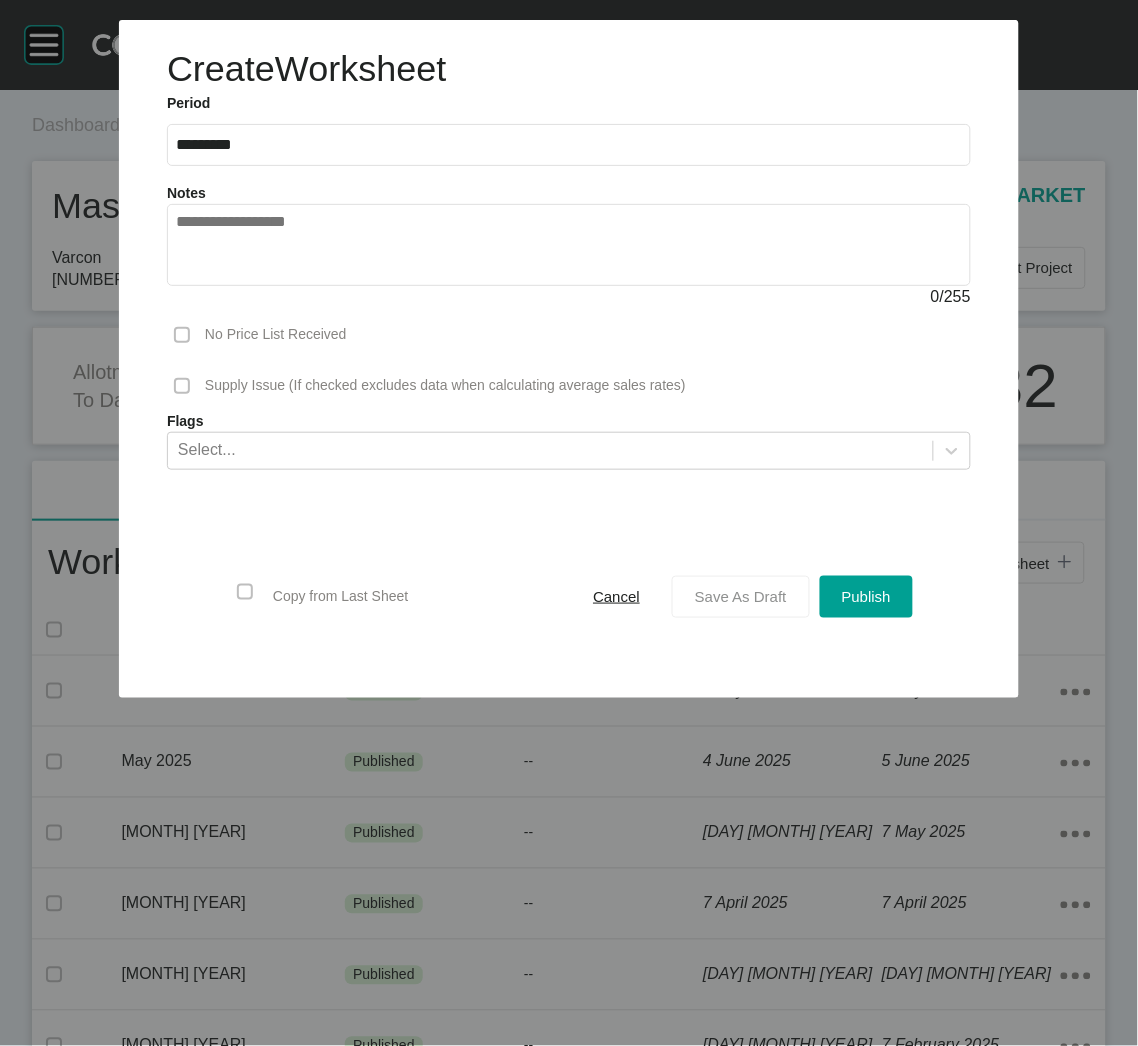click on "Save As Draft" at bounding box center [741, 596] 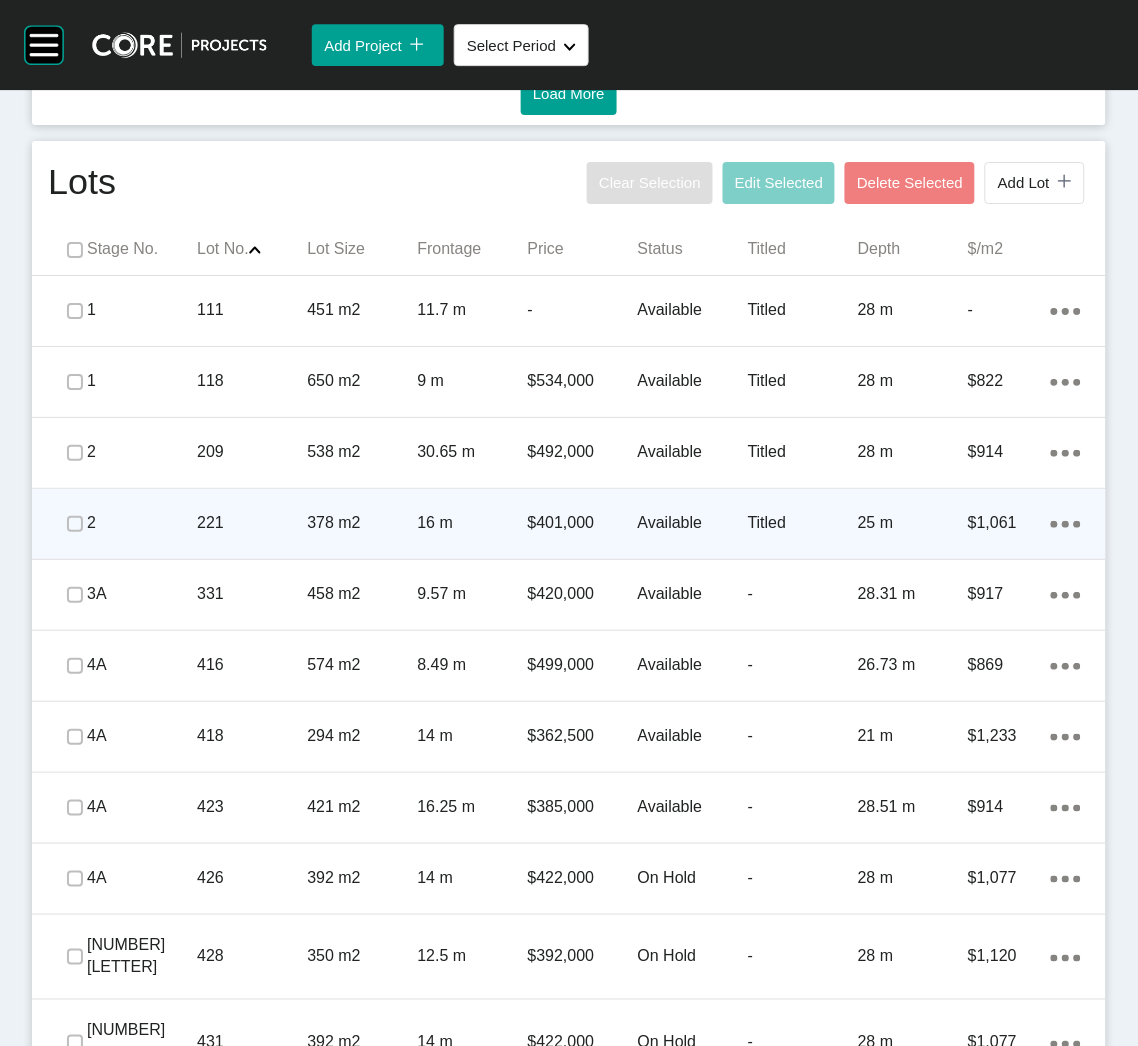 scroll, scrollTop: 1200, scrollLeft: 0, axis: vertical 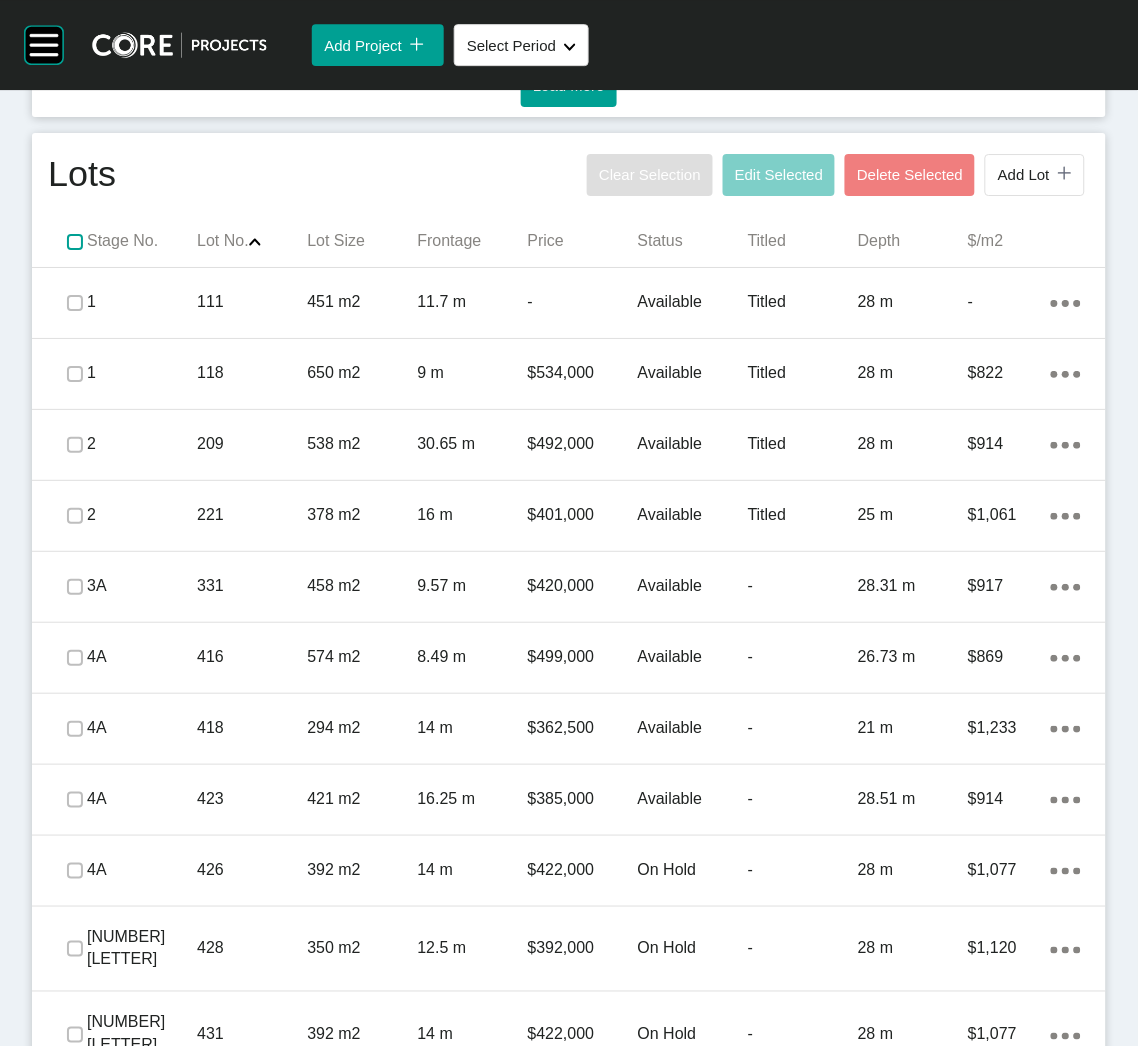 click at bounding box center (75, 242) 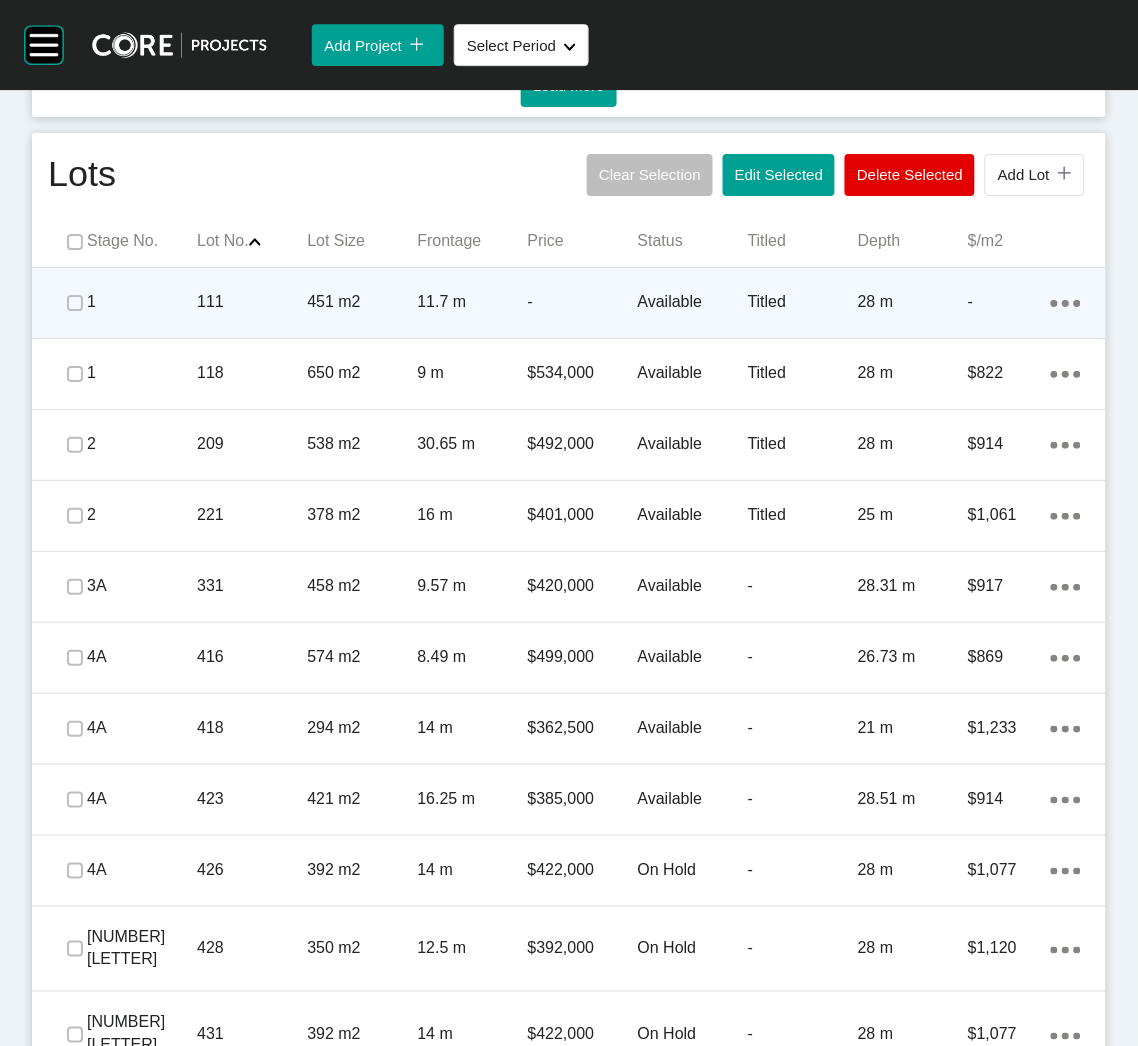 click at bounding box center (75, 303) 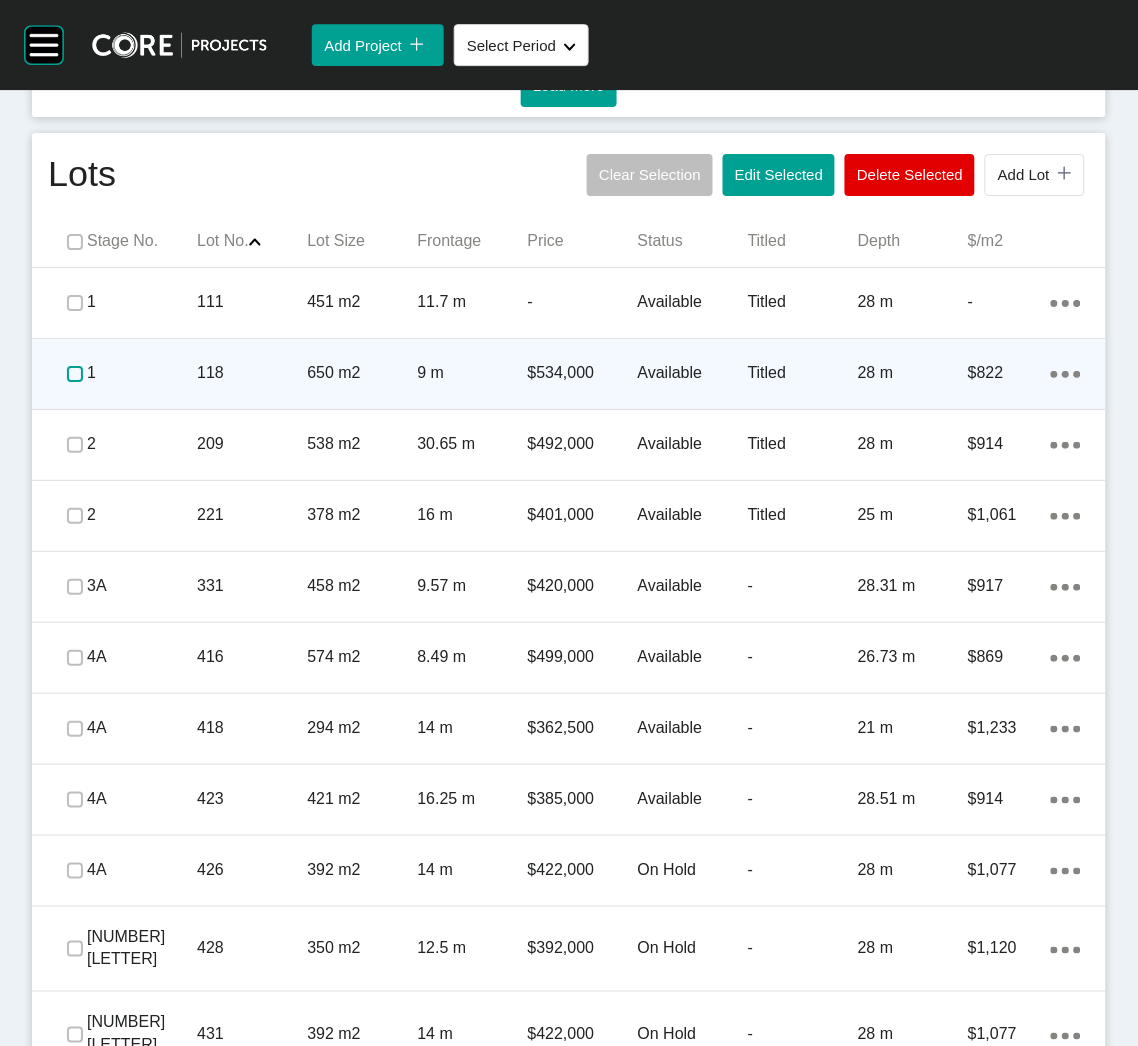 click at bounding box center (75, 374) 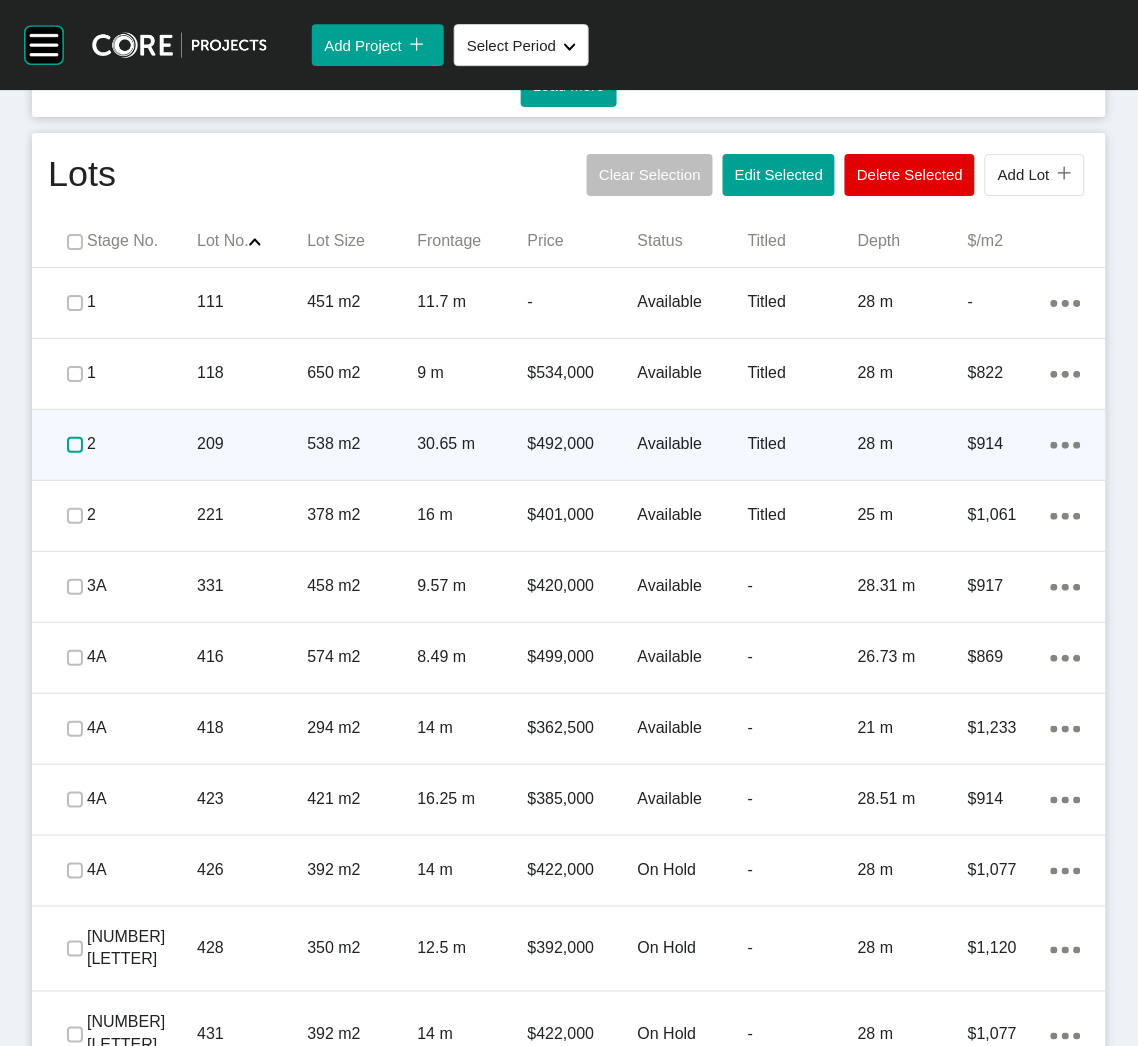 click at bounding box center [75, 445] 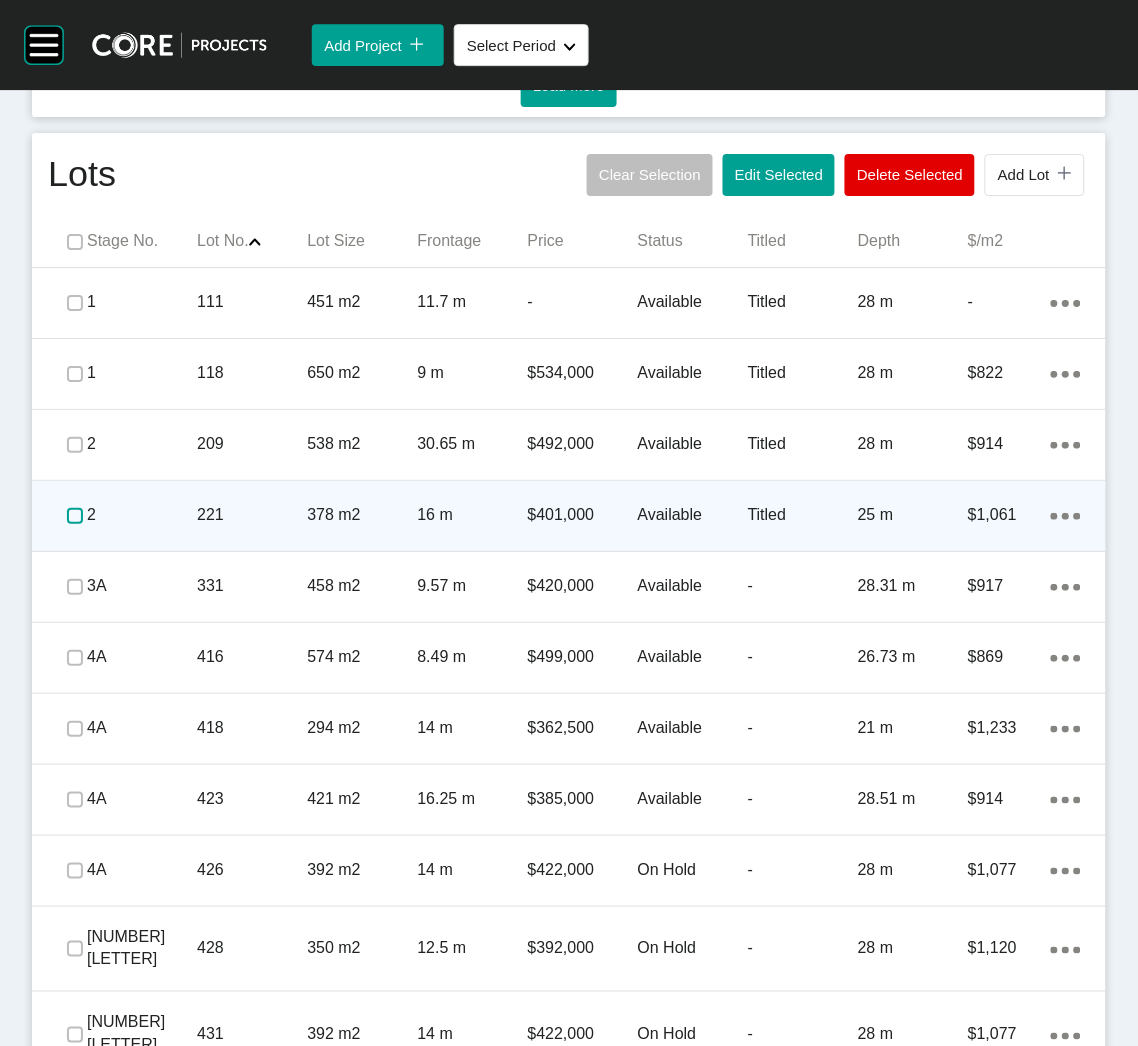 click at bounding box center [75, 516] 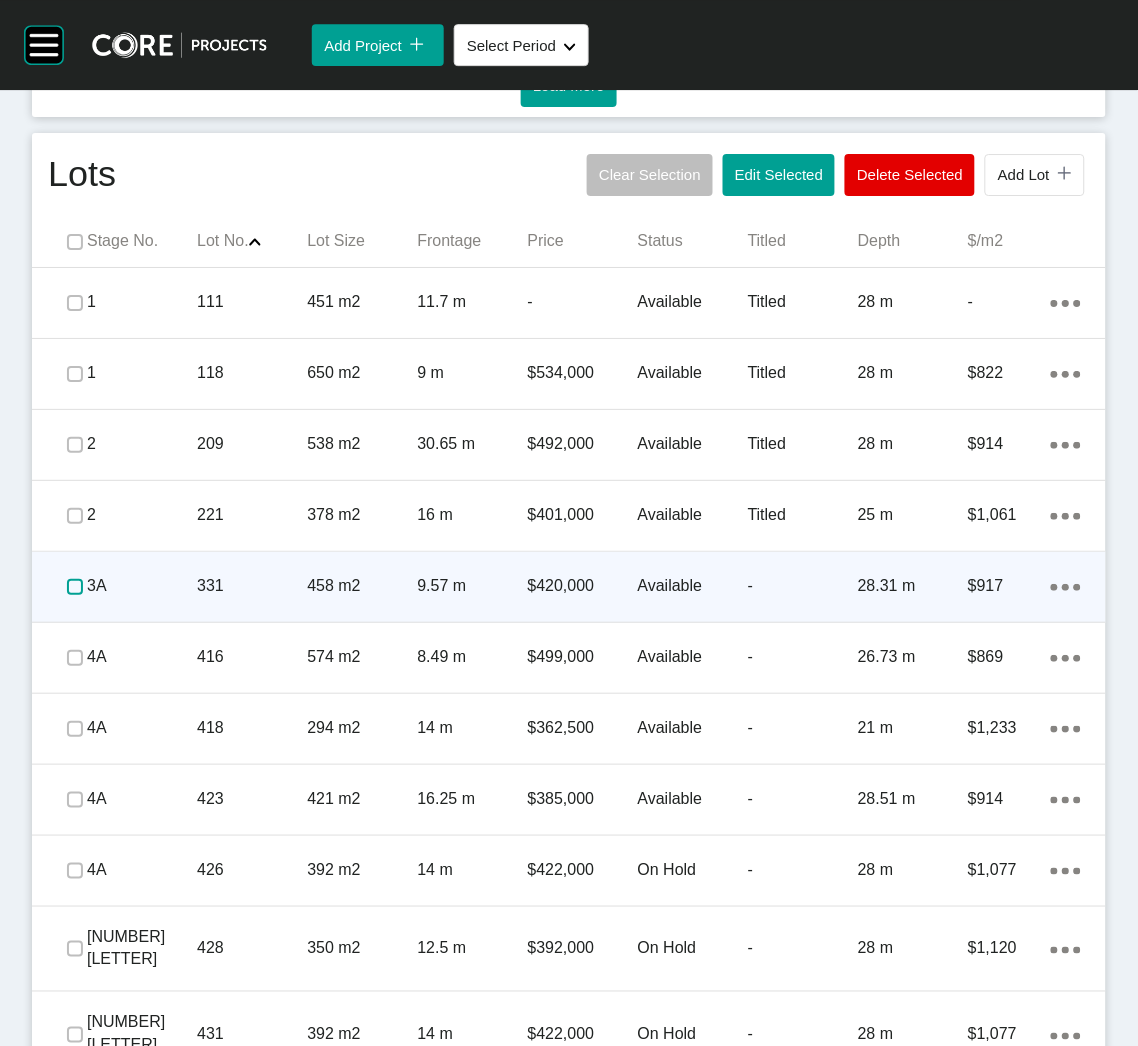 click at bounding box center [75, 587] 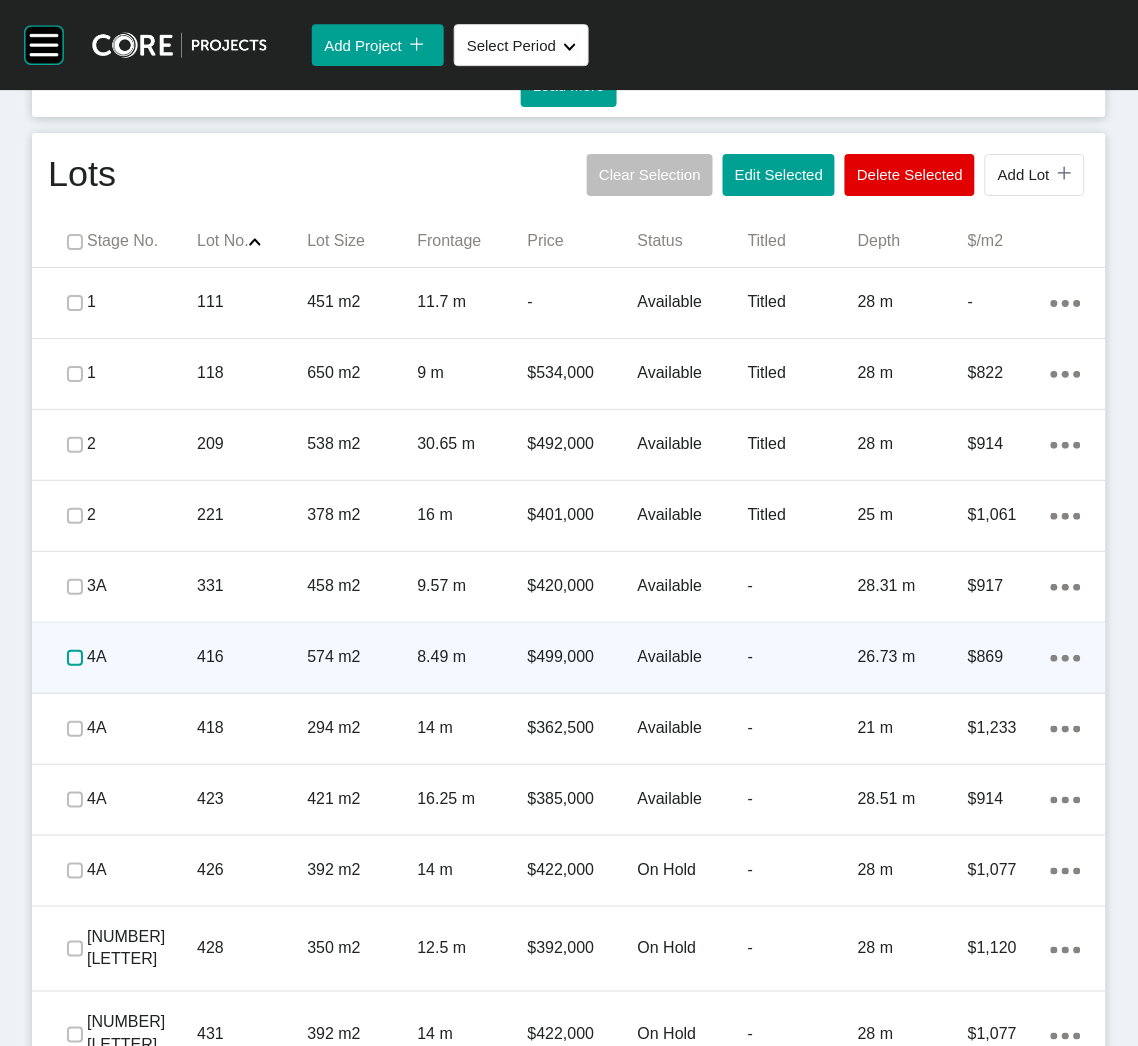 click at bounding box center [75, 658] 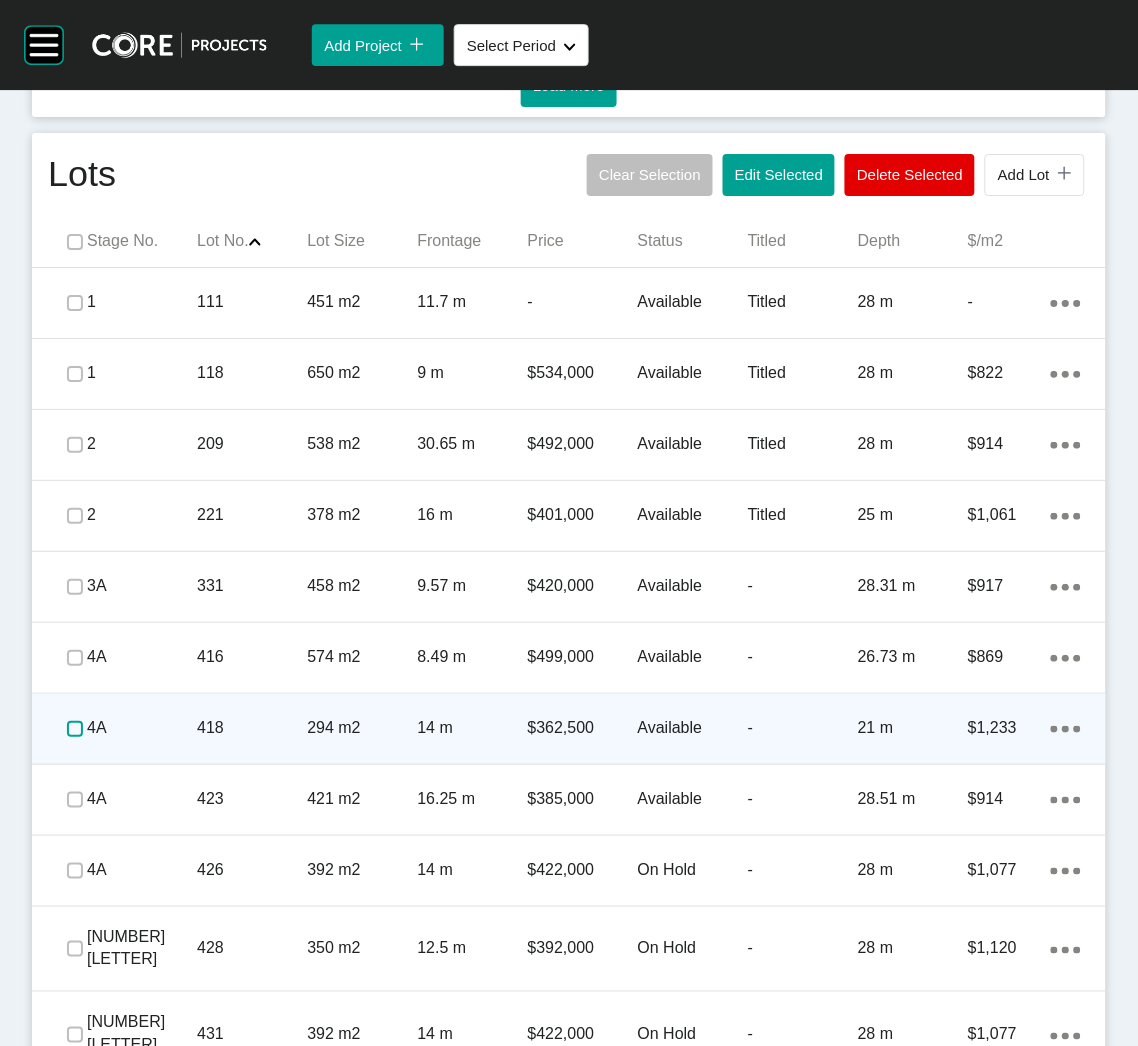 click at bounding box center [75, 729] 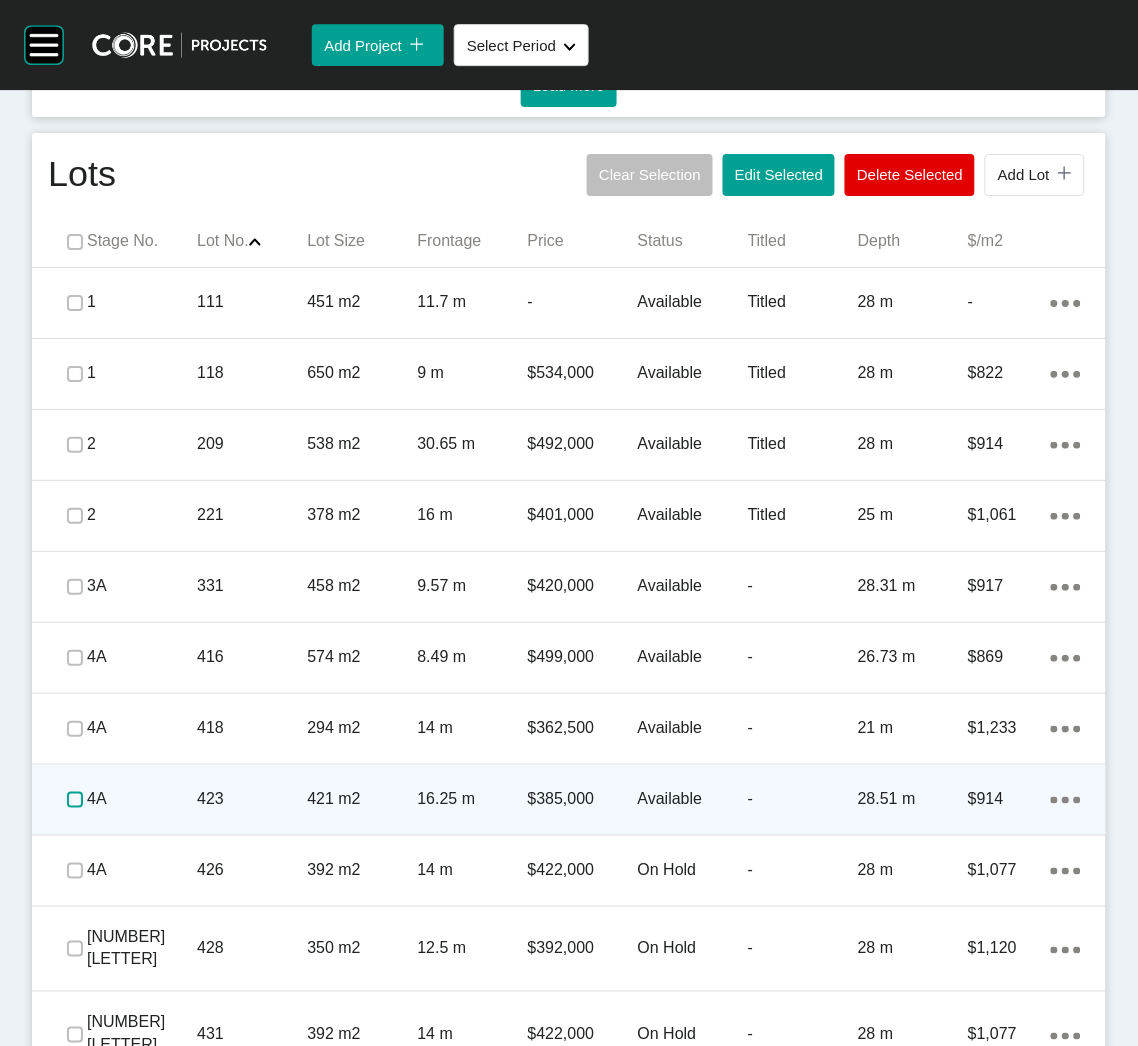 click at bounding box center (75, 800) 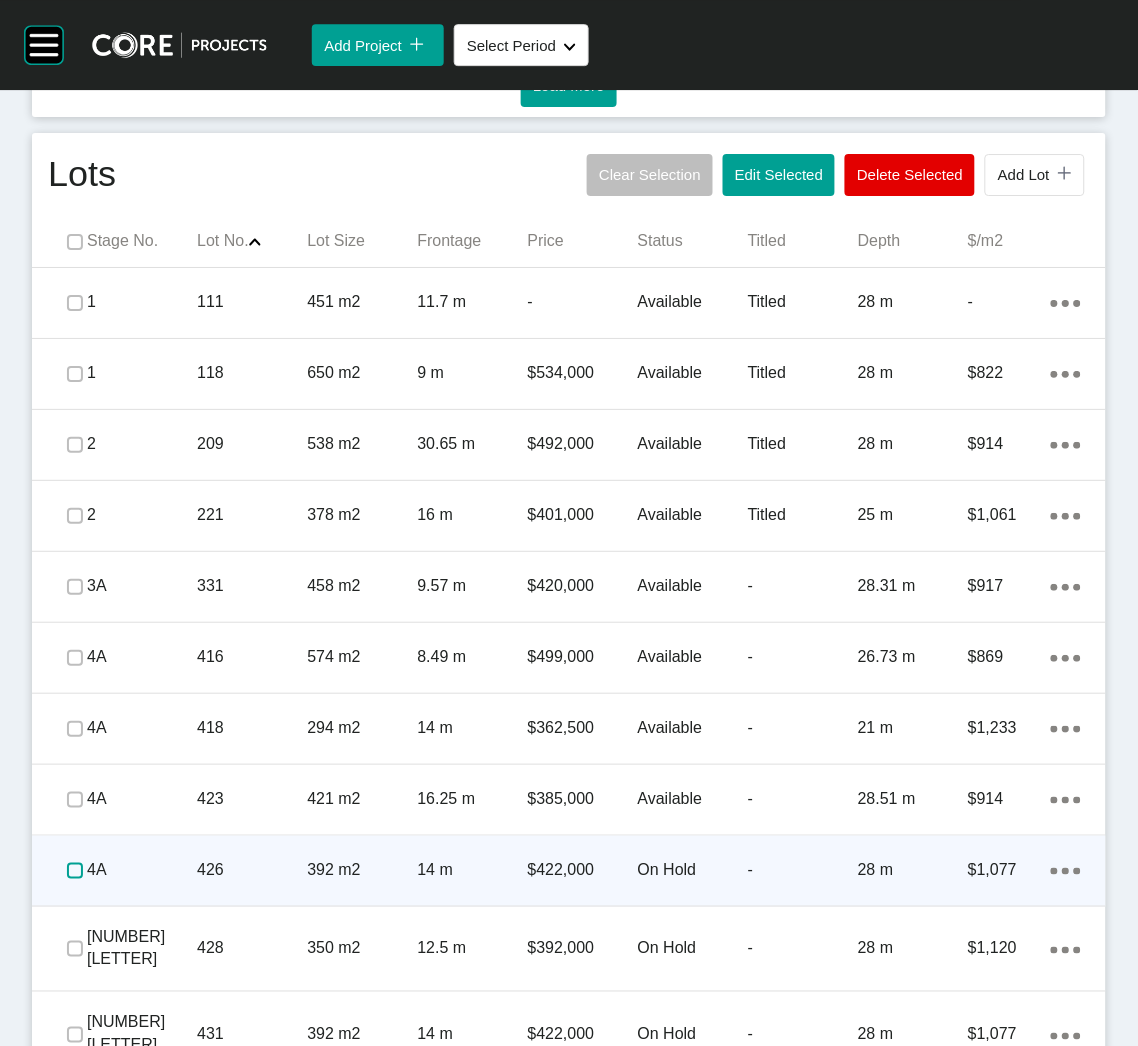 click at bounding box center [75, 871] 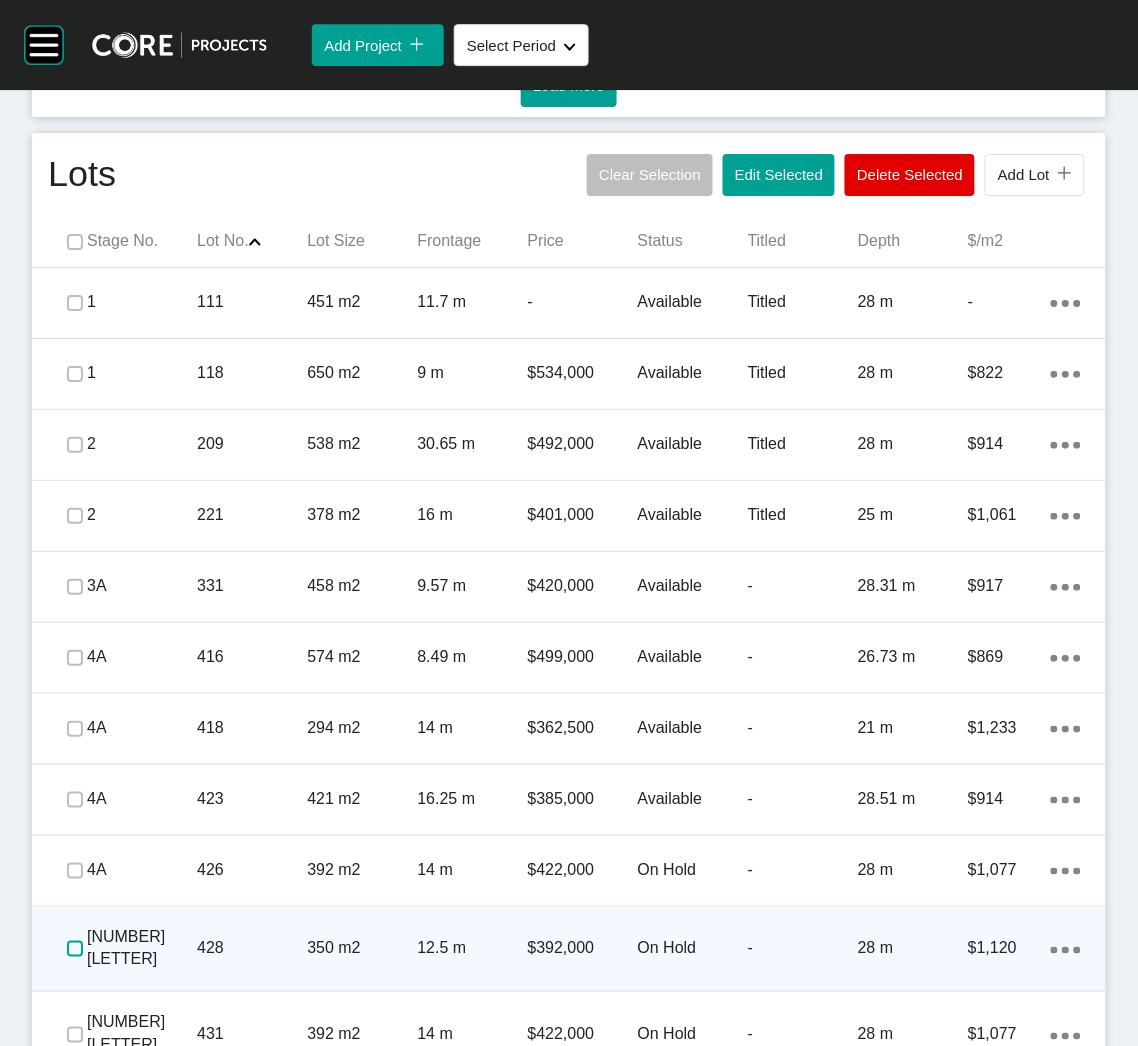 click at bounding box center (75, 949) 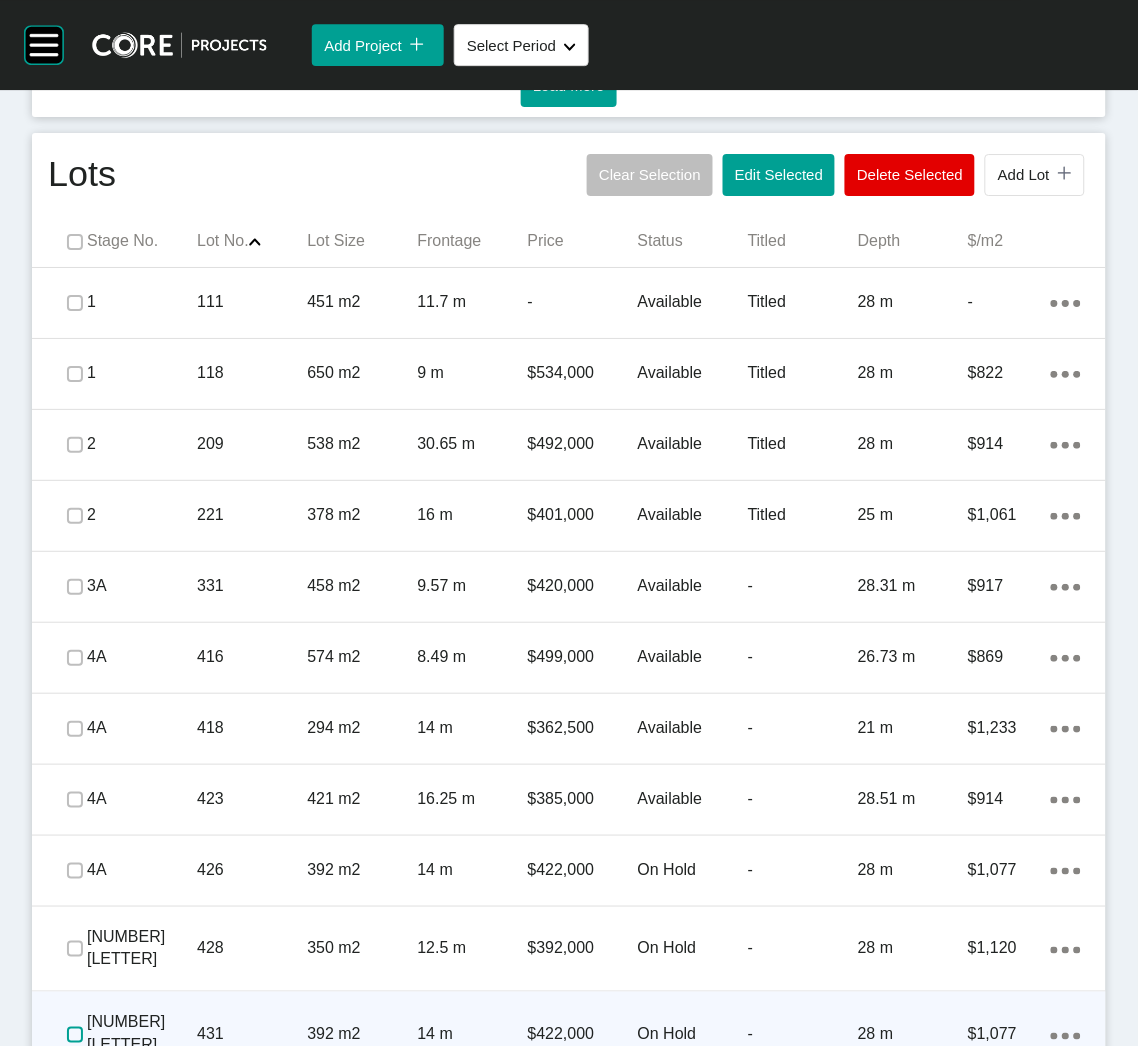 click at bounding box center [75, 1035] 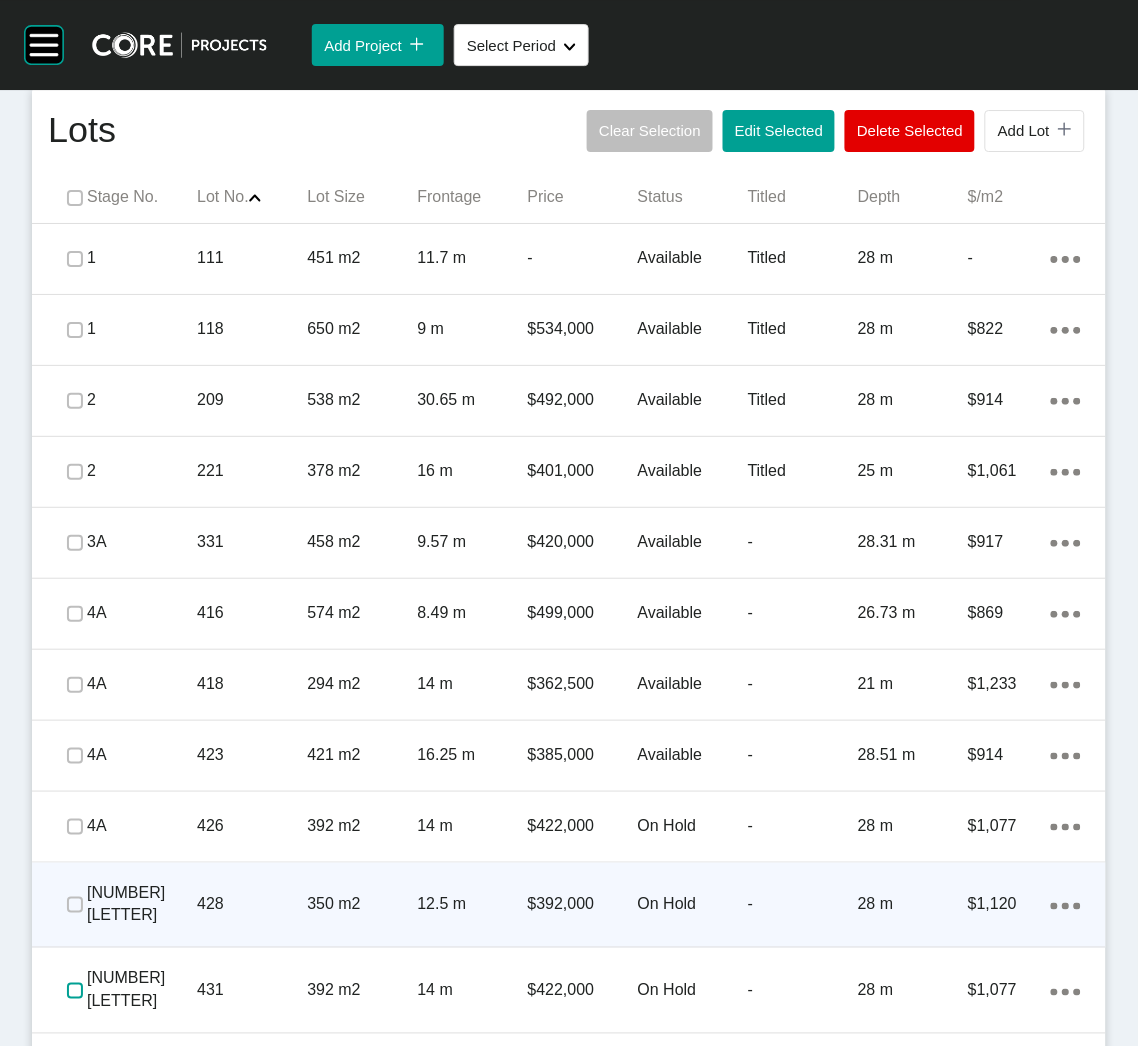 scroll, scrollTop: 1267, scrollLeft: 0, axis: vertical 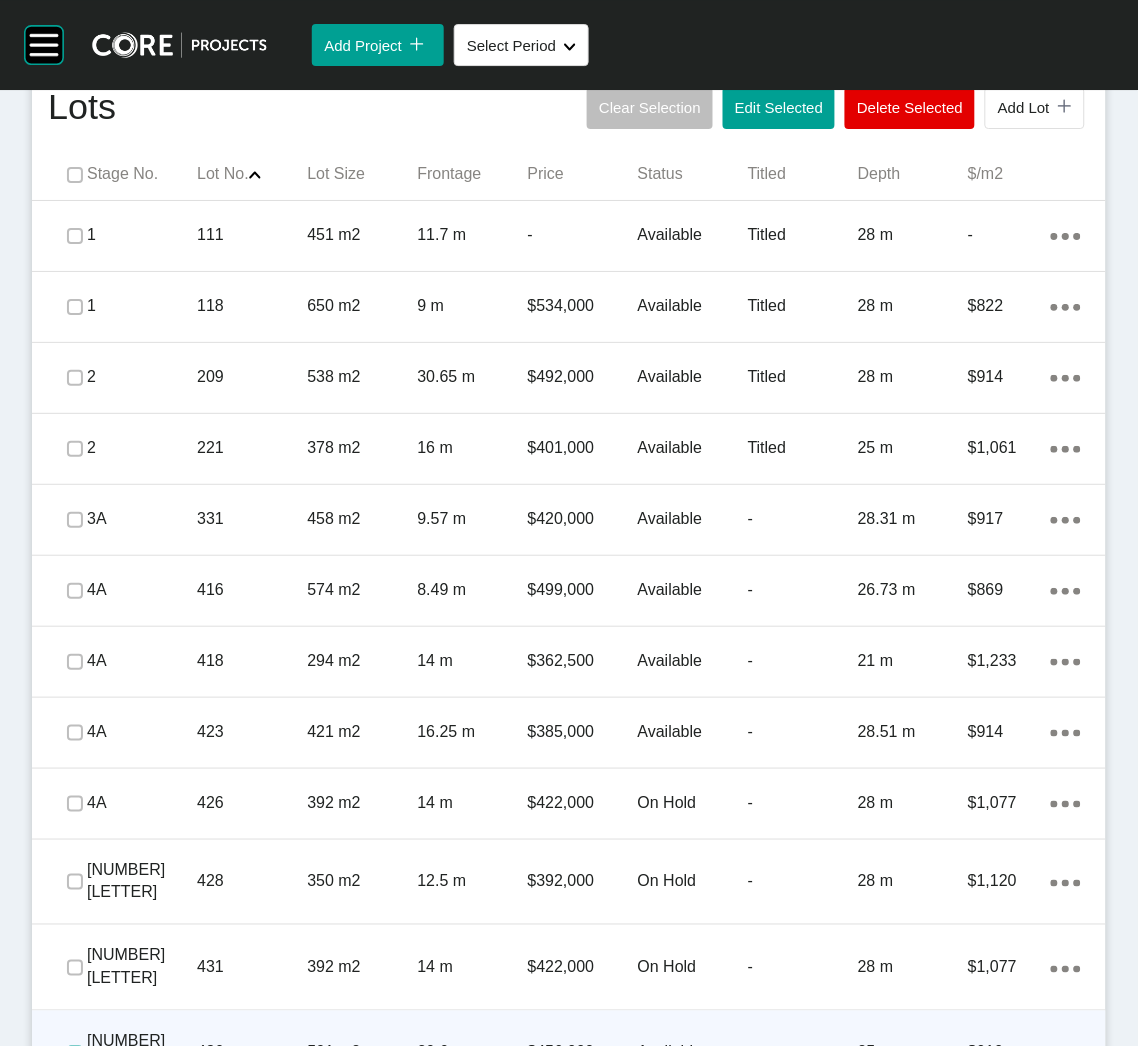 click at bounding box center [75, 1054] 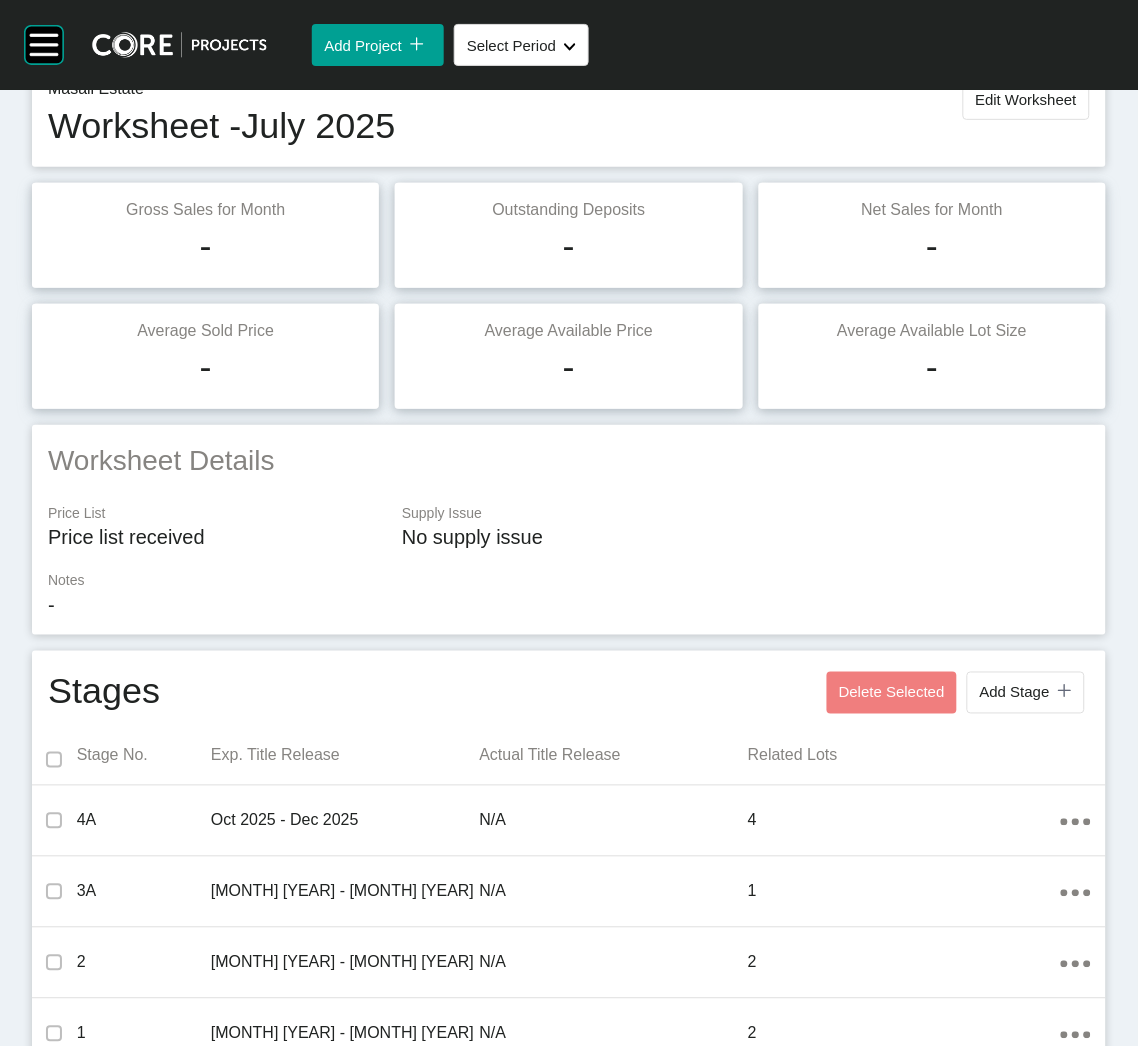 scroll, scrollTop: 0, scrollLeft: 0, axis: both 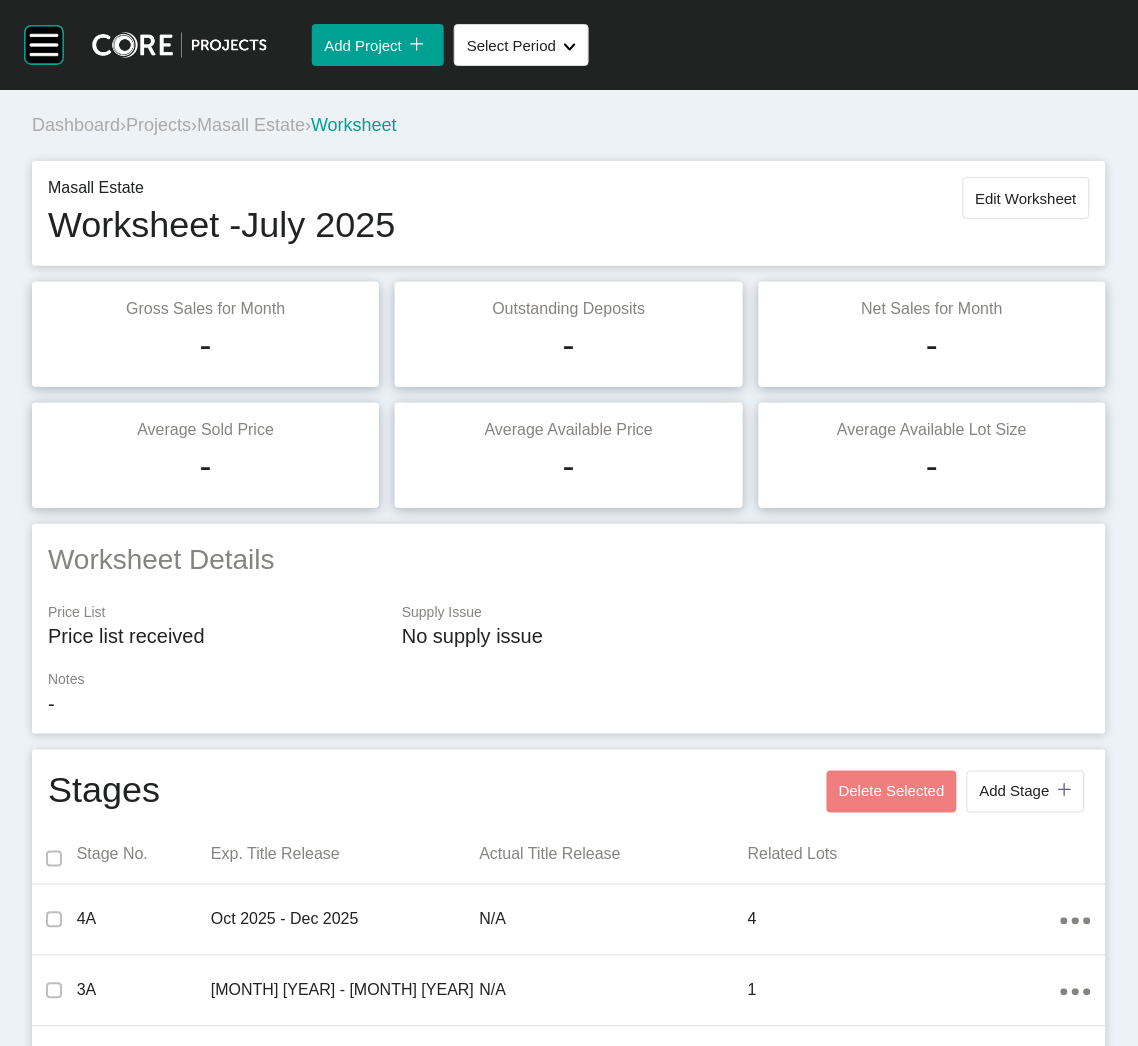 click on "Projects" at bounding box center [158, 125] 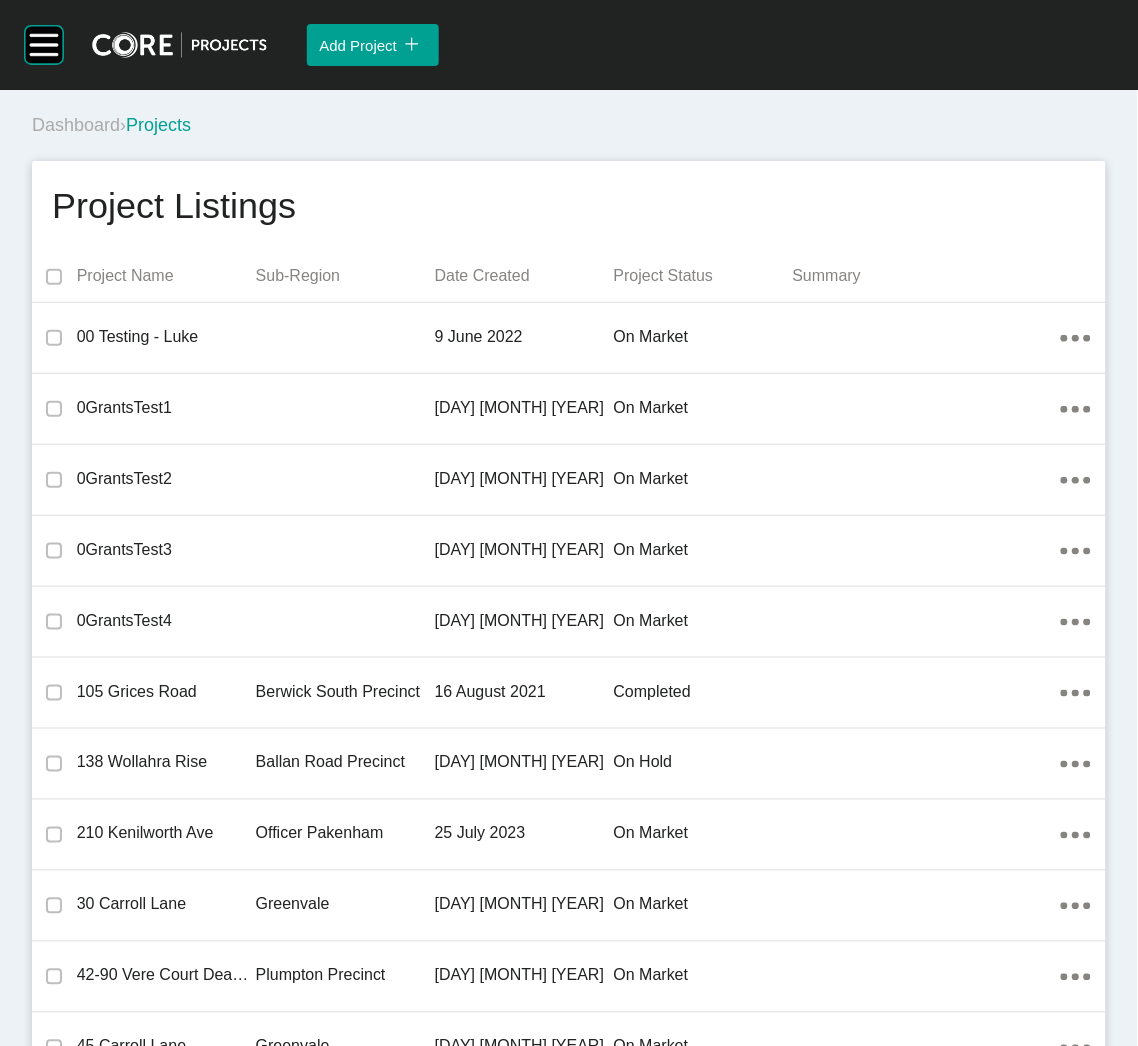 scroll, scrollTop: 29116, scrollLeft: 0, axis: vertical 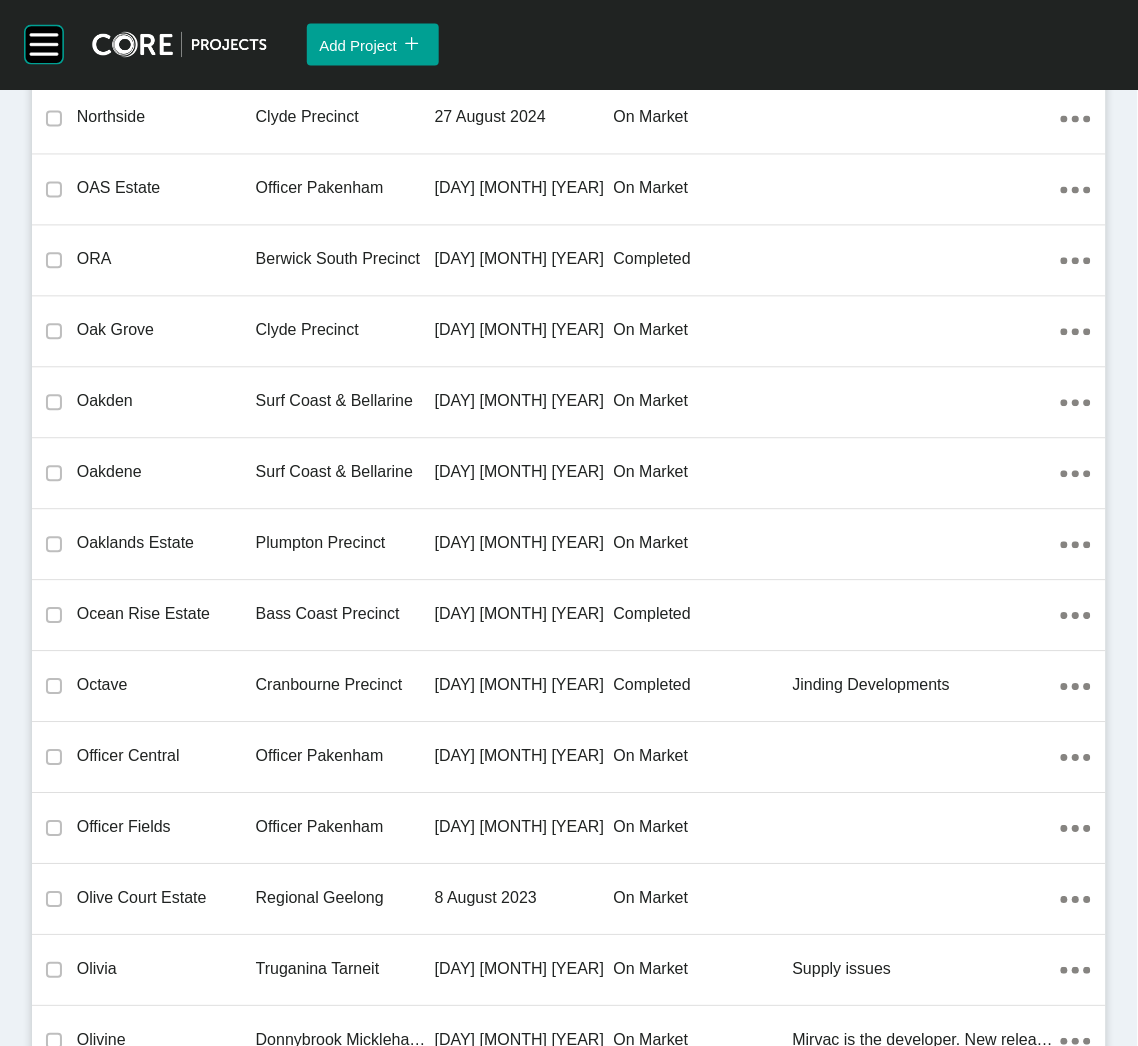 drag, startPoint x: 161, startPoint y: 527, endPoint x: 245, endPoint y: 570, distance: 94.36631 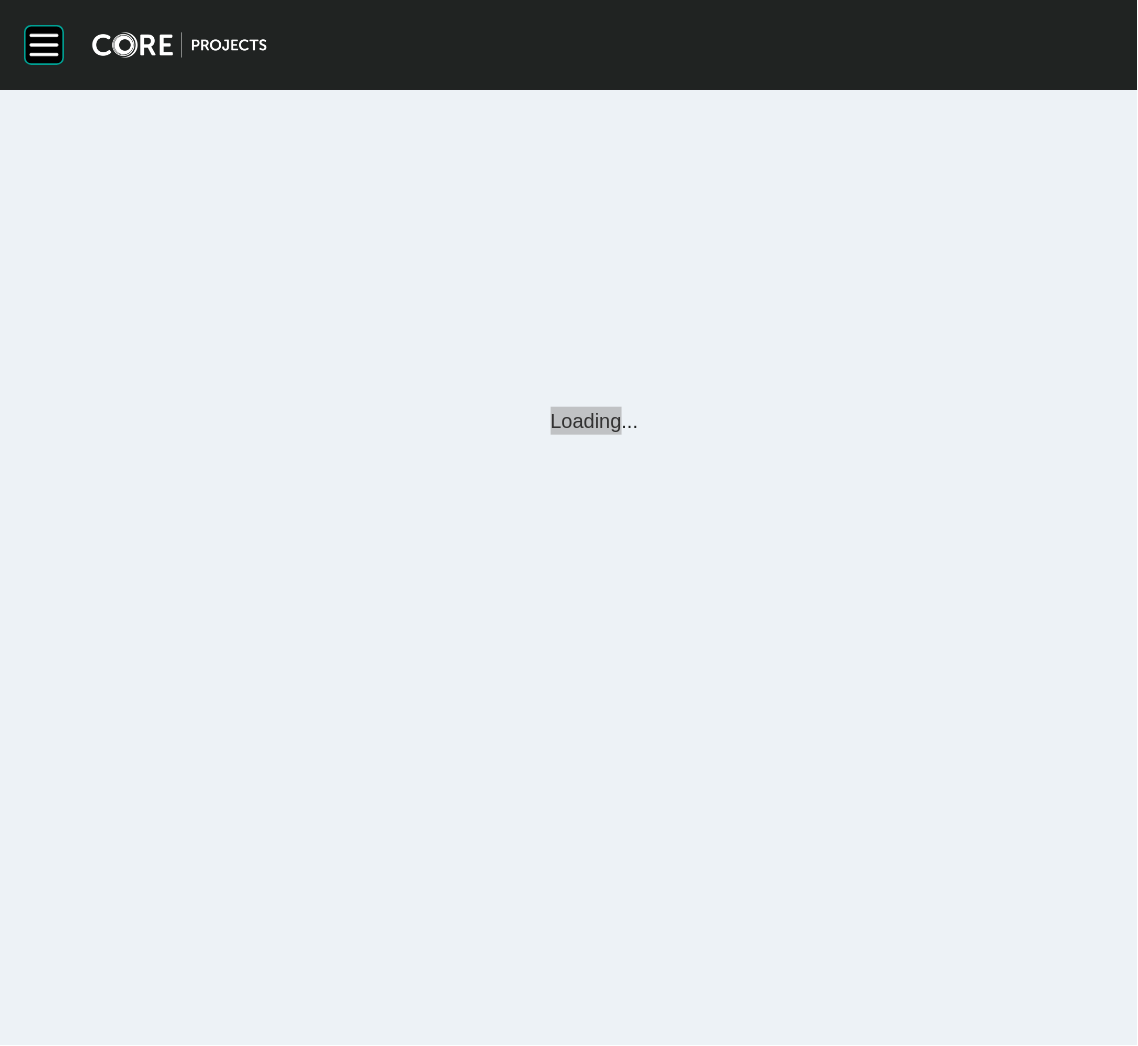 scroll, scrollTop: 0, scrollLeft: 0, axis: both 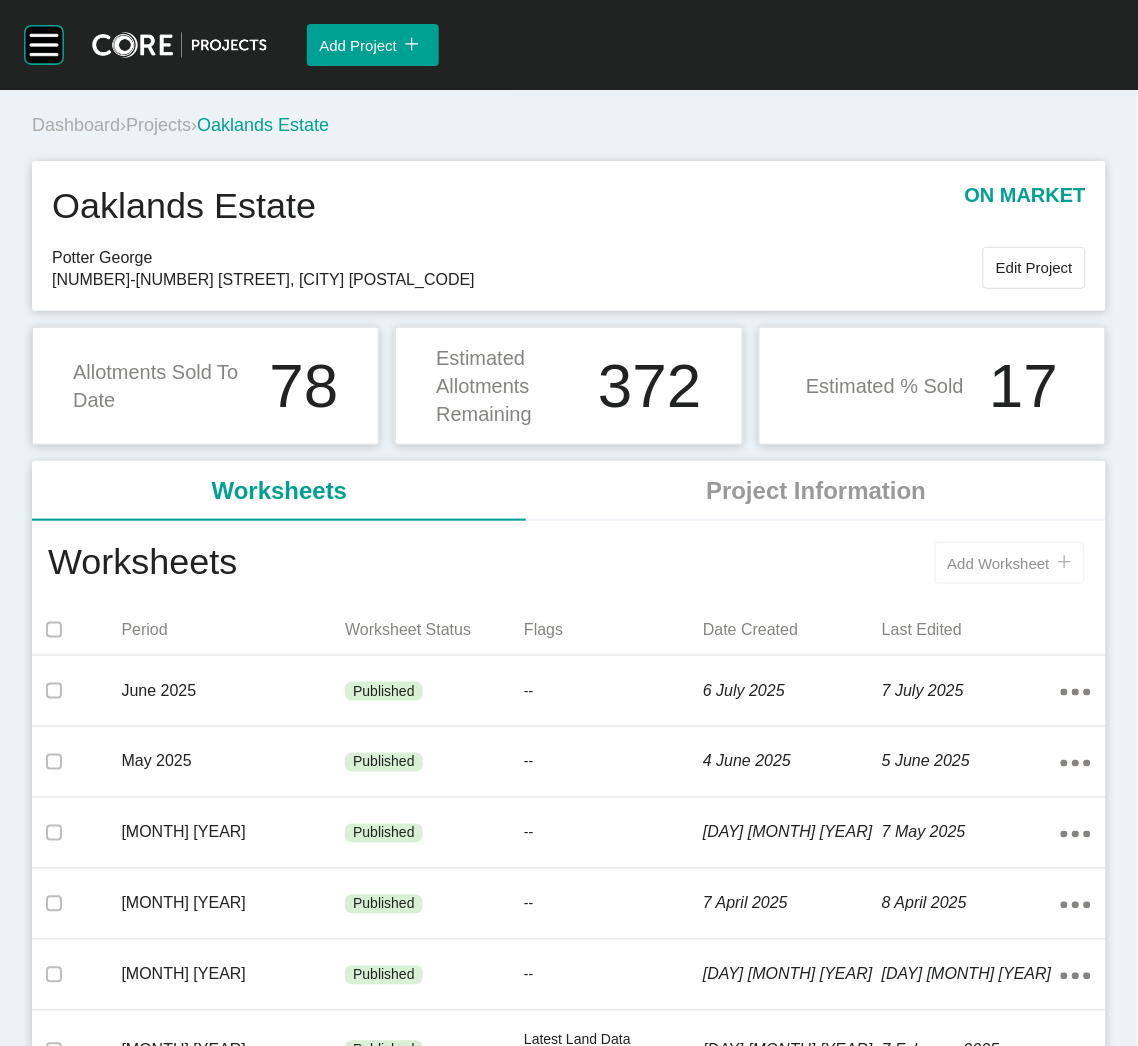 click on "Add Worksheet" at bounding box center (999, 563) 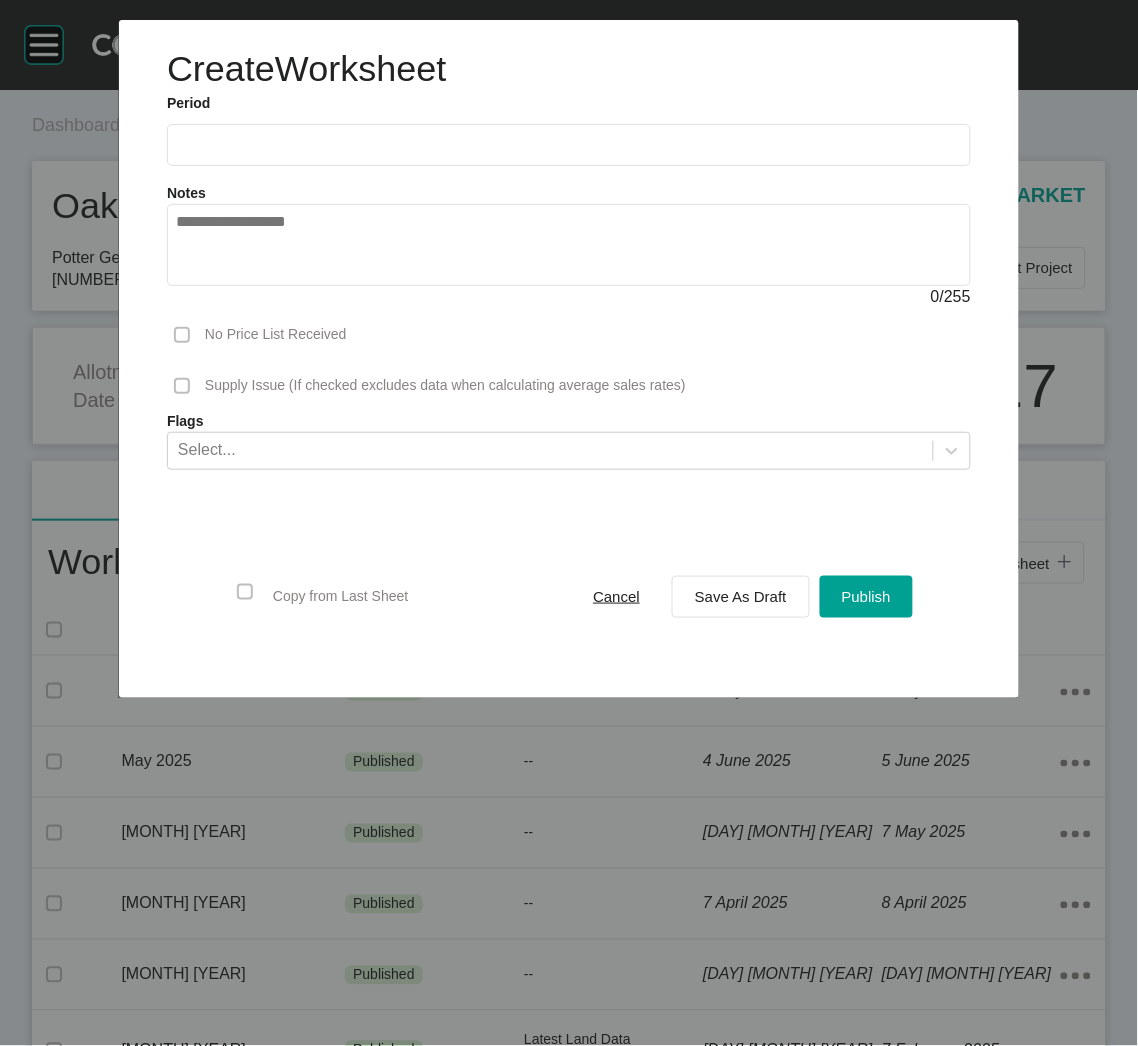 click at bounding box center [569, 145] 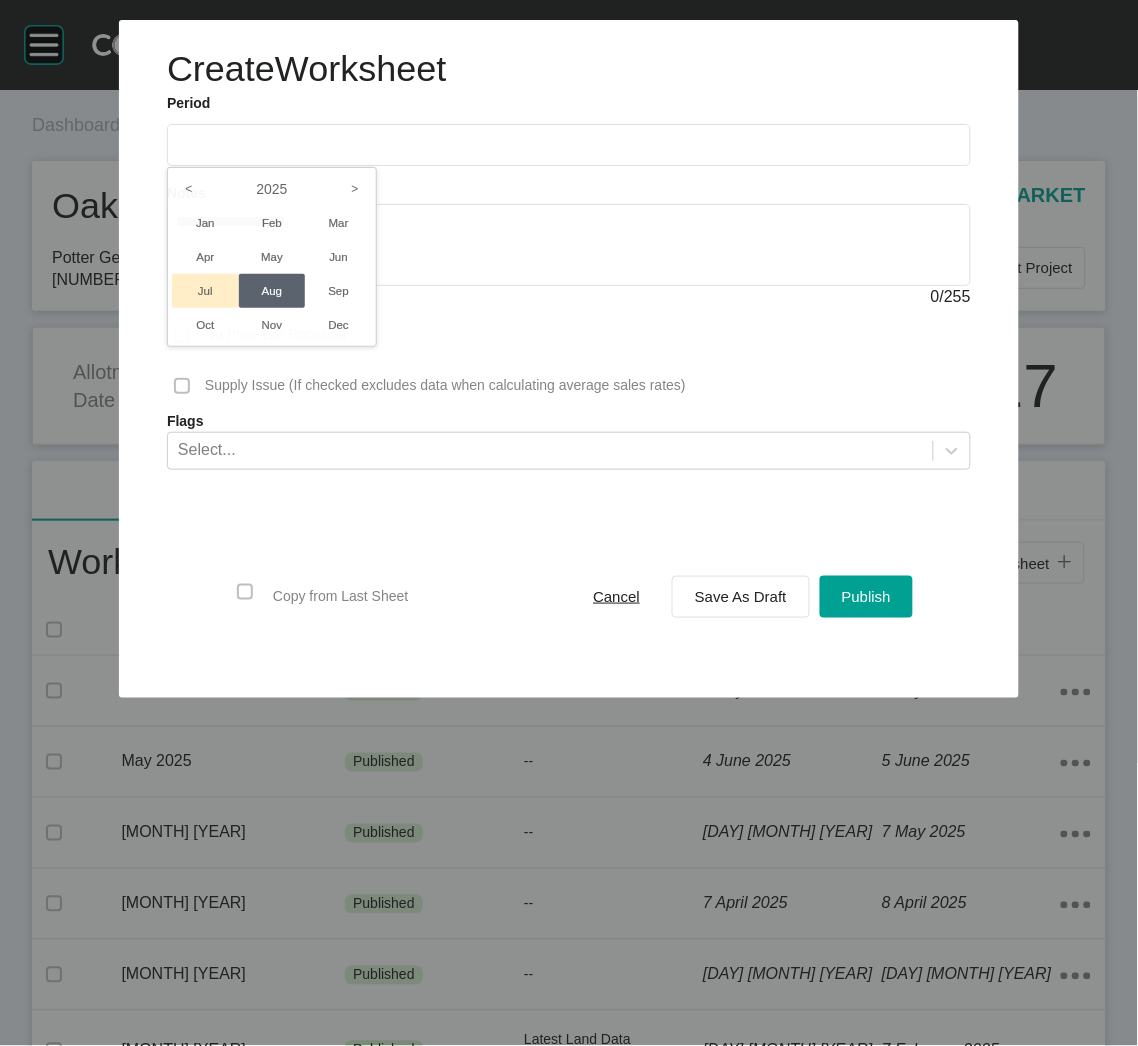 click on "Jul" at bounding box center [205, 291] 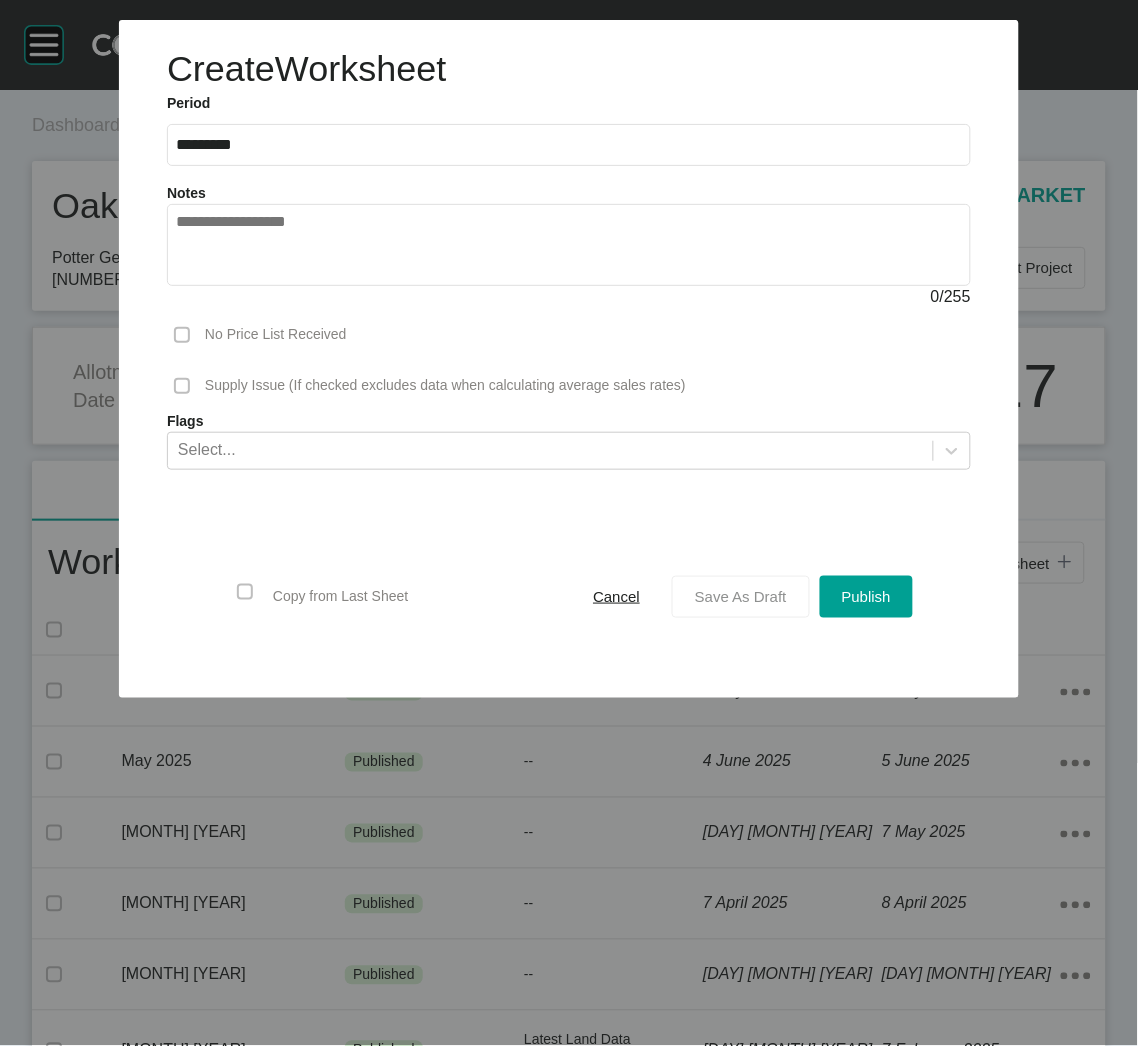 click on "Save As Draft" at bounding box center [741, 596] 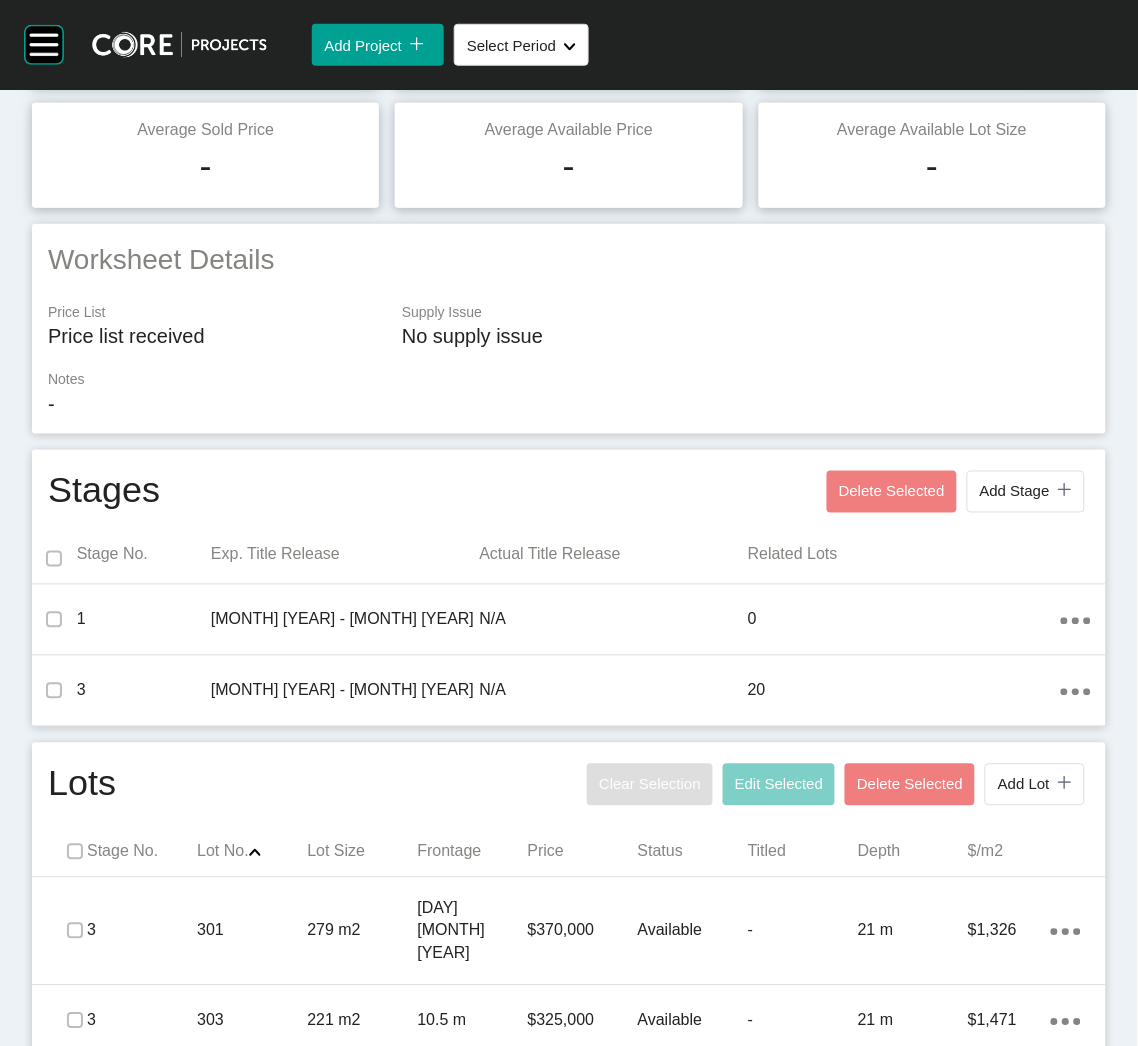 scroll, scrollTop: 600, scrollLeft: 0, axis: vertical 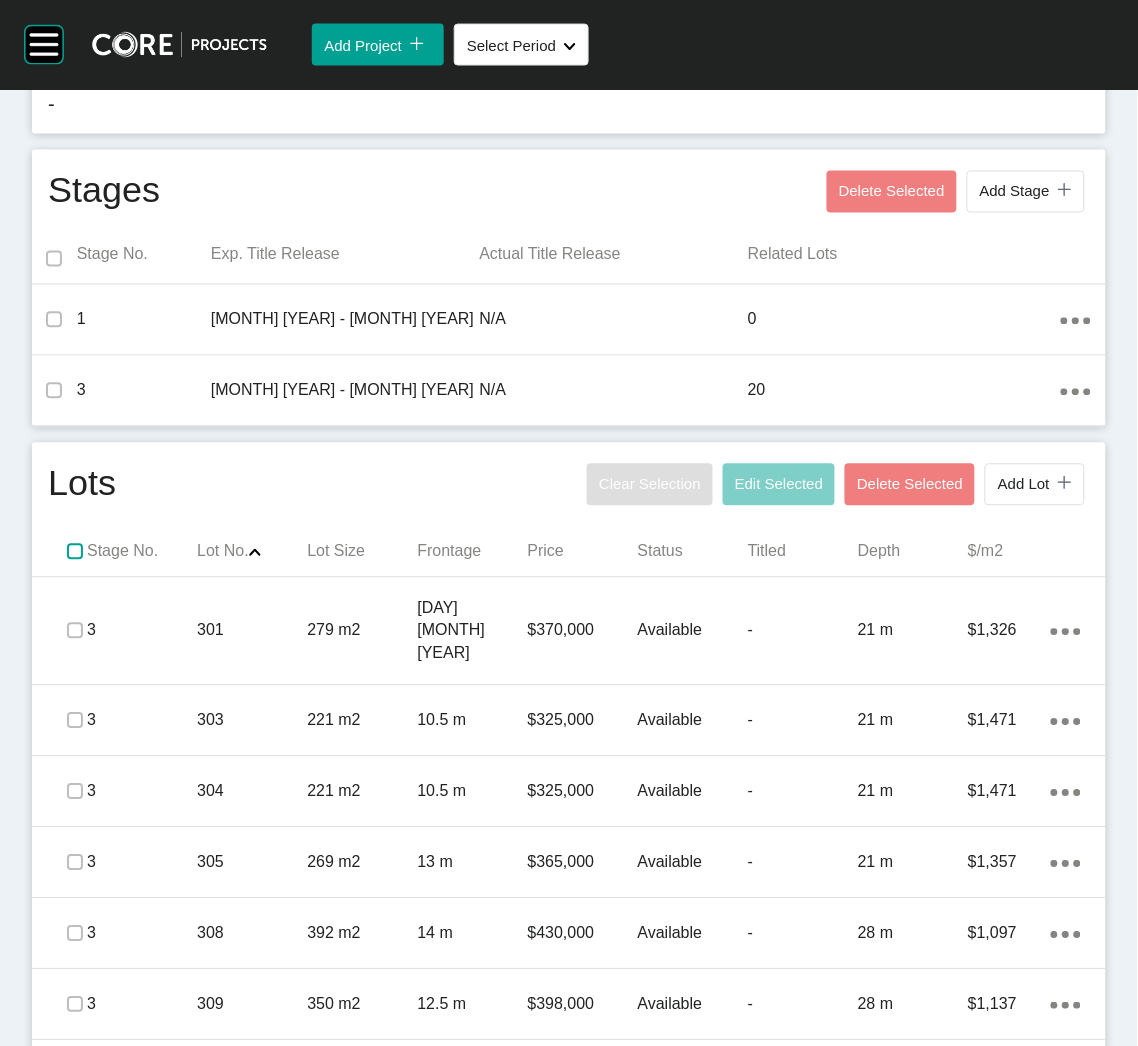 click at bounding box center [75, 552] 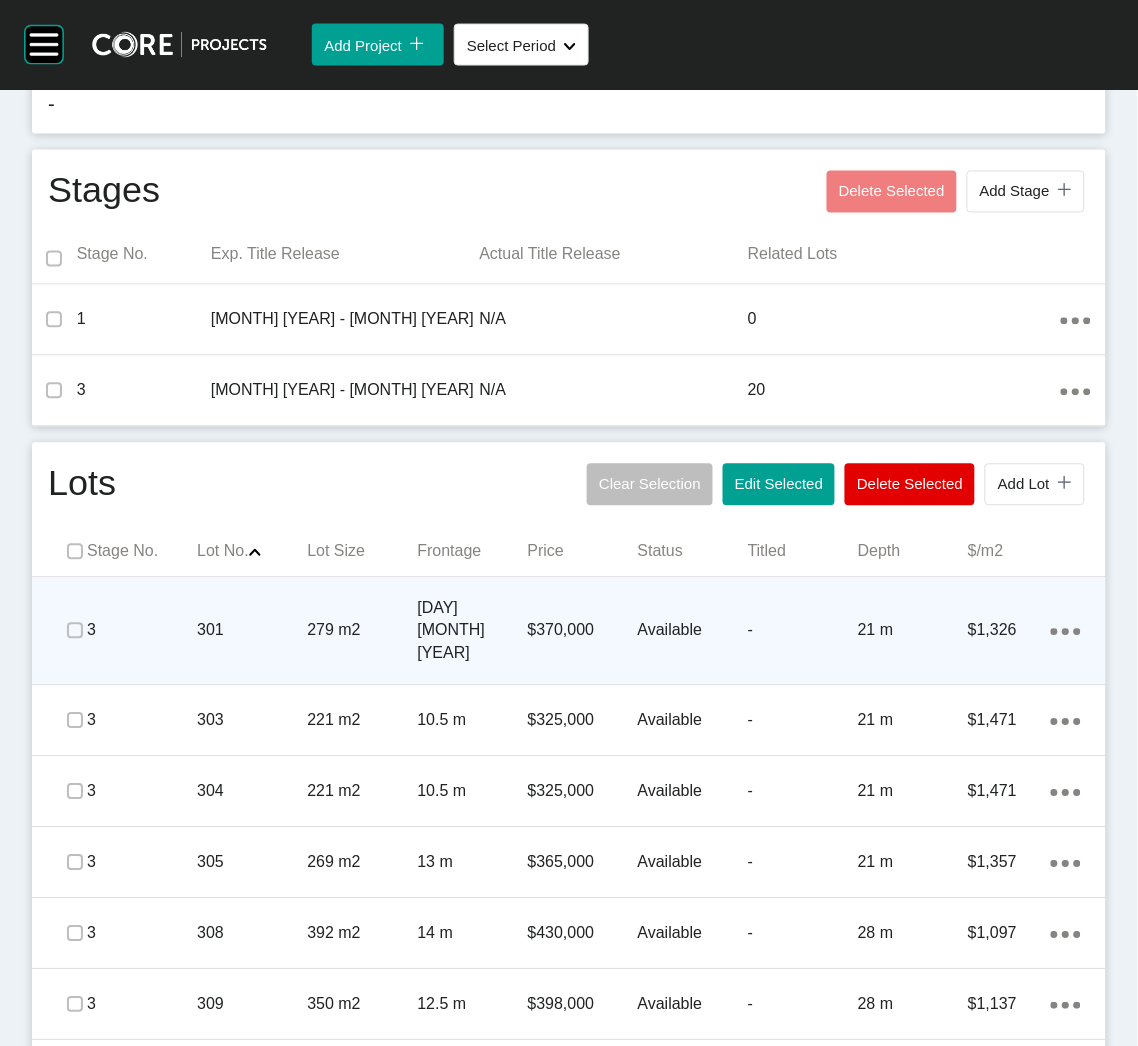 click at bounding box center (75, 631) 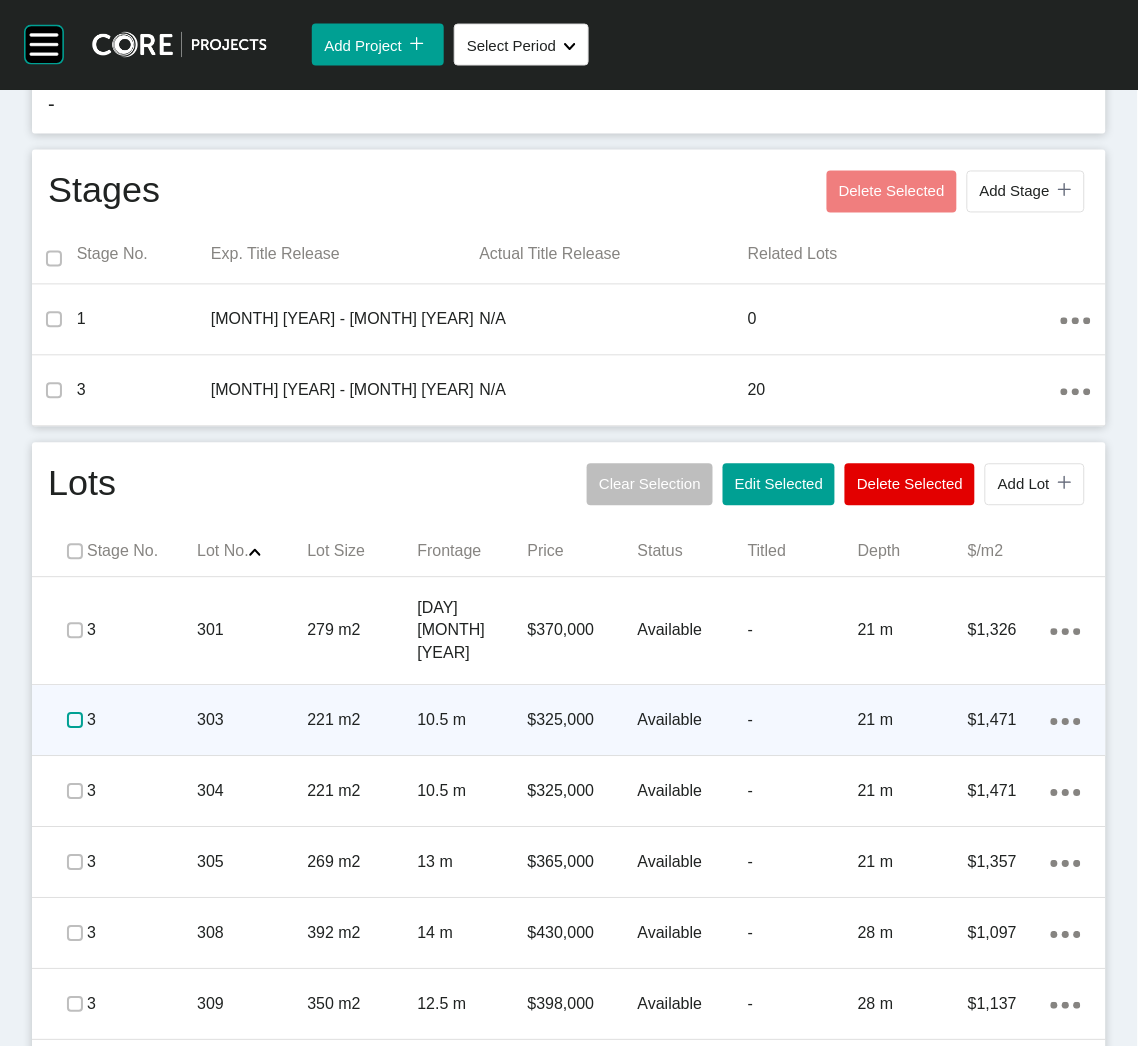 click at bounding box center [75, 721] 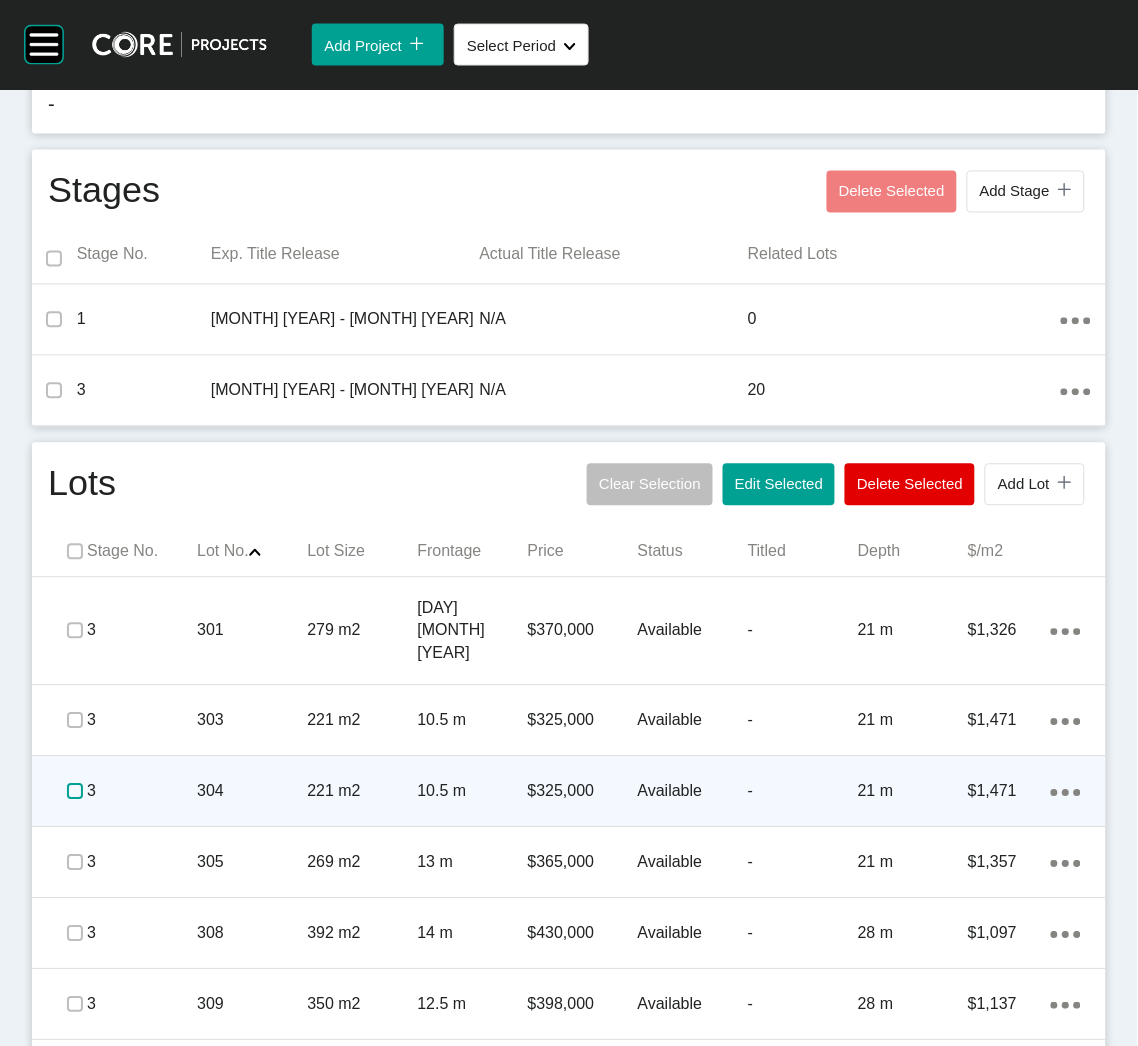 click at bounding box center (75, 792) 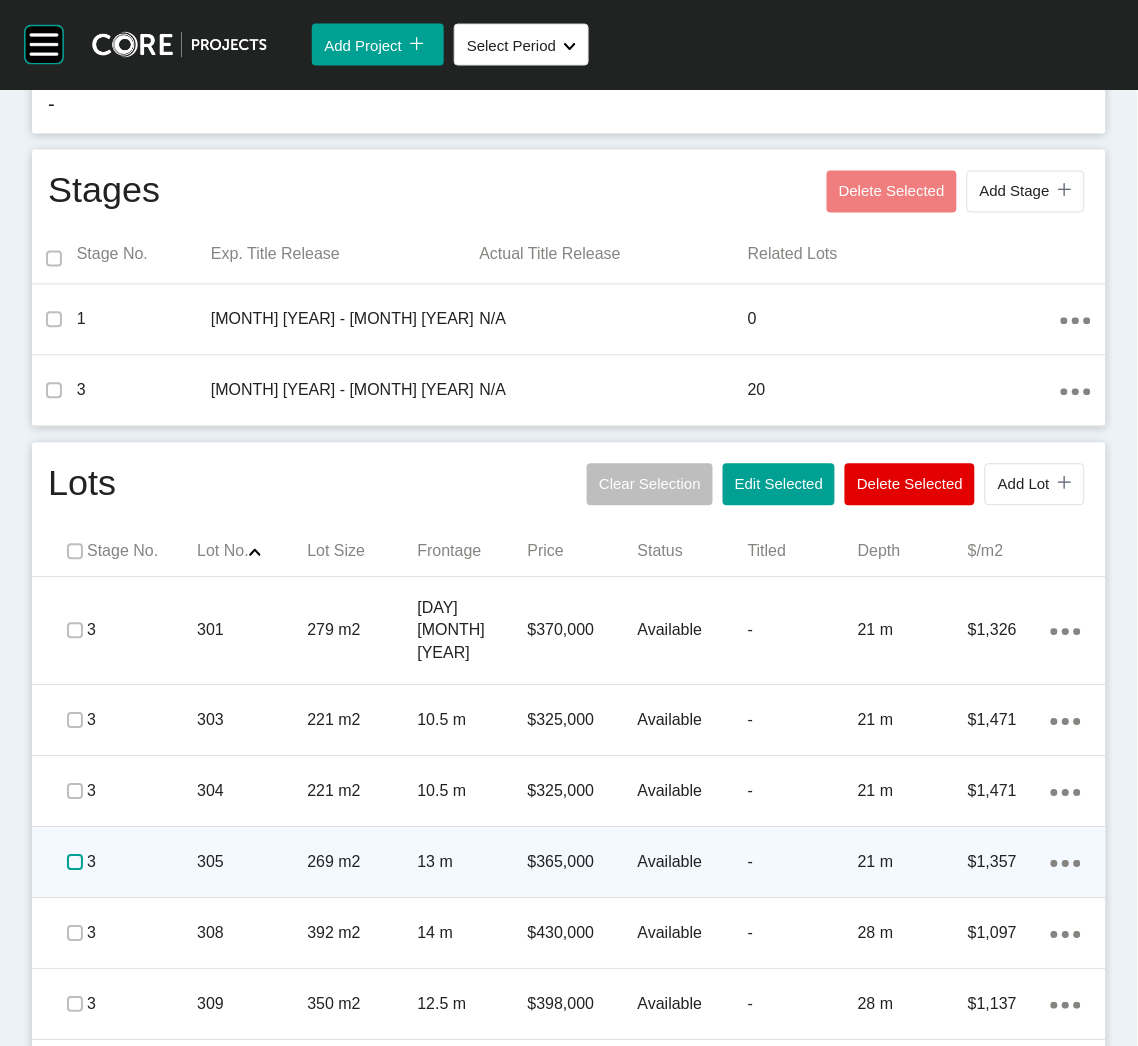 click at bounding box center [75, 863] 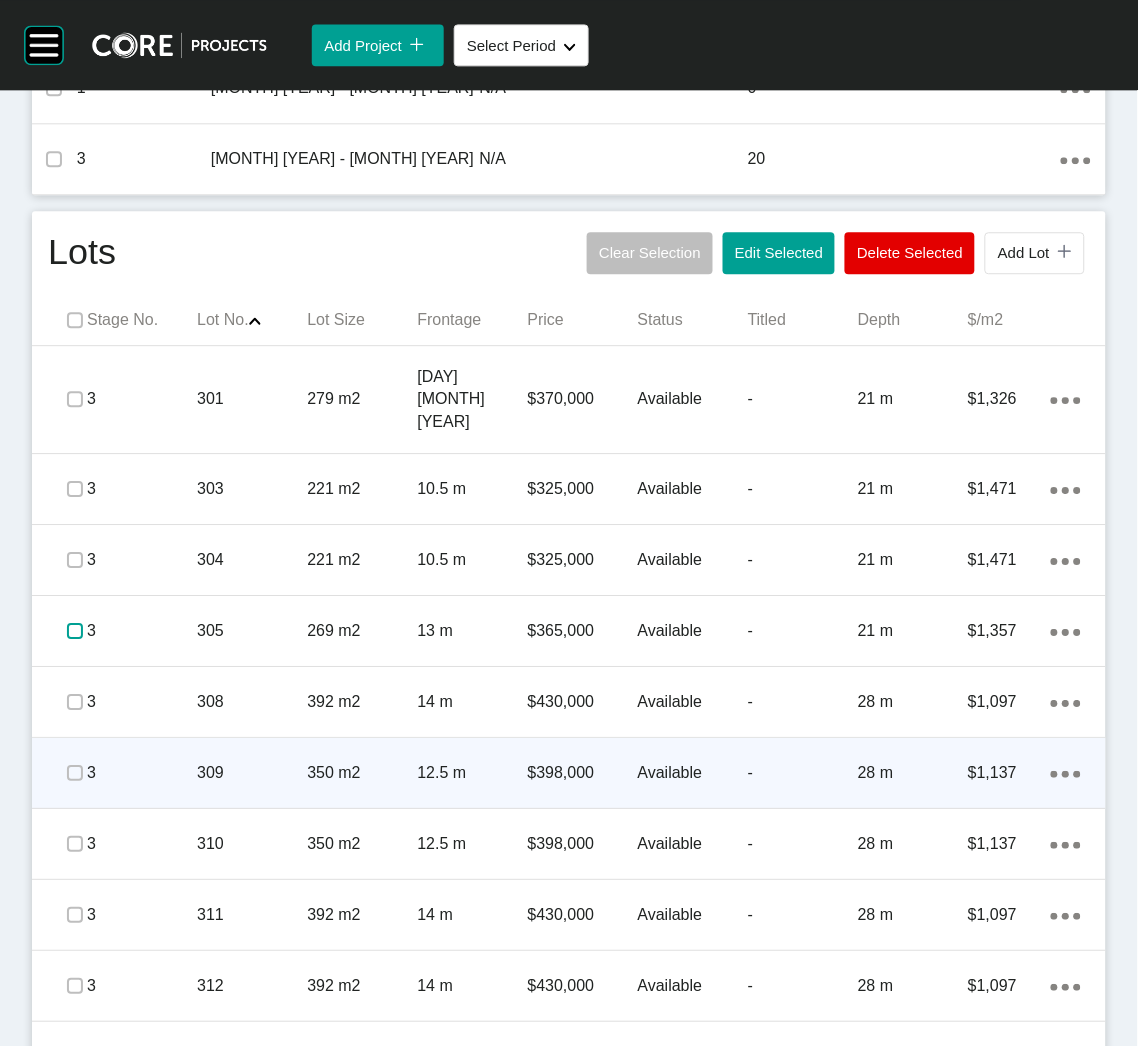 scroll, scrollTop: 899, scrollLeft: 0, axis: vertical 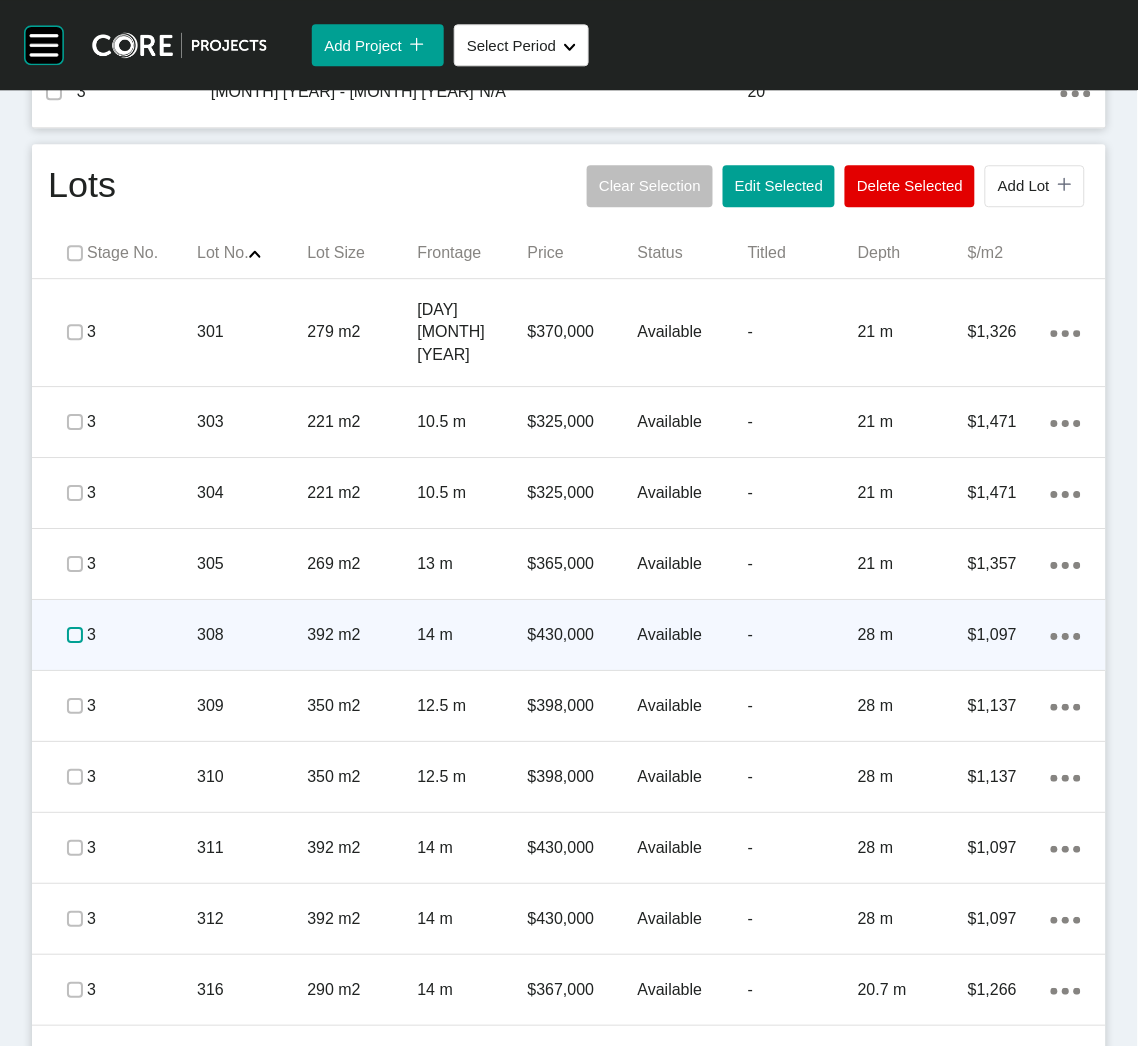 click at bounding box center (75, 635) 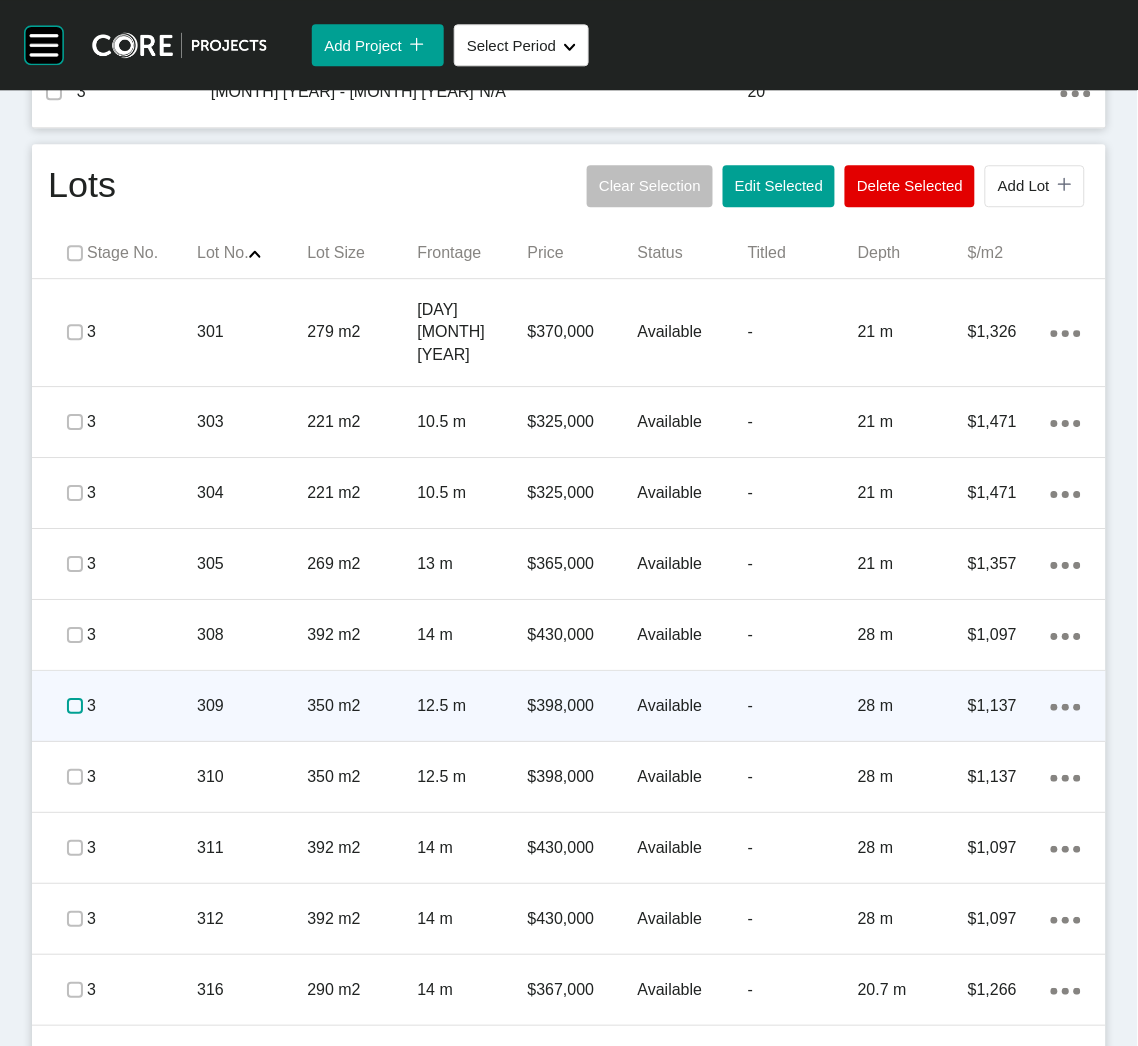 click at bounding box center [75, 706] 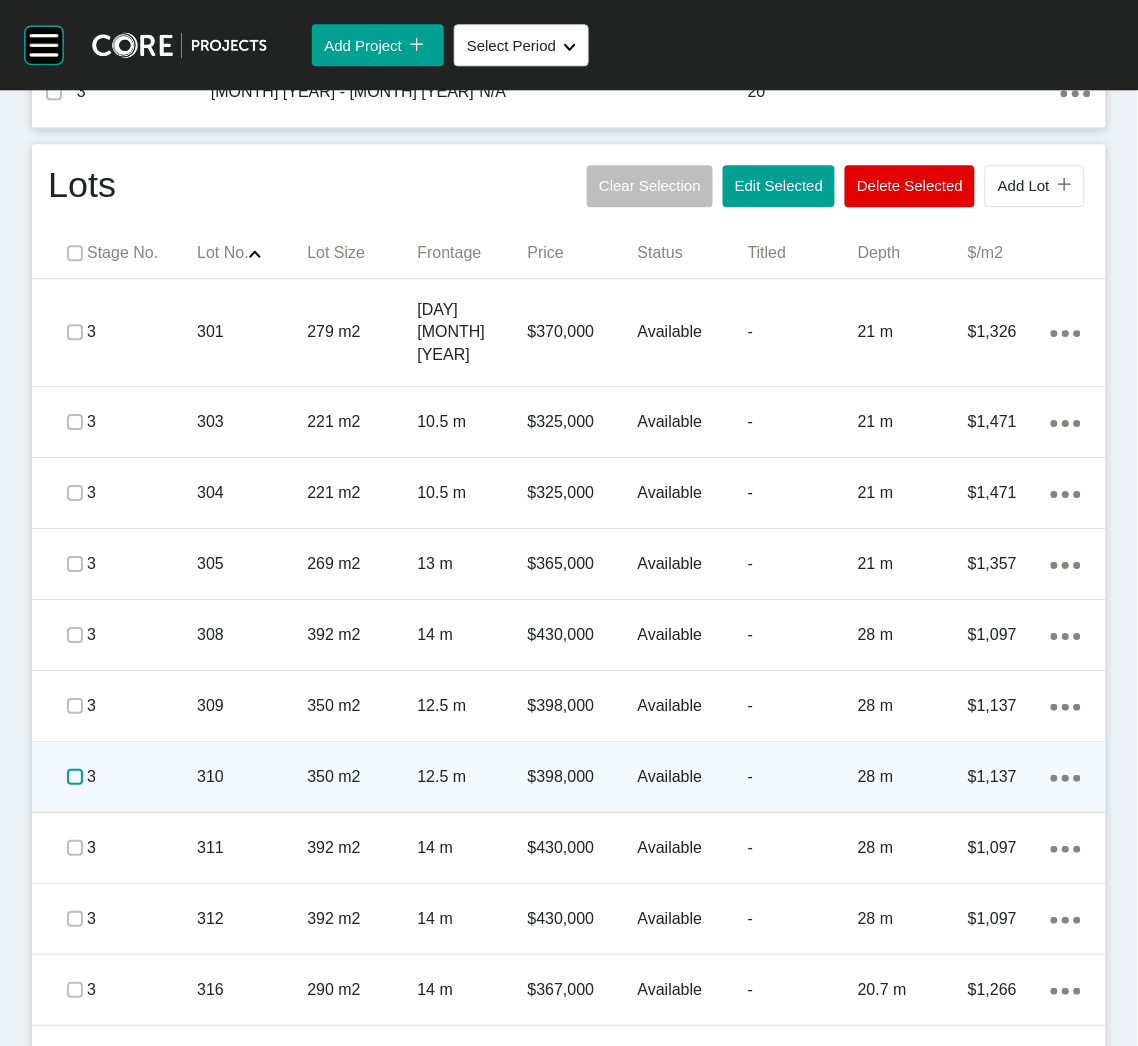 click at bounding box center [75, 777] 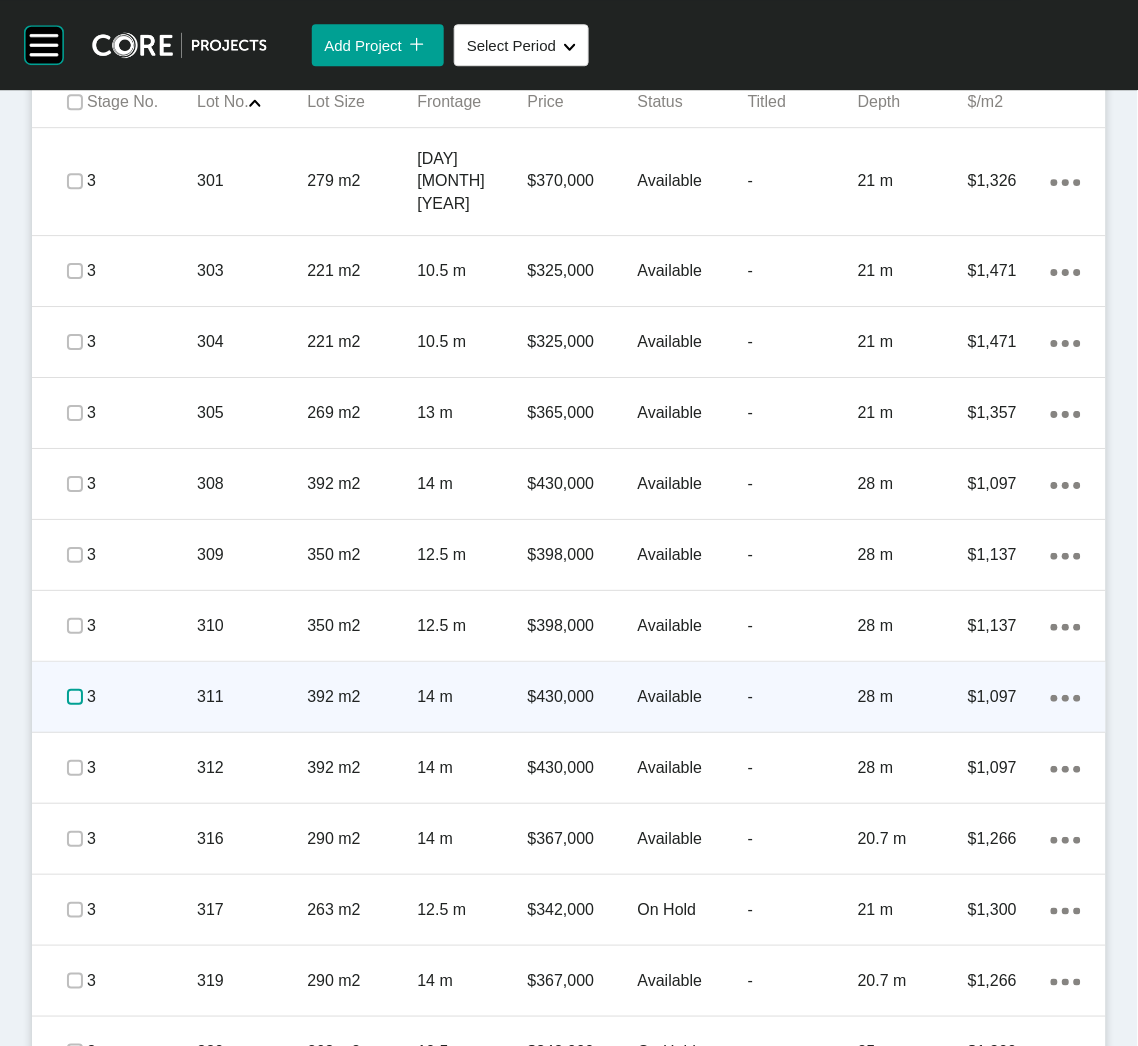 click at bounding box center [75, 697] 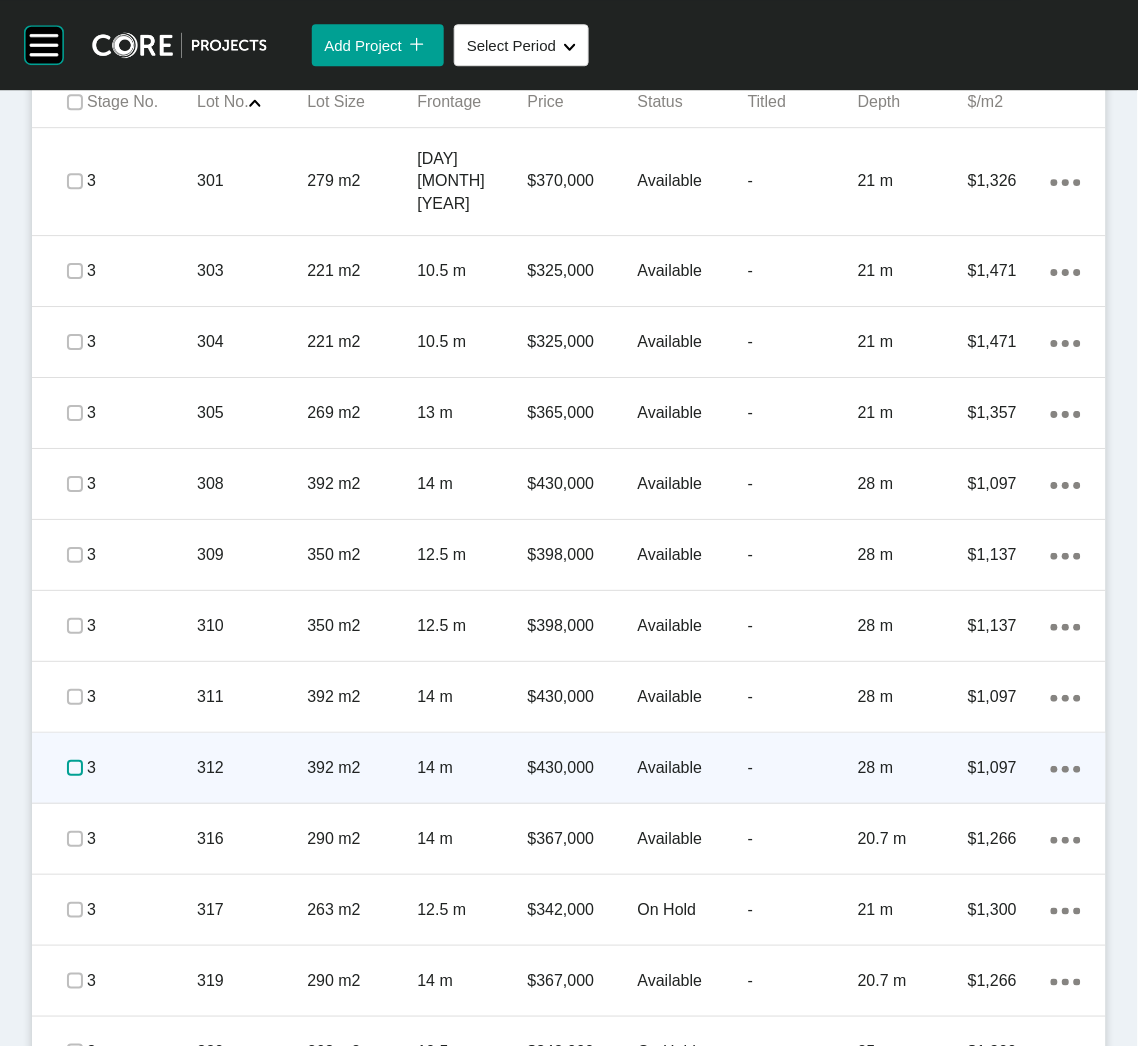 click at bounding box center (75, 768) 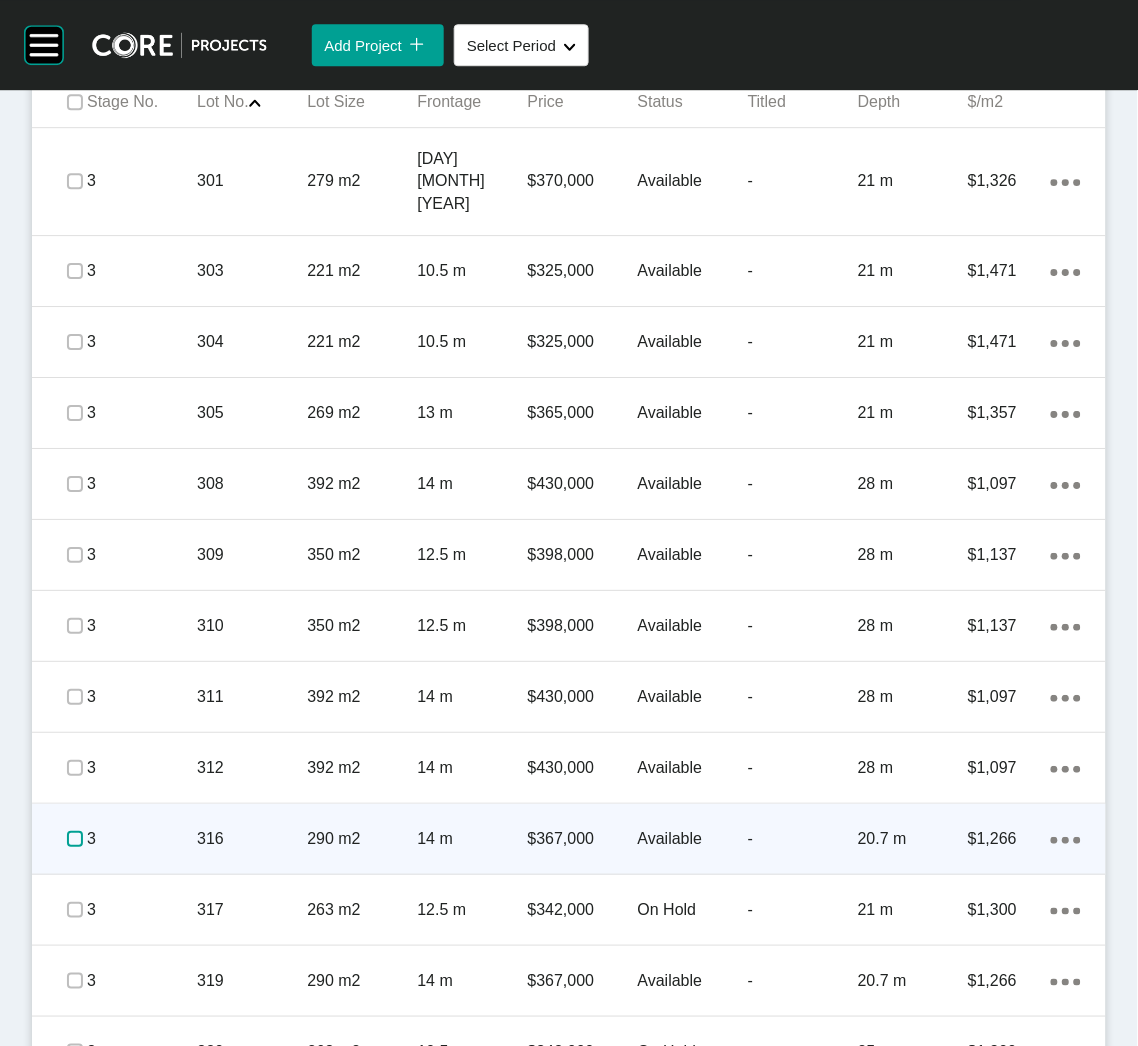 click at bounding box center [75, 839] 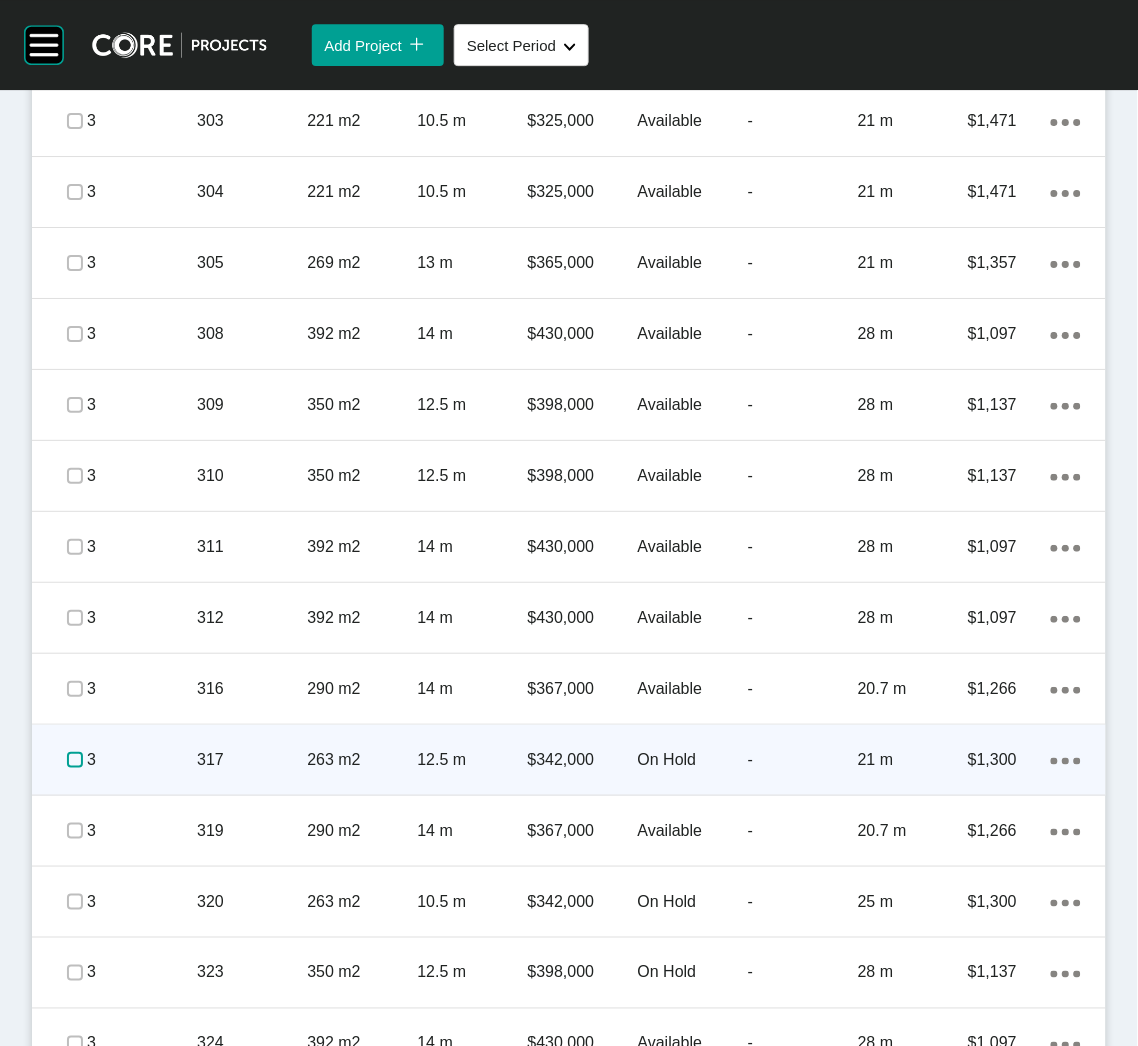 click at bounding box center (75, 760) 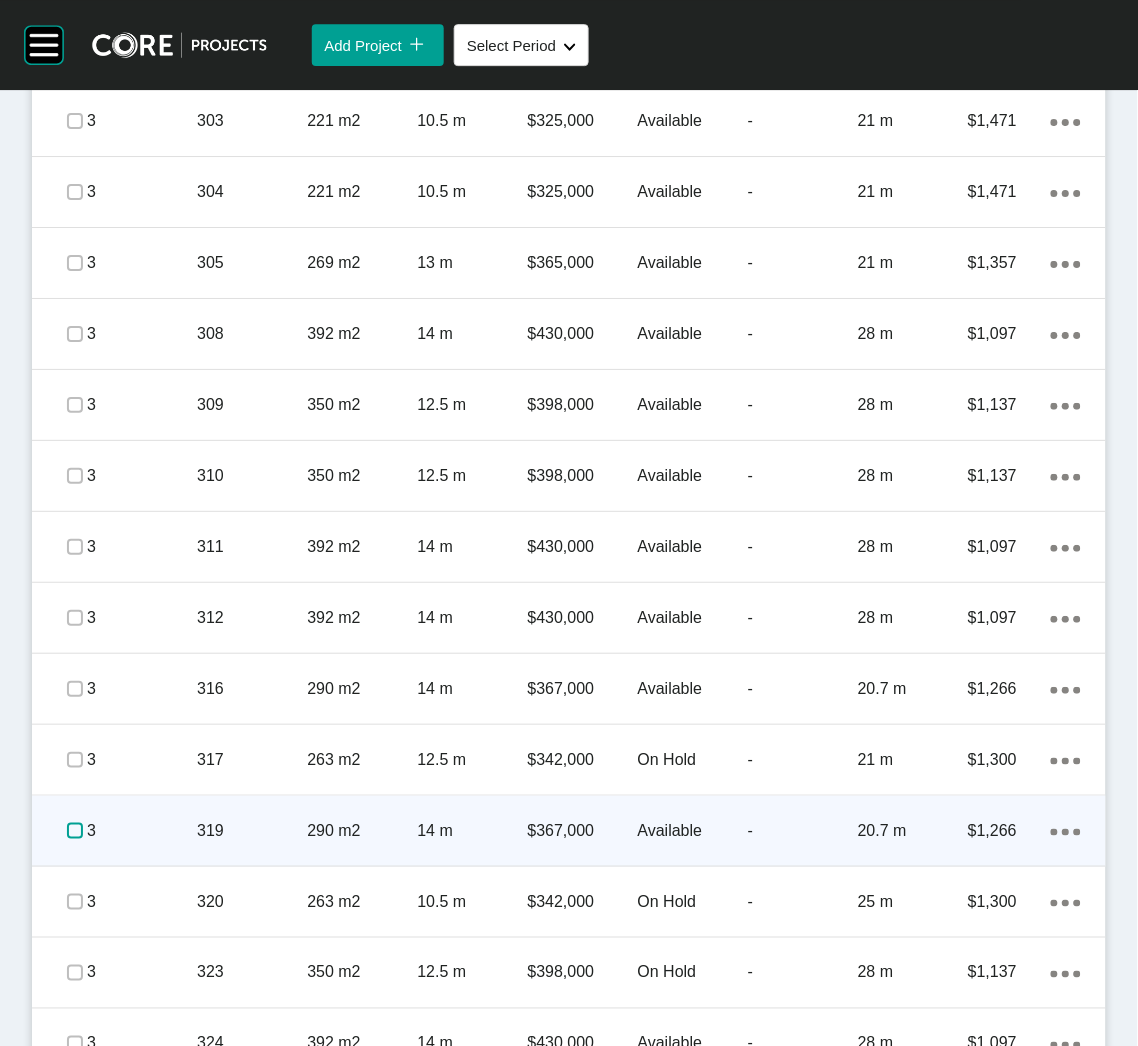 click at bounding box center [75, 831] 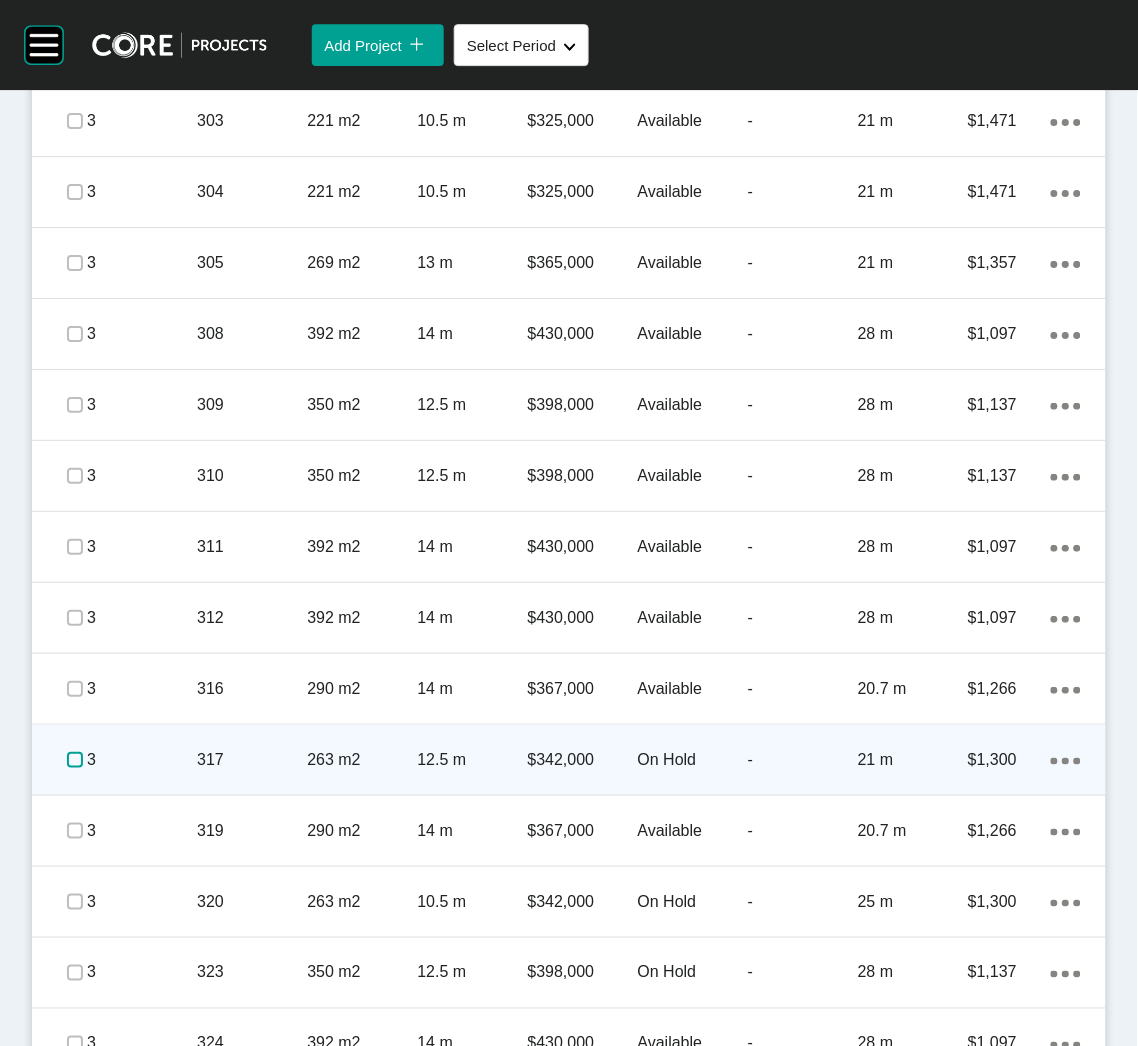 click at bounding box center (75, 760) 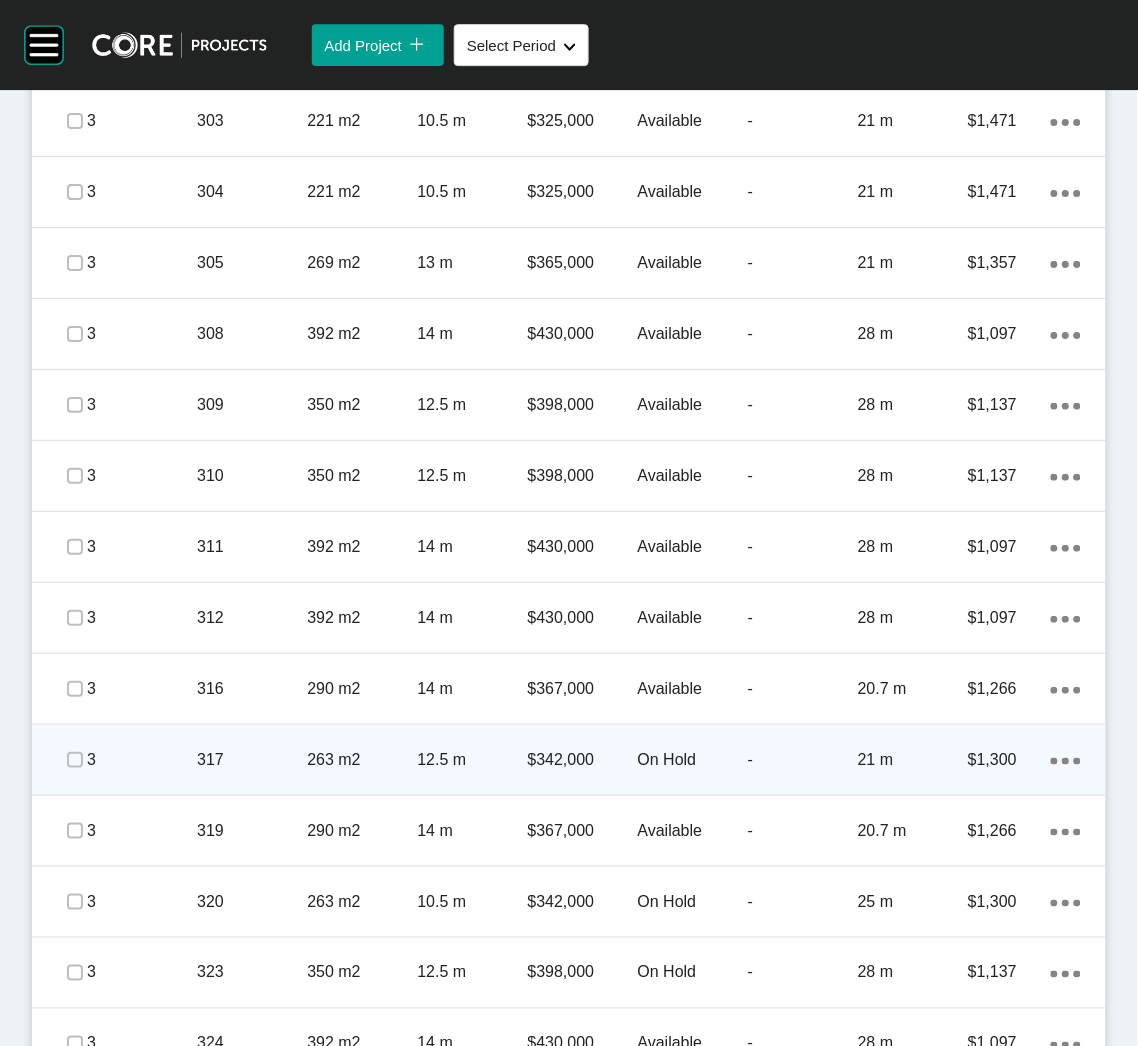 click on "317" at bounding box center (252, 760) 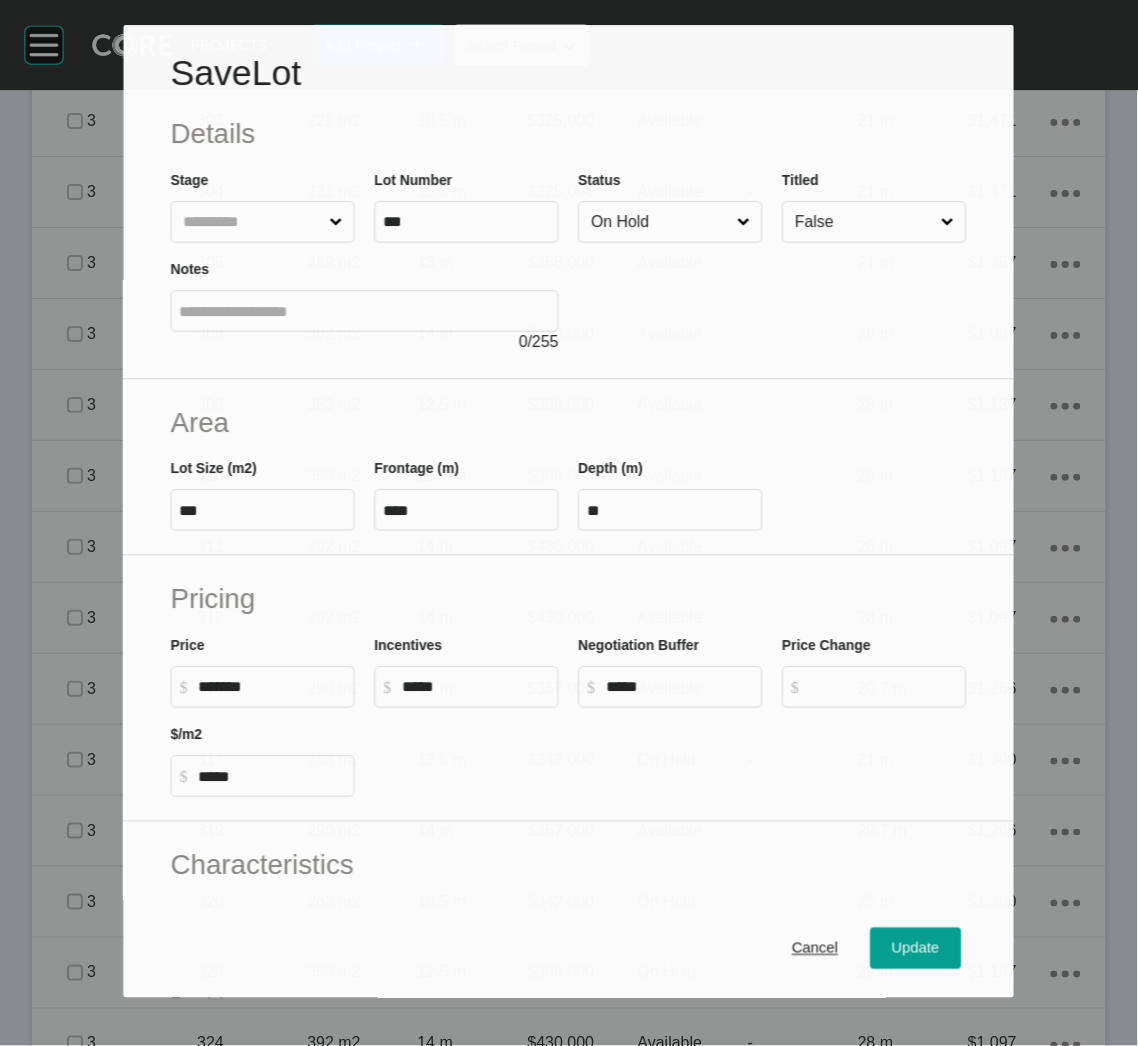 click on "On Hold" at bounding box center (661, 222) 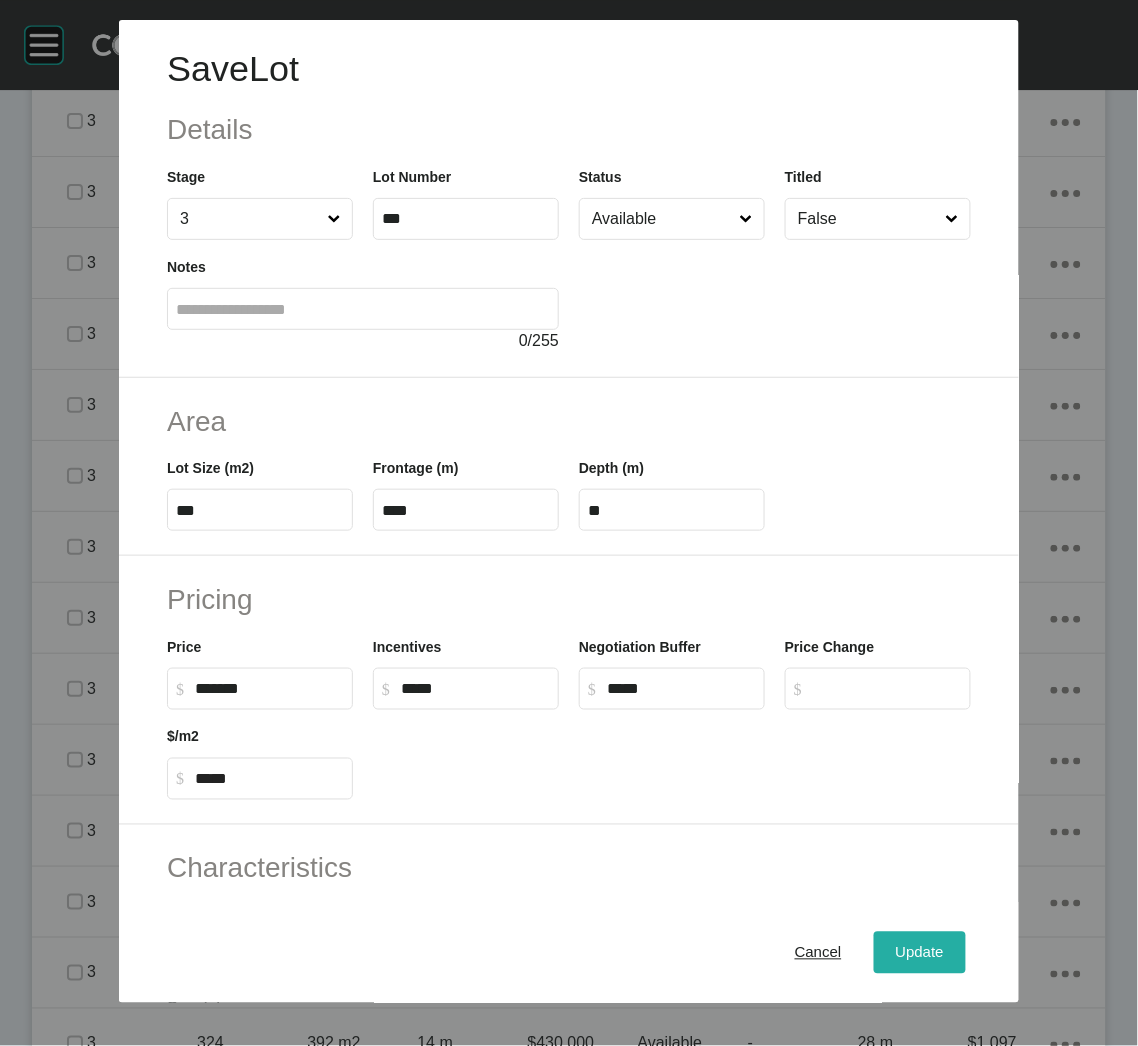 click on "Update" at bounding box center [920, 953] 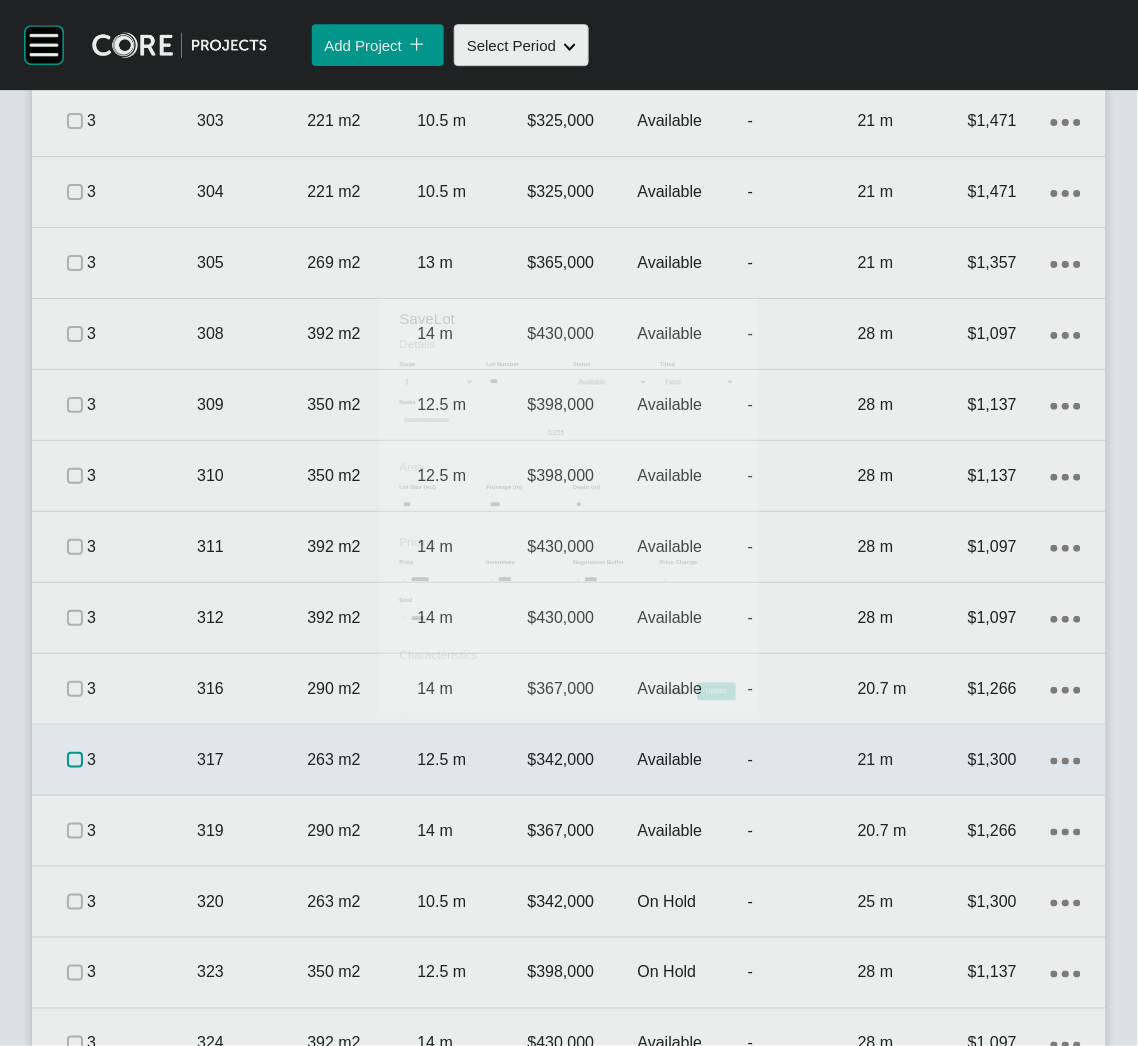 click at bounding box center [75, 760] 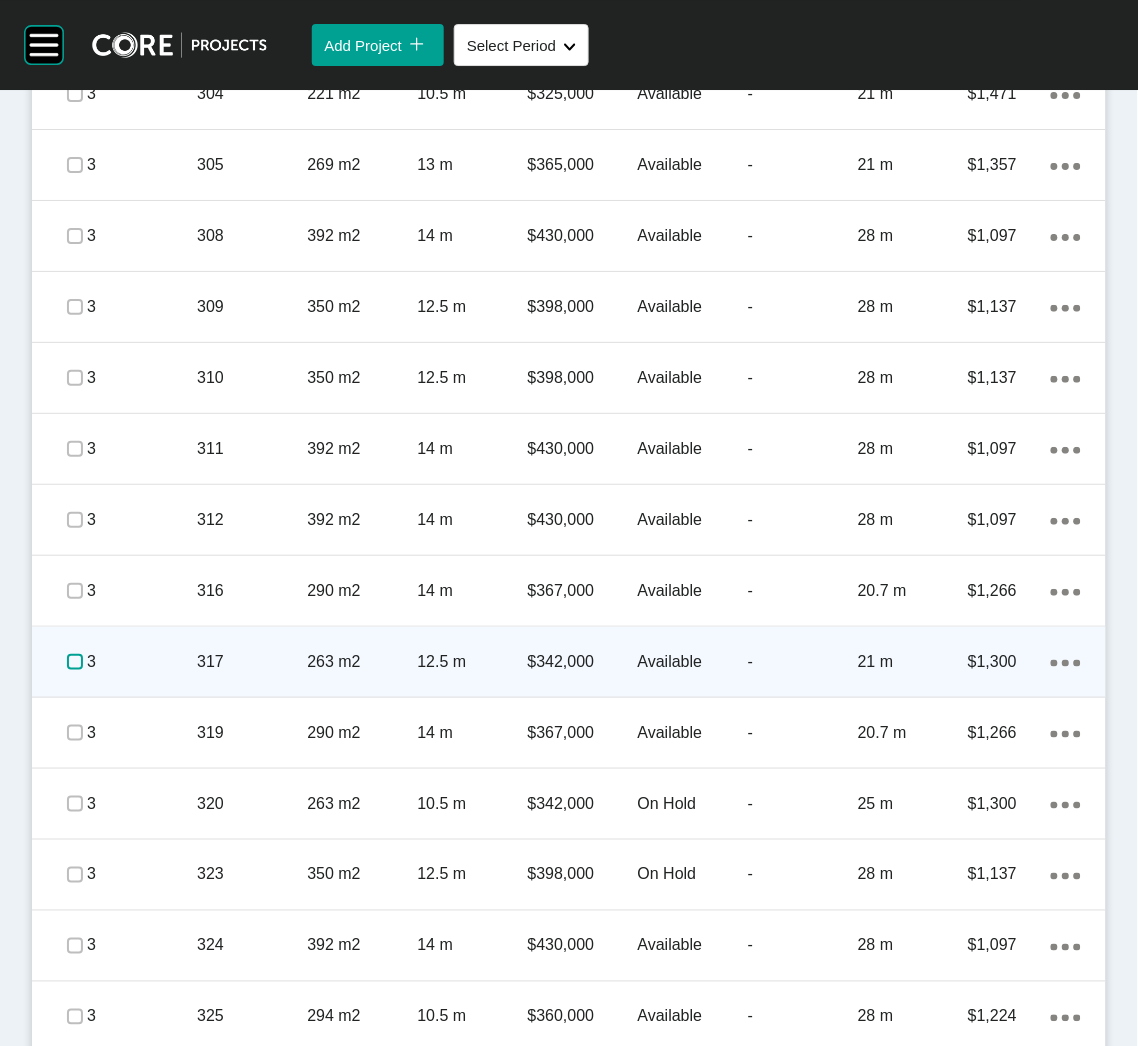 scroll, scrollTop: 1349, scrollLeft: 0, axis: vertical 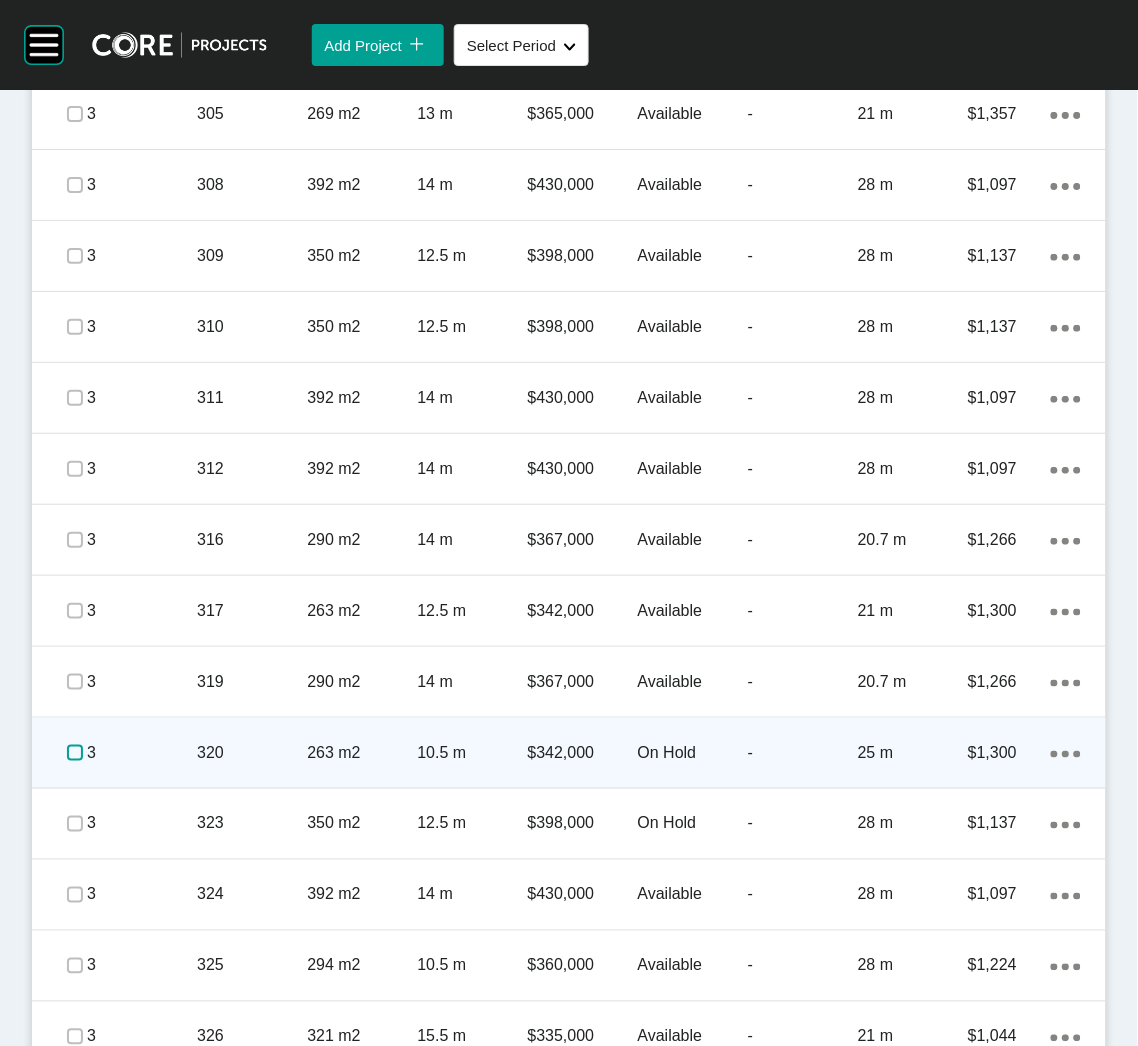 click at bounding box center [75, 753] 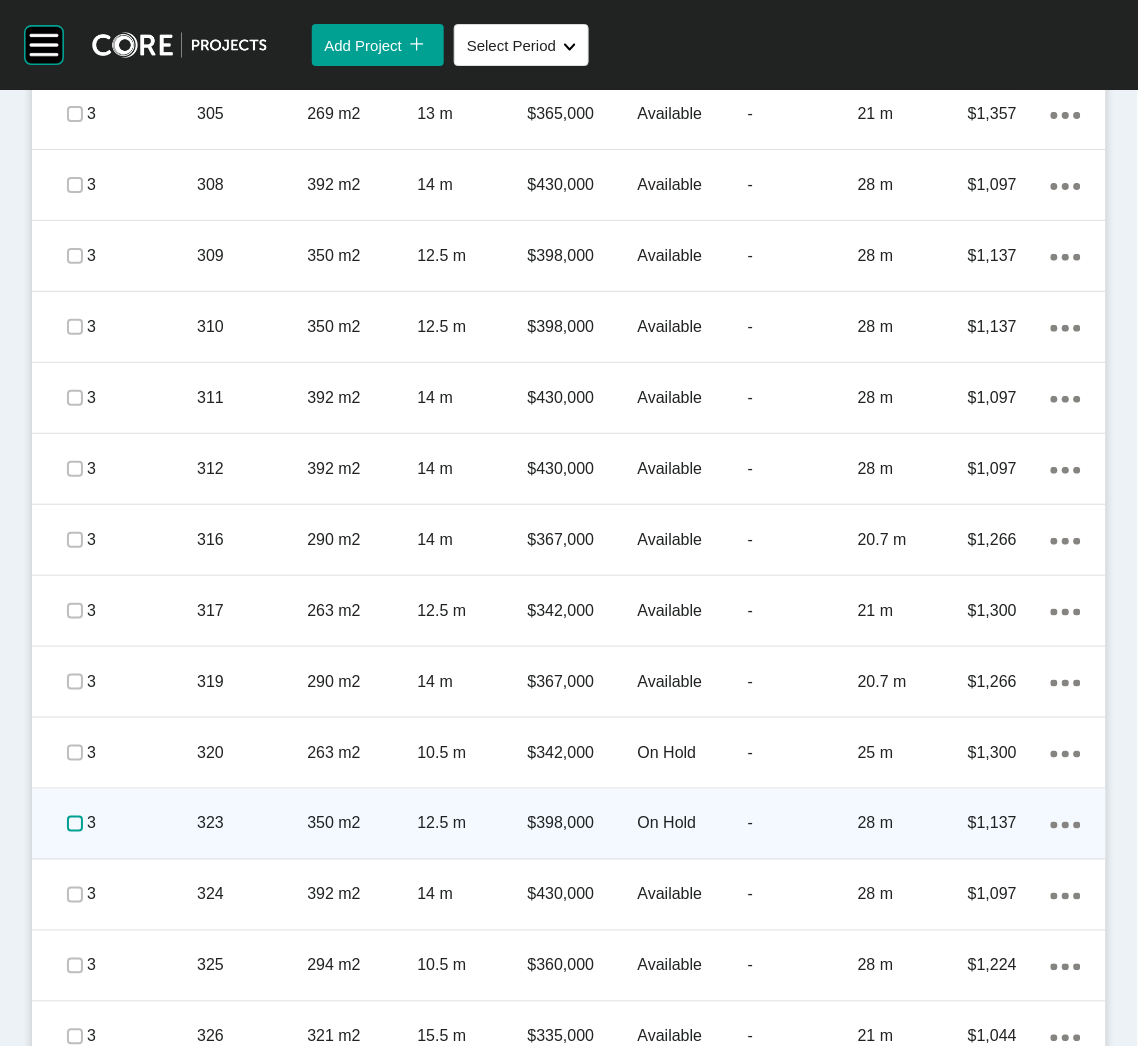 click at bounding box center [75, 824] 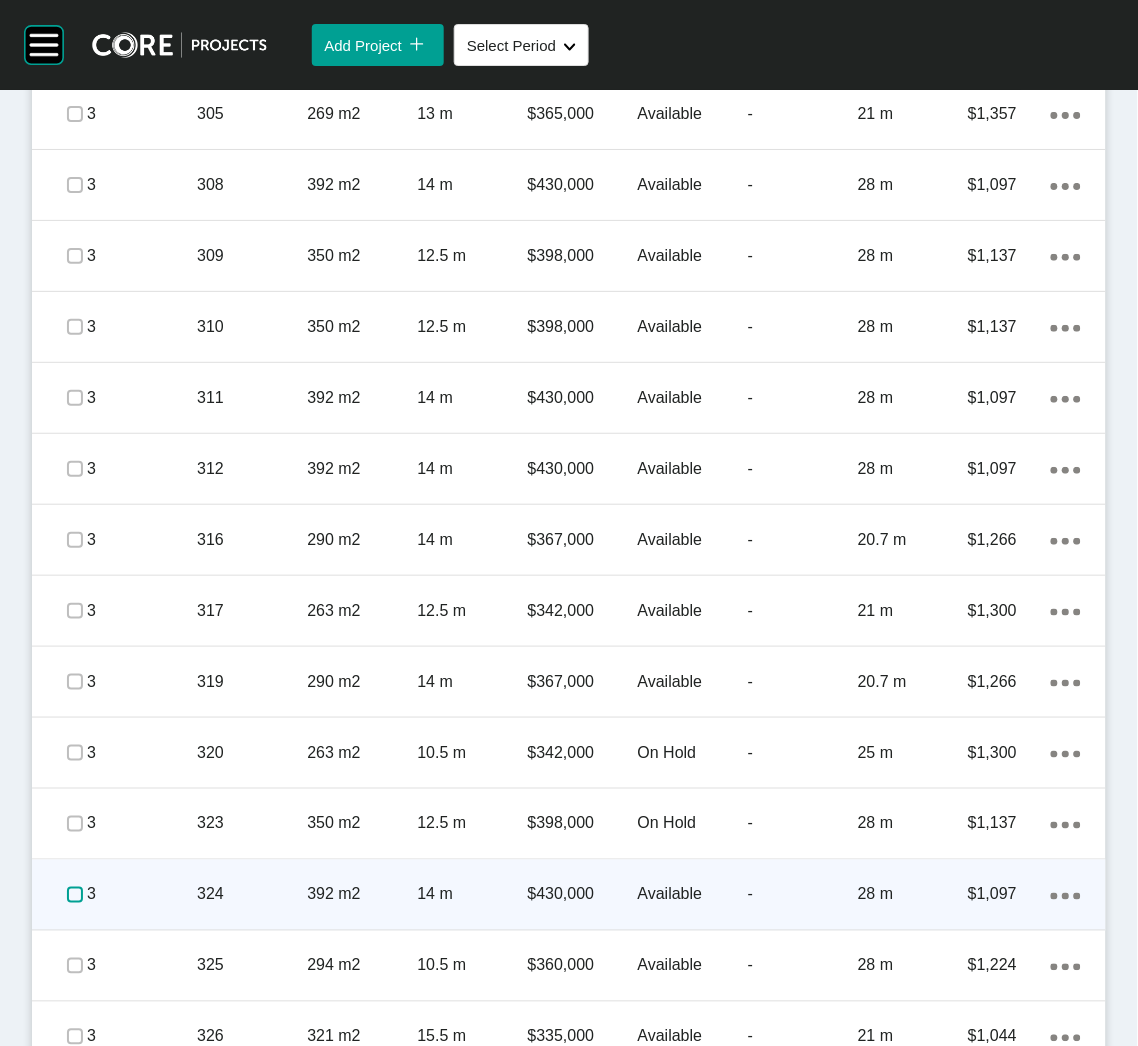 click at bounding box center [75, 895] 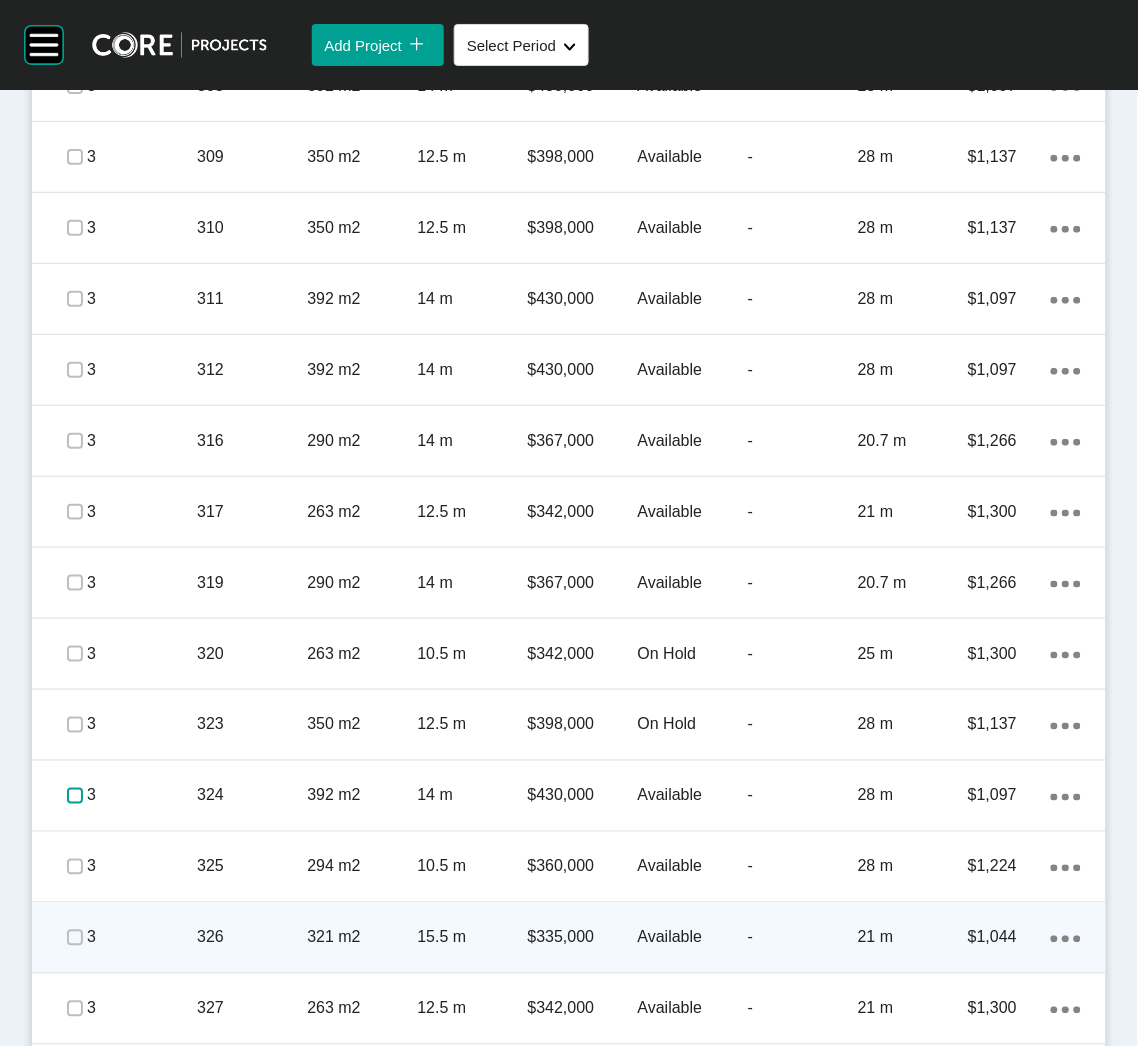 scroll, scrollTop: 1499, scrollLeft: 0, axis: vertical 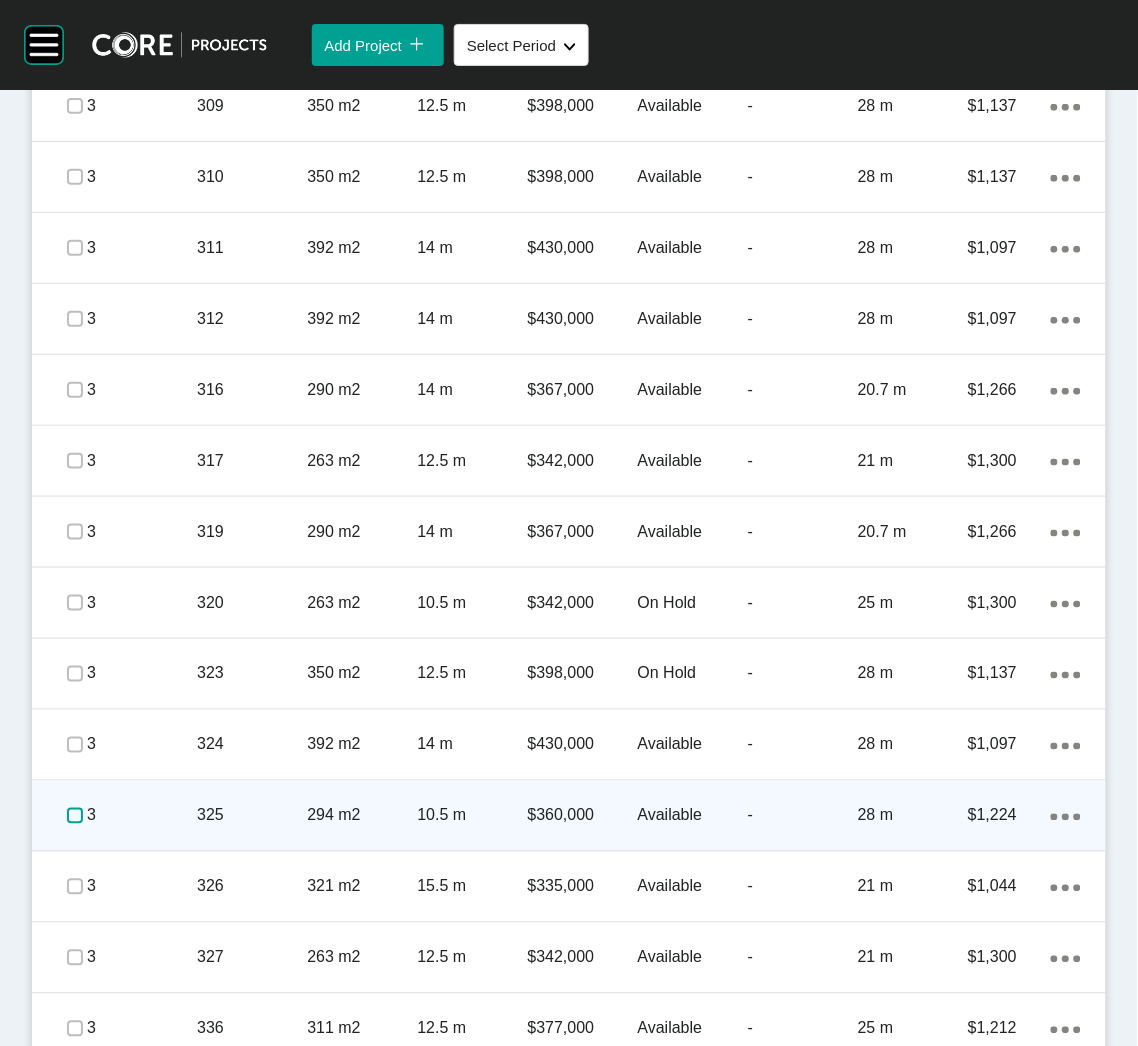 click at bounding box center [75, 816] 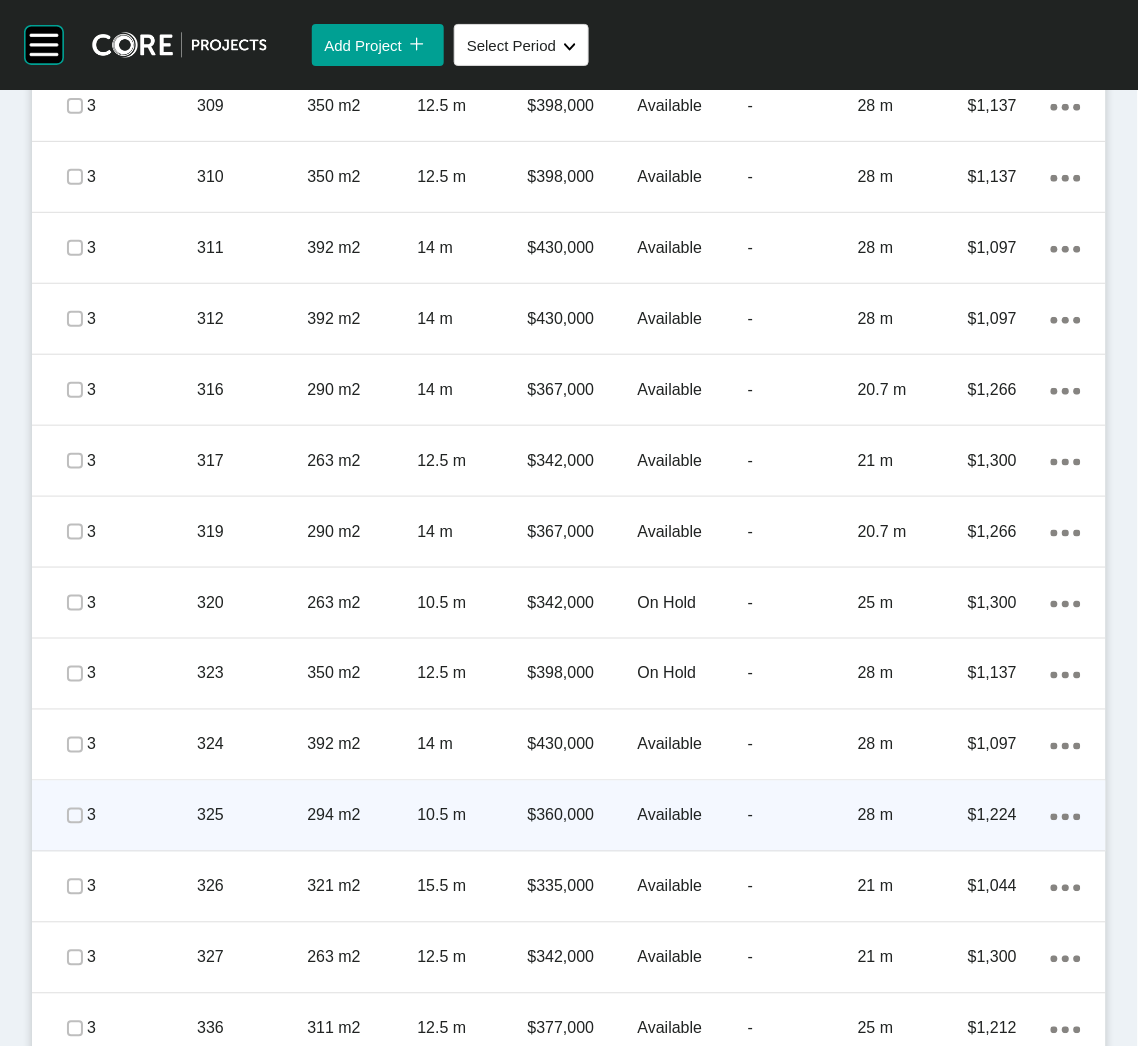 click on "325" at bounding box center [252, 816] 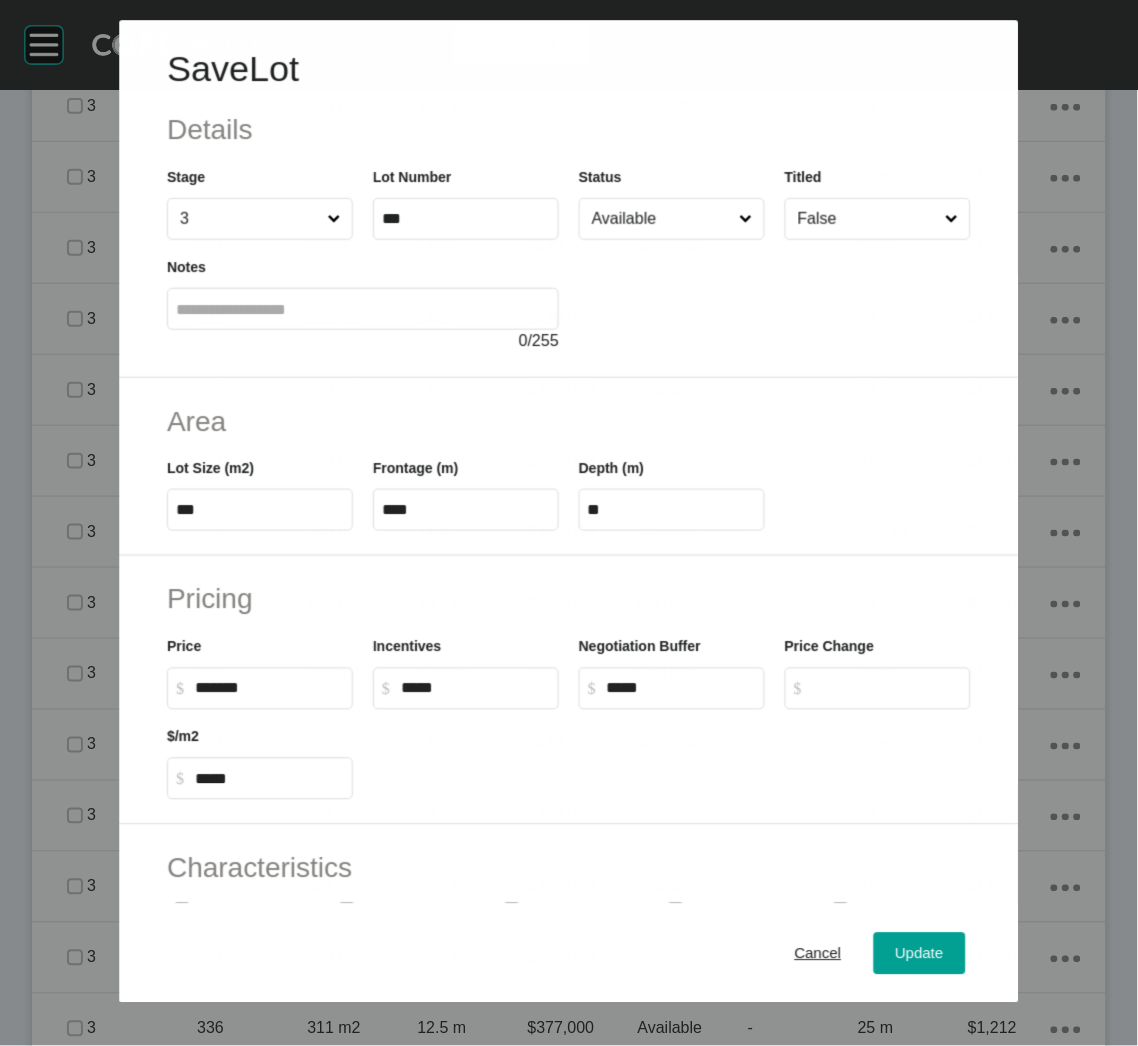 click on "Available" at bounding box center (661, 219) 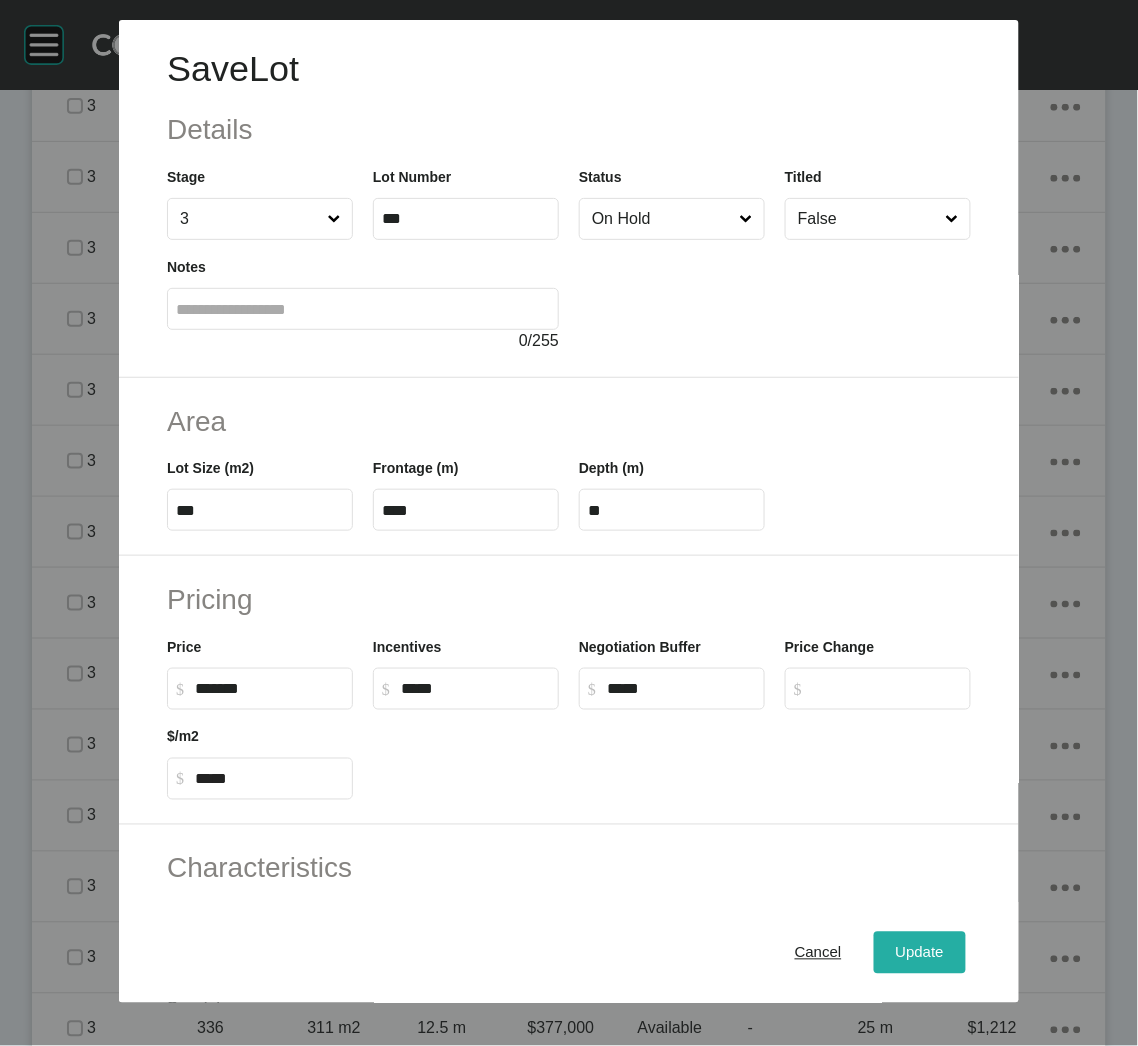 click on "Update" at bounding box center [920, 953] 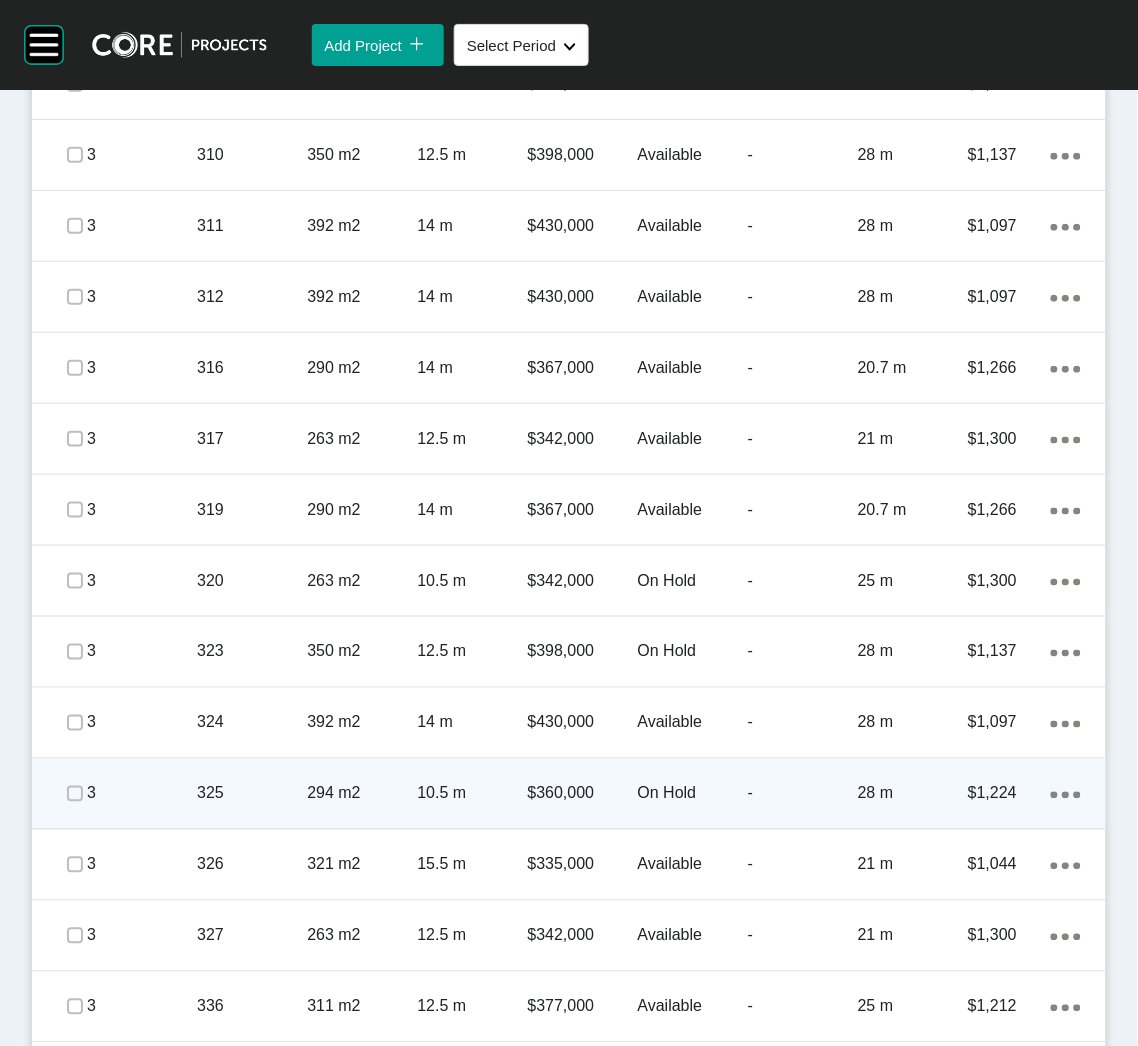 scroll, scrollTop: 1559, scrollLeft: 0, axis: vertical 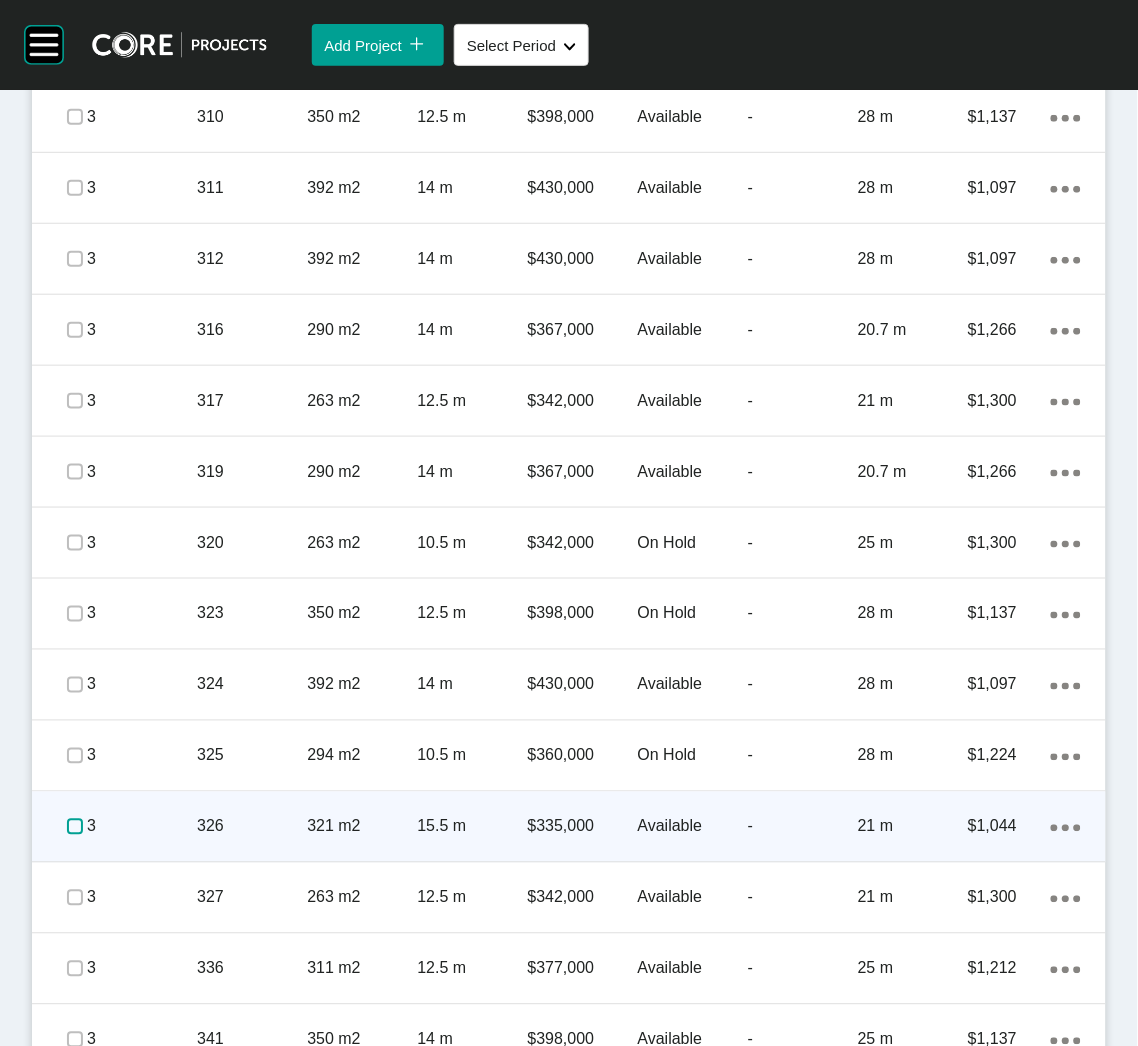 click at bounding box center (75, 827) 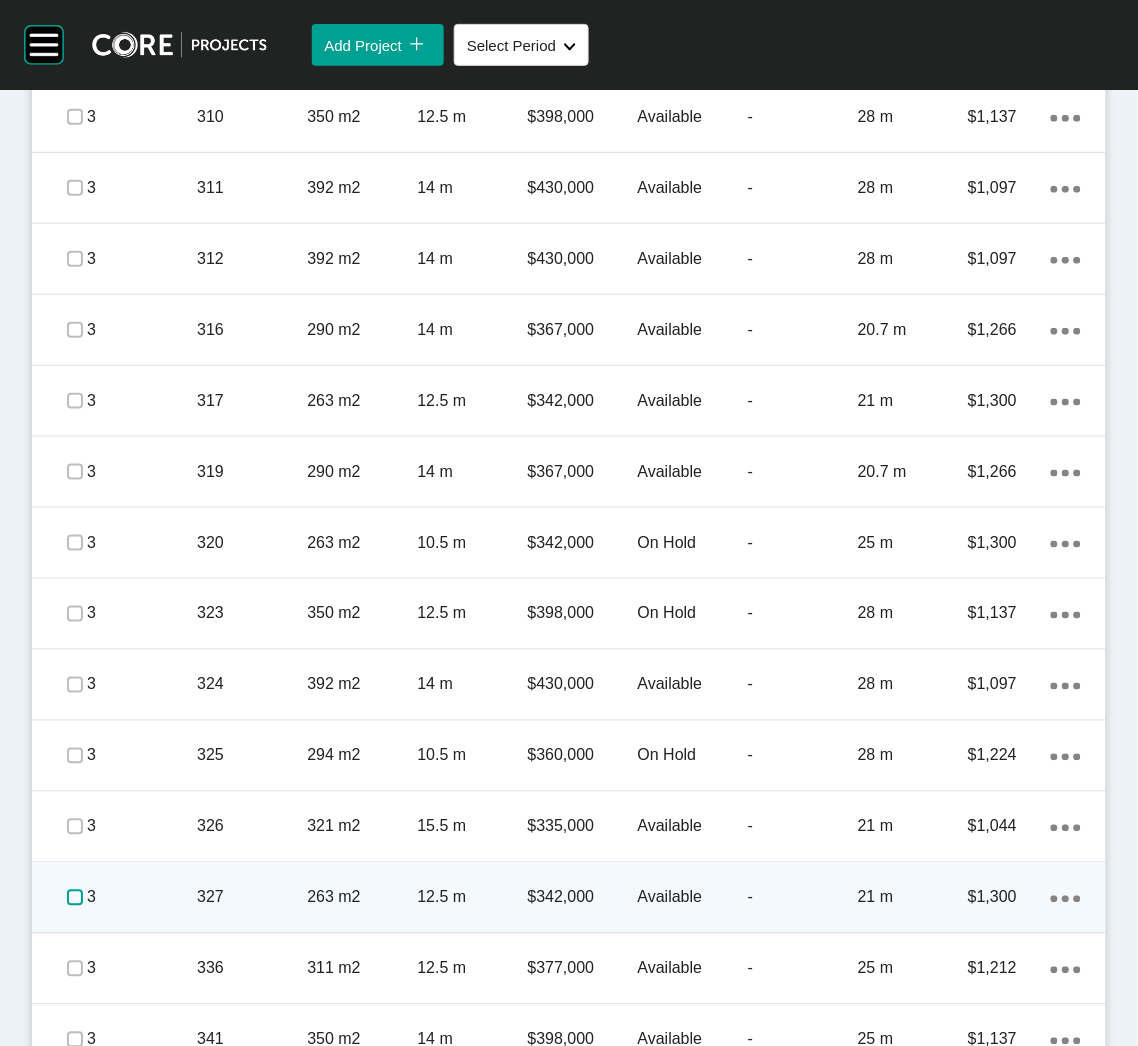click at bounding box center [75, 898] 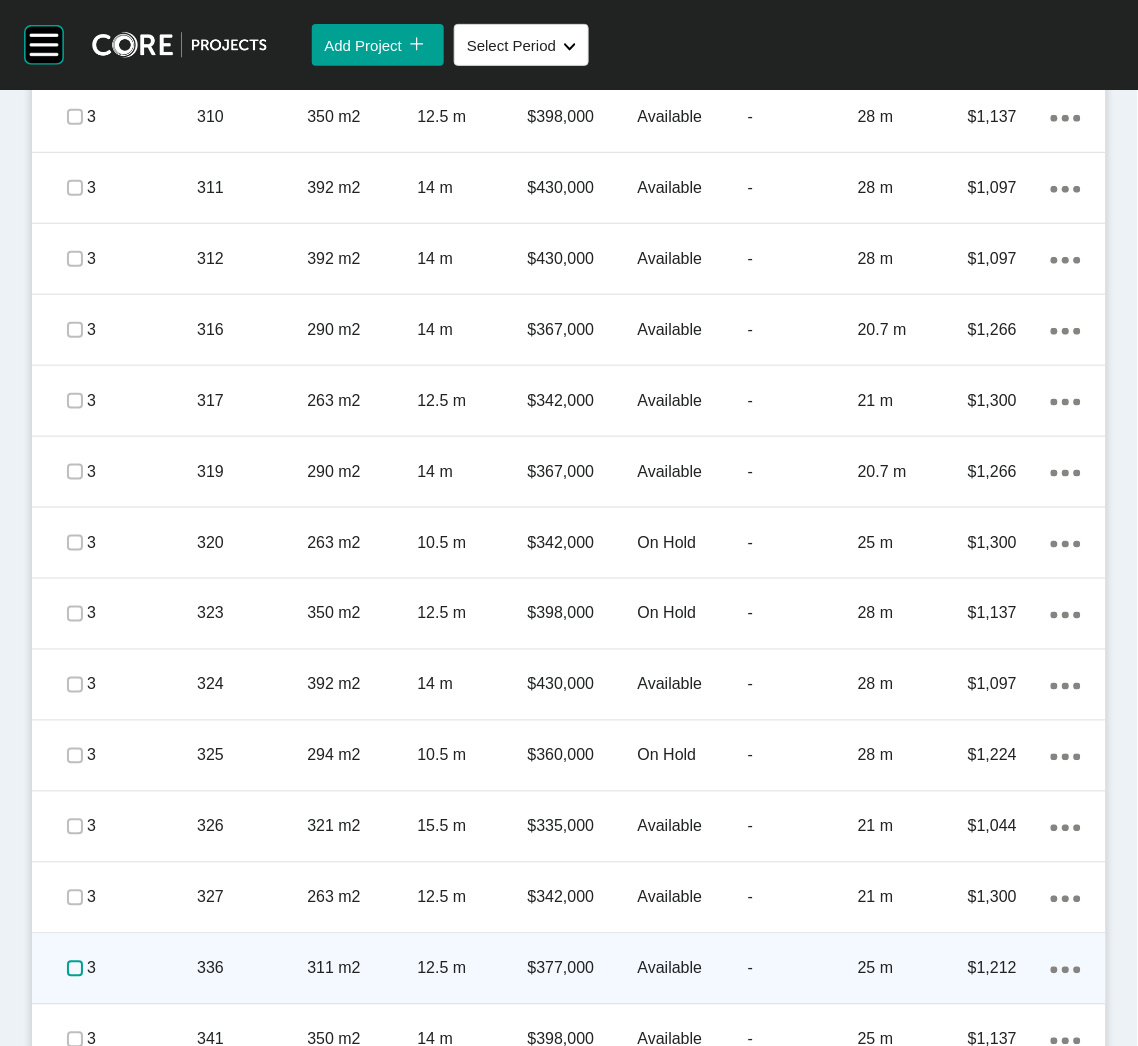 click at bounding box center [75, 969] 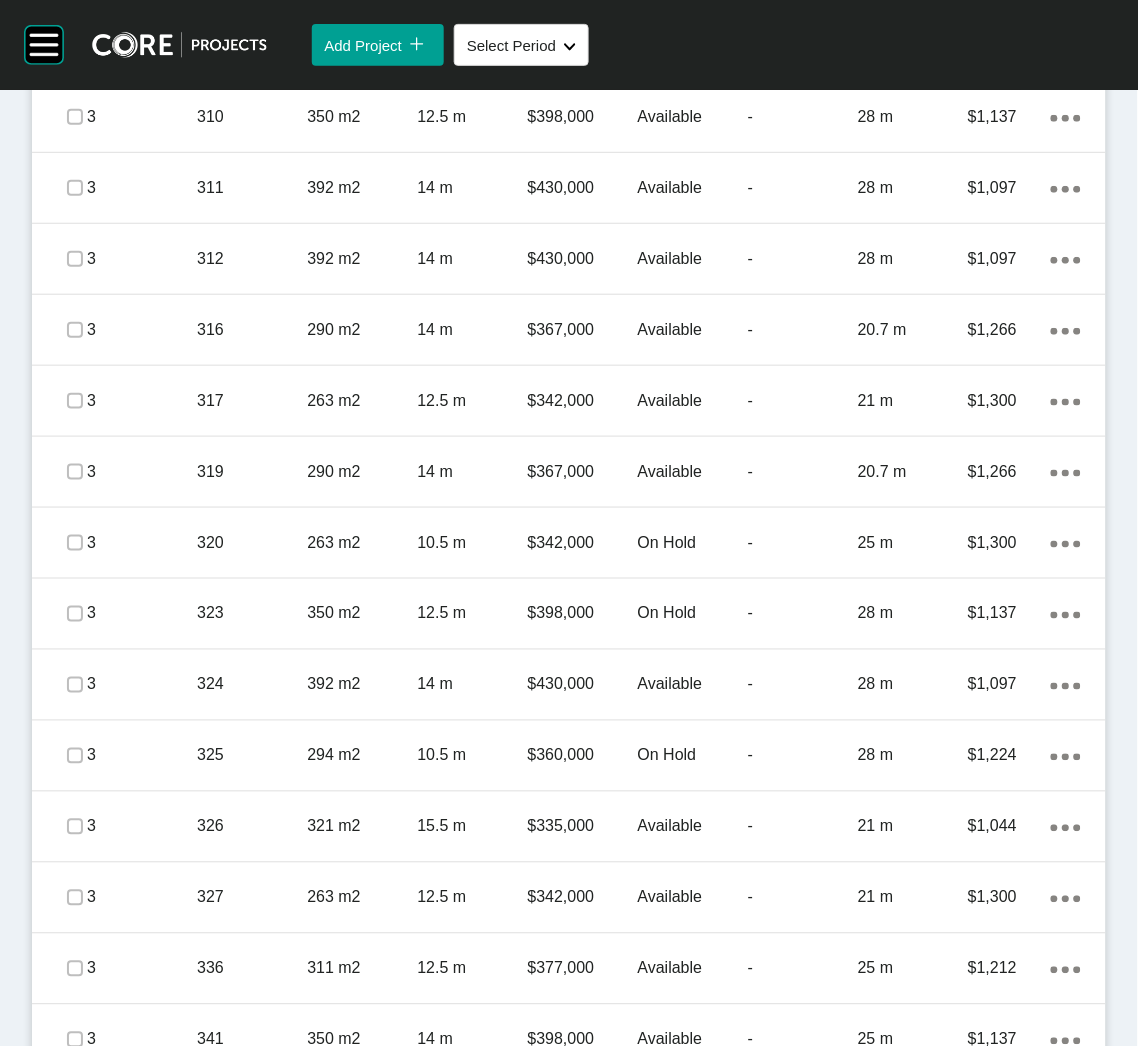 drag, startPoint x: 259, startPoint y: 1005, endPoint x: 303, endPoint y: 918, distance: 97.49359 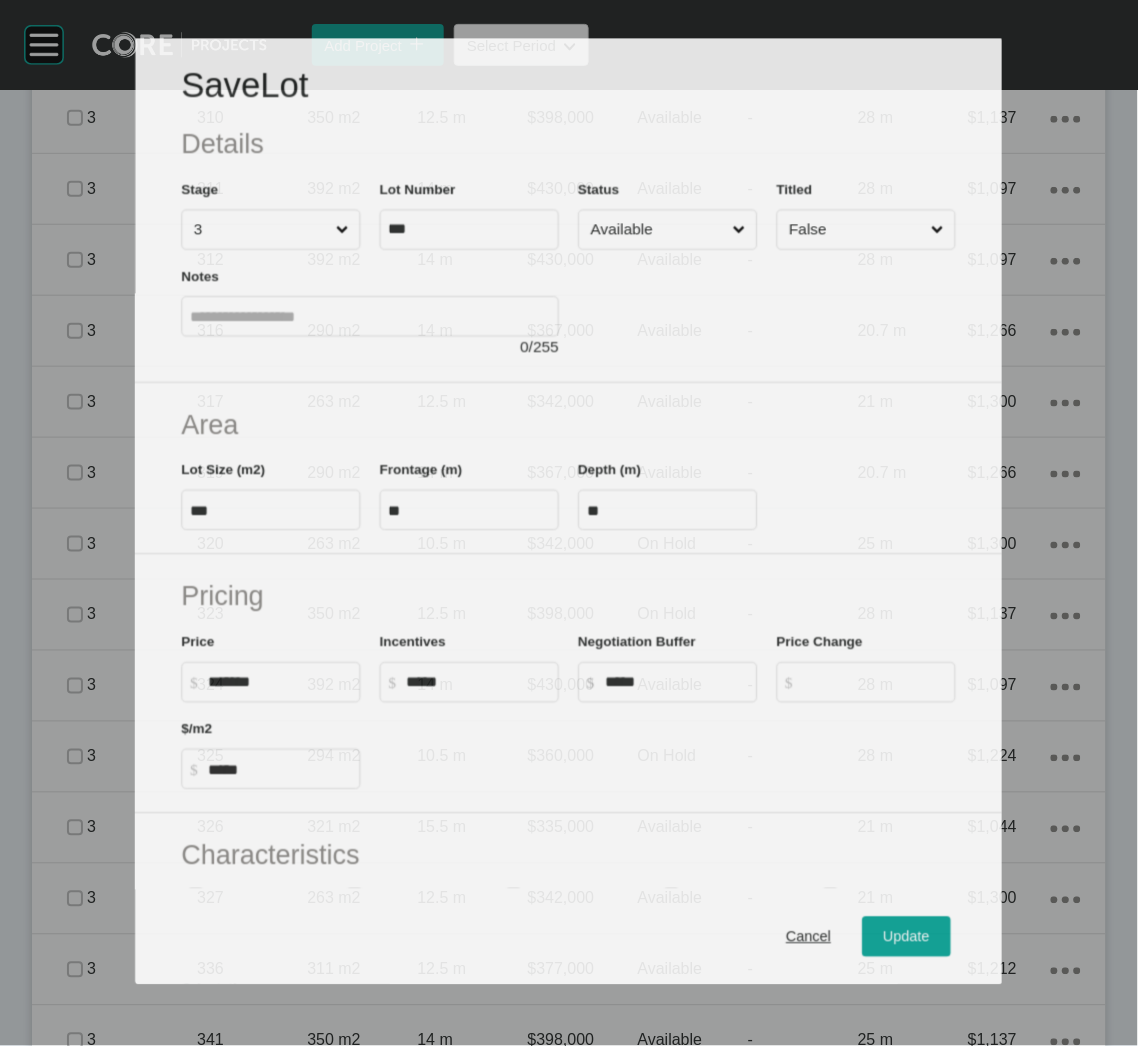 scroll, scrollTop: 1559, scrollLeft: 0, axis: vertical 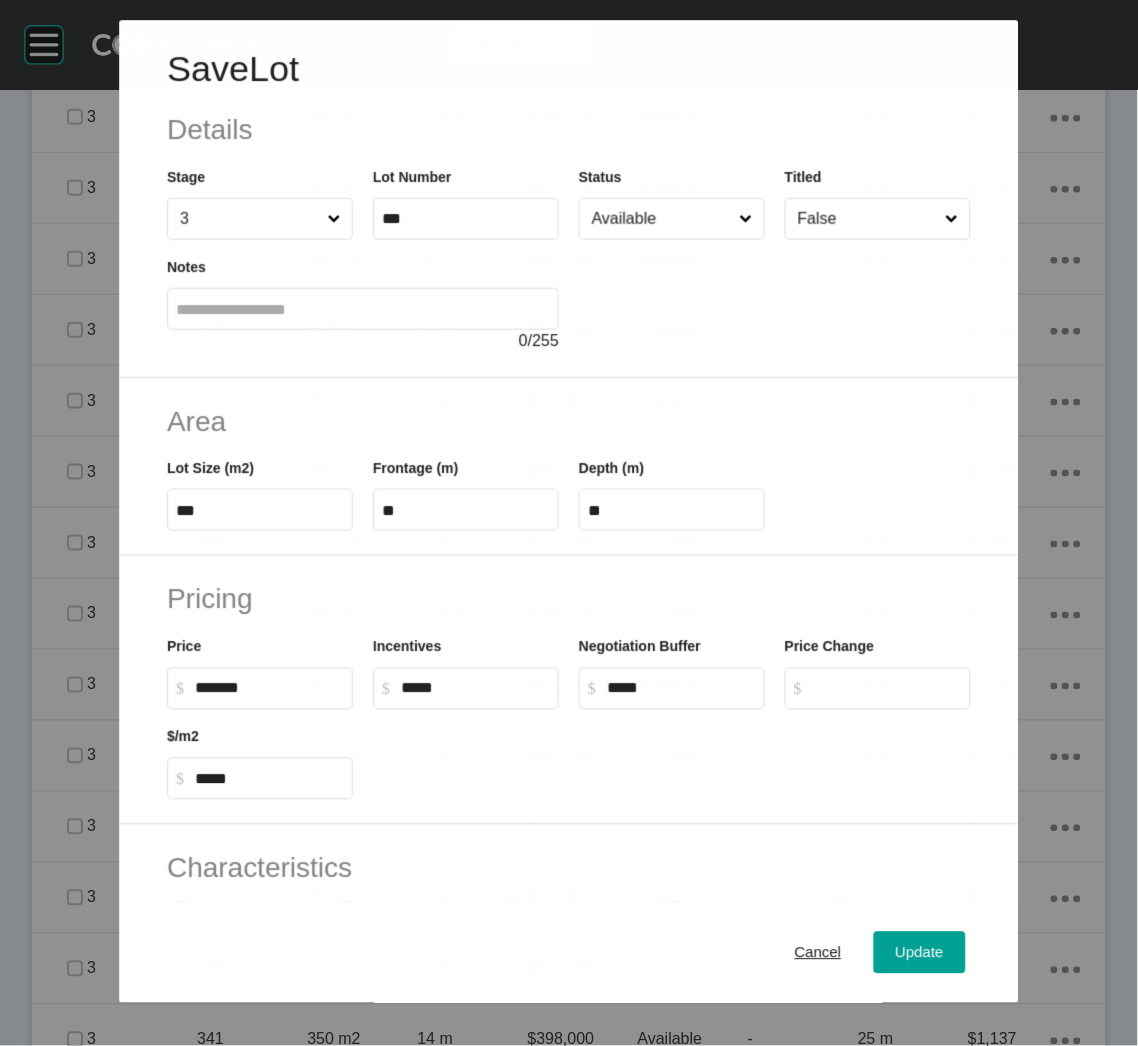 click on "Available" at bounding box center (672, 219) 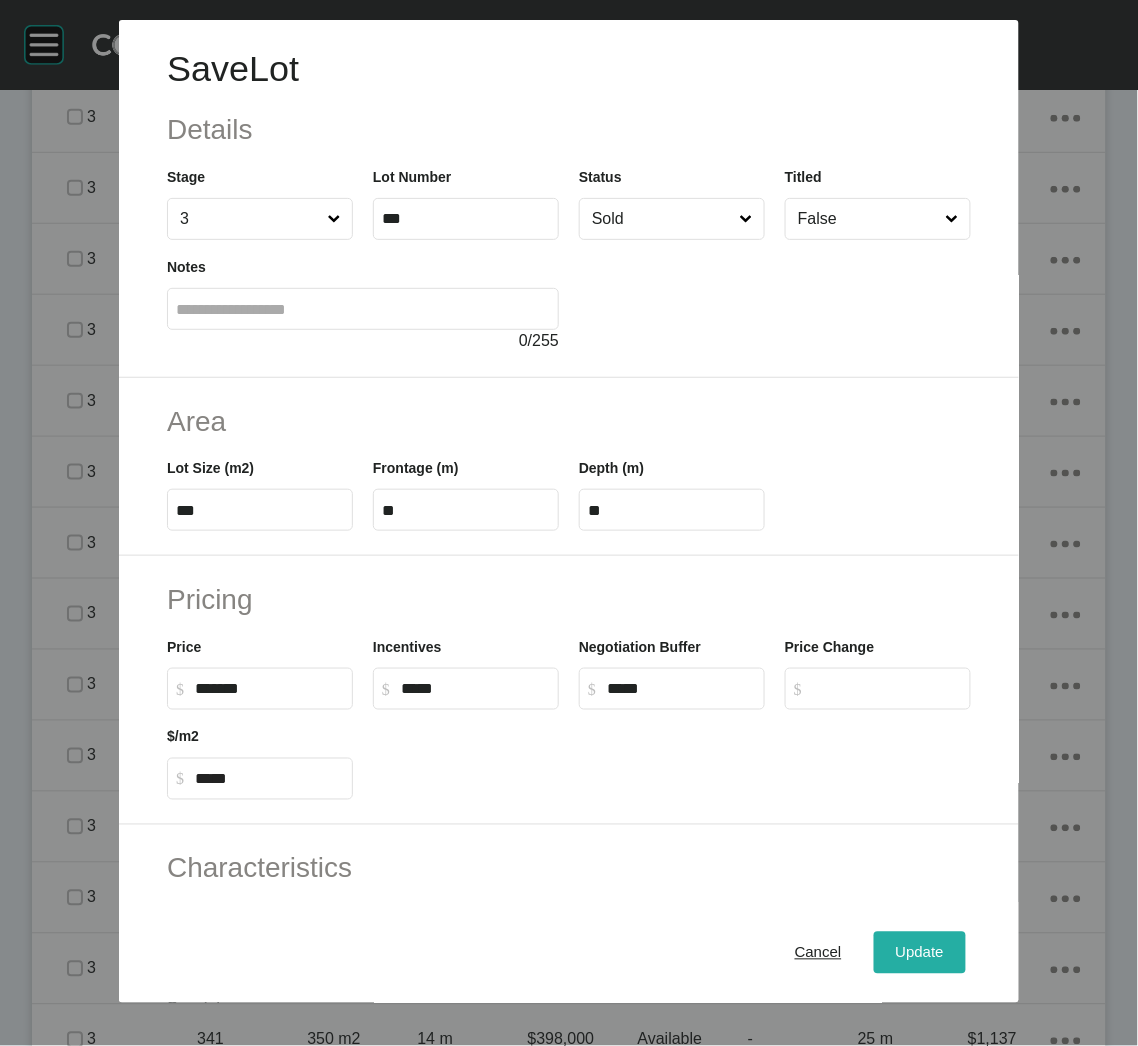 click on "Update" at bounding box center (920, 953) 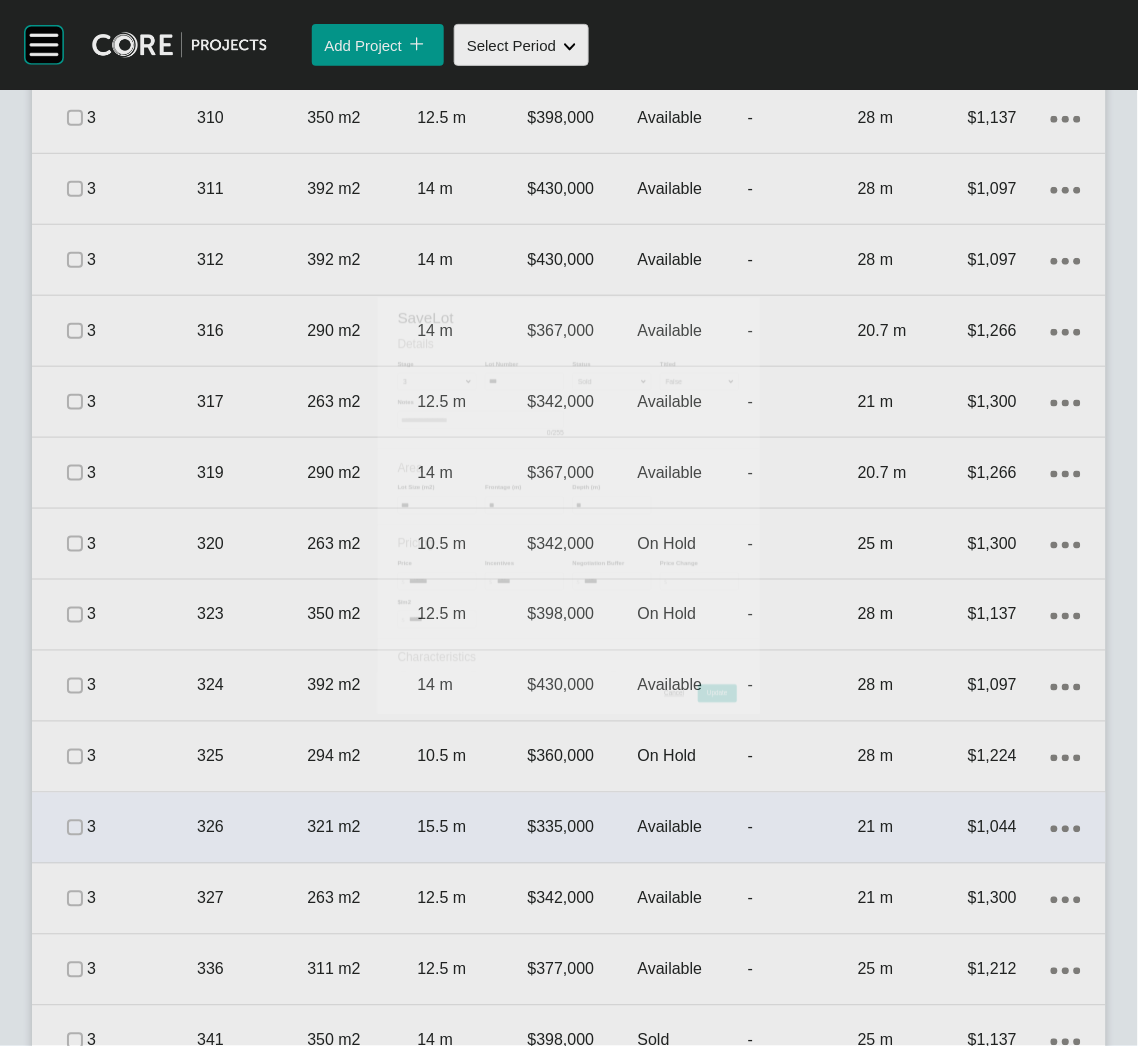 scroll, scrollTop: 1559, scrollLeft: 0, axis: vertical 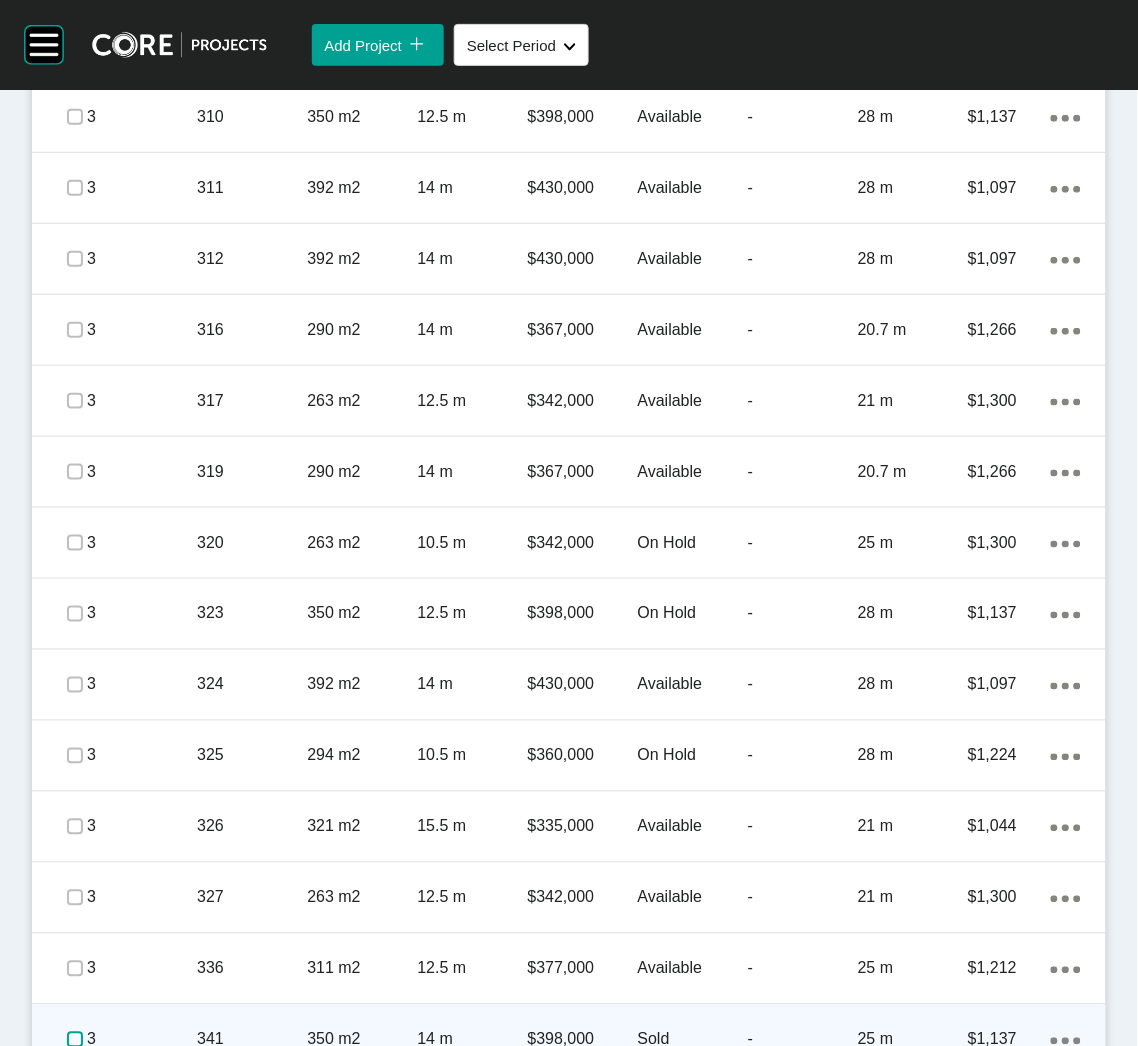 click at bounding box center [75, 1040] 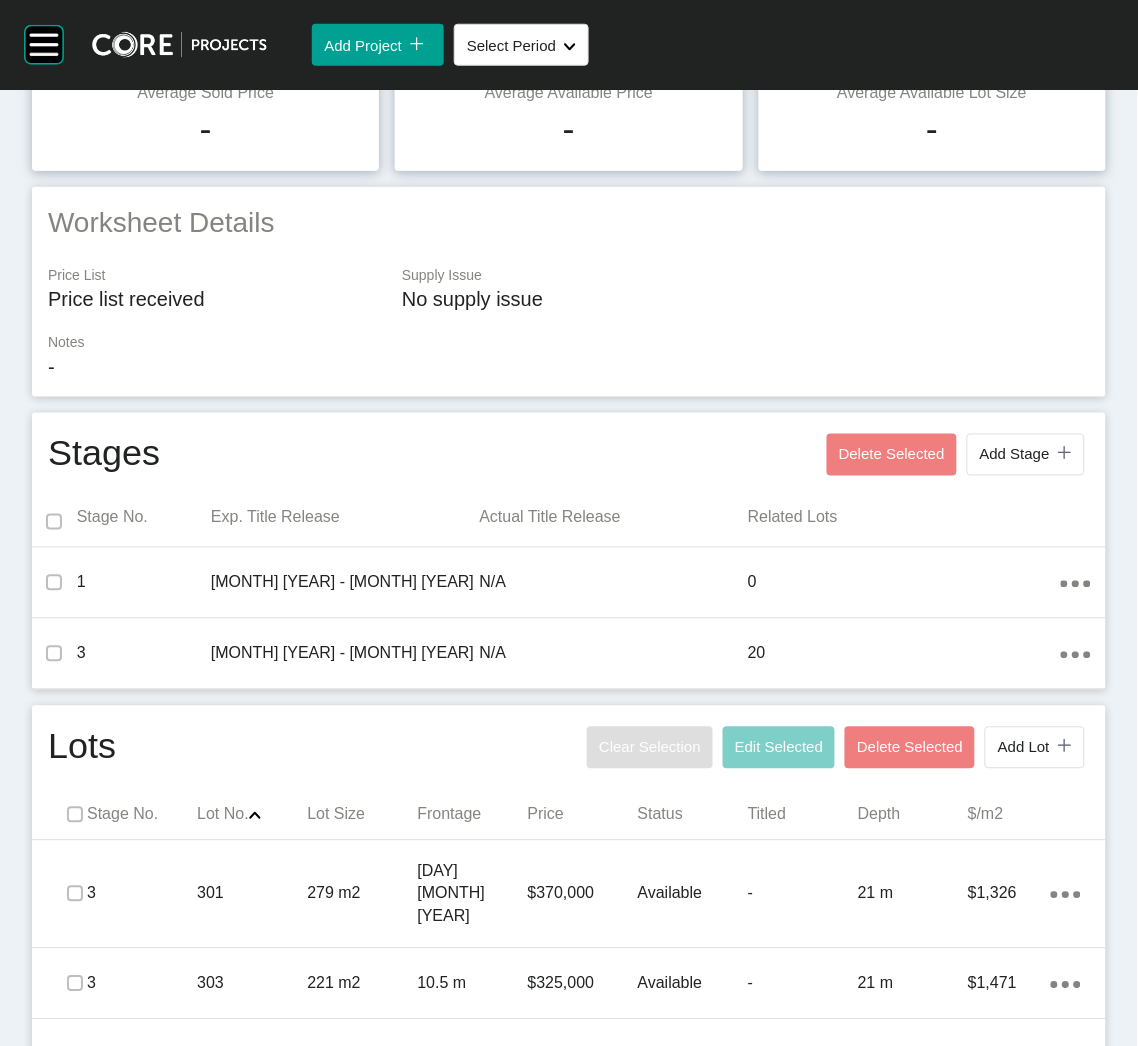scroll, scrollTop: 0, scrollLeft: 0, axis: both 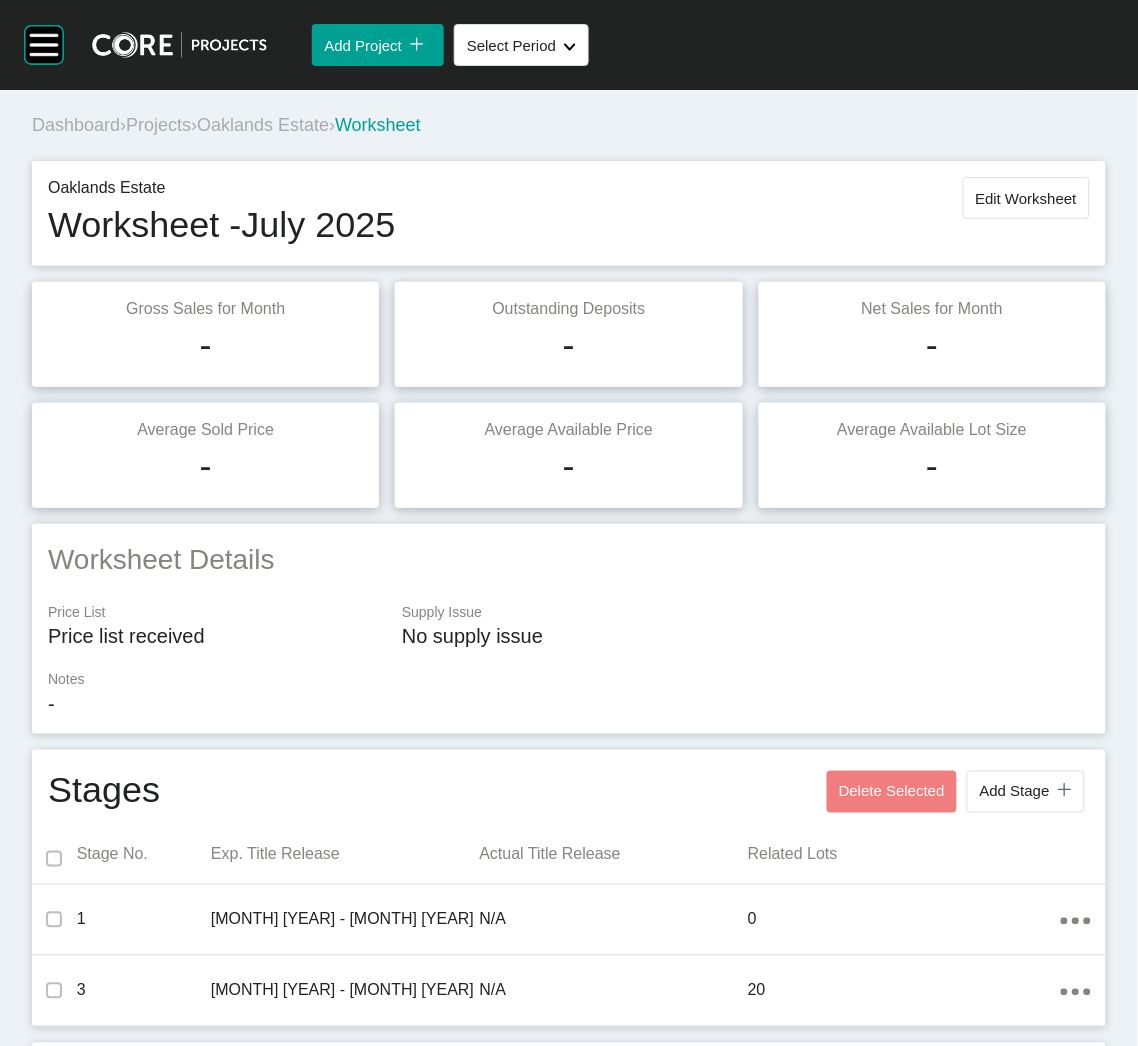 click on "Projects" at bounding box center (158, 125) 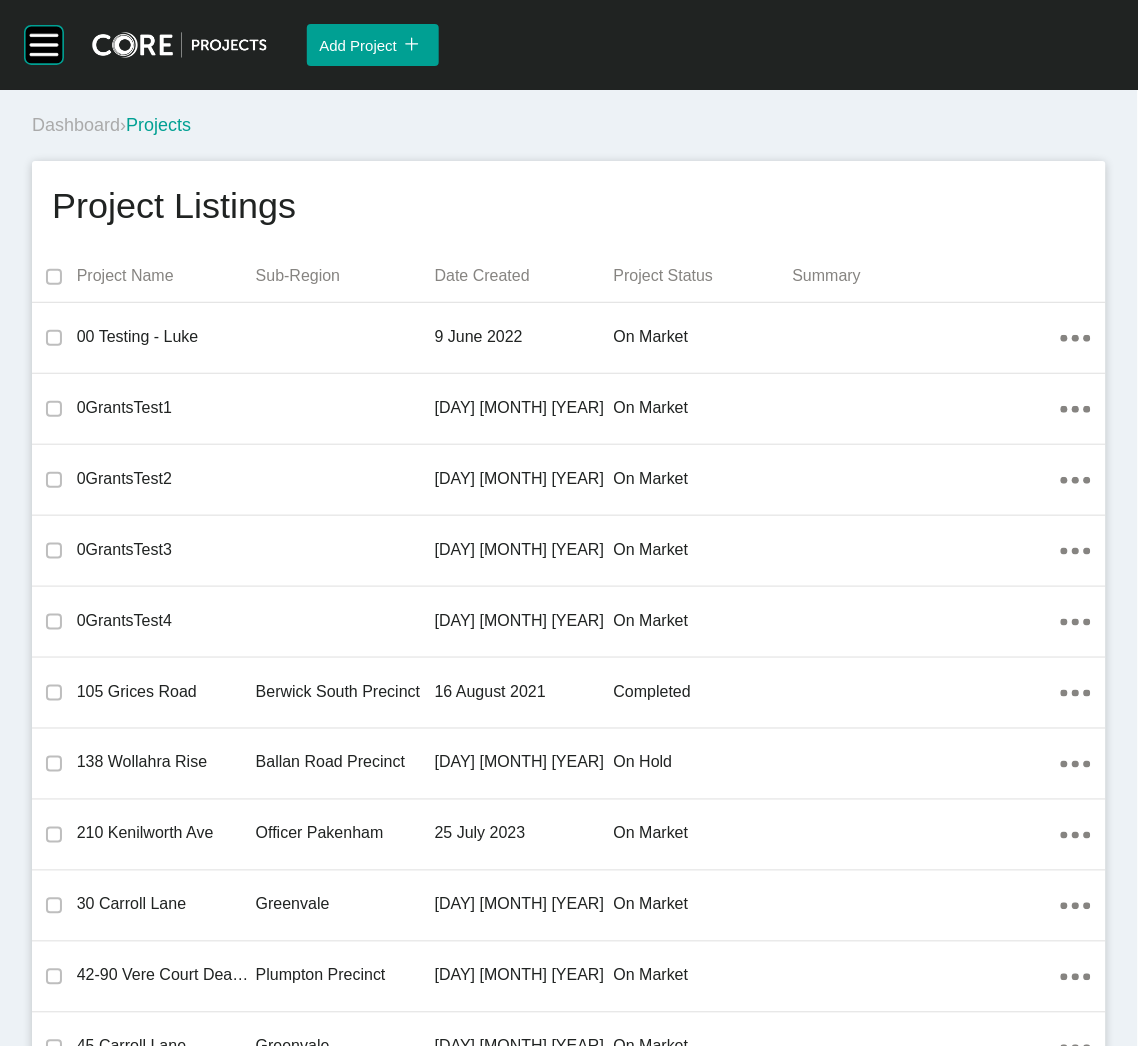 scroll, scrollTop: 37063, scrollLeft: 0, axis: vertical 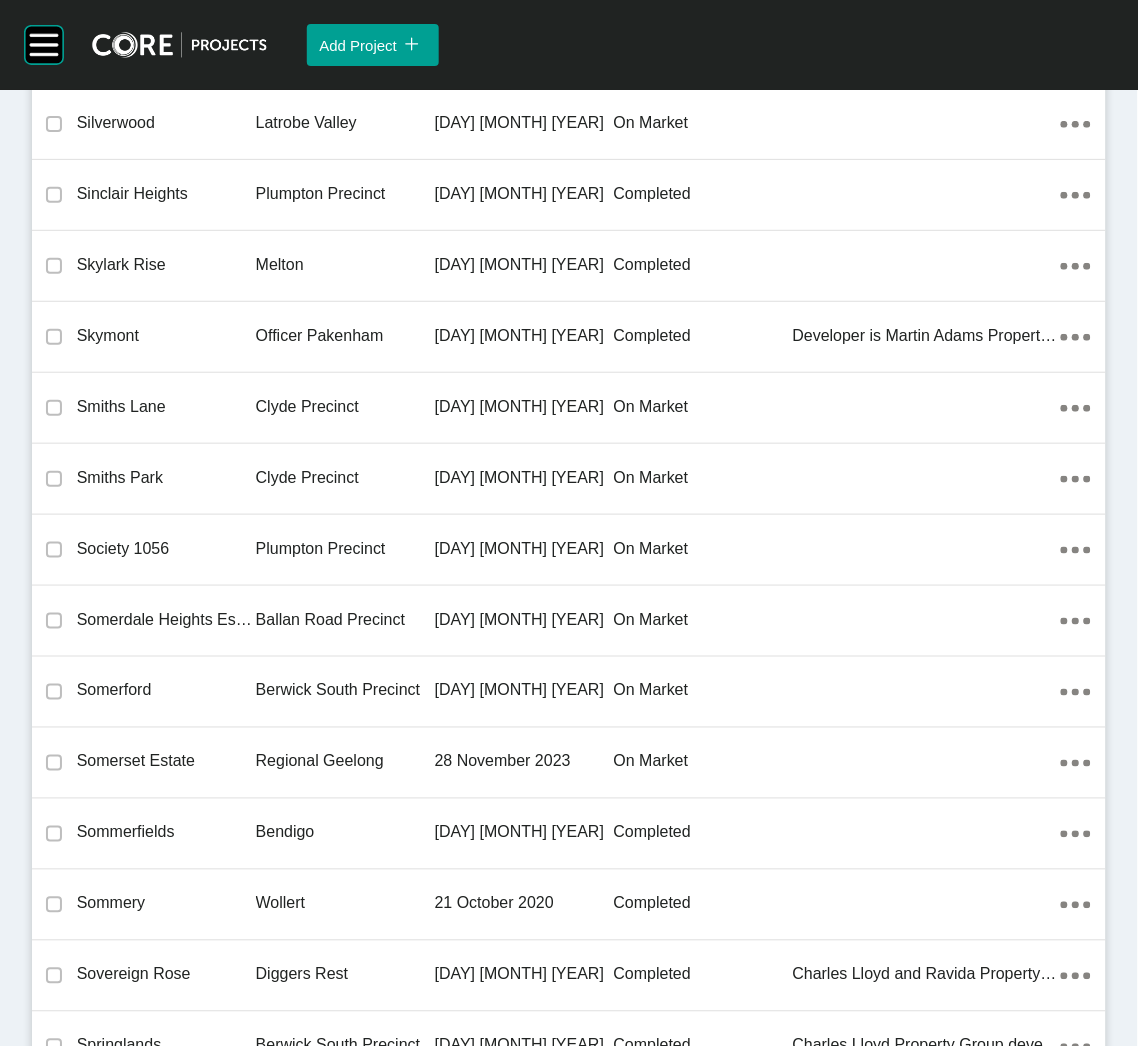 drag, startPoint x: 208, startPoint y: 527, endPoint x: 9, endPoint y: 614, distance: 217.18655 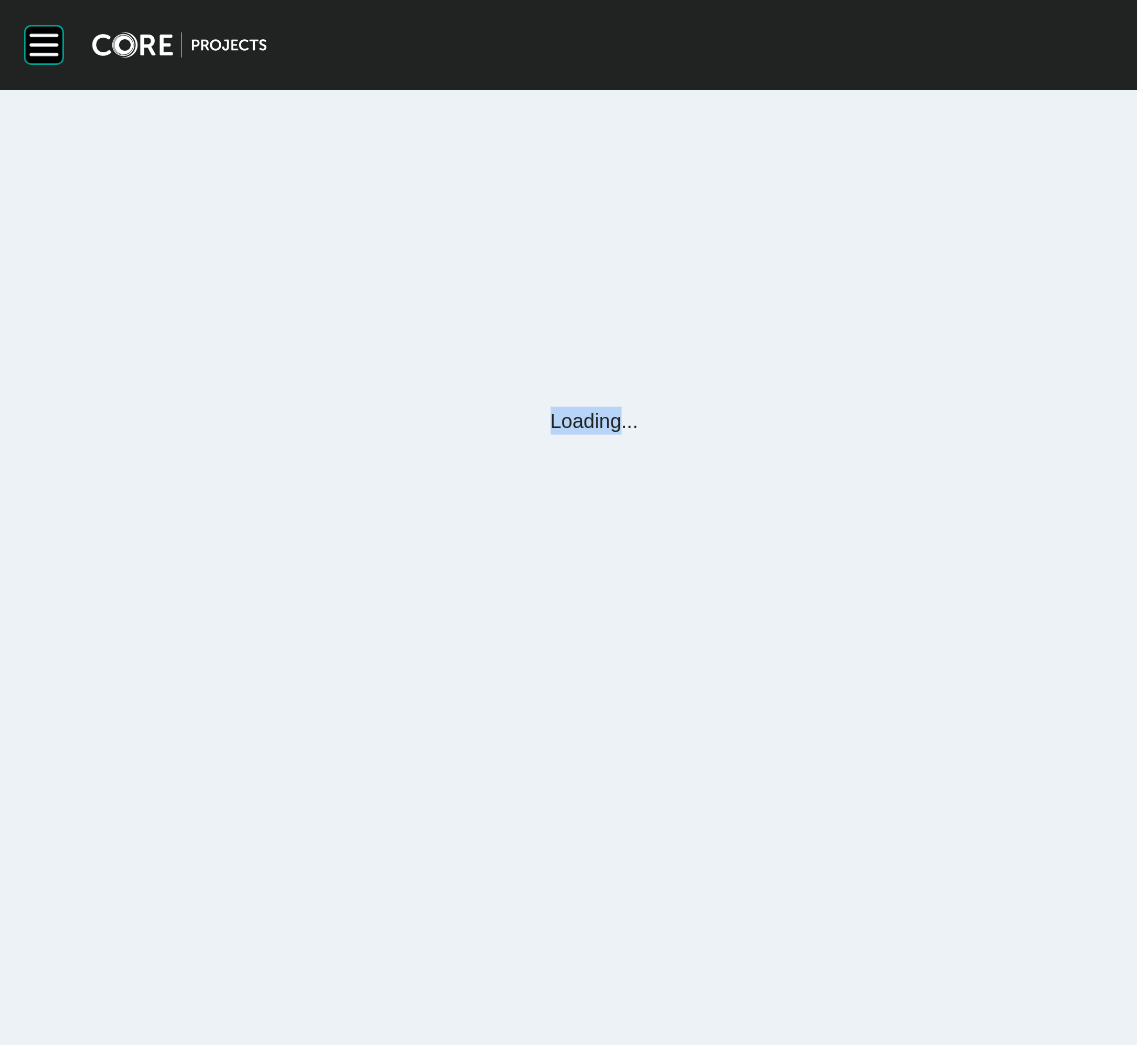 scroll, scrollTop: 0, scrollLeft: 0, axis: both 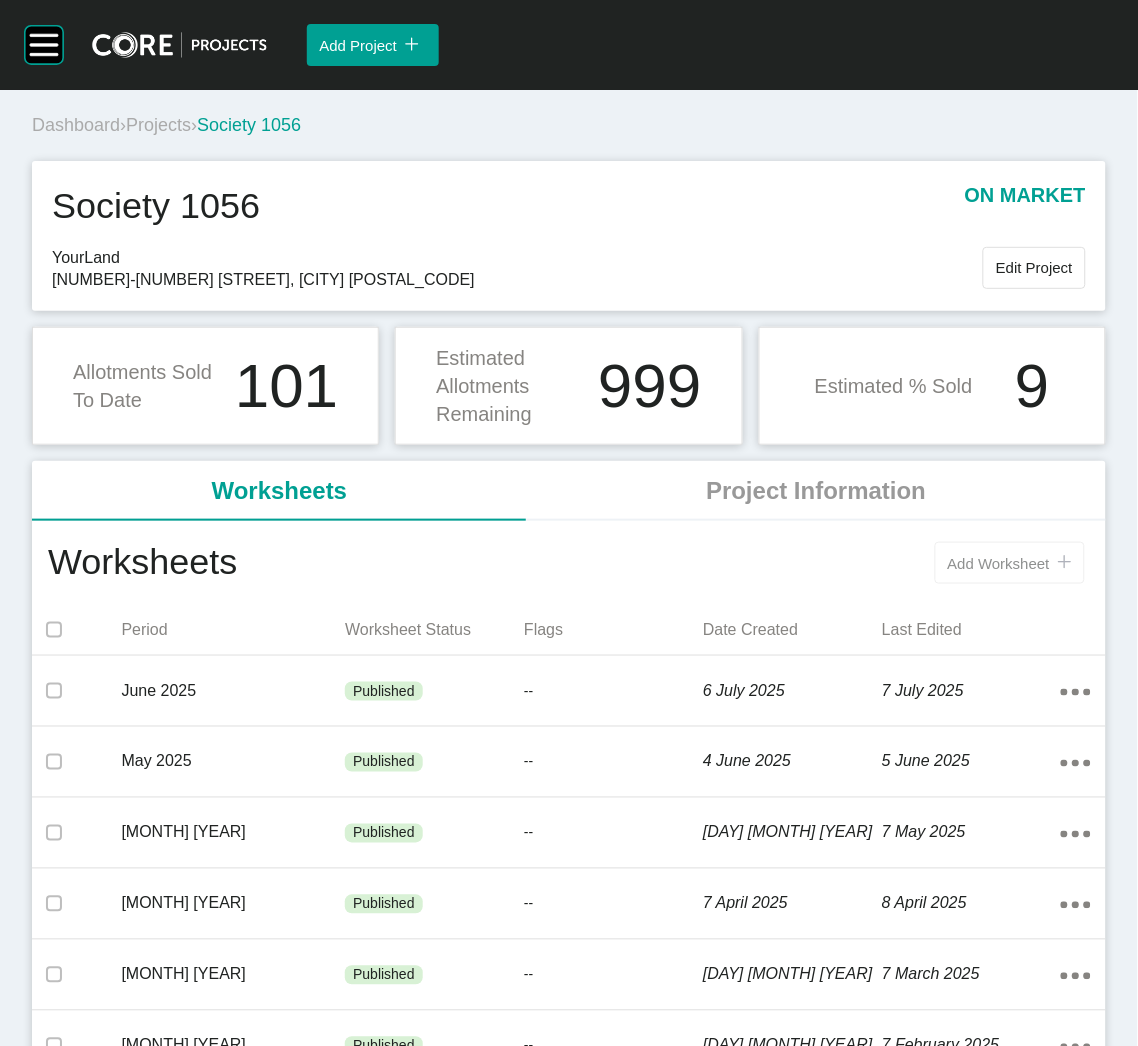click on "Add Worksheet" at bounding box center [999, 563] 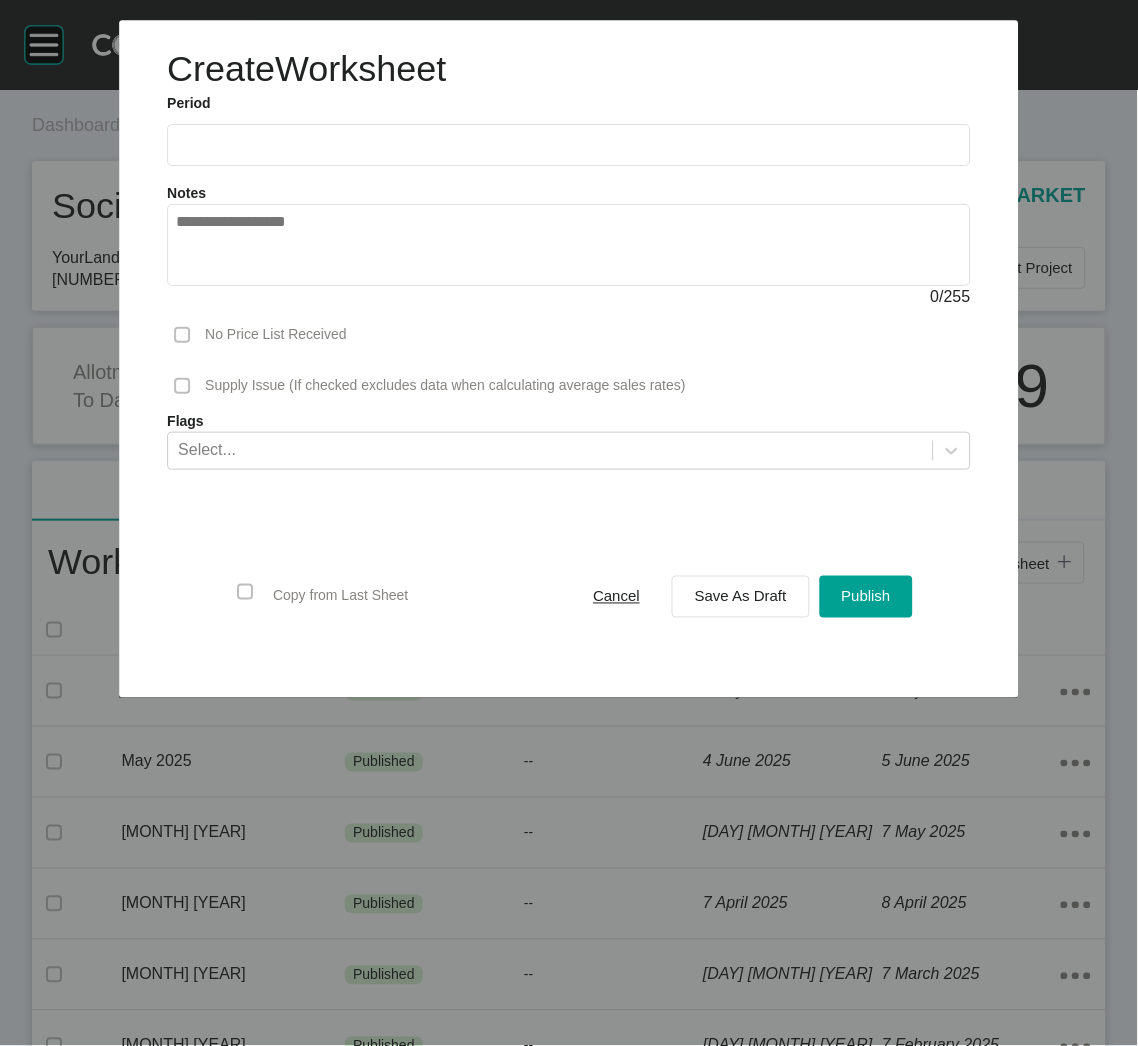 click at bounding box center [569, 145] 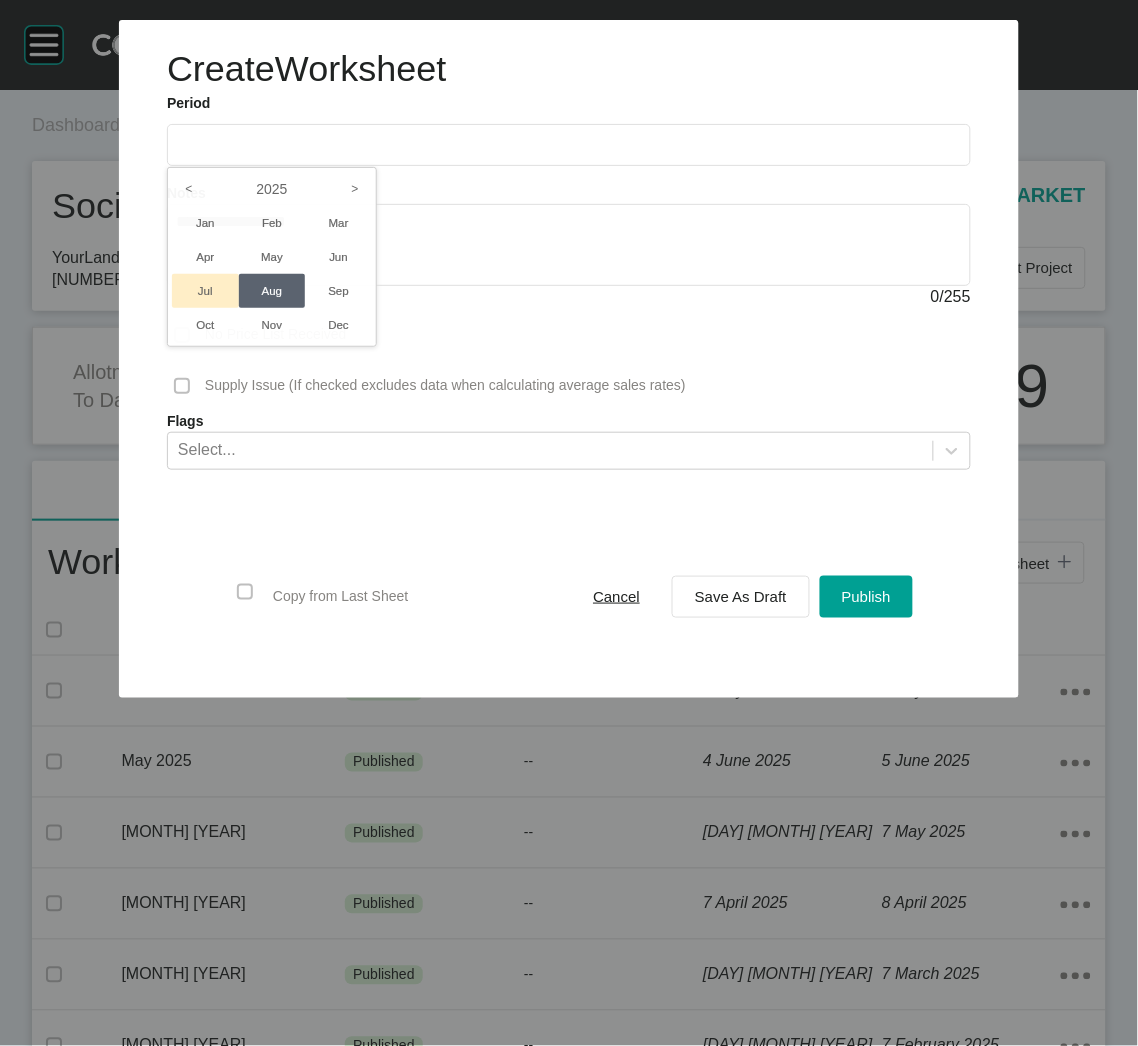 click on "Jul" at bounding box center [205, 291] 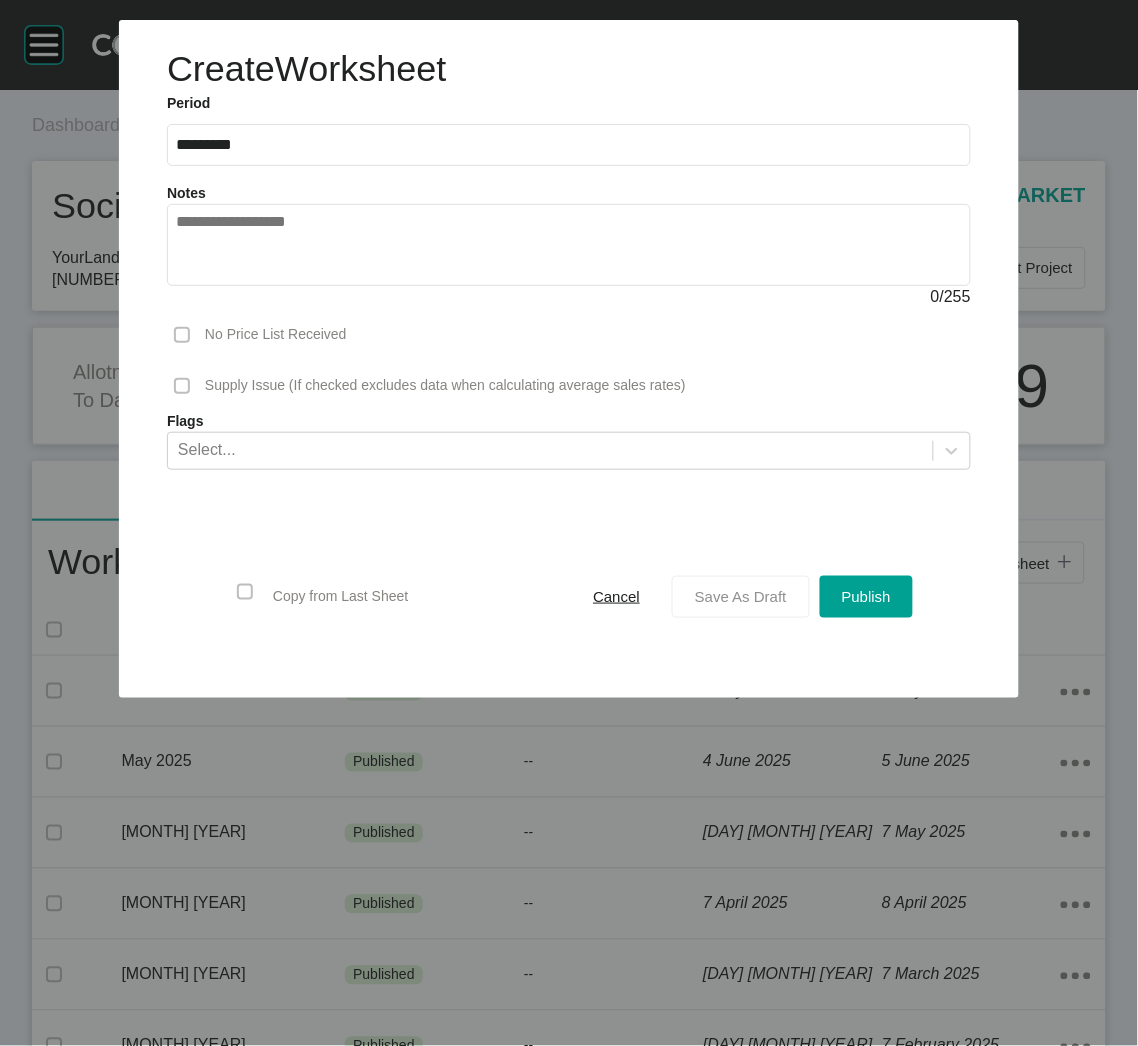 click on "Save As Draft" at bounding box center (741, 596) 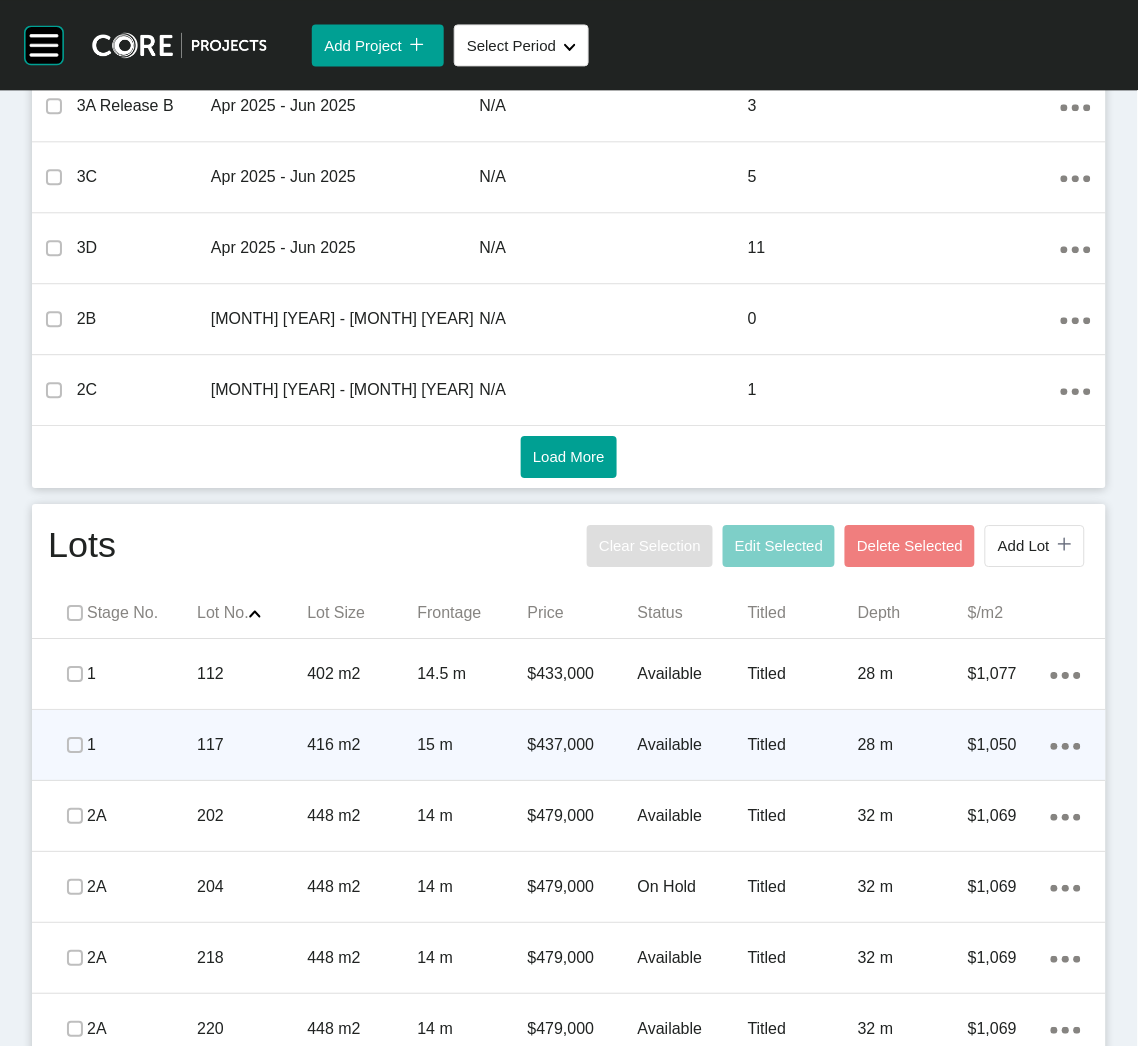 scroll, scrollTop: 899, scrollLeft: 0, axis: vertical 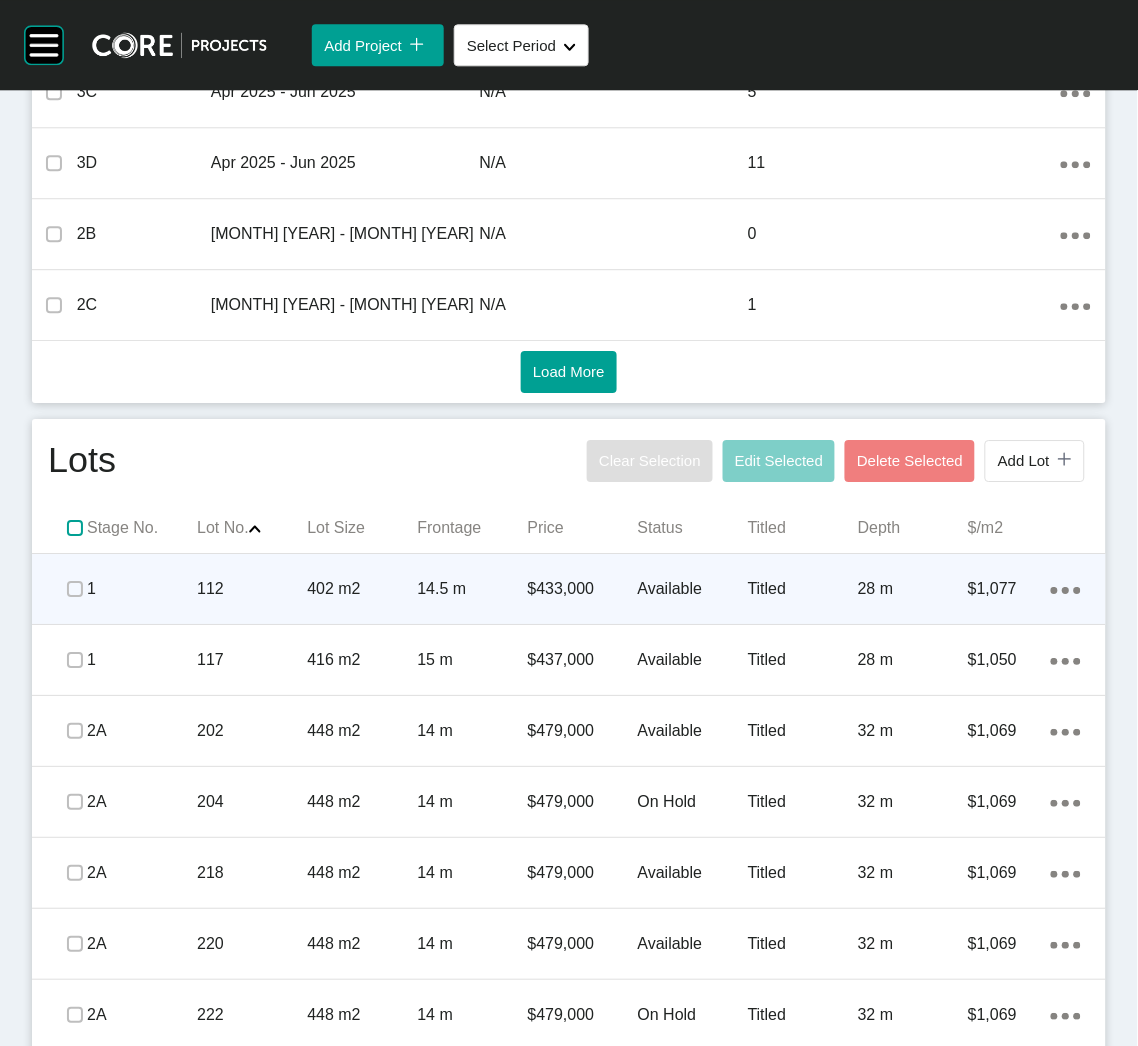 drag, startPoint x: 73, startPoint y: 519, endPoint x: 75, endPoint y: 575, distance: 56.0357 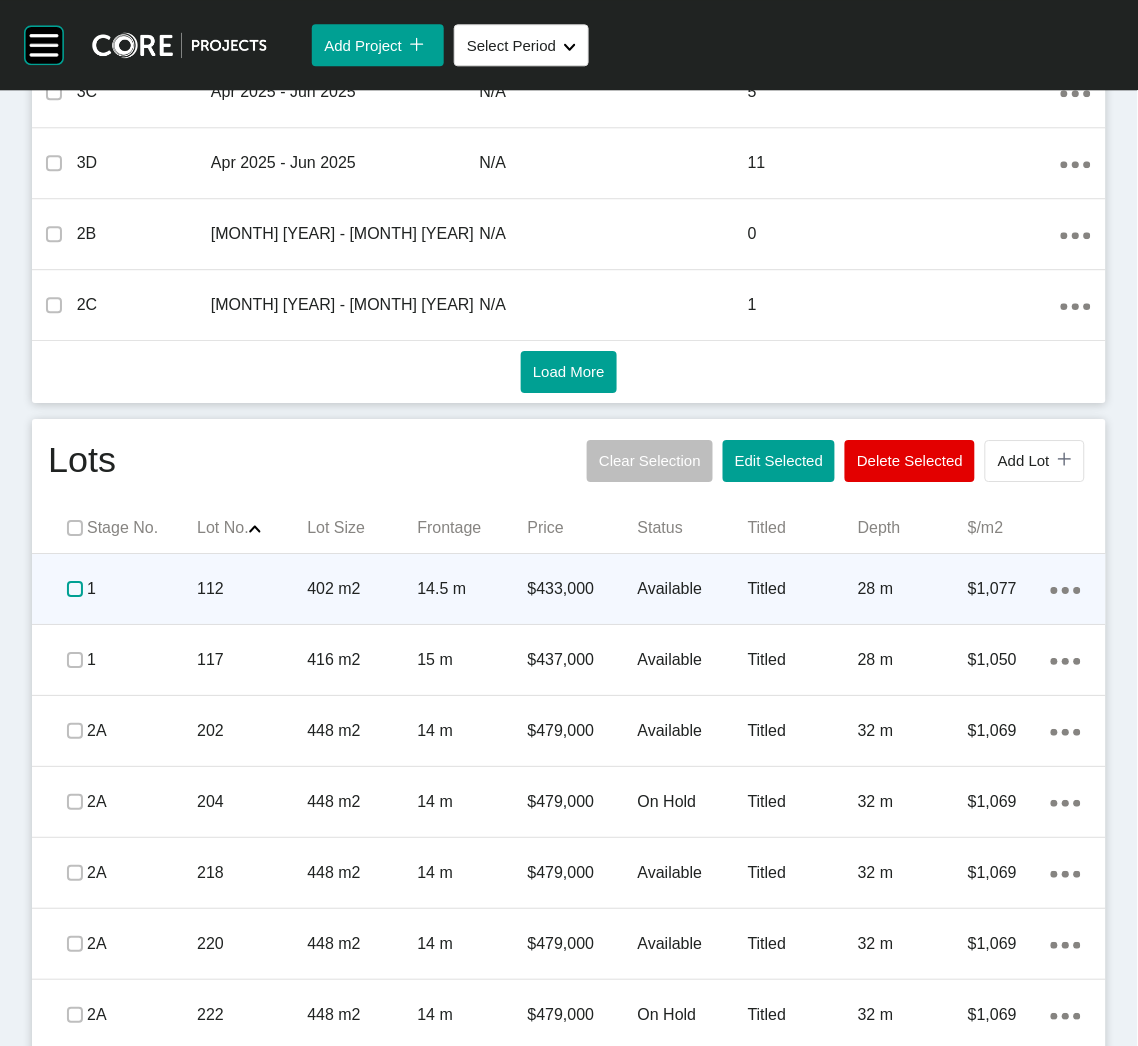 click at bounding box center (75, 589) 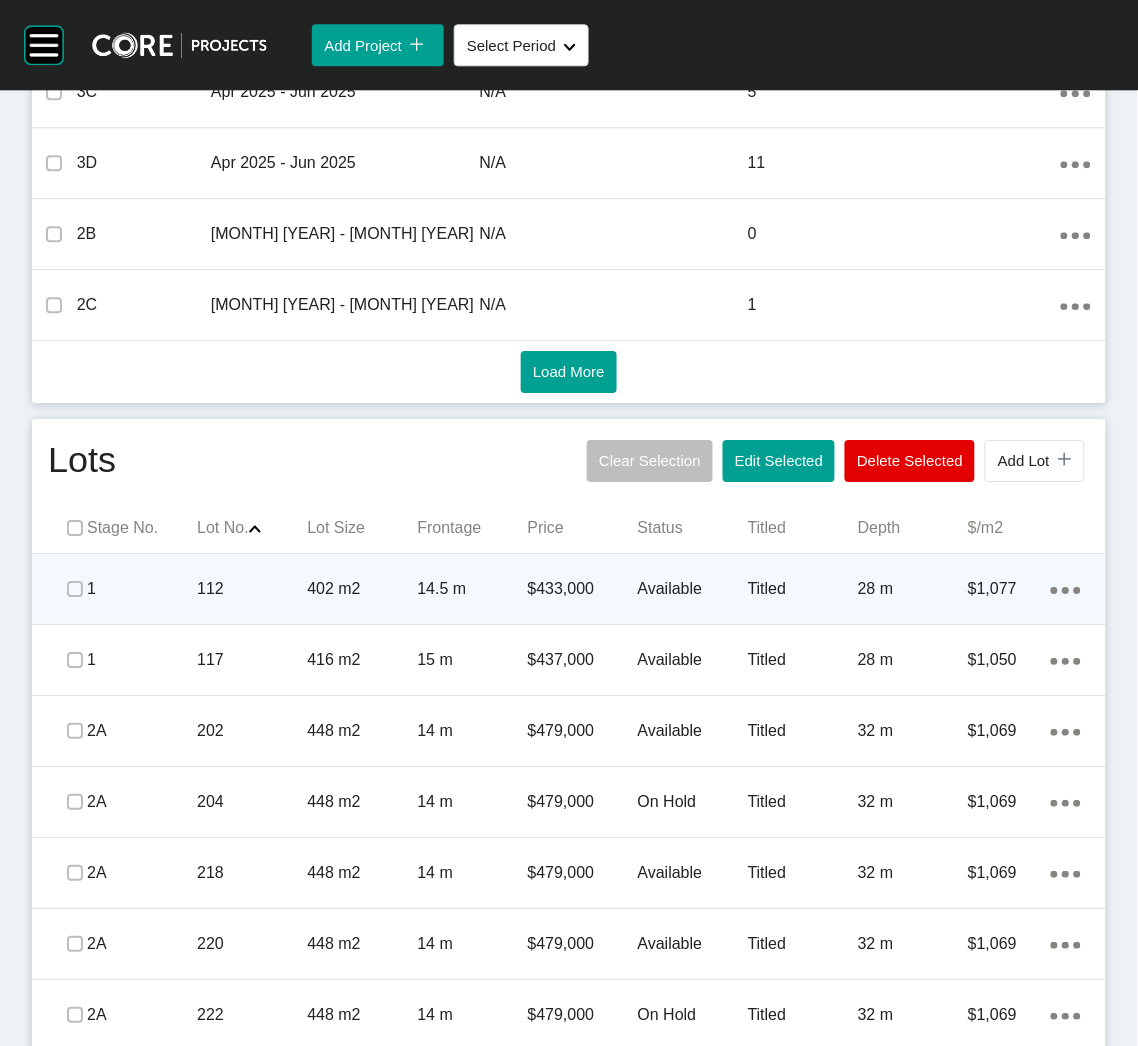 click on "112" at bounding box center (252, 589) 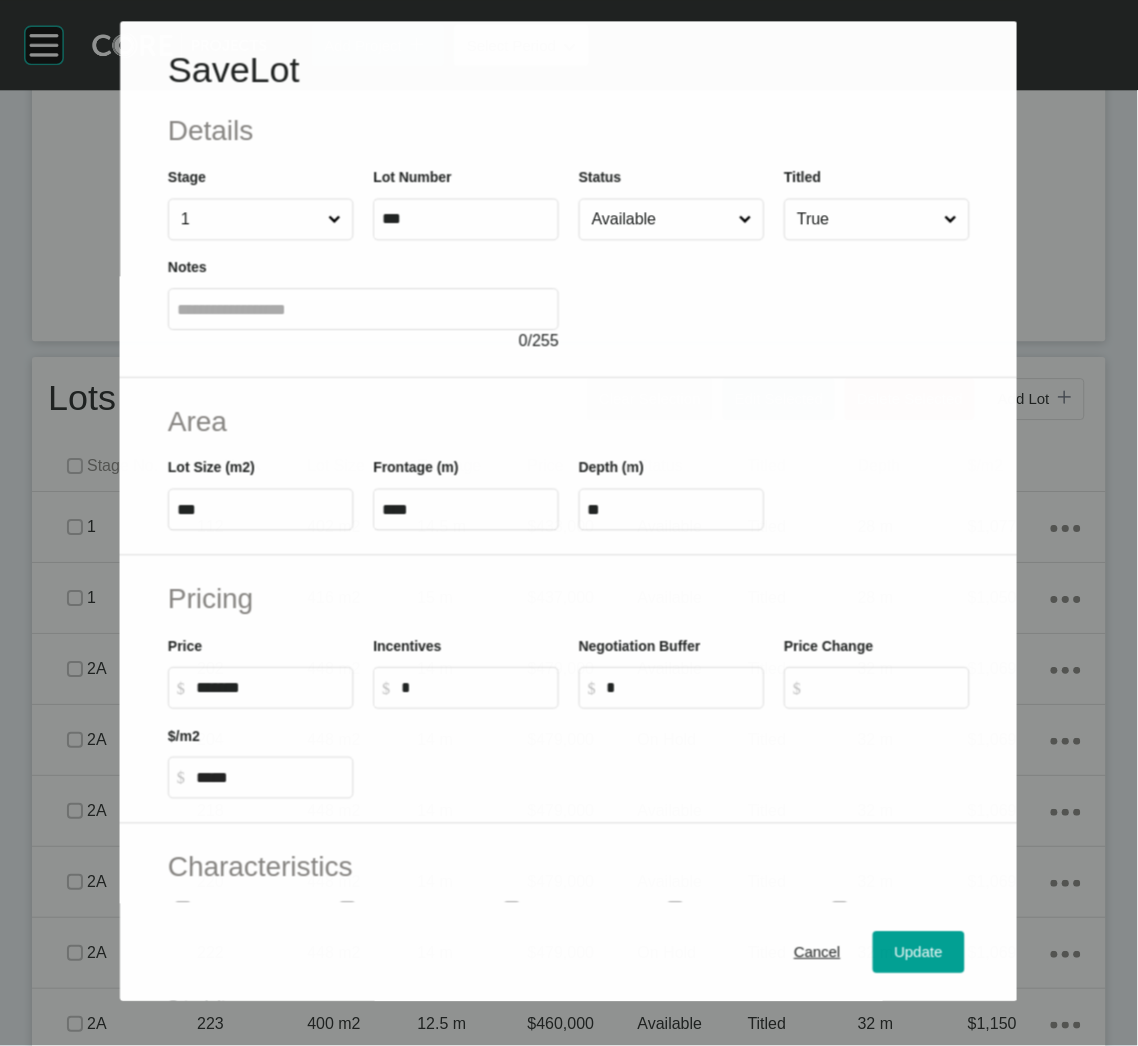 click on "Available" at bounding box center (661, 220) 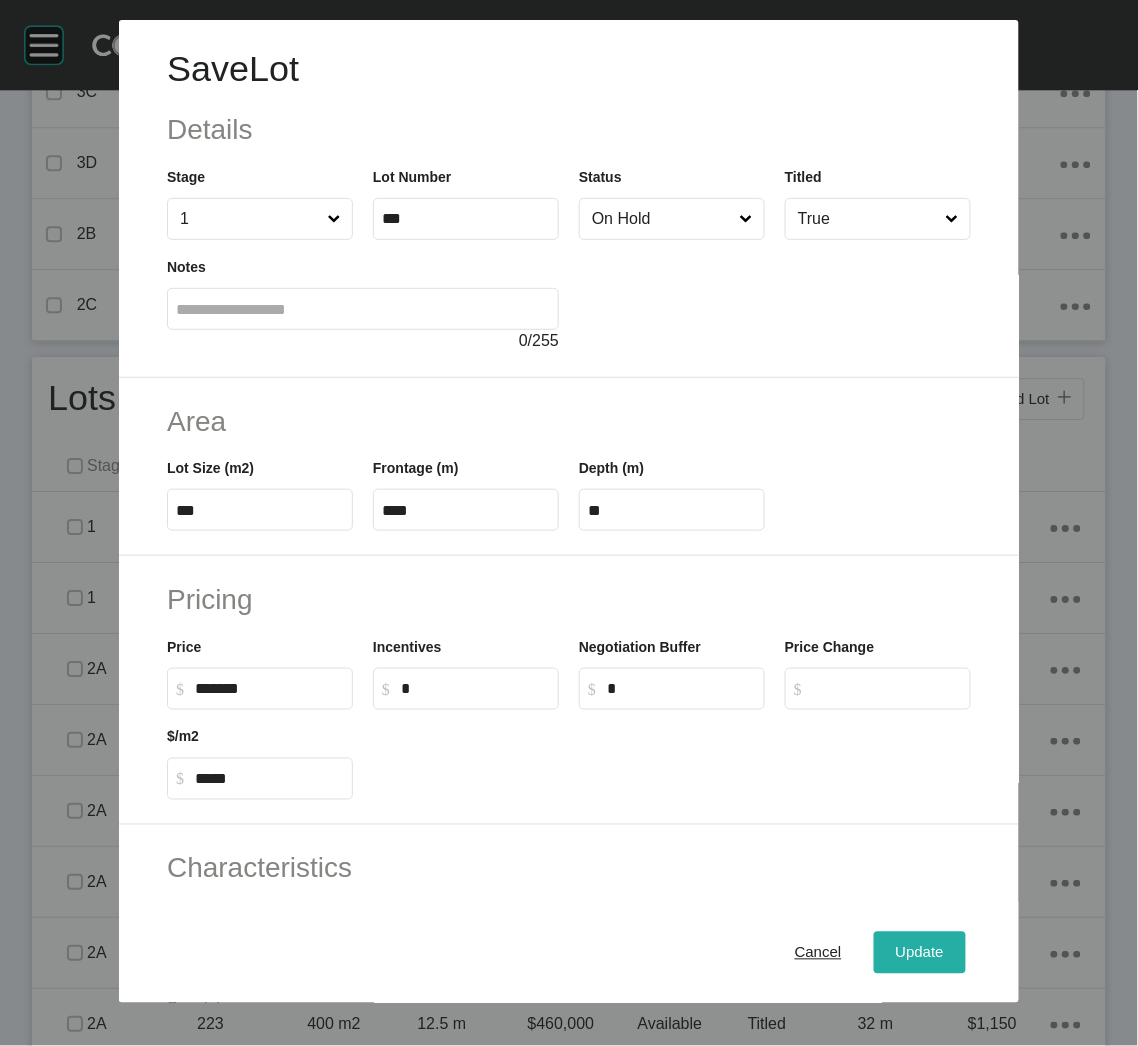 click on "Update" at bounding box center [920, 953] 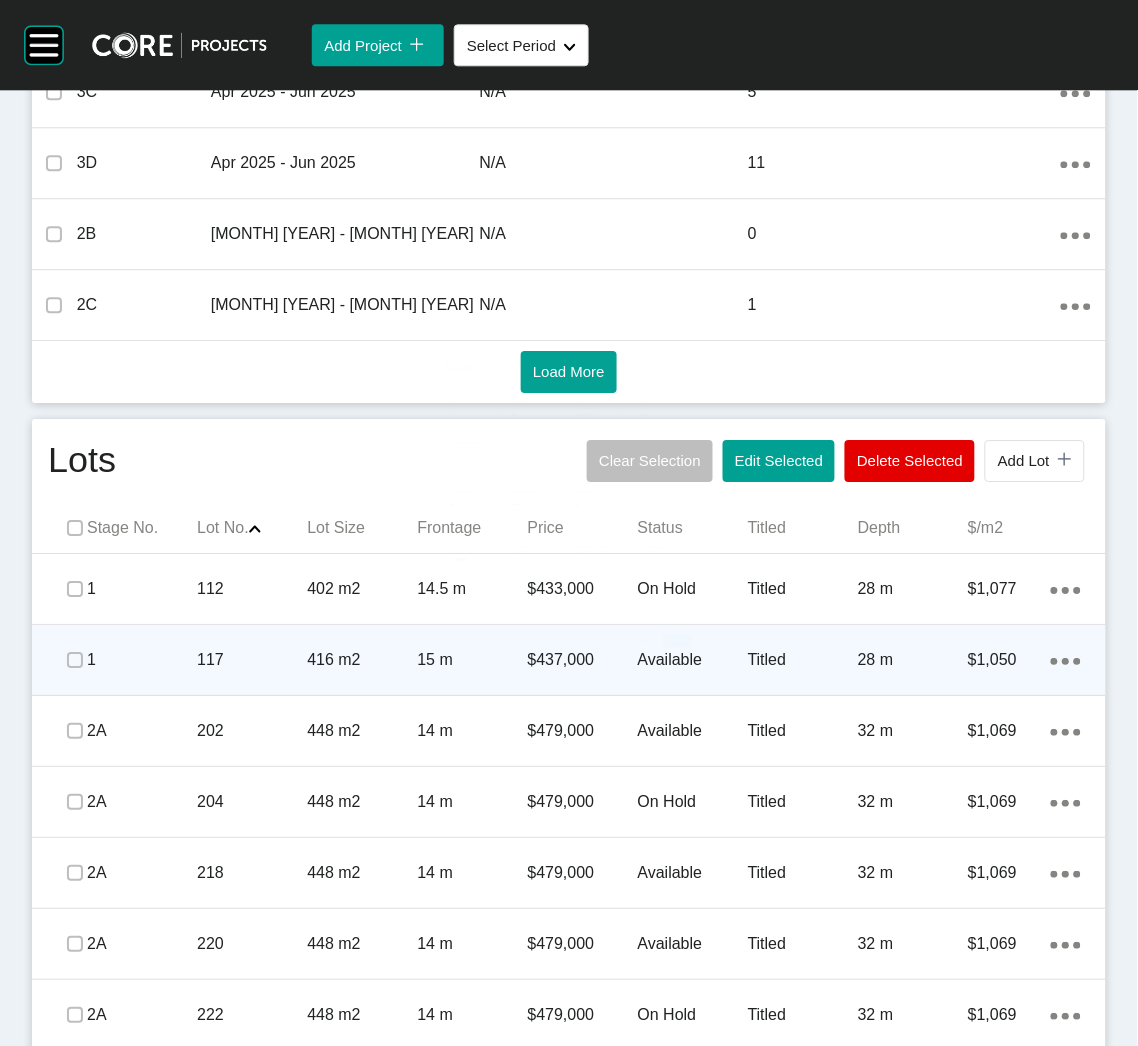 click on "117" at bounding box center (252, 660) 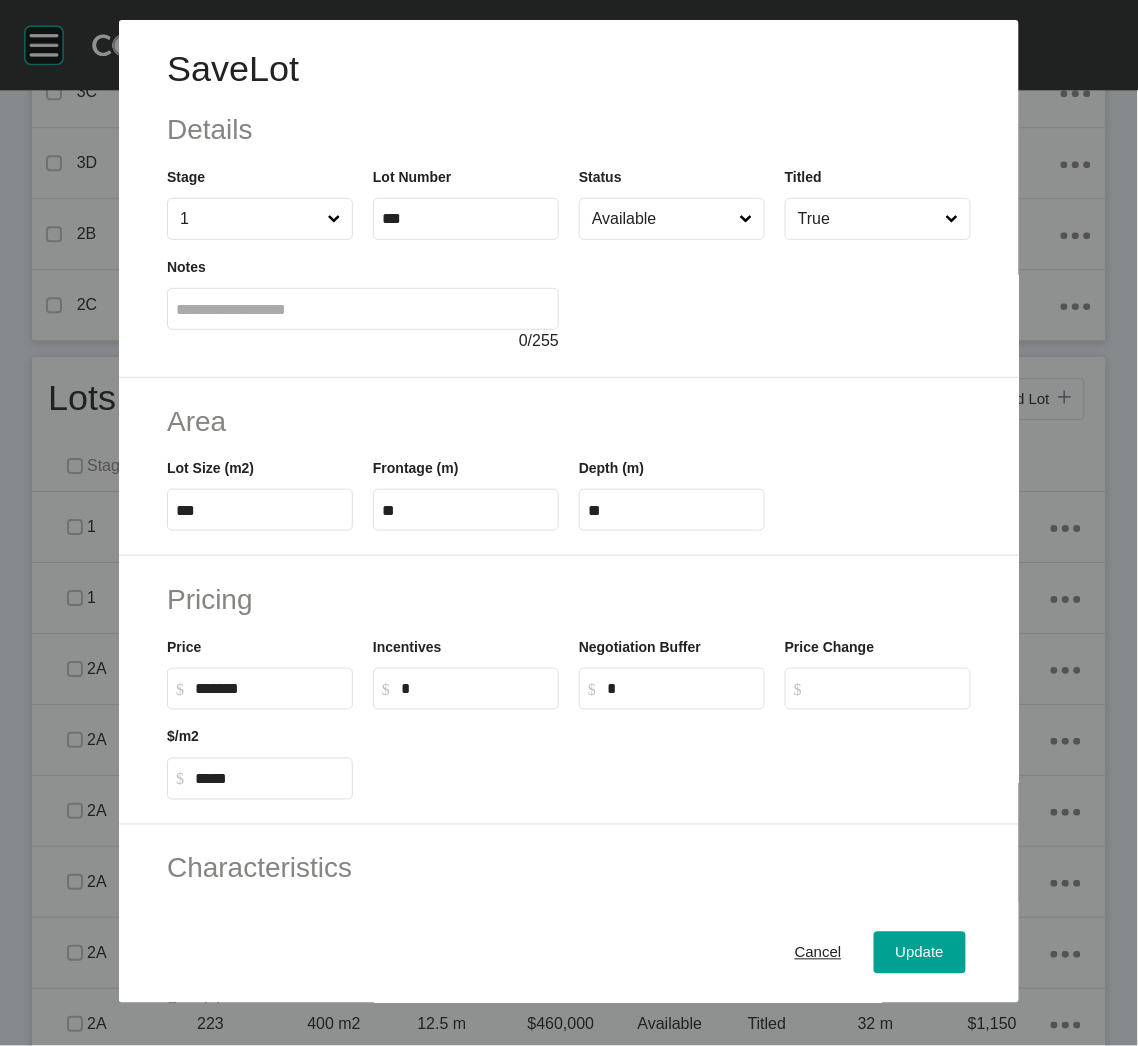 click on "Available" at bounding box center [662, 219] 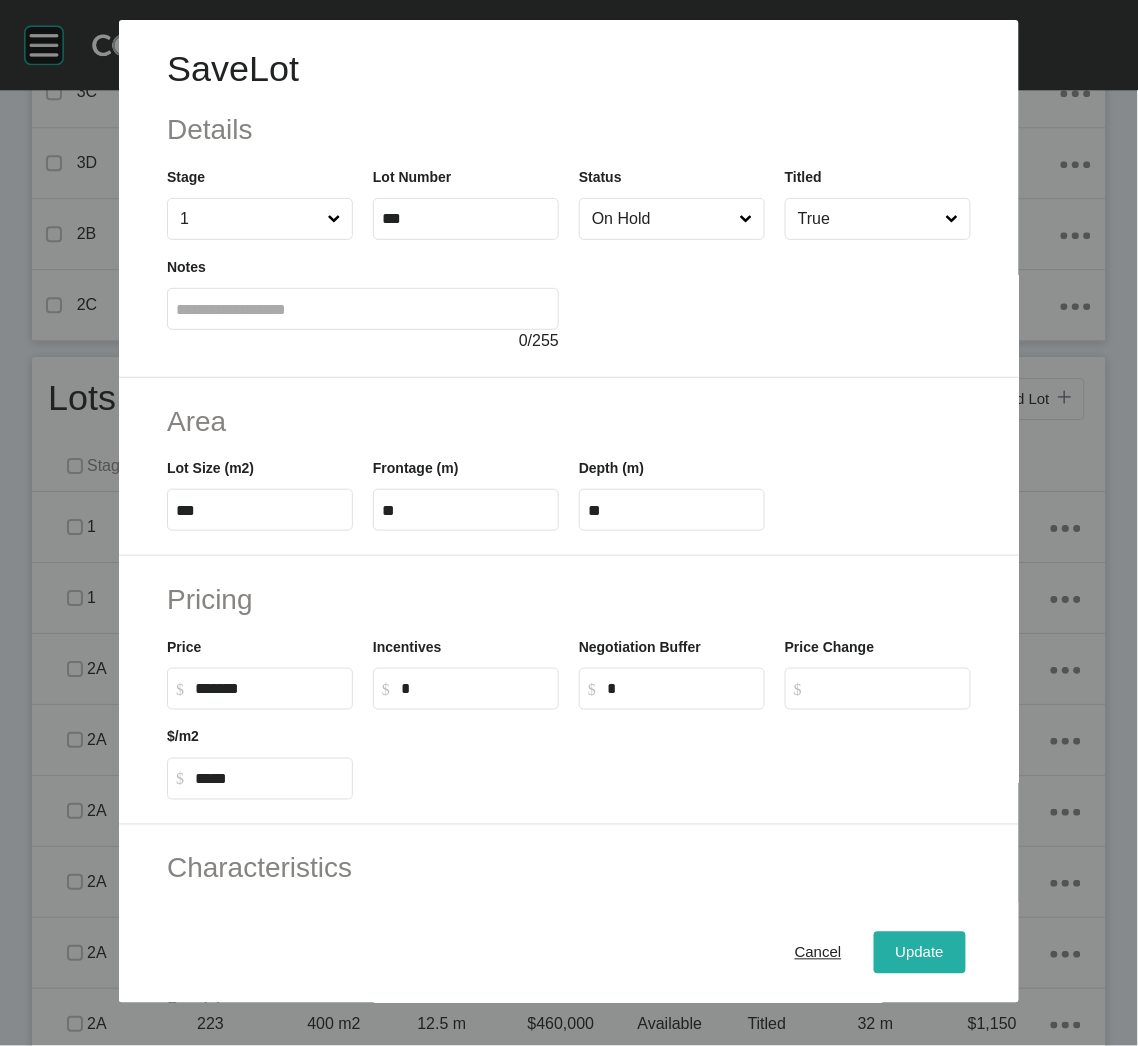 click on "Update" at bounding box center [920, 953] 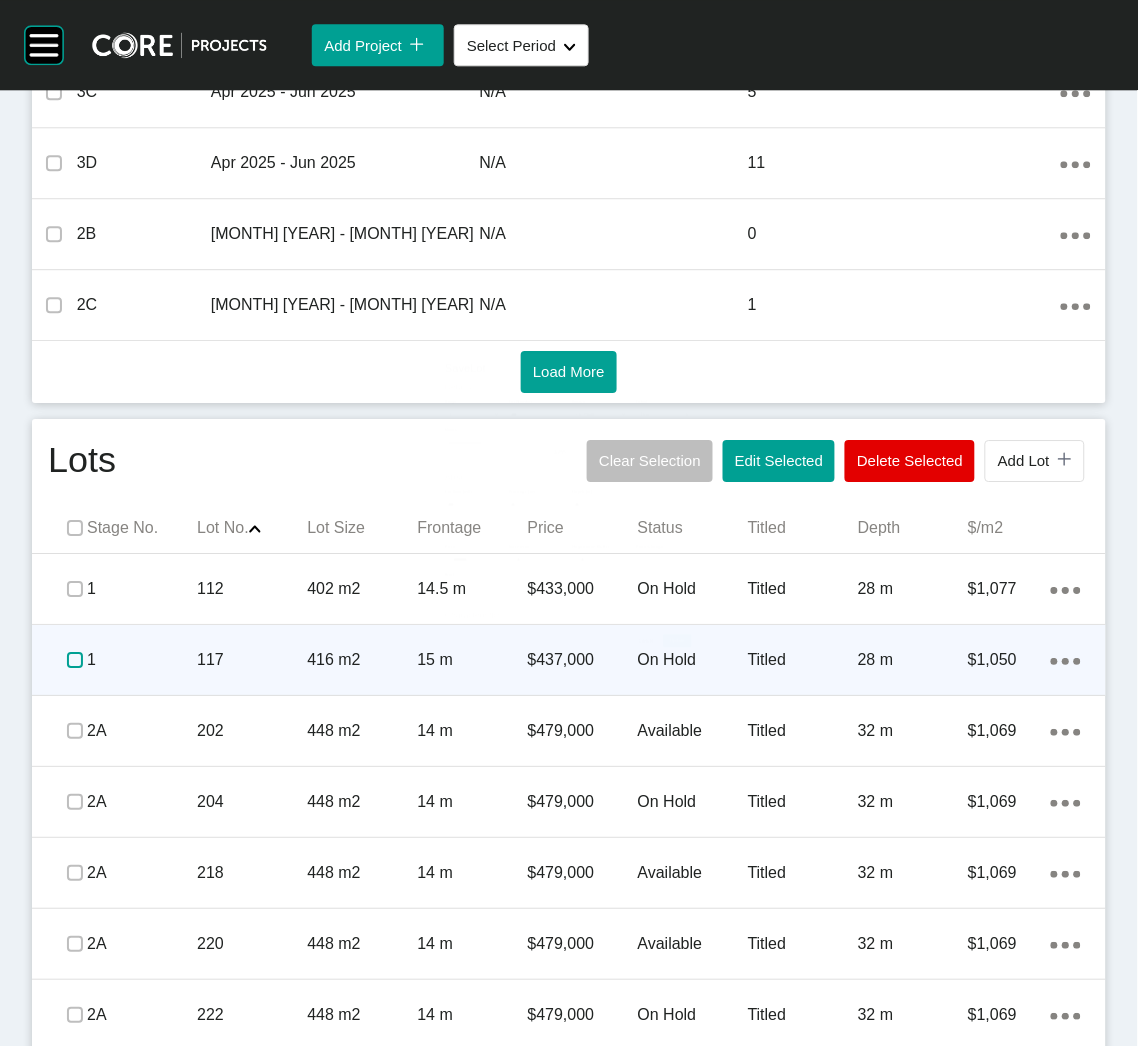click at bounding box center (75, 660) 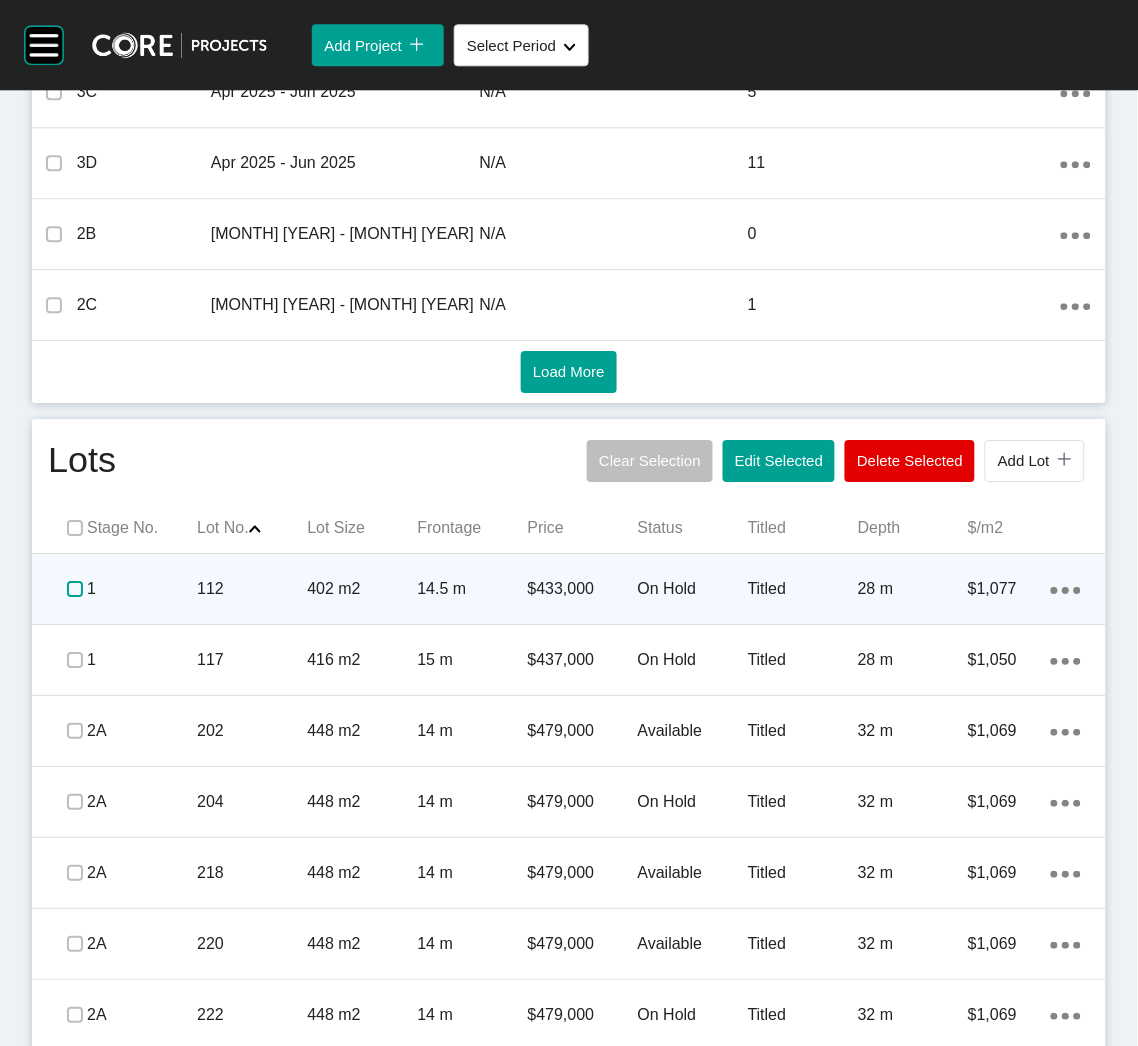 click at bounding box center (75, 589) 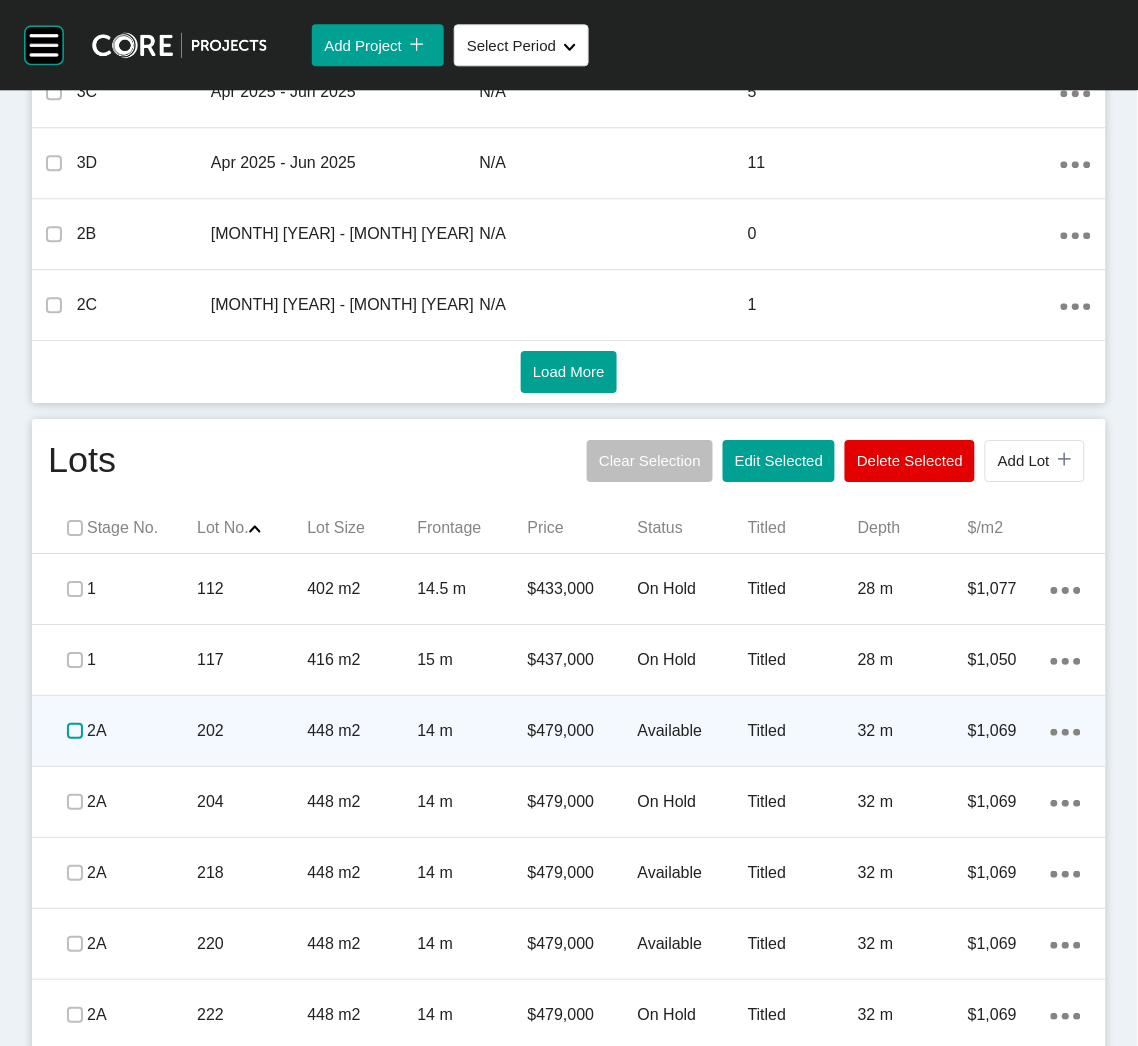 click at bounding box center [75, 731] 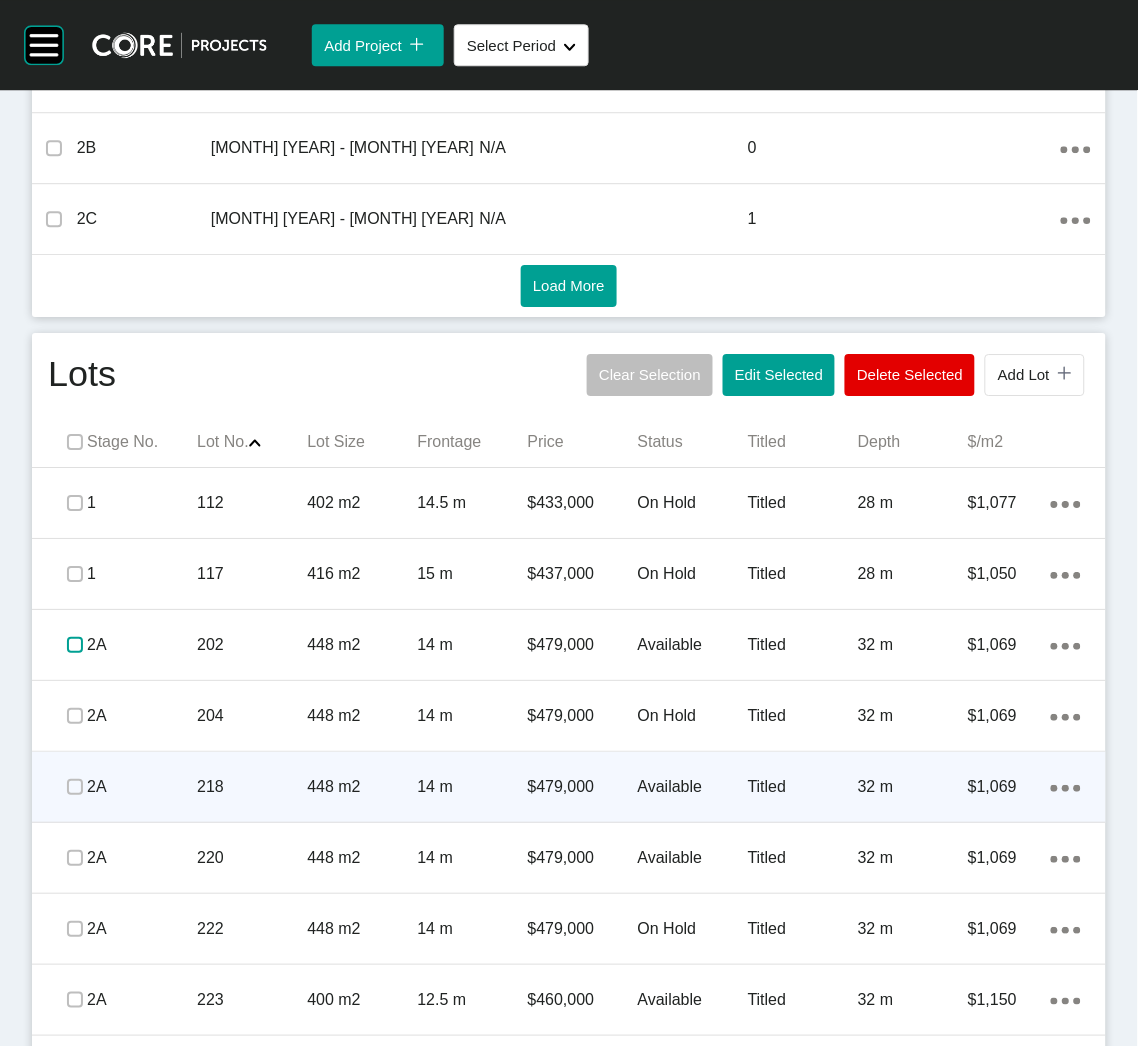 scroll, scrollTop: 1050, scrollLeft: 0, axis: vertical 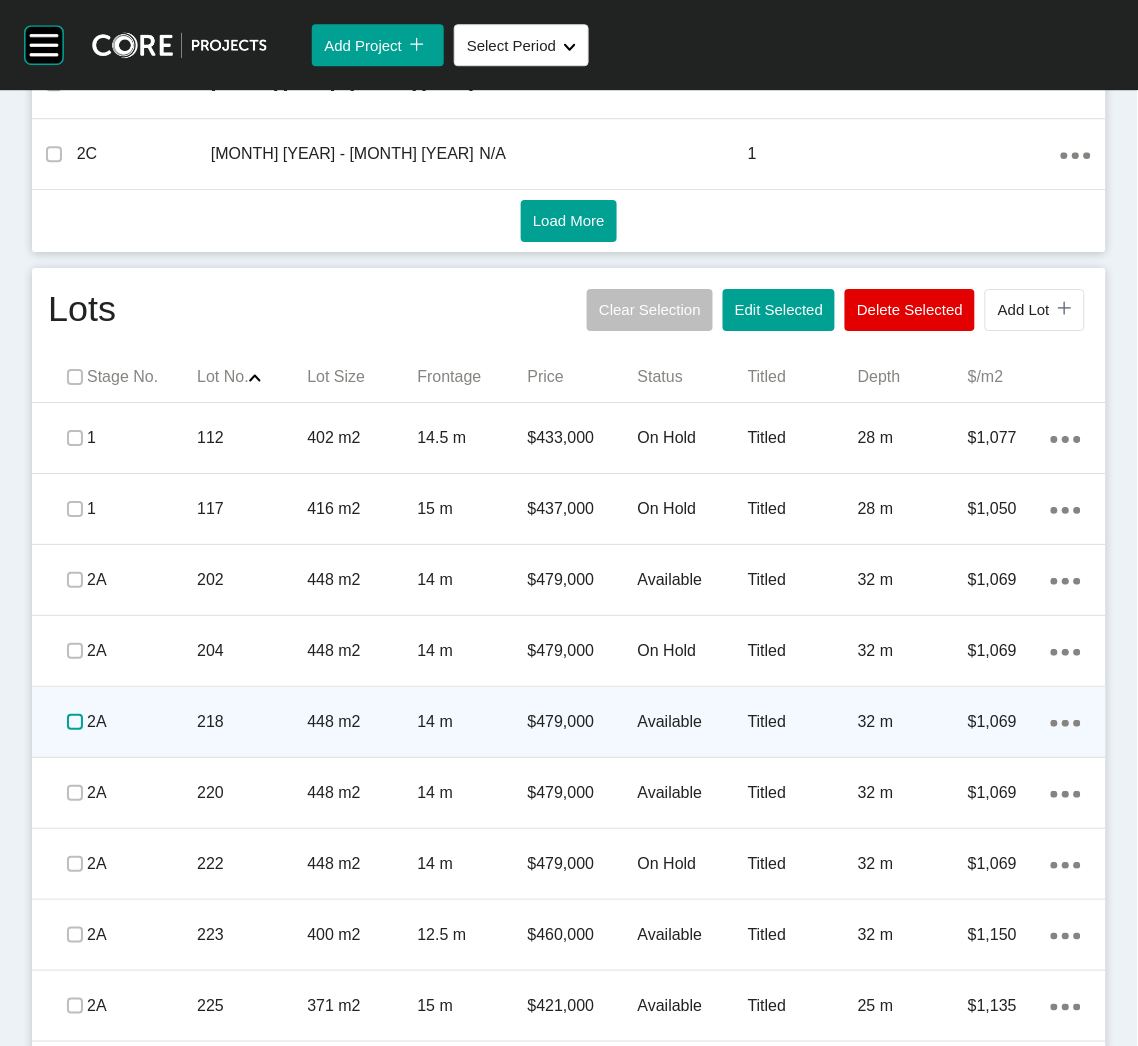 click at bounding box center (75, 722) 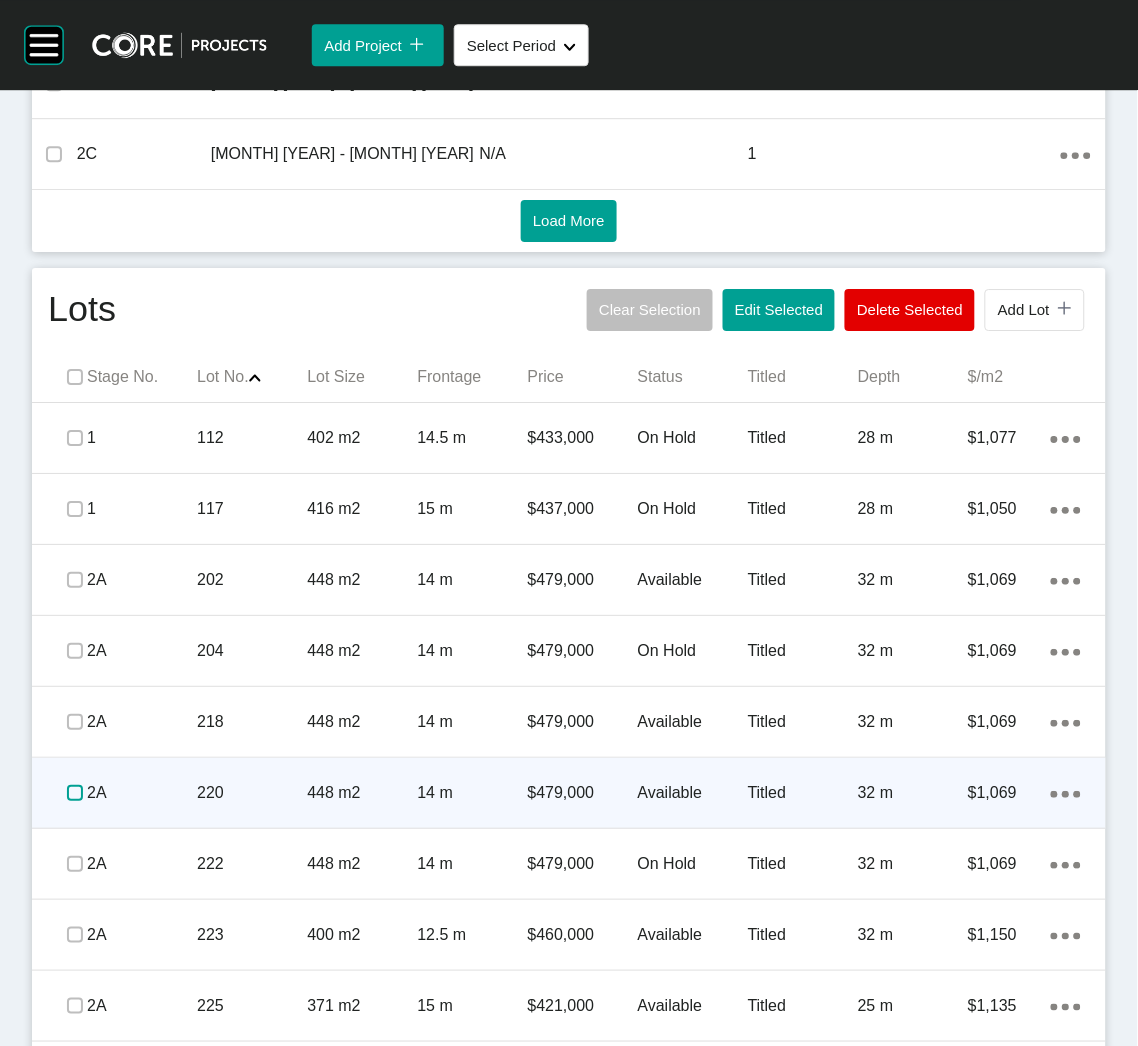 click at bounding box center (75, 793) 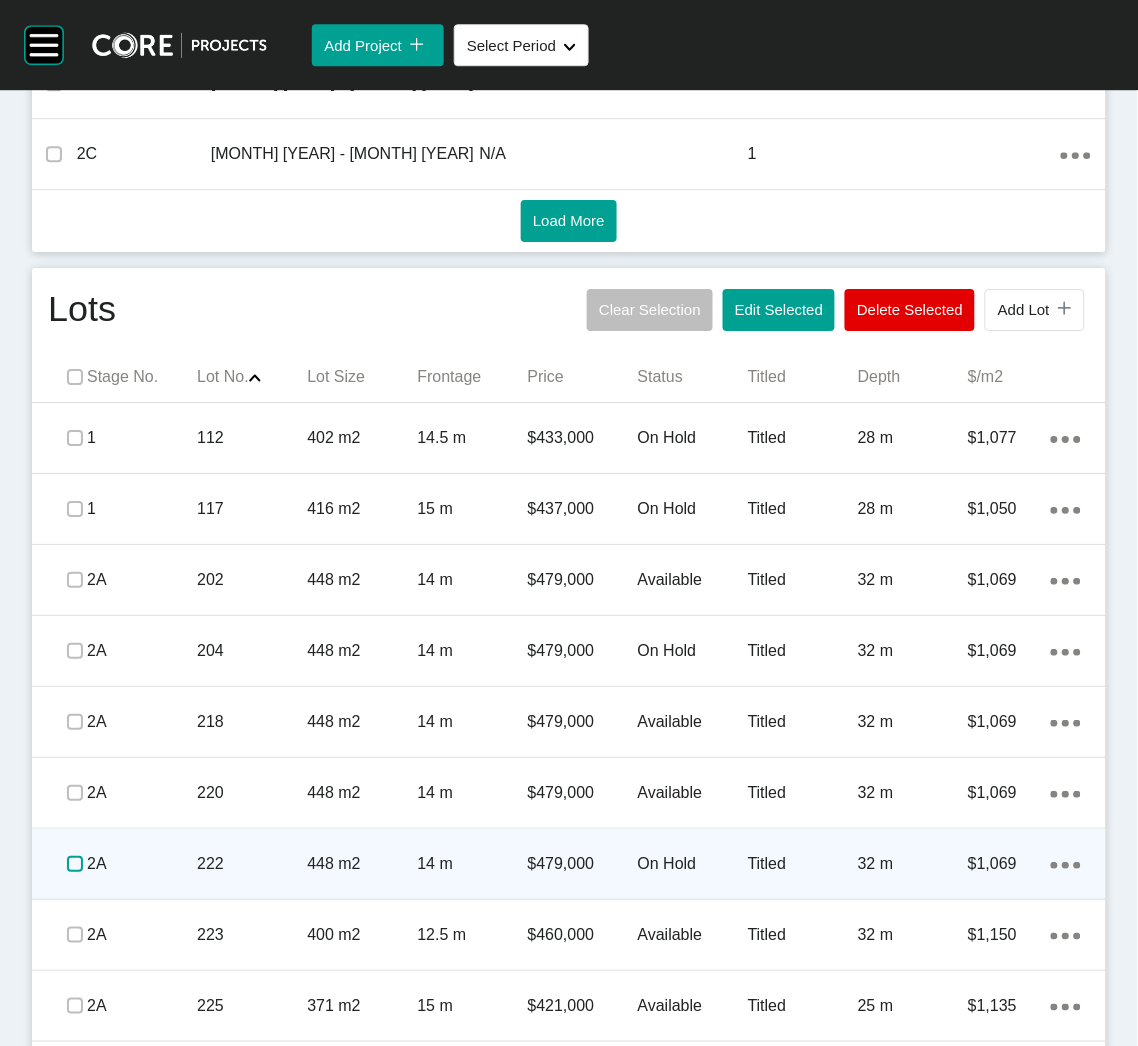click at bounding box center [75, 864] 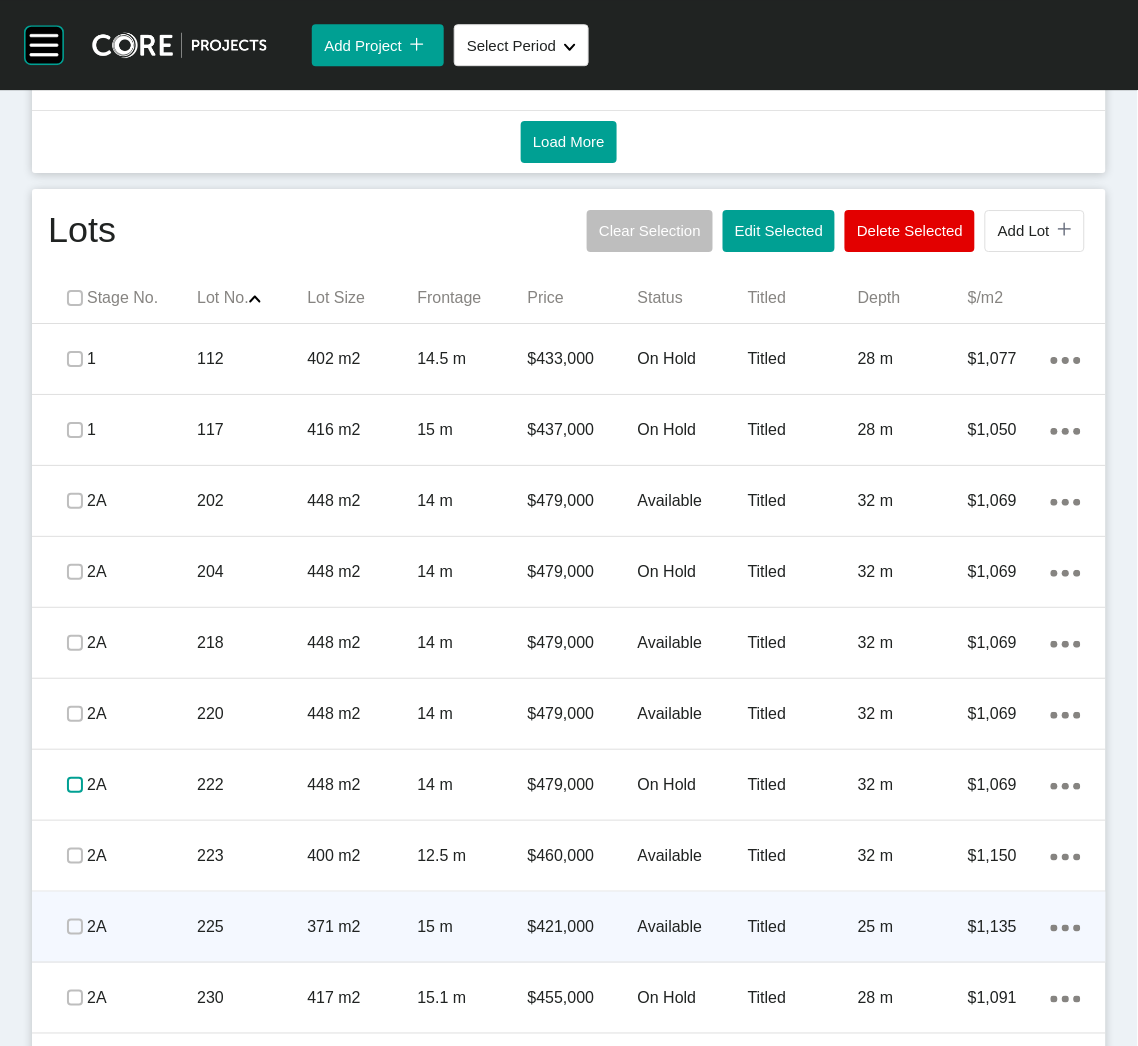 scroll, scrollTop: 1200, scrollLeft: 0, axis: vertical 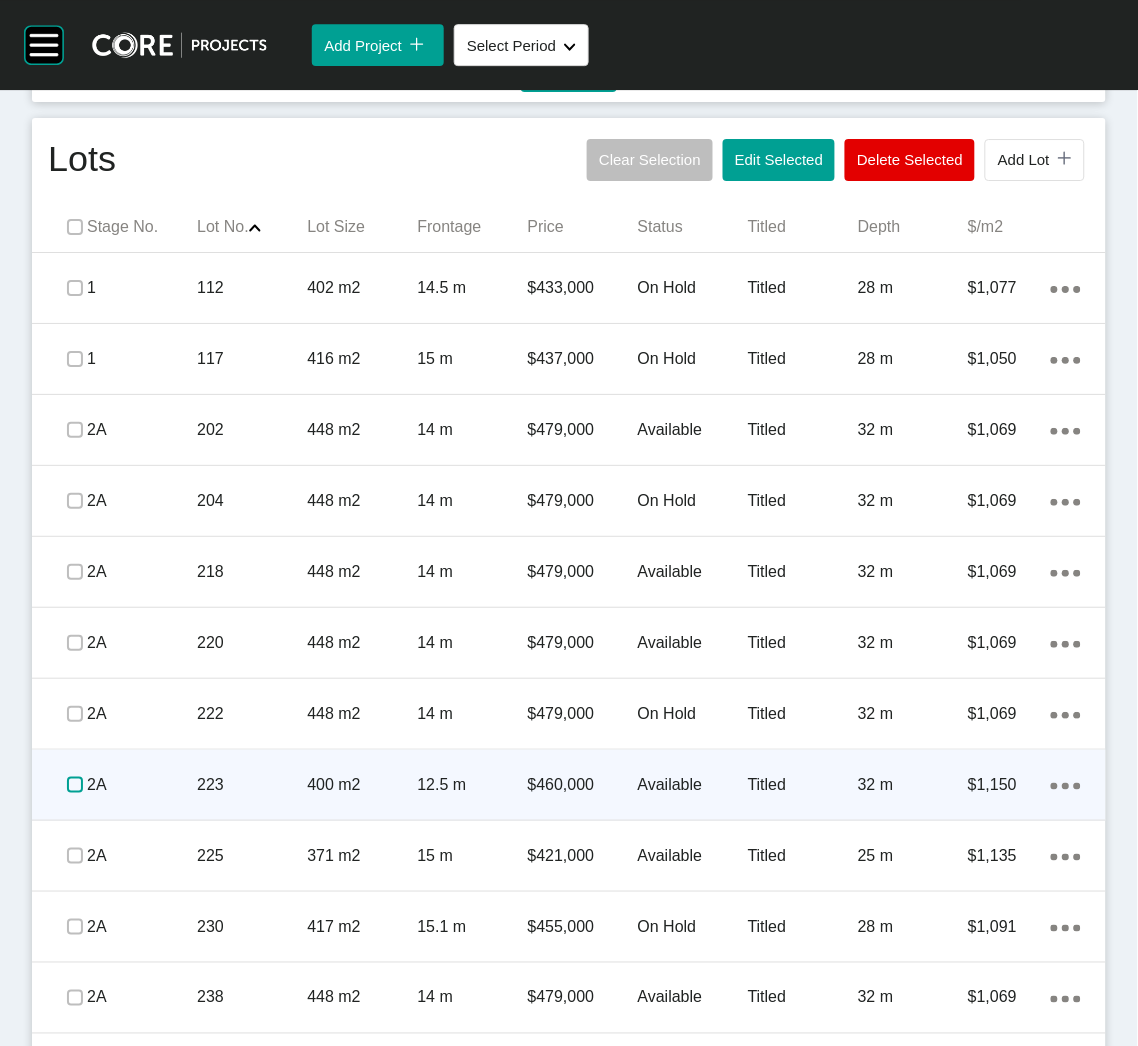click at bounding box center [75, 785] 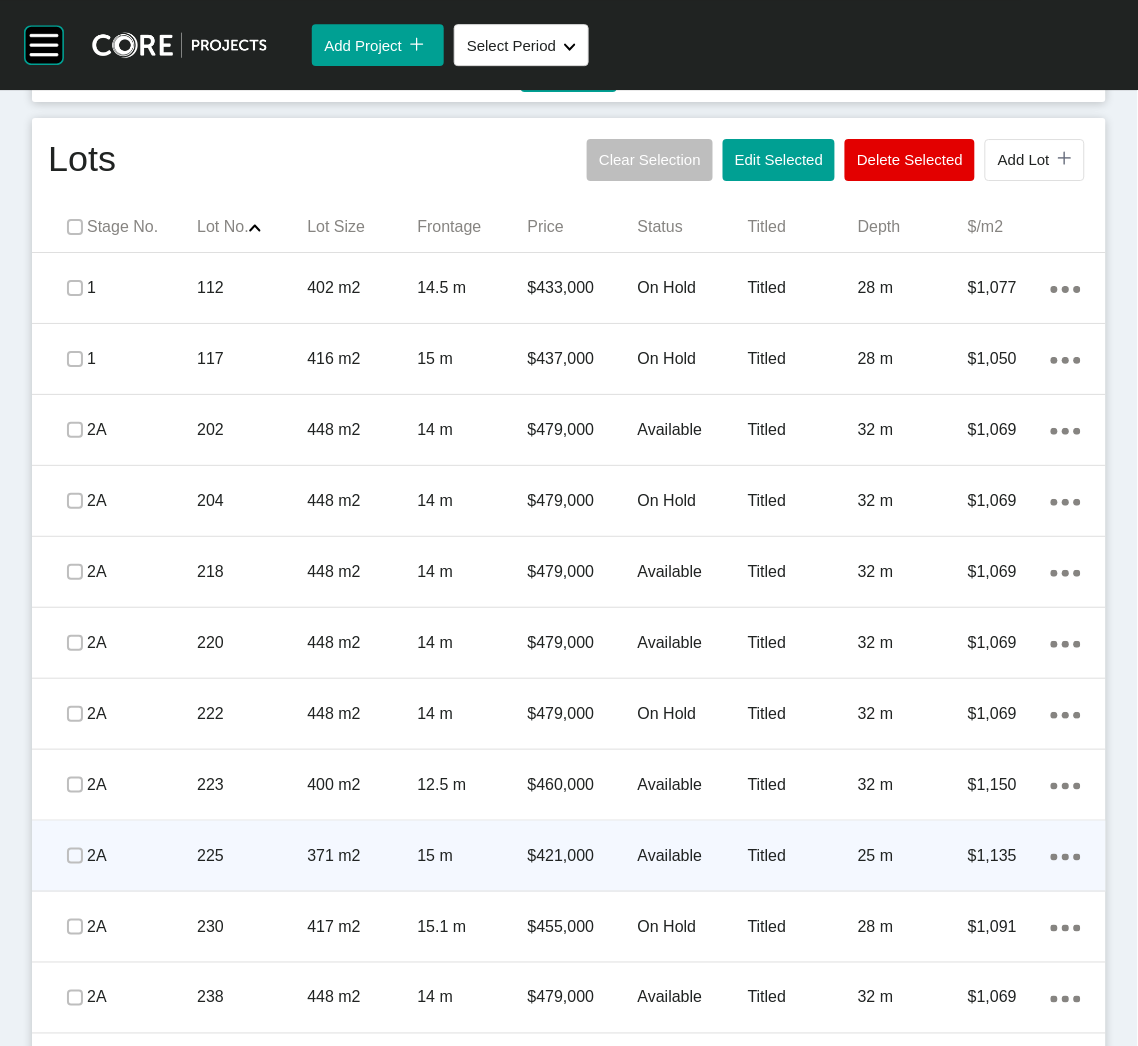click on "225" at bounding box center [252, 856] 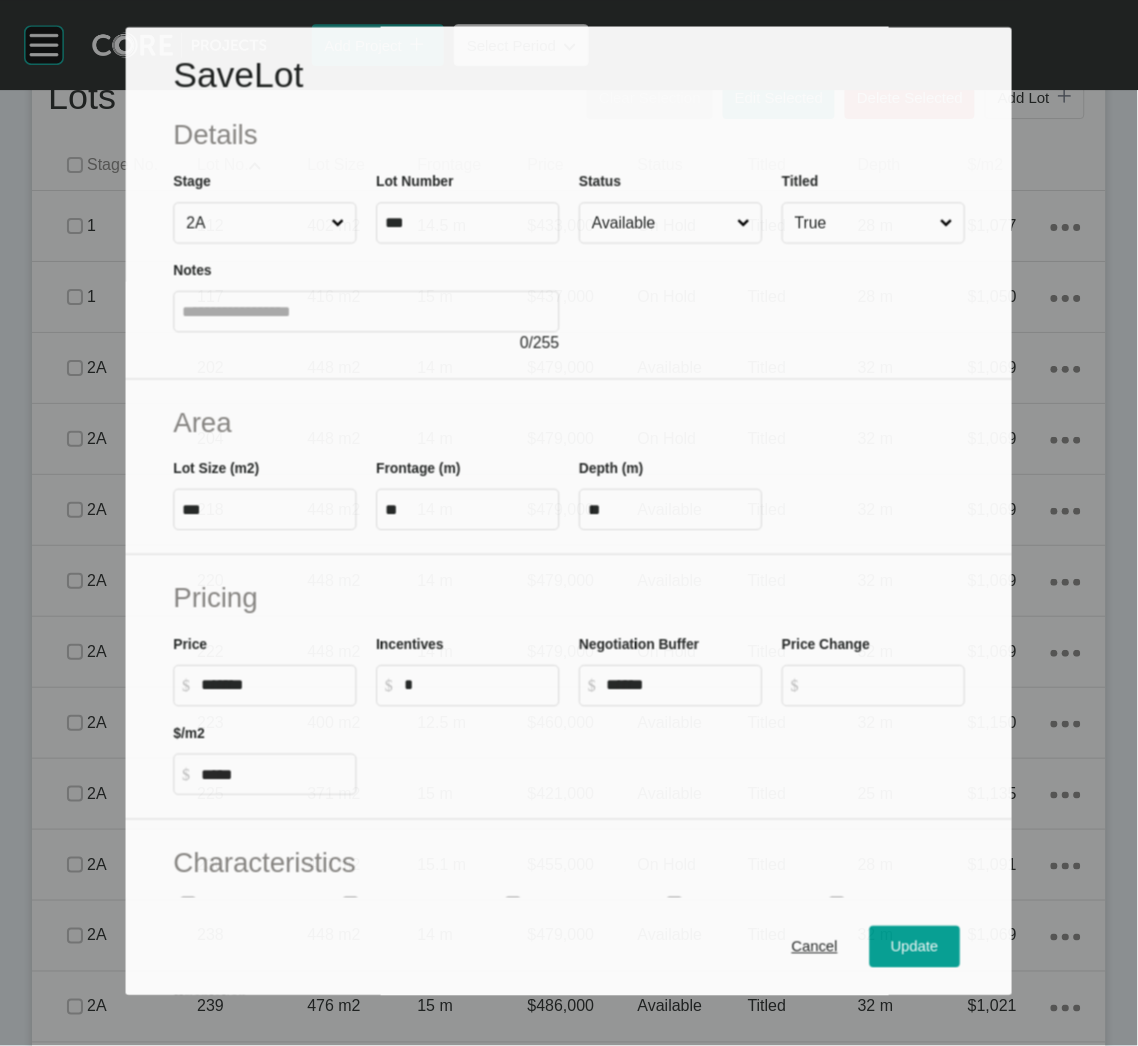 click on "Available" at bounding box center (660, 223) 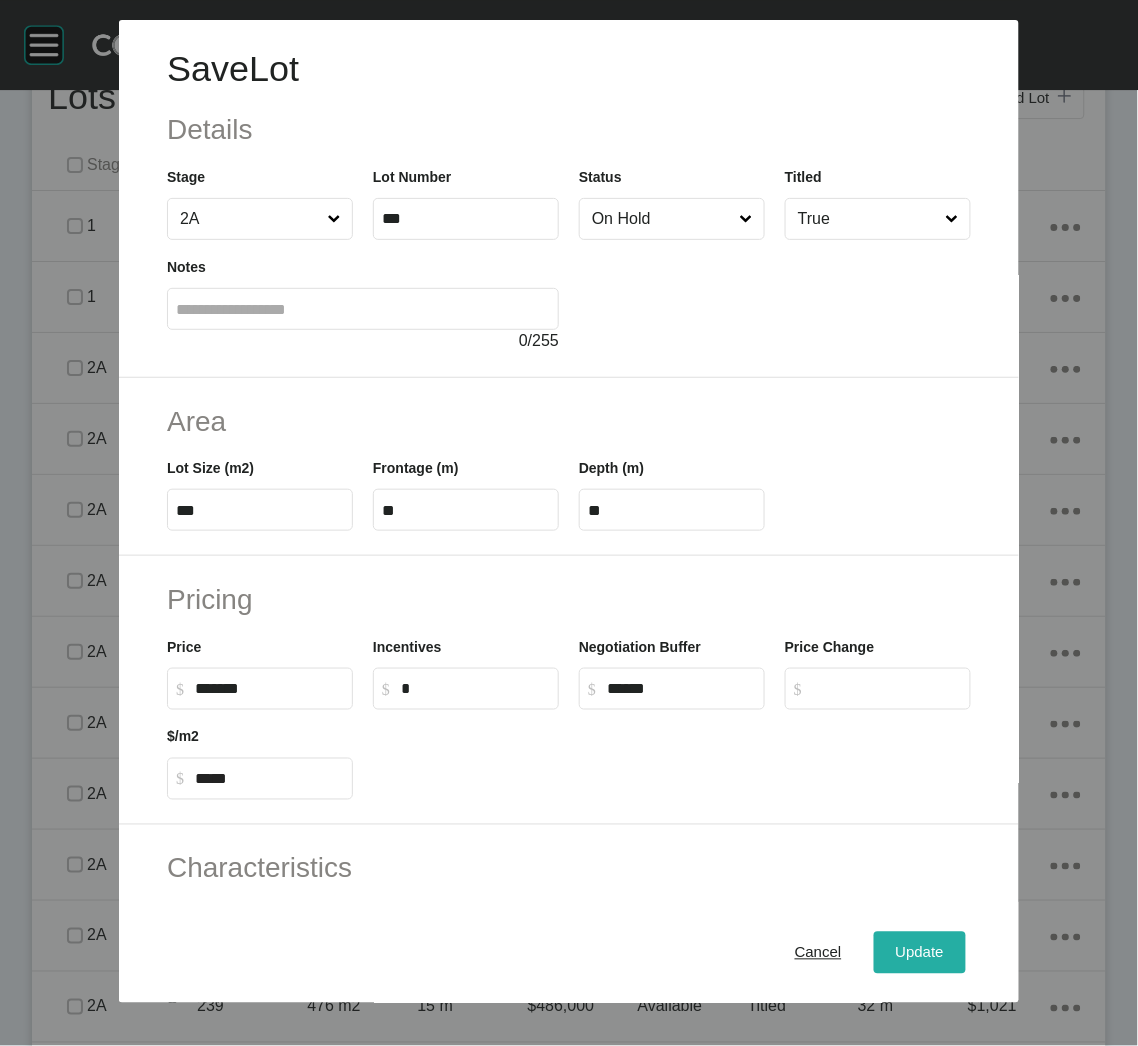 click on "Update" at bounding box center [920, 953] 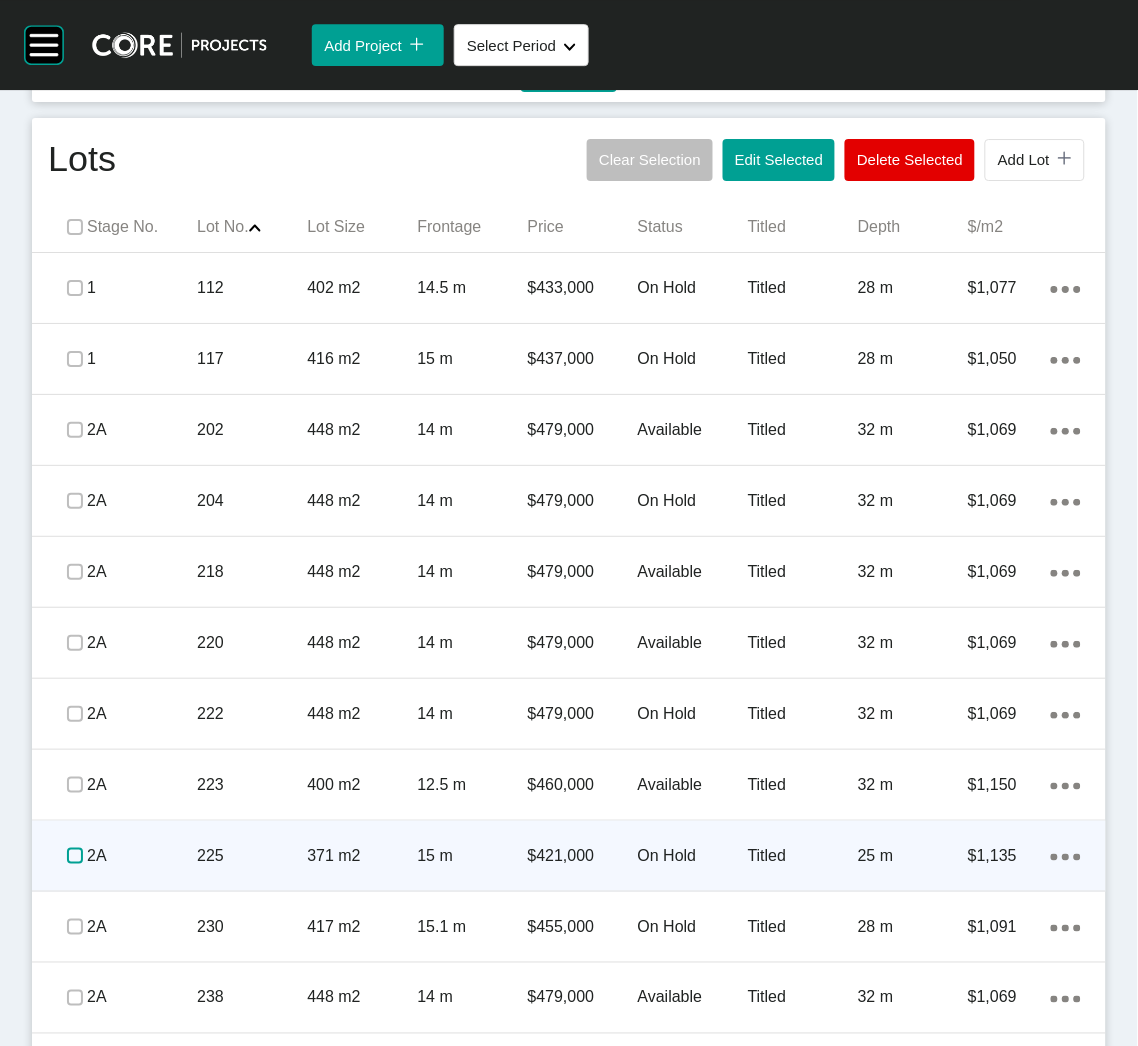 click at bounding box center [75, 856] 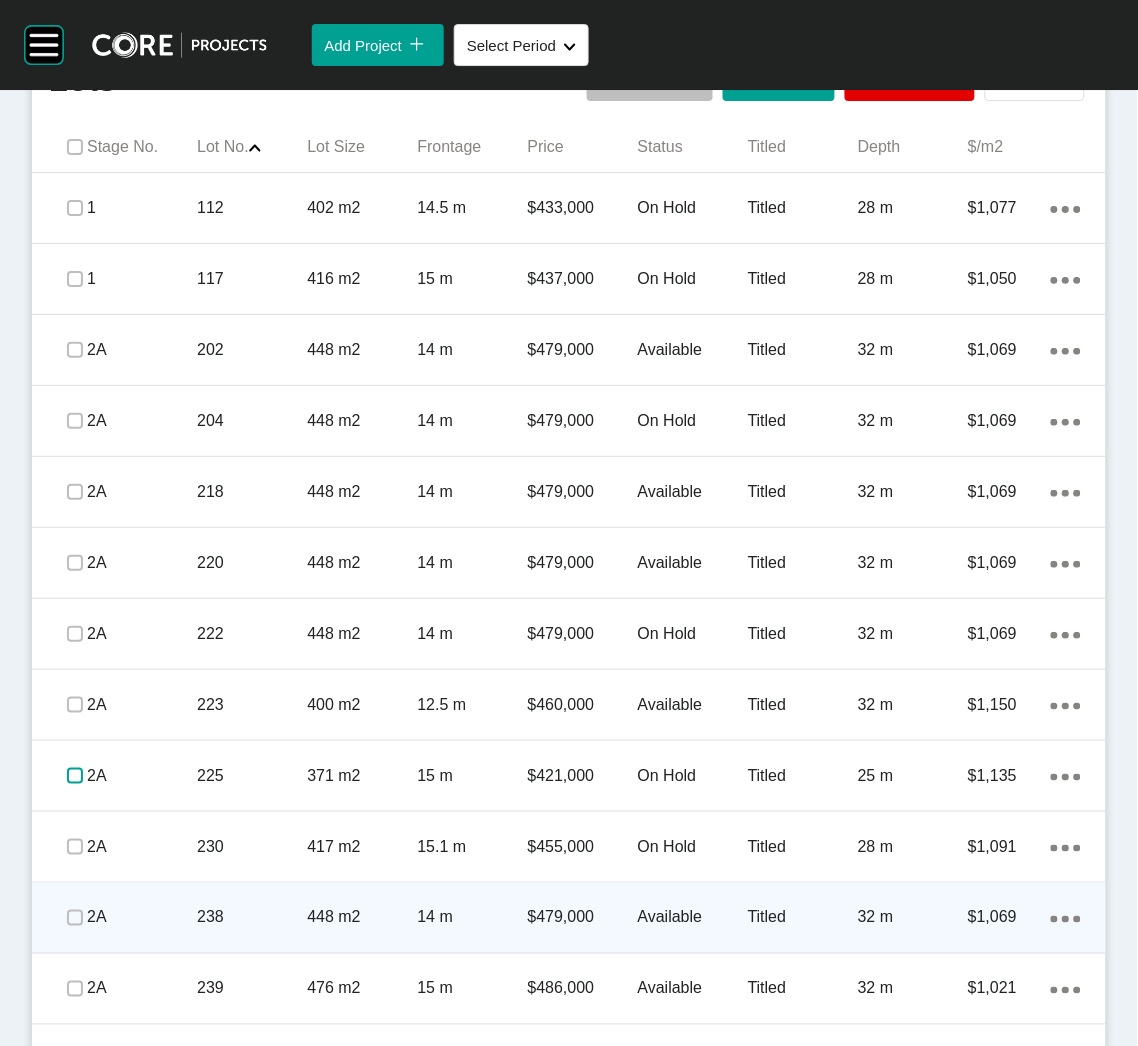 scroll, scrollTop: 1349, scrollLeft: 0, axis: vertical 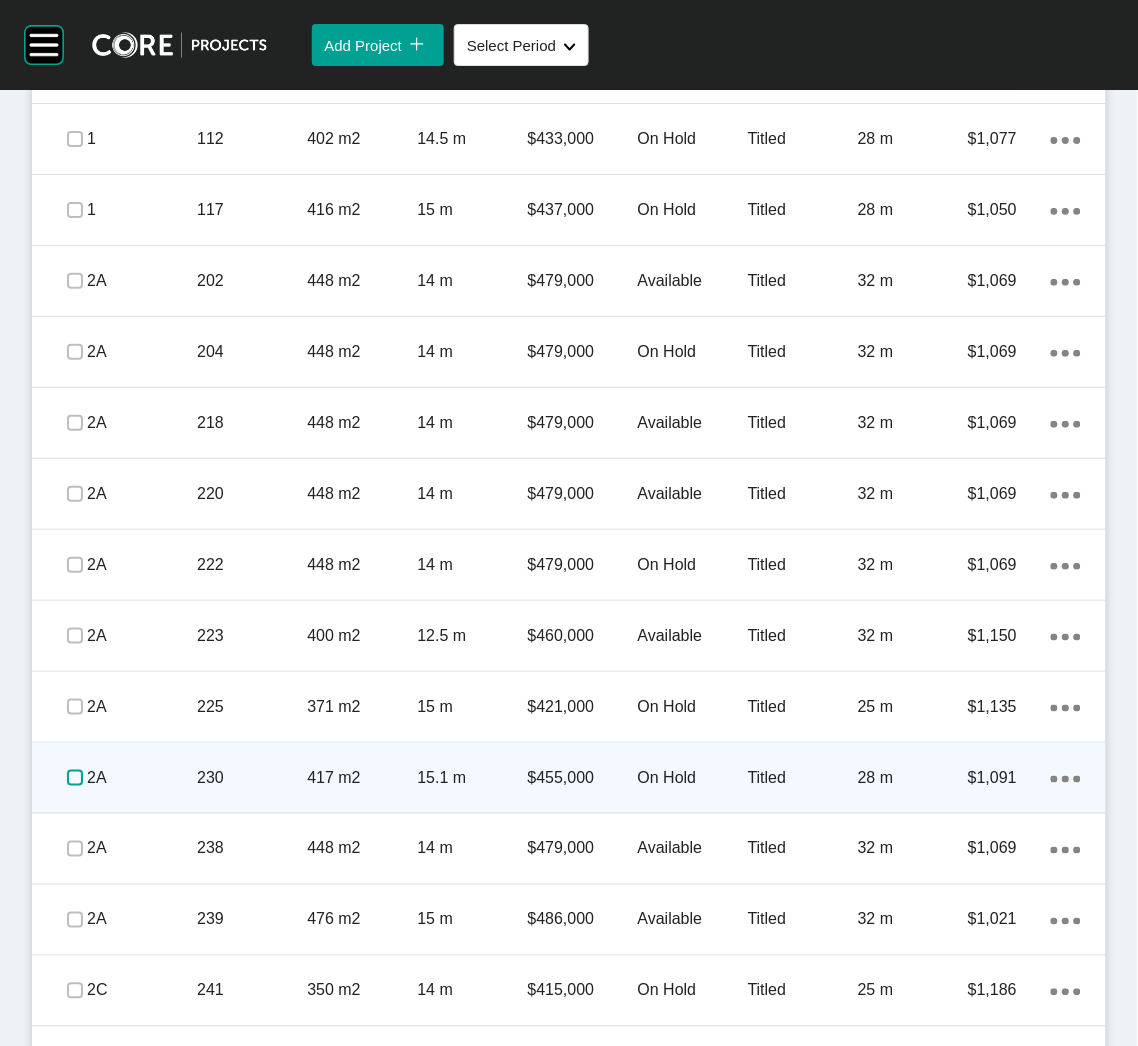 click at bounding box center (75, 778) 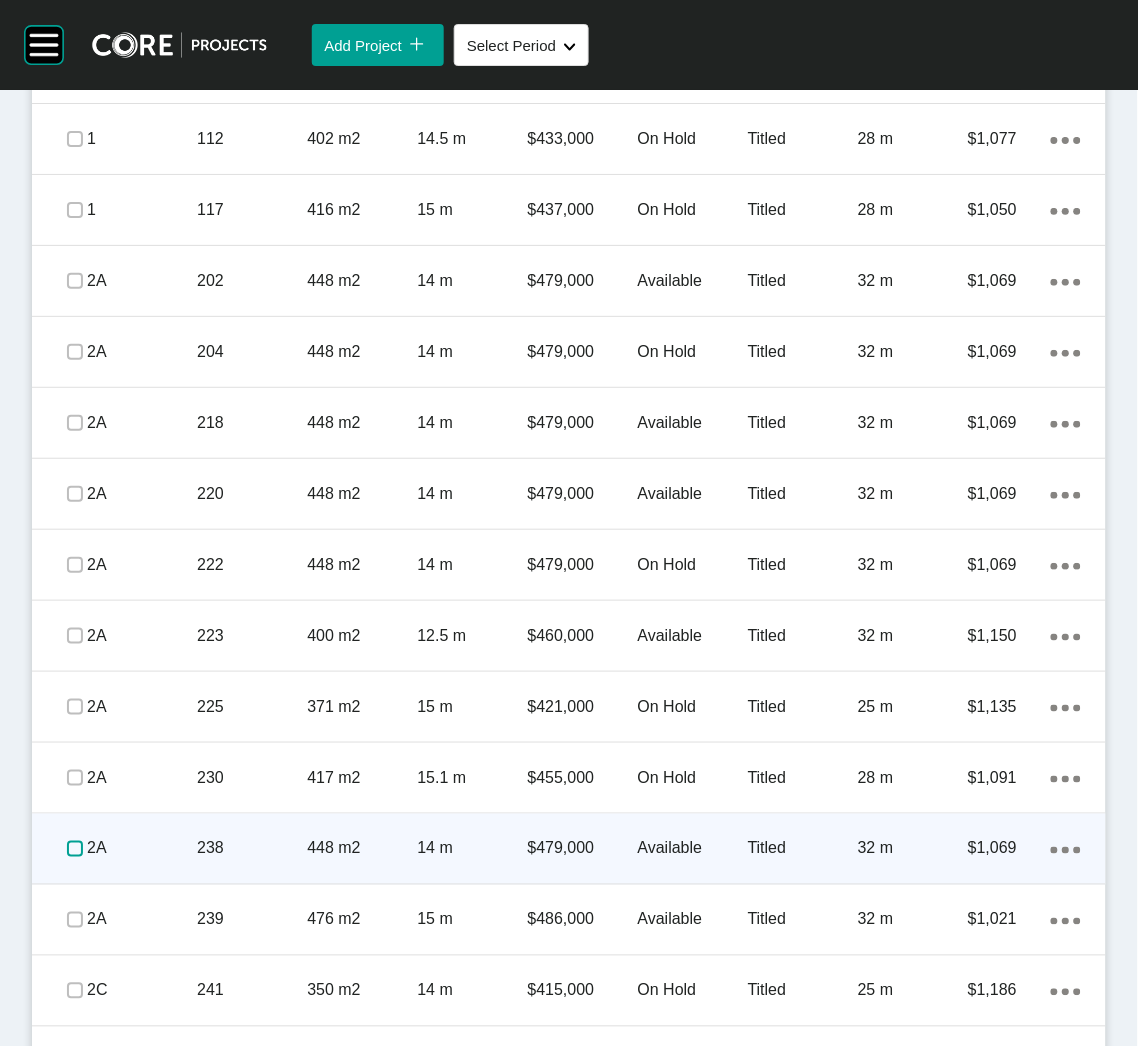 click at bounding box center (75, 849) 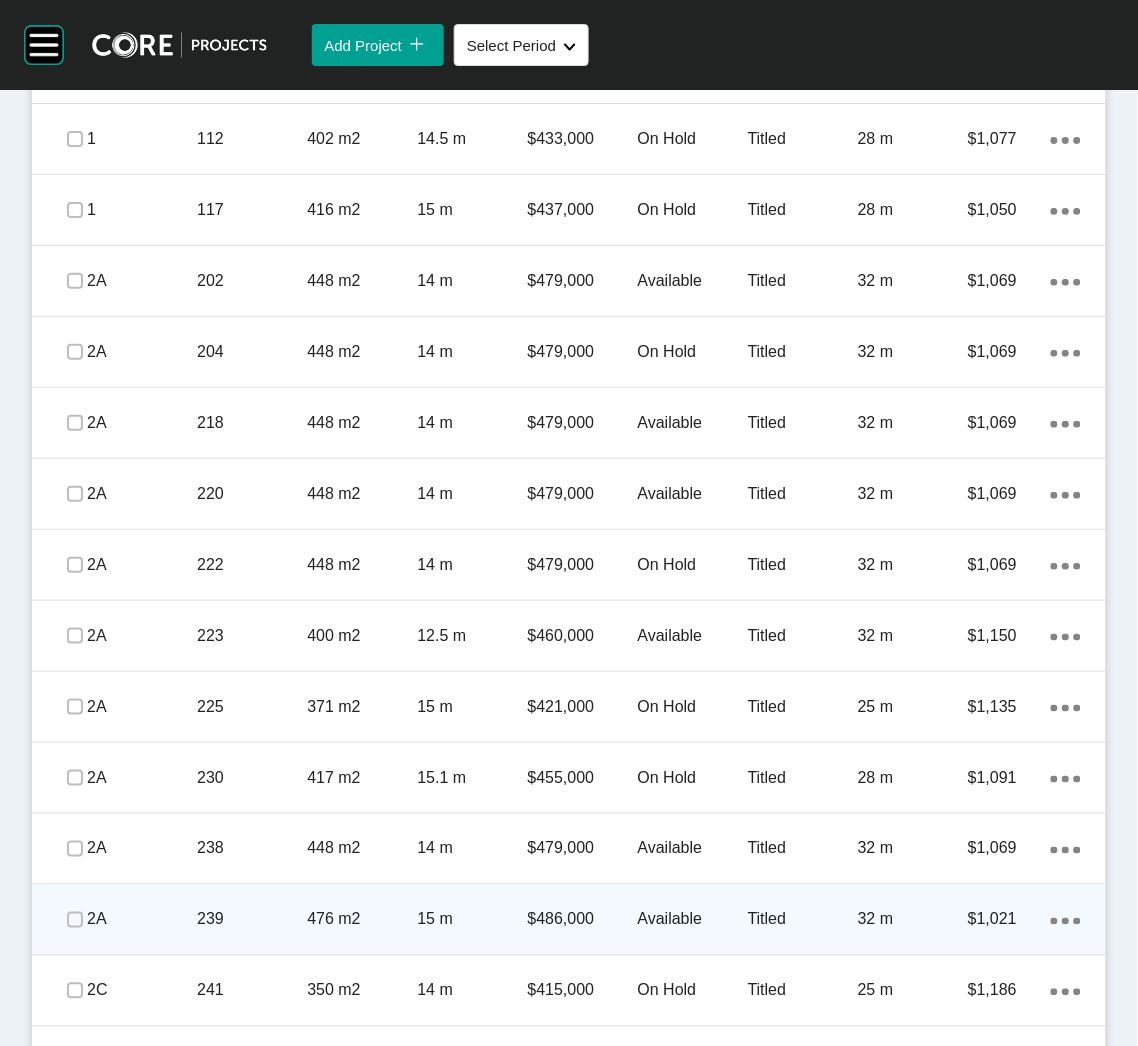 click at bounding box center [75, 920] 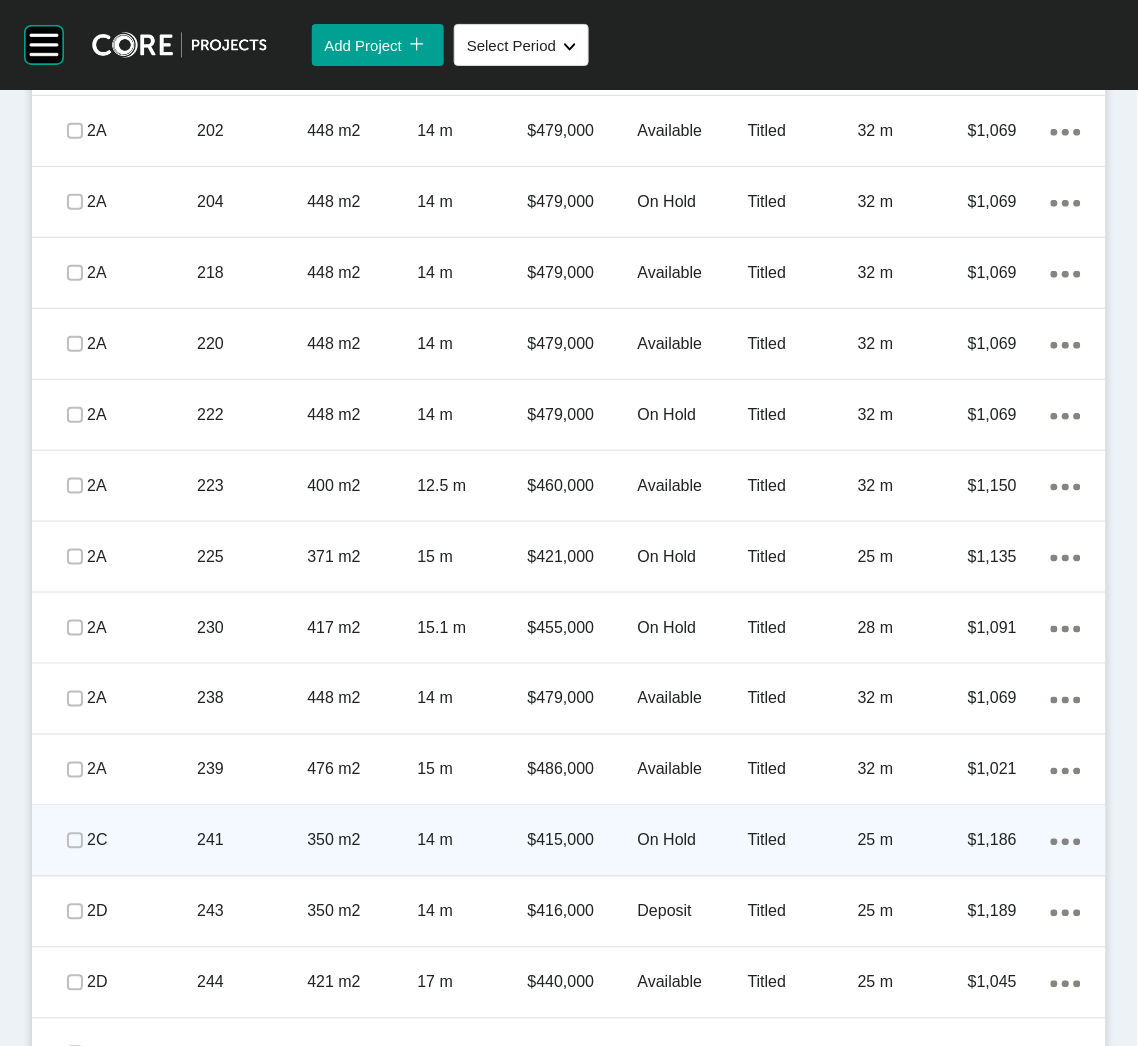 click on "241" at bounding box center (252, 841) 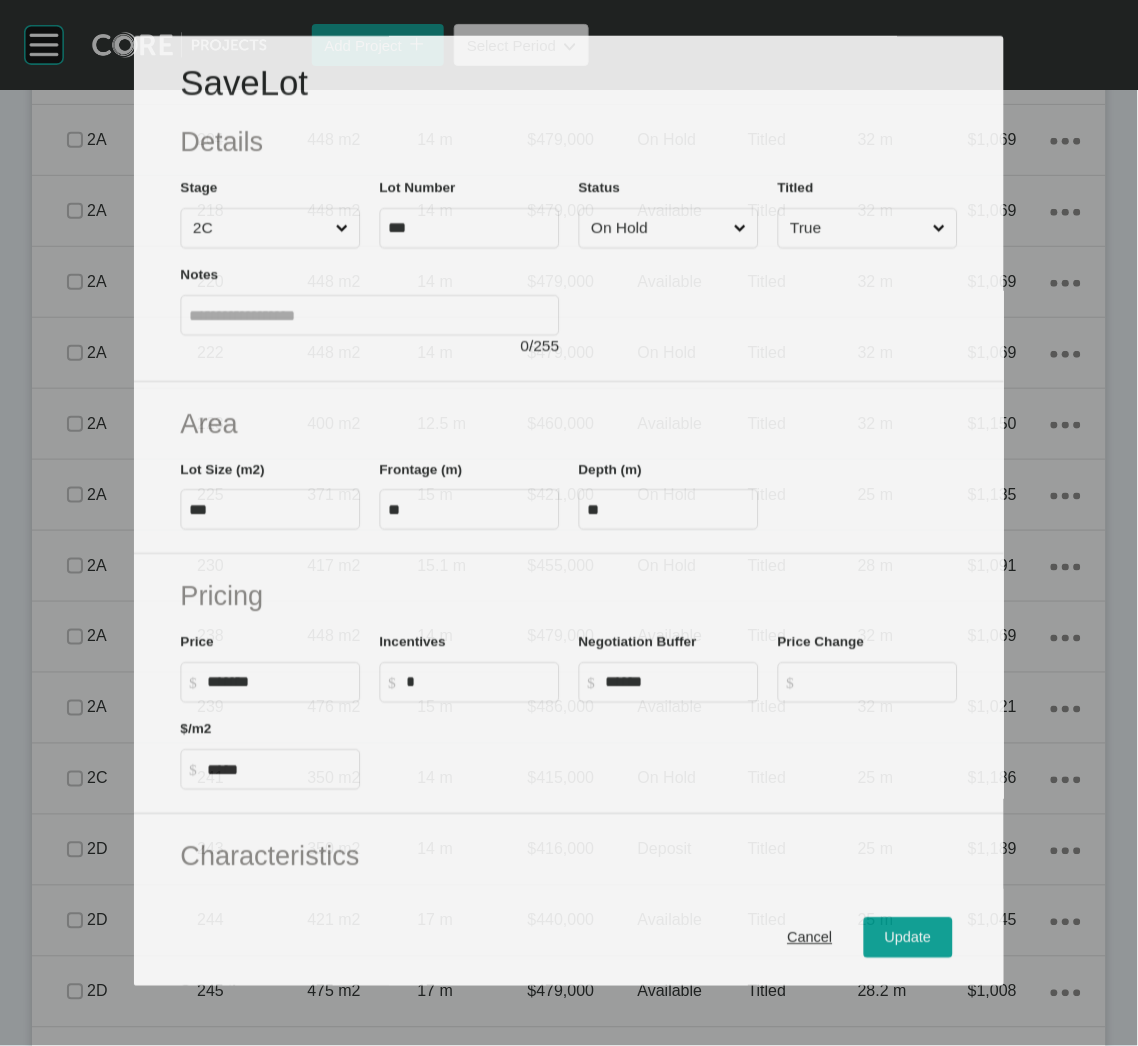 scroll, scrollTop: 1437, scrollLeft: 0, axis: vertical 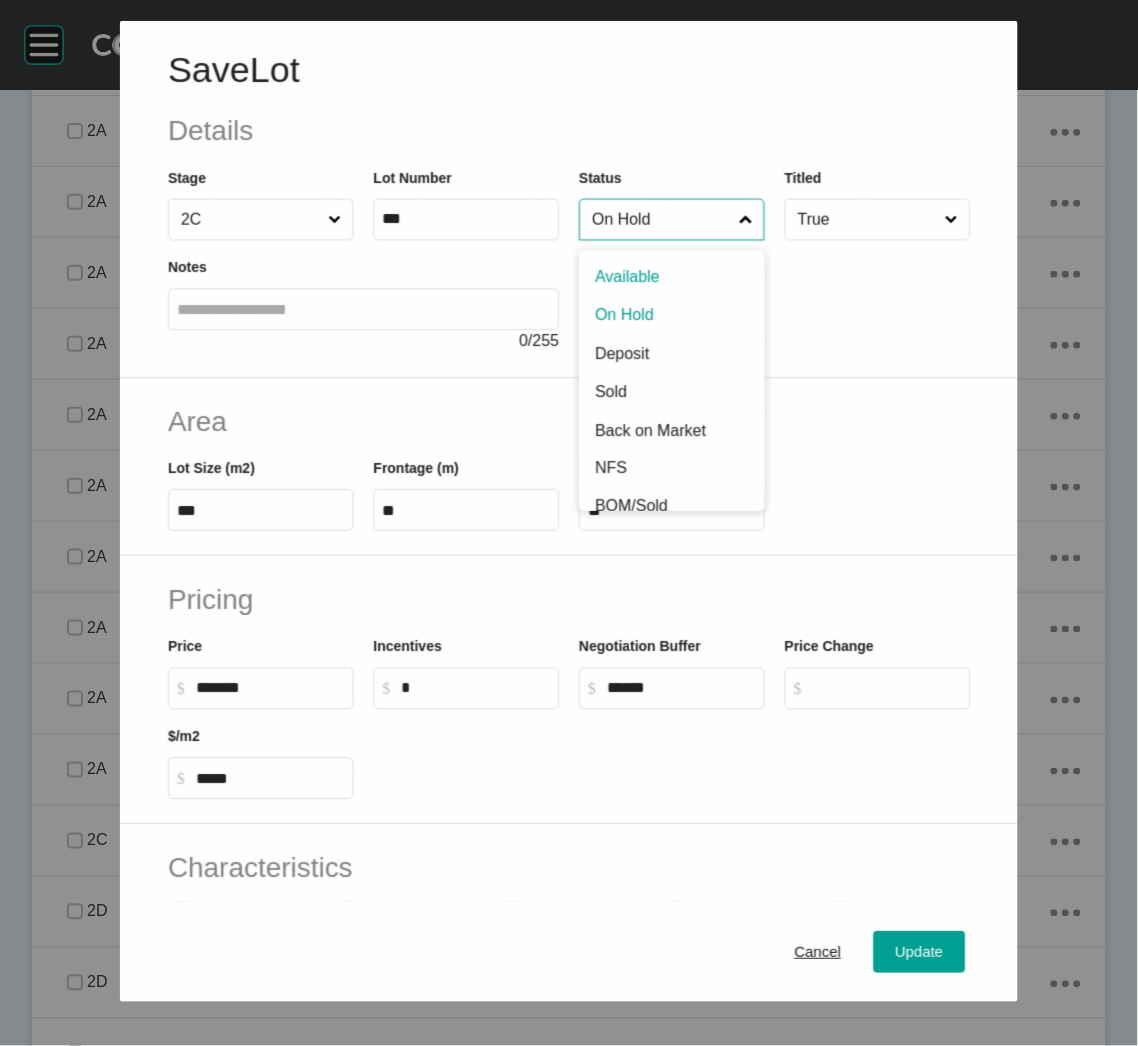 click on "On Hold" at bounding box center (661, 220) 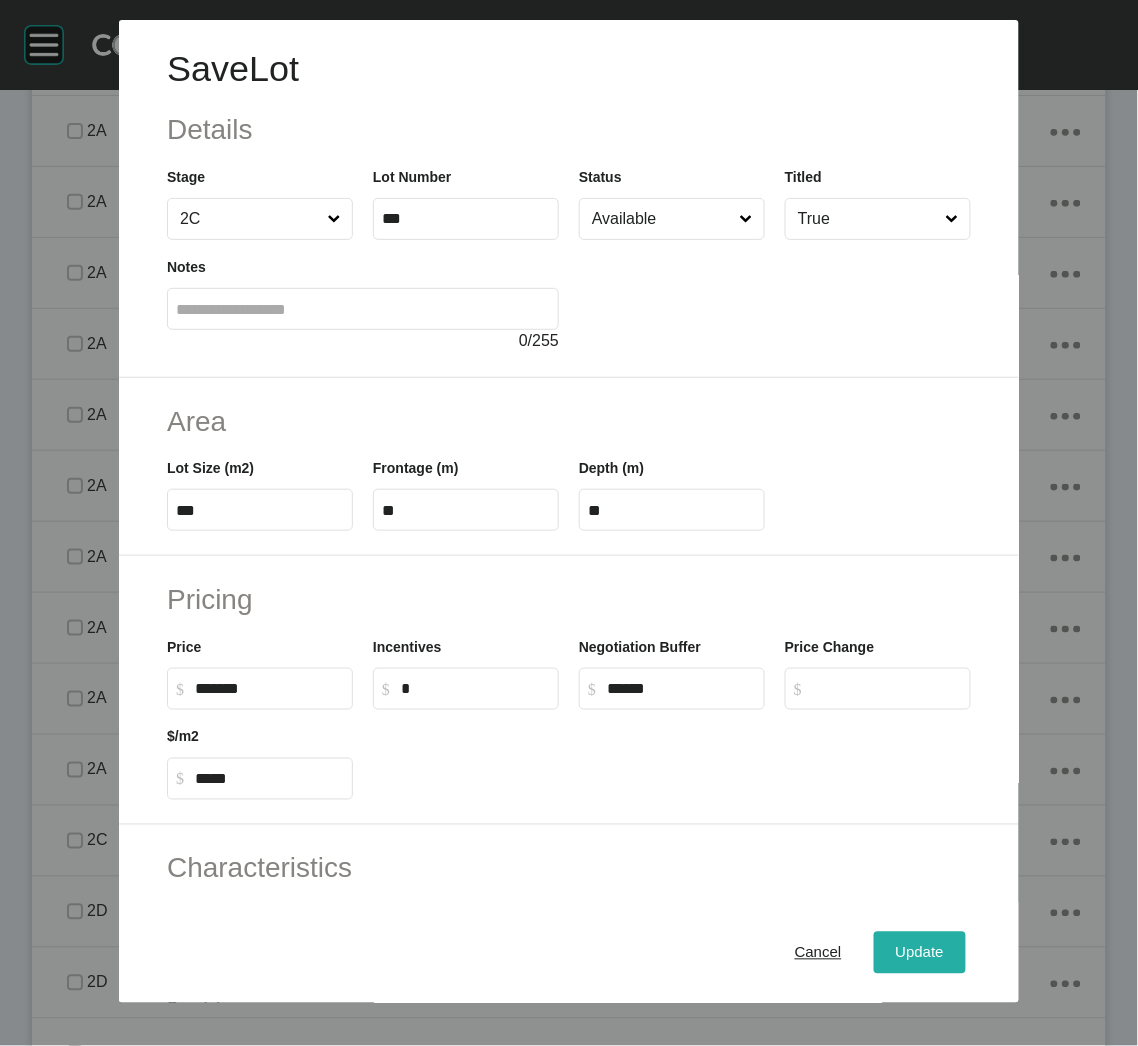 click on "Update" at bounding box center [920, 953] 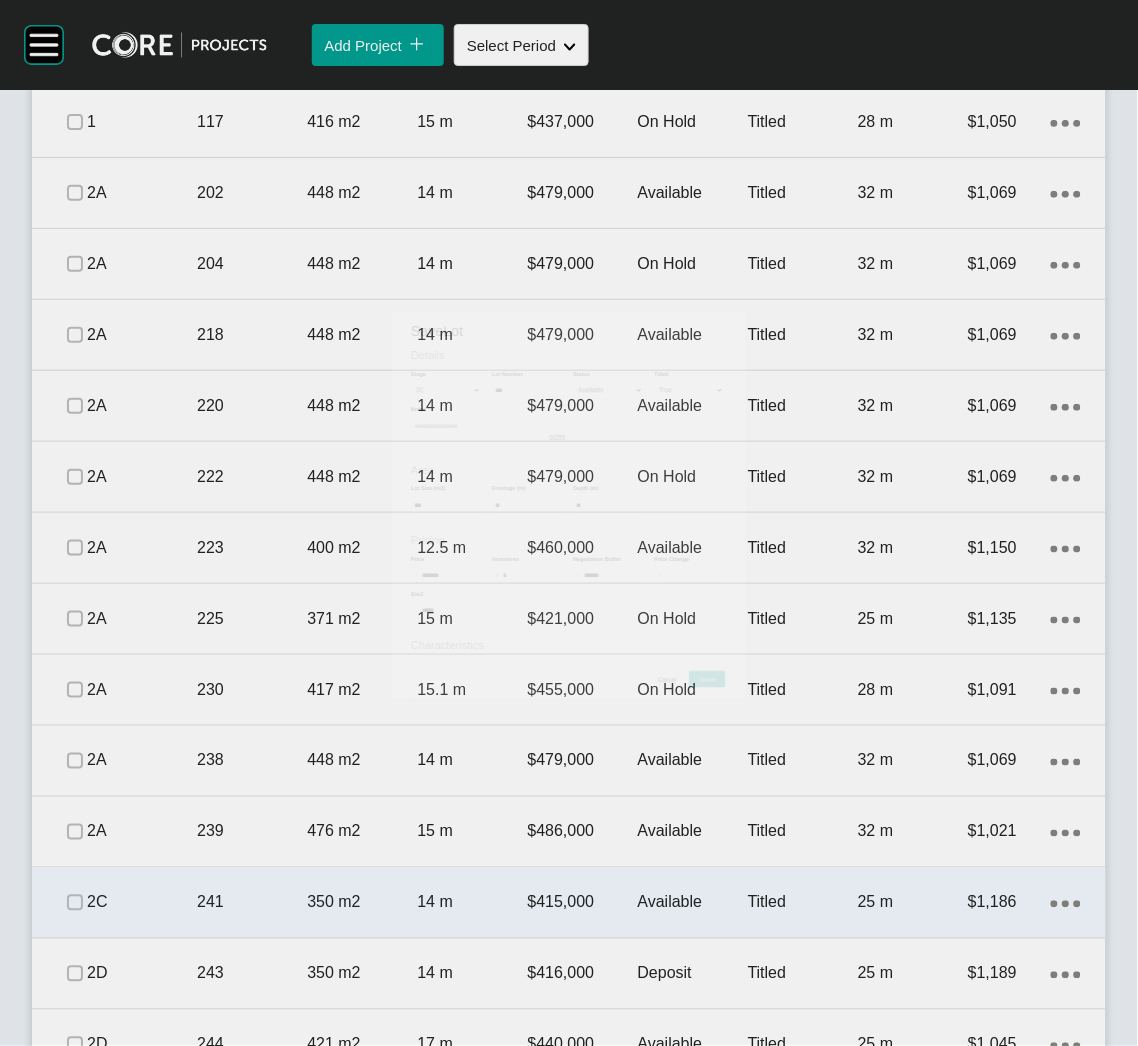 scroll, scrollTop: 1499, scrollLeft: 0, axis: vertical 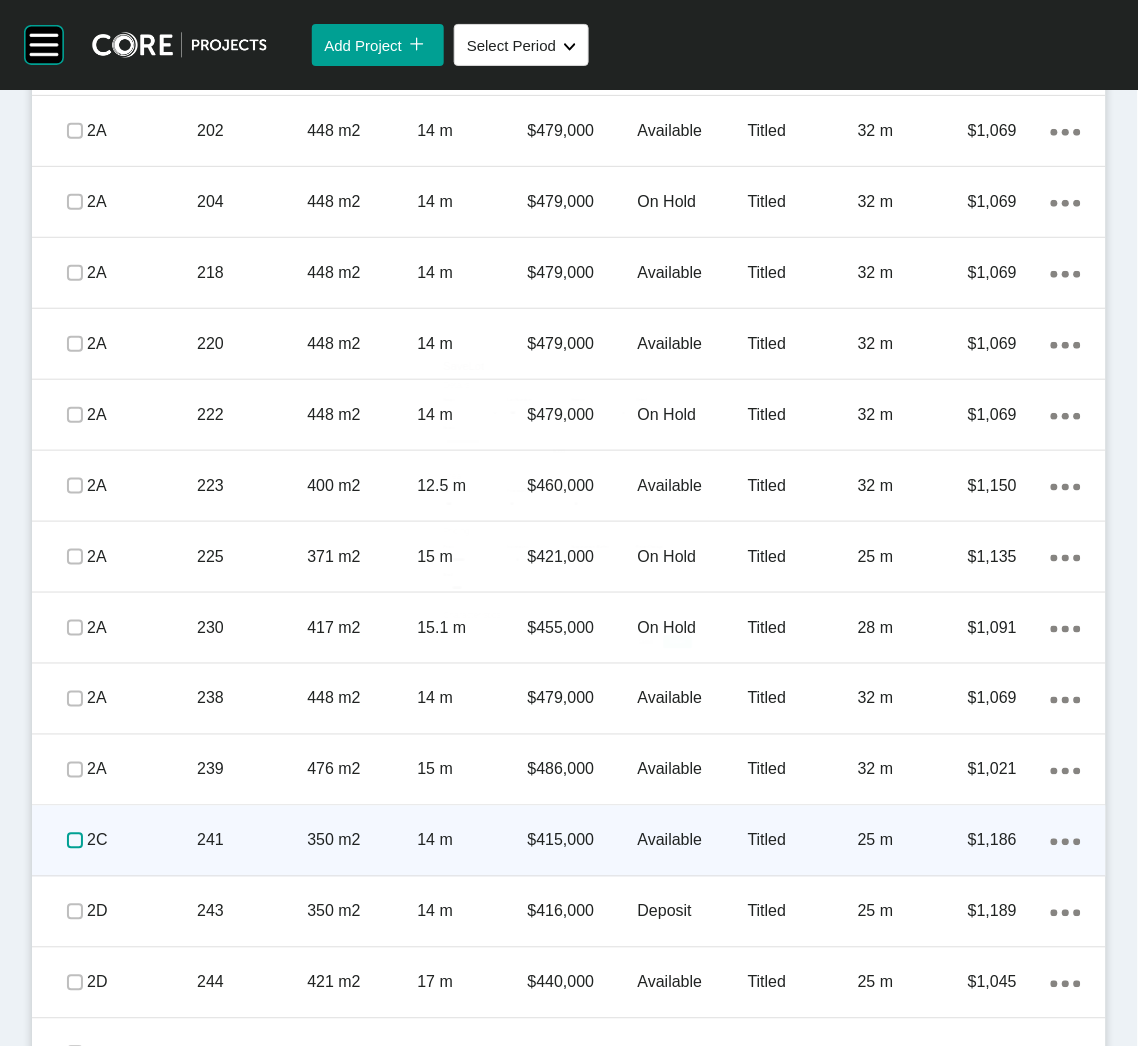 click at bounding box center [75, 841] 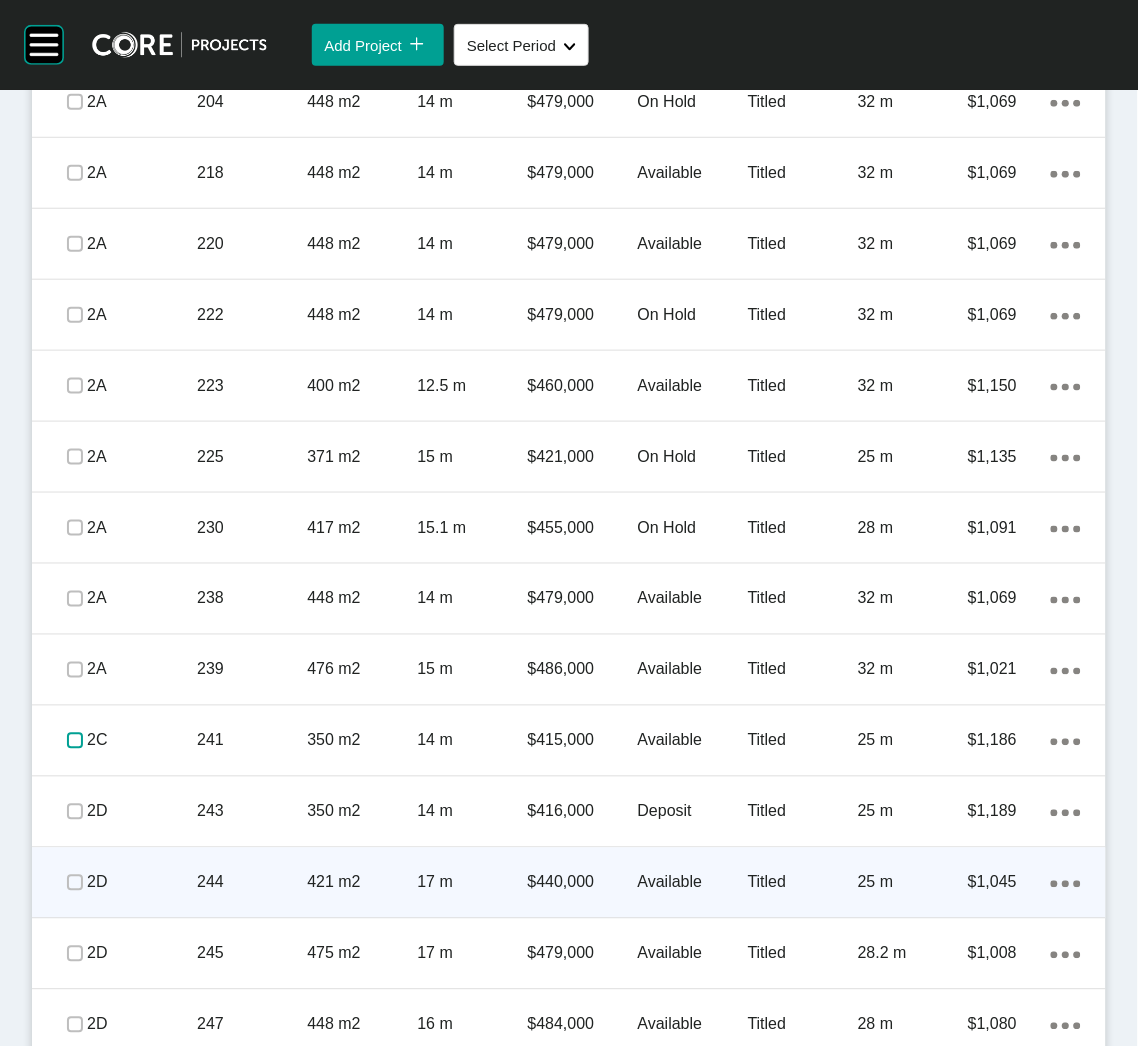 scroll, scrollTop: 1649, scrollLeft: 0, axis: vertical 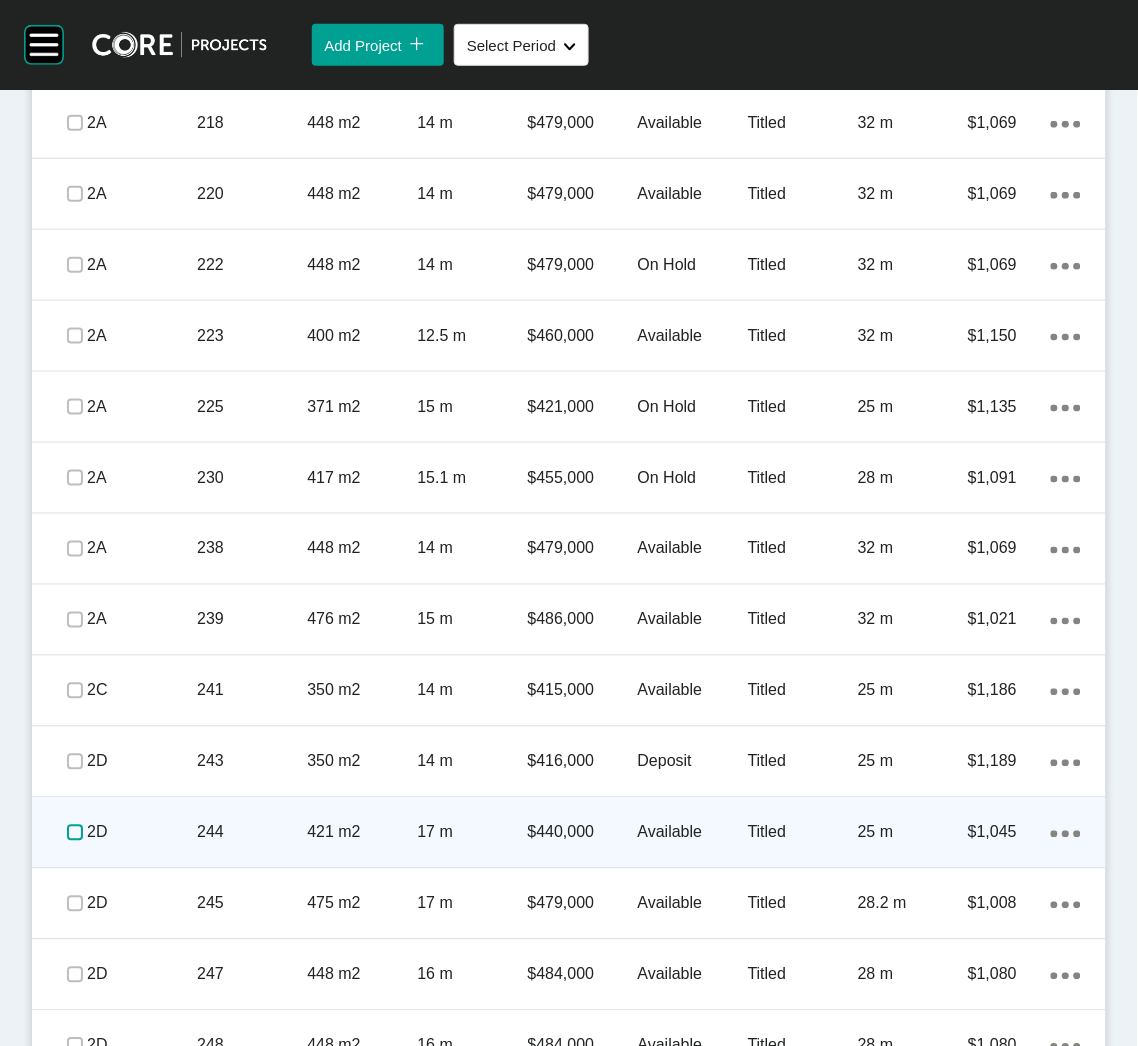 click at bounding box center (75, 833) 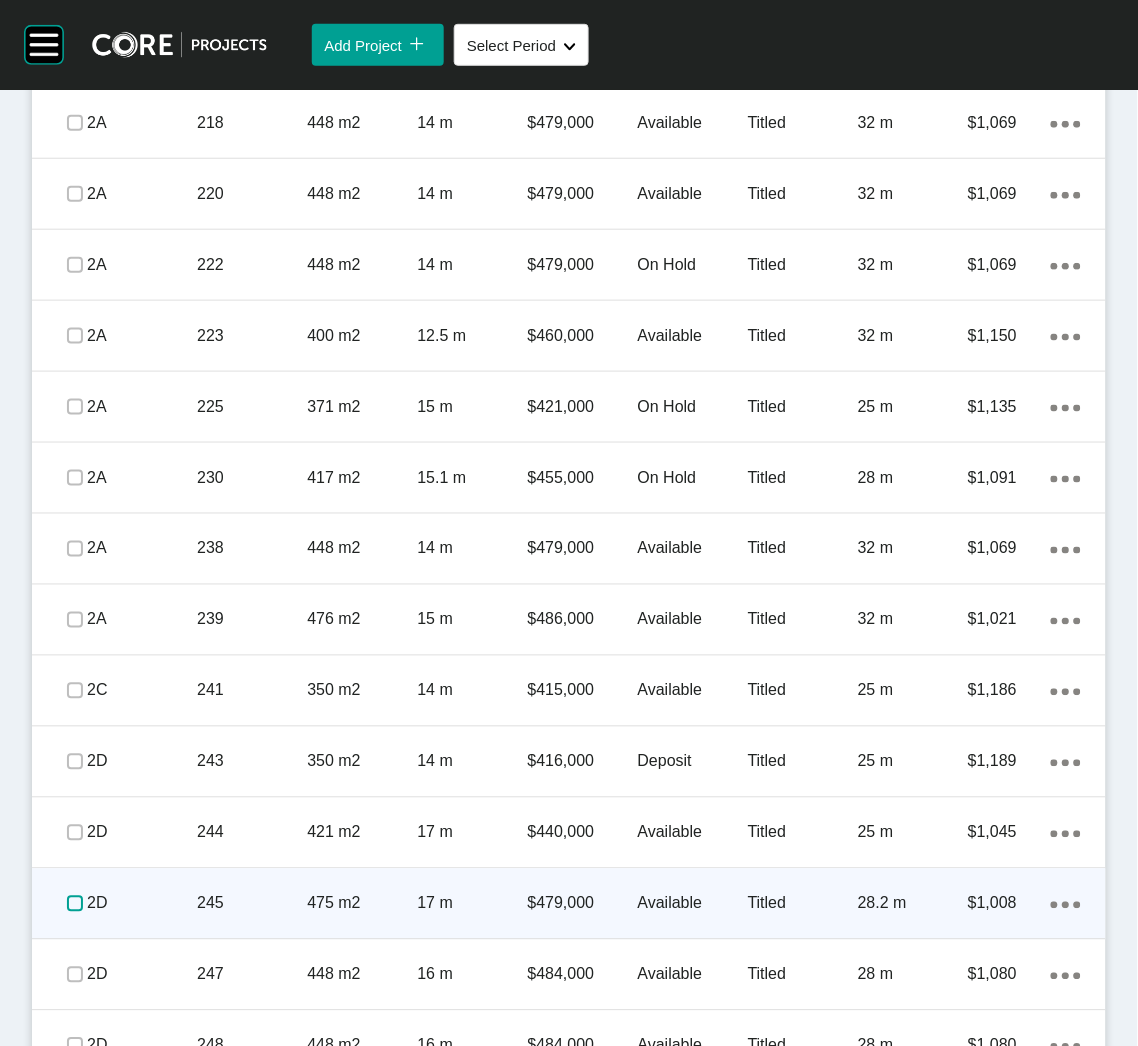 click at bounding box center (75, 904) 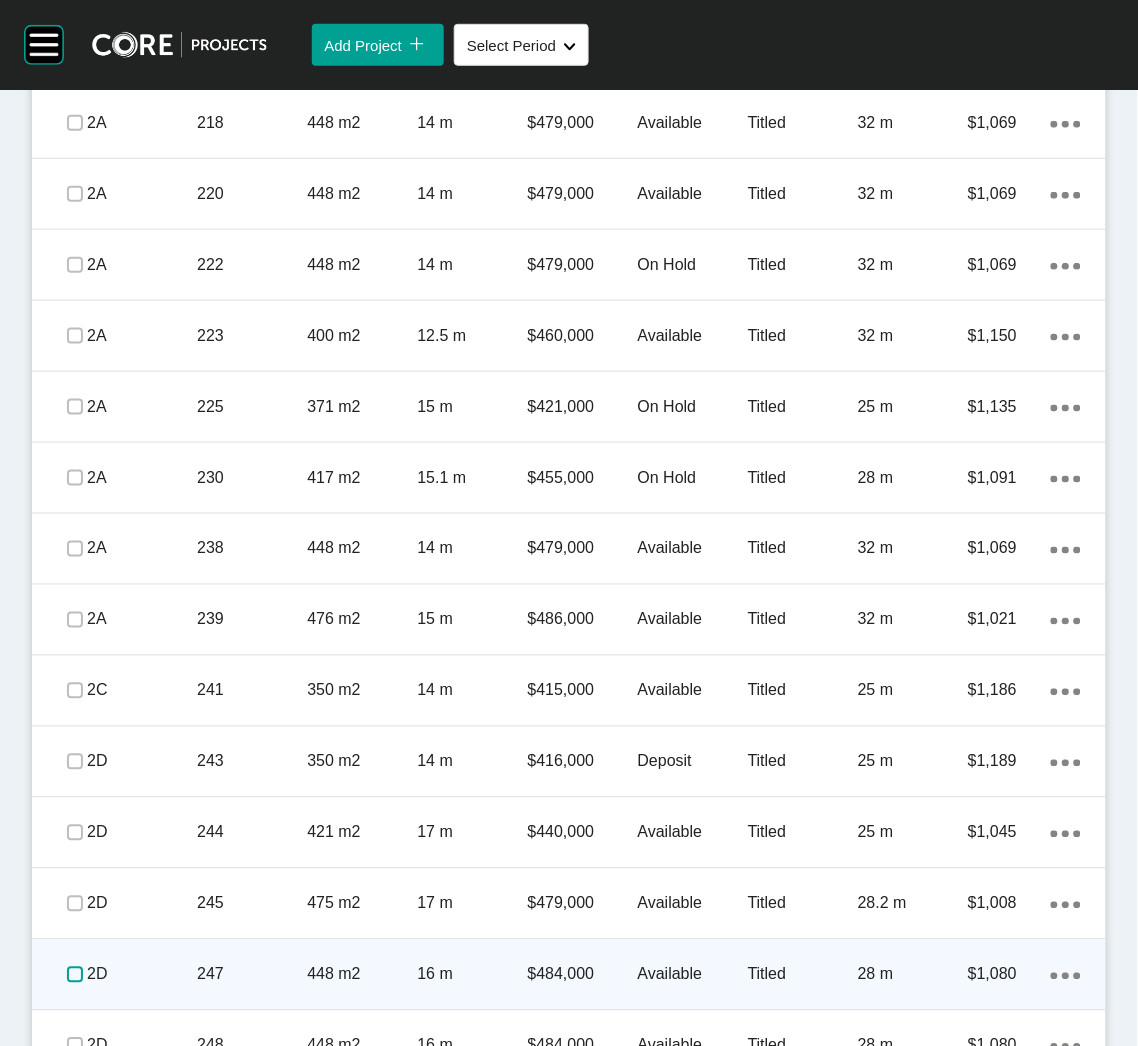 click at bounding box center (75, 975) 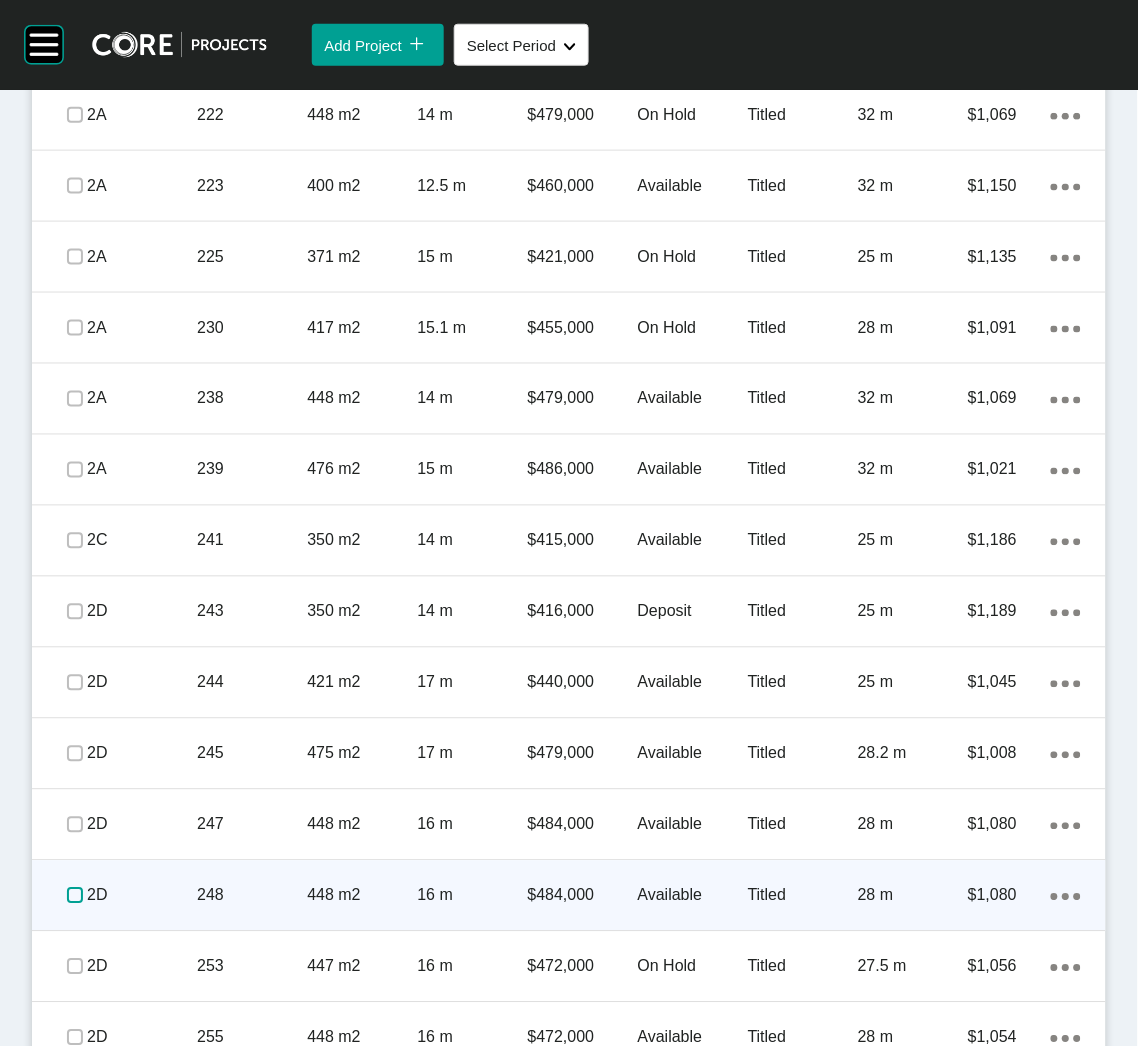 click at bounding box center [75, 896] 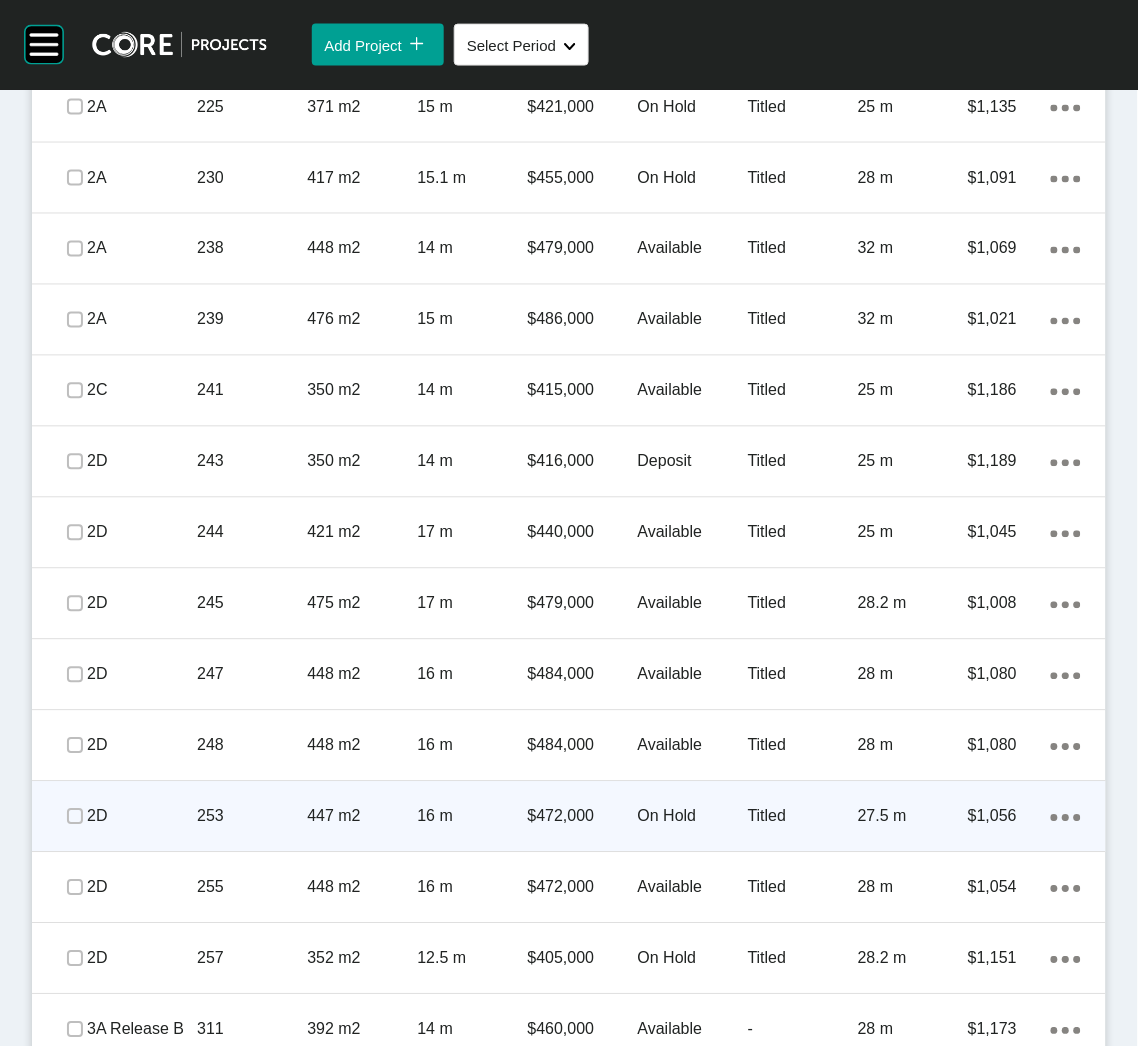 click on "253" at bounding box center [252, 817] 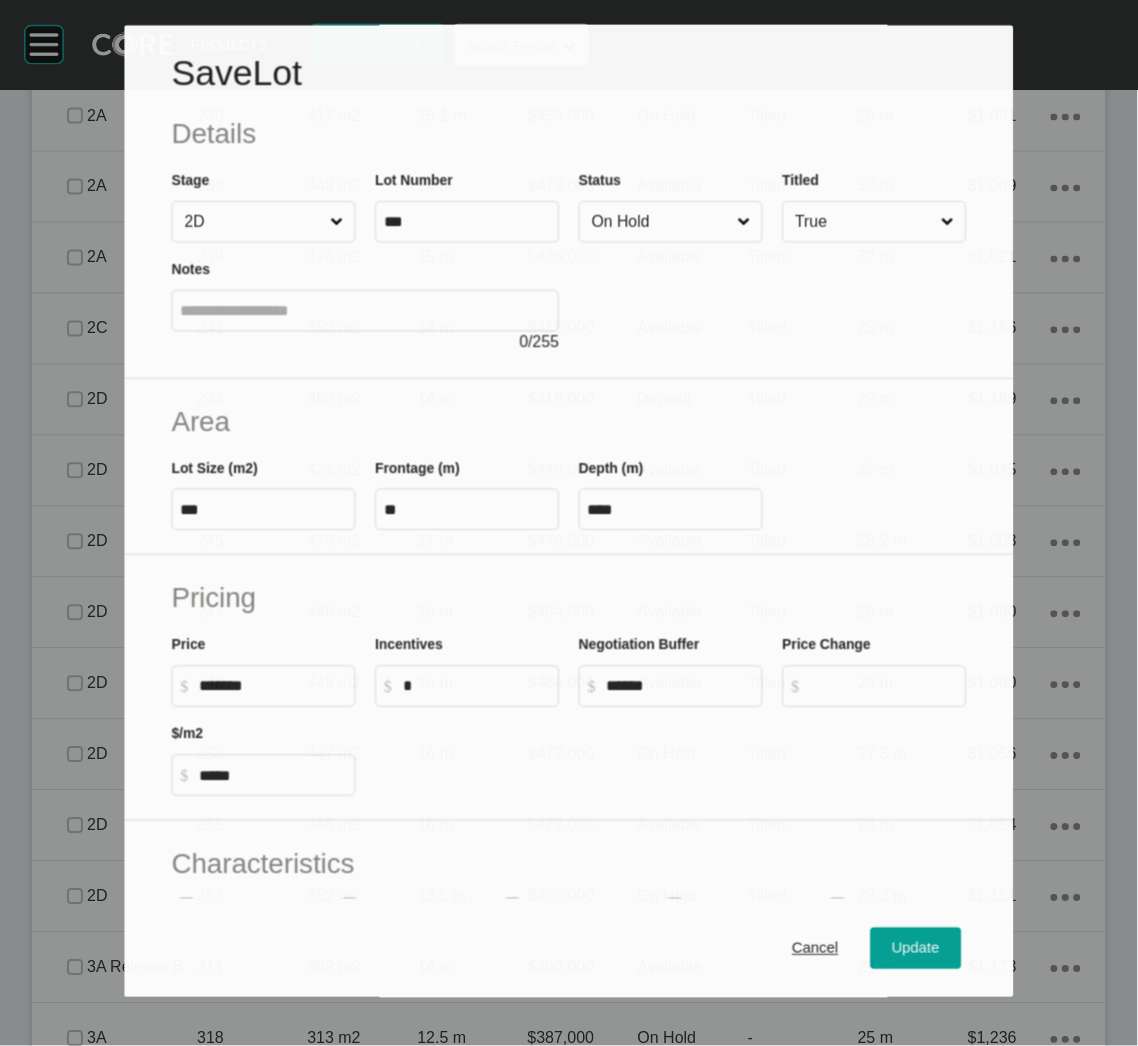 scroll, scrollTop: 1888, scrollLeft: 0, axis: vertical 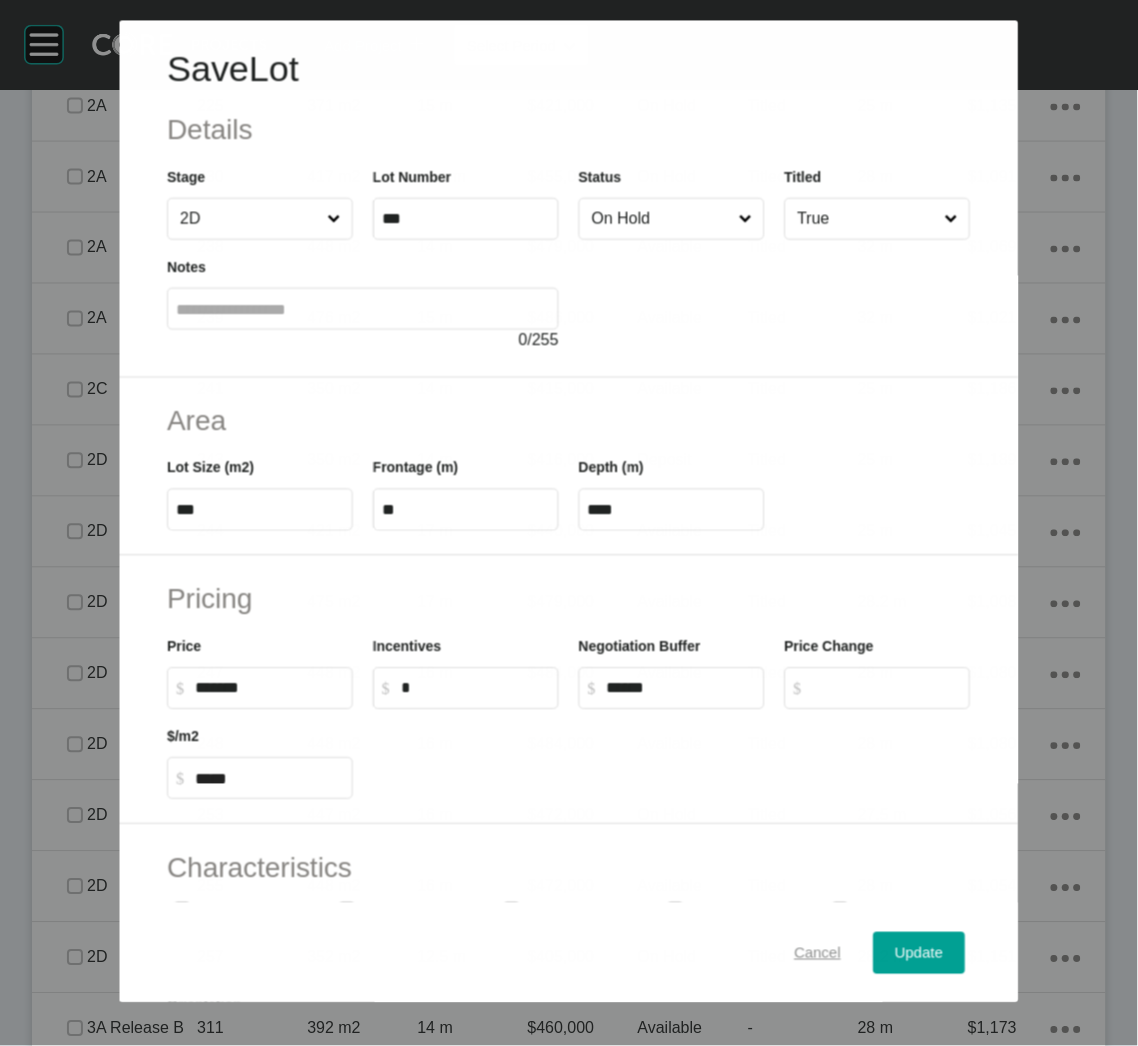 click on "Cancel" at bounding box center (818, 952) 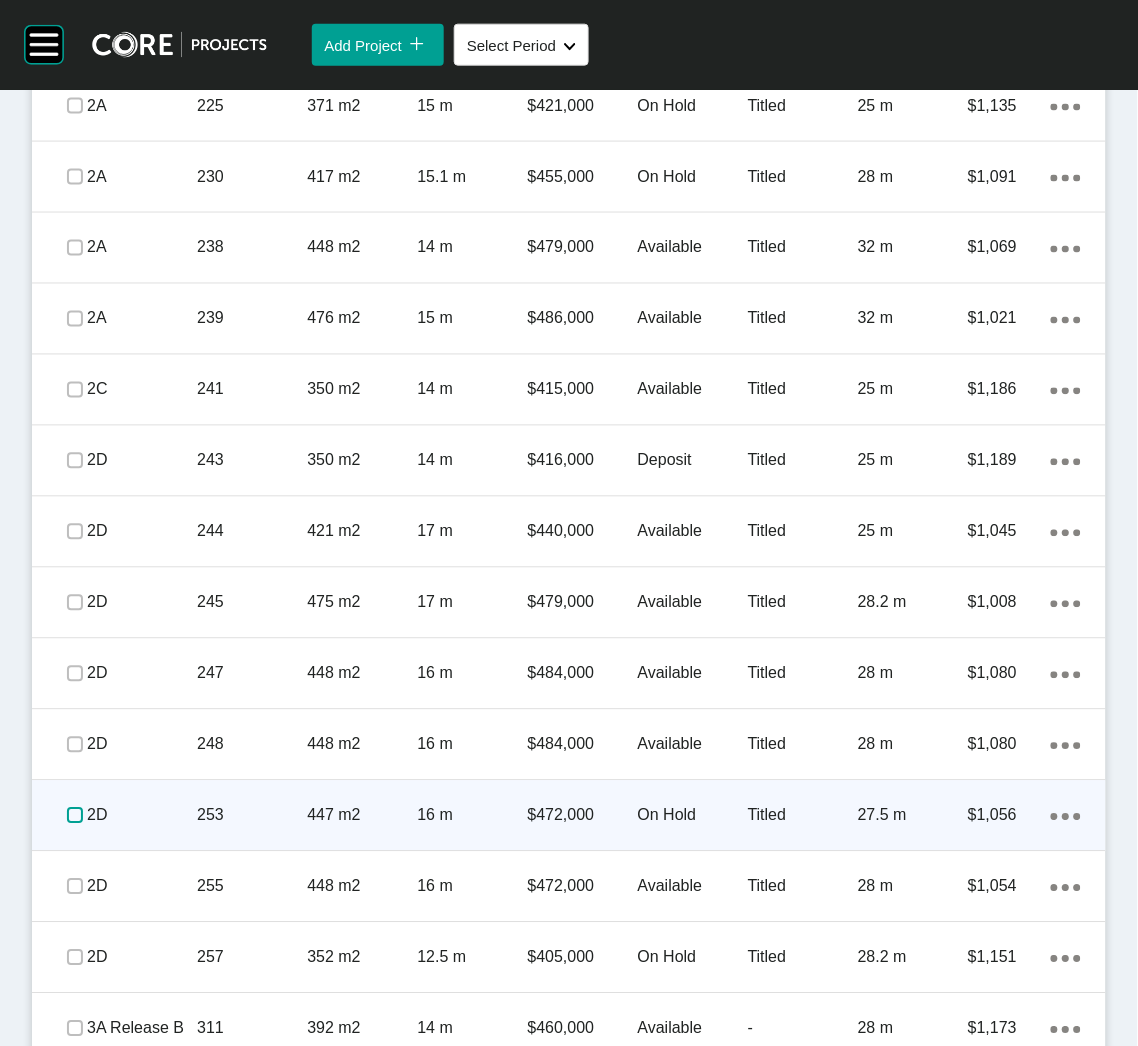 click at bounding box center (75, 816) 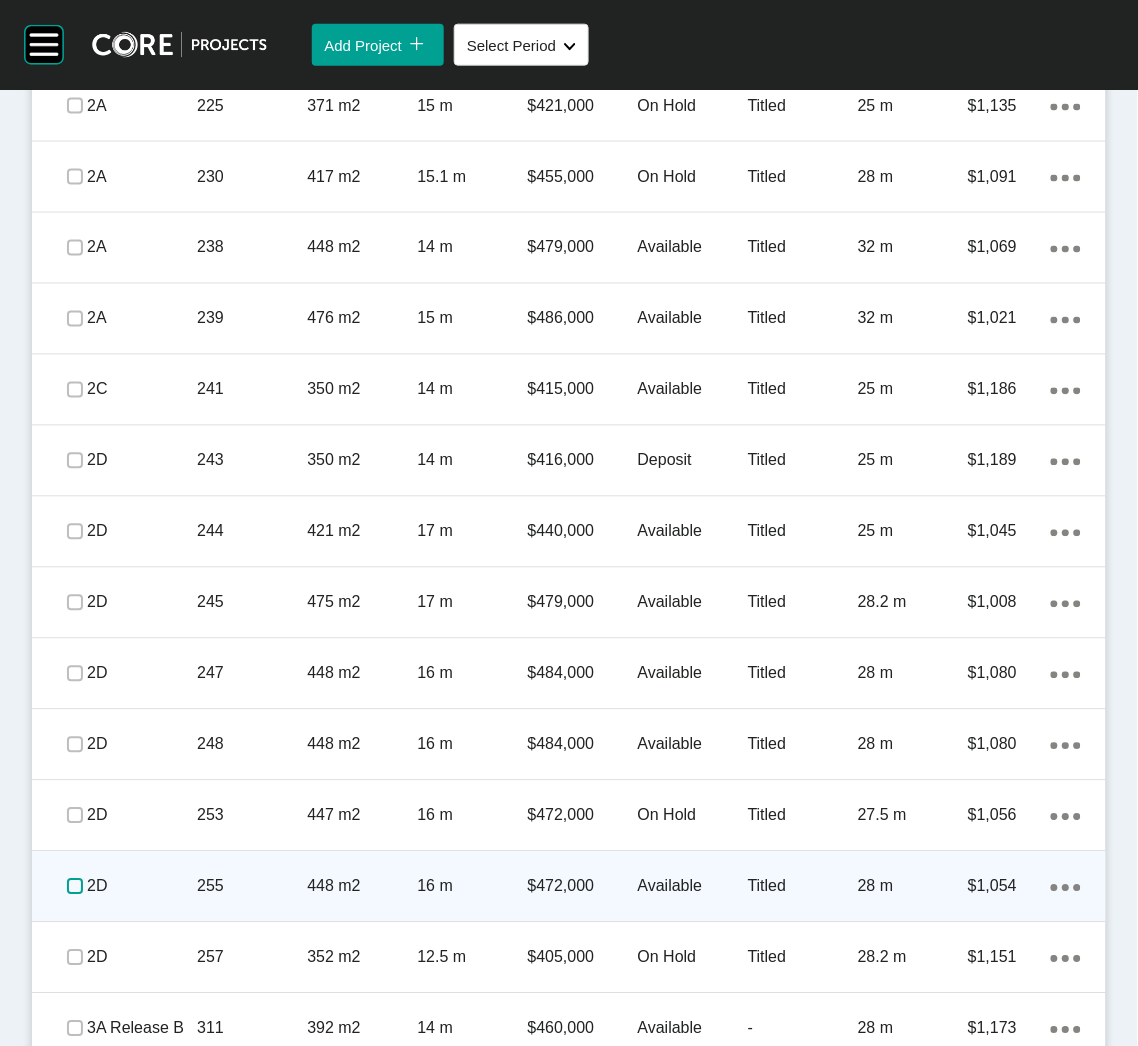 click at bounding box center [75, 887] 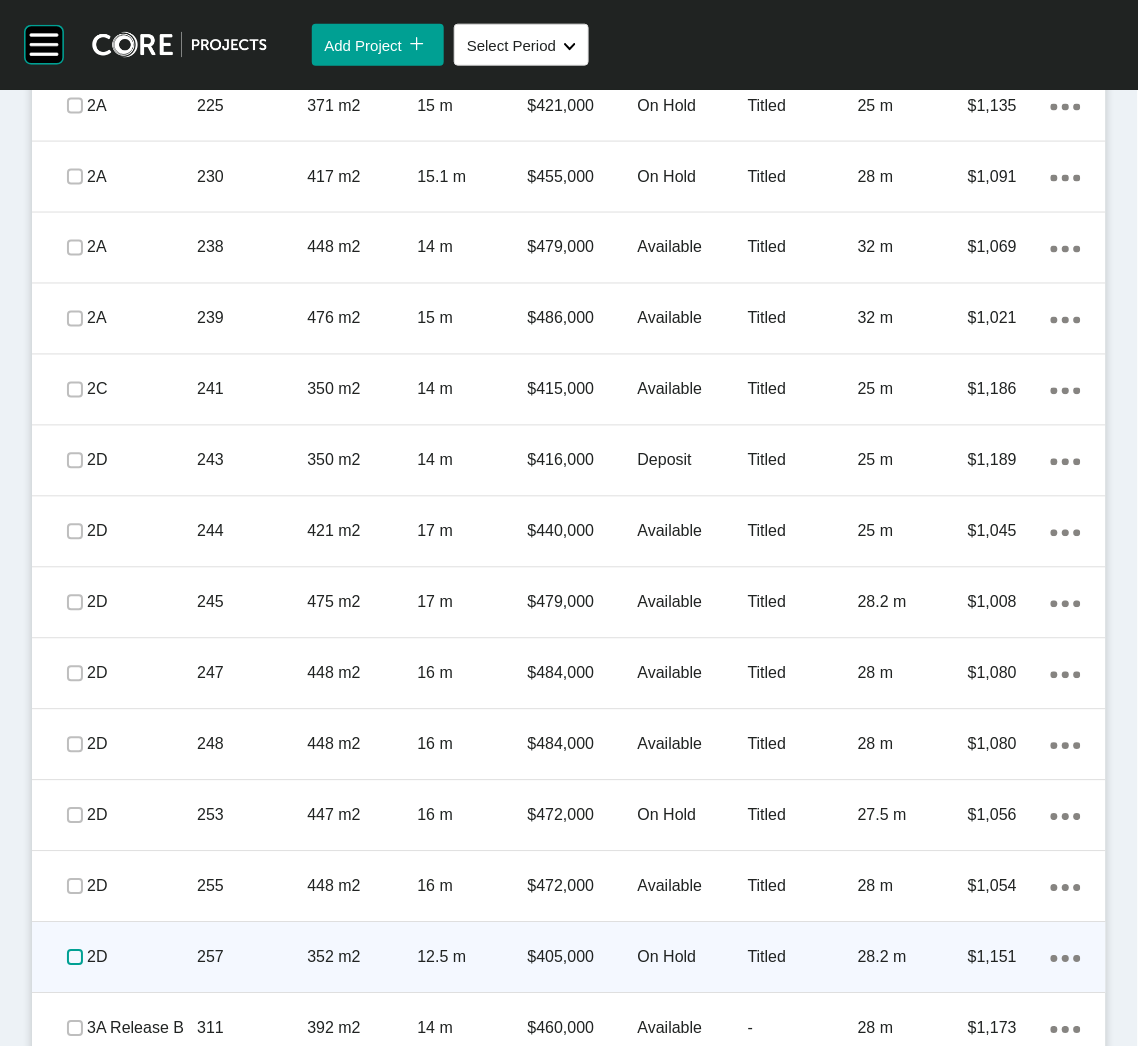 click at bounding box center [75, 958] 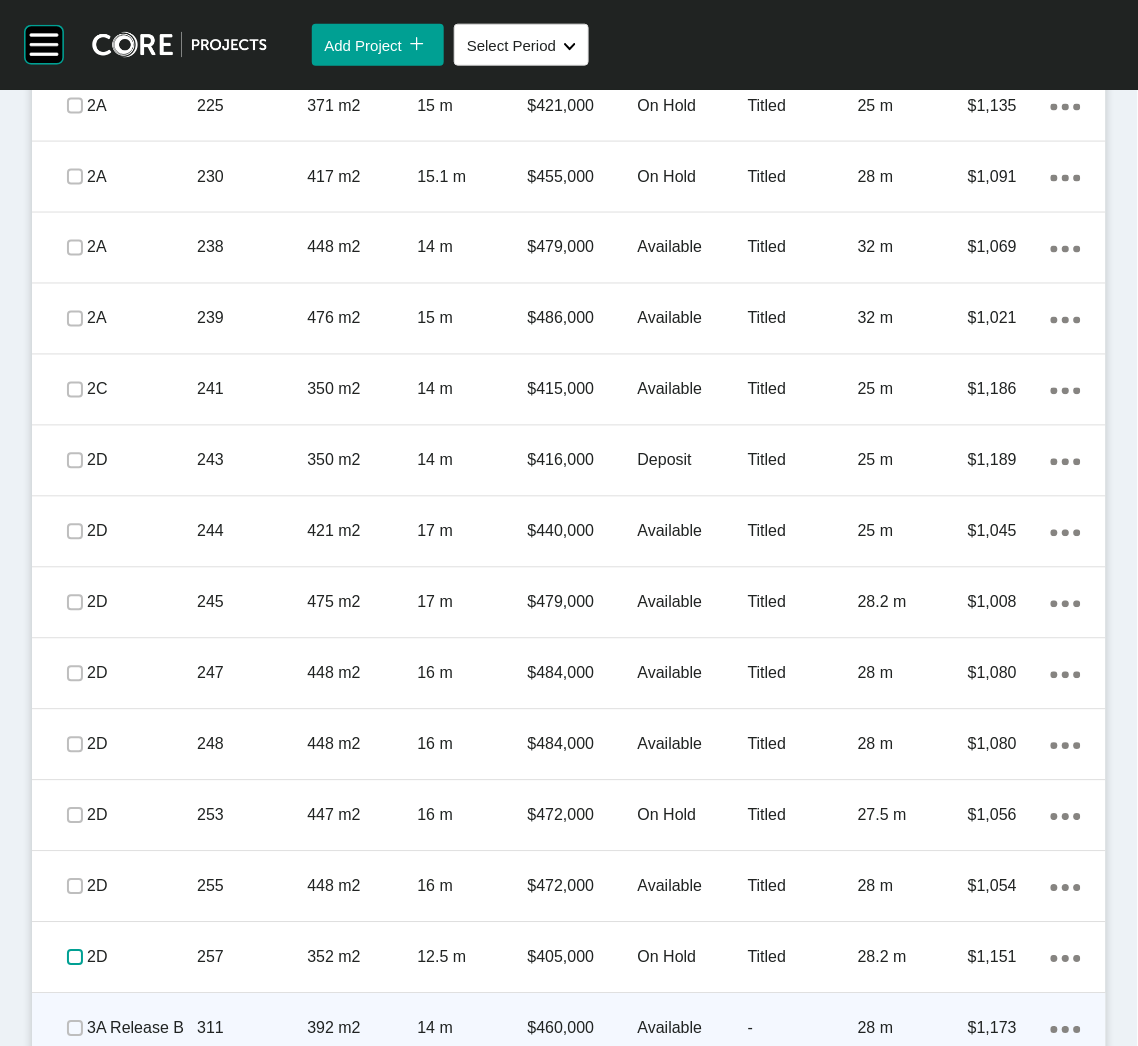 scroll, scrollTop: 2038, scrollLeft: 0, axis: vertical 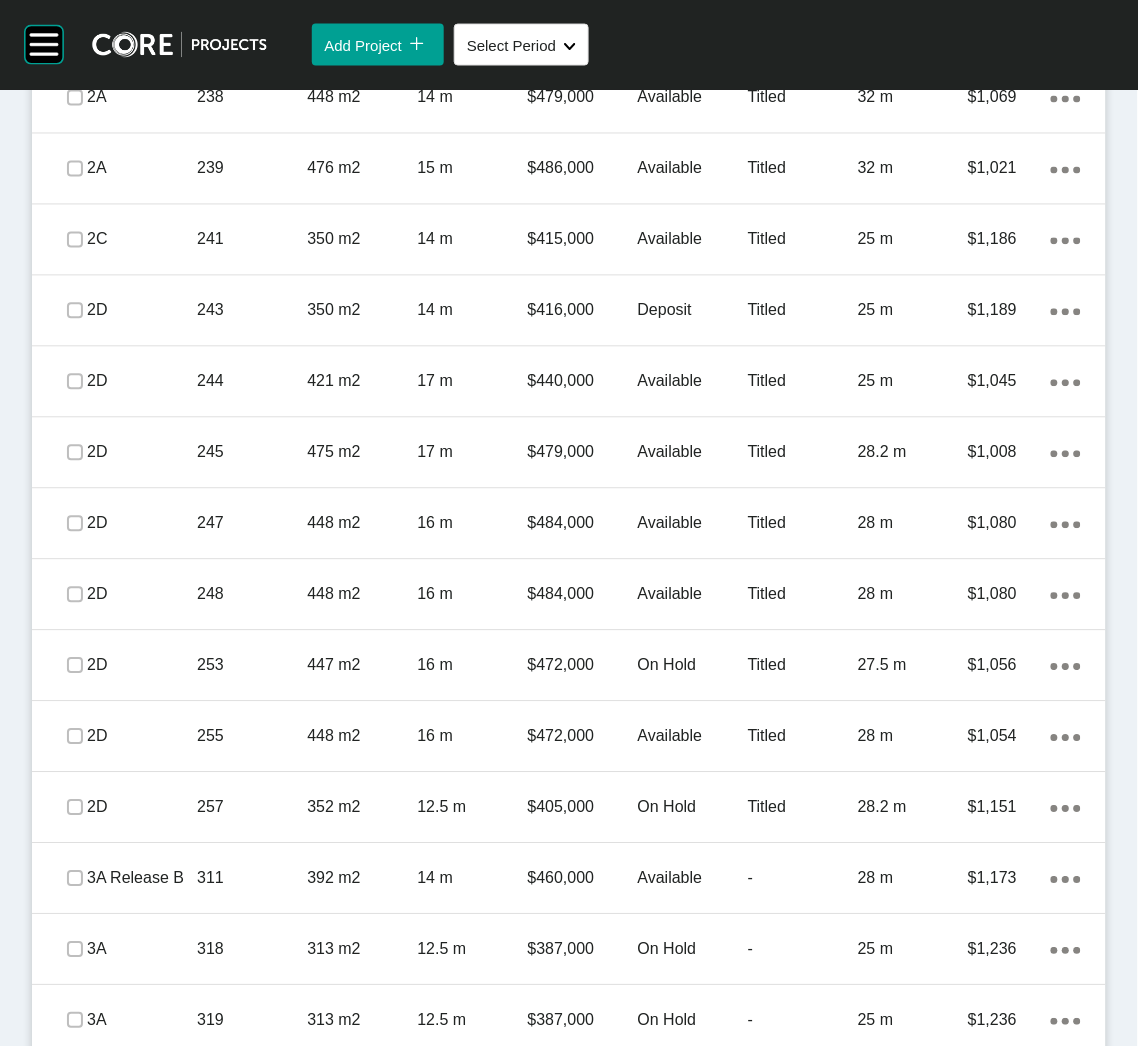 click on "392 m2" at bounding box center (362, 879) 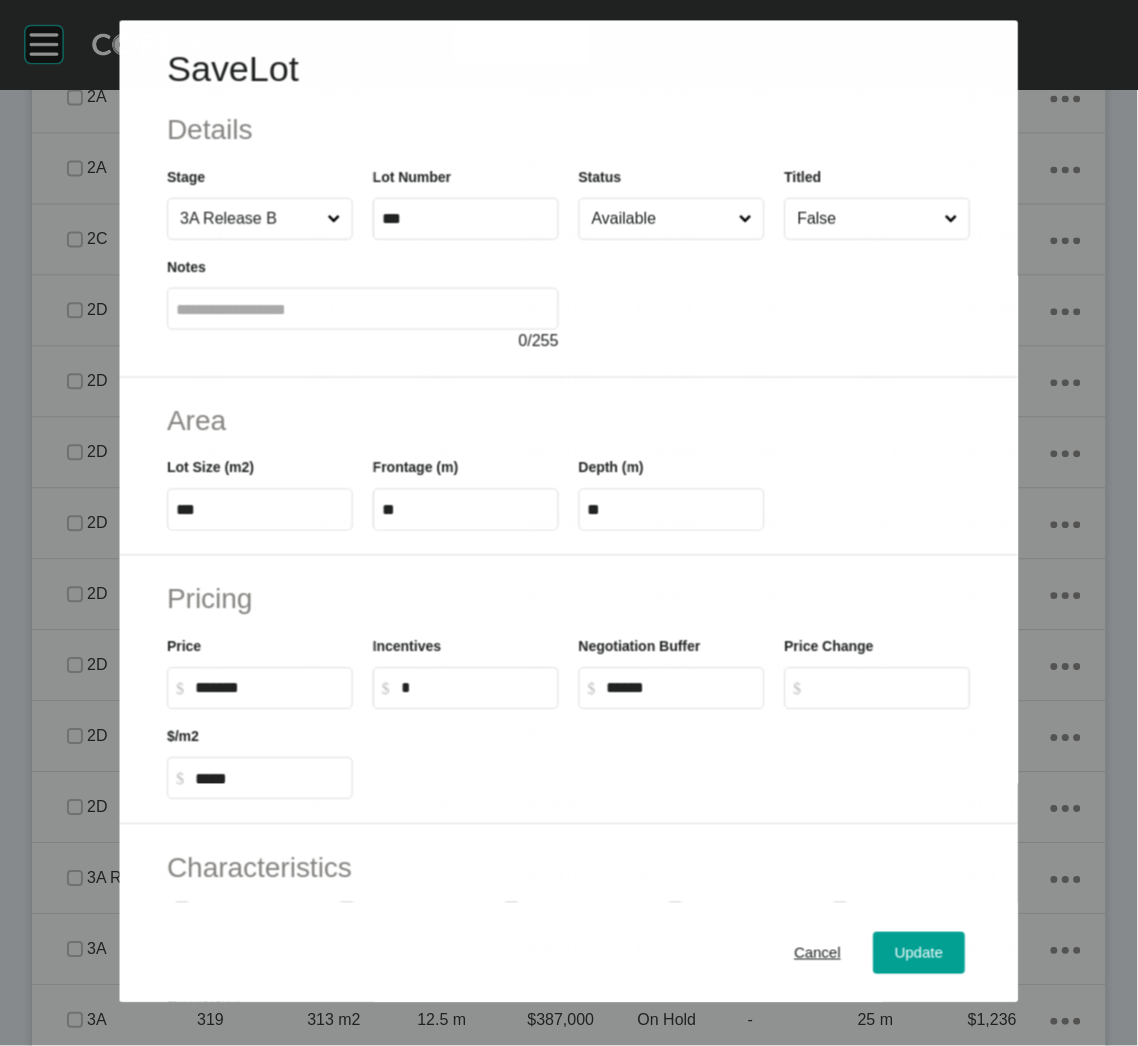 click on "Available" at bounding box center (661, 219) 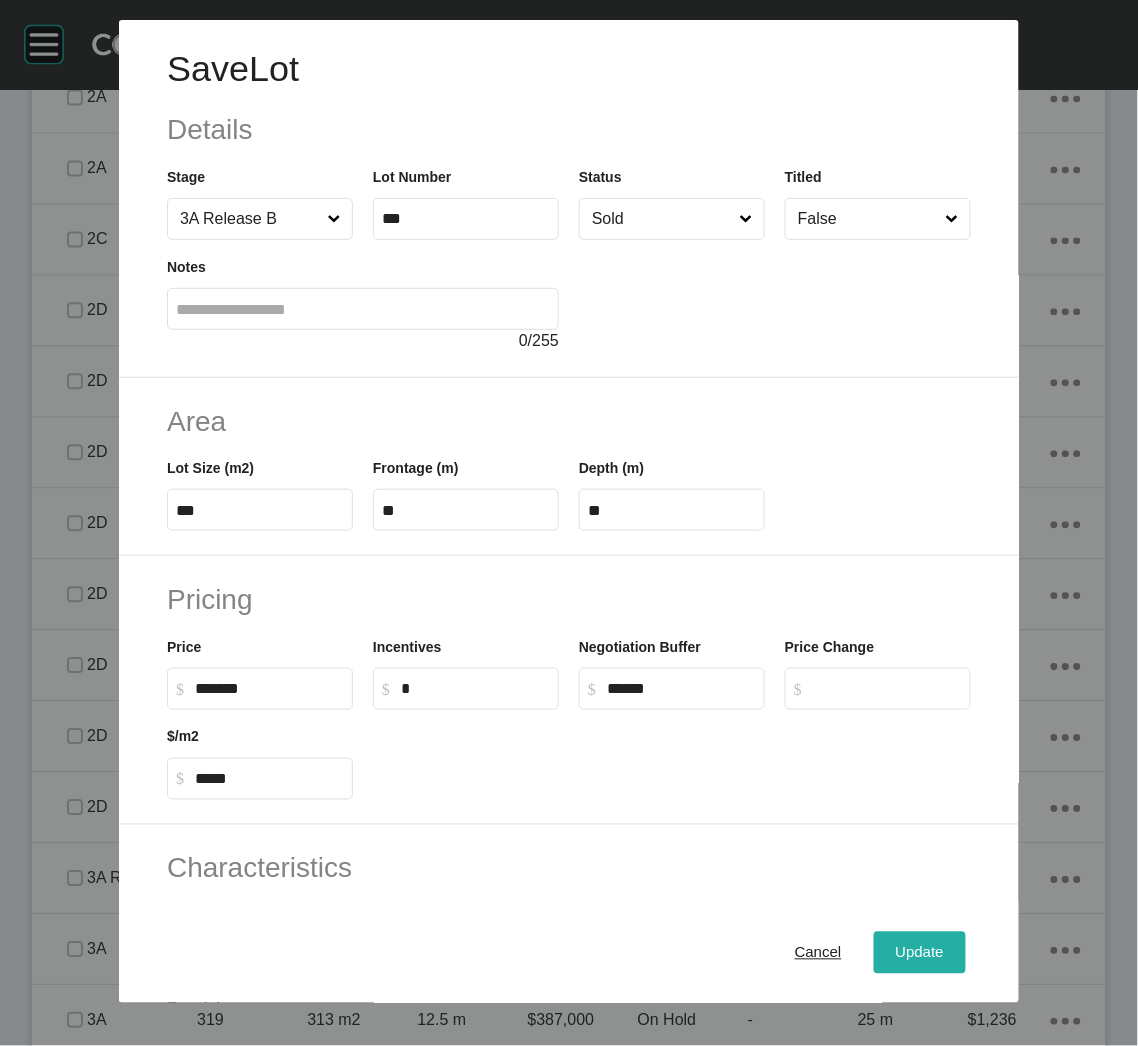 click on "Update" at bounding box center [920, 953] 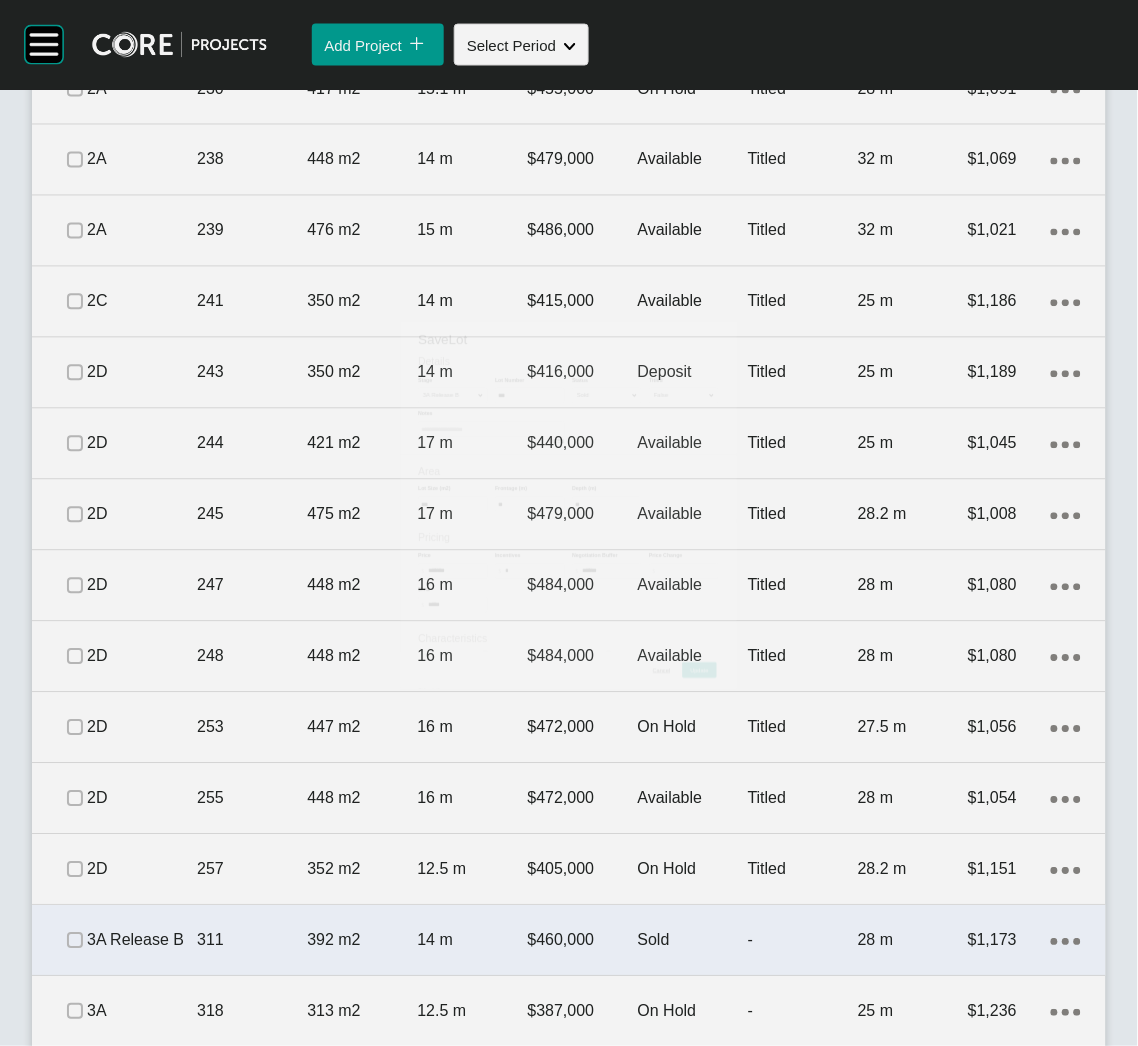 scroll, scrollTop: 2402, scrollLeft: 0, axis: vertical 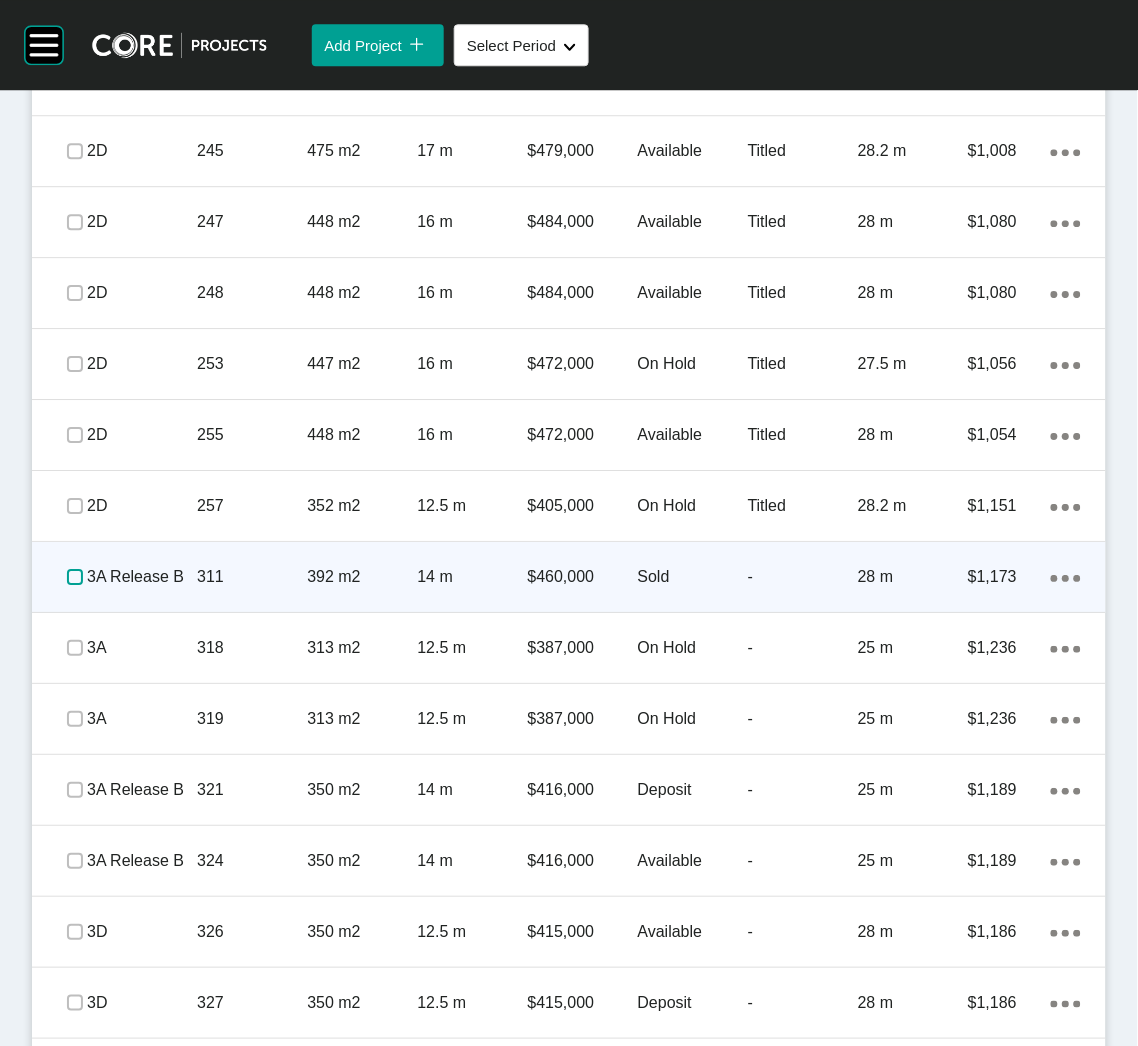 click at bounding box center [75, 577] 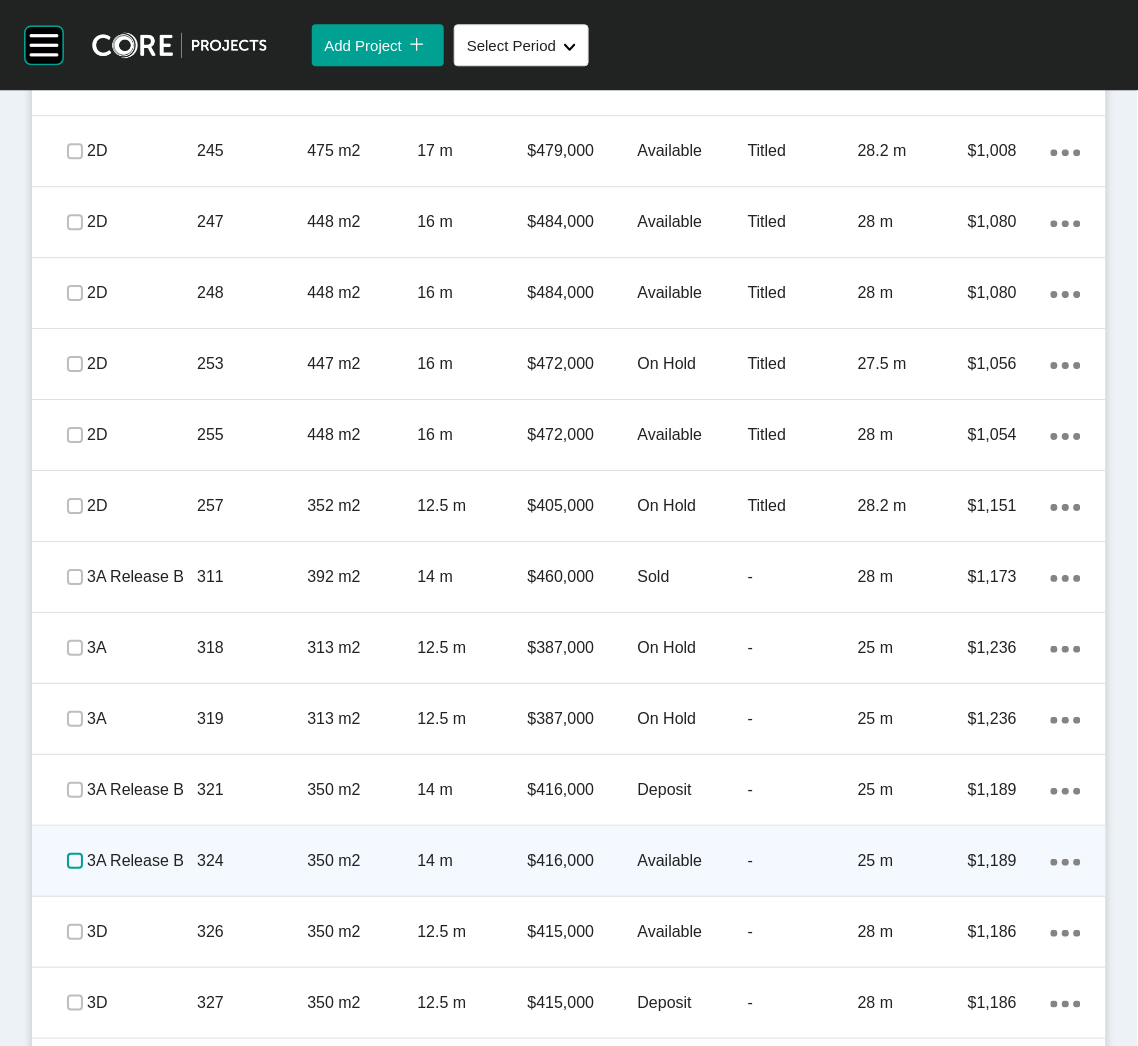 click at bounding box center (75, 861) 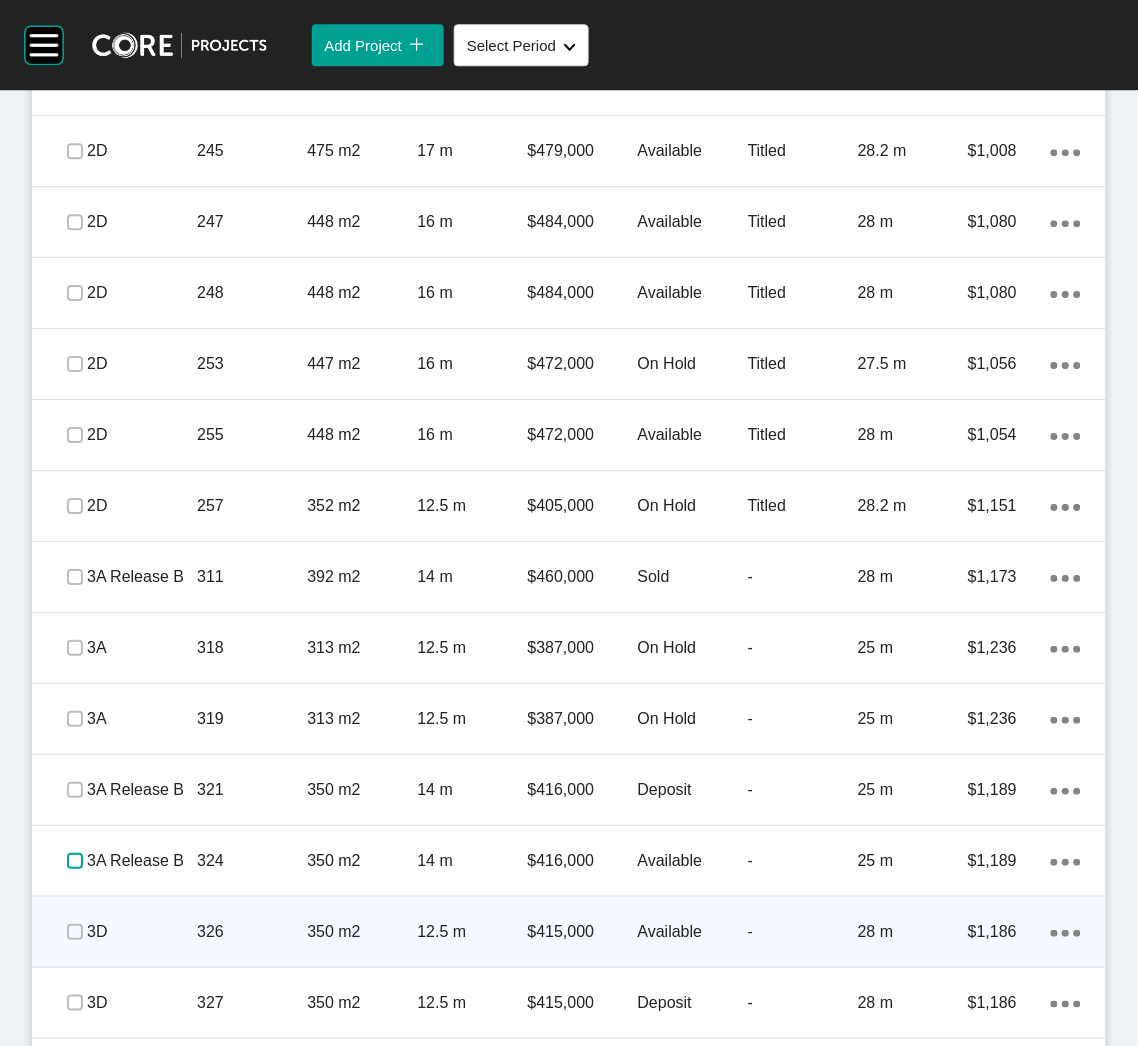 scroll, scrollTop: 2552, scrollLeft: 0, axis: vertical 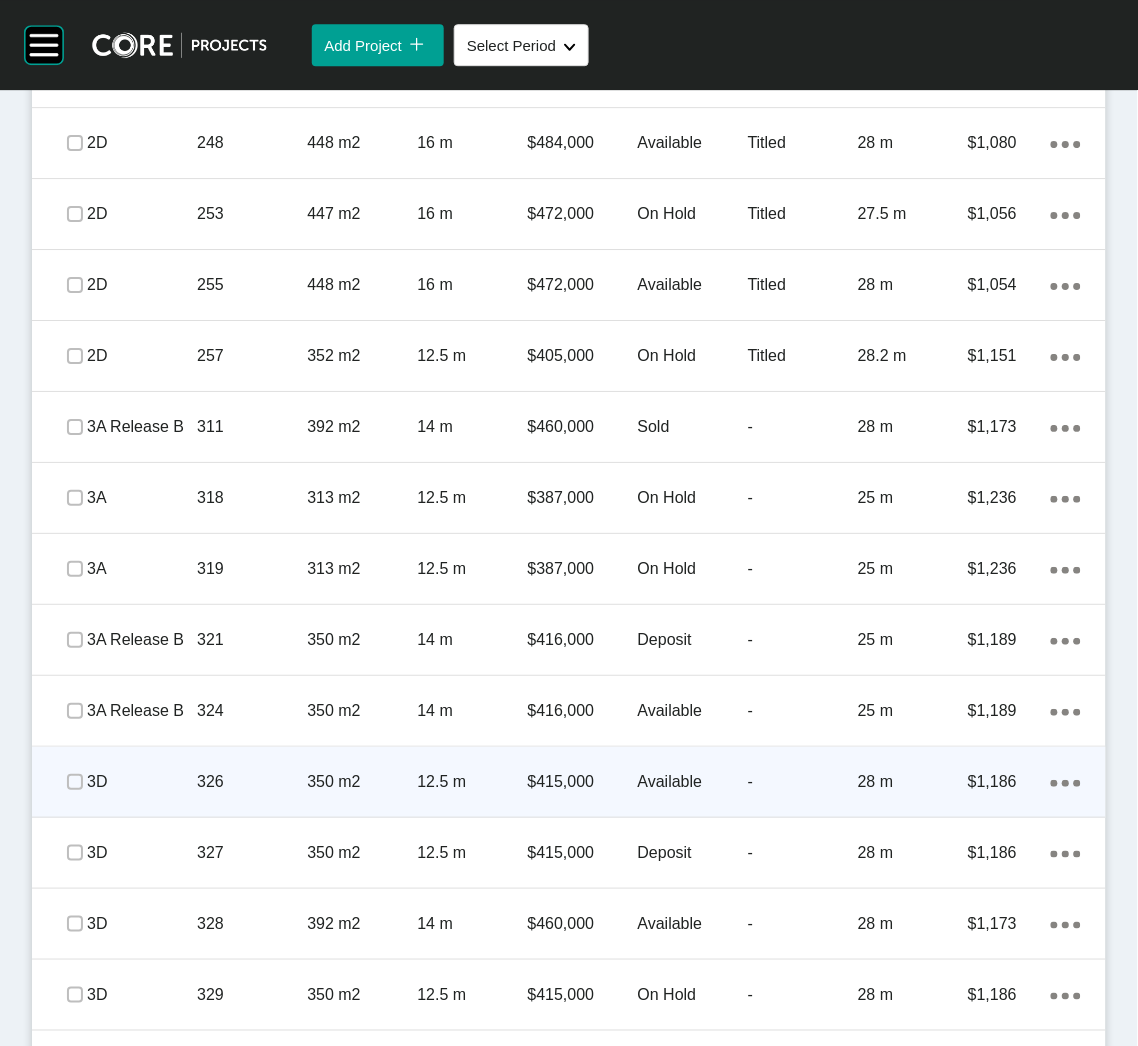 click on "326" at bounding box center [252, 782] 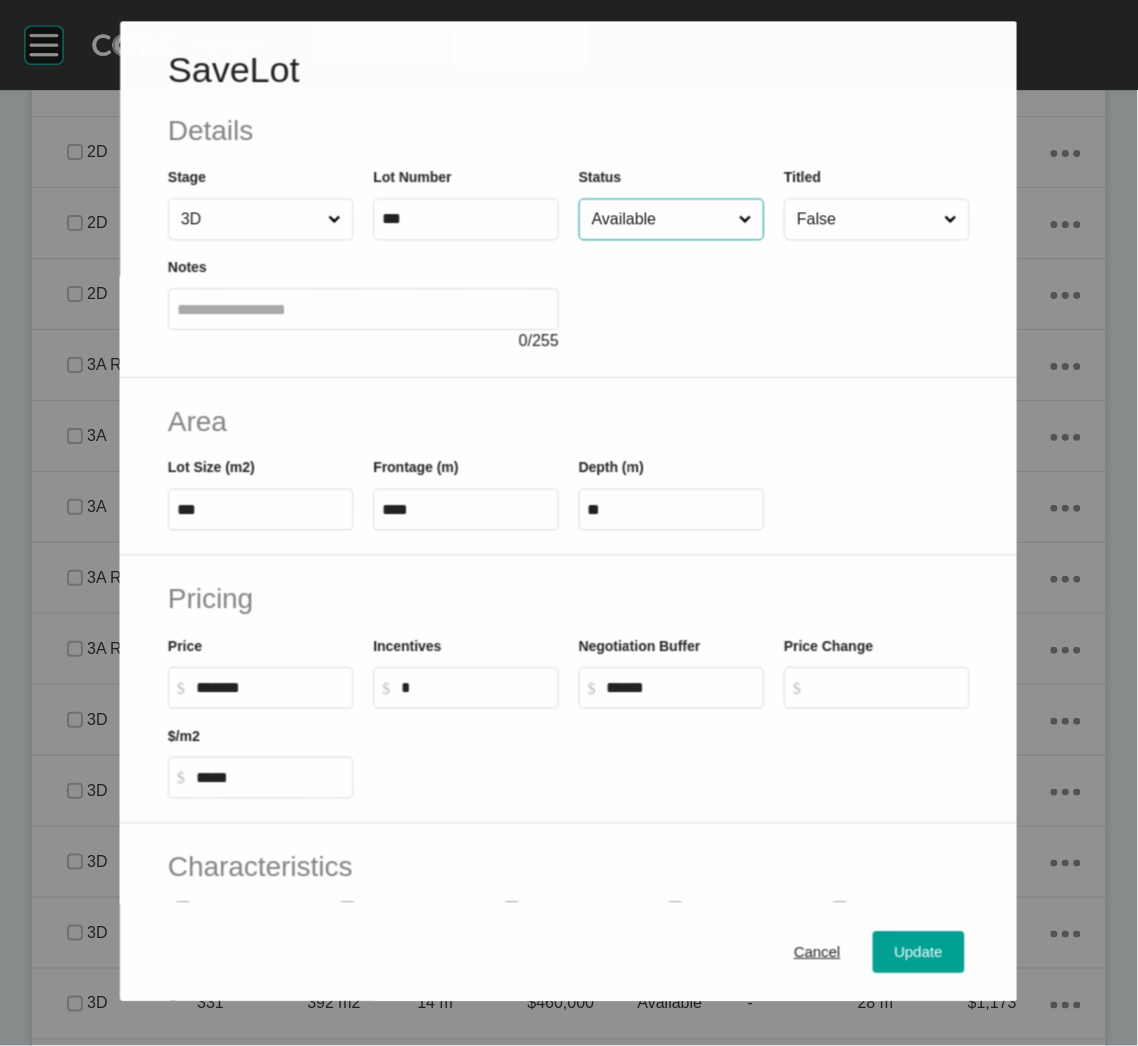 scroll, scrollTop: 2490, scrollLeft: 0, axis: vertical 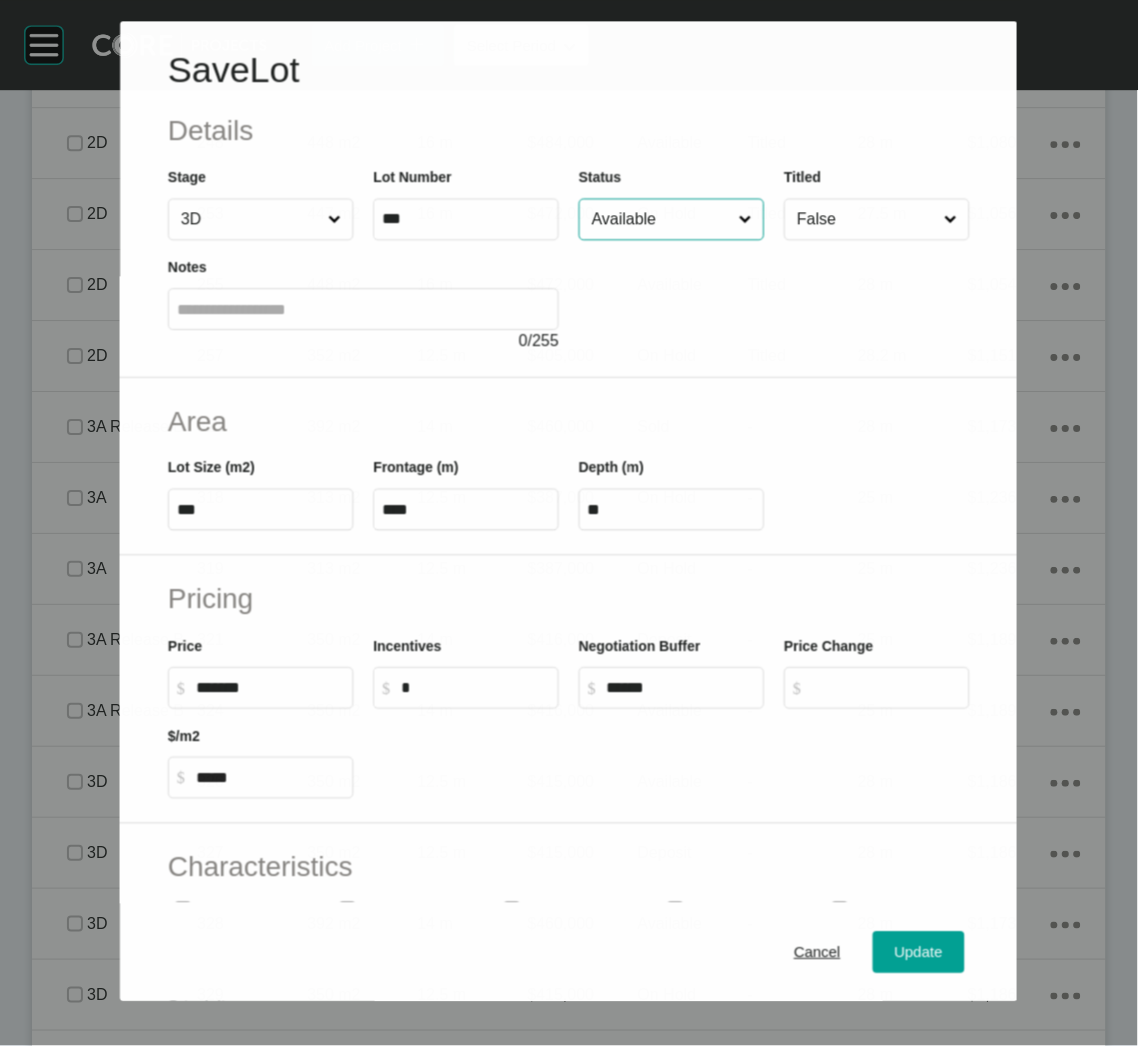 click on "Available" at bounding box center (661, 220) 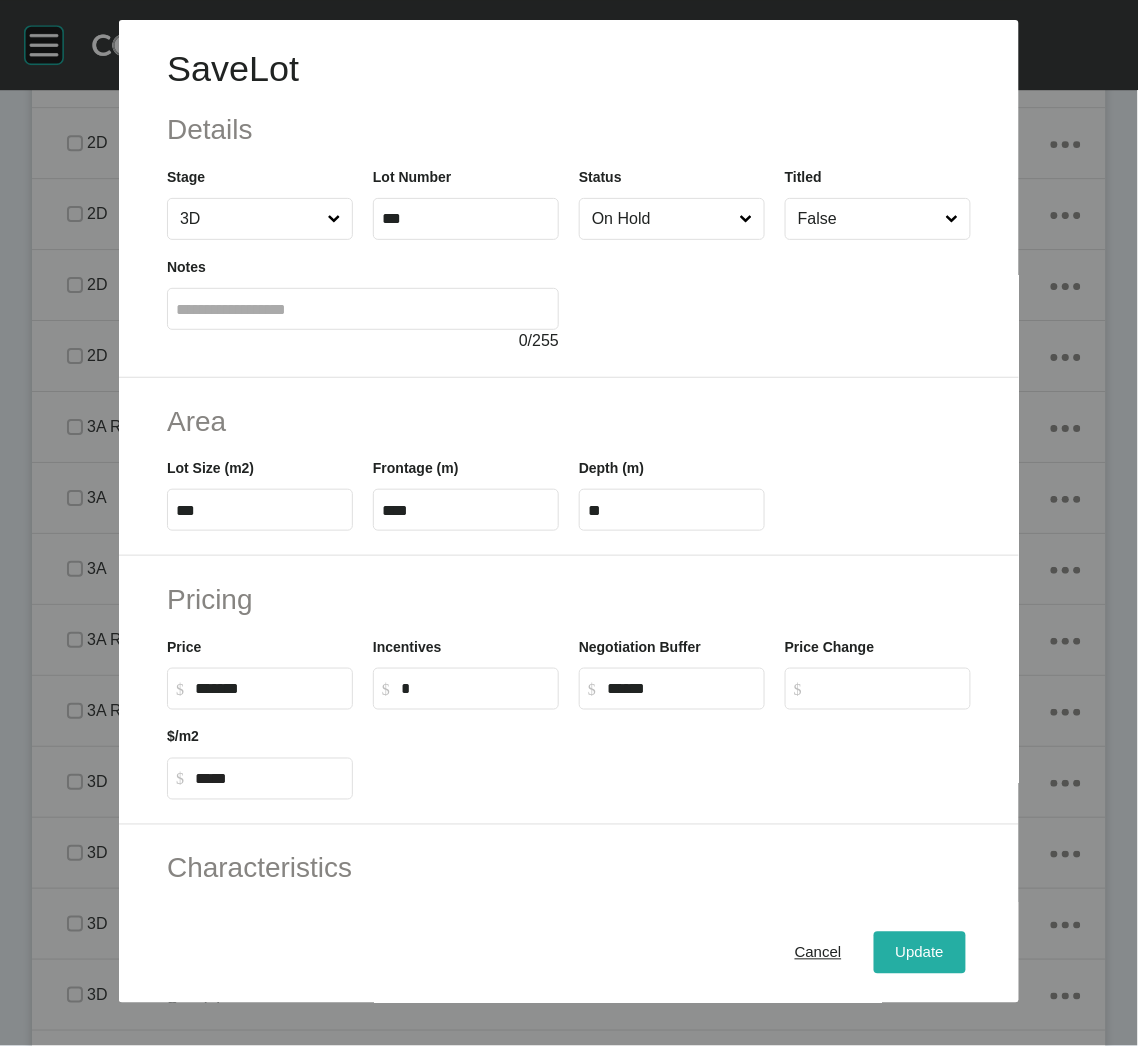 click on "Update" at bounding box center [920, 953] 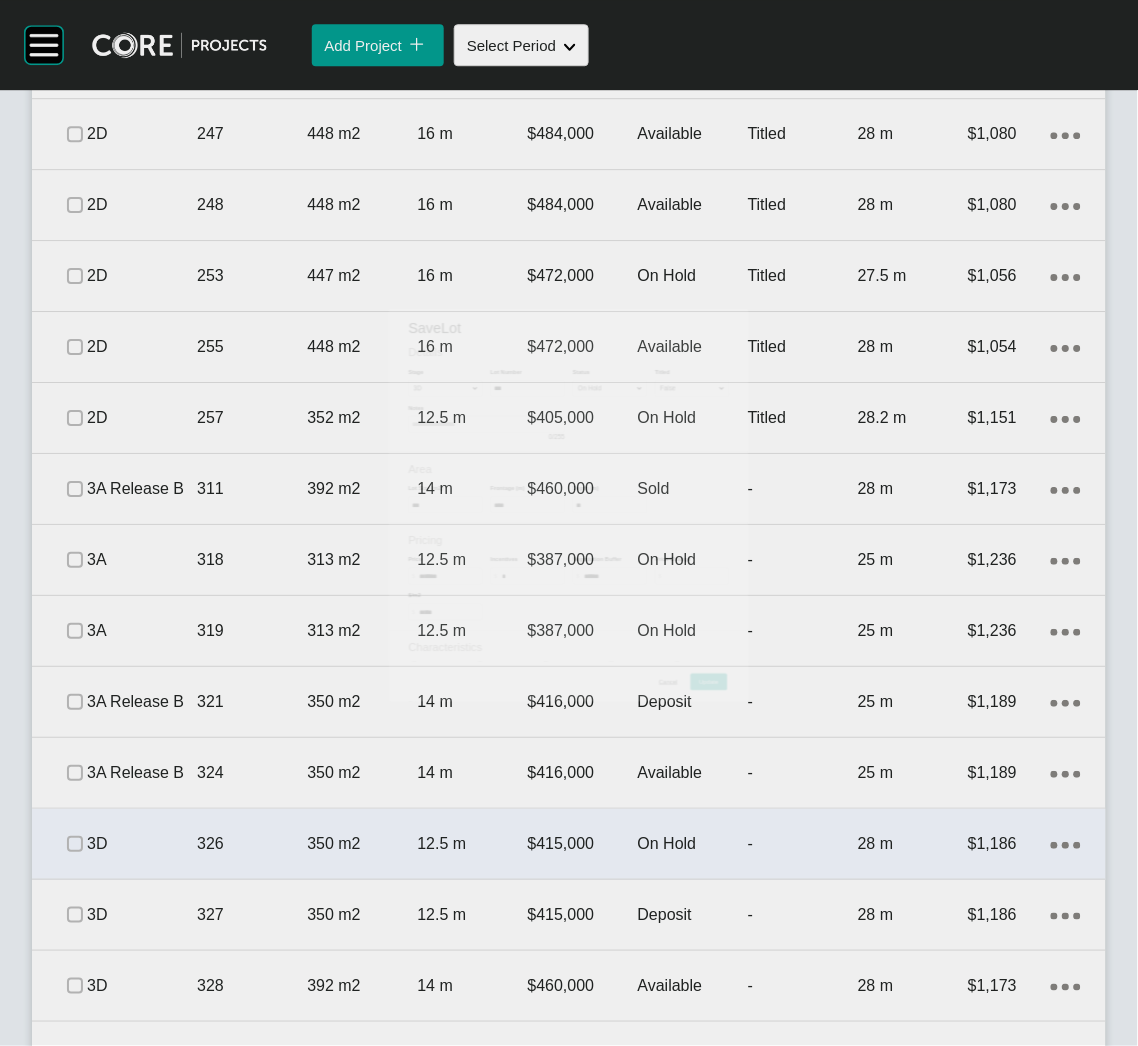 scroll, scrollTop: 2702, scrollLeft: 0, axis: vertical 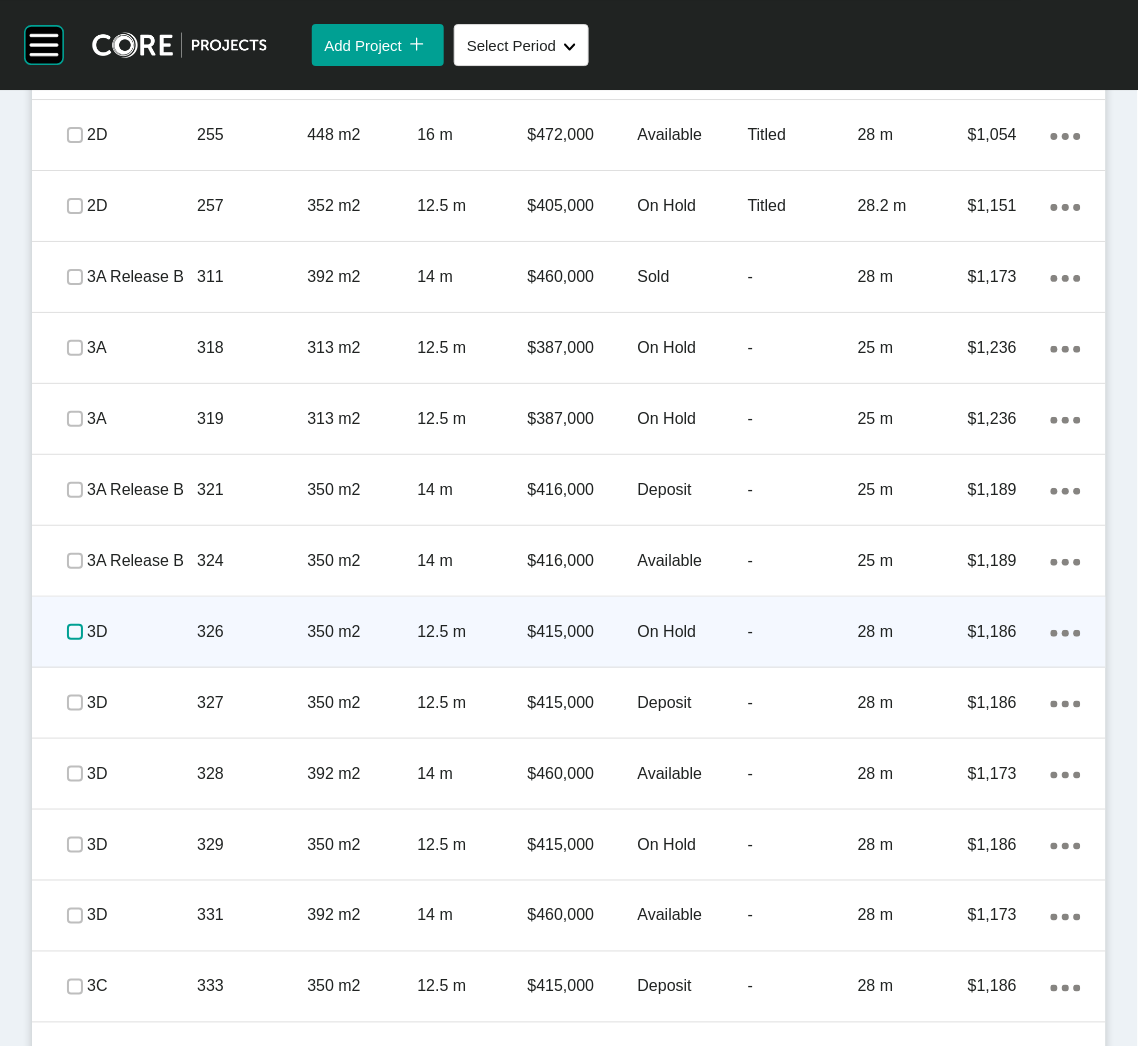 click at bounding box center [75, 632] 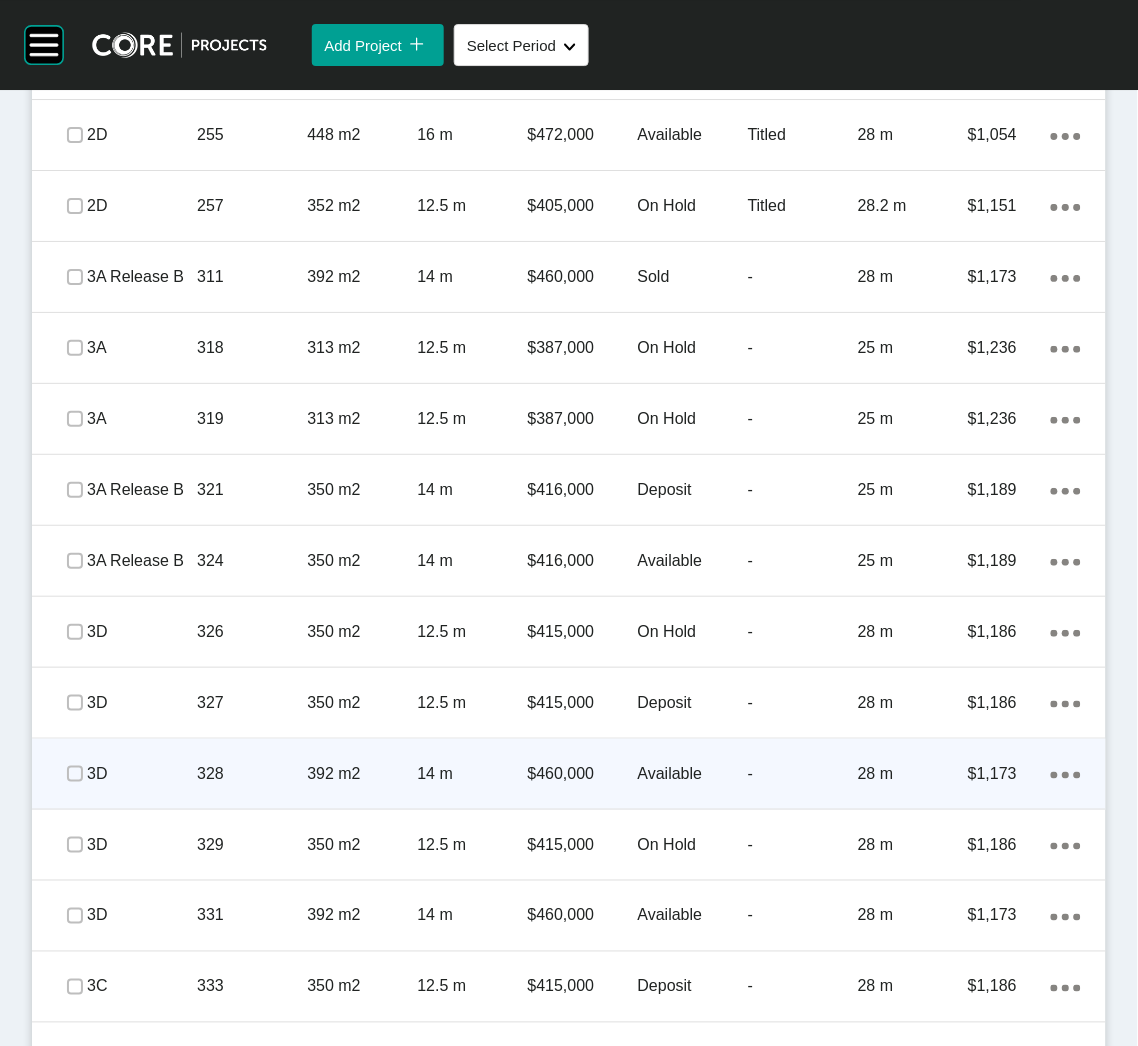 click on "328" at bounding box center [252, 774] 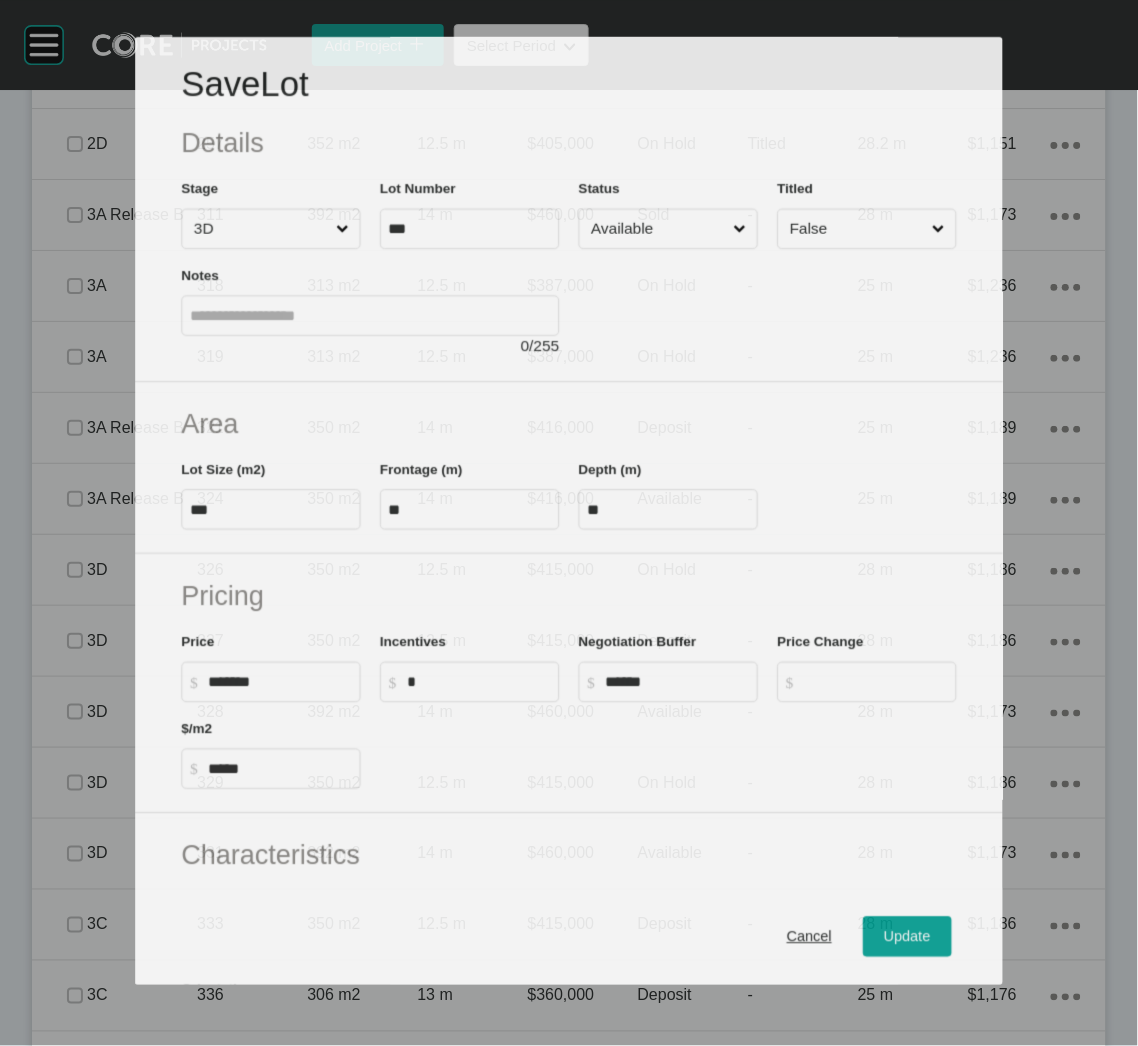 scroll, scrollTop: 2639, scrollLeft: 0, axis: vertical 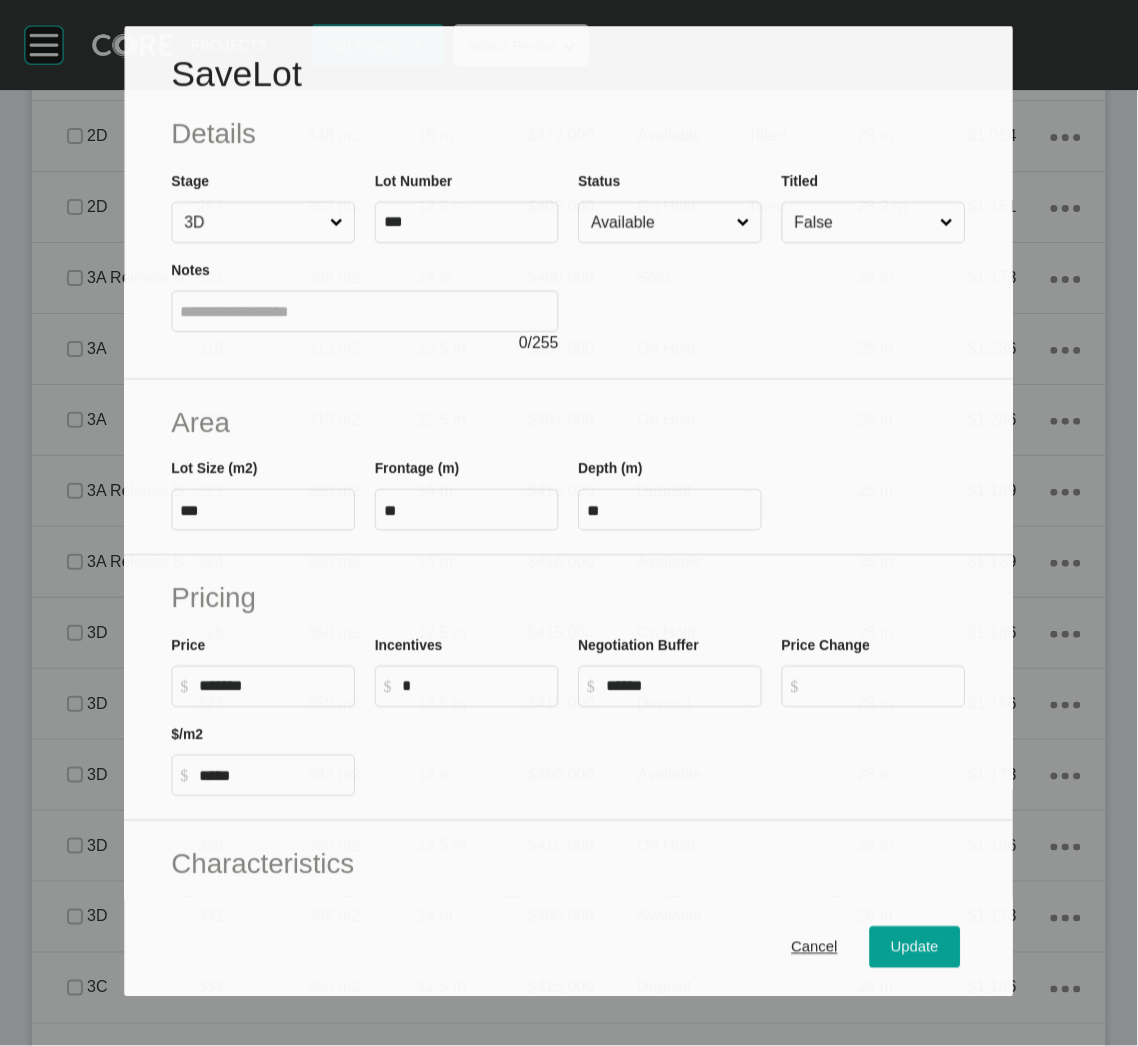 click on "Available" at bounding box center [661, 223] 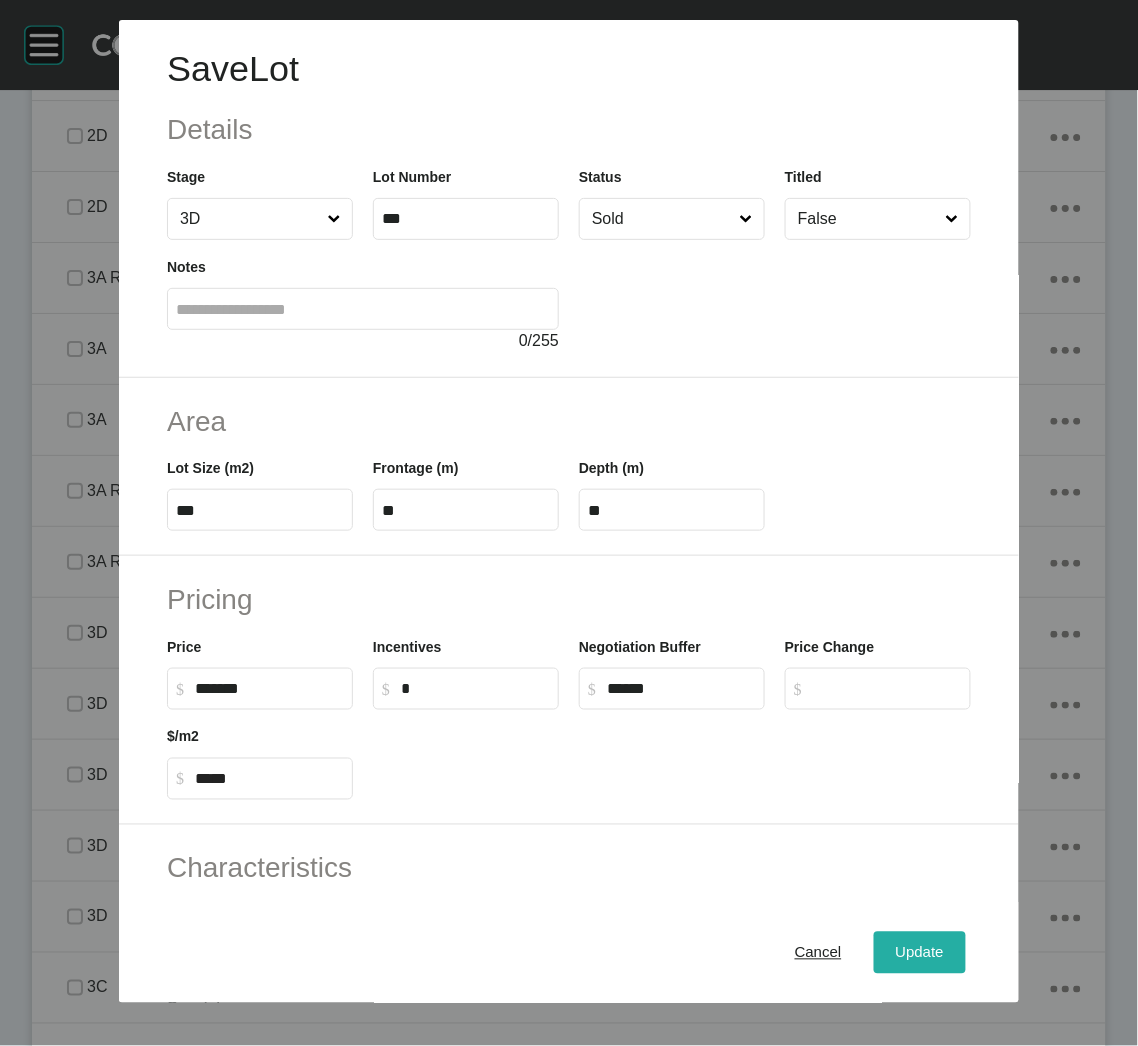 click on "Update" at bounding box center (920, 953) 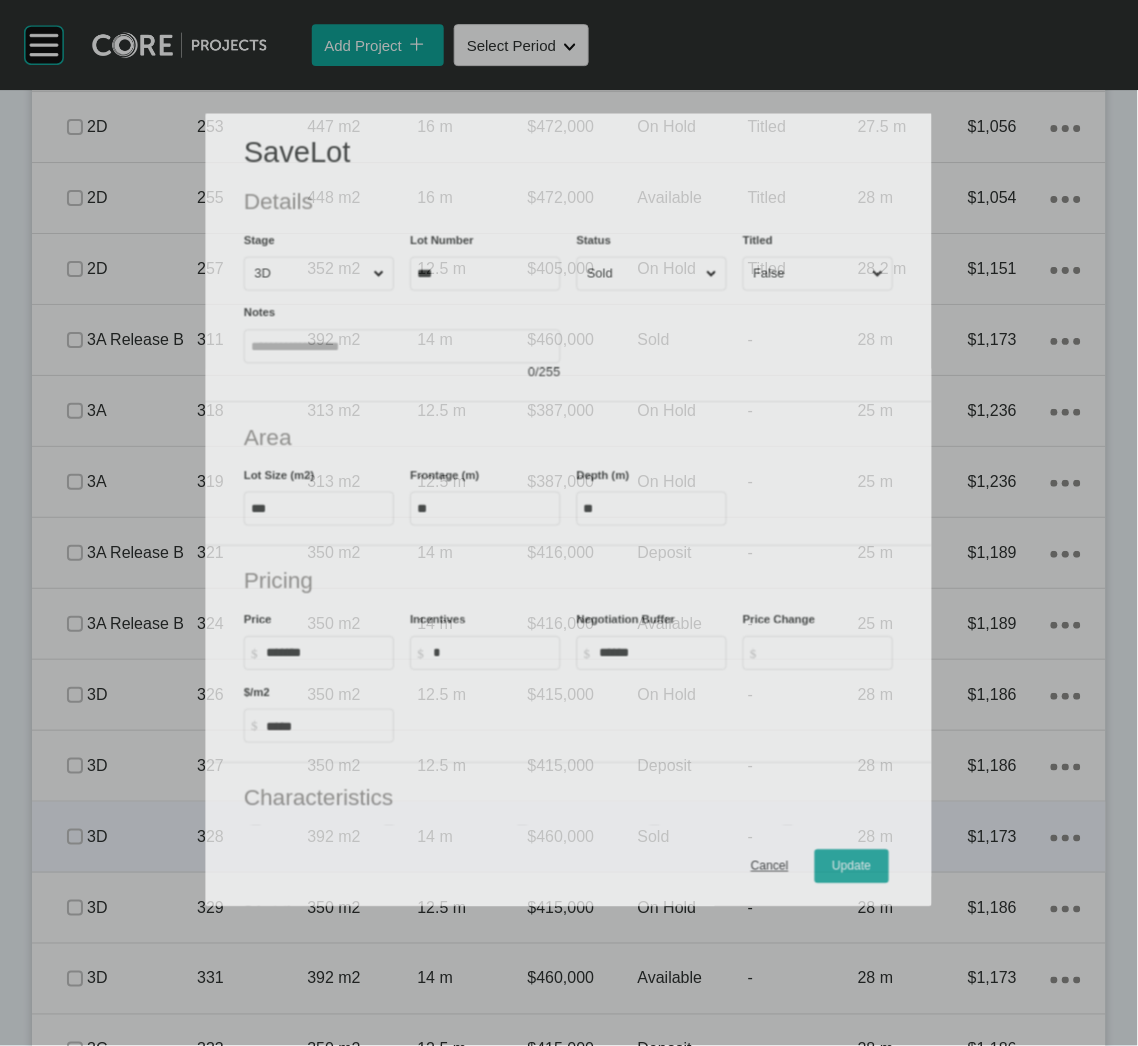 scroll, scrollTop: 2702, scrollLeft: 0, axis: vertical 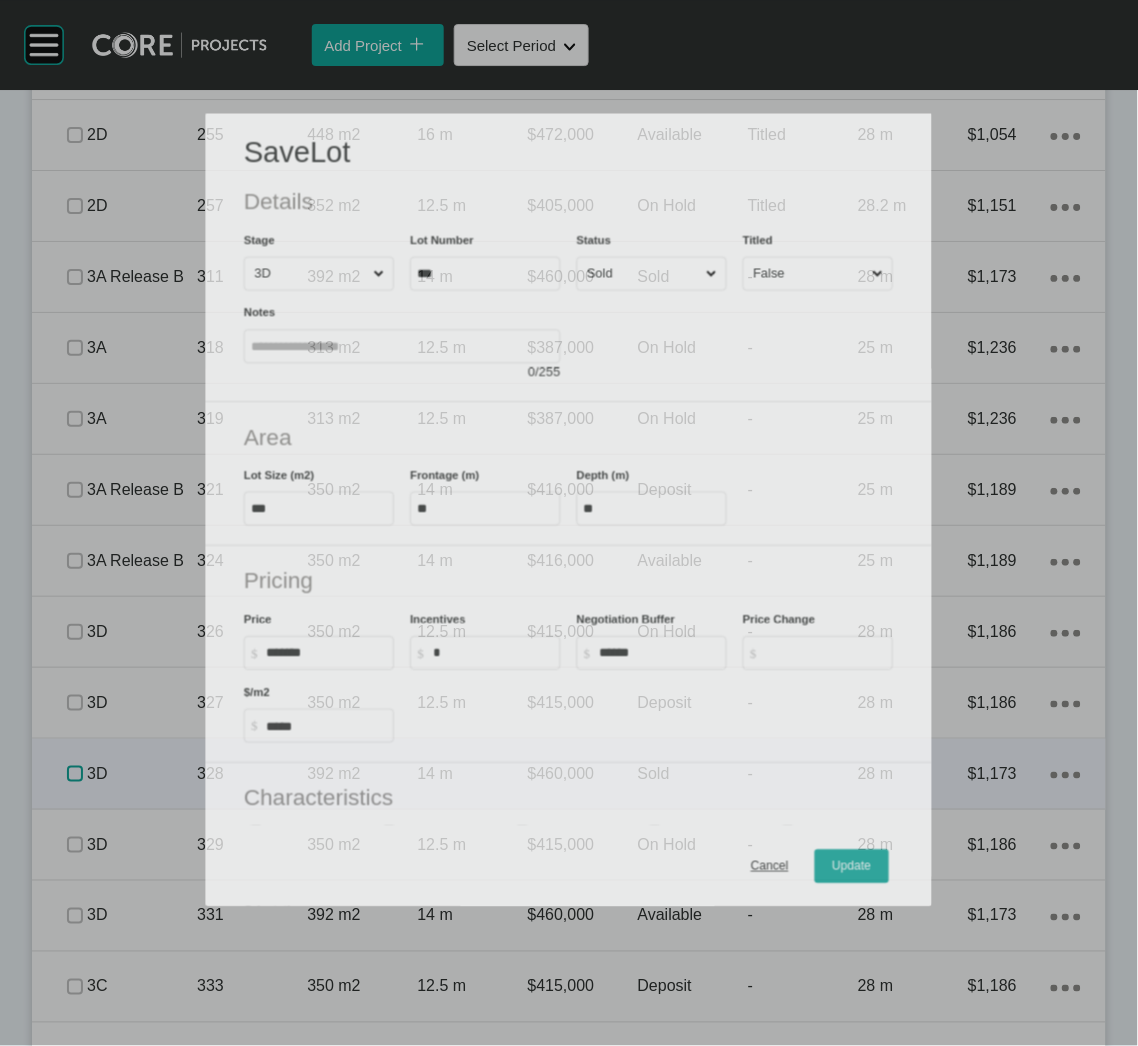 click at bounding box center (75, 774) 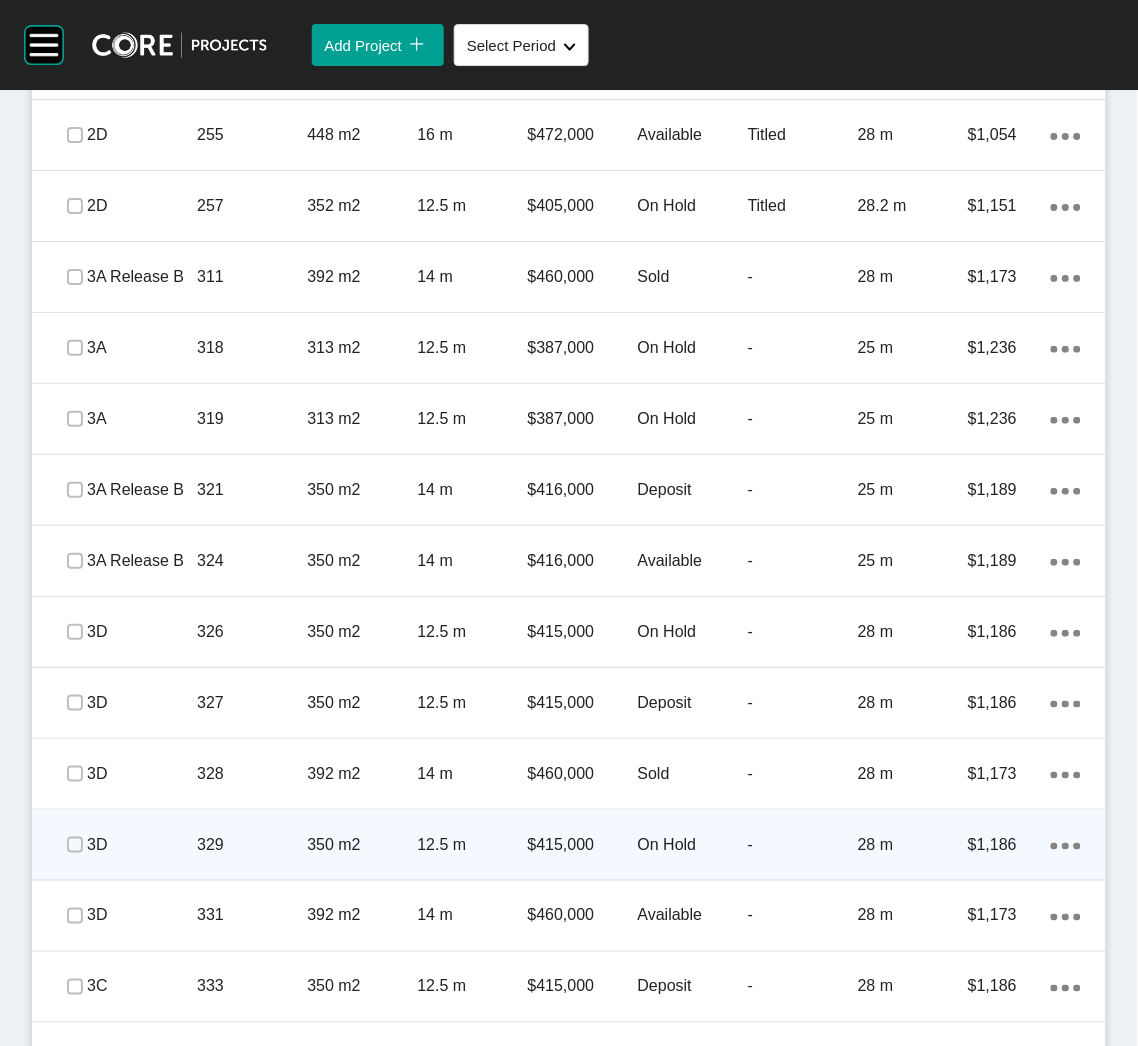 click on "329" at bounding box center (252, 845) 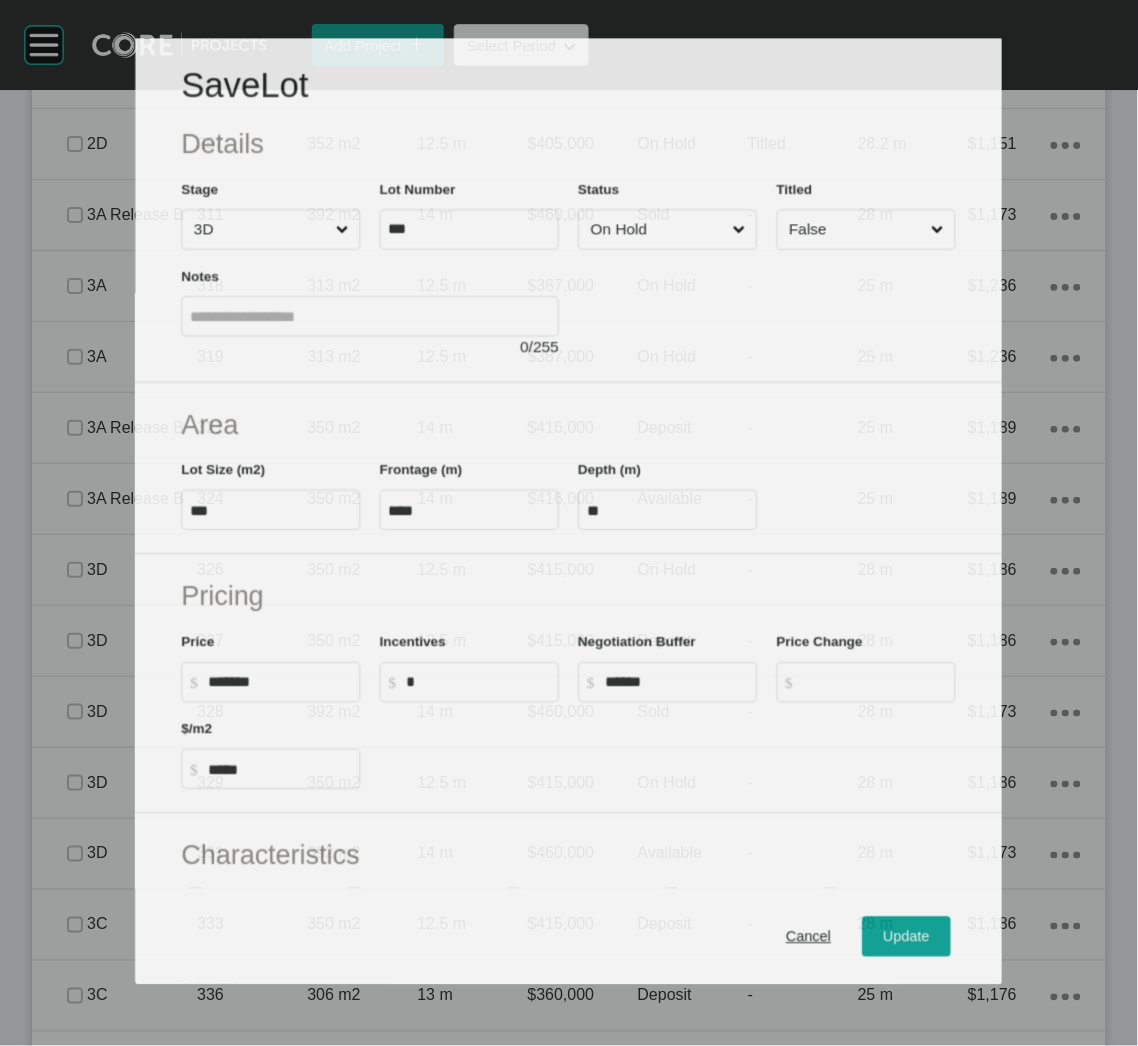 scroll, scrollTop: 2639, scrollLeft: 0, axis: vertical 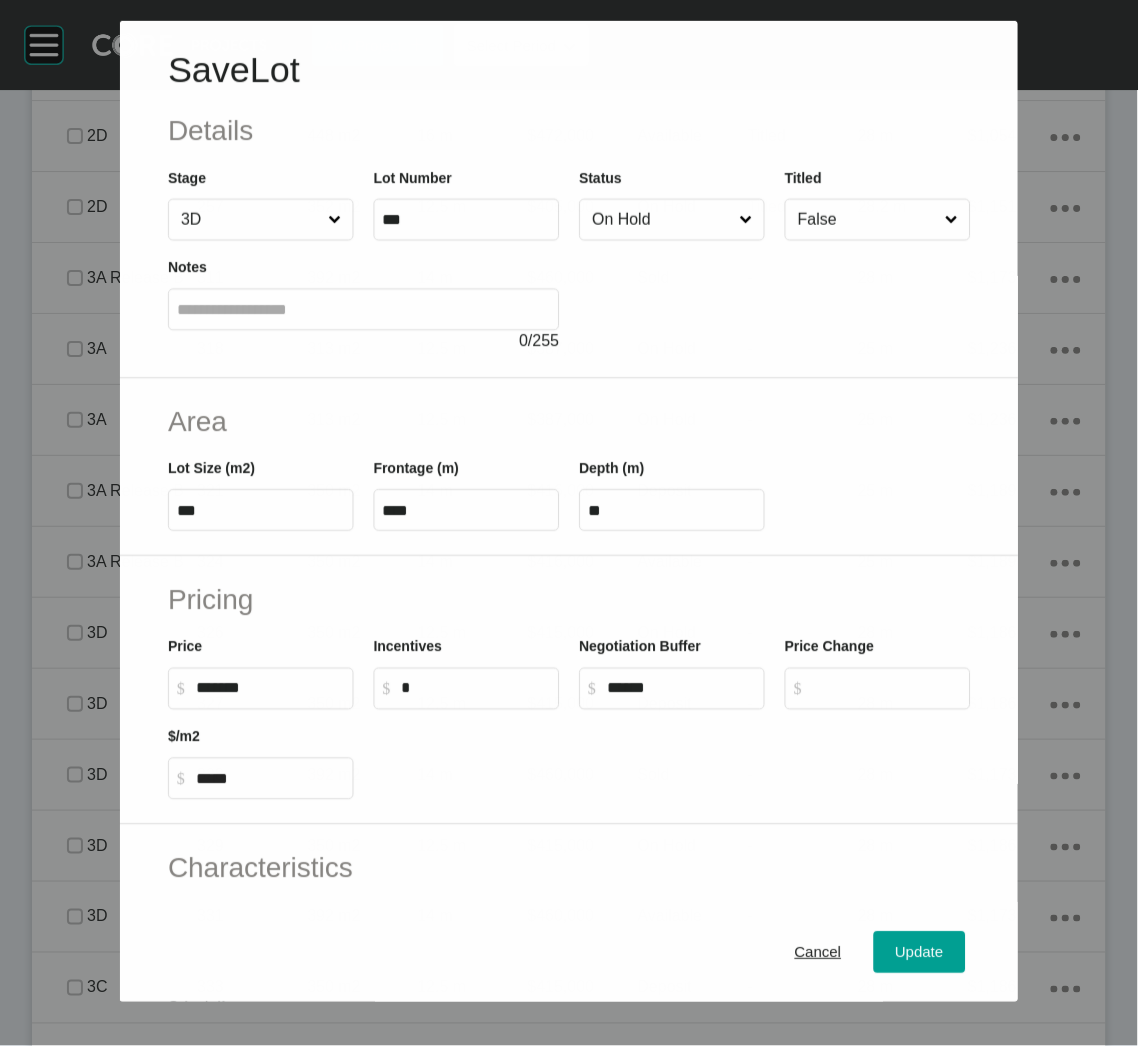 click on "On Hold" at bounding box center [661, 219] 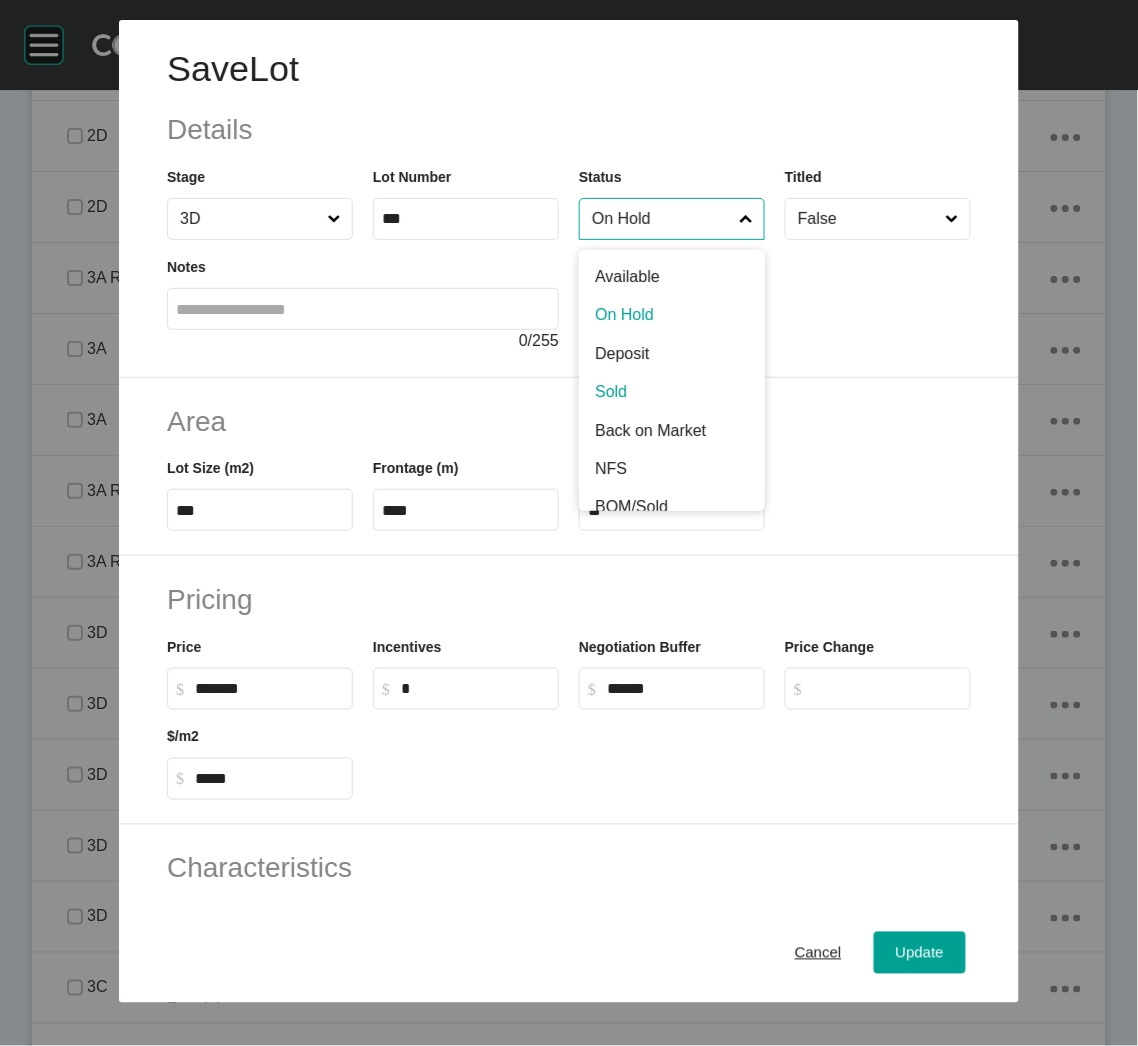 drag, startPoint x: 656, startPoint y: 390, endPoint x: 669, endPoint y: 429, distance: 41.109608 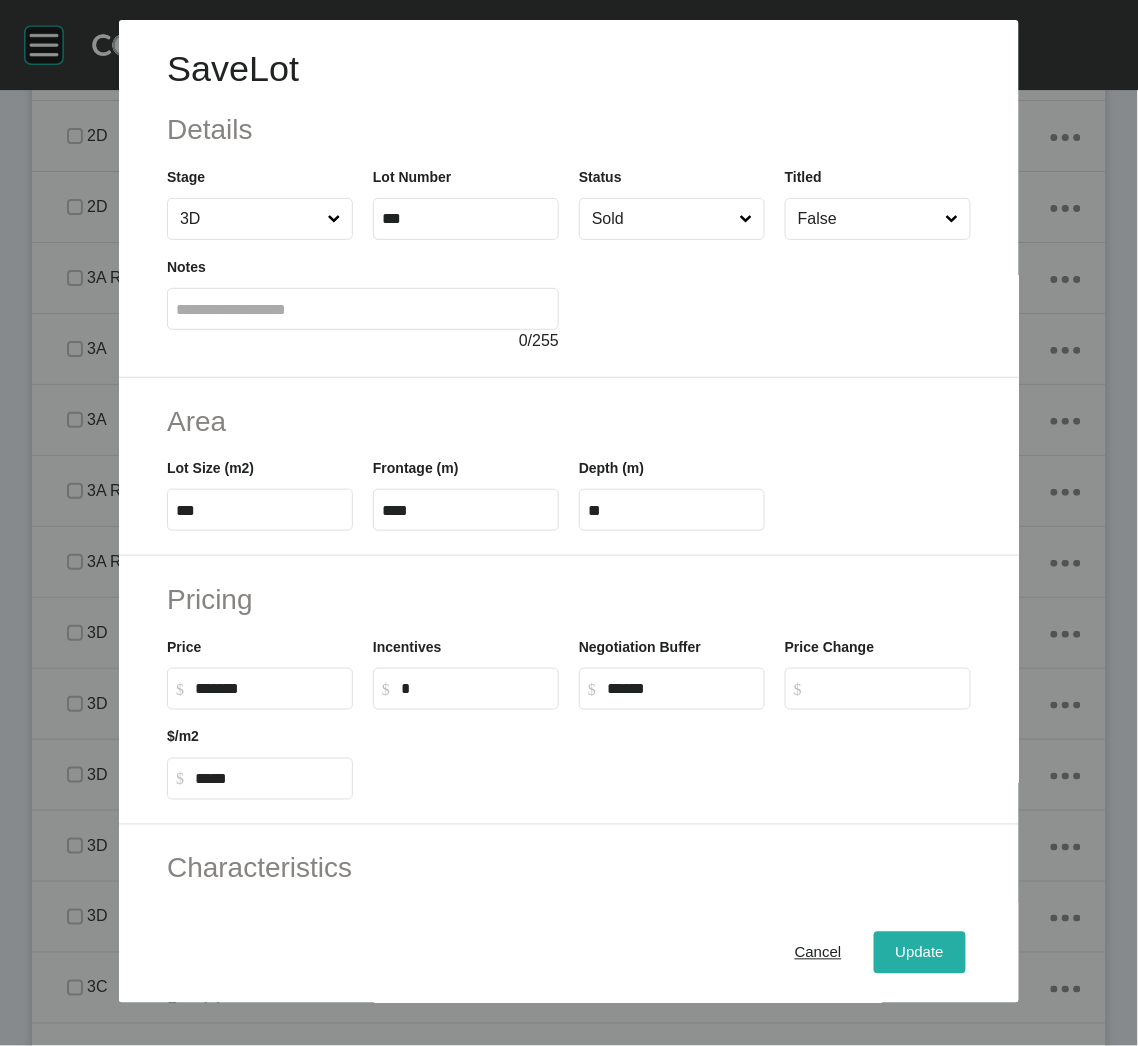 click on "Update" at bounding box center (920, 953) 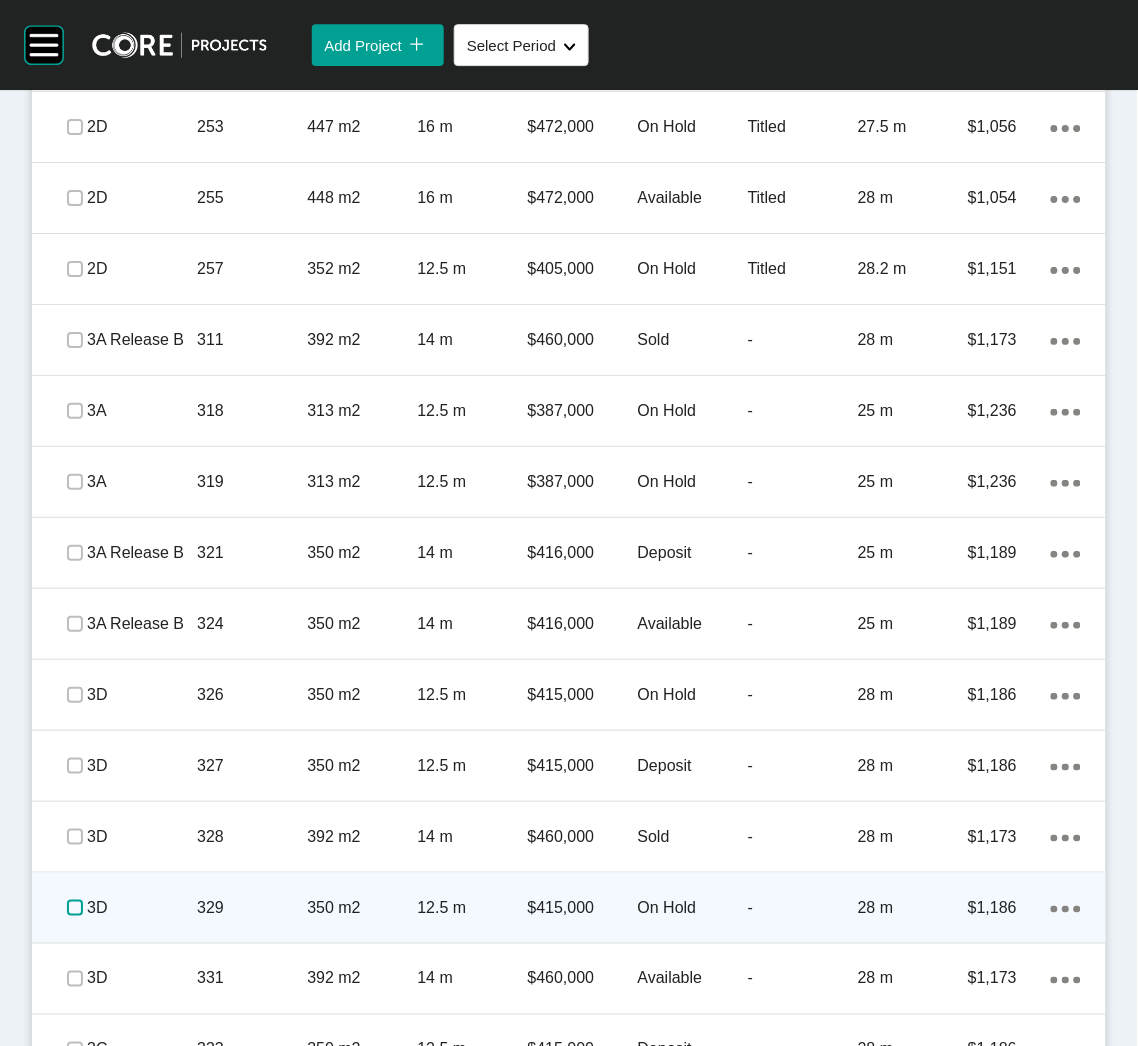 click at bounding box center [75, 908] 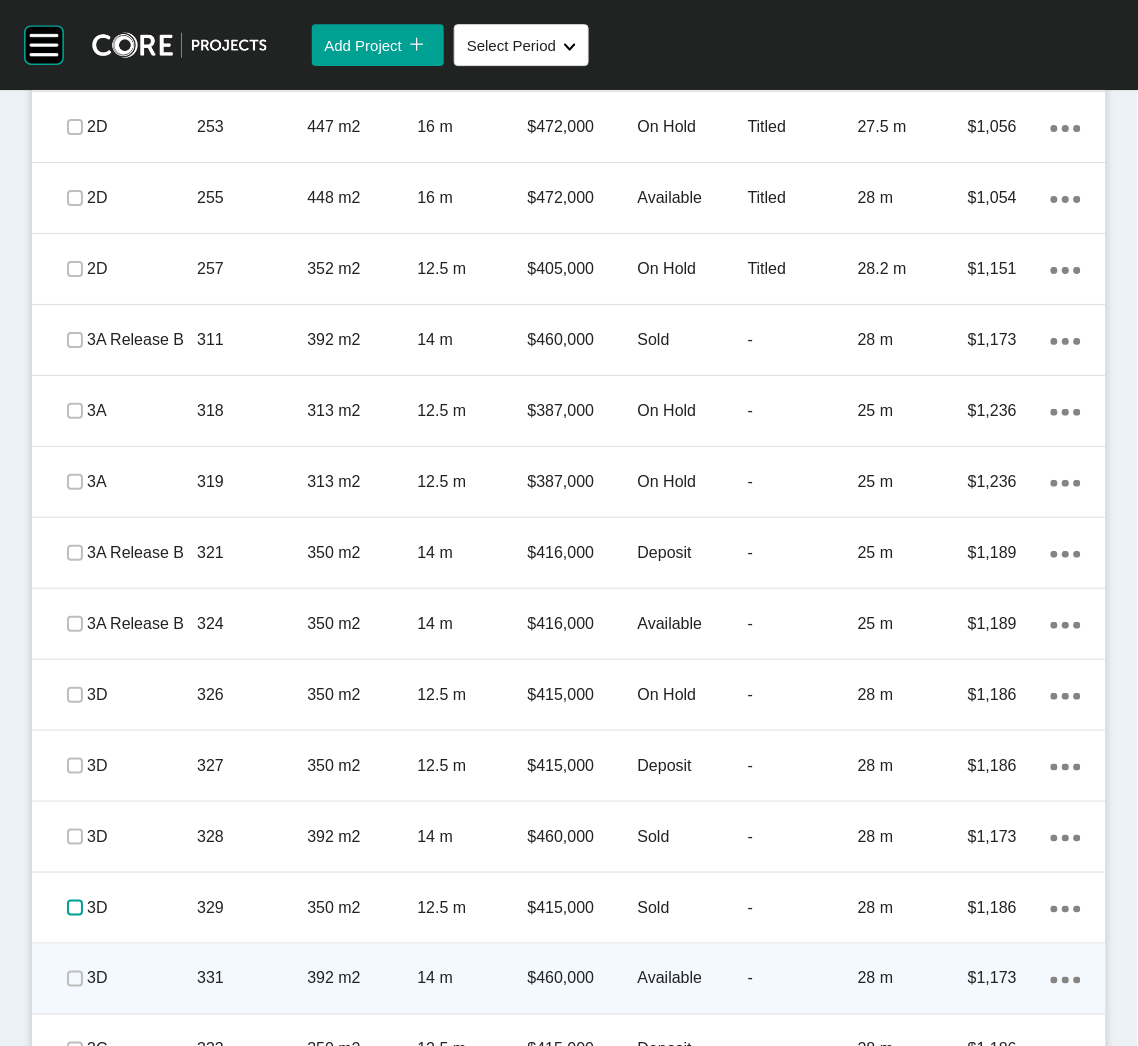 scroll, scrollTop: 2852, scrollLeft: 0, axis: vertical 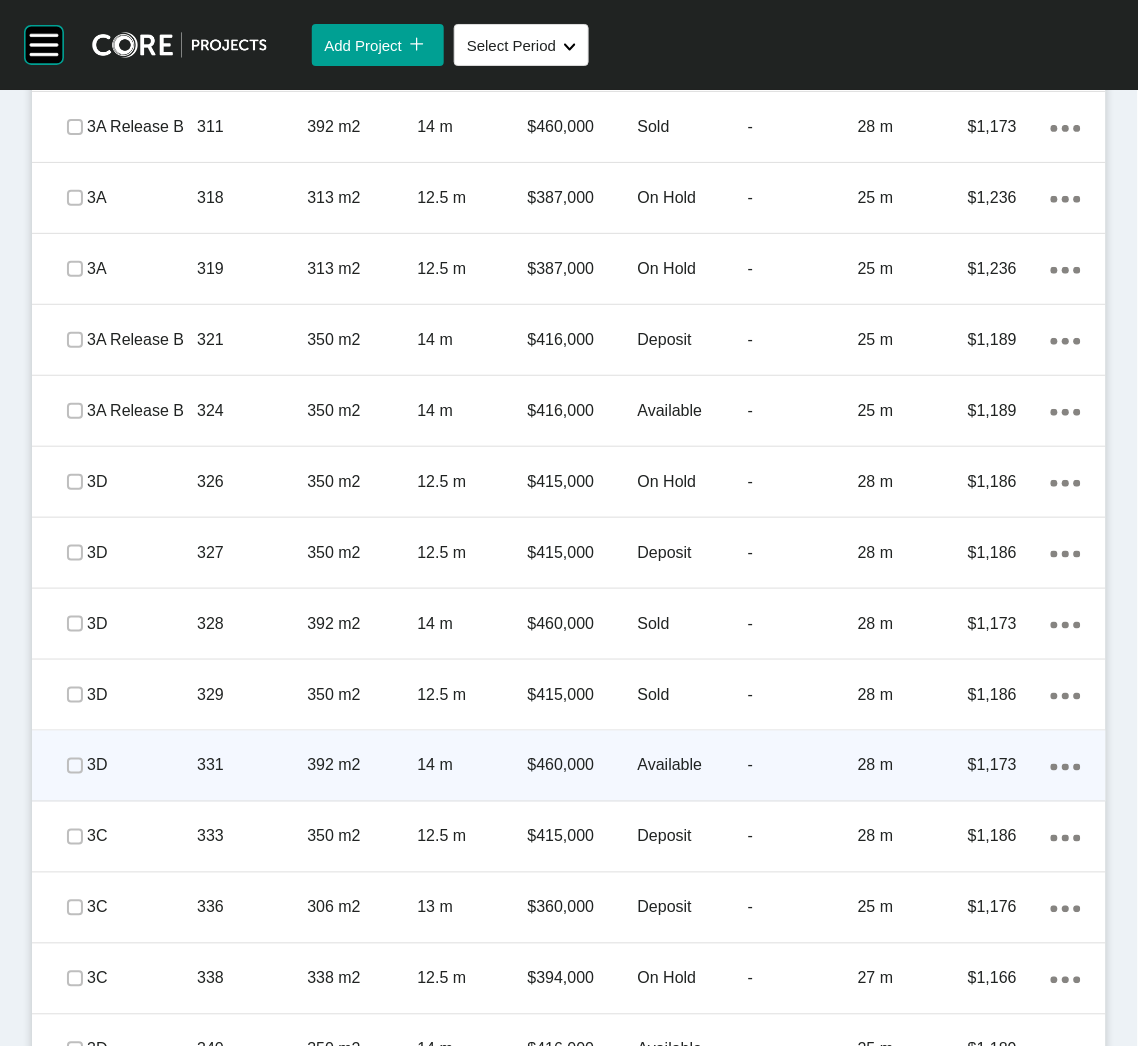 click on "331" at bounding box center [252, 766] 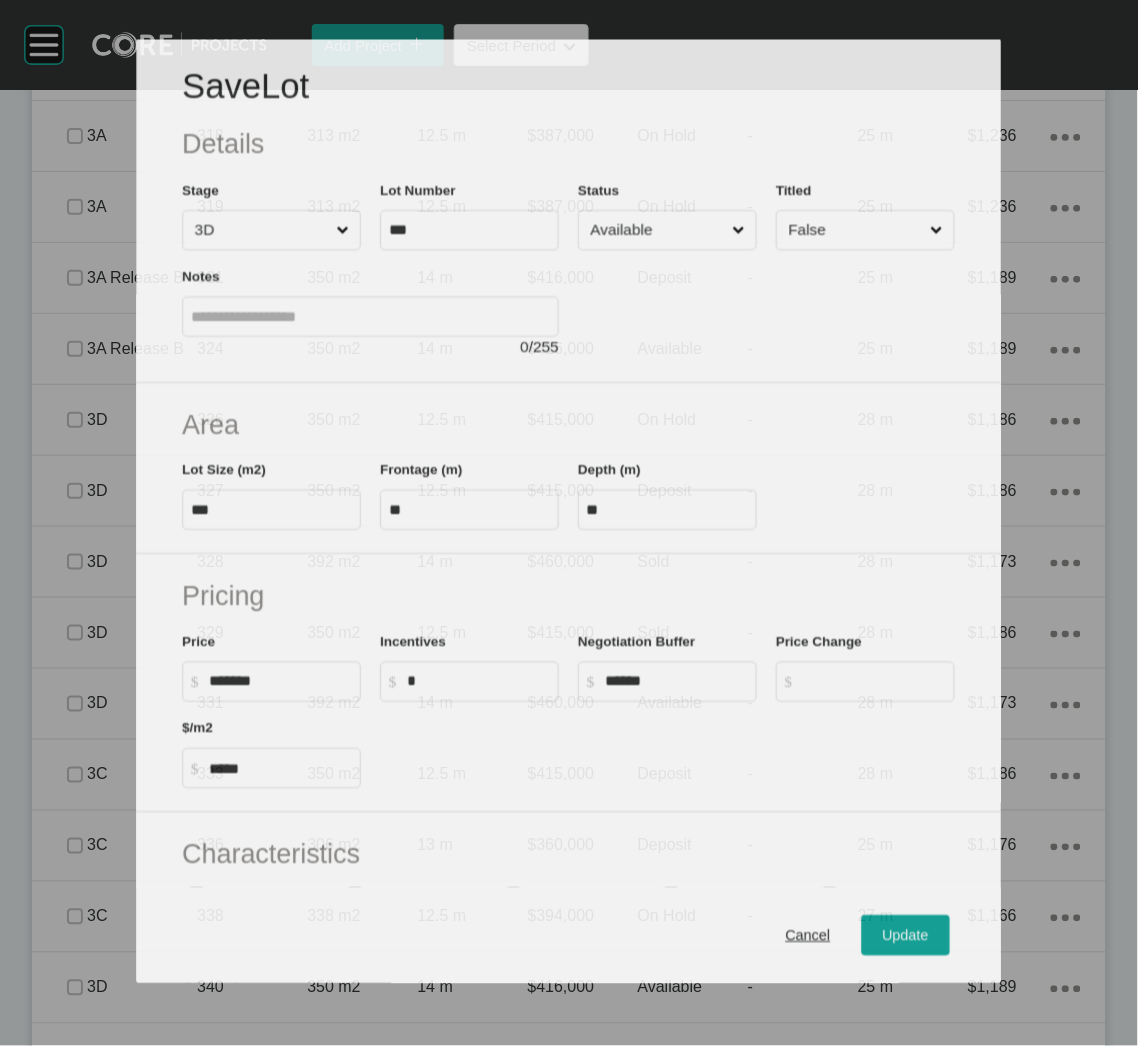 scroll, scrollTop: 2791, scrollLeft: 0, axis: vertical 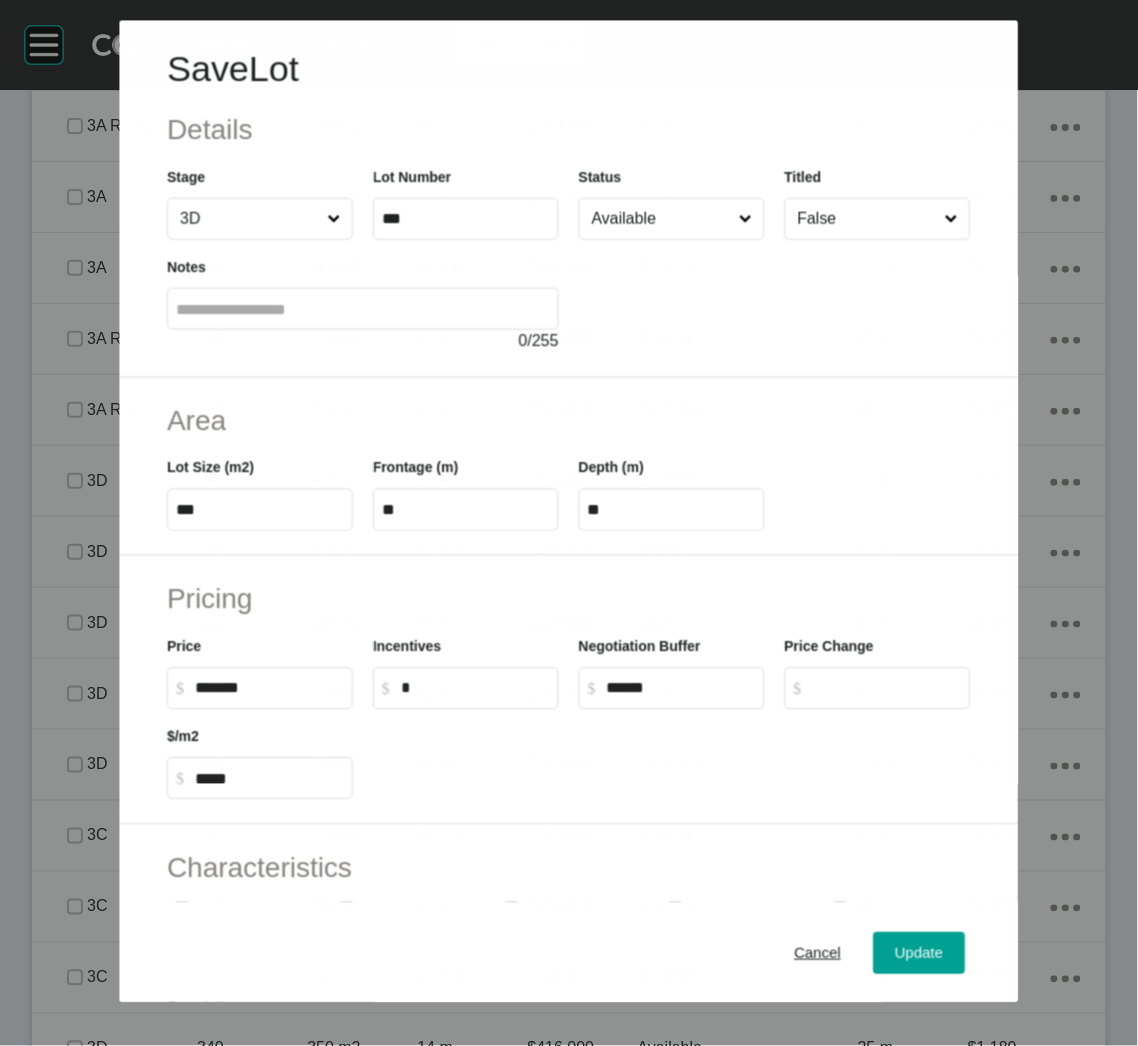 click on "Available" at bounding box center (661, 219) 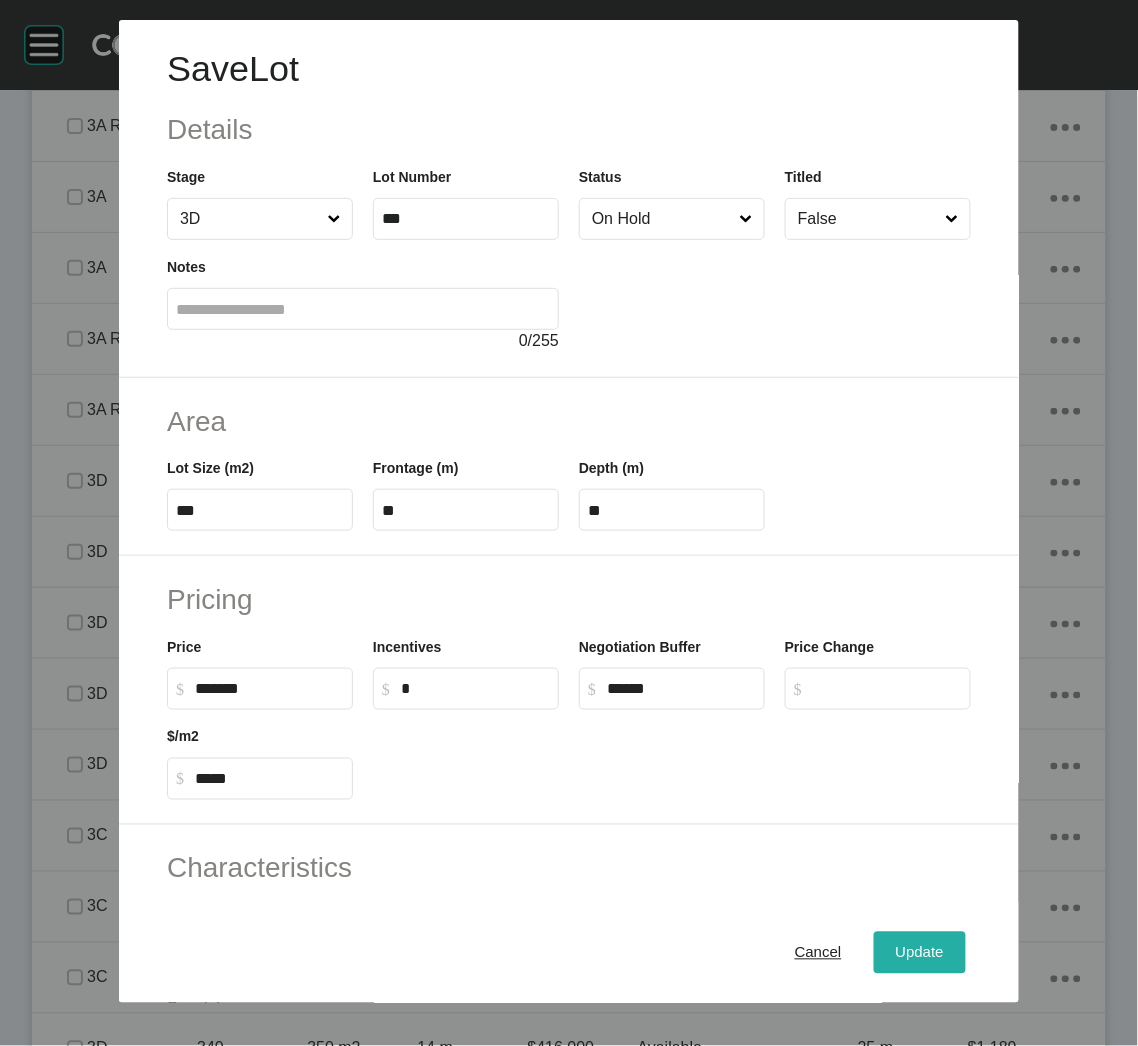 click on "Update" at bounding box center (920, 953) 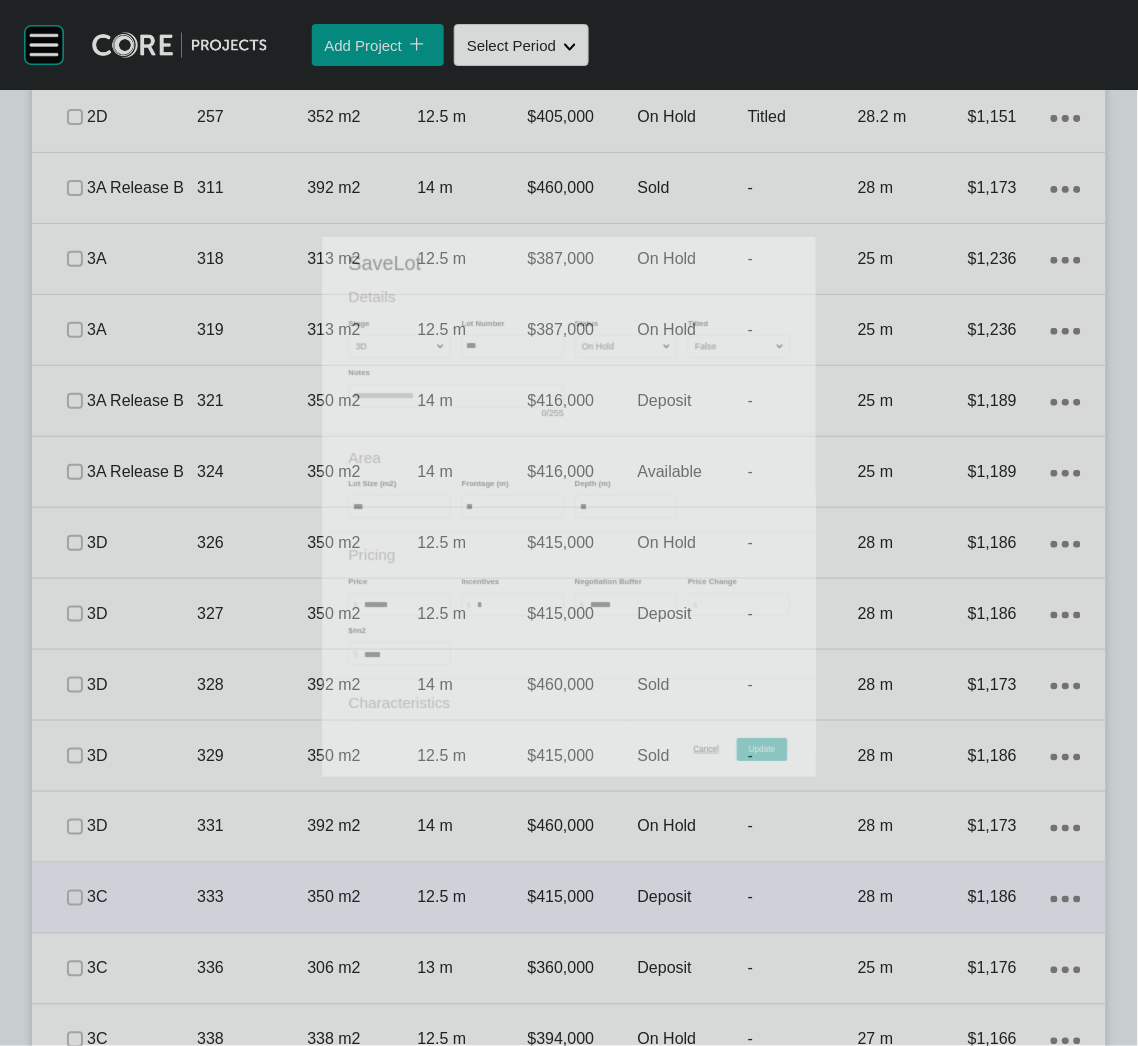 scroll, scrollTop: 2852, scrollLeft: 0, axis: vertical 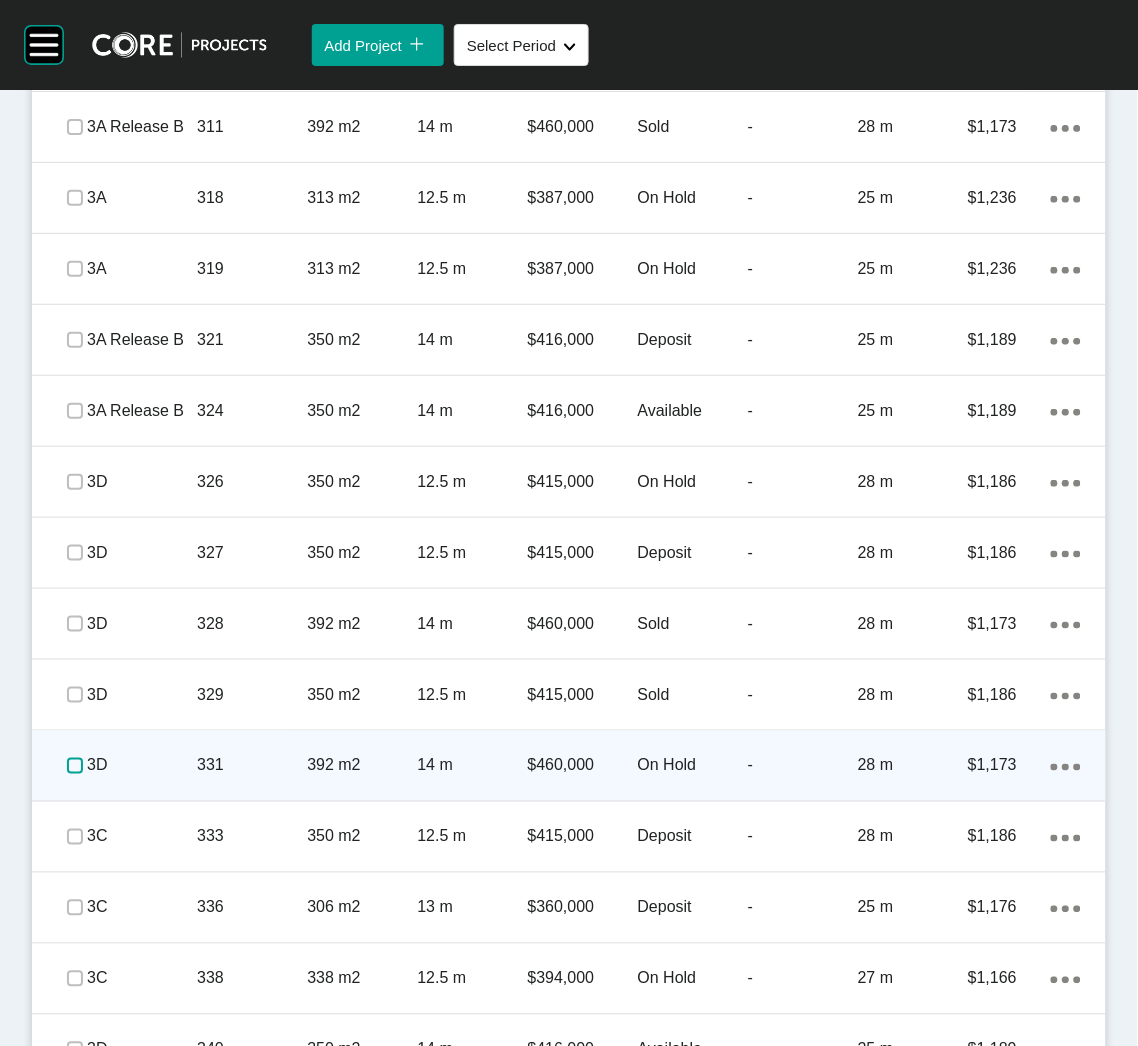 click at bounding box center [75, 766] 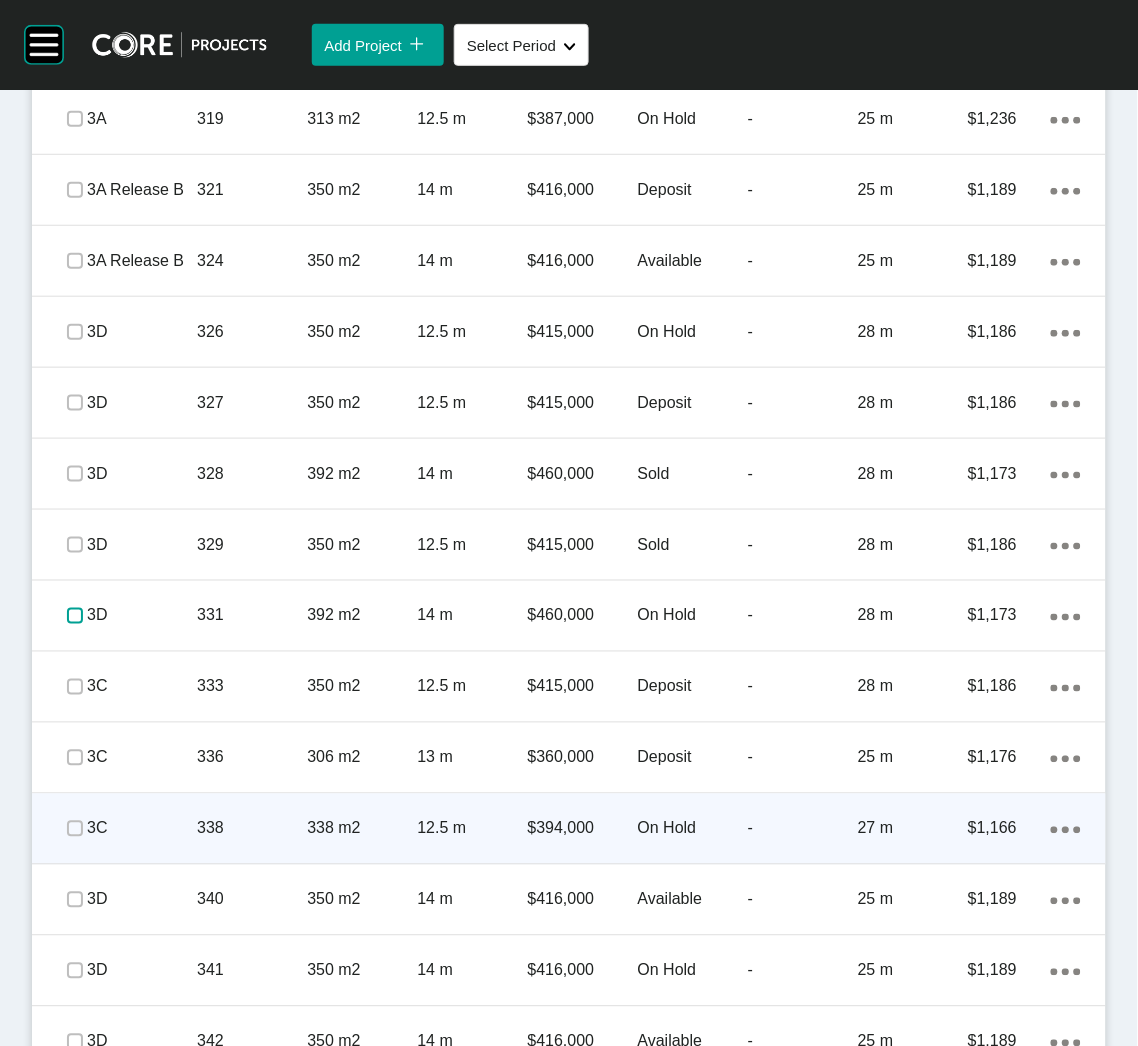 scroll, scrollTop: 3152, scrollLeft: 0, axis: vertical 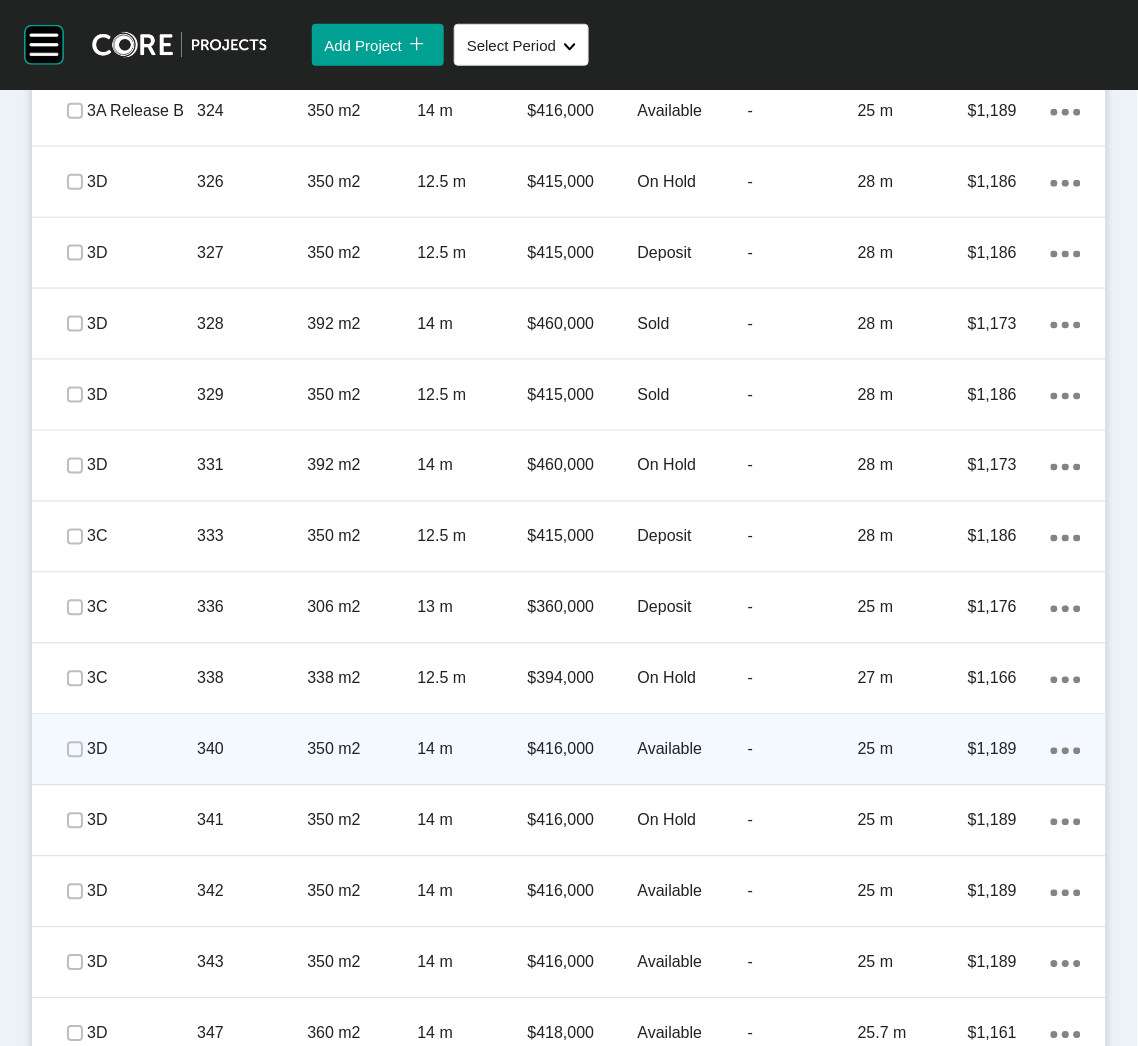 click on "340" at bounding box center (252, 750) 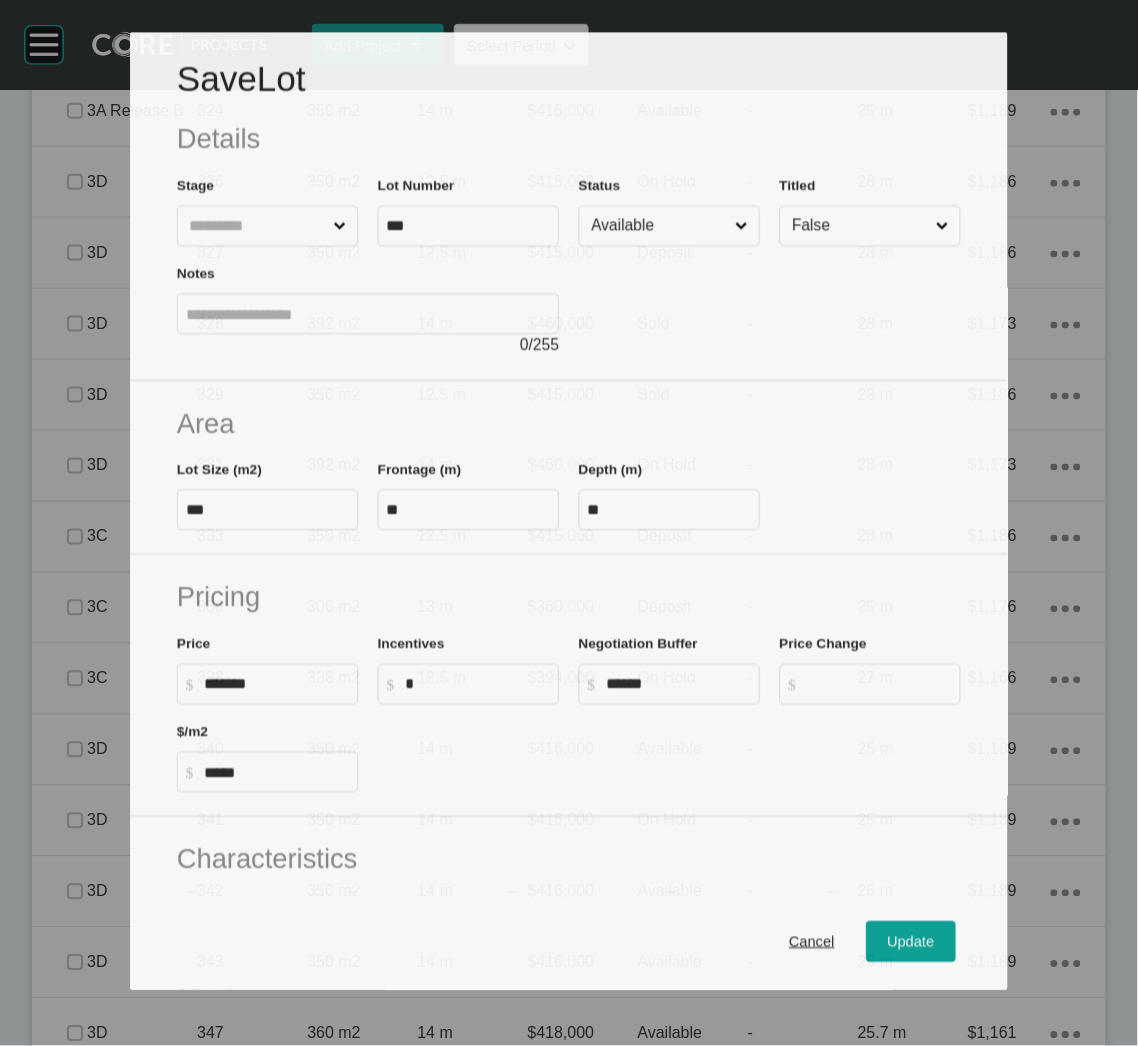 click on "Available" at bounding box center [660, 225] 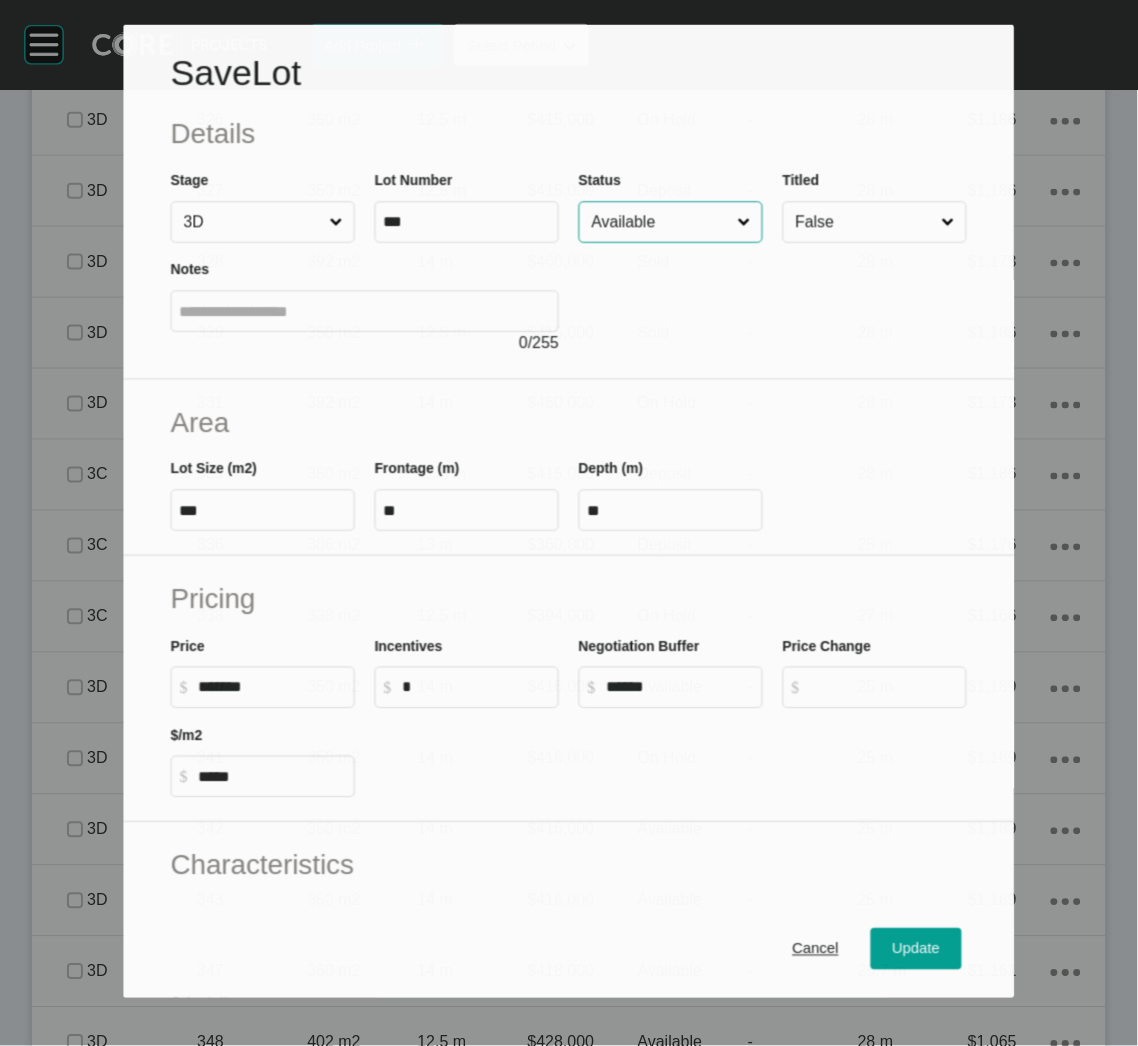 scroll, scrollTop: 3091, scrollLeft: 0, axis: vertical 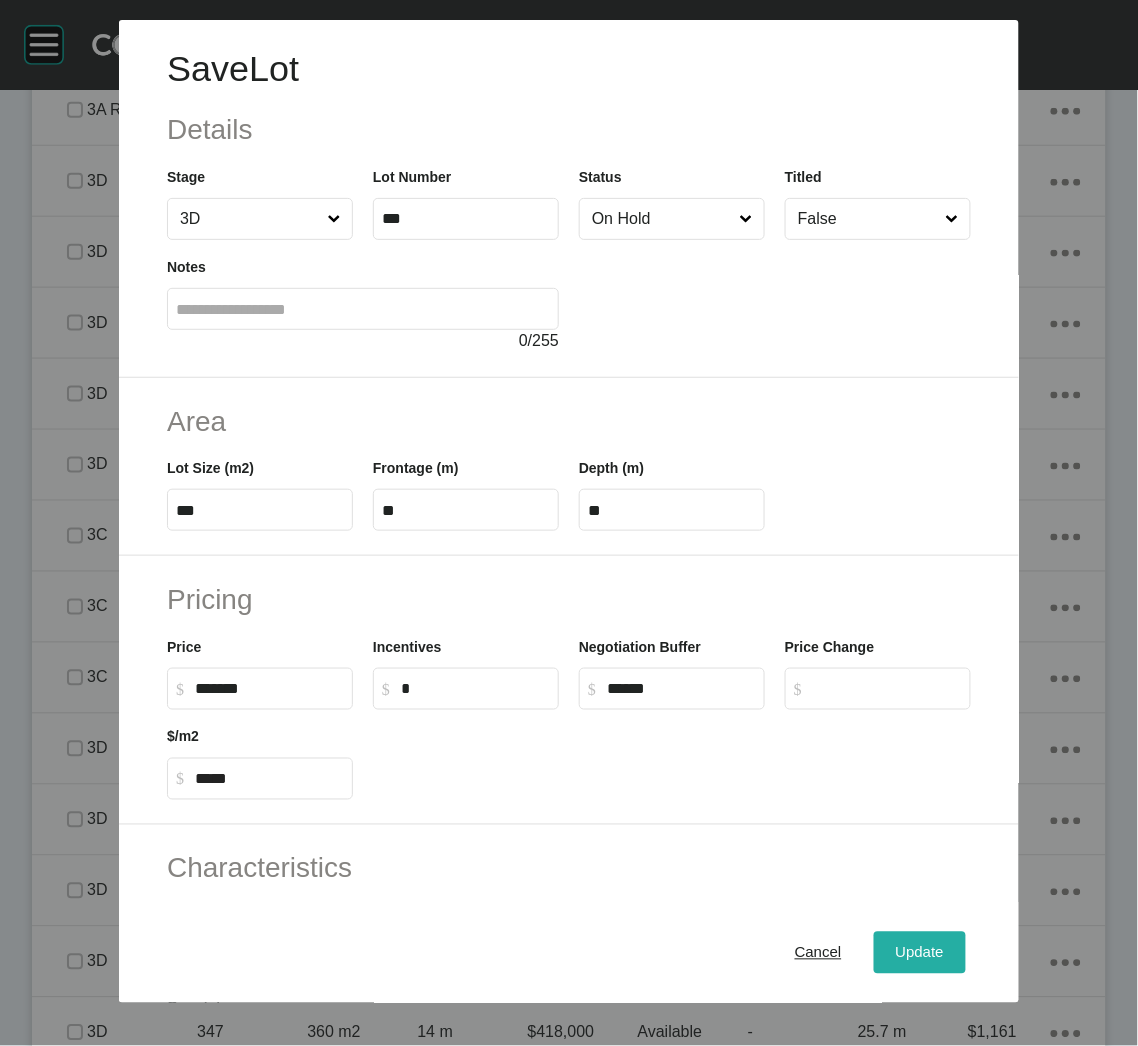 click on "Update" at bounding box center [920, 953] 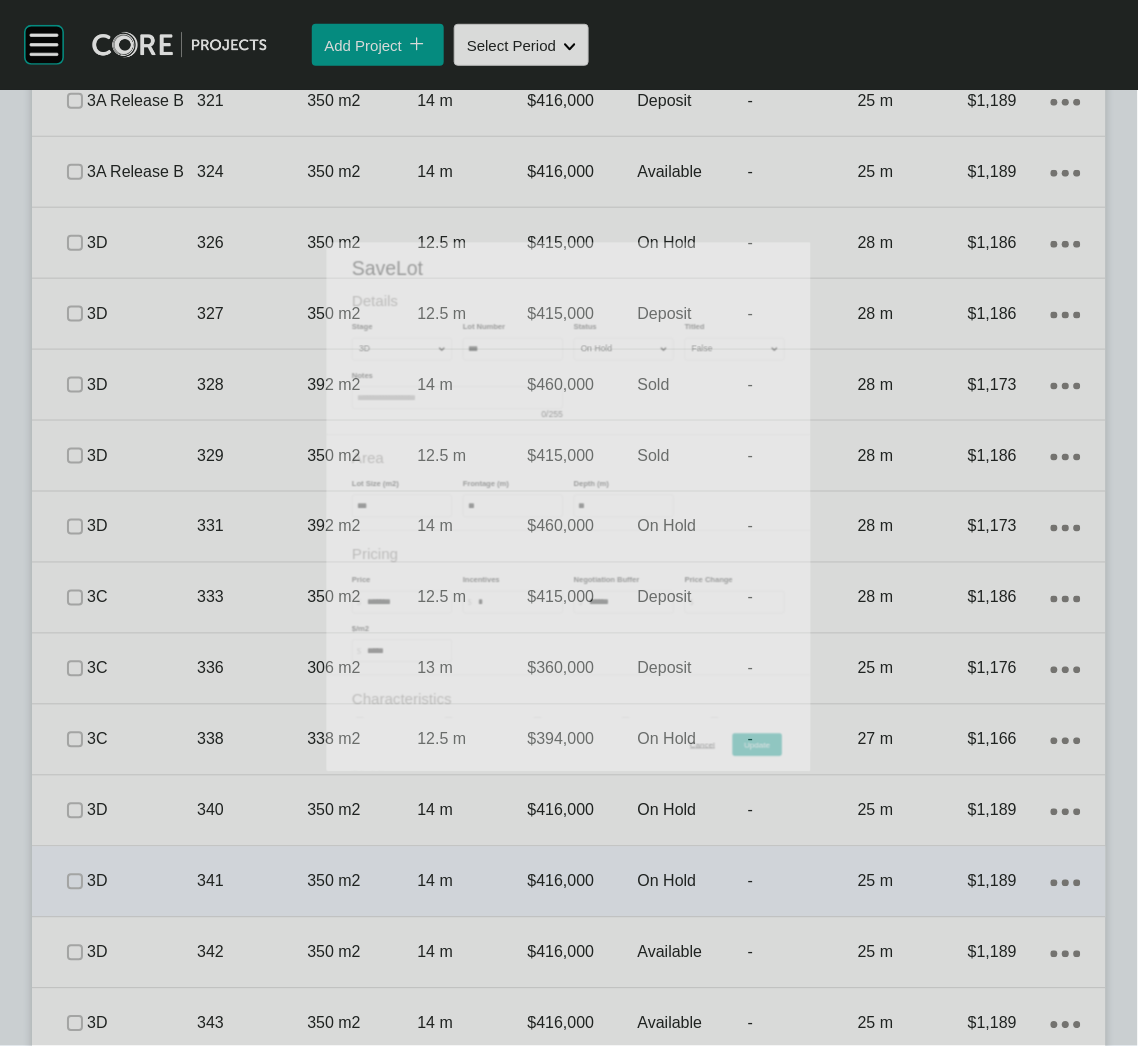 scroll, scrollTop: 3152, scrollLeft: 0, axis: vertical 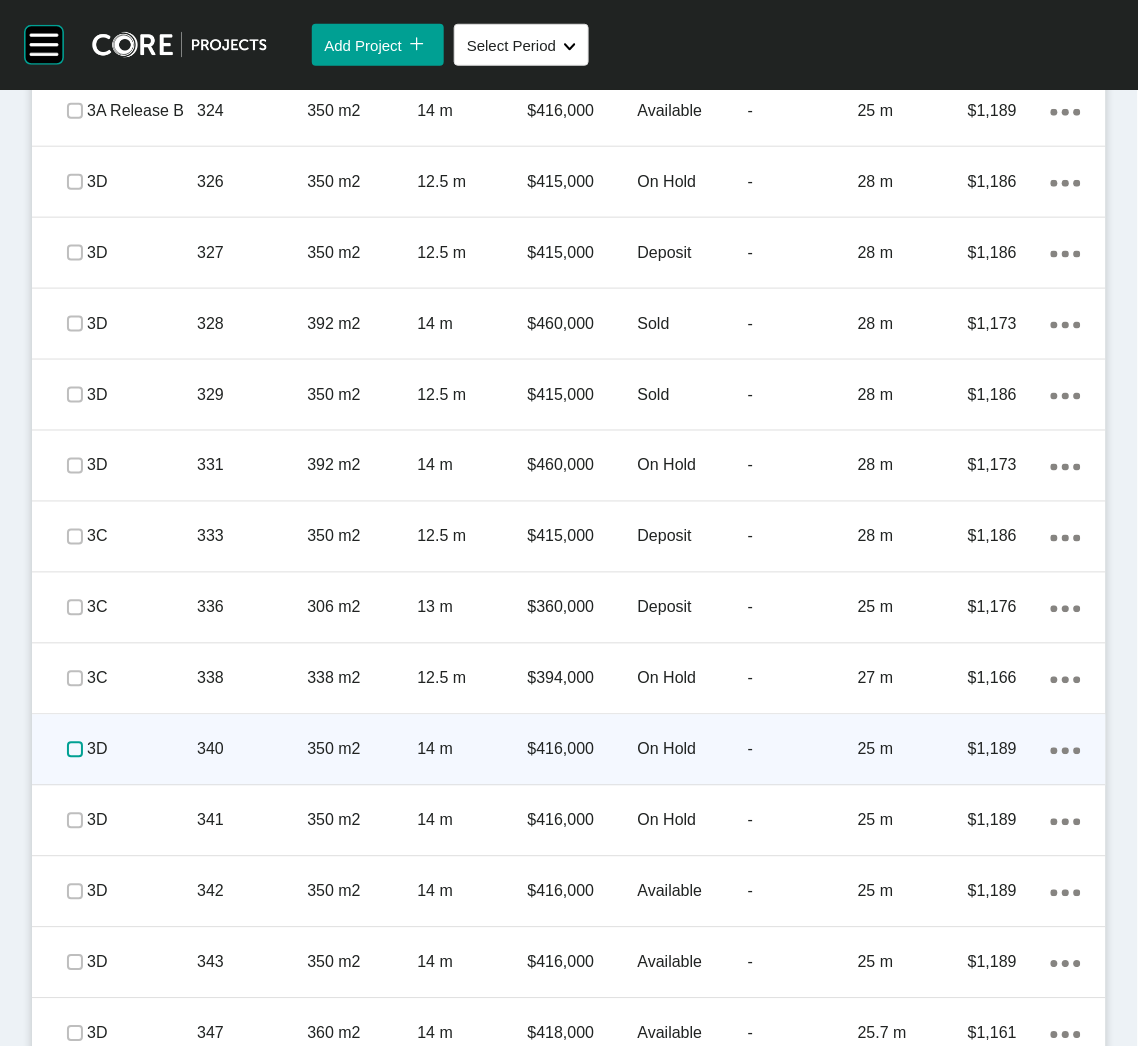 click at bounding box center [75, 750] 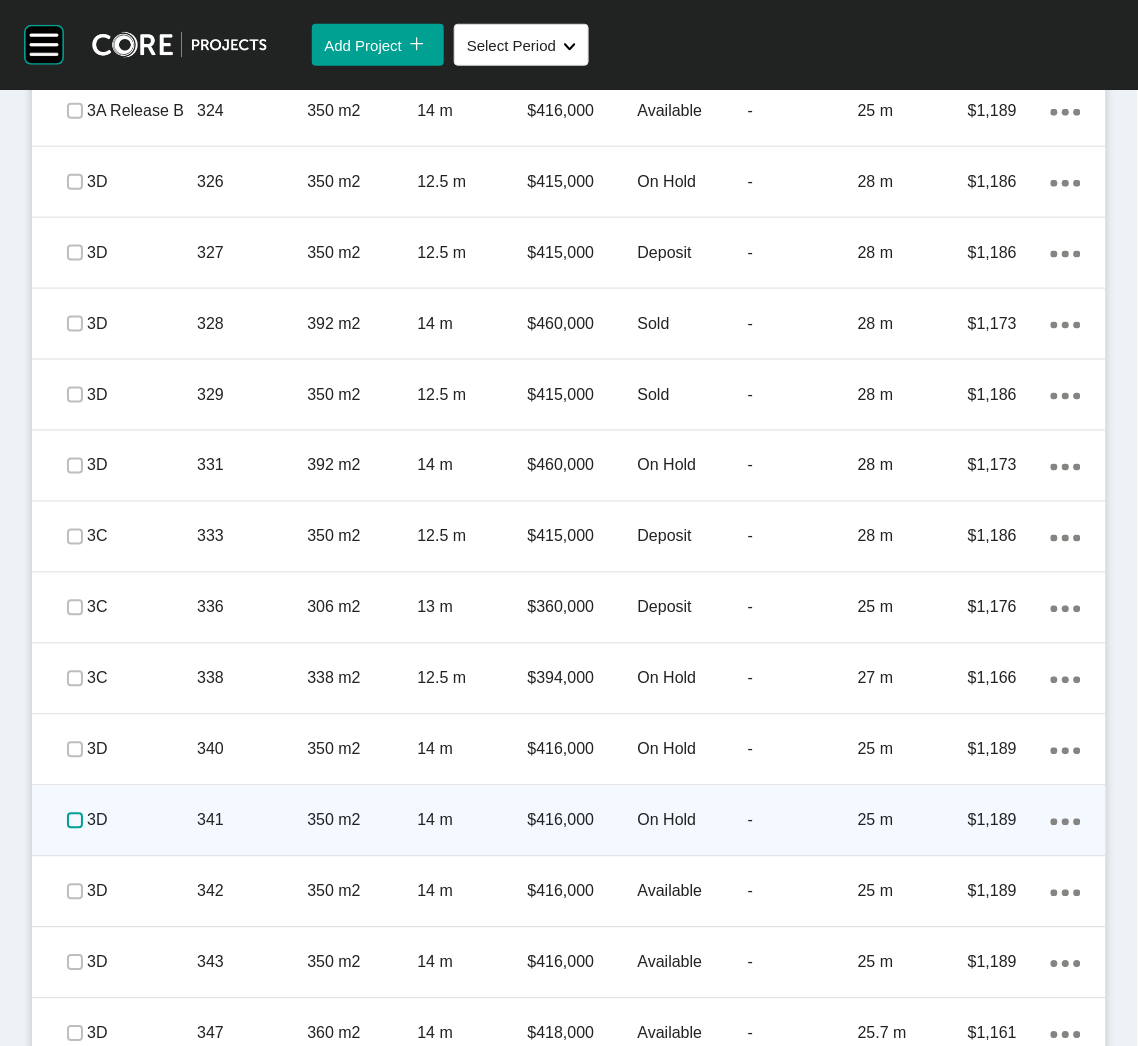 click at bounding box center (75, 821) 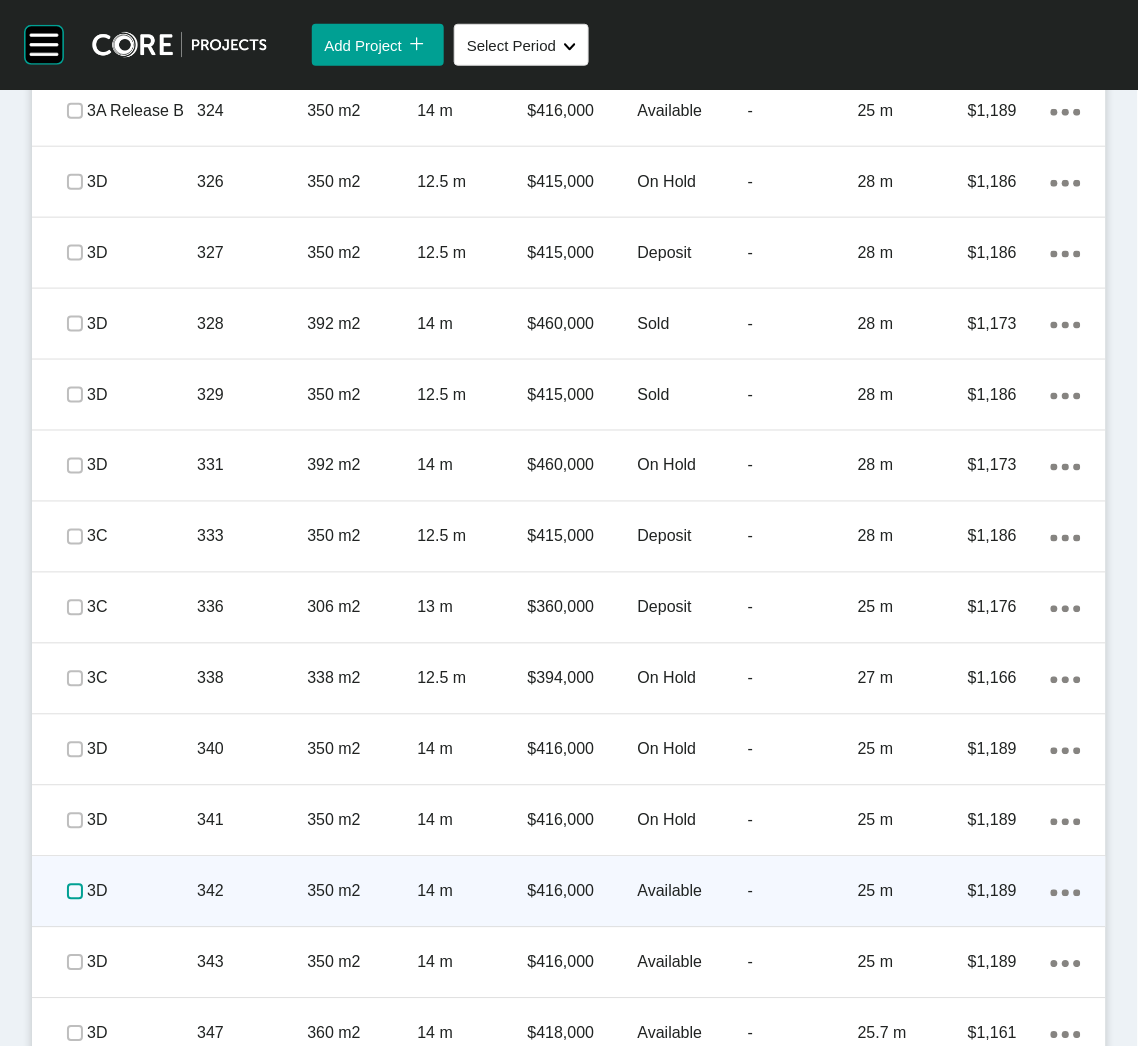 click at bounding box center [75, 892] 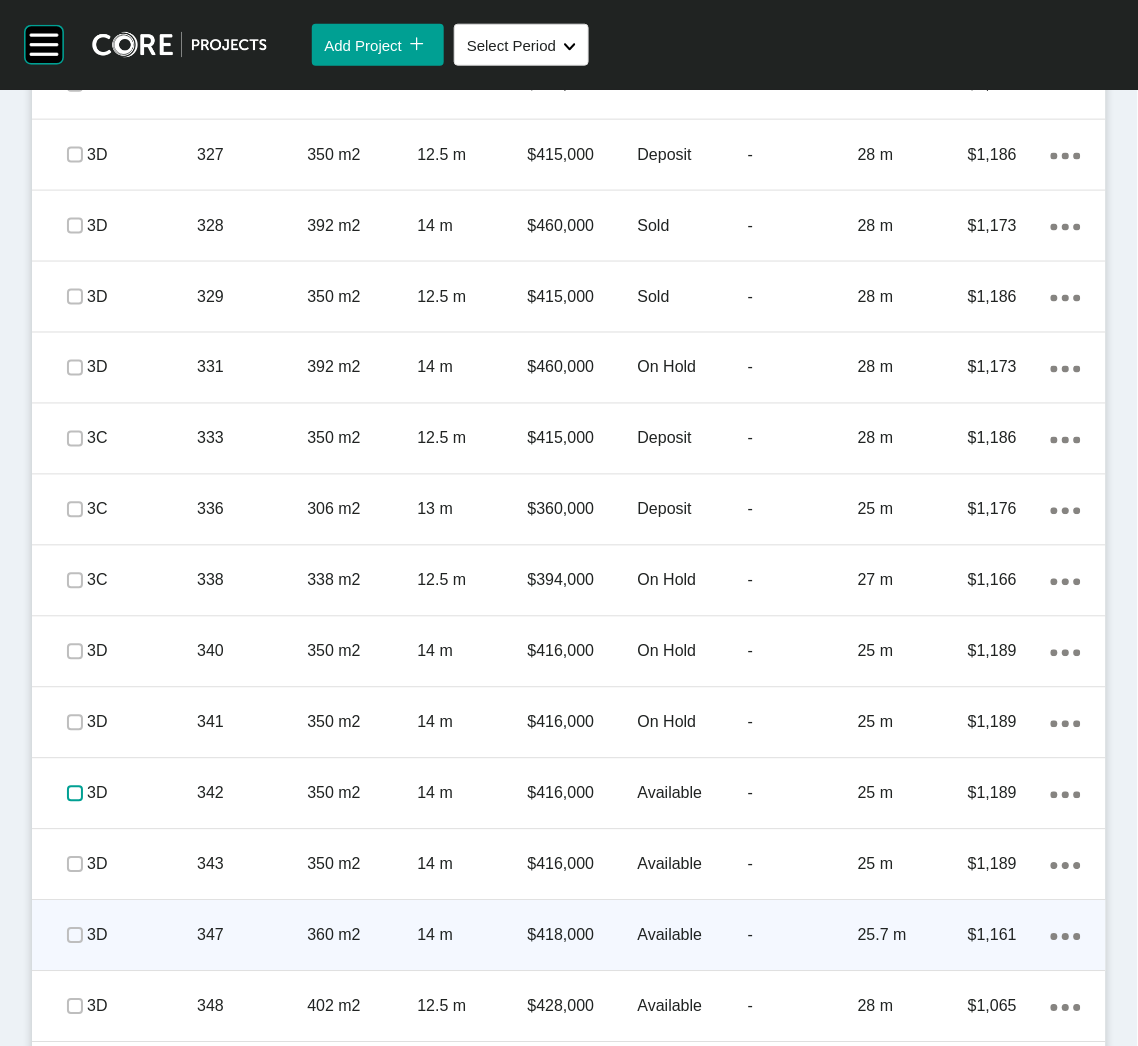 scroll, scrollTop: 3302, scrollLeft: 0, axis: vertical 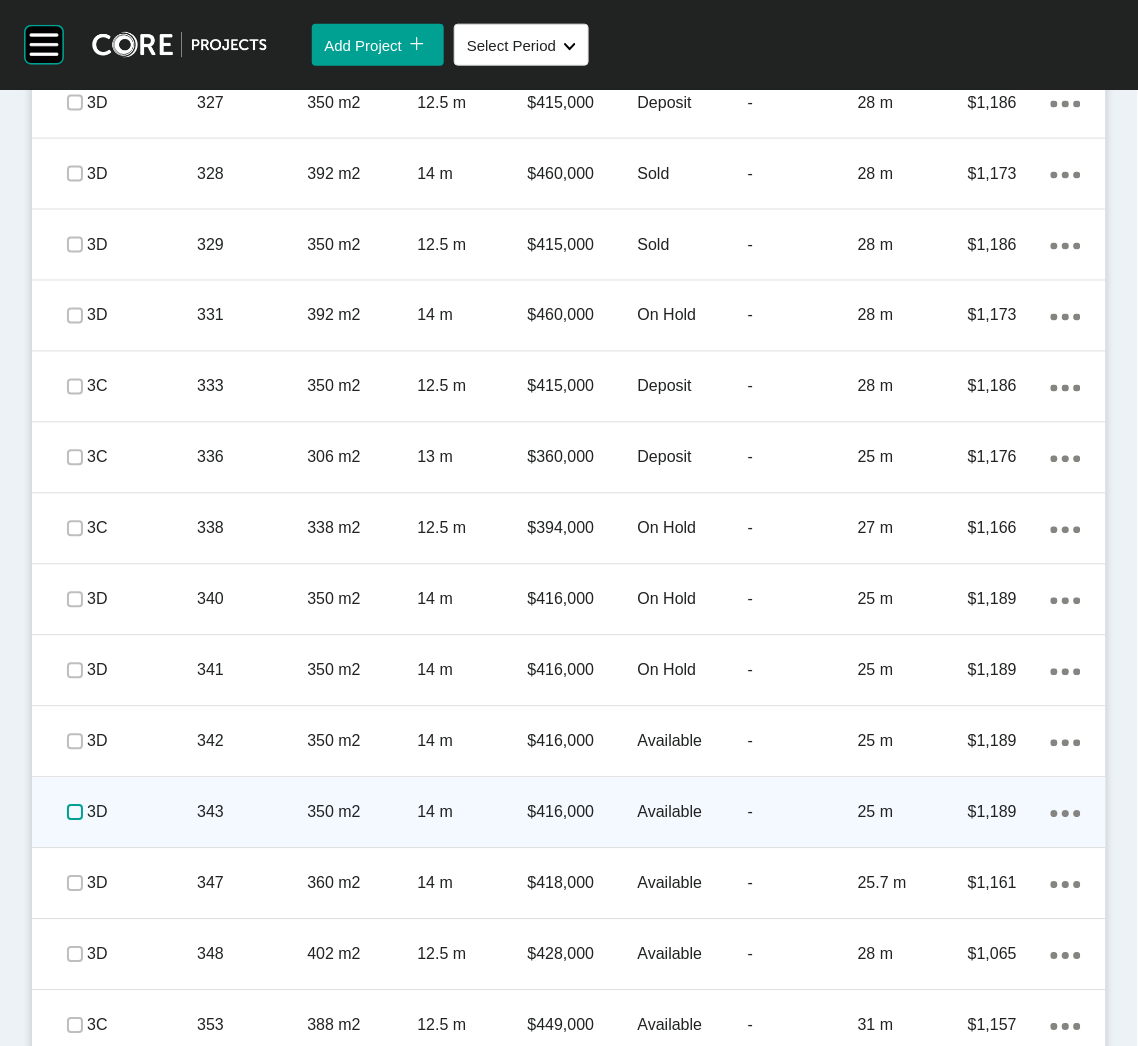 click at bounding box center (75, 813) 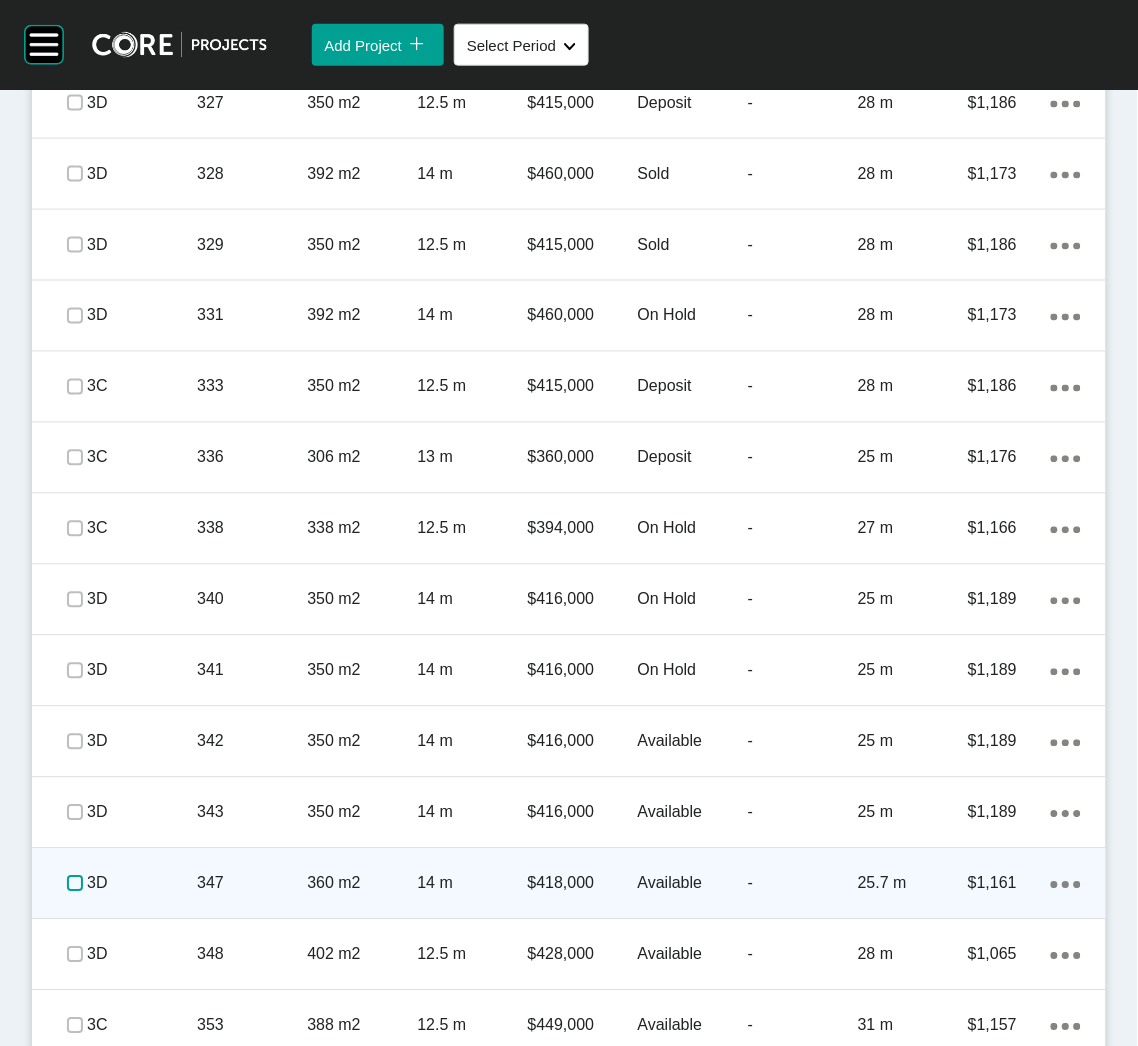 click at bounding box center (75, 884) 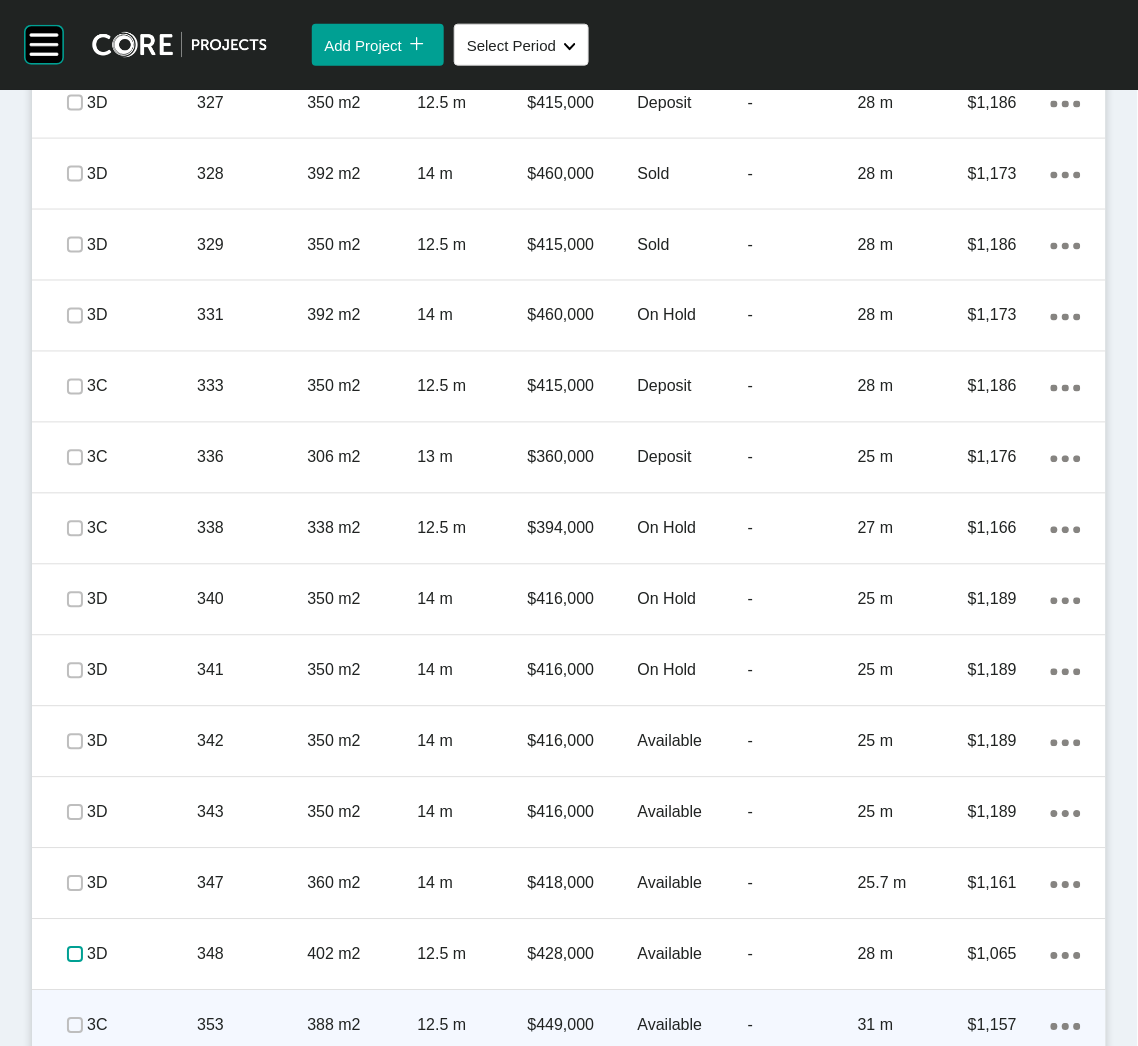 click at bounding box center [75, 955] 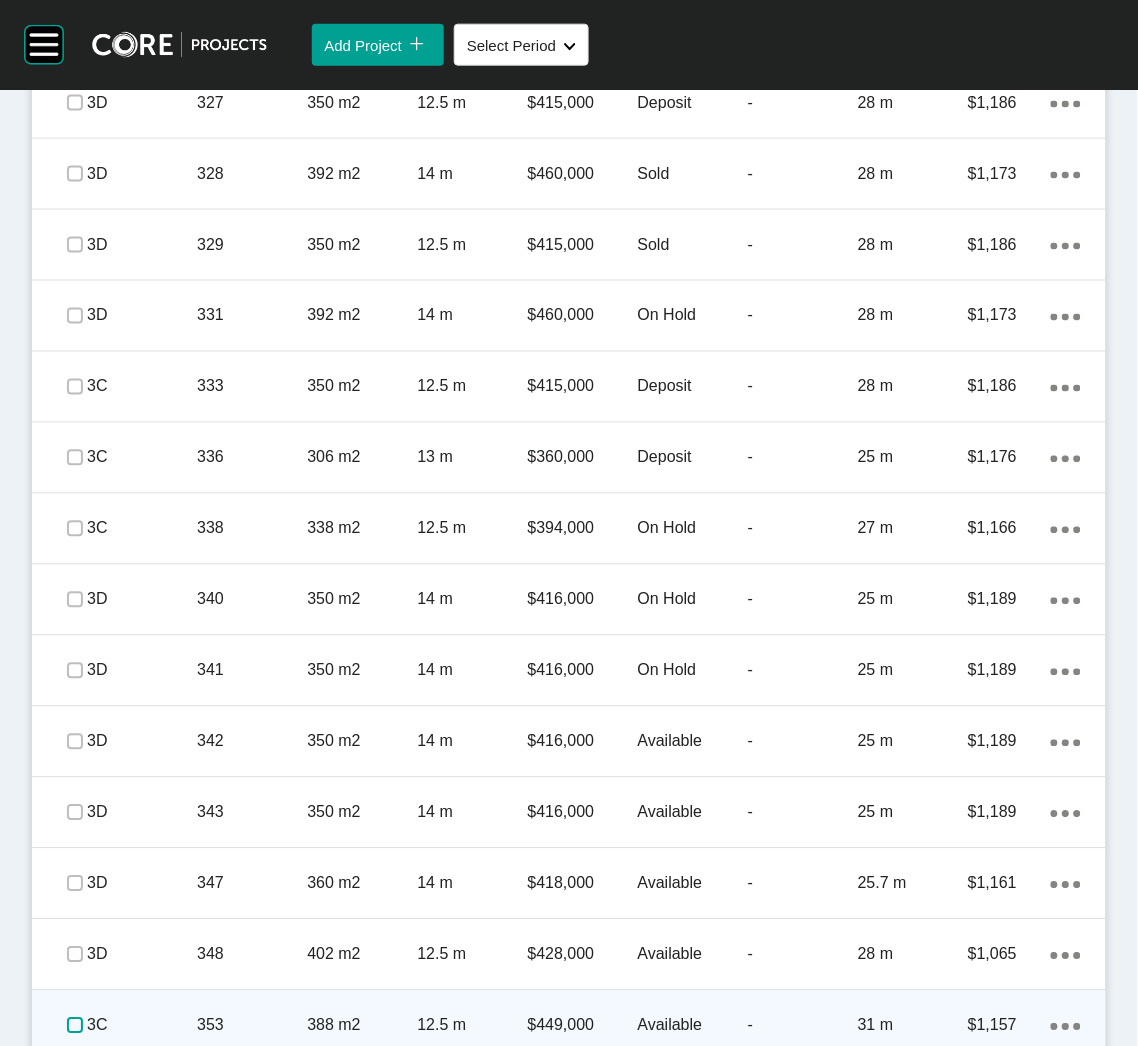 click at bounding box center (75, 1026) 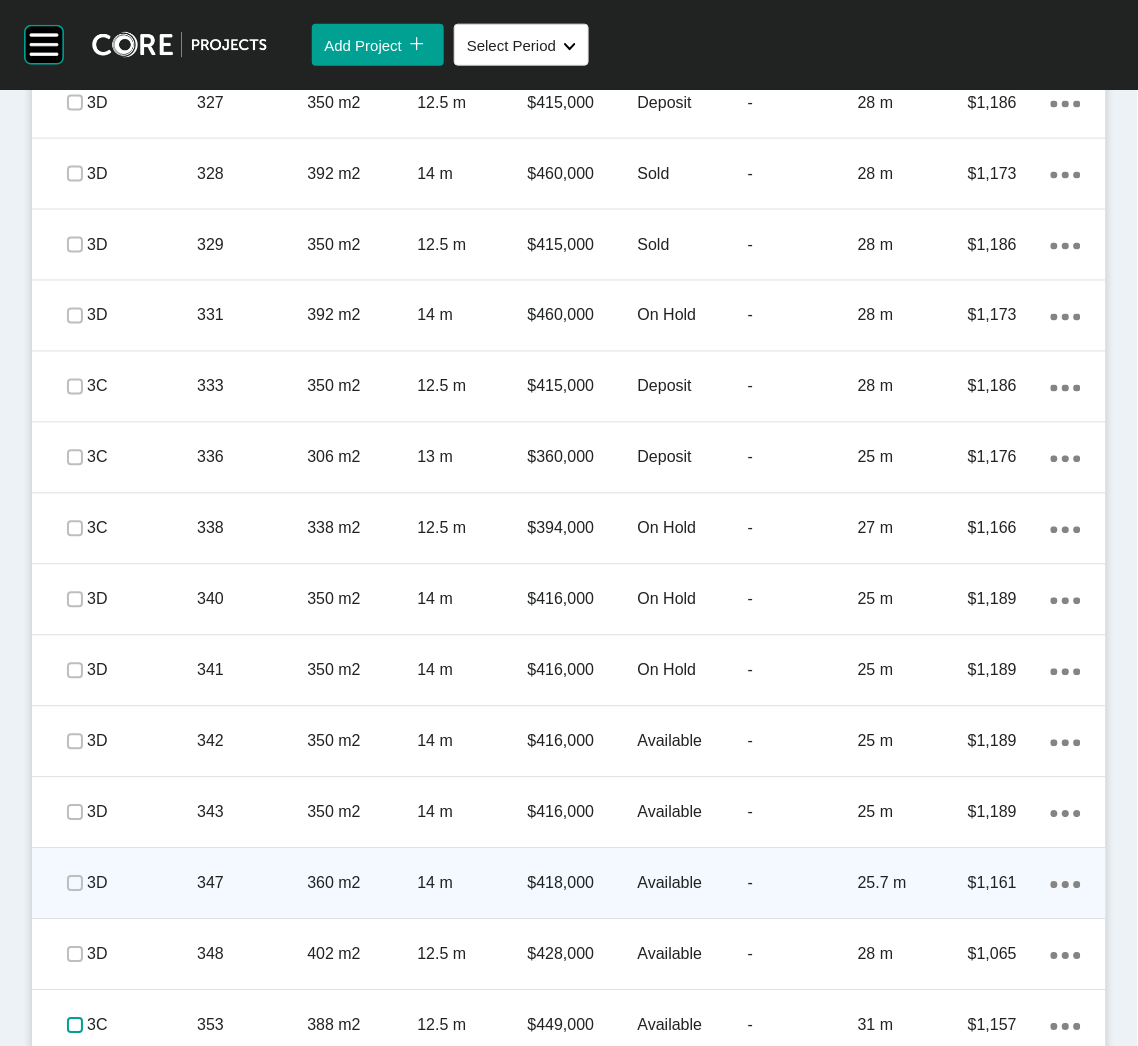 scroll, scrollTop: 3395, scrollLeft: 0, axis: vertical 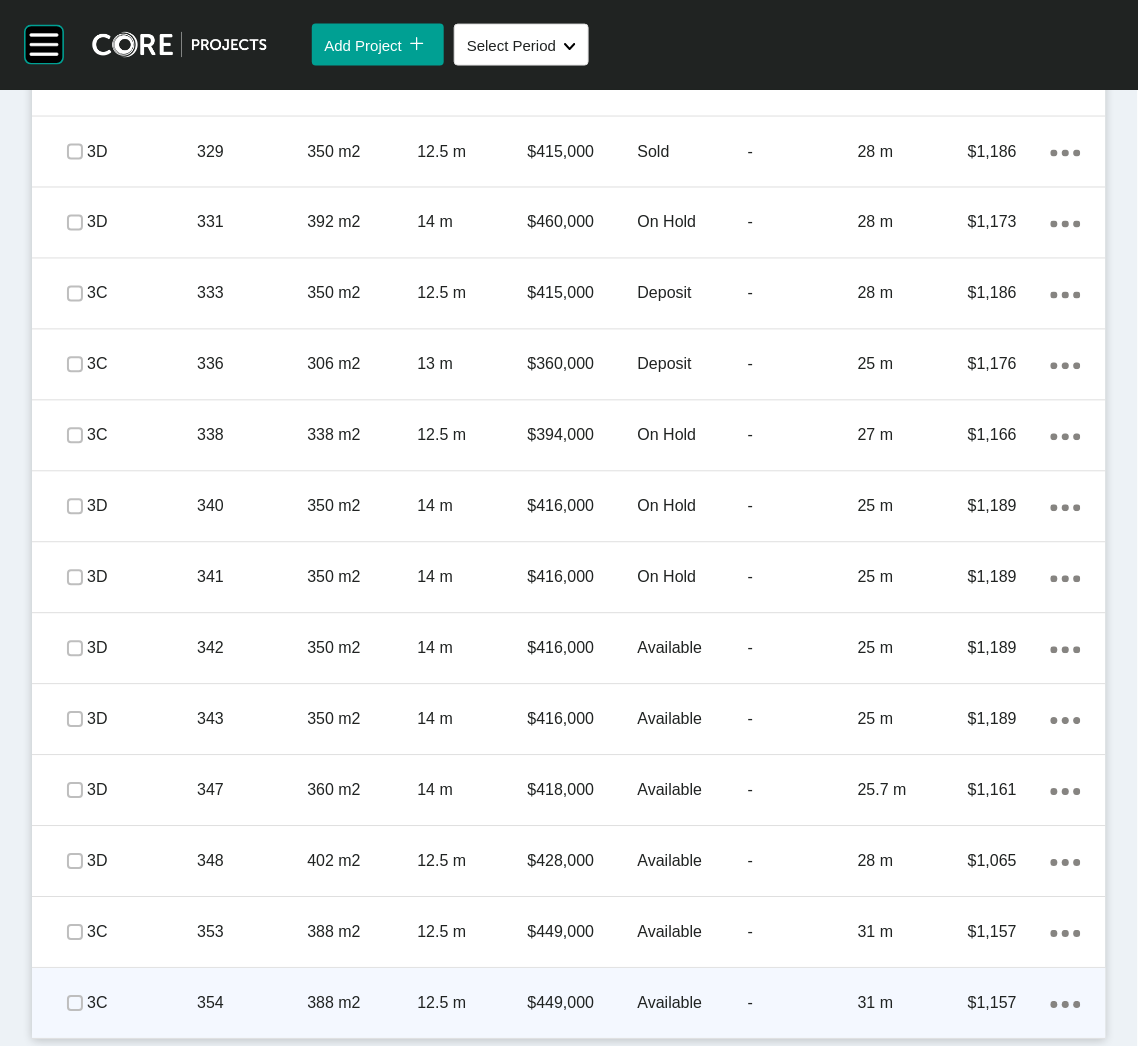 click on "354" at bounding box center (252, 1004) 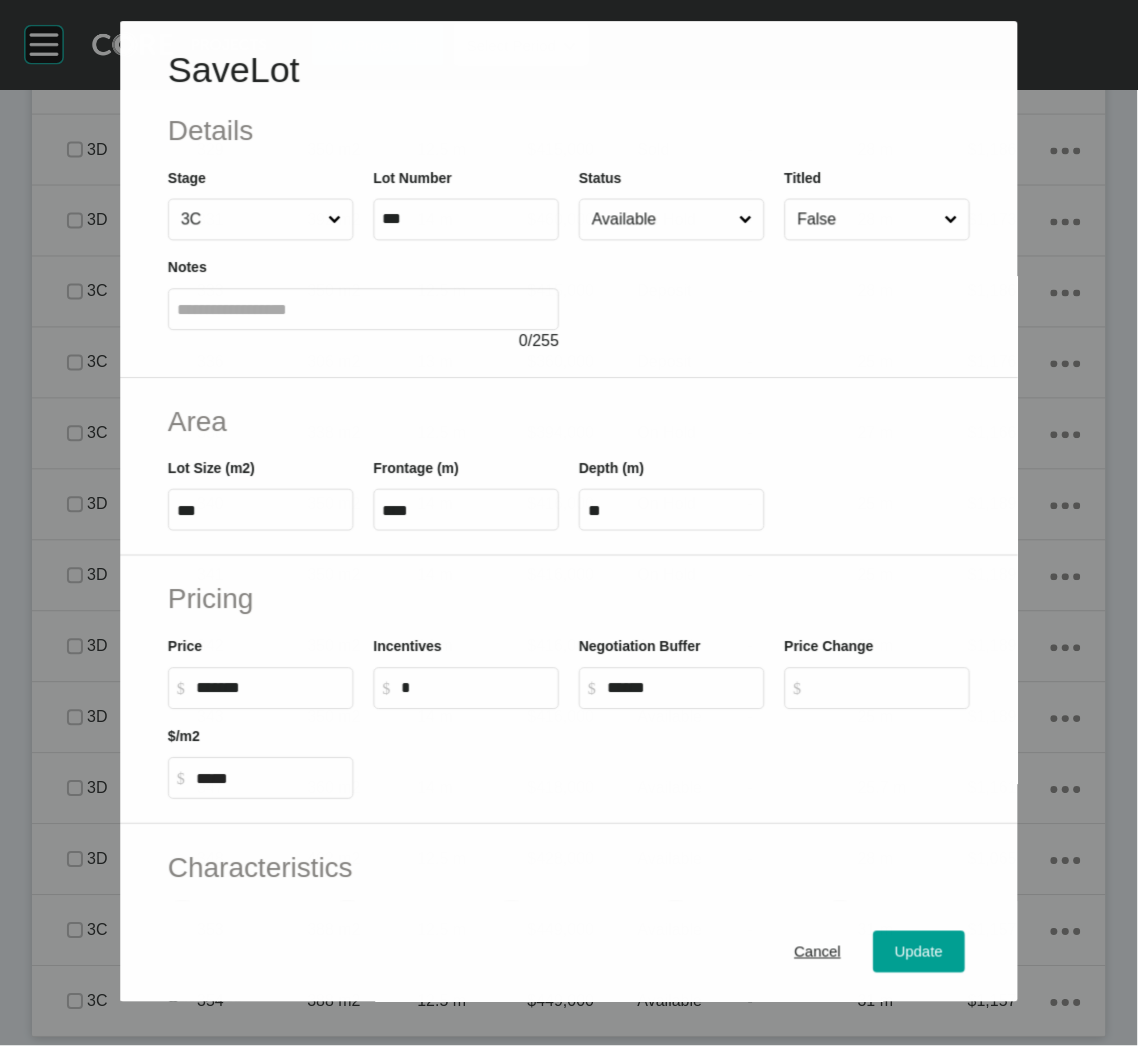 scroll, scrollTop: 3333, scrollLeft: 0, axis: vertical 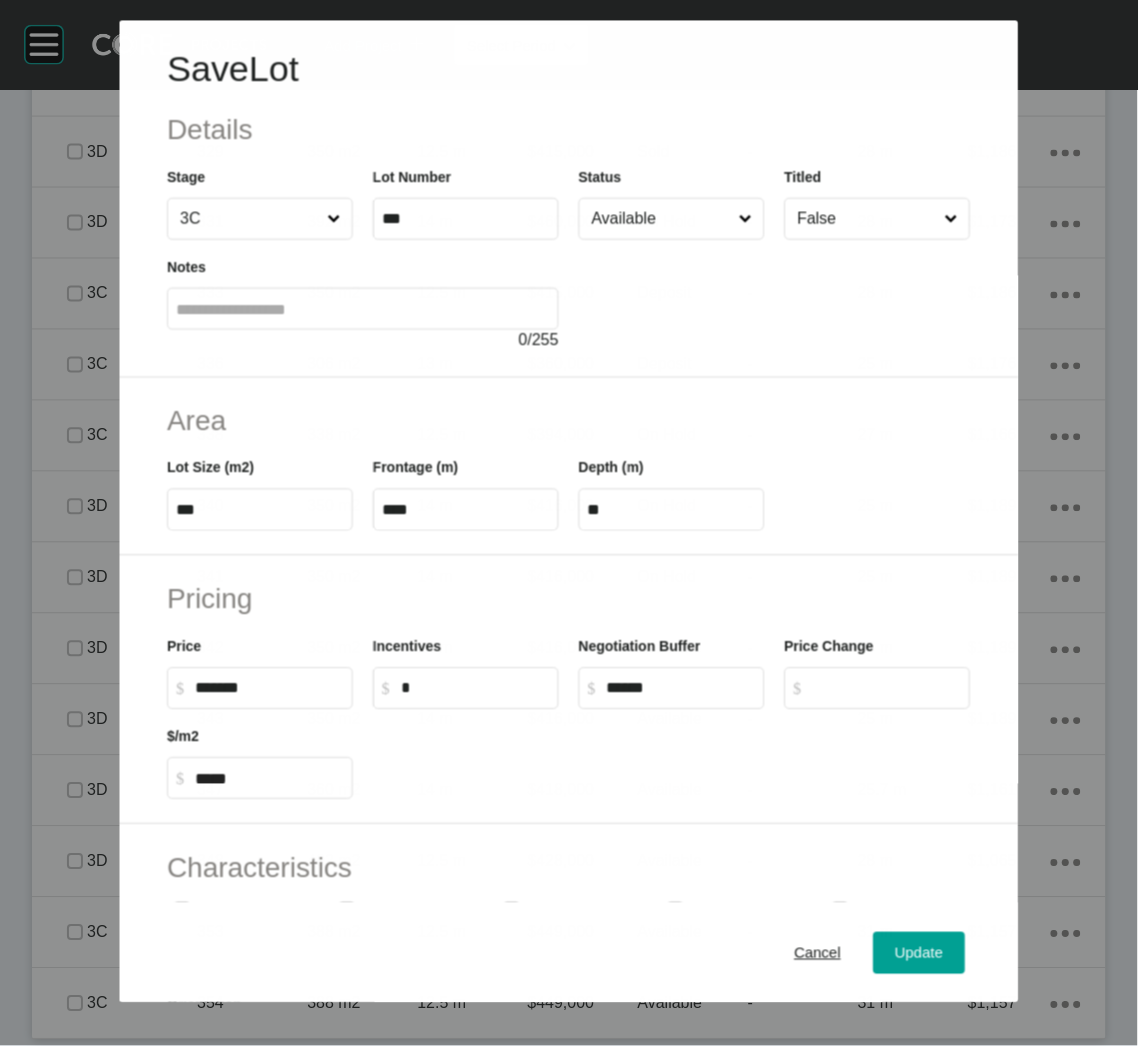 click on "Available" at bounding box center [661, 219] 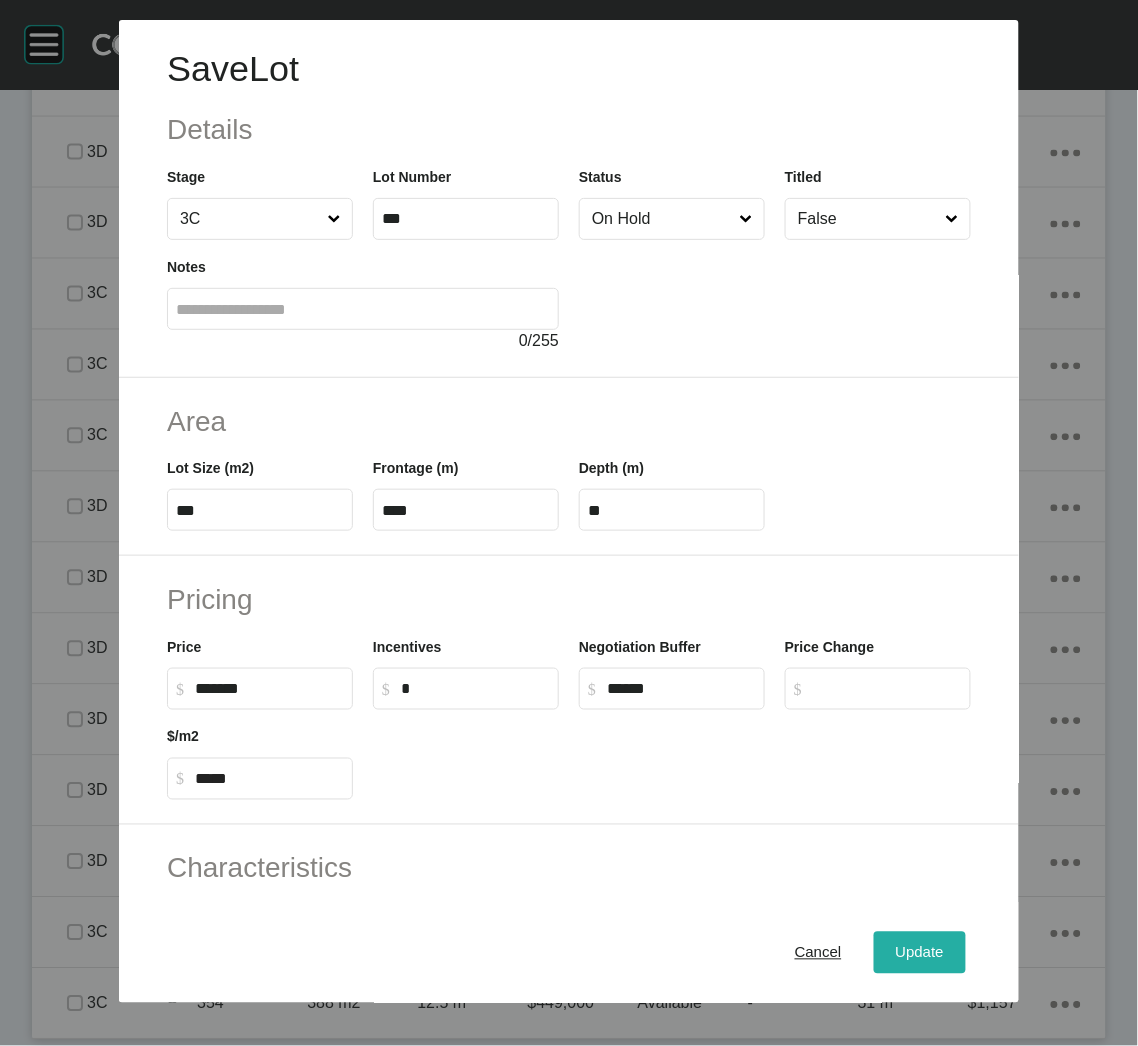 click on "Update" at bounding box center [920, 953] 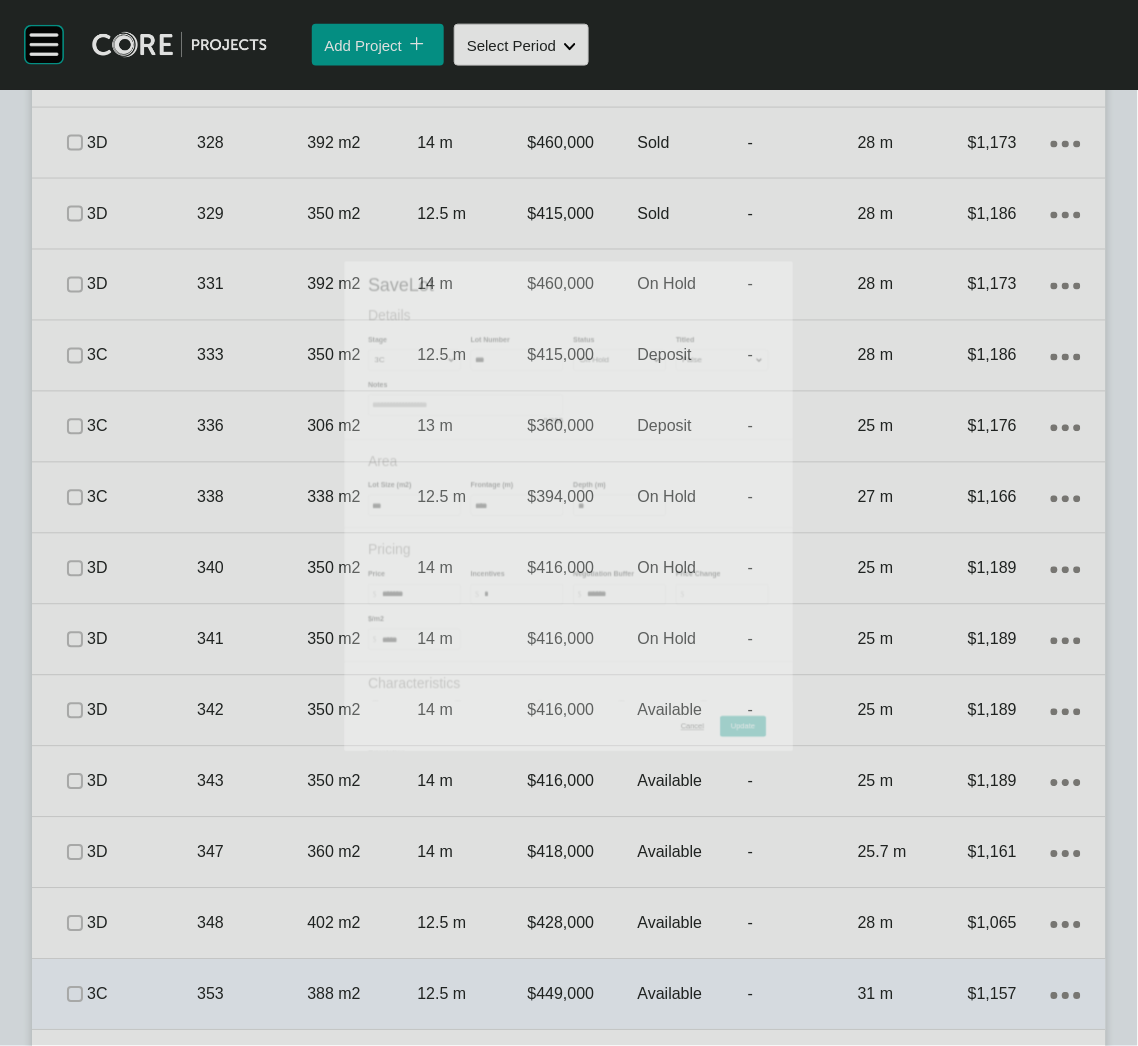 scroll, scrollTop: 3394, scrollLeft: 0, axis: vertical 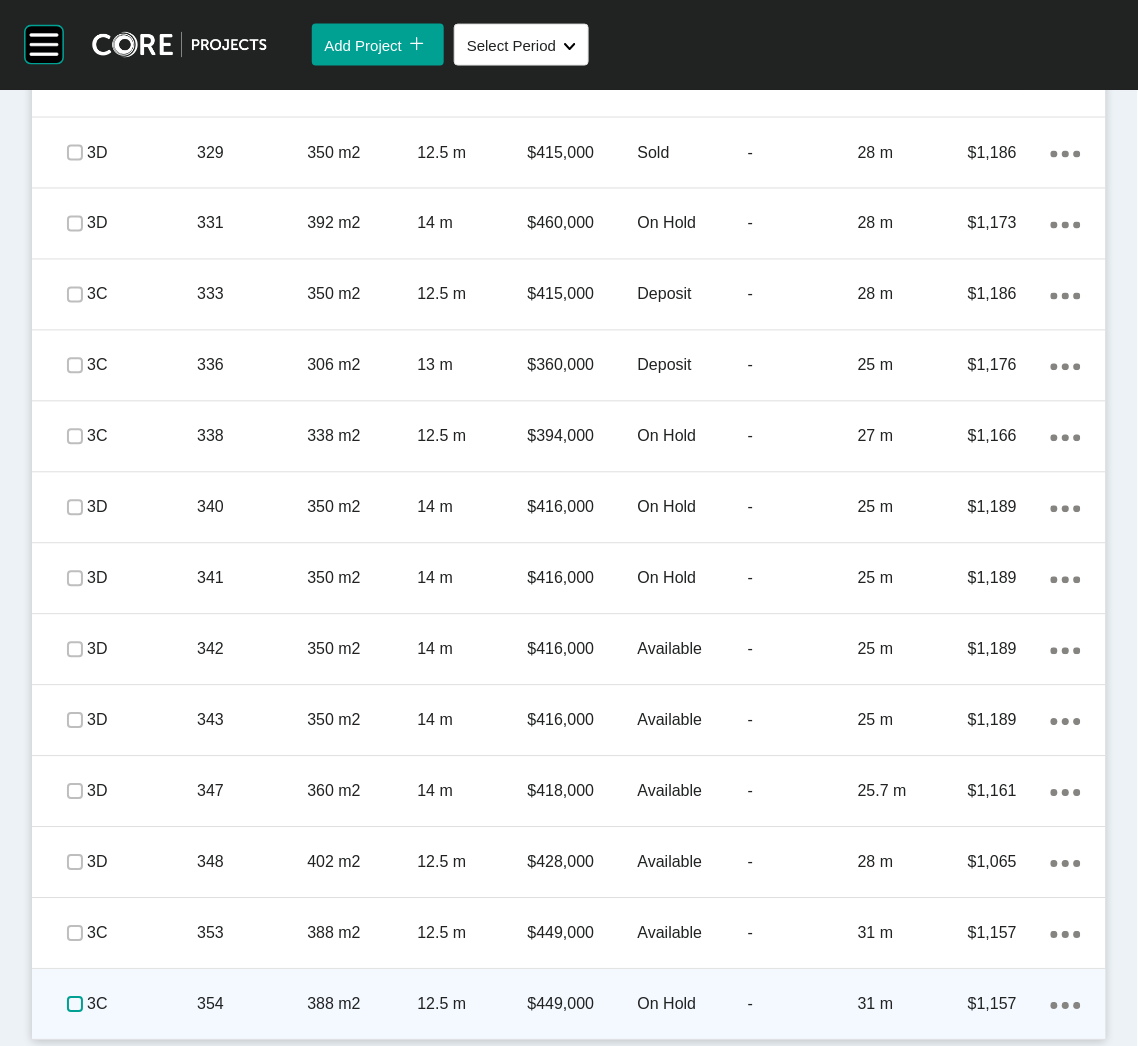 click at bounding box center (75, 1005) 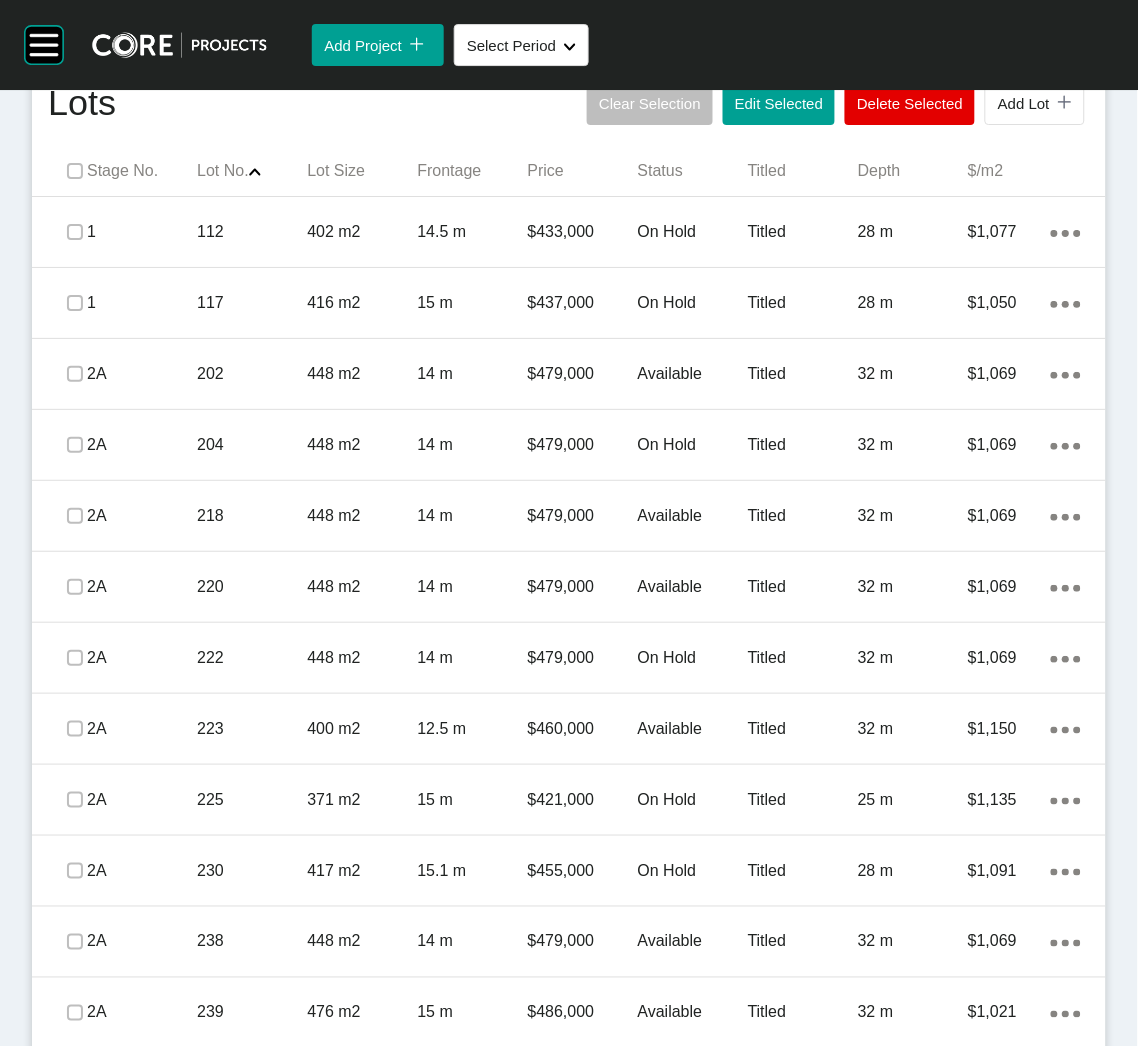 scroll, scrollTop: 1146, scrollLeft: 0, axis: vertical 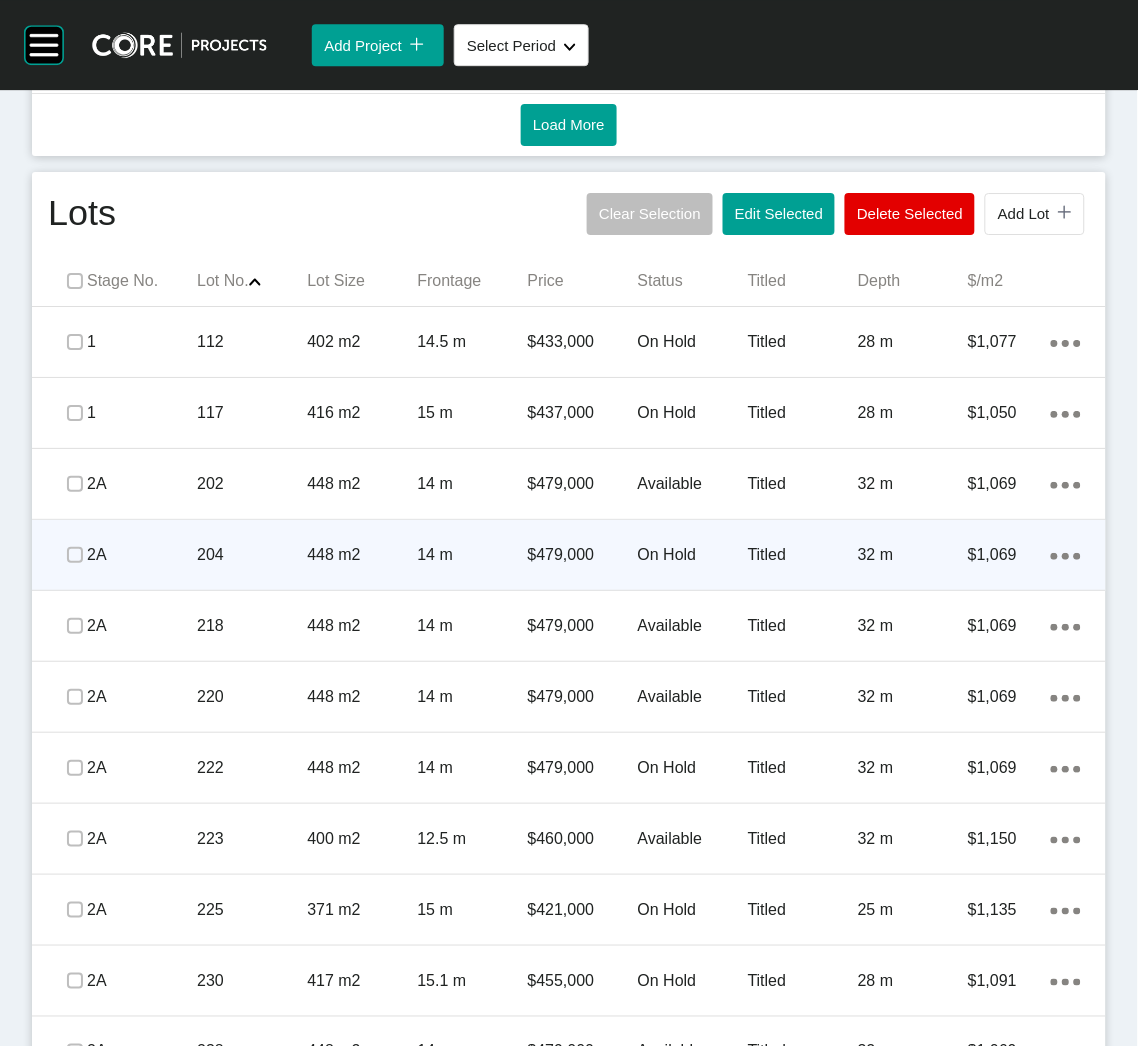 click on "448 m2" at bounding box center [362, 555] 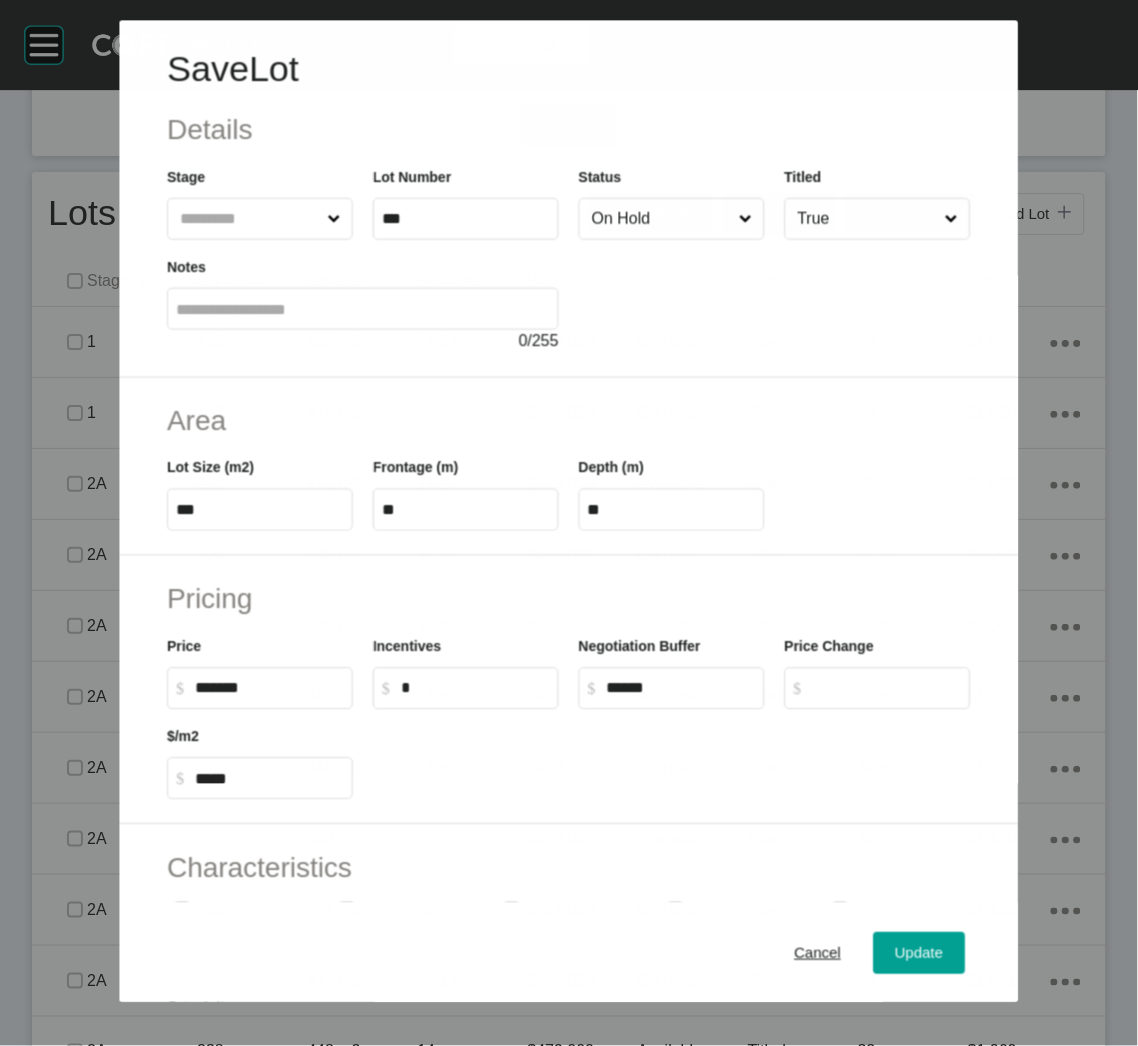 drag, startPoint x: 676, startPoint y: 223, endPoint x: 651, endPoint y: 362, distance: 141.2303 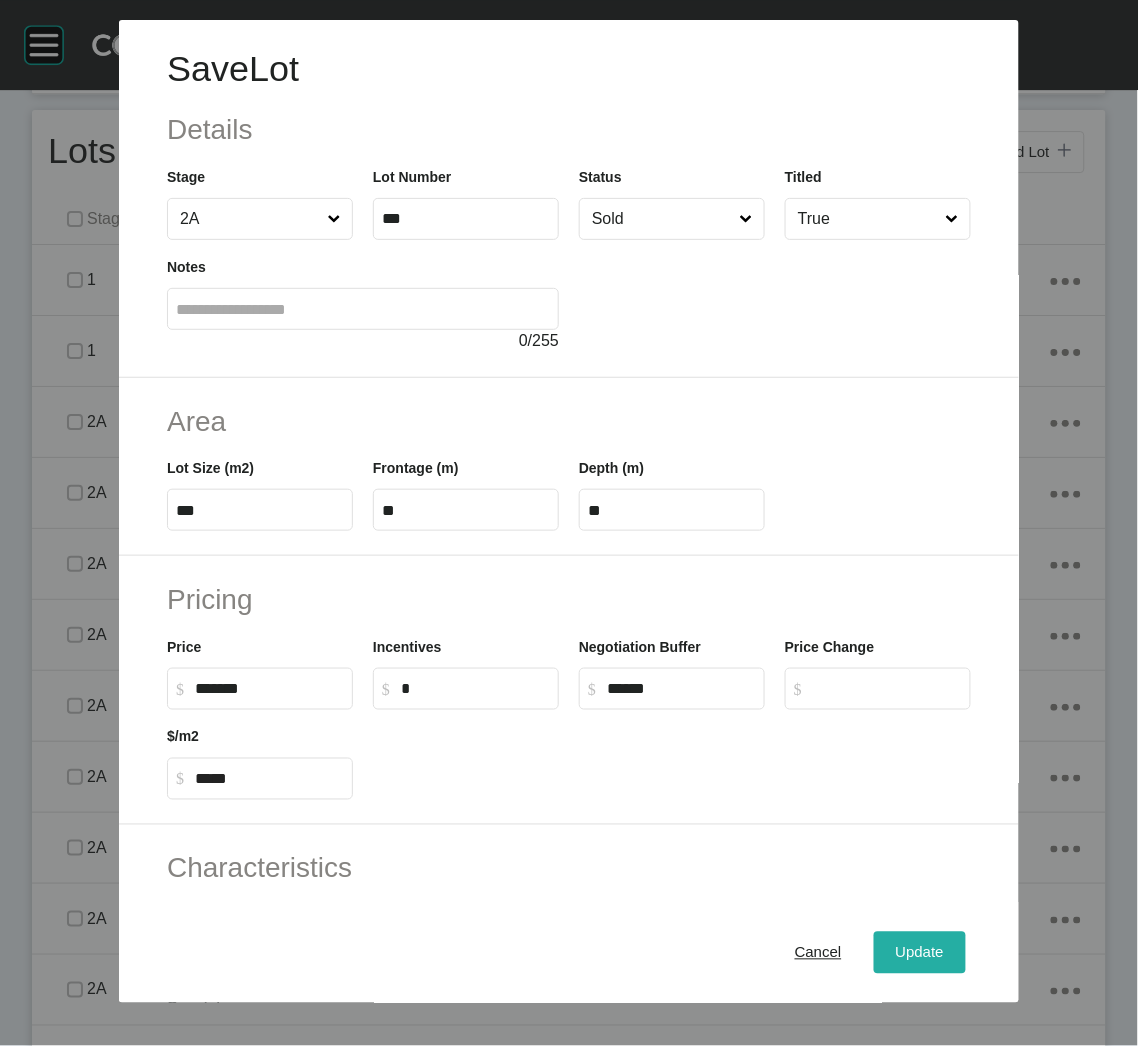 click on "Update" at bounding box center [920, 953] 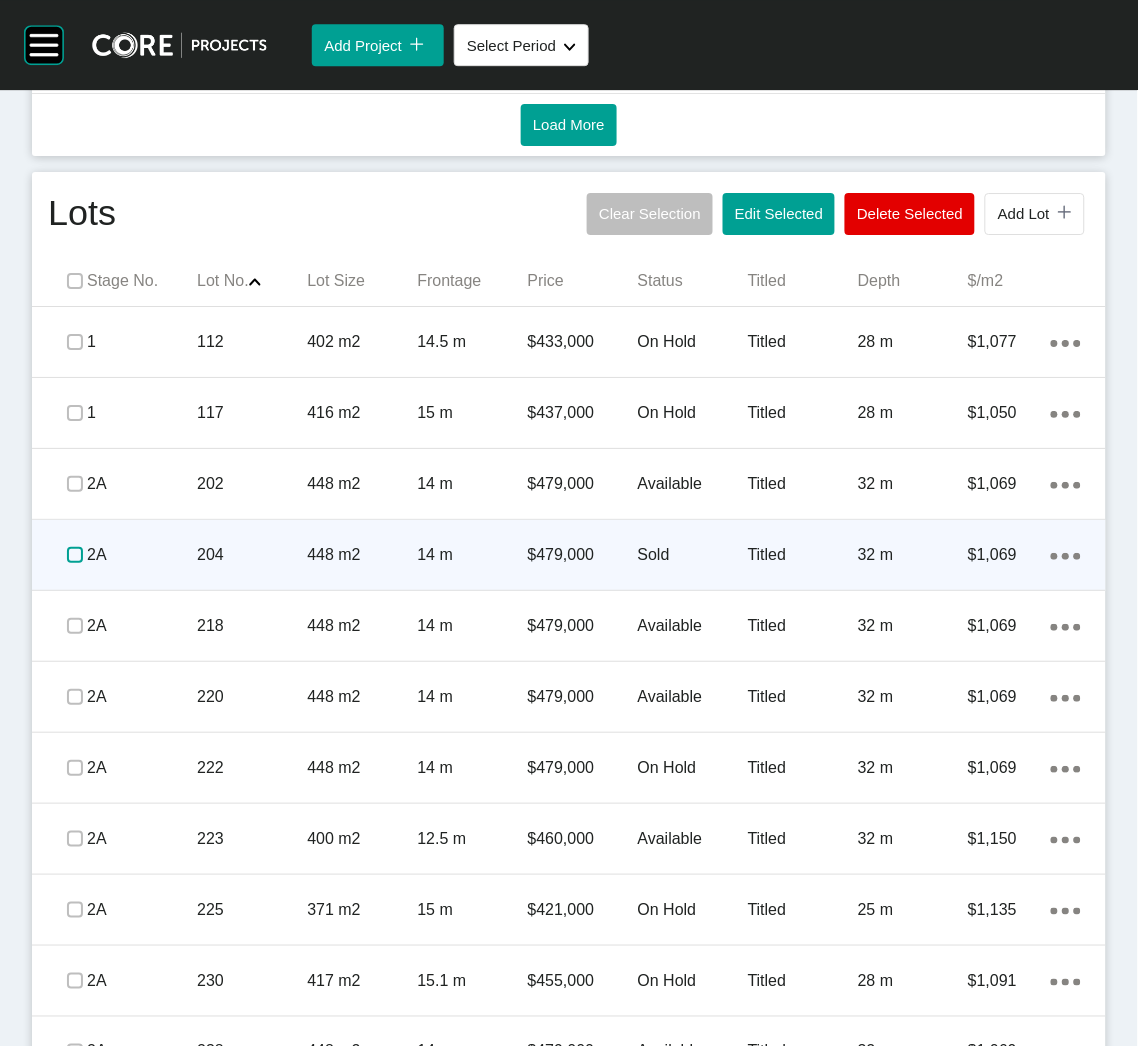 click at bounding box center (75, 555) 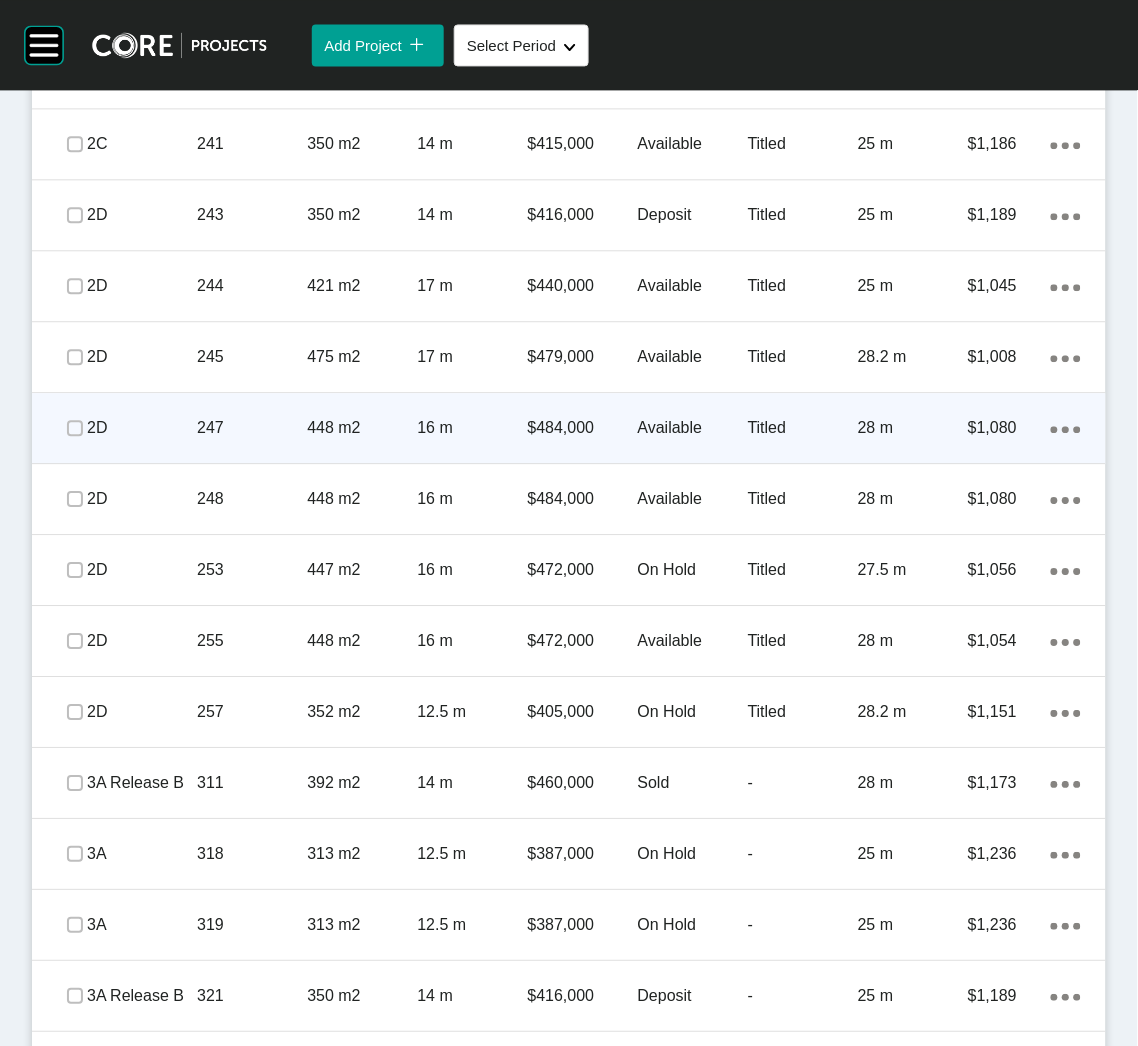 scroll, scrollTop: 2346, scrollLeft: 0, axis: vertical 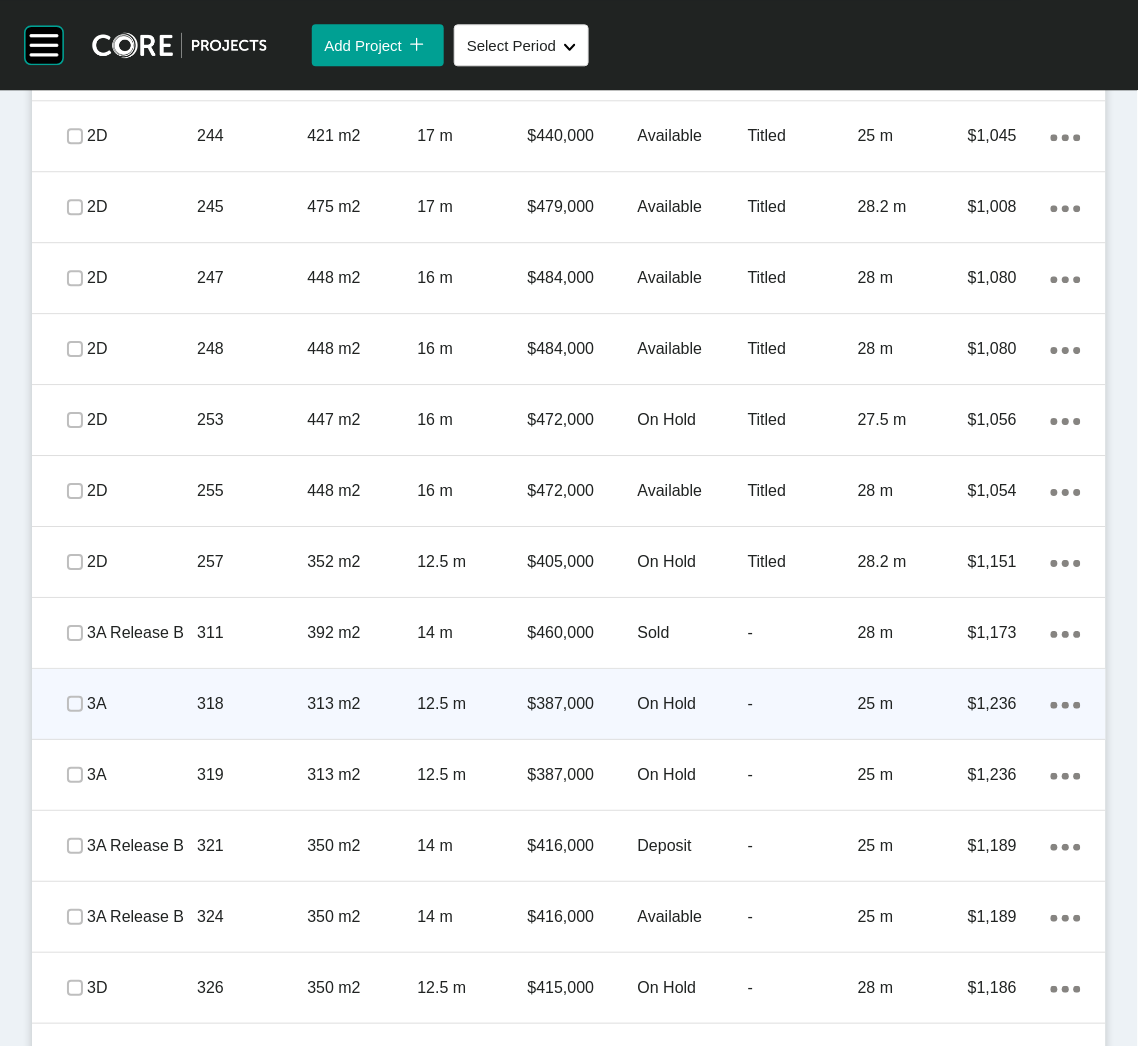 click on "313 m2" at bounding box center [362, 704] 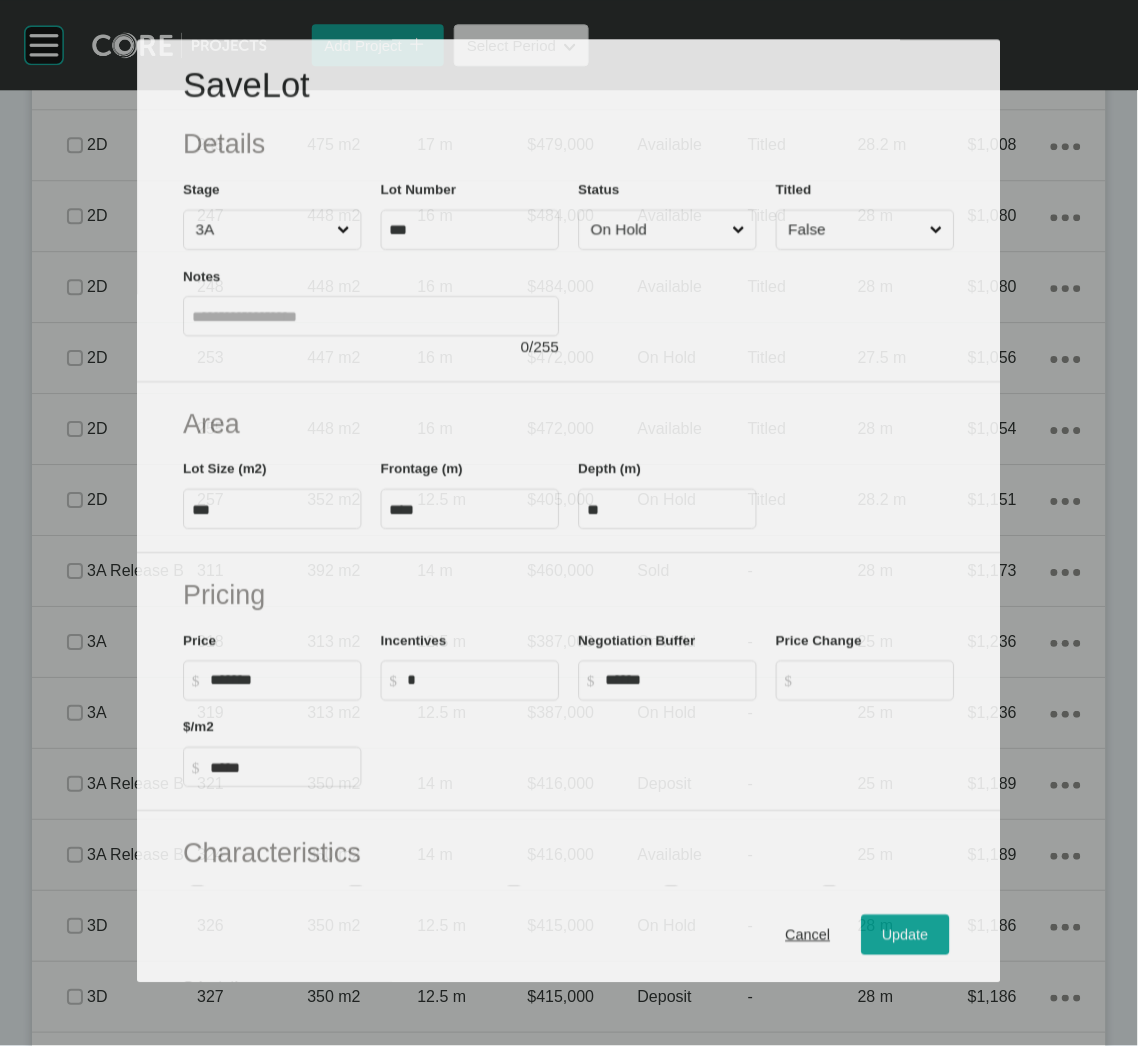 scroll, scrollTop: 2284, scrollLeft: 0, axis: vertical 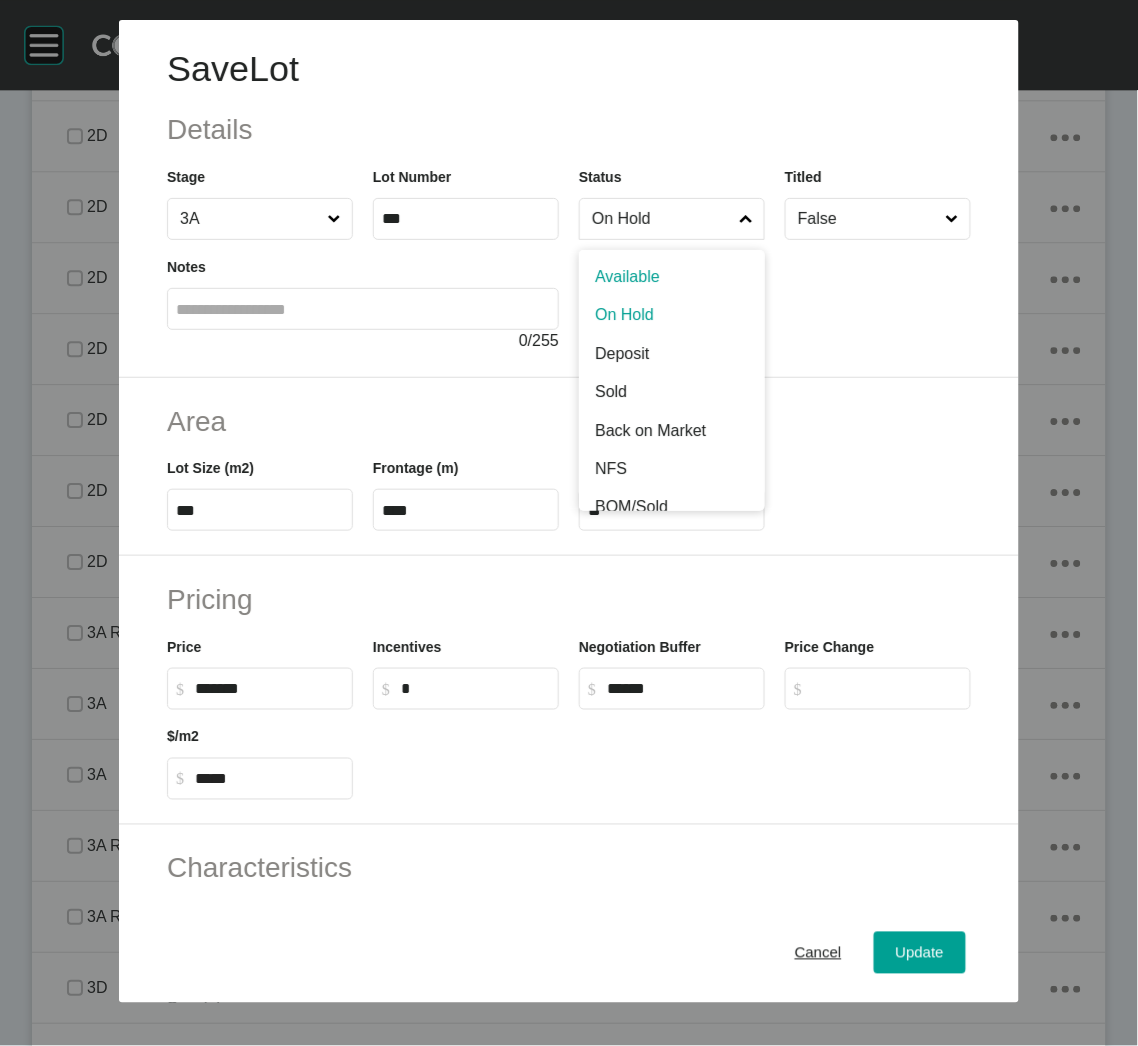 click on "On Hold" at bounding box center (672, 219) 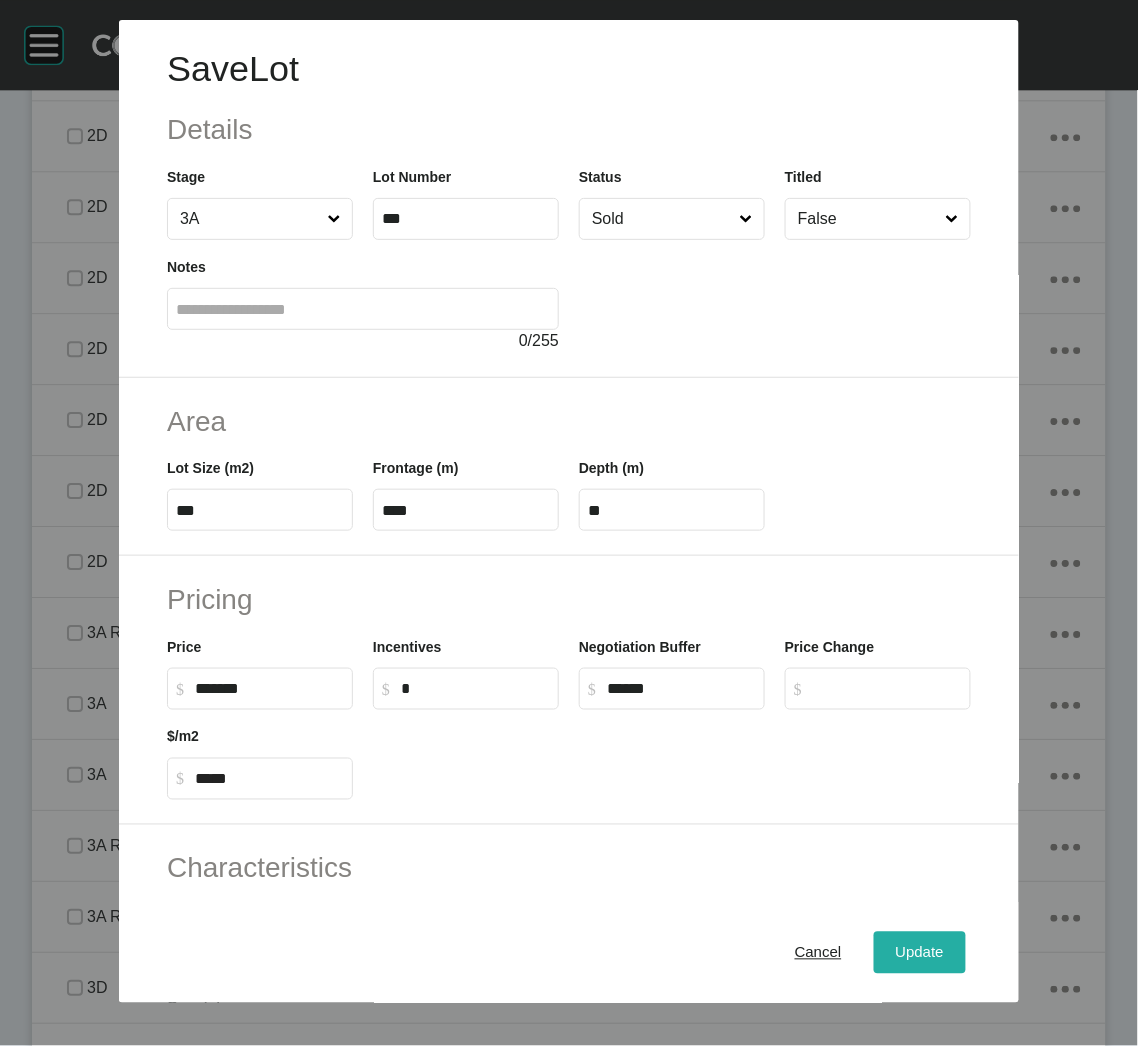 click on "Update" at bounding box center (920, 953) 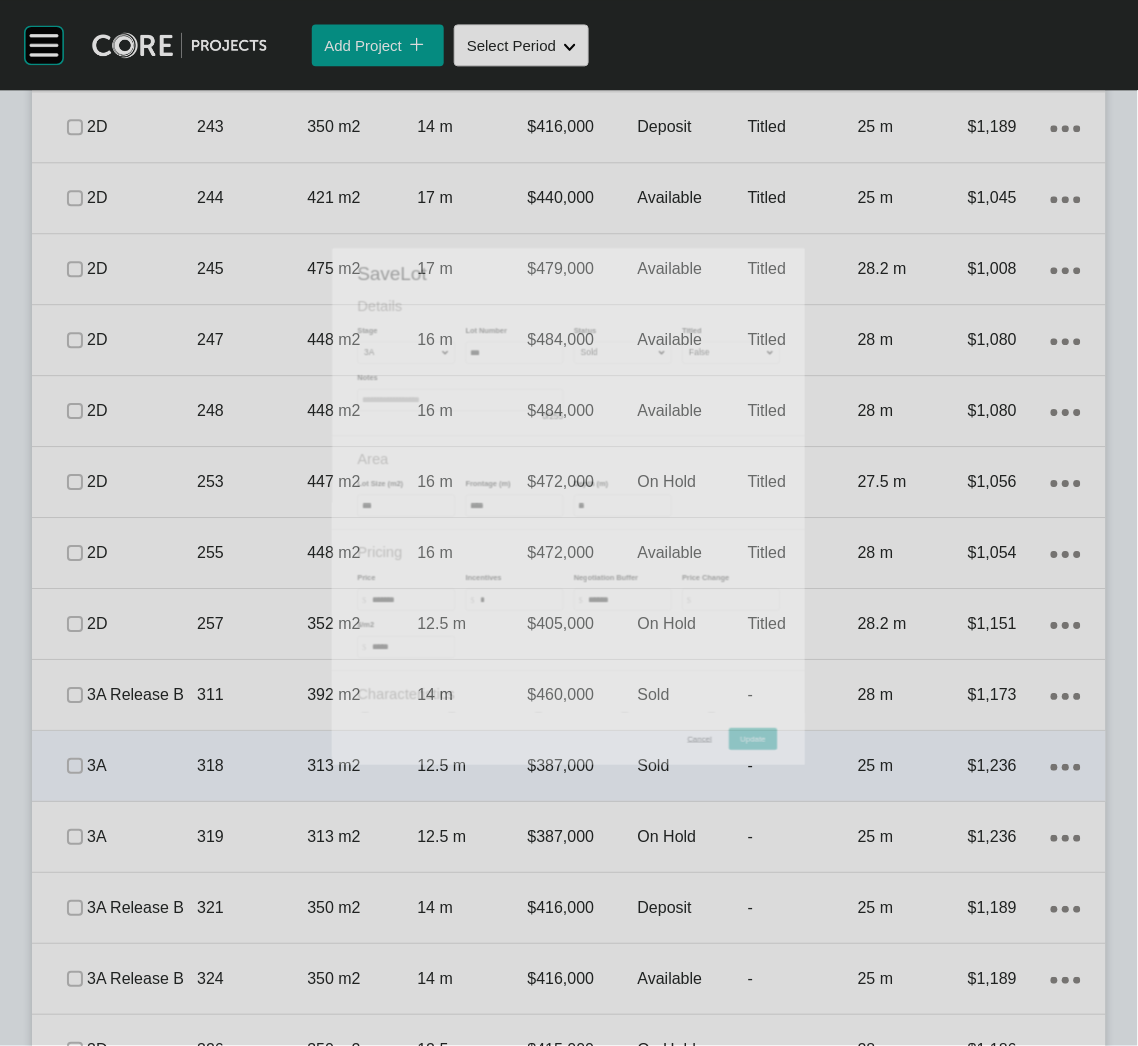 scroll, scrollTop: 2346, scrollLeft: 0, axis: vertical 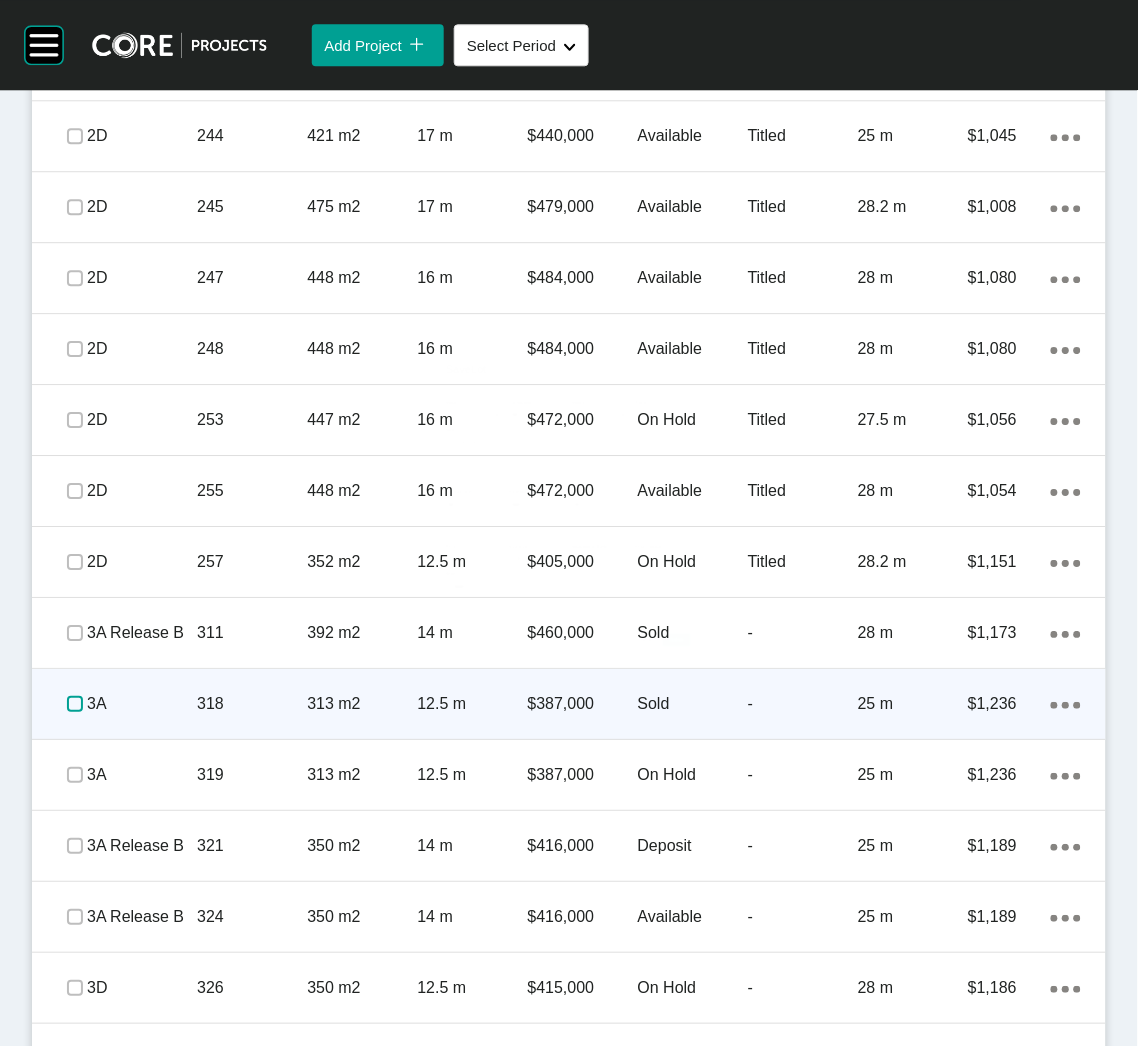 click at bounding box center [75, 704] 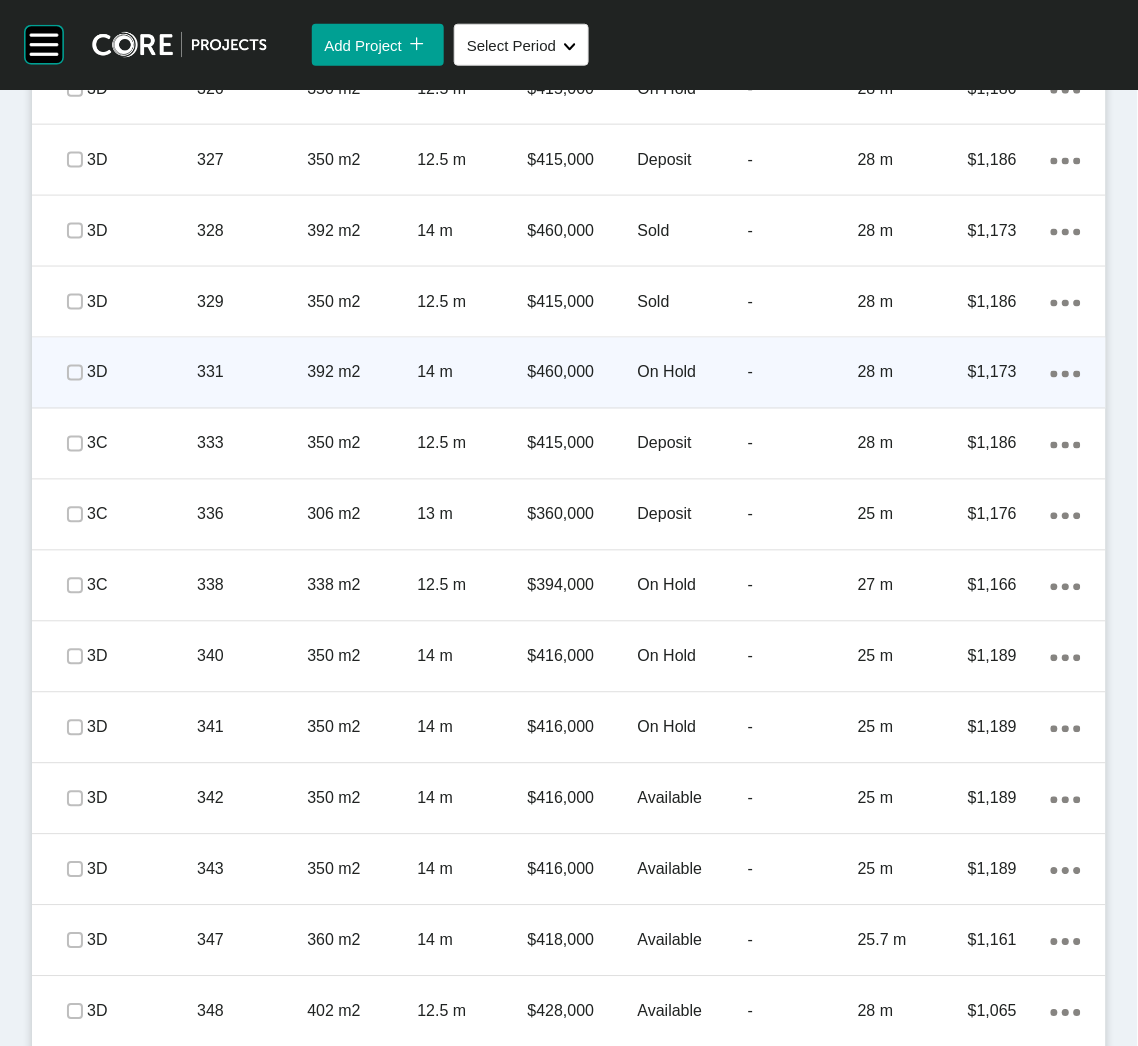 scroll, scrollTop: 3395, scrollLeft: 0, axis: vertical 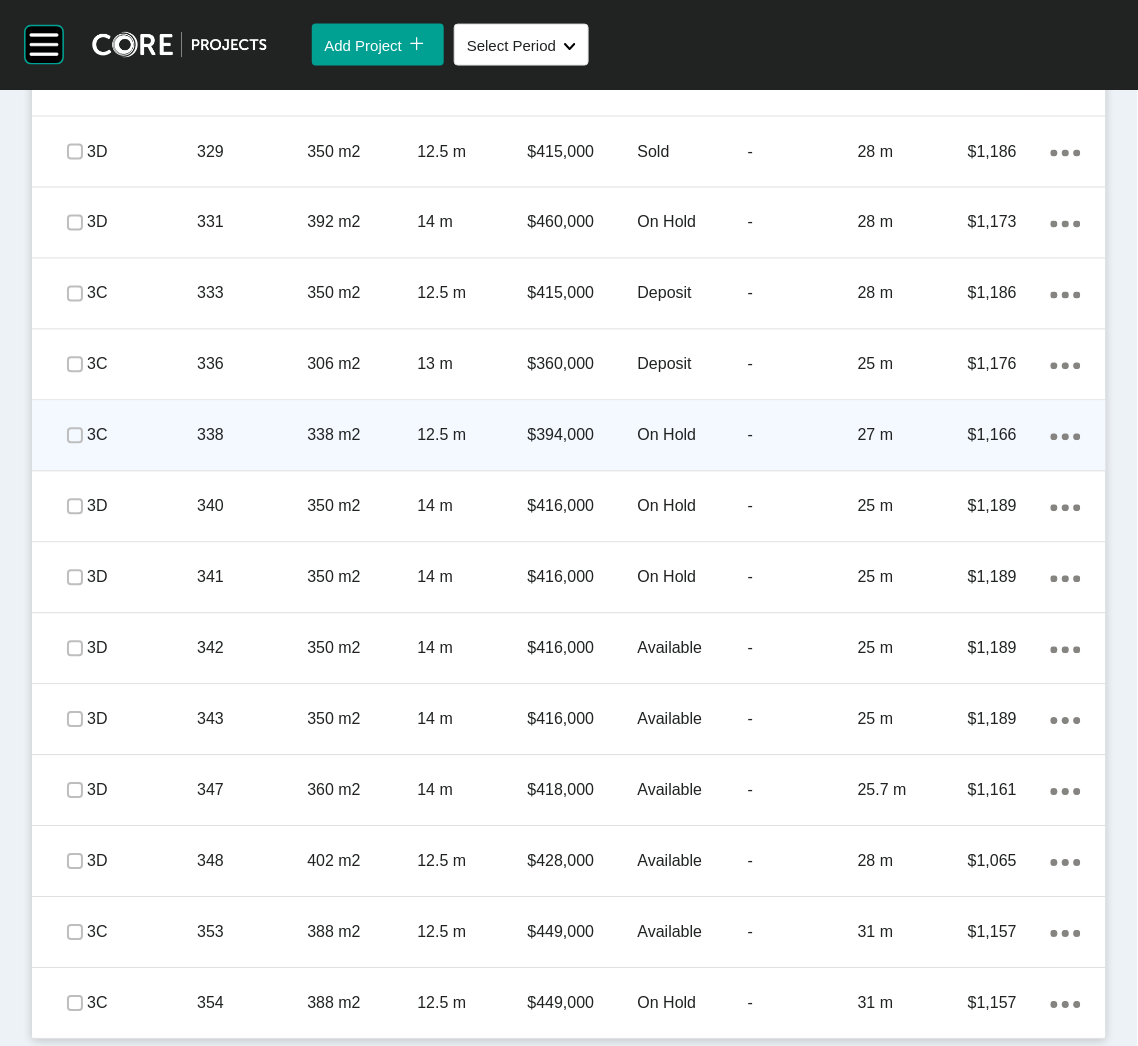 click on "338 m2" at bounding box center [362, 436] 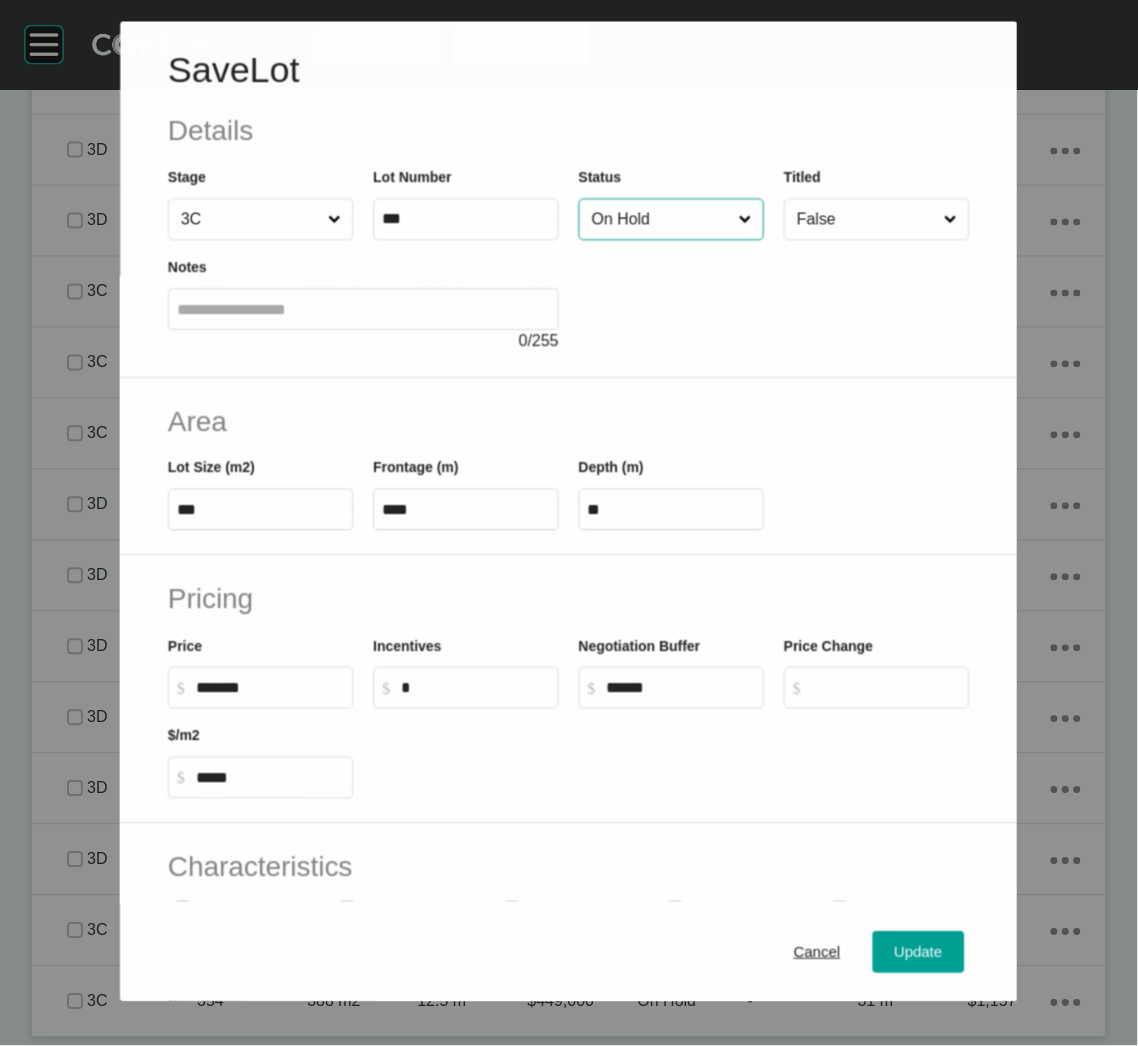 click on "On Hold" at bounding box center (661, 220) 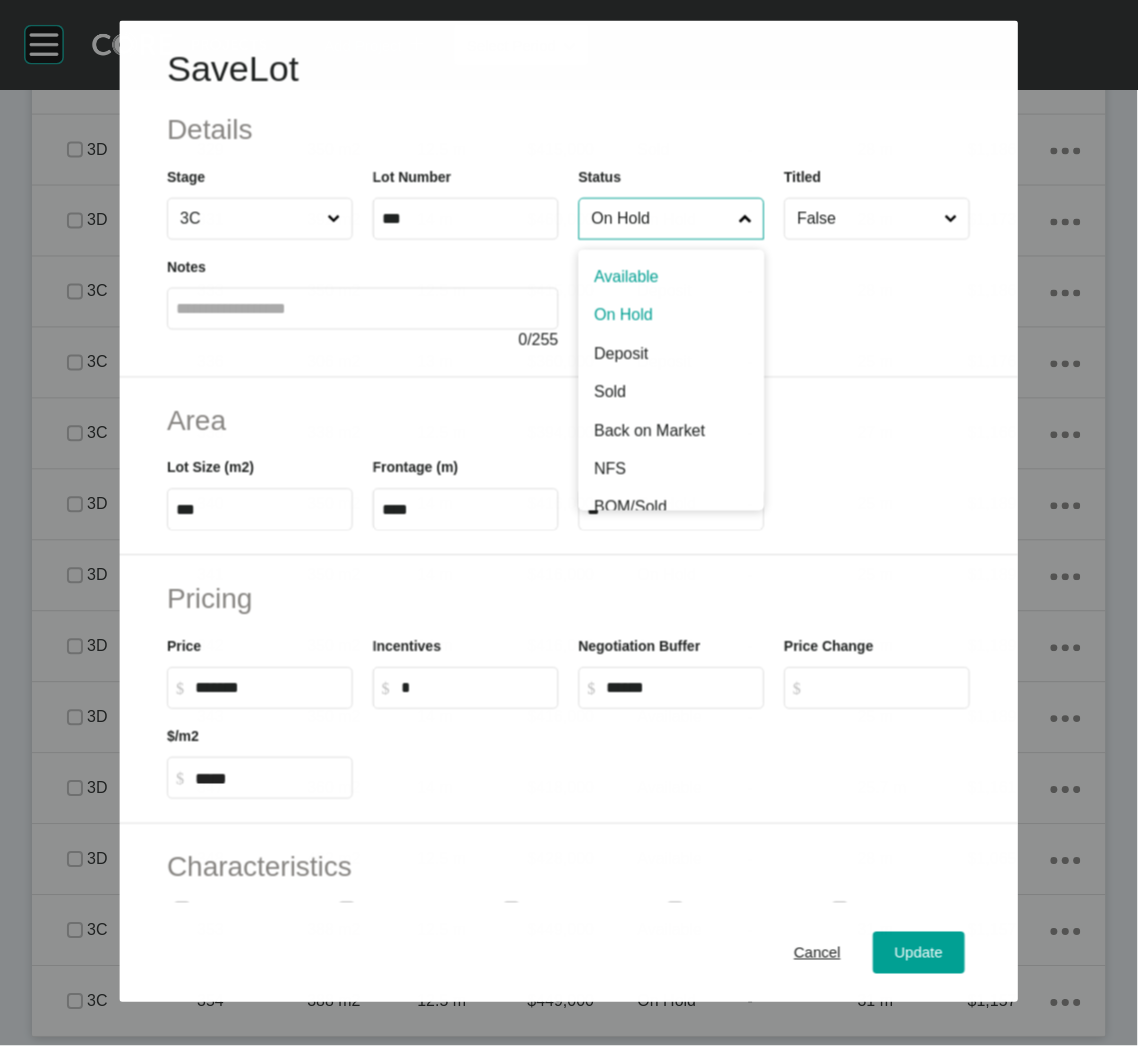 scroll, scrollTop: 3333, scrollLeft: 0, axis: vertical 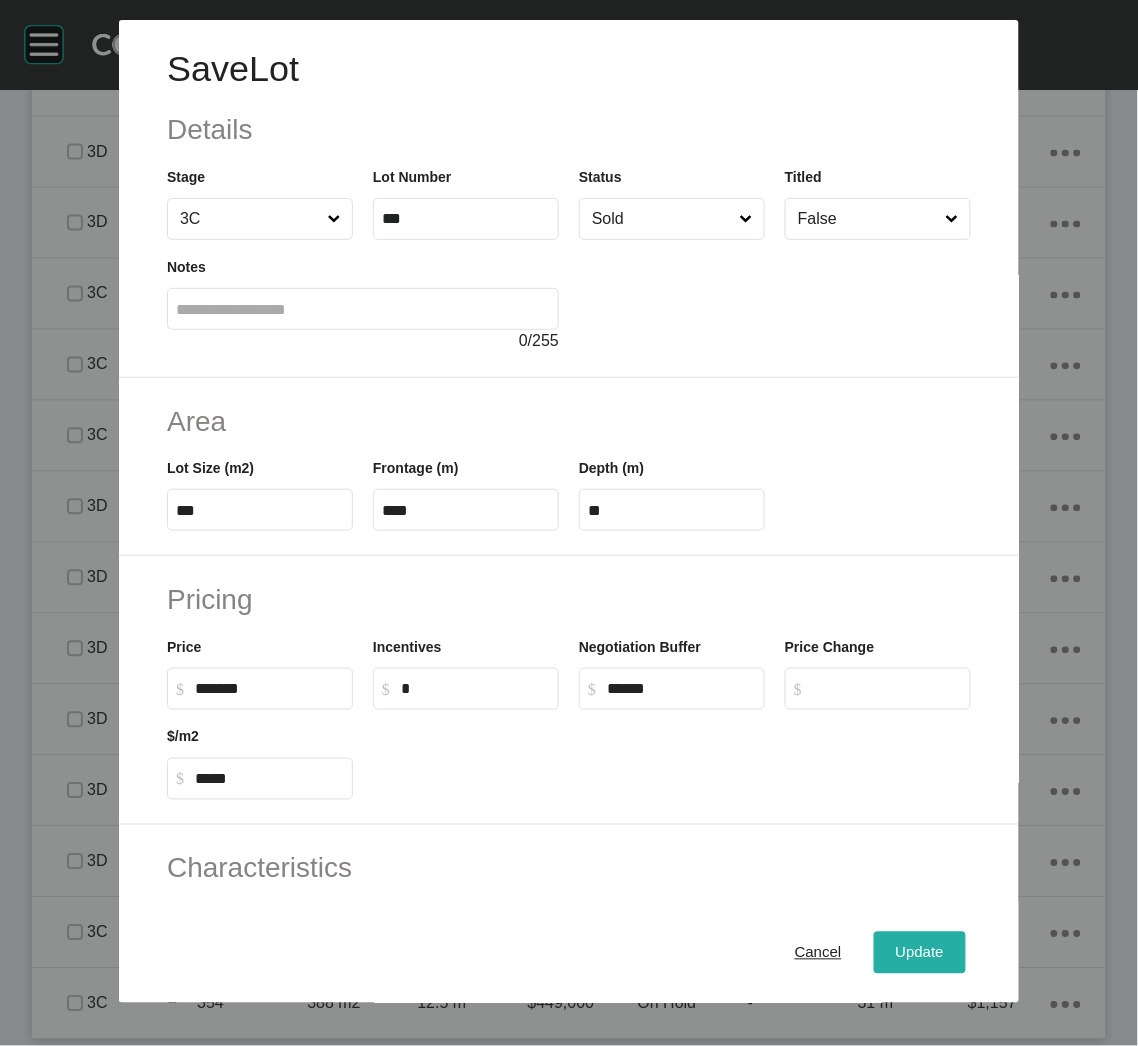 click on "Update" at bounding box center [920, 953] 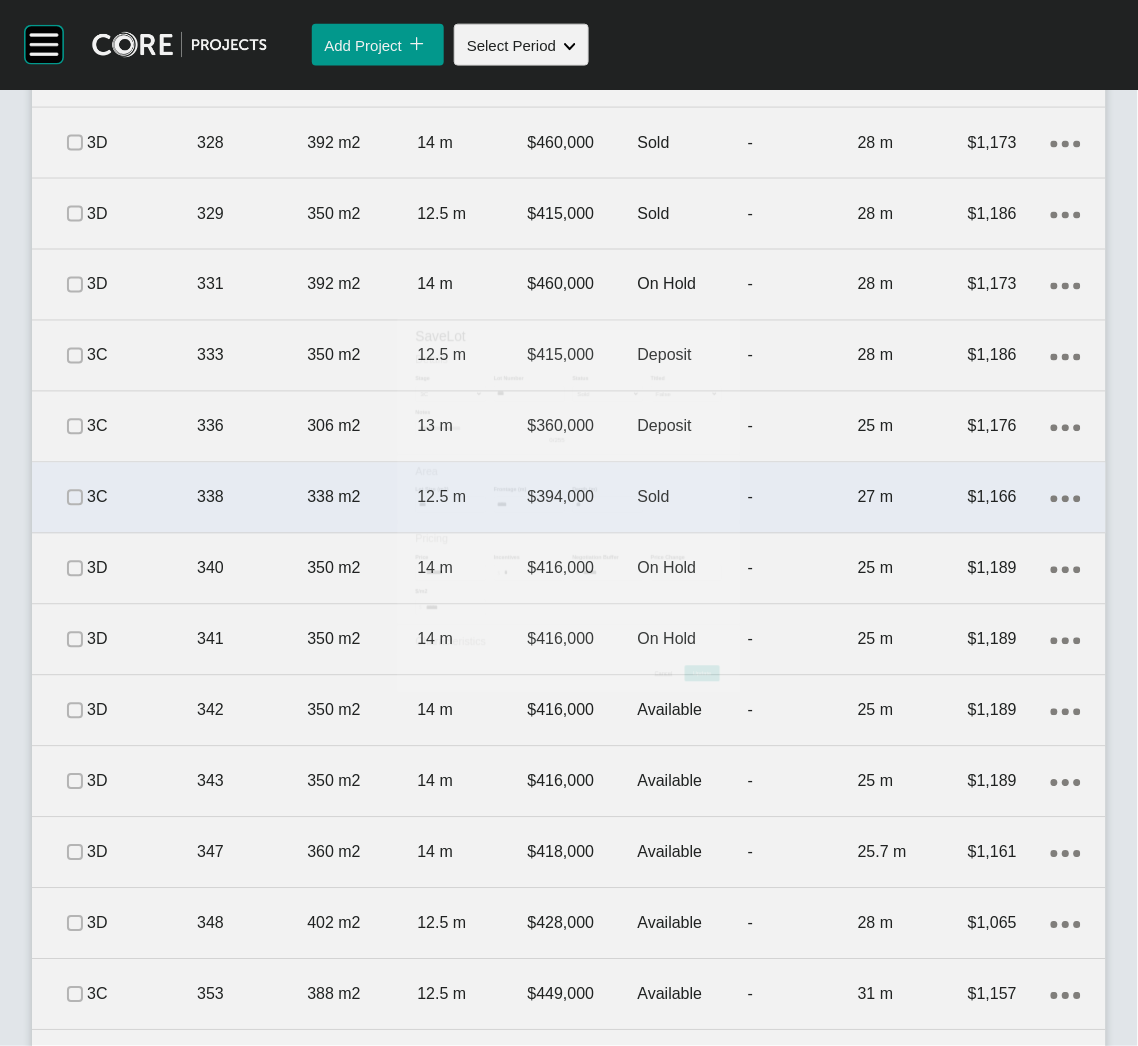 scroll, scrollTop: 3394, scrollLeft: 0, axis: vertical 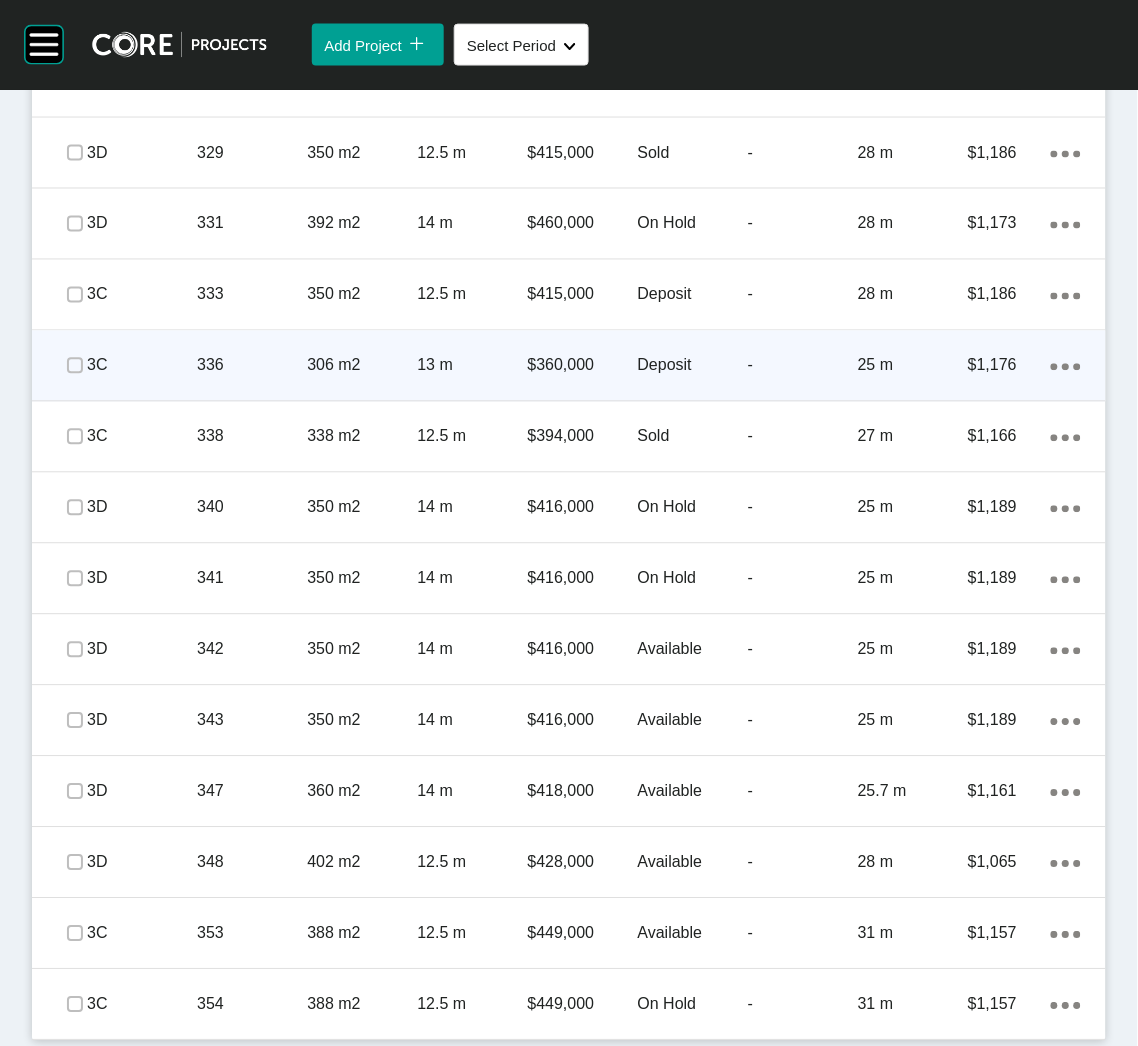 click on "336" at bounding box center (252, 366) 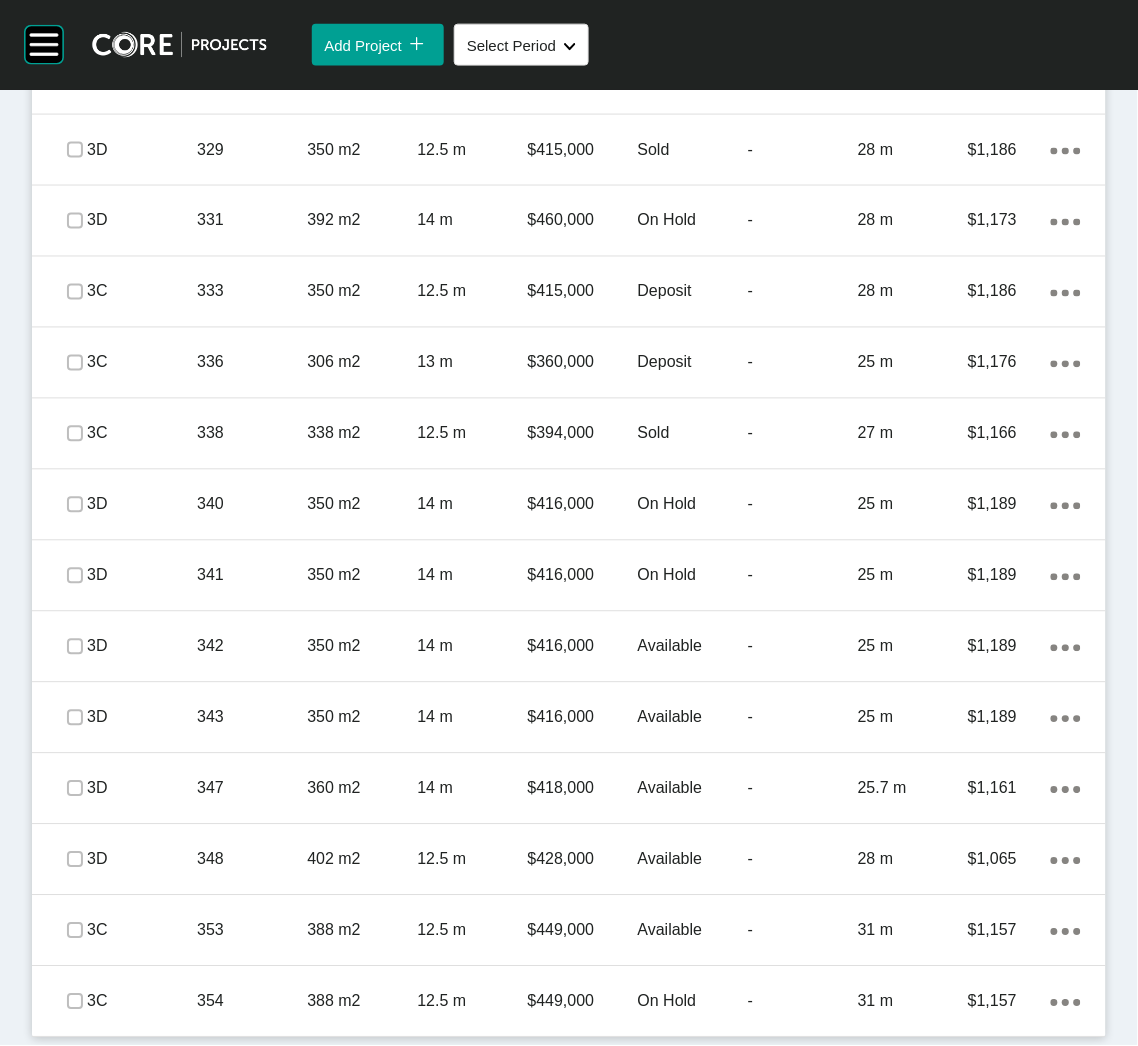 scroll, scrollTop: 3333, scrollLeft: 0, axis: vertical 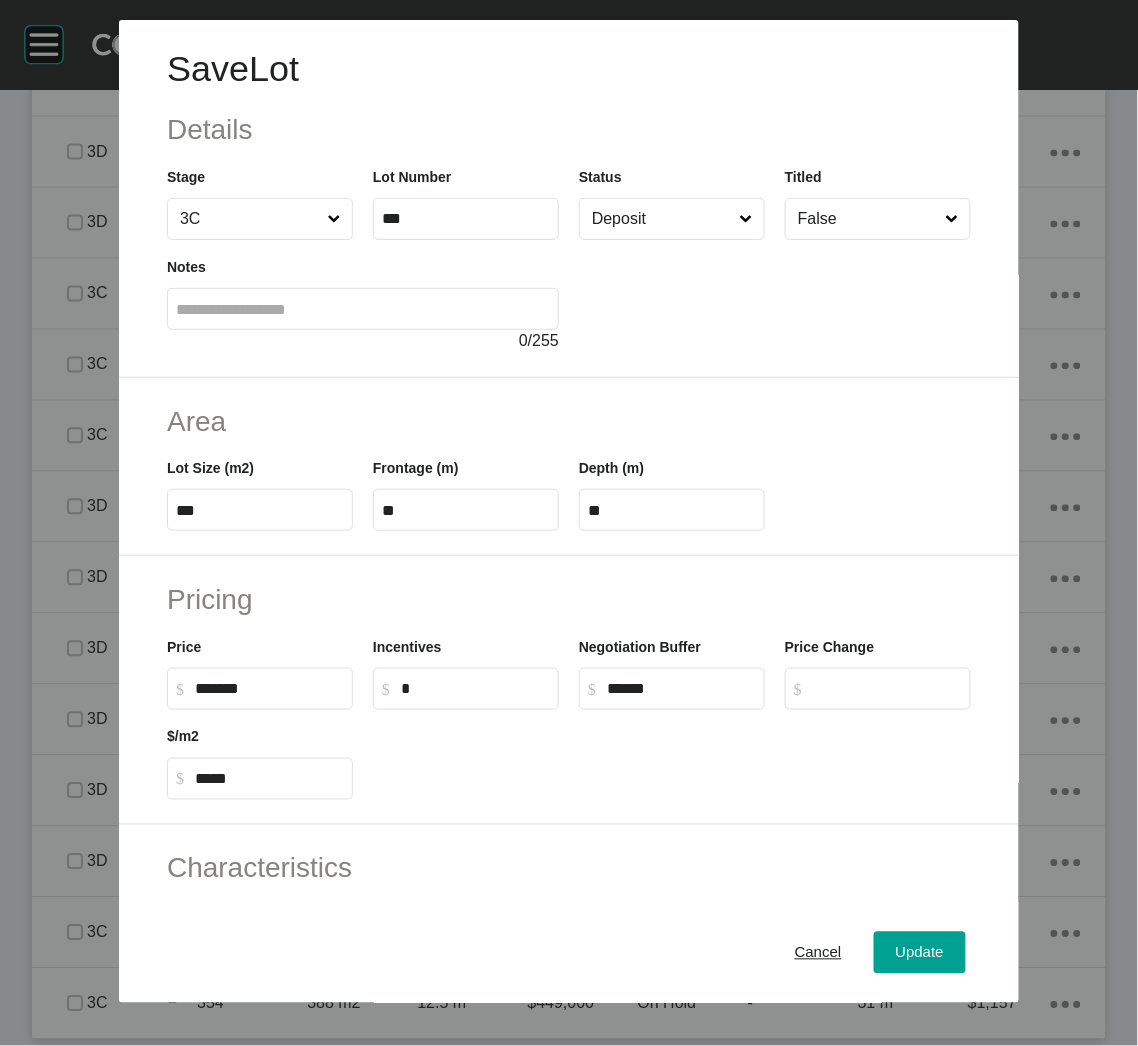click at bounding box center [775, 296] 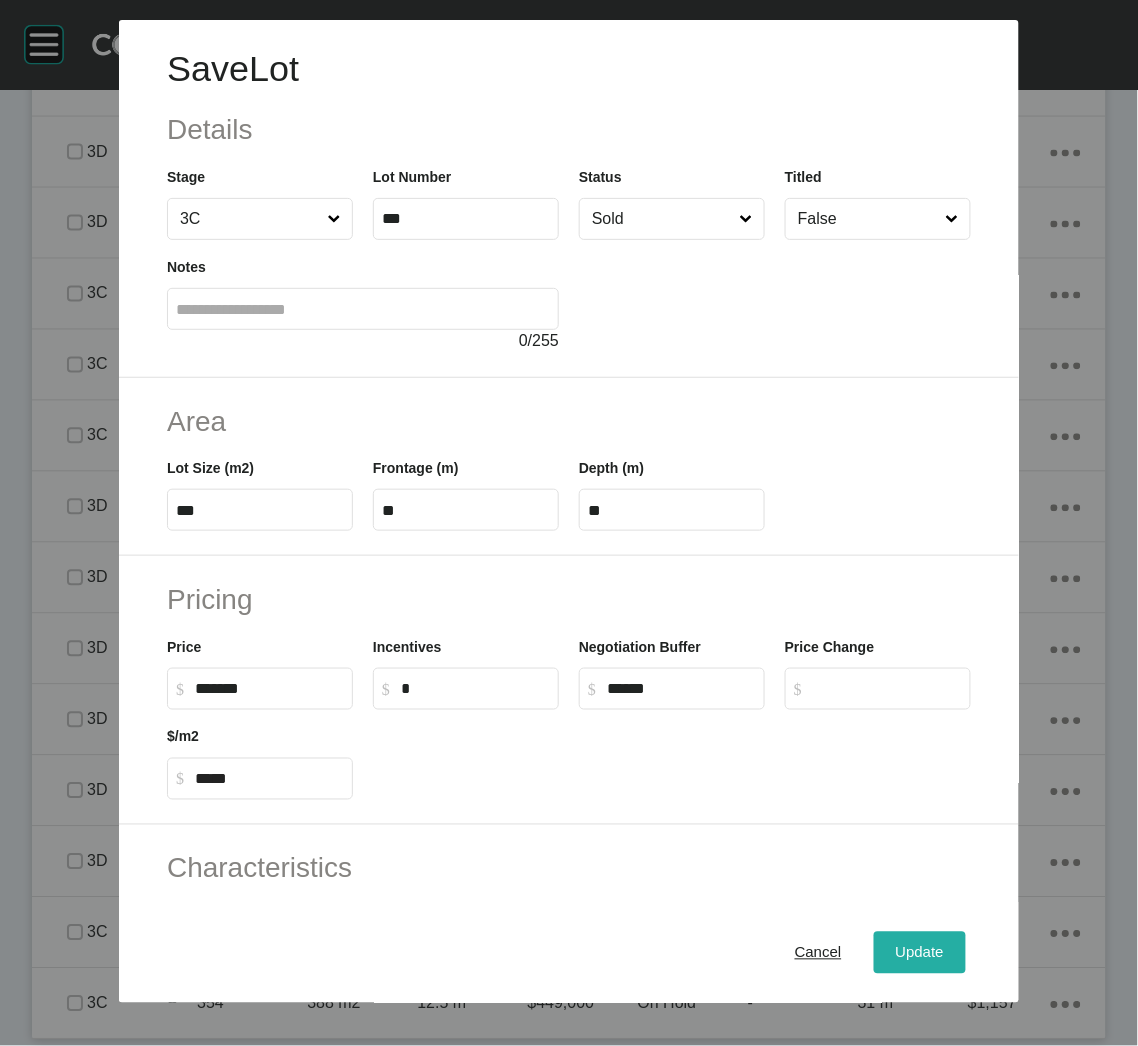 click on "Update" at bounding box center (920, 953) 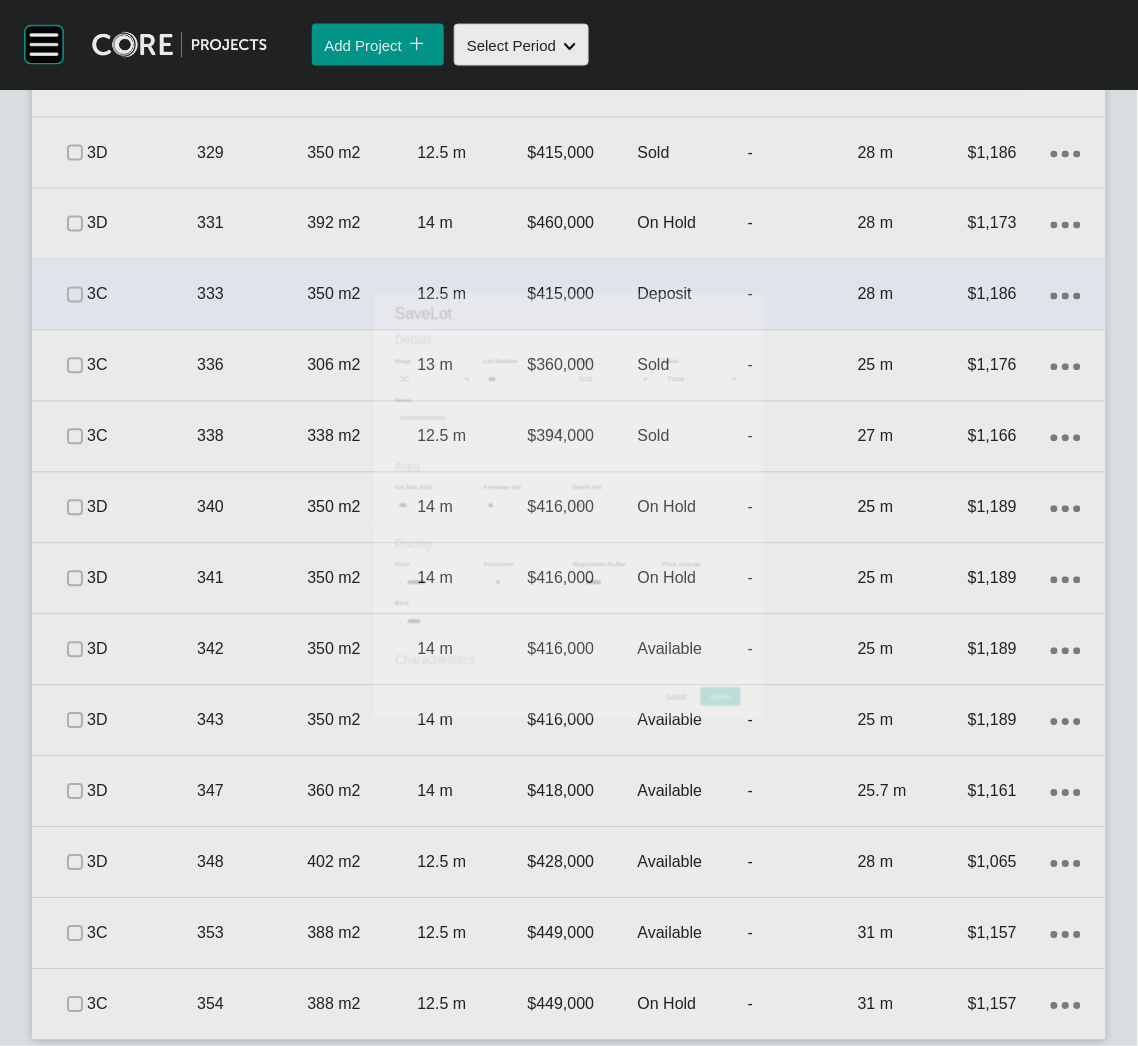 click on "$415,000" at bounding box center [583, 295] 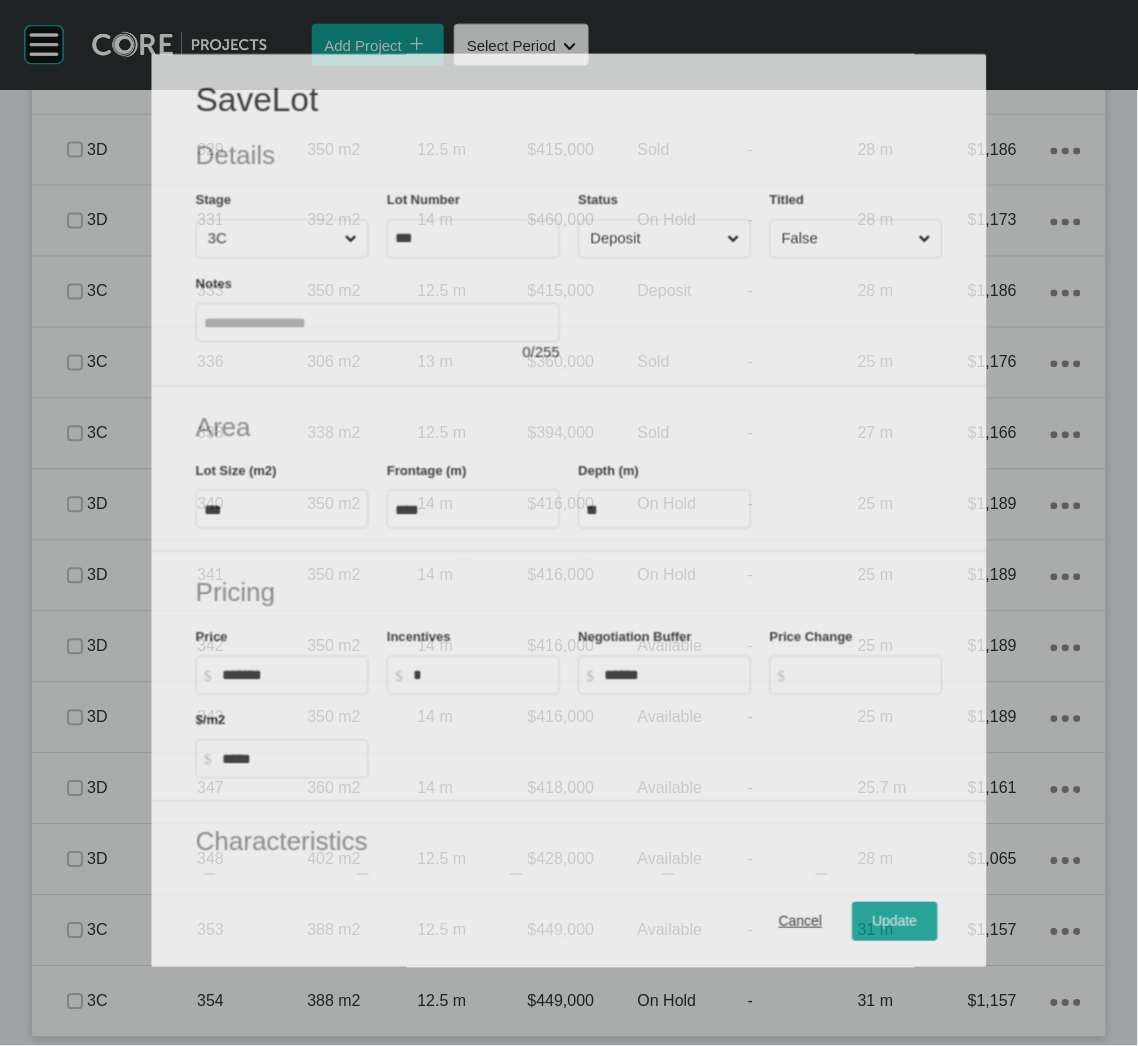 scroll, scrollTop: 3333, scrollLeft: 0, axis: vertical 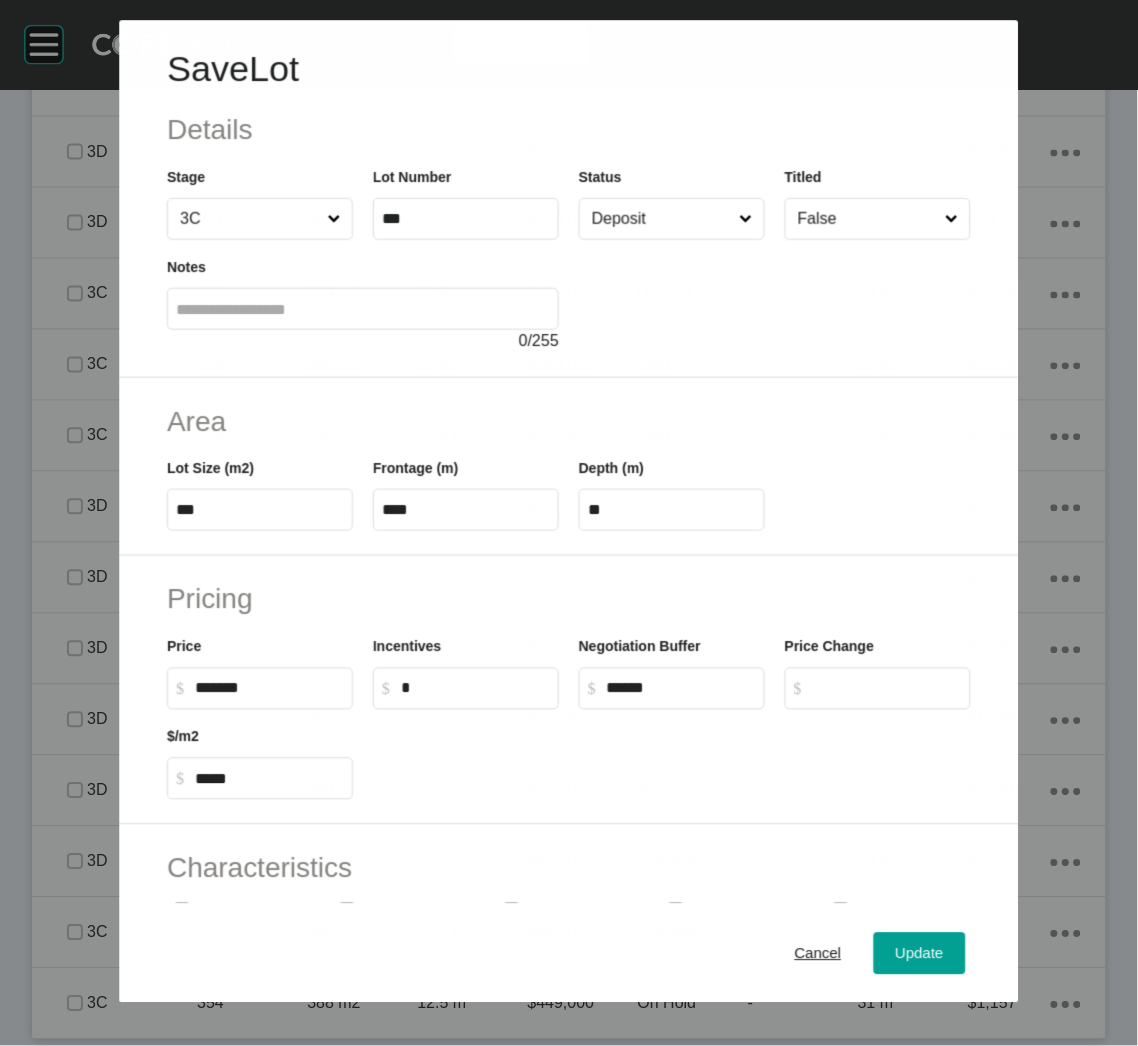 click on "Deposit" at bounding box center (661, 219) 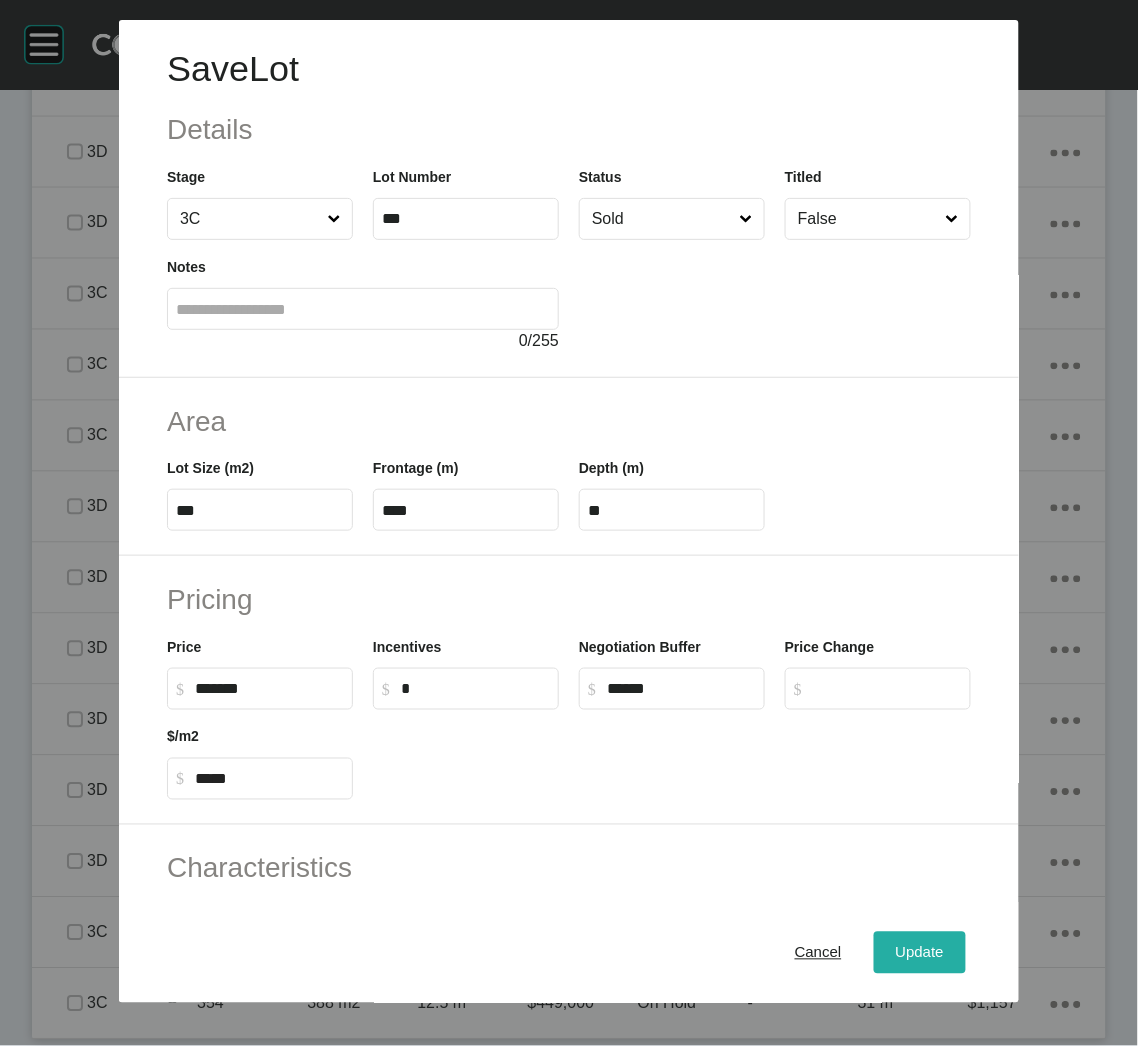 click on "Update" at bounding box center [920, 953] 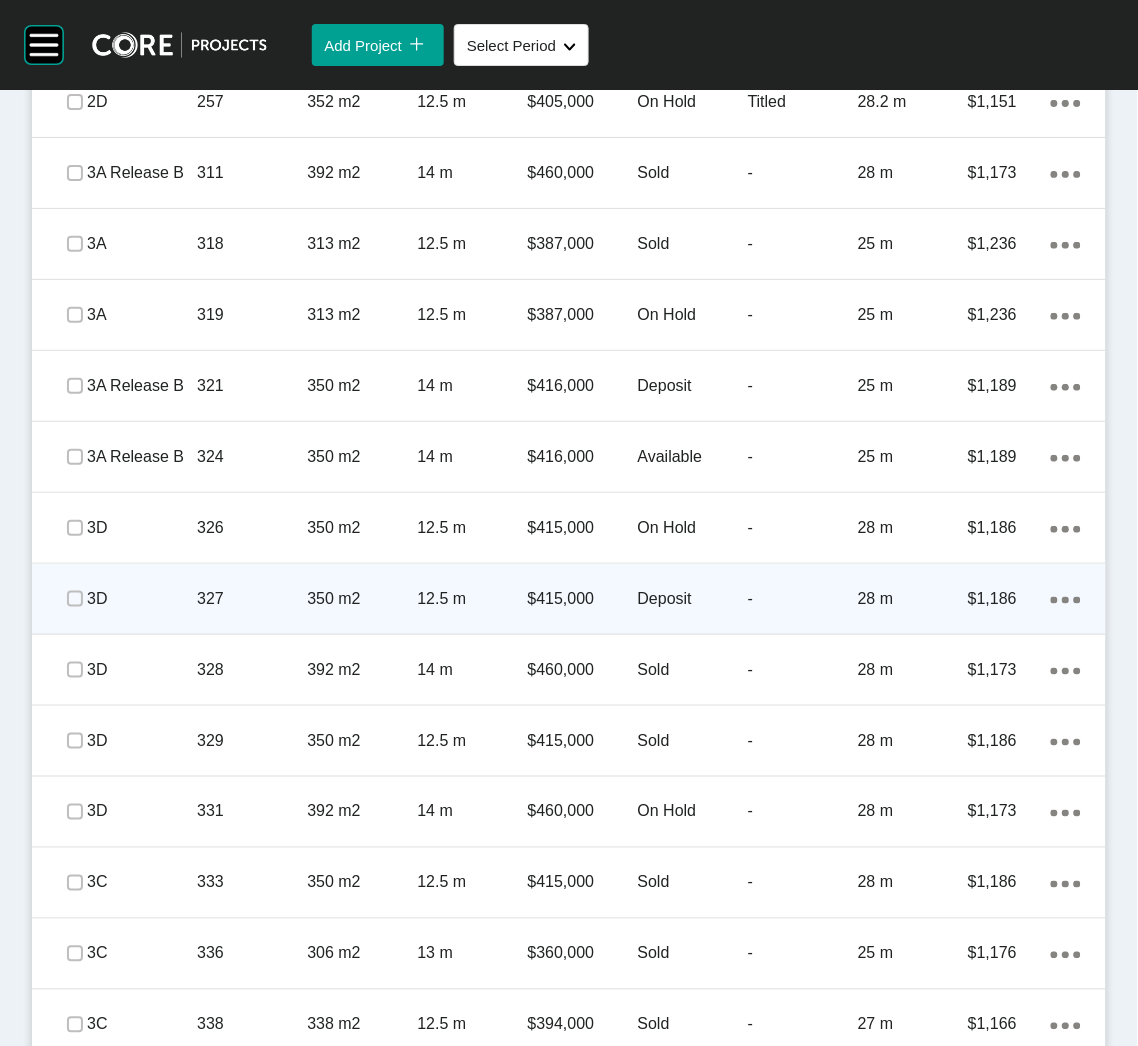 scroll, scrollTop: 2794, scrollLeft: 0, axis: vertical 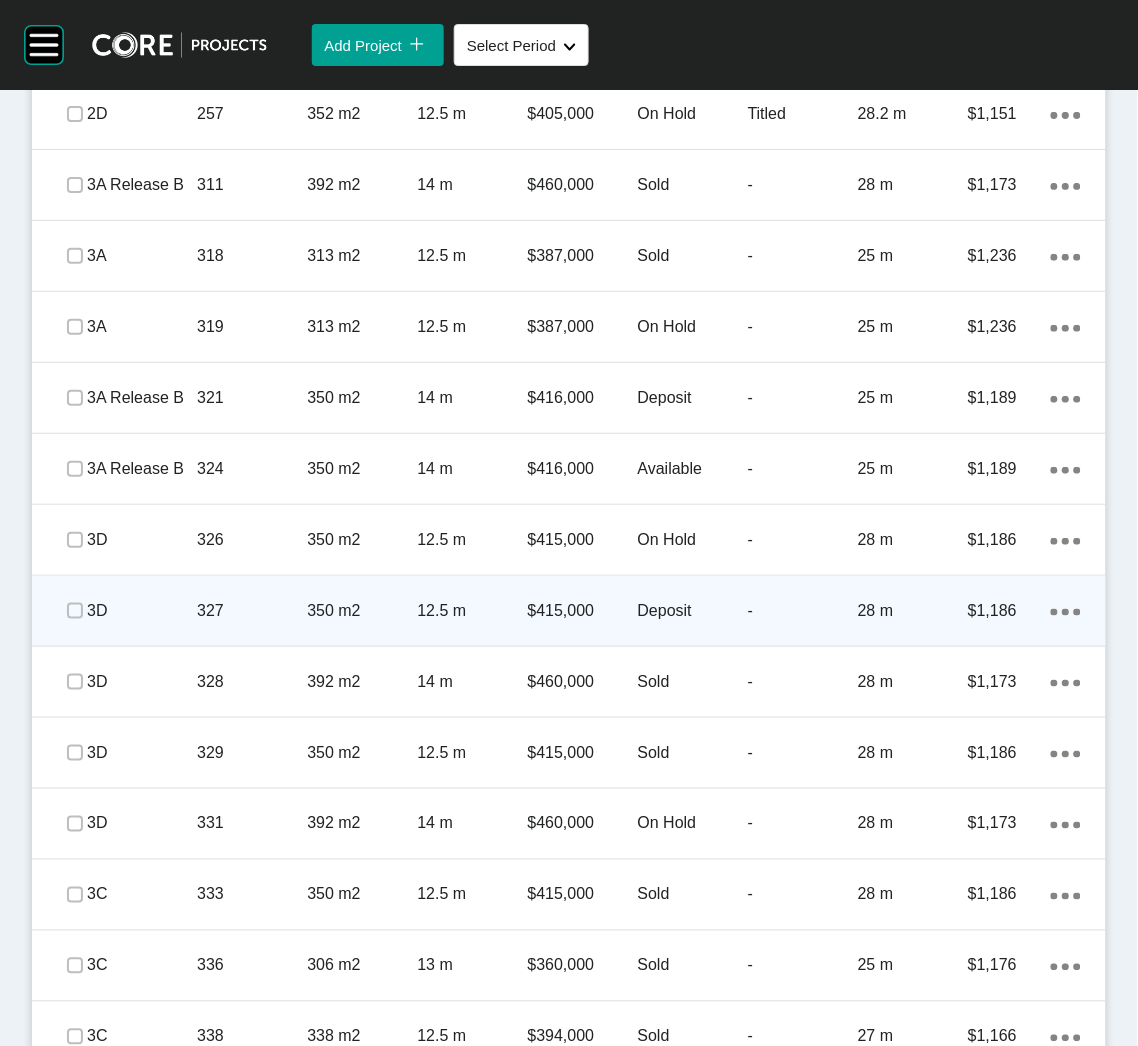 click on "327" at bounding box center (252, 611) 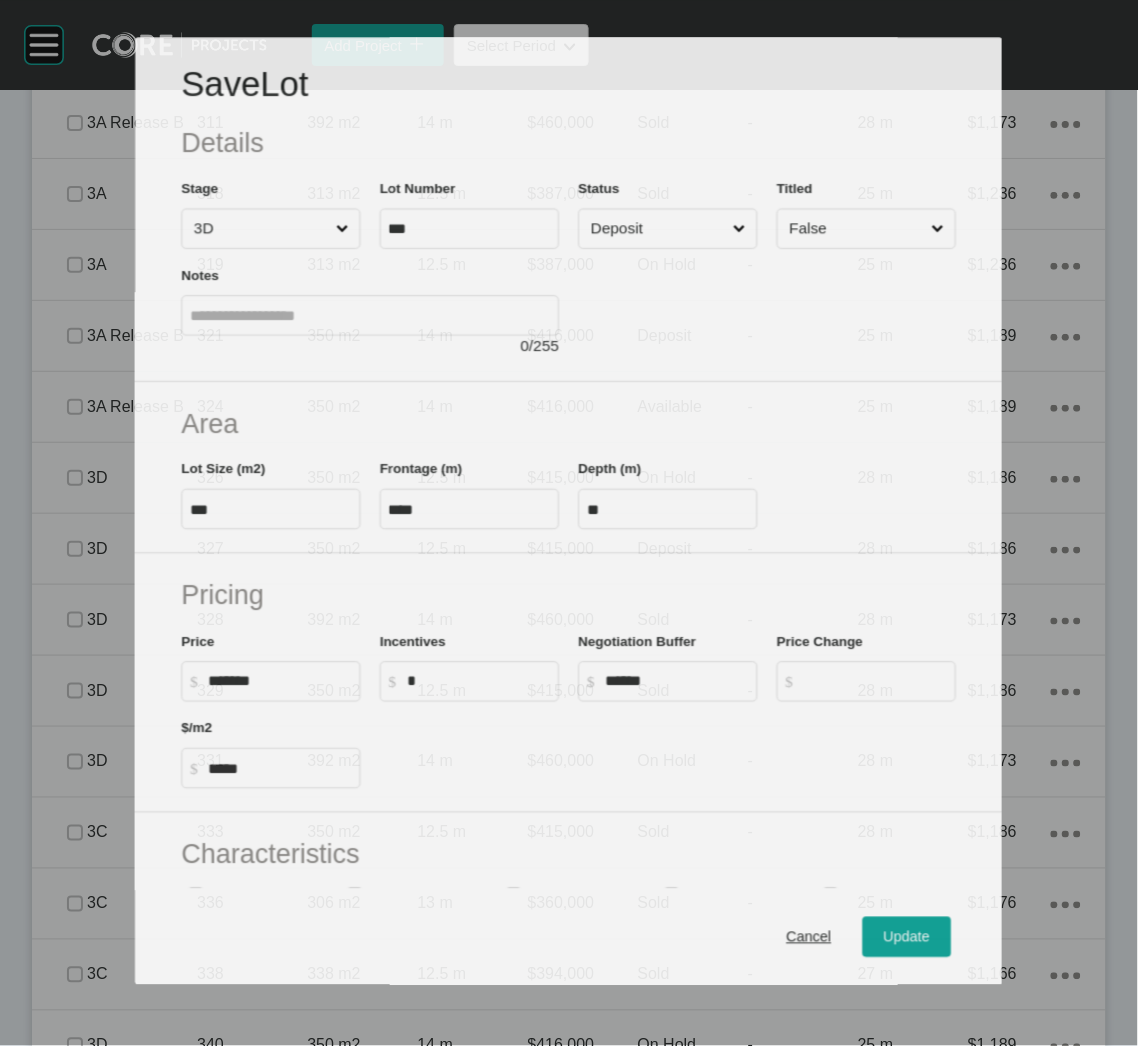 click on "Deposit" at bounding box center (658, 229) 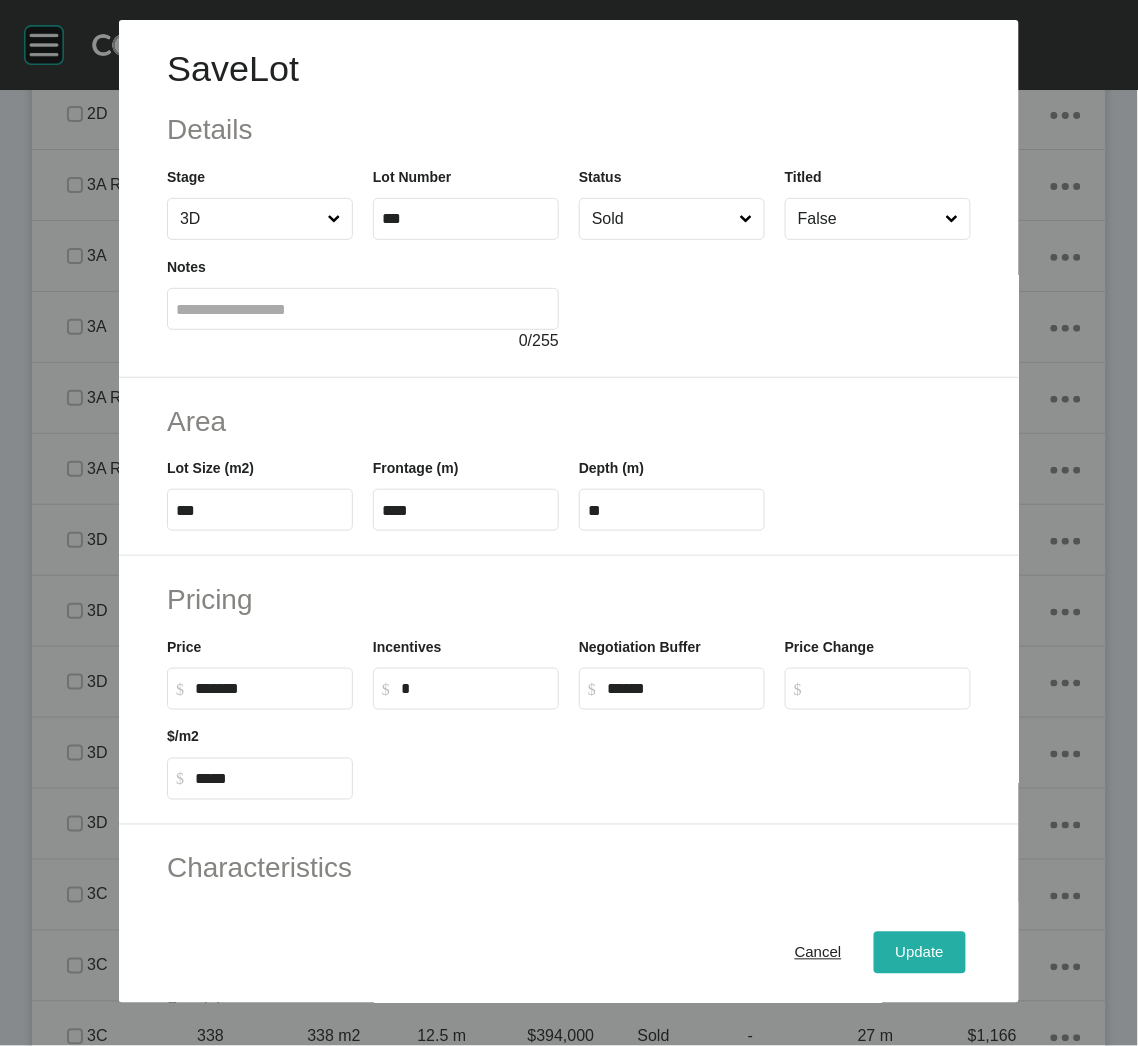 click on "Update" at bounding box center [920, 953] 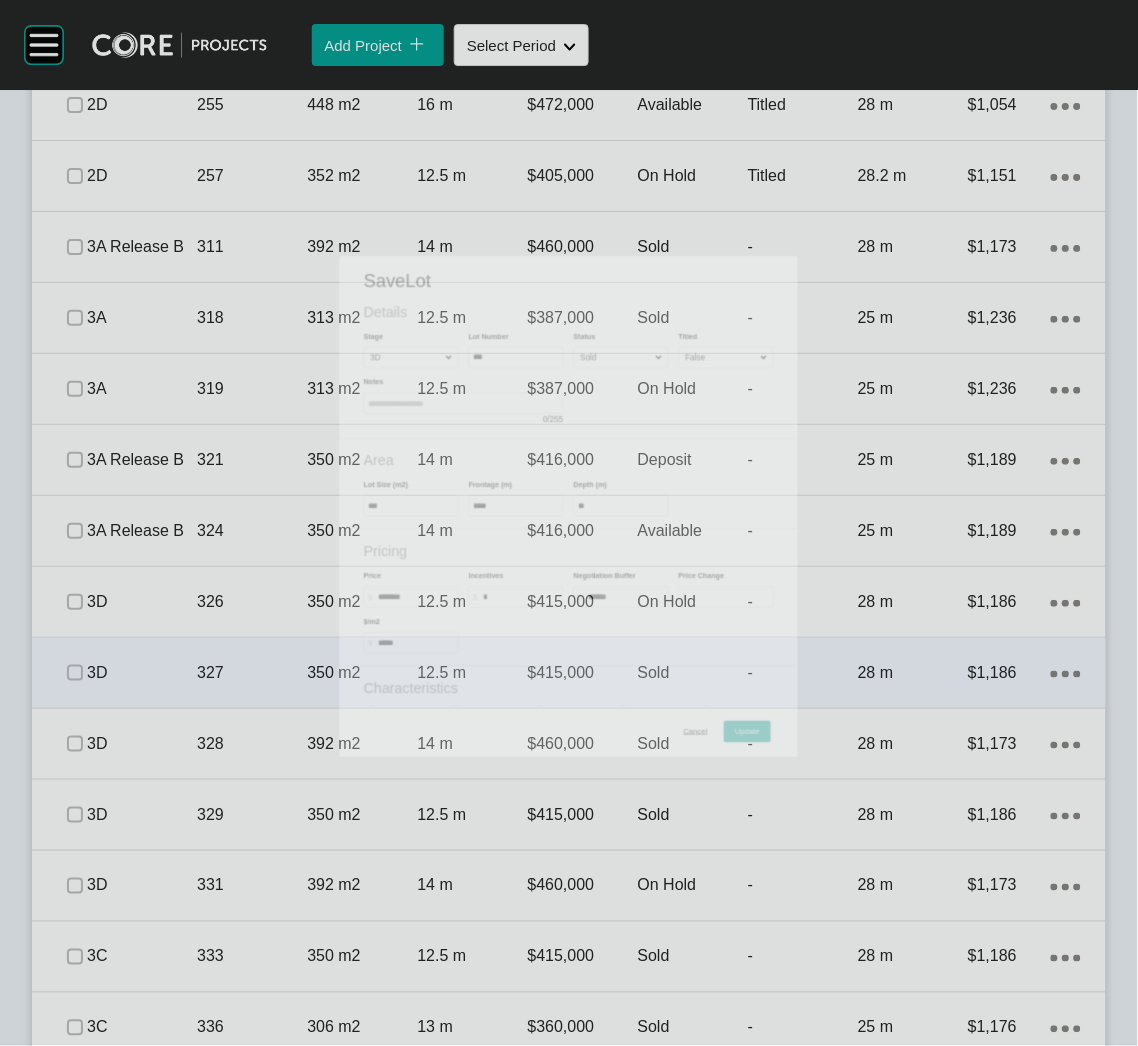 scroll, scrollTop: 2794, scrollLeft: 0, axis: vertical 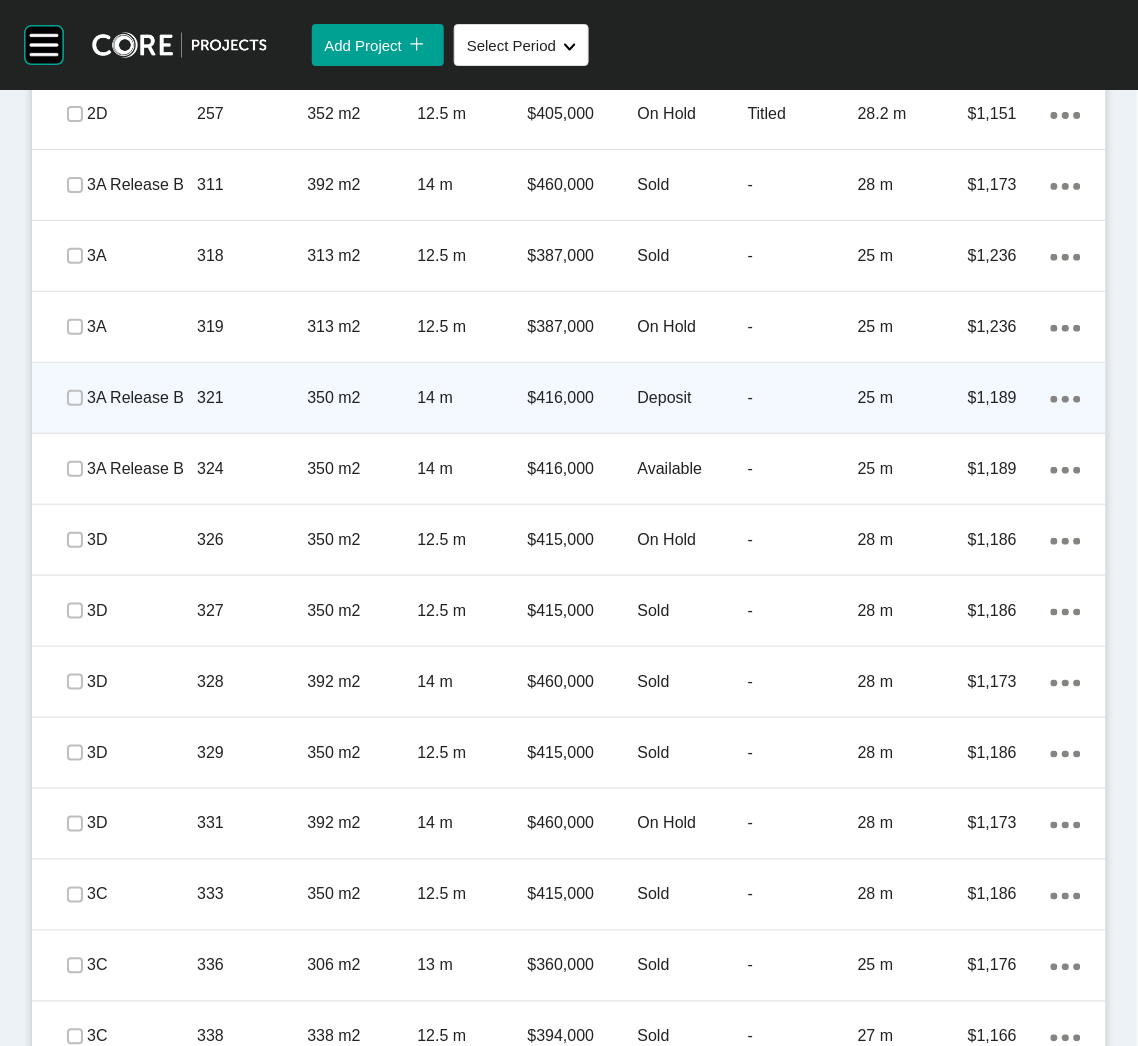 click on "321" at bounding box center (252, 398) 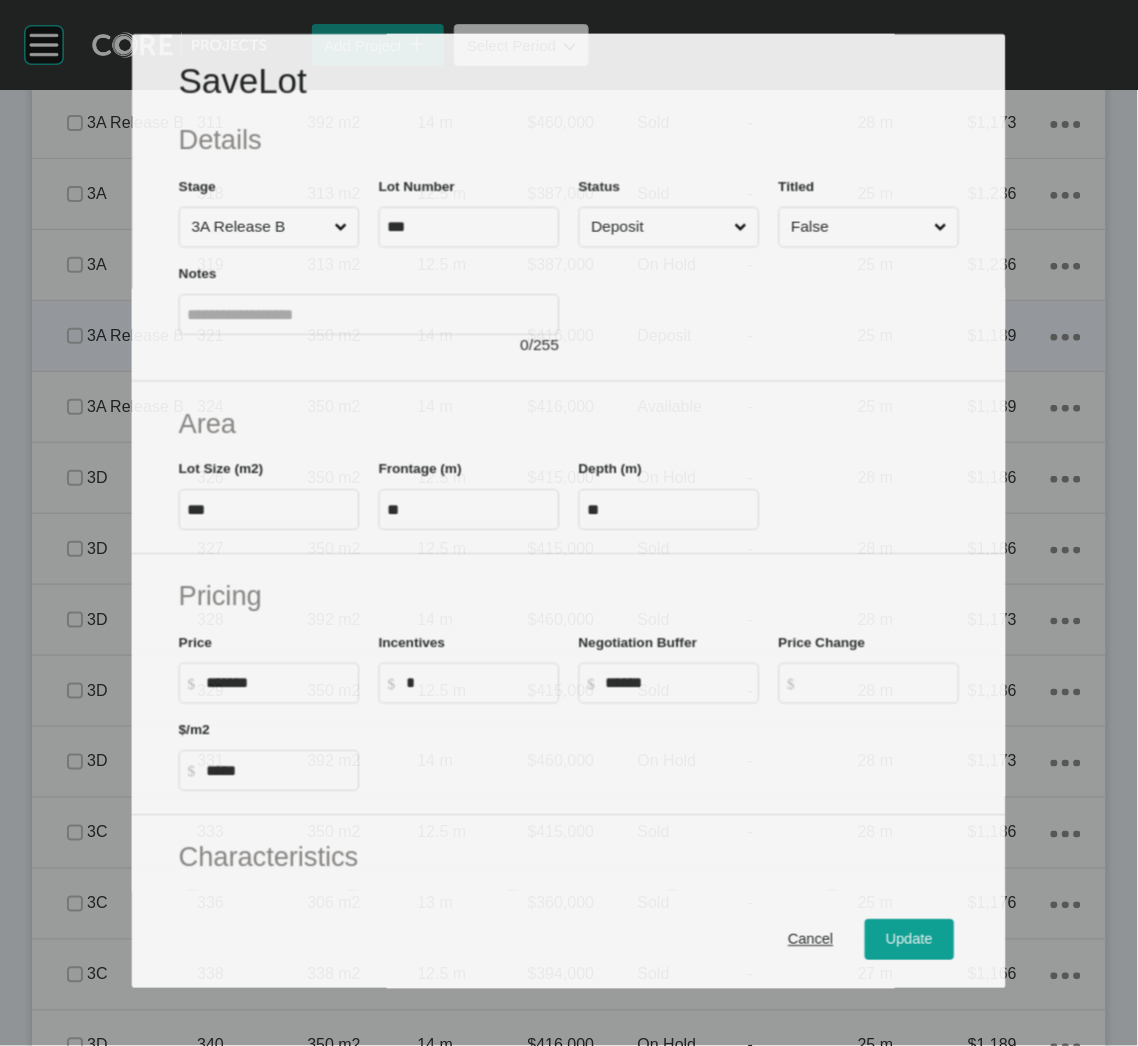 scroll, scrollTop: 2732, scrollLeft: 0, axis: vertical 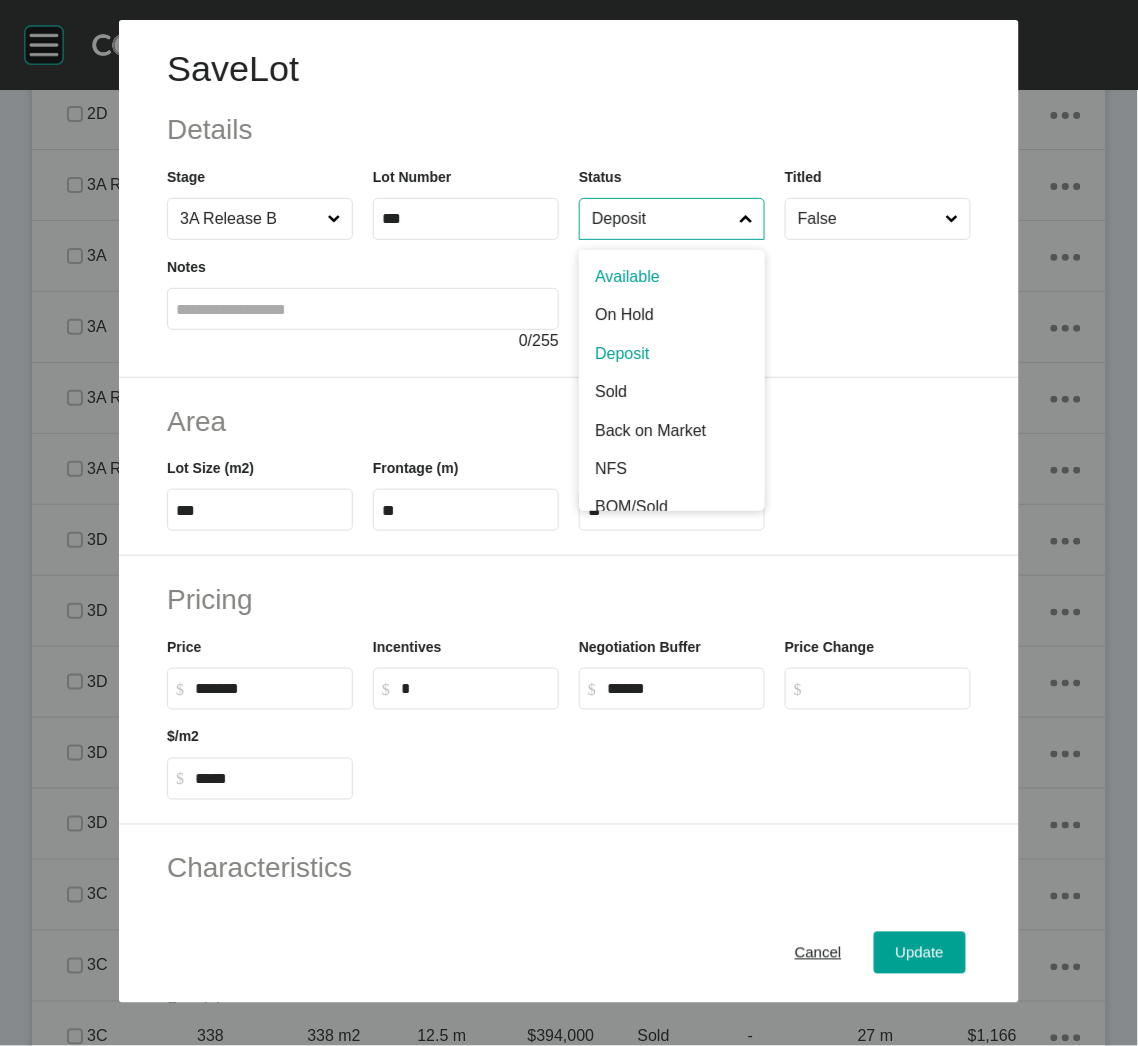click on "Deposit" at bounding box center [662, 219] 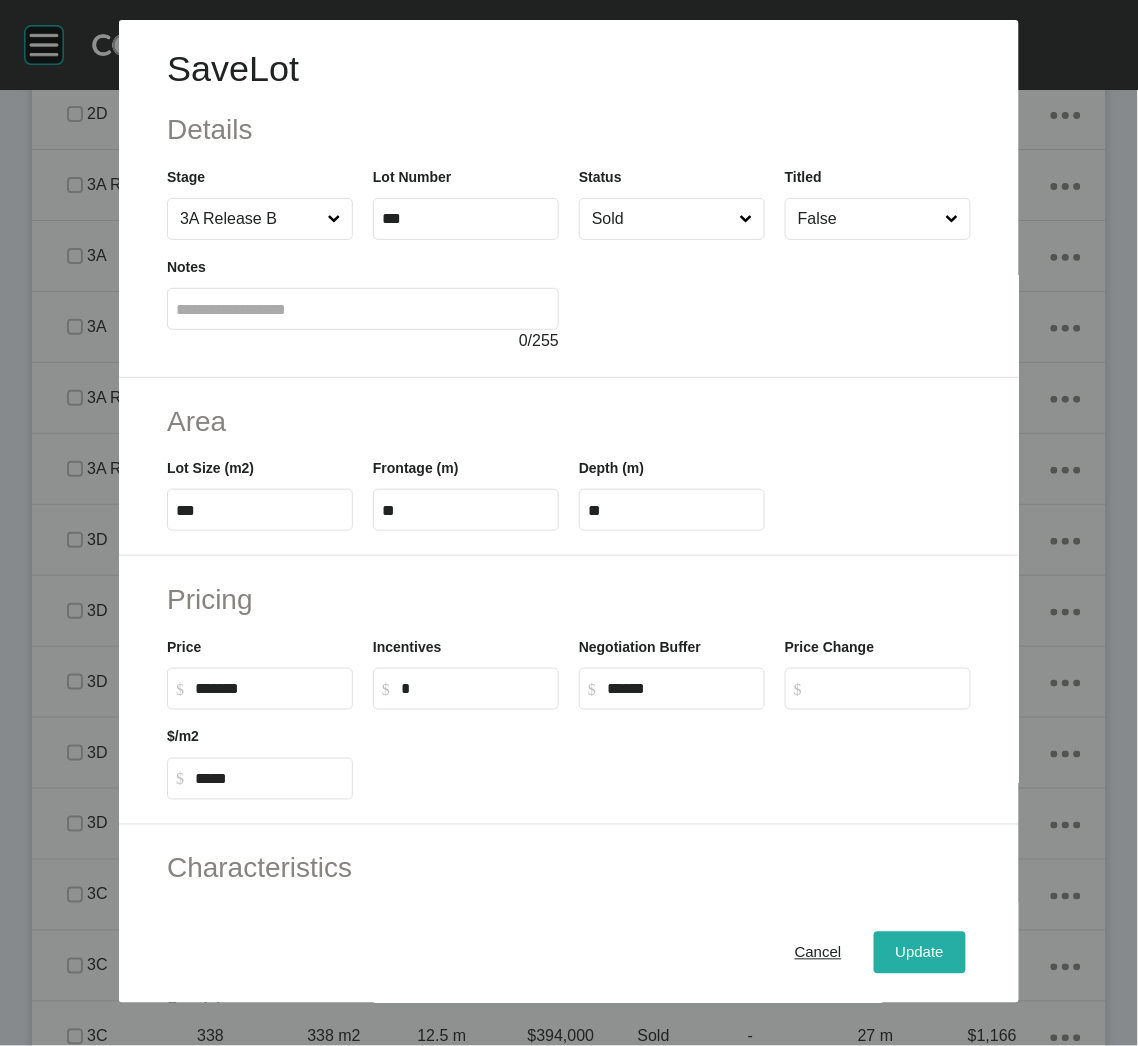 click on "Update" at bounding box center (920, 953) 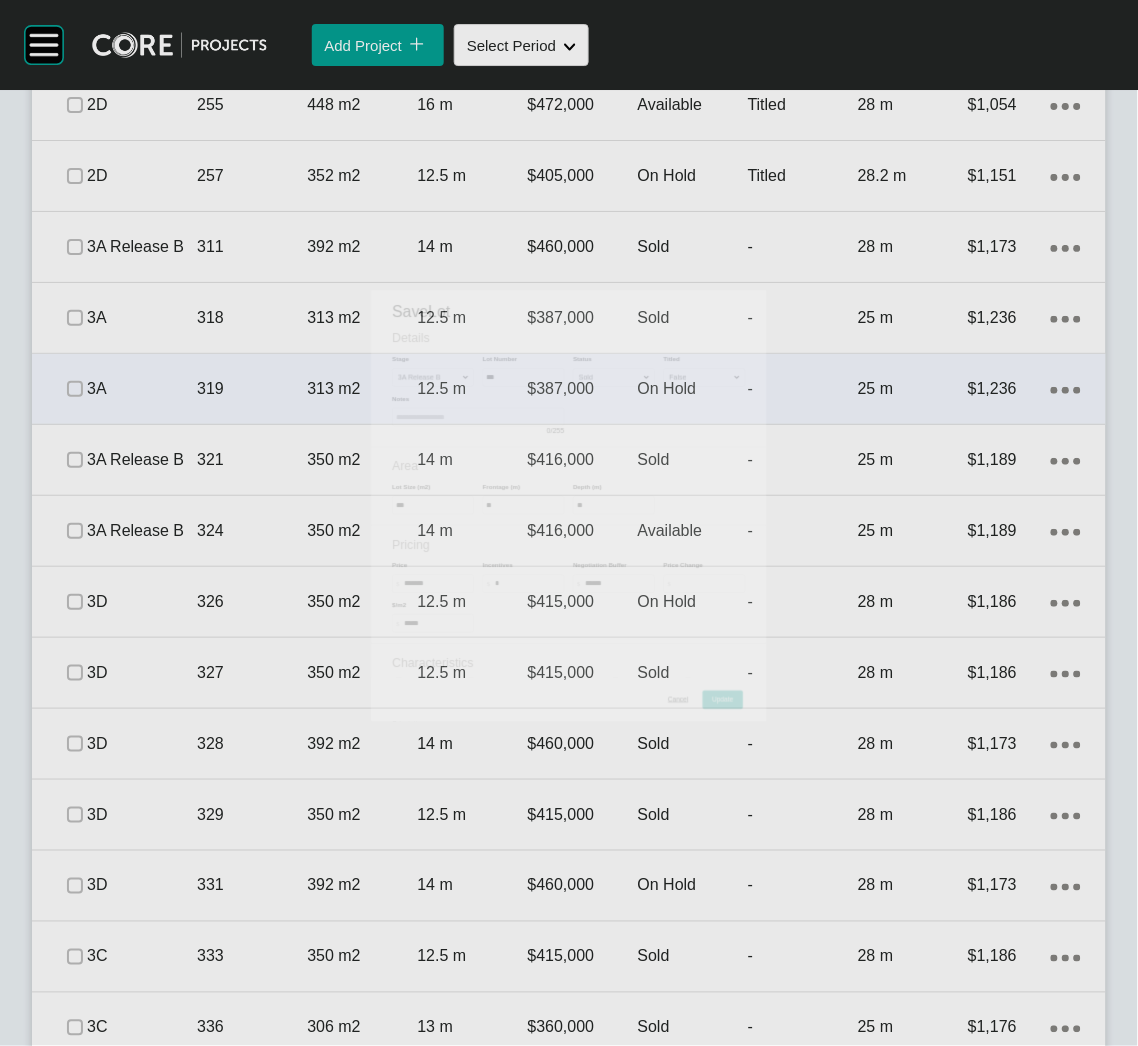 scroll, scrollTop: 2794, scrollLeft: 0, axis: vertical 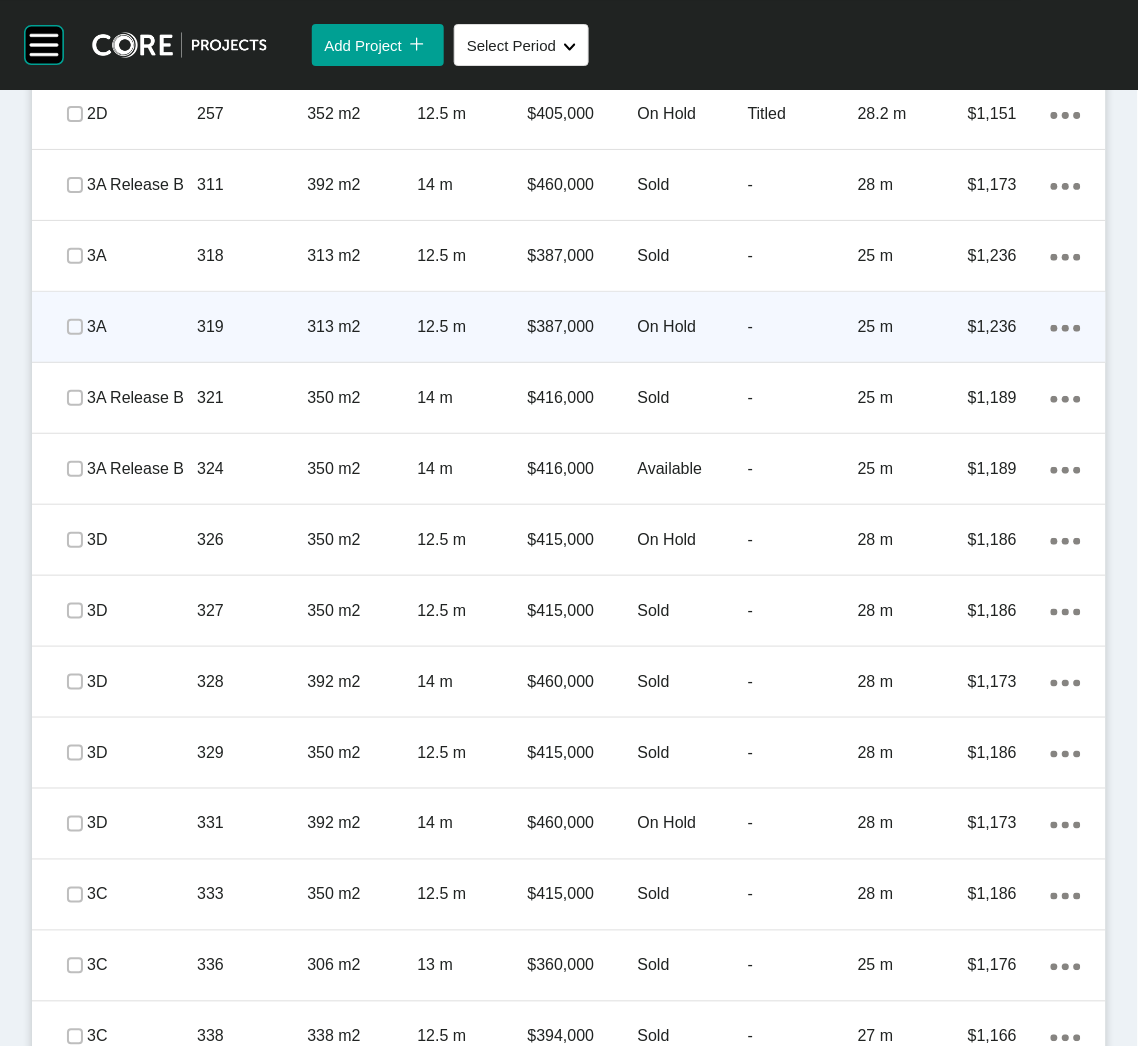 click on "319" at bounding box center [252, 327] 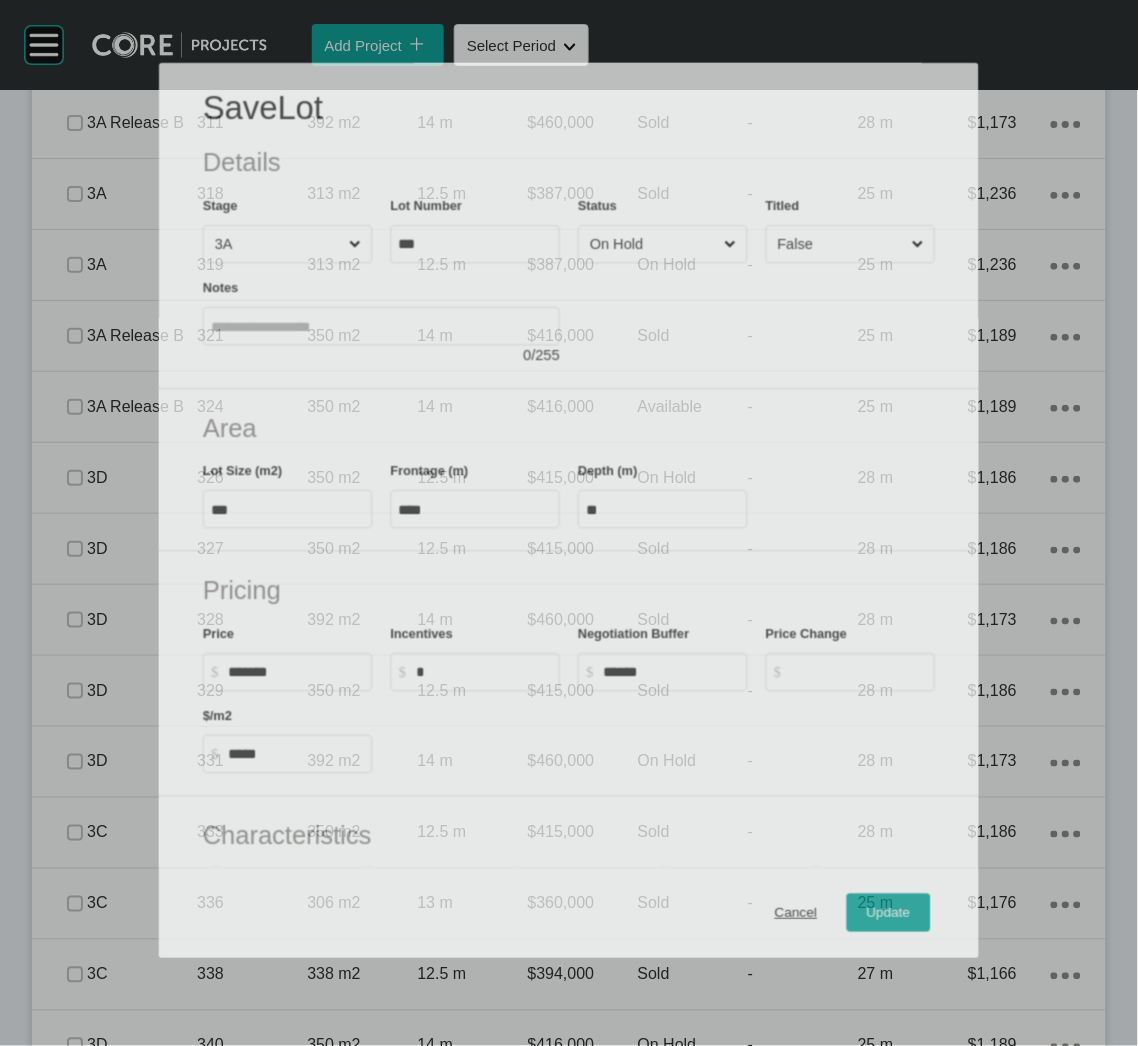 scroll, scrollTop: 2732, scrollLeft: 0, axis: vertical 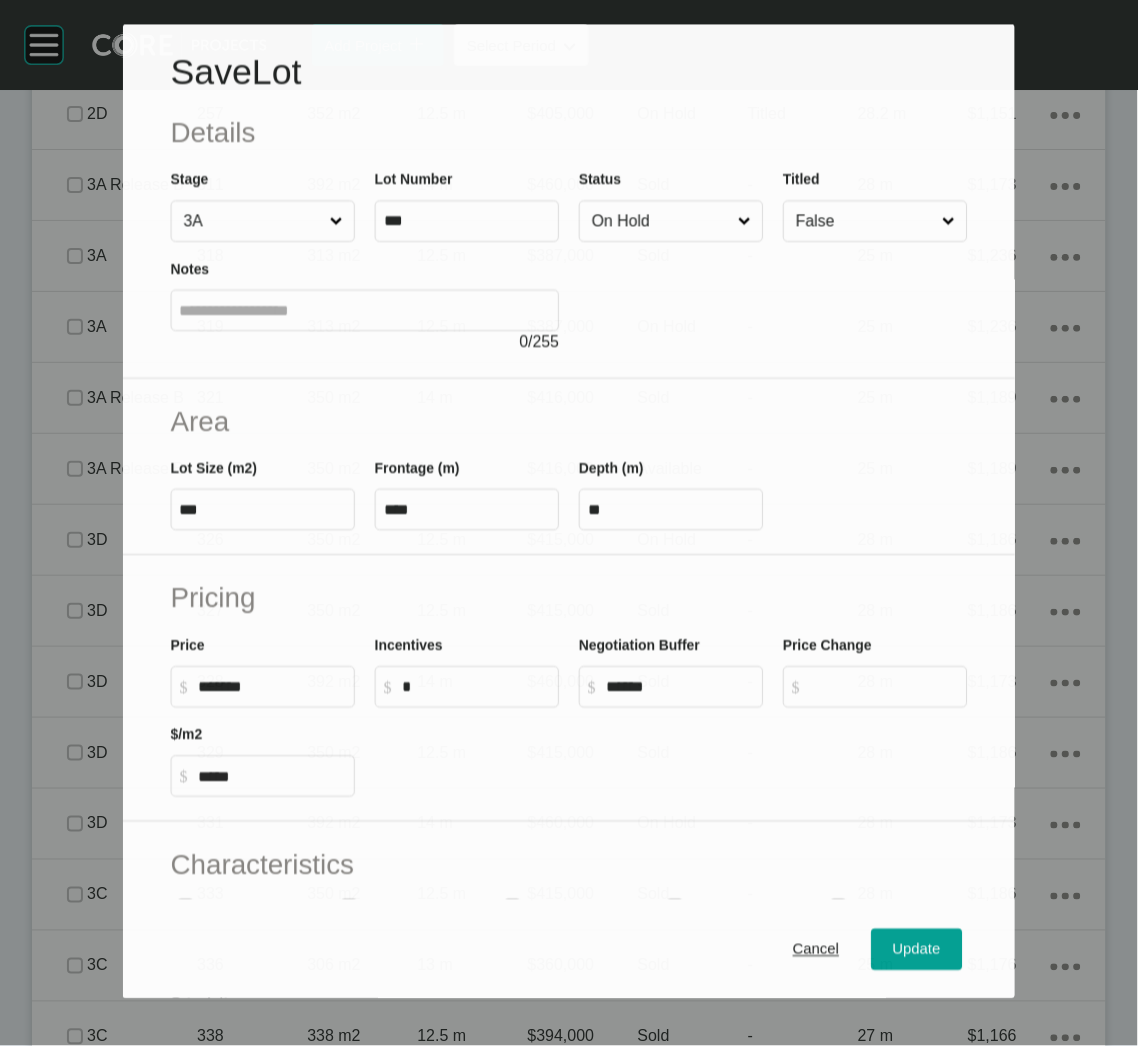 click at bounding box center (773, 298) 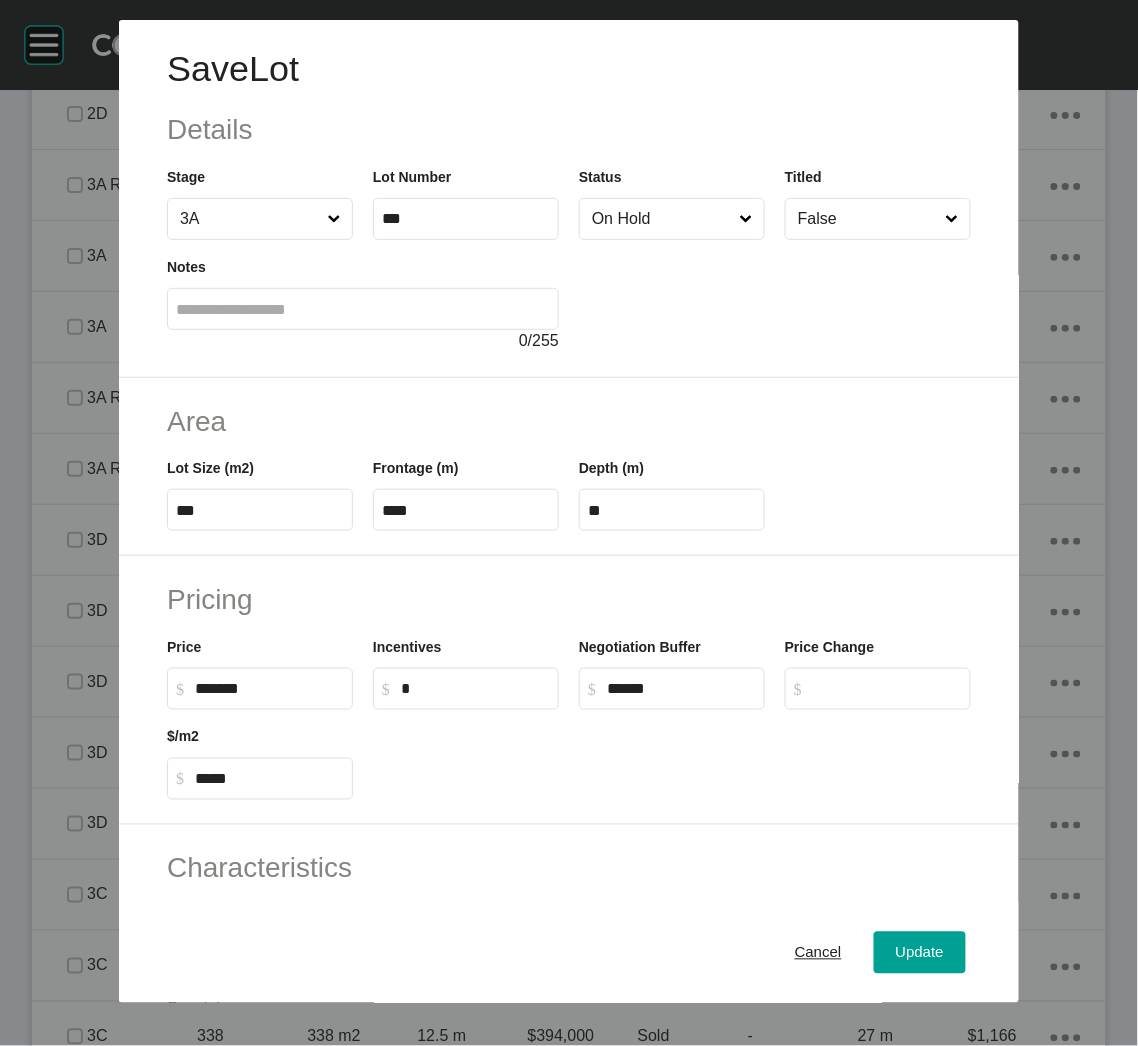 click on "On Hold" at bounding box center [662, 219] 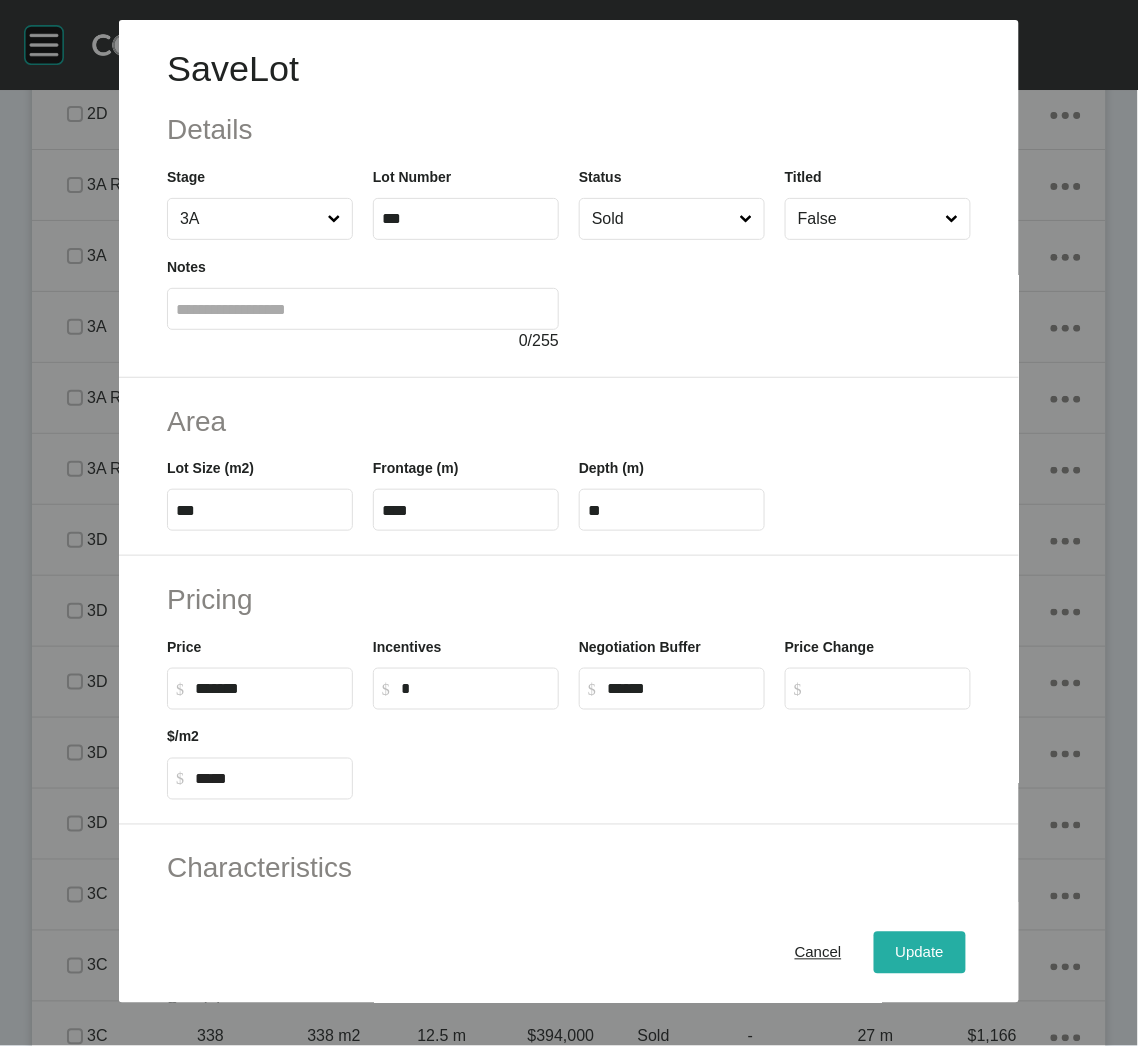 click on "Update" at bounding box center (920, 953) 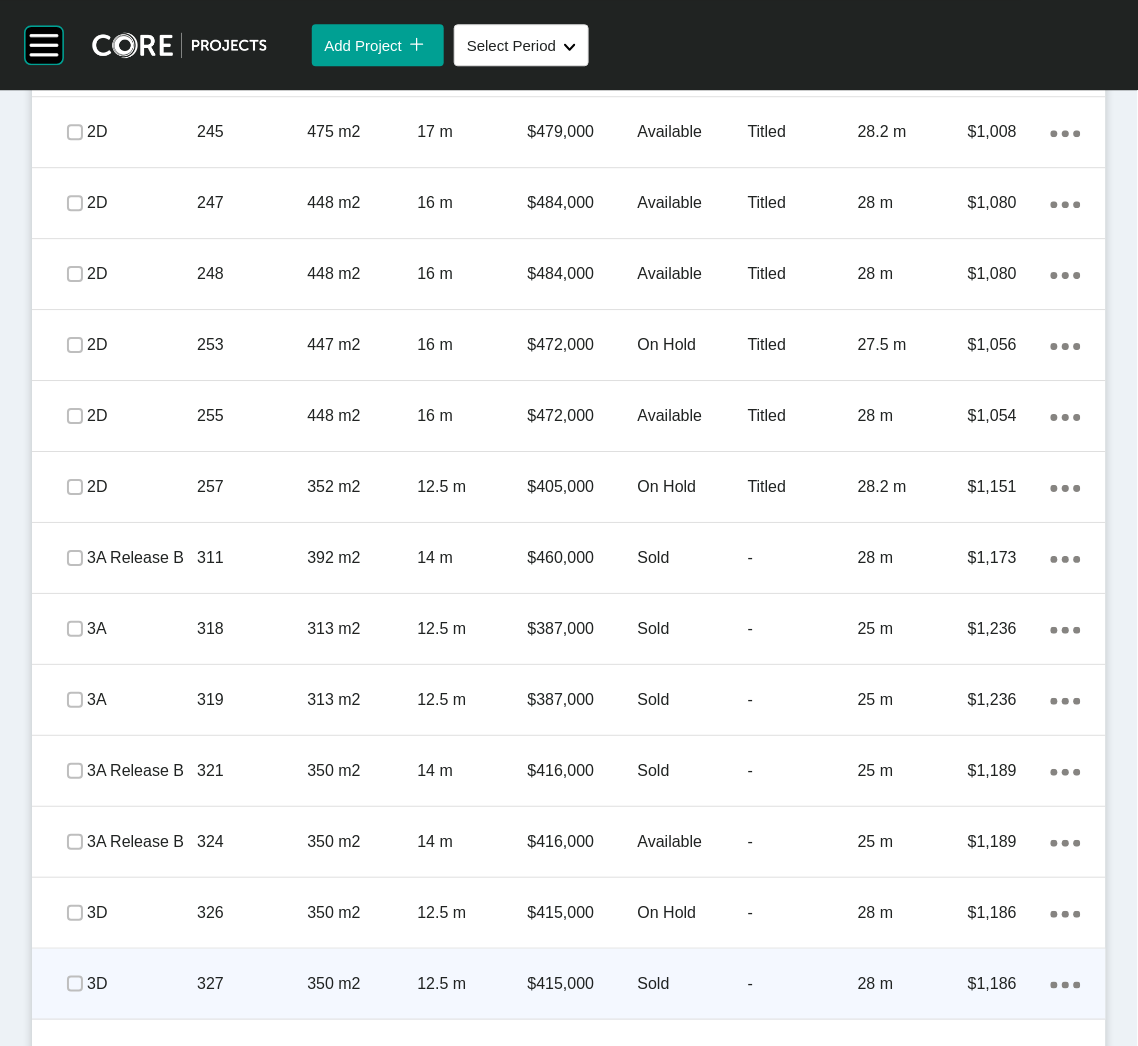 scroll, scrollTop: 2794, scrollLeft: 0, axis: vertical 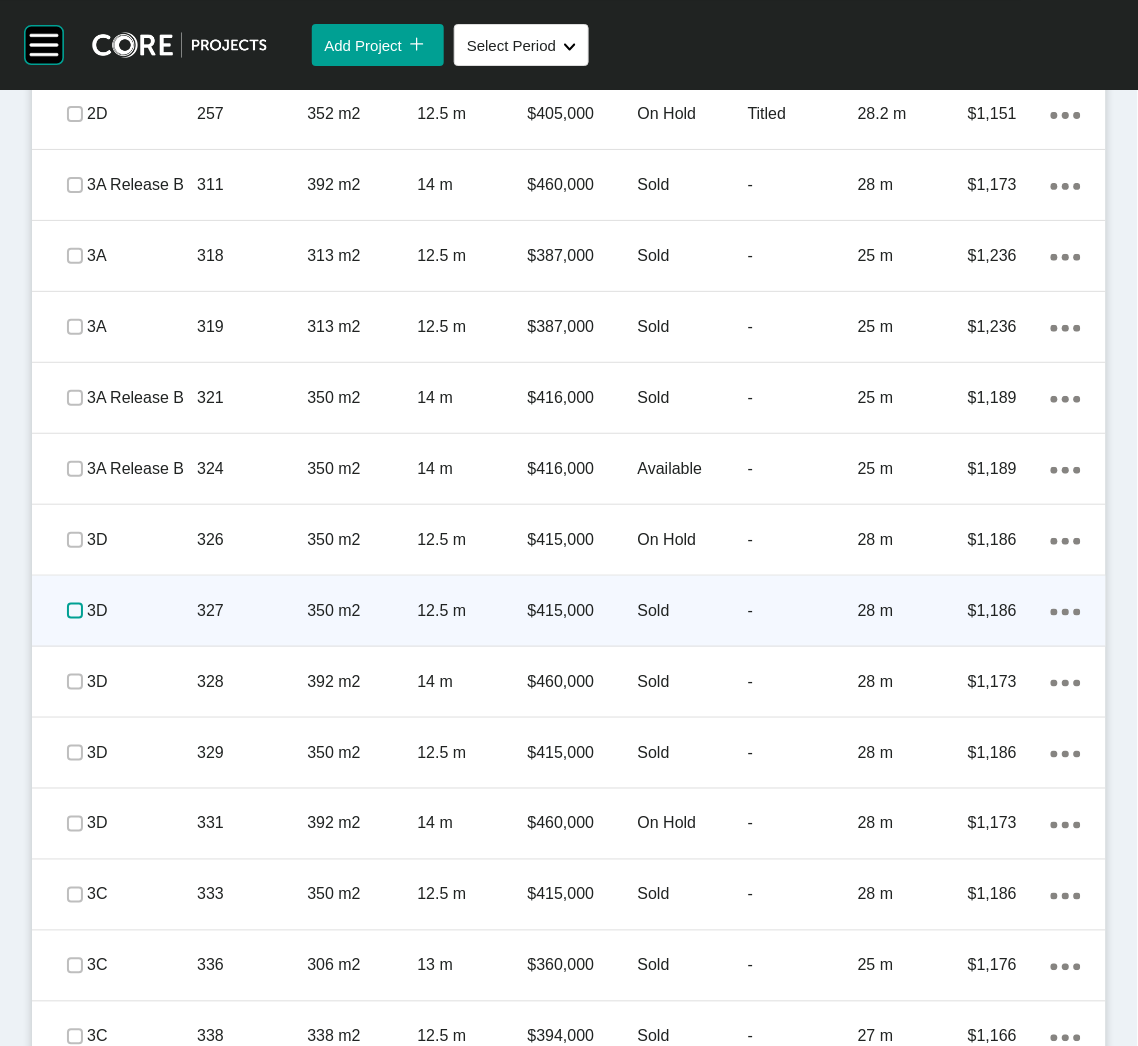 drag, startPoint x: 63, startPoint y: 607, endPoint x: 71, endPoint y: 591, distance: 17.888544 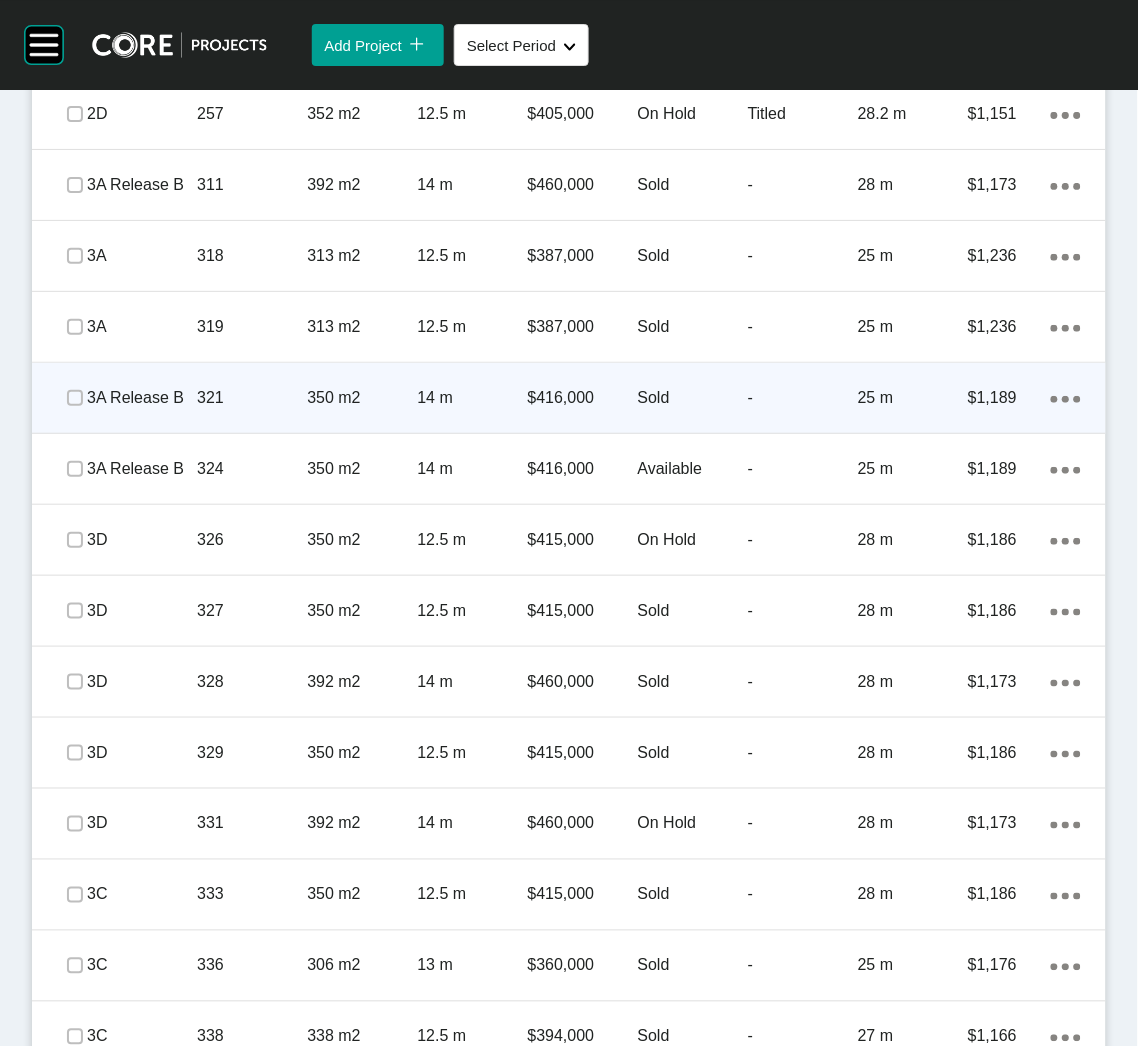 click at bounding box center [75, 398] 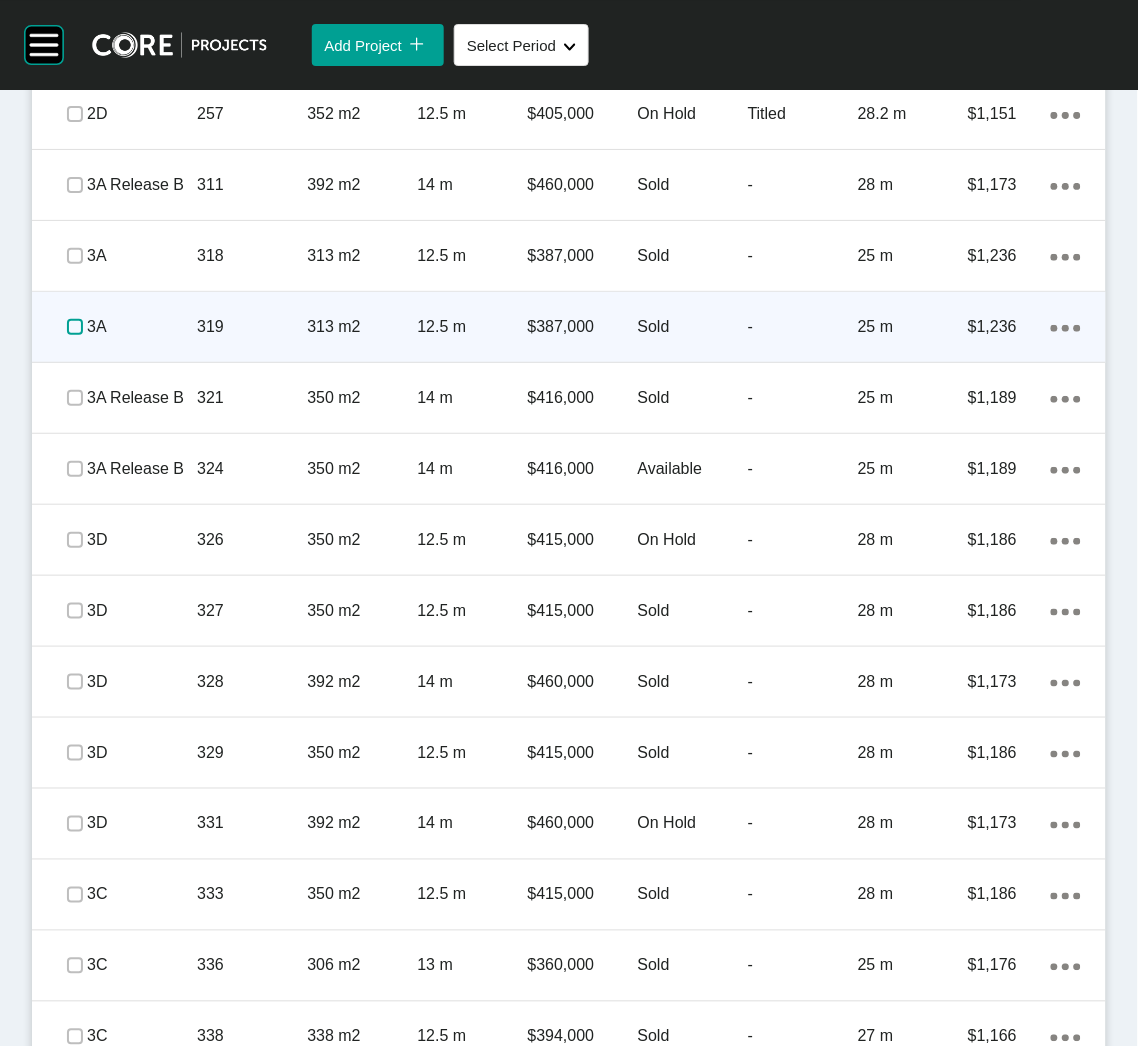 click at bounding box center [75, 327] 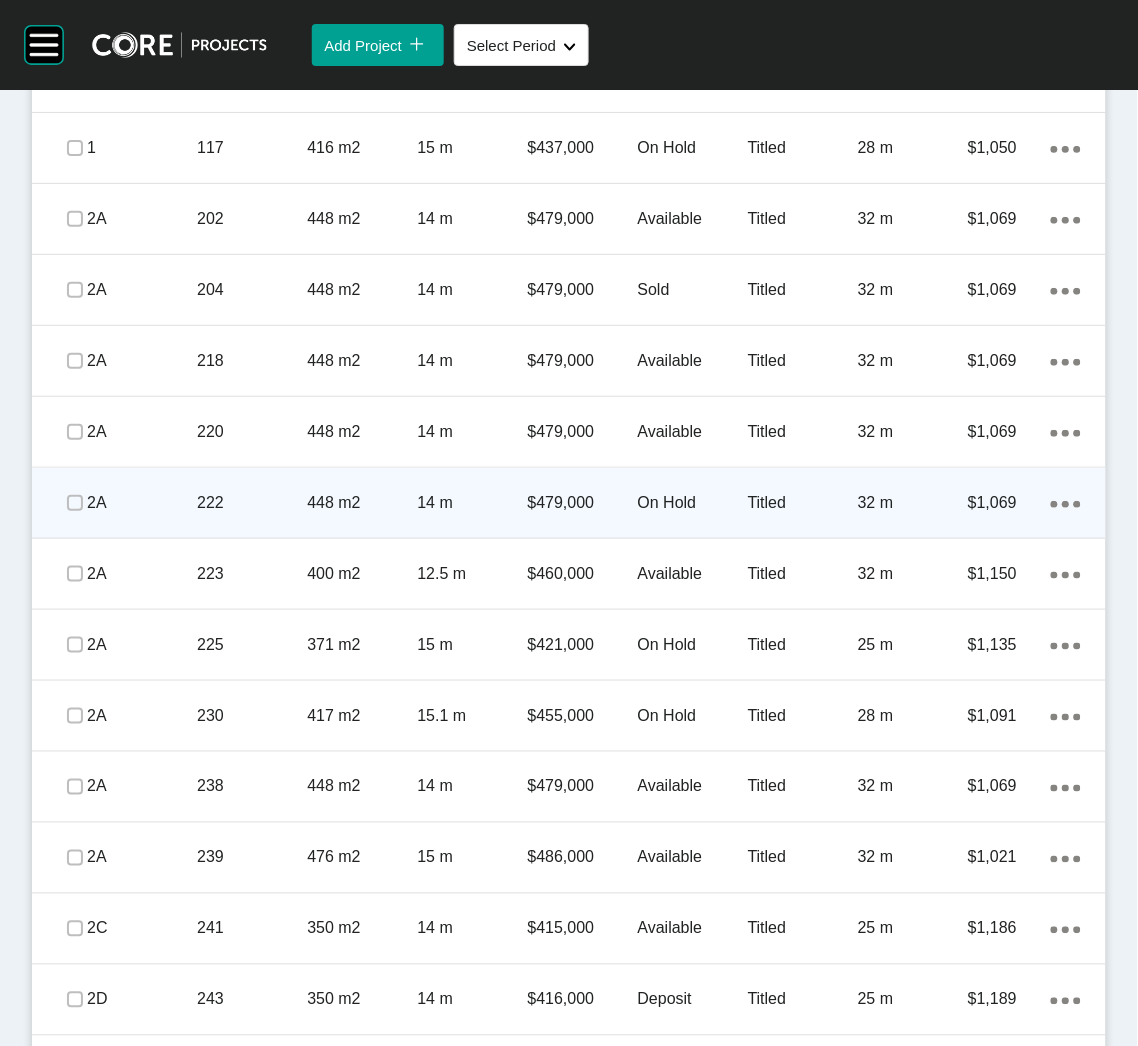 scroll, scrollTop: 1595, scrollLeft: 0, axis: vertical 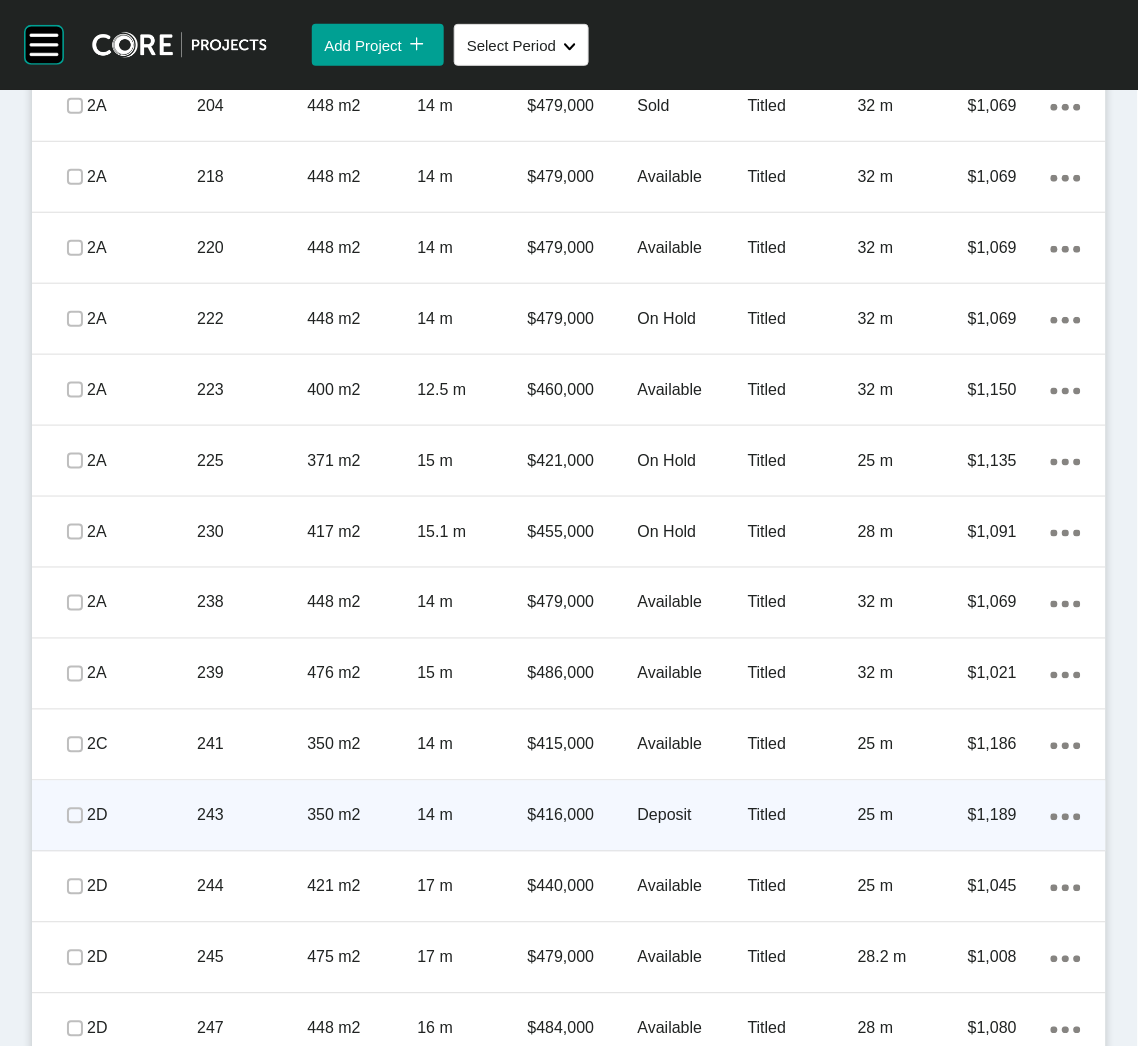 click on "243" at bounding box center (252, 816) 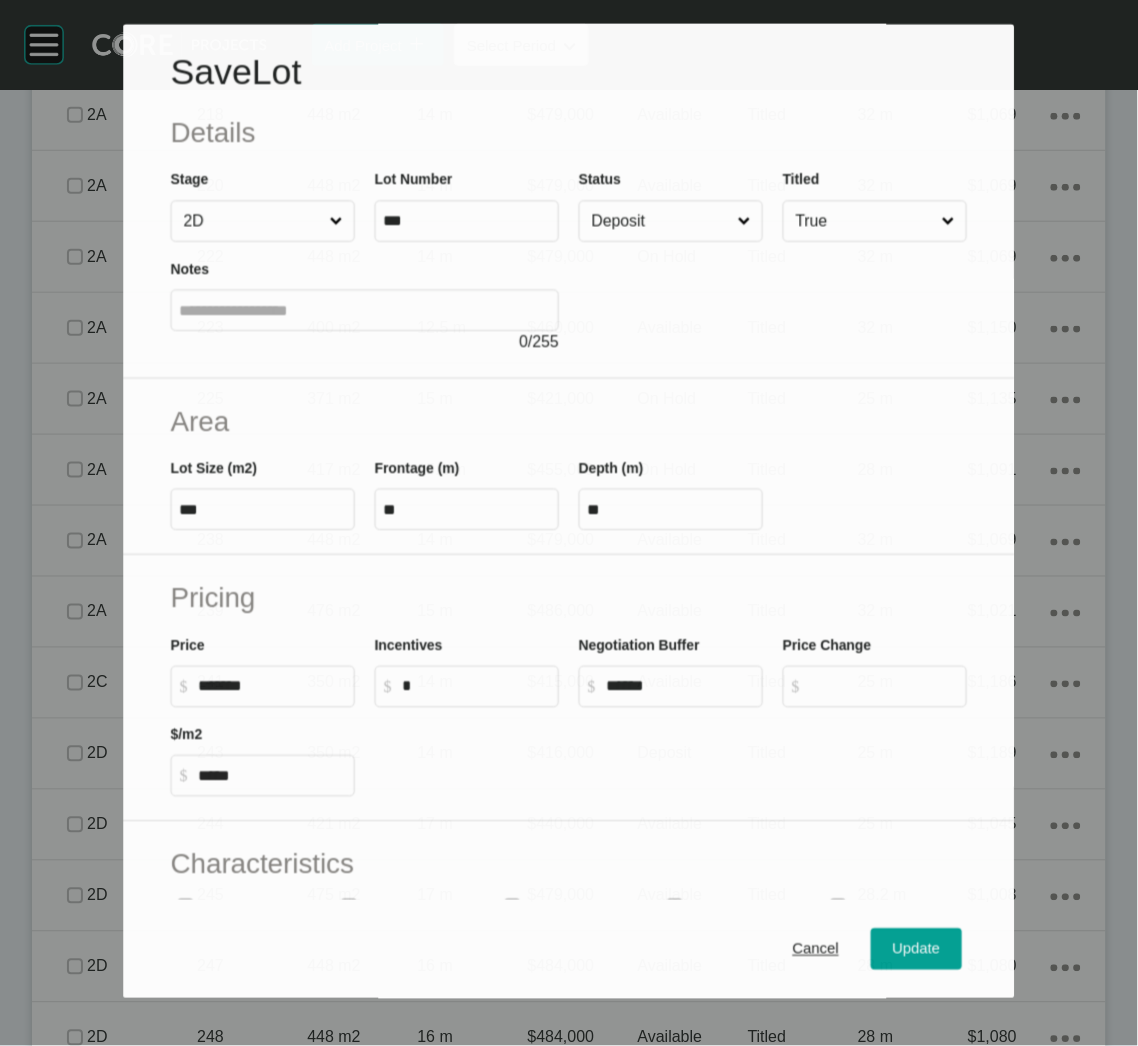 scroll, scrollTop: 1534, scrollLeft: 0, axis: vertical 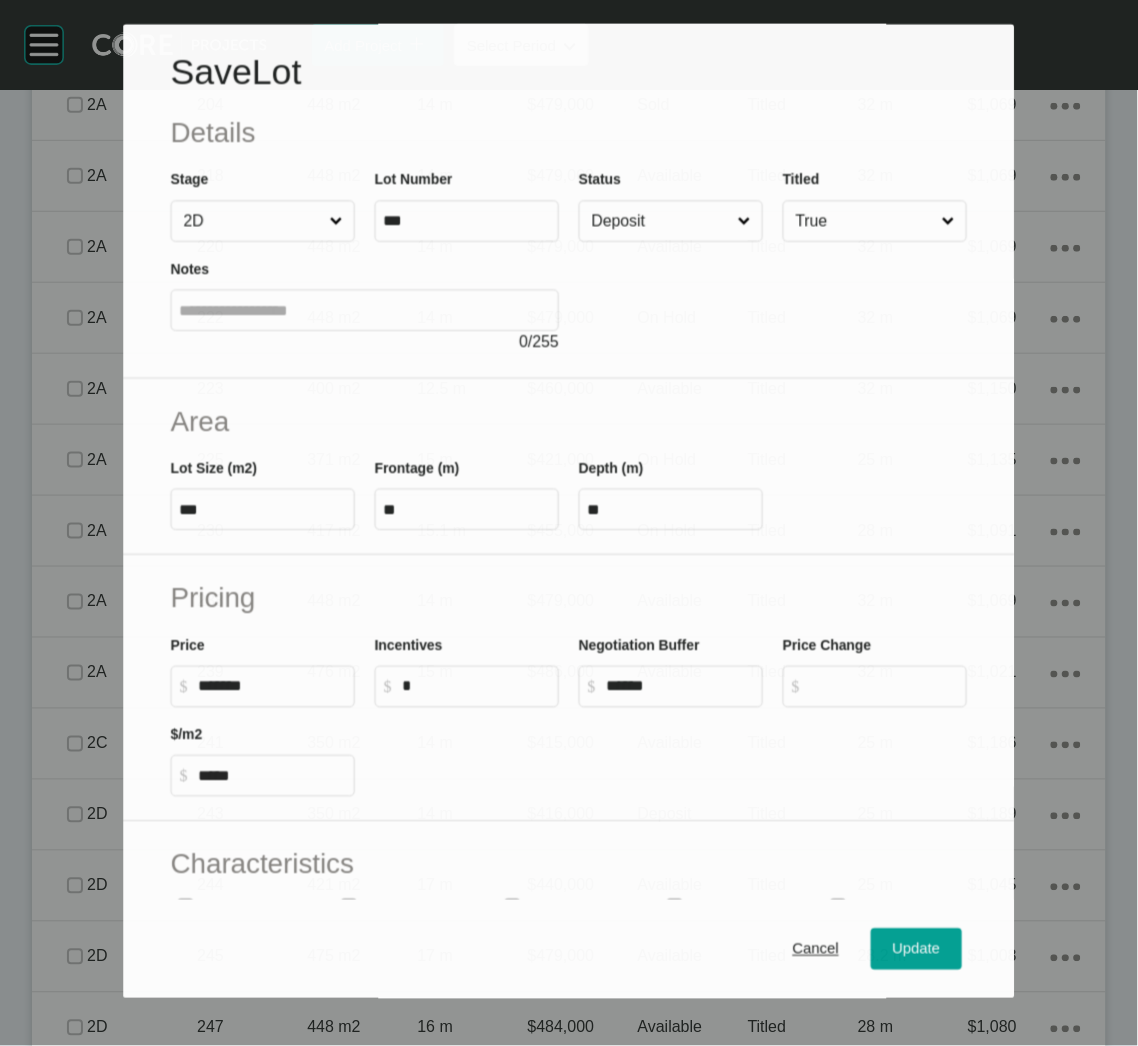 click on "Deposit" at bounding box center [661, 222] 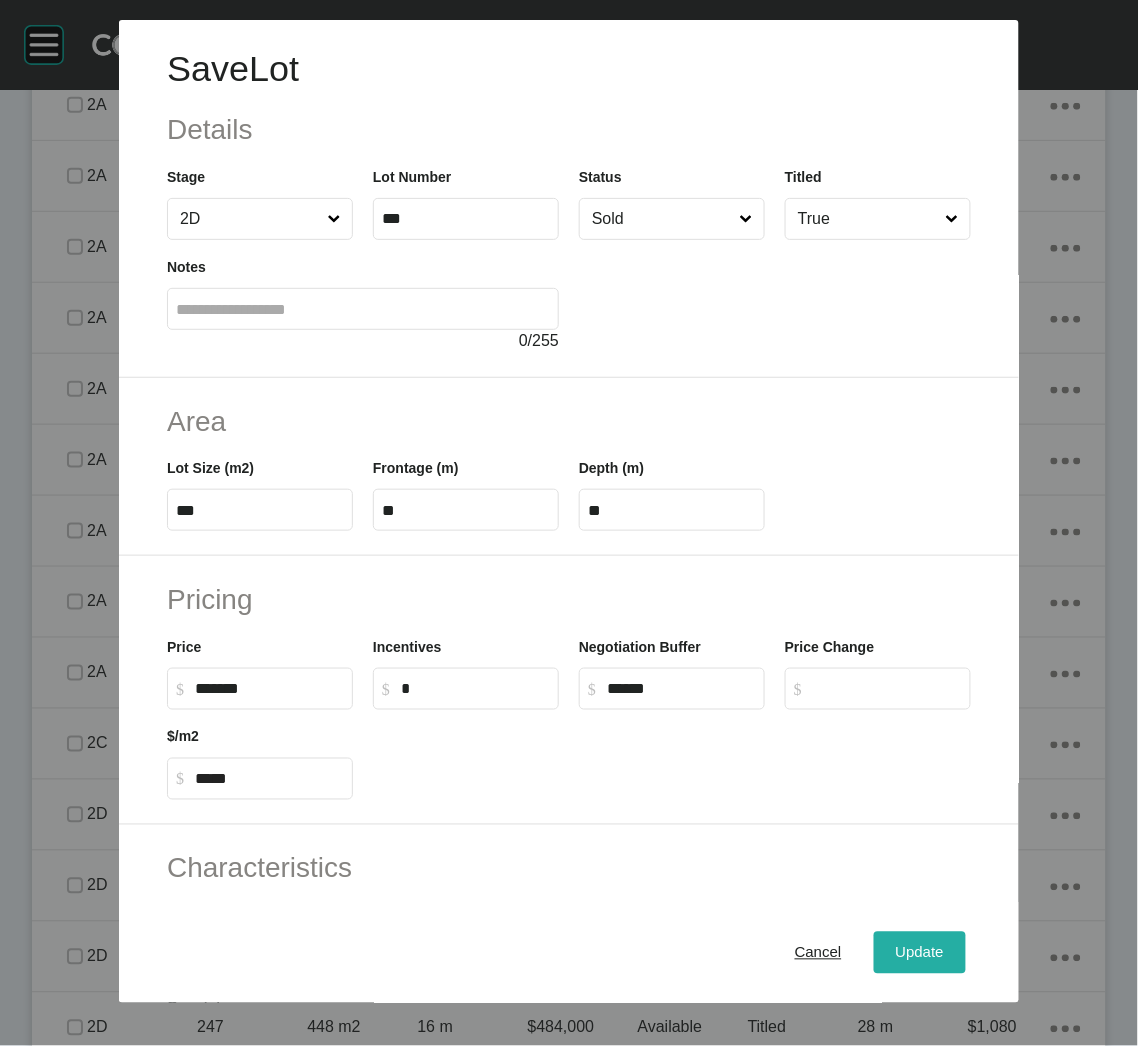 click on "Update" at bounding box center [920, 953] 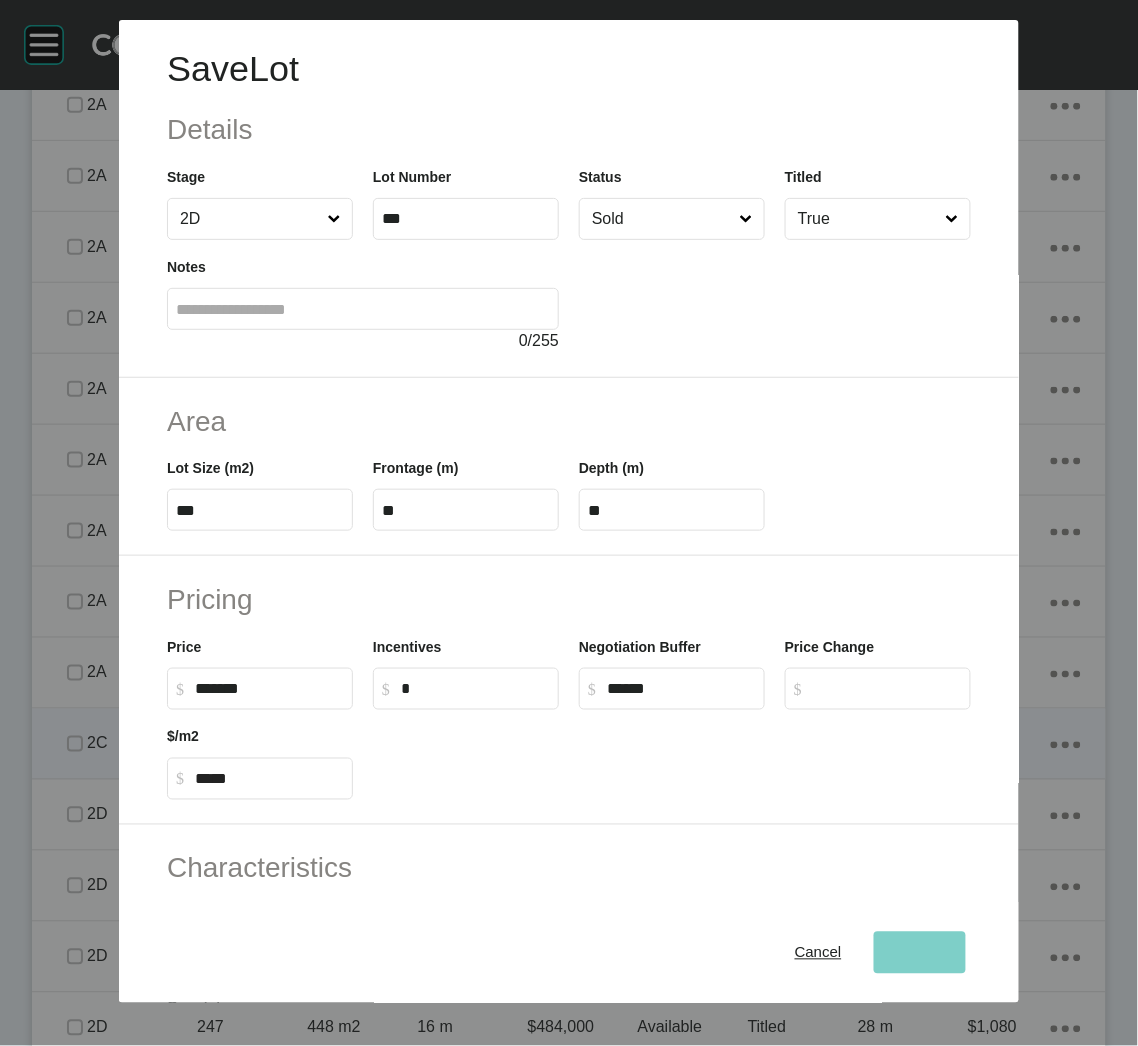 scroll, scrollTop: 1533, scrollLeft: 0, axis: vertical 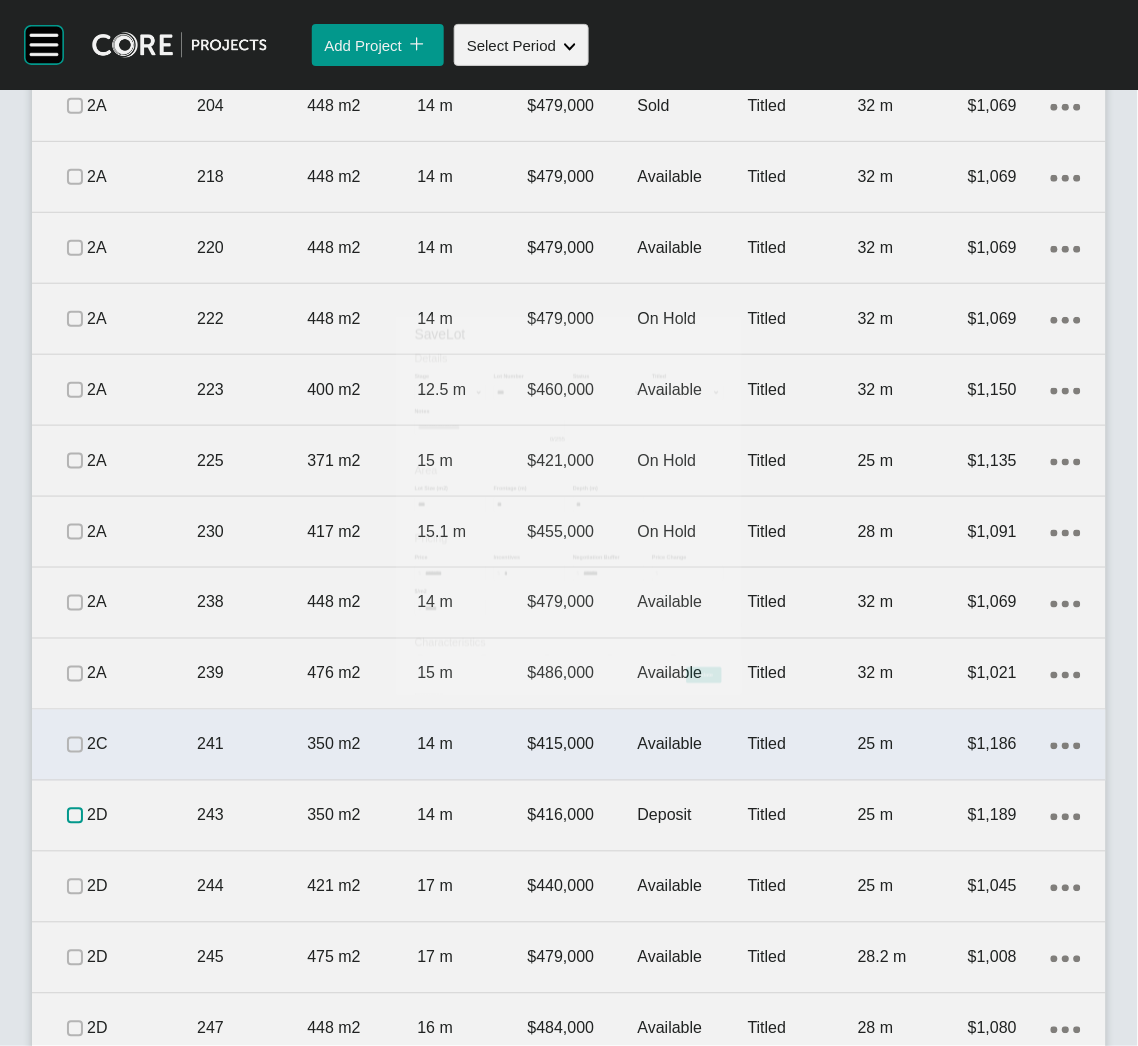 click at bounding box center (75, 816) 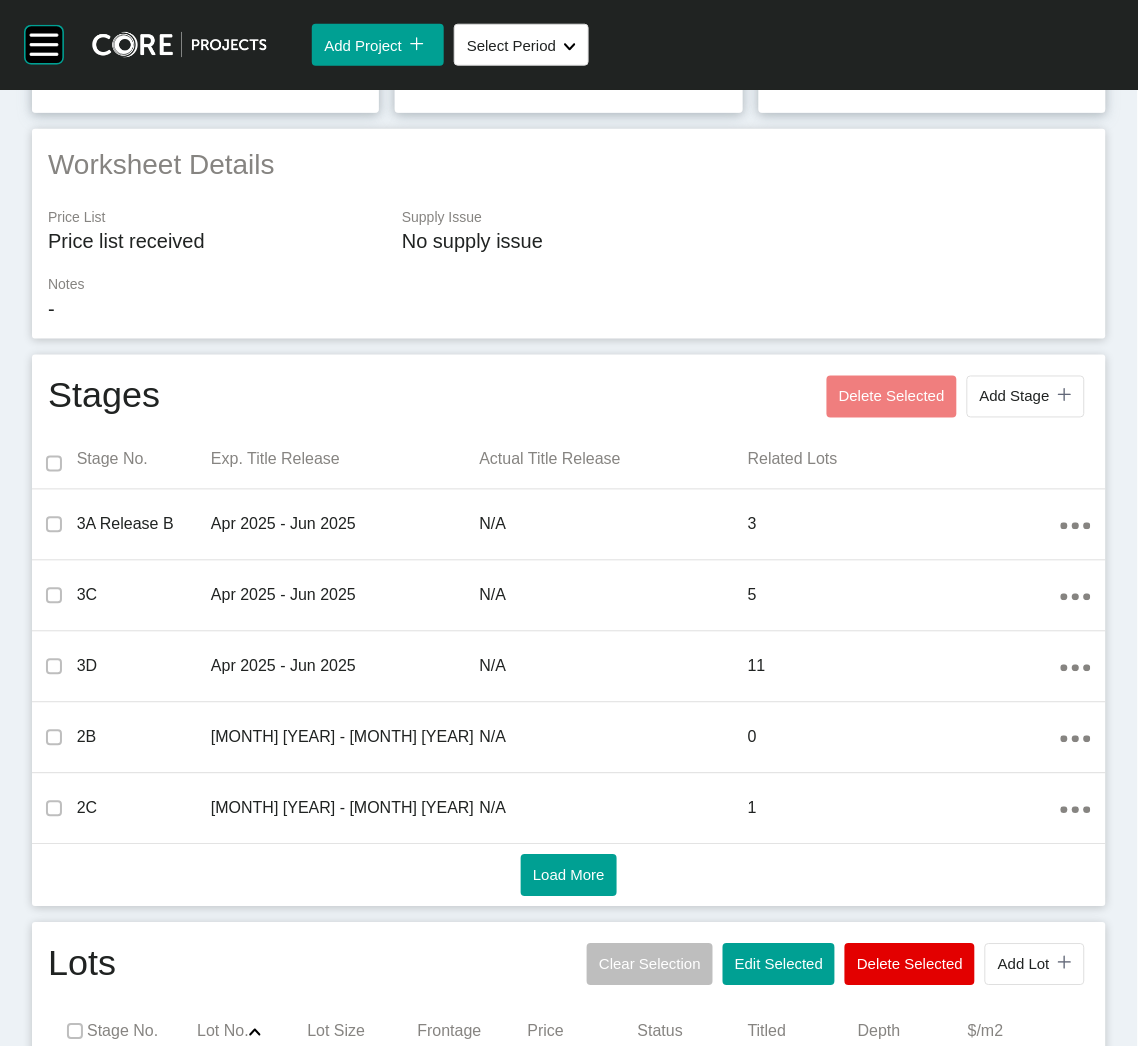 scroll, scrollTop: 0, scrollLeft: 0, axis: both 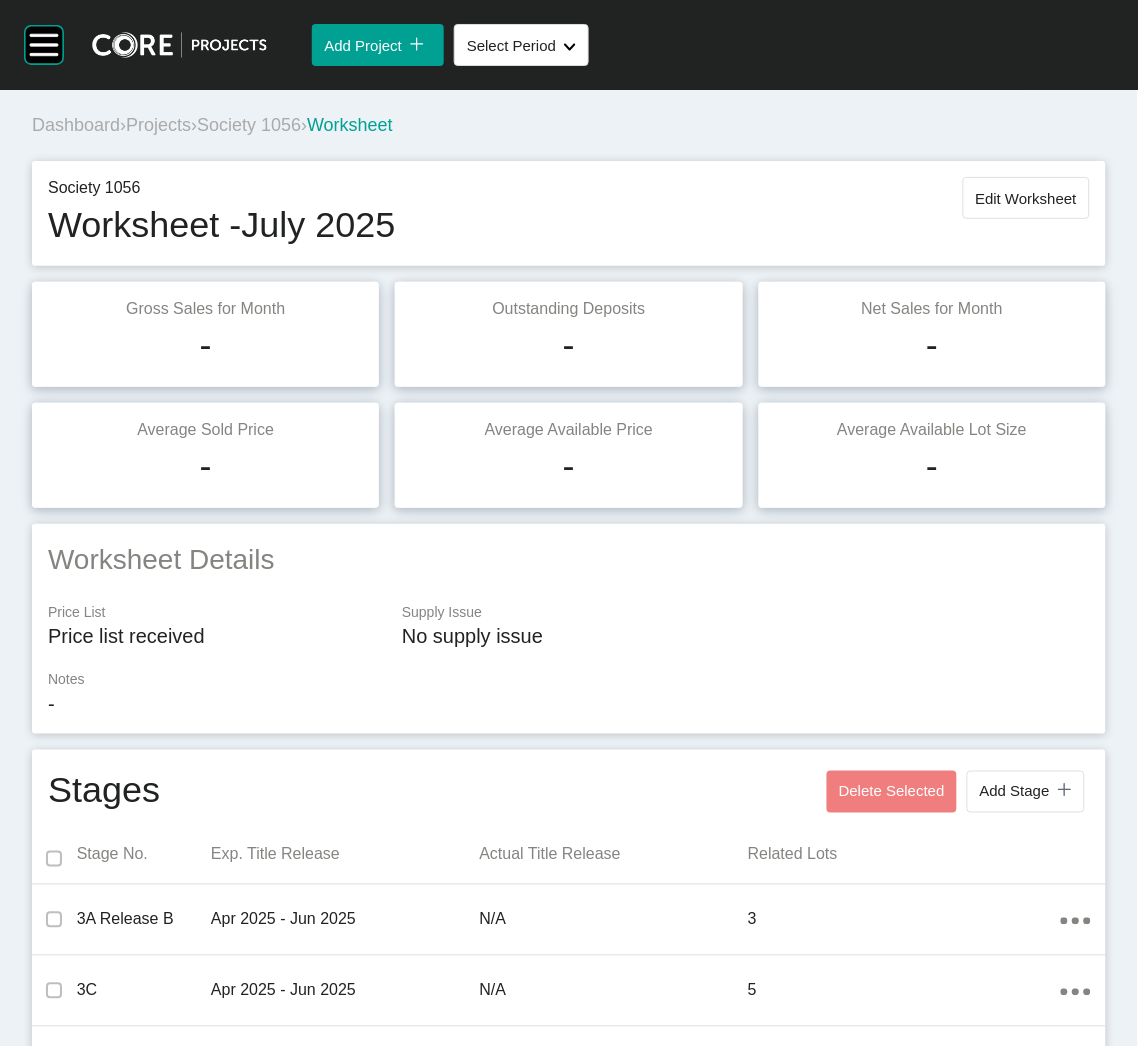 click on "Projects" at bounding box center [158, 125] 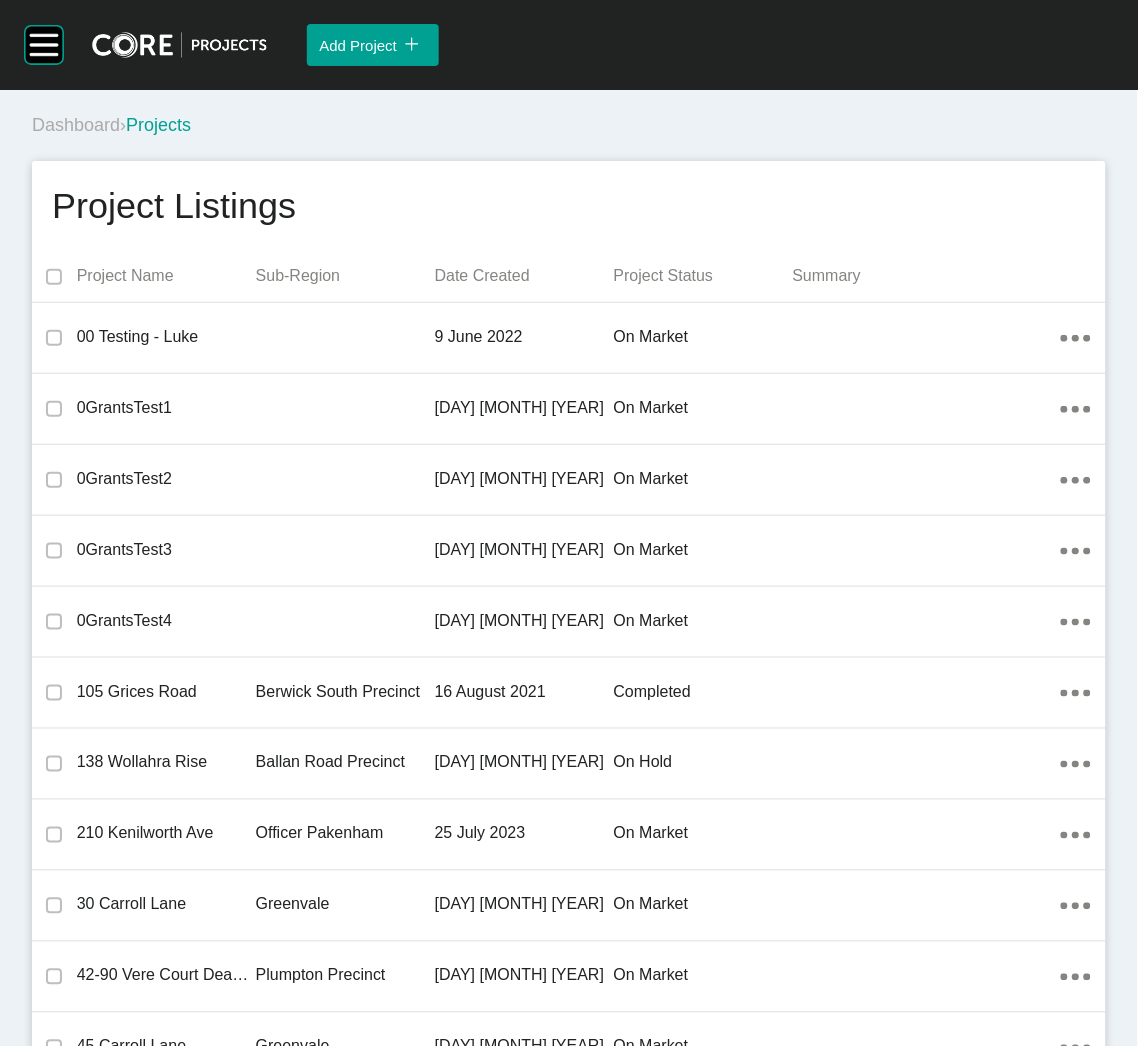 scroll, scrollTop: 35218, scrollLeft: 0, axis: vertical 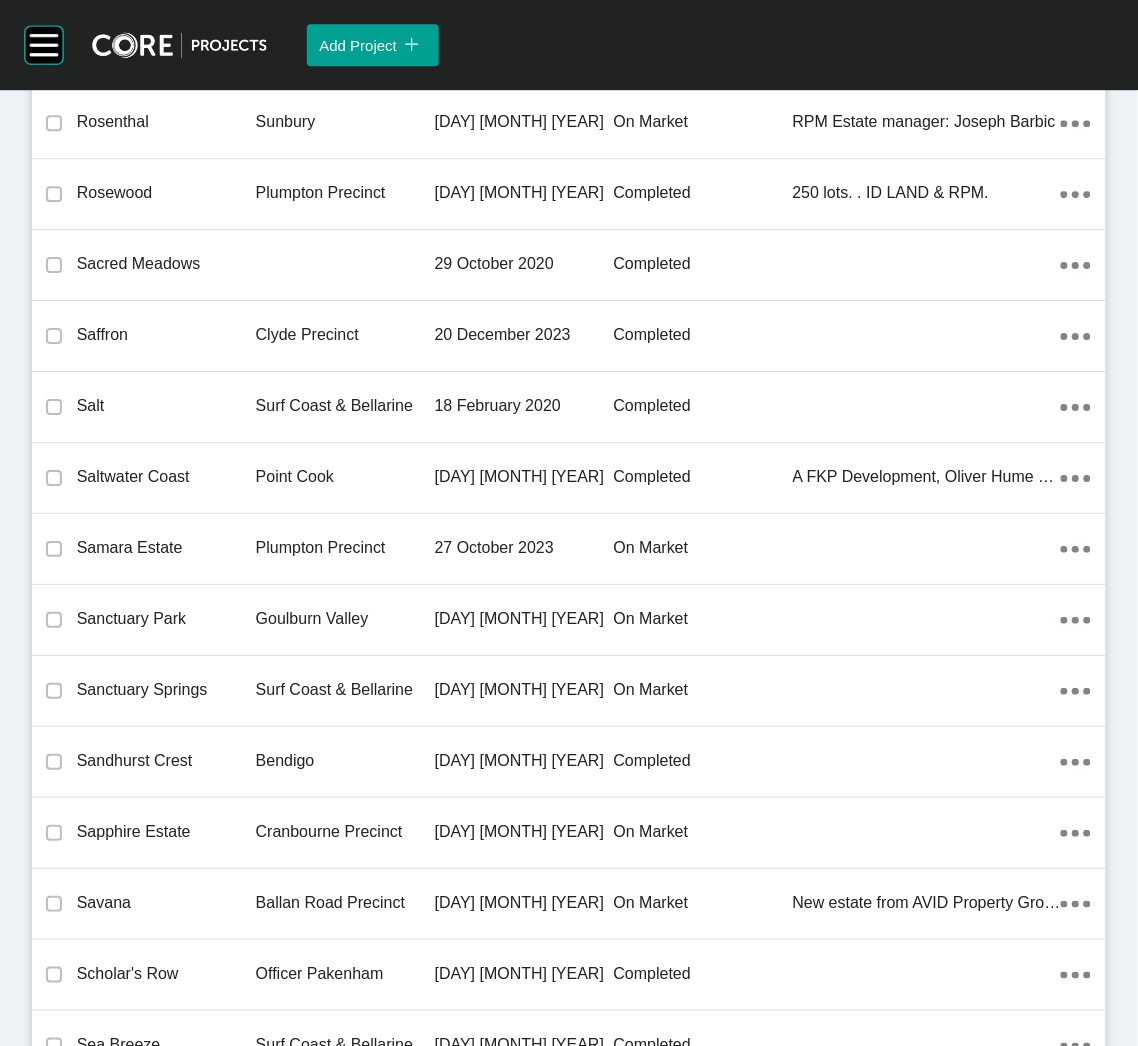 click on "Plumpton Precinct" at bounding box center (345, 548) 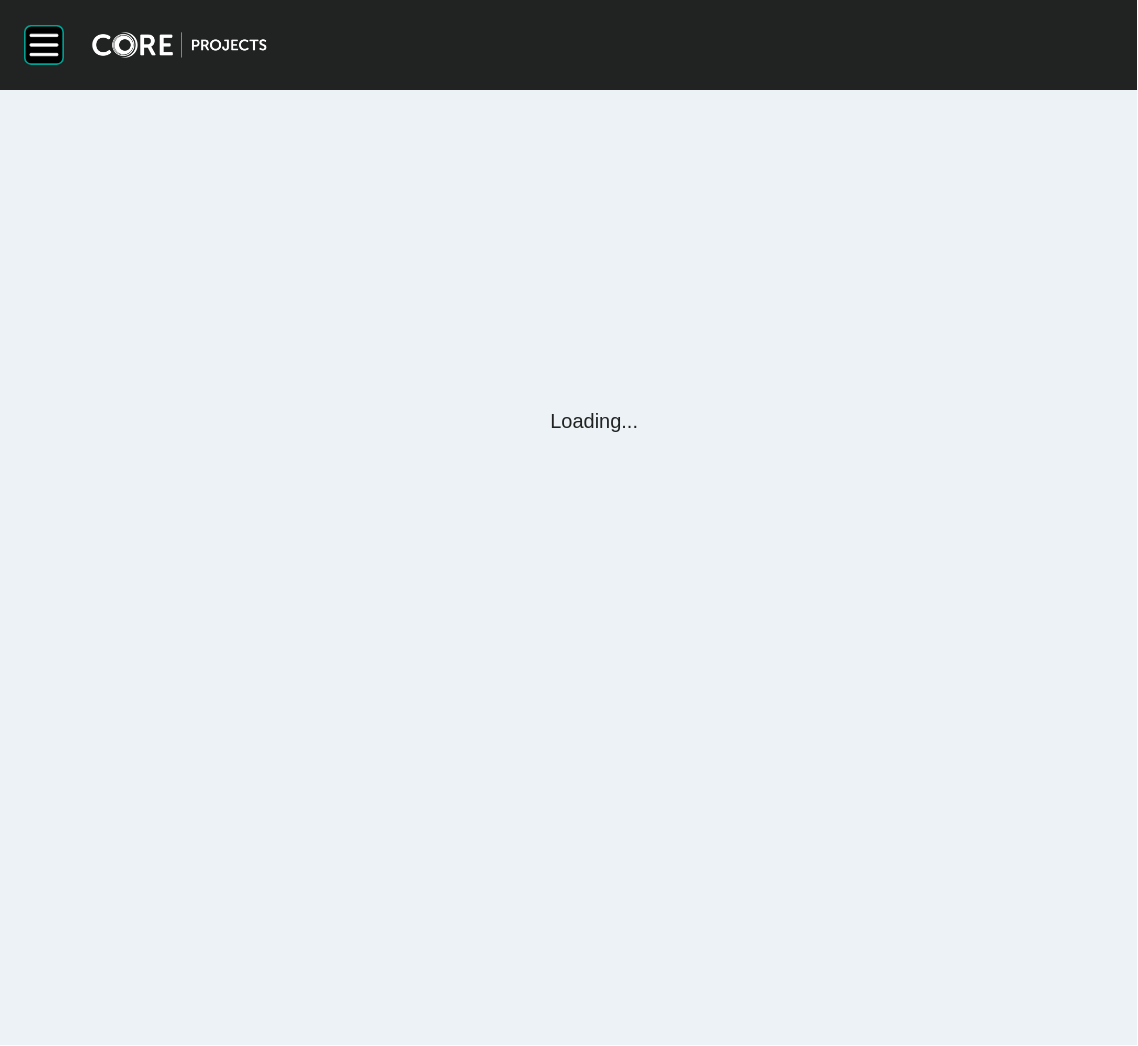 scroll, scrollTop: 0, scrollLeft: 0, axis: both 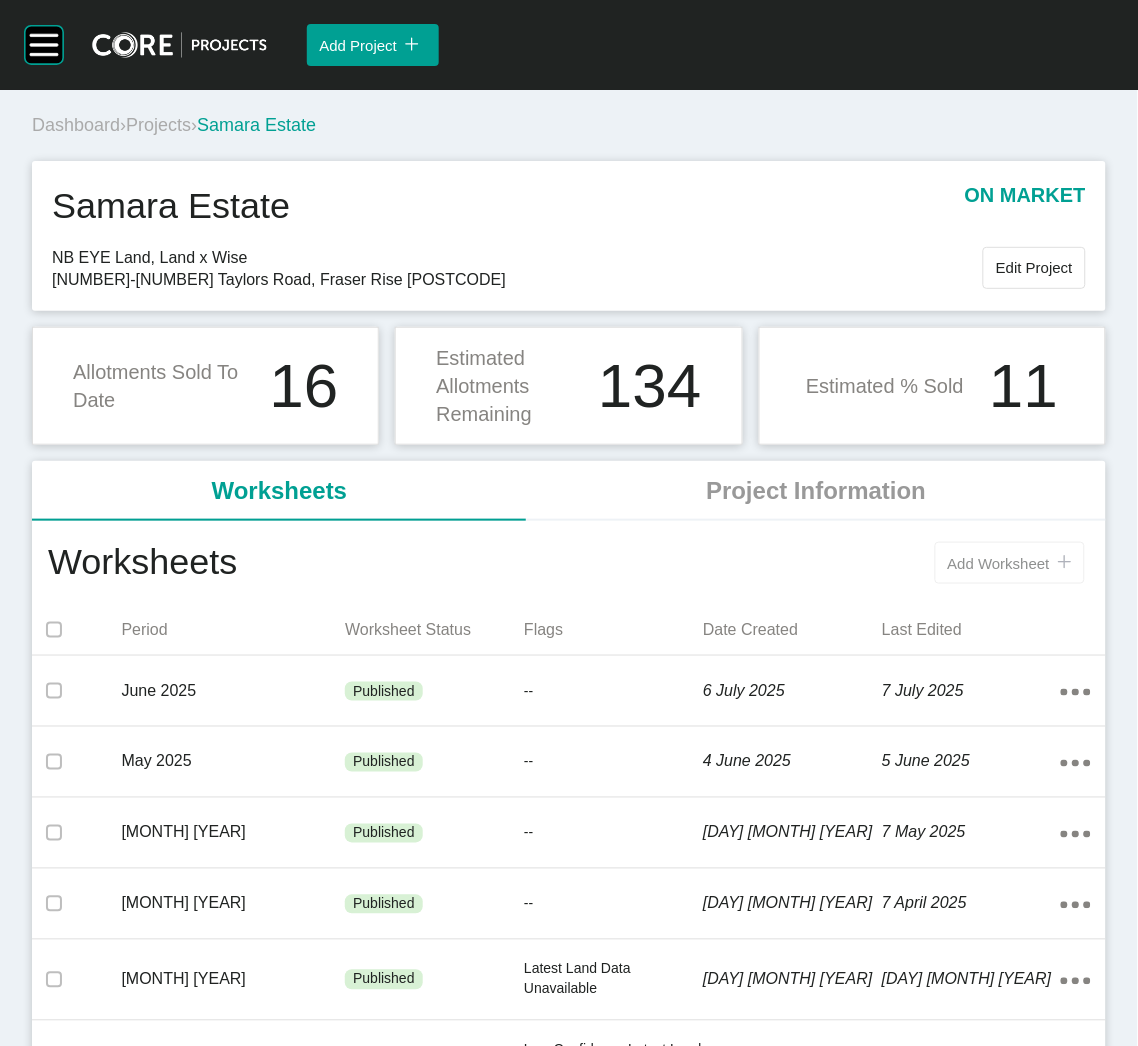 click on "Add Worksheet" at bounding box center [999, 563] 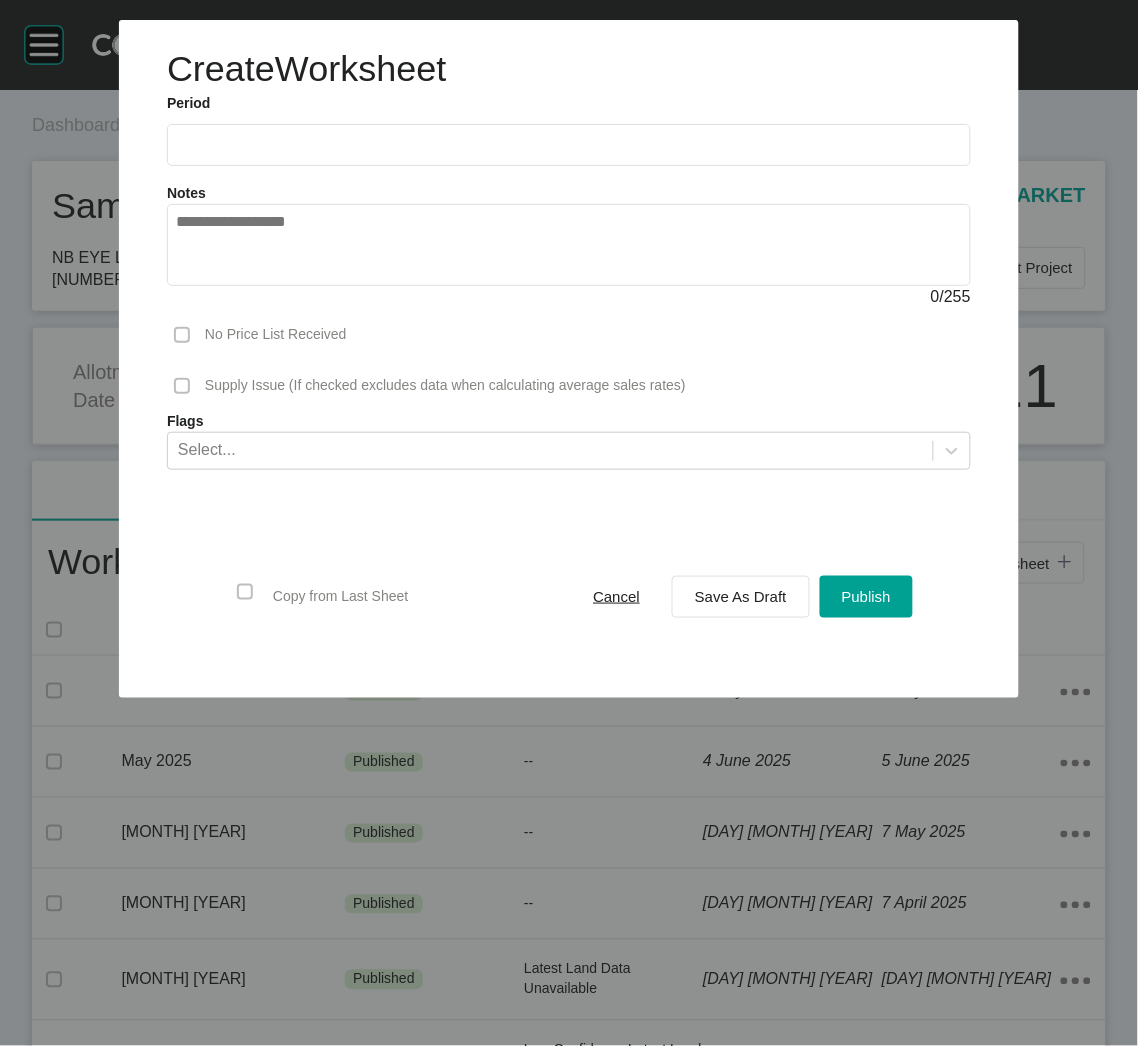 click at bounding box center (569, 145) 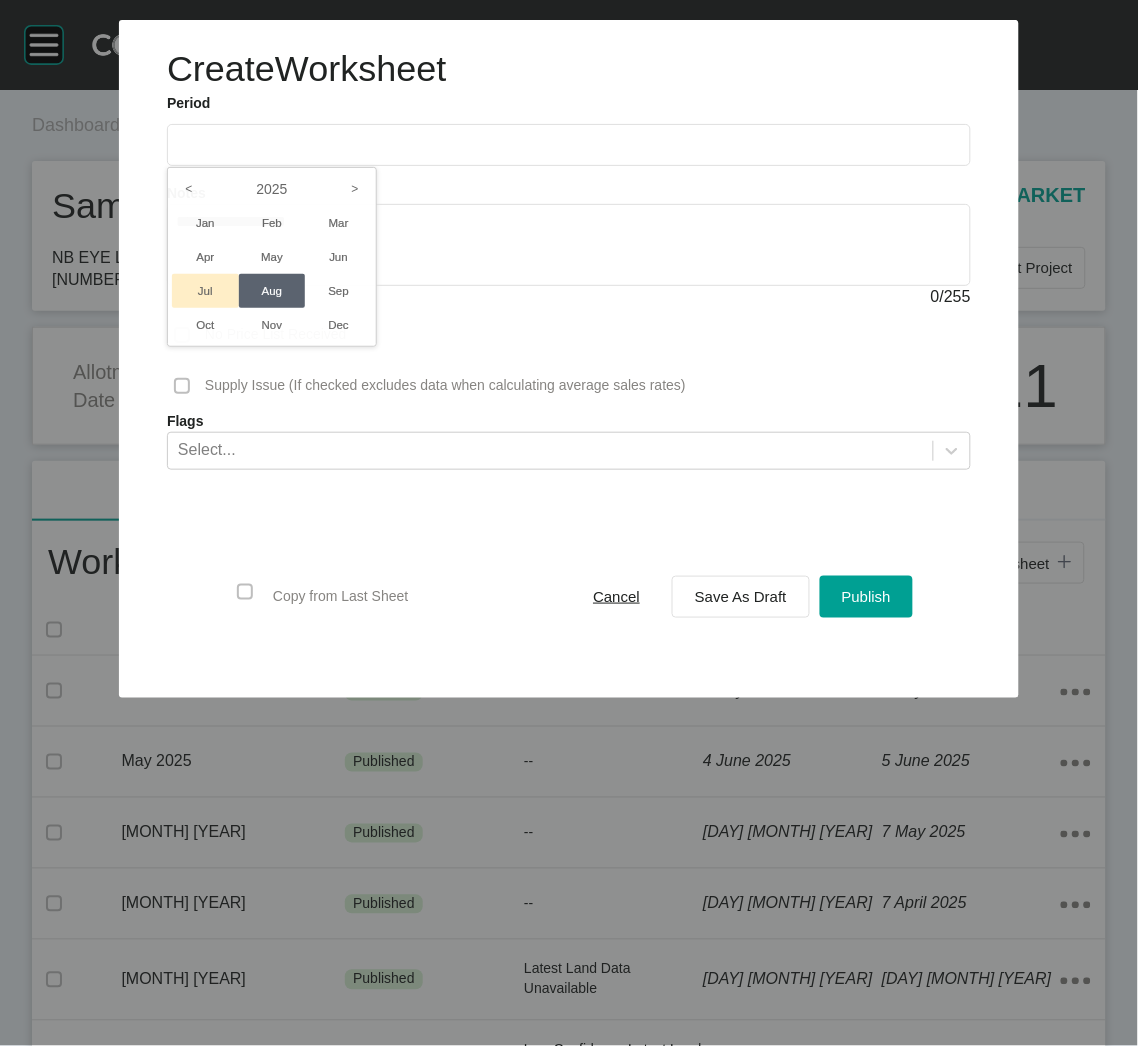 click on "Jul" at bounding box center [205, 291] 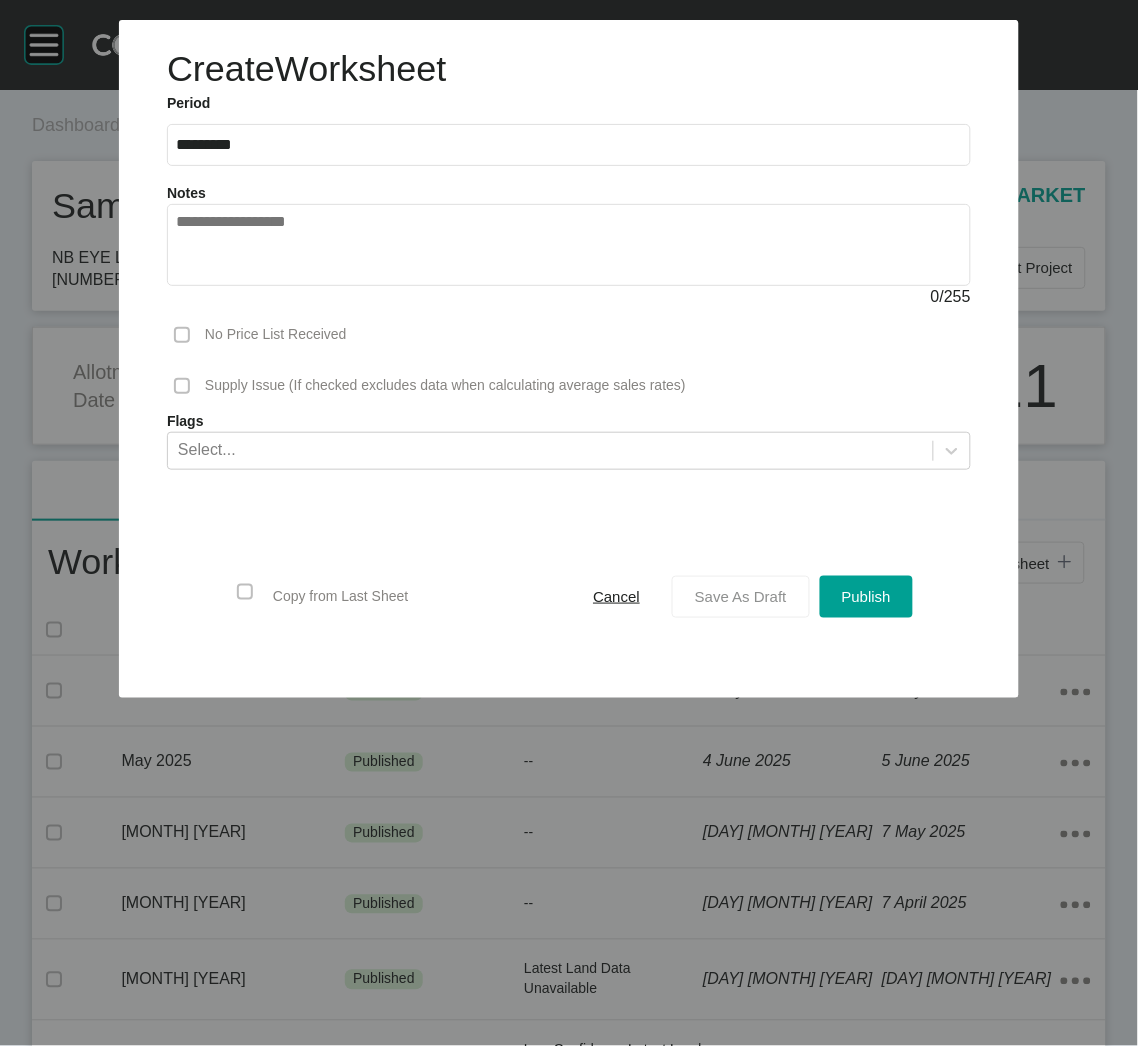 click on "Save As Draft" at bounding box center (741, 596) 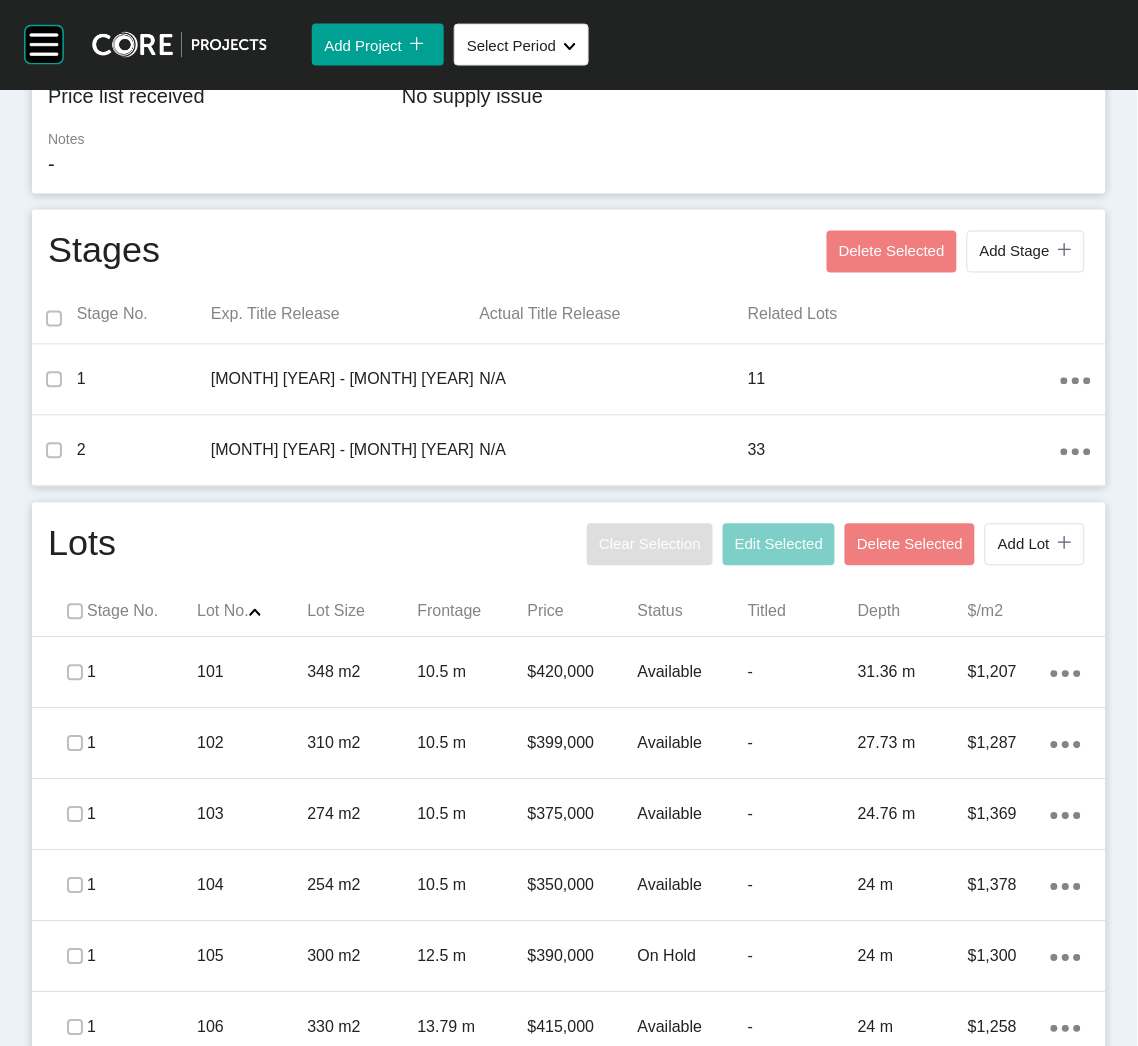 scroll, scrollTop: 600, scrollLeft: 0, axis: vertical 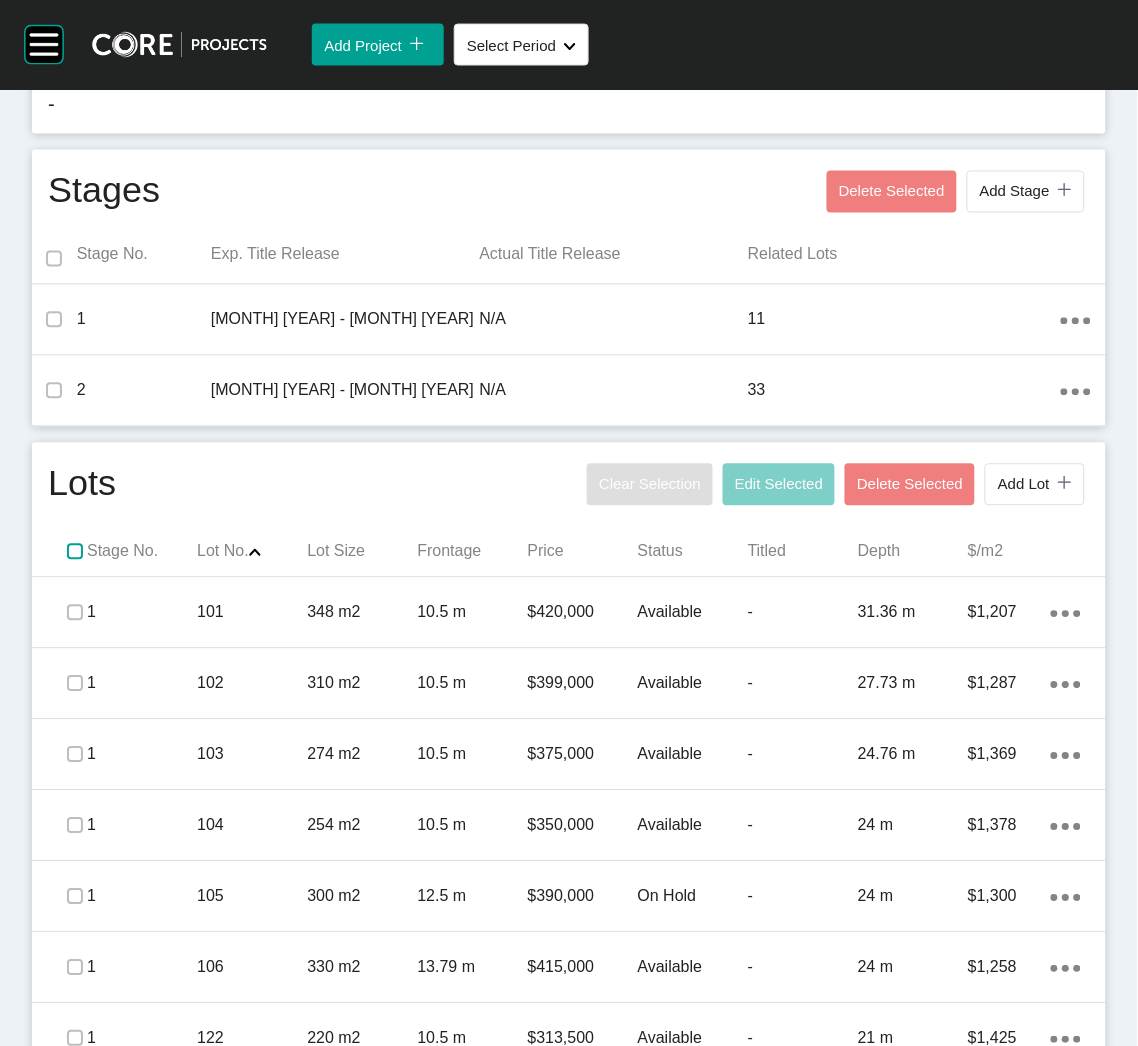 drag, startPoint x: 64, startPoint y: 549, endPoint x: 0, endPoint y: 578, distance: 70.26379 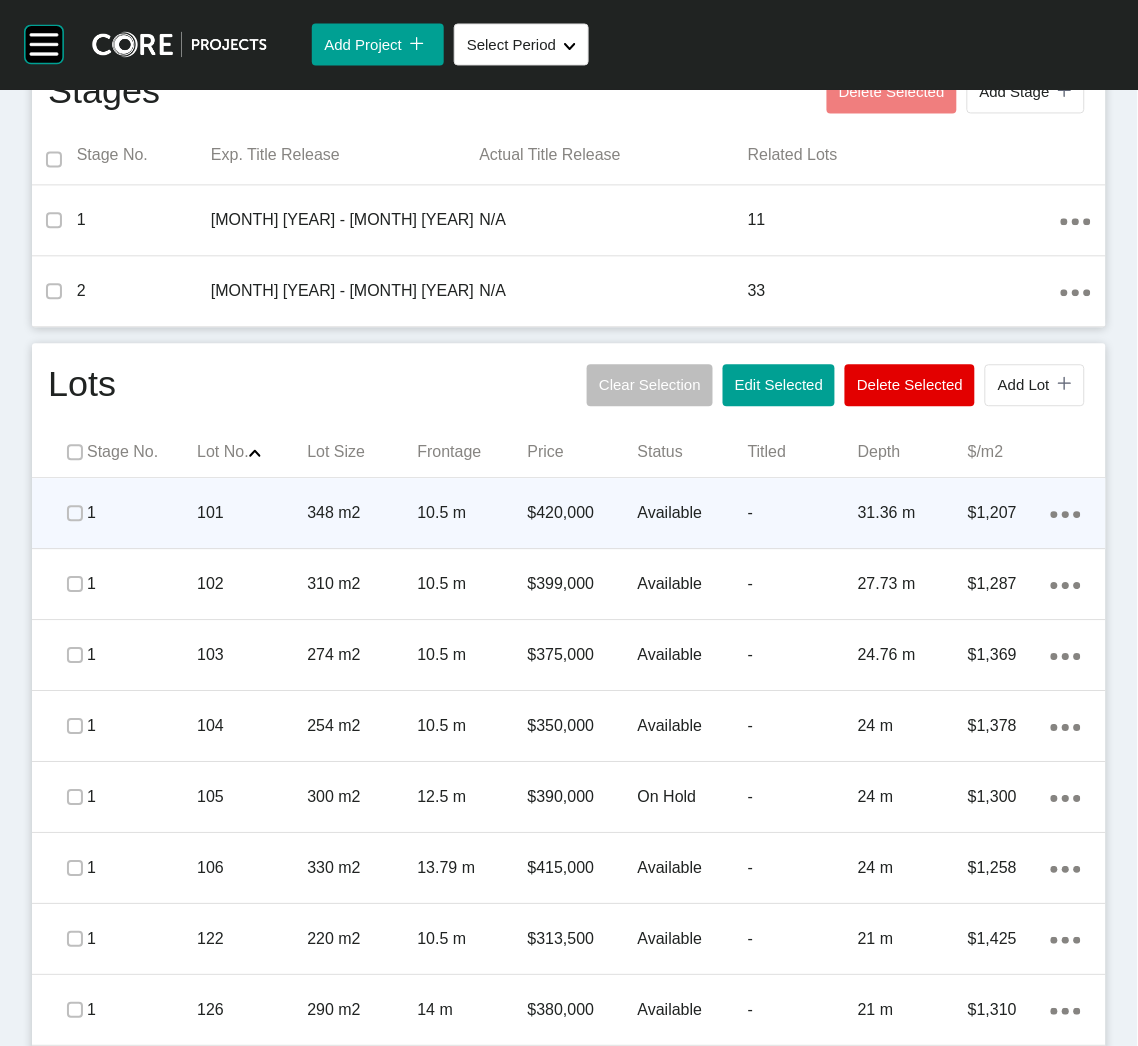 scroll, scrollTop: 749, scrollLeft: 0, axis: vertical 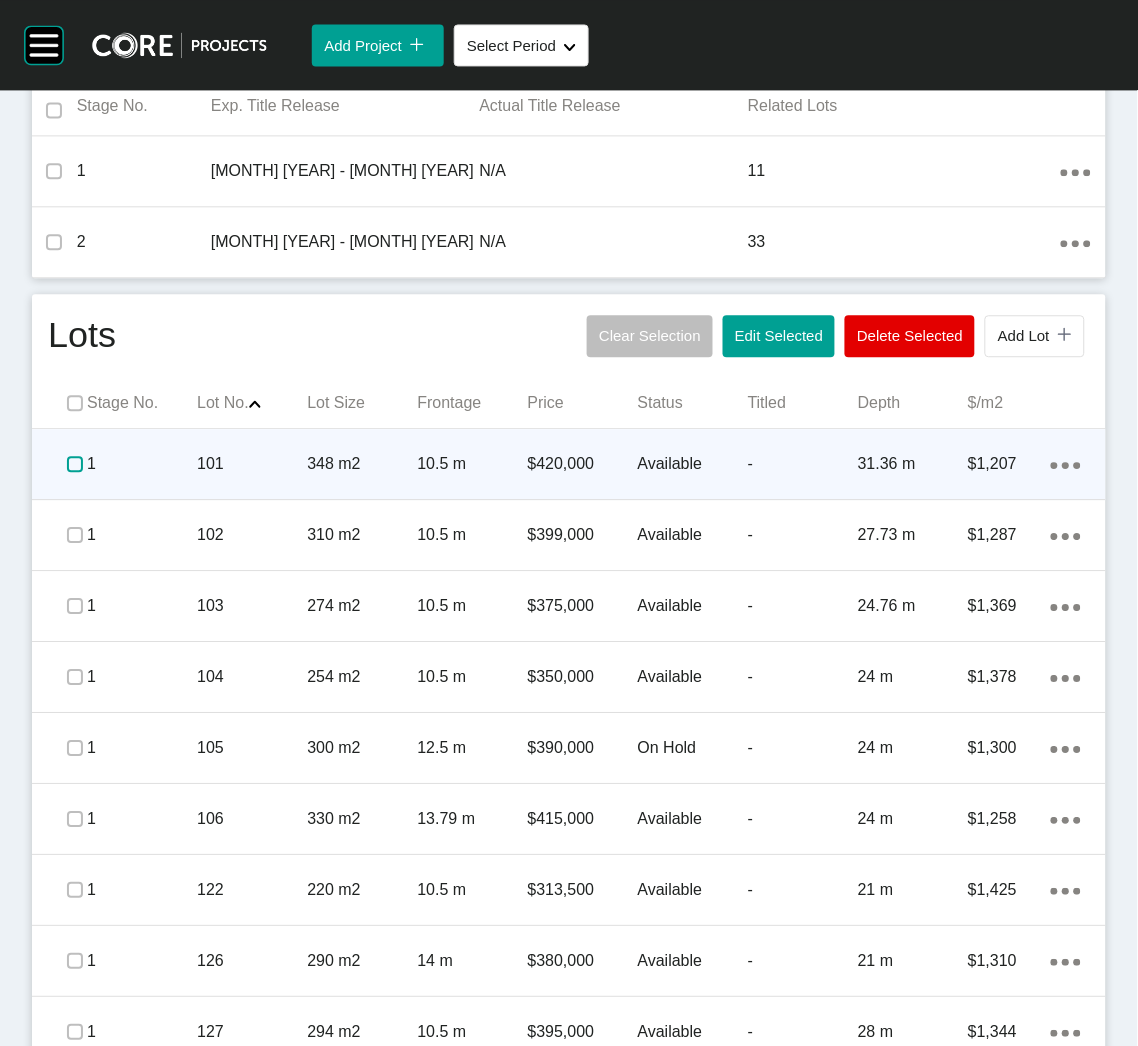 click at bounding box center (75, 464) 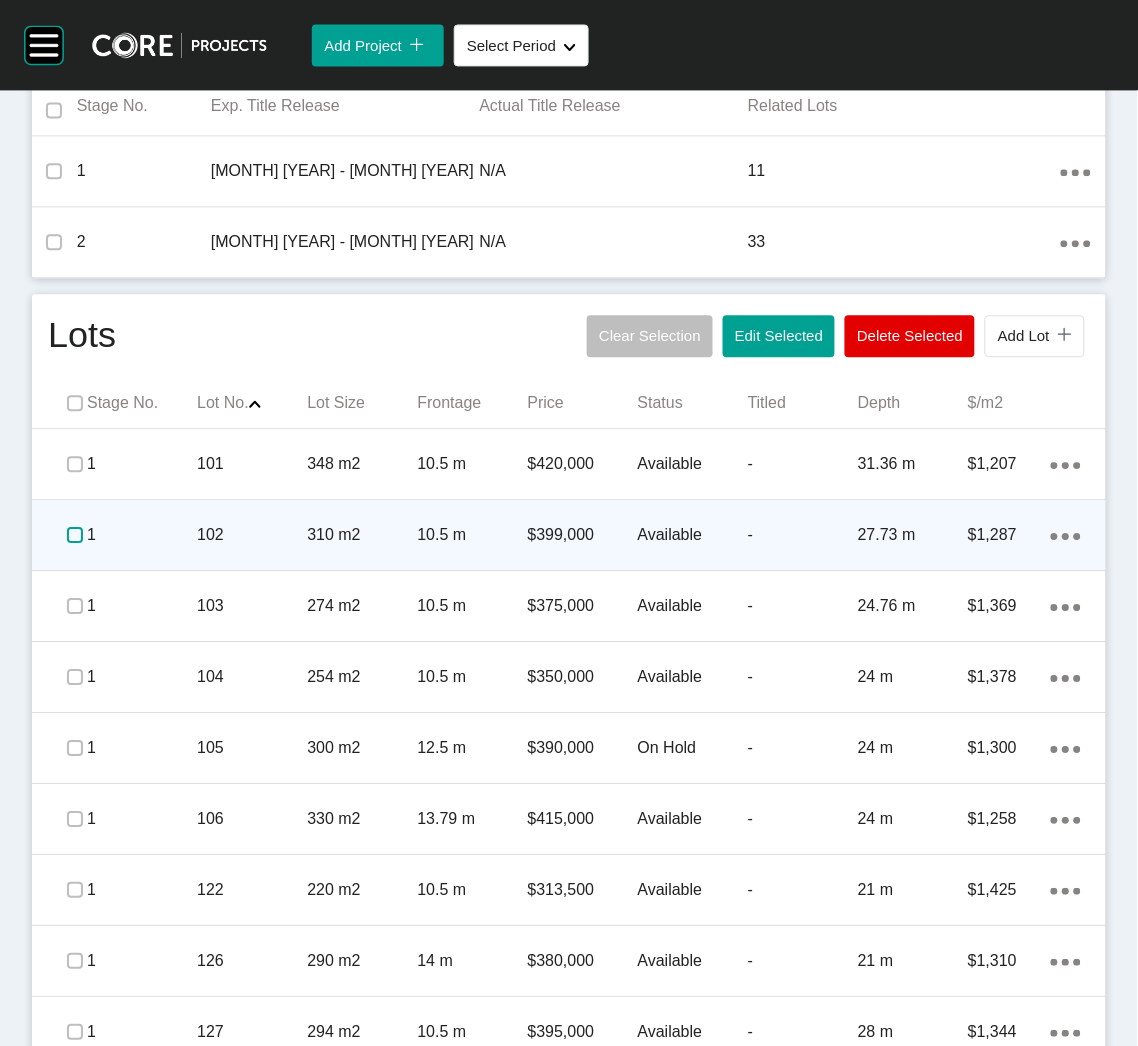 click at bounding box center (75, 535) 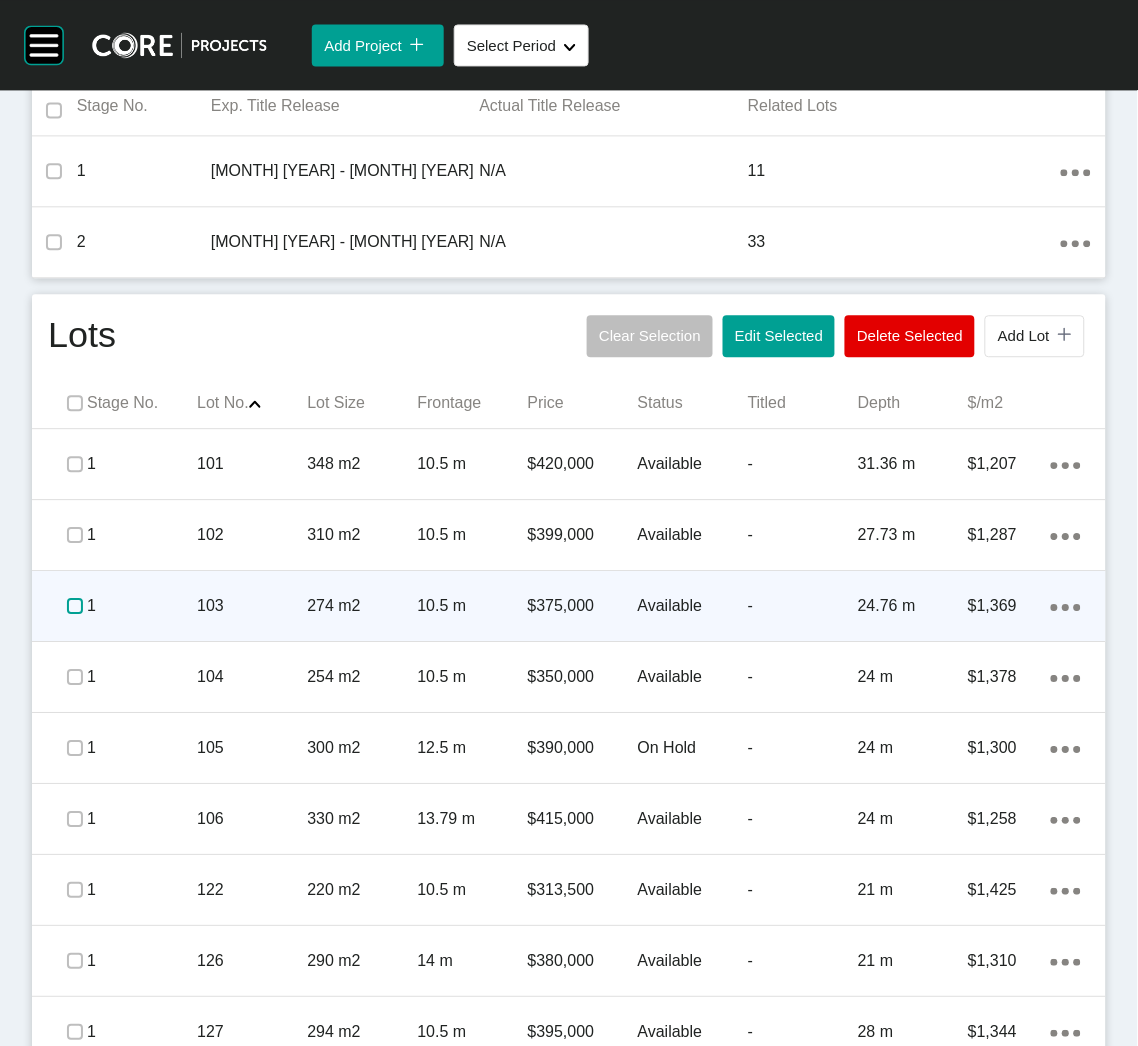 click at bounding box center (75, 606) 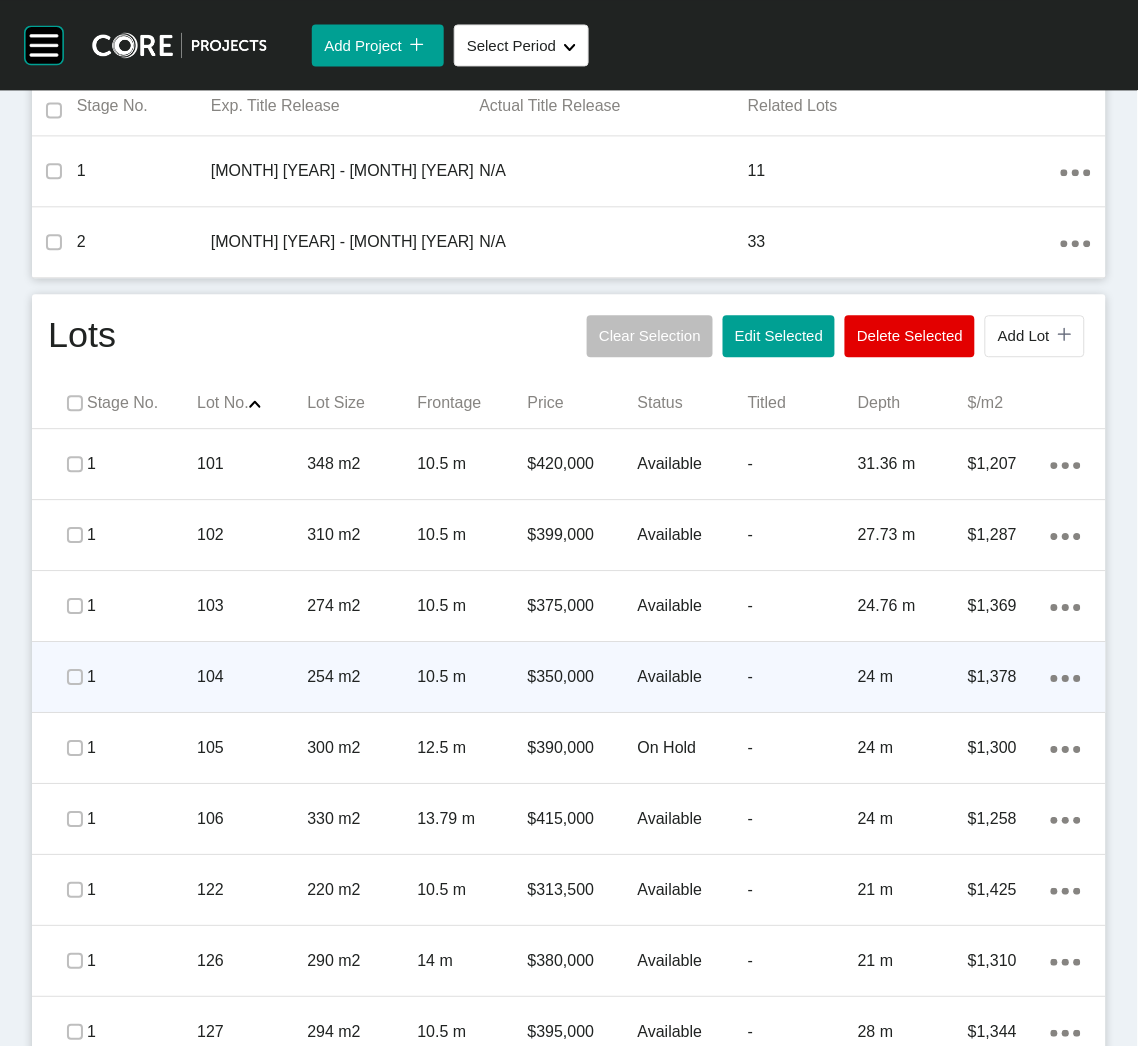 click on "104" at bounding box center (252, 677) 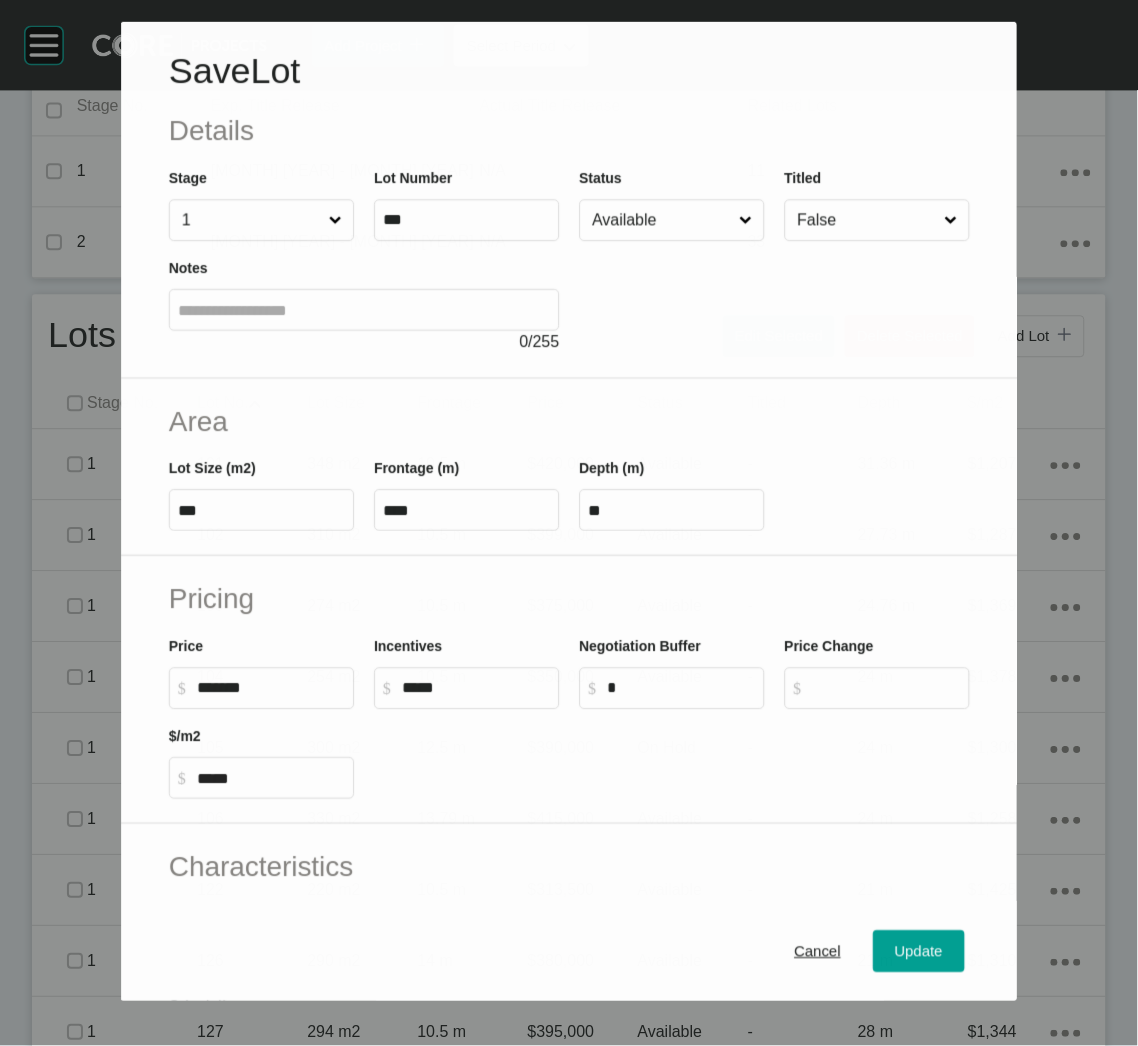 click on "Available" at bounding box center (661, 220) 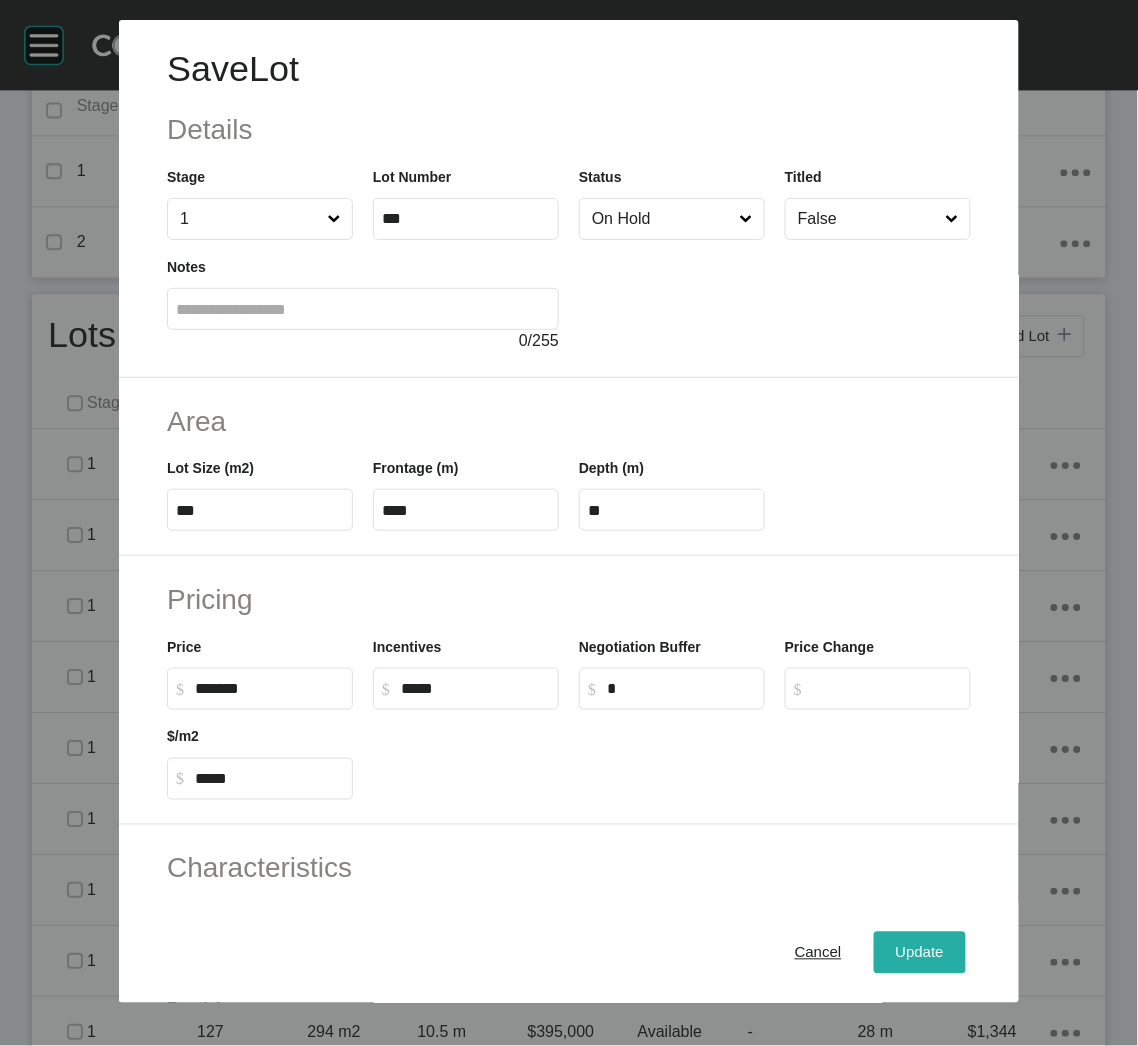 drag, startPoint x: 910, startPoint y: 935, endPoint x: 797, endPoint y: 847, distance: 143.2236 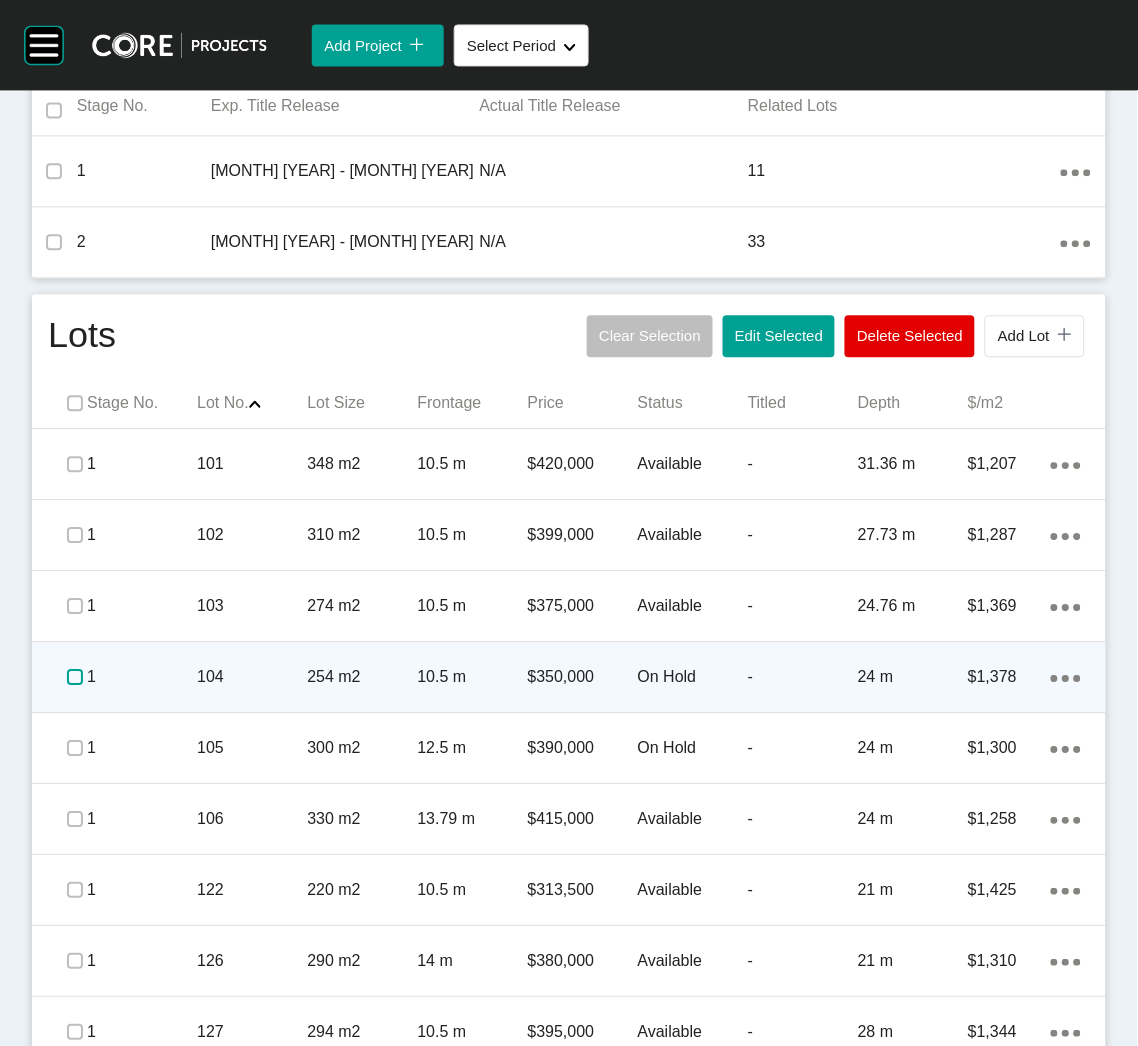 click at bounding box center [75, 677] 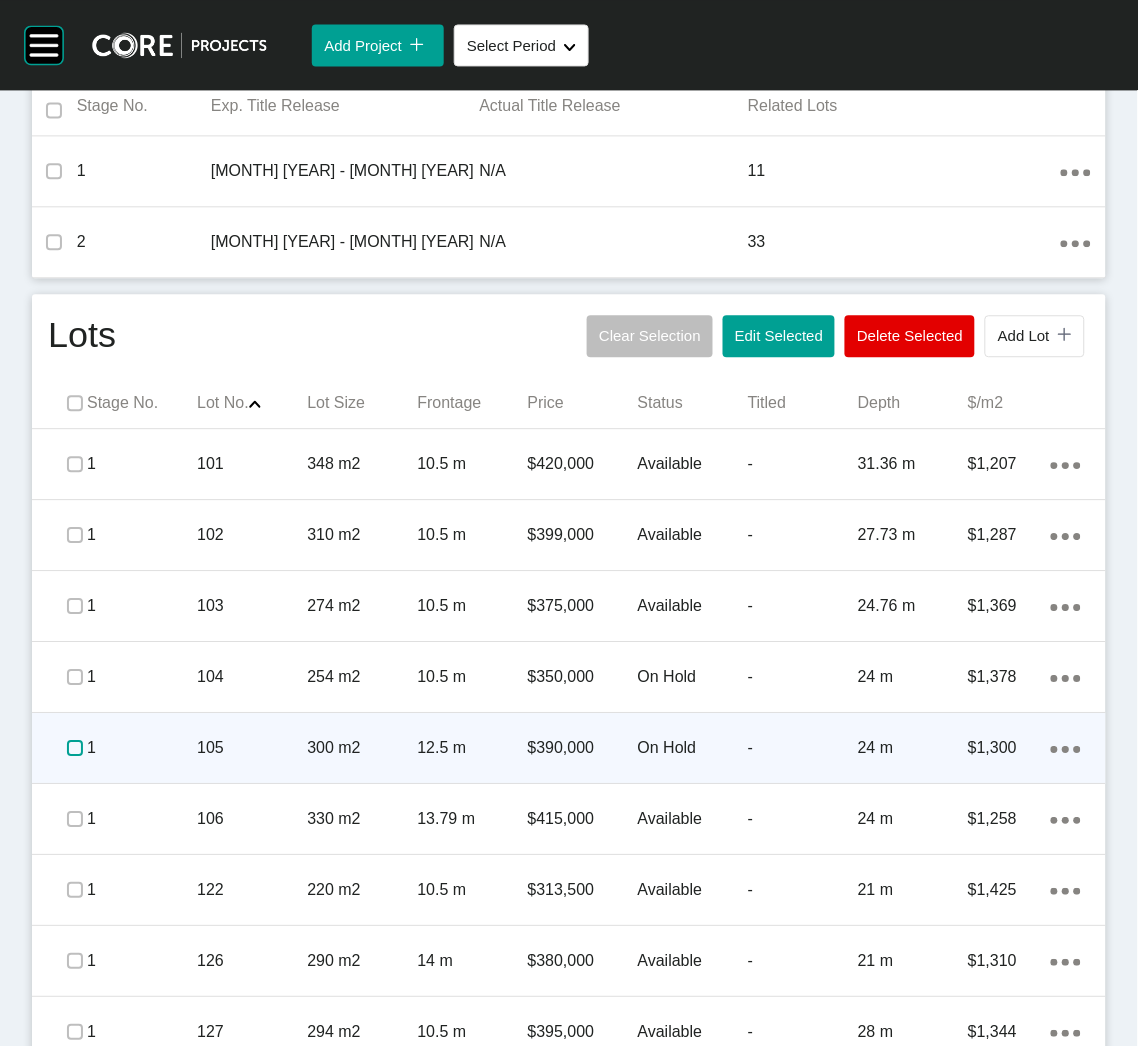 click at bounding box center (75, 748) 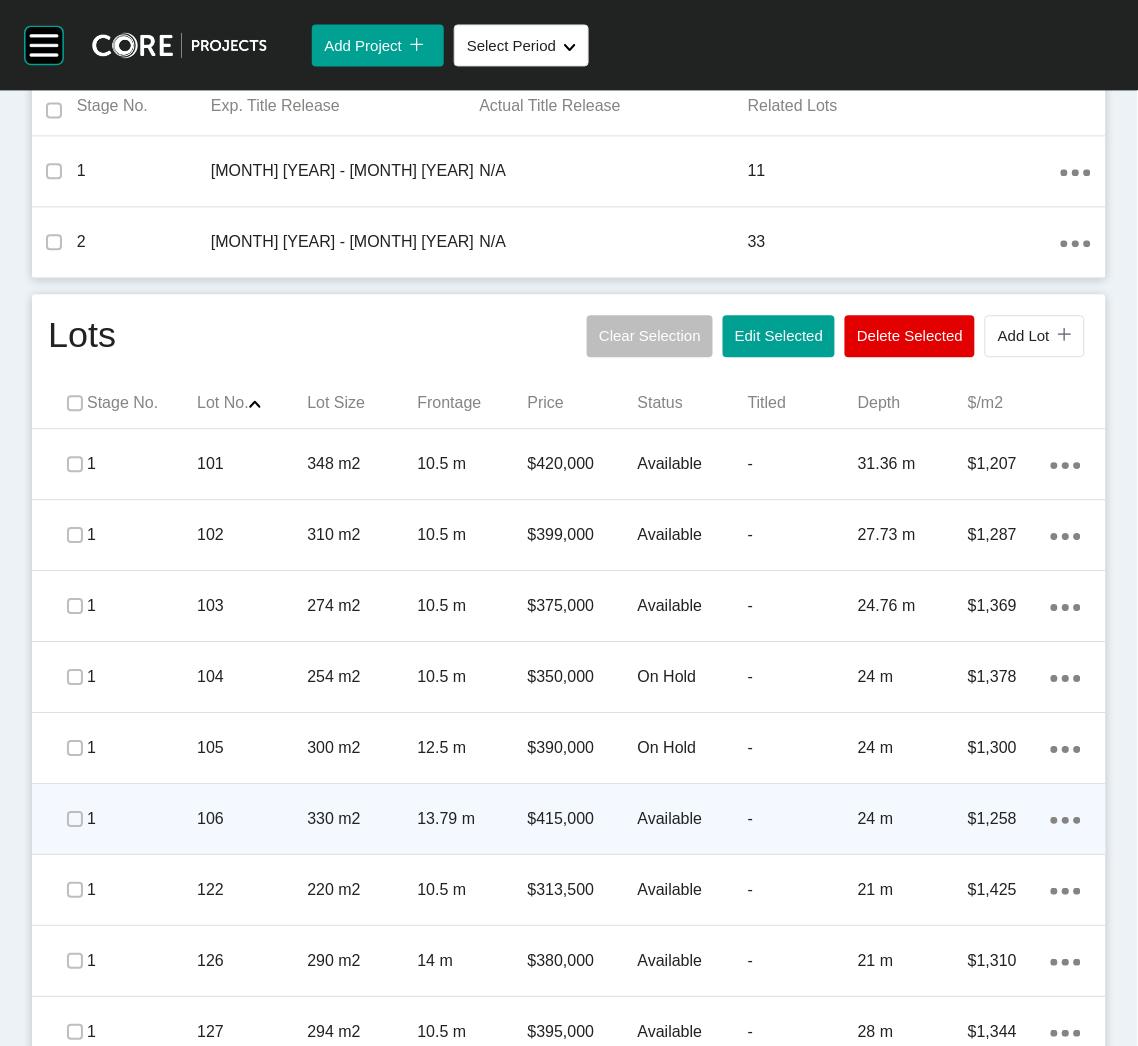 click on "106" at bounding box center [252, 819] 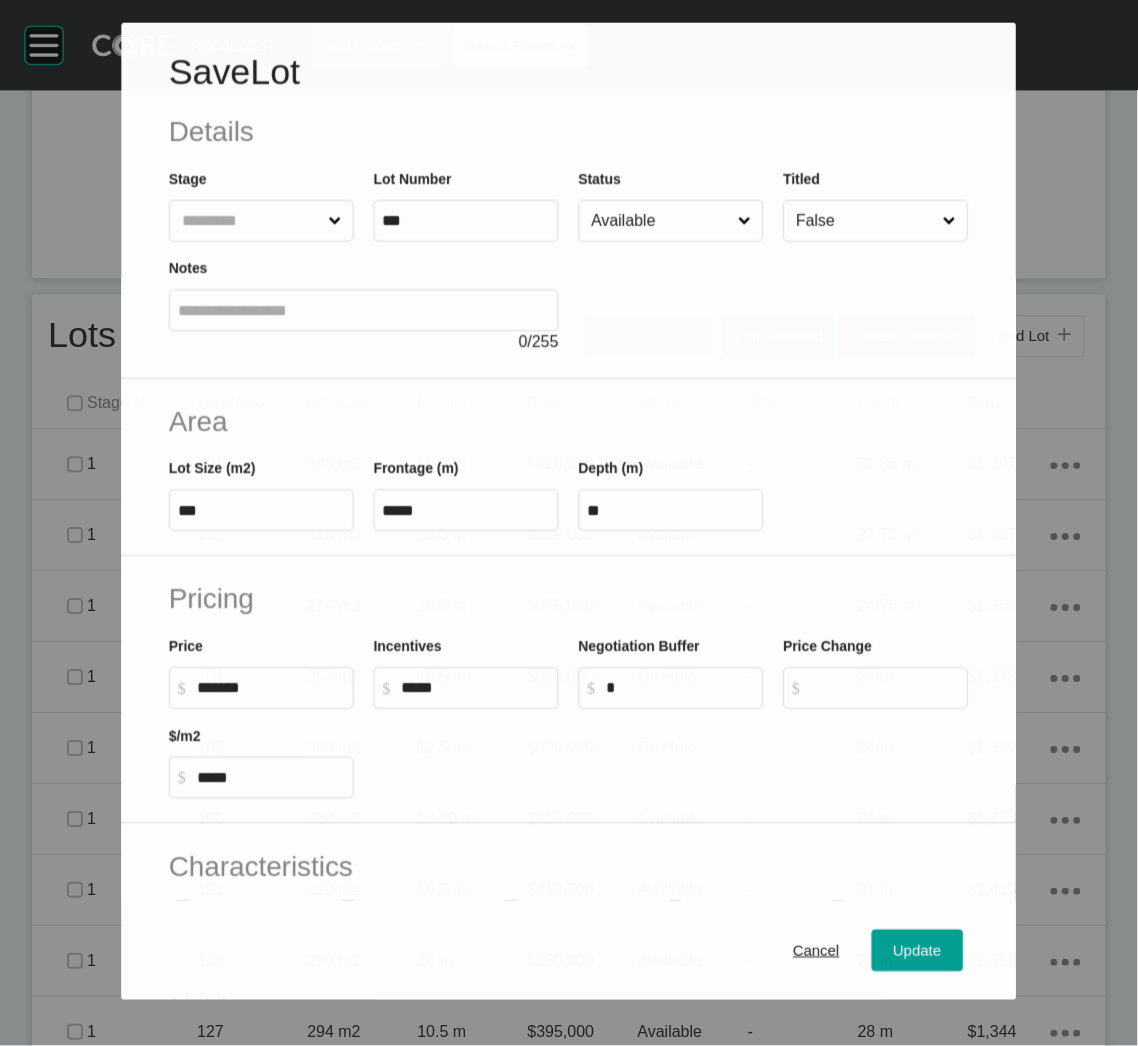 click on "Available" at bounding box center [661, 221] 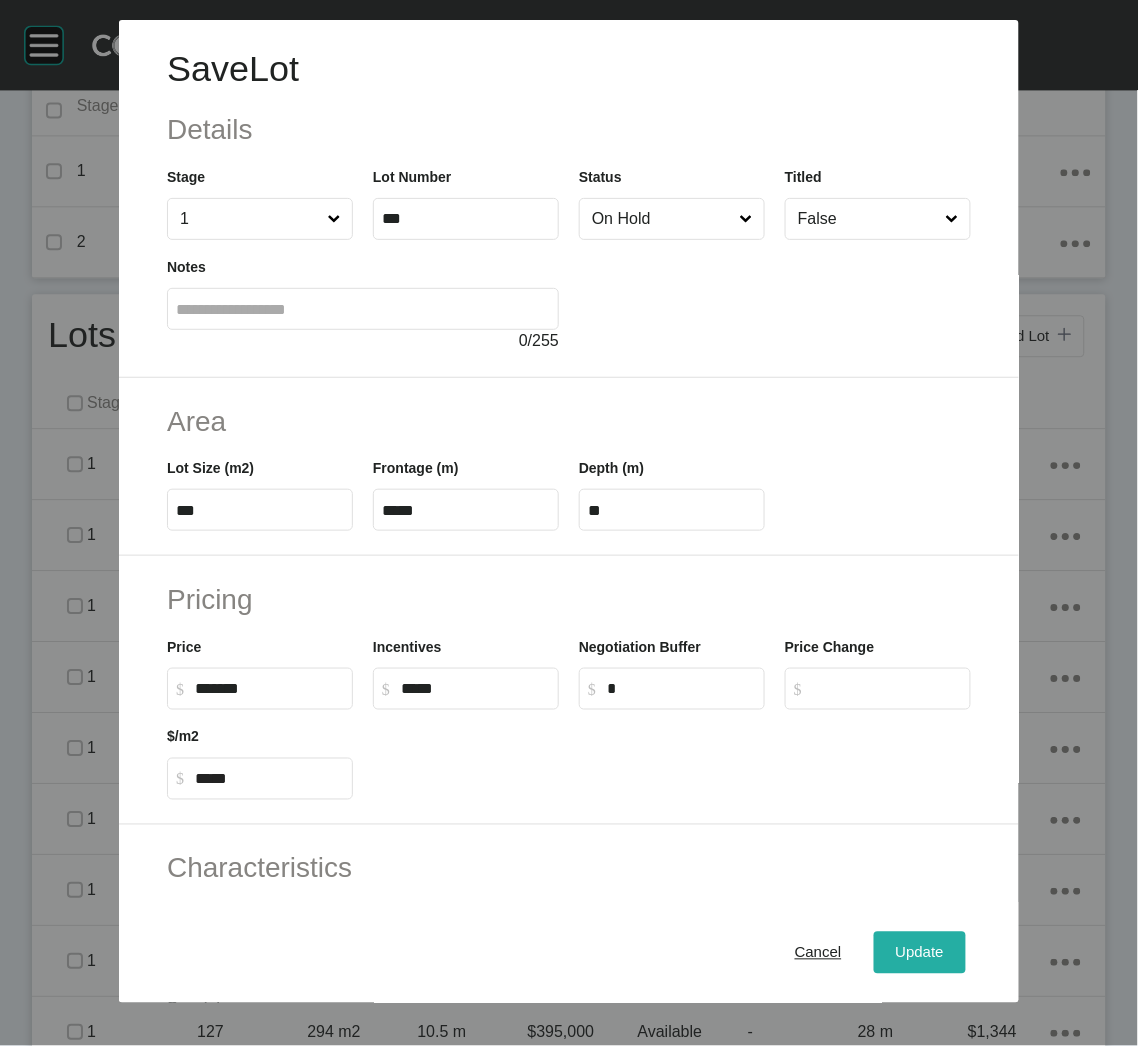 click on "Update" at bounding box center [920, 953] 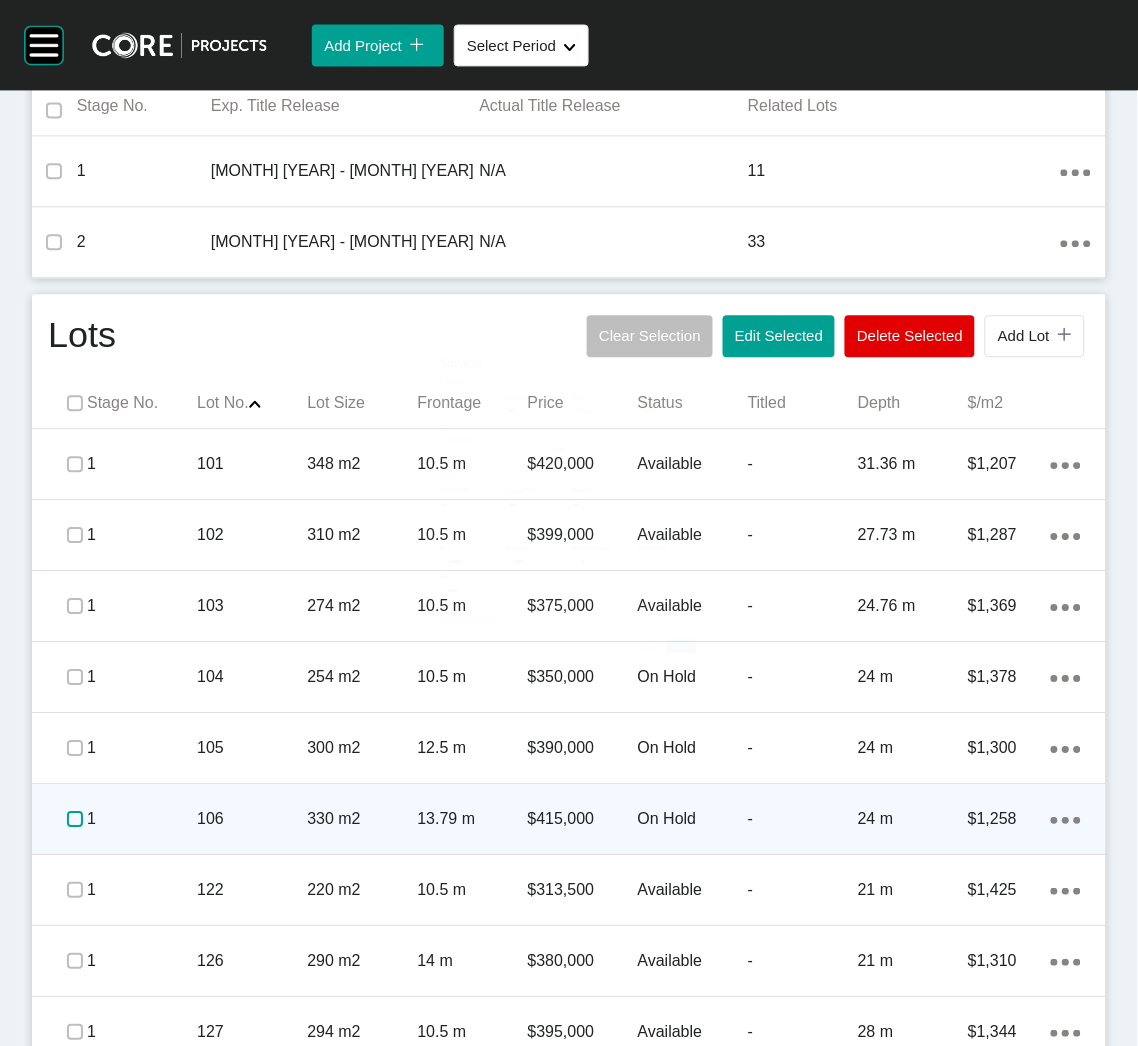 click at bounding box center [75, 819] 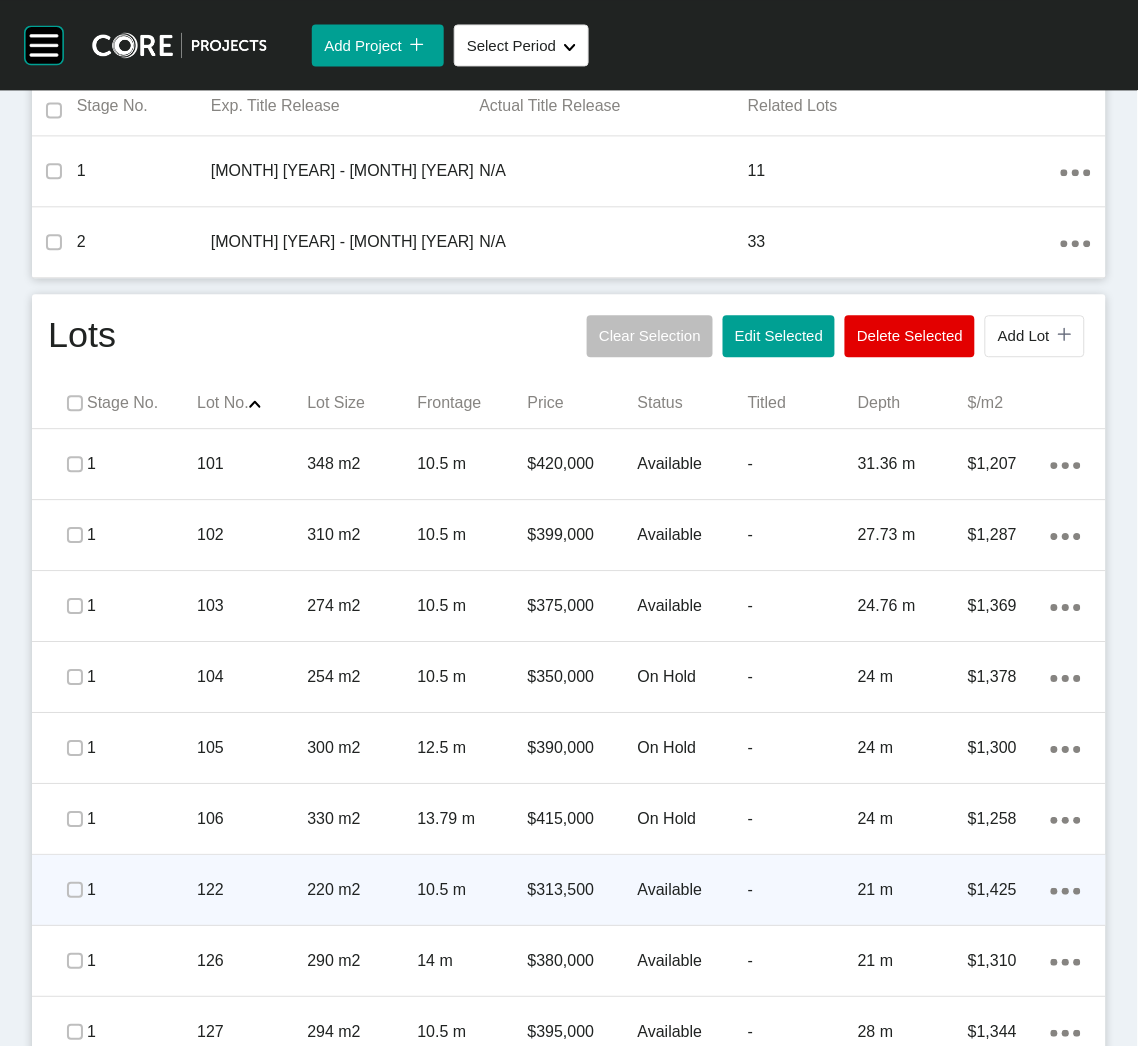 click on "122" at bounding box center [252, 890] 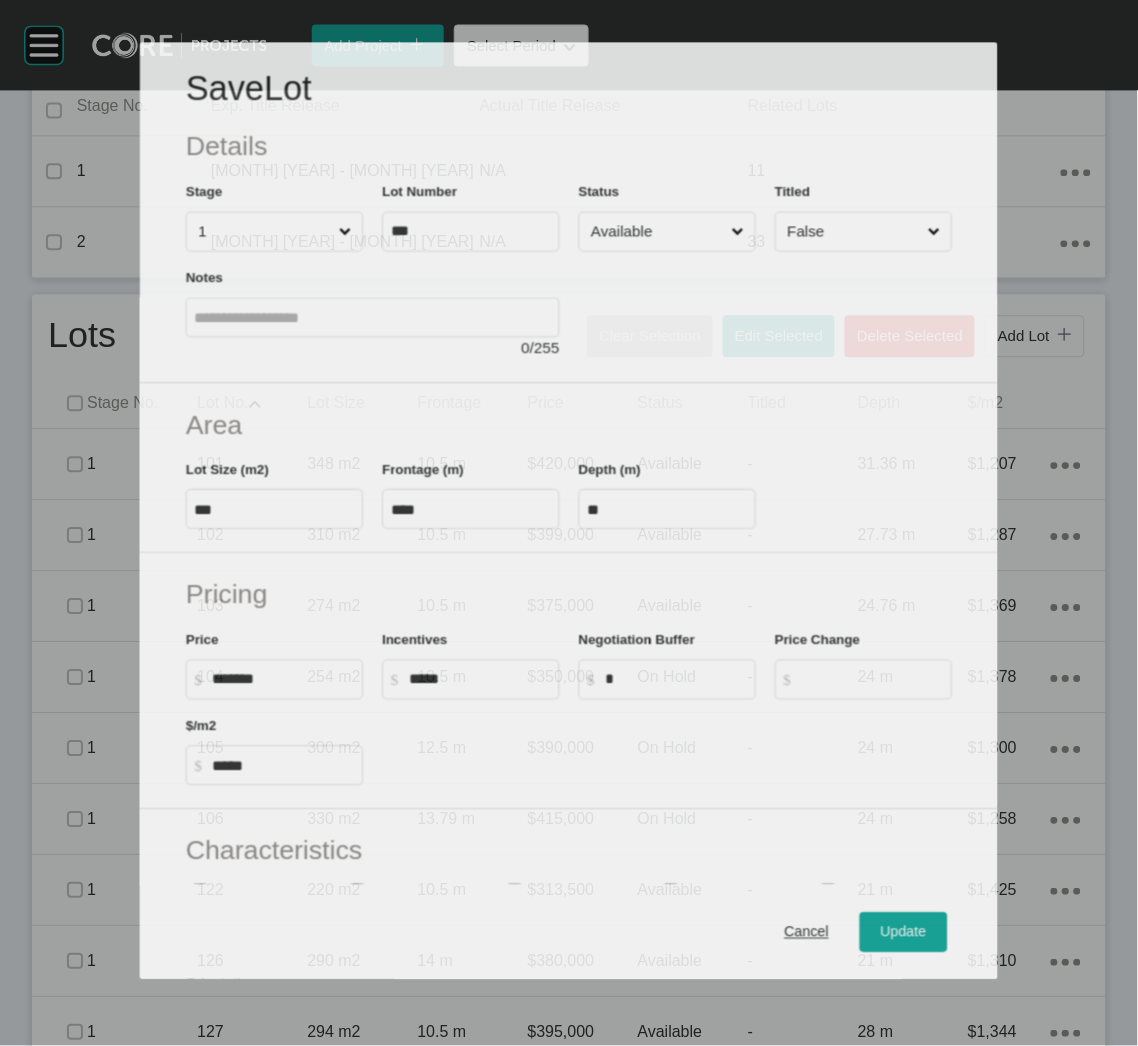click on "Available" at bounding box center [657, 232] 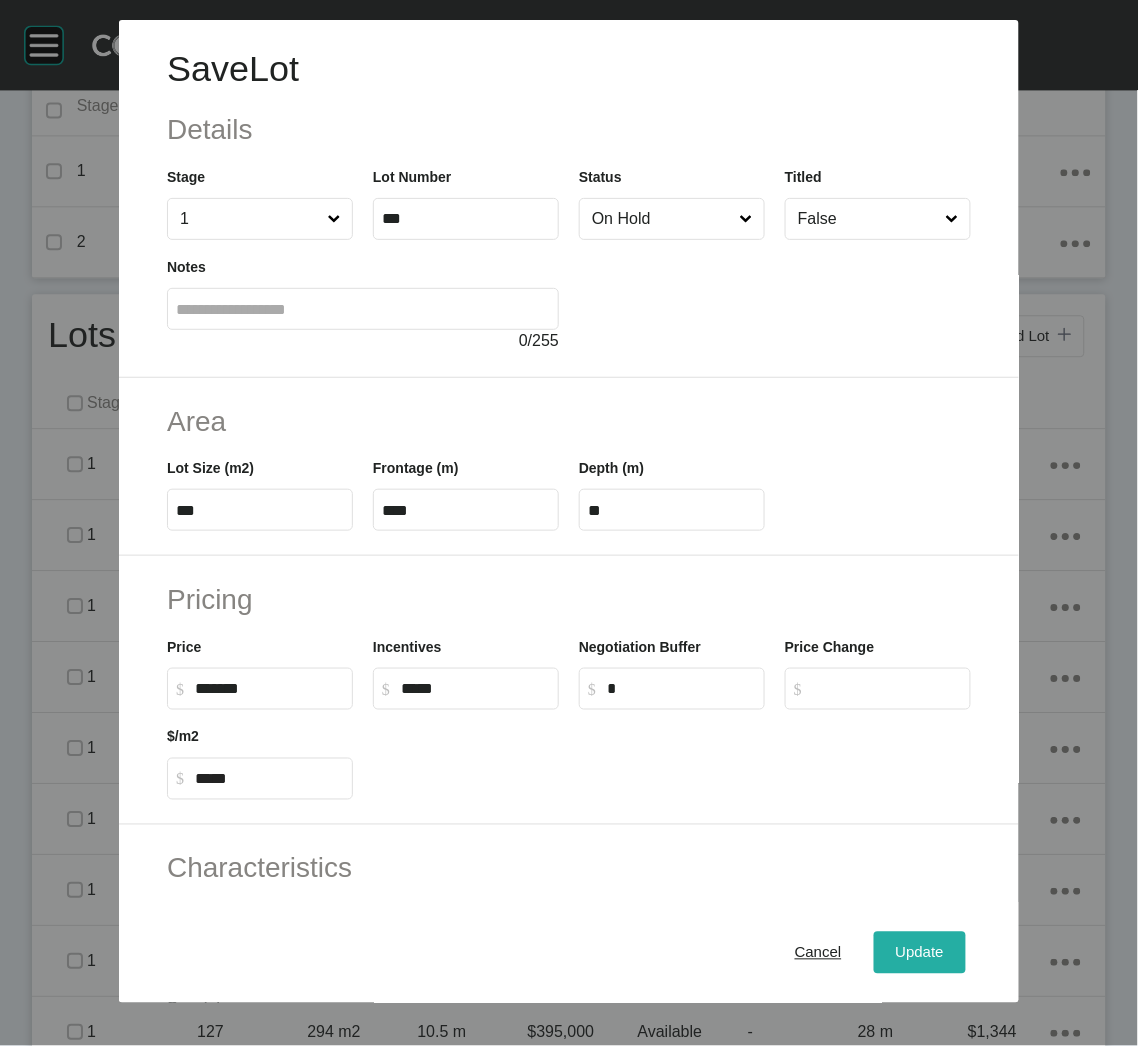 click on "Update" at bounding box center [920, 953] 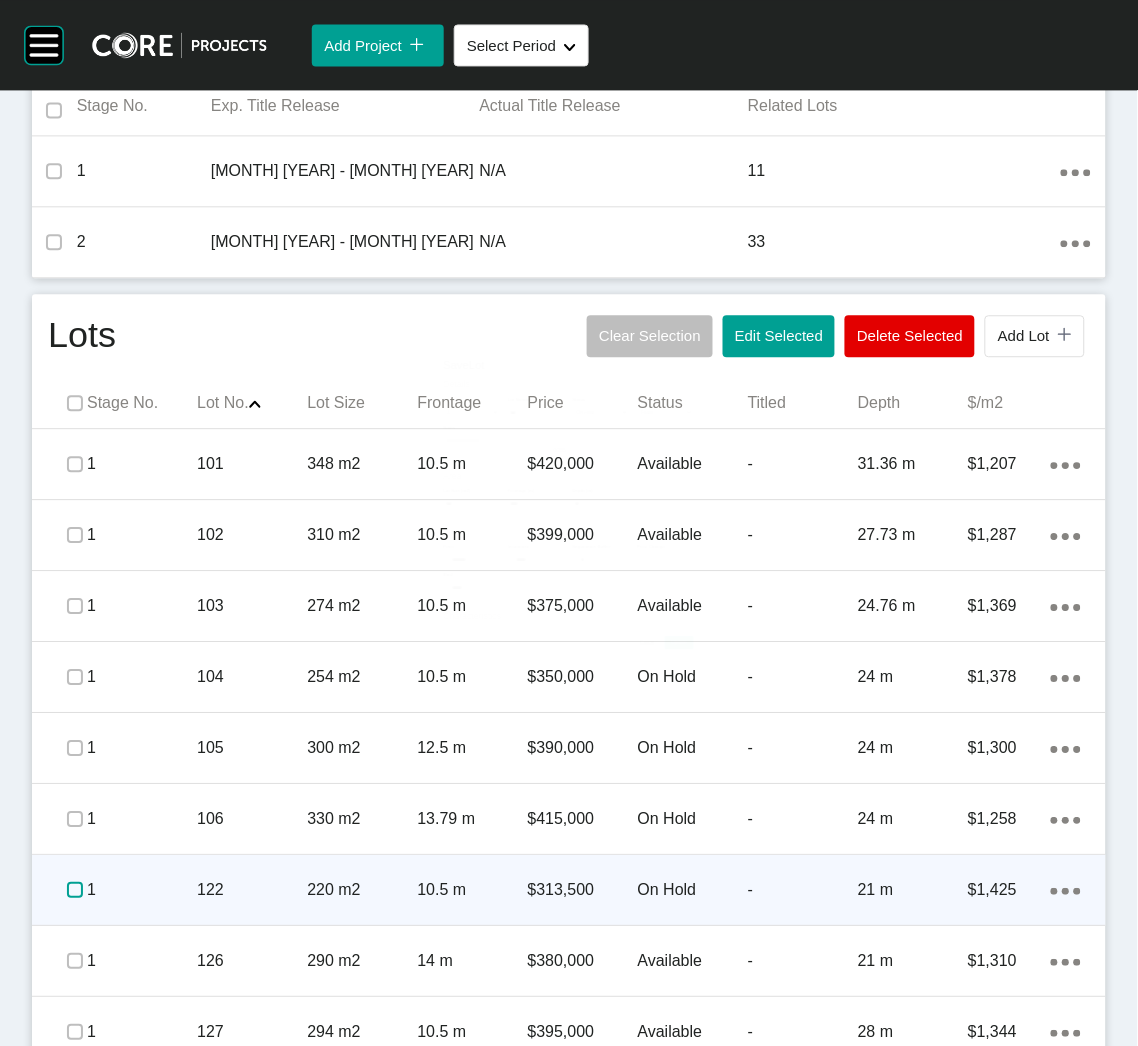 click at bounding box center (75, 890) 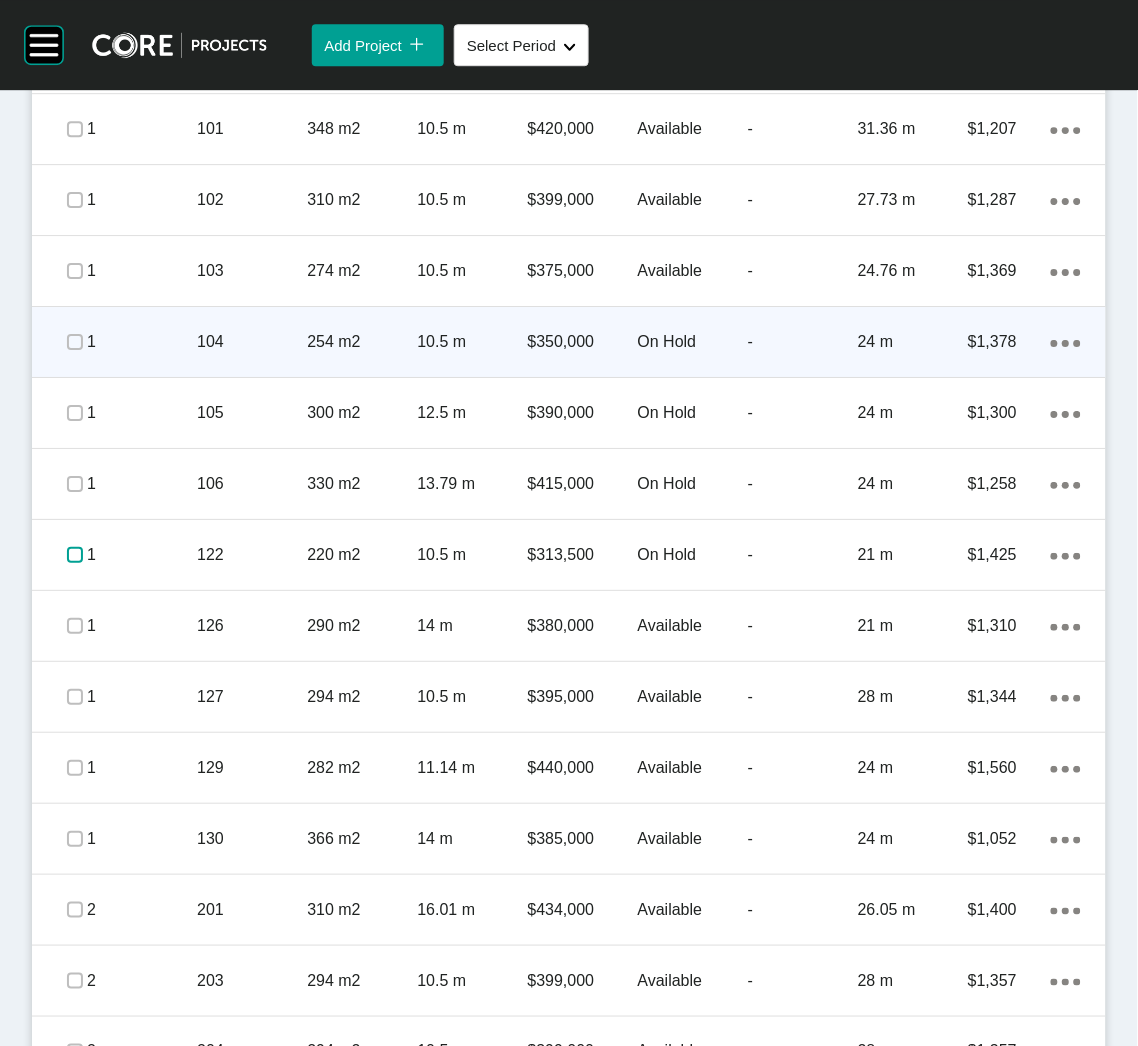 scroll, scrollTop: 1200, scrollLeft: 0, axis: vertical 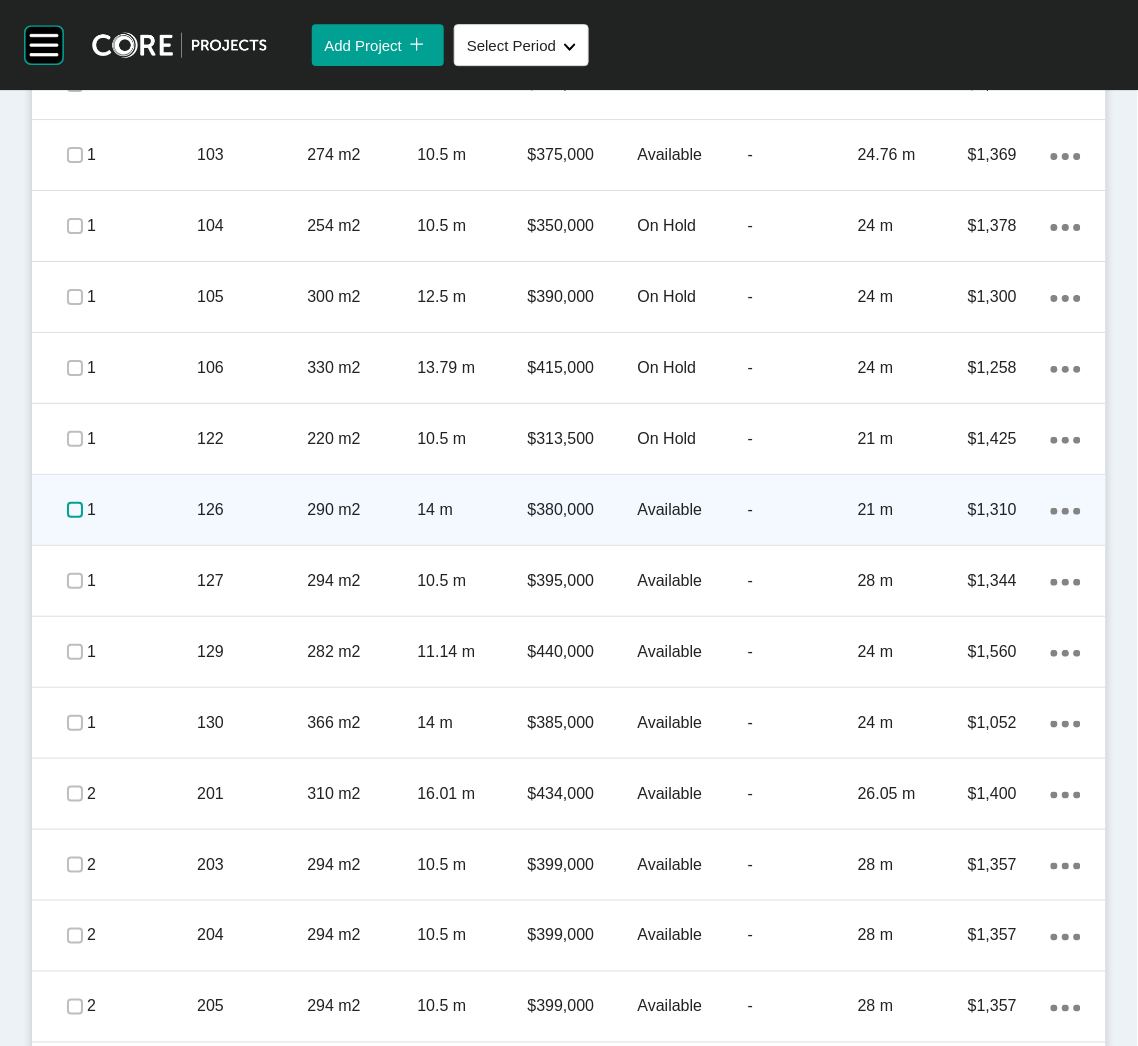 click at bounding box center [75, 510] 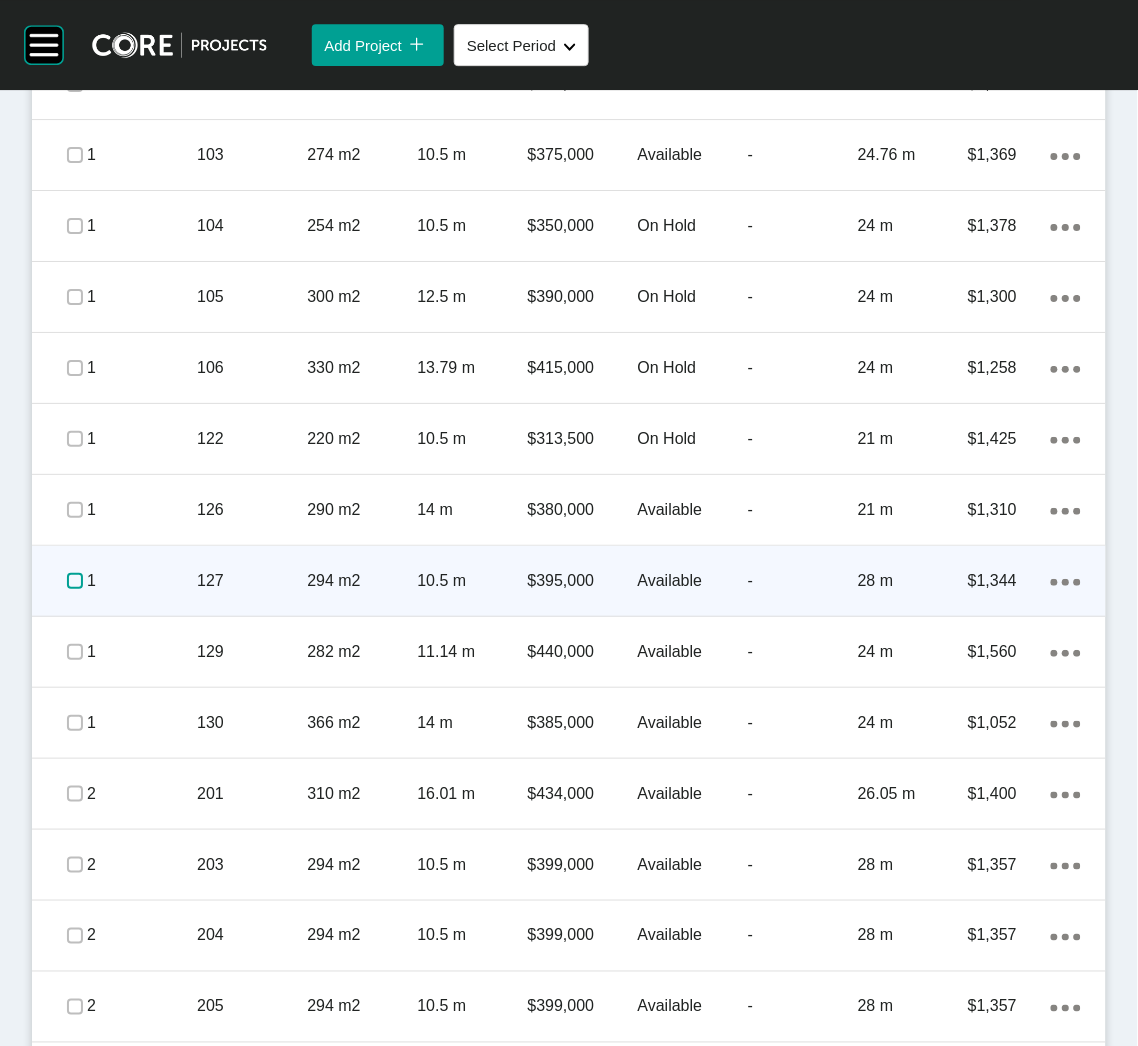 click at bounding box center [75, 581] 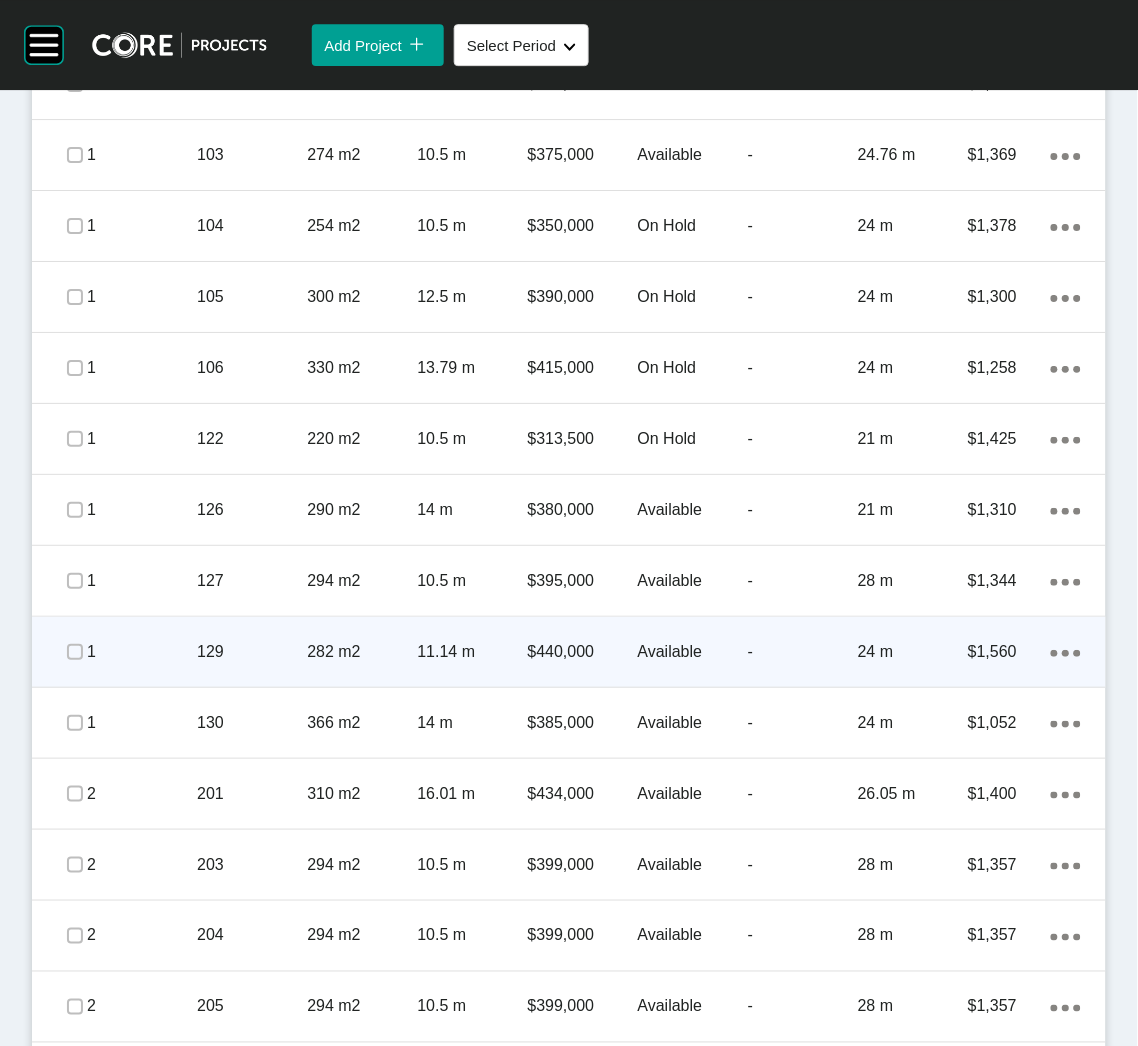 click at bounding box center [75, 652] 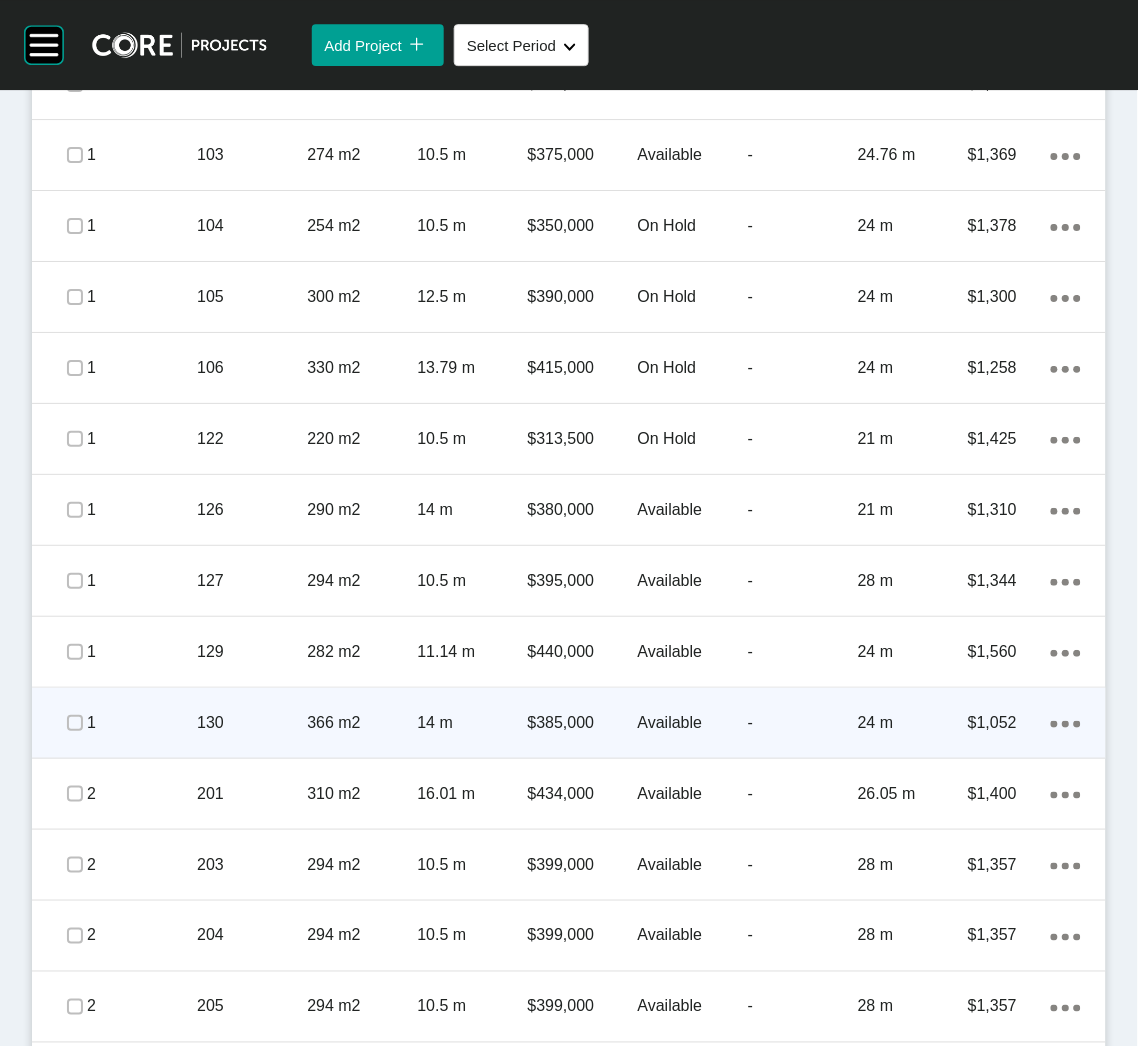click at bounding box center (75, 723) 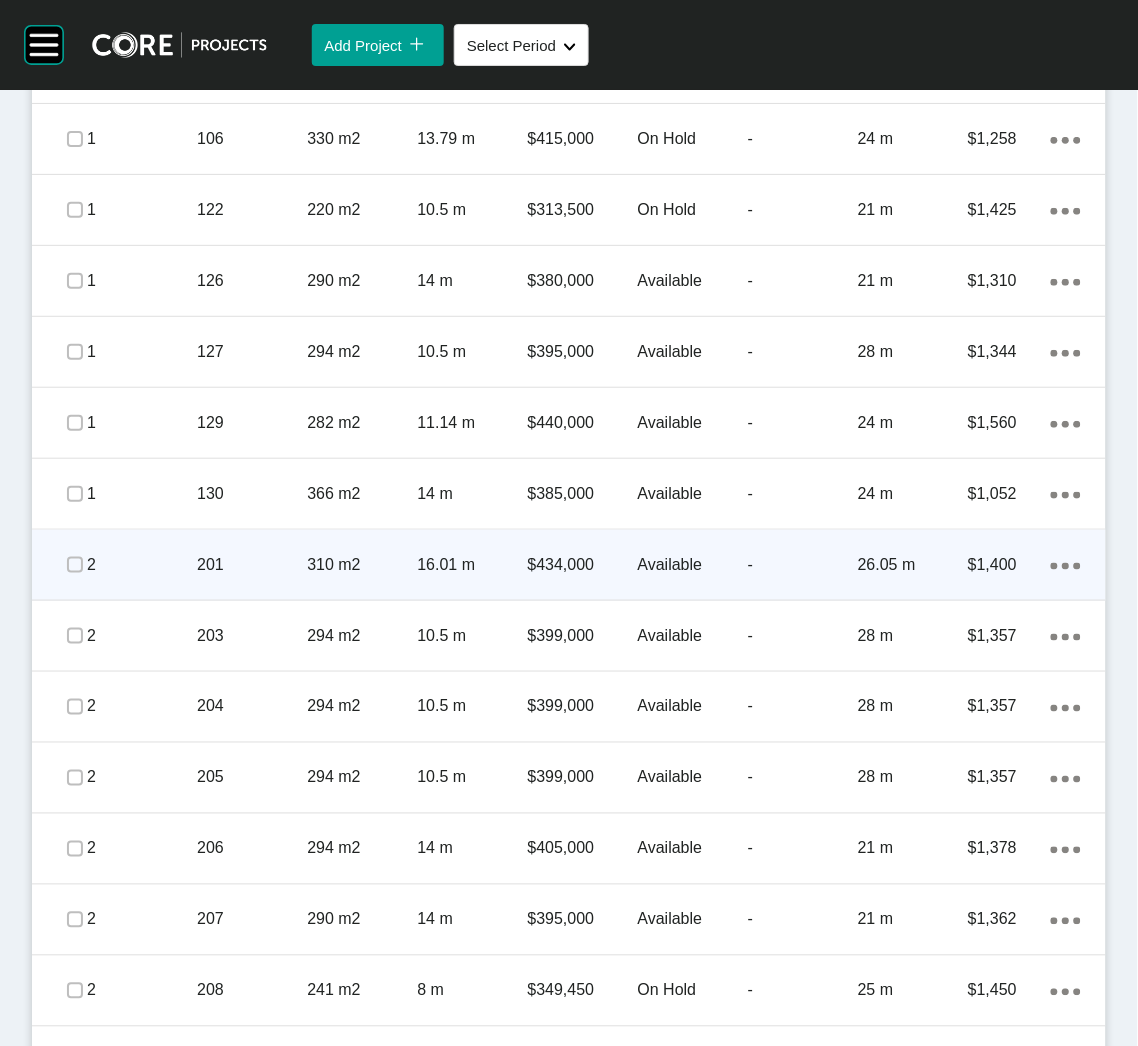scroll, scrollTop: 1499, scrollLeft: 0, axis: vertical 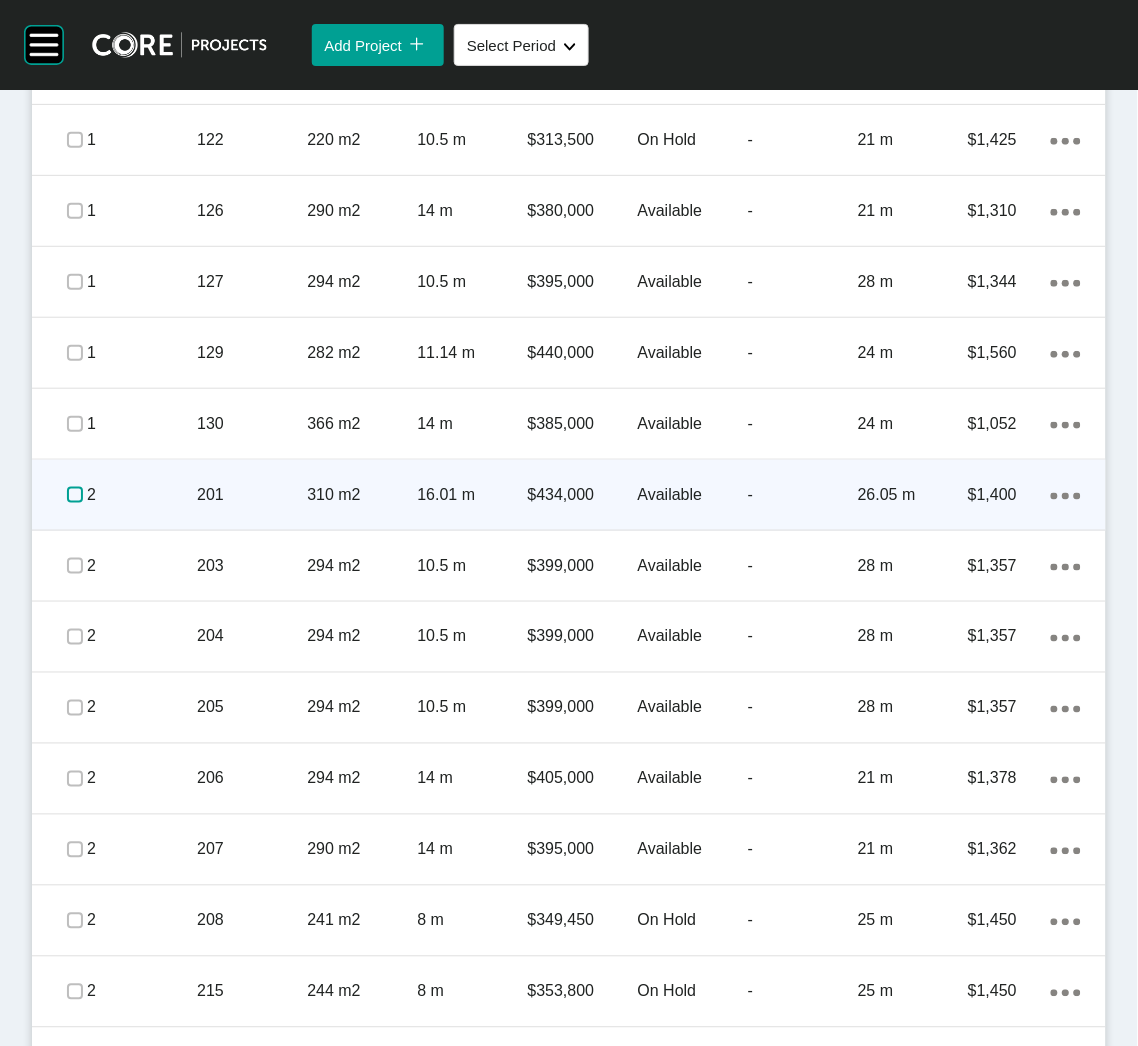 click at bounding box center [75, 495] 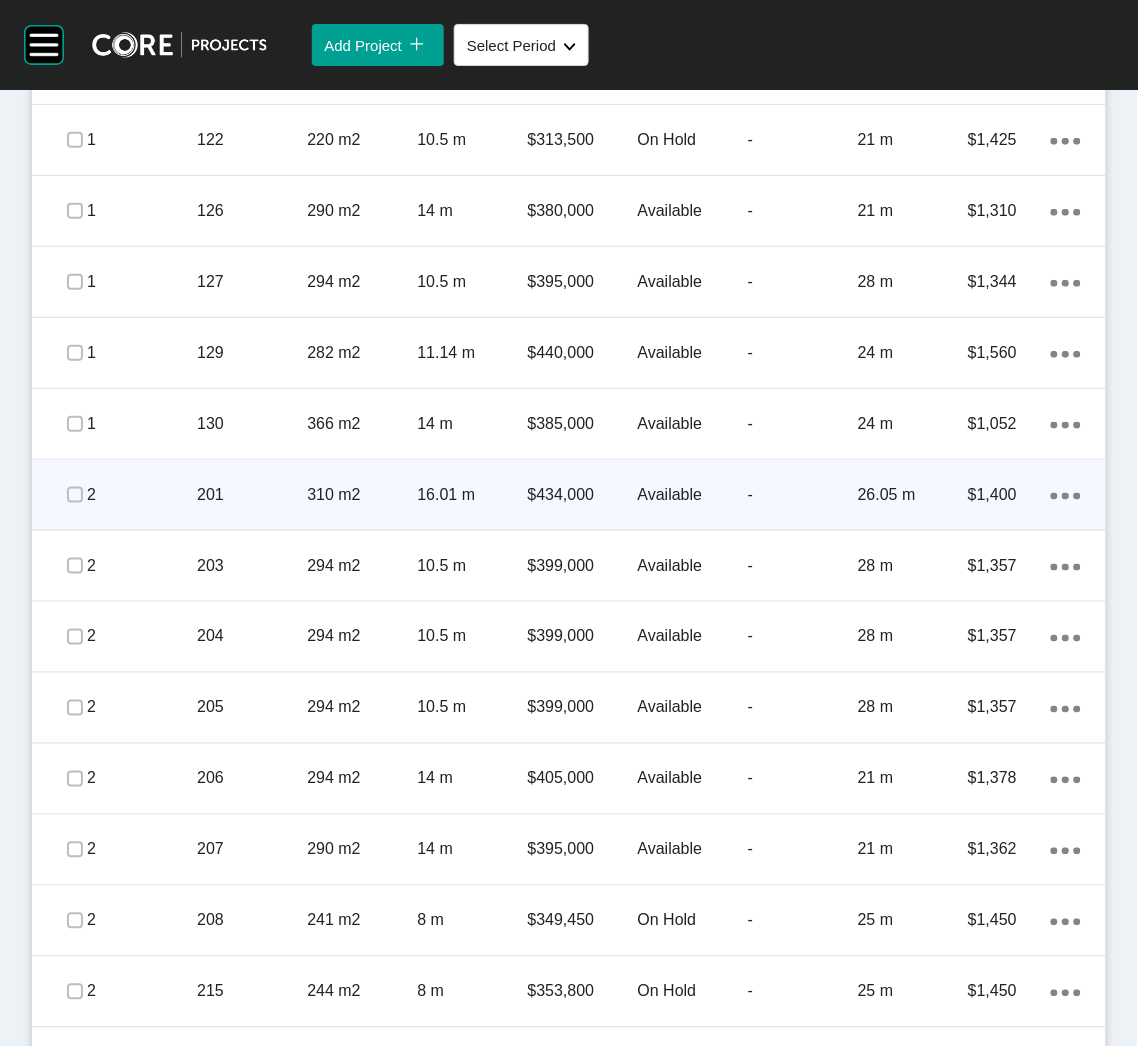 click on "201" at bounding box center (252, 495) 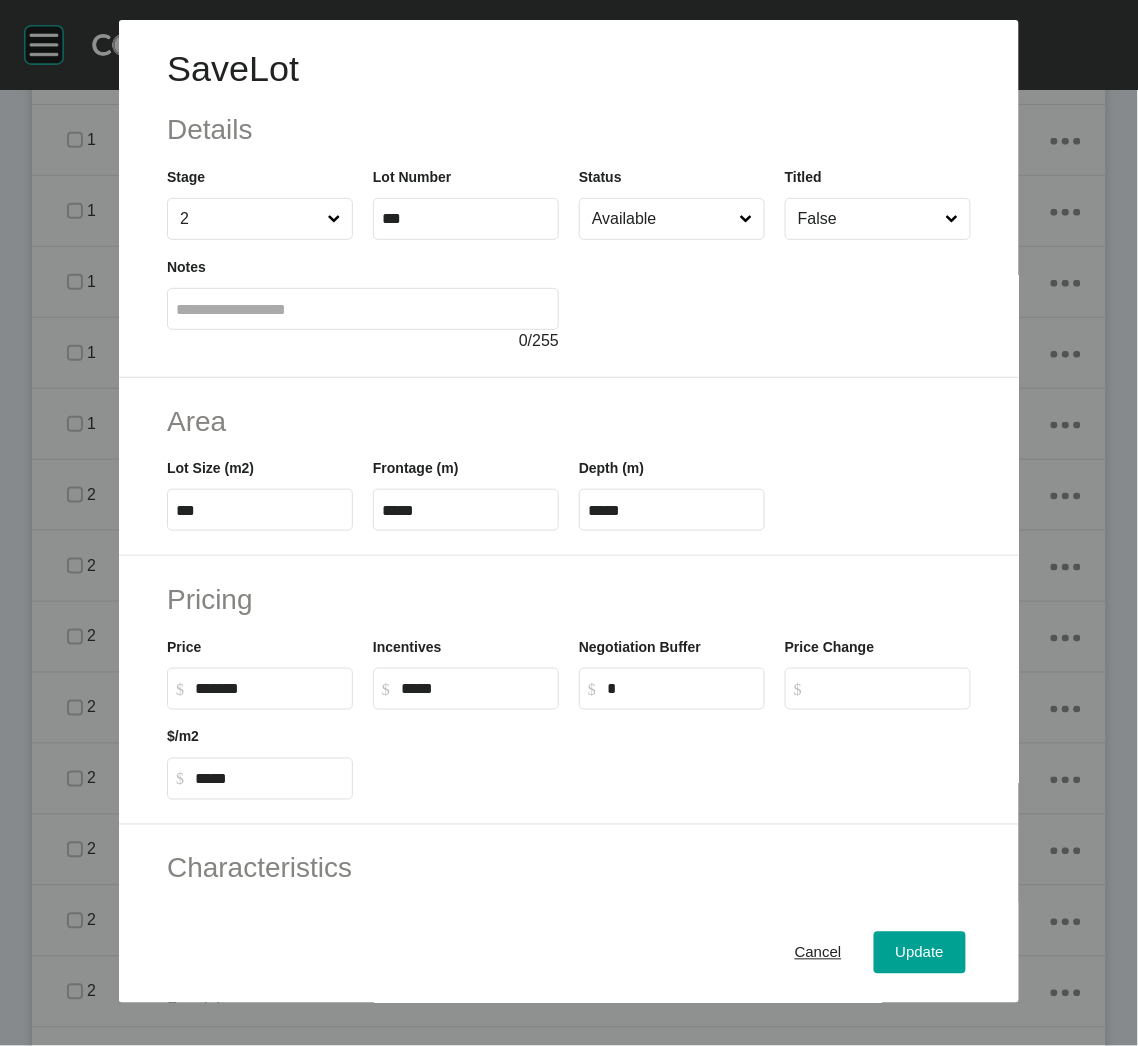 drag, startPoint x: 223, startPoint y: 677, endPoint x: 203, endPoint y: 677, distance: 20 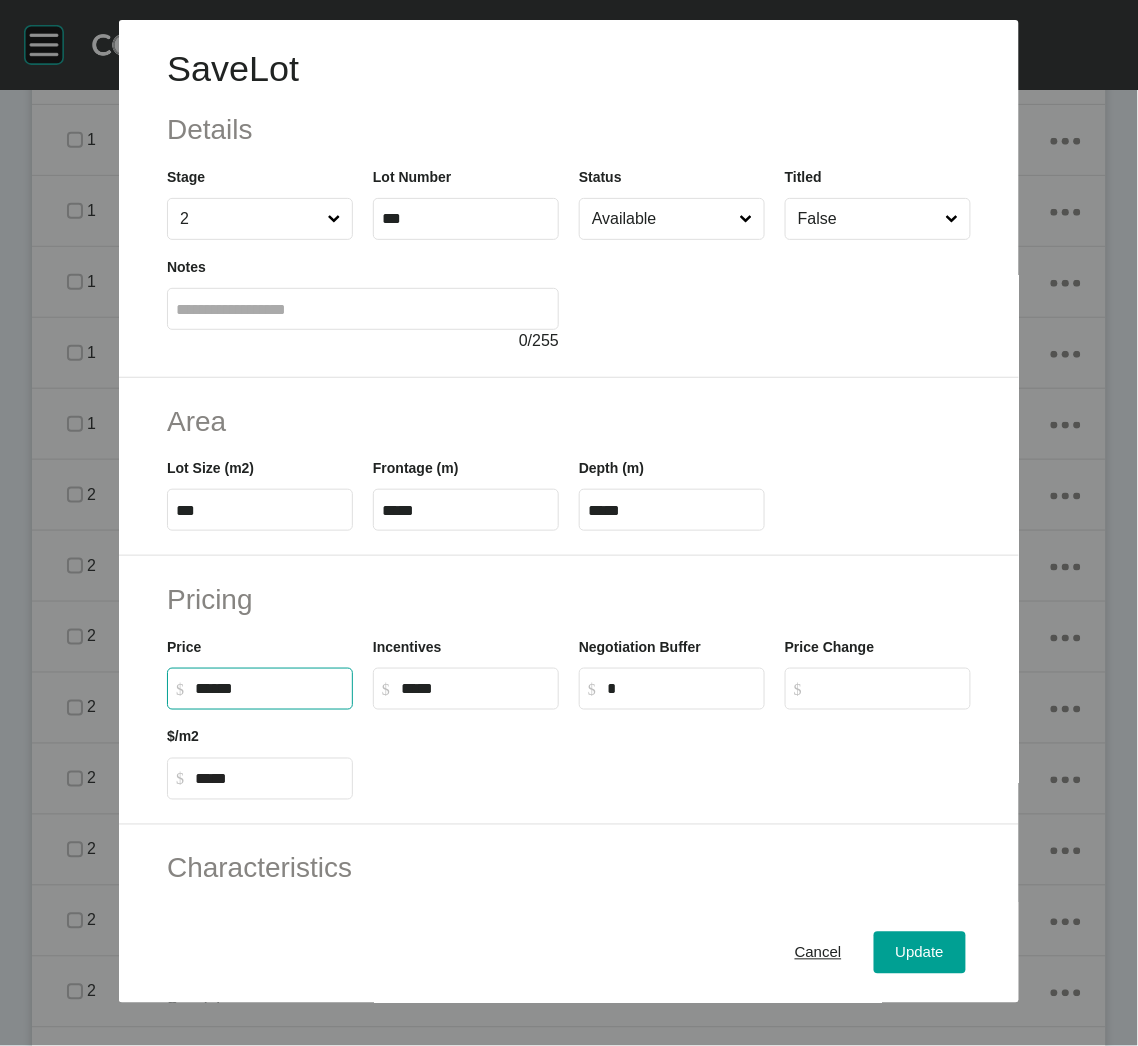 drag, startPoint x: 206, startPoint y: 686, endPoint x: 231, endPoint y: 686, distance: 25 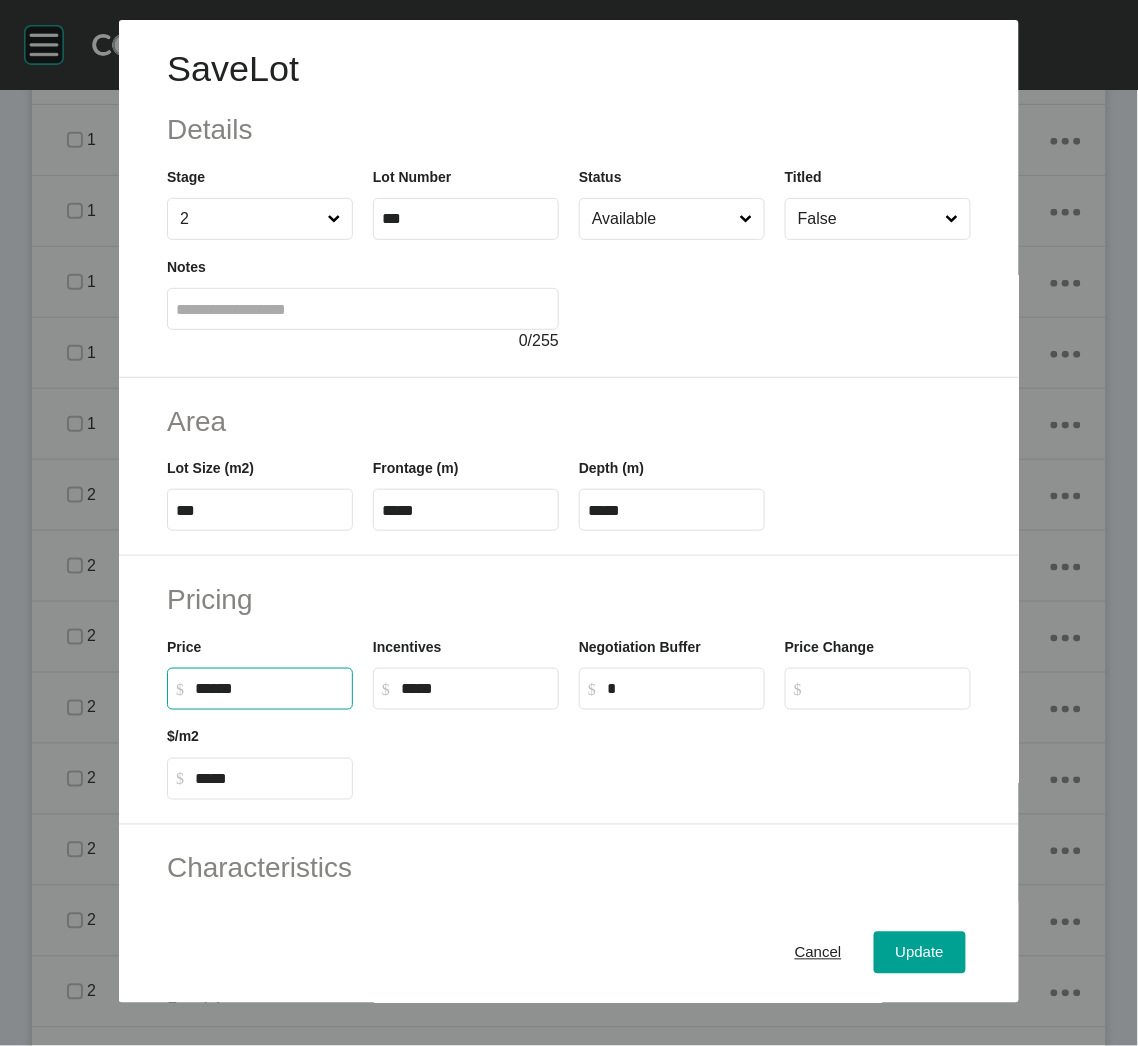 drag, startPoint x: 232, startPoint y: 687, endPoint x: 207, endPoint y: 685, distance: 25.079872 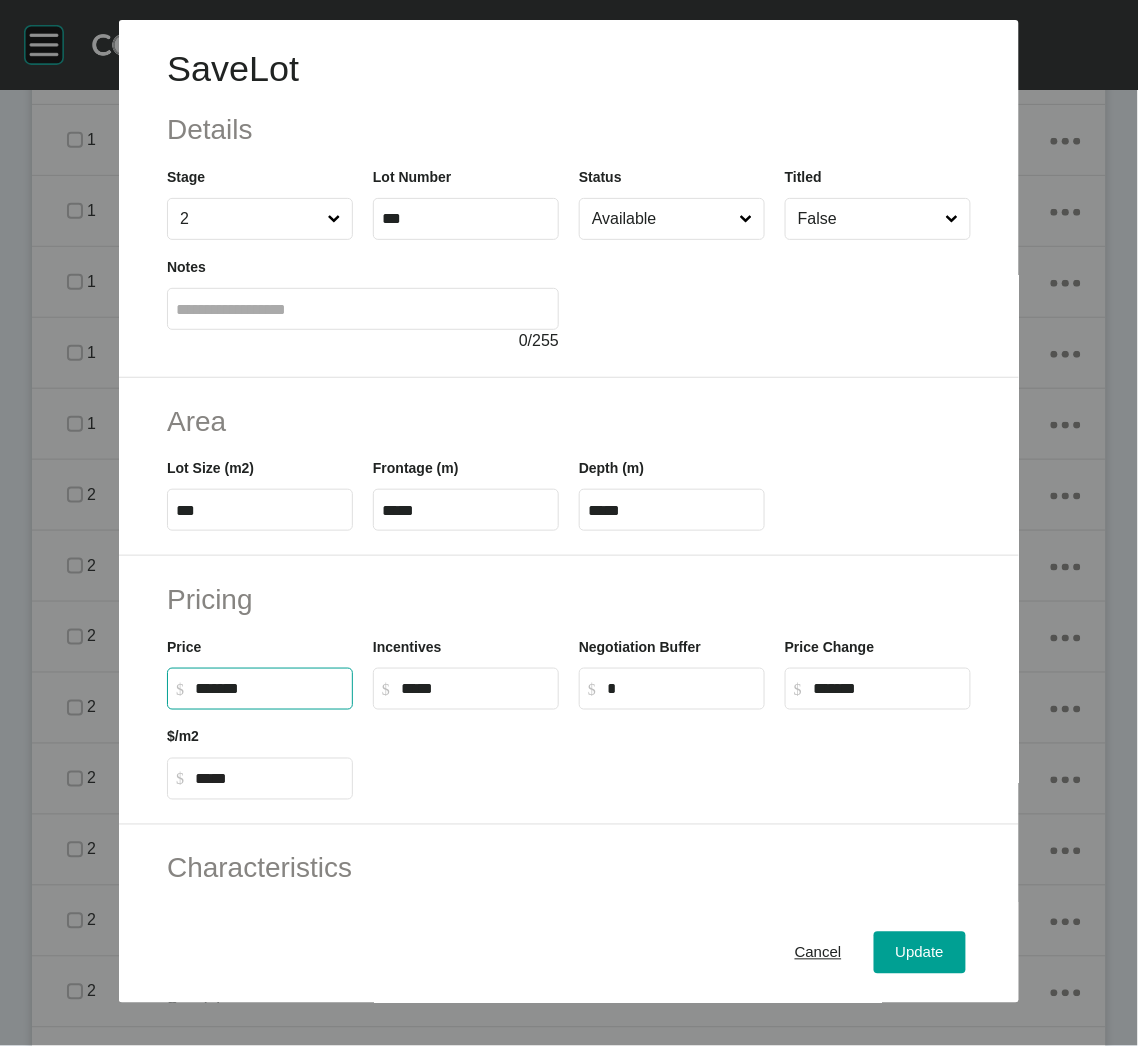 type on "*****" 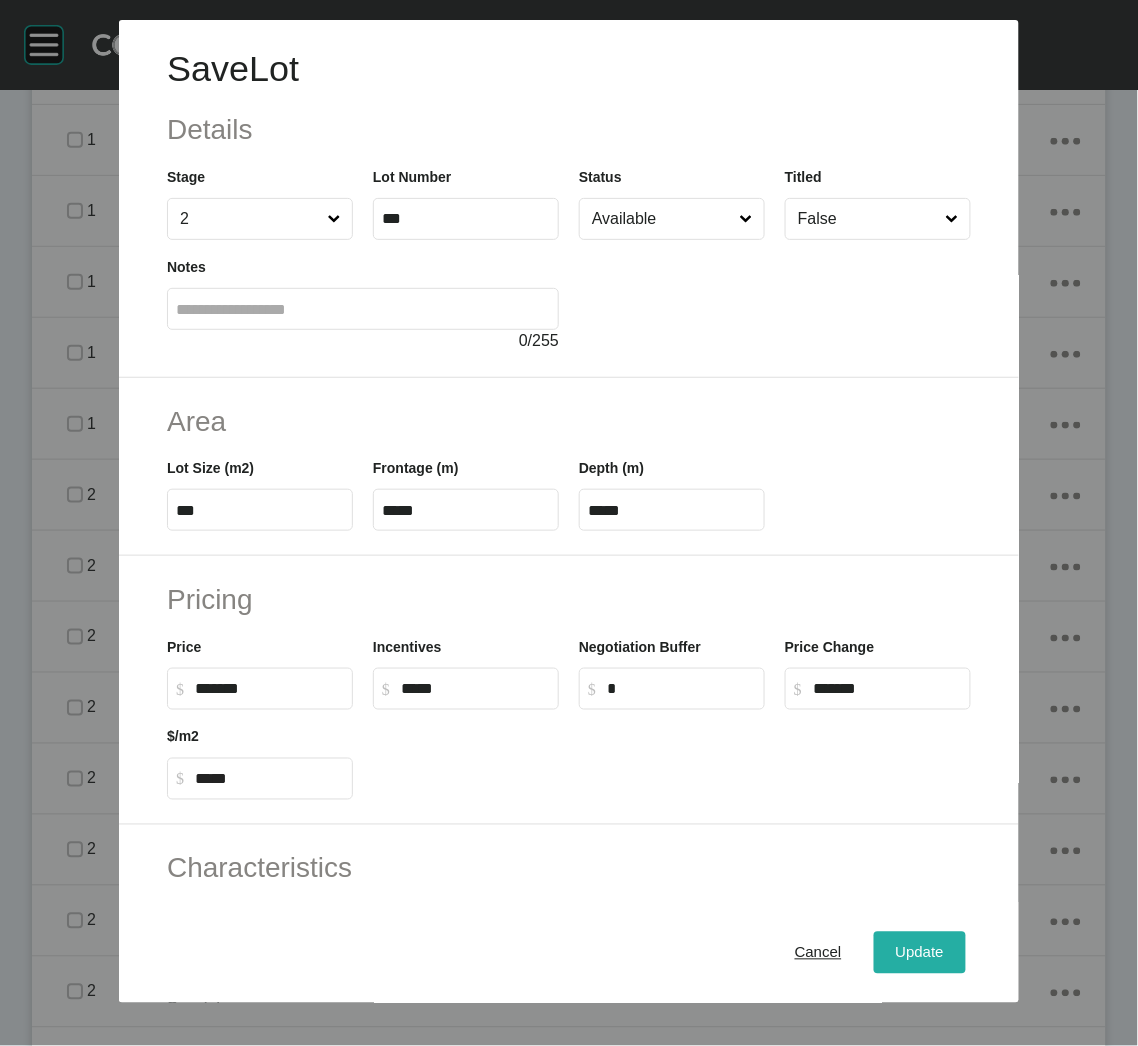 click on "Update" at bounding box center [920, 953] 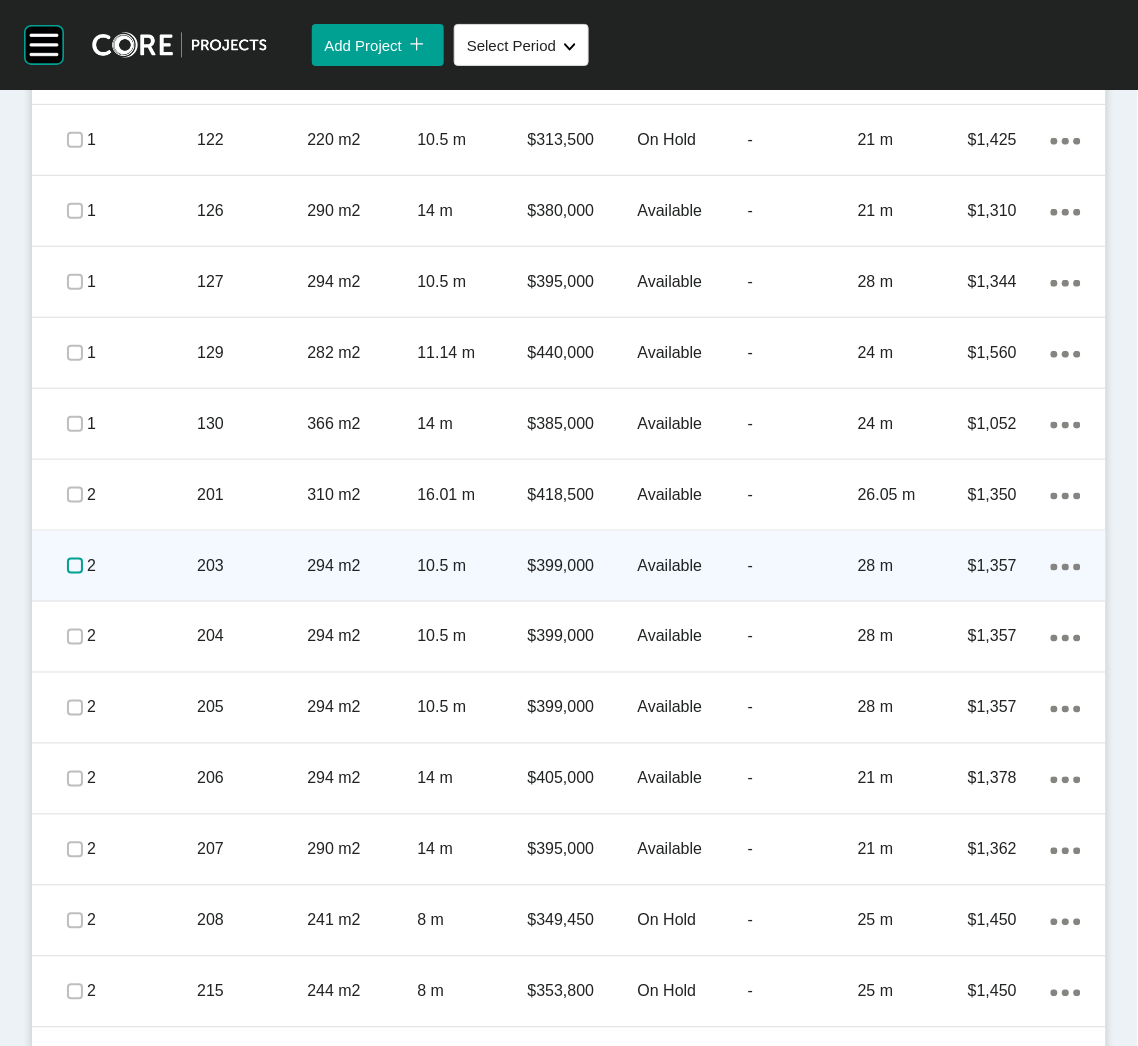 click at bounding box center [75, 566] 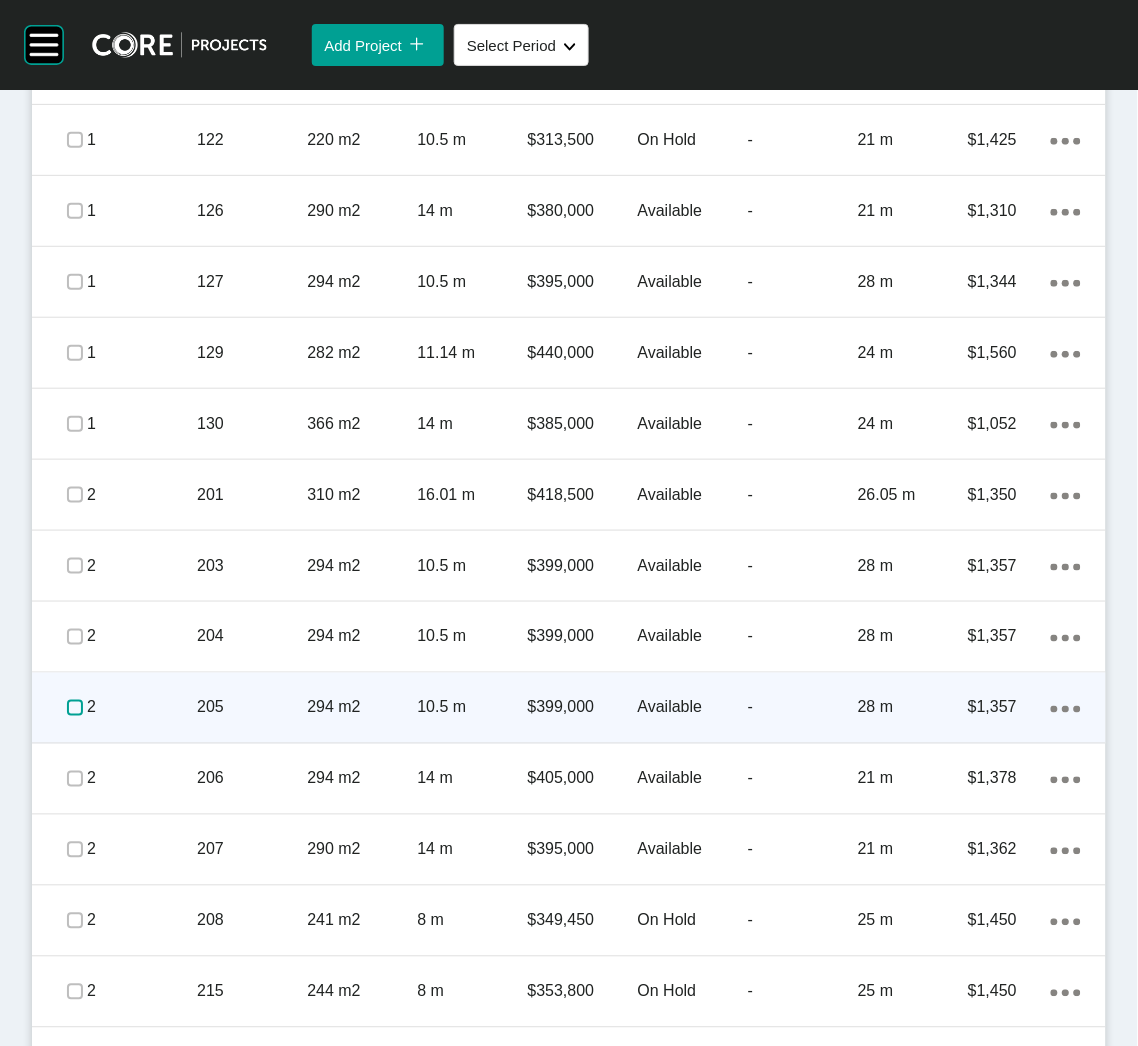 click at bounding box center (75, 708) 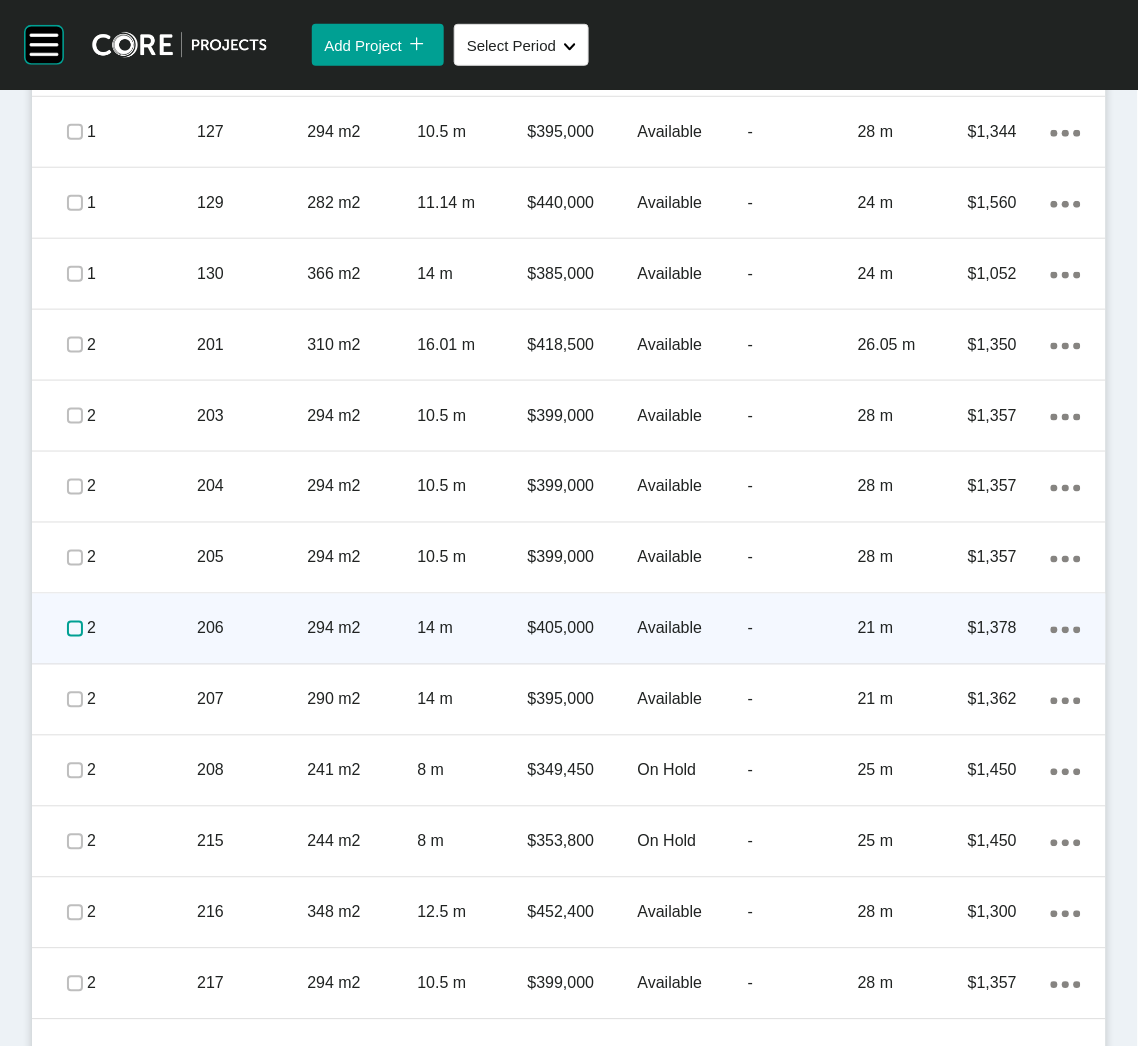 click at bounding box center (75, 629) 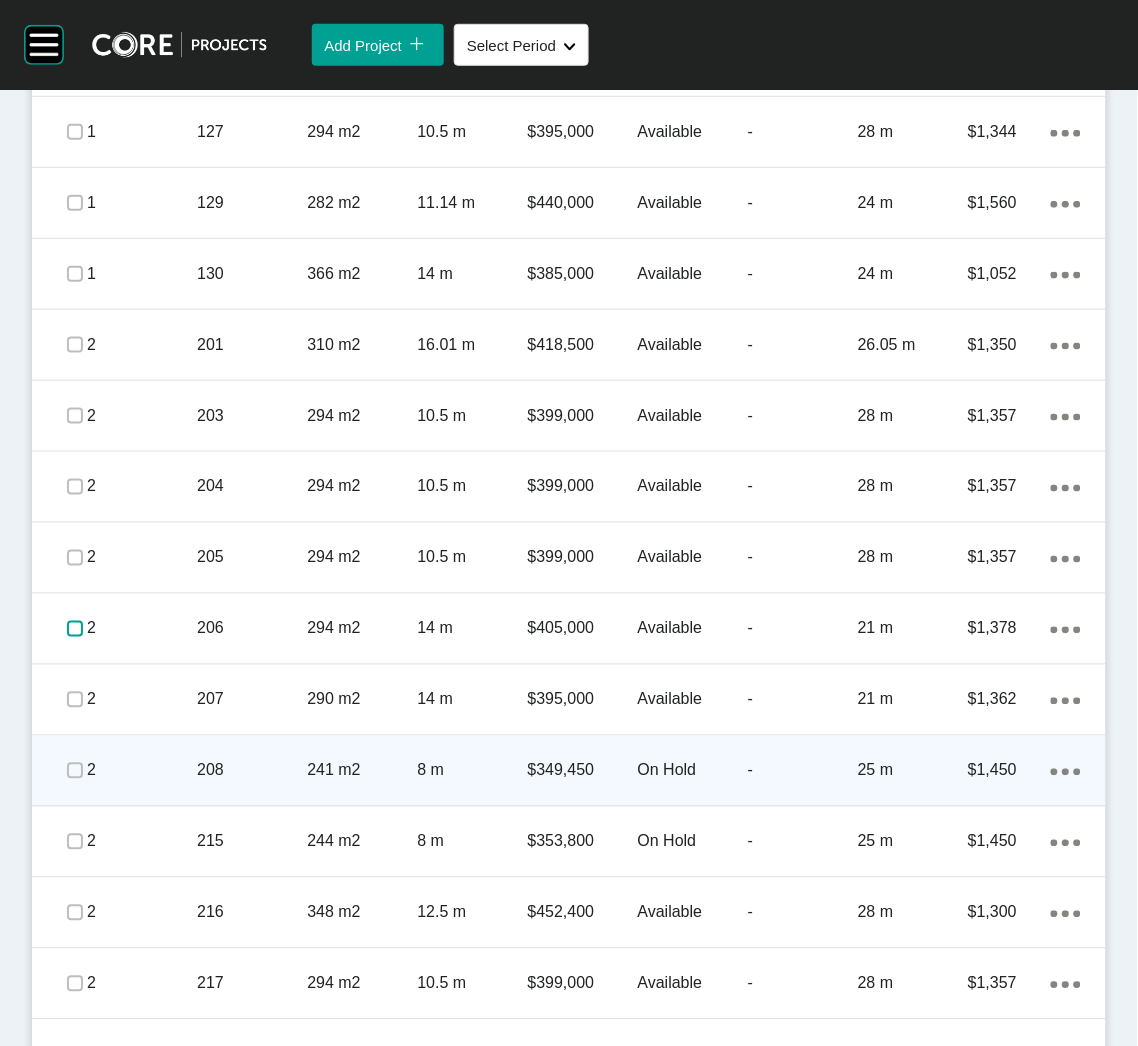 scroll, scrollTop: 1799, scrollLeft: 0, axis: vertical 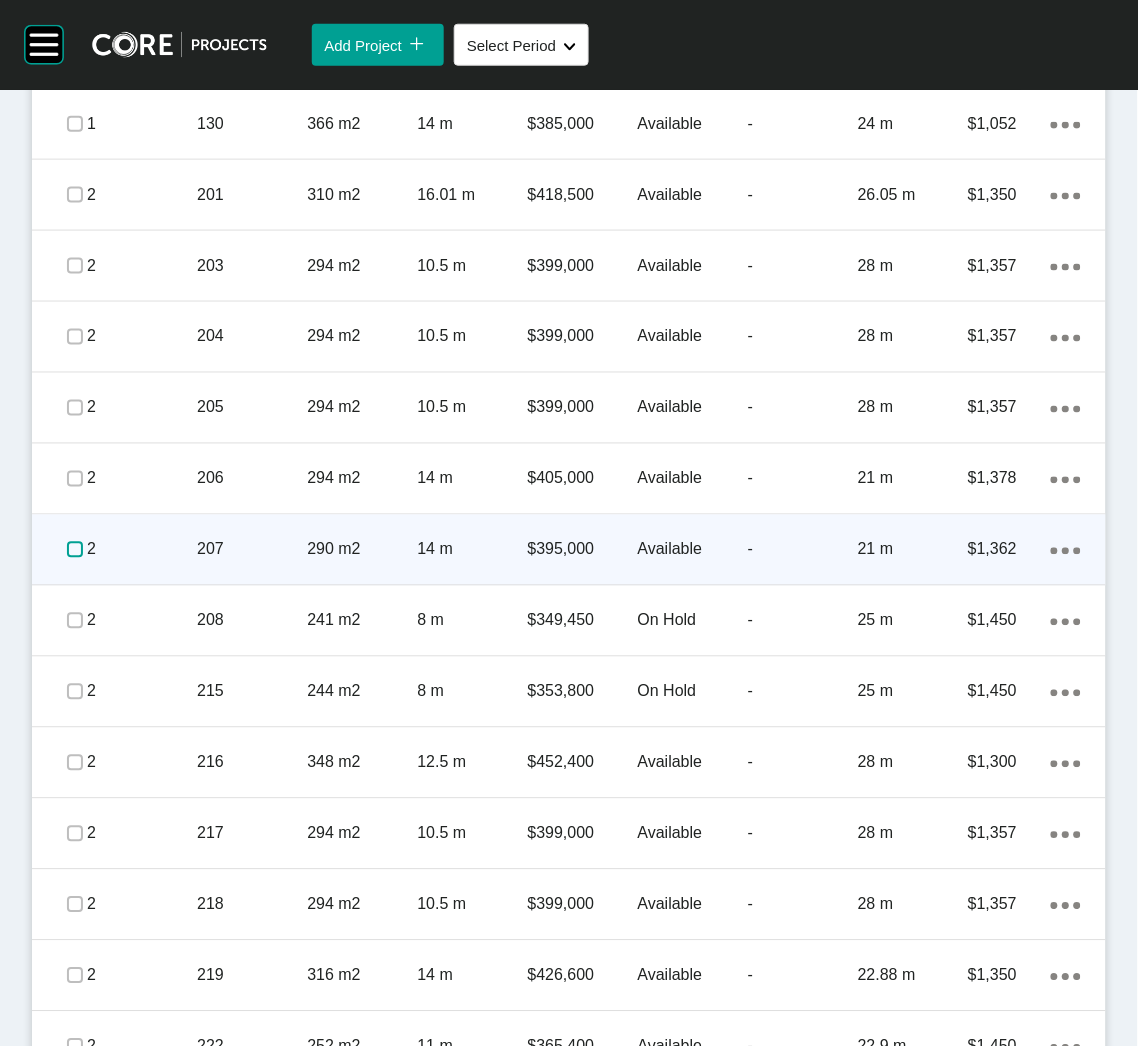 click at bounding box center [75, 550] 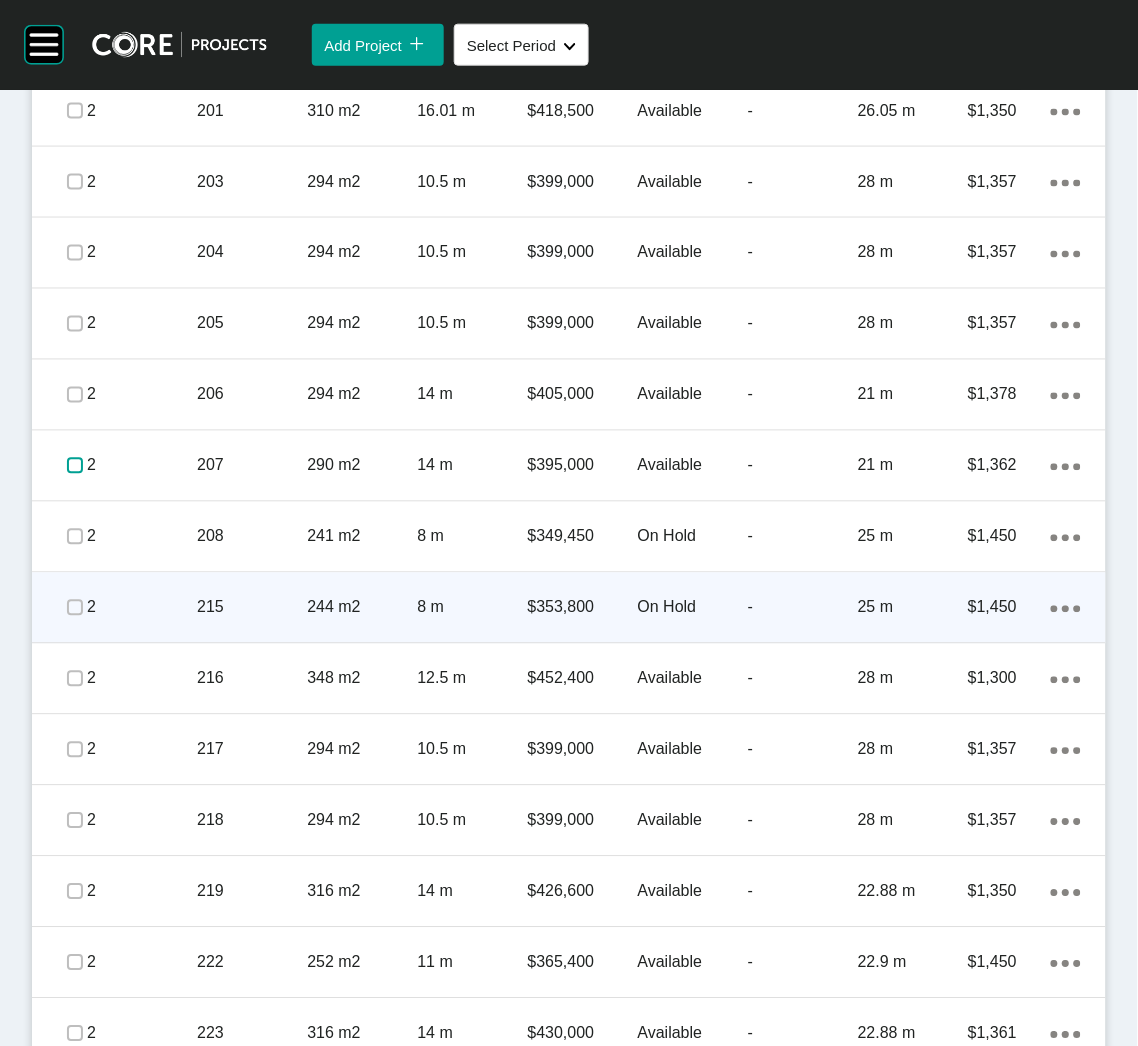 scroll, scrollTop: 1949, scrollLeft: 0, axis: vertical 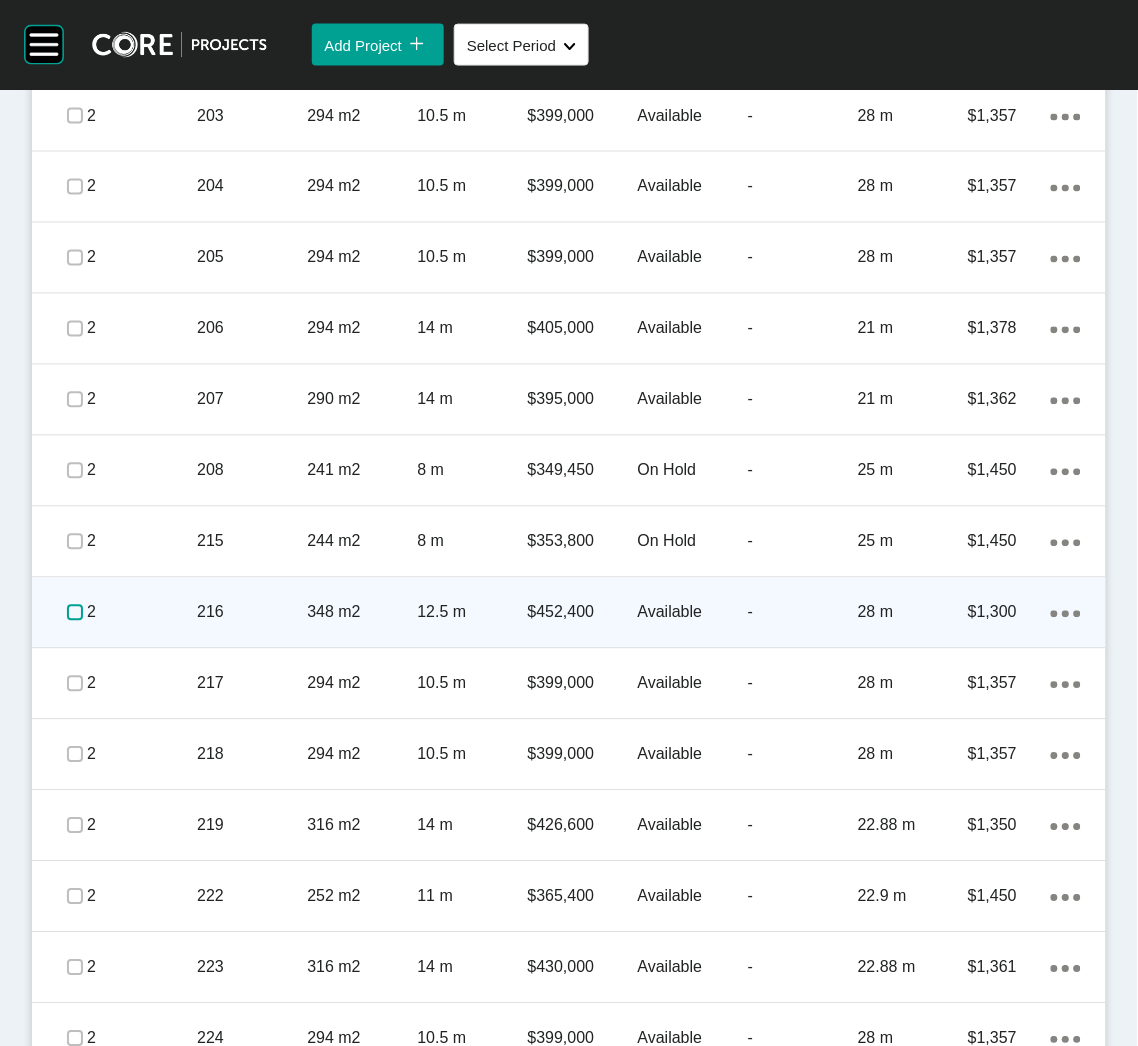 click at bounding box center (75, 613) 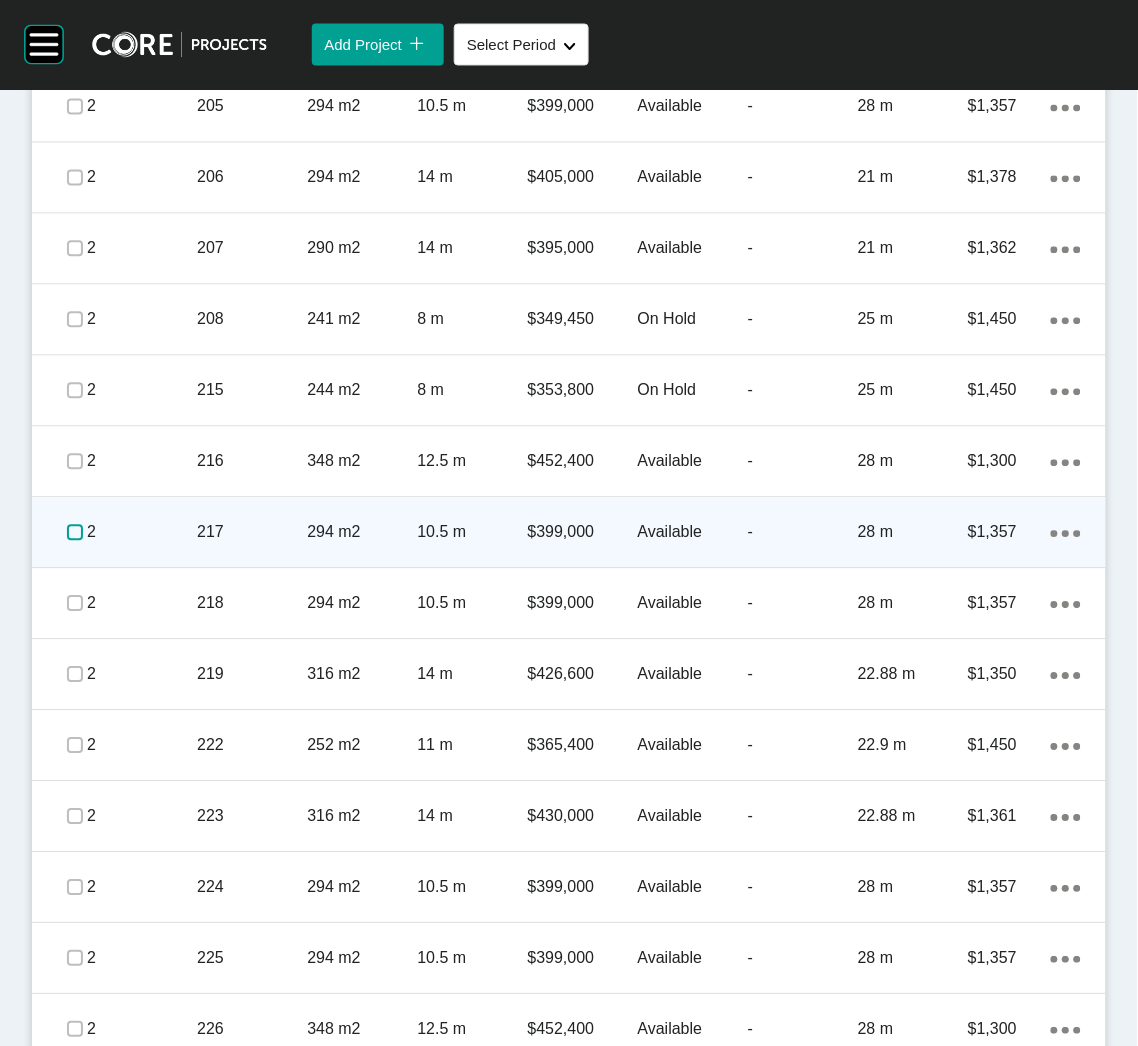 click at bounding box center (75, 533) 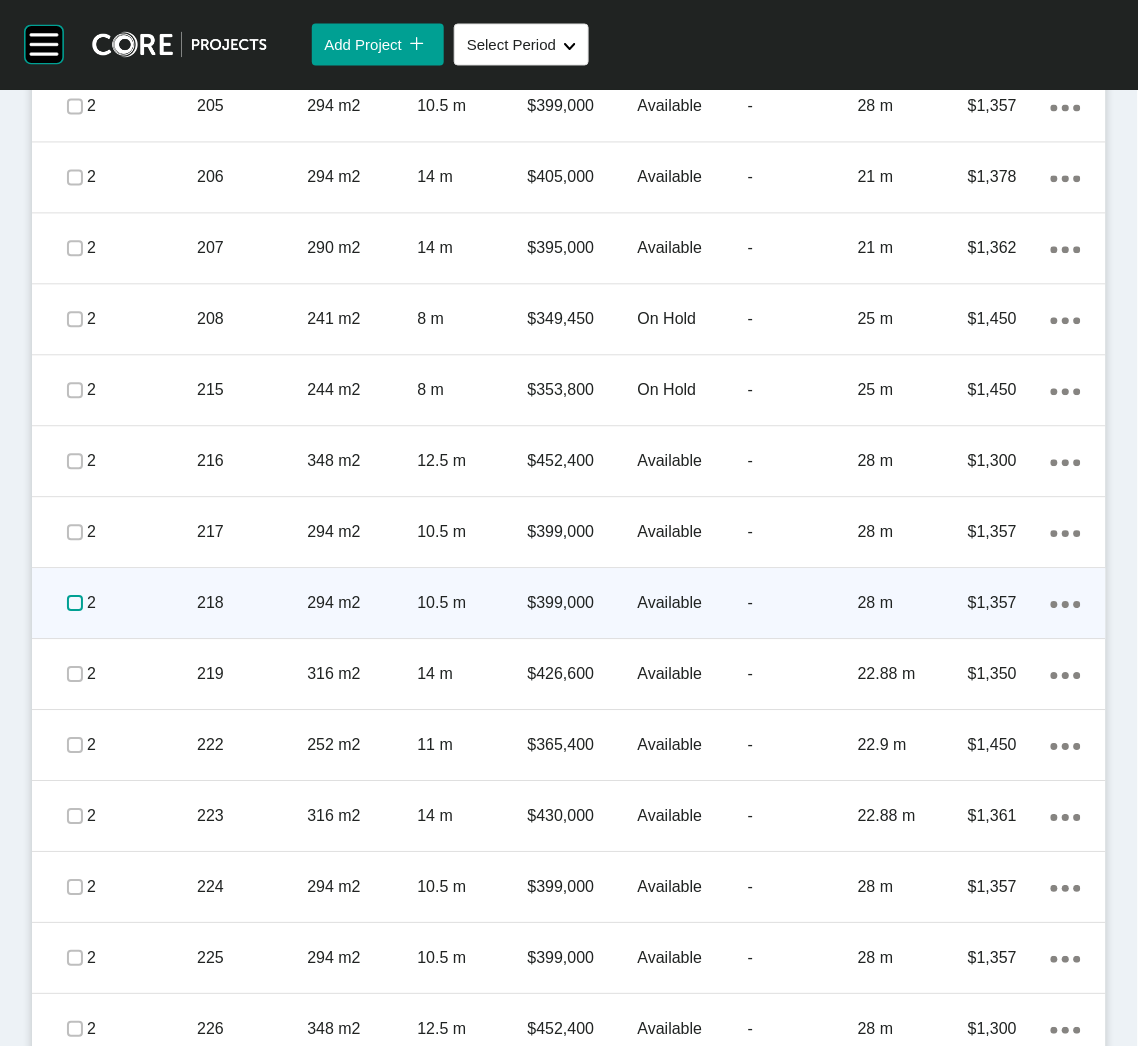 click at bounding box center [75, 604] 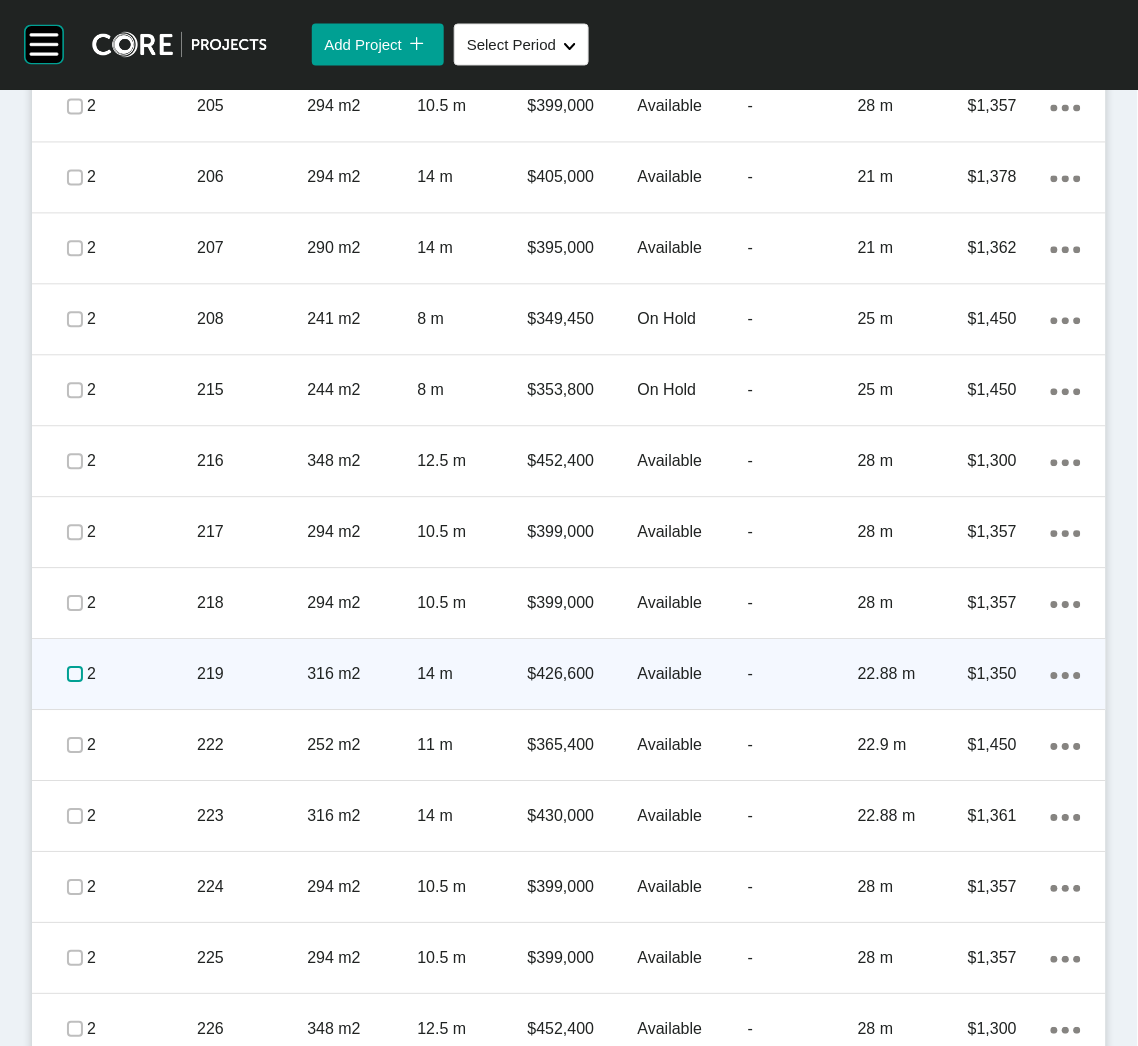 click at bounding box center (75, 675) 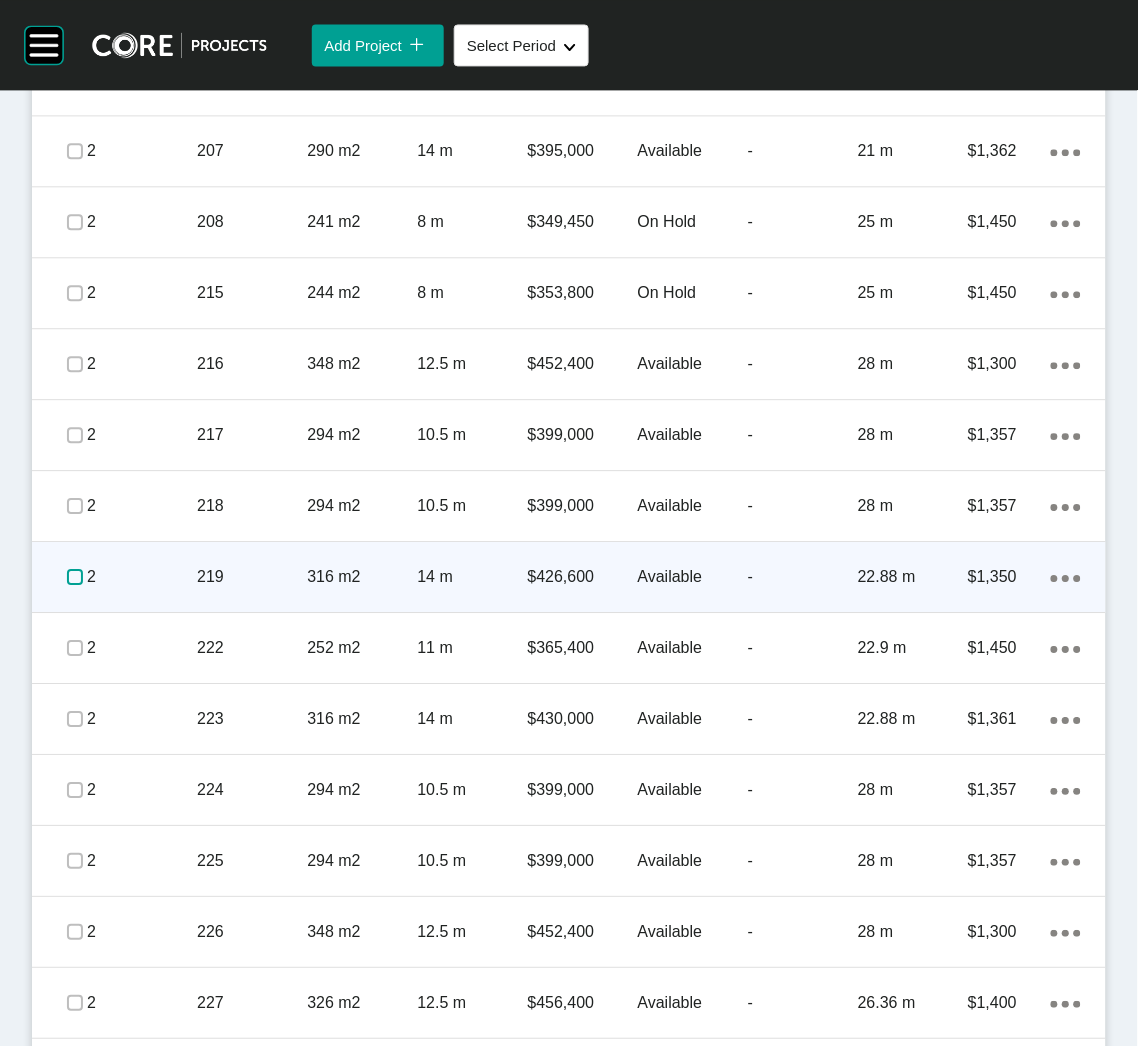 scroll, scrollTop: 2250, scrollLeft: 0, axis: vertical 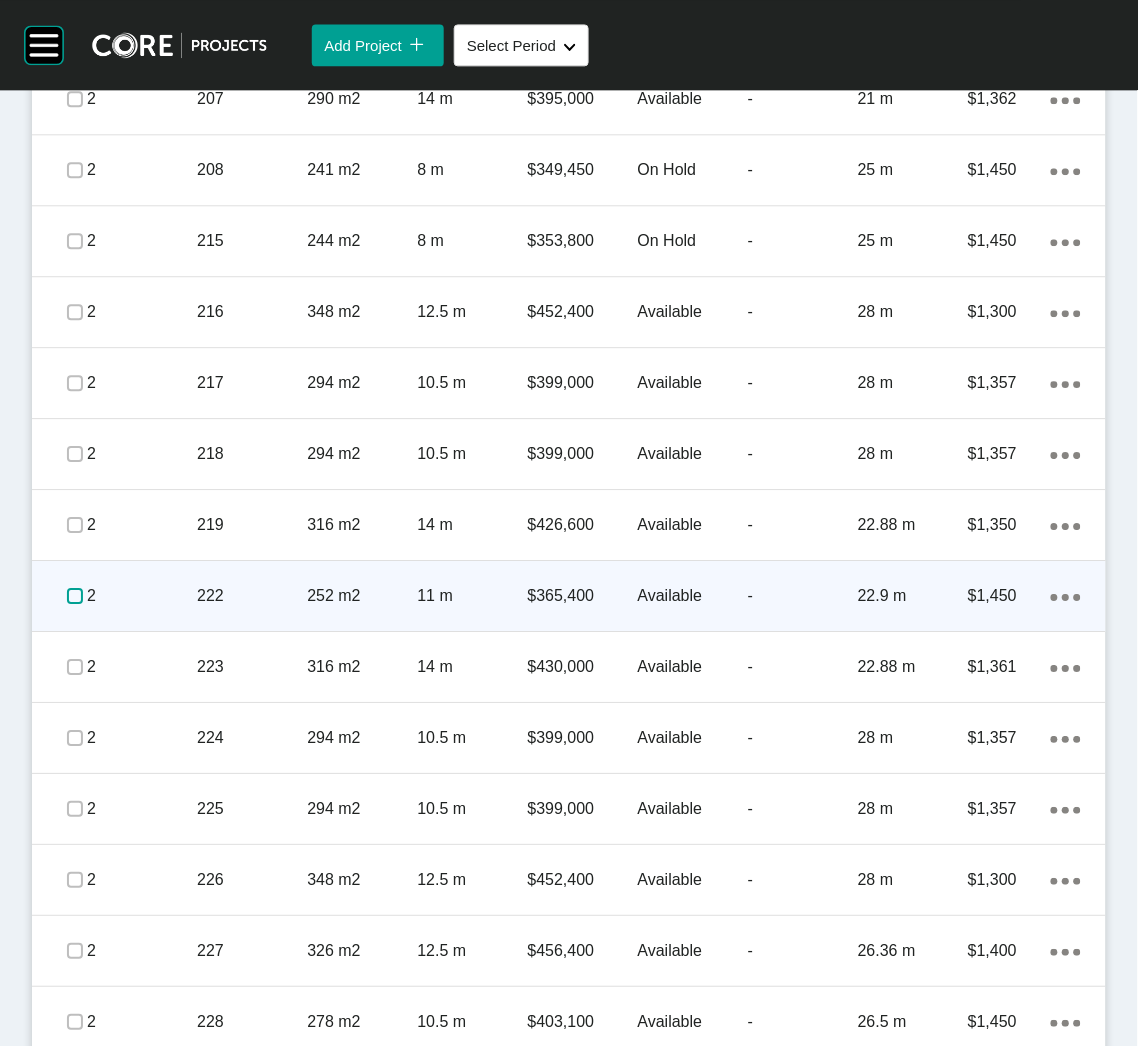 click at bounding box center [75, 596] 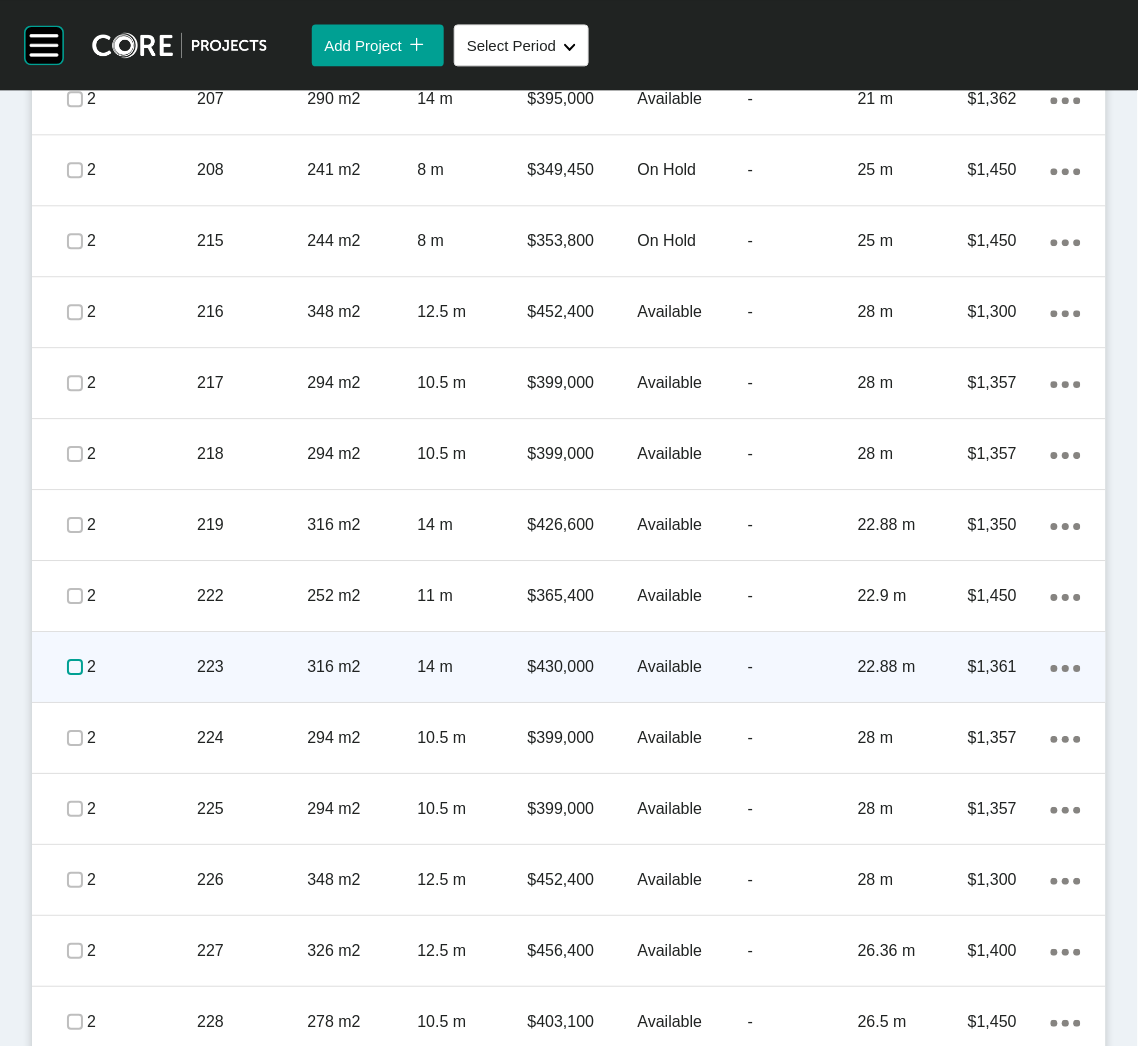 click at bounding box center [75, 667] 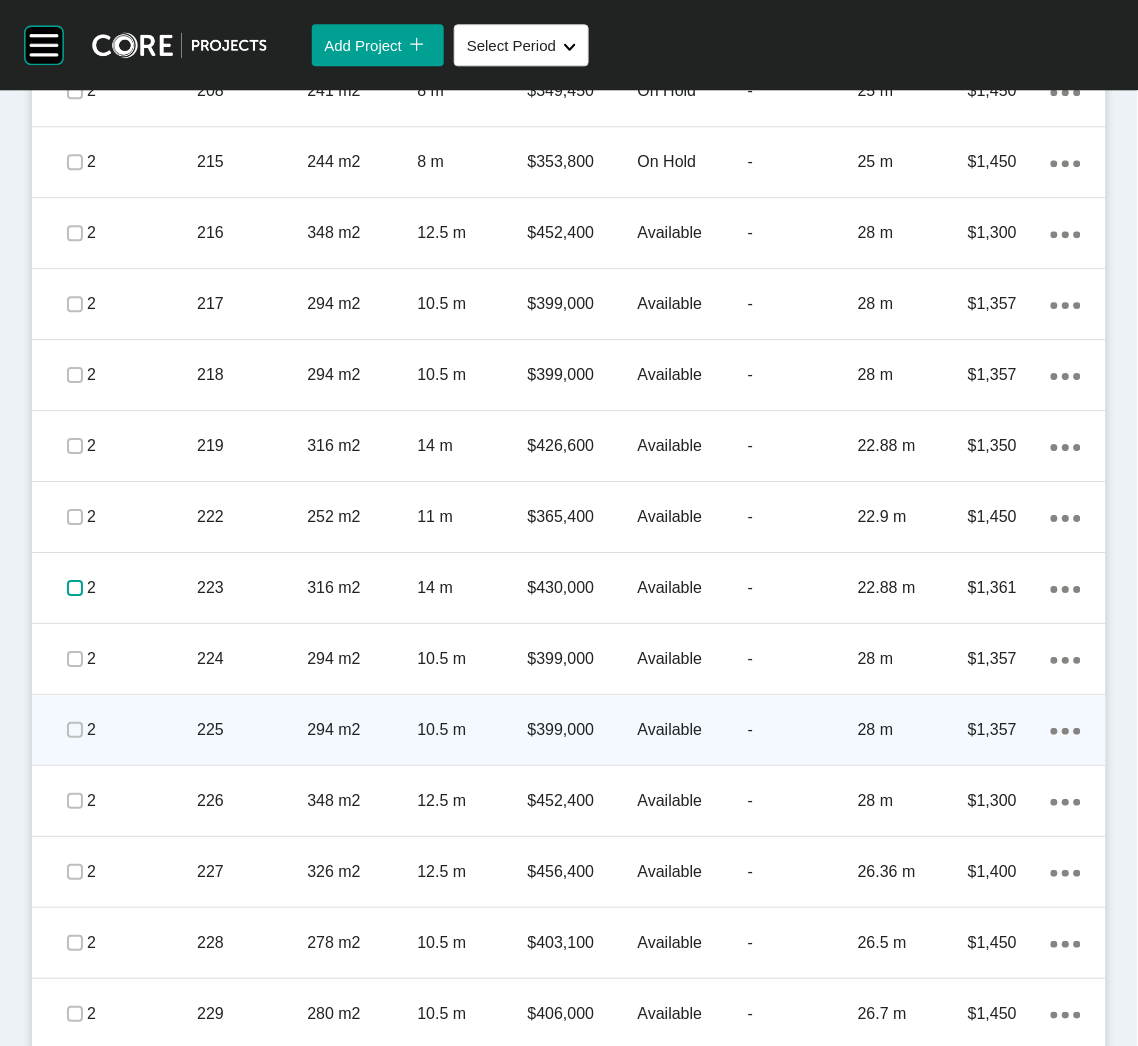 scroll, scrollTop: 2400, scrollLeft: 0, axis: vertical 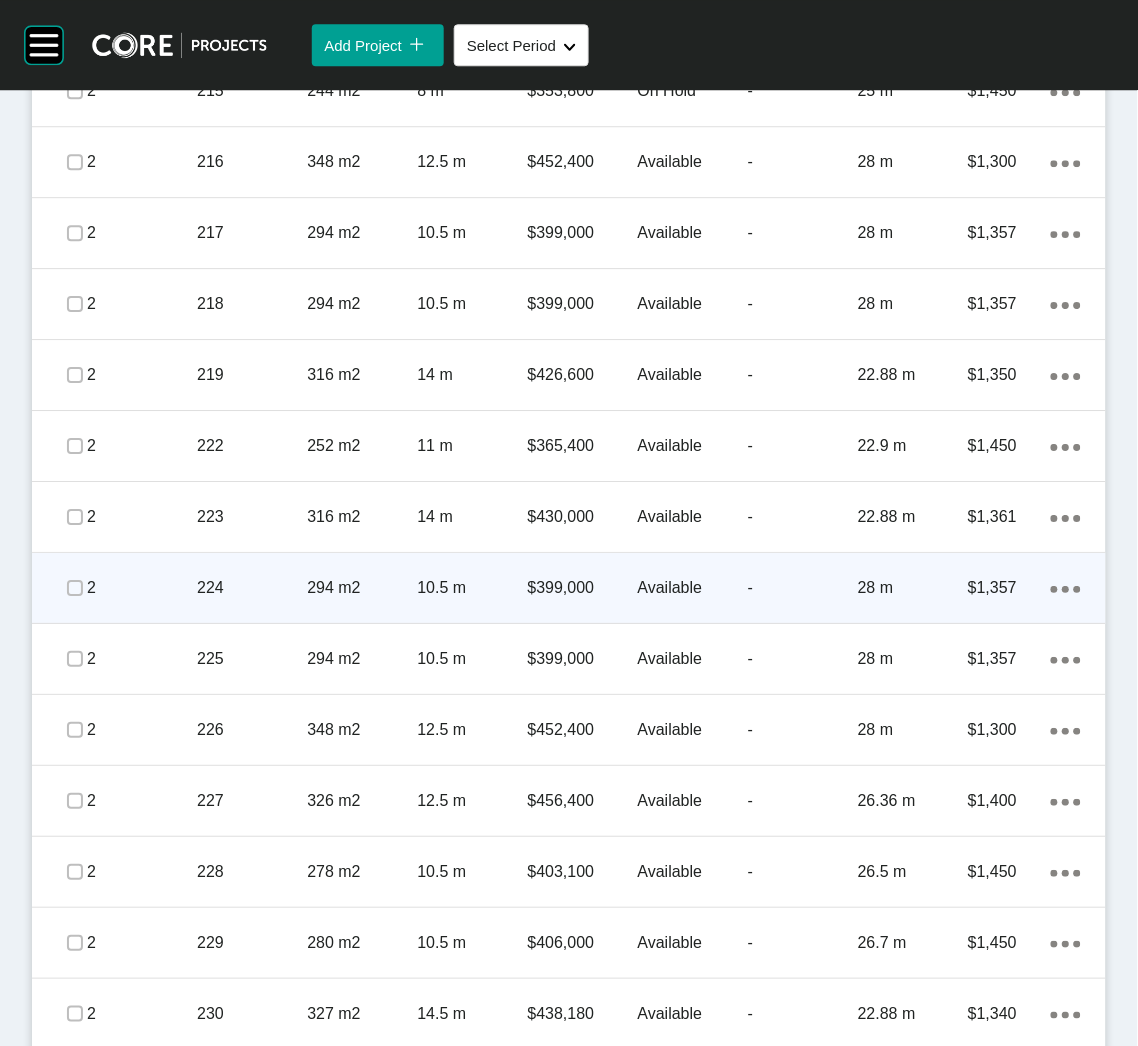 click at bounding box center (75, 588) 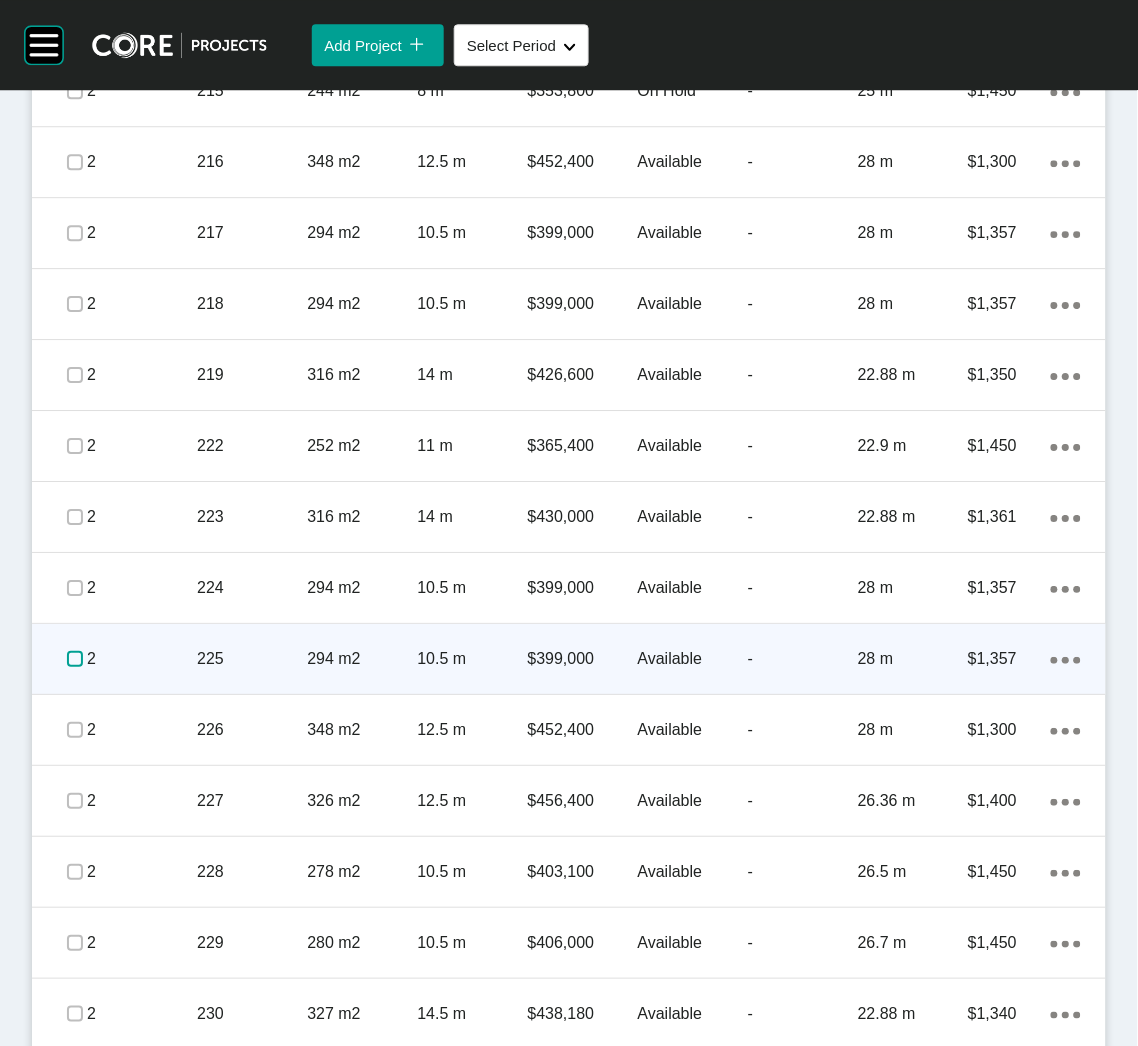 click at bounding box center [75, 659] 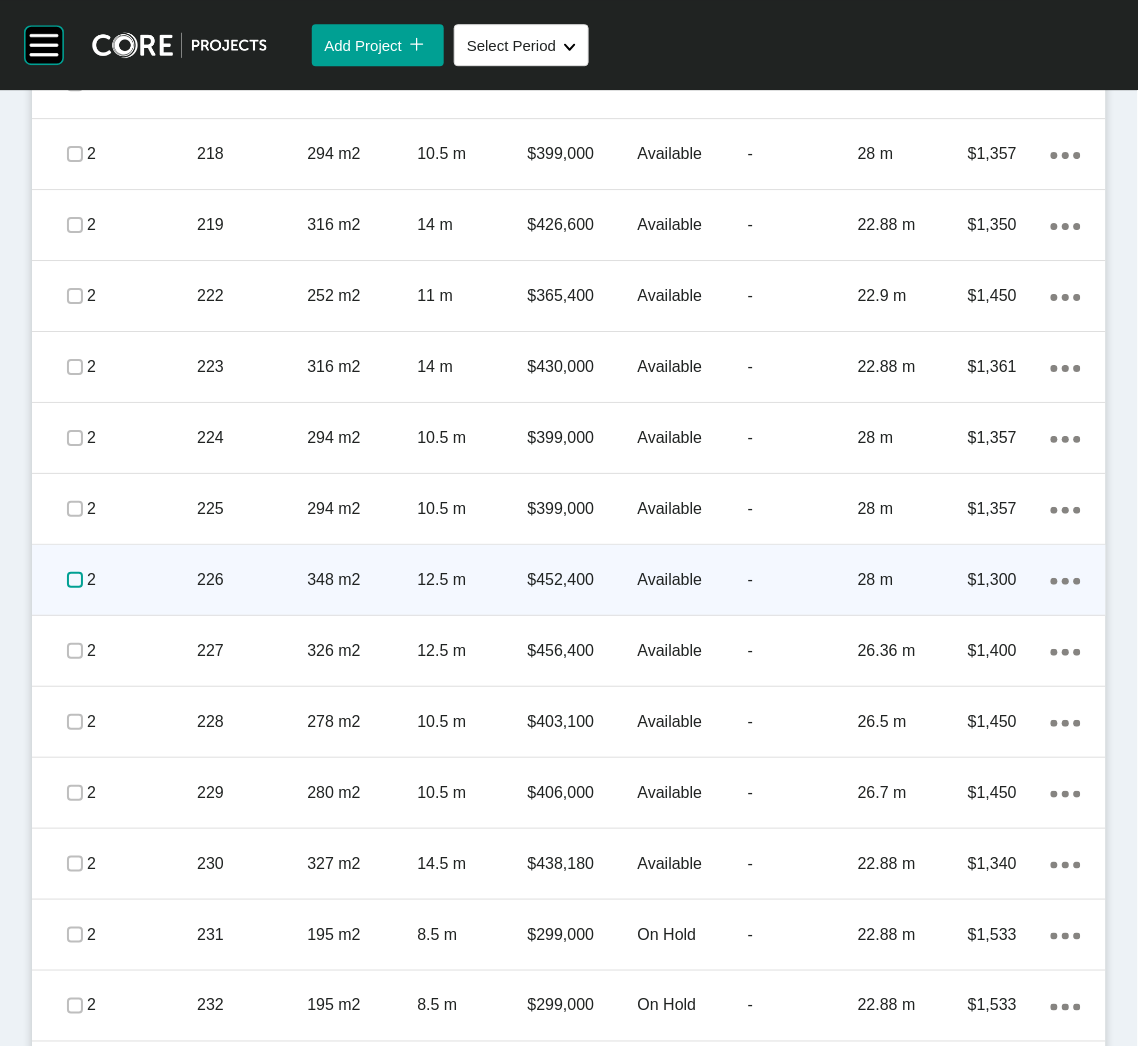 click at bounding box center (75, 580) 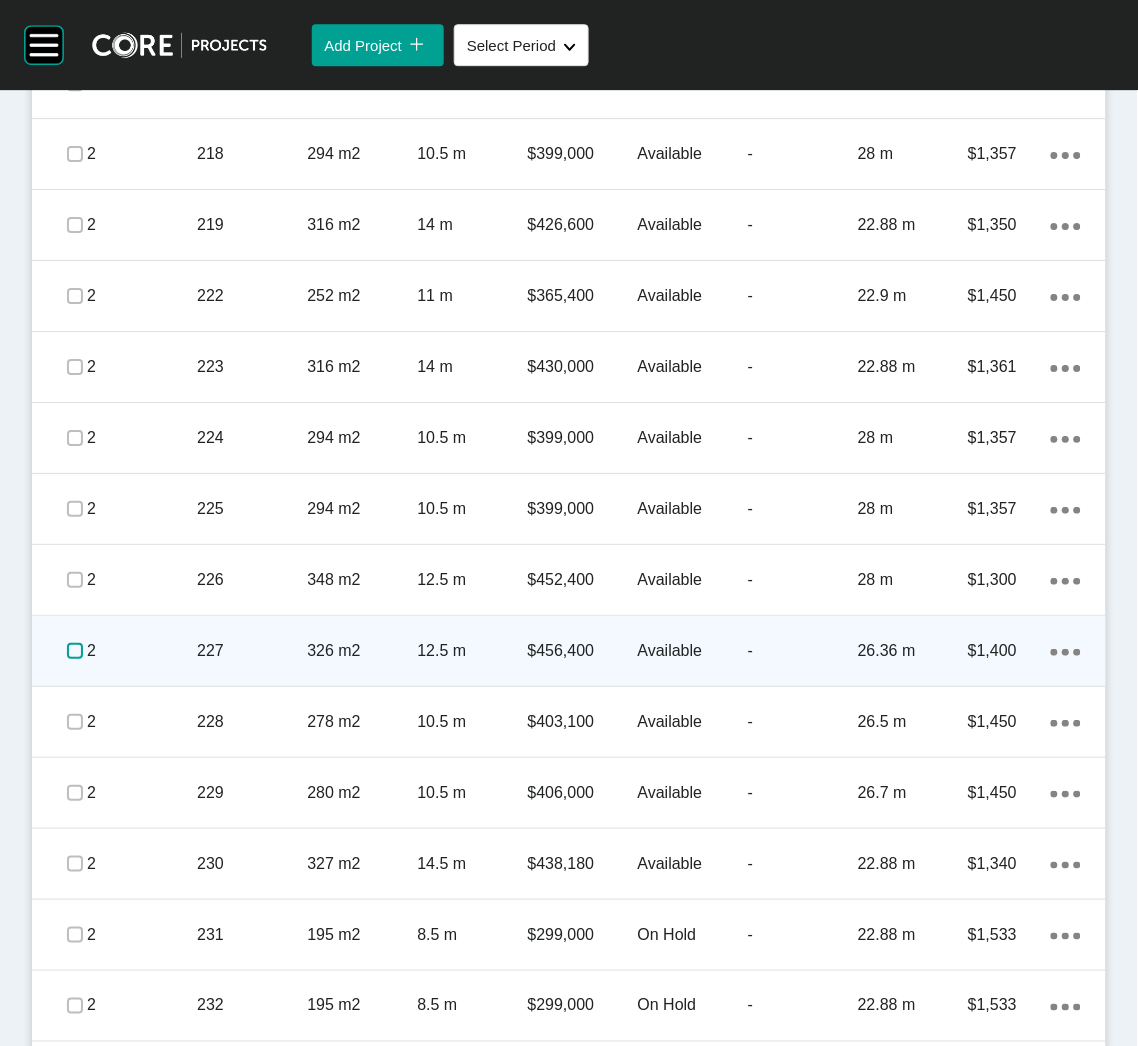 click at bounding box center [75, 651] 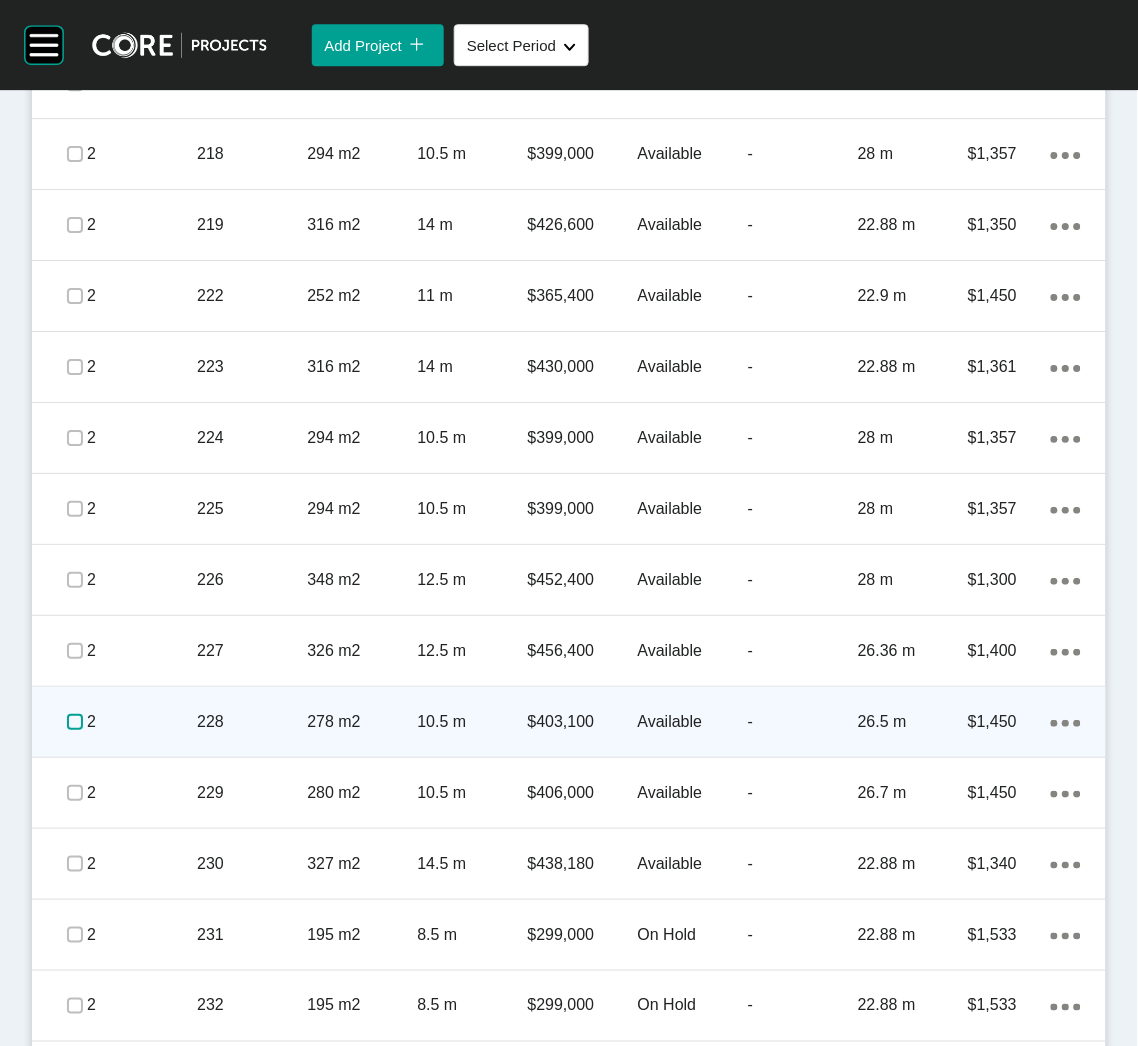 click at bounding box center [75, 722] 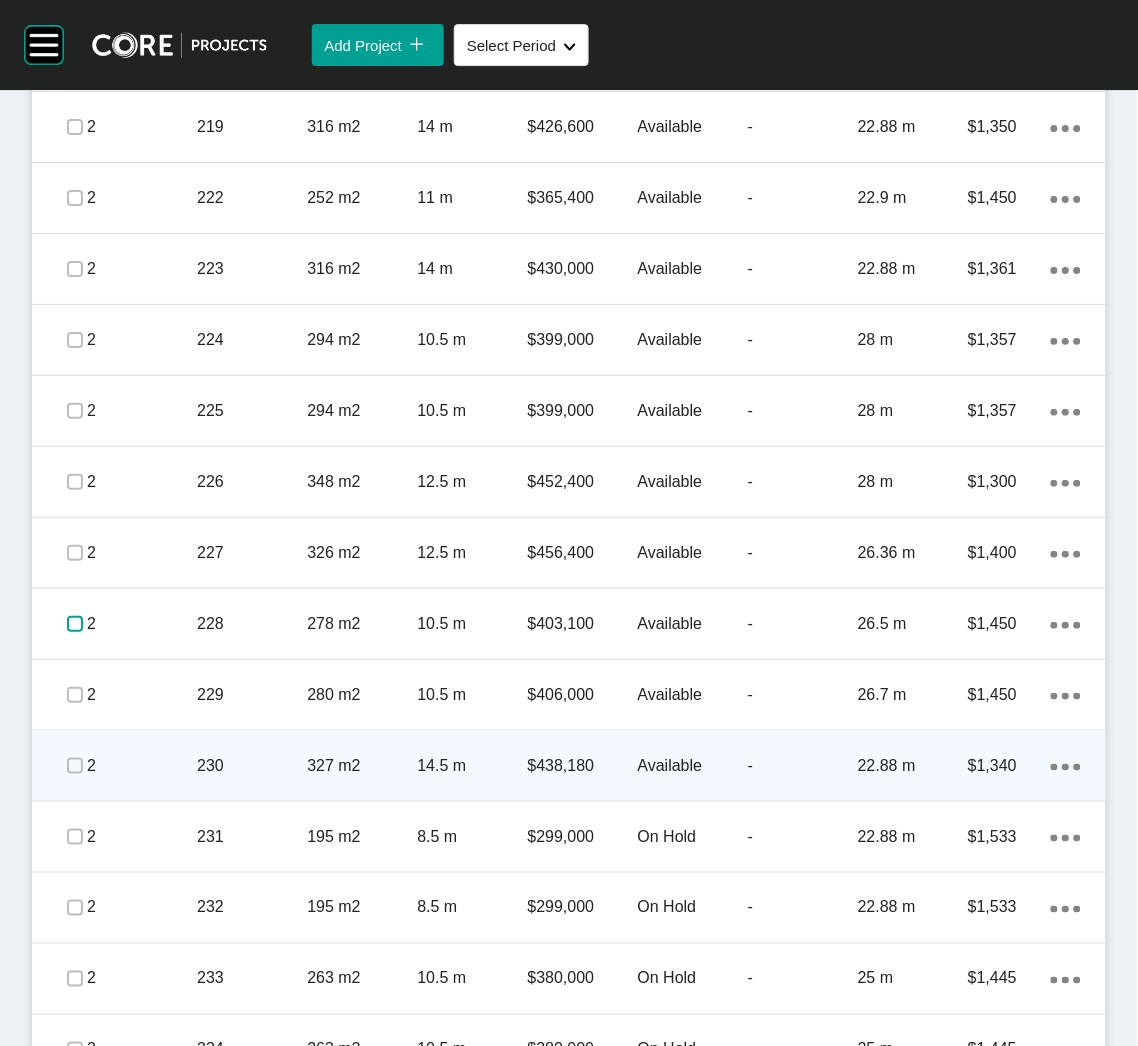 scroll, scrollTop: 2699, scrollLeft: 0, axis: vertical 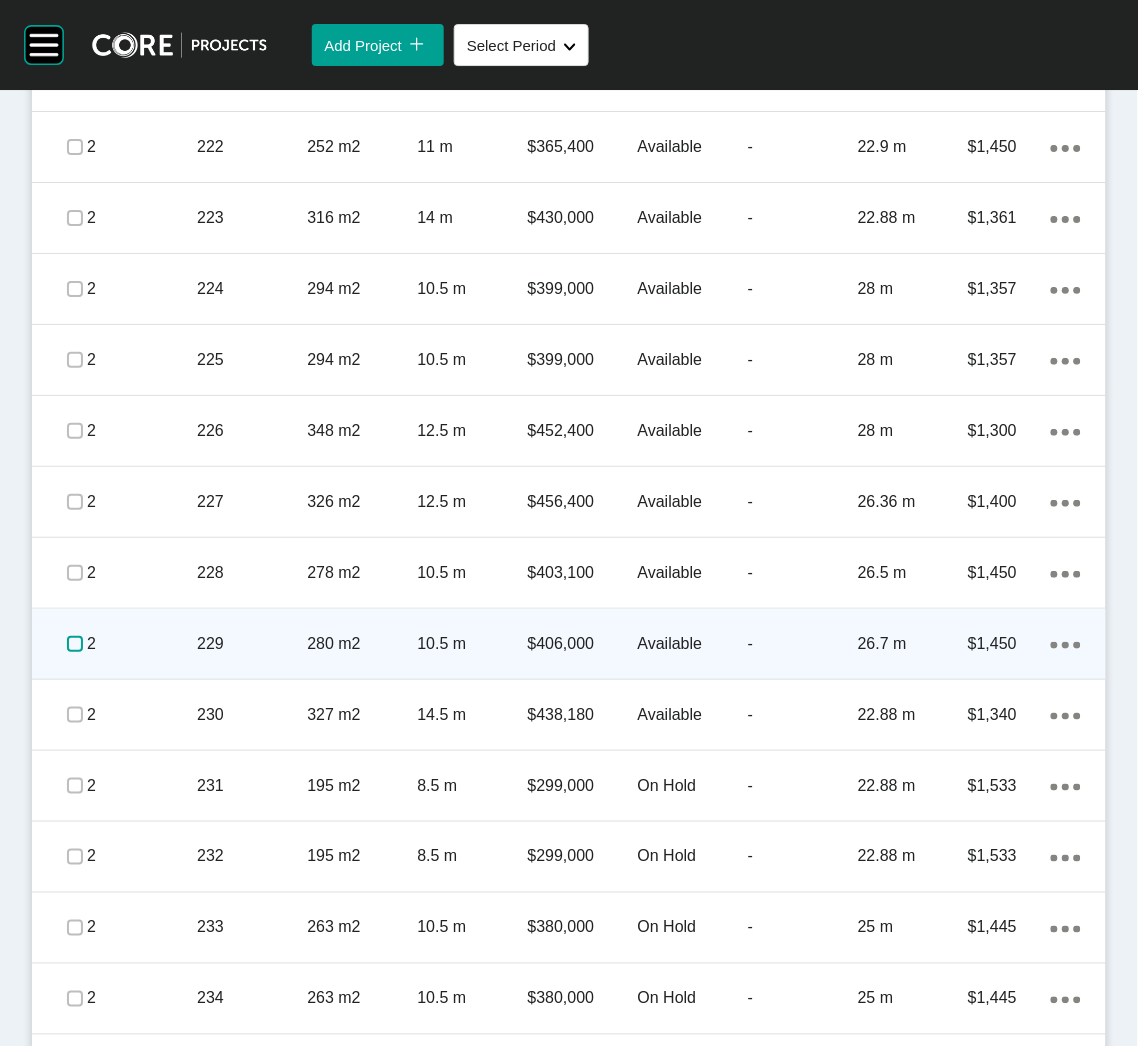 click at bounding box center (75, 644) 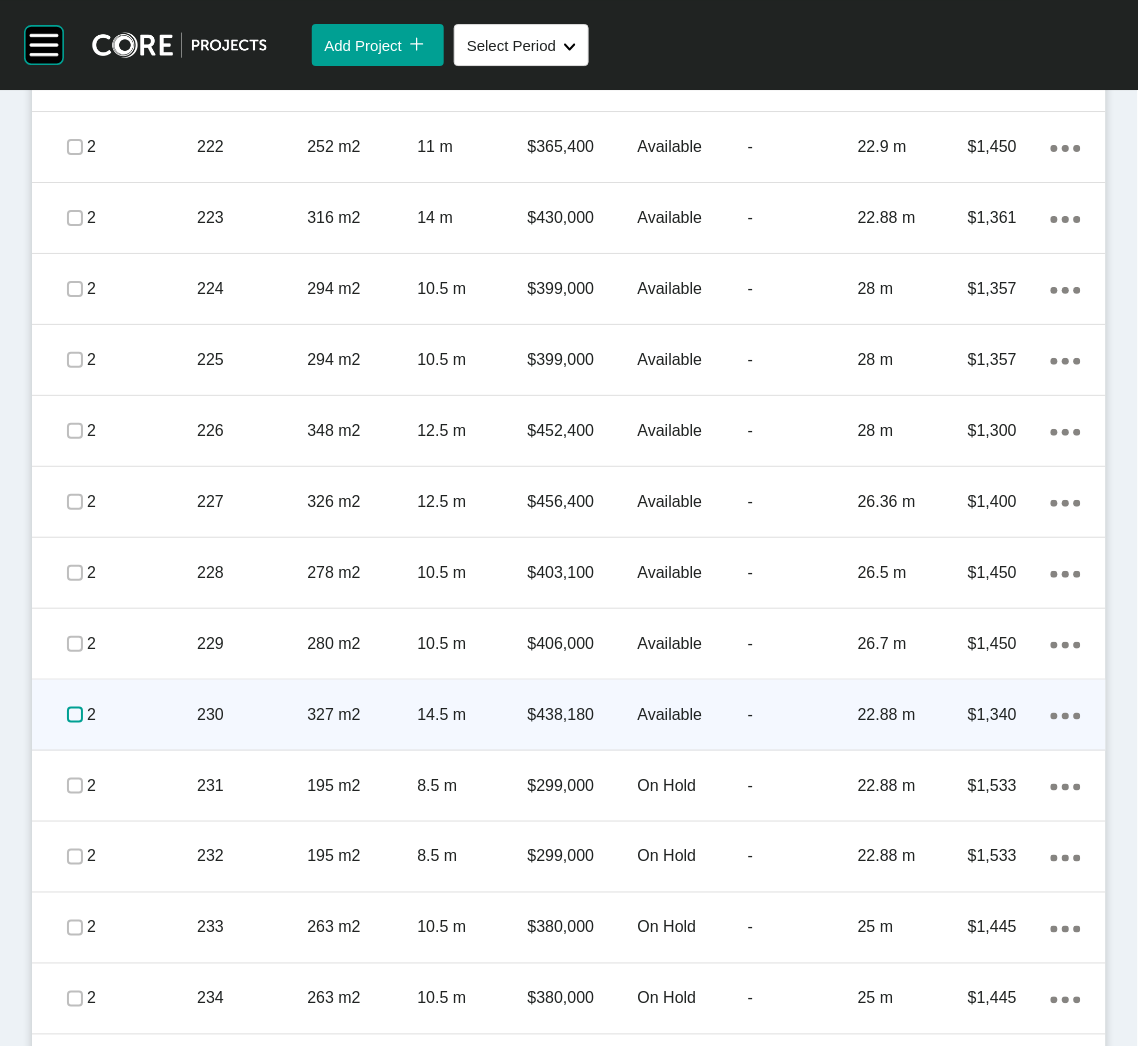 click at bounding box center (75, 715) 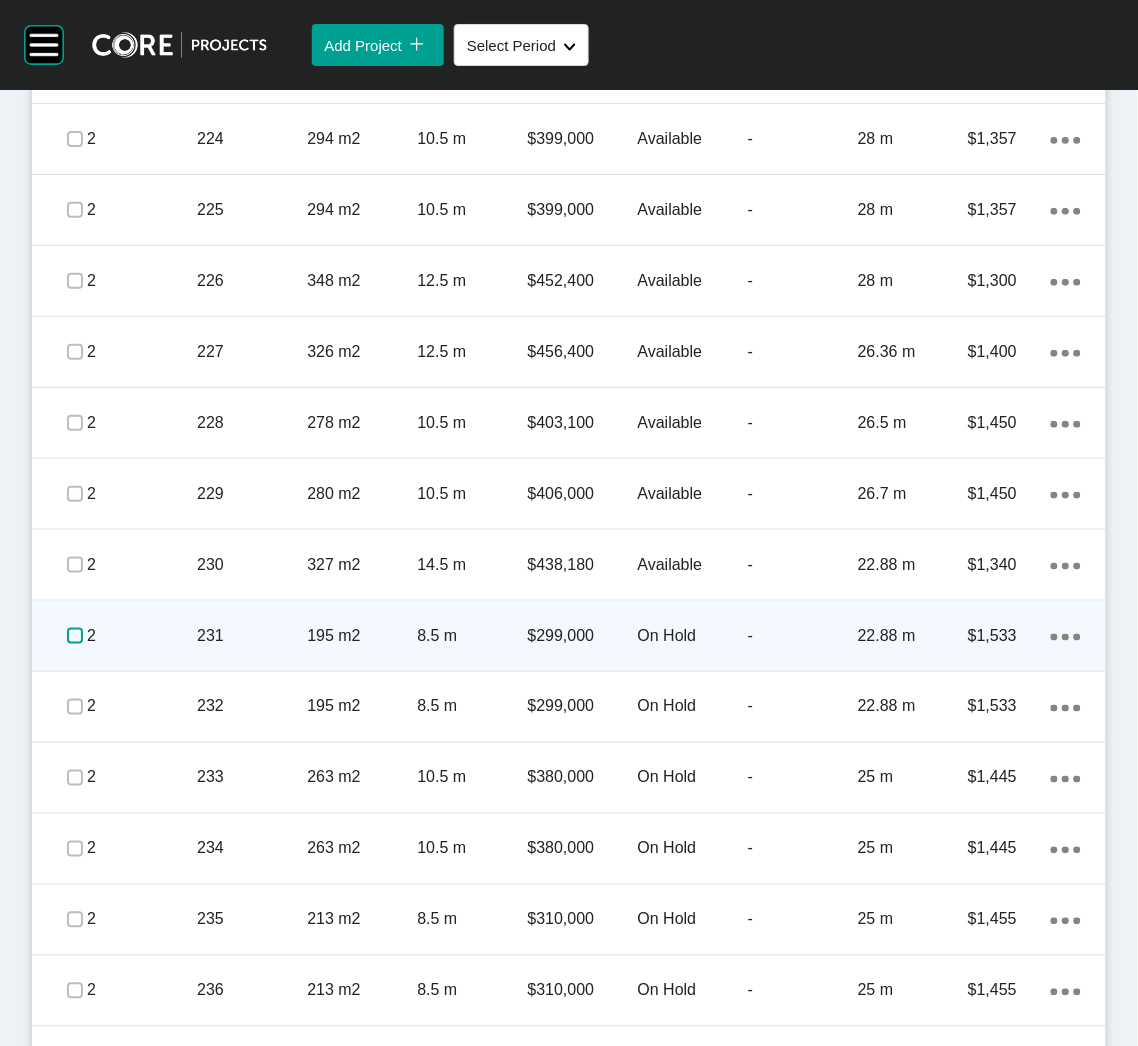 click at bounding box center [75, 636] 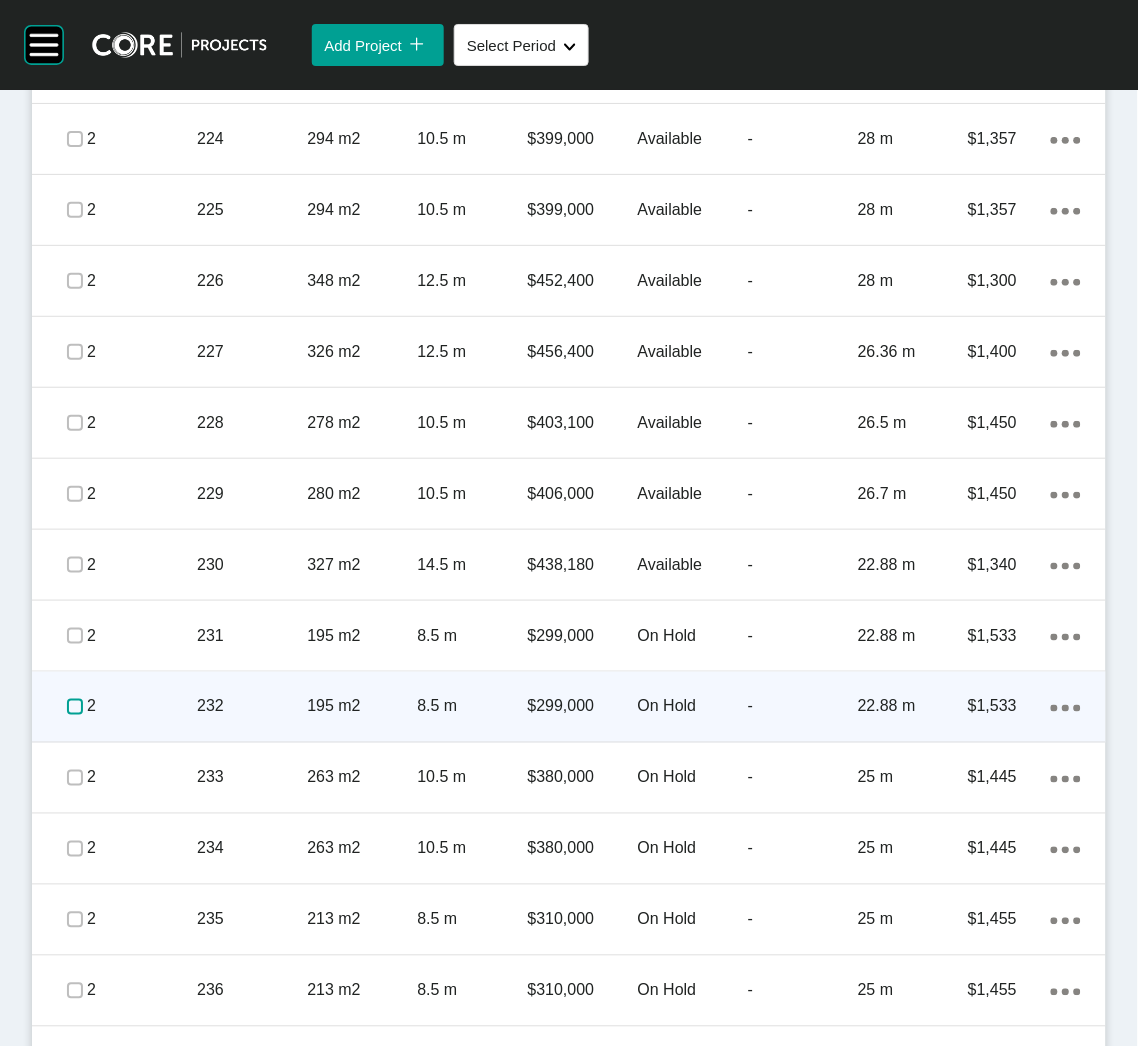 click at bounding box center [75, 707] 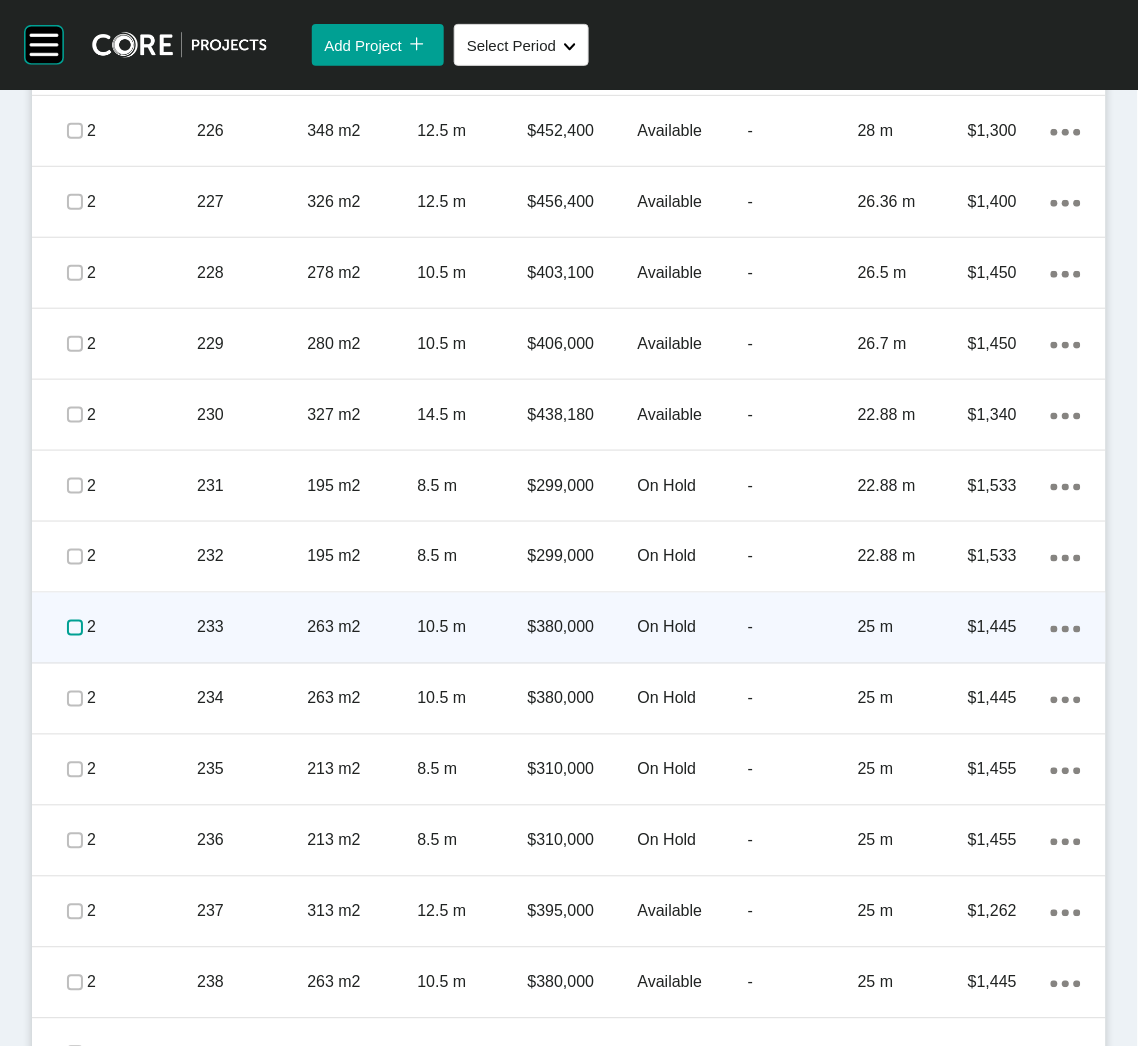 click at bounding box center [75, 628] 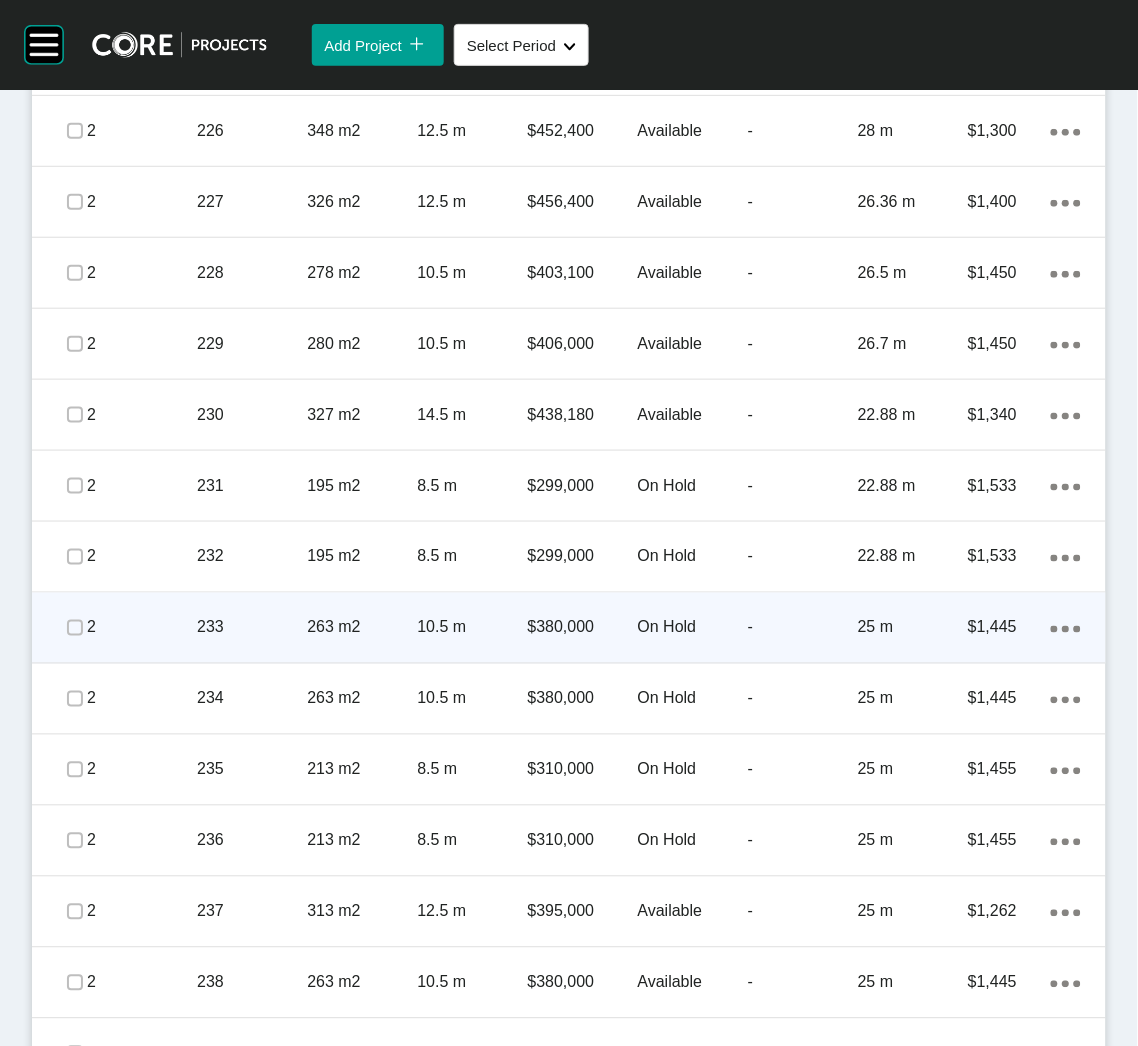 click on "233" at bounding box center (252, 628) 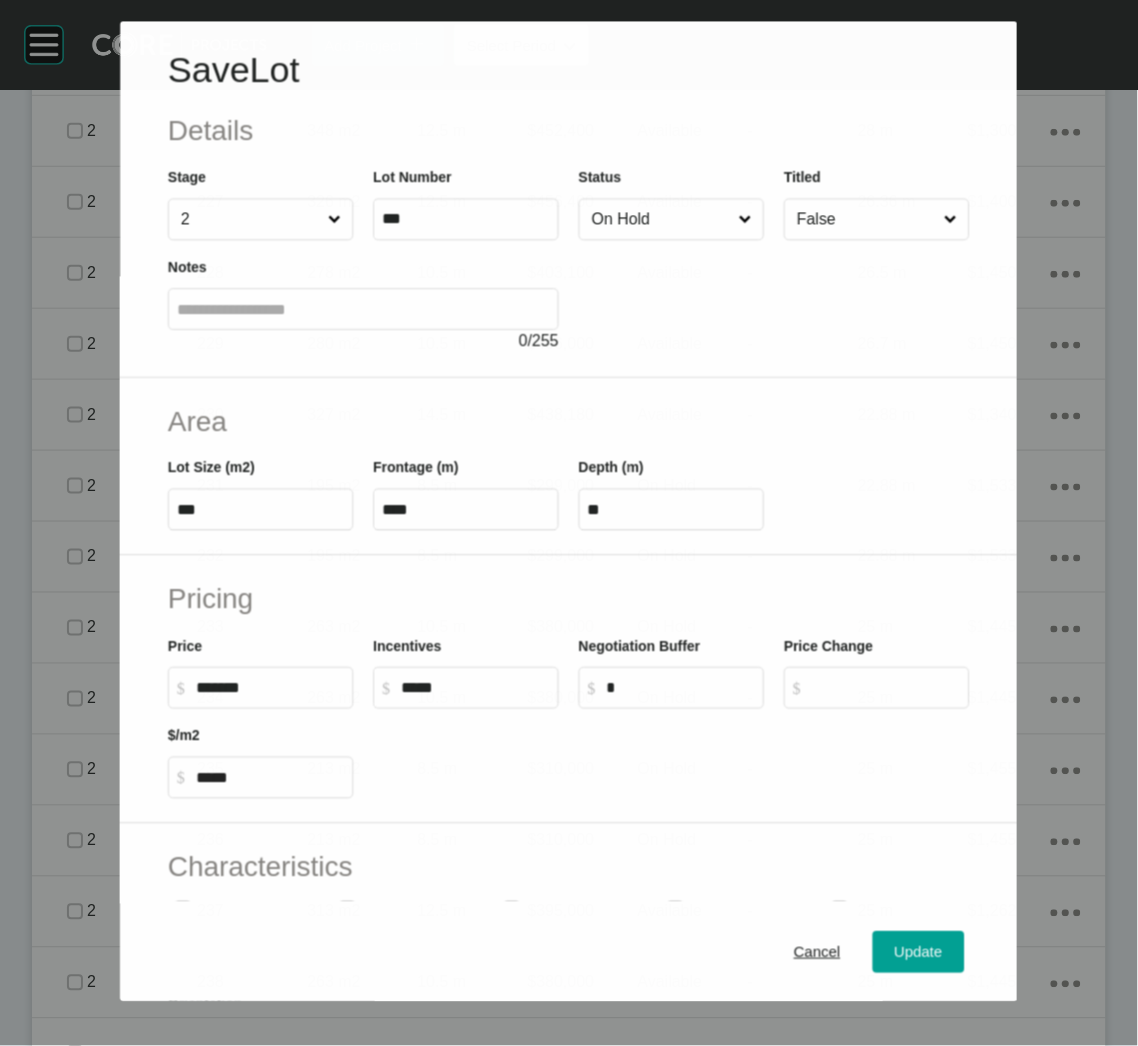 click on "On Hold" at bounding box center [661, 220] 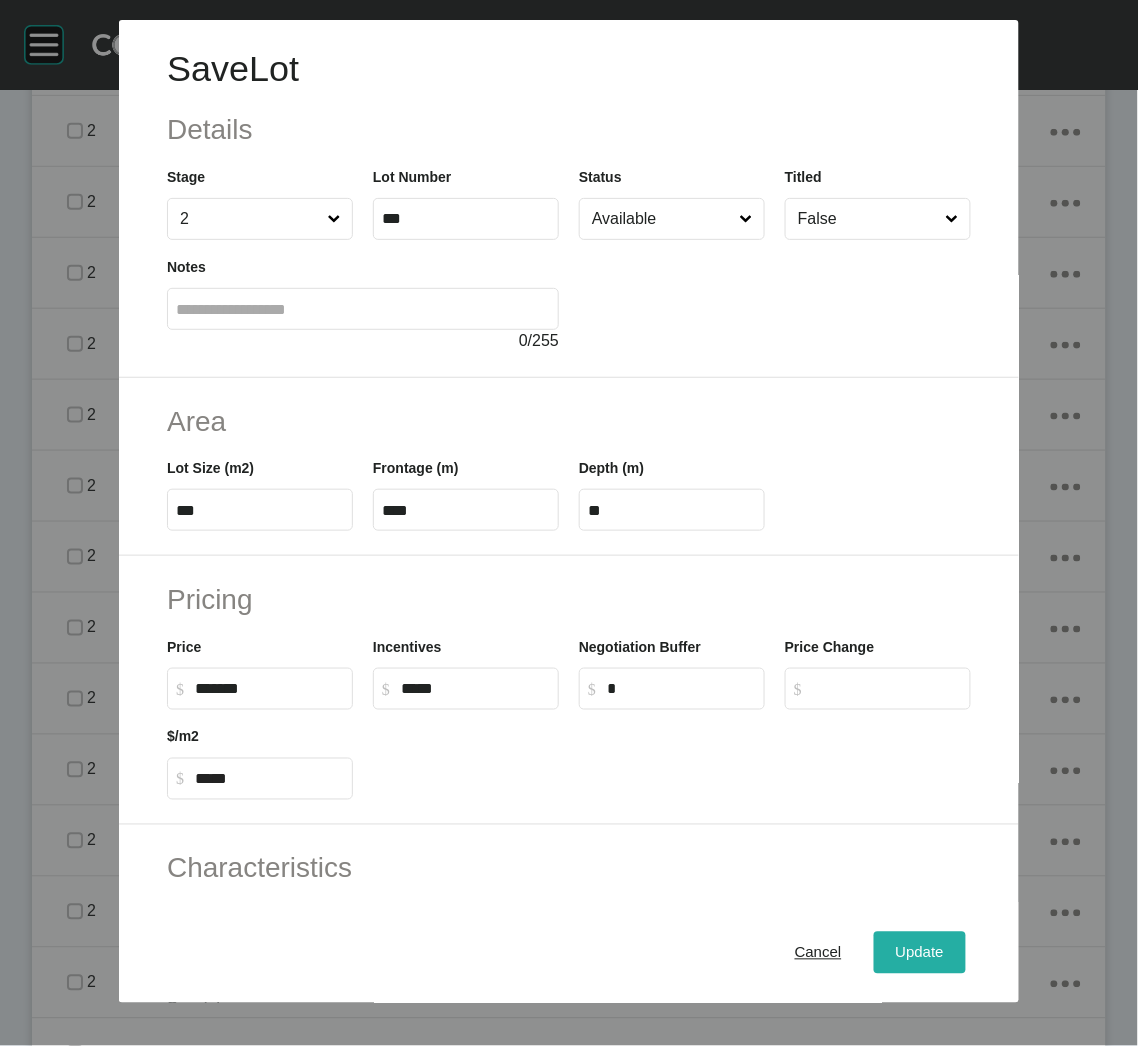 click on "Update" at bounding box center [920, 953] 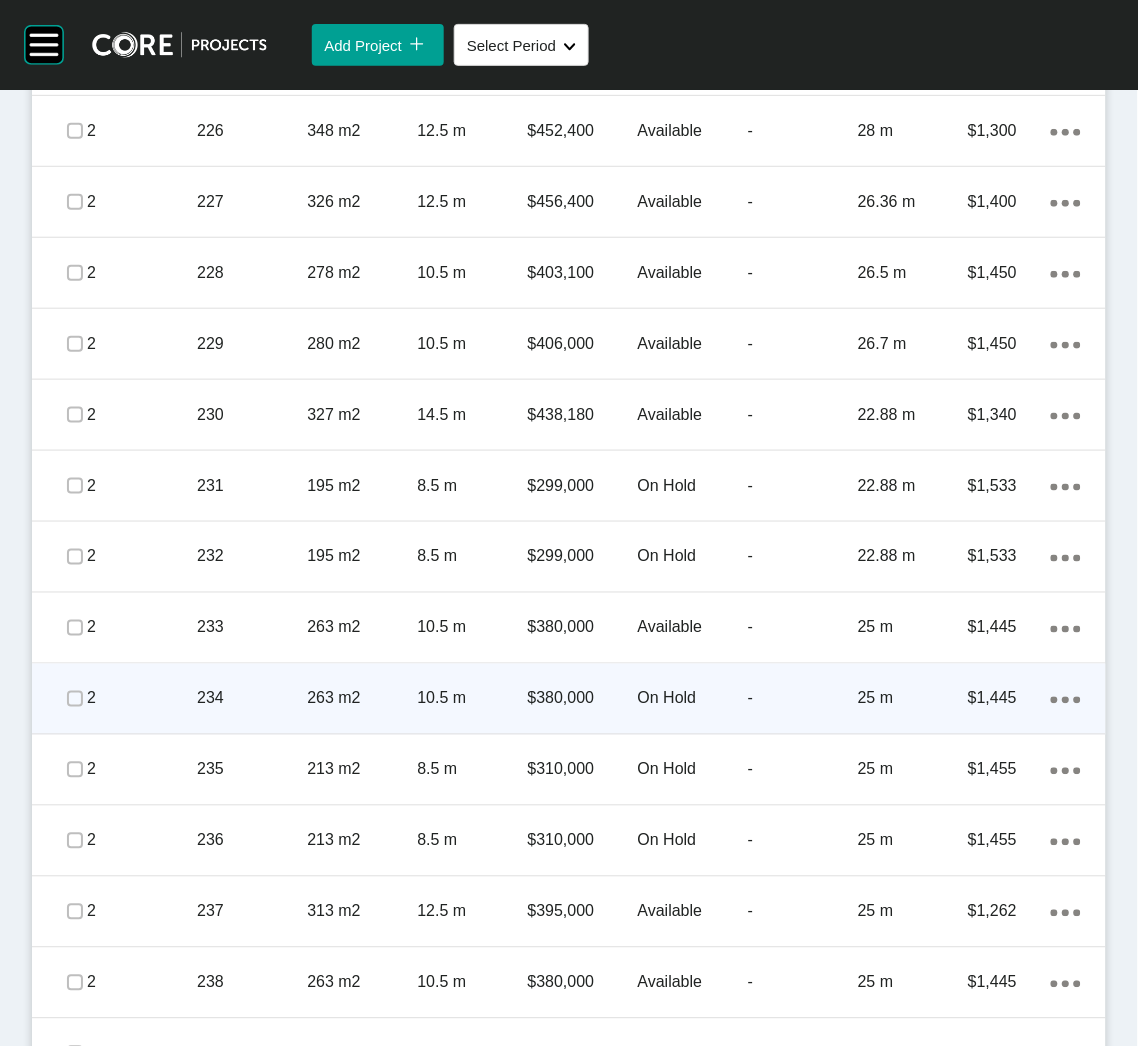 click on "263 m2" at bounding box center (362, 699) 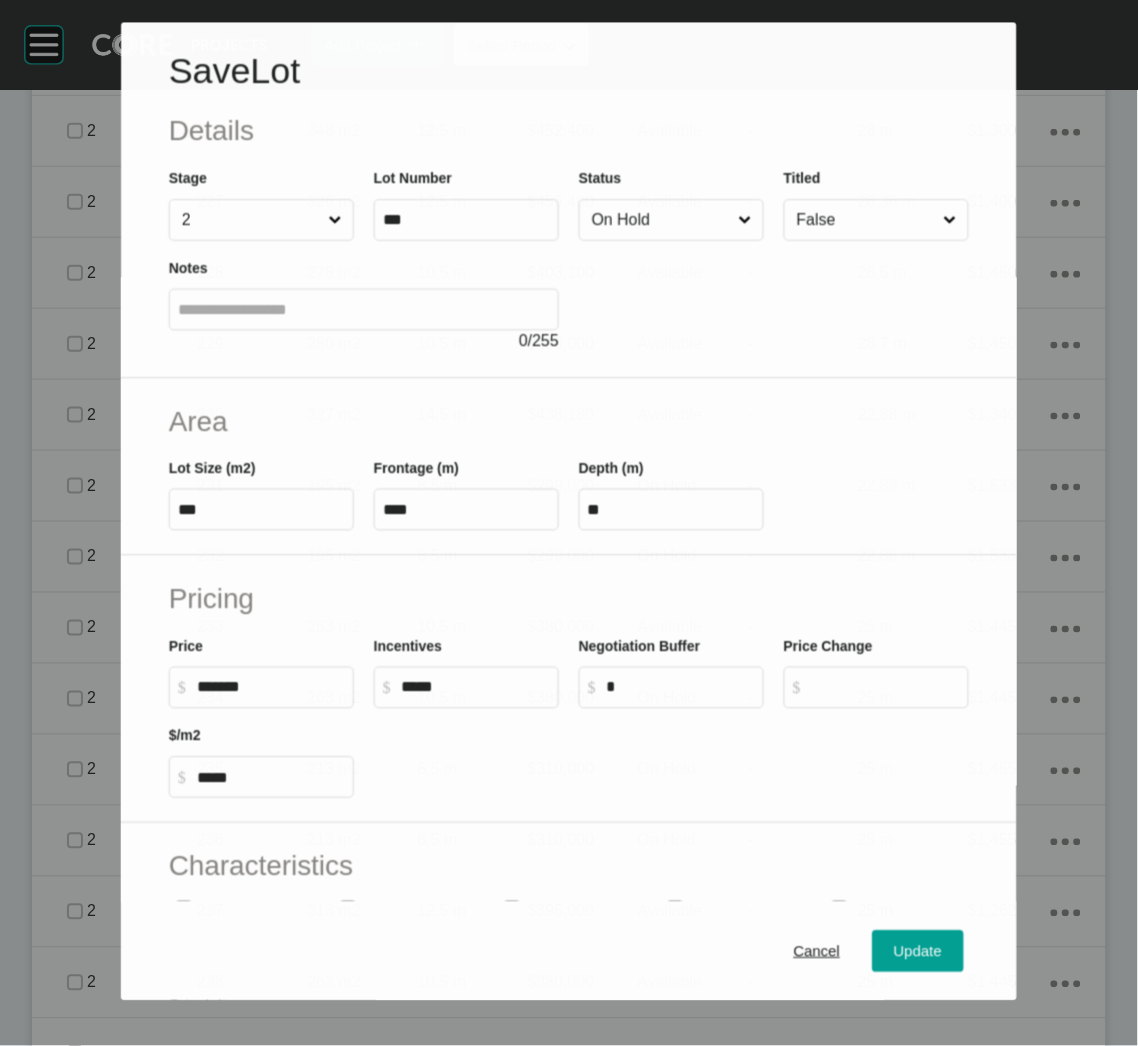 click on "On Hold" at bounding box center [661, 220] 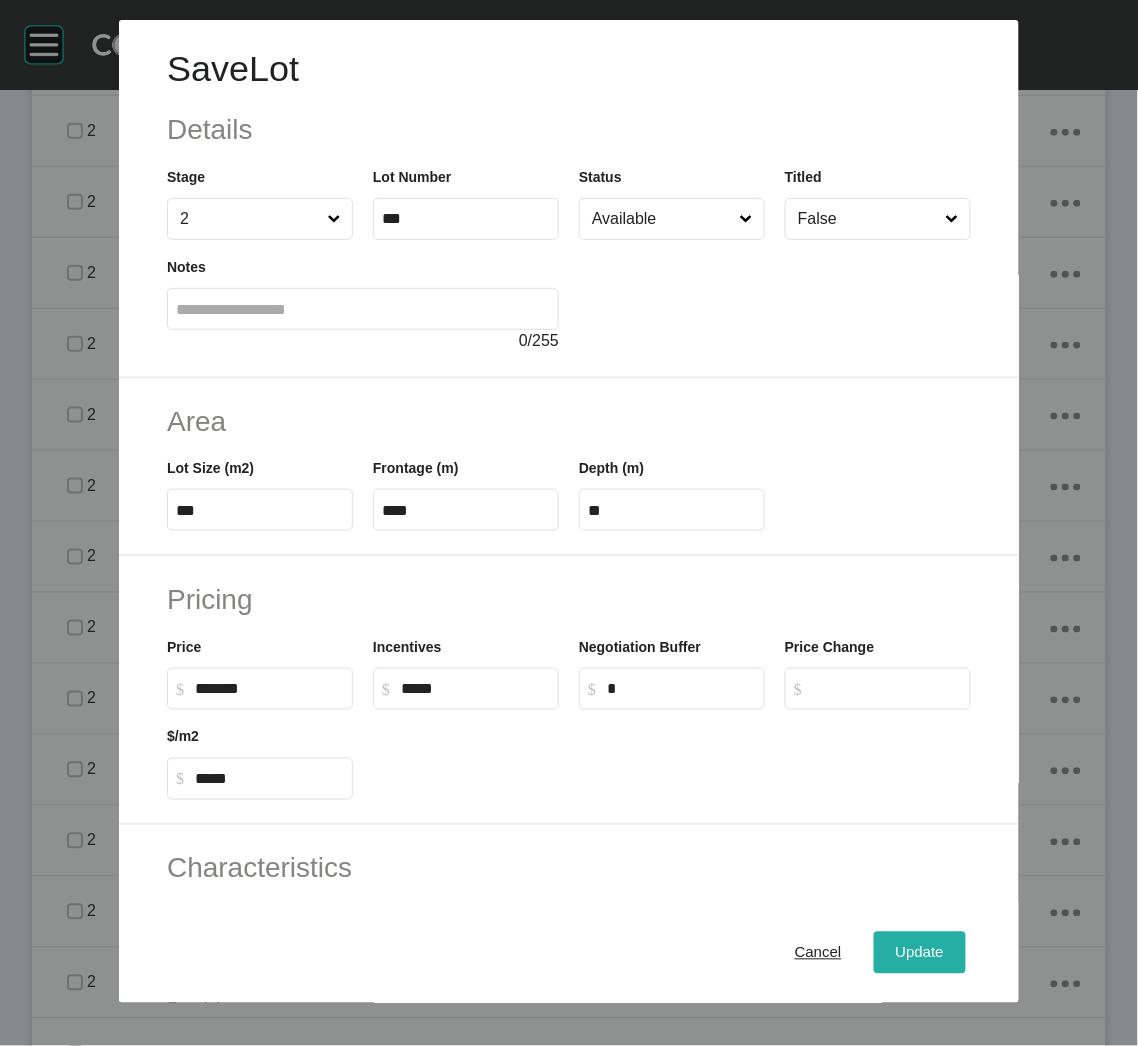 click on "Update" at bounding box center (920, 953) 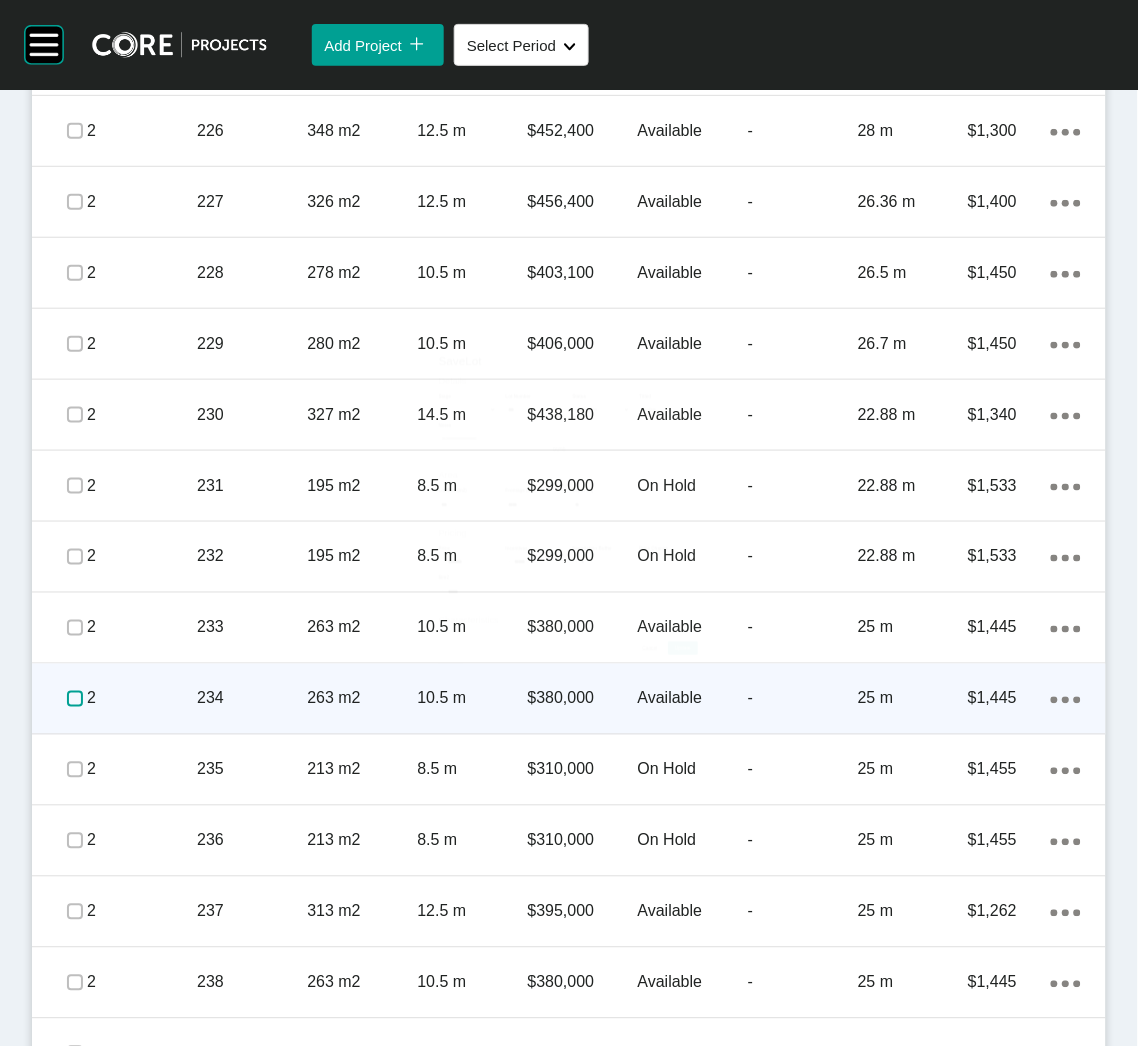click at bounding box center [75, 699] 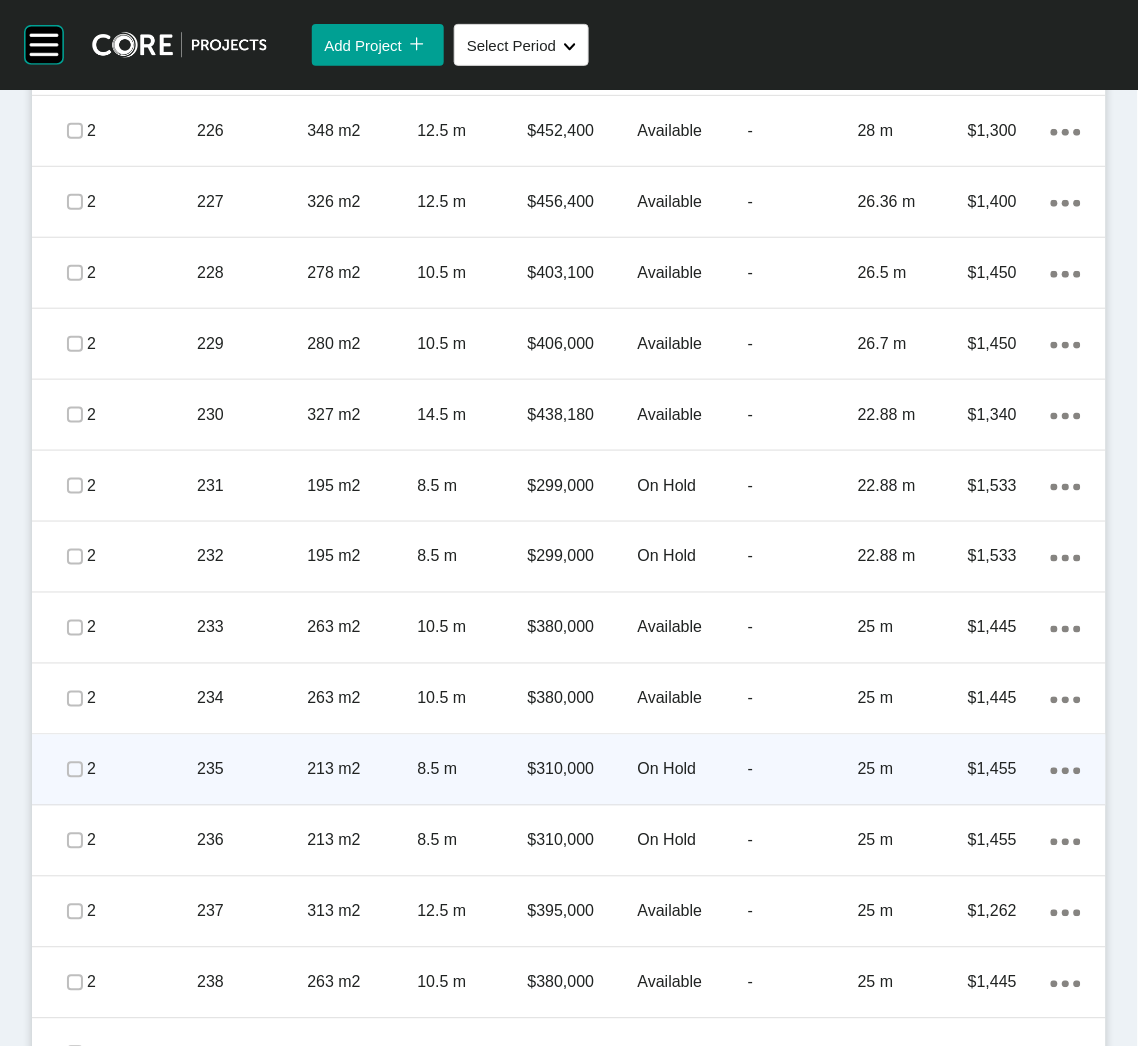 click on "235" at bounding box center (252, 770) 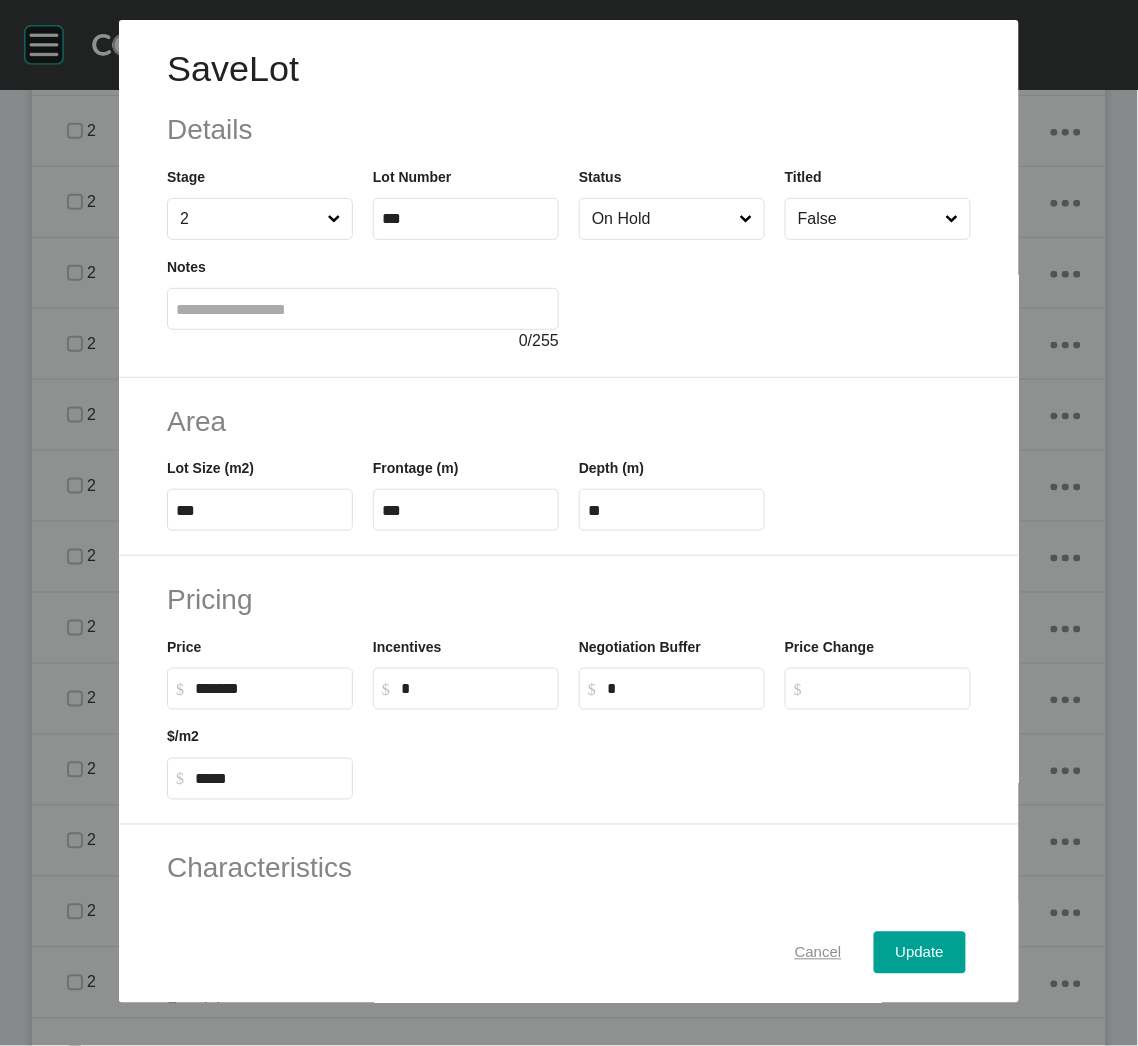 click on "Cancel" at bounding box center (818, 953) 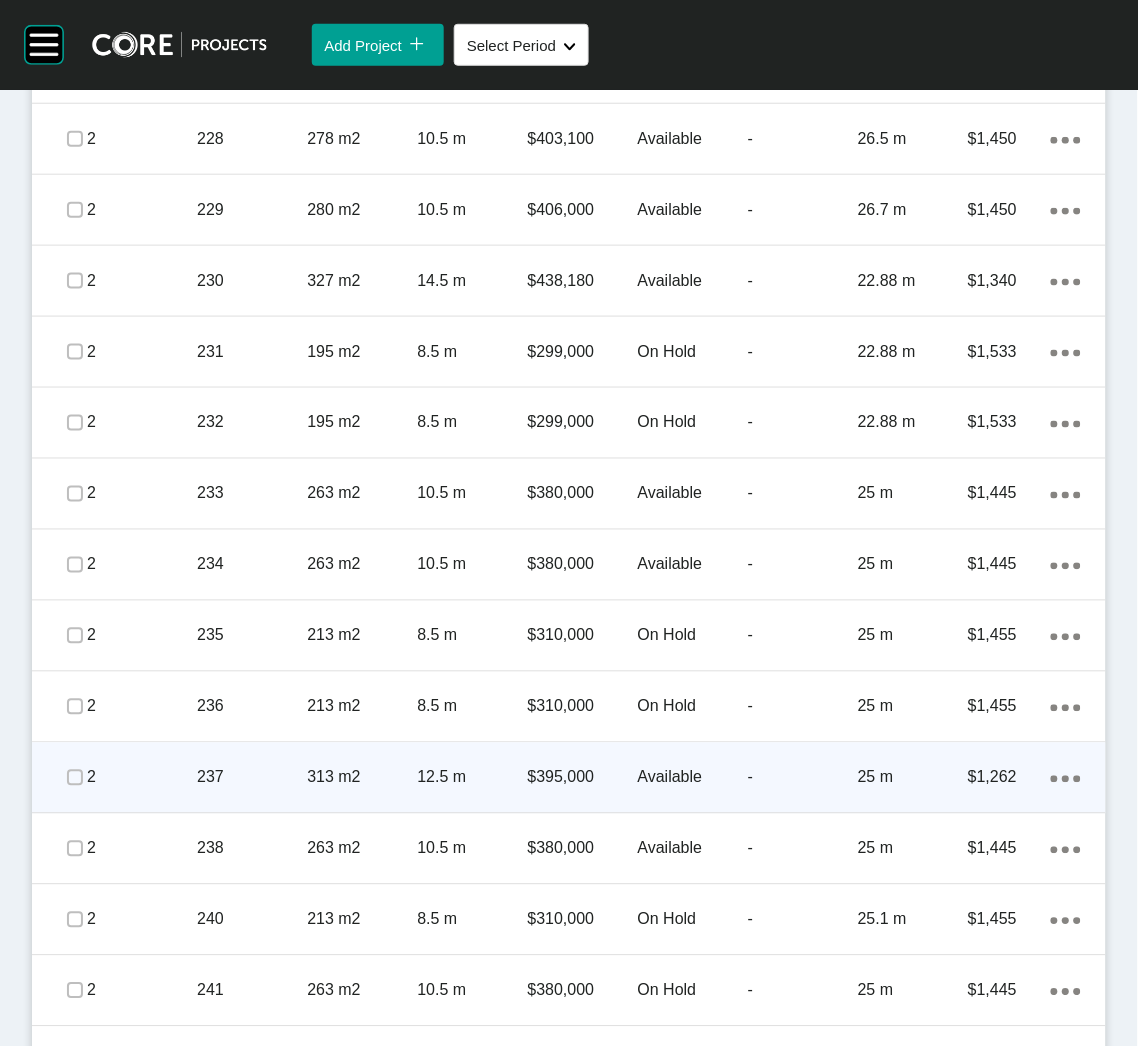 scroll, scrollTop: 3149, scrollLeft: 0, axis: vertical 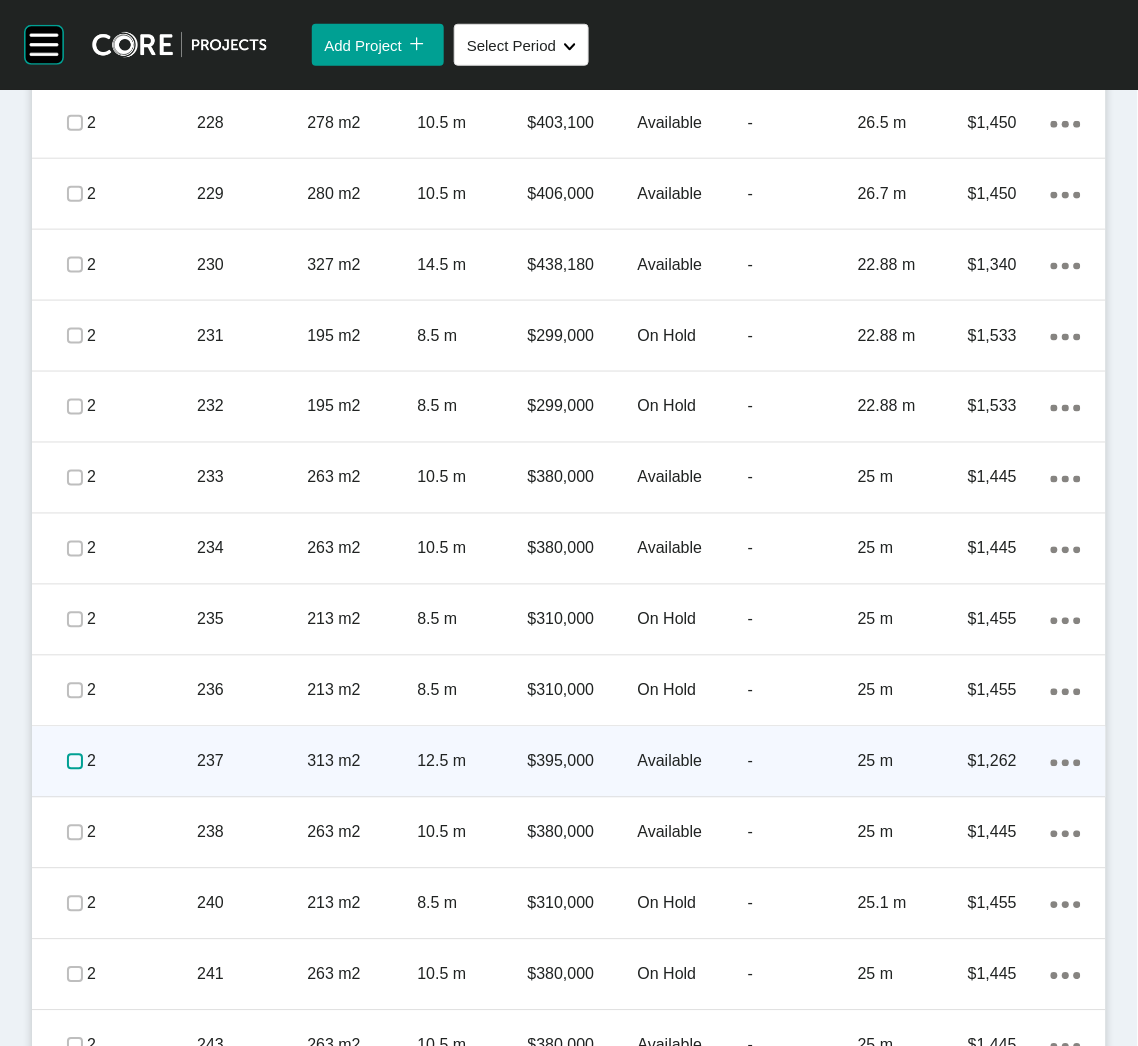 click at bounding box center (75, 762) 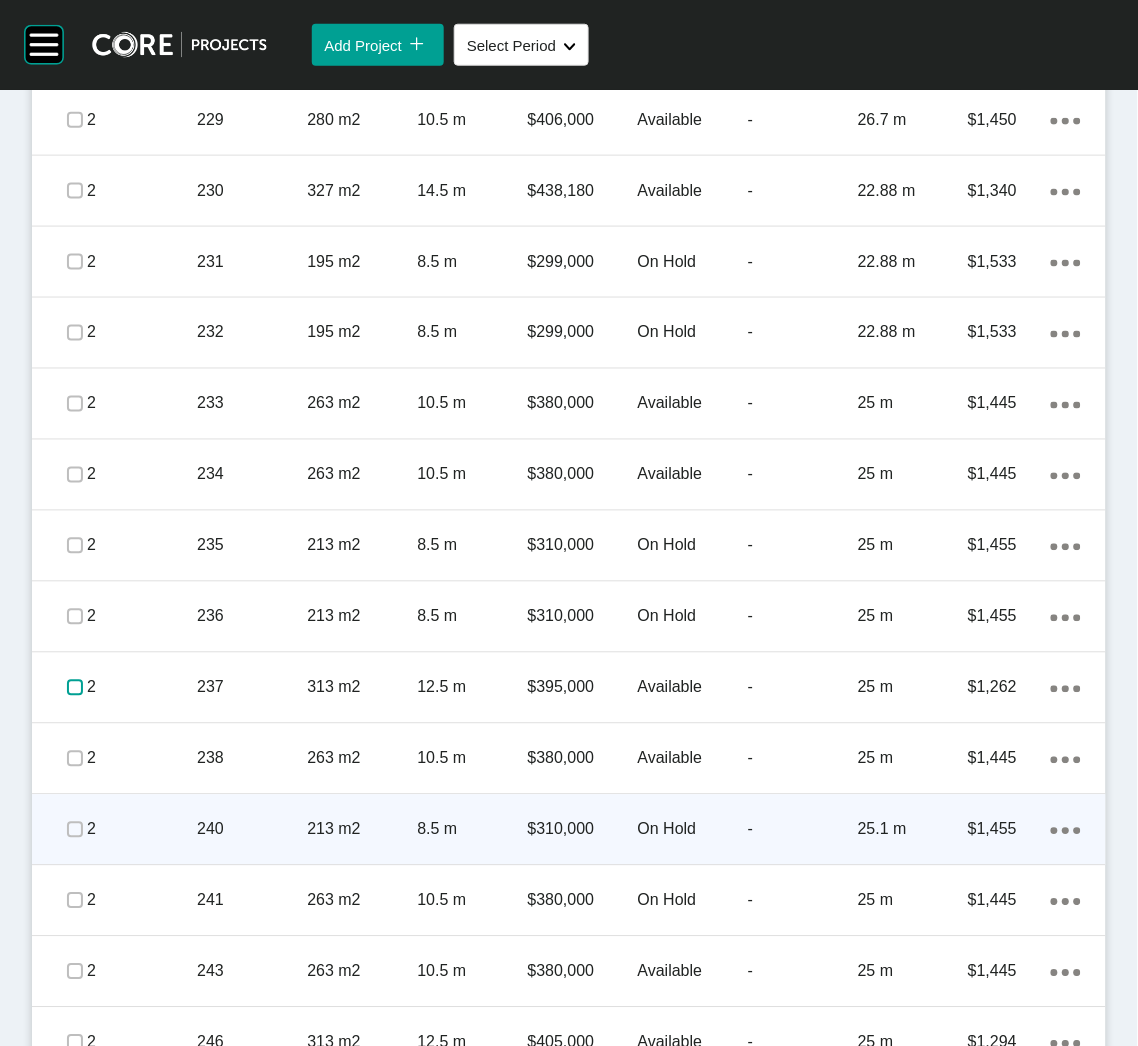 scroll, scrollTop: 3262, scrollLeft: 0, axis: vertical 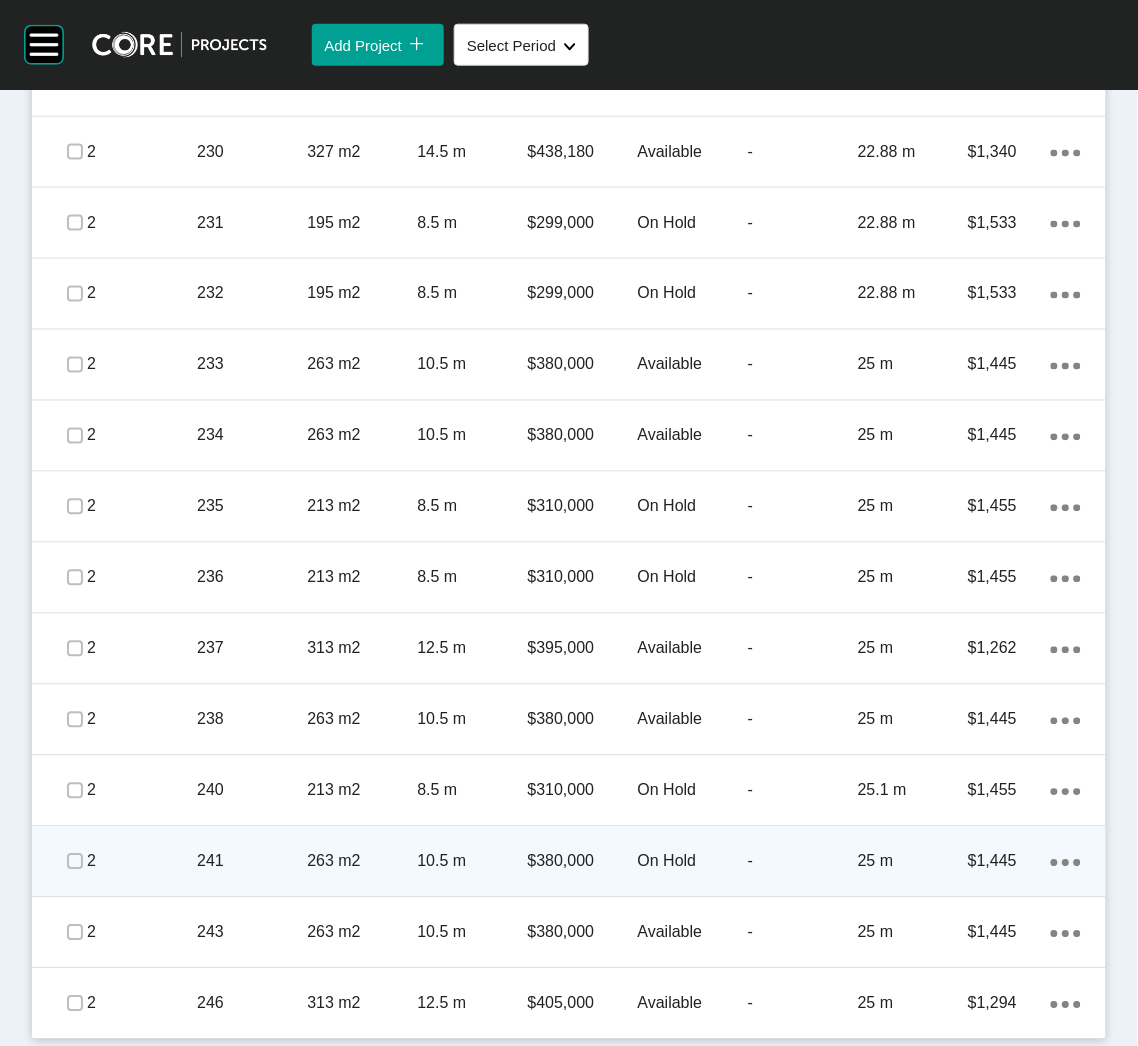 click on "2" at bounding box center (142, 862) 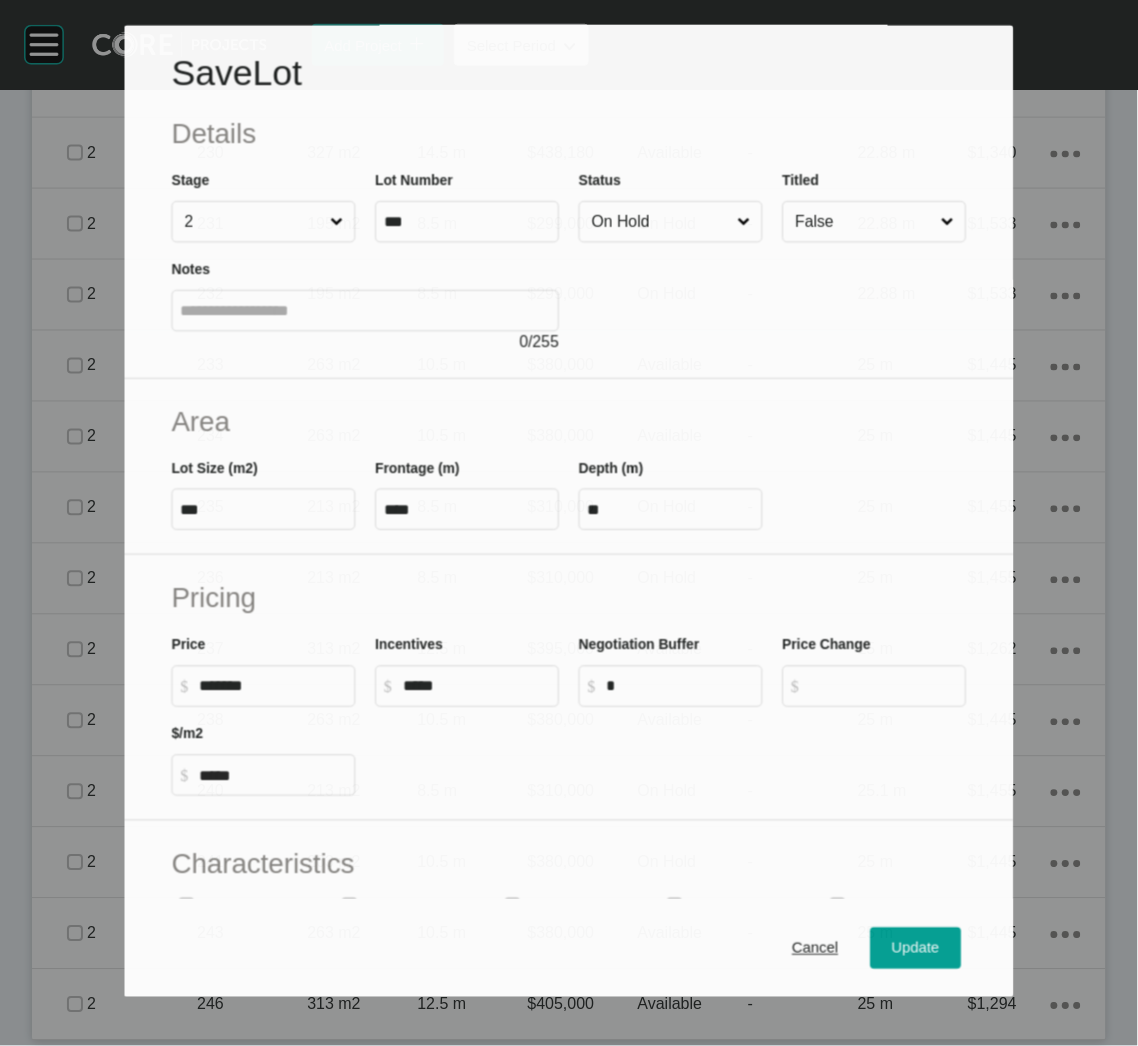 scroll, scrollTop: 3262, scrollLeft: 0, axis: vertical 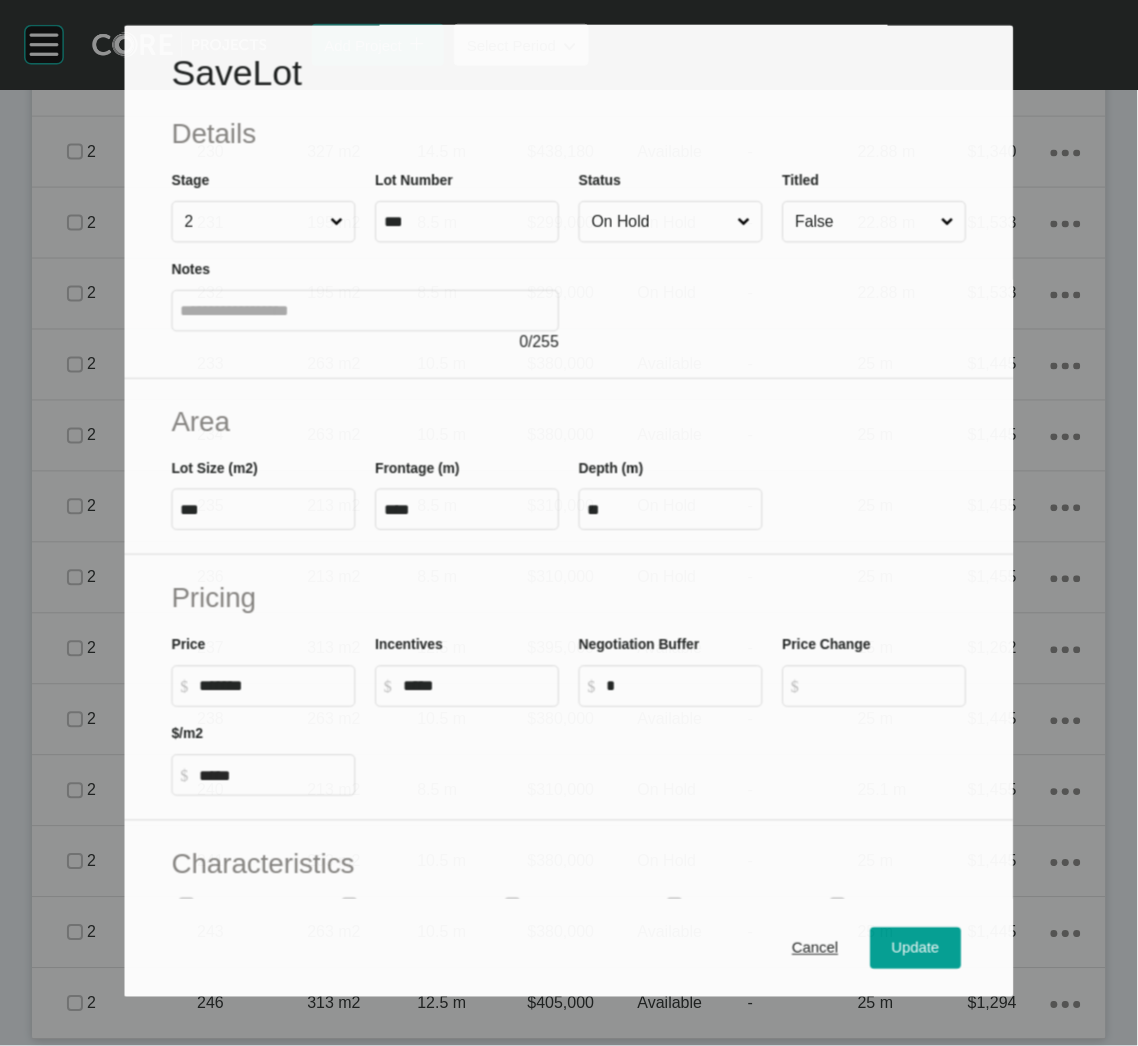 click on "On Hold" at bounding box center (661, 222) 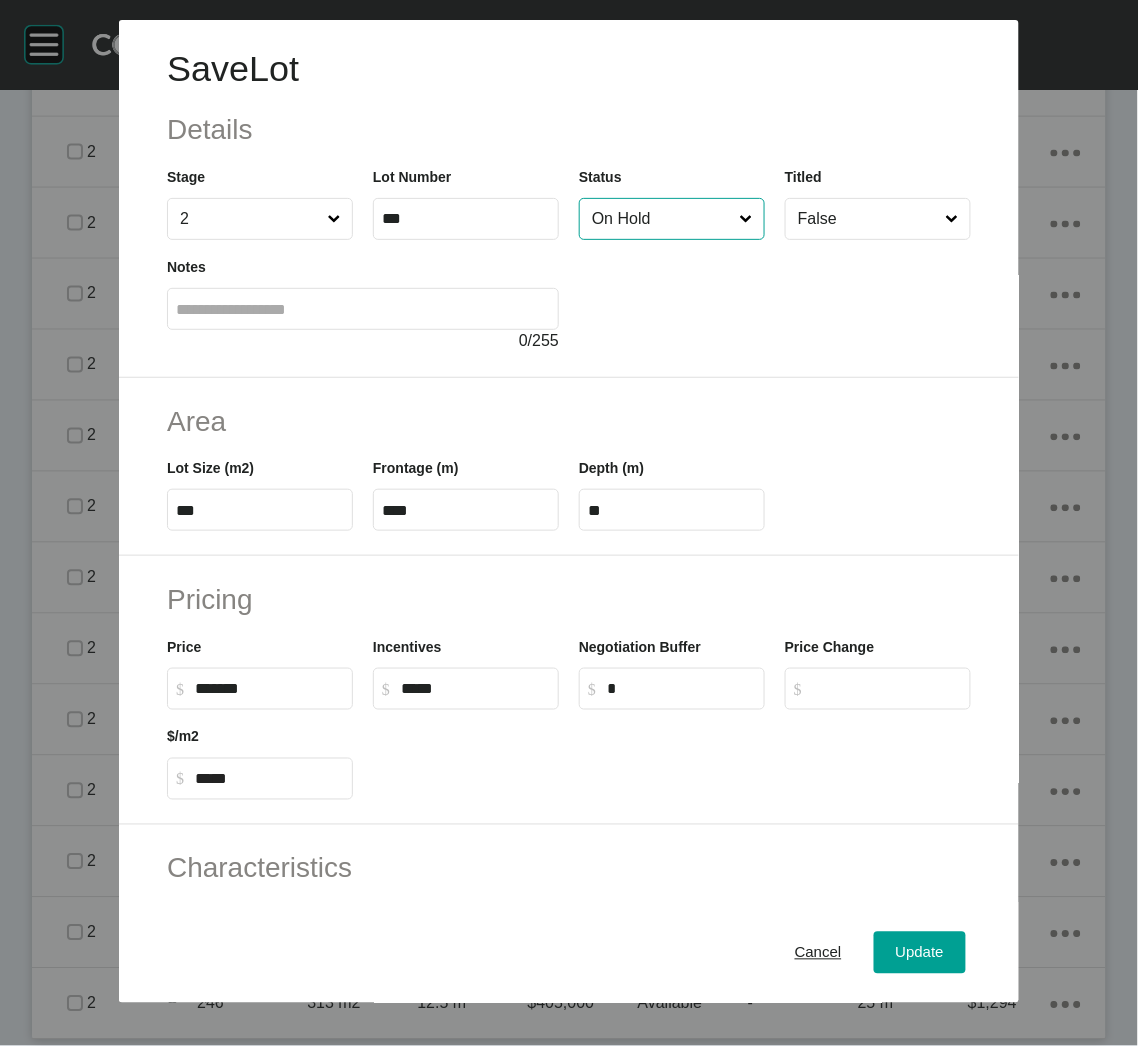 click on "On Hold" at bounding box center [662, 219] 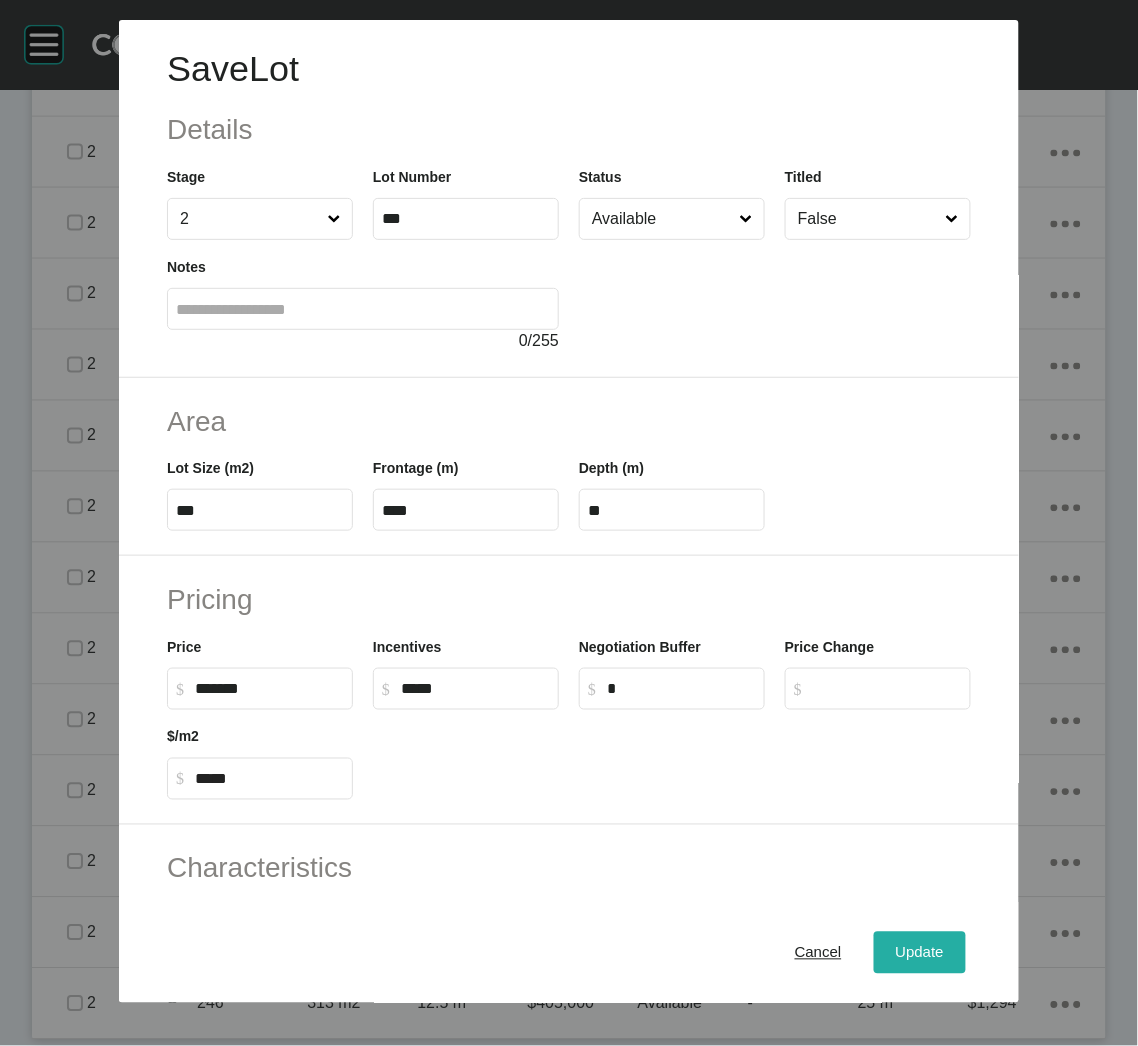 click on "Update" at bounding box center [920, 953] 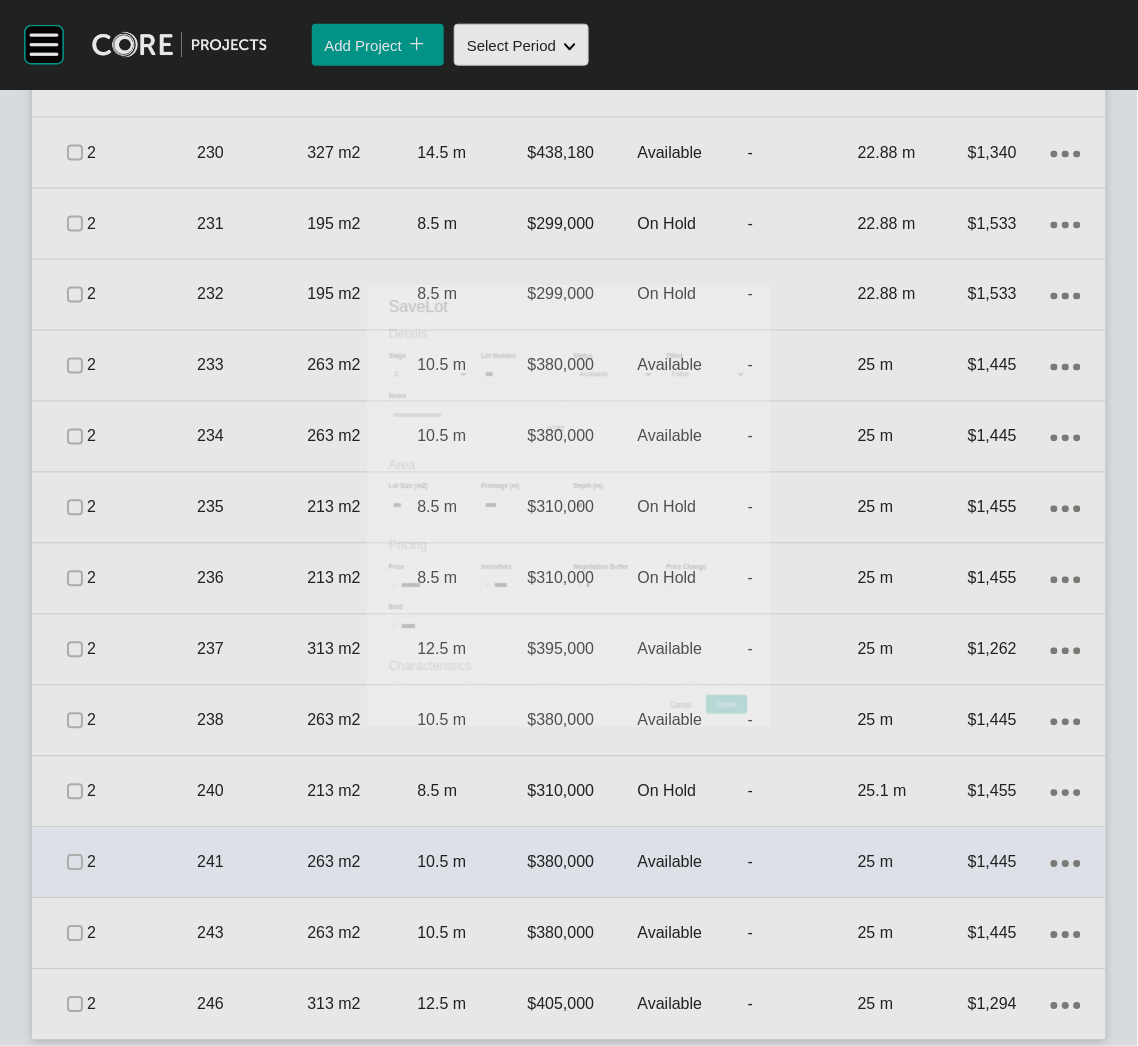 scroll, scrollTop: 3262, scrollLeft: 0, axis: vertical 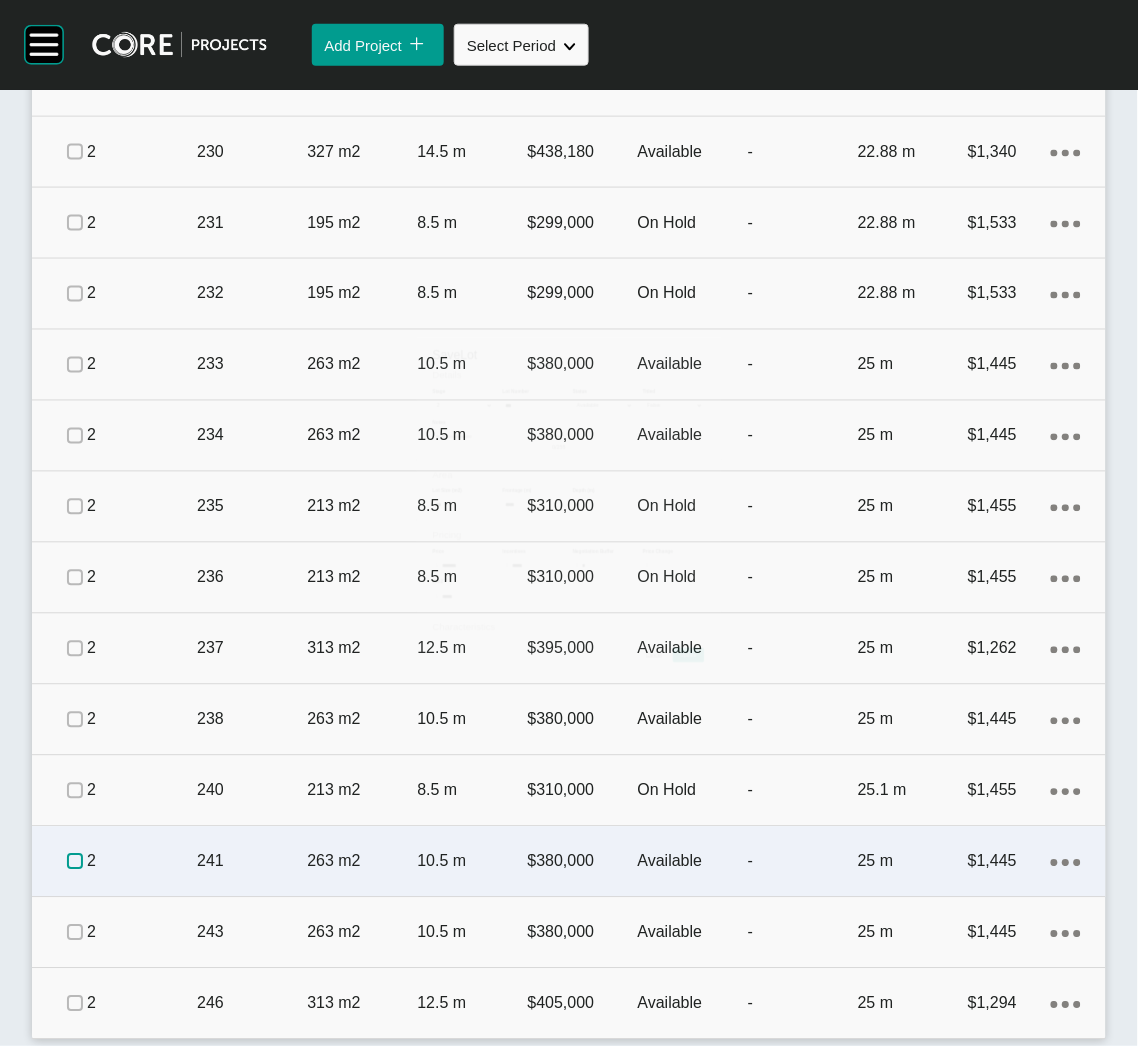 click at bounding box center [75, 862] 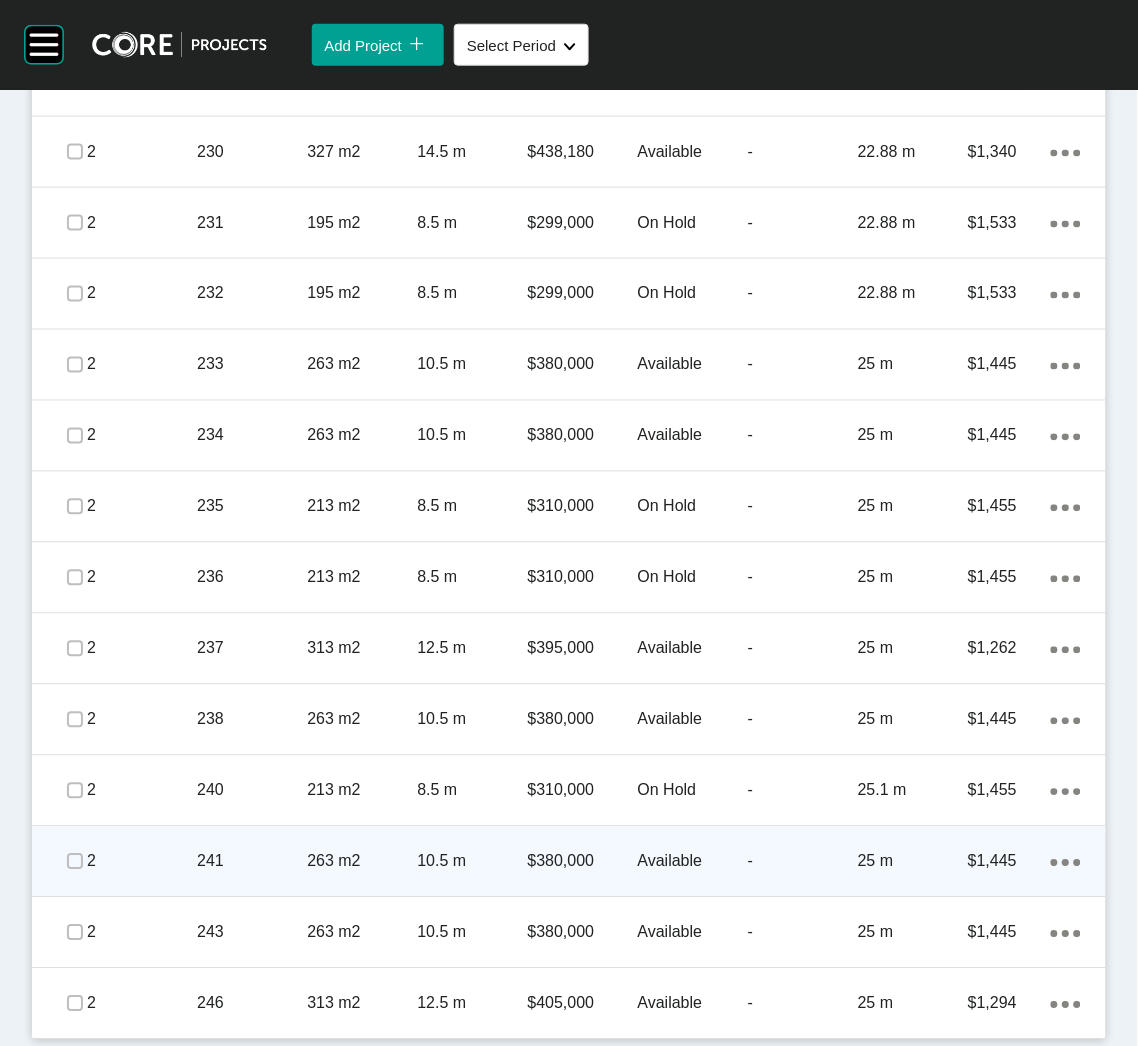 click on "Action Menu Dots Copy 6 Created with Sketch." 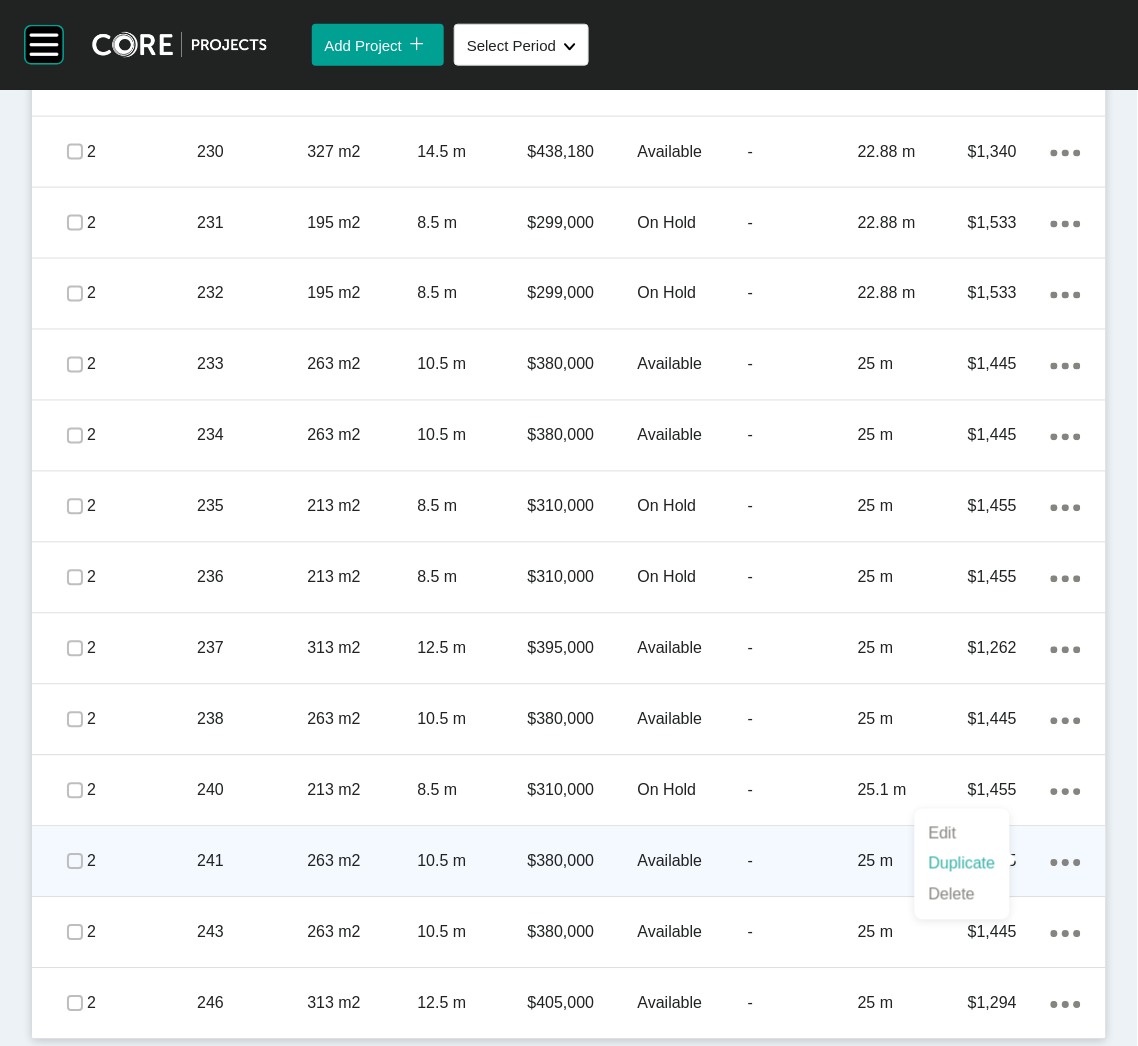 click on "Duplicate" at bounding box center (962, 864) 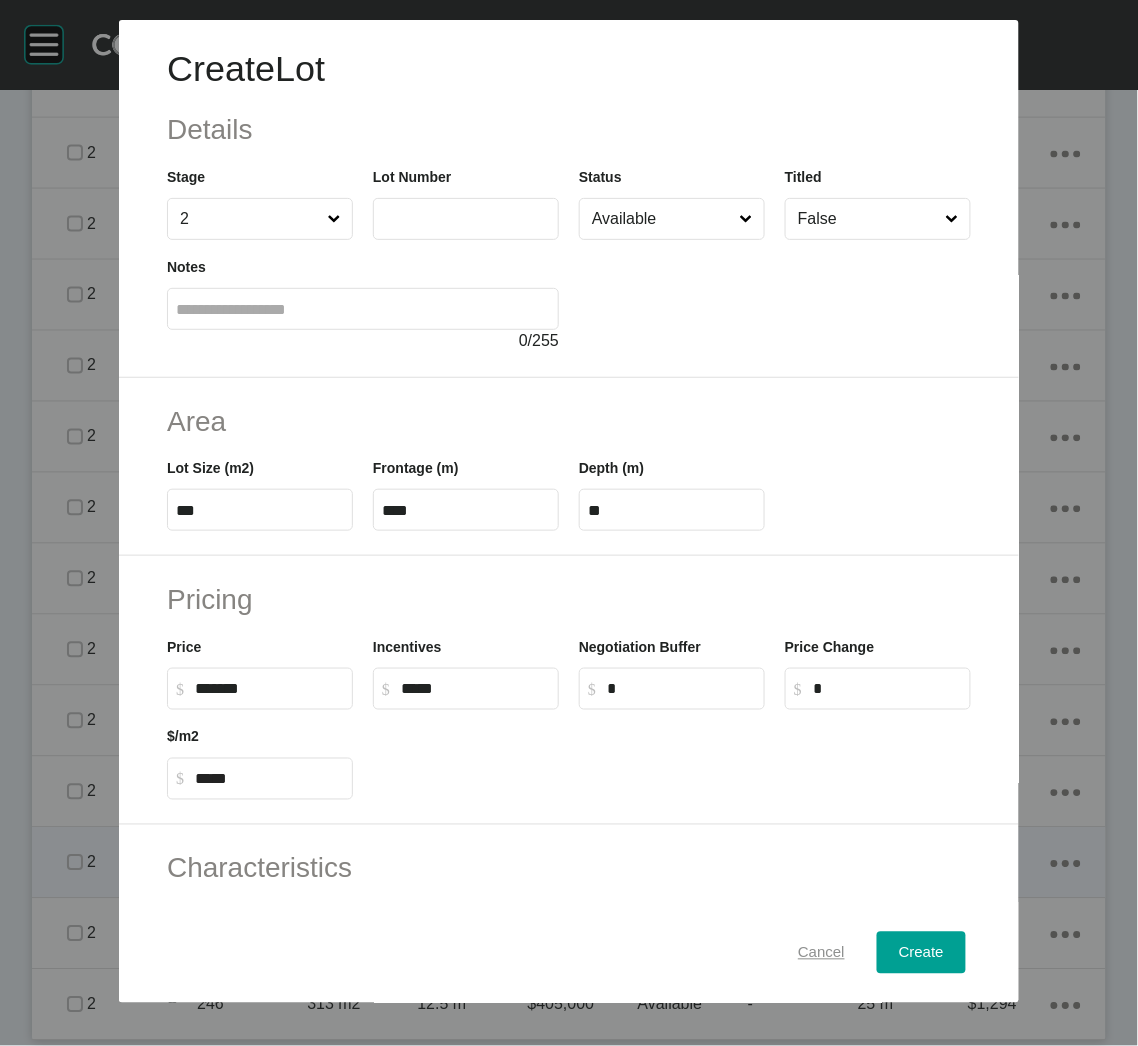 scroll, scrollTop: 3262, scrollLeft: 0, axis: vertical 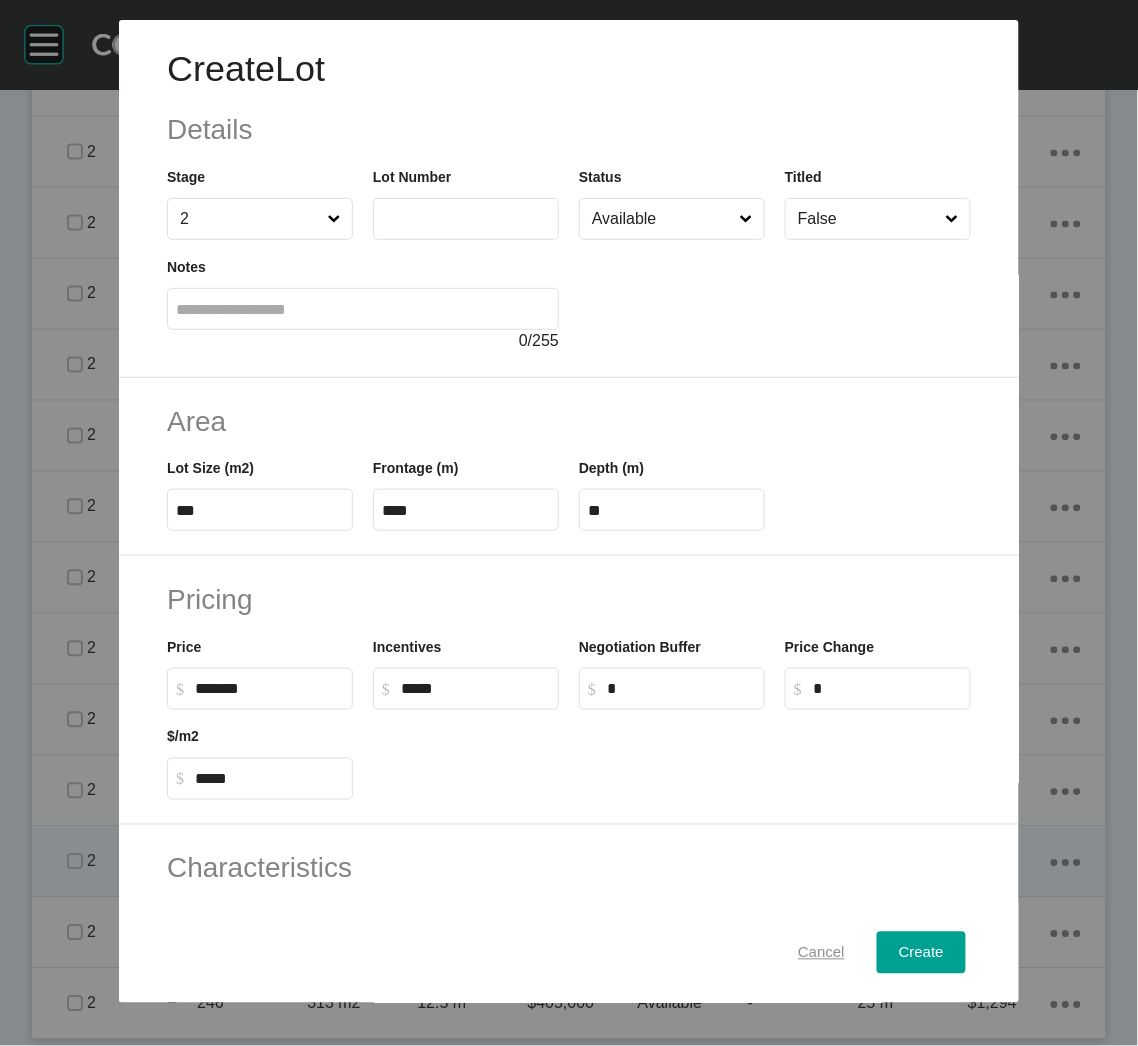 click on "Cancel" at bounding box center [821, 953] 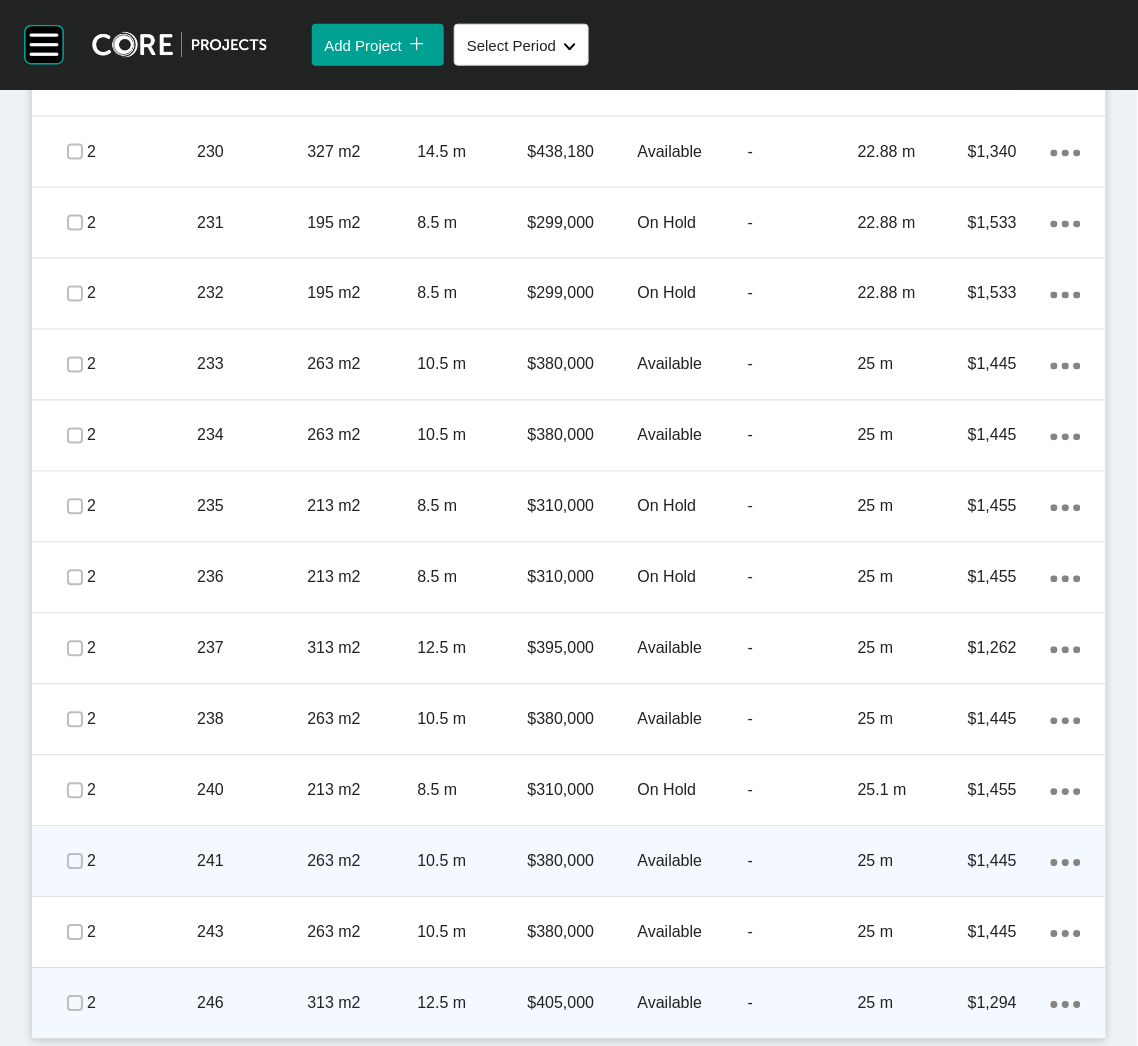 click on "Action Menu Dots Copy 6 Created with Sketch." 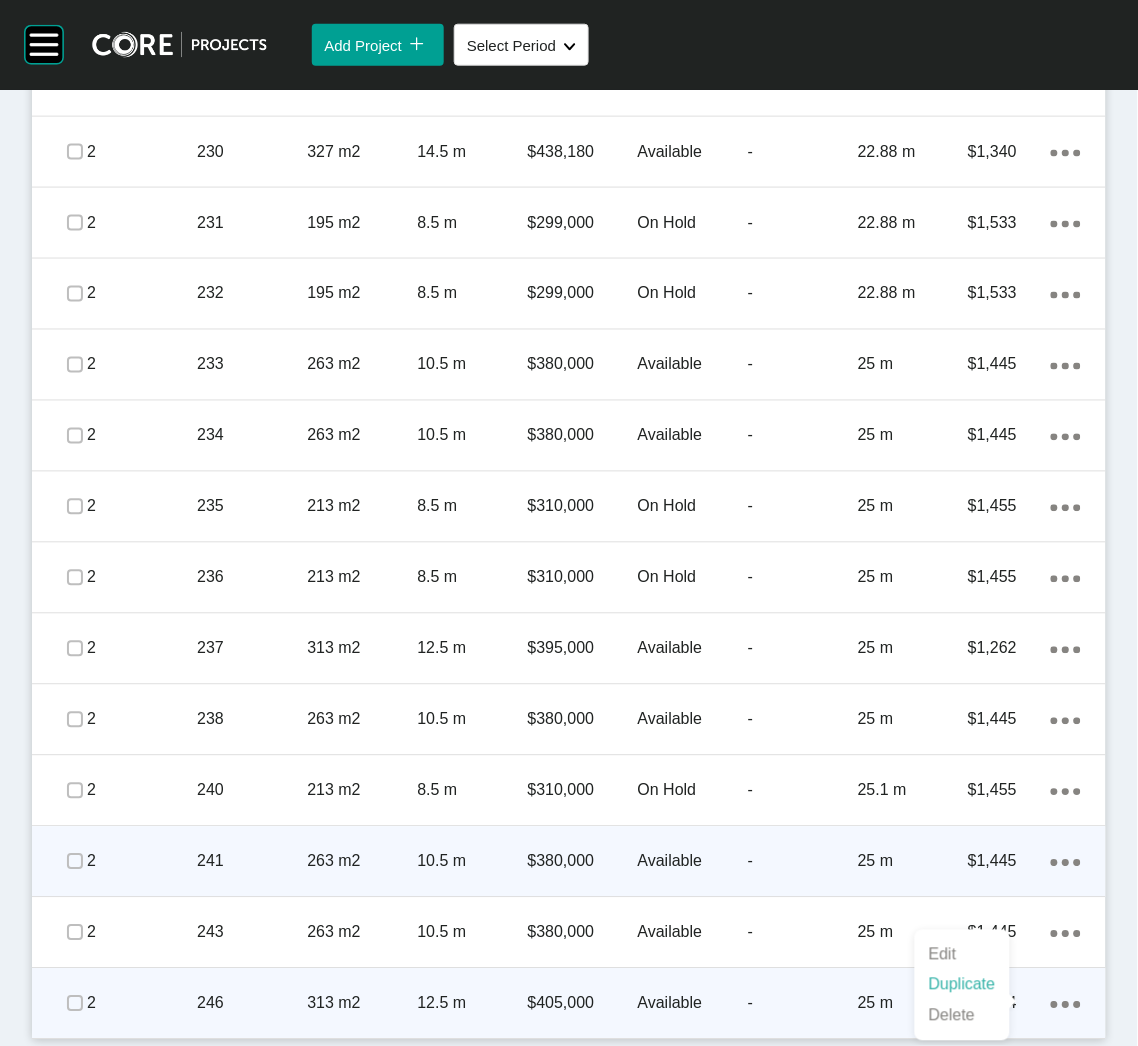 click on "Duplicate" at bounding box center [962, 985] 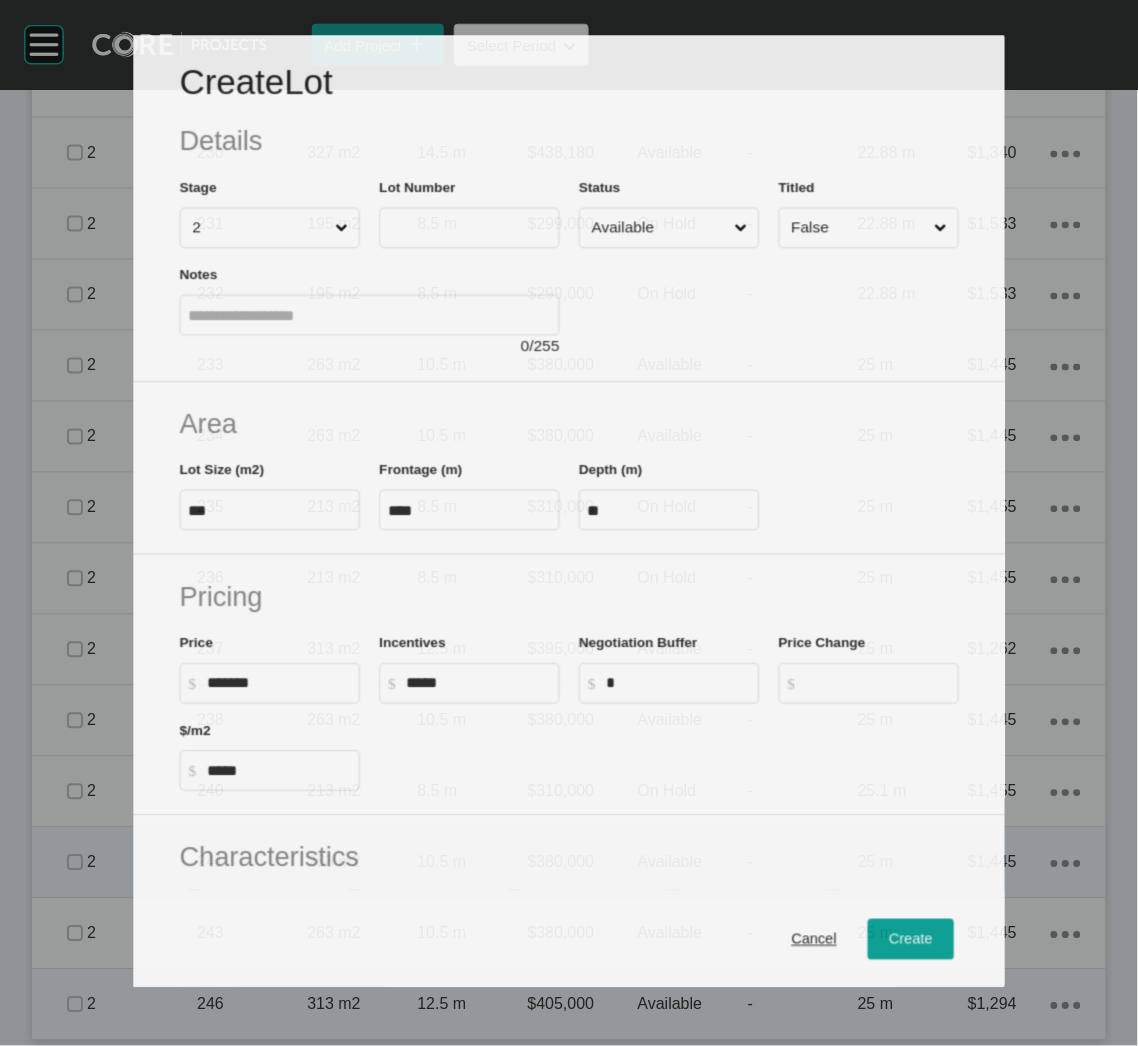 scroll, scrollTop: 3262, scrollLeft: 0, axis: vertical 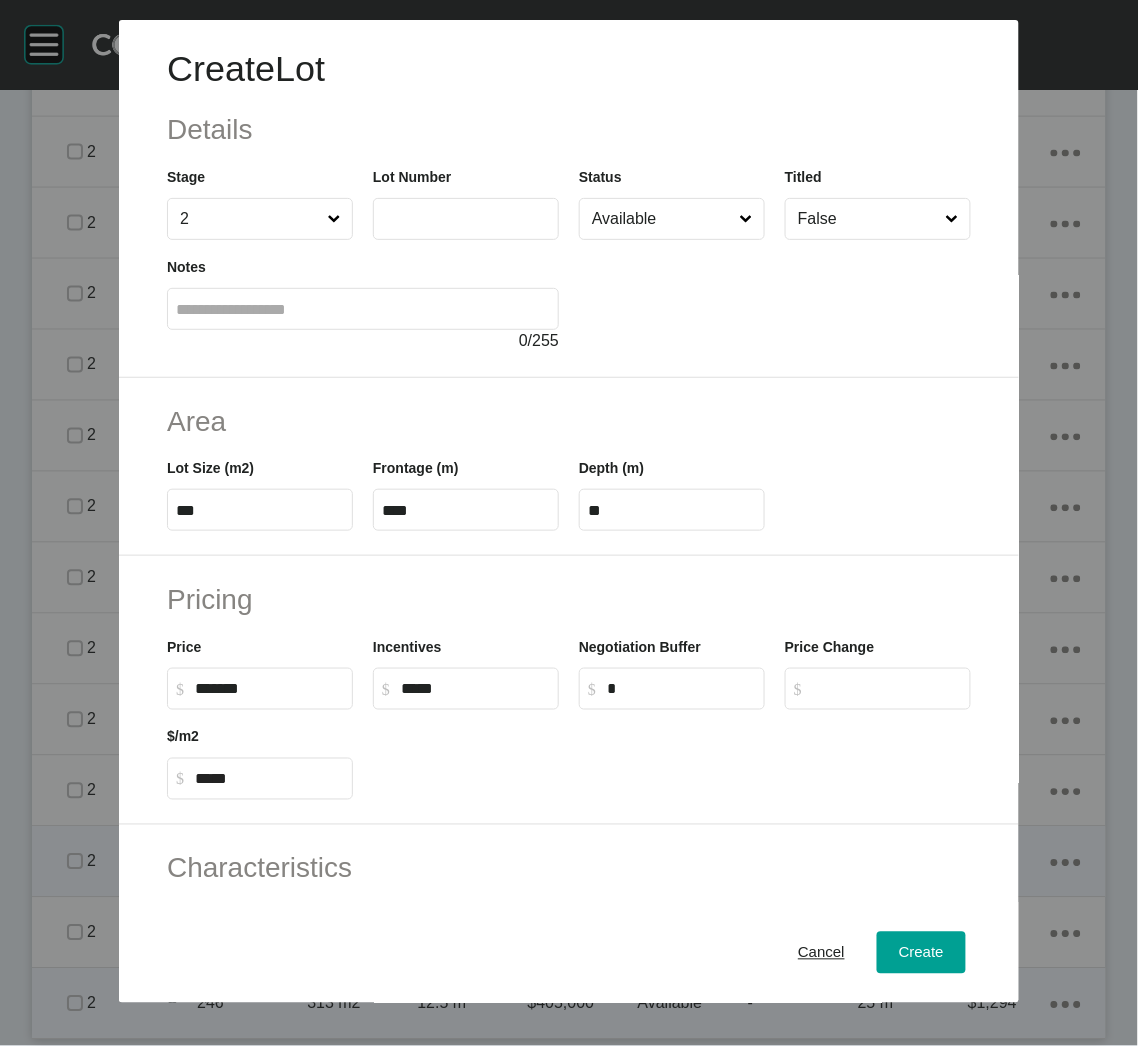 click on "Lot Number" at bounding box center (466, 203) 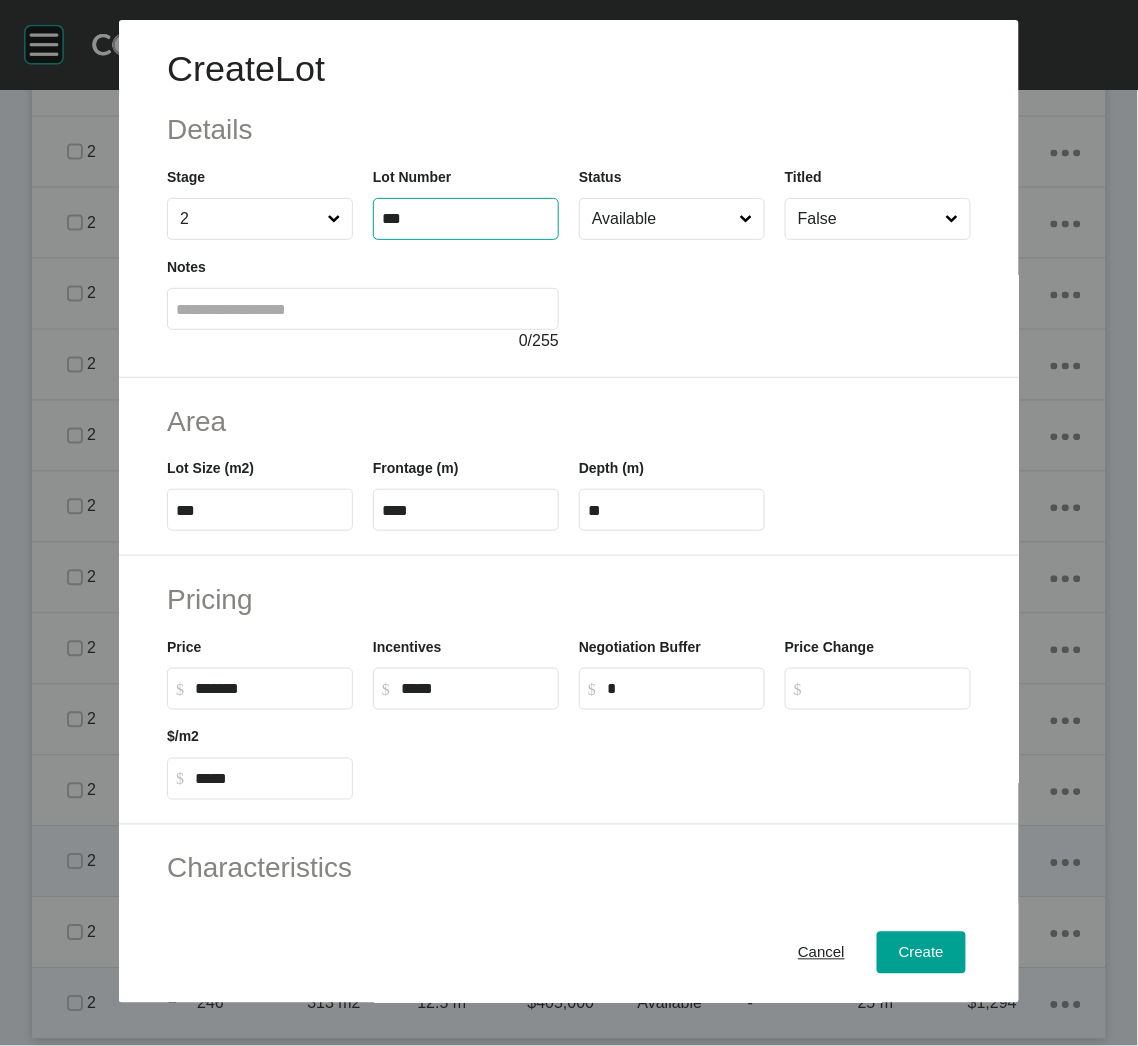 type on "***" 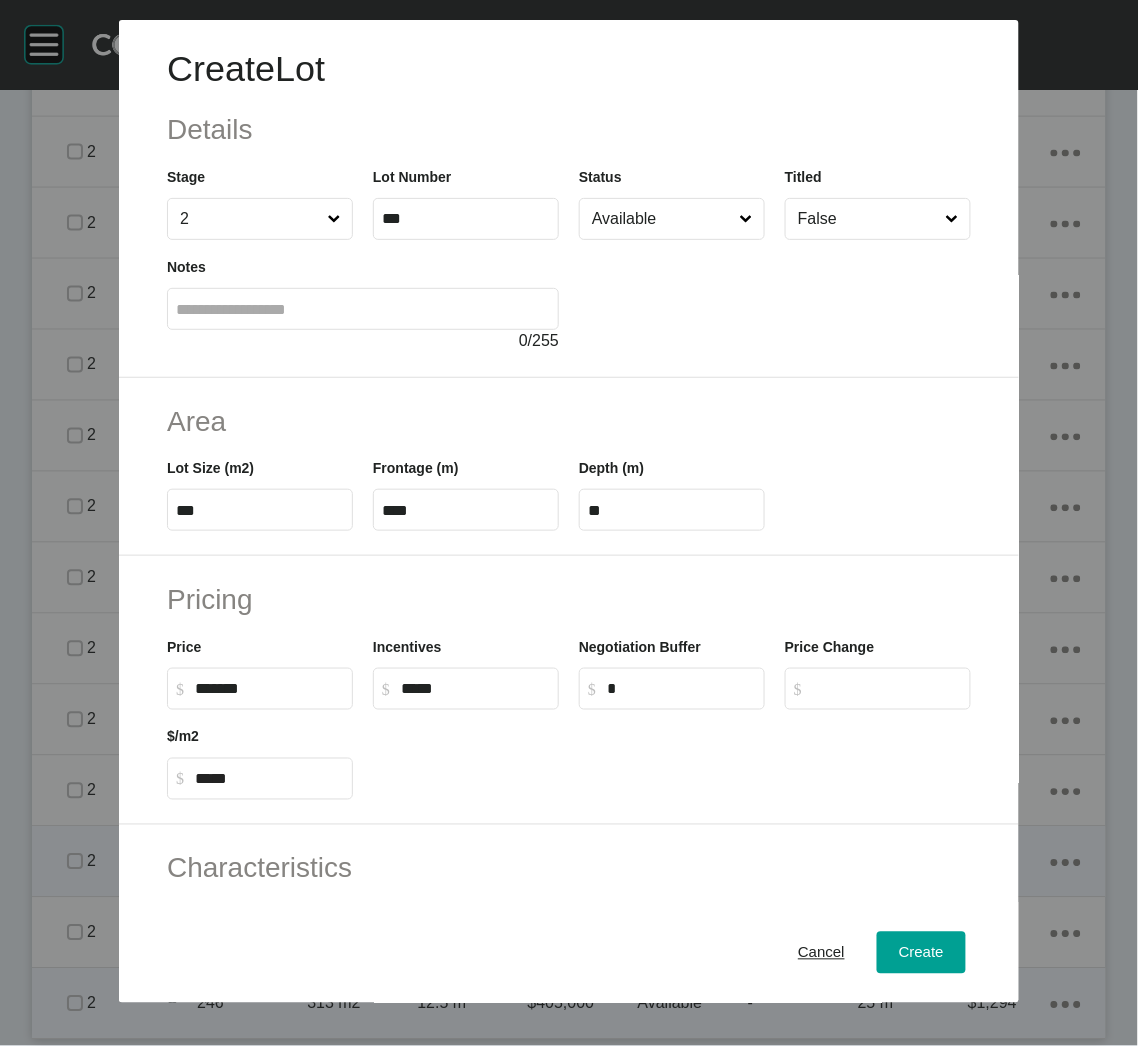type on "*" 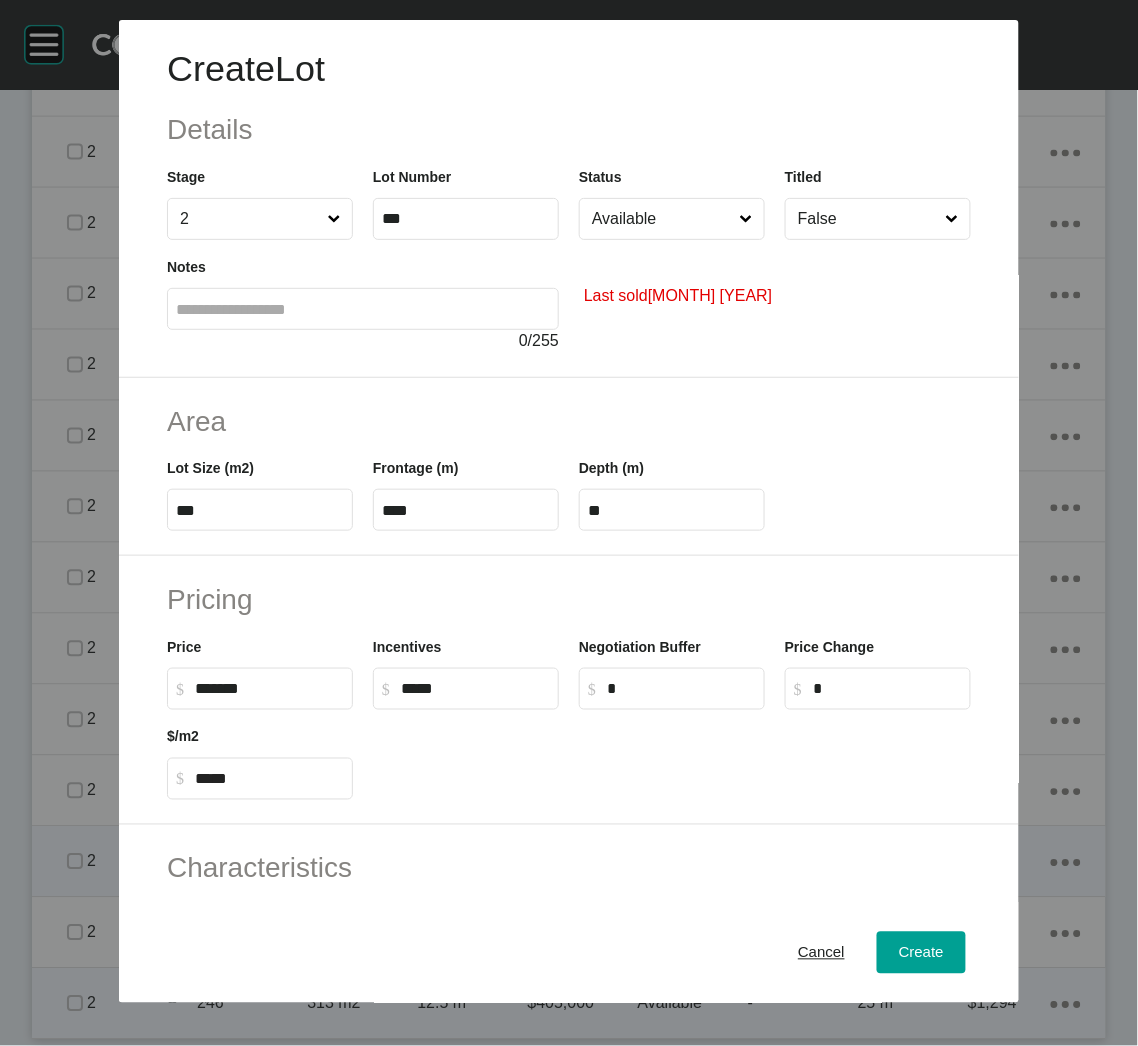 click on "Available" at bounding box center [672, 219] 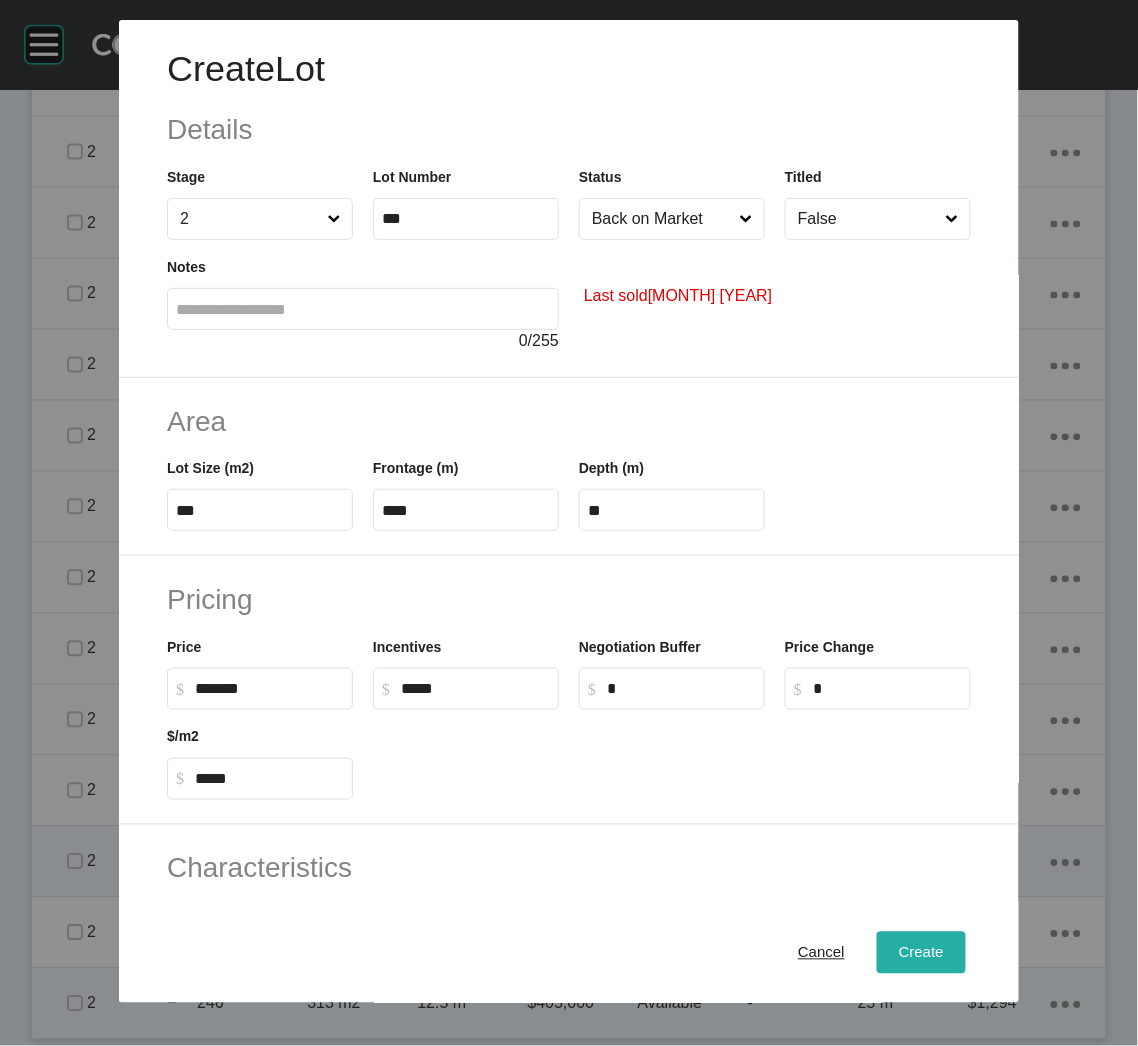click on "Create" at bounding box center [921, 953] 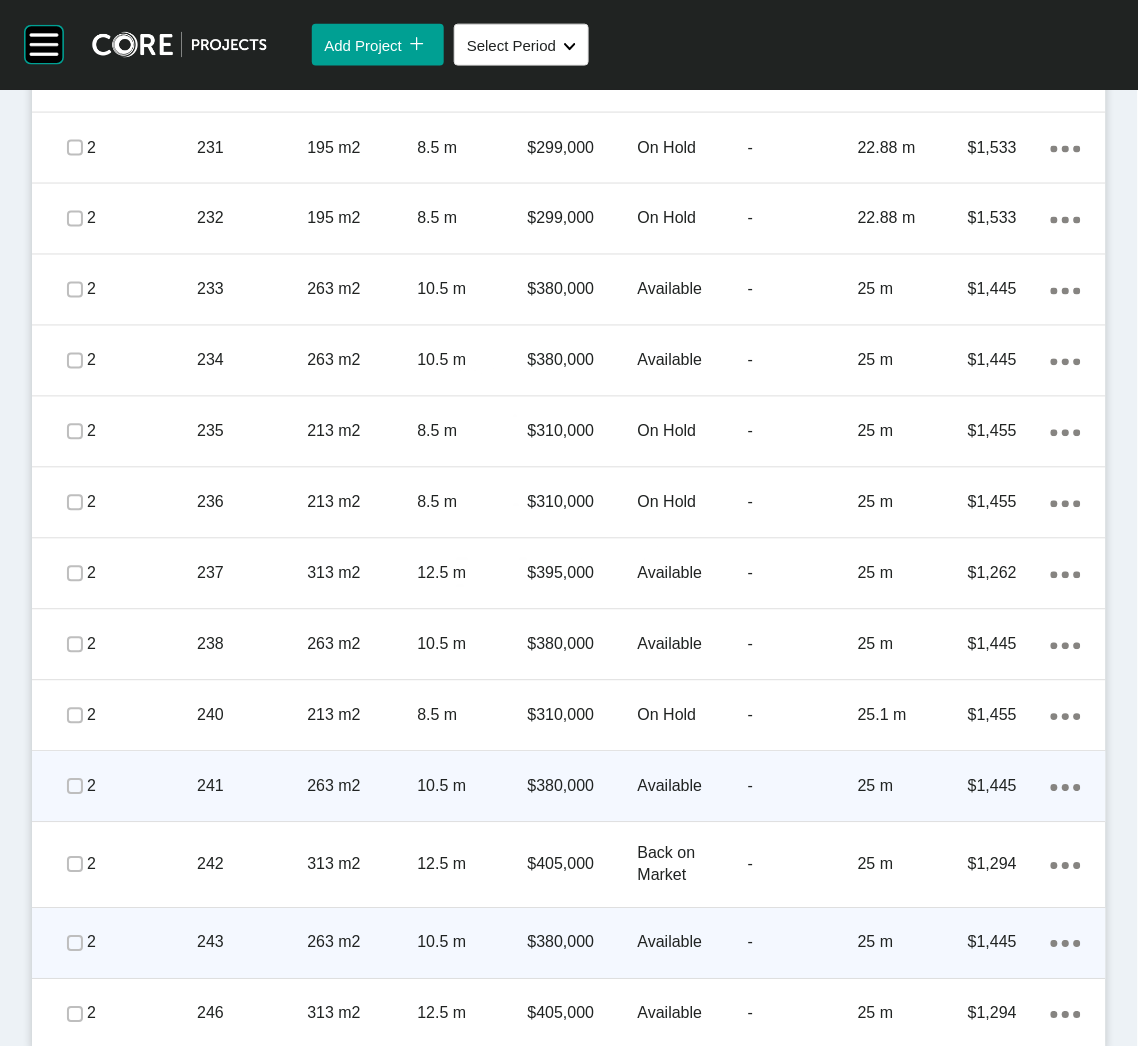 scroll, scrollTop: 3347, scrollLeft: 0, axis: vertical 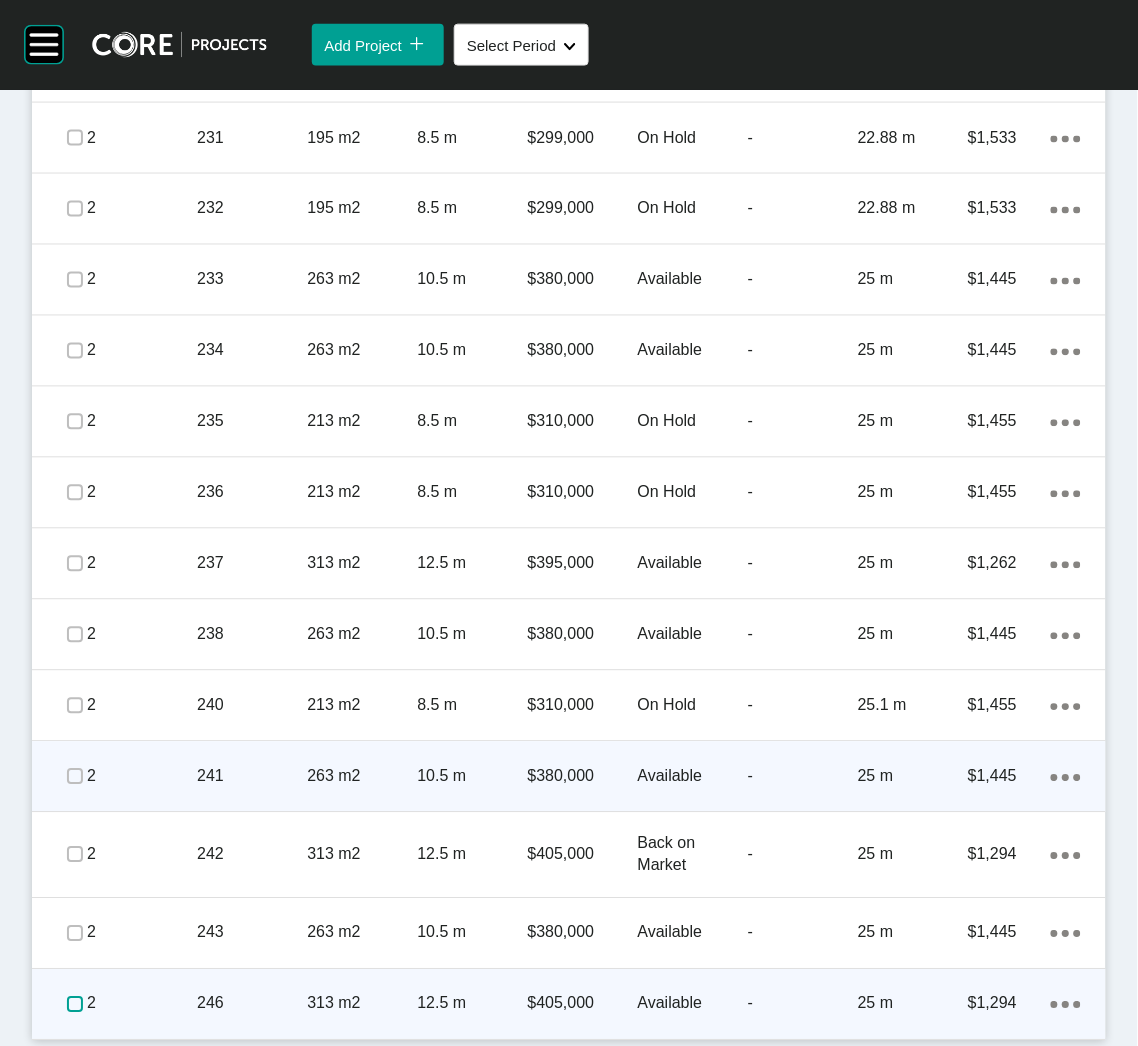 click at bounding box center (75, 1005) 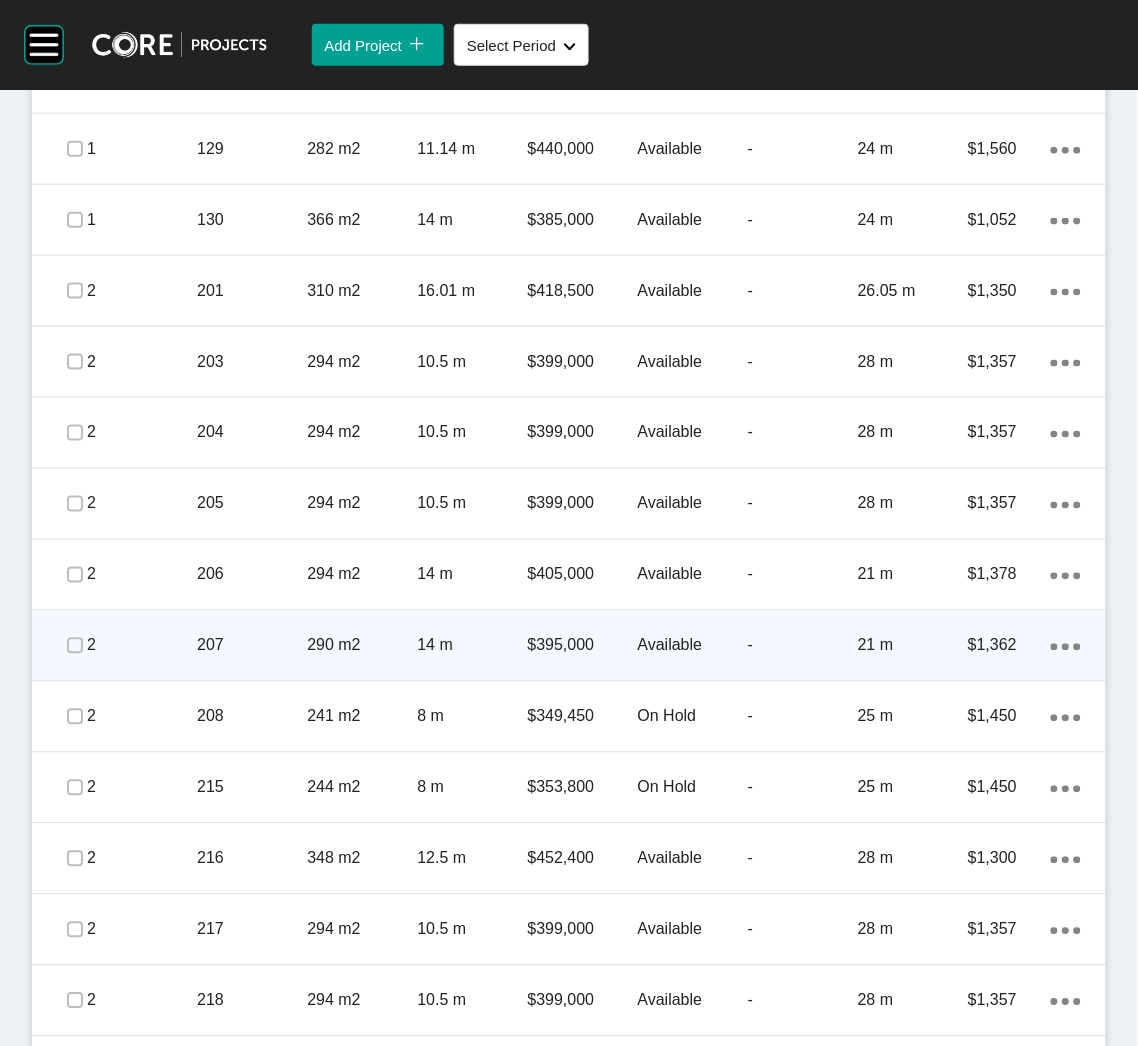 scroll, scrollTop: 1697, scrollLeft: 0, axis: vertical 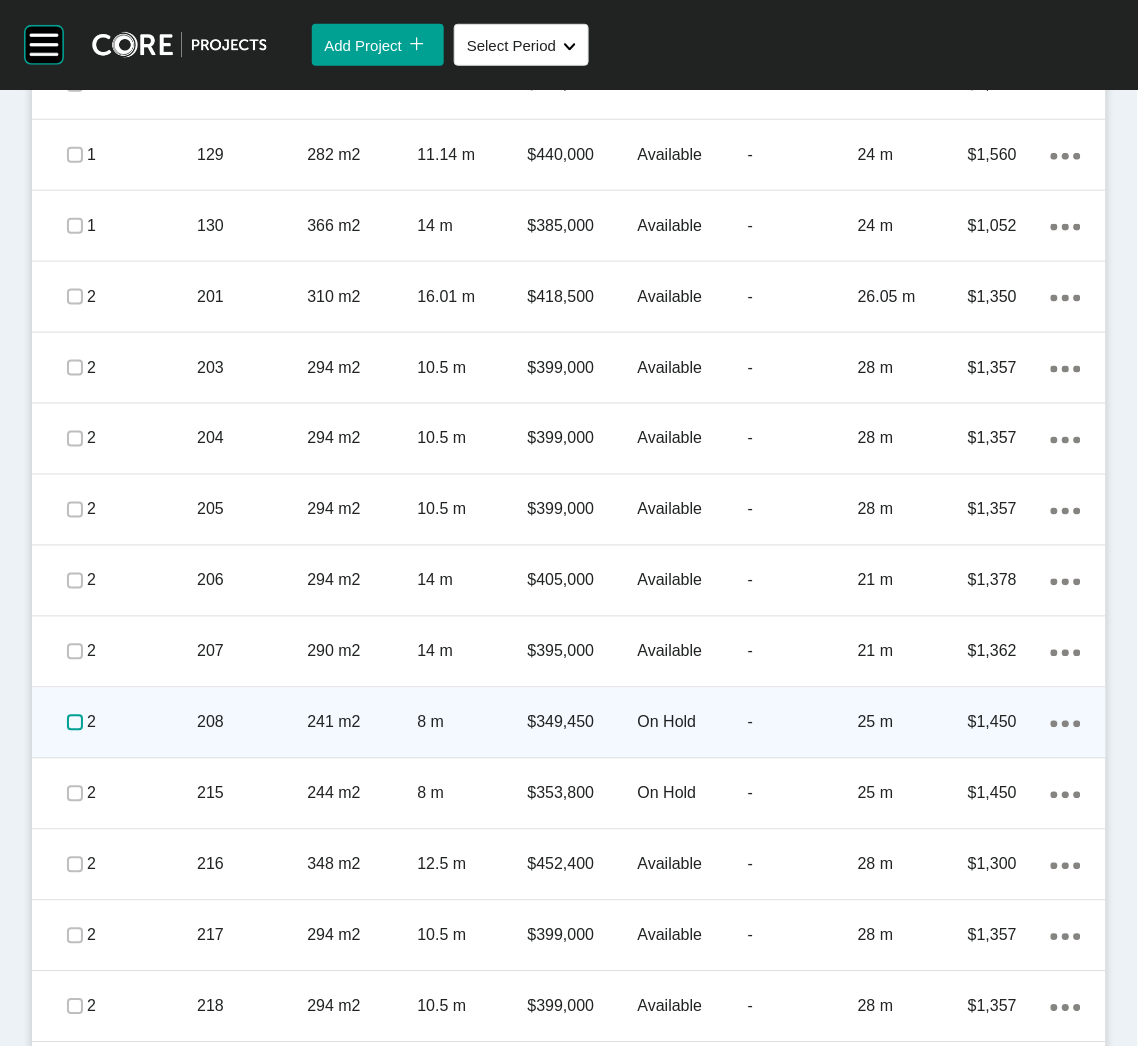 click at bounding box center (75, 723) 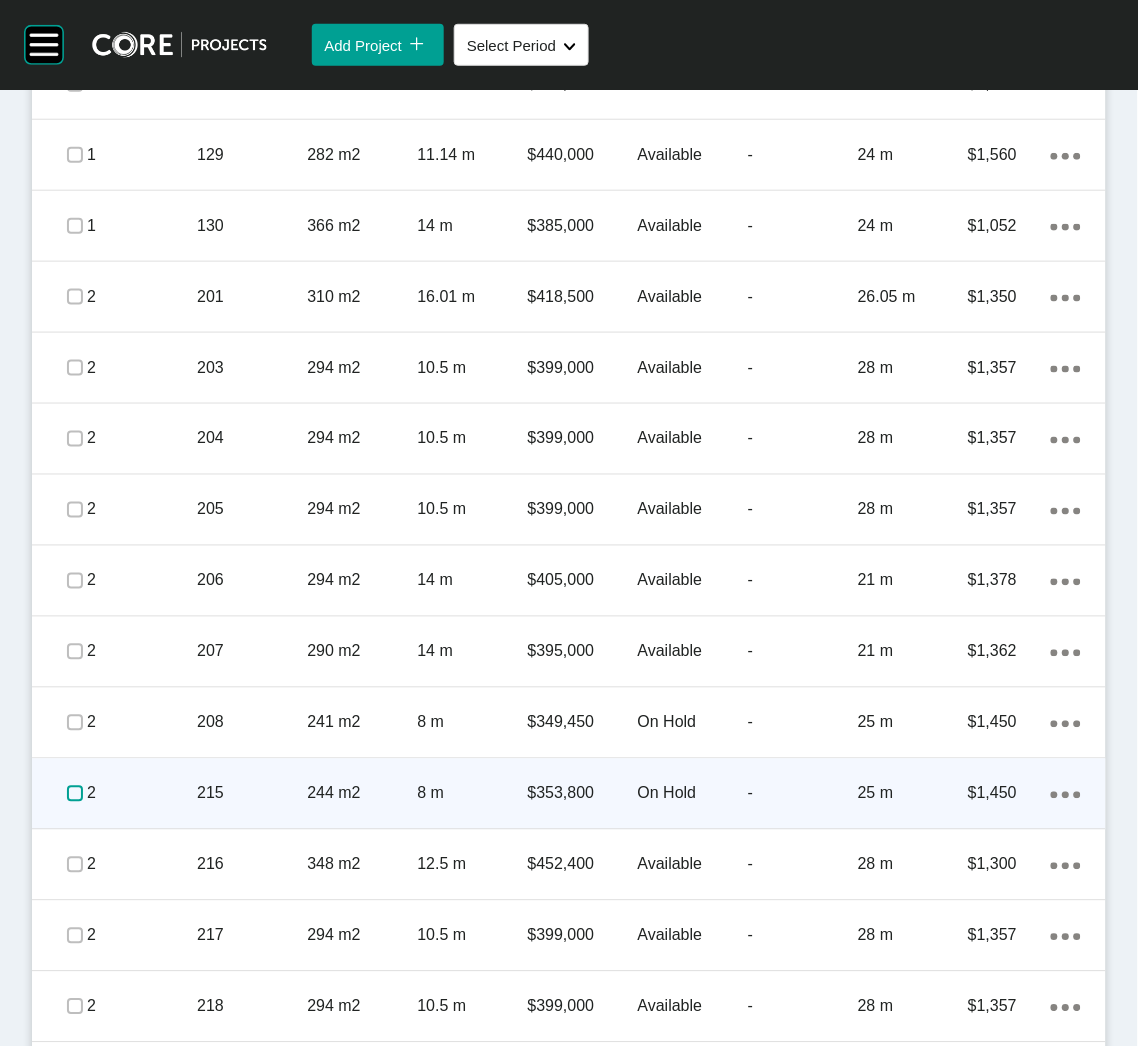 click at bounding box center (75, 794) 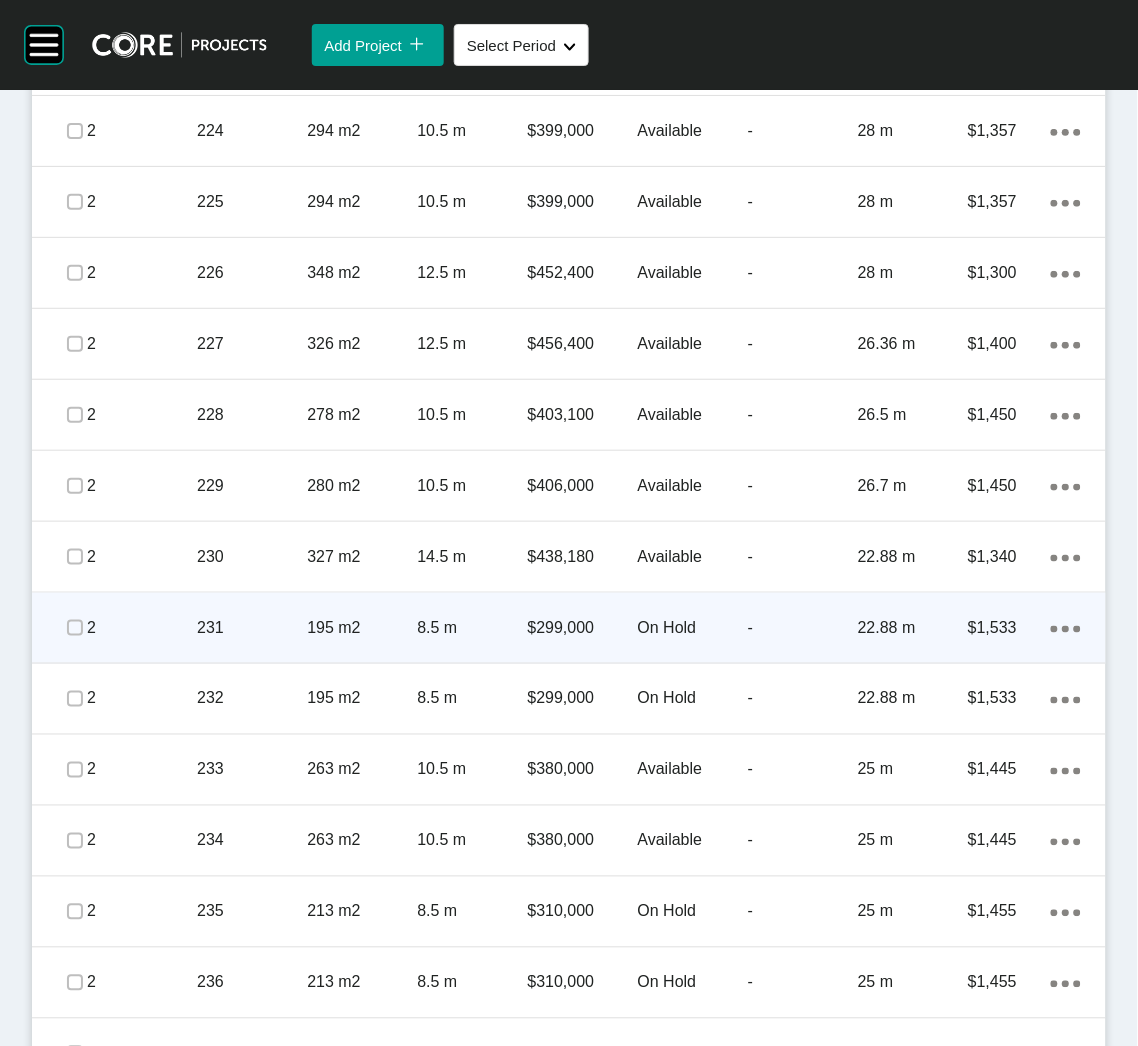 scroll, scrollTop: 3197, scrollLeft: 0, axis: vertical 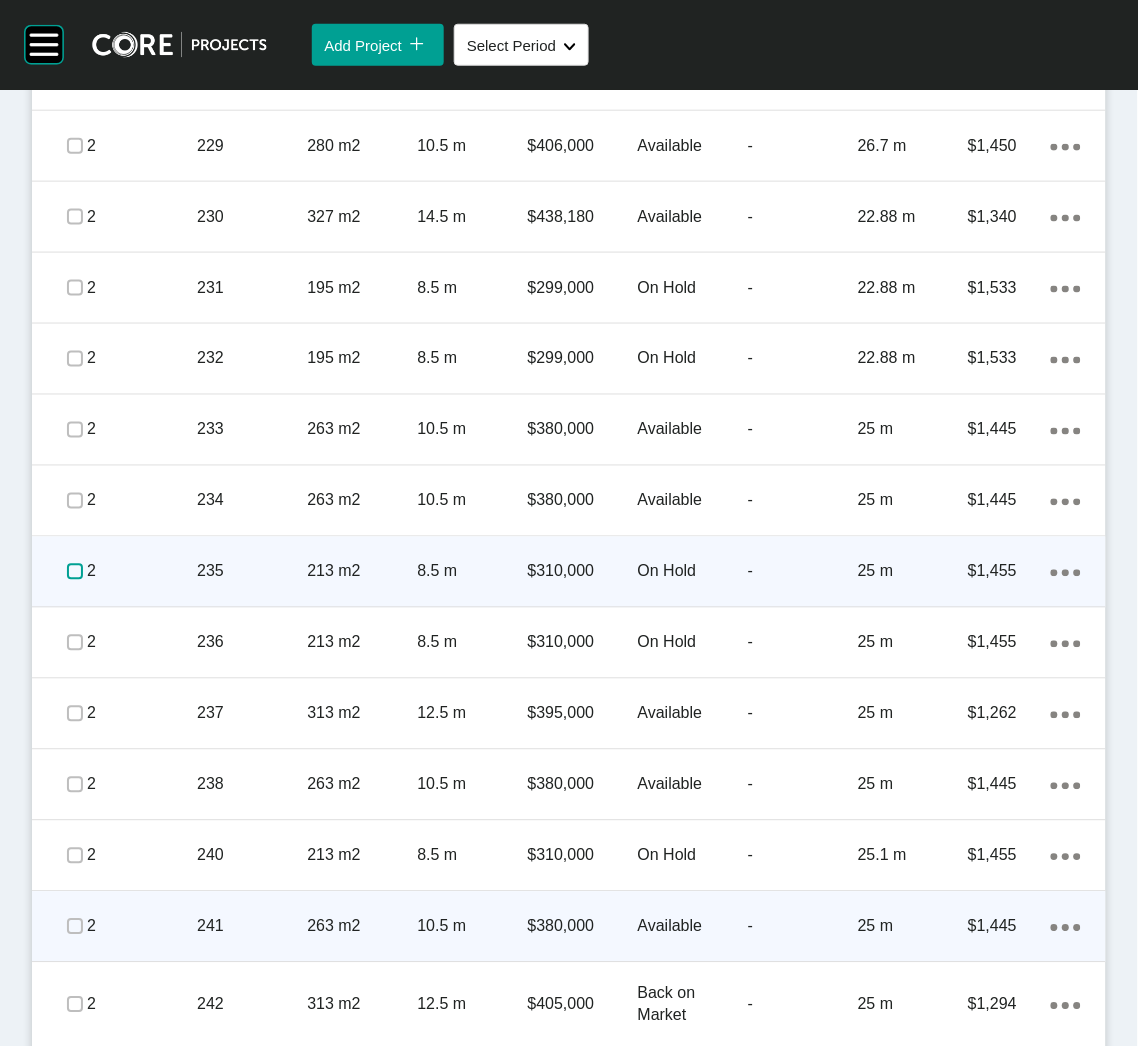click at bounding box center (75, 572) 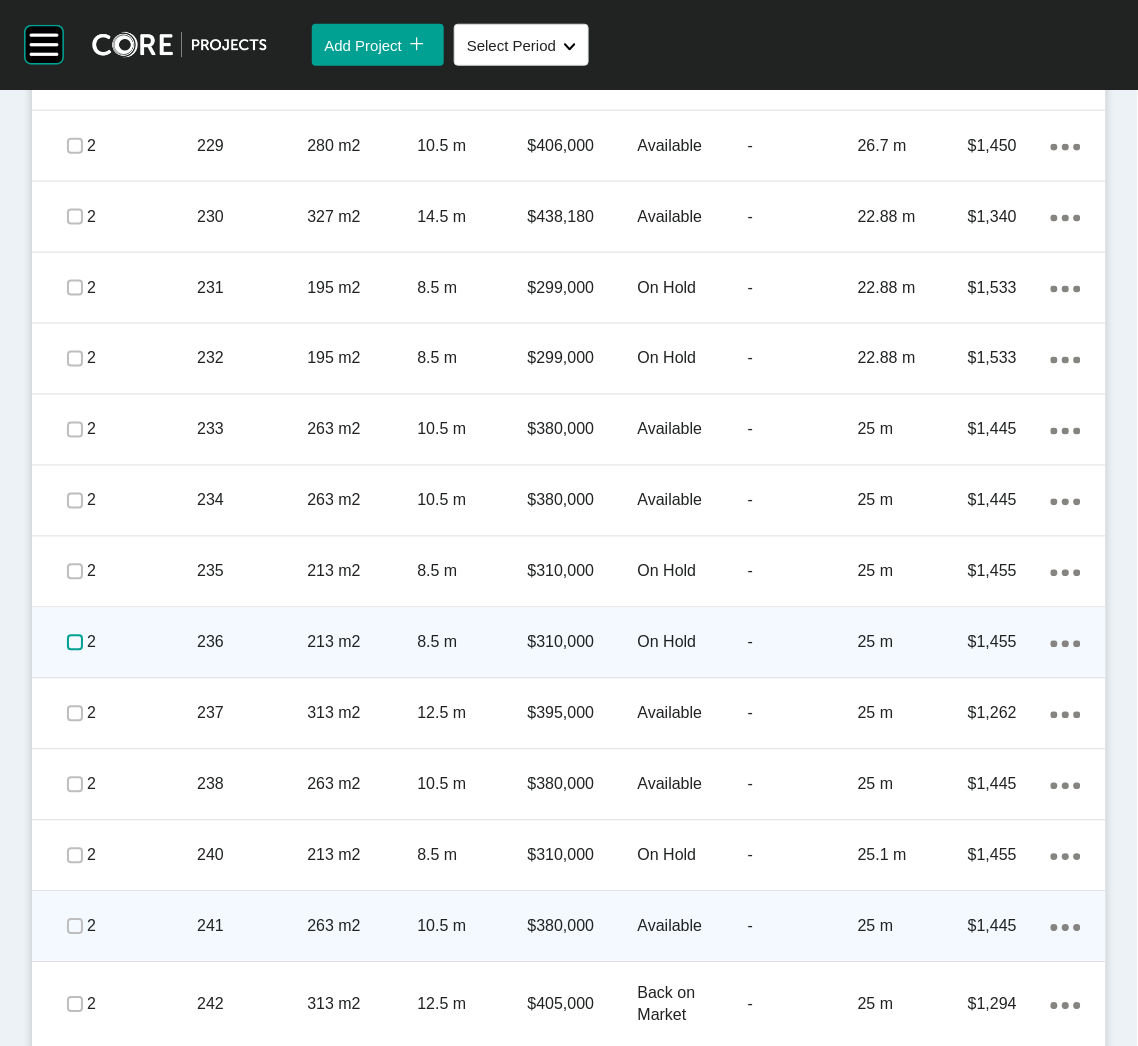 click at bounding box center (75, 643) 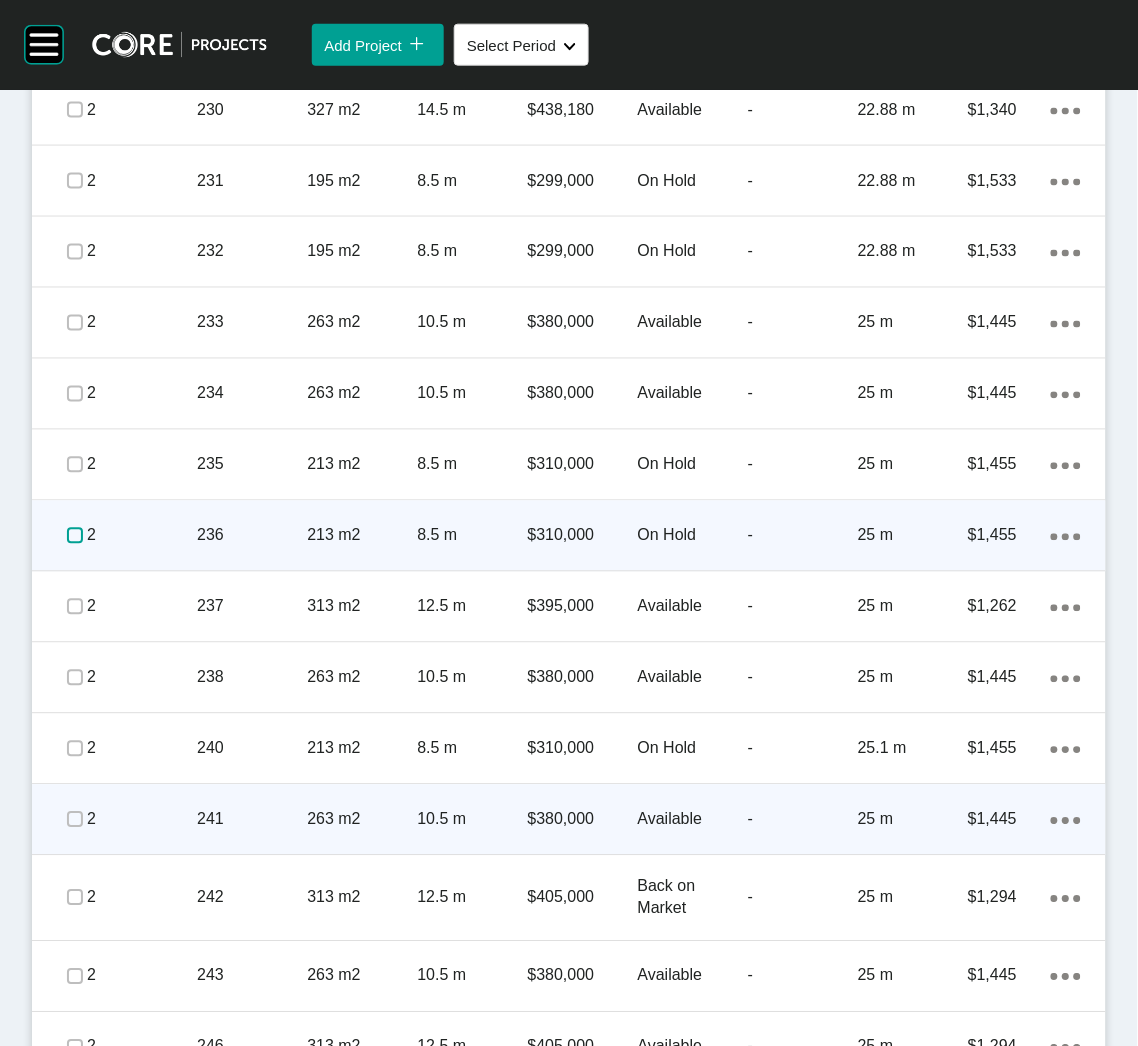 scroll, scrollTop: 3347, scrollLeft: 0, axis: vertical 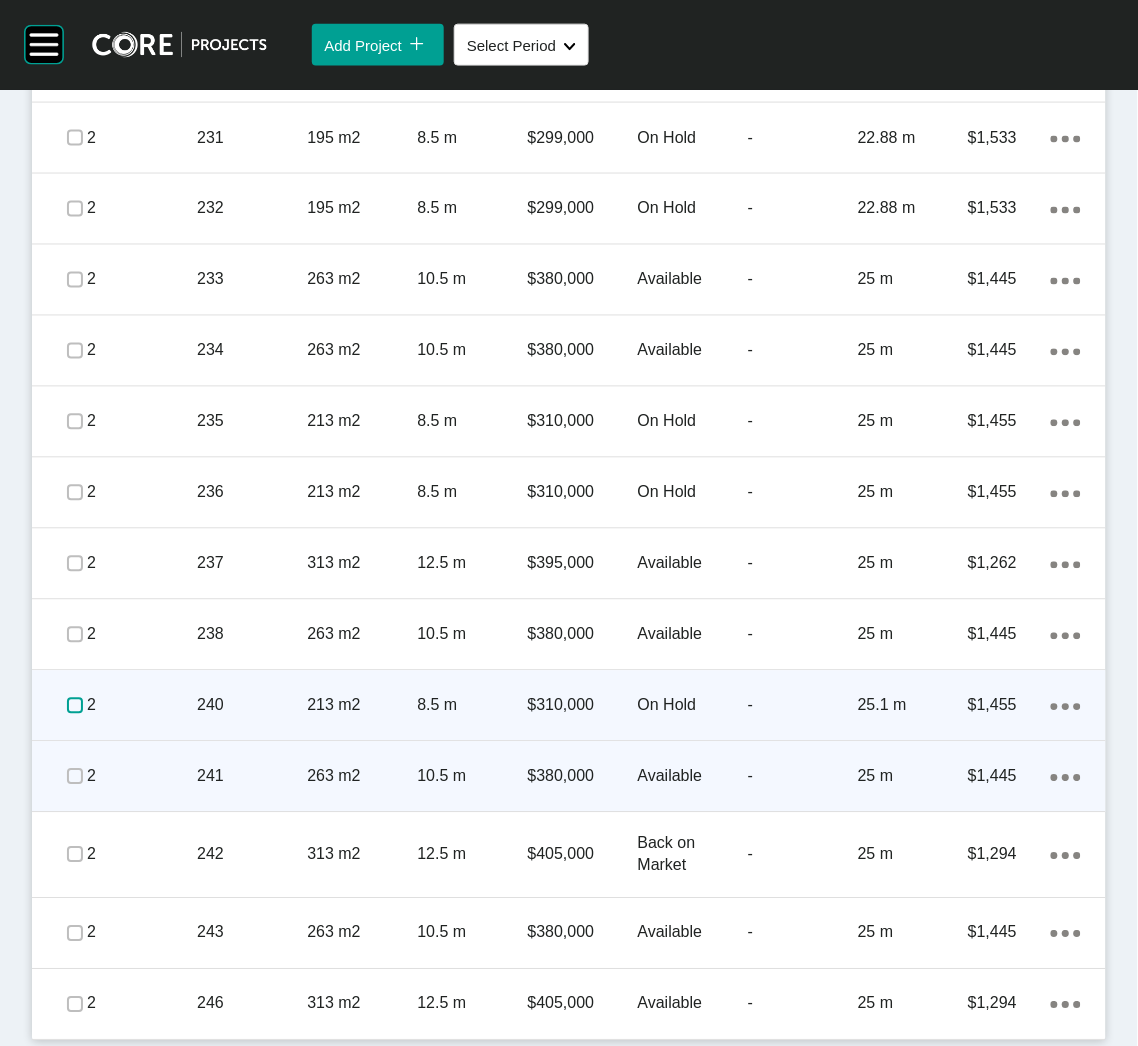 click at bounding box center [75, 706] 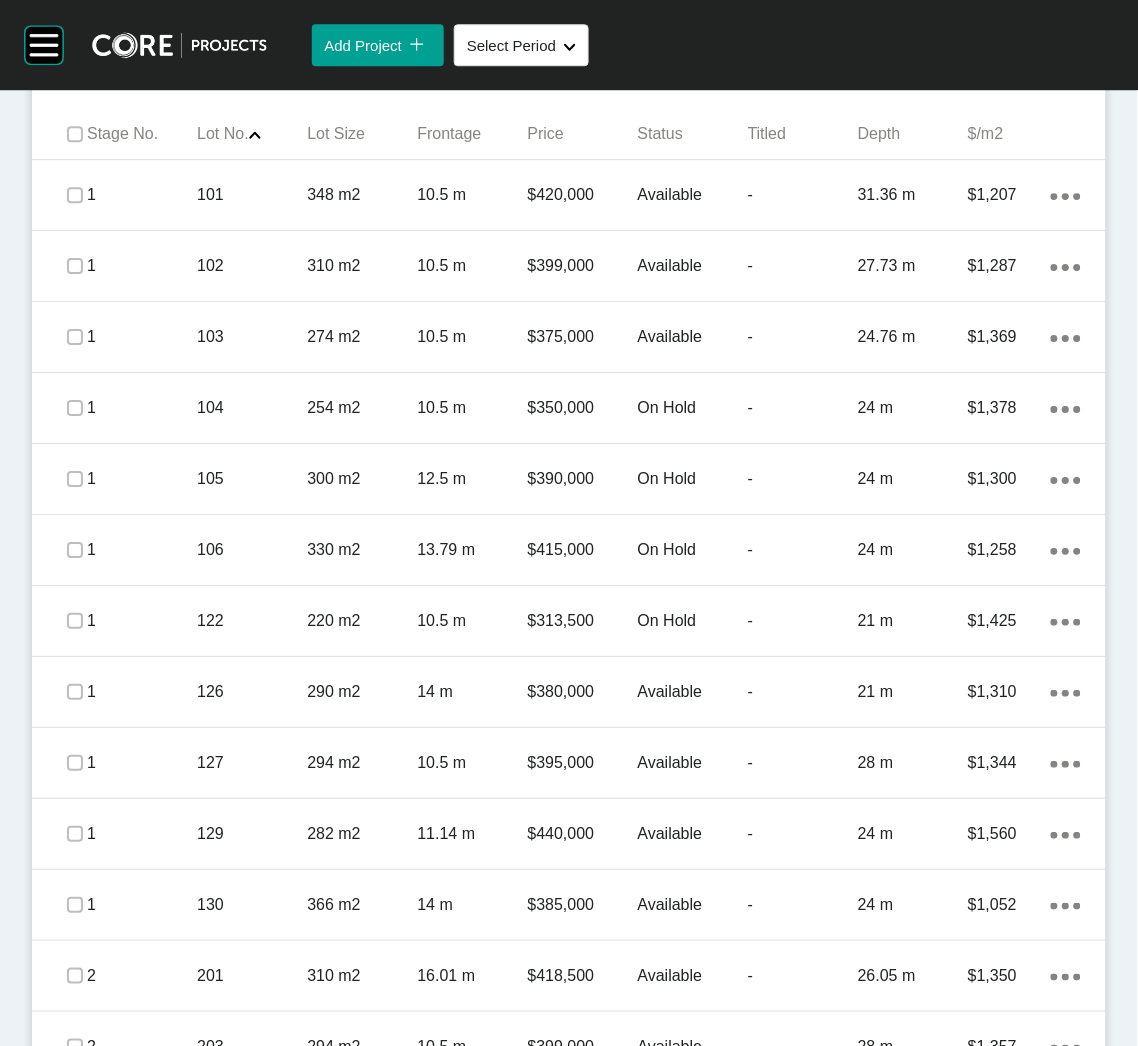 scroll, scrollTop: 647, scrollLeft: 0, axis: vertical 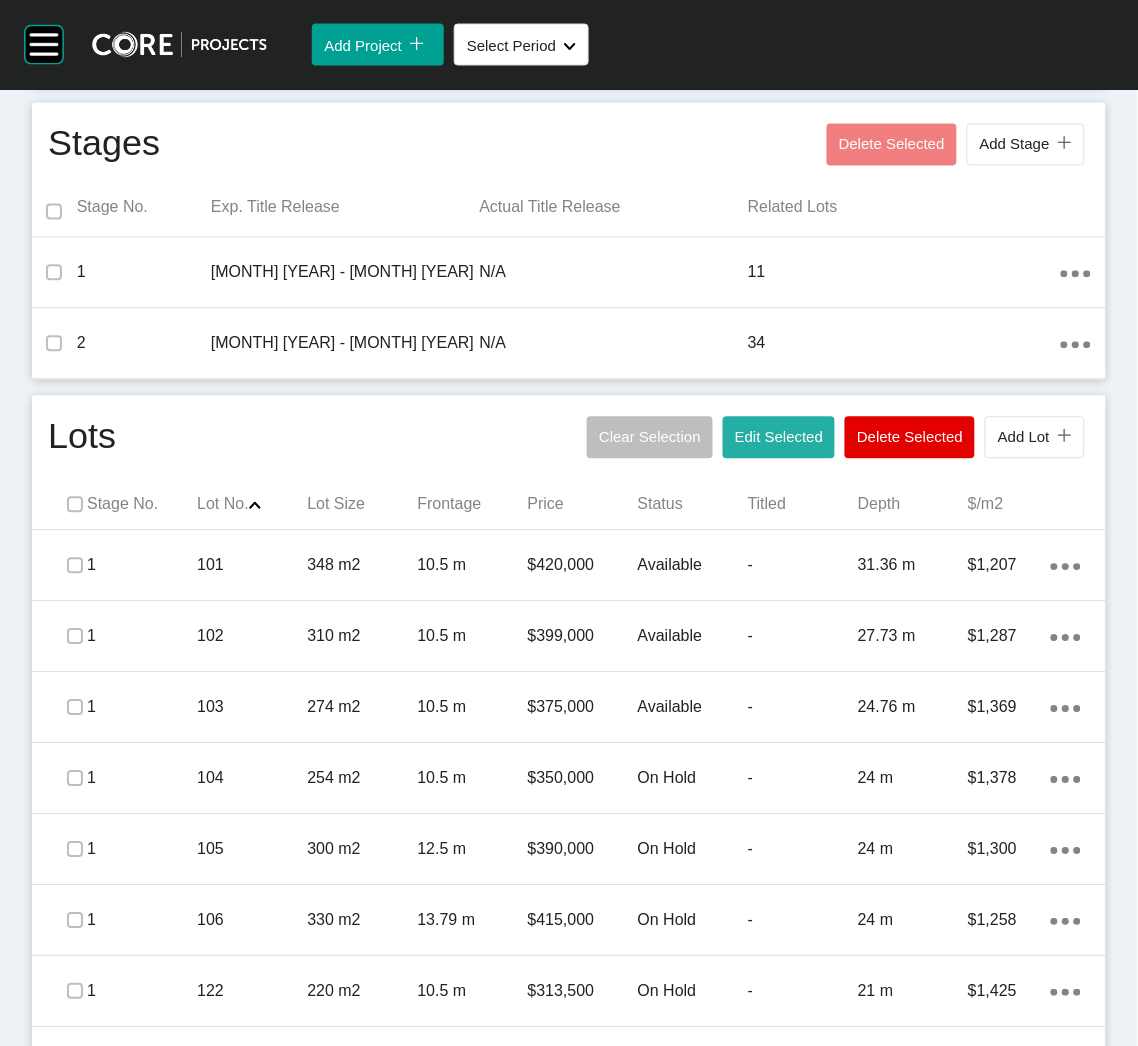 click on "Edit Selected" at bounding box center (779, 437) 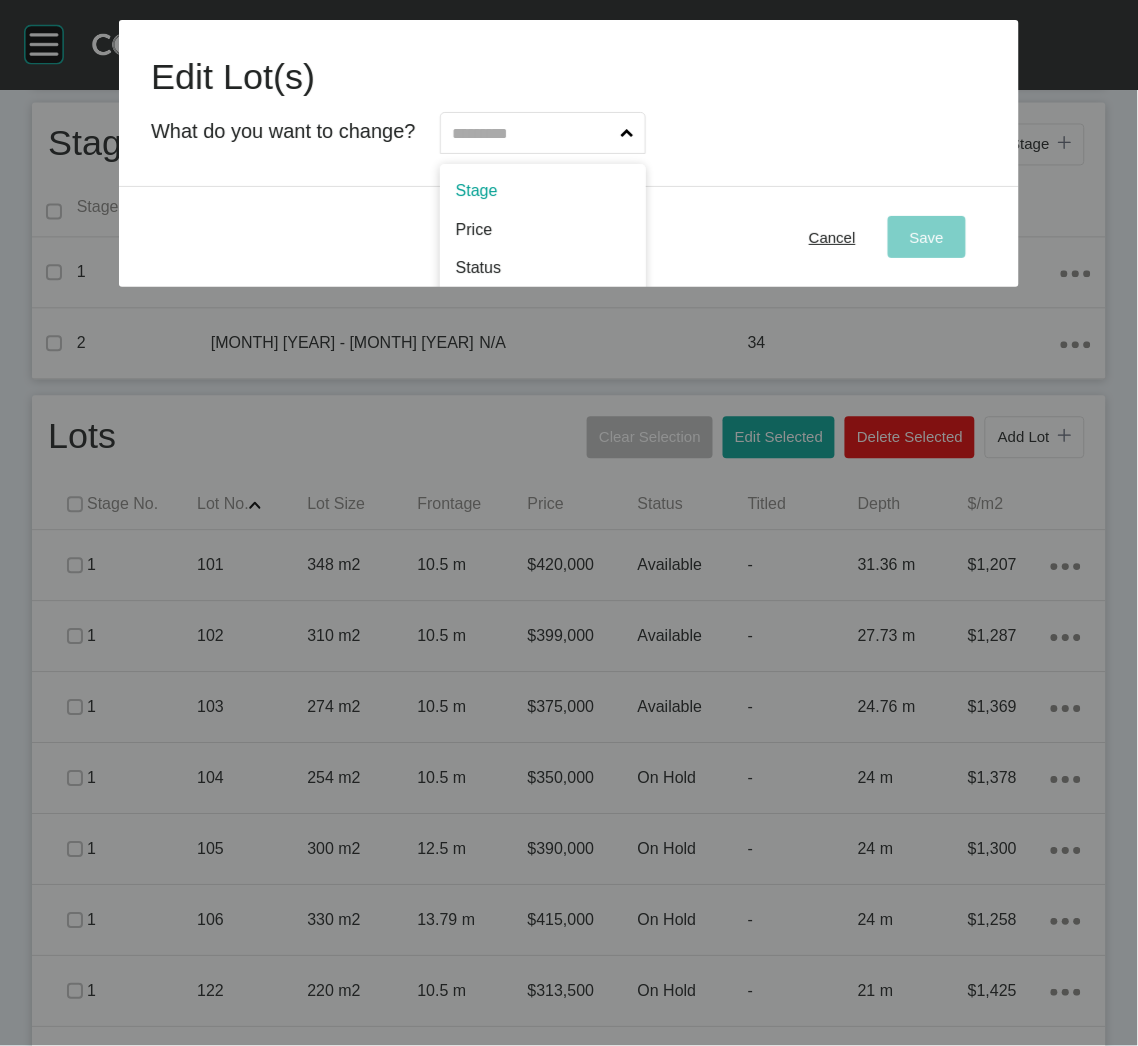 click at bounding box center (533, 133) 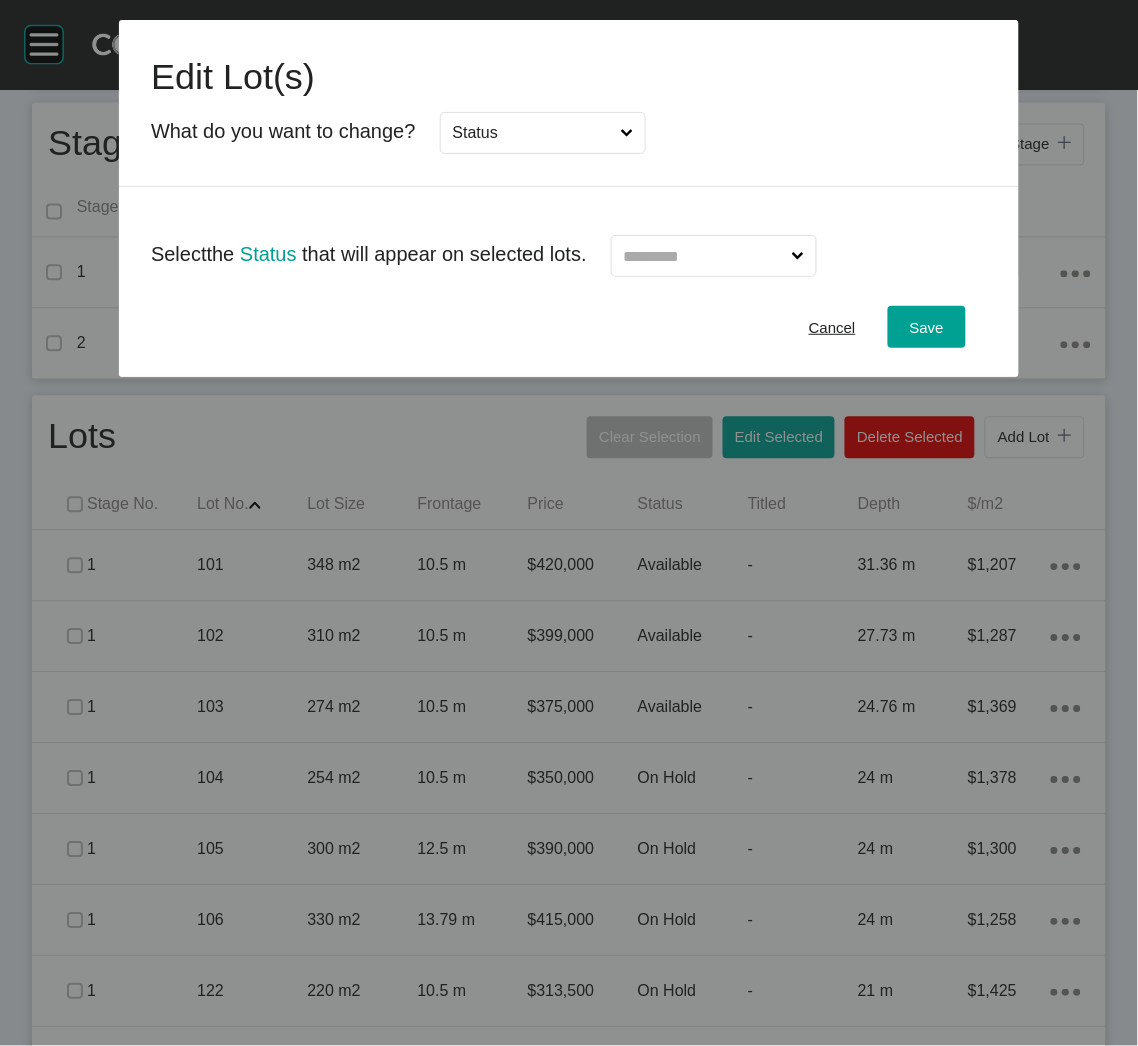 click at bounding box center [704, 256] 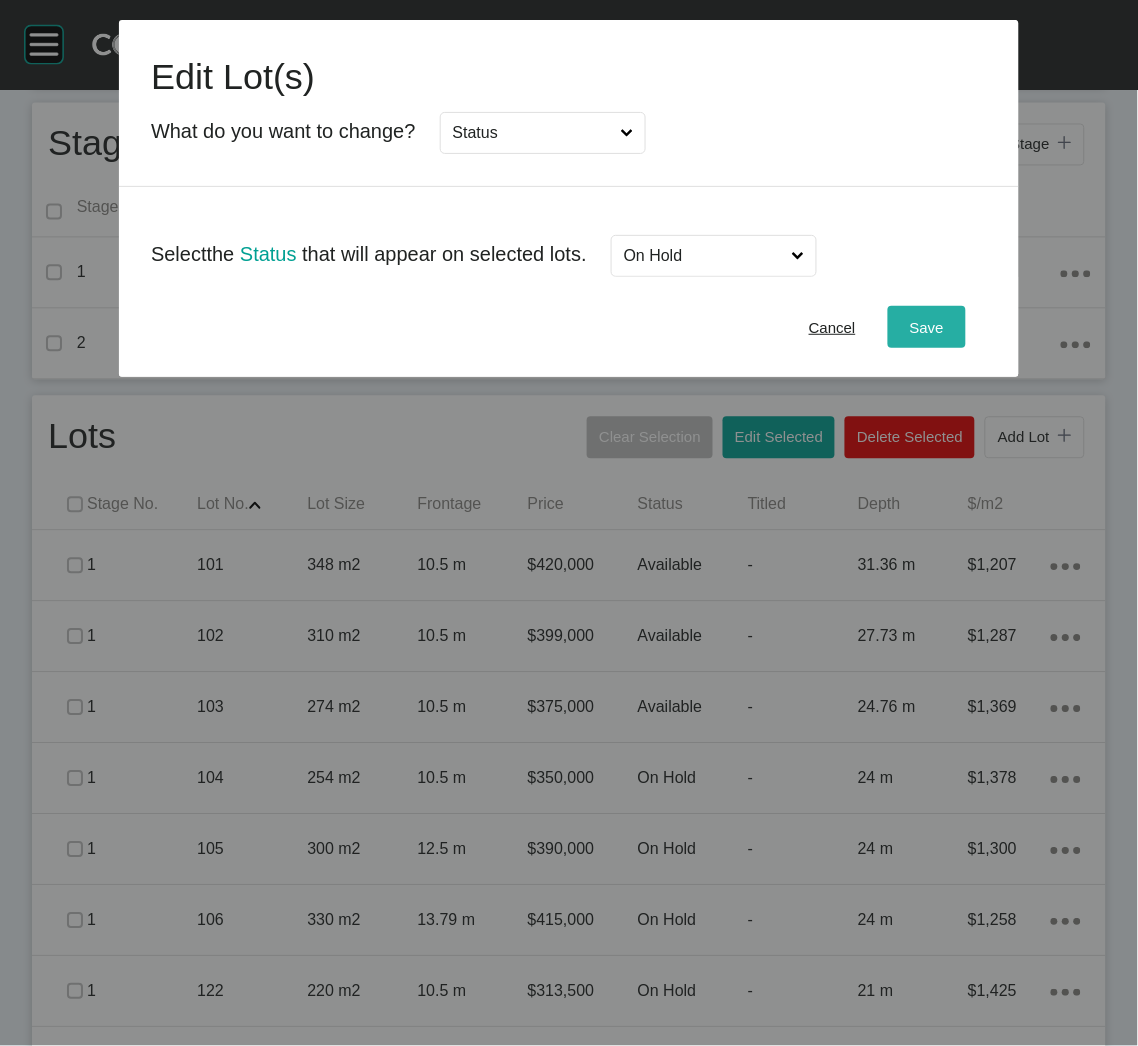 click on "Save" at bounding box center [927, 327] 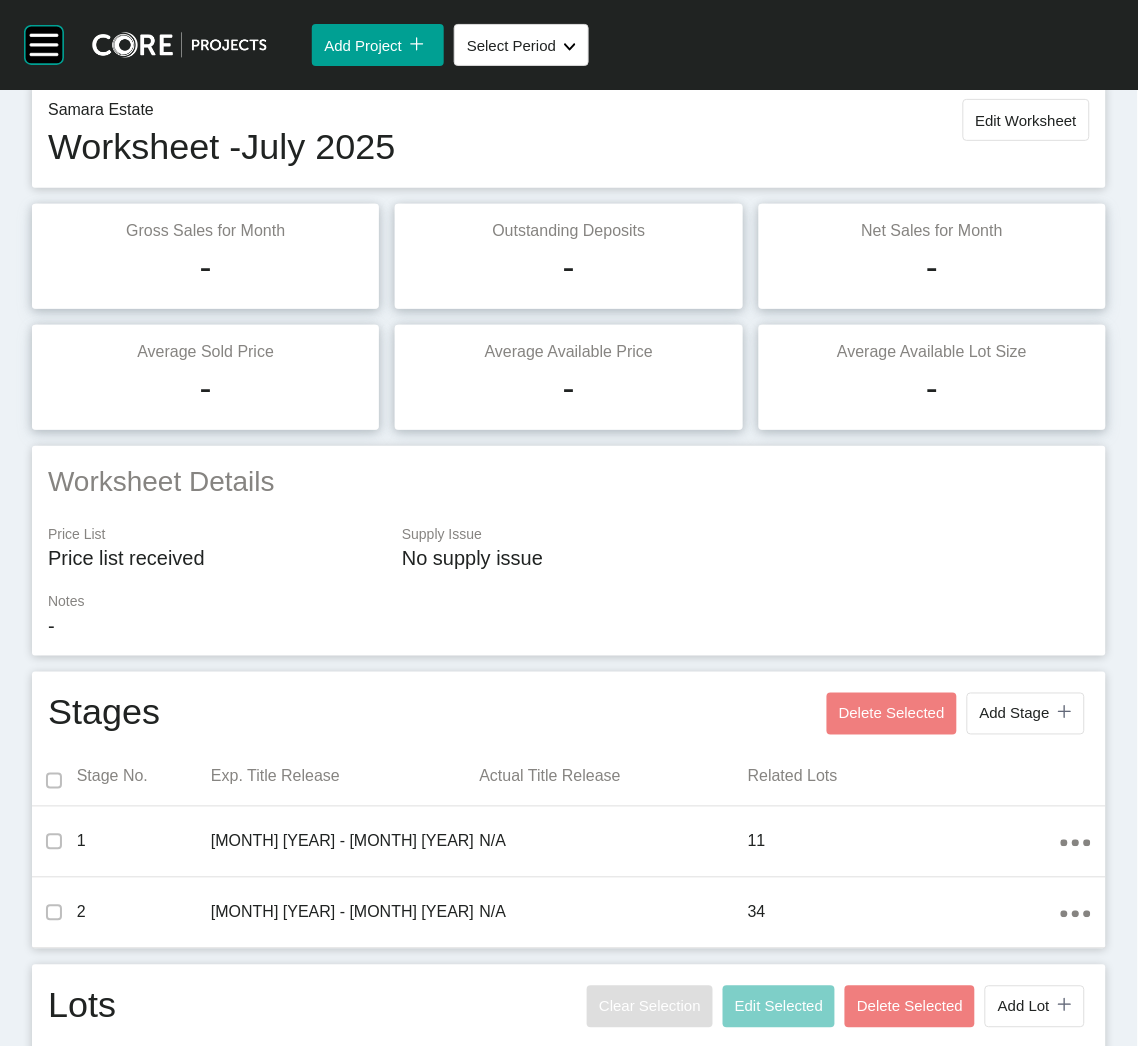 scroll, scrollTop: 0, scrollLeft: 0, axis: both 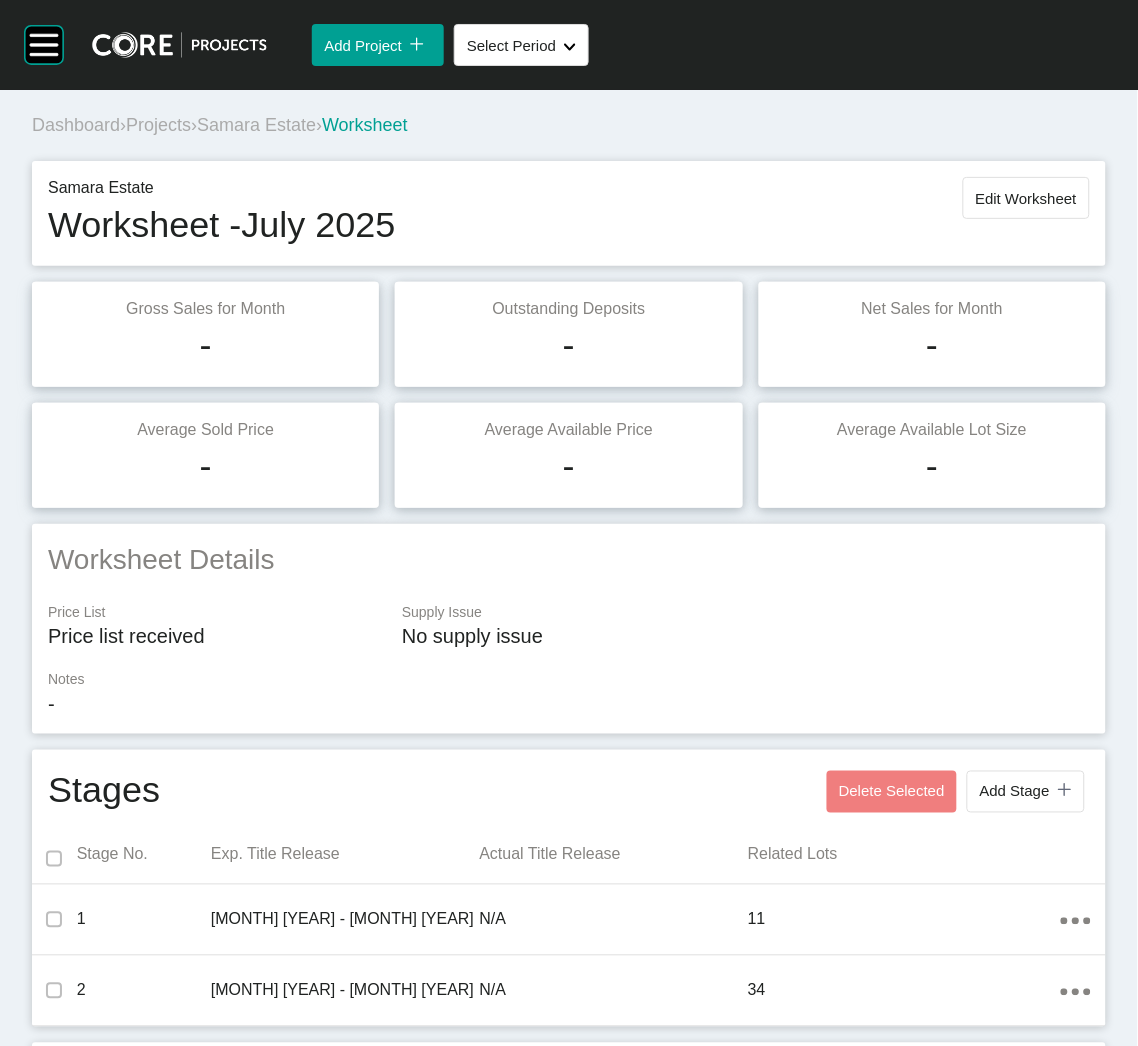 click on "Projects" at bounding box center [158, 125] 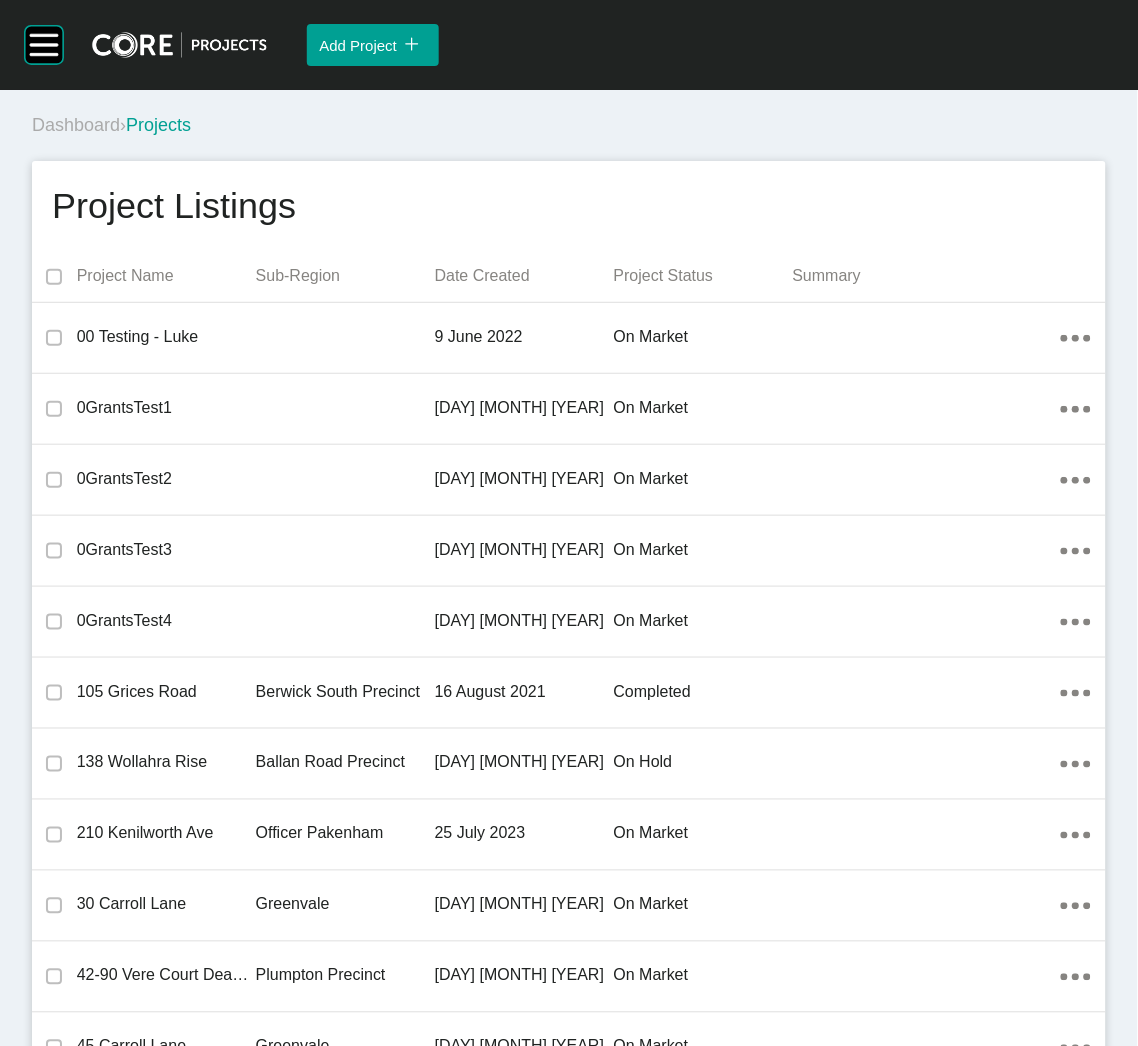 click on "Prosperity Estate" at bounding box center (166, 32855) 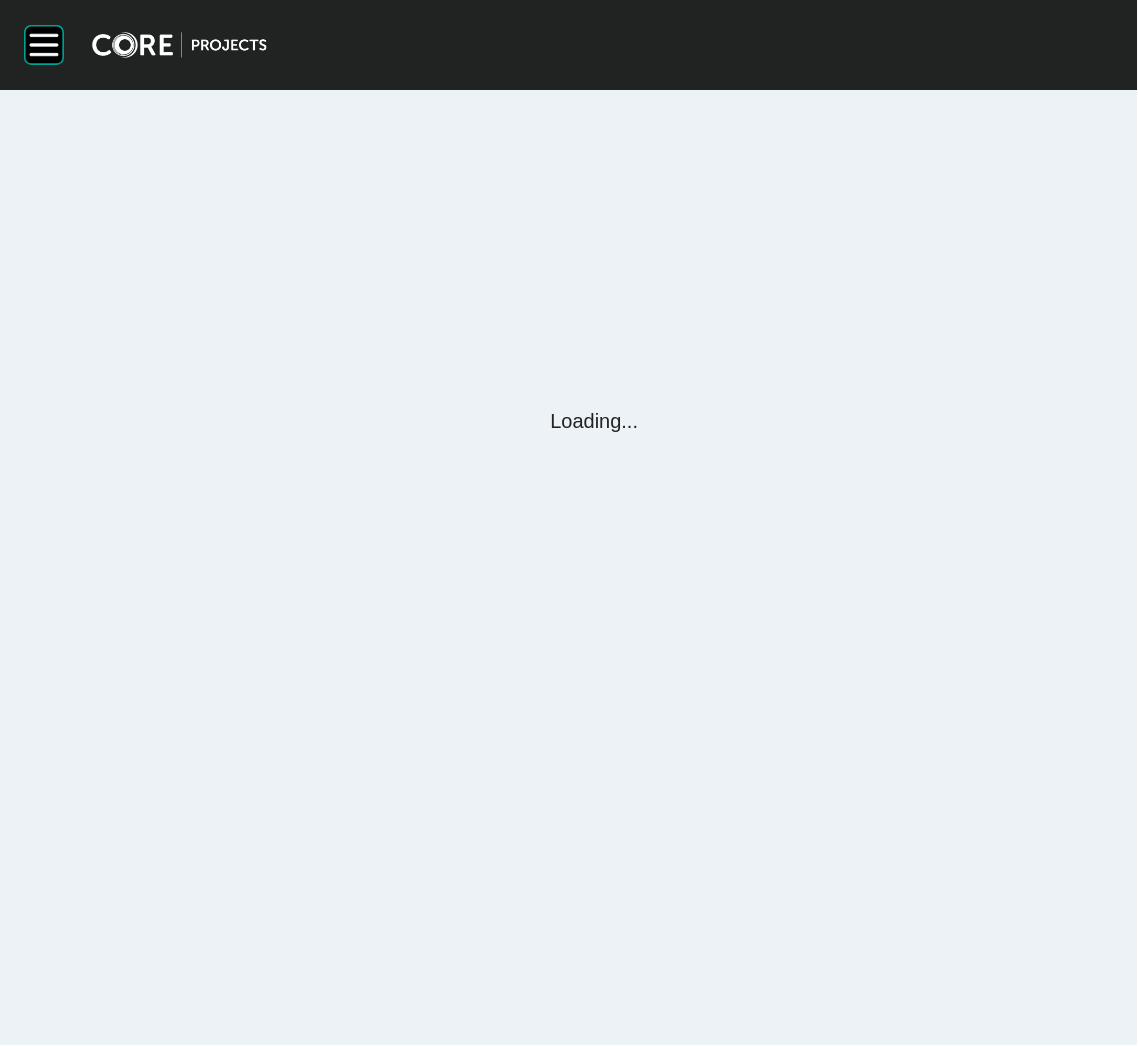 click on "Group 2 Created with Sketch. . Projects Current Archived Trashed Sub-Regions Report Export Change Log Switch Account Logout Loading..." at bounding box center [569, 523] 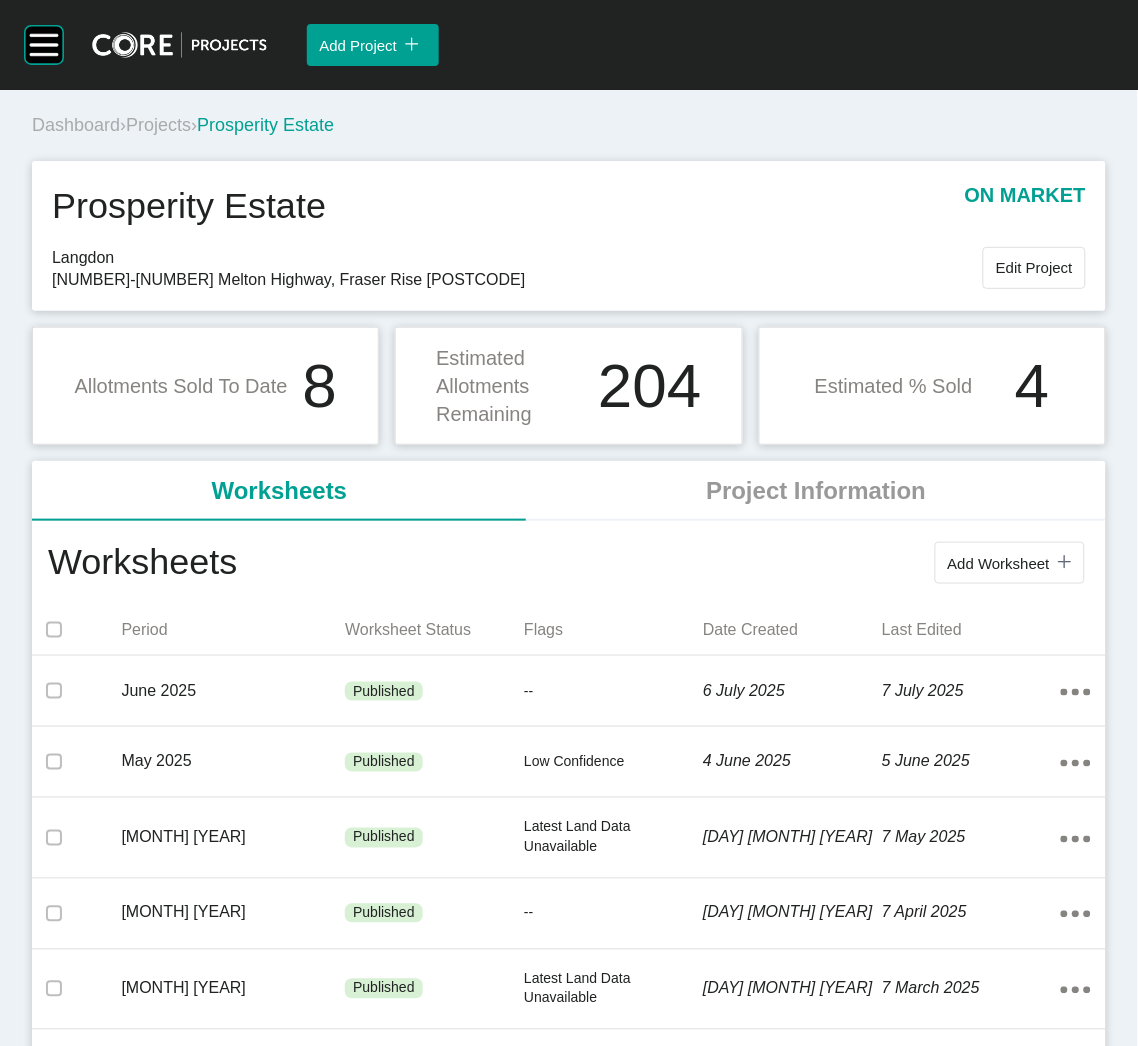 scroll, scrollTop: 0, scrollLeft: 0, axis: both 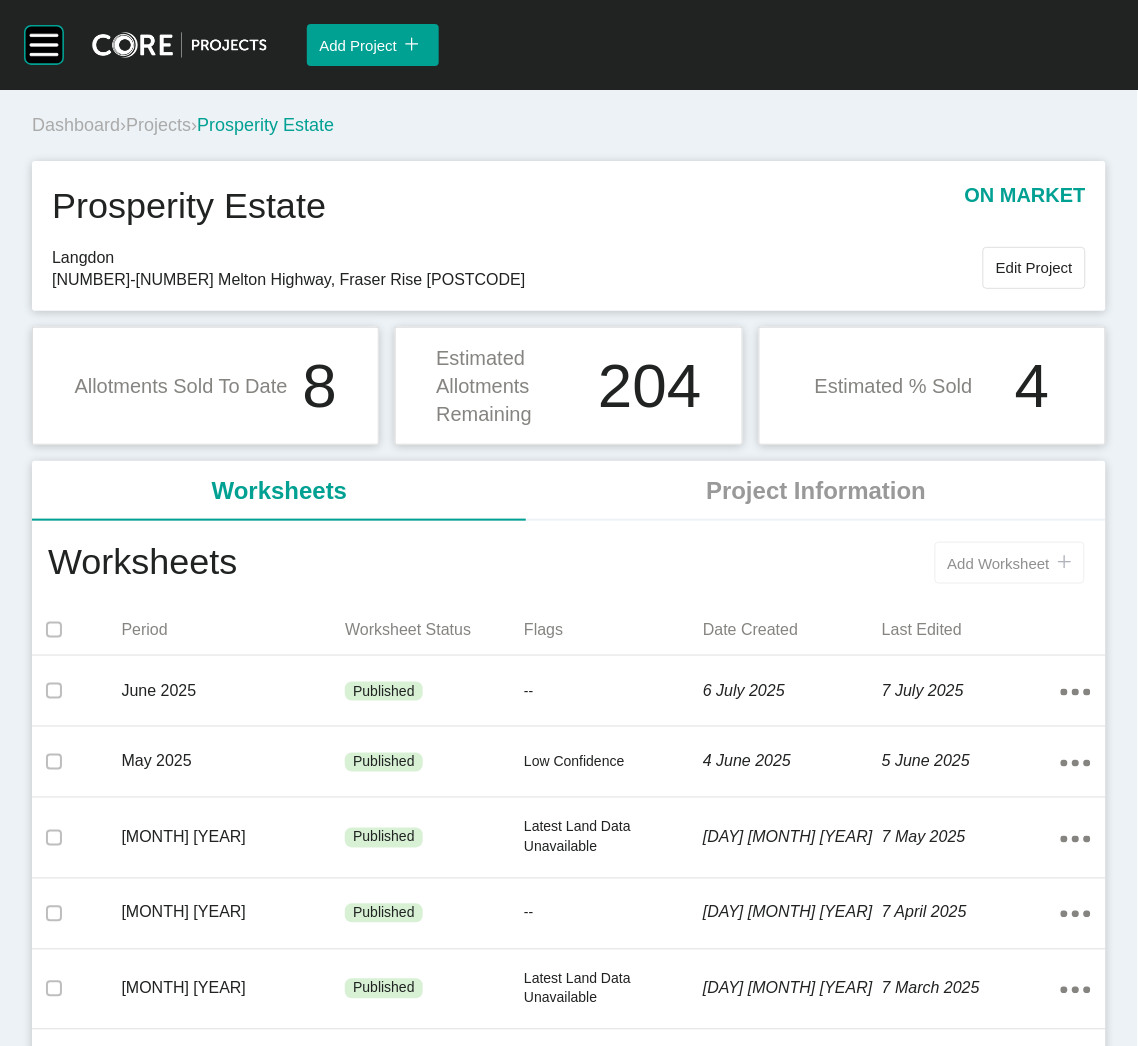 click on "Add Worksheet" at bounding box center (999, 563) 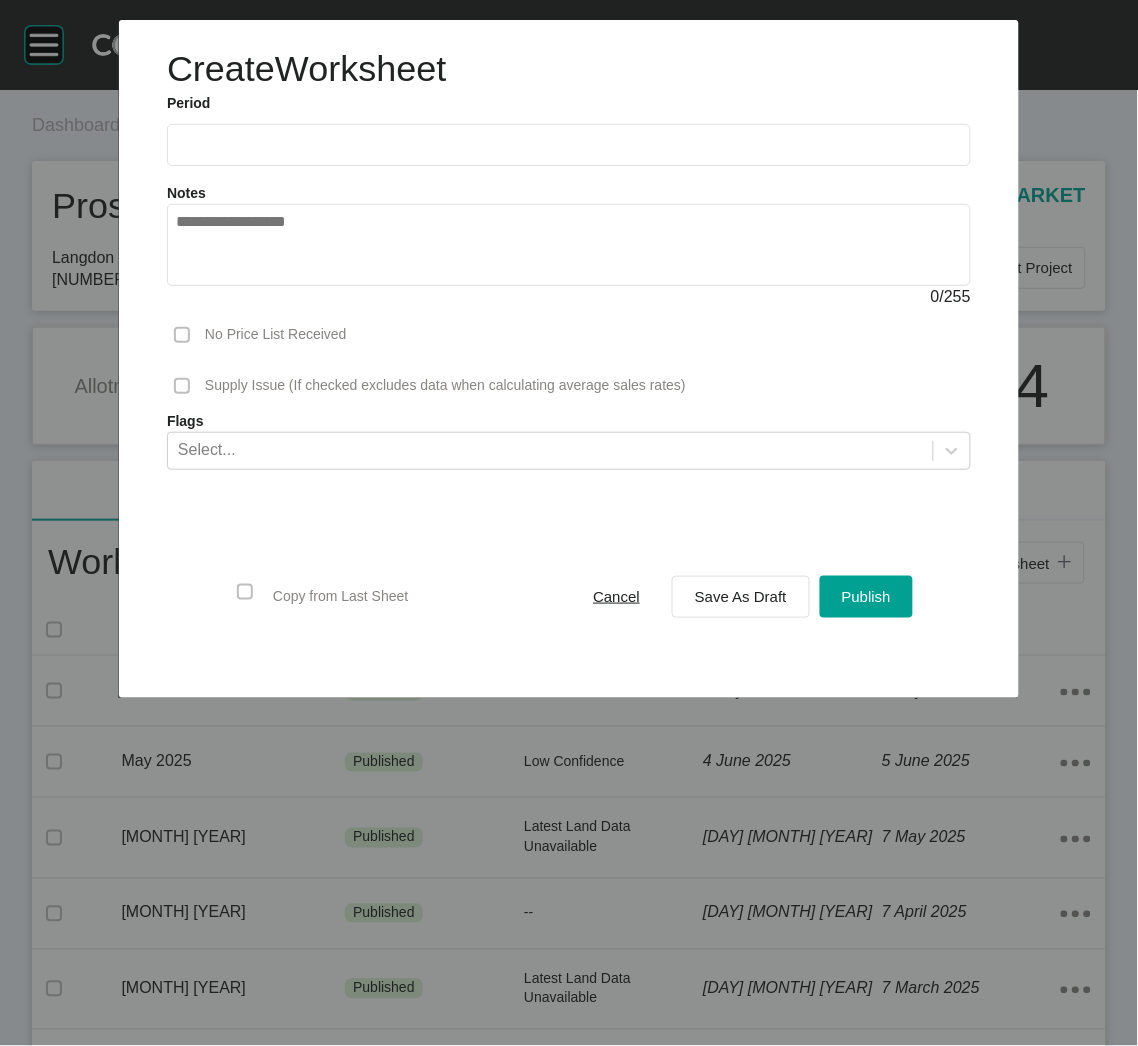 click at bounding box center (569, 144) 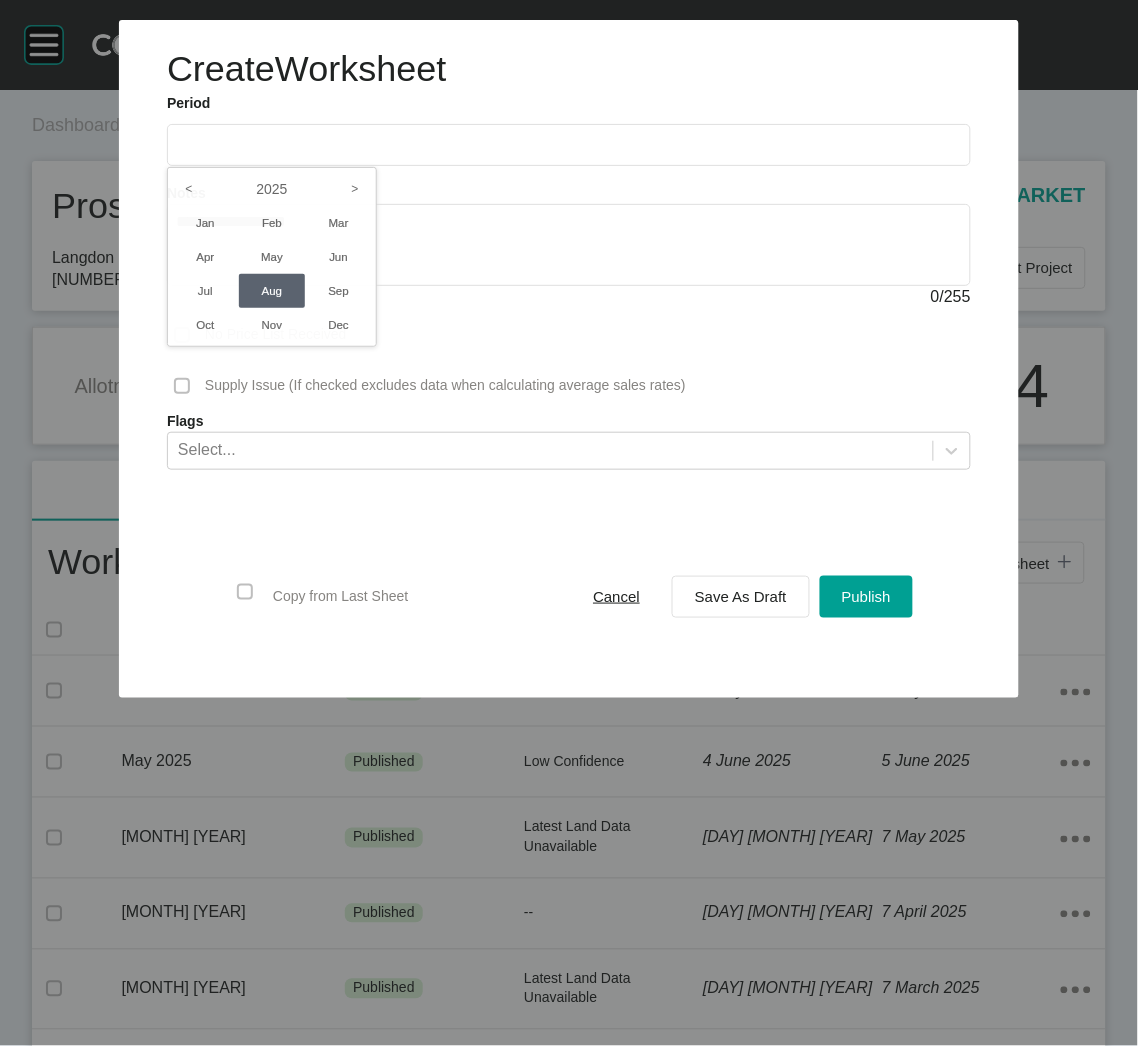 click on "Jul" at bounding box center (205, 291) 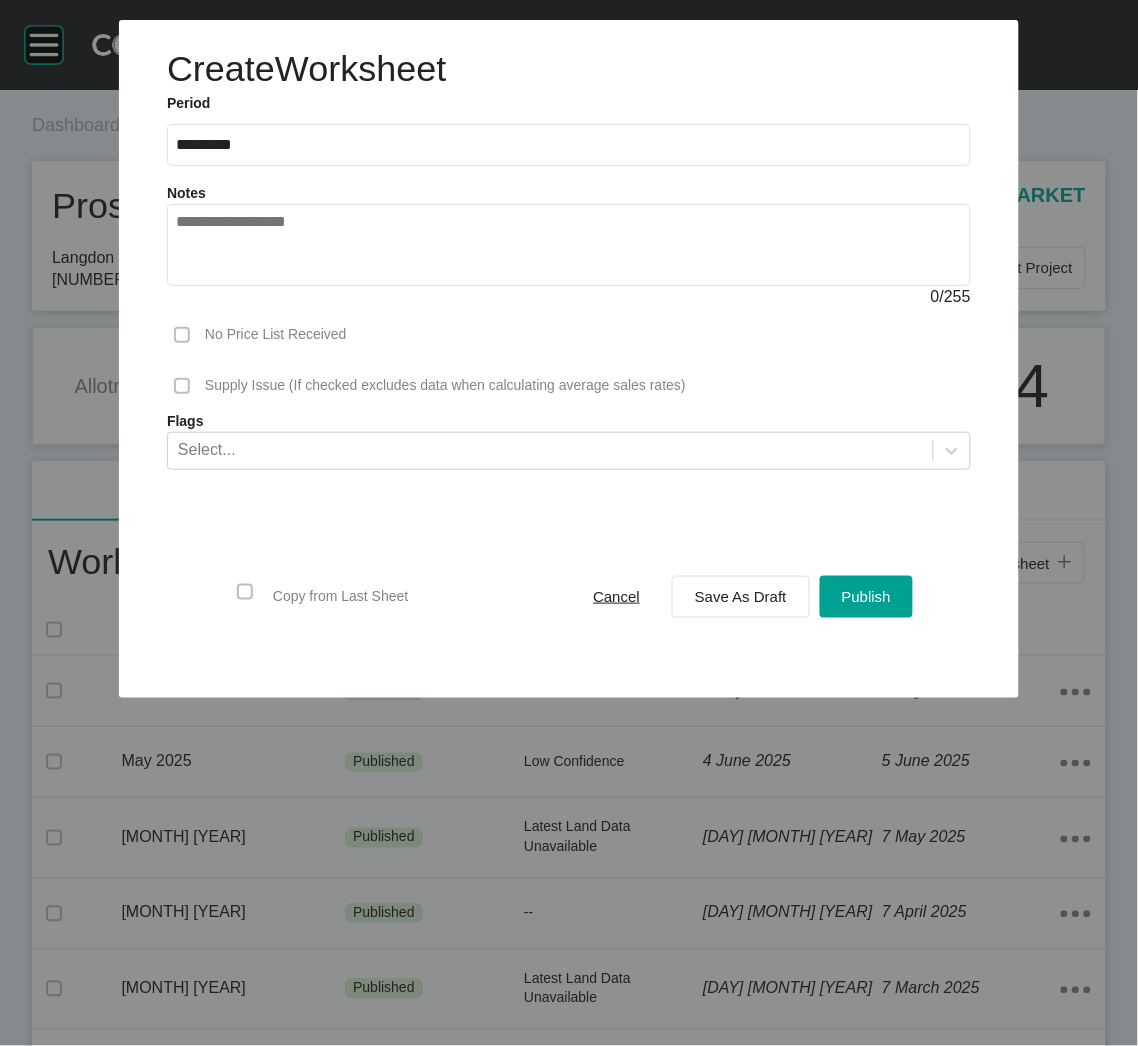 type on "*********" 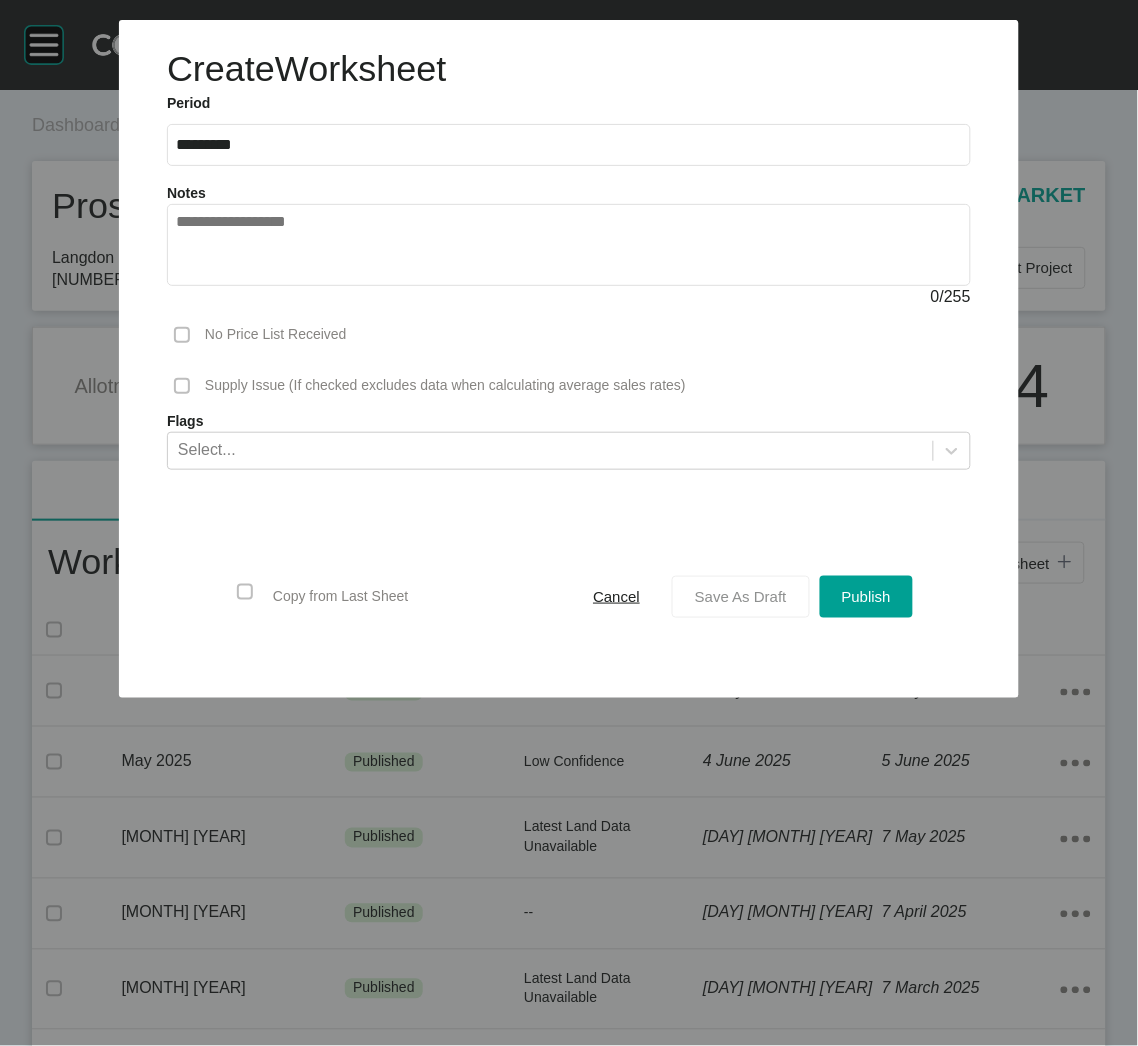 click on "Save As Draft" at bounding box center (741, 596) 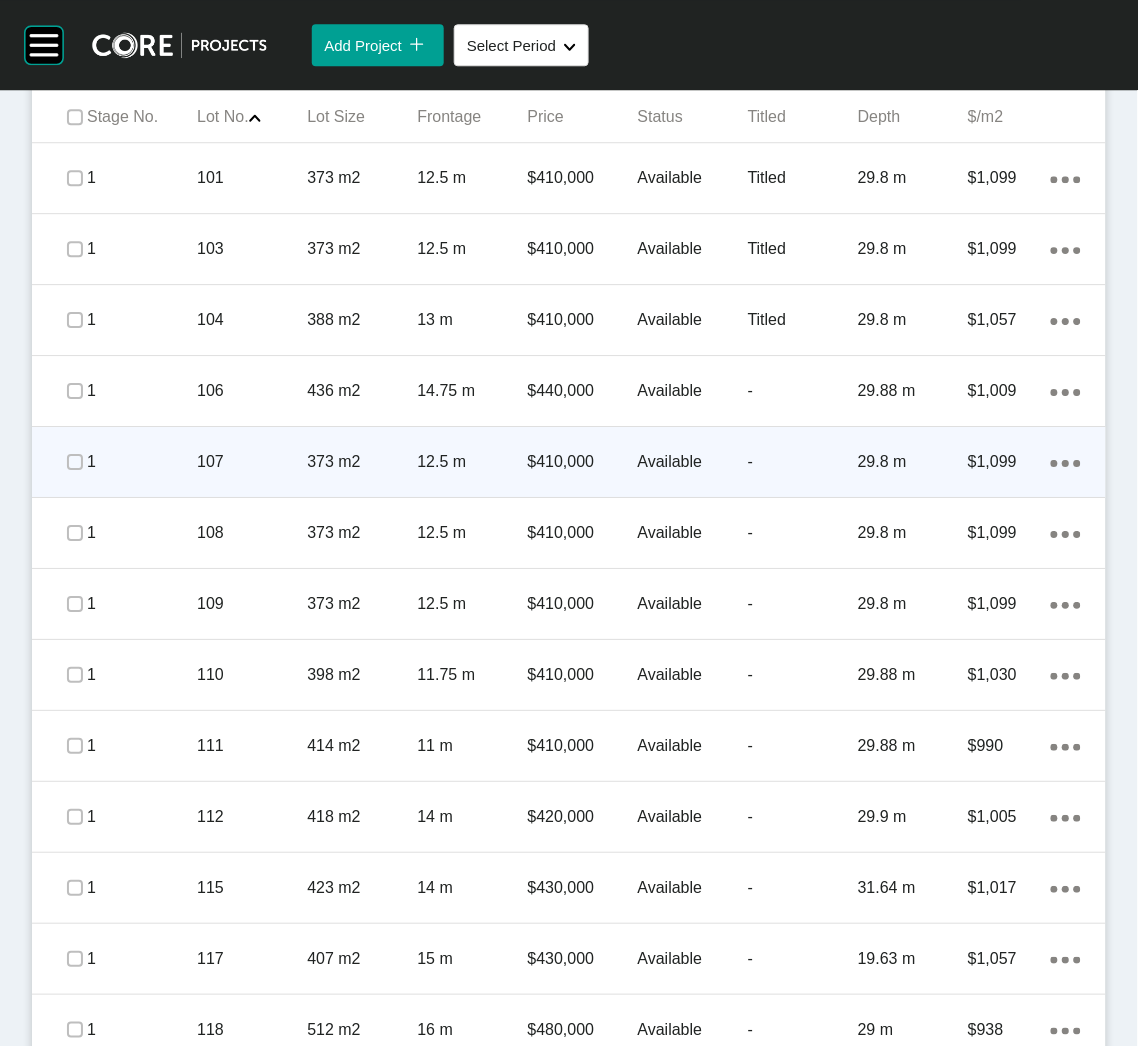scroll, scrollTop: 749, scrollLeft: 0, axis: vertical 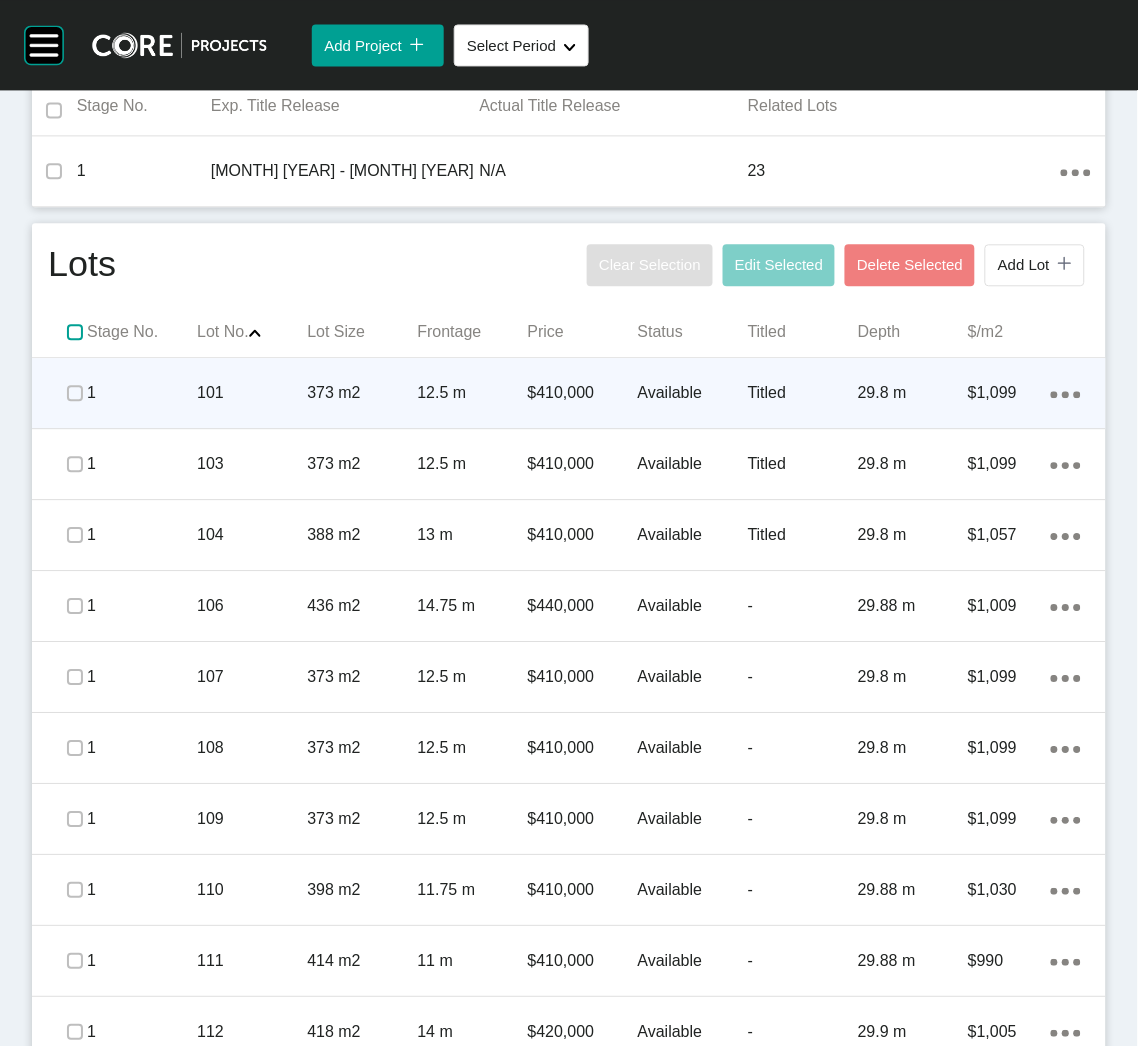 drag, startPoint x: 71, startPoint y: 327, endPoint x: 86, endPoint y: 396, distance: 70.61161 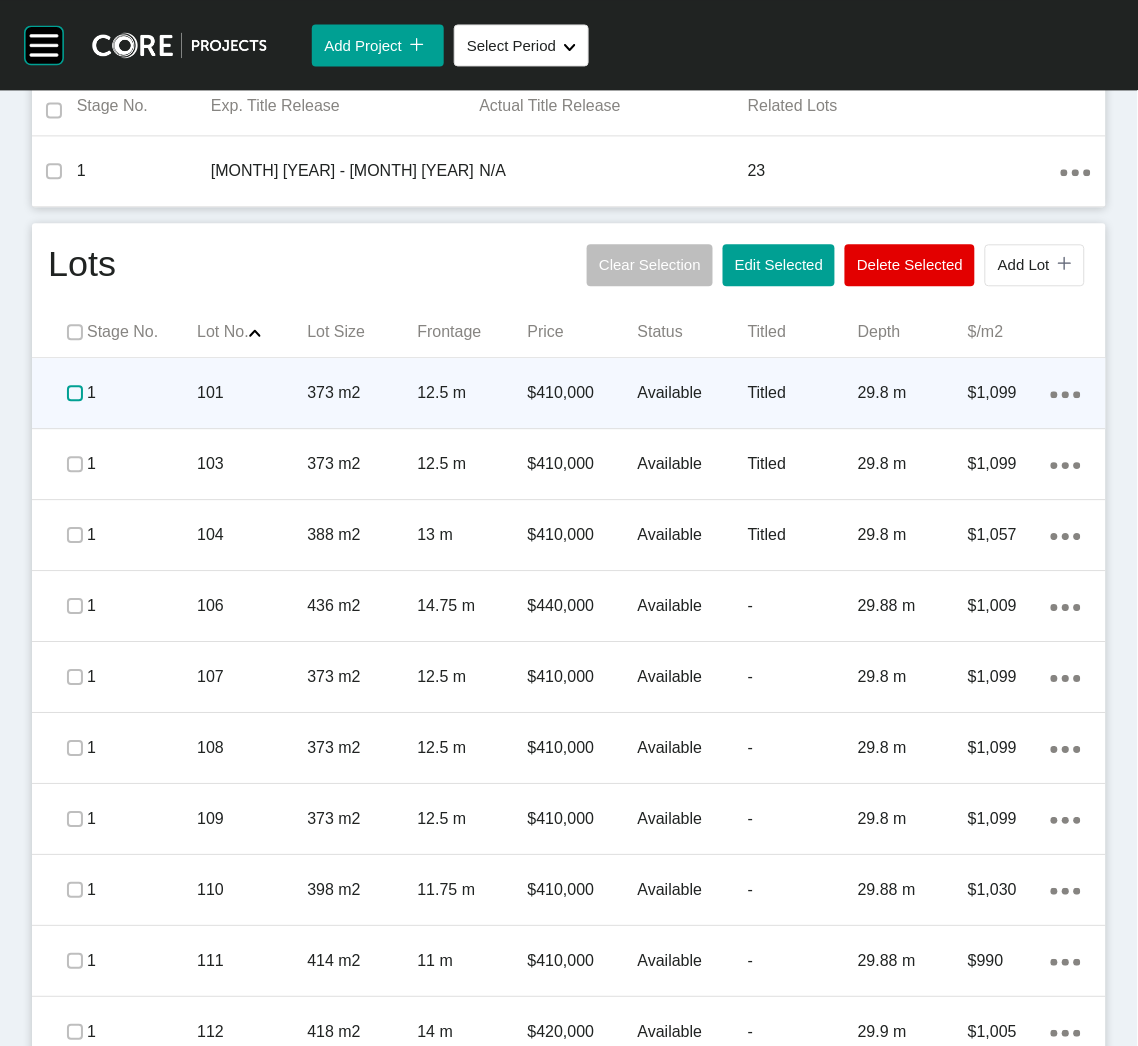 click at bounding box center [75, 393] 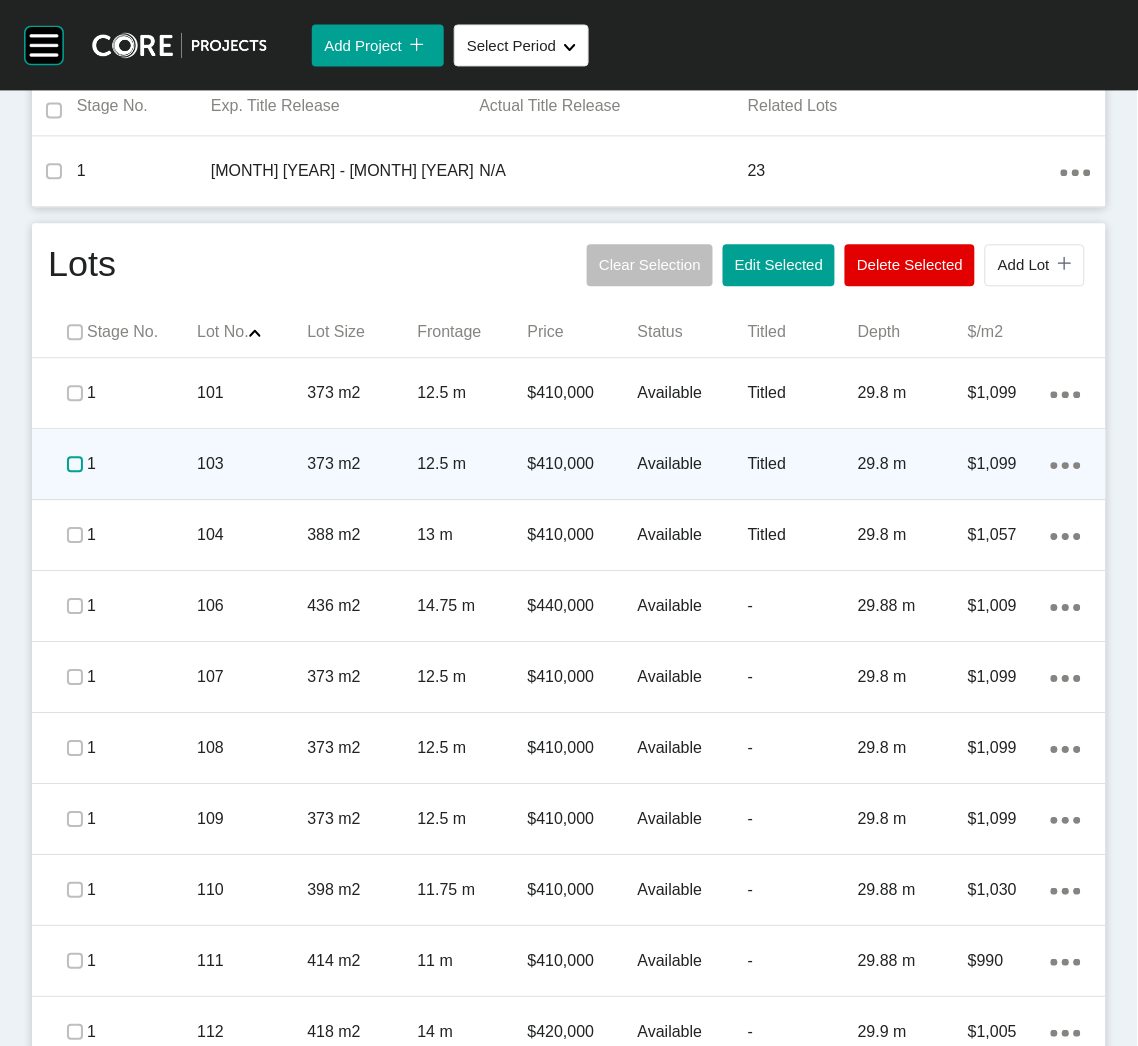 click at bounding box center [75, 464] 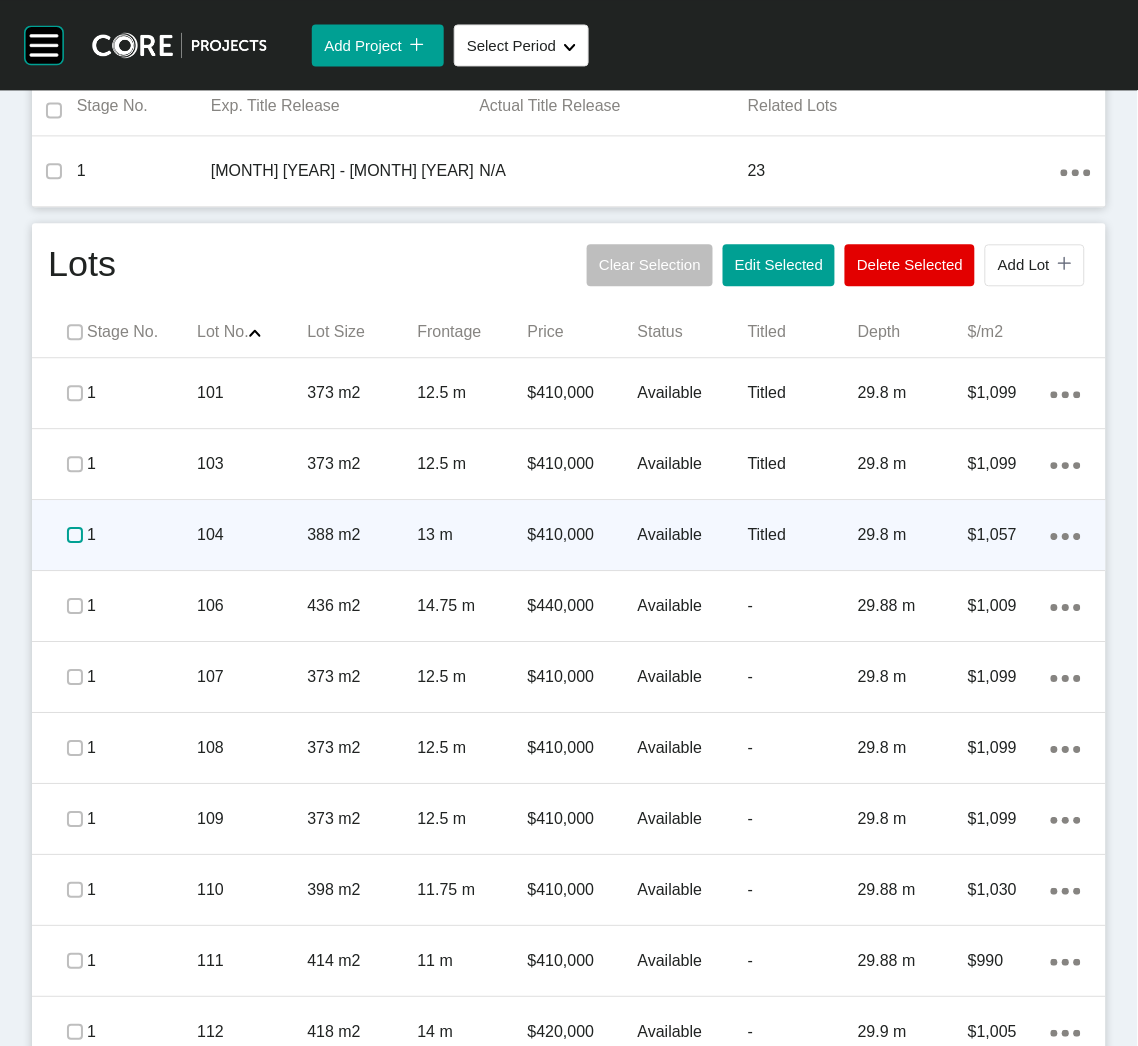 click at bounding box center [75, 535] 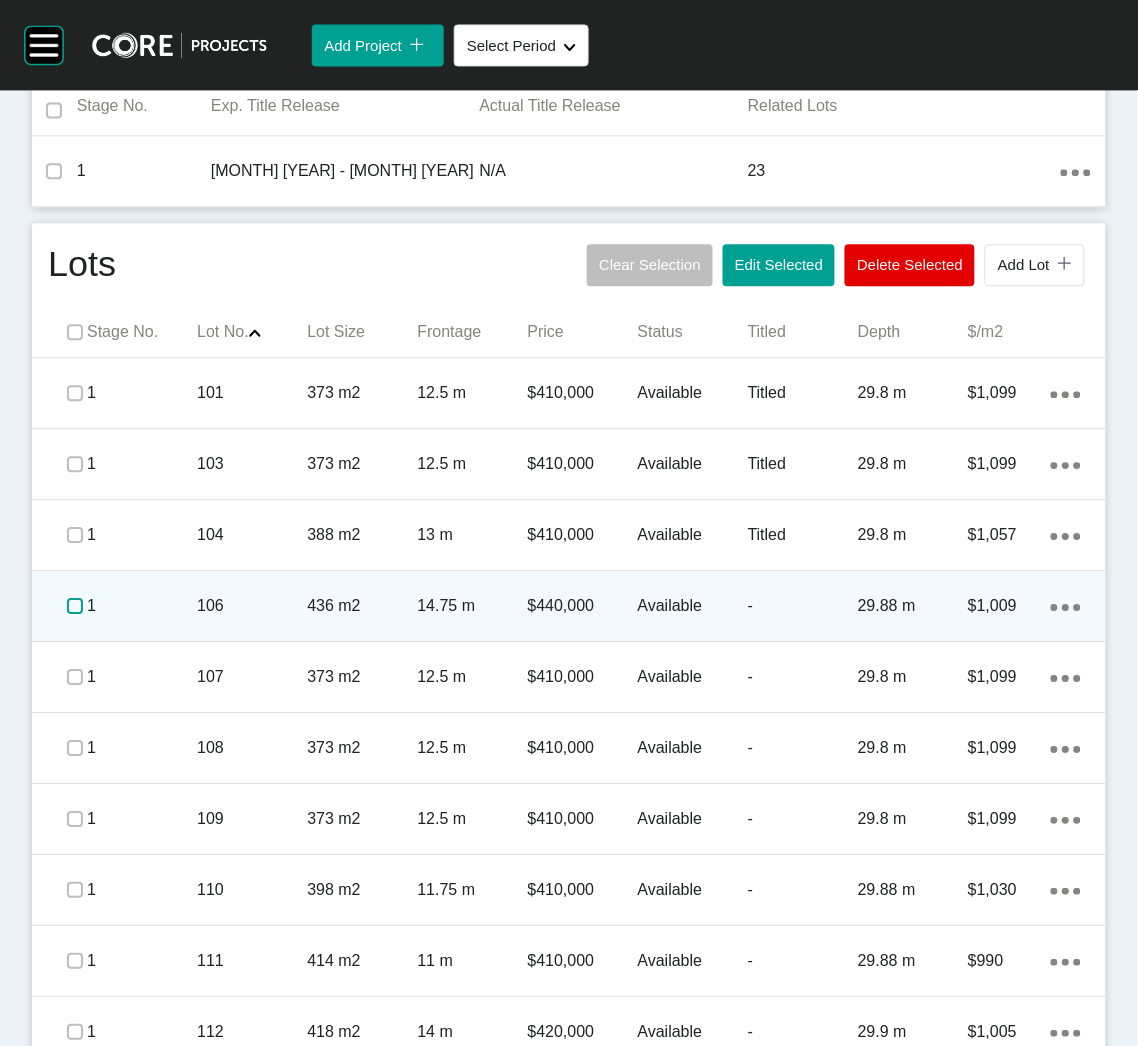 click at bounding box center [75, 606] 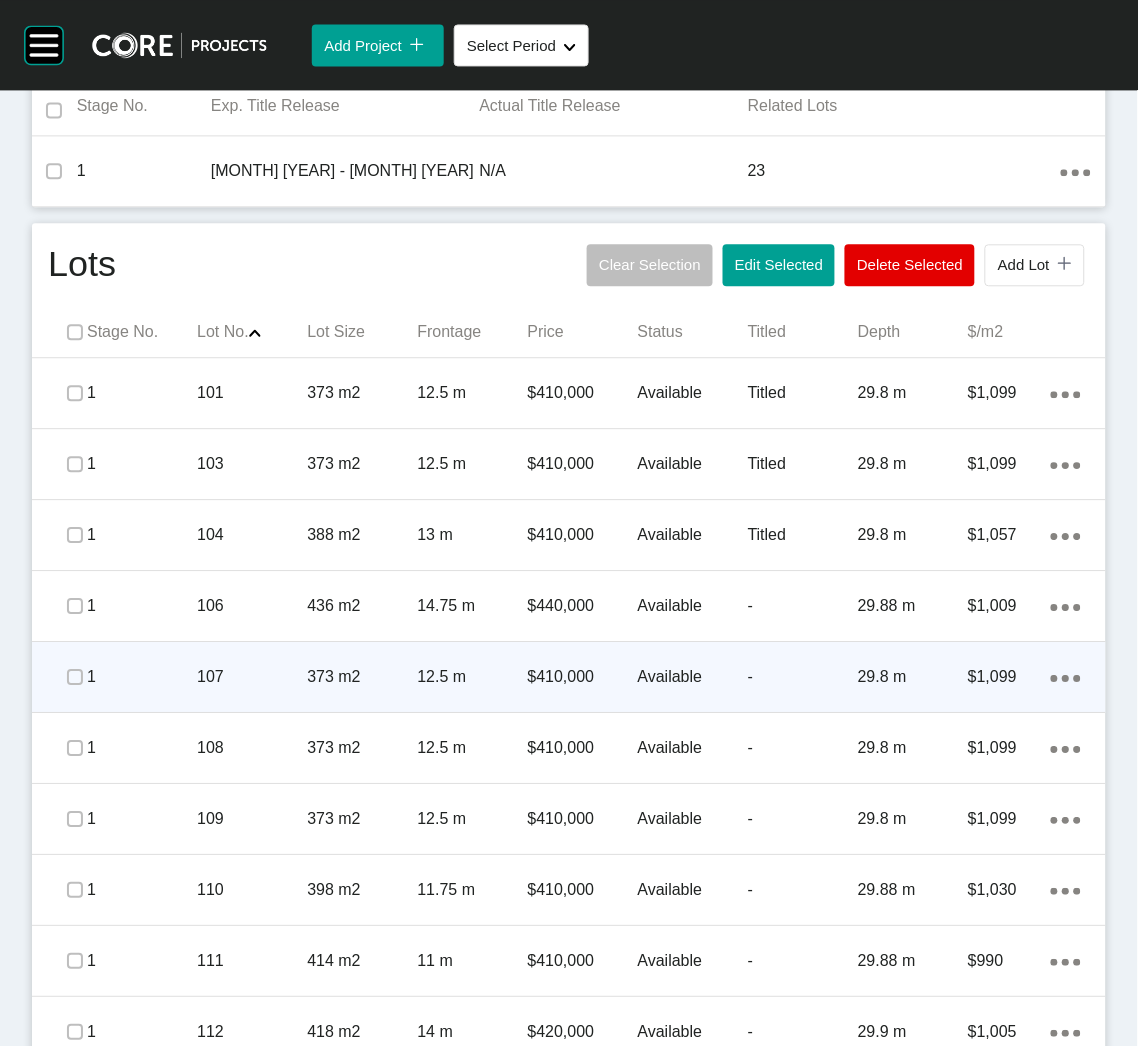 click at bounding box center [75, 677] 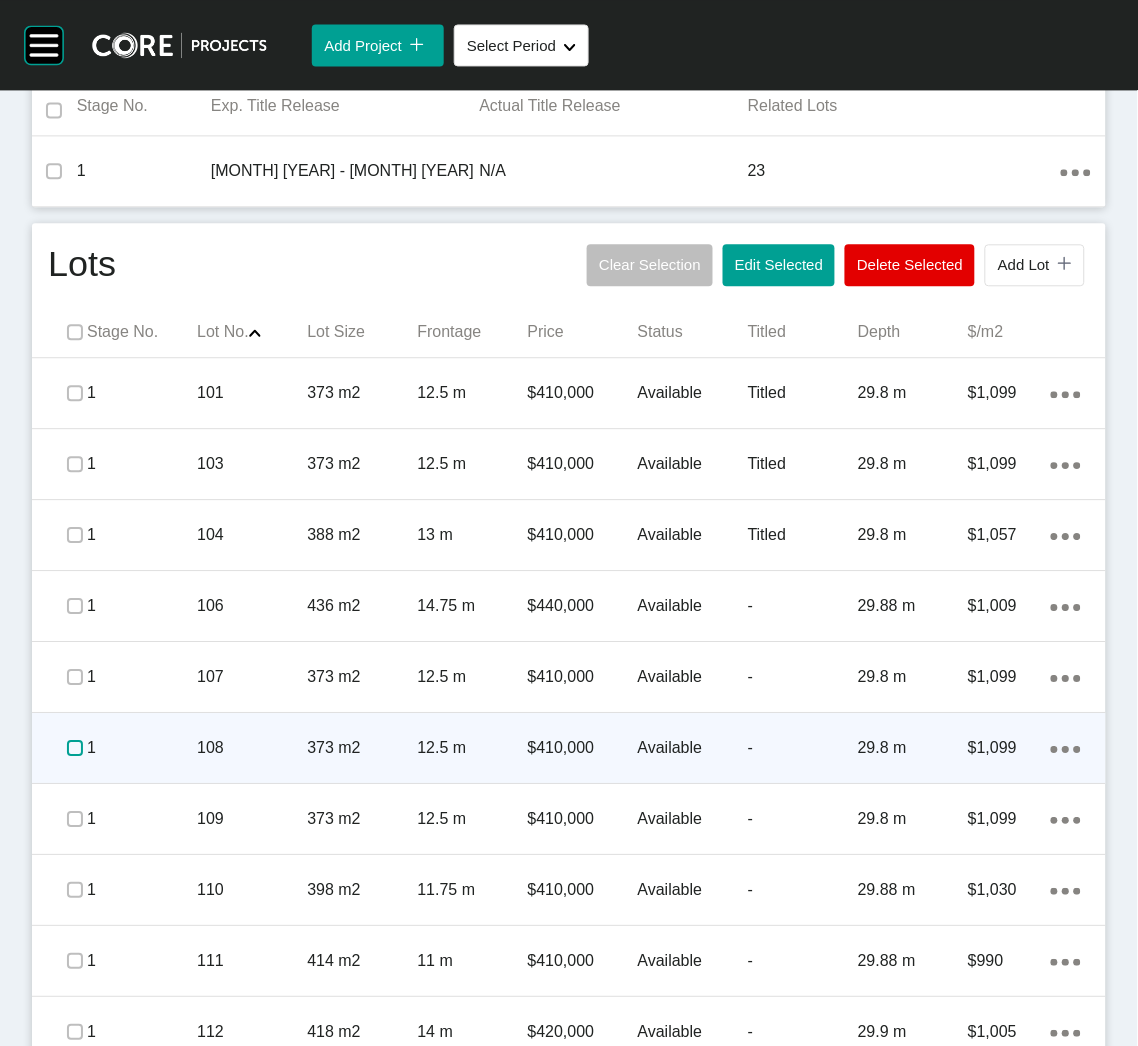 click at bounding box center (75, 748) 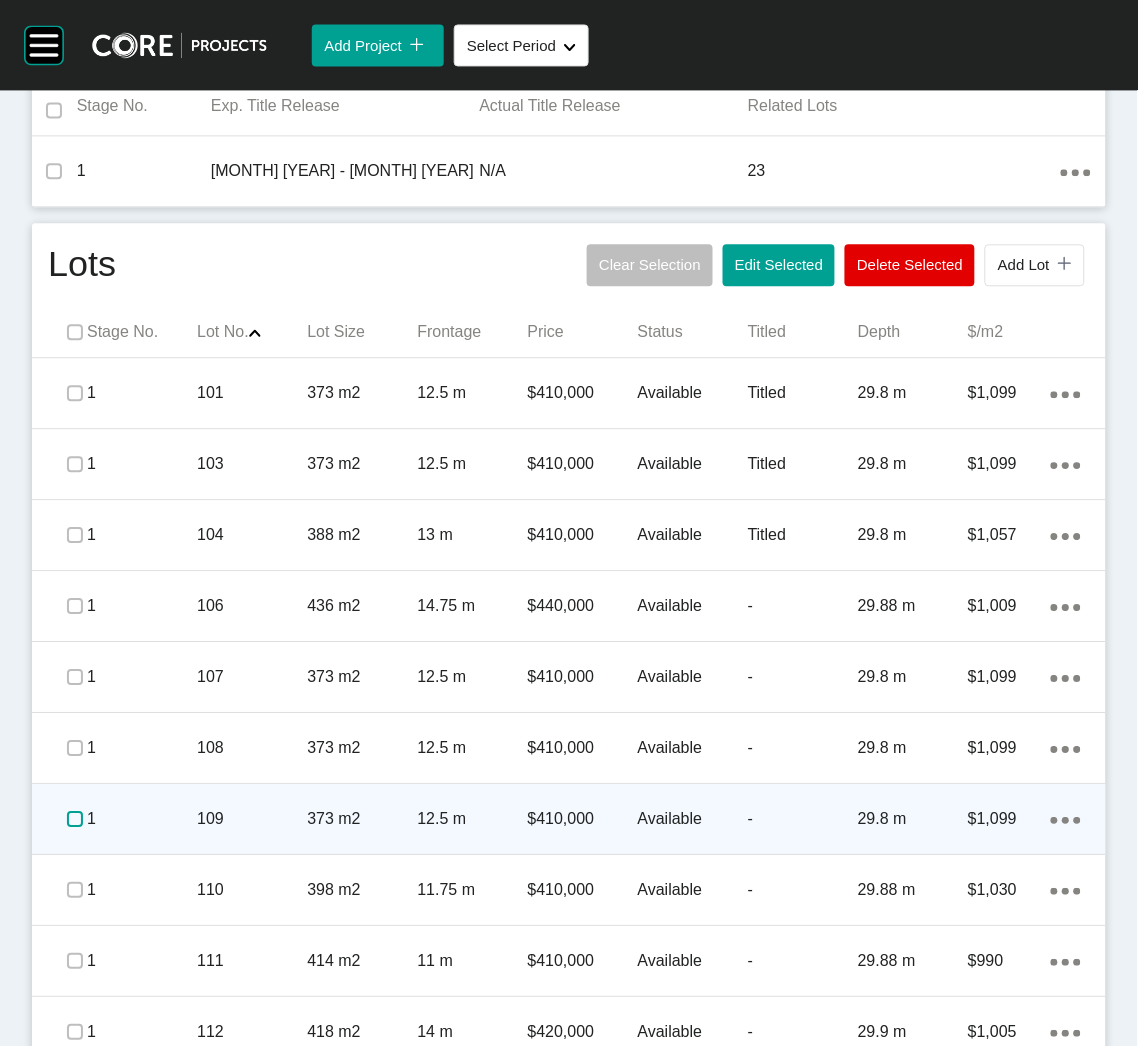 click at bounding box center (75, 819) 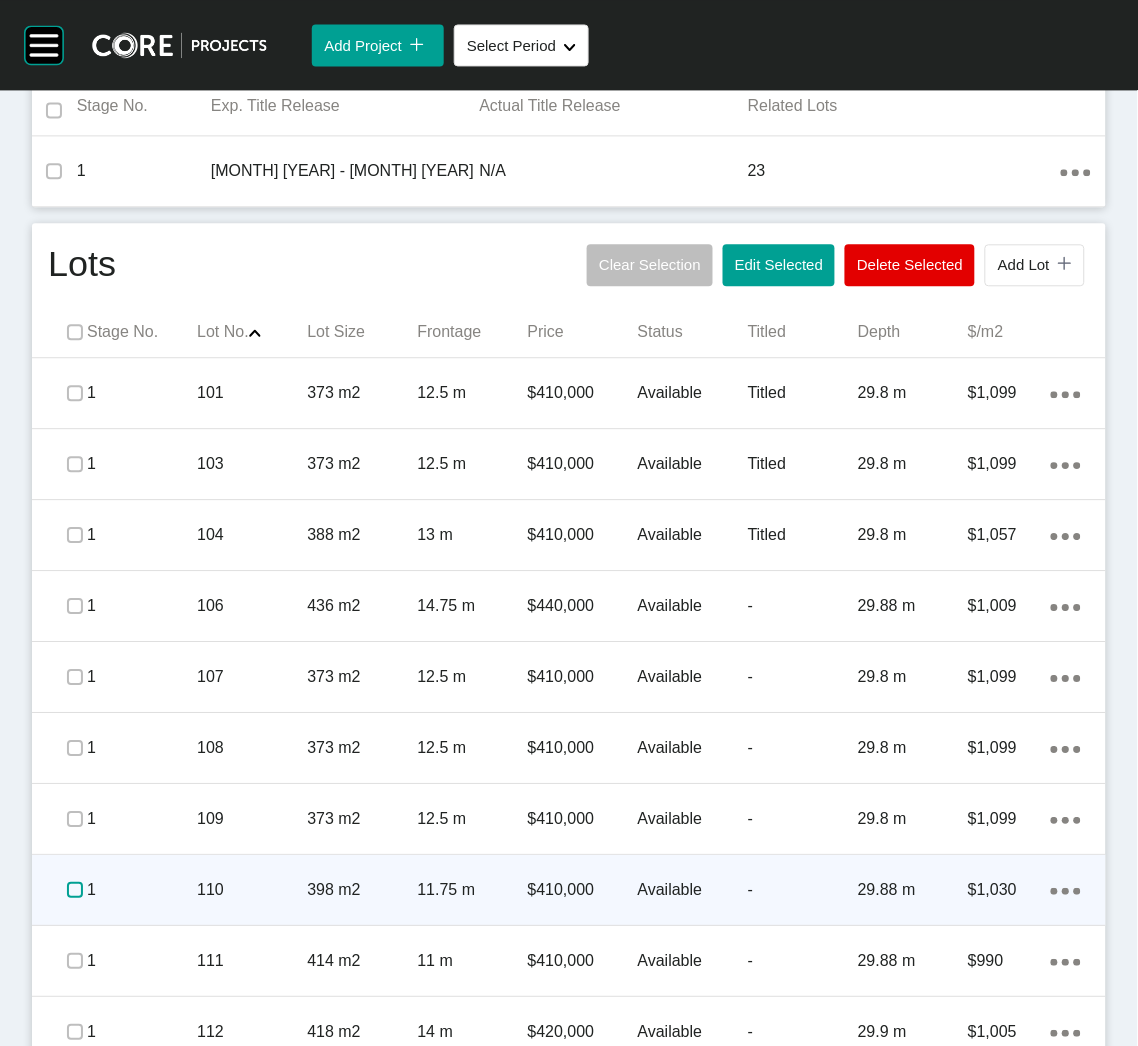 click at bounding box center [75, 890] 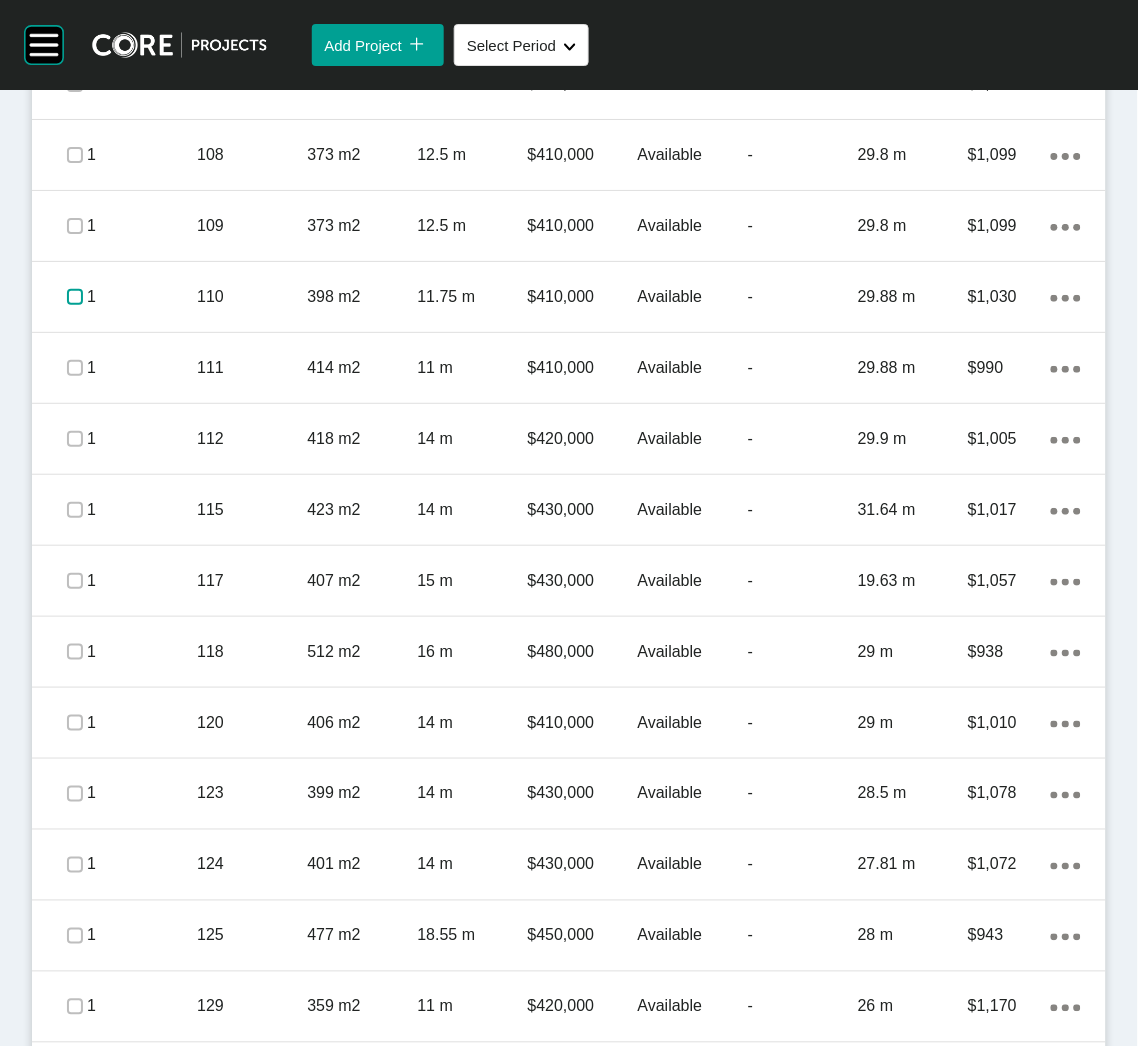 scroll, scrollTop: 1349, scrollLeft: 0, axis: vertical 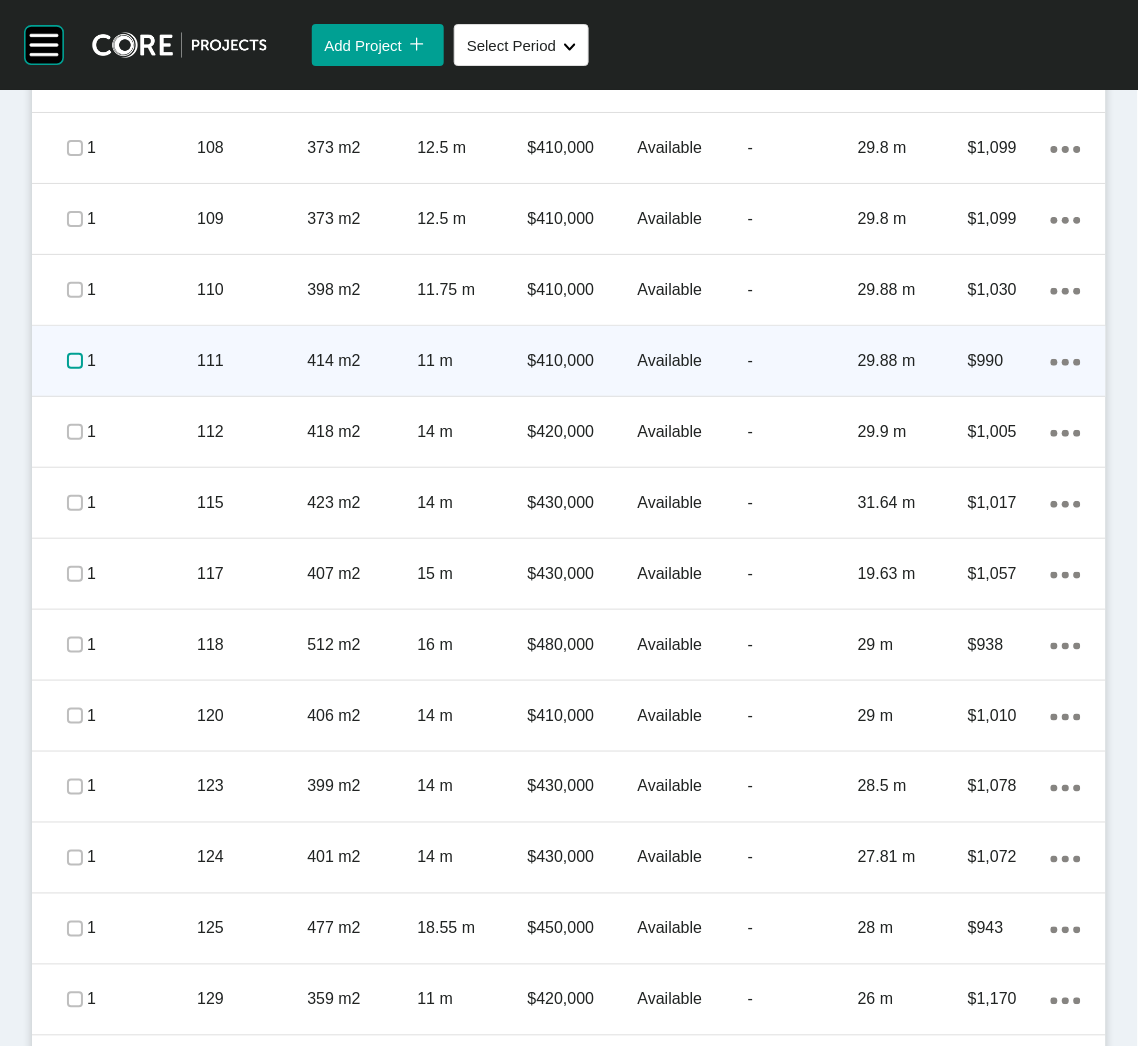 click at bounding box center (75, 361) 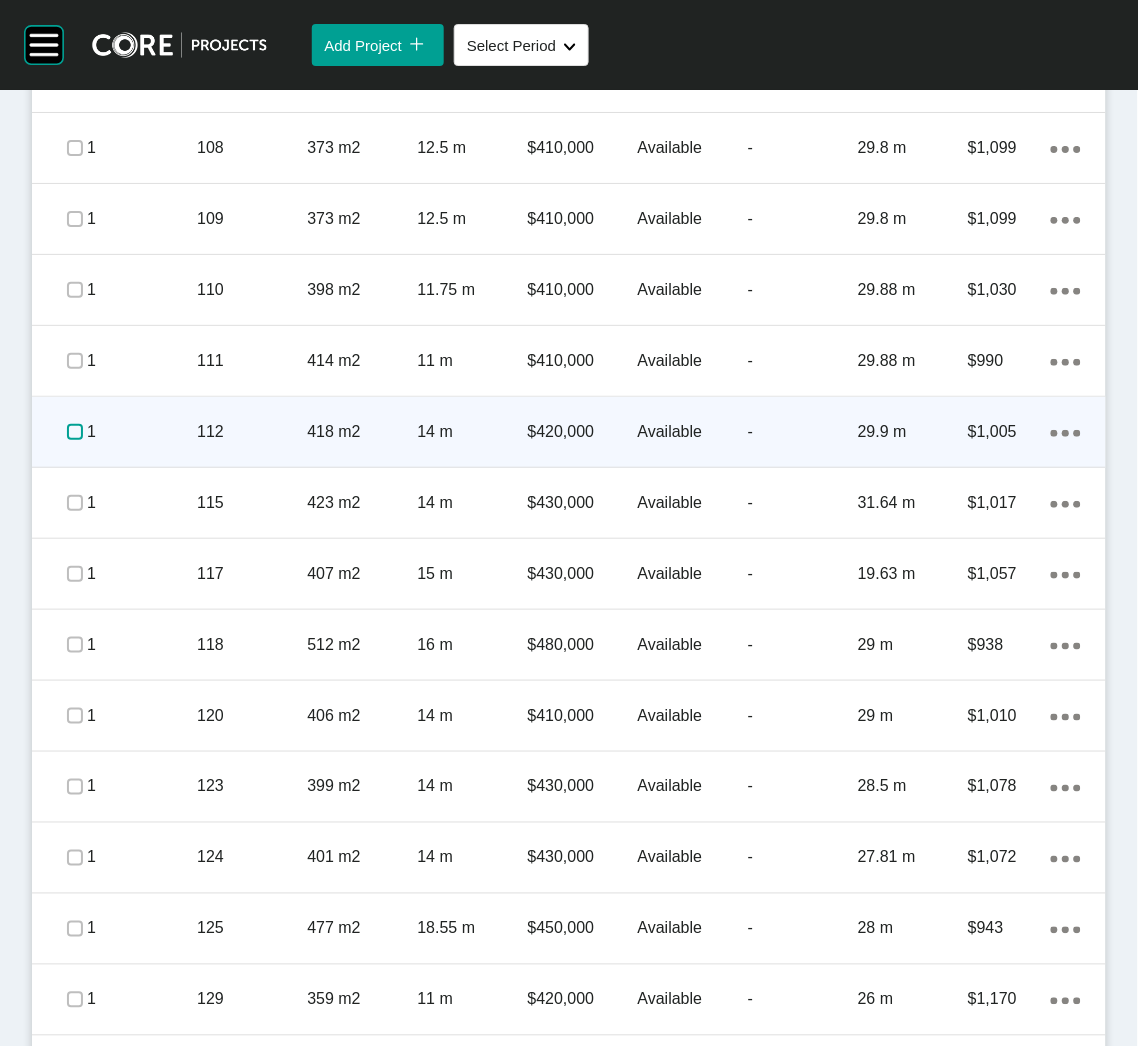 click at bounding box center [75, 432] 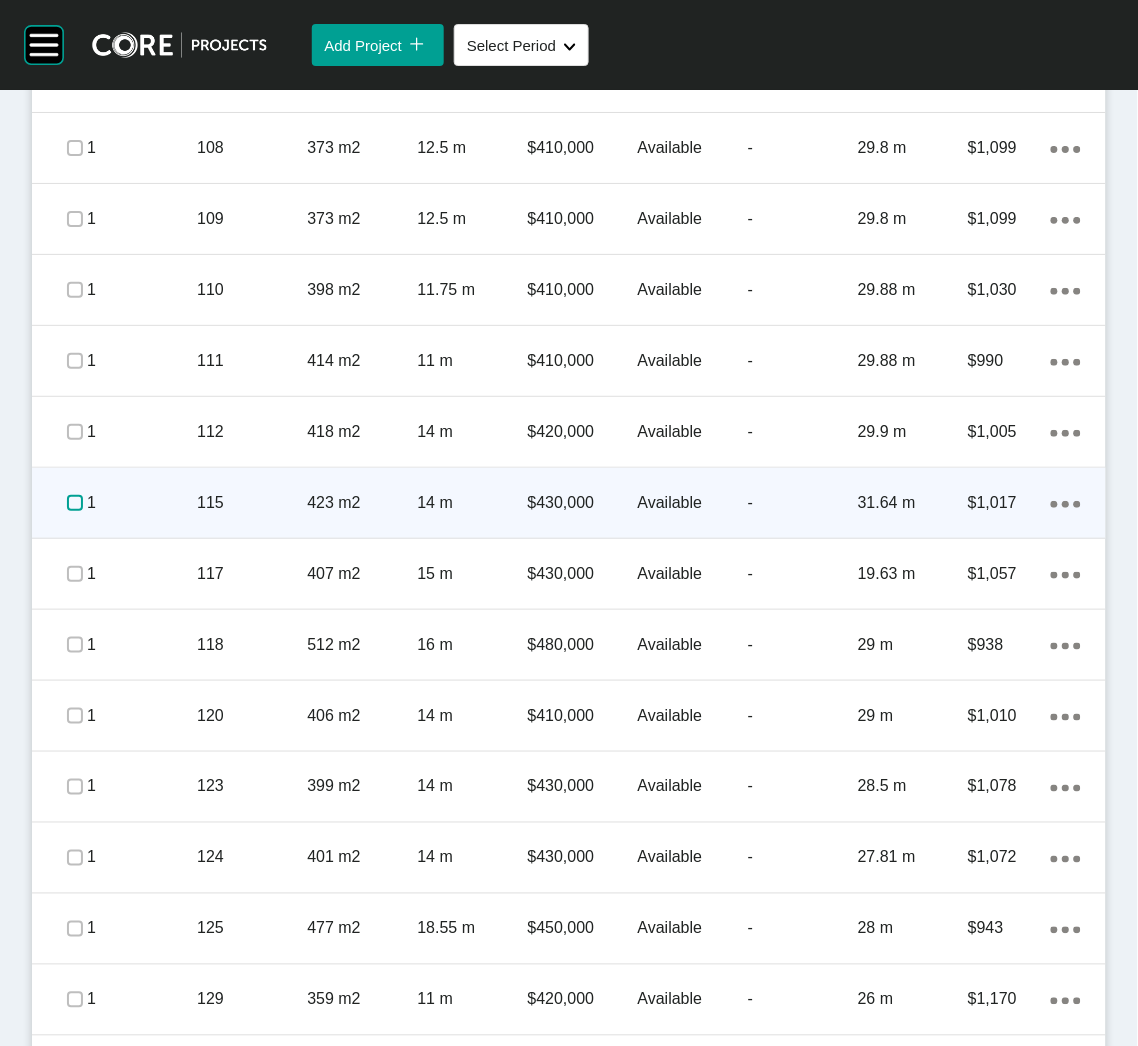 click at bounding box center [75, 503] 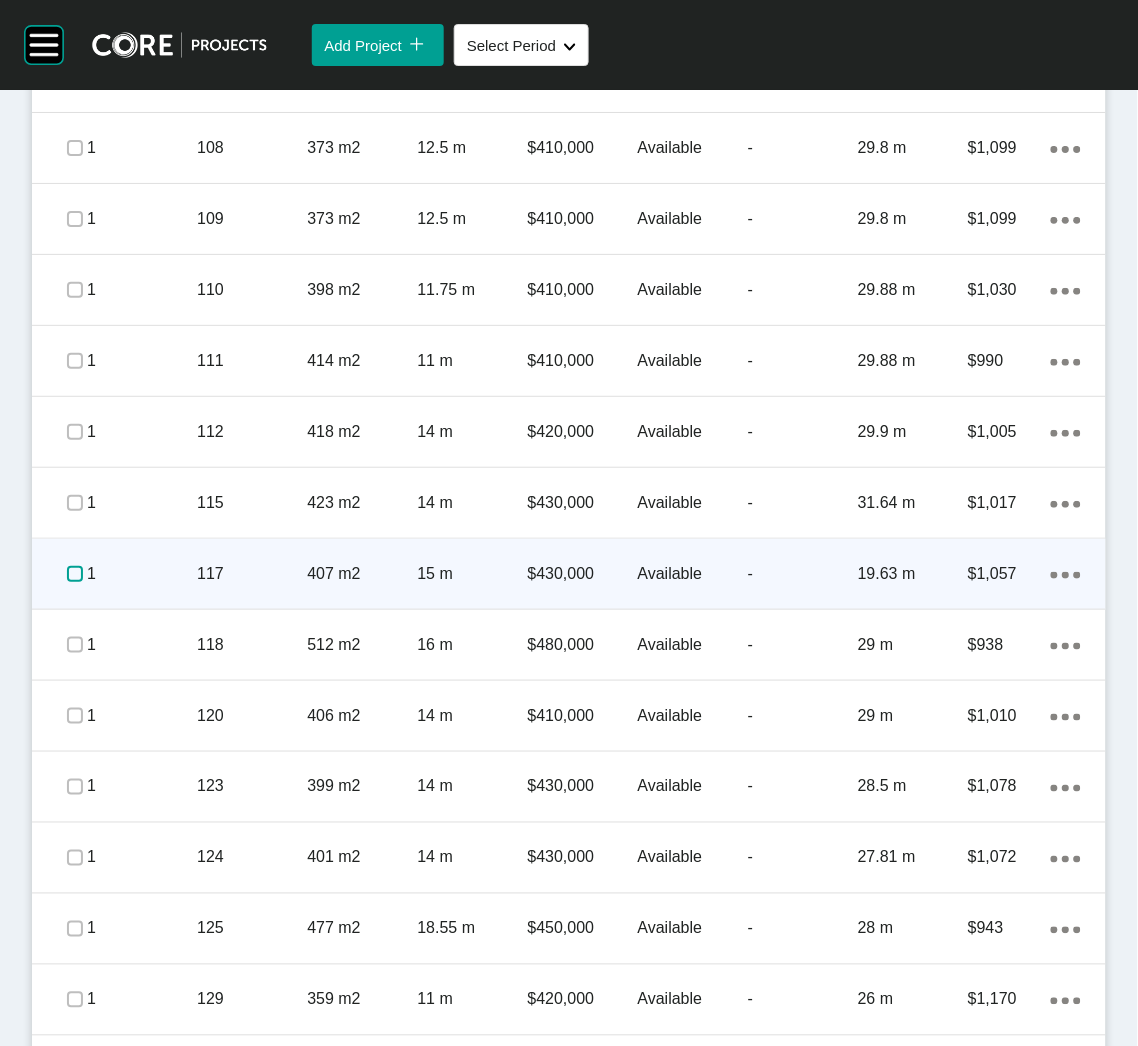 click at bounding box center (75, 574) 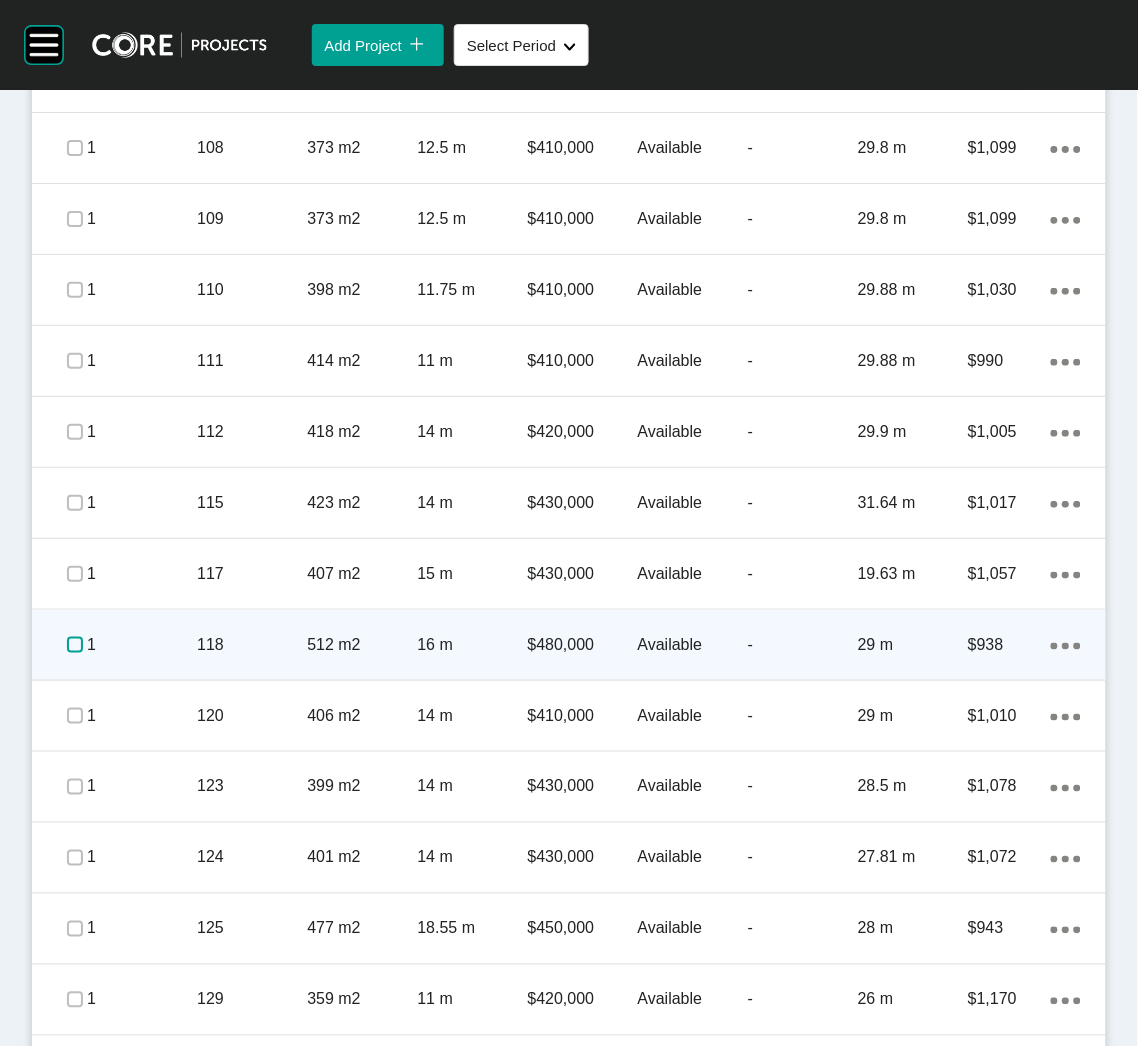 click at bounding box center (75, 645) 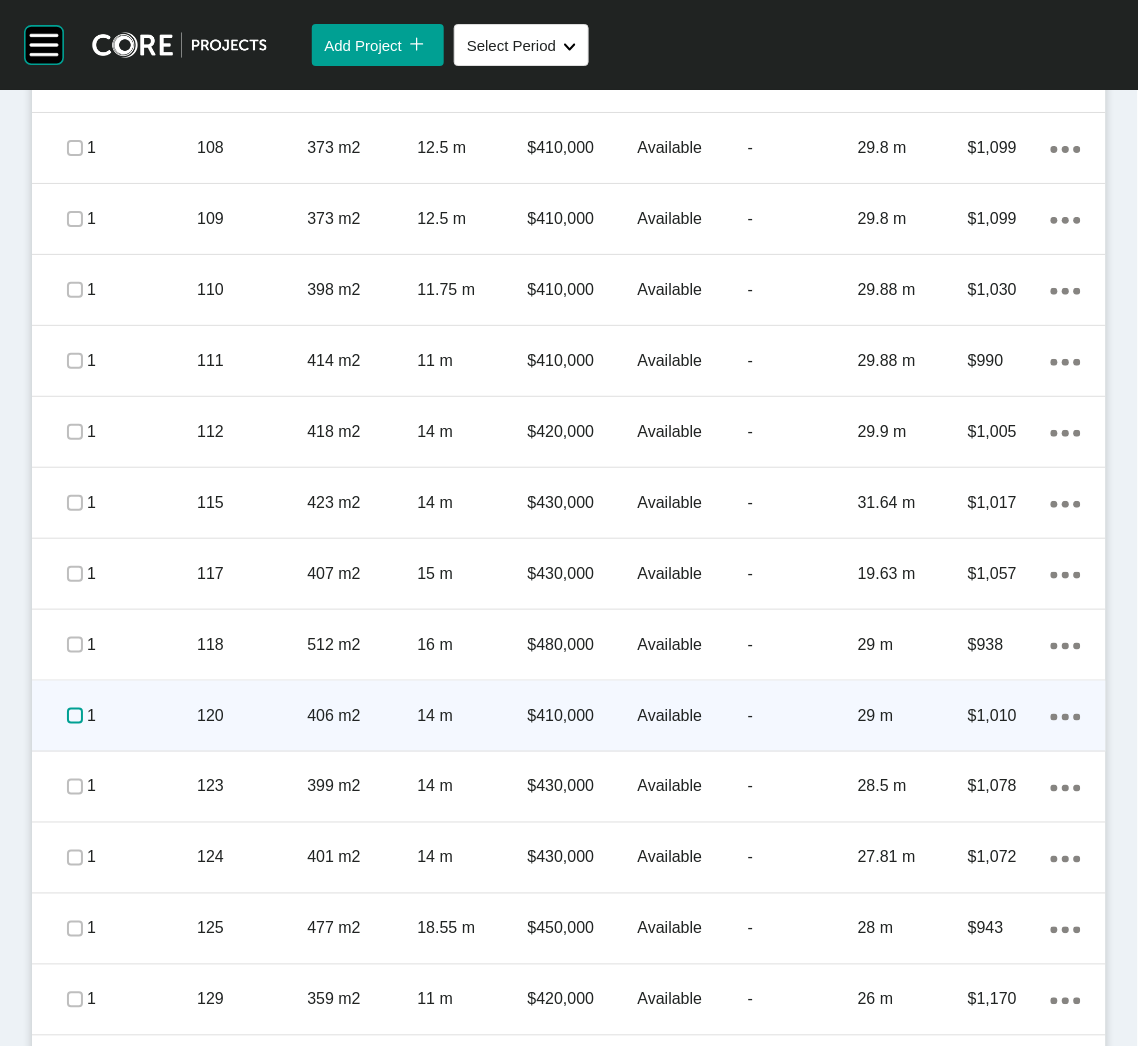 click at bounding box center [75, 716] 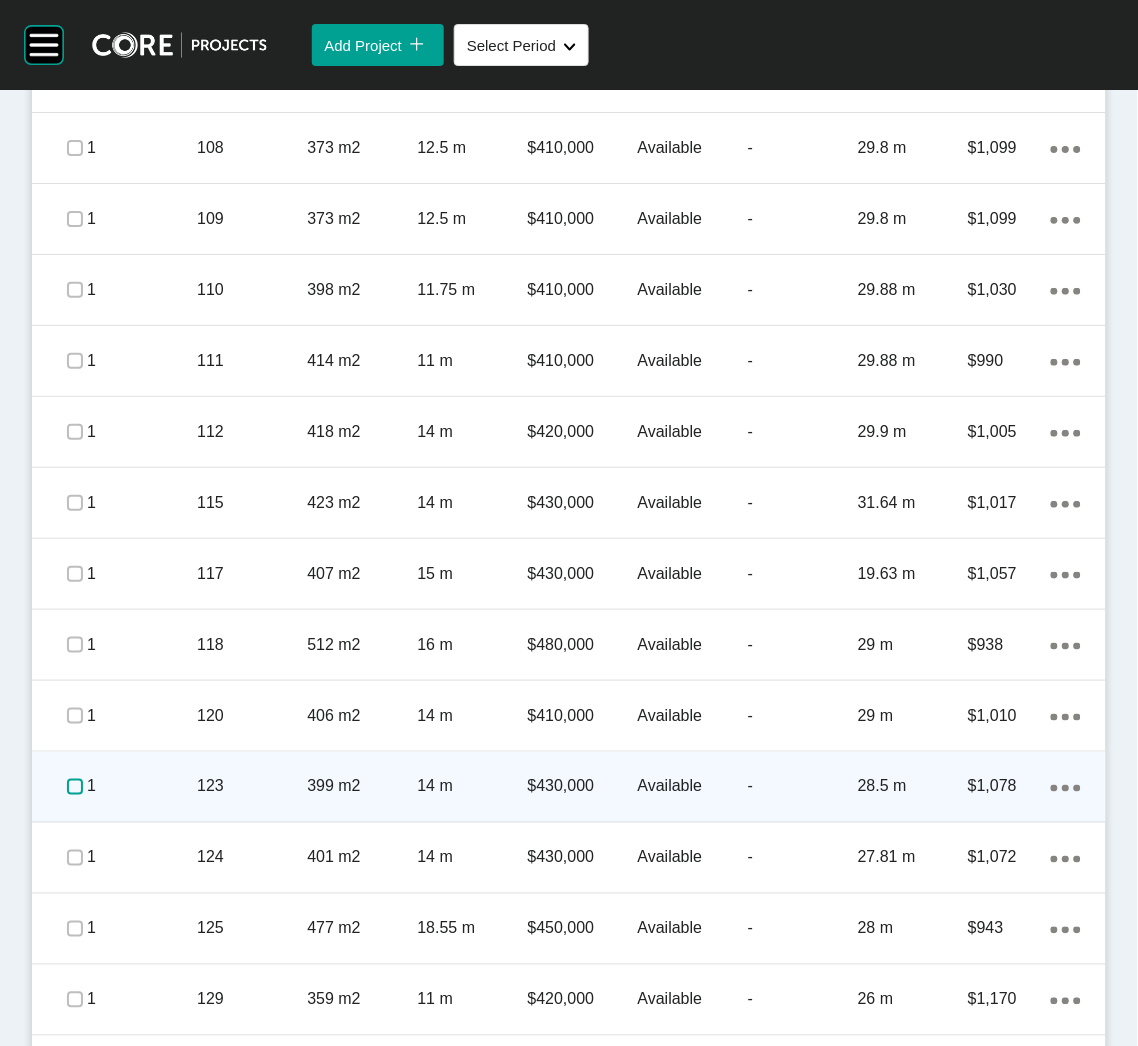 click at bounding box center (75, 787) 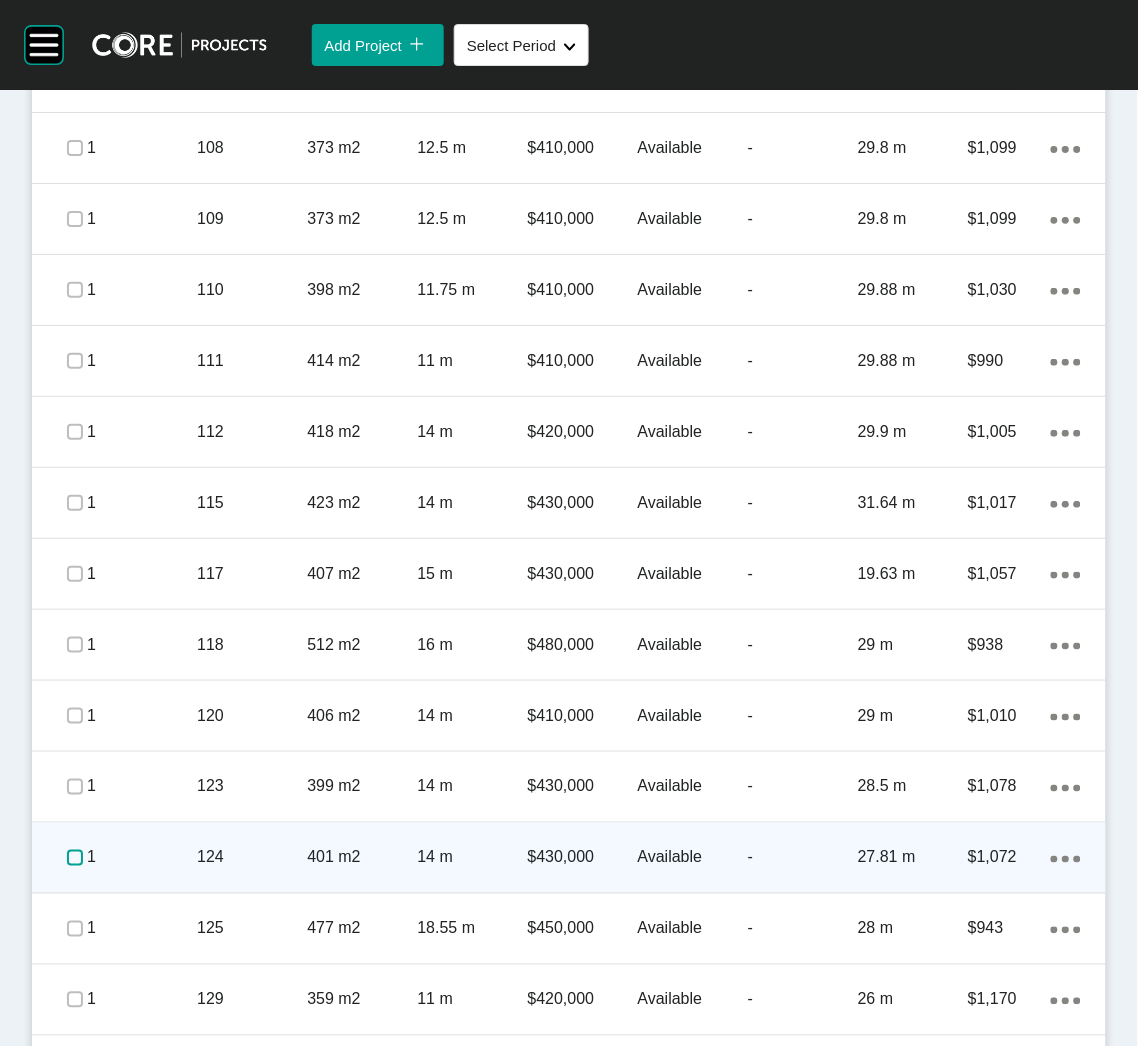 click at bounding box center (75, 858) 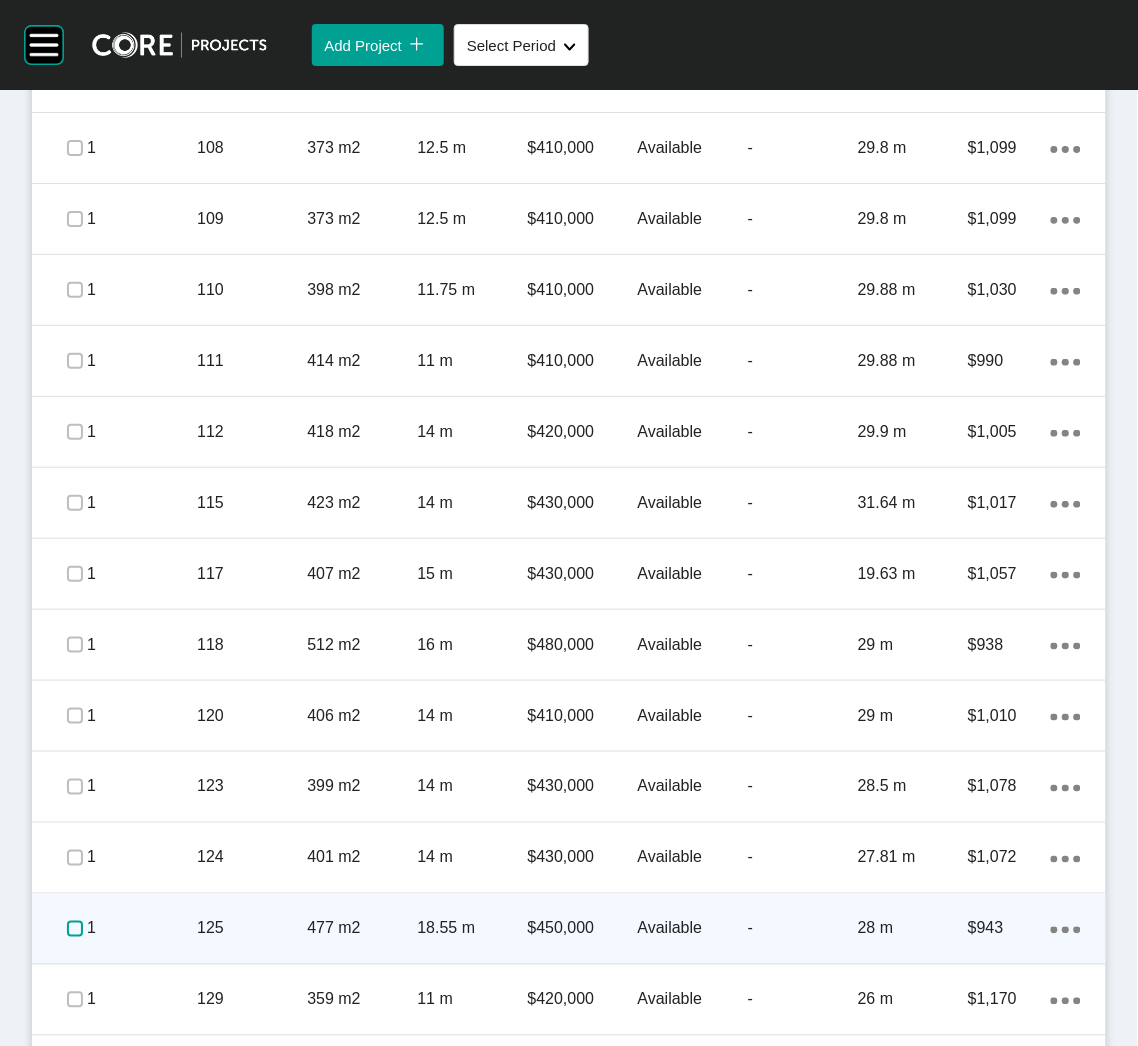 click at bounding box center [75, 929] 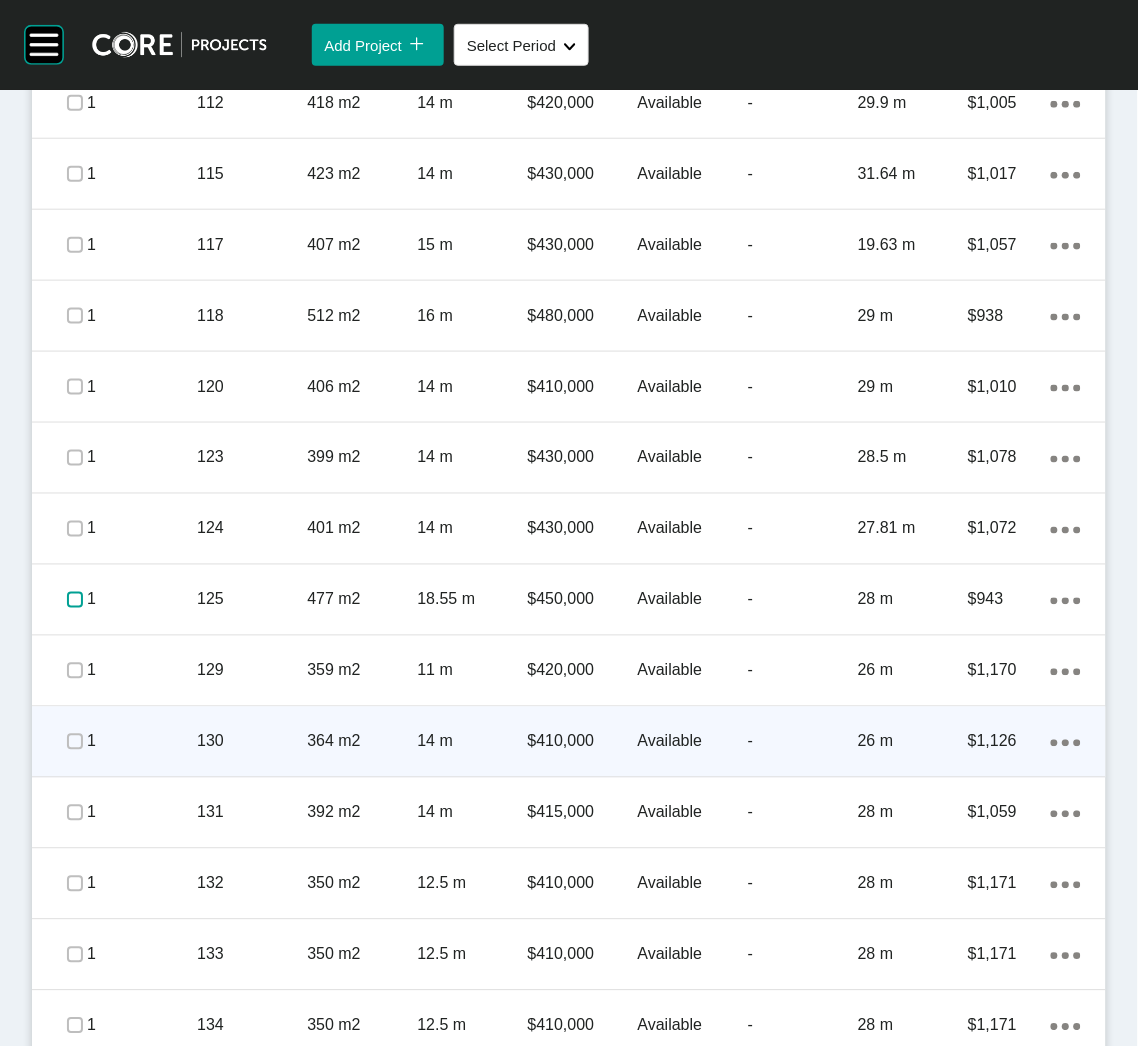 scroll, scrollTop: 1701, scrollLeft: 0, axis: vertical 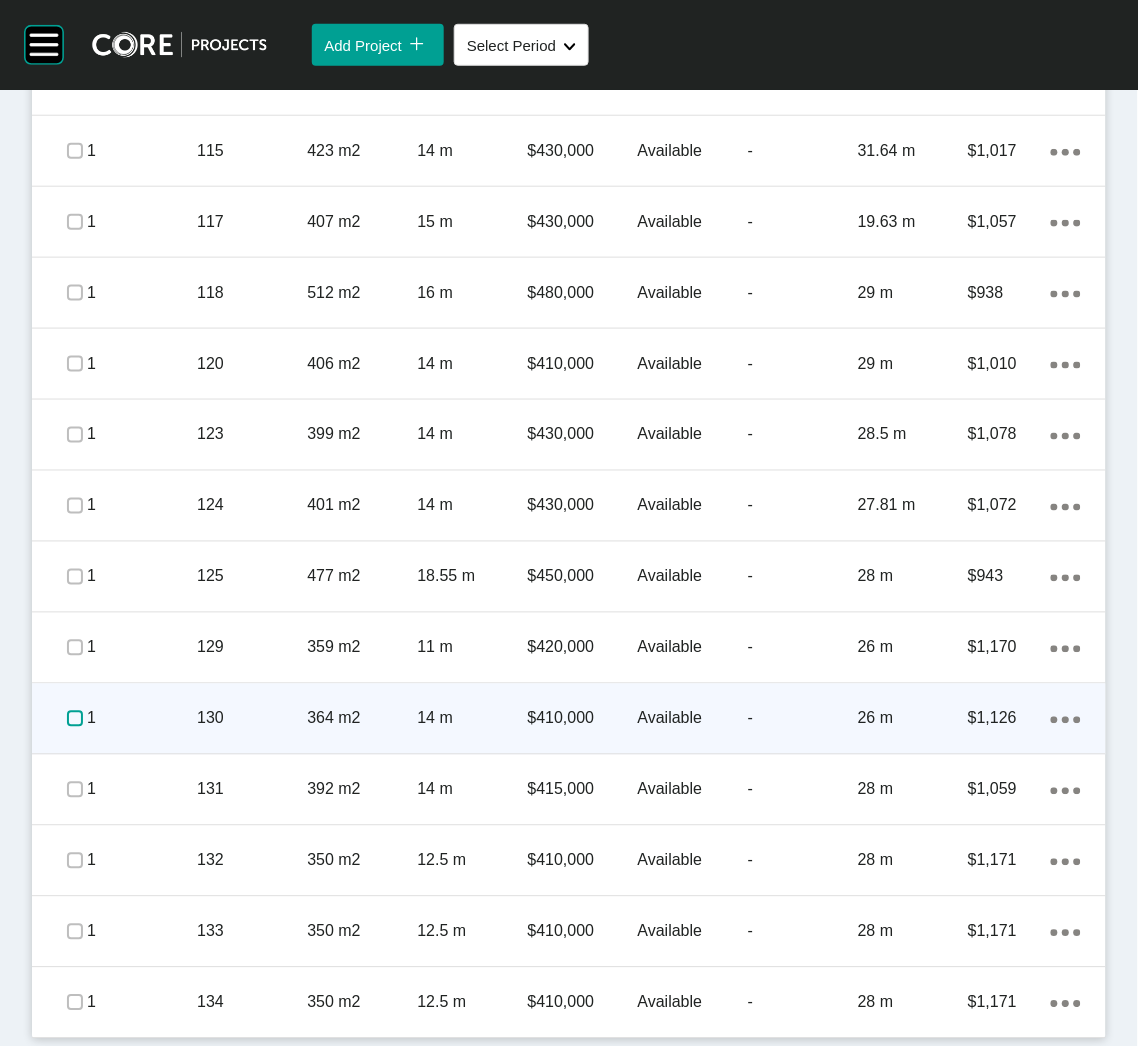 click at bounding box center (75, 719) 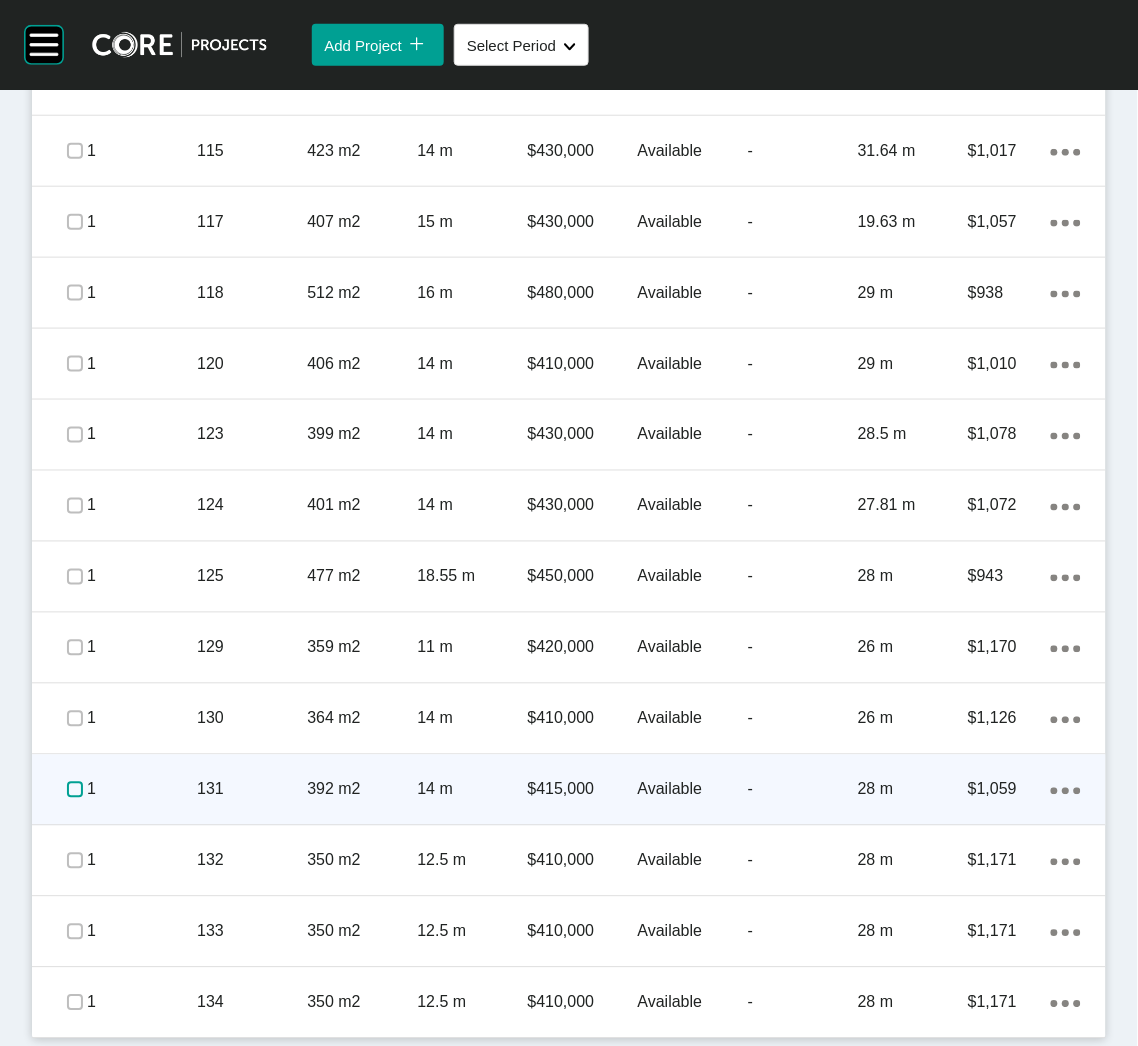 click at bounding box center [75, 790] 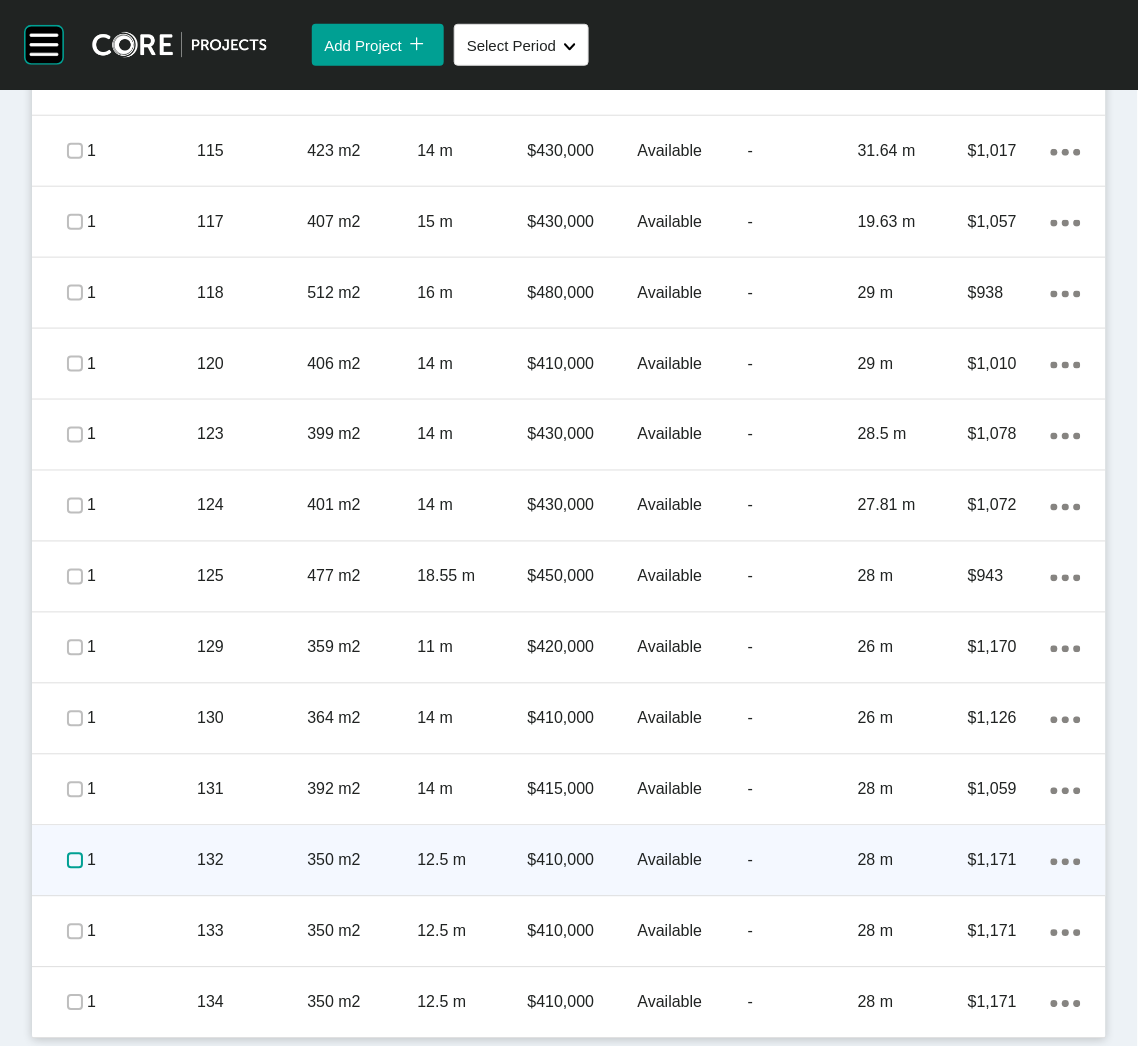 click at bounding box center [75, 861] 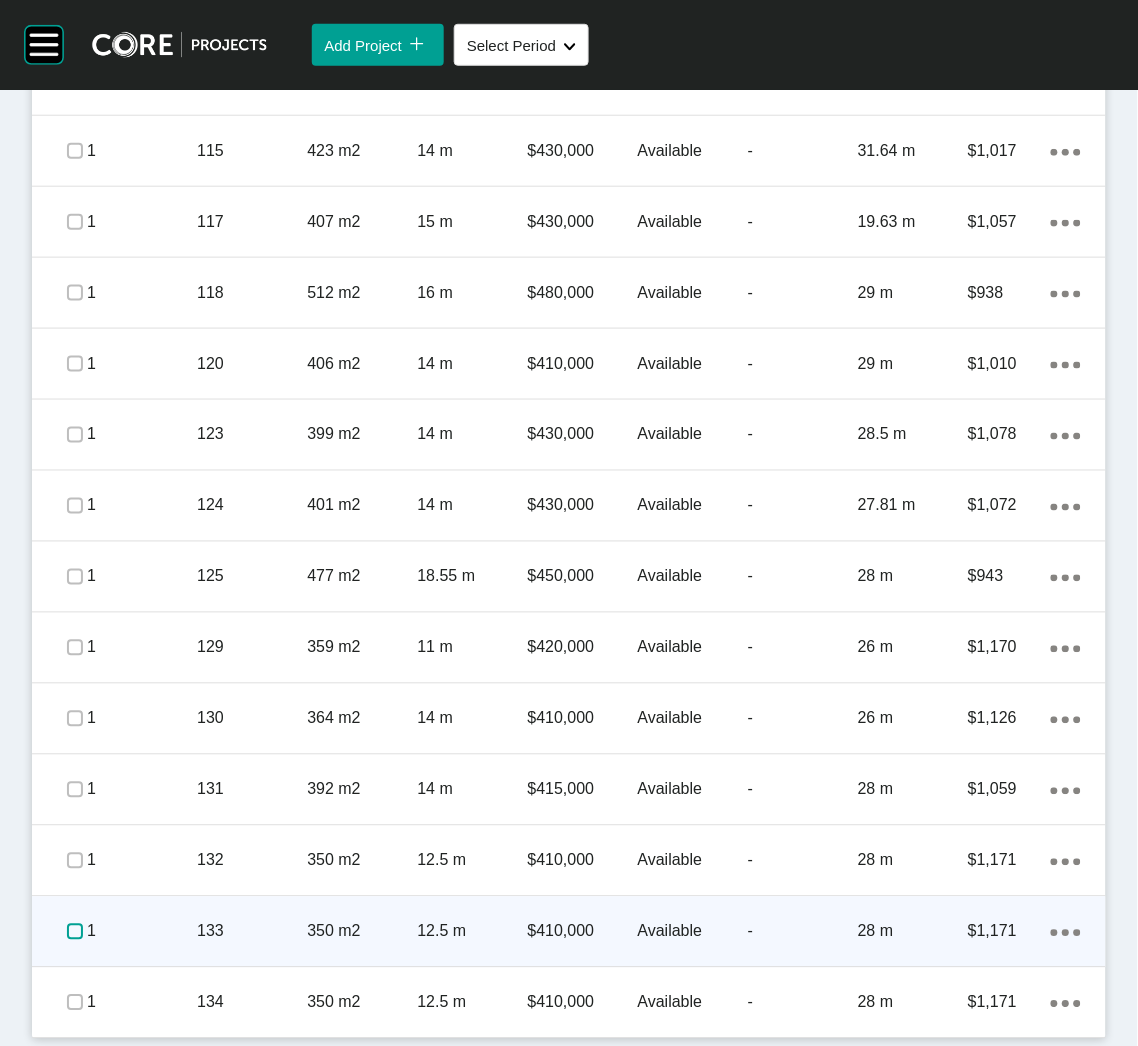 click at bounding box center (75, 932) 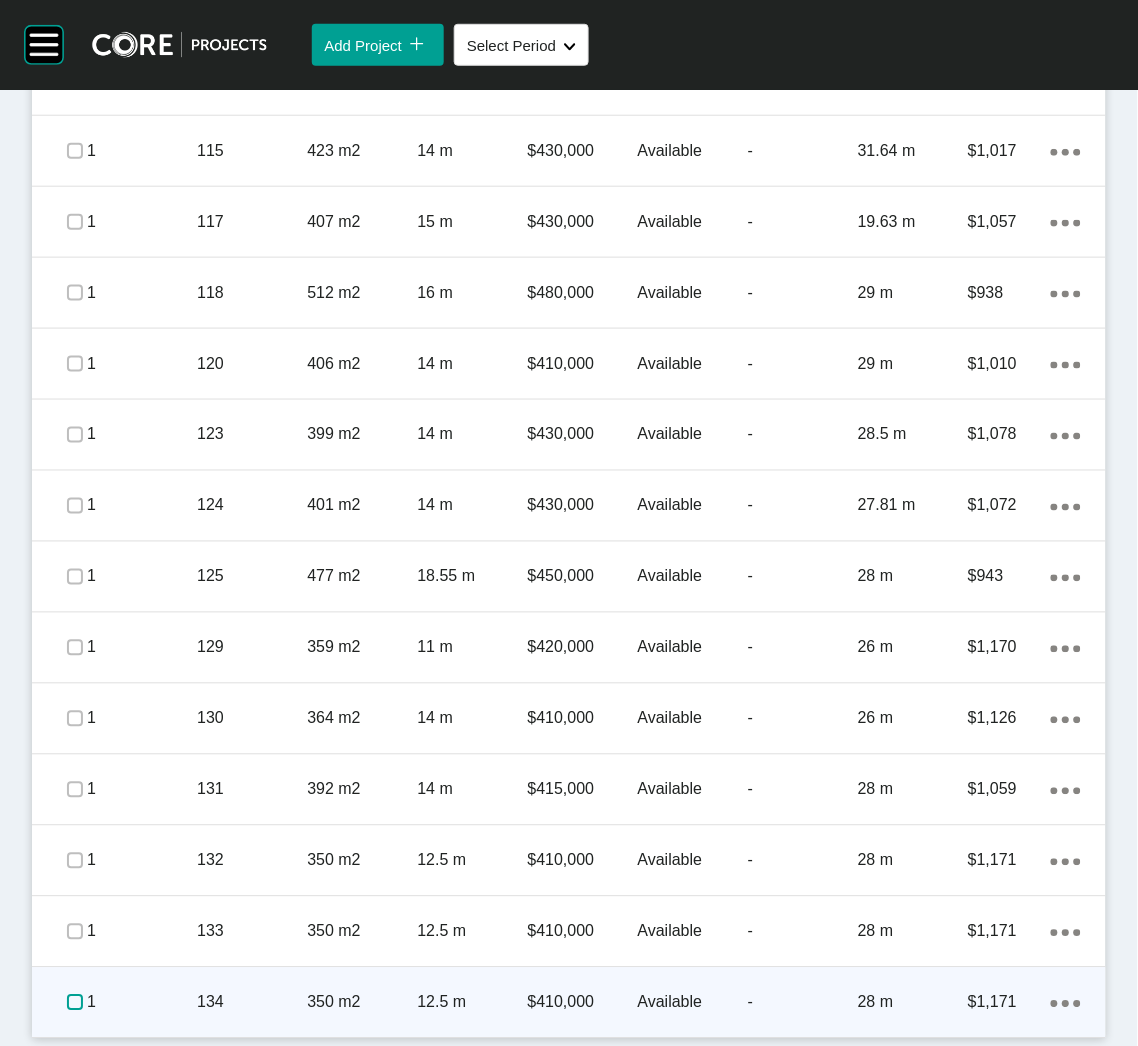 drag, startPoint x: 65, startPoint y: 1004, endPoint x: 63, endPoint y: 989, distance: 15.132746 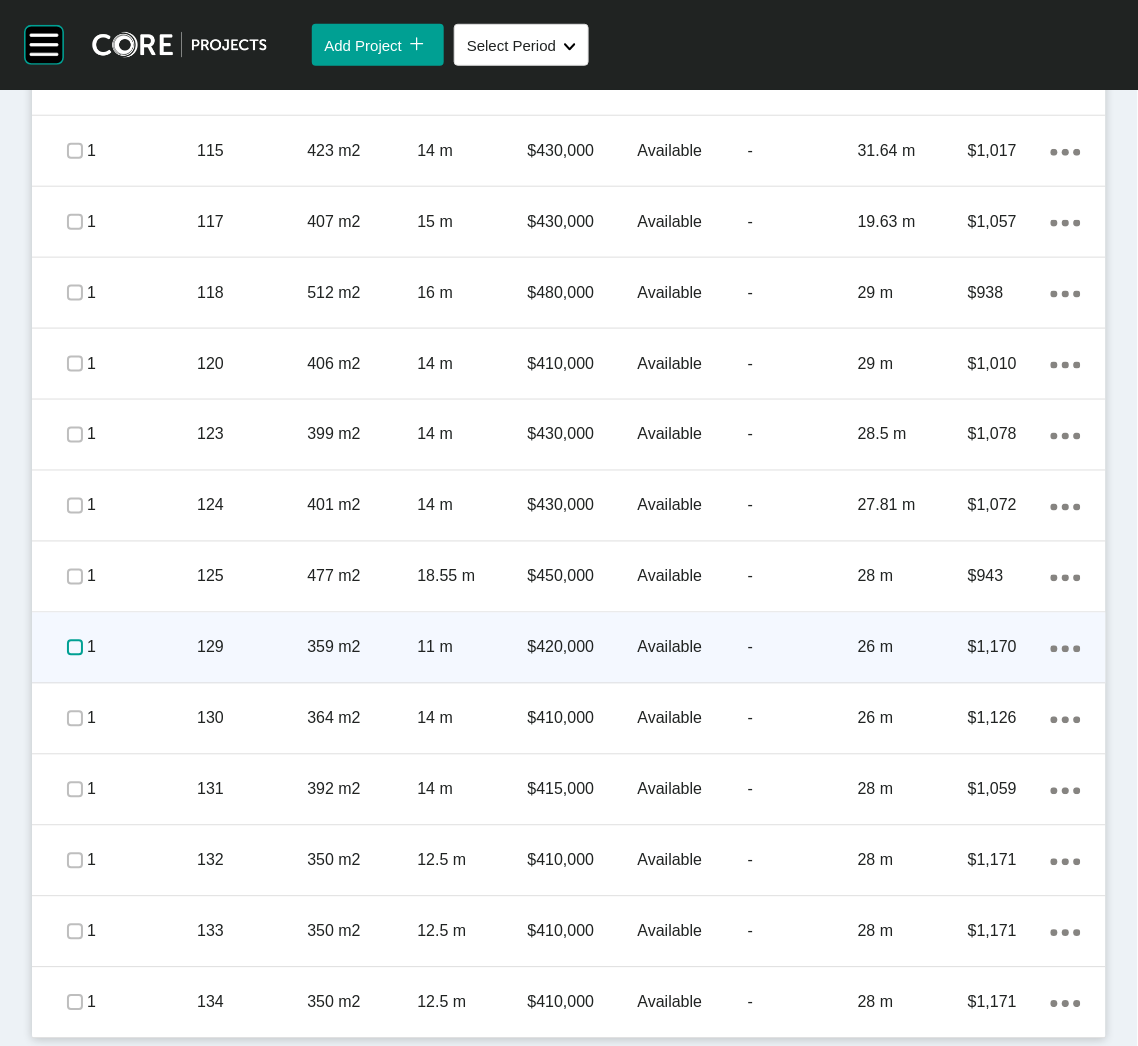 click at bounding box center [75, 648] 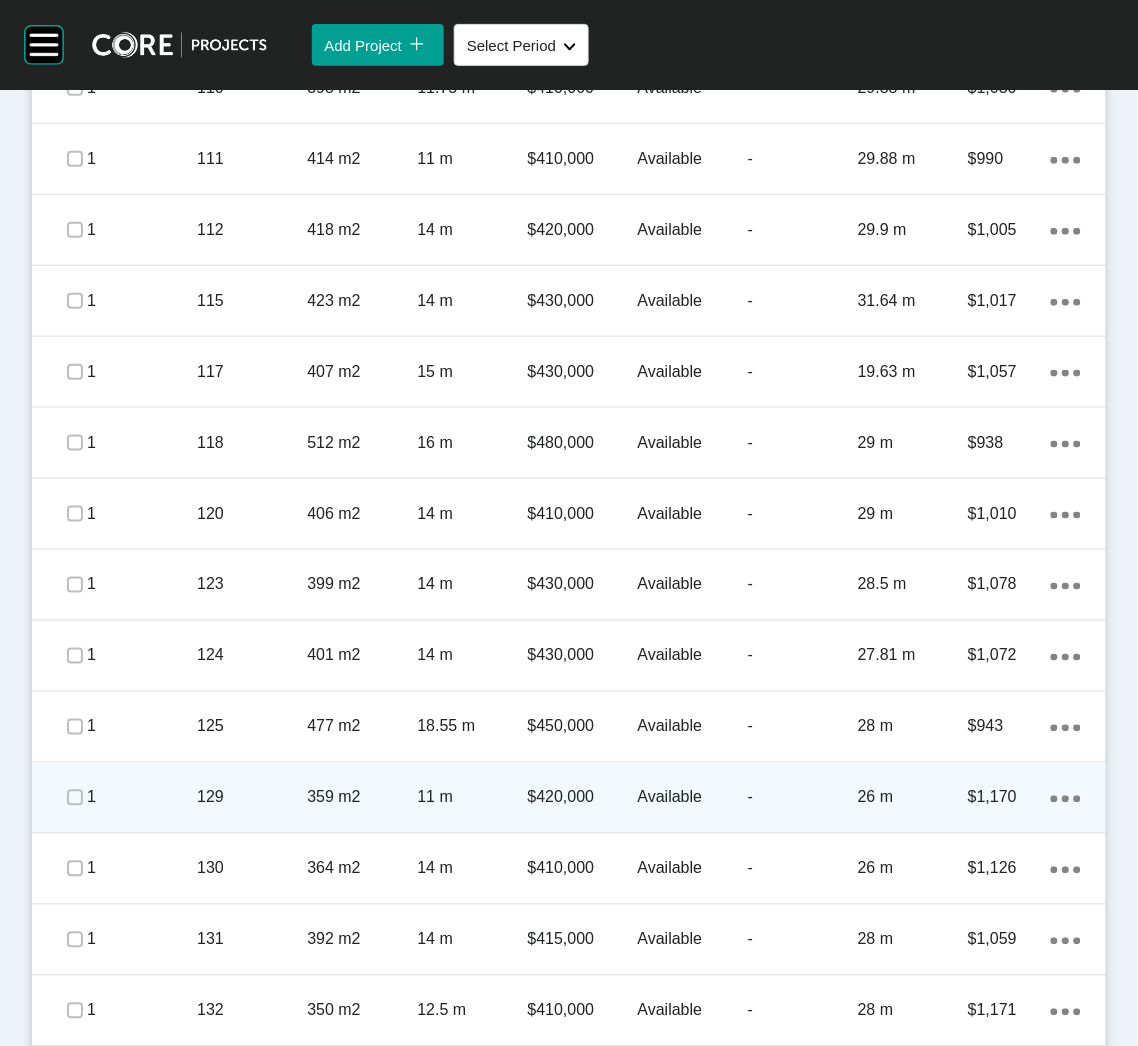 scroll, scrollTop: 1701, scrollLeft: 0, axis: vertical 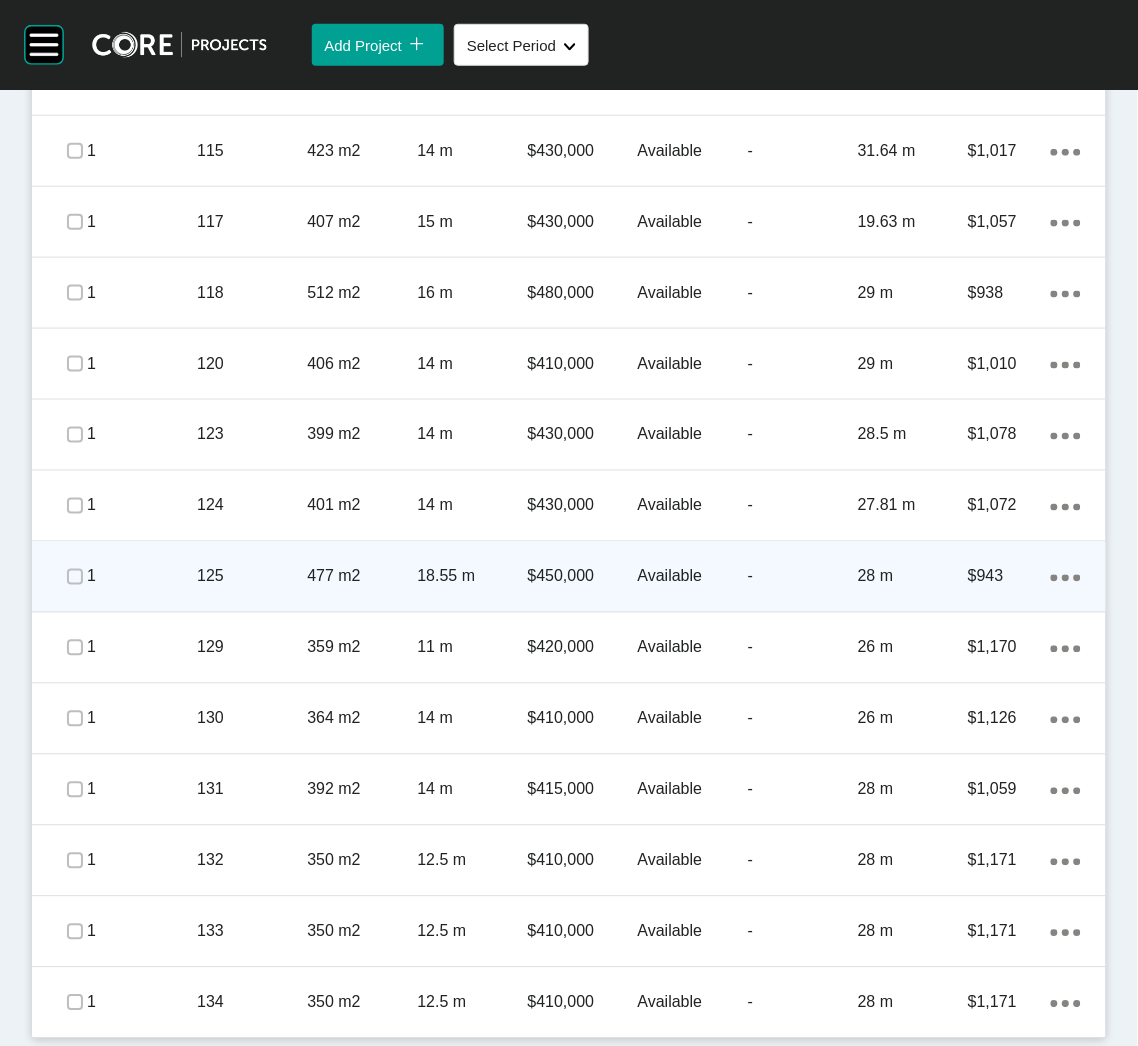 click on "Action Menu Dots Copy 6 Created with Sketch." 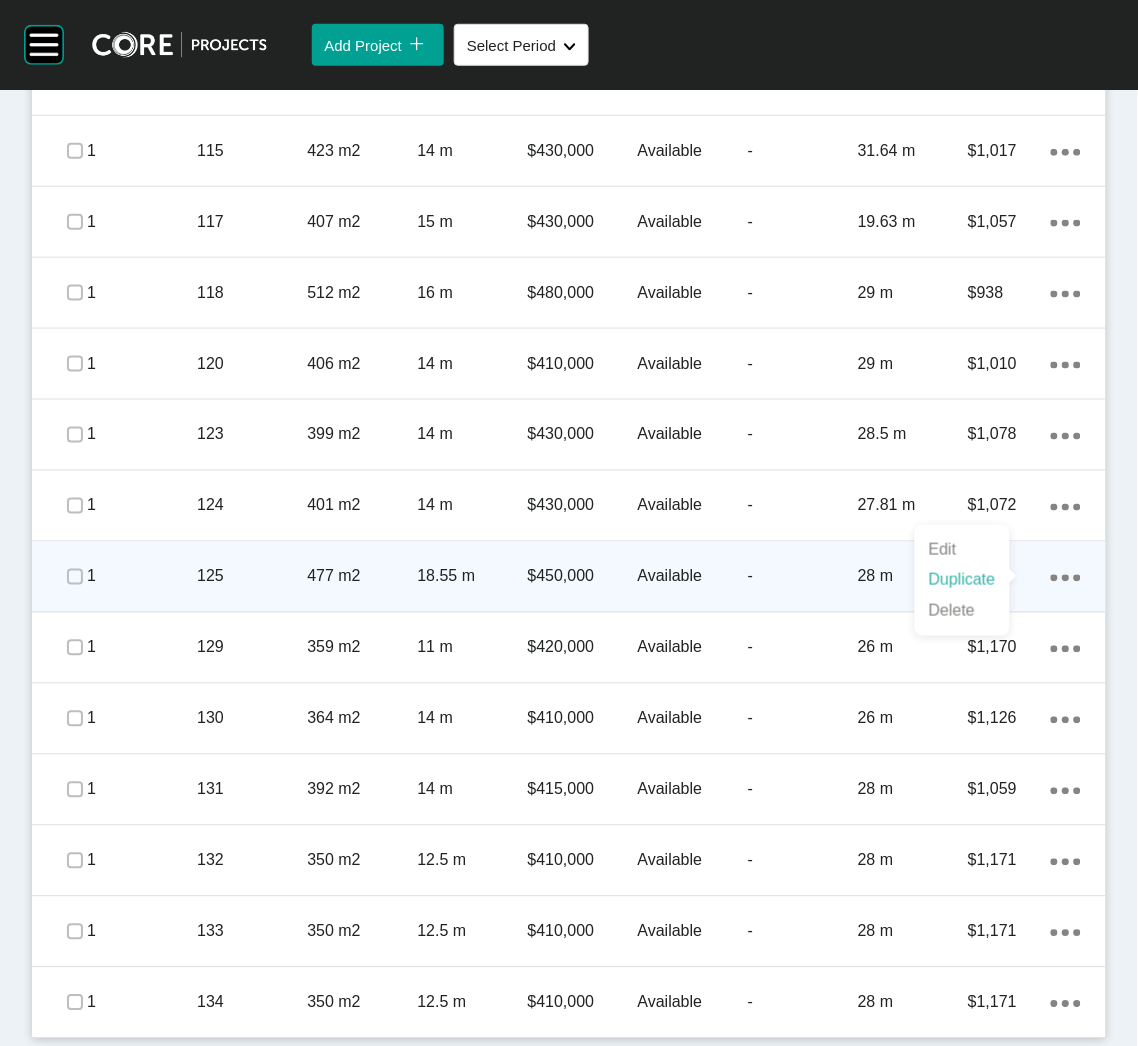 click on "Duplicate" at bounding box center (962, 580) 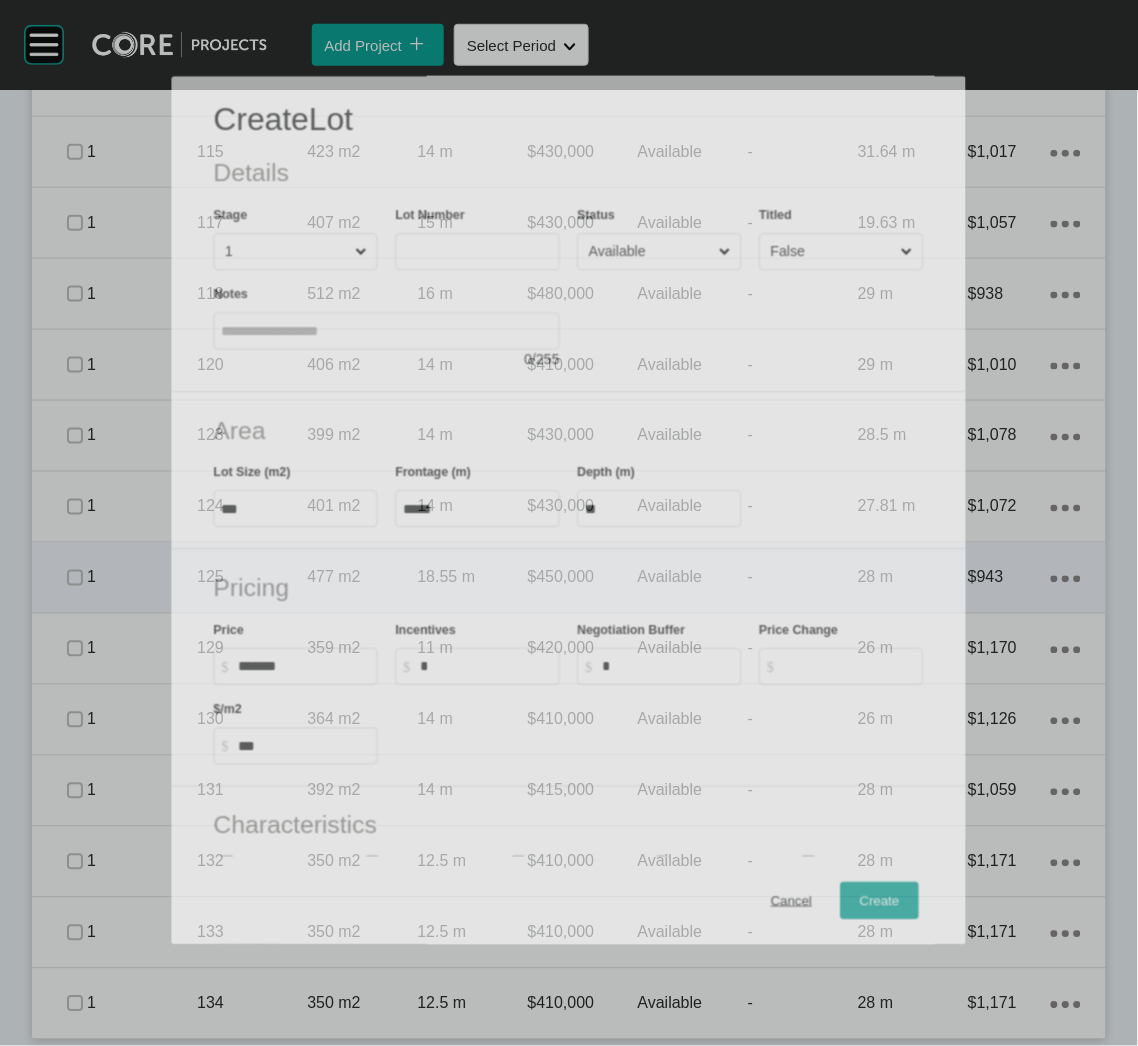 scroll, scrollTop: 1701, scrollLeft: 0, axis: vertical 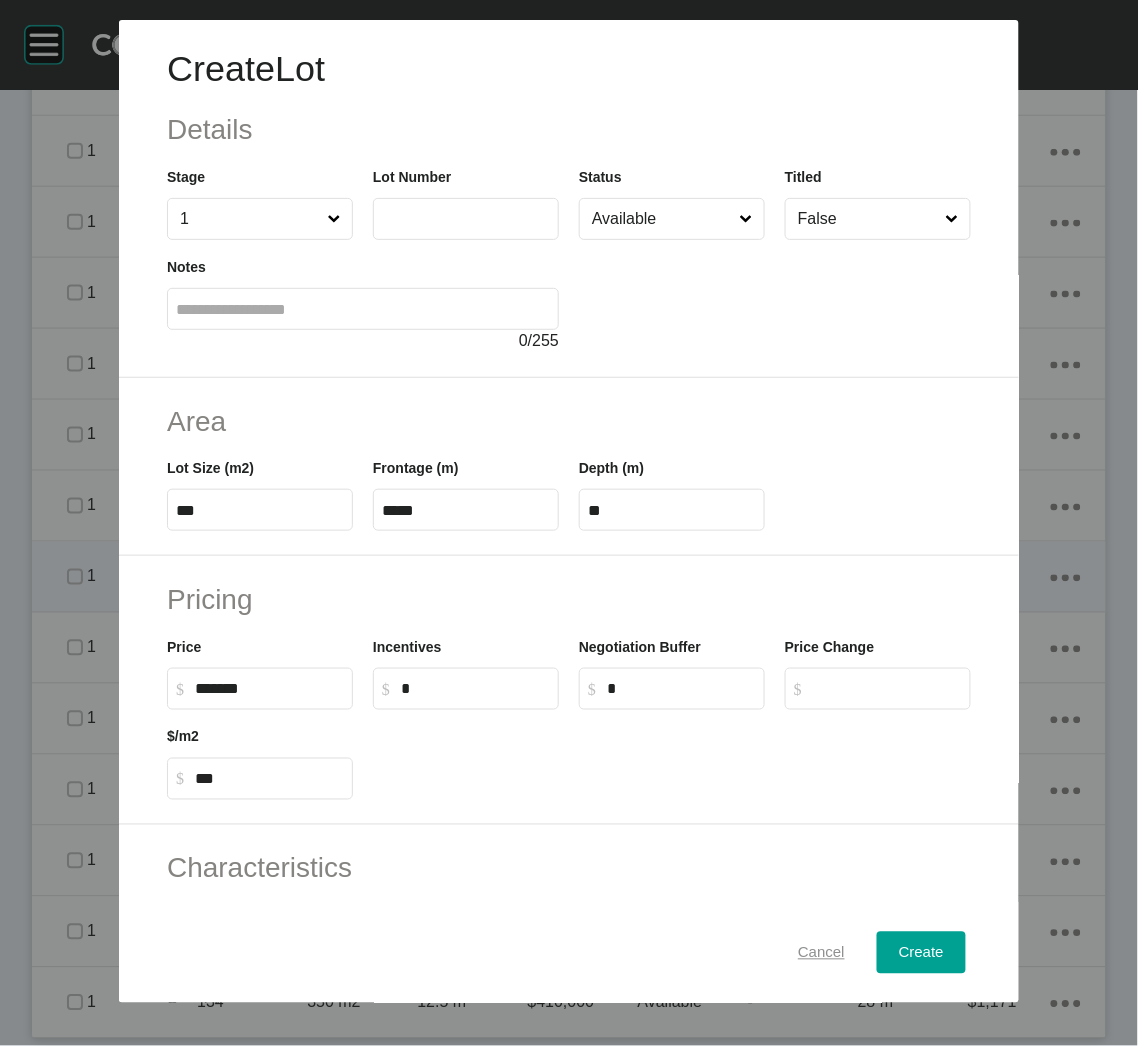 click on "Cancel" at bounding box center (821, 953) 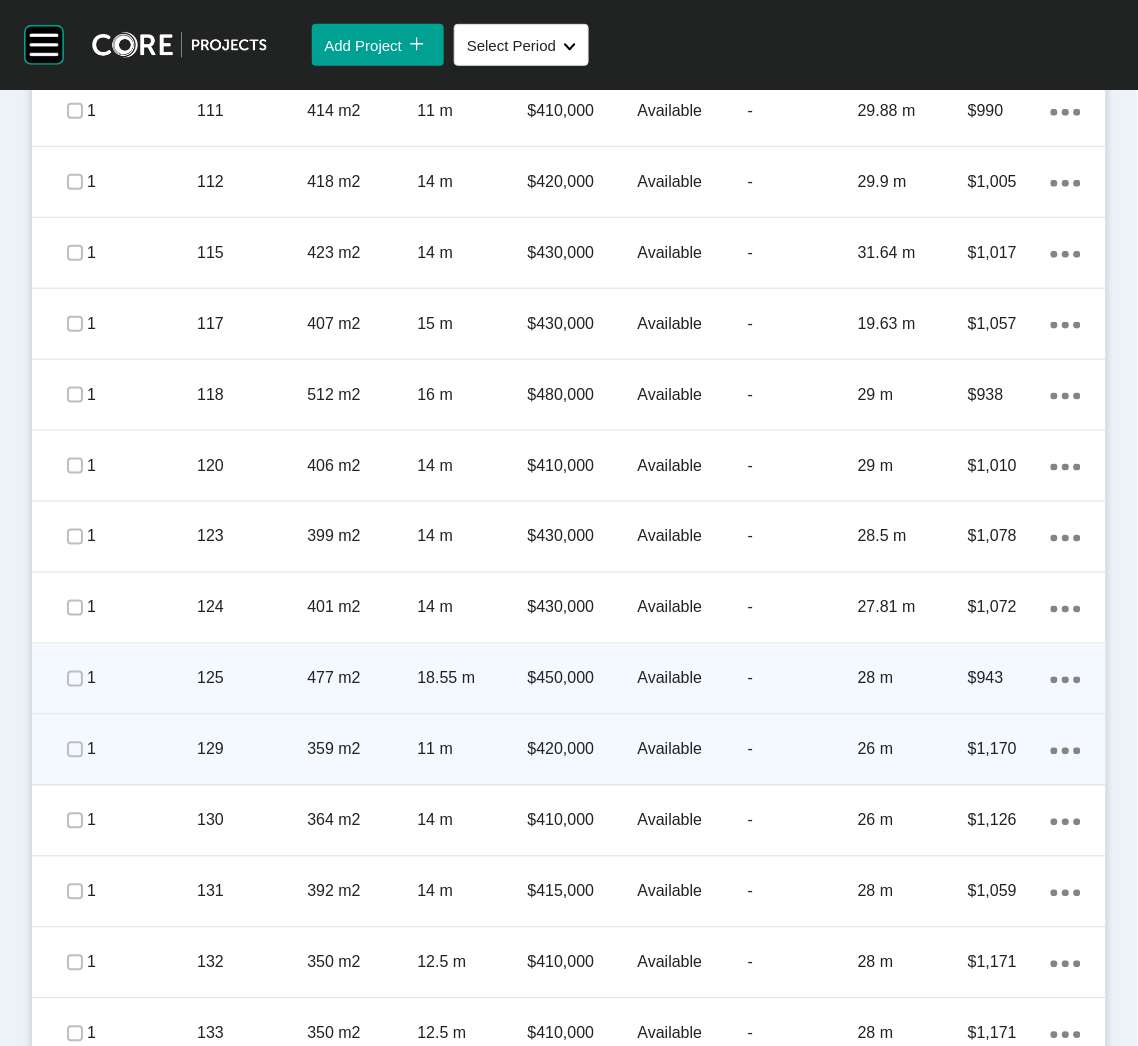 scroll, scrollTop: 1701, scrollLeft: 0, axis: vertical 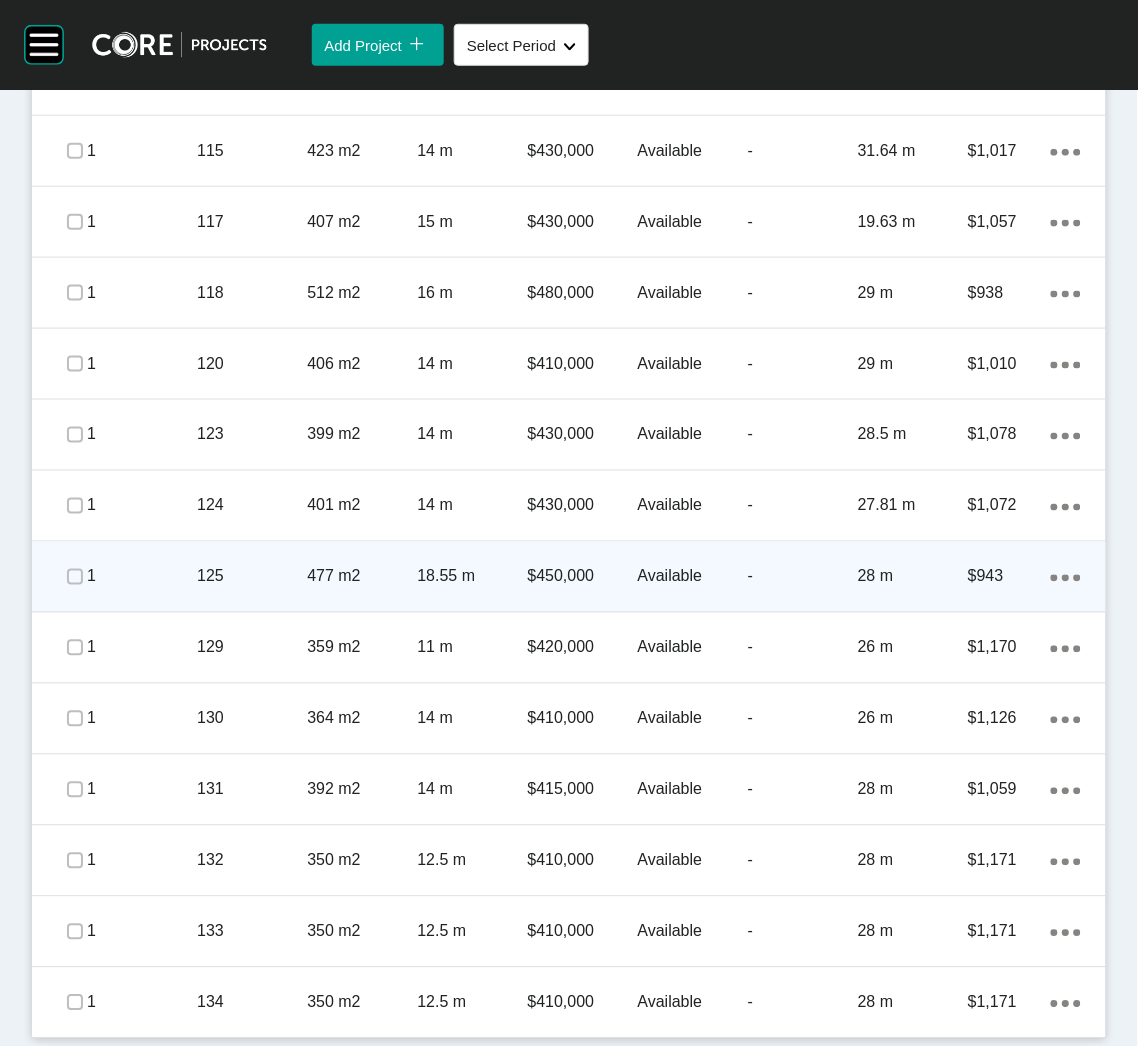 click on "Action Menu Dots Copy 6 Created with Sketch." 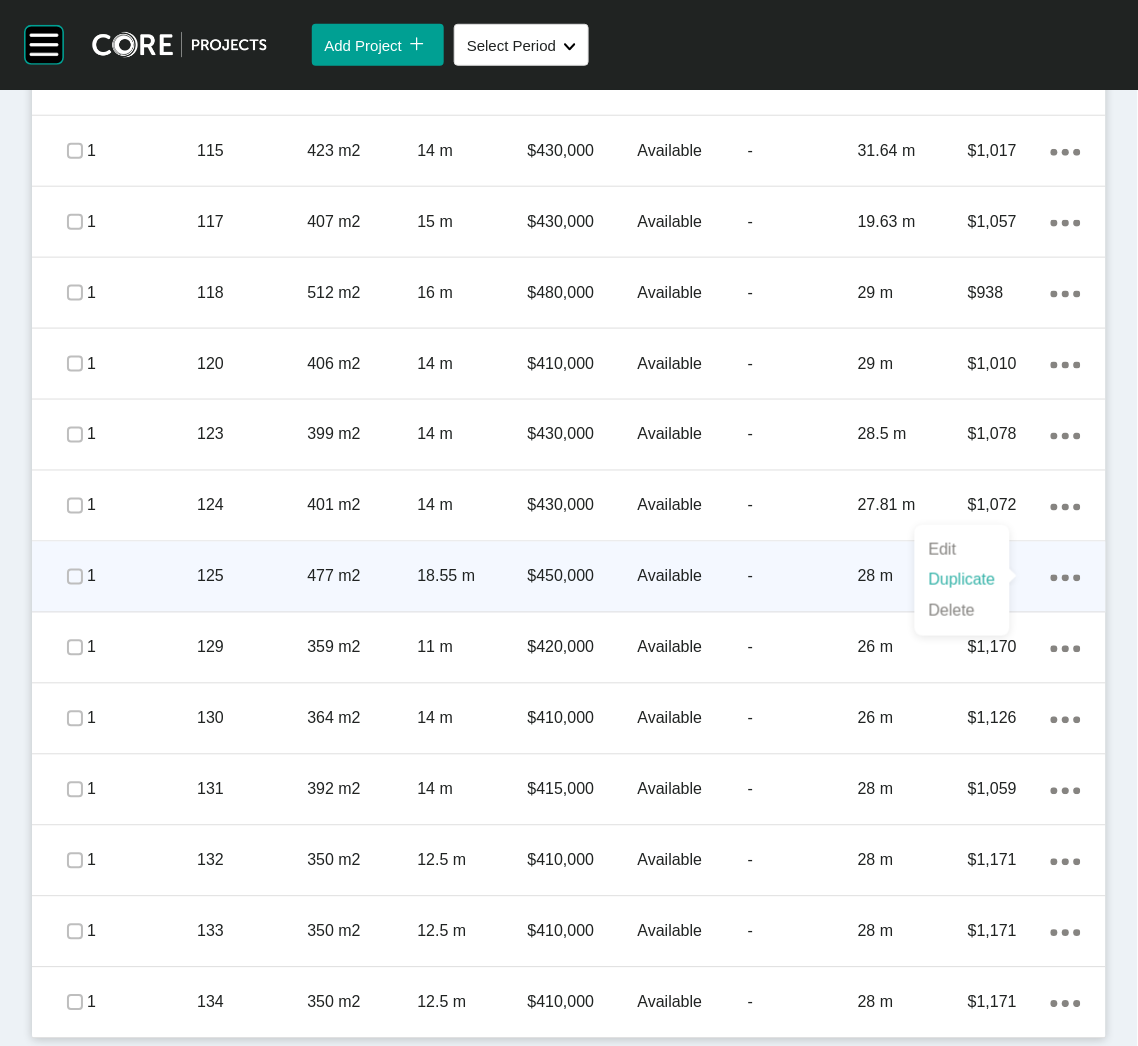 click on "Duplicate" at bounding box center [962, 580] 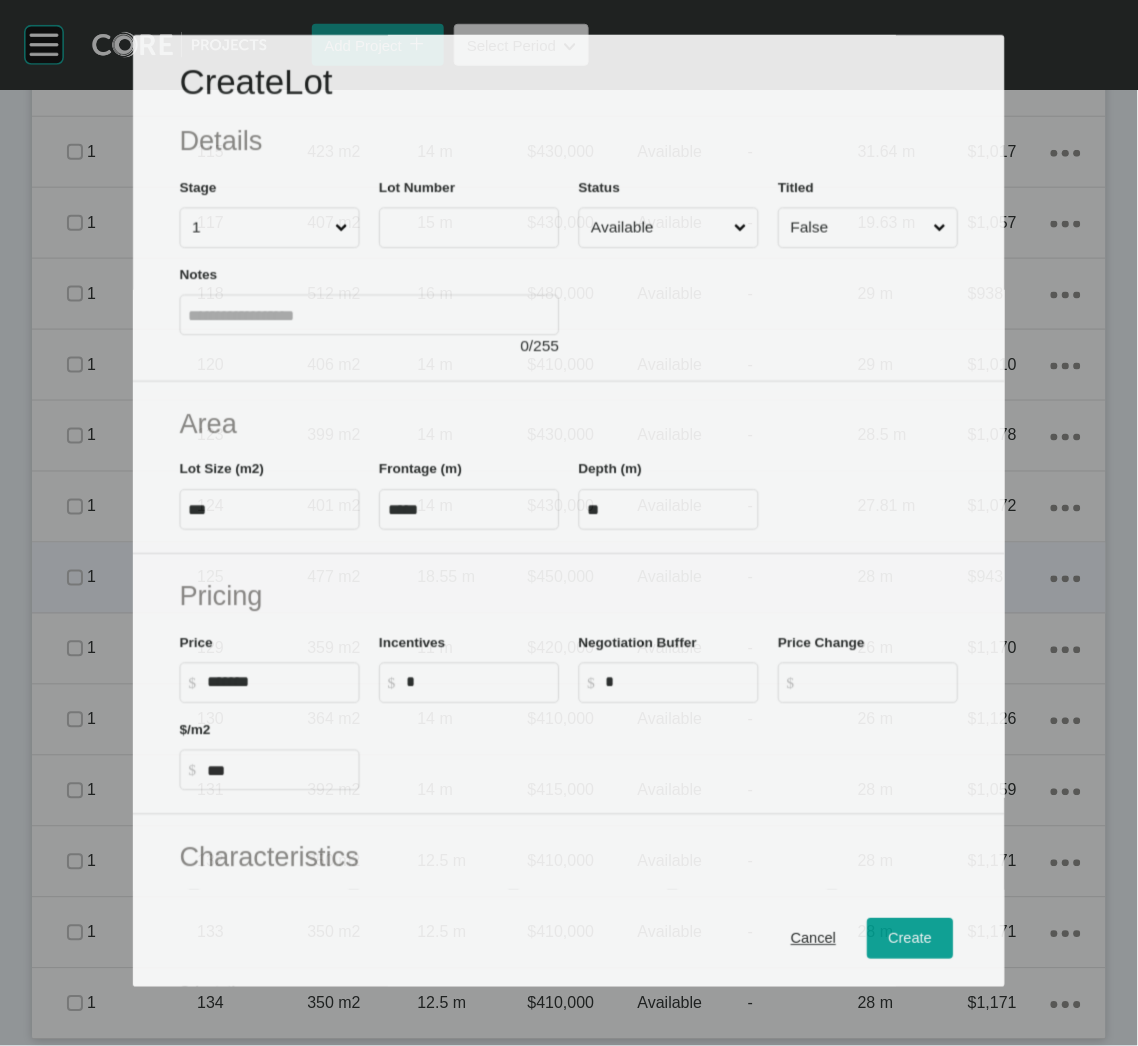scroll, scrollTop: 1701, scrollLeft: 0, axis: vertical 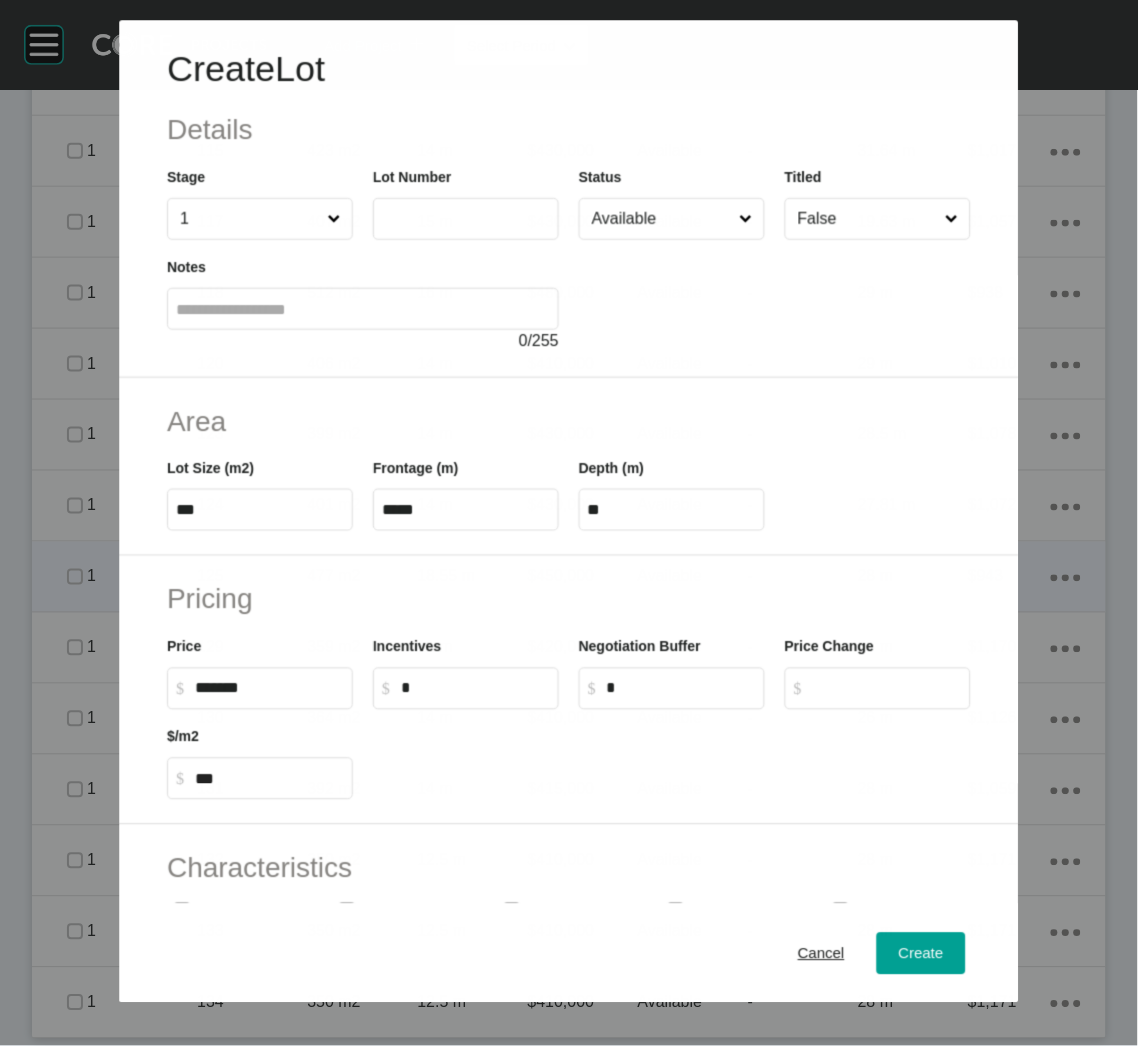 click at bounding box center (466, 219) 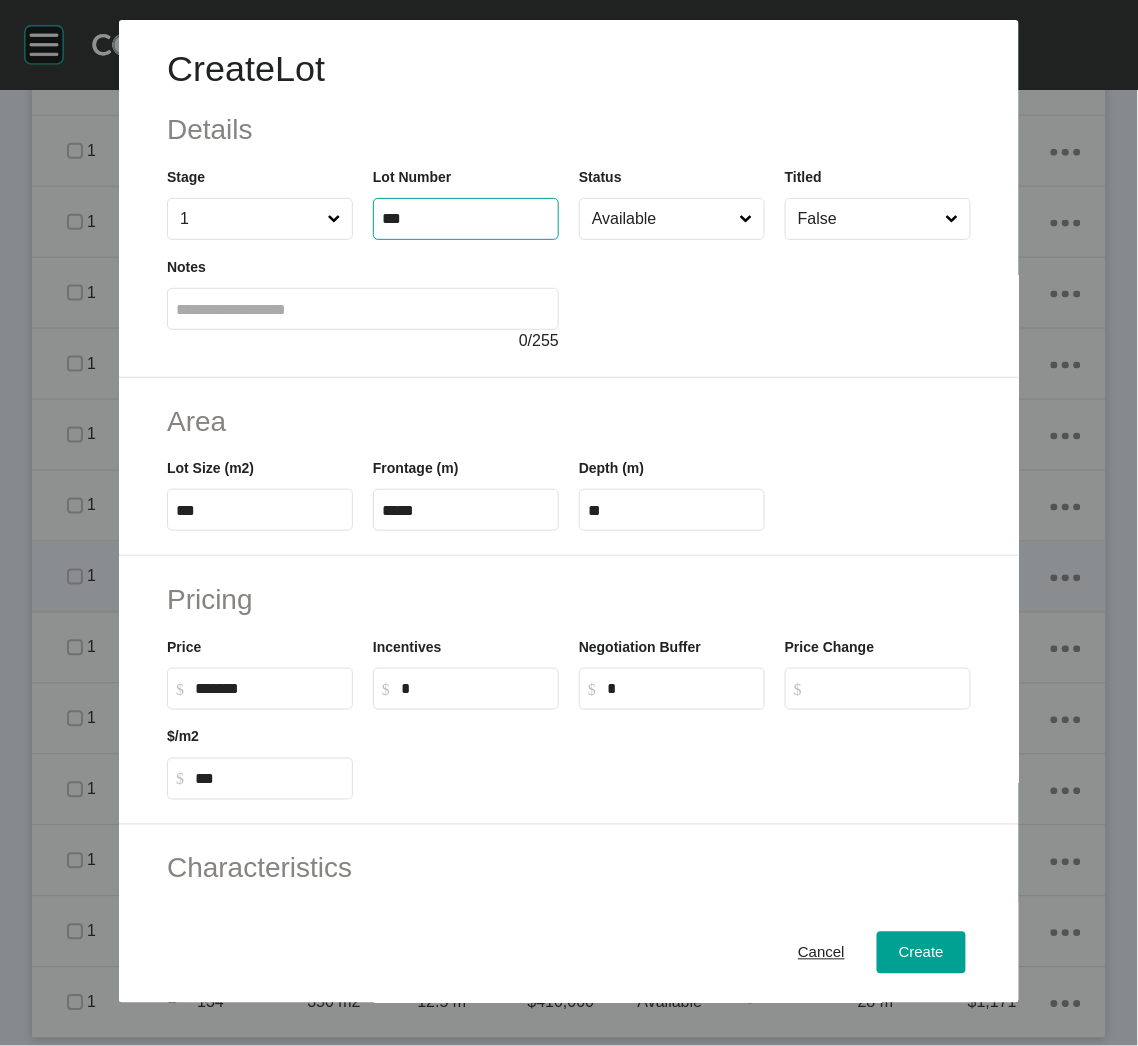 type on "***" 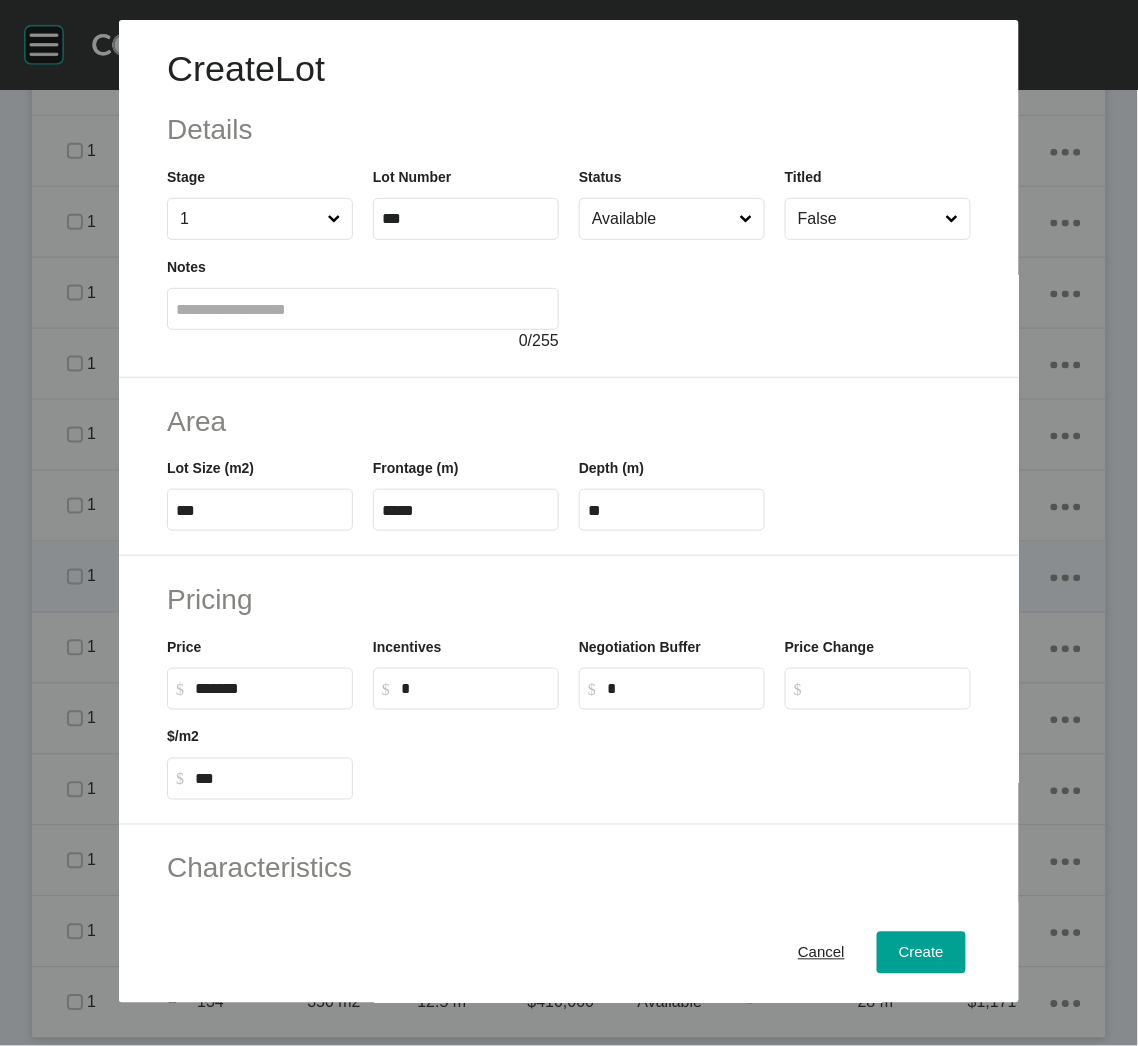 type on "******" 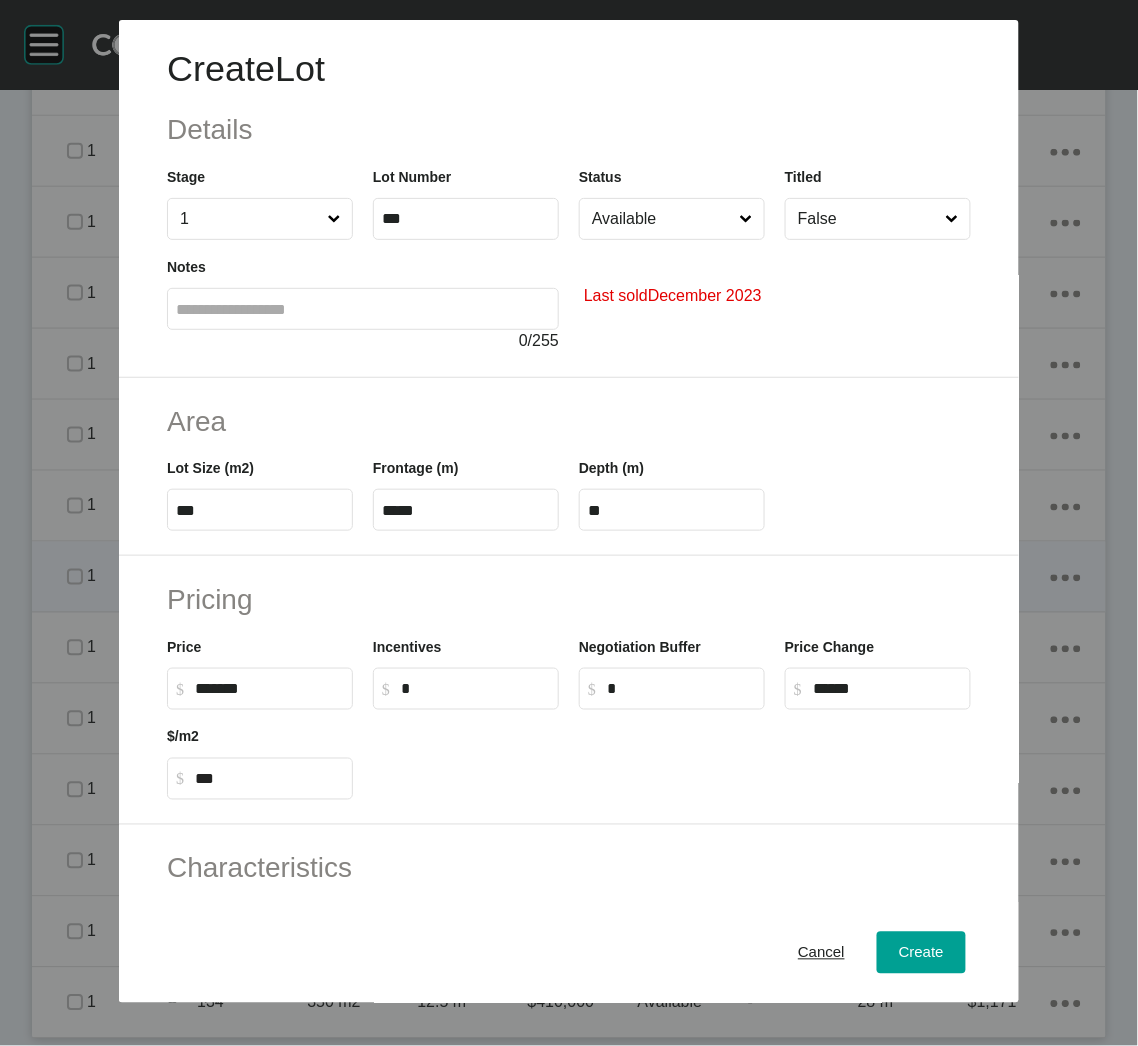 click on "Available" at bounding box center [662, 219] 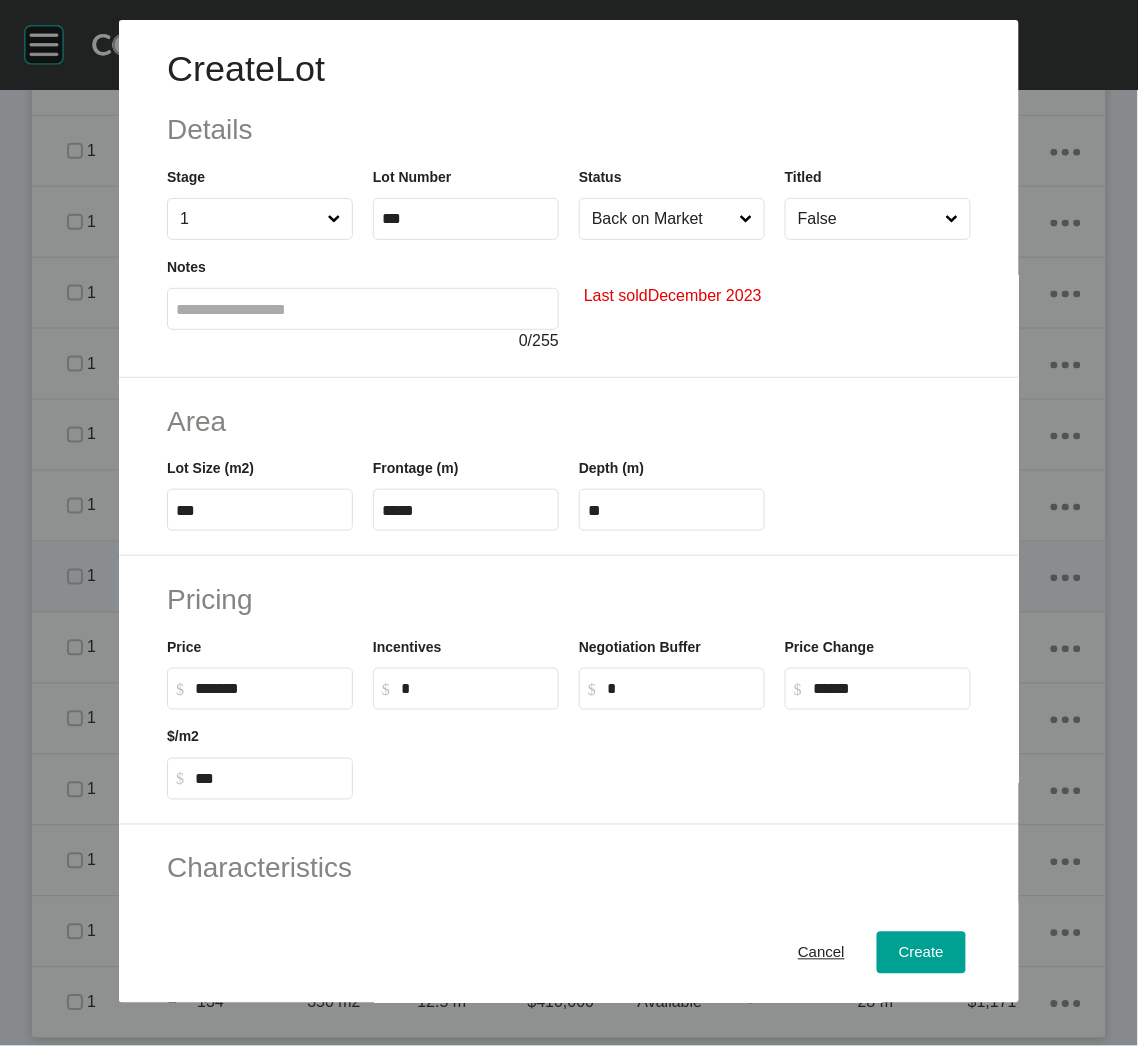 click on "***" at bounding box center (260, 510) 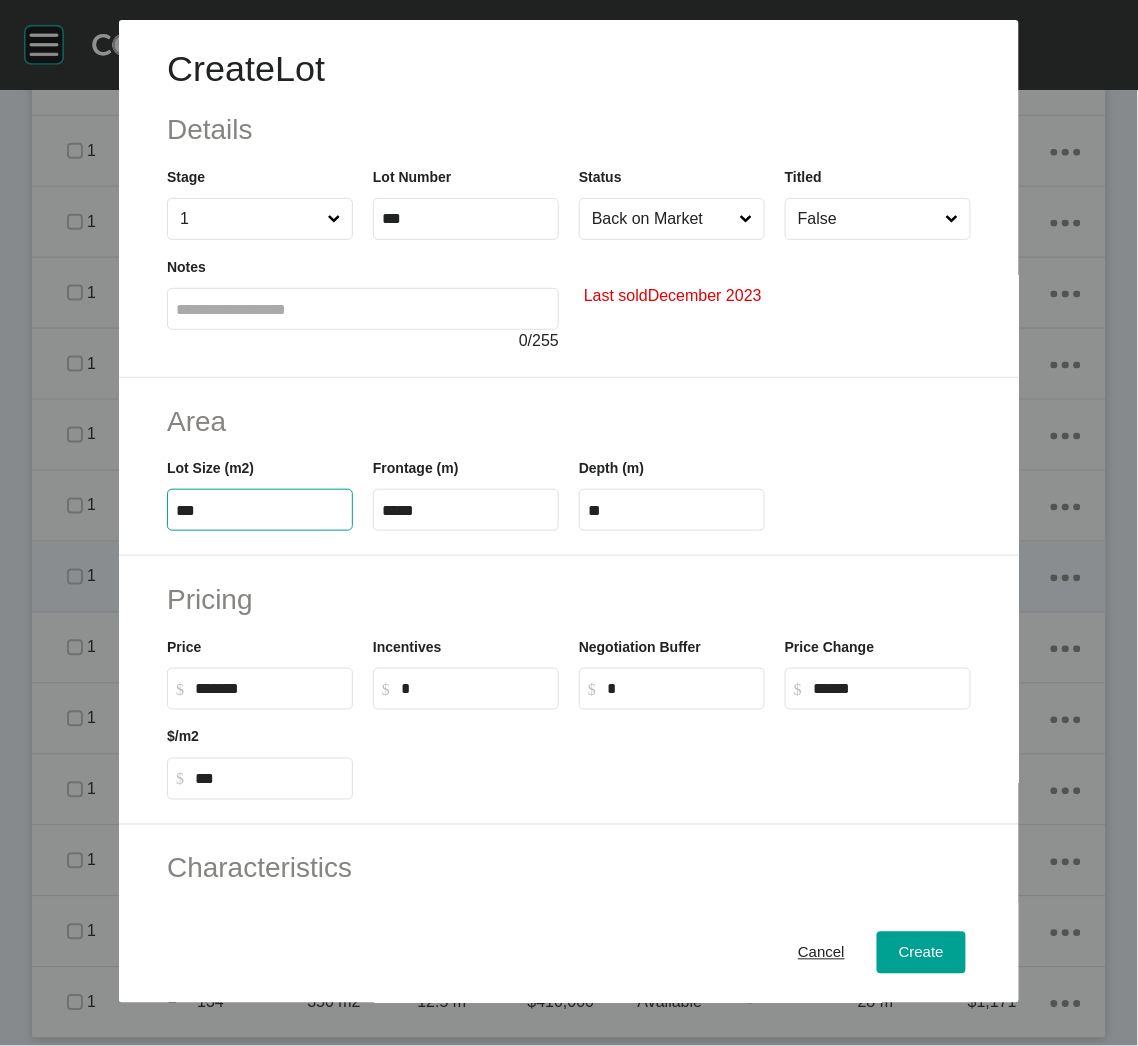 click on "***" at bounding box center [260, 510] 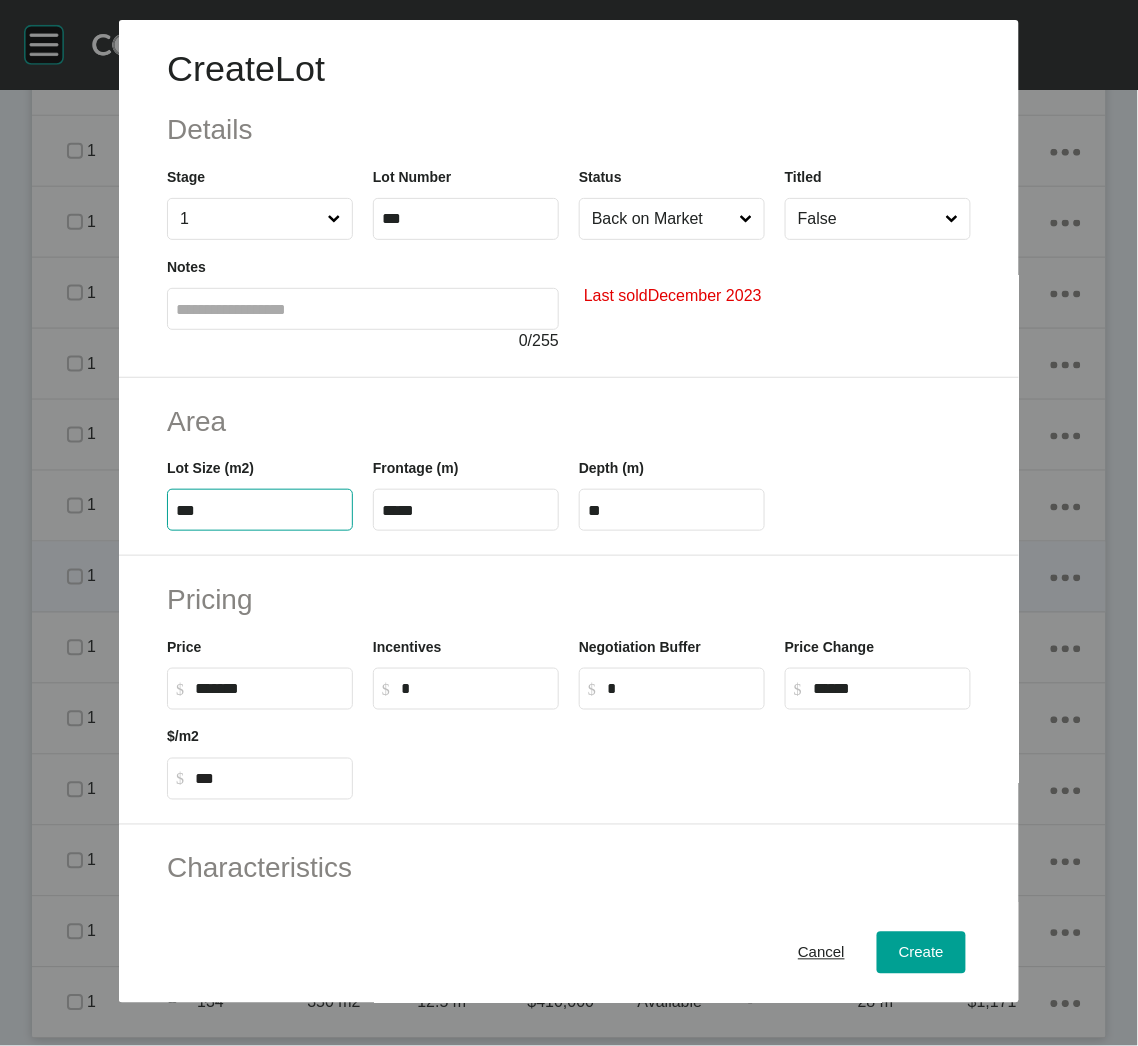 type on "***" 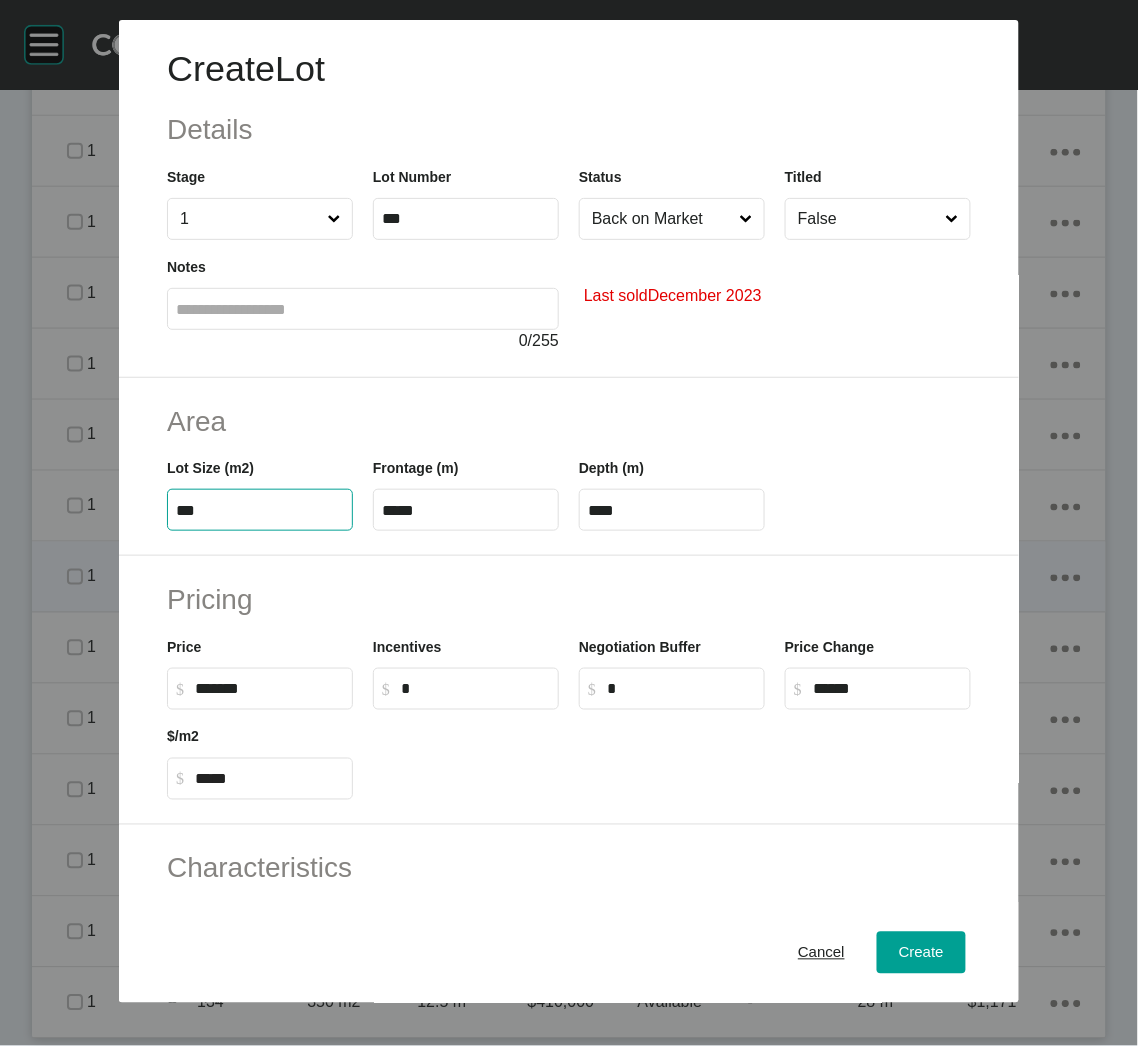 click on "Pricing Price $ Created with Sketch. $ ******* Incentives $ Created with Sketch. $ * Negotiation Buffer $ Created with Sketch. $ * Price Change $ Created with Sketch. $ ****** $/m2 $ Created with Sketch. $ *****" at bounding box center [569, 690] 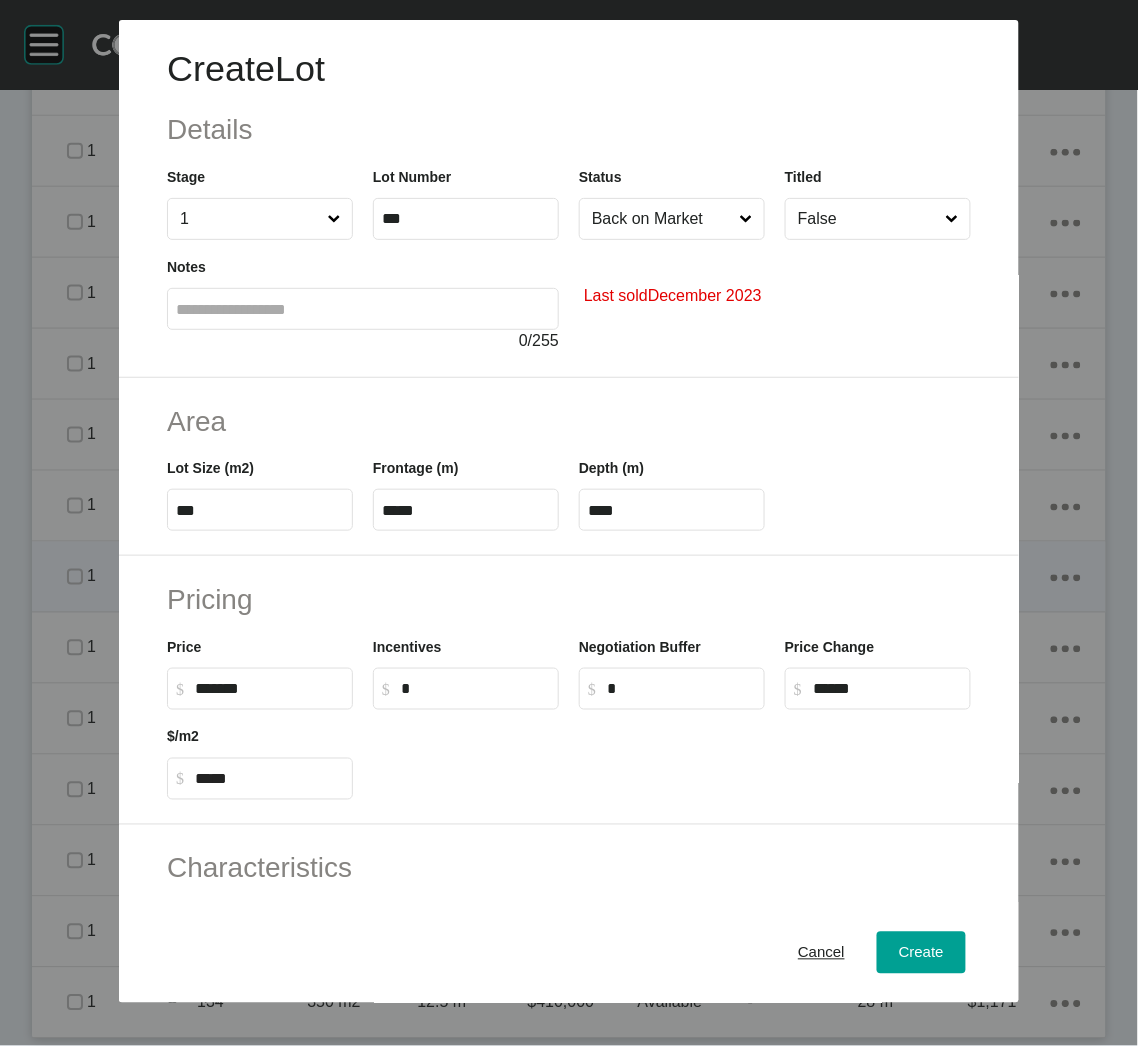 click on "*****" at bounding box center (466, 510) 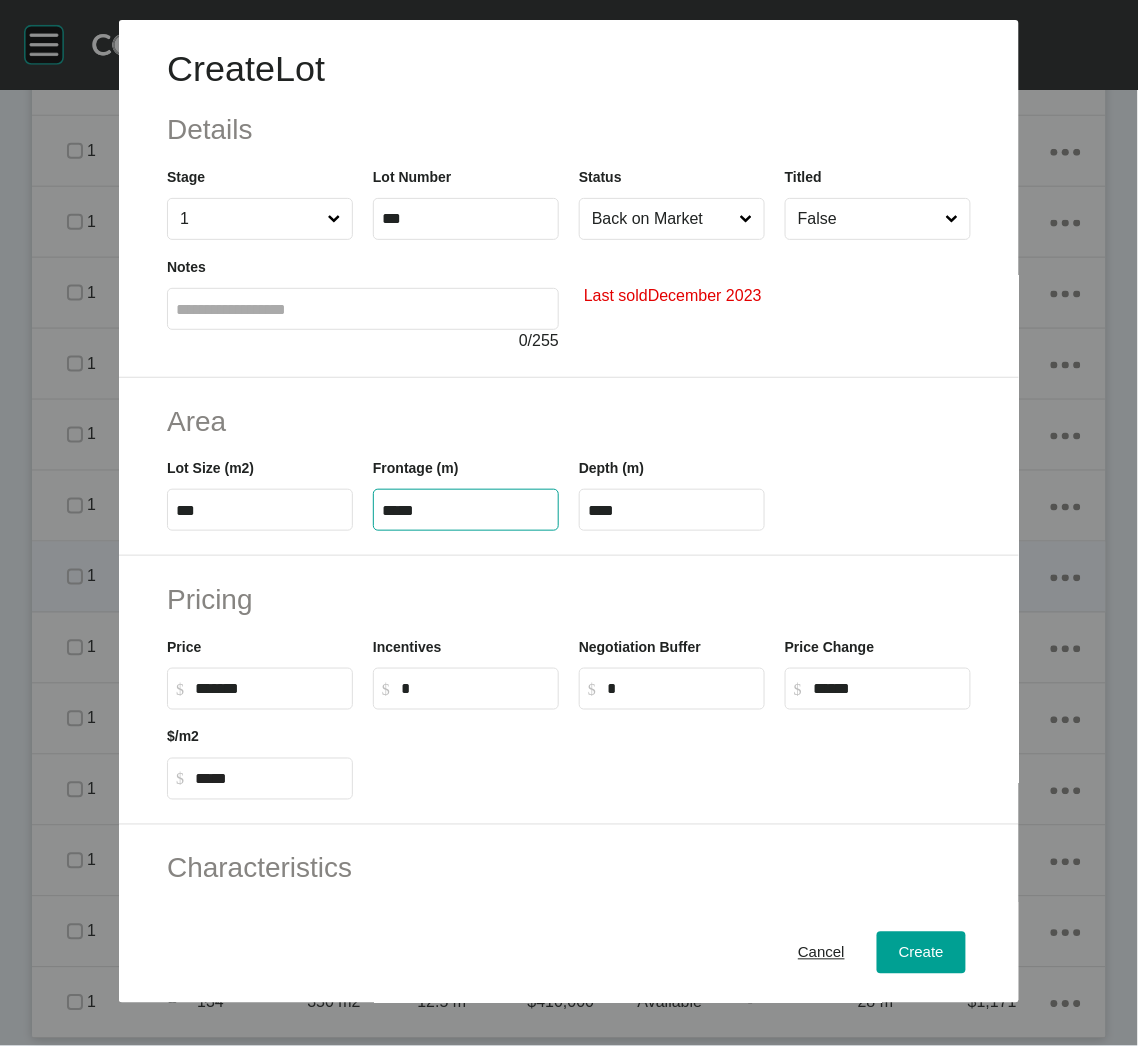 click on "*****" at bounding box center (466, 510) 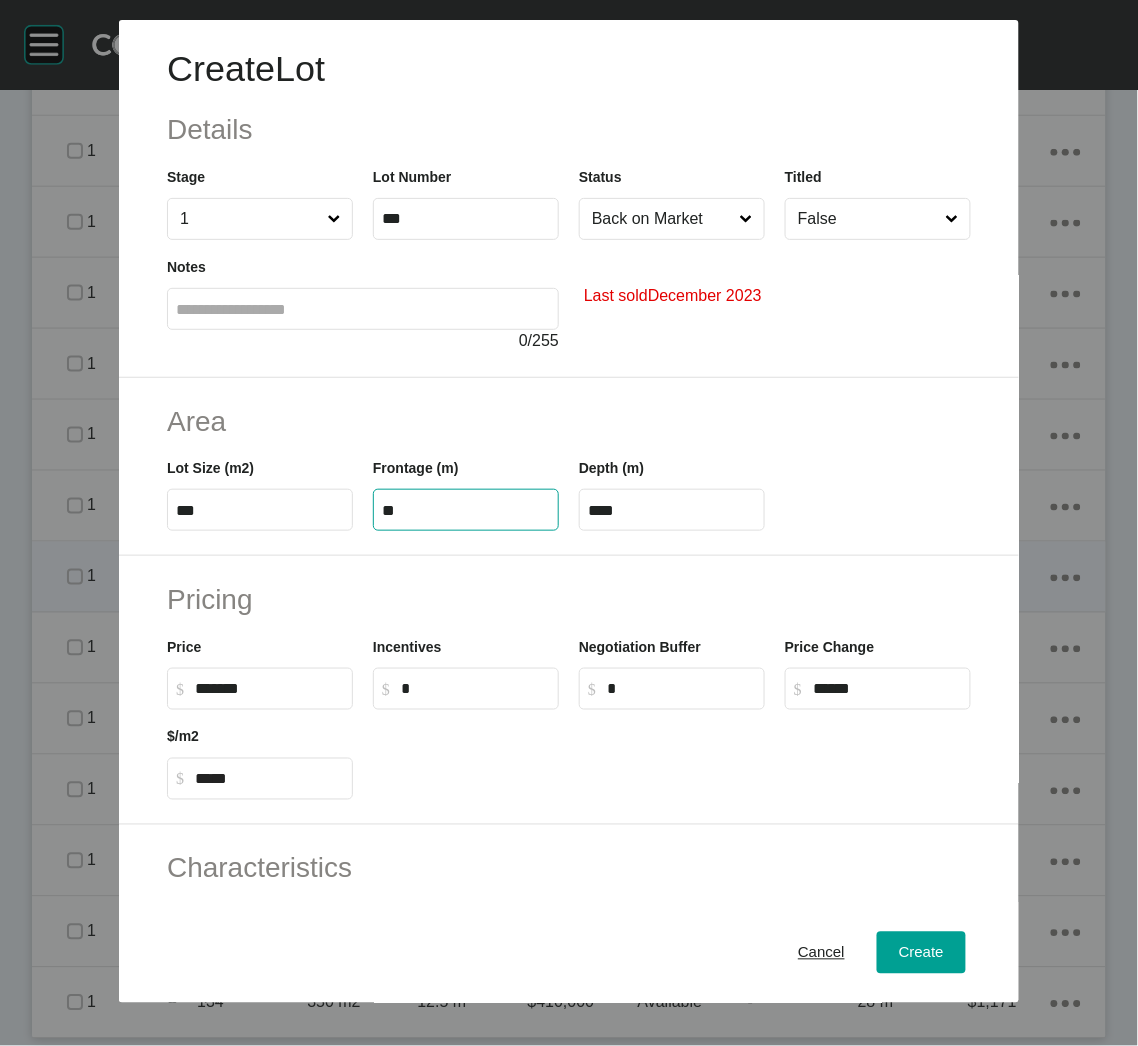 type on "**" 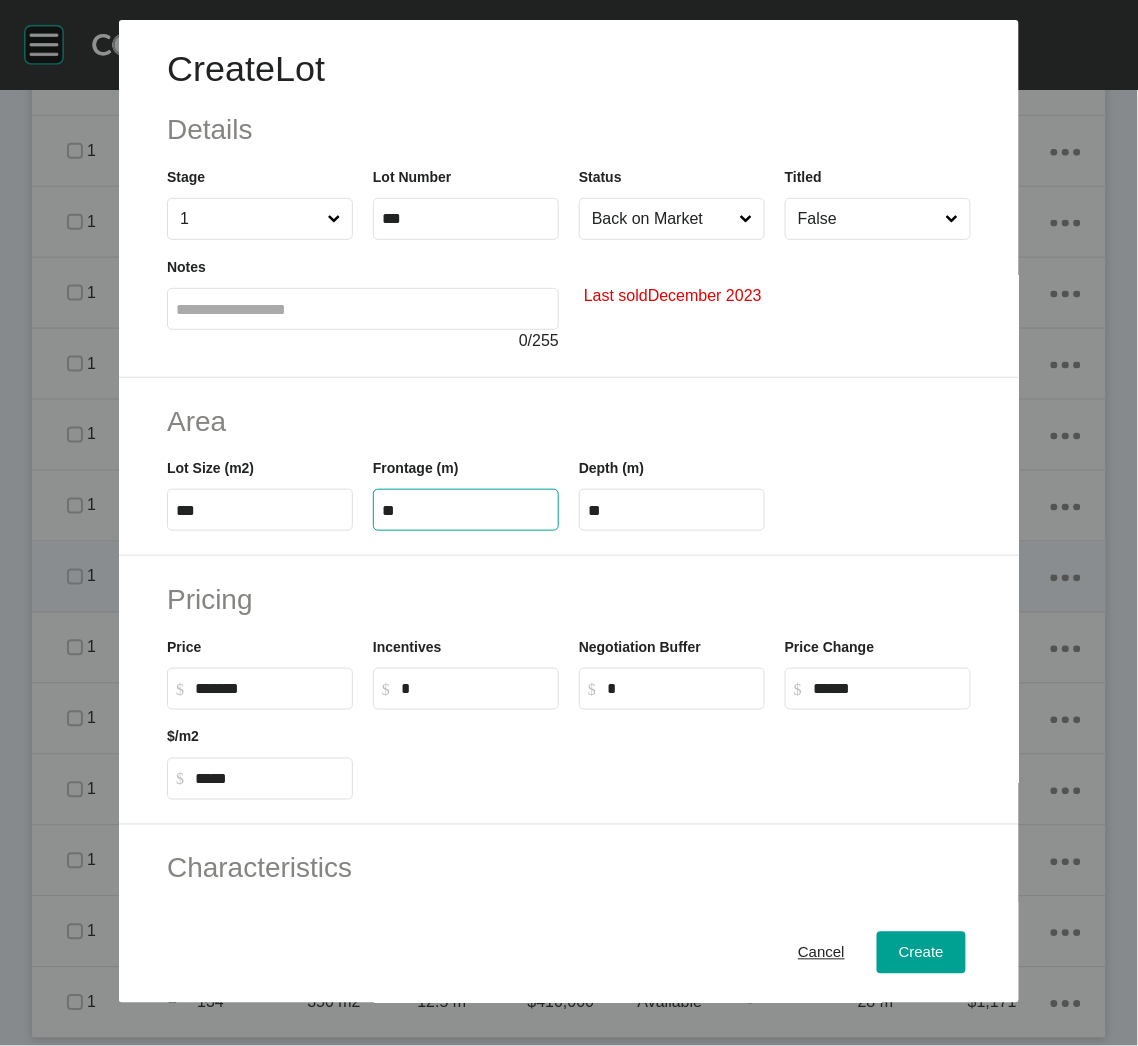 click on "Pricing Price $ Created with Sketch. $ ******* Incentives $ Created with Sketch. $ * Negotiation Buffer $ Created with Sketch. $ * Price Change $ Created with Sketch. $ ****** $/m2 $ Created with Sketch. $ *****" at bounding box center (569, 690) 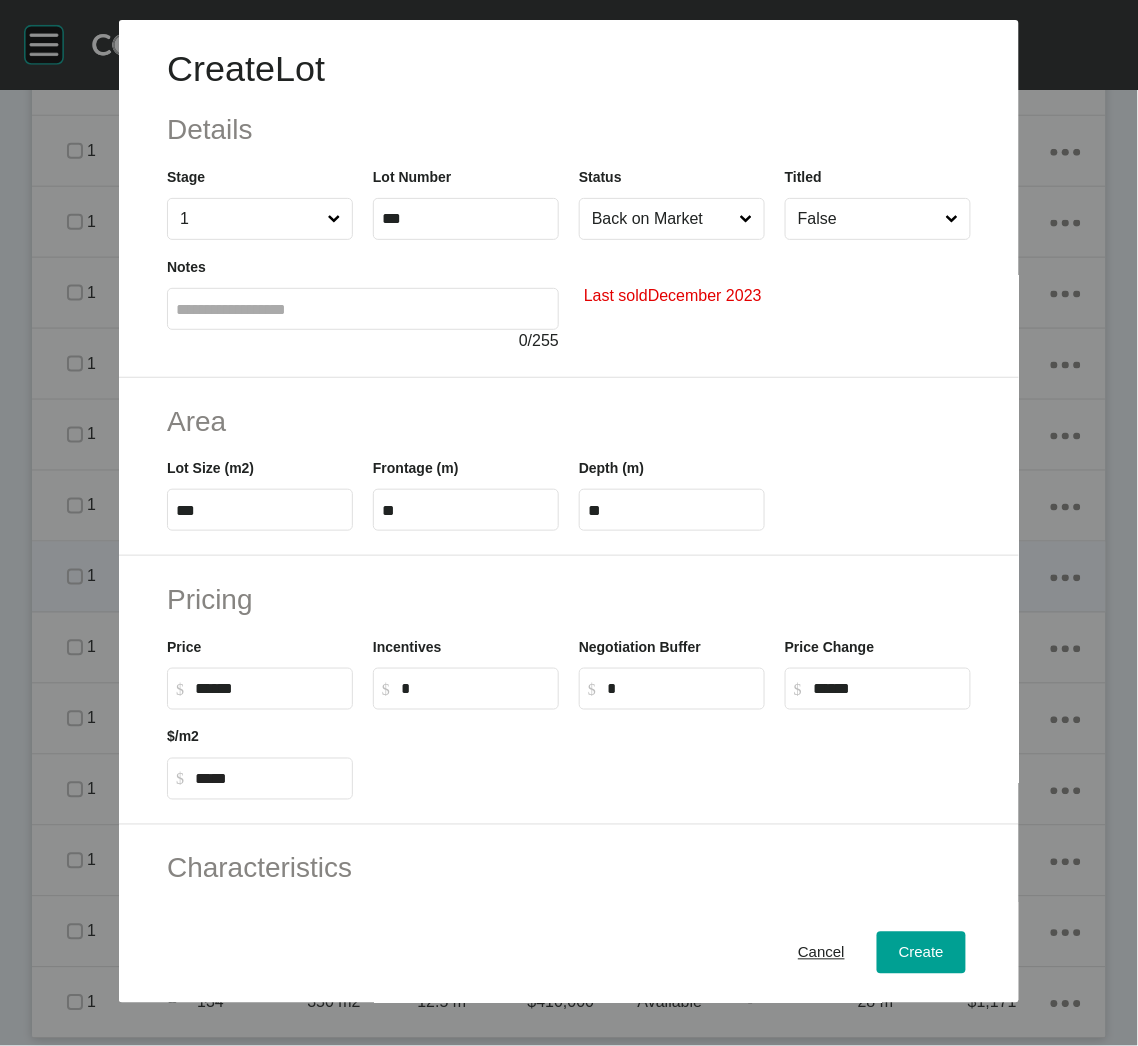 click on "******" at bounding box center [269, 688] 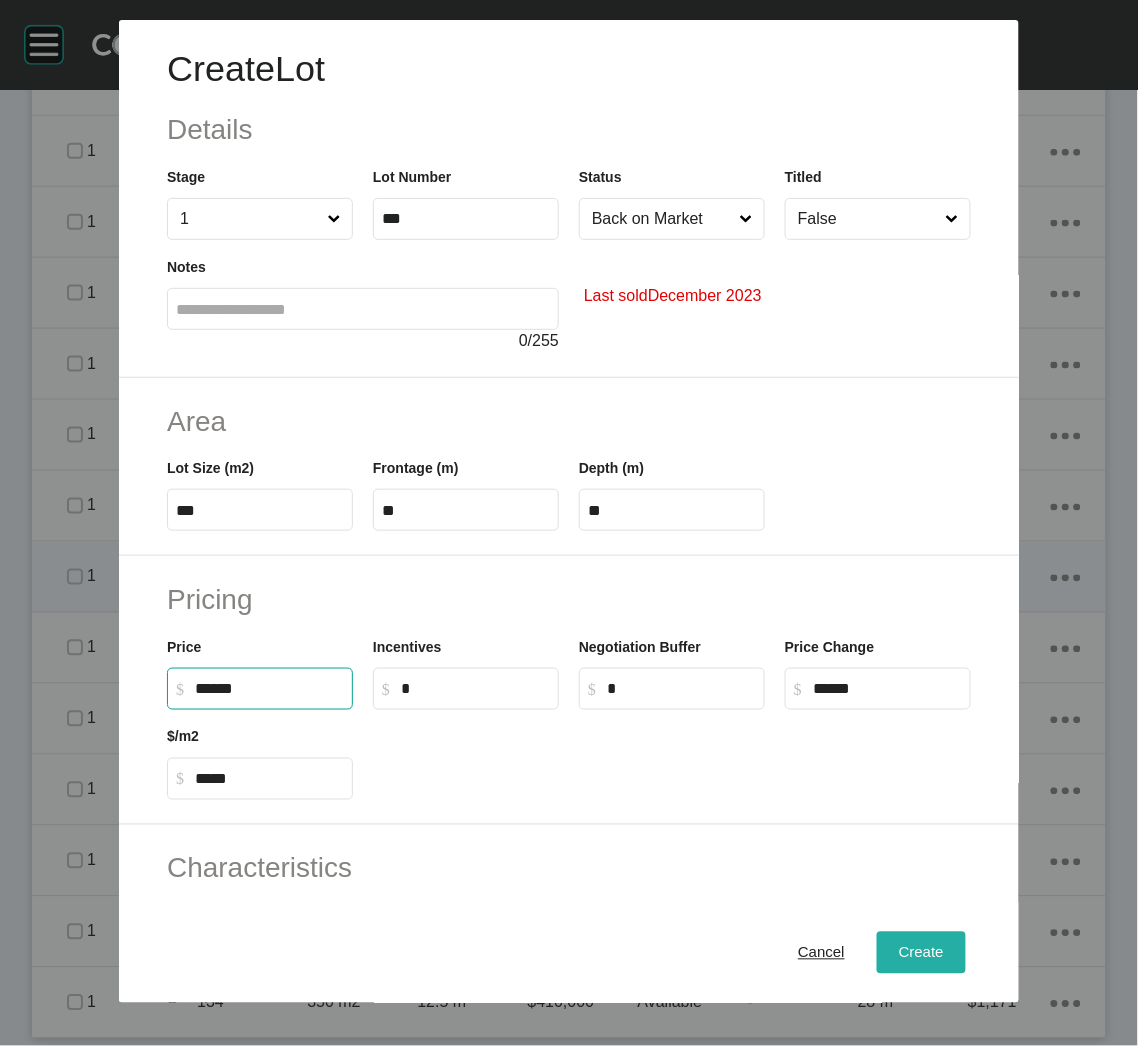type on "*******" 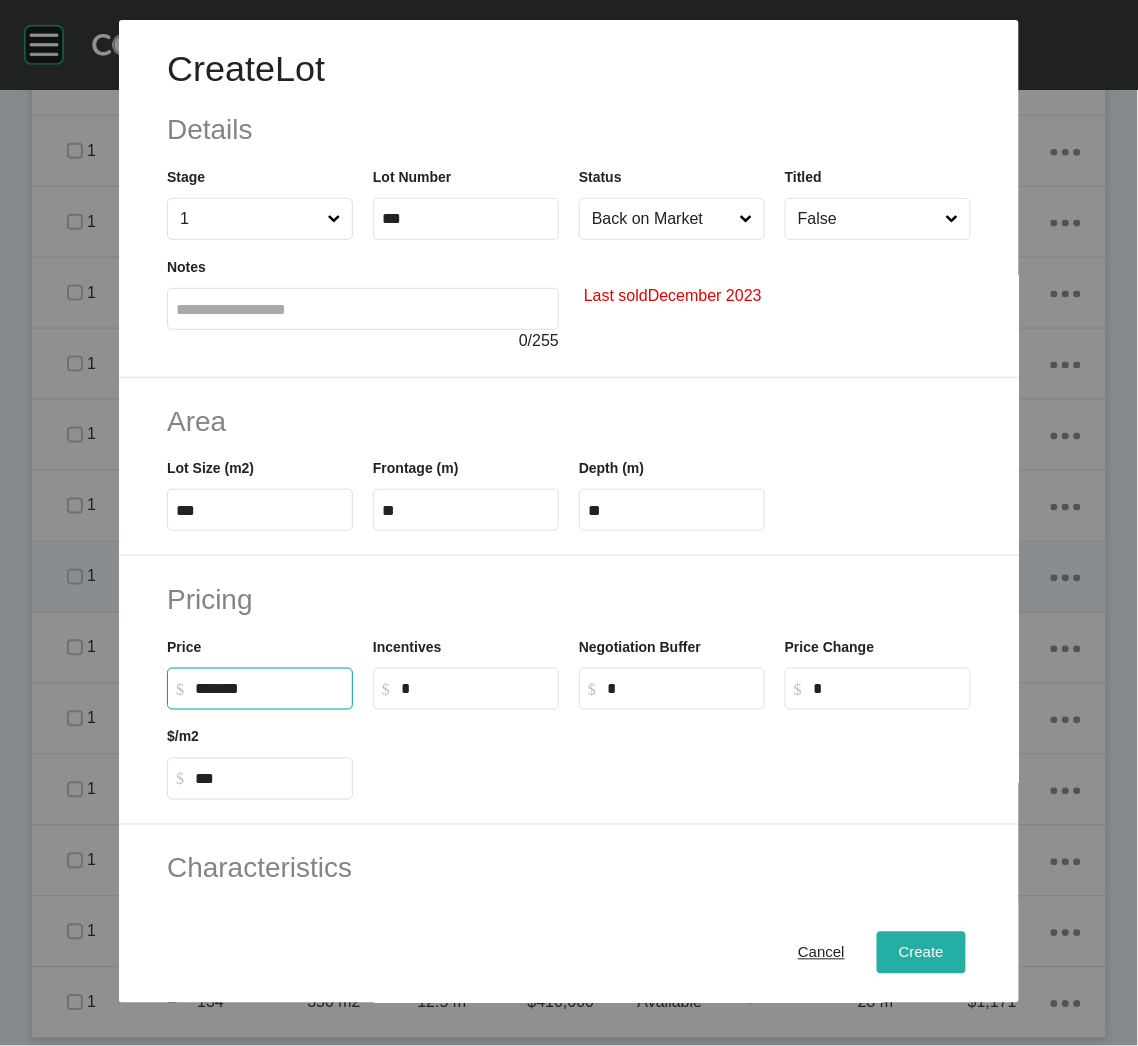 click on "Create" at bounding box center (921, 953) 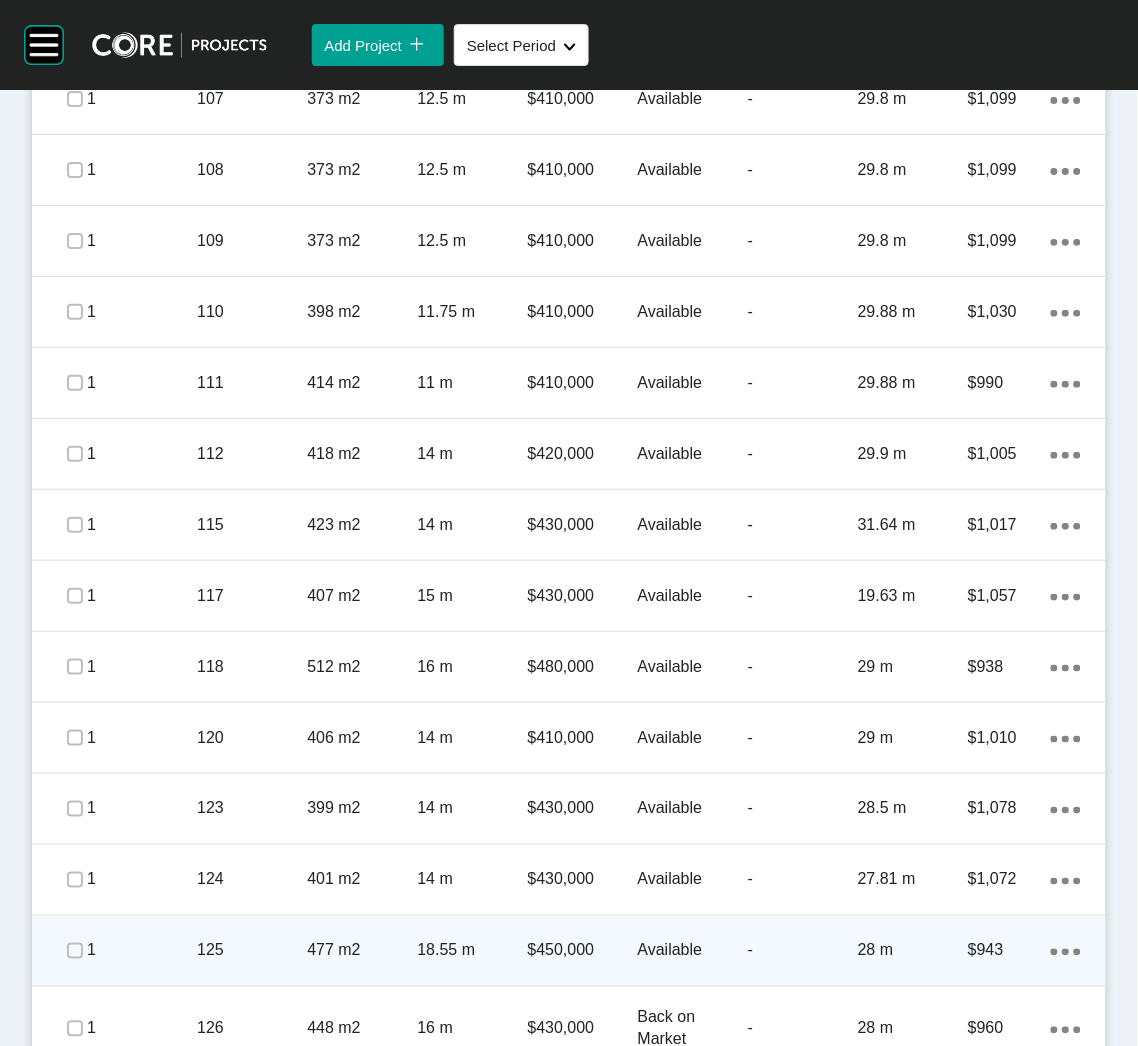 scroll, scrollTop: 1251, scrollLeft: 0, axis: vertical 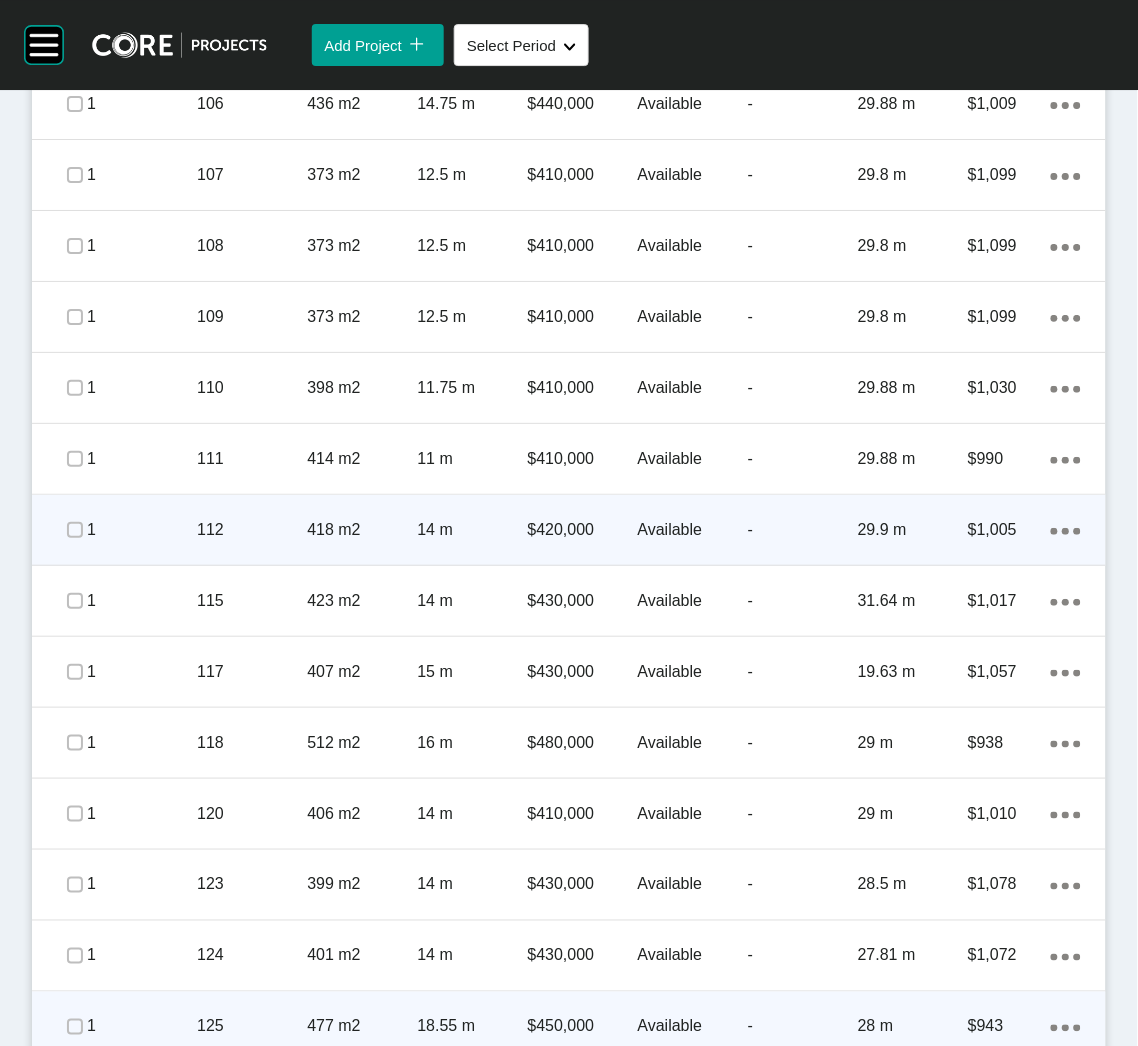 click on "Action Menu Dots Copy 6 Created with Sketch." 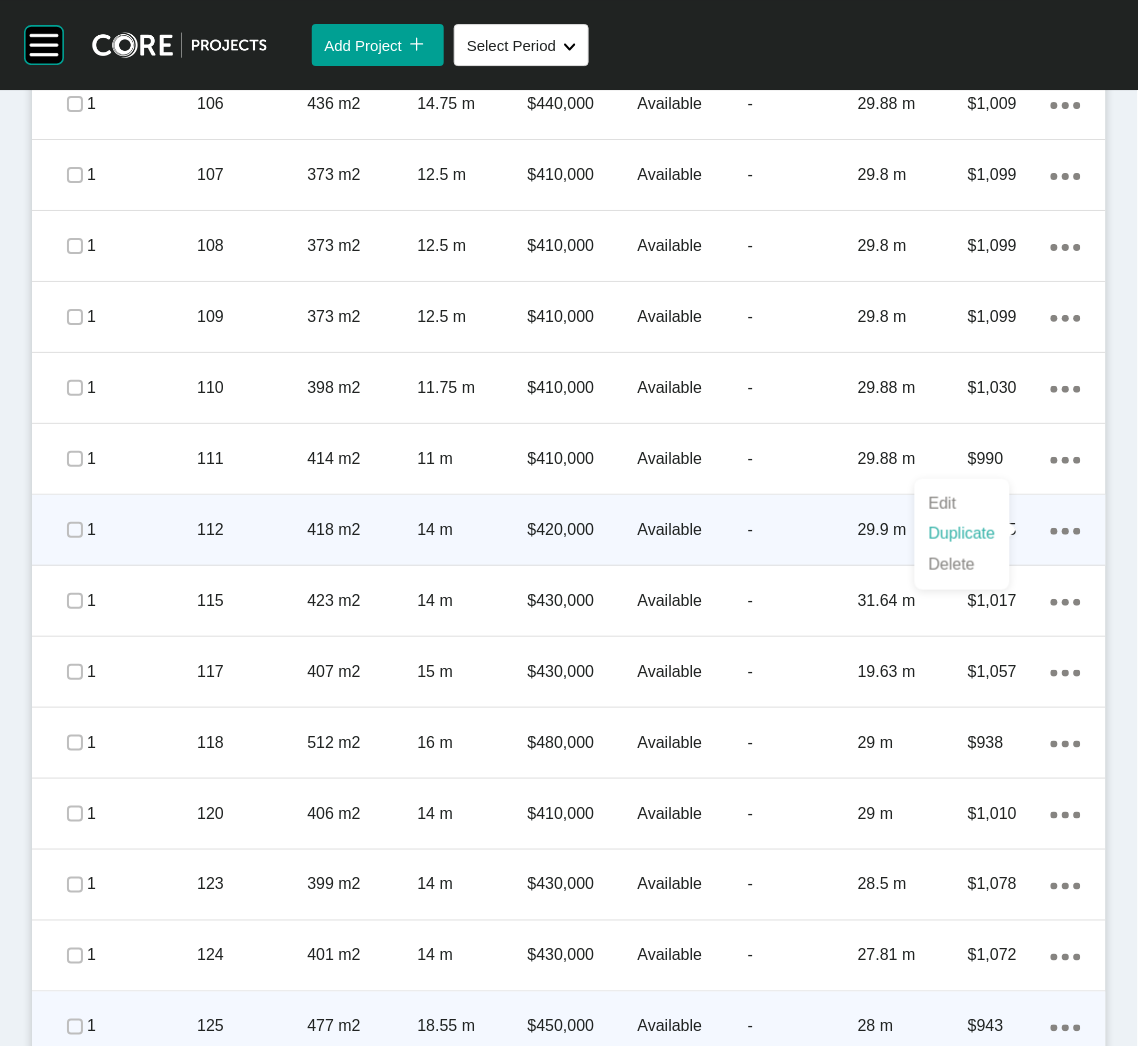 click on "Duplicate" at bounding box center [962, 534] 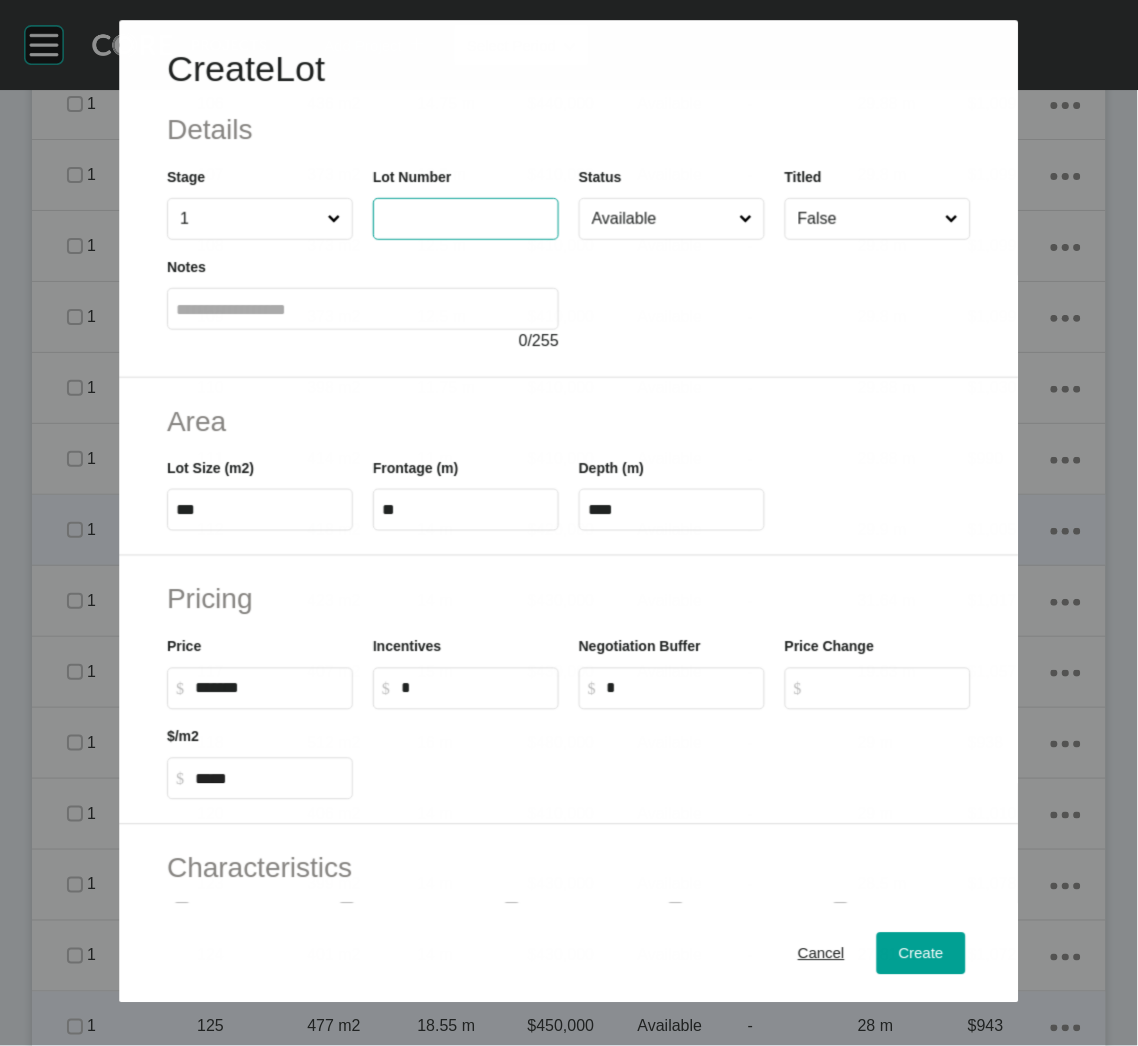 click at bounding box center (466, 219) 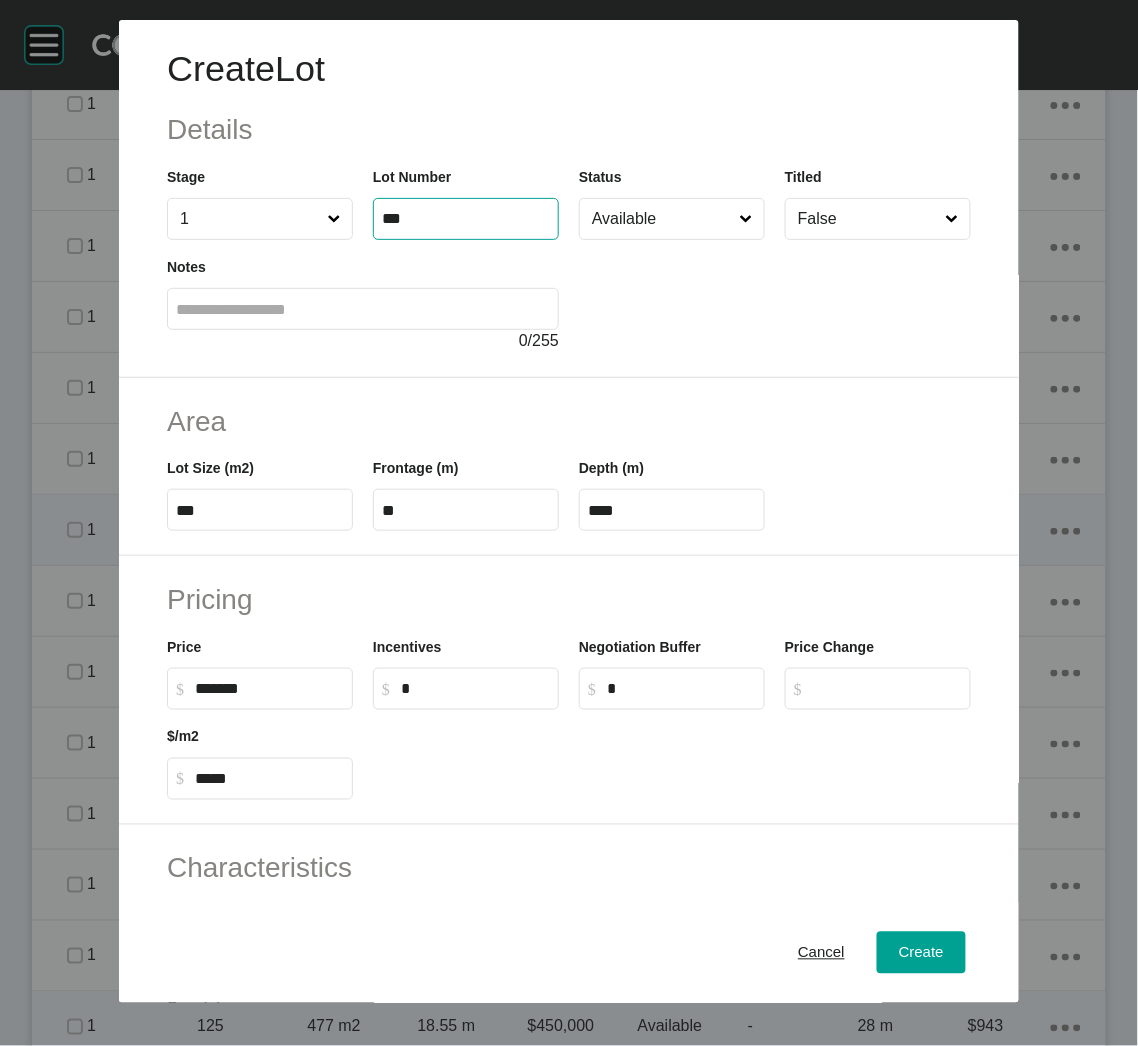 type on "***" 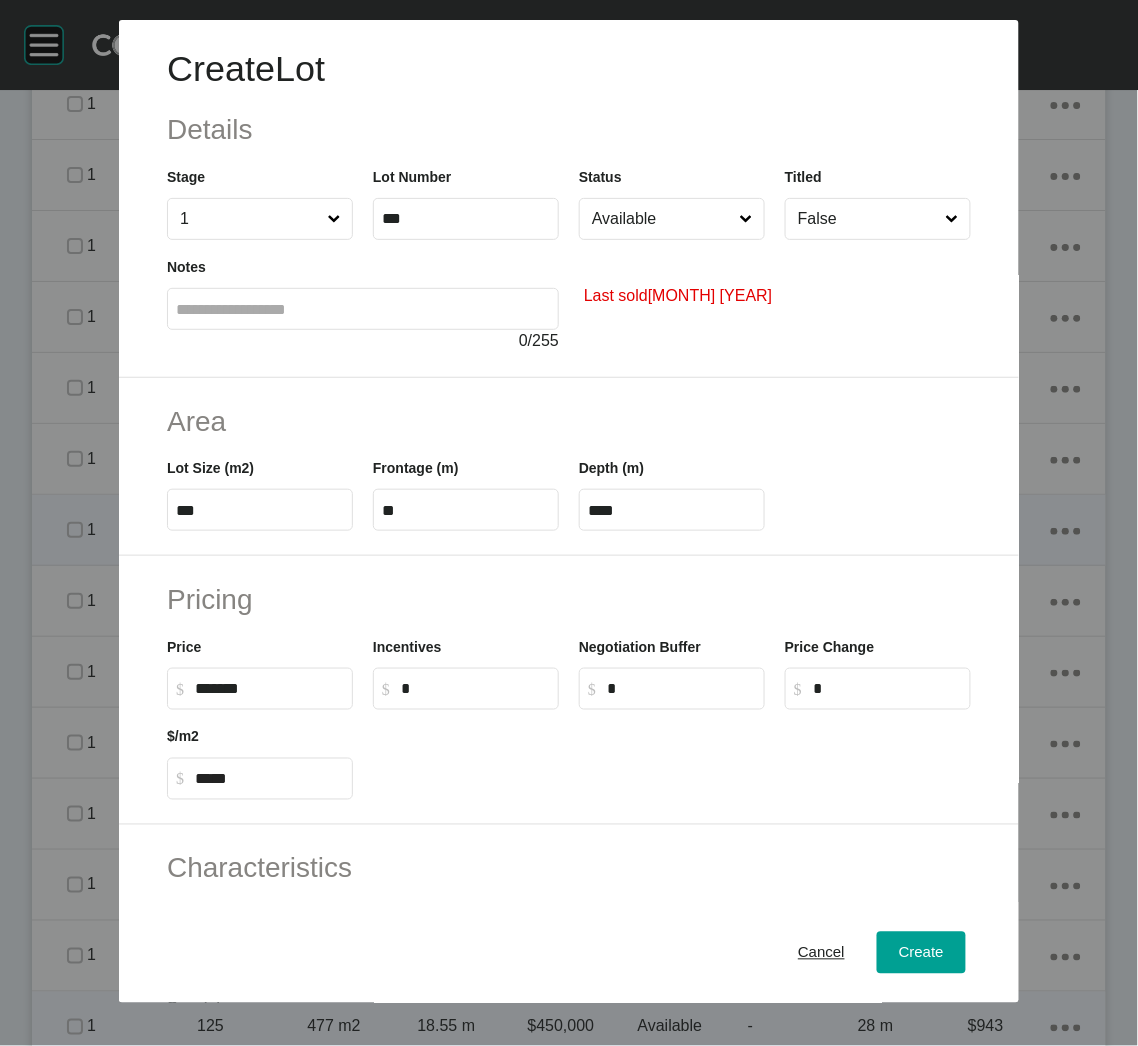 type on "*" 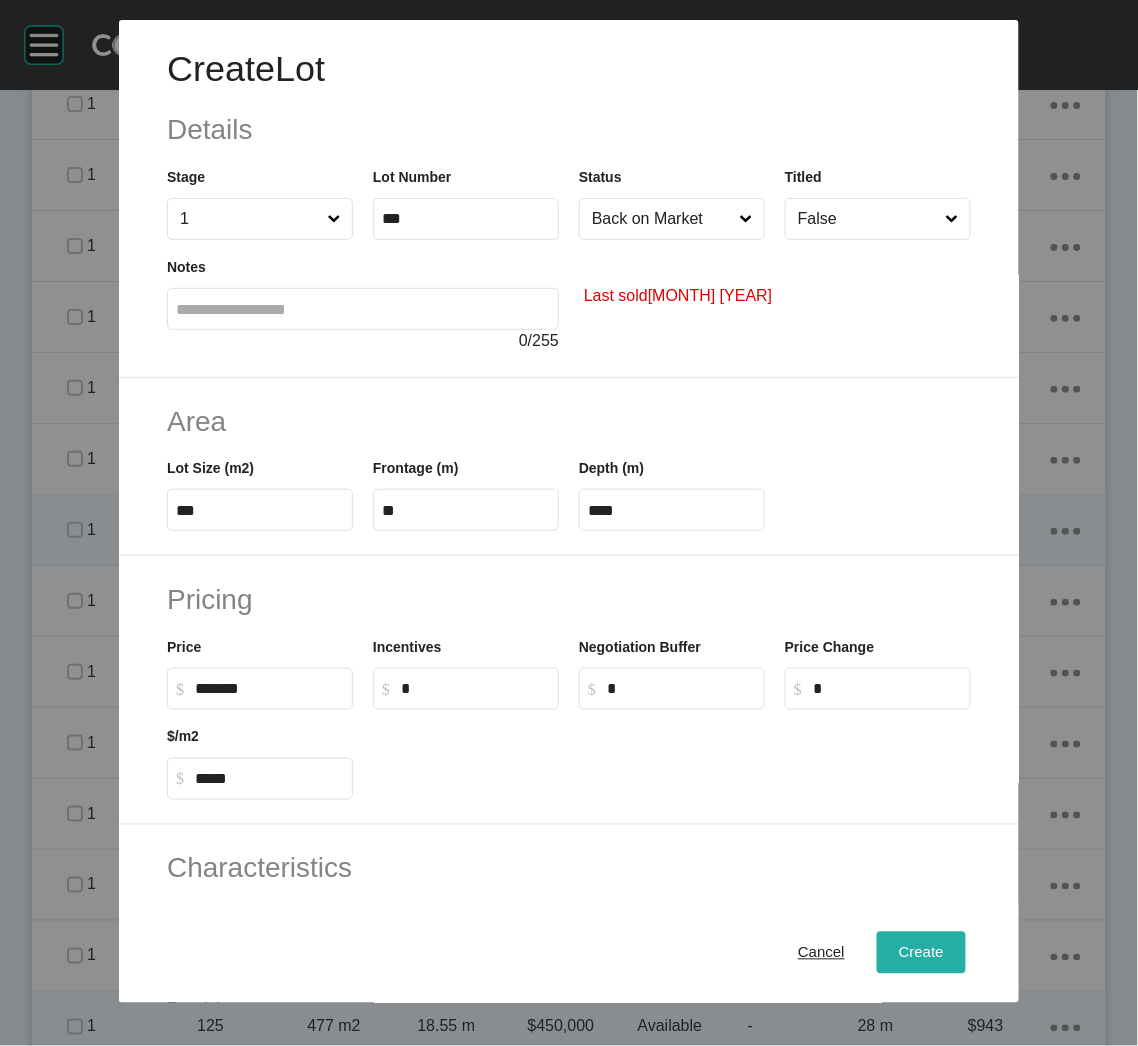 click on "Create" at bounding box center [921, 953] 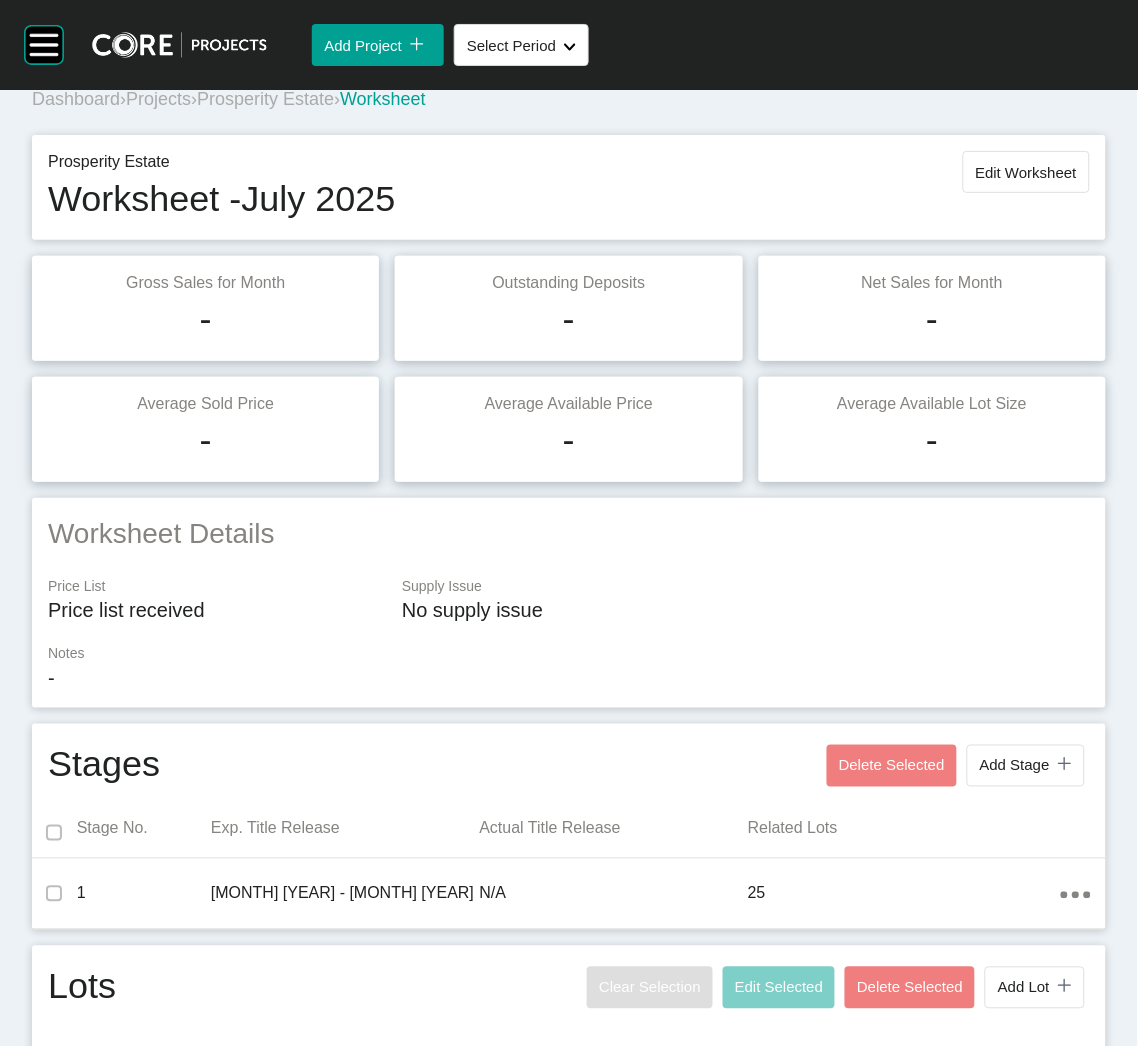 scroll, scrollTop: 0, scrollLeft: 0, axis: both 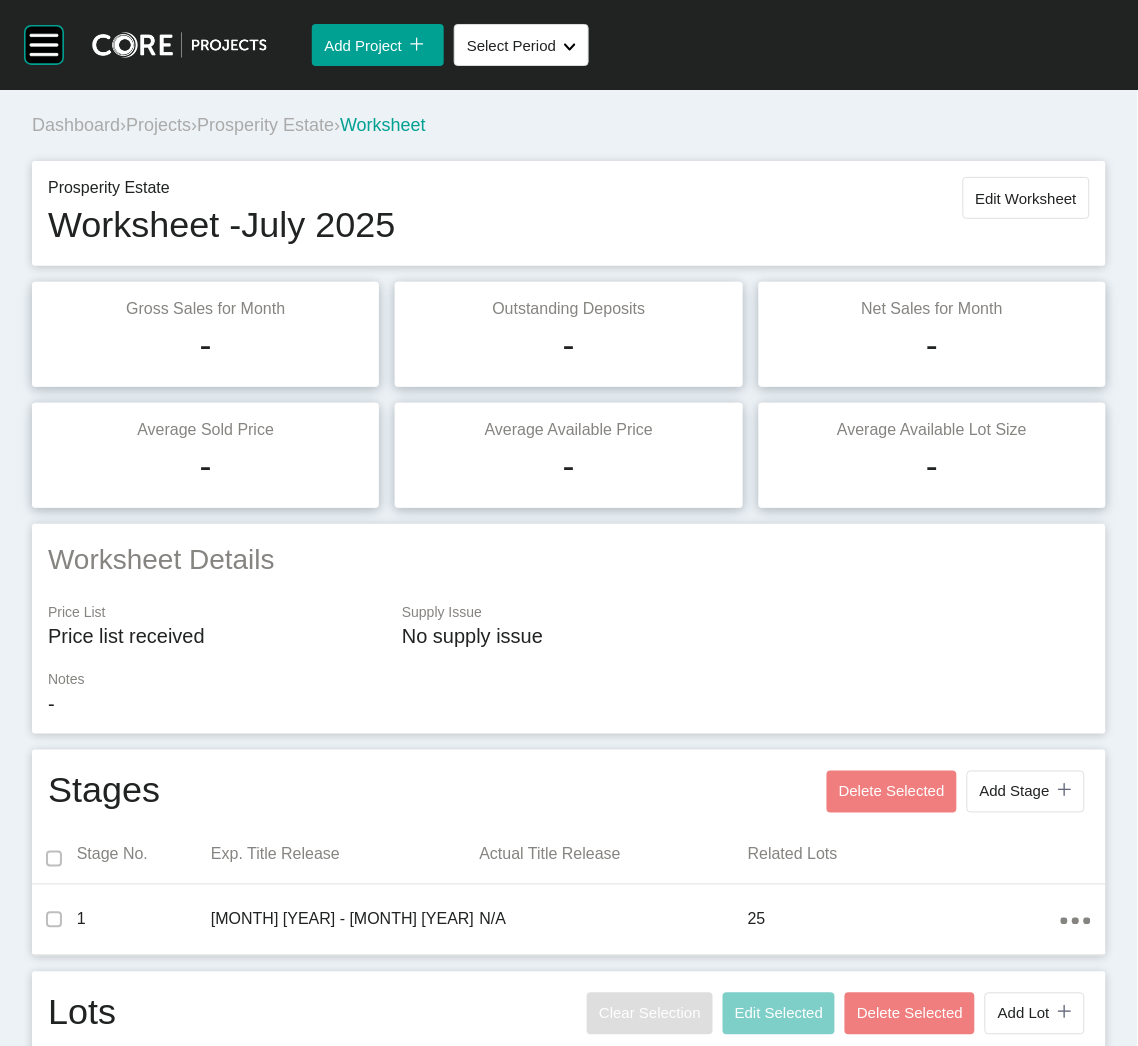 click on "Projects" at bounding box center [158, 125] 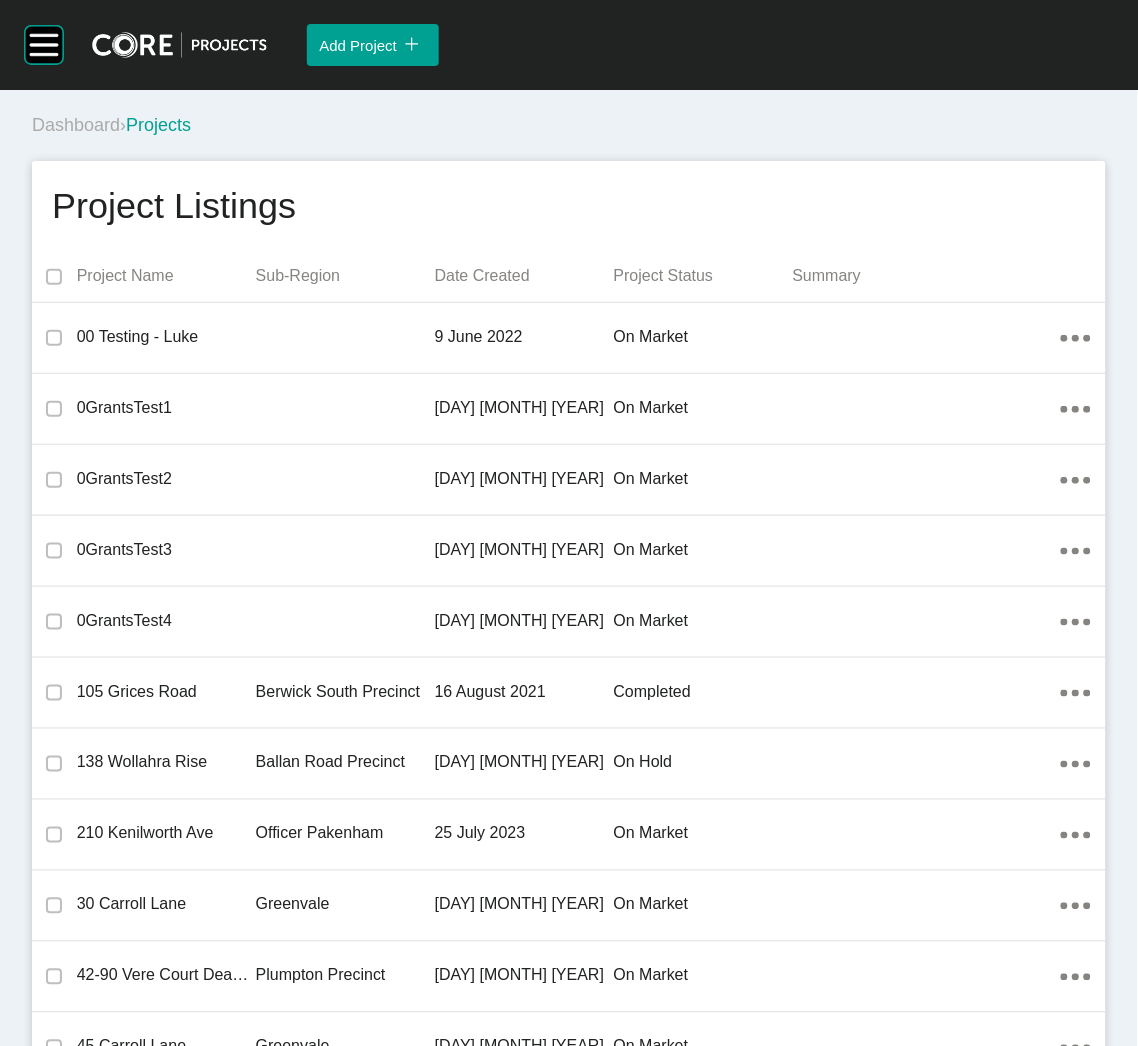 scroll, scrollTop: 10882, scrollLeft: 0, axis: vertical 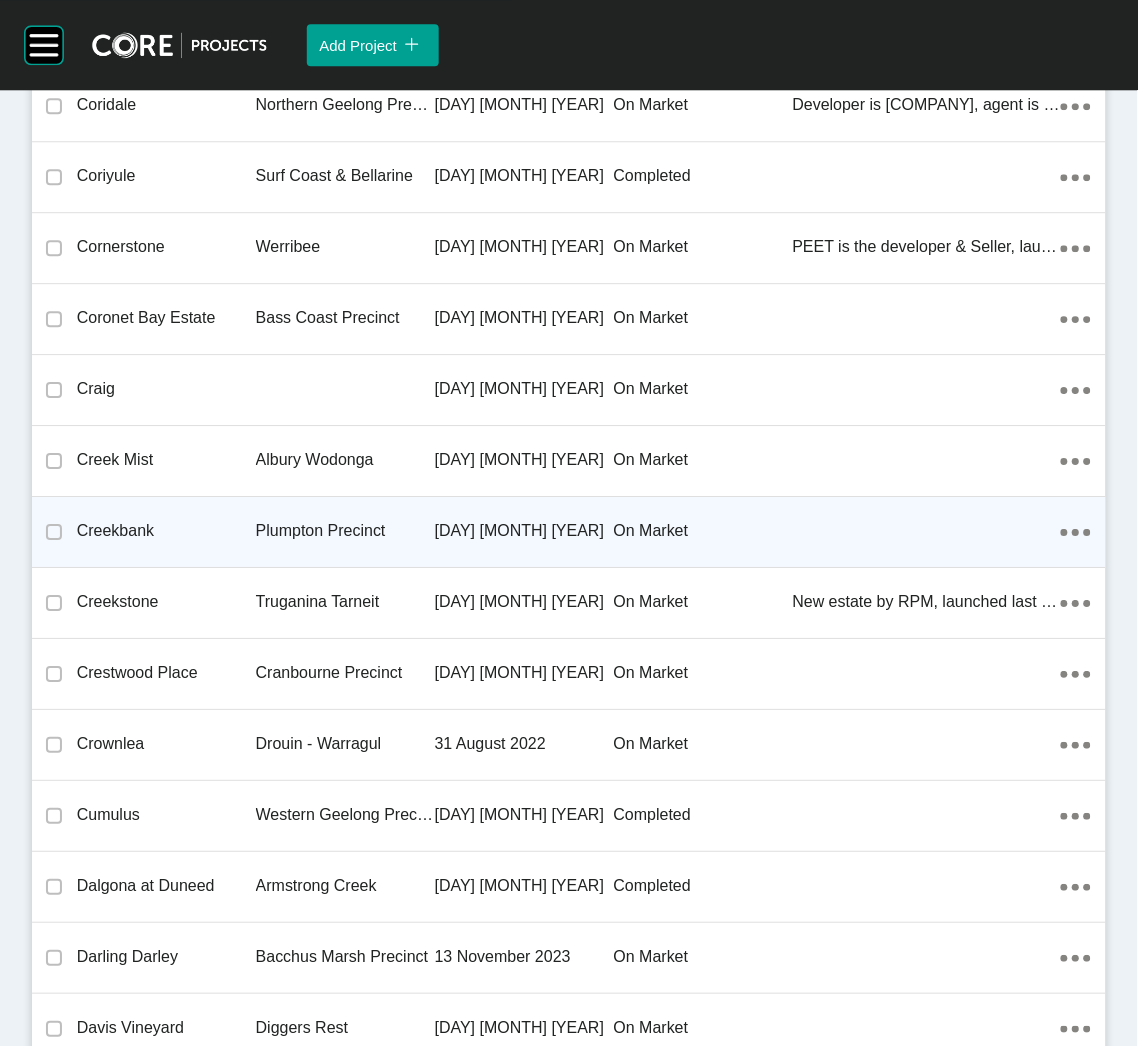 click on "Plumpton Precinct" at bounding box center (345, 531) 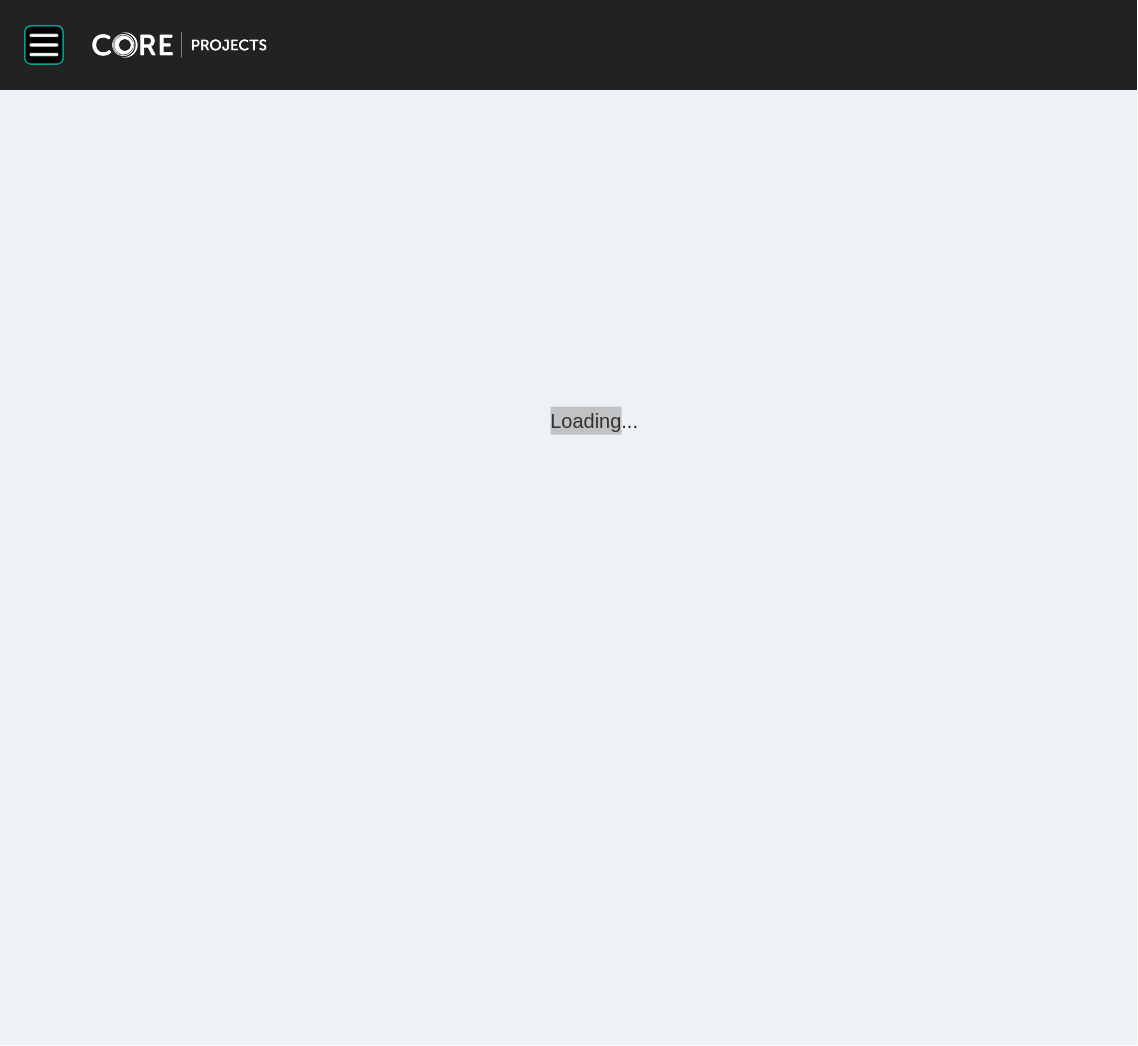 scroll, scrollTop: 0, scrollLeft: 0, axis: both 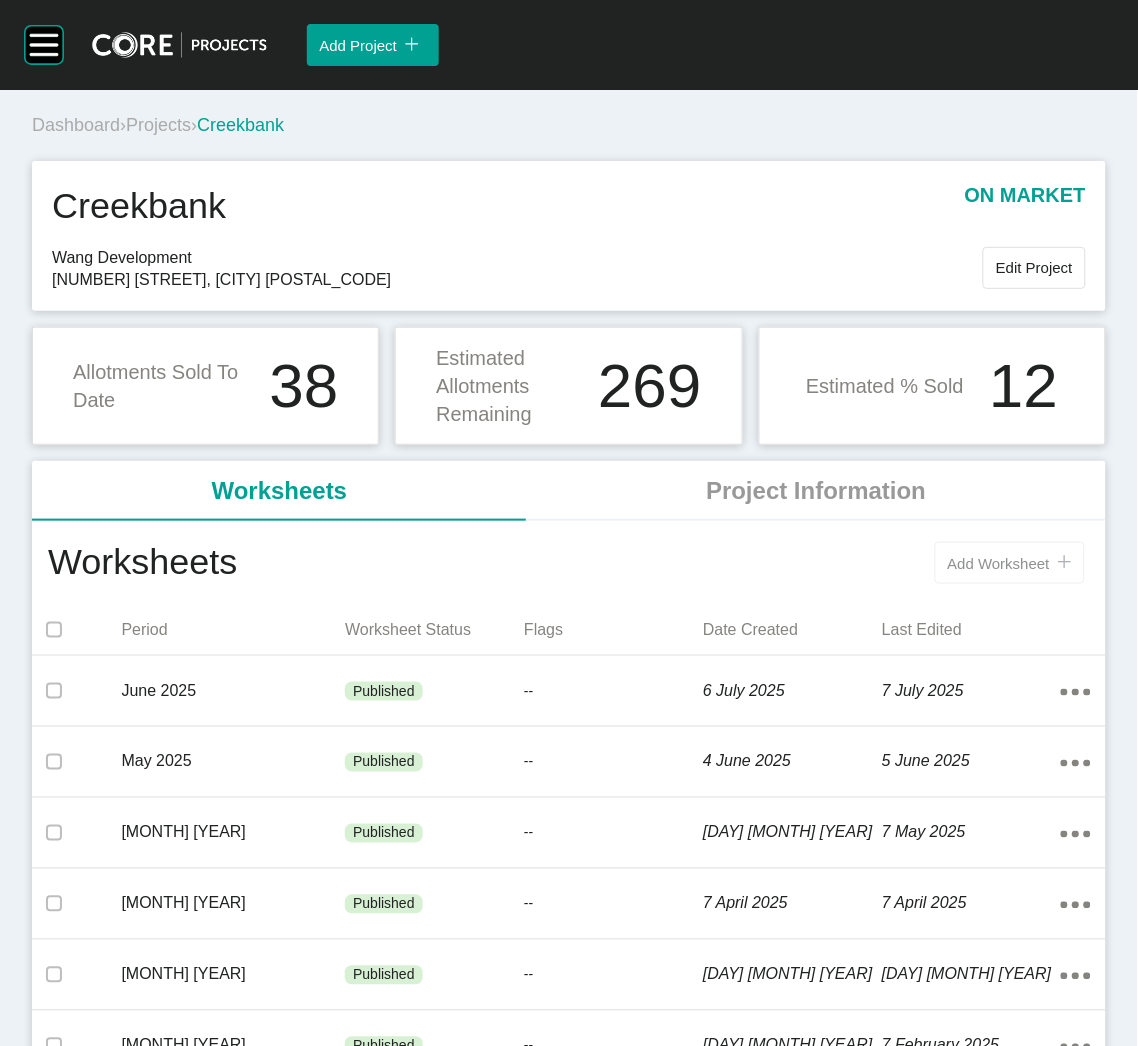 click on "Add Worksheet" at bounding box center [999, 563] 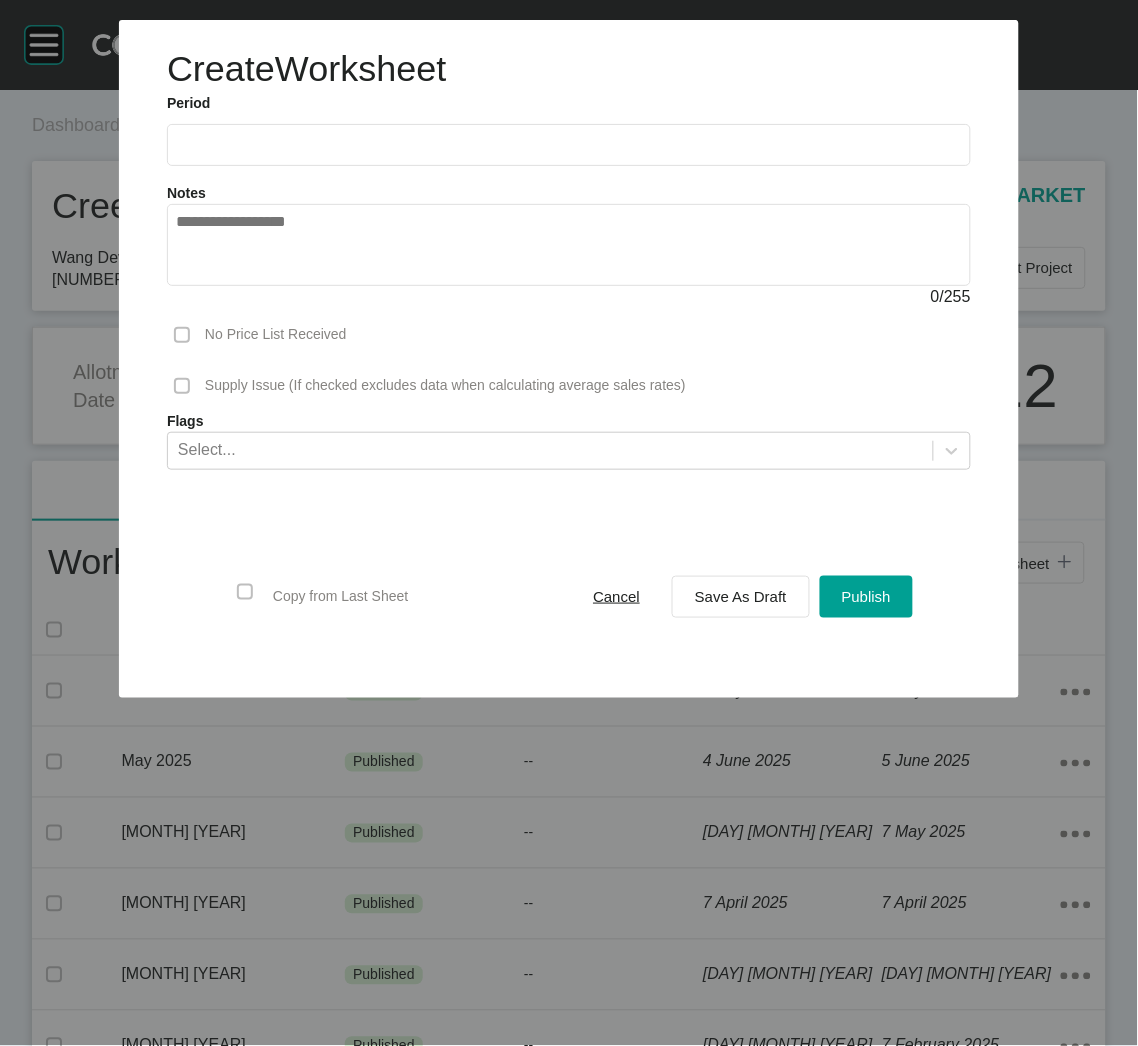 click at bounding box center [569, 144] 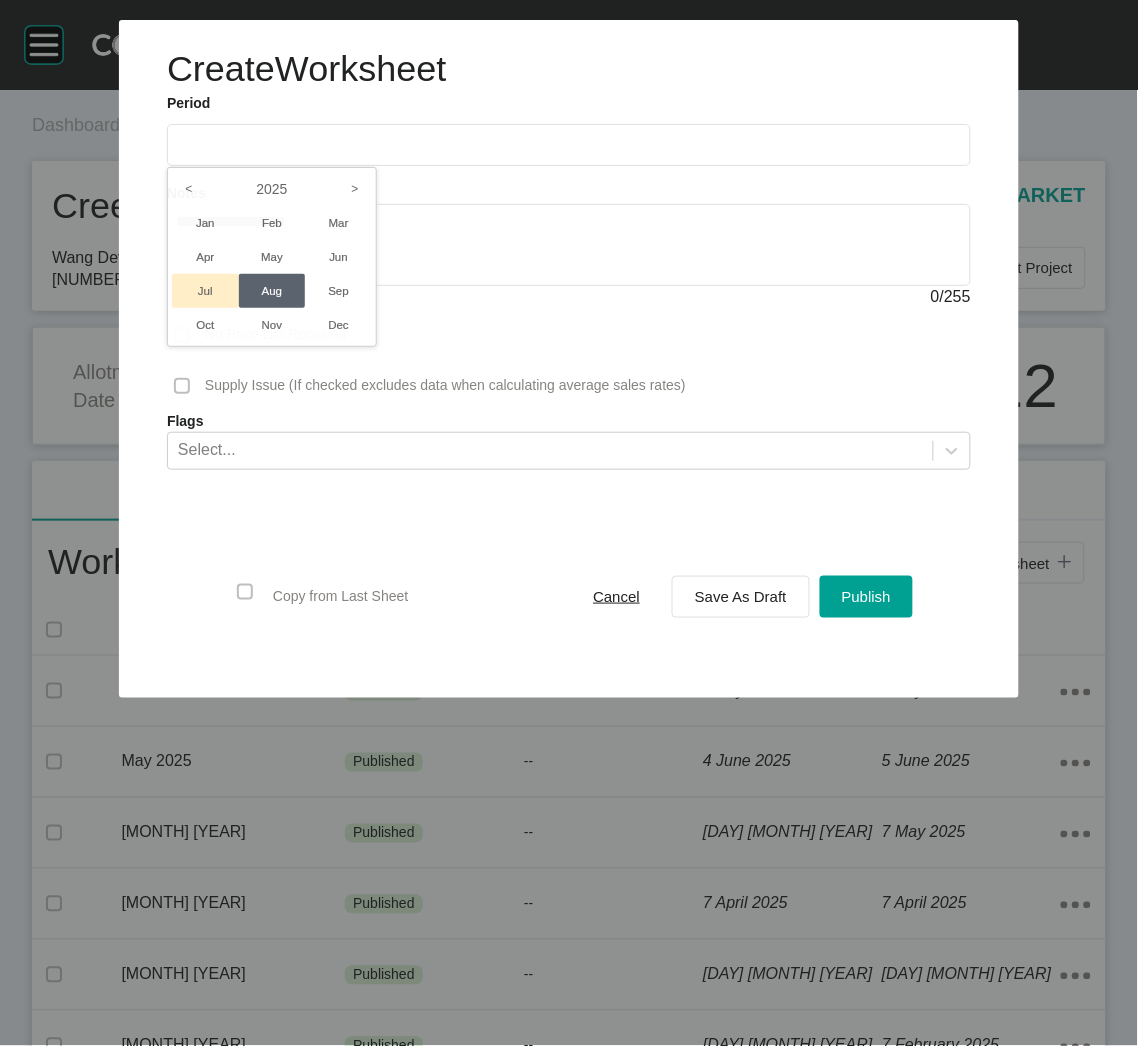 click on "Jul" at bounding box center (205, 291) 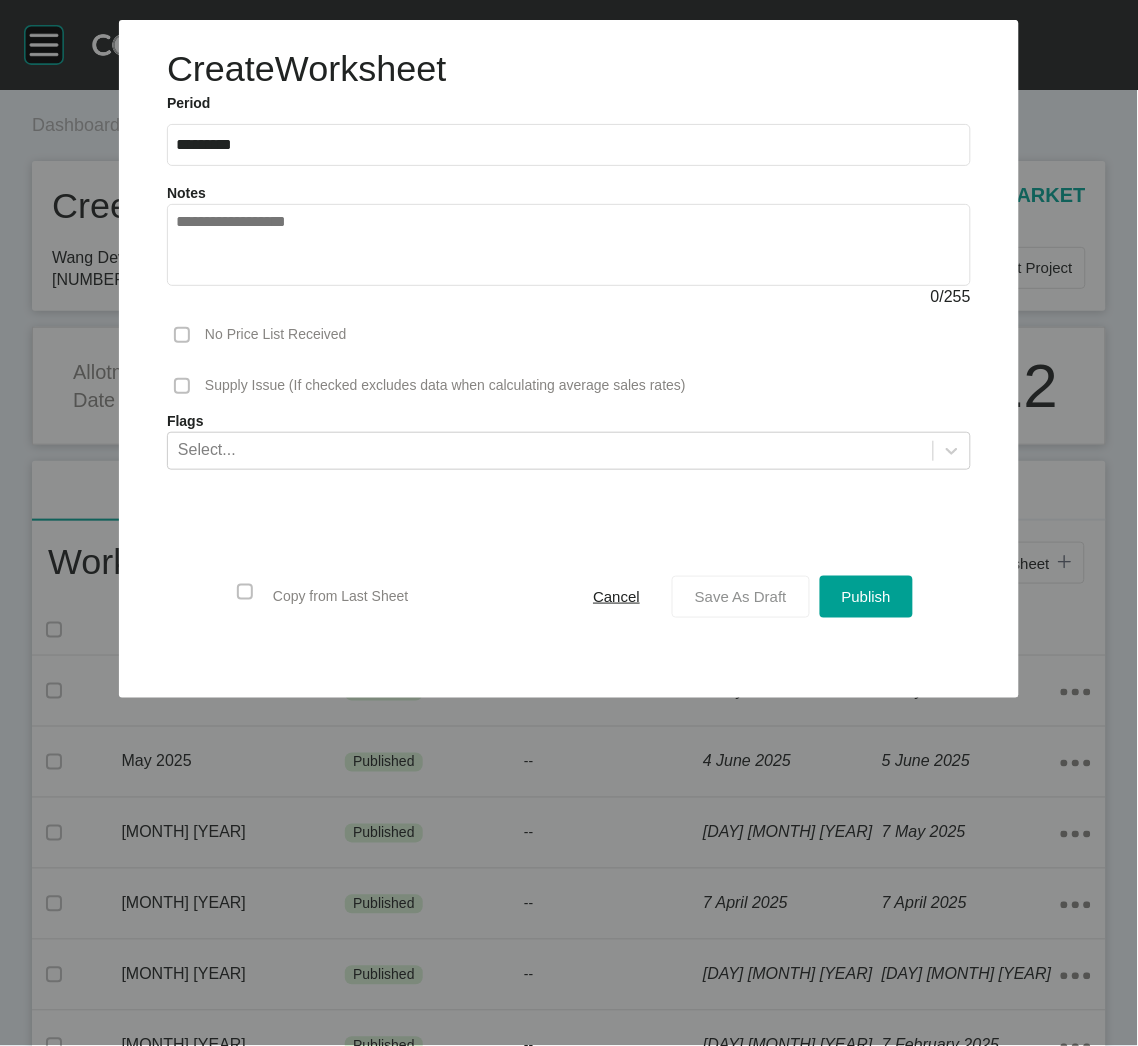 click on "Save As Draft" at bounding box center (741, 597) 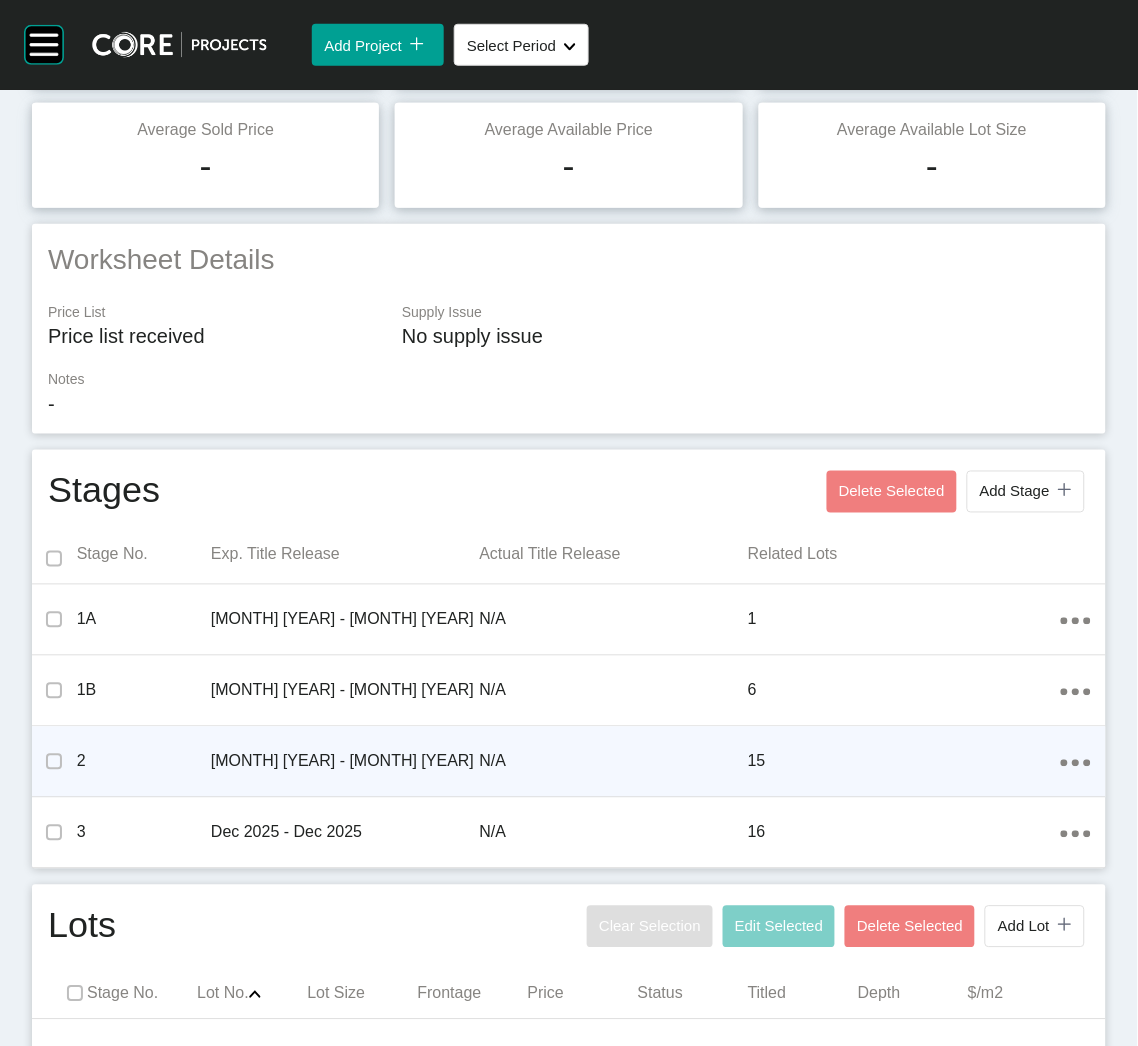 scroll, scrollTop: 899, scrollLeft: 0, axis: vertical 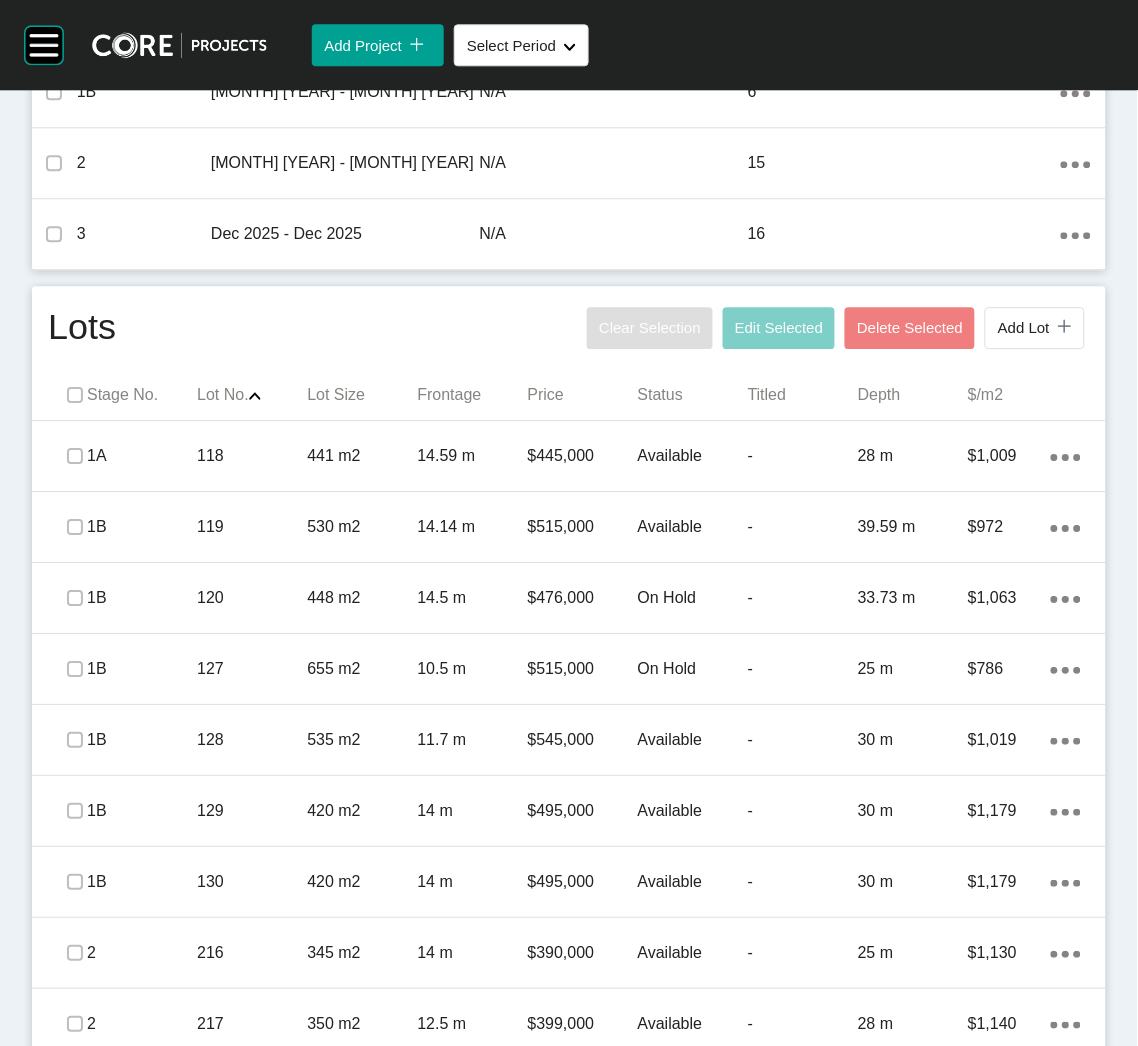 click on "Stage No." at bounding box center [142, 395] 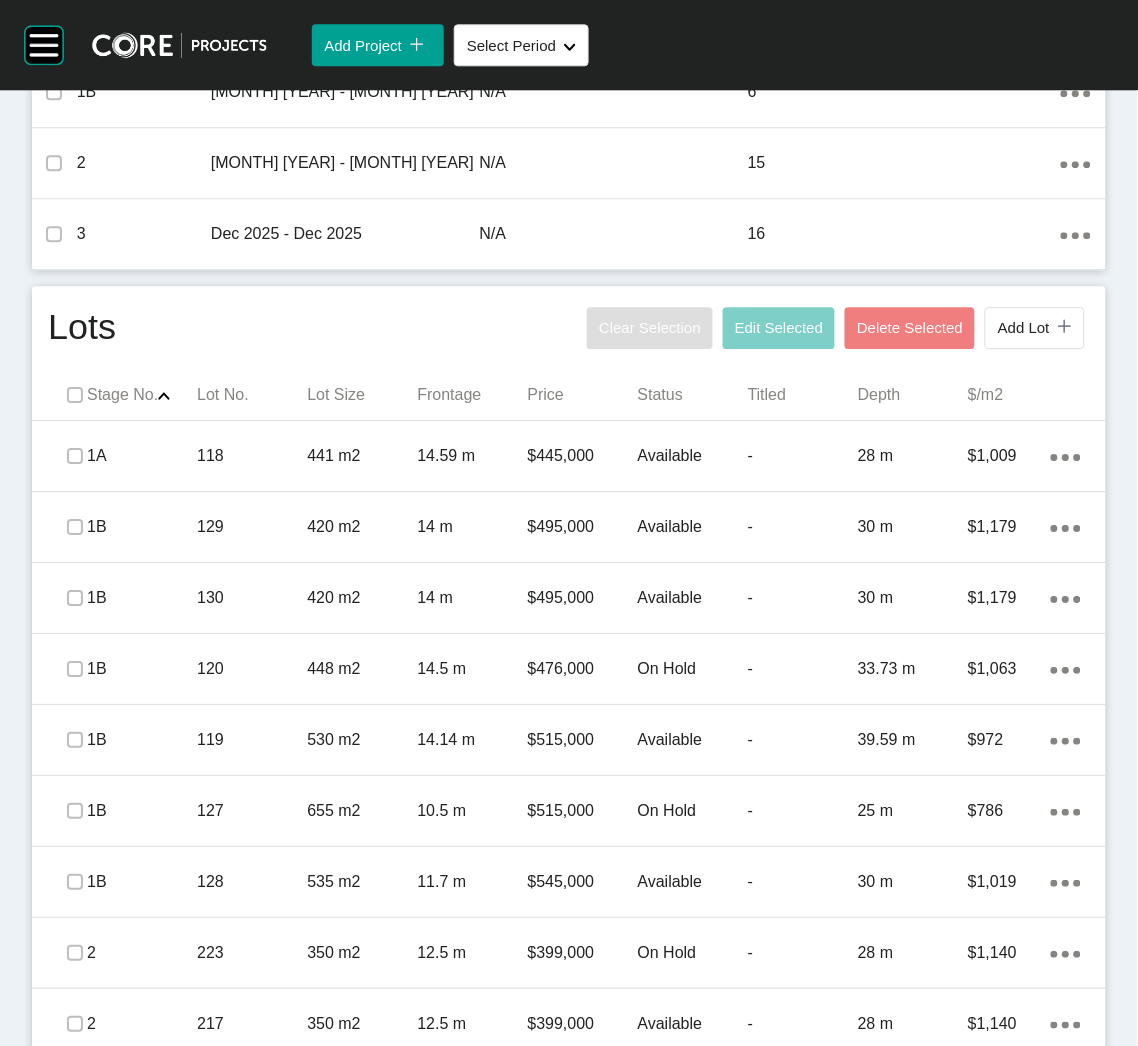 click on "Stage No.  Shape Created with Sketch." at bounding box center [142, 395] 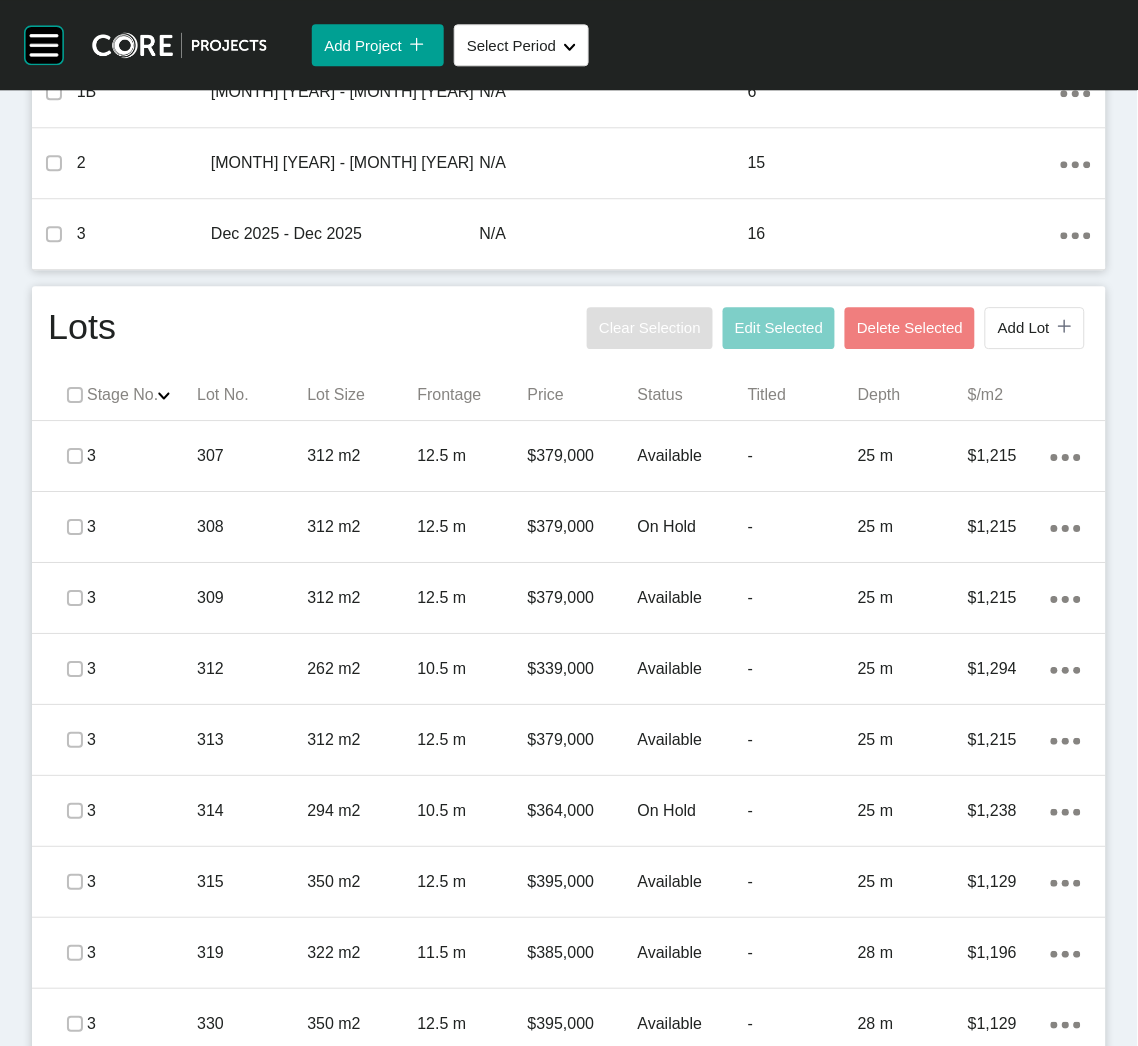 click on "Stage No.  Shape Created with Sketch." at bounding box center [142, 395] 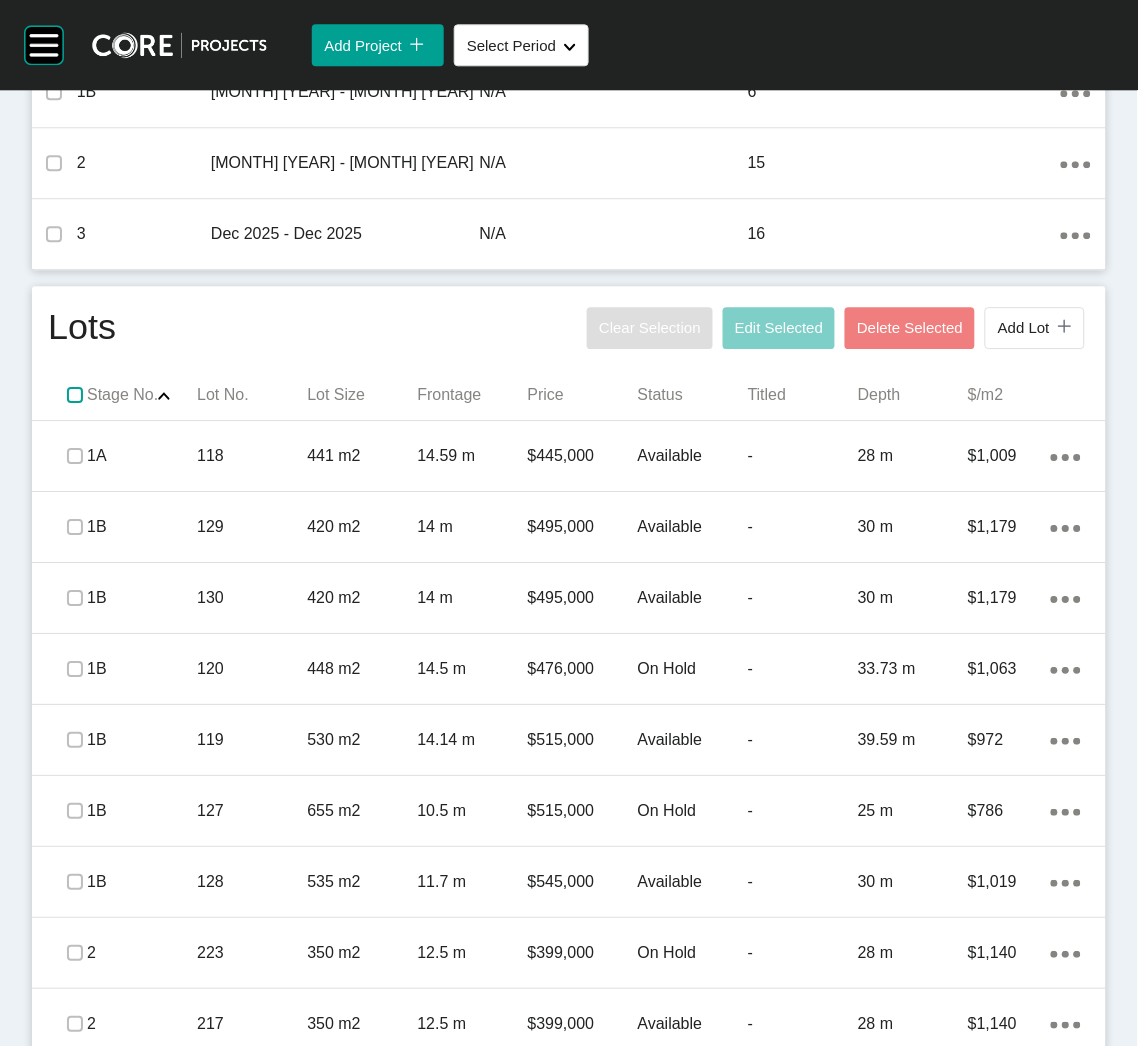 click at bounding box center (75, 395) 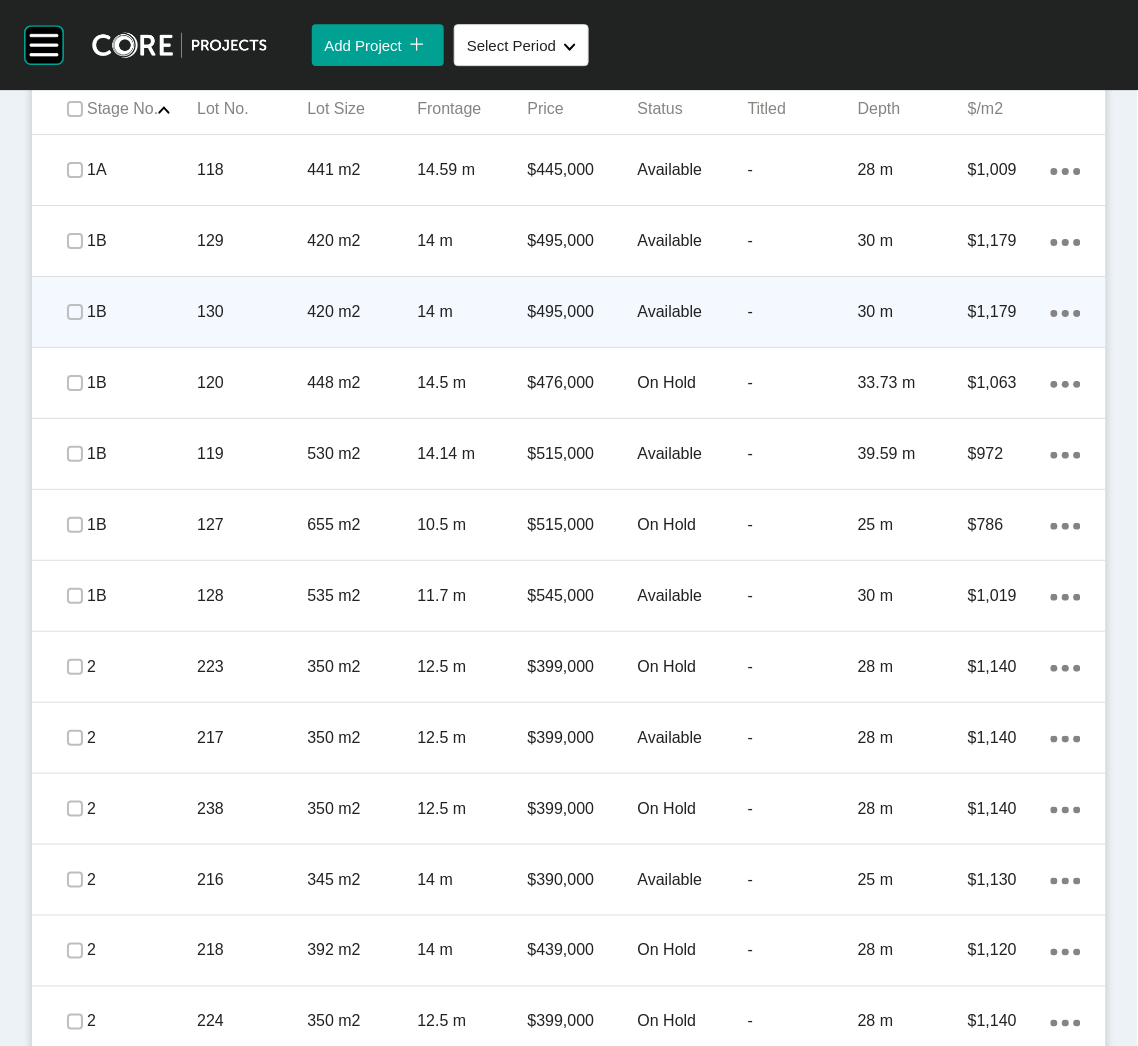 scroll, scrollTop: 899, scrollLeft: 0, axis: vertical 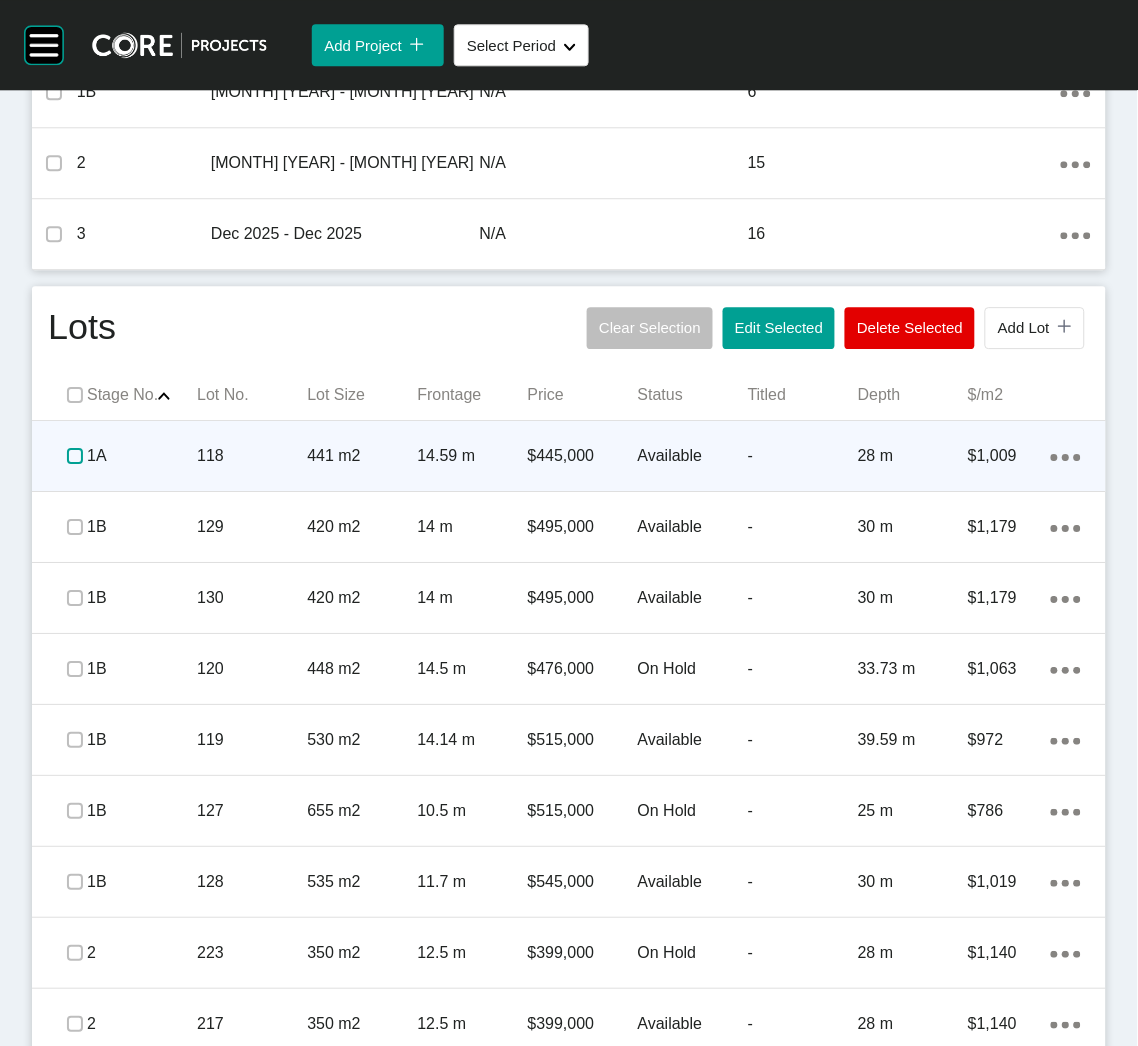 click at bounding box center [75, 456] 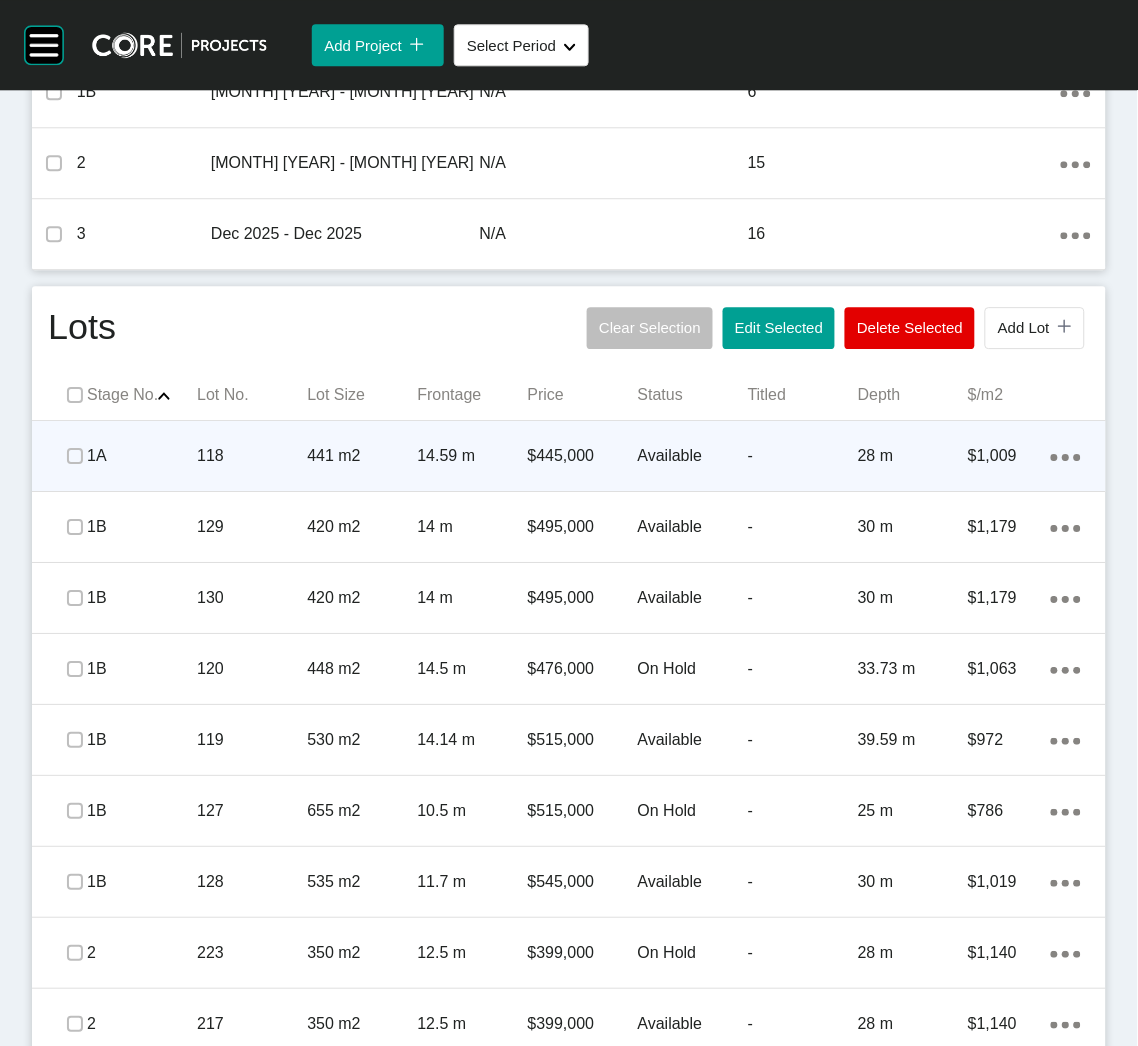 click 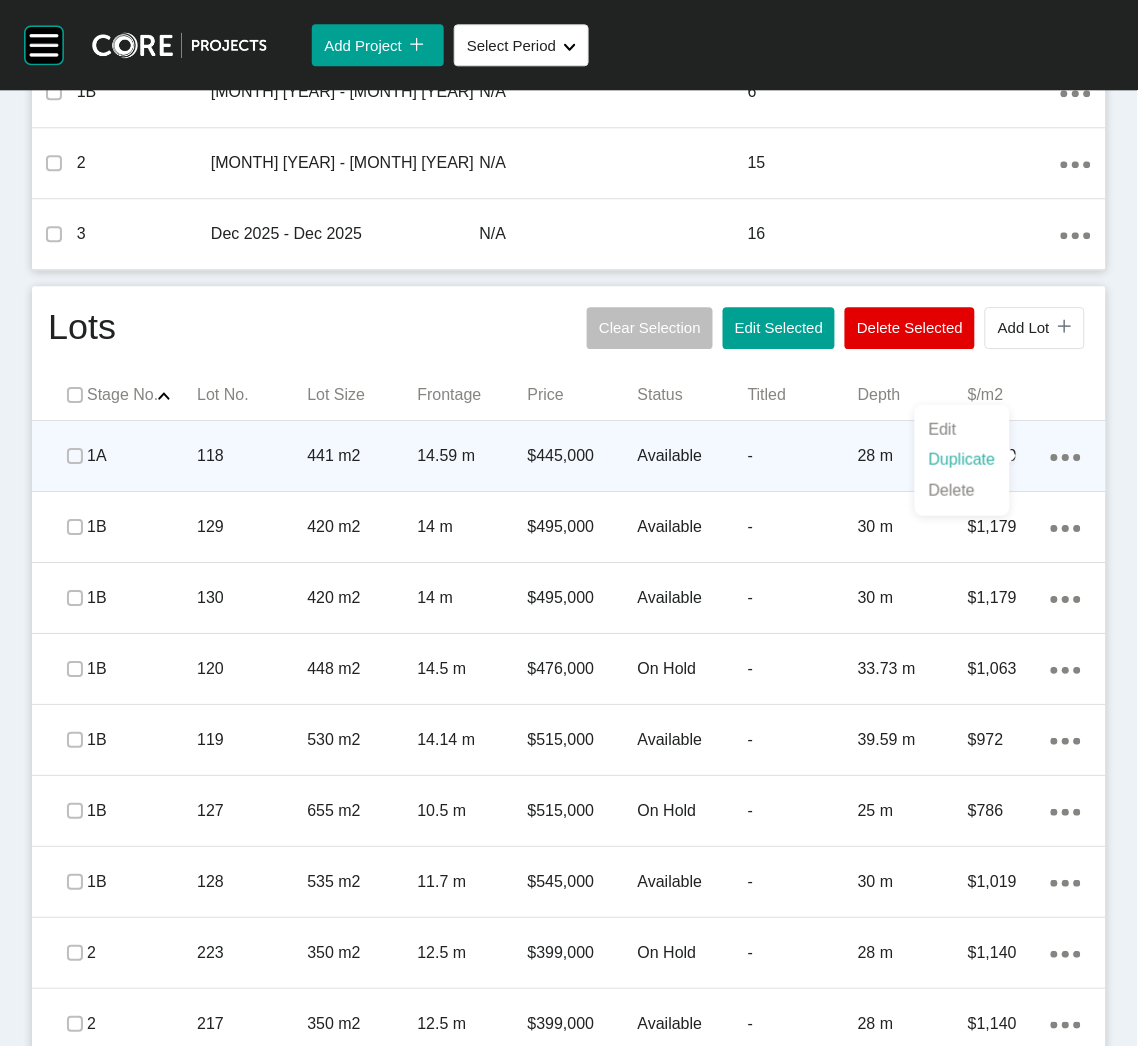 click on "Duplicate" at bounding box center [962, 460] 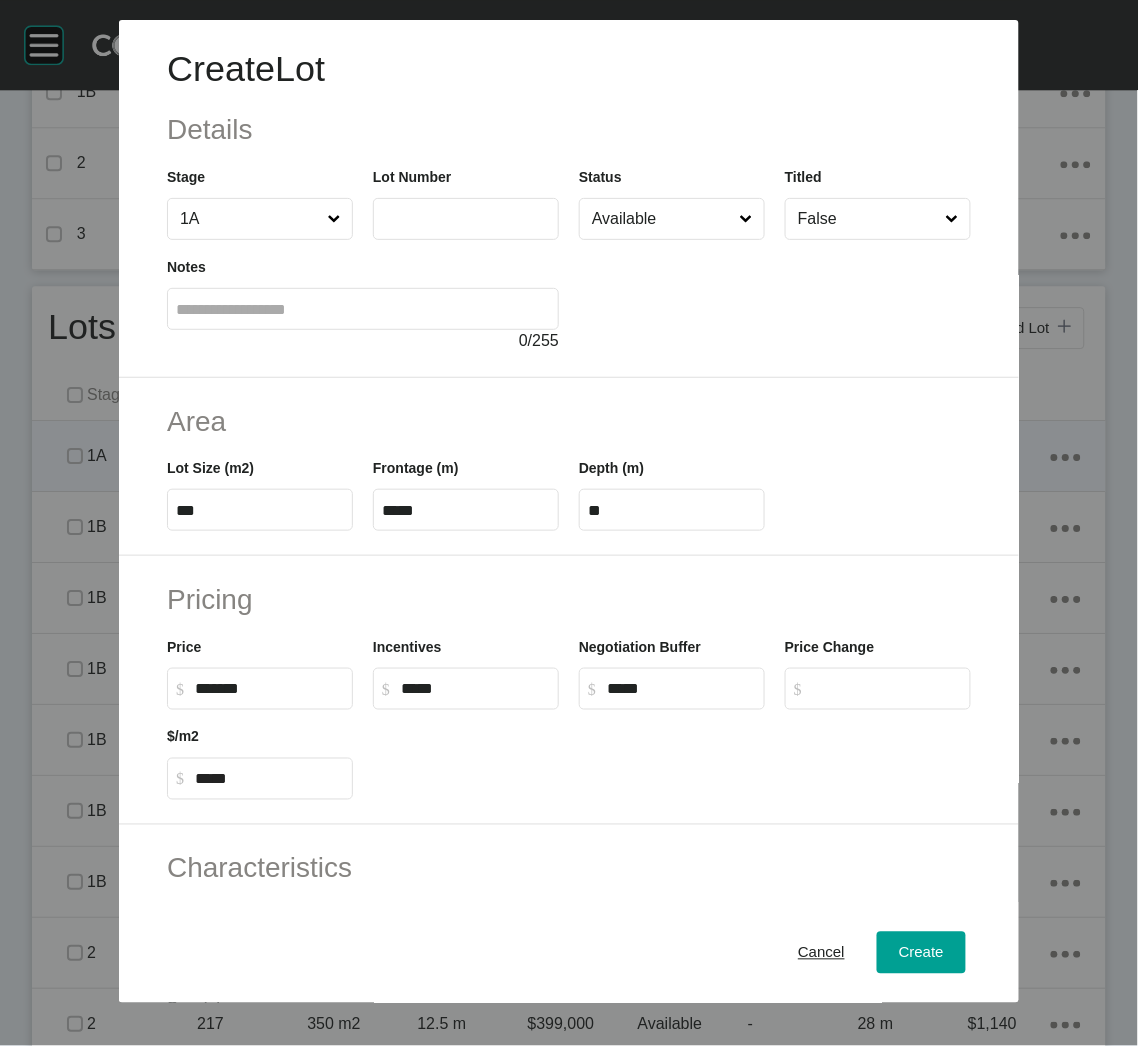 click at bounding box center (466, 218) 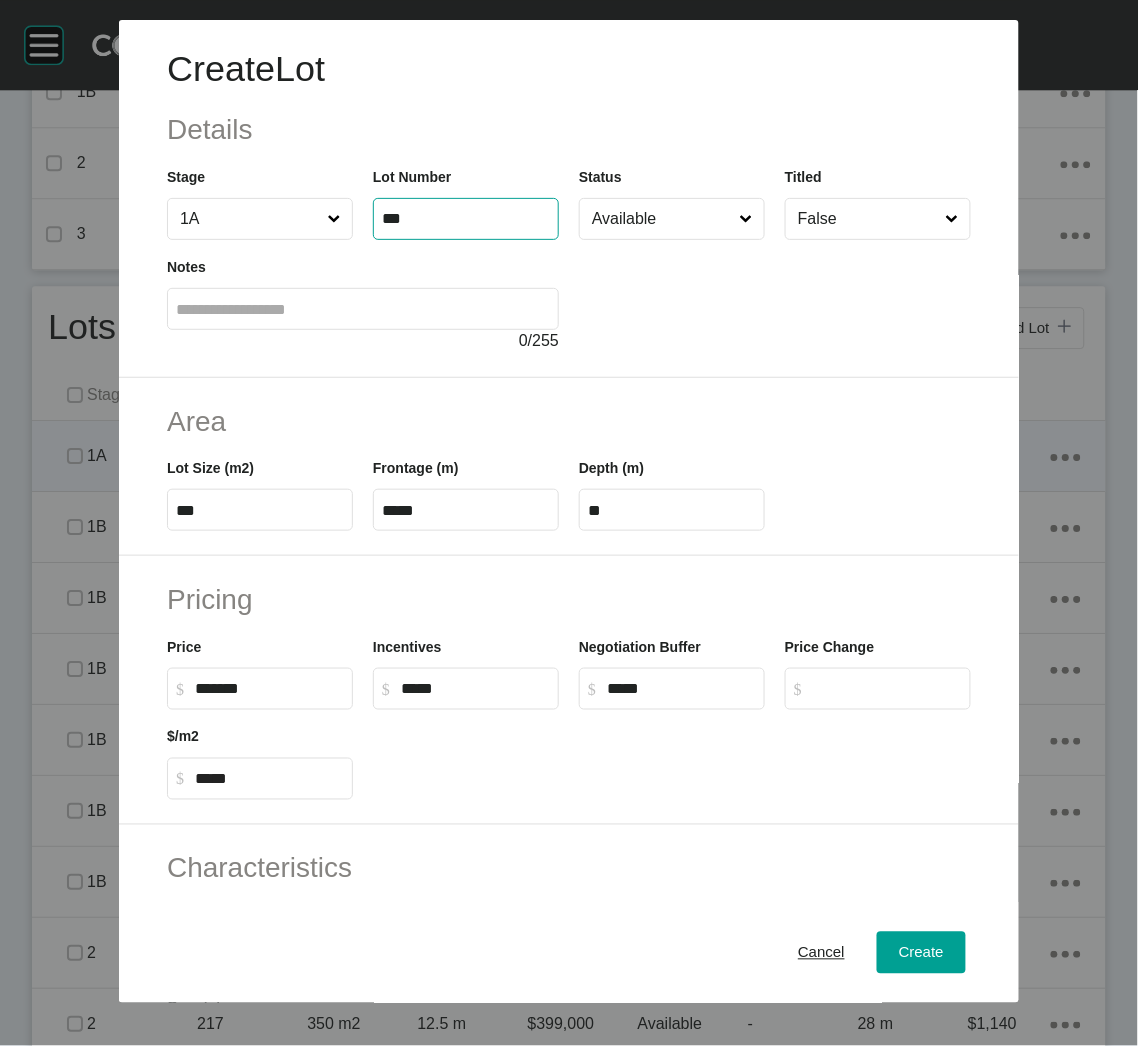 type on "***" 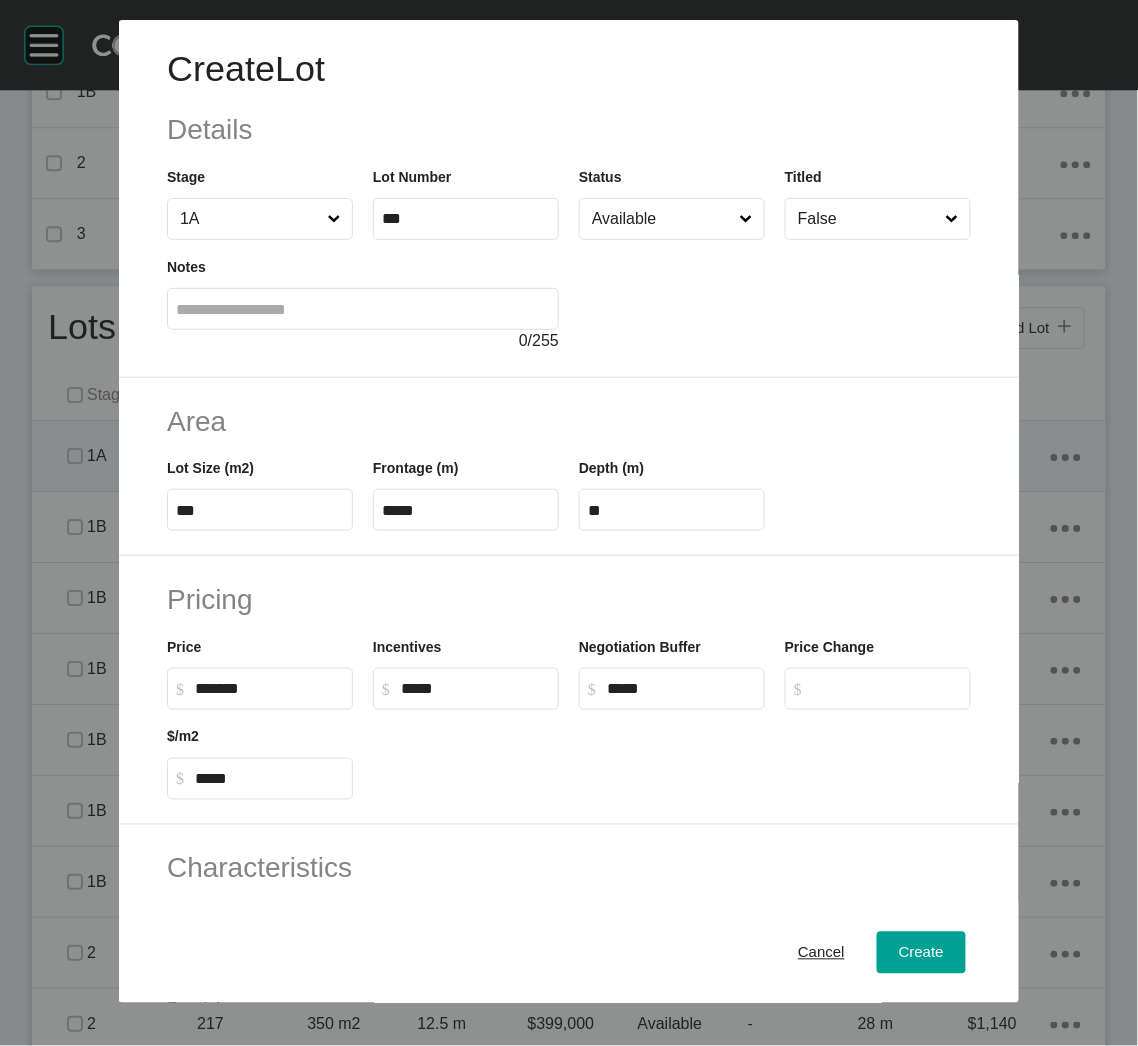 click at bounding box center [775, 296] 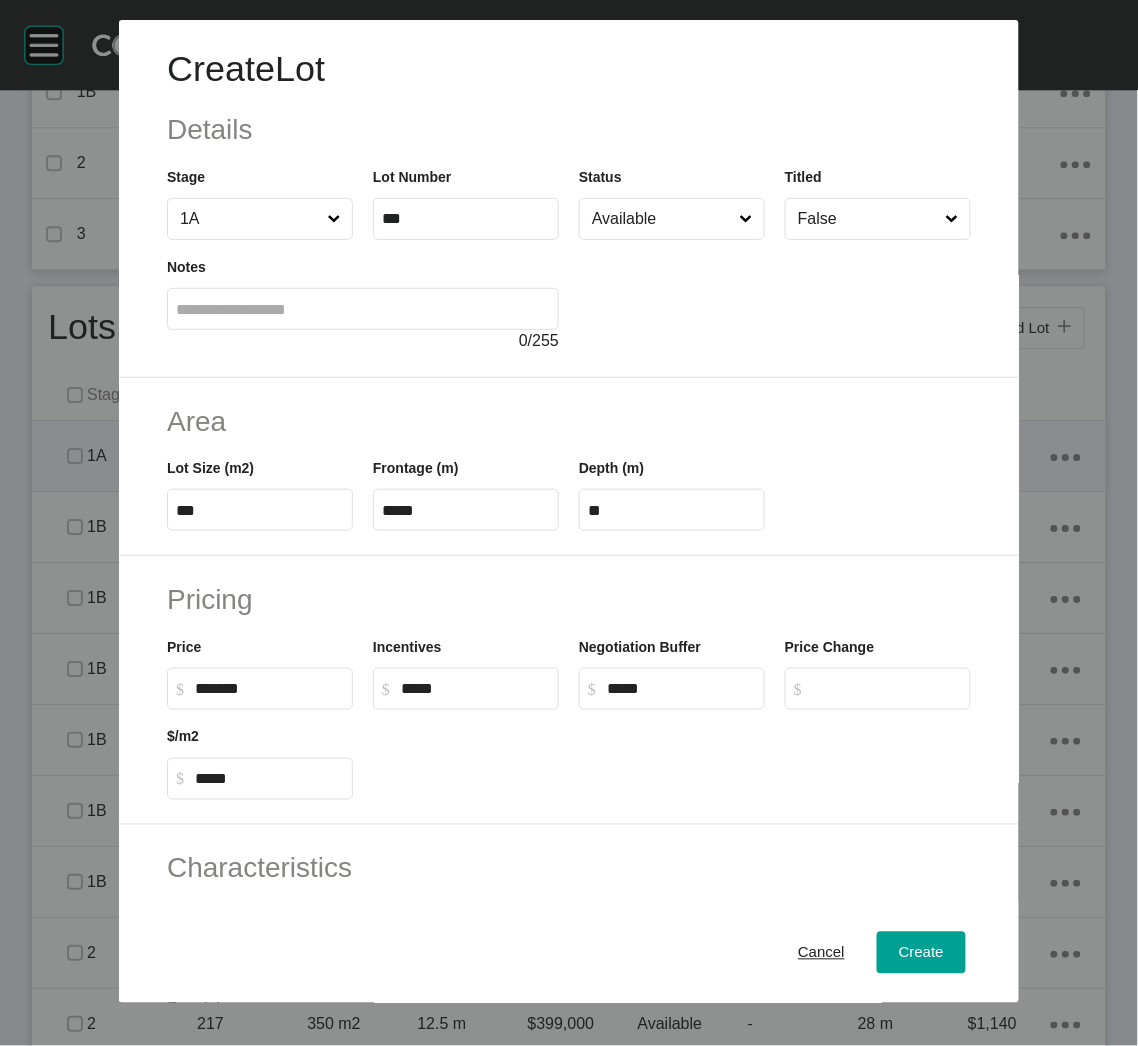 type on "*******" 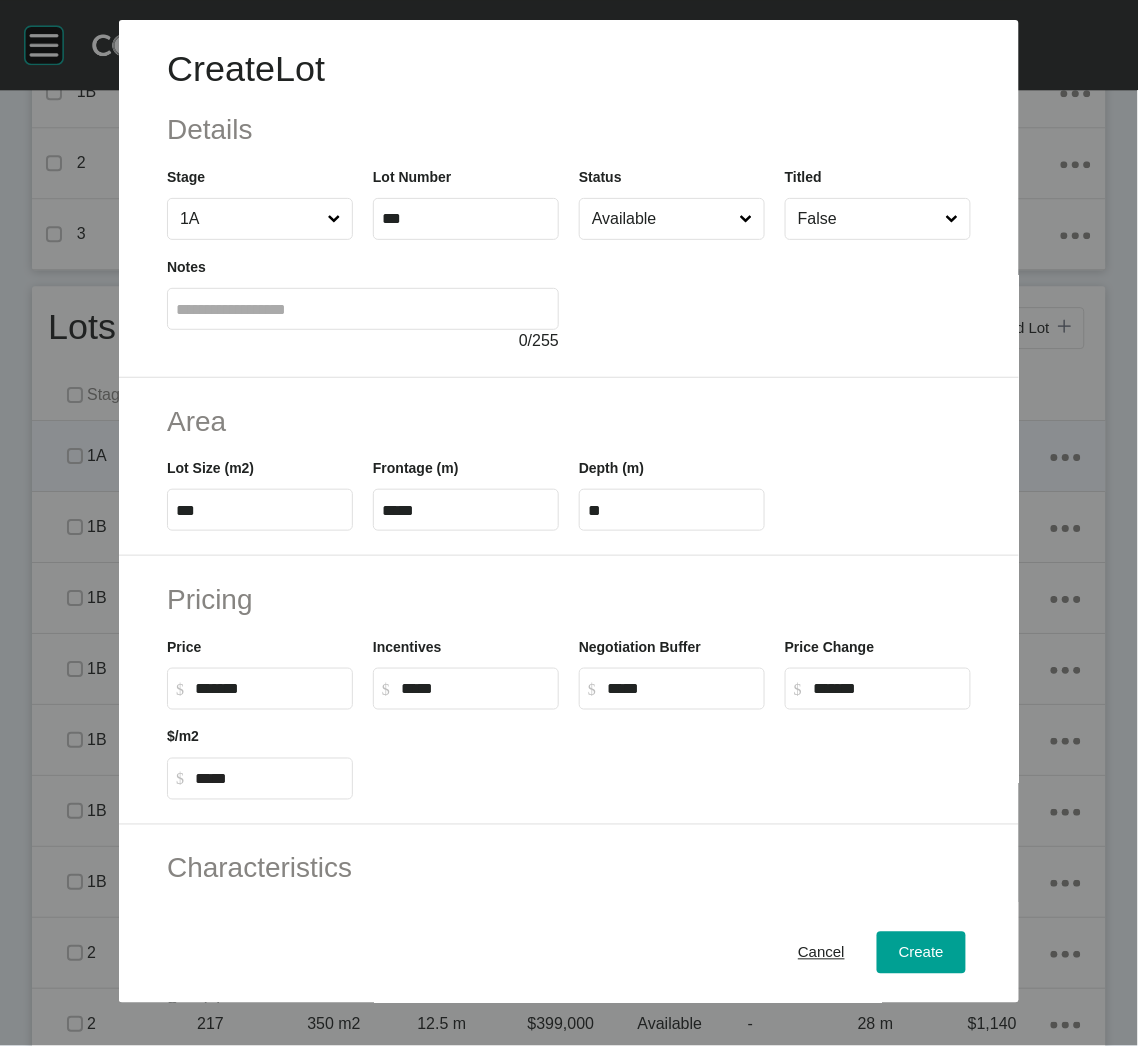 click on "***" at bounding box center [260, 510] 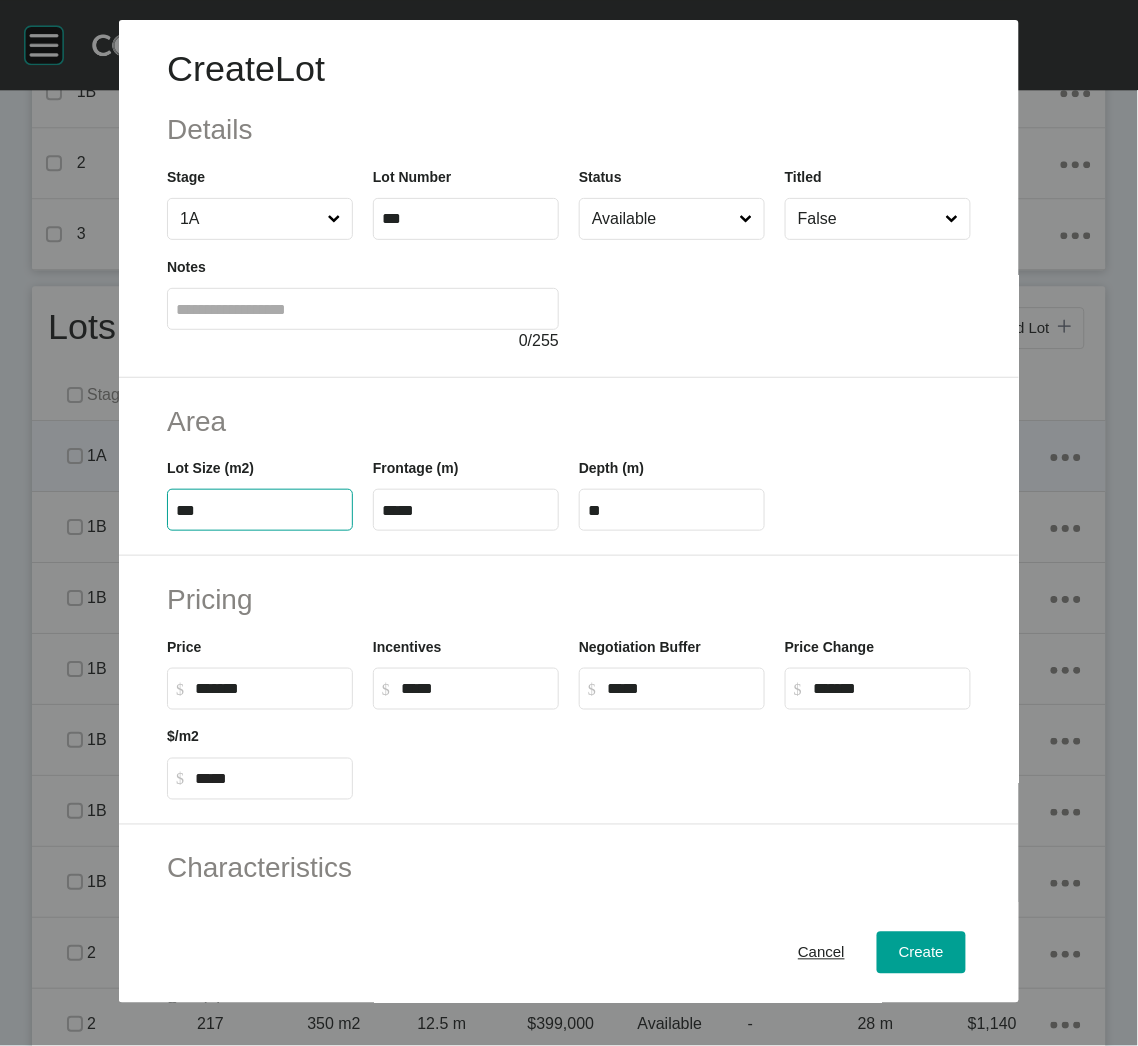 click on "***" at bounding box center (260, 510) 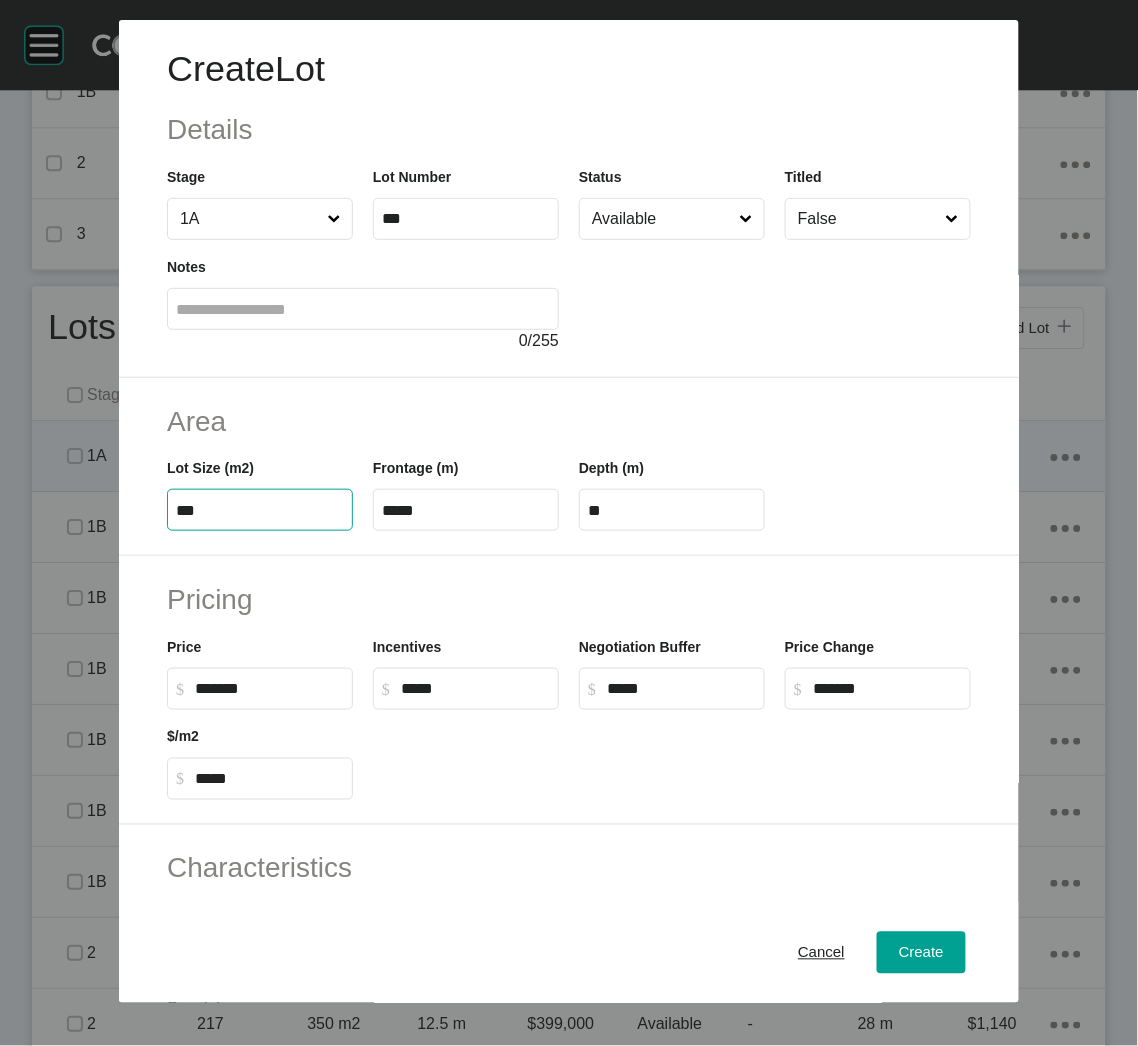 type on "***" 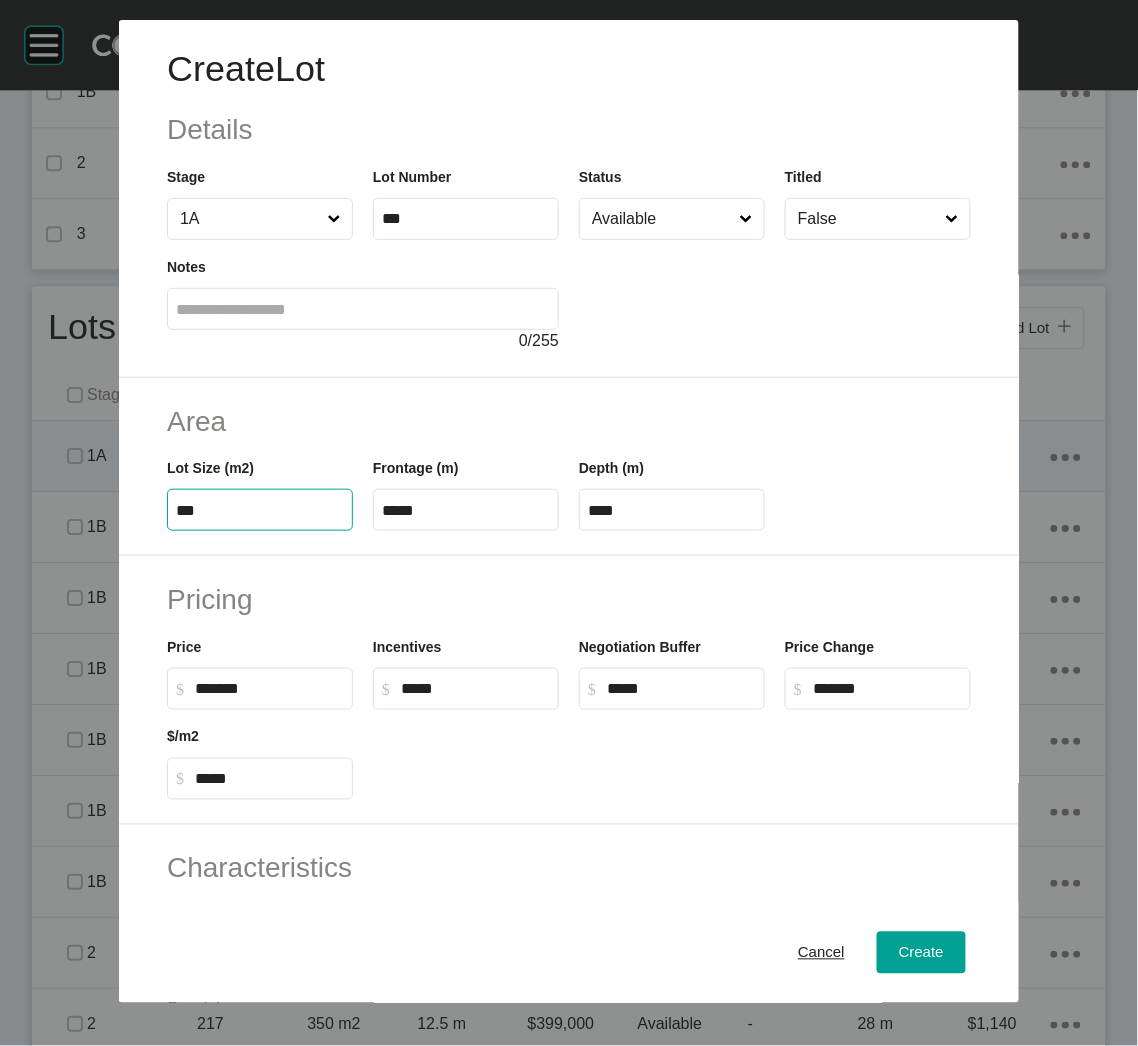 type on "***" 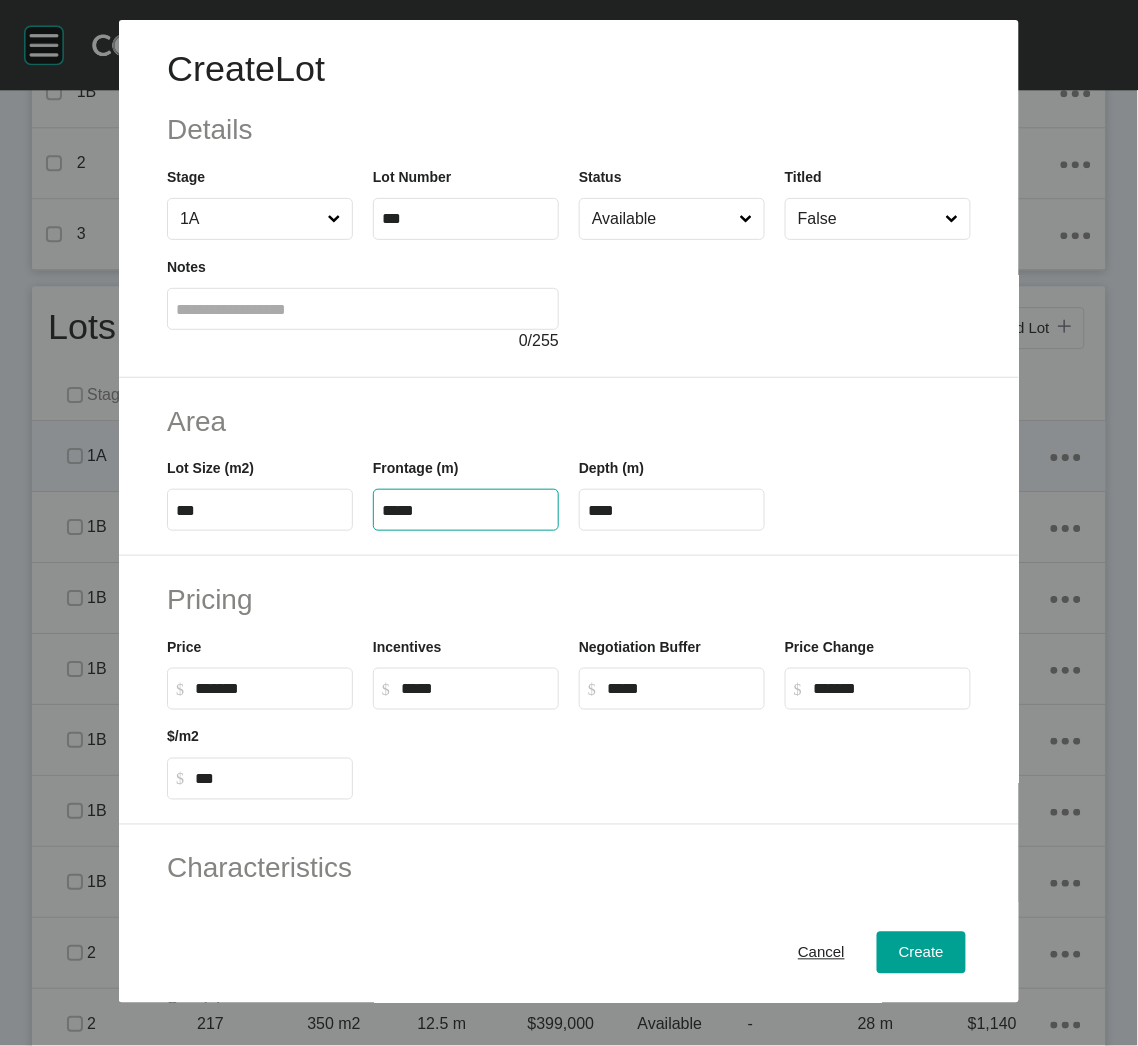 type on "*****" 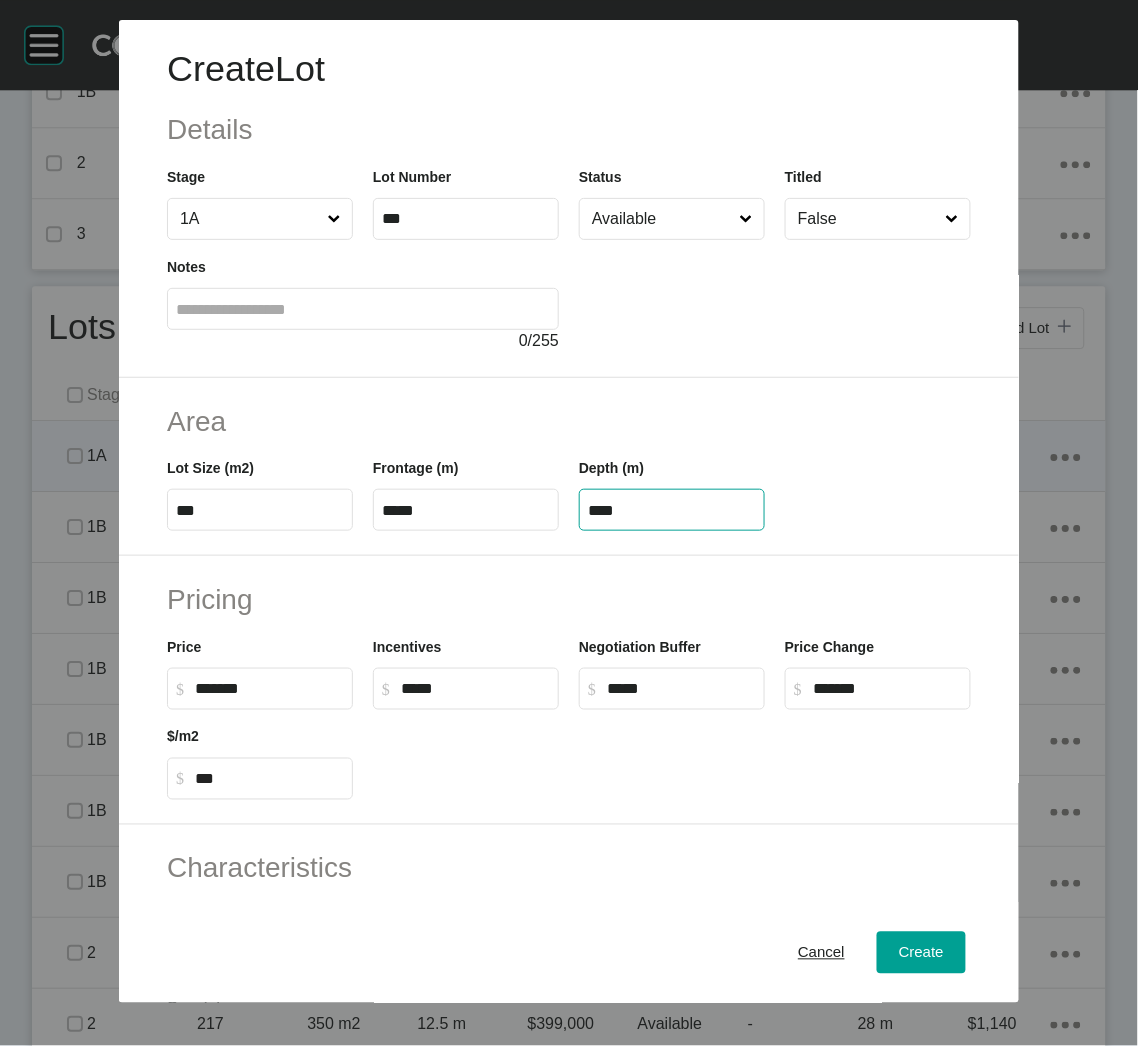type on "*" 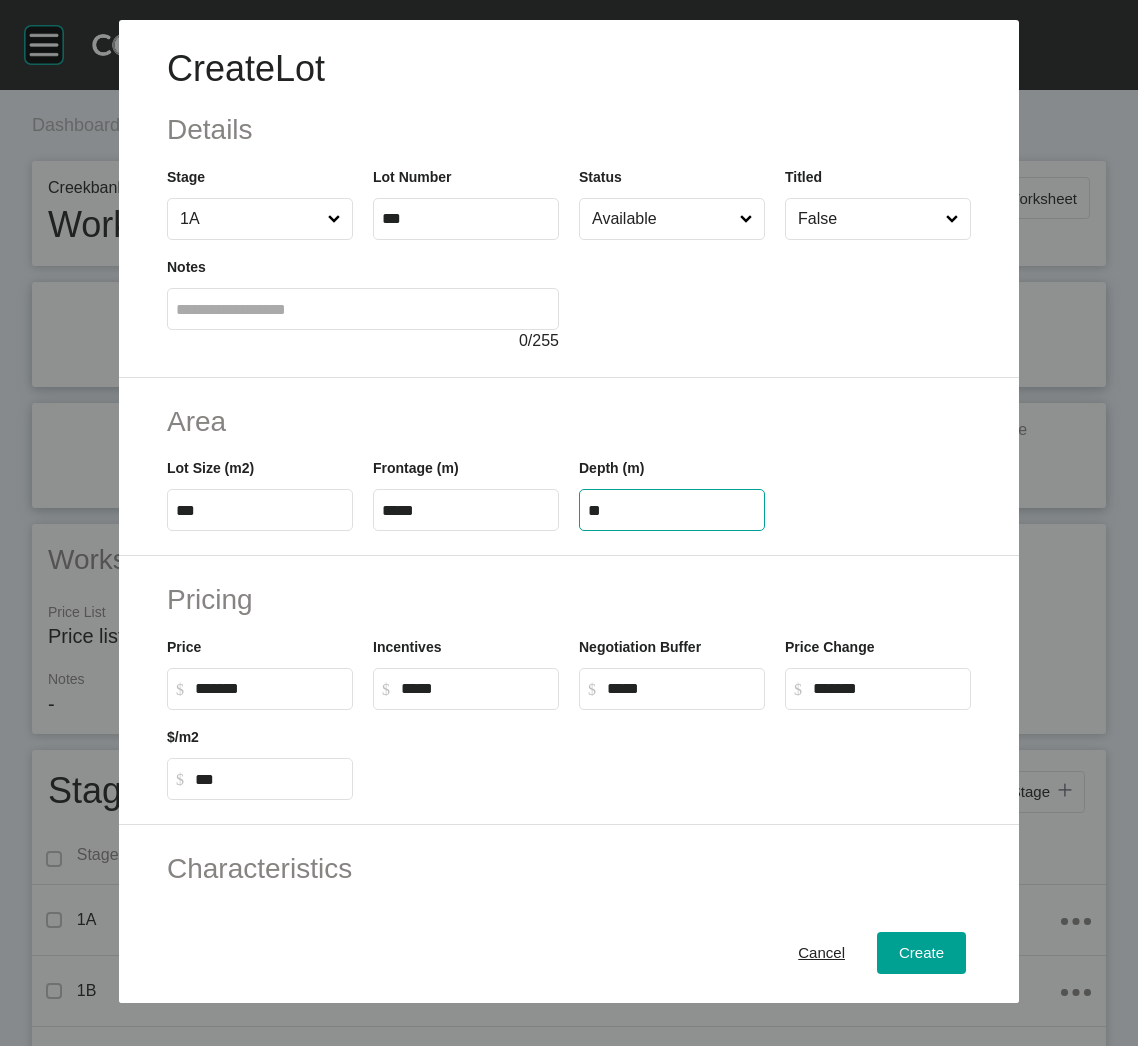 scroll, scrollTop: 0, scrollLeft: 0, axis: both 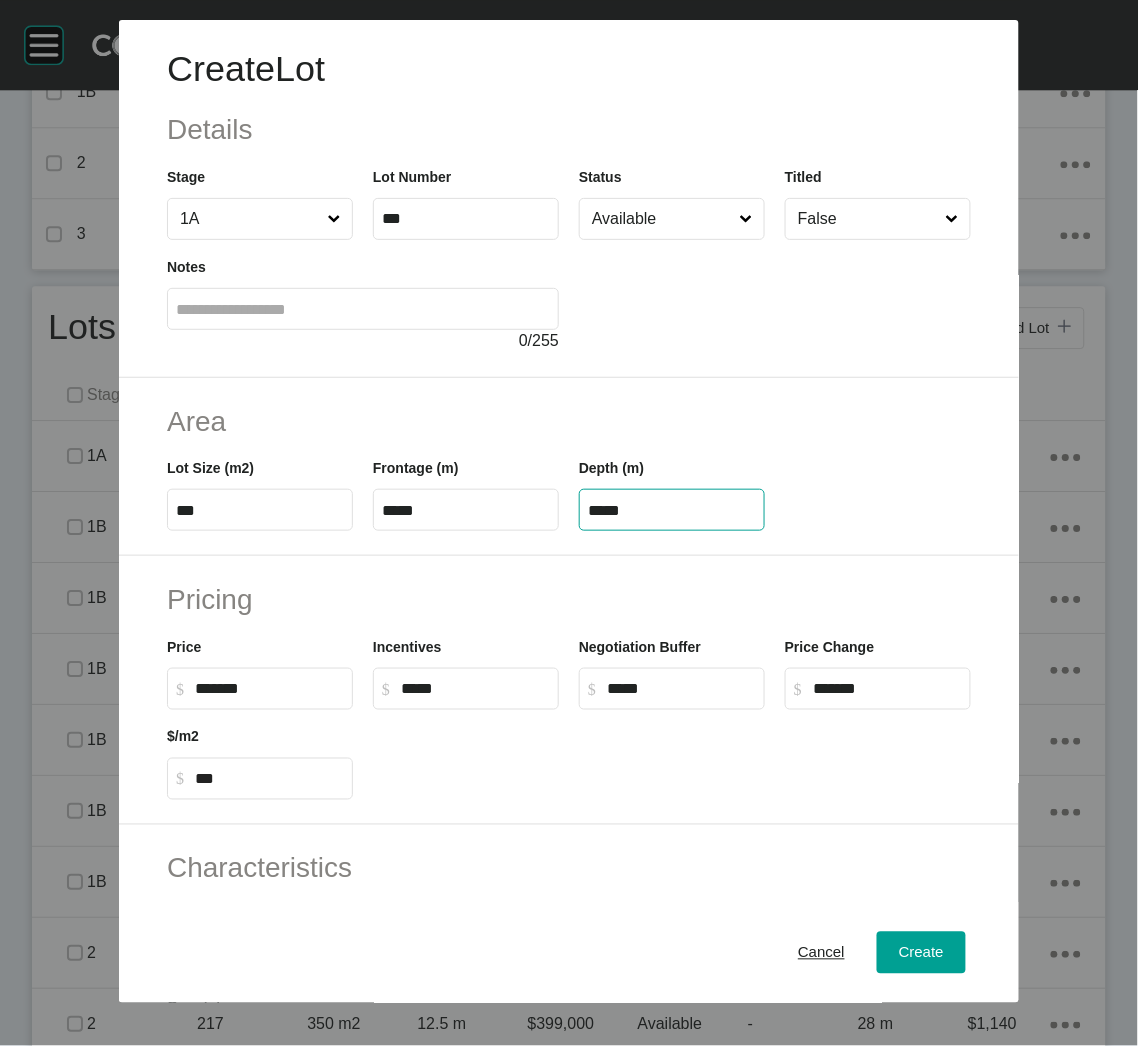 type on "*****" 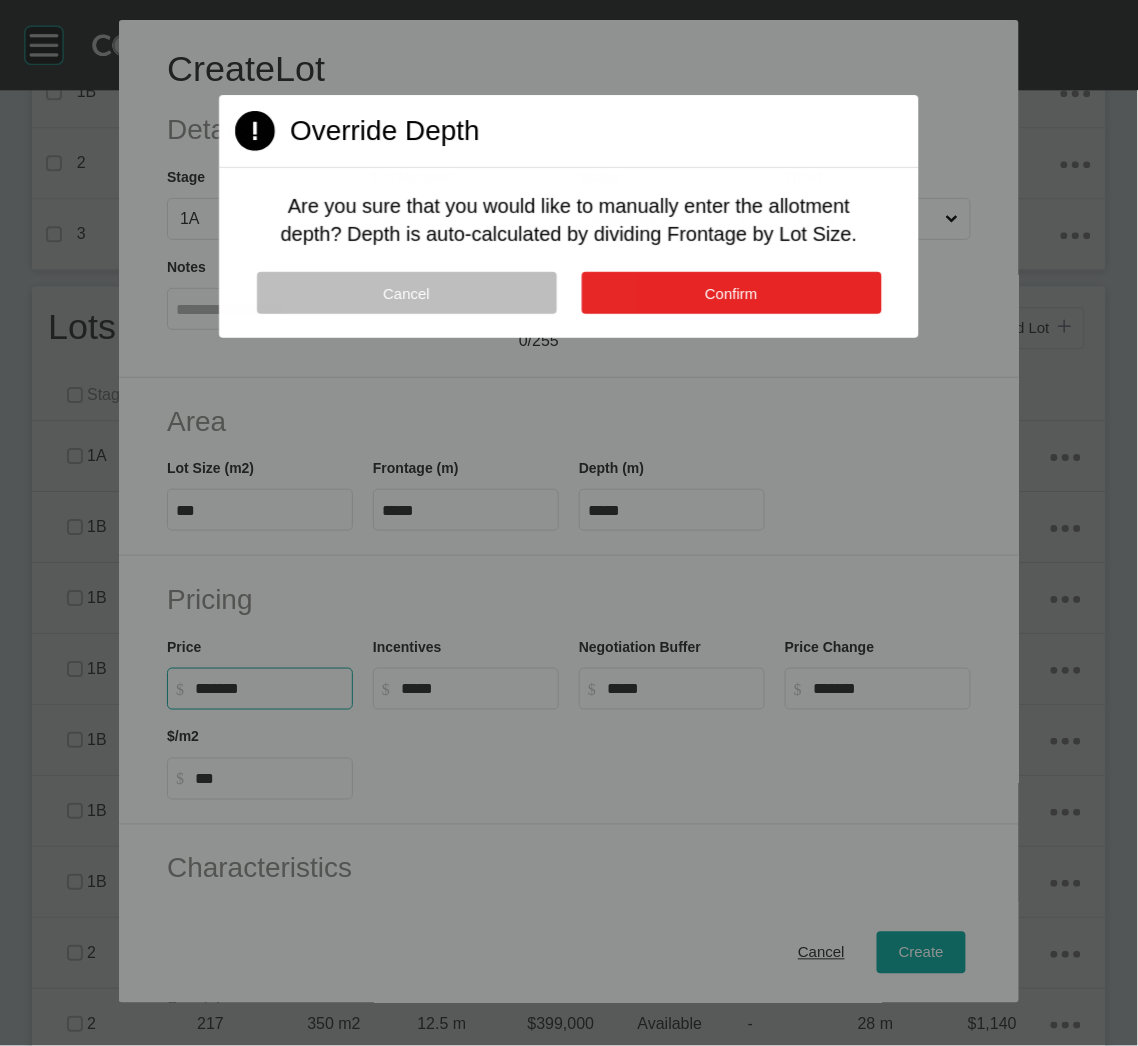 click on "Confirm" at bounding box center (731, 293) 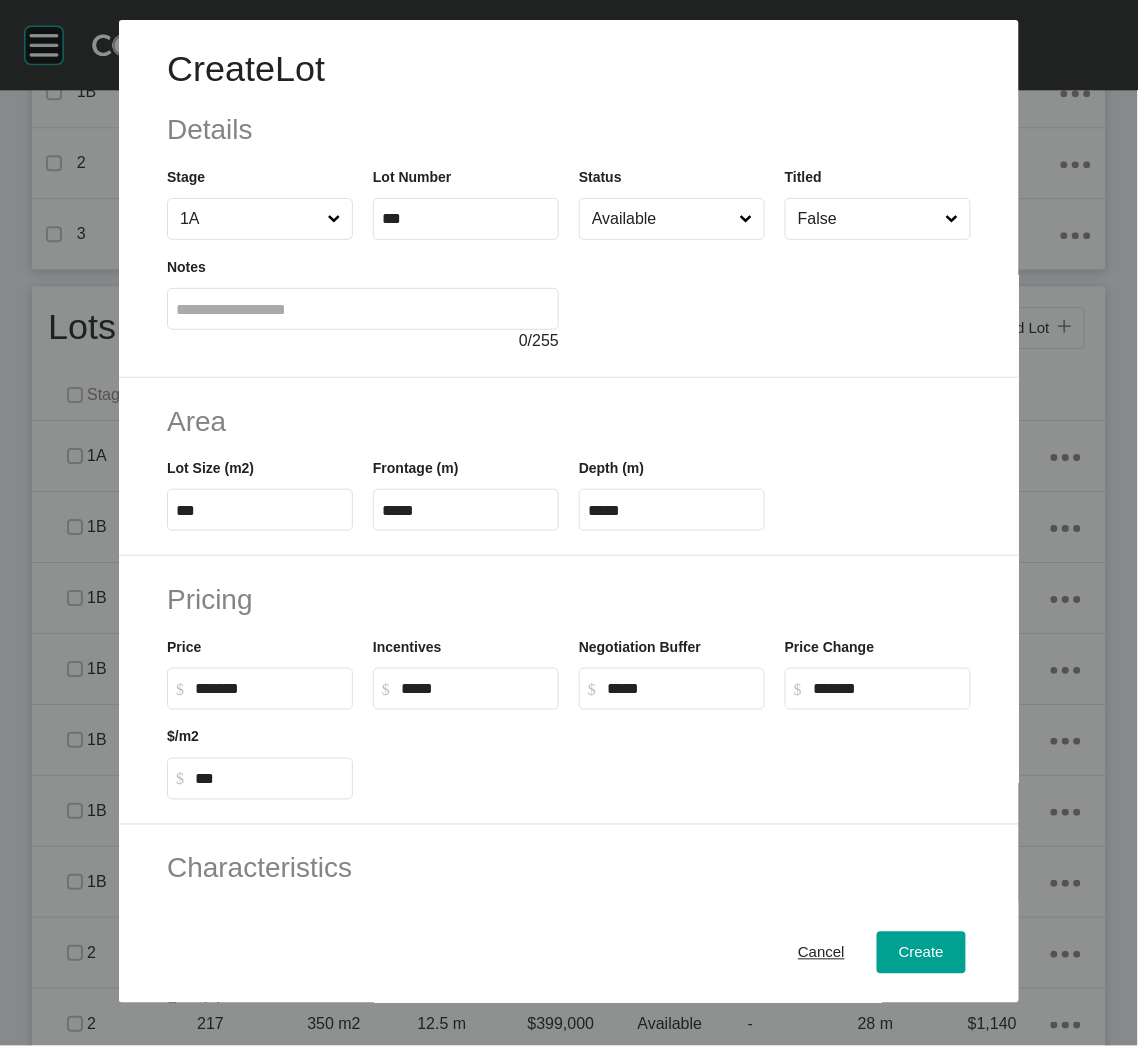 scroll, scrollTop: 191, scrollLeft: 0, axis: vertical 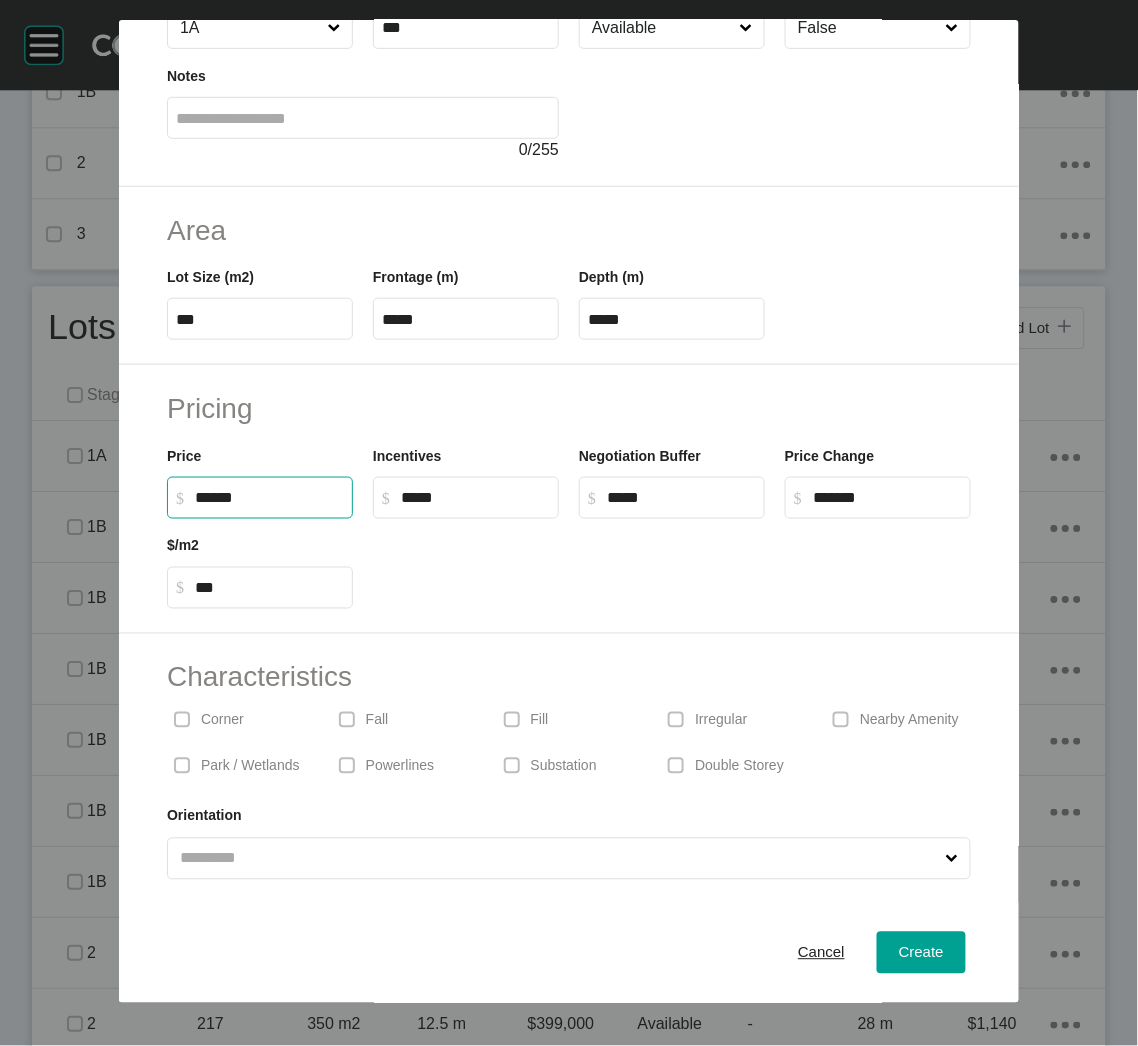 drag, startPoint x: 287, startPoint y: 501, endPoint x: 197, endPoint y: 494, distance: 90.27181 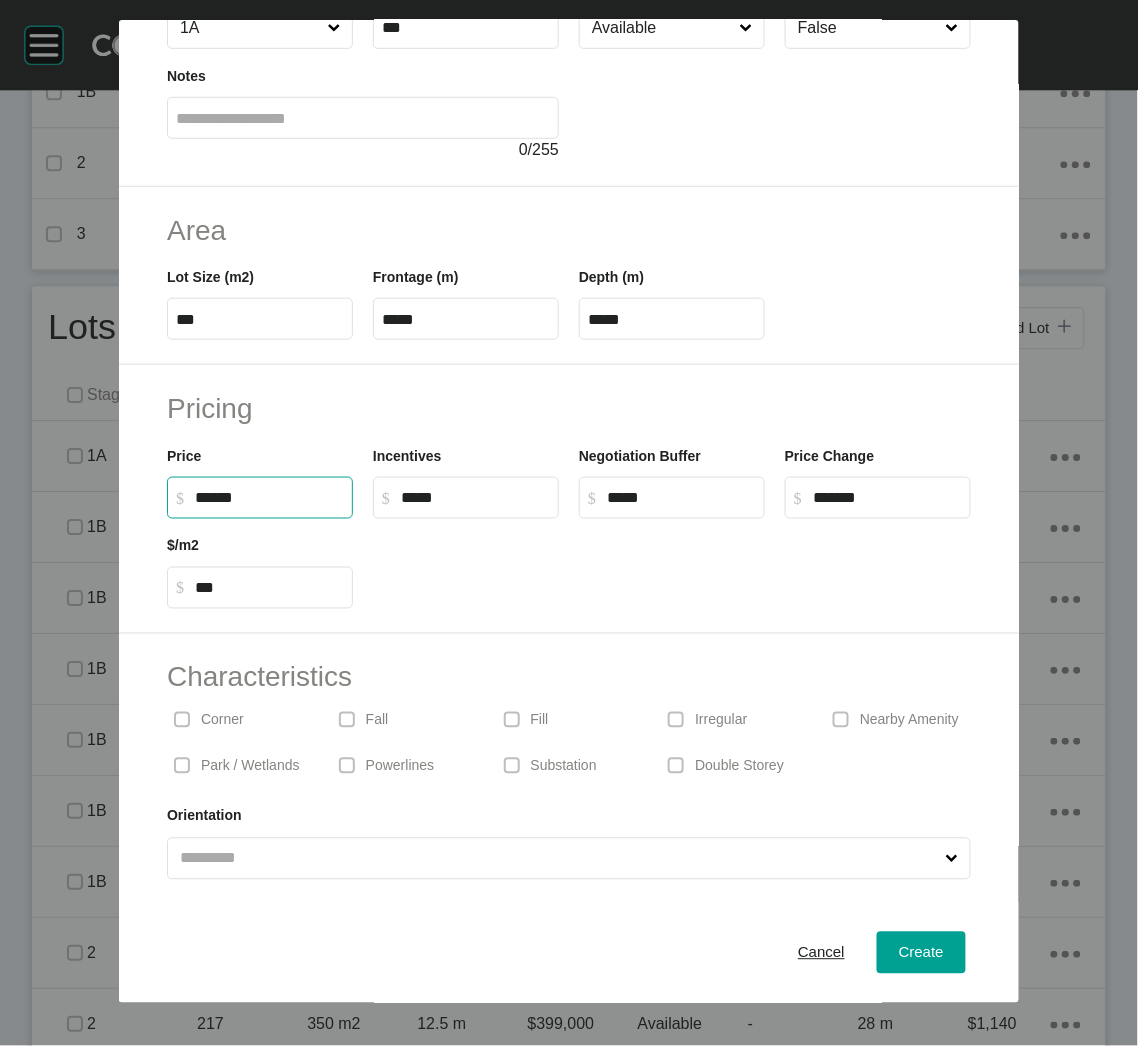 type on "*******" 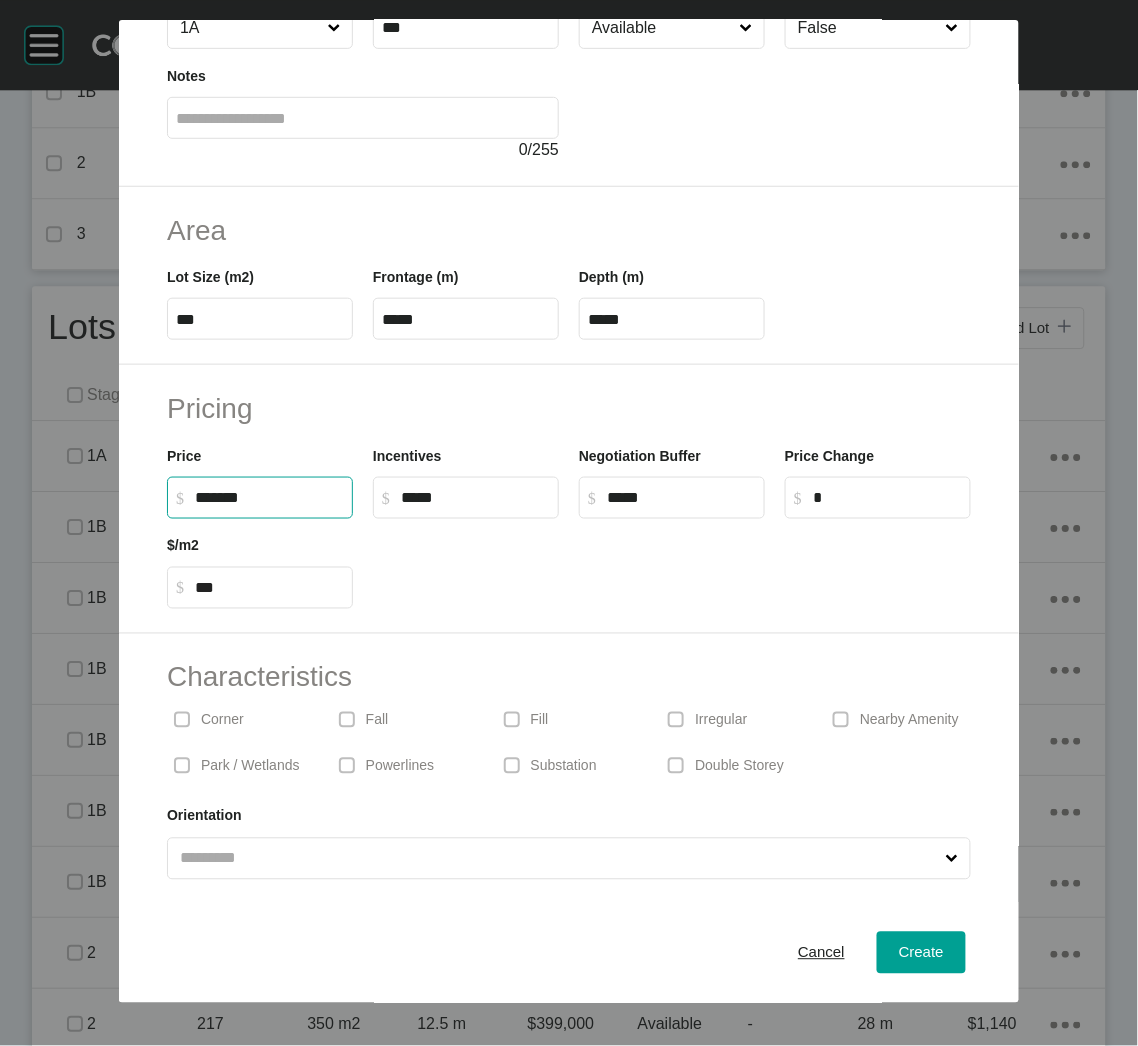type on "***" 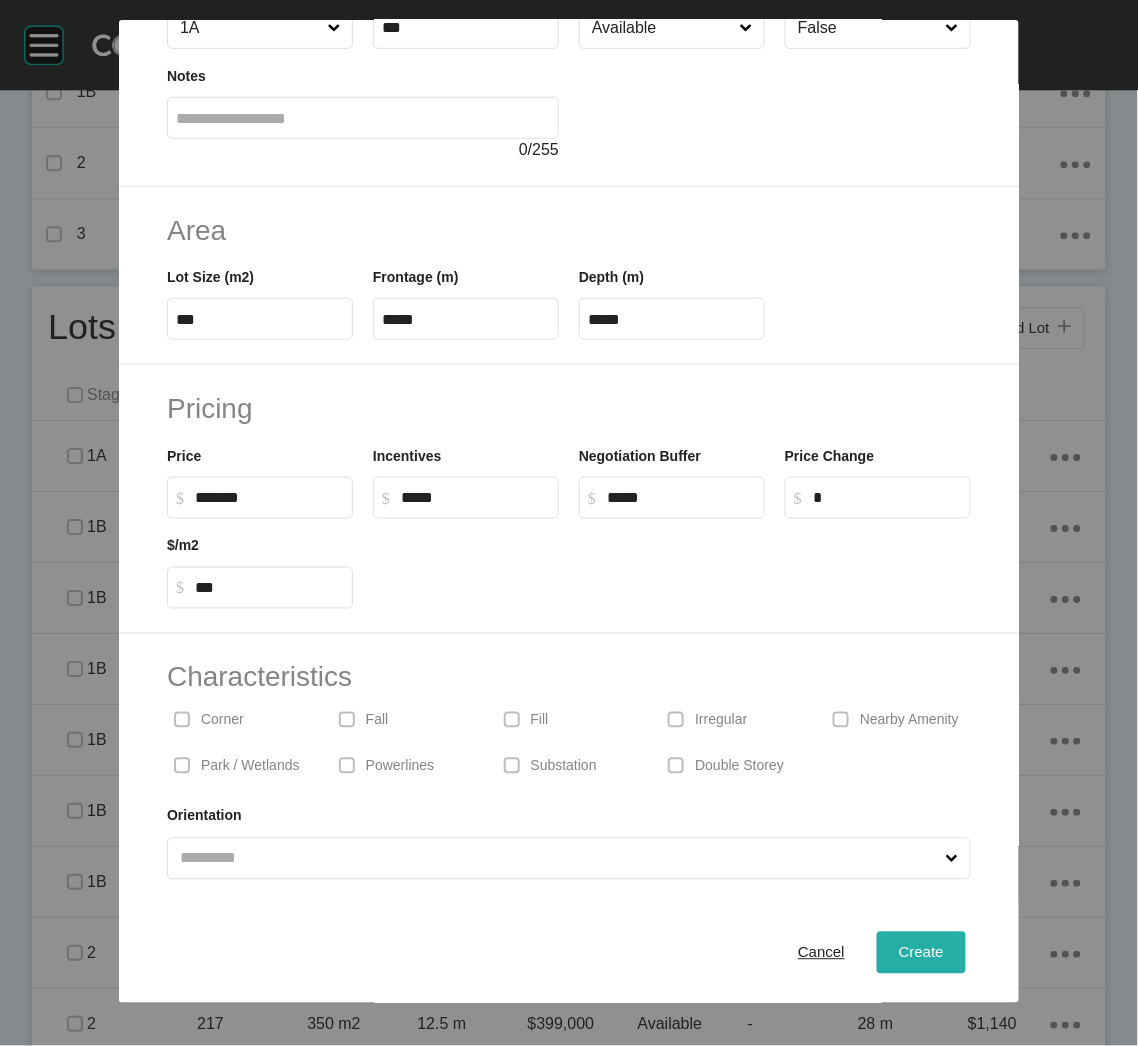 click on "Create" at bounding box center [921, 953] 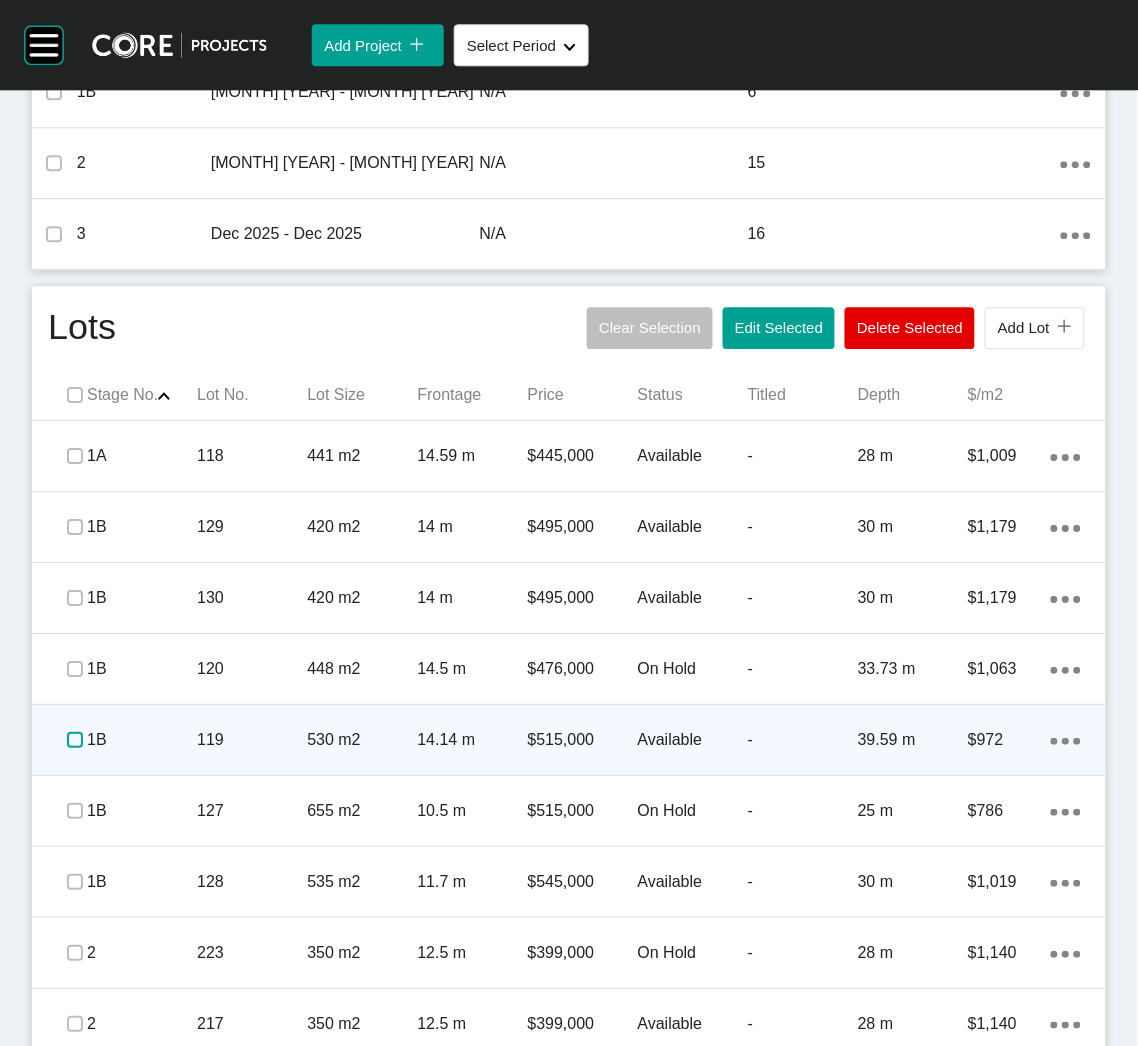 click at bounding box center [75, 740] 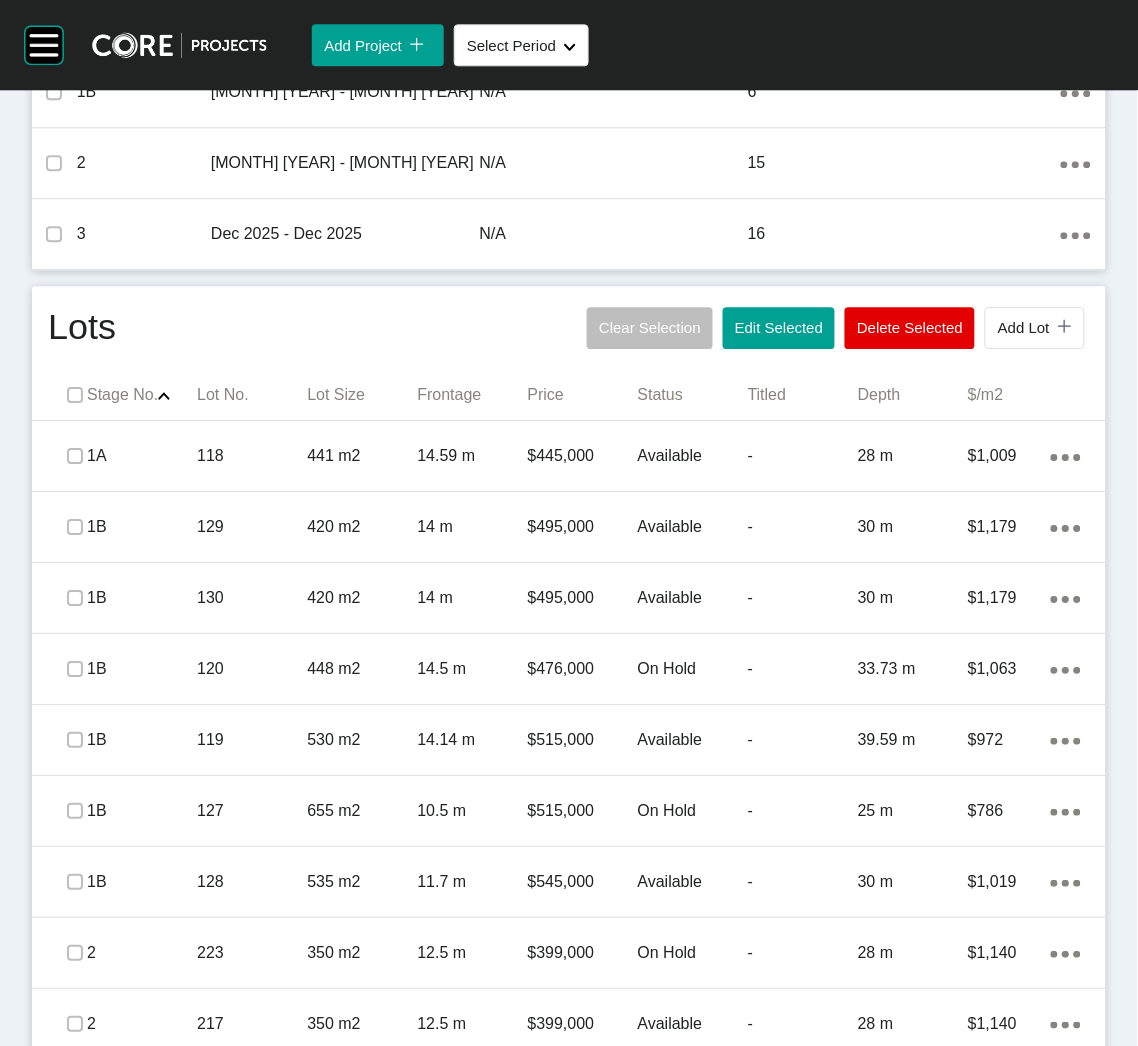 click on "Lot No." at bounding box center (252, 395) 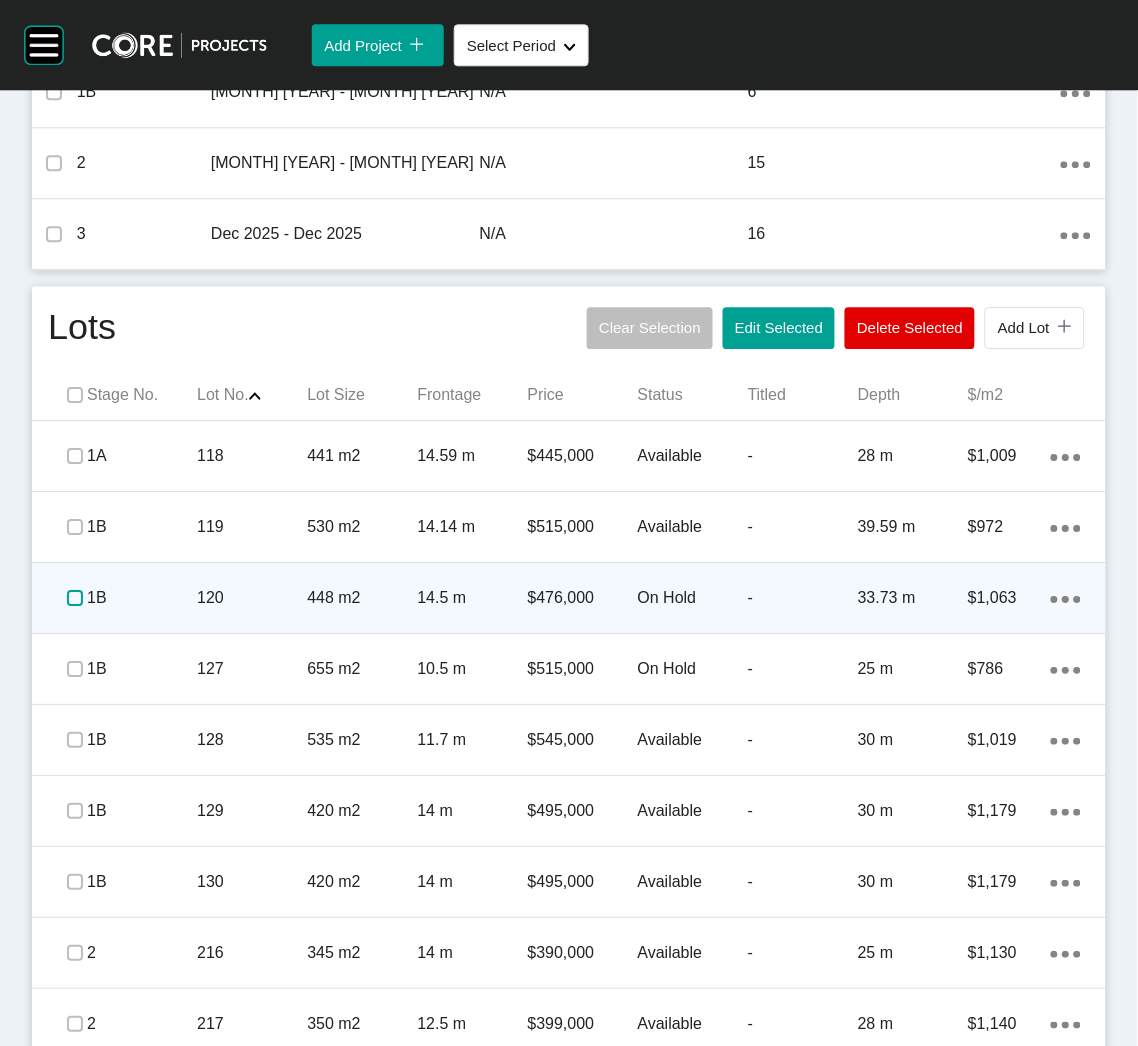 click at bounding box center (75, 598) 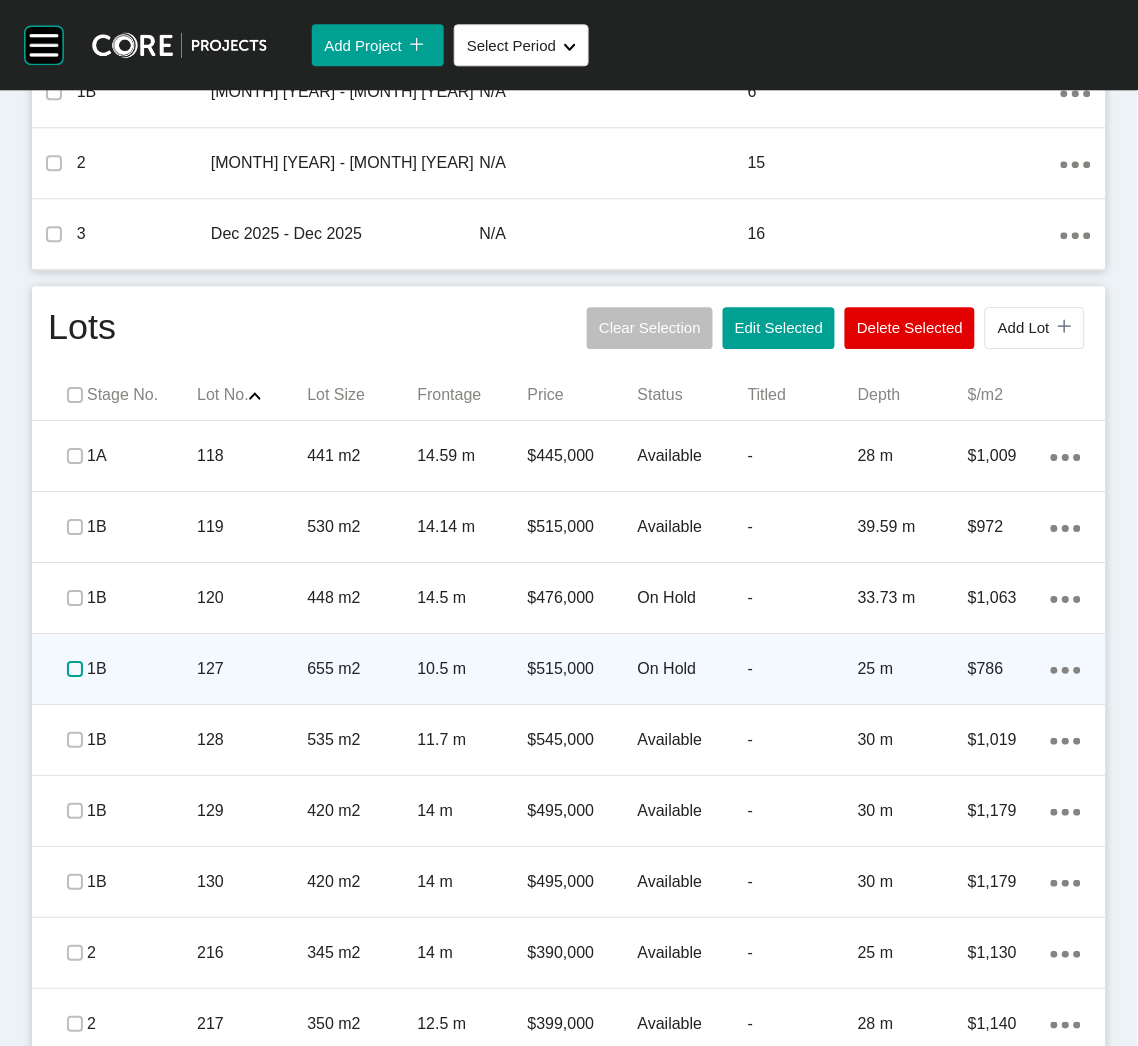 click at bounding box center (75, 669) 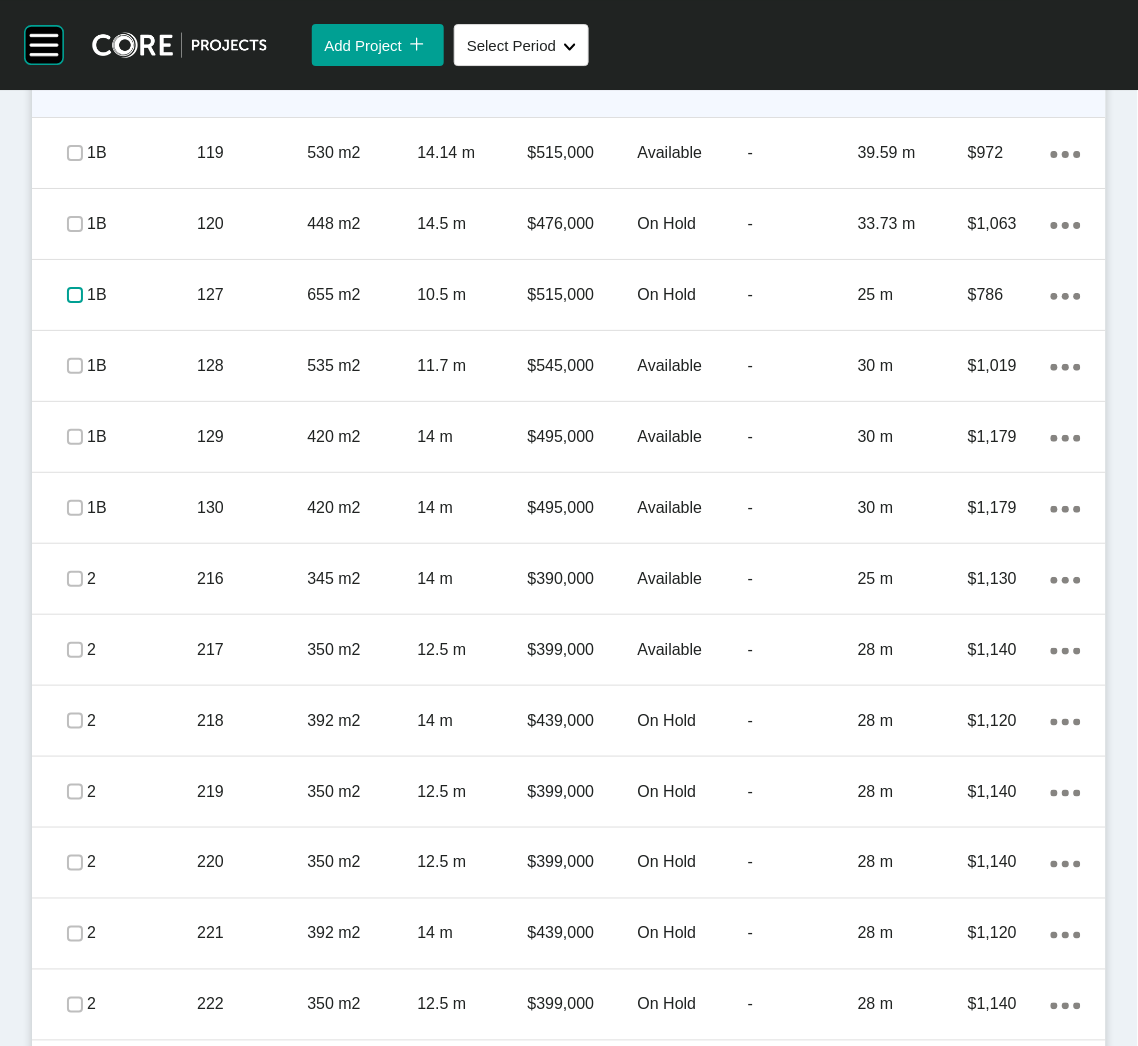 scroll, scrollTop: 749, scrollLeft: 0, axis: vertical 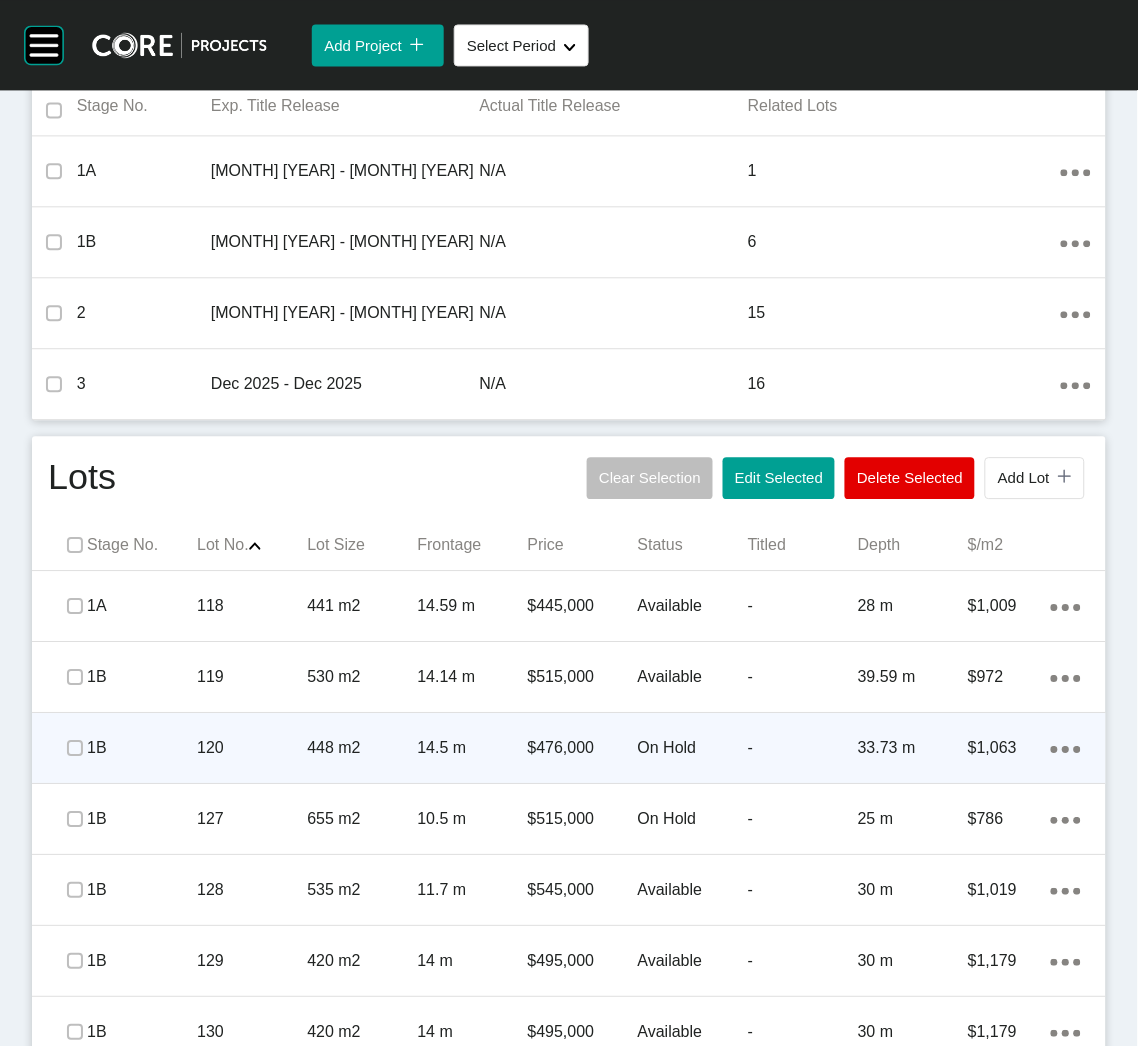 click on "Action Menu Dots Copy 6 Created with Sketch." 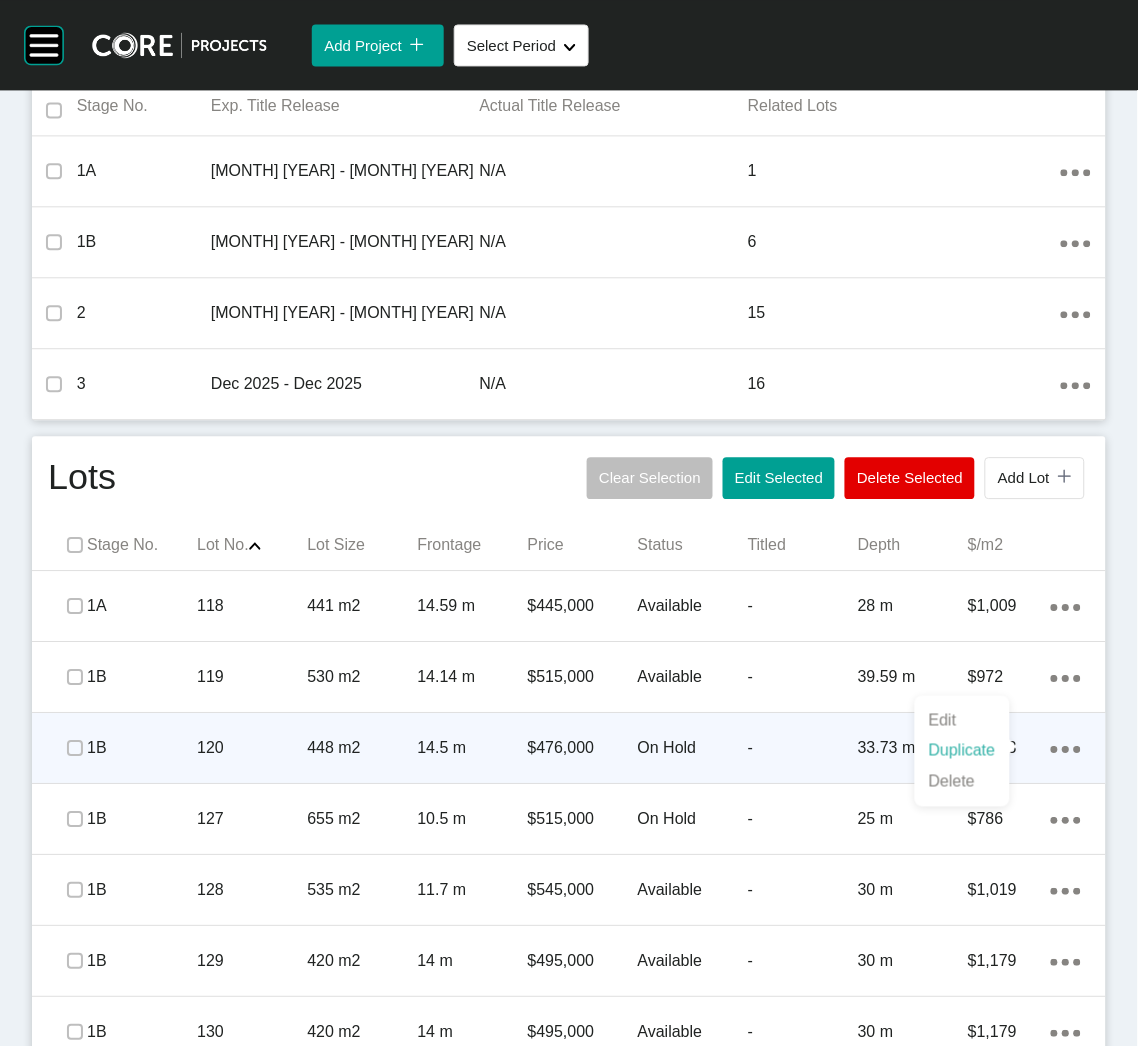 click on "Duplicate" at bounding box center [962, 751] 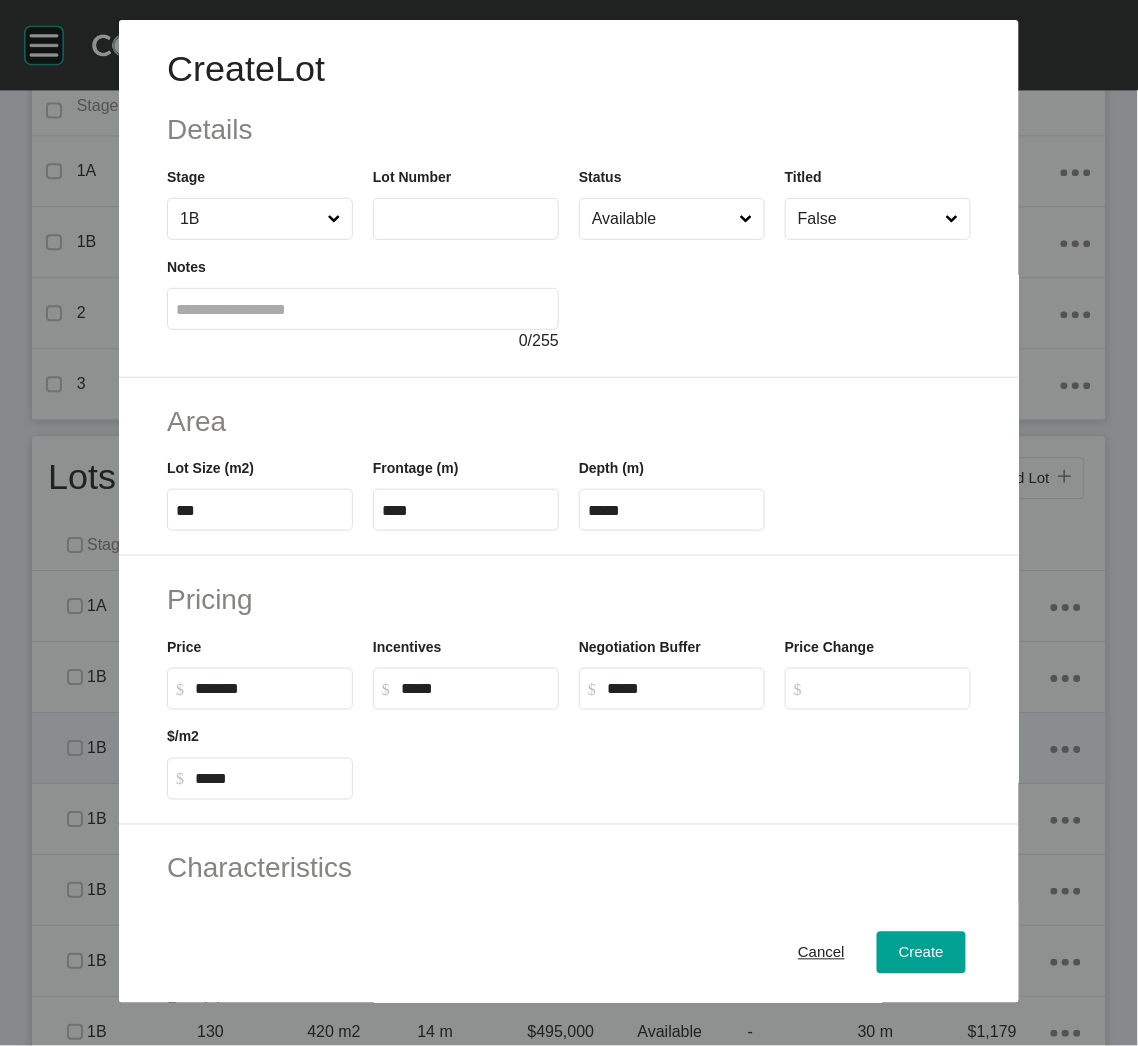 click at bounding box center (466, 218) 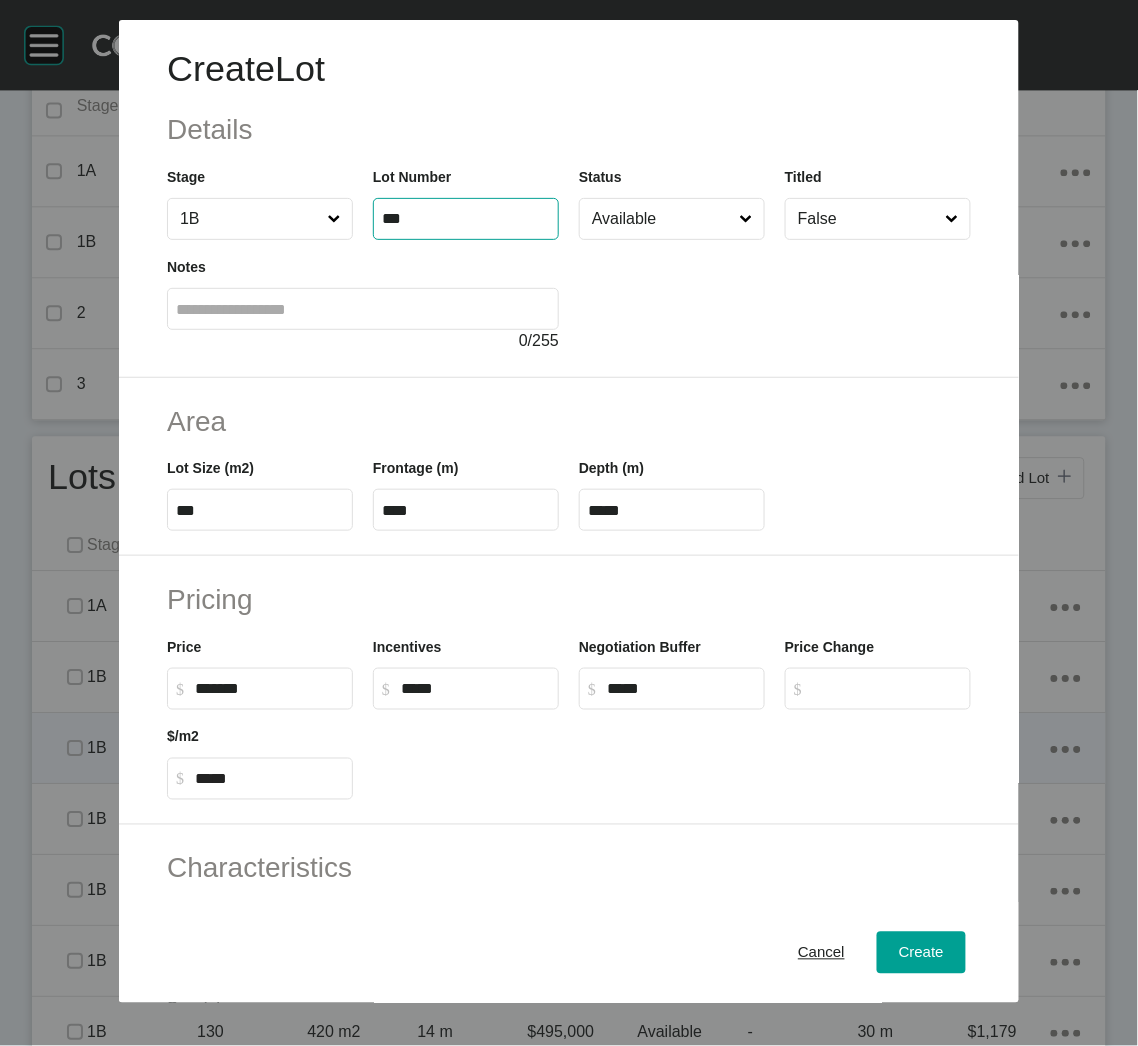 type on "***" 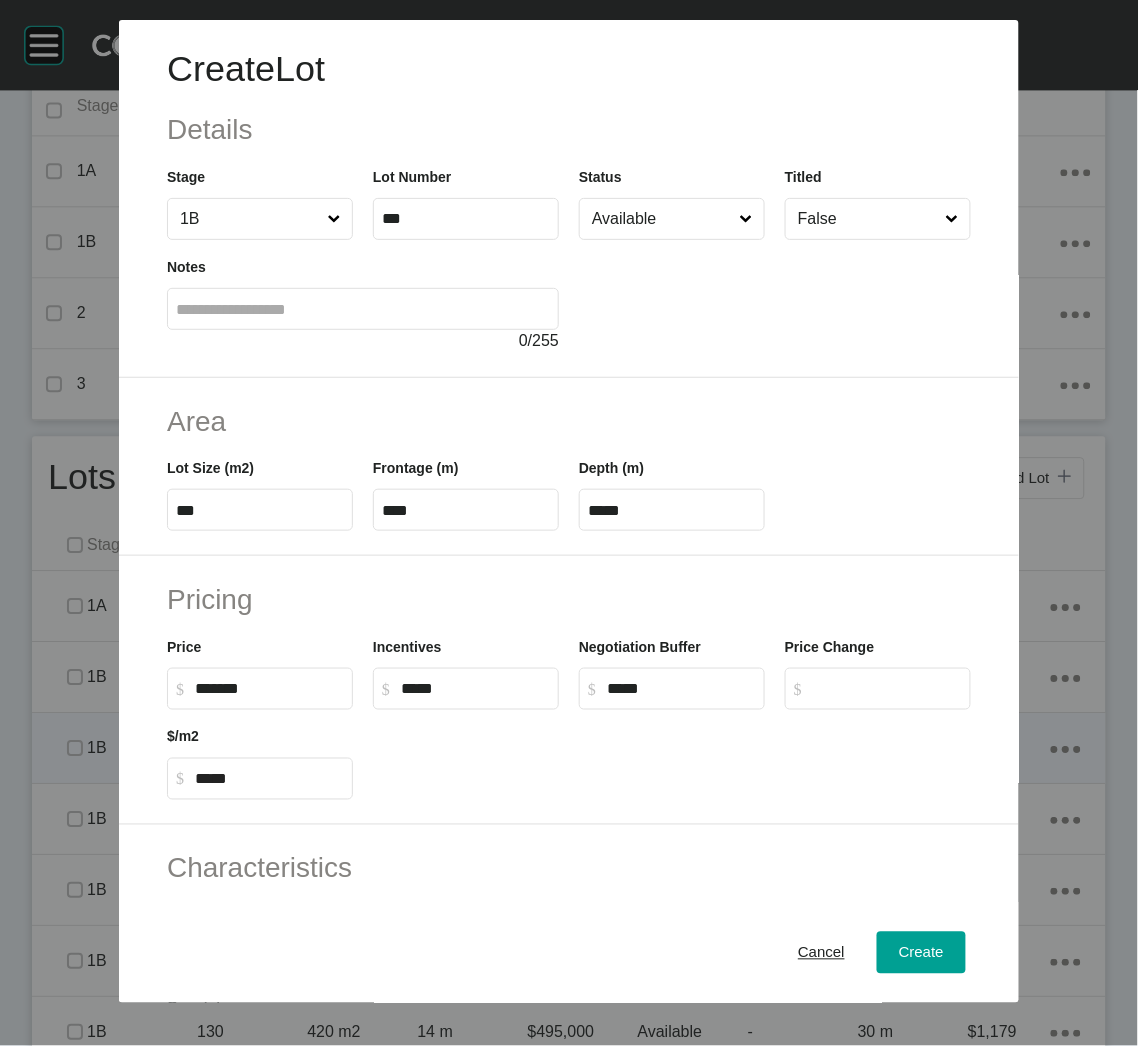 type on "*******" 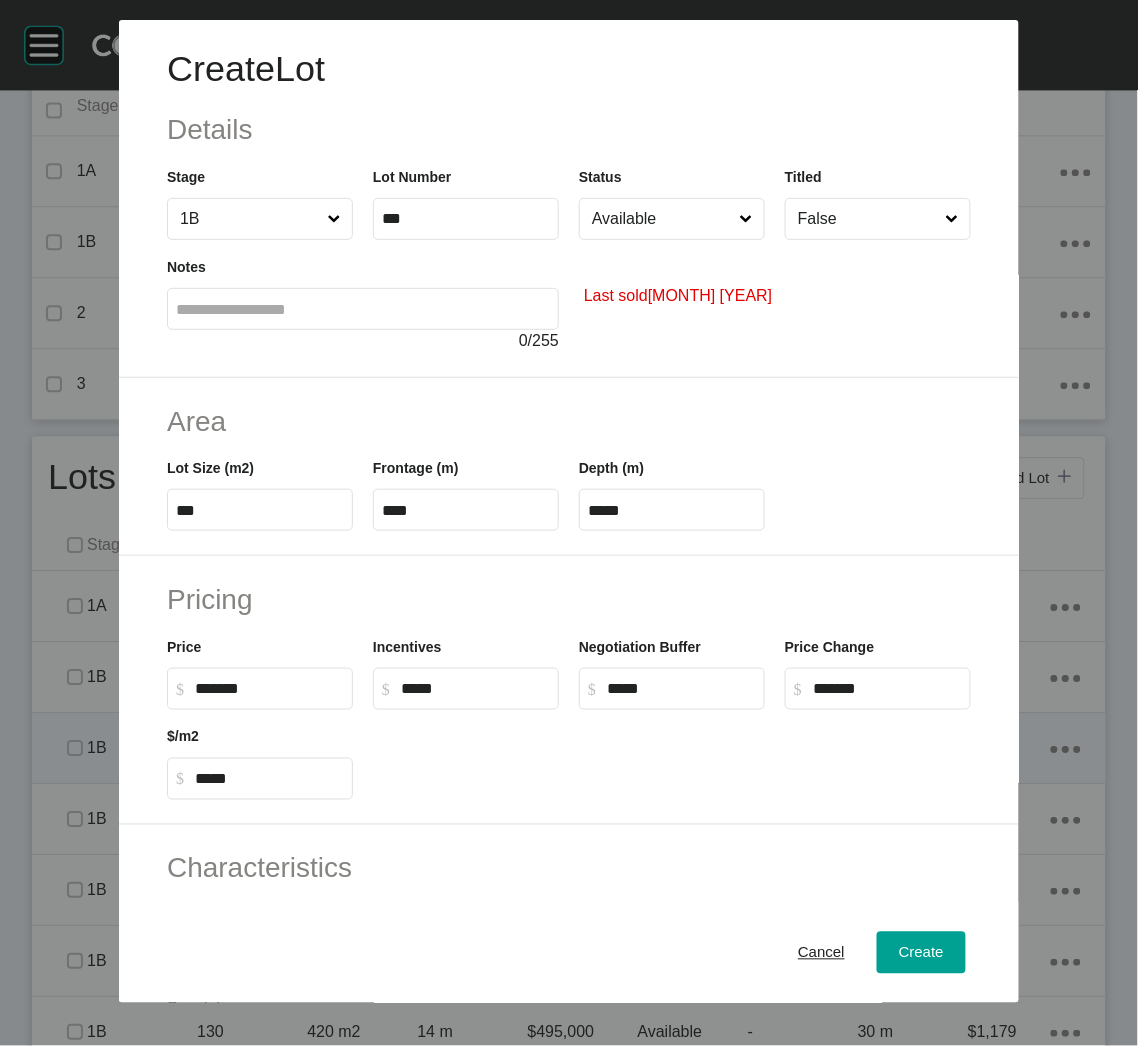 click on "Last sold  October 2024" at bounding box center (775, 296) 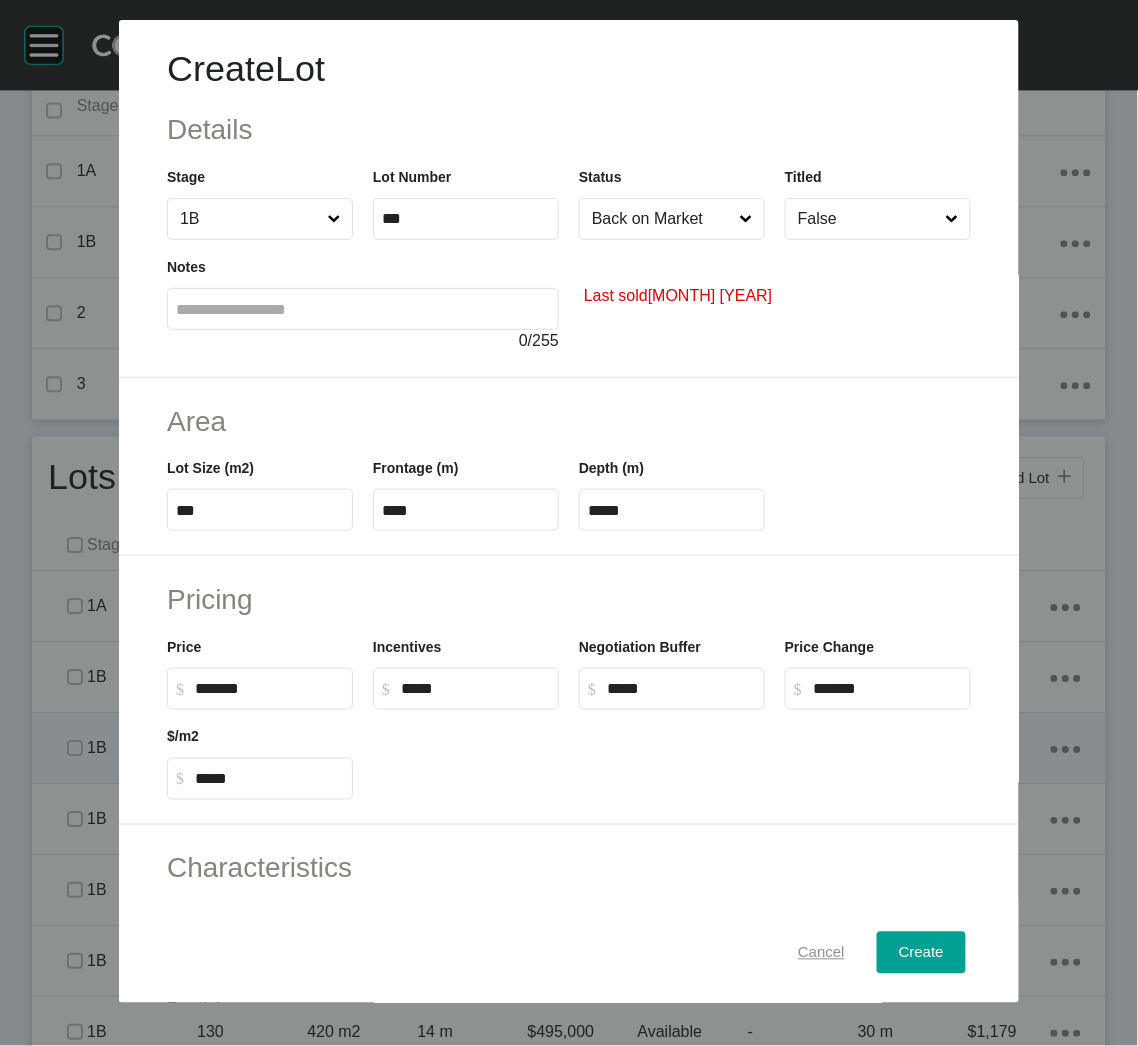 click on "Cancel" at bounding box center (821, 953) 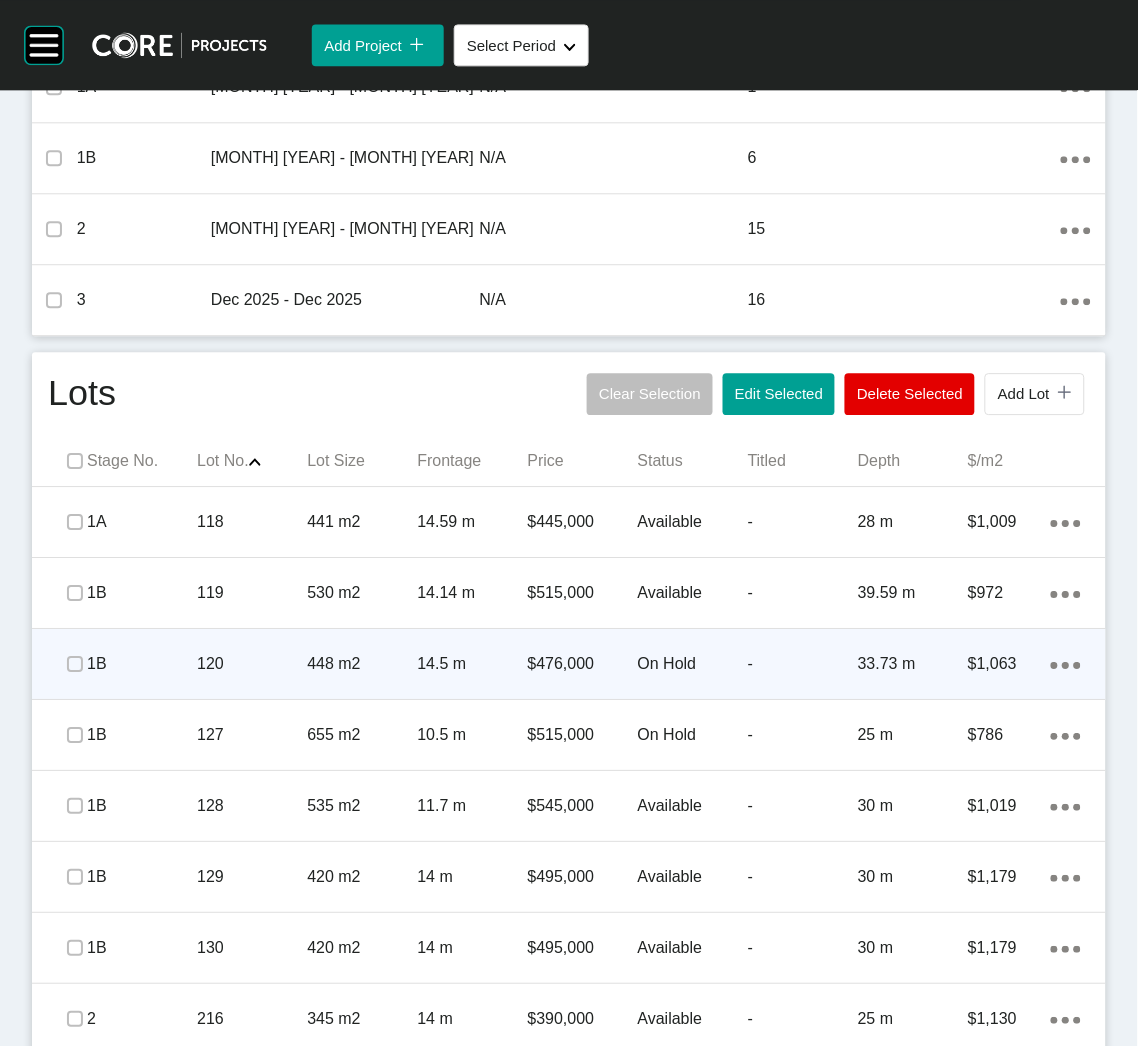 scroll, scrollTop: 899, scrollLeft: 0, axis: vertical 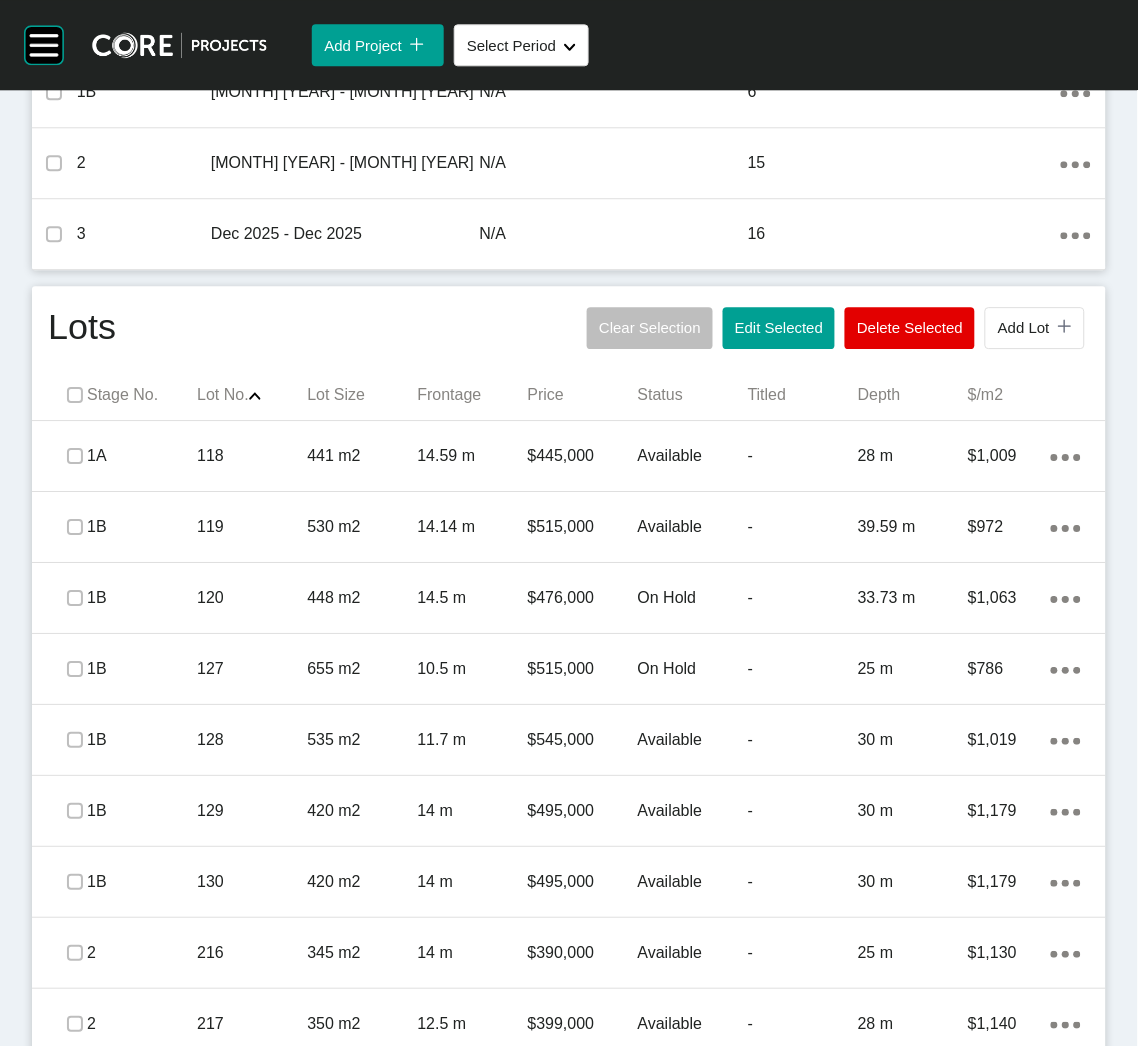 drag, startPoint x: 238, startPoint y: 681, endPoint x: 125, endPoint y: 692, distance: 113.534134 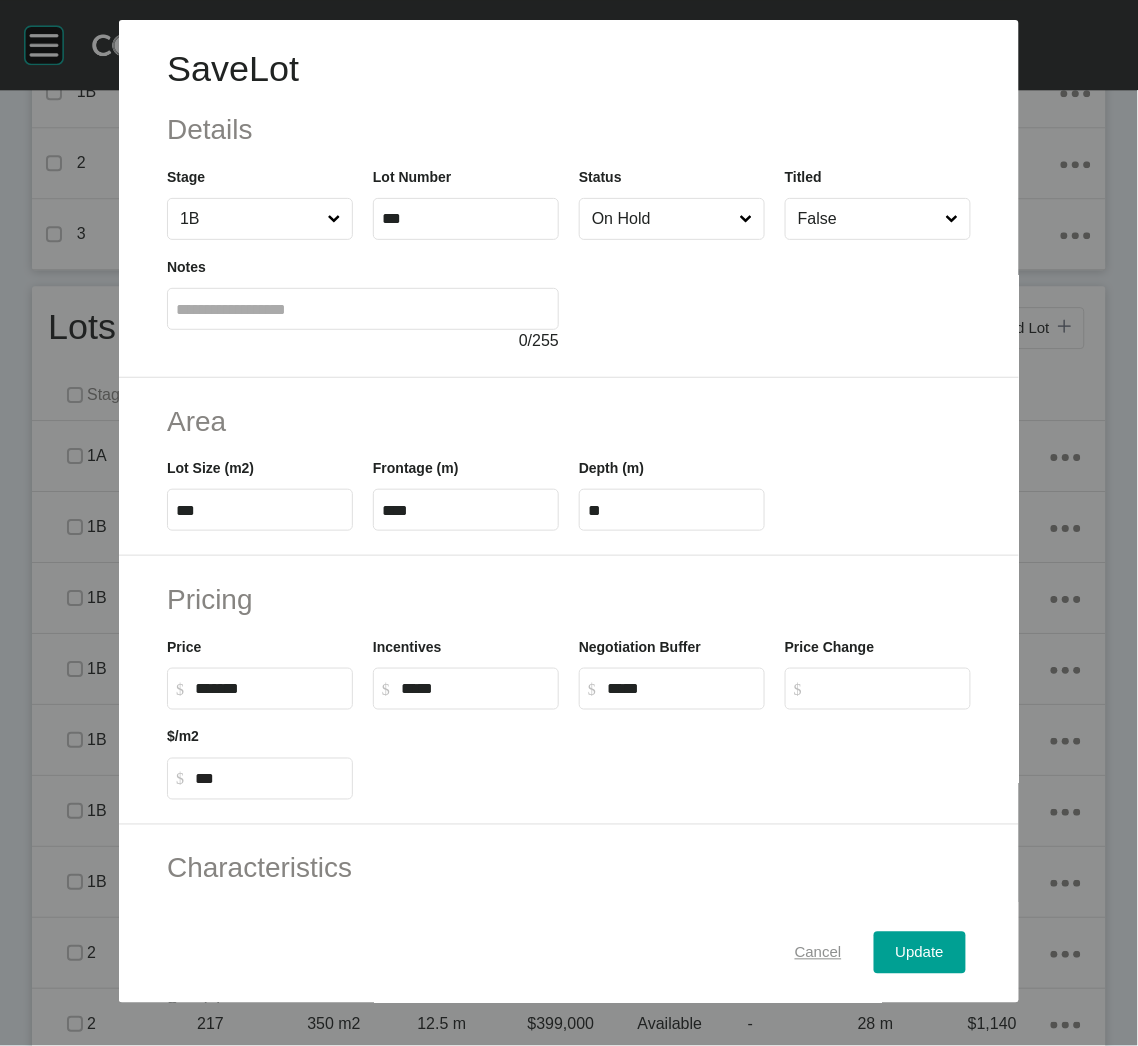 click on "Cancel" at bounding box center [818, 953] 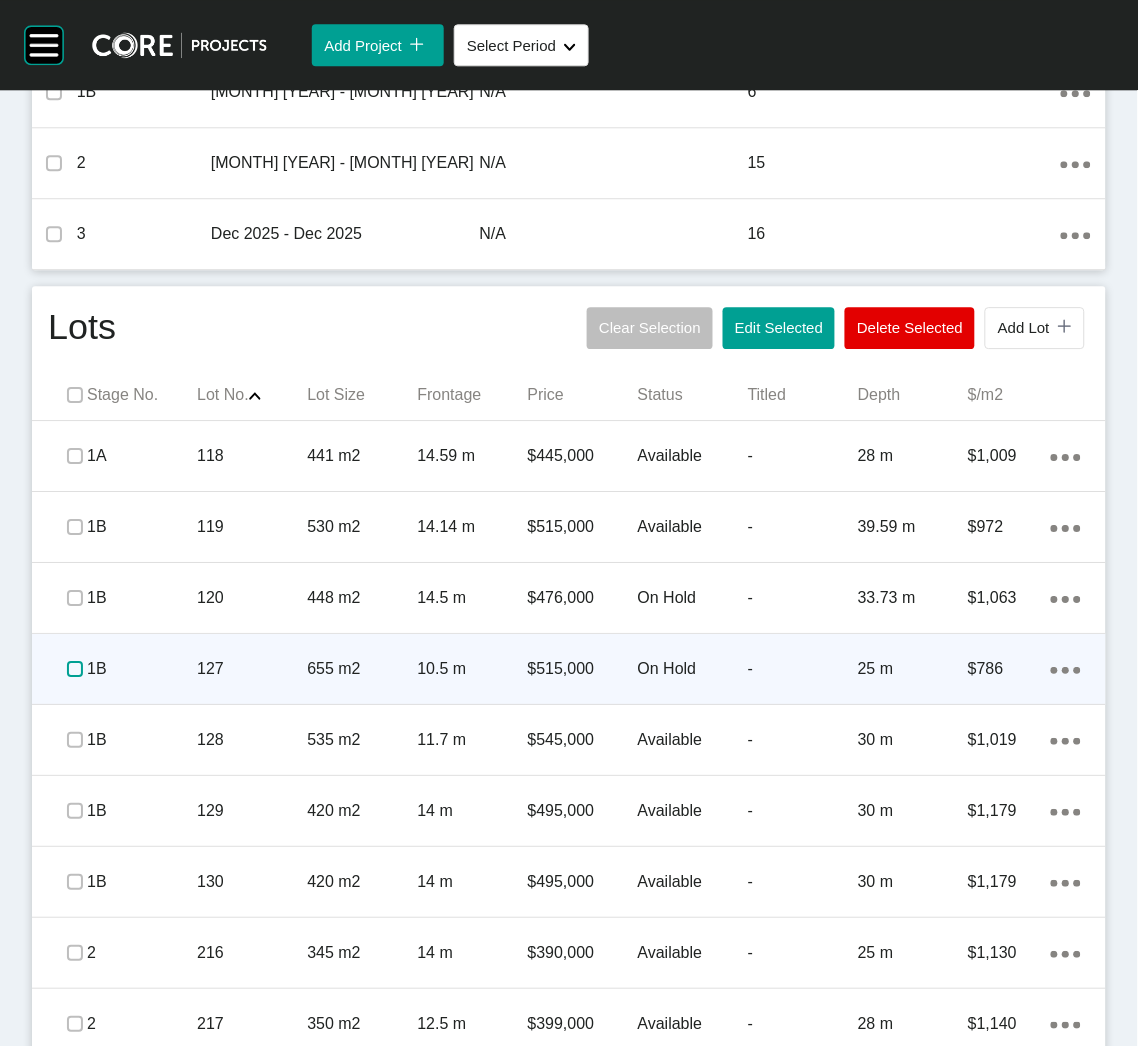 click at bounding box center (75, 669) 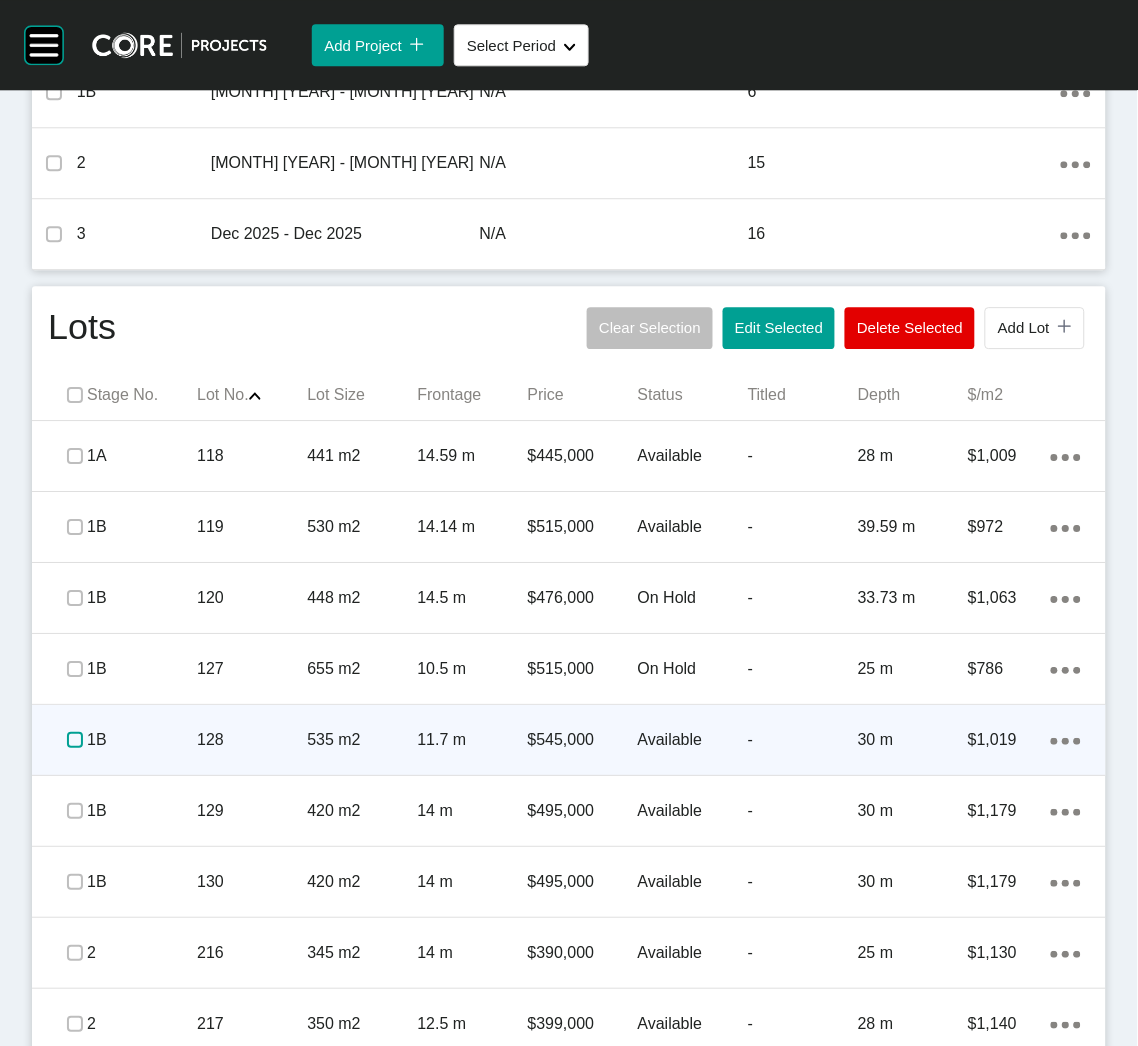 click at bounding box center [75, 740] 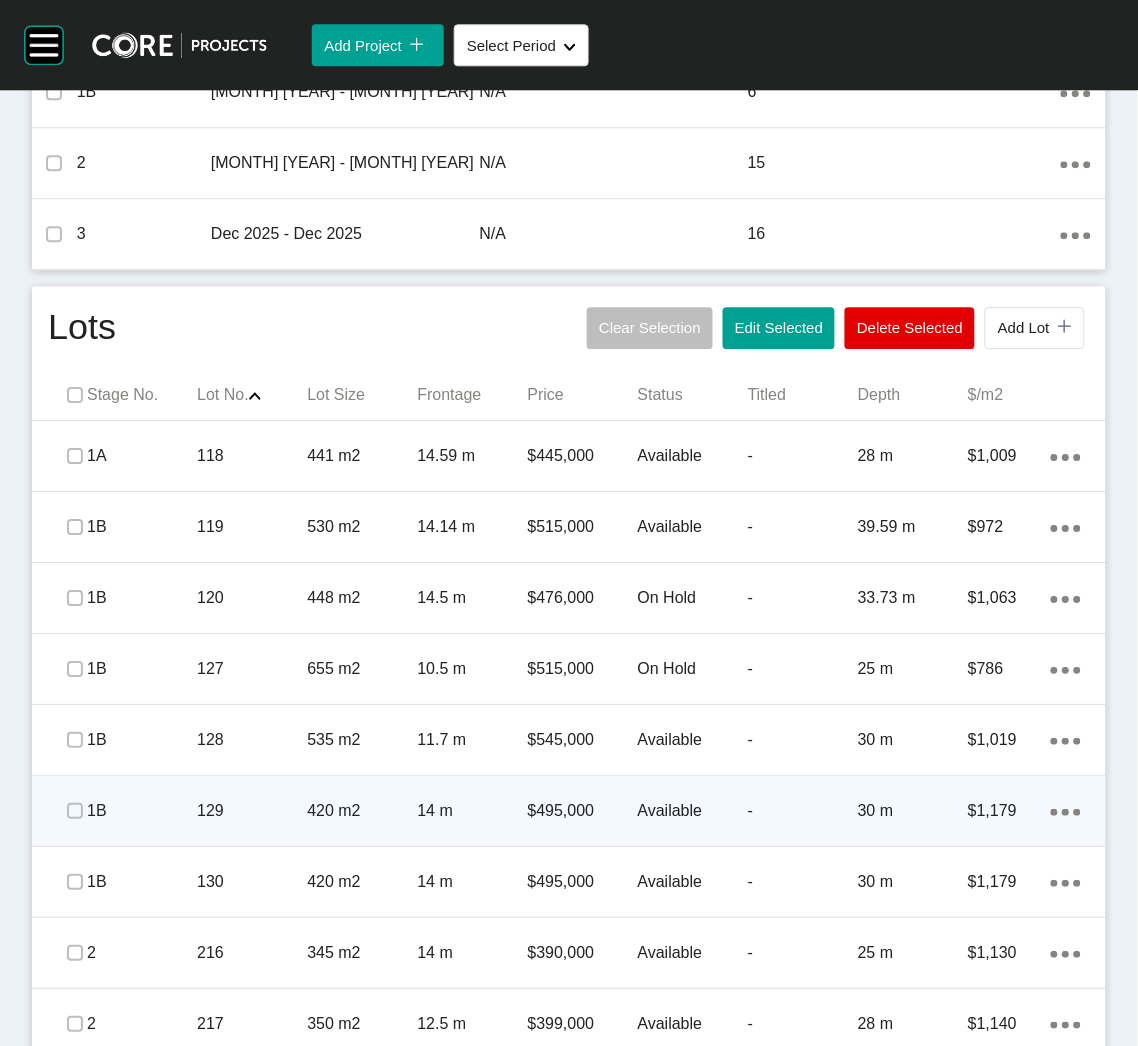 click at bounding box center [75, 811] 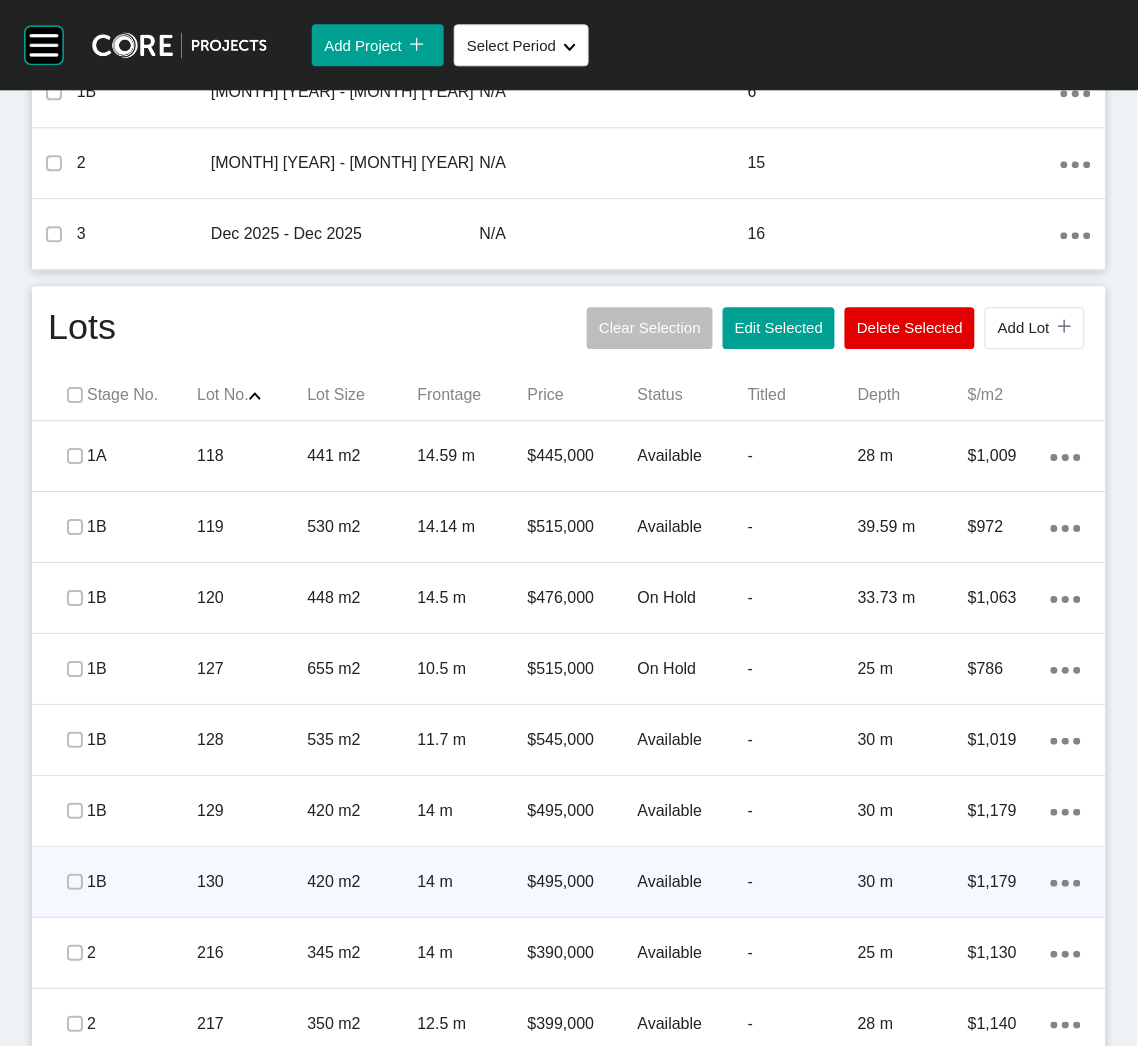 click on "420 m2" at bounding box center (362, 882) 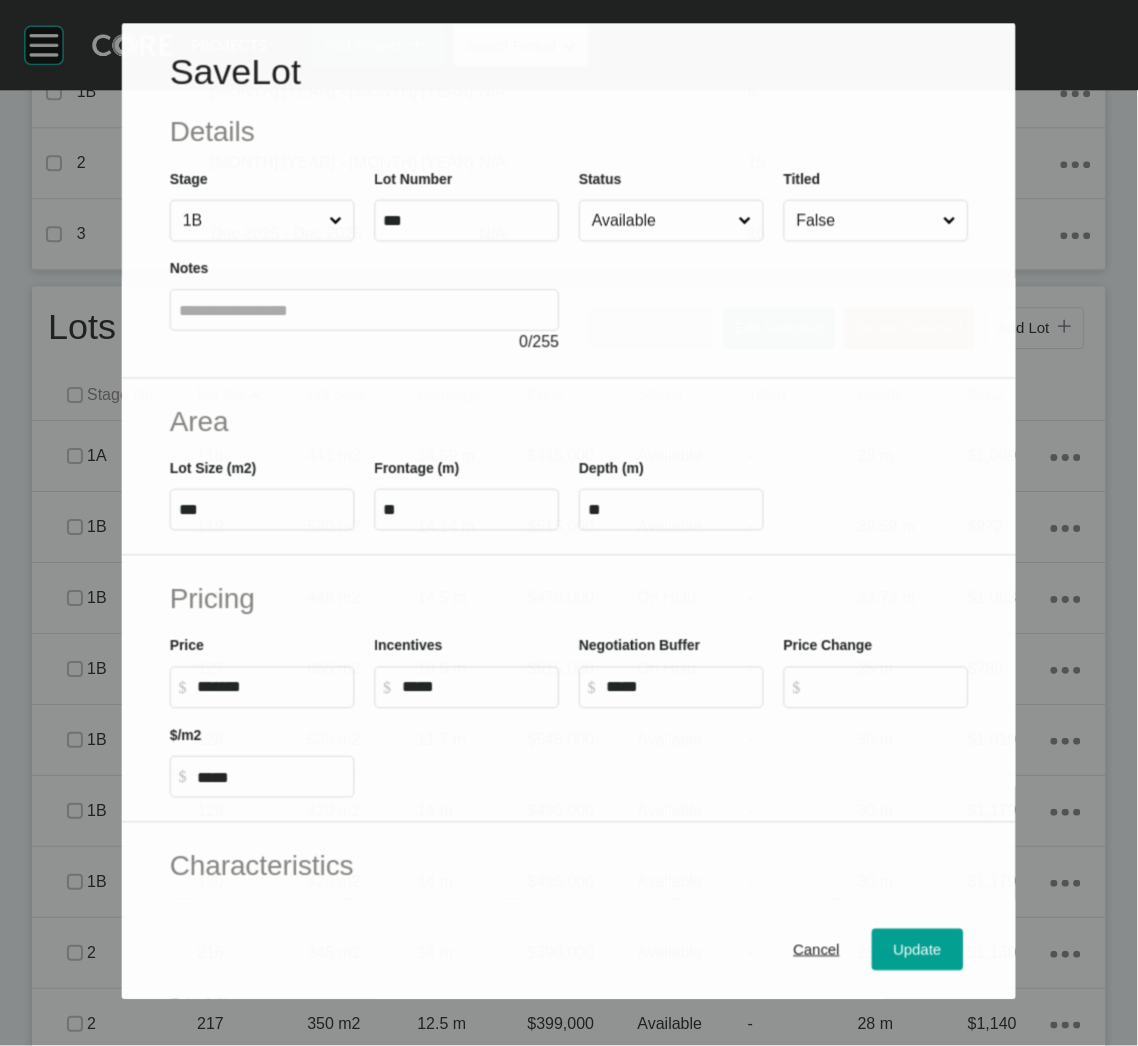 click on "Available" at bounding box center (661, 221) 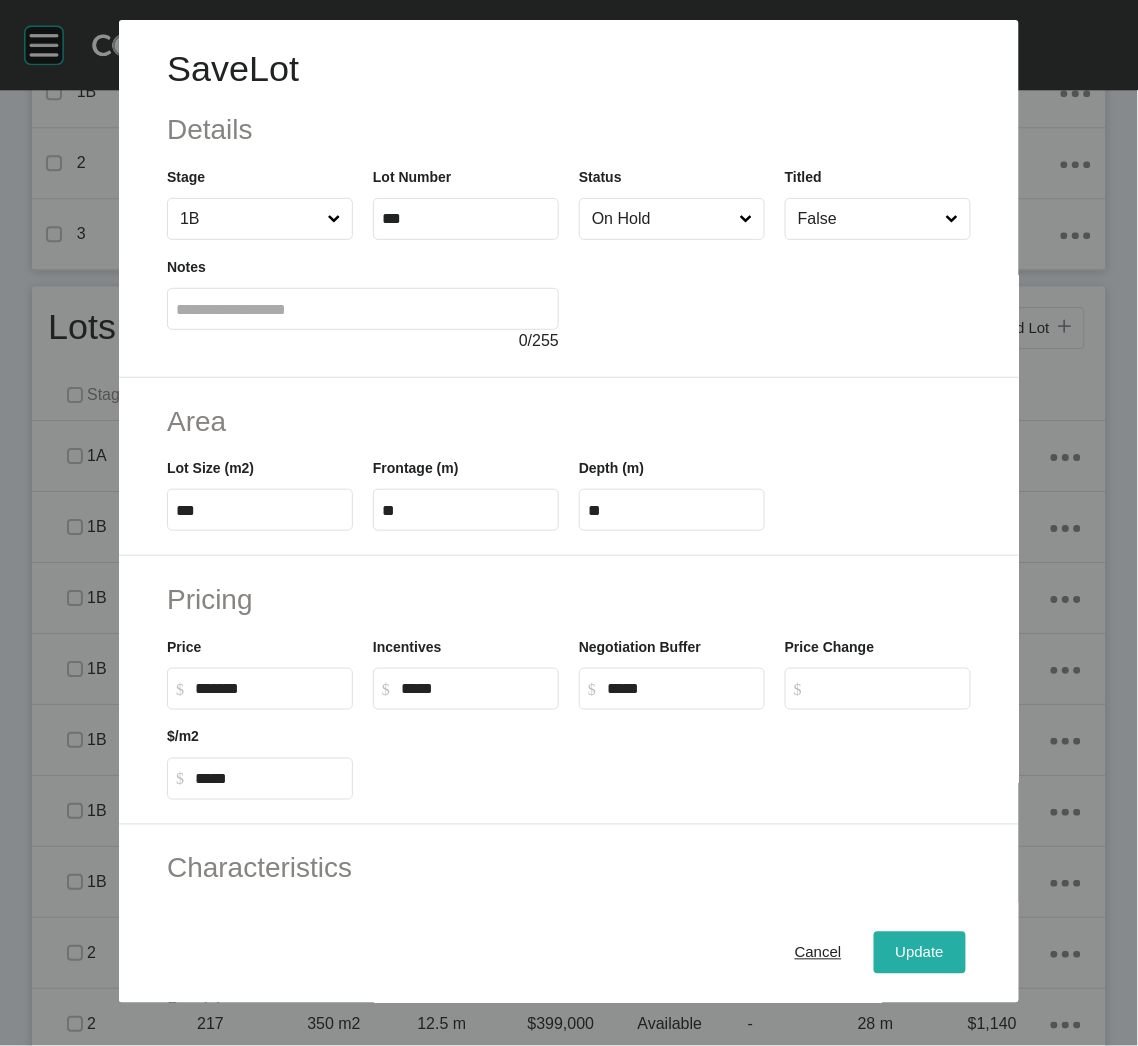 click on "Update" at bounding box center [920, 953] 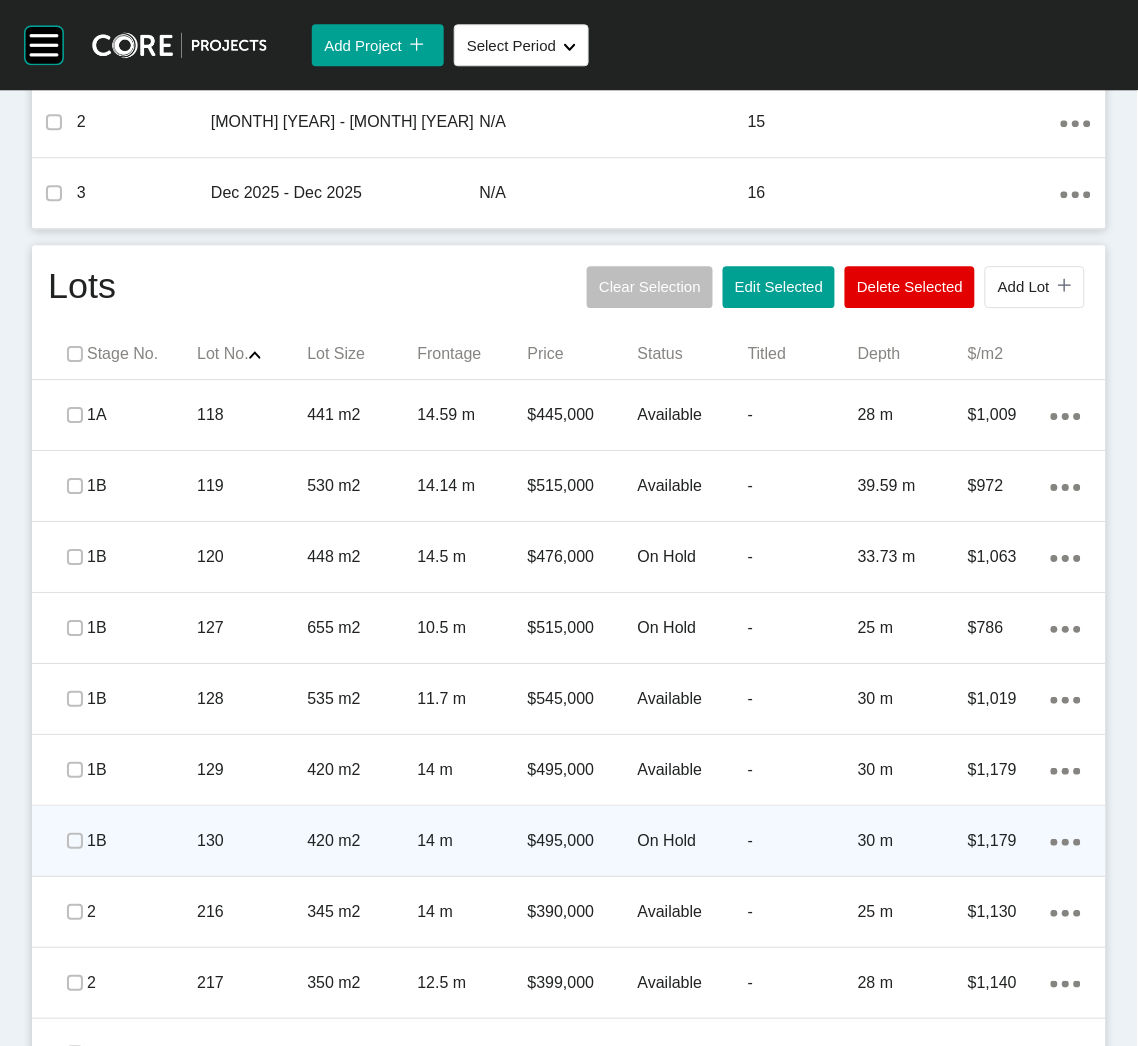 scroll, scrollTop: 1050, scrollLeft: 0, axis: vertical 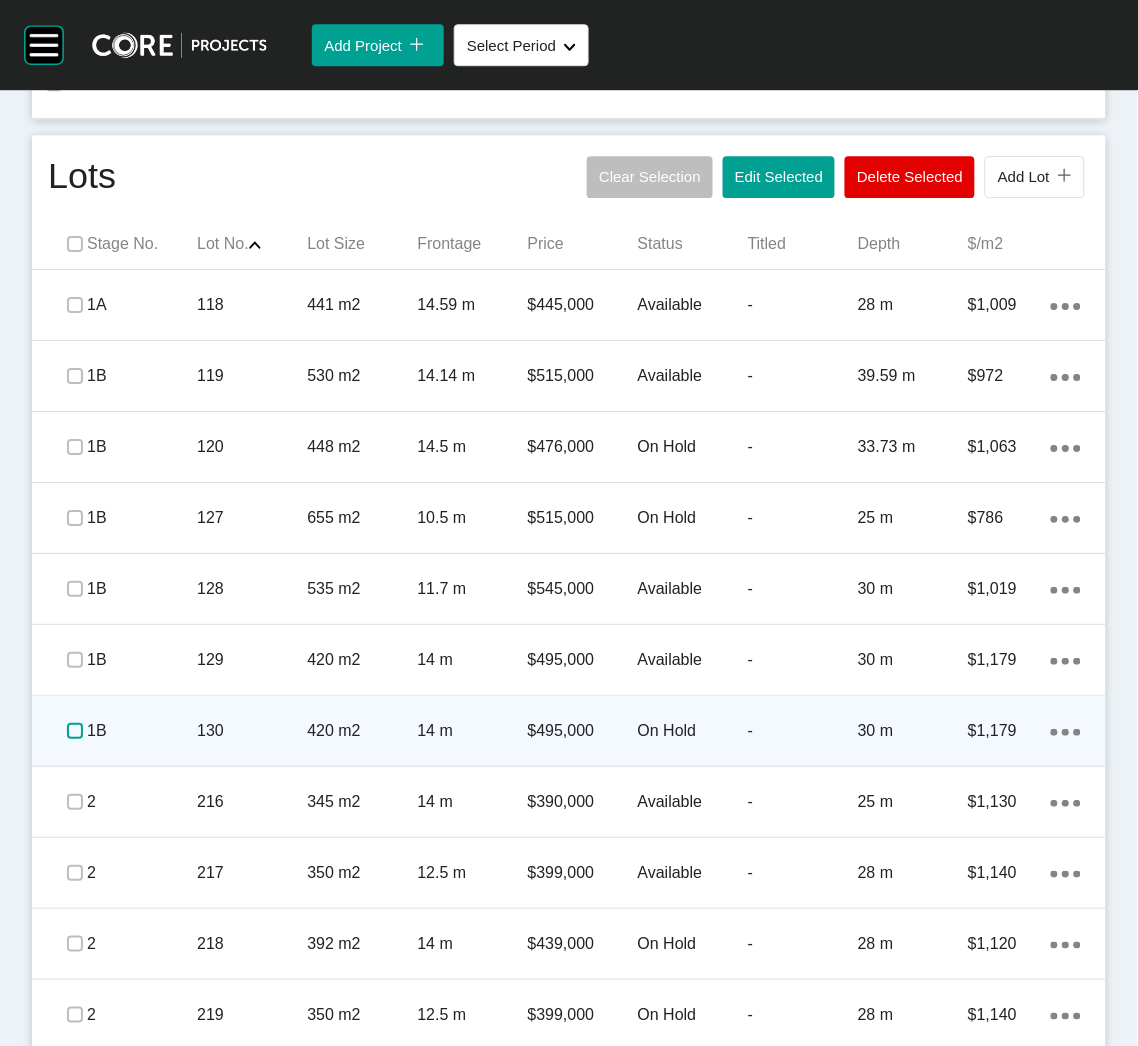 click at bounding box center [75, 731] 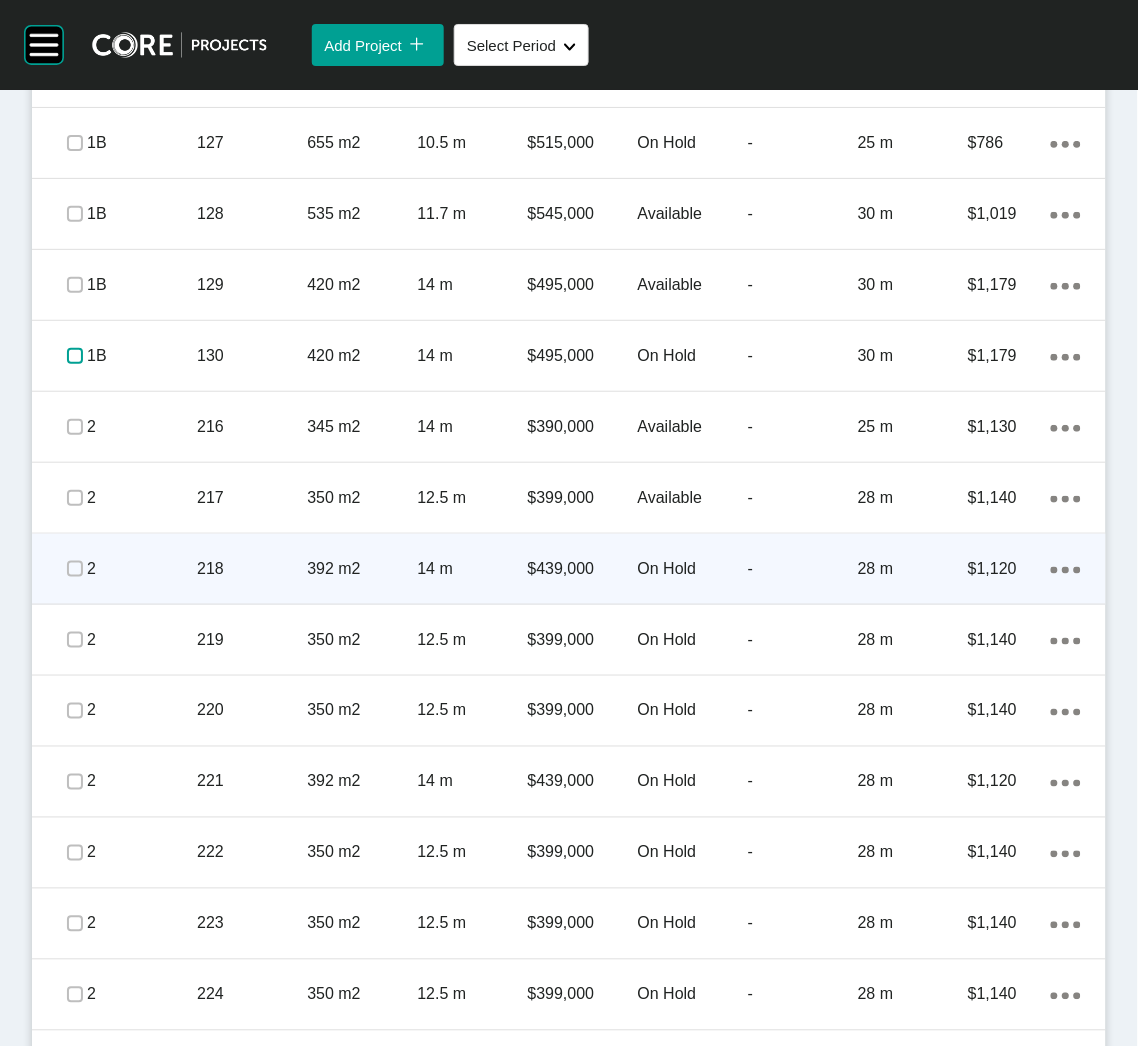 scroll, scrollTop: 1499, scrollLeft: 0, axis: vertical 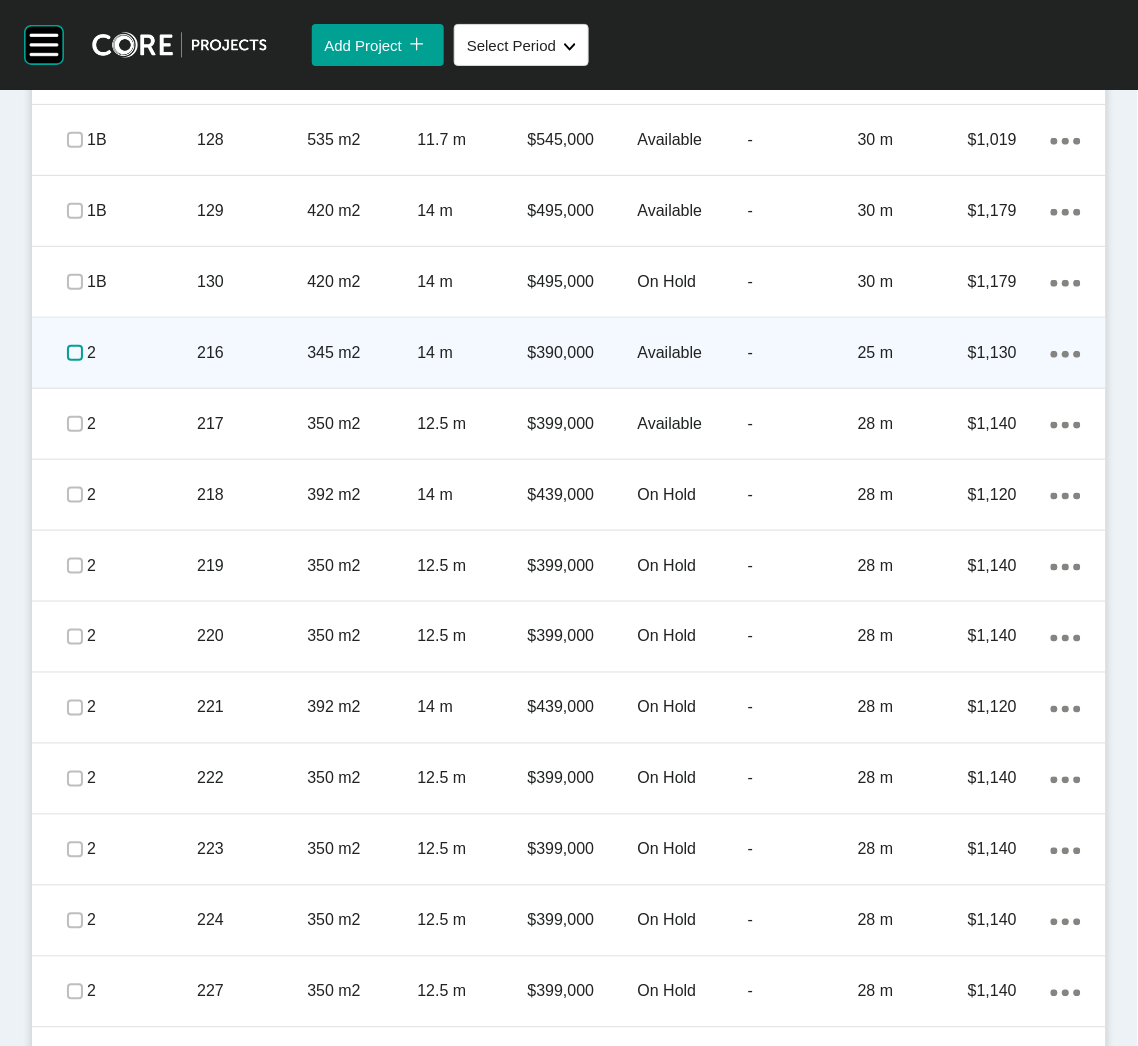 click at bounding box center [75, 353] 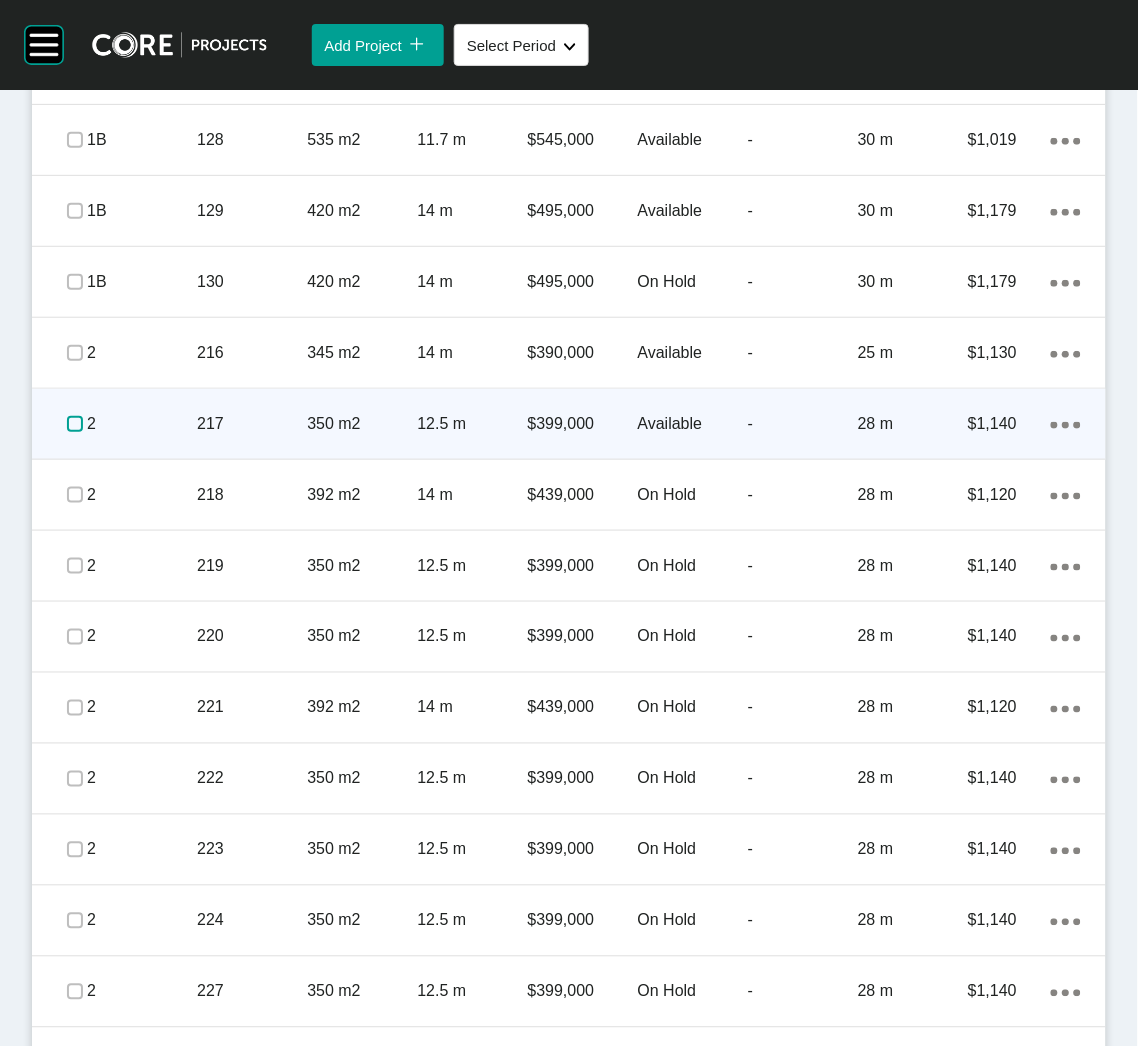 click at bounding box center (75, 424) 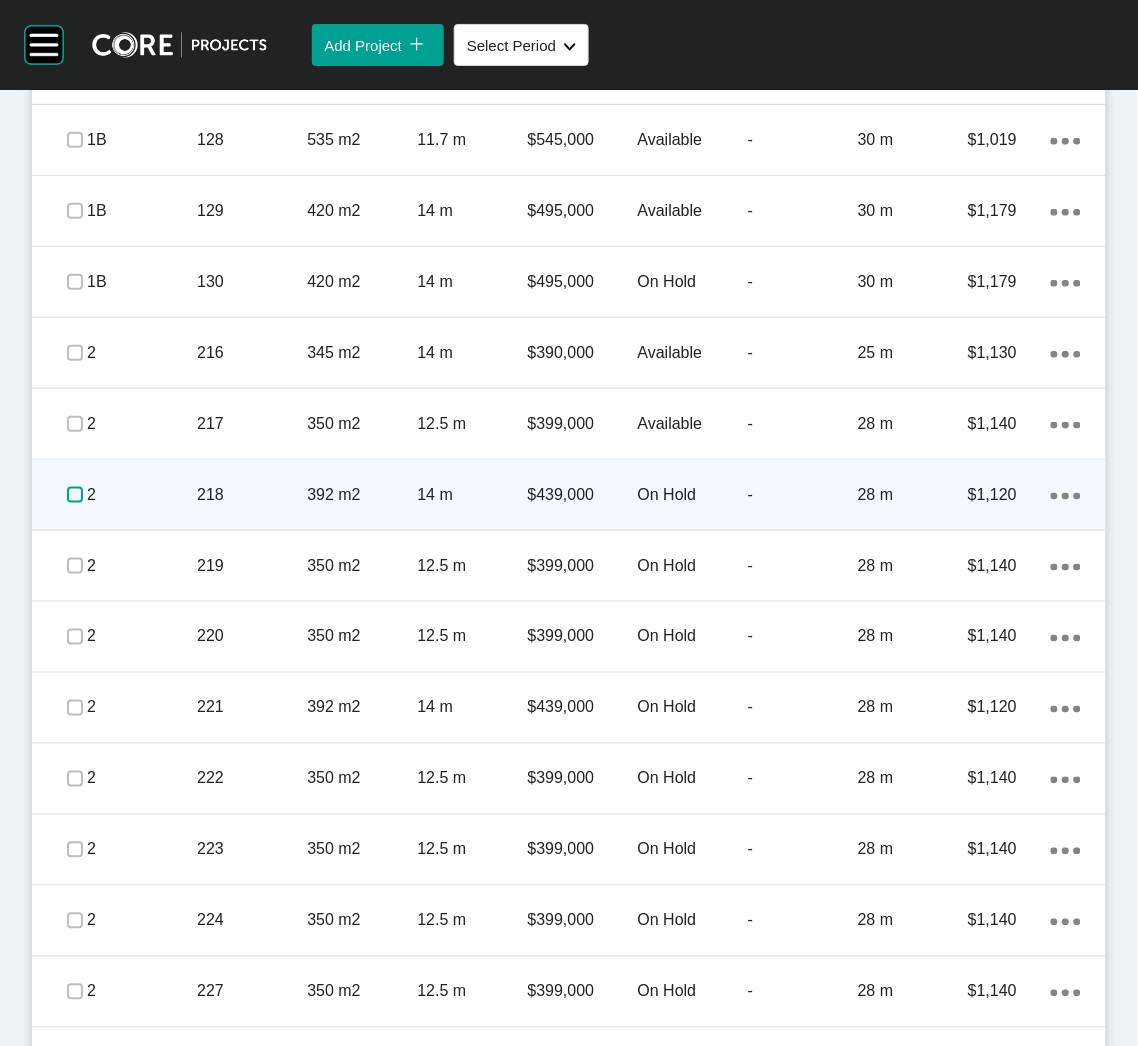 click at bounding box center (75, 495) 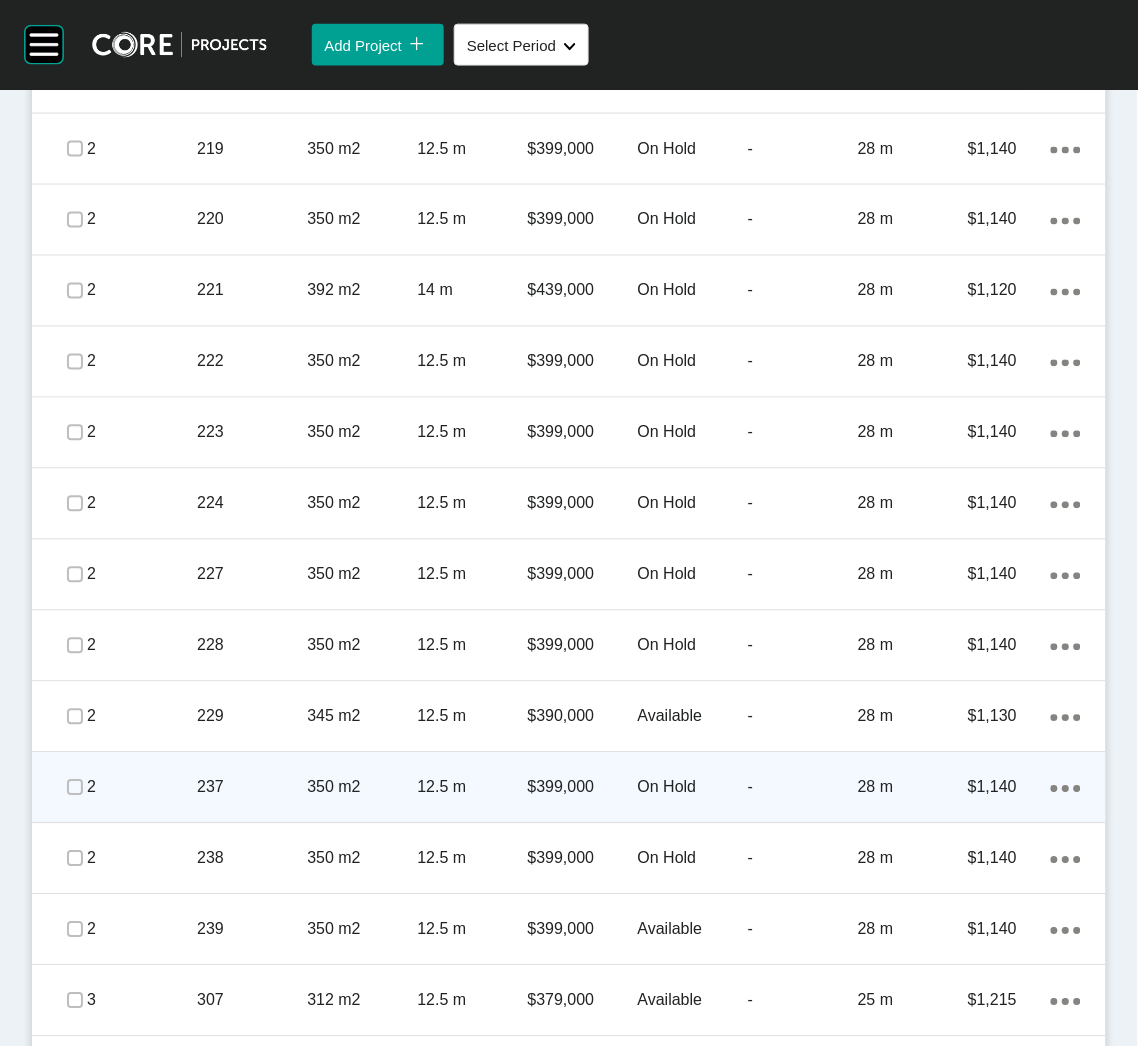 scroll, scrollTop: 1949, scrollLeft: 0, axis: vertical 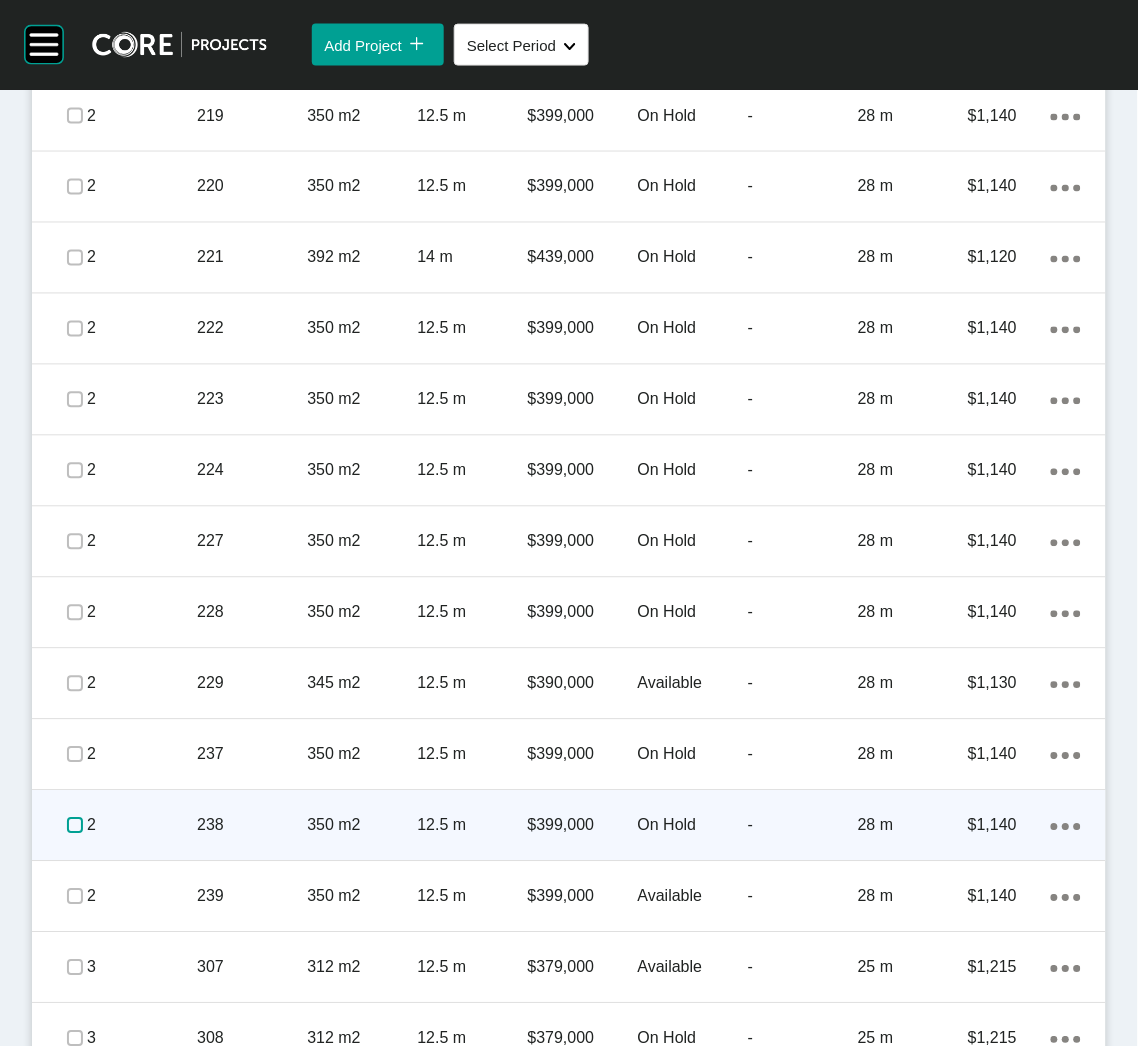 click at bounding box center (75, 826) 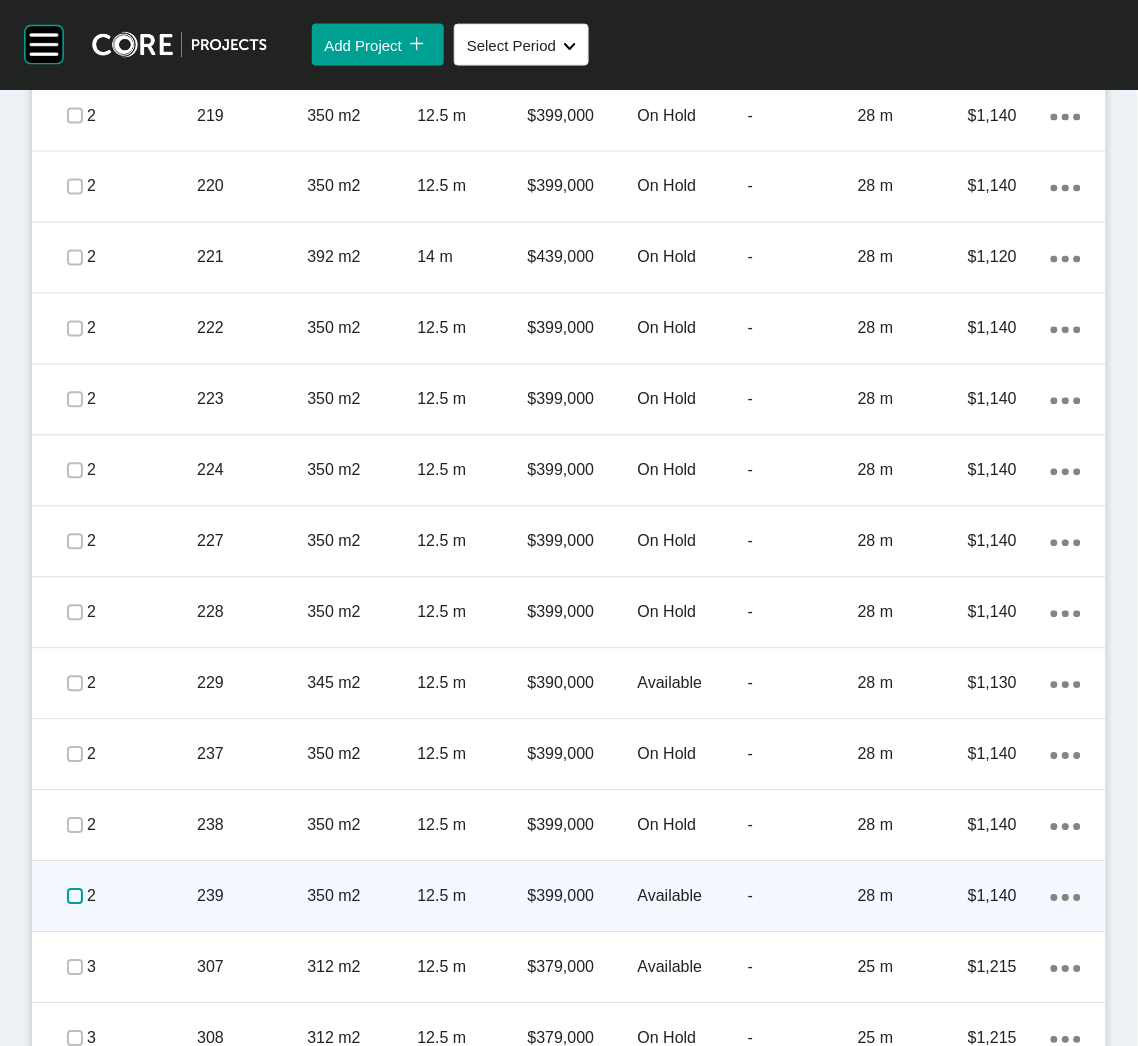 click at bounding box center [75, 897] 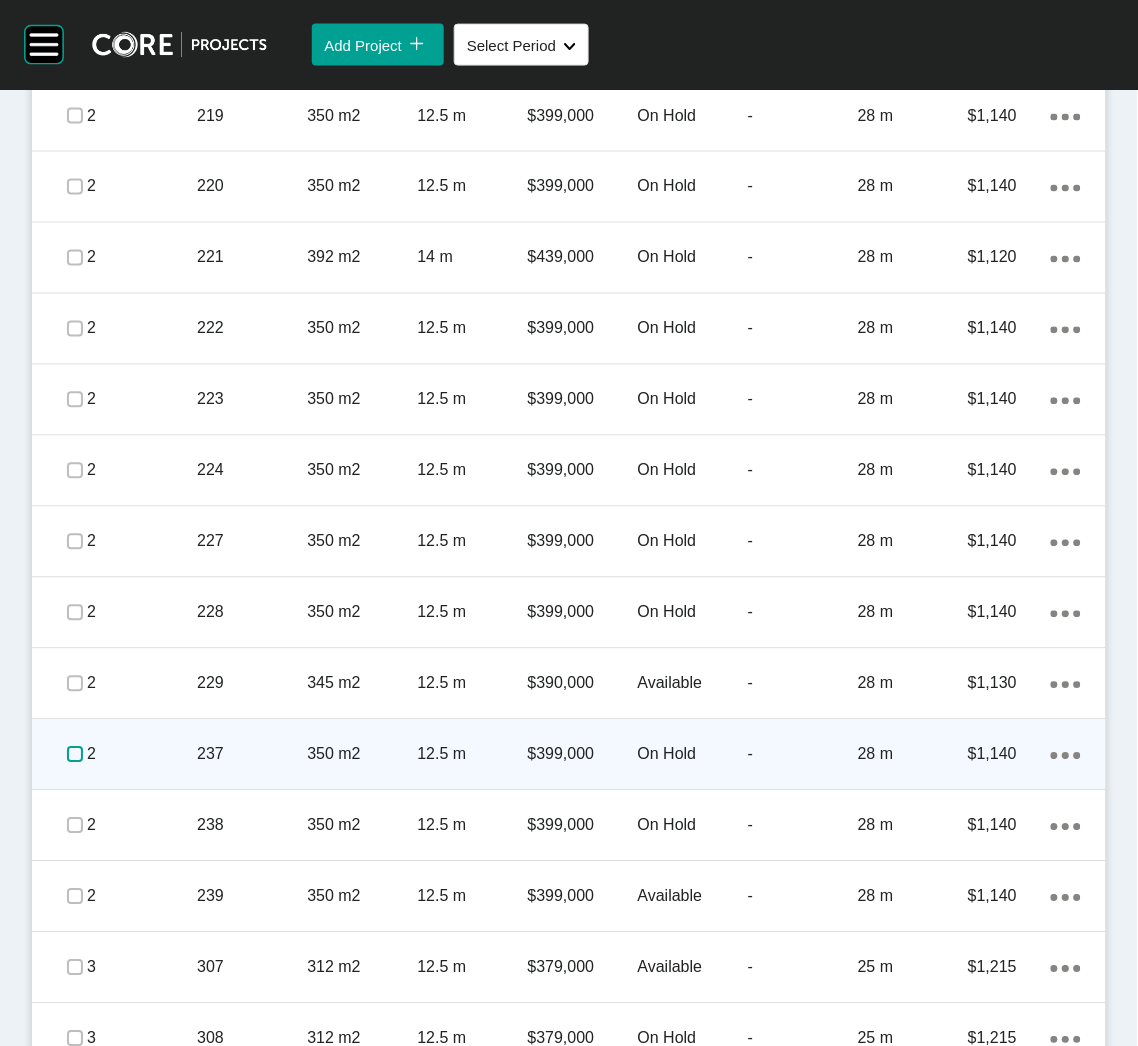click at bounding box center (75, 755) 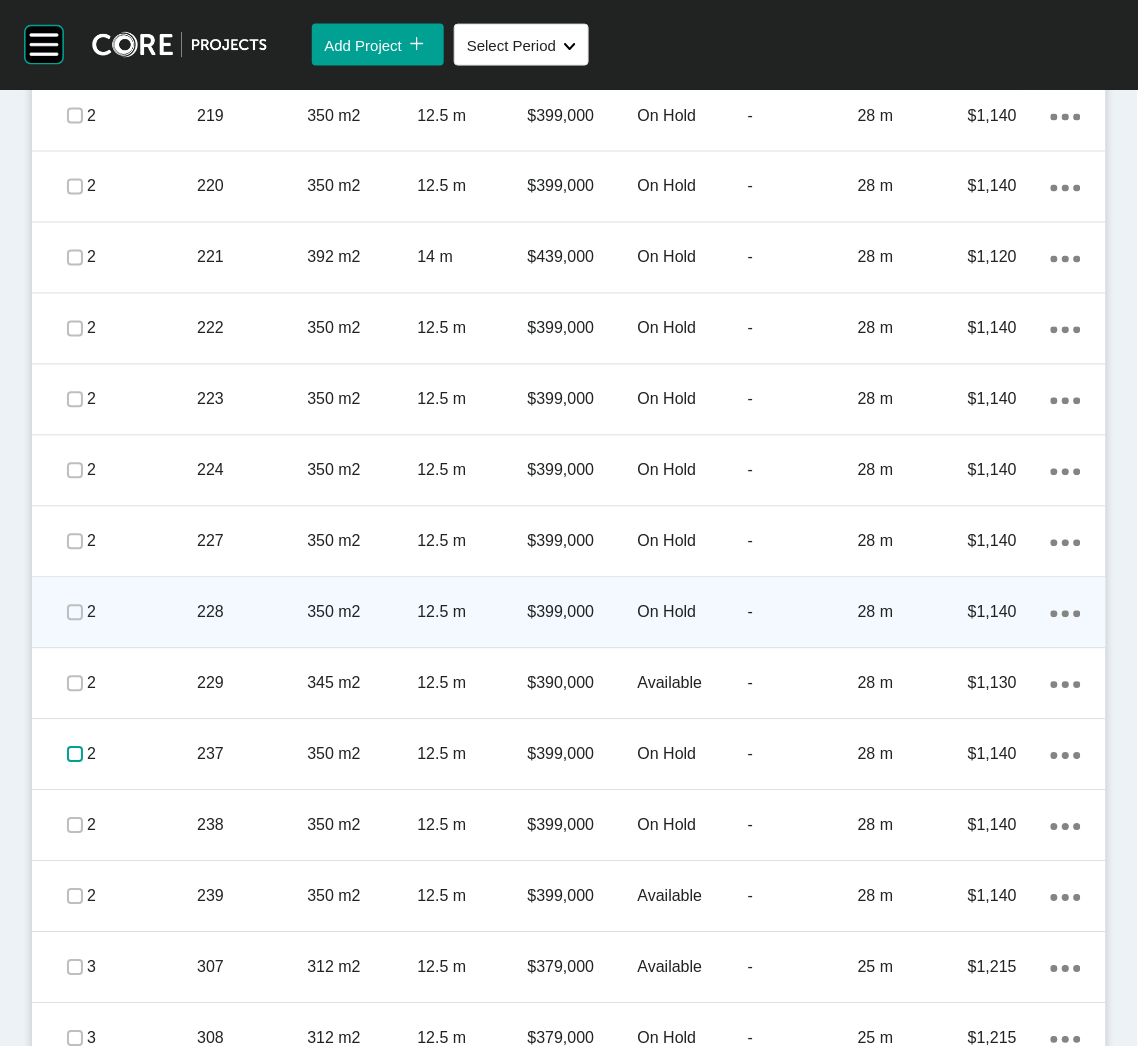 scroll, scrollTop: 1799, scrollLeft: 0, axis: vertical 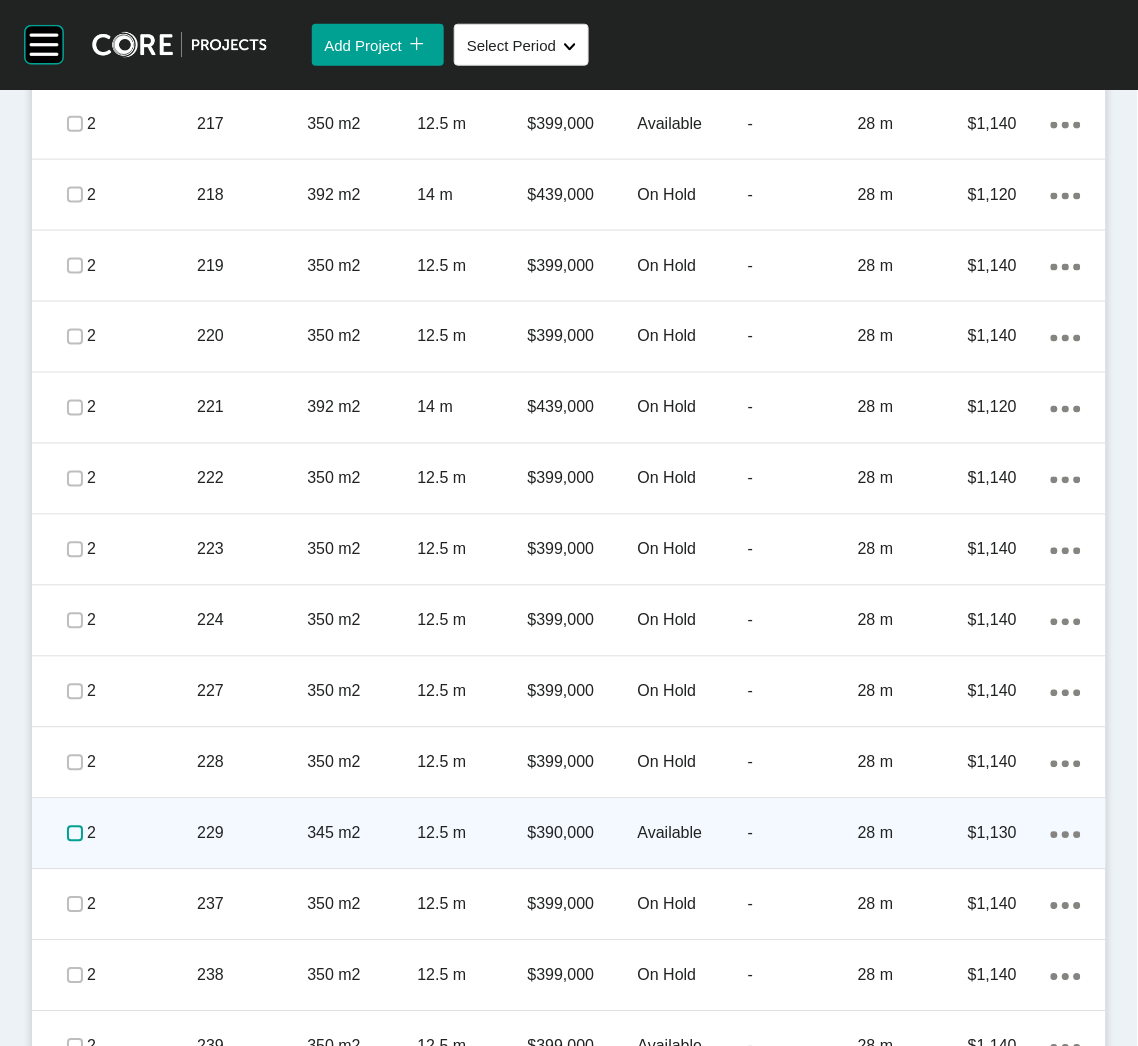 click at bounding box center [75, 834] 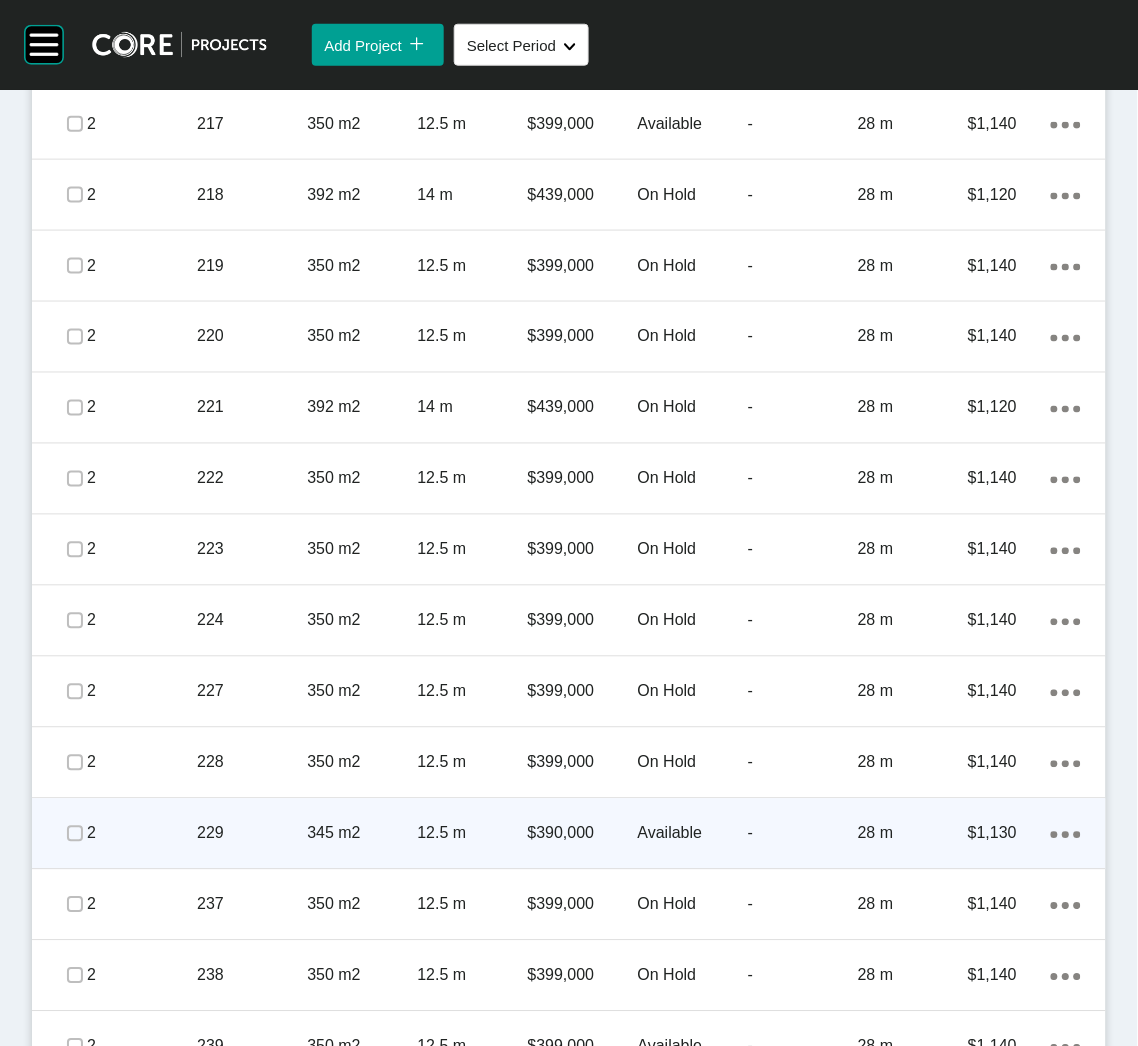 click on "345 m2" at bounding box center (362, 834) 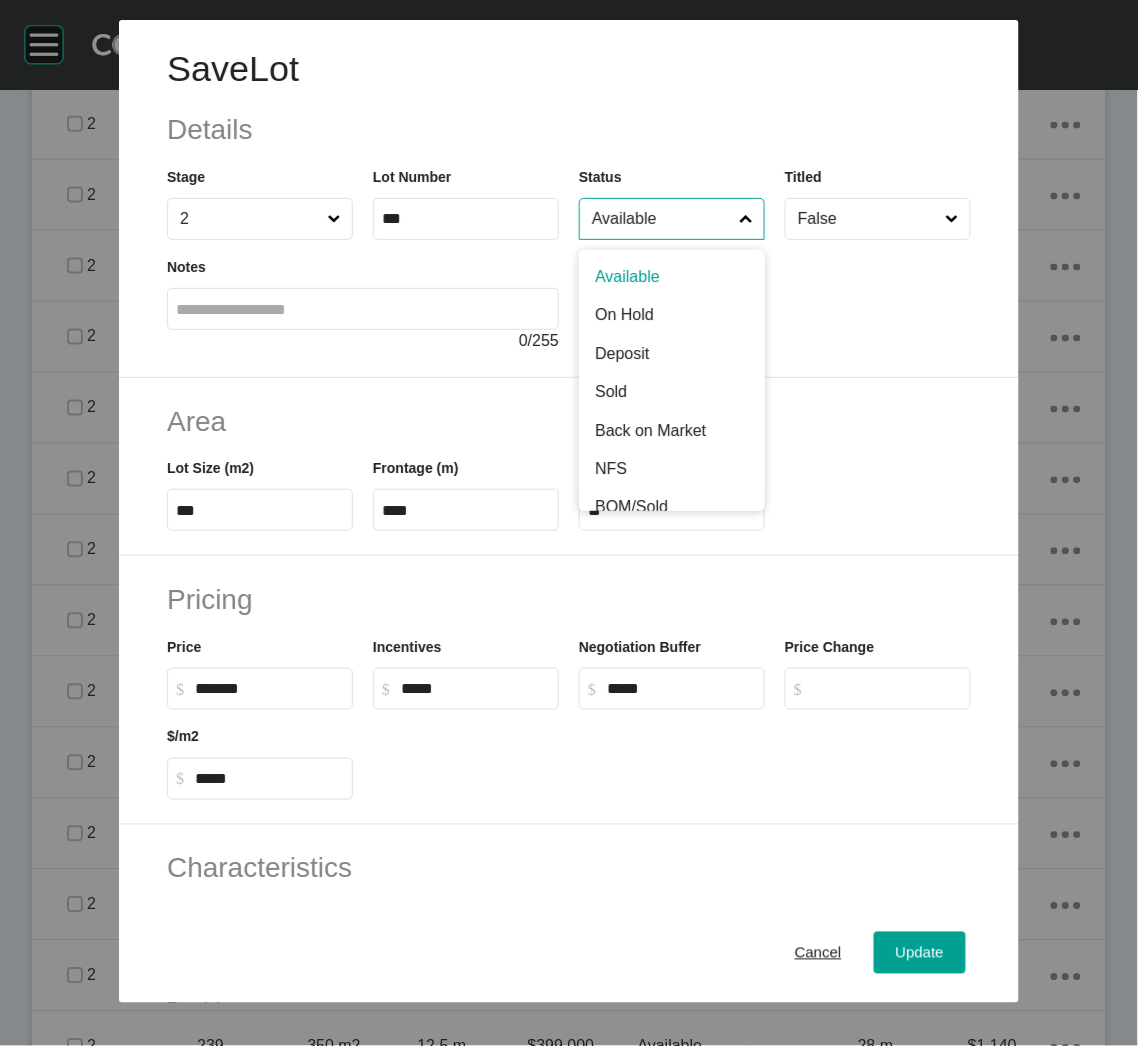click on "Available" at bounding box center (662, 219) 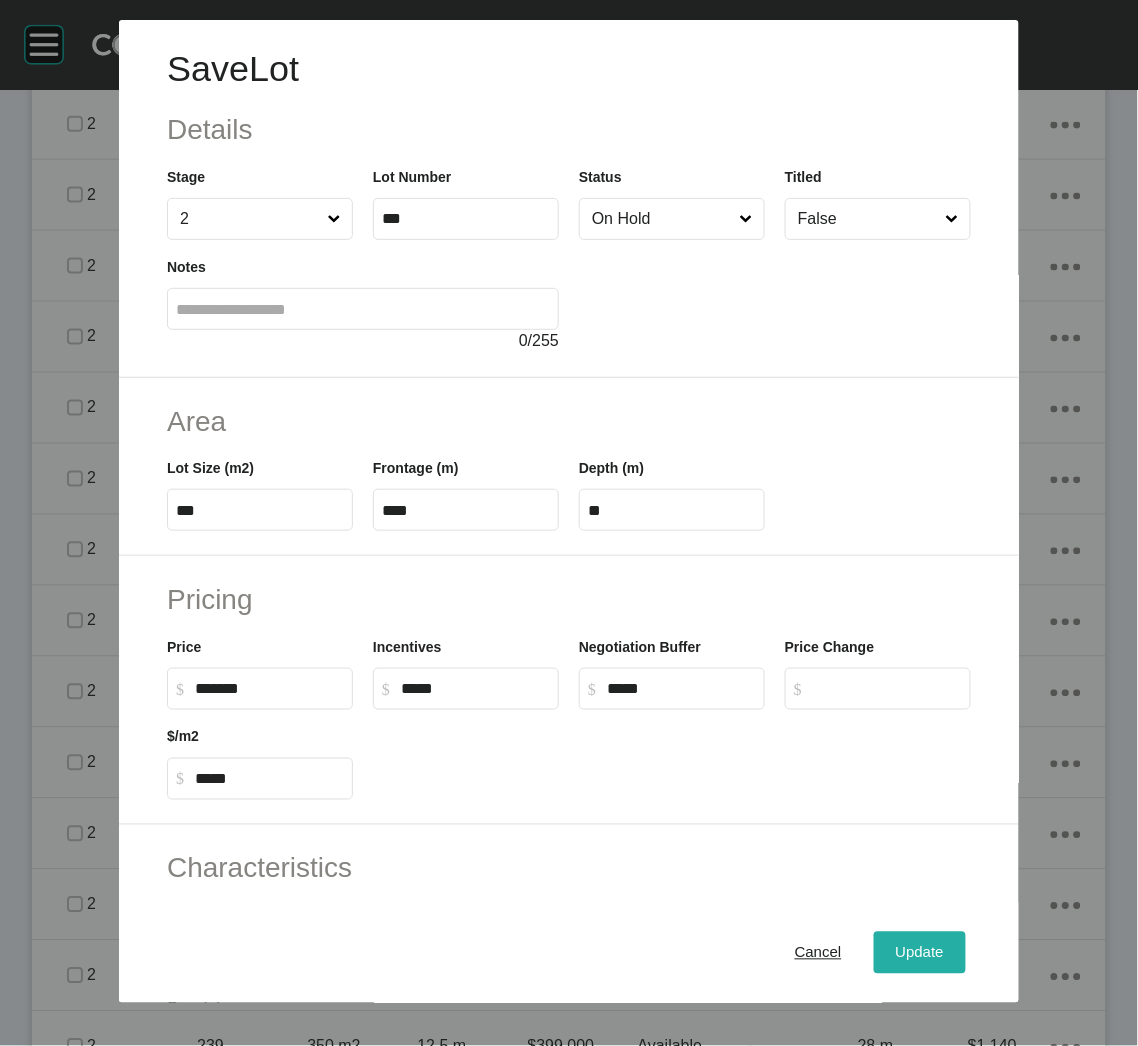 click on "Update" at bounding box center [920, 953] 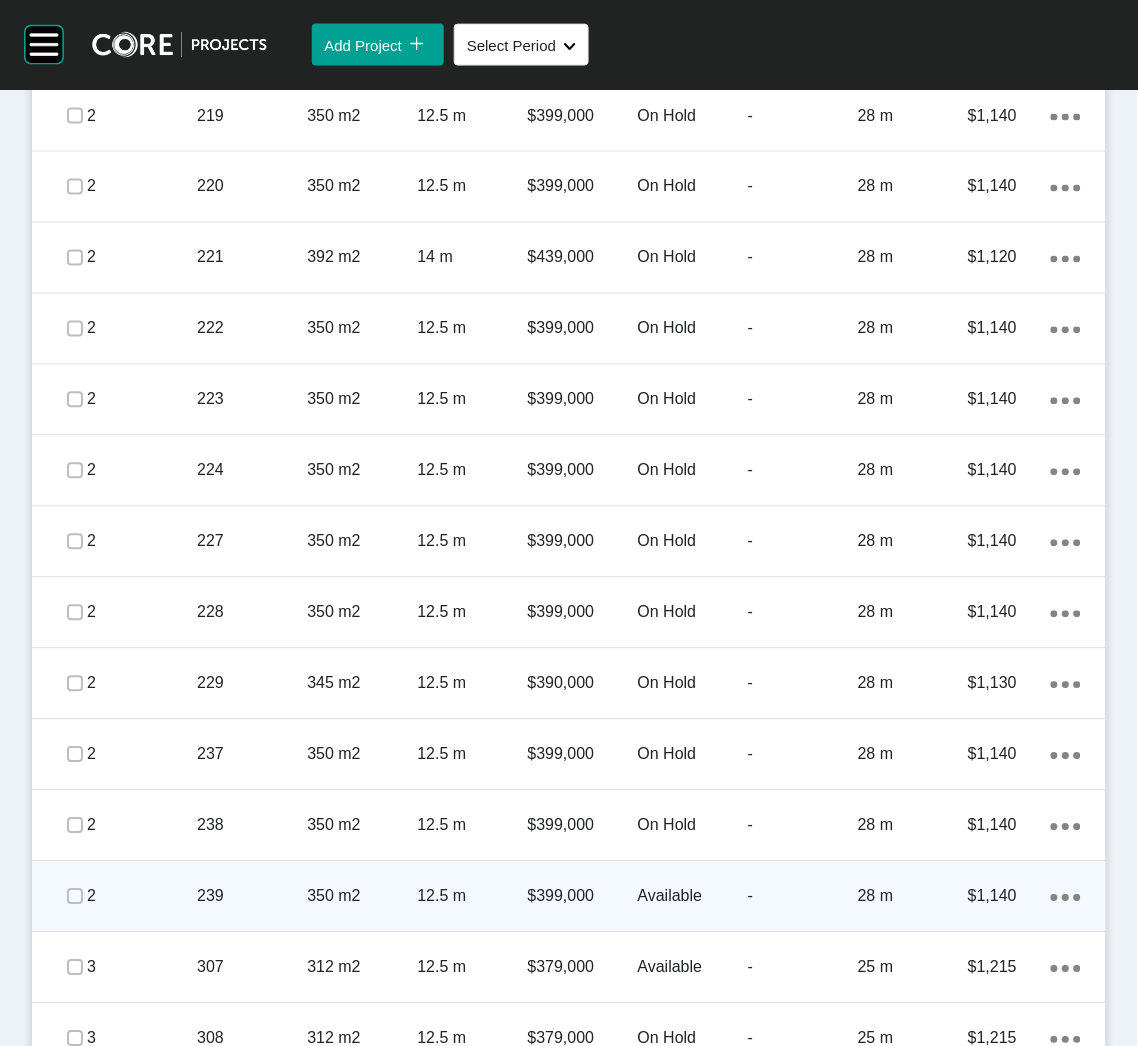 scroll, scrollTop: 2100, scrollLeft: 0, axis: vertical 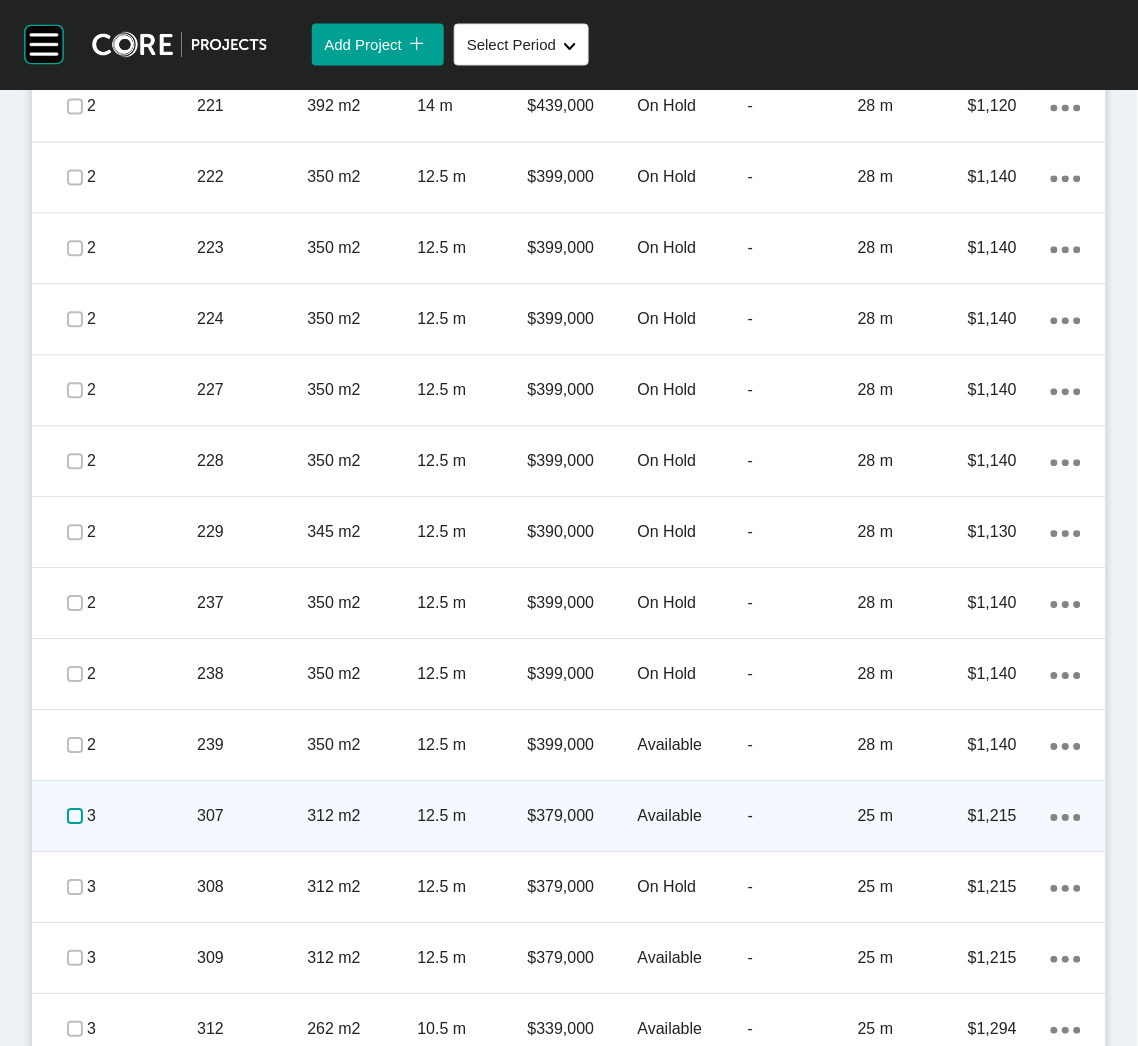 click at bounding box center [75, 817] 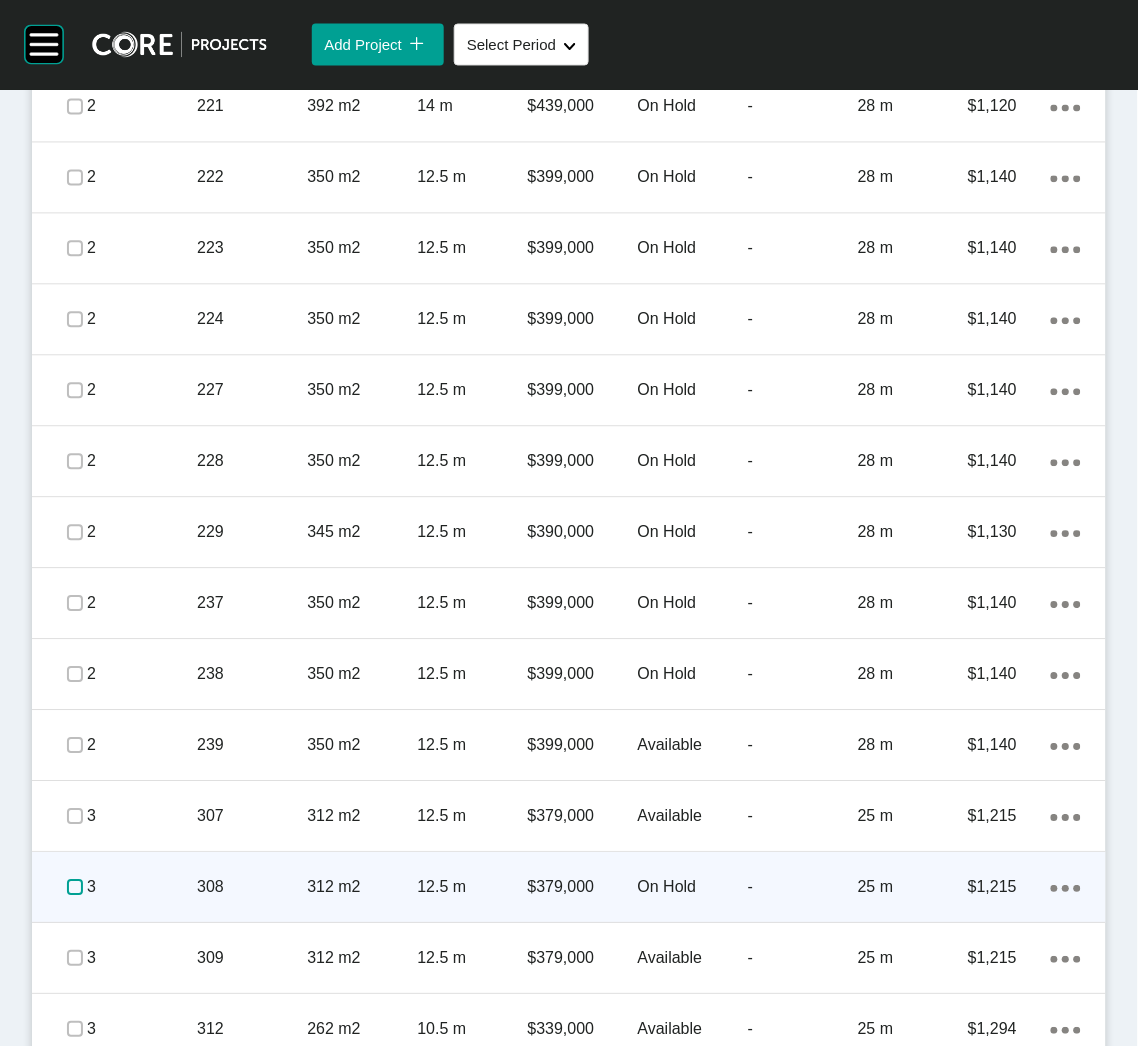click at bounding box center [75, 888] 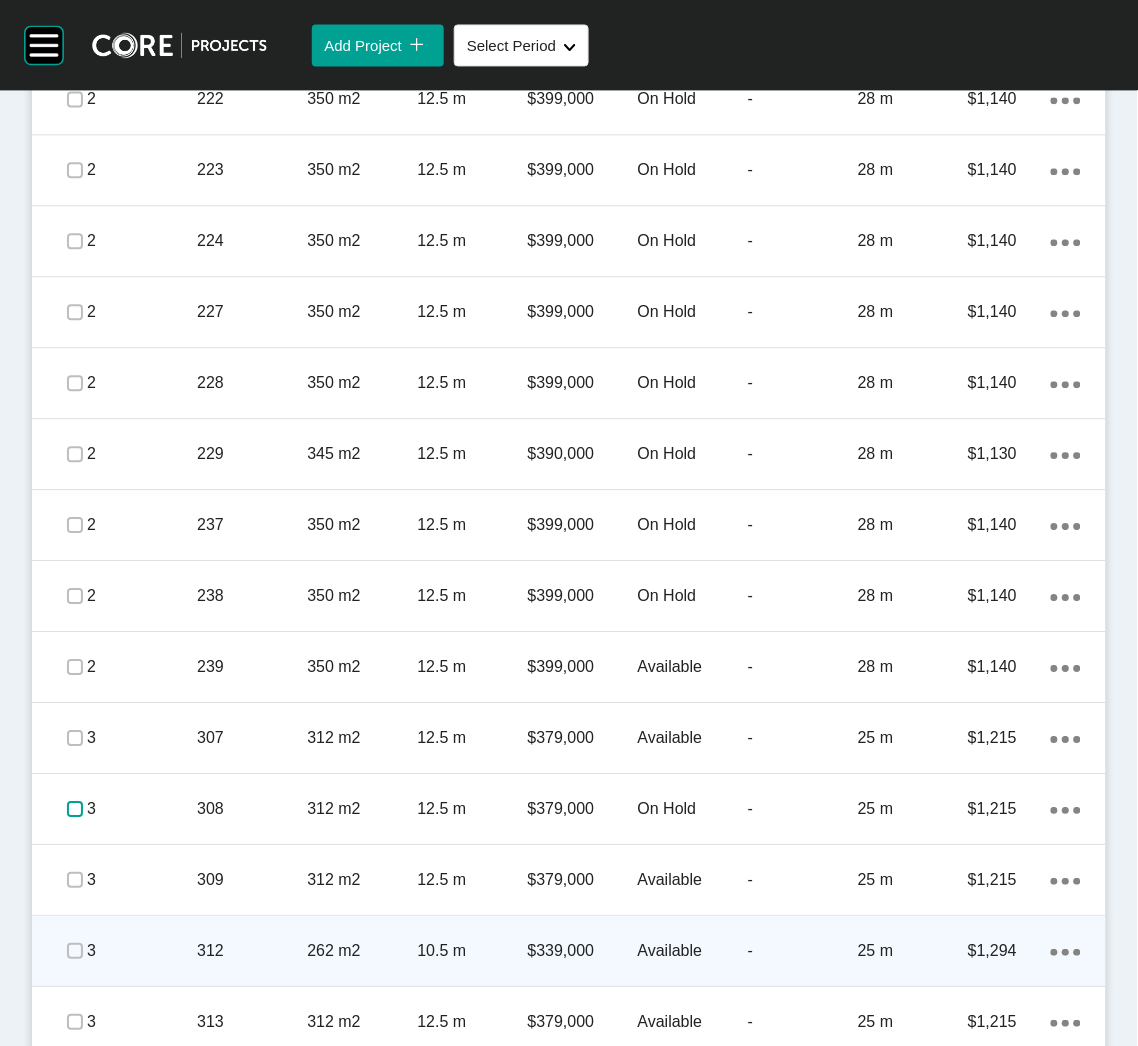 scroll, scrollTop: 2250, scrollLeft: 0, axis: vertical 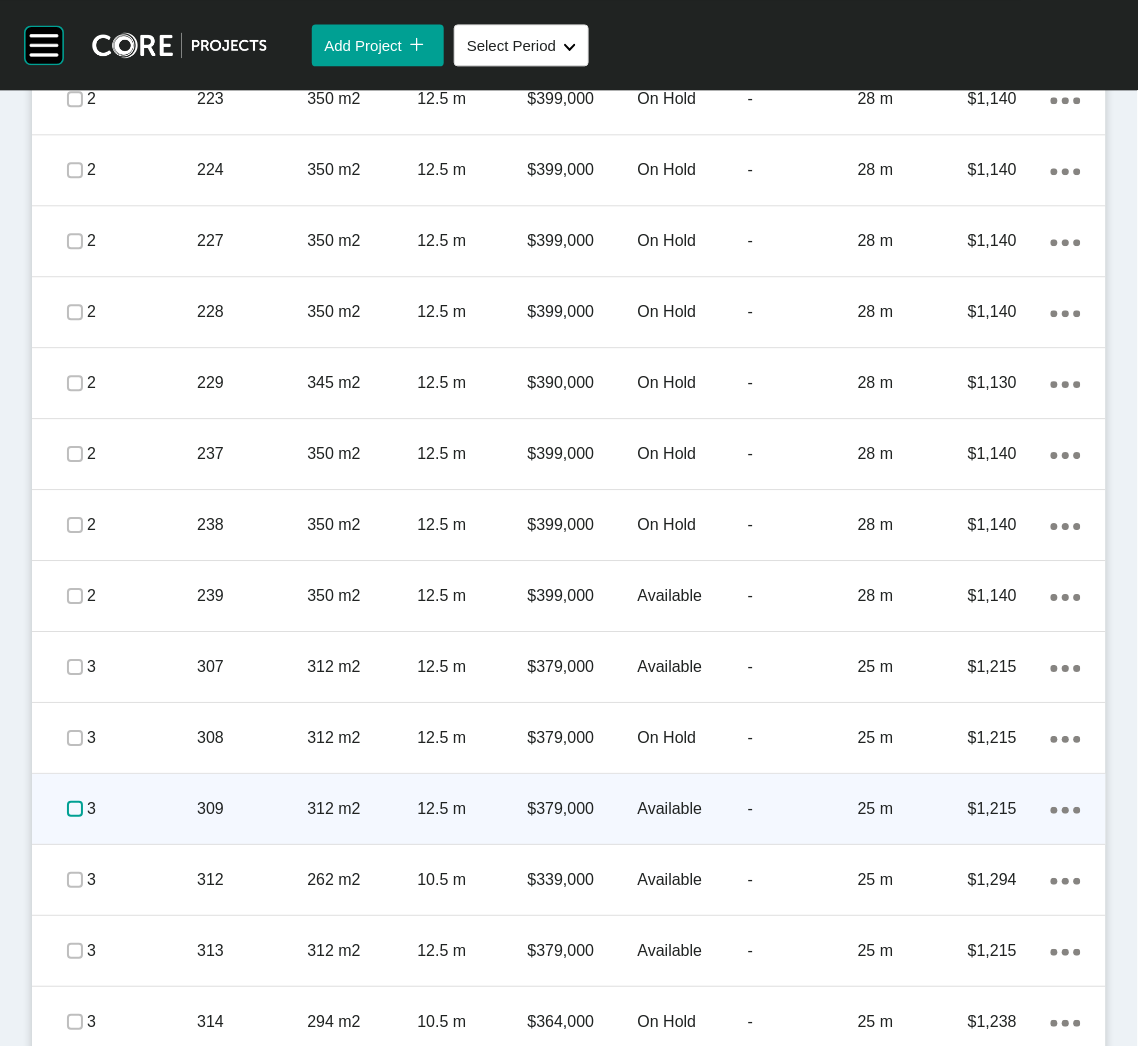 click at bounding box center [75, 809] 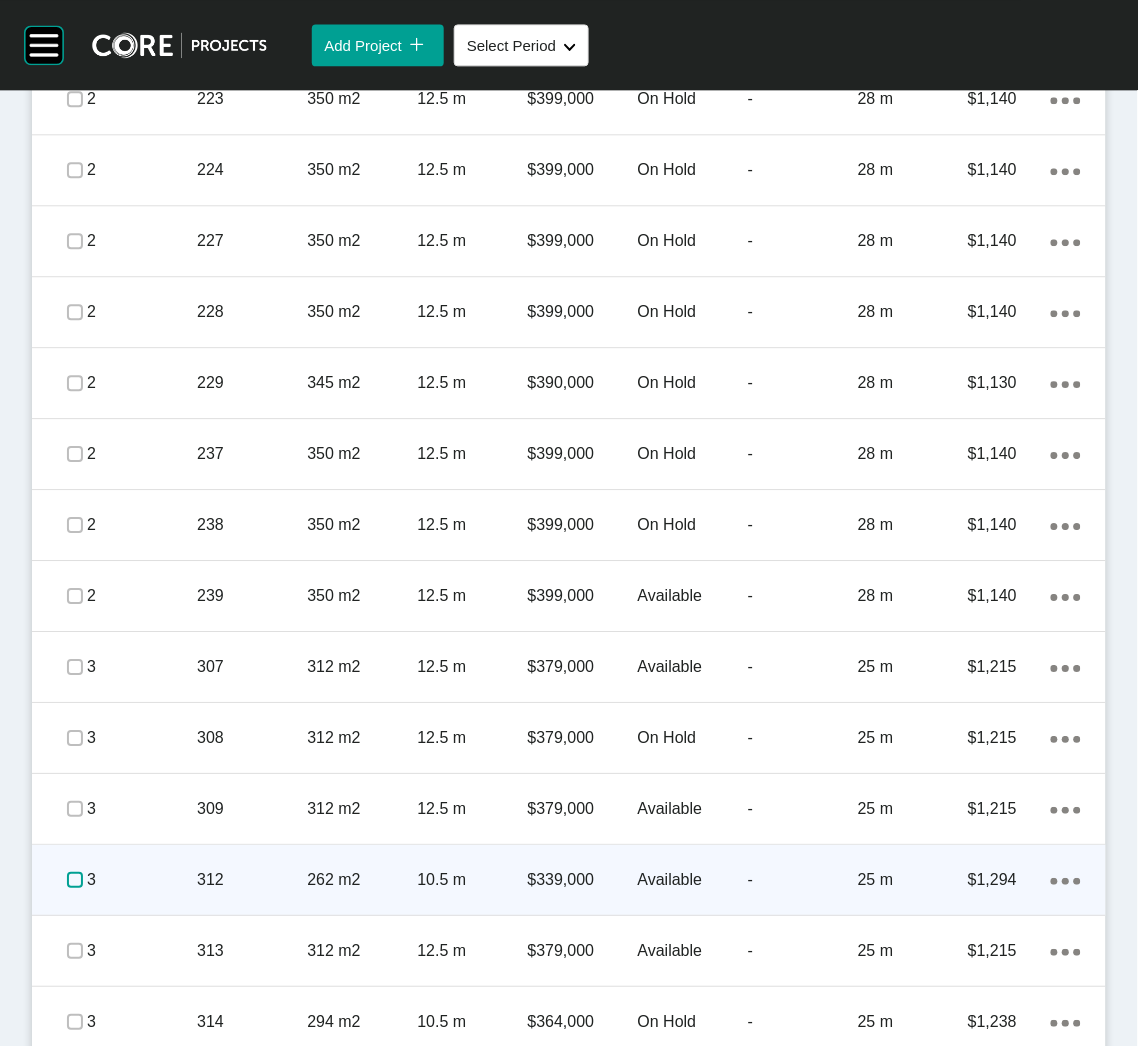 click at bounding box center (75, 880) 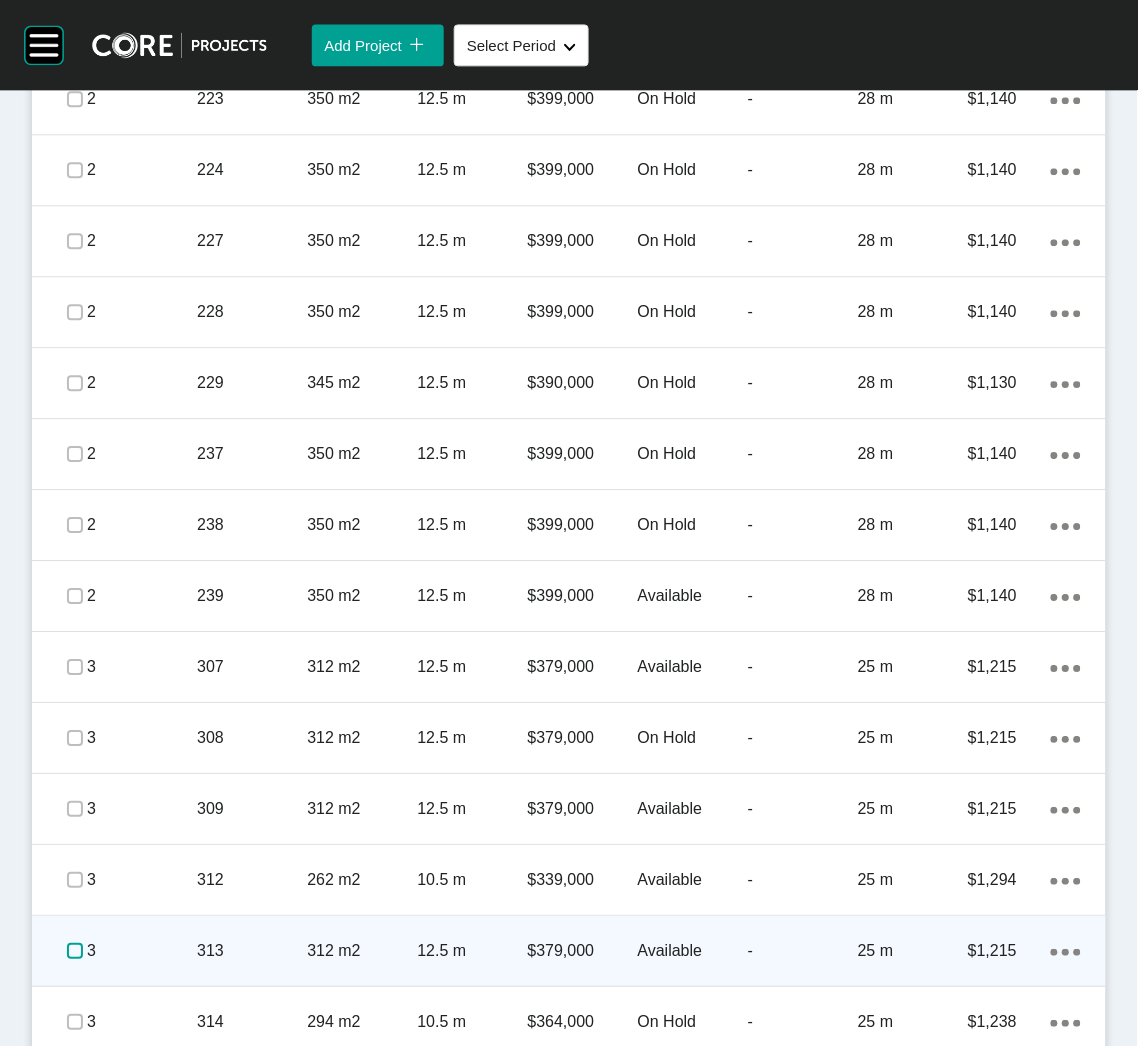 click at bounding box center (75, 951) 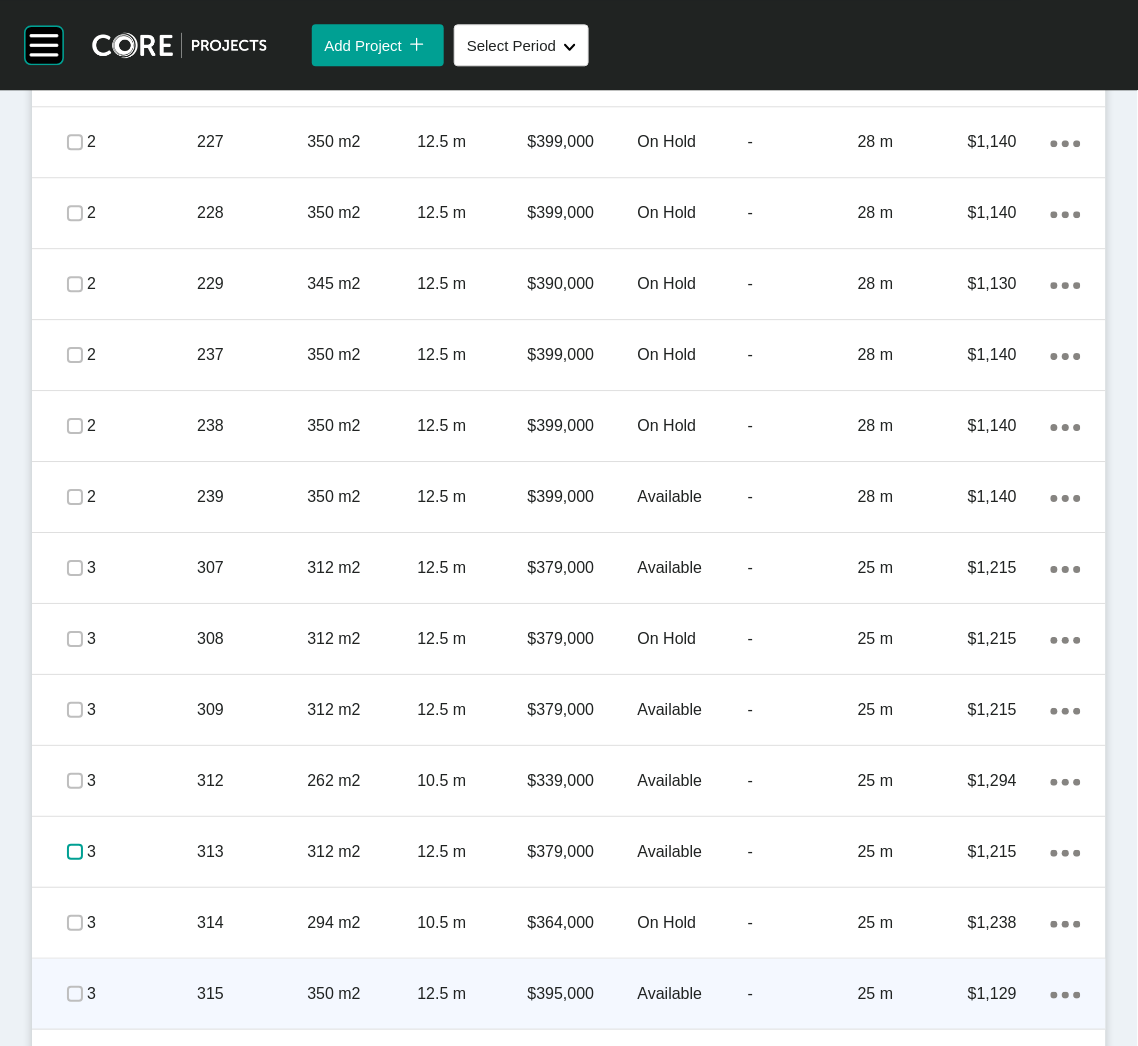 scroll, scrollTop: 2400, scrollLeft: 0, axis: vertical 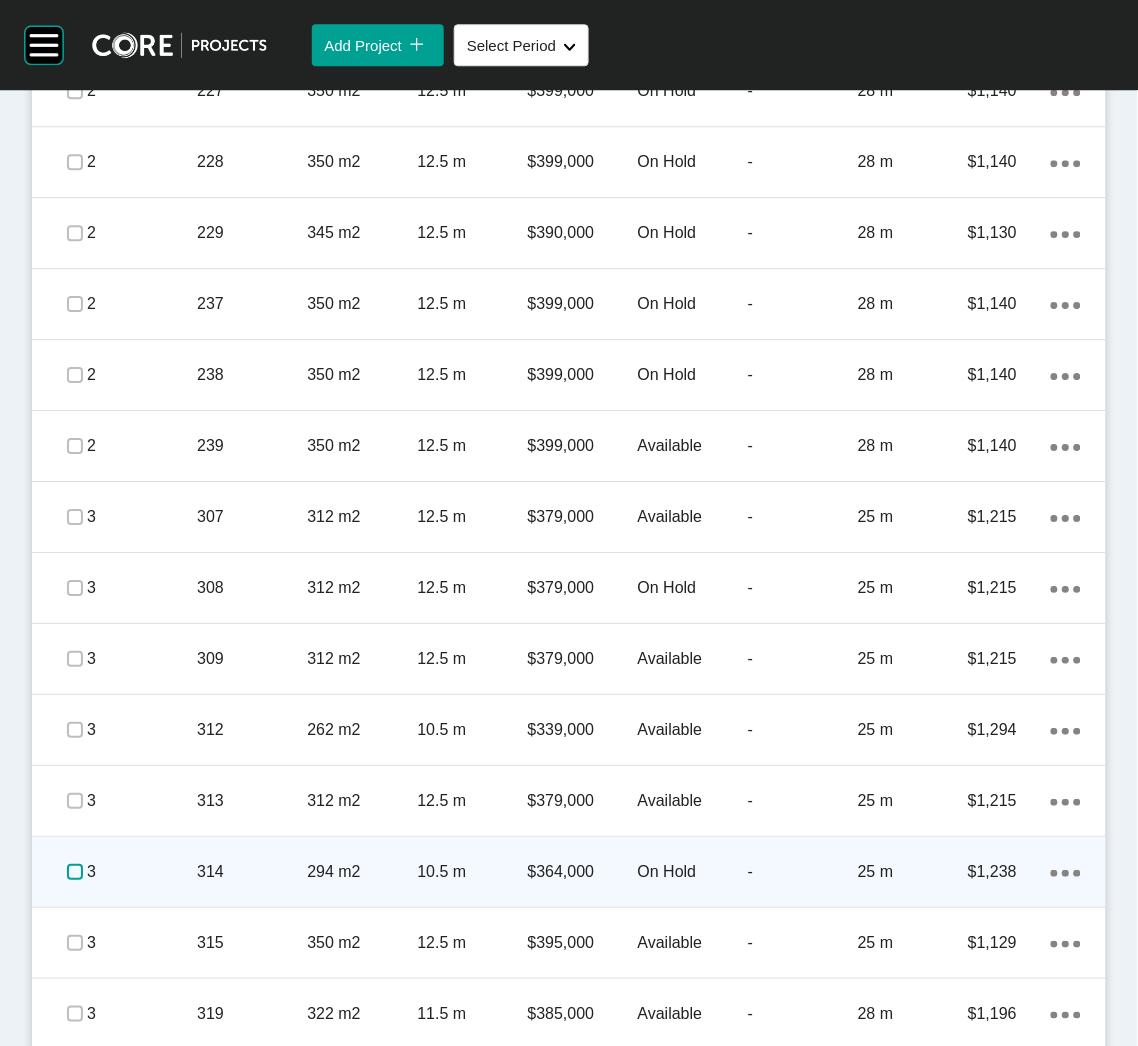 click at bounding box center (75, 872) 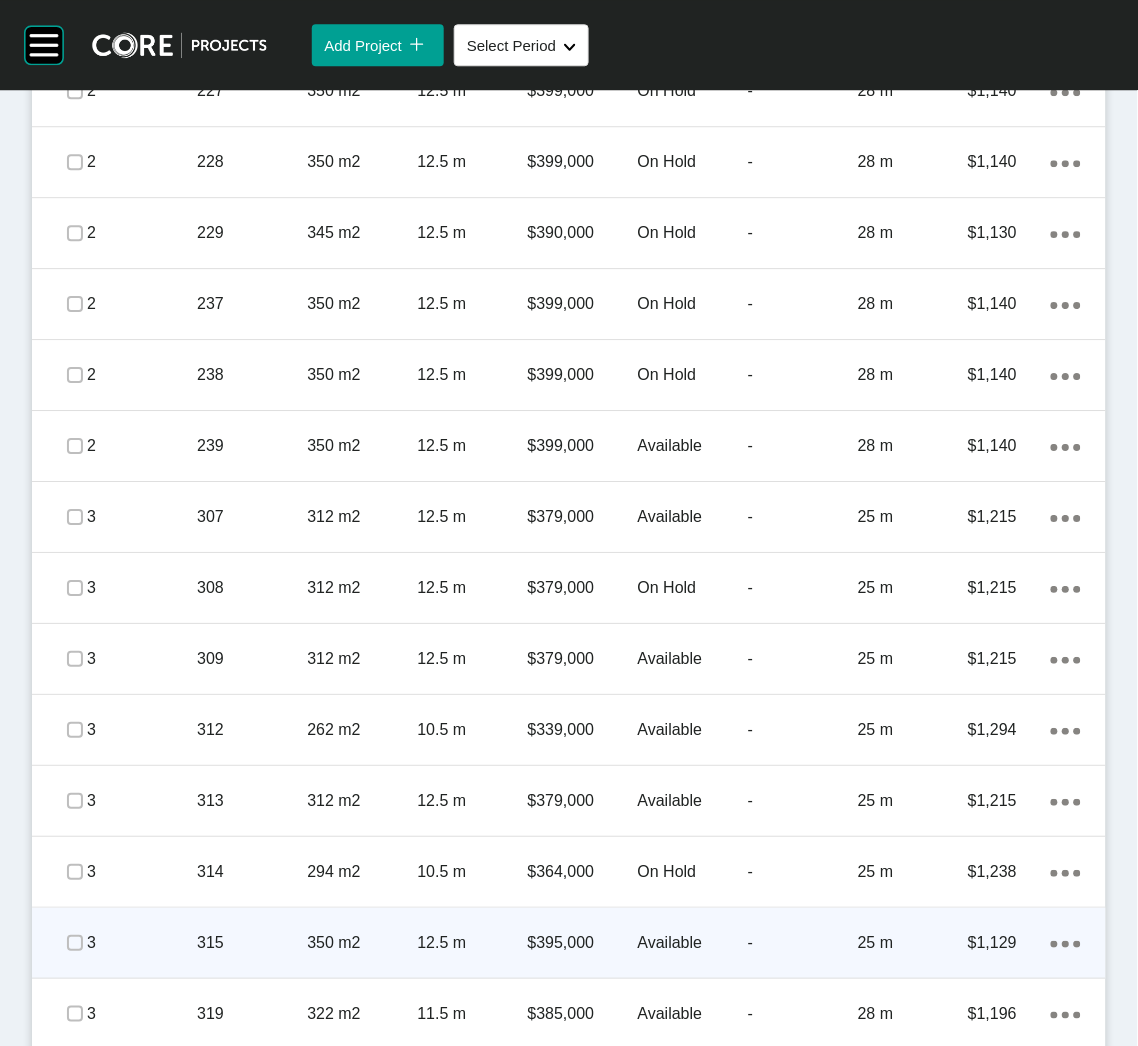 click on "315" at bounding box center [252, 943] 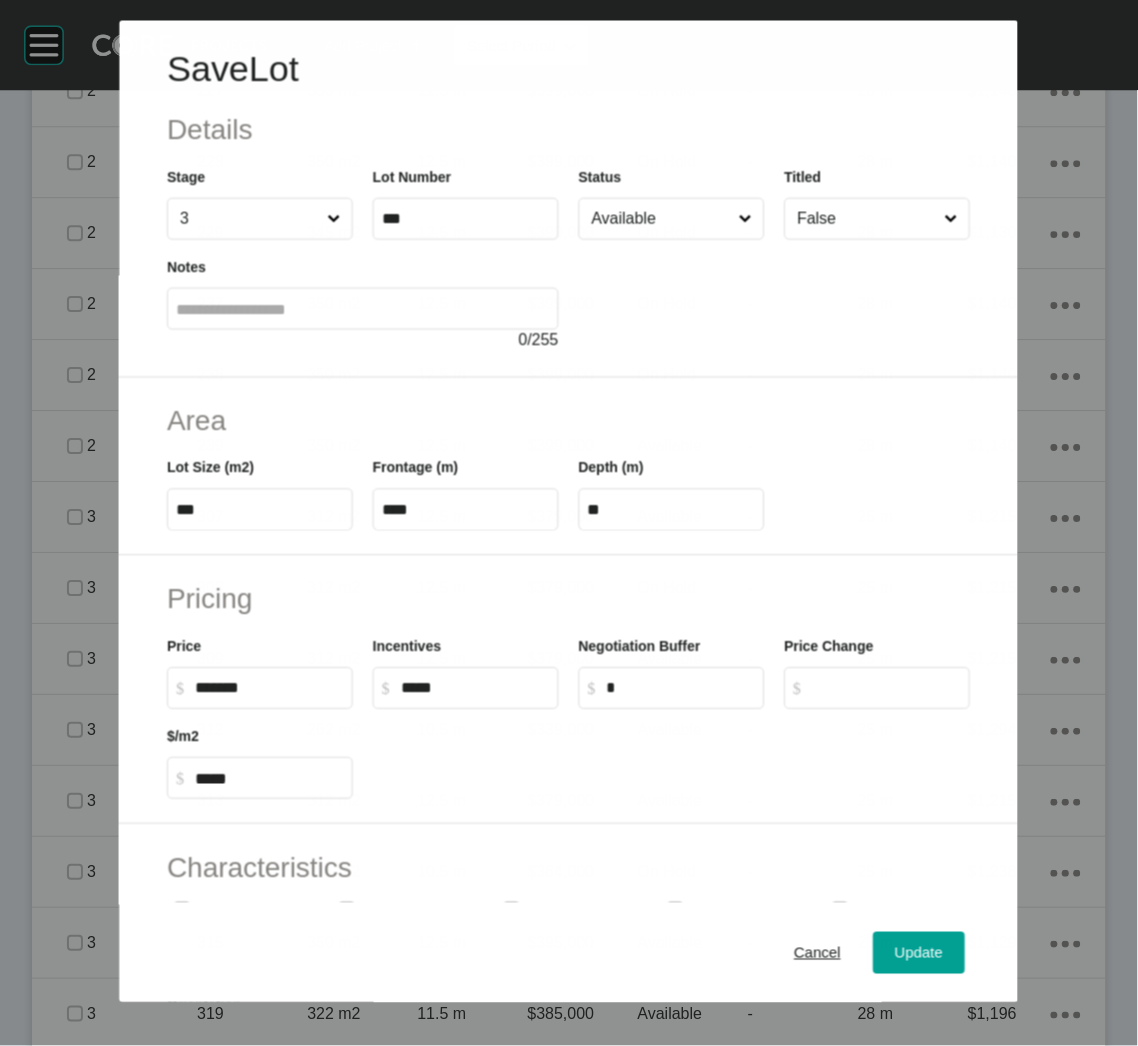 click on "Available" at bounding box center (661, 219) 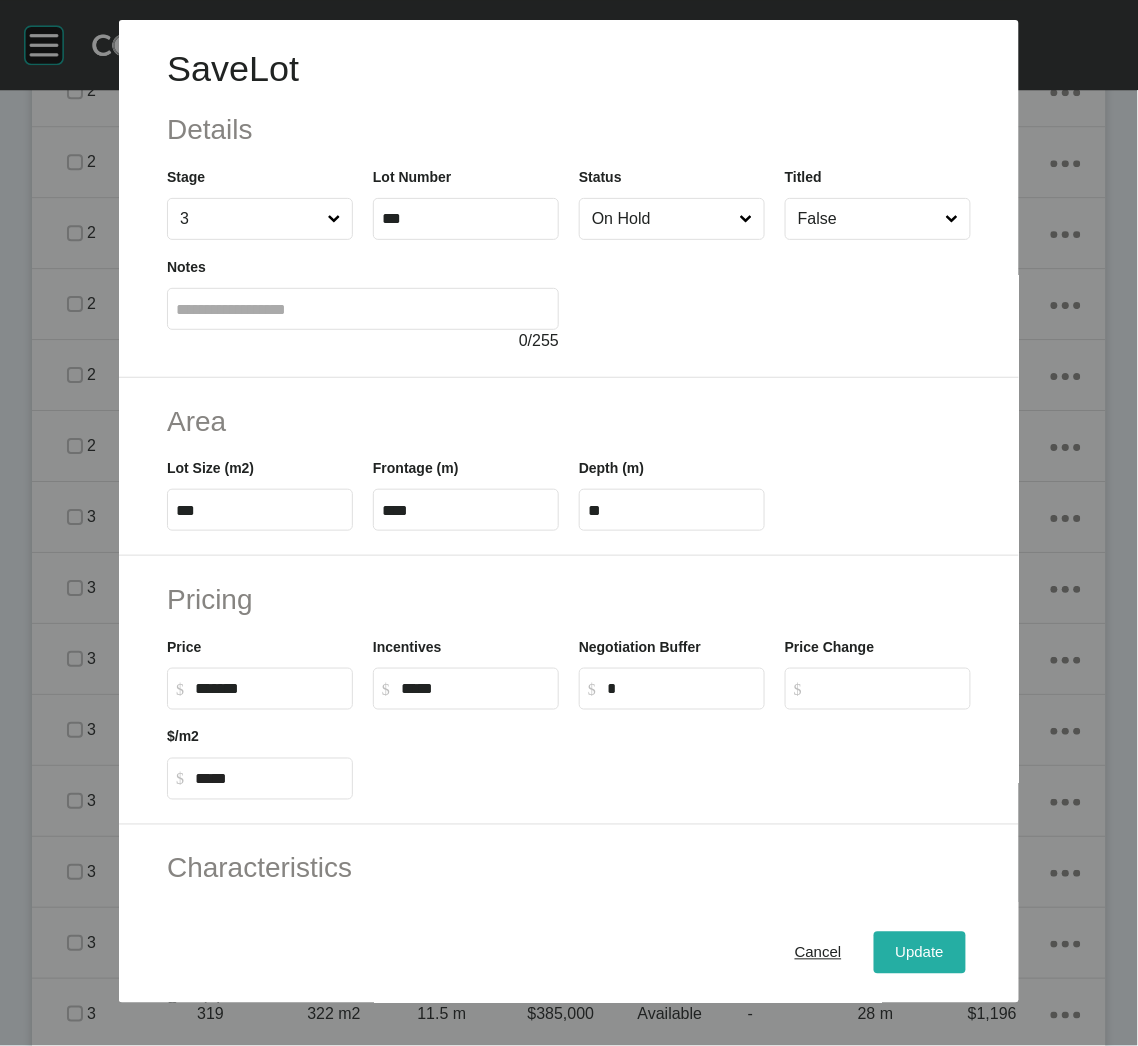 click on "Update" at bounding box center [920, 953] 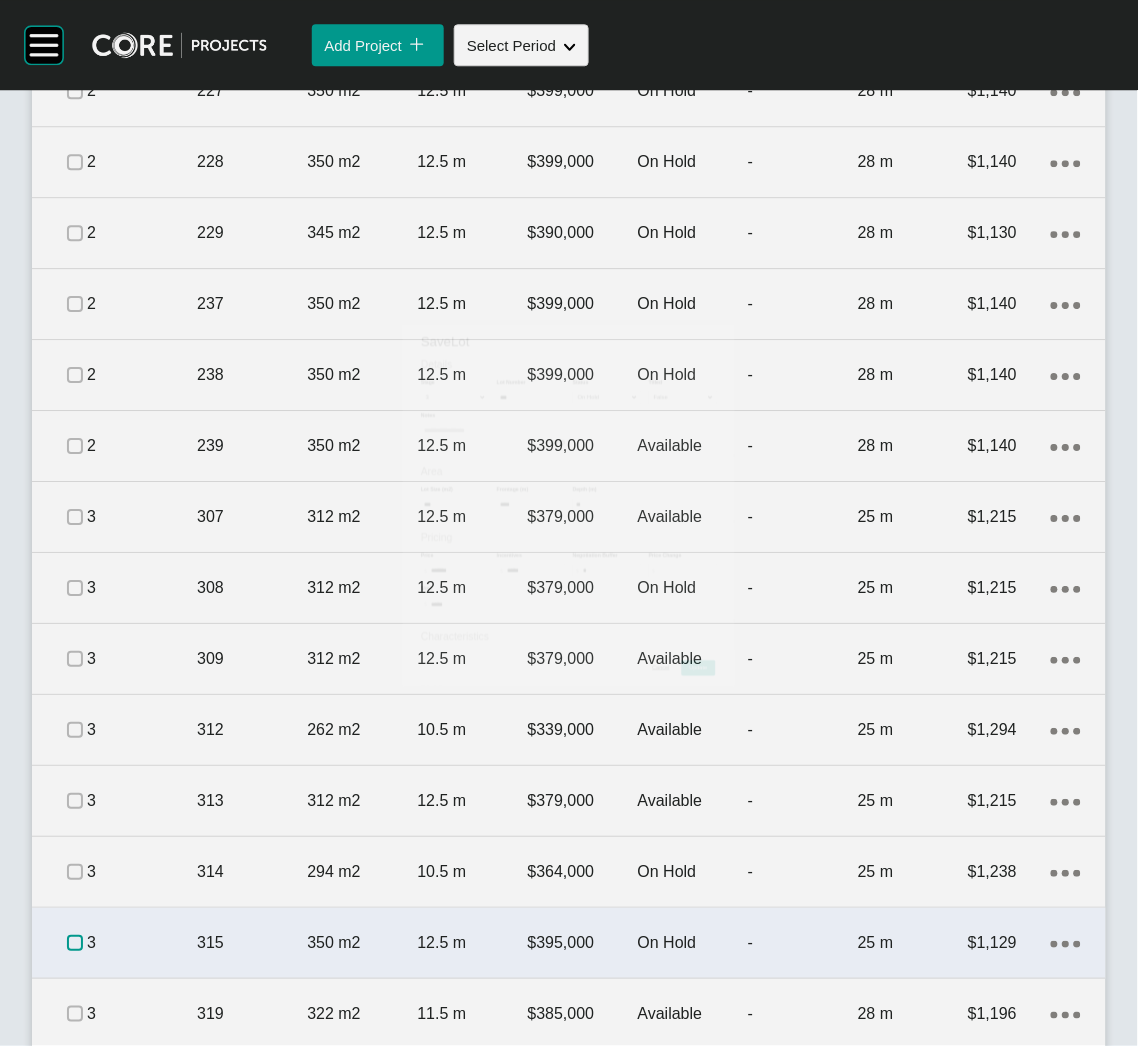click at bounding box center [75, 943] 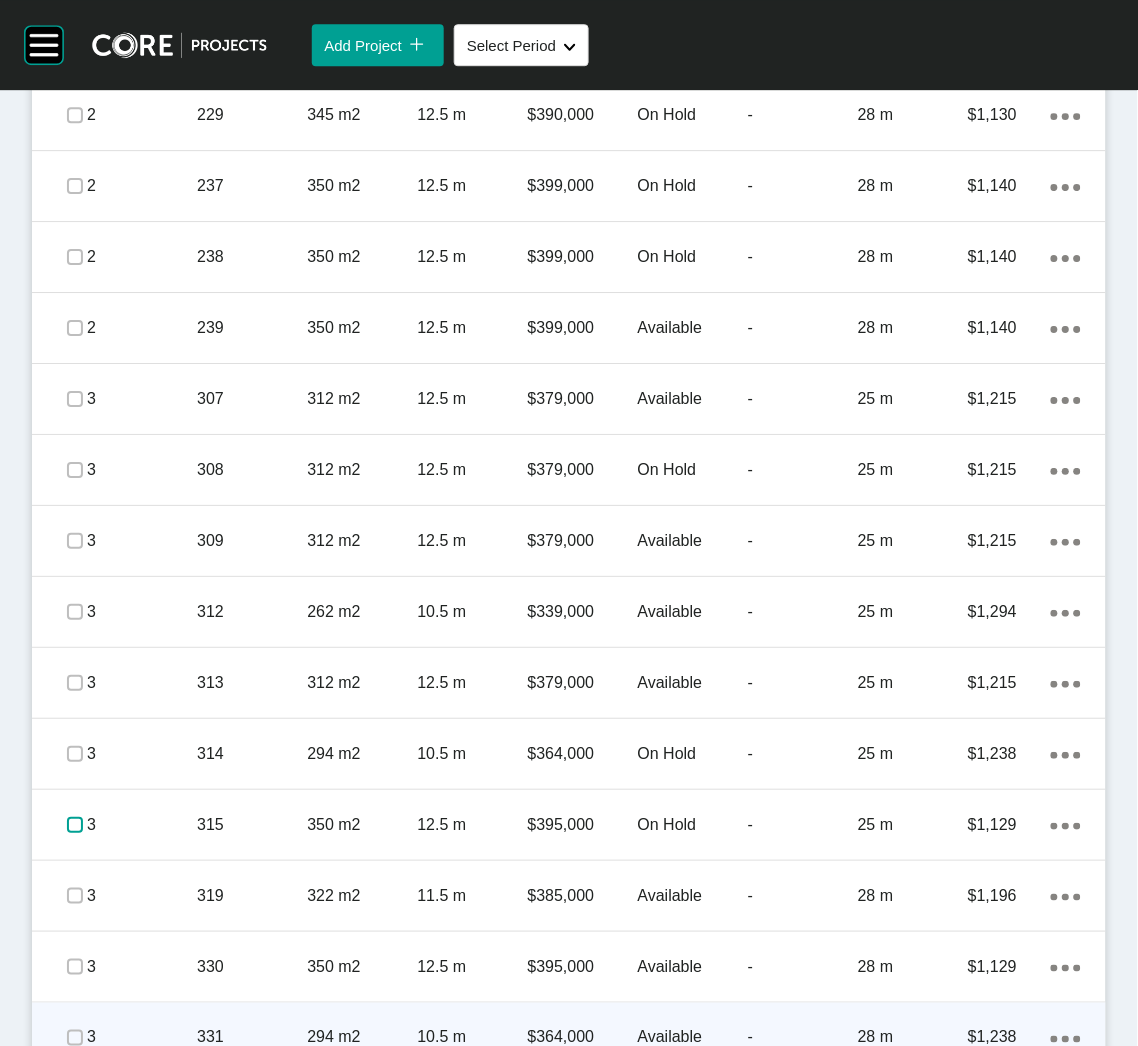 scroll, scrollTop: 2699, scrollLeft: 0, axis: vertical 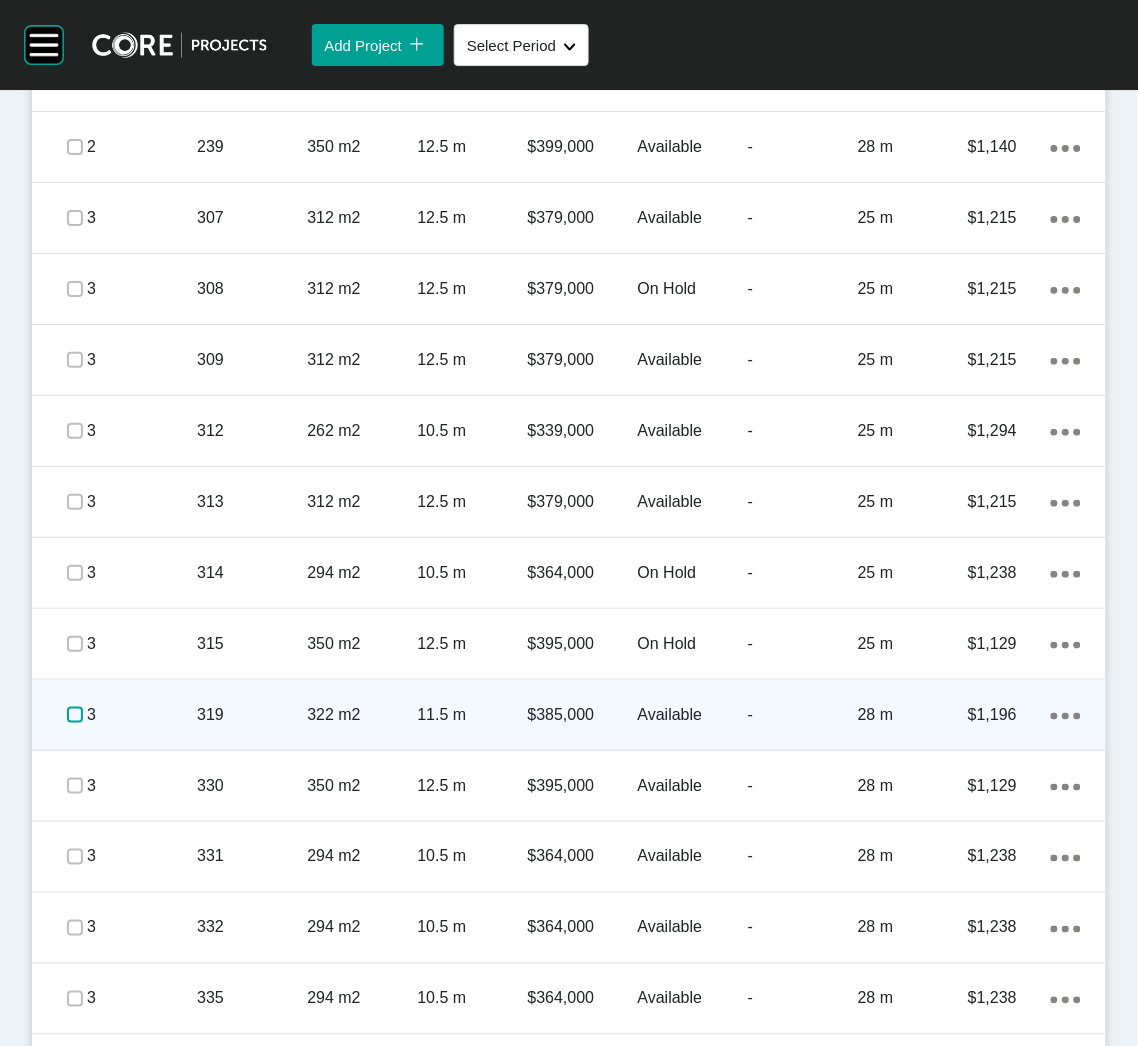 click at bounding box center [75, 715] 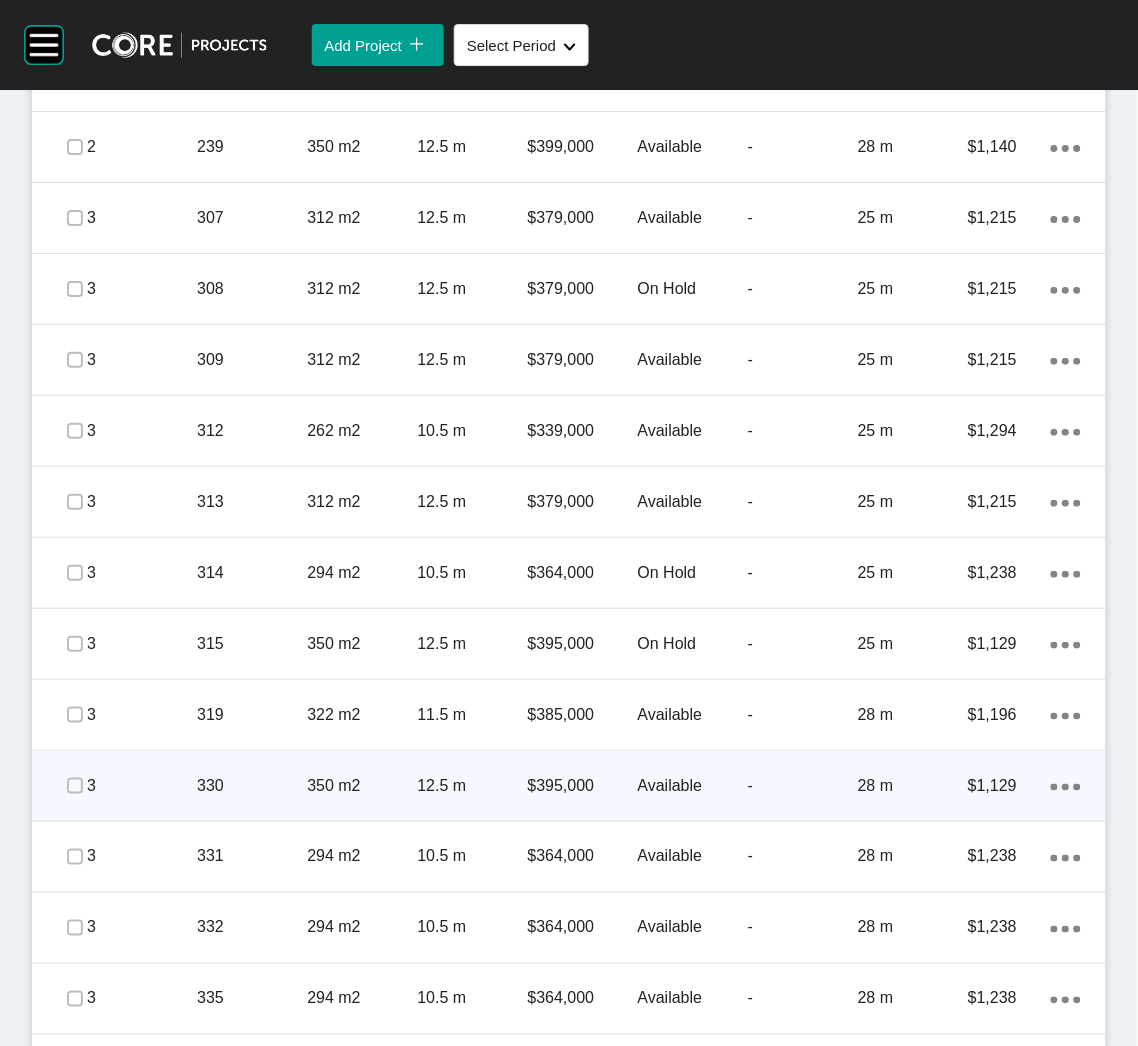 click on "330" at bounding box center (252, 786) 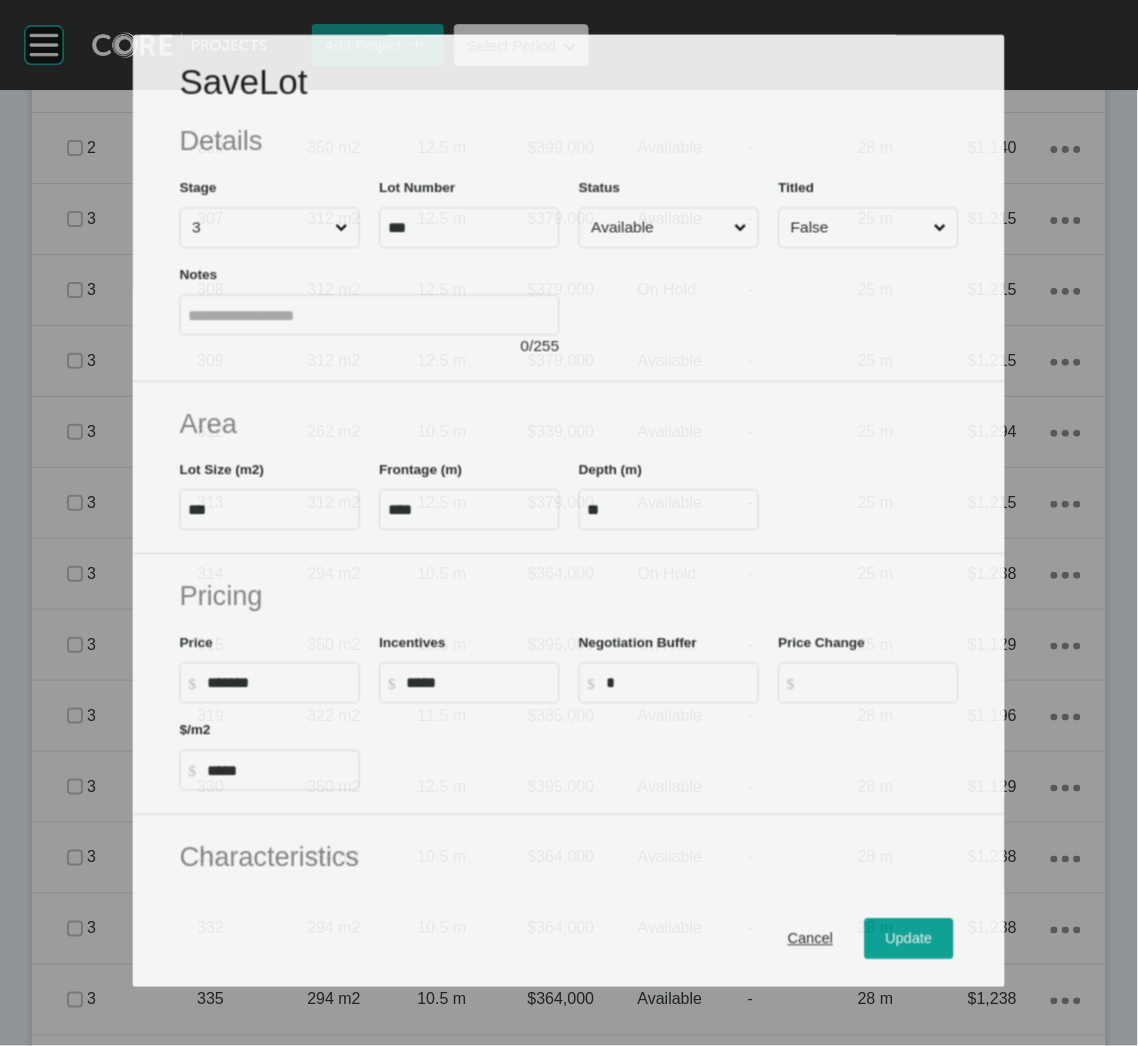scroll, scrollTop: 2699, scrollLeft: 0, axis: vertical 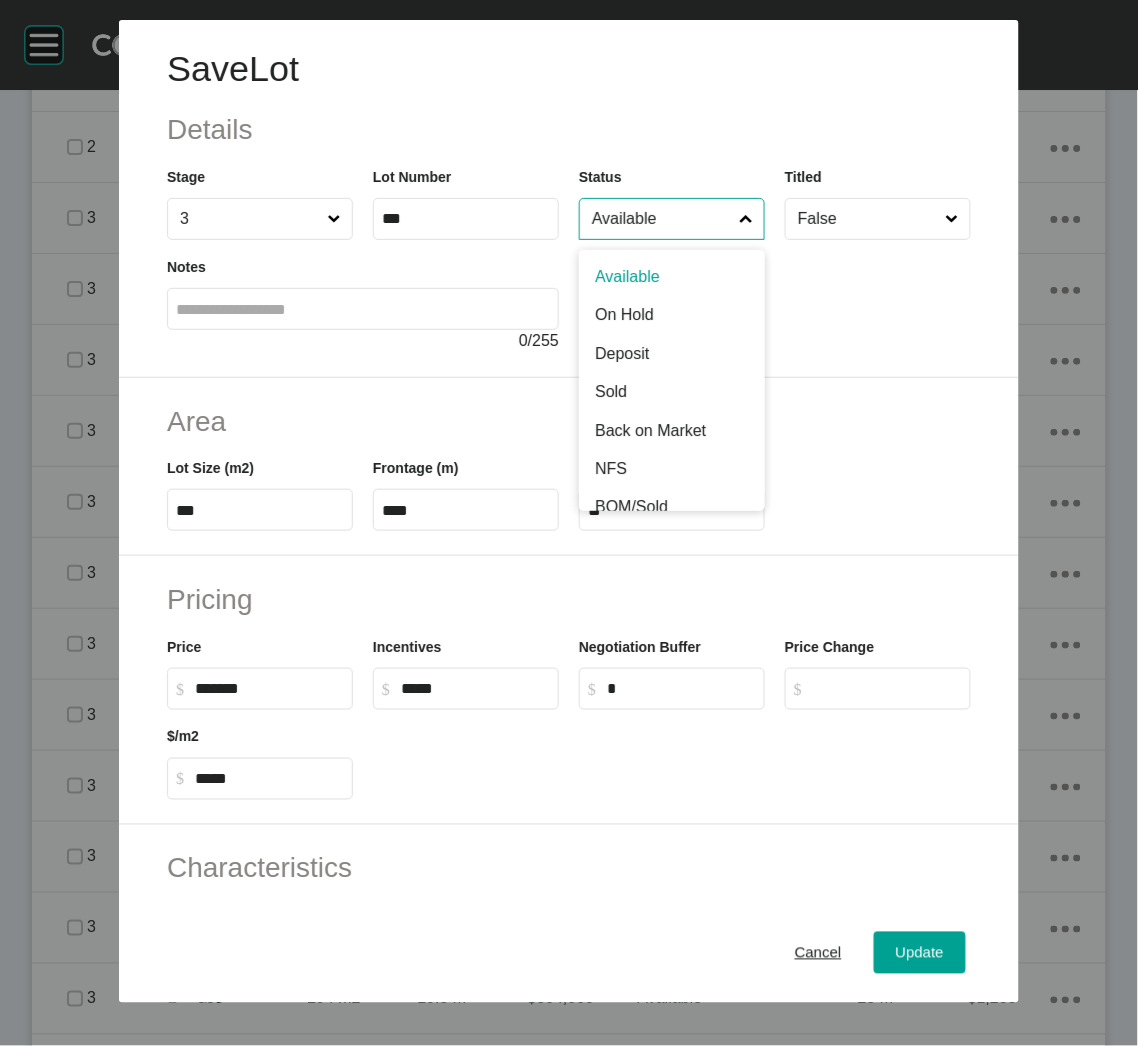 click on "Available" at bounding box center (662, 219) 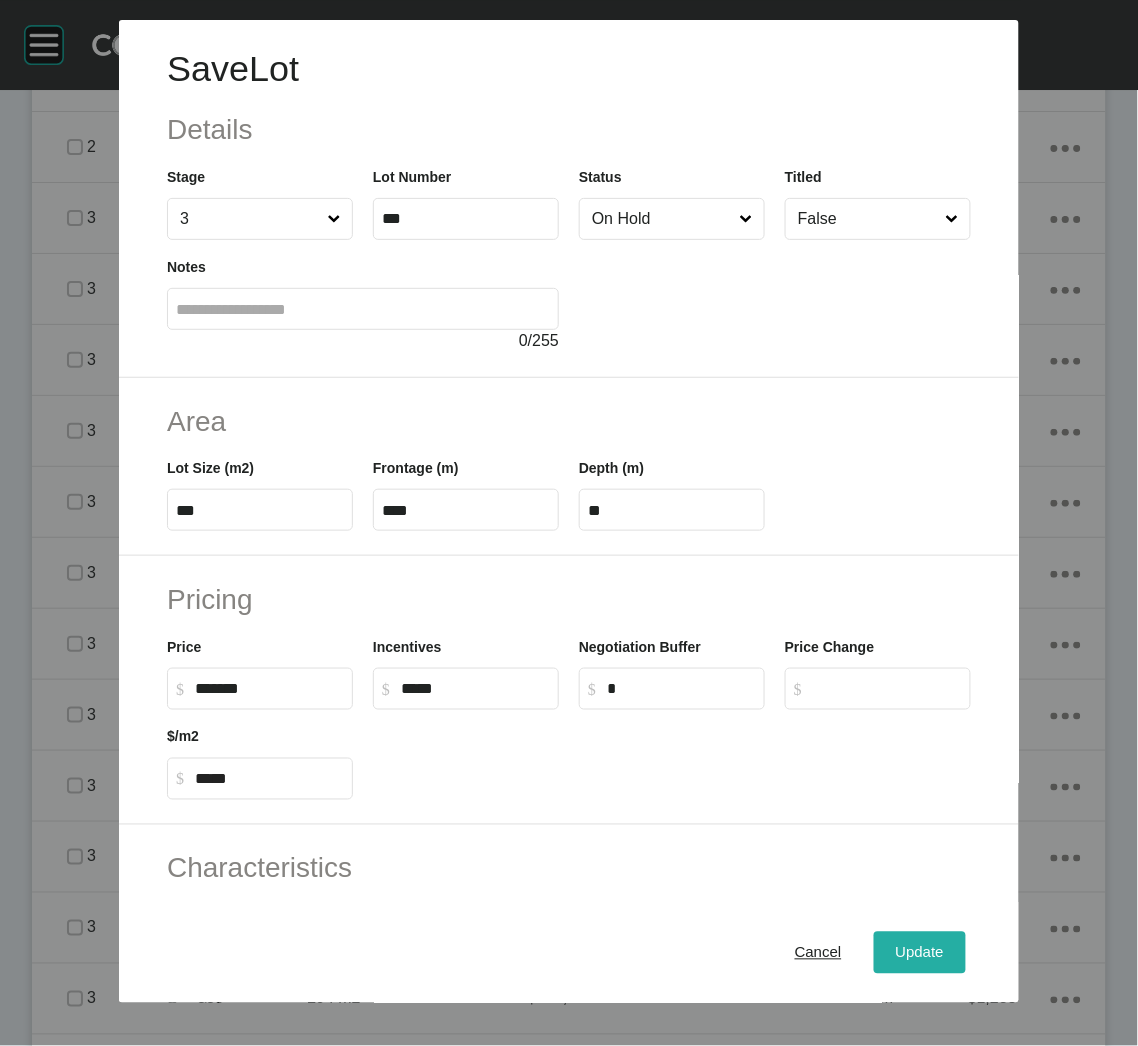 click on "Update" at bounding box center (920, 953) 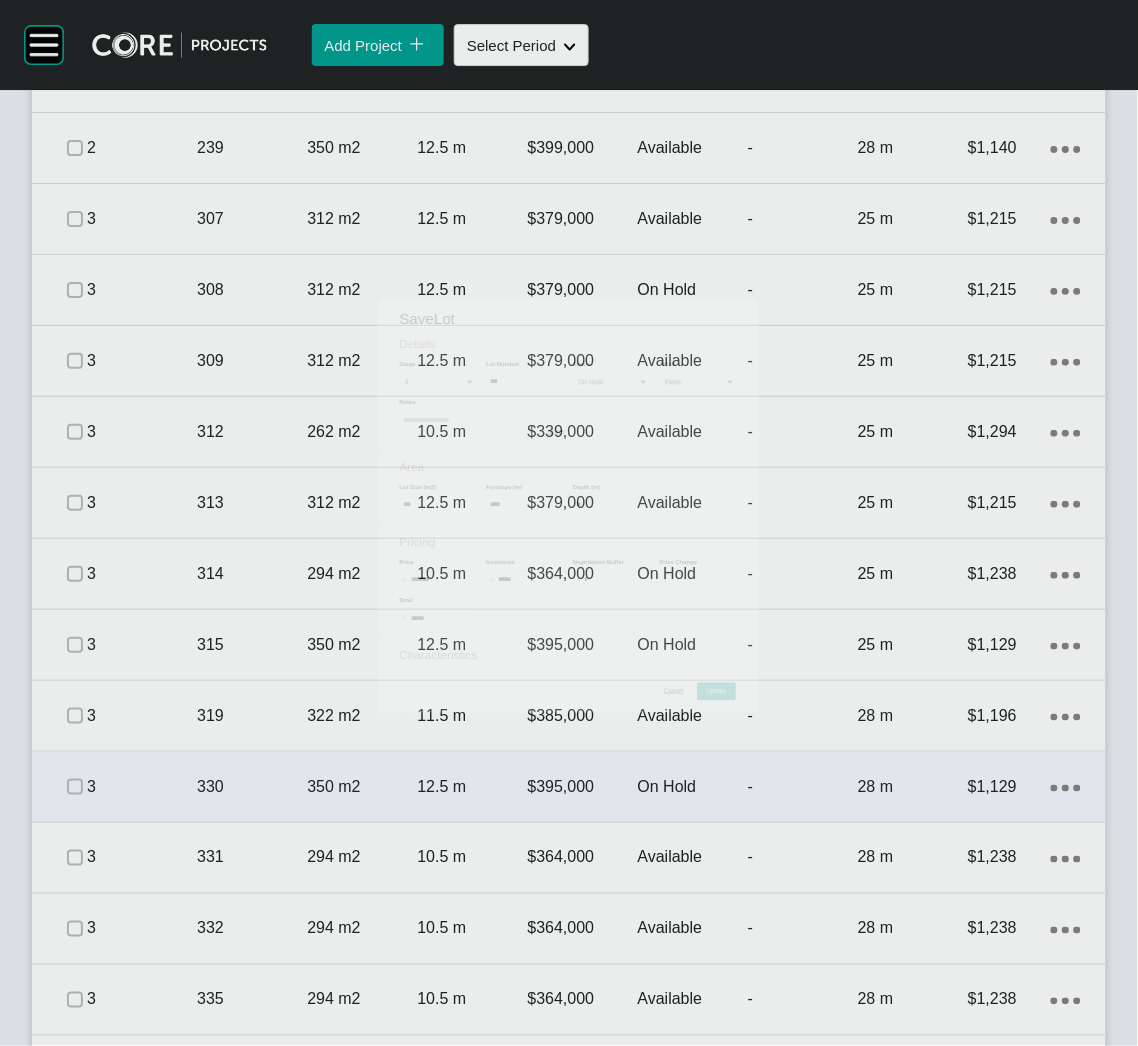scroll, scrollTop: 2699, scrollLeft: 0, axis: vertical 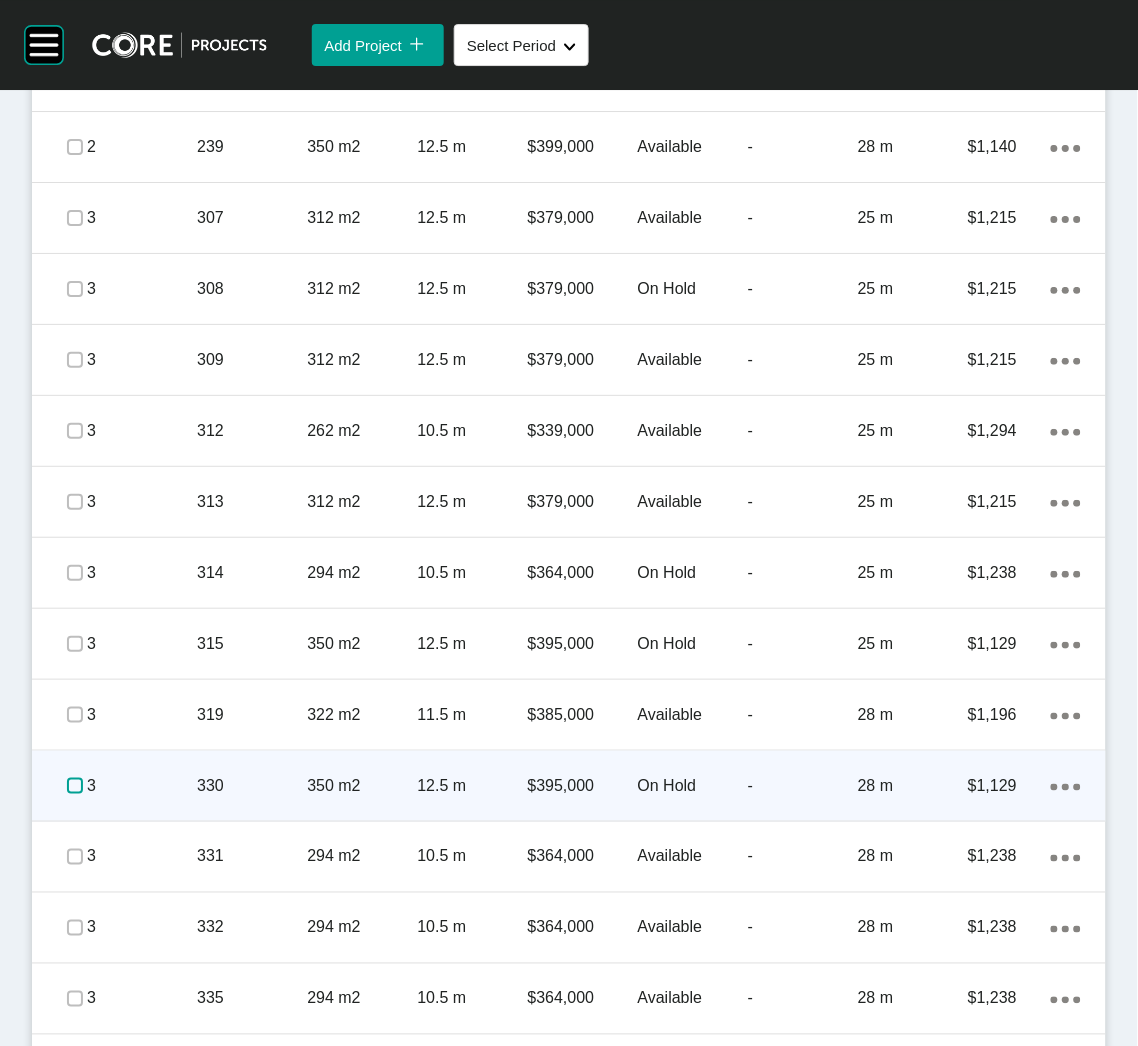 click at bounding box center [75, 786] 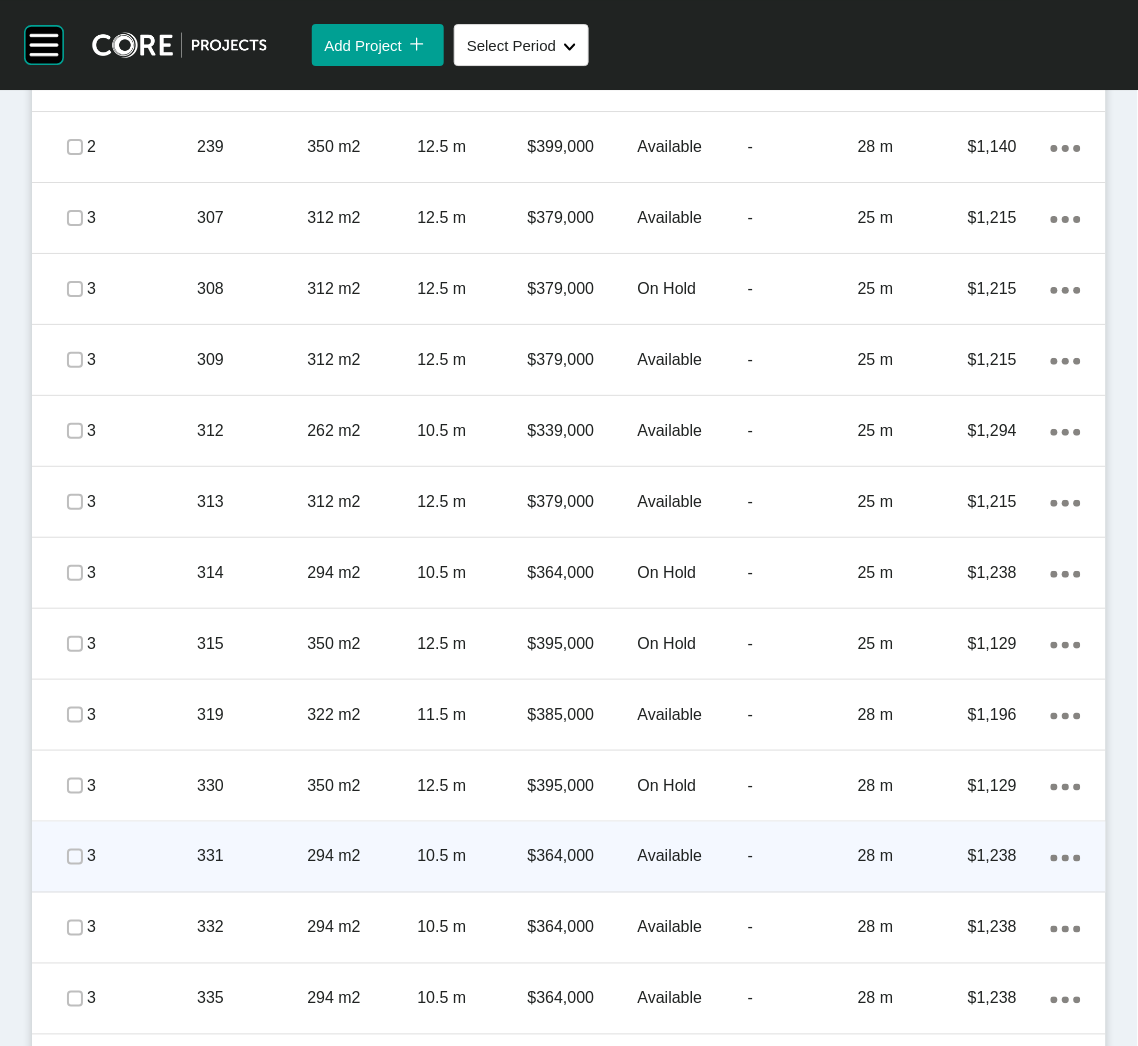 click on "3" at bounding box center [142, 857] 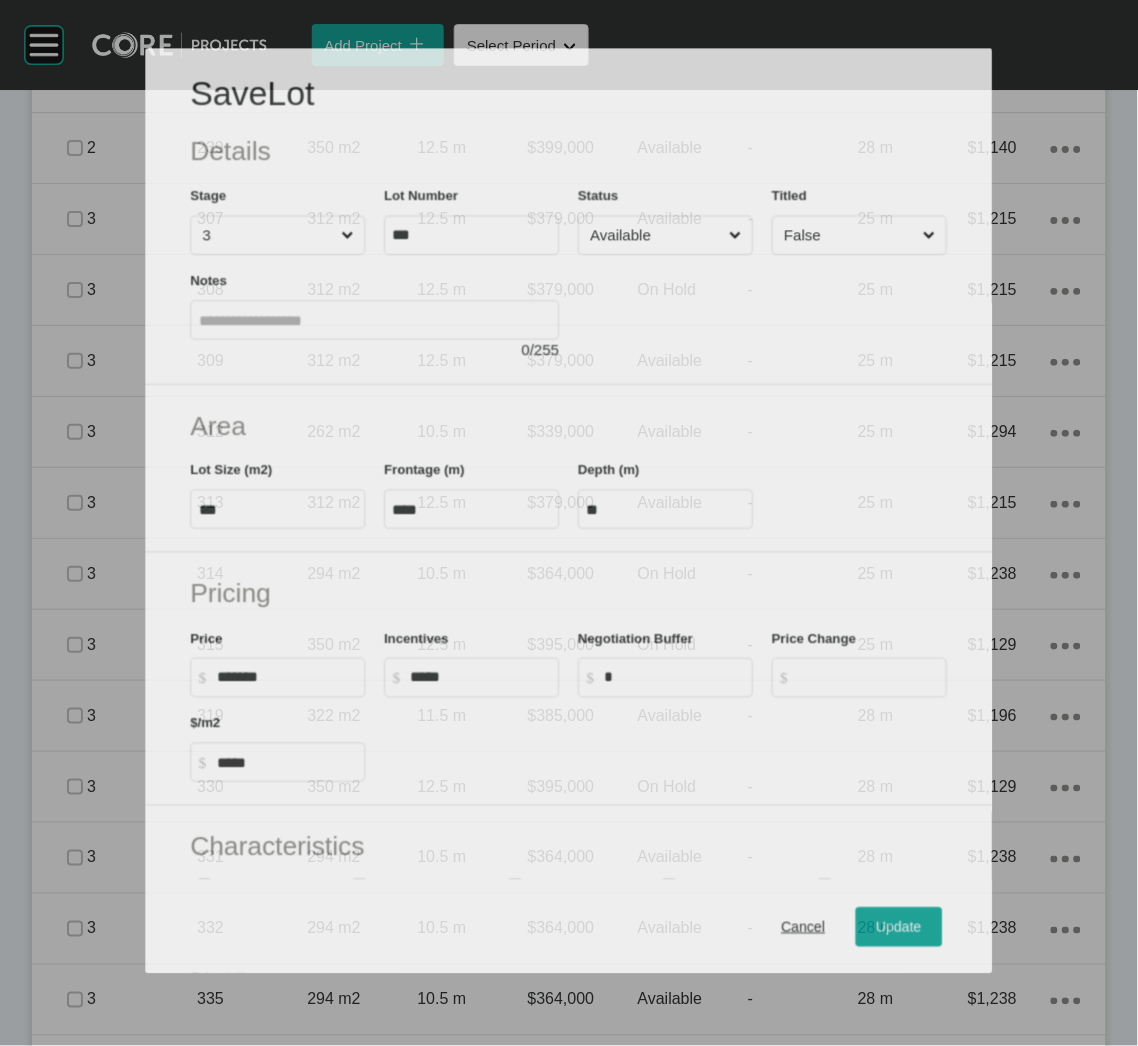 scroll, scrollTop: 2699, scrollLeft: 0, axis: vertical 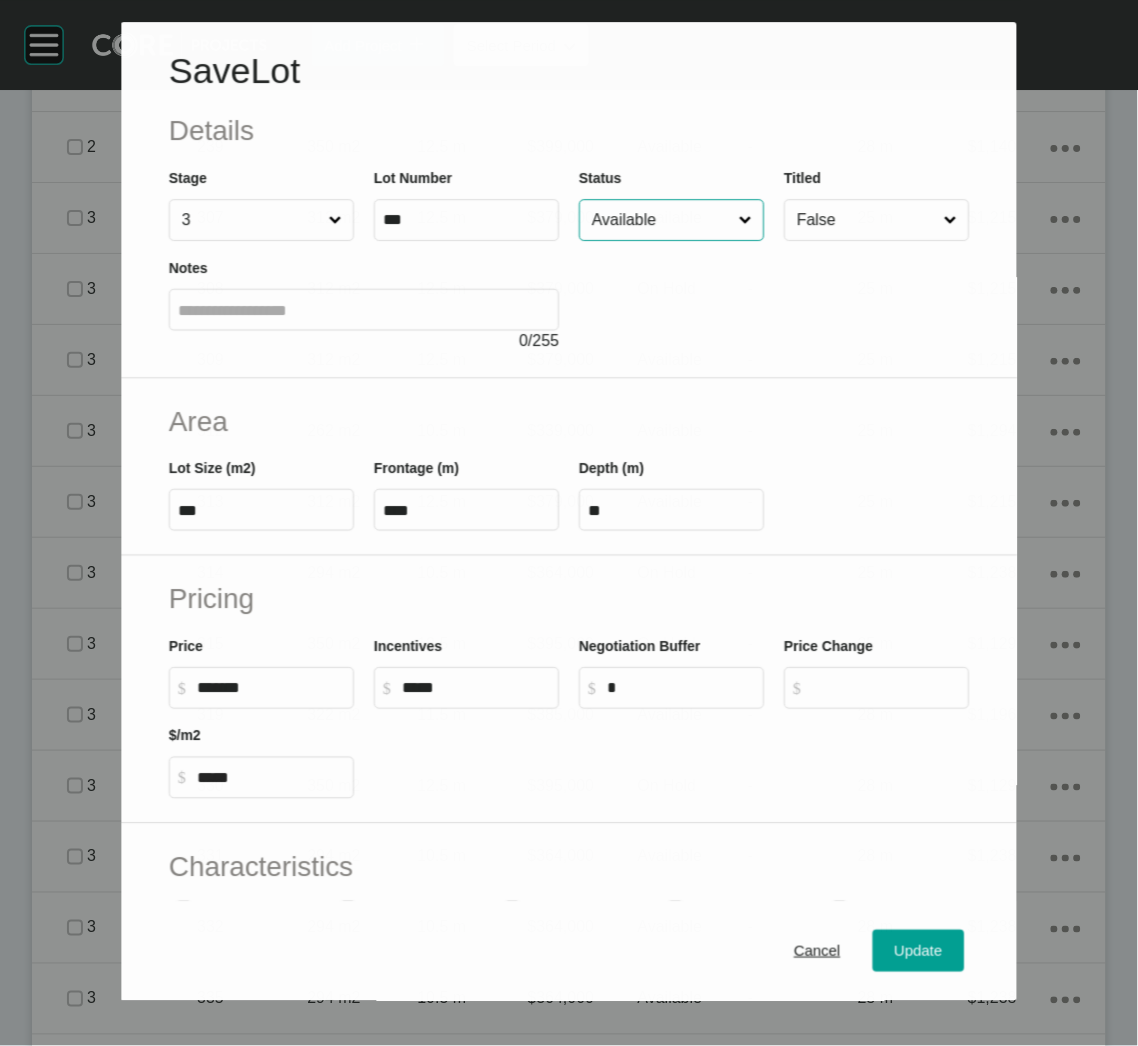 click on "Available" at bounding box center (661, 220) 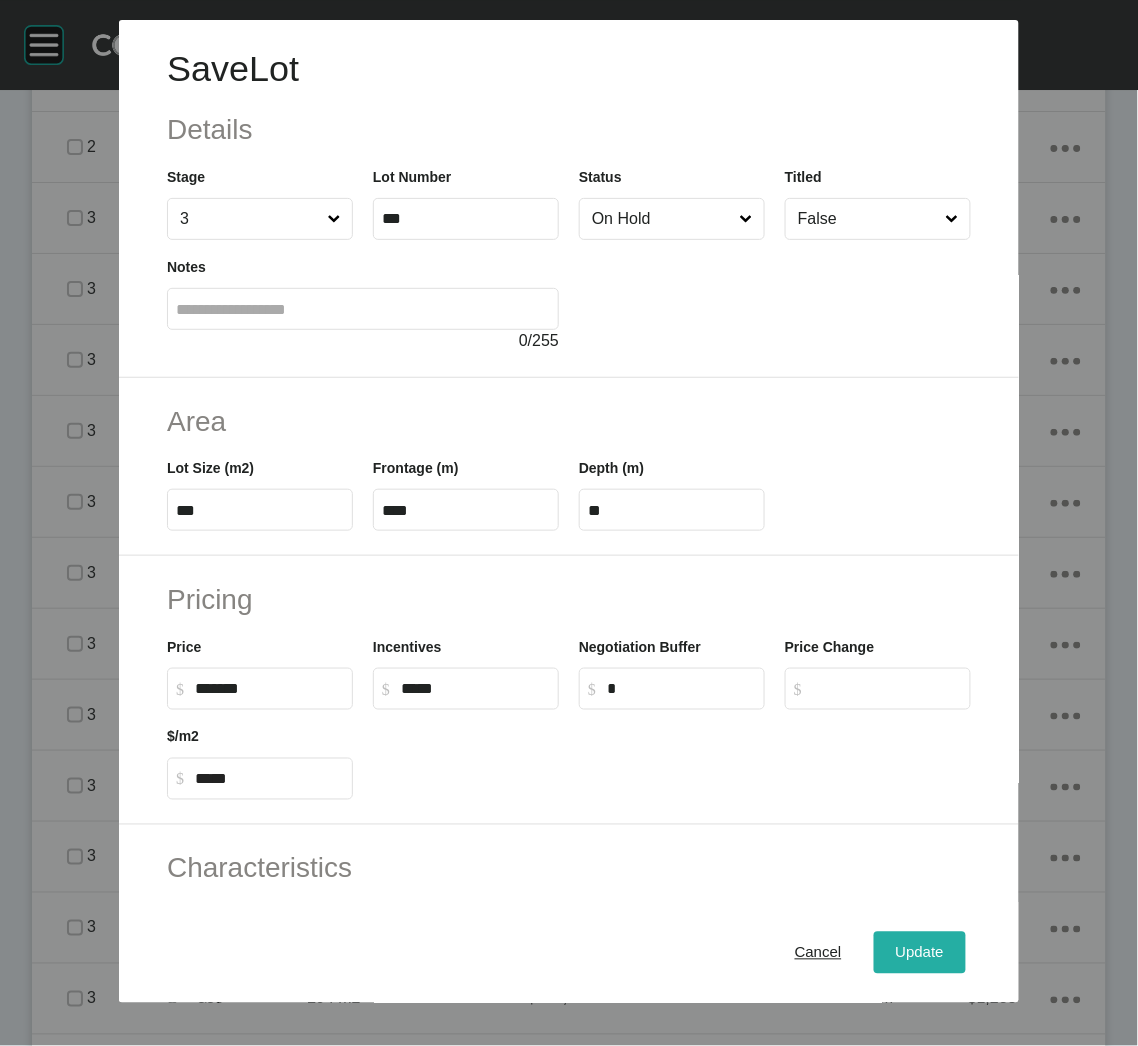 click on "Update" at bounding box center (920, 953) 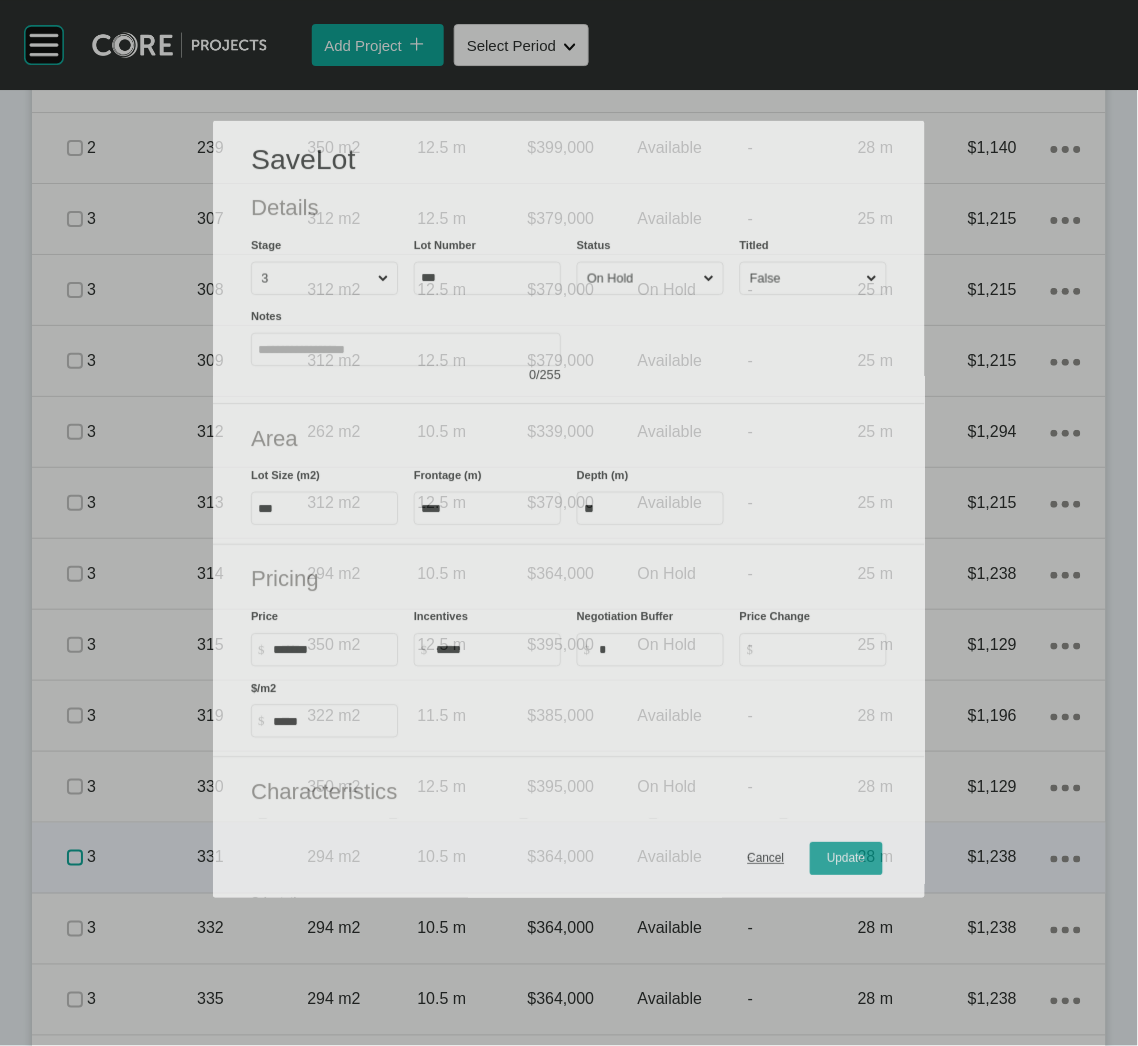 click at bounding box center [75, 858] 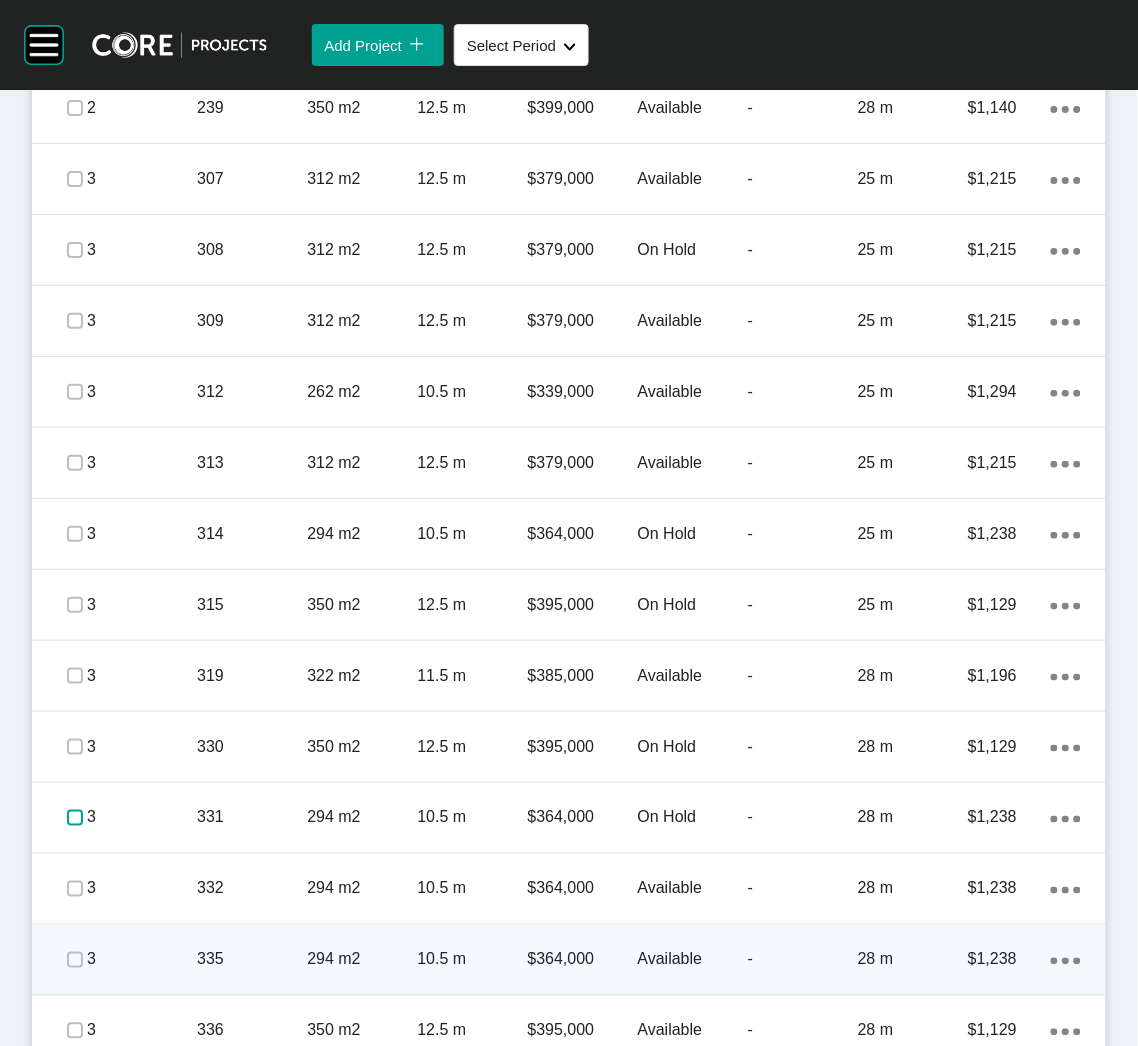 scroll, scrollTop: 2849, scrollLeft: 0, axis: vertical 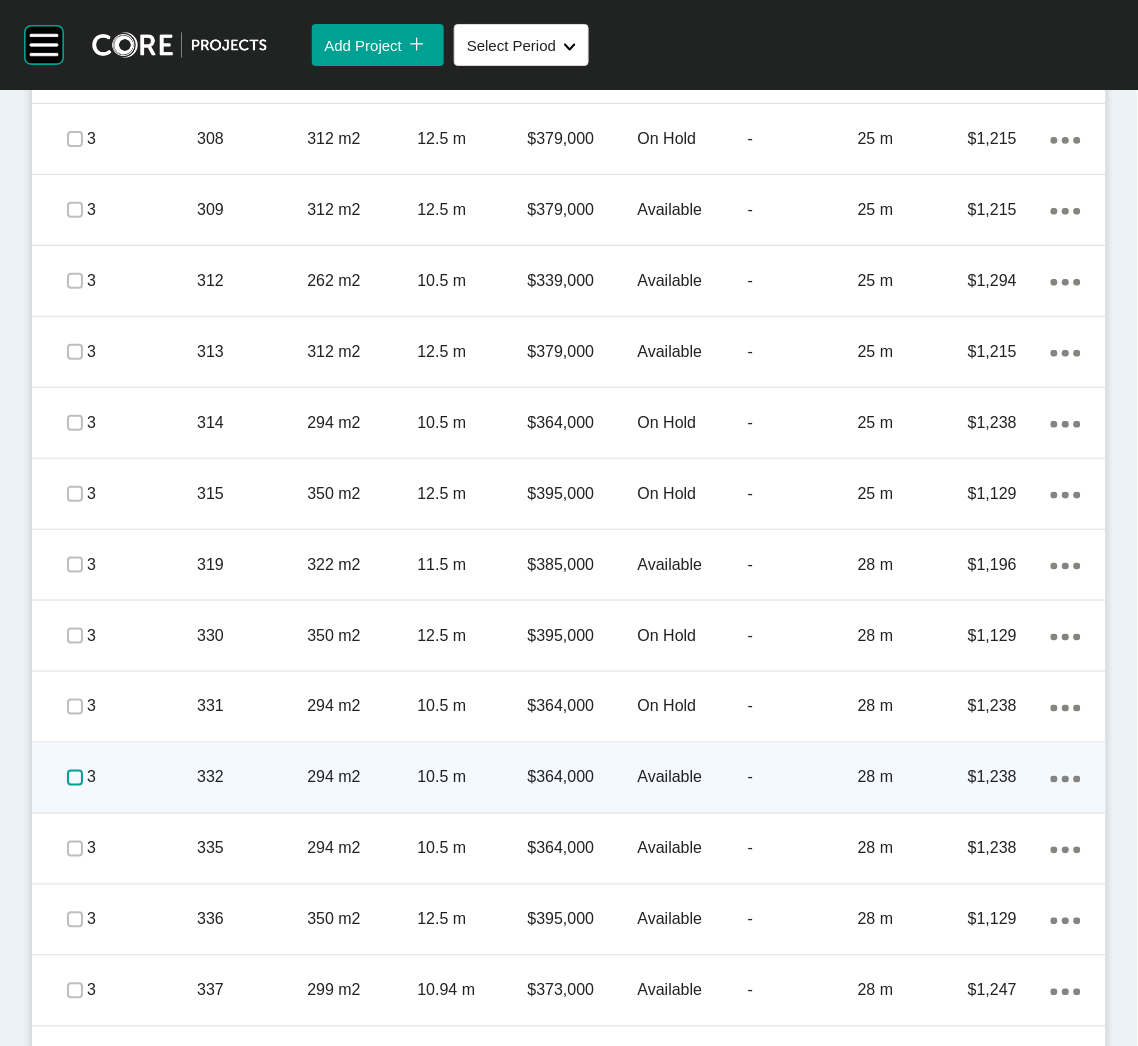 click at bounding box center [75, 778] 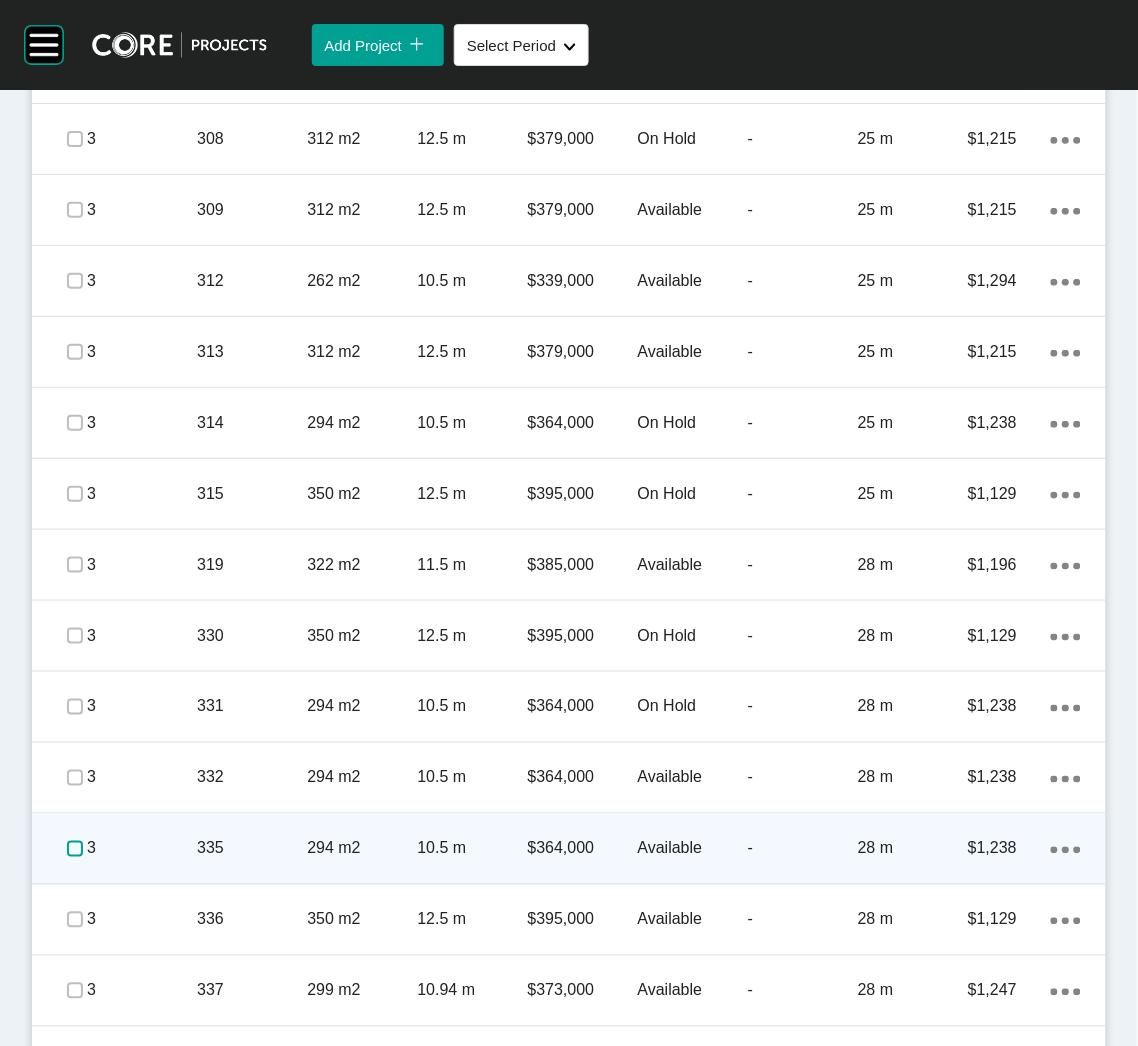click at bounding box center [75, 849] 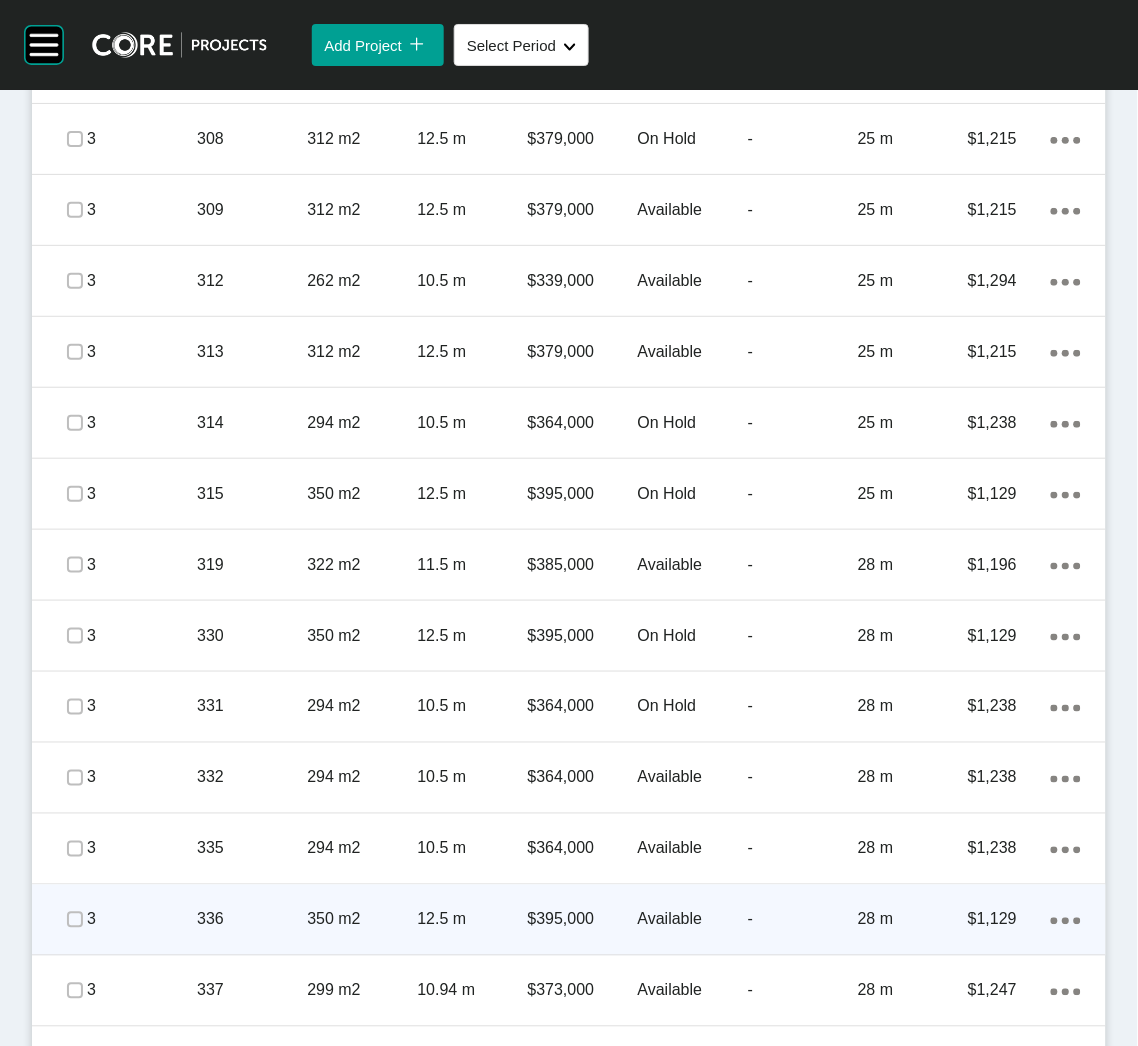 click on "336" at bounding box center [252, 920] 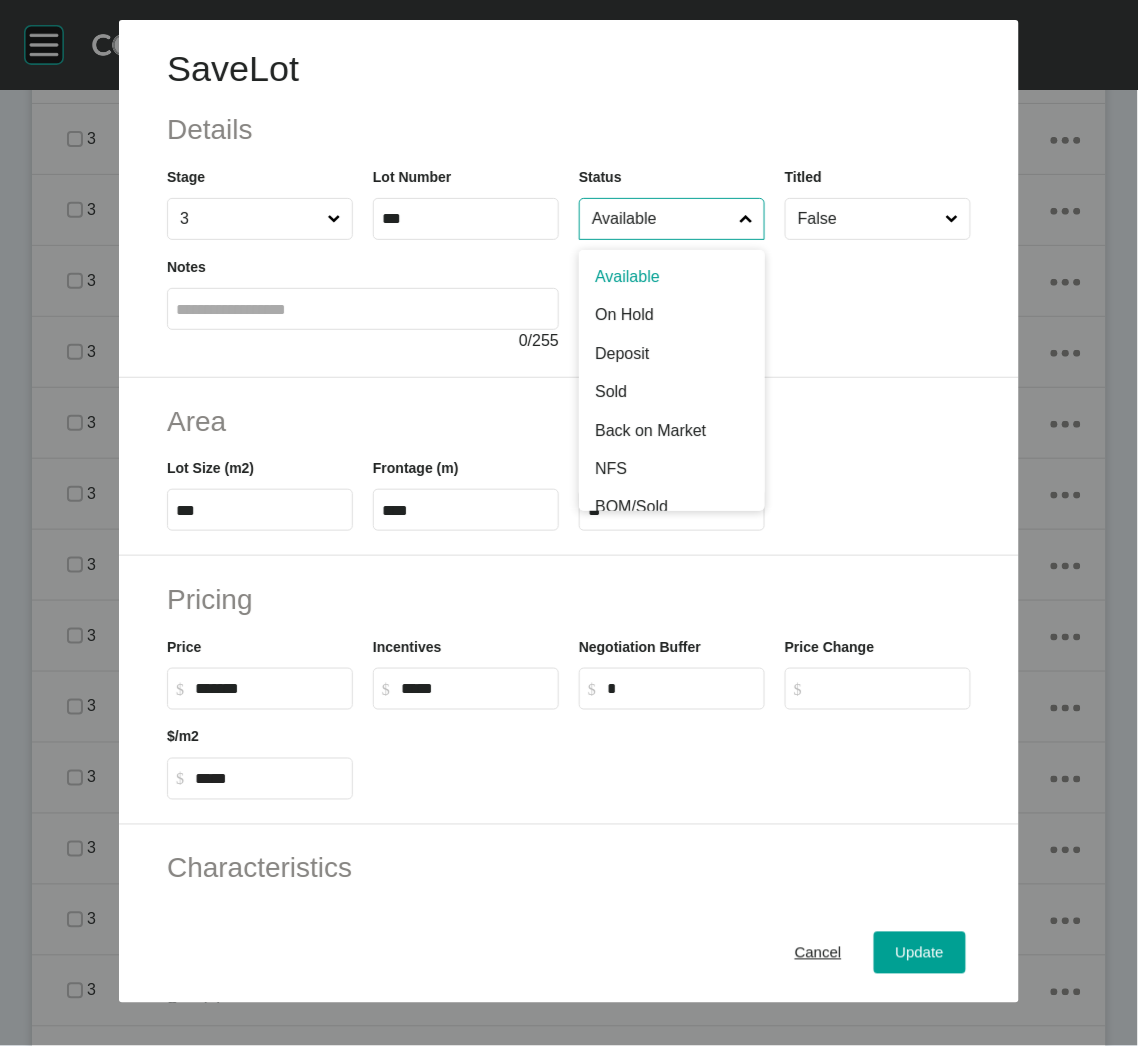 click on "Available" at bounding box center [662, 219] 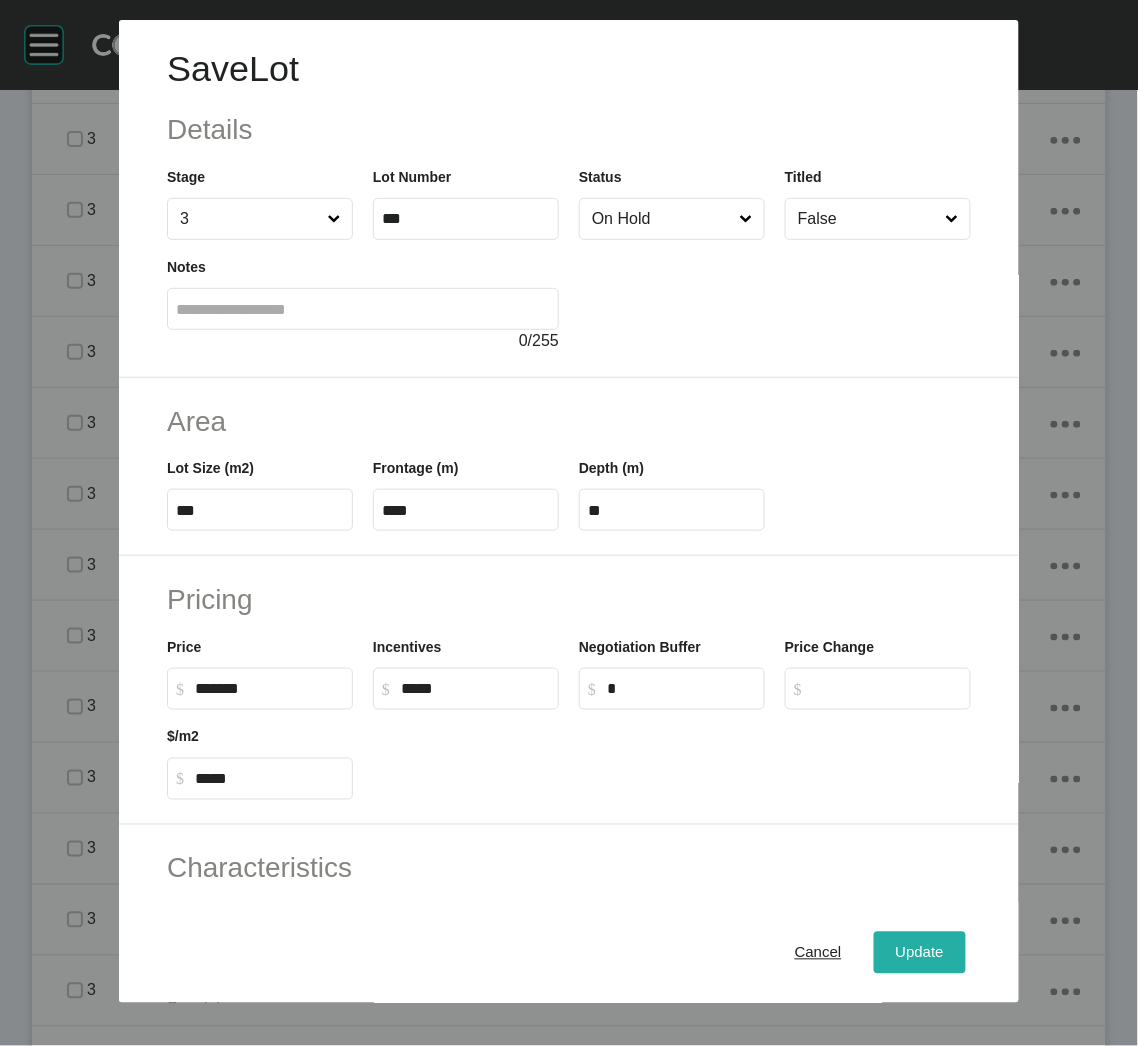 click on "Update" at bounding box center [920, 953] 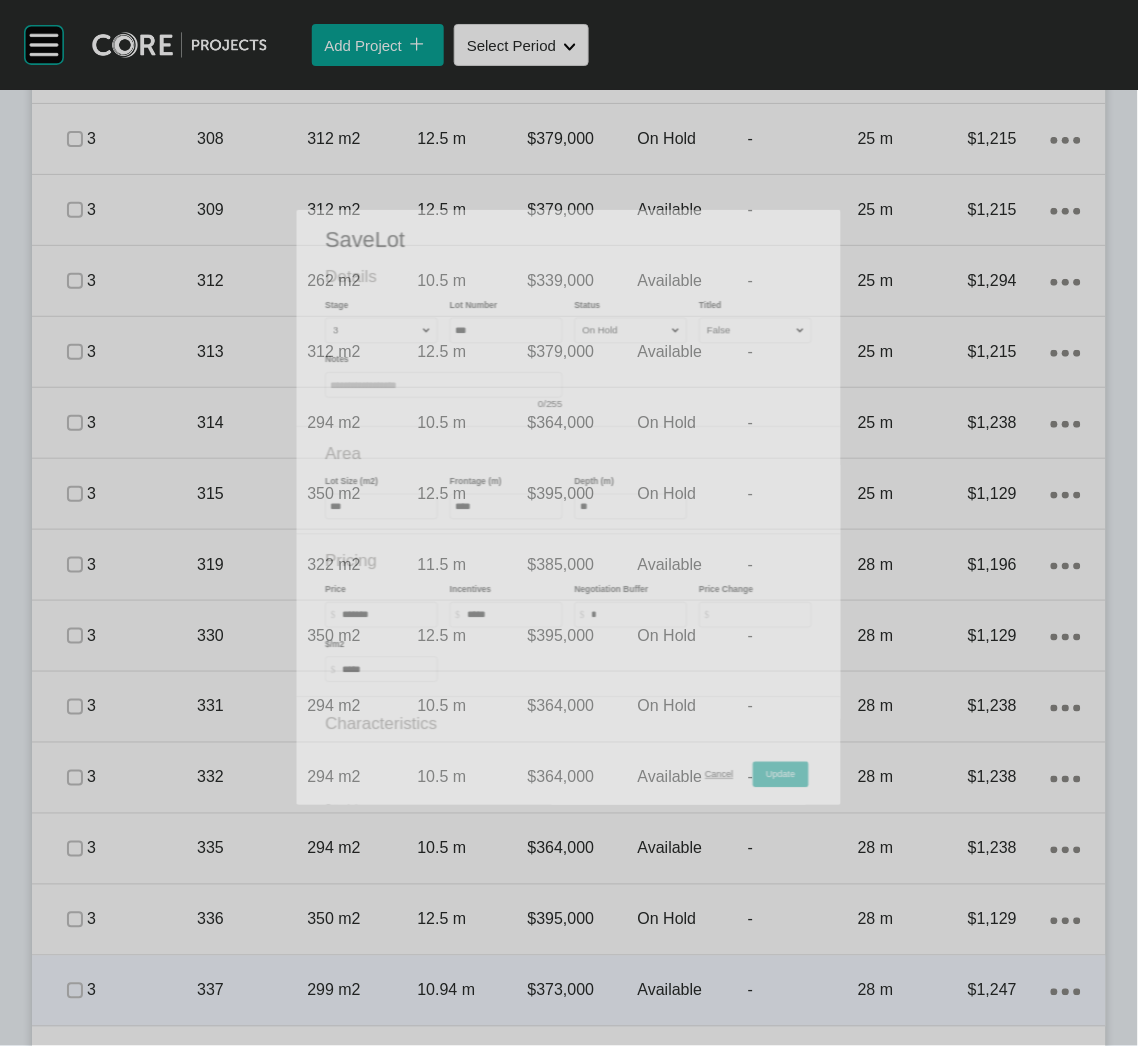 scroll, scrollTop: 2978, scrollLeft: 0, axis: vertical 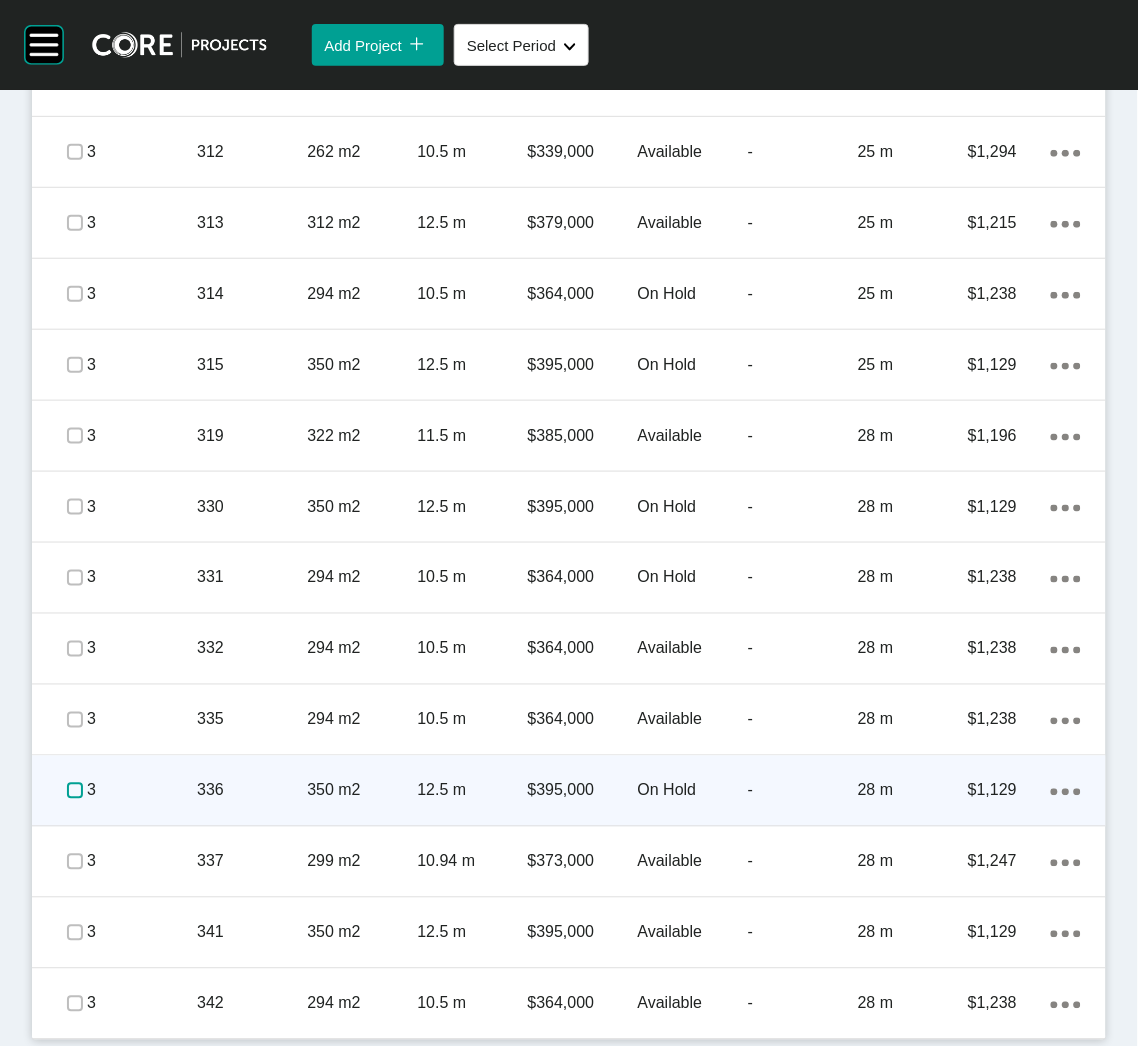 click at bounding box center [75, 791] 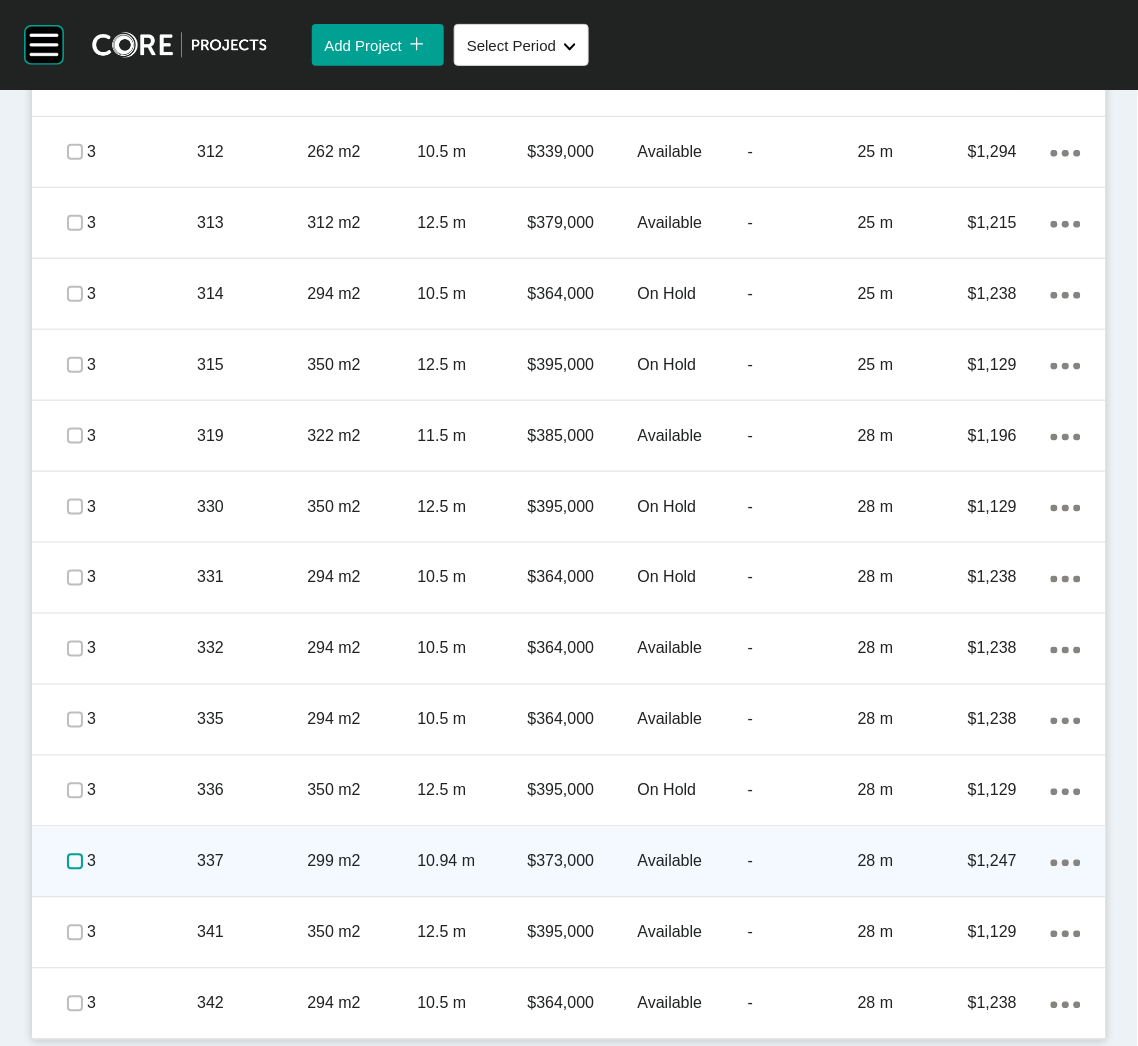 click at bounding box center [75, 862] 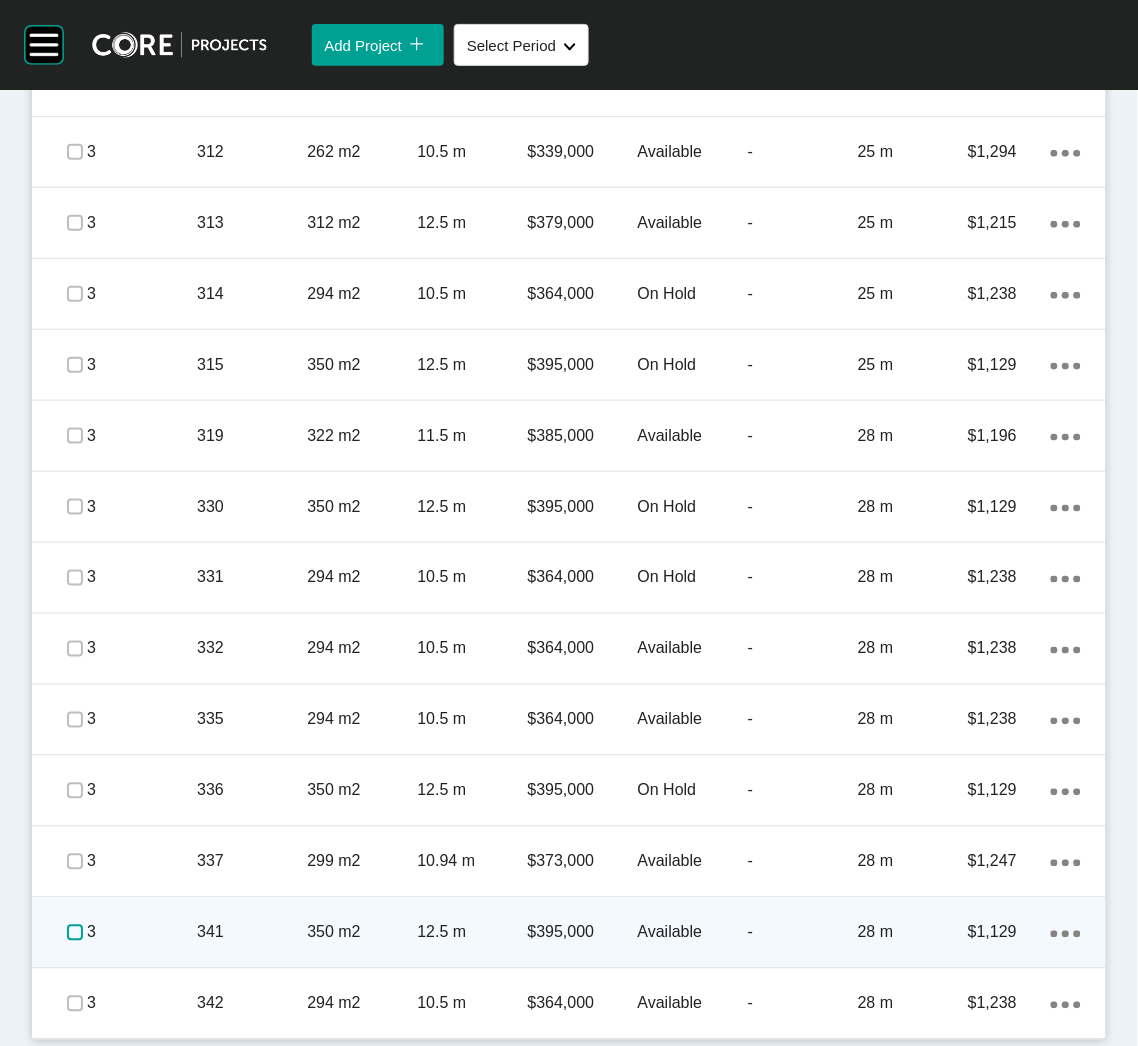 click at bounding box center (75, 933) 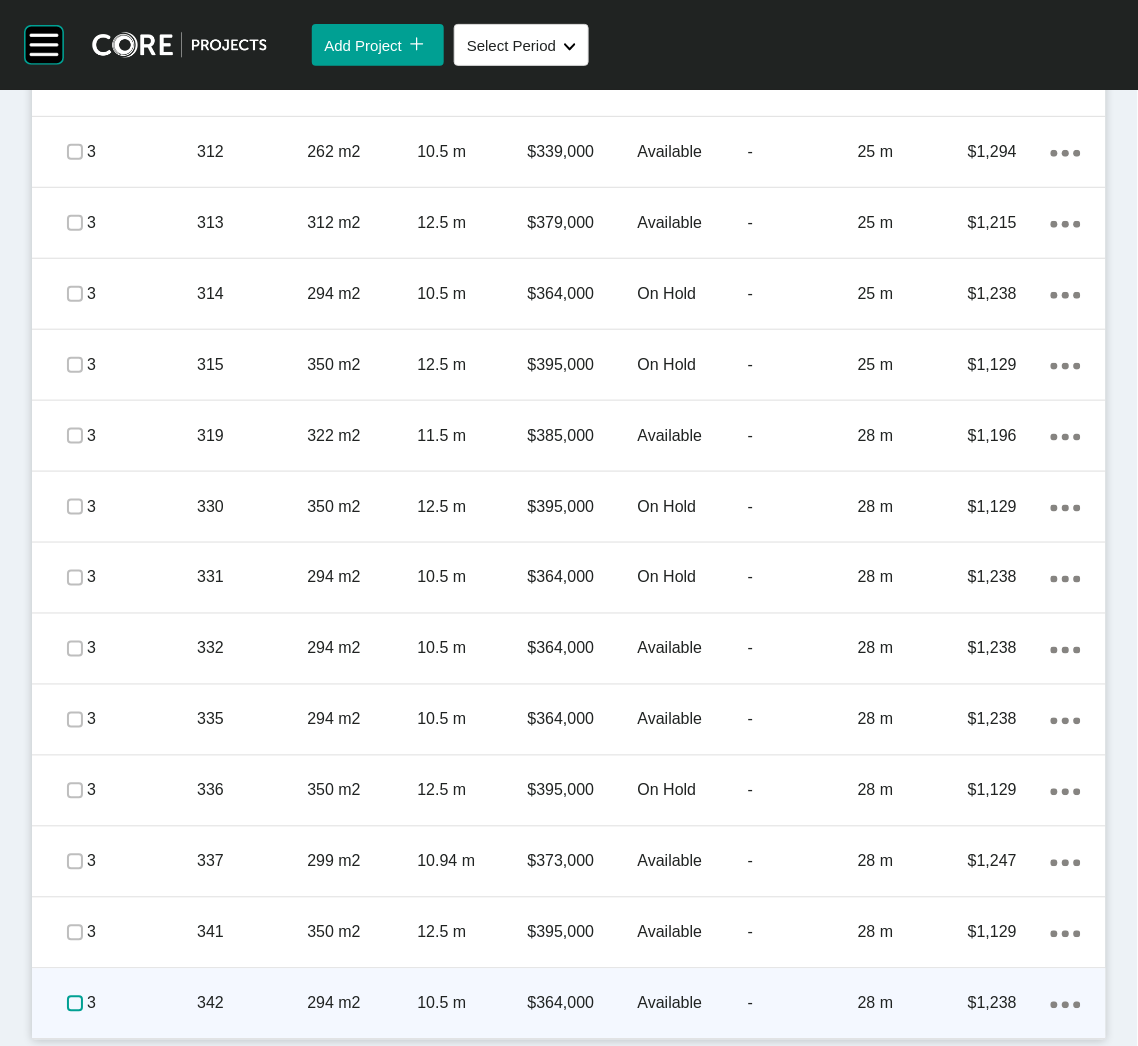 click at bounding box center (75, 1004) 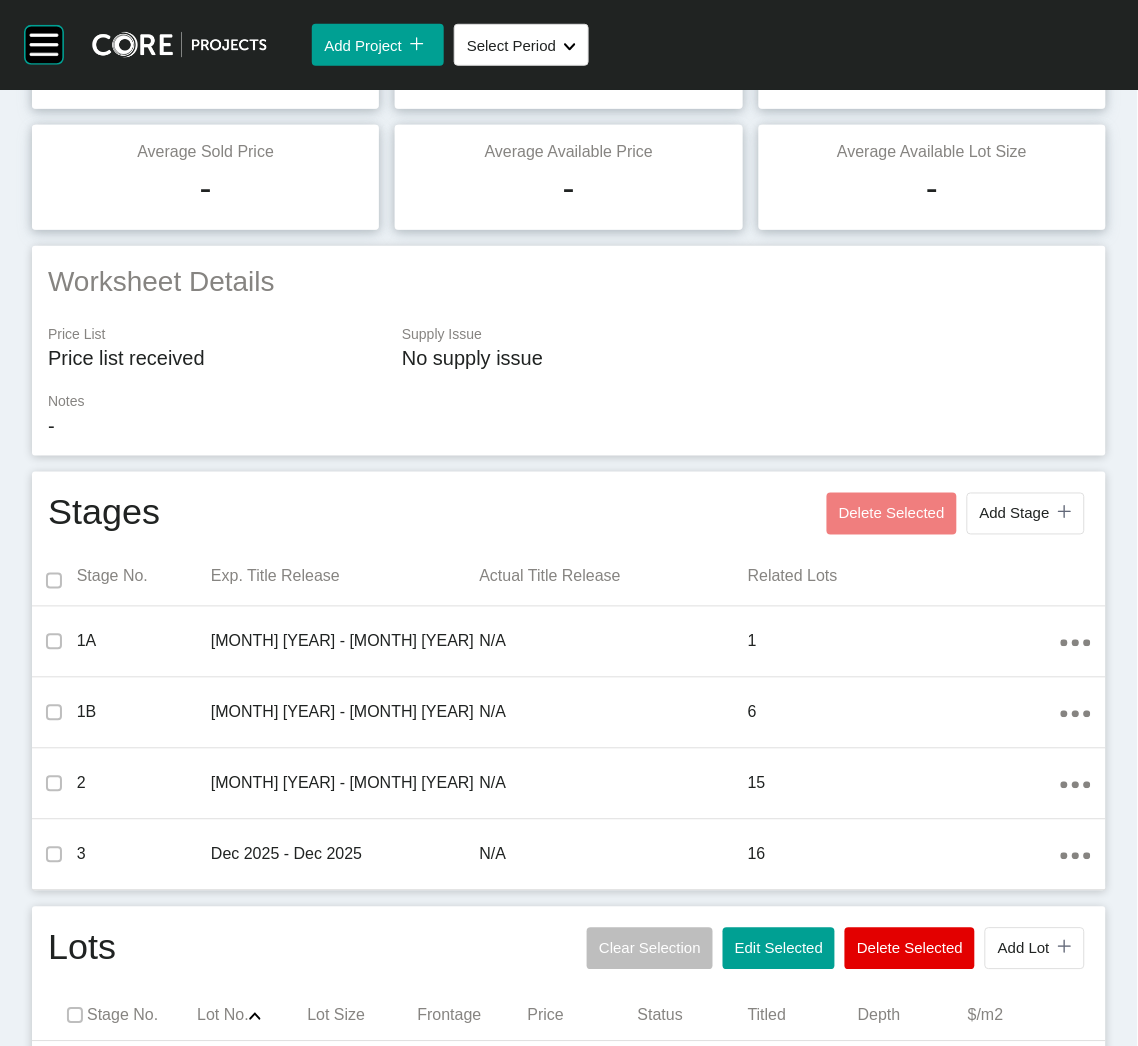 scroll, scrollTop: 0, scrollLeft: 0, axis: both 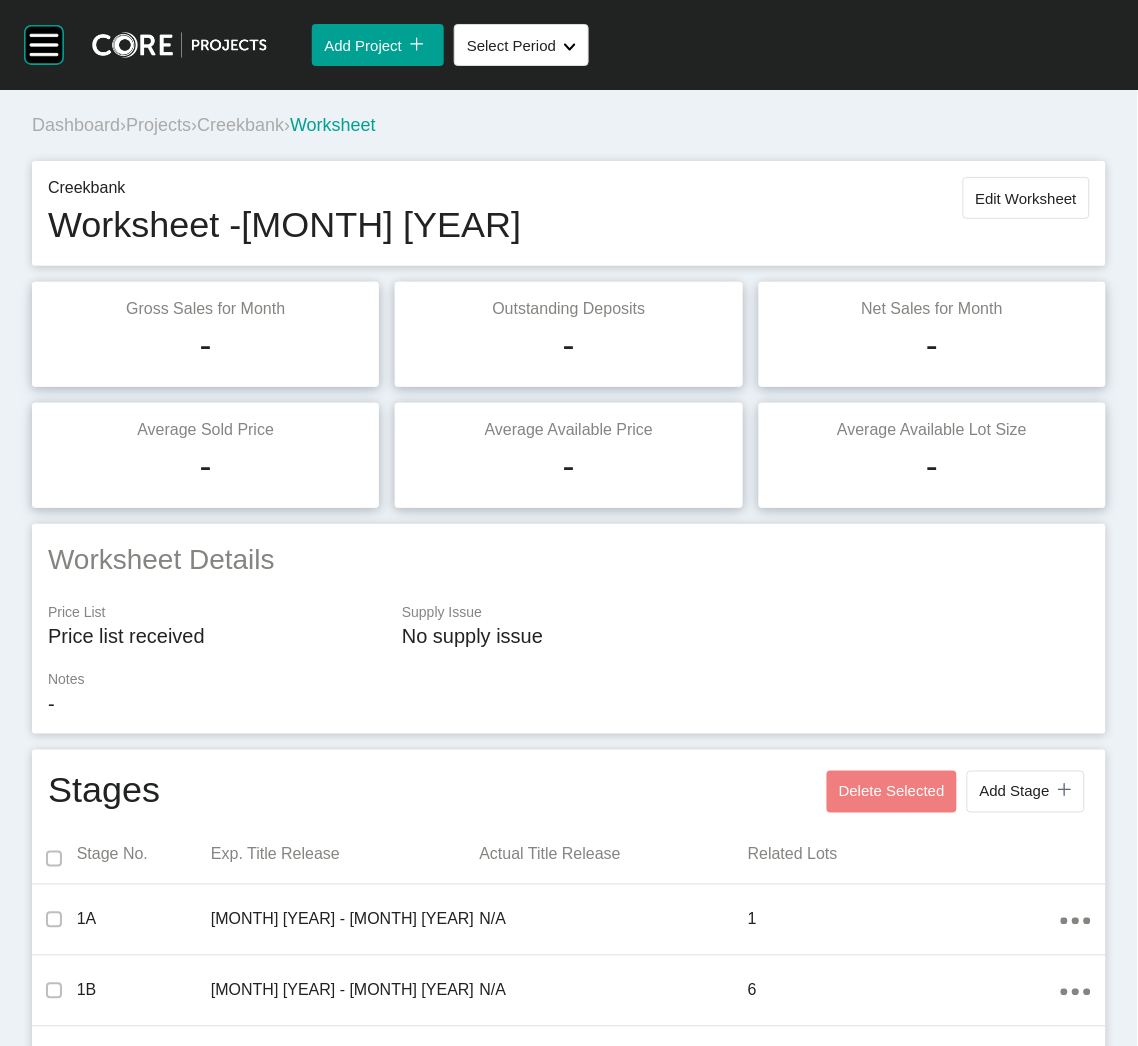 click on "Projects" at bounding box center (158, 125) 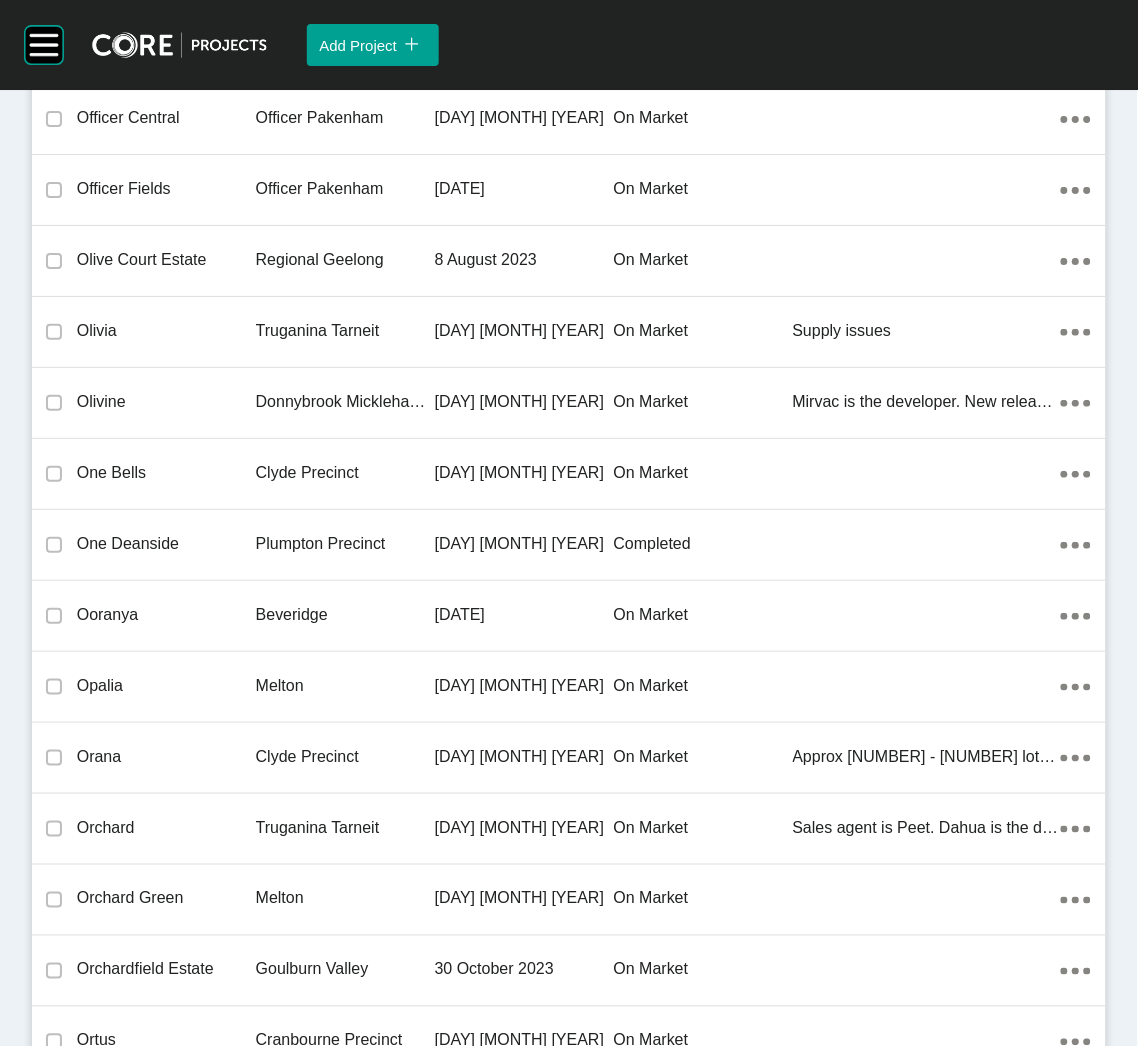 scroll, scrollTop: 11591, scrollLeft: 0, axis: vertical 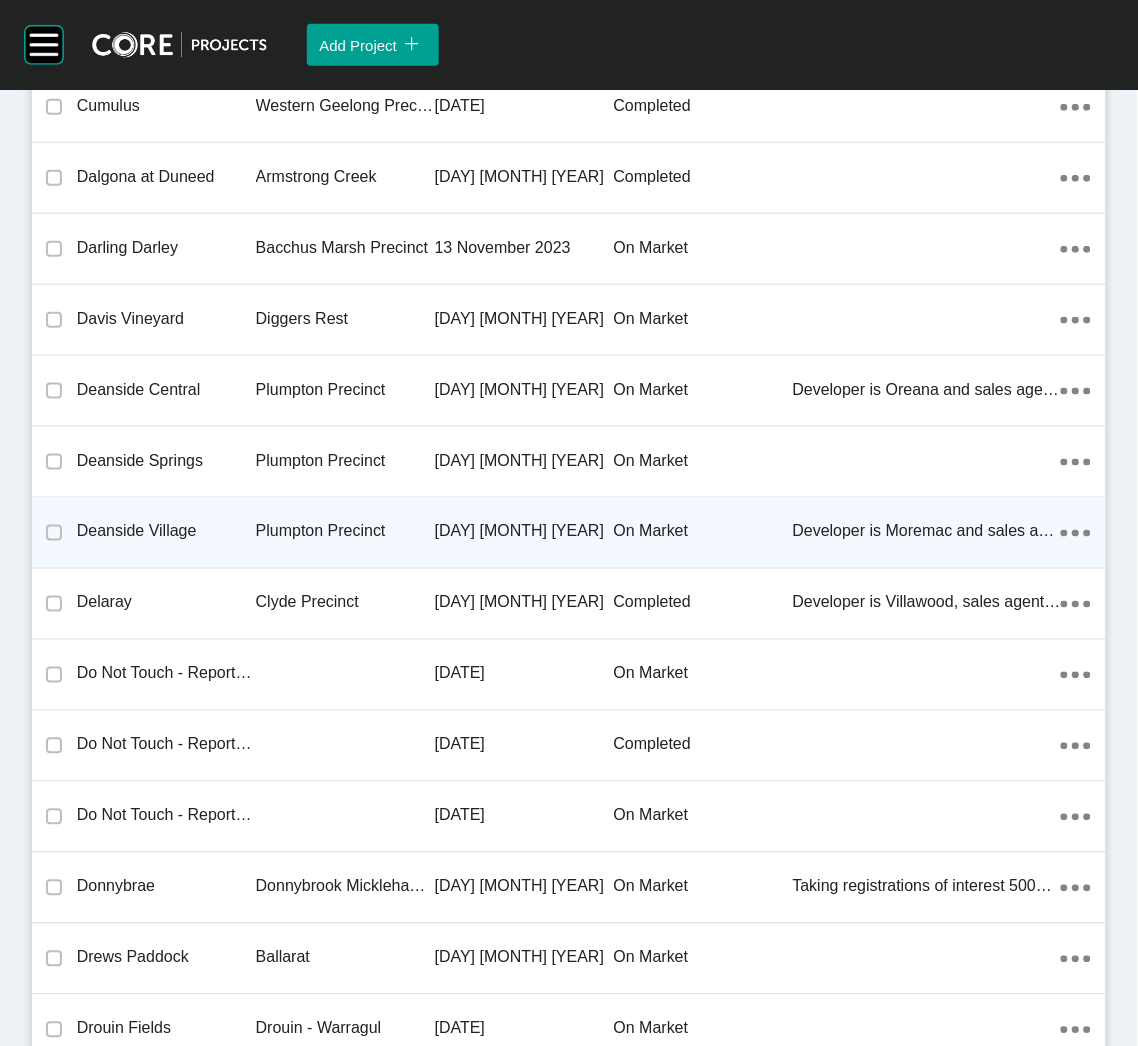 click on "Plumpton Precinct" at bounding box center (345, 532) 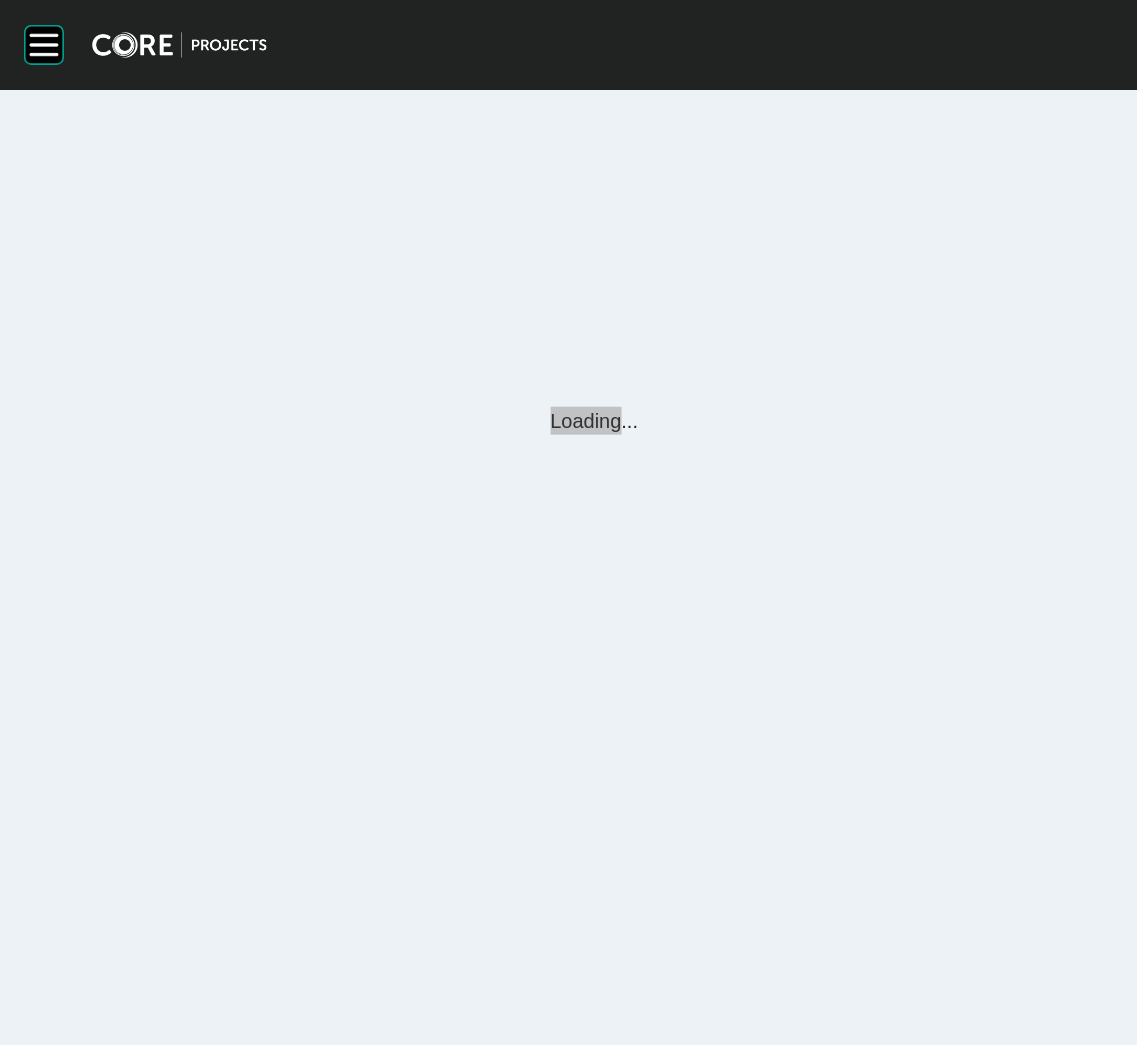 scroll, scrollTop: 0, scrollLeft: 0, axis: both 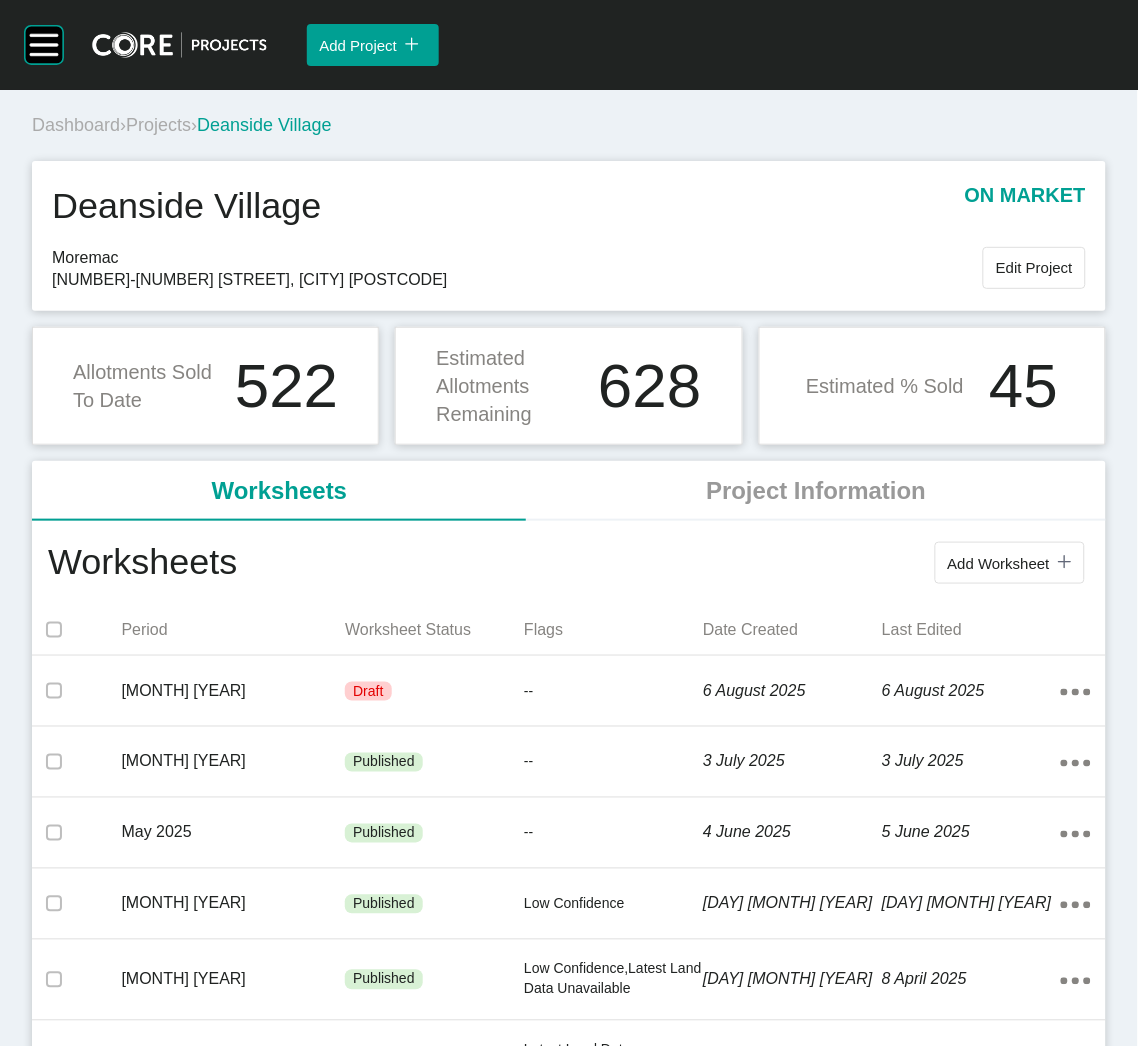 click on "Projects" at bounding box center (158, 125) 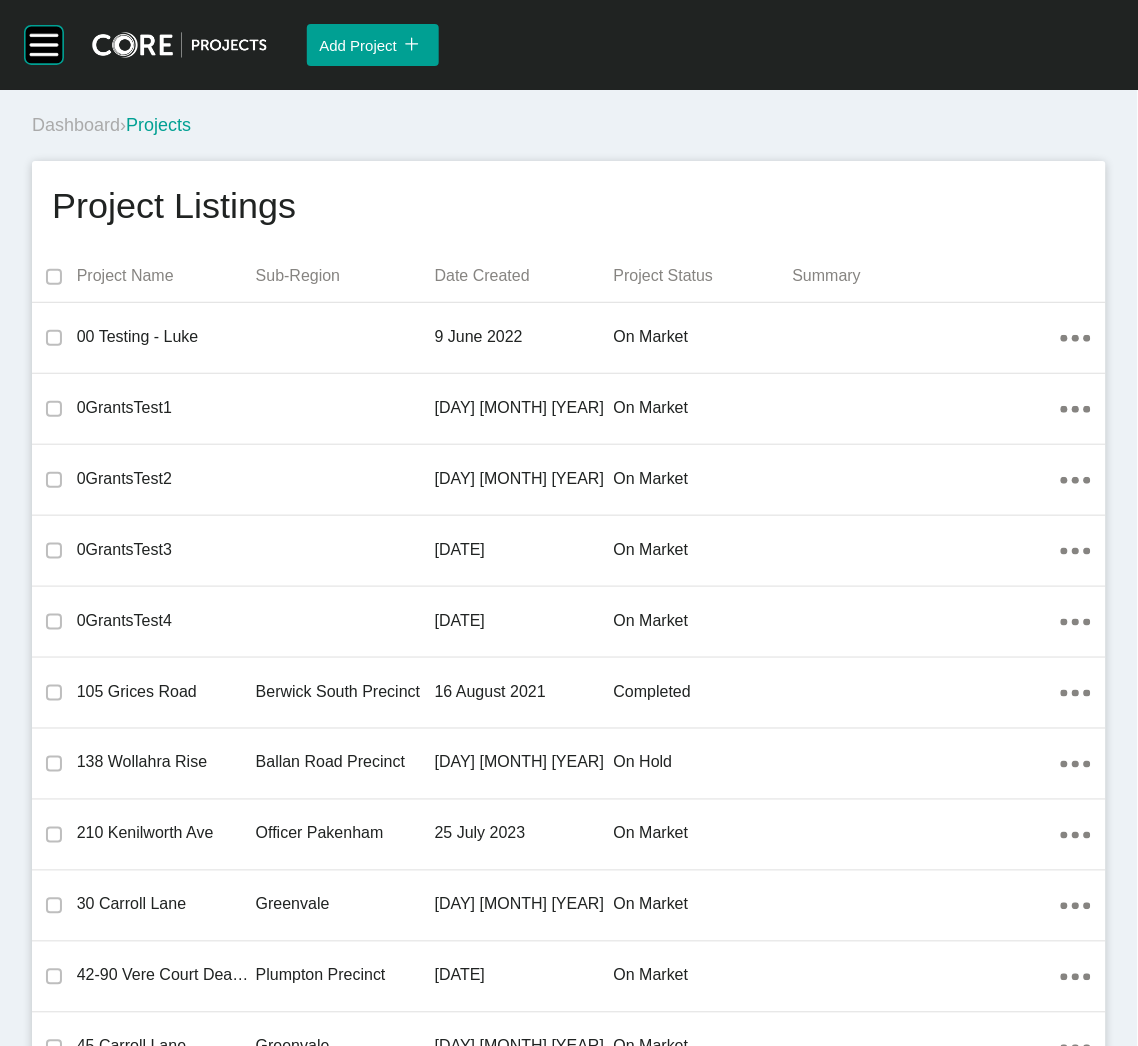 scroll, scrollTop: 29755, scrollLeft: 0, axis: vertical 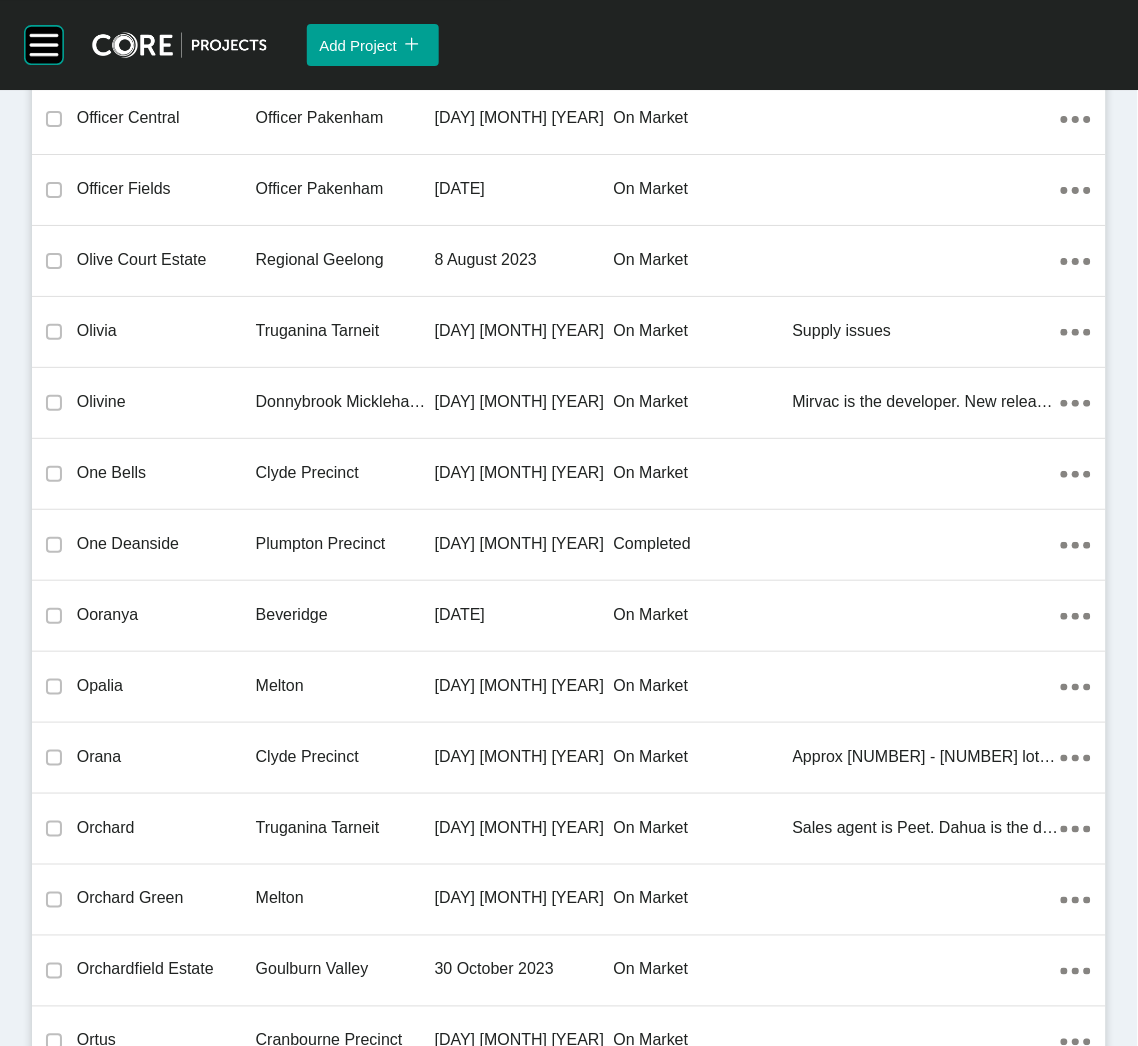 drag, startPoint x: 231, startPoint y: 545, endPoint x: 268, endPoint y: 527, distance: 41.14608 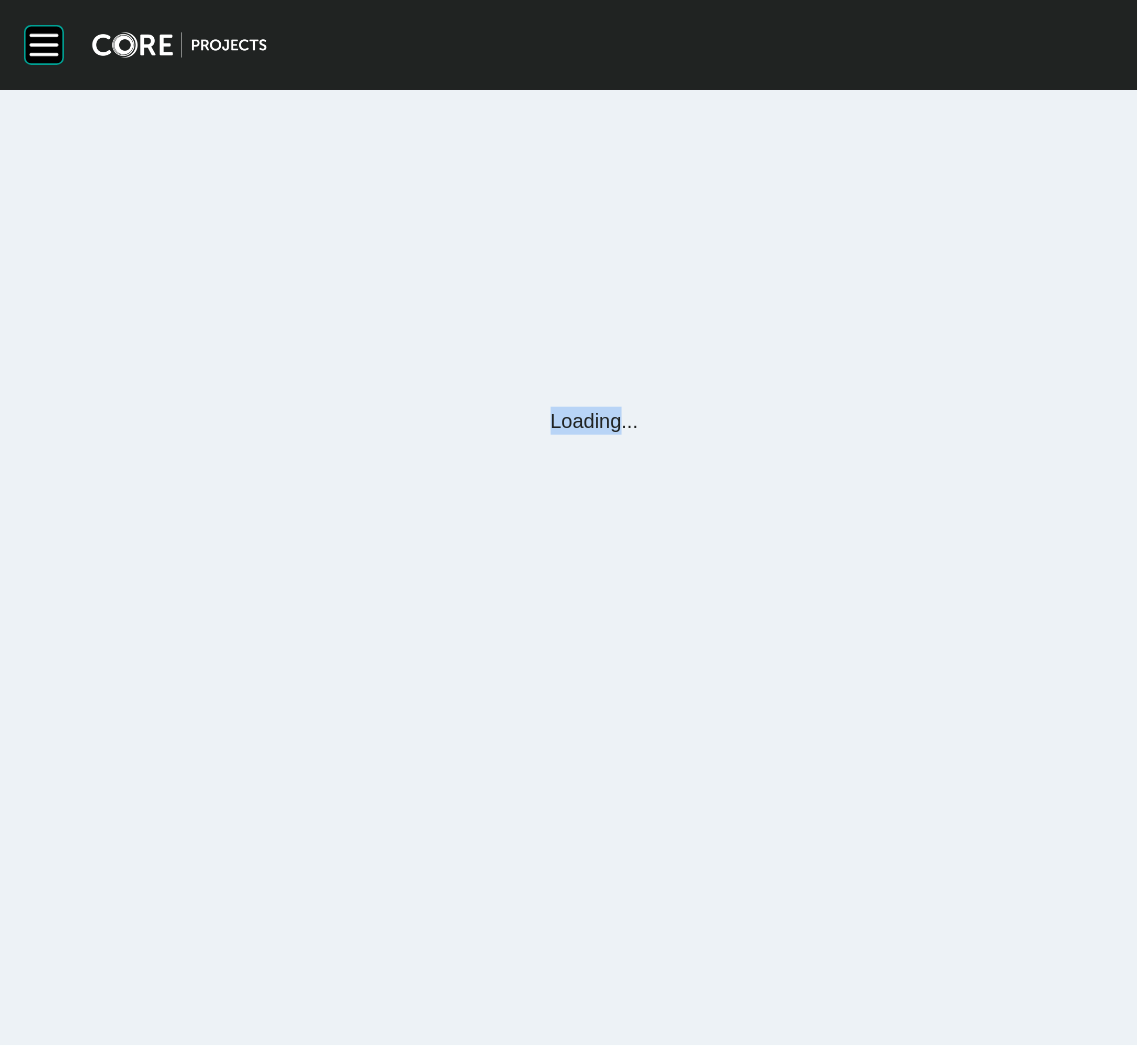scroll, scrollTop: 0, scrollLeft: 0, axis: both 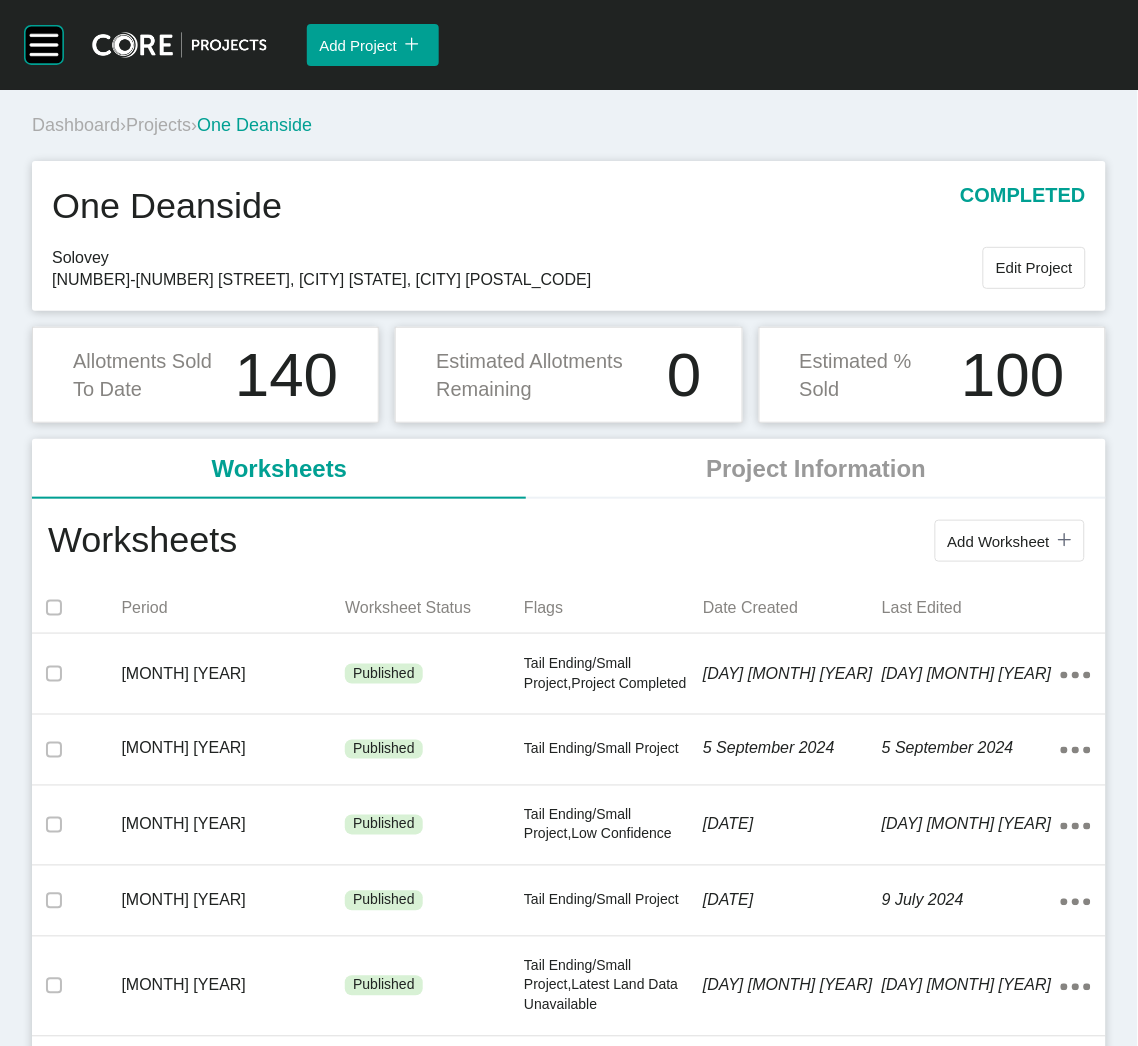 click on "Projects" at bounding box center [158, 125] 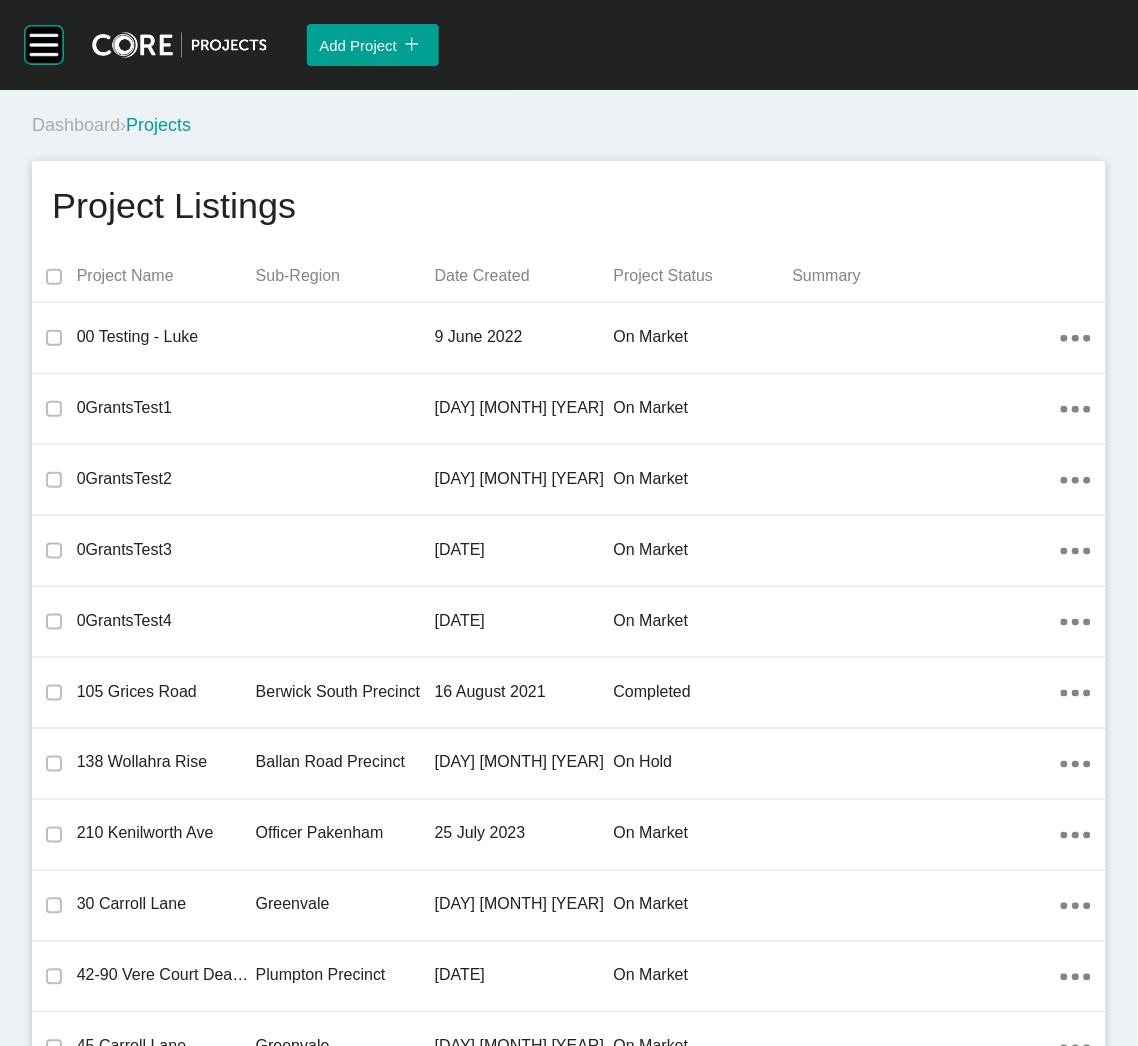 scroll, scrollTop: 30819, scrollLeft: 0, axis: vertical 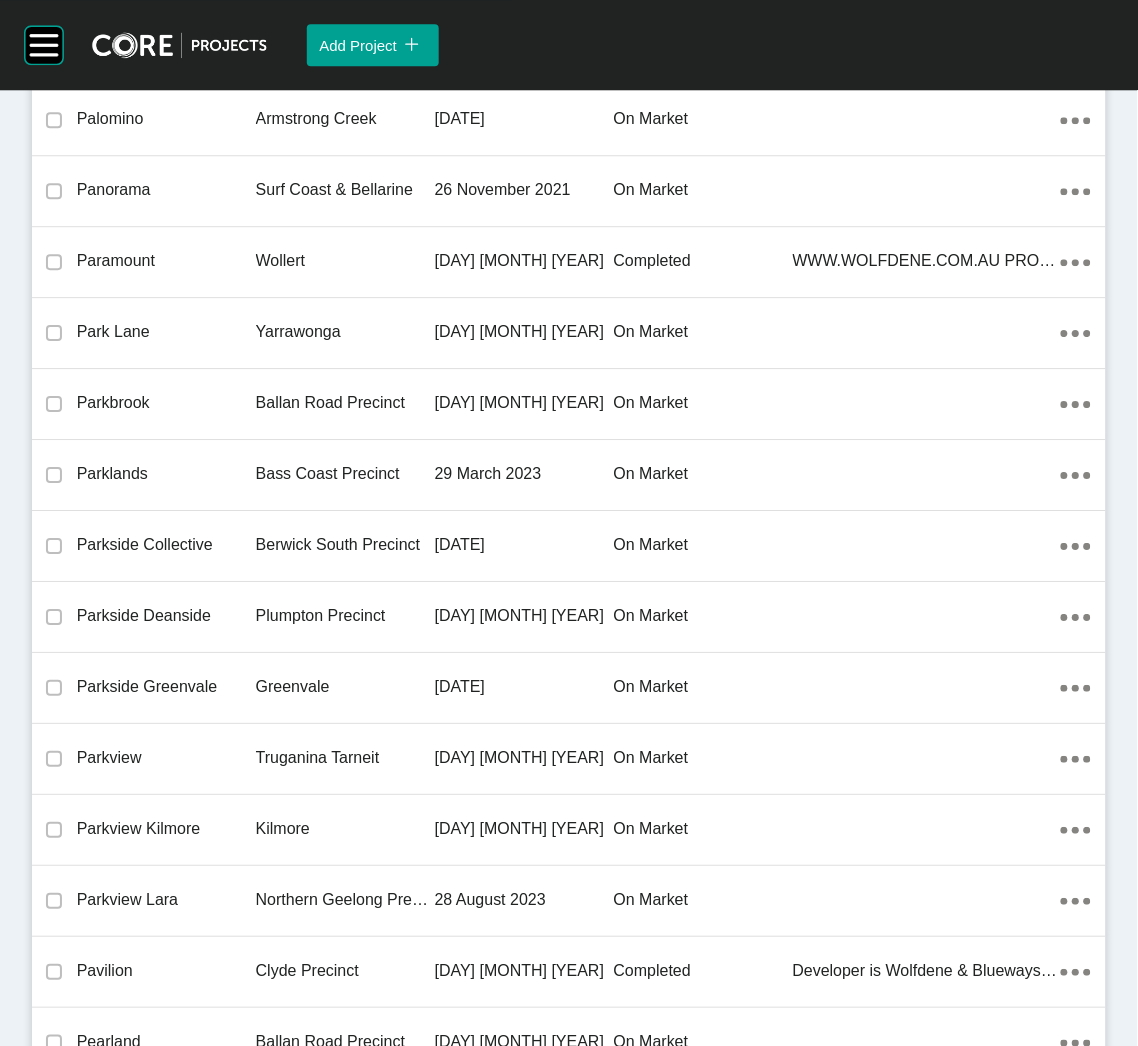 drag, startPoint x: 149, startPoint y: 602, endPoint x: 0, endPoint y: 567, distance: 153.05554 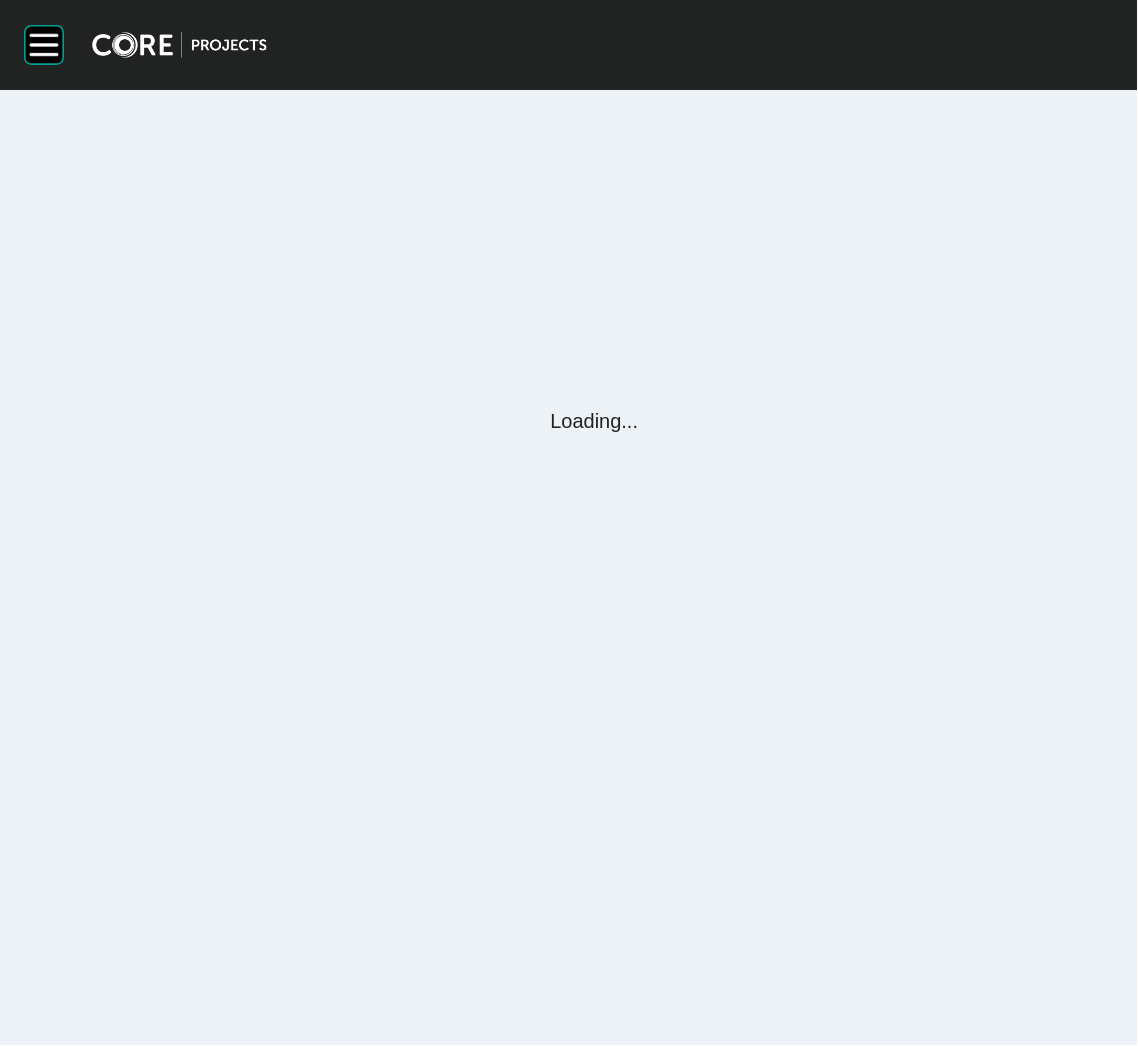 scroll, scrollTop: 0, scrollLeft: 0, axis: both 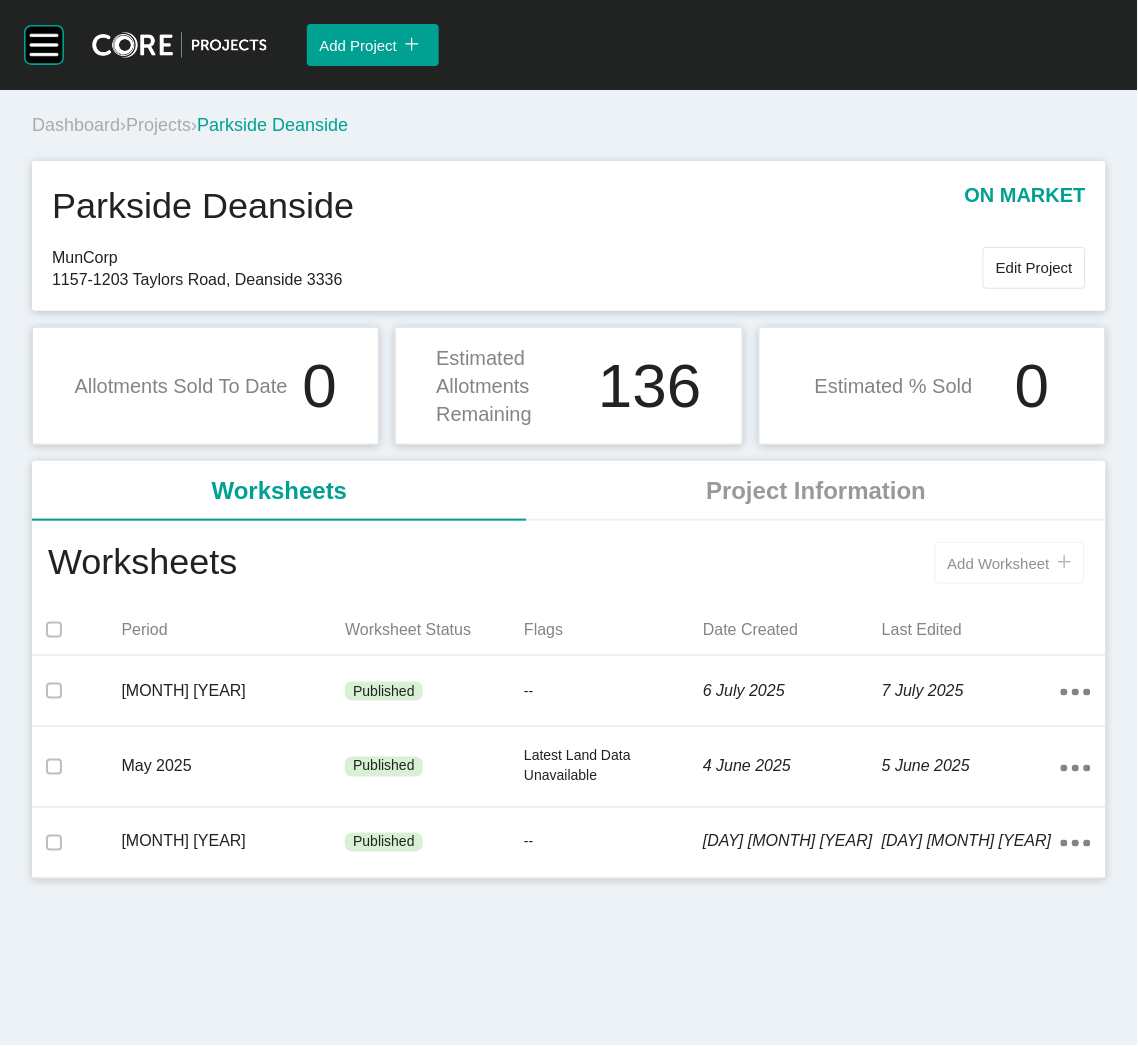 click on "Add Worksheet" at bounding box center (999, 563) 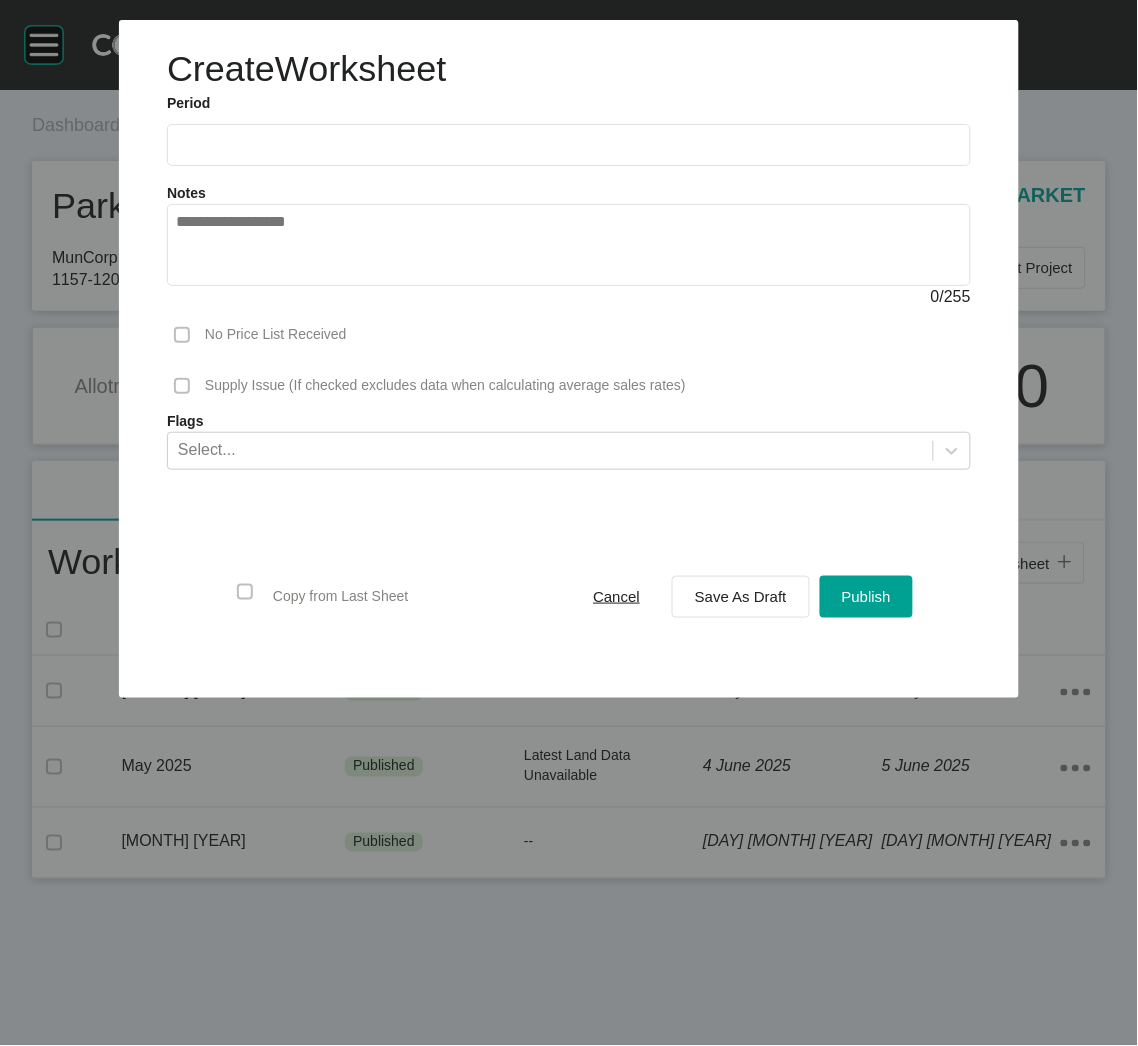 click at bounding box center (569, 144) 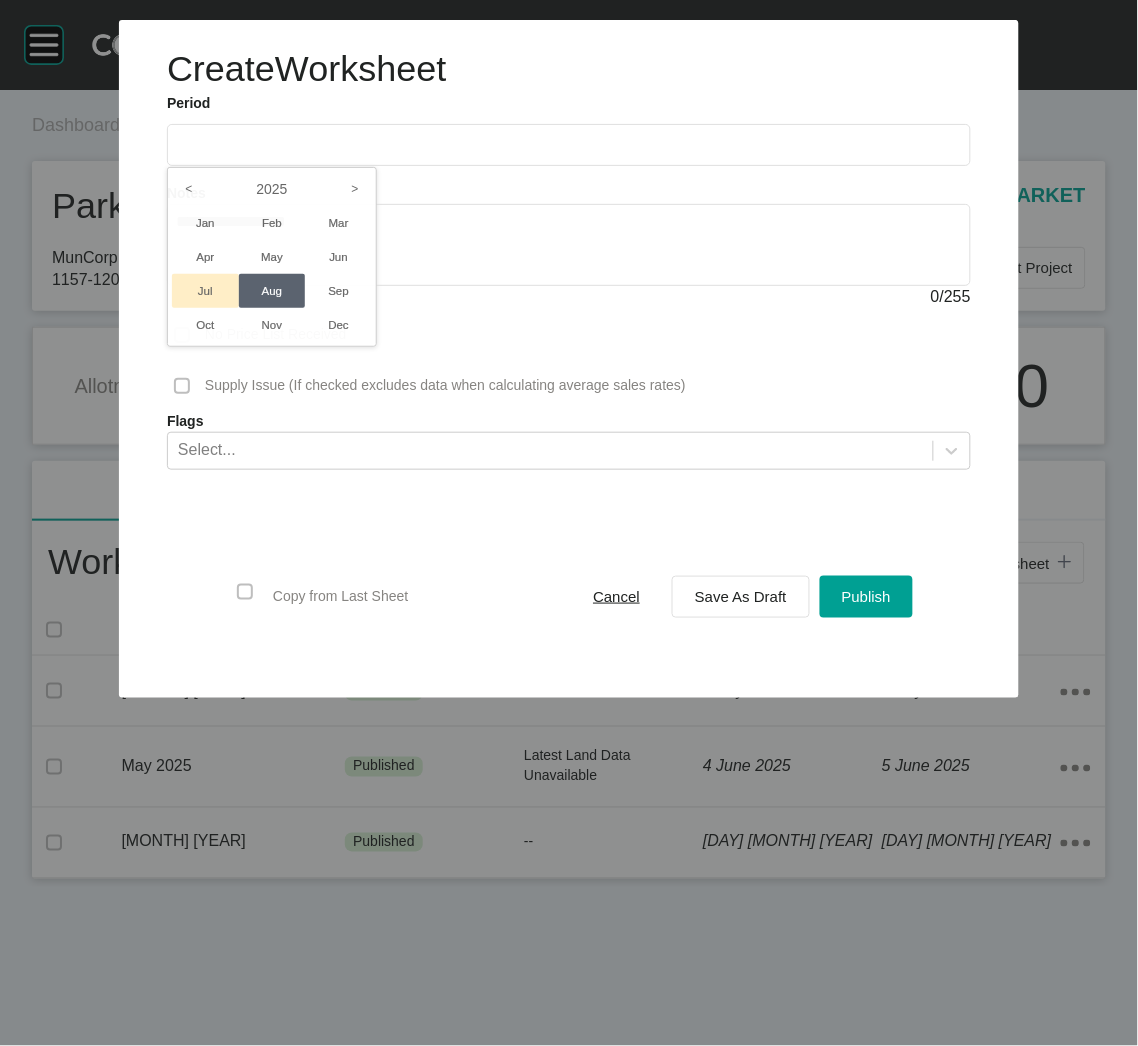 click on "Jul" at bounding box center [205, 291] 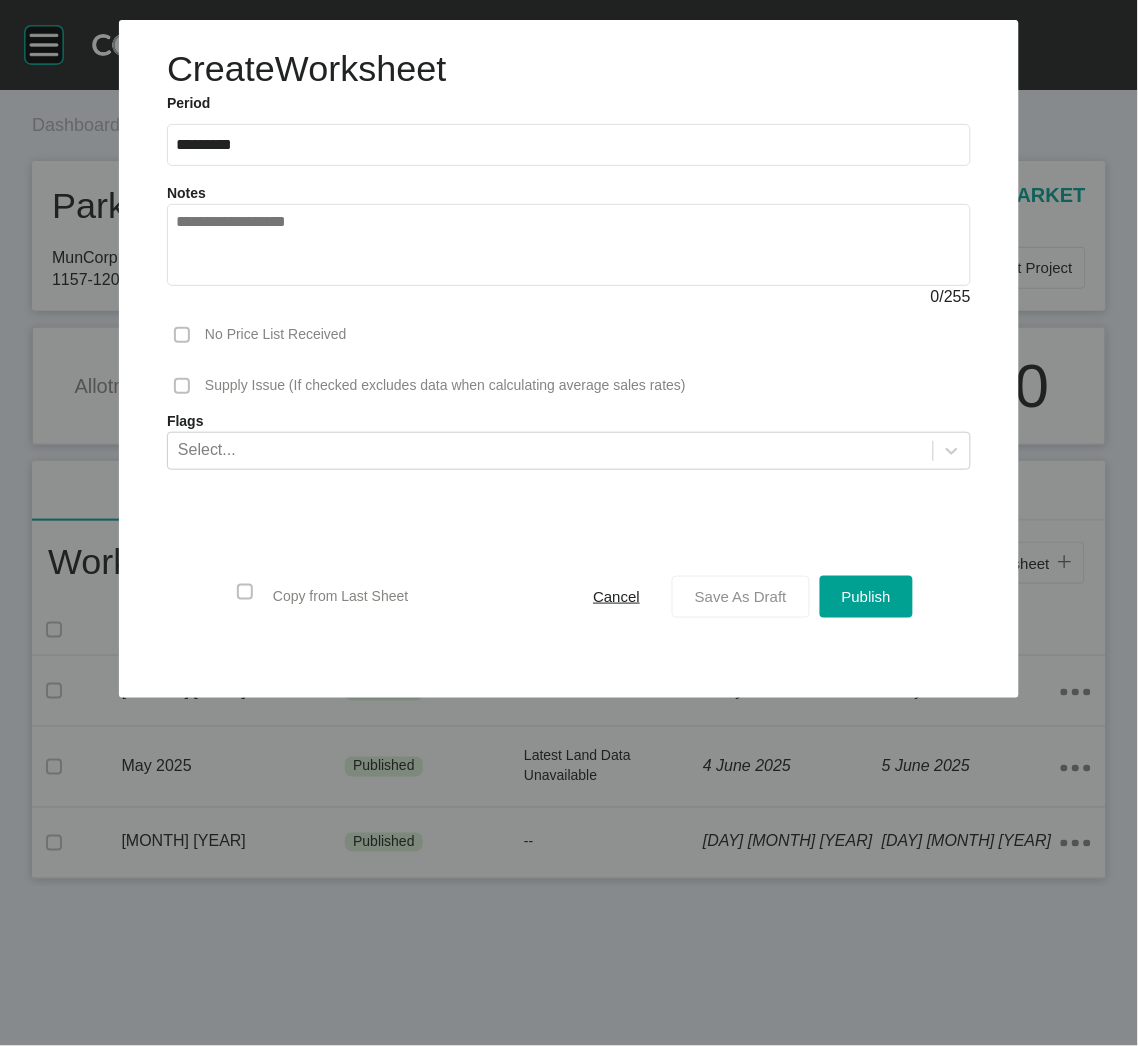click on "Save As Draft" at bounding box center [741, 596] 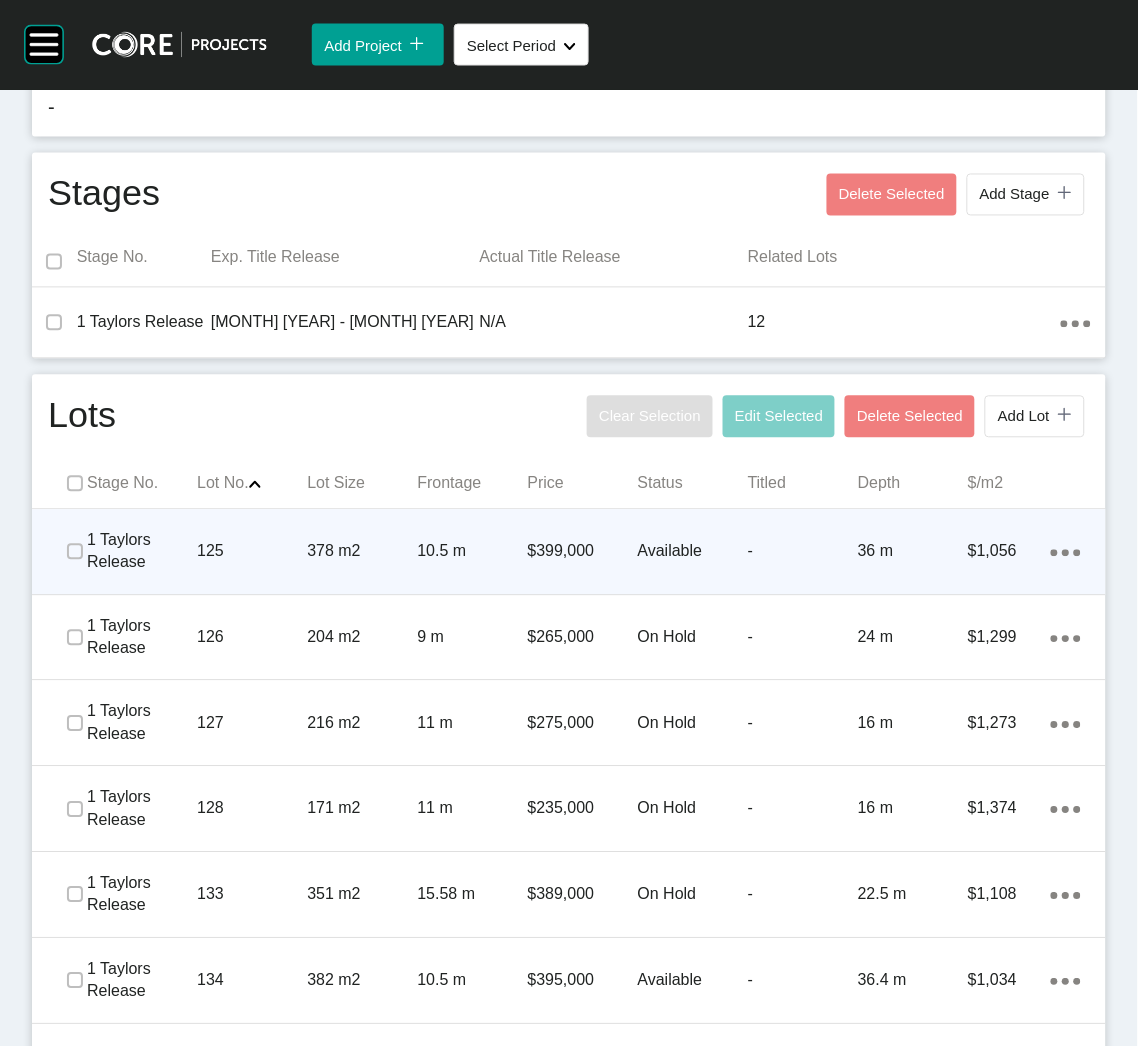 scroll, scrollTop: 600, scrollLeft: 0, axis: vertical 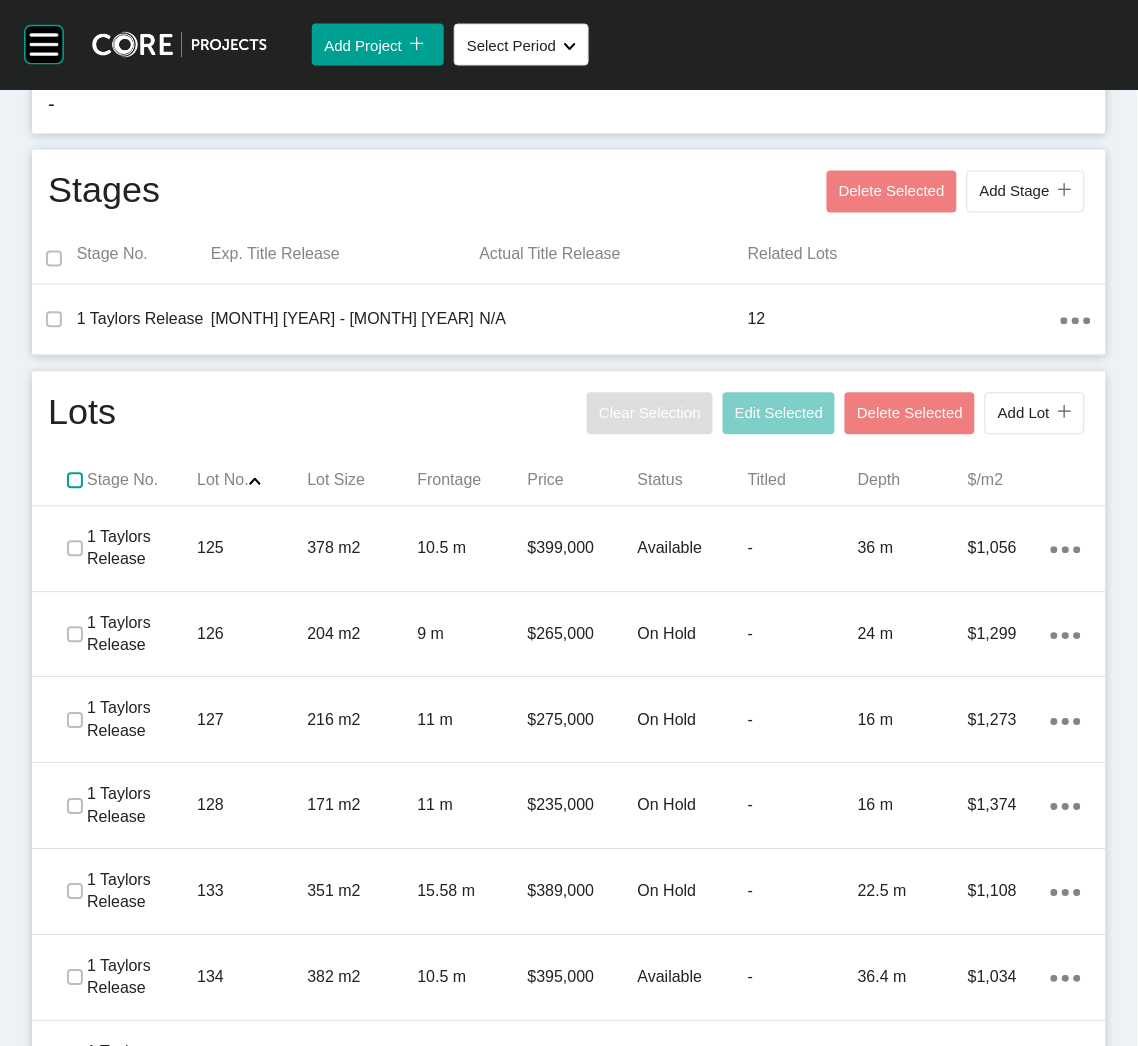 click at bounding box center (75, 481) 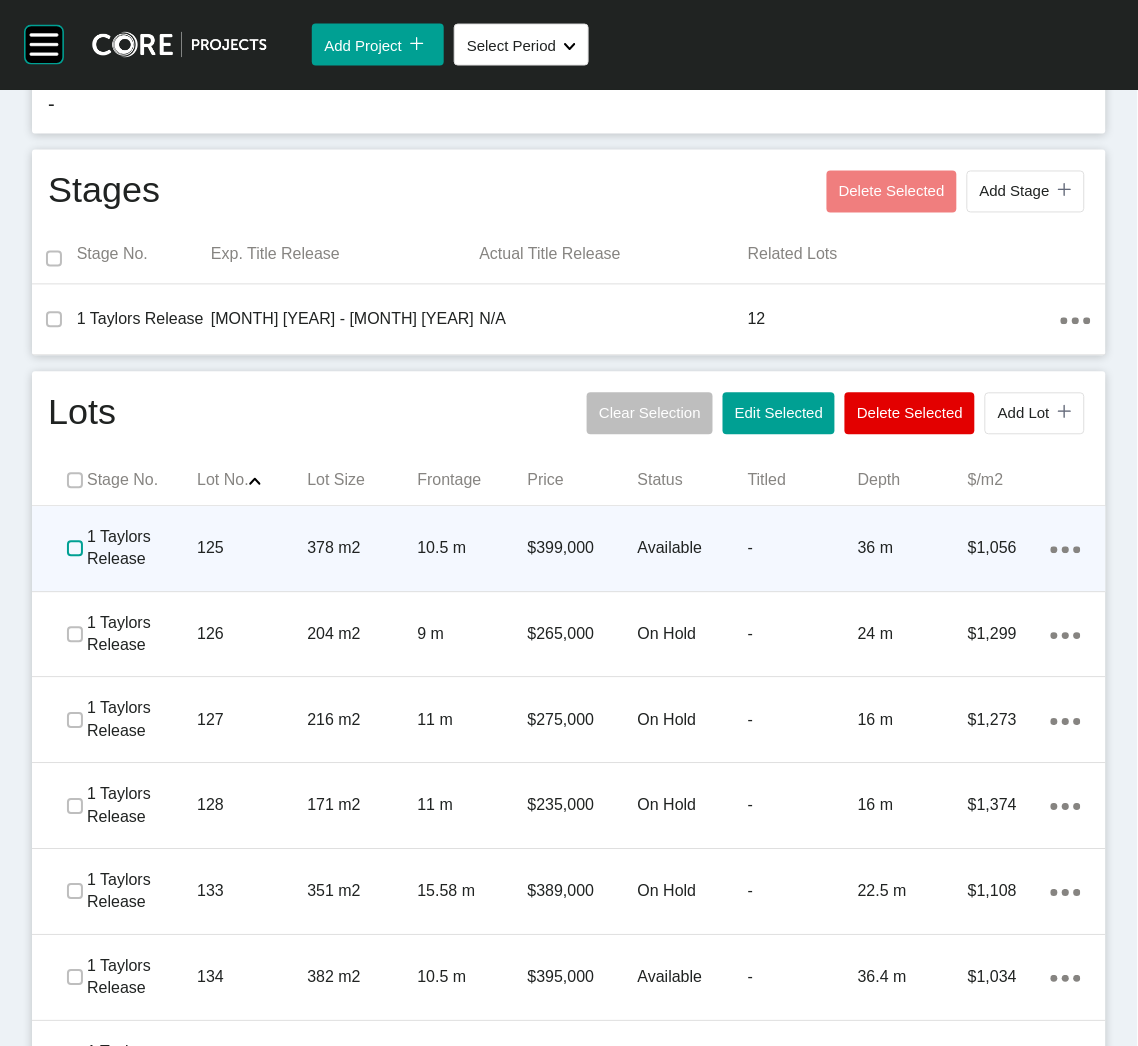 click at bounding box center (75, 549) 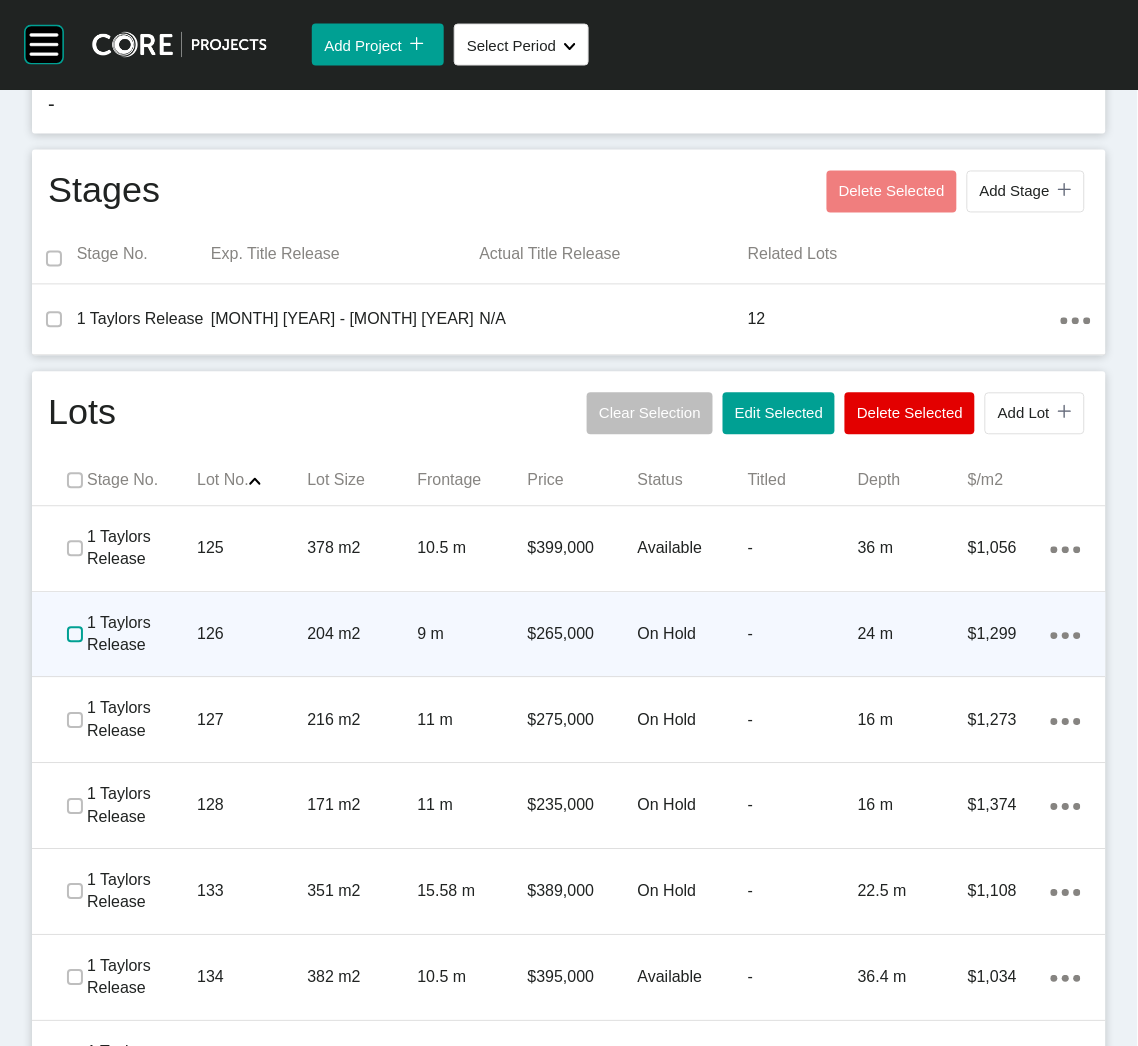 click at bounding box center [75, 635] 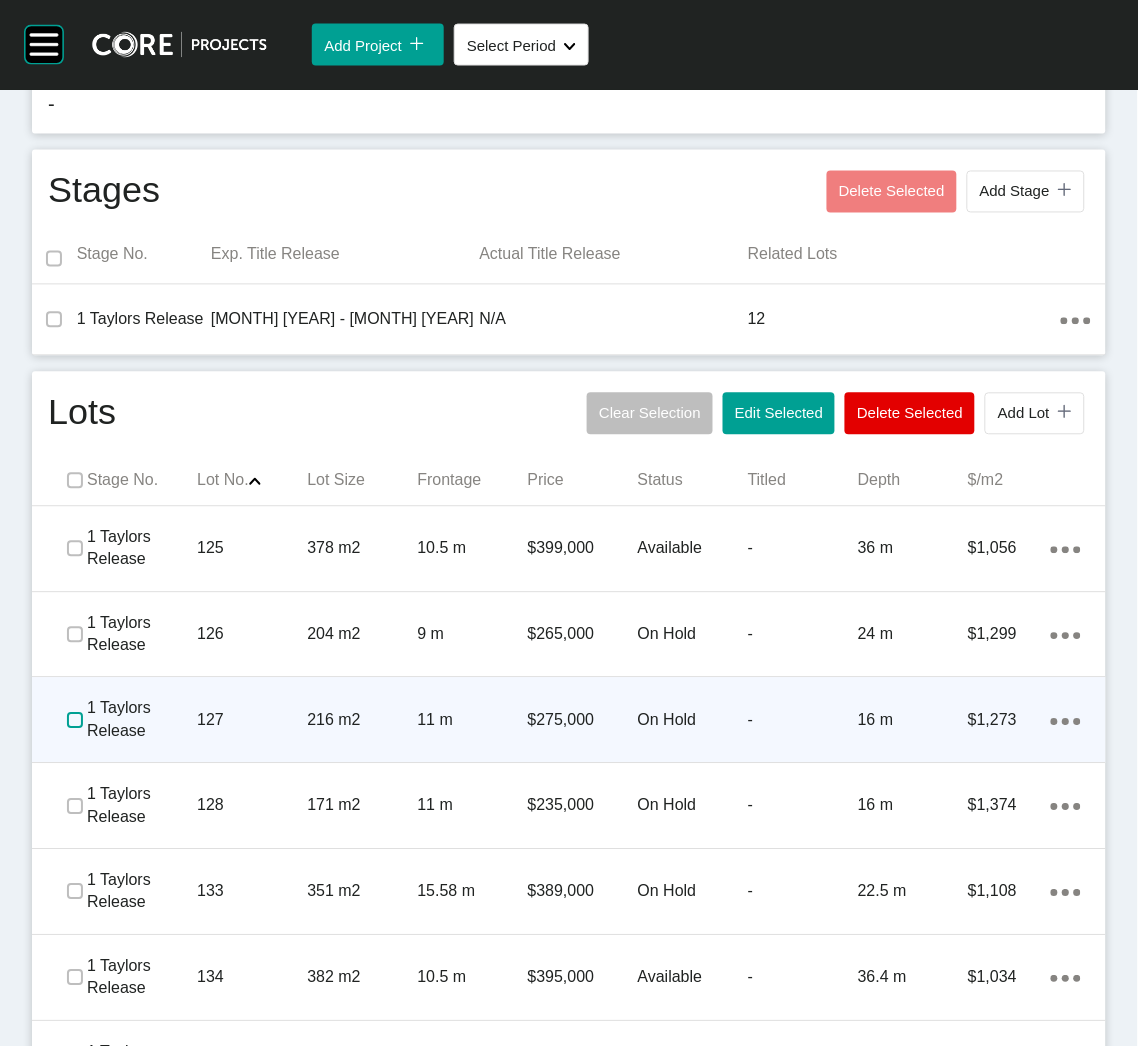 click at bounding box center (75, 721) 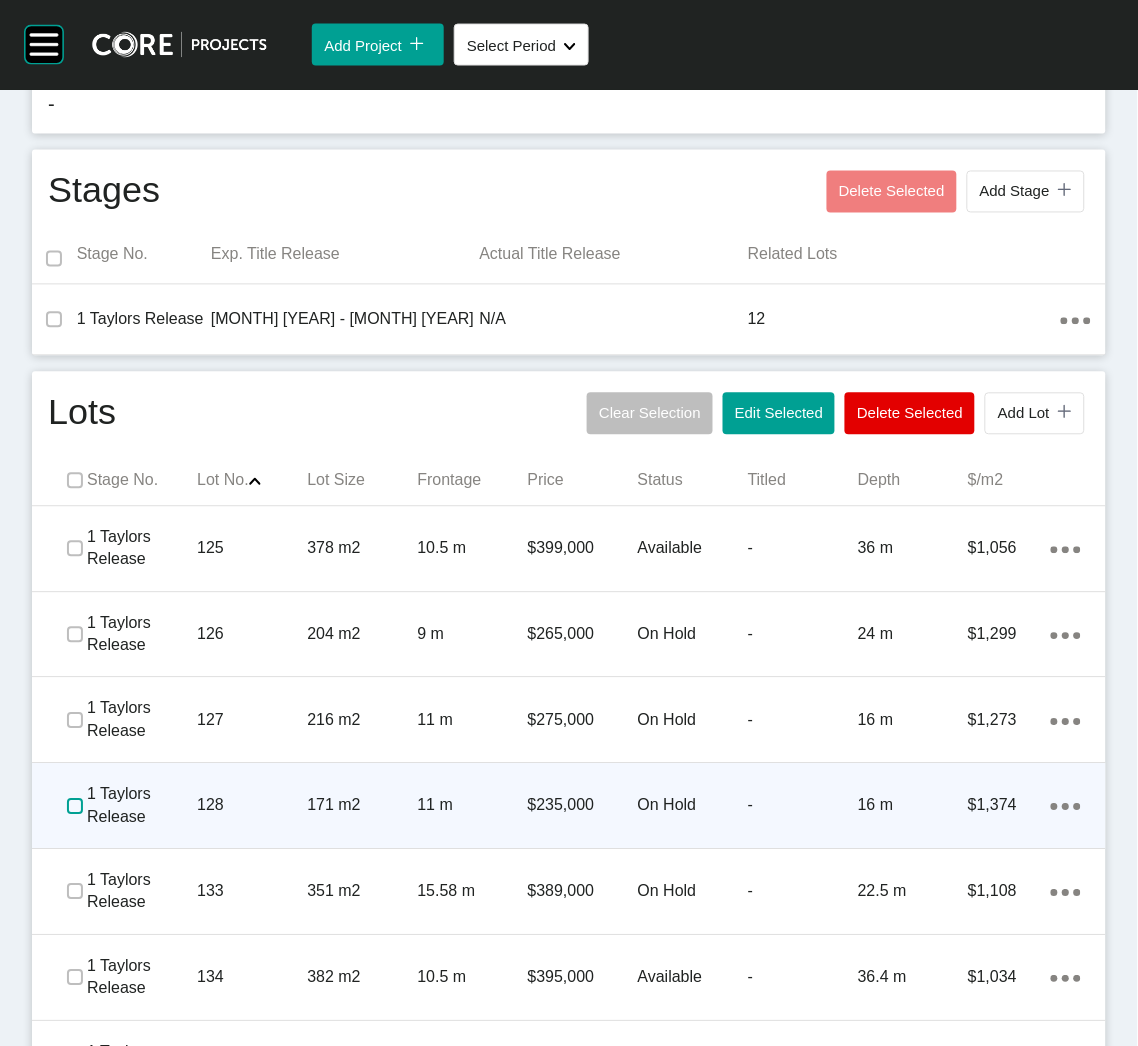 click at bounding box center [75, 807] 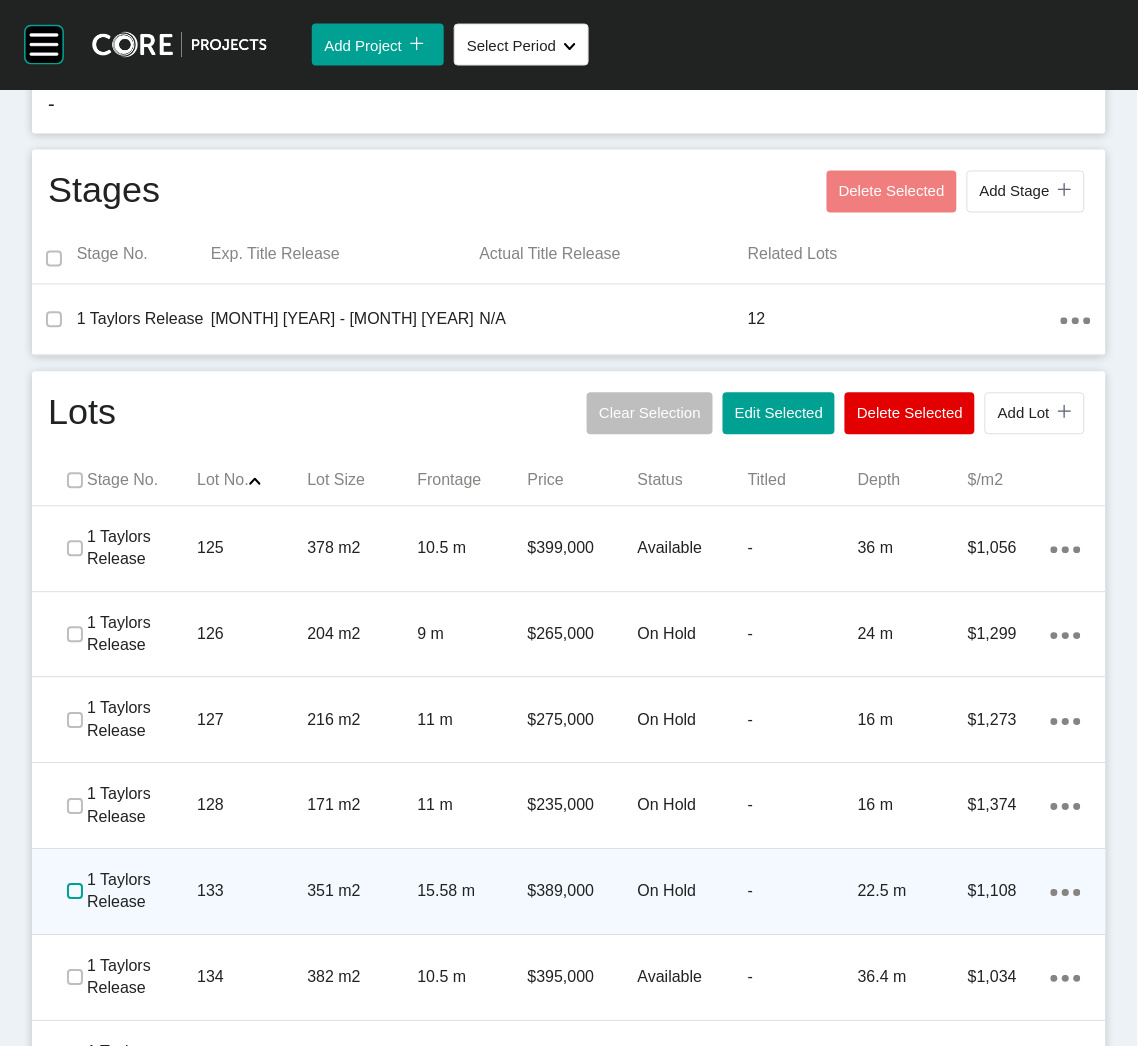 click at bounding box center (75, 892) 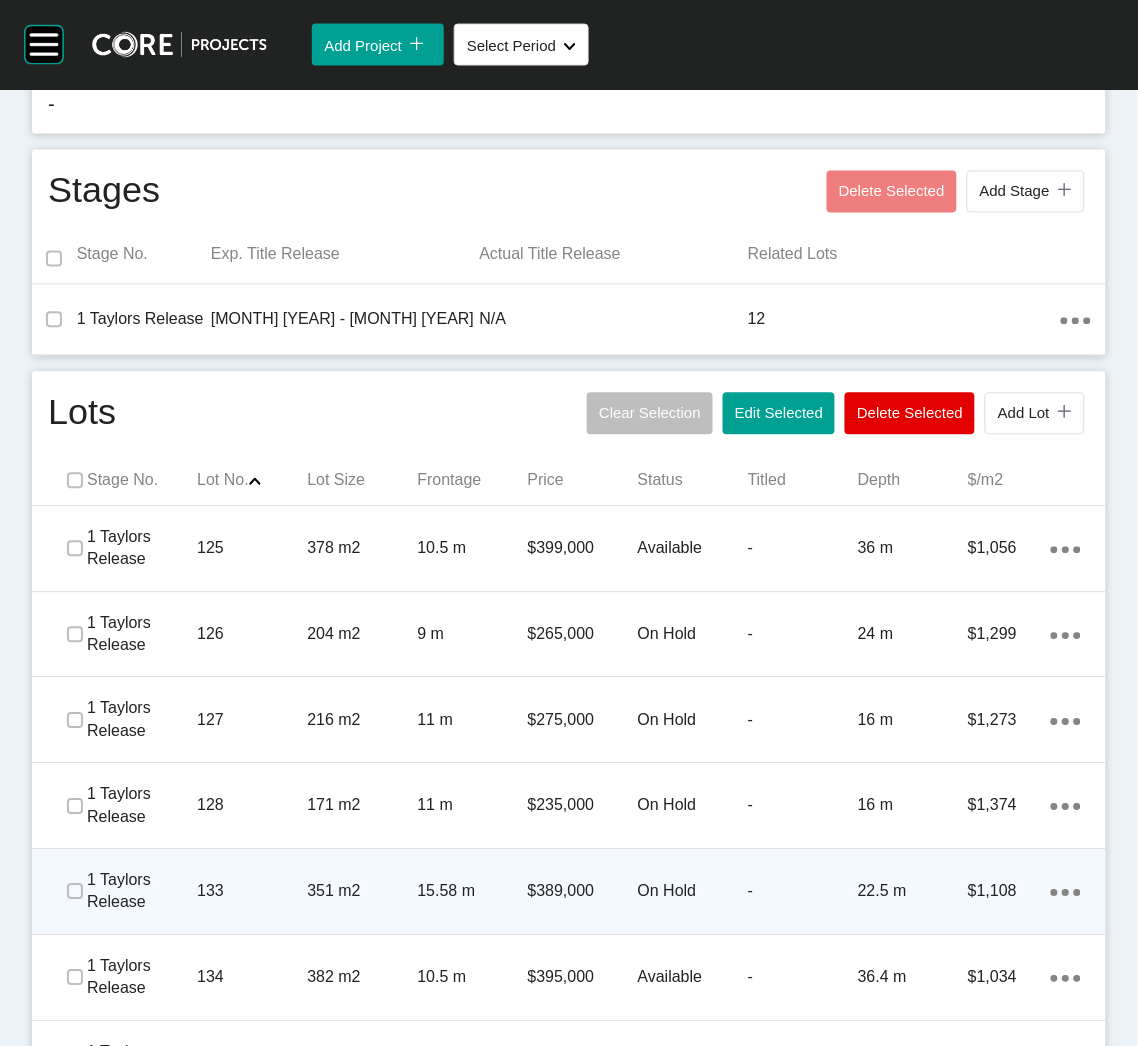 click on "351 m2" at bounding box center [362, 892] 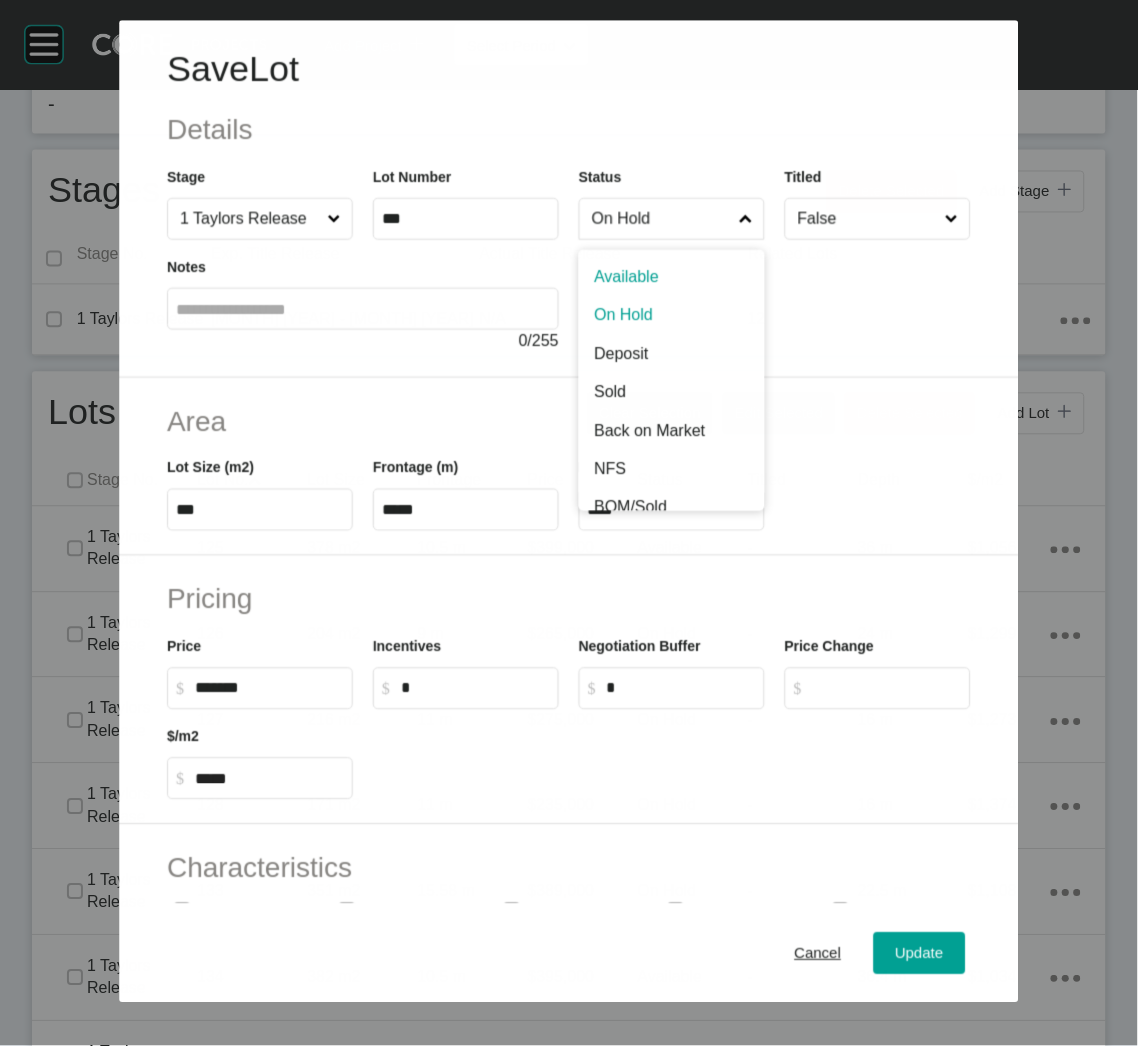 click on "On Hold" at bounding box center (672, 219) 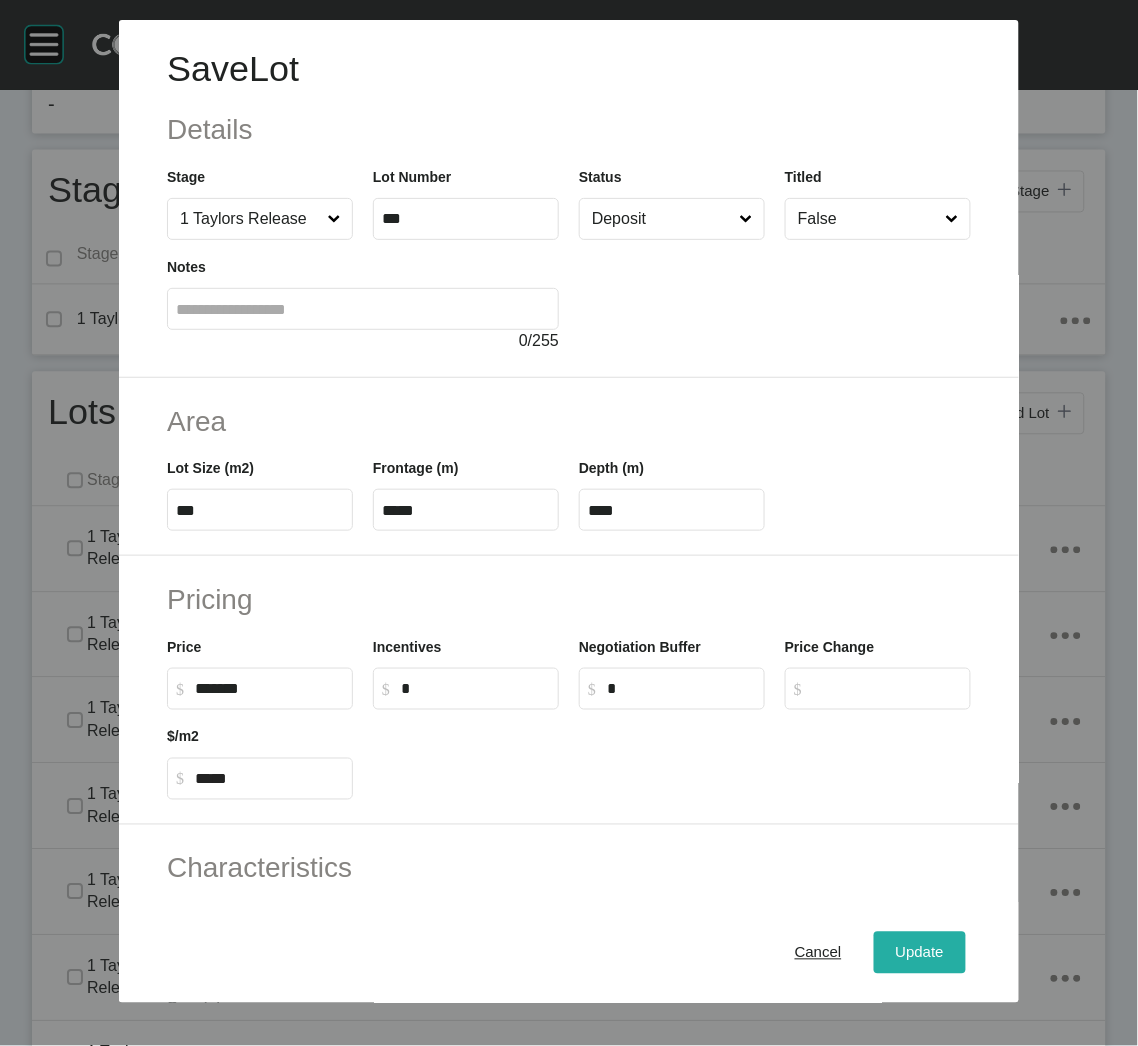 click on "Update" at bounding box center [920, 953] 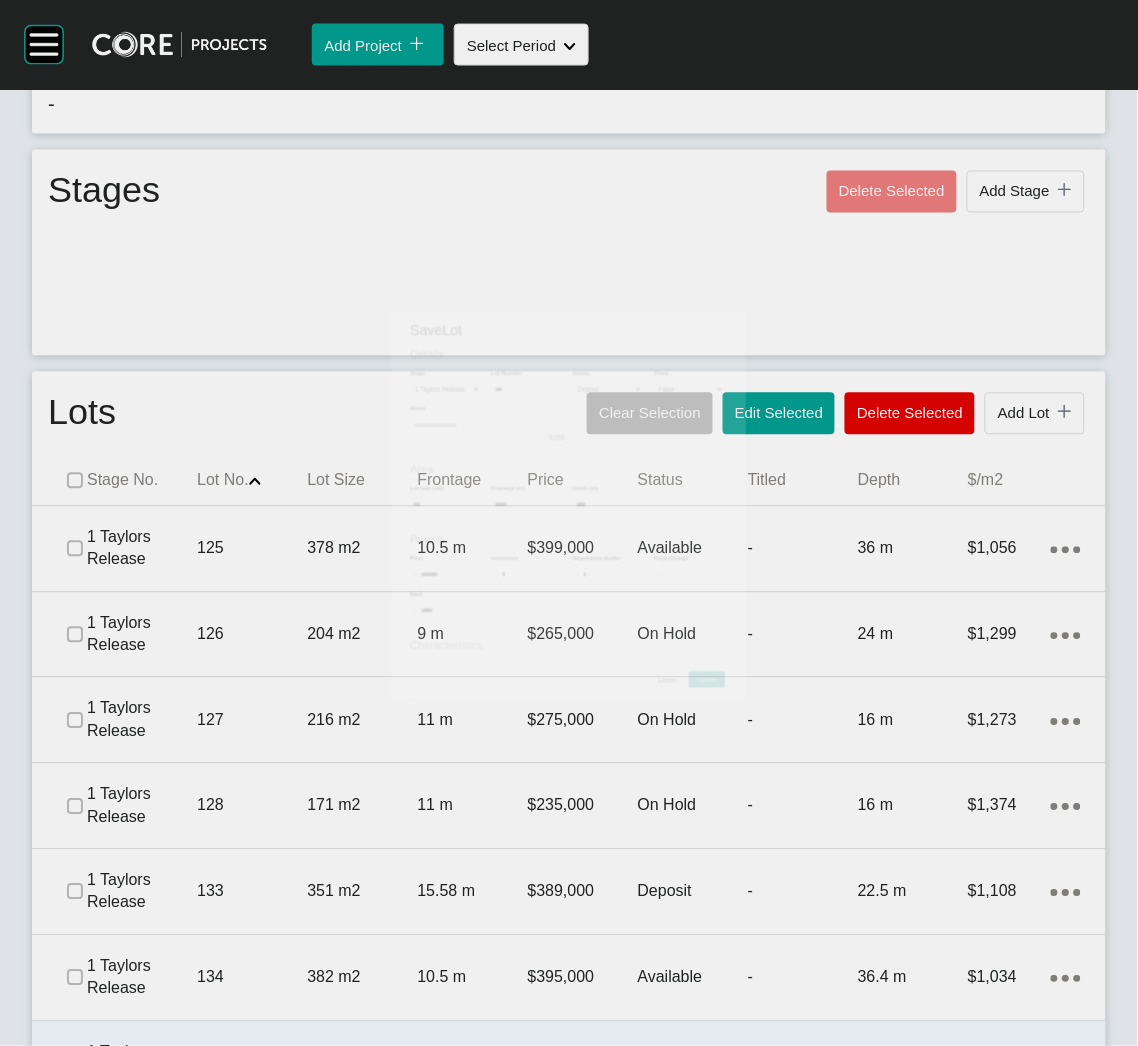 scroll, scrollTop: 899, scrollLeft: 0, axis: vertical 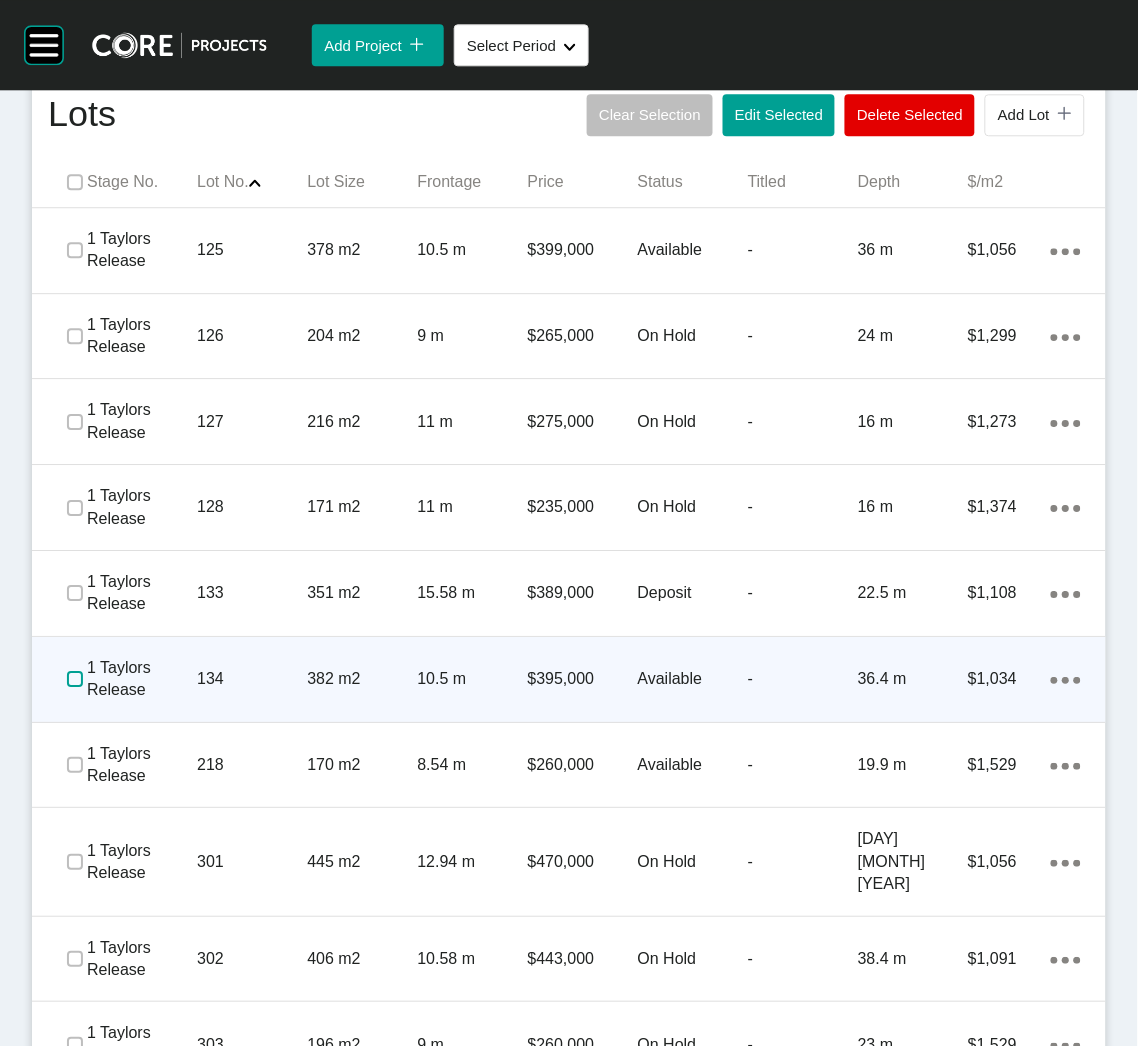 click at bounding box center [75, 679] 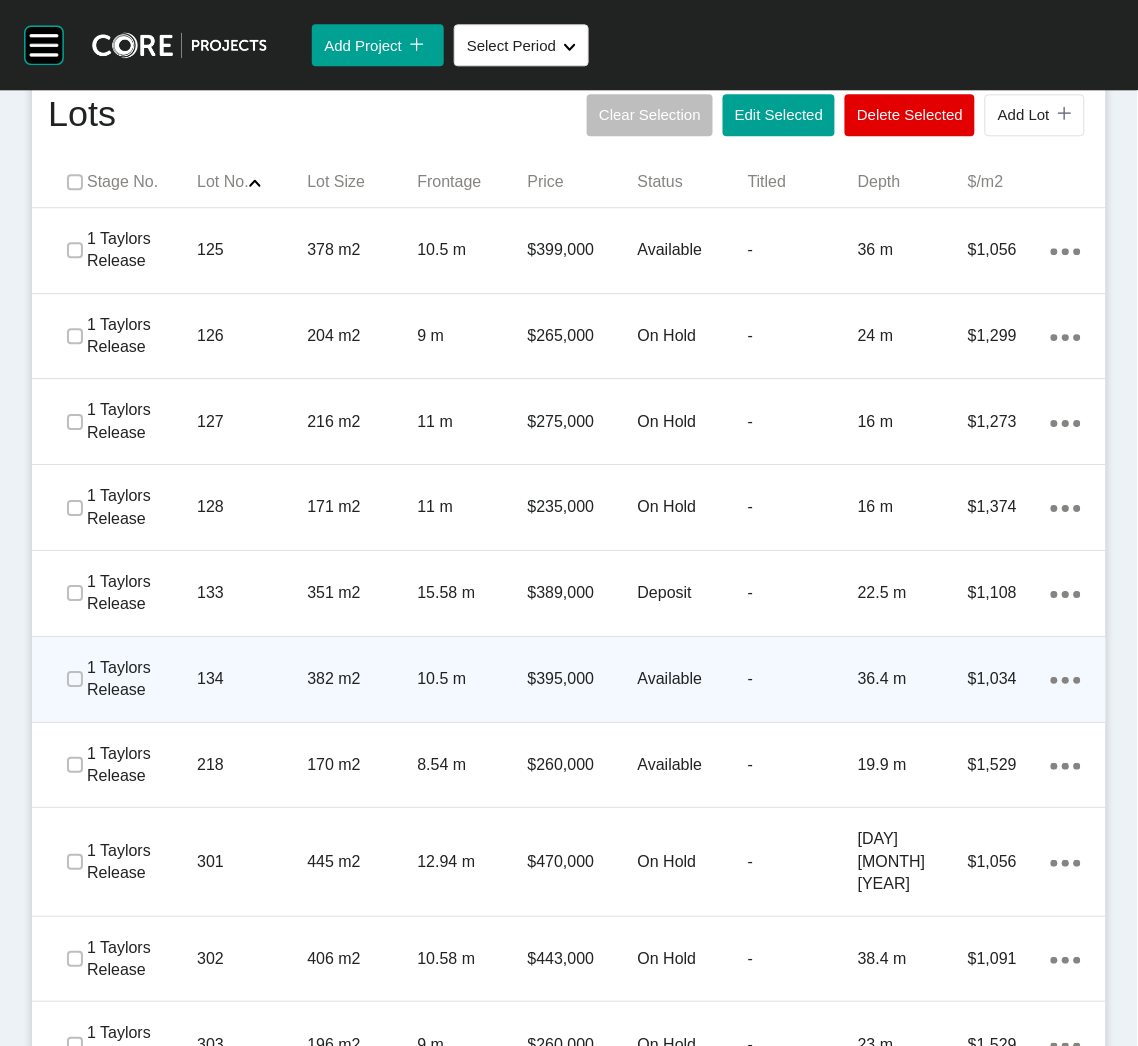 click 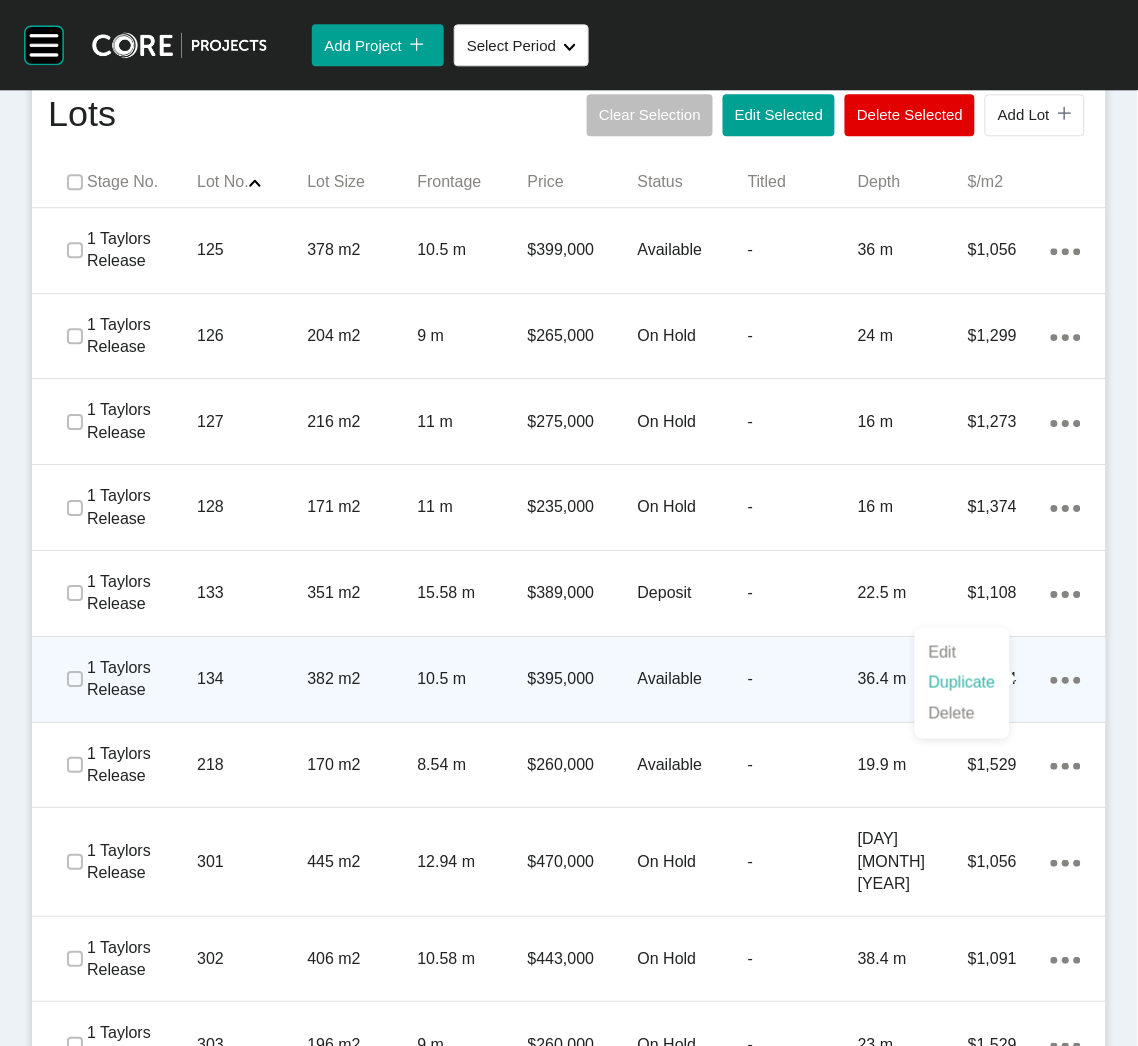 click on "Duplicate" at bounding box center [962, 683] 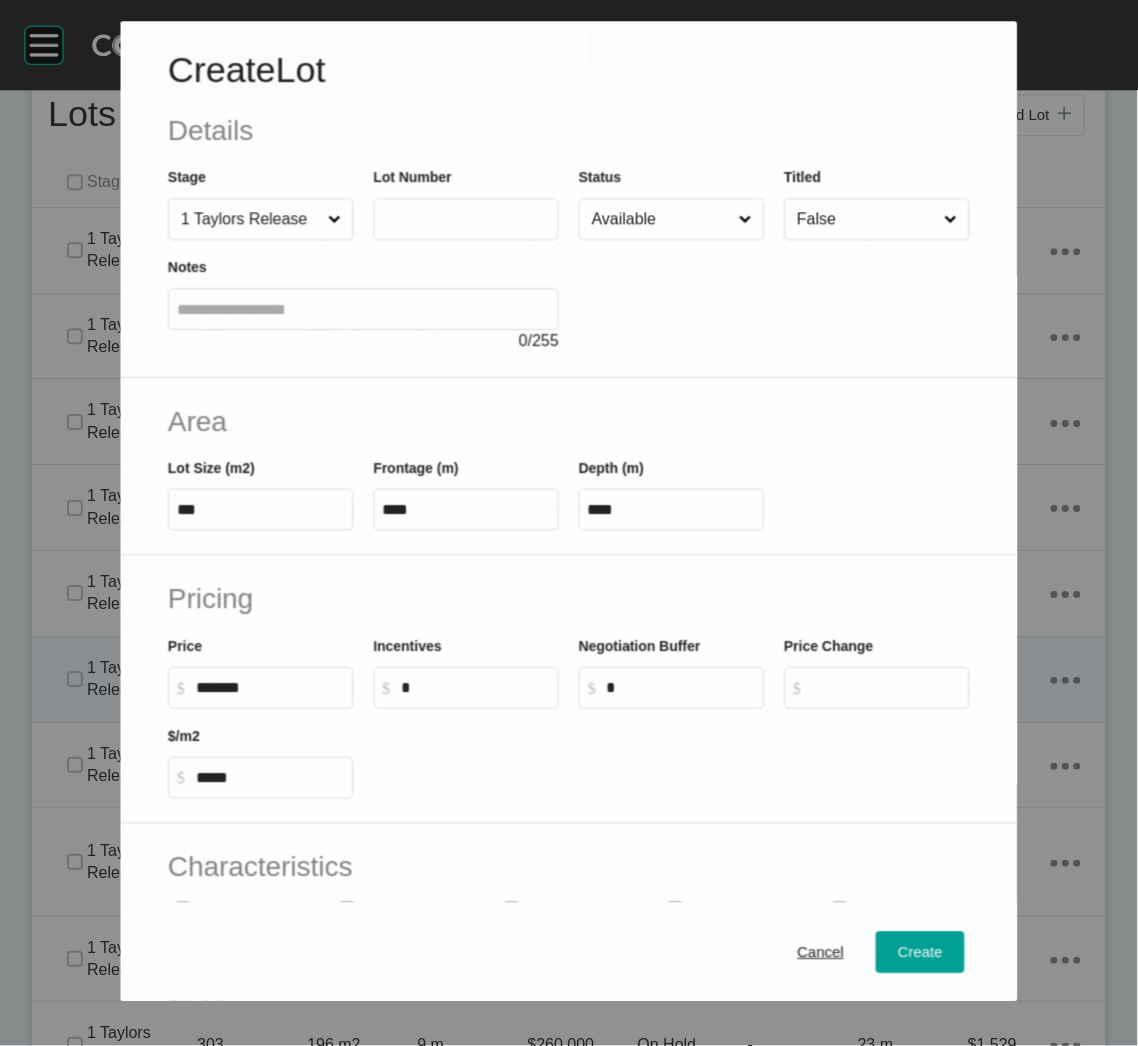 click at bounding box center [467, 220] 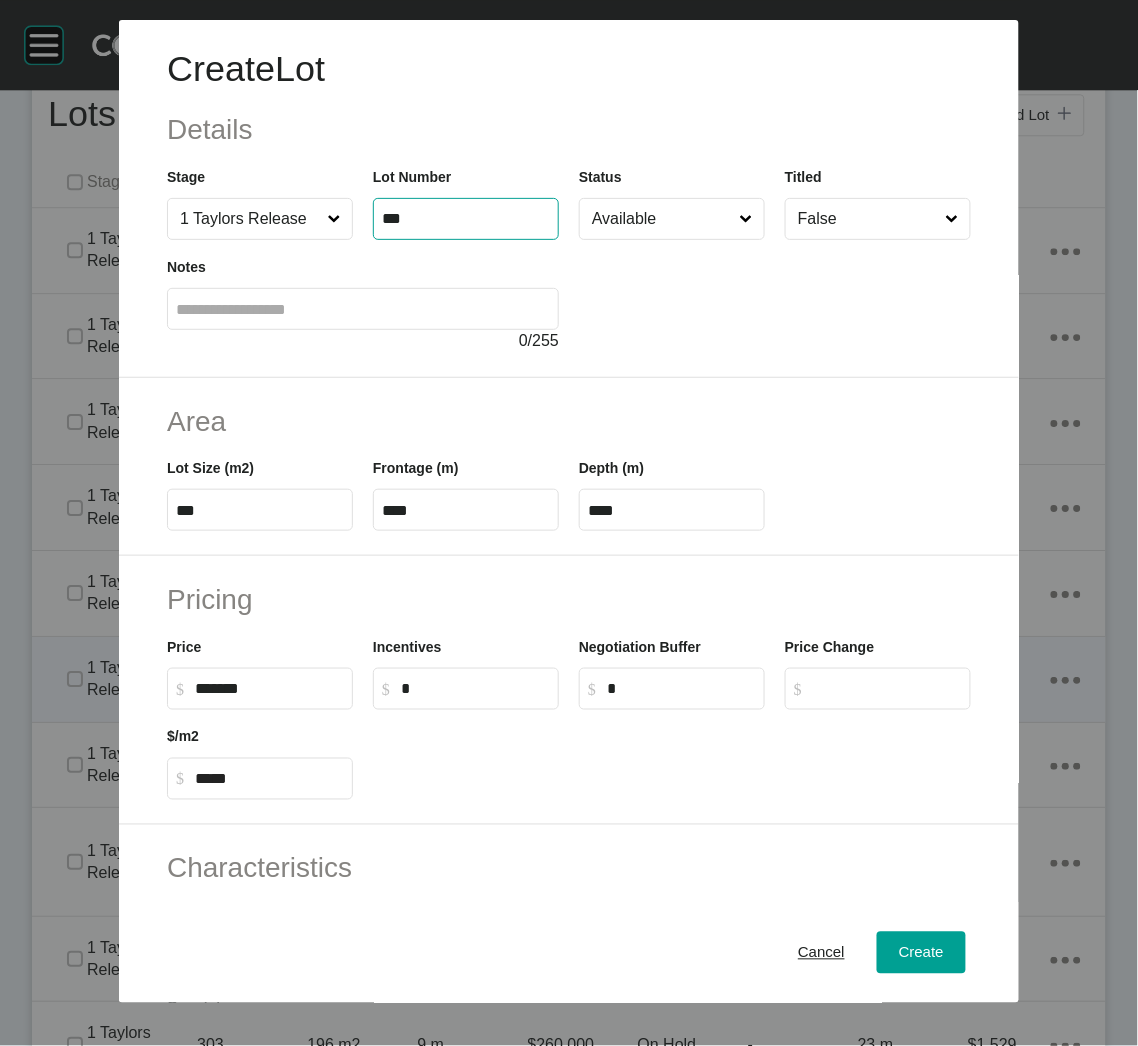 type on "***" 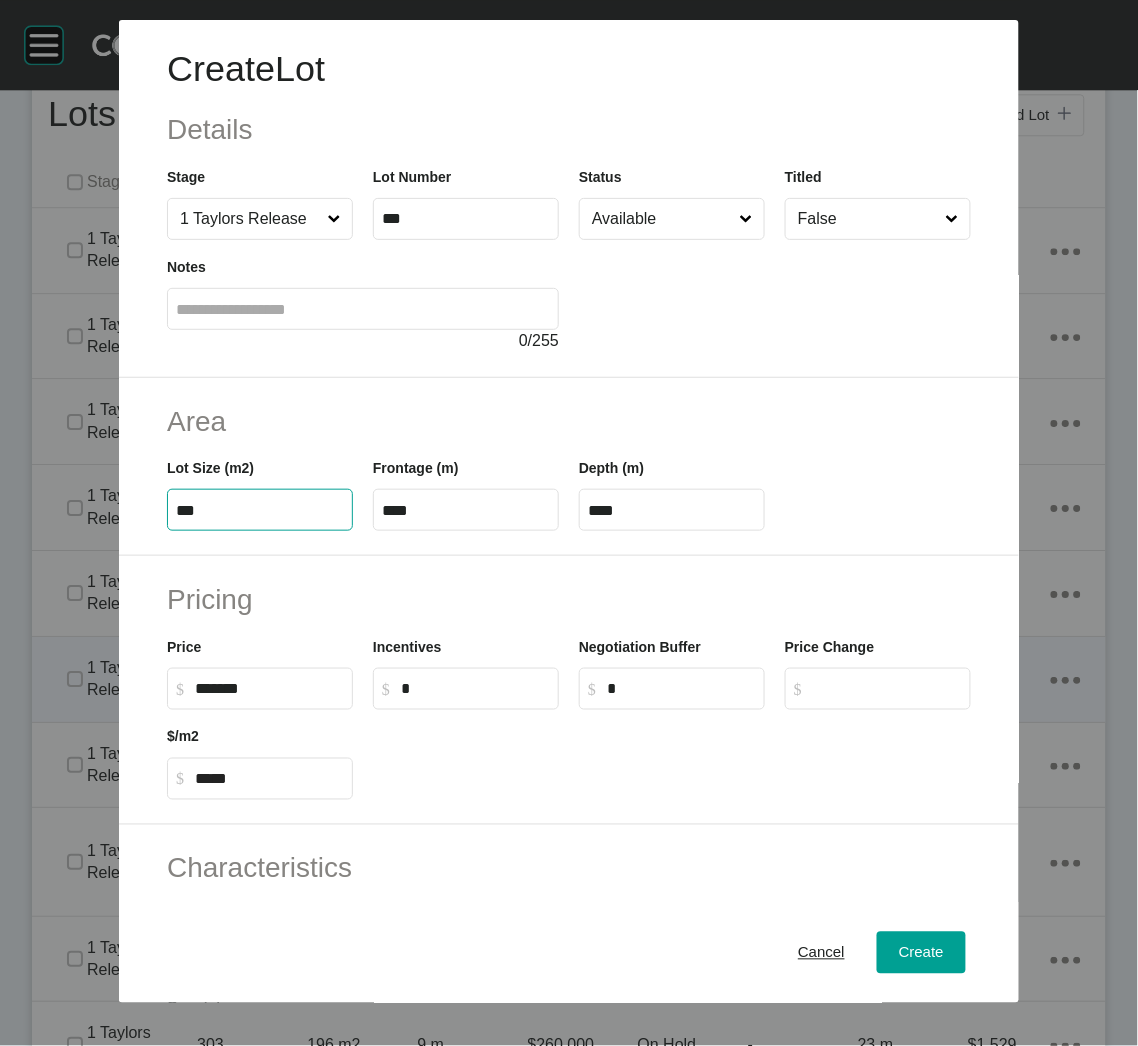 click on "***" at bounding box center (260, 510) 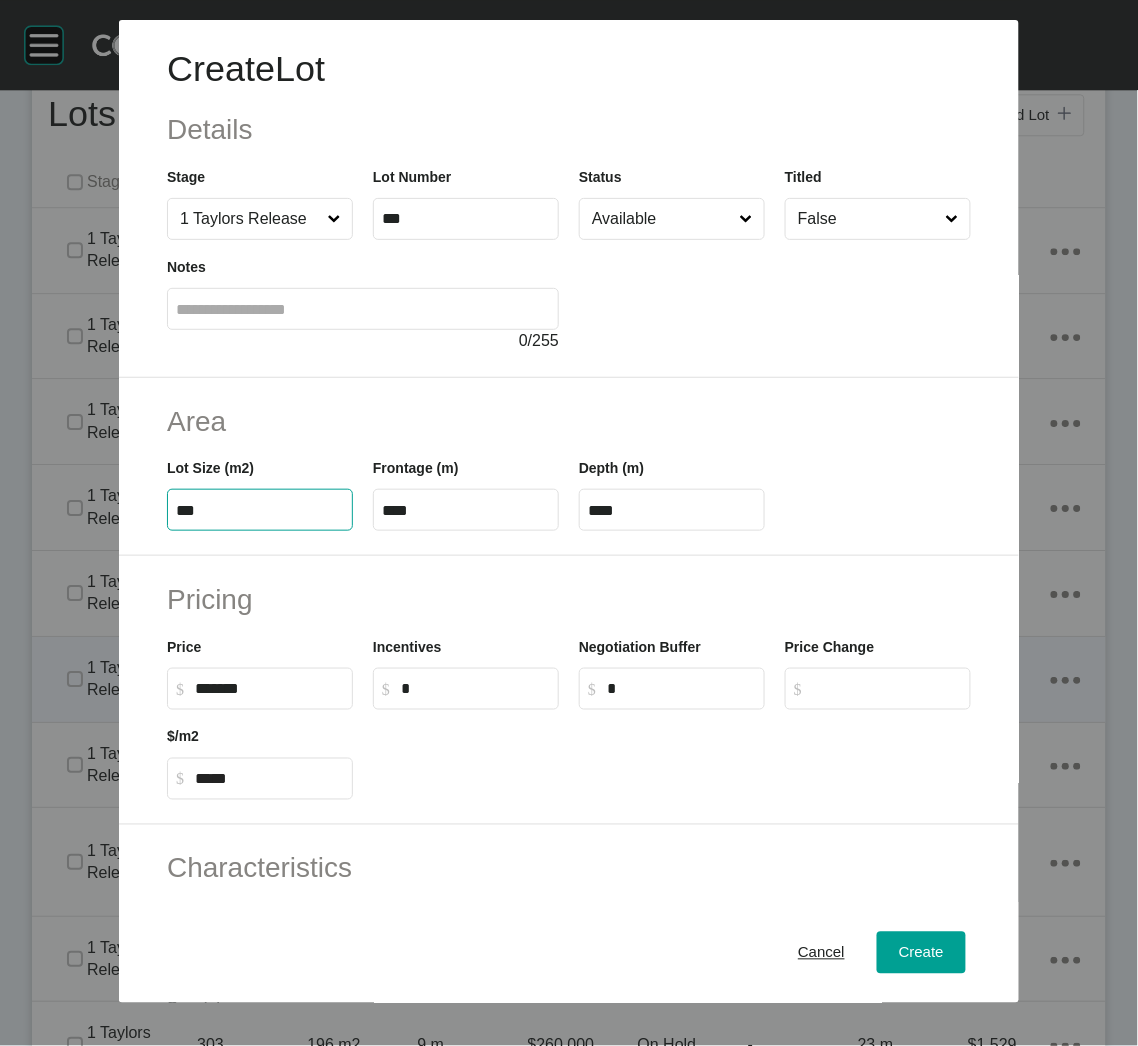 type on "***" 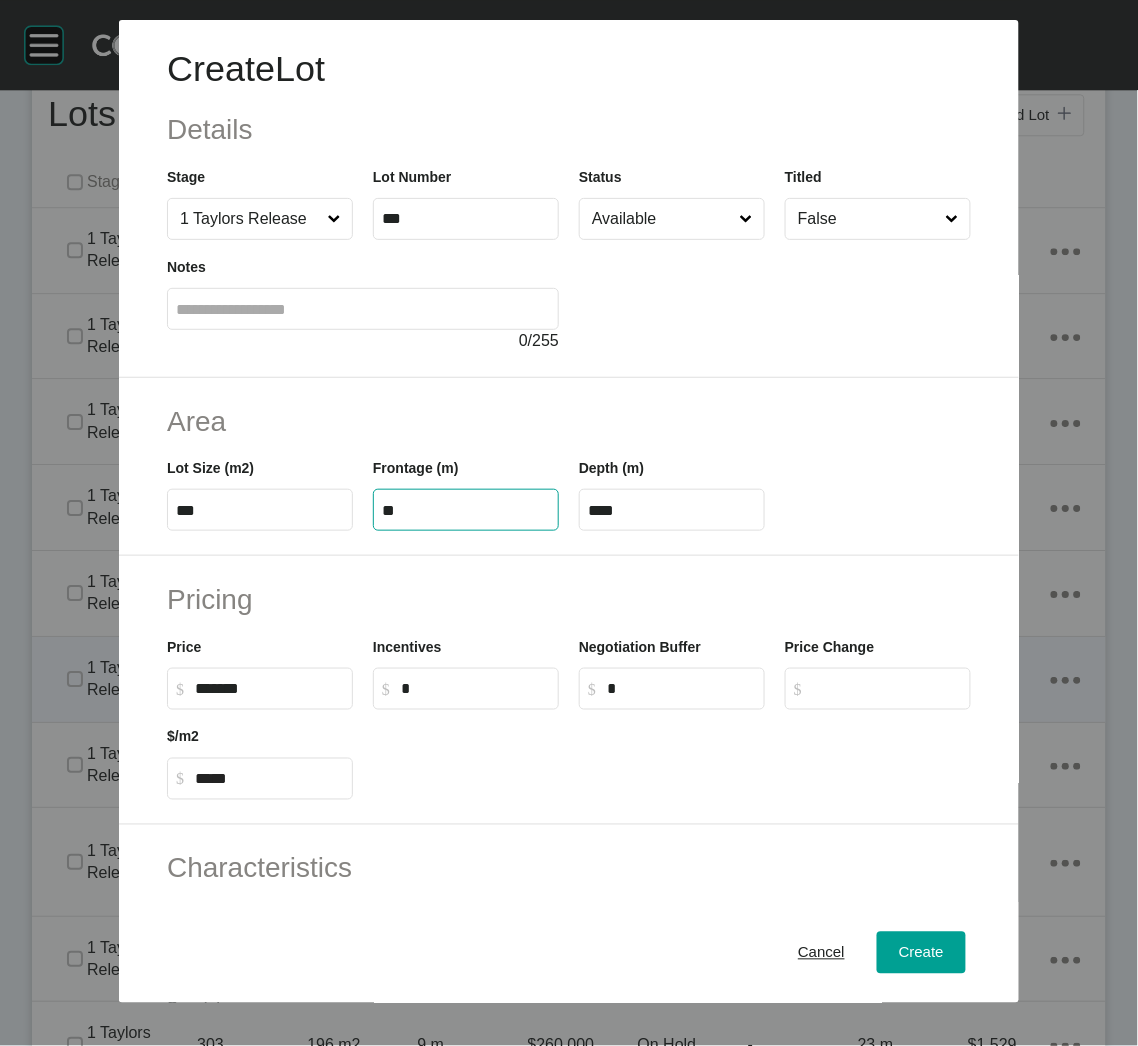 type on "**" 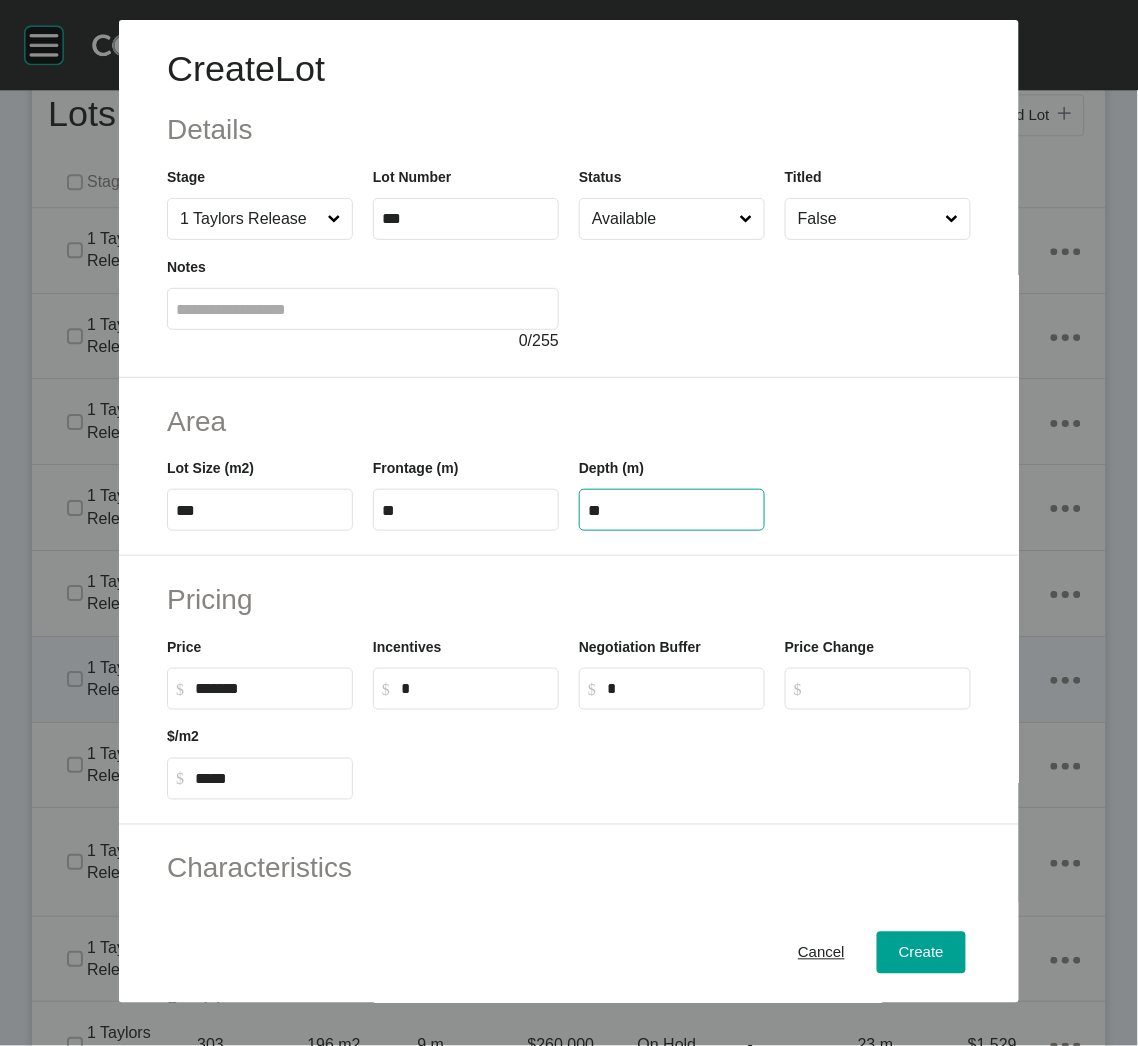 type on "**" 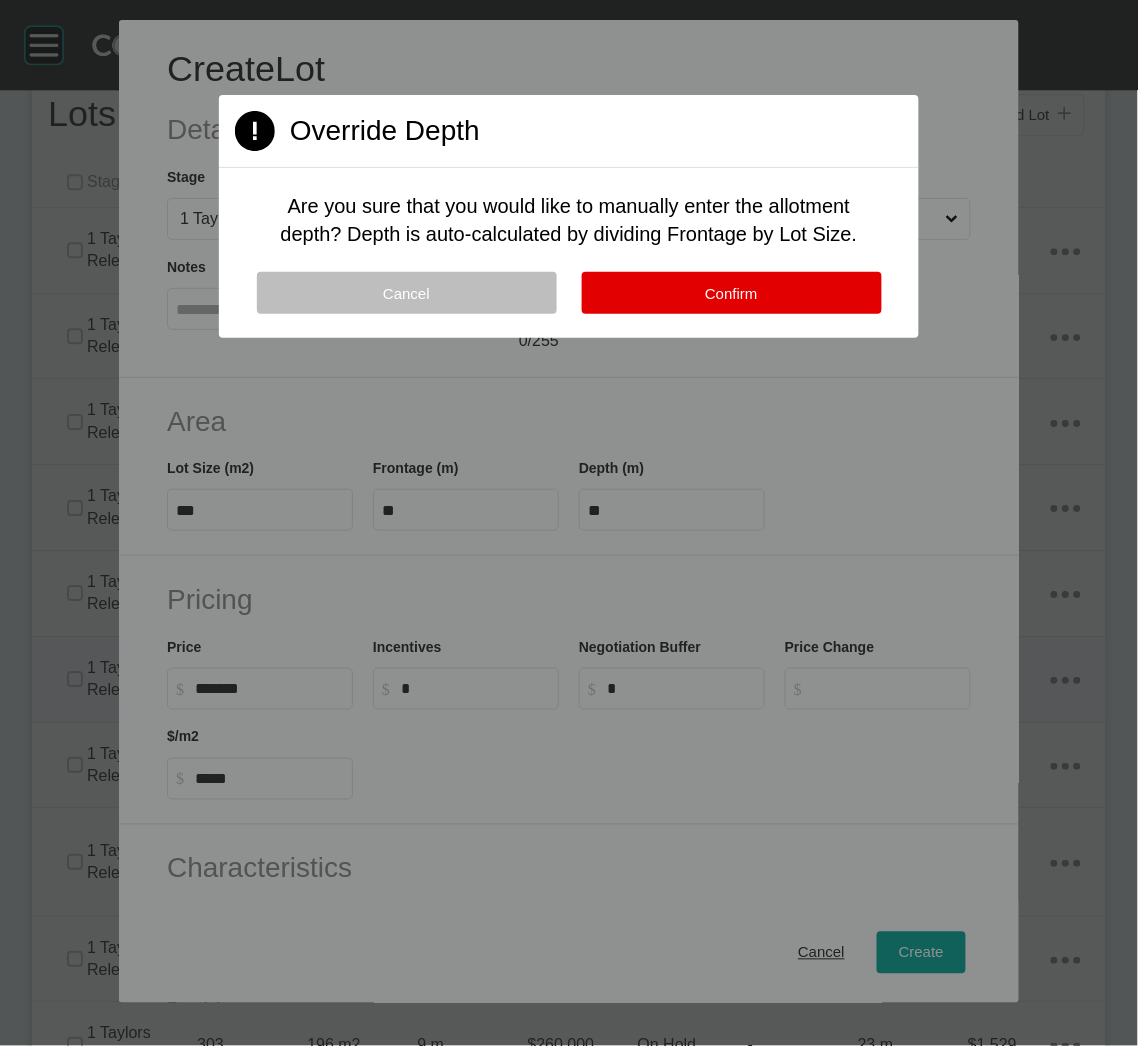 click on "Confirm" at bounding box center (732, 293) 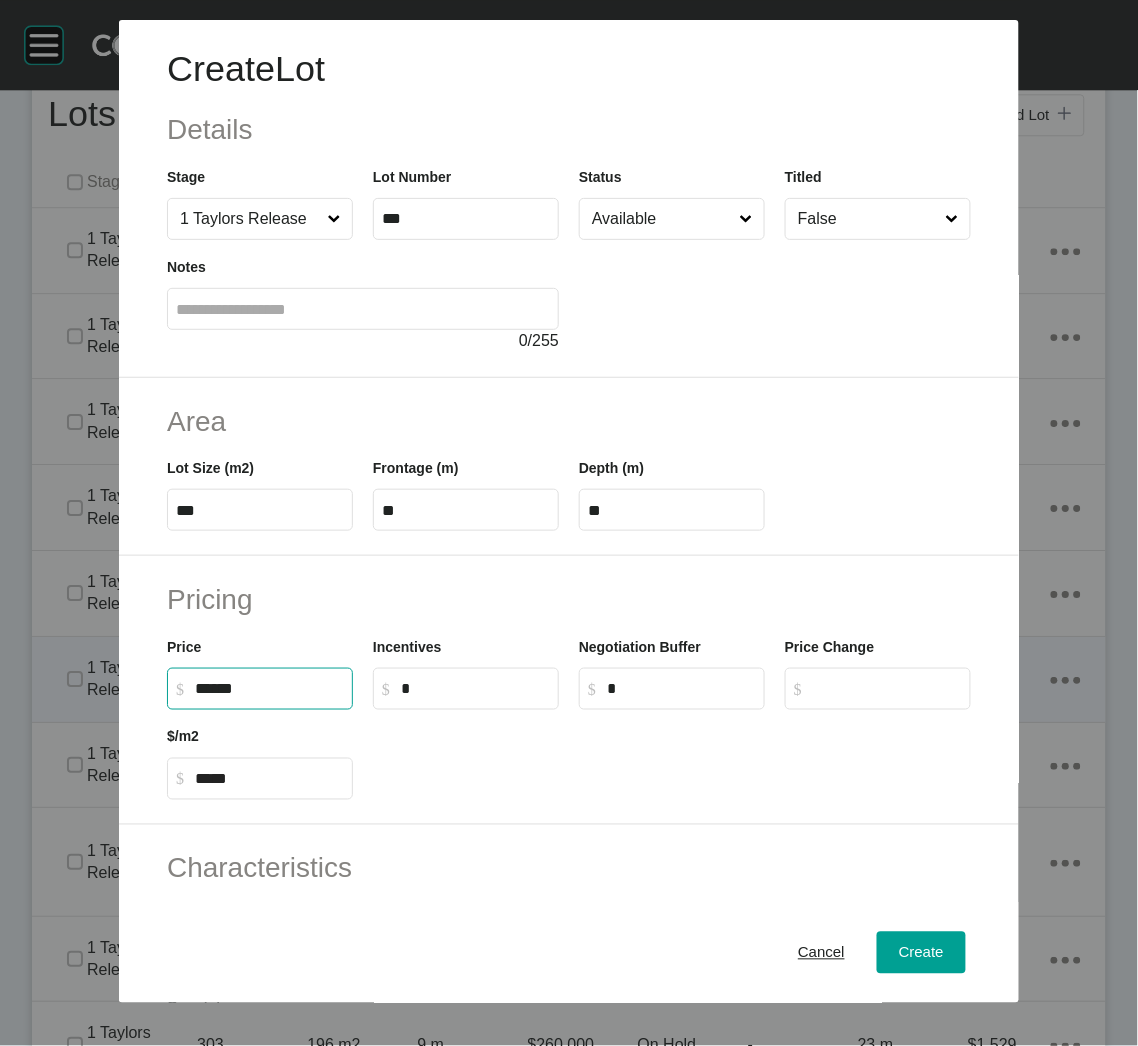 drag, startPoint x: 217, startPoint y: 686, endPoint x: 206, endPoint y: 683, distance: 11.401754 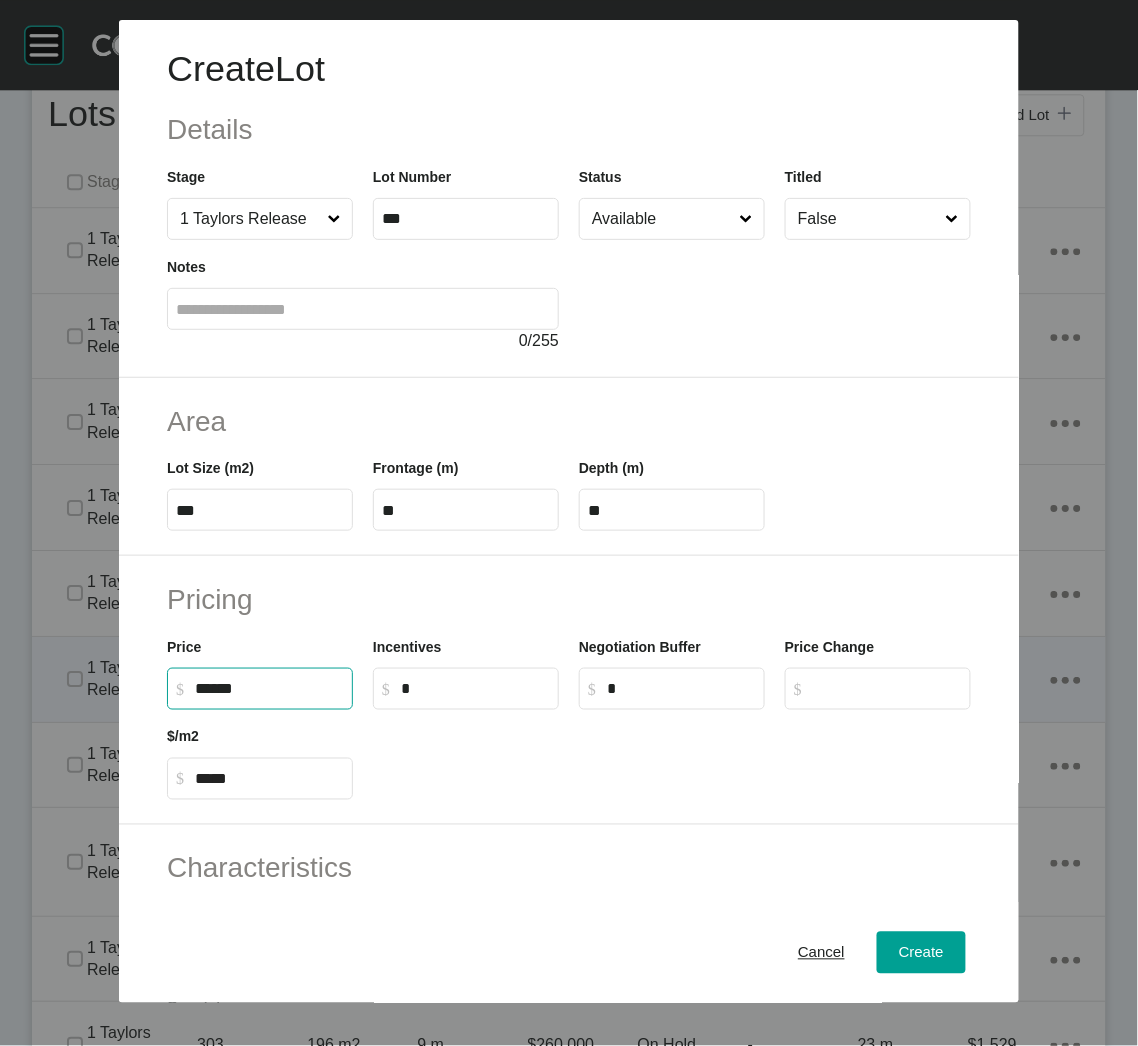 drag, startPoint x: 207, startPoint y: 686, endPoint x: 223, endPoint y: 686, distance: 16 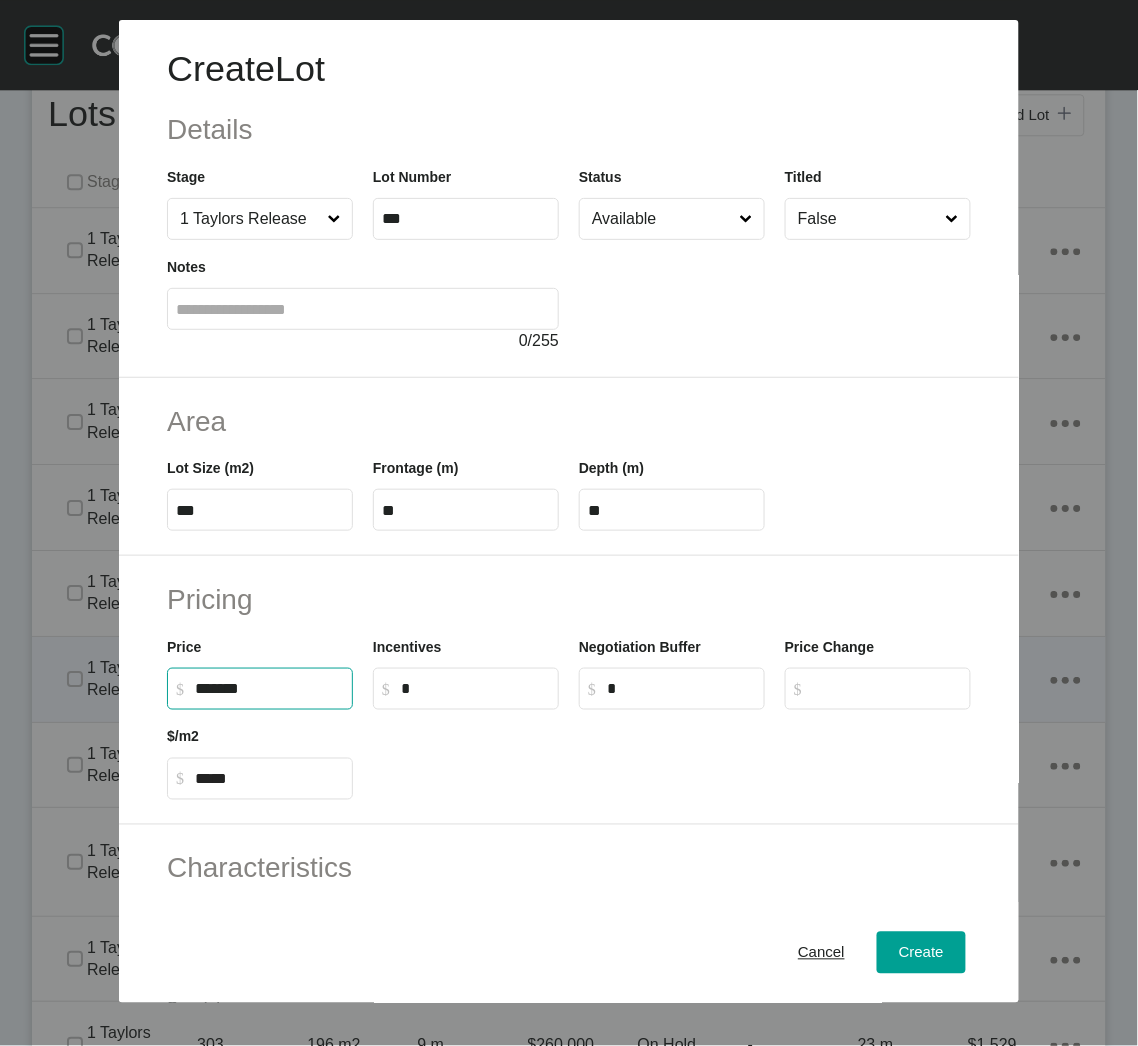 click at bounding box center (672, 755) 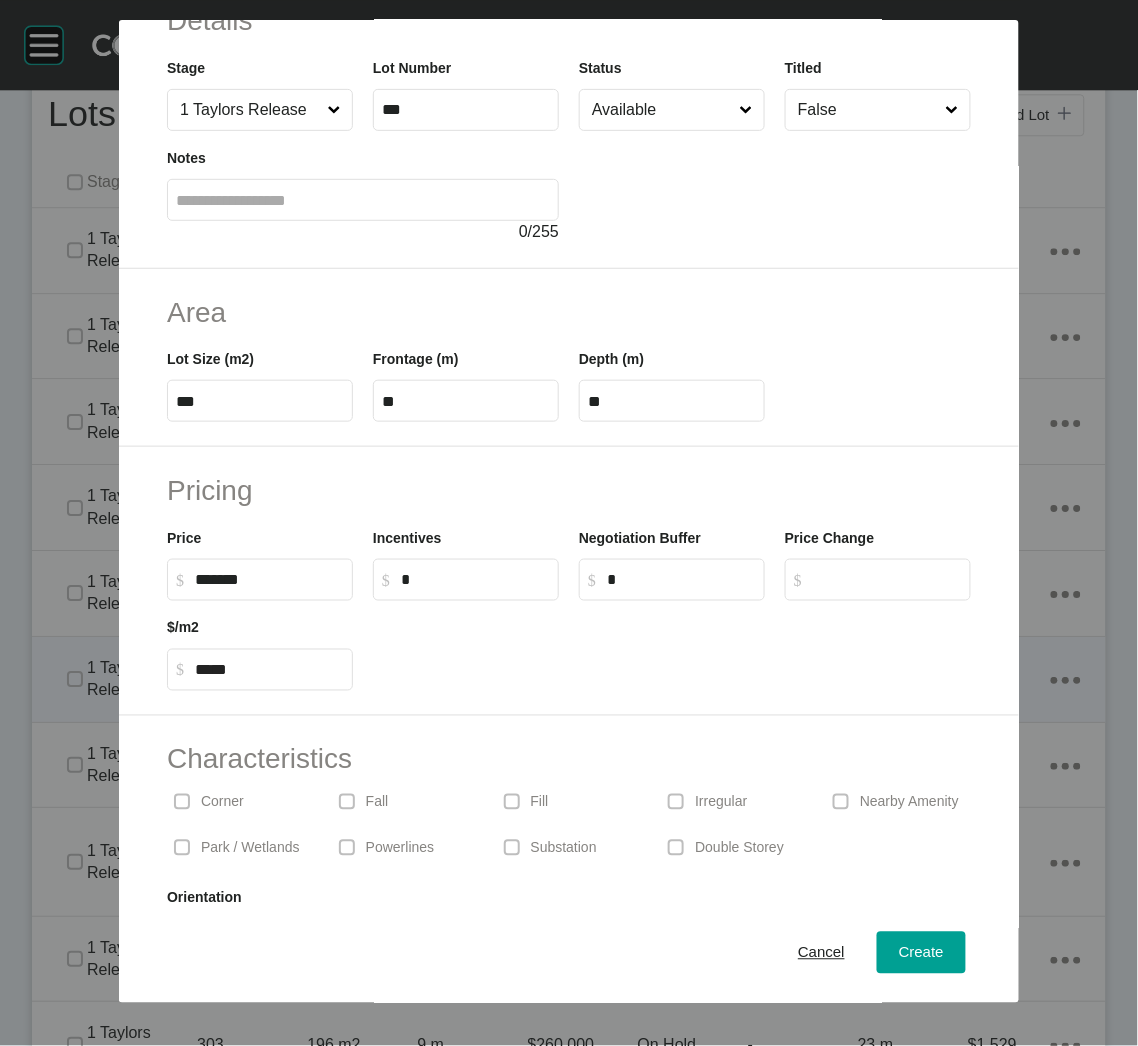 scroll, scrollTop: 191, scrollLeft: 0, axis: vertical 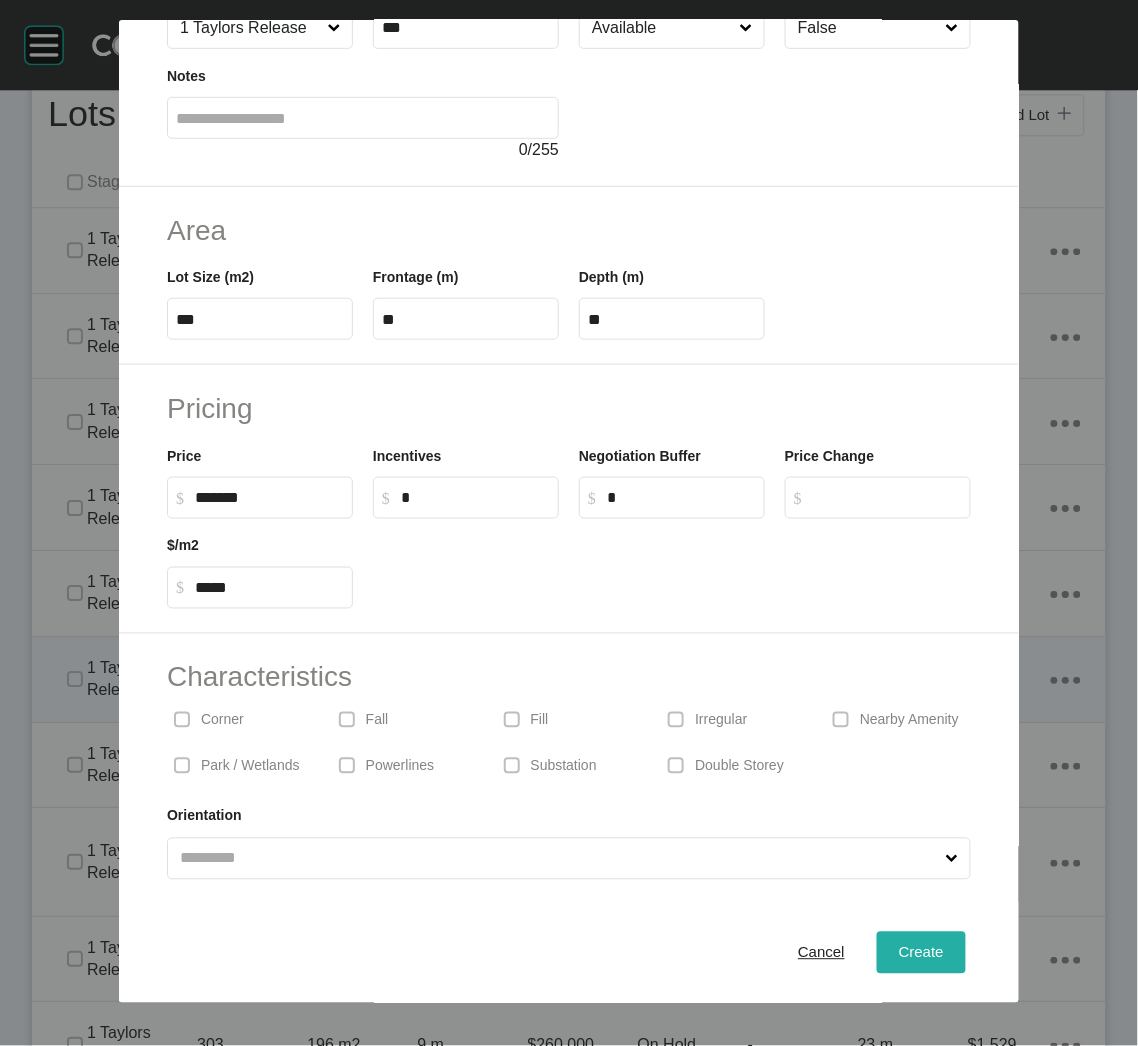click on "Create" at bounding box center [921, 953] 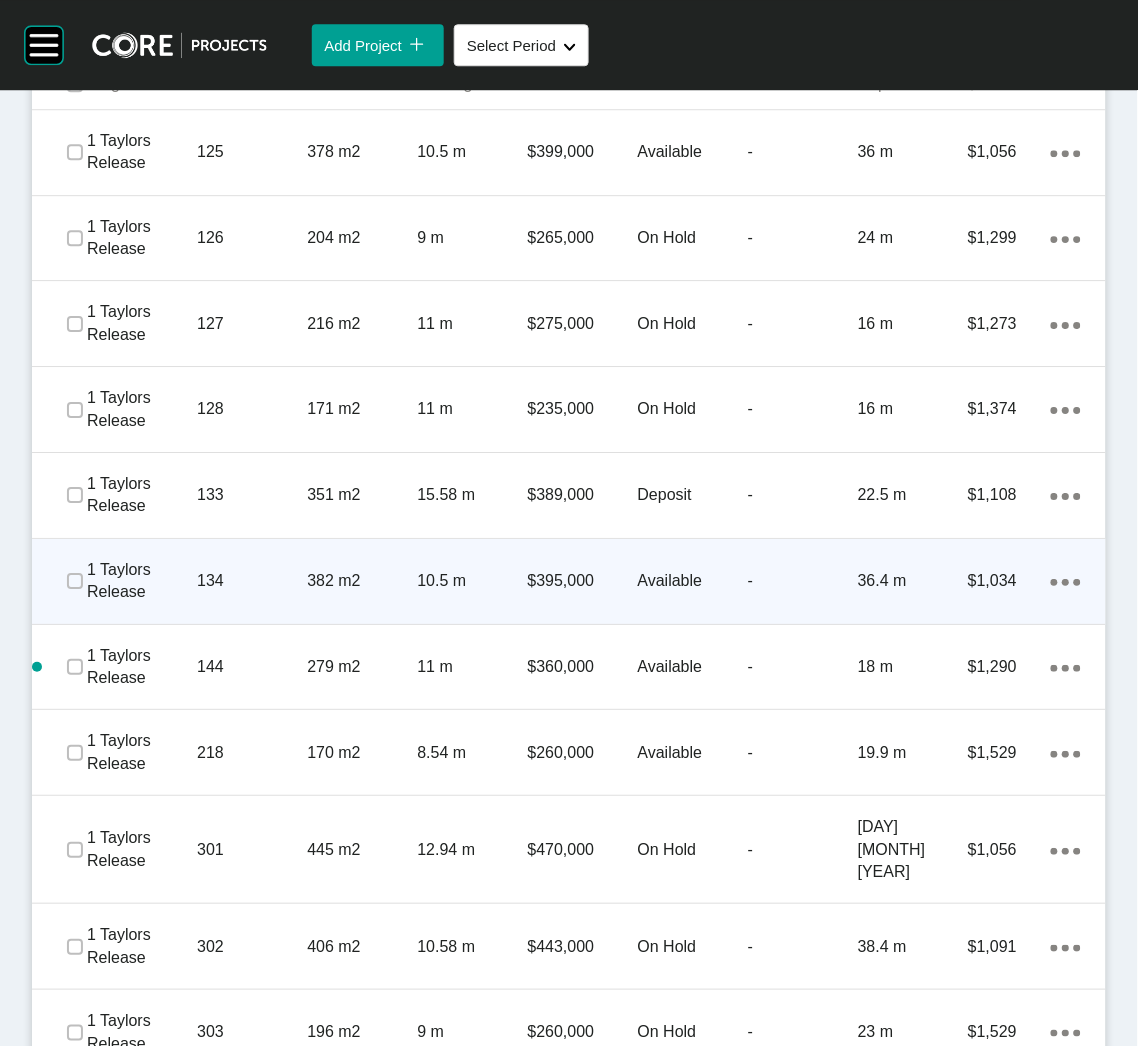 scroll, scrollTop: 1050, scrollLeft: 0, axis: vertical 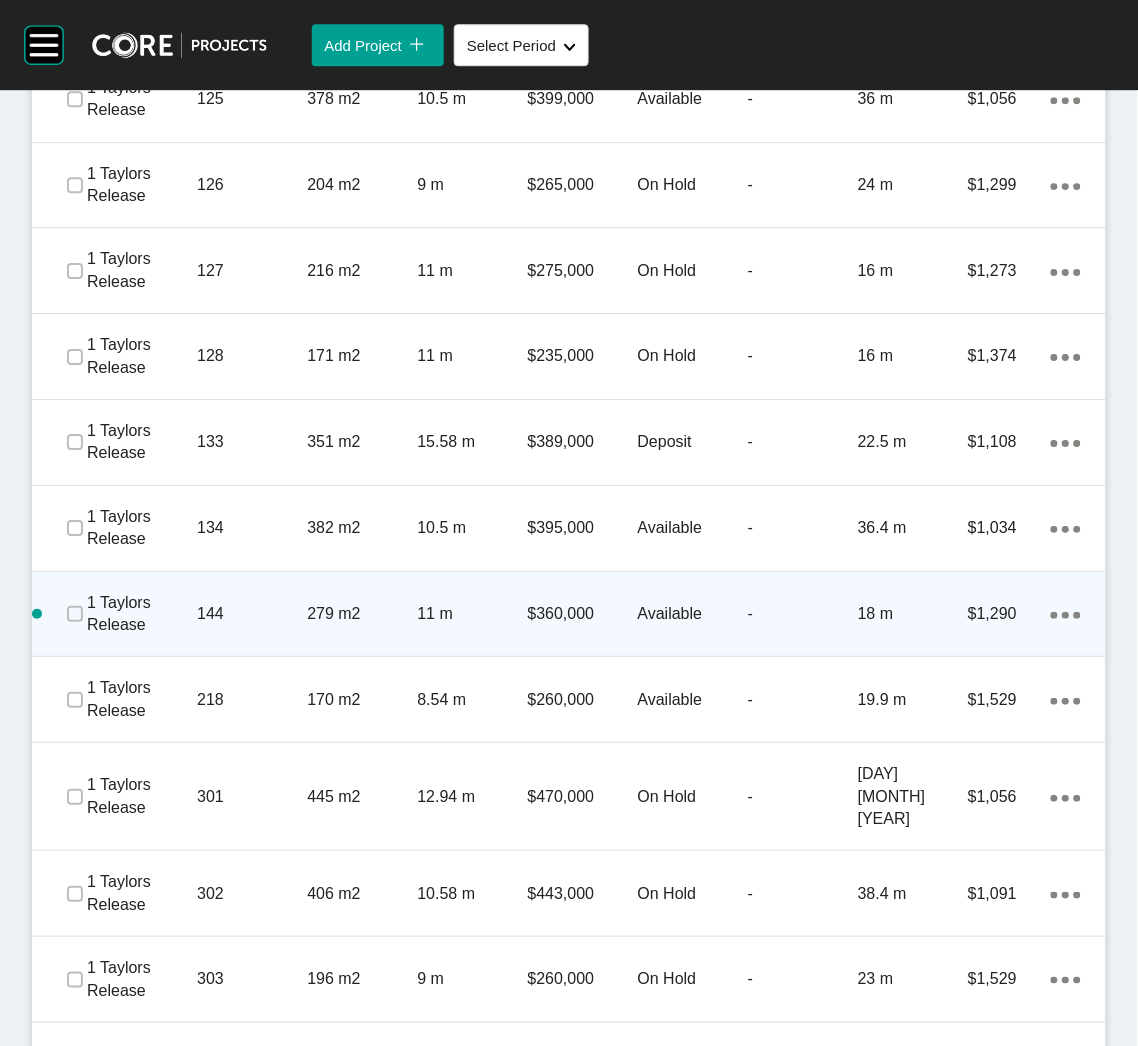 click 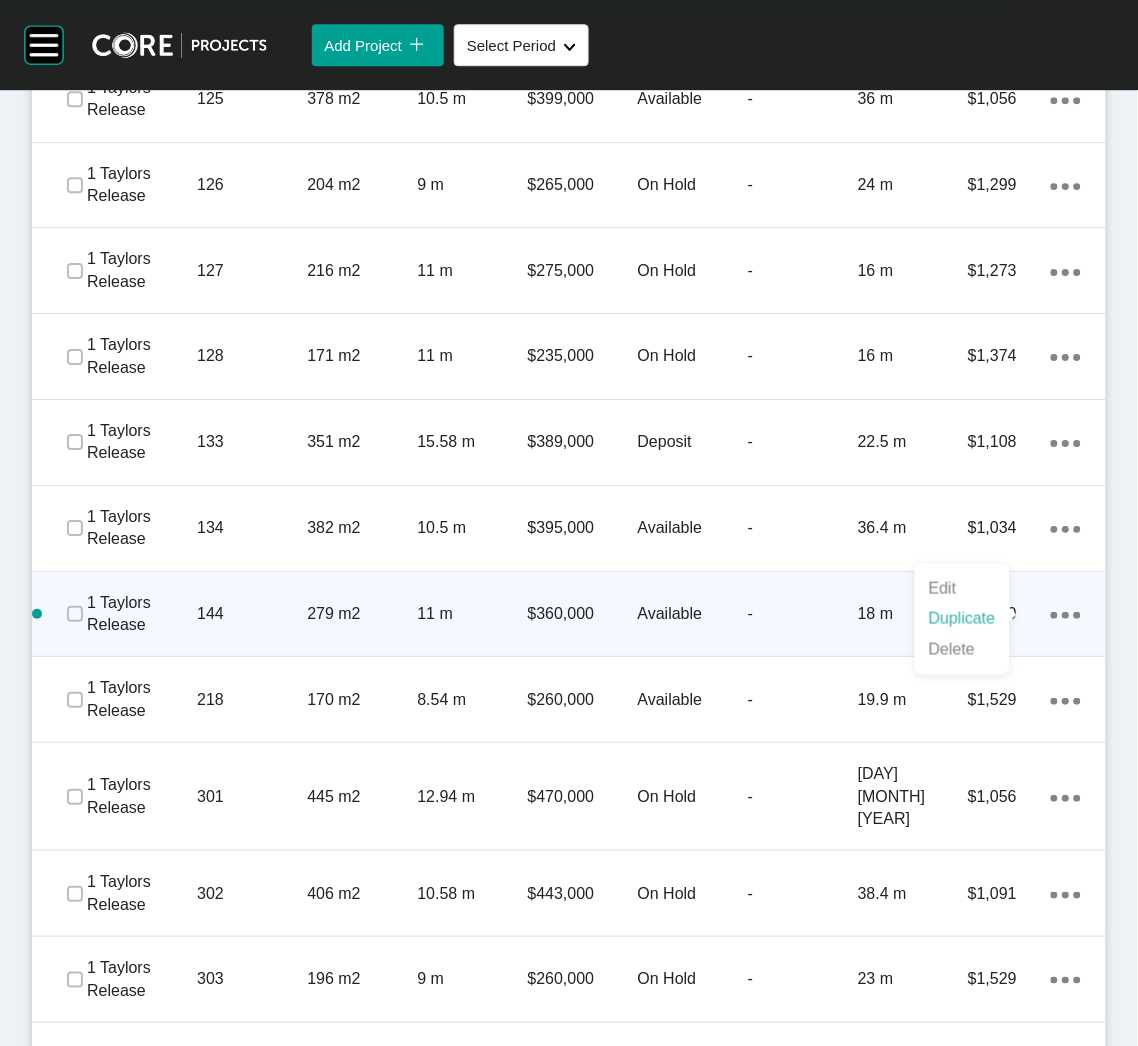 click on "Duplicate" at bounding box center [962, 619] 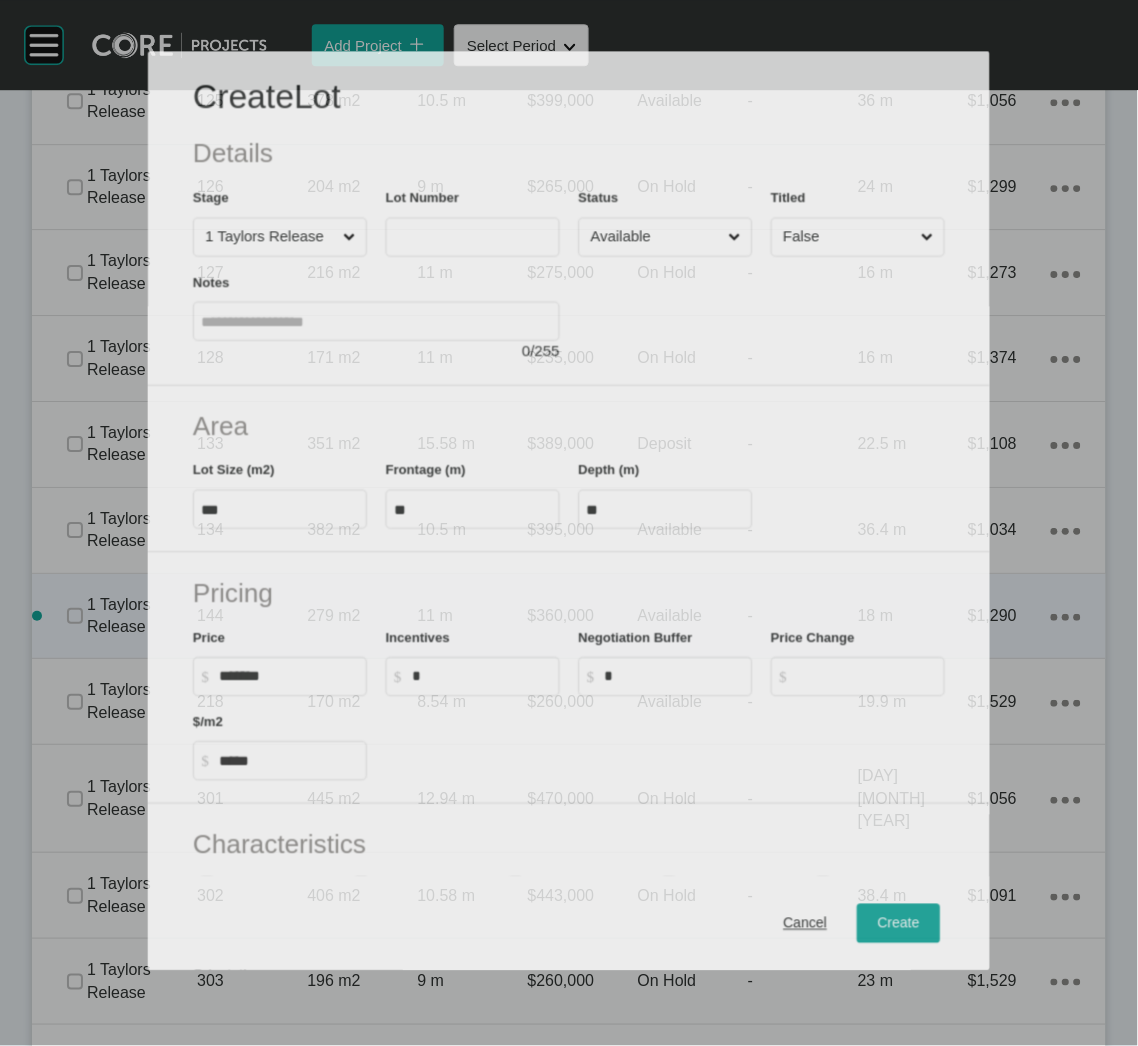 scroll, scrollTop: 1050, scrollLeft: 0, axis: vertical 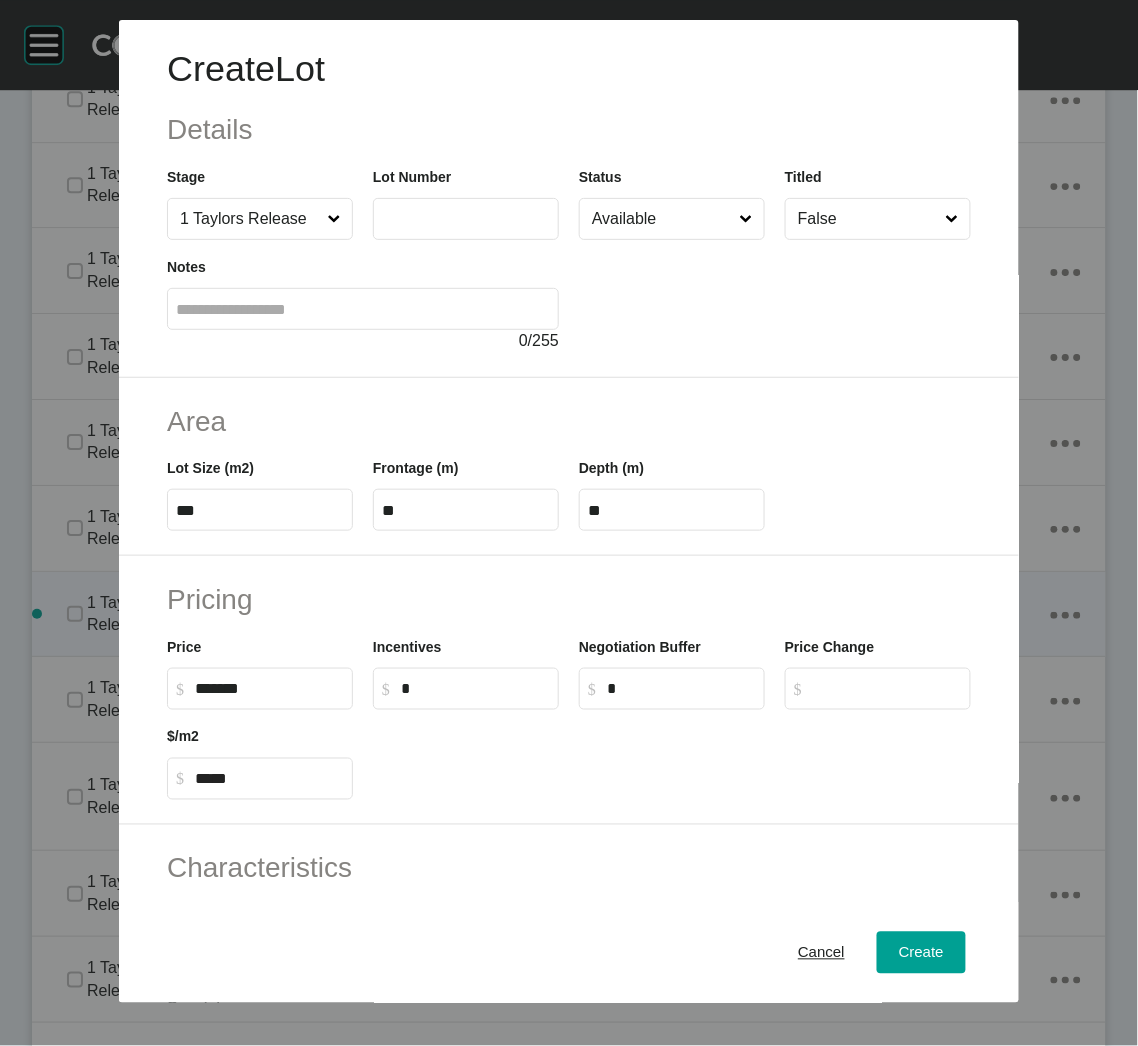 click at bounding box center (466, 219) 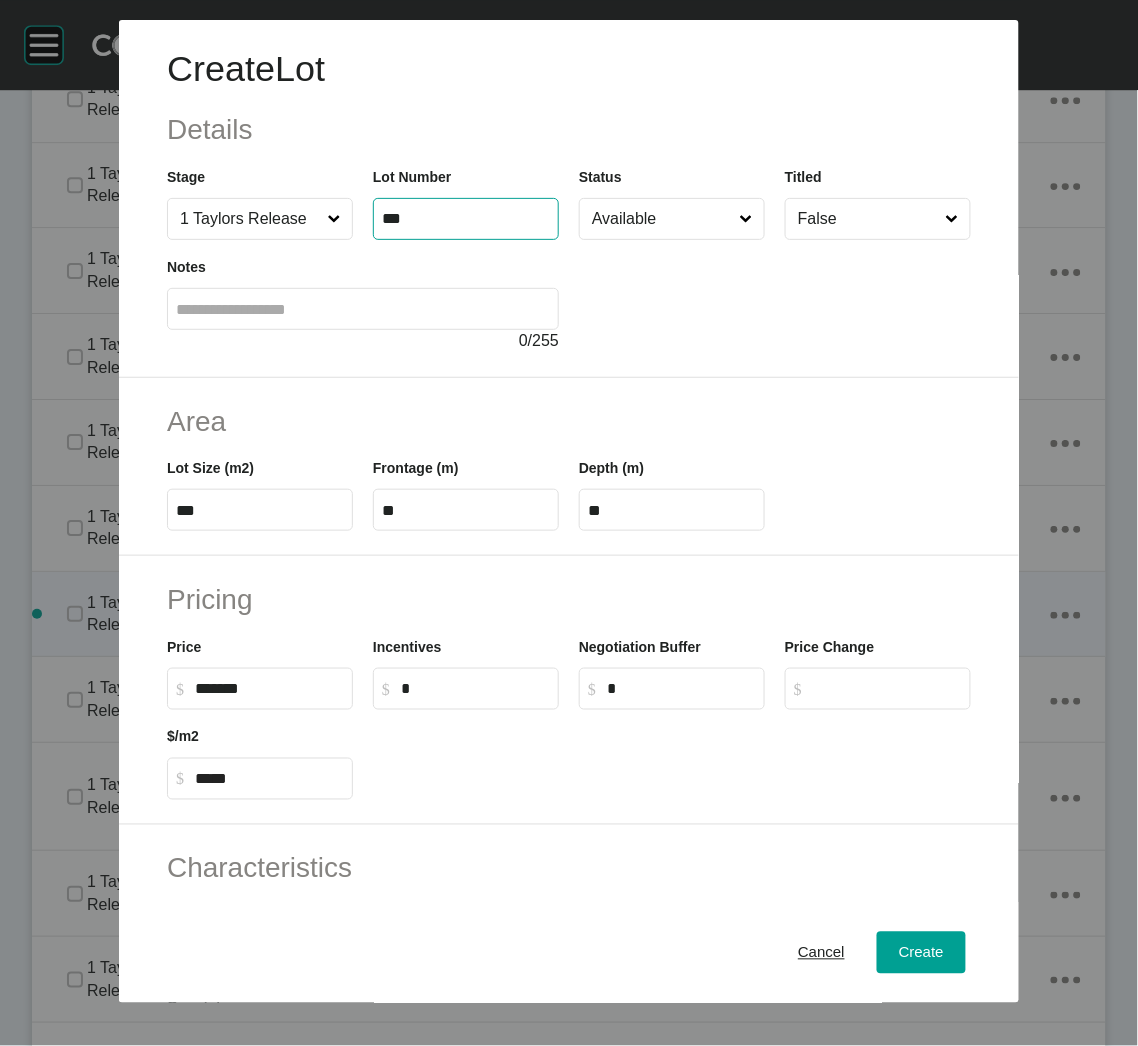 type on "***" 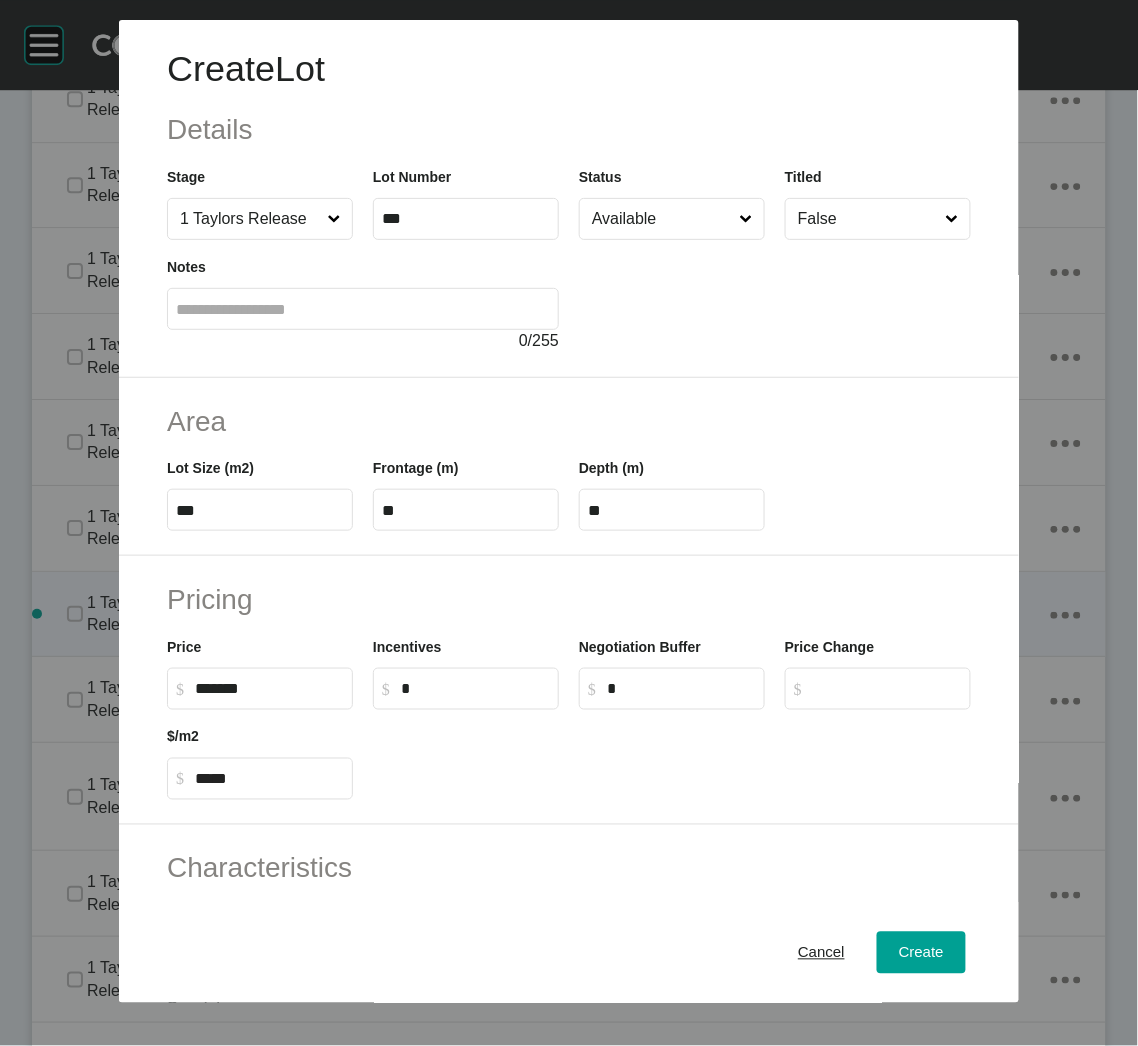 click at bounding box center [775, 296] 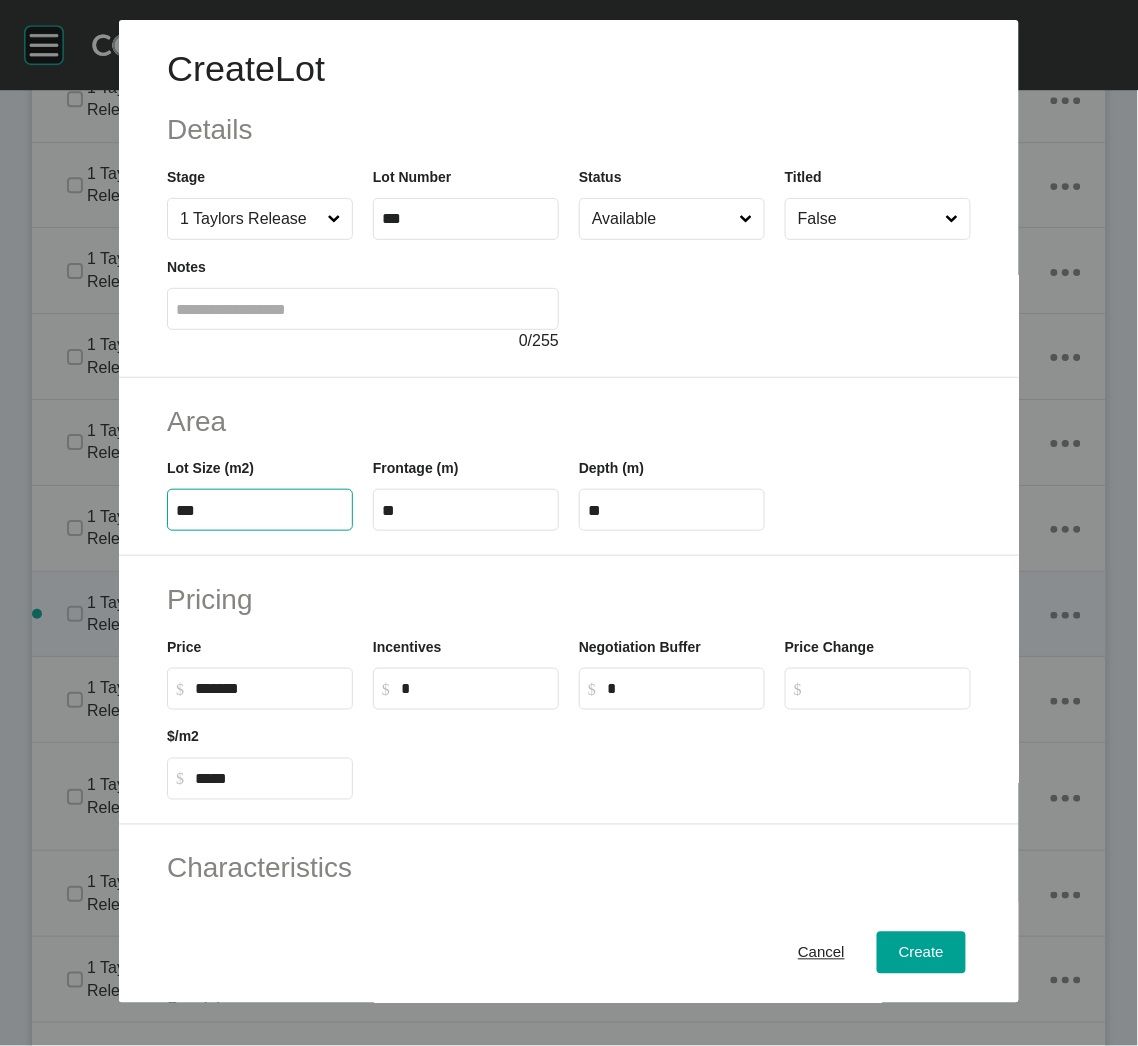 type on "***" 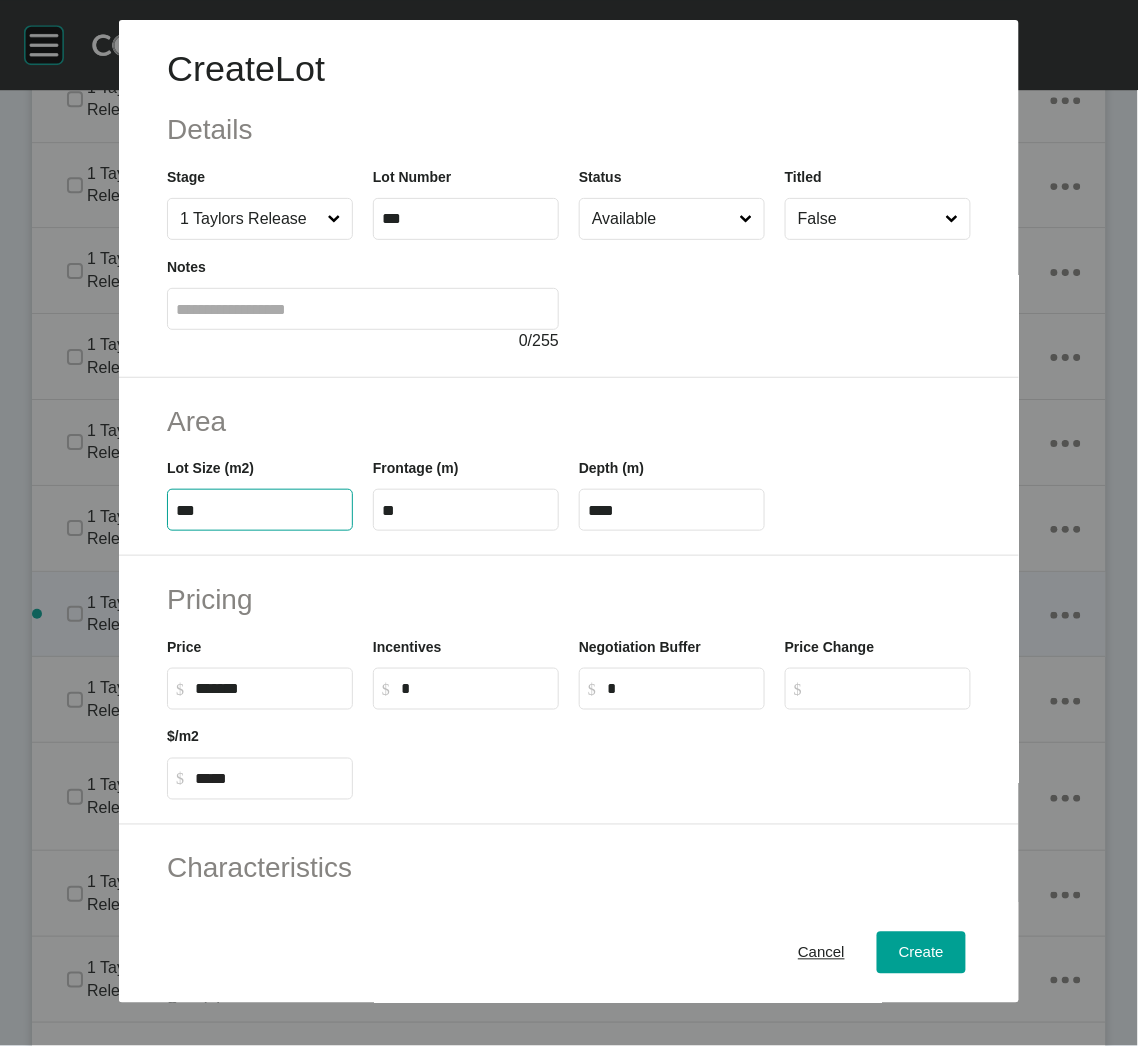 type on "*****" 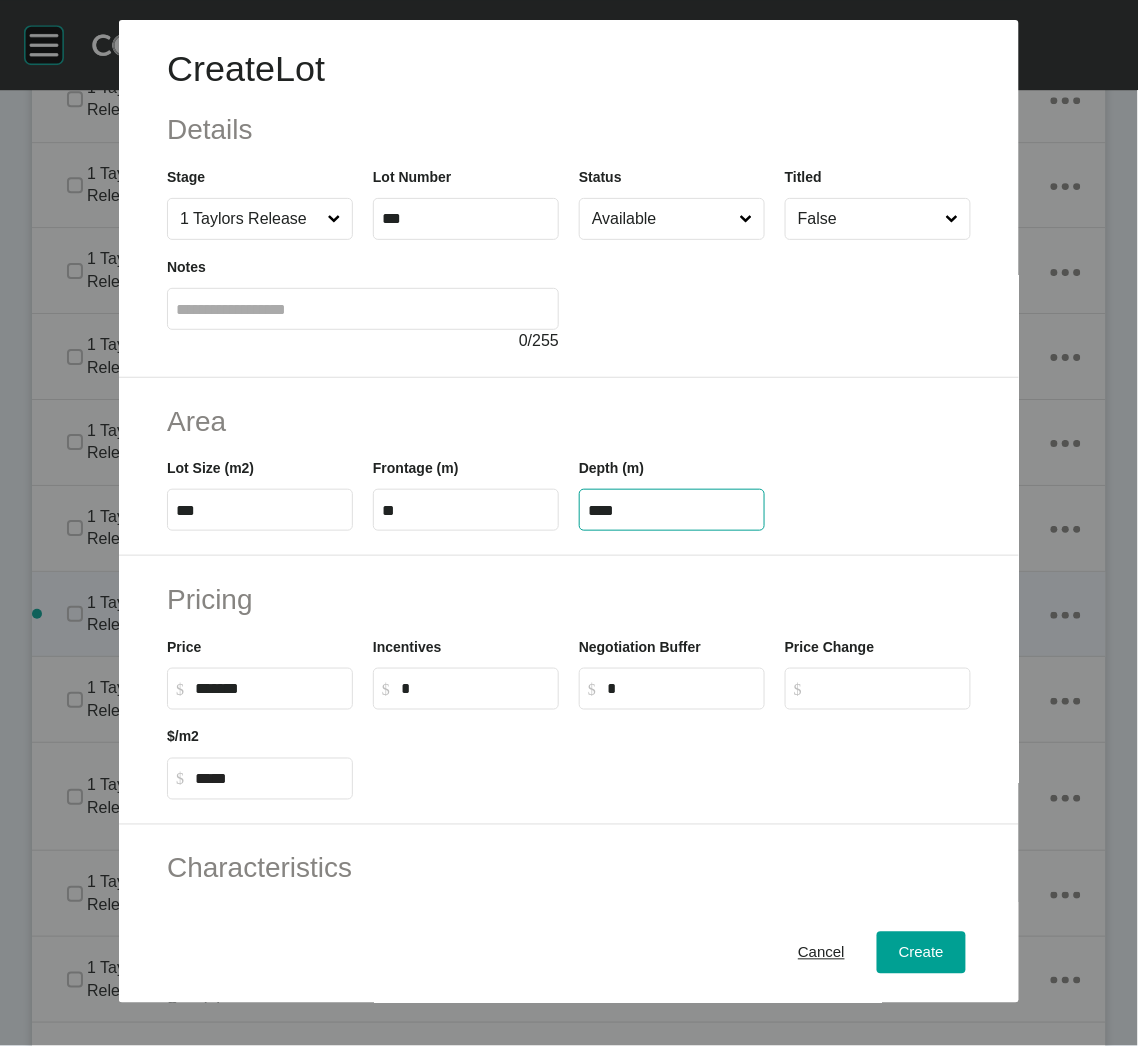 click on "****" at bounding box center (672, 510) 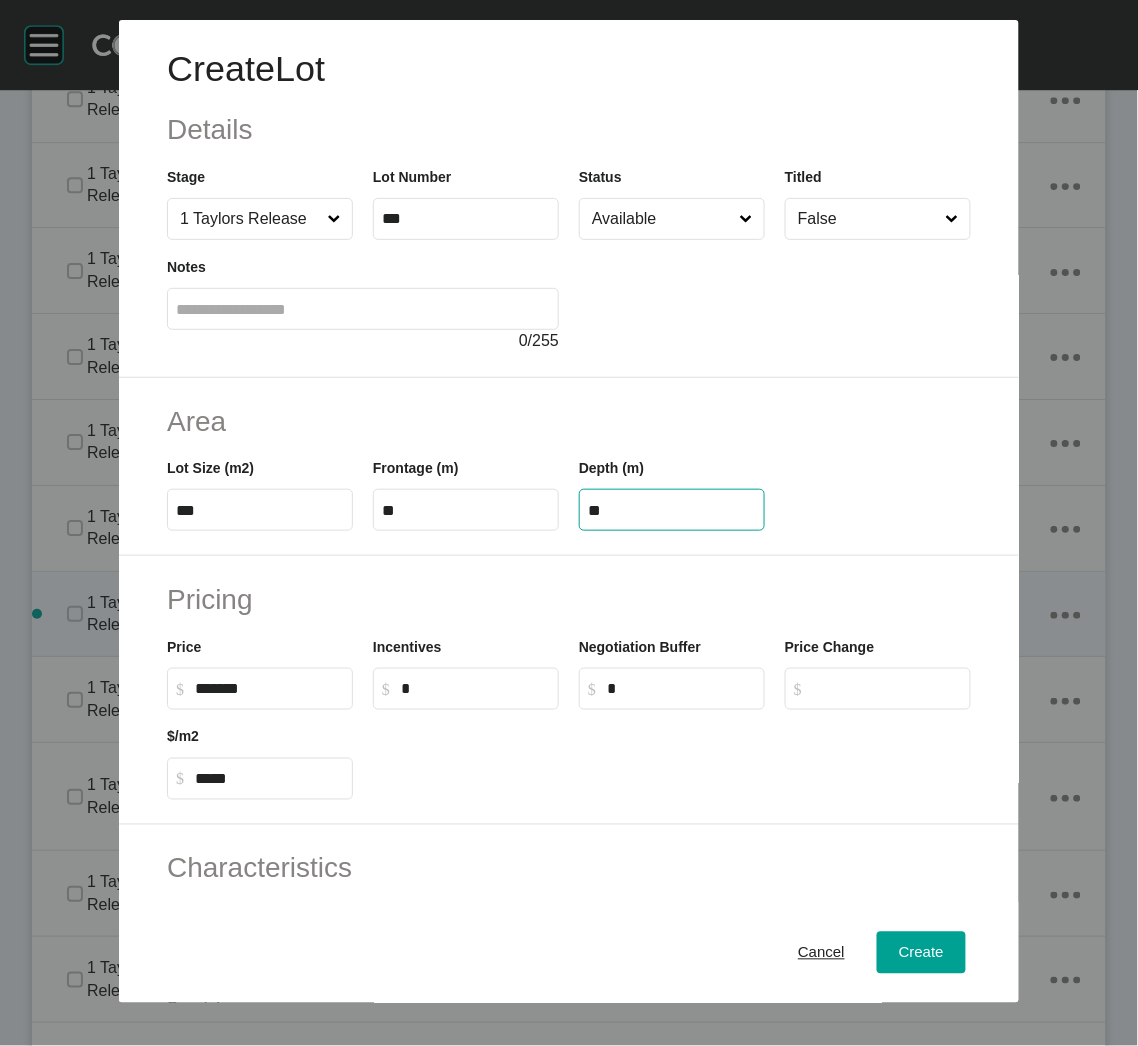 type on "**" 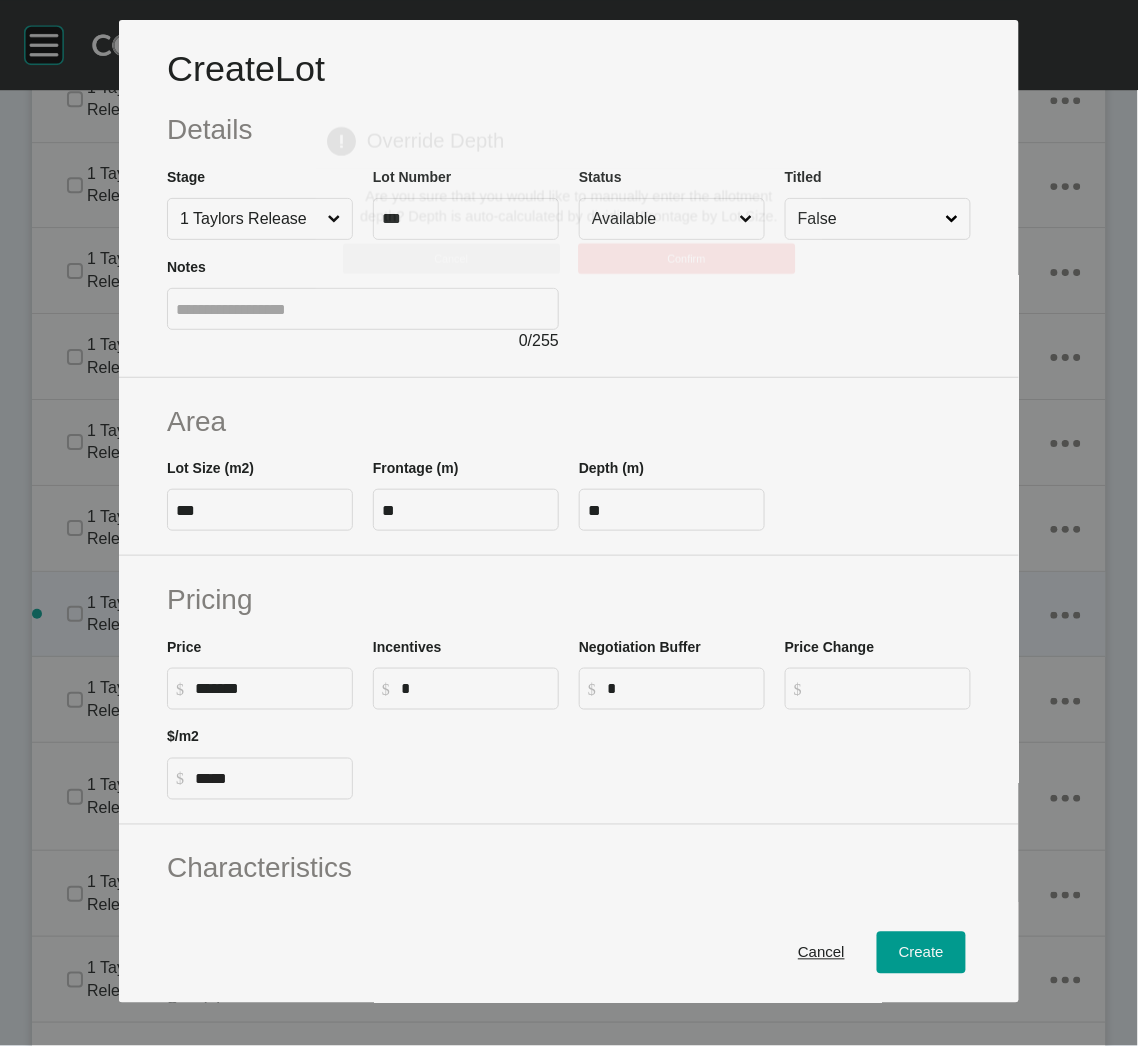 click on "Create  Lot Details Stage 1 Taylors Release Lot Number *** Status Available Titled False Notes 0 / 255 Area Lot Size (m2) *** Frontage (m) ** Depth (m) ** Pricing Price $ Created with Sketch. $ ******* Incentives $ Created with Sketch. $ * Negotiation Buffer $ Created with Sketch. $ * Price Change $ Created with Sketch. $ $/m2 $ Created with Sketch. $ ***** Characteristics Corner Fall Fill Irregular Nearby Amenity Park / Wetlands Powerlines Substation Double Storey Orientation Cancel Create Page 1 Created with Sketch.   Override Depth Are you sure that you would like to manually enter the allotment depth? Depth is auto-calculated by dividing Frontage by Lot Size. Cancel Confirm" at bounding box center (569, 523) 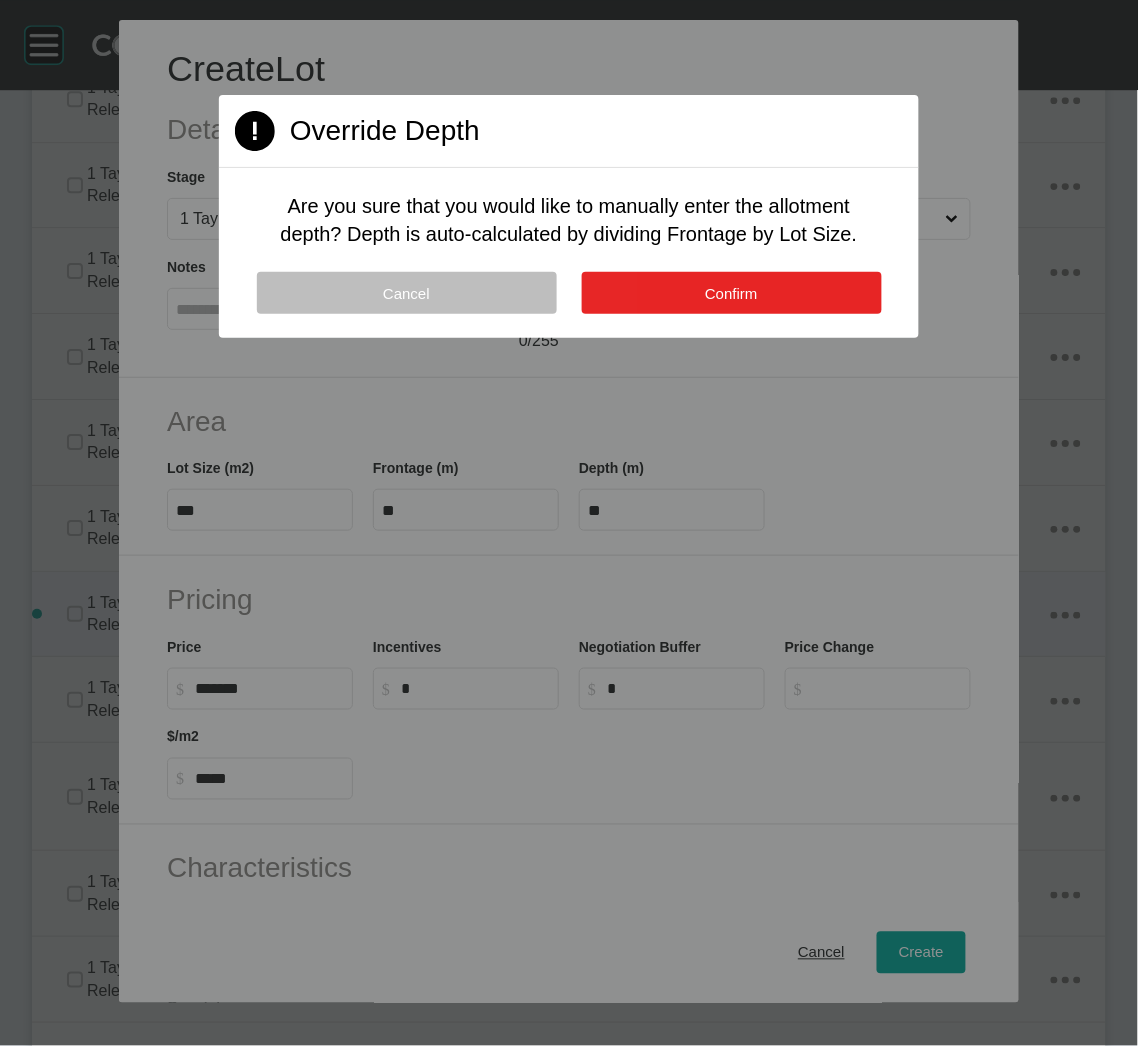 click on "Confirm" at bounding box center [732, 293] 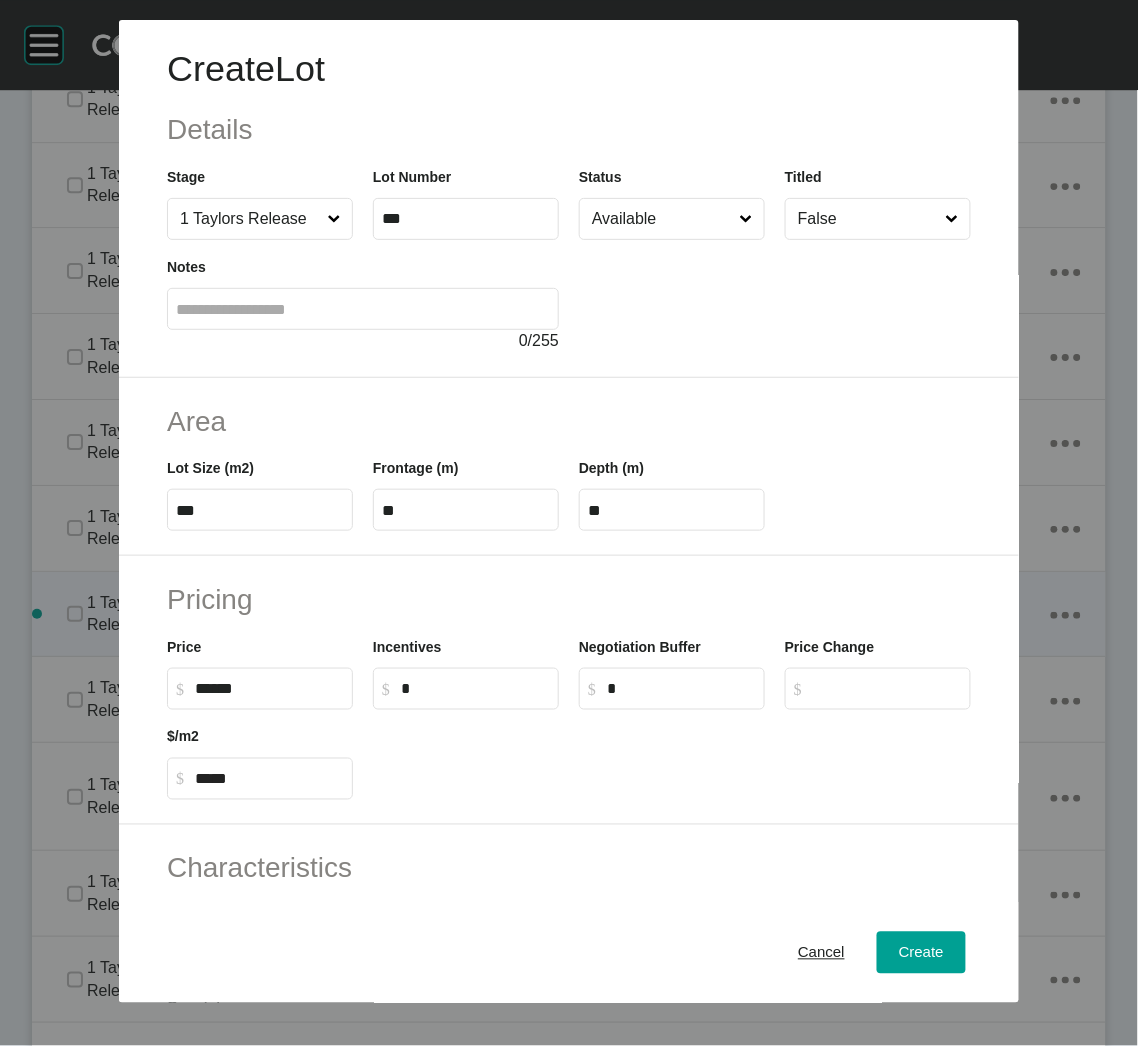 click on "******" at bounding box center [269, 688] 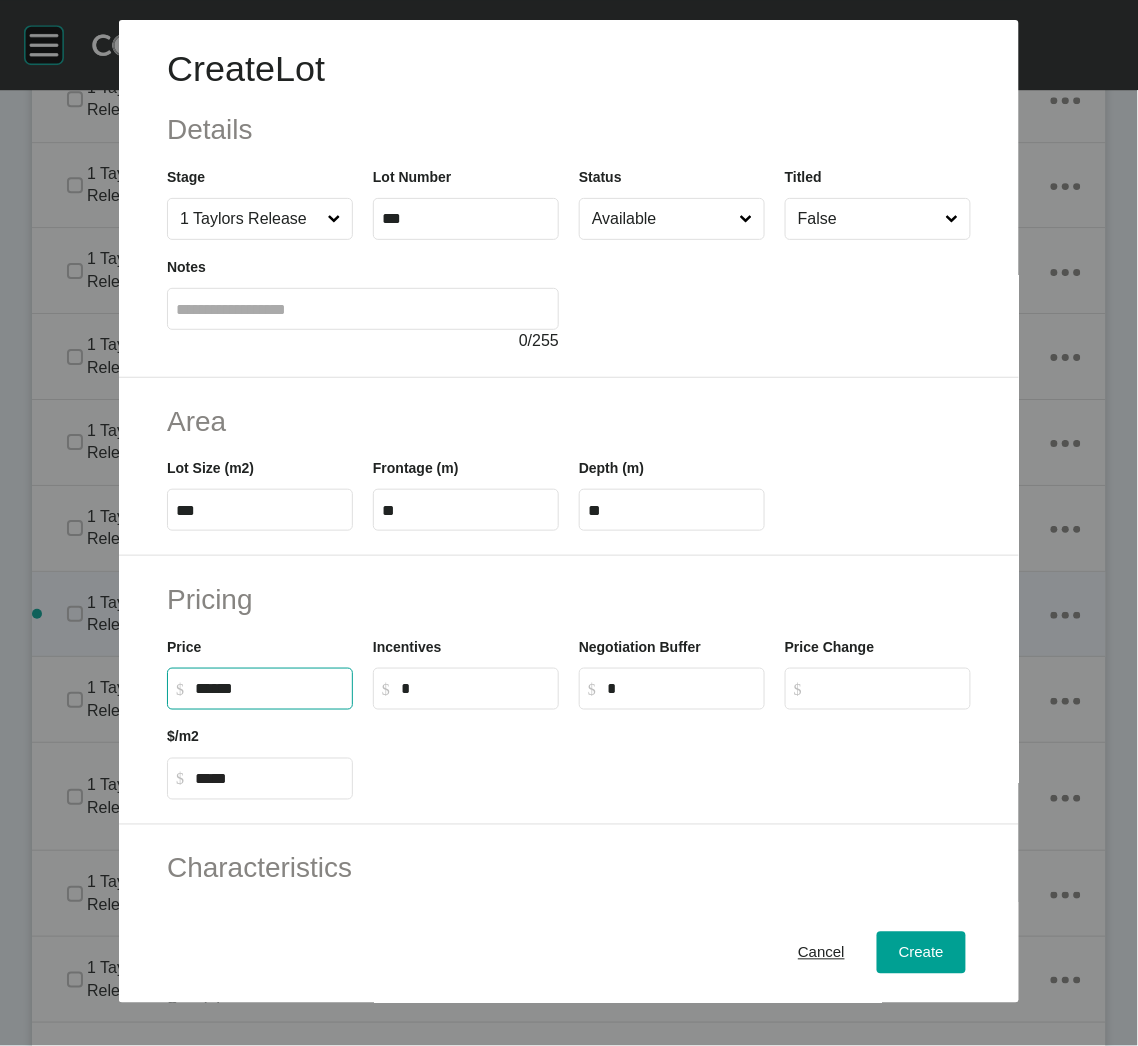 type on "*******" 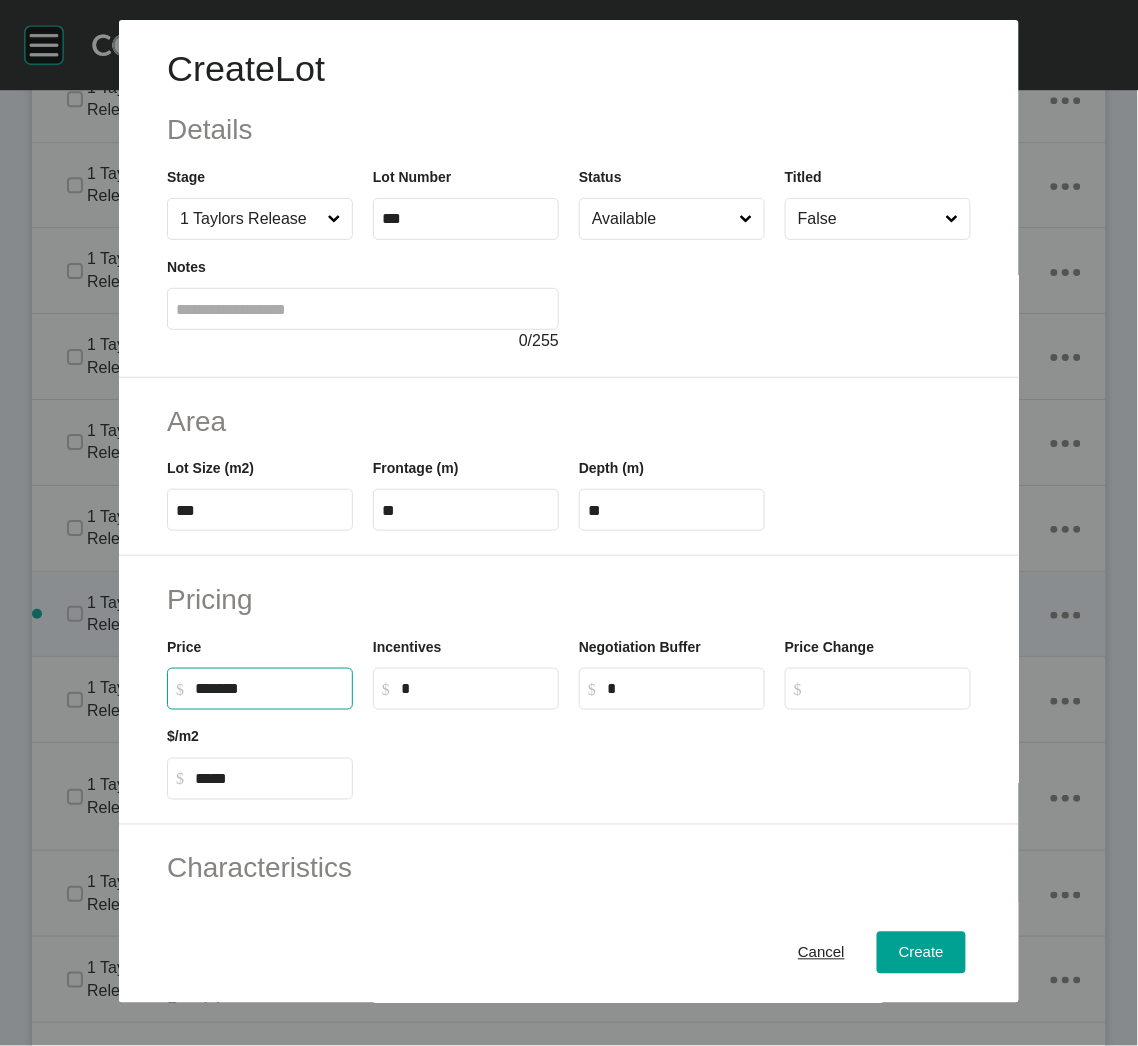 type on "*****" 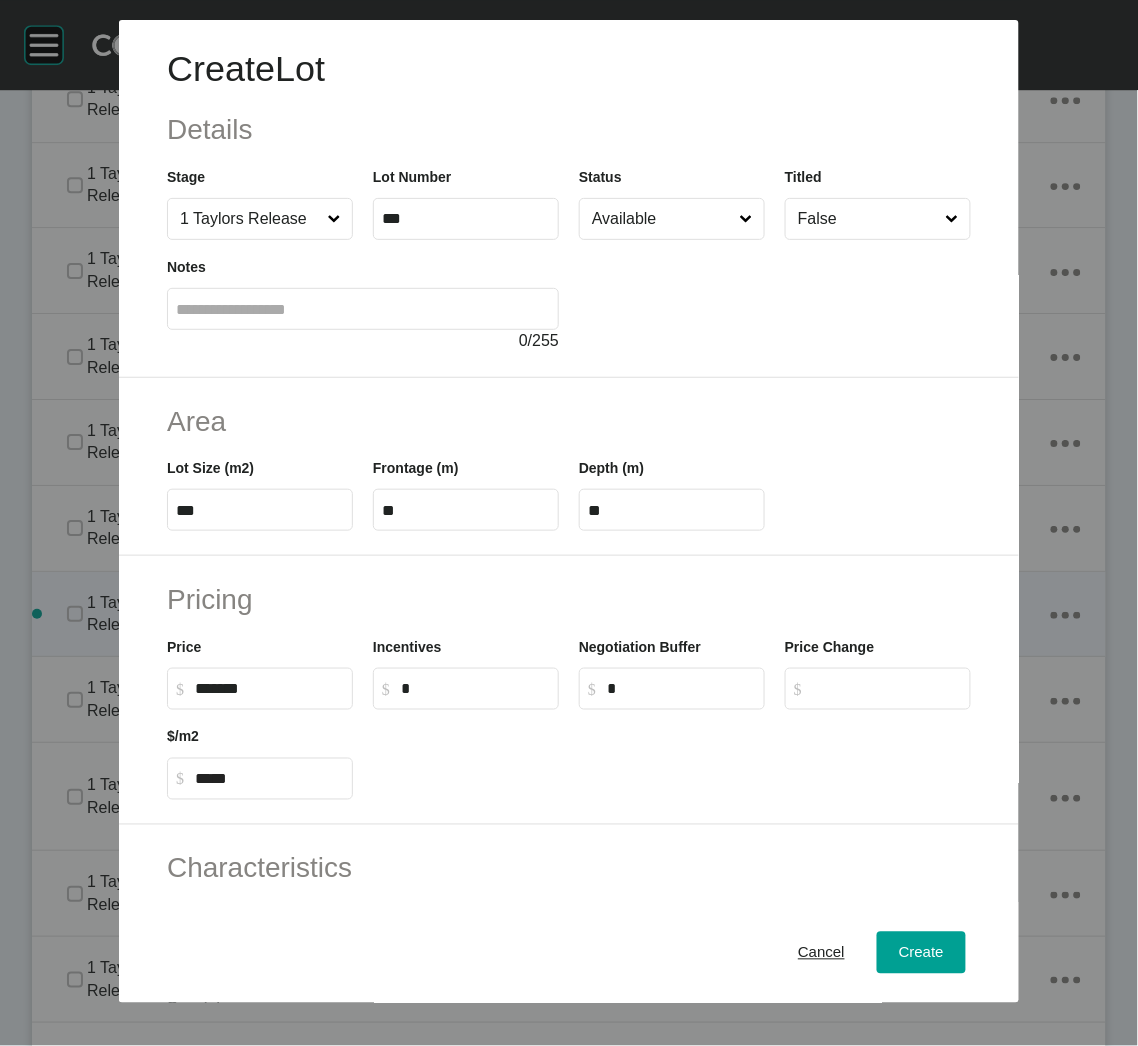 click at bounding box center [672, 755] 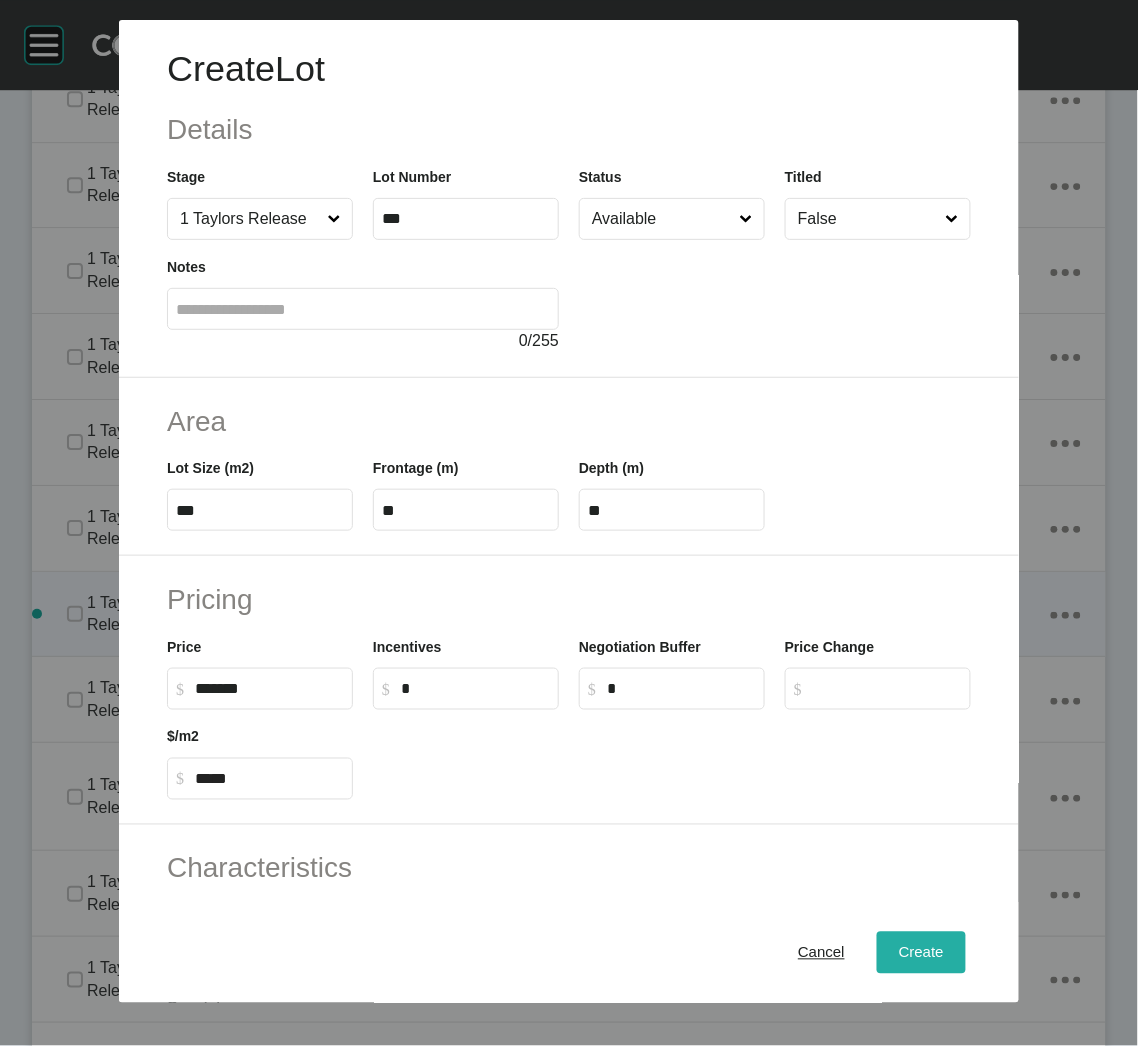 click on "Create" at bounding box center [921, 953] 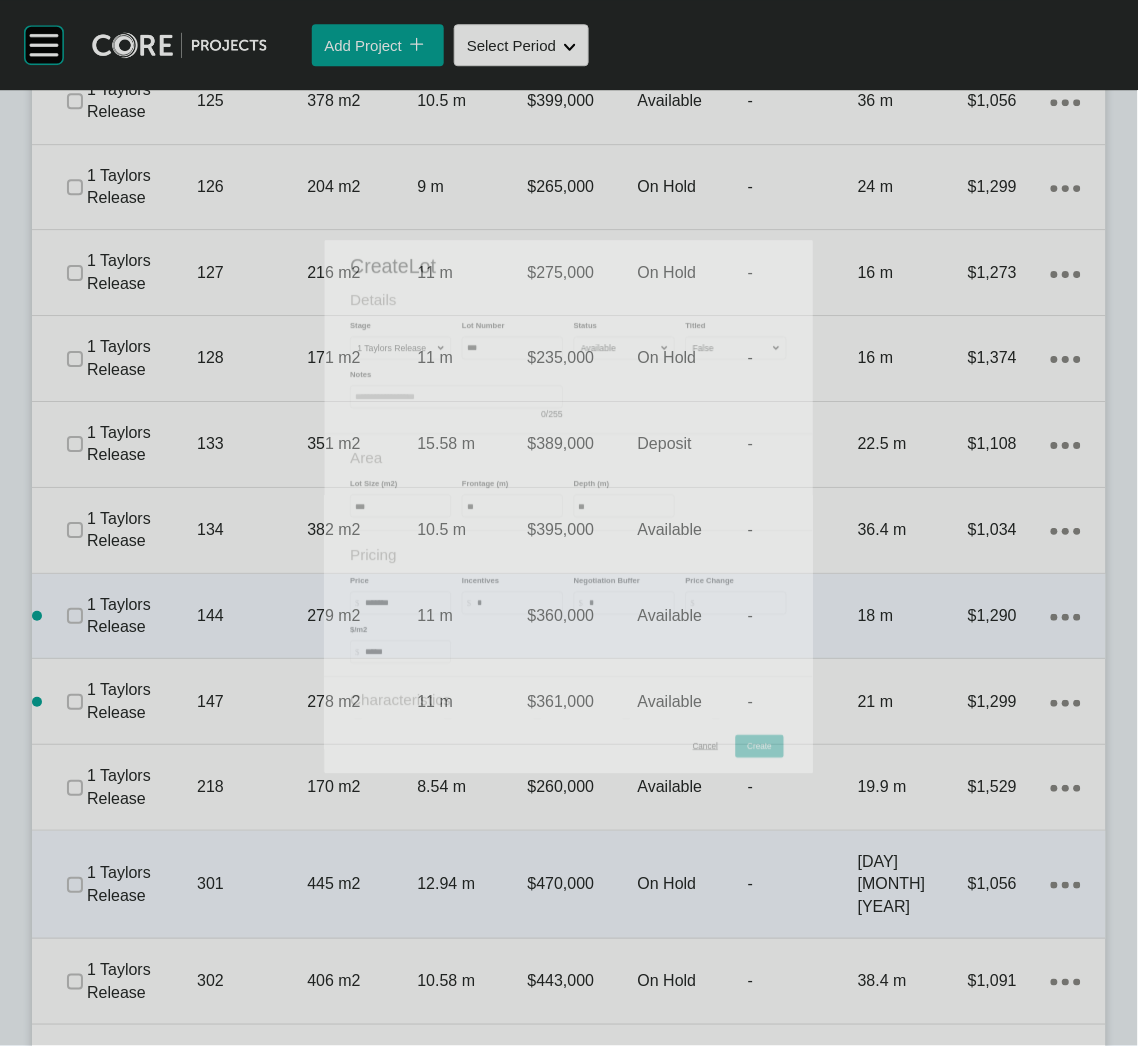 scroll, scrollTop: 1050, scrollLeft: 0, axis: vertical 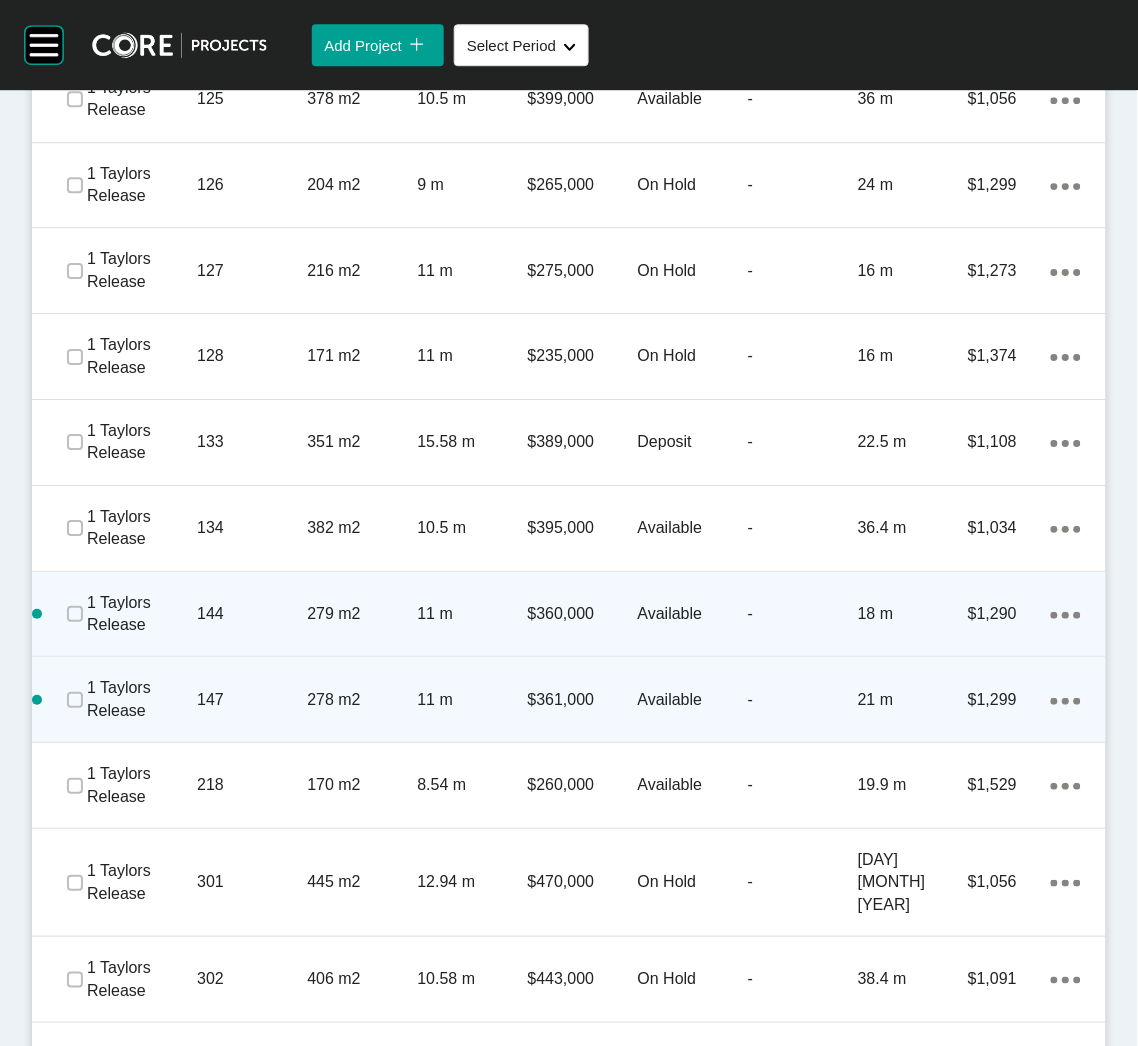 click 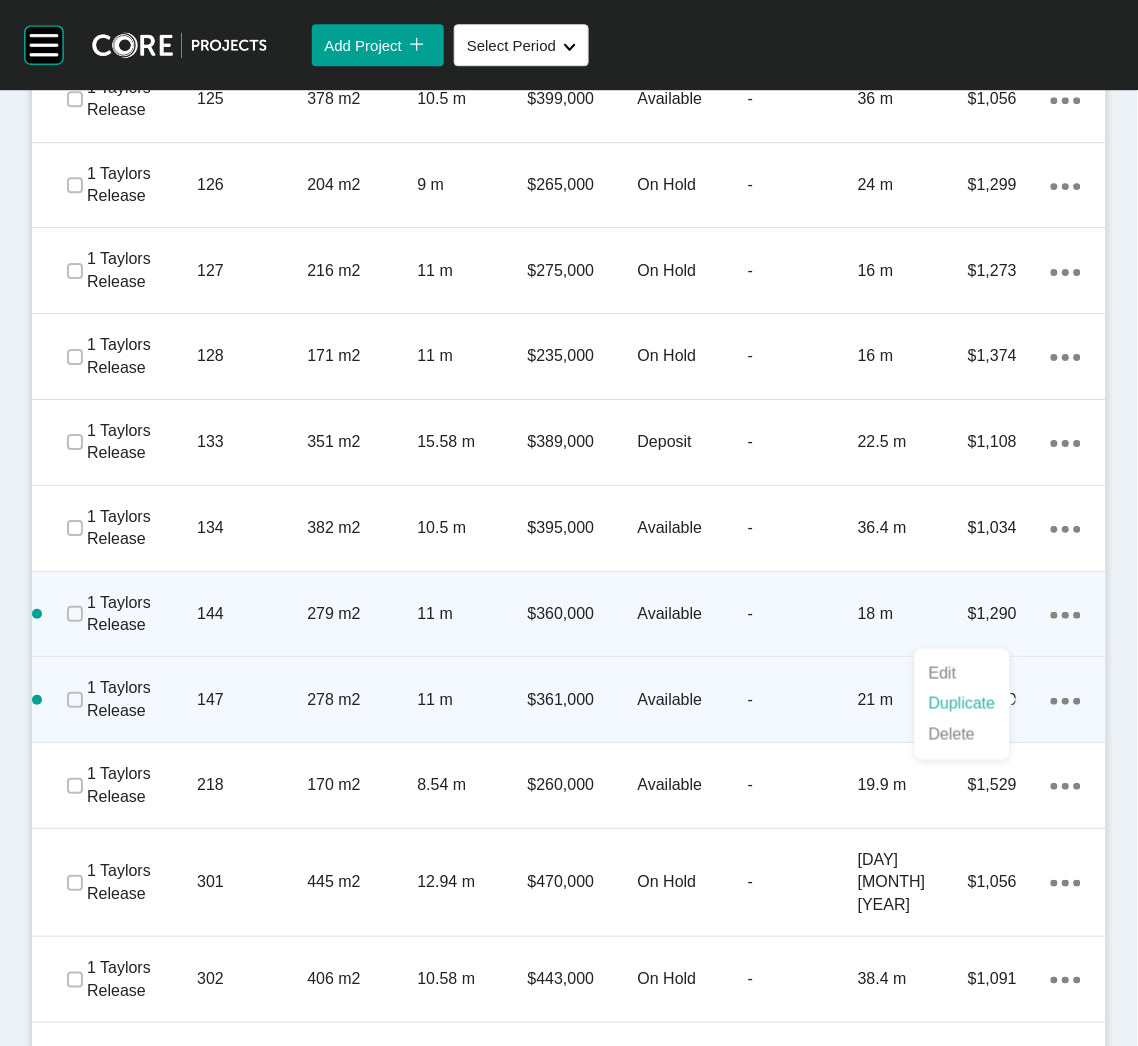 click on "Duplicate" at bounding box center (962, 704) 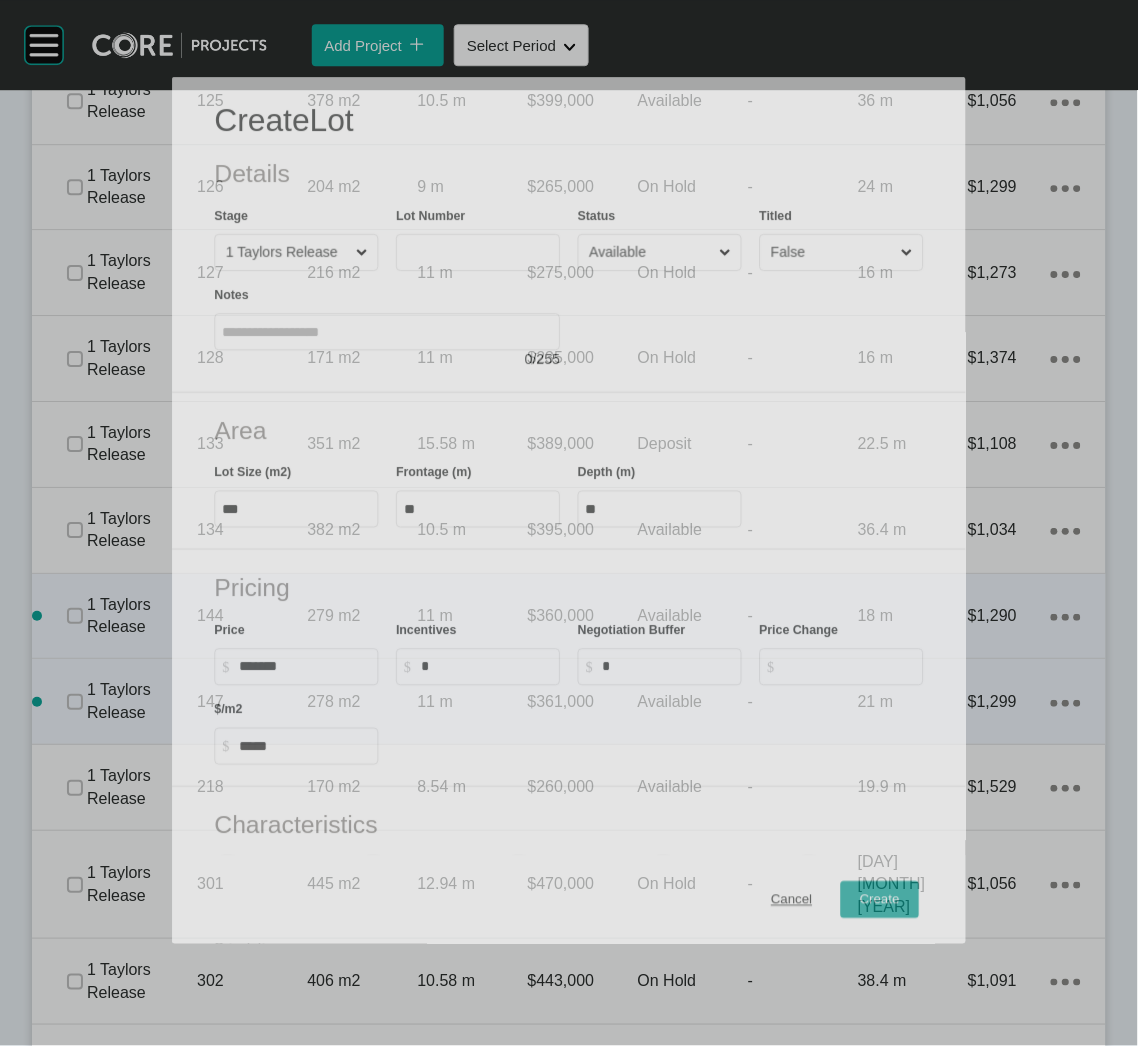 scroll, scrollTop: 1050, scrollLeft: 0, axis: vertical 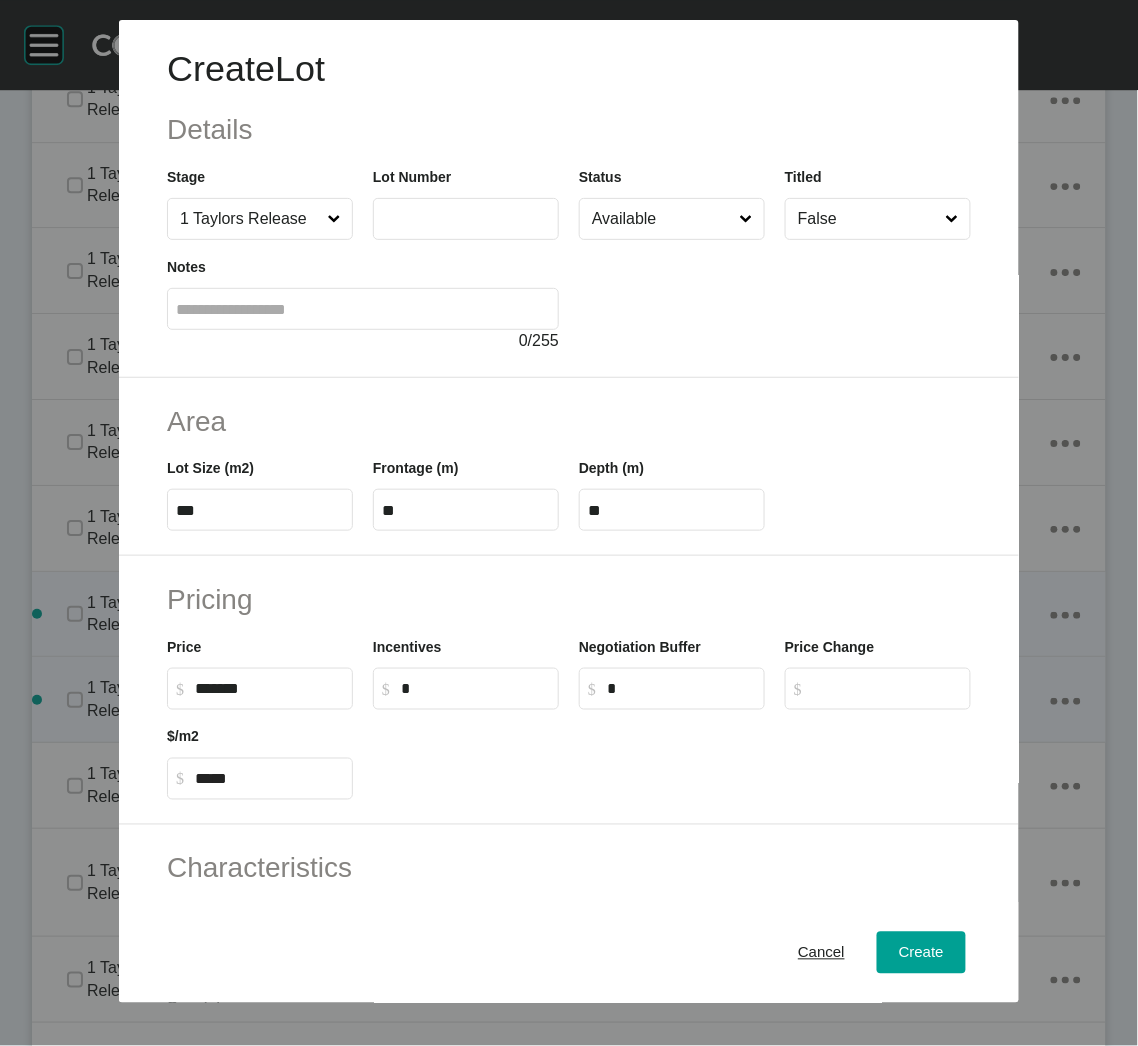 click at bounding box center [466, 218] 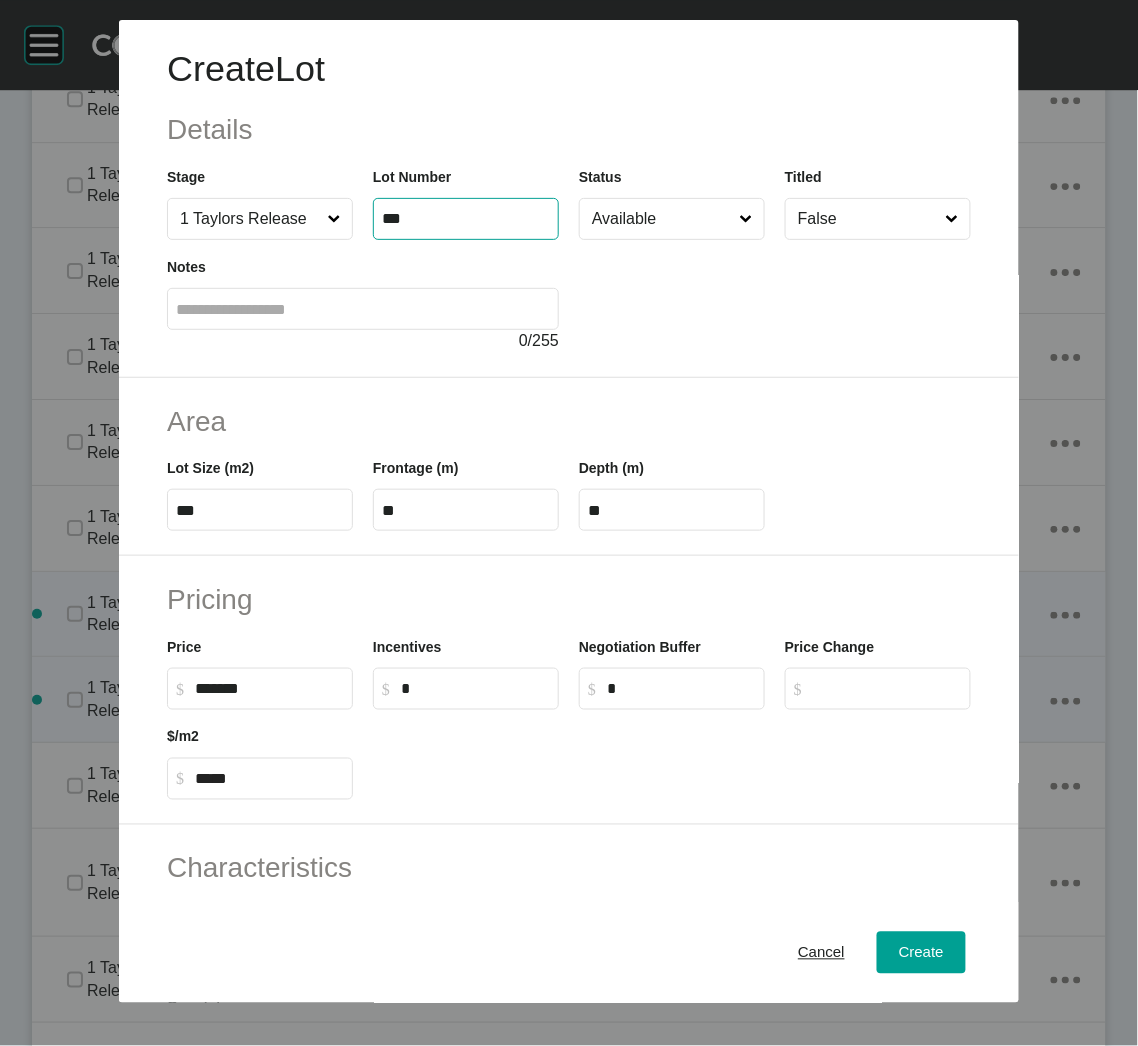 type on "***" 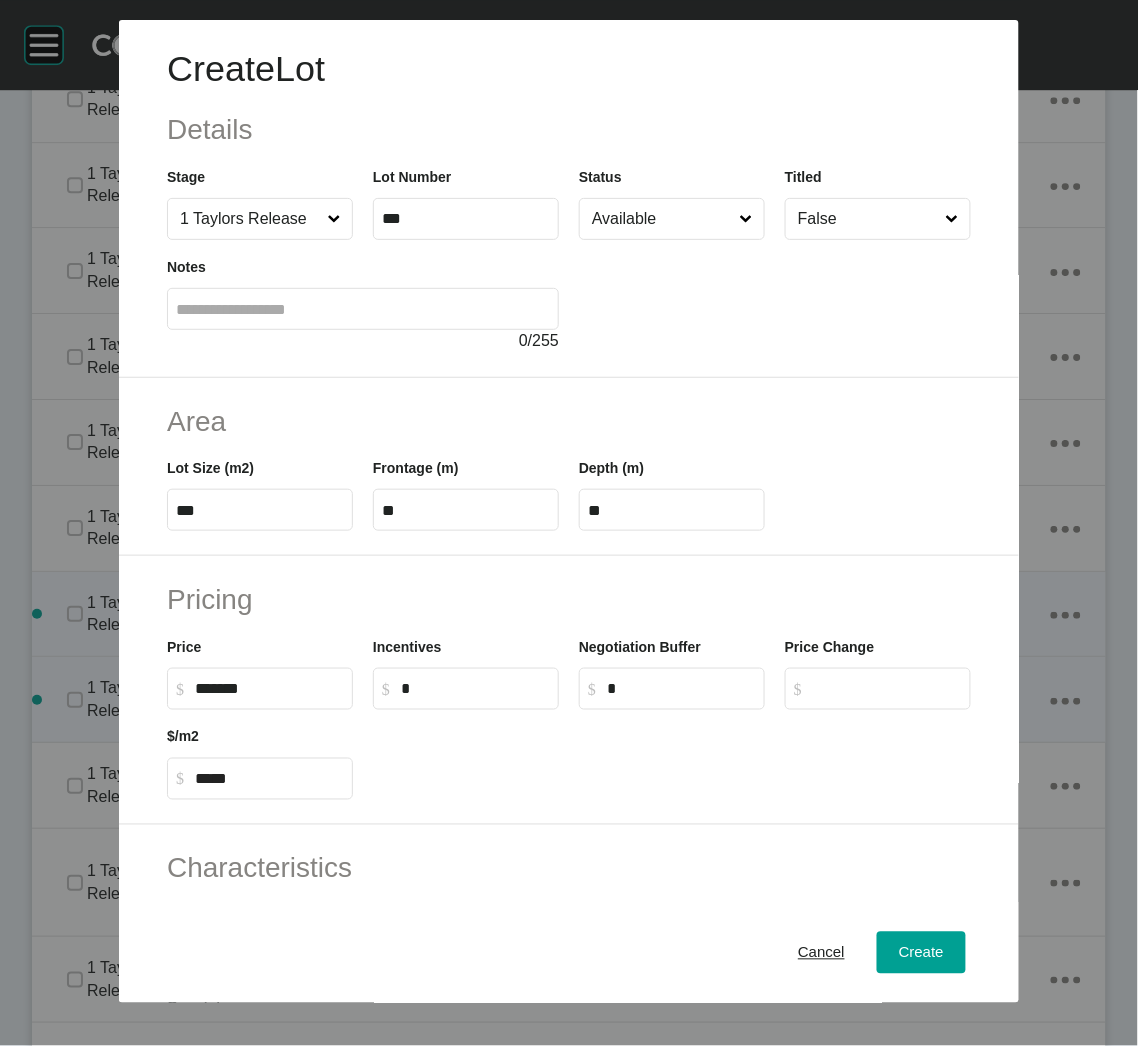 click on "***" at bounding box center [260, 510] 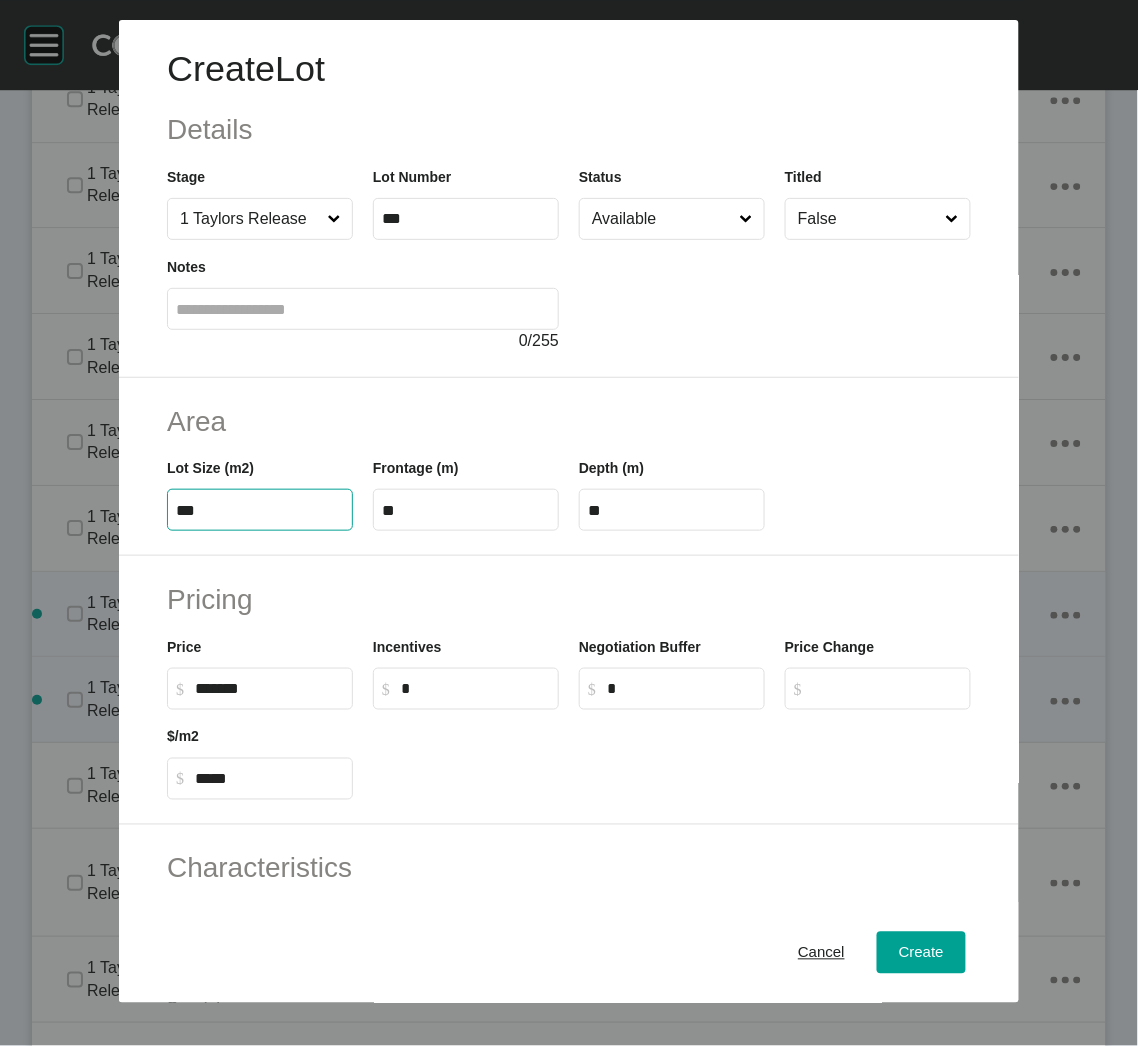 type on "***" 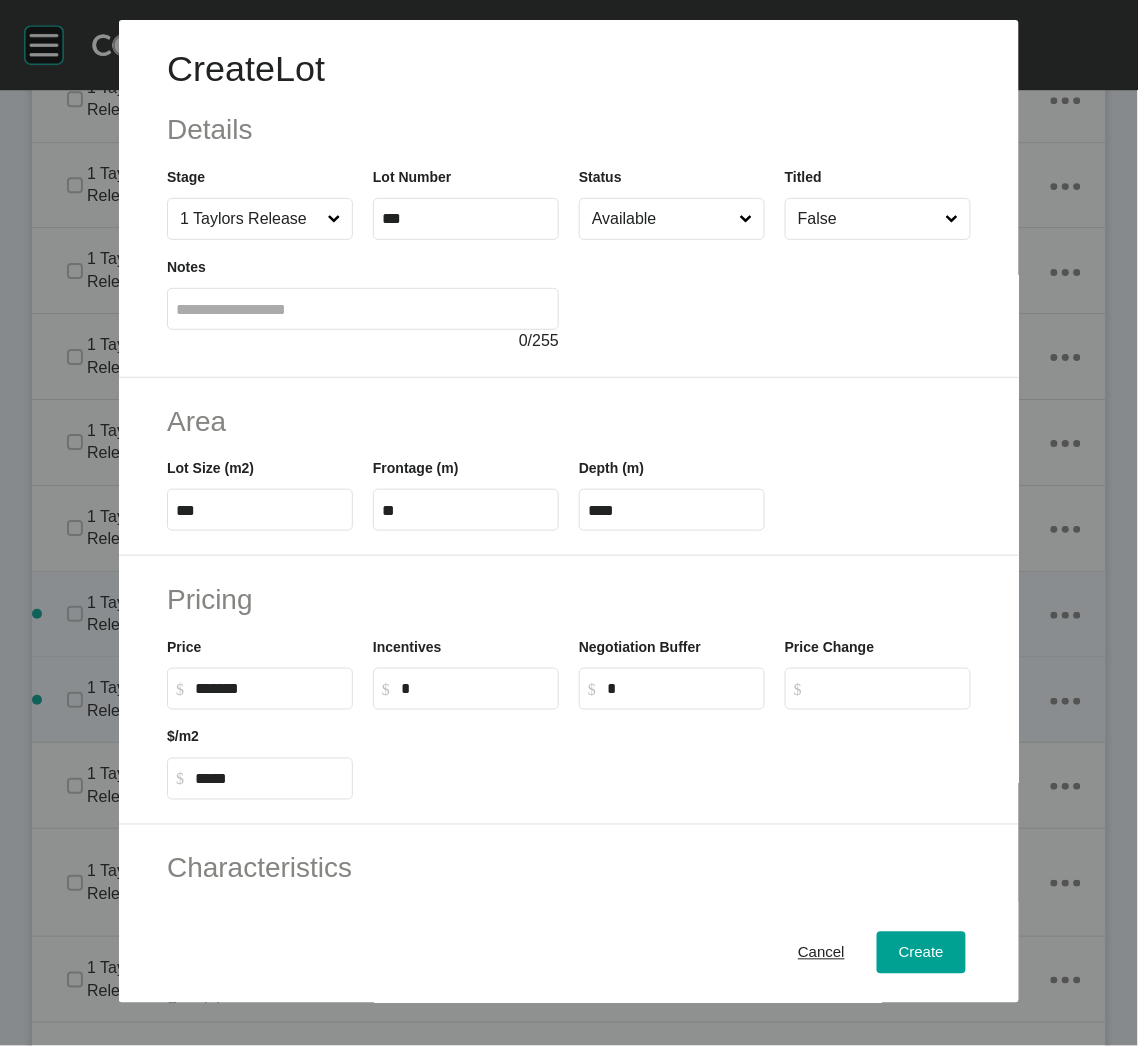 click on "****" at bounding box center [672, 510] 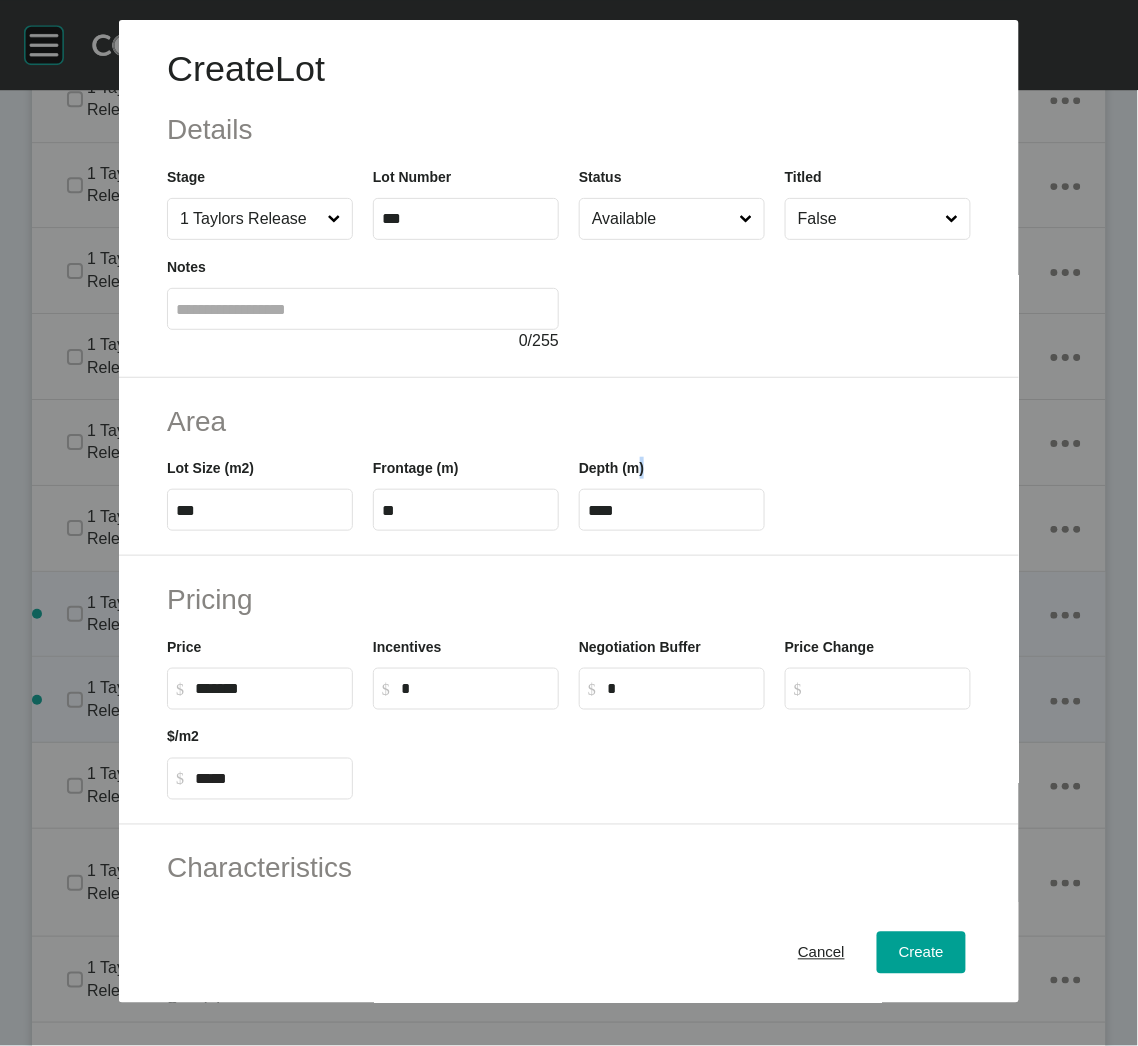 drag, startPoint x: 597, startPoint y: 519, endPoint x: 590, endPoint y: 510, distance: 11.401754 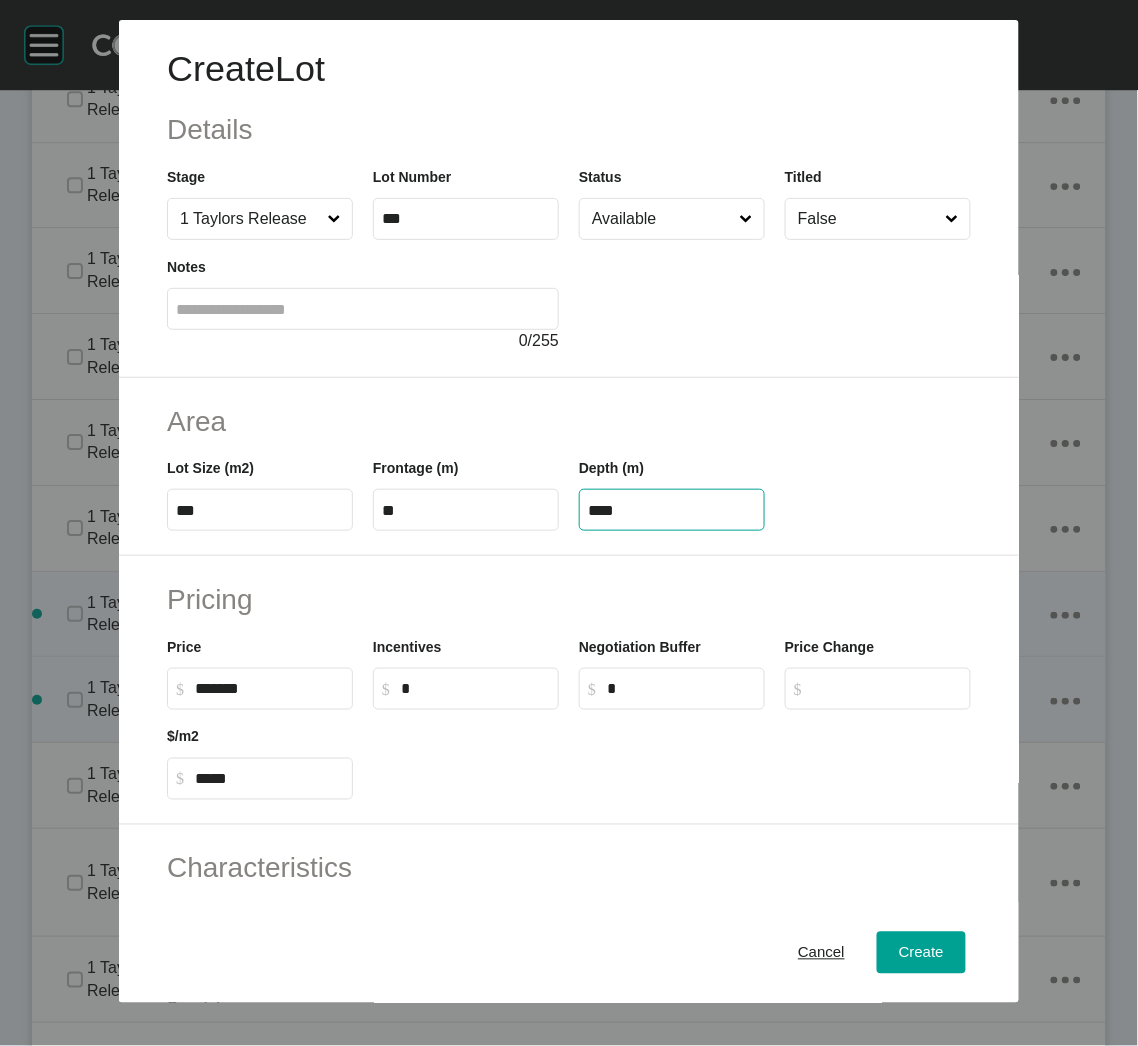 click on "****" at bounding box center (672, 510) 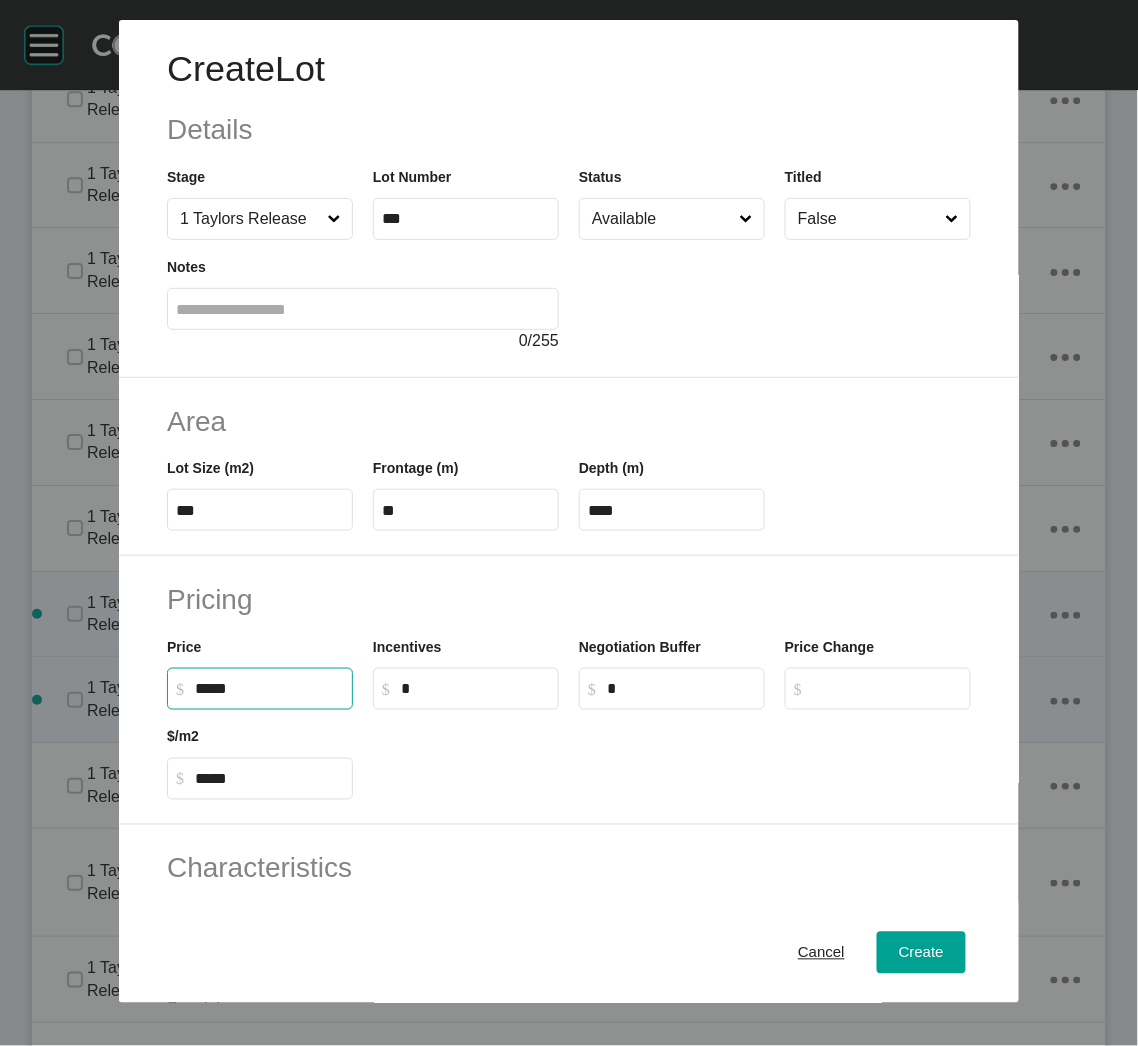 type on "*****" 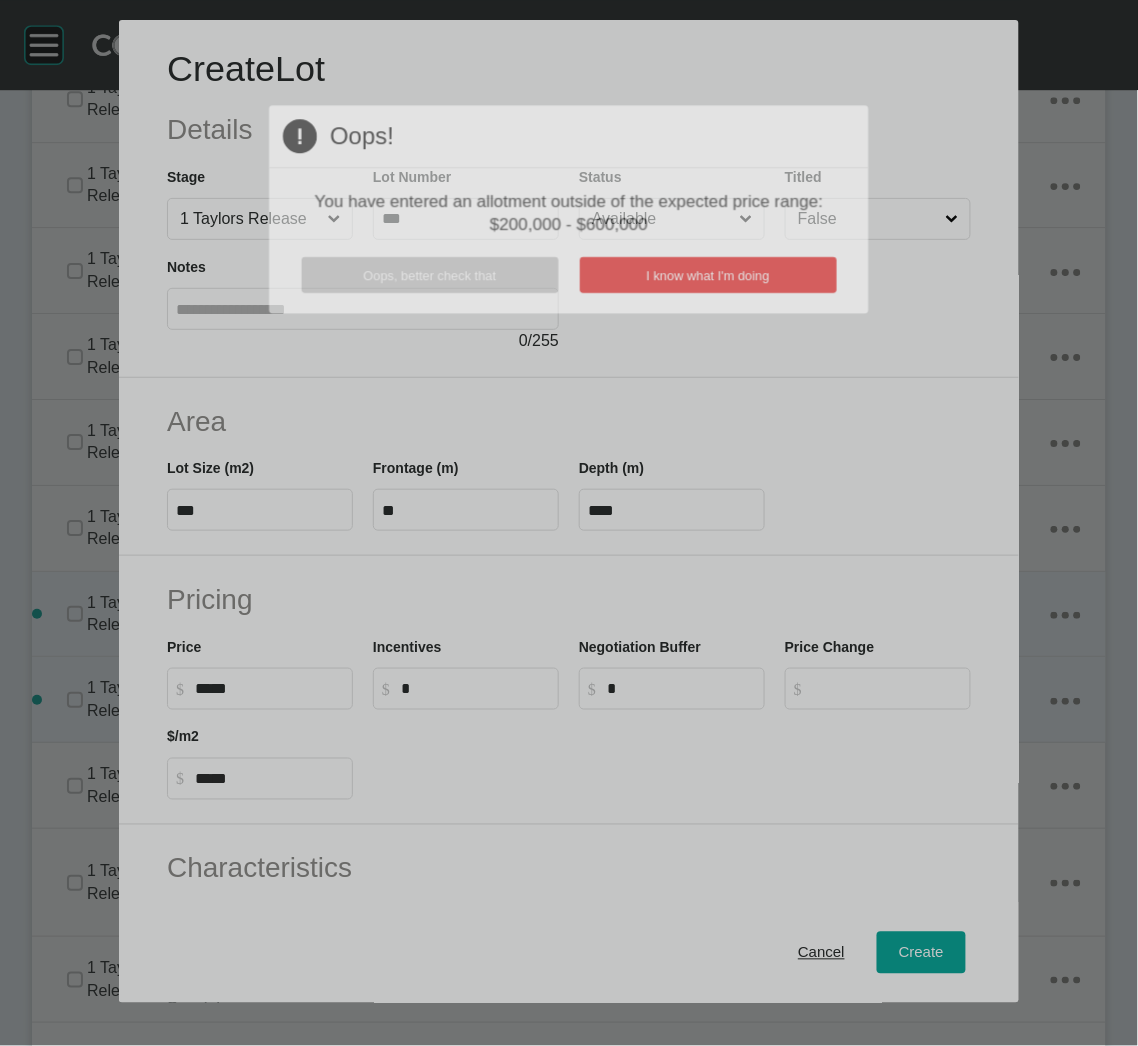 click at bounding box center [569, 523] 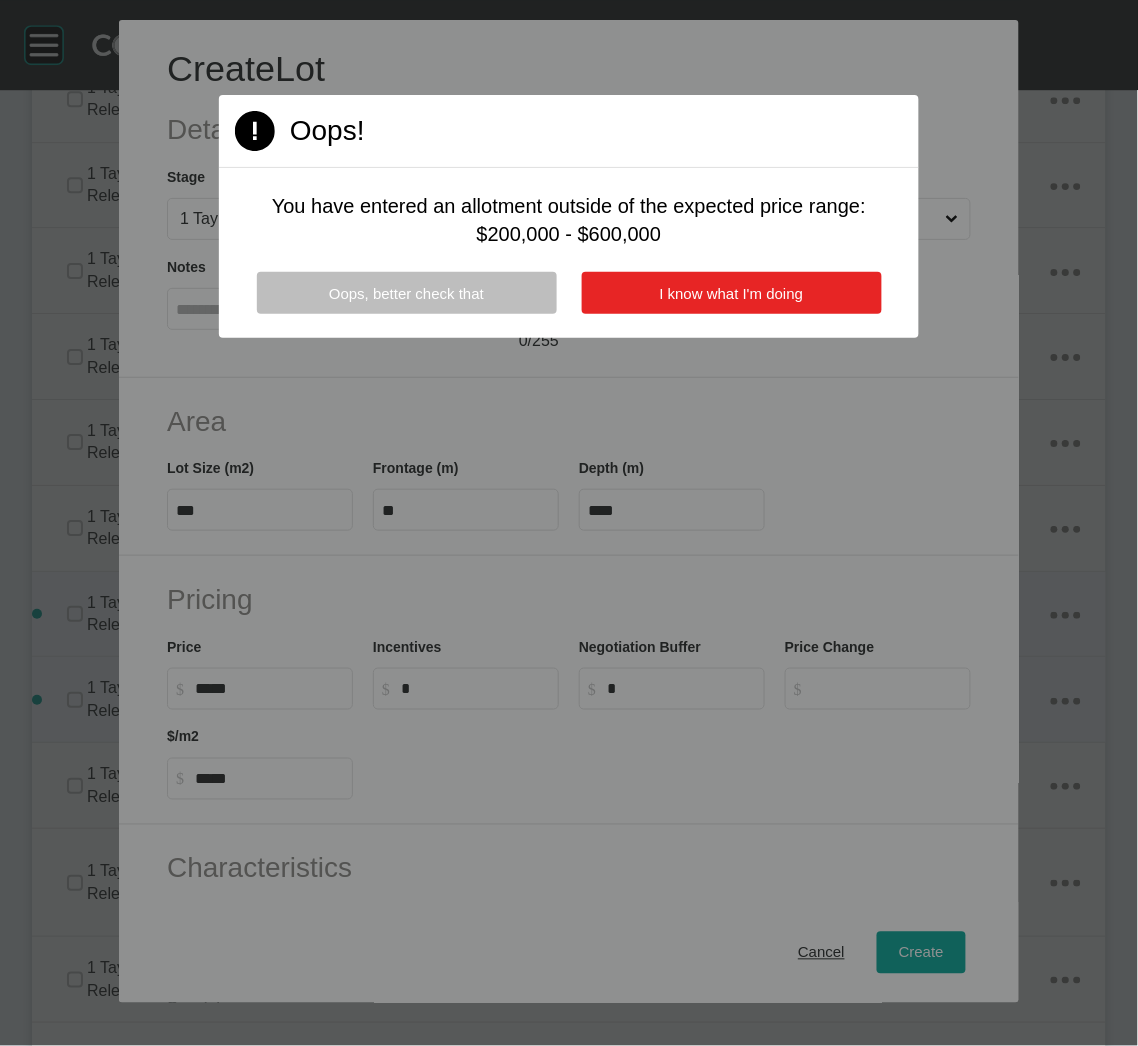 click on "I know what I'm doing" at bounding box center [732, 293] 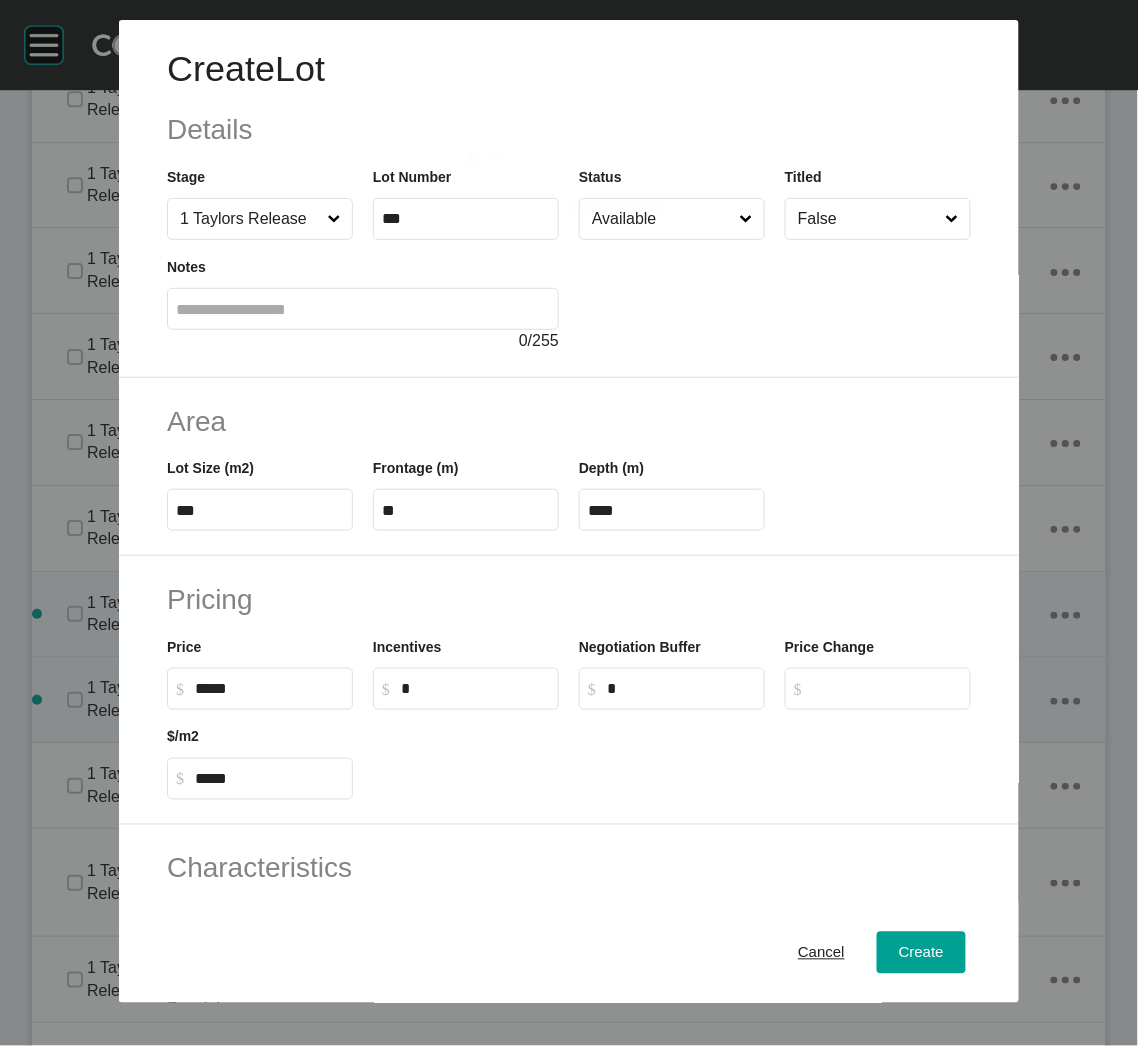click on "****" at bounding box center (672, 510) 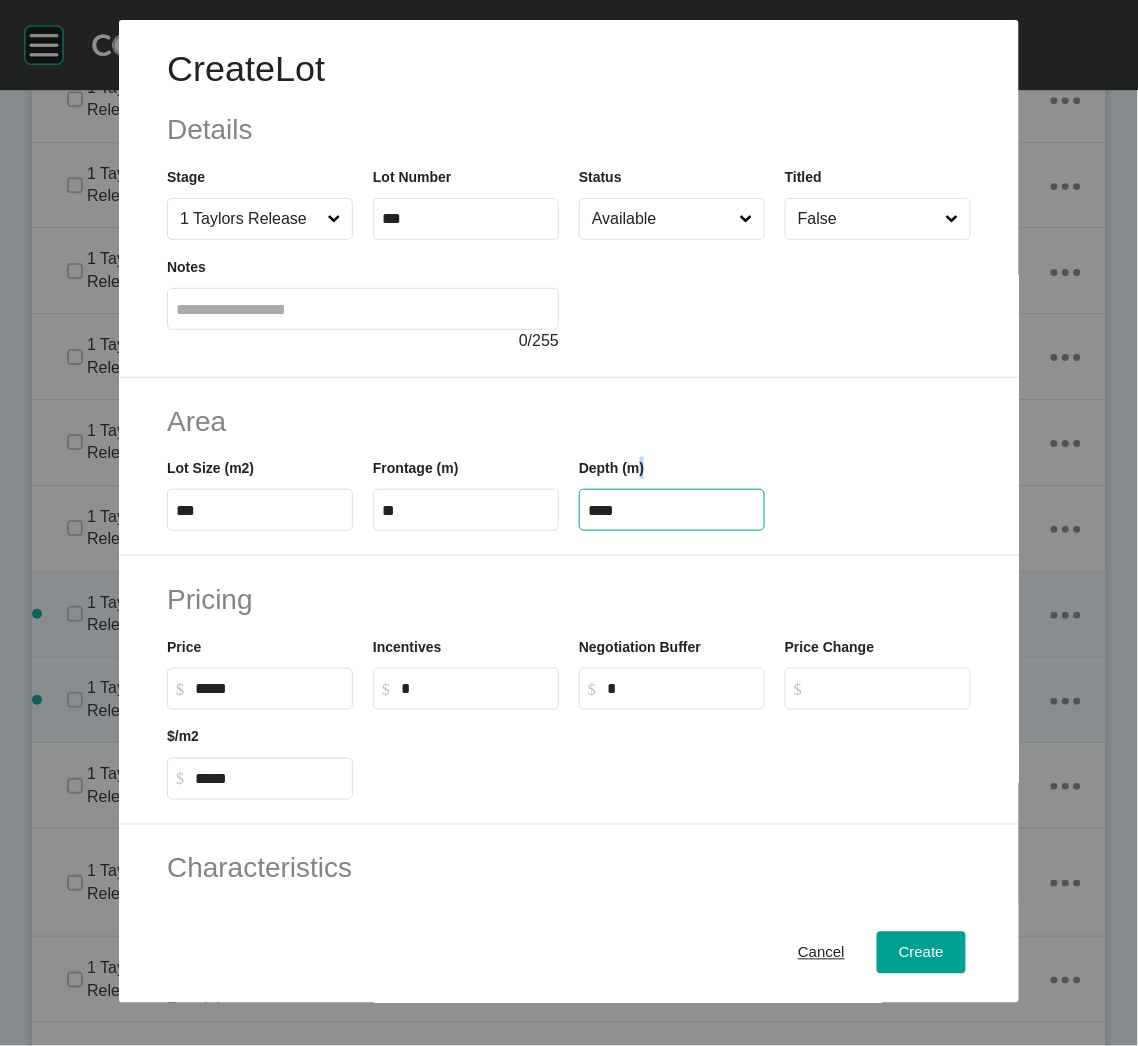 click on "****" at bounding box center (672, 510) 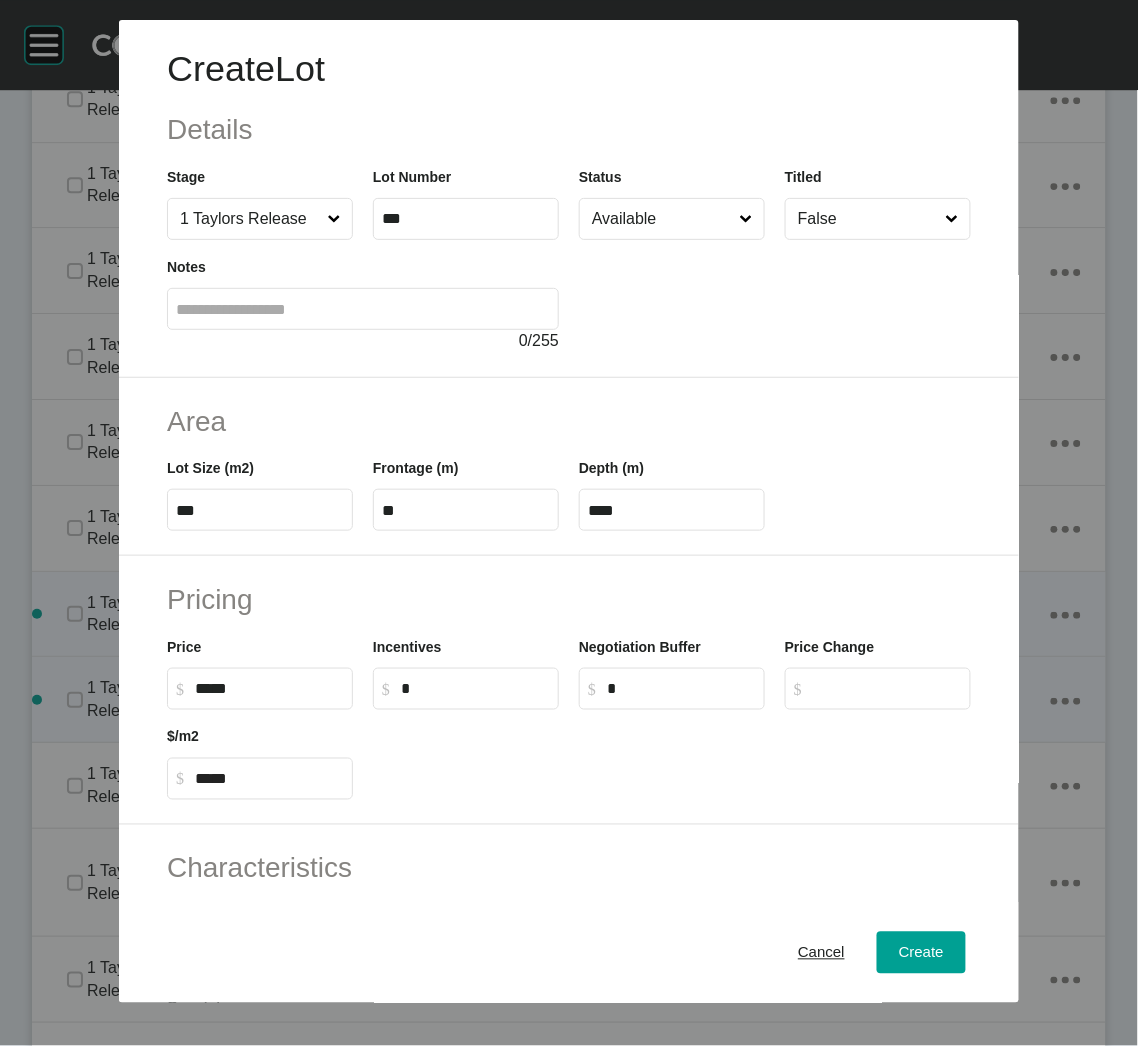 drag, startPoint x: 626, startPoint y: 499, endPoint x: 595, endPoint y: 518, distance: 36.359318 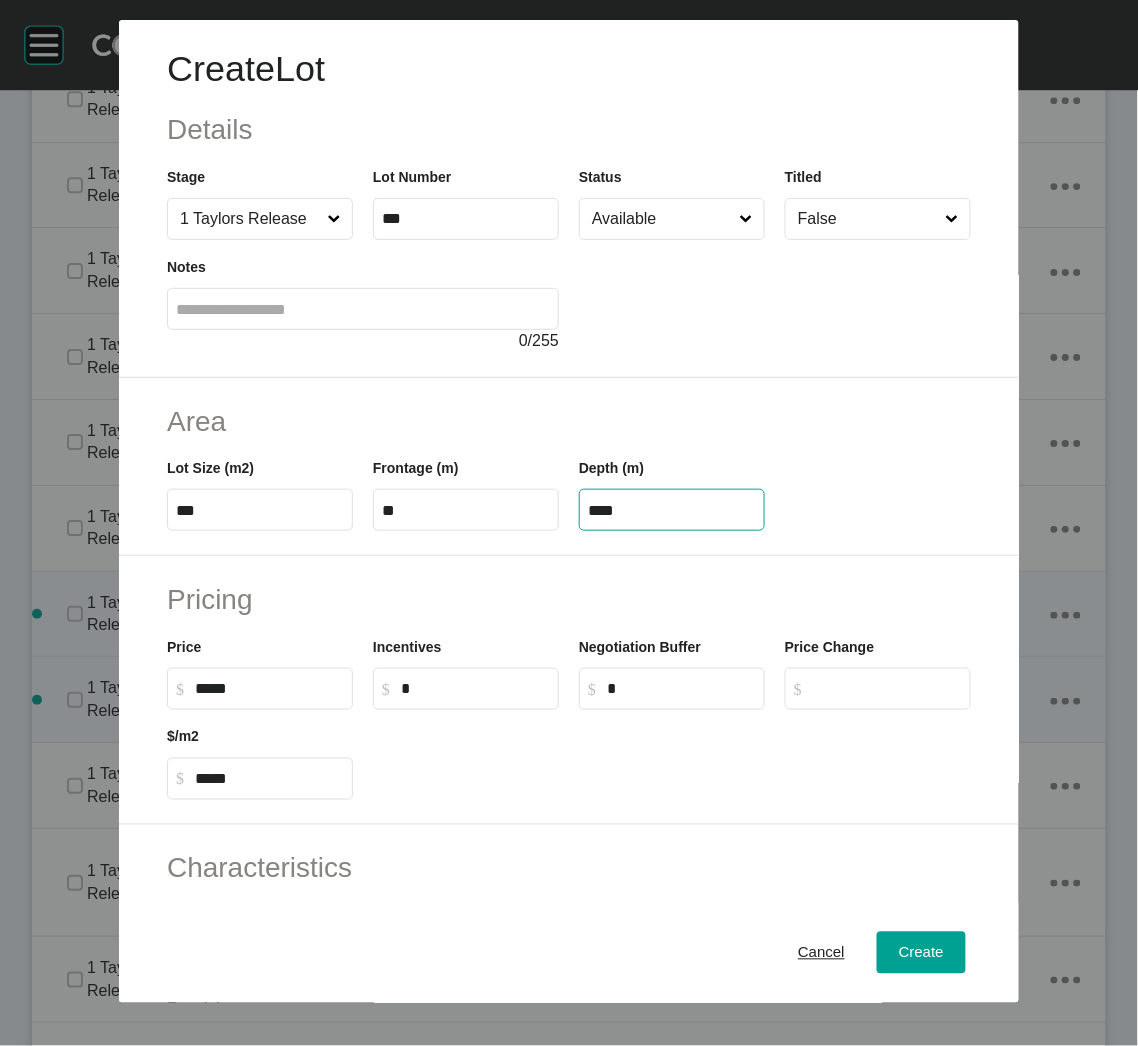 click on "****" at bounding box center [672, 510] 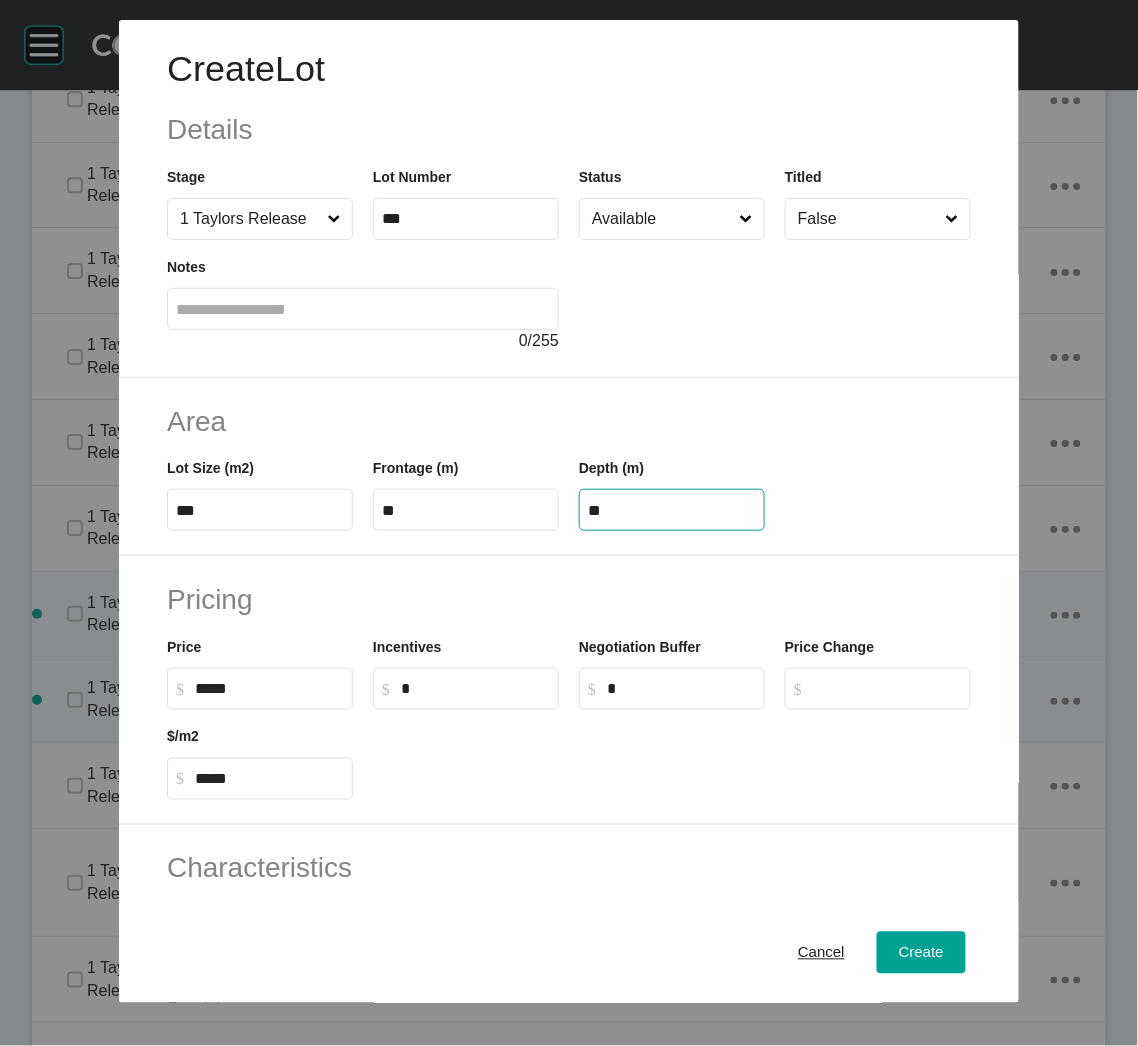 type on "**" 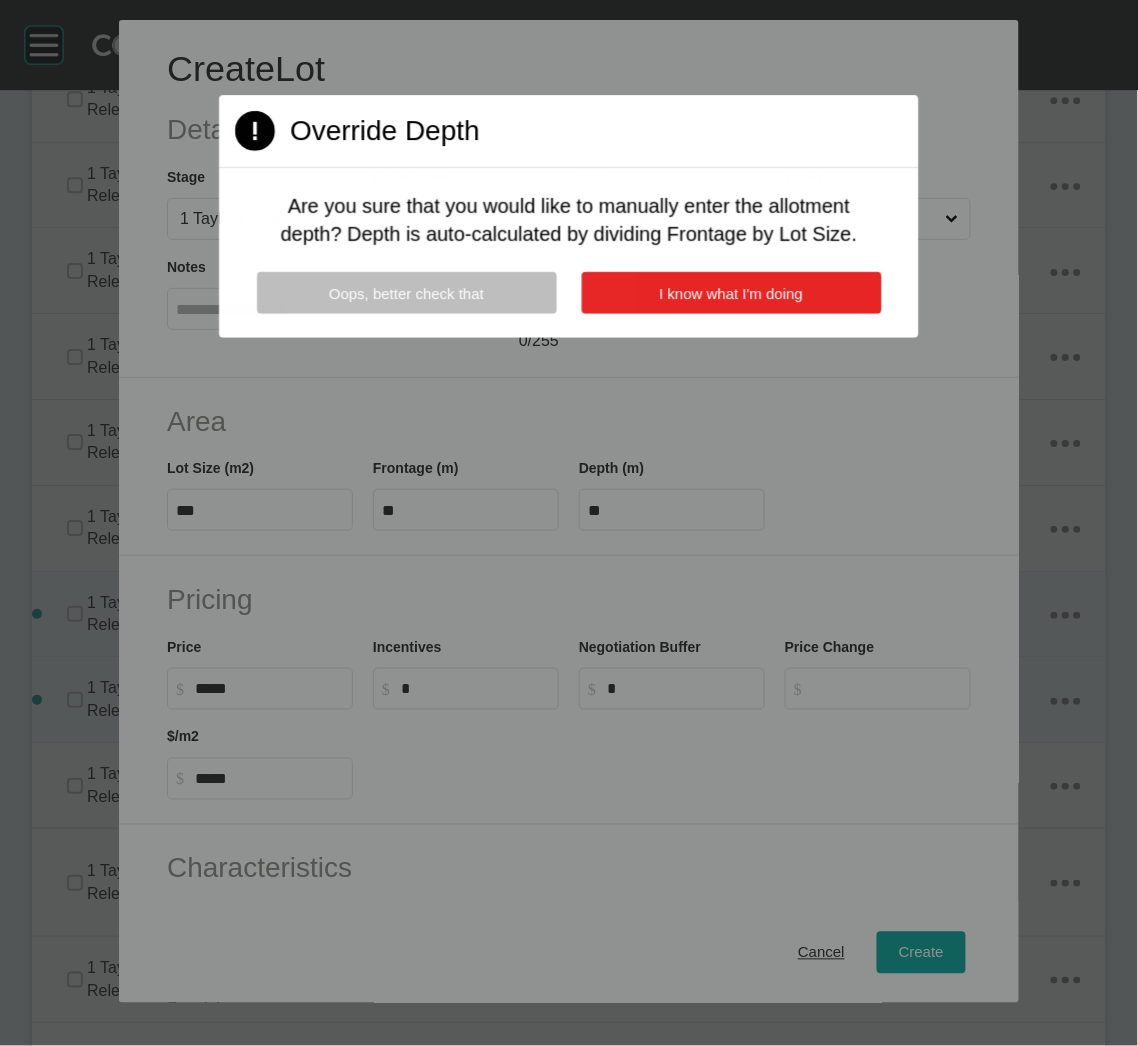 click on "I know what I'm doing" at bounding box center (731, 293) 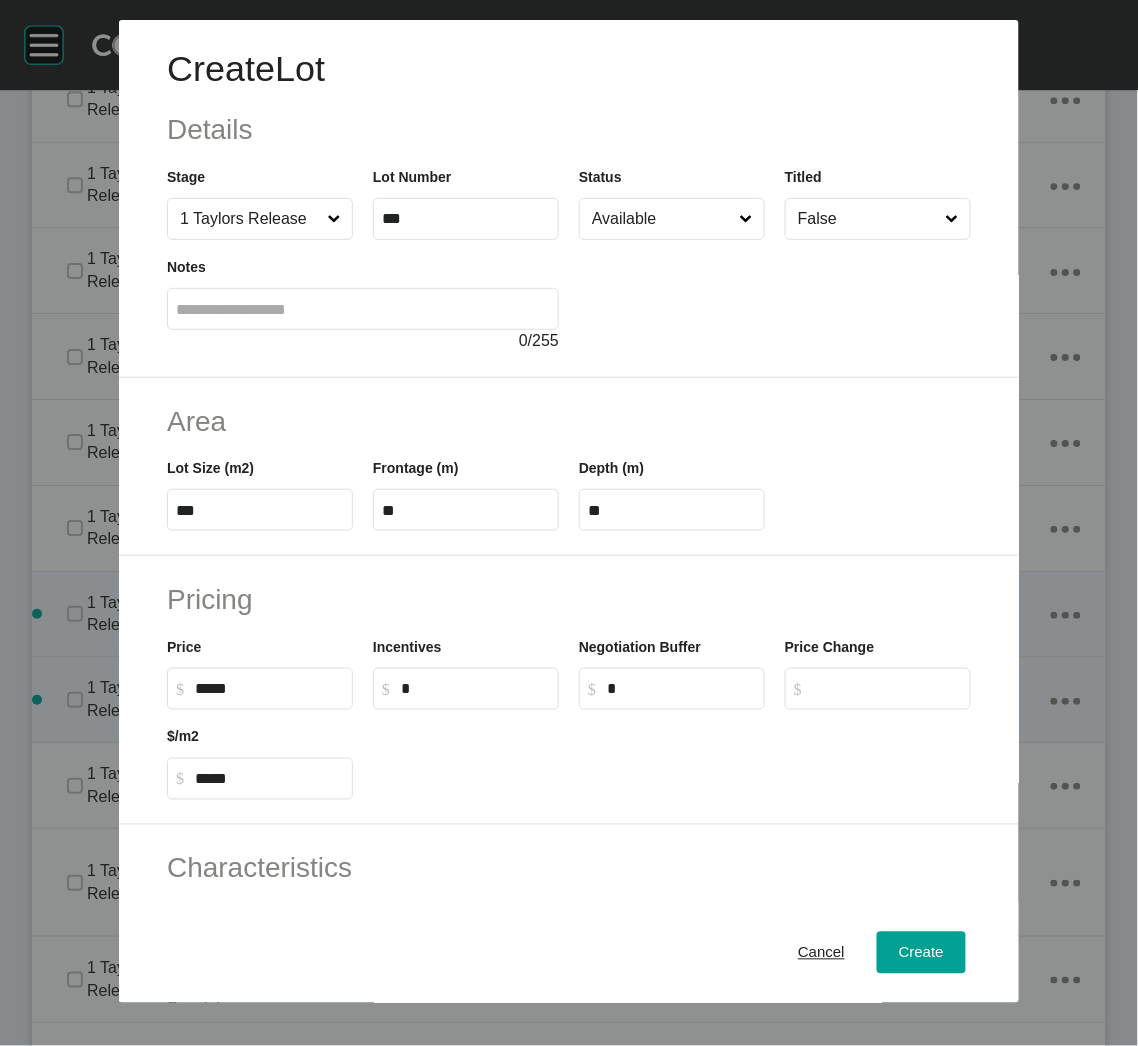 click on "*****" at bounding box center [269, 688] 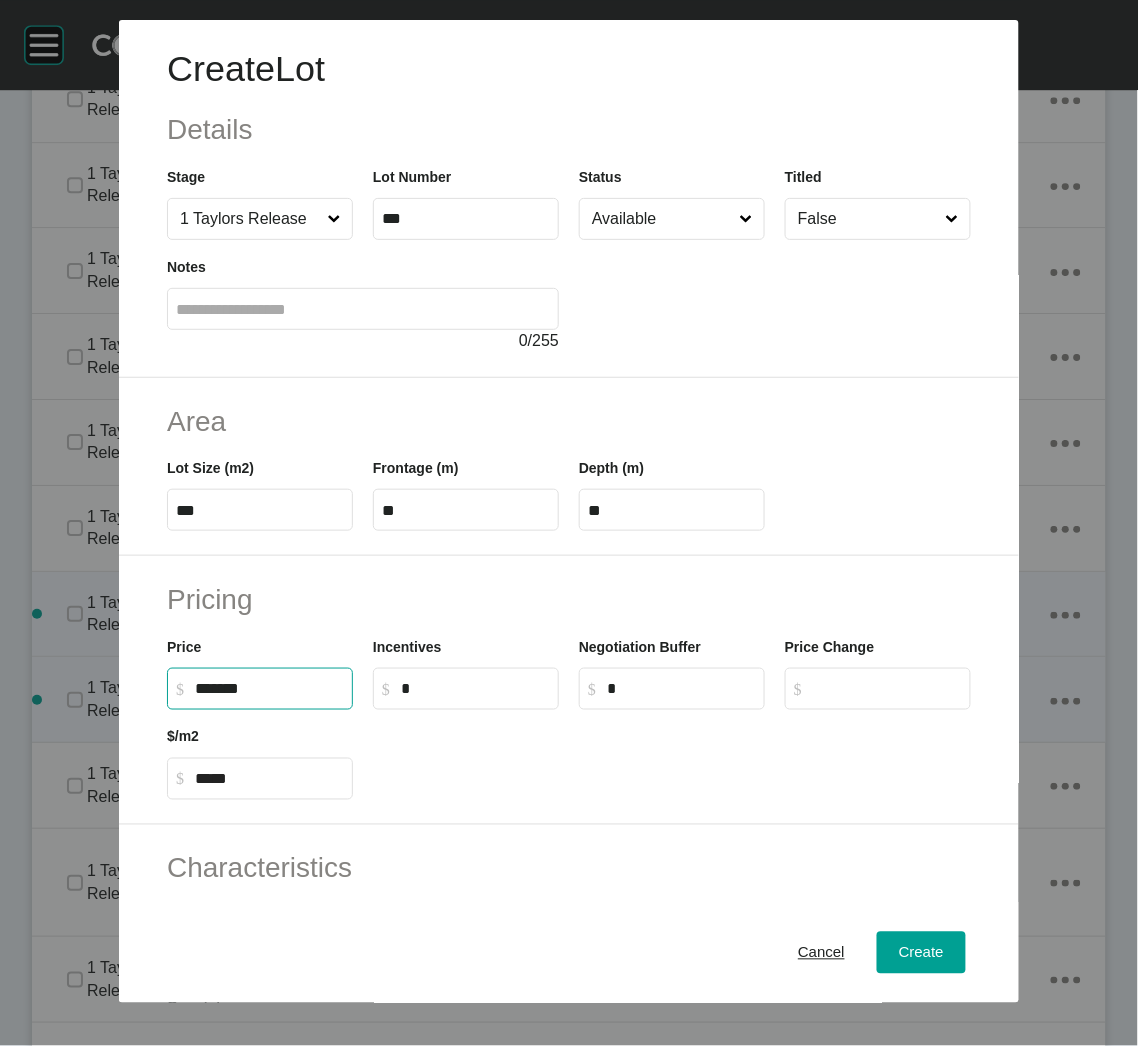 click on "$/m2 $ Created with Sketch. $ *****" at bounding box center [260, 755] 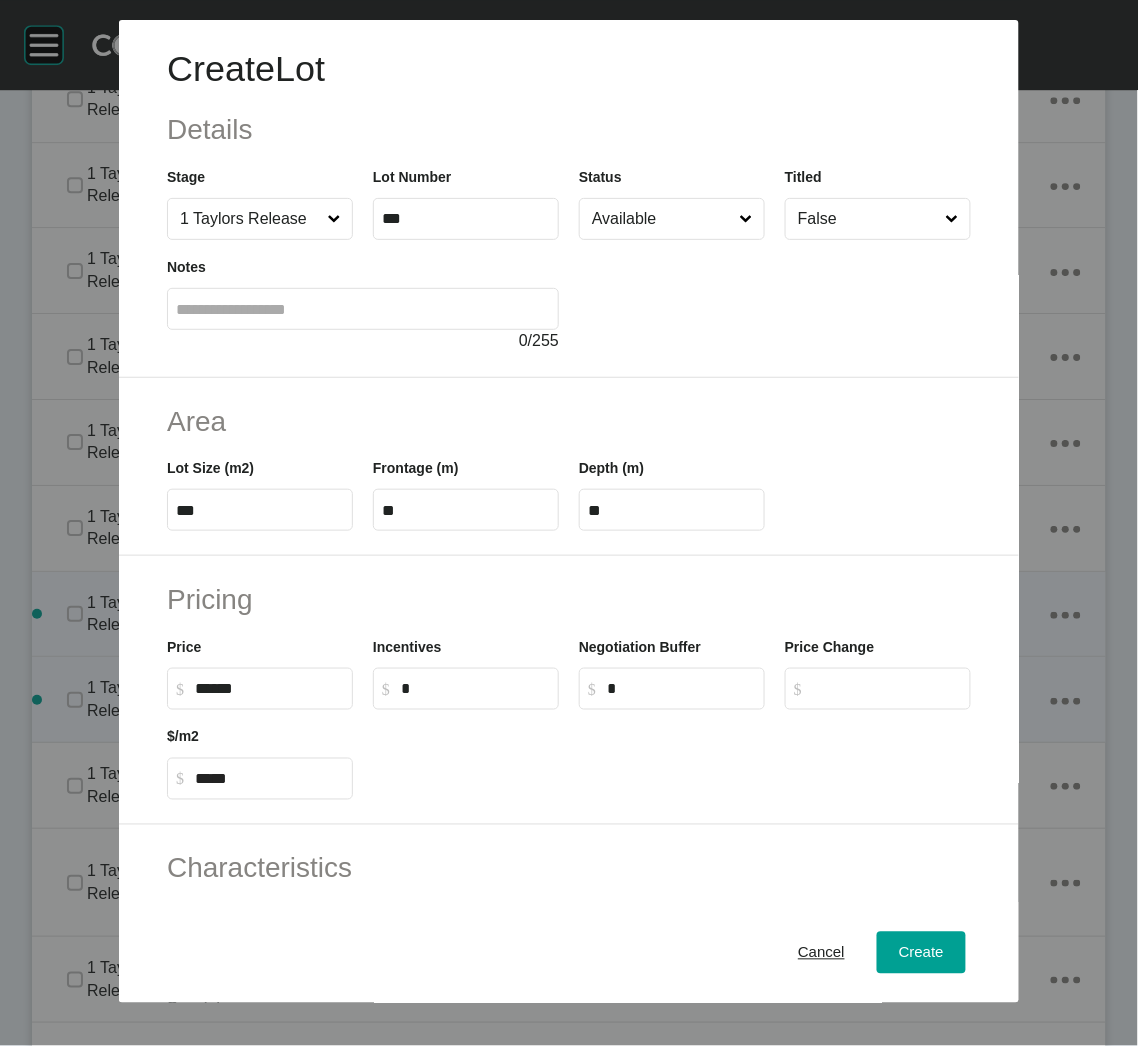 click on "******" at bounding box center [269, 688] 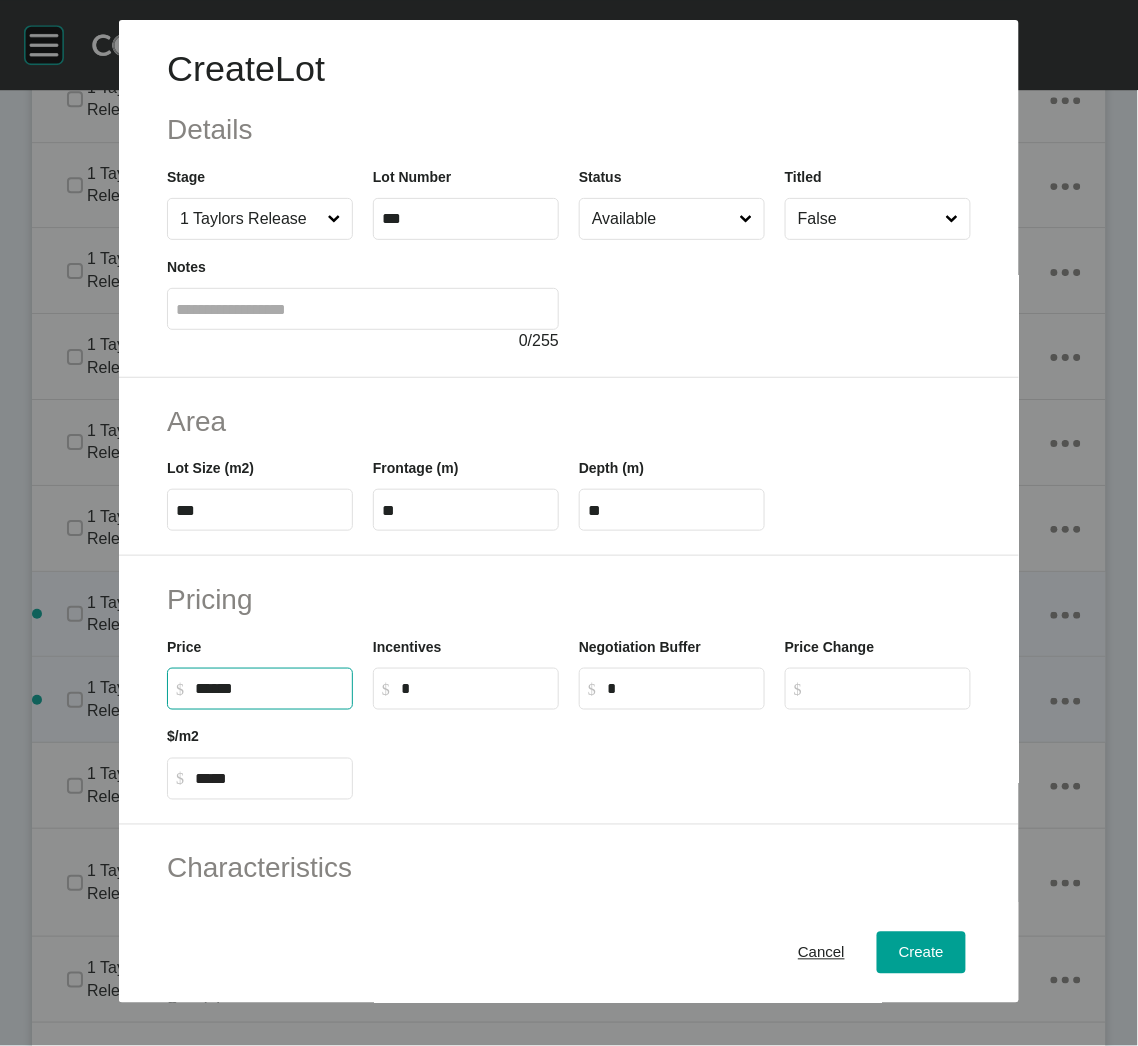 type on "*******" 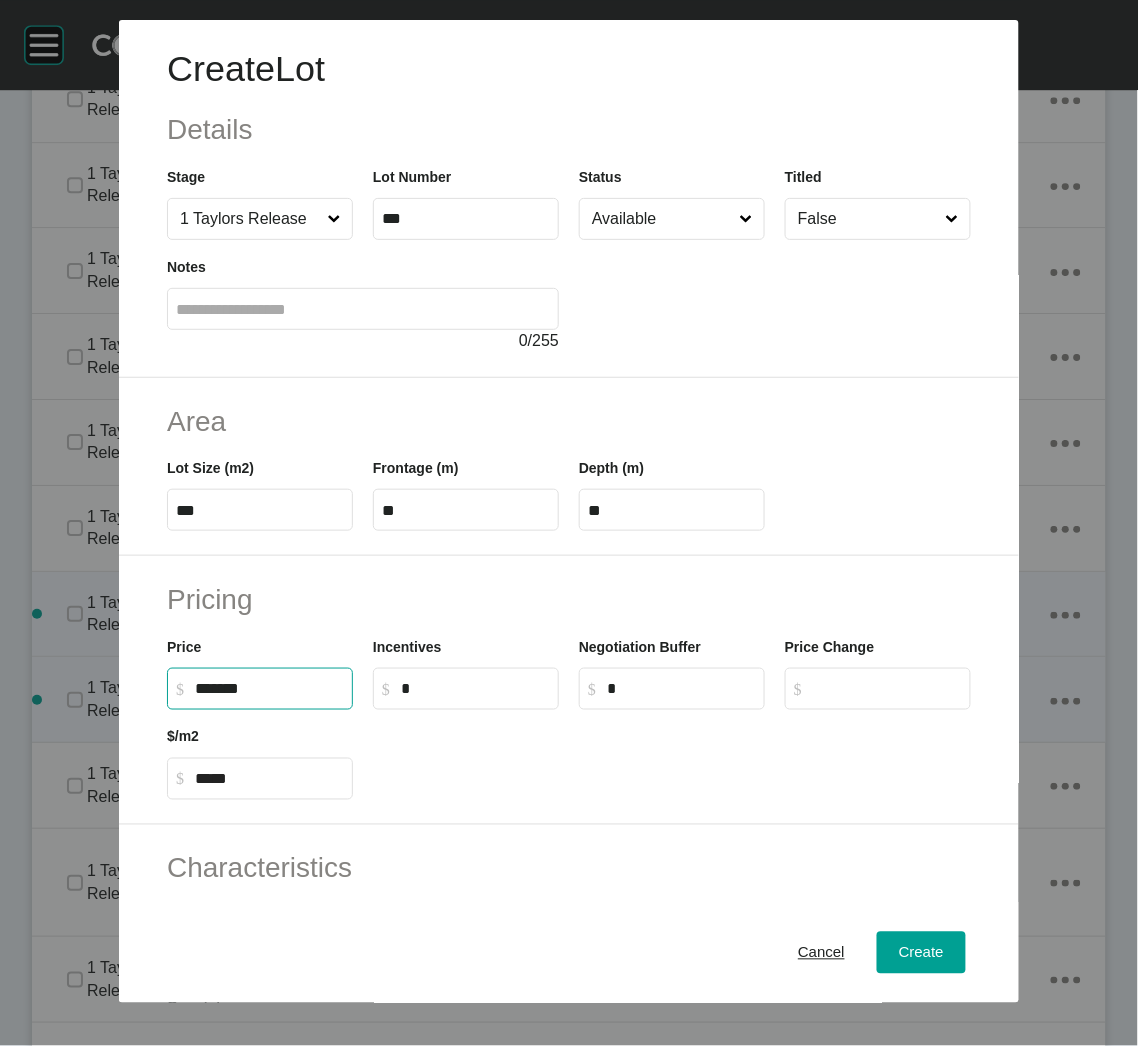 click on "Pricing Price $ Created with Sketch. $ ******* Incentives $ Created with Sketch. $ * Negotiation Buffer $ Created with Sketch. $ * Price Change $ Created with Sketch. $ $/m2 $ Created with Sketch. $ *****" at bounding box center [569, 690] 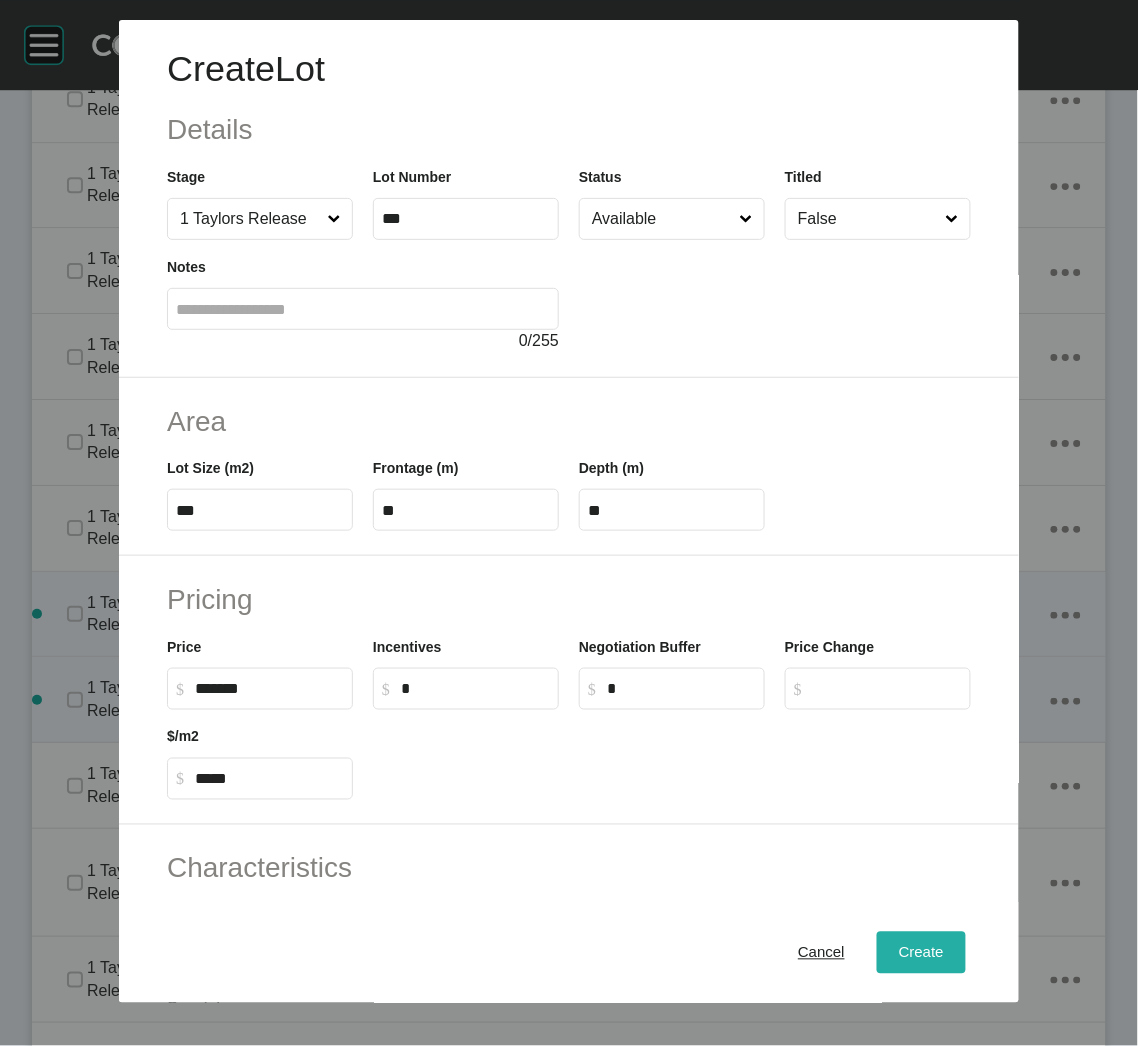 click on "Create" at bounding box center (921, 953) 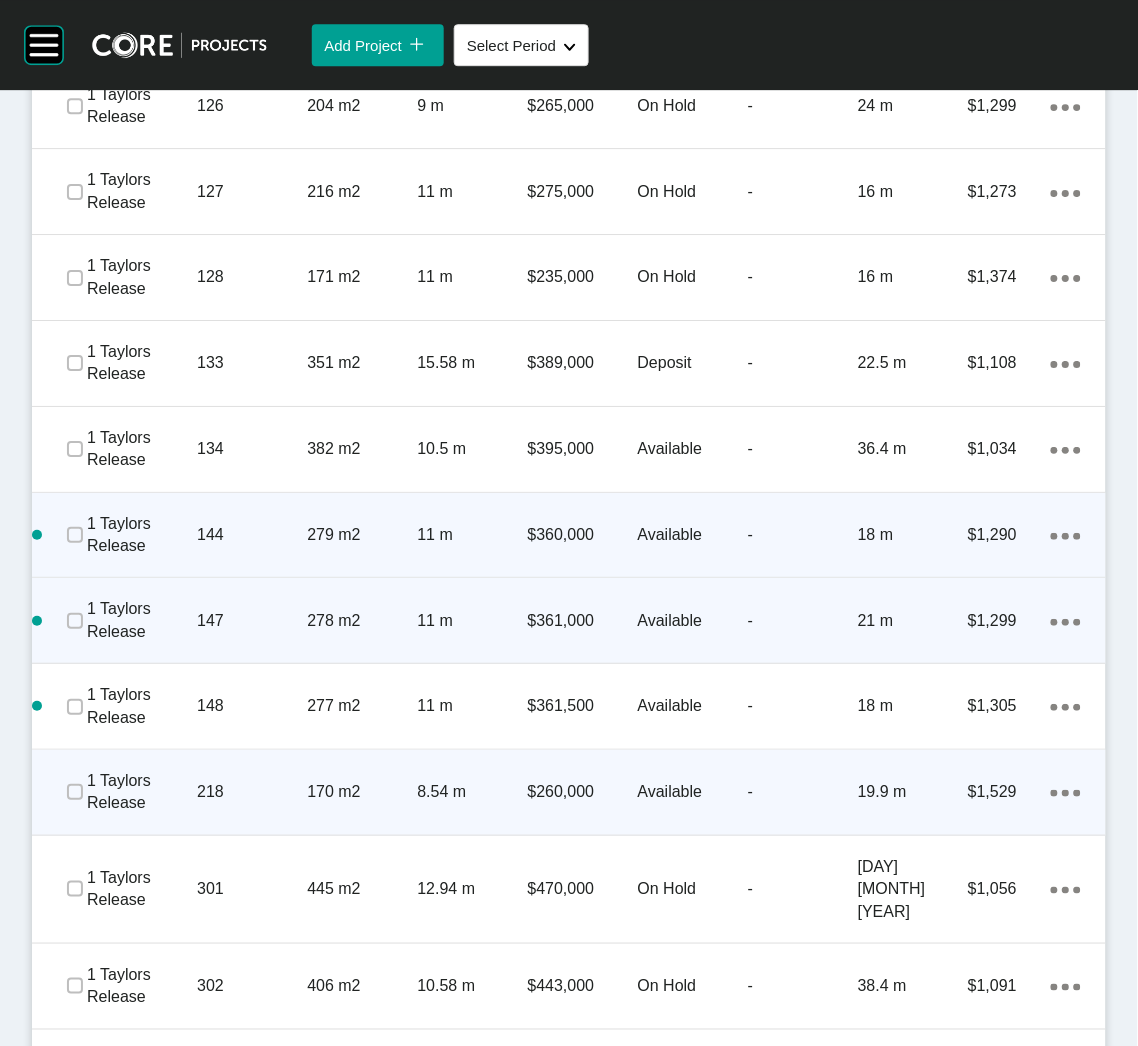 scroll, scrollTop: 1200, scrollLeft: 0, axis: vertical 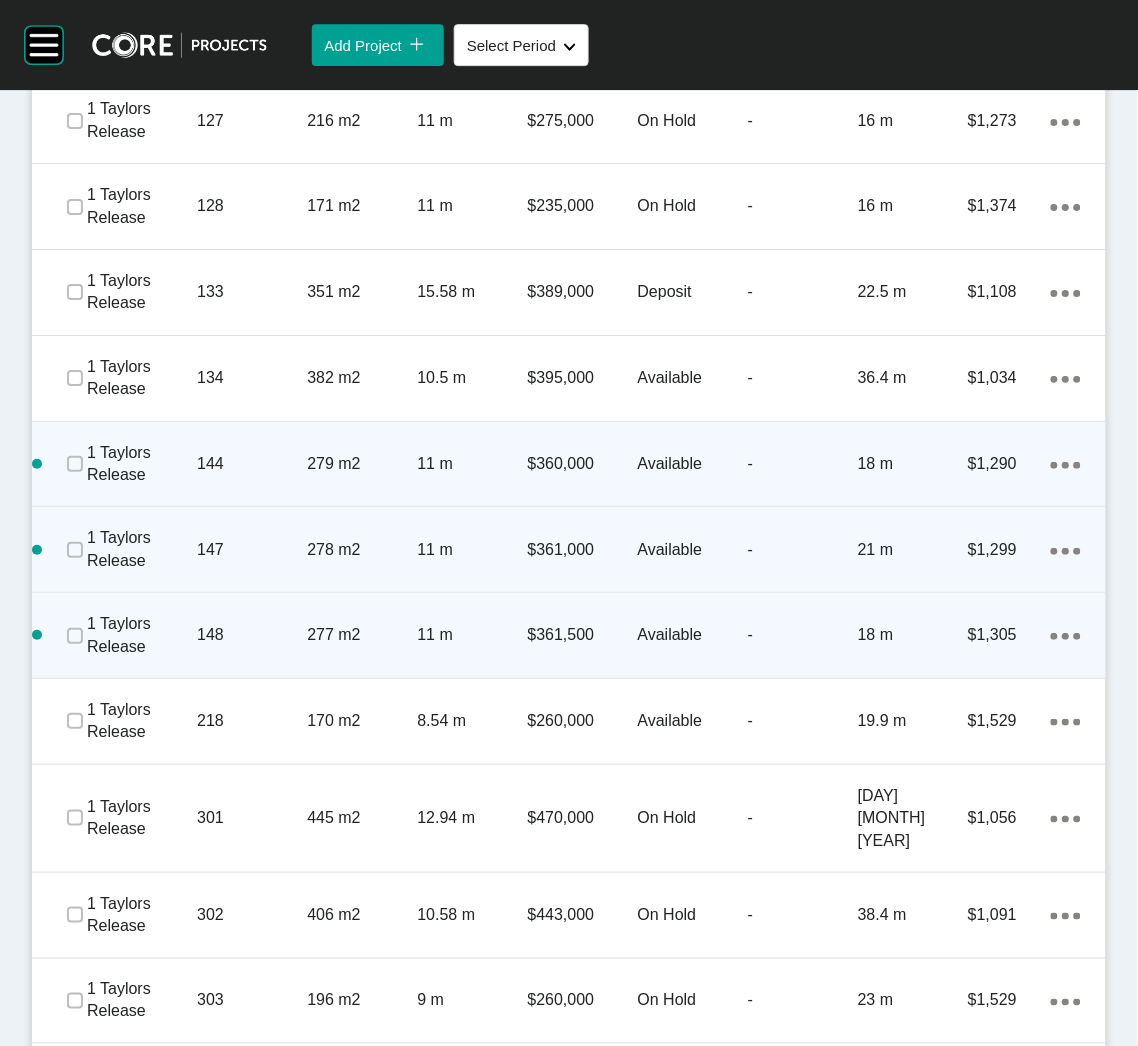 click on "Action Menu Dots Copy 6 Created with Sketch." at bounding box center (1066, 635) 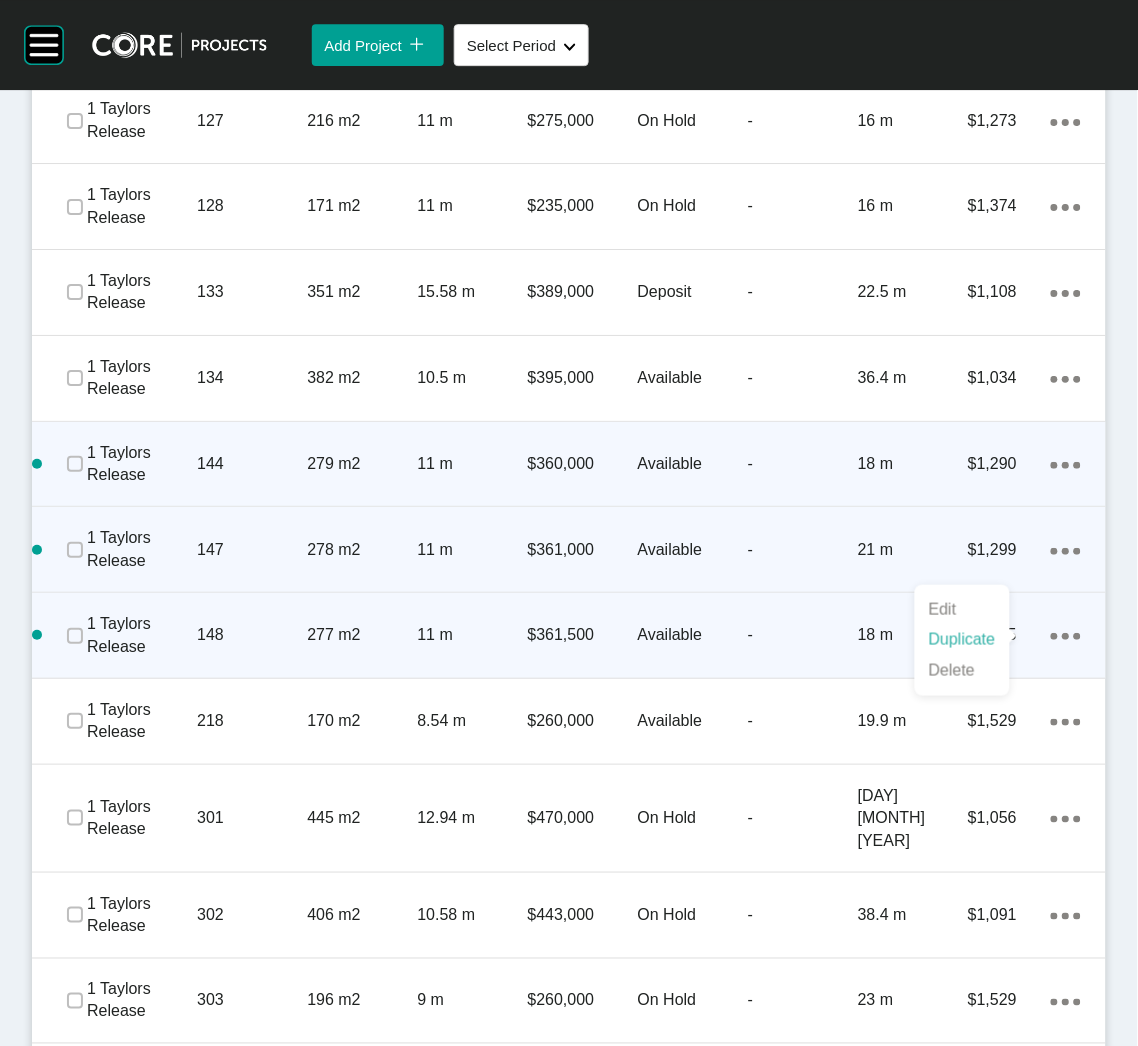click on "Duplicate" at bounding box center [962, 640] 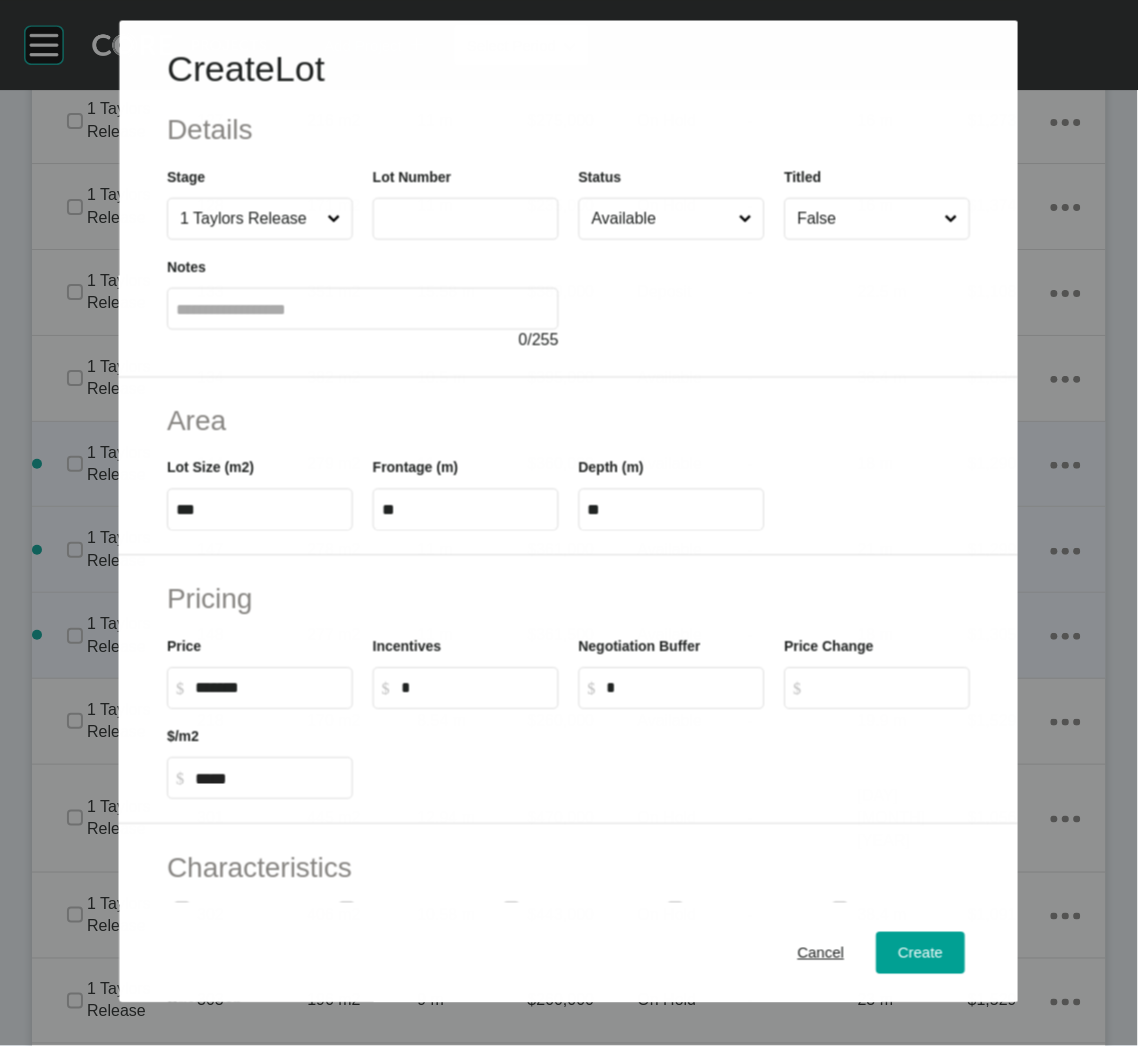 click at bounding box center (466, 219) 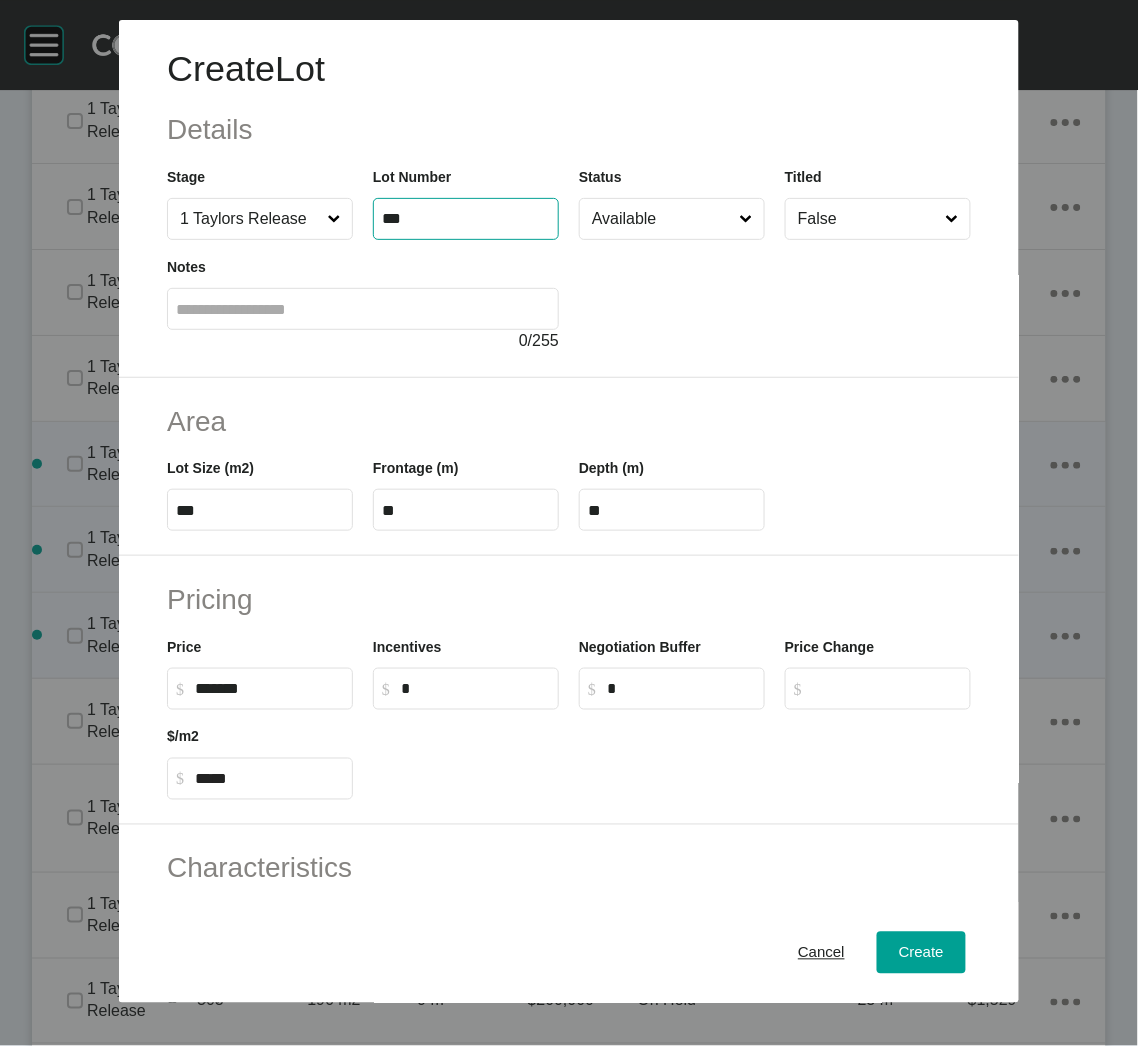 type on "***" 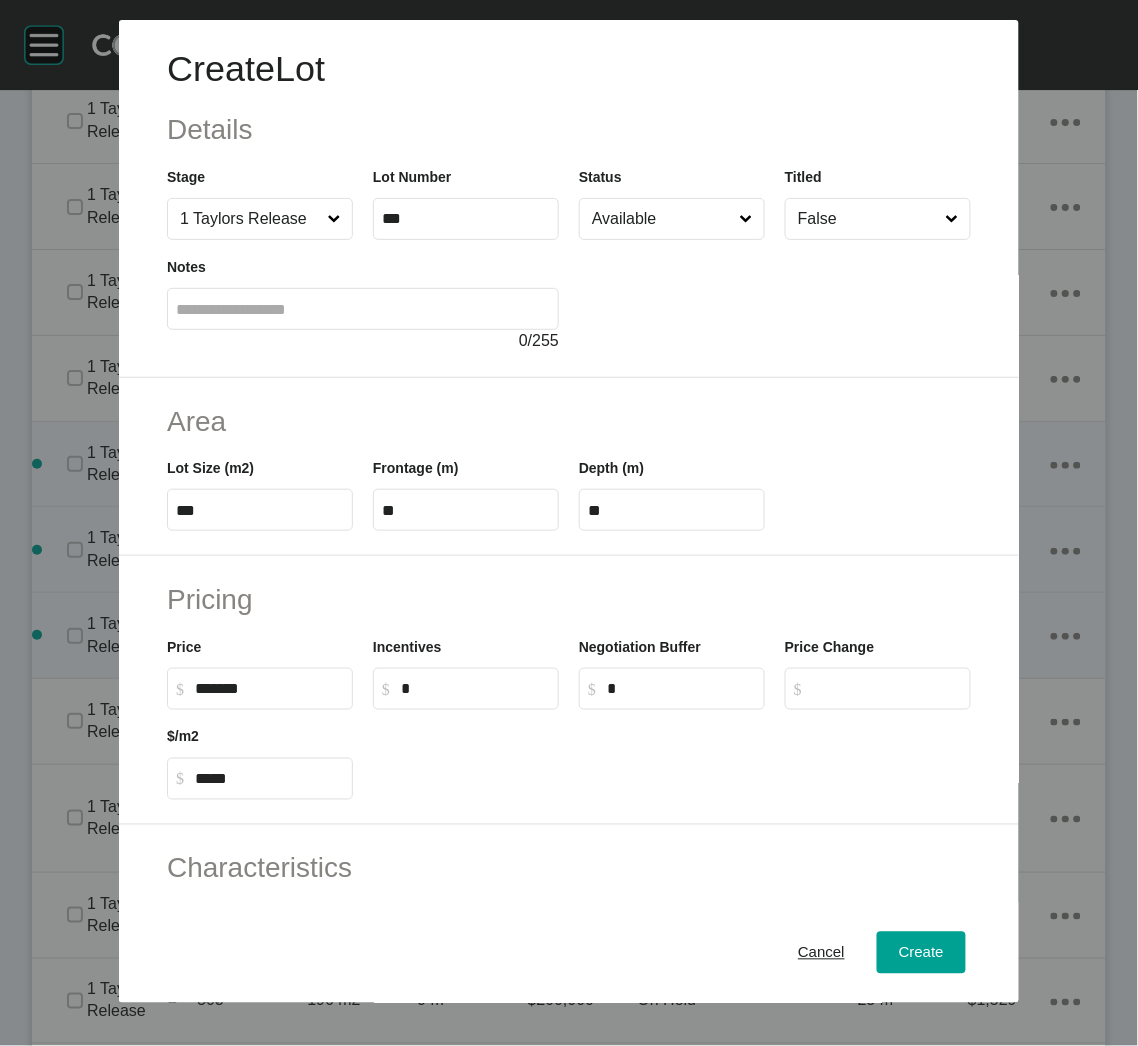 click on "Available" at bounding box center [662, 219] 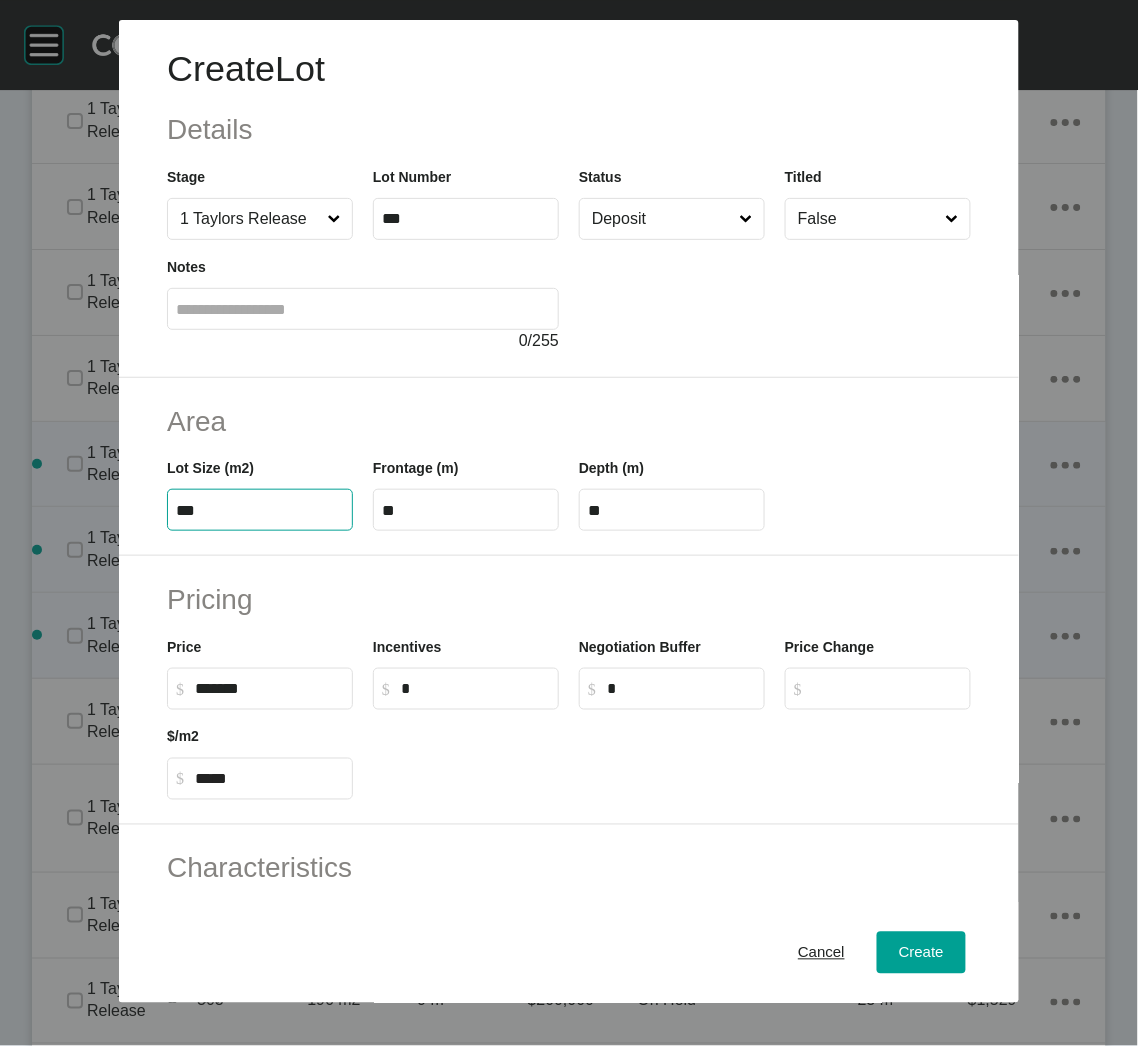 click on "***" at bounding box center (260, 510) 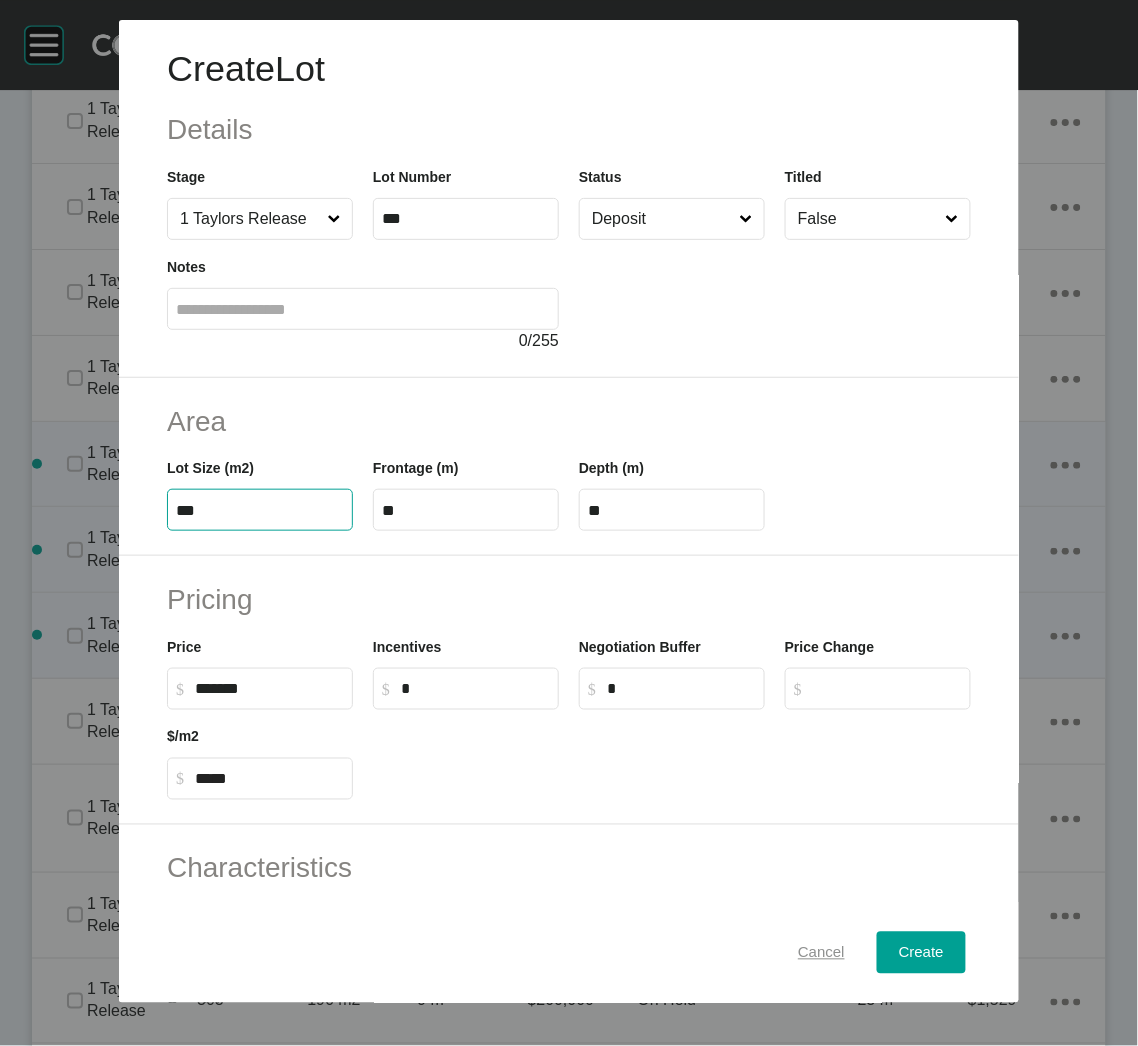 type on "****" 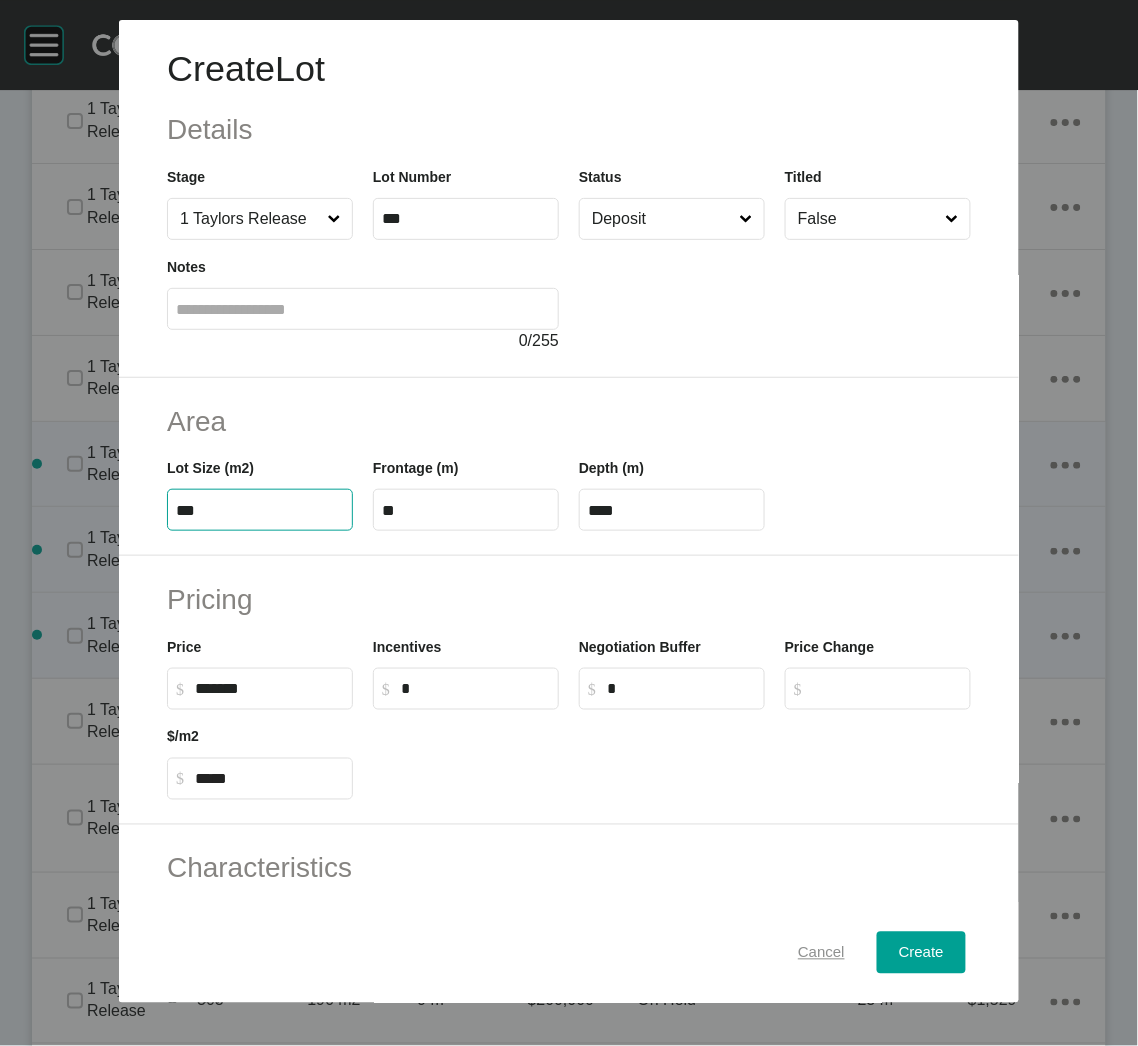 click on "Cancel" at bounding box center (821, 953) 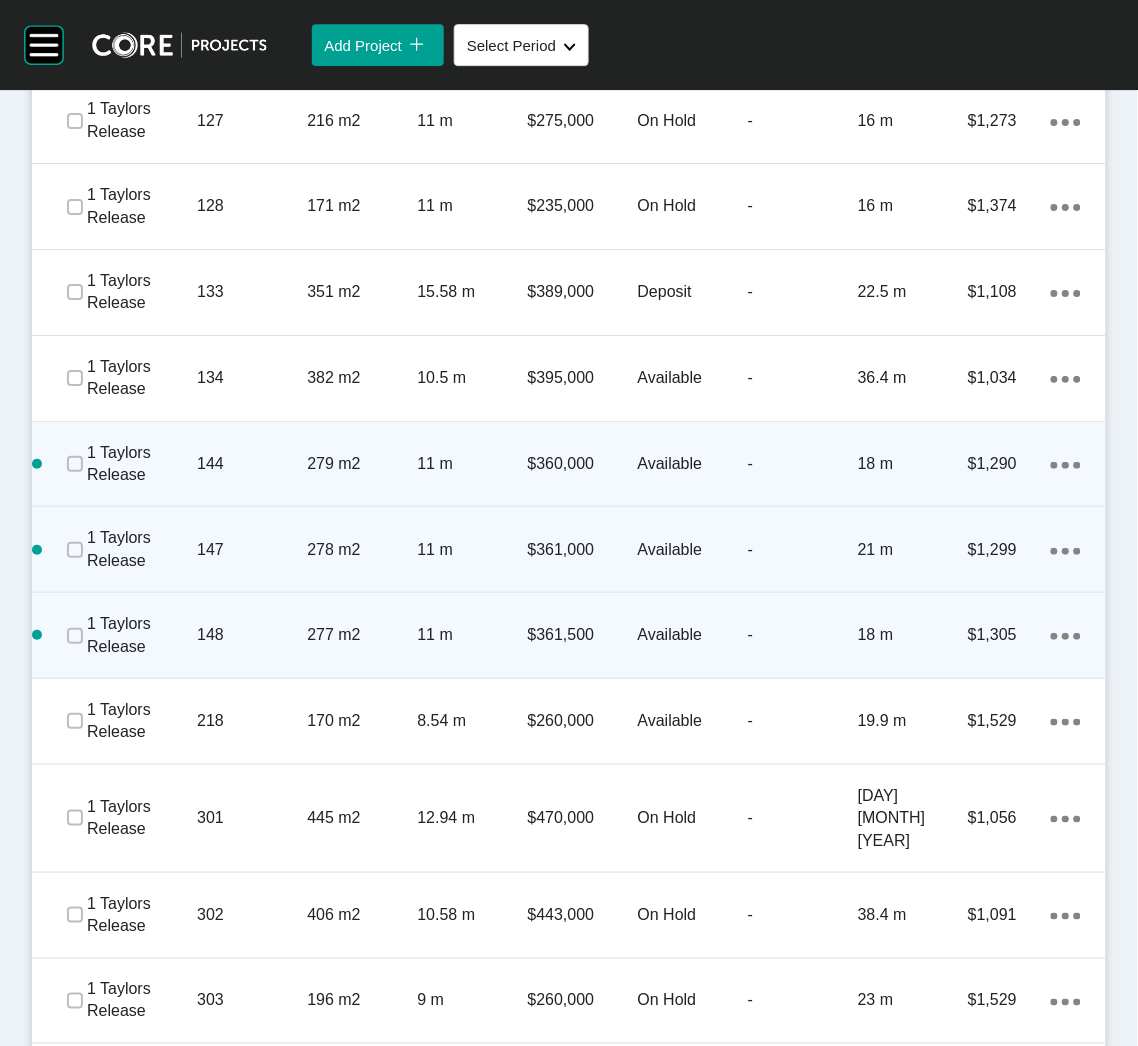 click 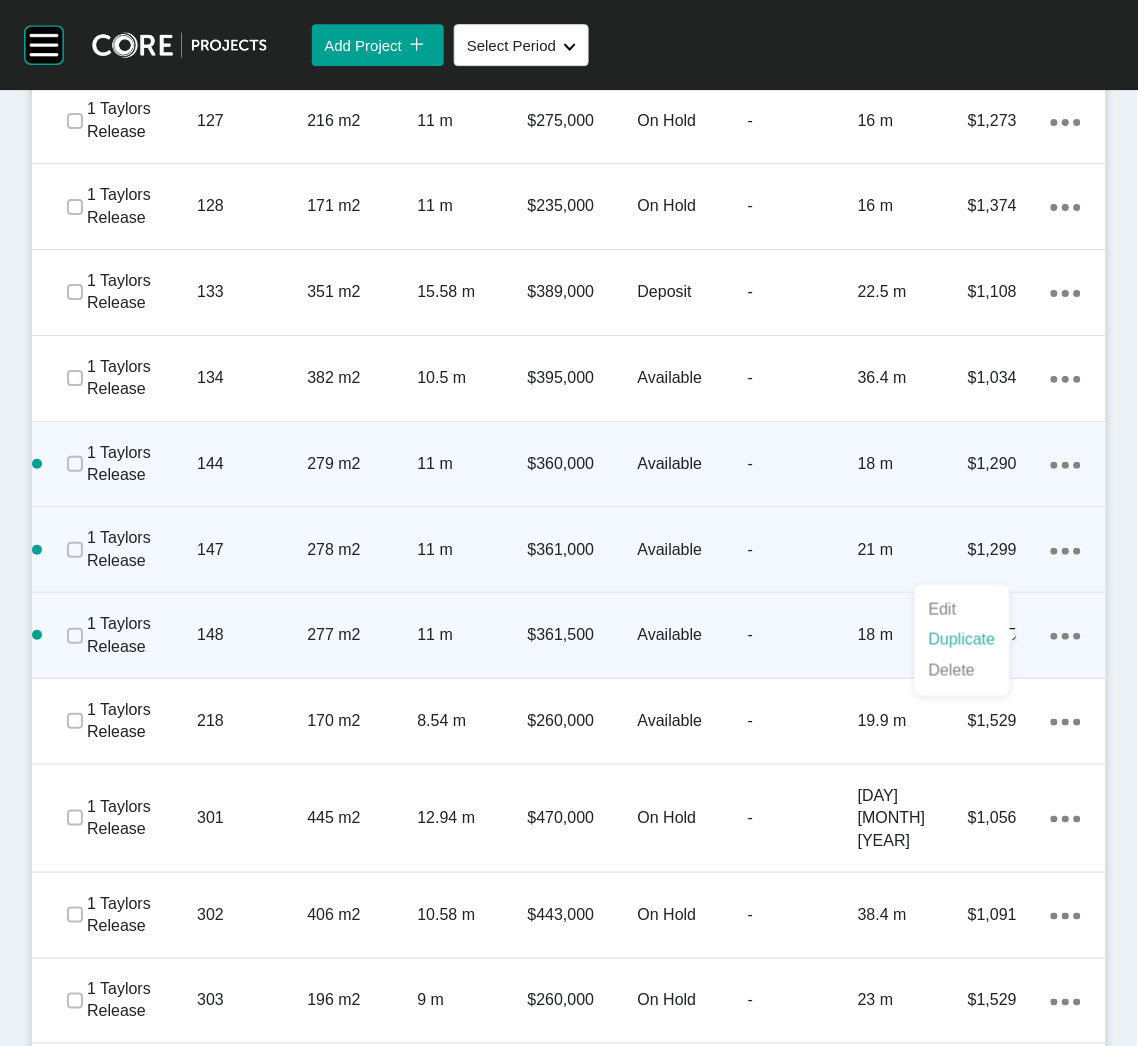 click on "Duplicate" at bounding box center (962, 640) 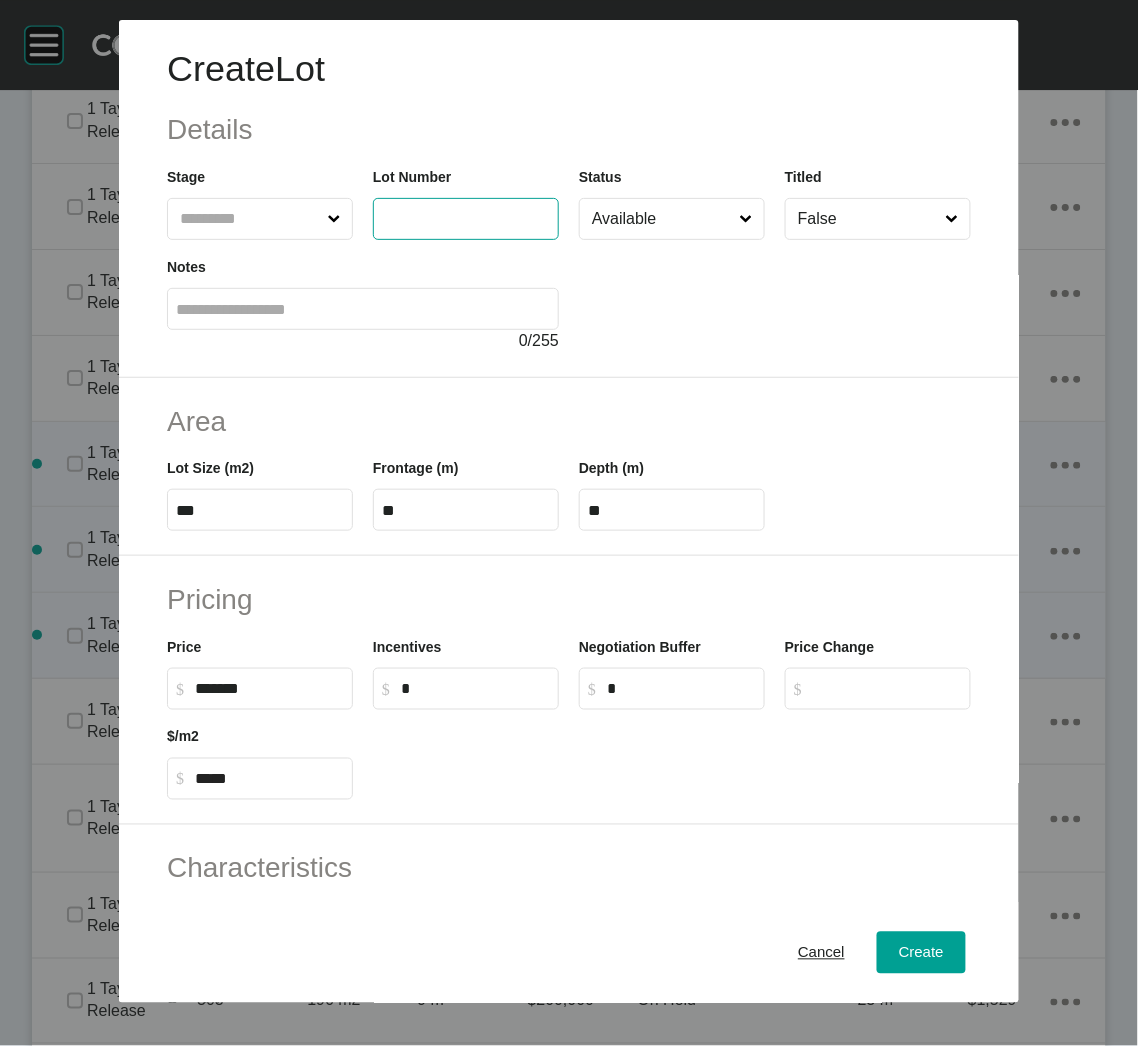 click at bounding box center [448, 218] 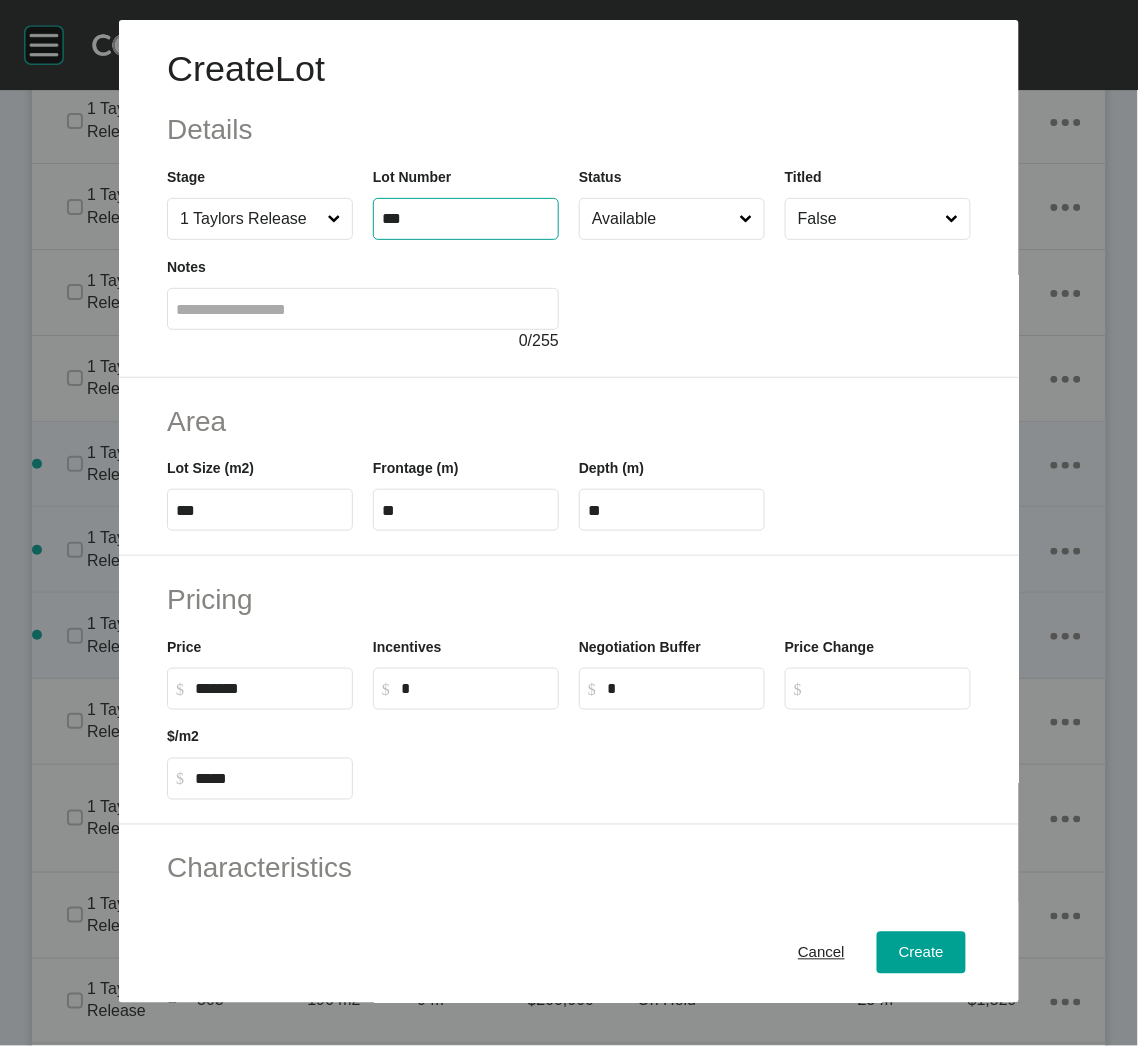 type on "***" 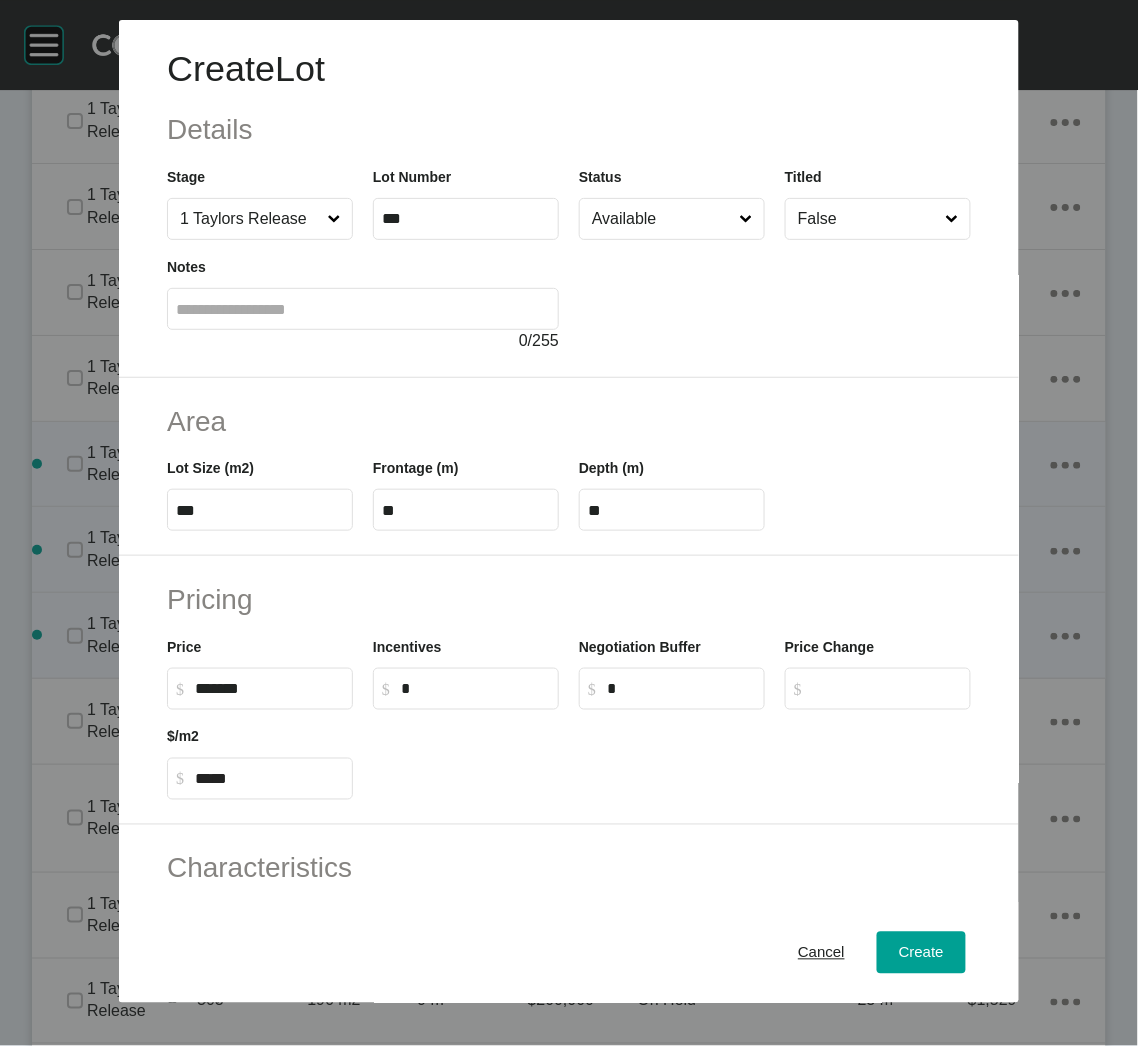 click at bounding box center [775, 296] 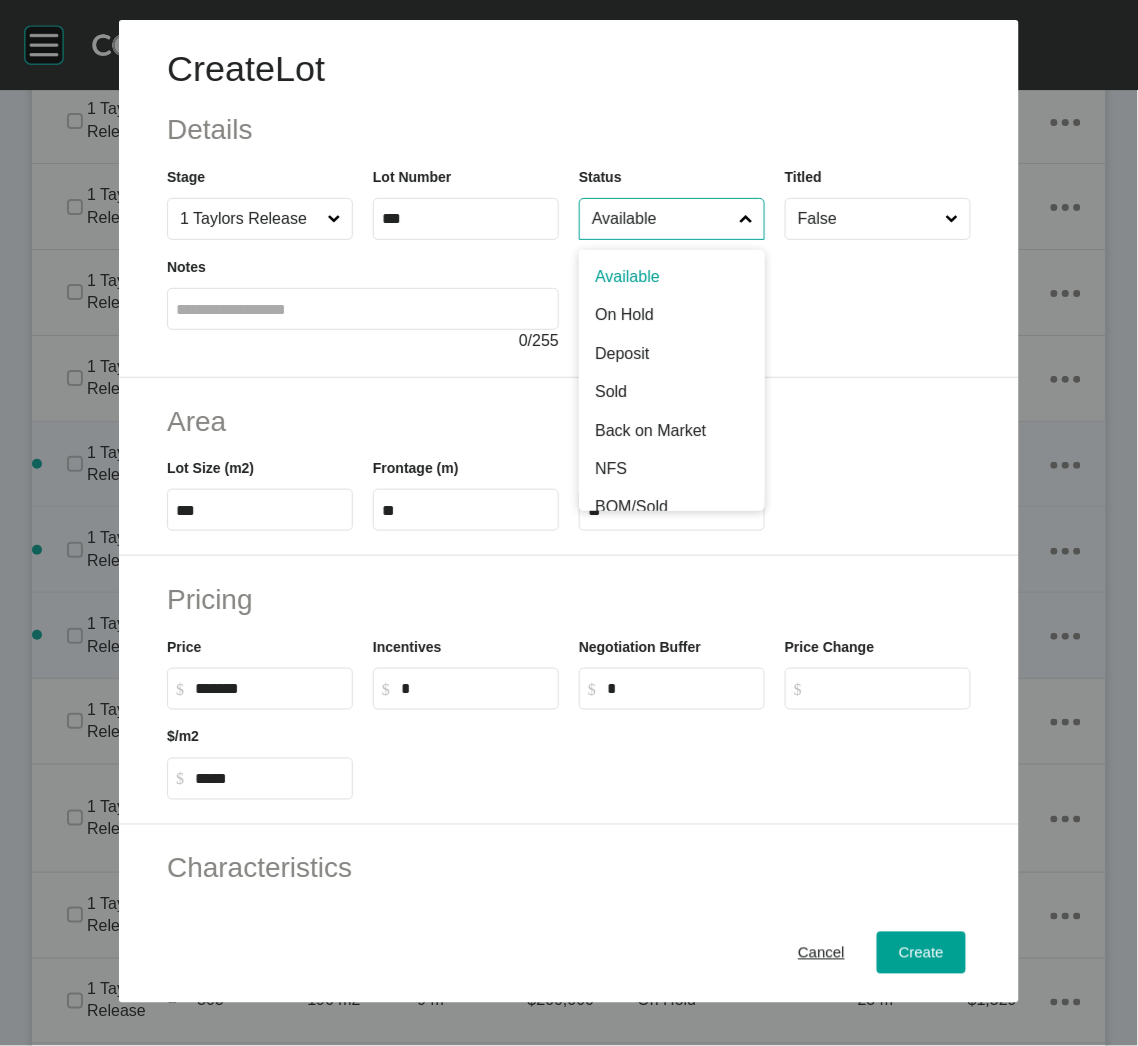 click on "Available" at bounding box center (662, 219) 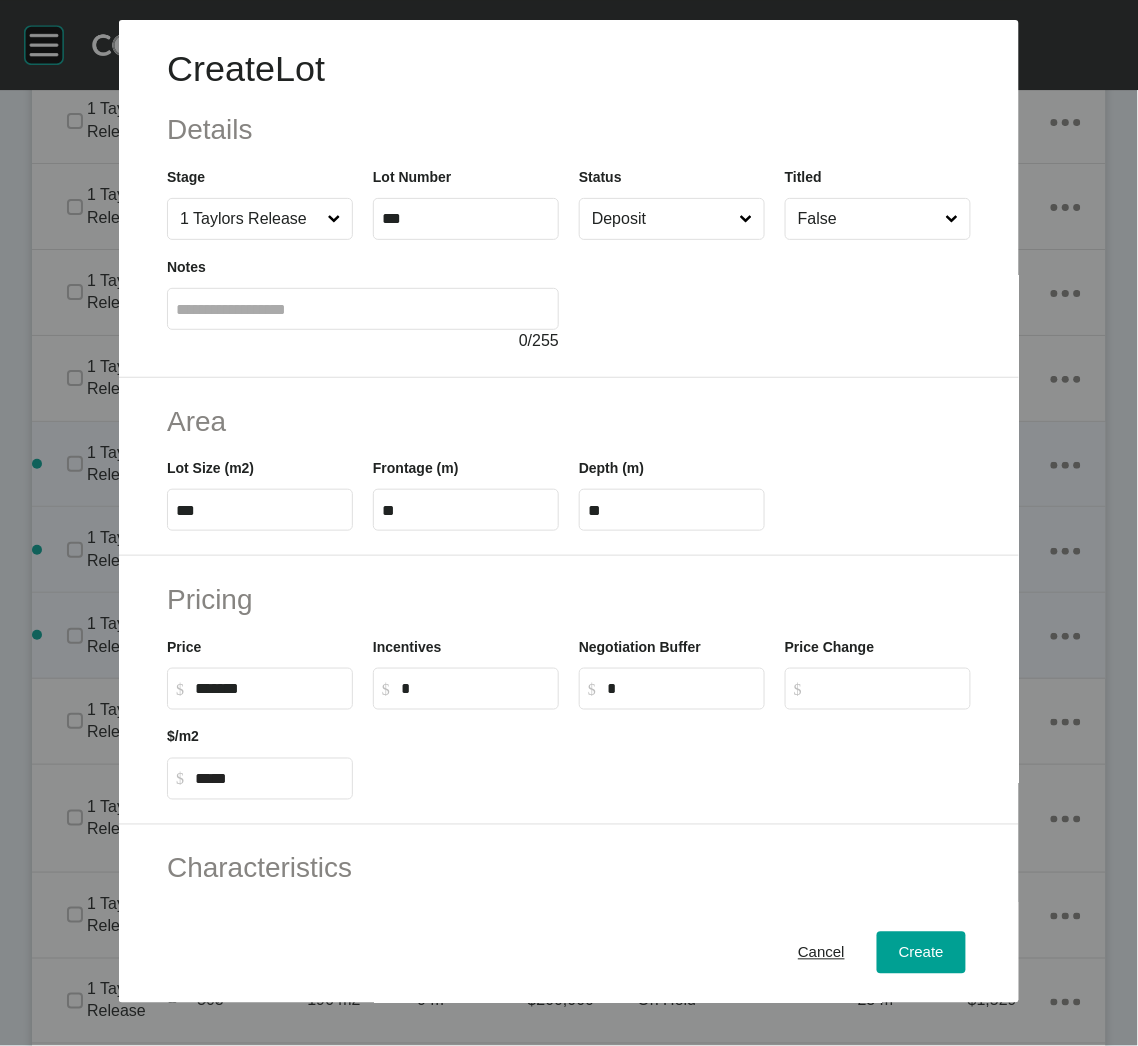 click on "***" at bounding box center [260, 510] 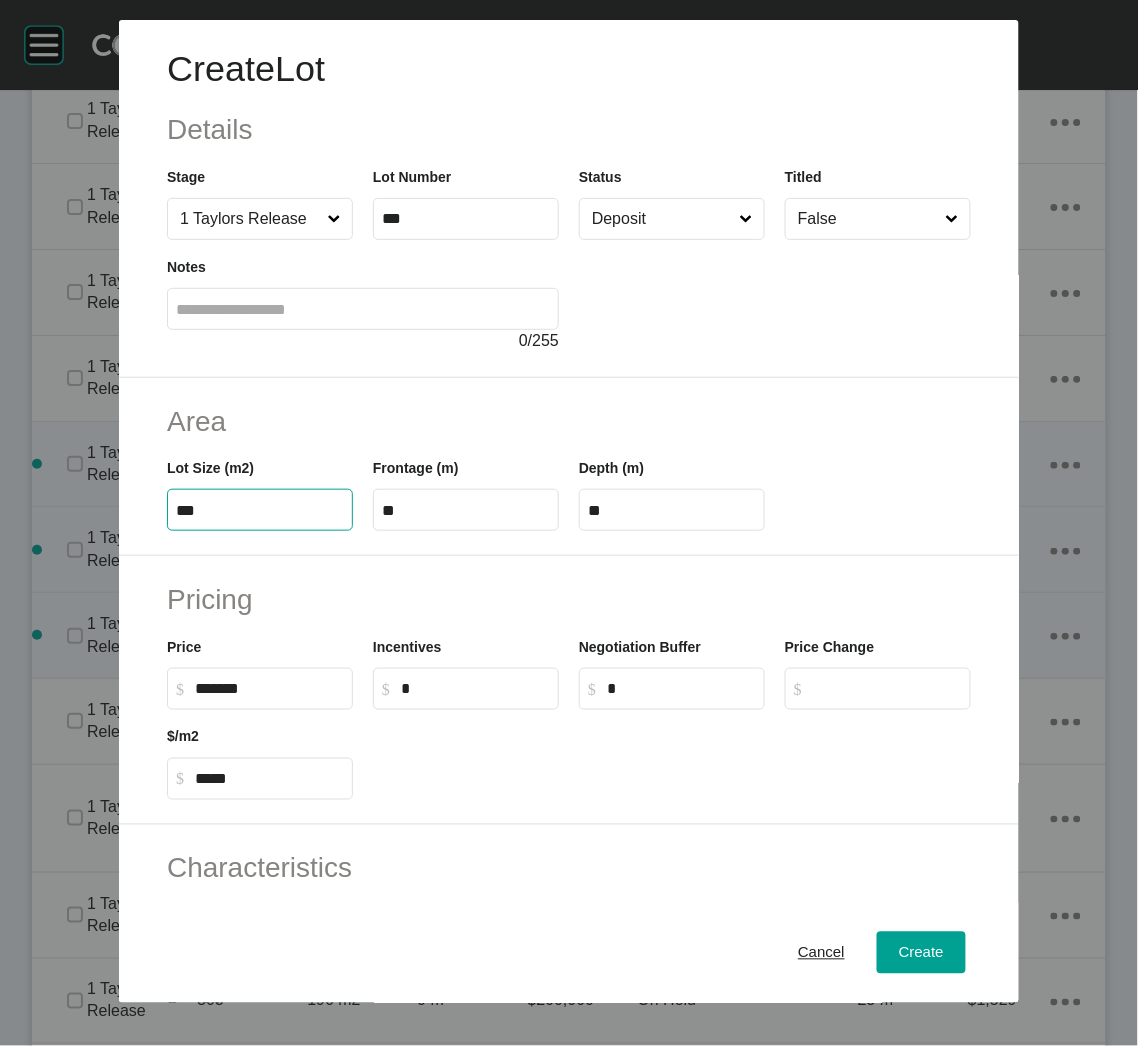 click on "***" at bounding box center [260, 510] 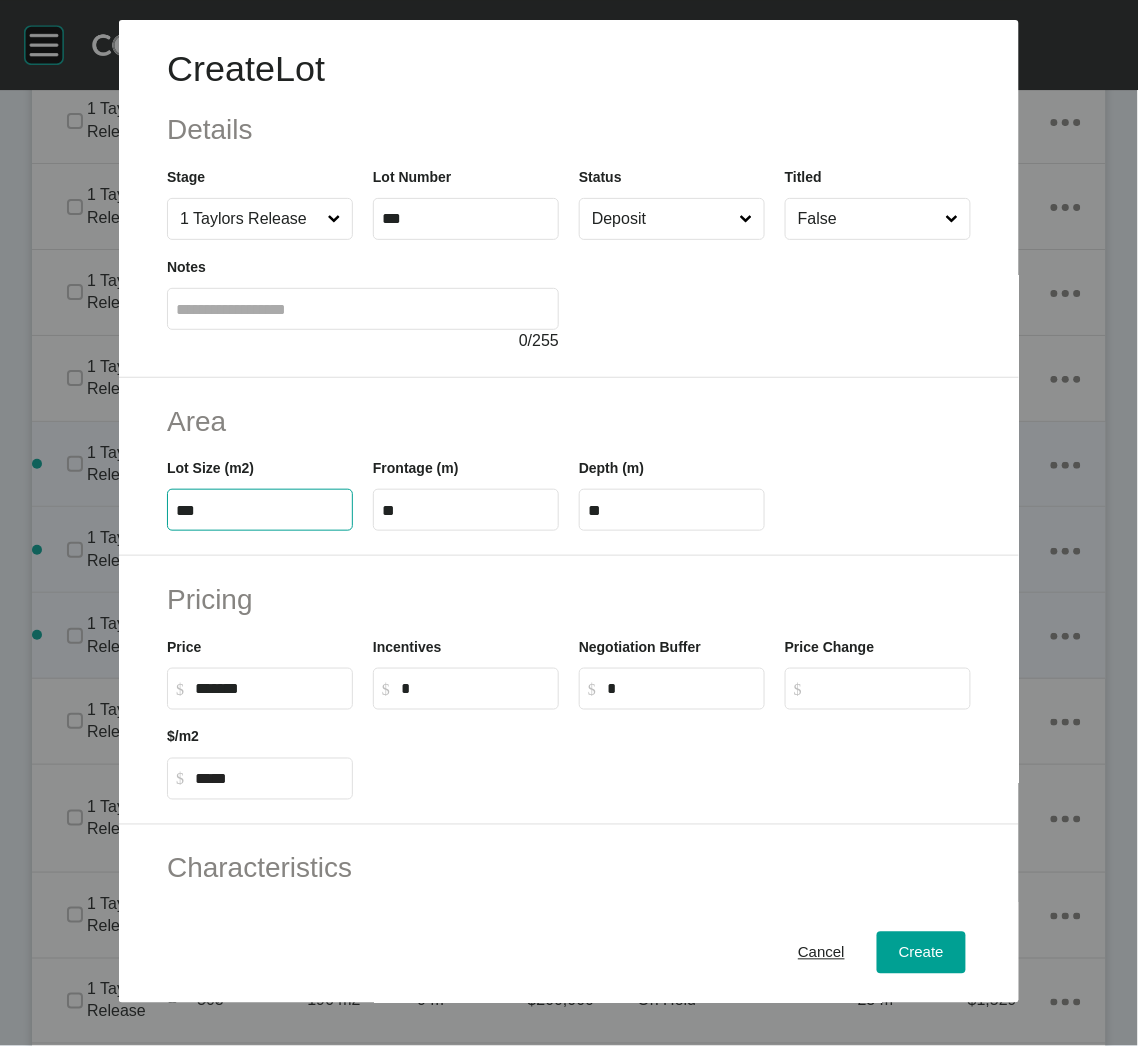 type on "***" 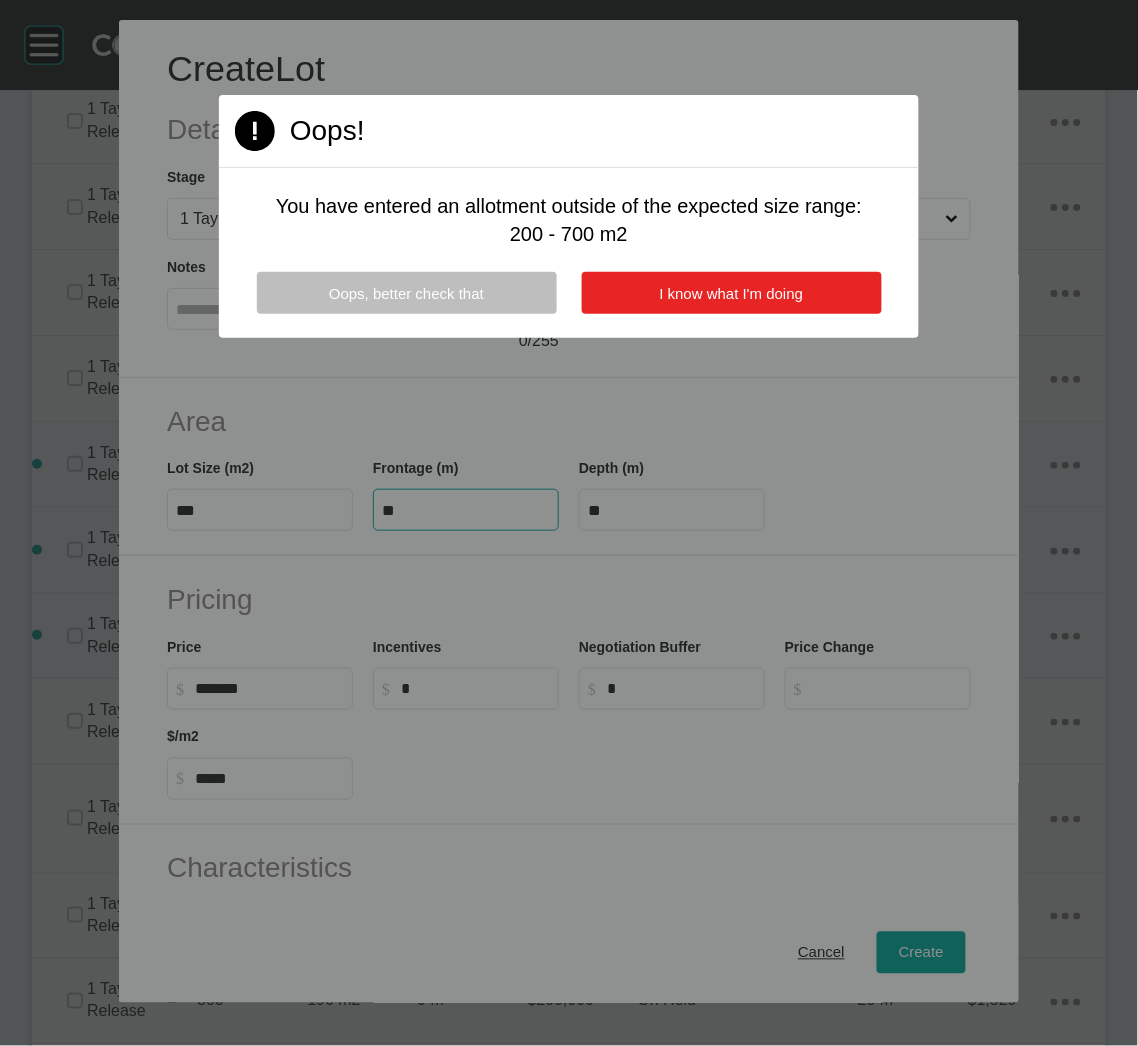 type on "****" 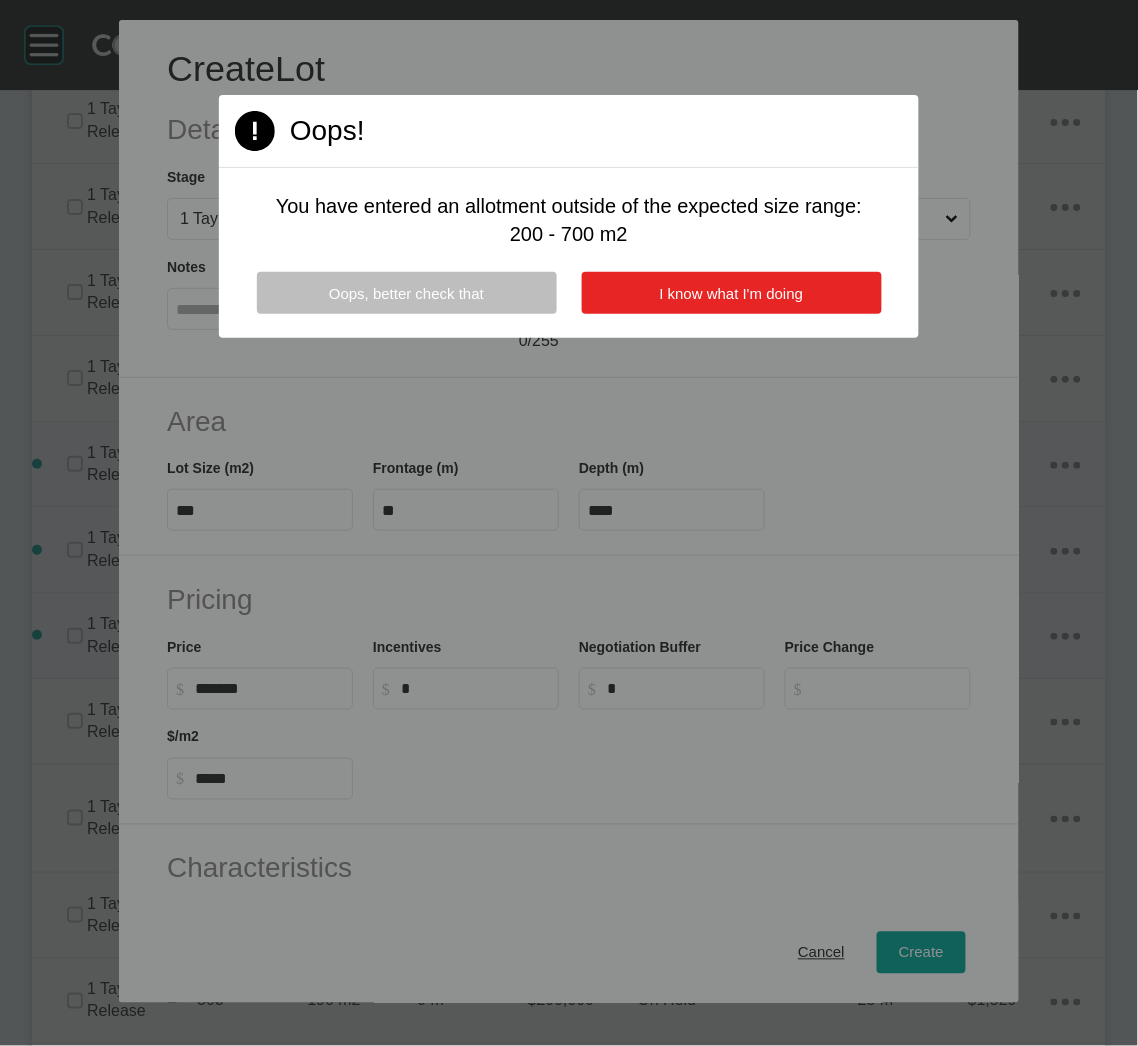 click on "I know what I'm doing" at bounding box center (732, 293) 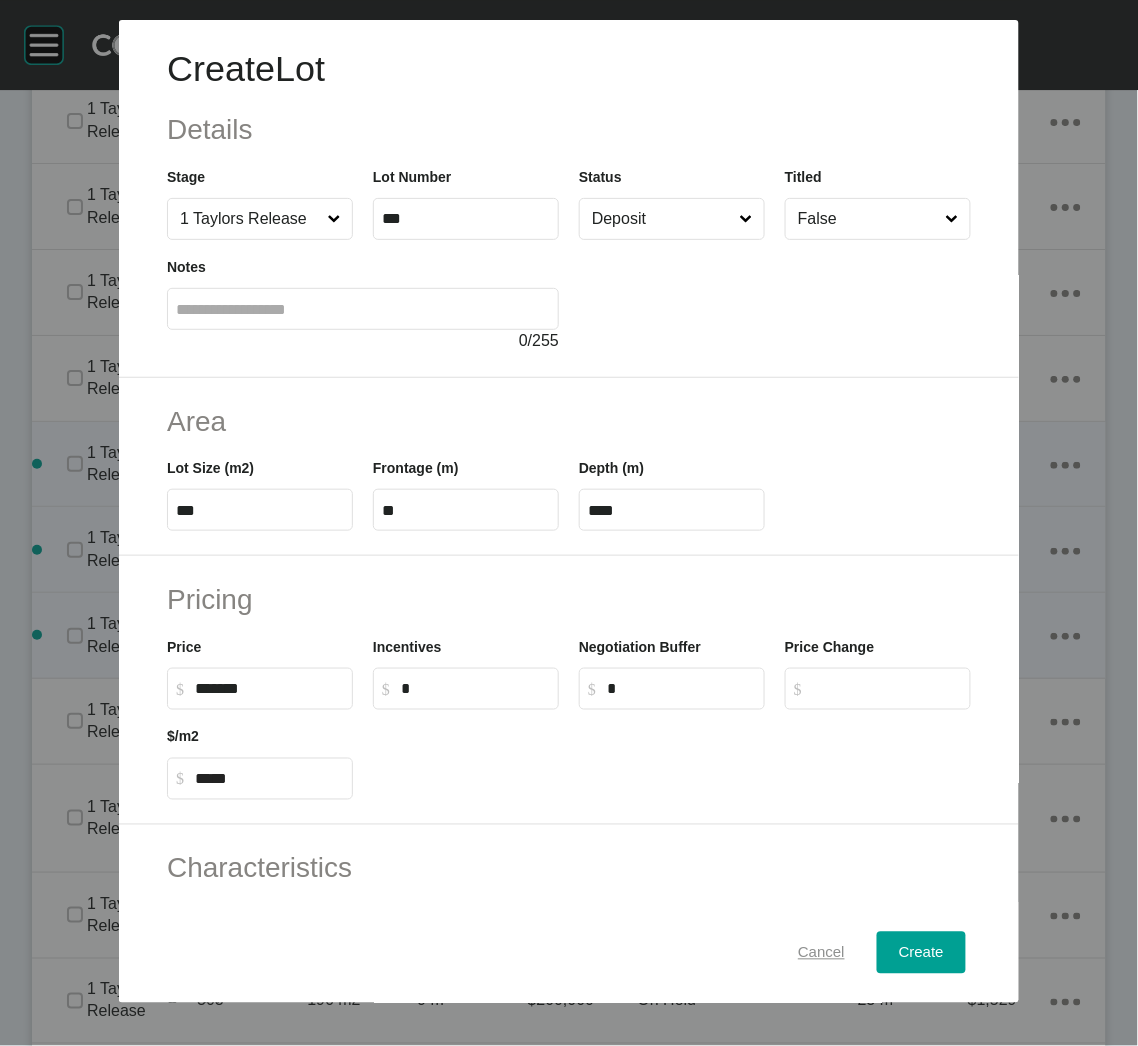 click on "Cancel" at bounding box center (821, 953) 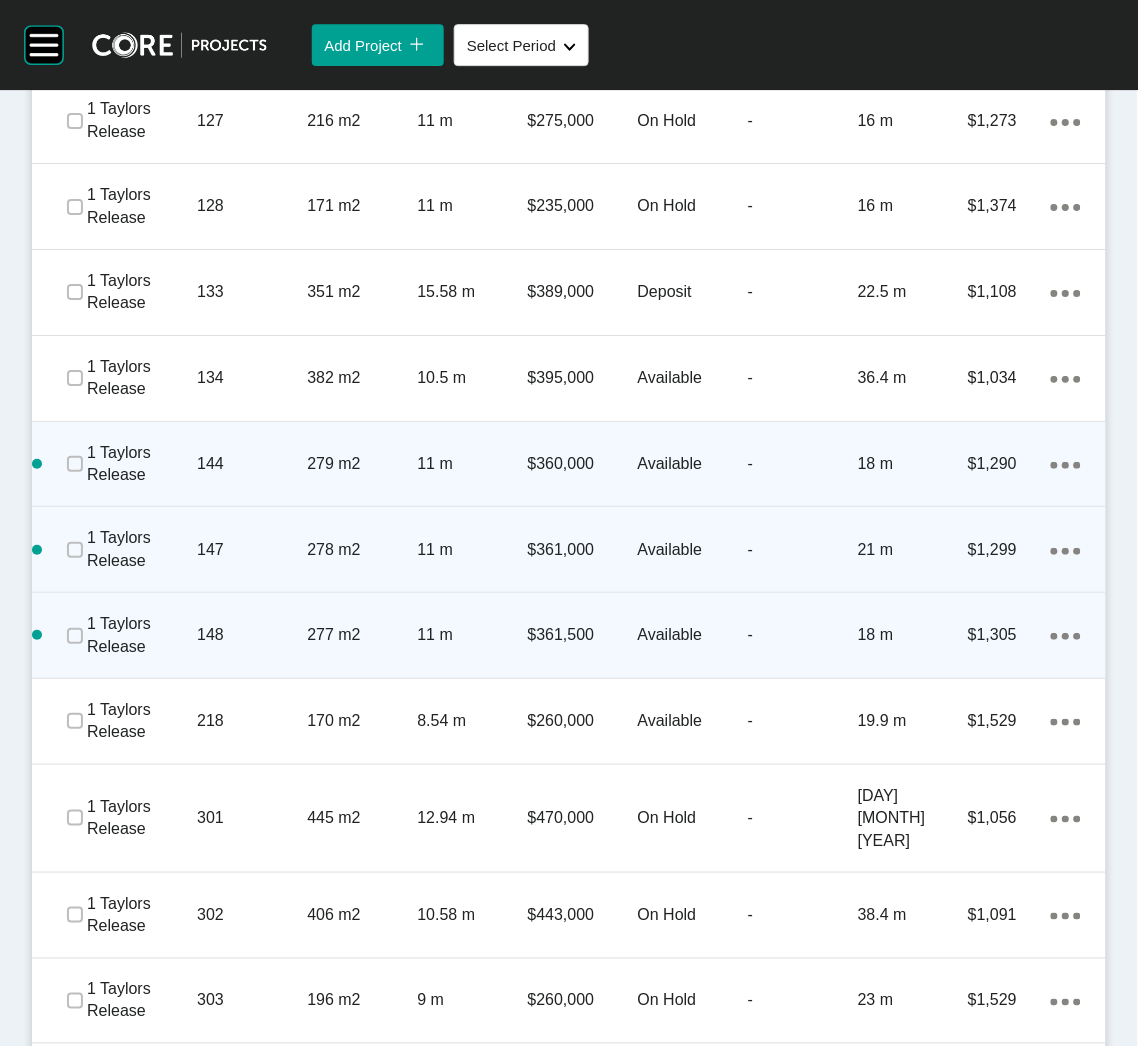 click 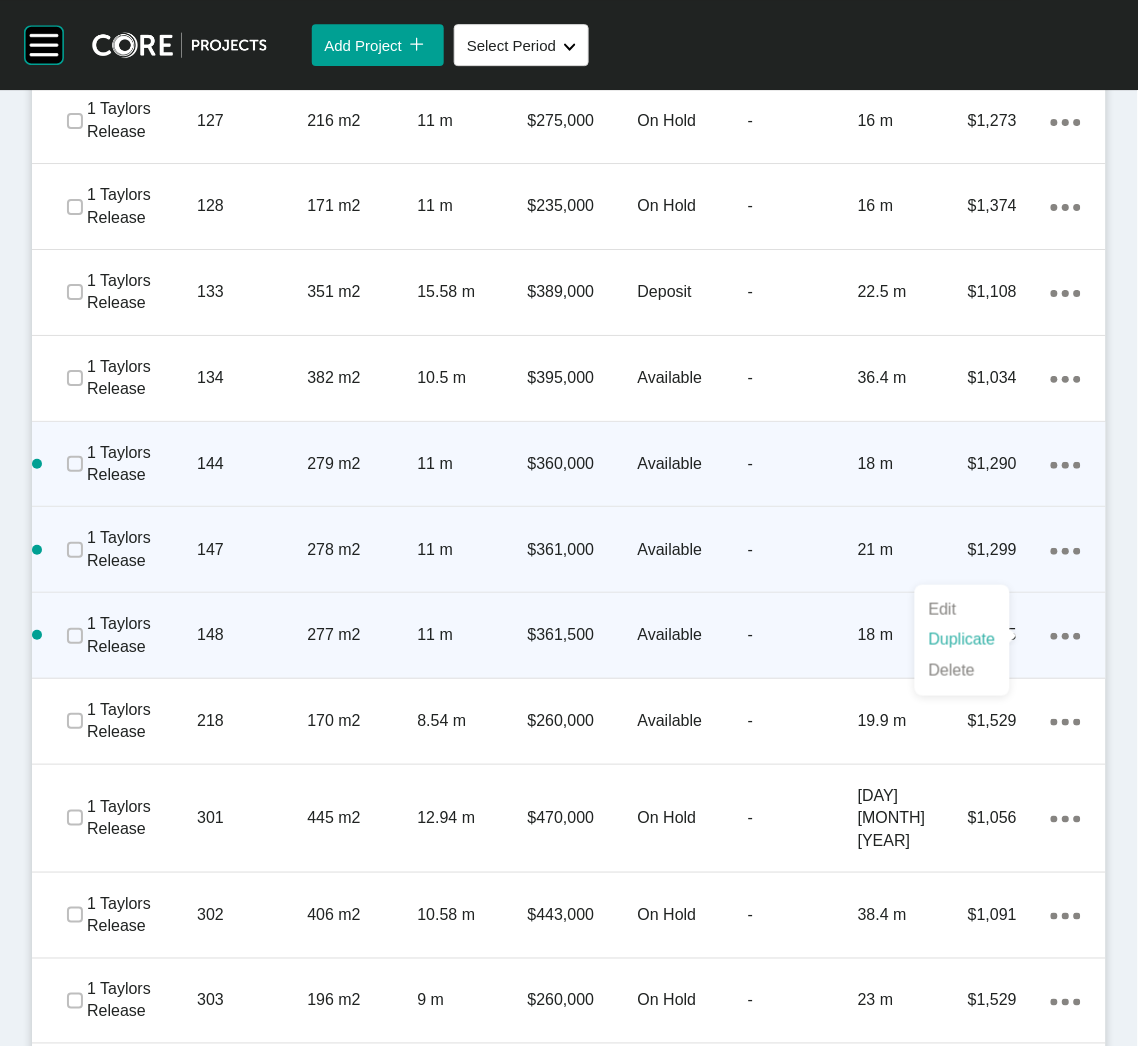 click on "Duplicate" at bounding box center (962, 640) 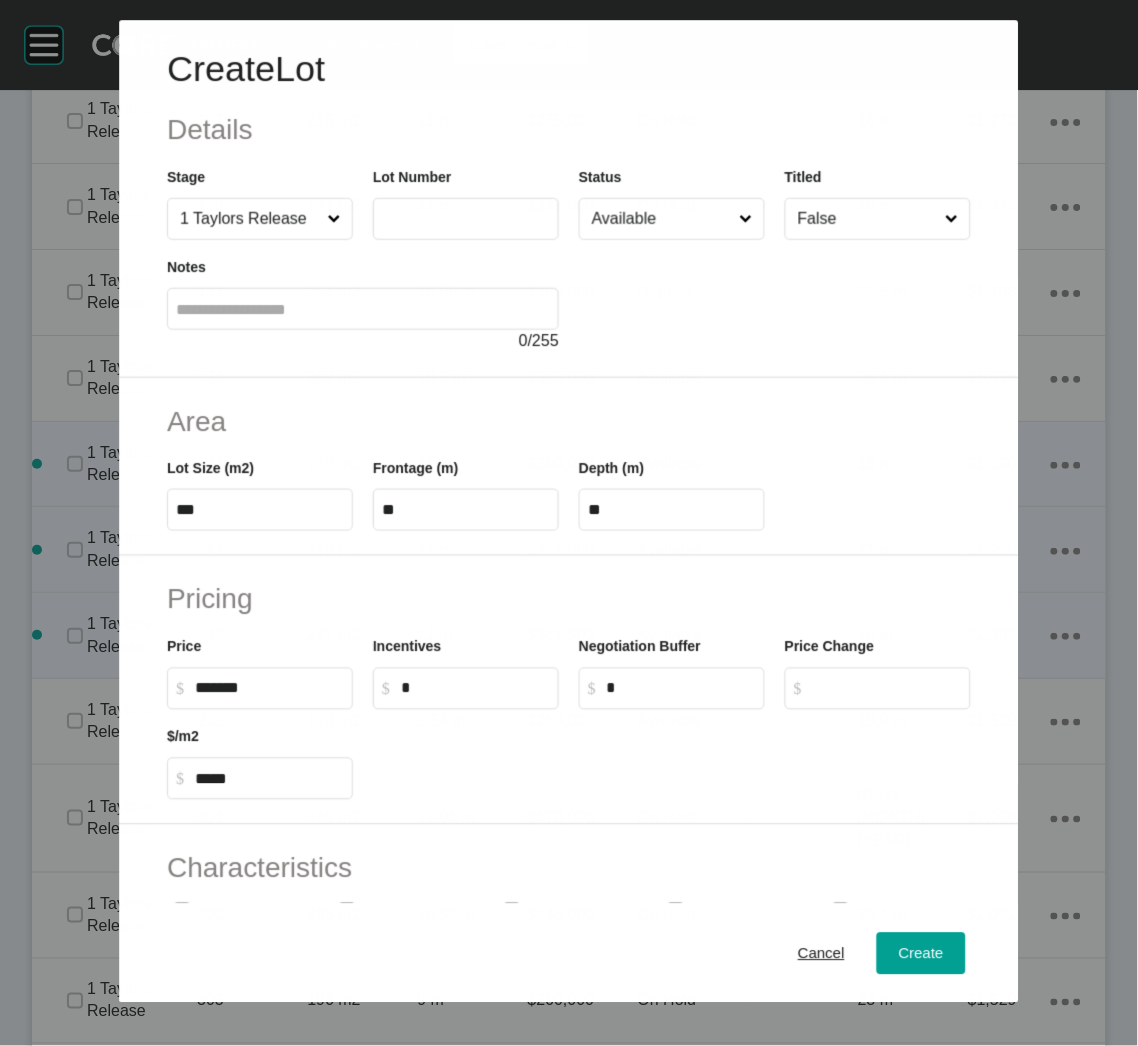 click at bounding box center (466, 219) 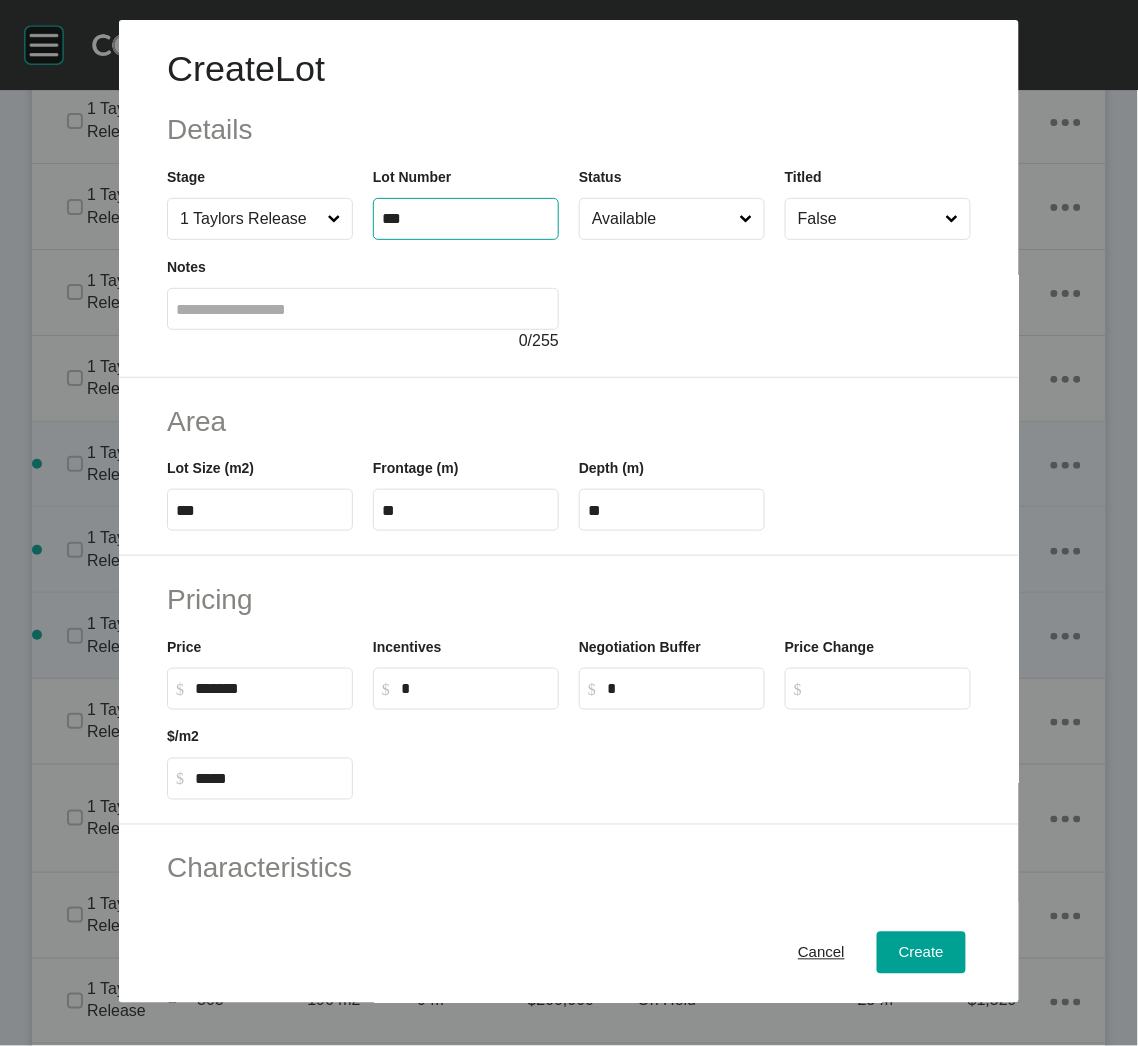type on "***" 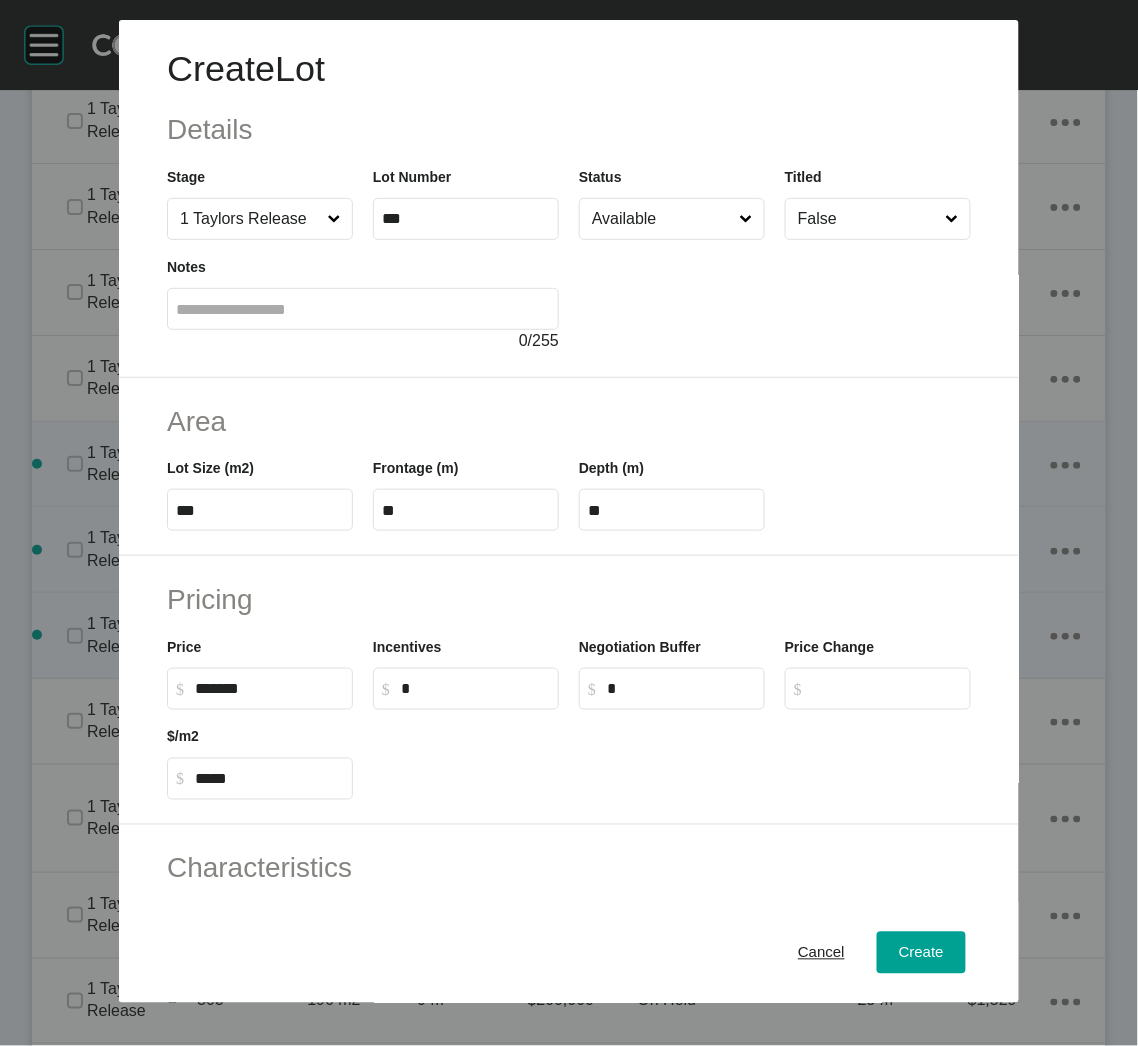 click on "Available" at bounding box center [662, 219] 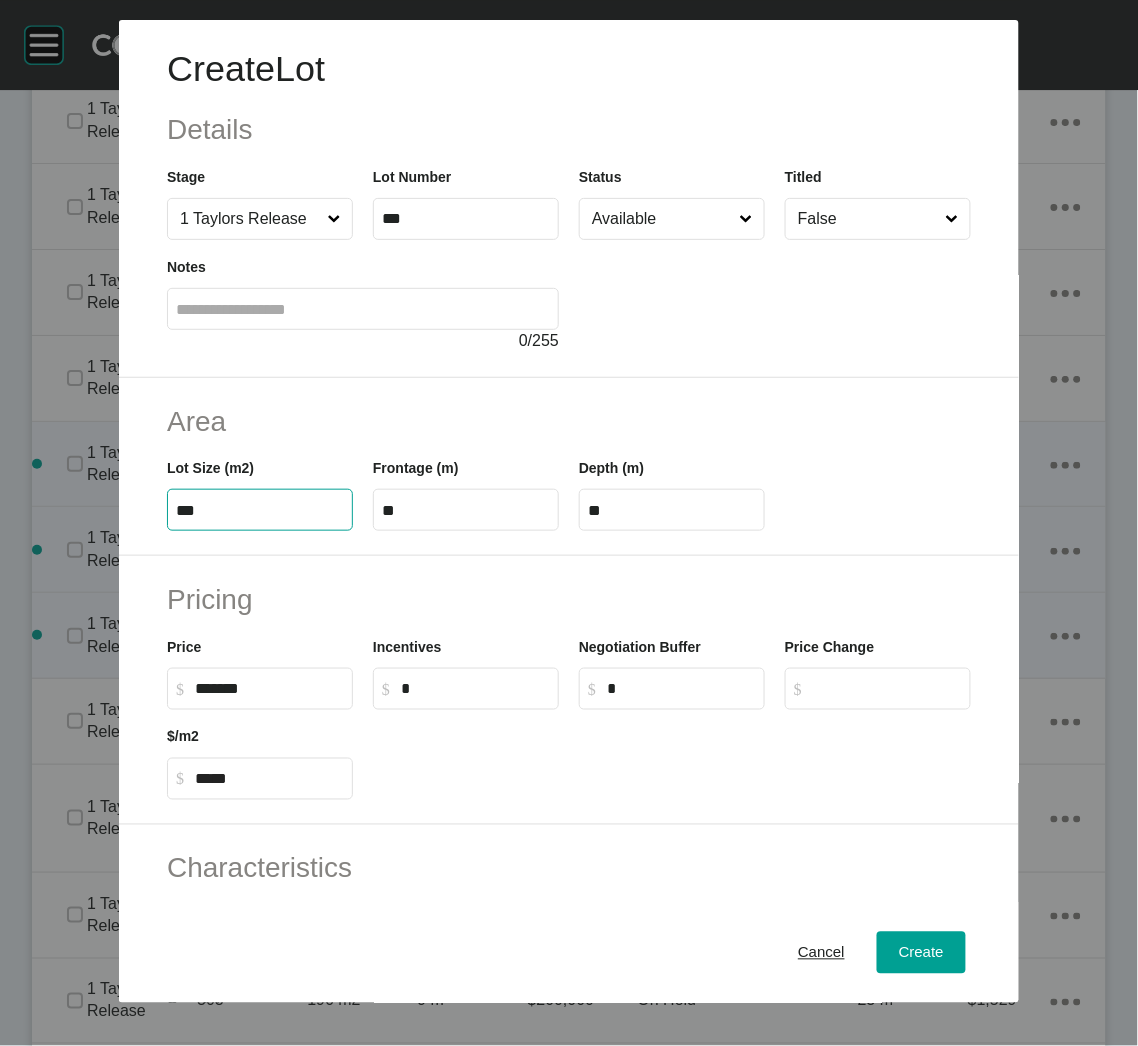 click on "***" at bounding box center (260, 510) 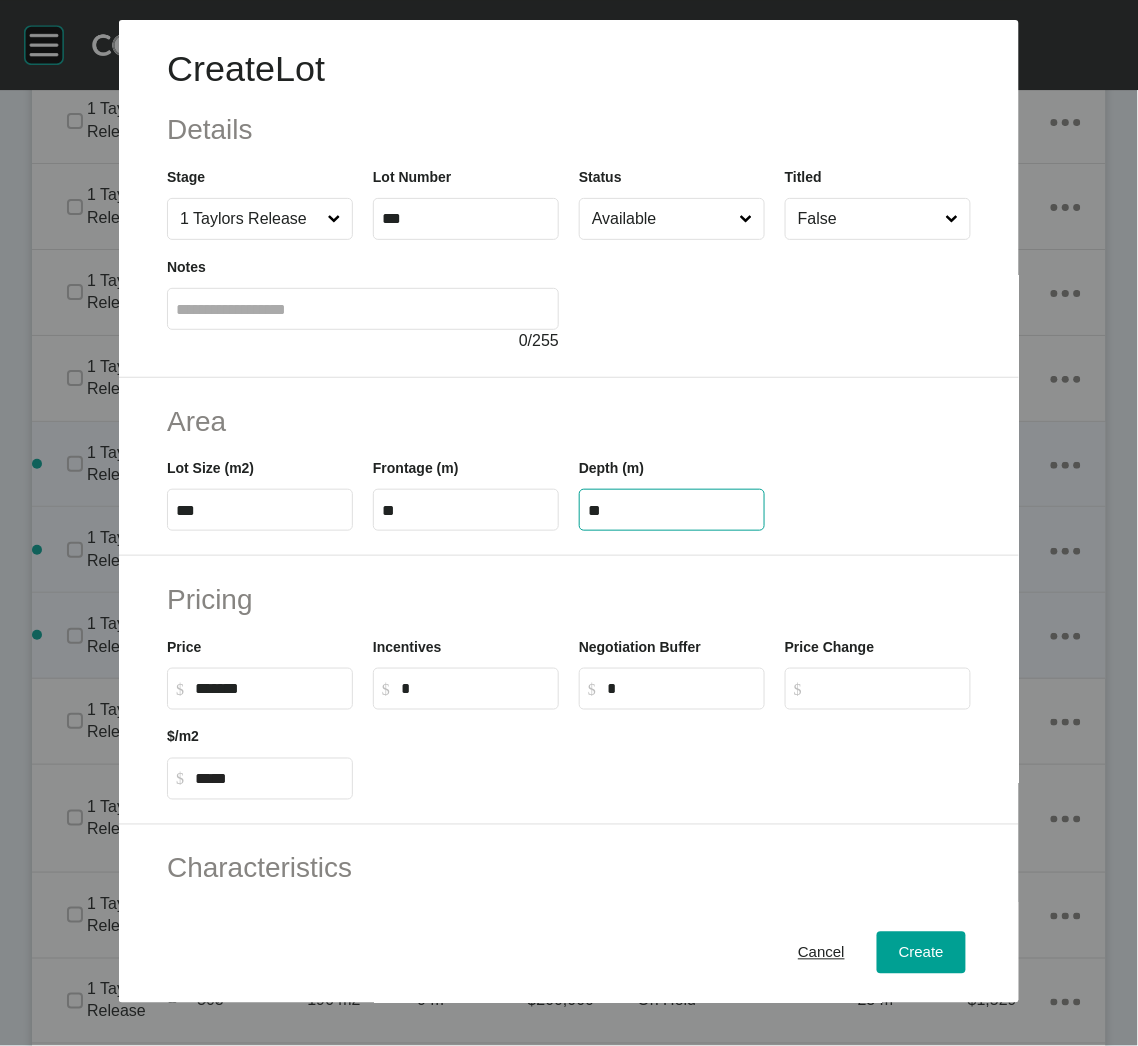 type on "**" 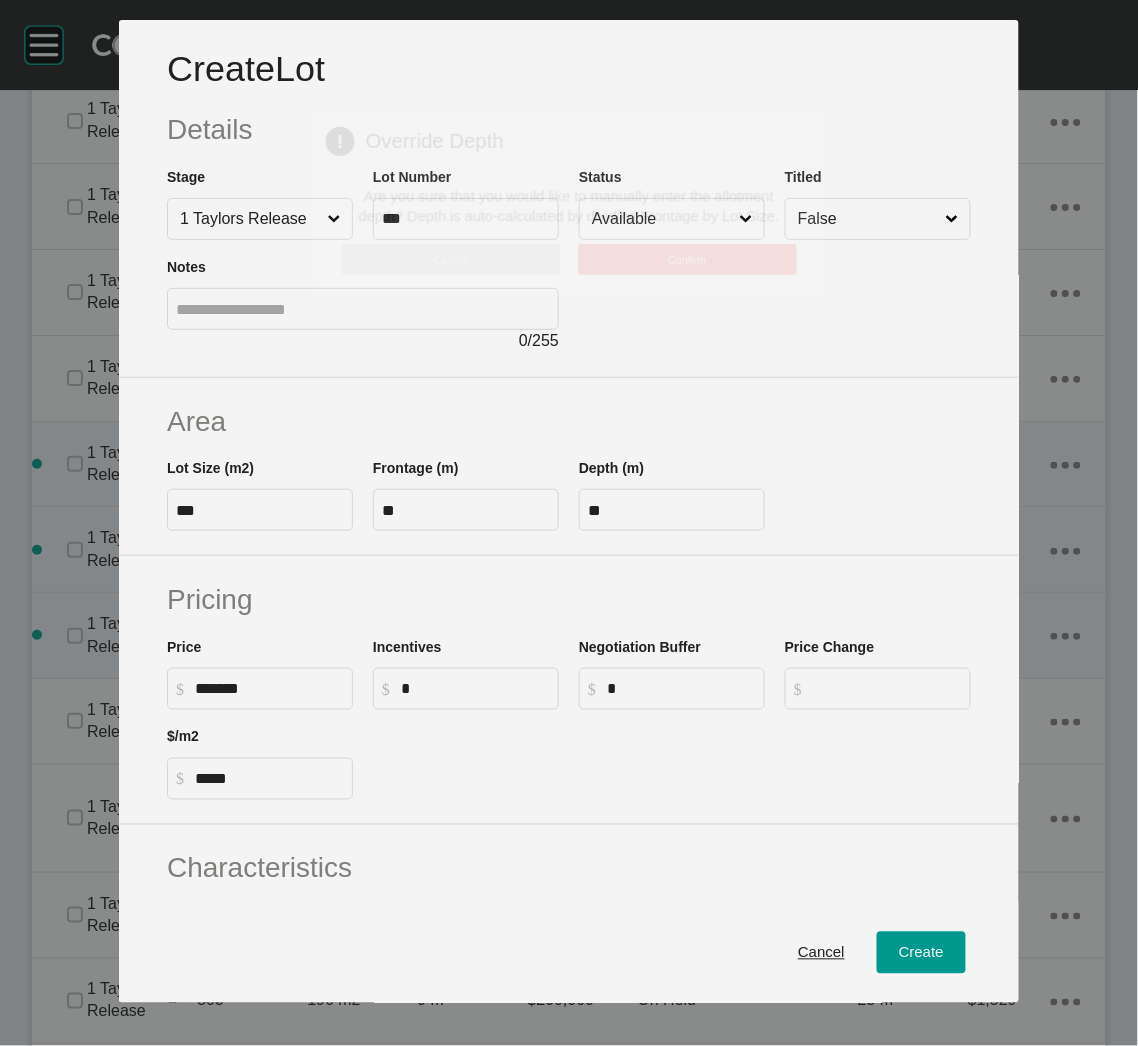 click on "Create  Lot Details Stage 1 Taylors Release Lot Number *** Status Available Titled False Notes 0 / 255 Area Lot Size (m2) *** Frontage (m) ** Depth (m) ** Pricing Price $ Created with Sketch. $ ******* Incentives $ Created with Sketch. $ * Negotiation Buffer $ Created with Sketch. $ * Price Change $ Created with Sketch. $ $/m2 $ Created with Sketch. $ ***** Characteristics Corner Fall Fill Irregular Nearby Amenity Park / Wetlands Powerlines Substation Double Storey Orientation Cancel Create Page 1 Created with Sketch.   Override Depth Are you sure that you would like to manually enter the allotment depth? Depth is auto-calculated by dividing Frontage by Lot Size. Cancel Confirm" at bounding box center [569, 523] 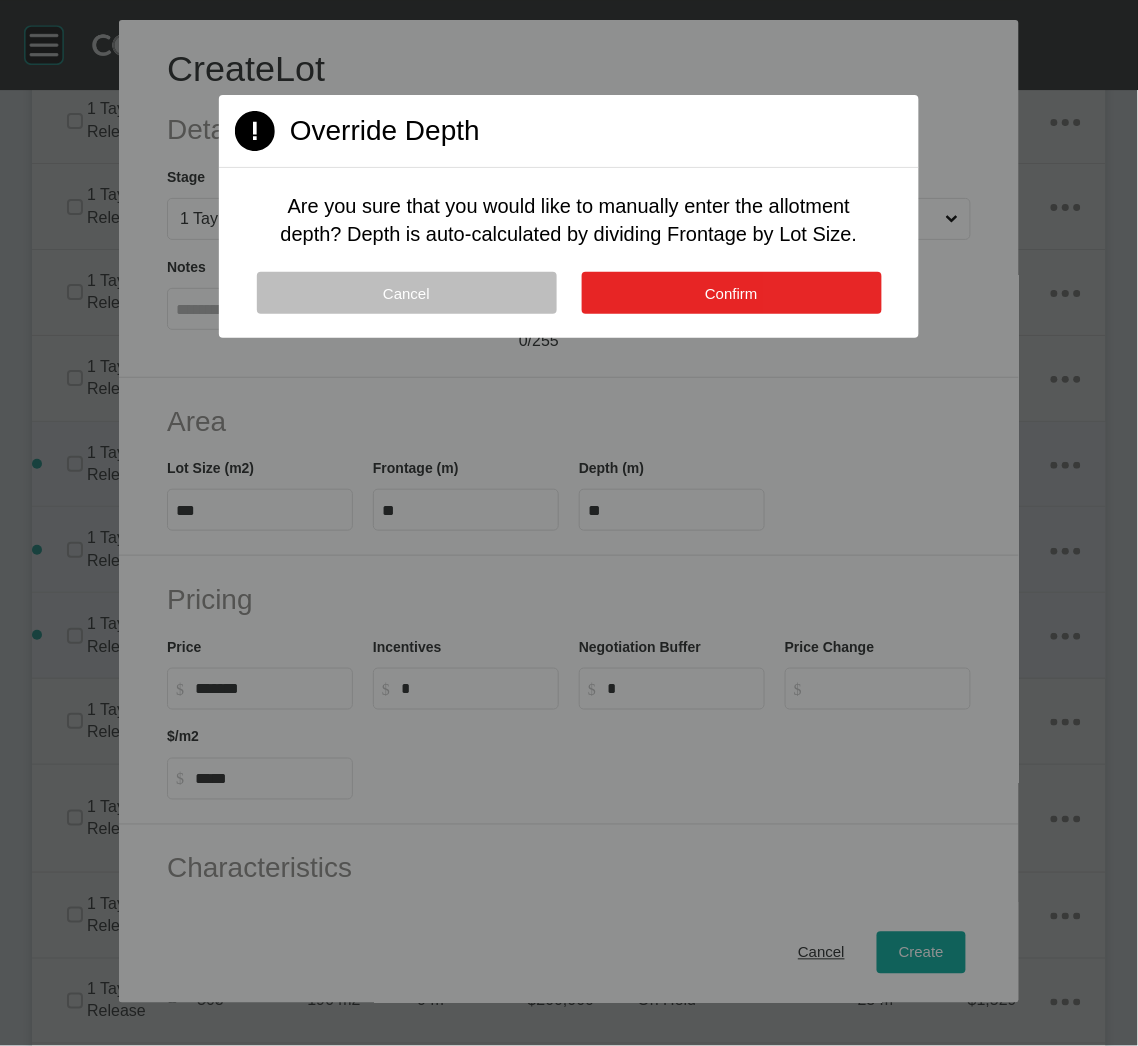 click on "Confirm" at bounding box center [732, 293] 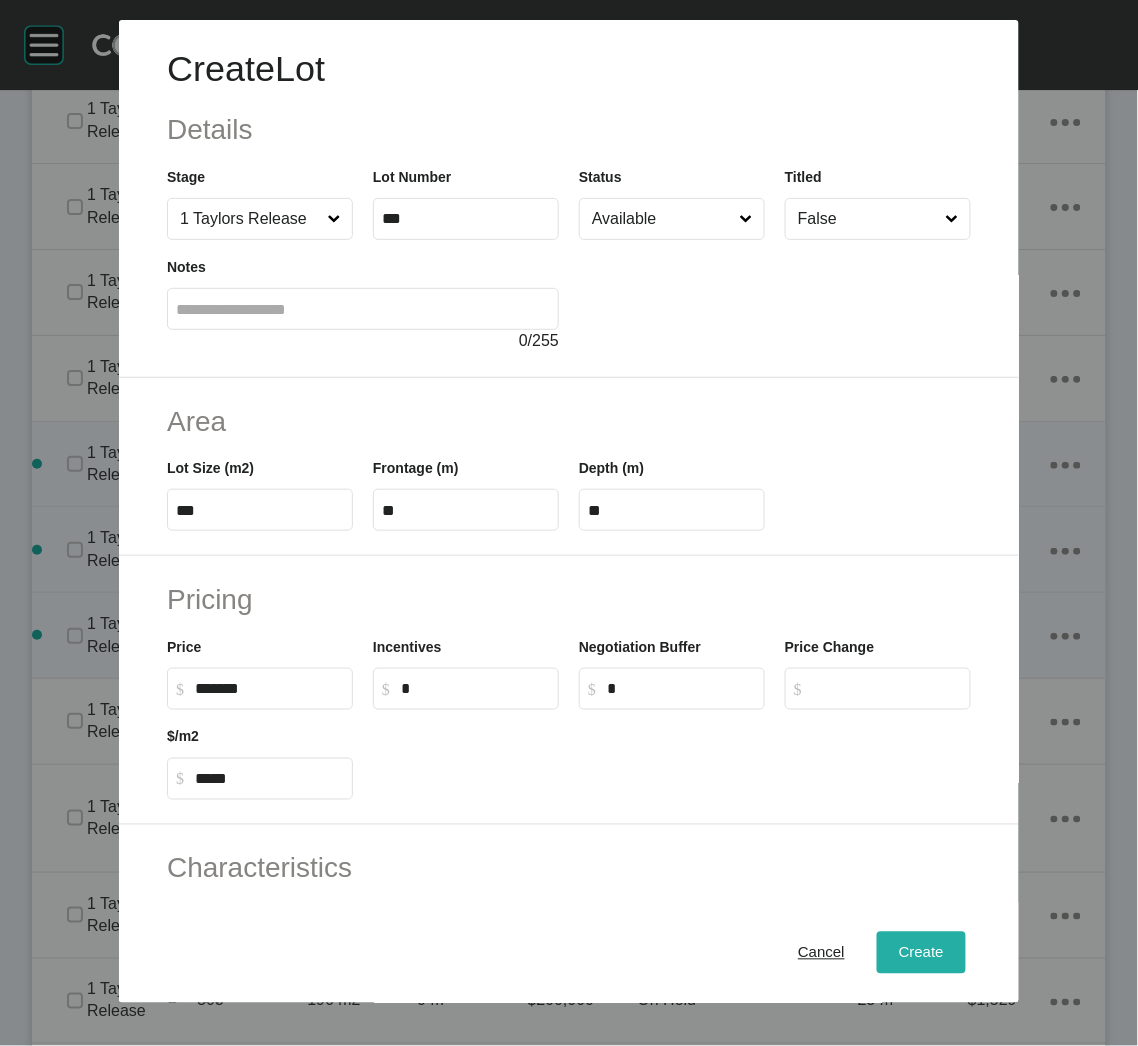 click on "Create" at bounding box center [921, 953] 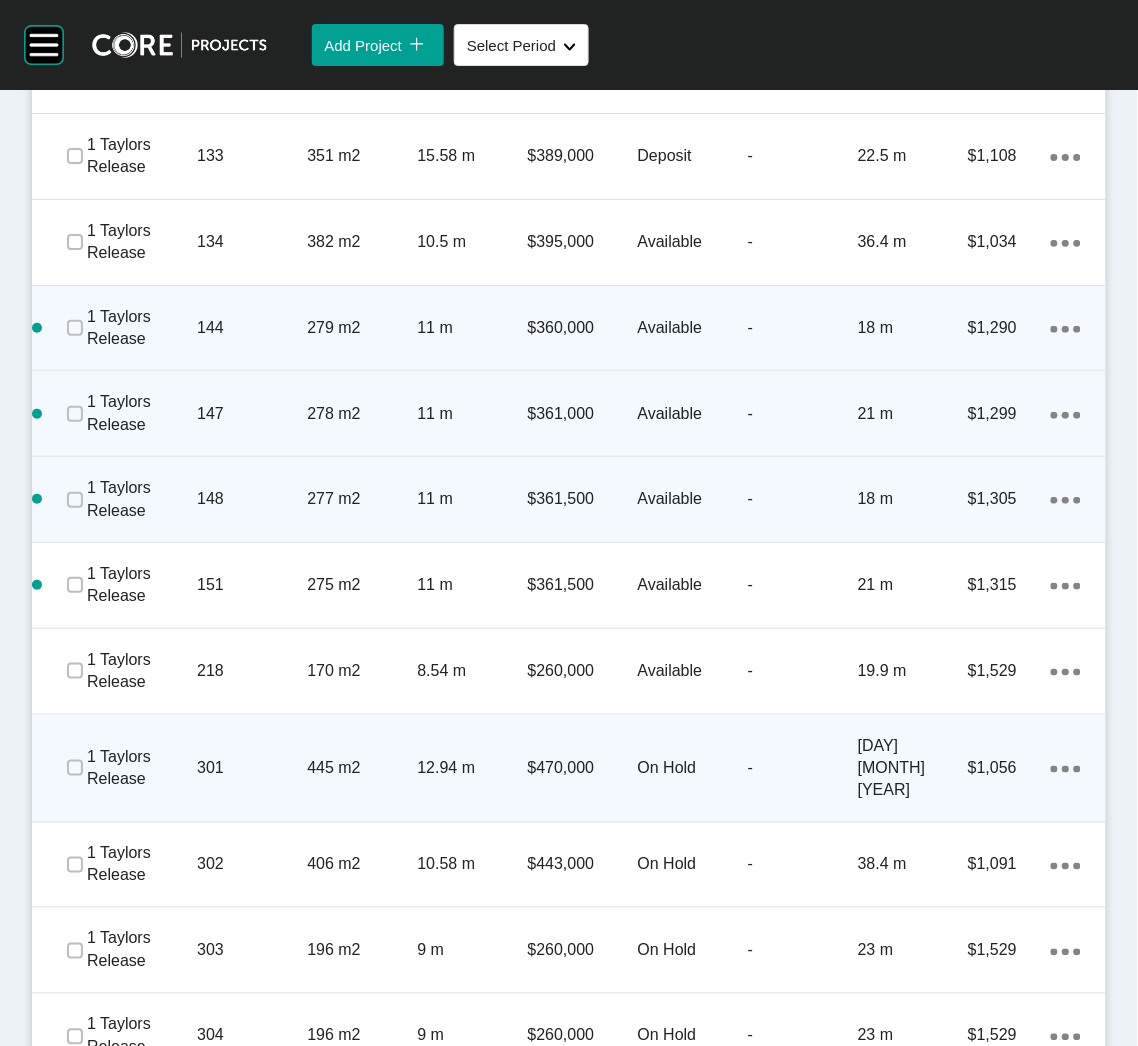 scroll, scrollTop: 1349, scrollLeft: 0, axis: vertical 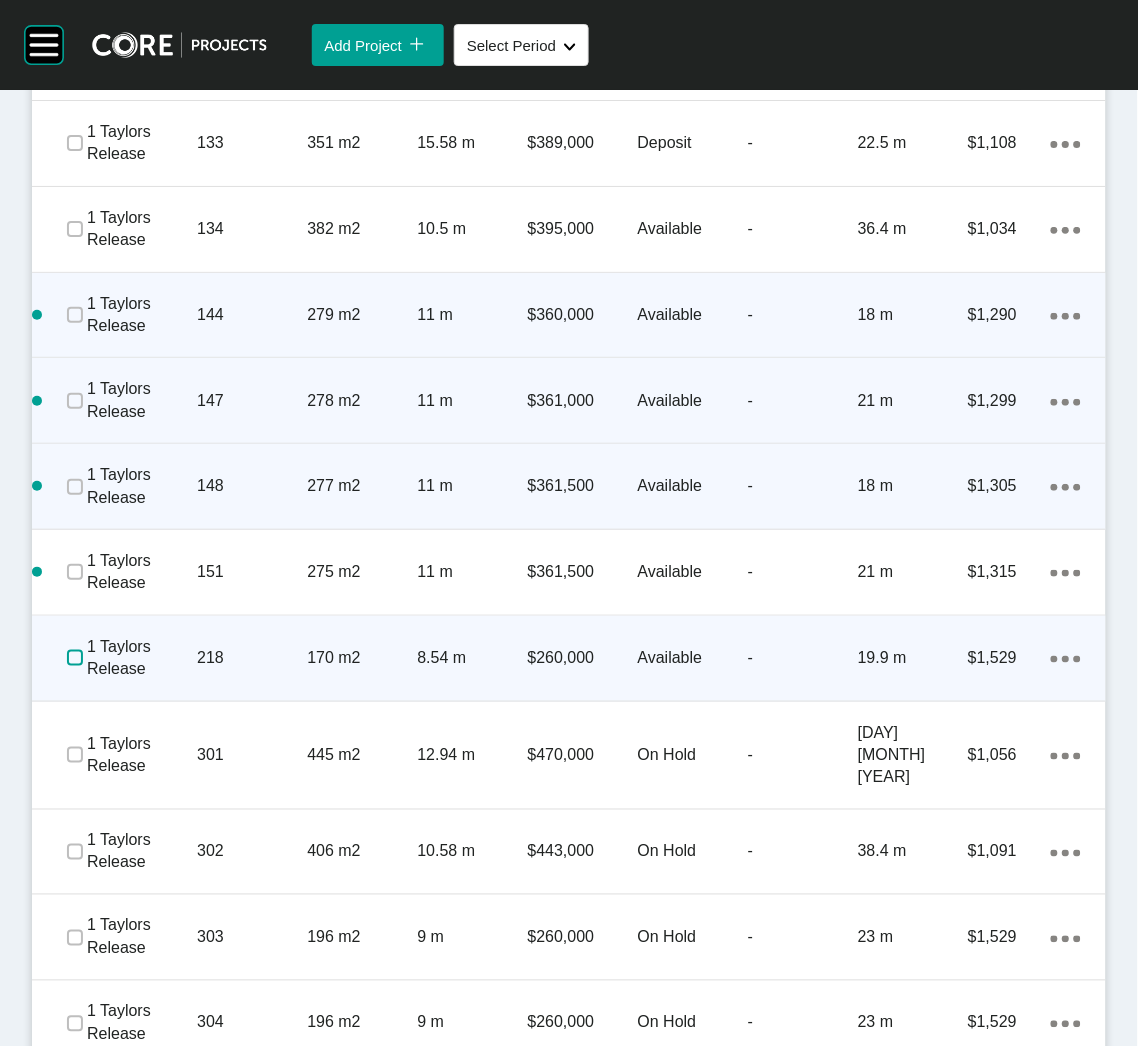 click at bounding box center (75, 658) 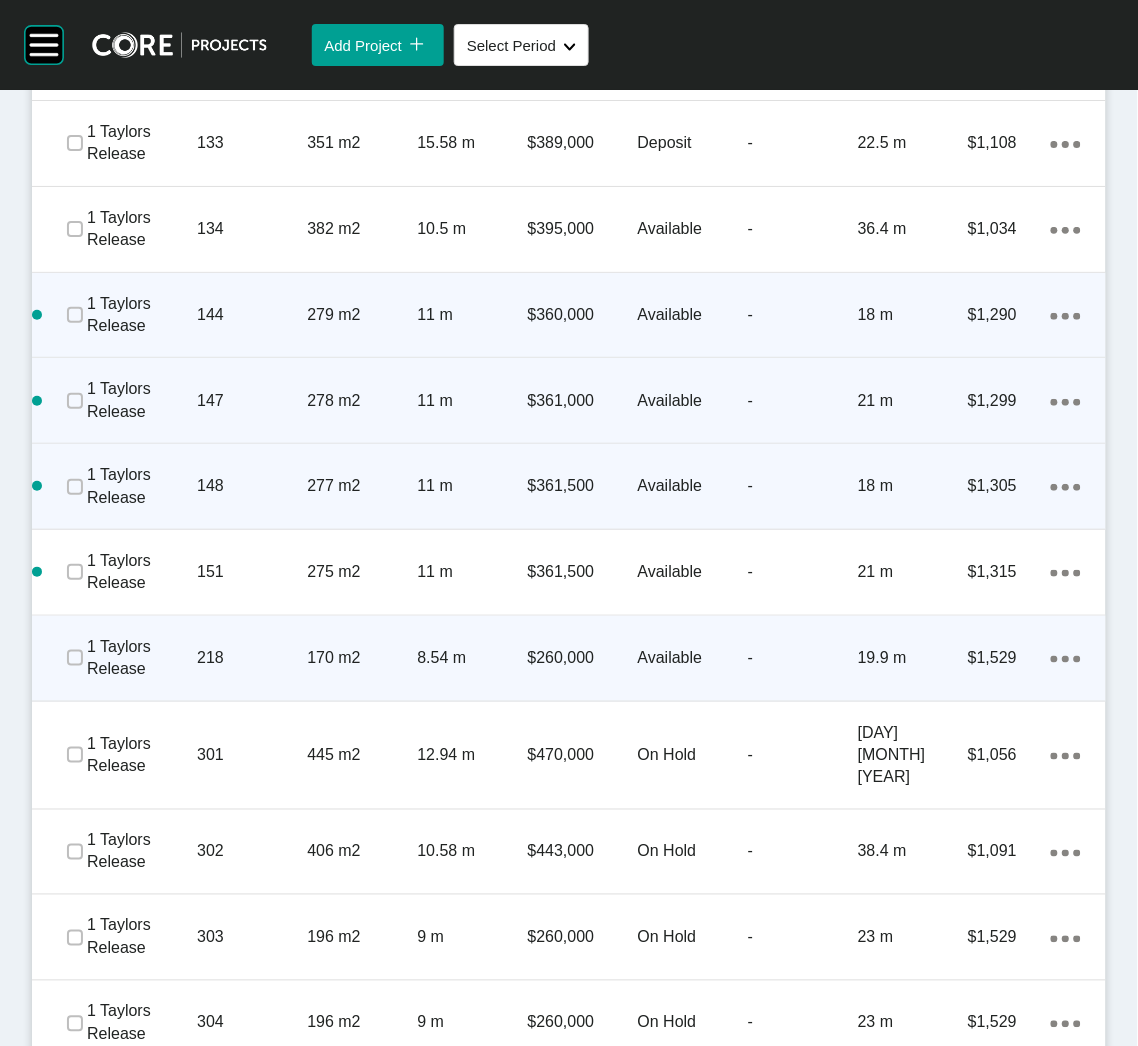 click on "Action Menu Dots Copy 6 Created with Sketch." 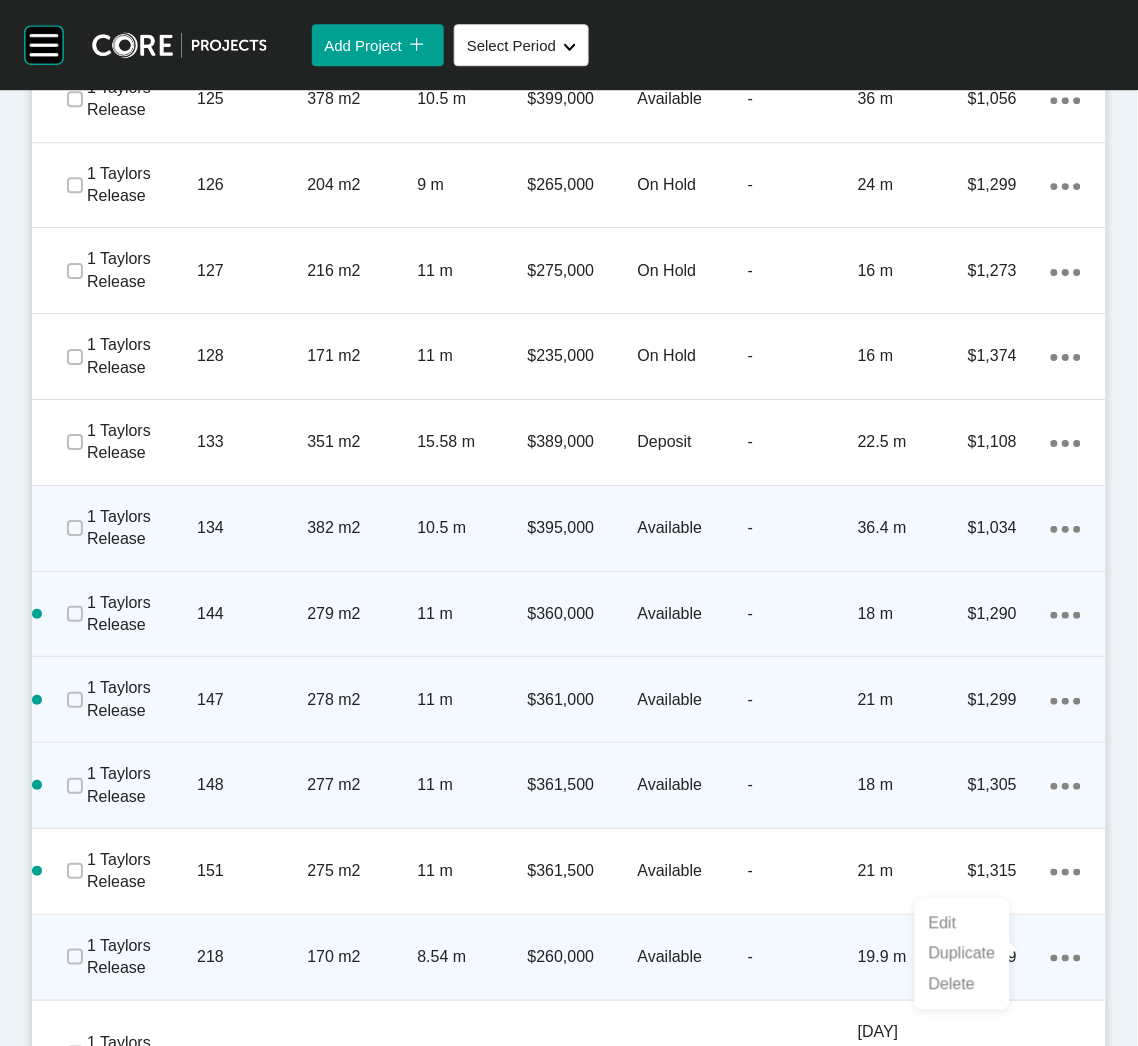 scroll, scrollTop: 1200, scrollLeft: 0, axis: vertical 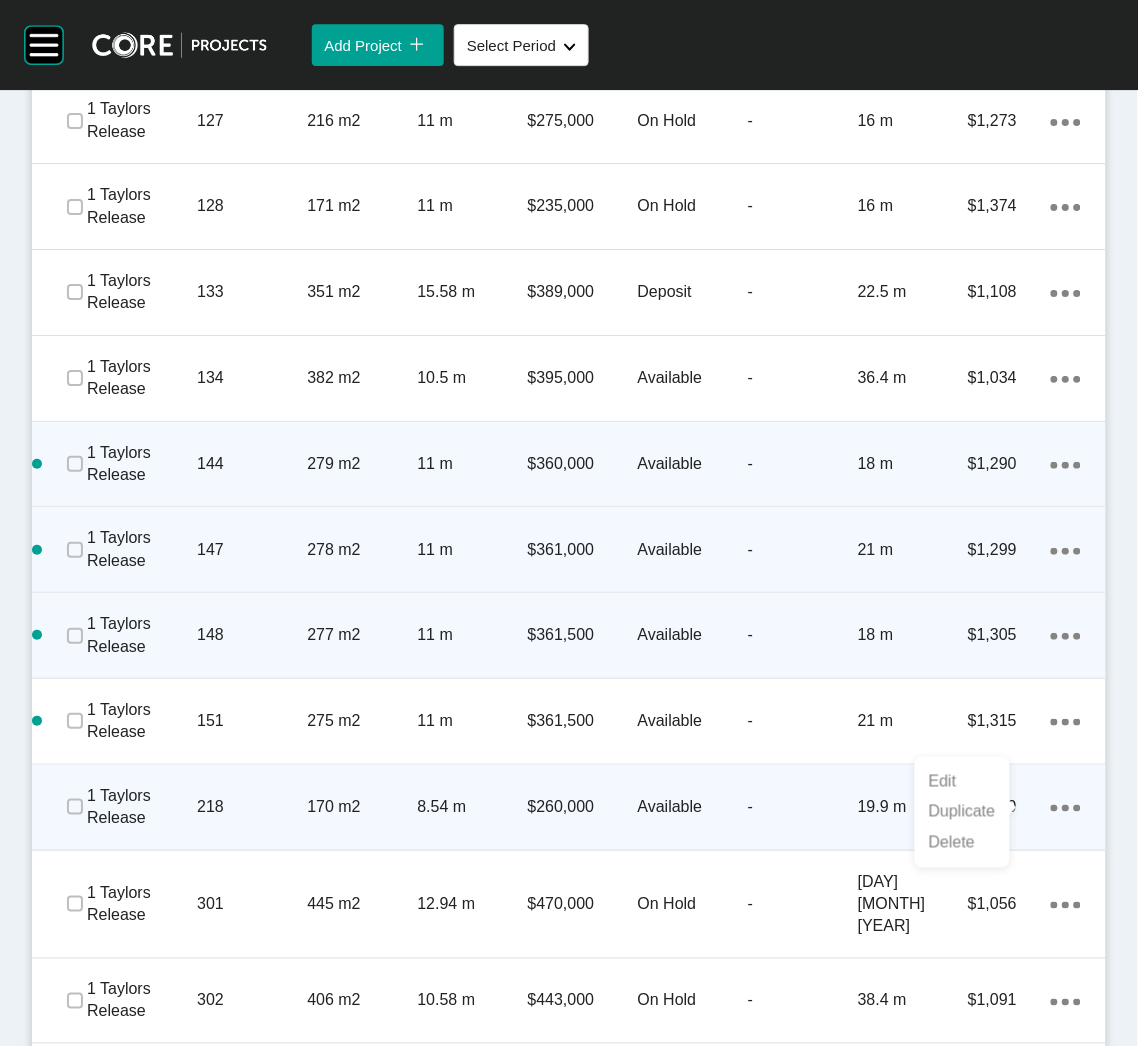 click on "Action Menu Dots Copy 6 Created with Sketch." 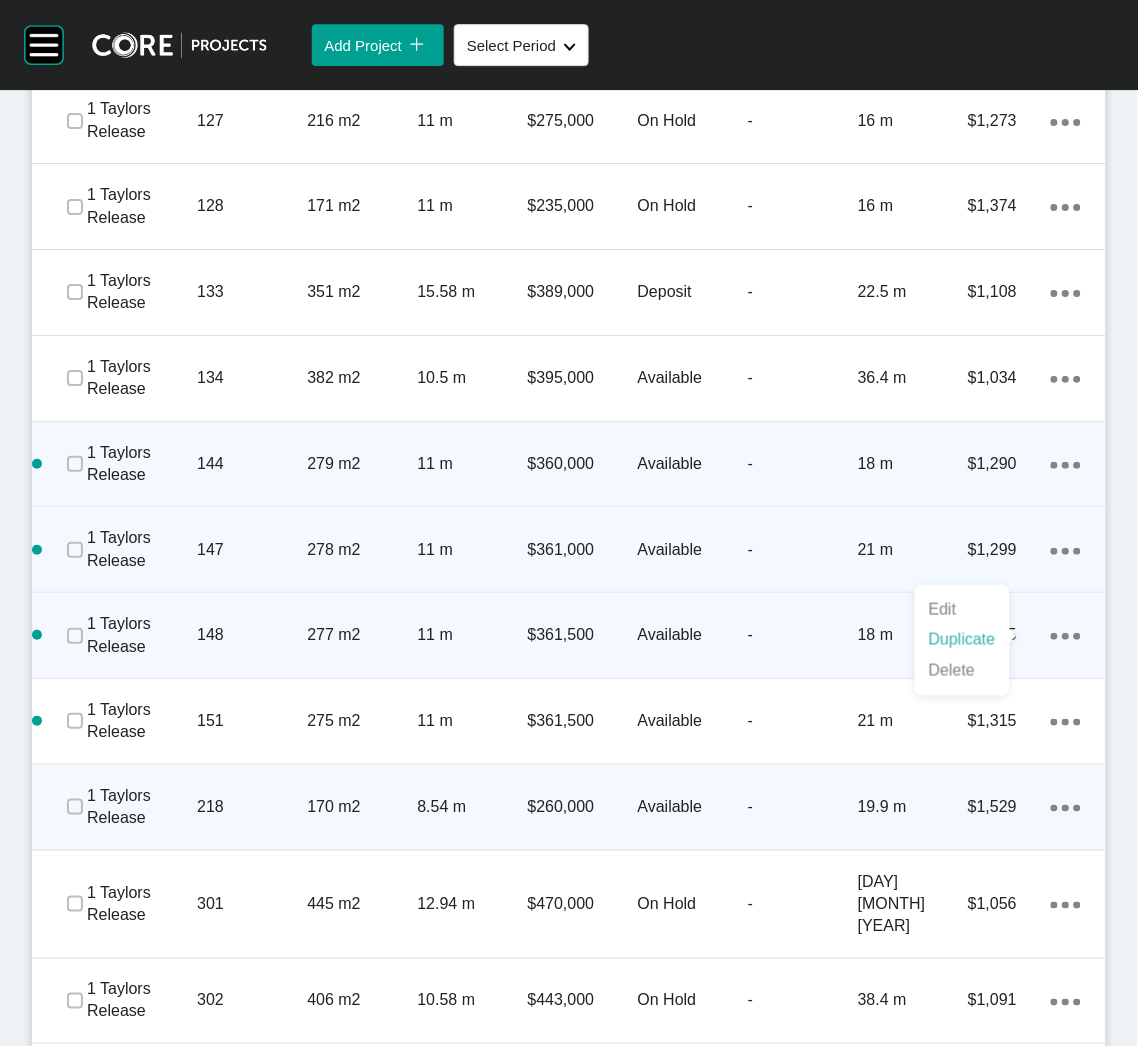 click on "Duplicate" at bounding box center [962, 640] 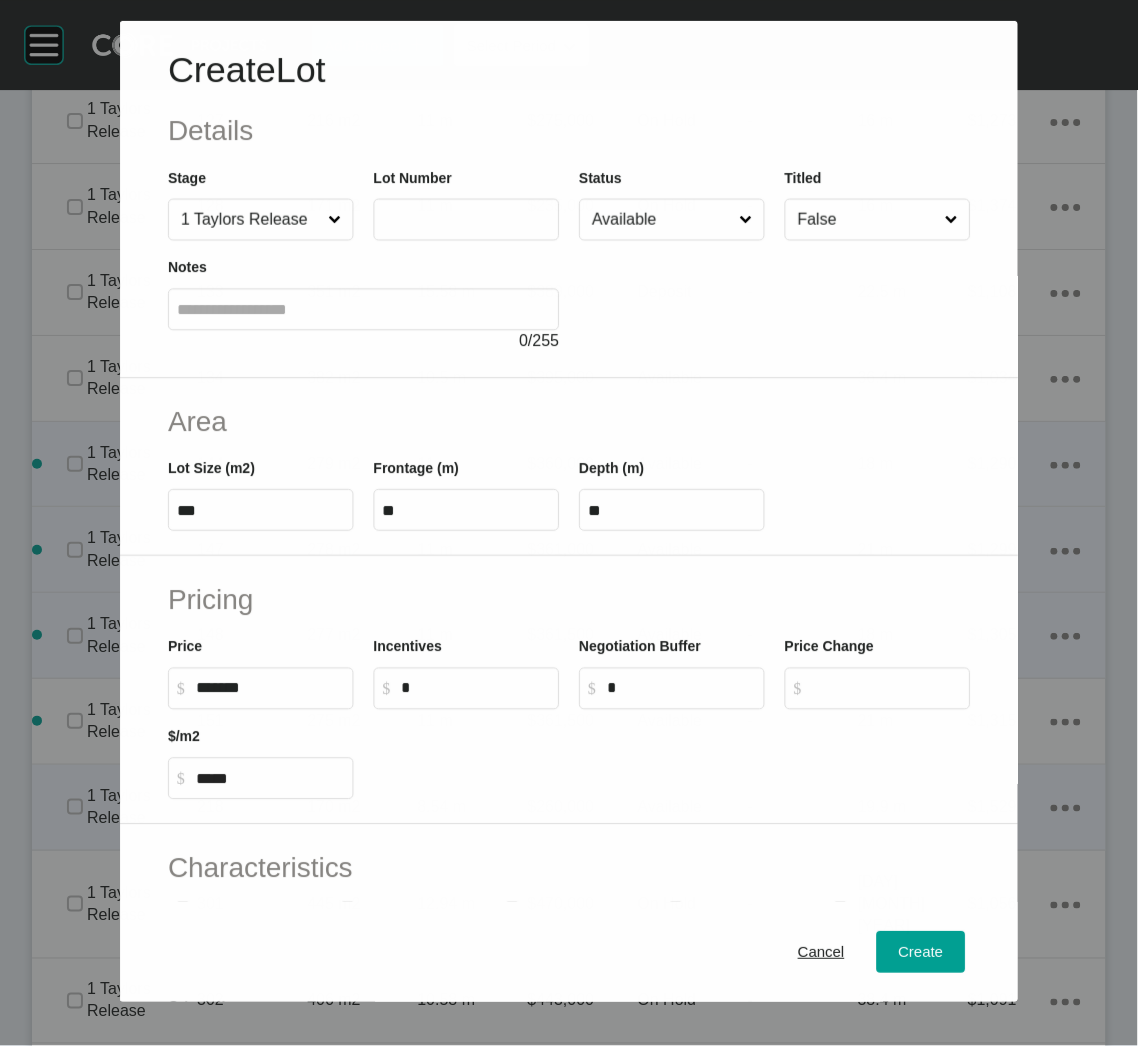 click at bounding box center [466, 219] 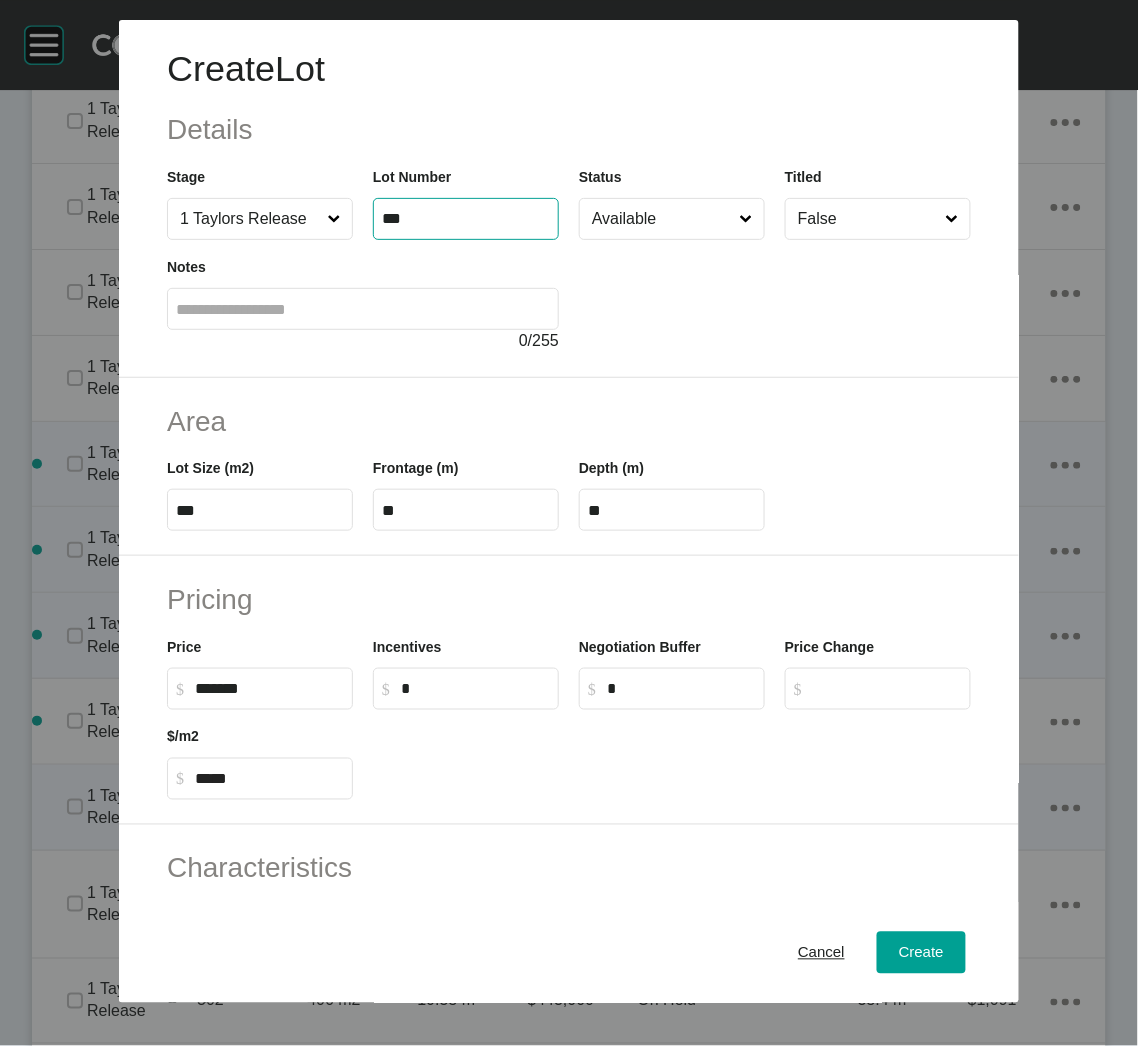 type on "***" 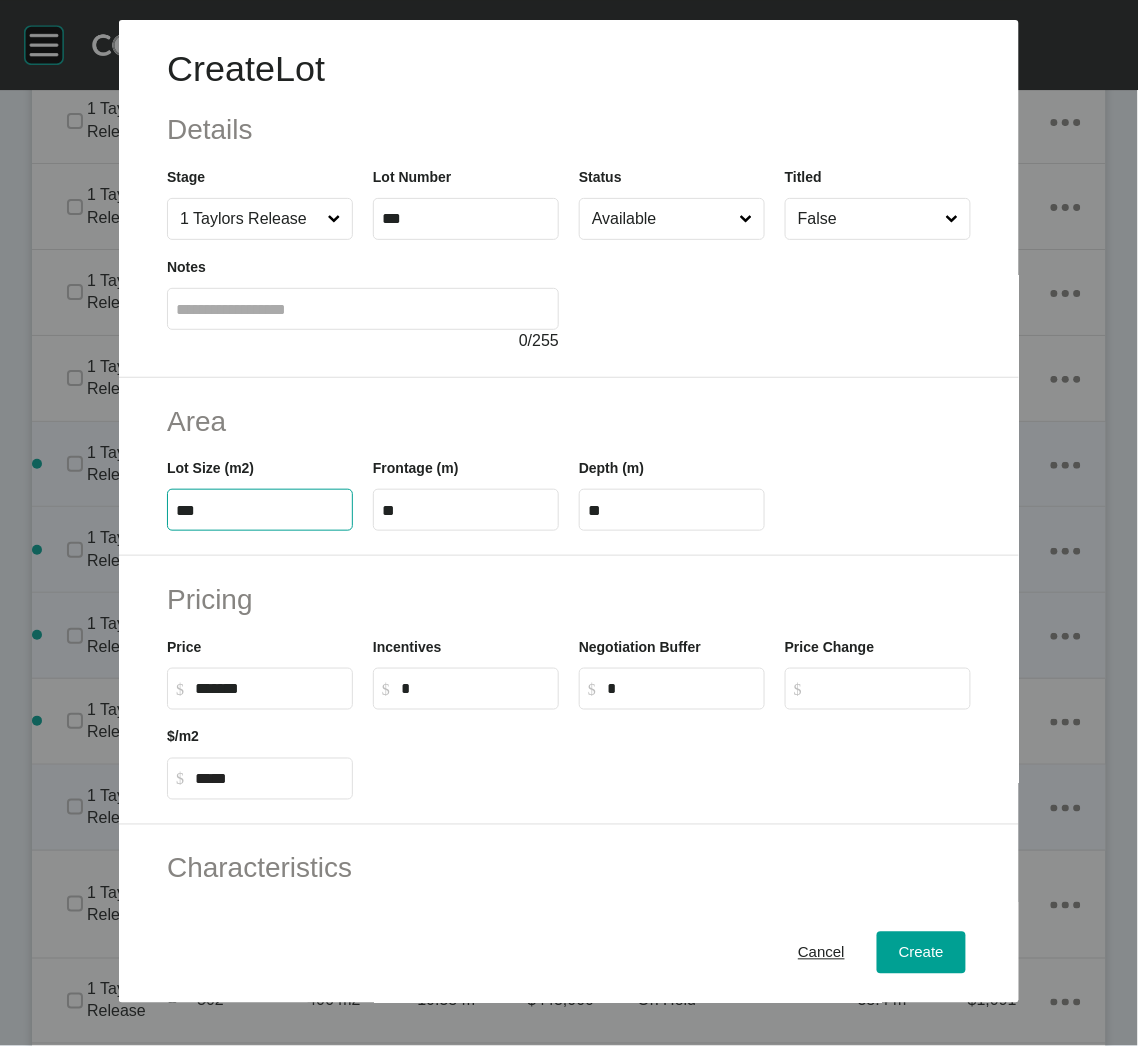 drag, startPoint x: 219, startPoint y: 516, endPoint x: 201, endPoint y: 517, distance: 18.027756 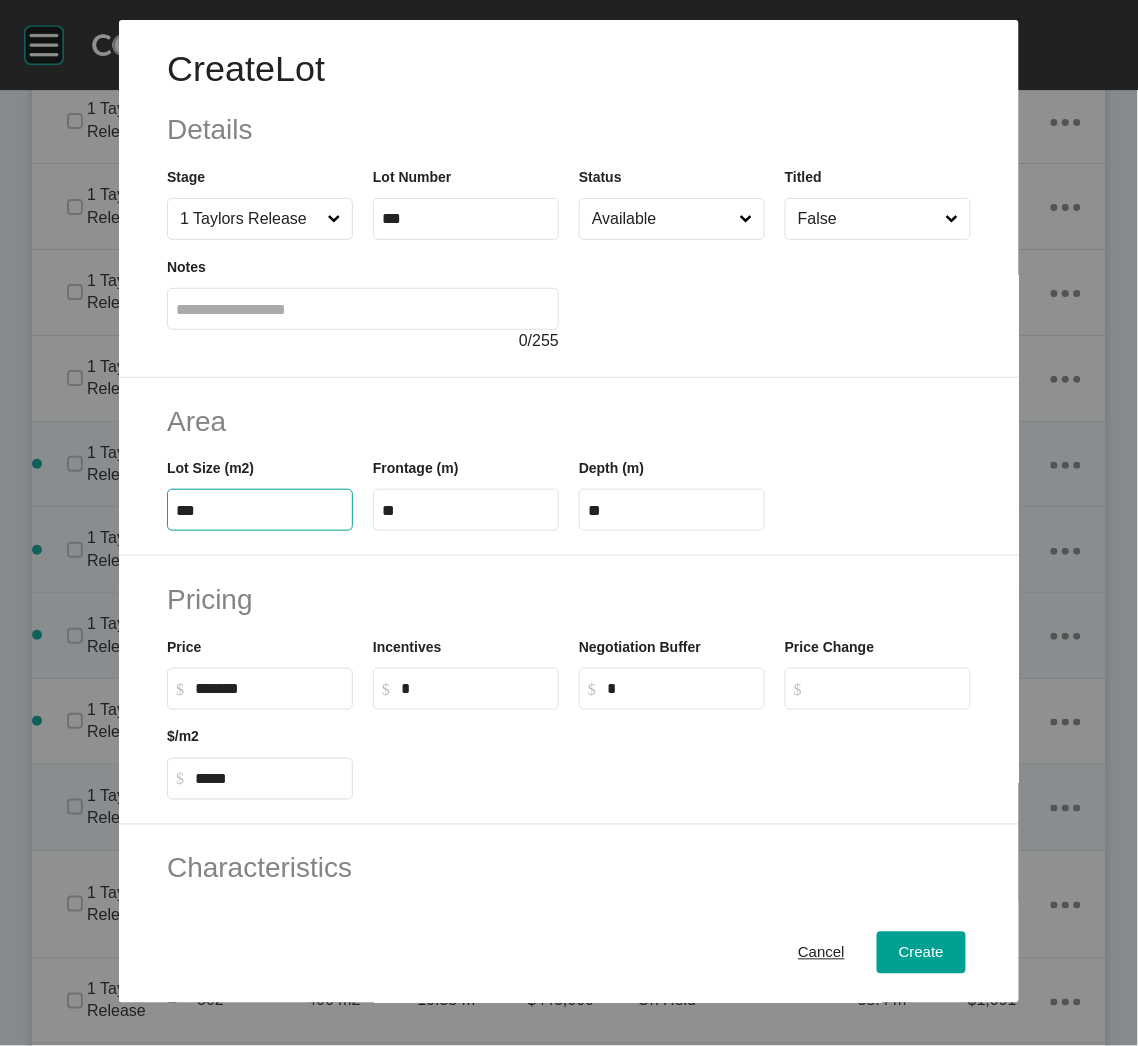 type on "***" 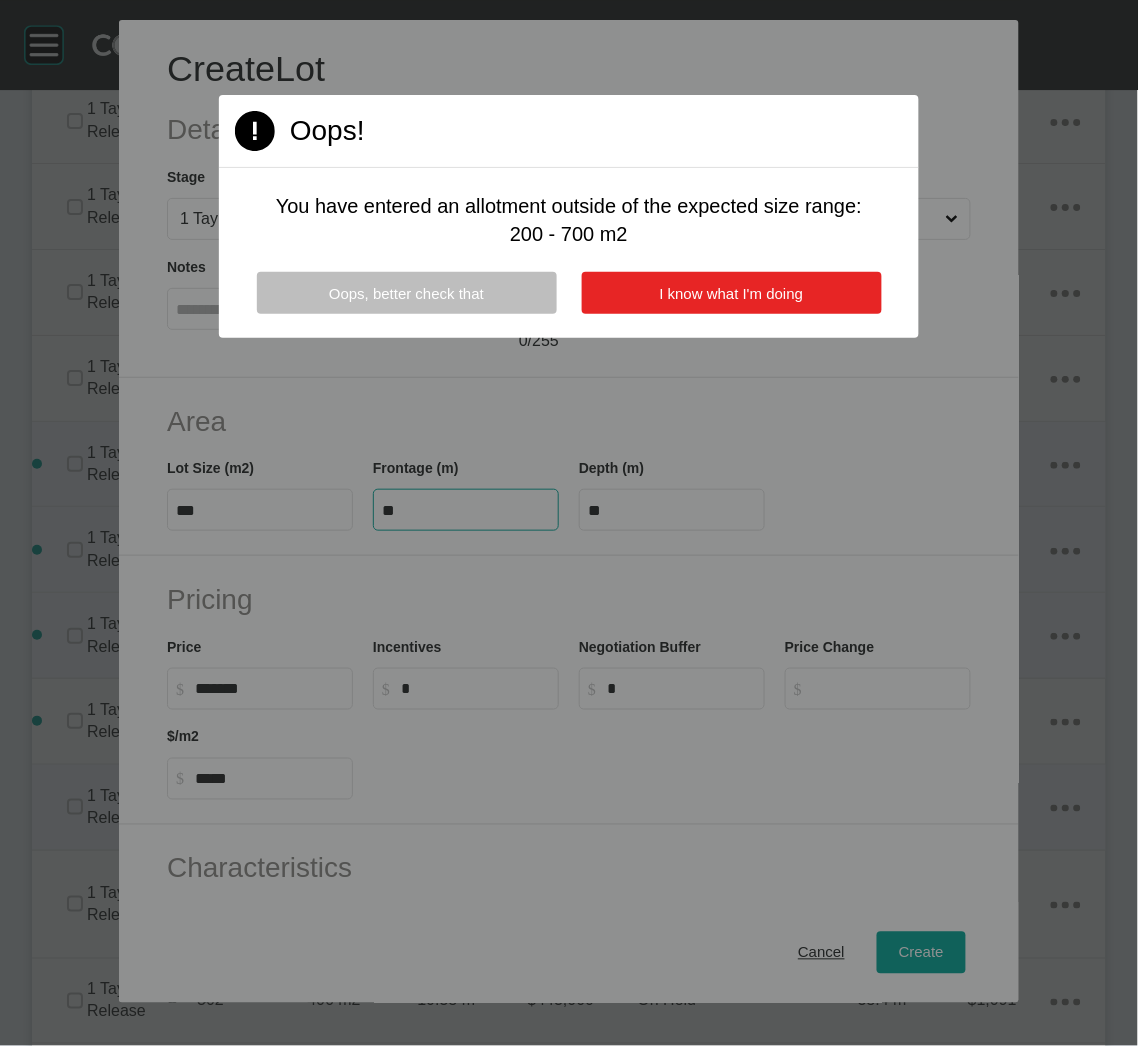 type on "****" 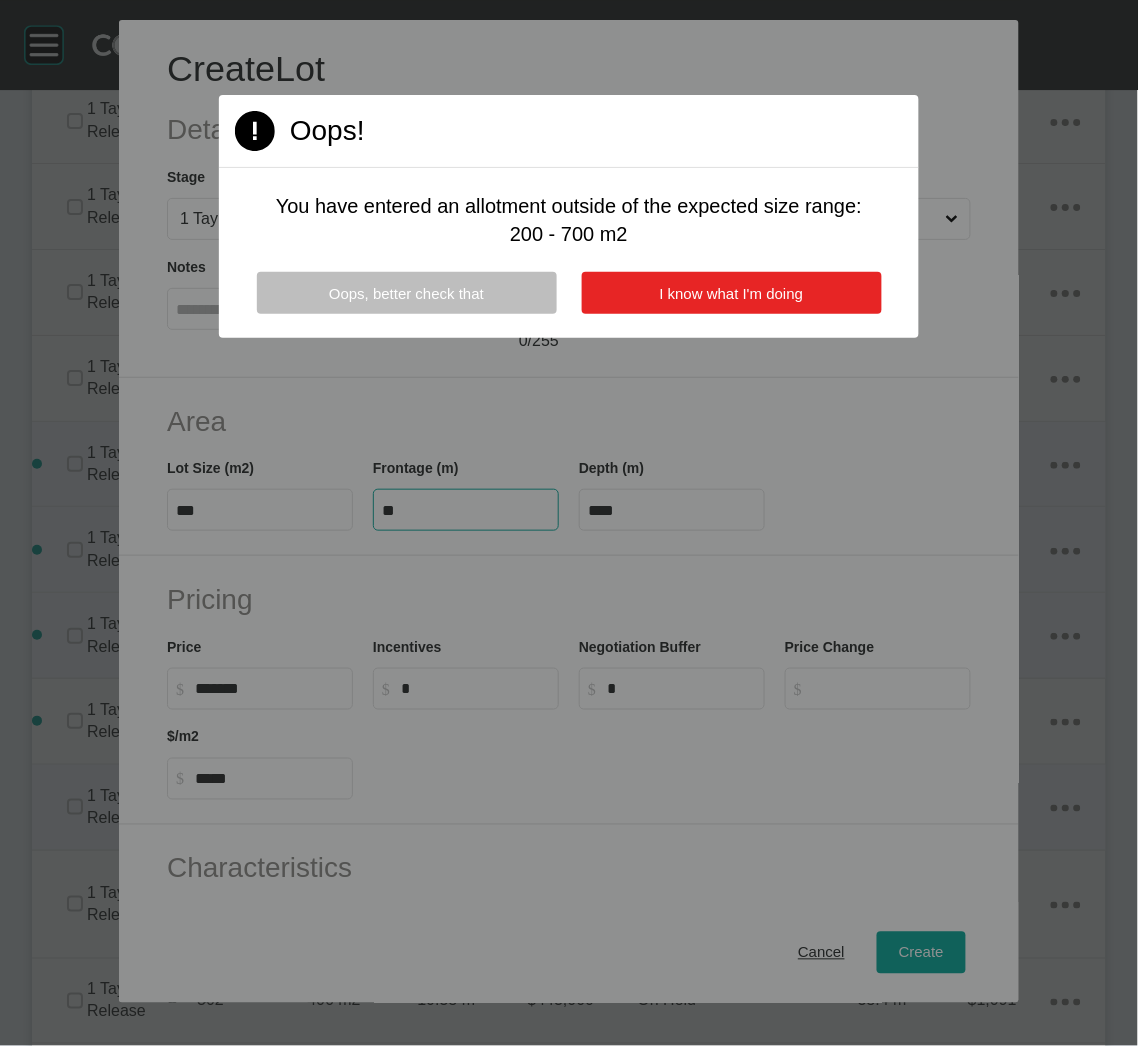 click on "I know what I'm doing" at bounding box center (732, 293) 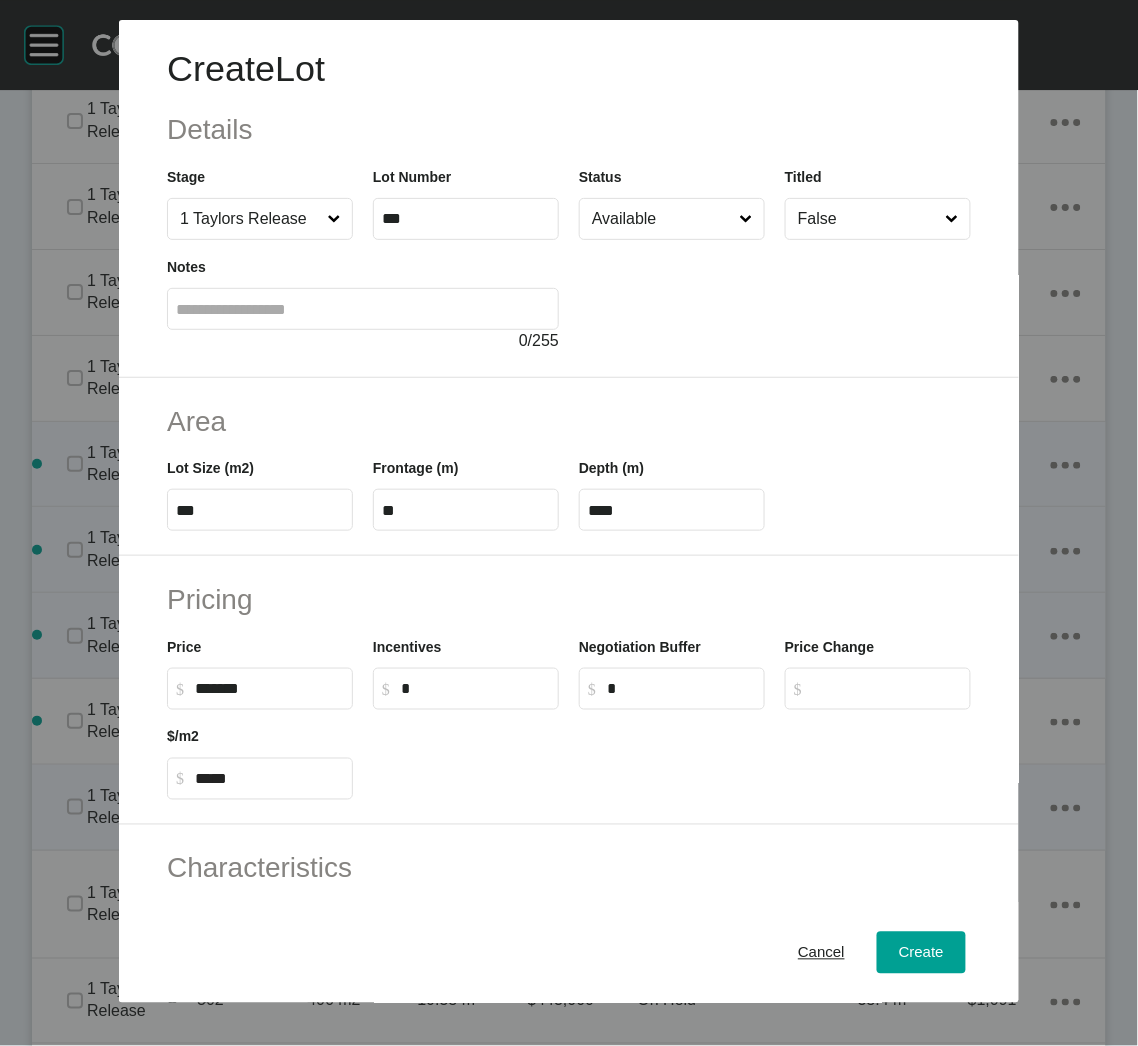 click on "**" at bounding box center (466, 510) 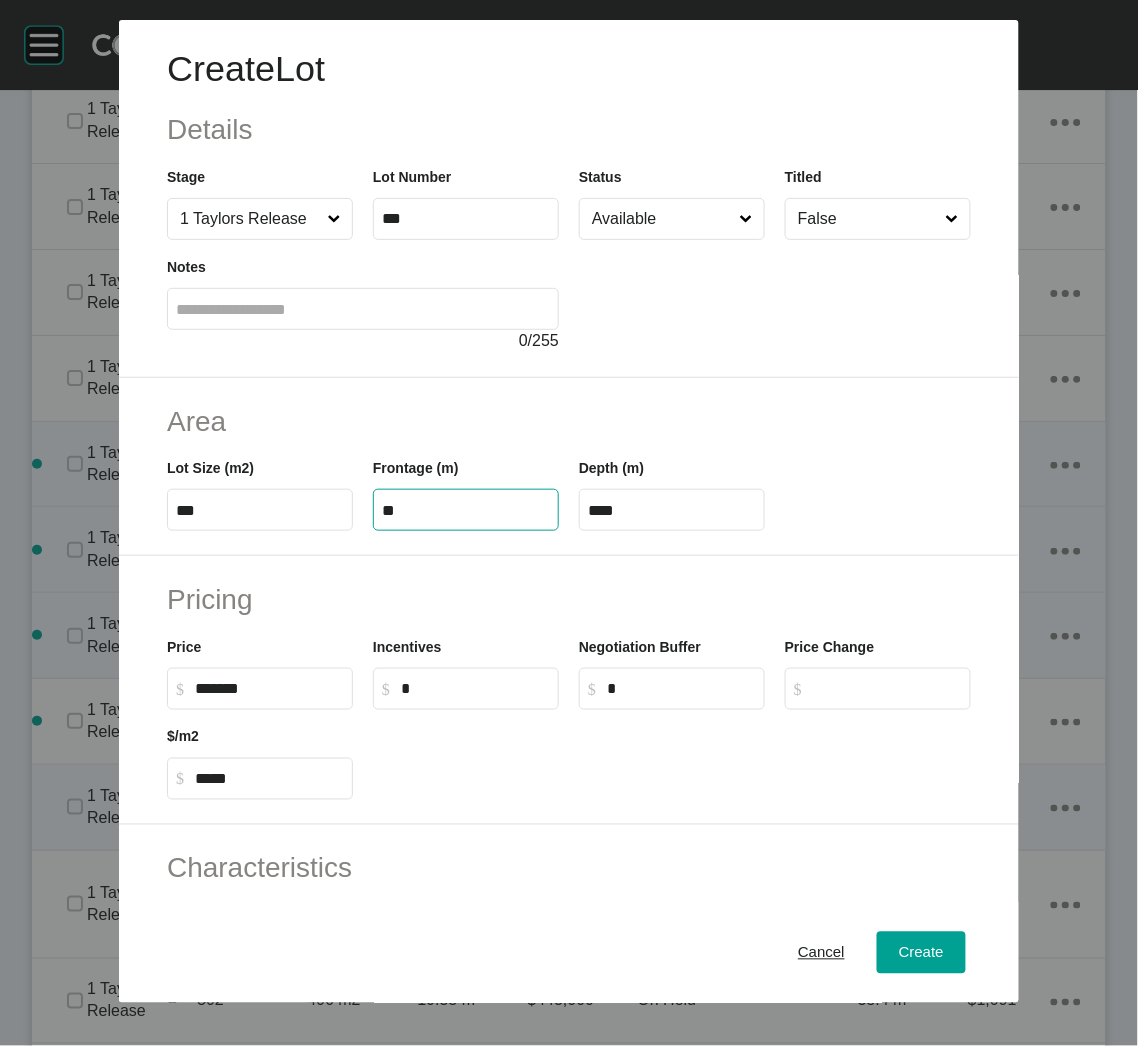click on "**" at bounding box center [466, 510] 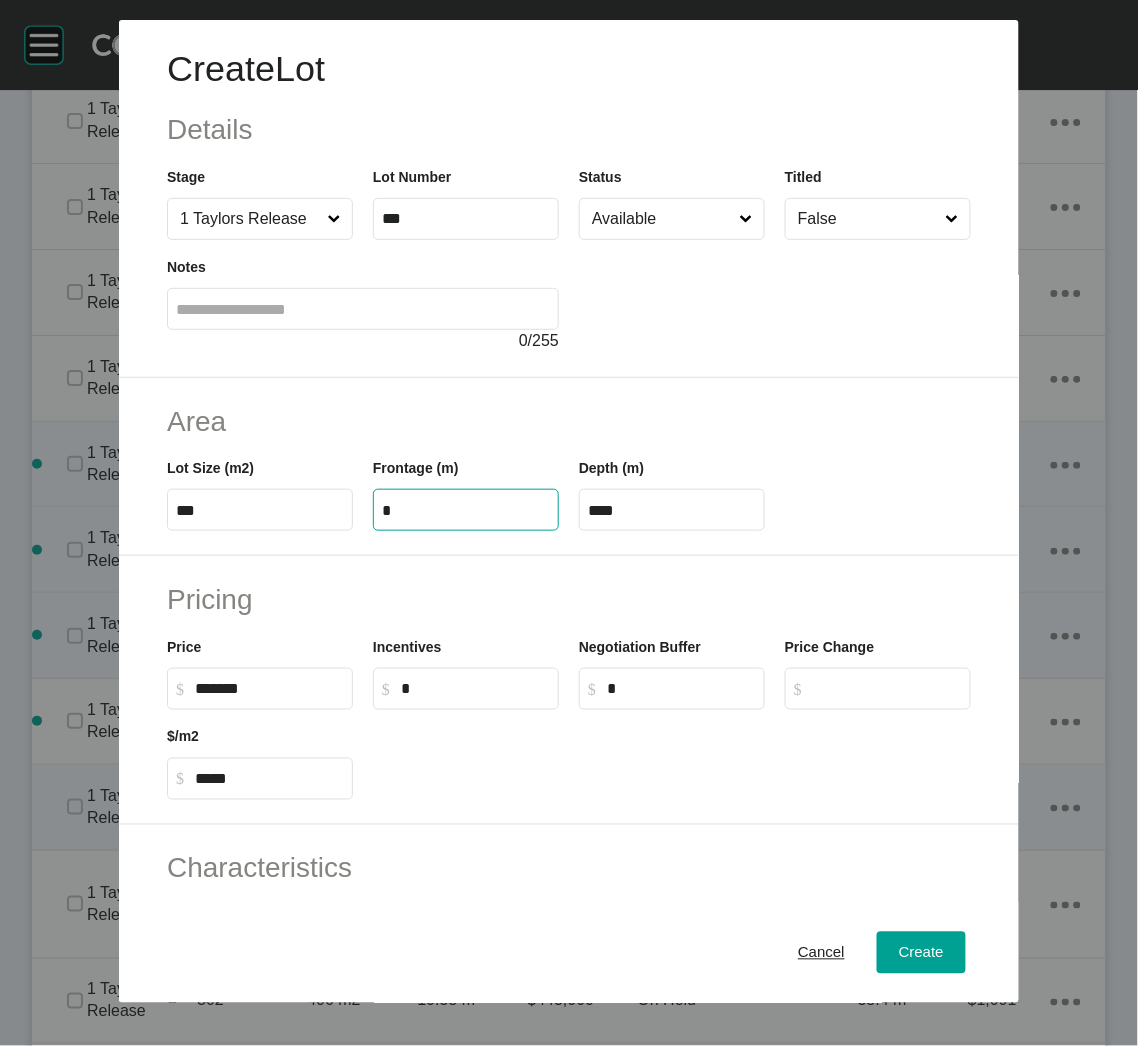 type on "*" 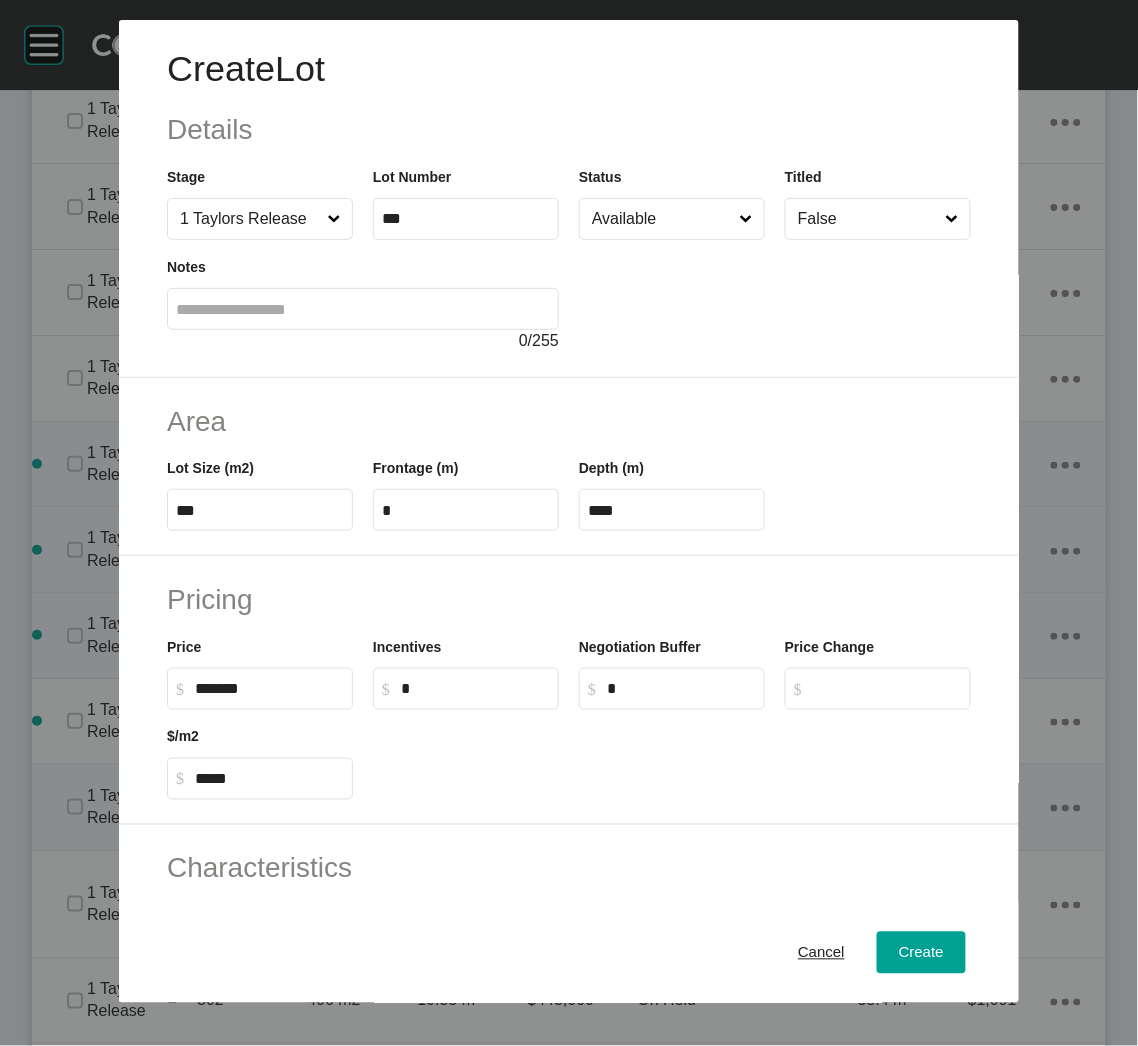 click on "****" at bounding box center [672, 510] 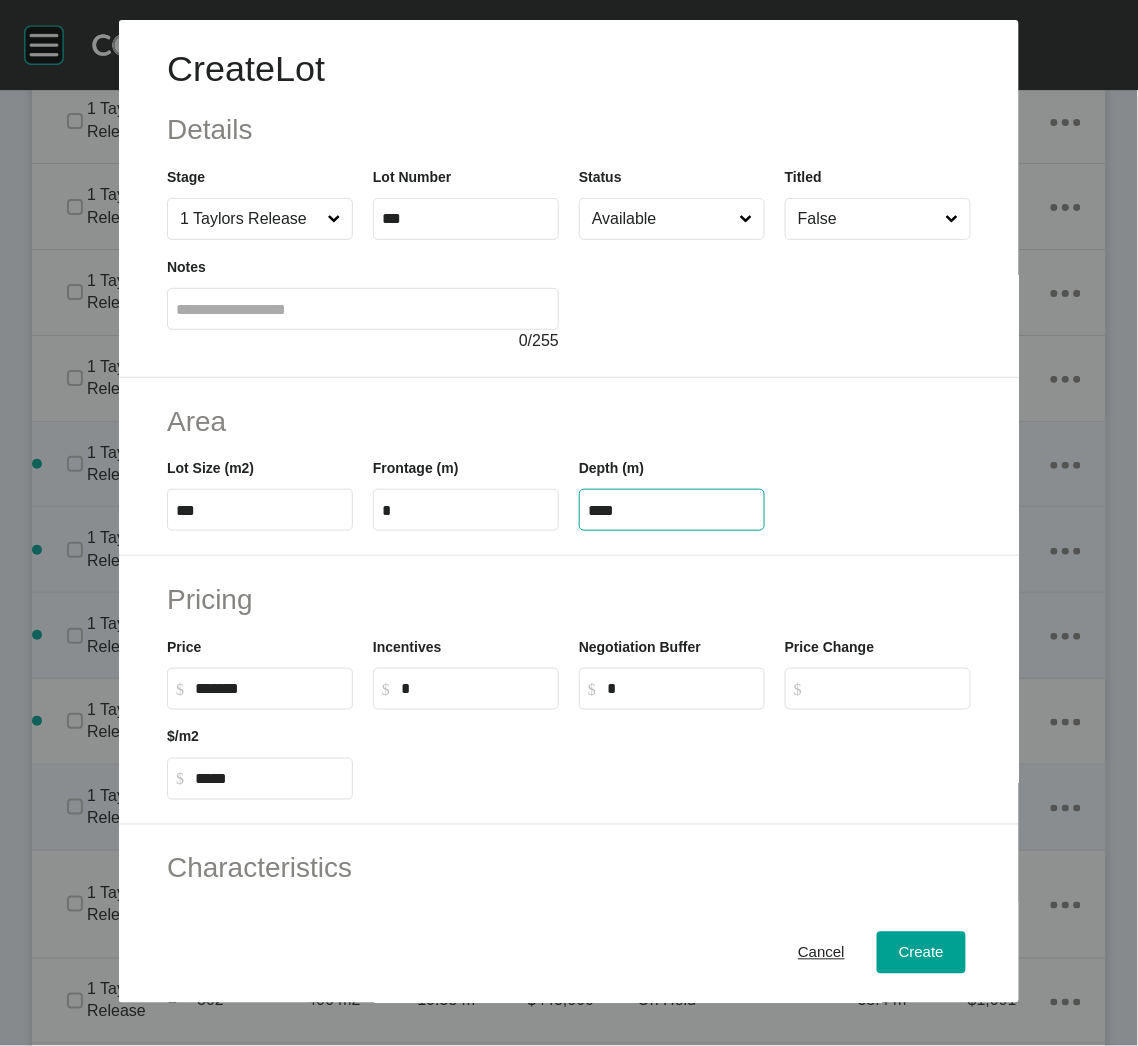 click on "****" at bounding box center (672, 510) 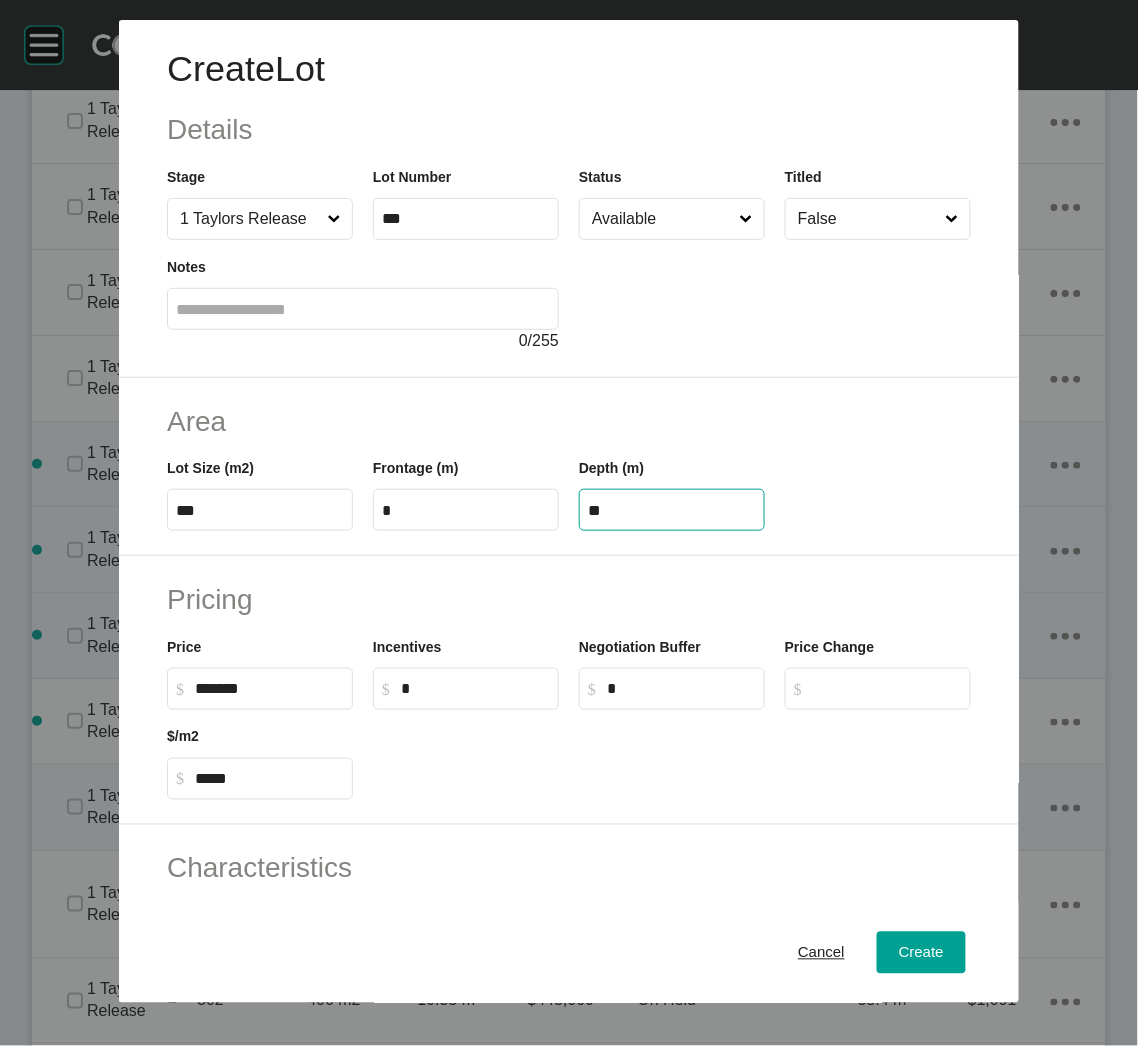 type on "**" 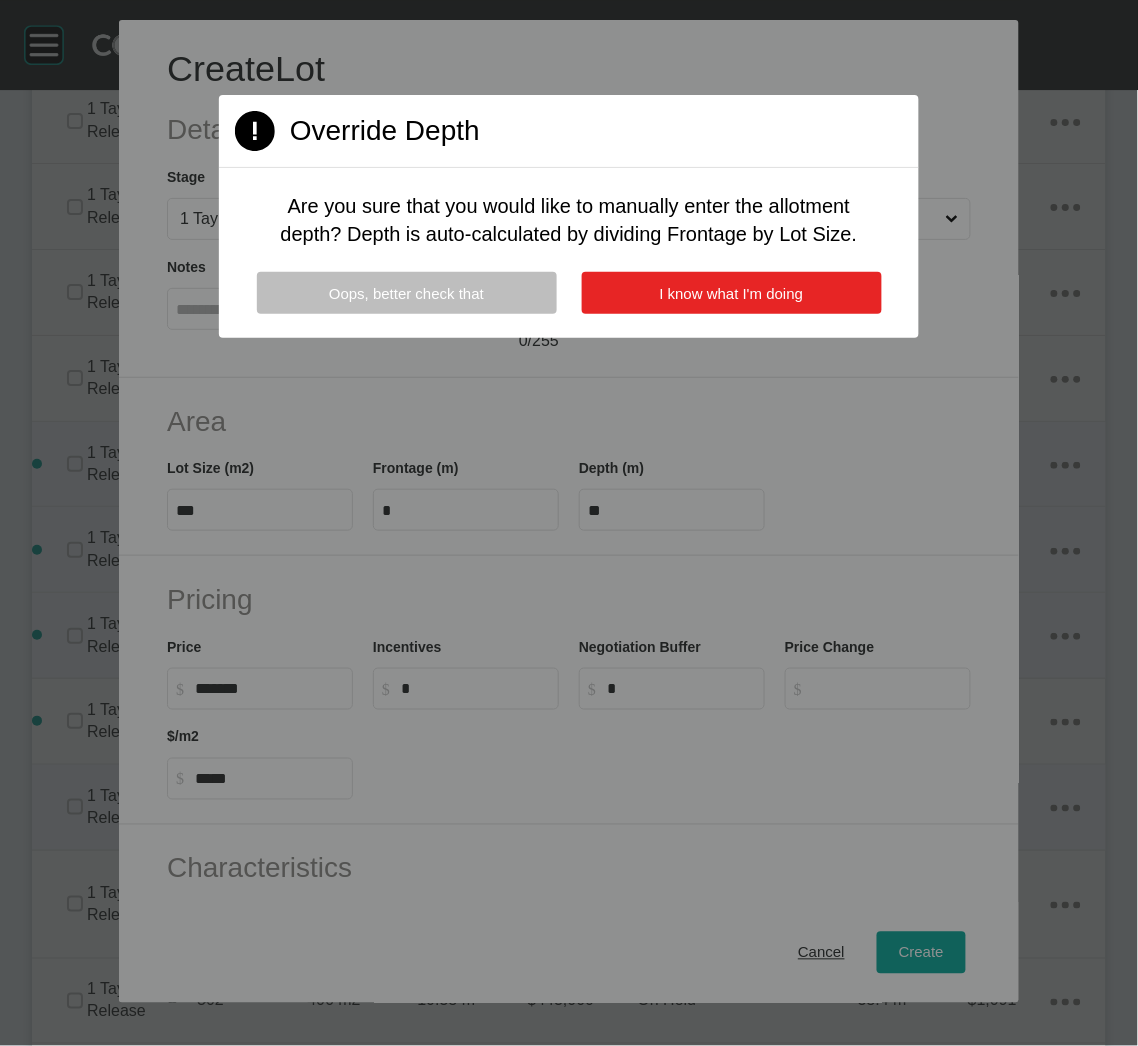 click on "I know what I'm doing" at bounding box center (732, 293) 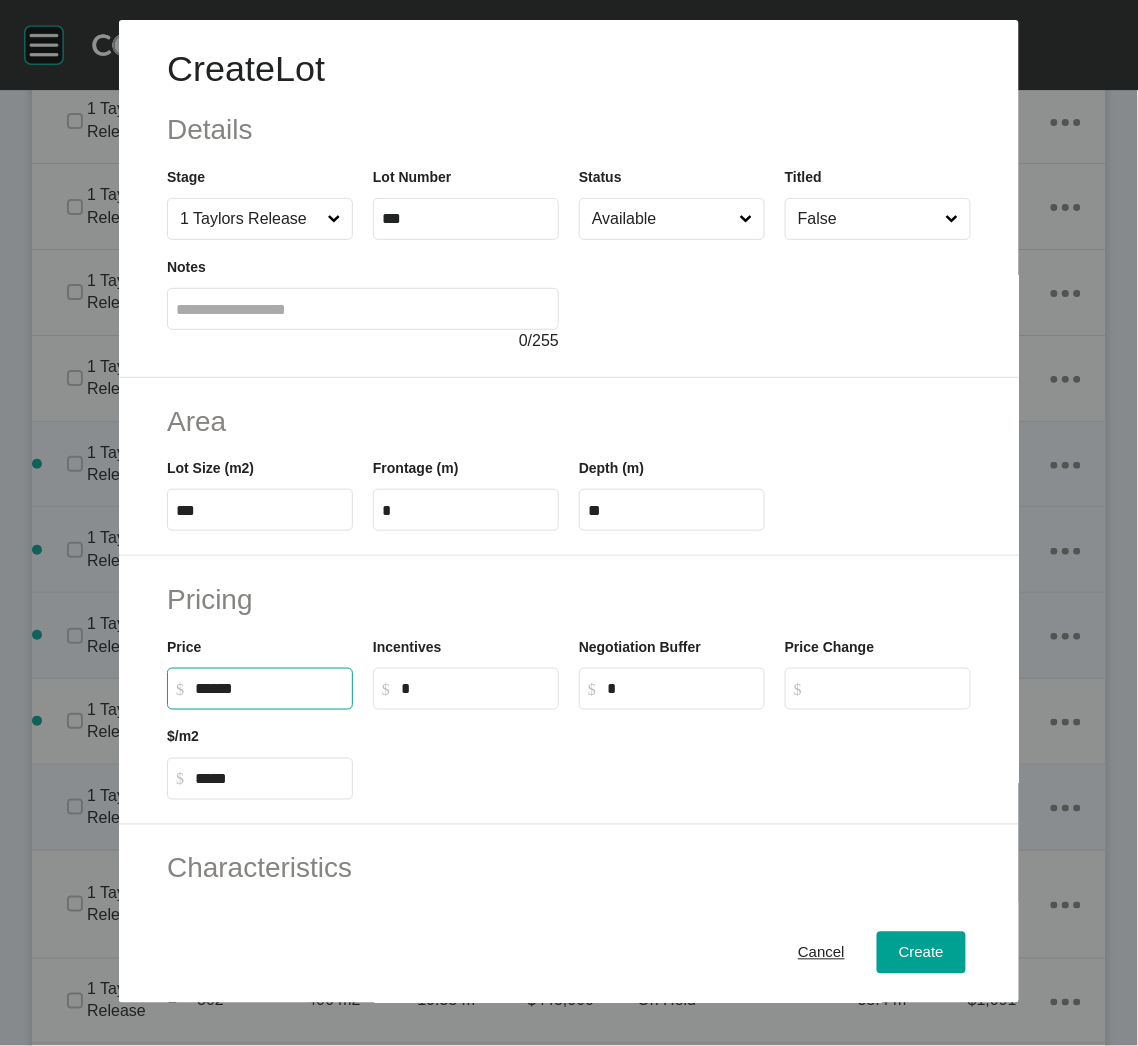 drag, startPoint x: 262, startPoint y: 680, endPoint x: 170, endPoint y: 680, distance: 92 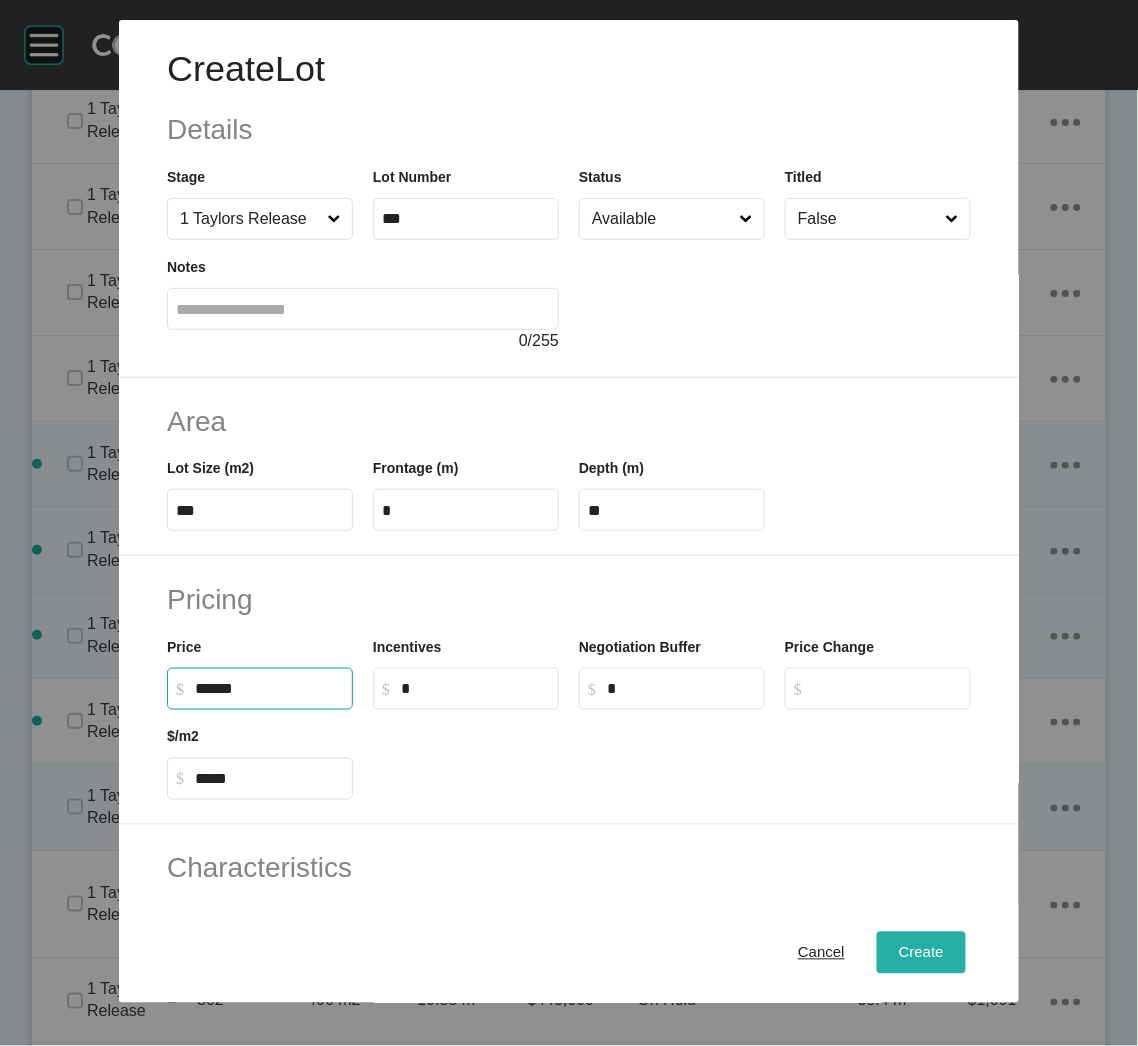type on "*******" 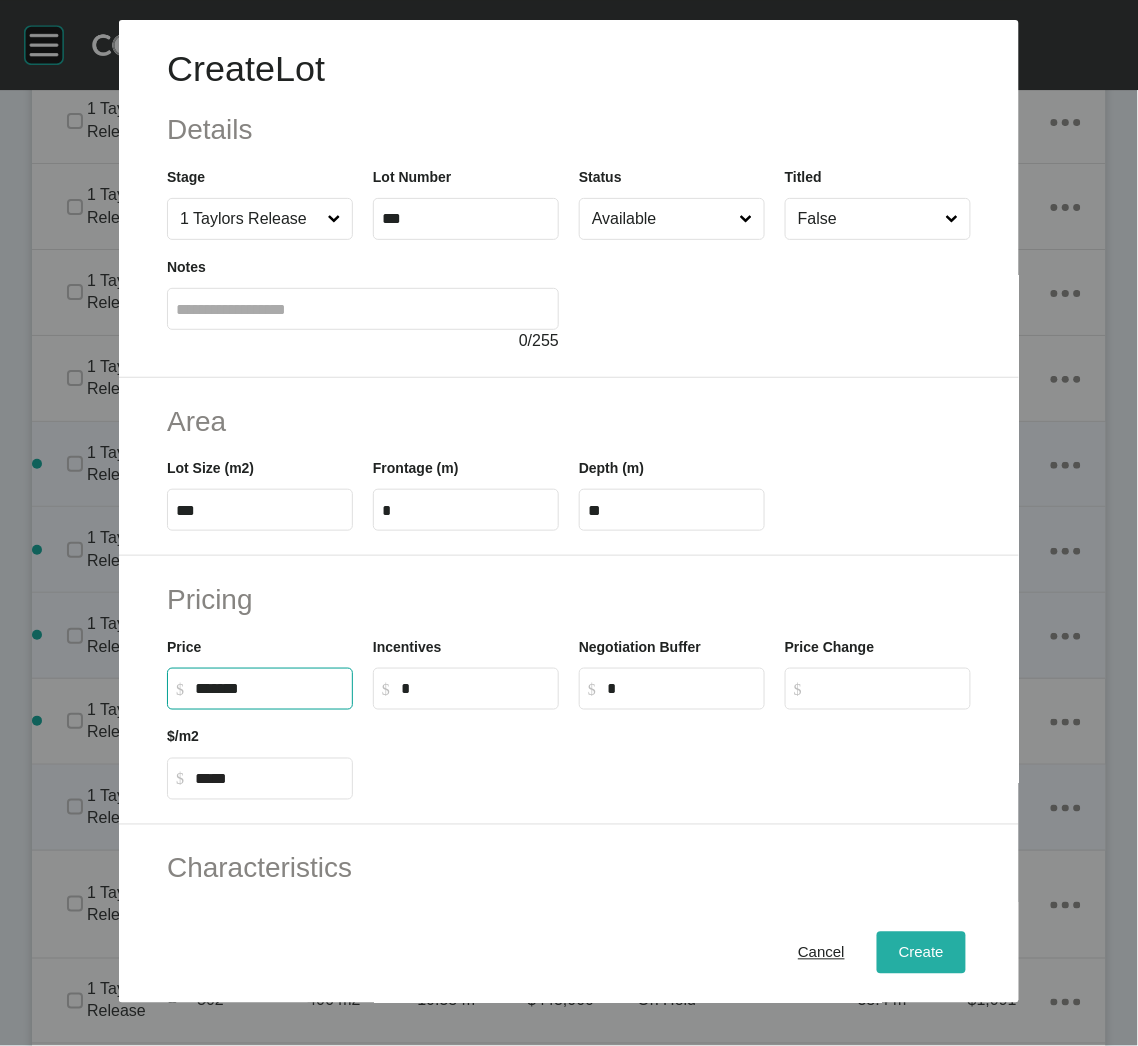 click on "Create" at bounding box center (921, 953) 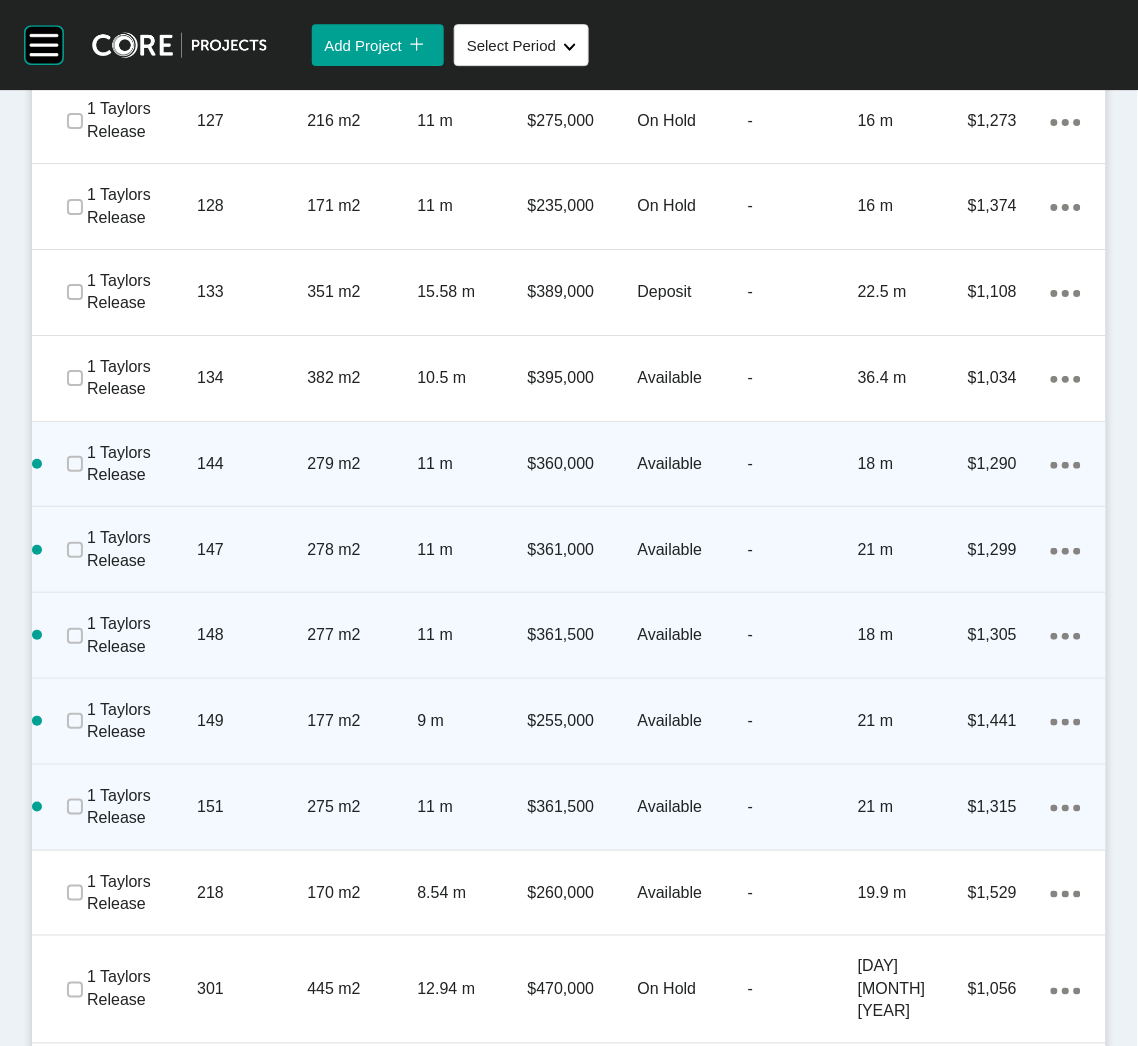 click 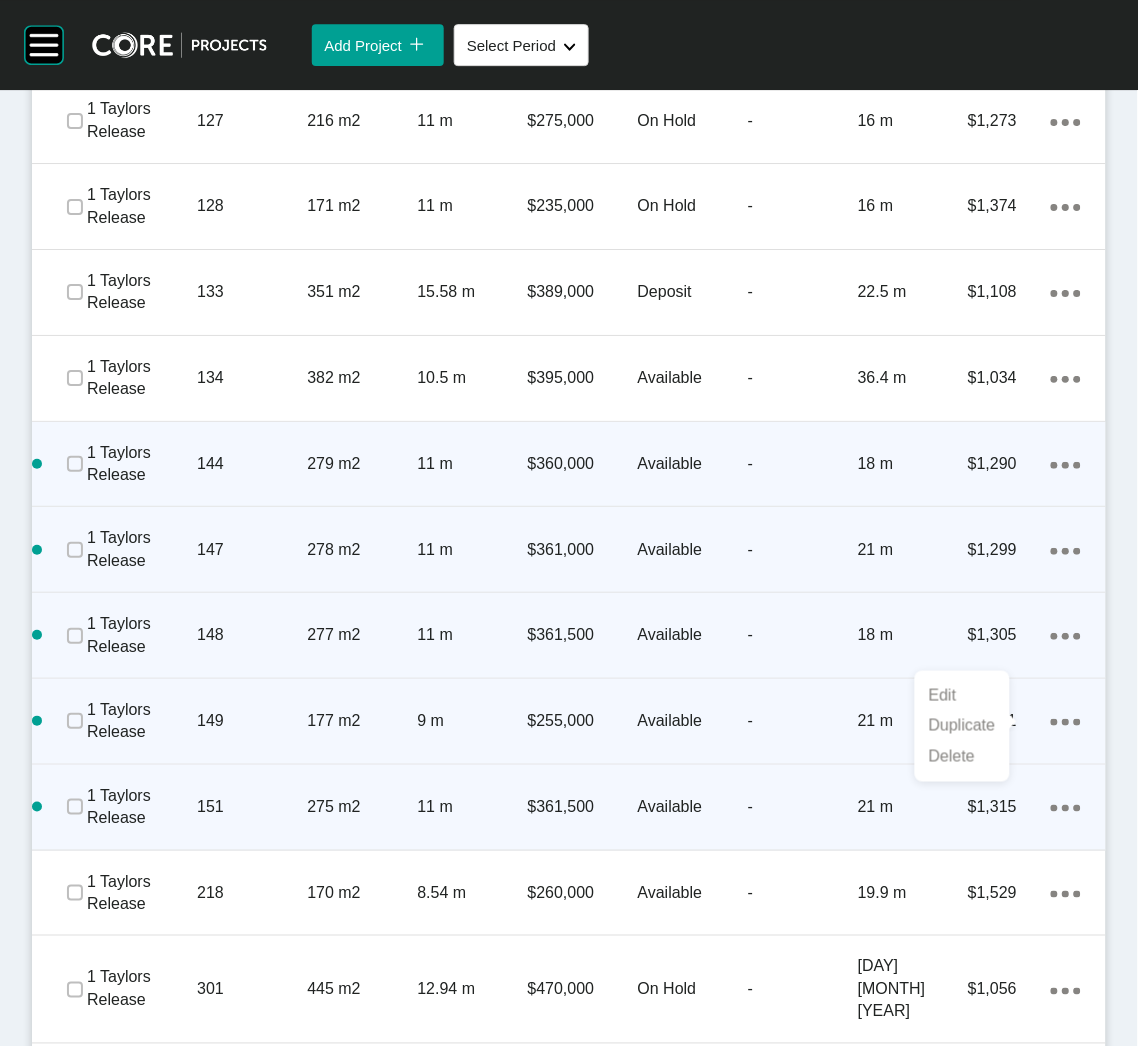 drag, startPoint x: 987, startPoint y: 723, endPoint x: 969, endPoint y: 705, distance: 25.455845 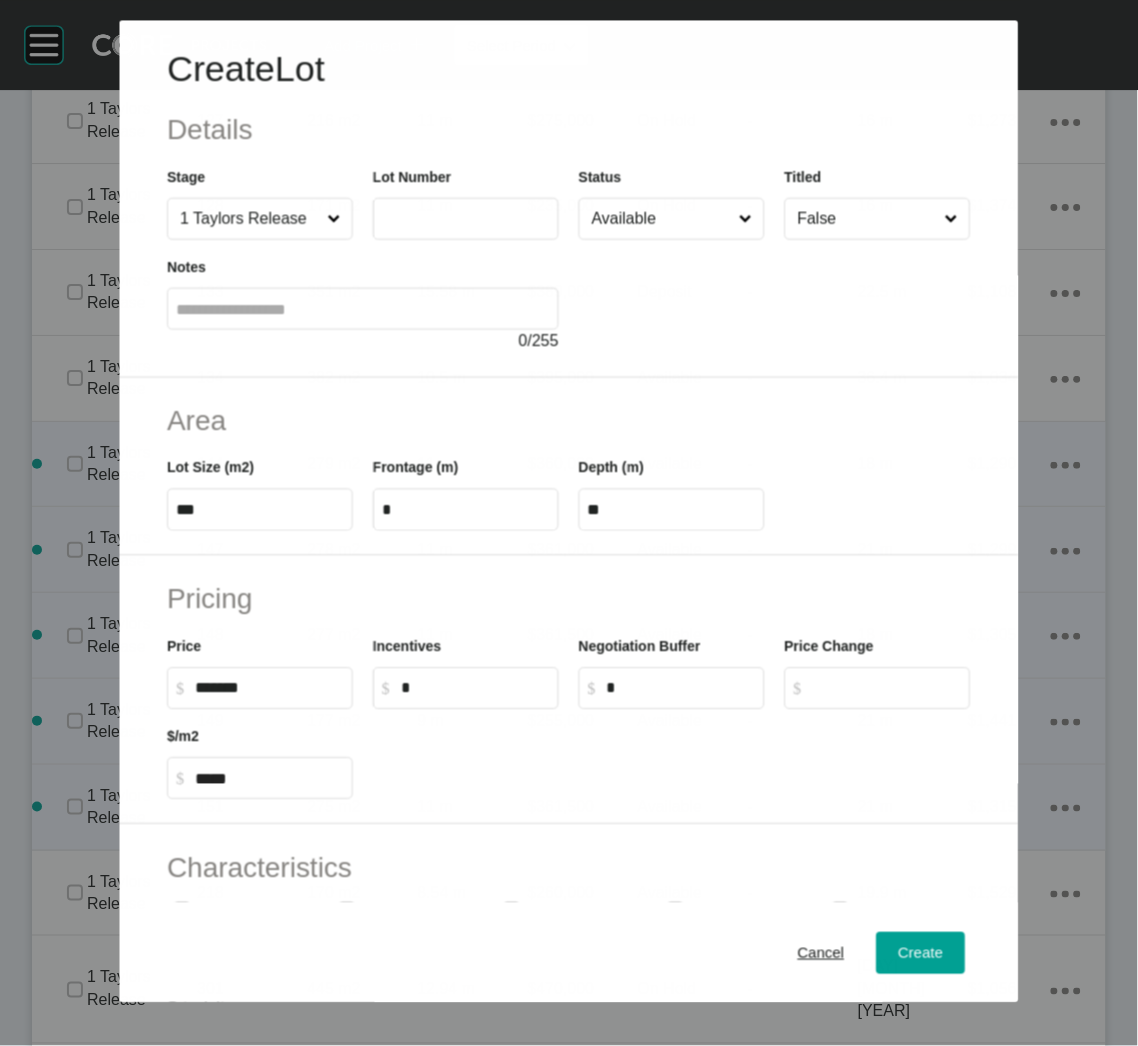 click at bounding box center [466, 219] 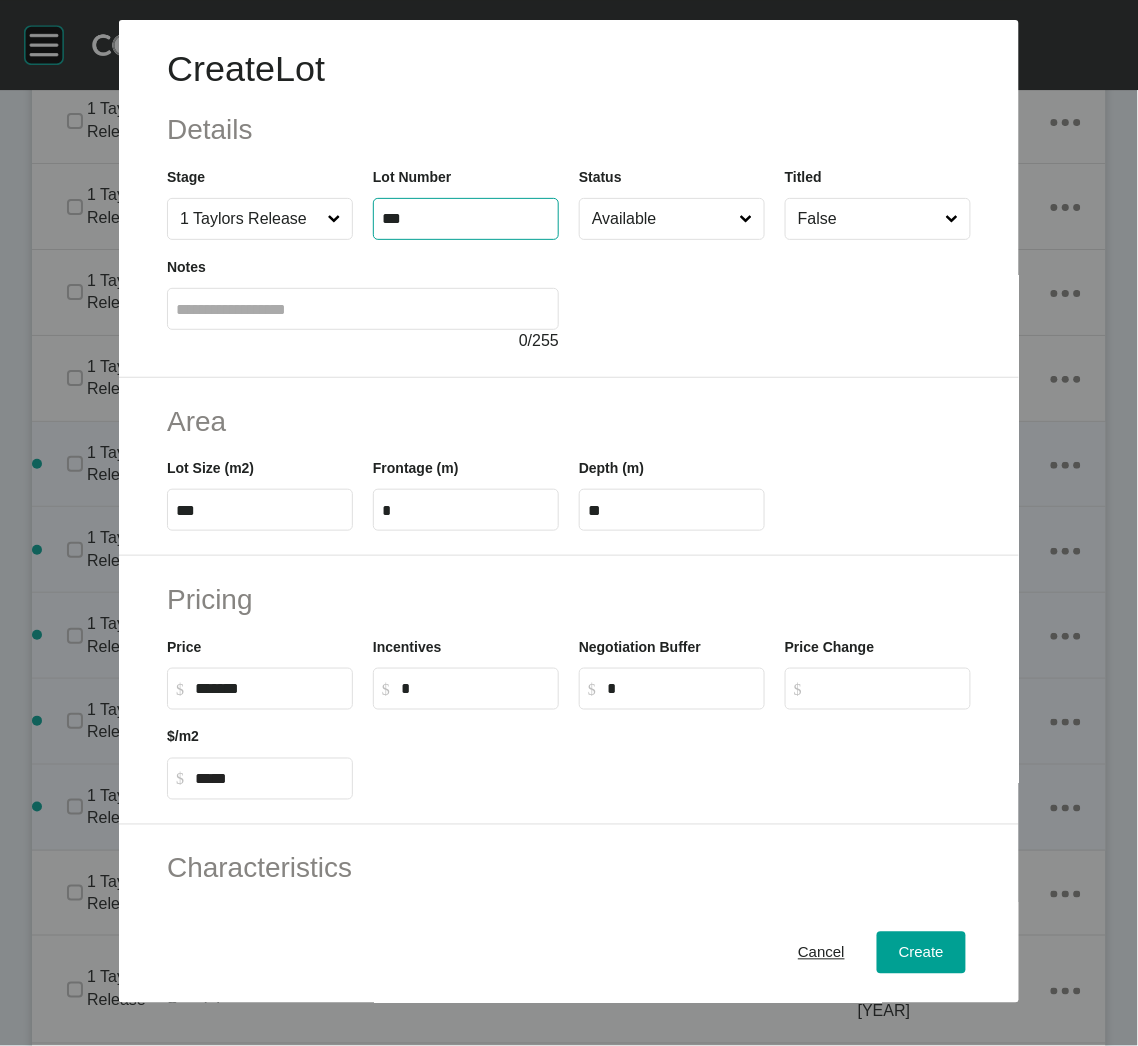 type on "***" 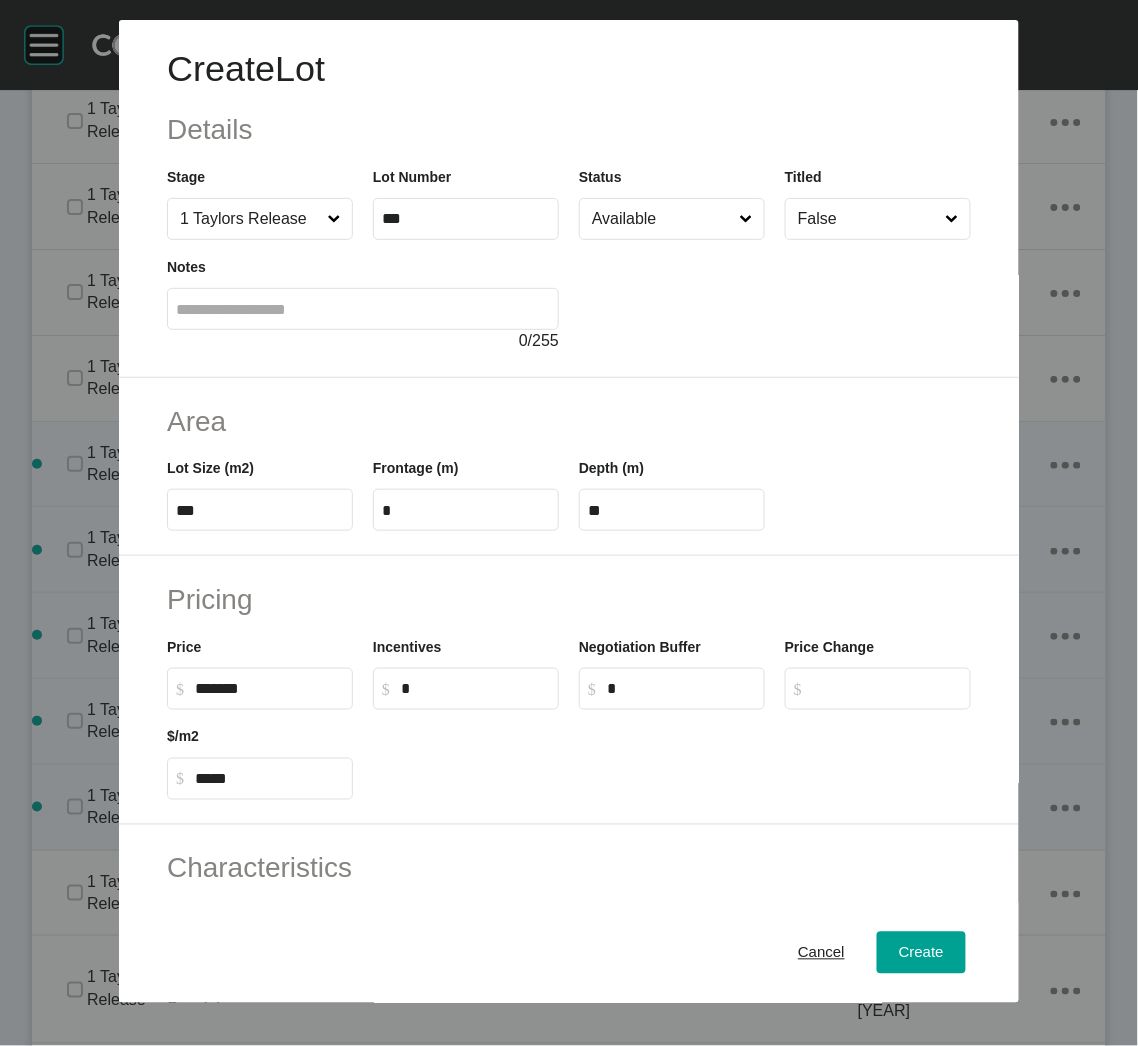 click at bounding box center [775, 296] 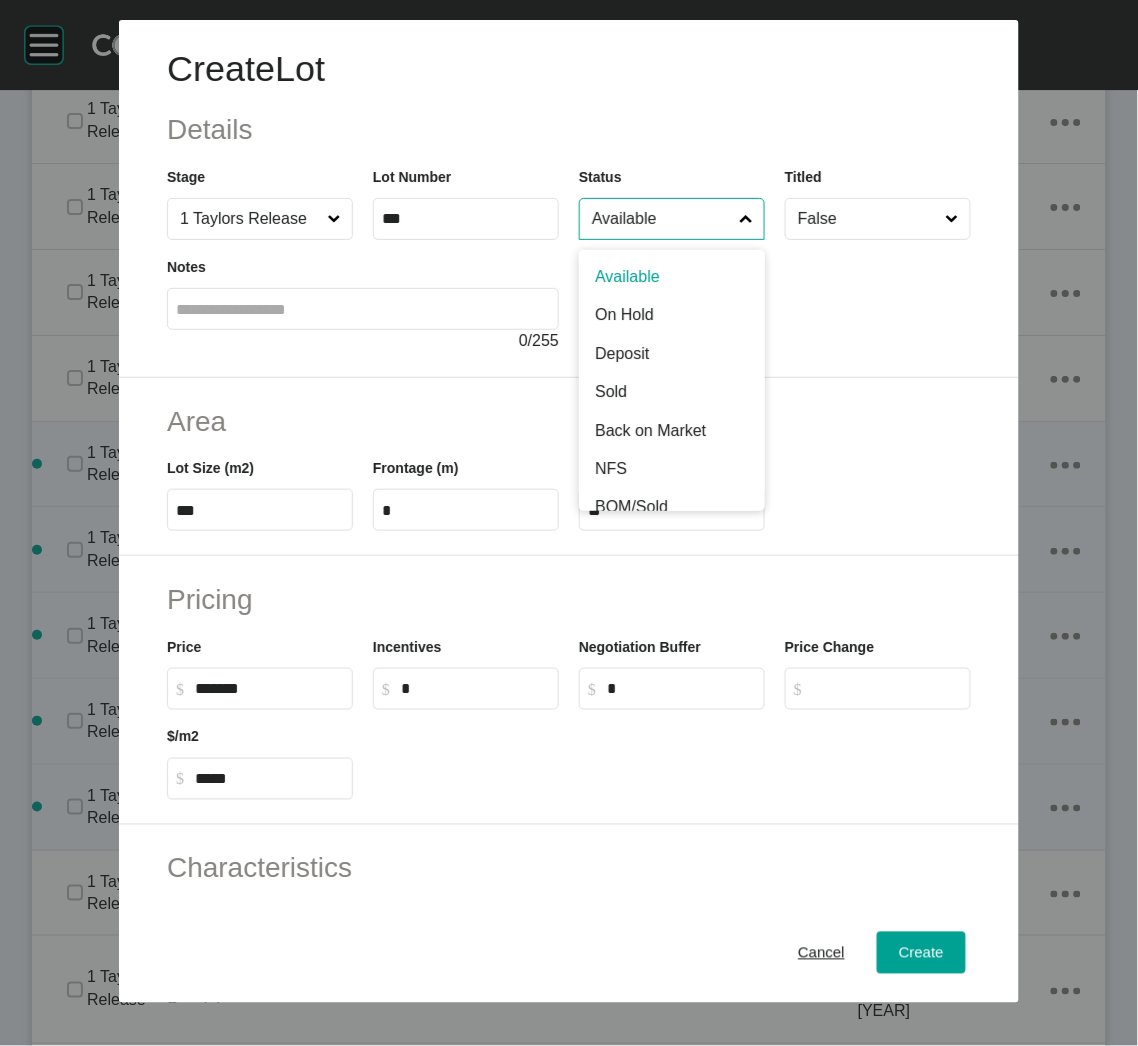 click on "Available" at bounding box center (662, 219) 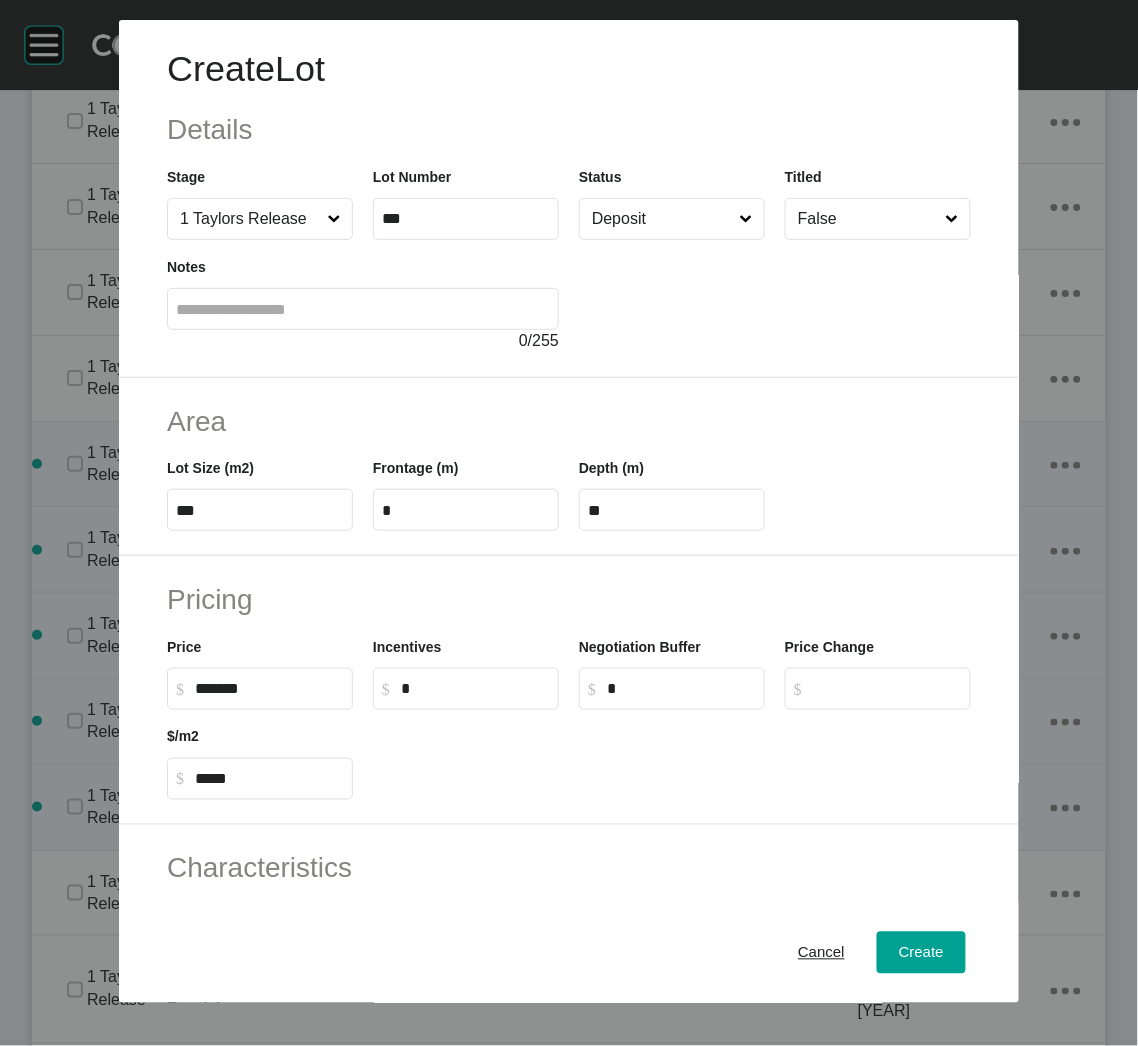 click on "***" at bounding box center [260, 510] 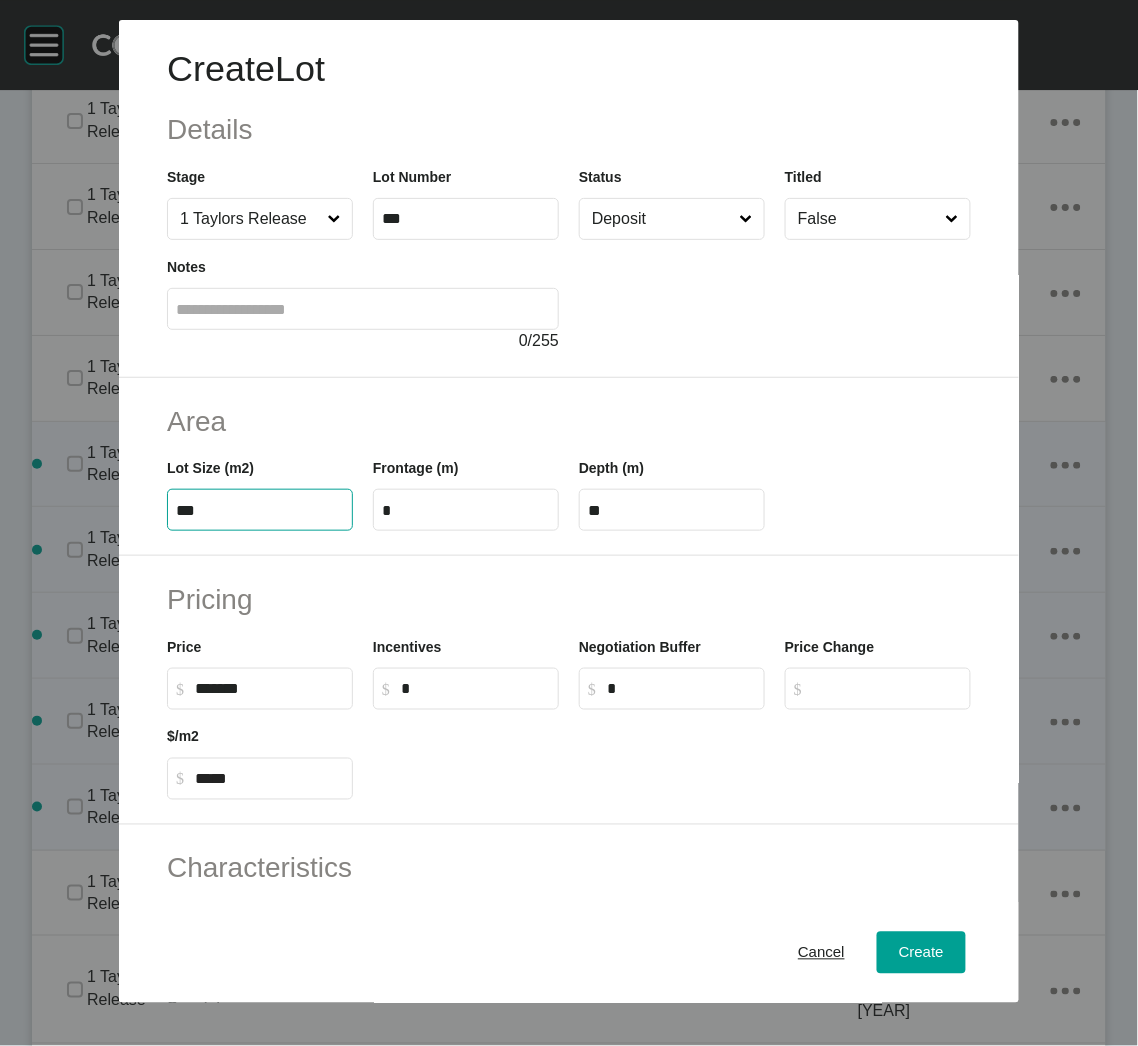 type on "***" 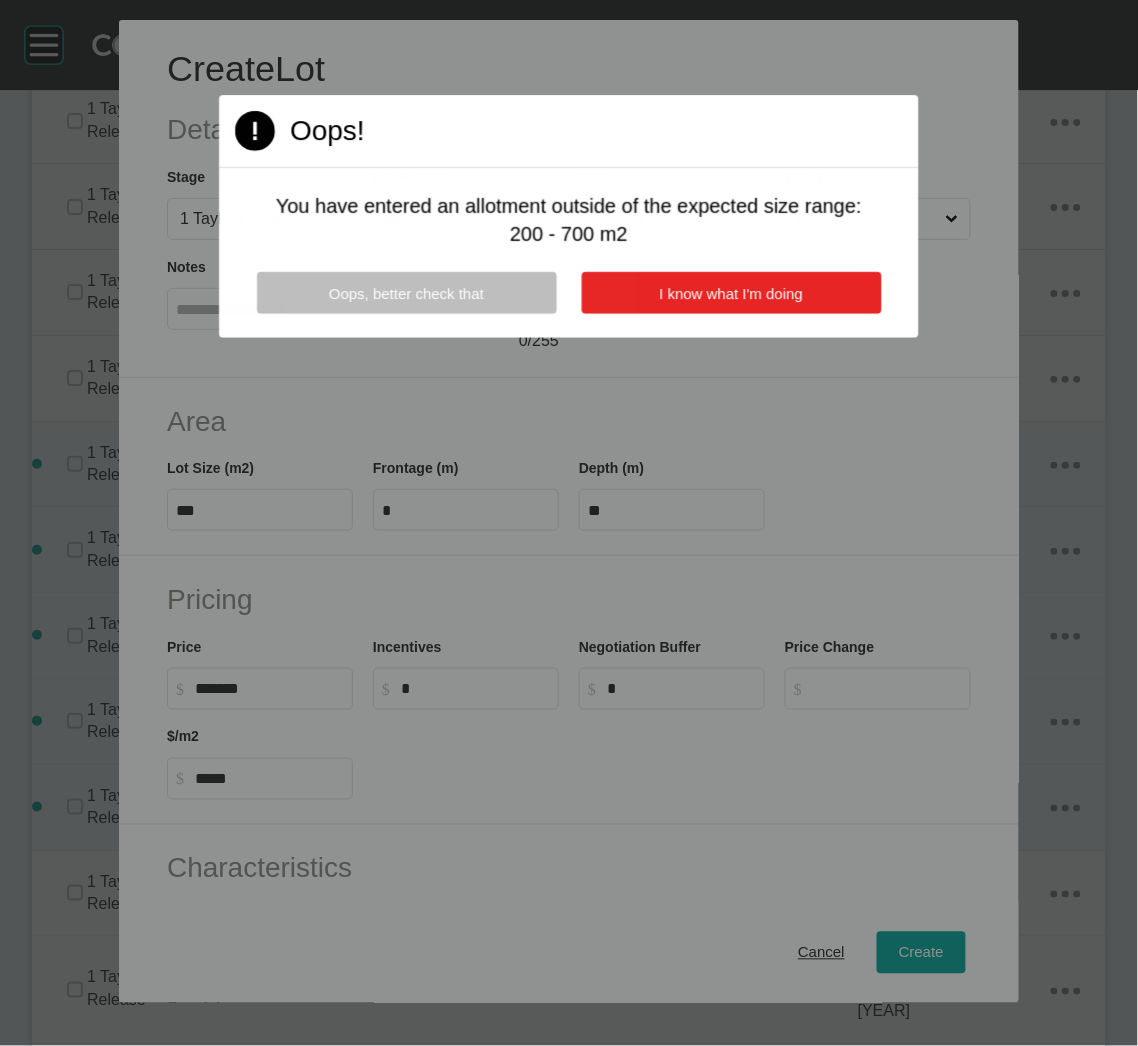 click on "I know what I'm doing" at bounding box center (732, 292) 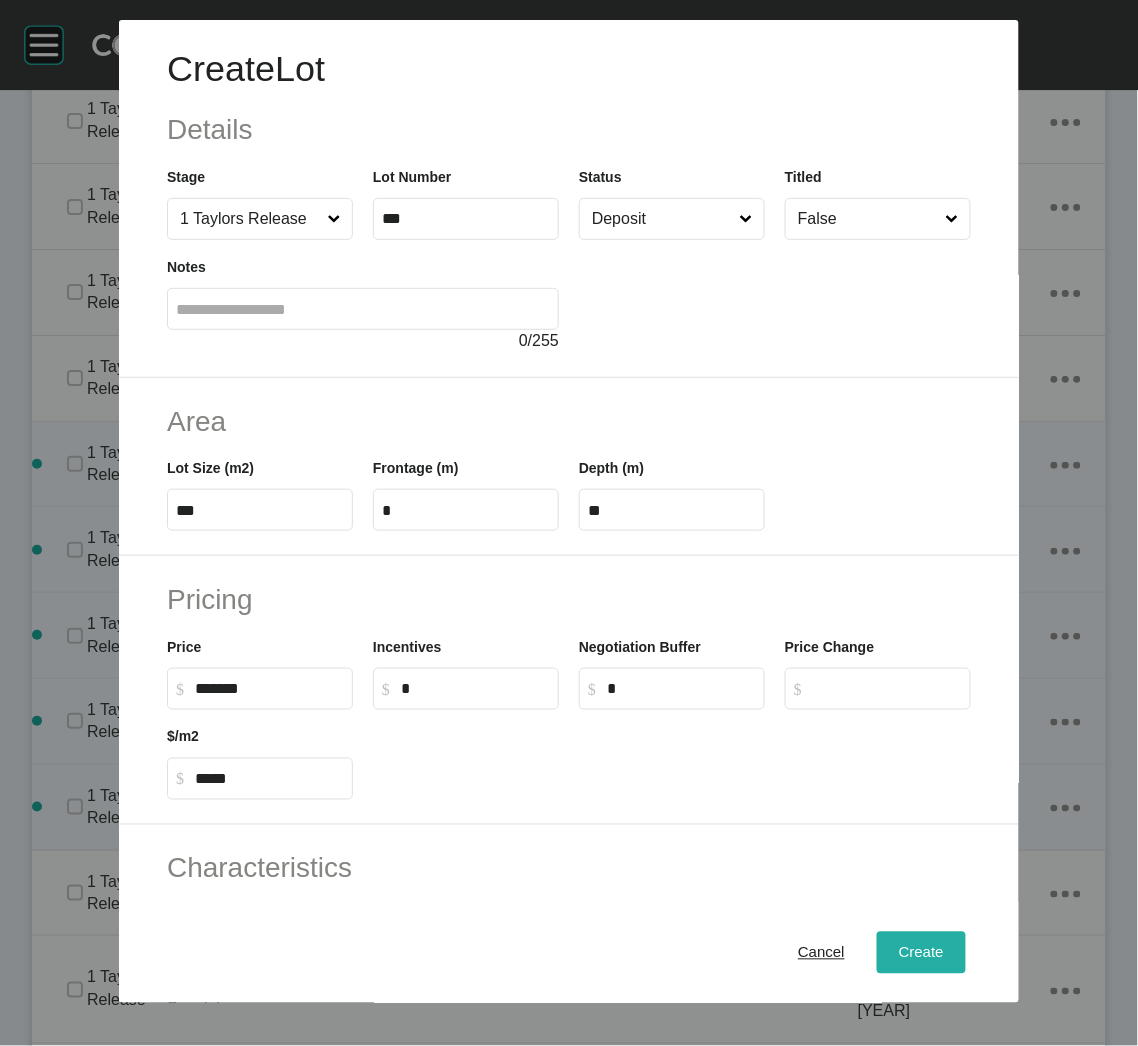 click on "Create" at bounding box center (921, 953) 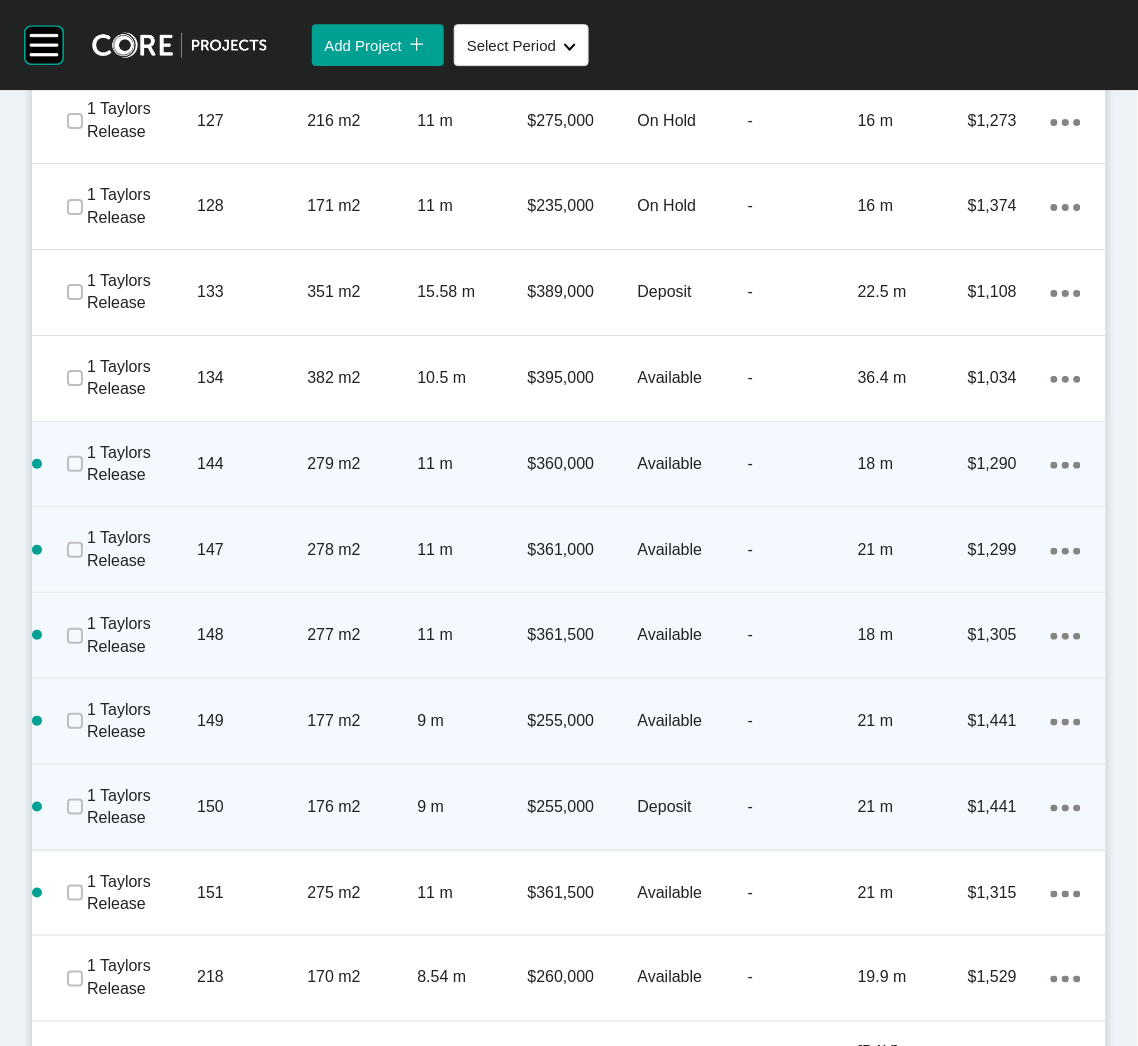 click on "177 m2" at bounding box center (362, 721) 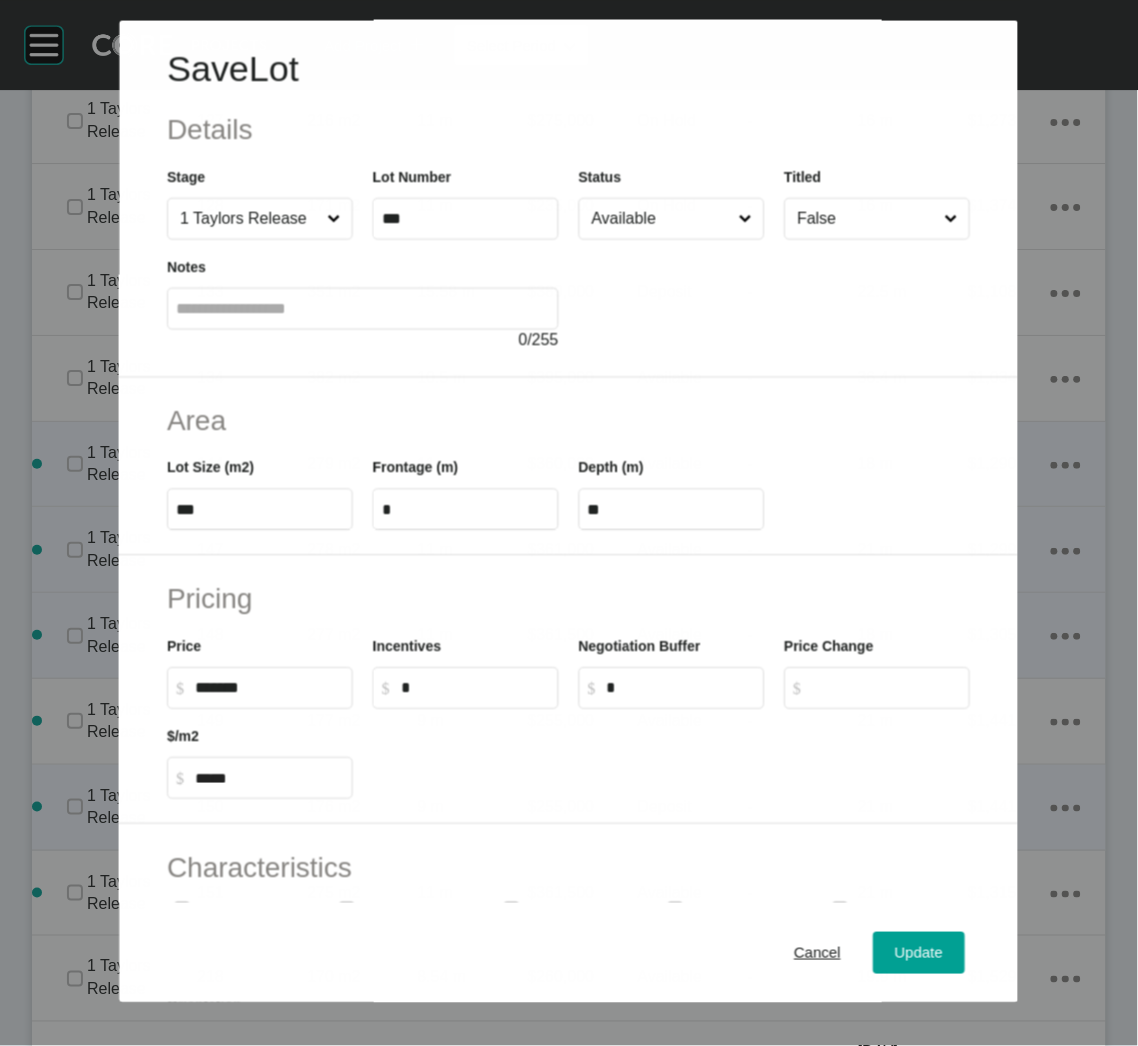 click on "Available" at bounding box center (661, 219) 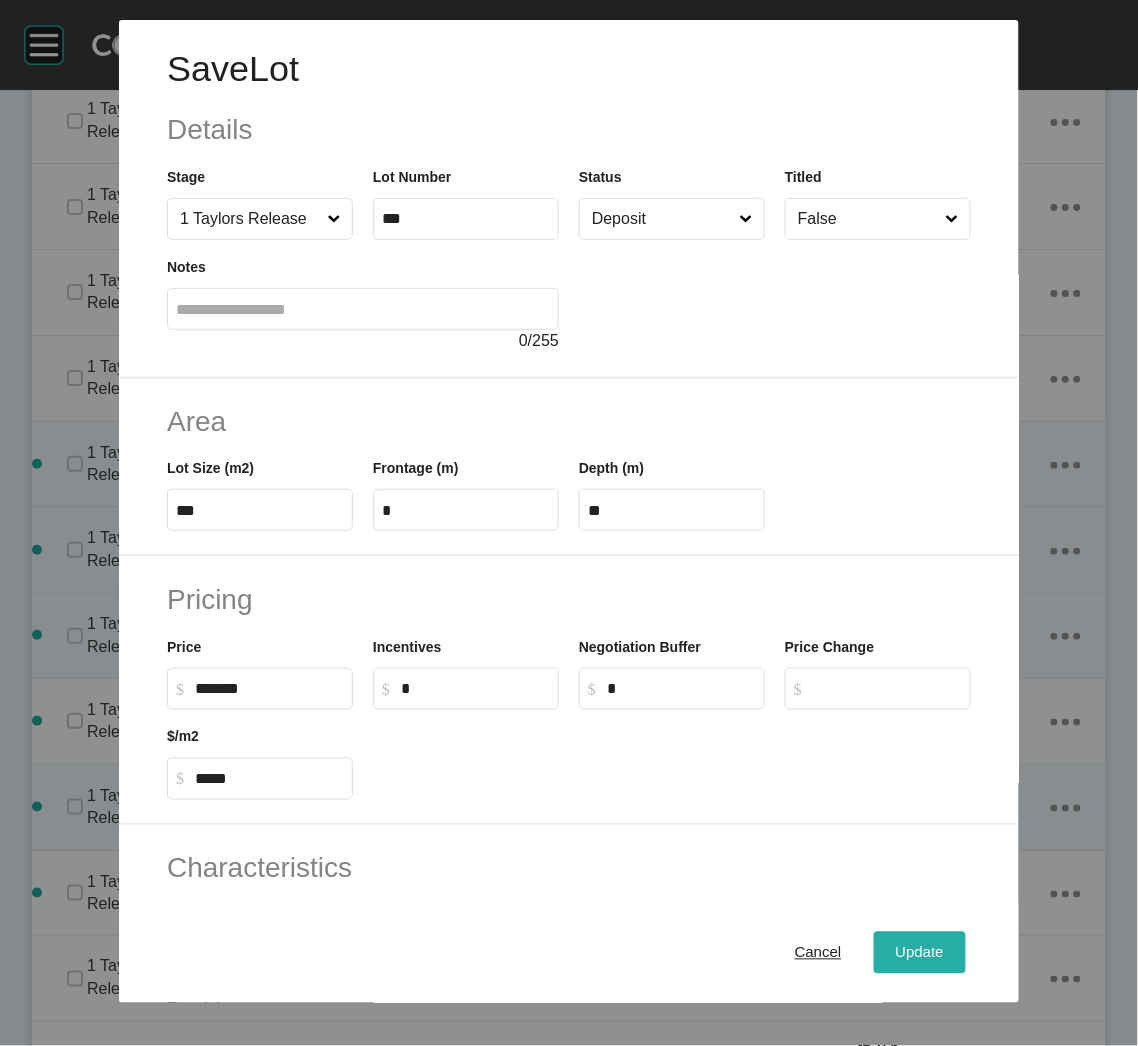 click on "Update" at bounding box center [920, 953] 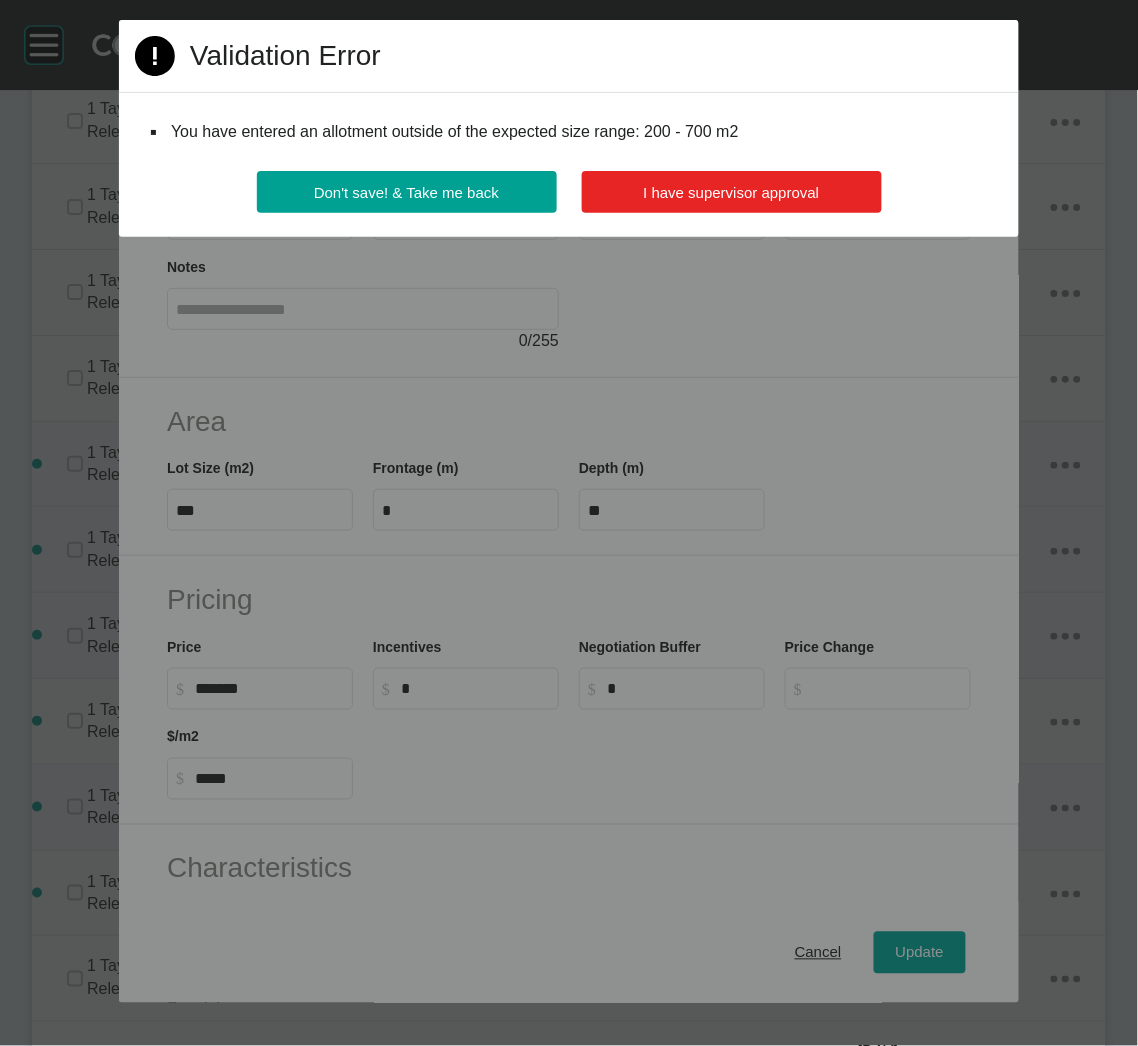 click on "I have supervisor approval" at bounding box center (732, 192) 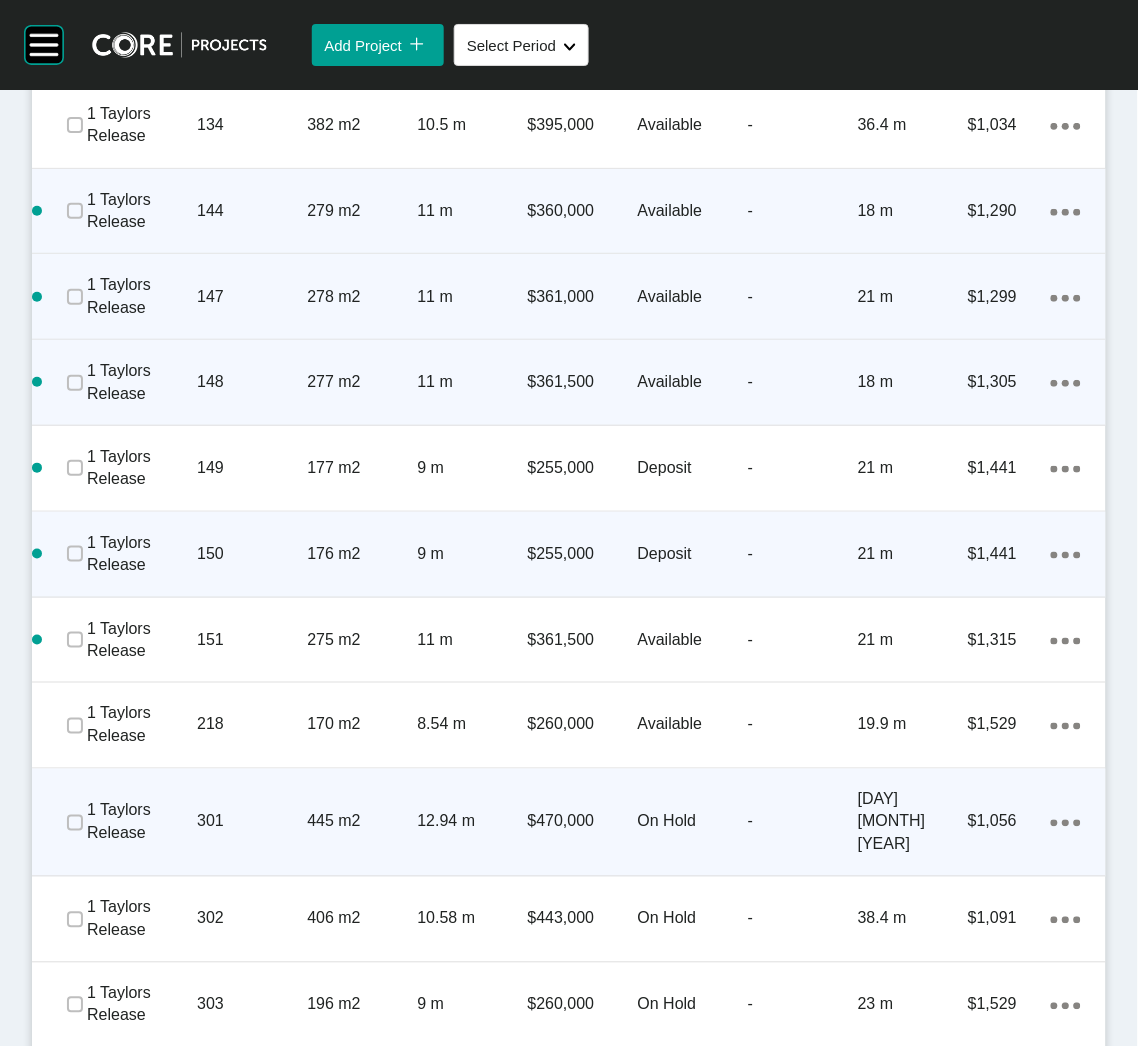 scroll, scrollTop: 1499, scrollLeft: 0, axis: vertical 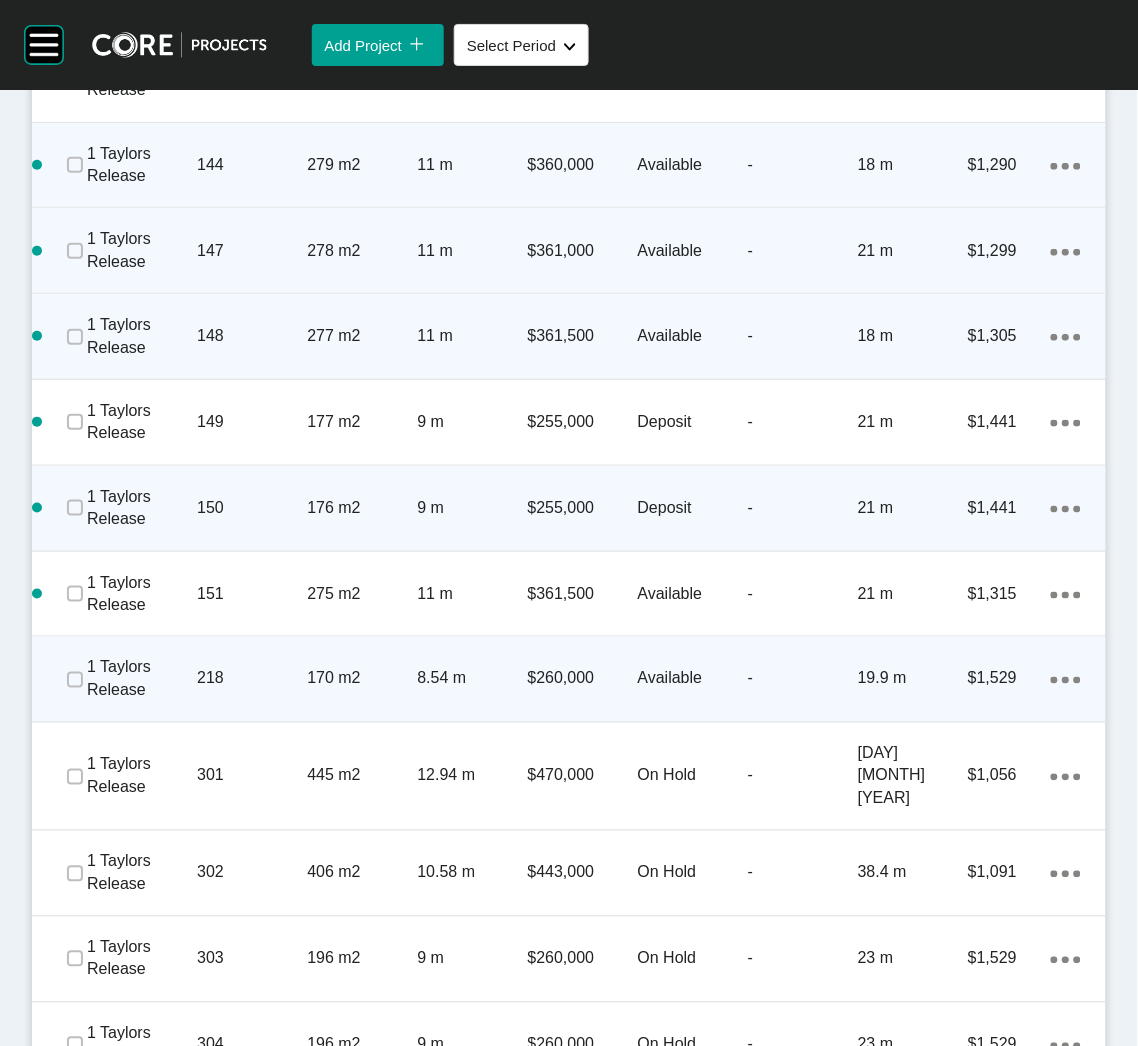 click 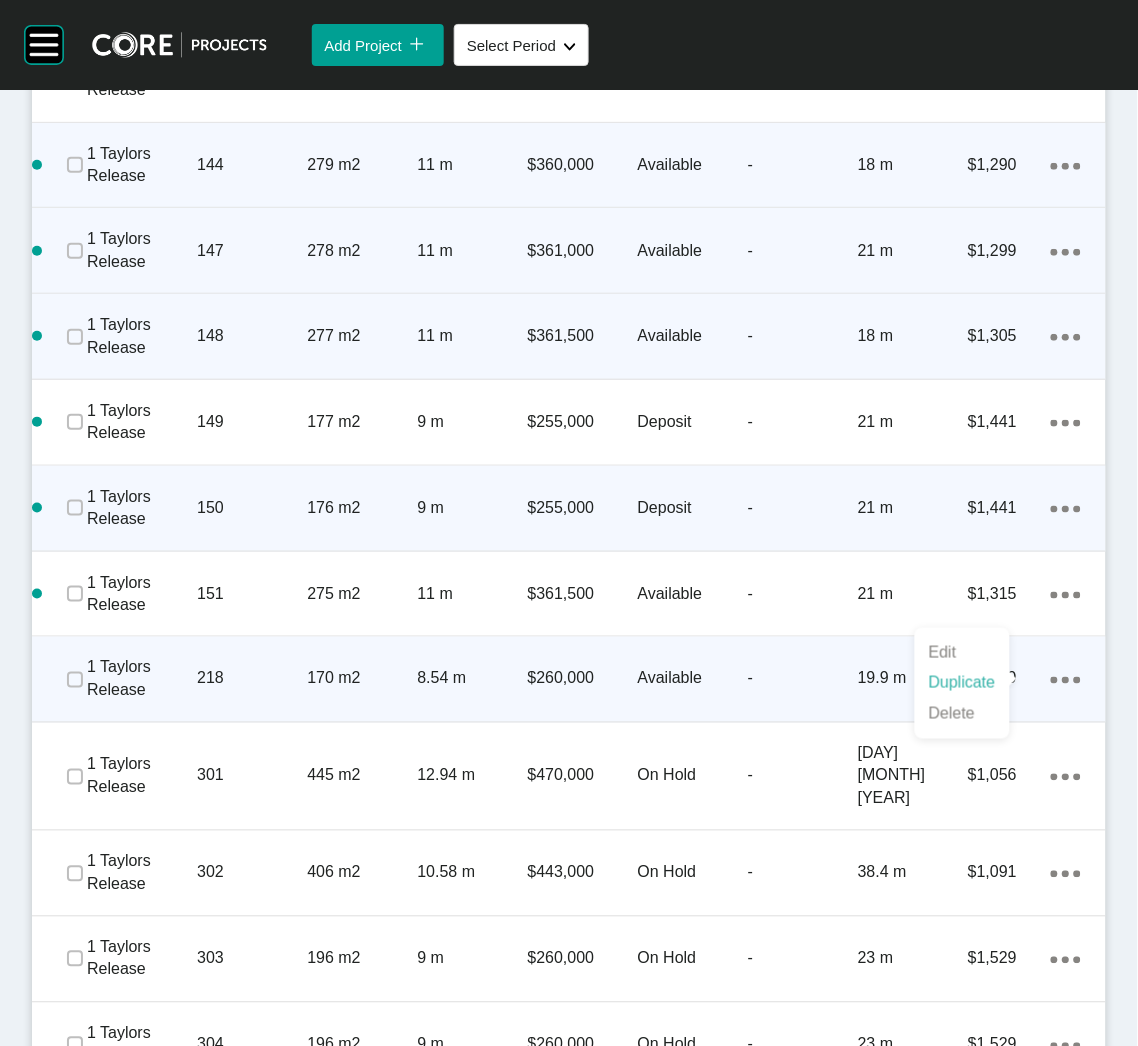 click on "Duplicate" at bounding box center (962, 683) 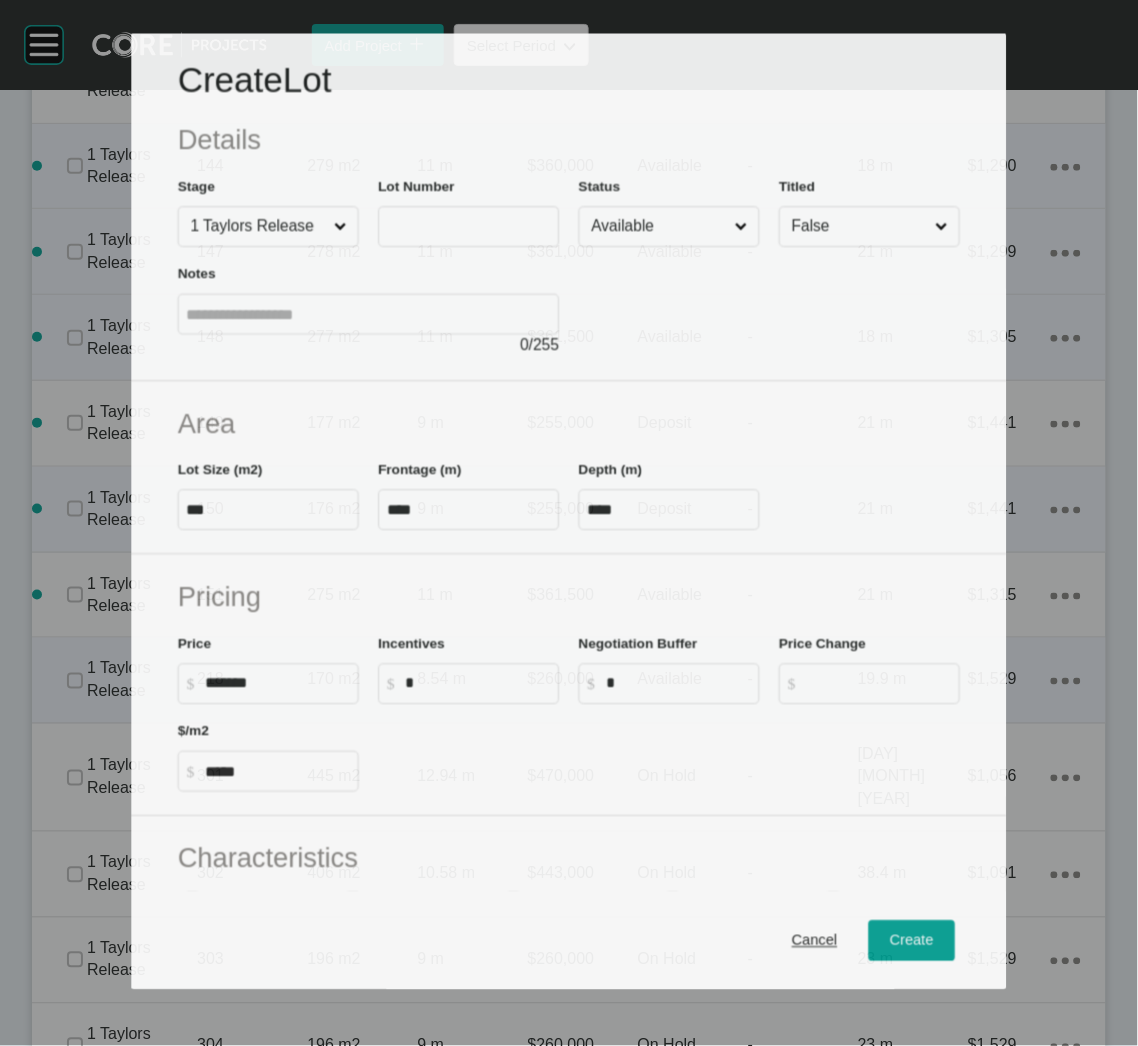 scroll, scrollTop: 1499, scrollLeft: 0, axis: vertical 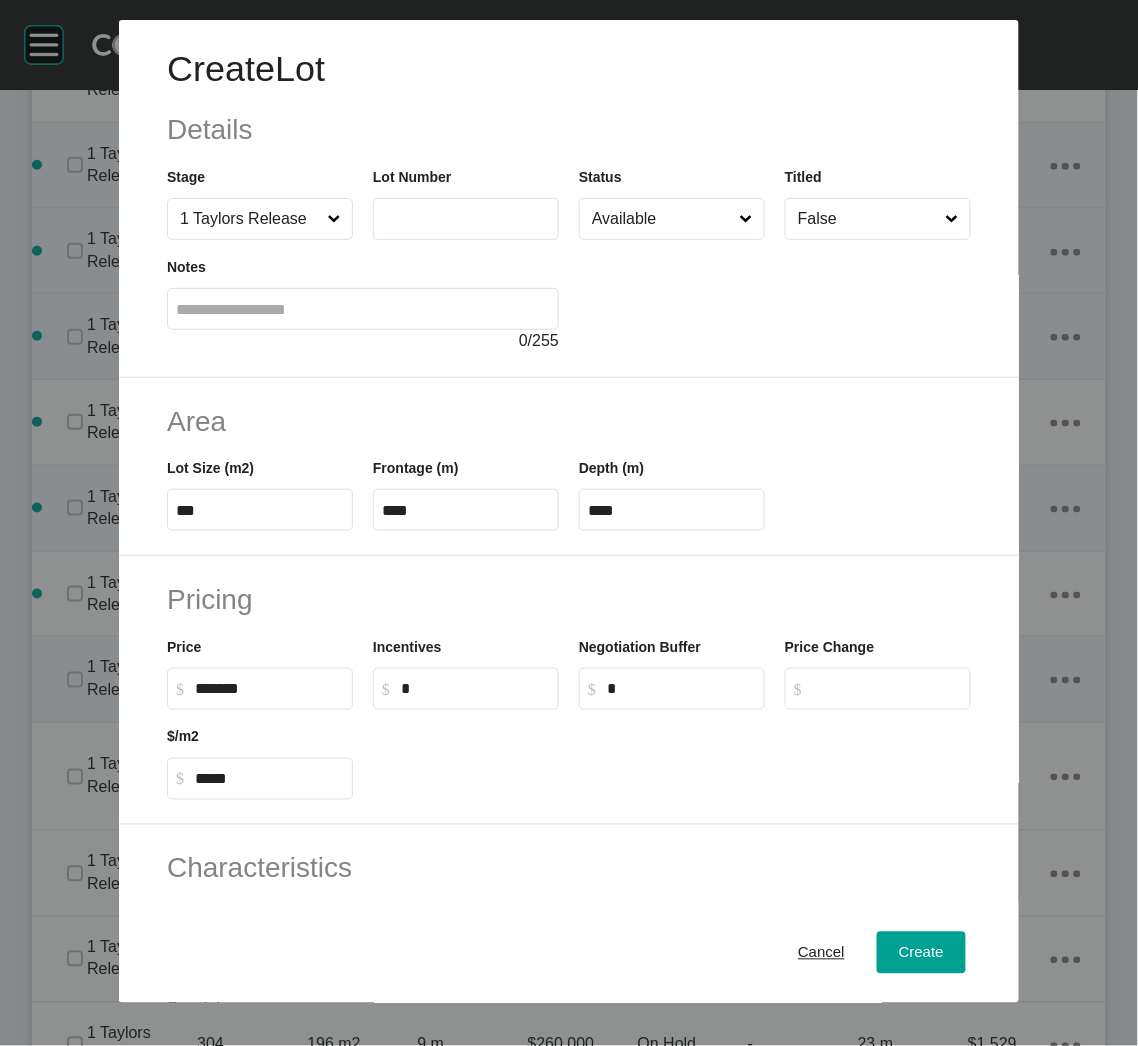click at bounding box center (466, 218) 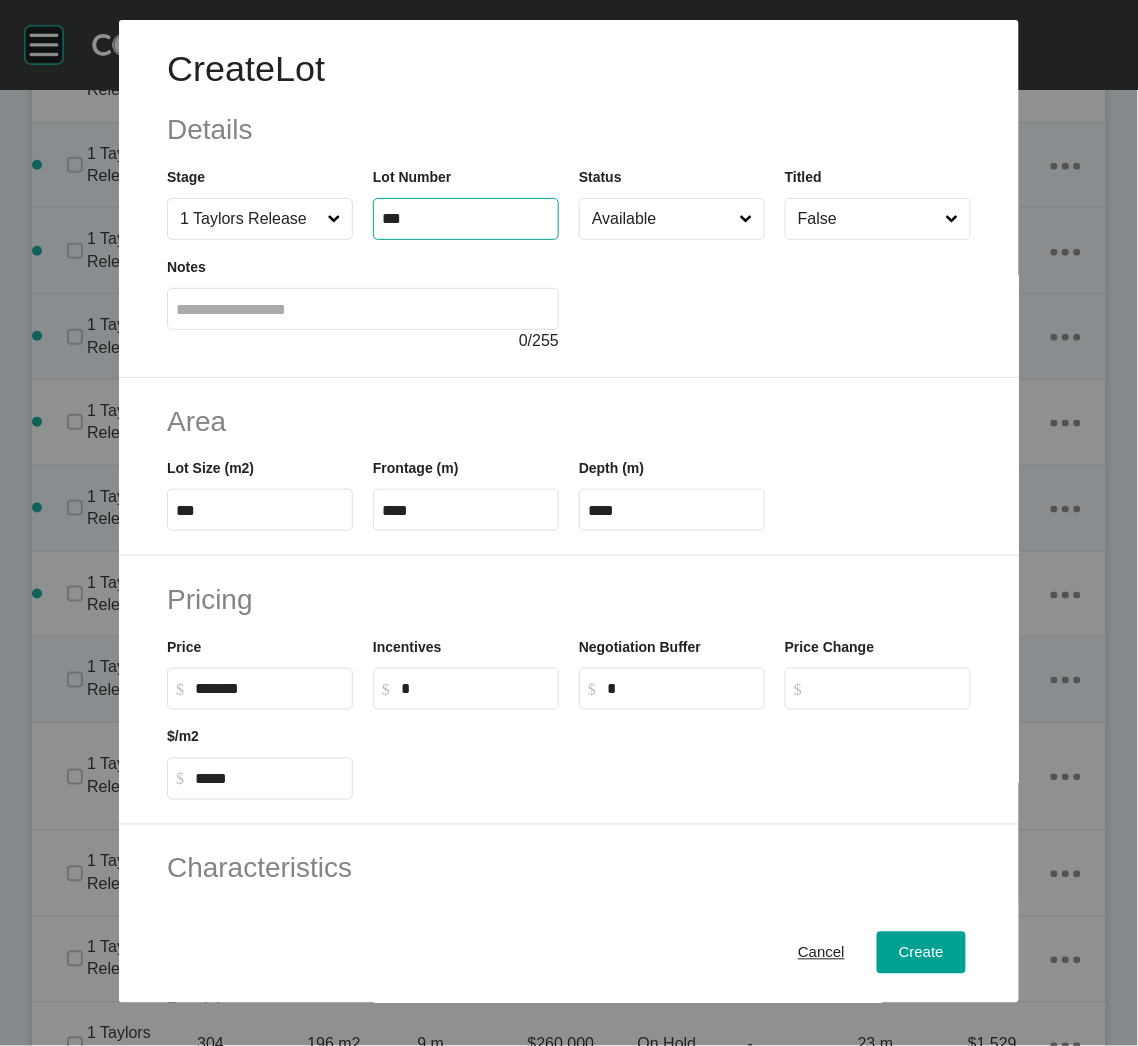 type on "***" 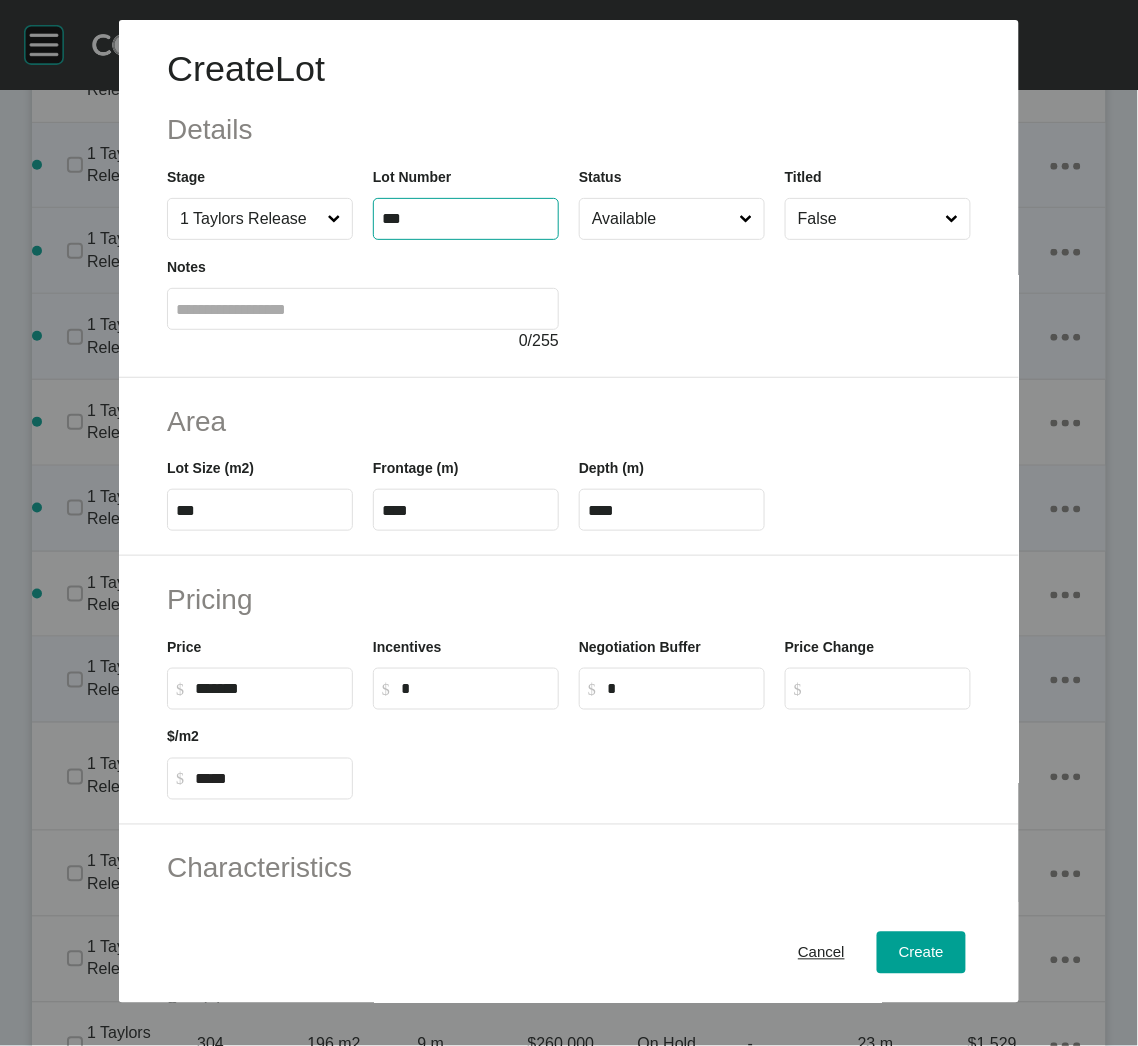 click at bounding box center (775, 296) 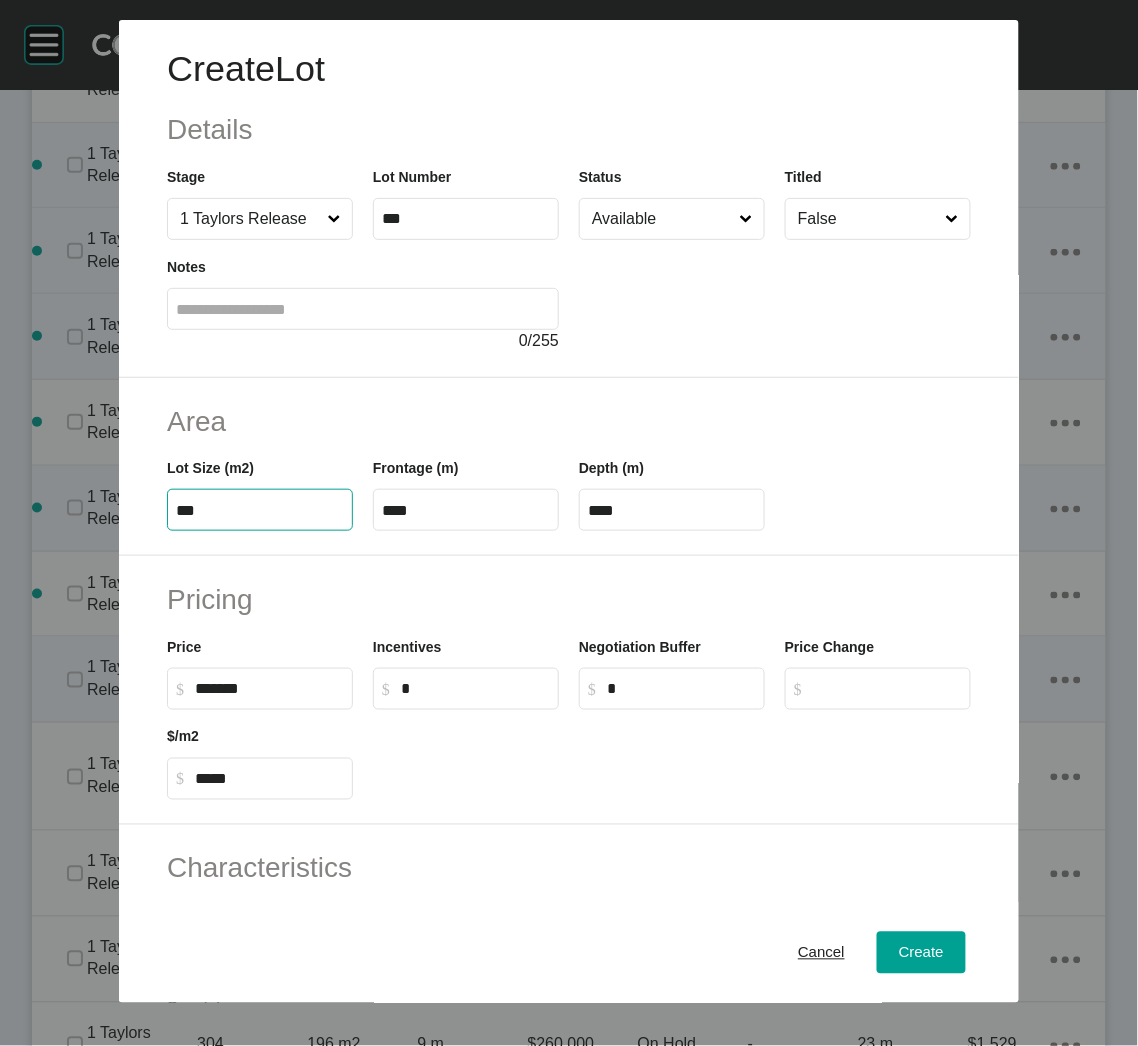 drag, startPoint x: 207, startPoint y: 506, endPoint x: 177, endPoint y: 503, distance: 30.149628 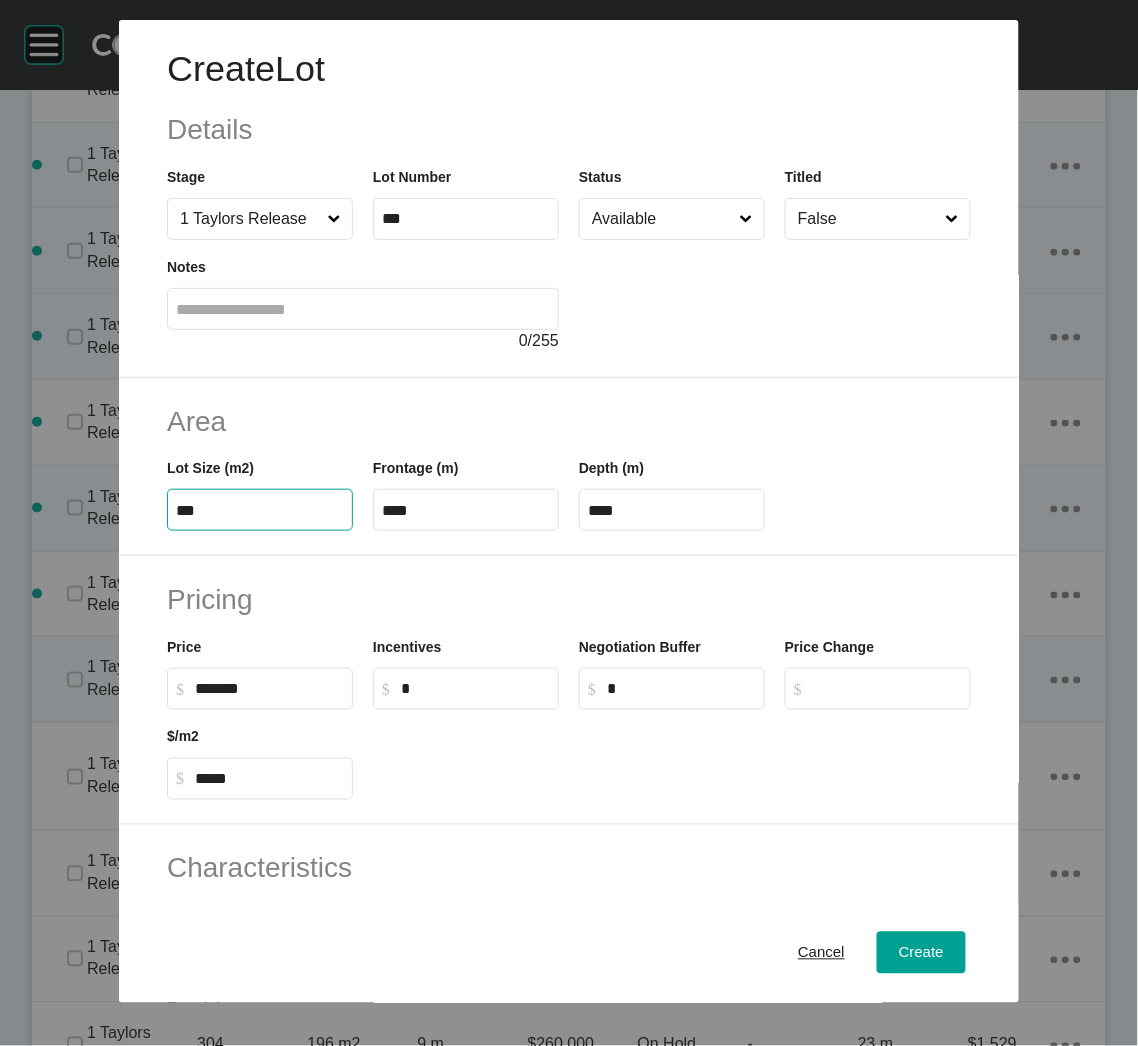 type on "***" 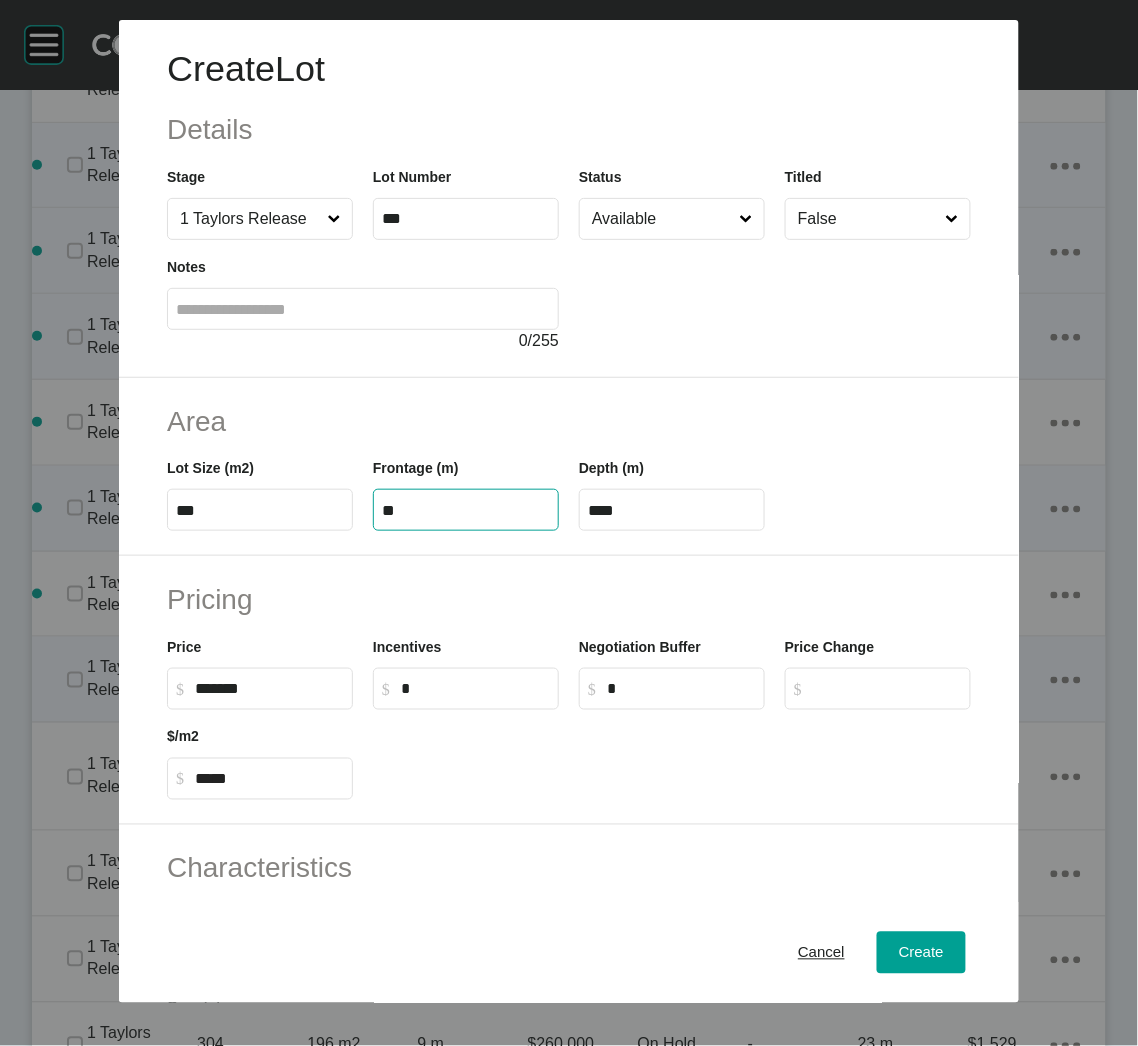 type on "**" 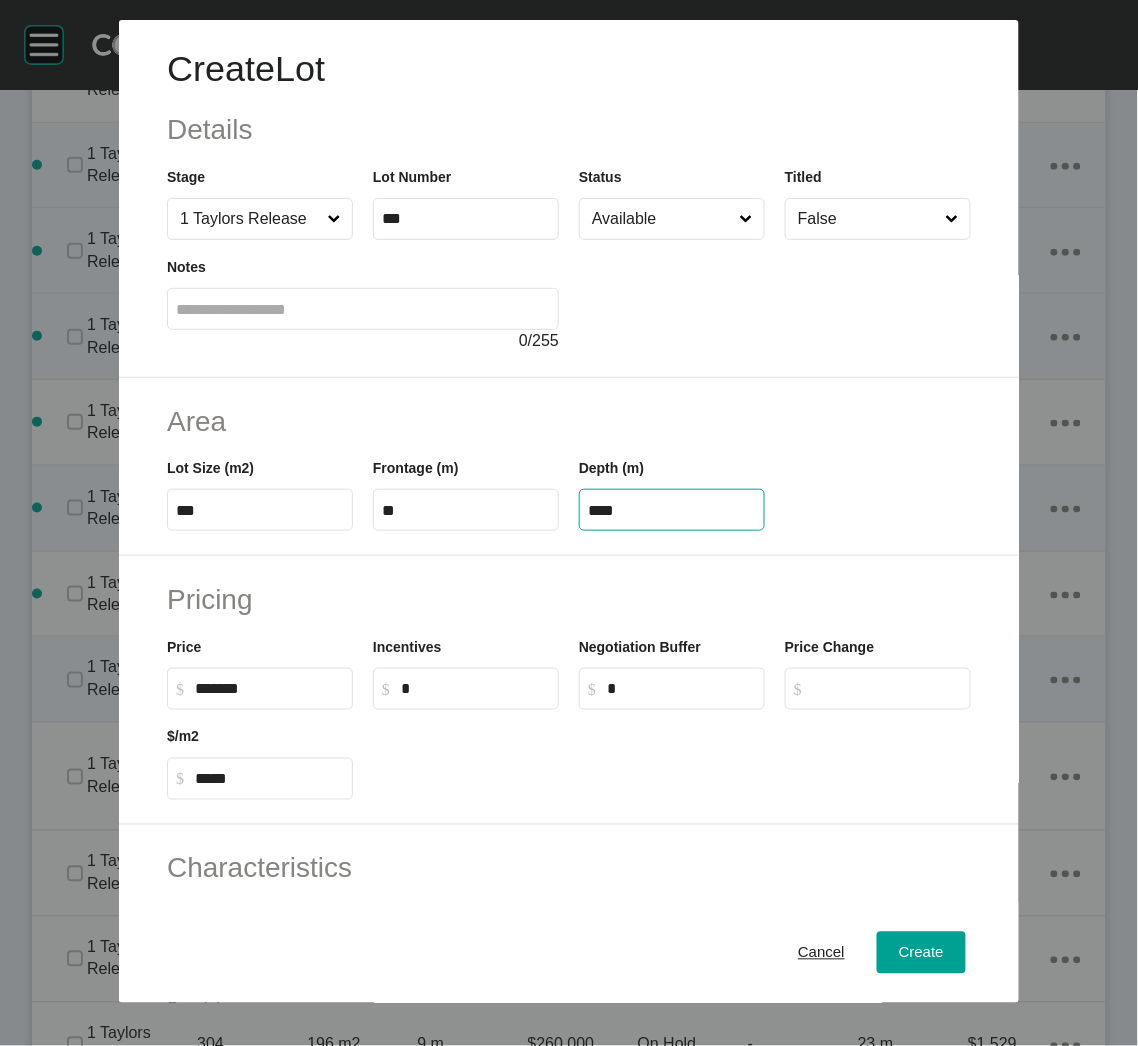 drag, startPoint x: 615, startPoint y: 515, endPoint x: 566, endPoint y: 511, distance: 49.162994 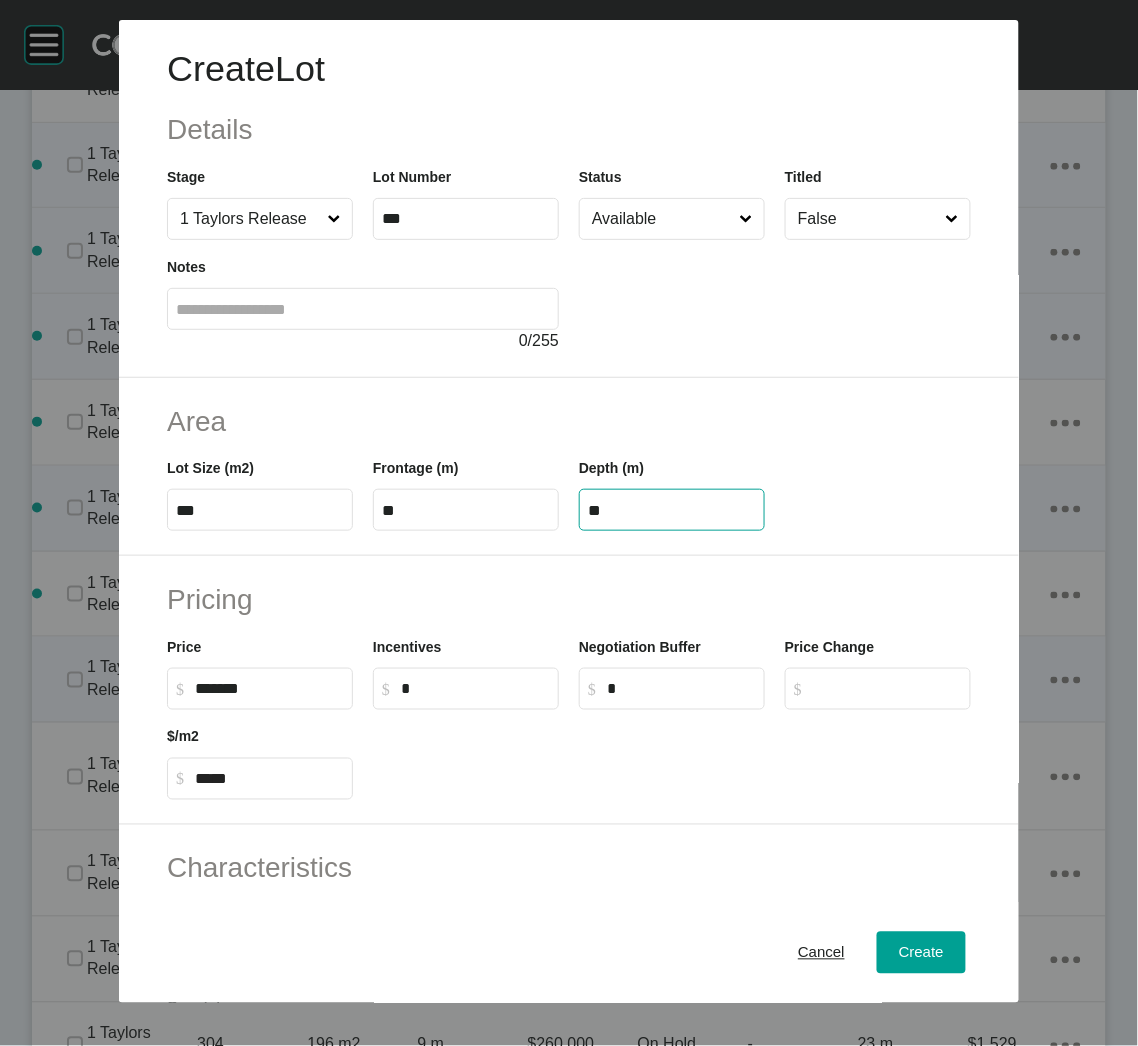 type on "**" 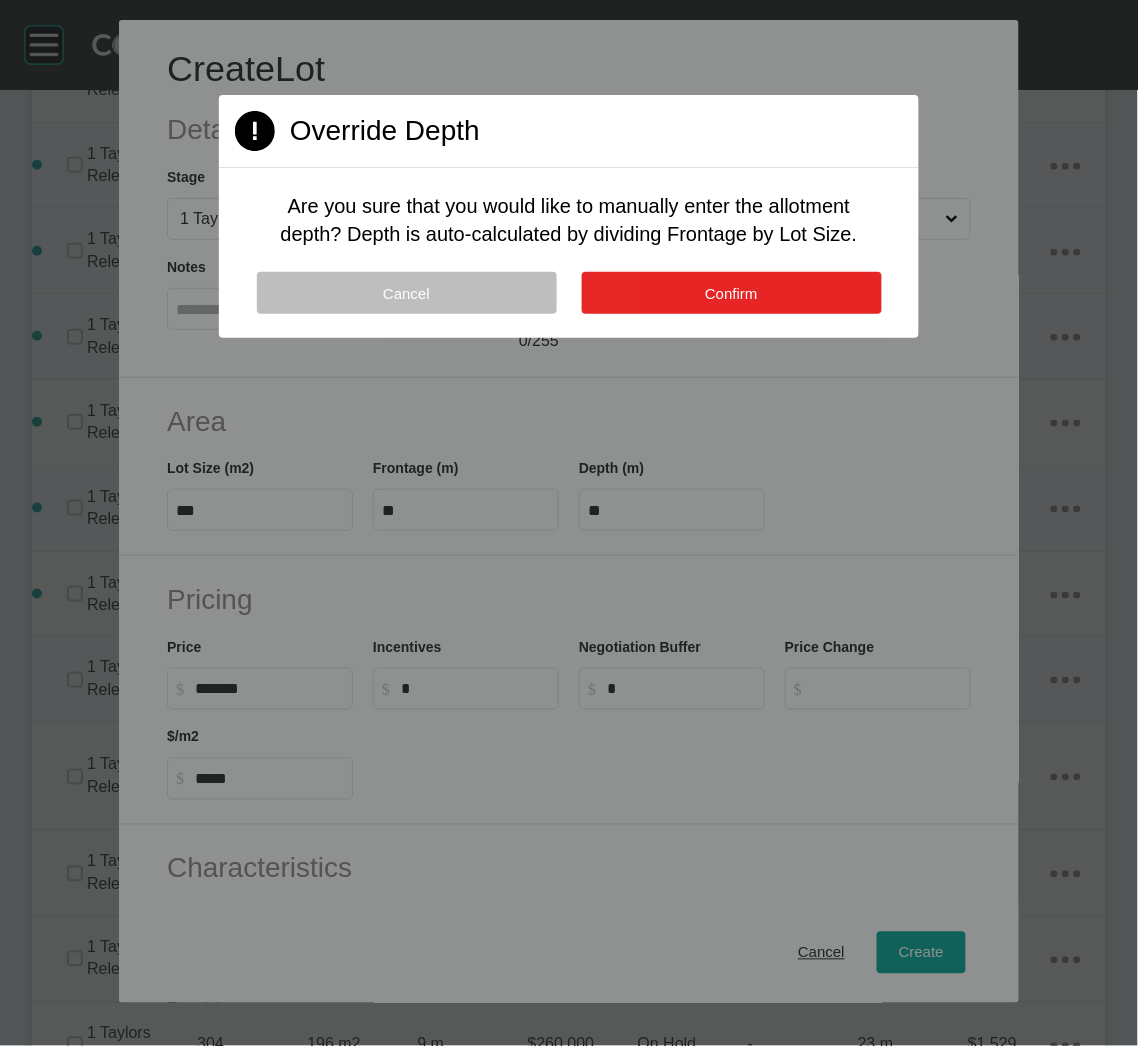click on "Confirm" at bounding box center [732, 293] 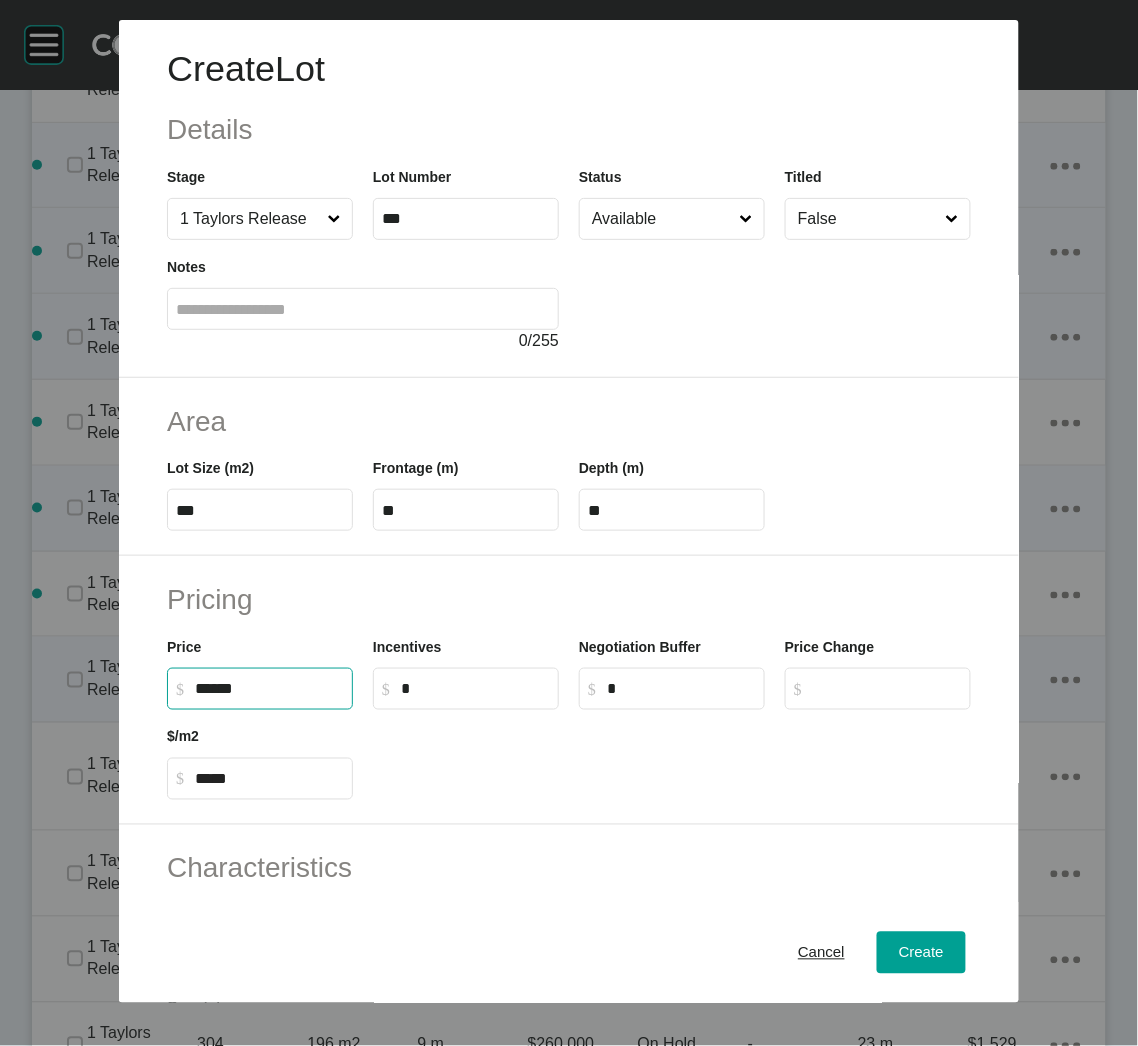 click on "******" at bounding box center (269, 688) 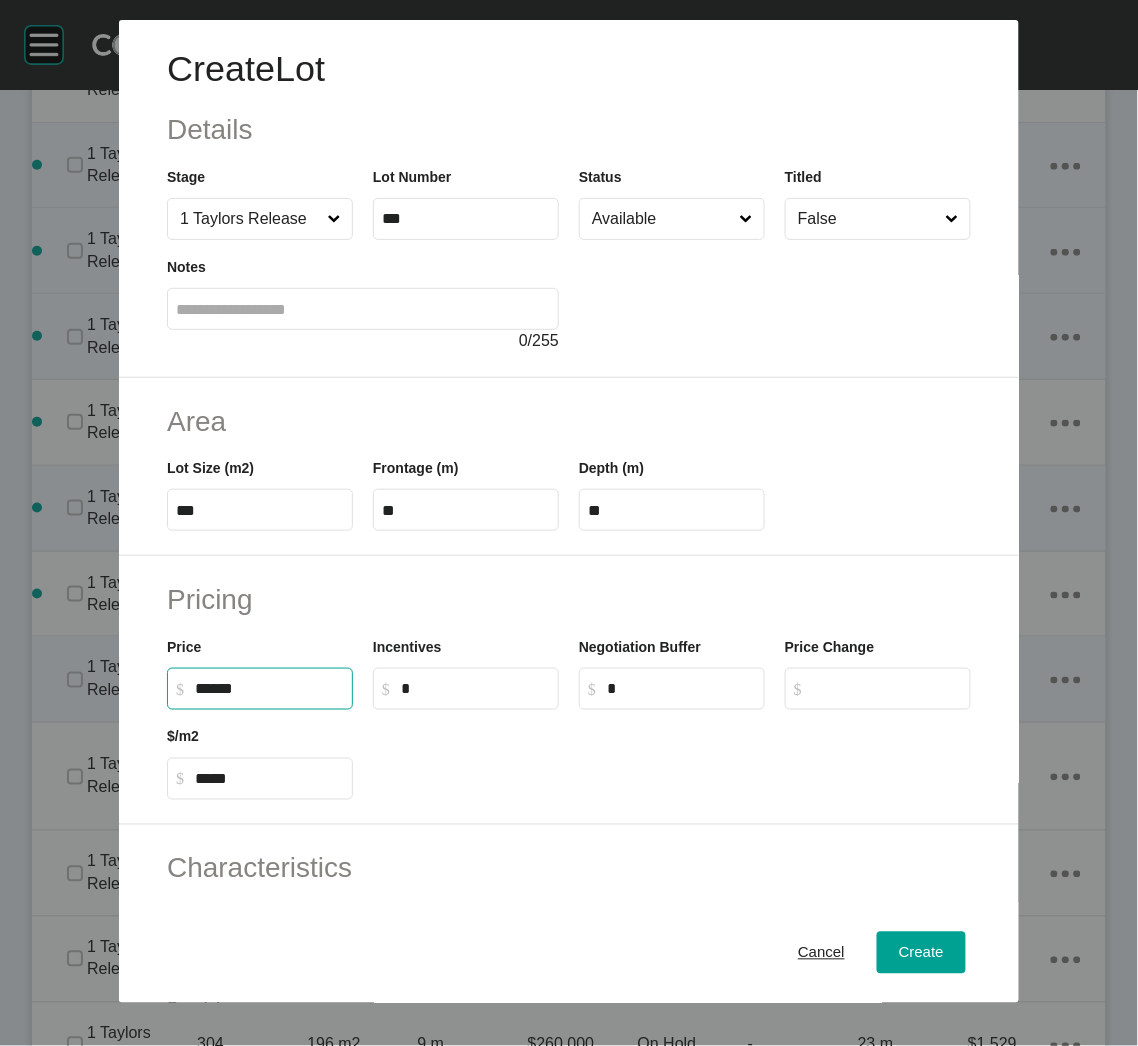 drag, startPoint x: 214, startPoint y: 689, endPoint x: 193, endPoint y: 686, distance: 21.213203 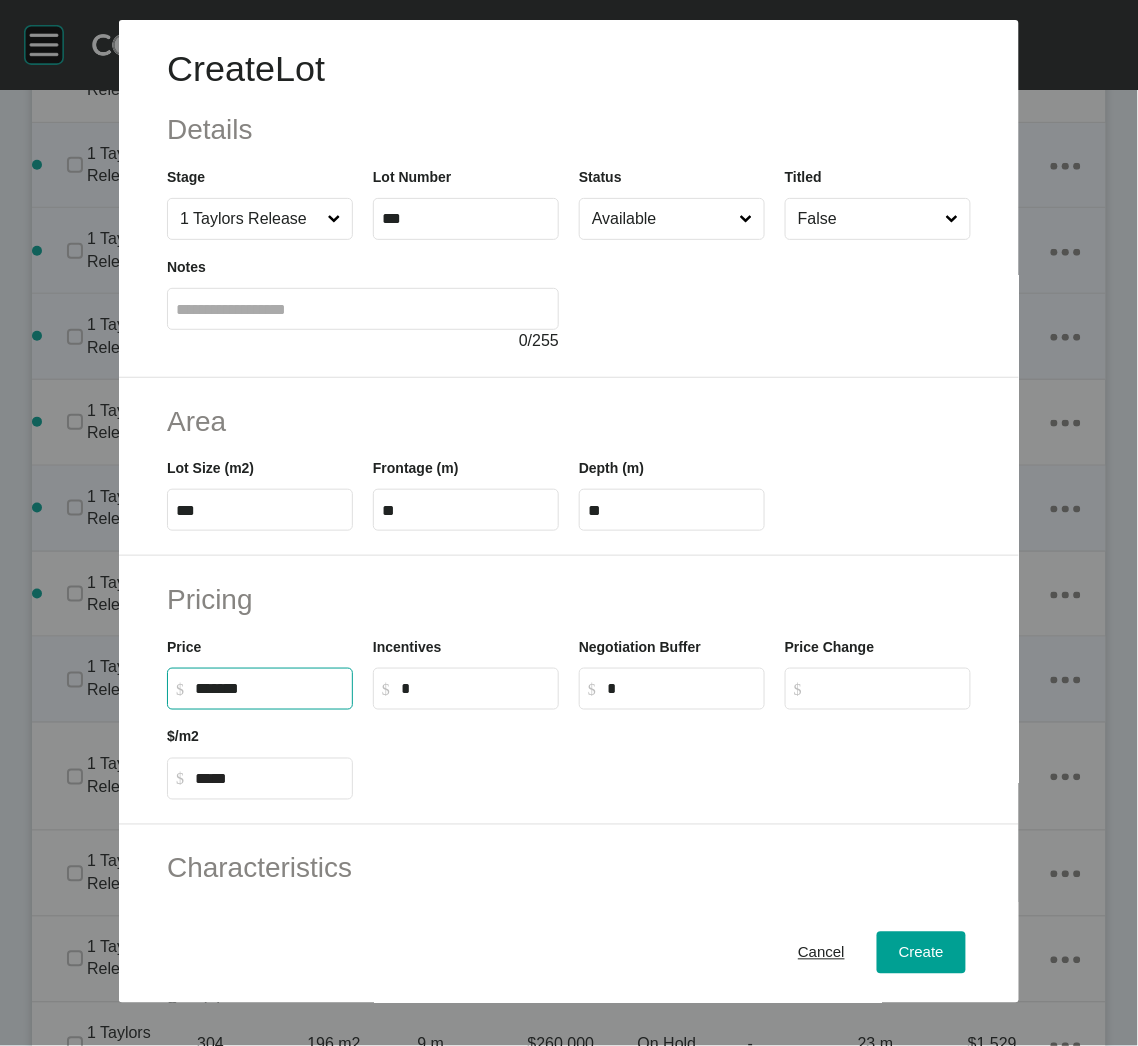 click at bounding box center [672, 755] 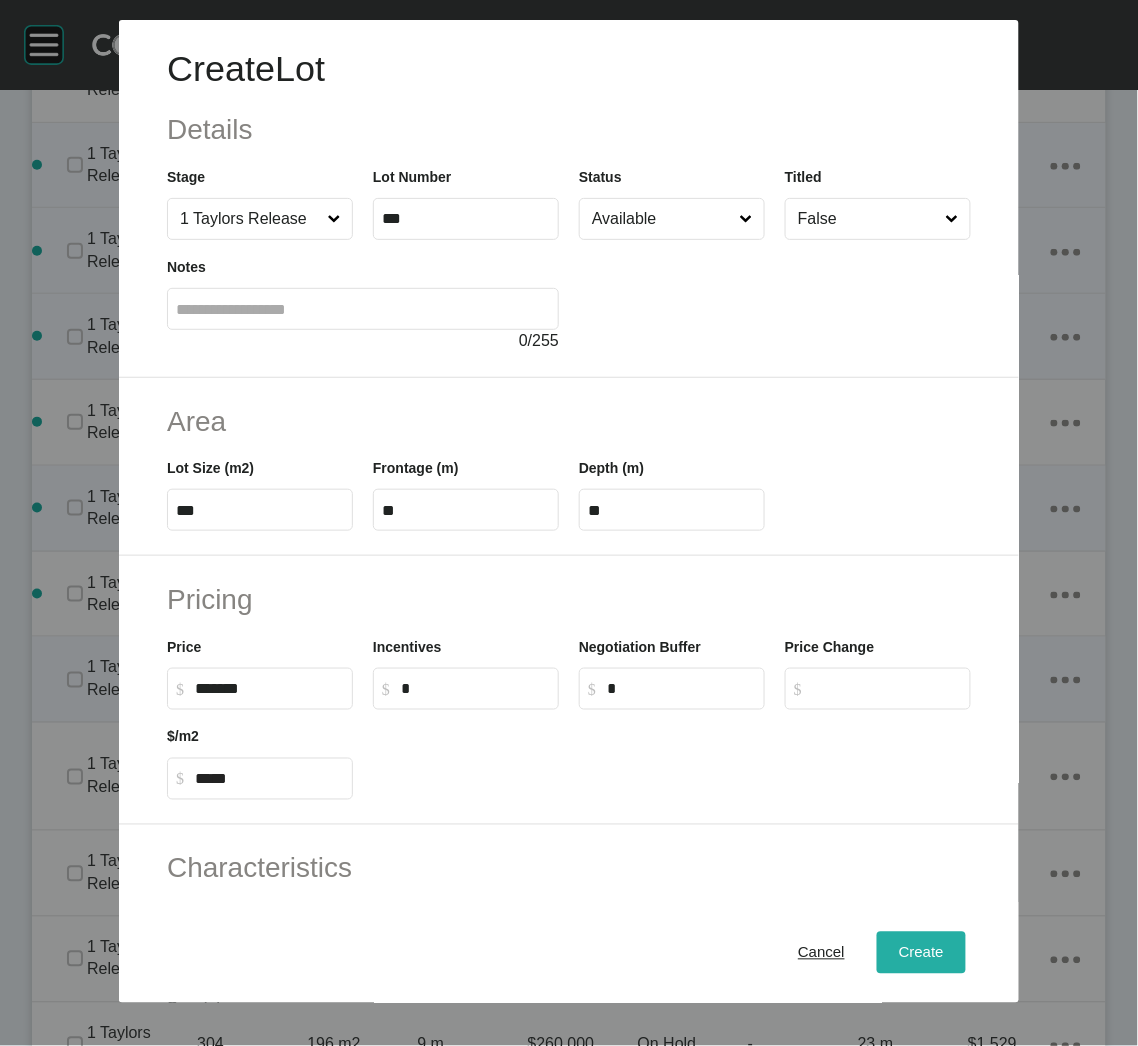 click on "Create" at bounding box center [921, 953] 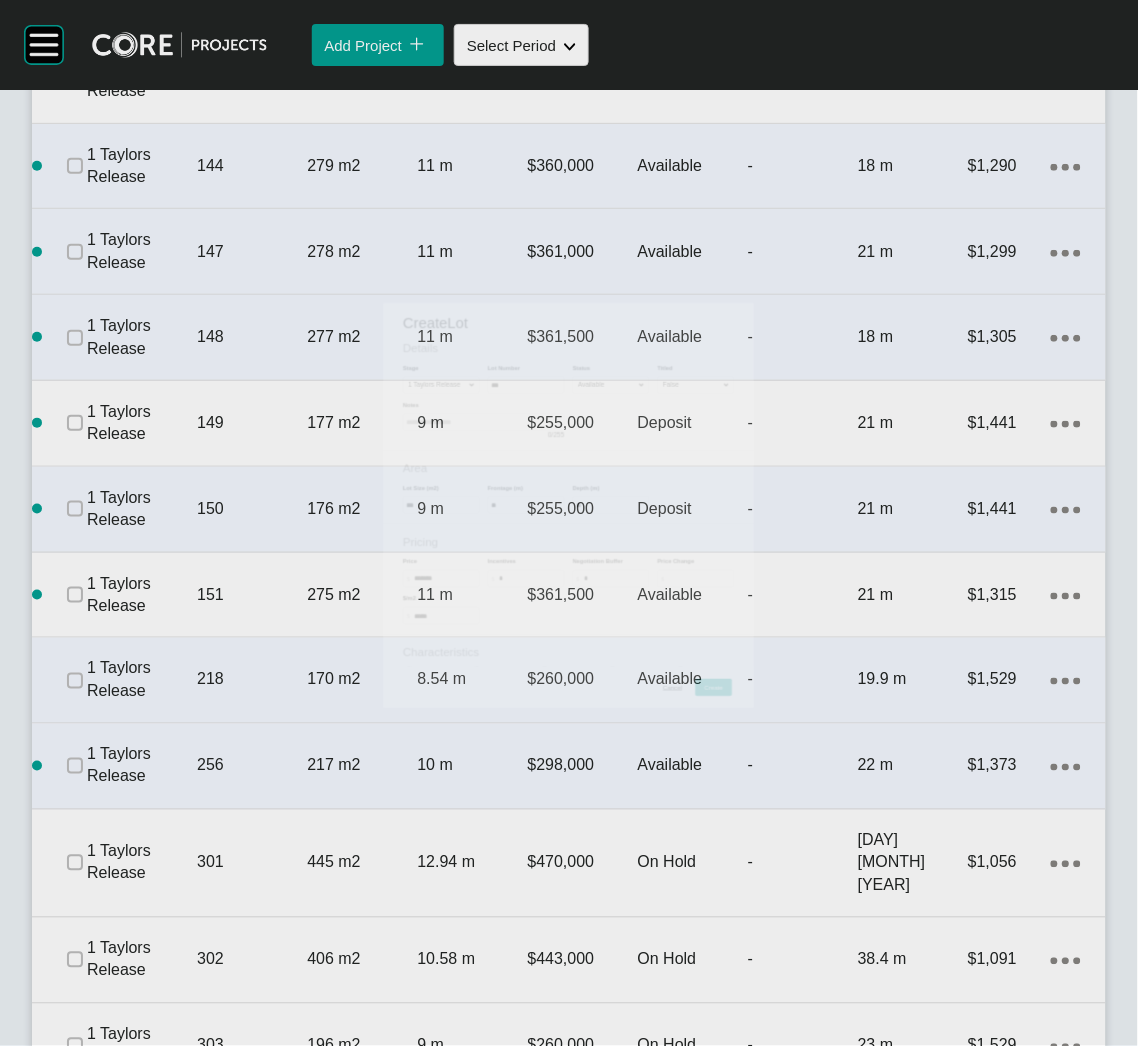 scroll, scrollTop: 1499, scrollLeft: 0, axis: vertical 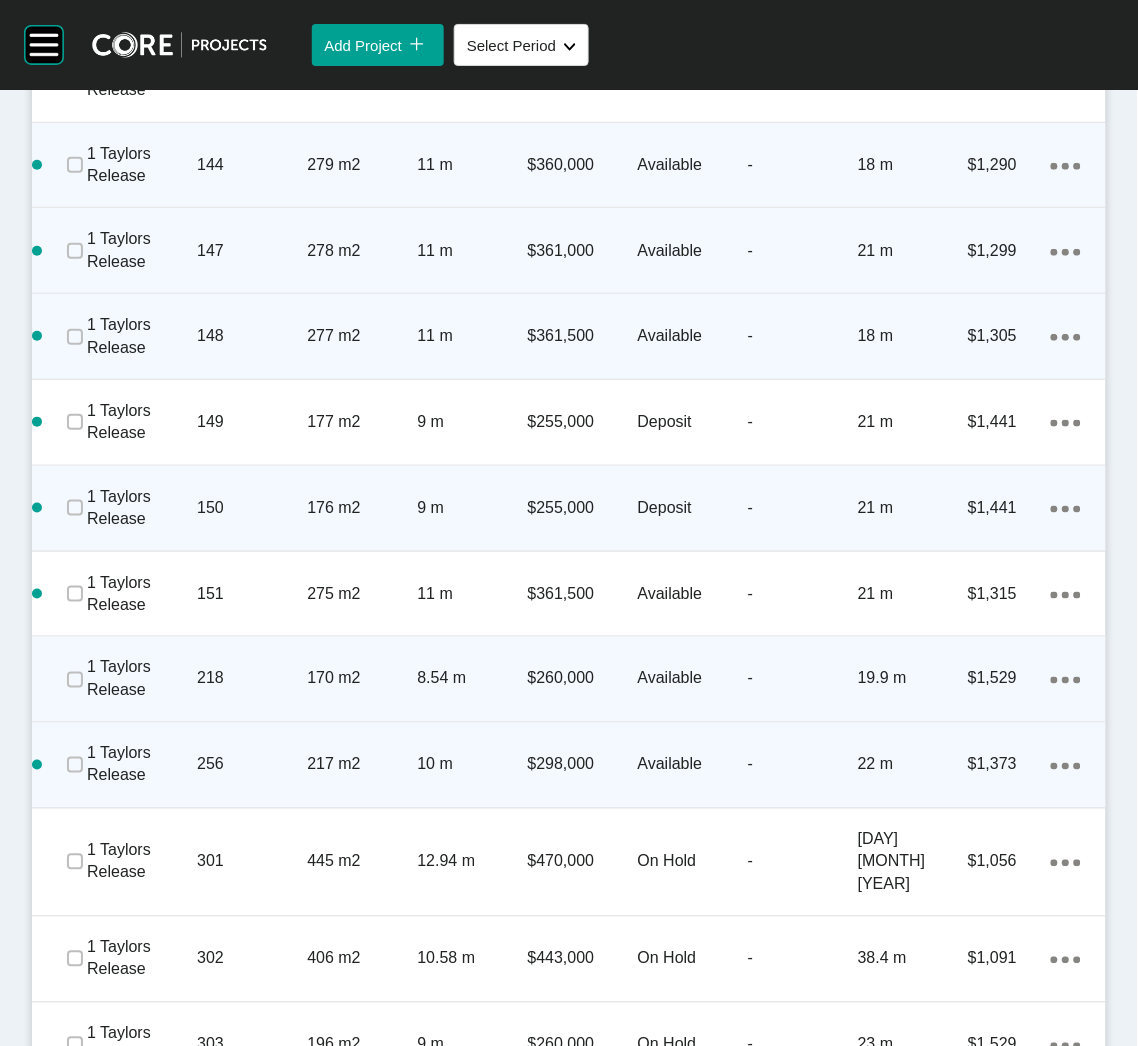 click on "Action Menu Dots Copy 6 Created with Sketch." at bounding box center [1066, 765] 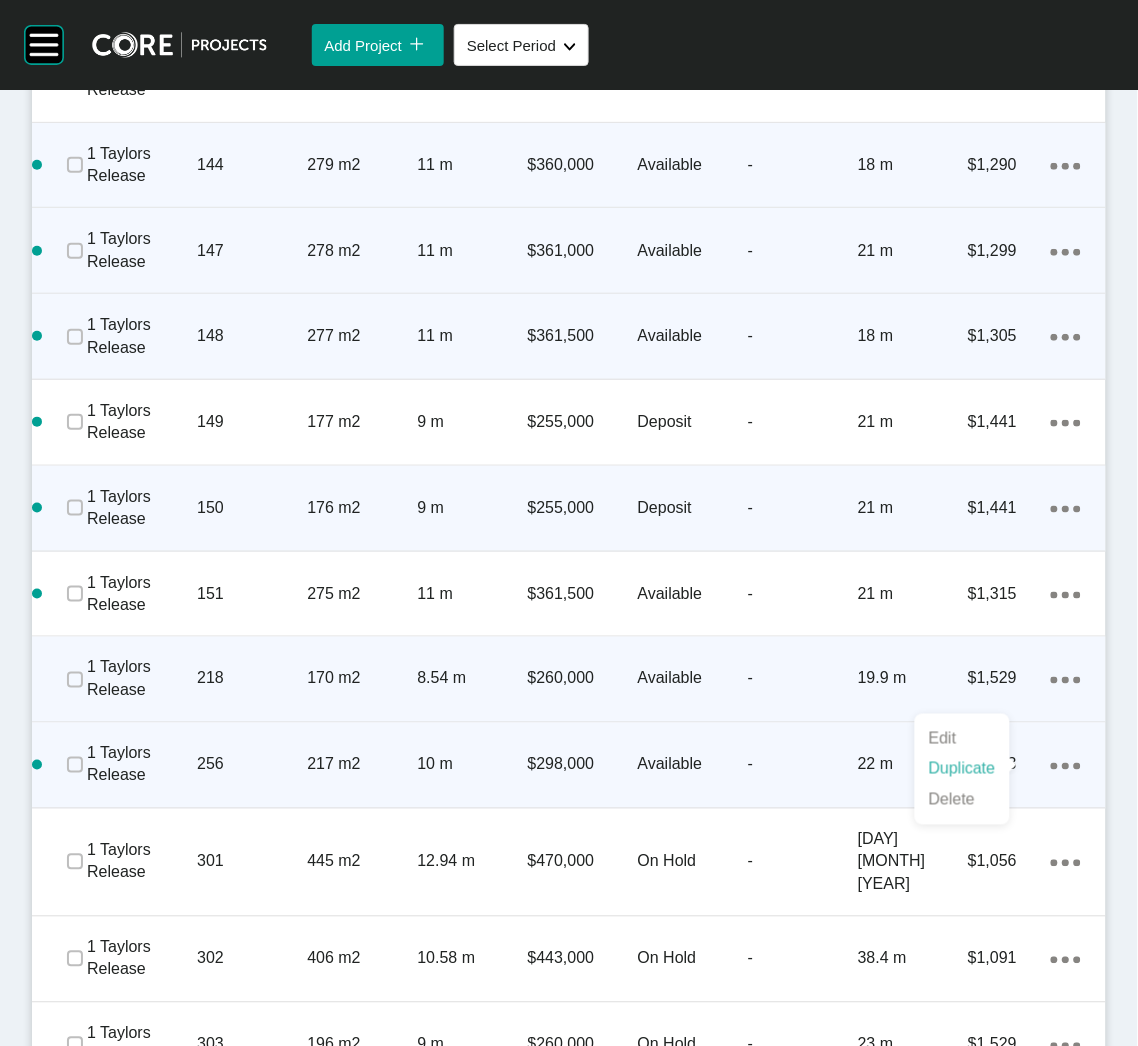 click on "Duplicate" at bounding box center (962, 769) 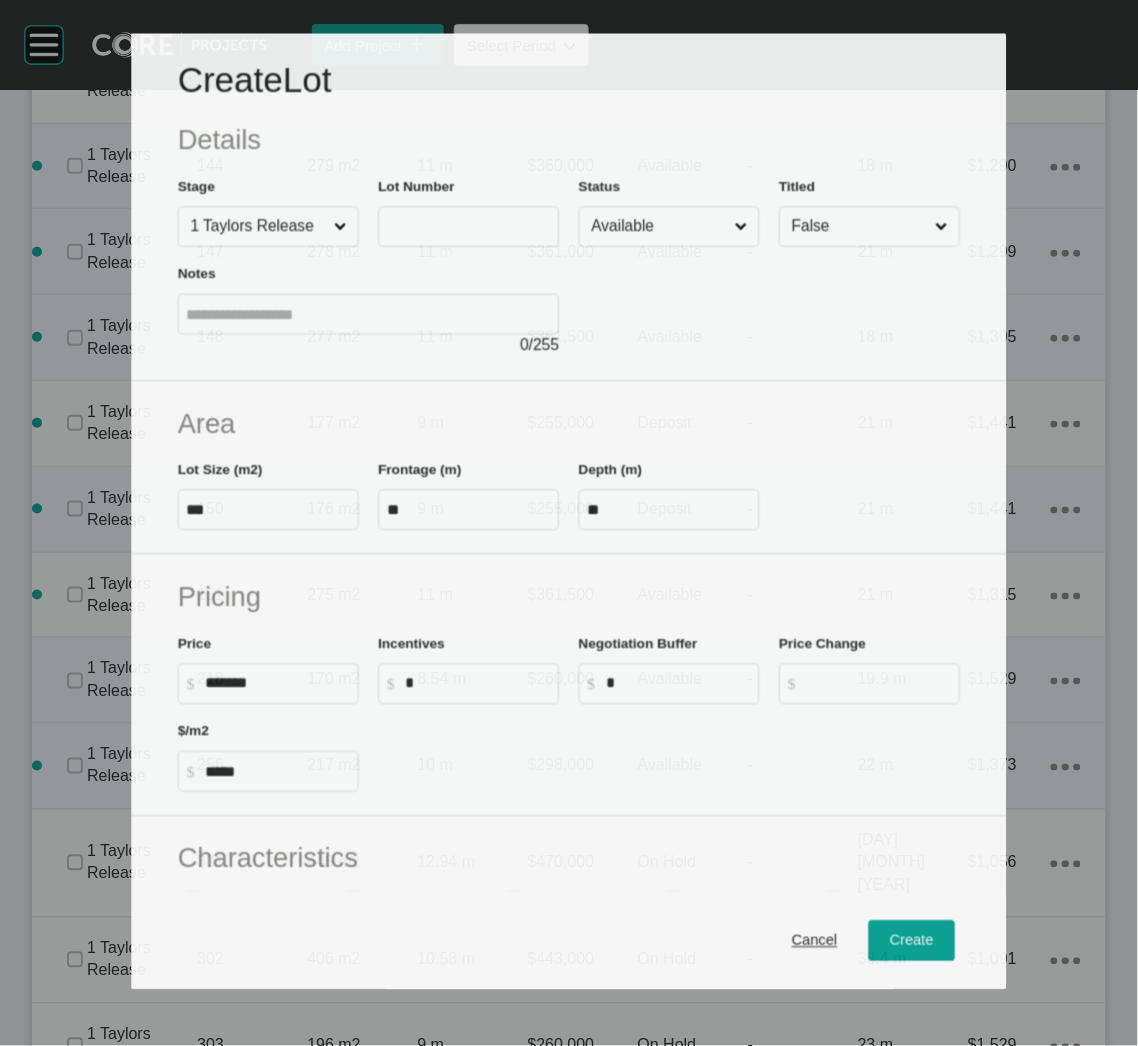 scroll, scrollTop: 1499, scrollLeft: 0, axis: vertical 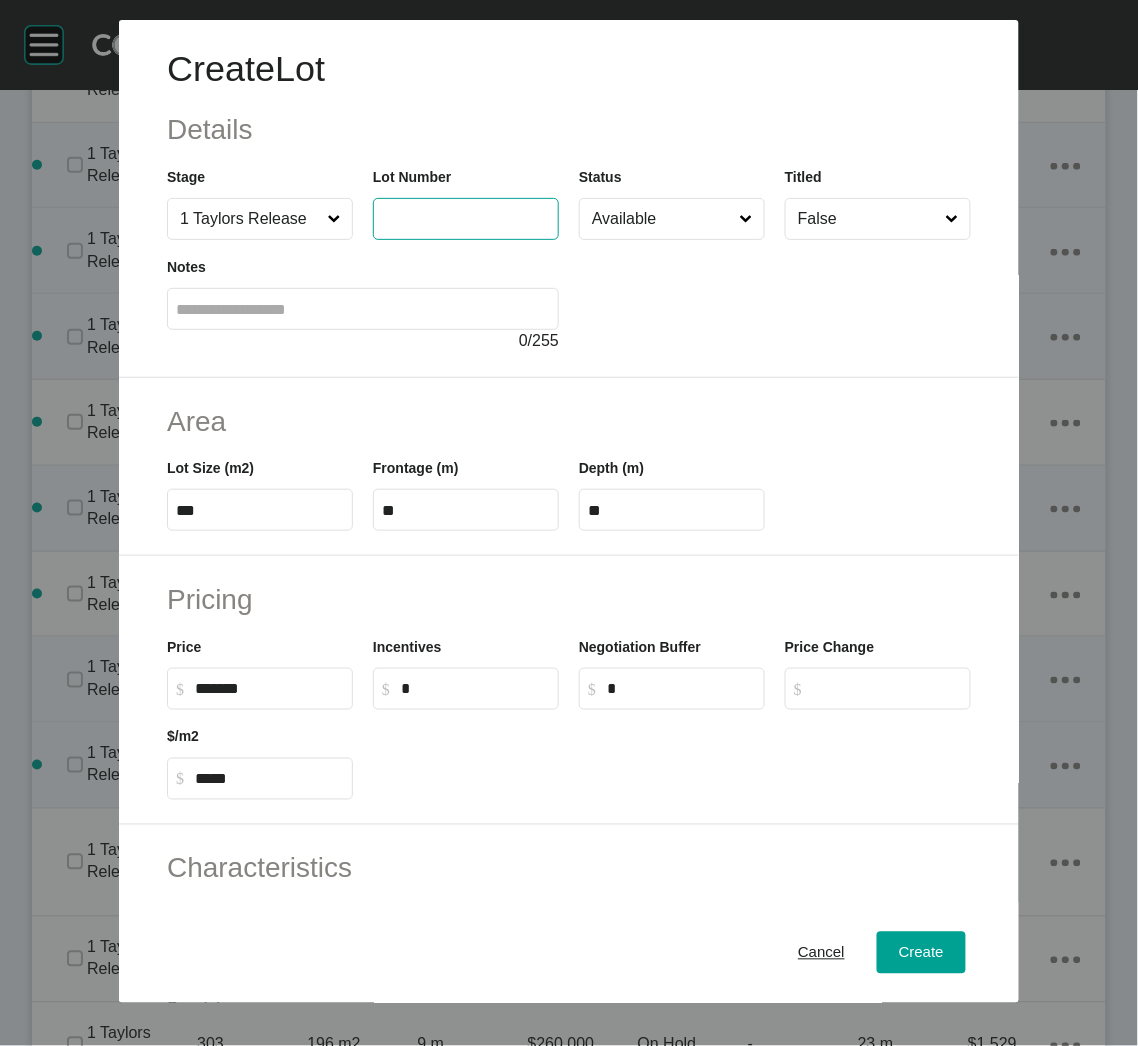 click at bounding box center (466, 218) 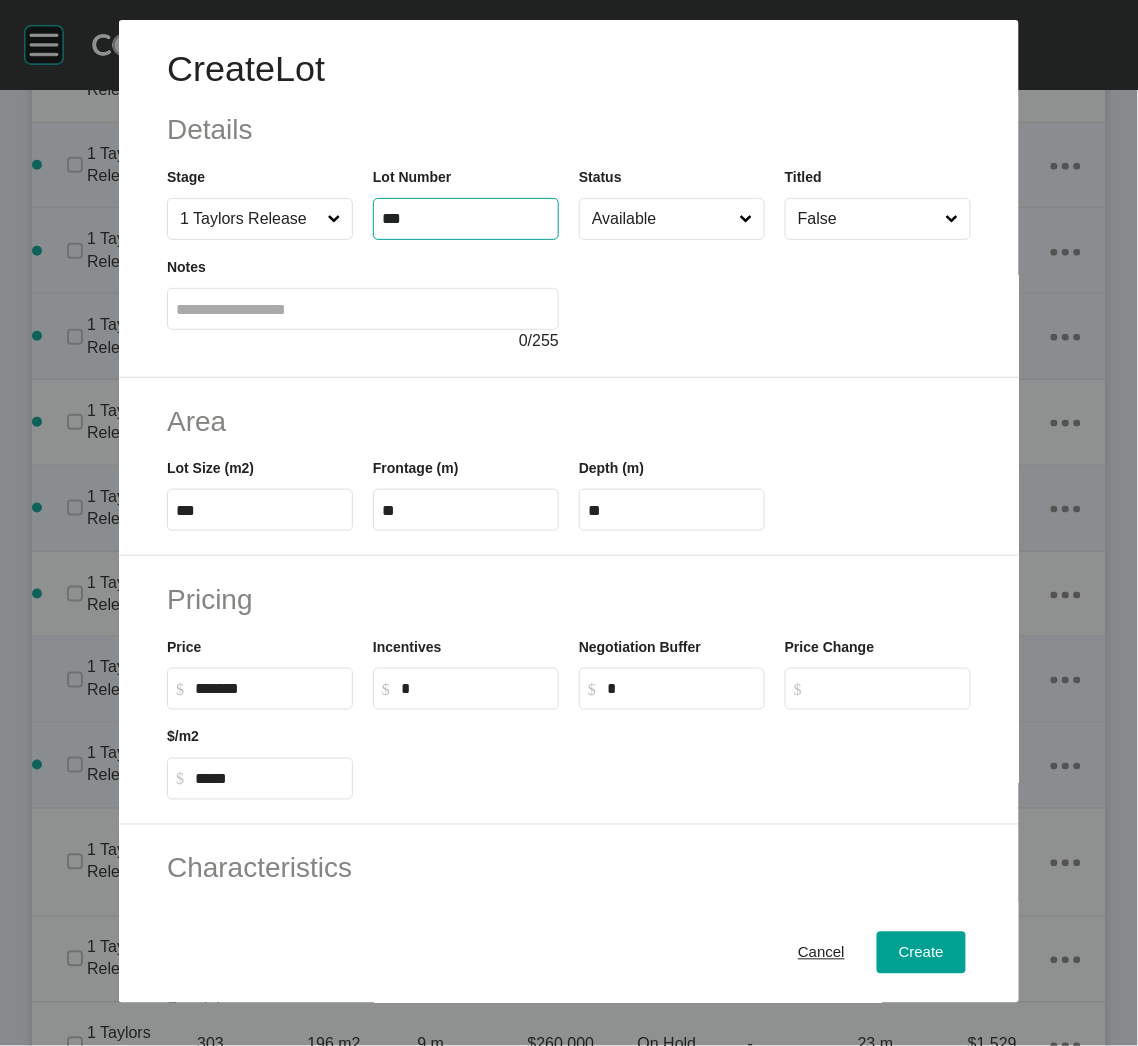 type on "***" 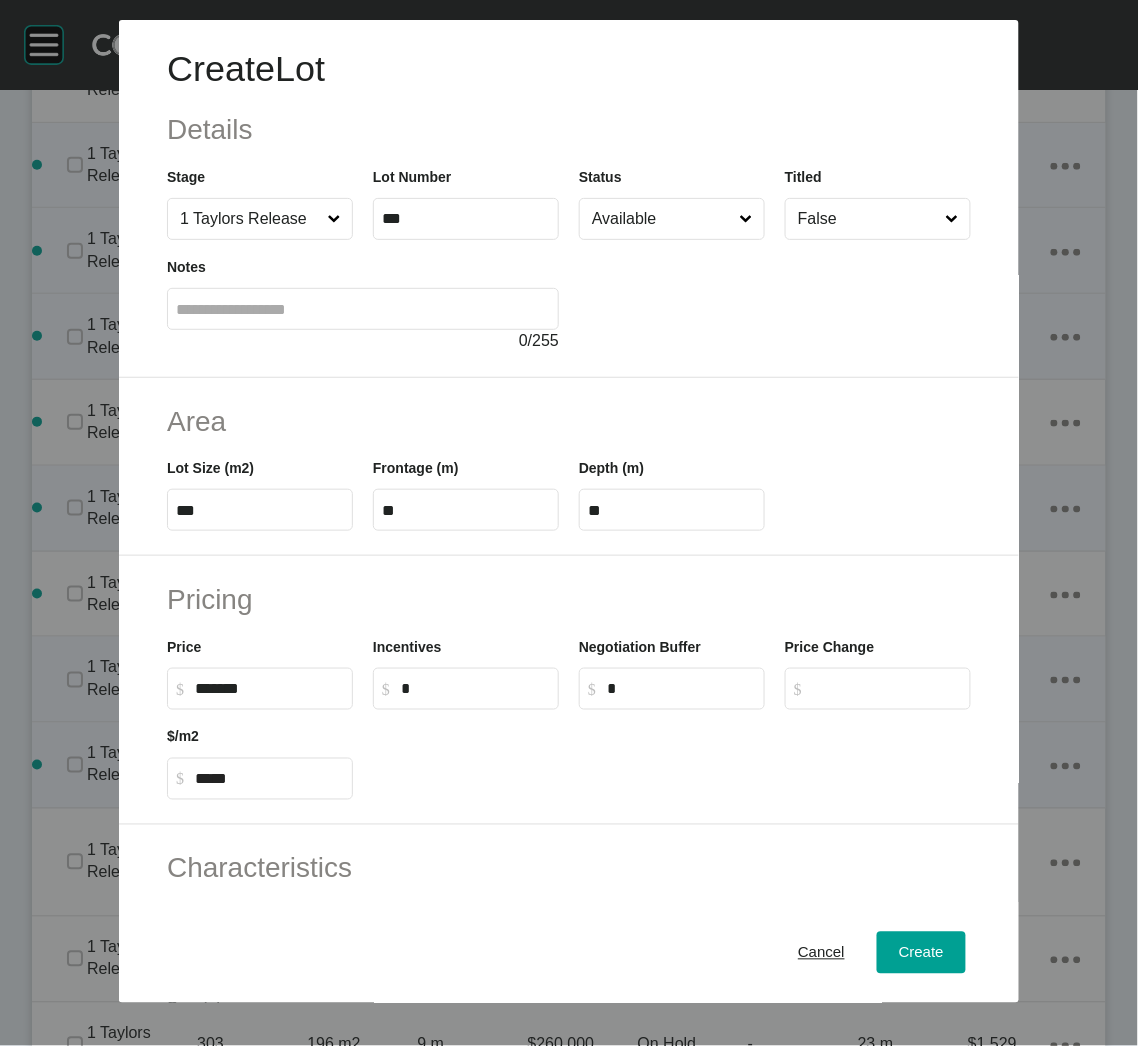 click on "***" at bounding box center [260, 510] 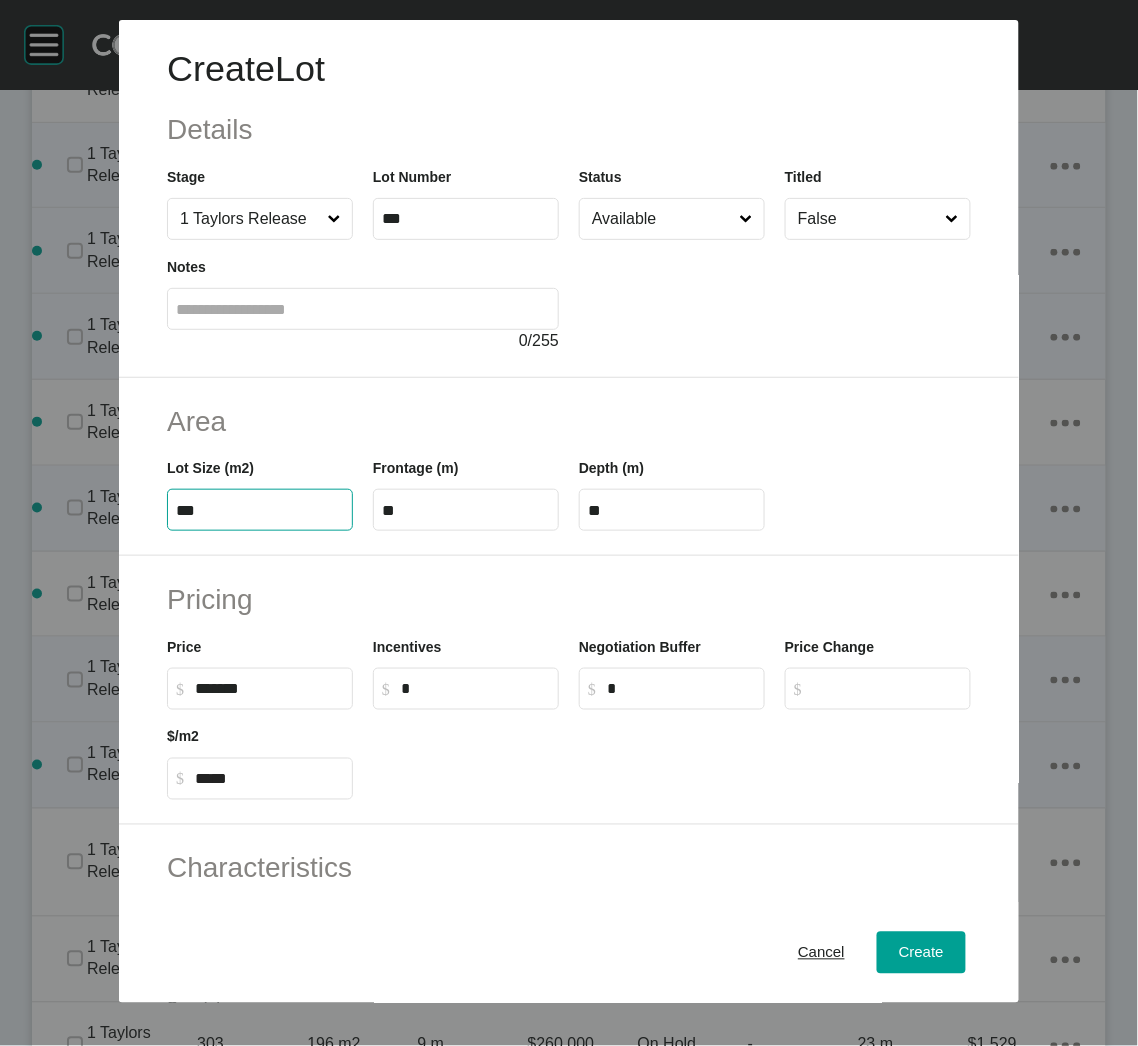 type on "***" 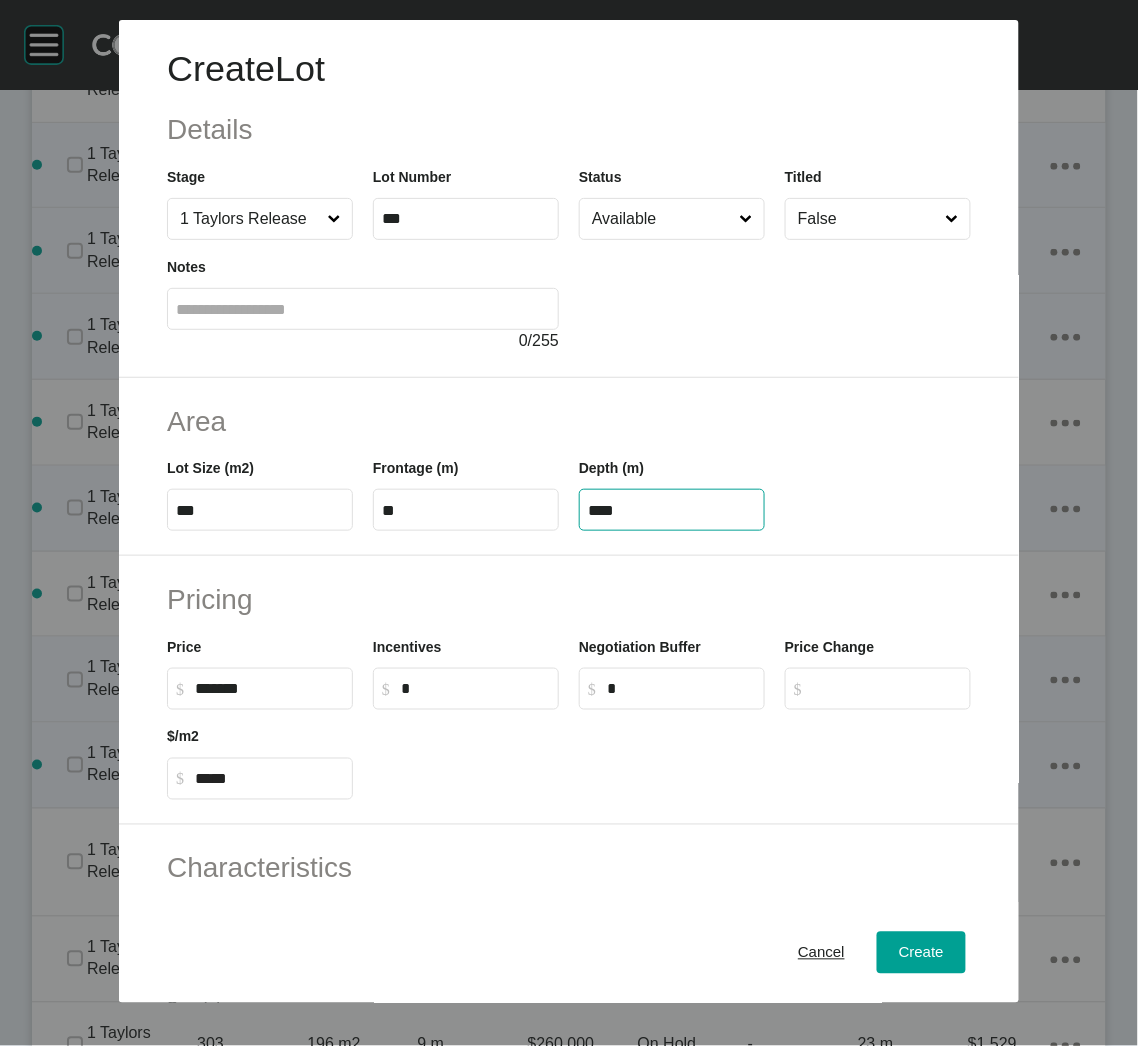 drag, startPoint x: 625, startPoint y: 518, endPoint x: 580, endPoint y: 507, distance: 46.32494 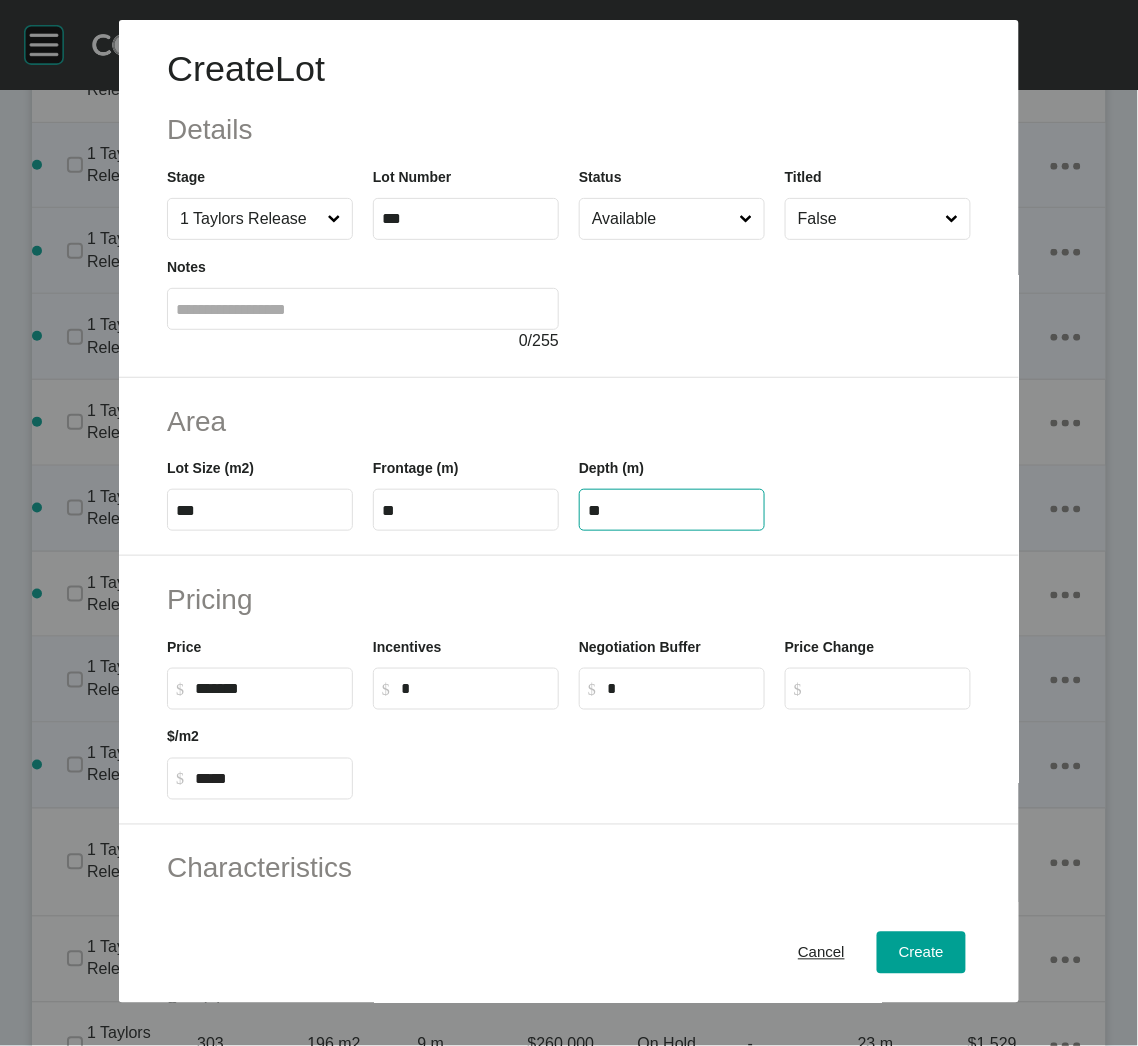 type on "**" 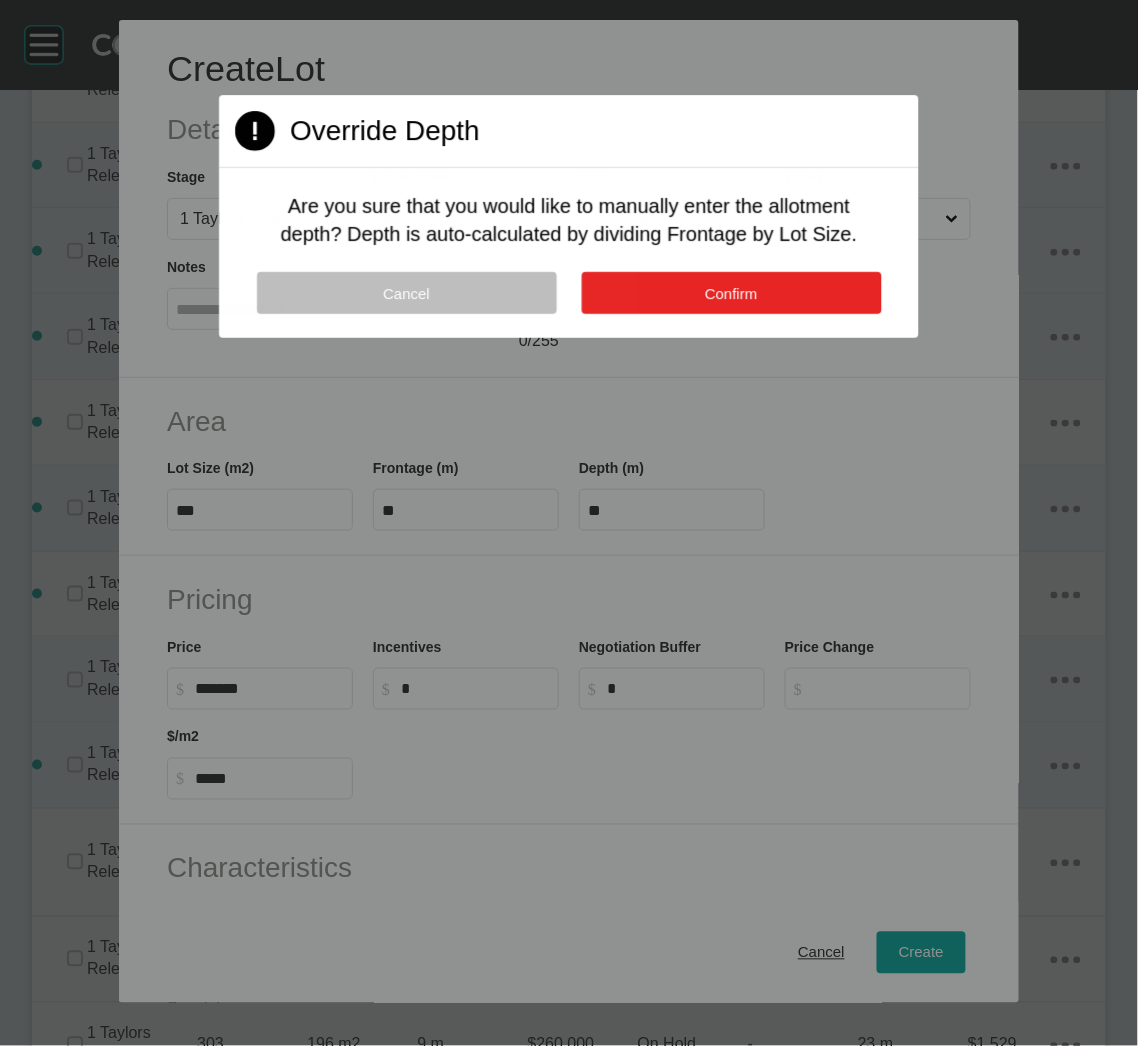 click on "Confirm" at bounding box center (731, 293) 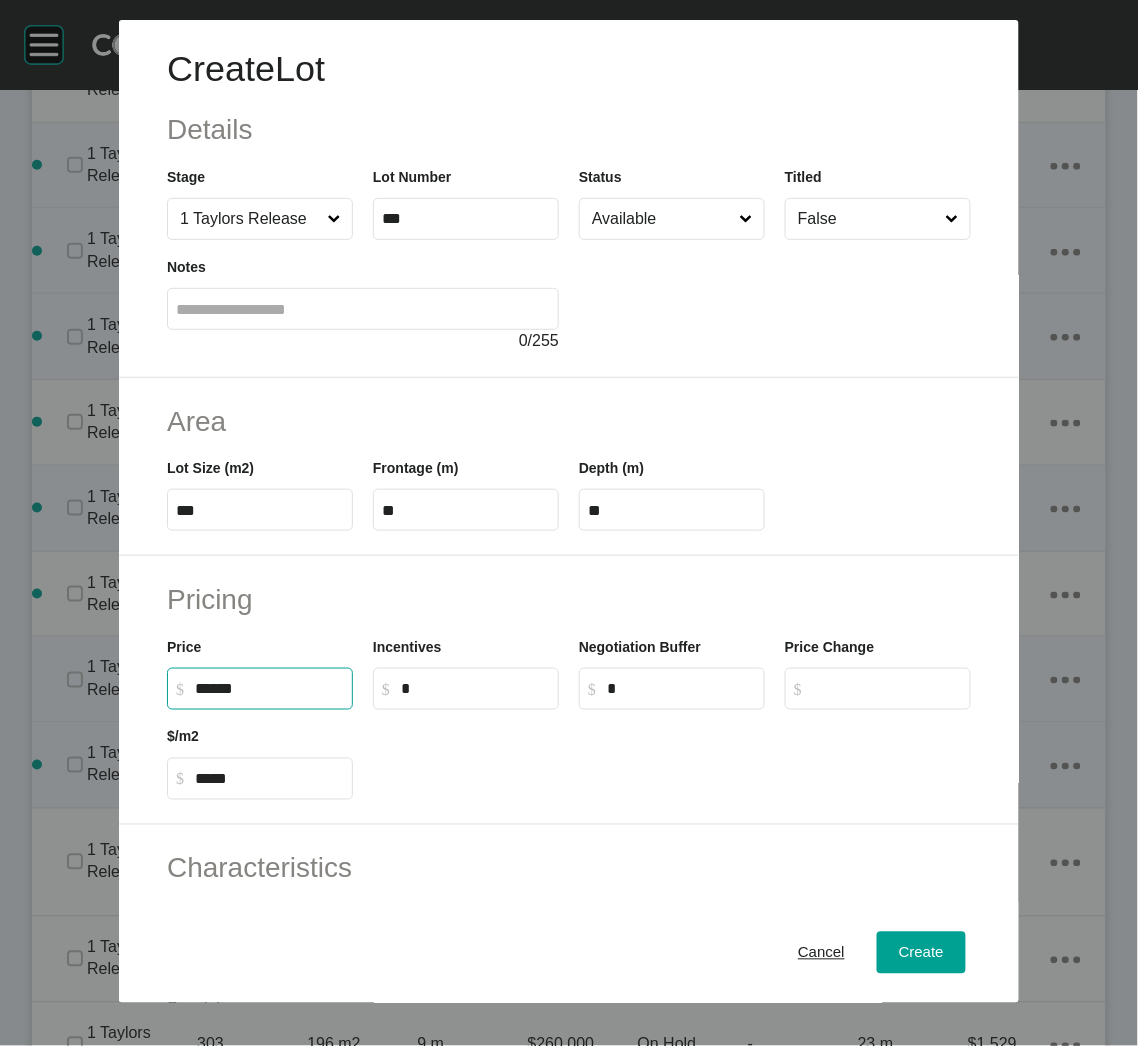 drag, startPoint x: 224, startPoint y: 686, endPoint x: 187, endPoint y: 684, distance: 37.054016 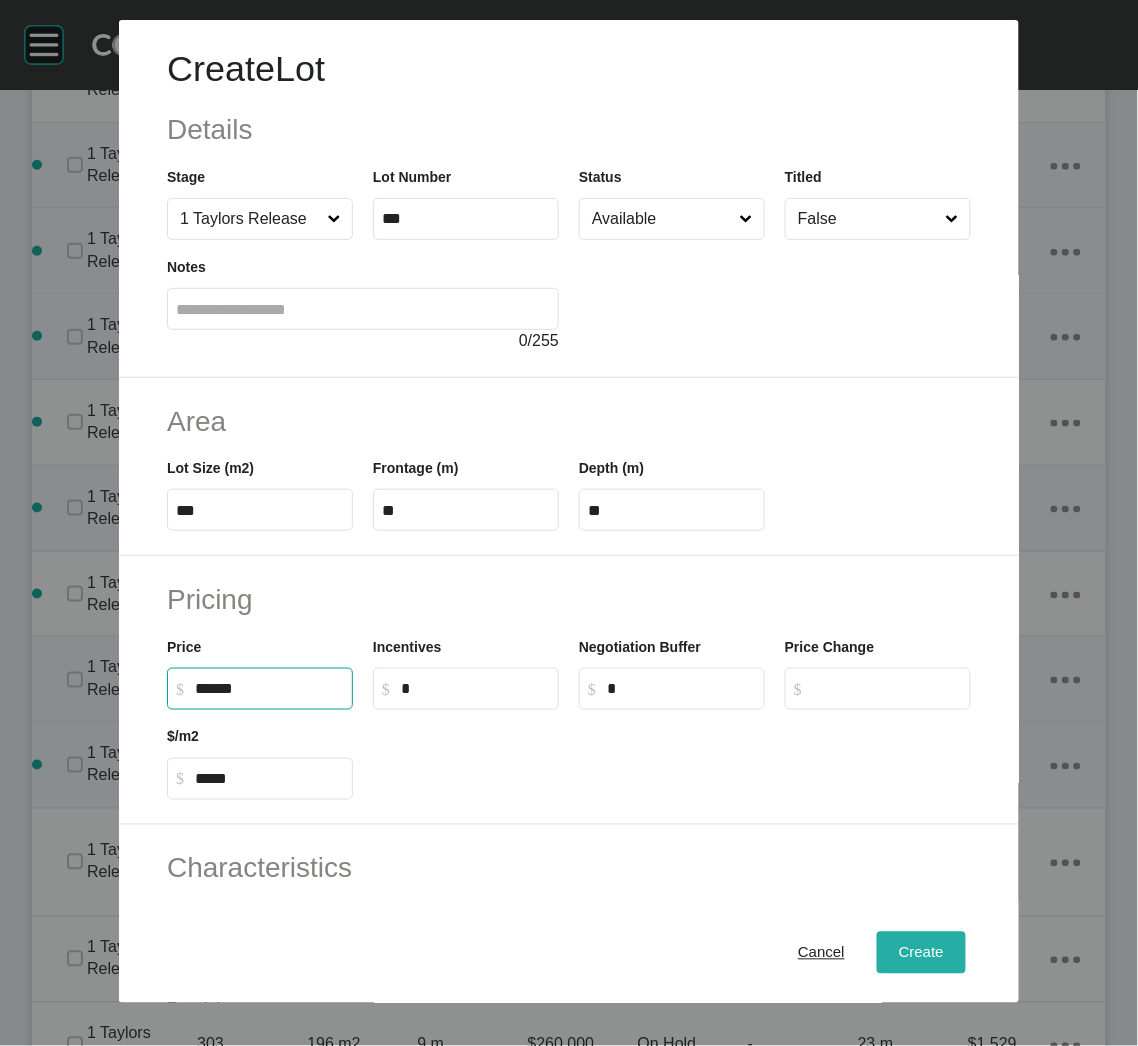 type on "*******" 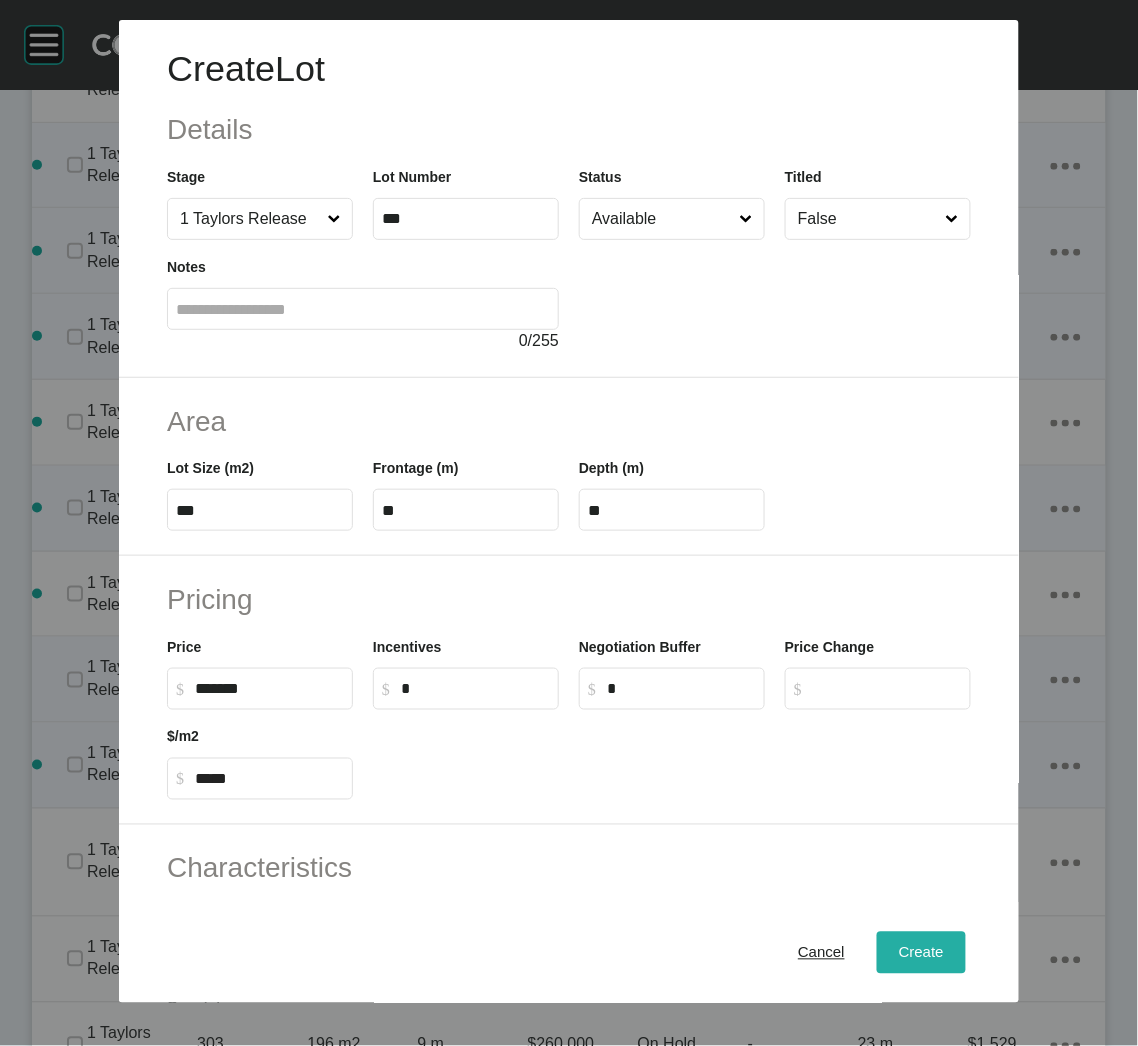 click on "Create" at bounding box center (921, 953) 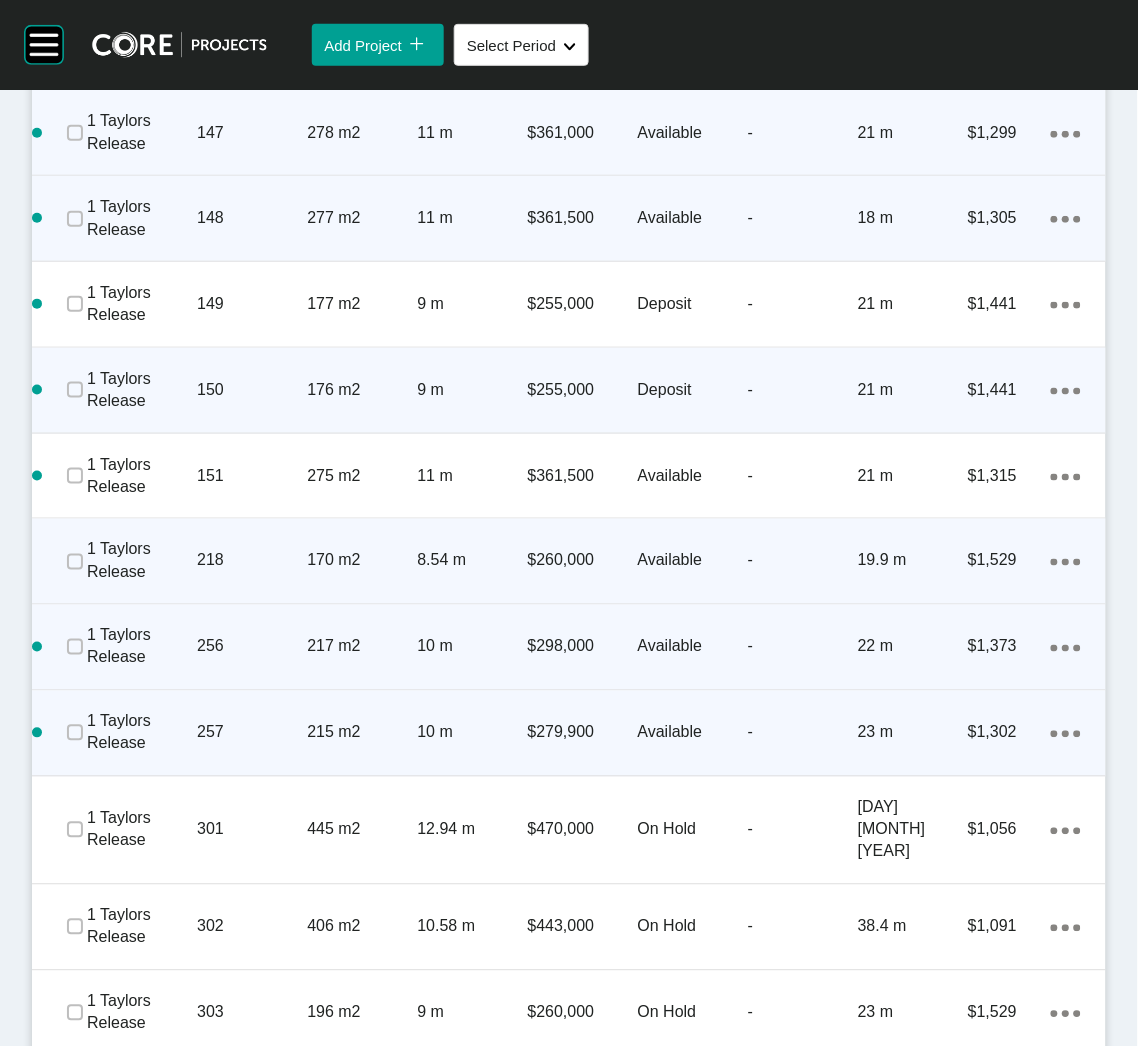 scroll, scrollTop: 1649, scrollLeft: 0, axis: vertical 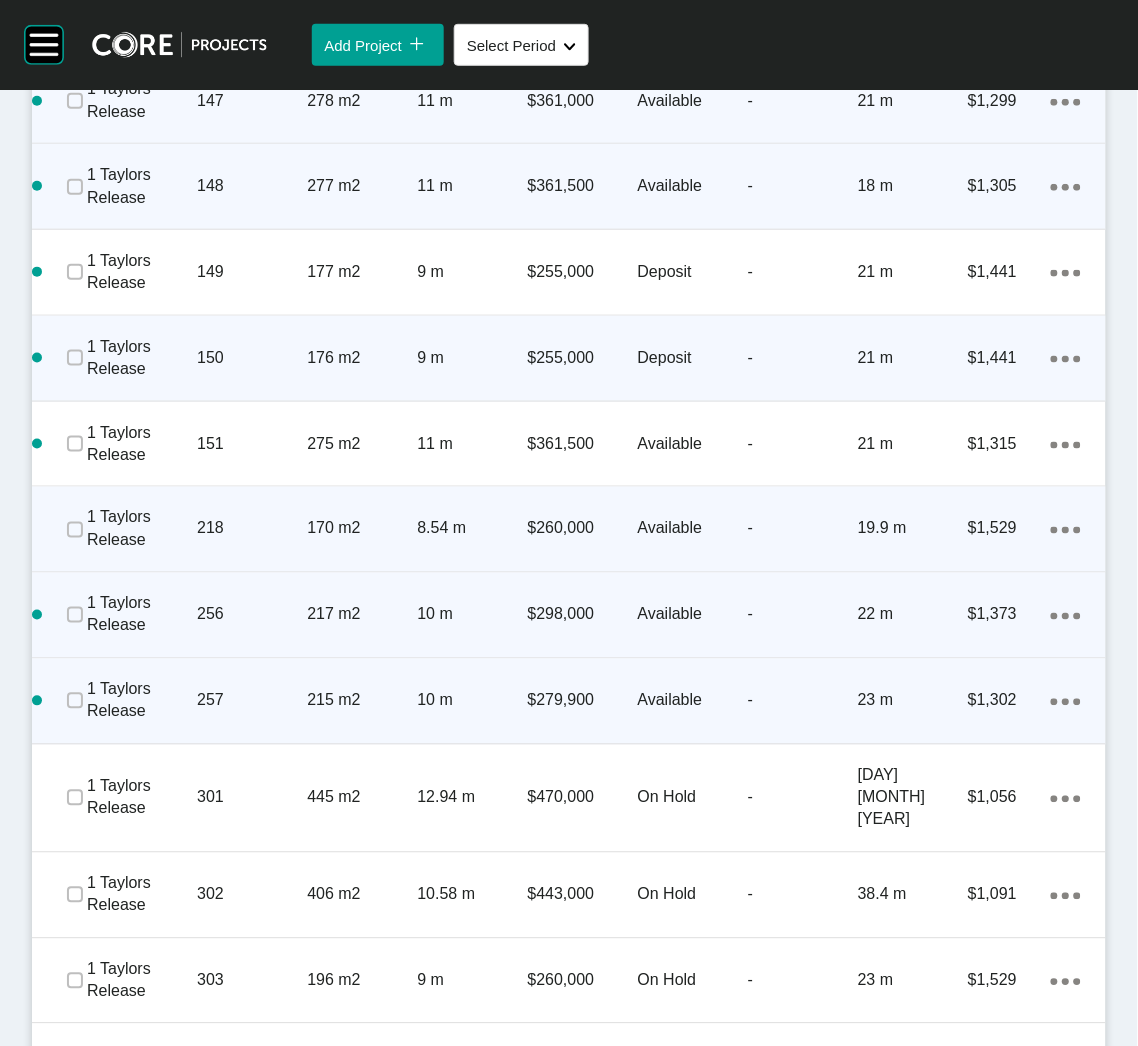 click on "Action Menu Dots Copy 6 Created with Sketch." at bounding box center [1066, 701] 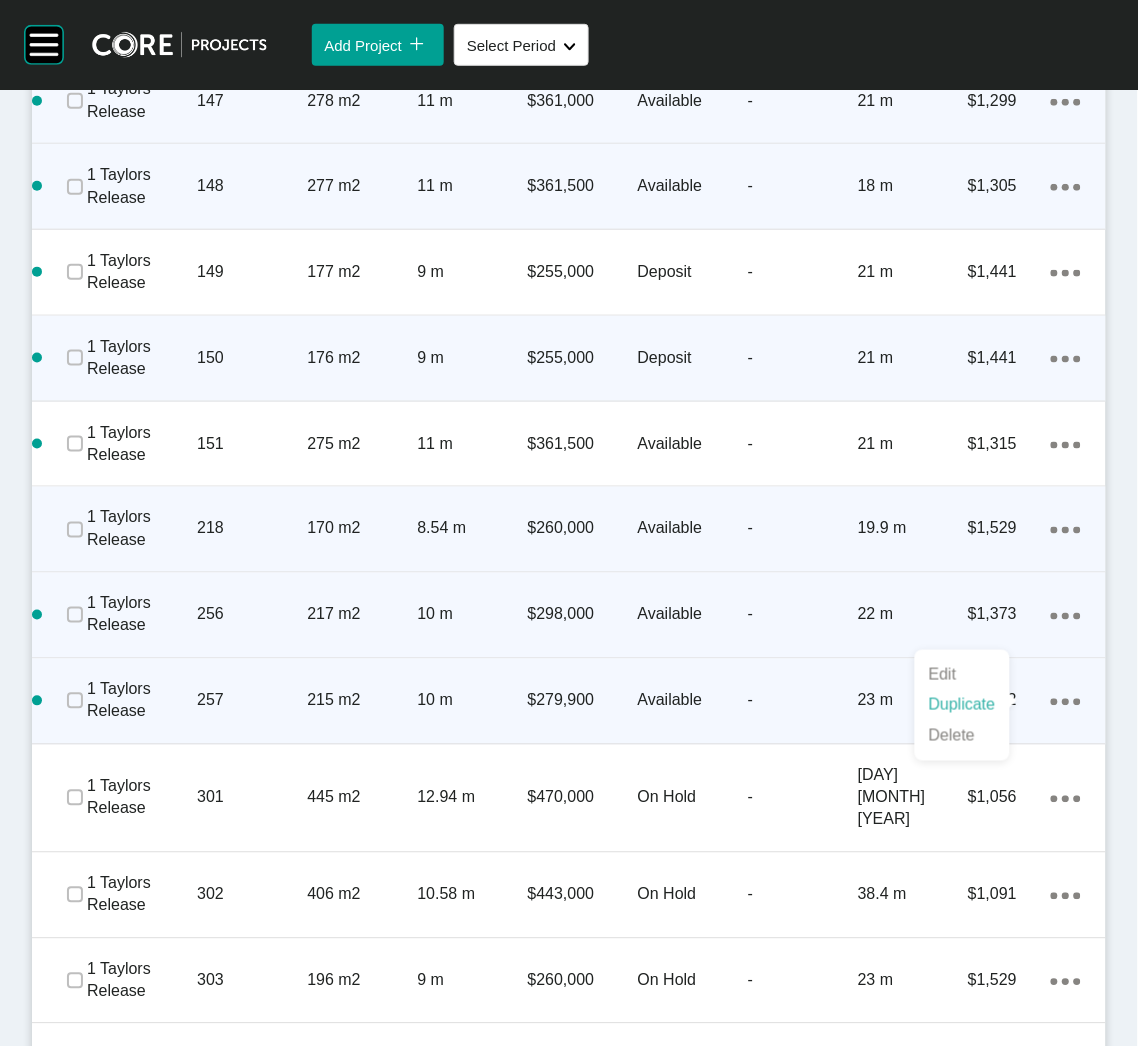 click on "Duplicate" at bounding box center [962, 705] 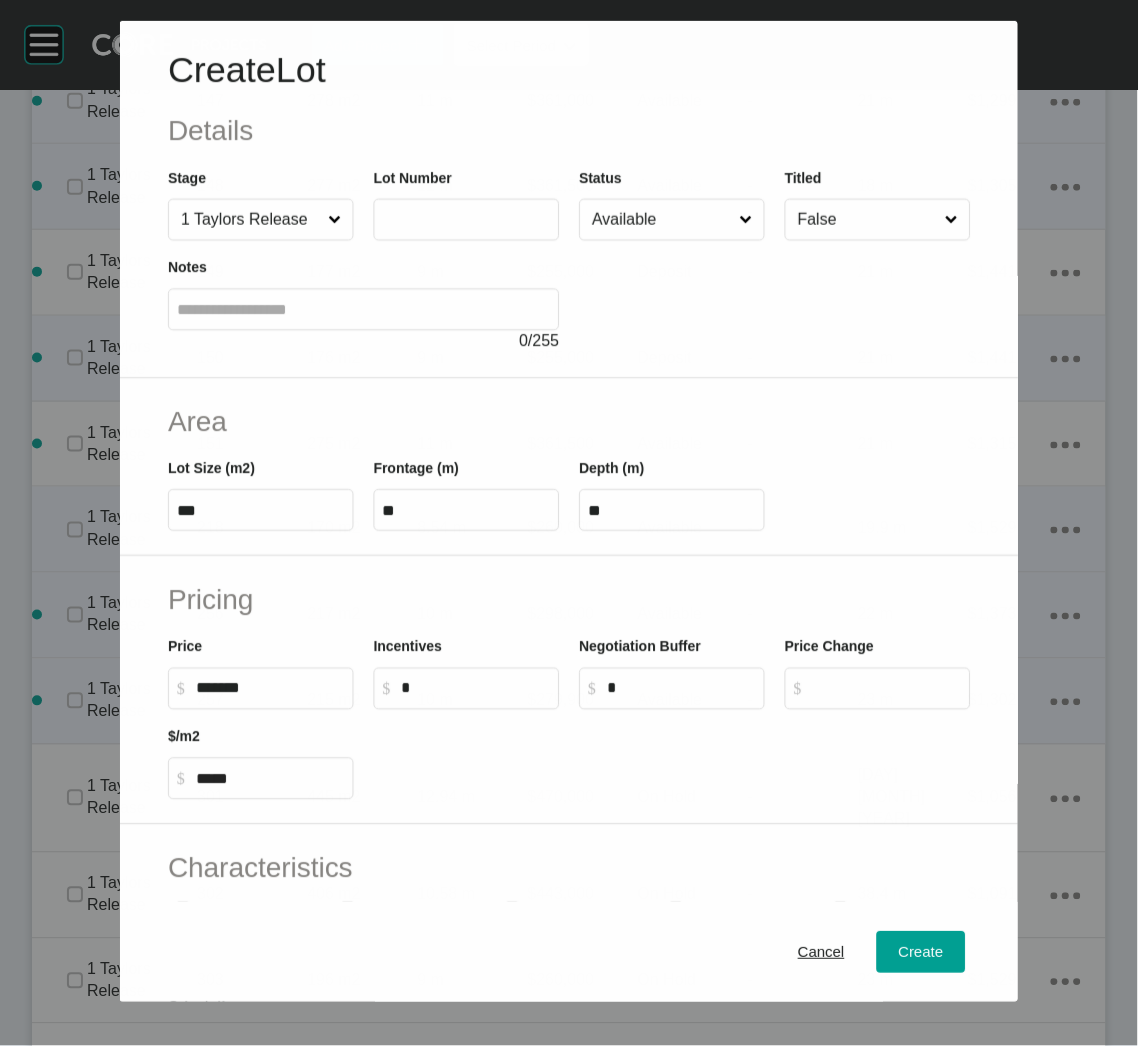 click at bounding box center [466, 219] 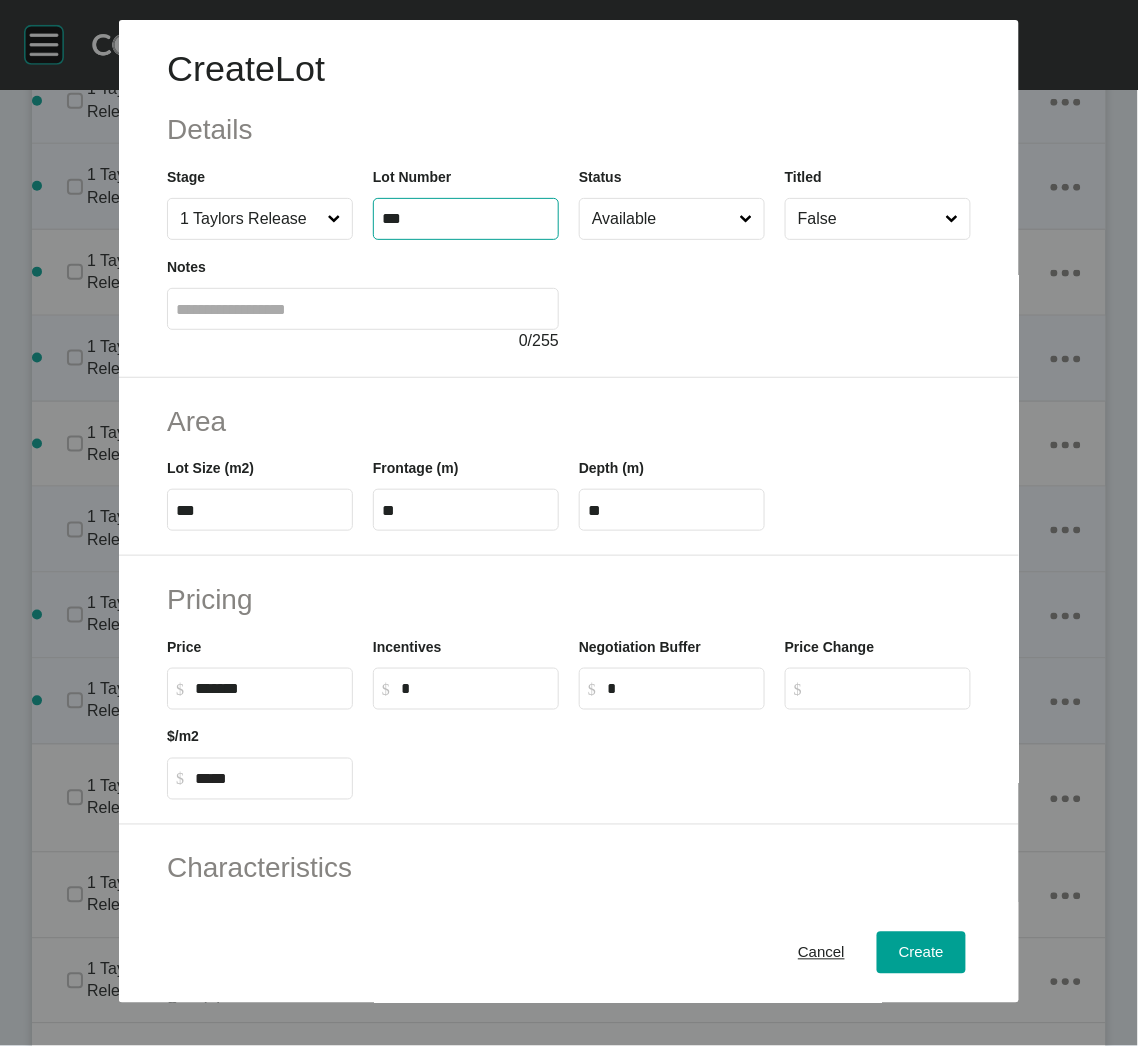 type on "***" 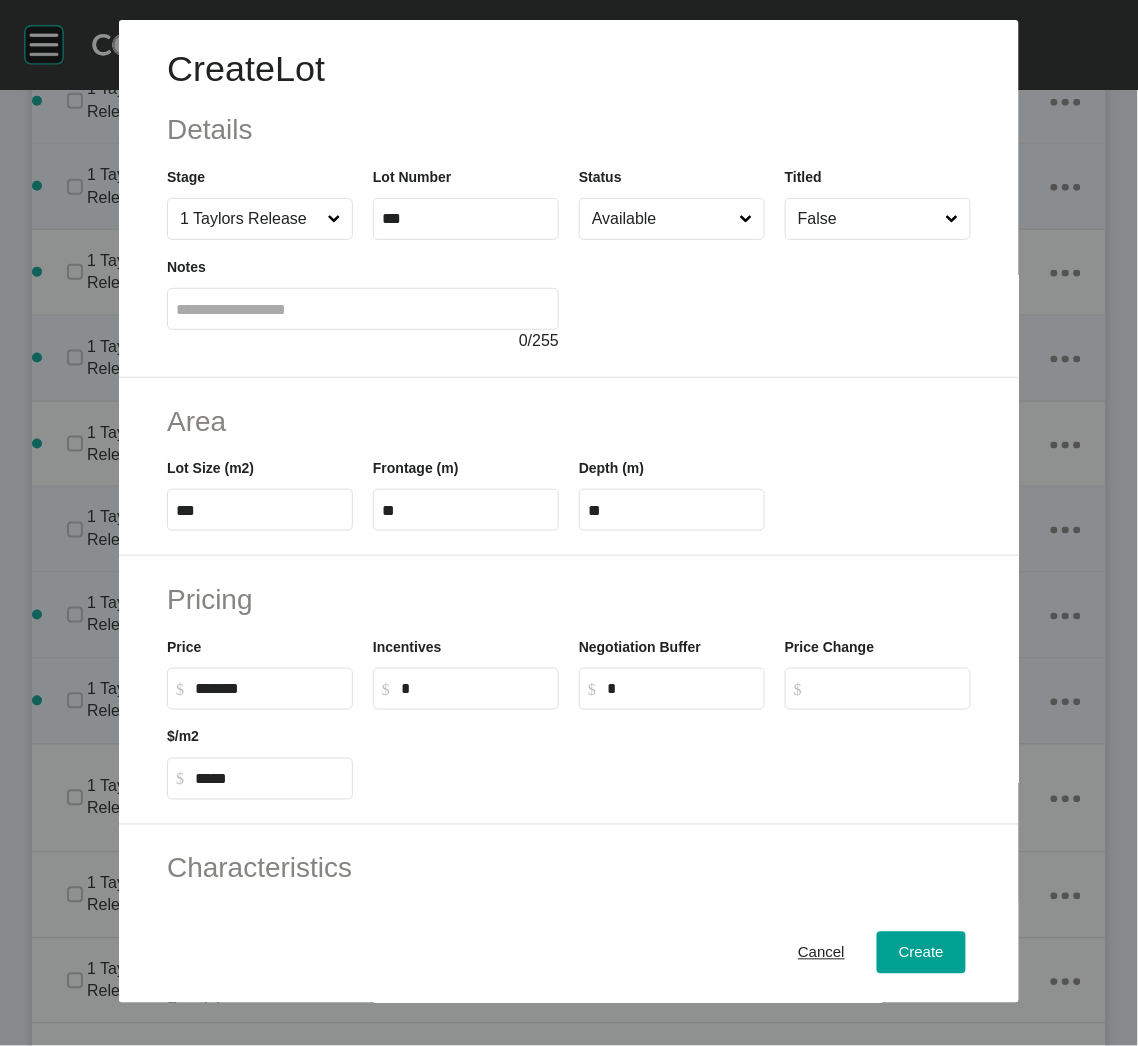 click on "***" at bounding box center (260, 510) 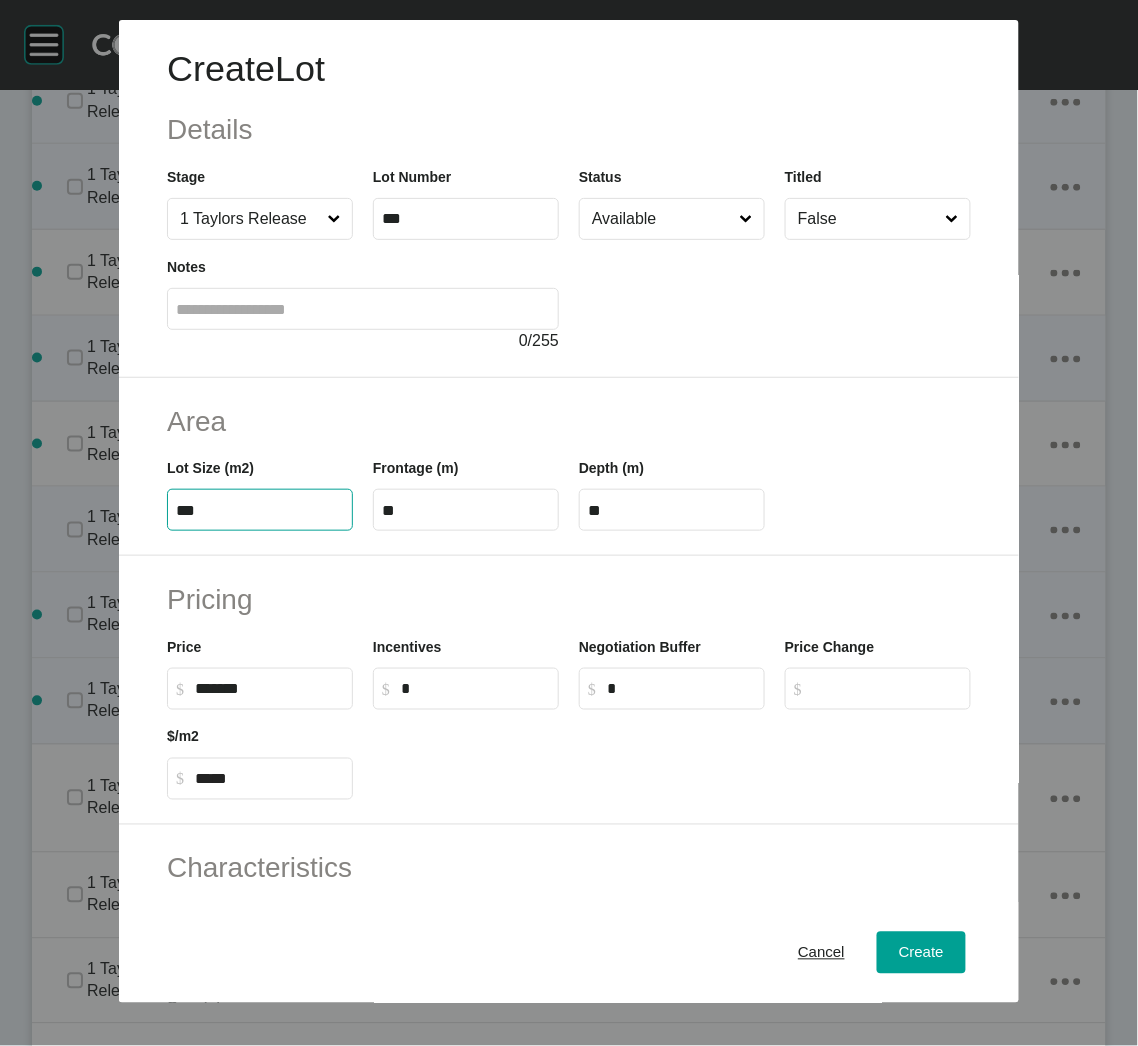 type on "***" 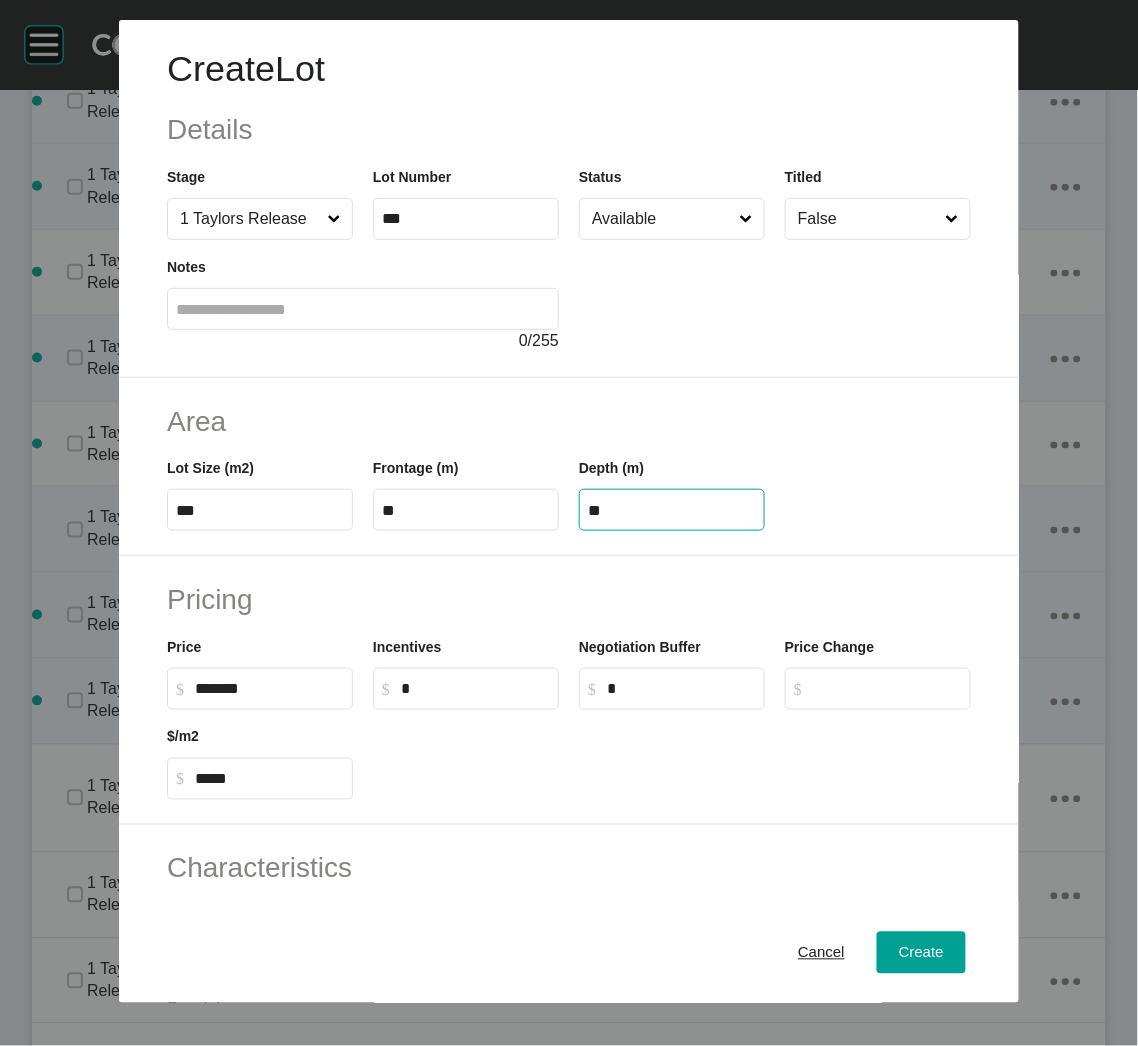 type on "**" 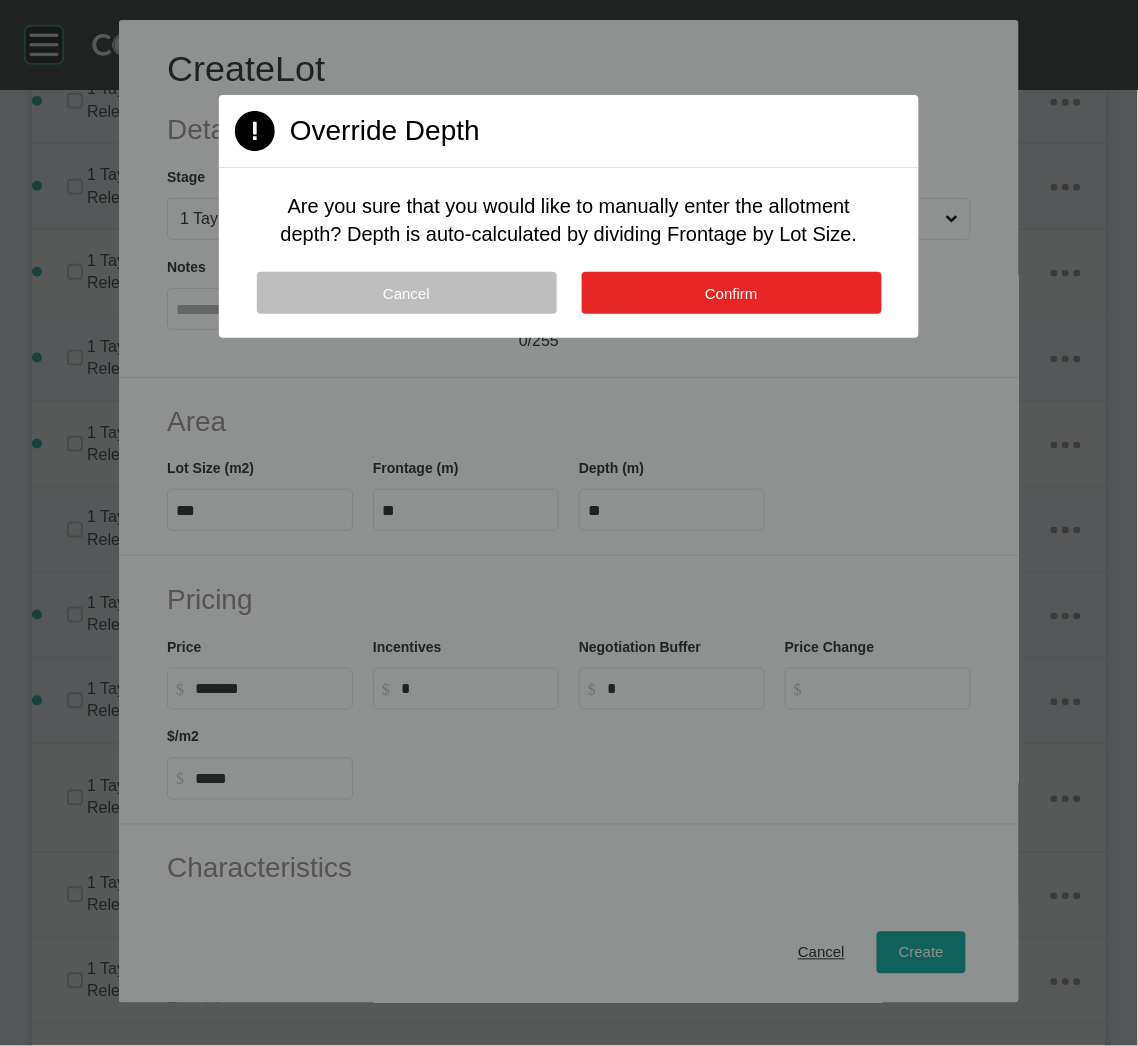 click on "Confirm" at bounding box center (732, 293) 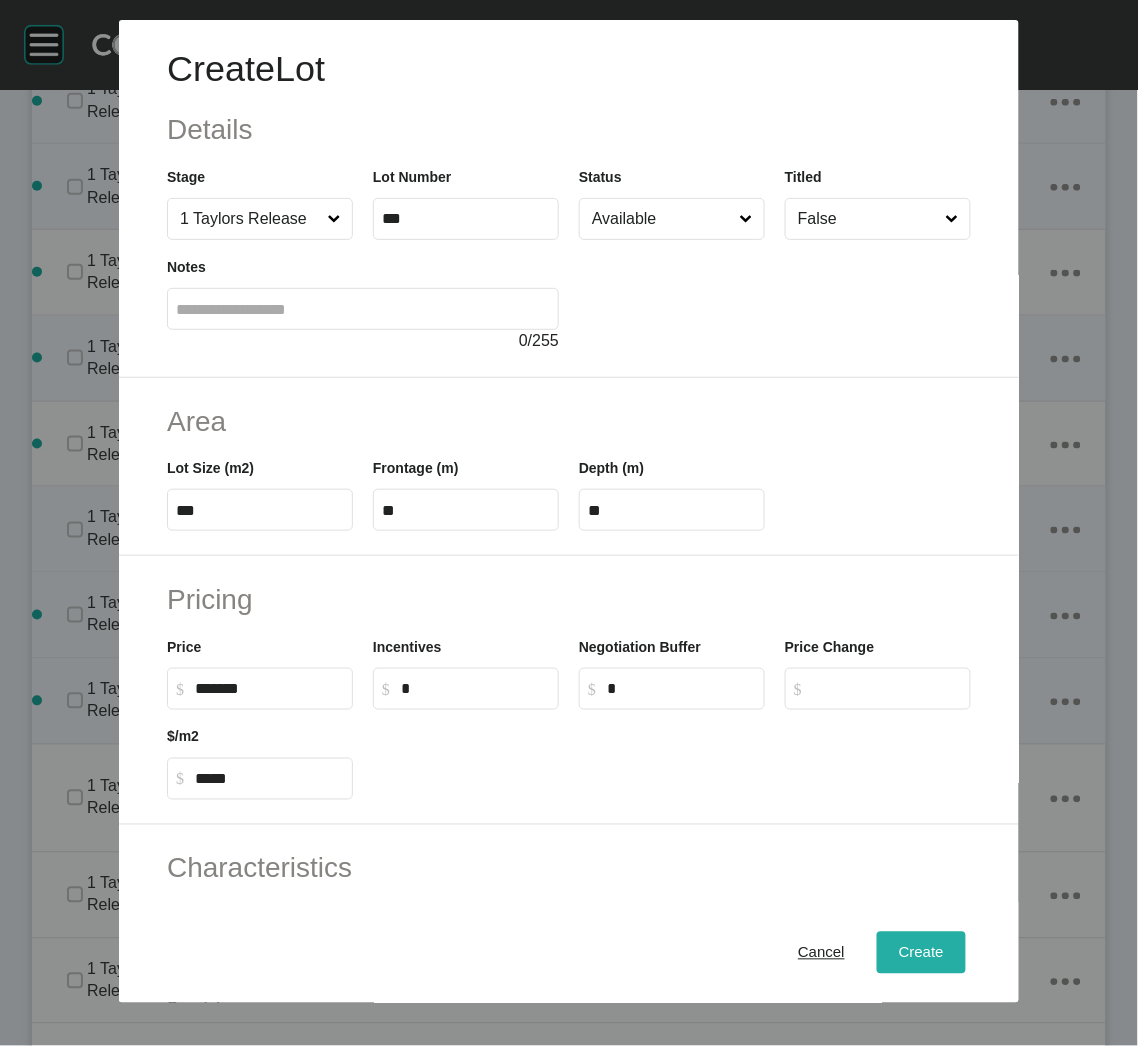 click on "Create" at bounding box center (921, 953) 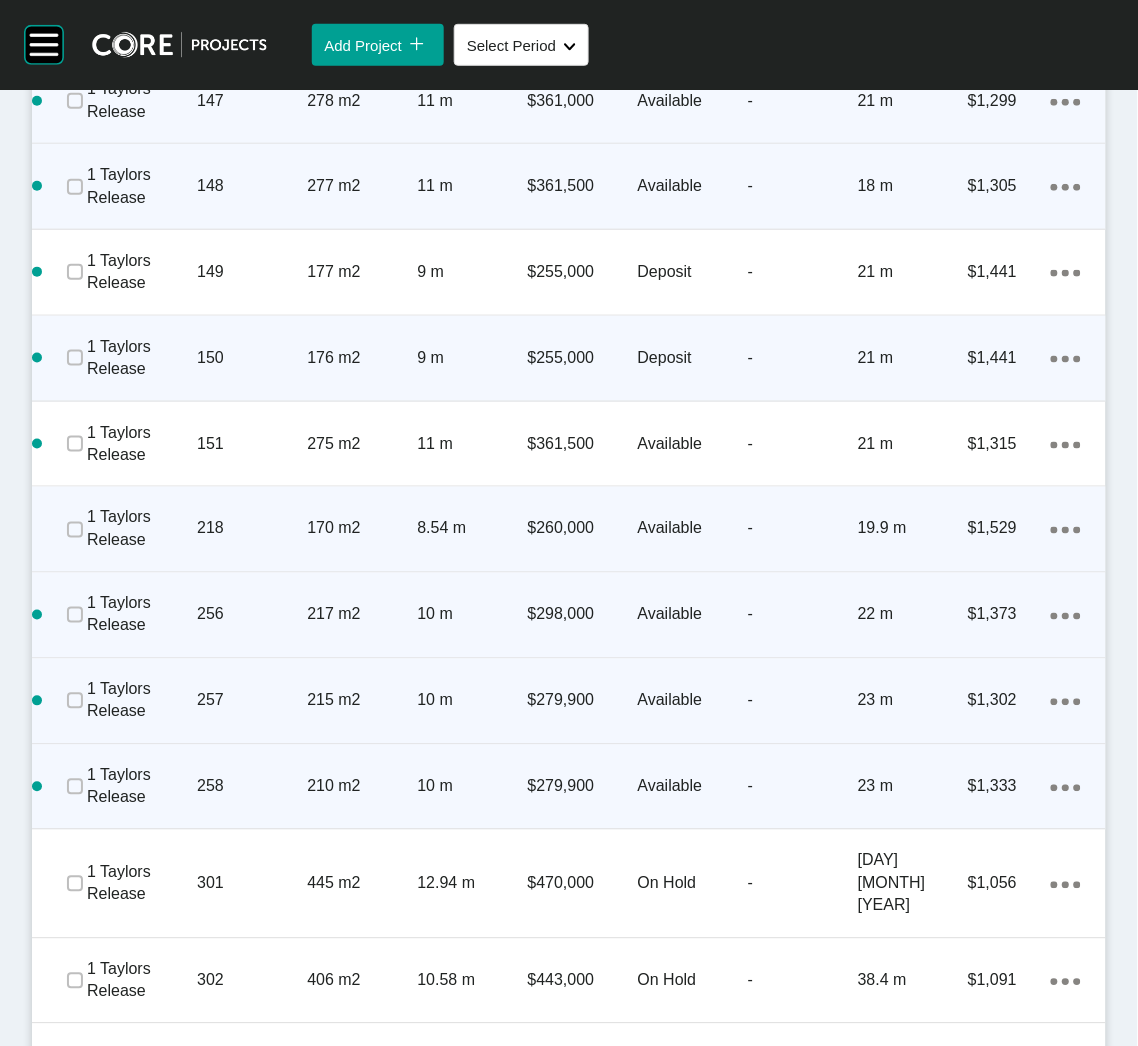 click on "Action Menu Dots Copy 6 Created with Sketch." at bounding box center (1066, 787) 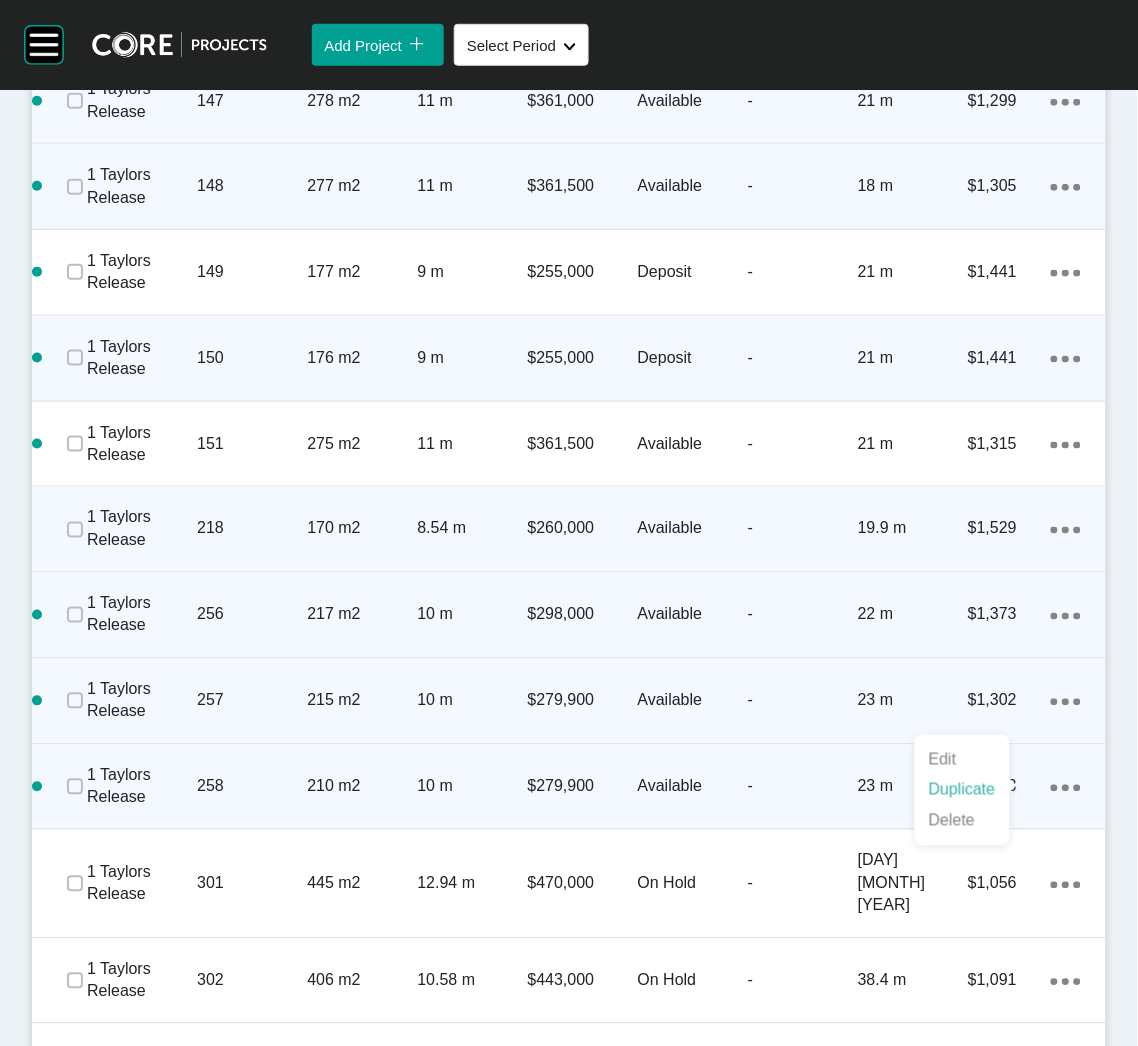 click on "Duplicate" at bounding box center [962, 790] 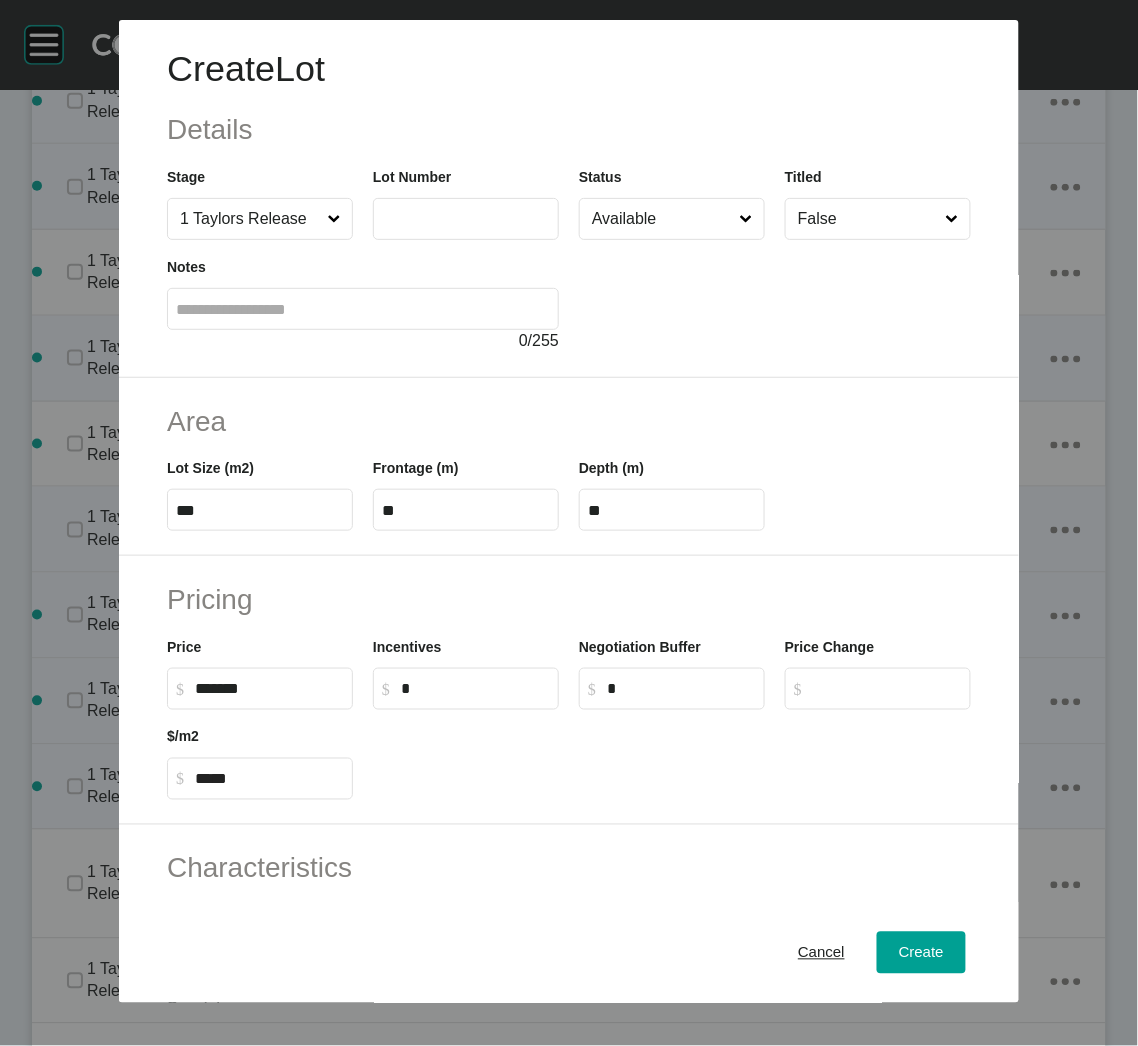 click at bounding box center (466, 219) 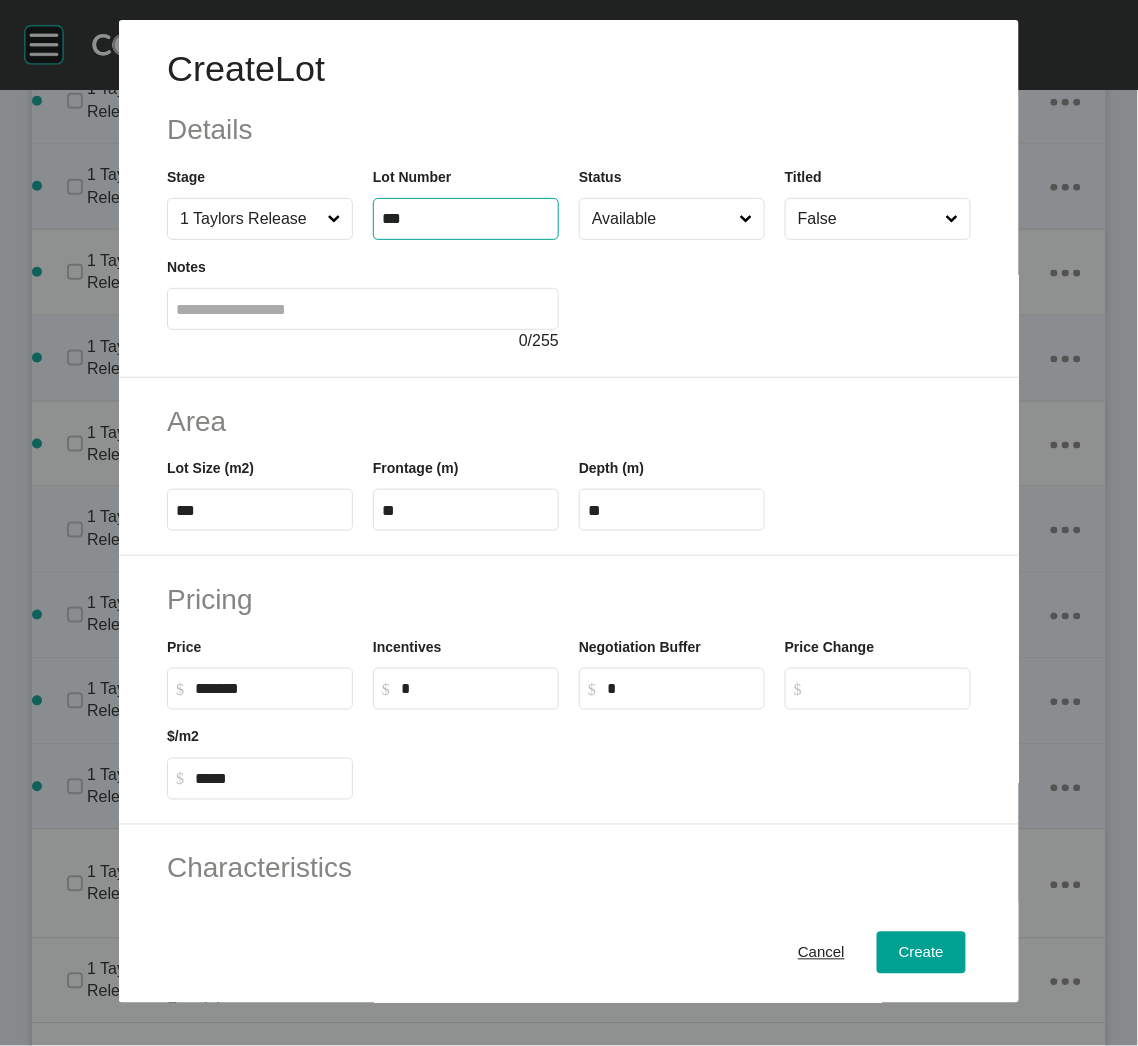 type on "***" 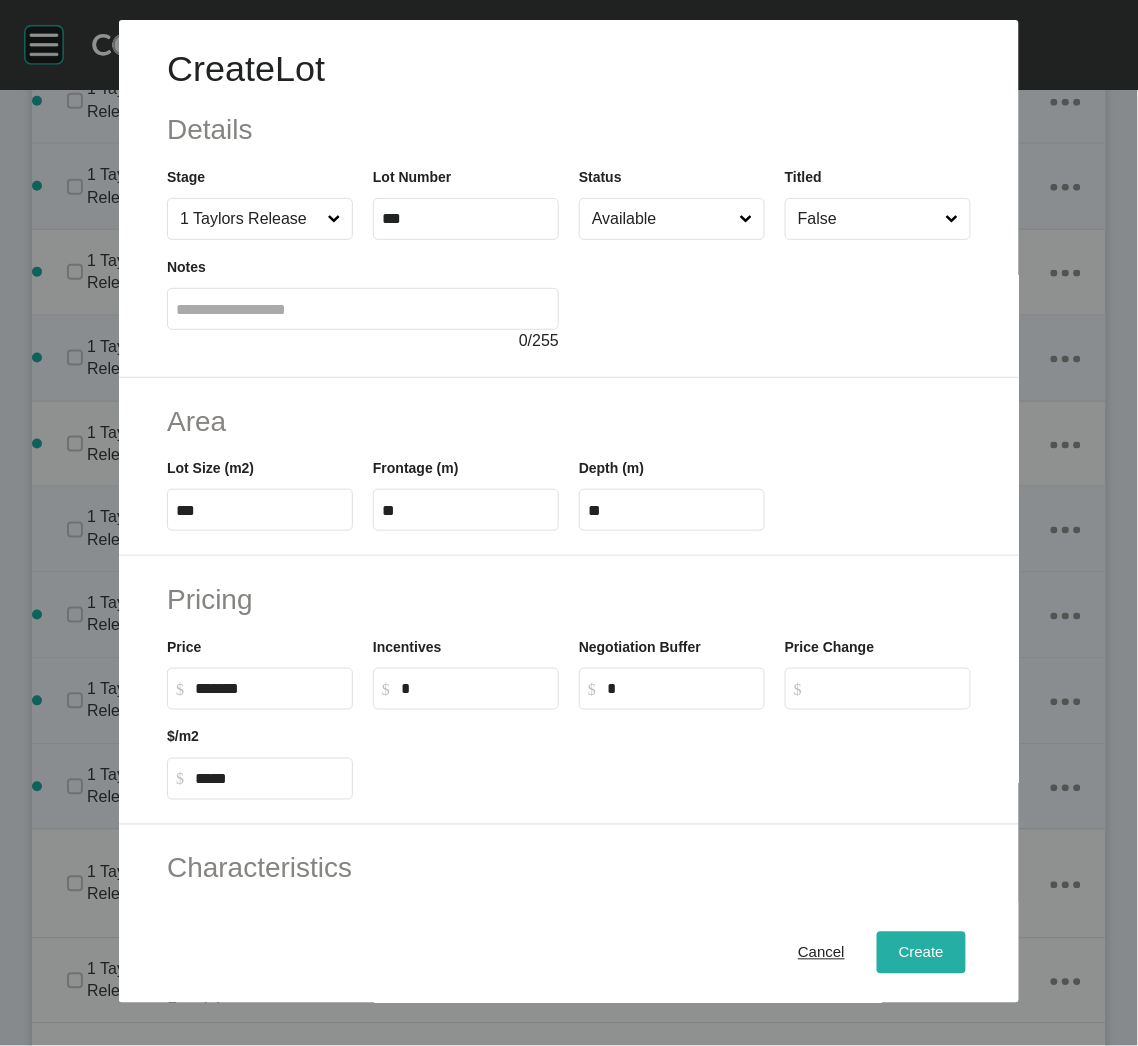 click on "Create" at bounding box center (921, 953) 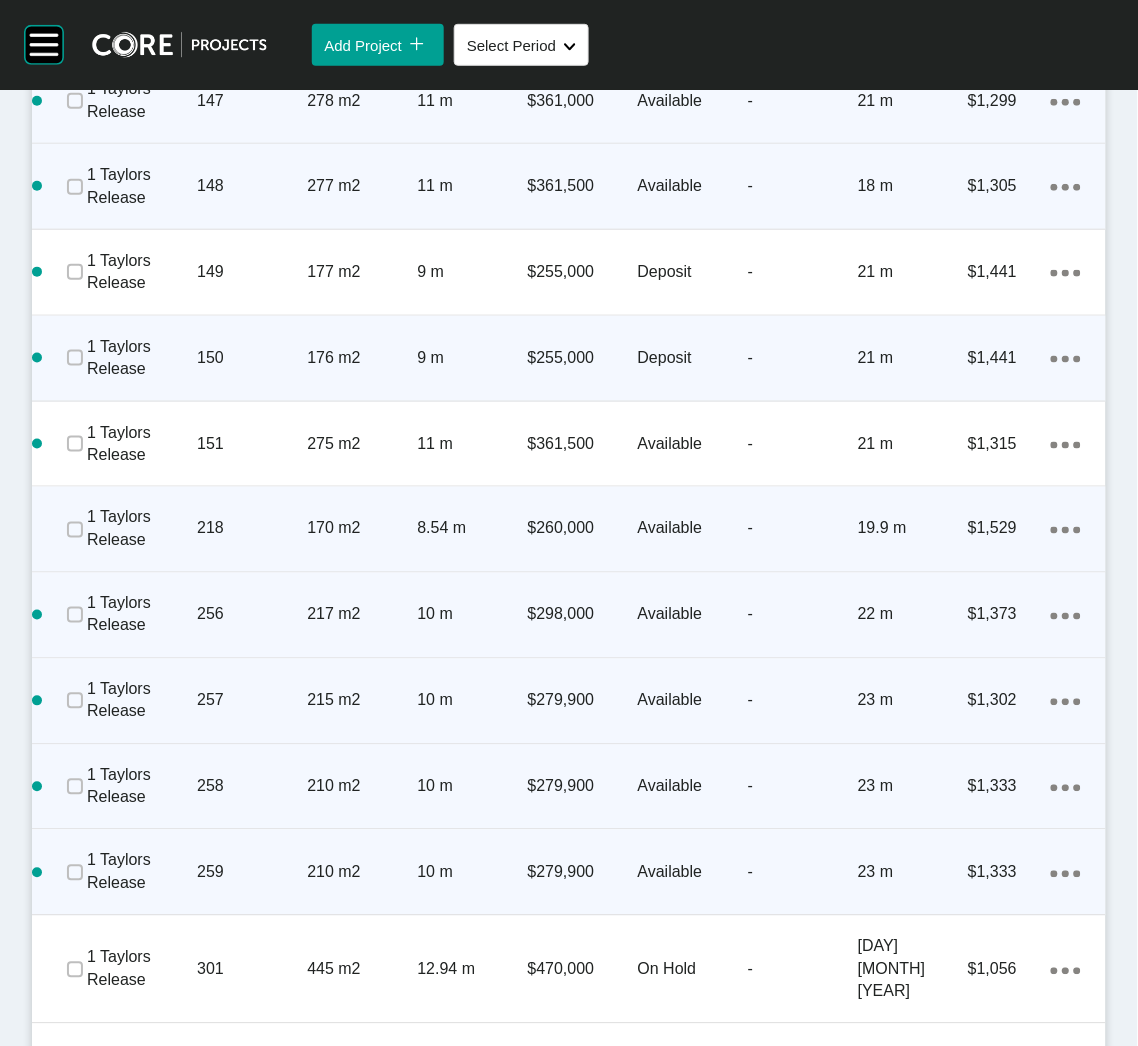 click on "Action Menu Dots Copy 6 Created with Sketch." 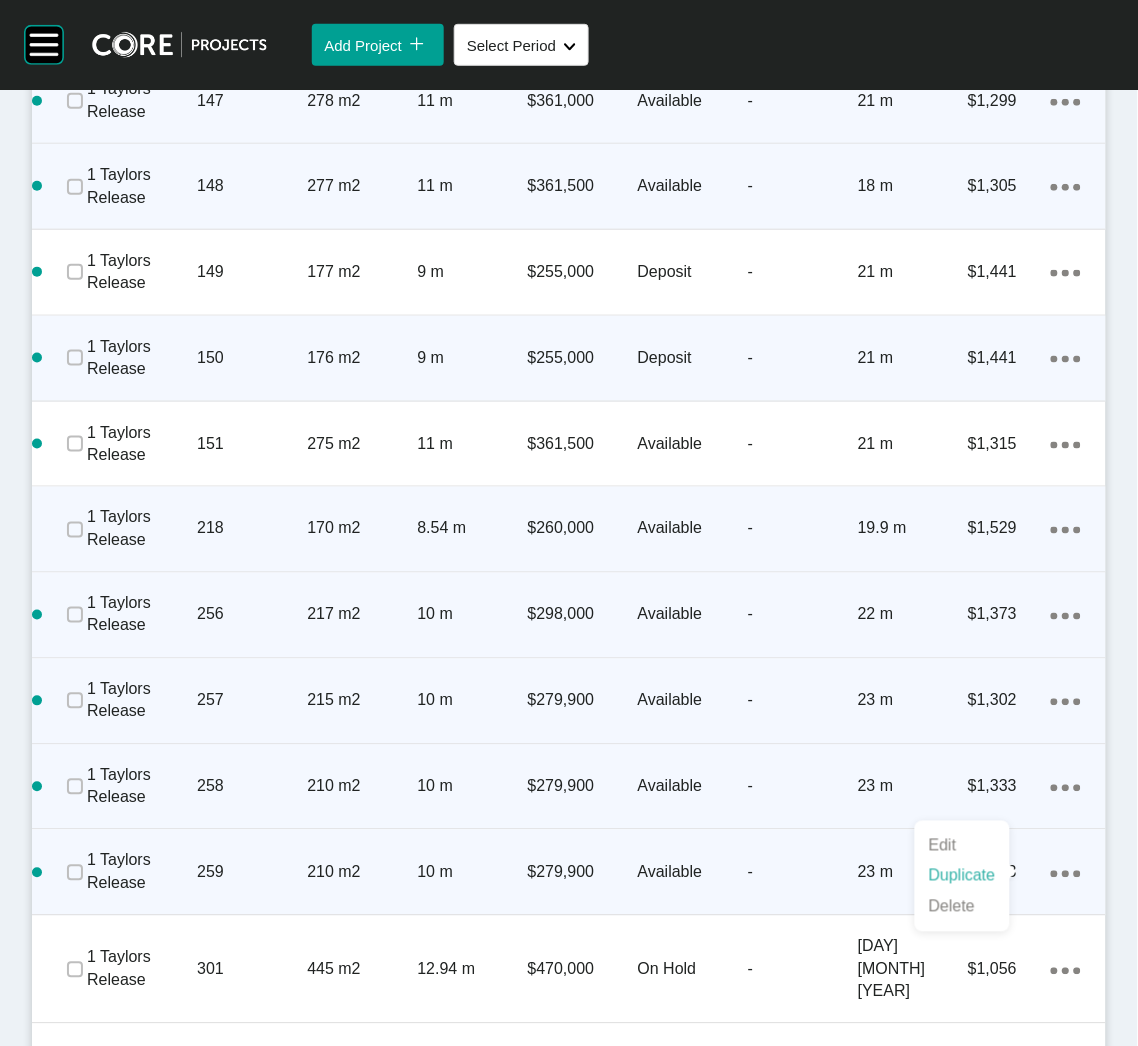 click on "Duplicate" at bounding box center [962, 876] 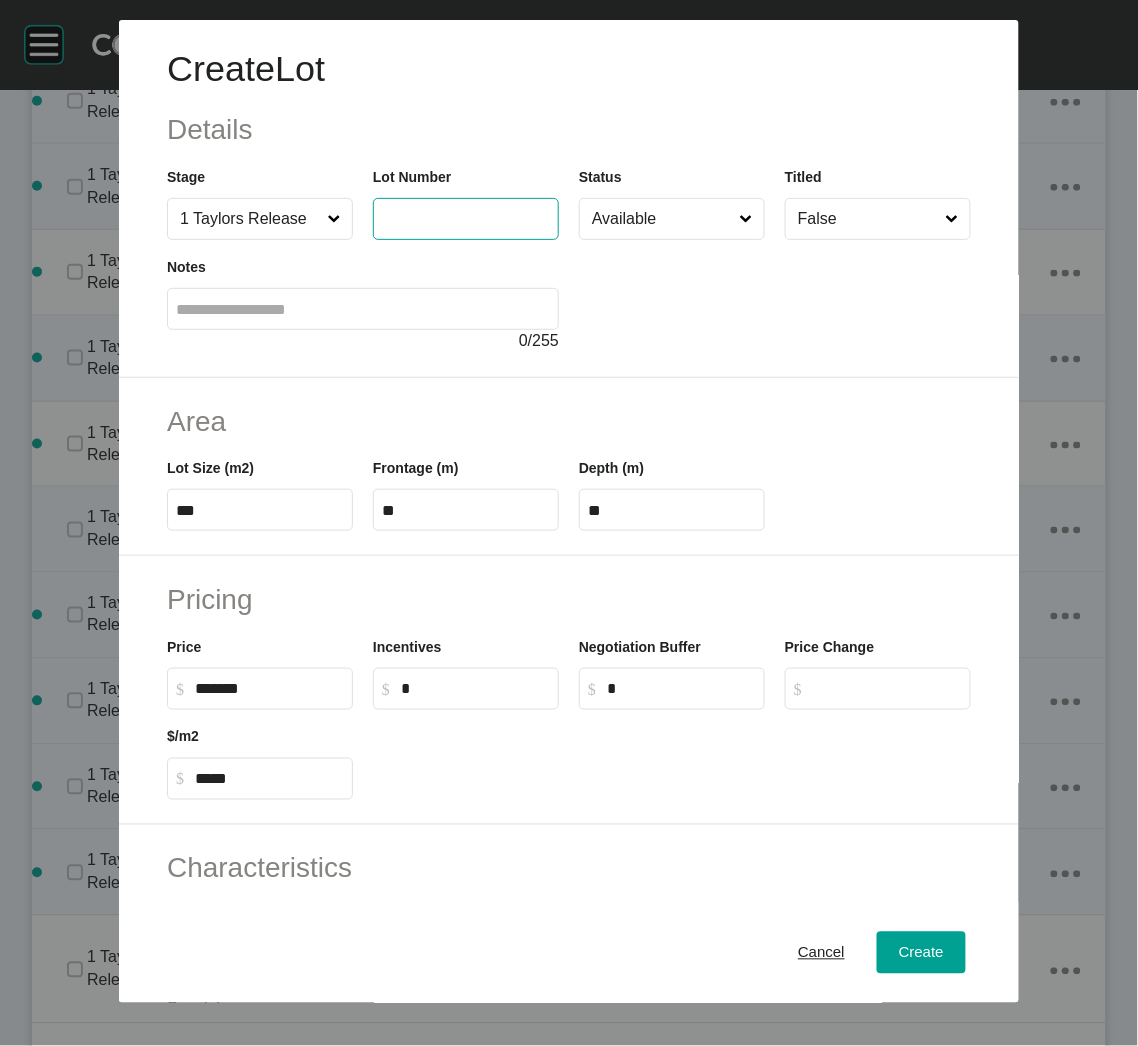 click at bounding box center [466, 218] 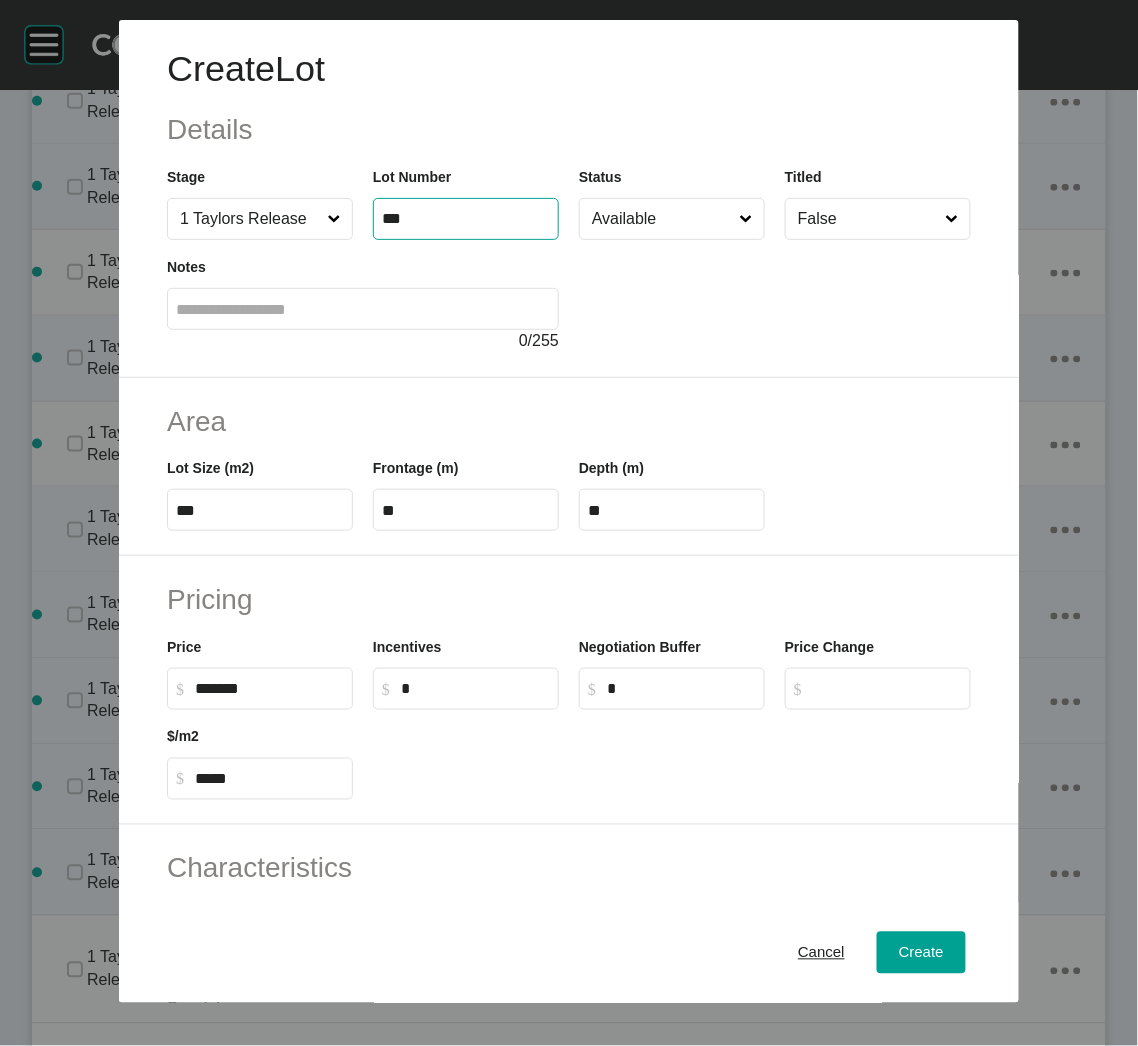 type on "***" 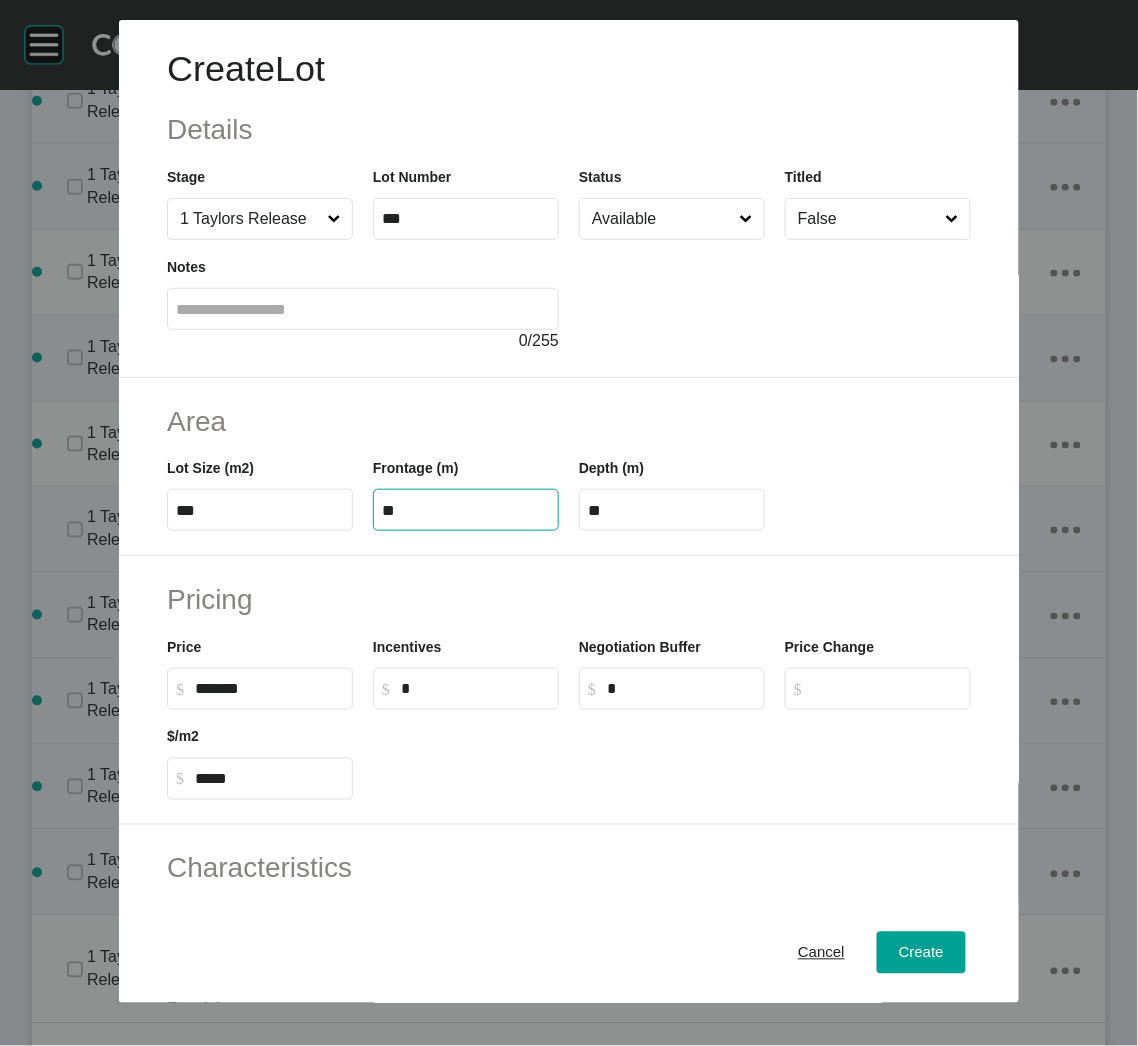 click on "**" at bounding box center [466, 510] 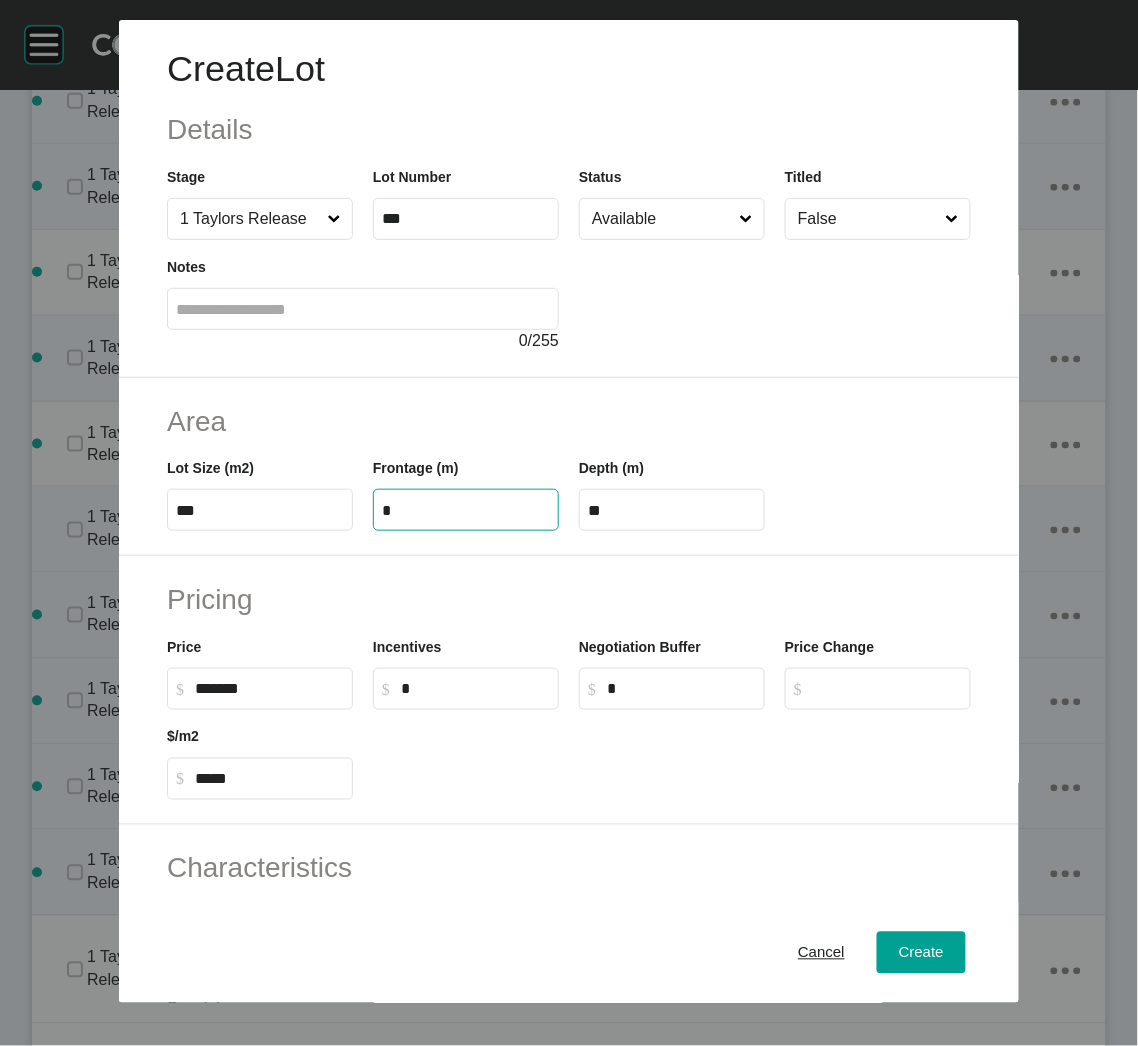 type on "*" 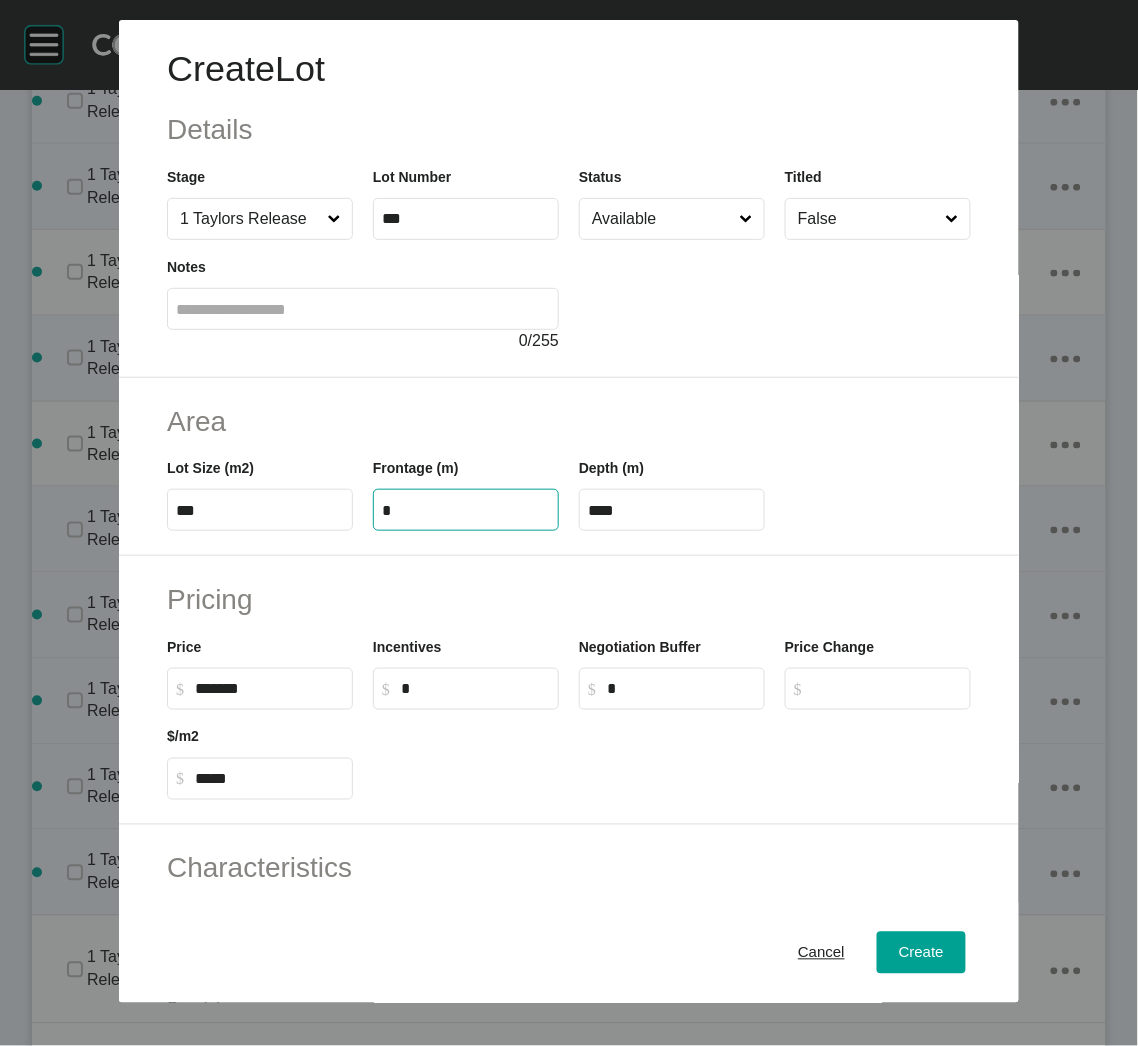 click on "Pricing Price $ Created with Sketch. $ ******* Incentives $ Created with Sketch. $ * Negotiation Buffer $ Created with Sketch. $ * Price Change $ Created with Sketch. $ $/m2 $ Created with Sketch. $ *****" at bounding box center (569, 690) 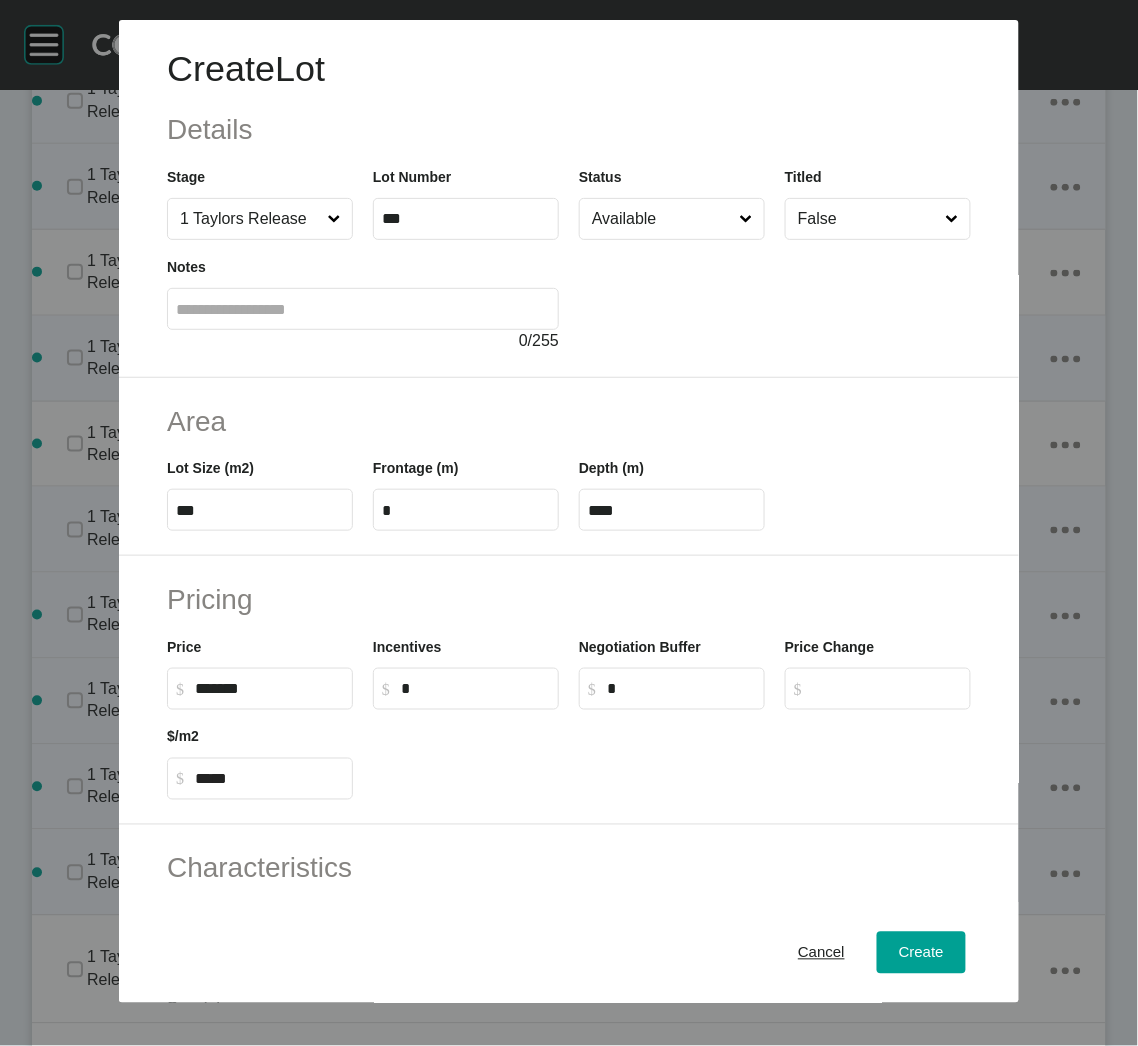 click on "****" at bounding box center (672, 510) 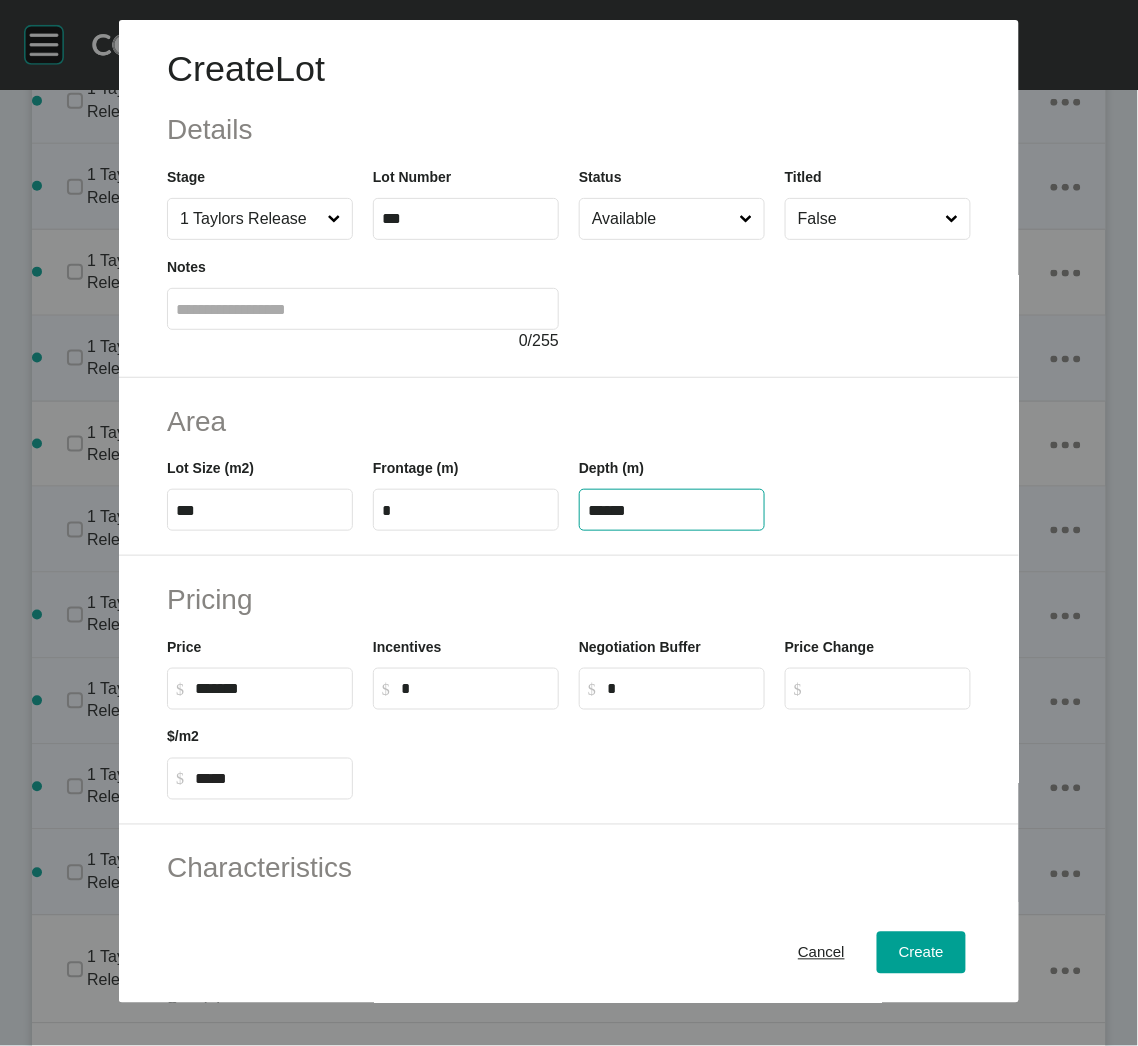 click on "Area Lot Size (m2) *** Frontage (m) * Depth (m) ******" at bounding box center (569, 467) 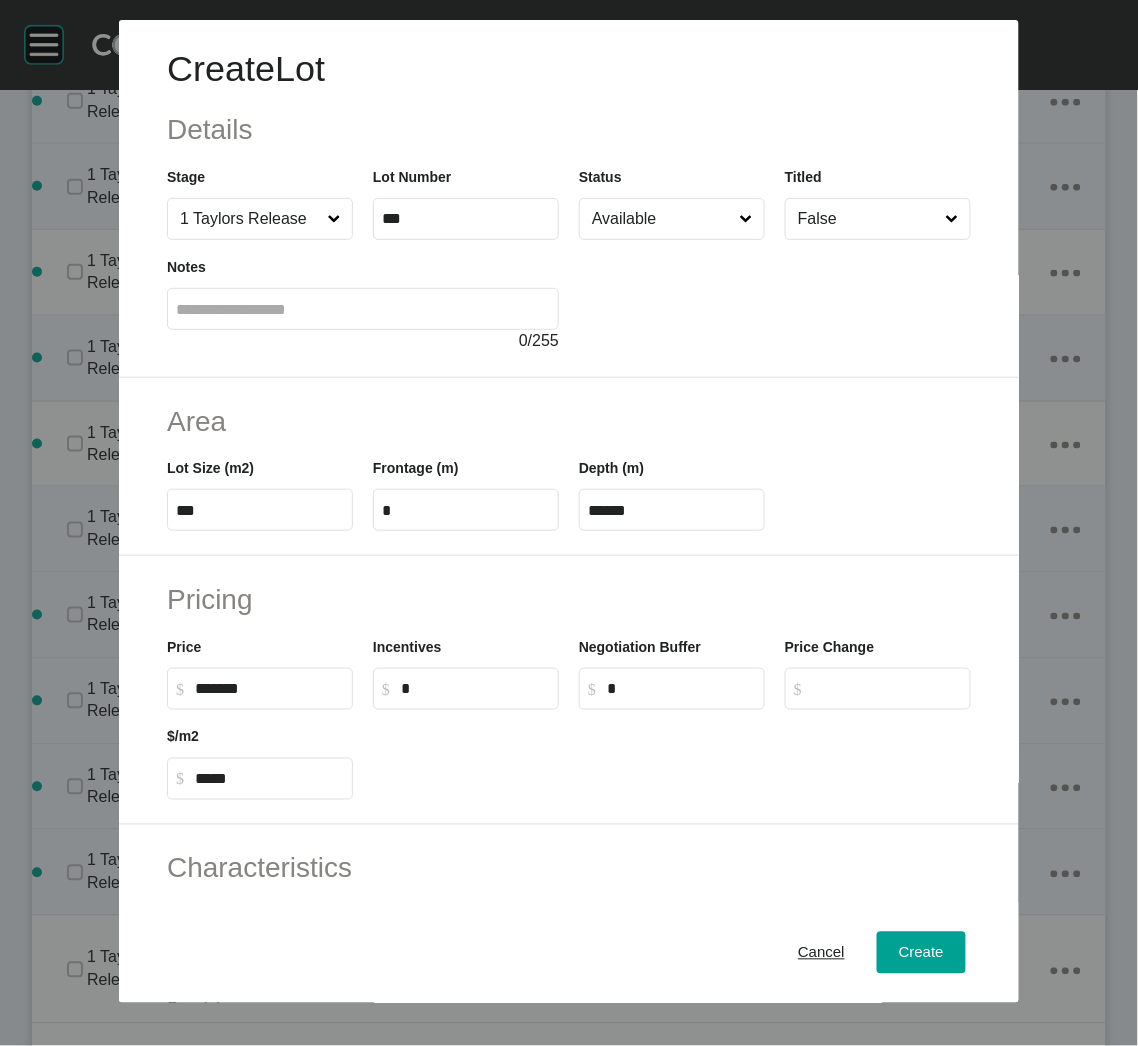 click on "******" at bounding box center [672, 510] 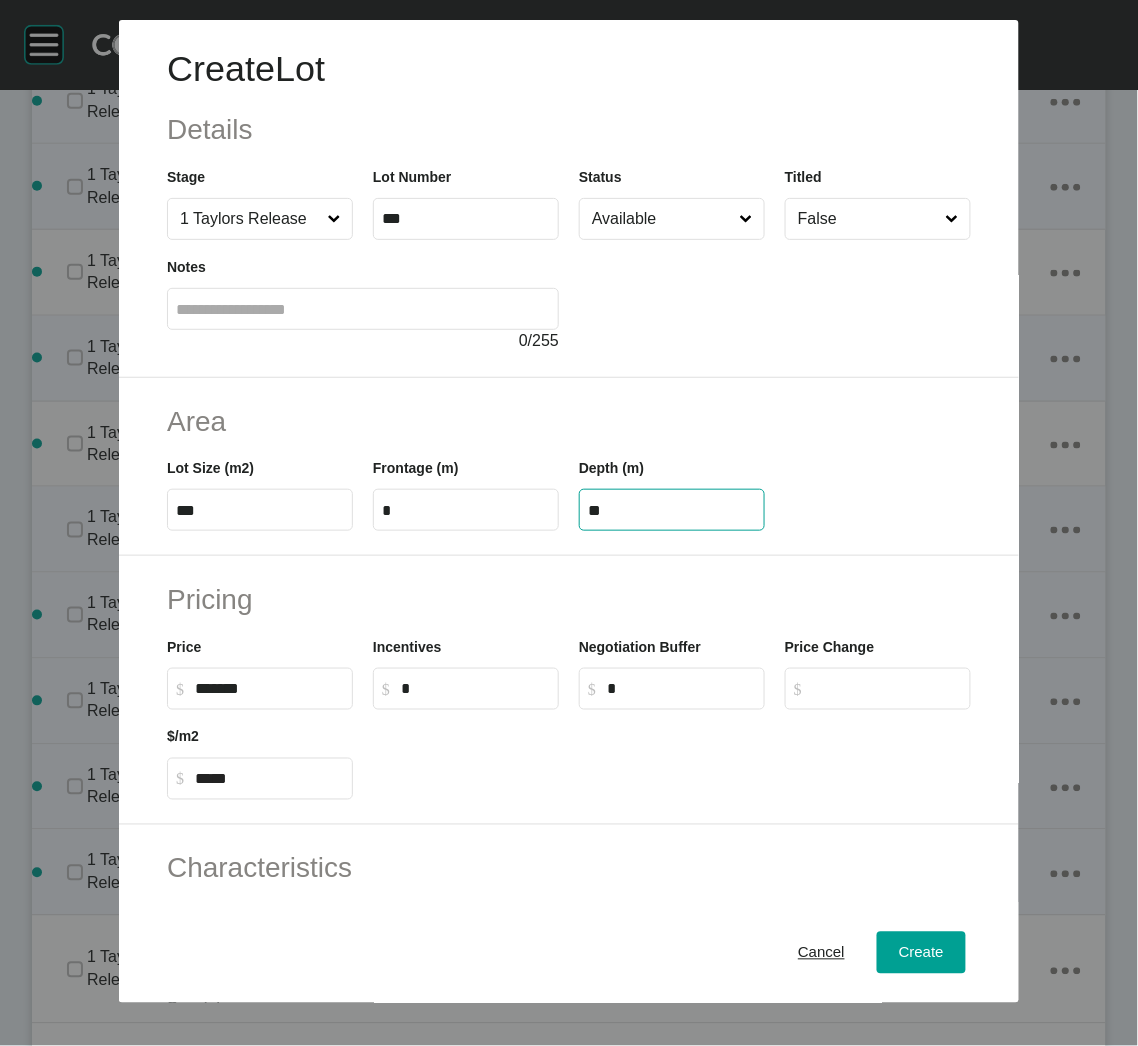 type on "**" 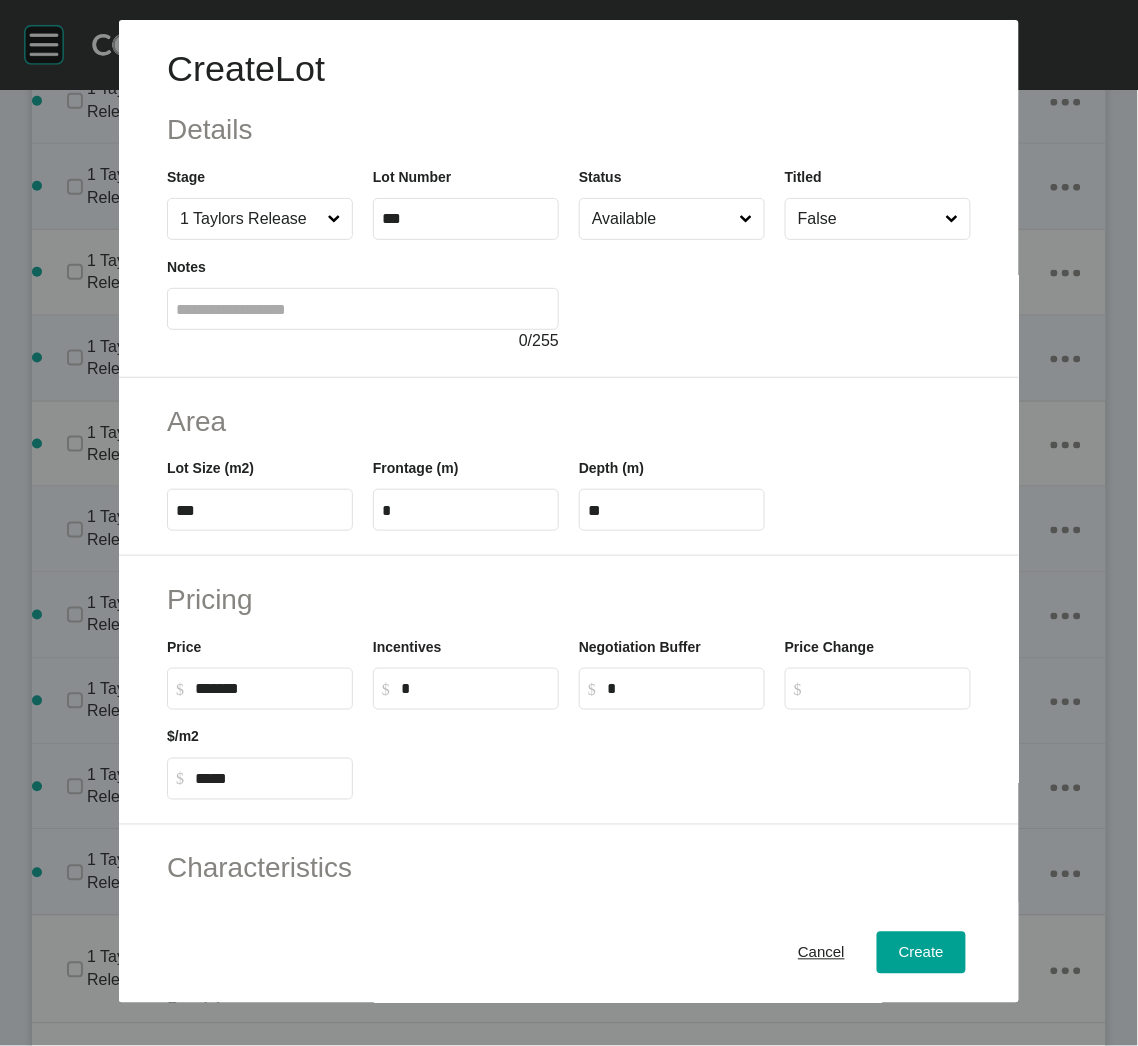 click on "Depth (m) **" at bounding box center (672, 486) 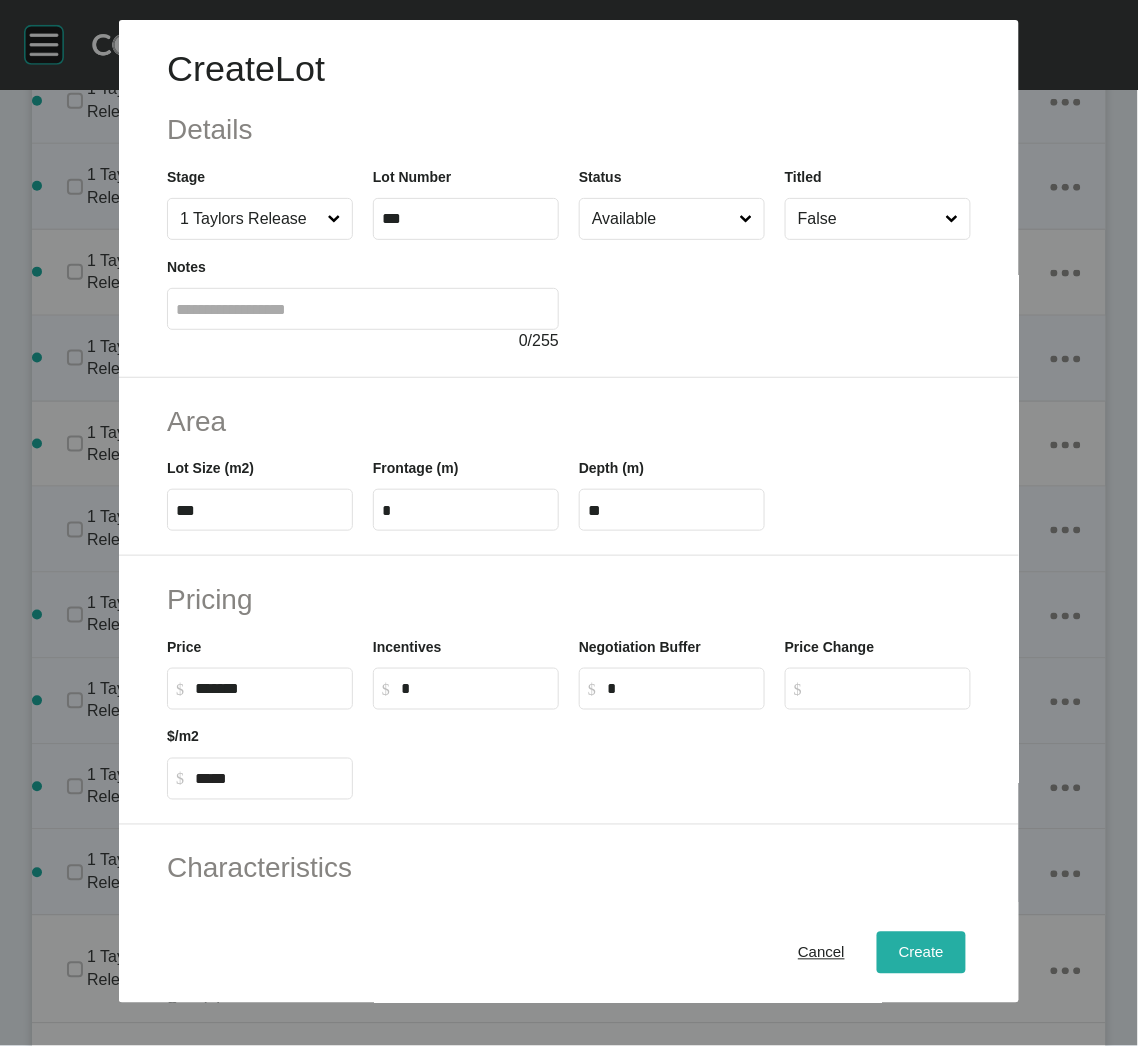 drag, startPoint x: 886, startPoint y: 943, endPoint x: 856, endPoint y: 923, distance: 36.05551 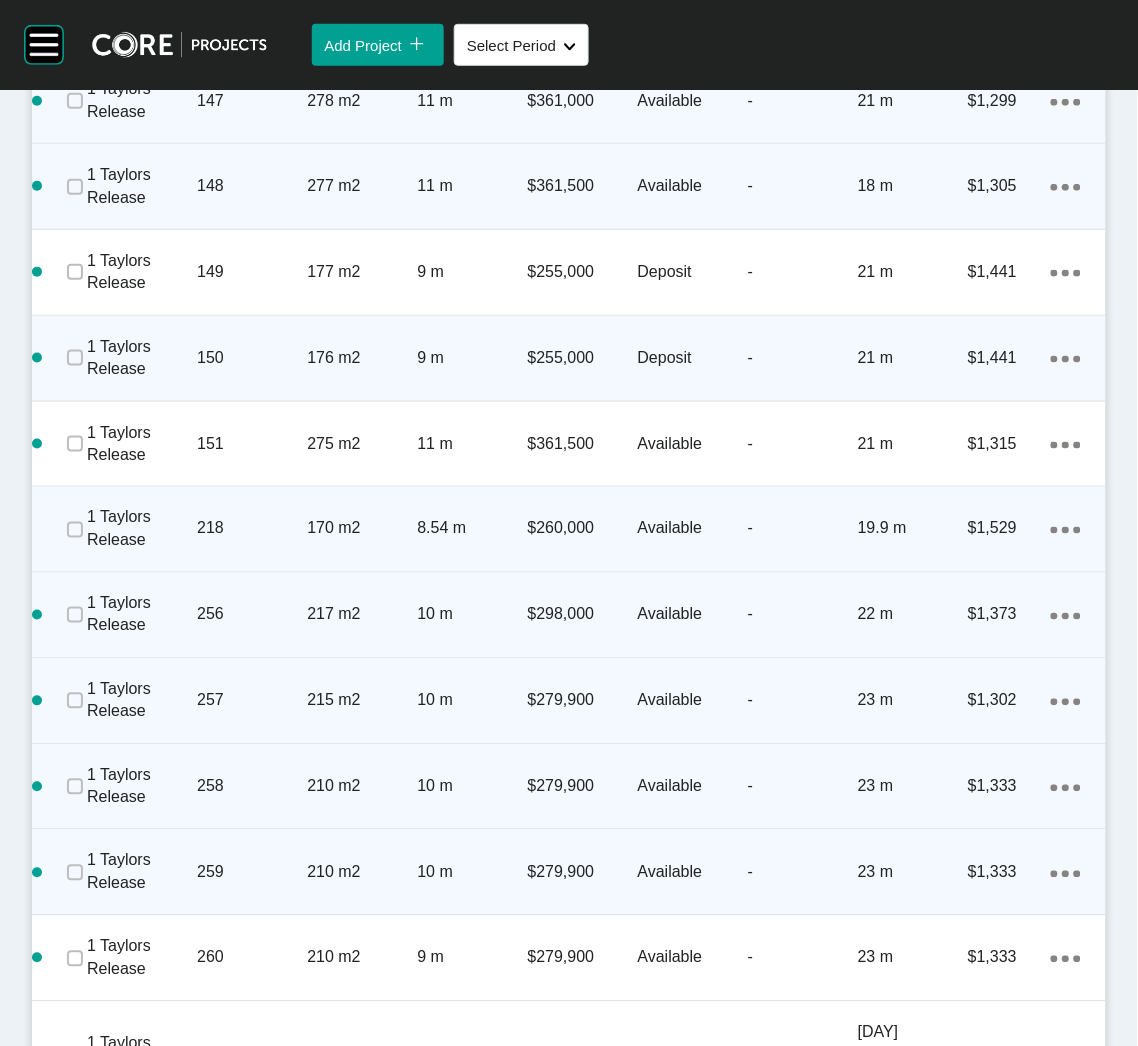 scroll, scrollTop: 1799, scrollLeft: 0, axis: vertical 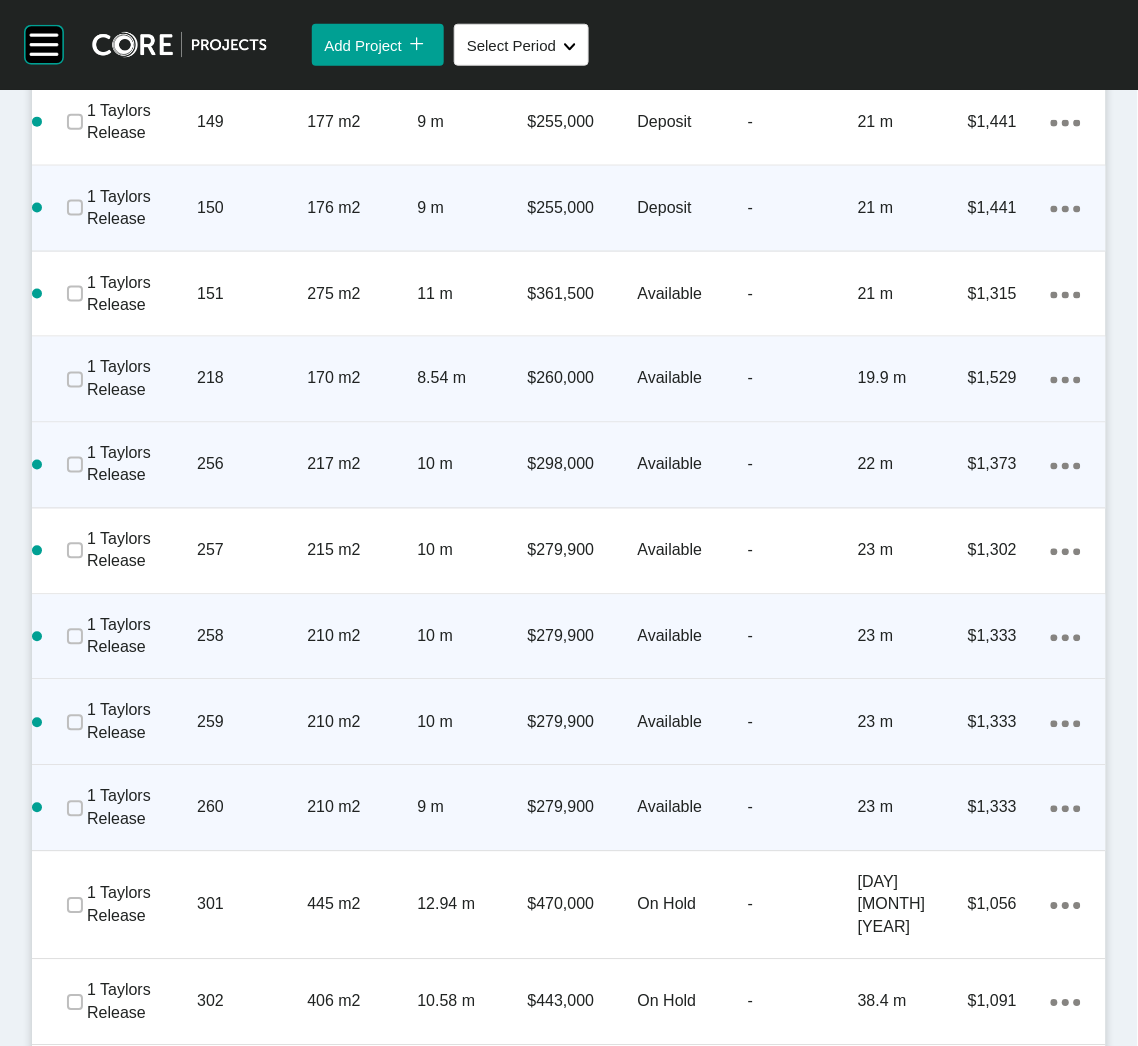 click on "Action Menu Dots Copy 6 Created with Sketch." at bounding box center [1066, 808] 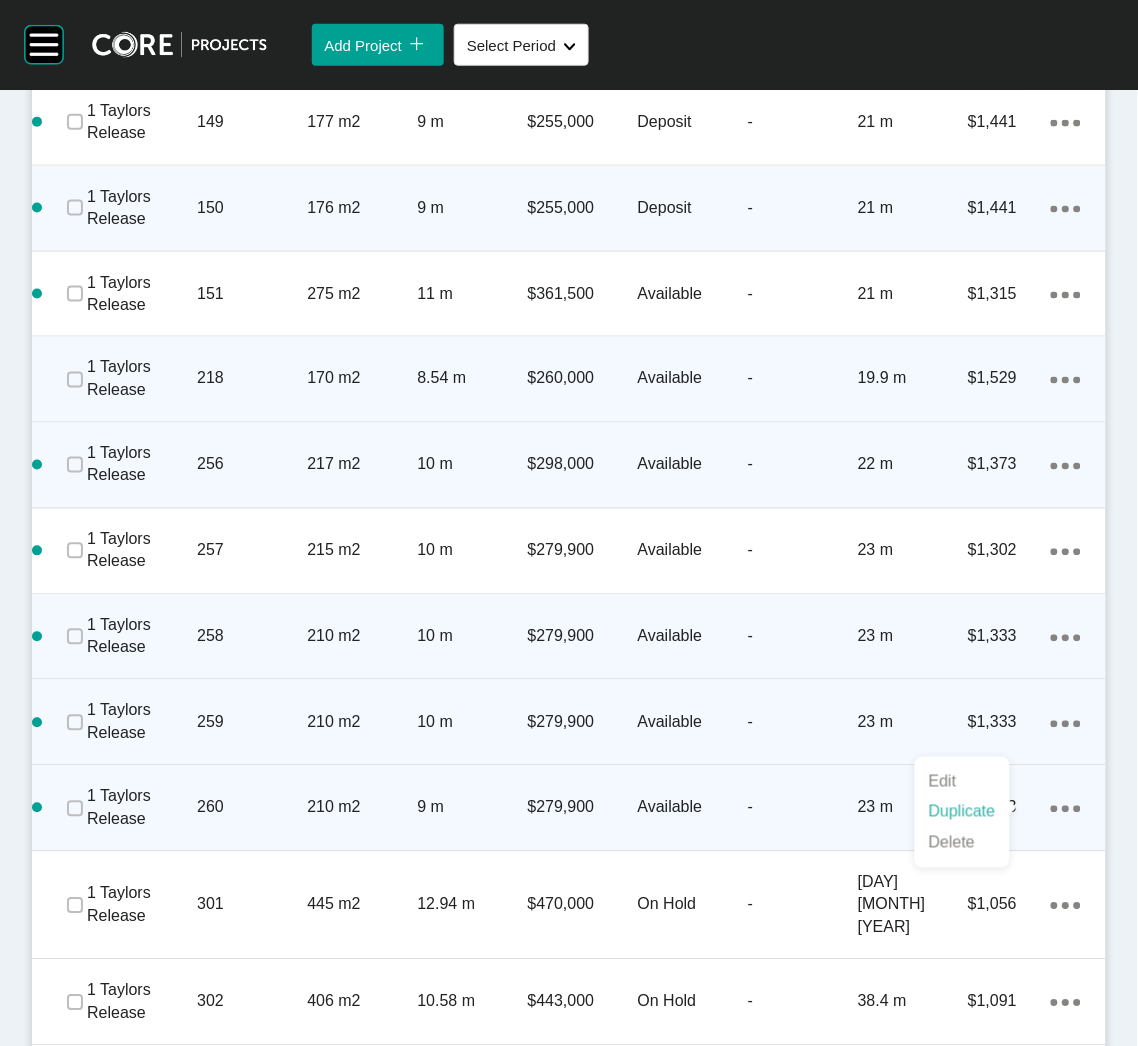 click on "Duplicate" at bounding box center (962, 812) 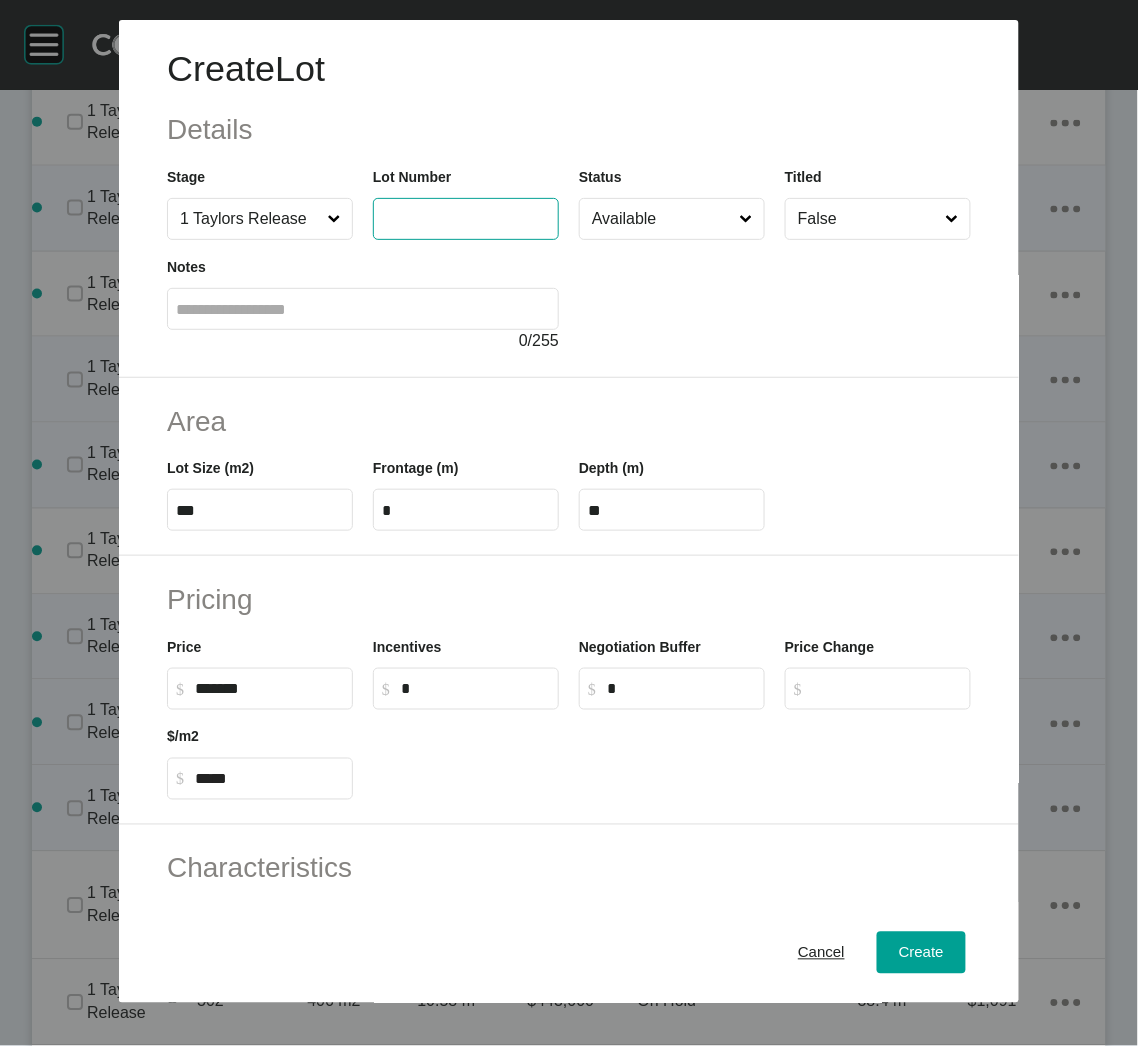 click at bounding box center (466, 218) 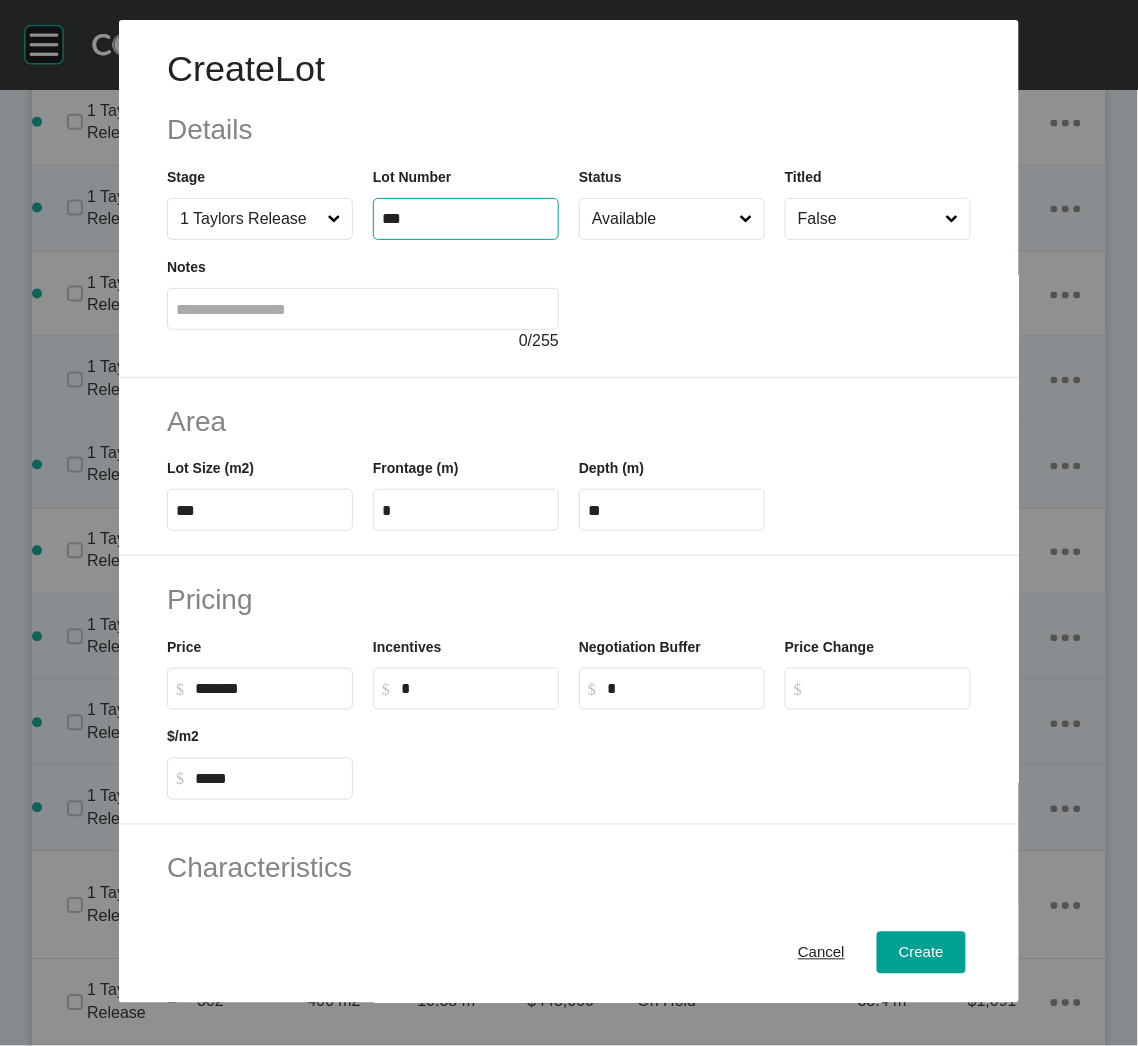type on "***" 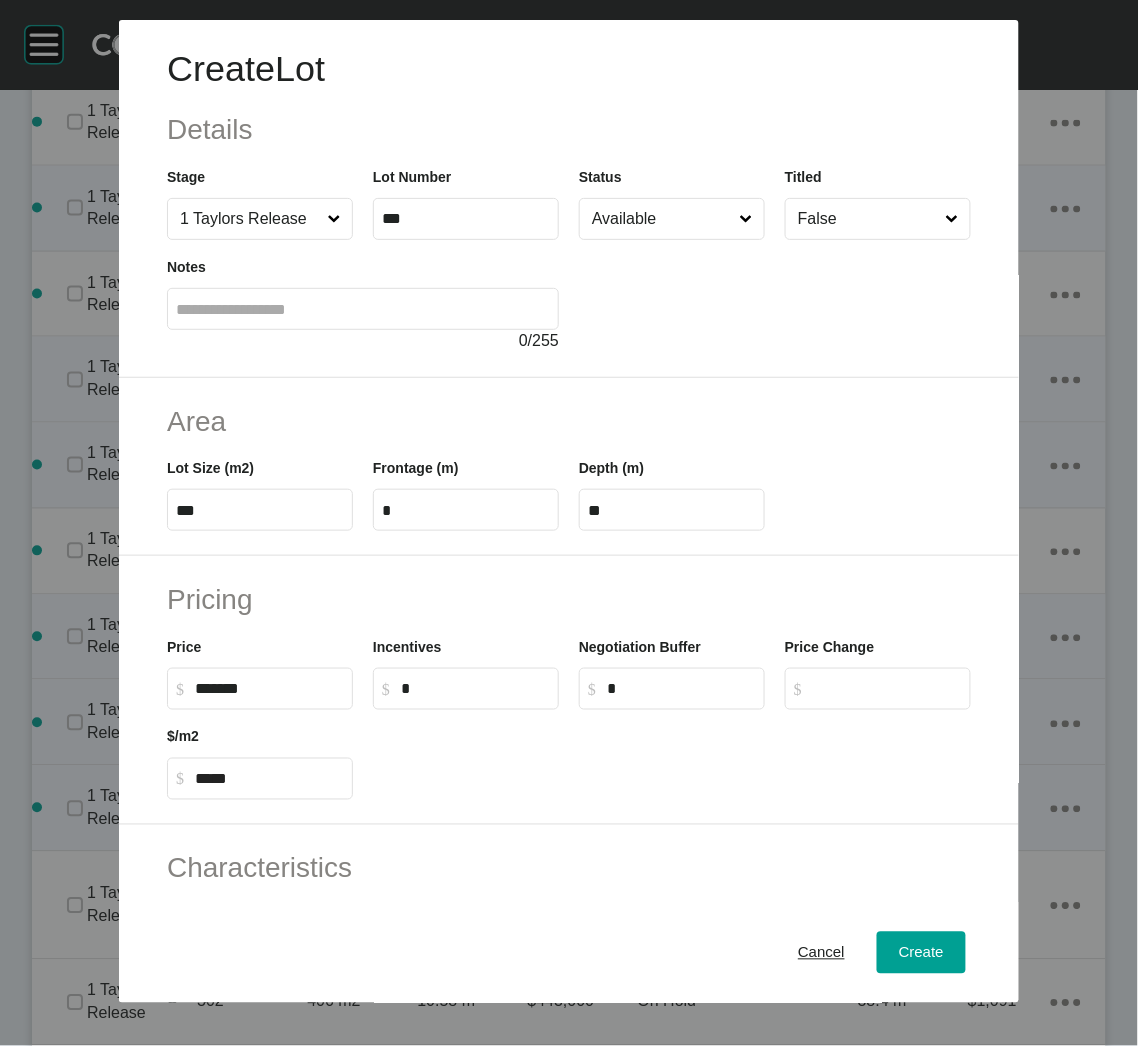 click at bounding box center (775, 296) 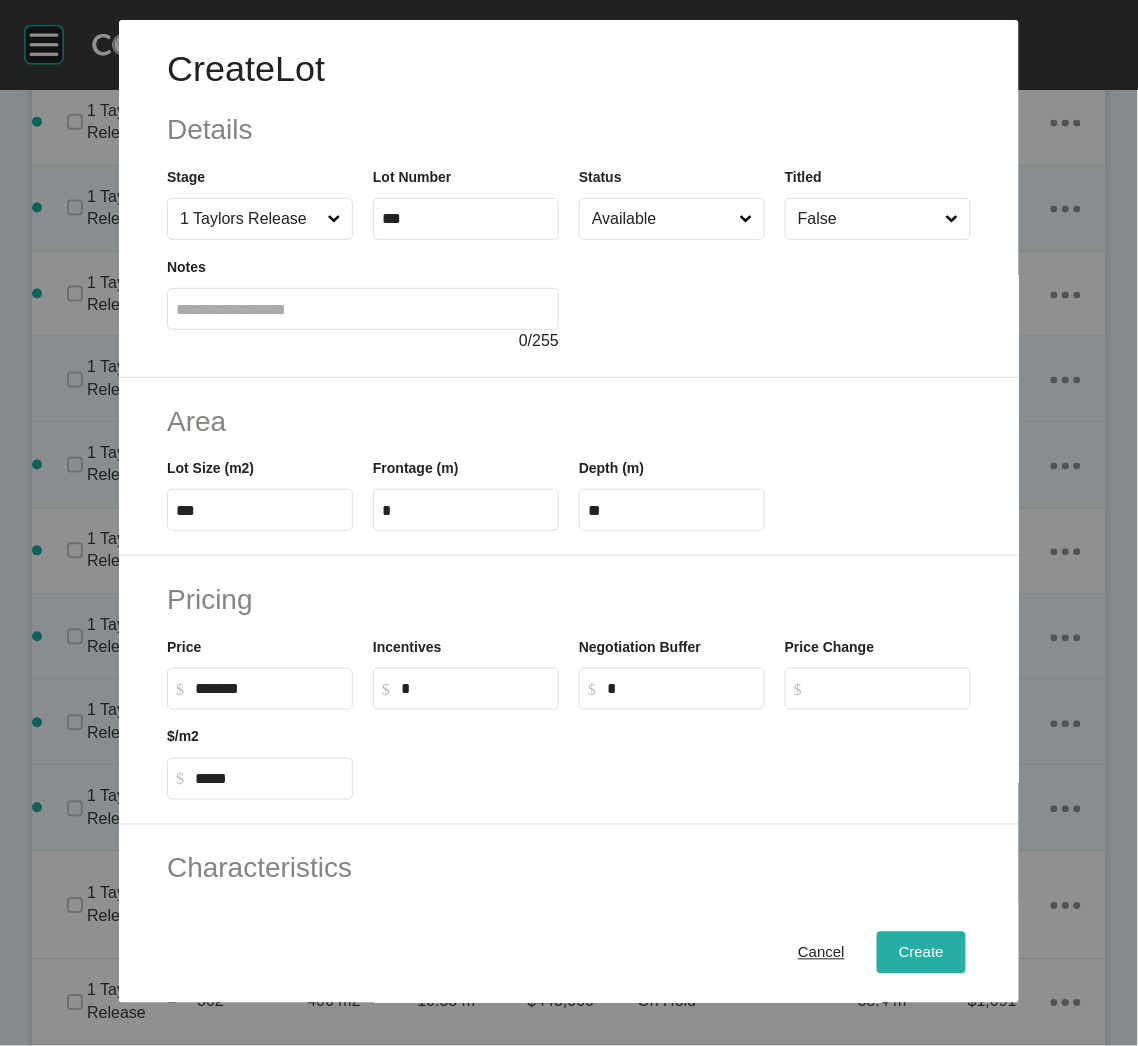 click on "Create" at bounding box center [921, 953] 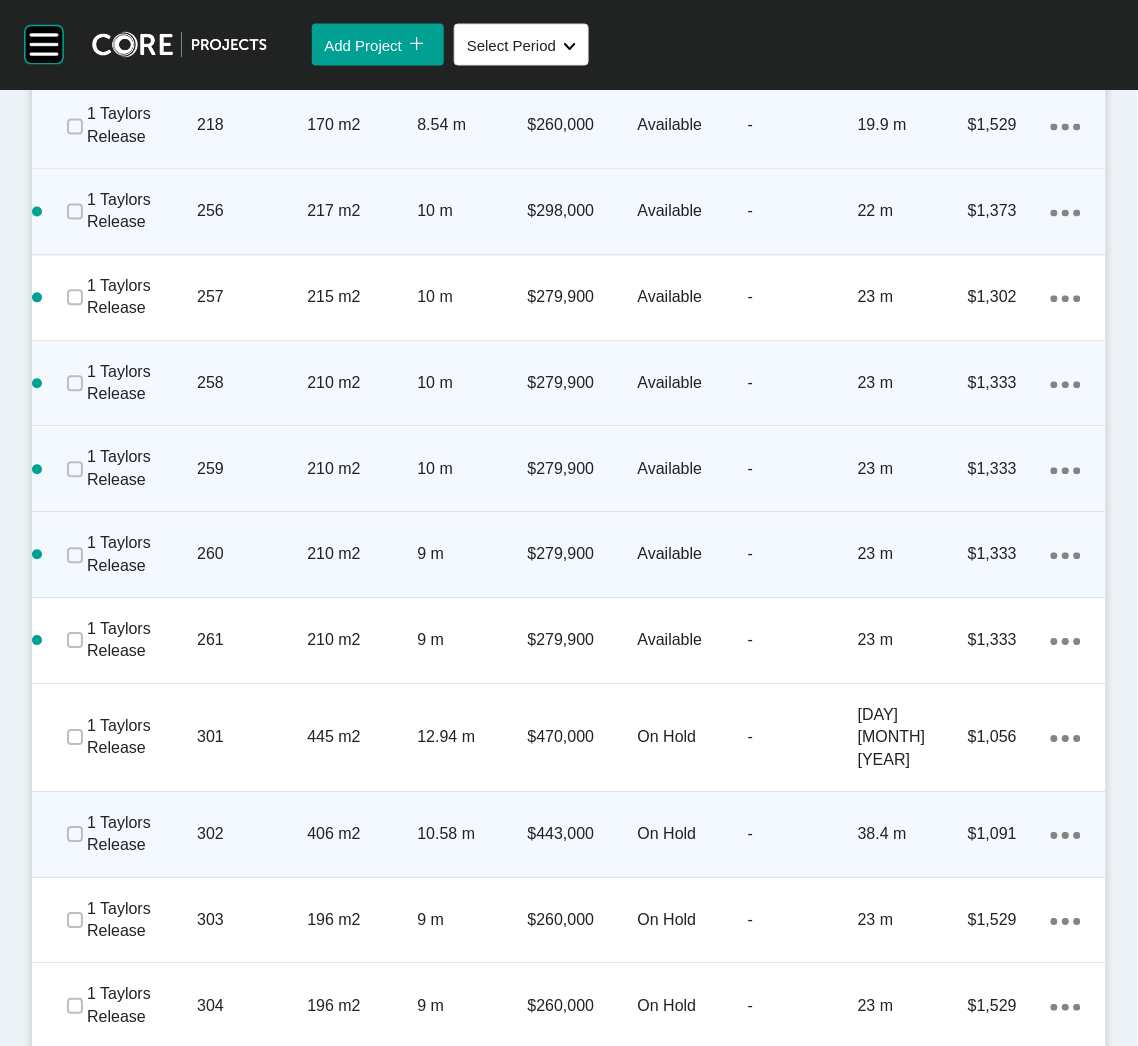 scroll, scrollTop: 2100, scrollLeft: 0, axis: vertical 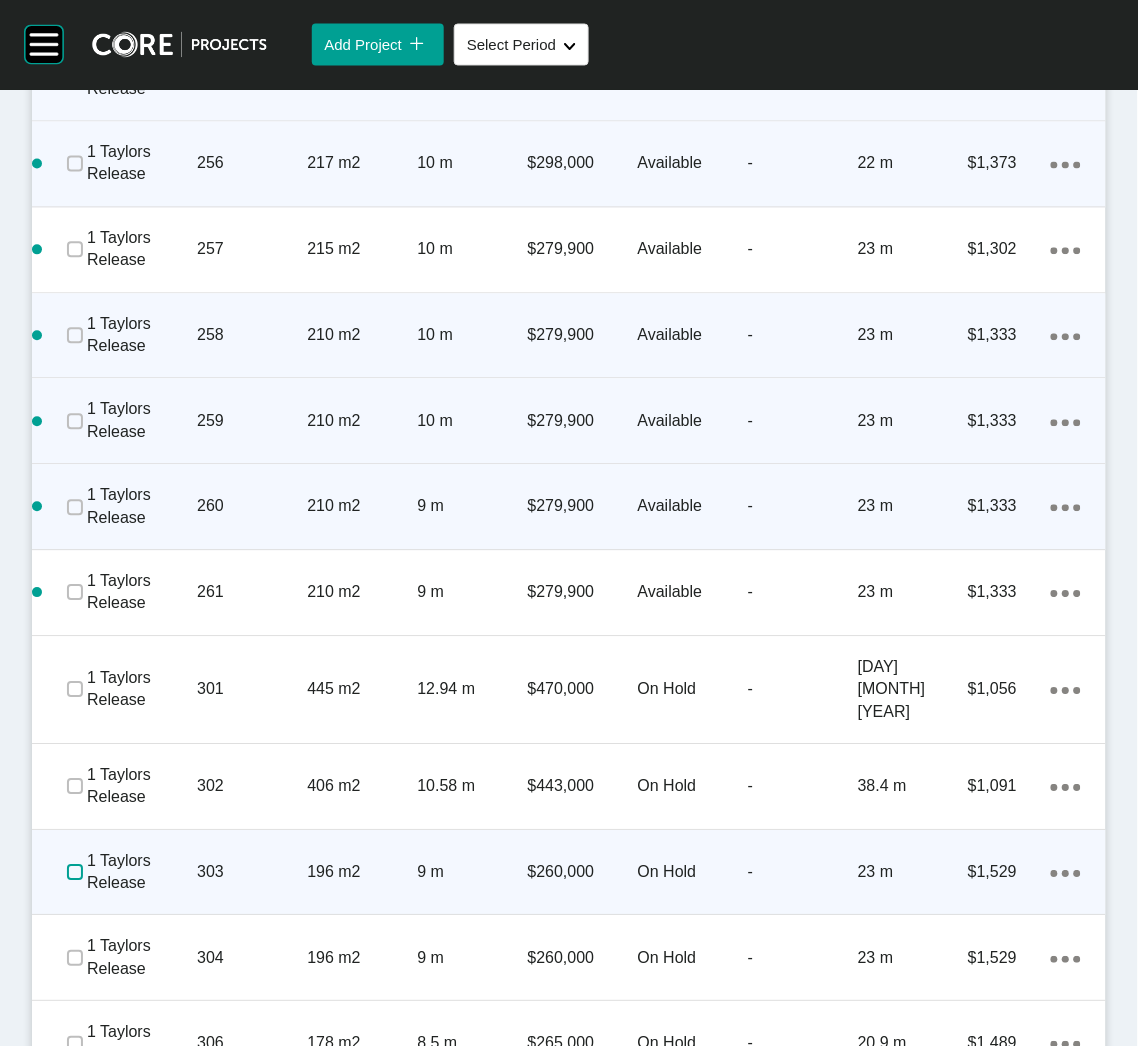 click at bounding box center (75, 873) 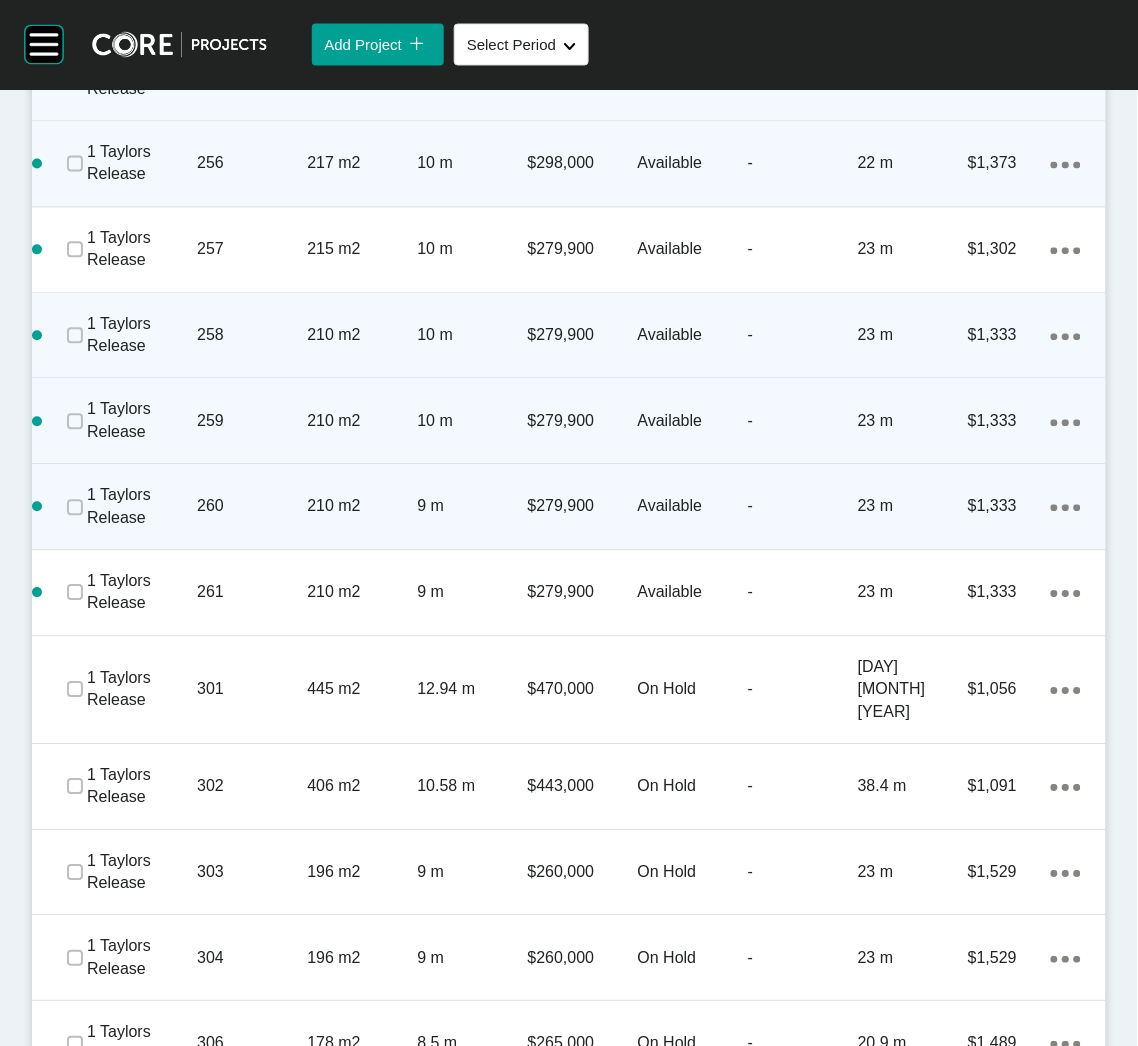 click on "196 m2" at bounding box center [362, 873] 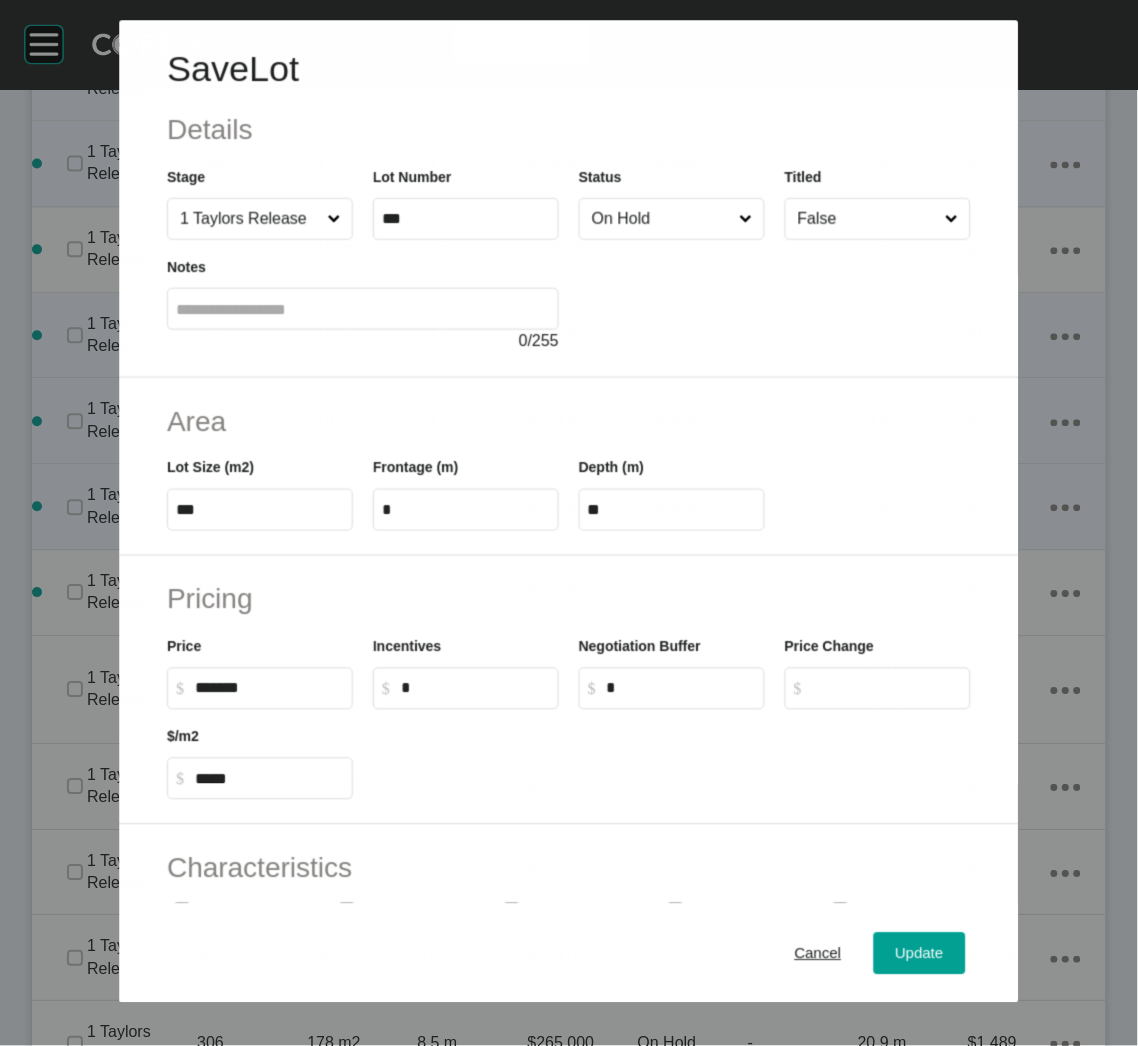 click at bounding box center (775, 296) 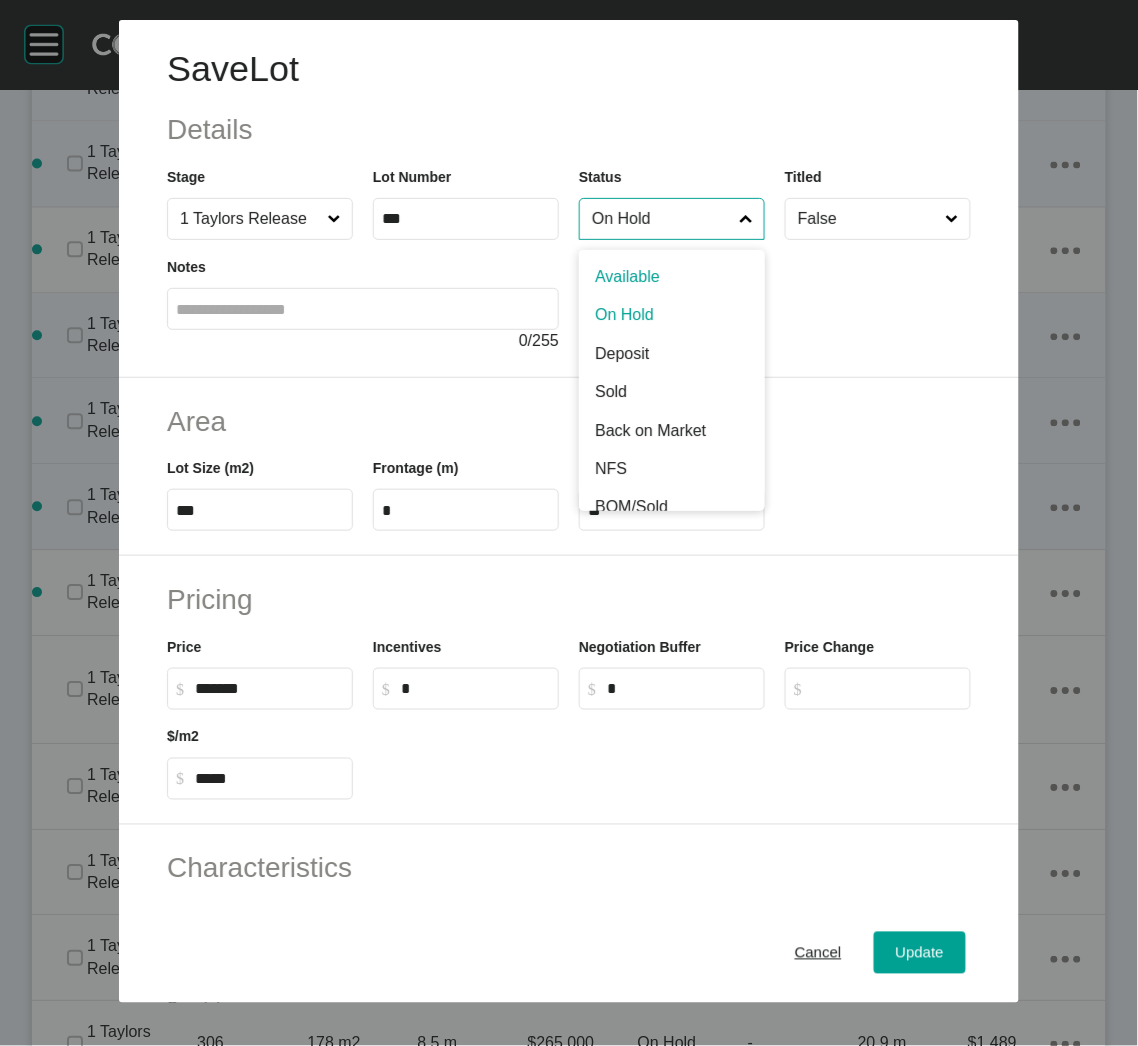 click on "On Hold" at bounding box center [662, 219] 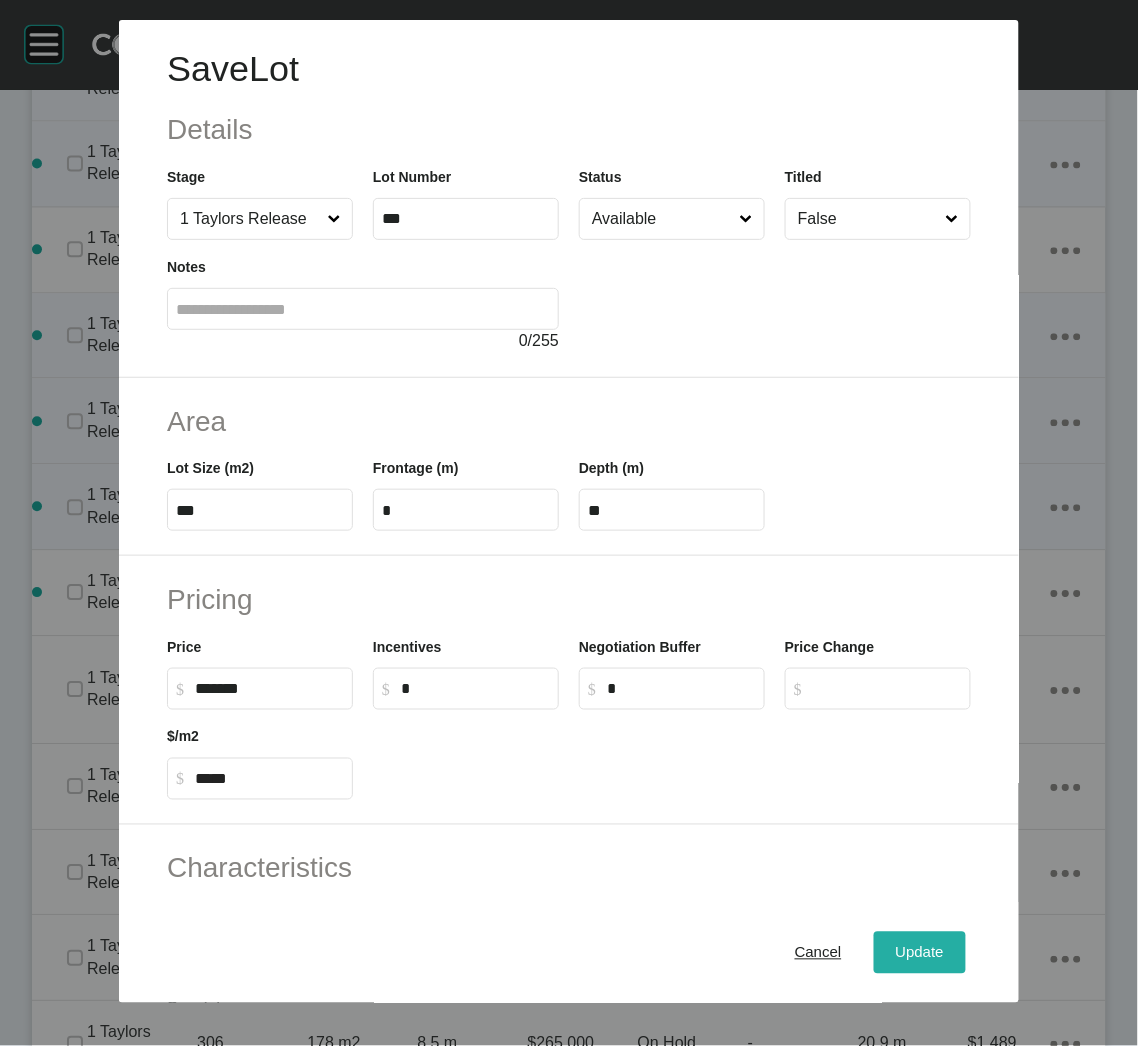 click on "Update" at bounding box center [920, 953] 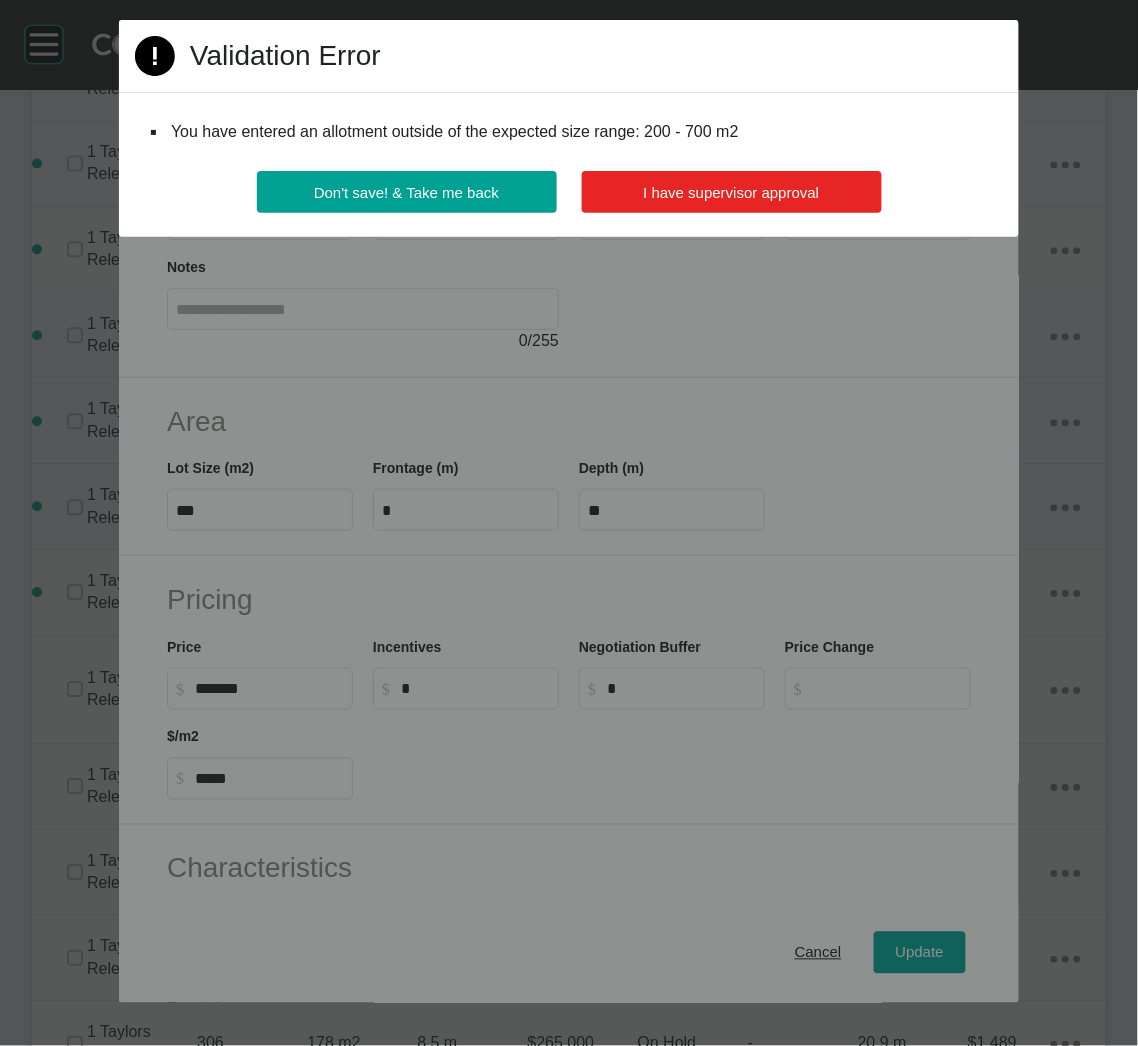 click on "I have supervisor approval" at bounding box center (732, 192) 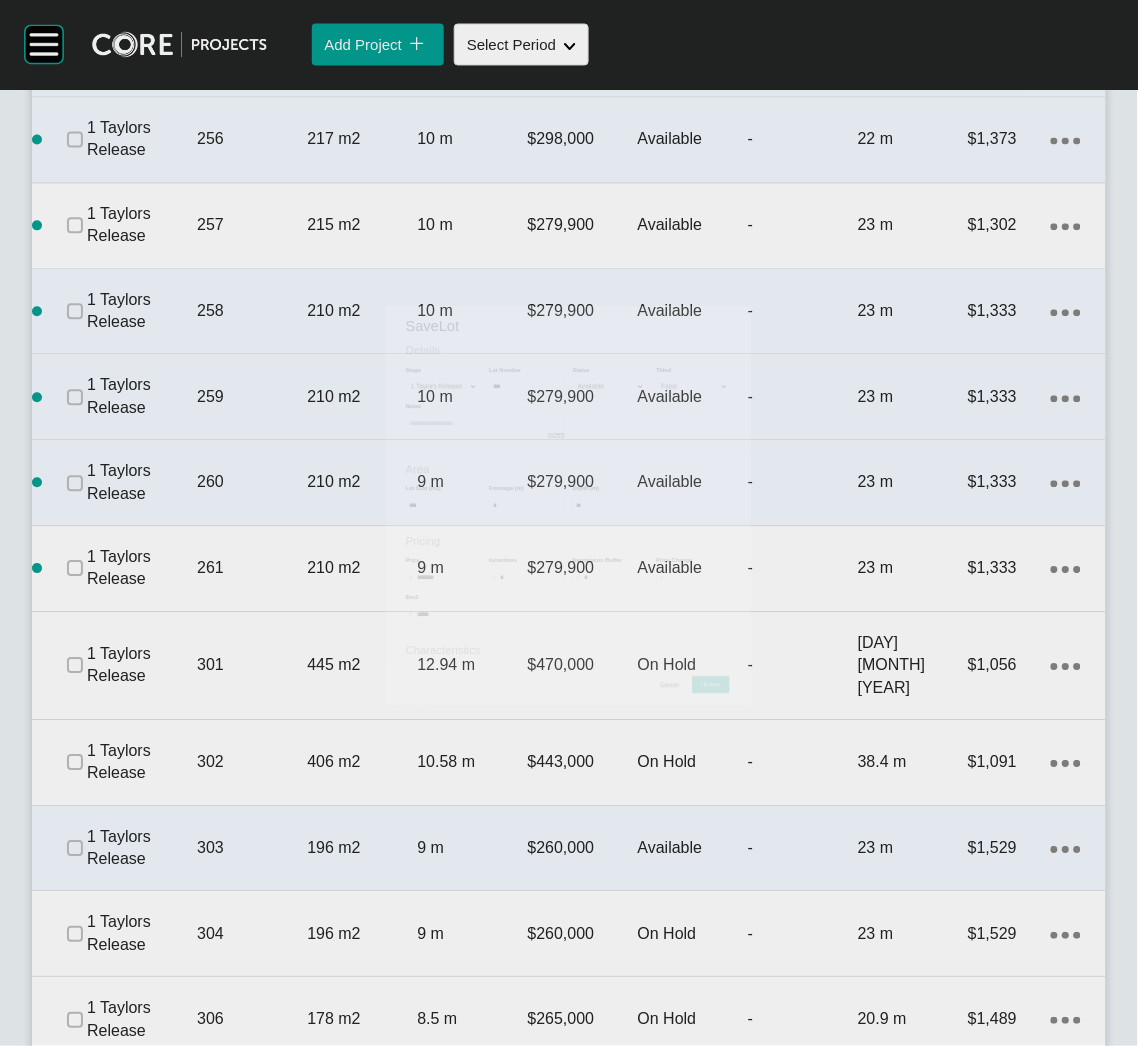 scroll, scrollTop: 2127, scrollLeft: 0, axis: vertical 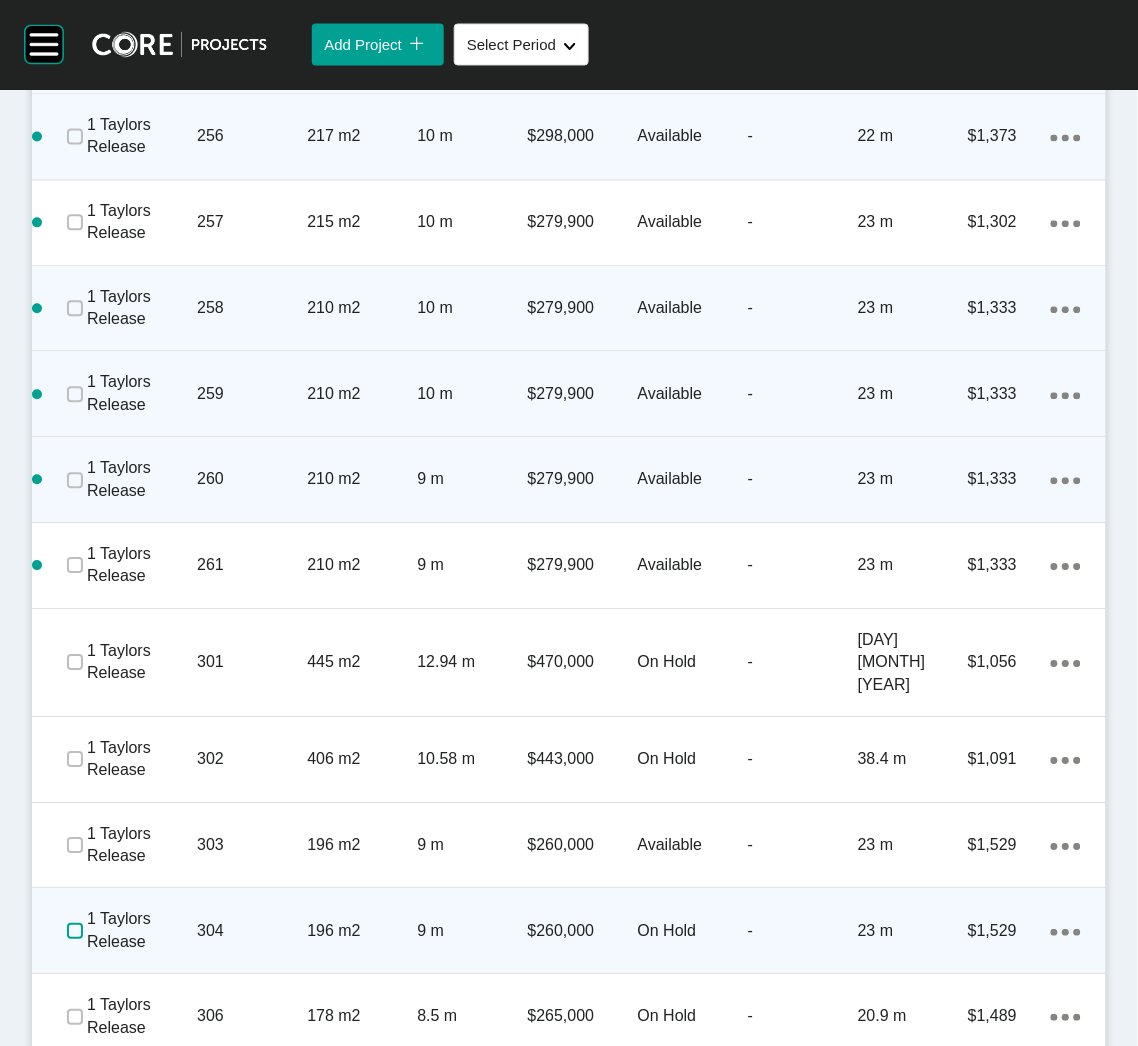 click at bounding box center (75, 932) 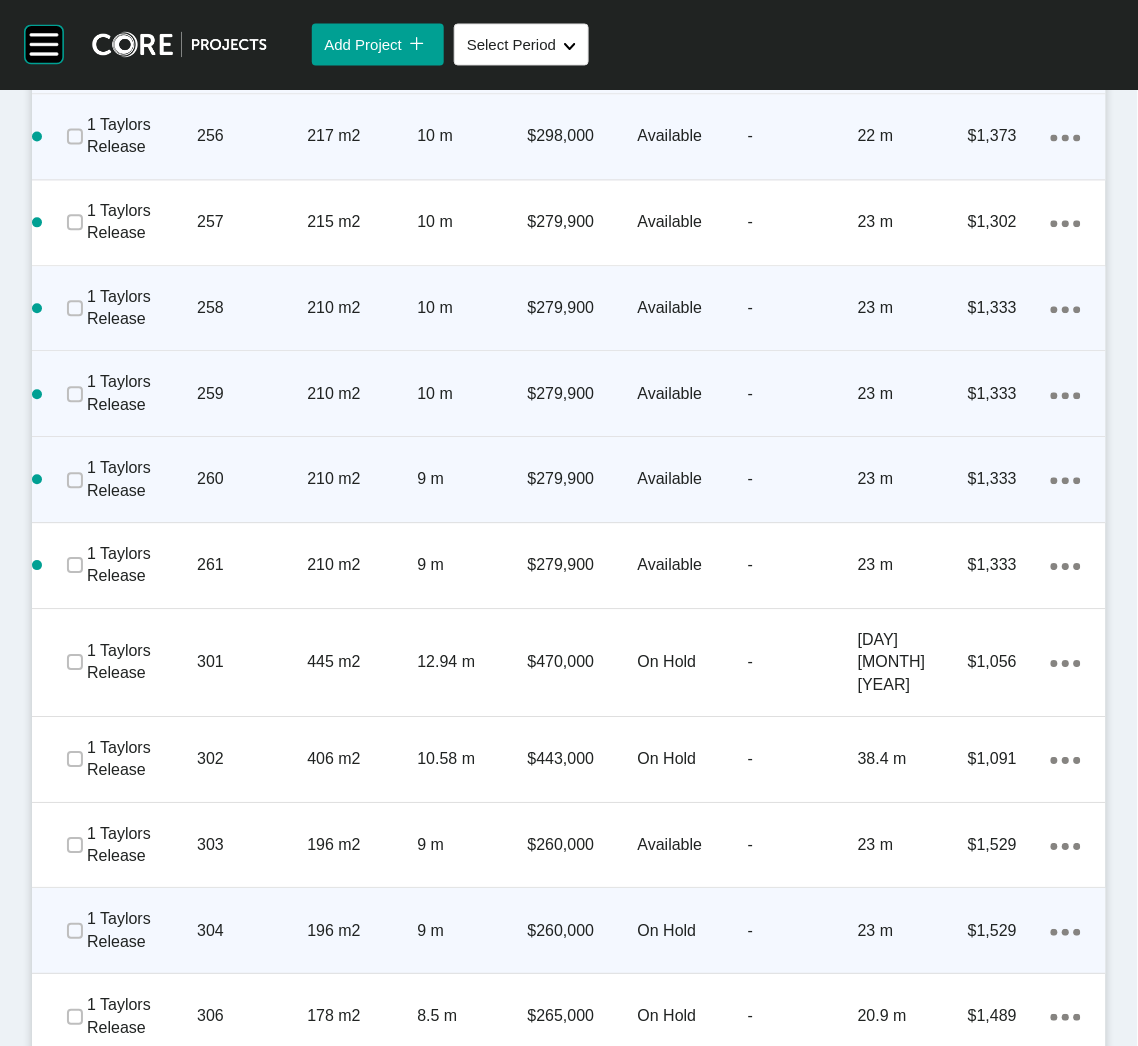 click on "196 m2" at bounding box center [362, 932] 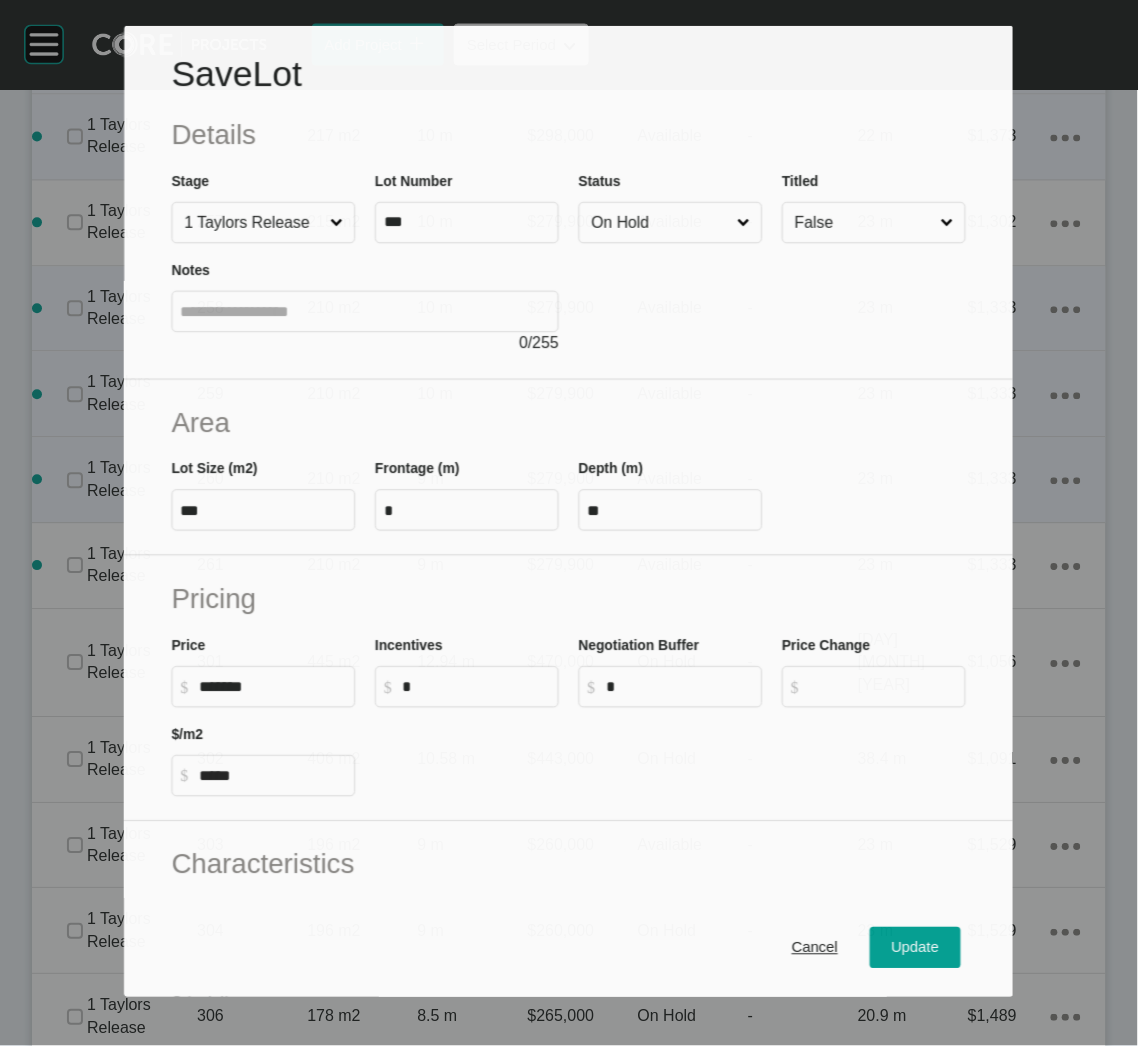 click on "On Hold" at bounding box center [661, 223] 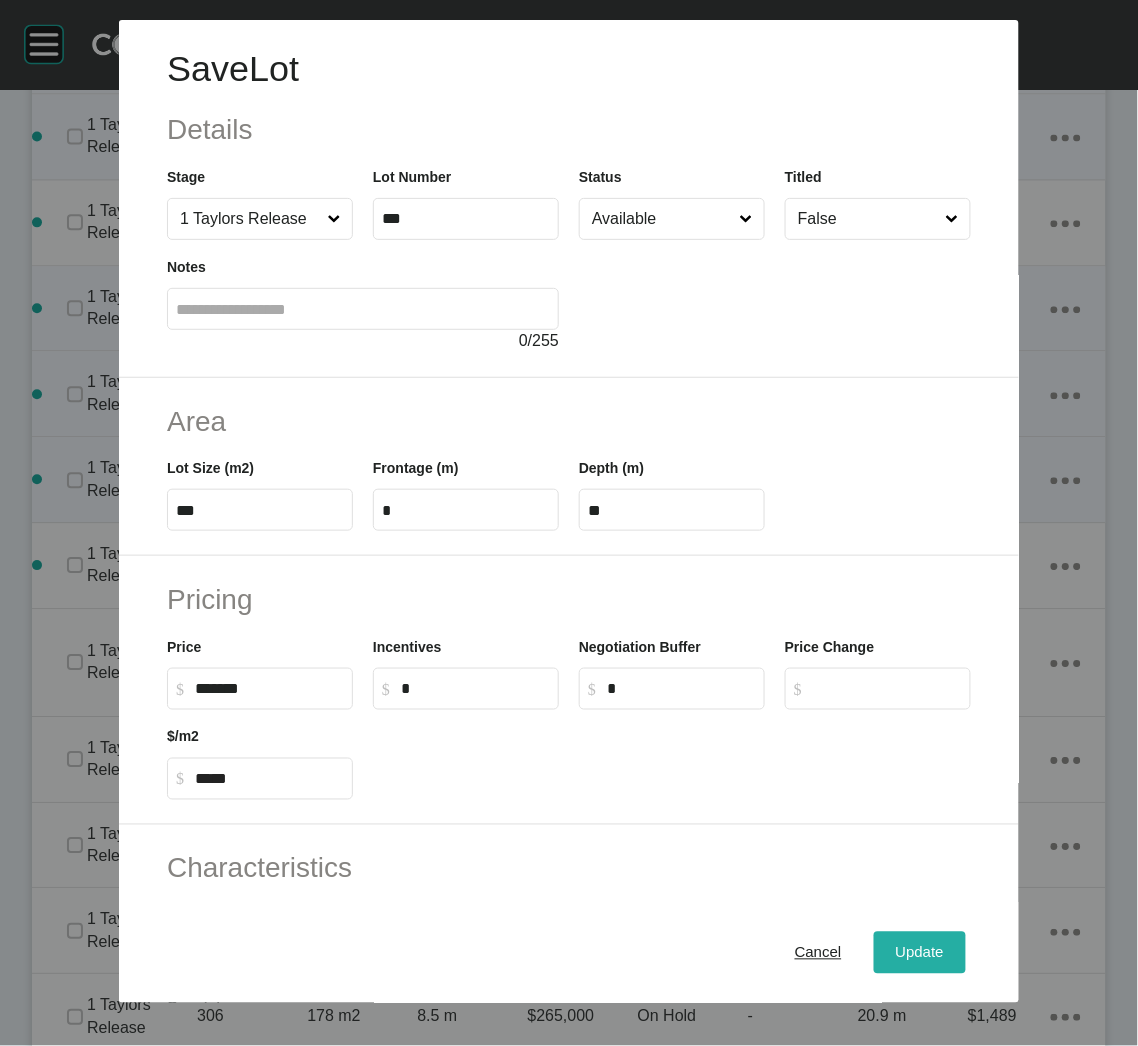 click on "Update" at bounding box center [920, 953] 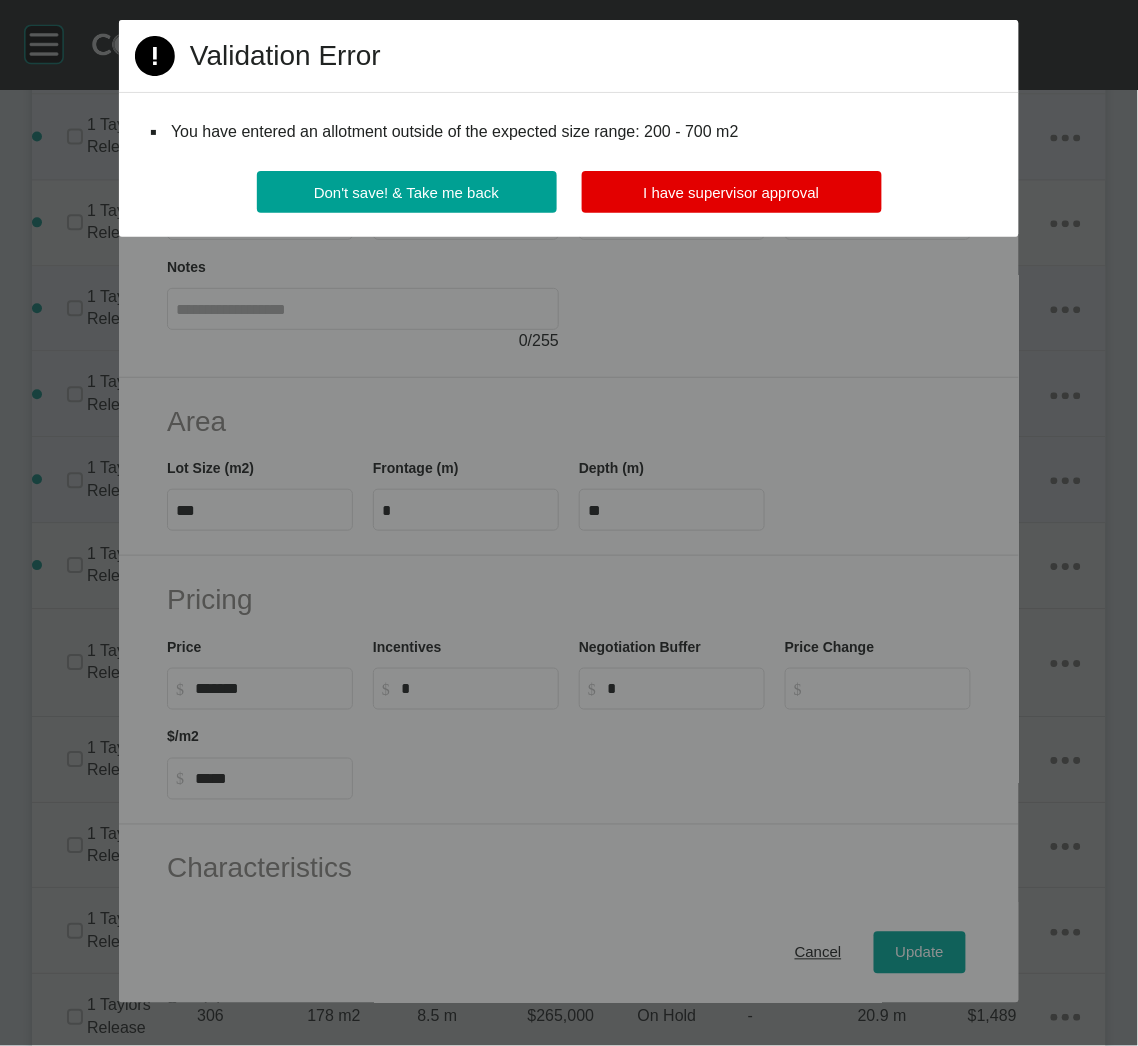 click on "Don't save! & Take me back I have supervisor approval" at bounding box center [569, 204] 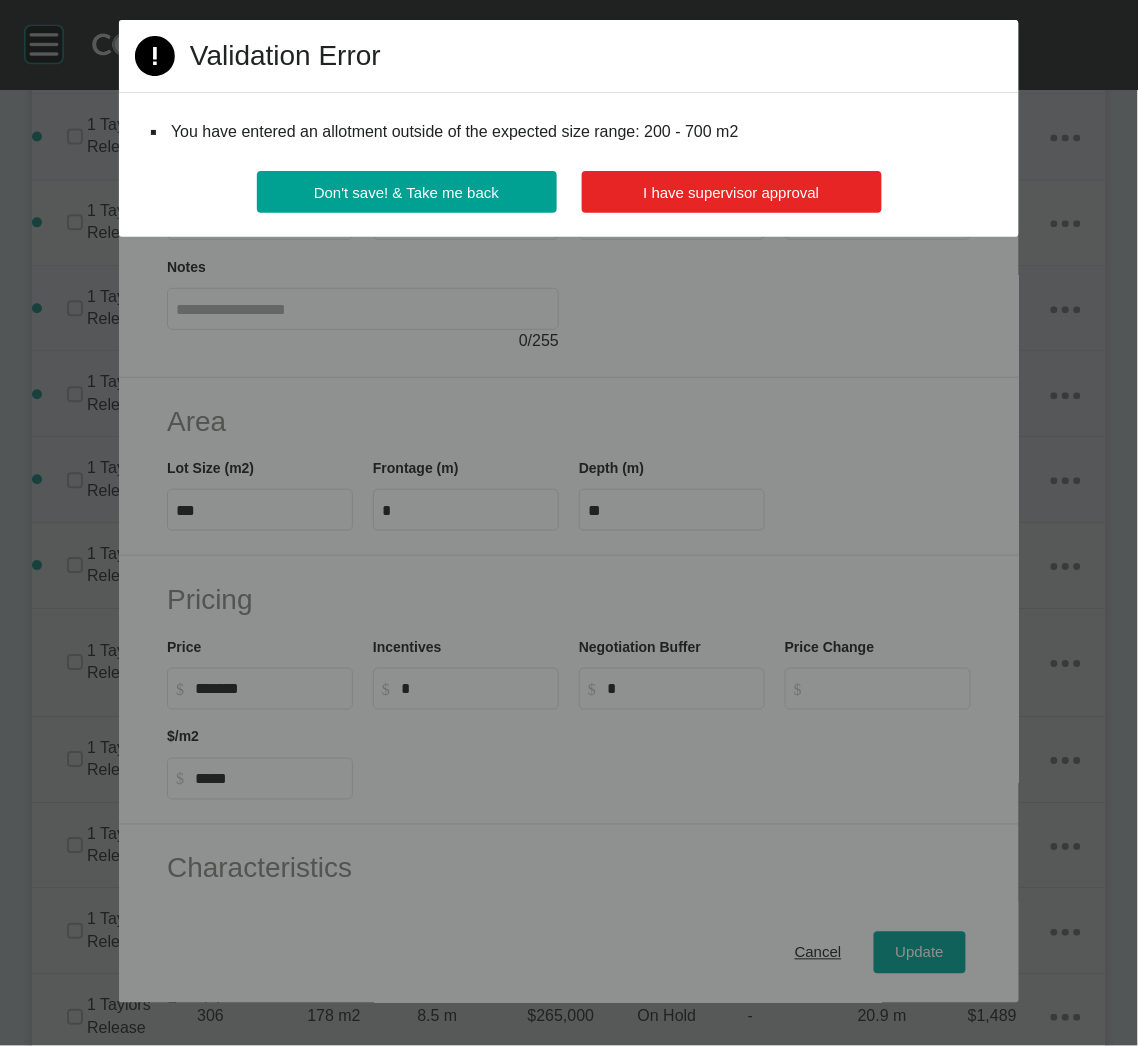 click on "I have supervisor approval" at bounding box center (732, 192) 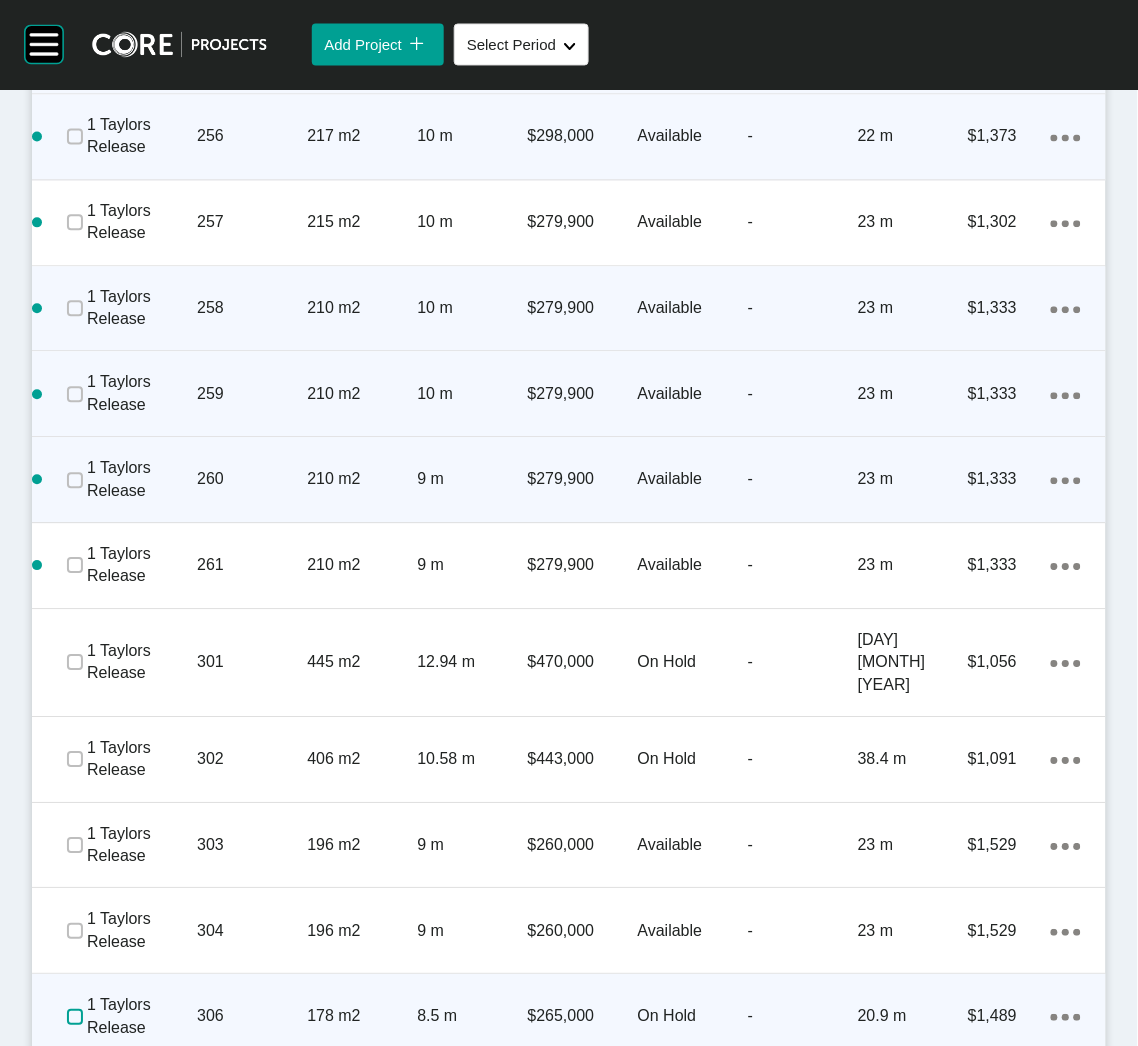 click at bounding box center (75, 1018) 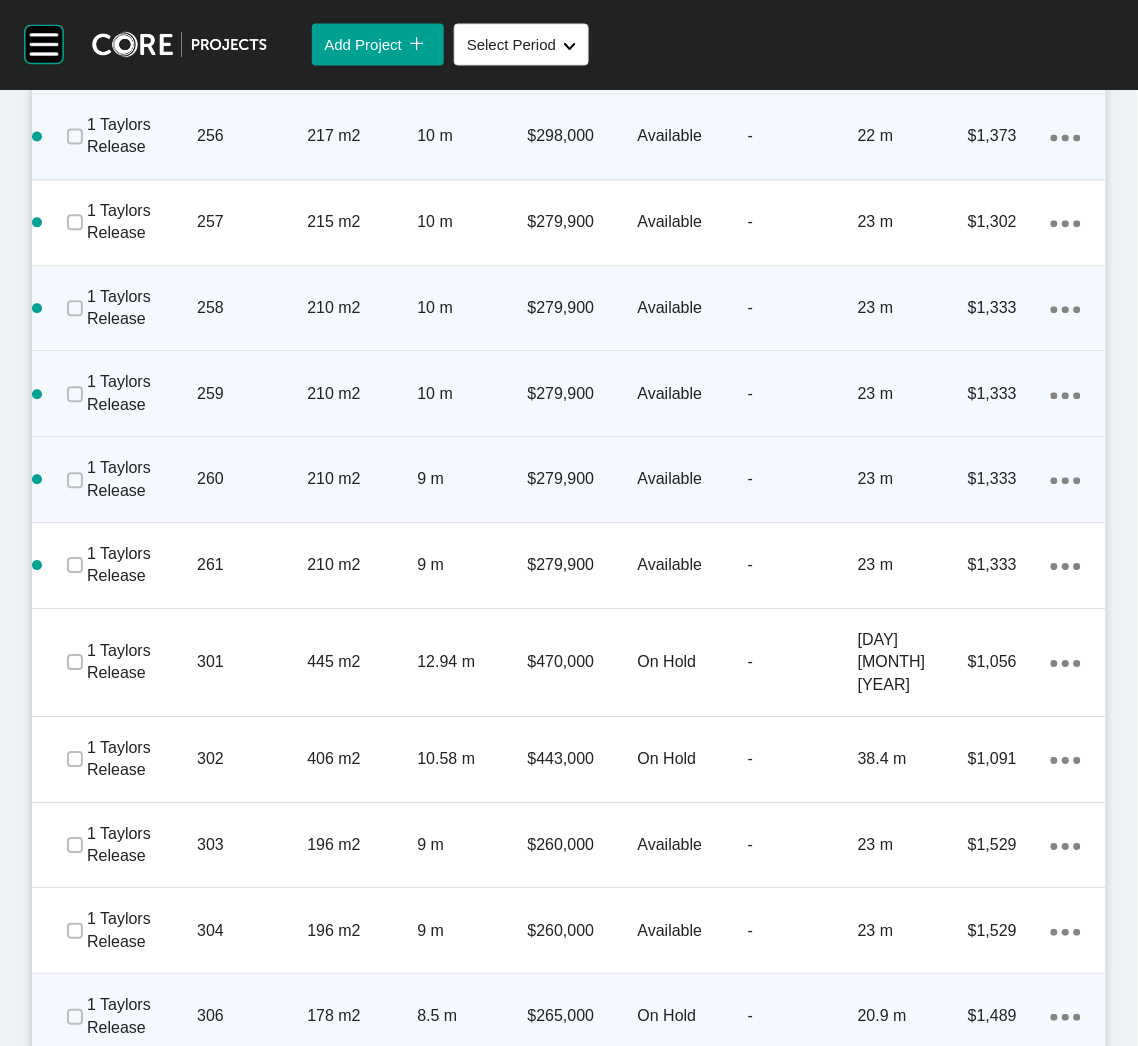 click on "306" at bounding box center (252, 1017) 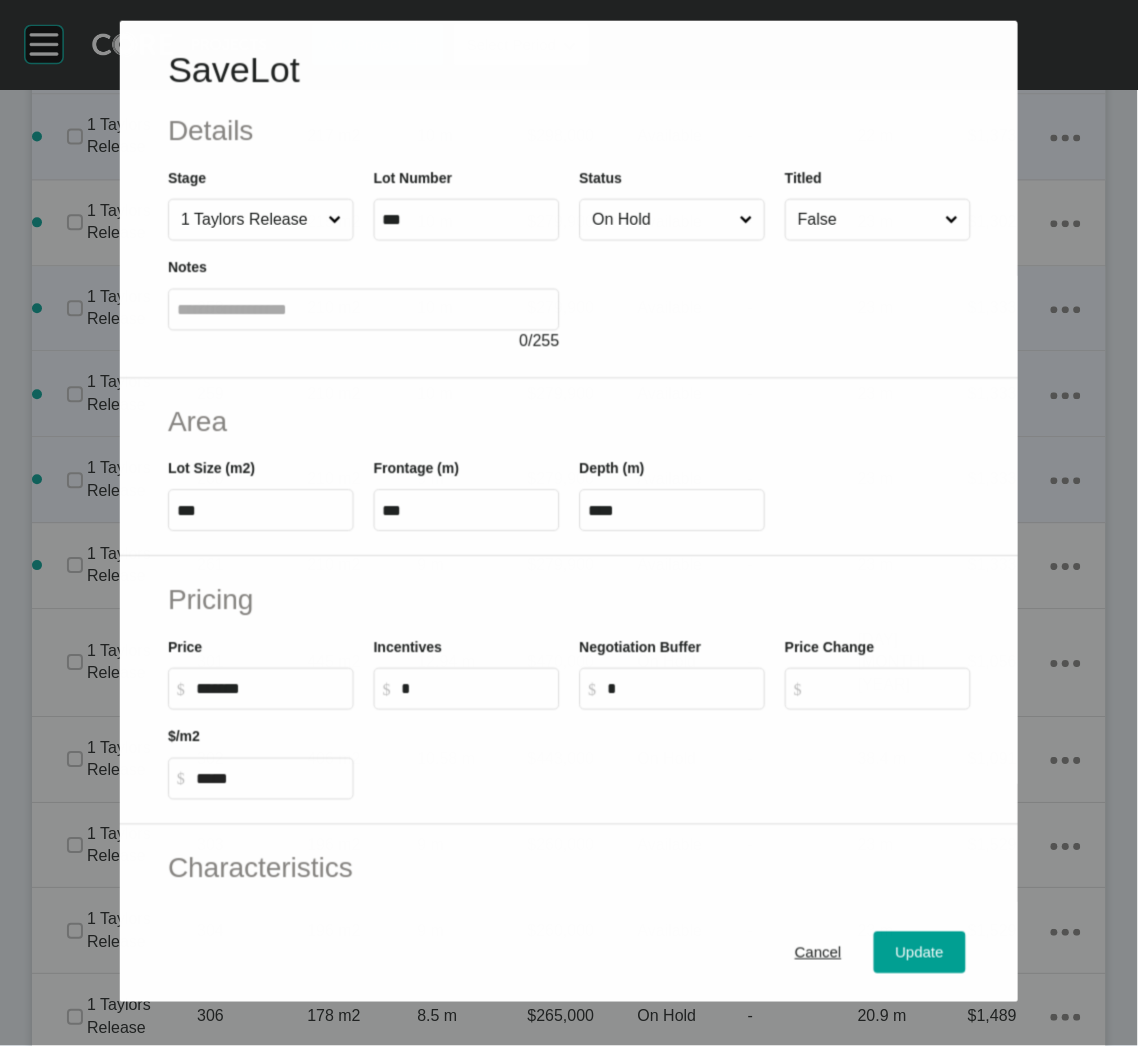 click on "On Hold" at bounding box center (661, 219) 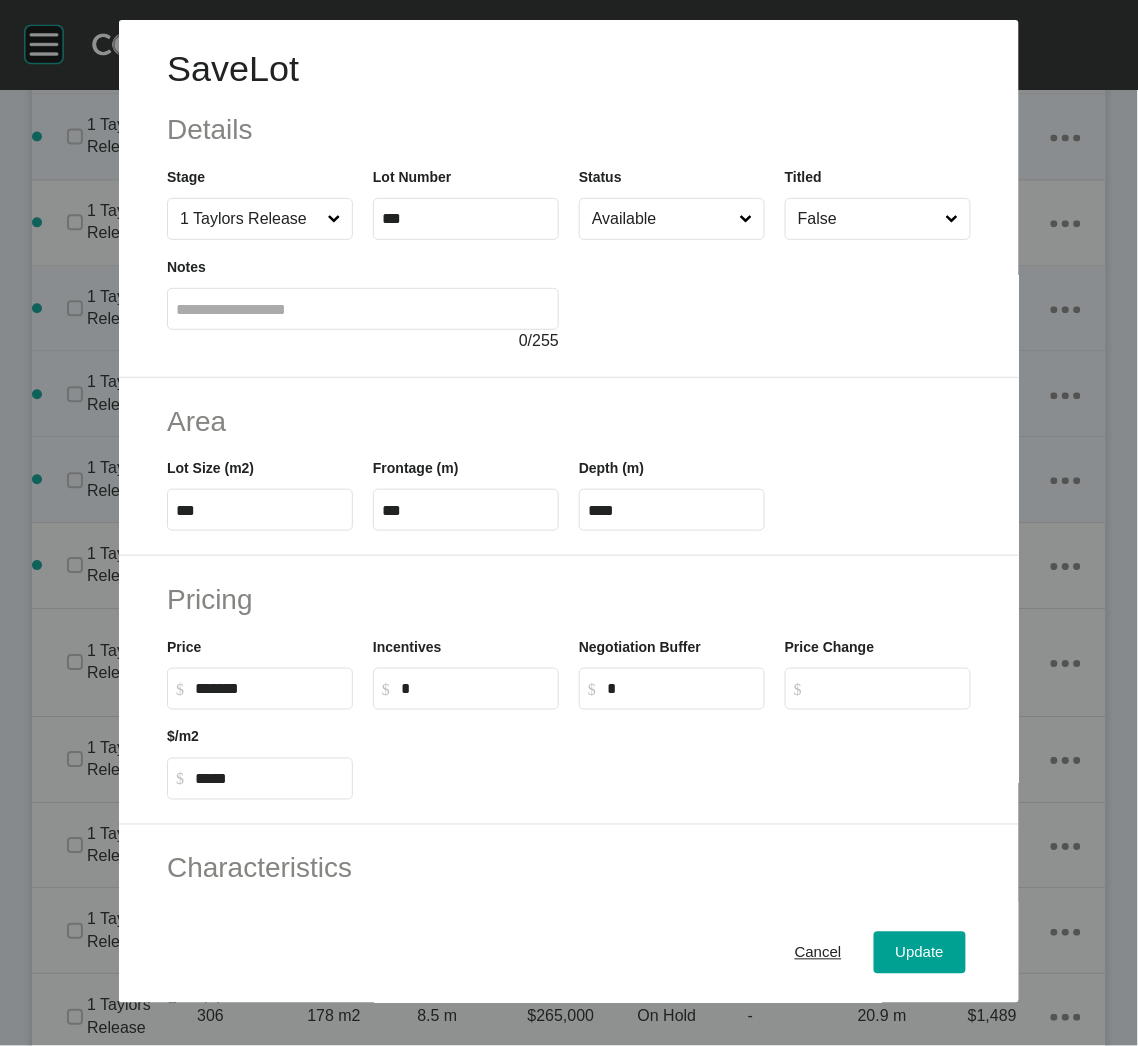 click on "Update" at bounding box center (920, 953) 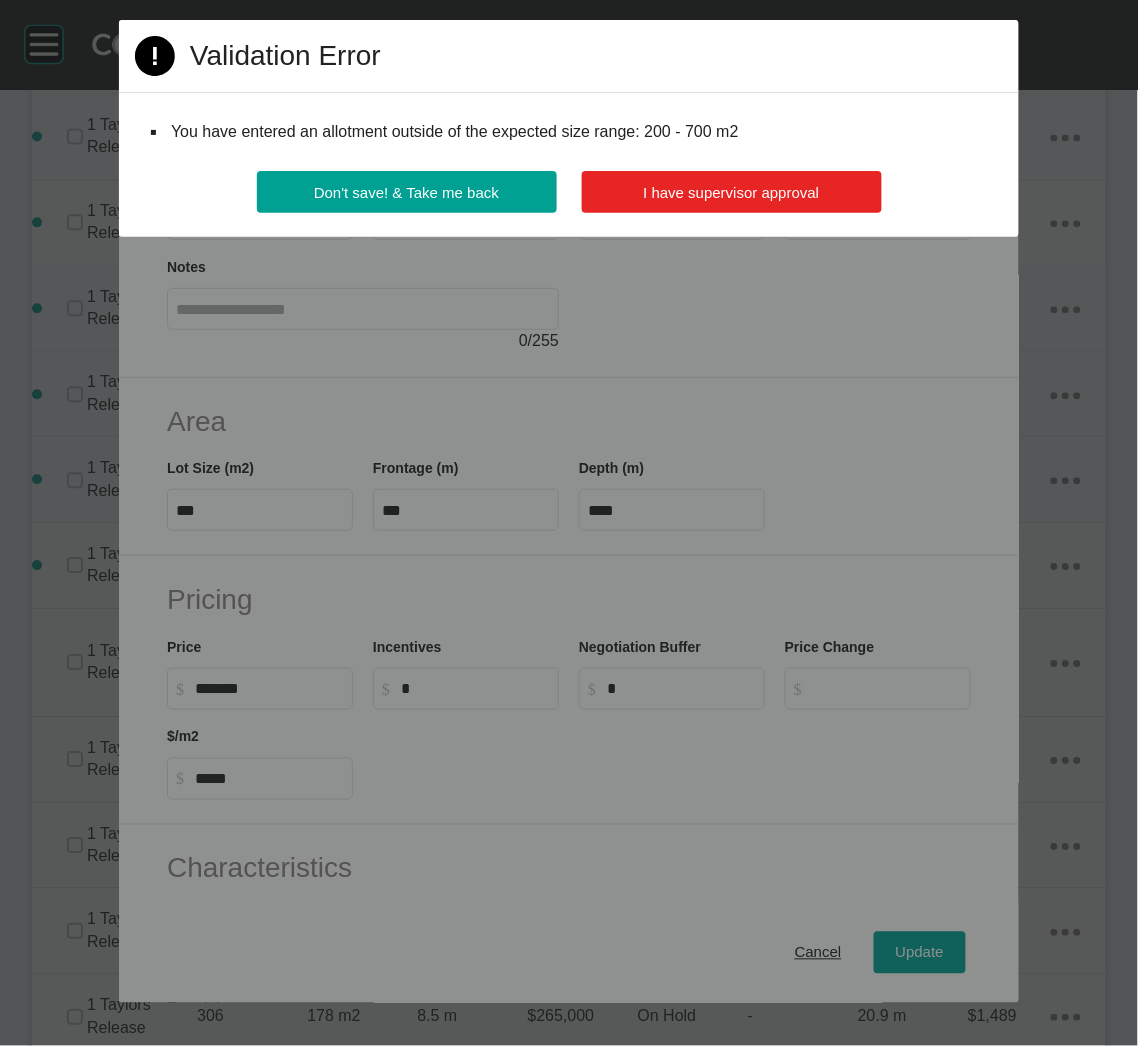 click on "I have supervisor approval" at bounding box center (732, 192) 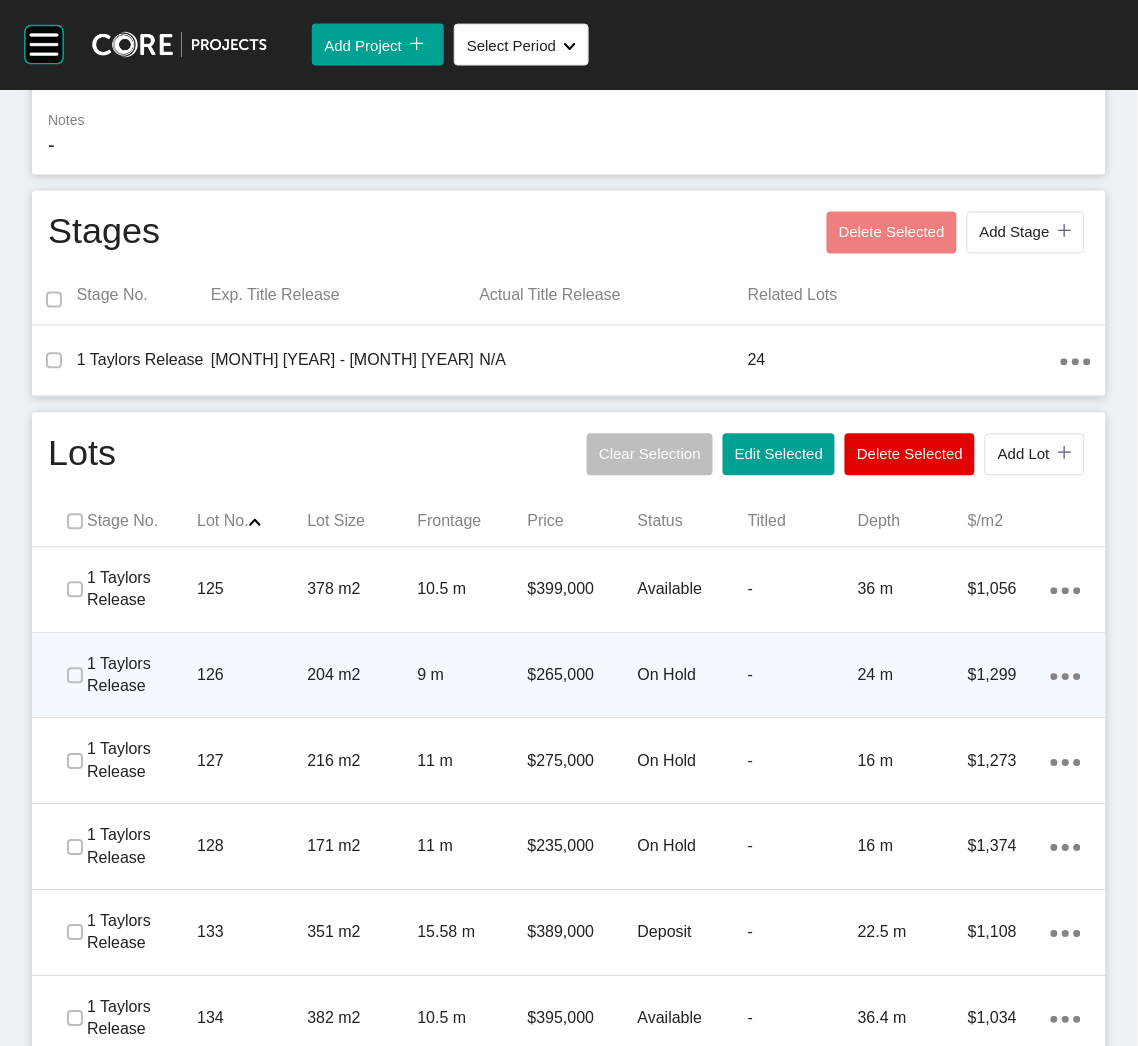 scroll, scrollTop: 627, scrollLeft: 0, axis: vertical 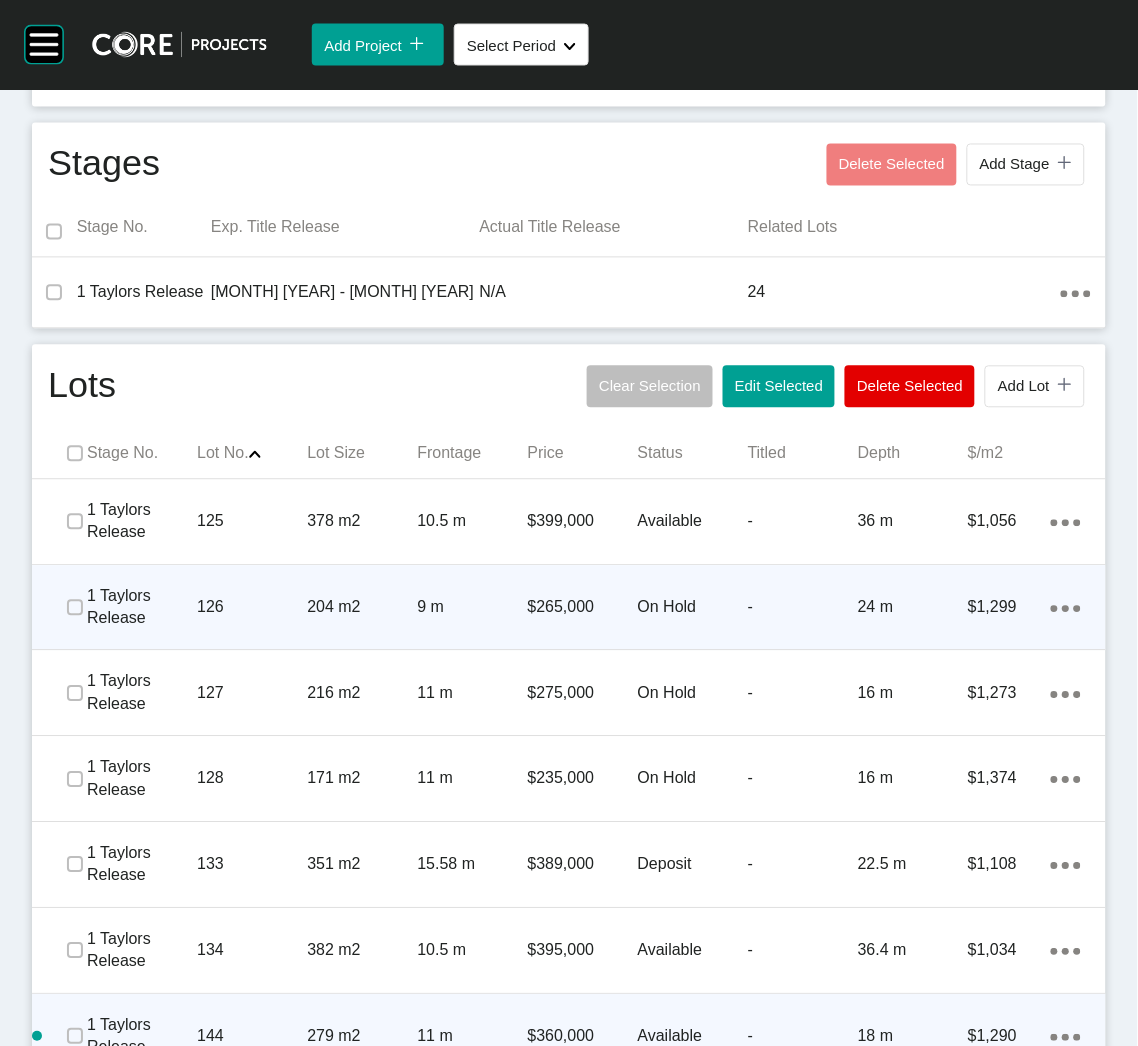 click on "126" at bounding box center (252, 608) 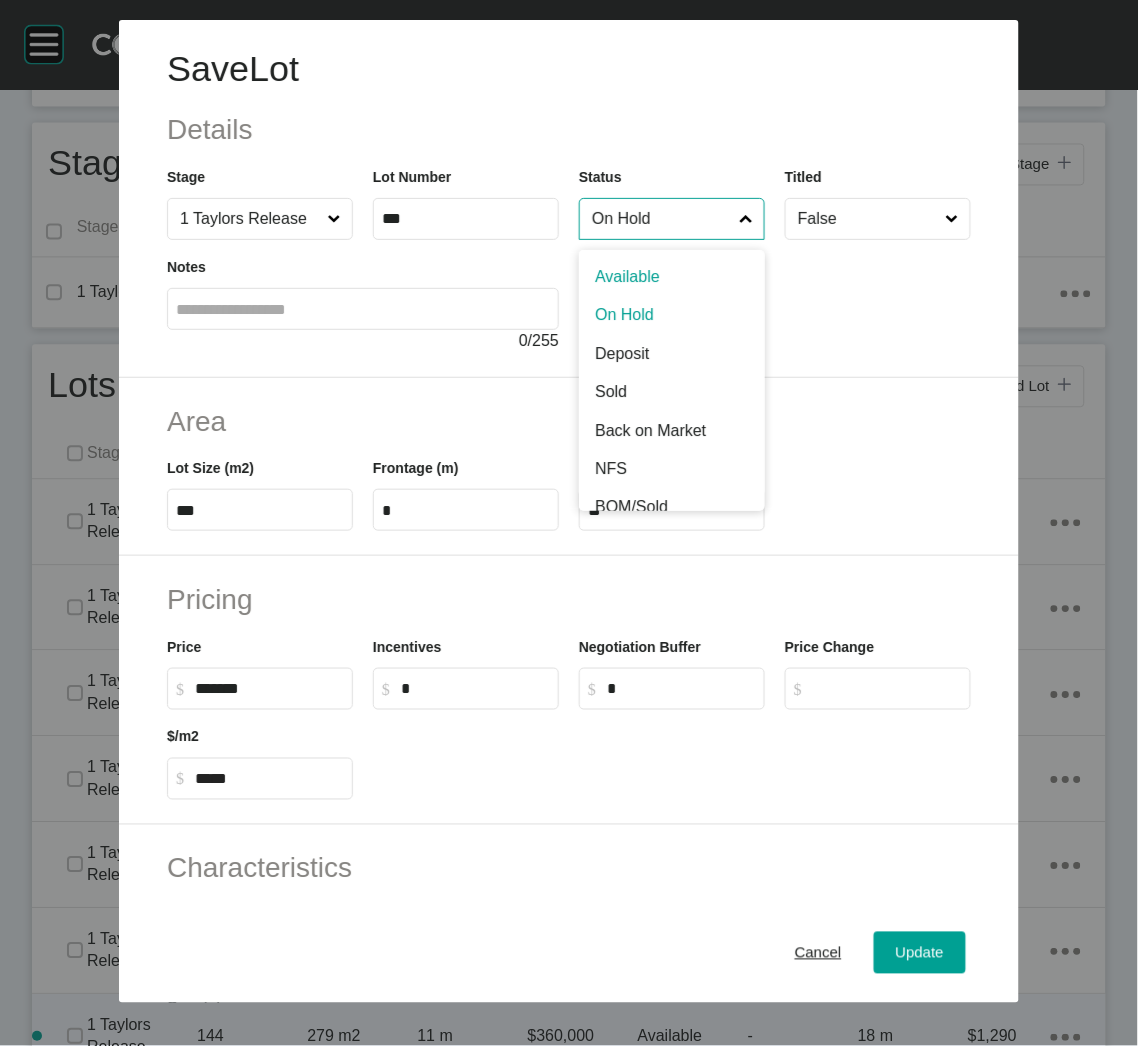 click on "On Hold" at bounding box center [662, 219] 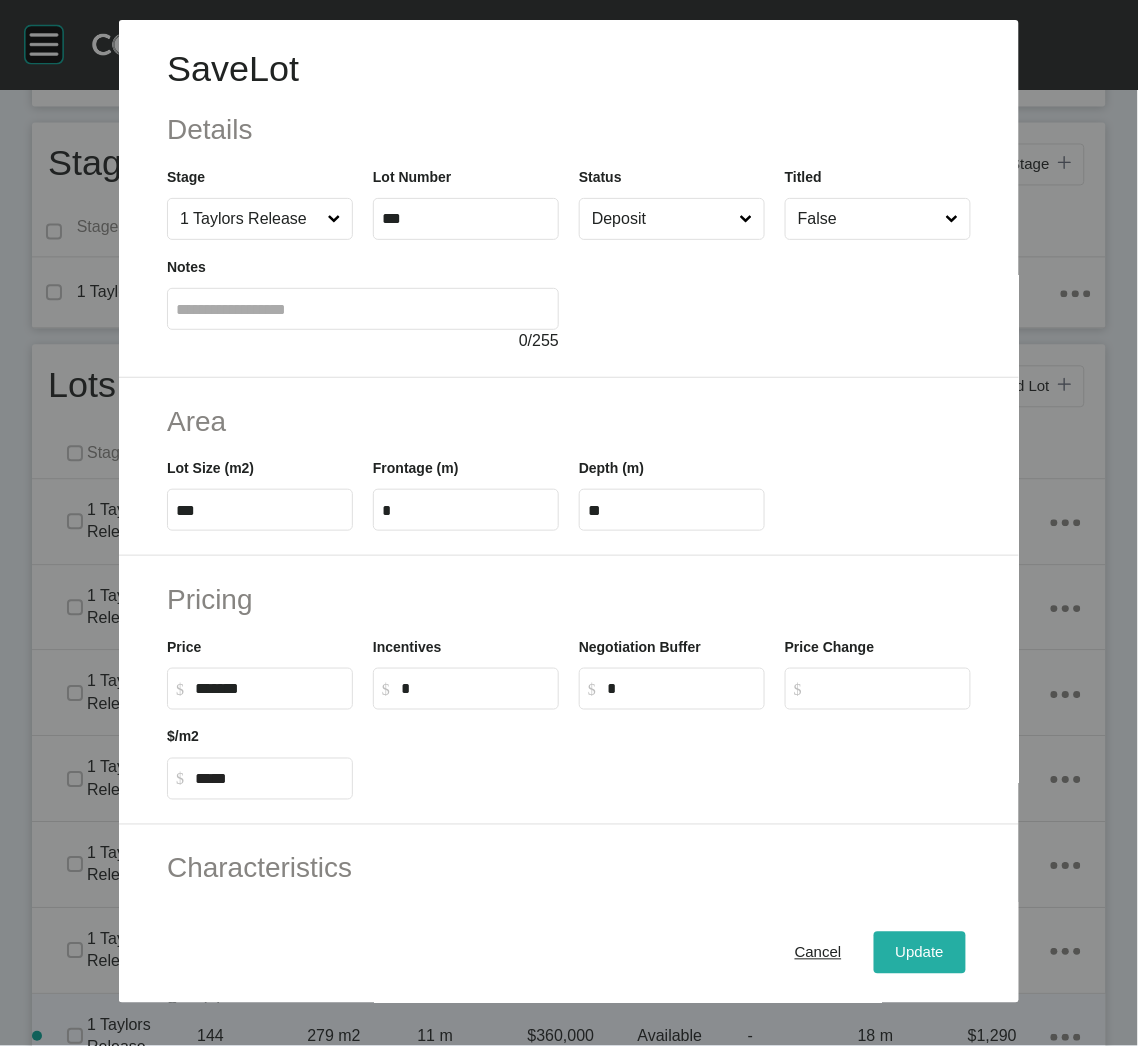 click on "Update" at bounding box center [920, 953] 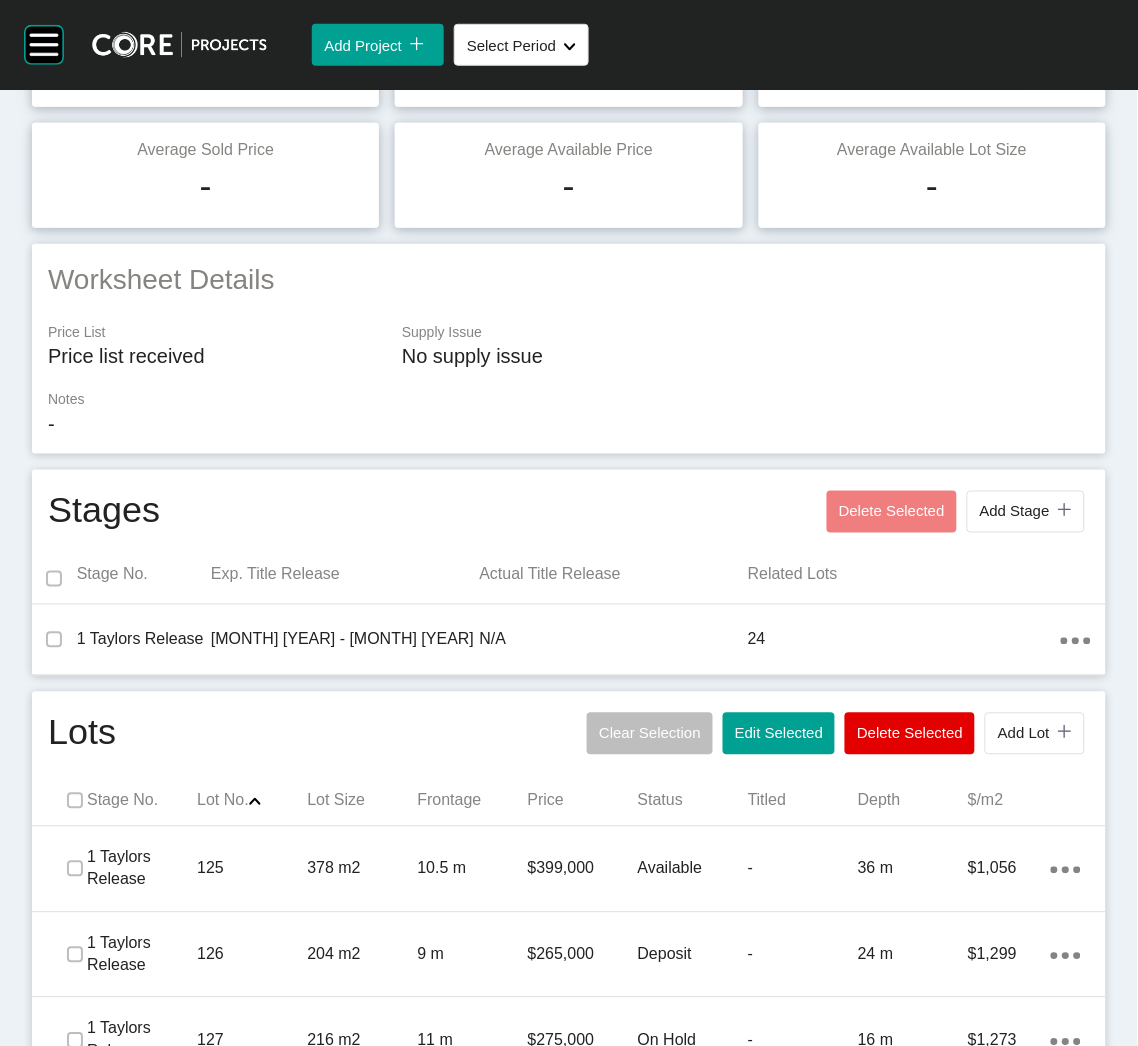 scroll, scrollTop: 0, scrollLeft: 0, axis: both 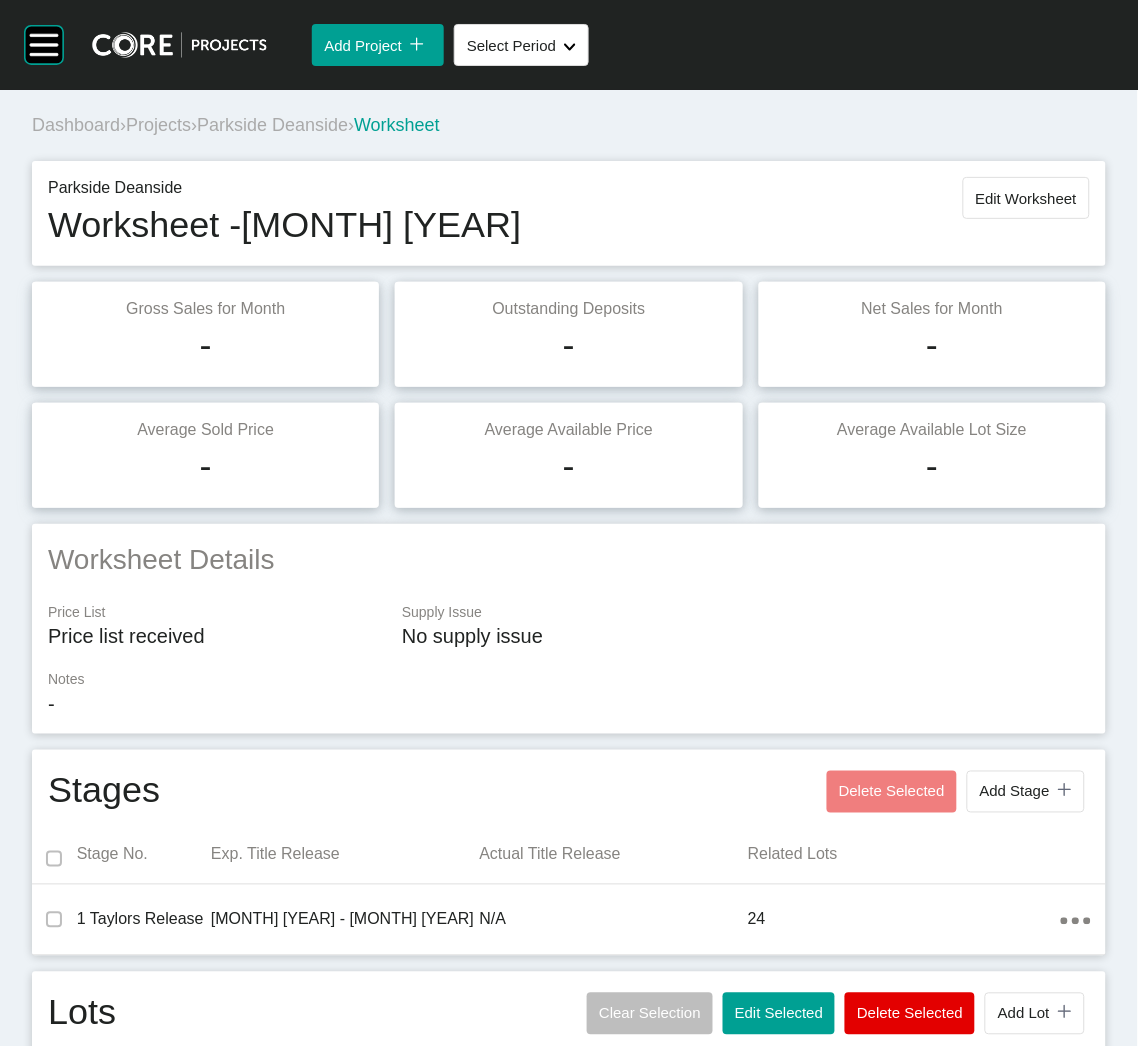 click on "Projects" at bounding box center [158, 125] 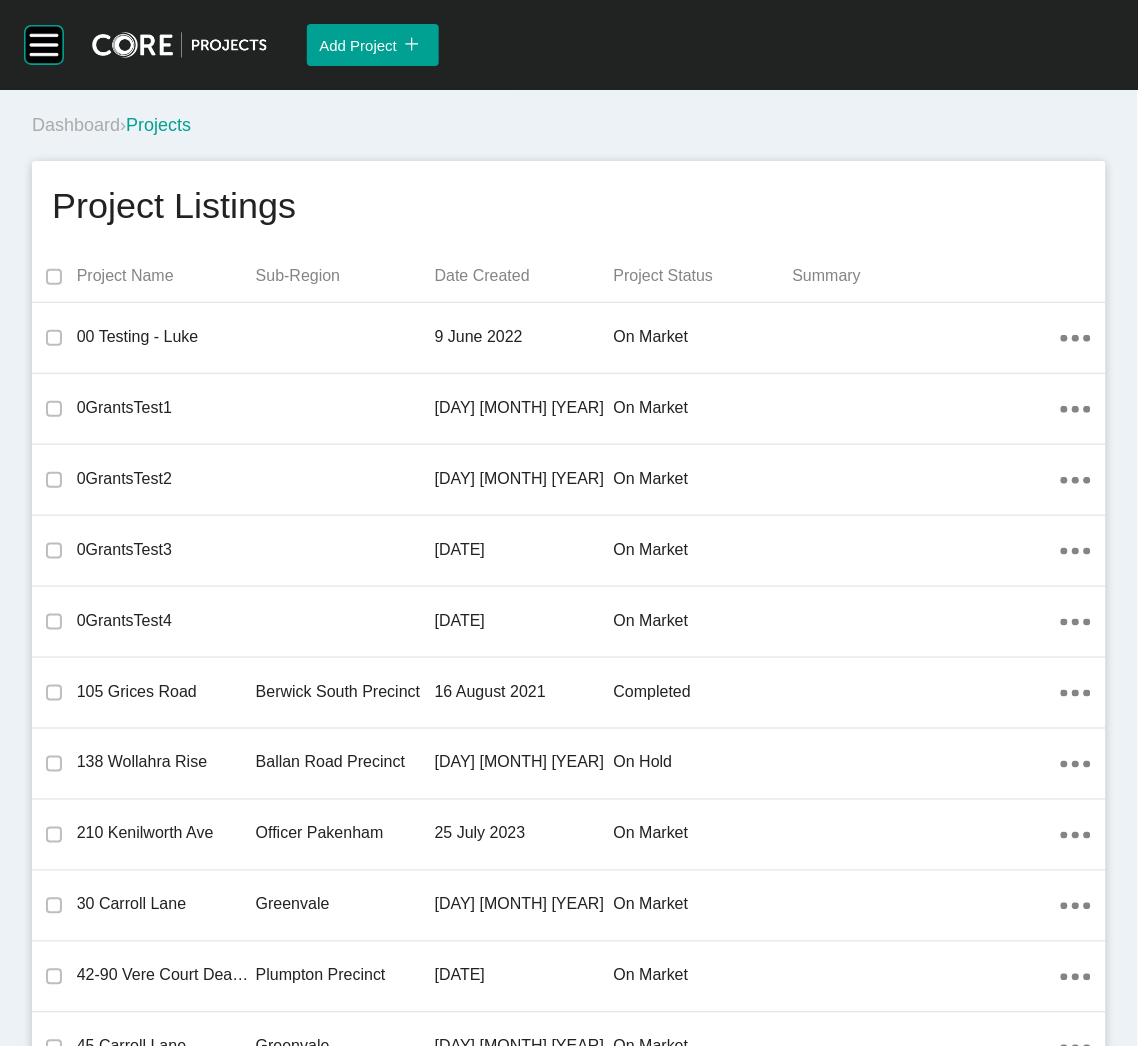 click on "Plumpton Precinct" at bounding box center [345, 976] 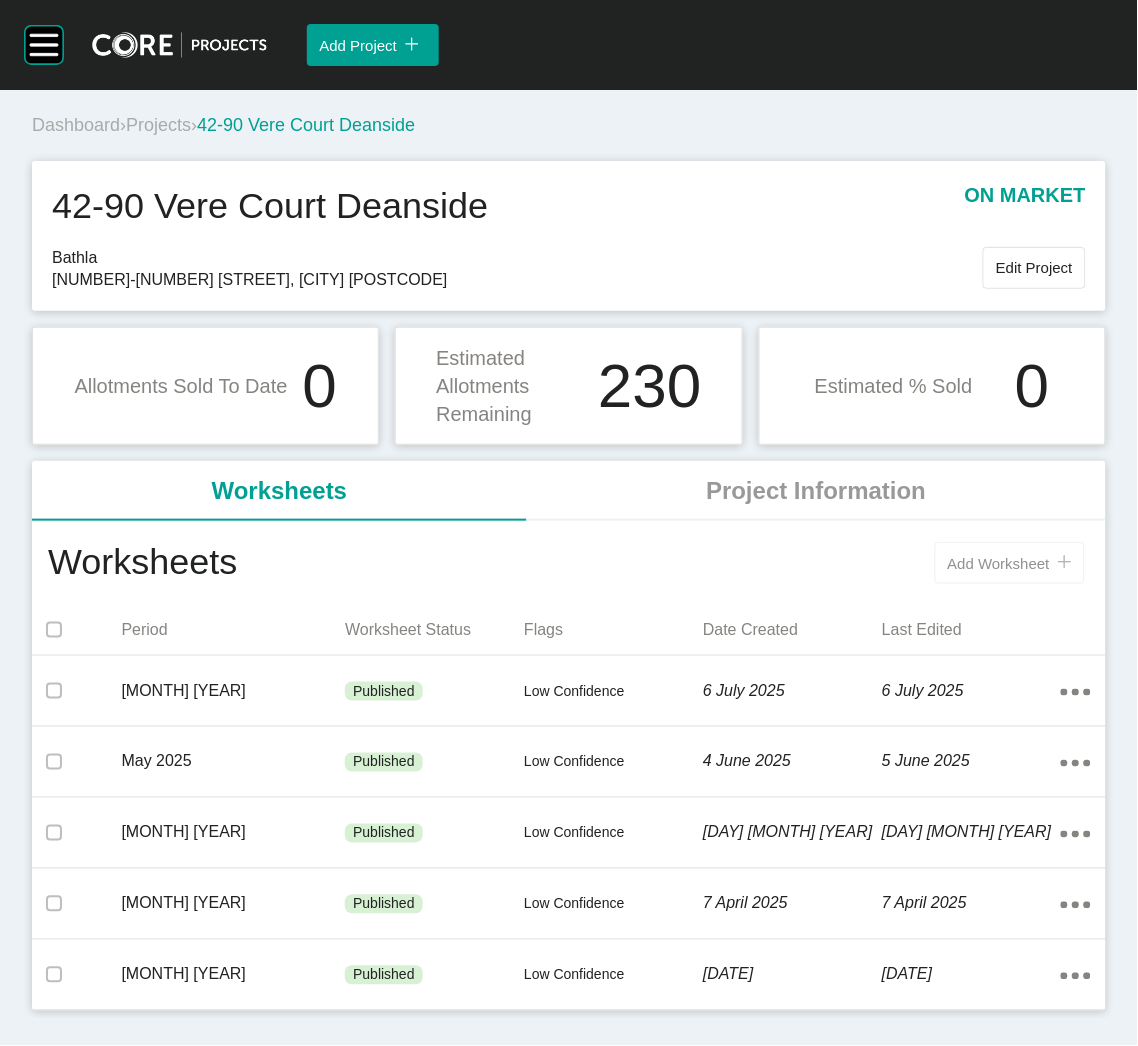 click on "Add Worksheet" at bounding box center (999, 563) 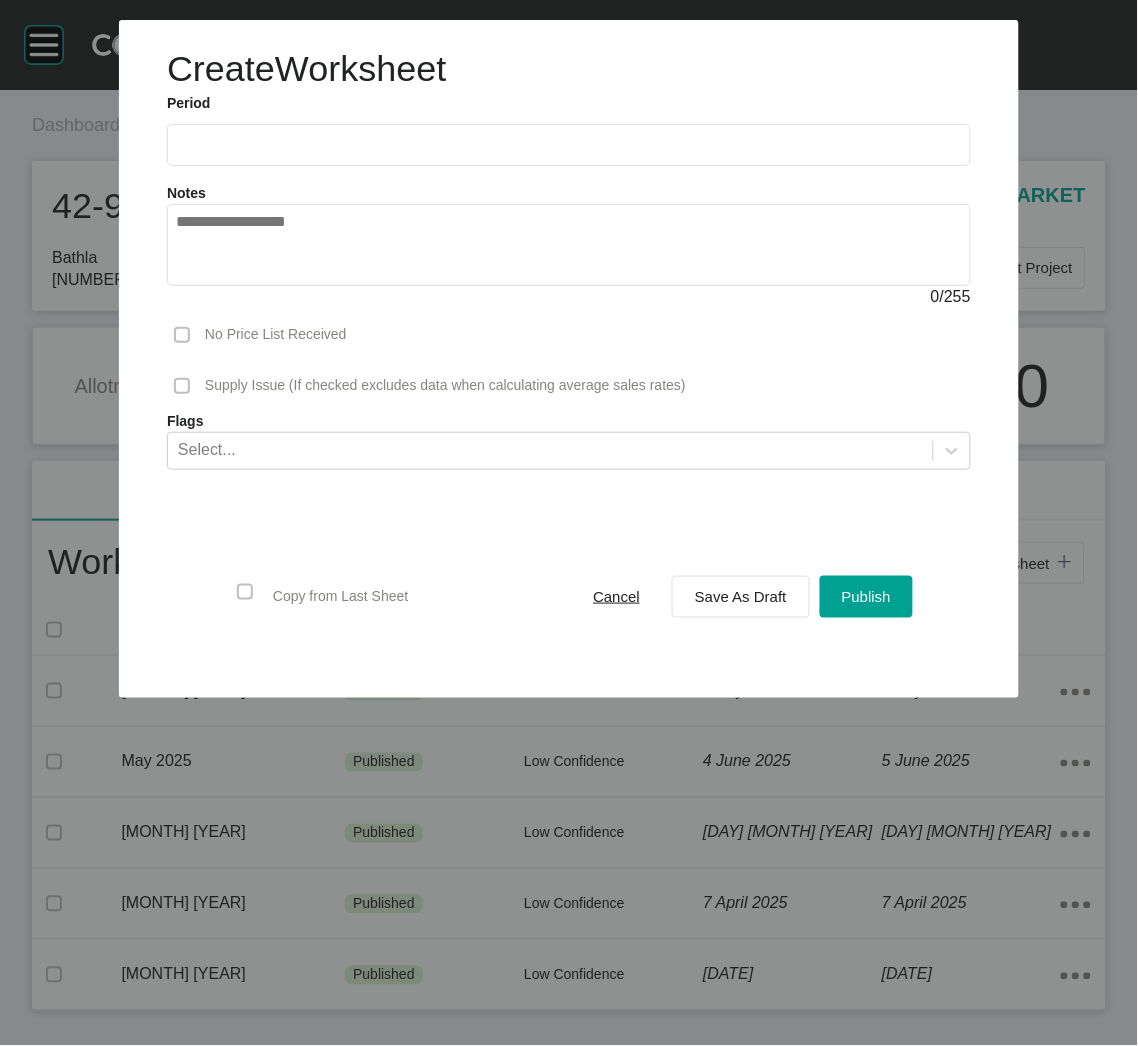 click at bounding box center (569, 144) 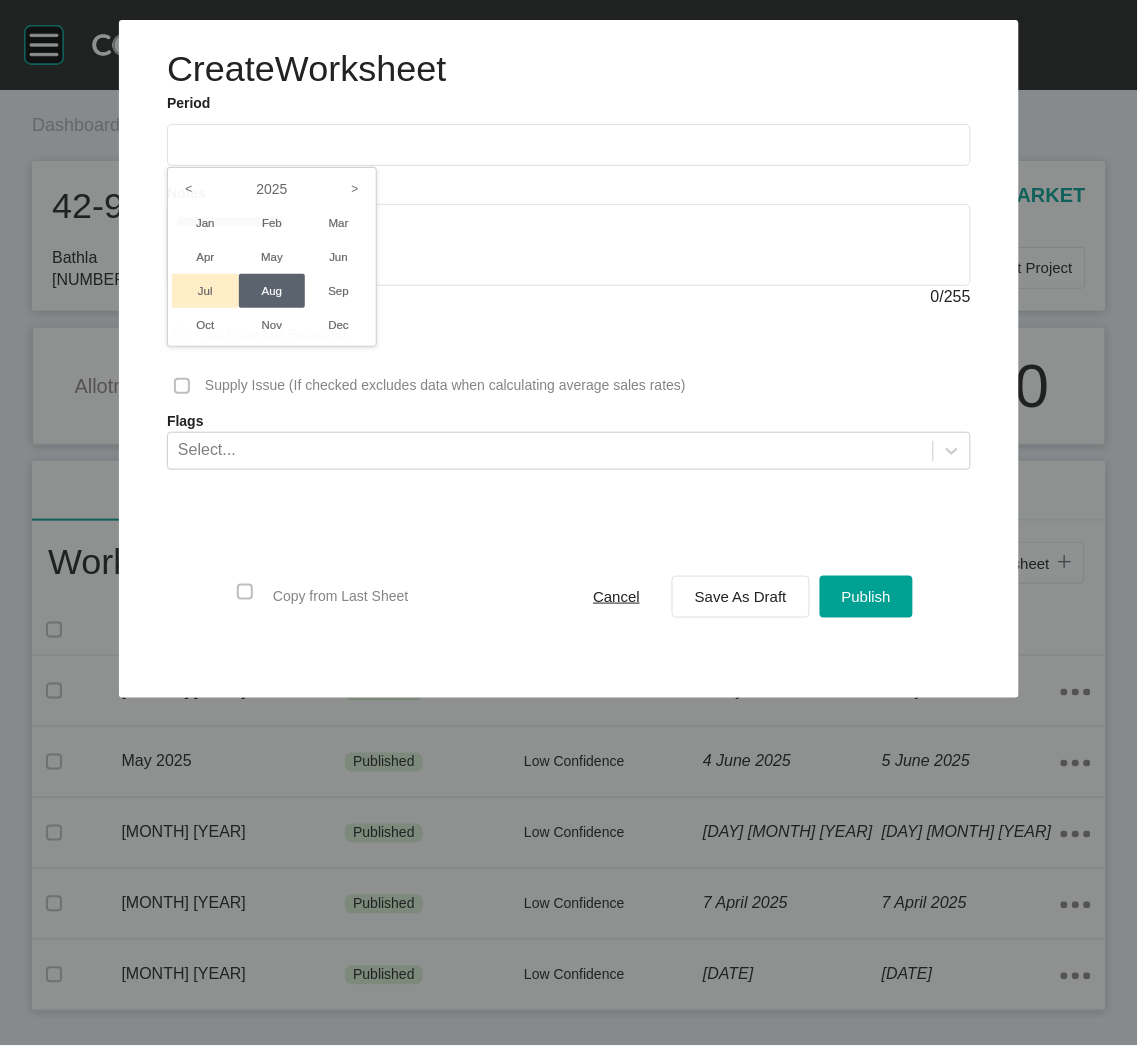 click on "Jul" at bounding box center [205, 291] 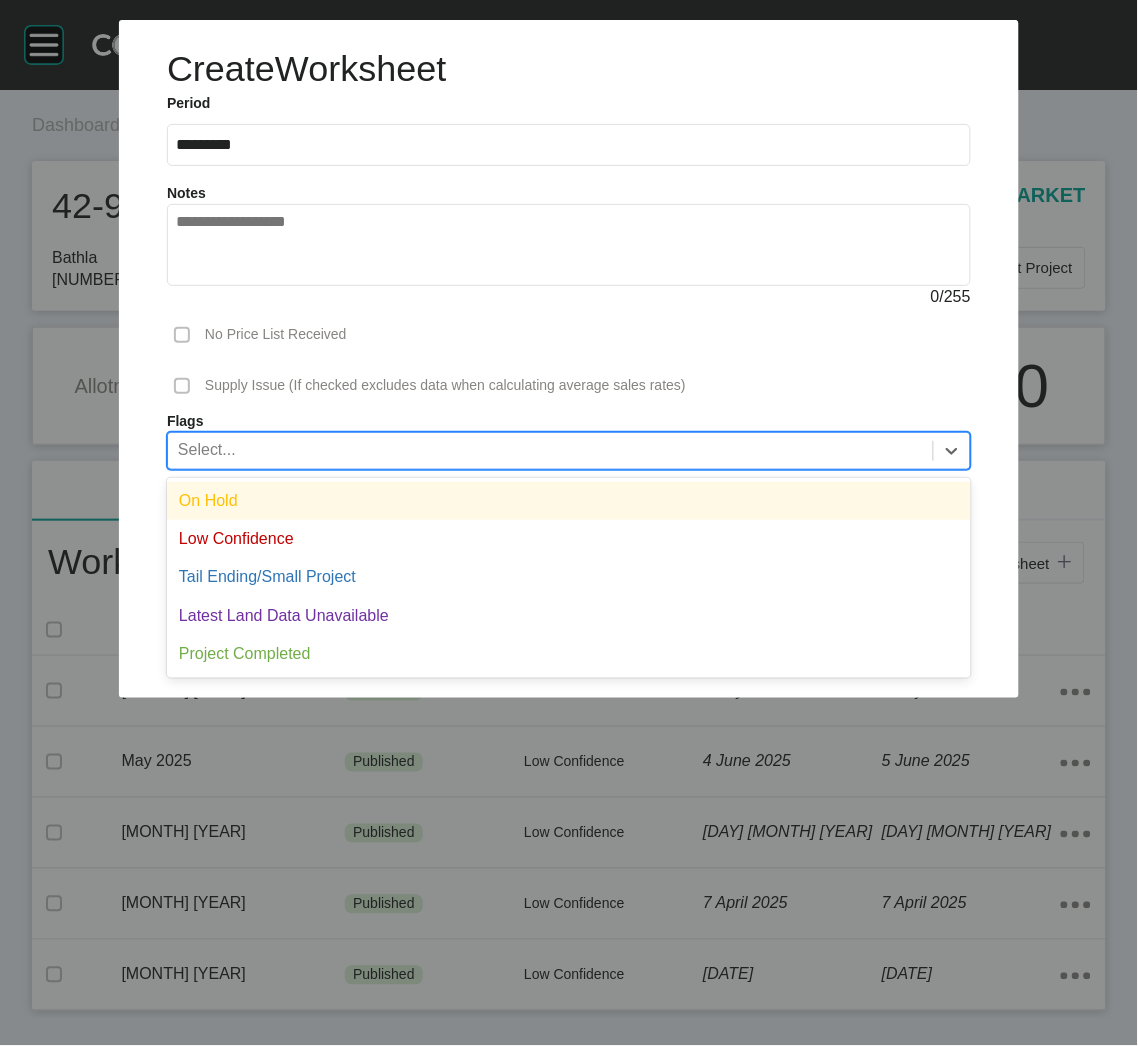 click on "Select..." at bounding box center (550, 450) 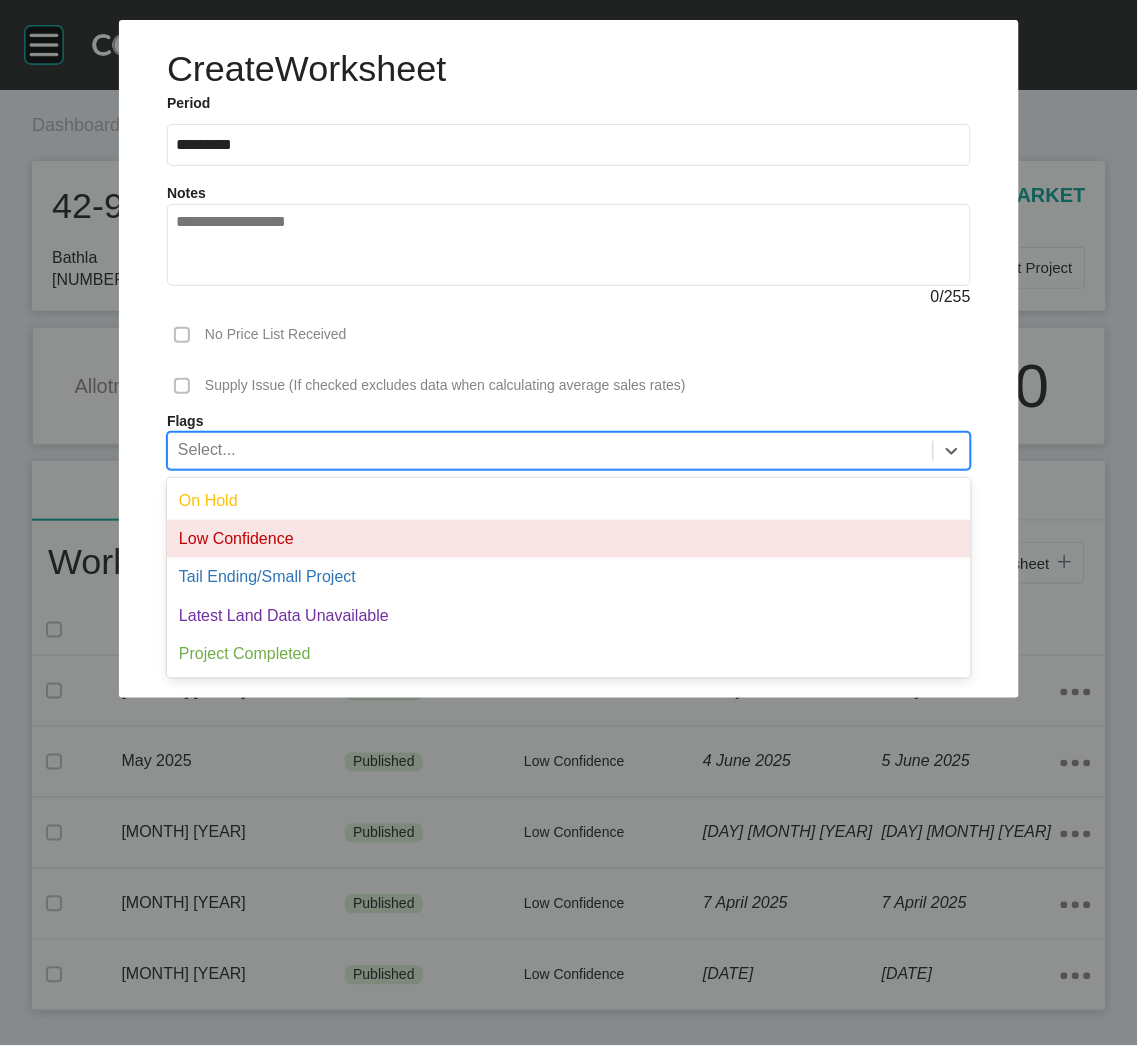 click on "Low Confidence" at bounding box center (569, 539) 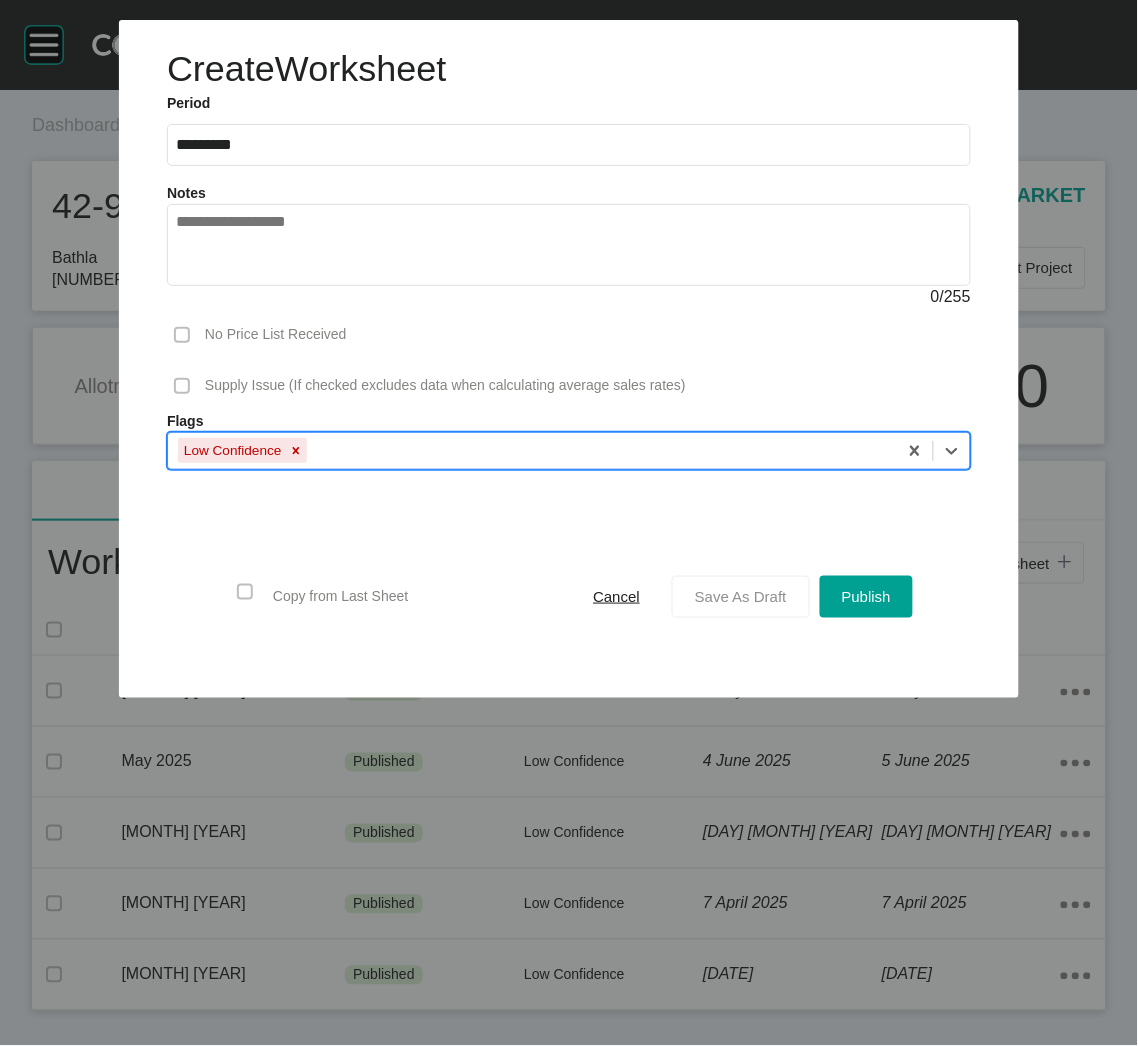 click on "Save As Draft" at bounding box center (741, 596) 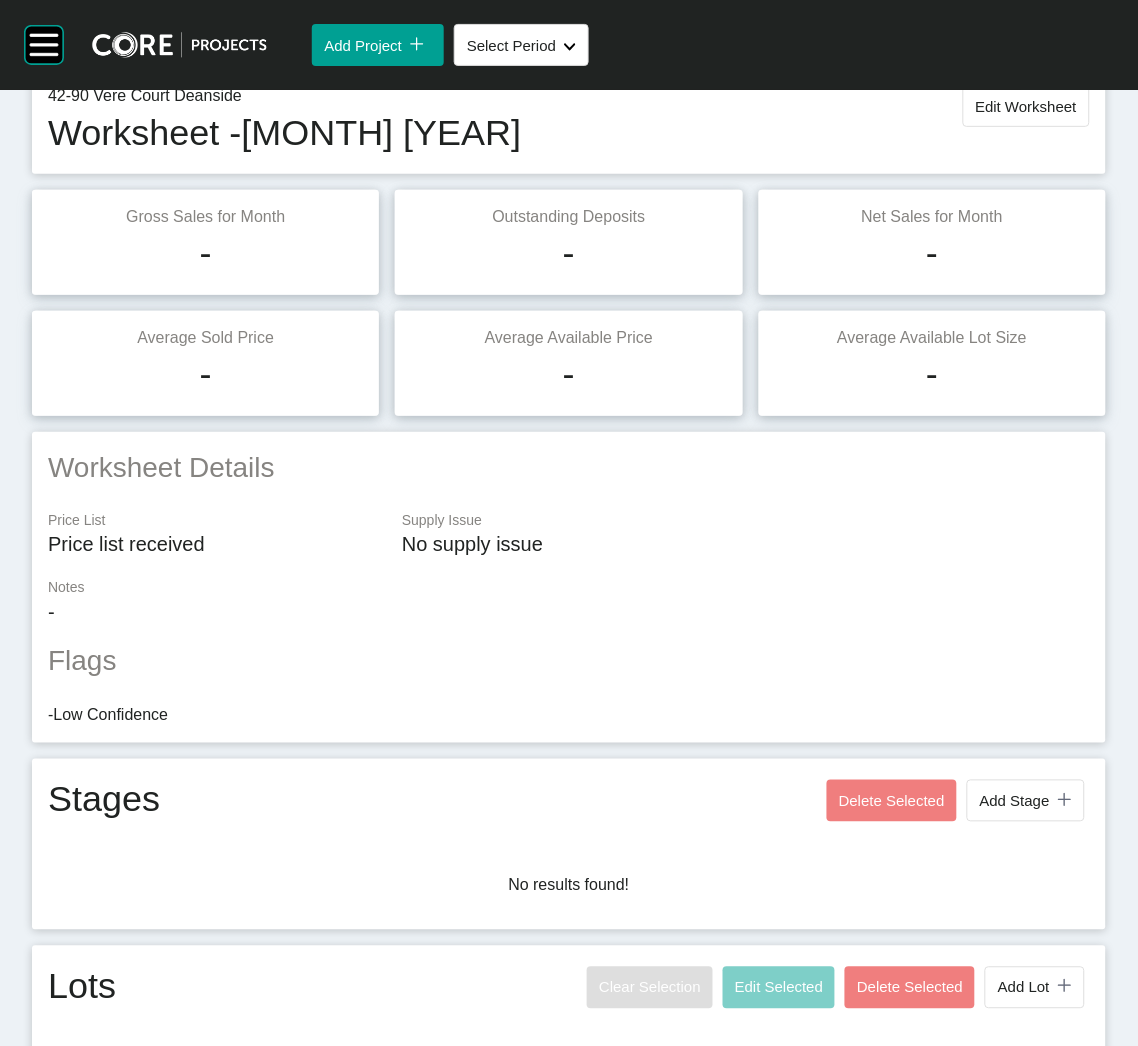 scroll, scrollTop: 0, scrollLeft: 0, axis: both 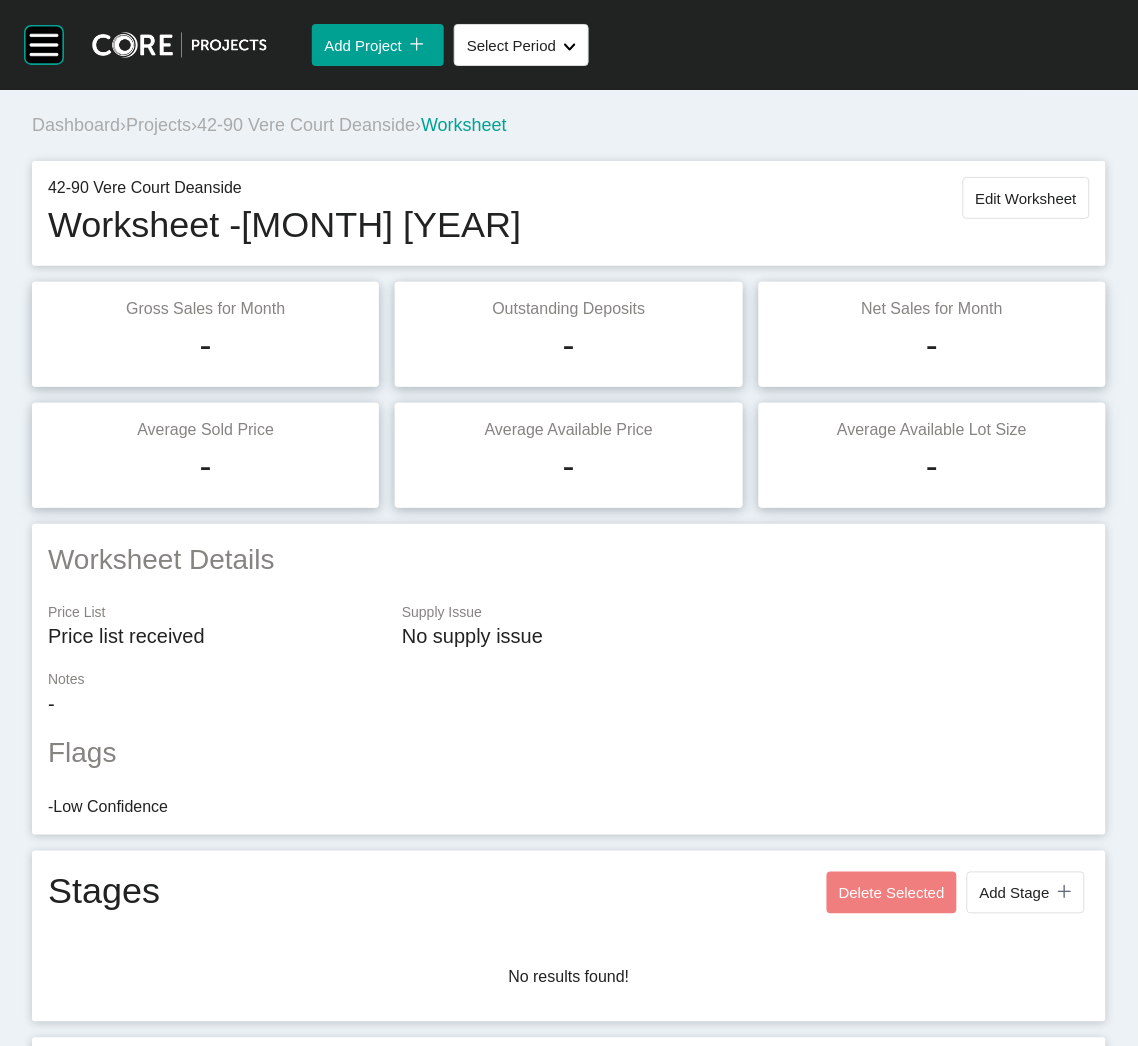 click on "Projects" at bounding box center (158, 125) 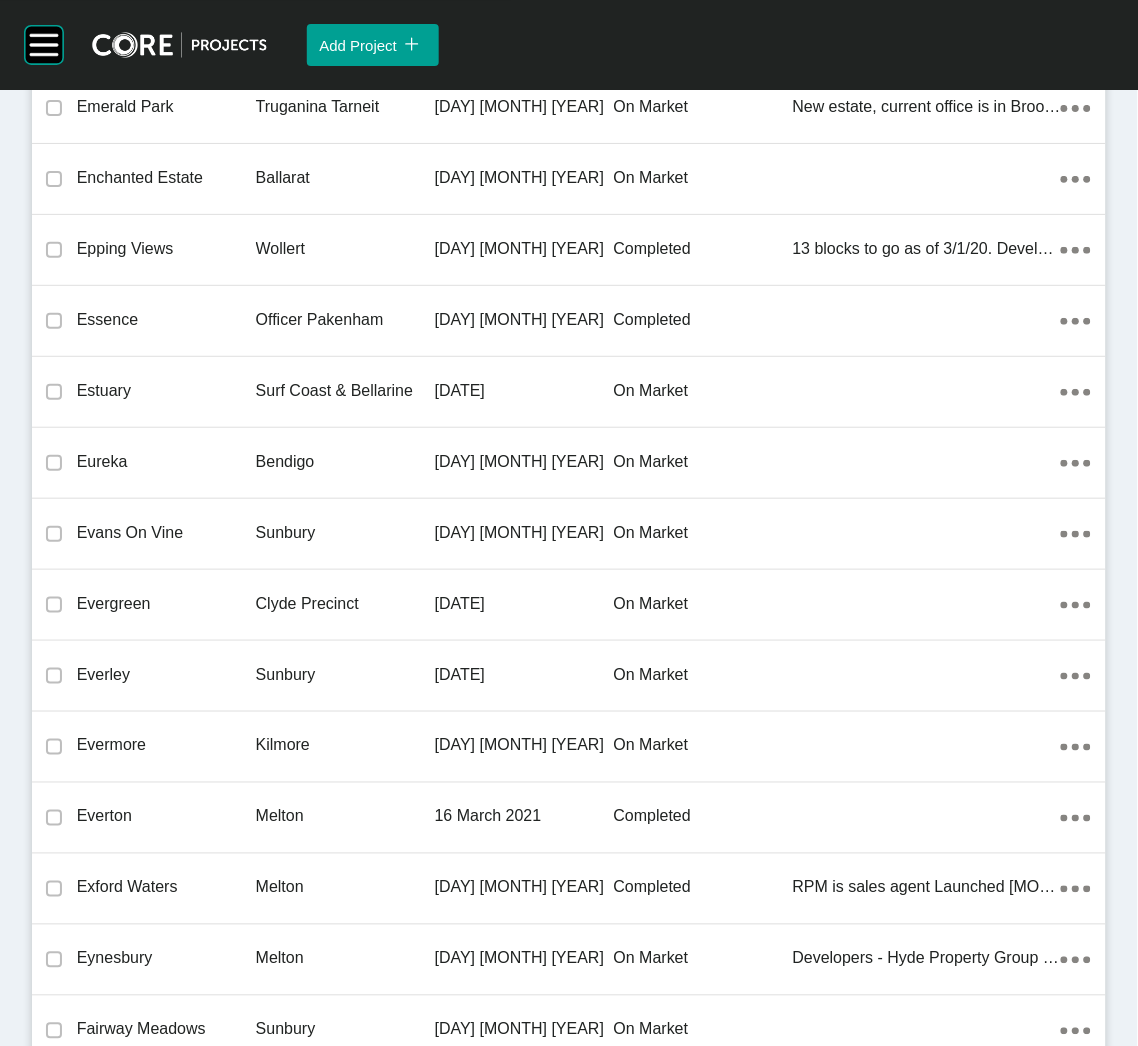 scroll, scrollTop: 26846, scrollLeft: 0, axis: vertical 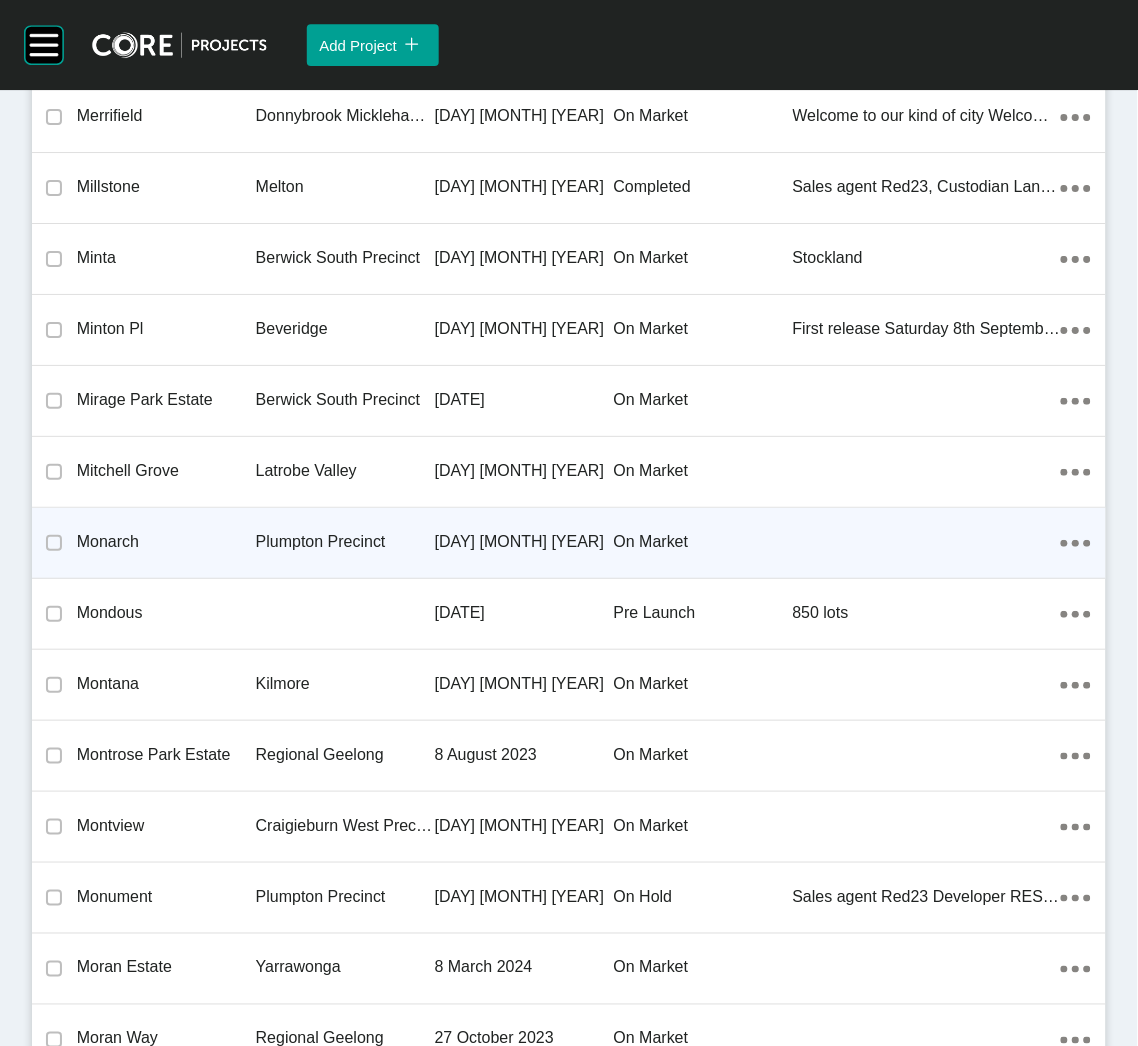 click on "Plumpton Precinct" at bounding box center (345, 542) 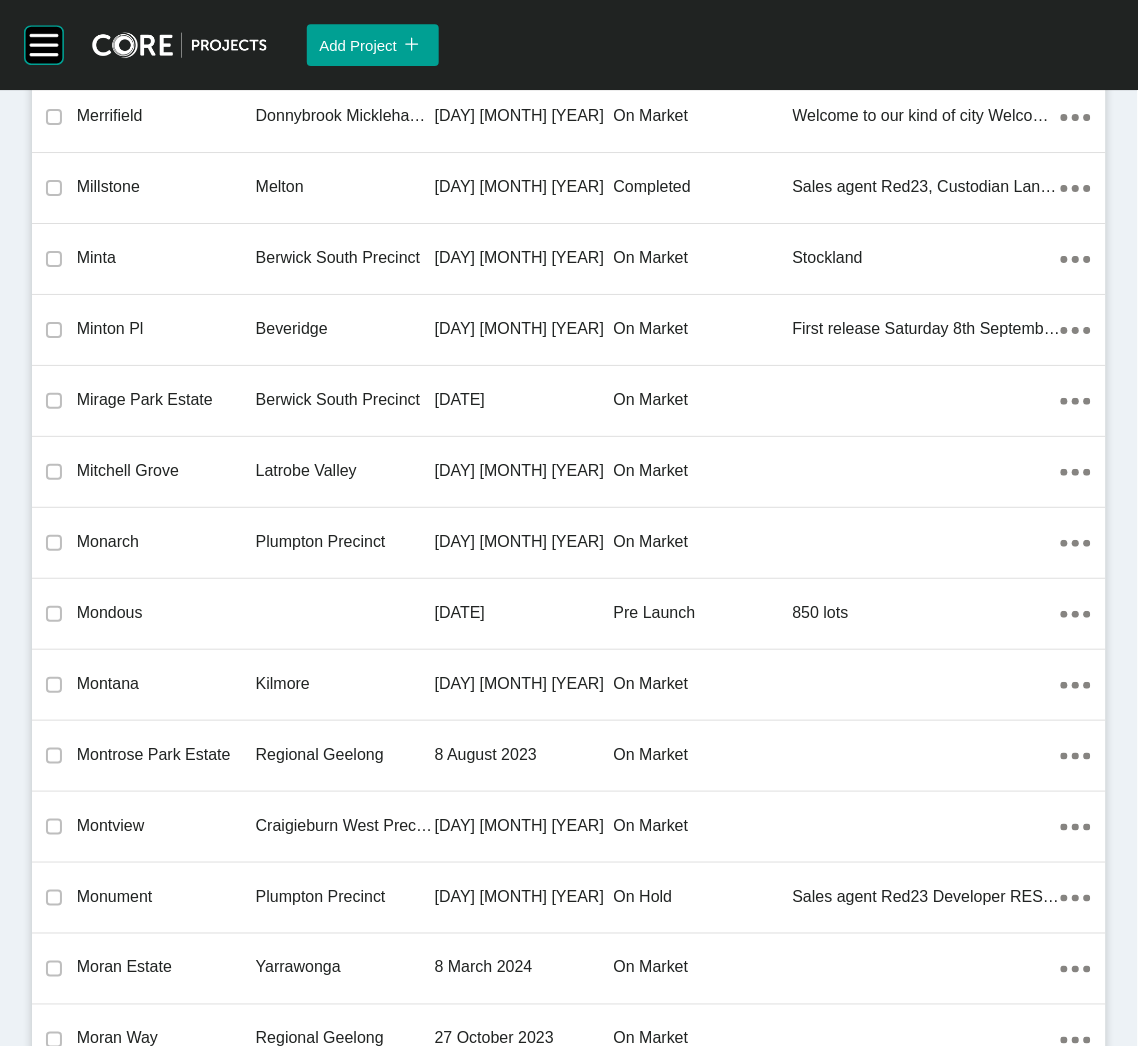 click on "Group 2 Created with Sketch. . Add Project icon/tick copy 11 Created with Sketch. Projects Current Archived Trashed Sub-Regions Report Export Change Log Switch Account Logout Dashboard  ›  Projects Project Listings Project Name Sub-Region Date Created Project Status Summary 00 Testing - Luke 9 June 2022 on market Action Menu Dots Copy 6 Created with Sketch. 0GrantsTest1 28 November 2022 on market Action Menu Dots Copy 6 Created with Sketch. 0GrantsTest2 28 November 2022 on market Action Menu Dots Copy 6 Created with Sketch. 0GrantsTest3 7 December 2022 on market Action Menu Dots Copy 6 Created with Sketch. 0GrantsTest4 7 December 2022 on market Action Menu Dots Copy 6 Created with Sketch. 105 Grices Road Berwick South Precinct 16 August 2021 completed Action Menu Dots Copy 6 Created with Sketch. 138 Wollahra Rise Ballan Road Precinct 8 June 2023 on hold Action Menu Dots Copy 6 Created with Sketch. 210 Kenilworth Ave Officer Pakenham 25 July 2023 on market Action Menu Dots Copy 6 Created with Sketch. Aldo" at bounding box center (569, 523) 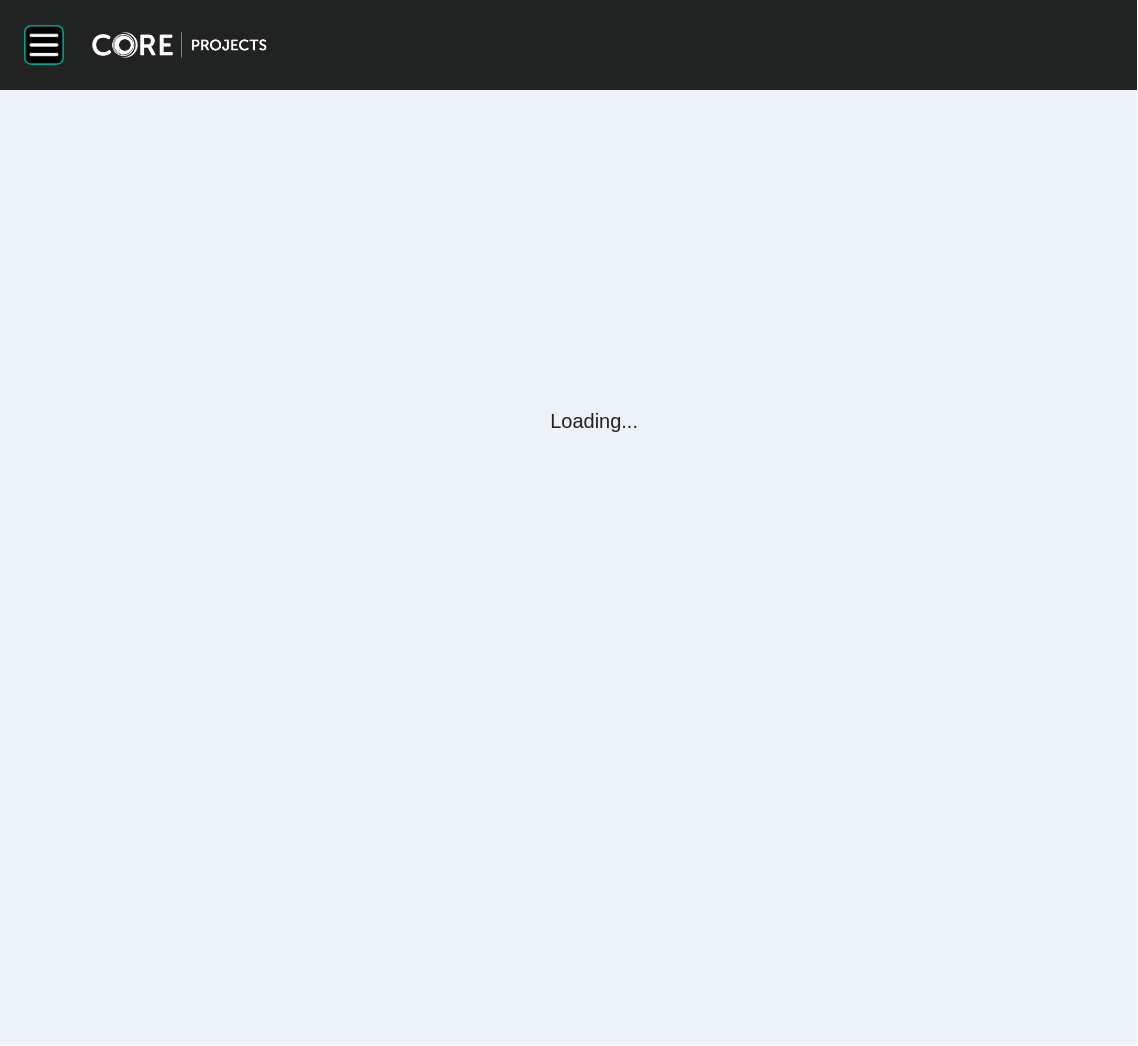 scroll, scrollTop: 0, scrollLeft: 0, axis: both 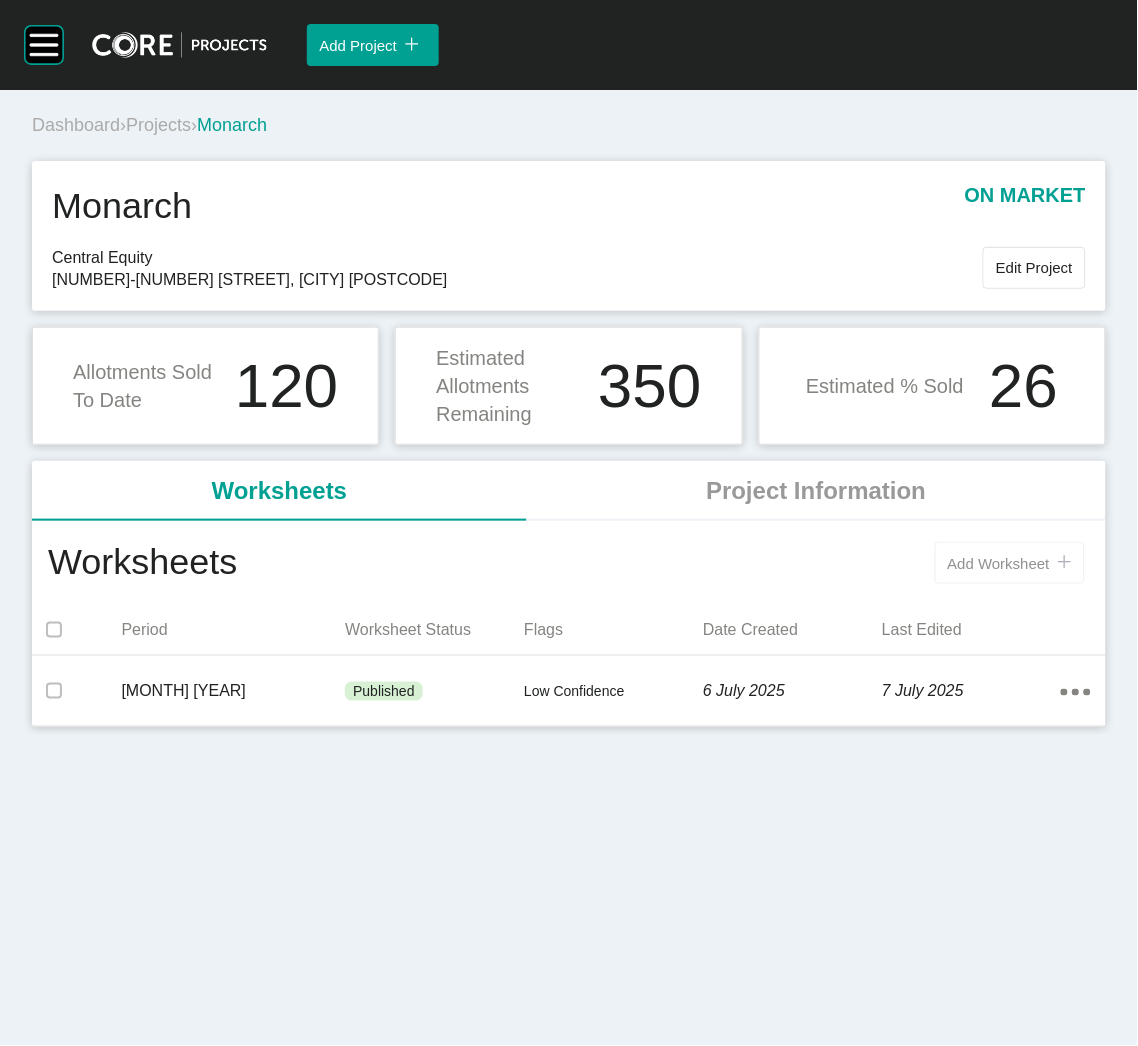 click on "Add Worksheet" at bounding box center [999, 563] 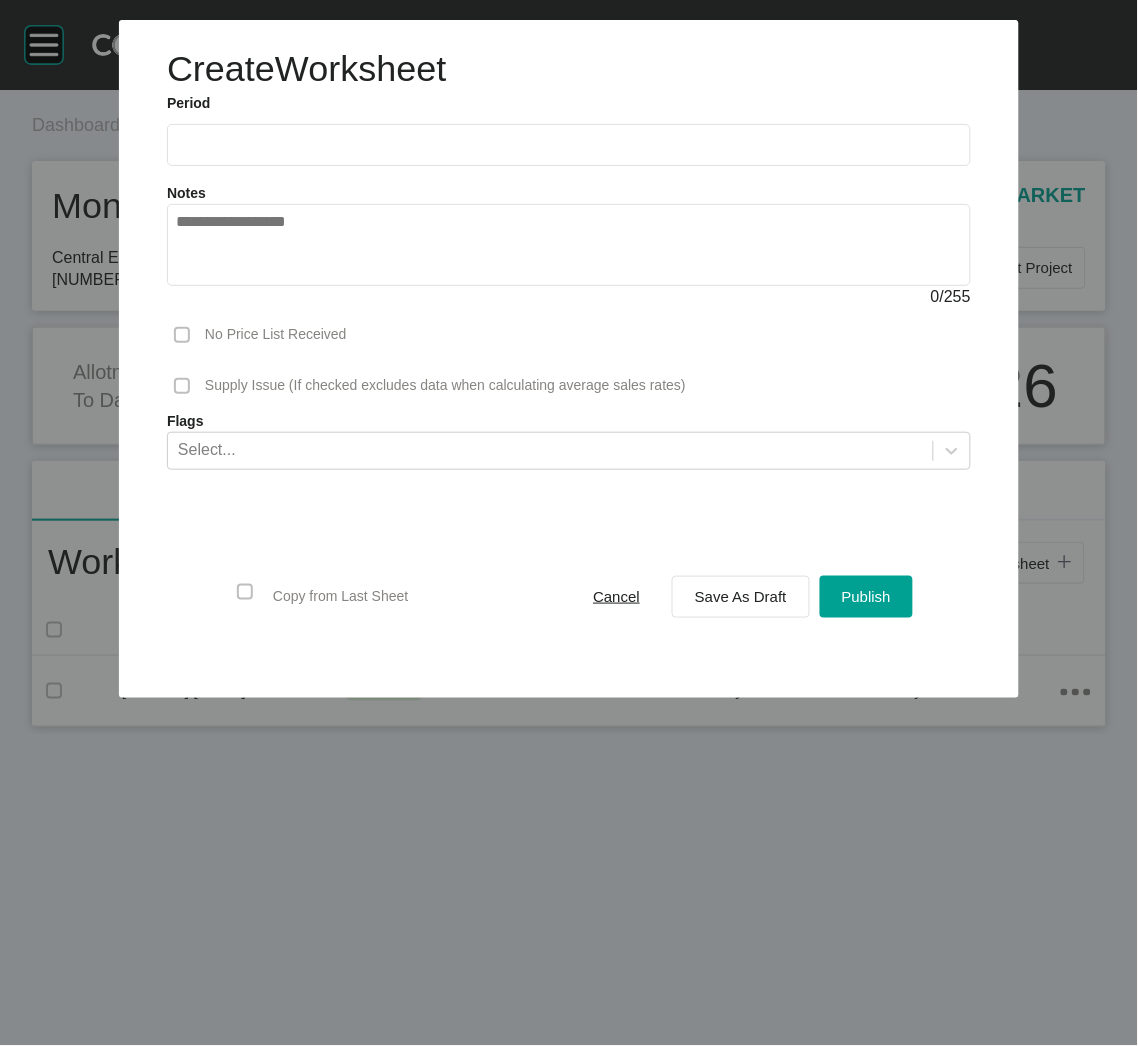 click at bounding box center [569, 144] 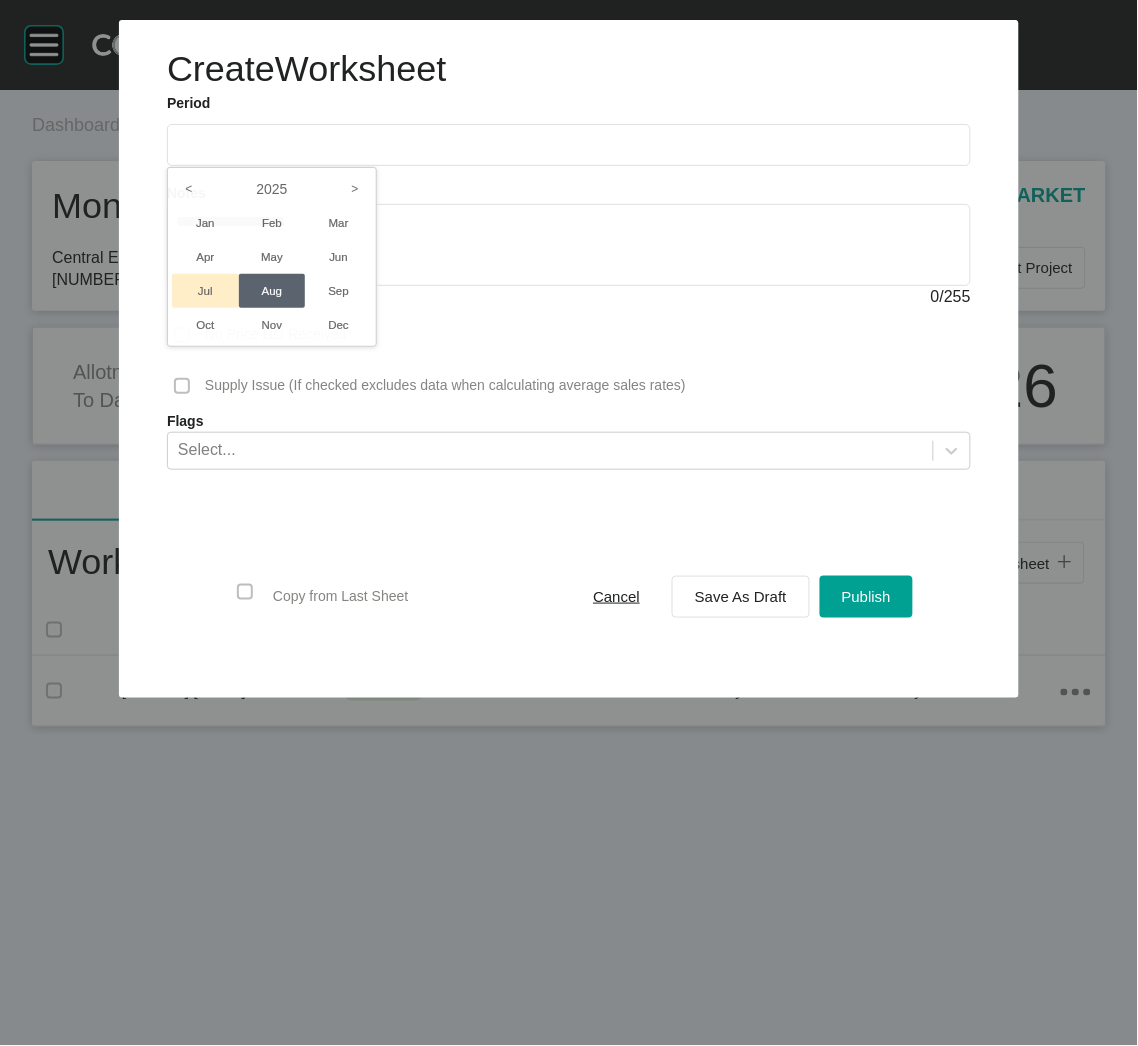 click on "Jul" at bounding box center [205, 291] 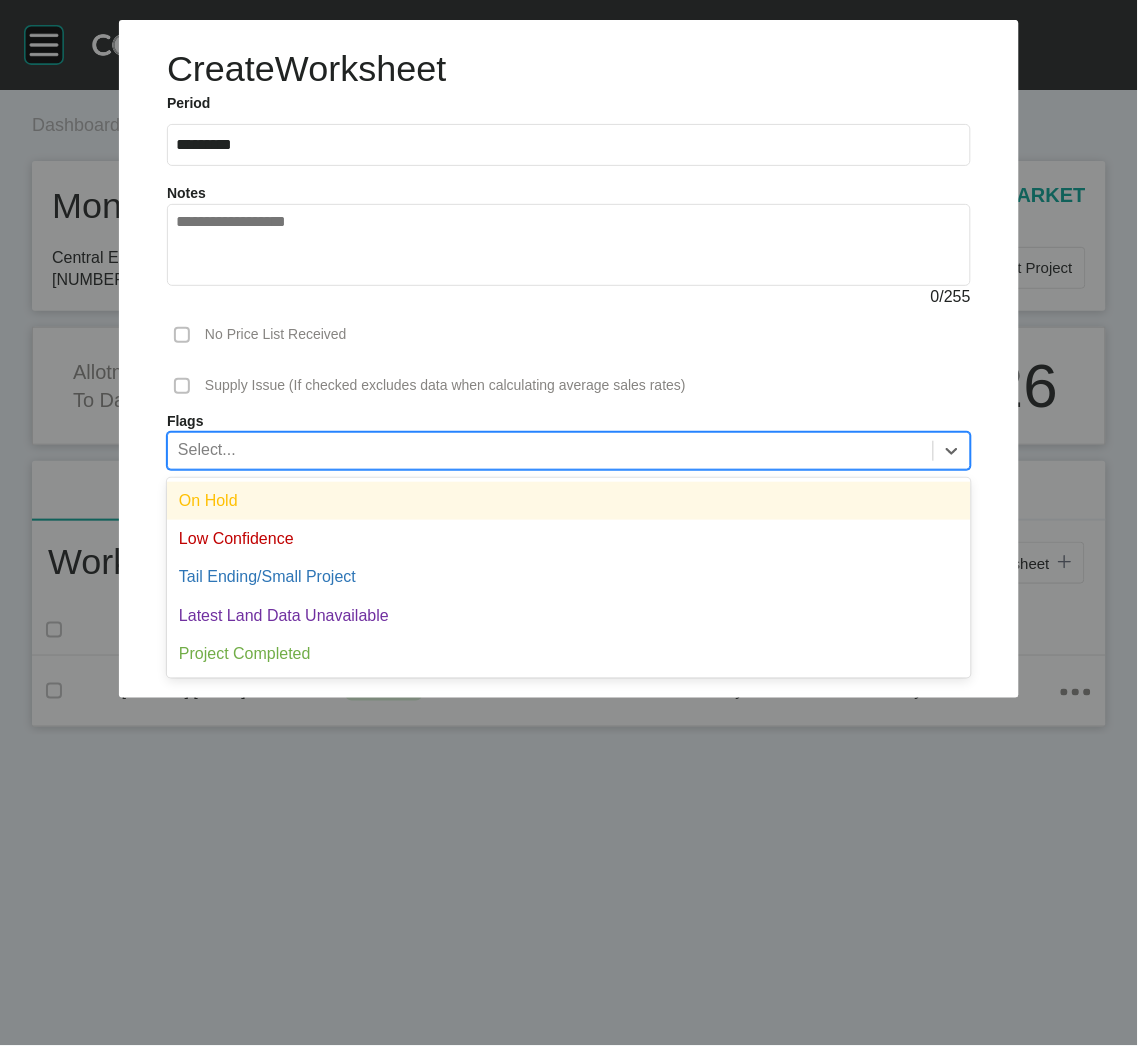drag, startPoint x: 581, startPoint y: 444, endPoint x: 549, endPoint y: 486, distance: 52.801514 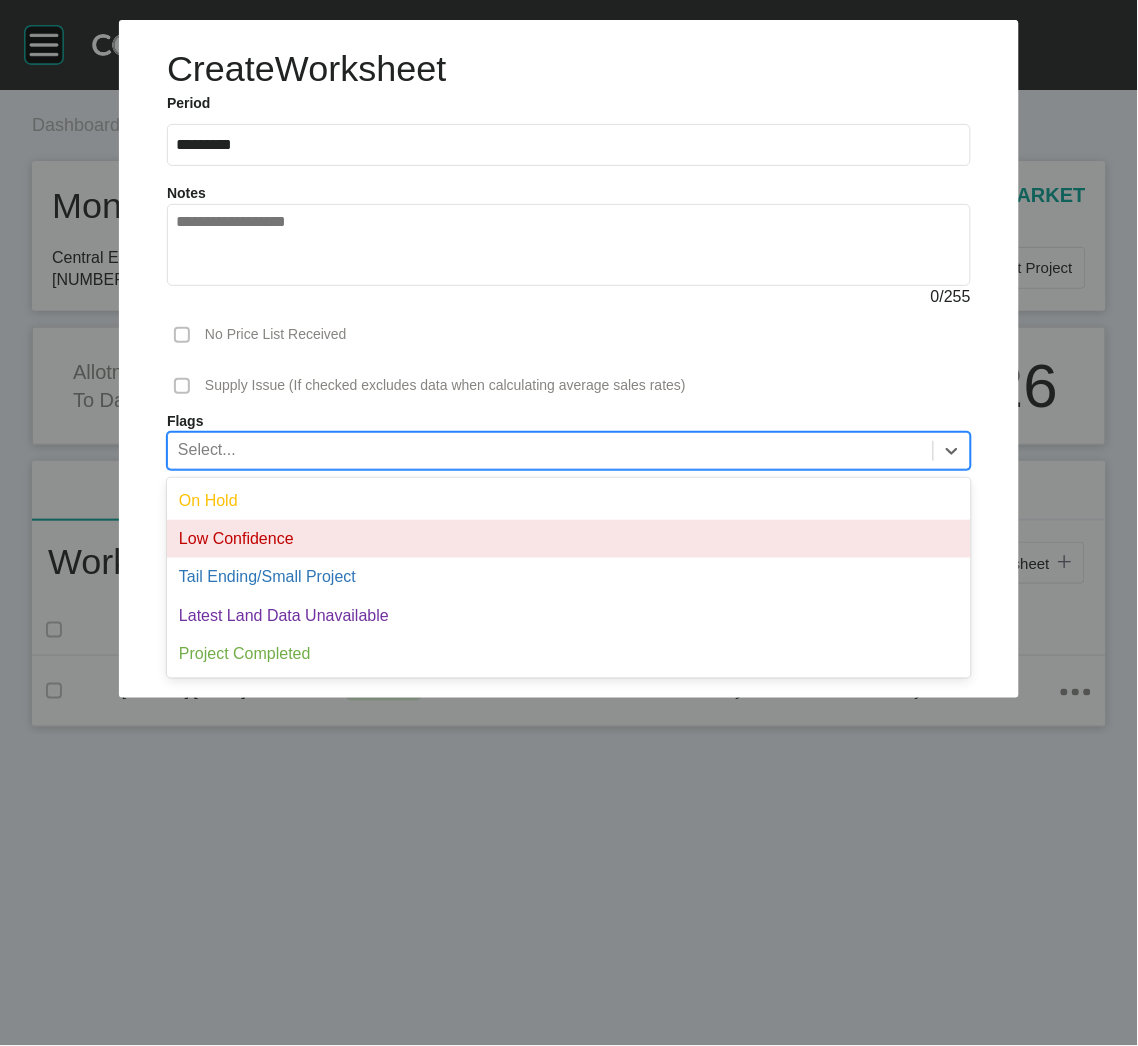 drag, startPoint x: 451, startPoint y: 530, endPoint x: 542, endPoint y: 553, distance: 93.8616 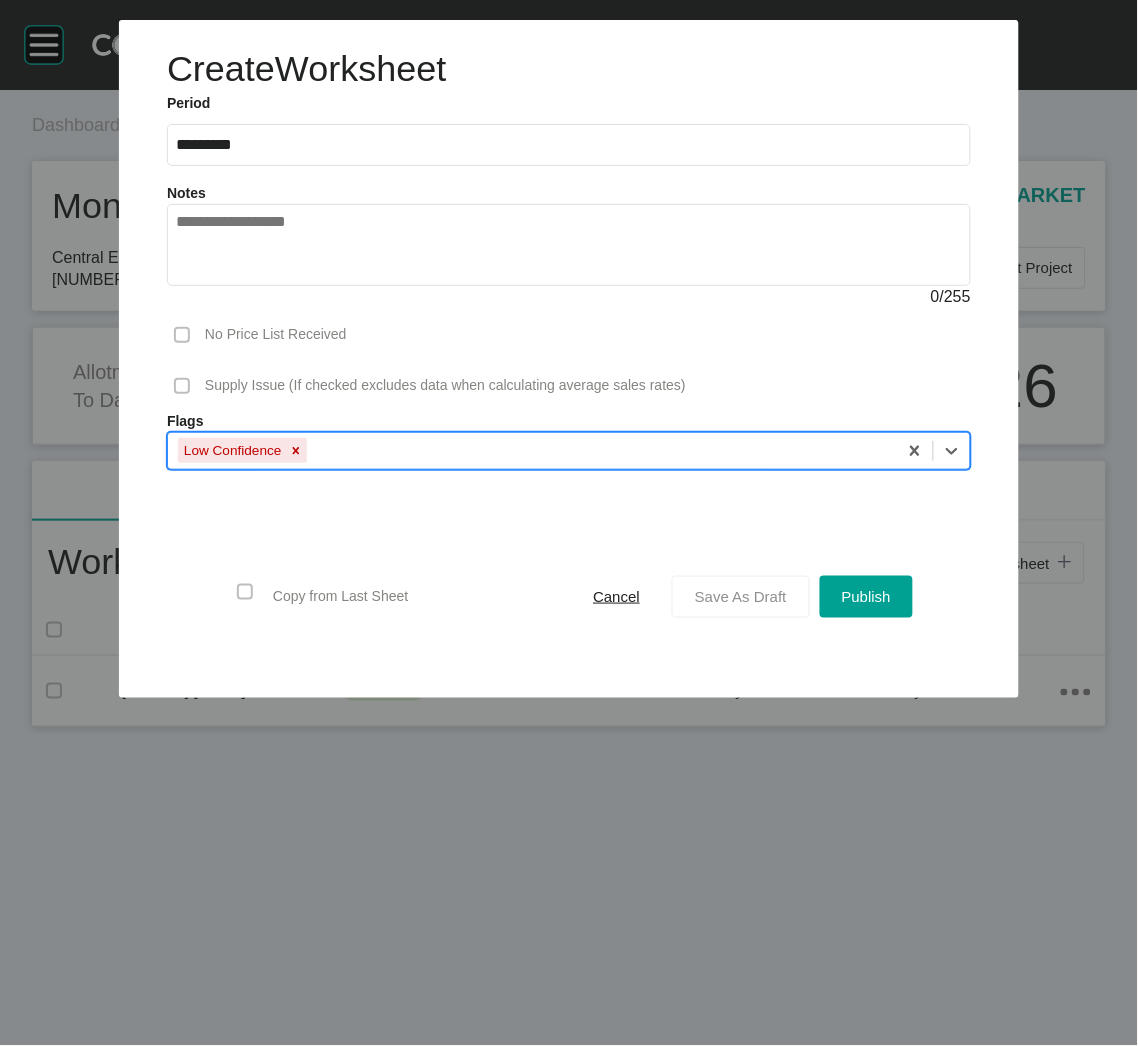 click on "Save As Draft" at bounding box center (741, 596) 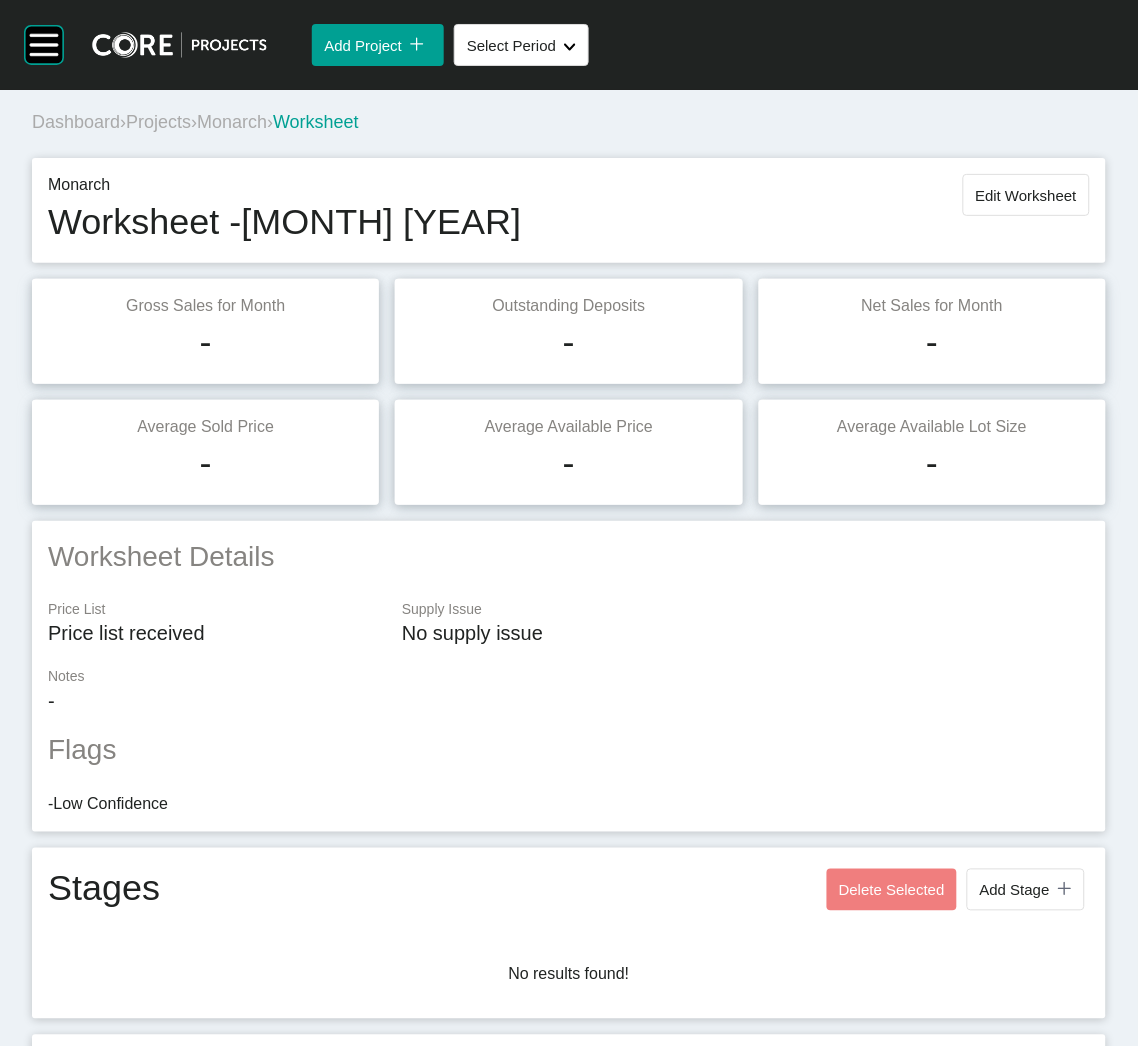 scroll, scrollTop: 0, scrollLeft: 0, axis: both 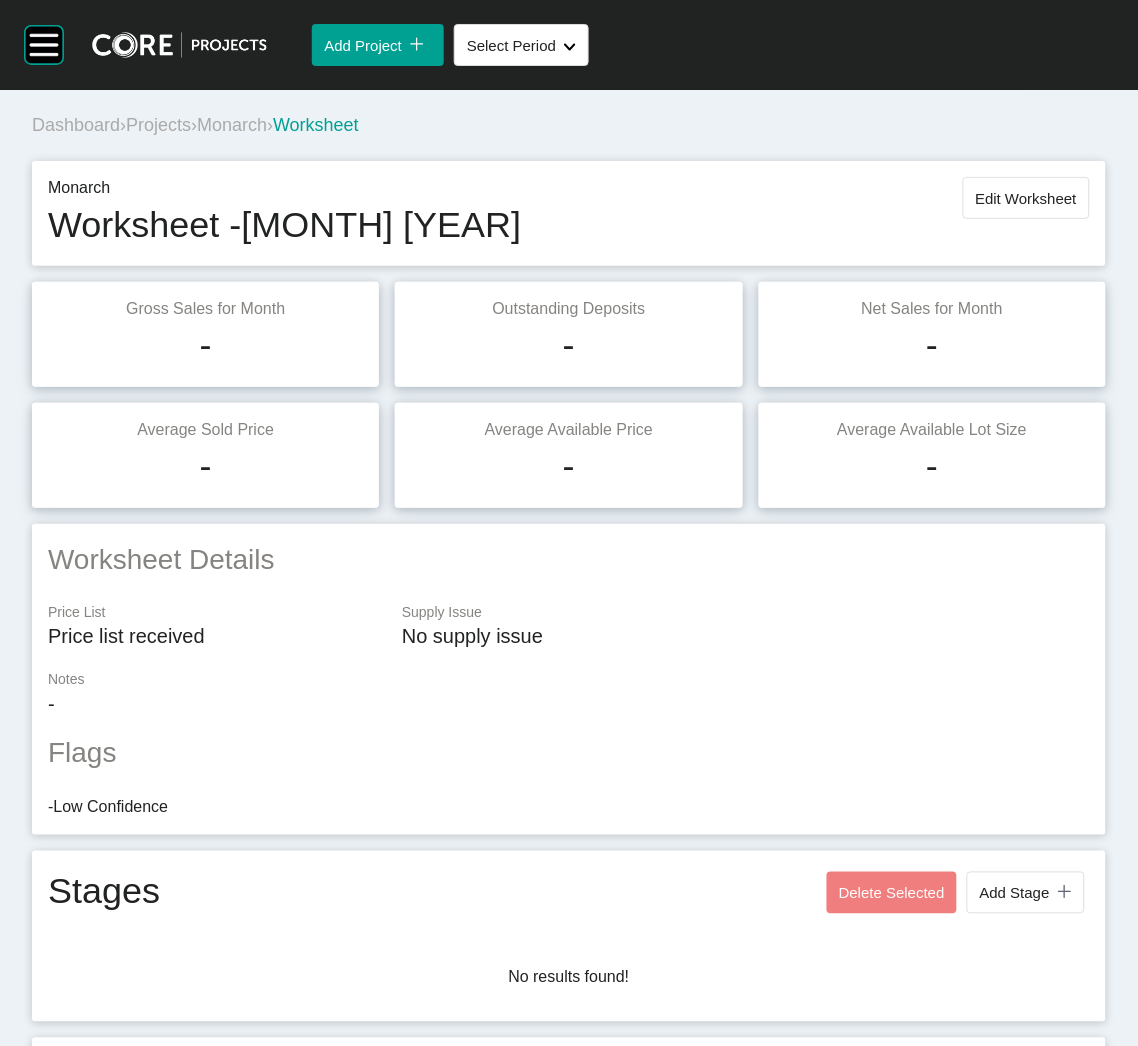 click on "Projects" at bounding box center (158, 125) 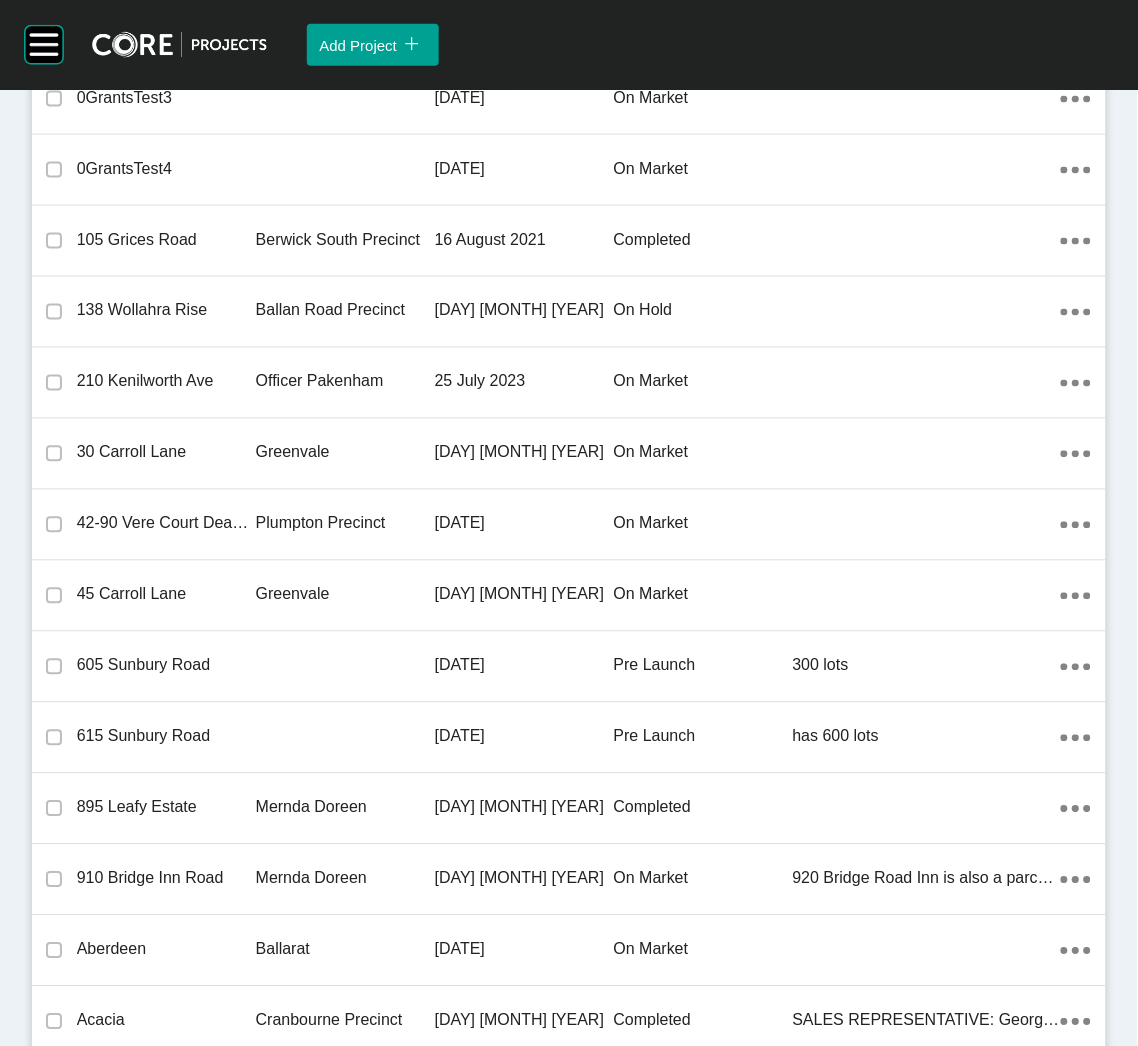 scroll, scrollTop: 11450, scrollLeft: 0, axis: vertical 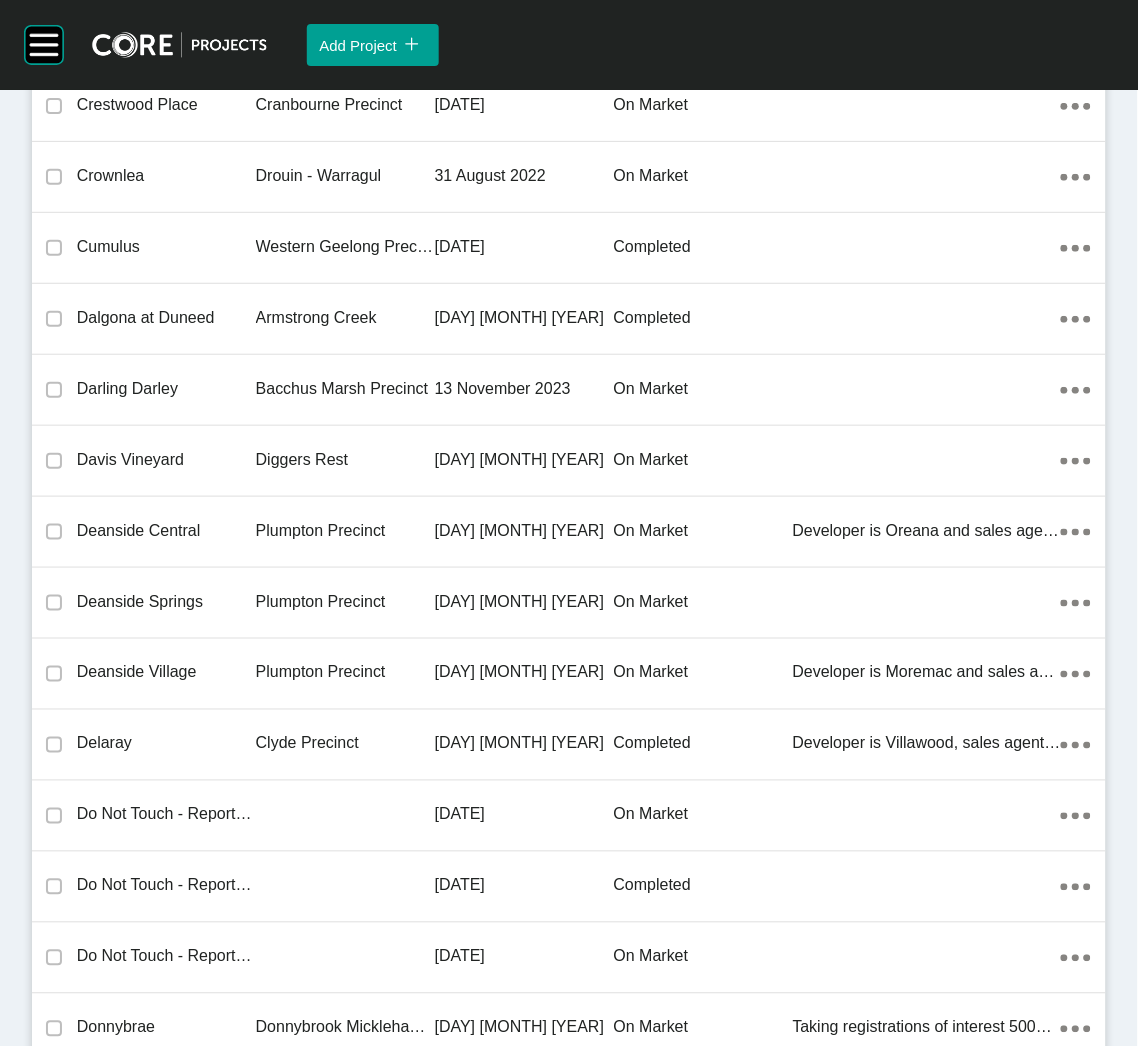 drag, startPoint x: 248, startPoint y: 521, endPoint x: 227, endPoint y: 535, distance: 25.23886 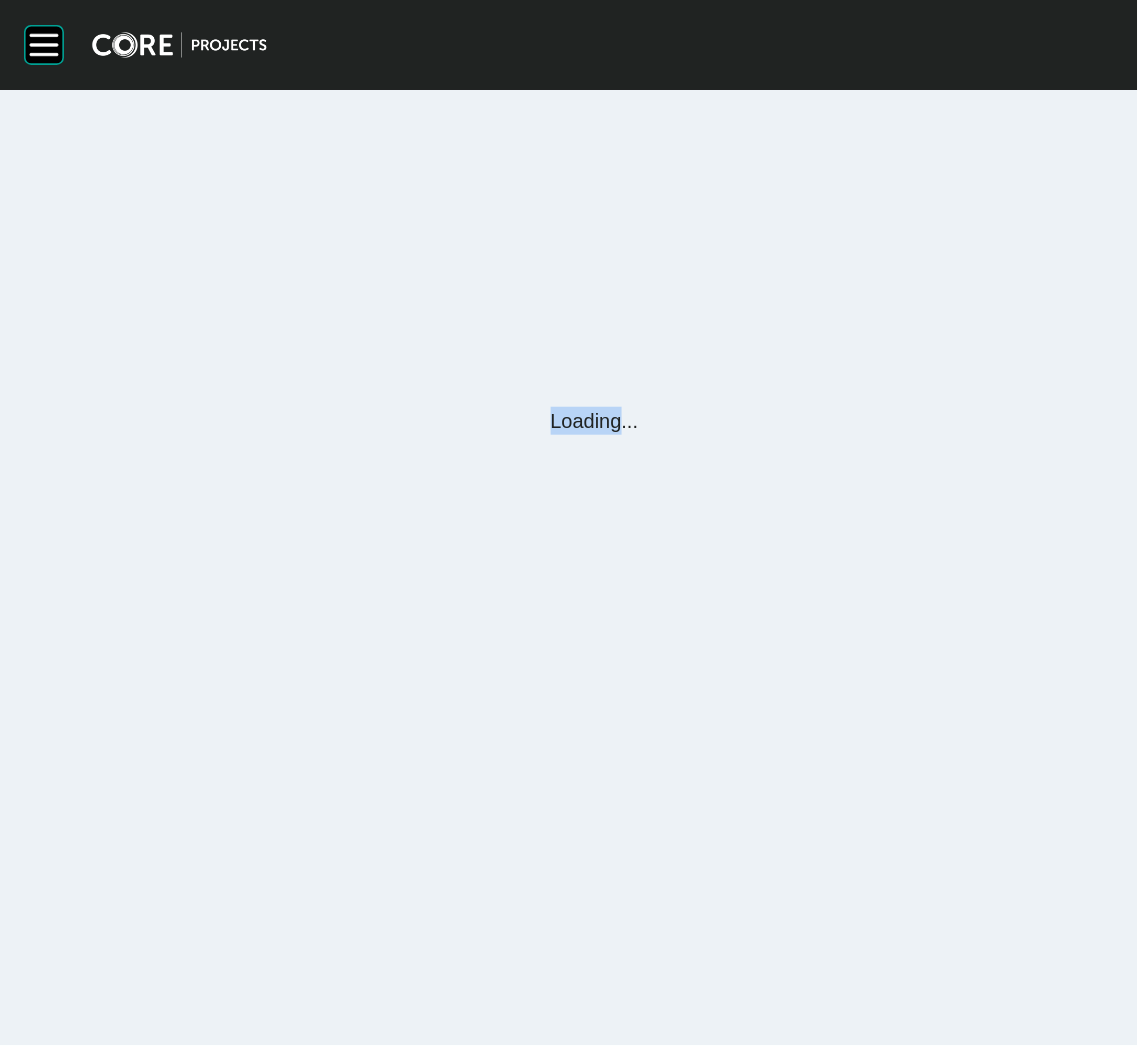 scroll, scrollTop: 0, scrollLeft: 0, axis: both 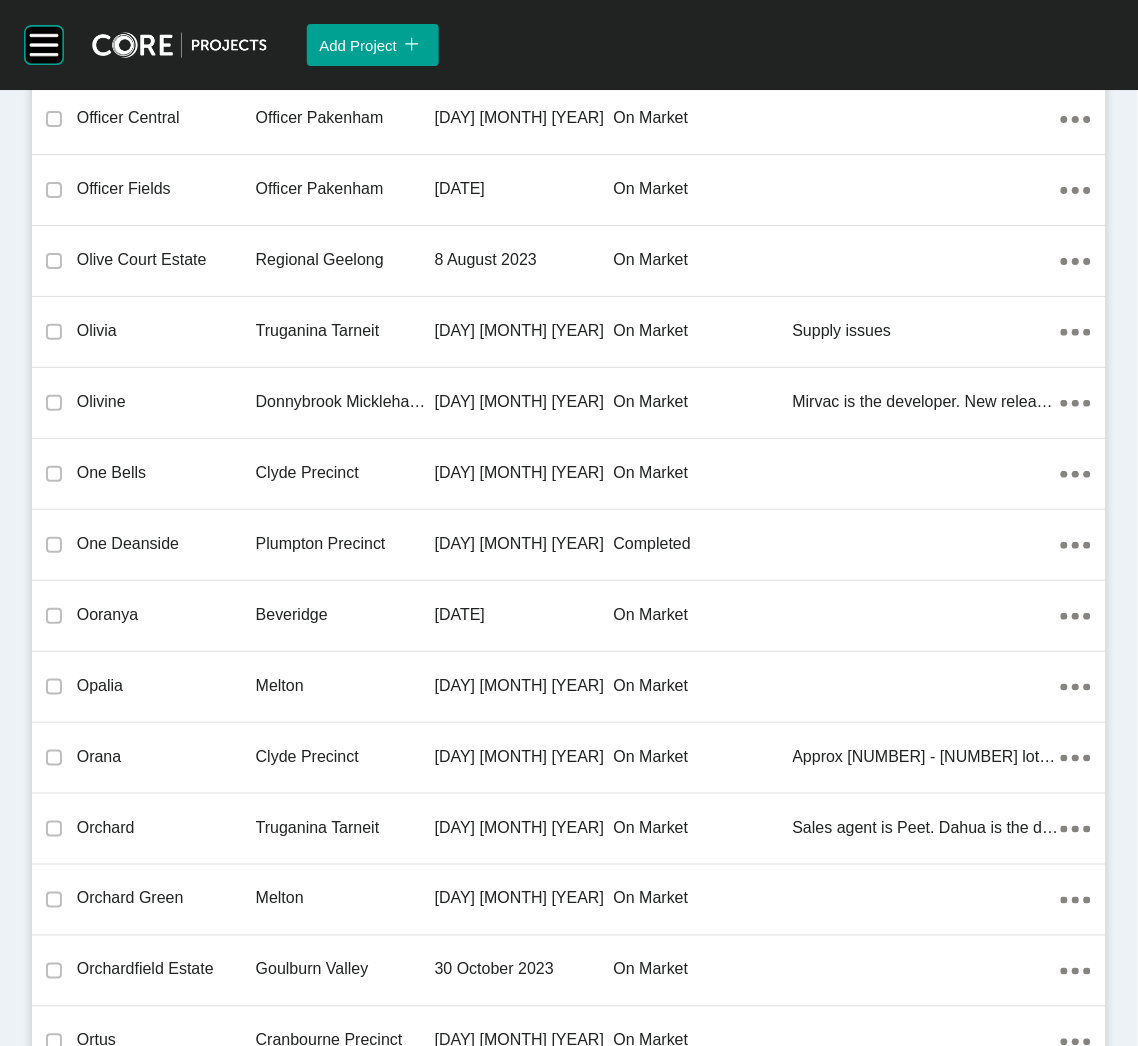 click on "Plumpton Precinct" at bounding box center (345, 544) 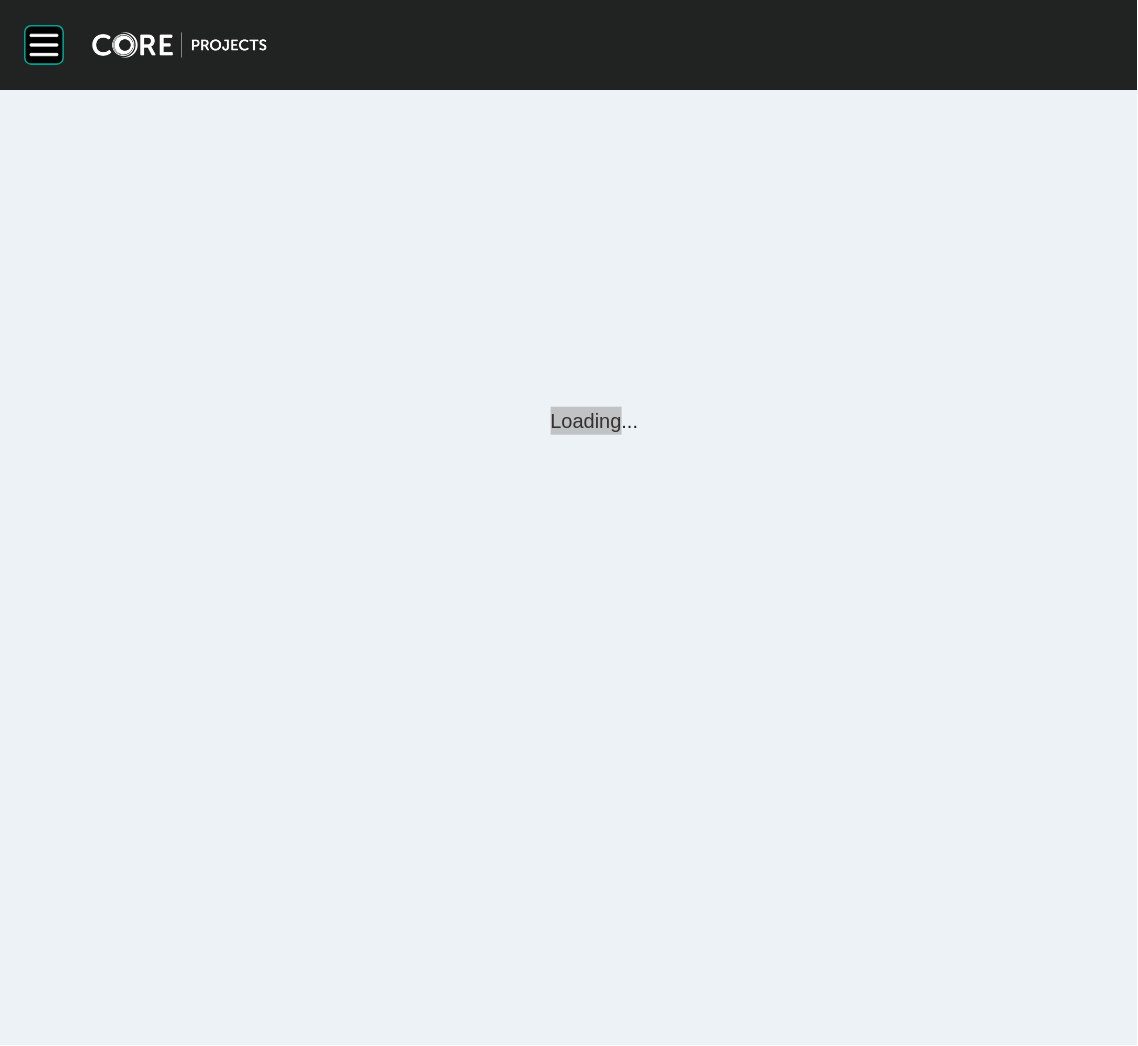 scroll, scrollTop: 0, scrollLeft: 0, axis: both 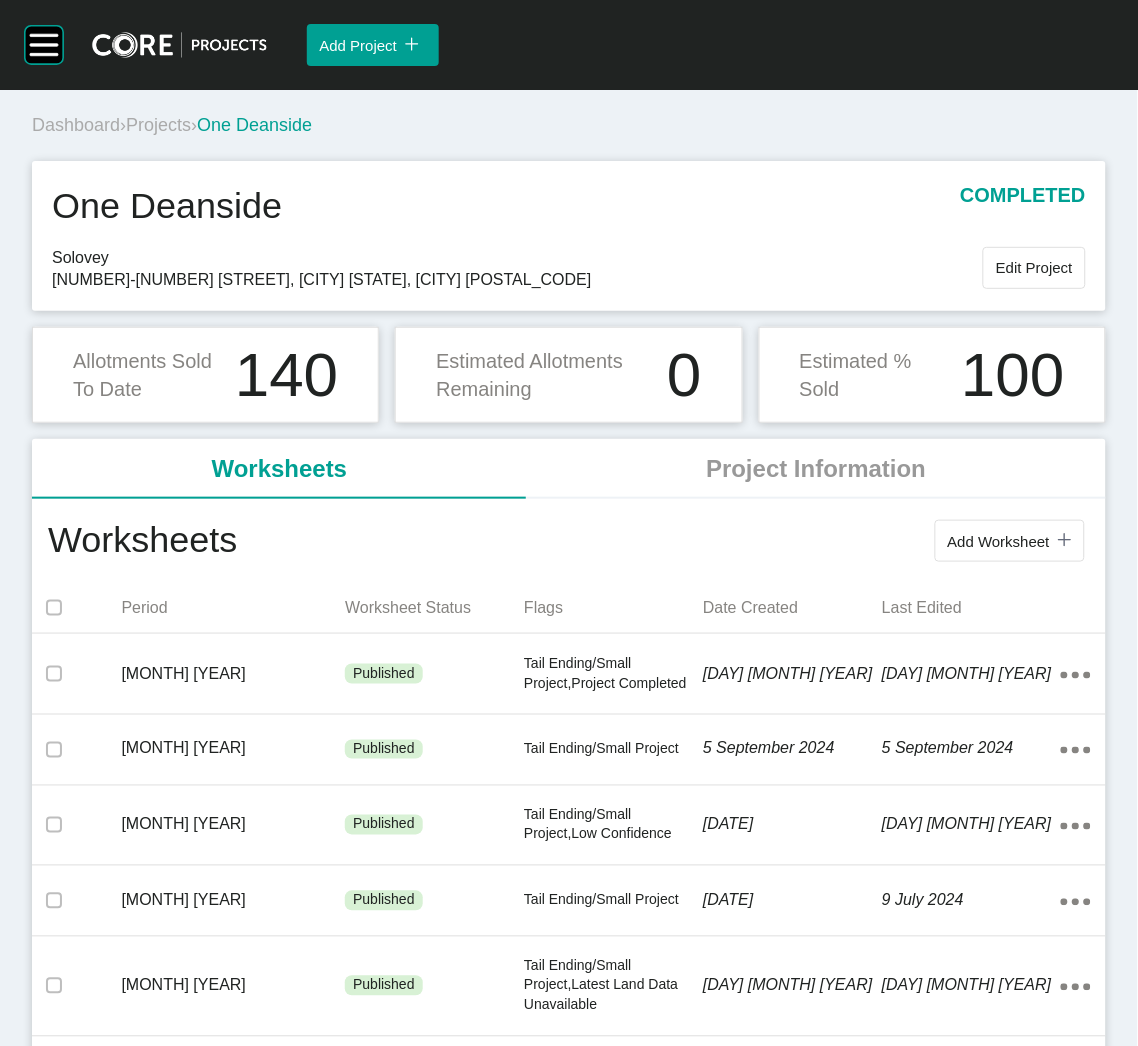 click on "Dashboard  ›  Projects  ›  One Deanside" at bounding box center [573, 125] 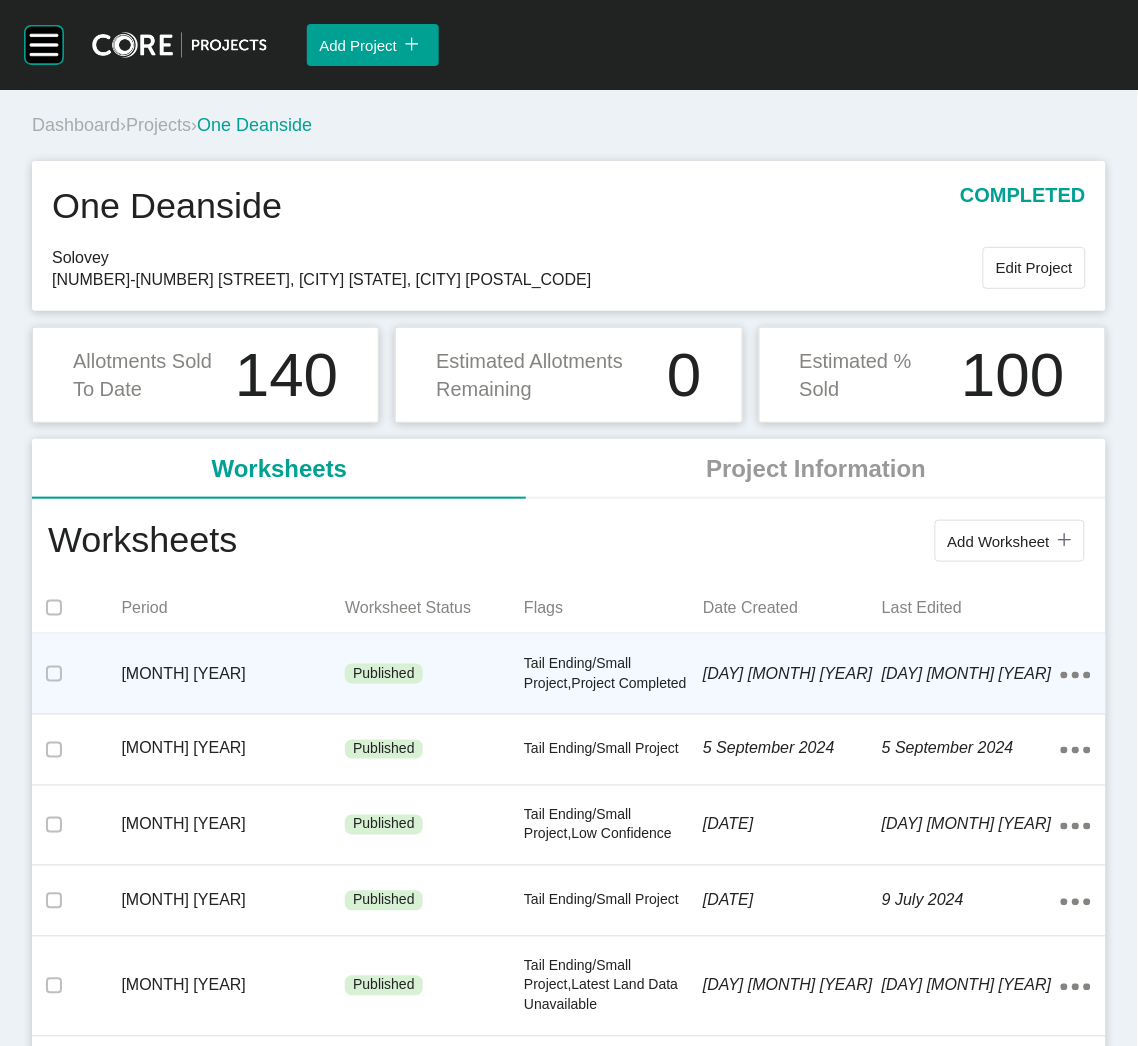 click on "Published" at bounding box center [434, 674] 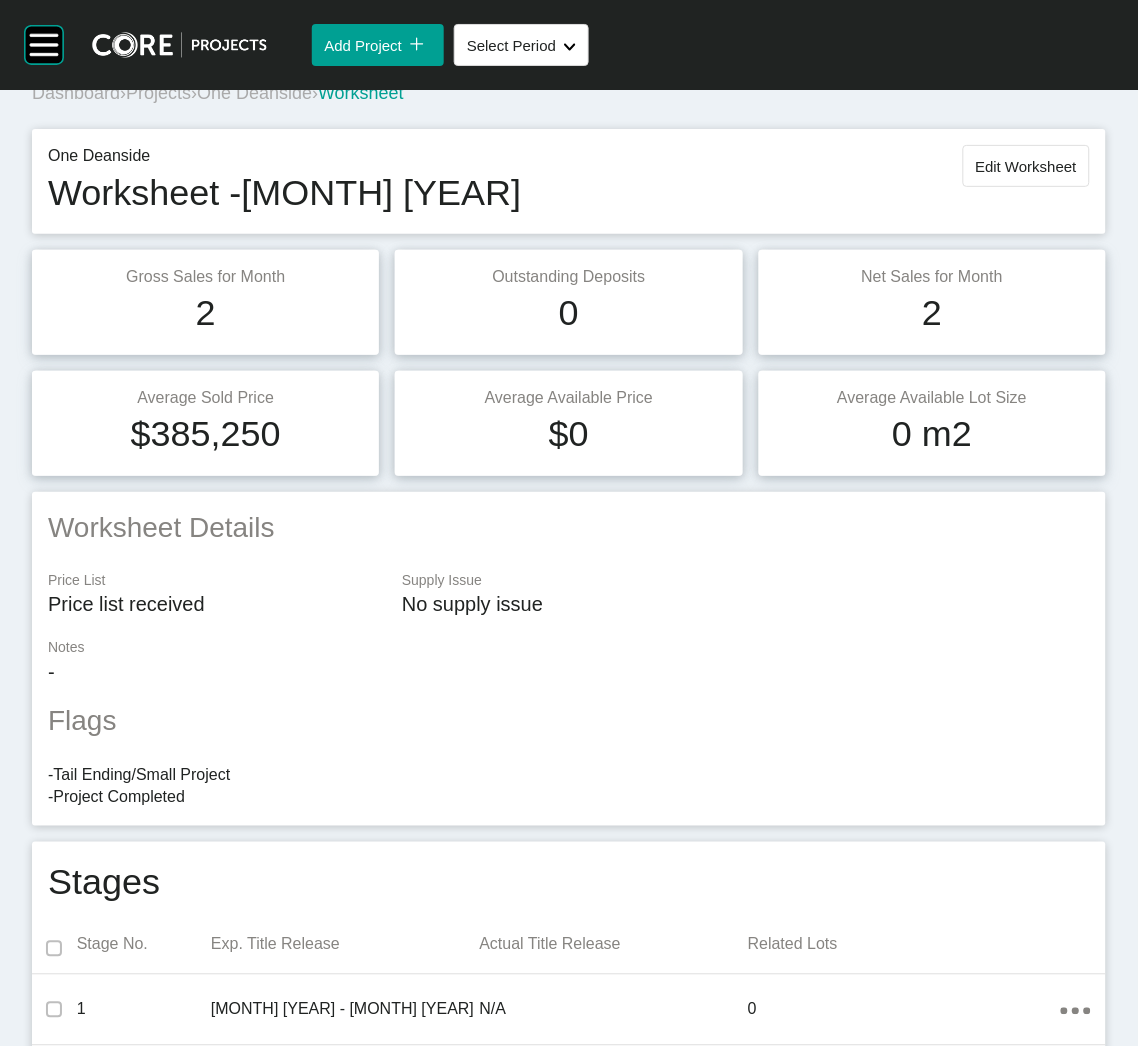 scroll, scrollTop: 0, scrollLeft: 0, axis: both 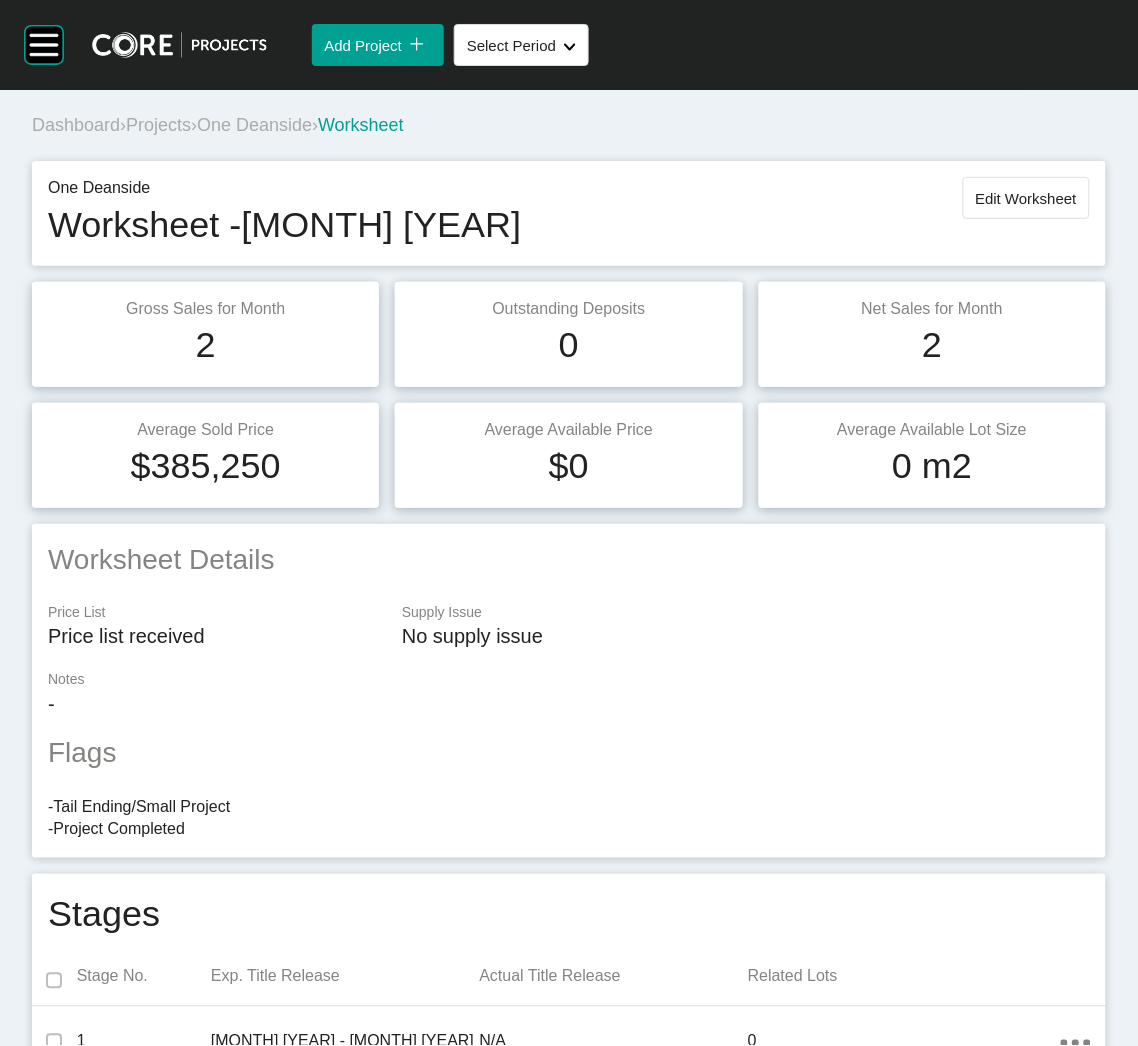 click on "One Deanside" at bounding box center [254, 125] 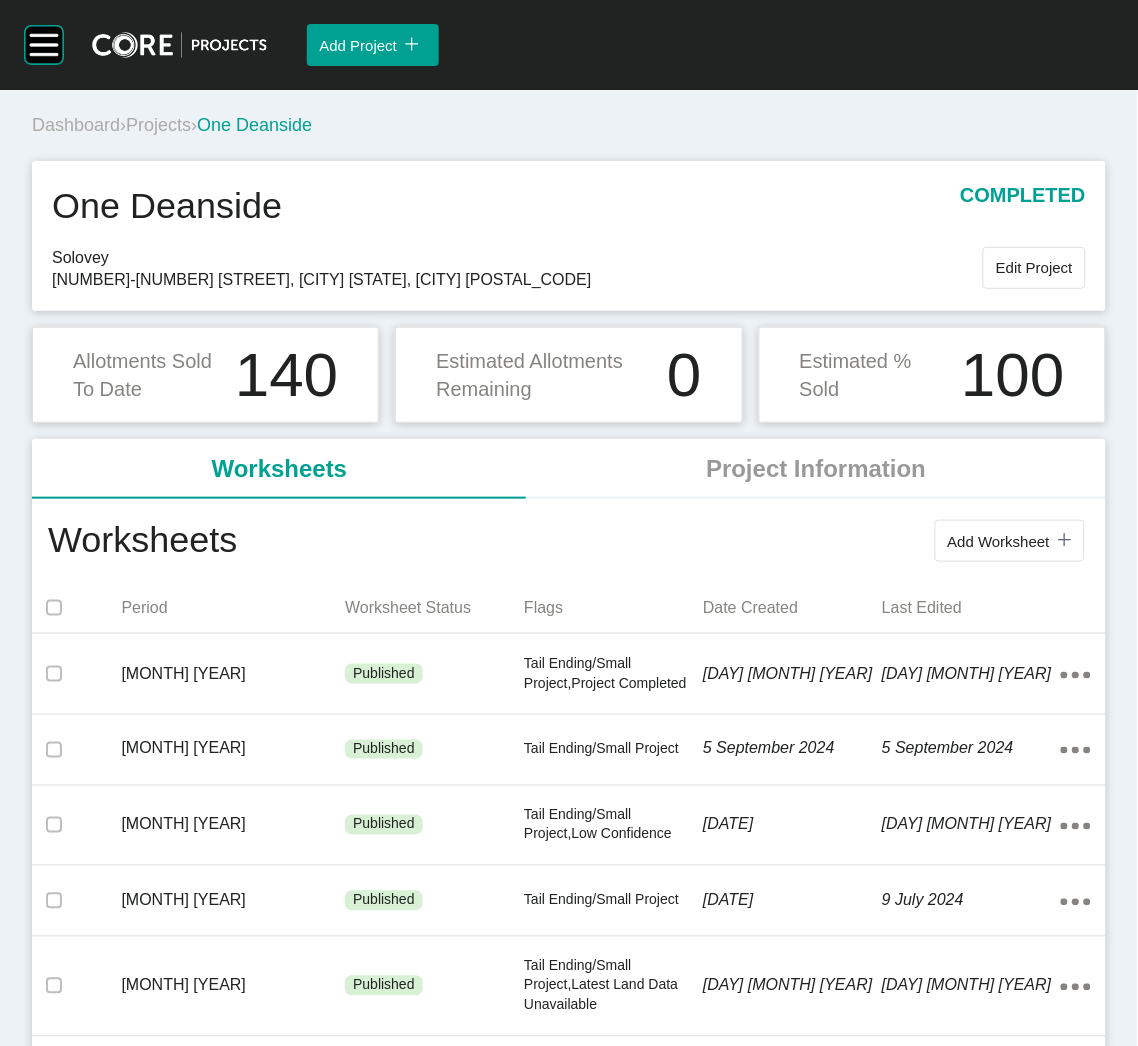 click on "Projects" at bounding box center [158, 125] 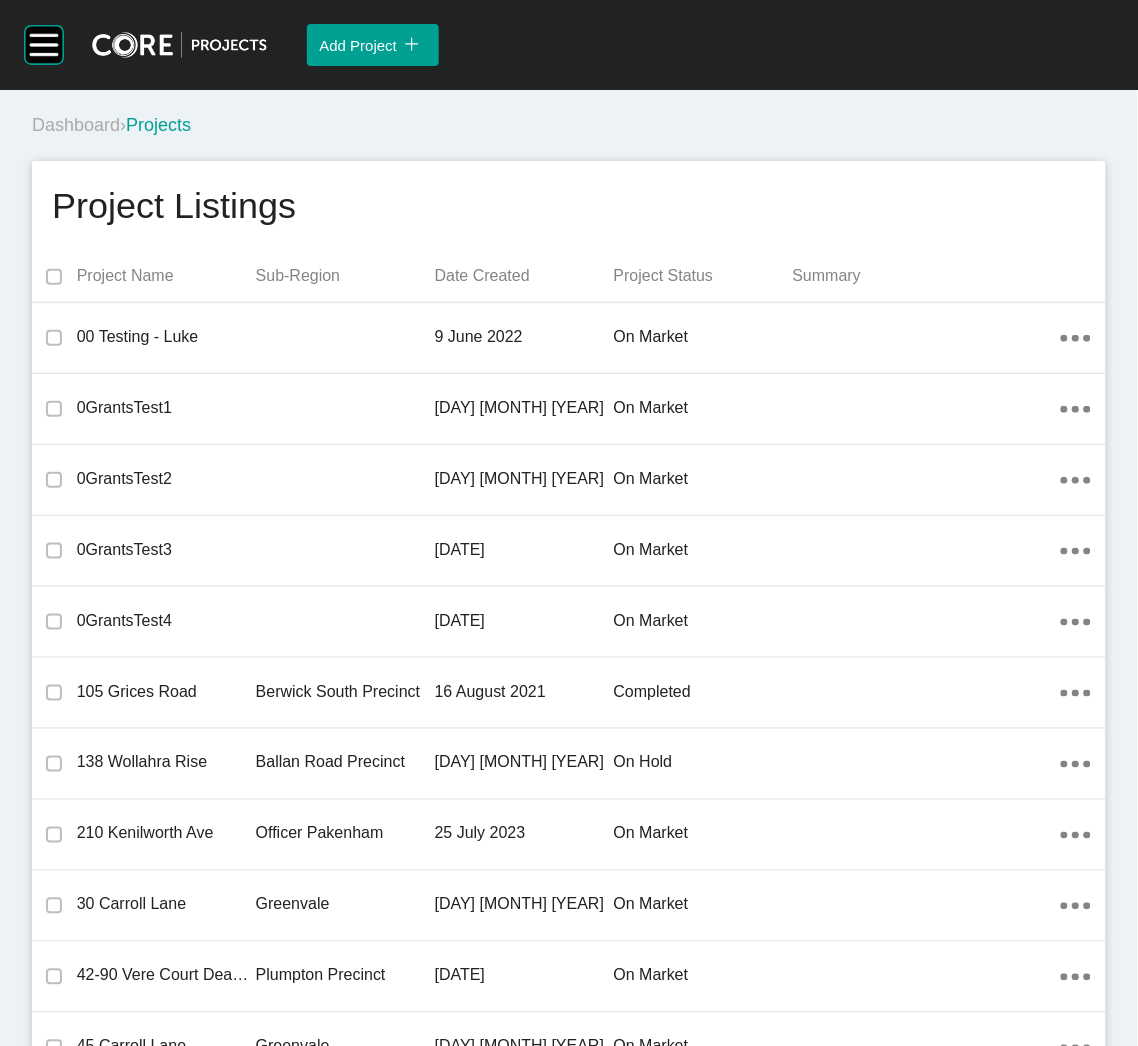 scroll, scrollTop: 39333, scrollLeft: 0, axis: vertical 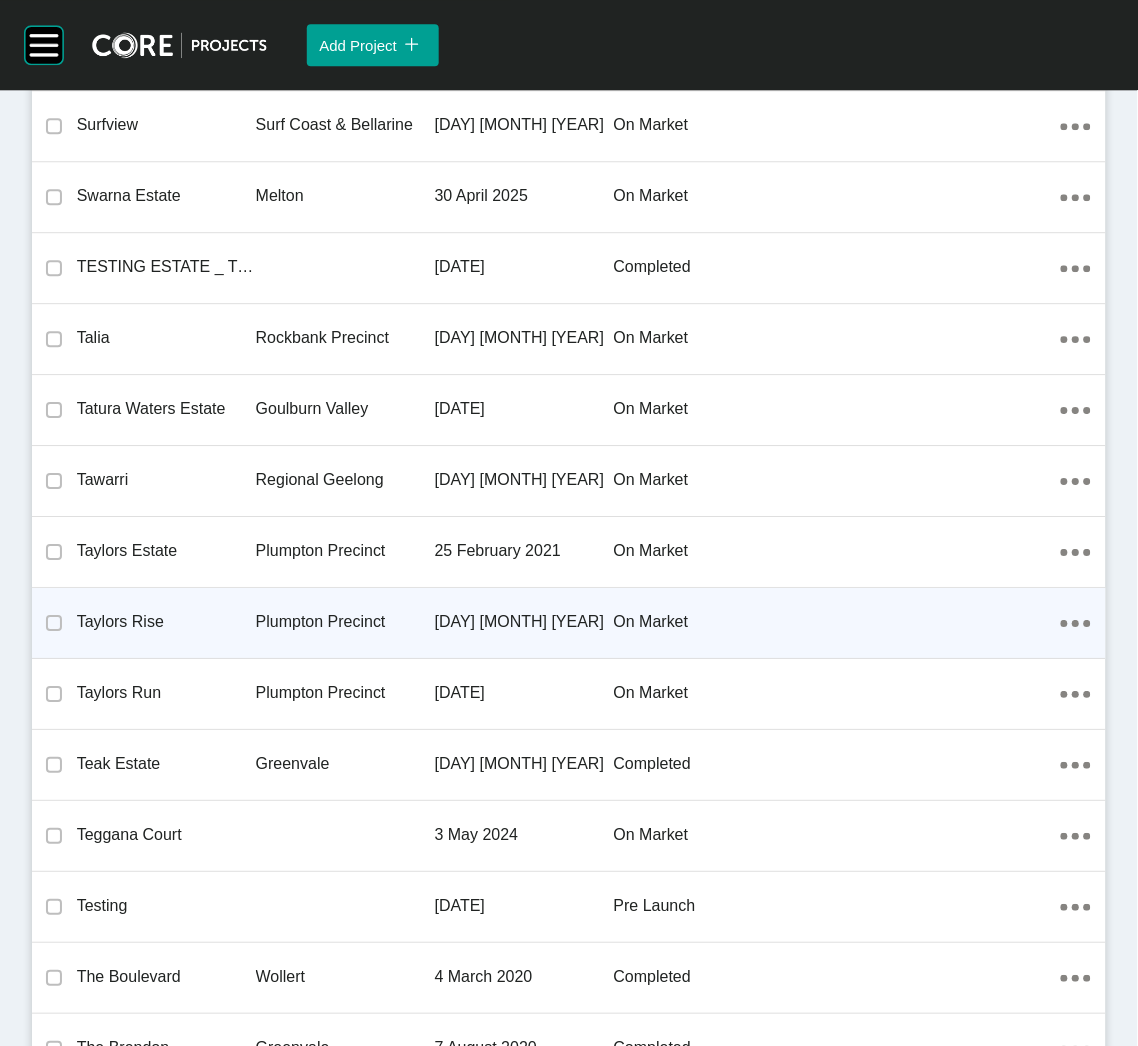 click on "Taylors Rise" at bounding box center [166, 622] 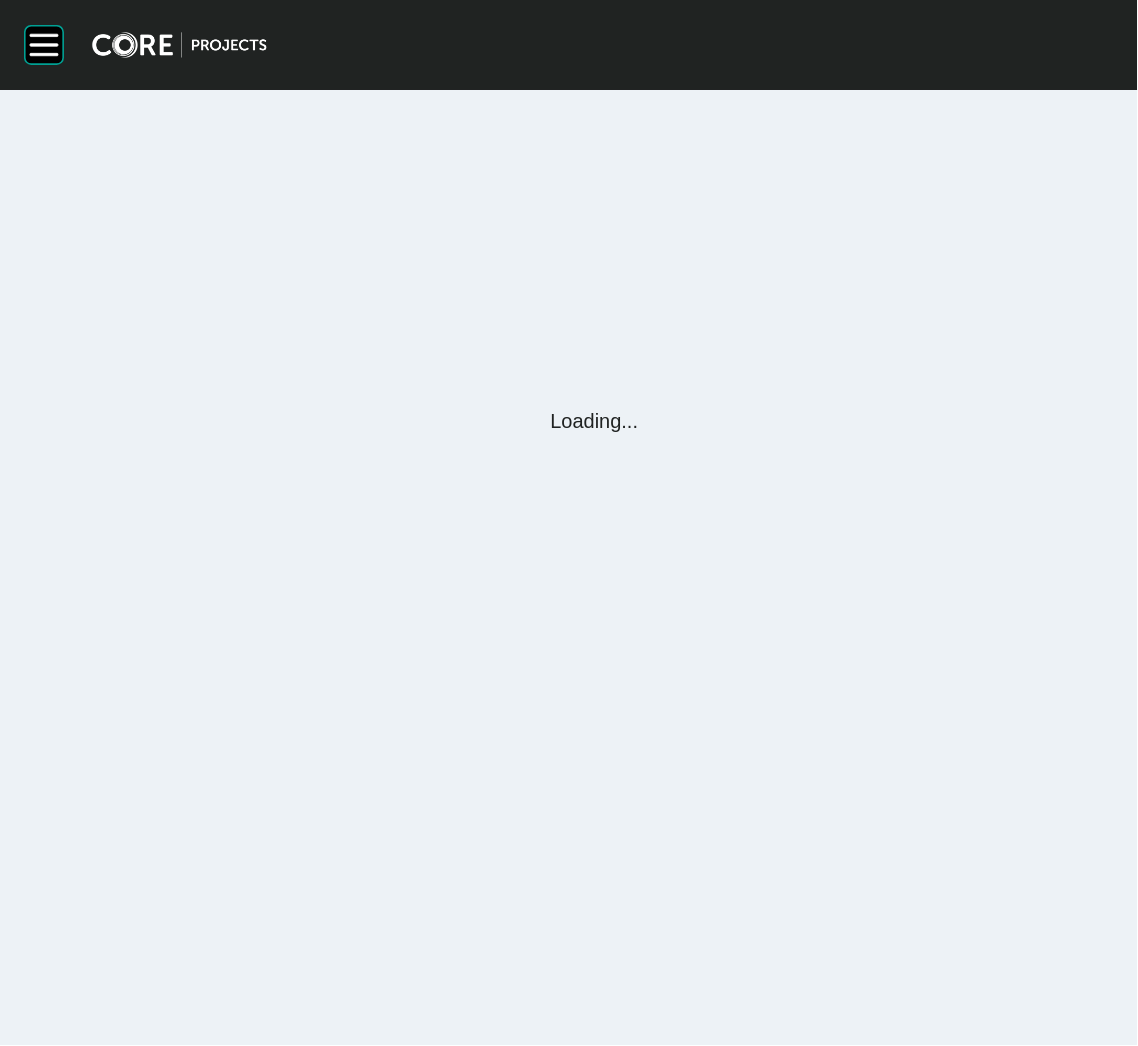scroll, scrollTop: 0, scrollLeft: 0, axis: both 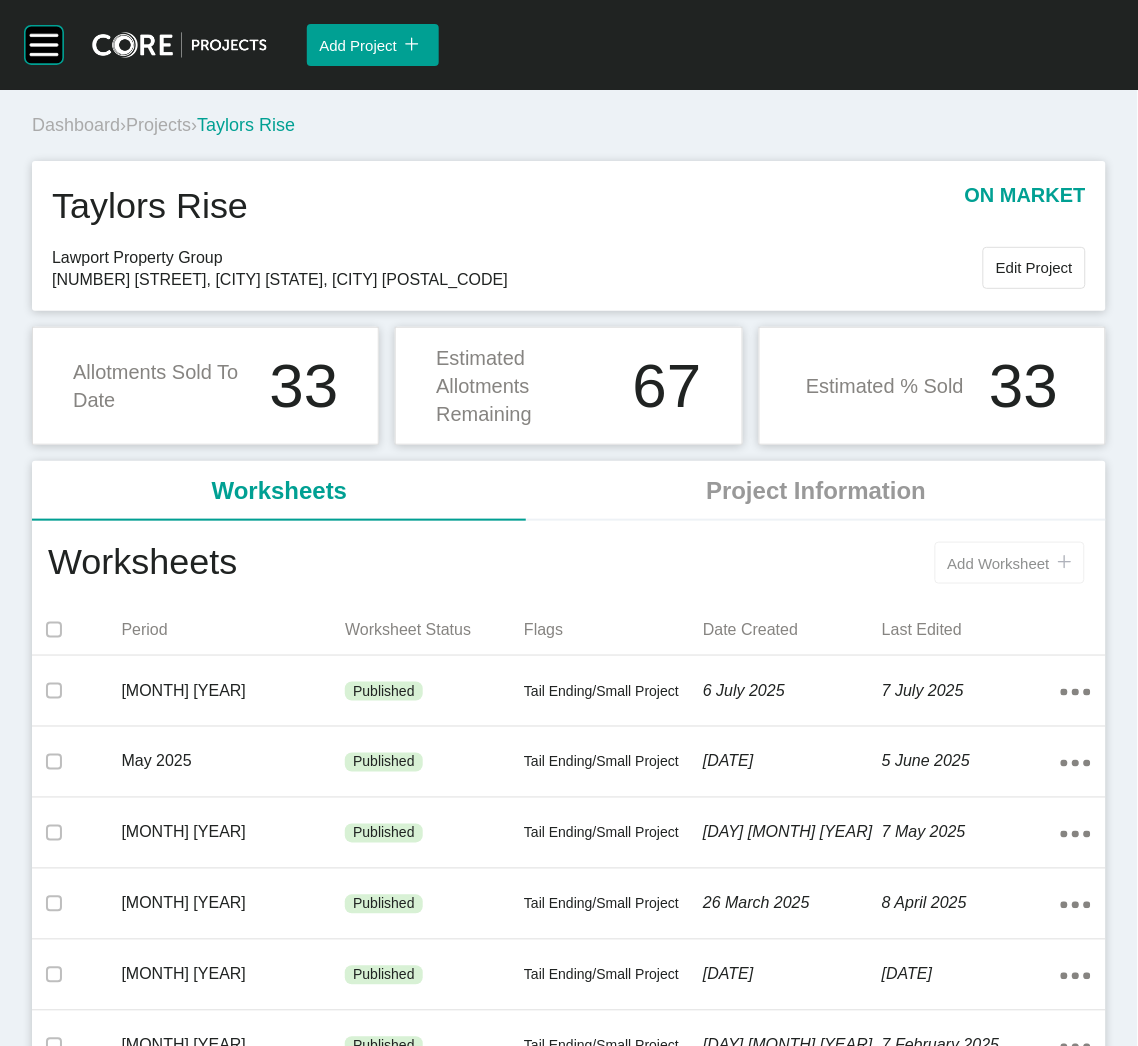 click on "Add Worksheet" at bounding box center [999, 563] 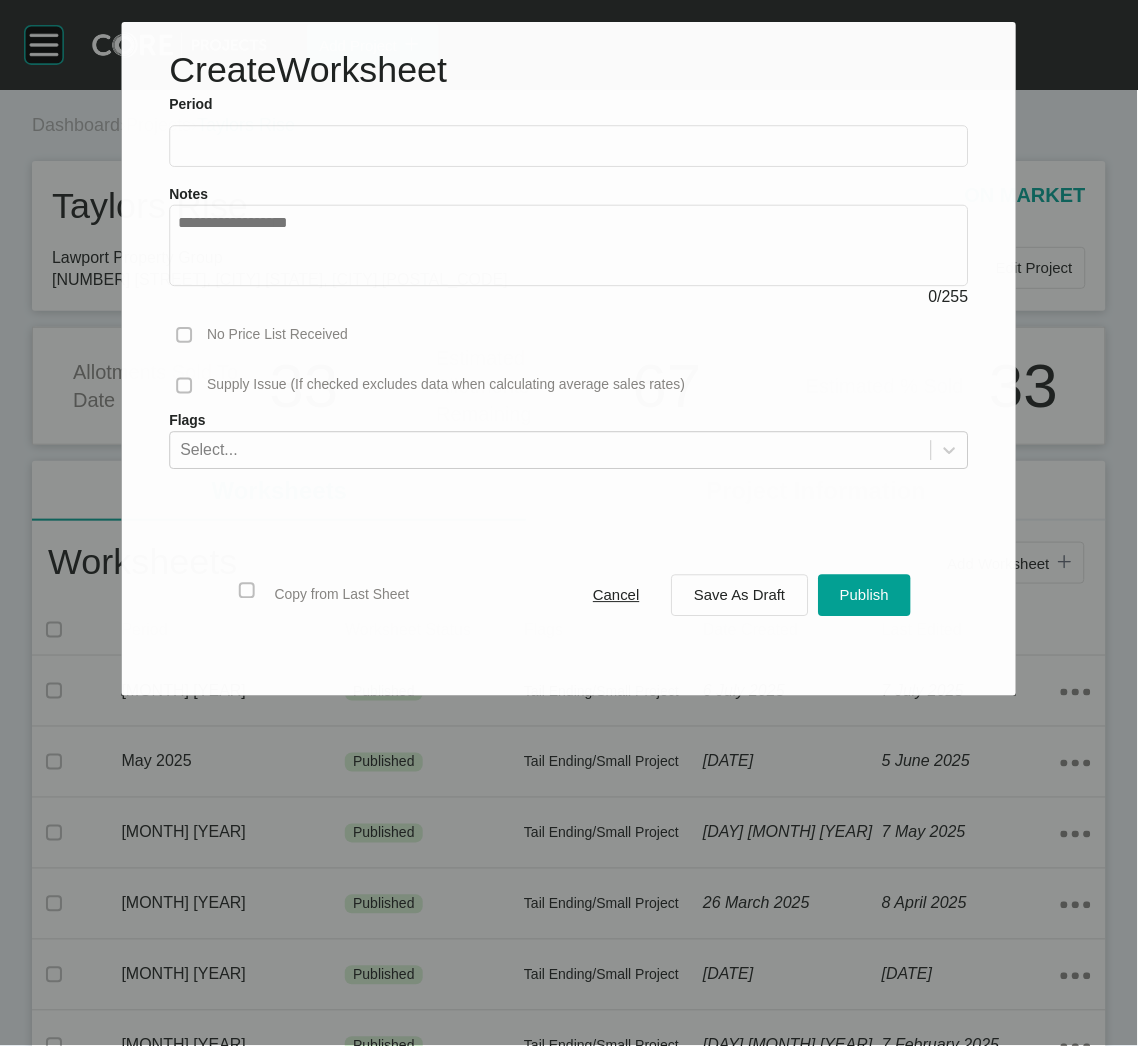 click at bounding box center [568, 146] 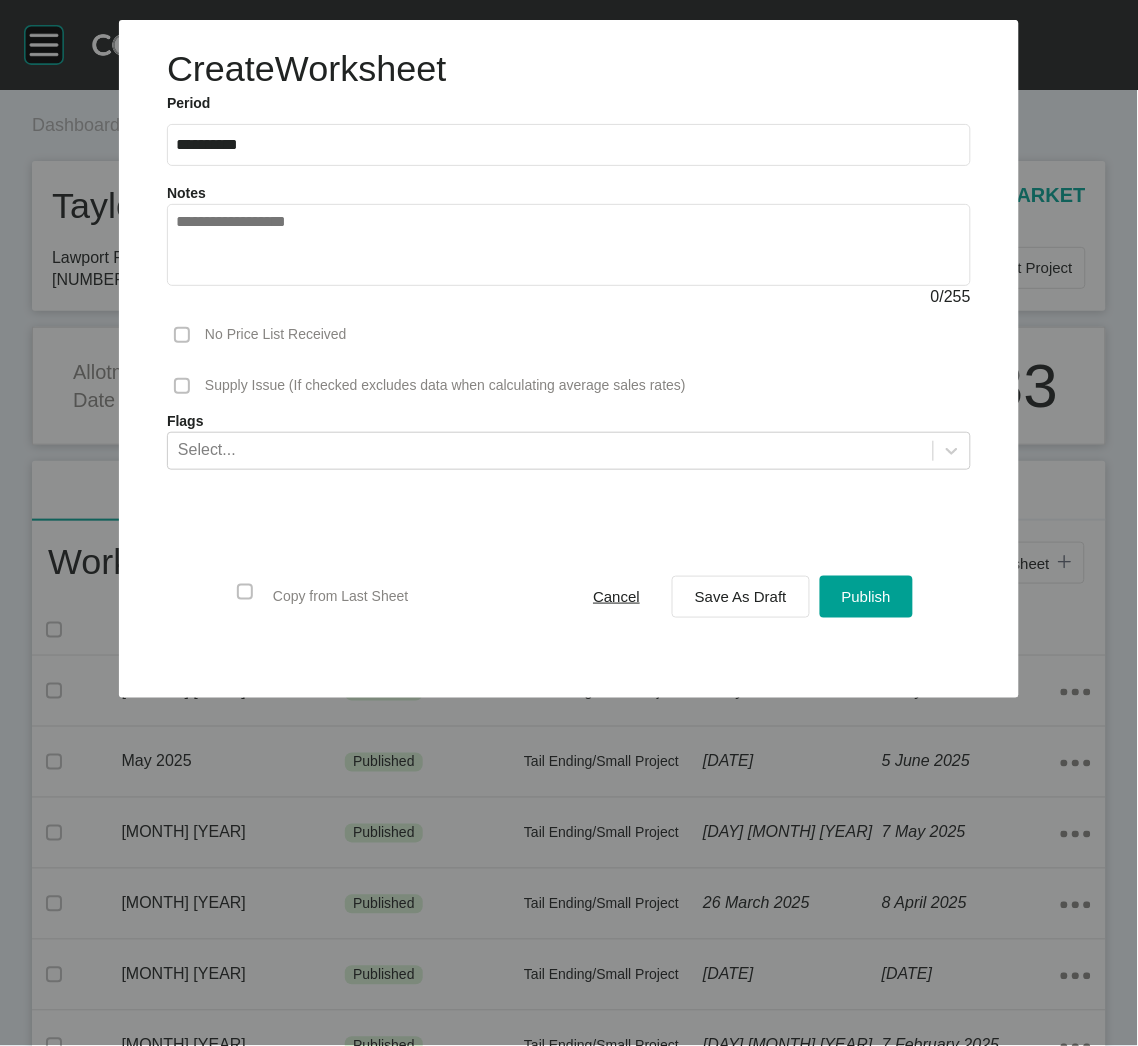 click on "**********" at bounding box center (569, 144) 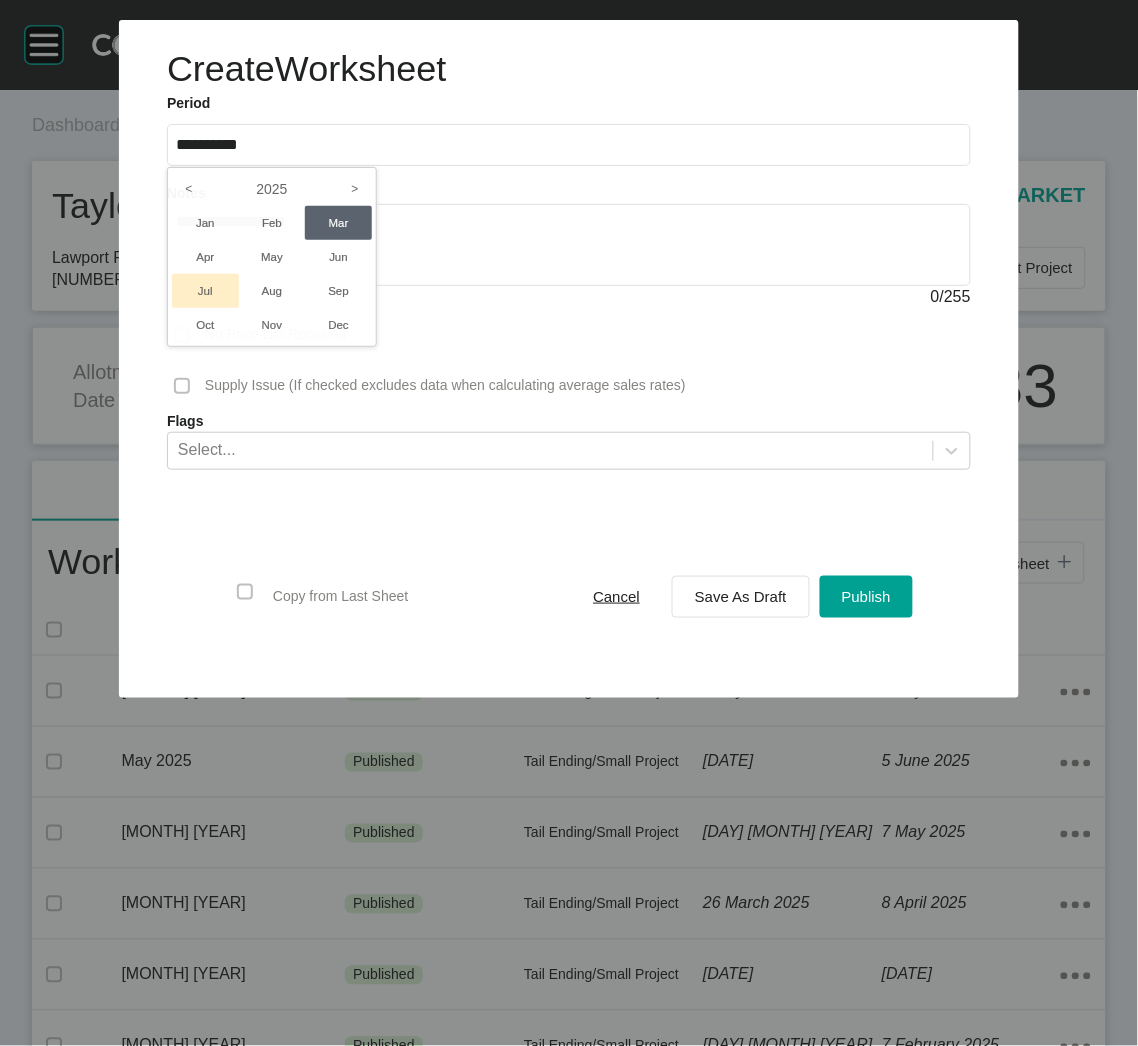 click on "Jul" at bounding box center (205, 291) 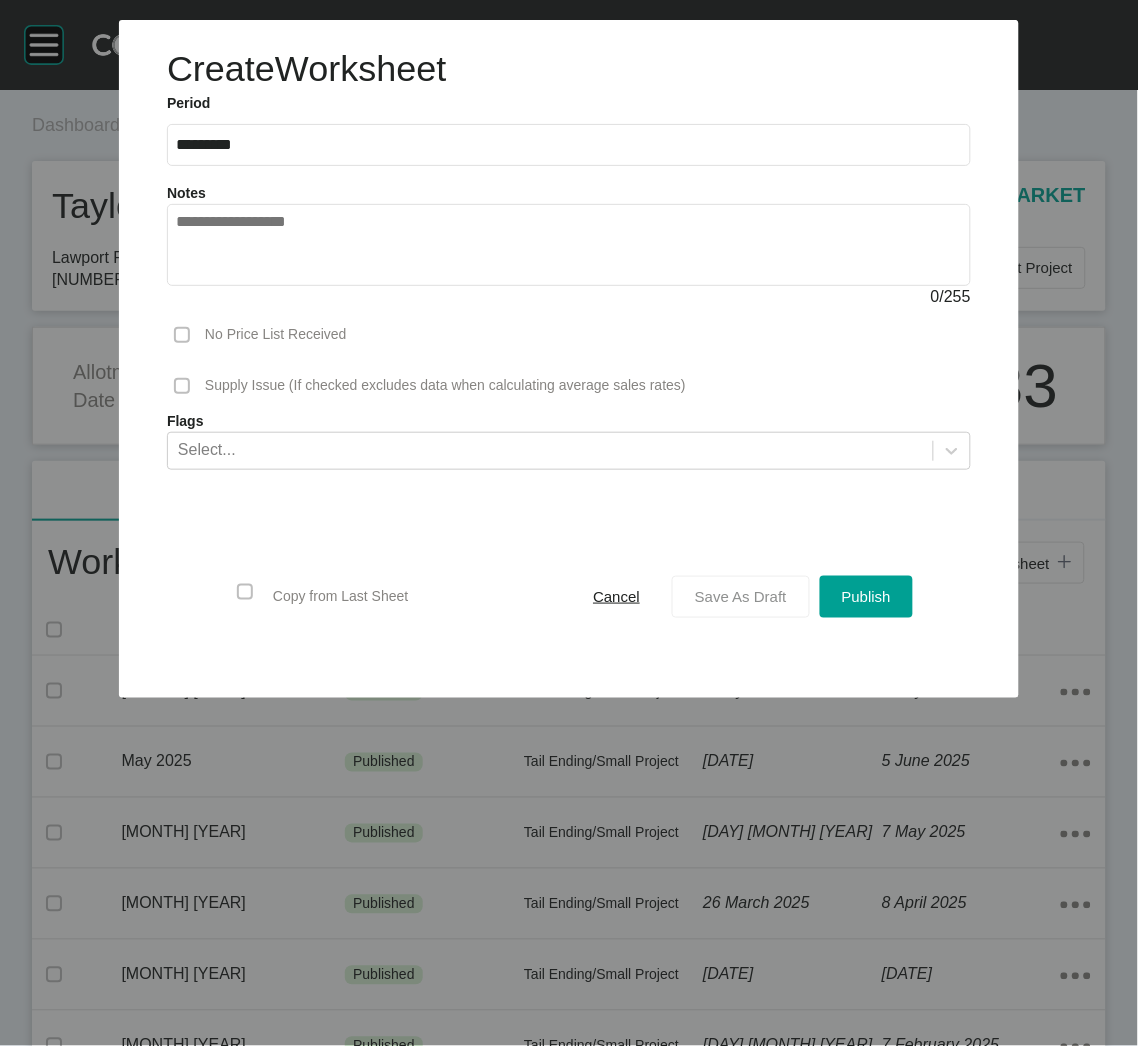 click on "Save As Draft" at bounding box center (741, 597) 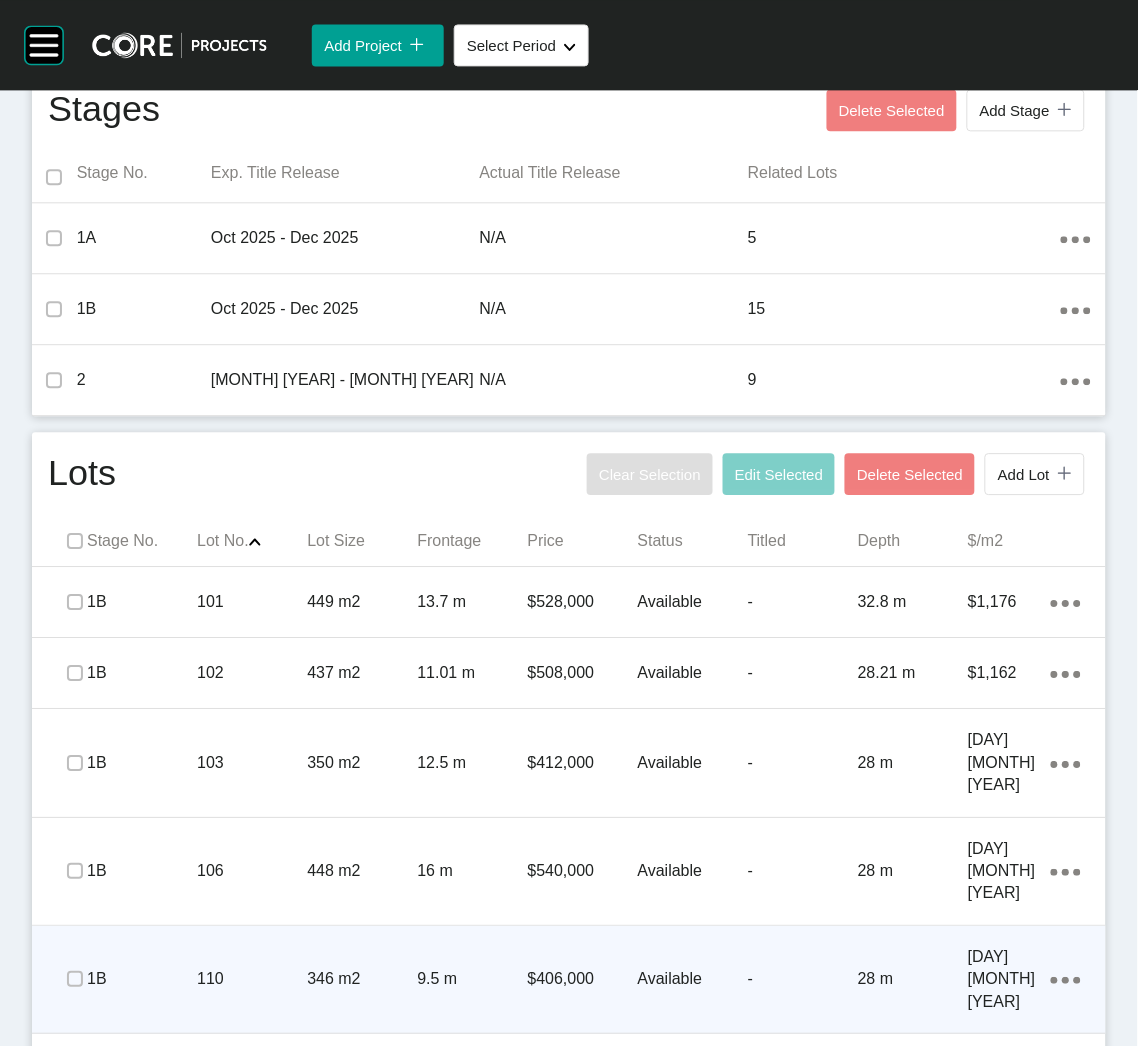 scroll, scrollTop: 1050, scrollLeft: 0, axis: vertical 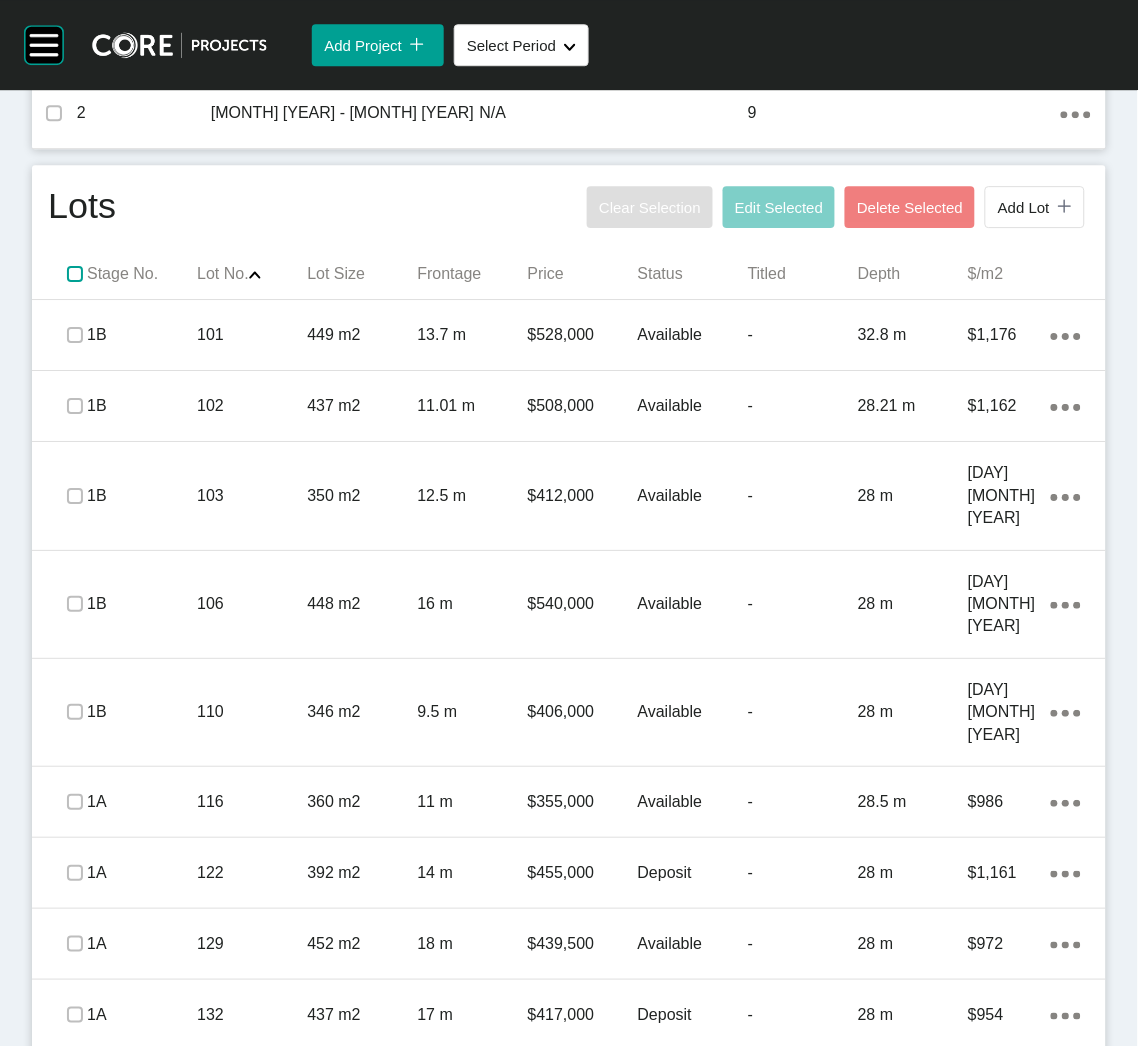 drag, startPoint x: 77, startPoint y: 278, endPoint x: 0, endPoint y: 322, distance: 88.68484 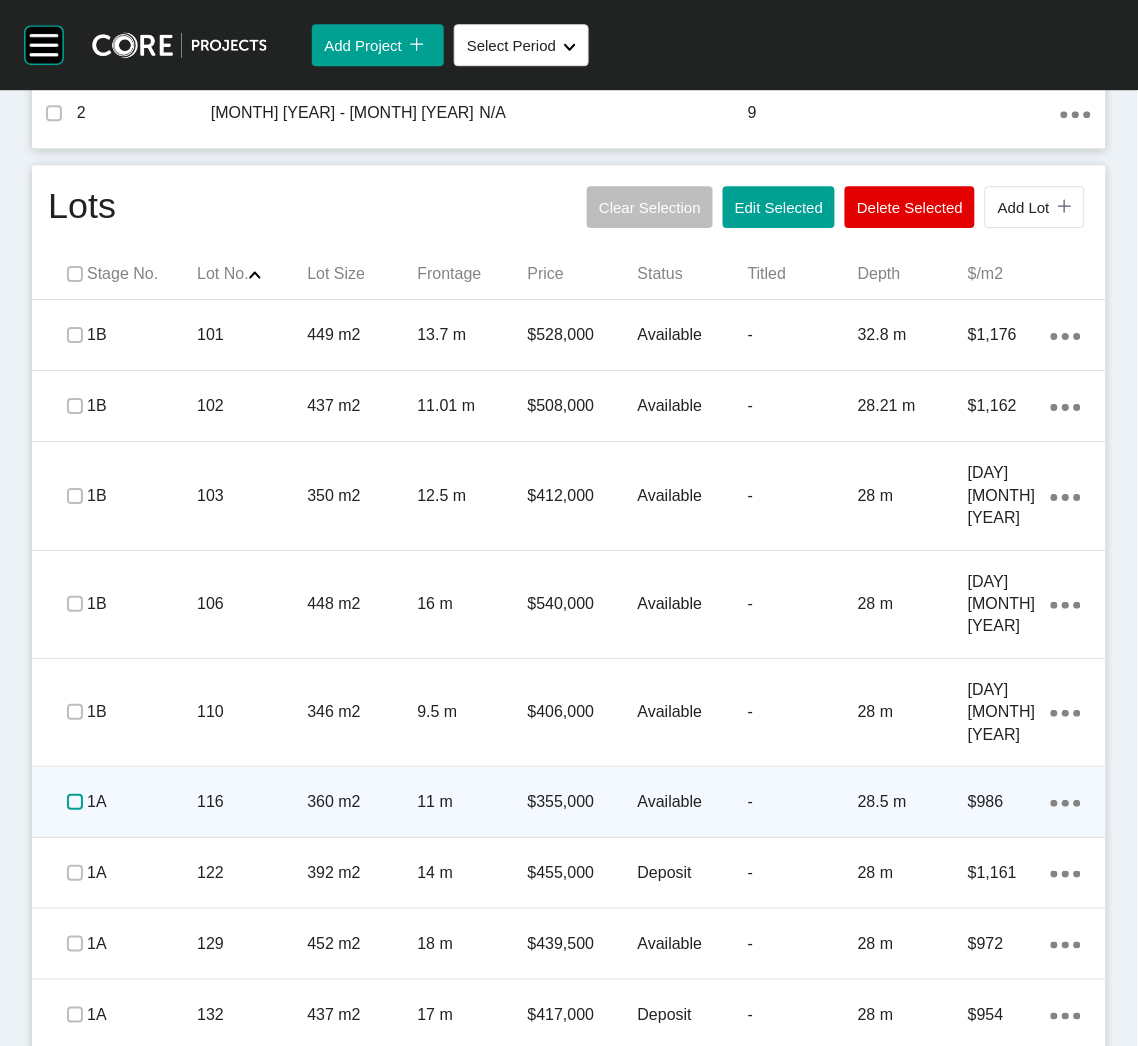click at bounding box center [75, 802] 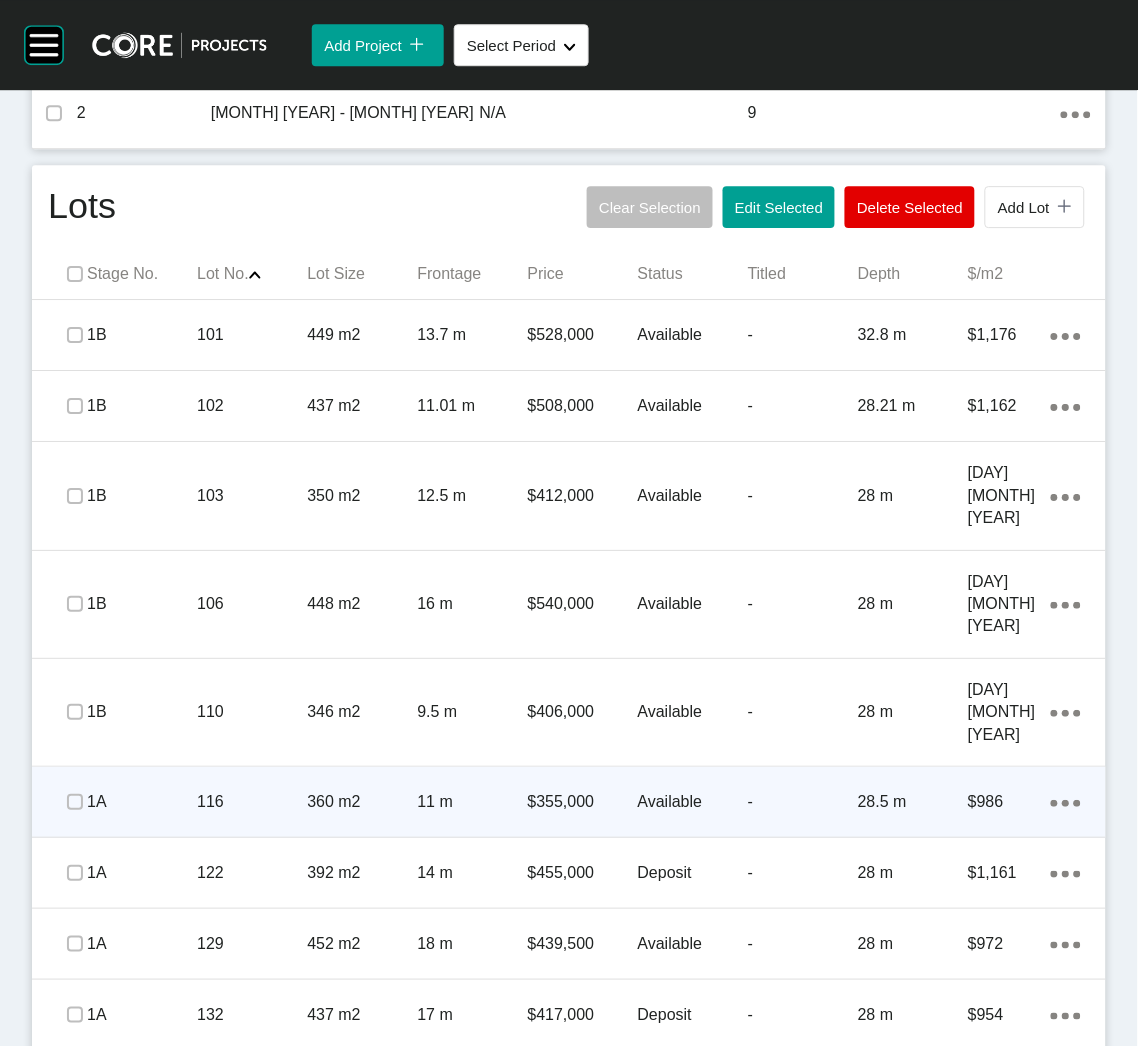 click on "116" at bounding box center [252, 802] 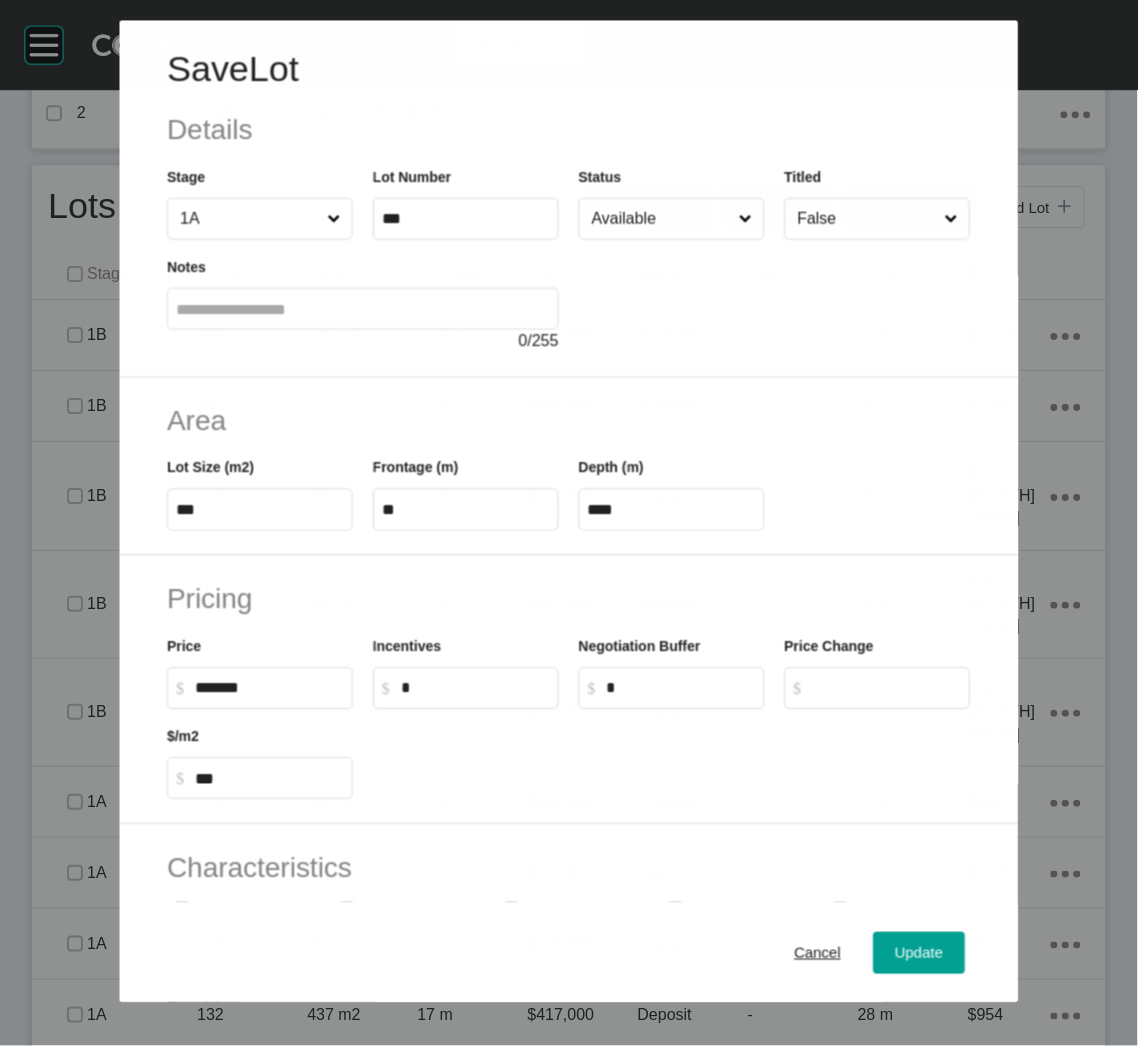 click on "Available" at bounding box center (661, 219) 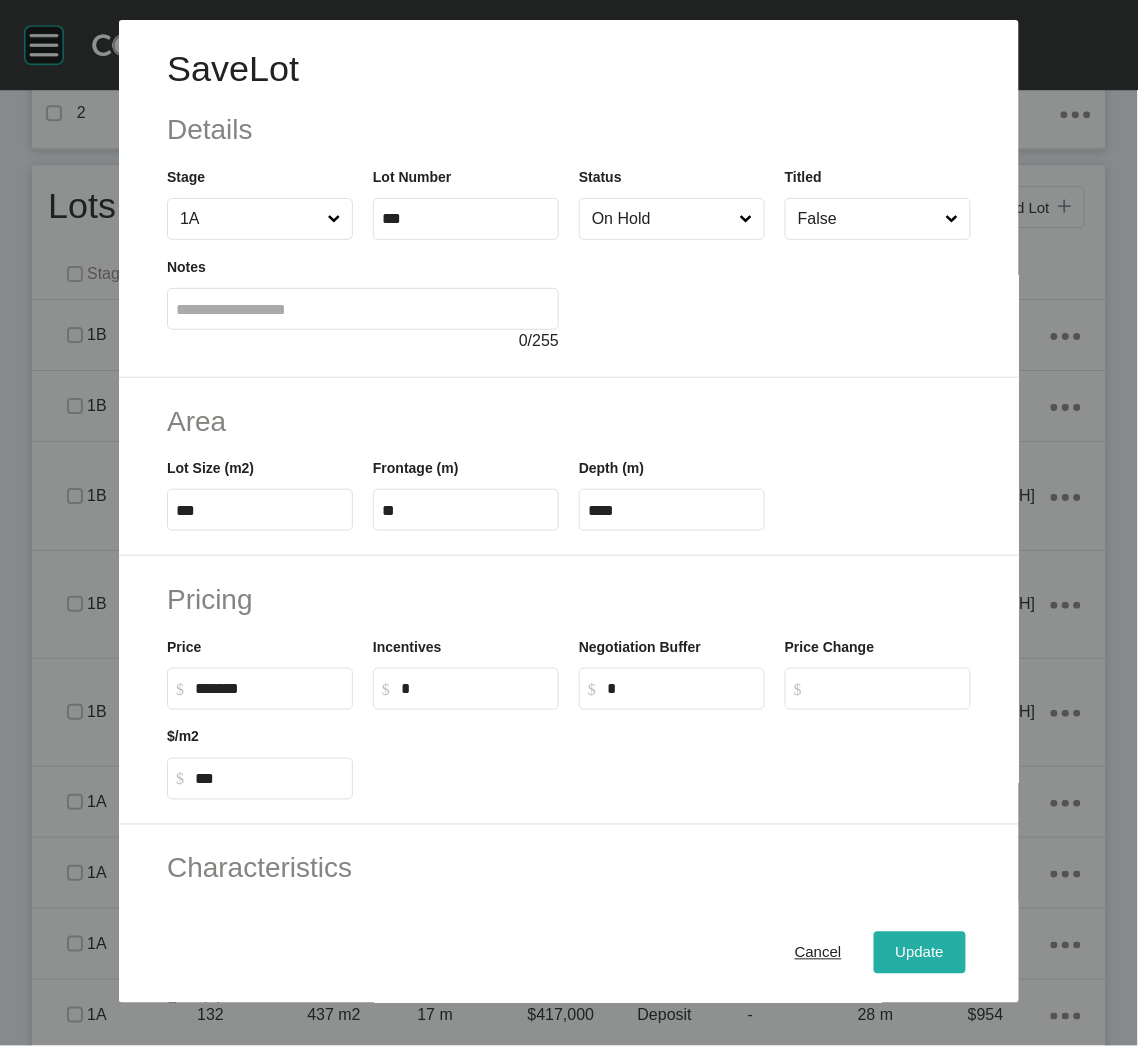 click on "Update" at bounding box center [920, 953] 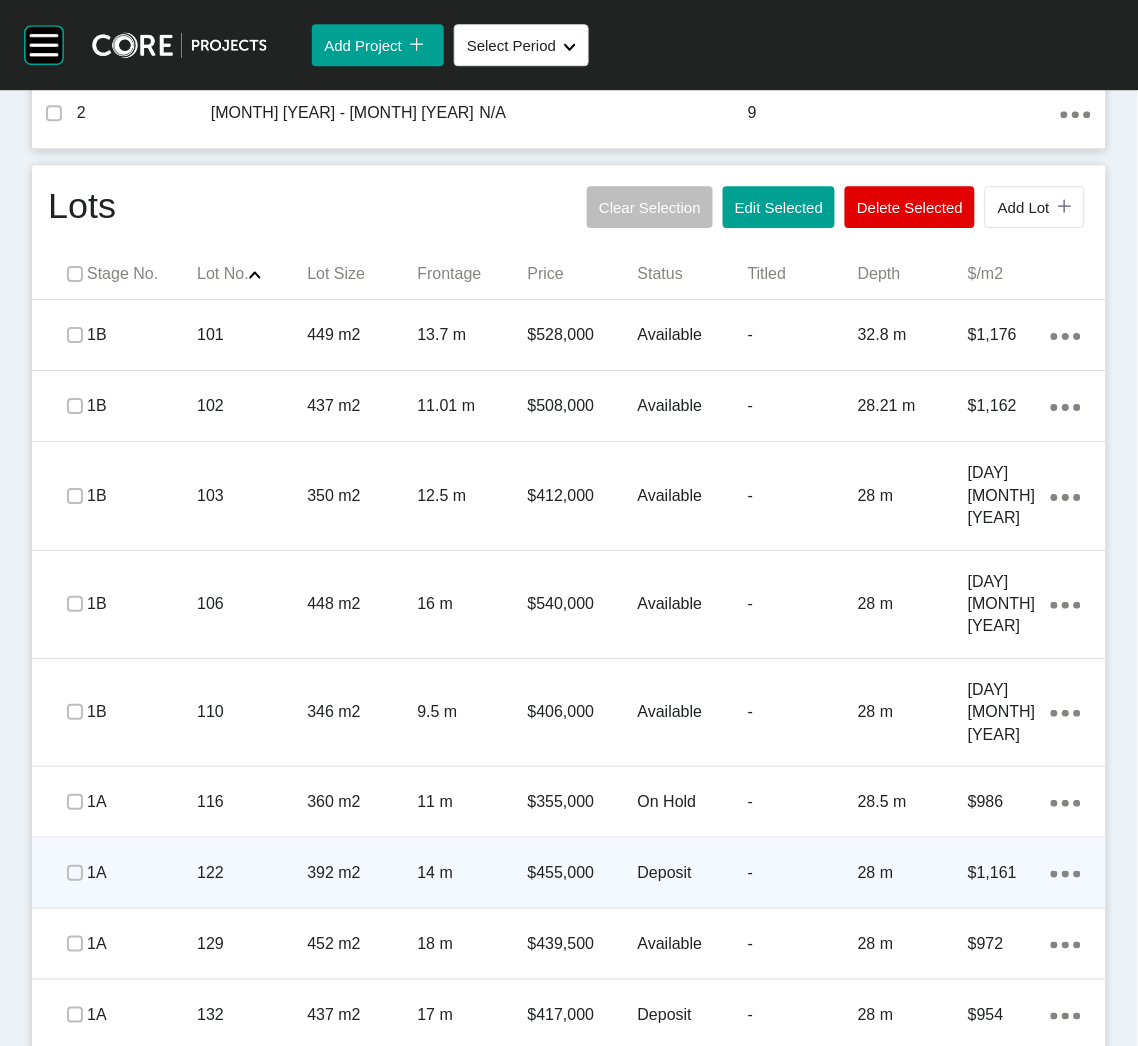 click on "1A" at bounding box center [142, 873] 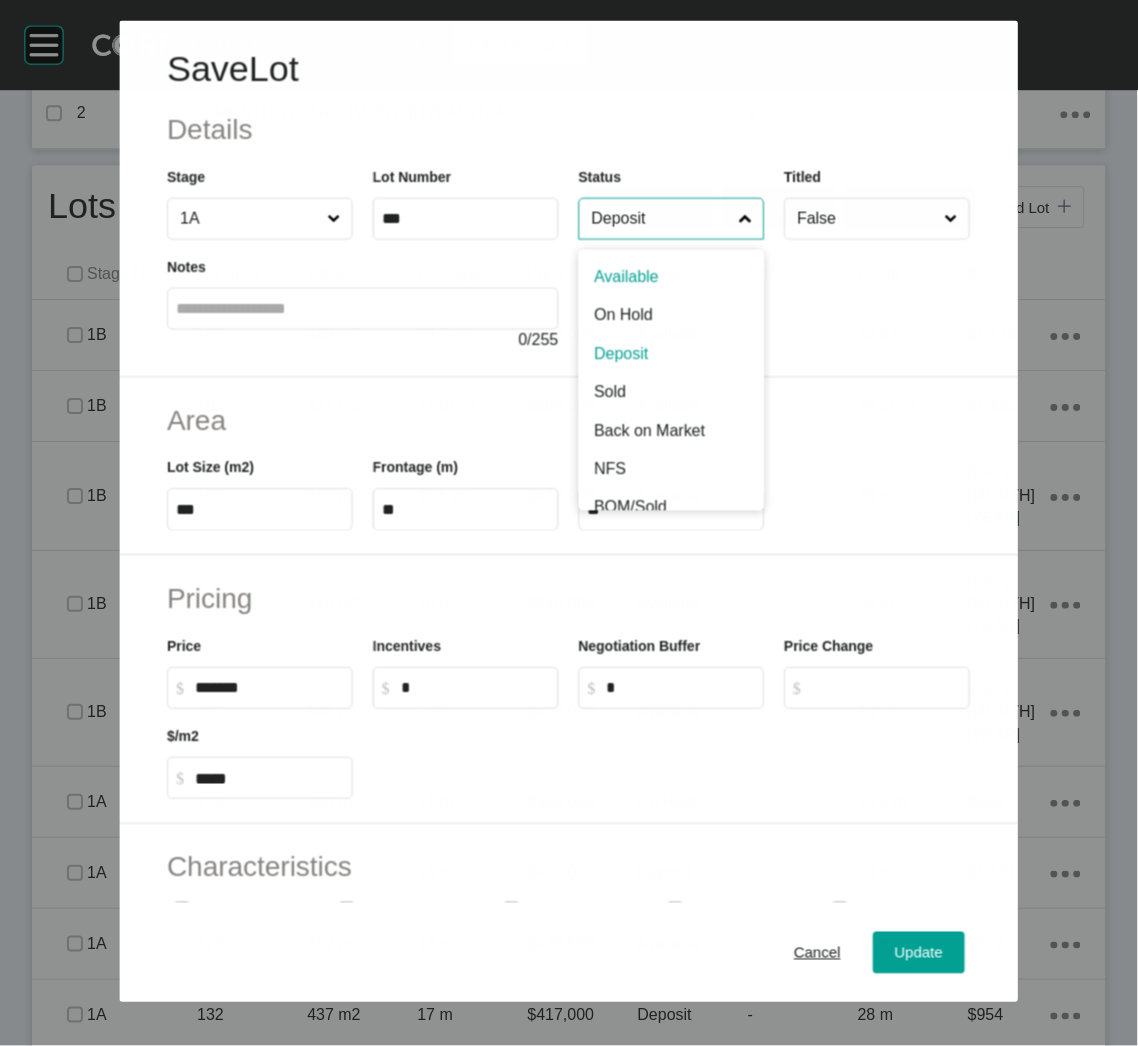 click on "Deposit" at bounding box center [661, 219] 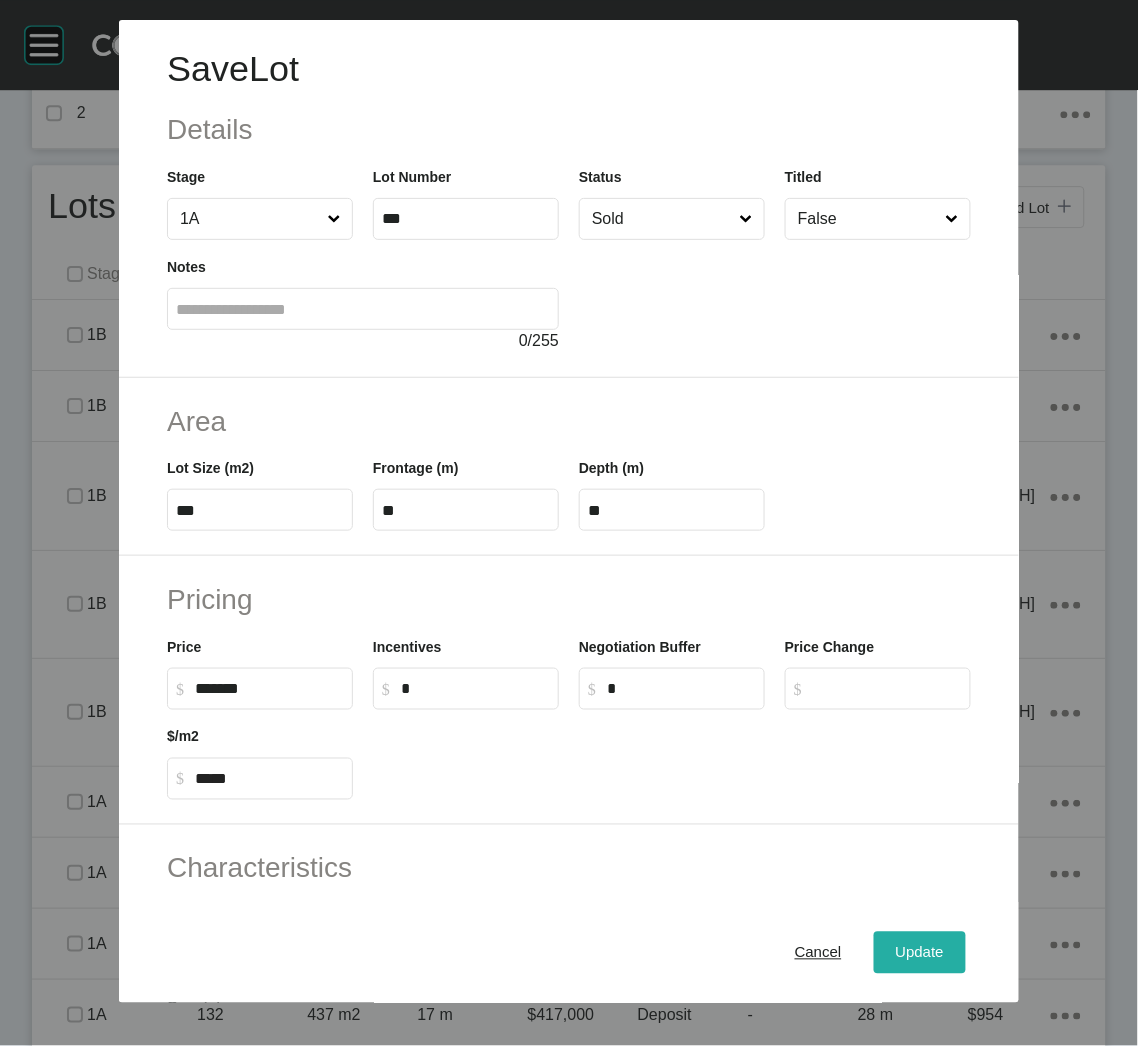 click on "Update" at bounding box center (920, 953) 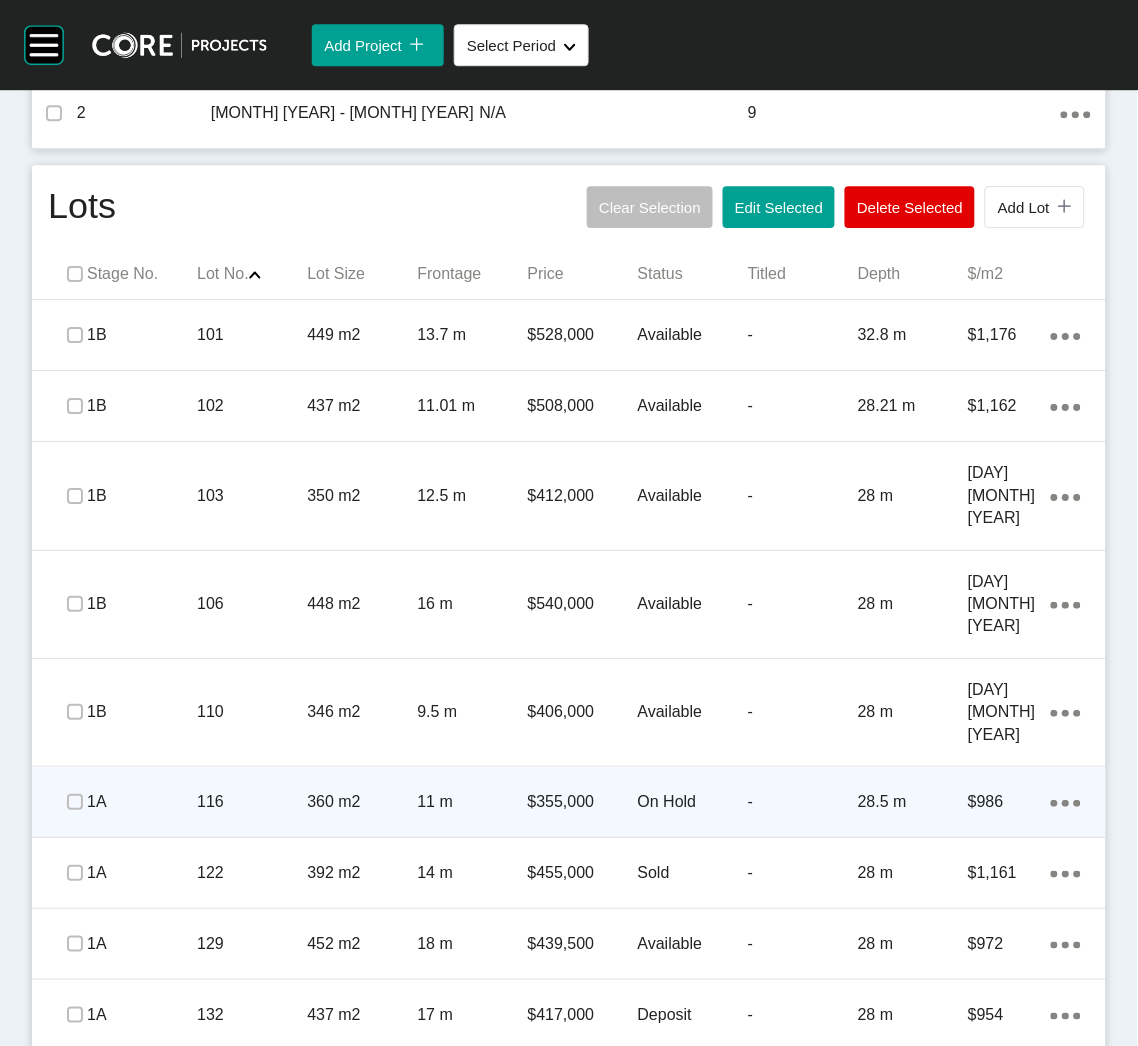 click on "116" at bounding box center [252, 802] 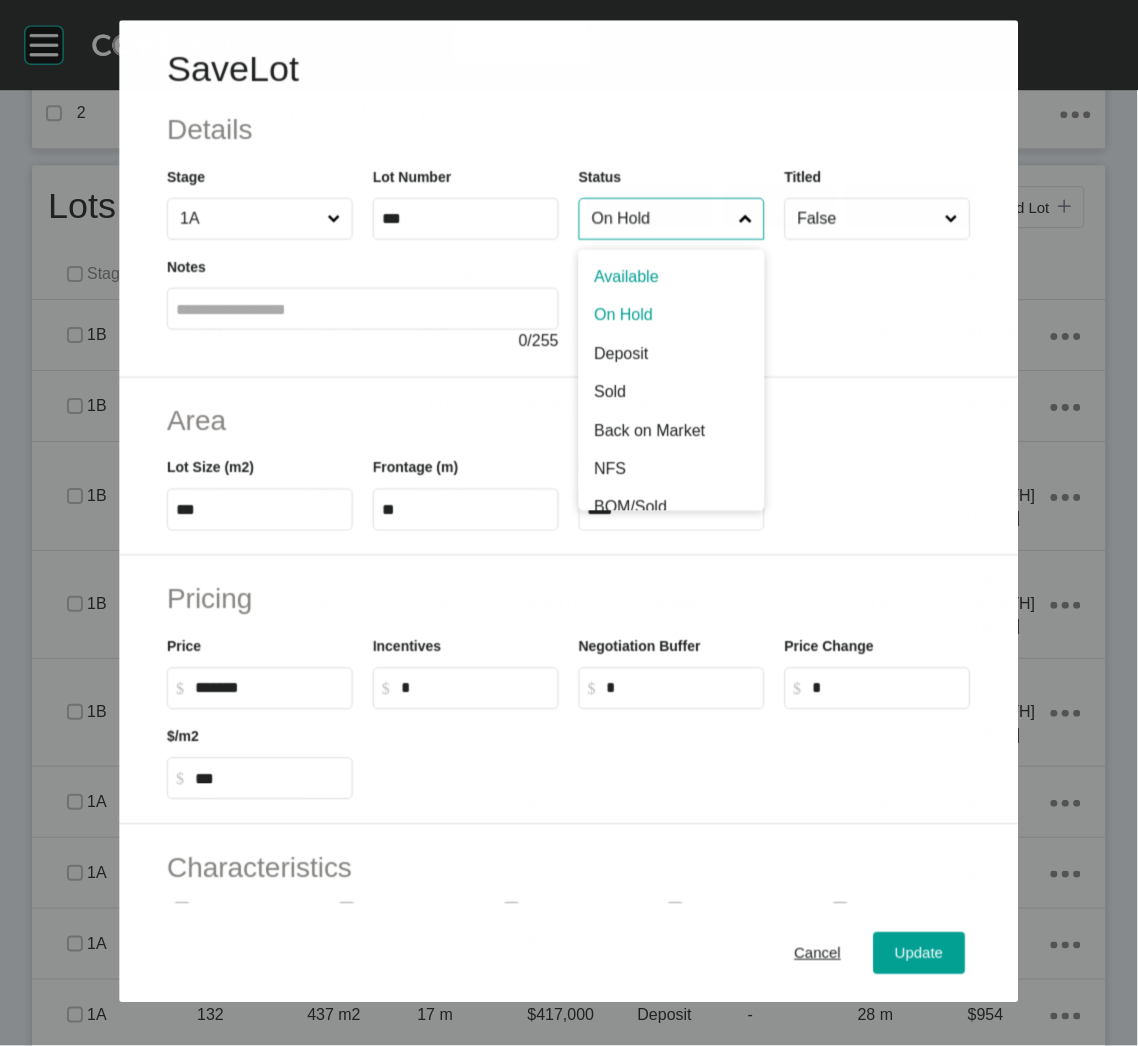 click on "On Hold" at bounding box center (661, 219) 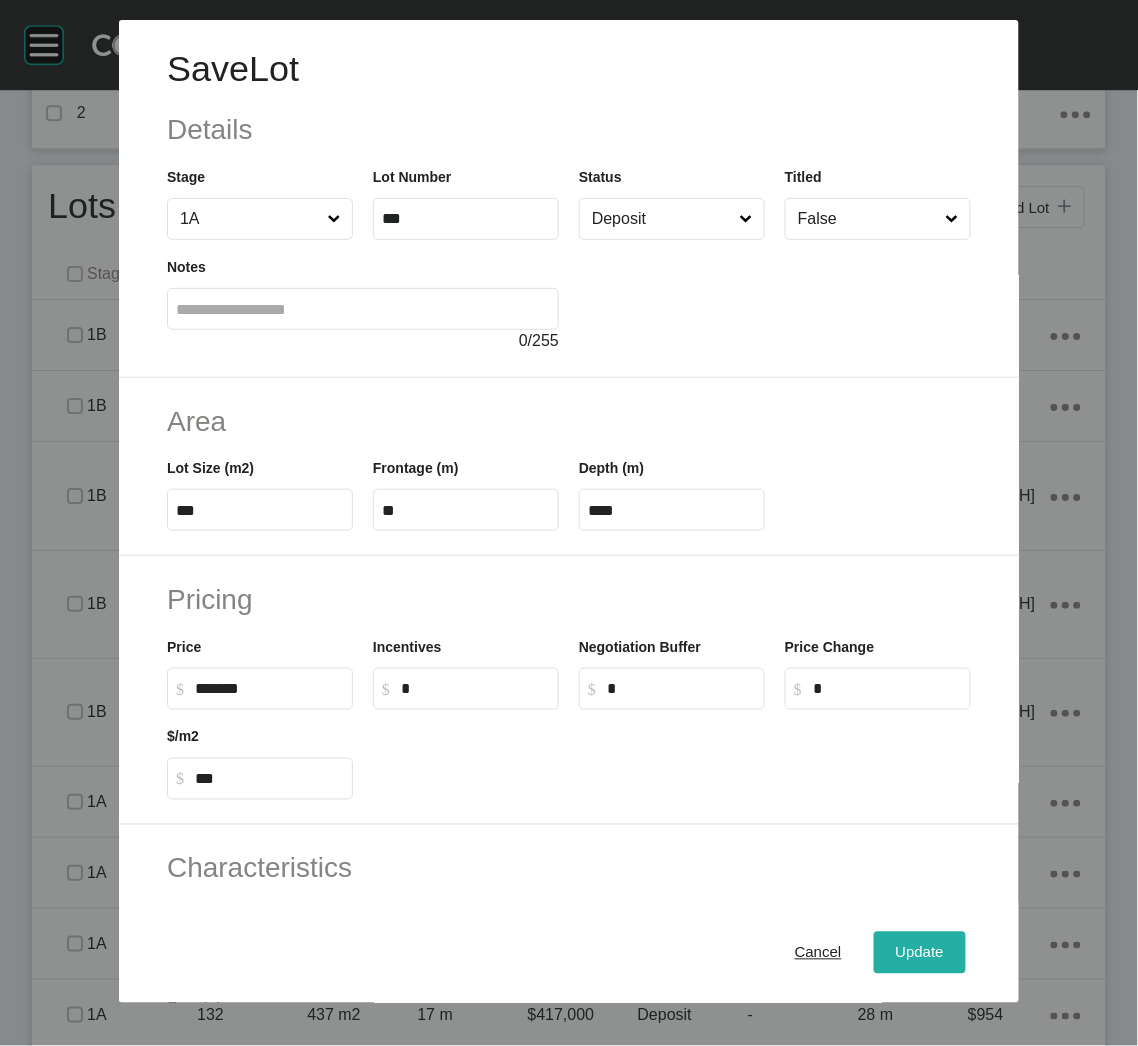 drag, startPoint x: 884, startPoint y: 937, endPoint x: 885, endPoint y: 960, distance: 23.021729 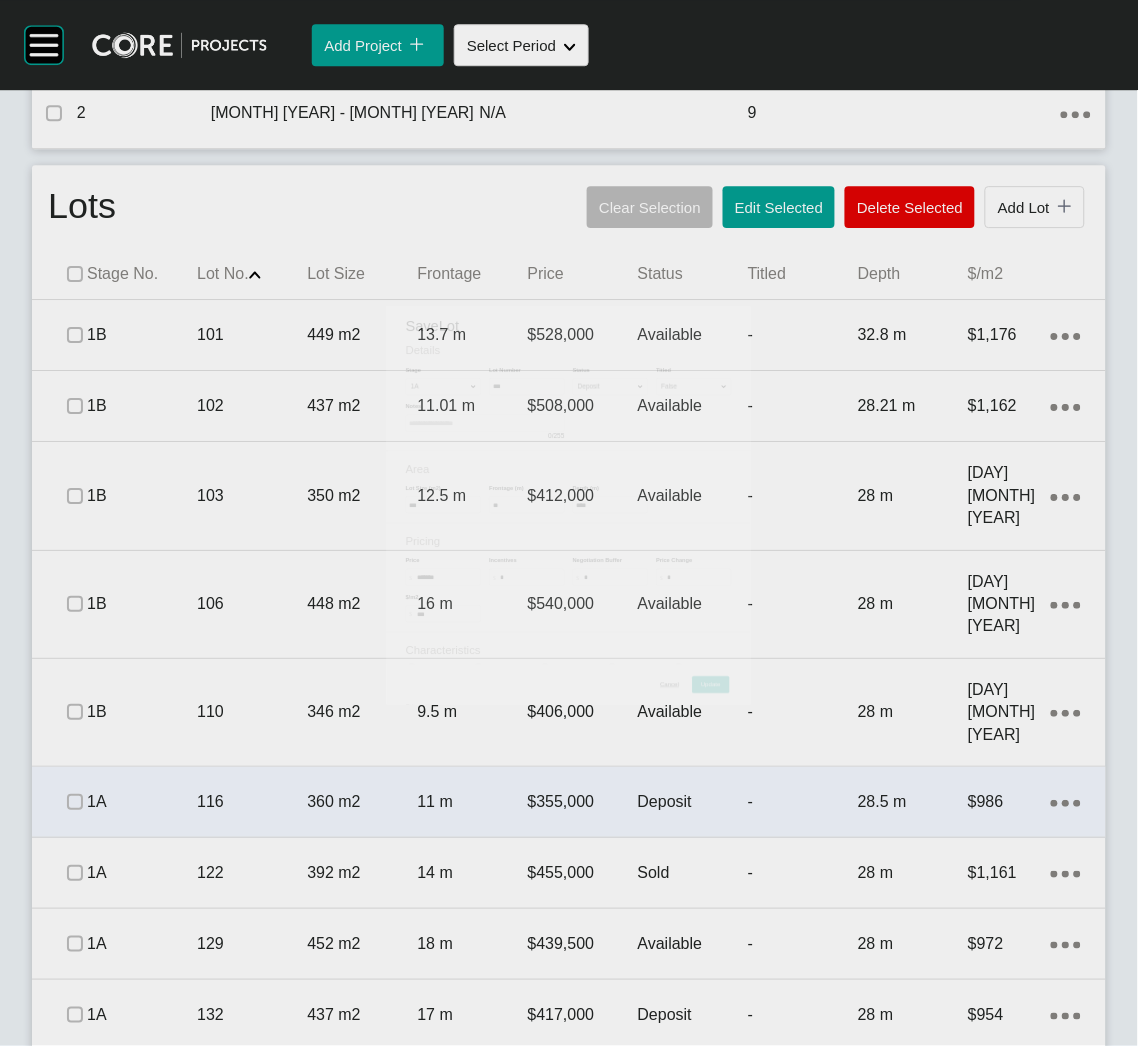 scroll, scrollTop: 1200, scrollLeft: 0, axis: vertical 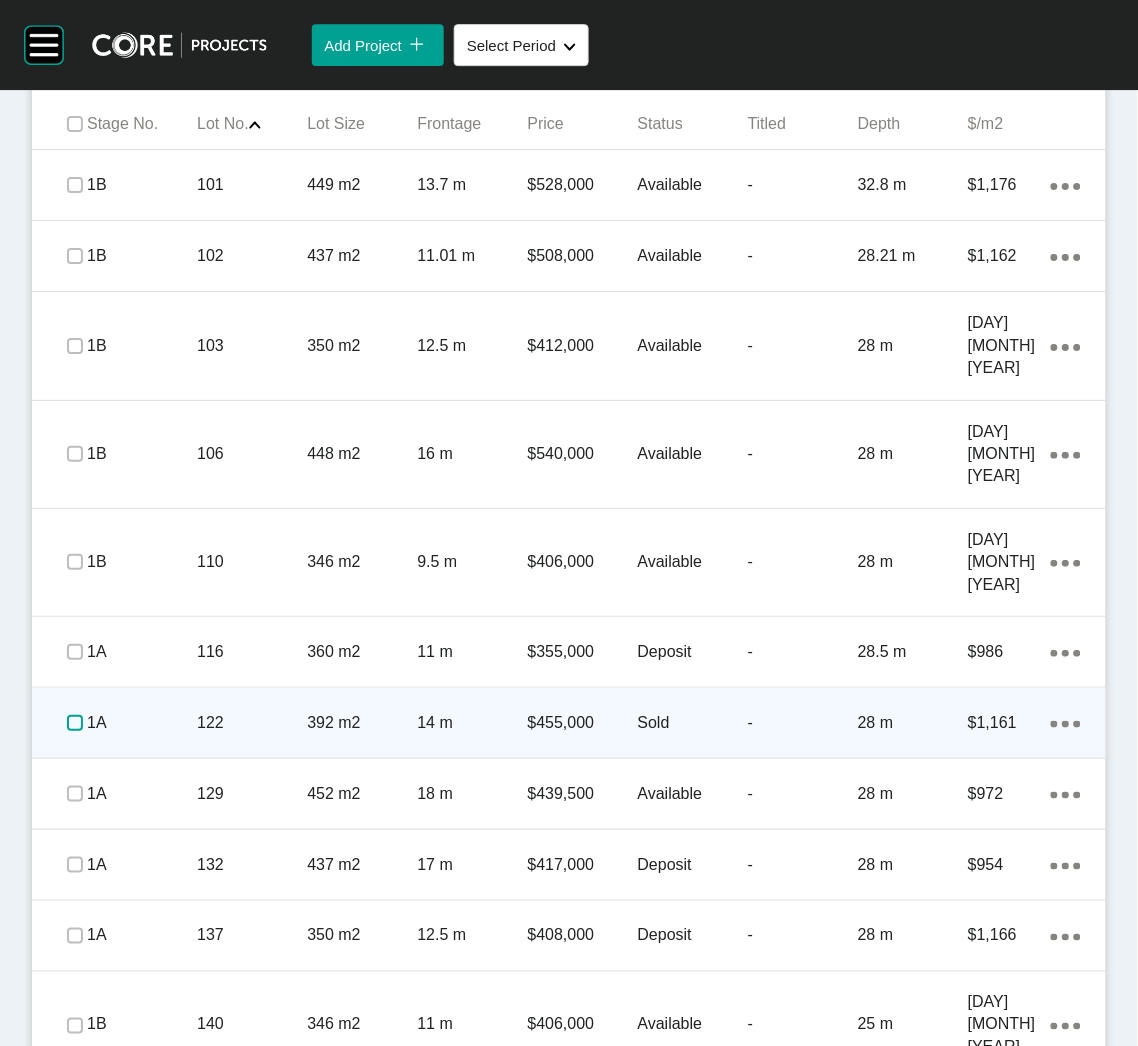 click at bounding box center (75, 723) 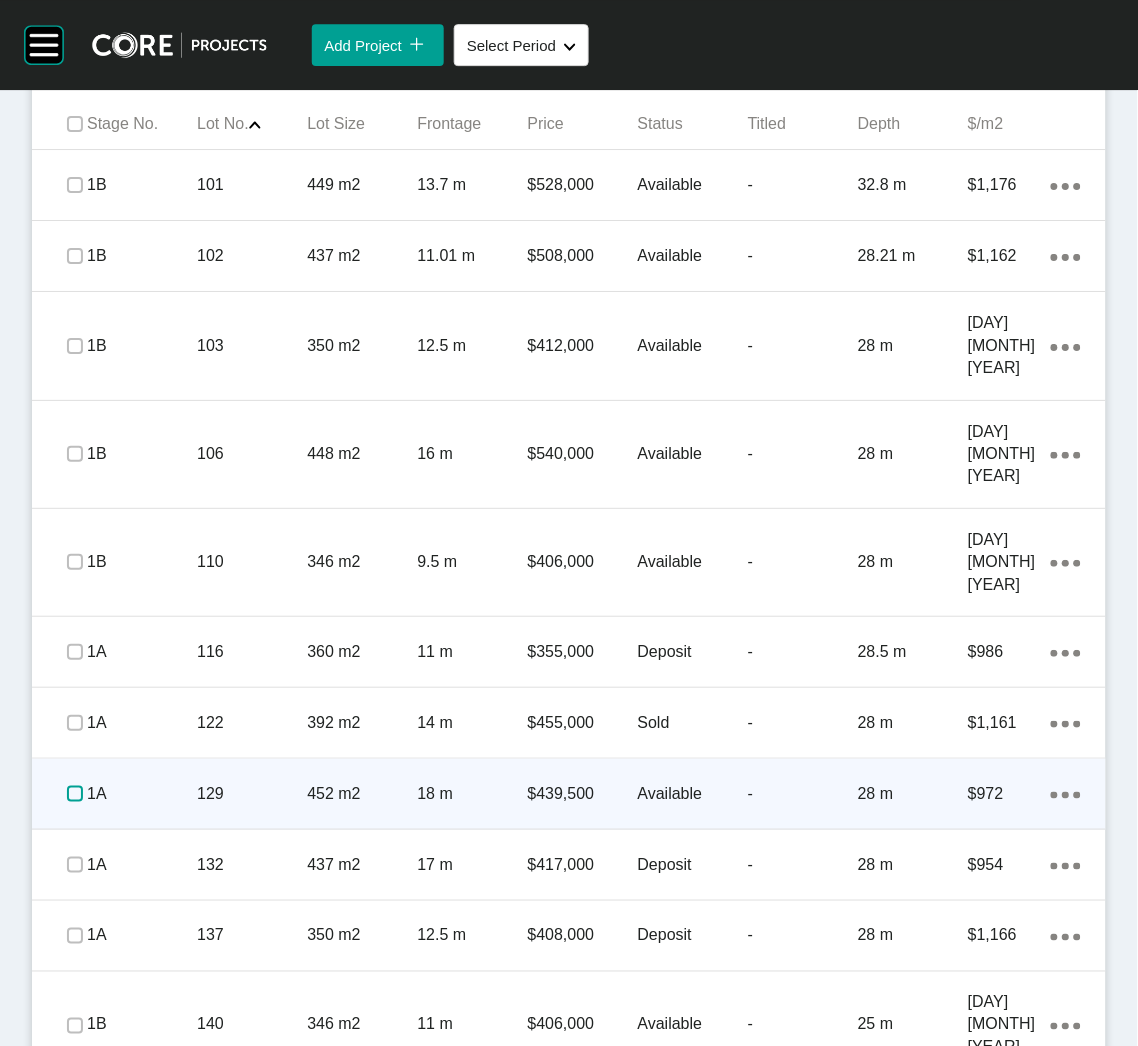 click at bounding box center [75, 794] 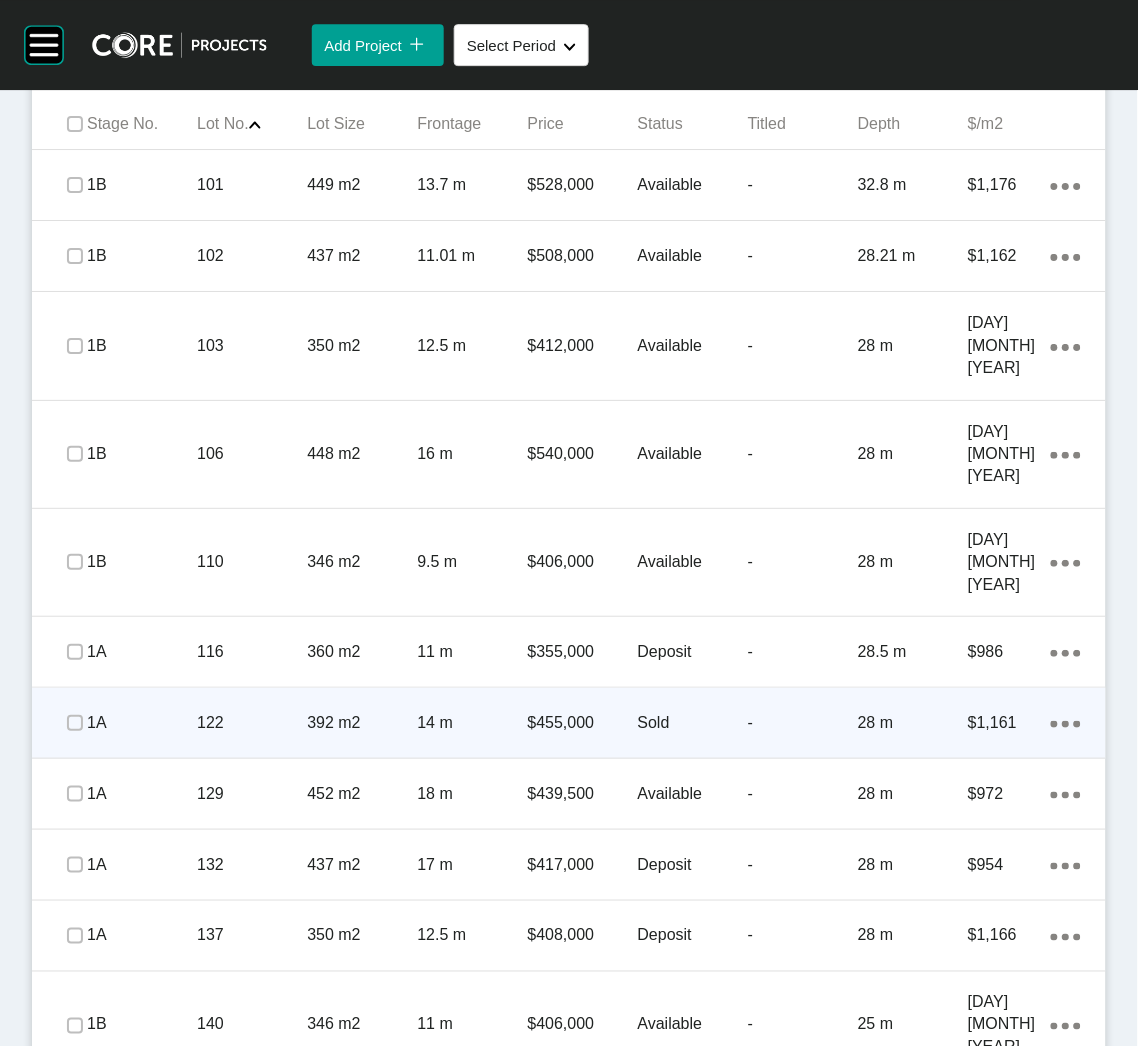 click on "Action Menu Dots Copy 6 Created with Sketch." at bounding box center (1066, 723) 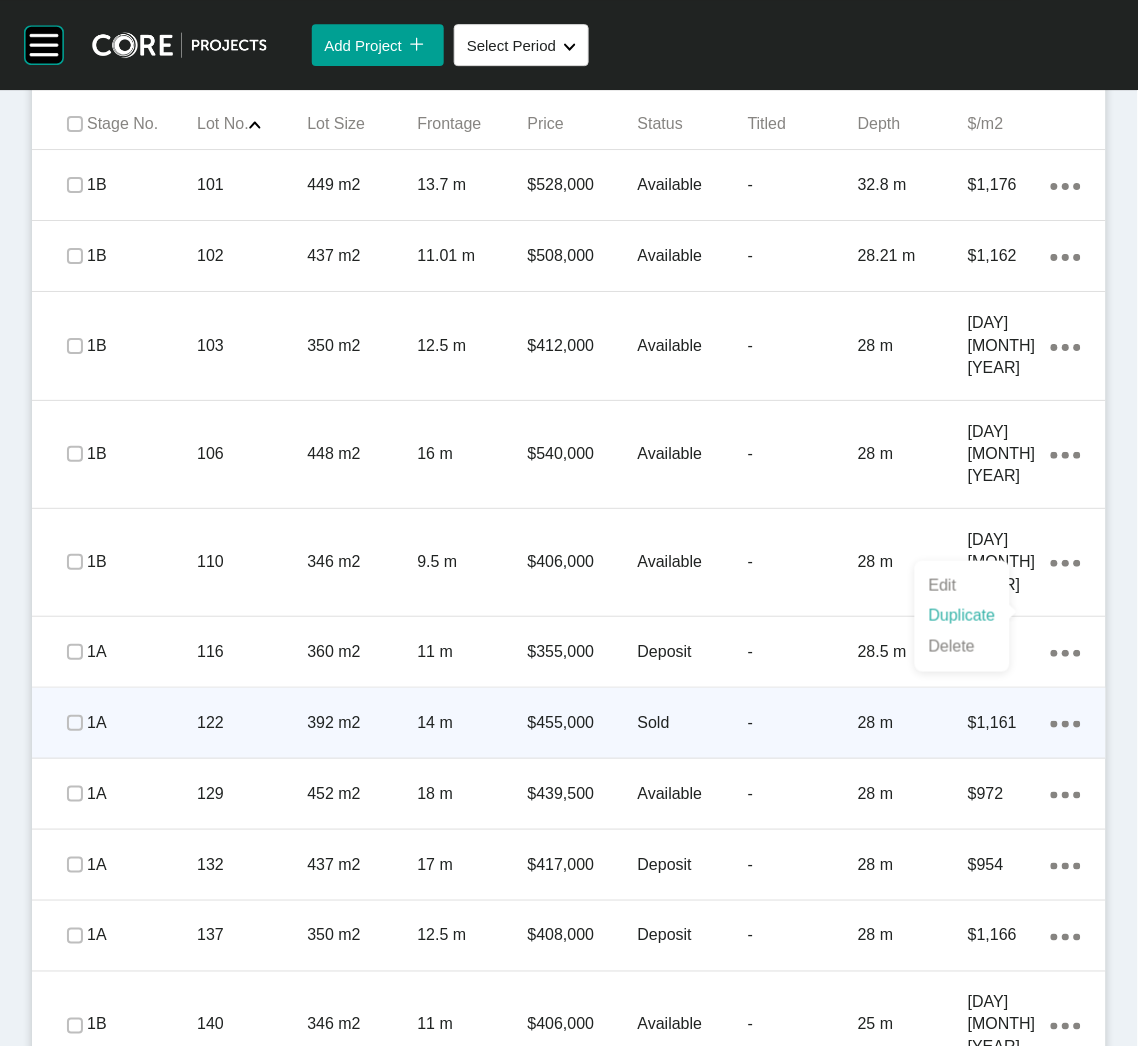click on "Duplicate" at bounding box center [962, 616] 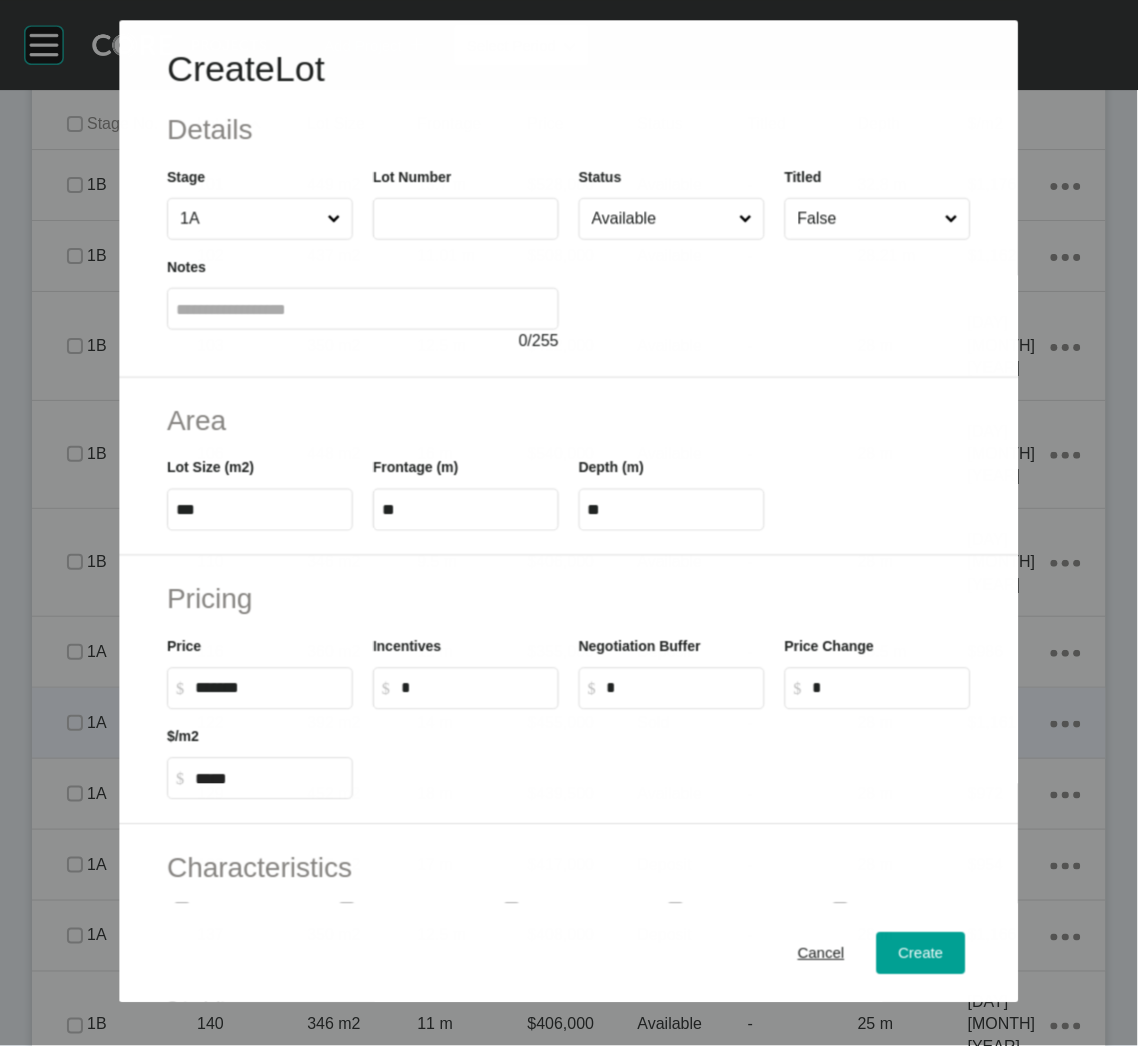 click at bounding box center [466, 219] 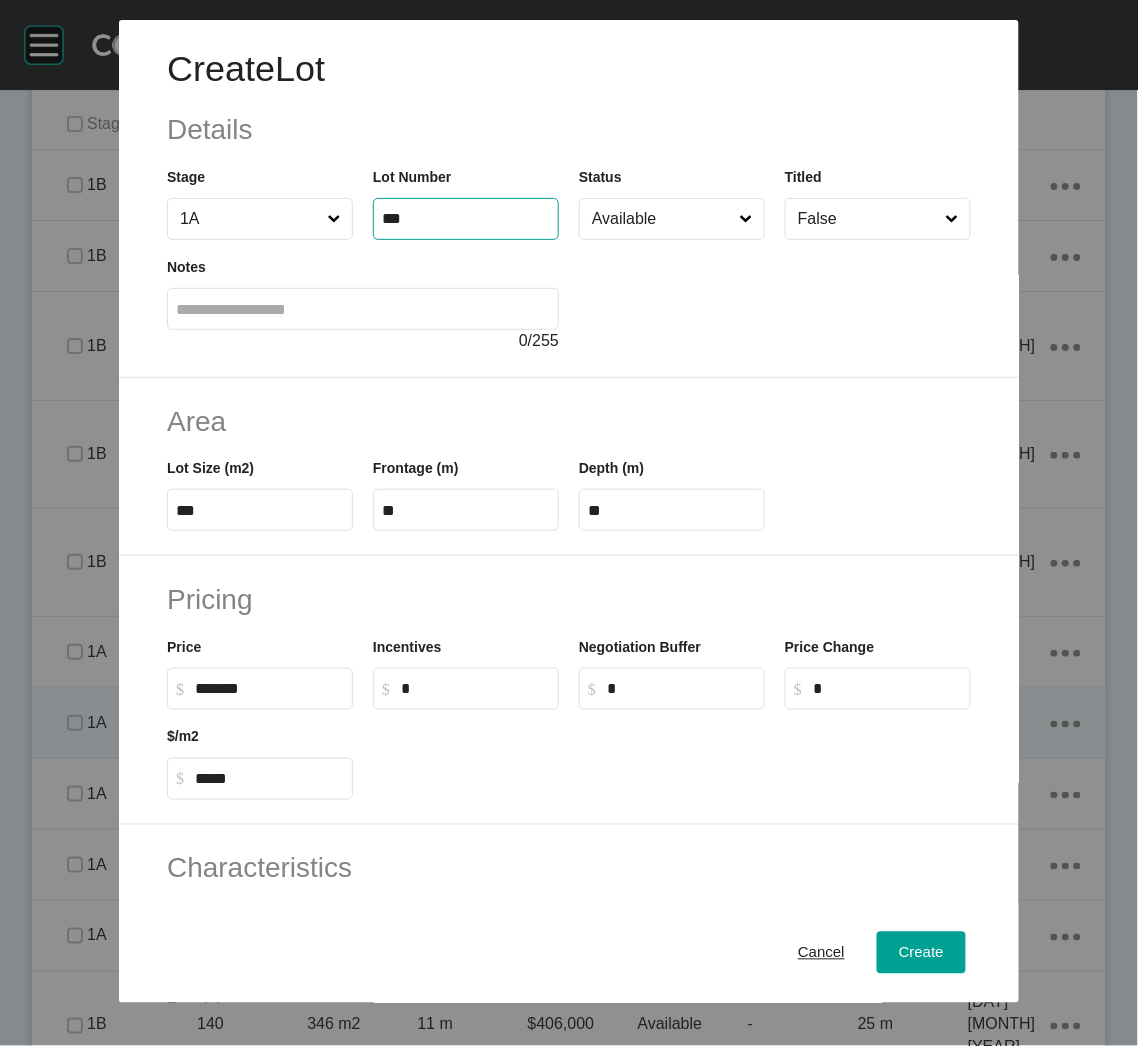 type on "***" 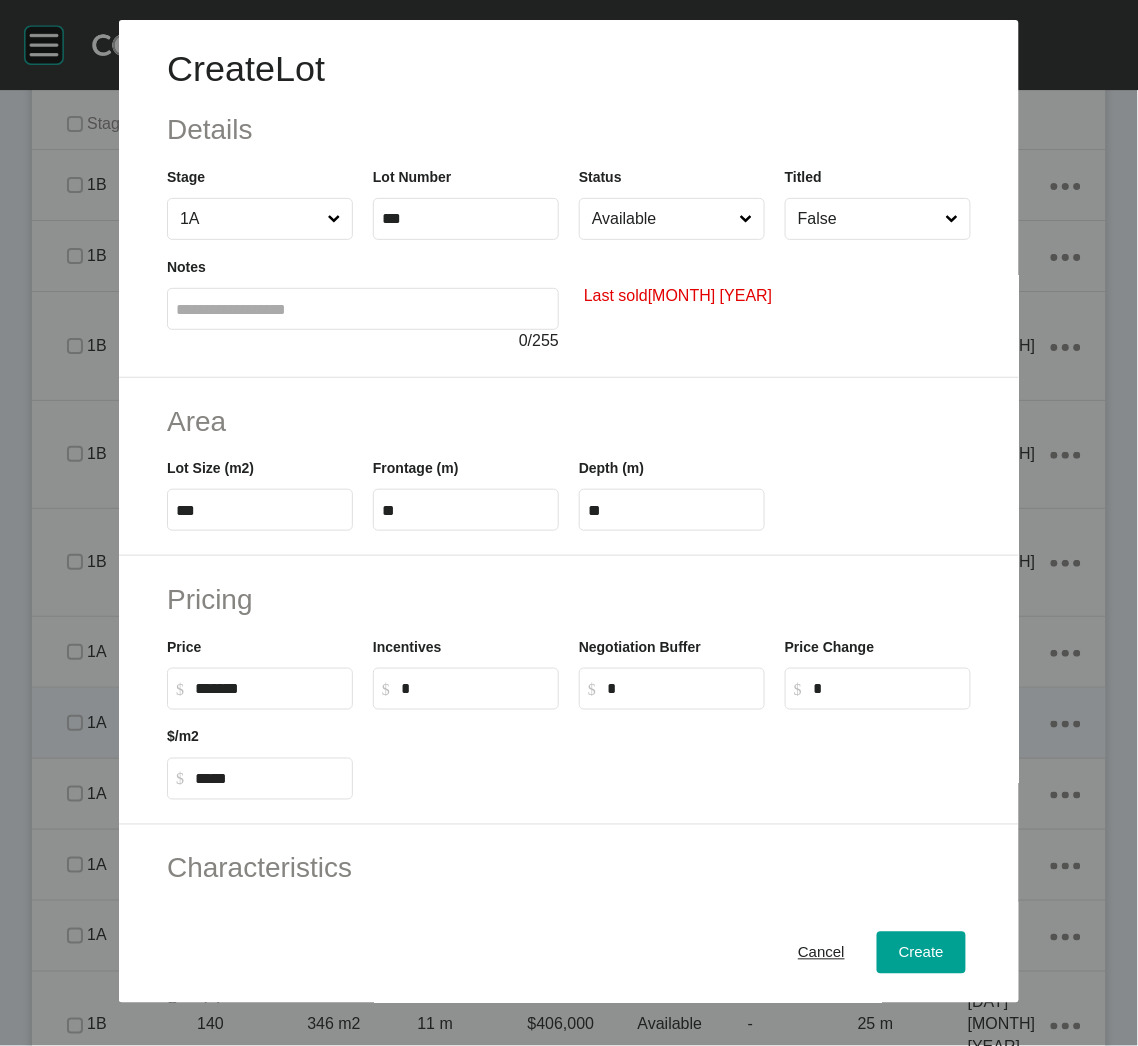 click on "Available" at bounding box center (662, 219) 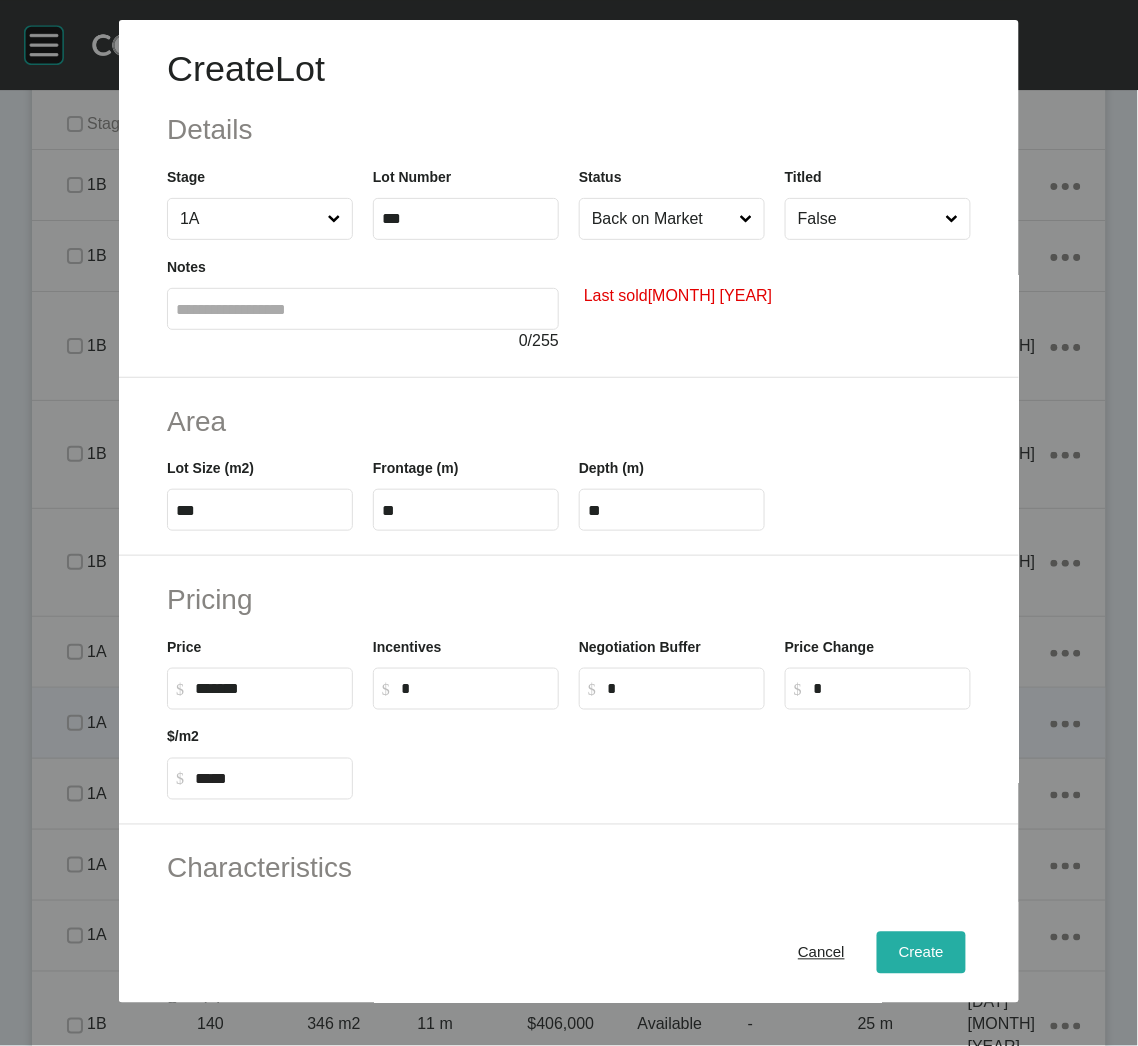 click on "Create" at bounding box center (921, 953) 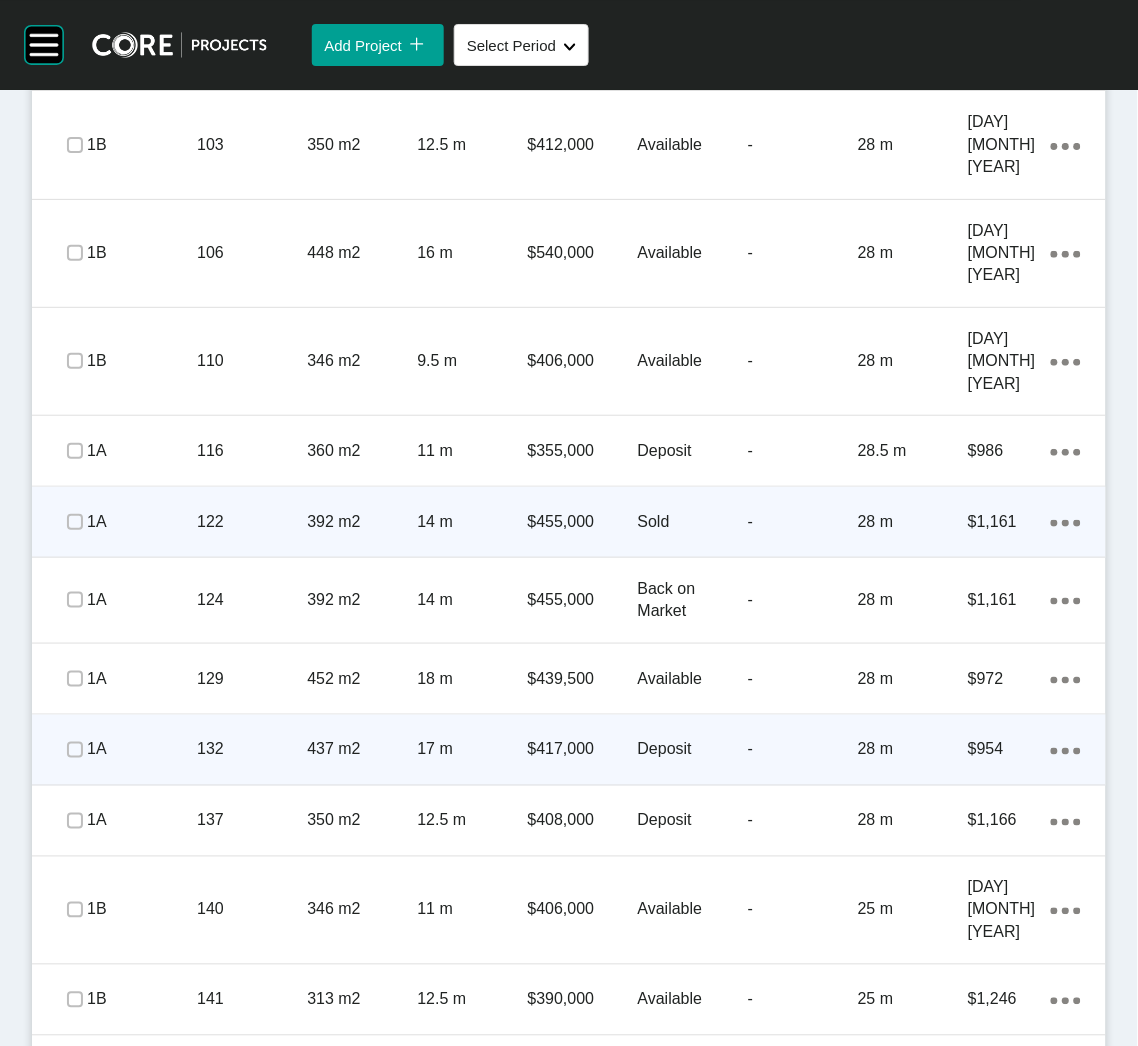 scroll, scrollTop: 1499, scrollLeft: 0, axis: vertical 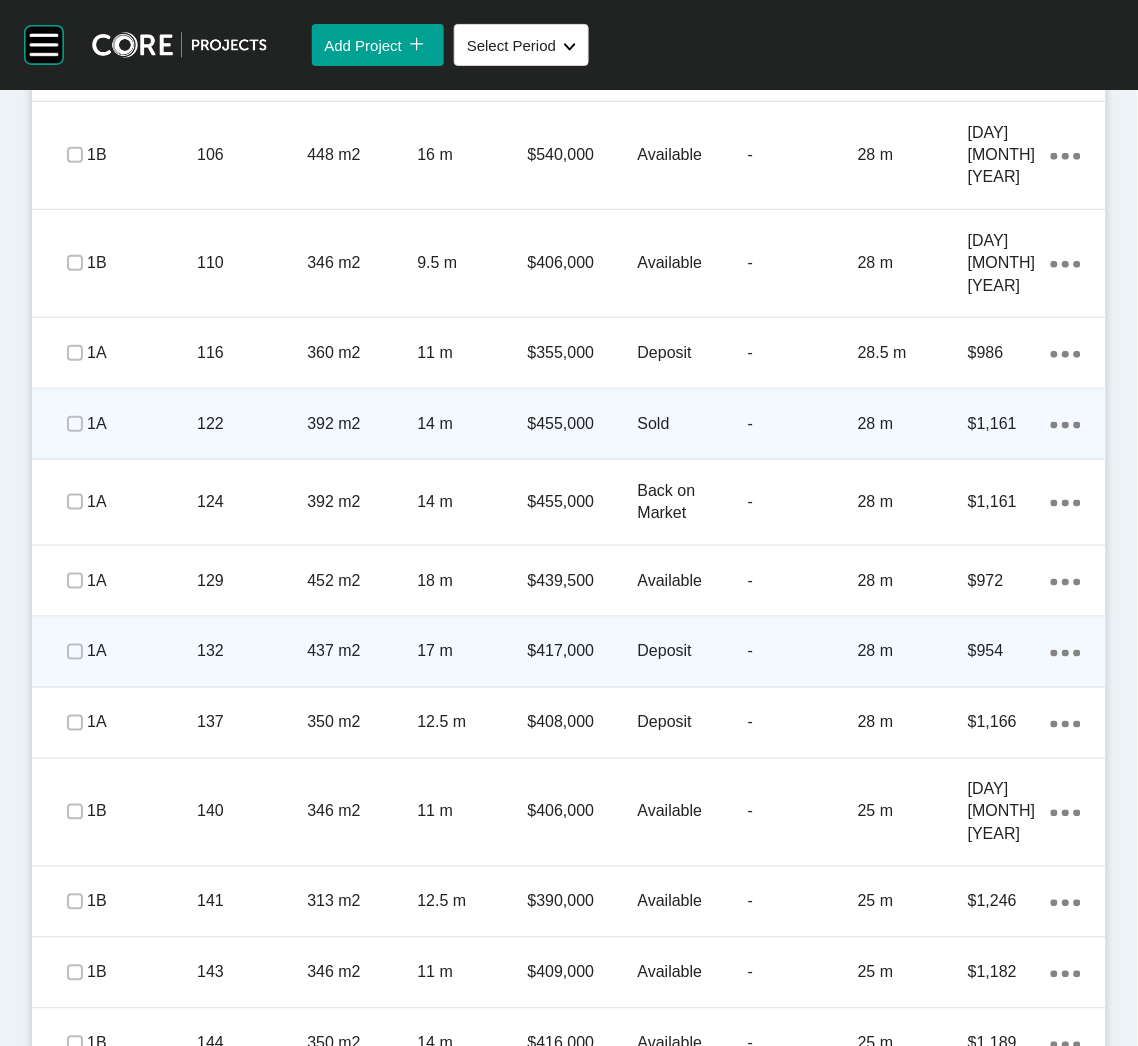click on "1A" at bounding box center (142, 652) 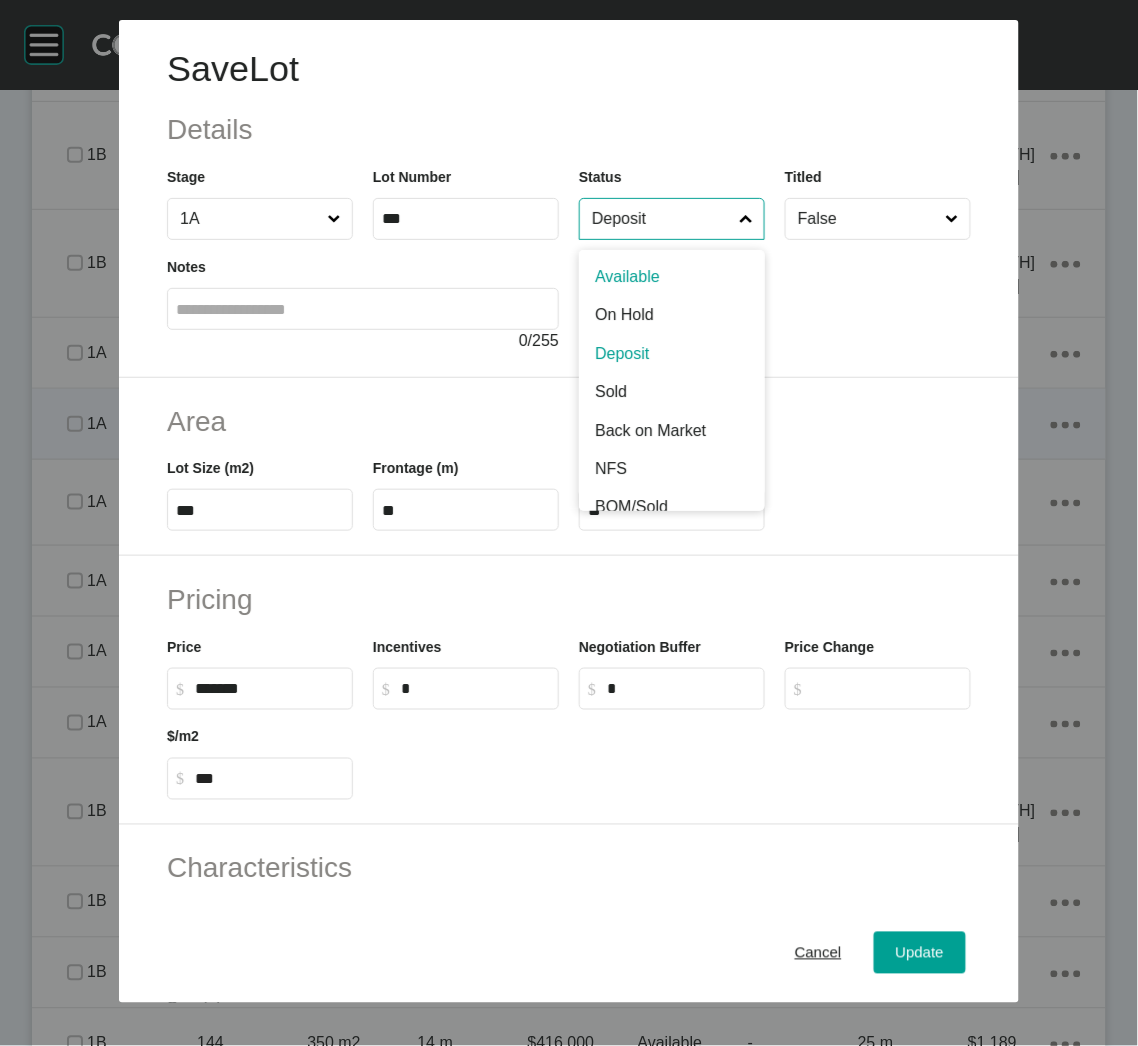 click on "Deposit" at bounding box center [662, 219] 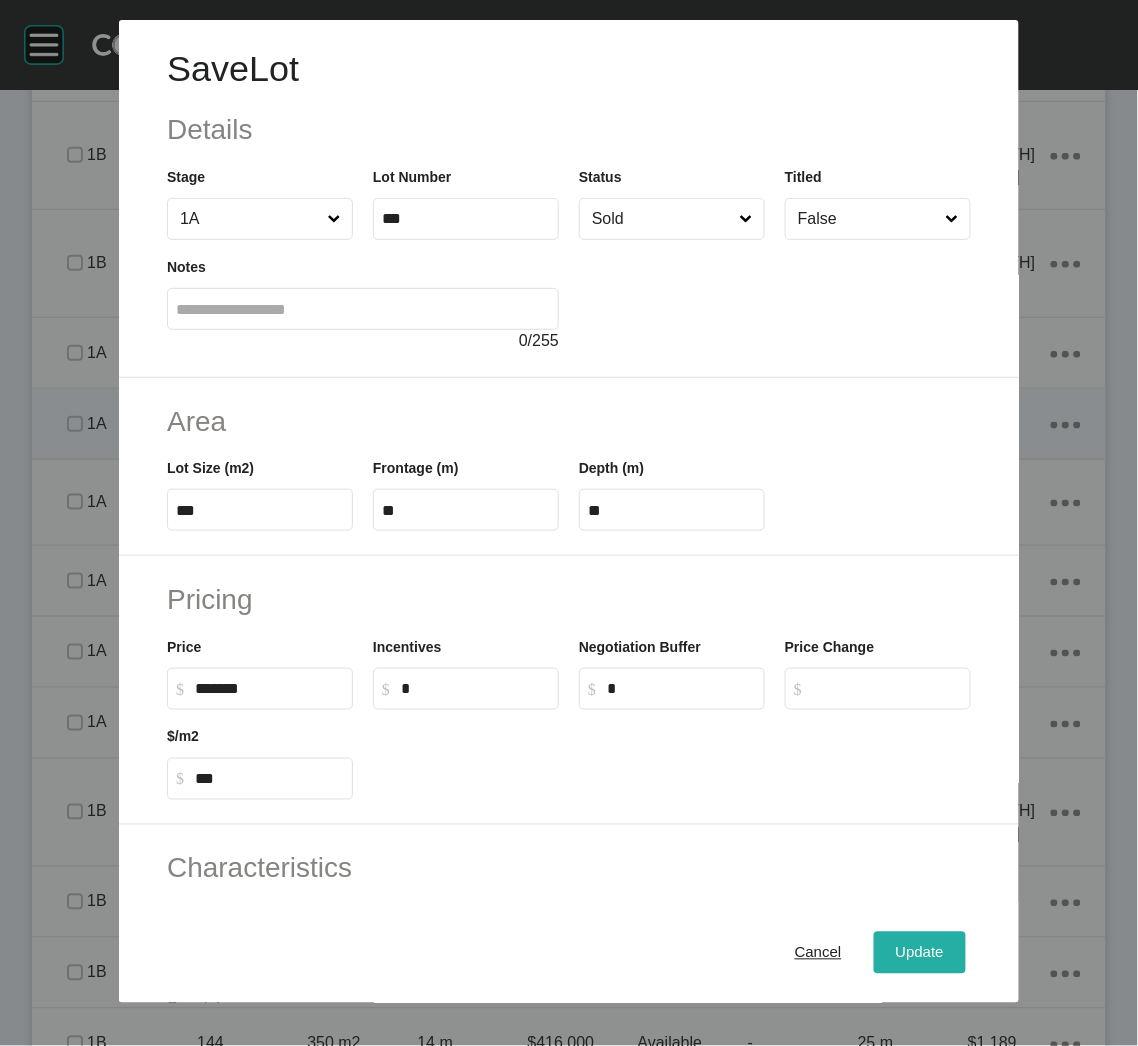 click on "Update" at bounding box center (920, 953) 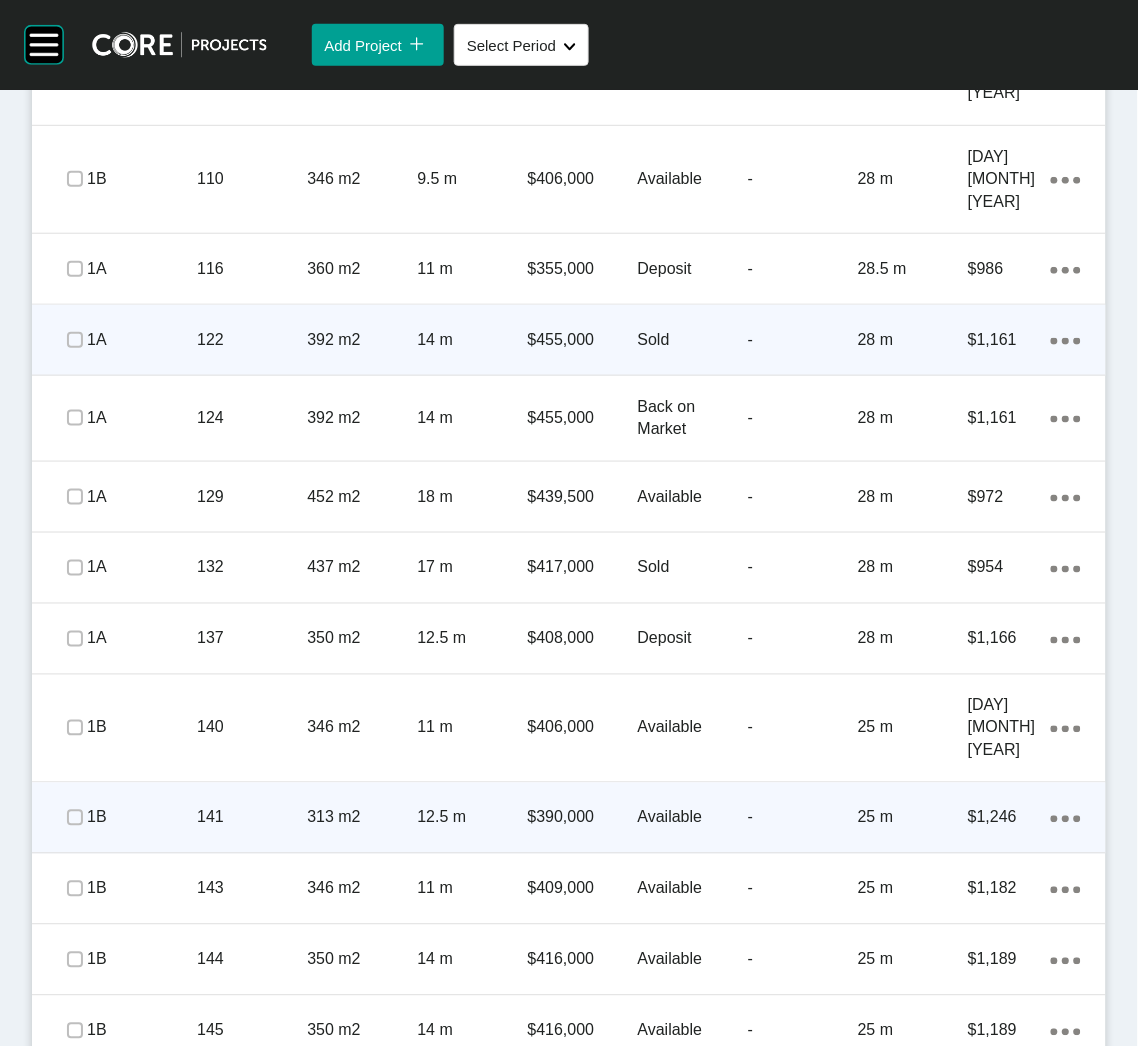 scroll, scrollTop: 1649, scrollLeft: 0, axis: vertical 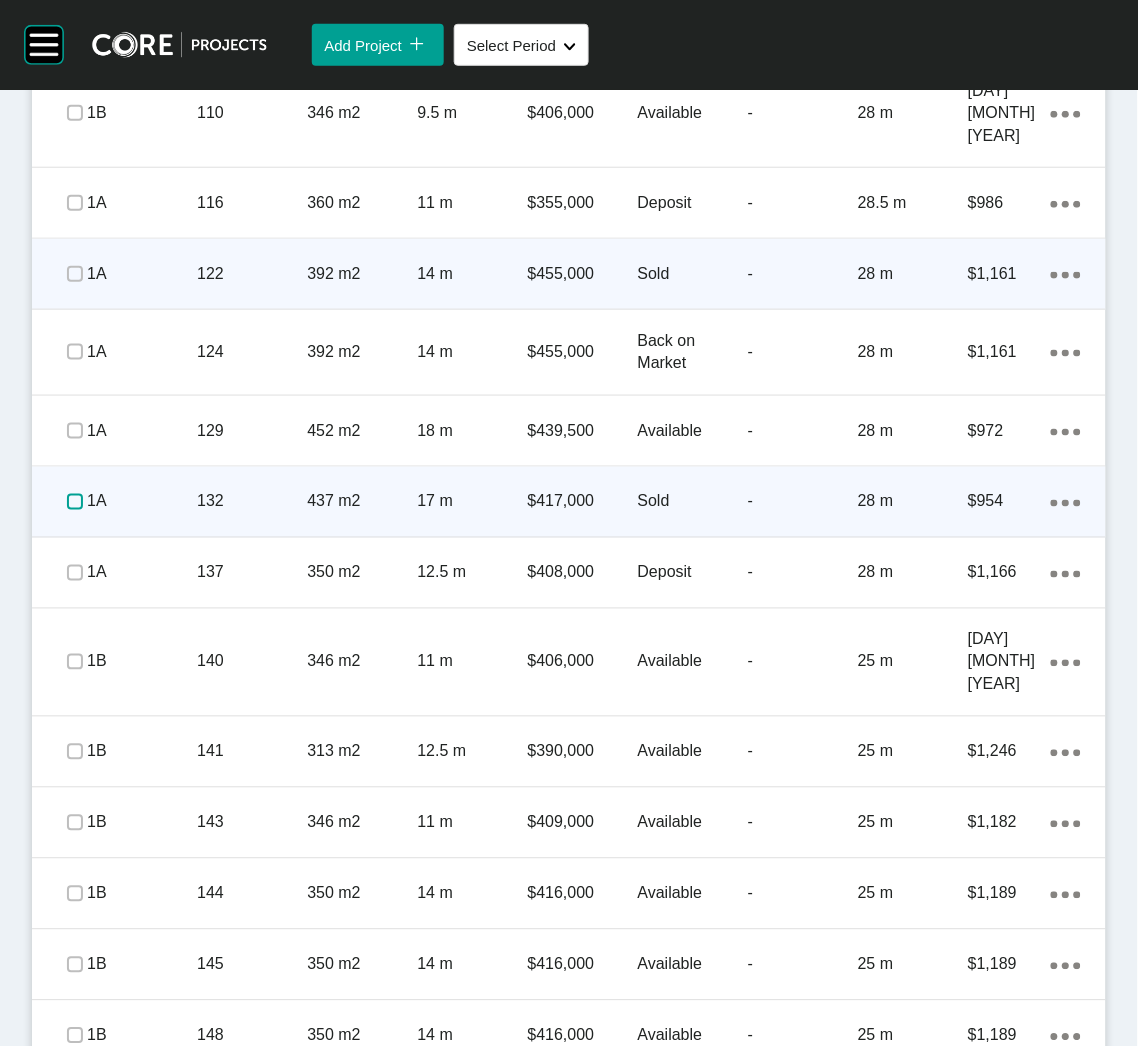click at bounding box center [75, 502] 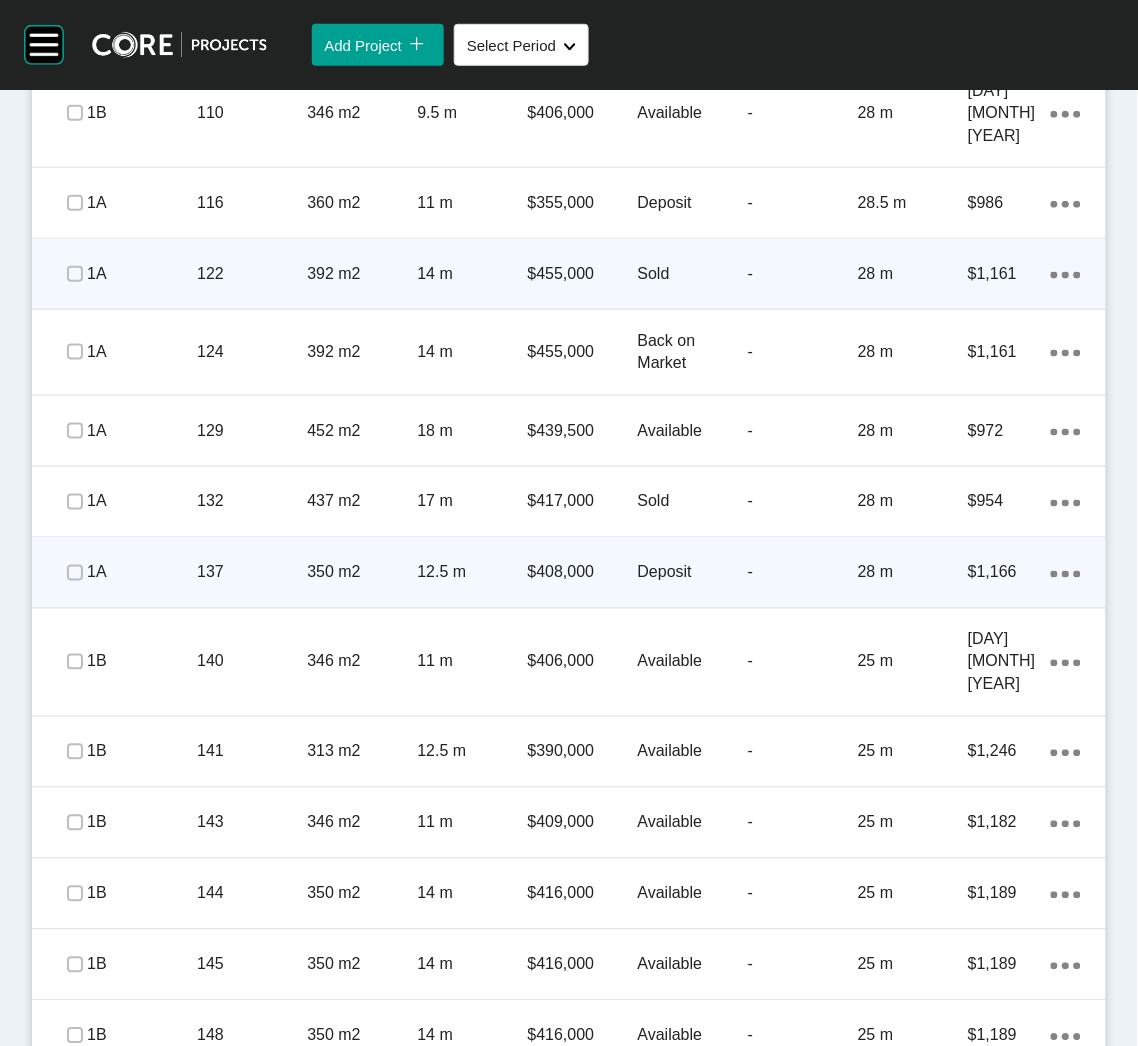 click on "137" at bounding box center (252, 573) 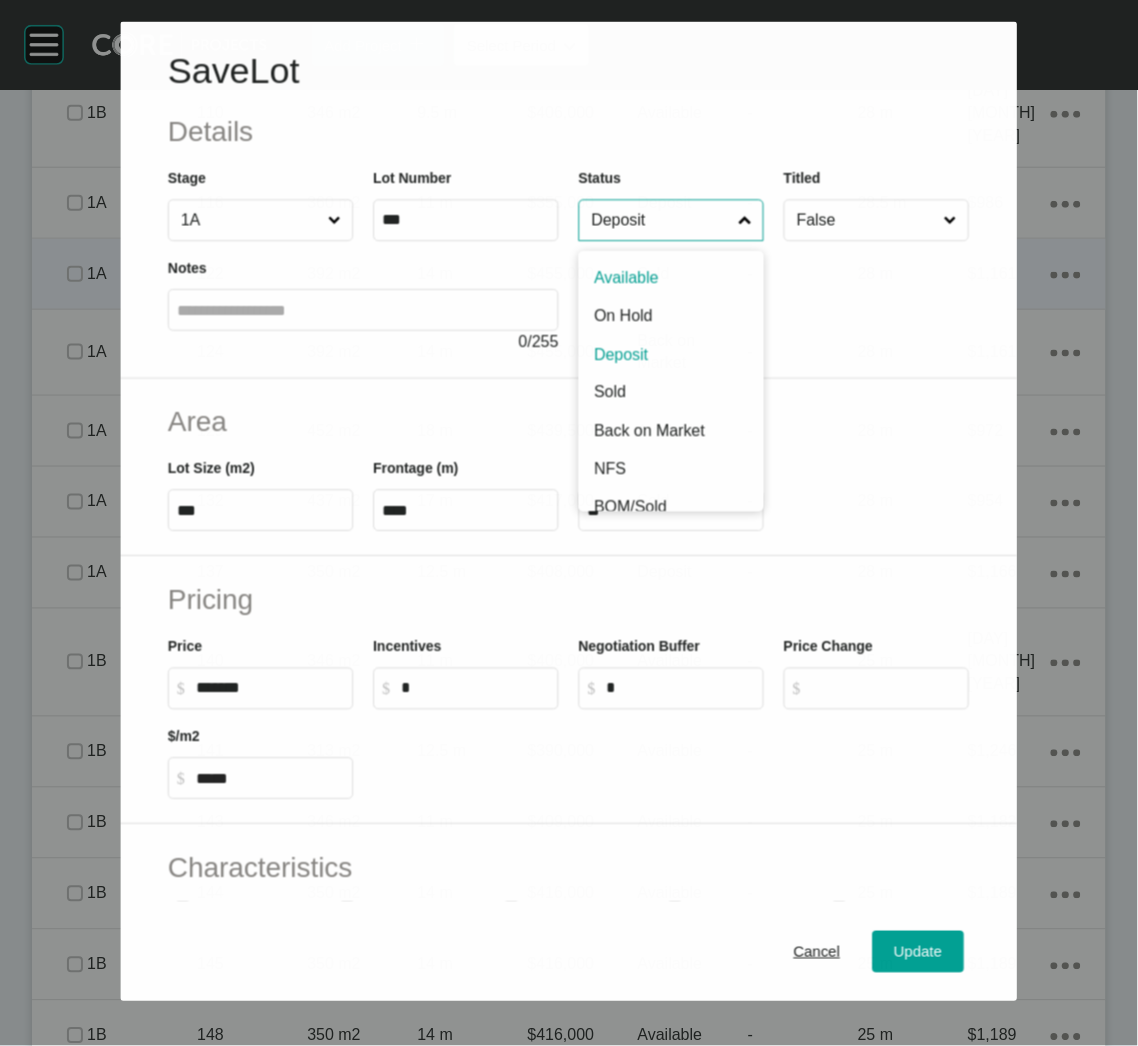click on "Deposit" at bounding box center (661, 220) 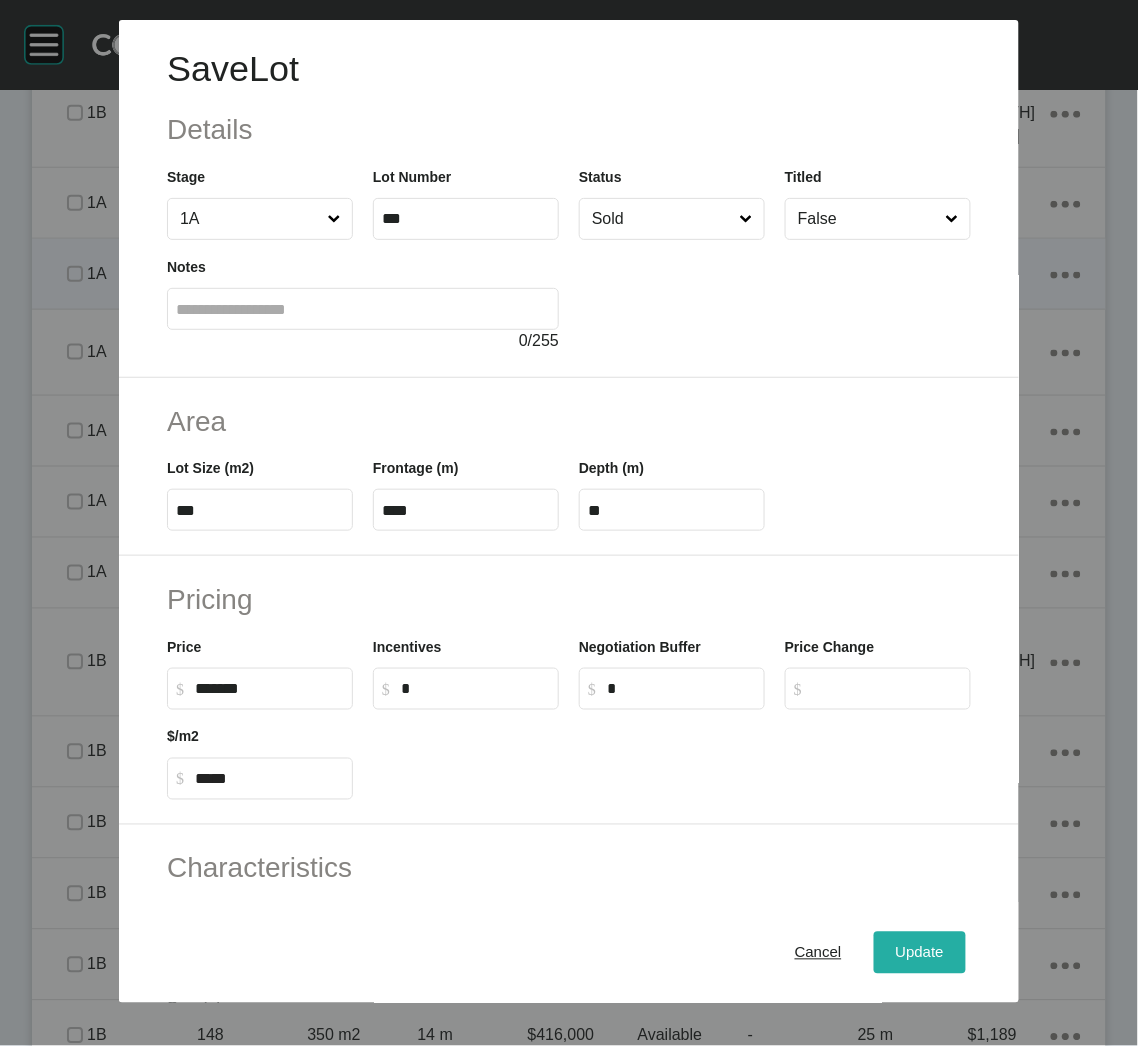 click on "Update" at bounding box center (920, 953) 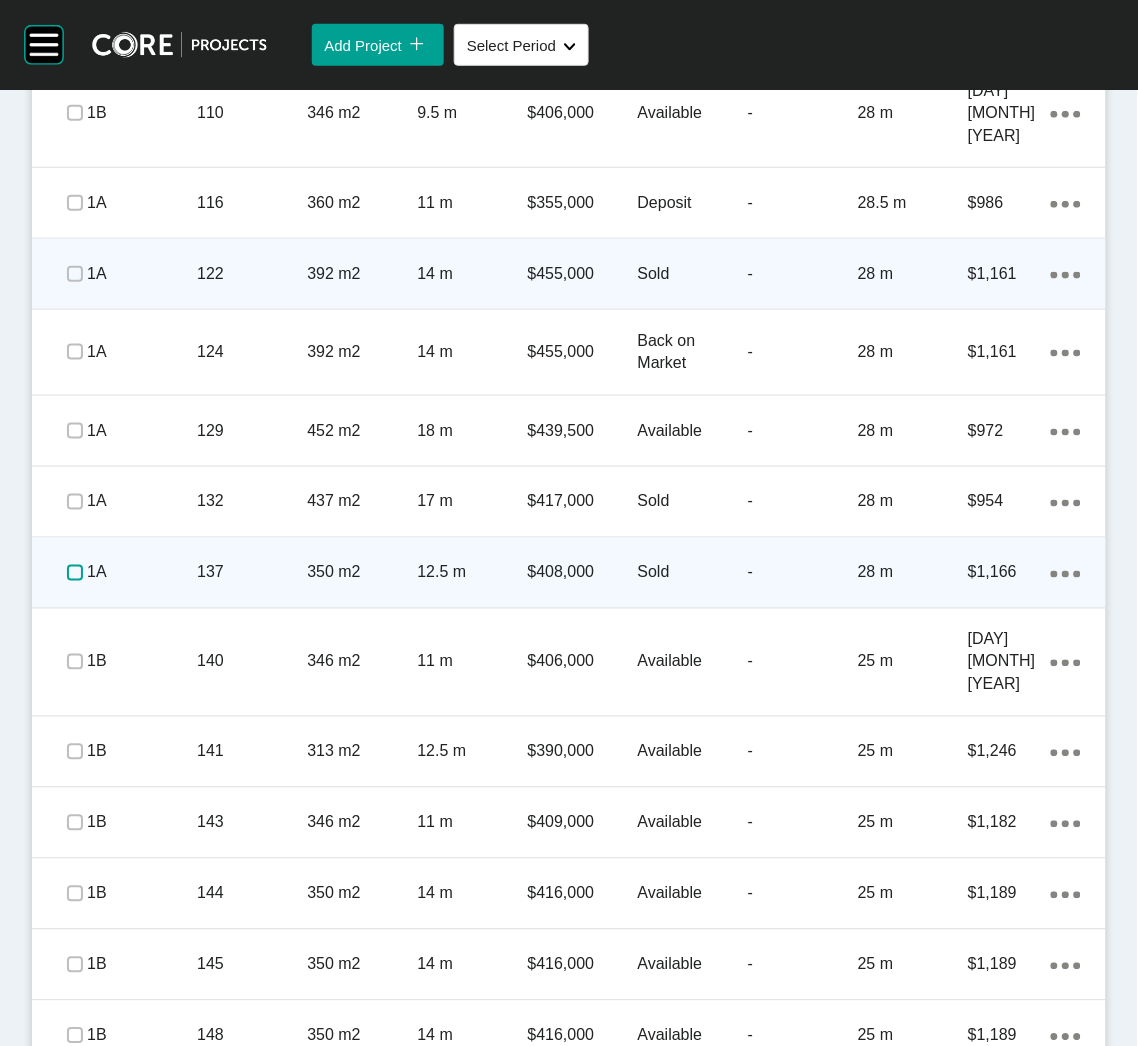 click at bounding box center (75, 573) 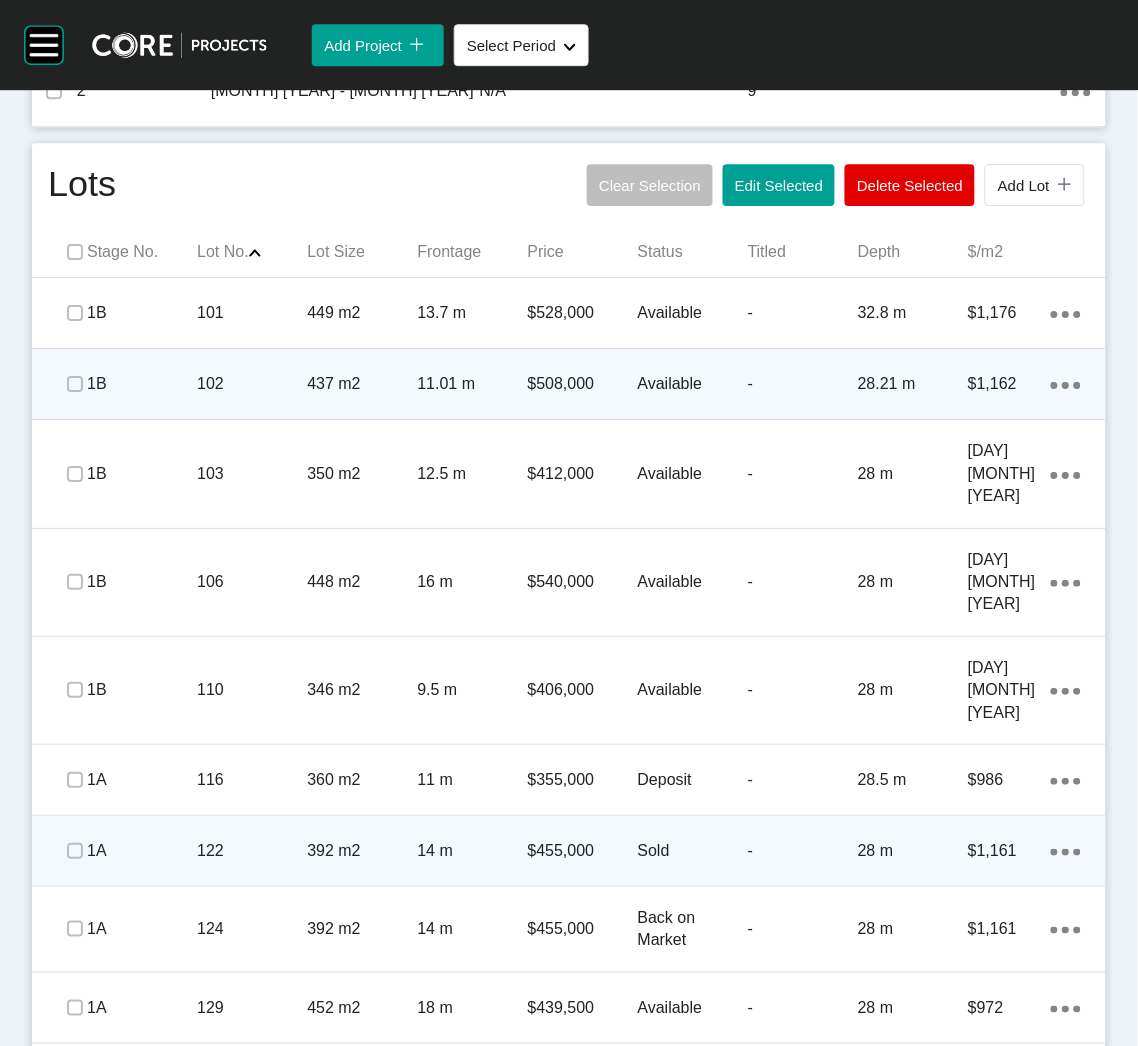 scroll, scrollTop: 899, scrollLeft: 0, axis: vertical 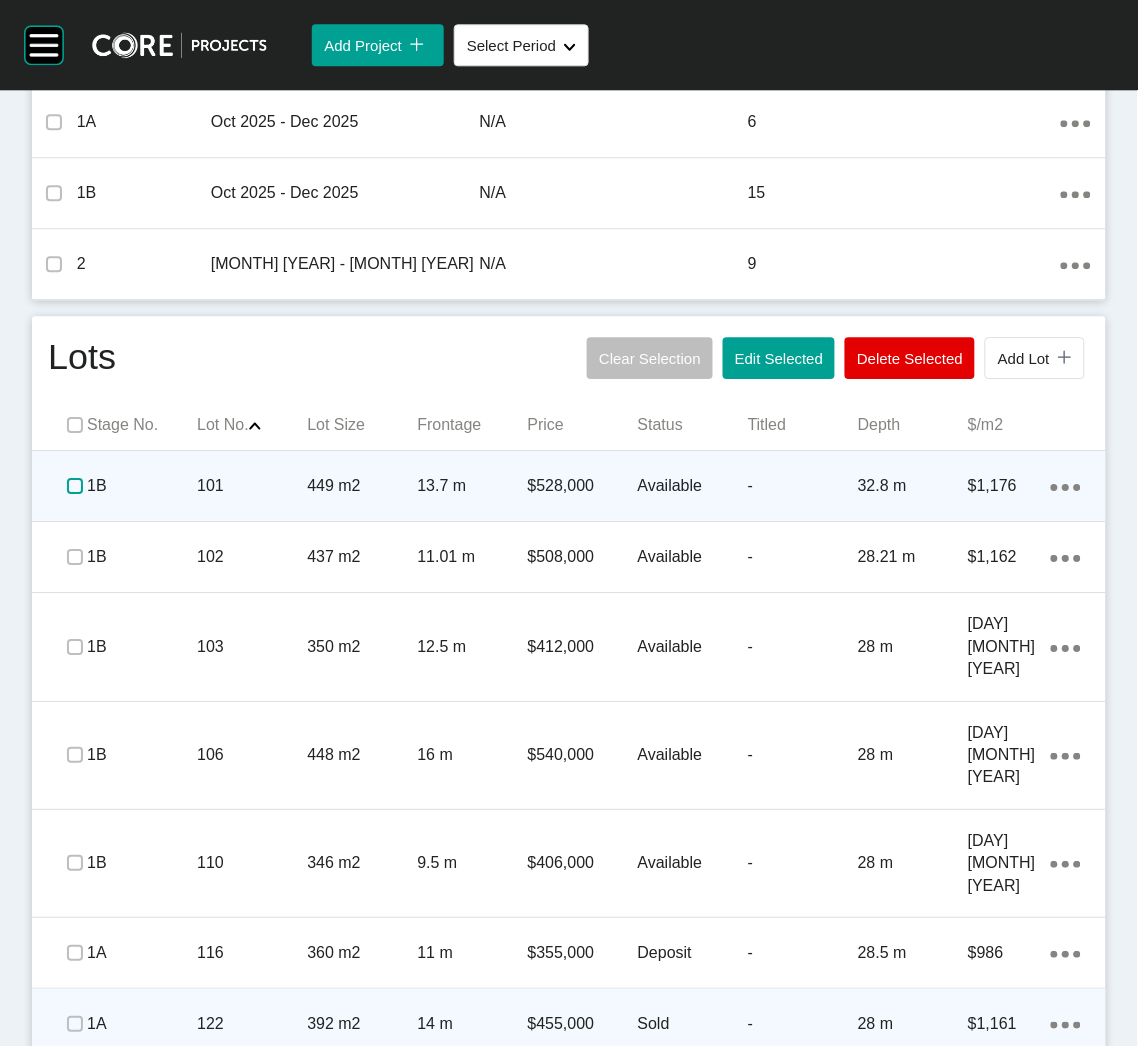 click at bounding box center [75, 486] 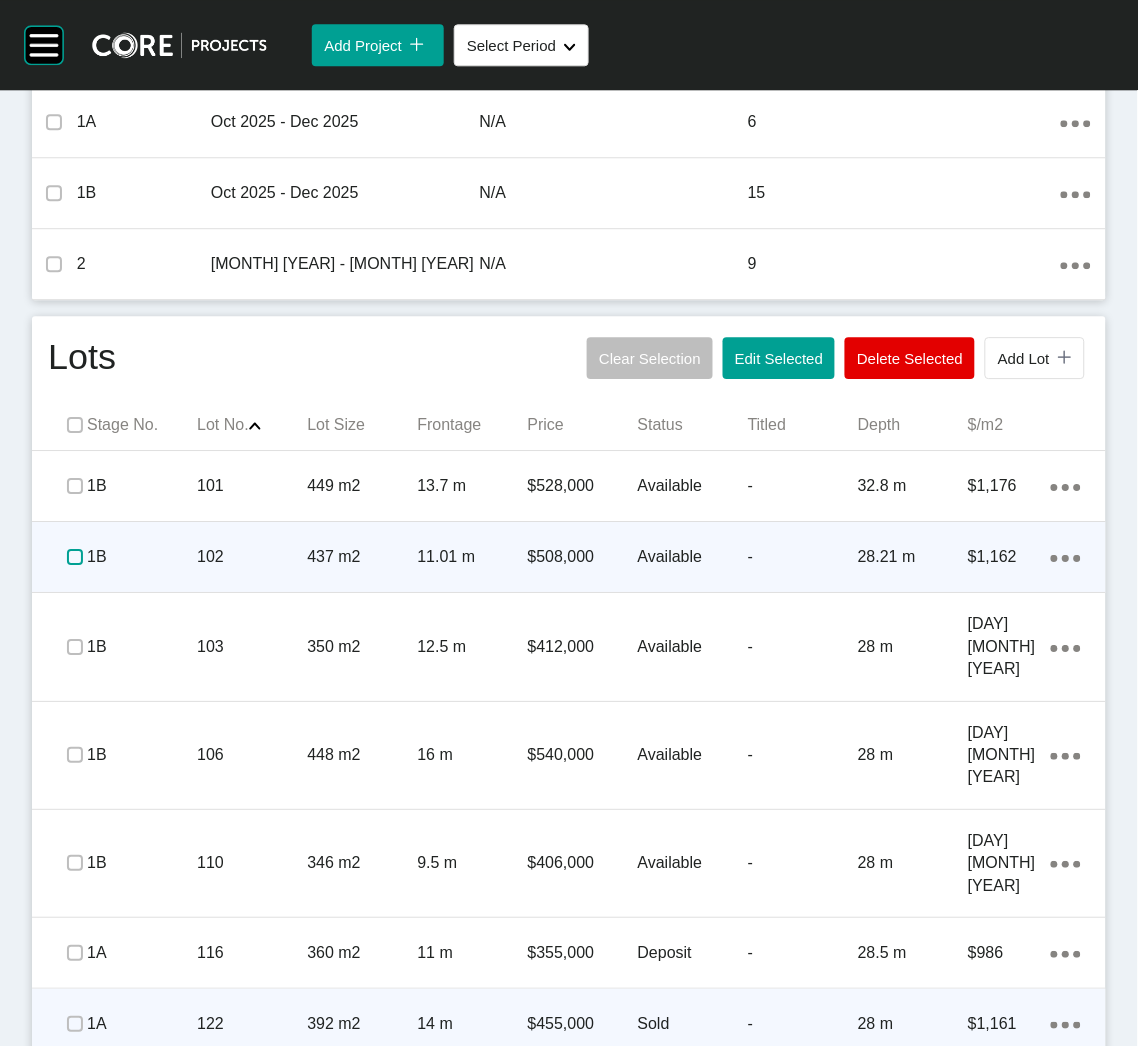 click at bounding box center (75, 557) 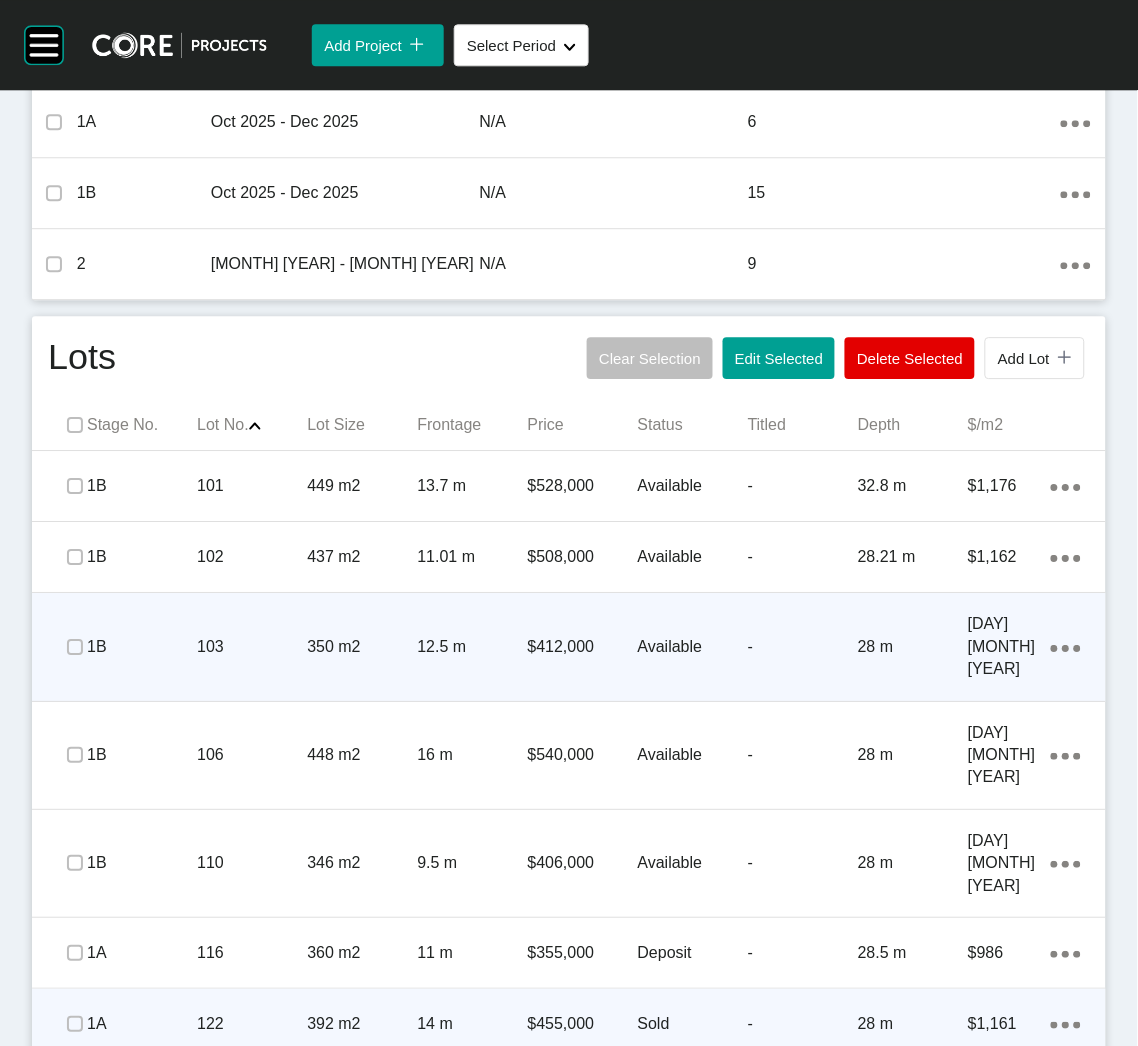 click on "350 m2" at bounding box center (362, 647) 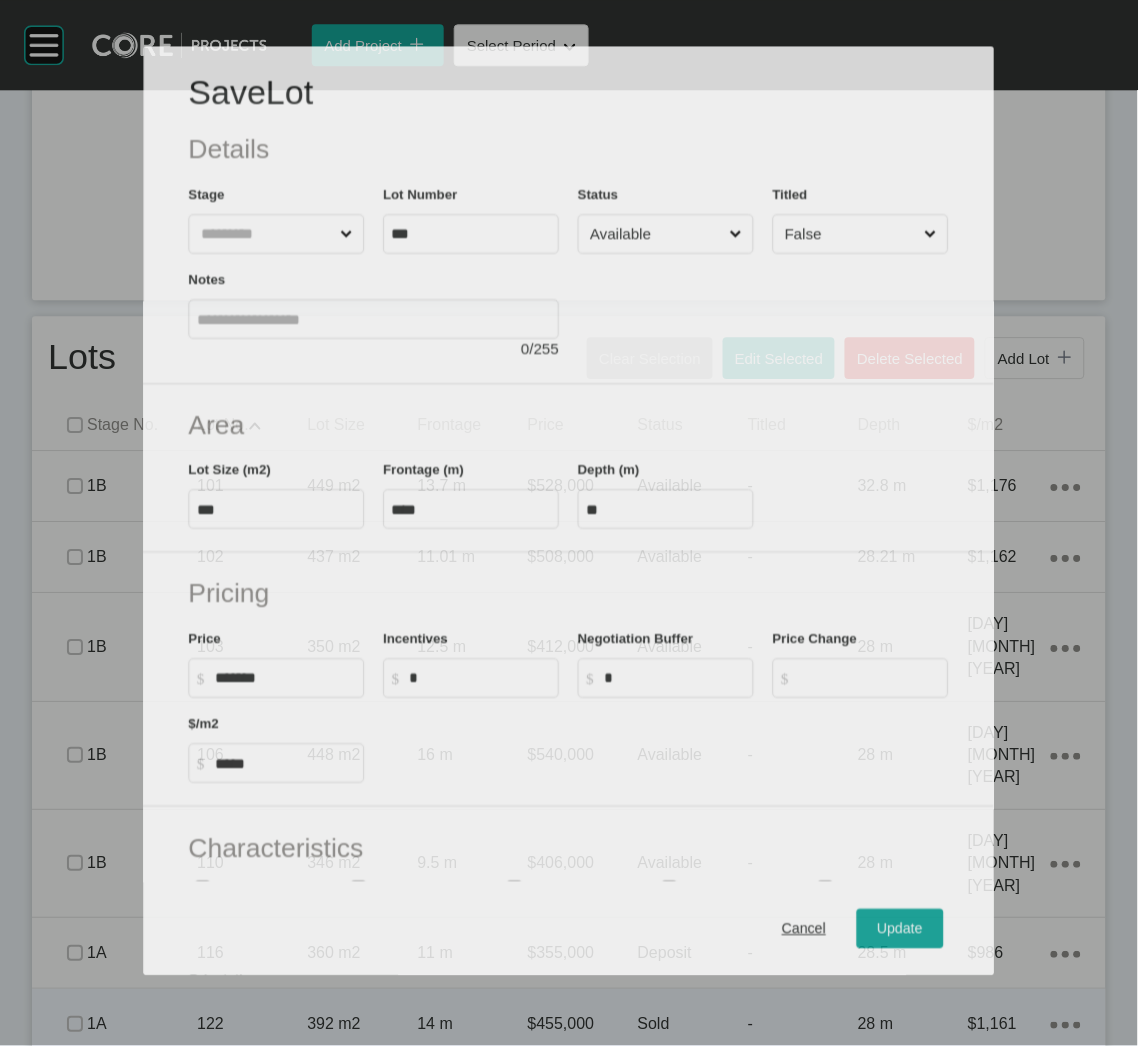 click on "Available" at bounding box center [656, 235] 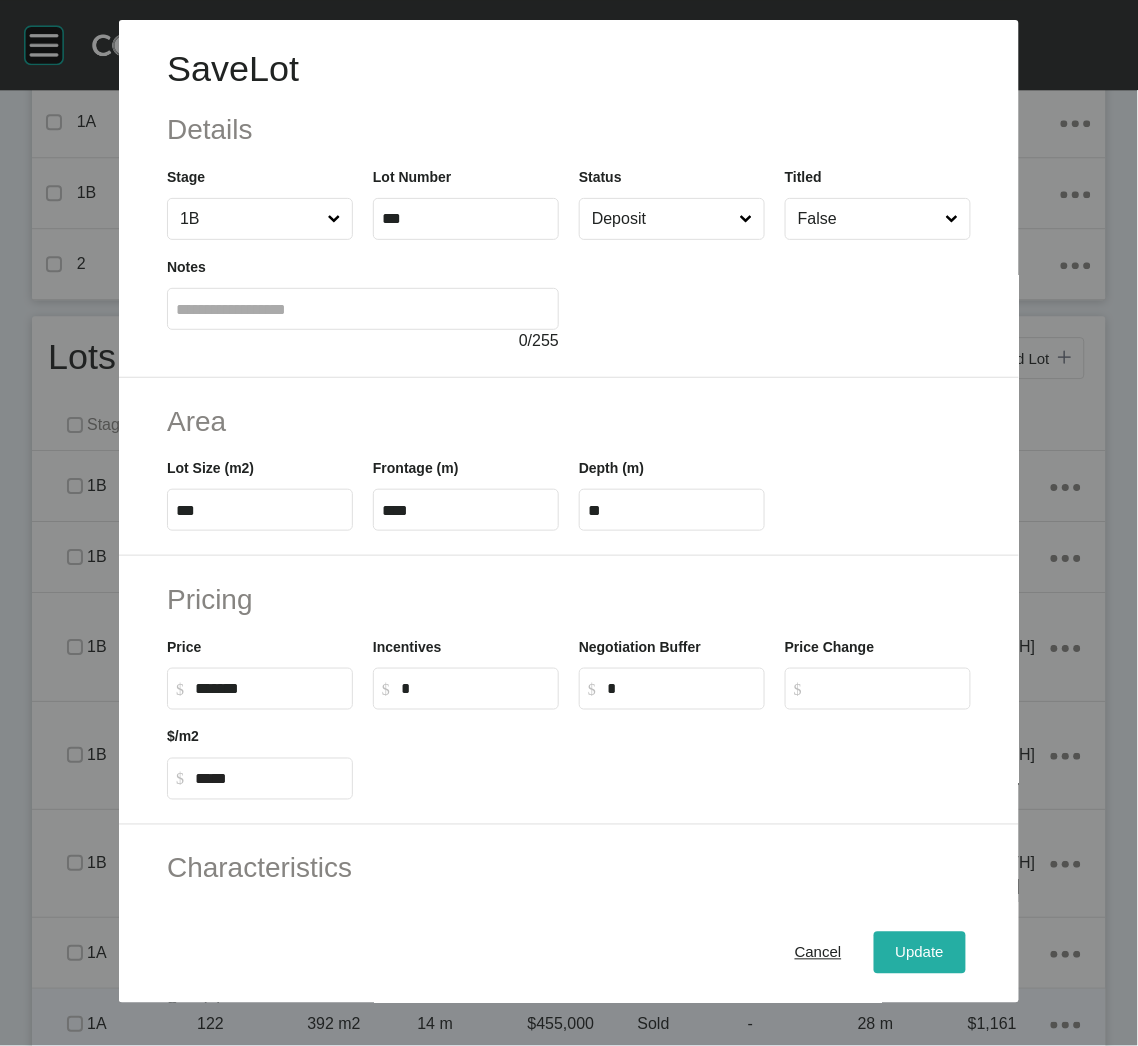 click on "Update" at bounding box center (920, 953) 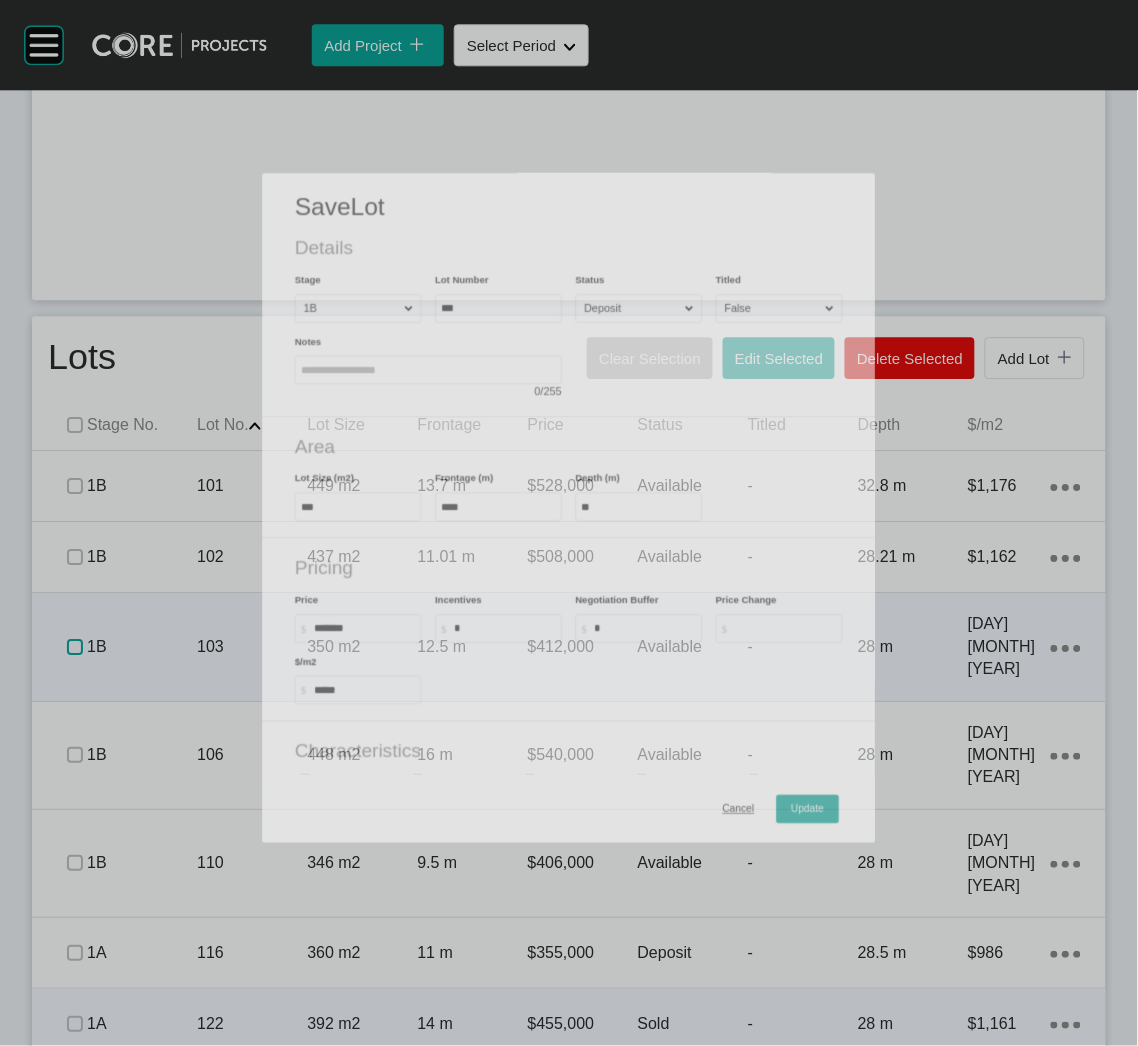 click at bounding box center [75, 647] 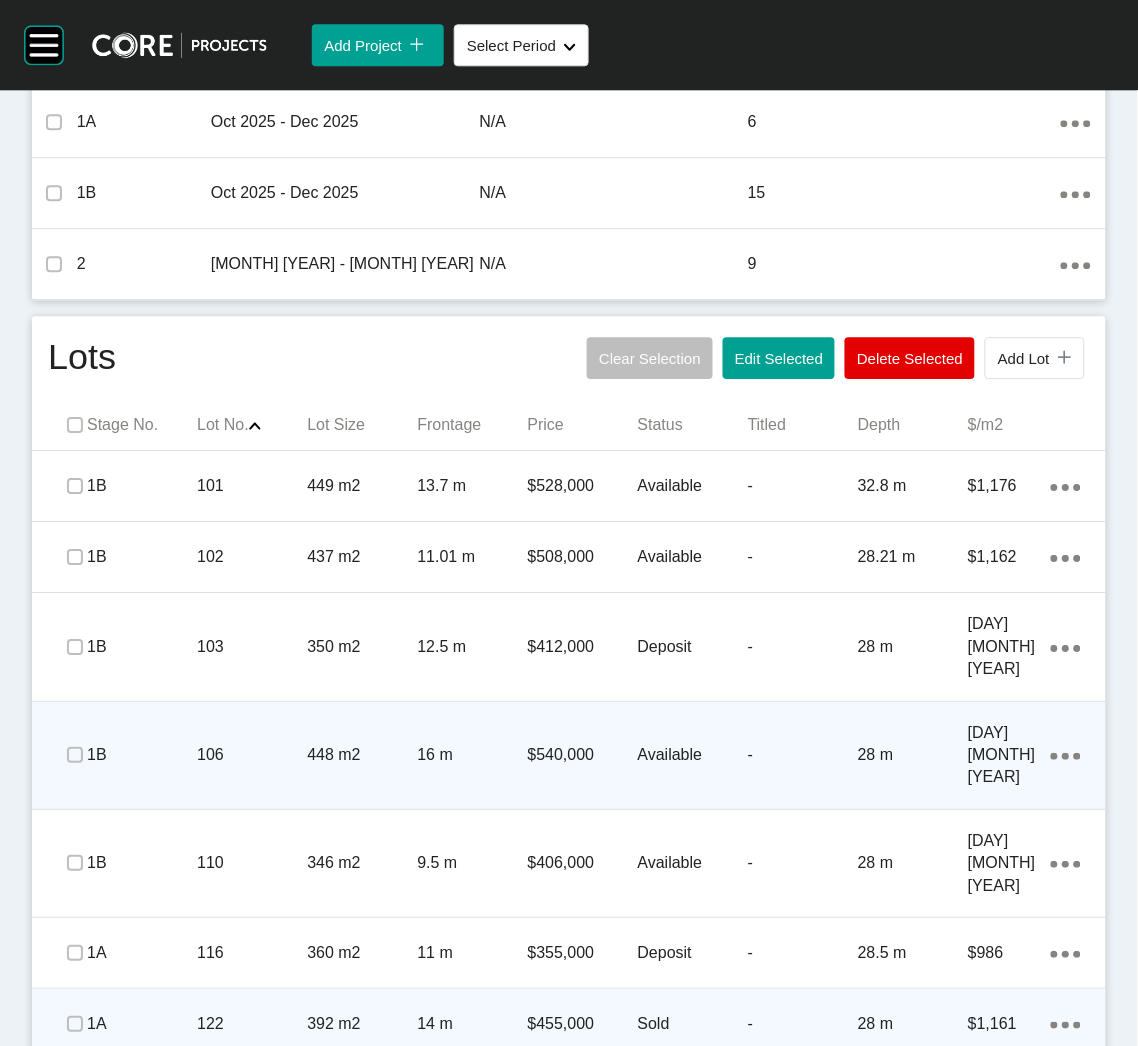click on "1B" at bounding box center [142, 755] 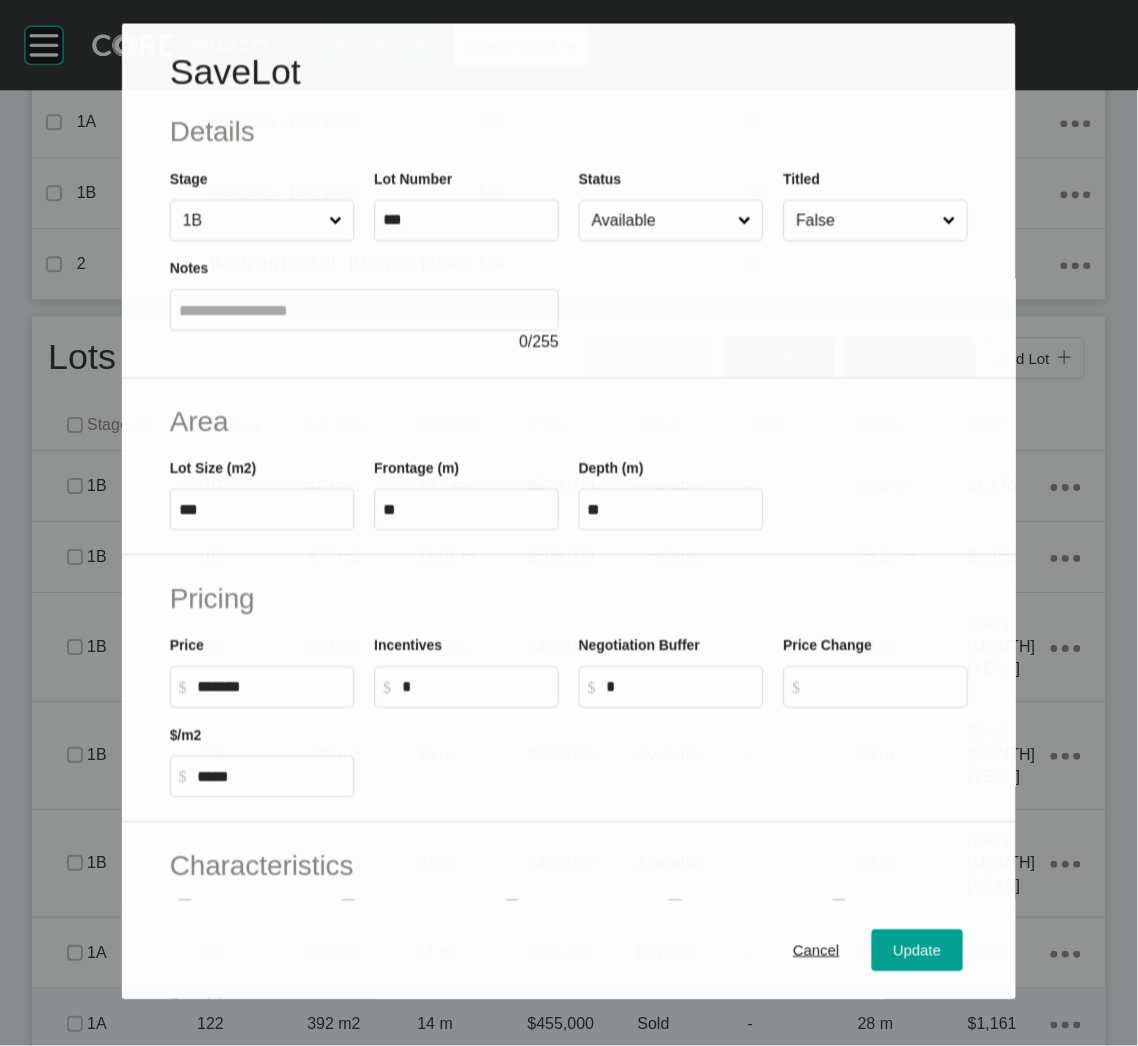 click on "Available" at bounding box center (661, 221) 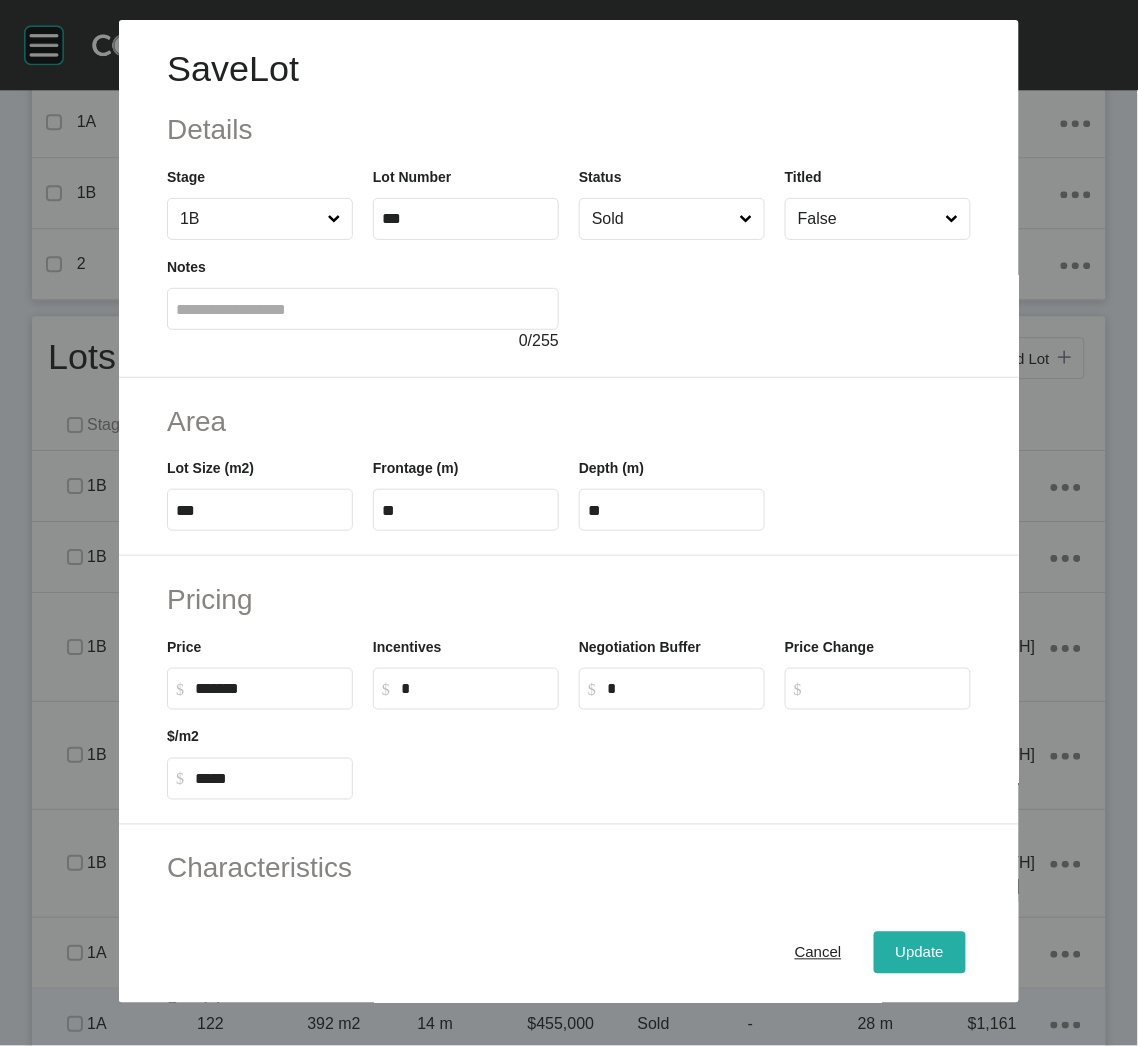 click on "Update" at bounding box center (920, 953) 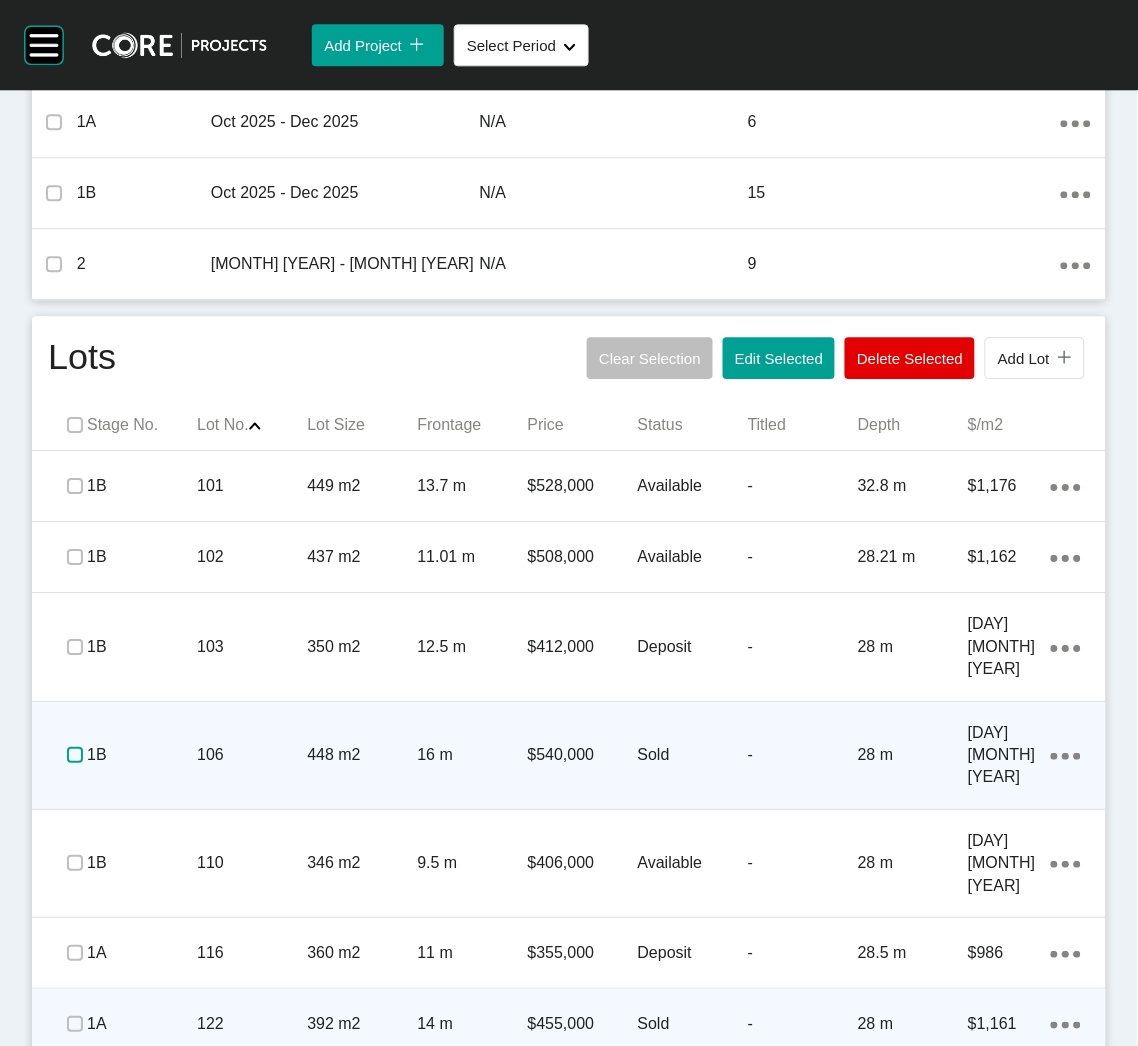 click at bounding box center (75, 755) 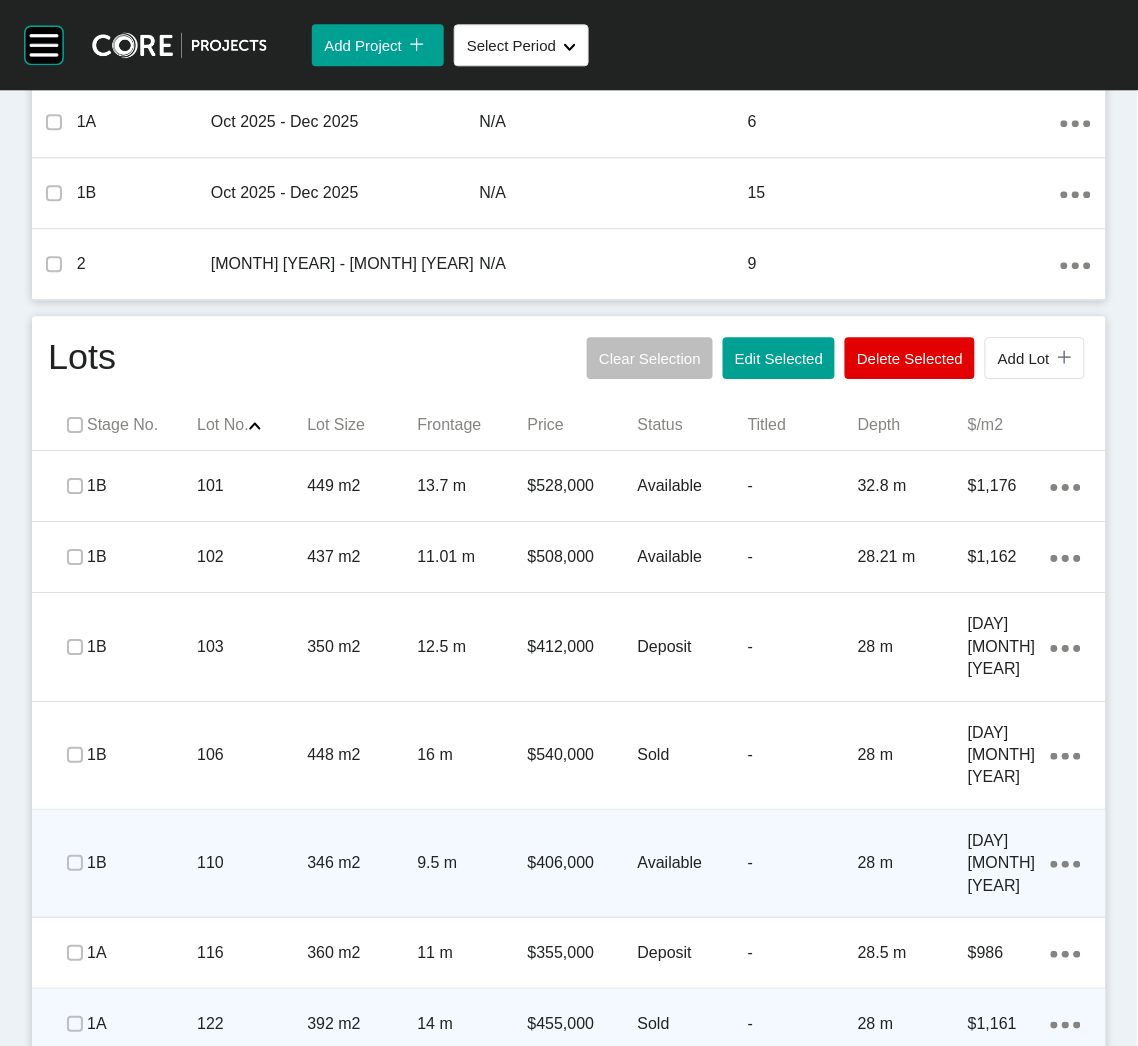 click on "1B" at bounding box center (142, 863) 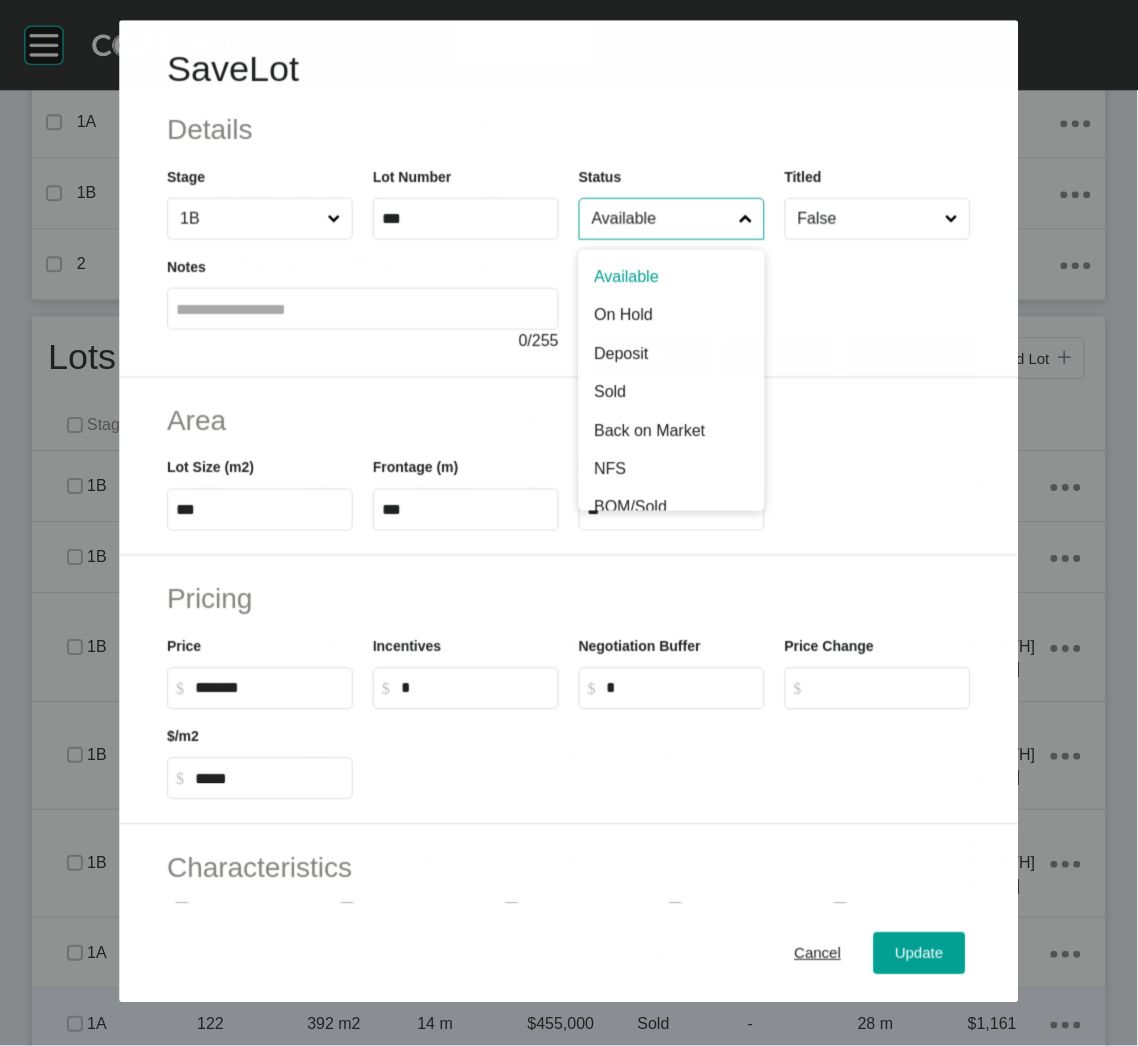 click on "Available" at bounding box center (661, 219) 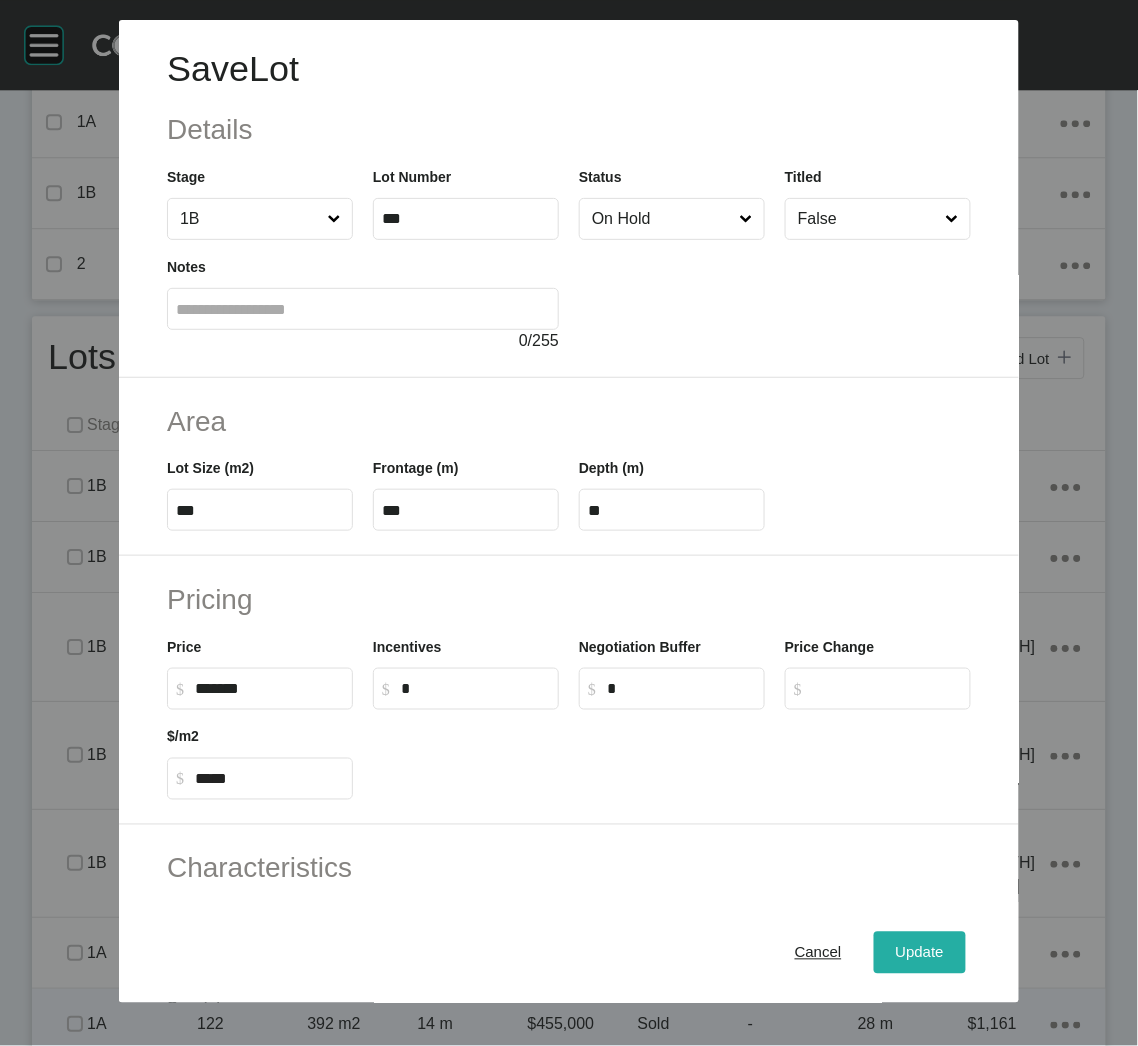 click on "Update" at bounding box center [920, 953] 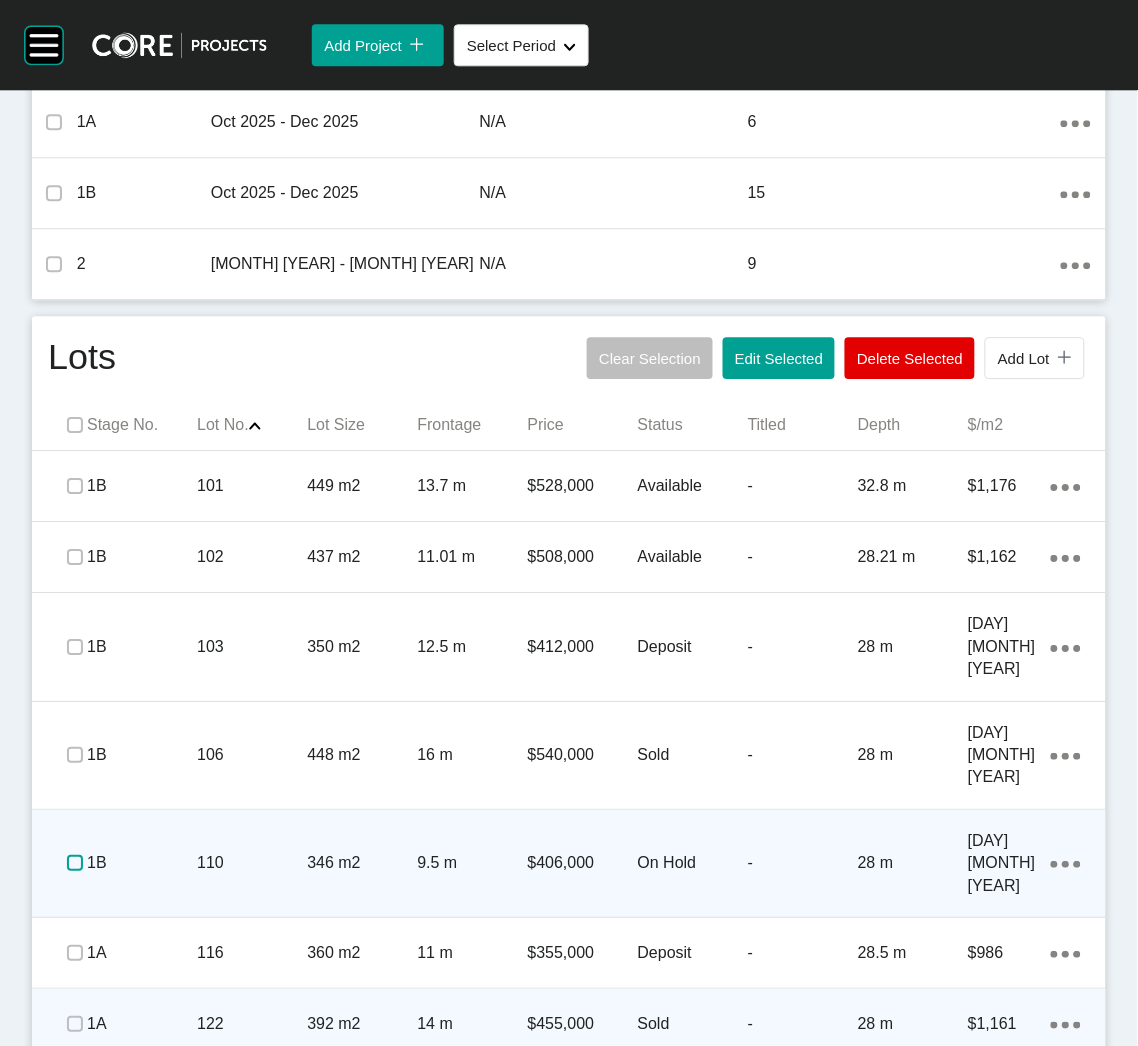 click at bounding box center [75, 863] 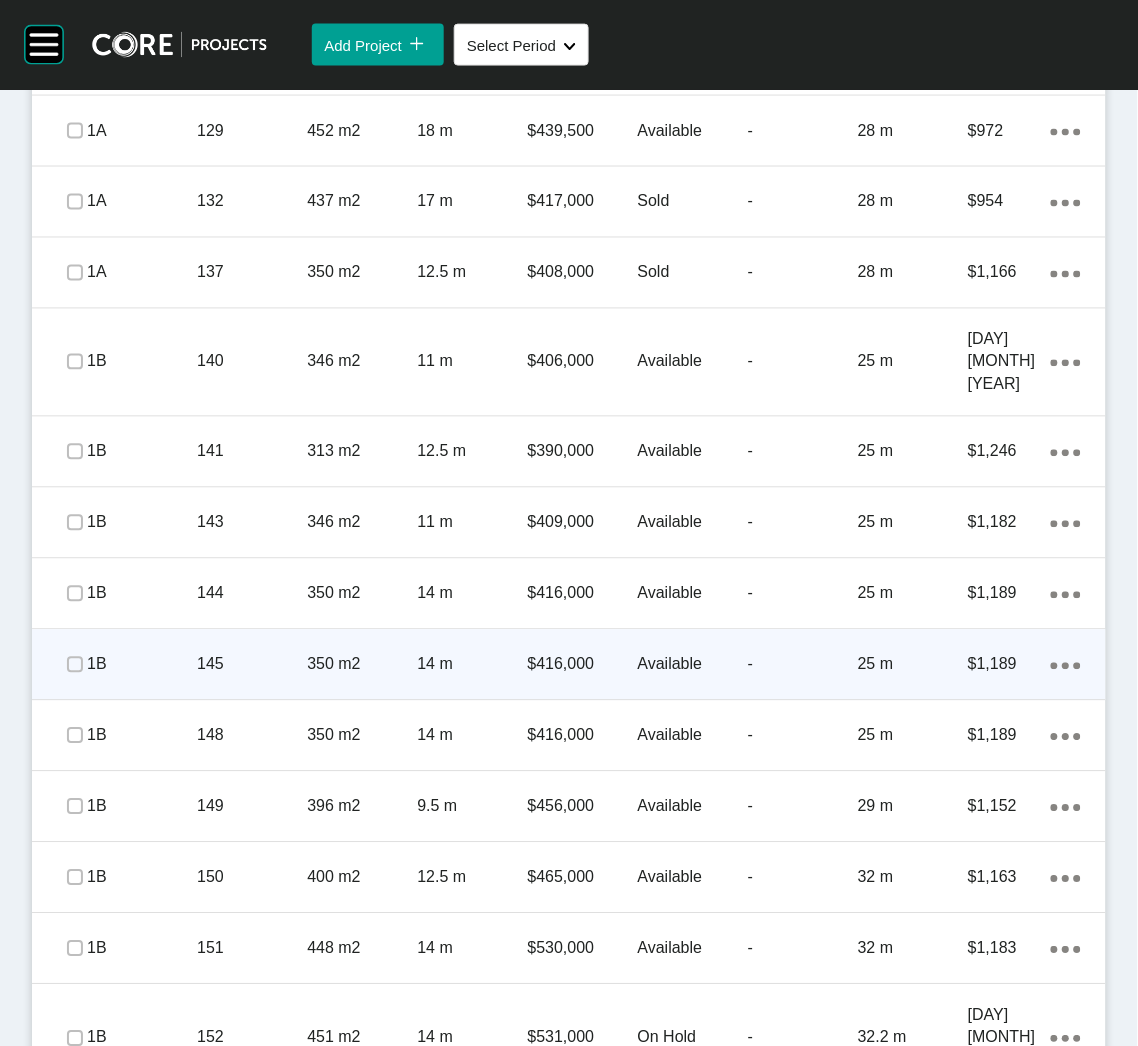 scroll, scrollTop: 1799, scrollLeft: 0, axis: vertical 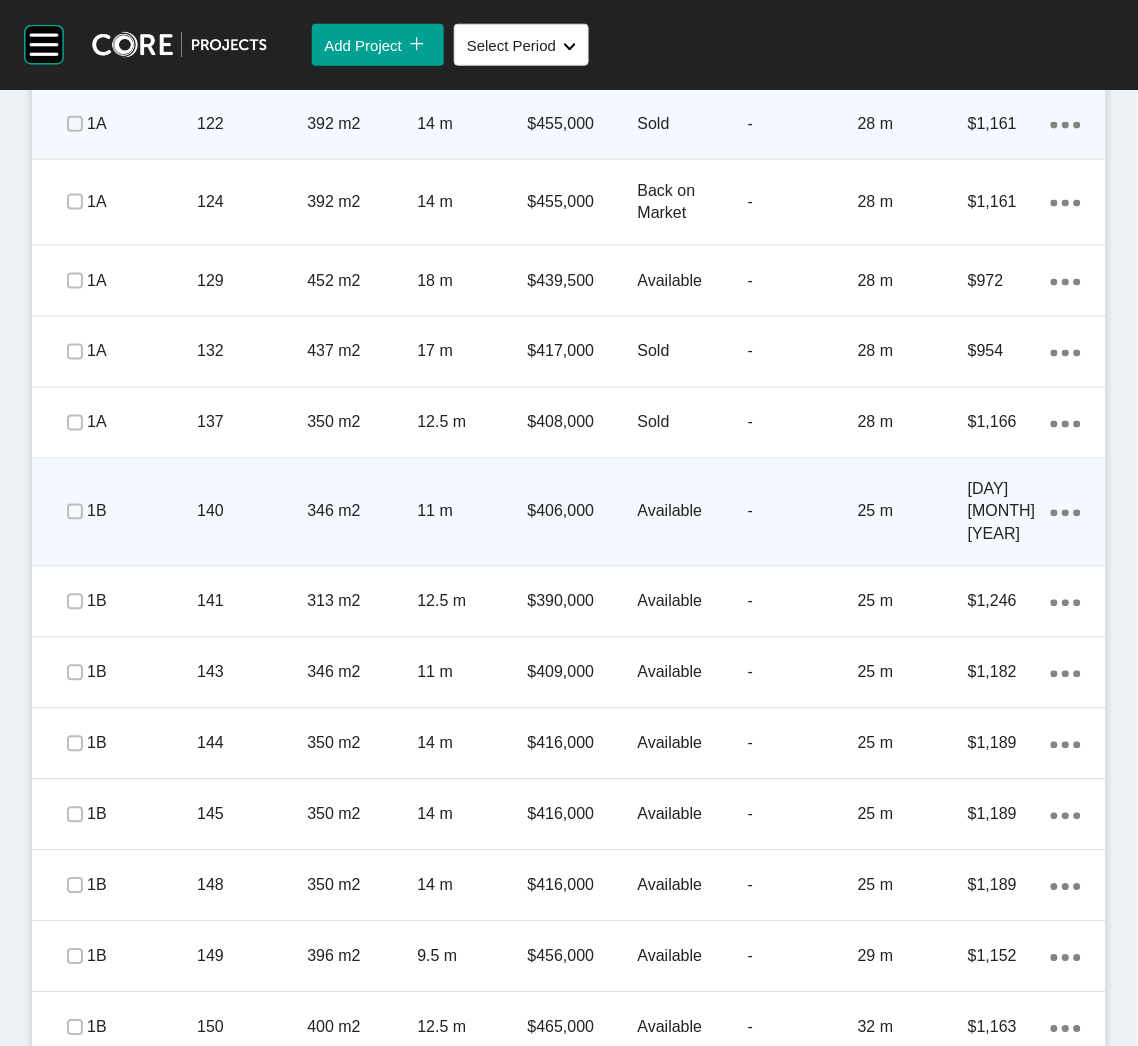 click on "140" at bounding box center [252, 512] 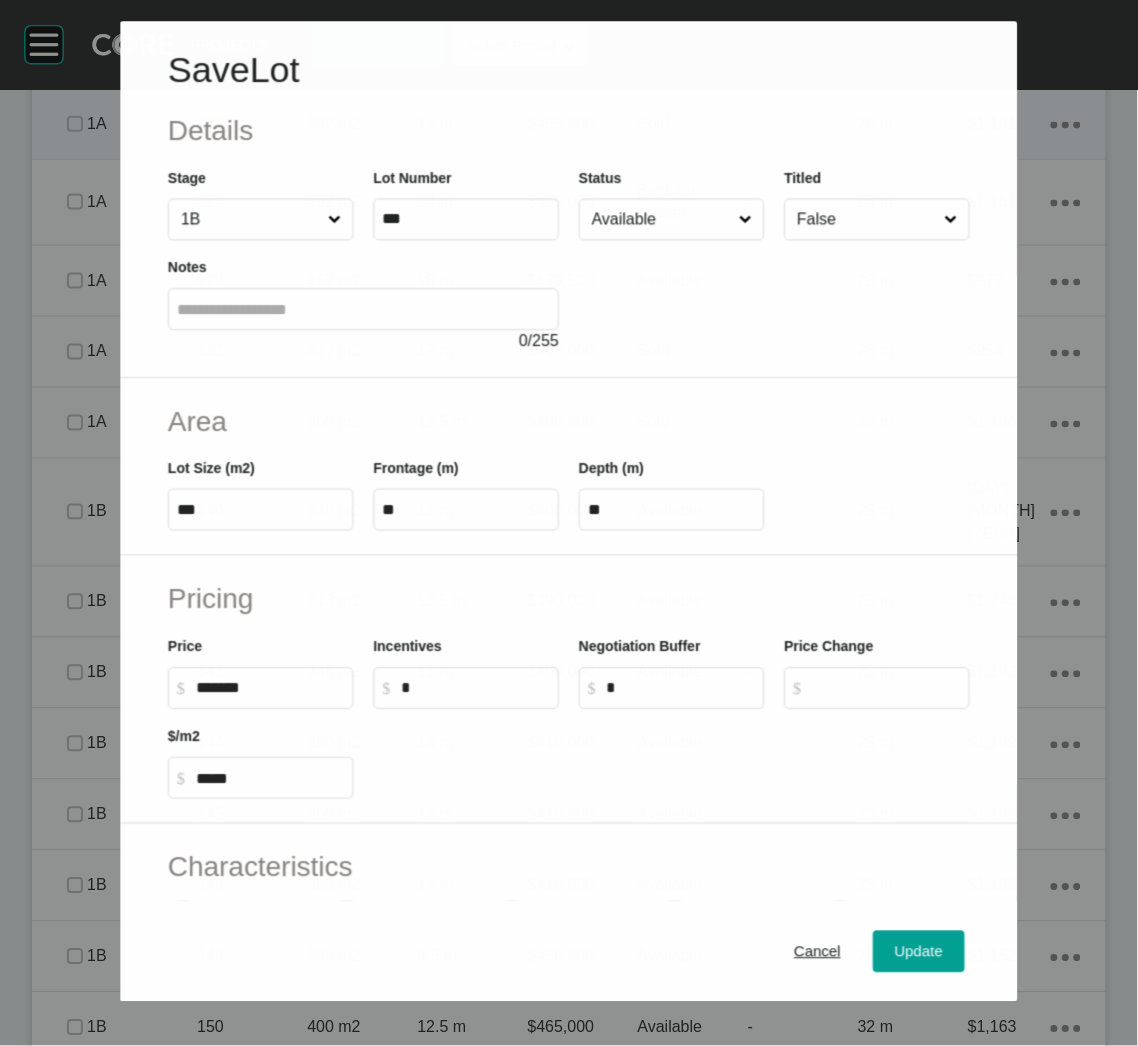 click on "Available" at bounding box center [661, 220] 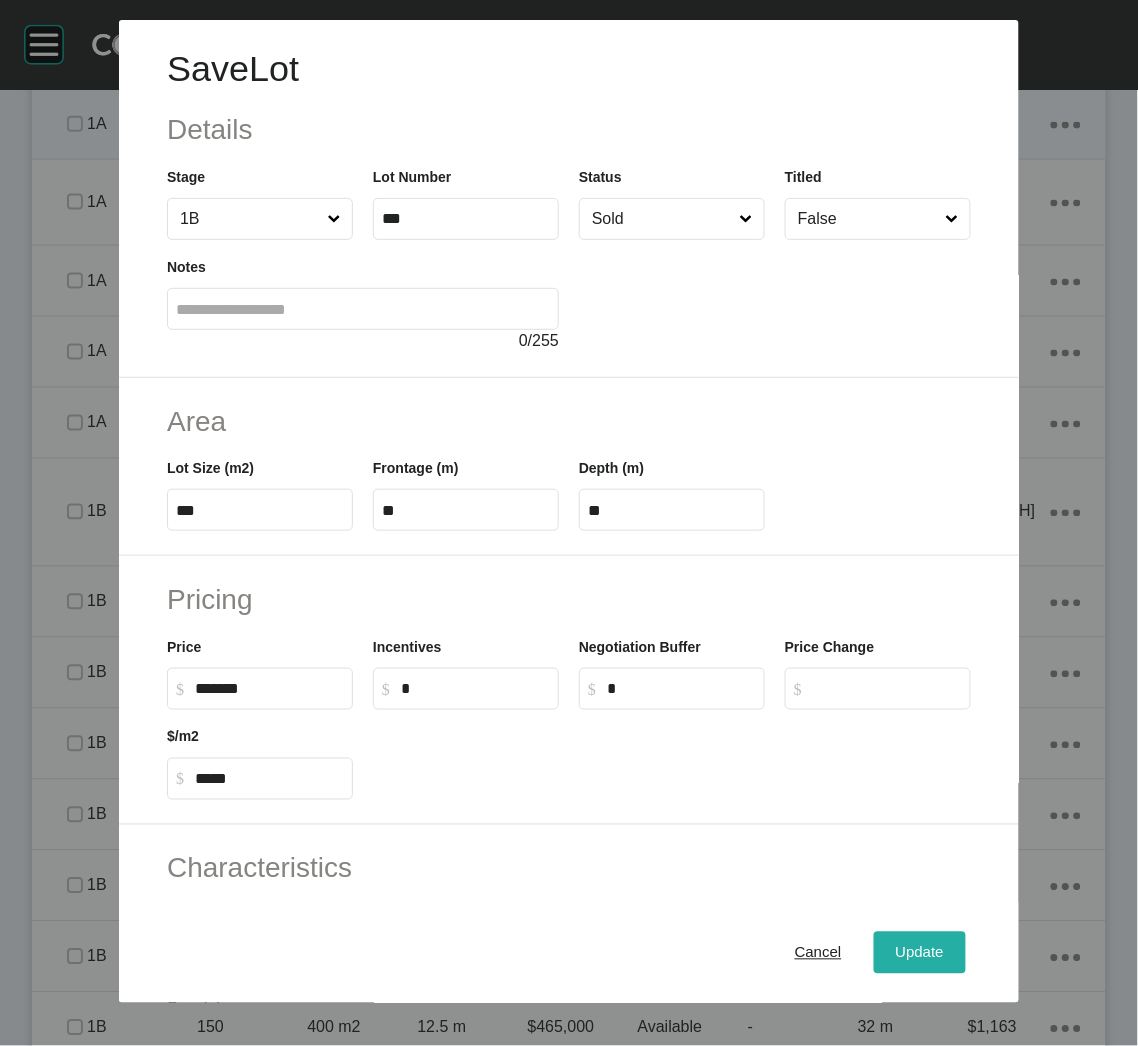 click on "Update" at bounding box center (920, 953) 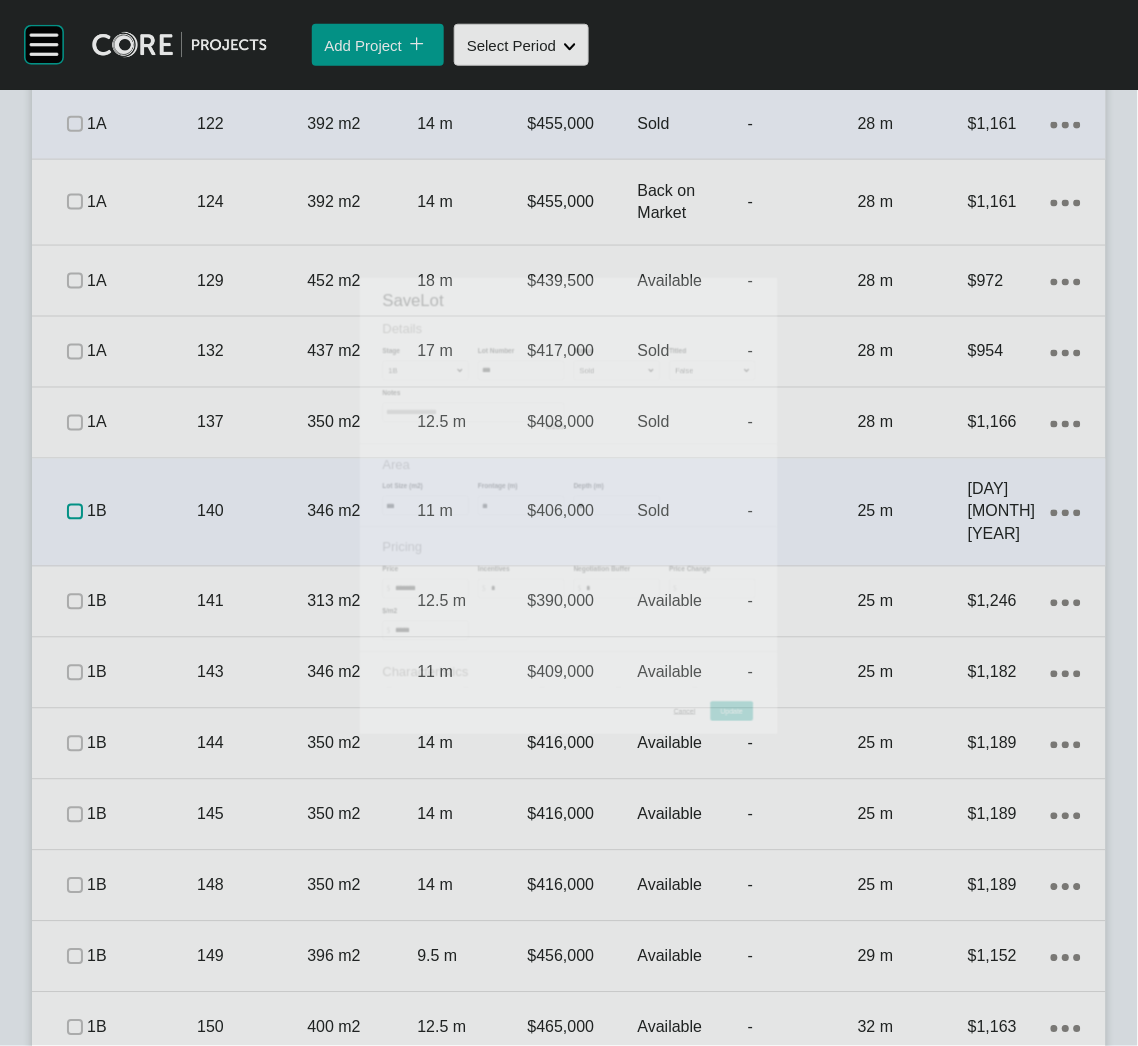 click at bounding box center (75, 512) 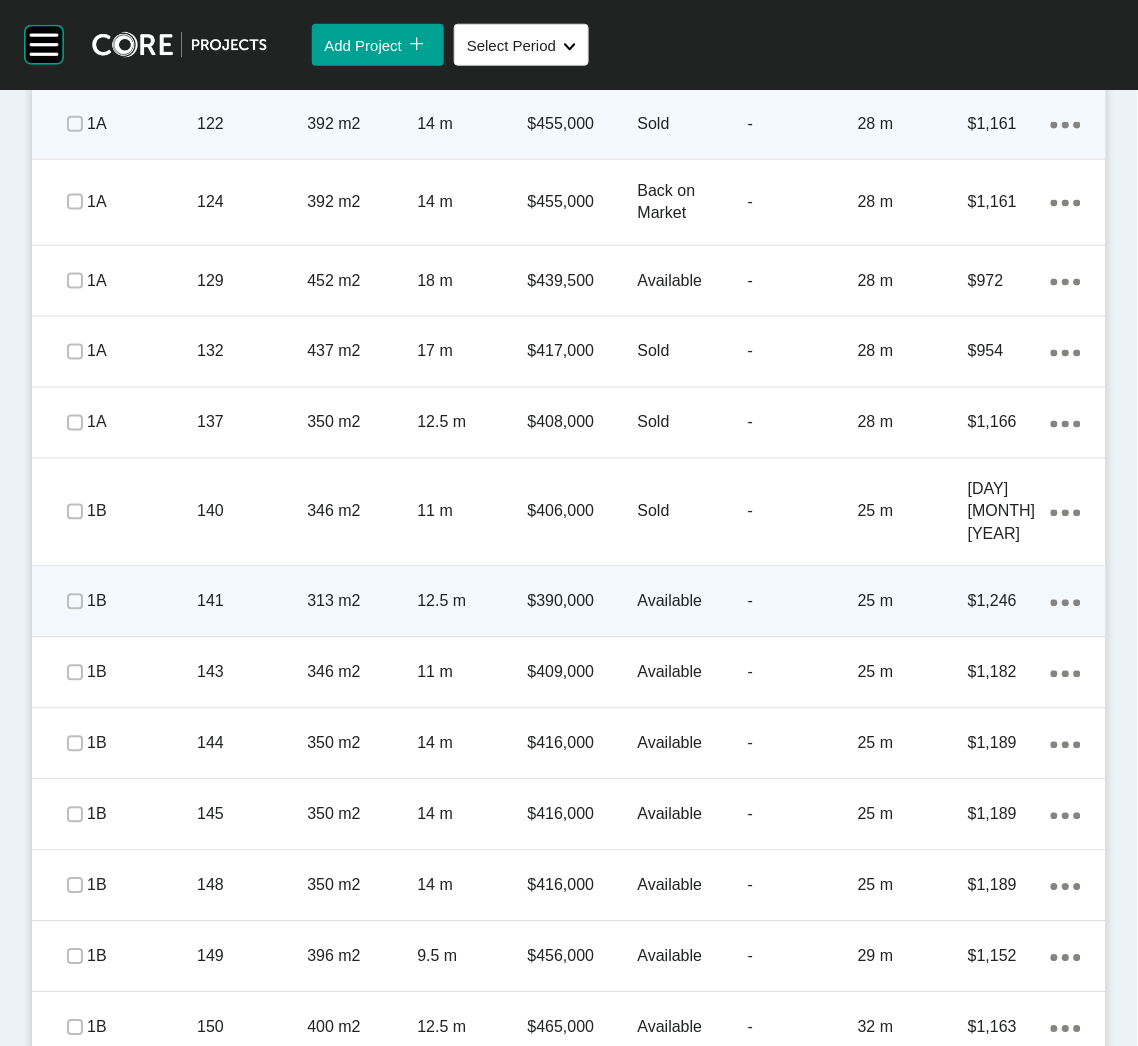 click on "313 m2" at bounding box center (362, 602) 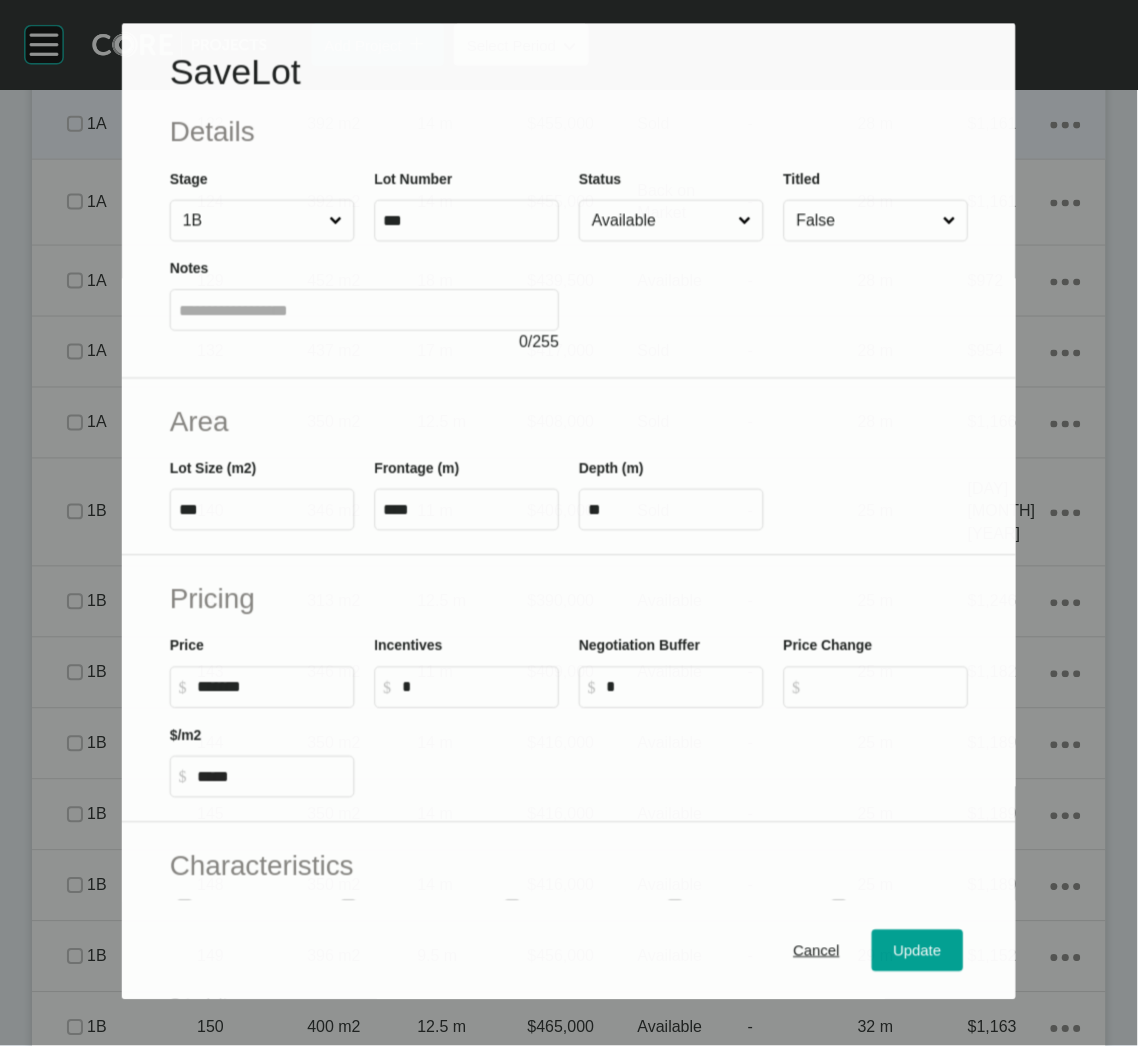 click on "Available" at bounding box center [661, 221] 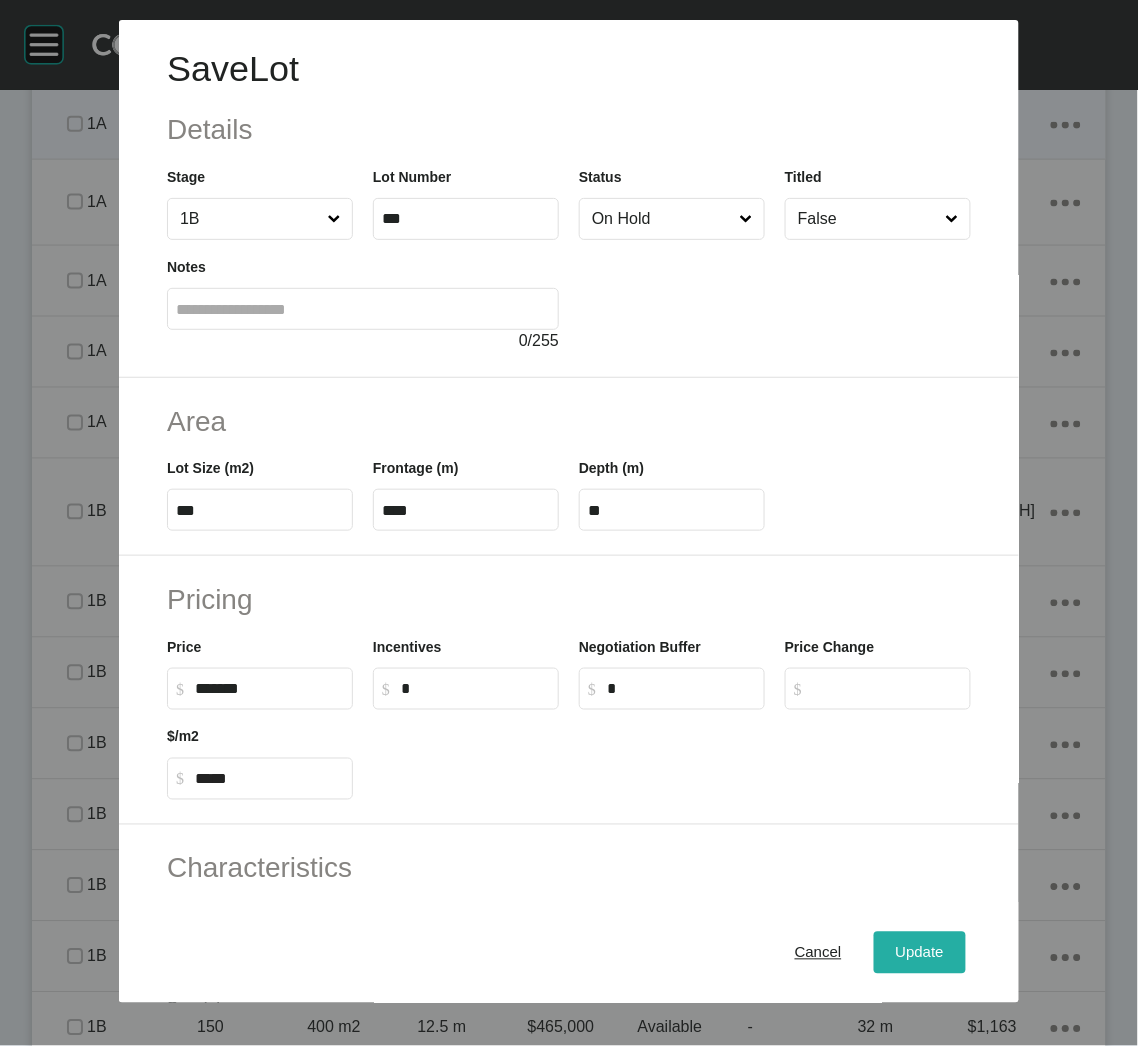 click on "Update" at bounding box center [920, 953] 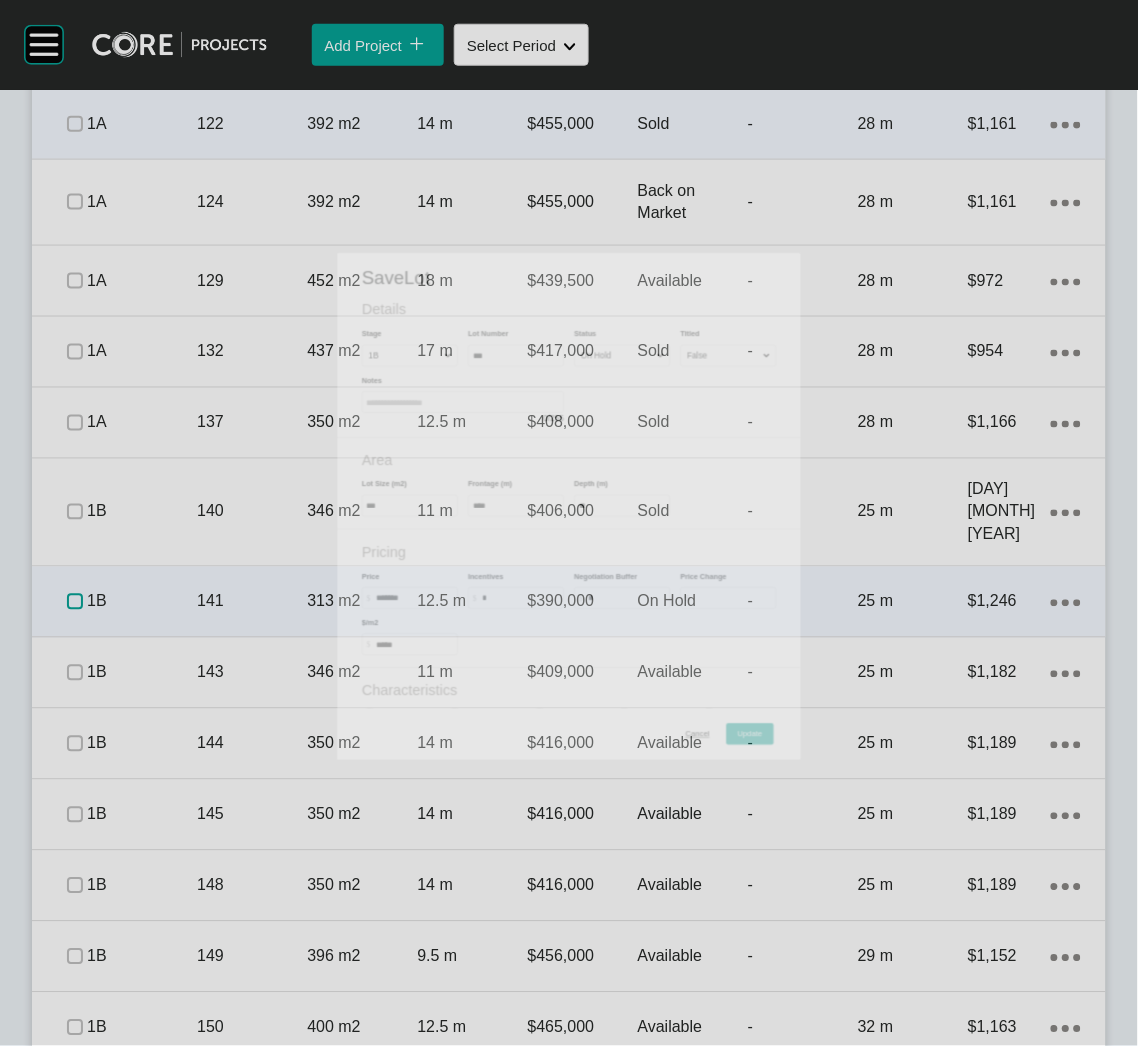 click at bounding box center (75, 602) 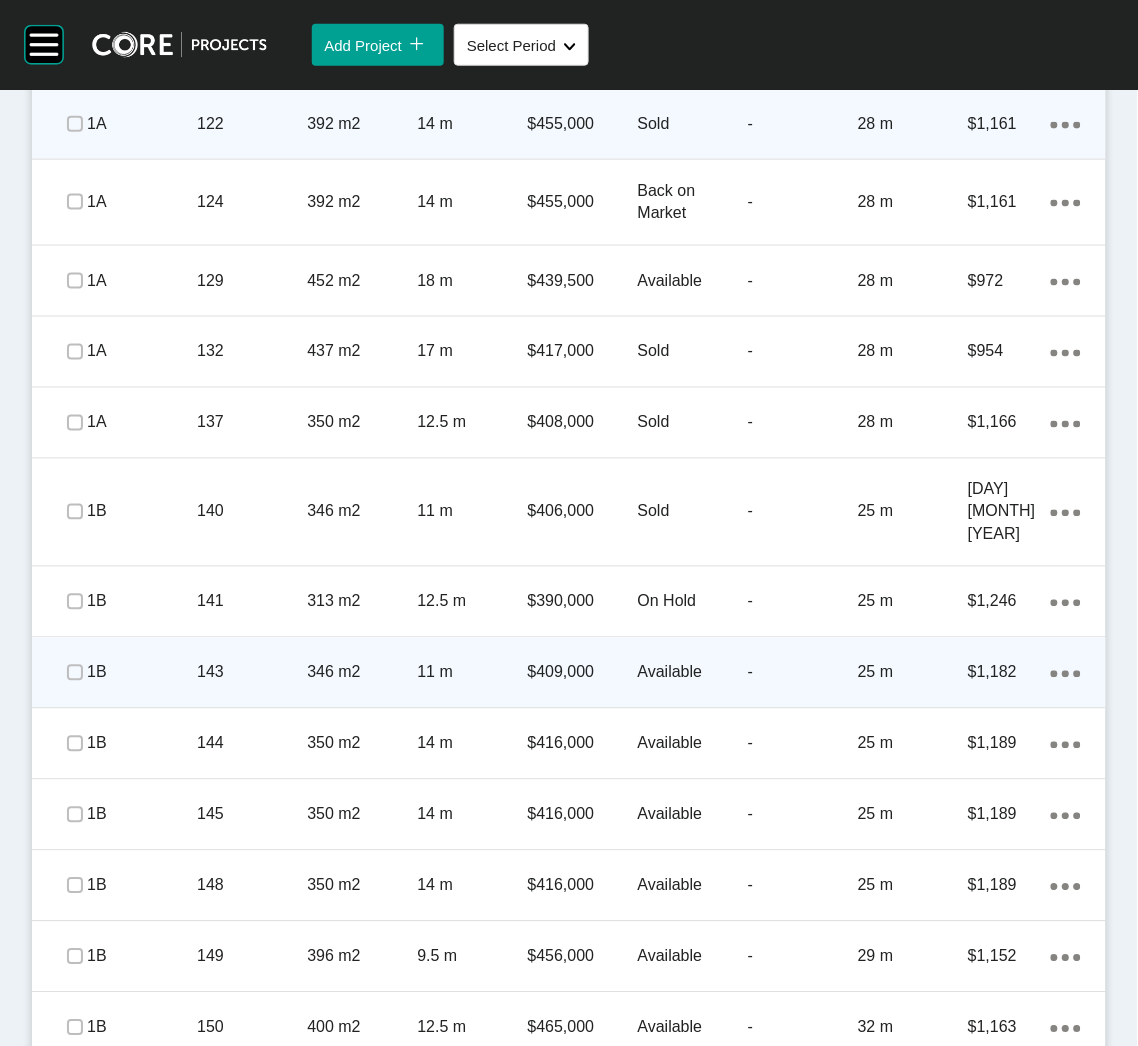 click at bounding box center (75, 673) 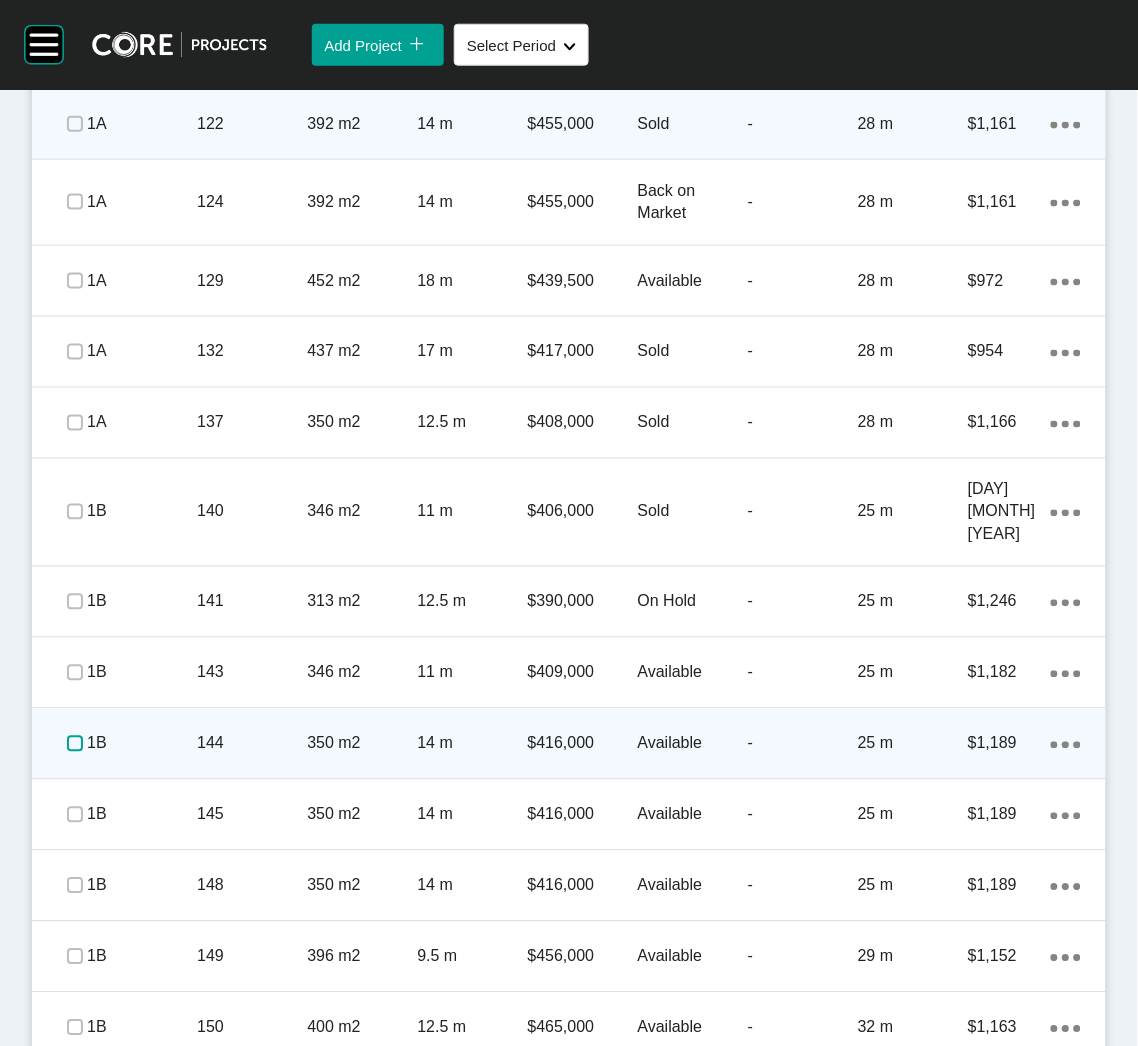 click at bounding box center [75, 744] 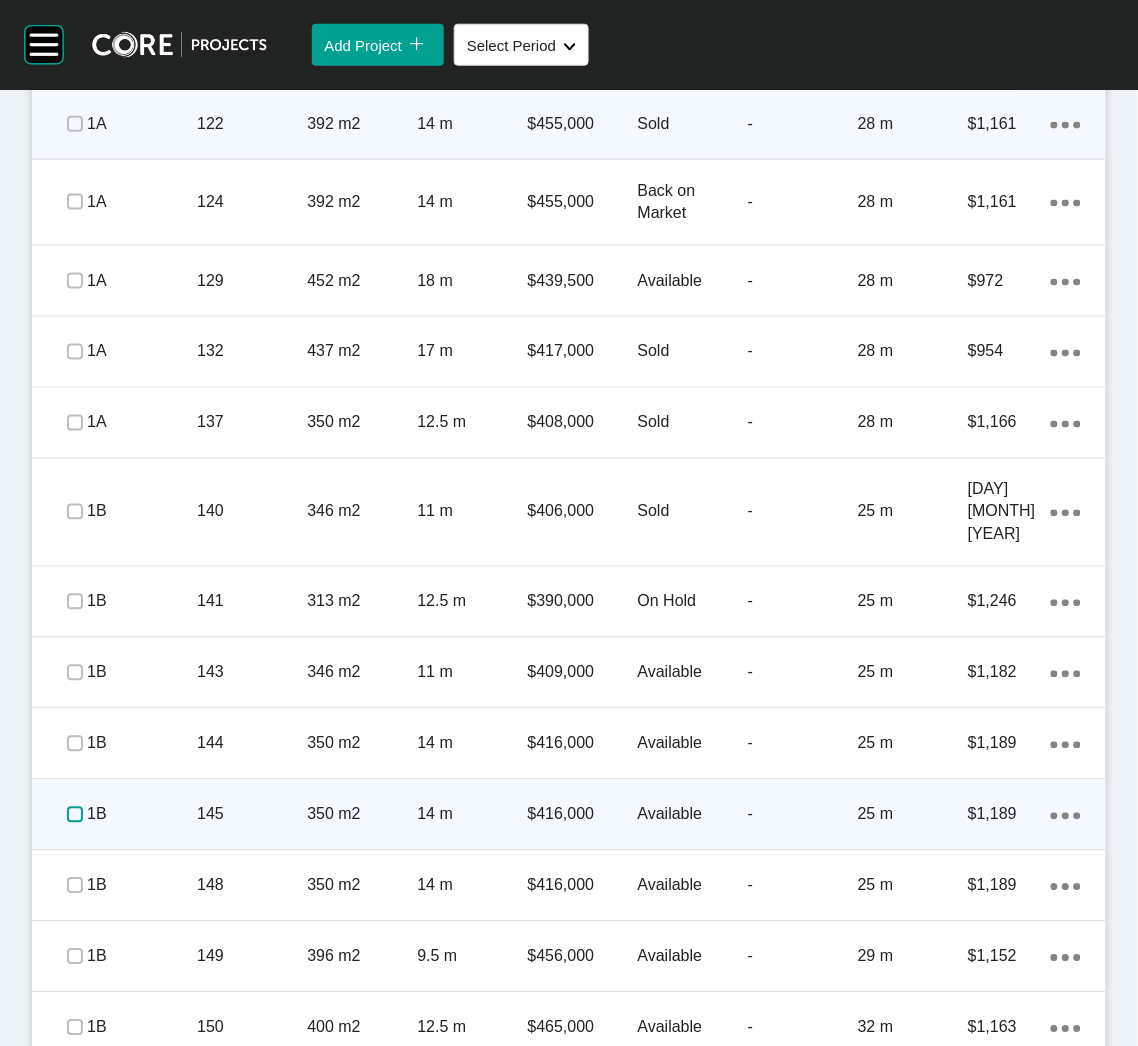 click at bounding box center (75, 815) 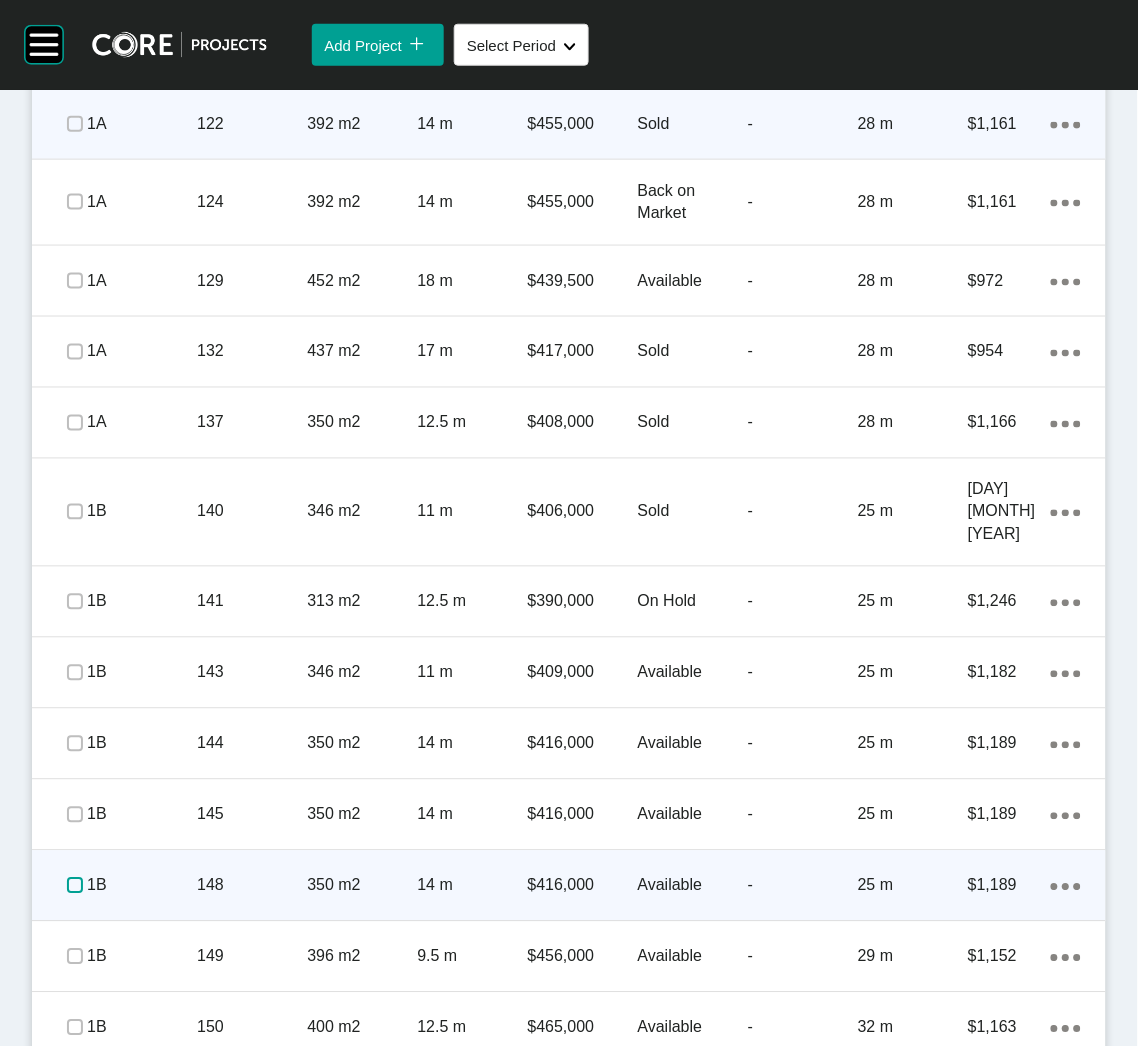 click at bounding box center (75, 886) 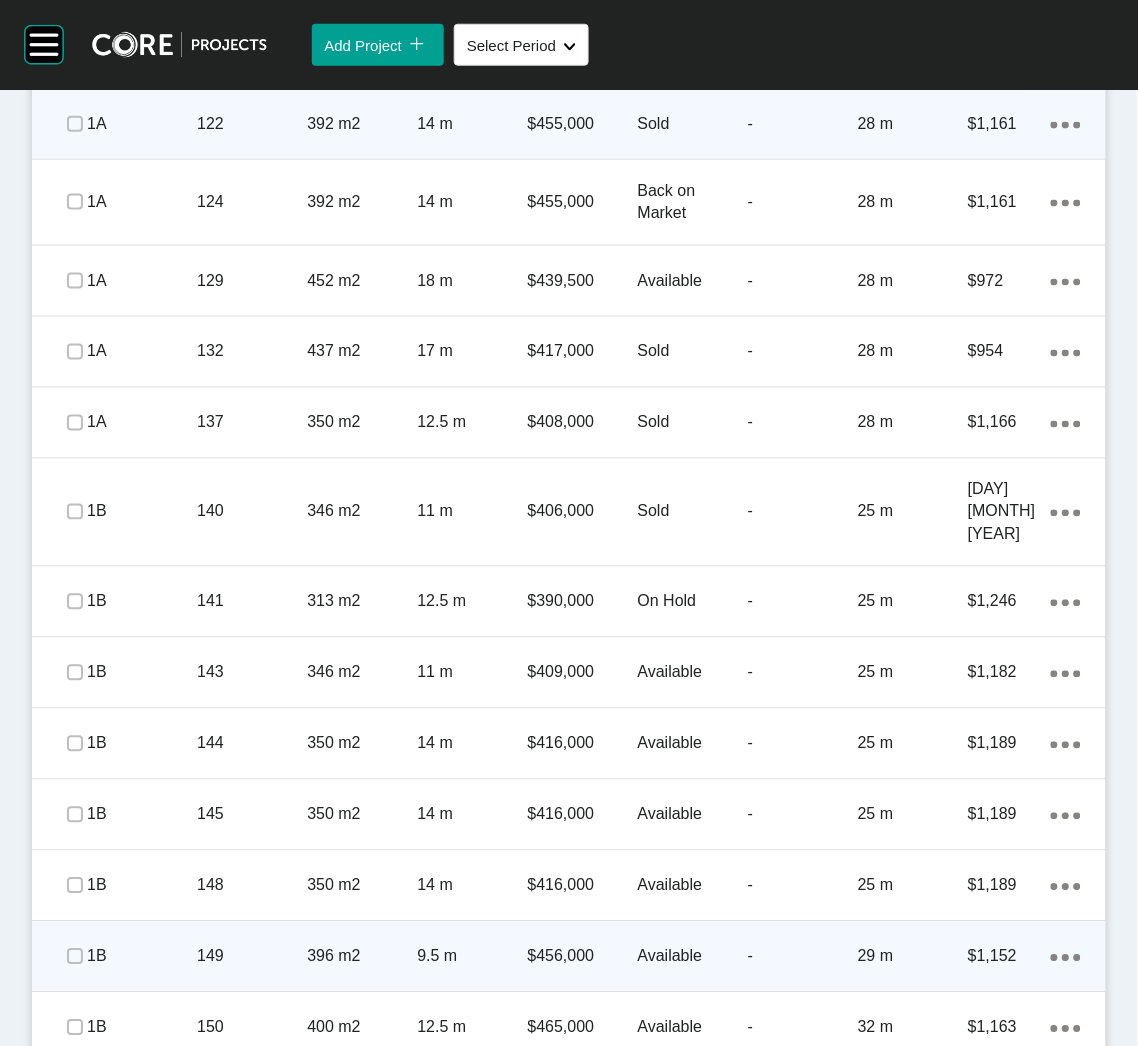 click at bounding box center [75, 957] 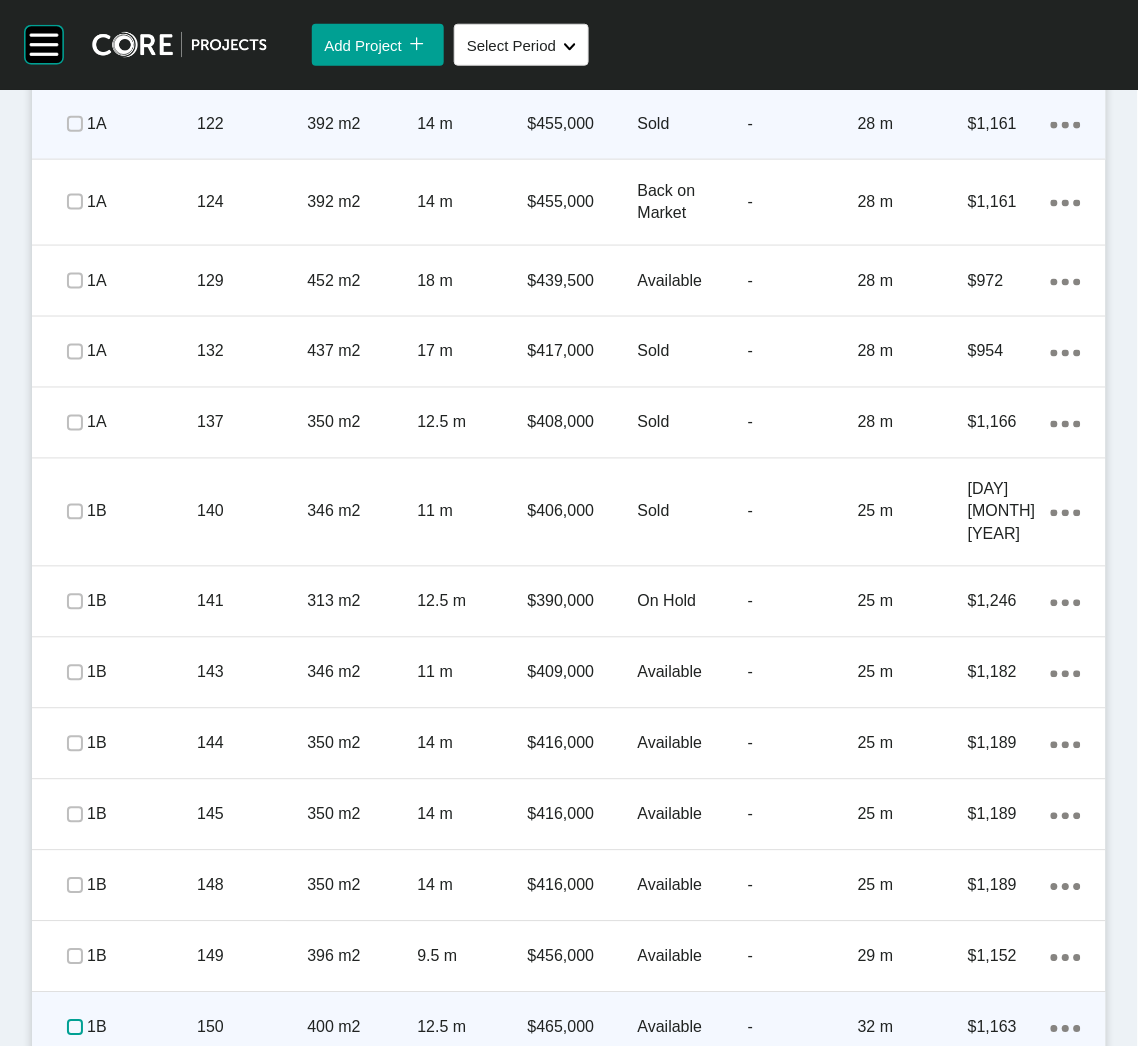 click at bounding box center [75, 1028] 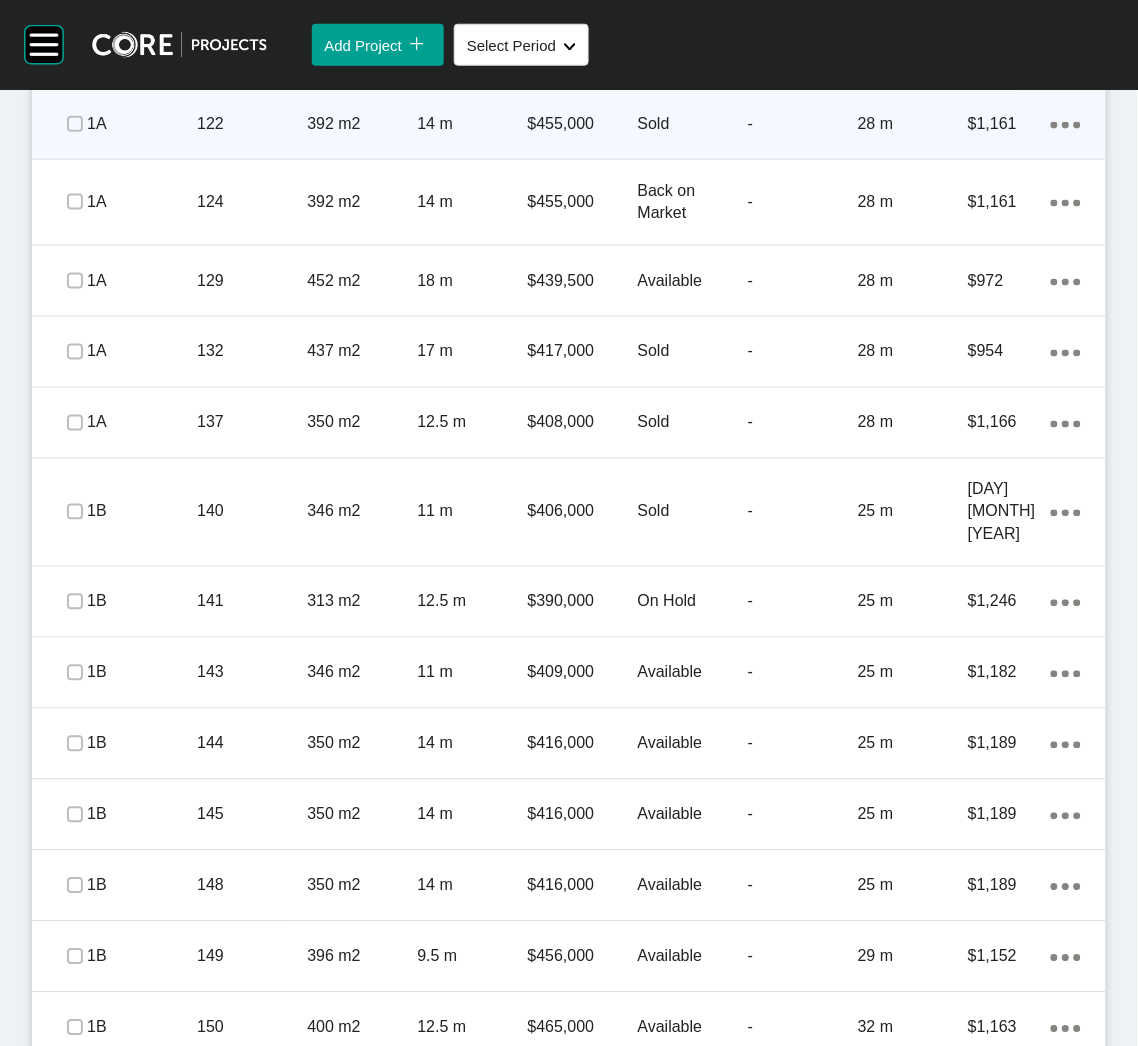 click at bounding box center (75, 1099) 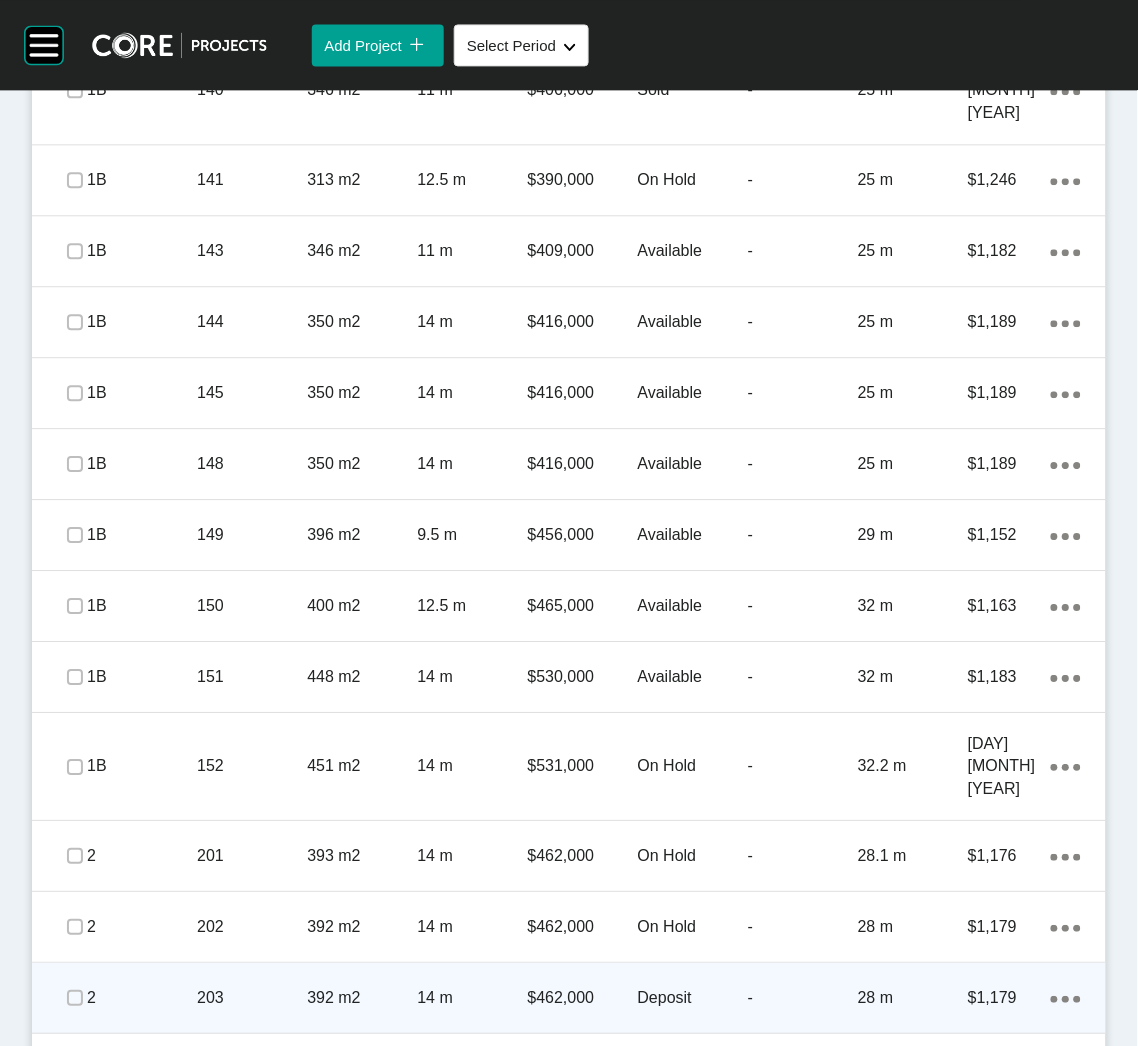 scroll, scrollTop: 2400, scrollLeft: 0, axis: vertical 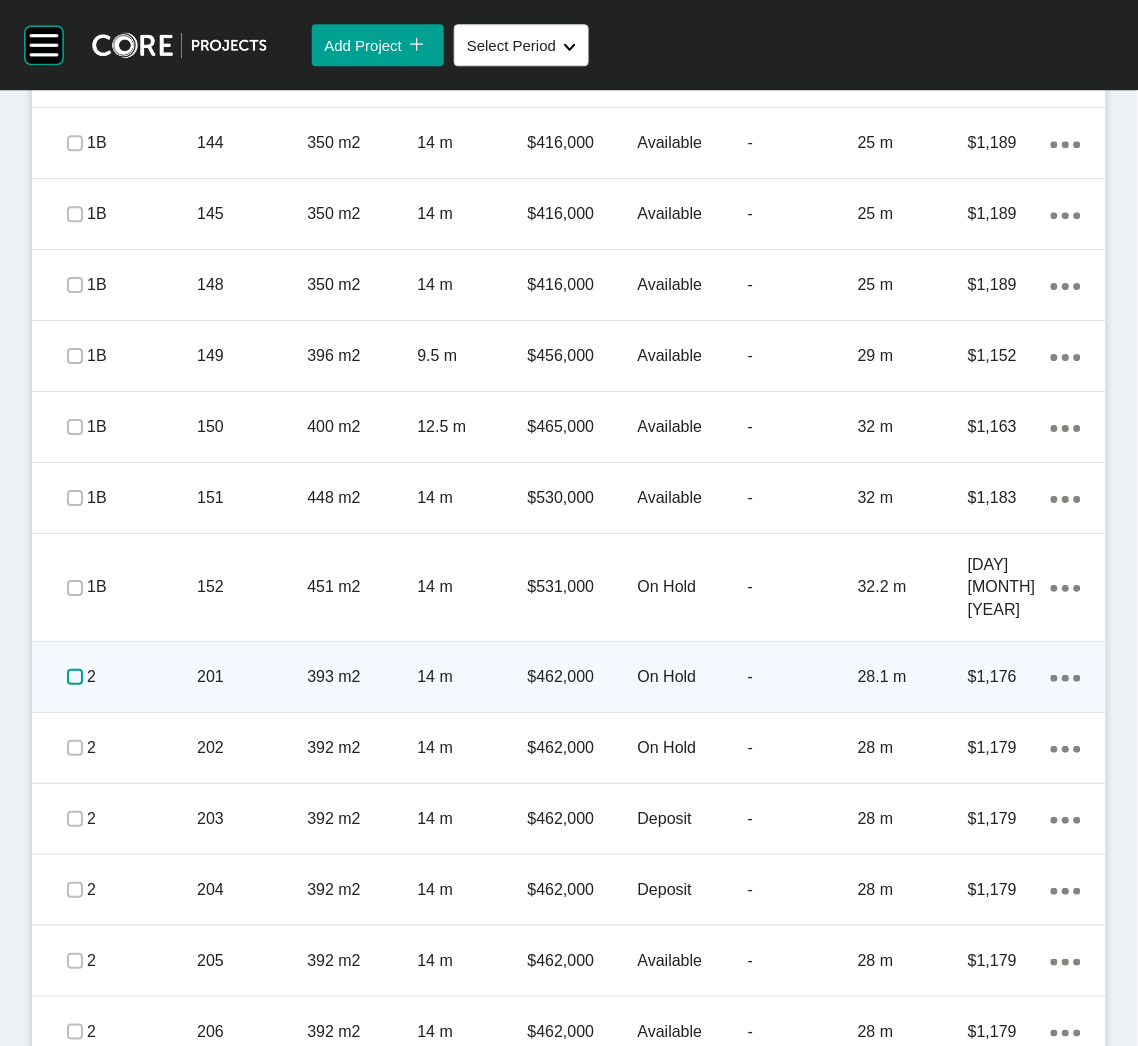 click at bounding box center [75, 677] 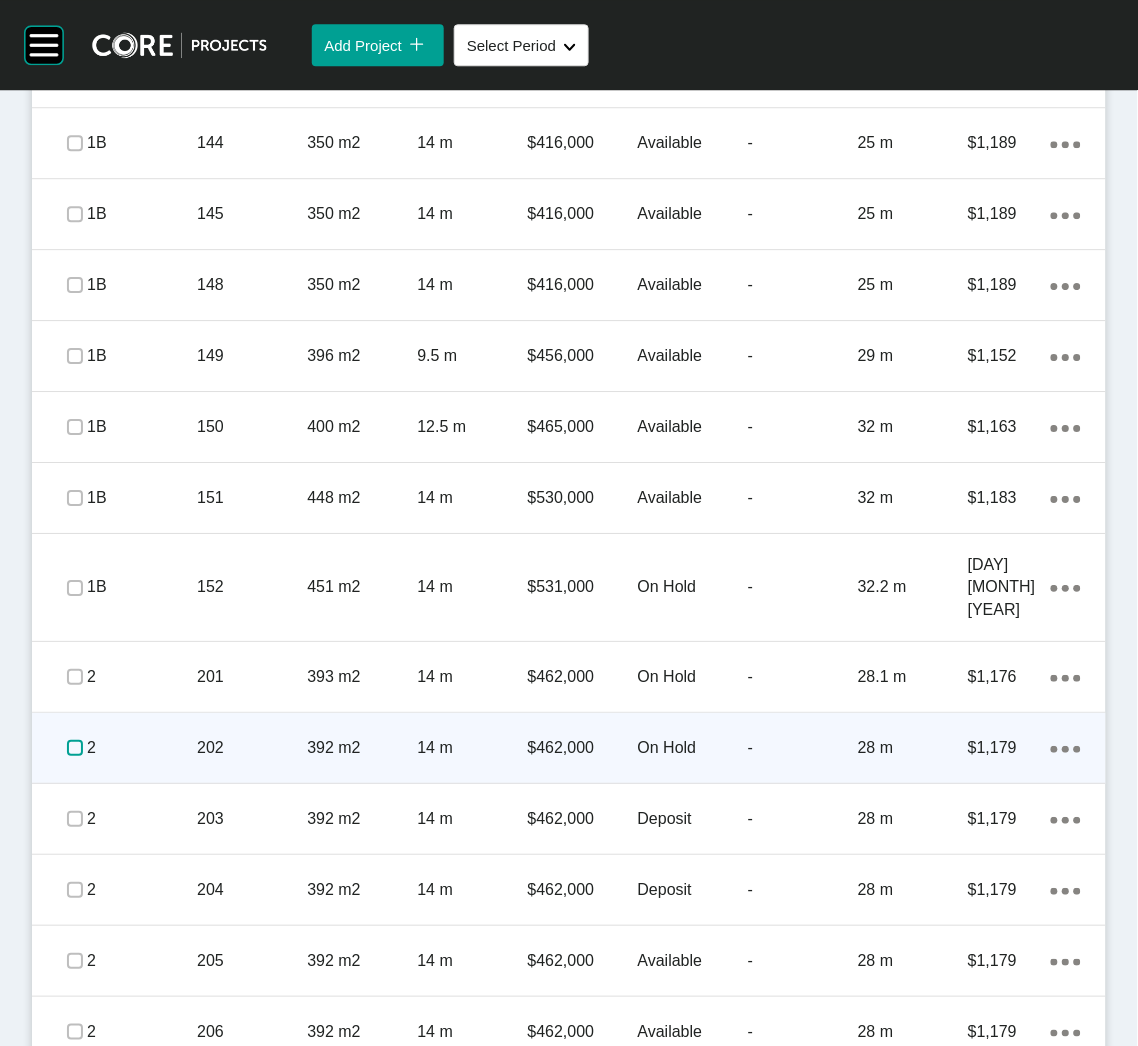 click at bounding box center (75, 748) 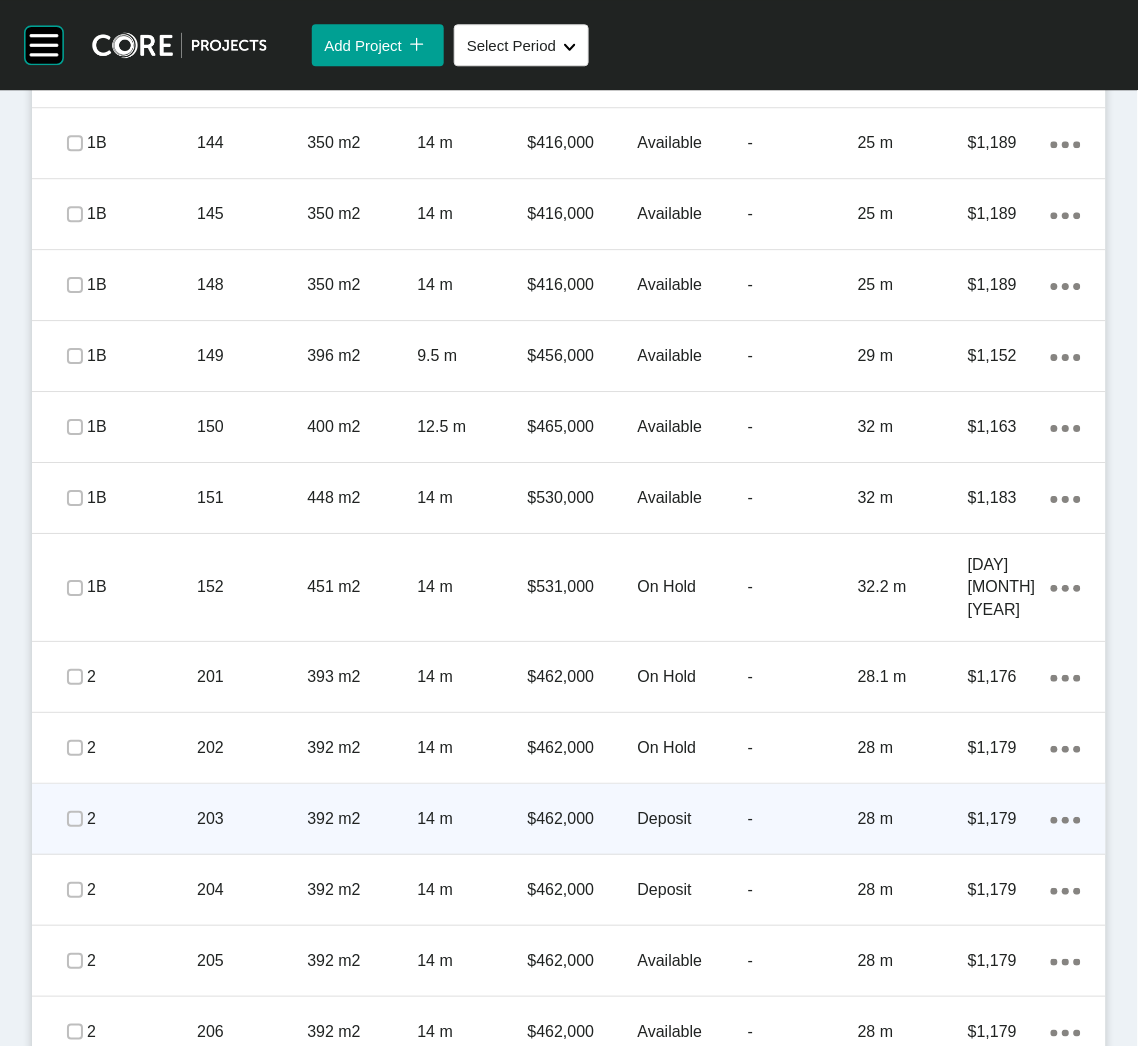 click on "2" at bounding box center [142, 819] 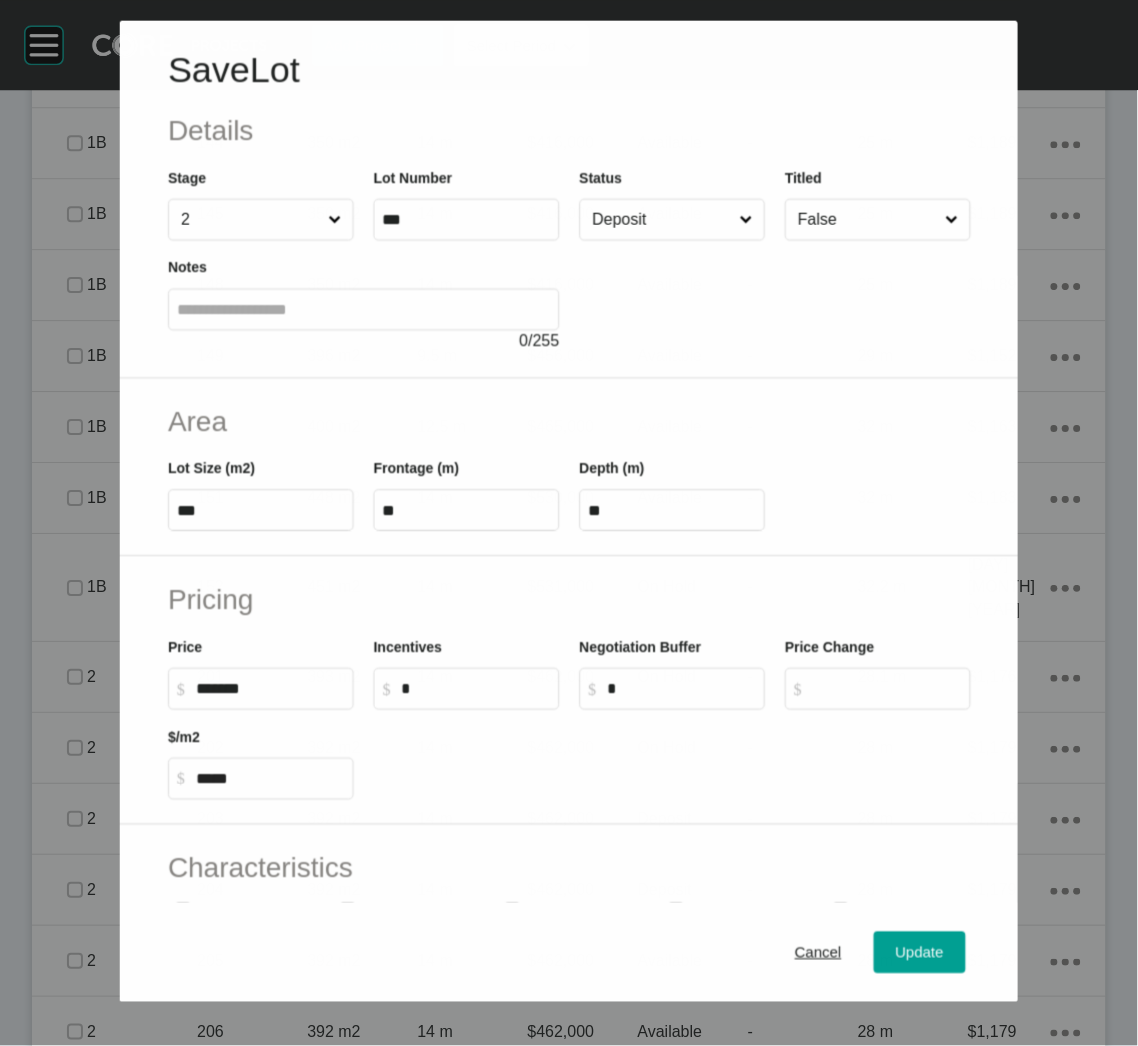 click on "Deposit" at bounding box center [661, 219] 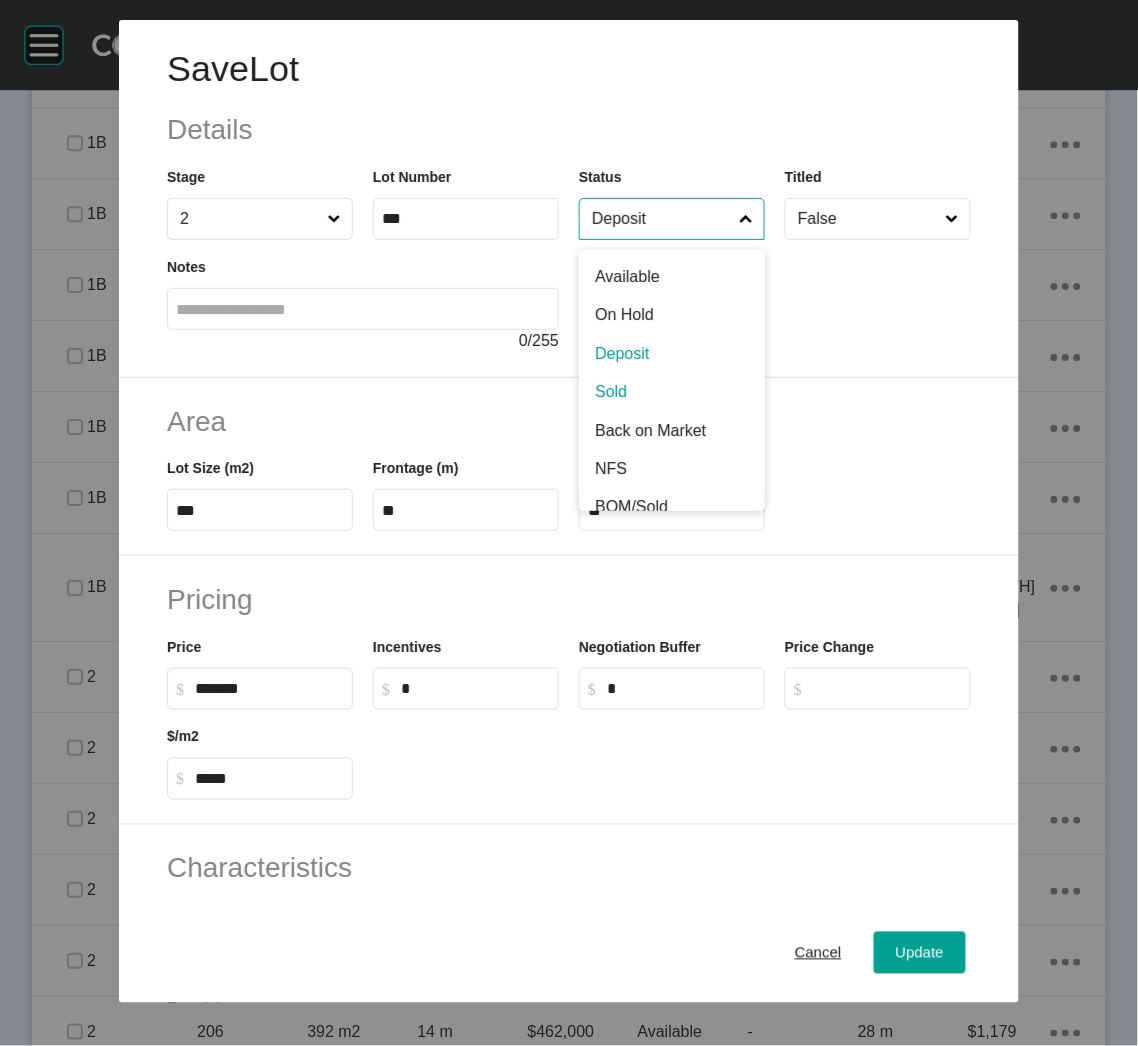 drag, startPoint x: 615, startPoint y: 399, endPoint x: 639, endPoint y: 461, distance: 66.48308 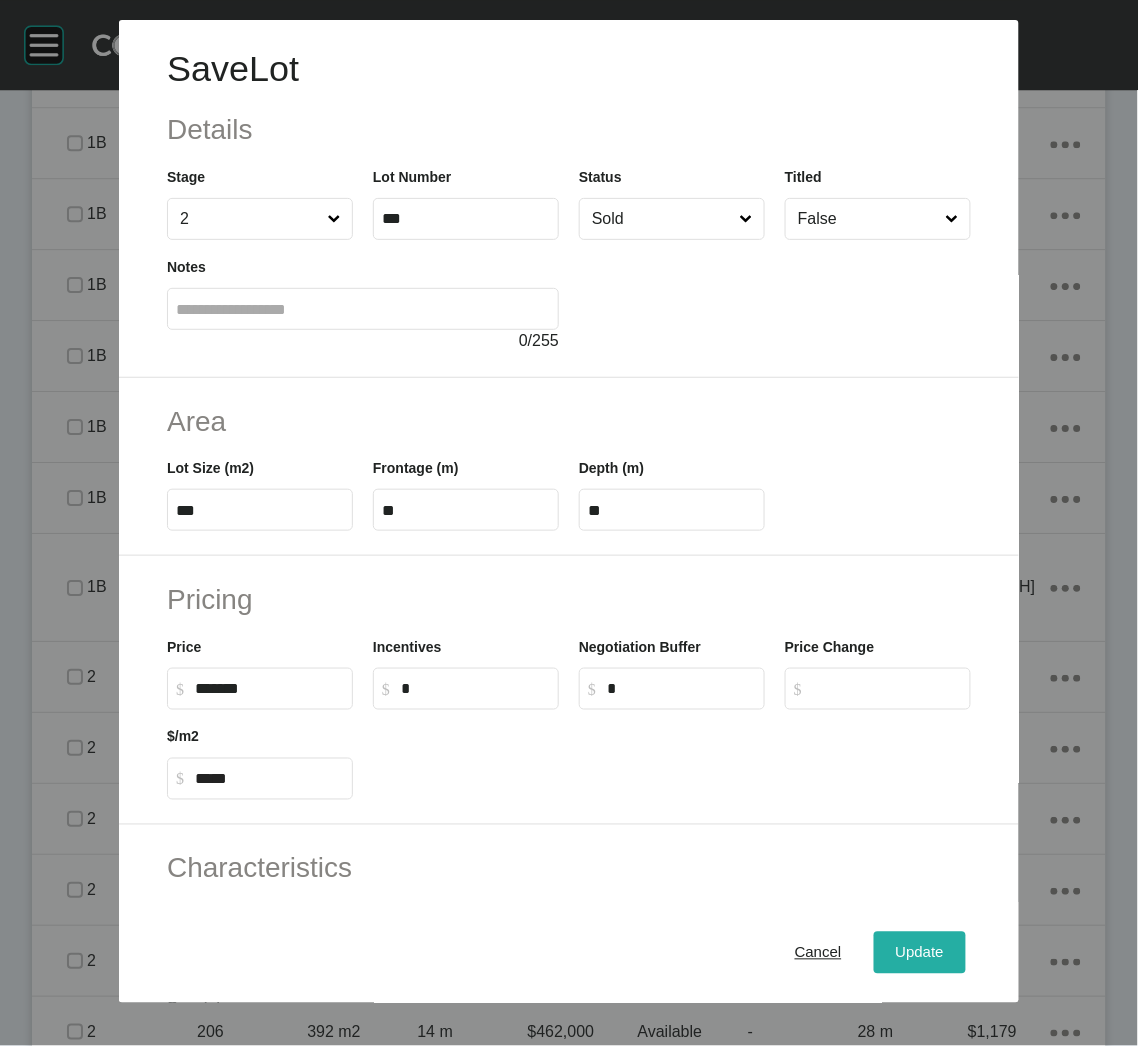 click on "Update" at bounding box center (920, 953) 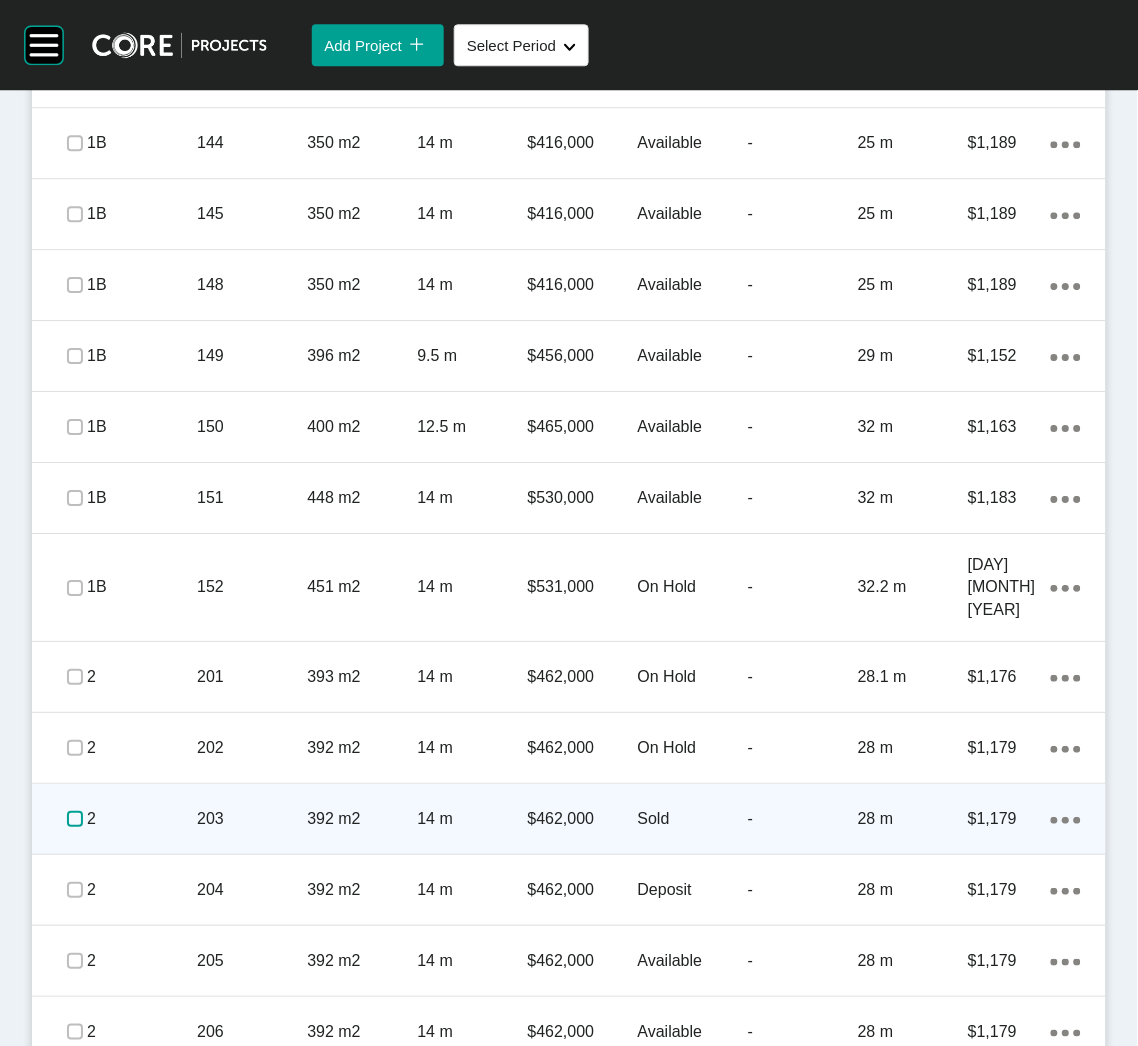 click at bounding box center (75, 819) 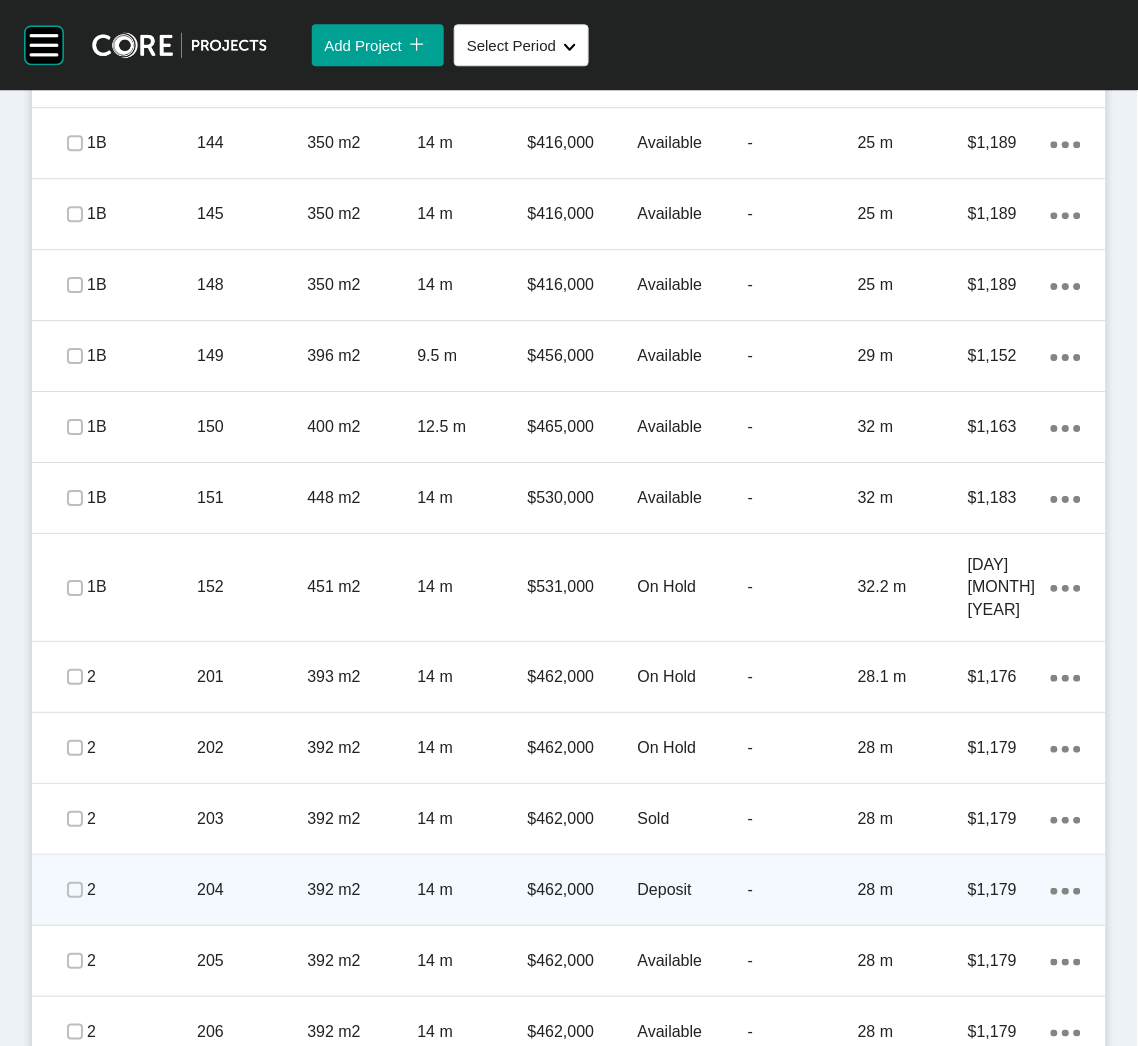 click on "204" at bounding box center (252, 890) 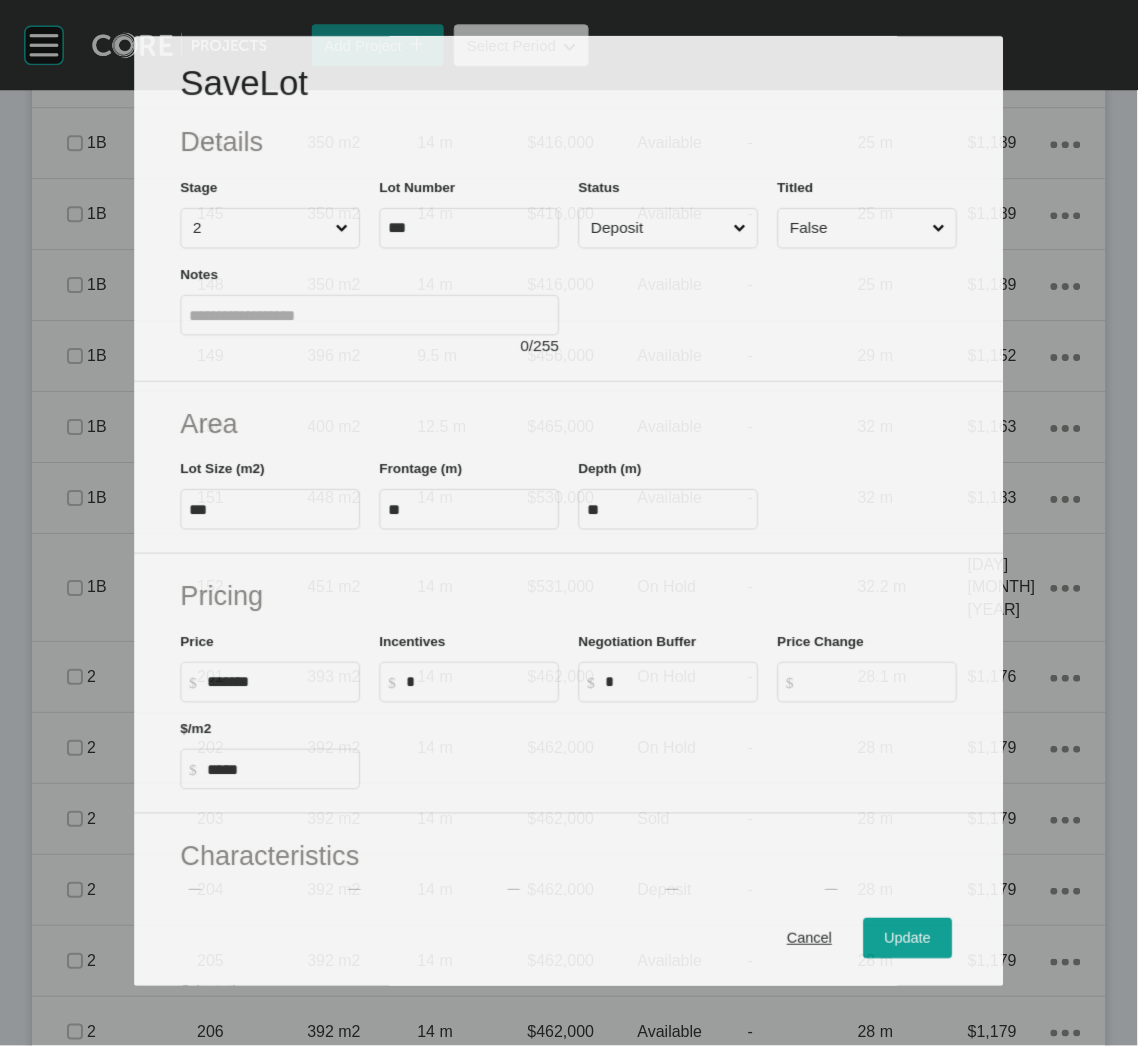 click on "Deposit" at bounding box center (658, 228) 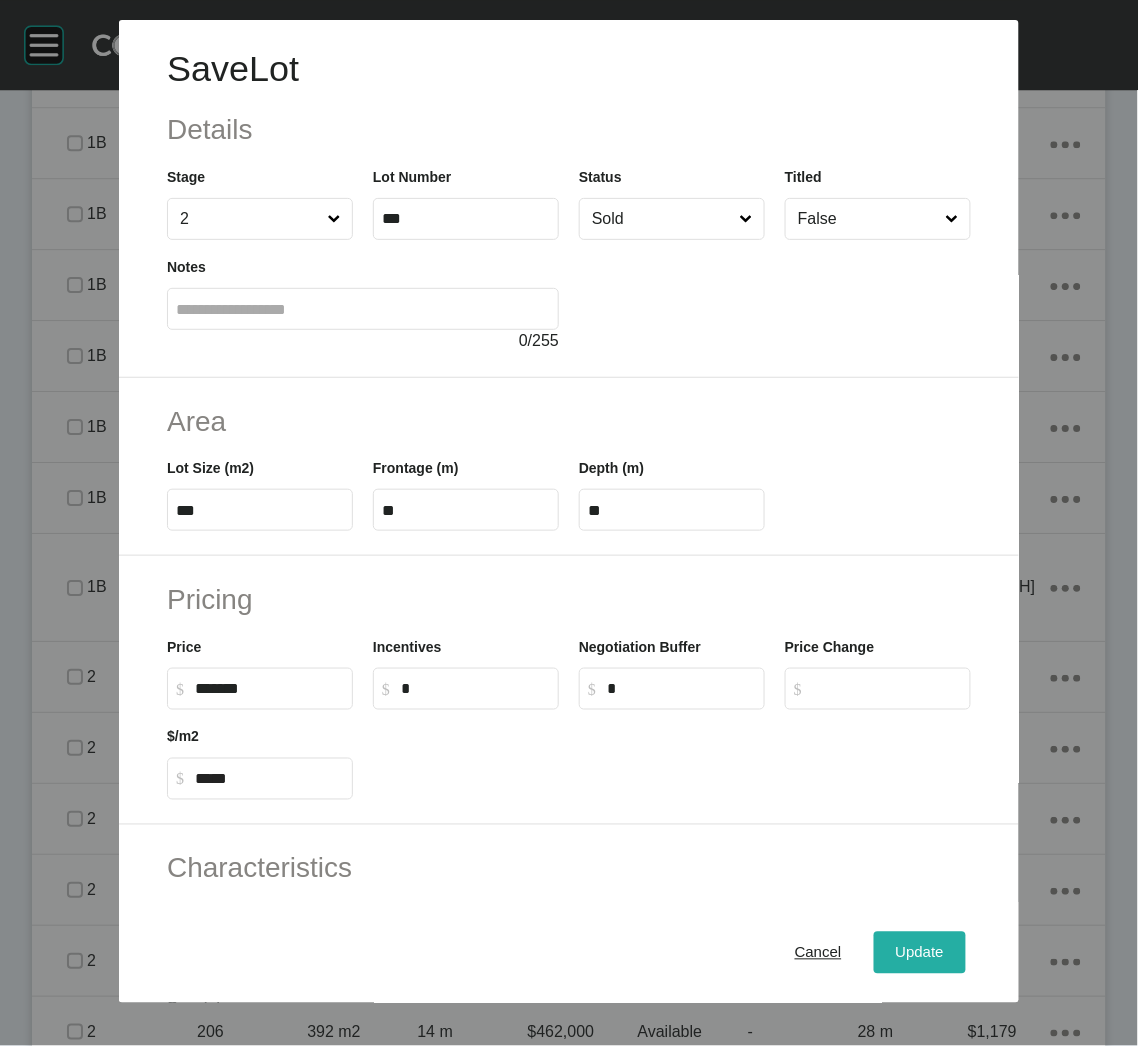 click on "Update" at bounding box center [920, 953] 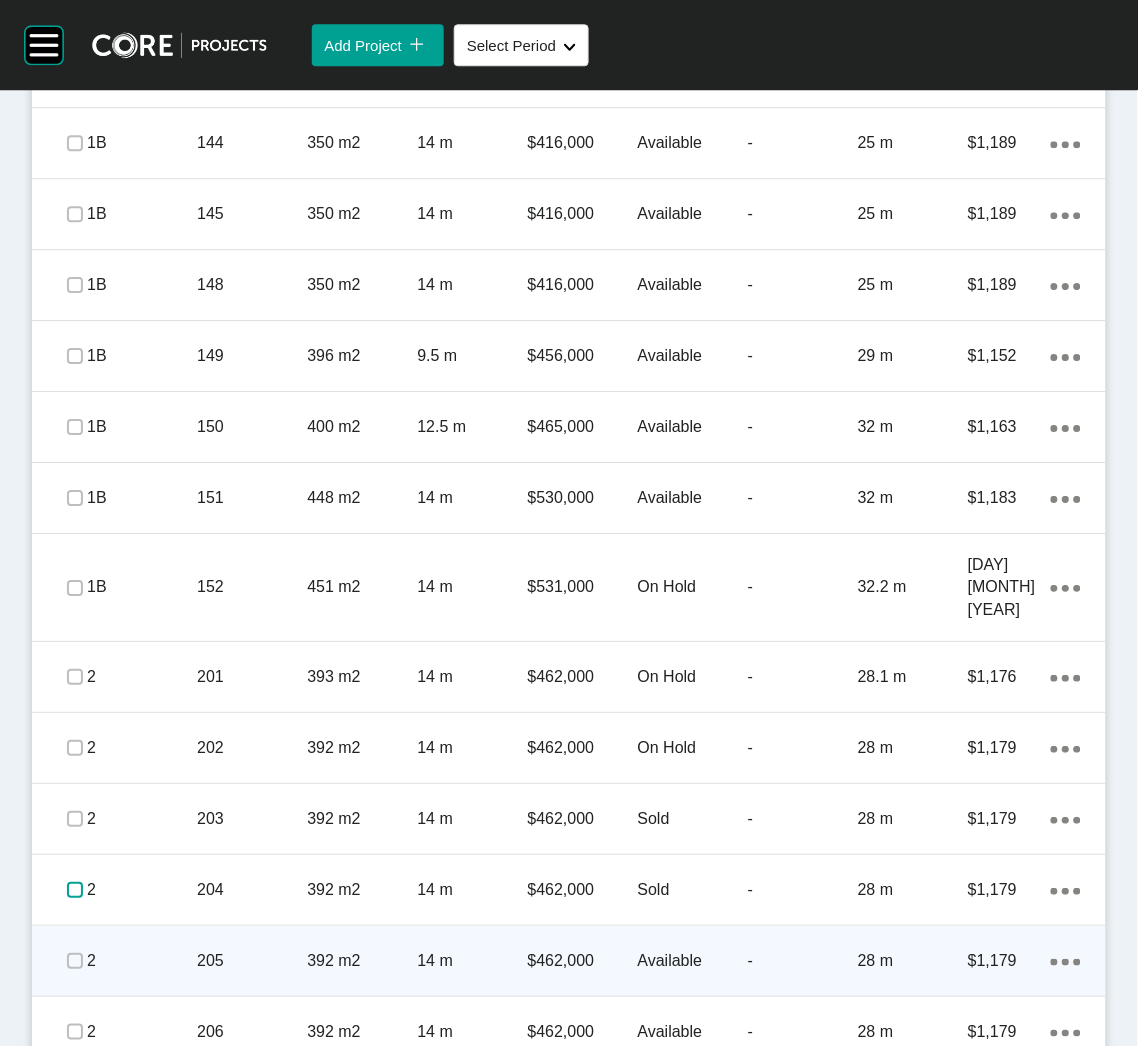 click at bounding box center [75, 890] 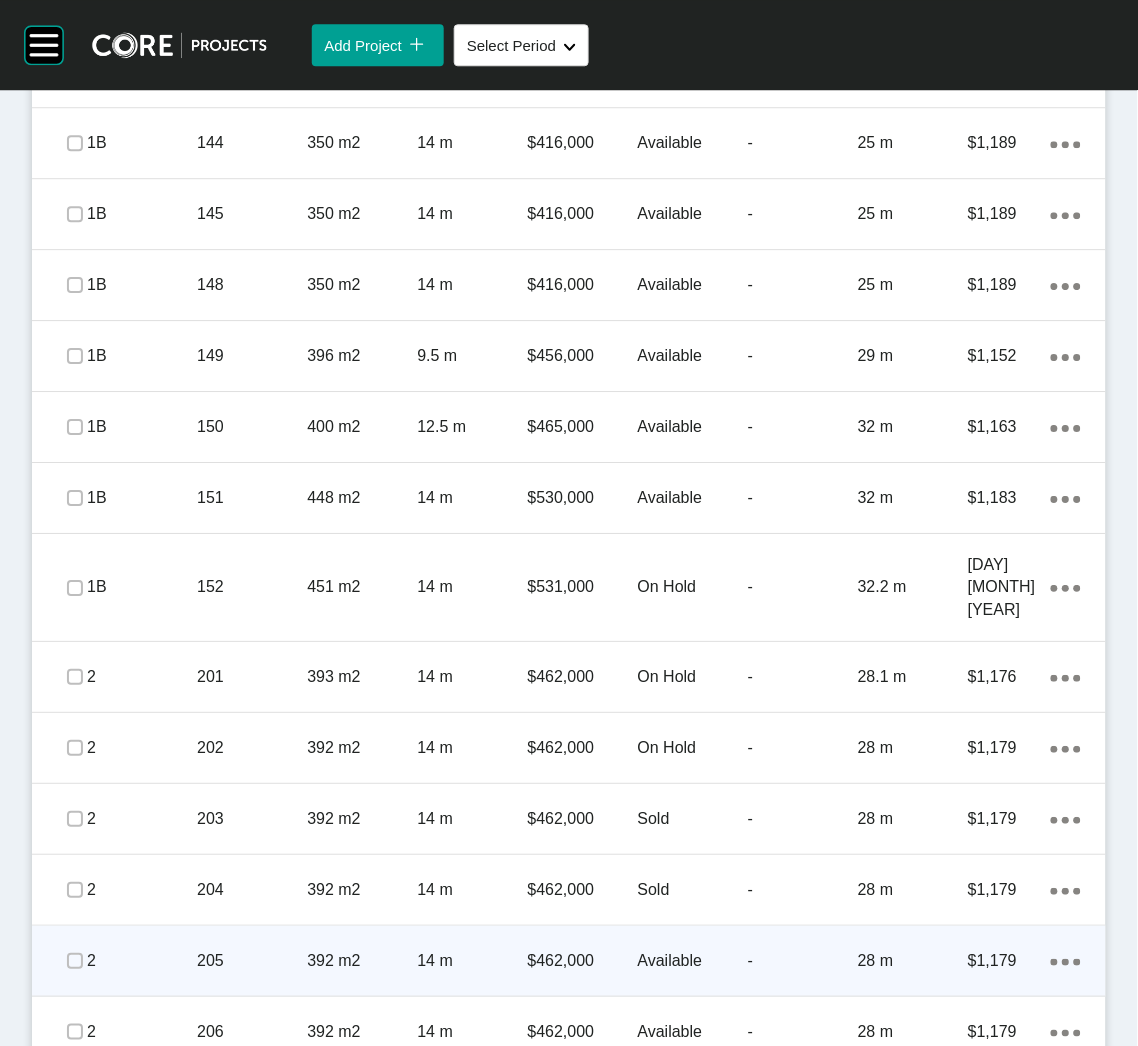 click on "205" at bounding box center [252, 961] 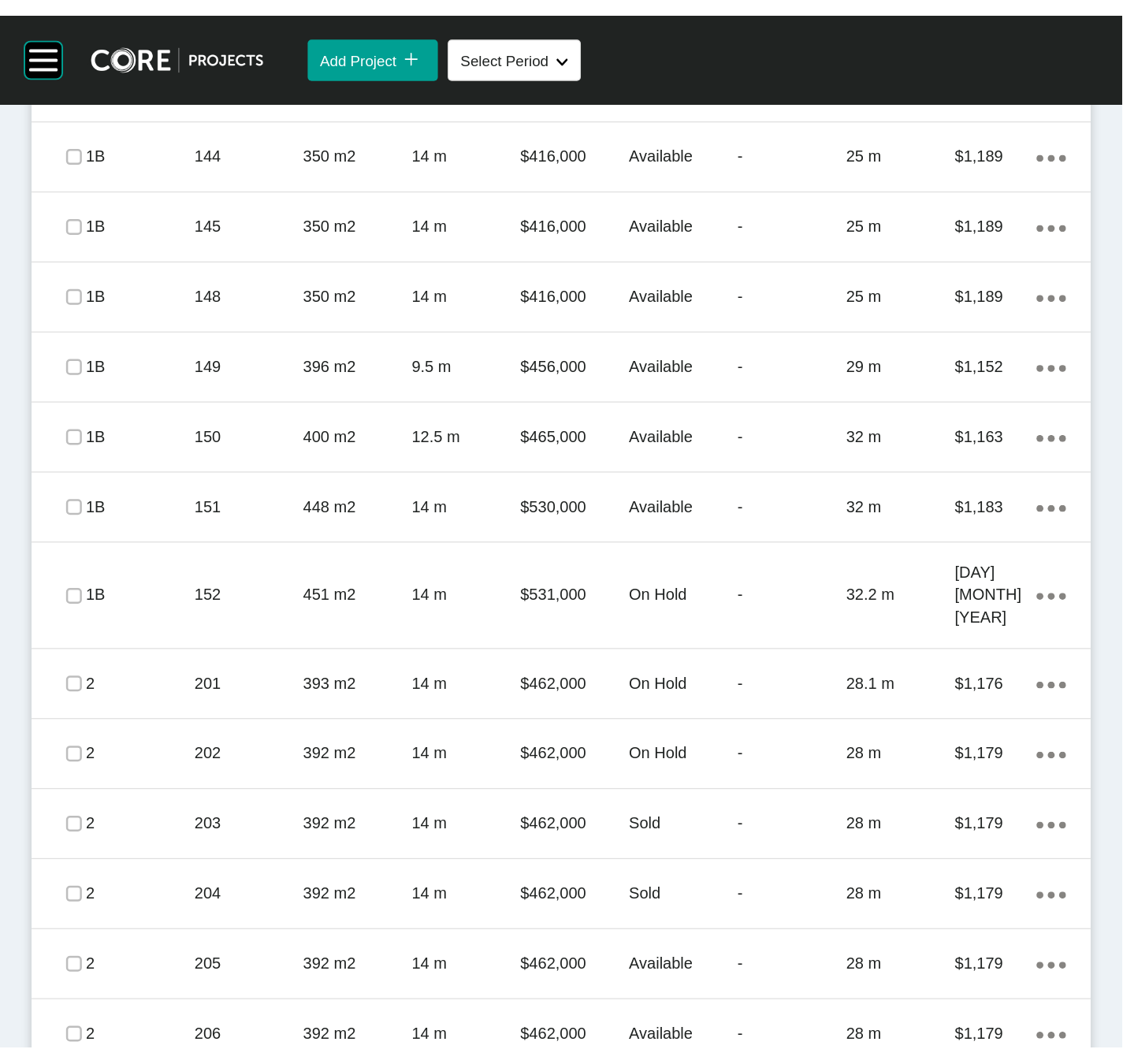 scroll, scrollTop: 1936, scrollLeft: 0, axis: vertical 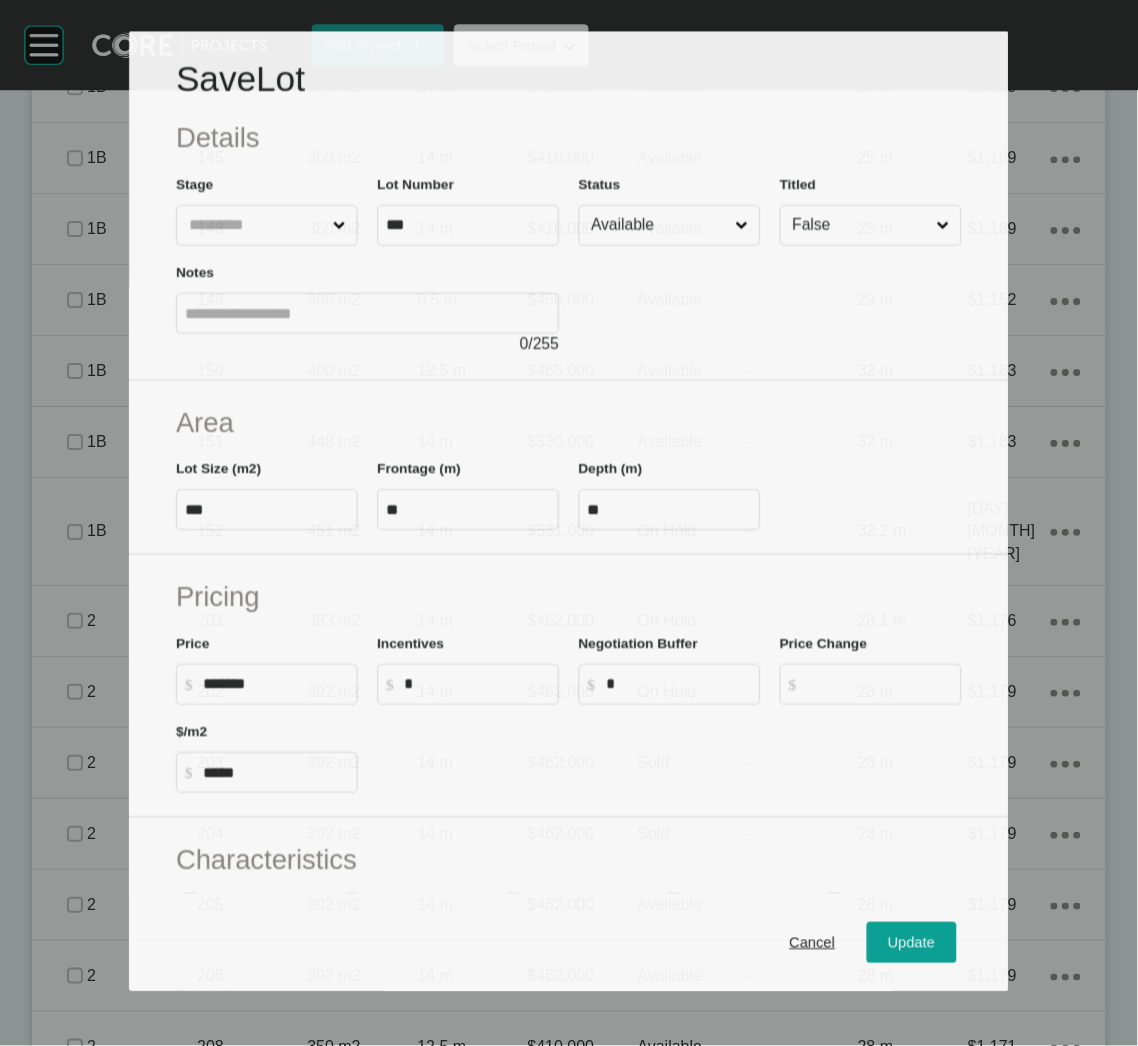 click on "Available" at bounding box center (660, 225) 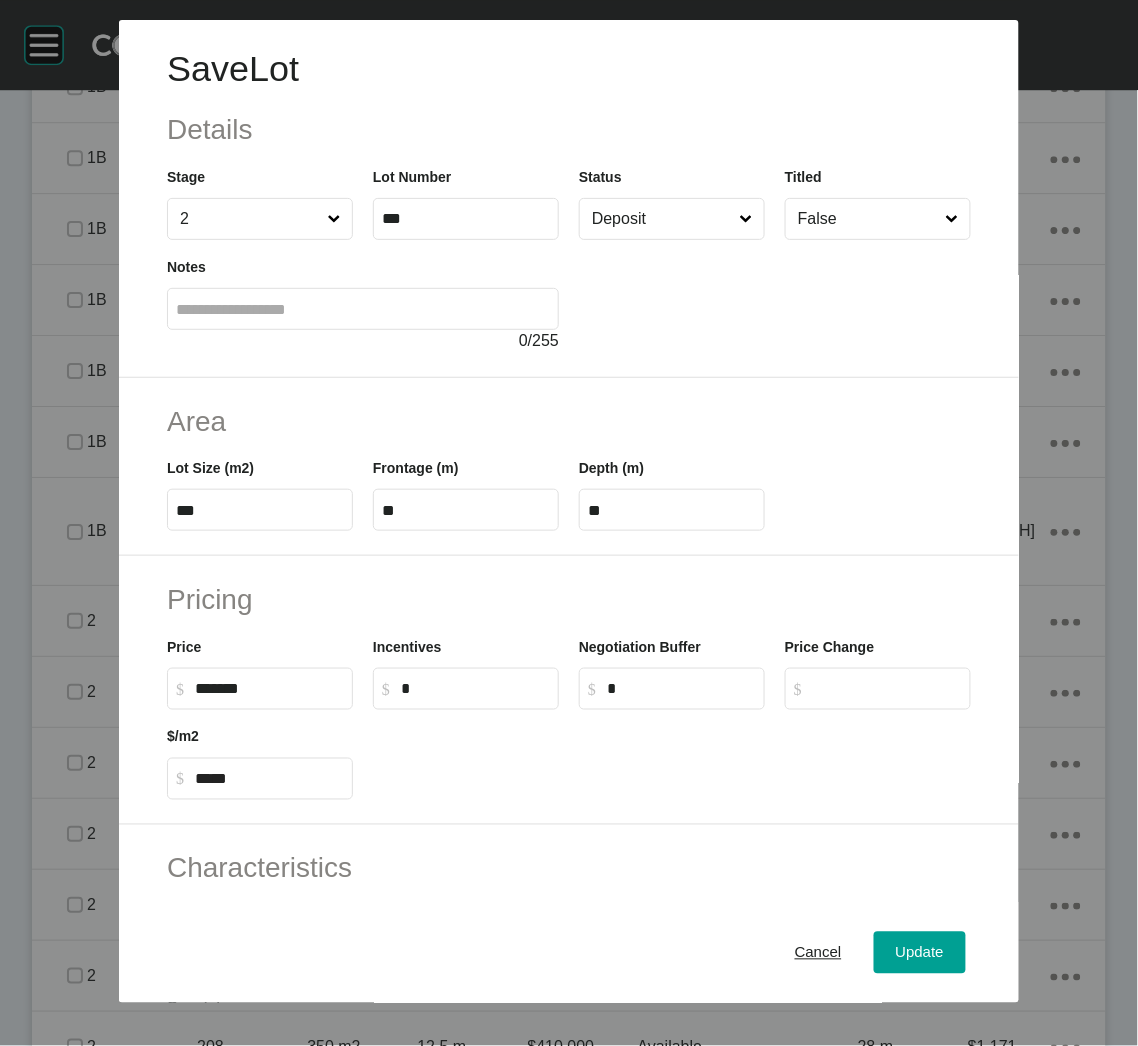 click on "Update" at bounding box center [920, 953] 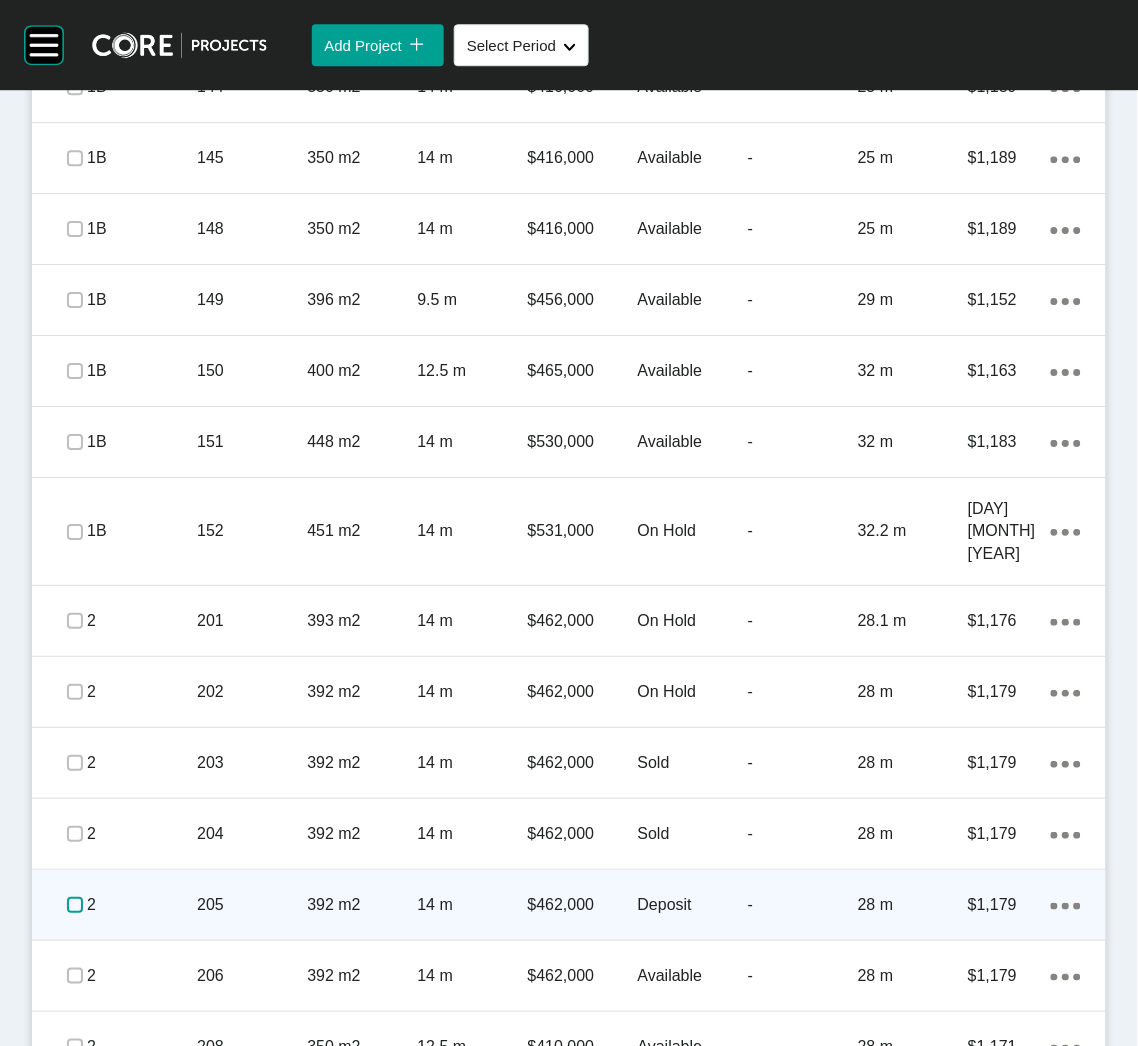 click at bounding box center [75, 905] 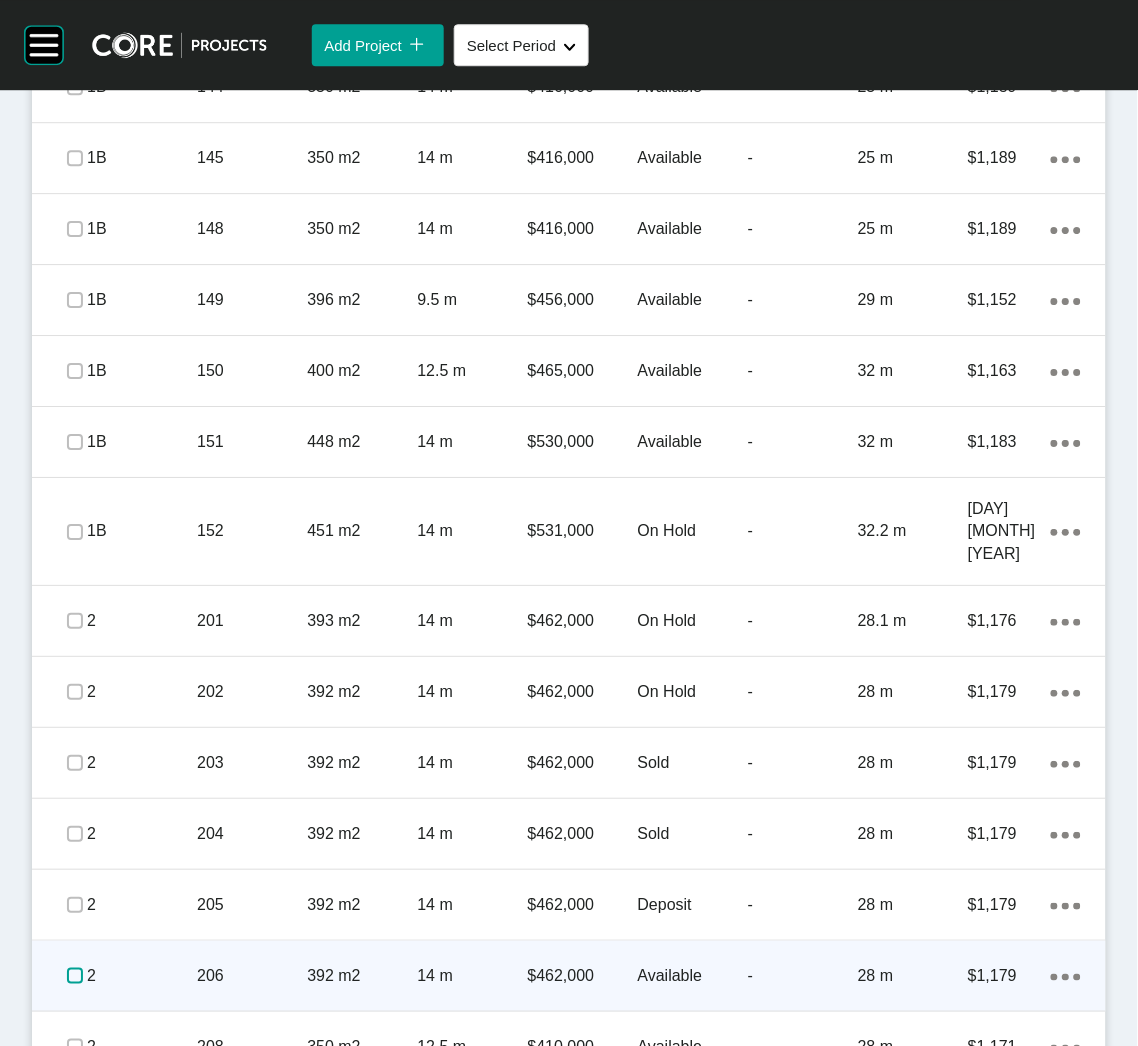 click at bounding box center [75, 976] 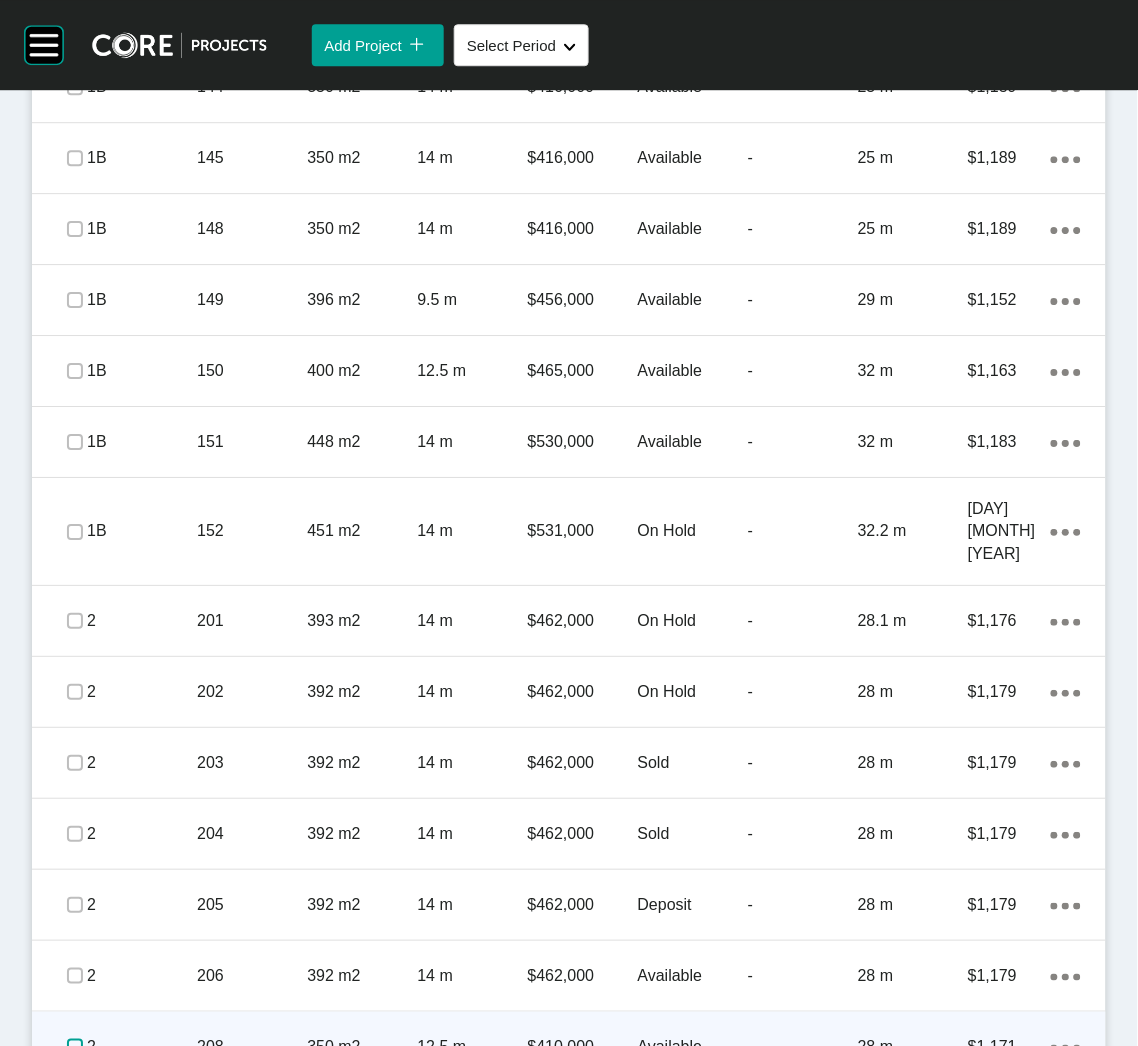 click at bounding box center (75, 1047) 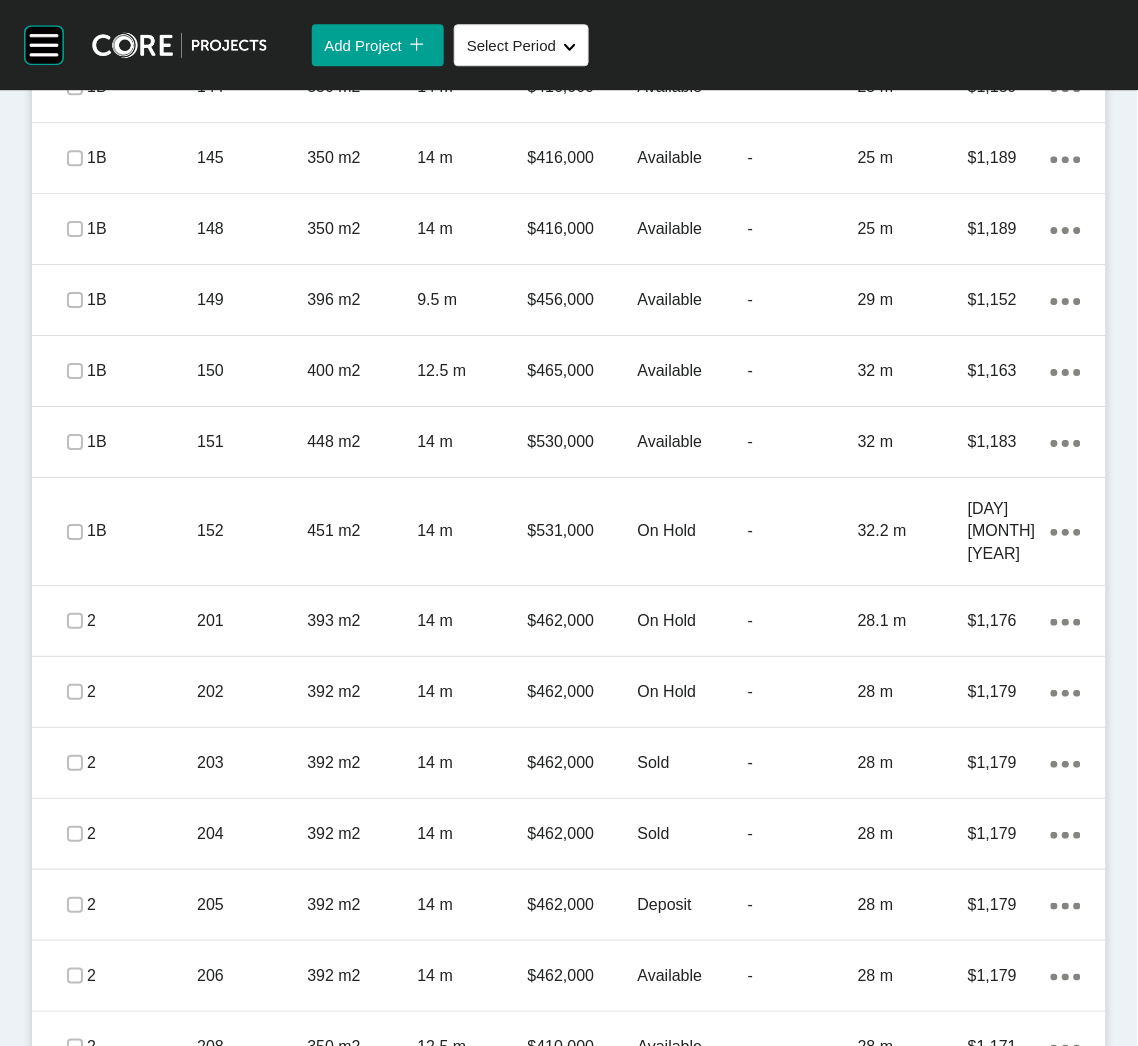 click on "209" at bounding box center [252, 1118] 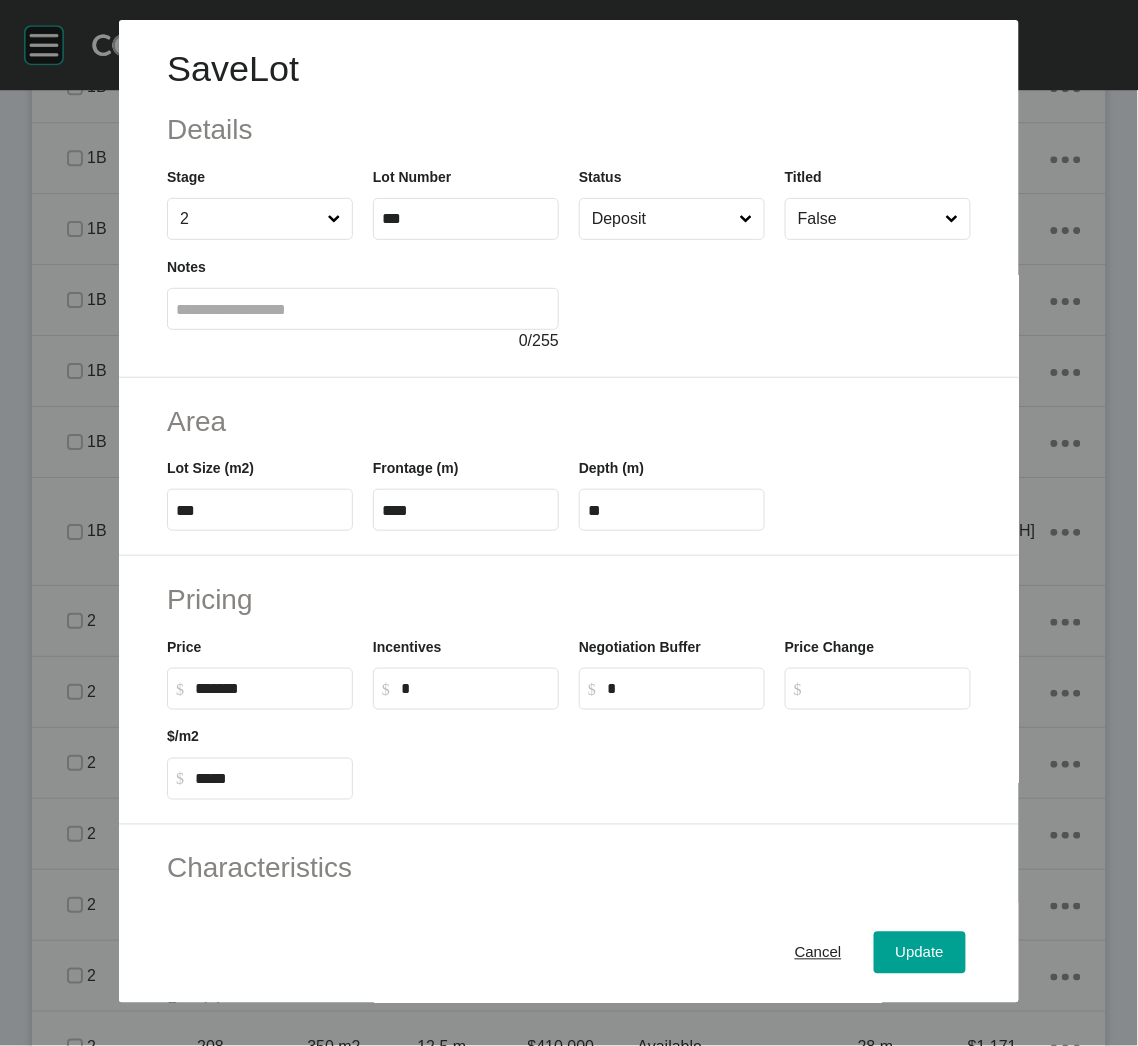 click at bounding box center [775, 296] 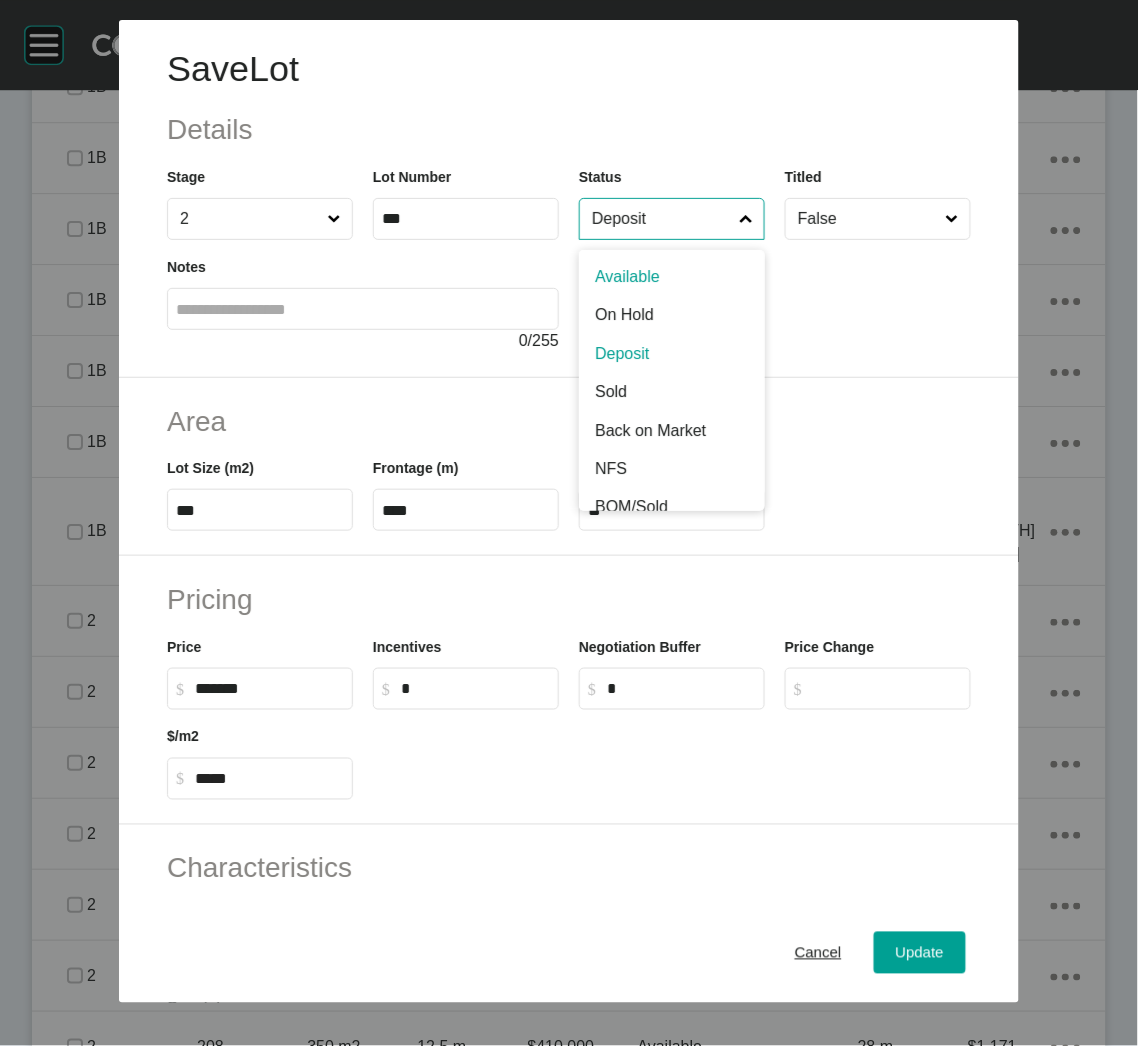 click on "Deposit" at bounding box center (662, 219) 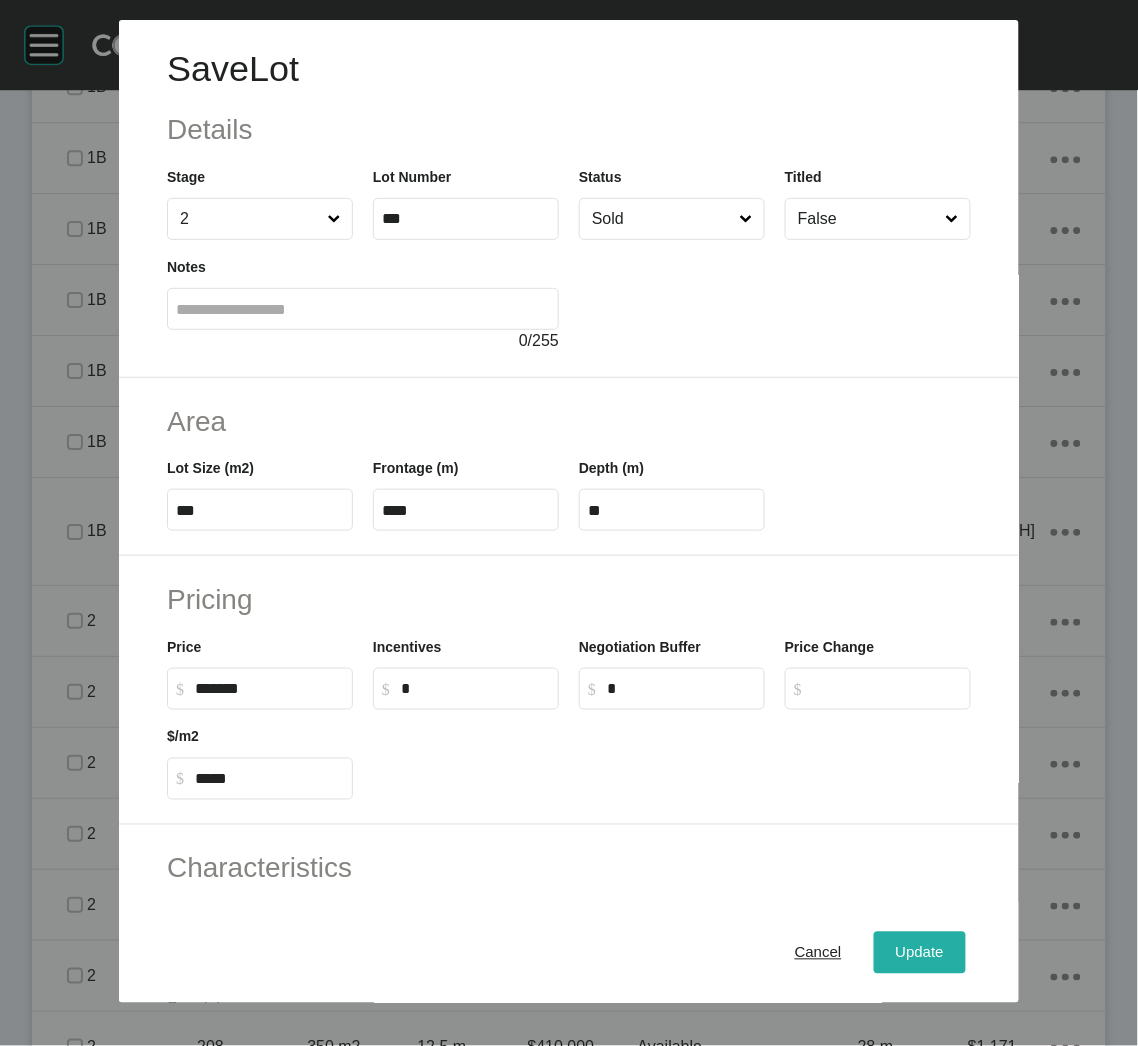 click on "Update" at bounding box center (920, 953) 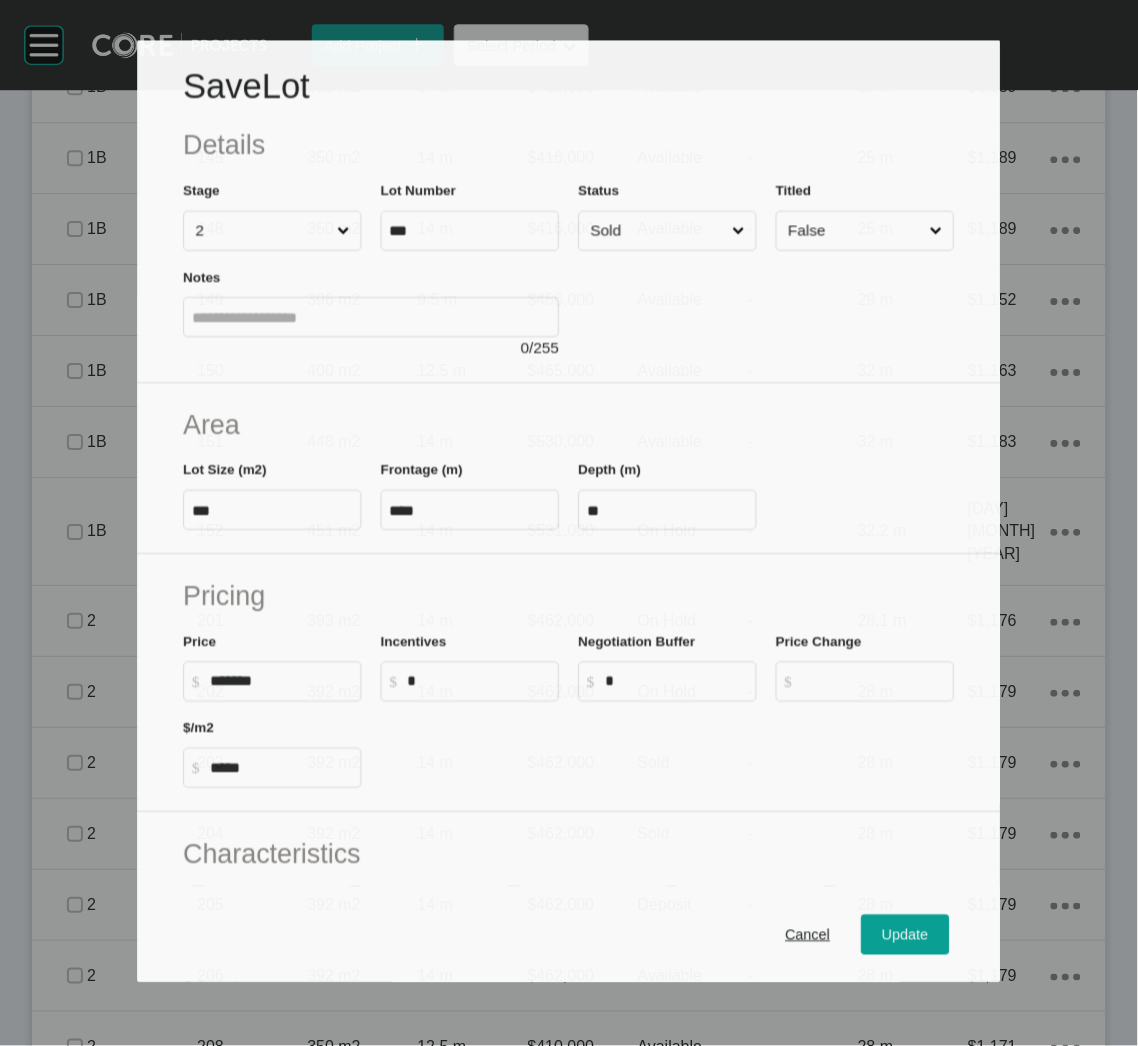 type 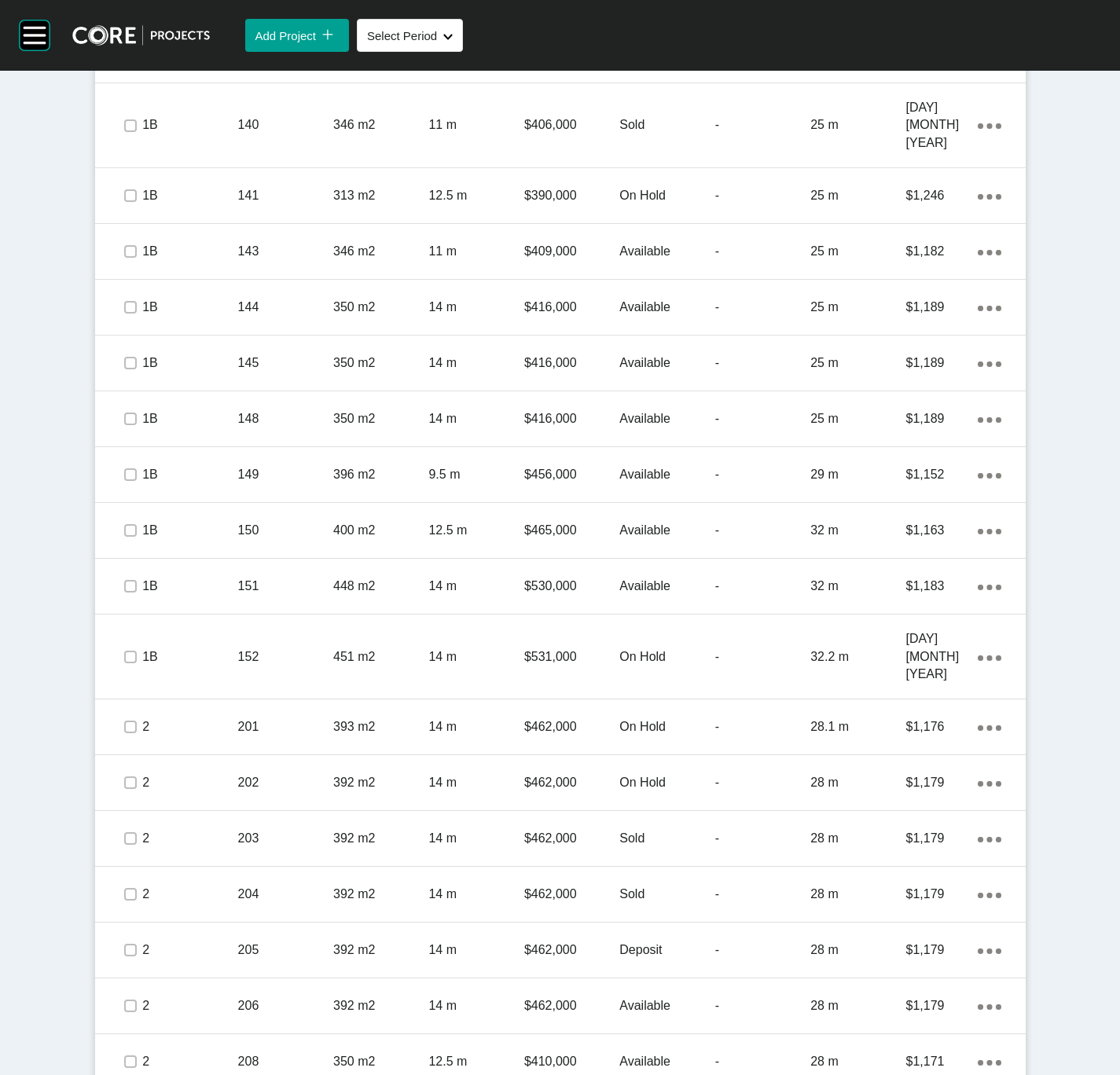 scroll, scrollTop: 1665, scrollLeft: 0, axis: vertical 